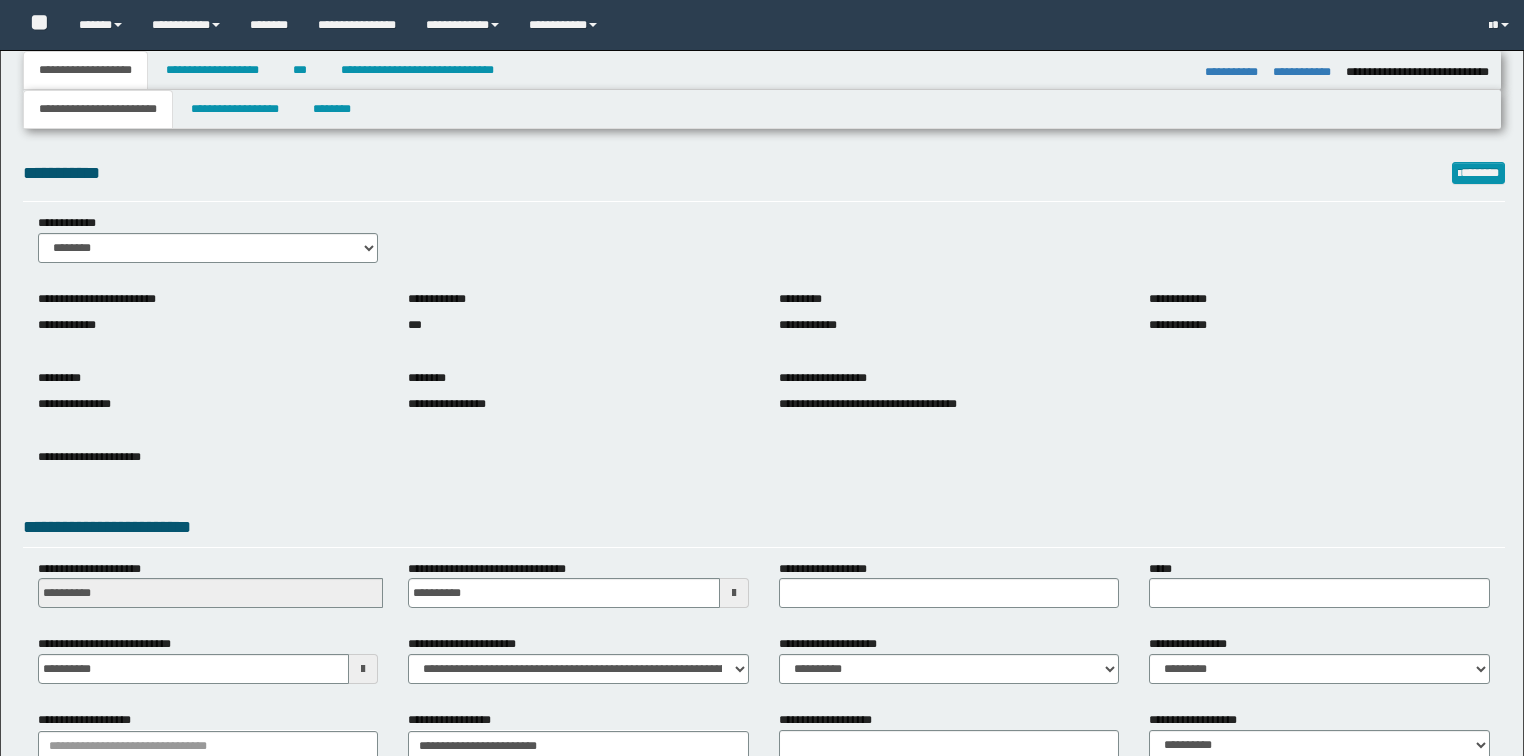 select on "*" 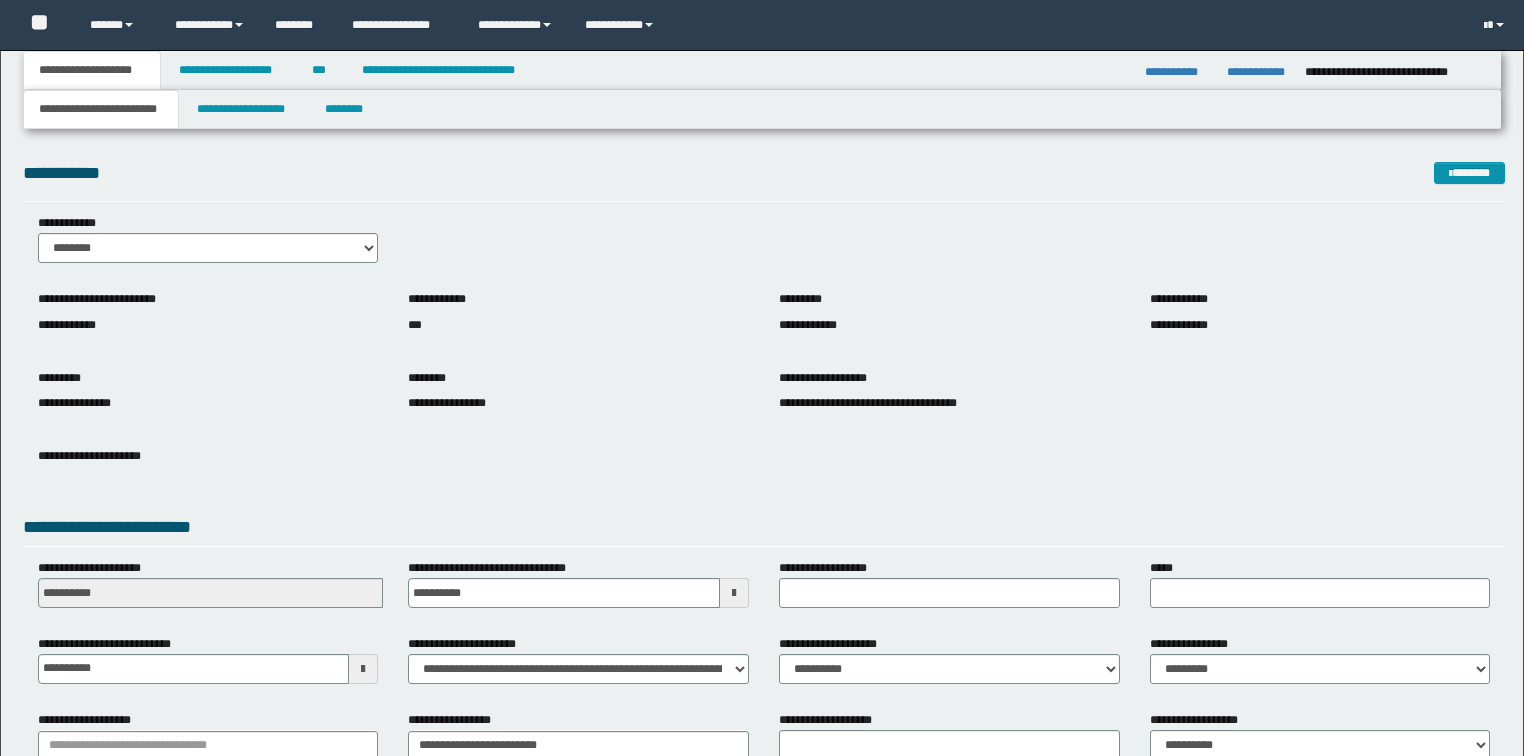 scroll, scrollTop: 0, scrollLeft: 0, axis: both 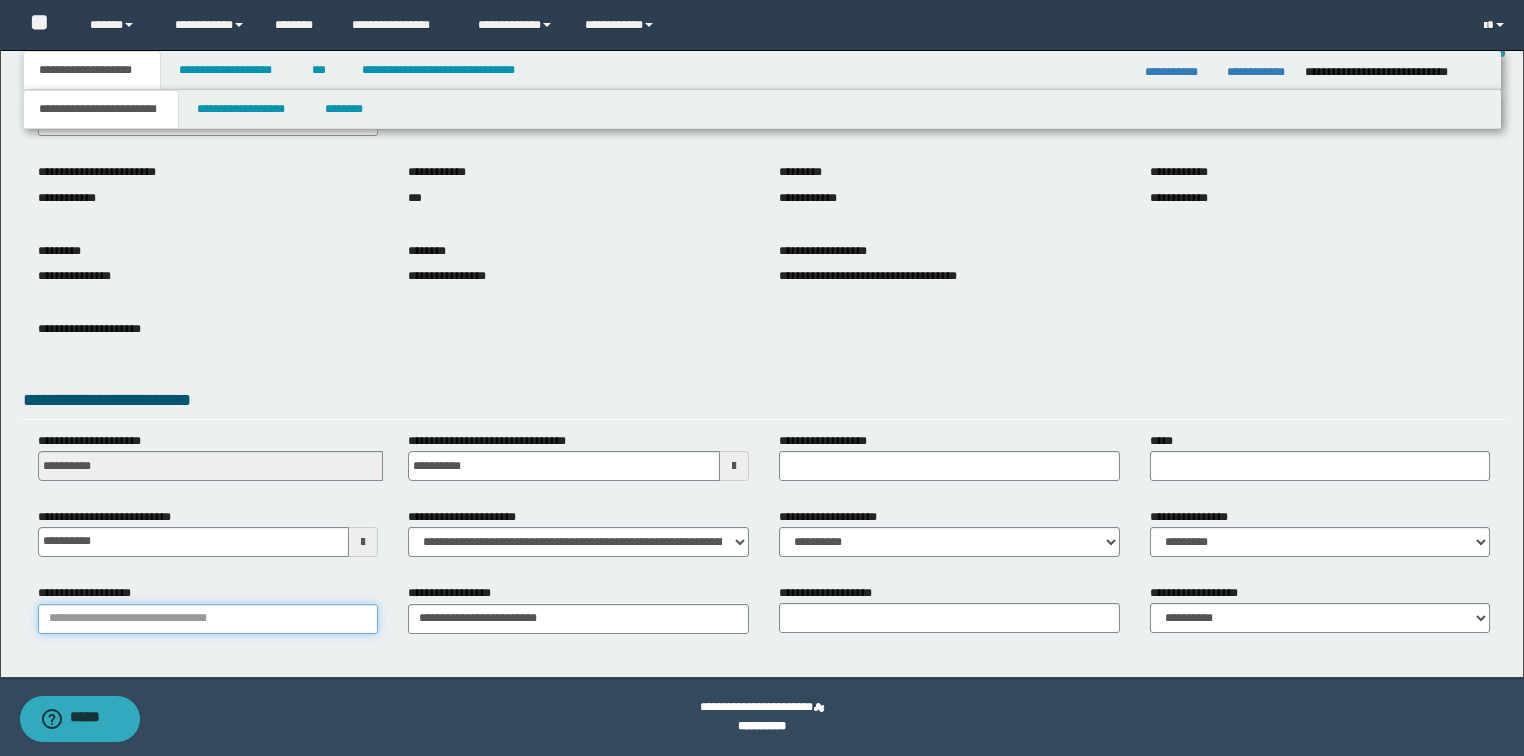 click on "**********" at bounding box center (208, 619) 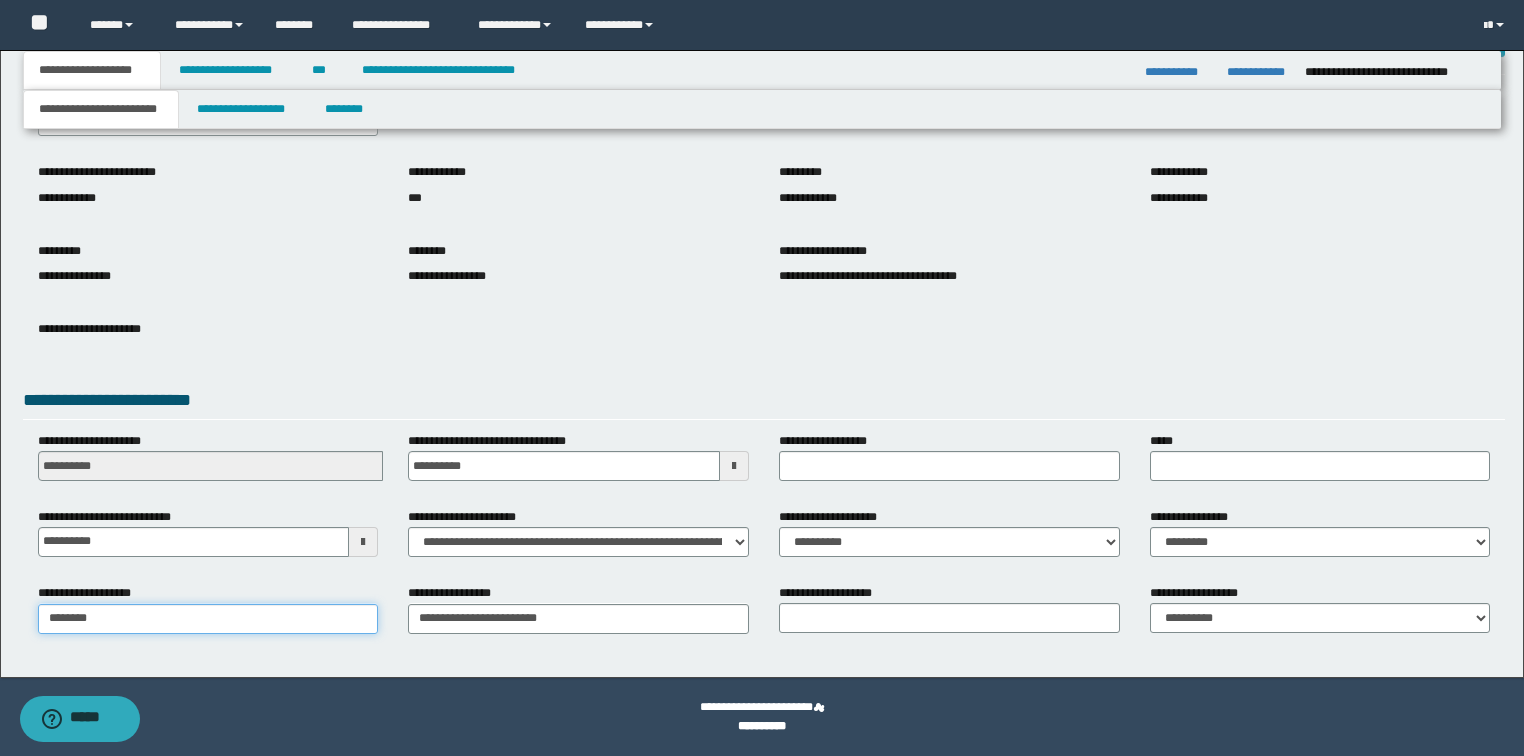 type on "*********" 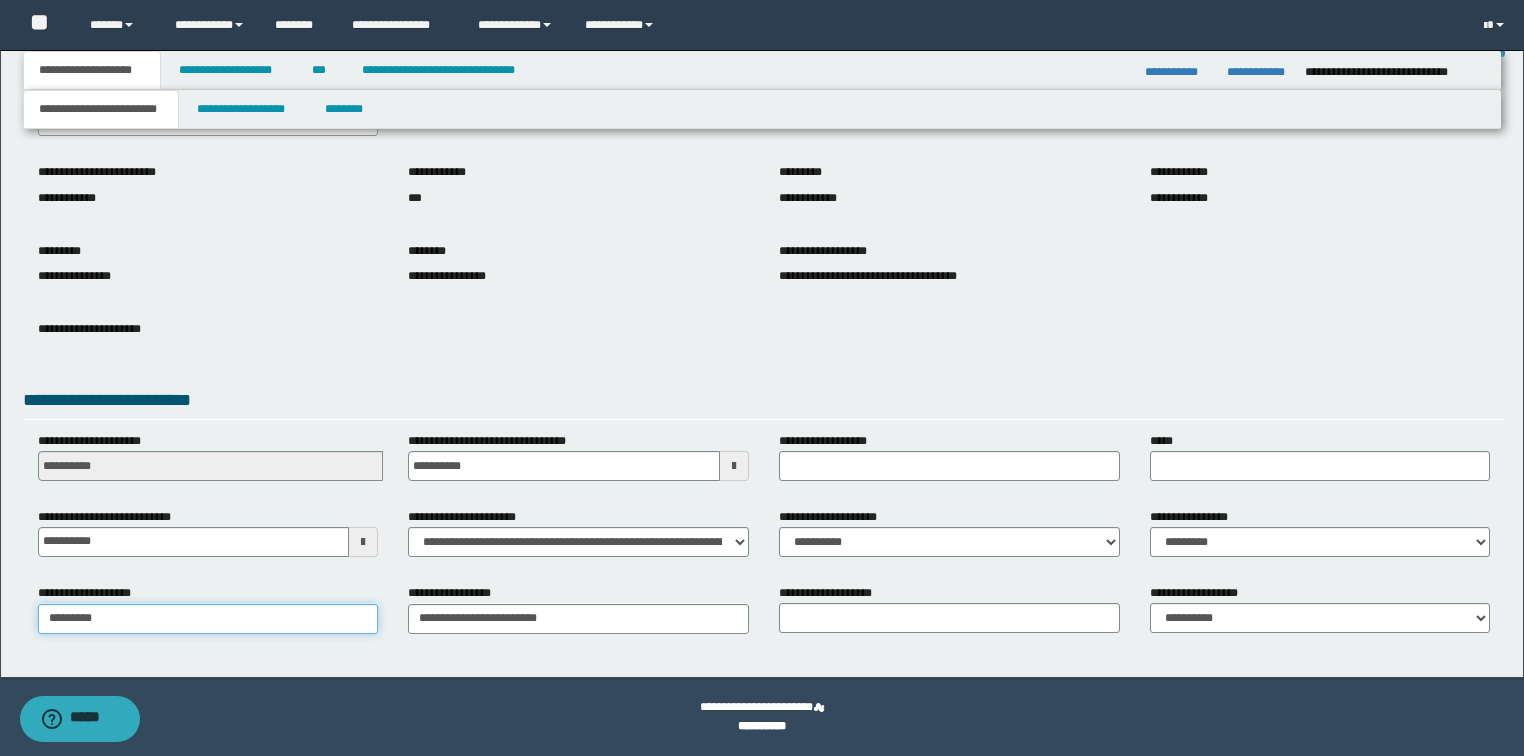 type on "*********" 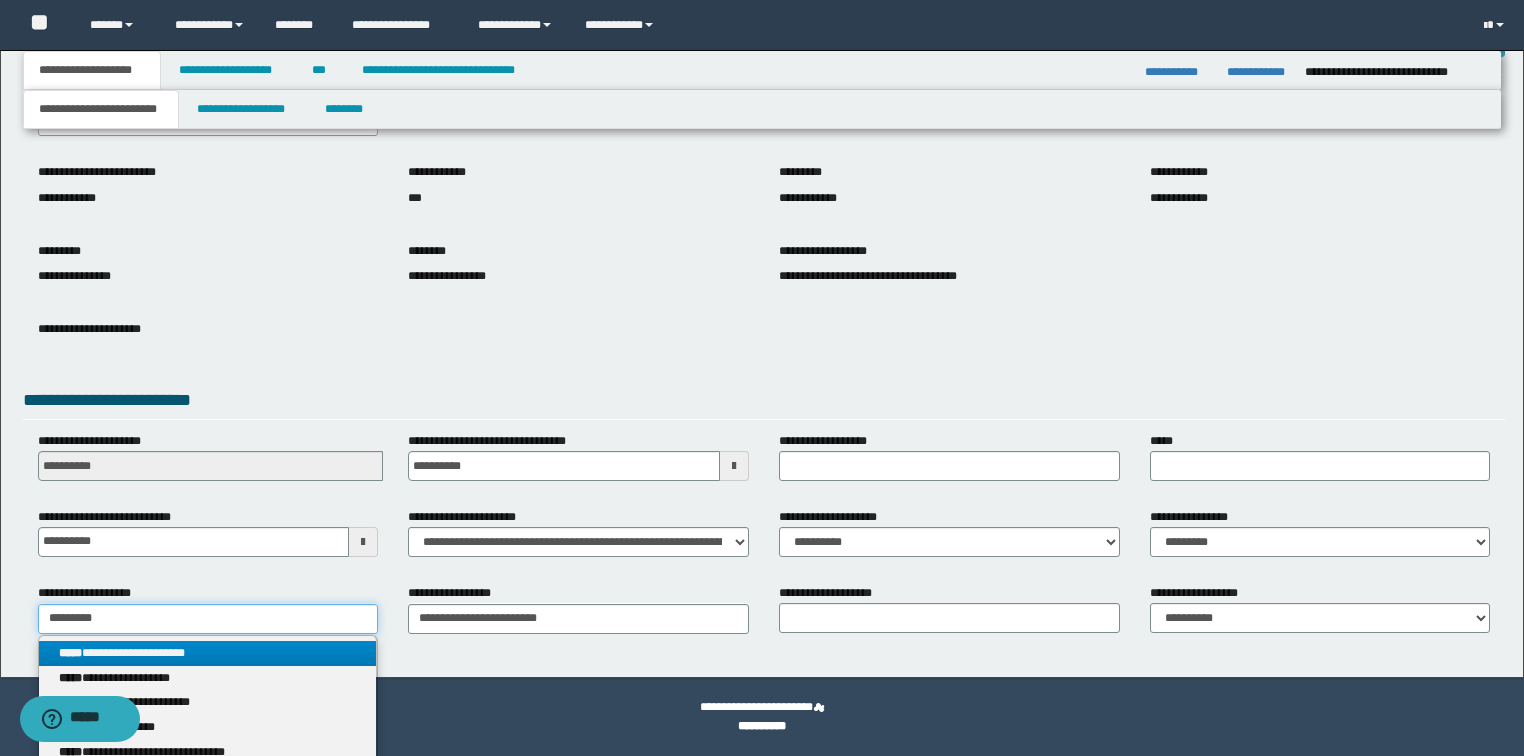 type on "*********" 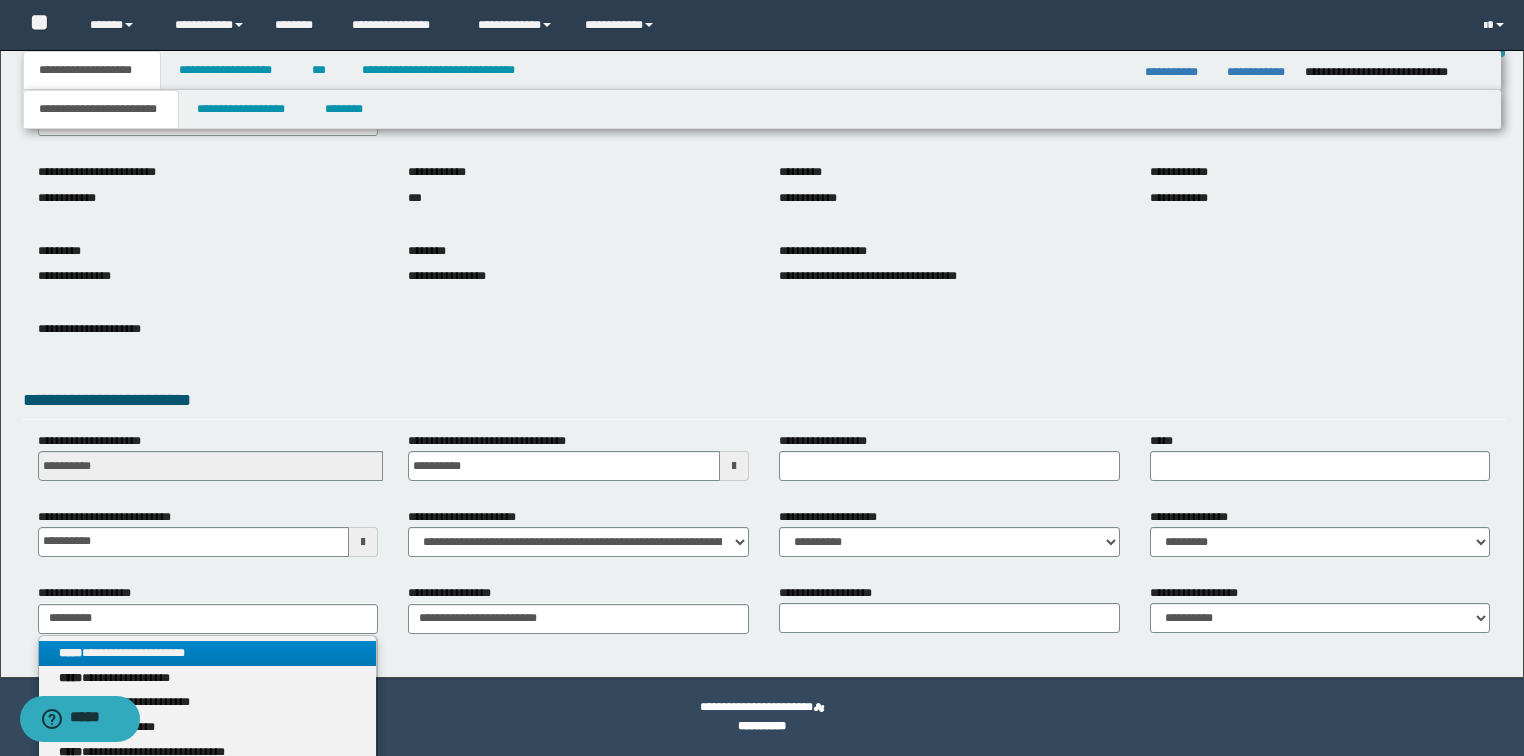 click on "**********" at bounding box center [208, 653] 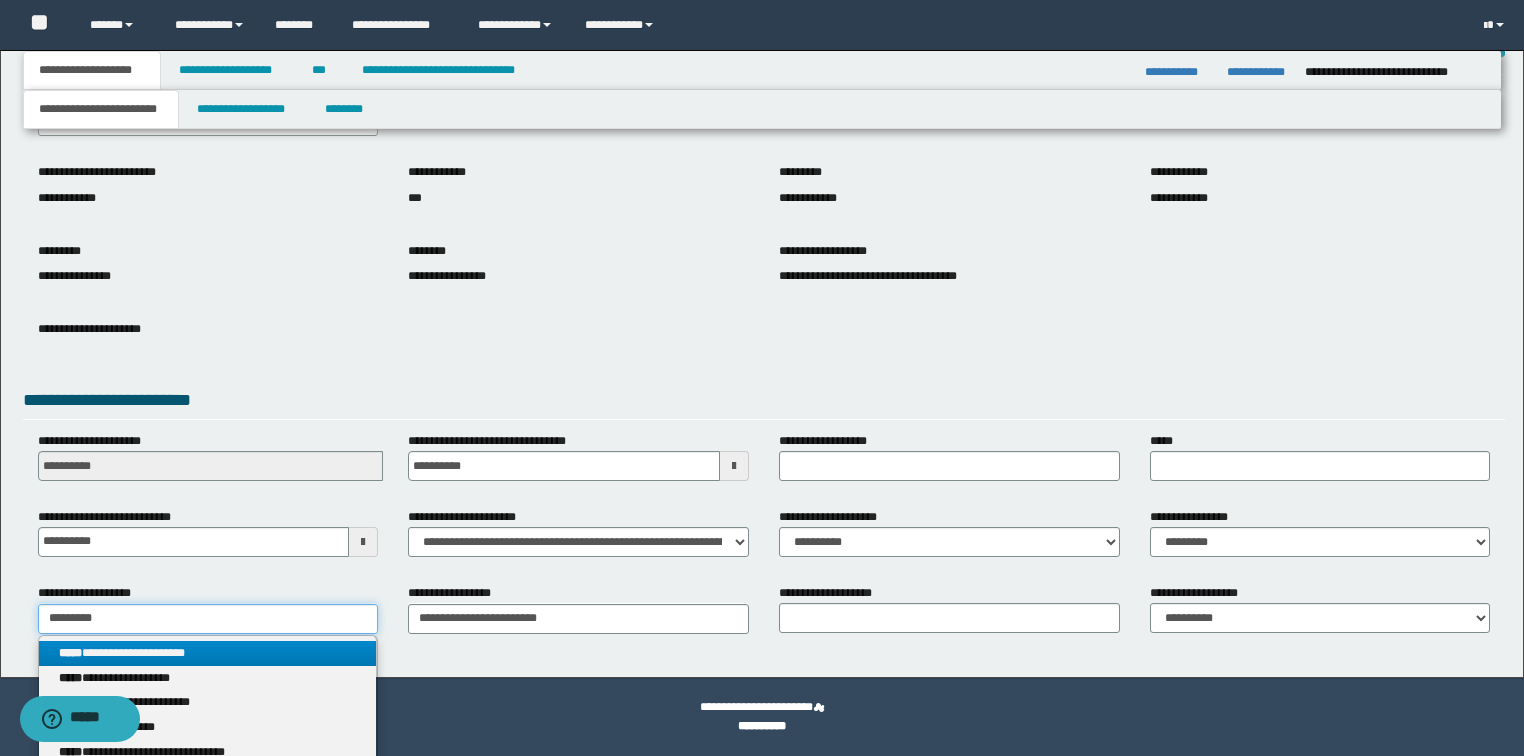 type 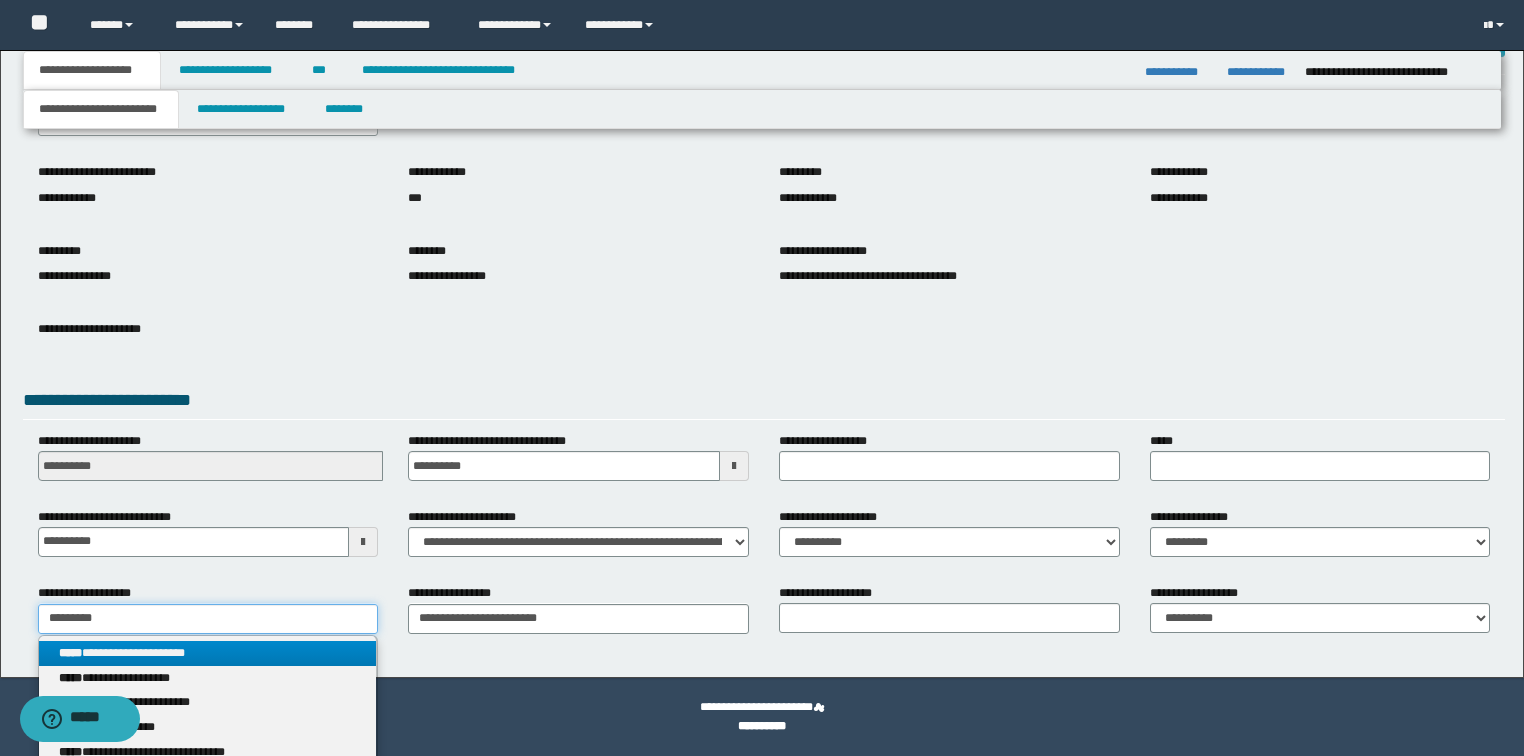 type on "*********" 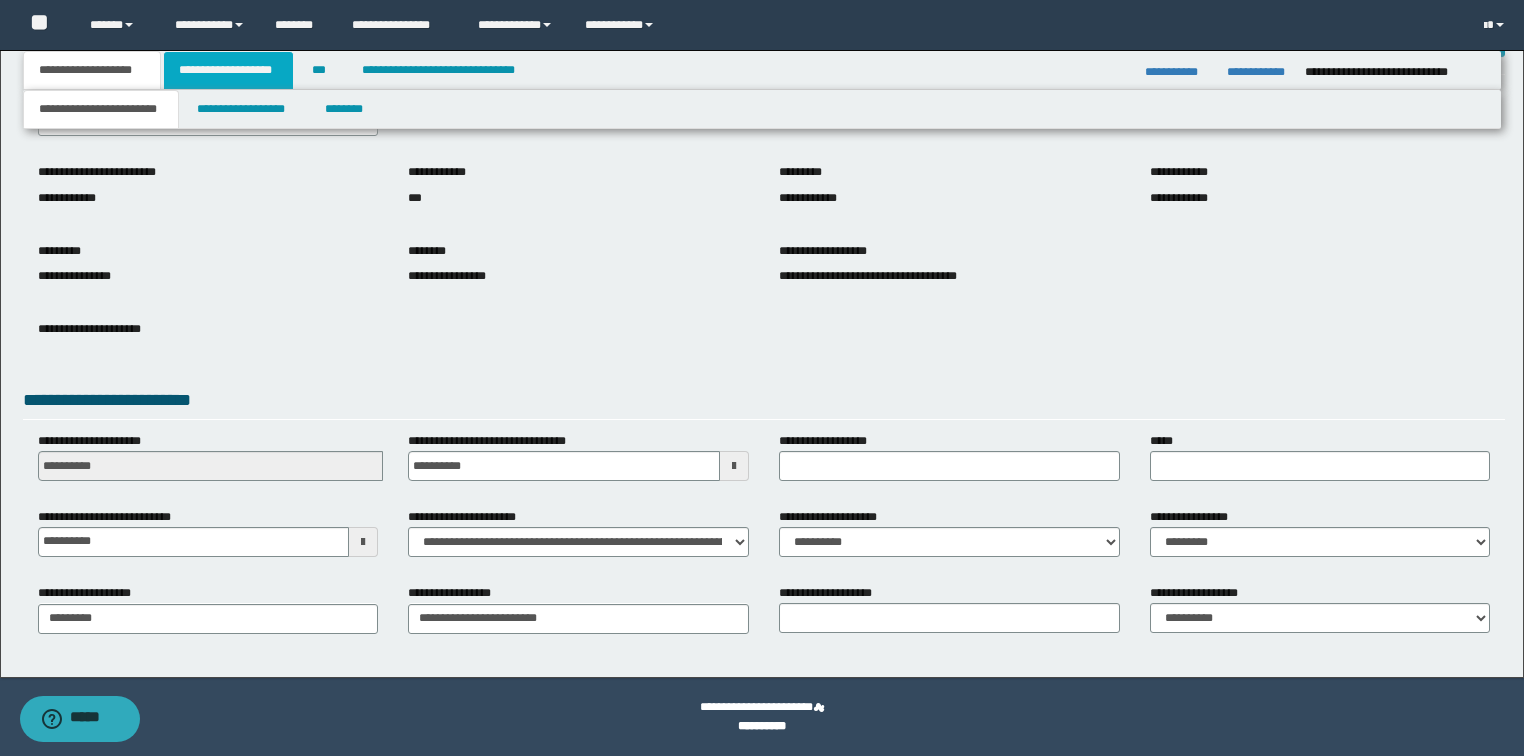 click on "**********" at bounding box center (228, 70) 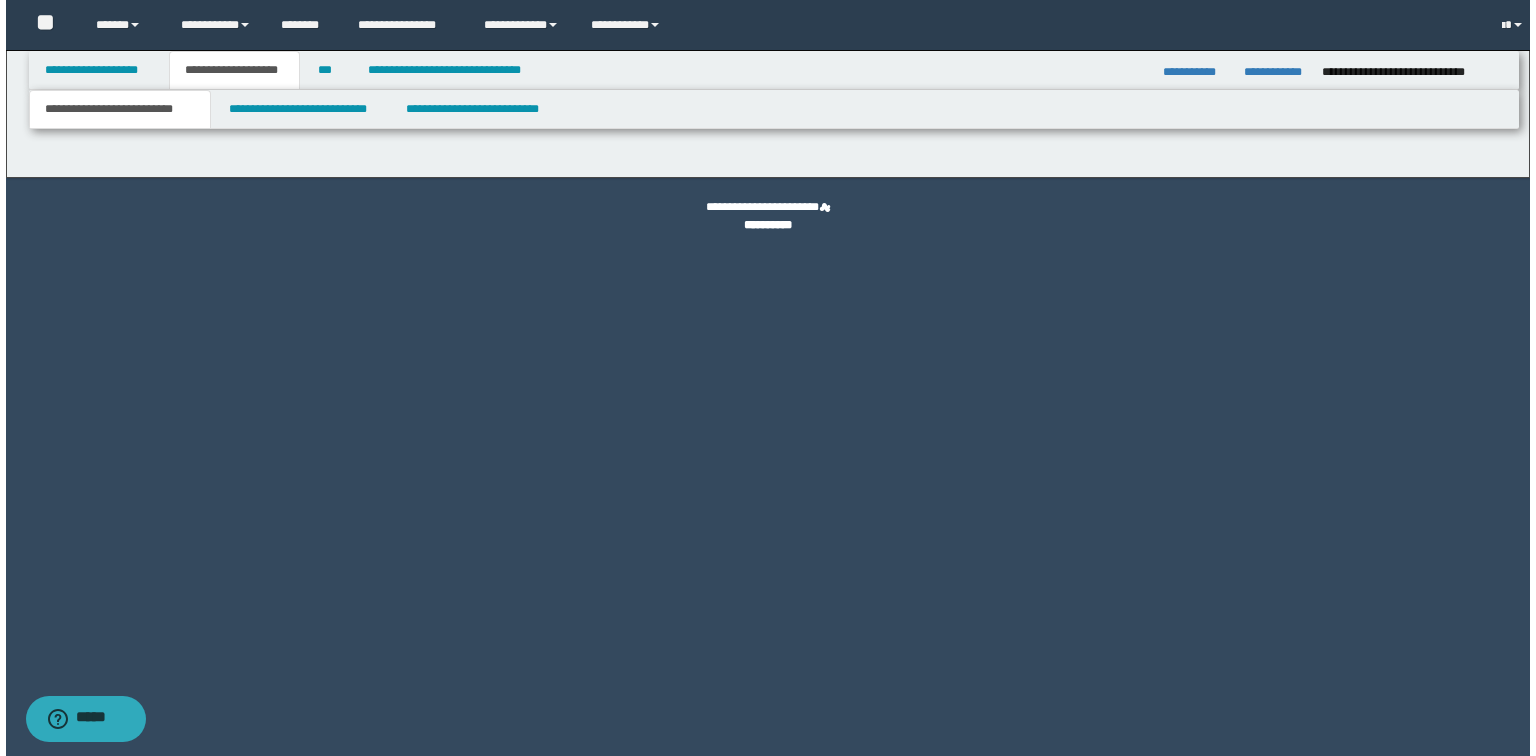 scroll, scrollTop: 0, scrollLeft: 0, axis: both 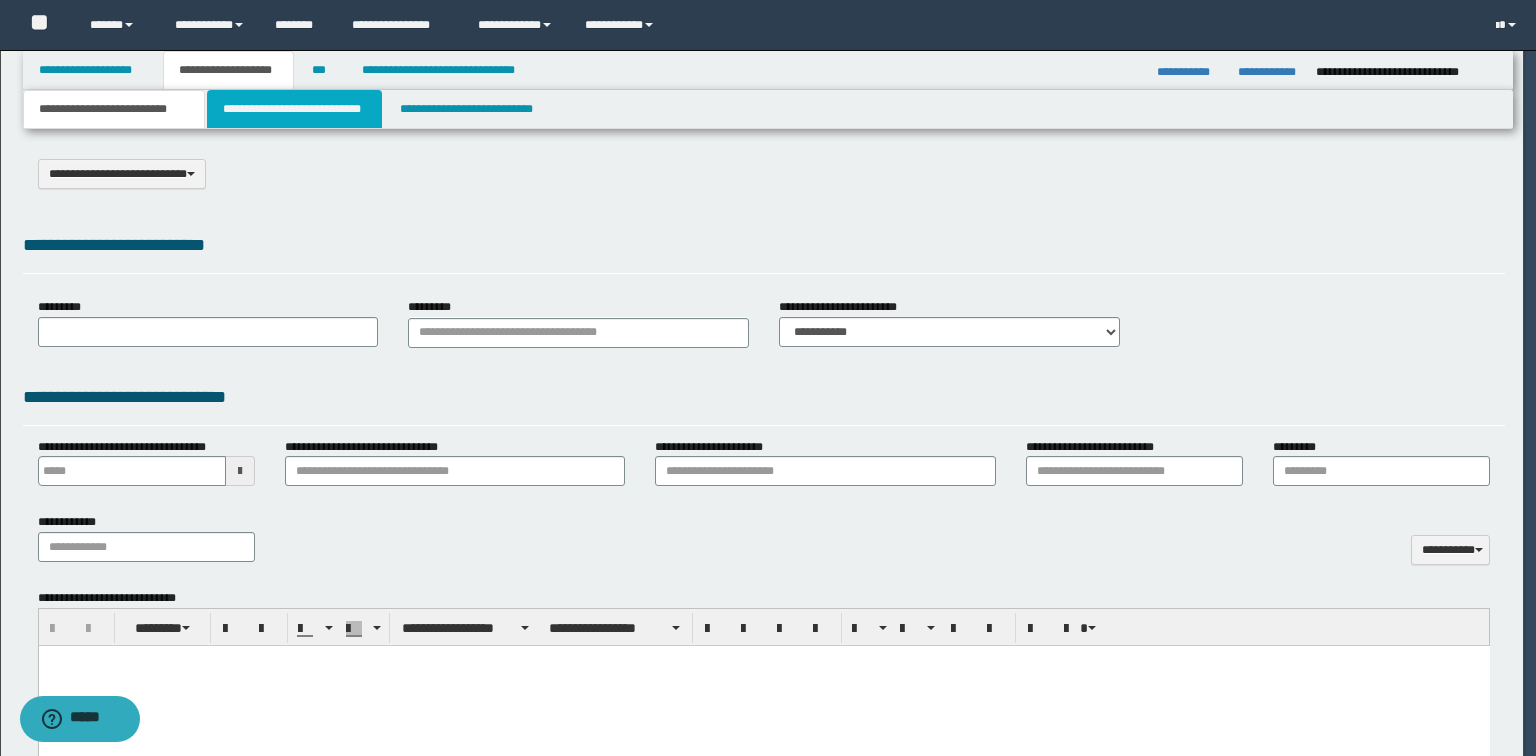 type on "**********" 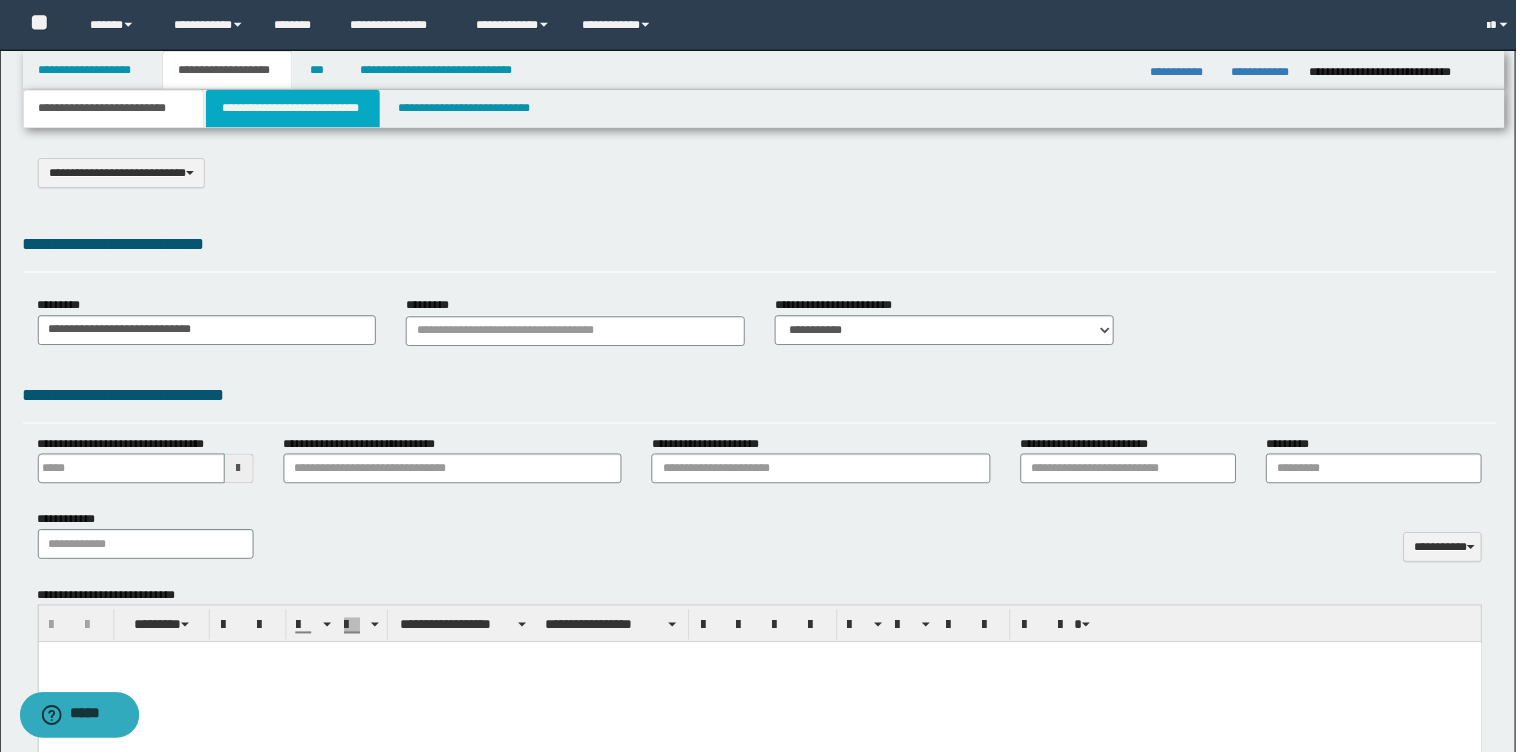 click on "**********" at bounding box center (294, 109) 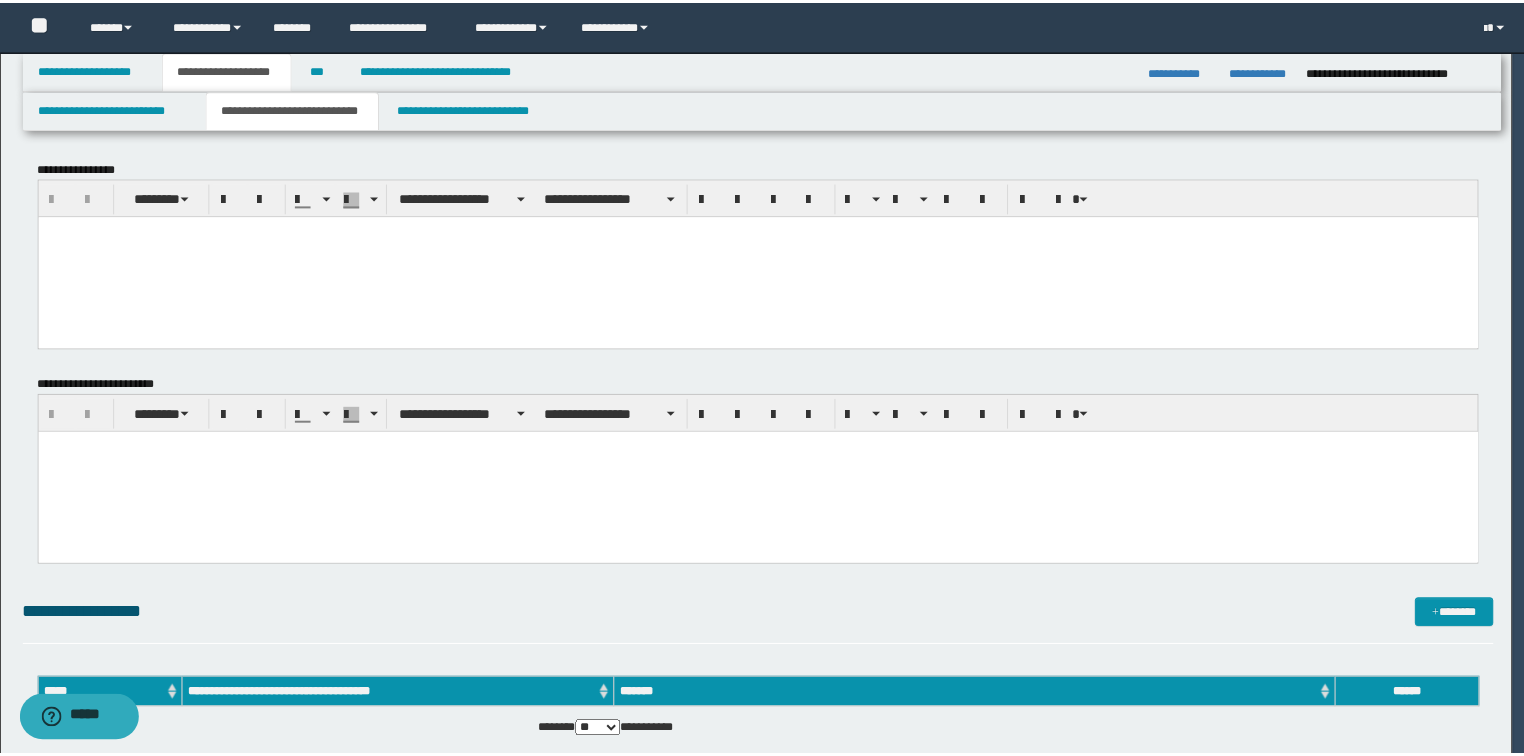 scroll, scrollTop: 0, scrollLeft: 0, axis: both 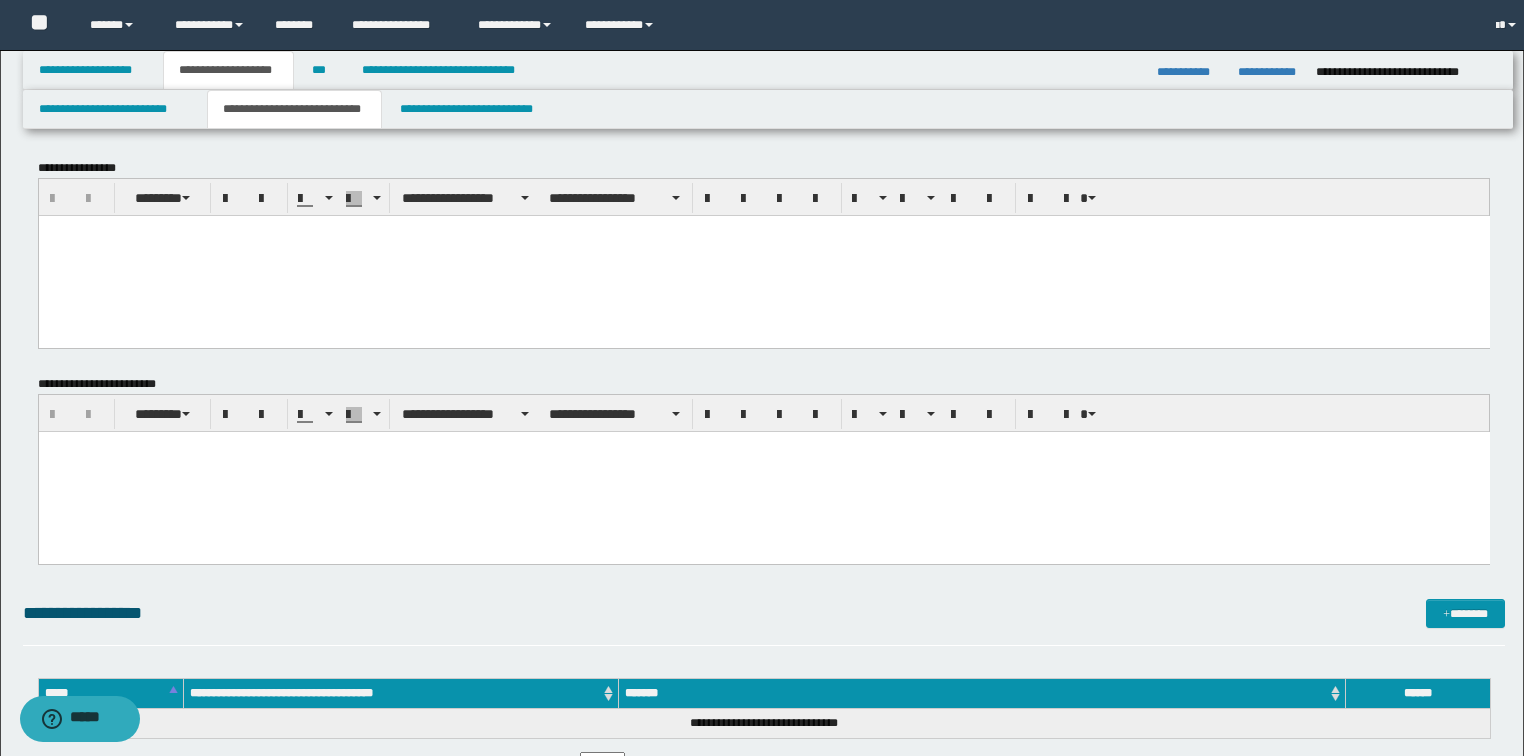 click at bounding box center [763, 255] 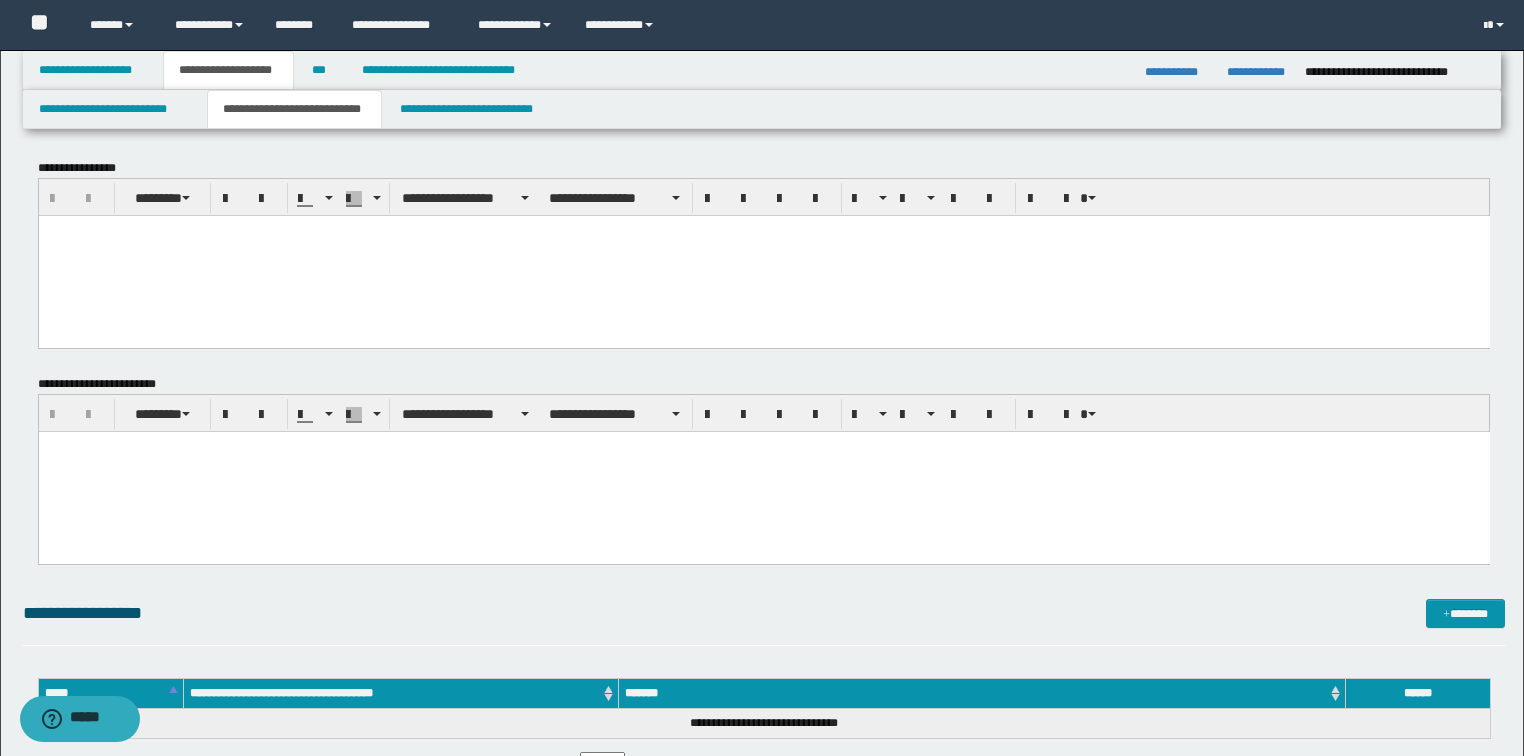 click at bounding box center [763, 255] 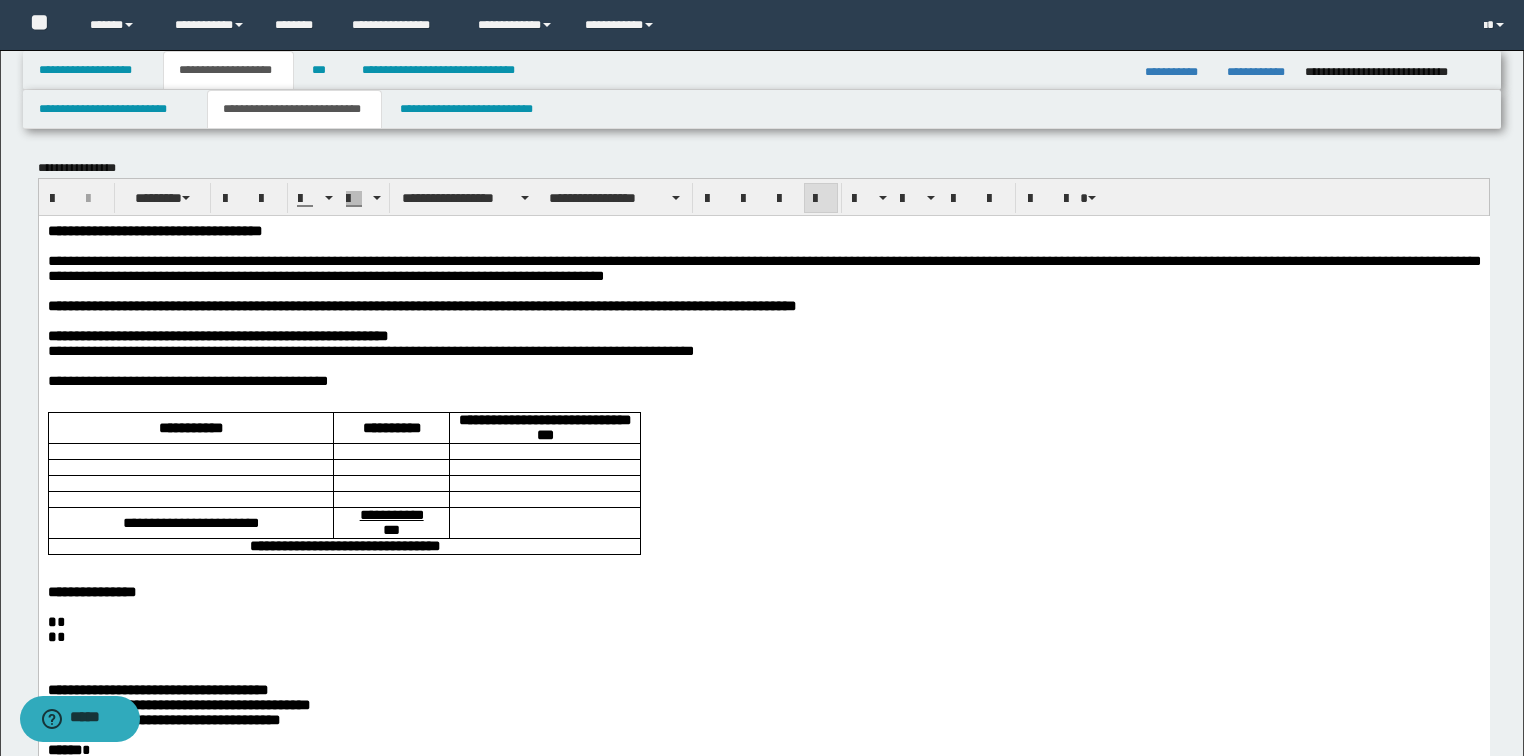 click on "**********" at bounding box center [154, 230] 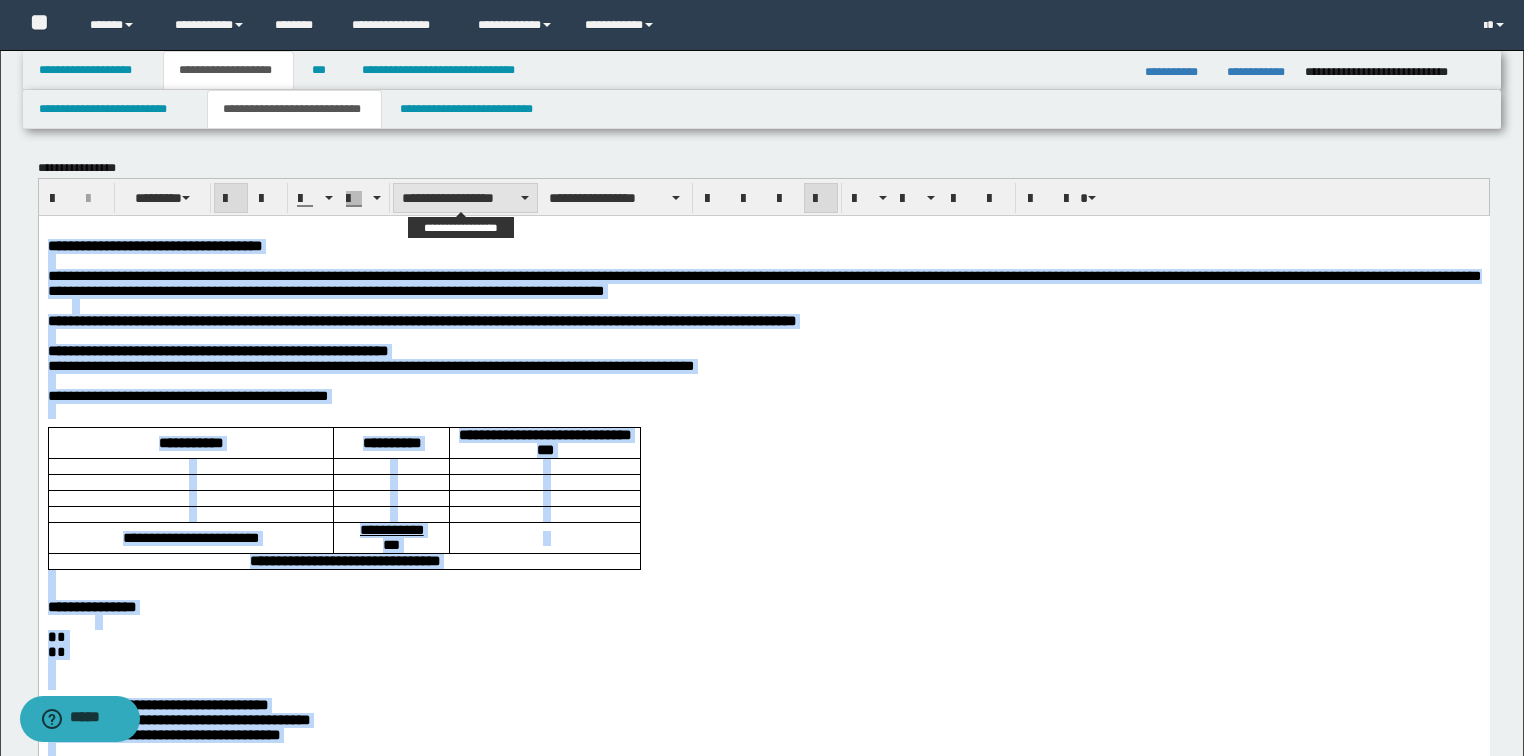click on "**********" at bounding box center (465, 198) 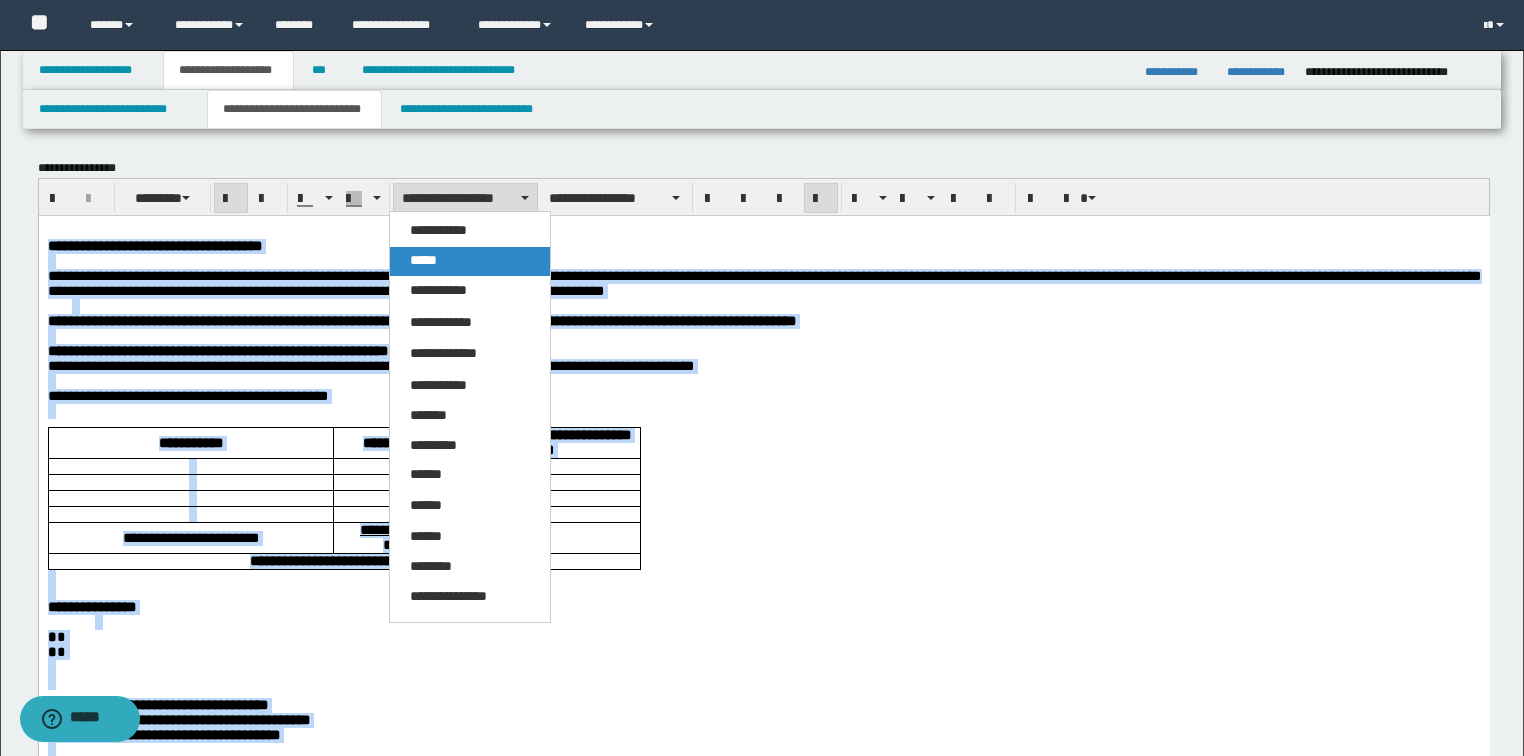 click on "*****" at bounding box center [470, 261] 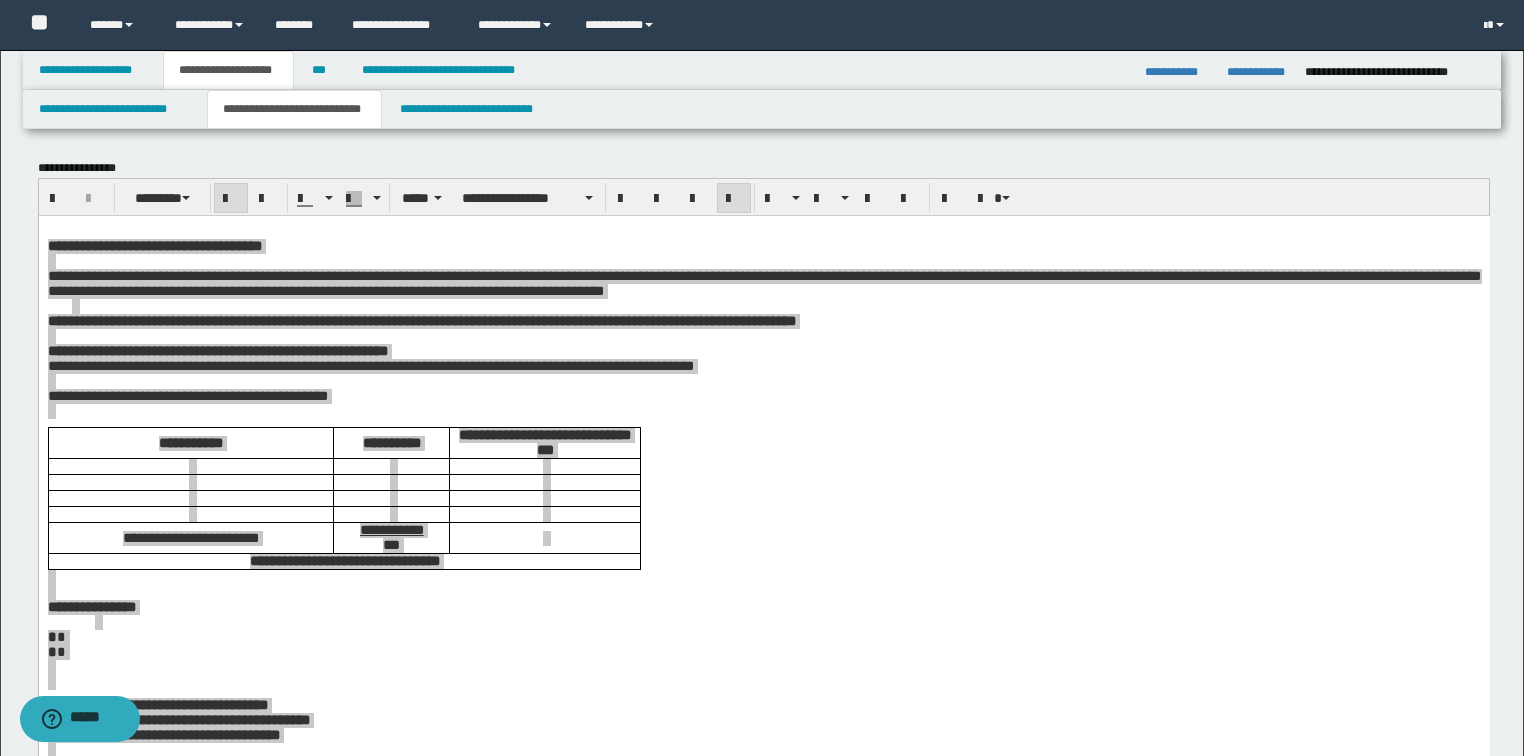 click at bounding box center [764, 842] 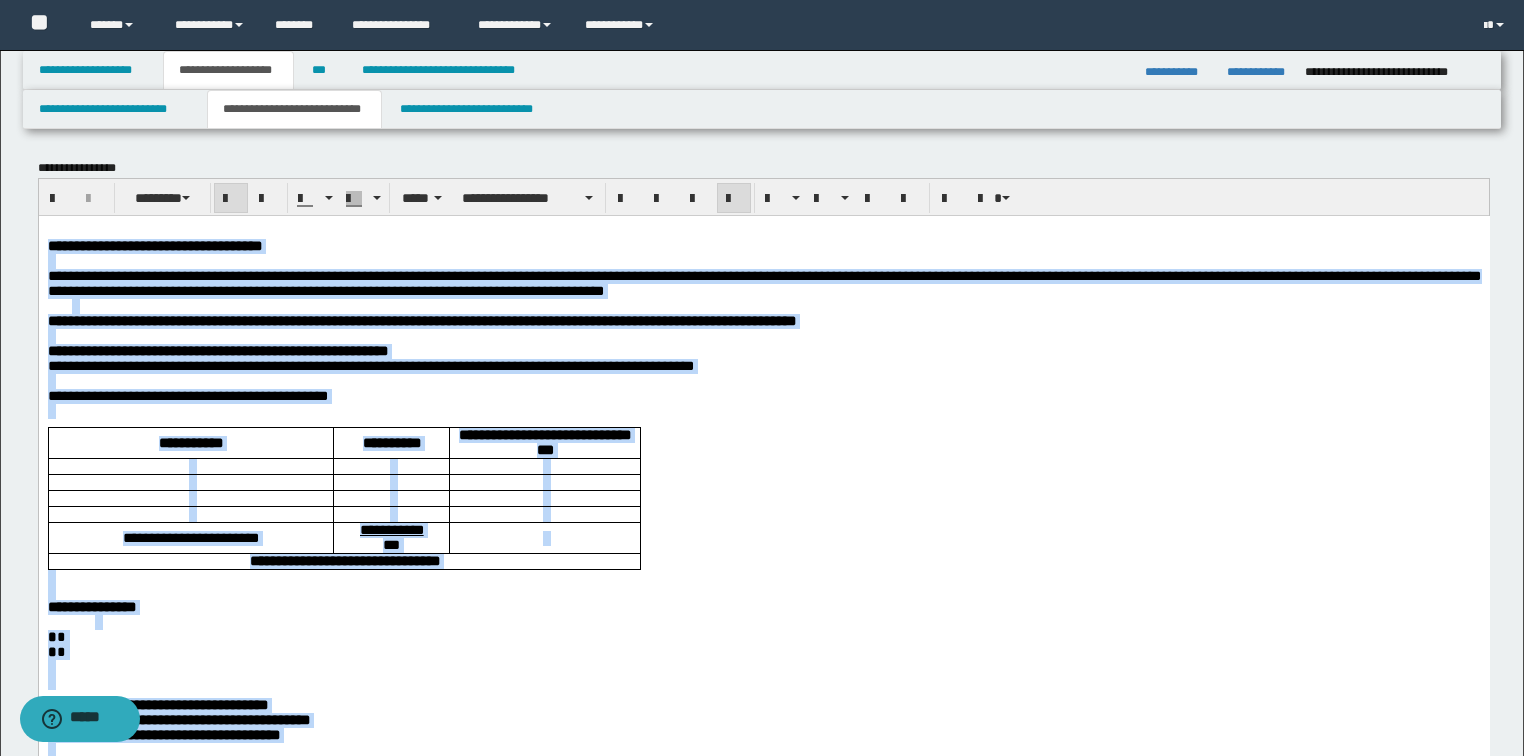 click on "**********" at bounding box center [763, 282] 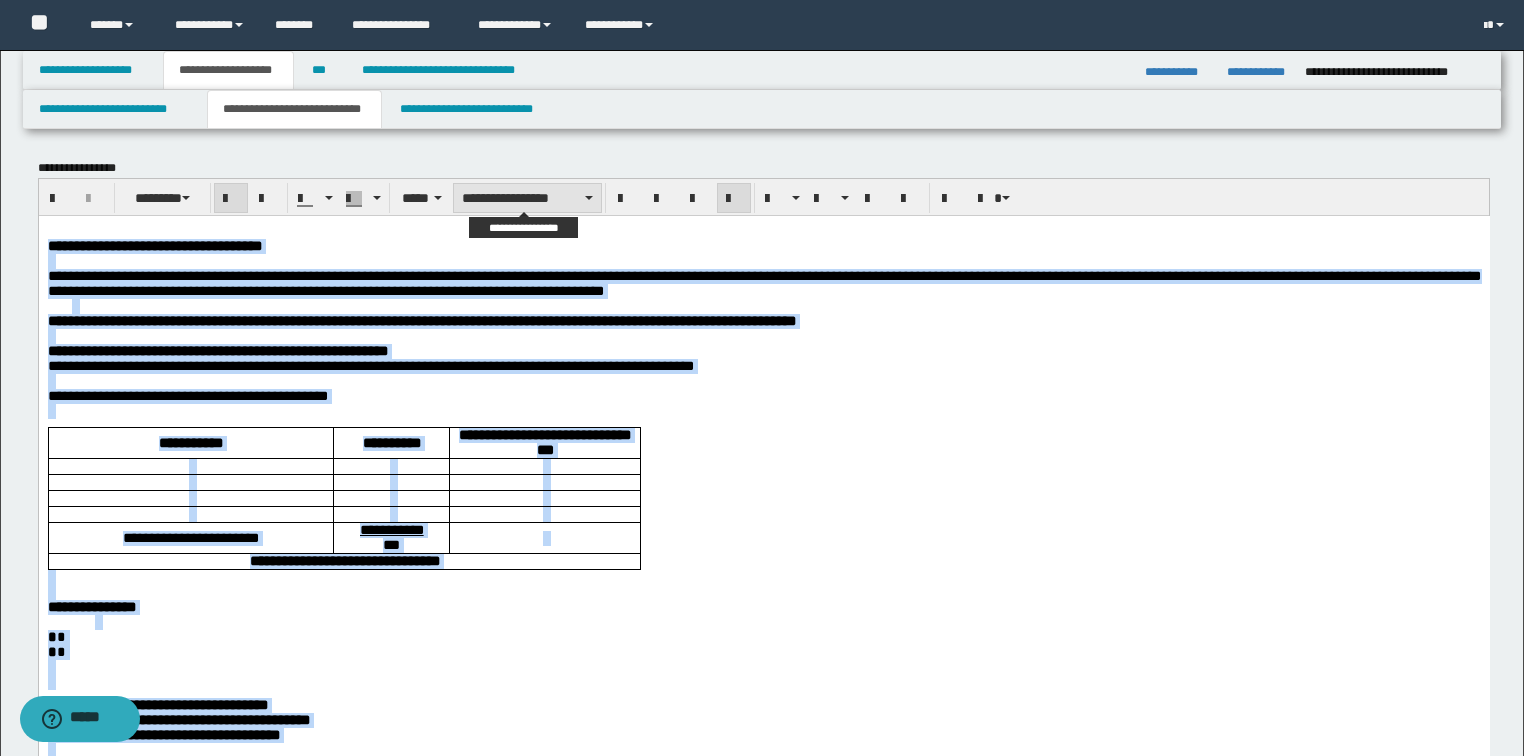 click on "**********" at bounding box center (527, 198) 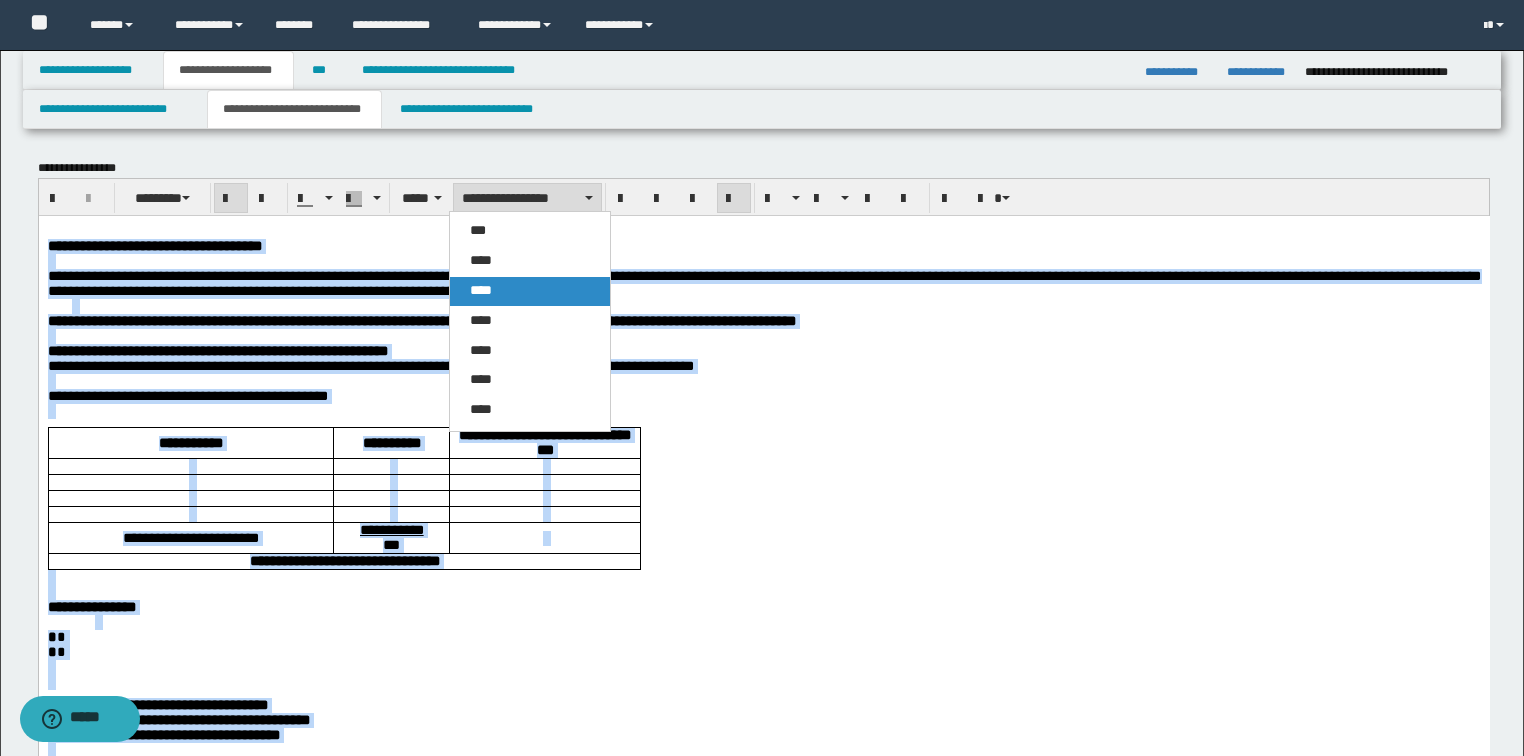 drag, startPoint x: 493, startPoint y: 277, endPoint x: 453, endPoint y: 55, distance: 225.57481 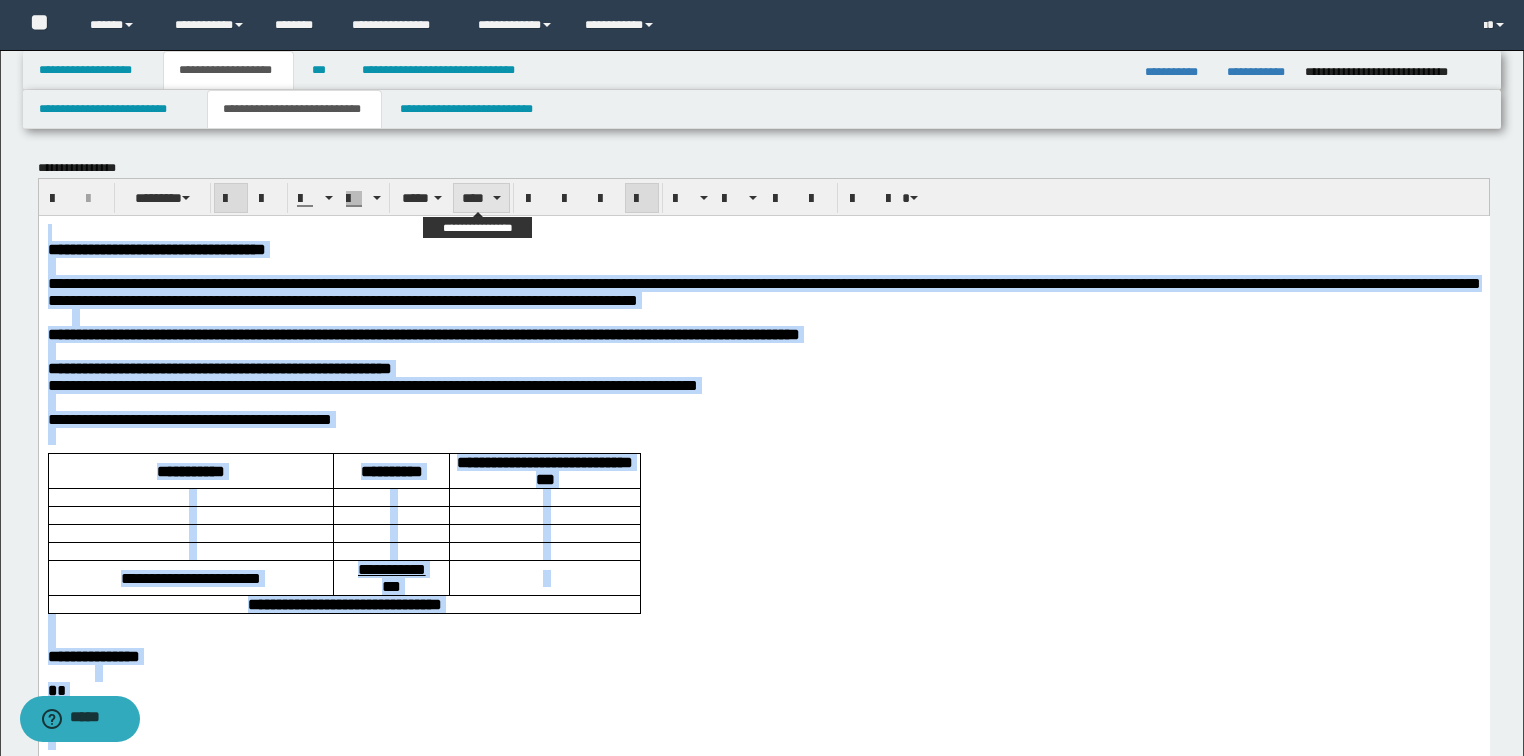 click on "****" at bounding box center [481, 198] 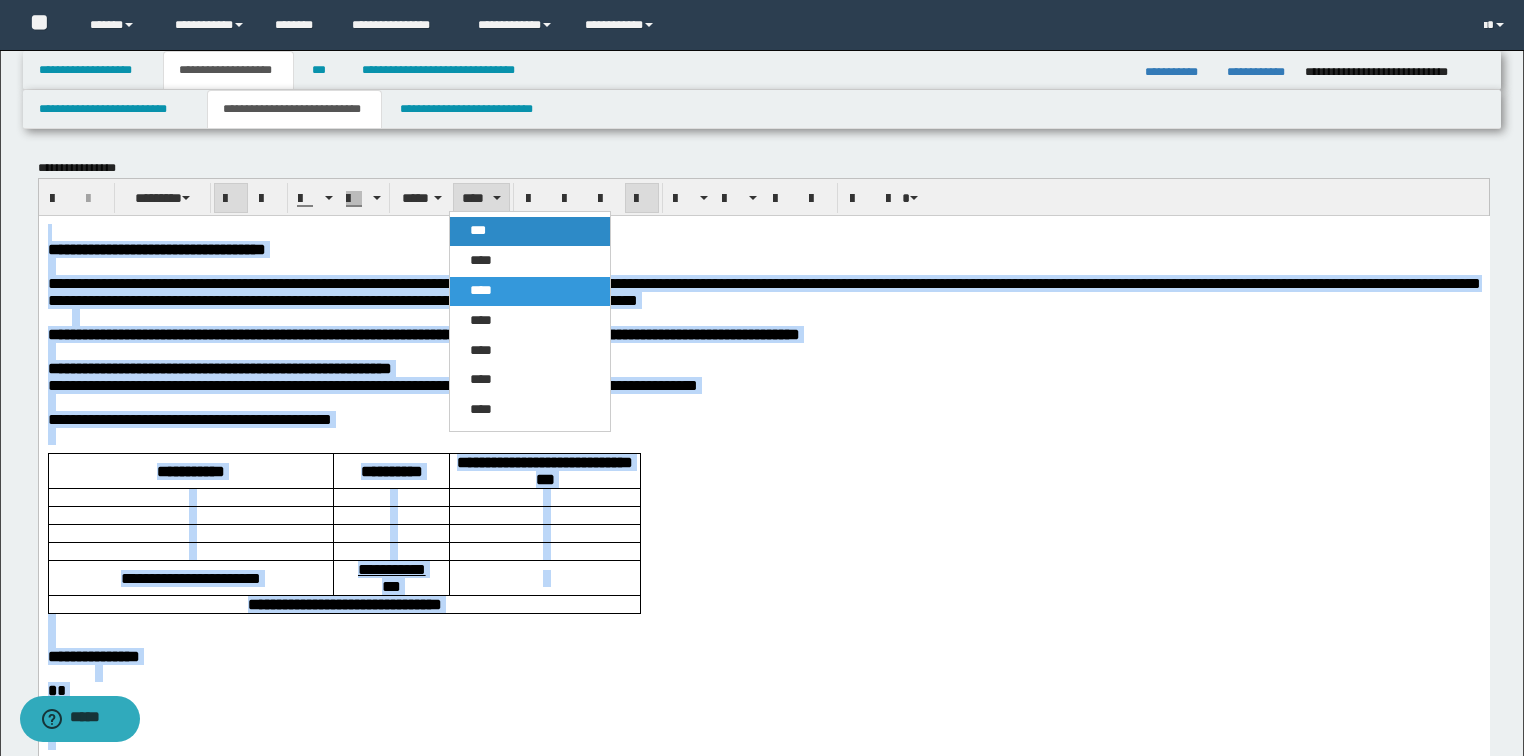 click on "***" at bounding box center [530, 231] 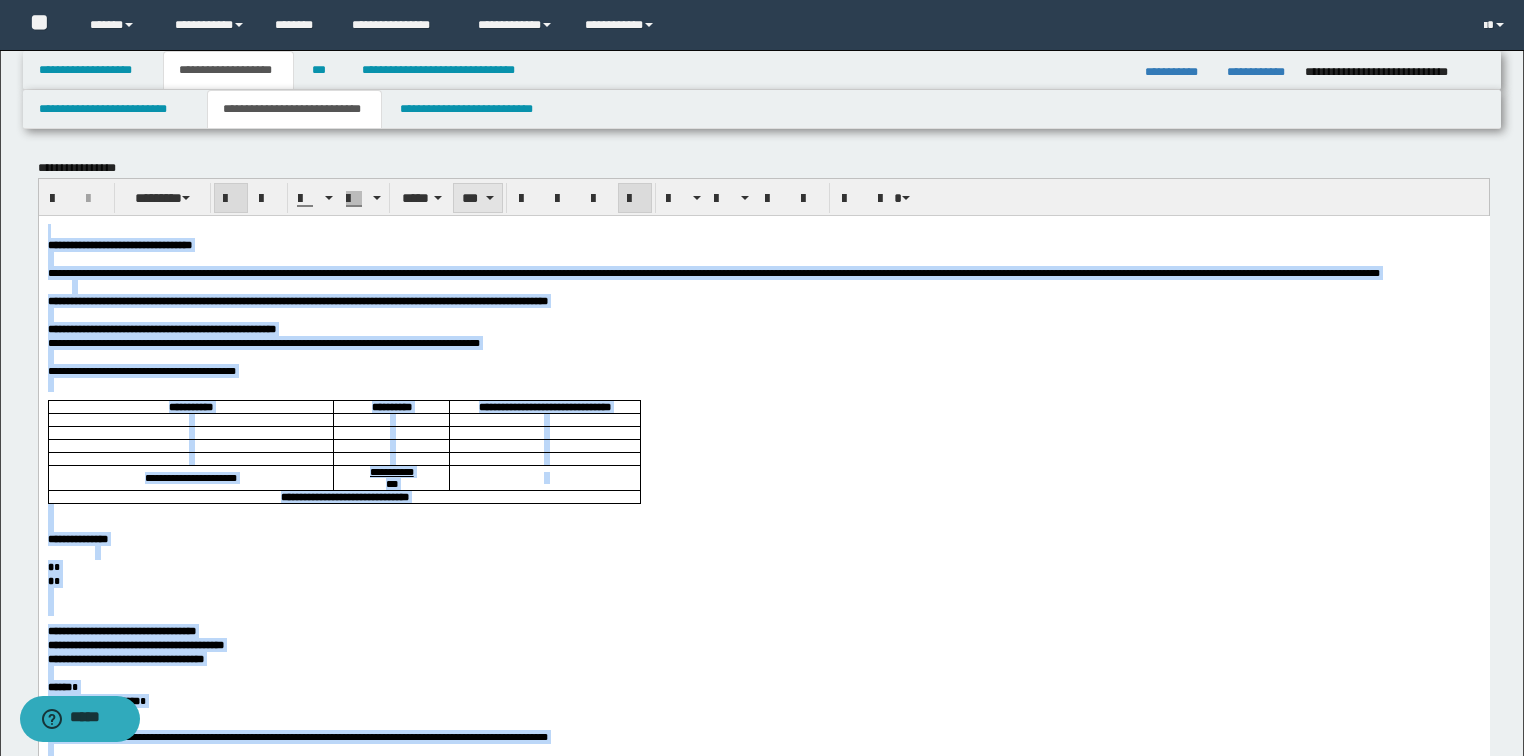 click on "***" at bounding box center (477, 198) 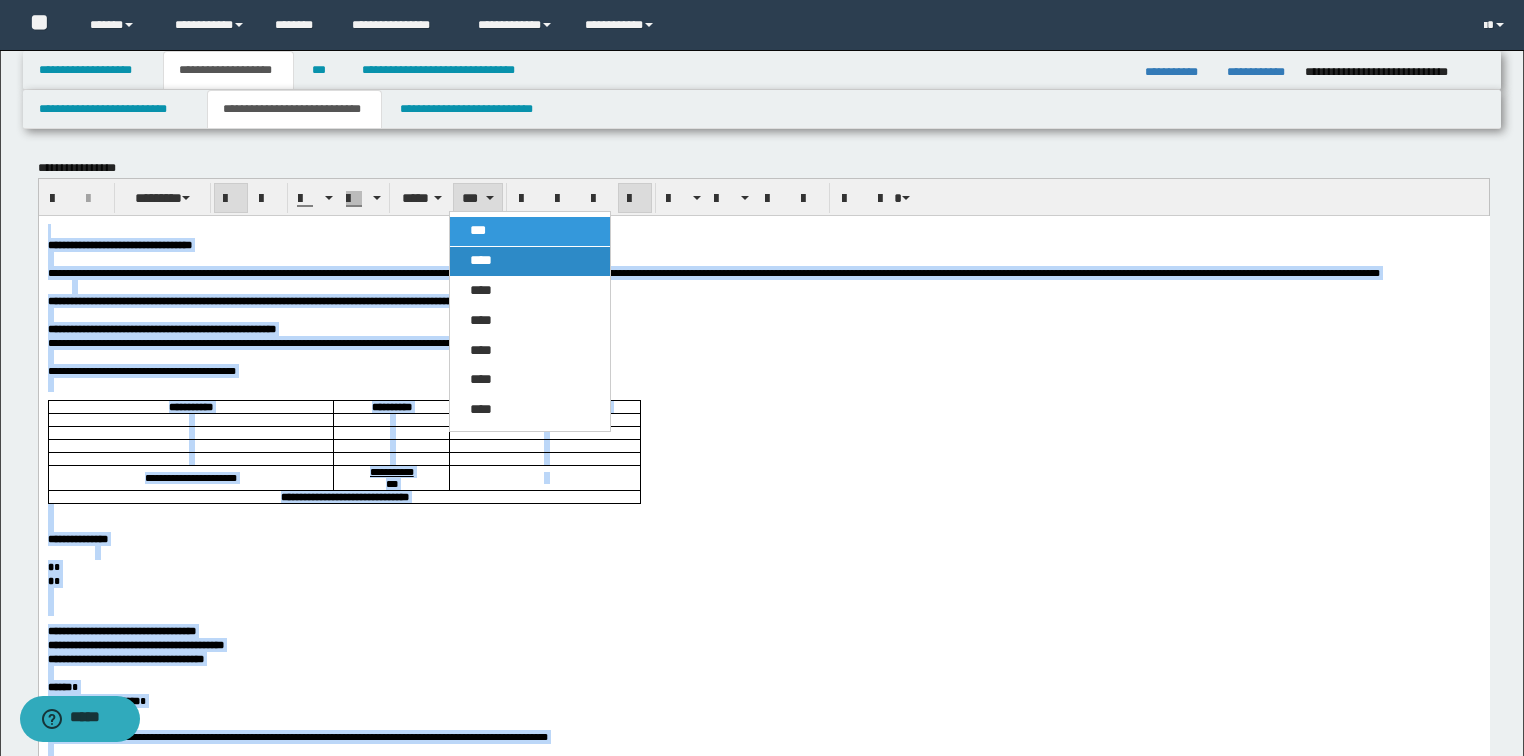 drag, startPoint x: 475, startPoint y: 254, endPoint x: 437, endPoint y: 39, distance: 218.33232 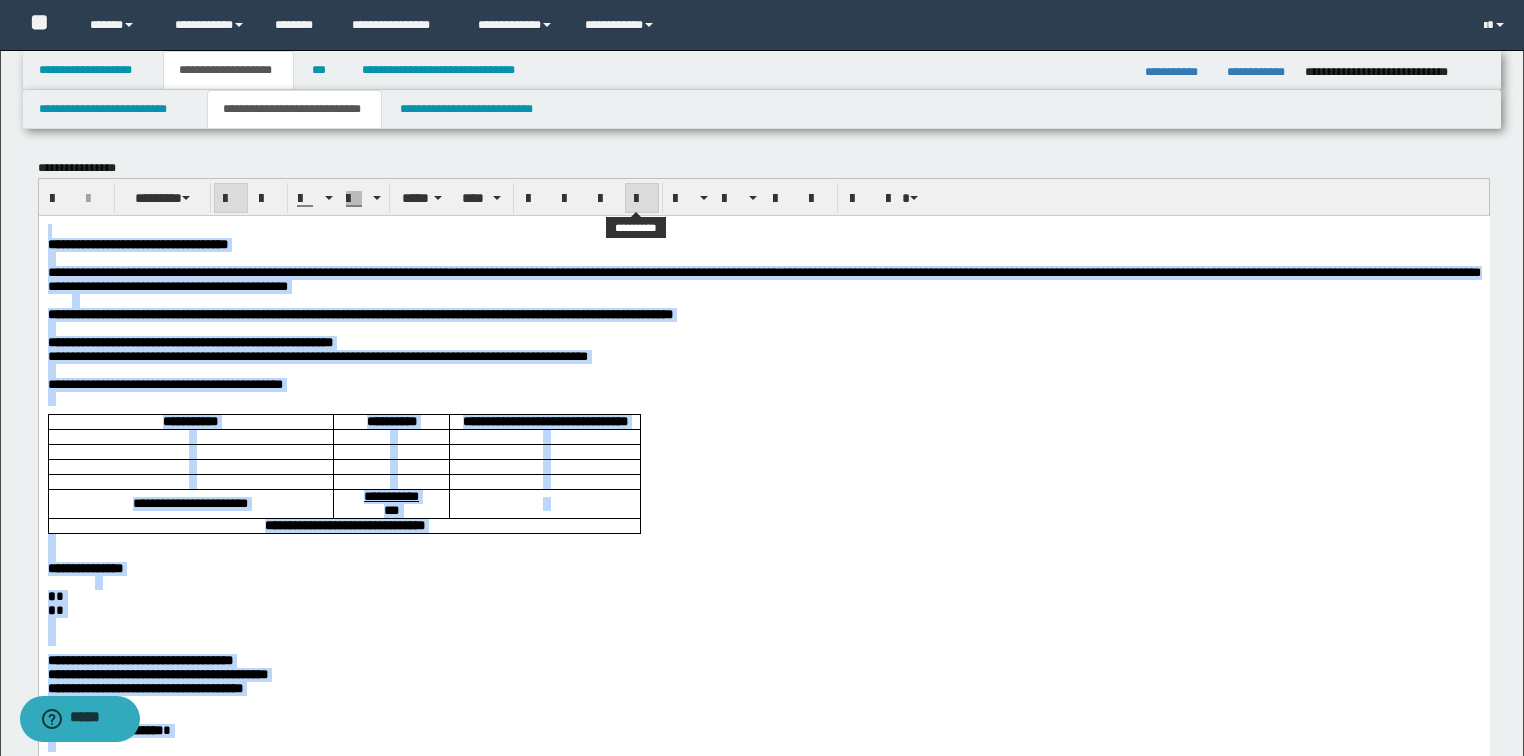 click at bounding box center [642, 198] 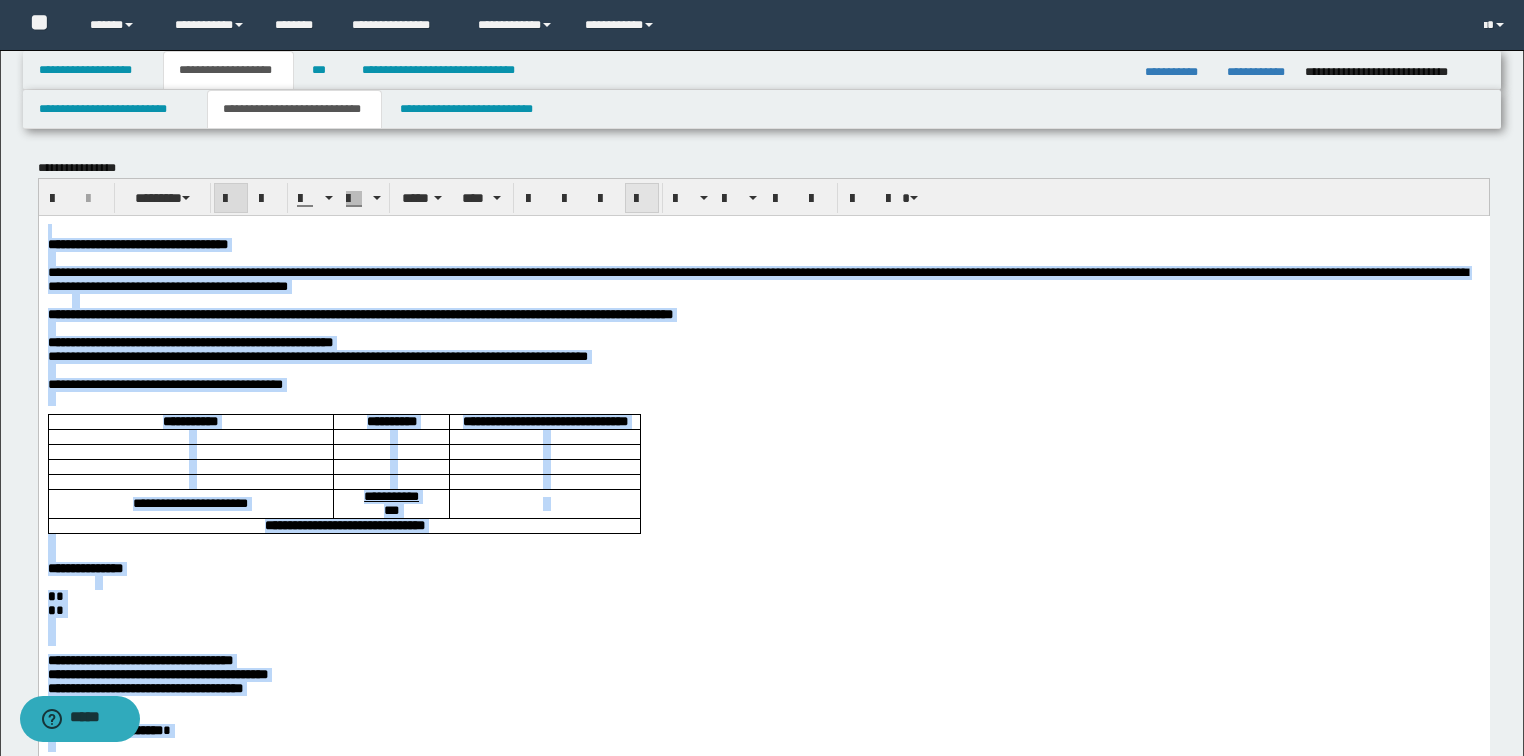 click at bounding box center (642, 198) 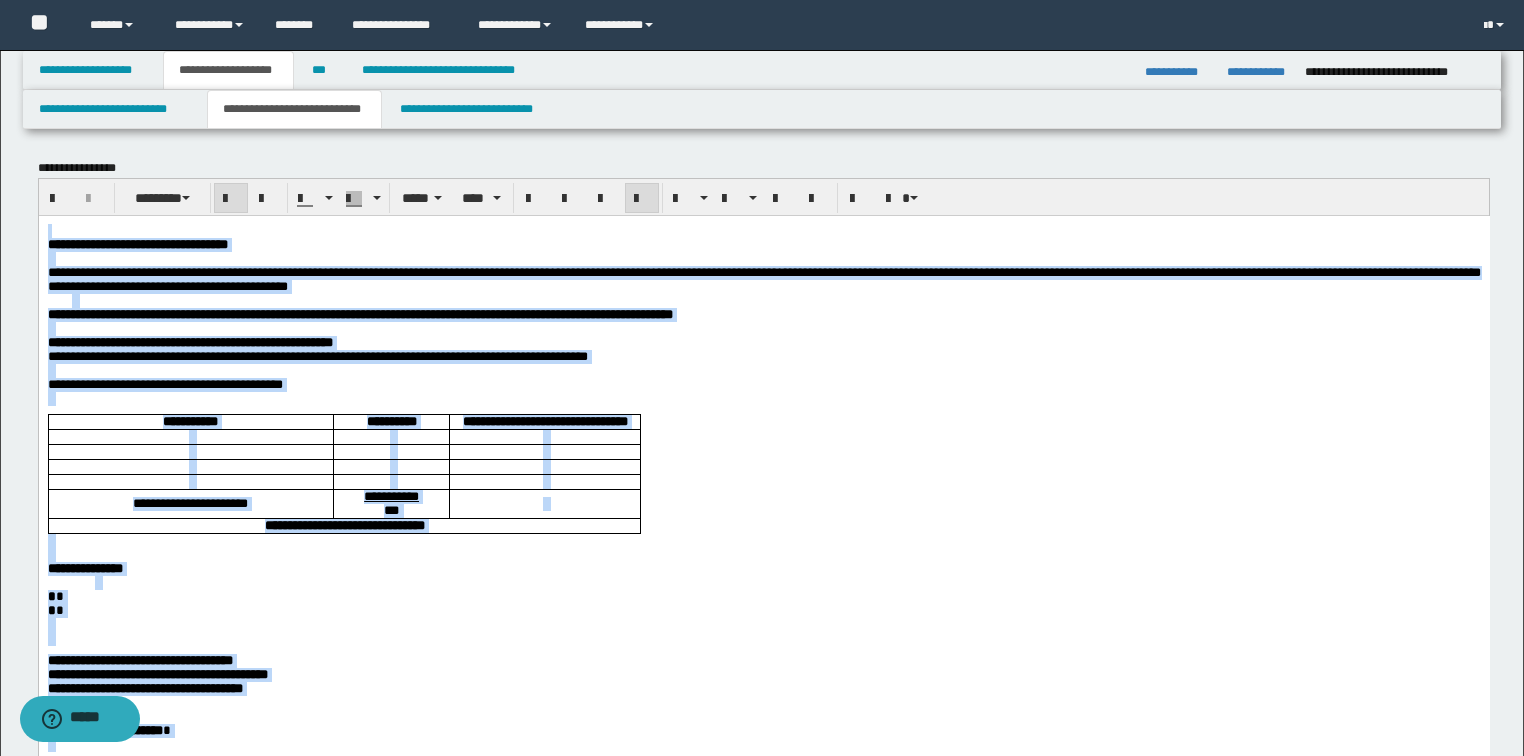 click at bounding box center (642, 198) 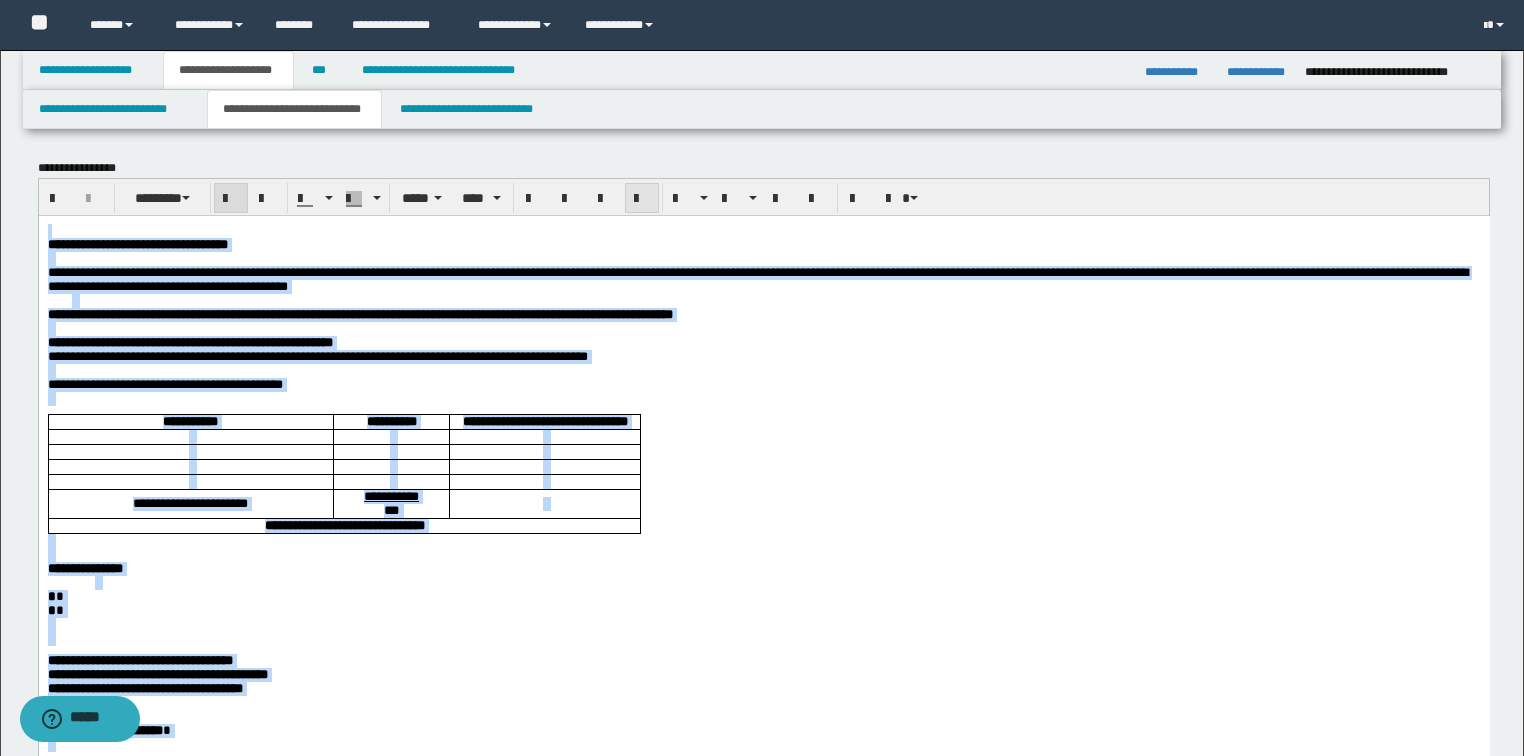 click at bounding box center [642, 199] 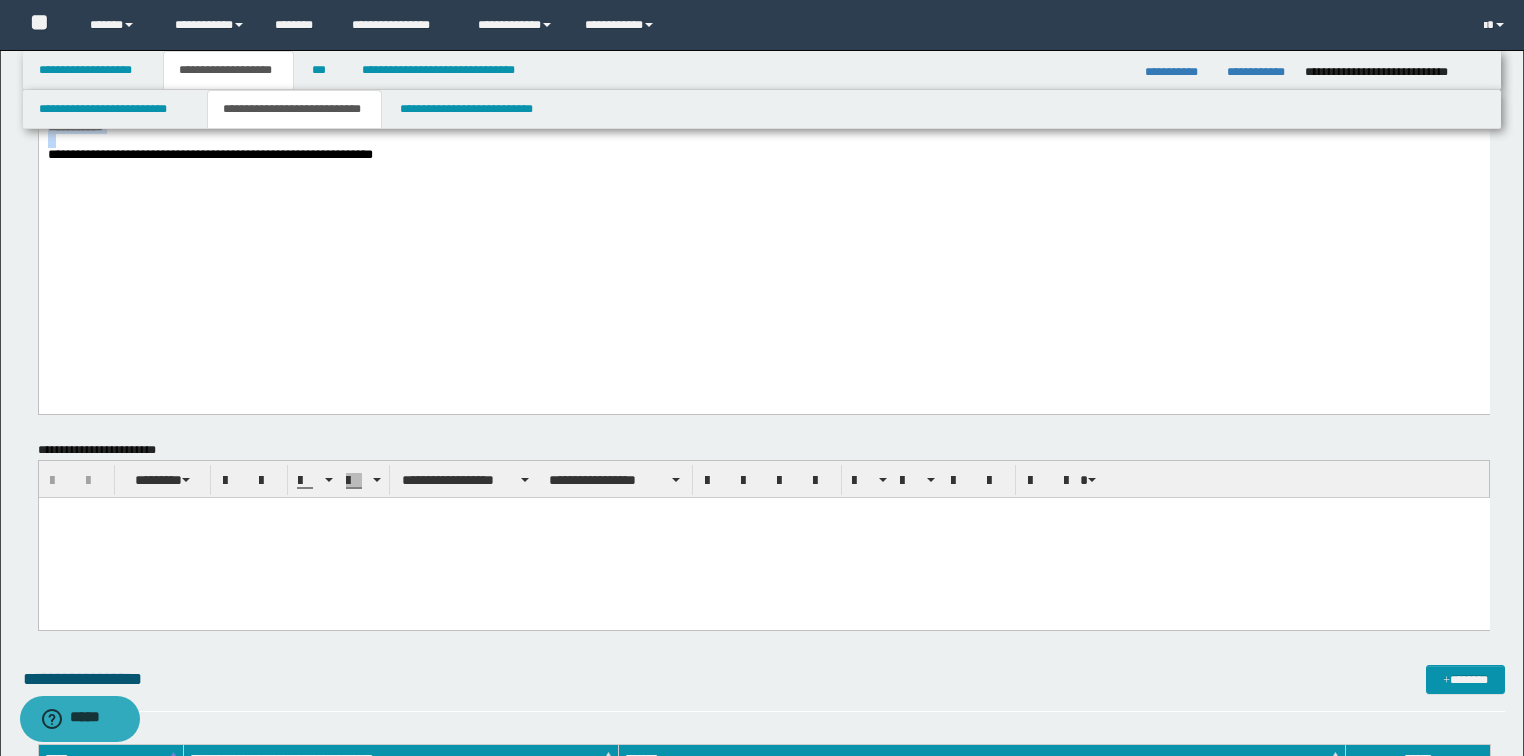 scroll, scrollTop: 960, scrollLeft: 0, axis: vertical 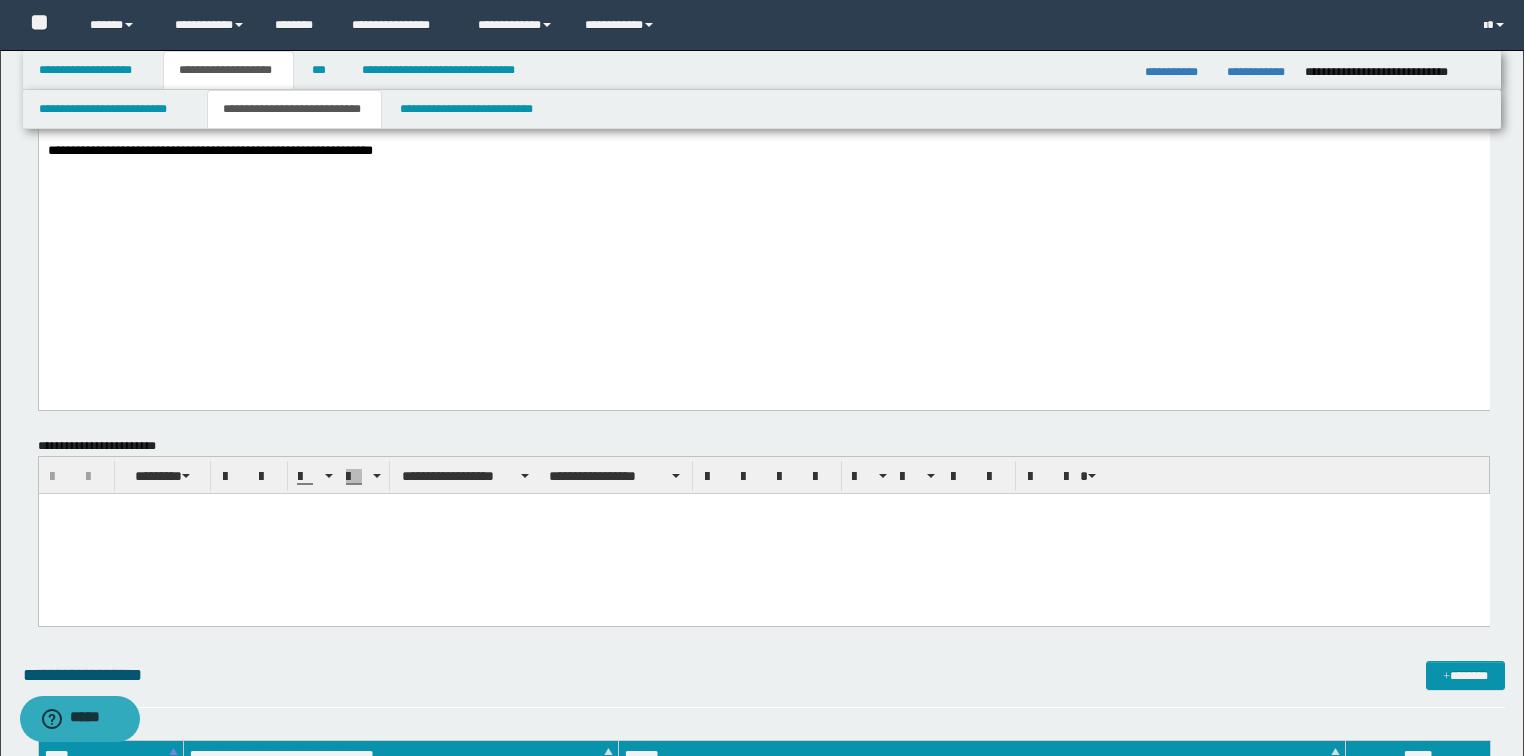click on "**********" at bounding box center (763, -260) 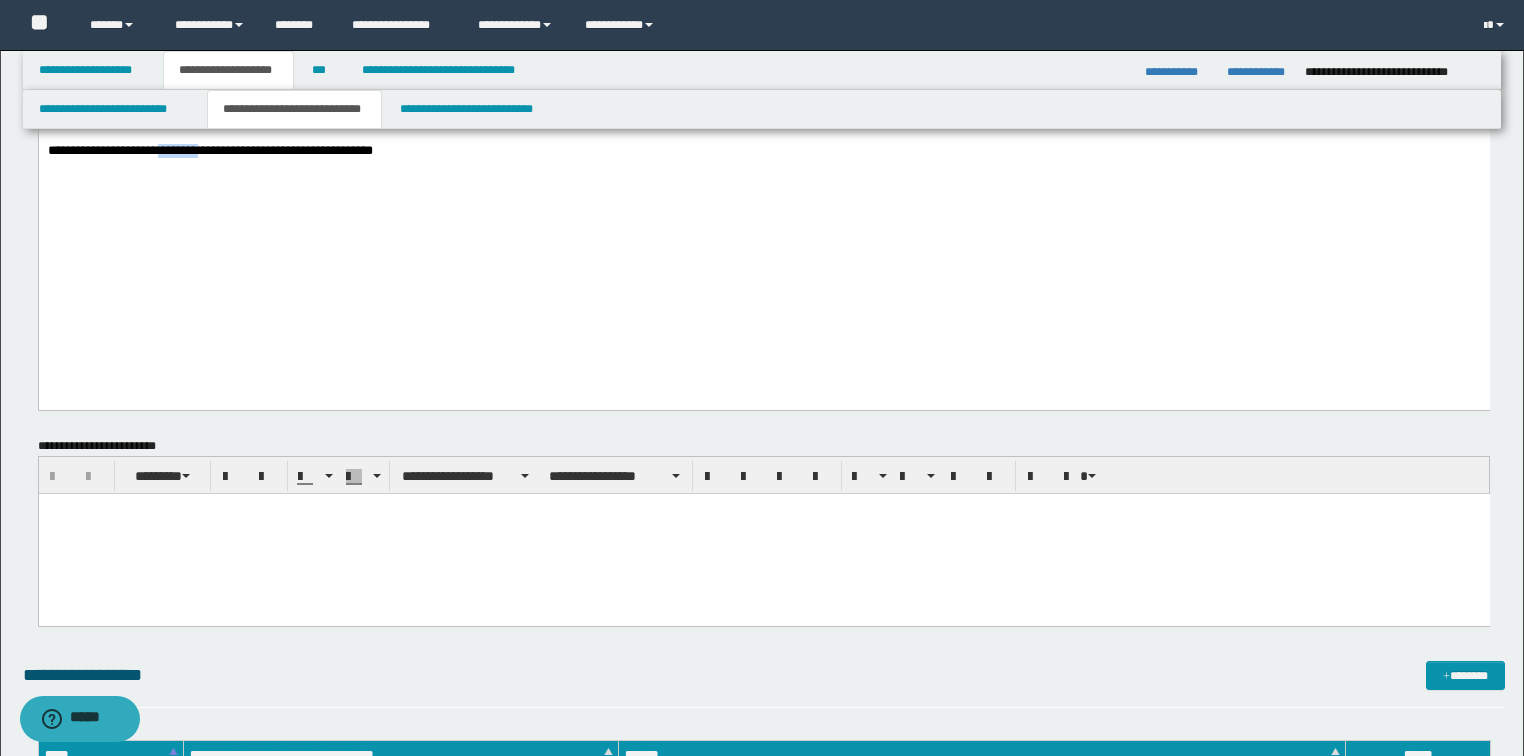 click on "**********" at bounding box center [209, 150] 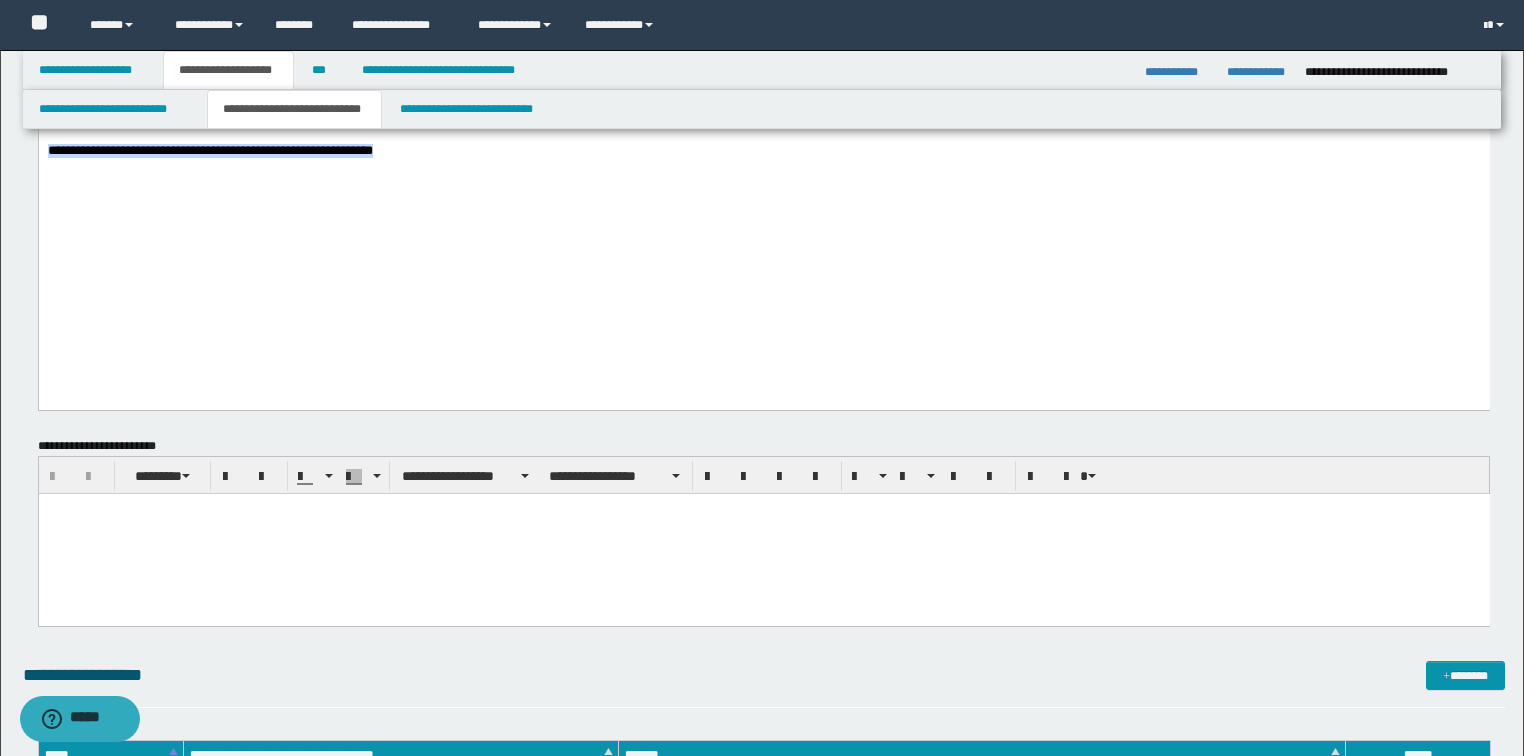 click on "**********" at bounding box center [209, 150] 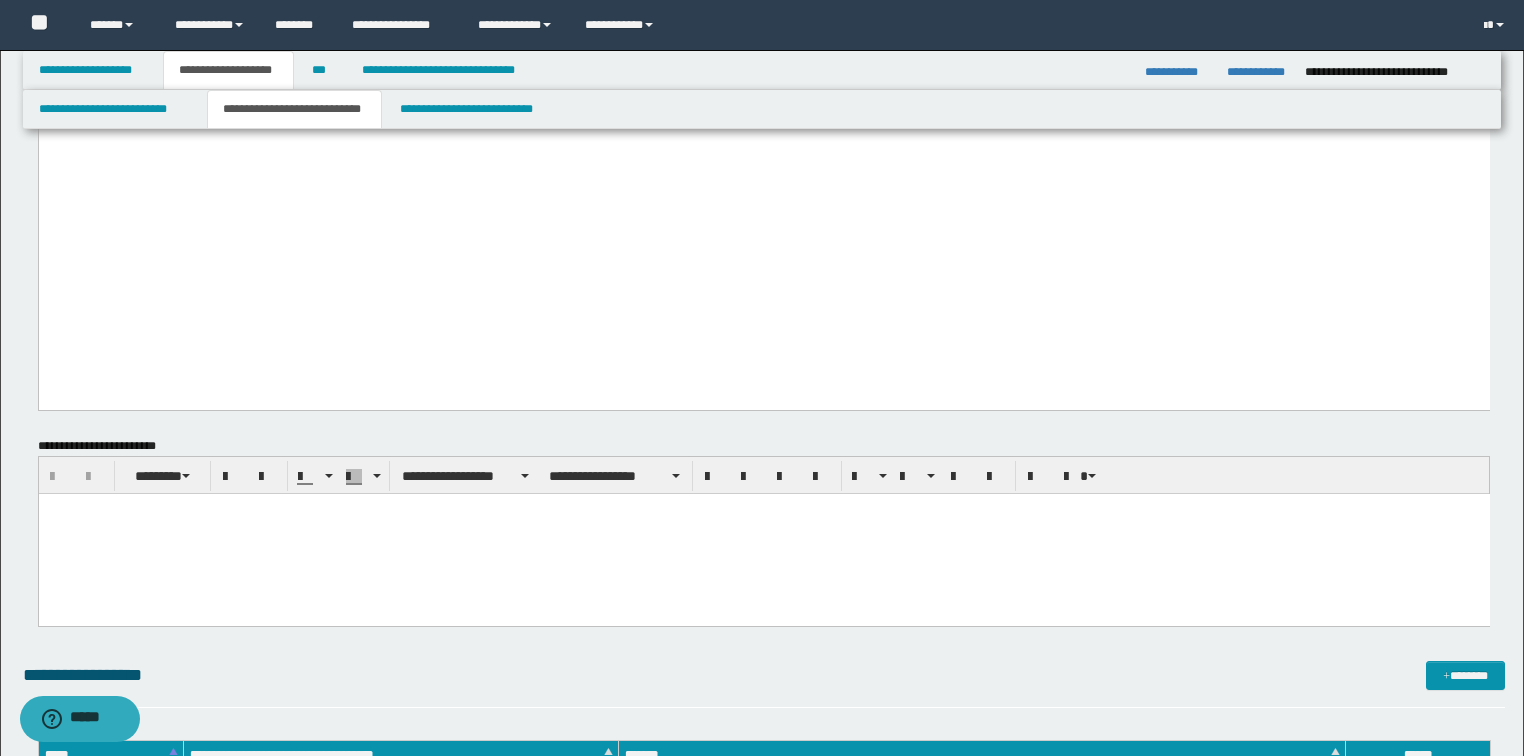 click at bounding box center (763, 533) 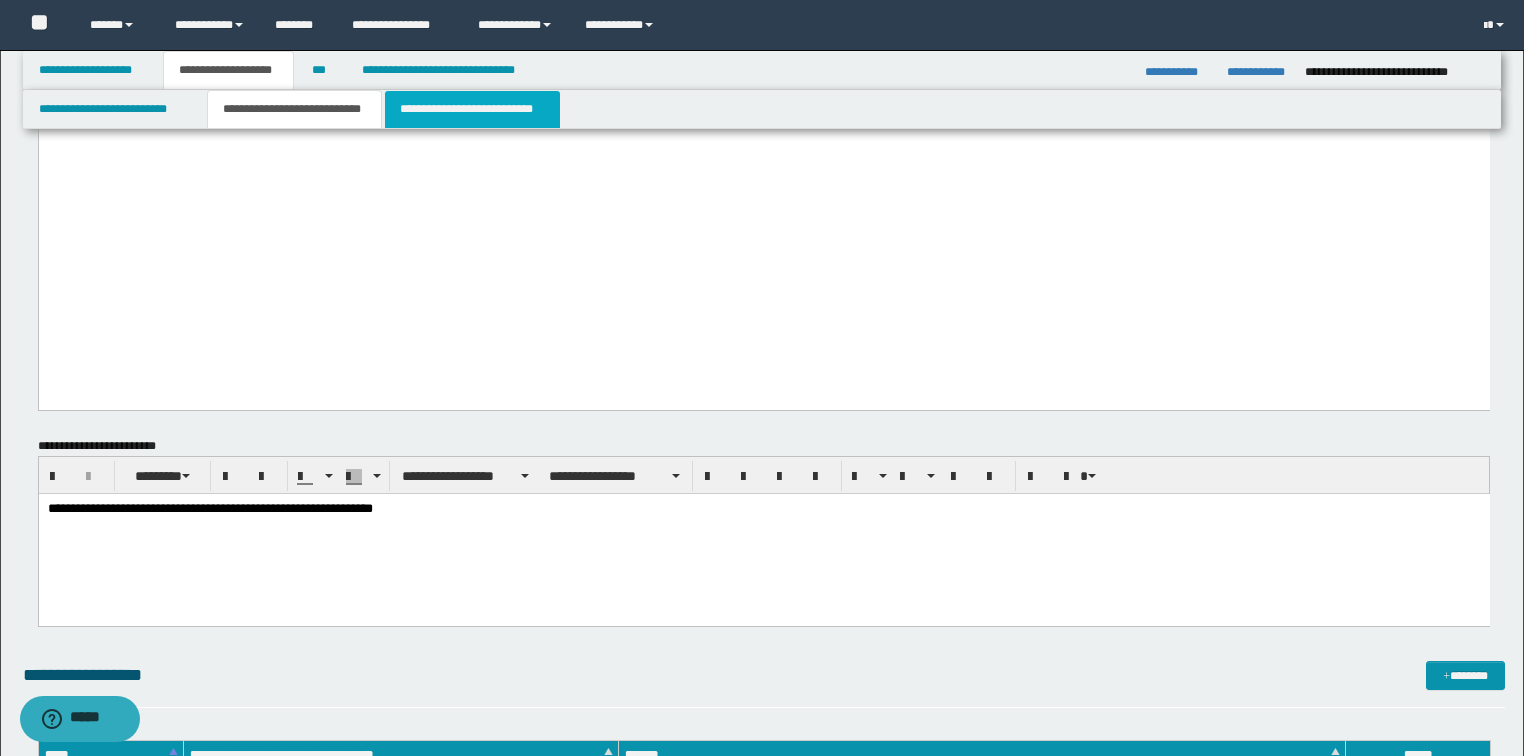 click on "**********" at bounding box center [472, 109] 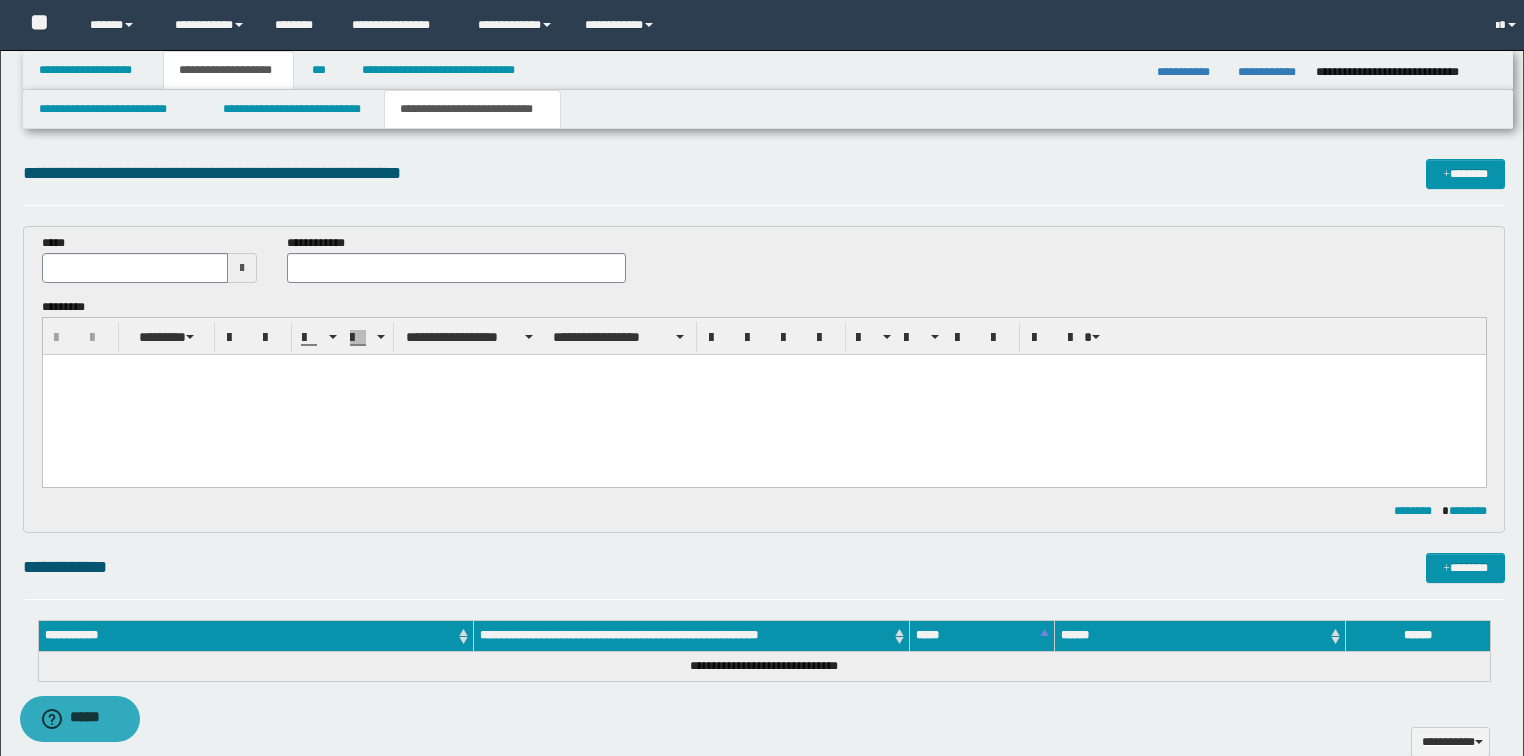 scroll, scrollTop: 0, scrollLeft: 0, axis: both 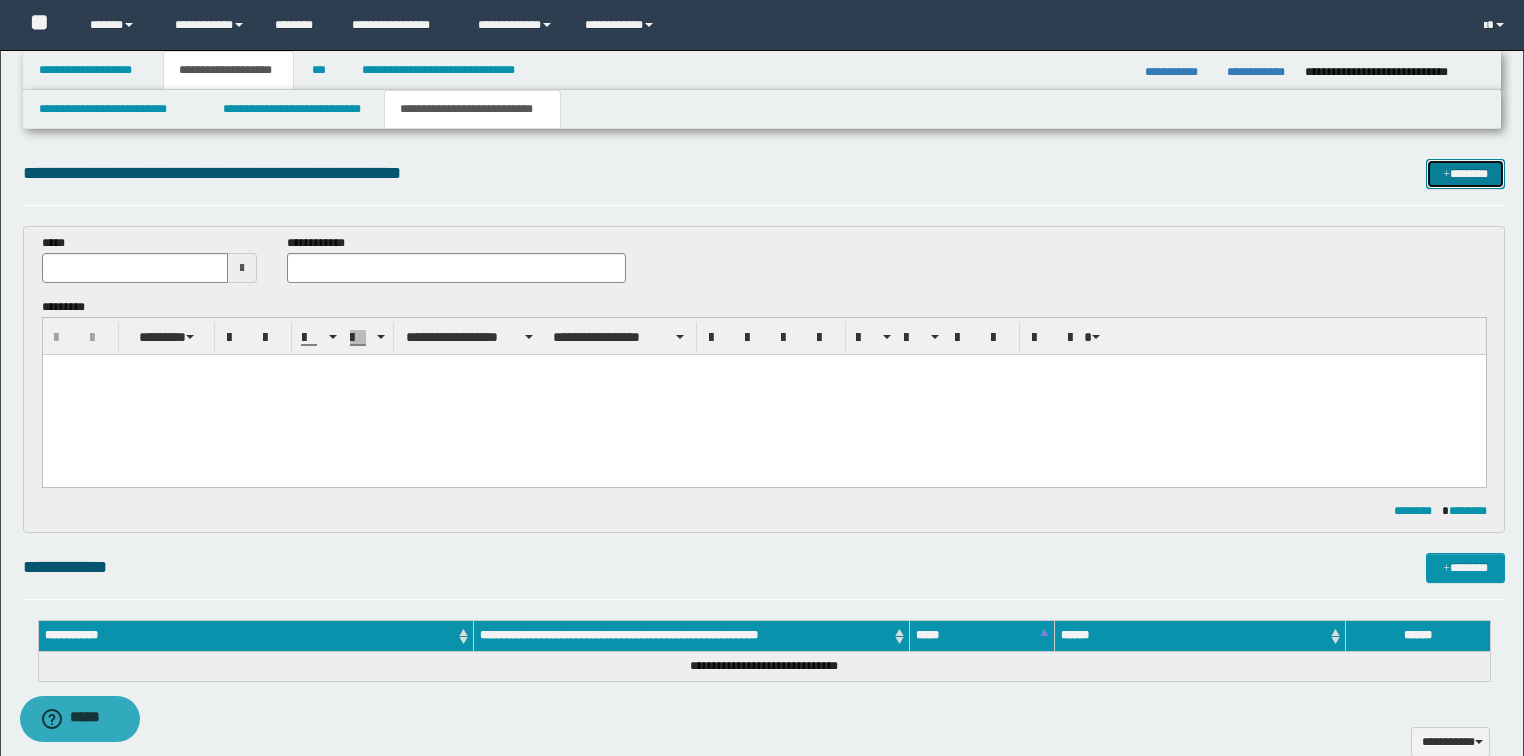 click on "*******" at bounding box center (1465, 174) 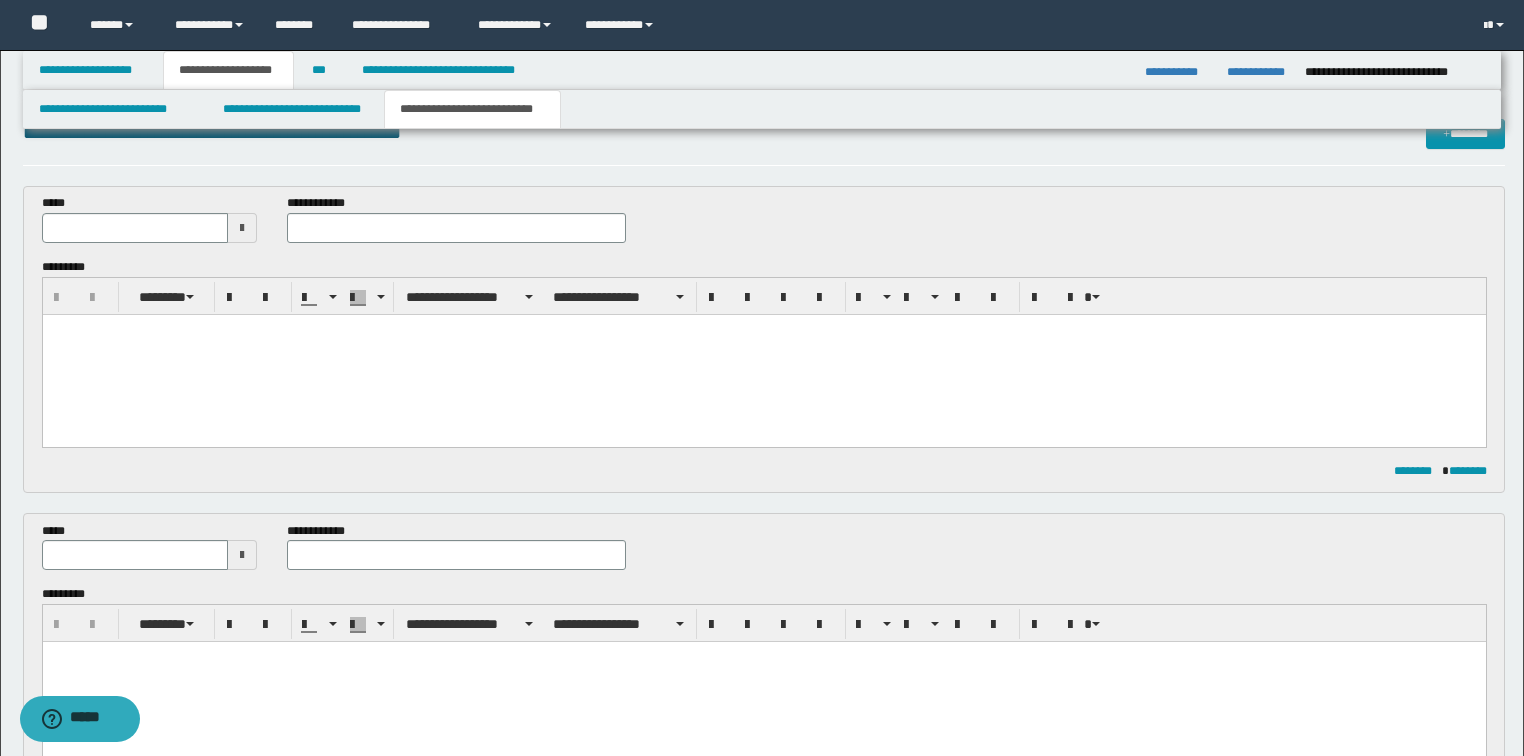 scroll, scrollTop: 0, scrollLeft: 0, axis: both 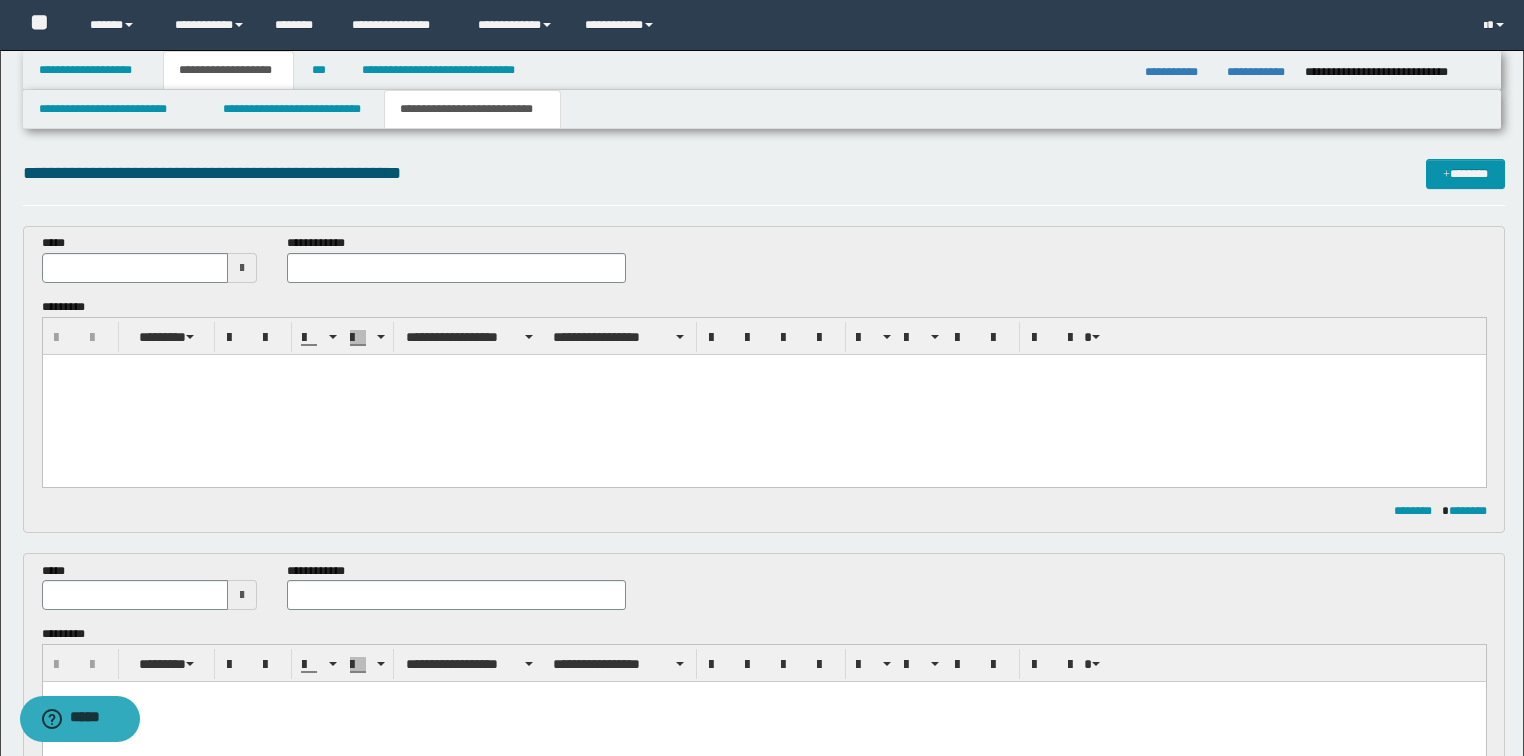 click at bounding box center (763, 394) 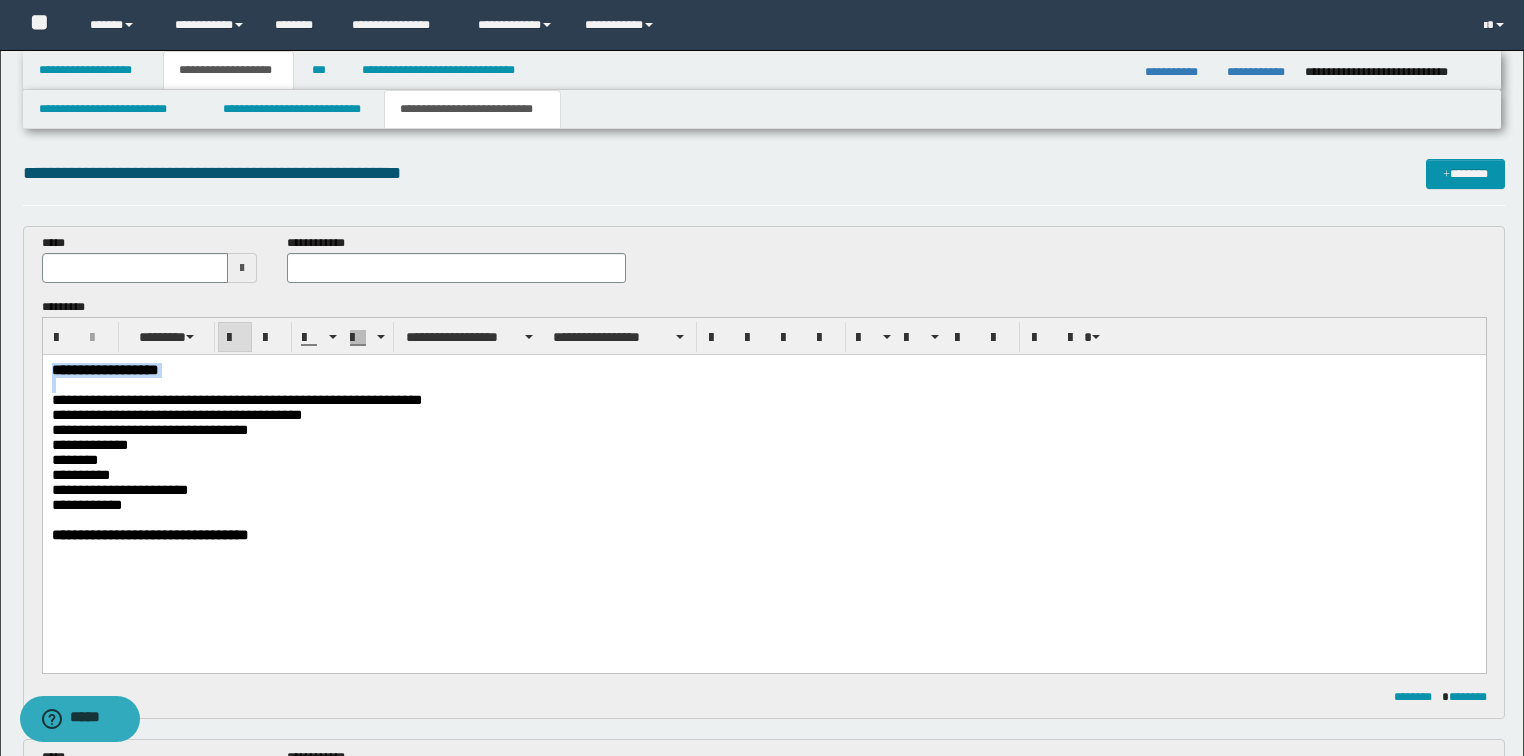 drag, startPoint x: 175, startPoint y: 389, endPoint x: 42, endPoint y: 730, distance: 366.01913 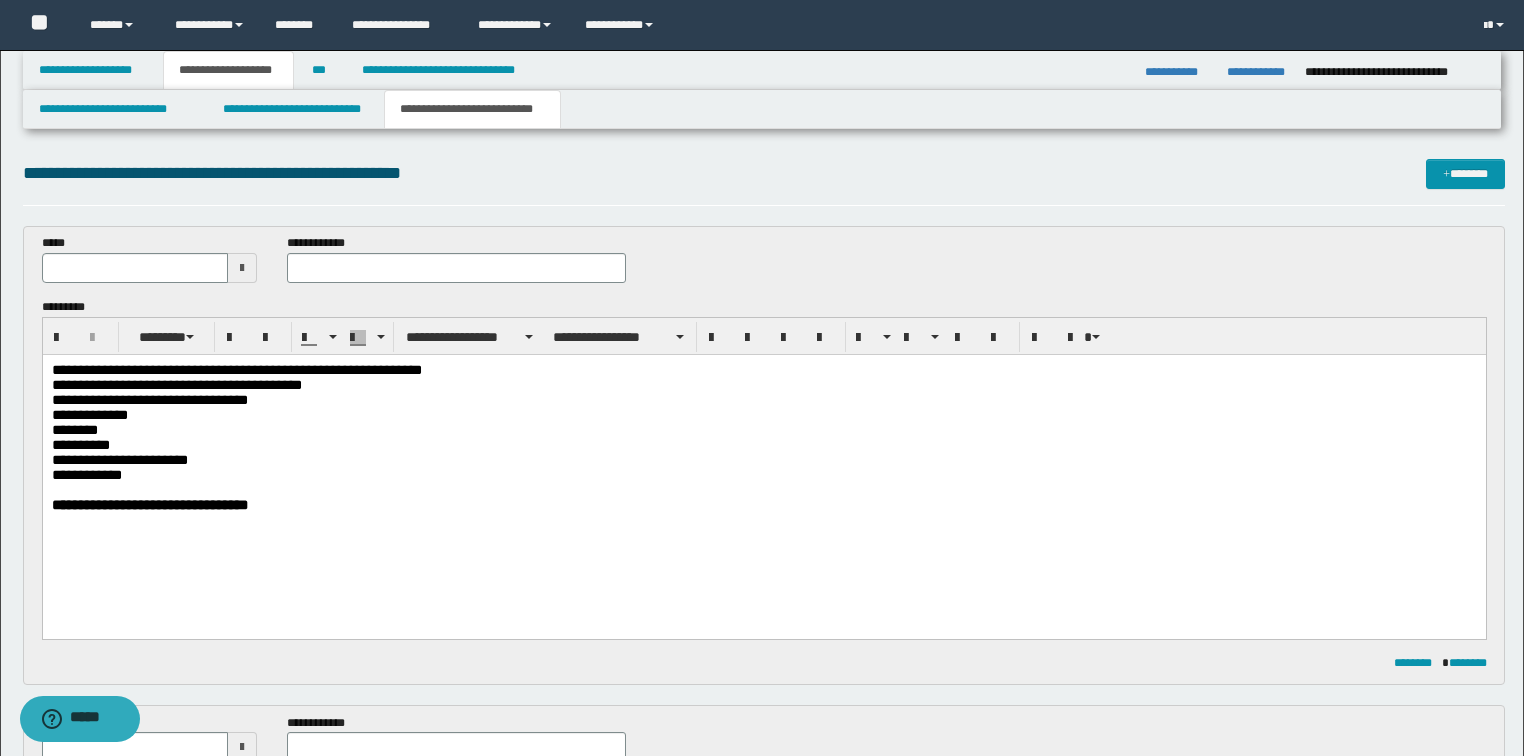 click at bounding box center [456, 268] 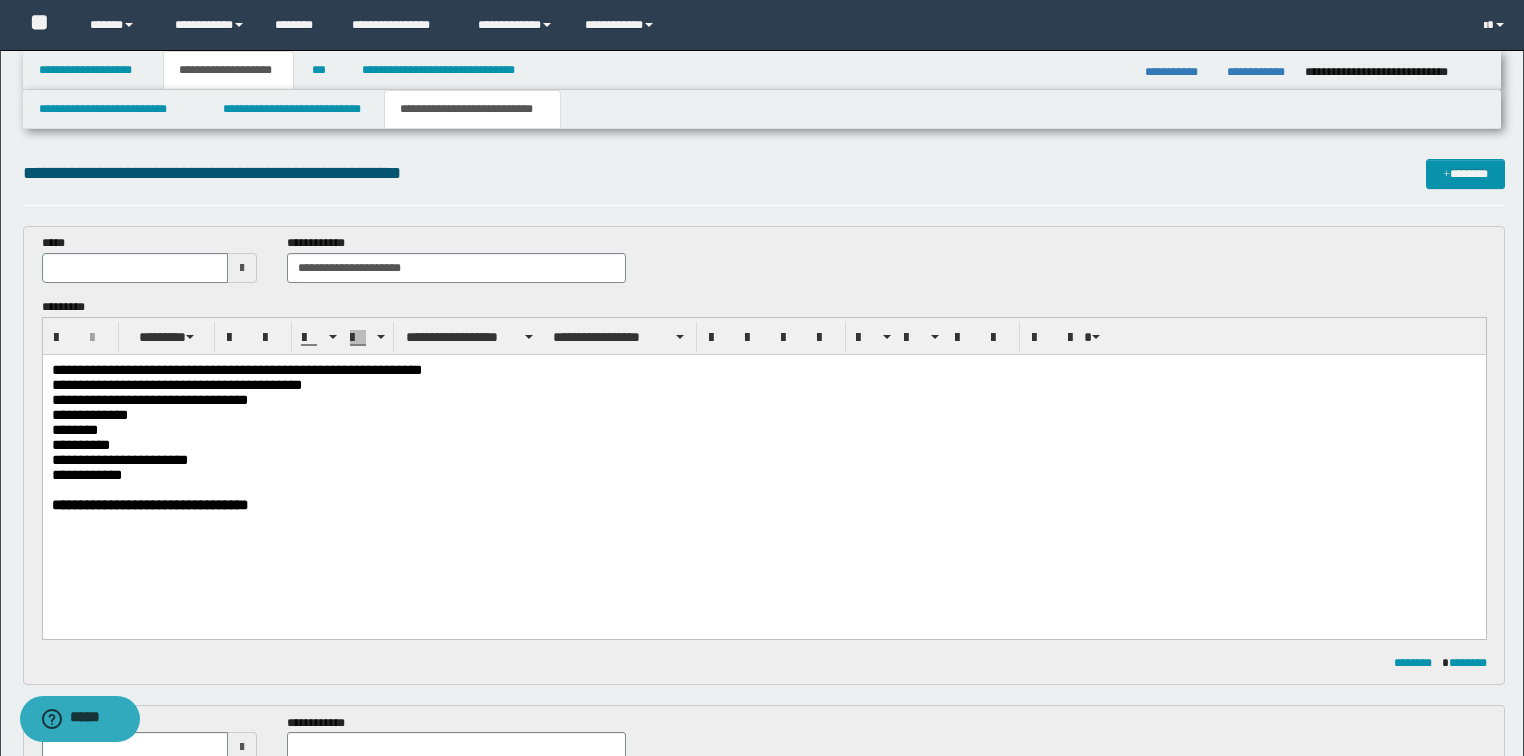 type on "**********" 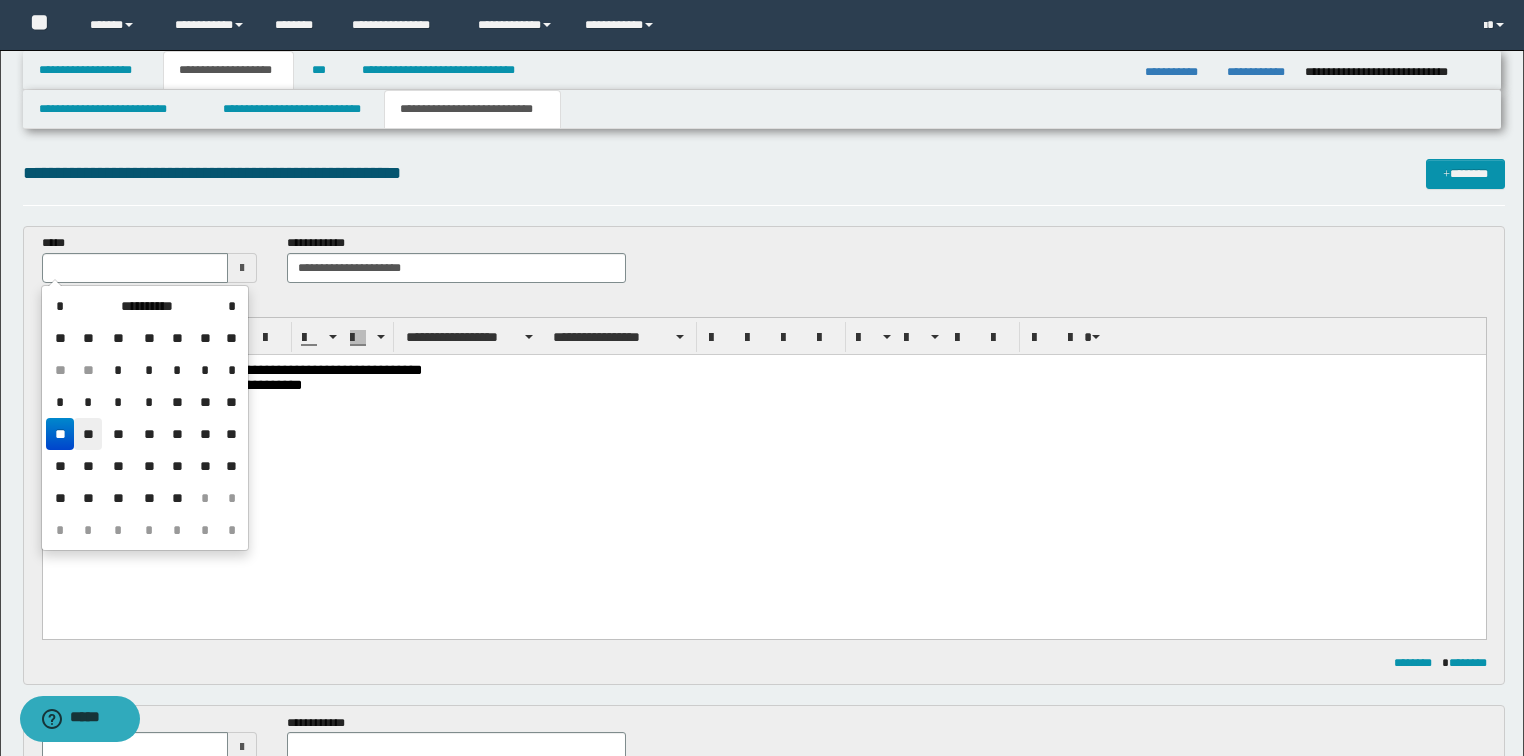 click on "**" at bounding box center (88, 434) 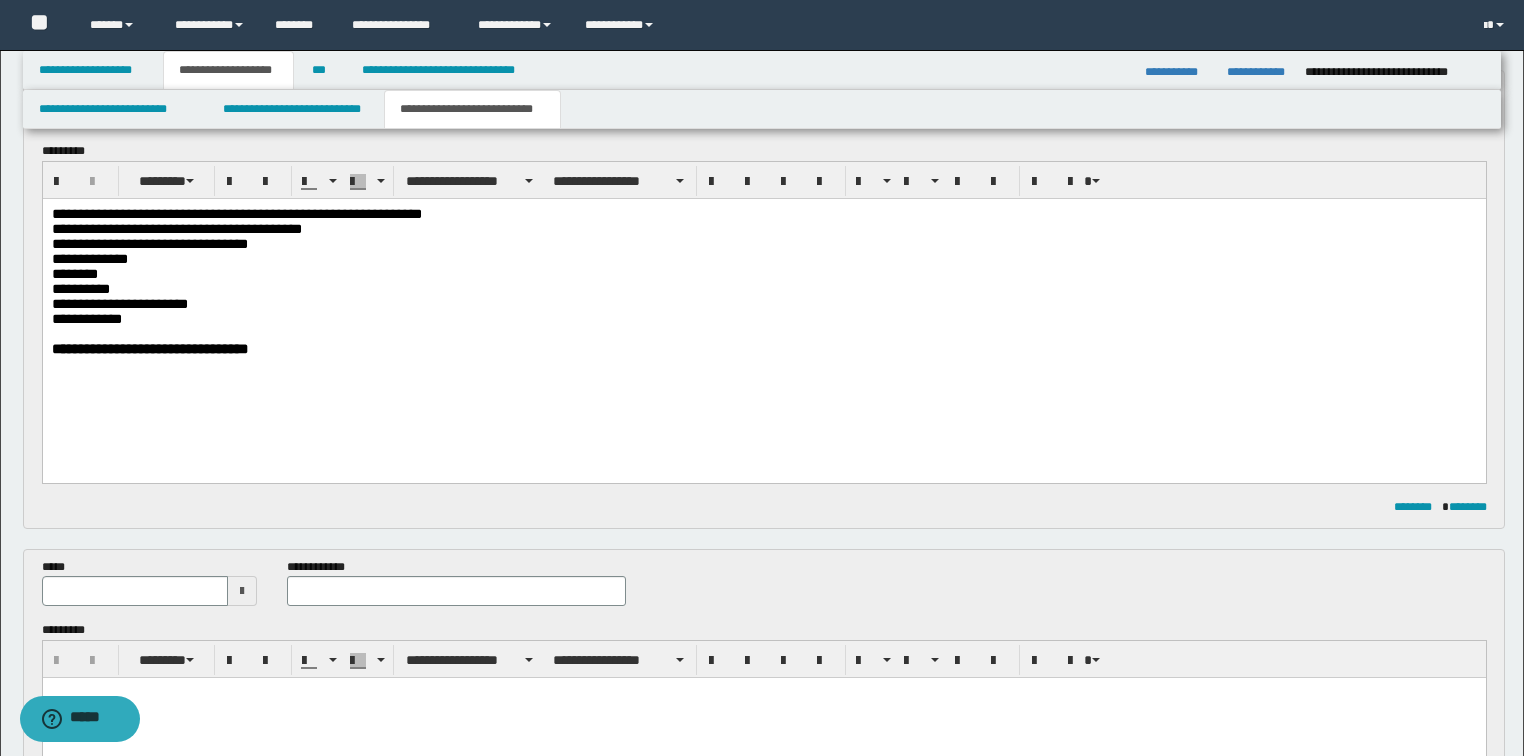 scroll, scrollTop: 160, scrollLeft: 0, axis: vertical 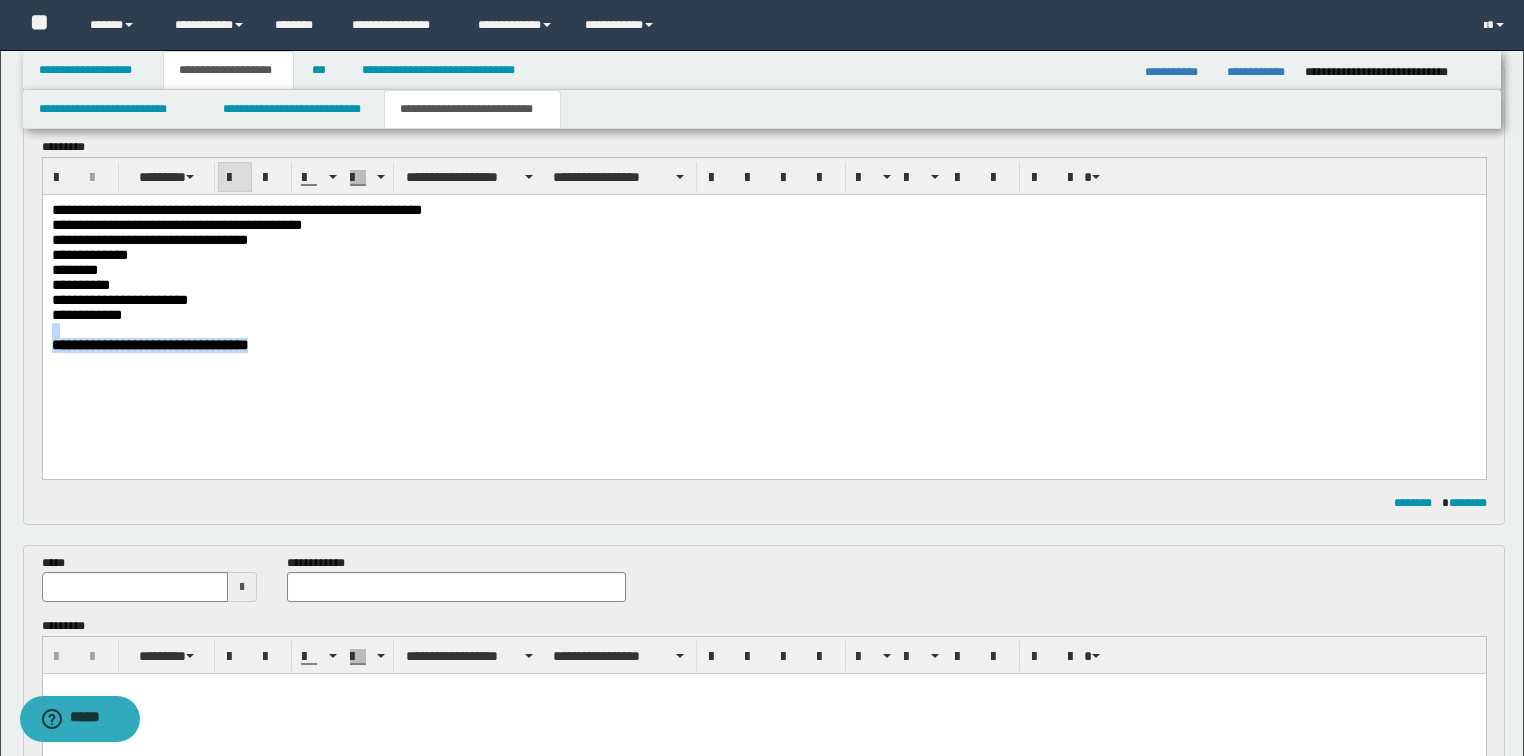 drag, startPoint x: 297, startPoint y: 377, endPoint x: 42, endPoint y: 533, distance: 298.9331 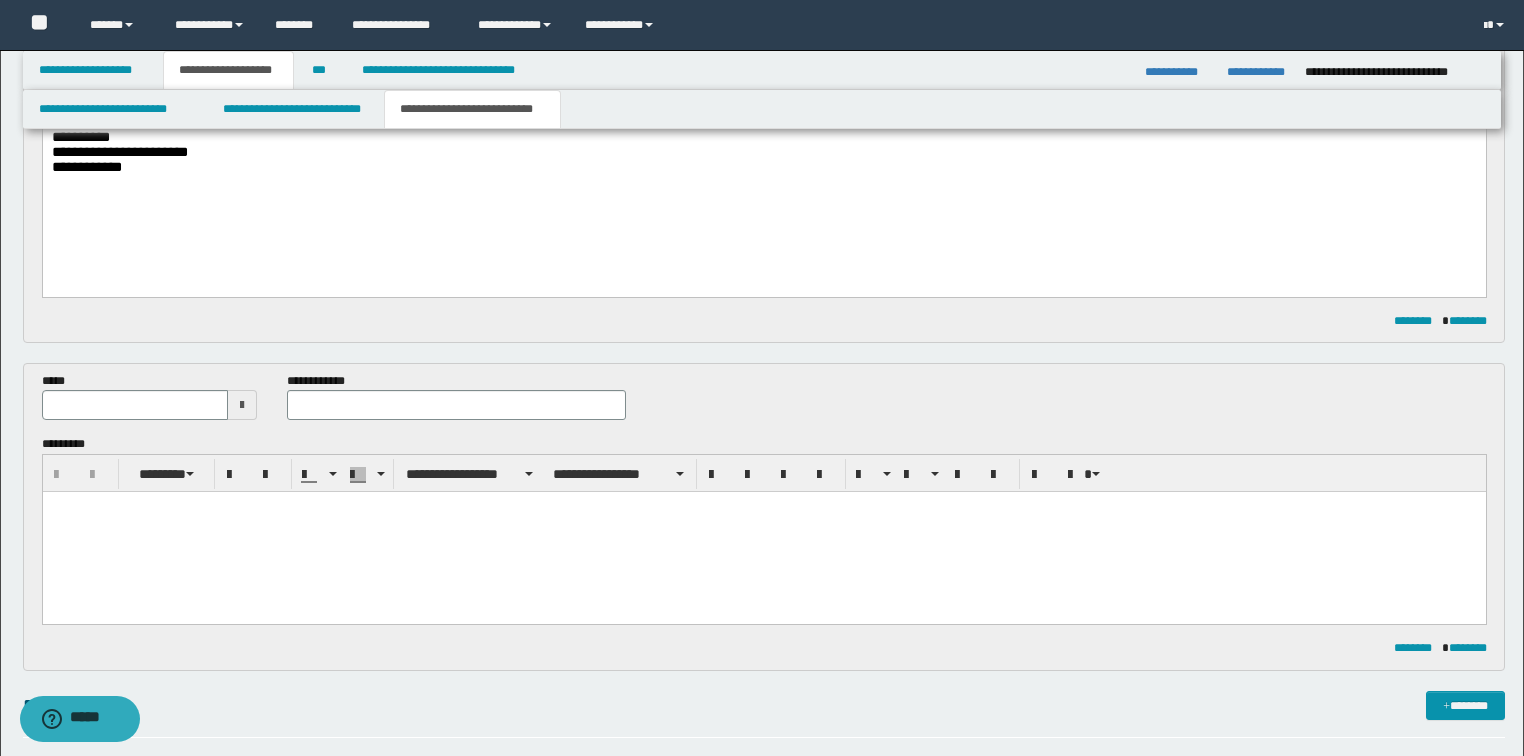 type 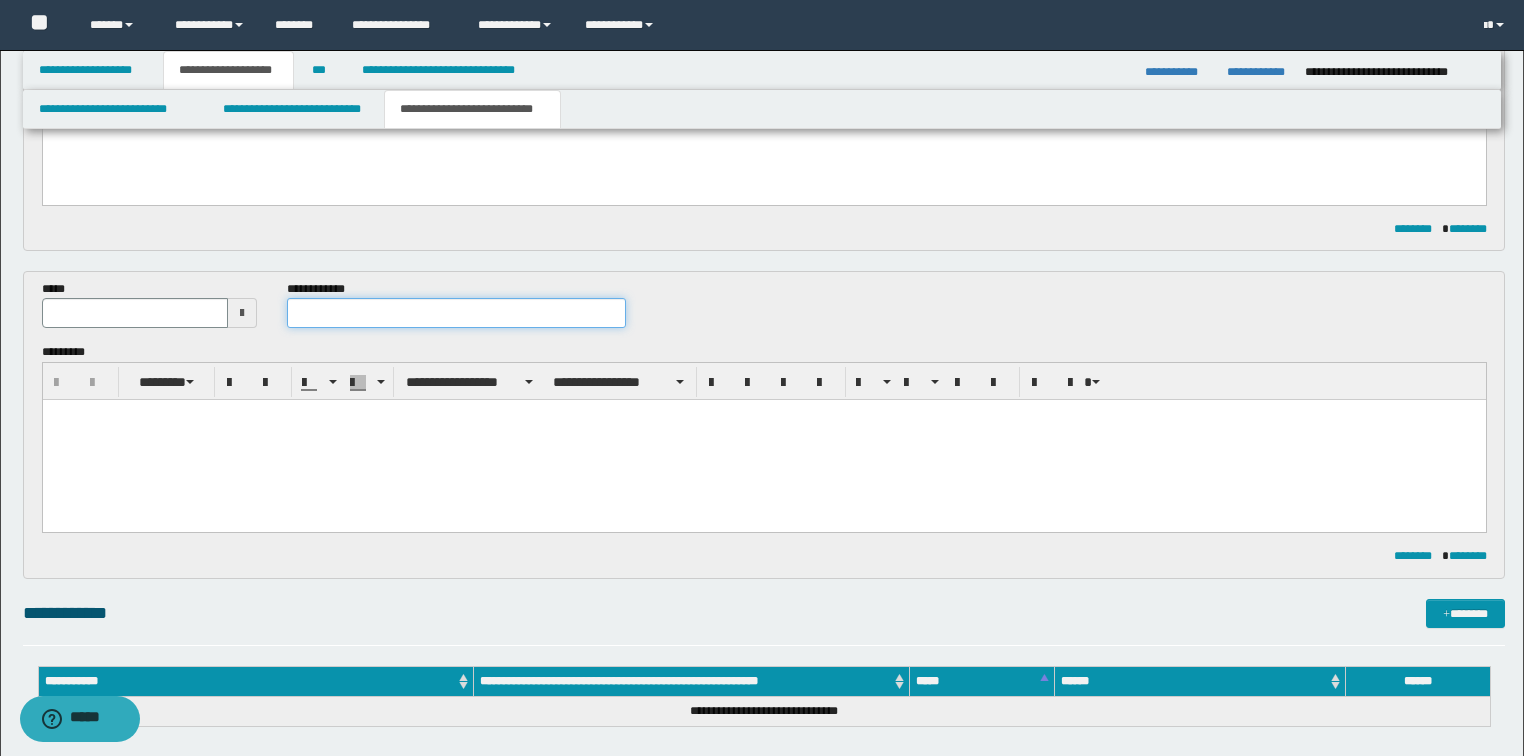 click at bounding box center [456, 313] 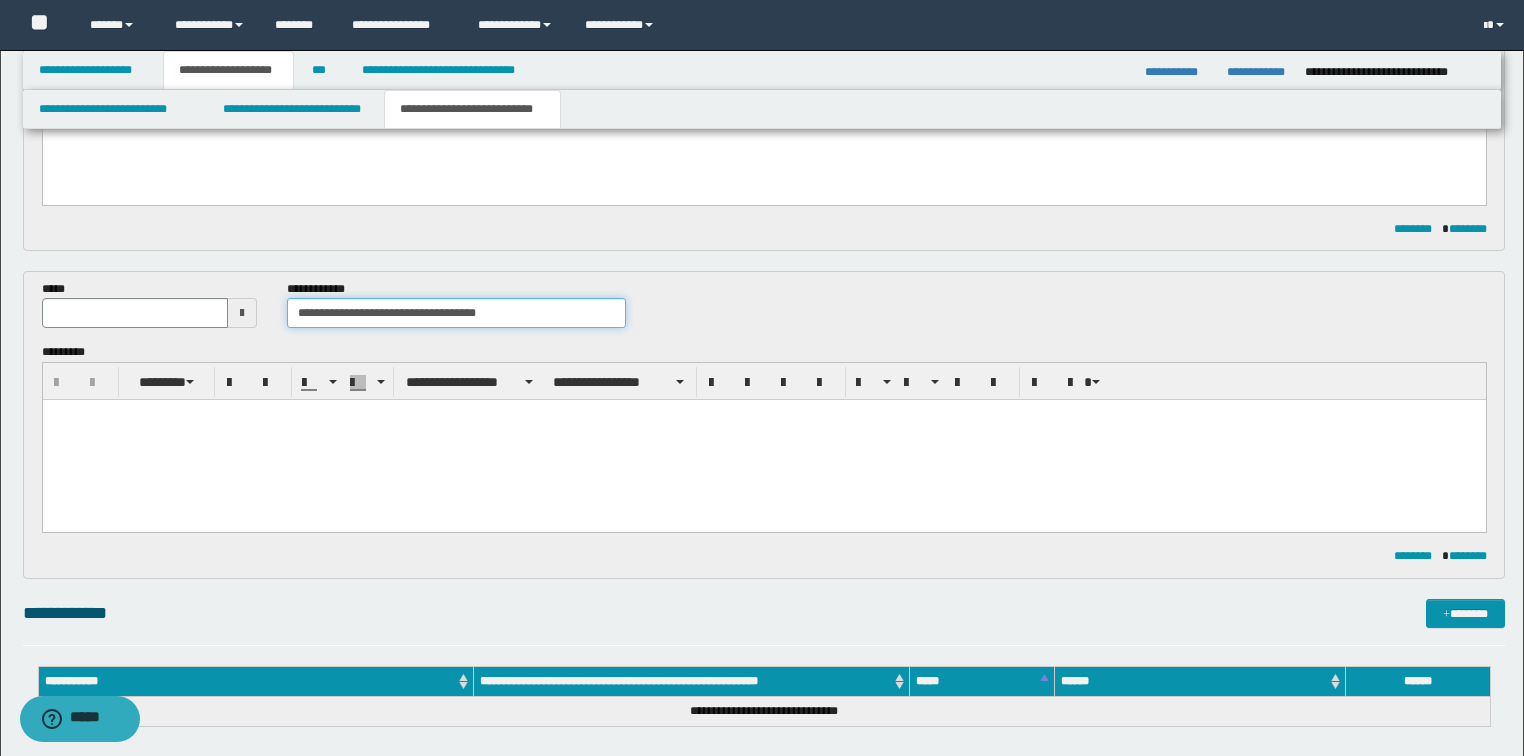 click on "**********" at bounding box center [456, 313] 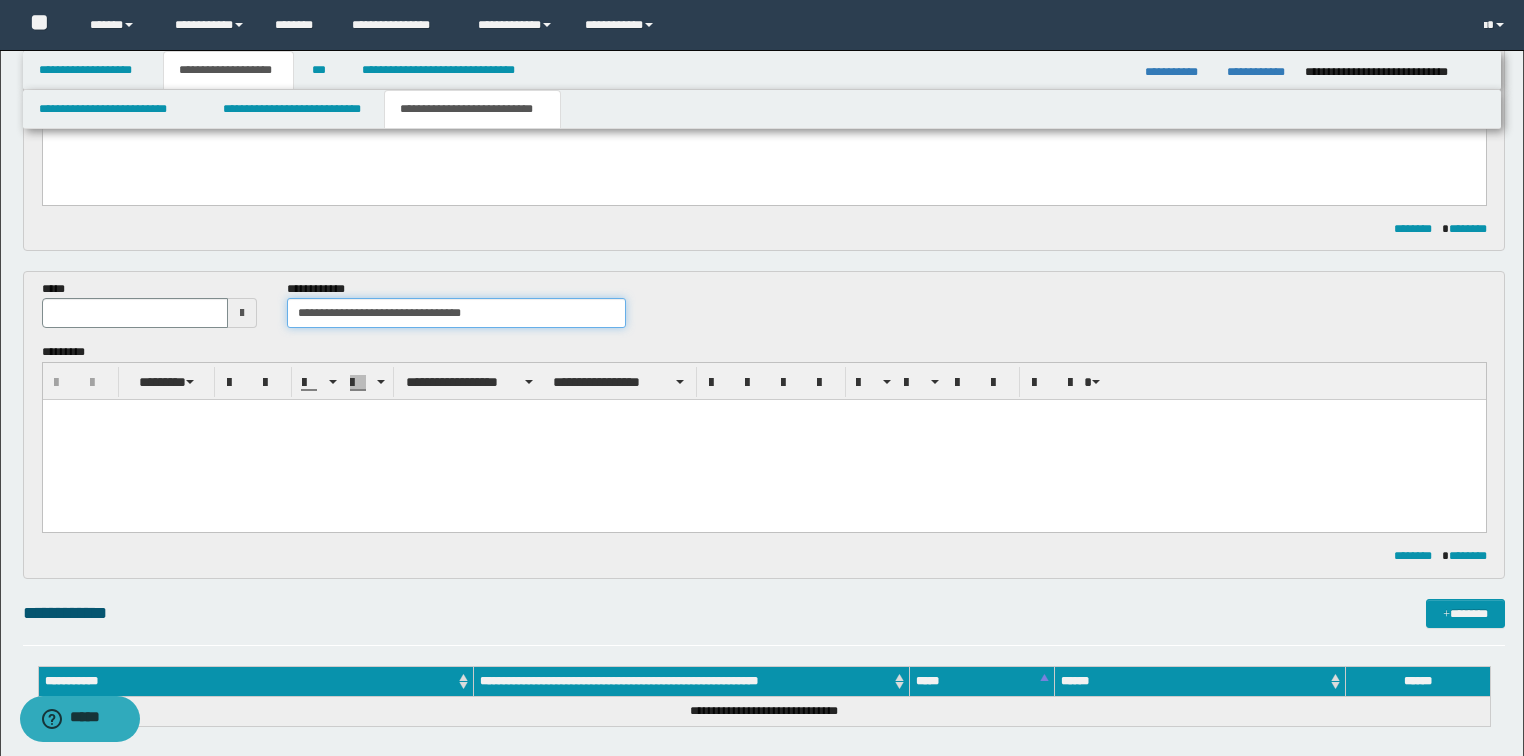 type on "**********" 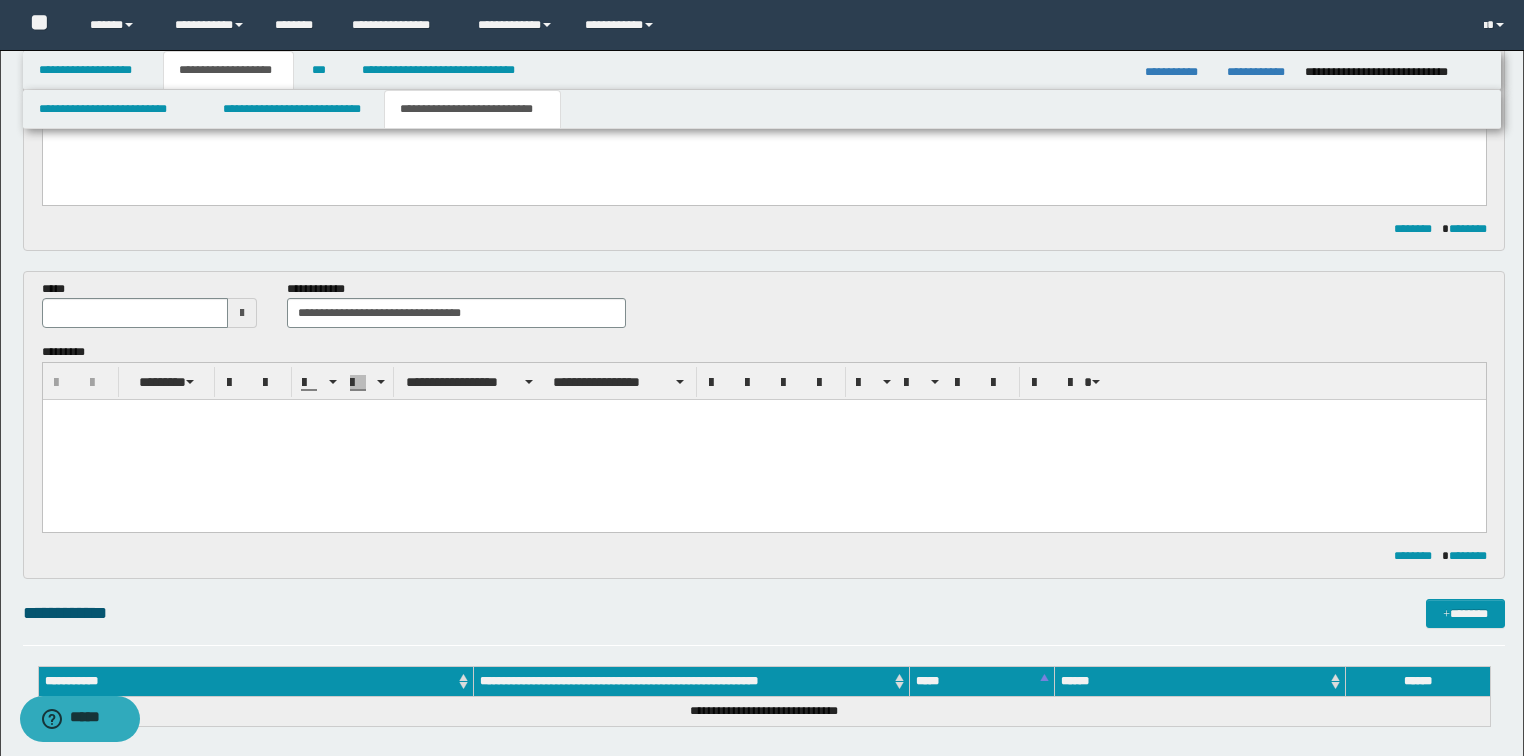 click at bounding box center (242, 313) 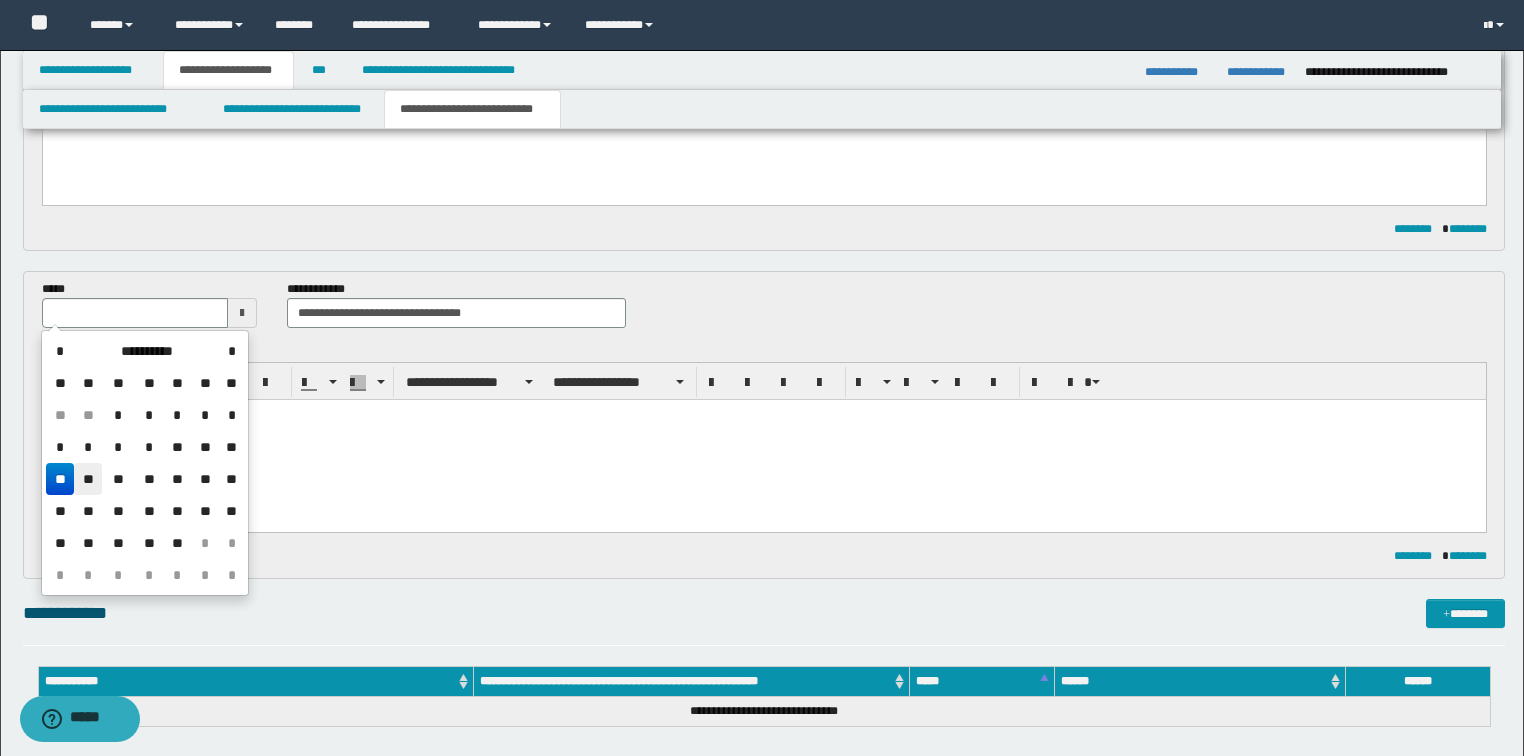 click on "**" at bounding box center (88, 479) 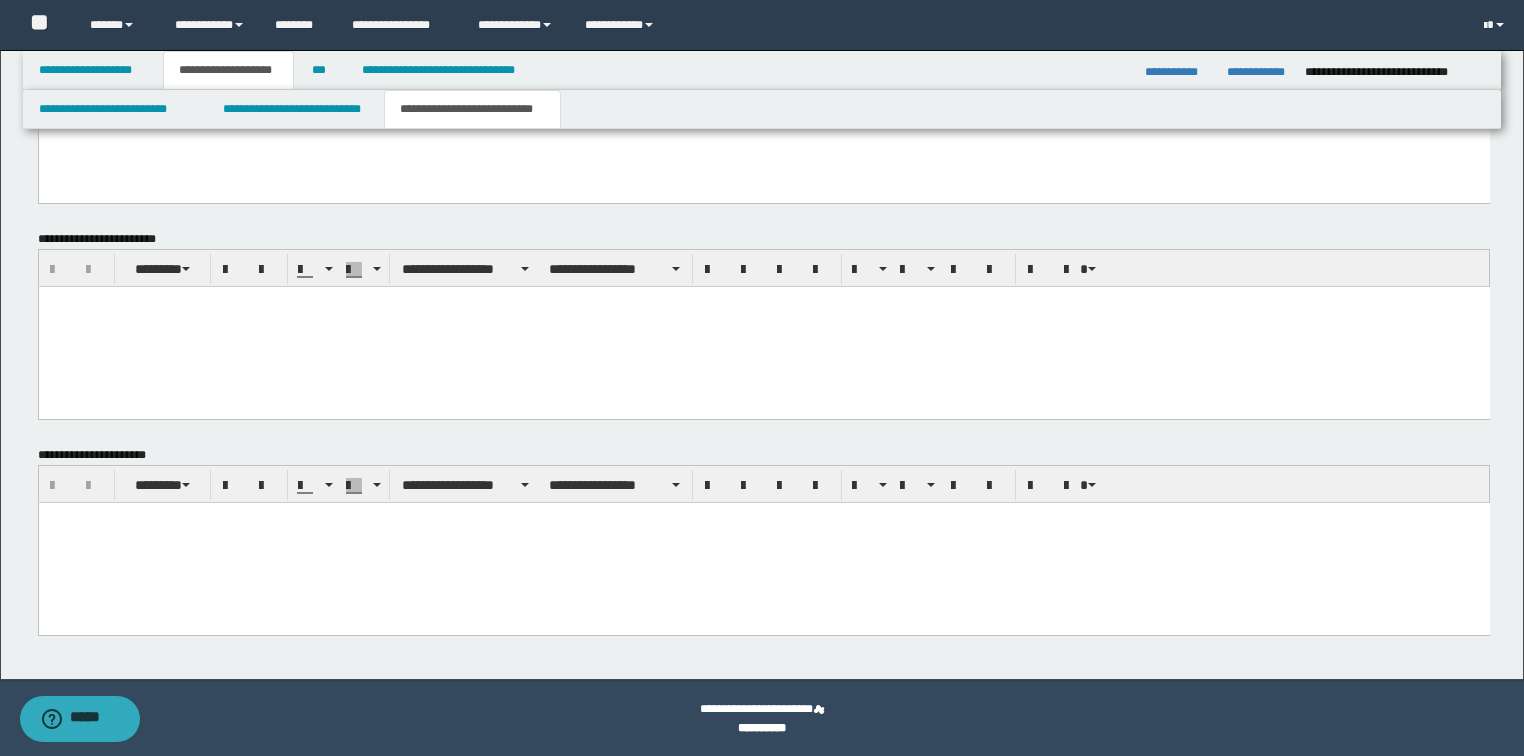 scroll, scrollTop: 1201, scrollLeft: 0, axis: vertical 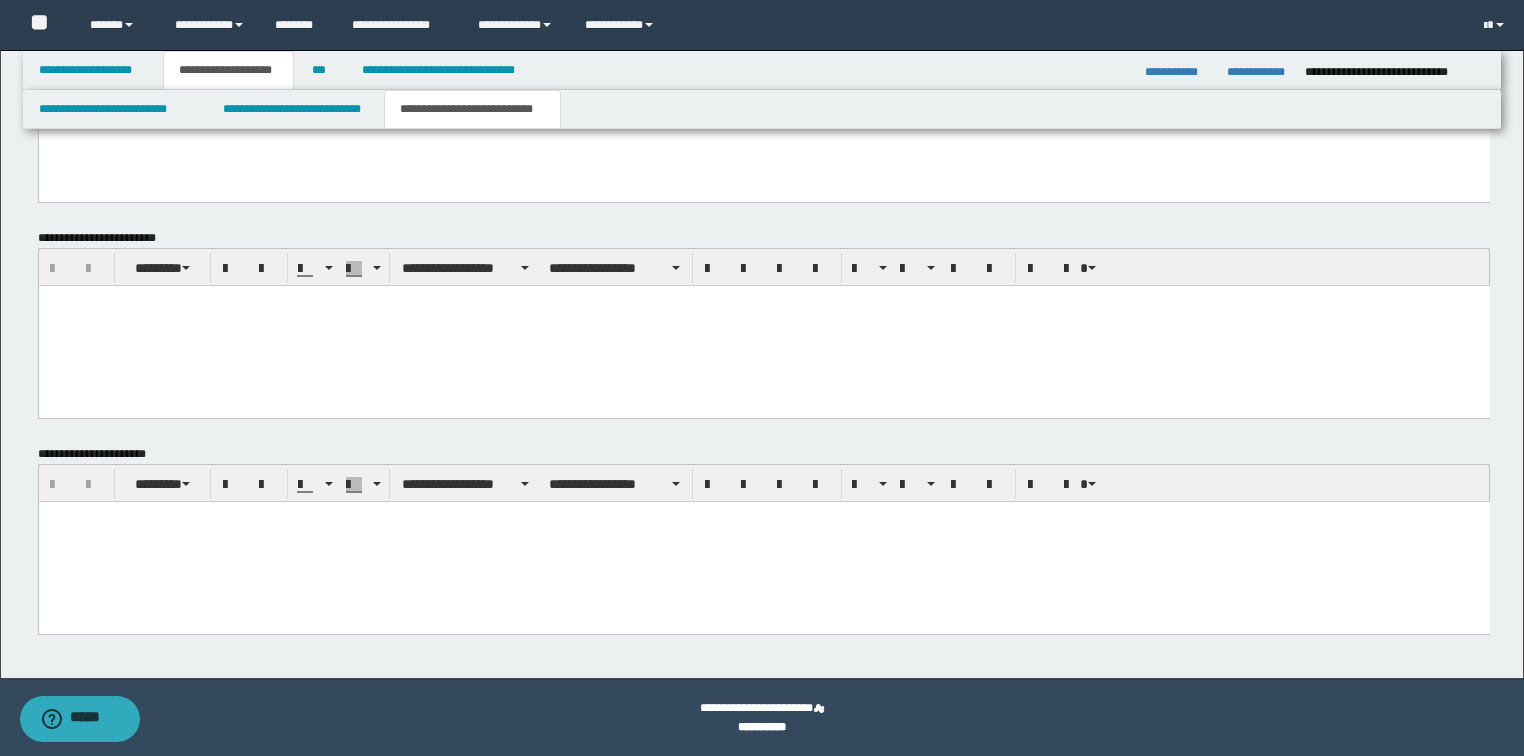 click at bounding box center (763, 516) 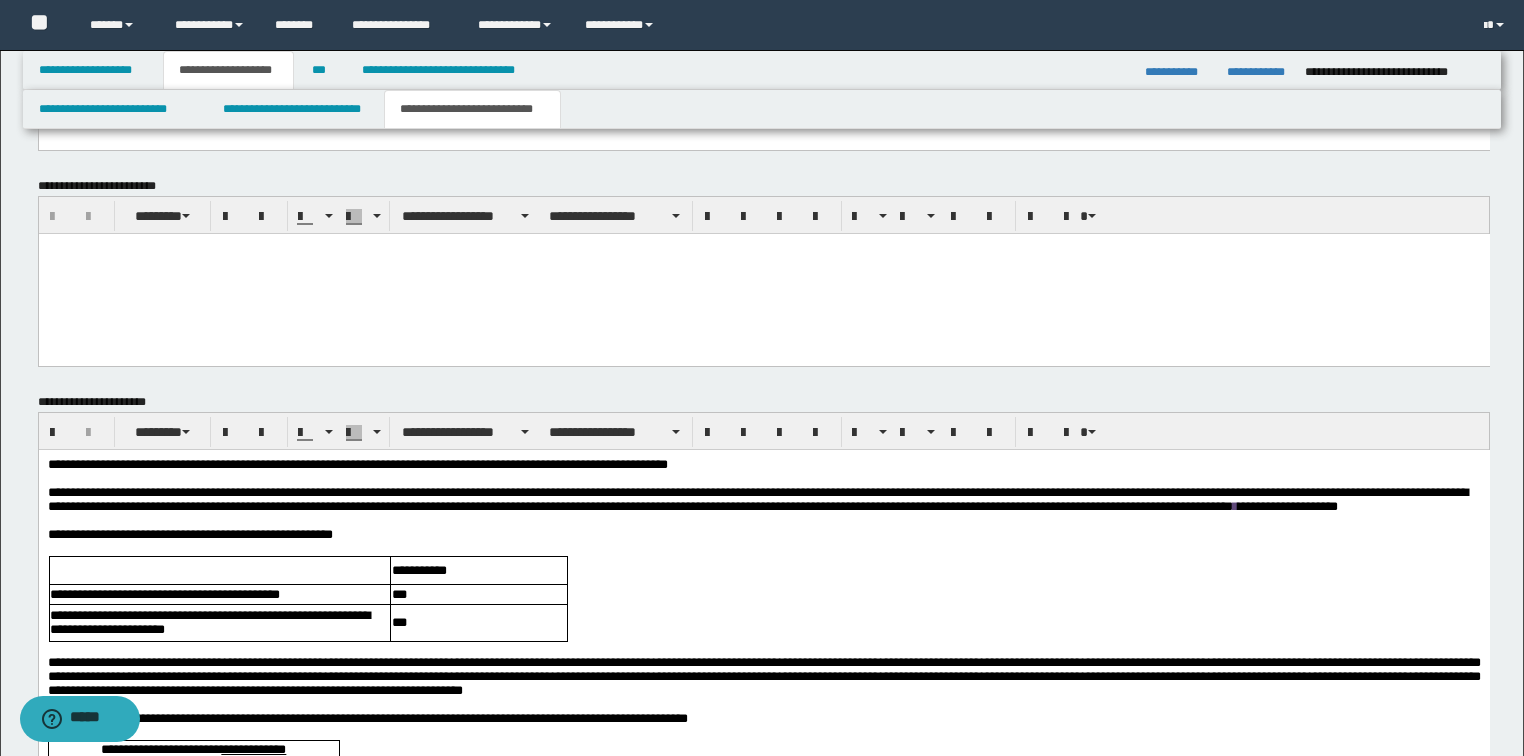 scroll, scrollTop: 1281, scrollLeft: 0, axis: vertical 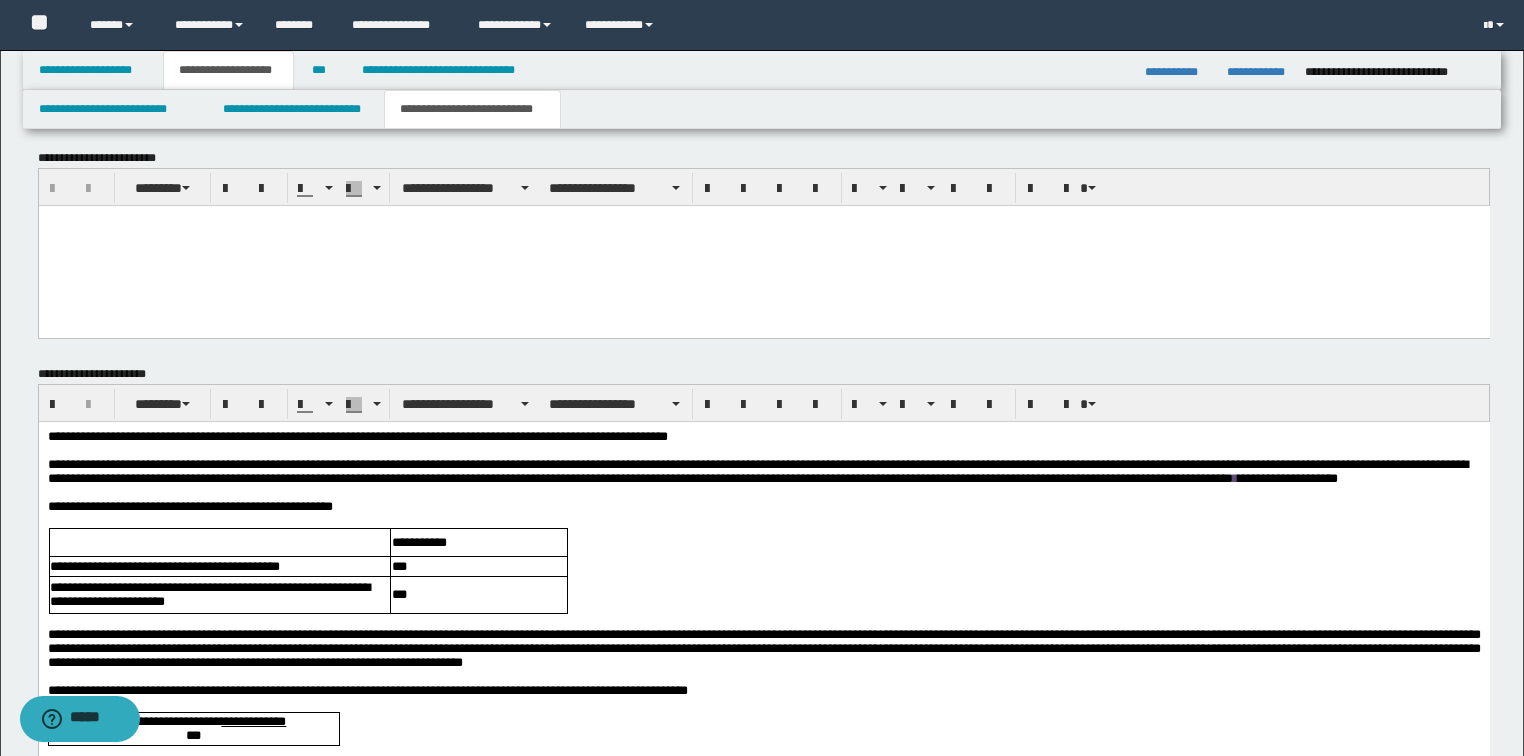 click on "**********" at bounding box center [357, 435] 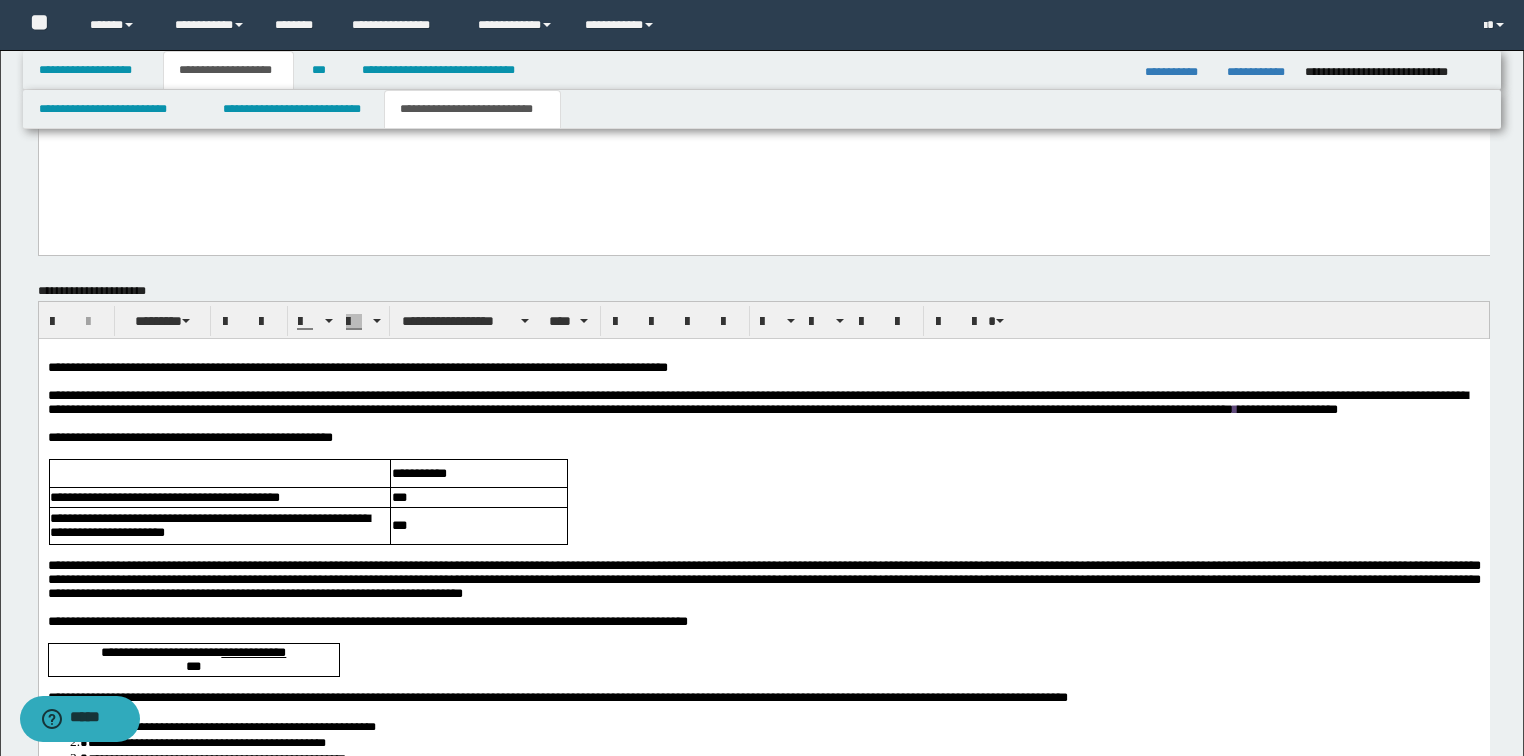 scroll, scrollTop: 1281, scrollLeft: 0, axis: vertical 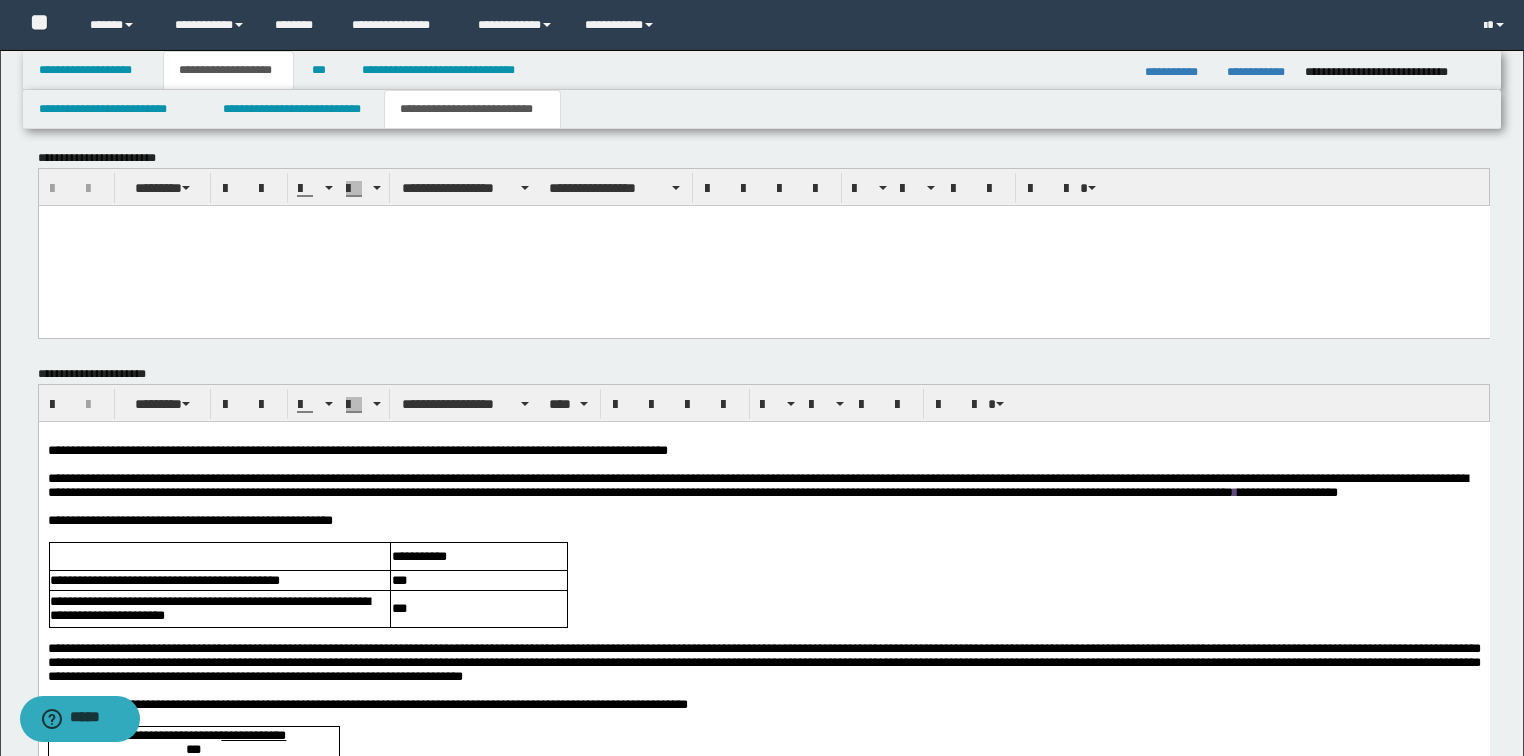 click on "**********" at bounding box center (757, 484) 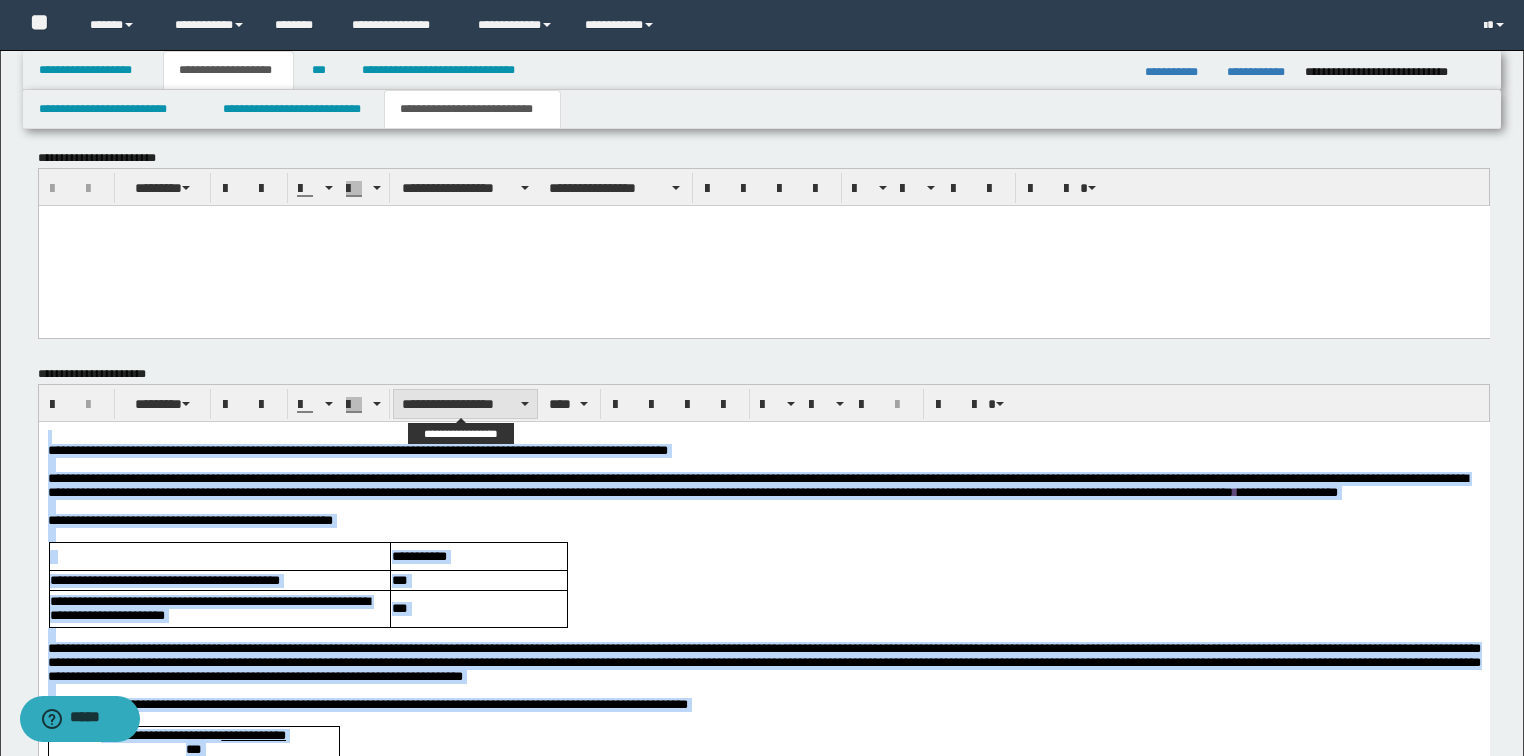 click on "**********" at bounding box center [465, 404] 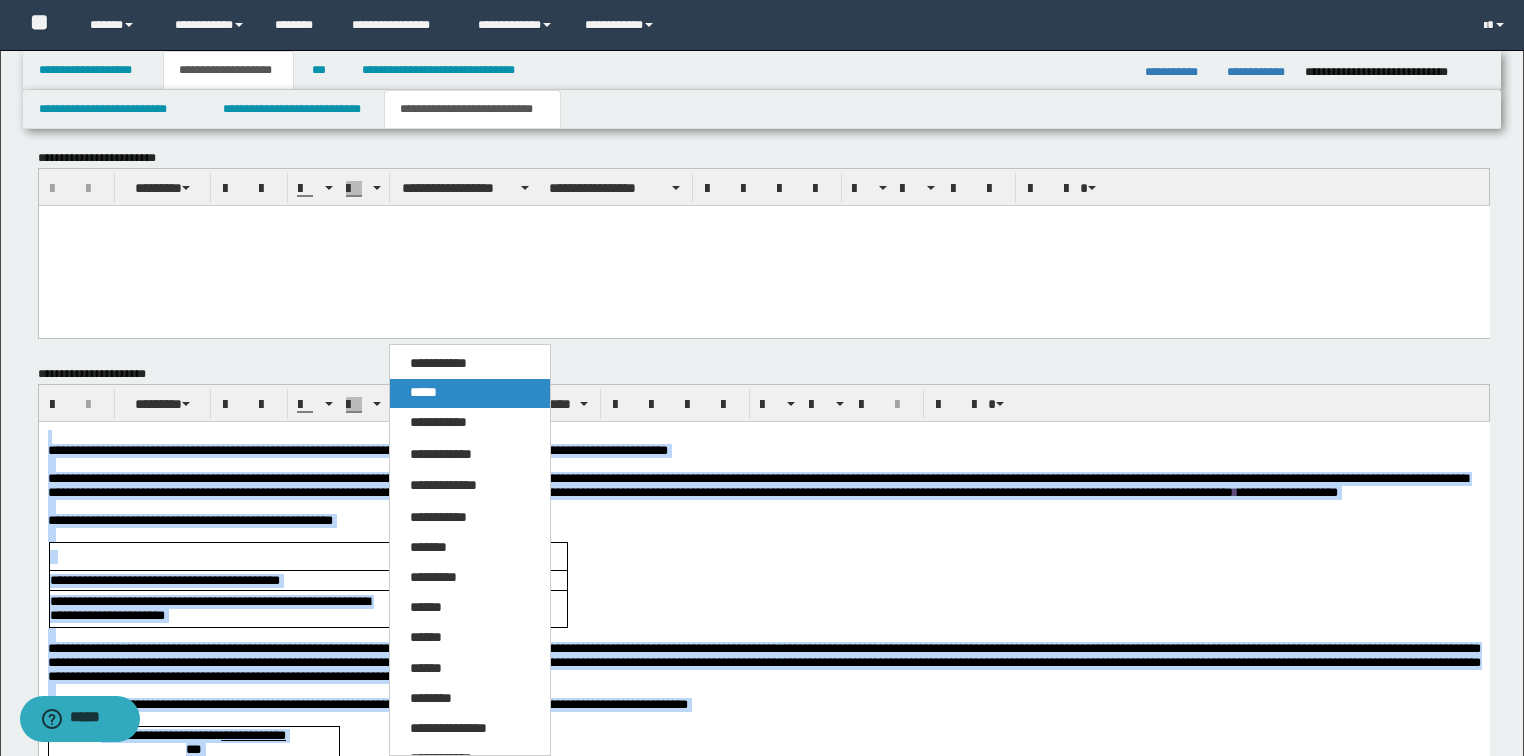 click on "*****" at bounding box center [423, 392] 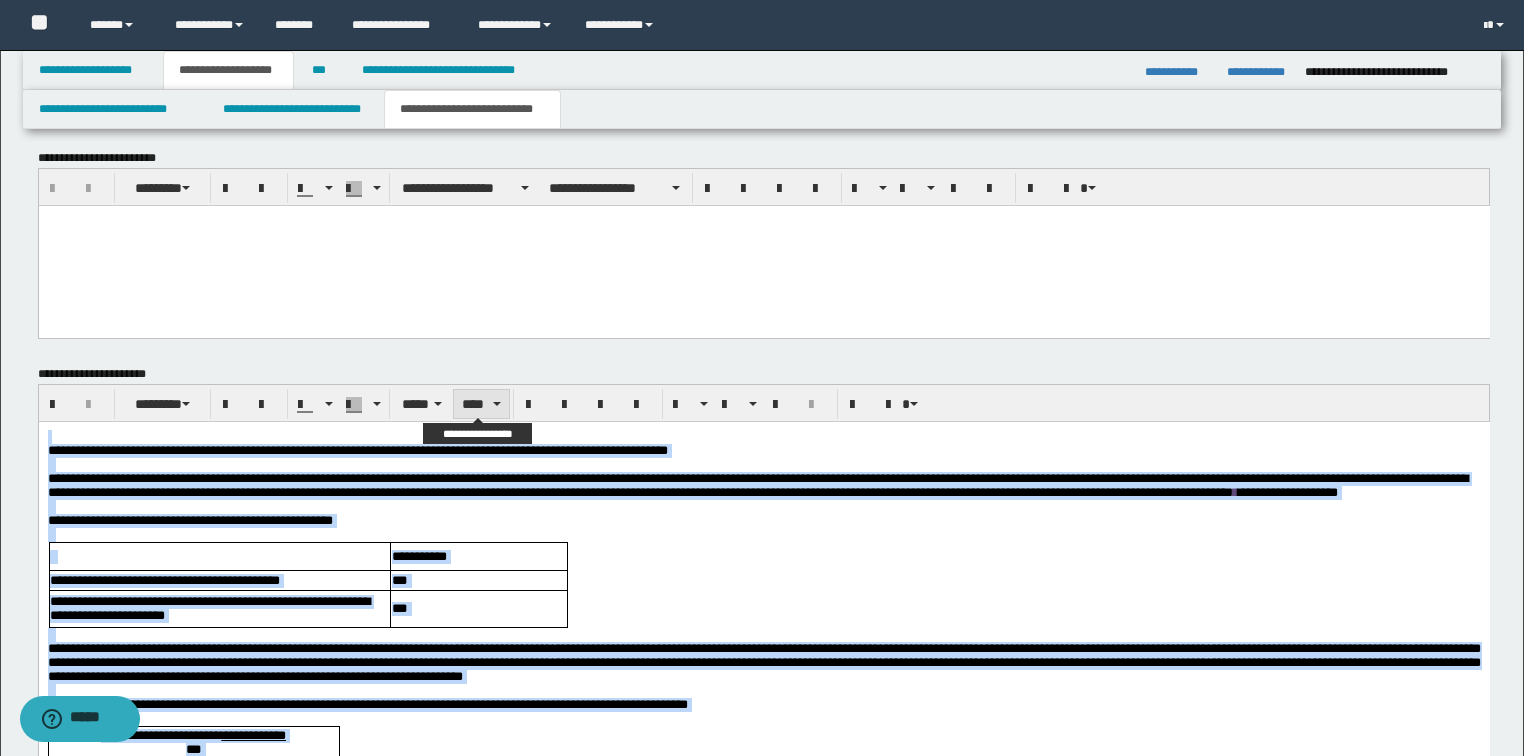 click on "****" at bounding box center (481, 404) 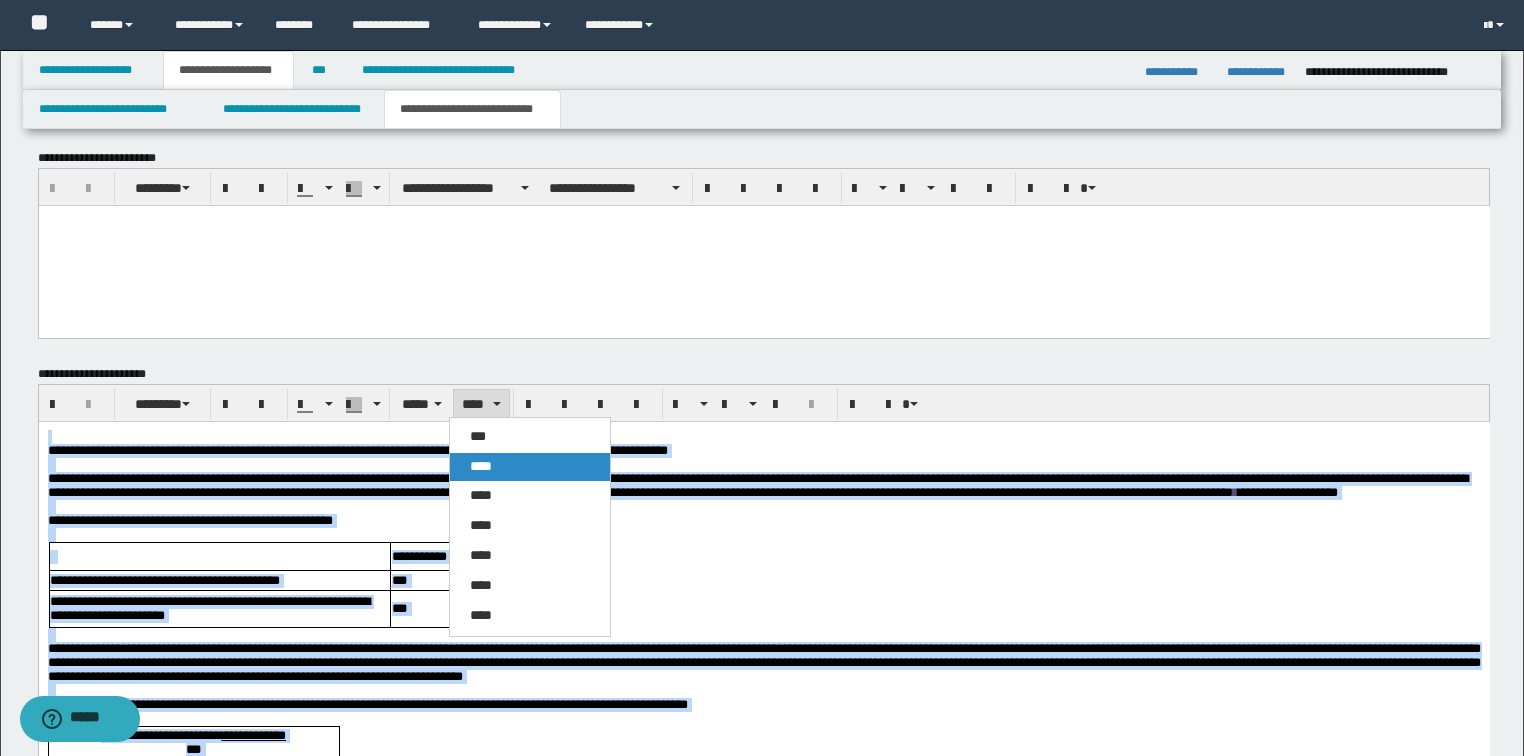 click on "****" at bounding box center [481, 466] 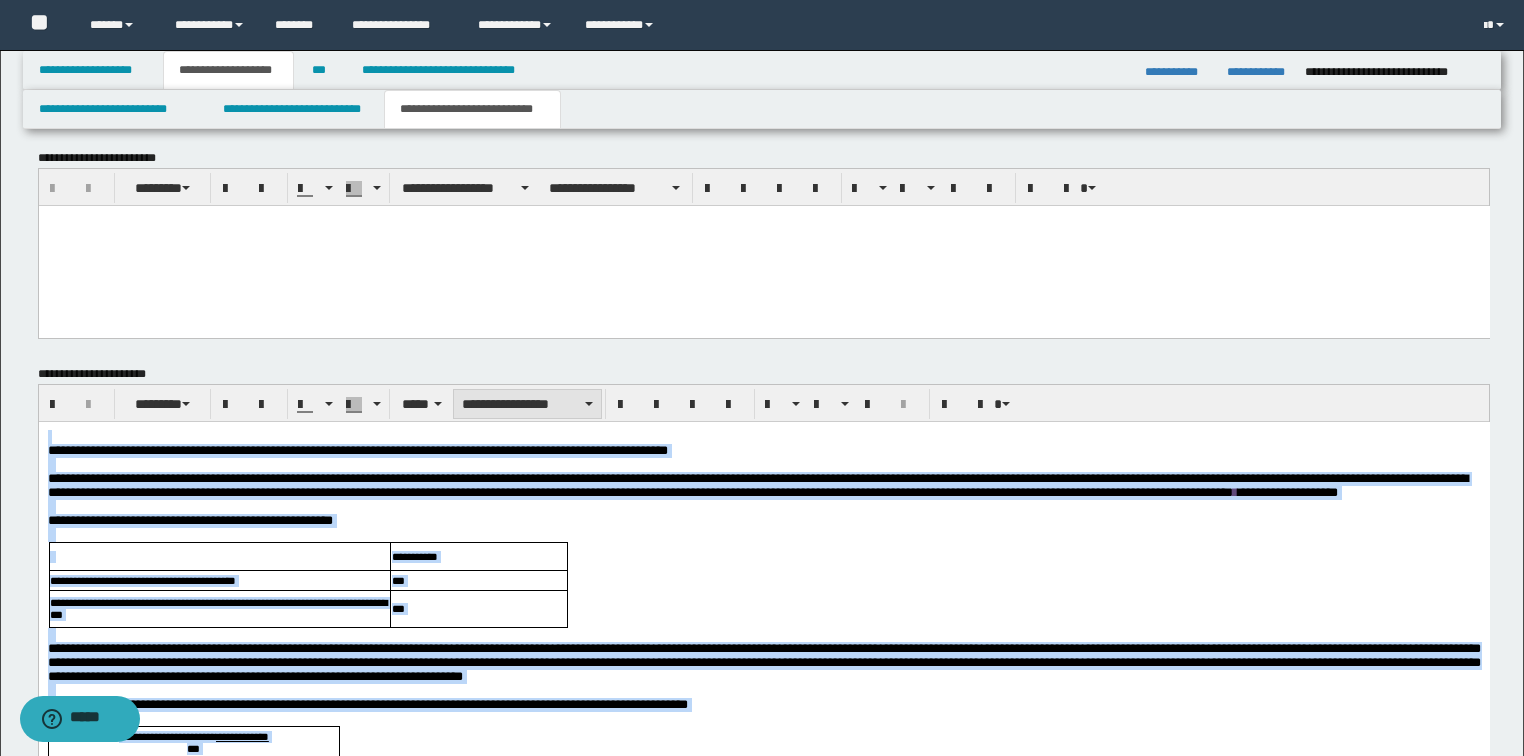 click on "**********" at bounding box center [527, 404] 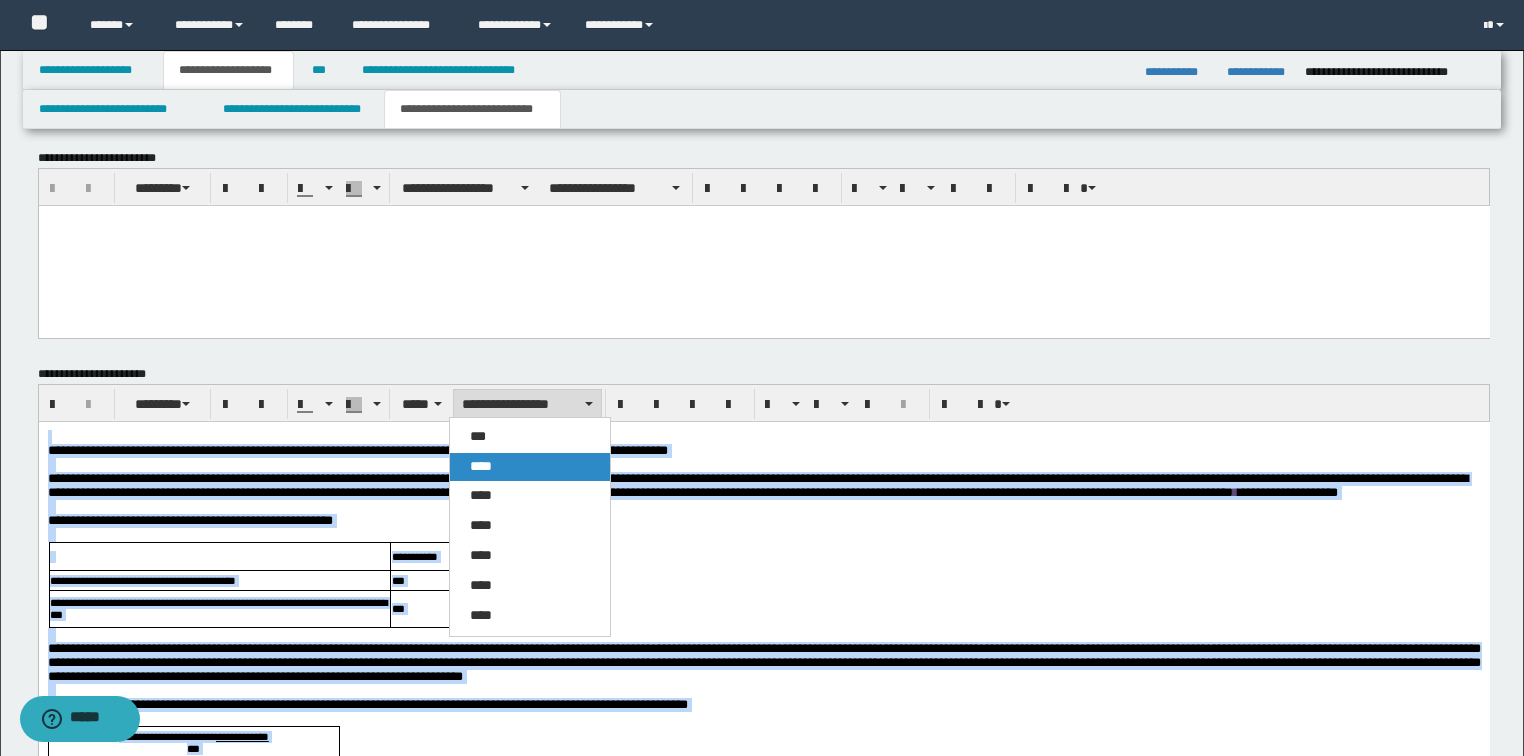 click on "****" at bounding box center (481, 466) 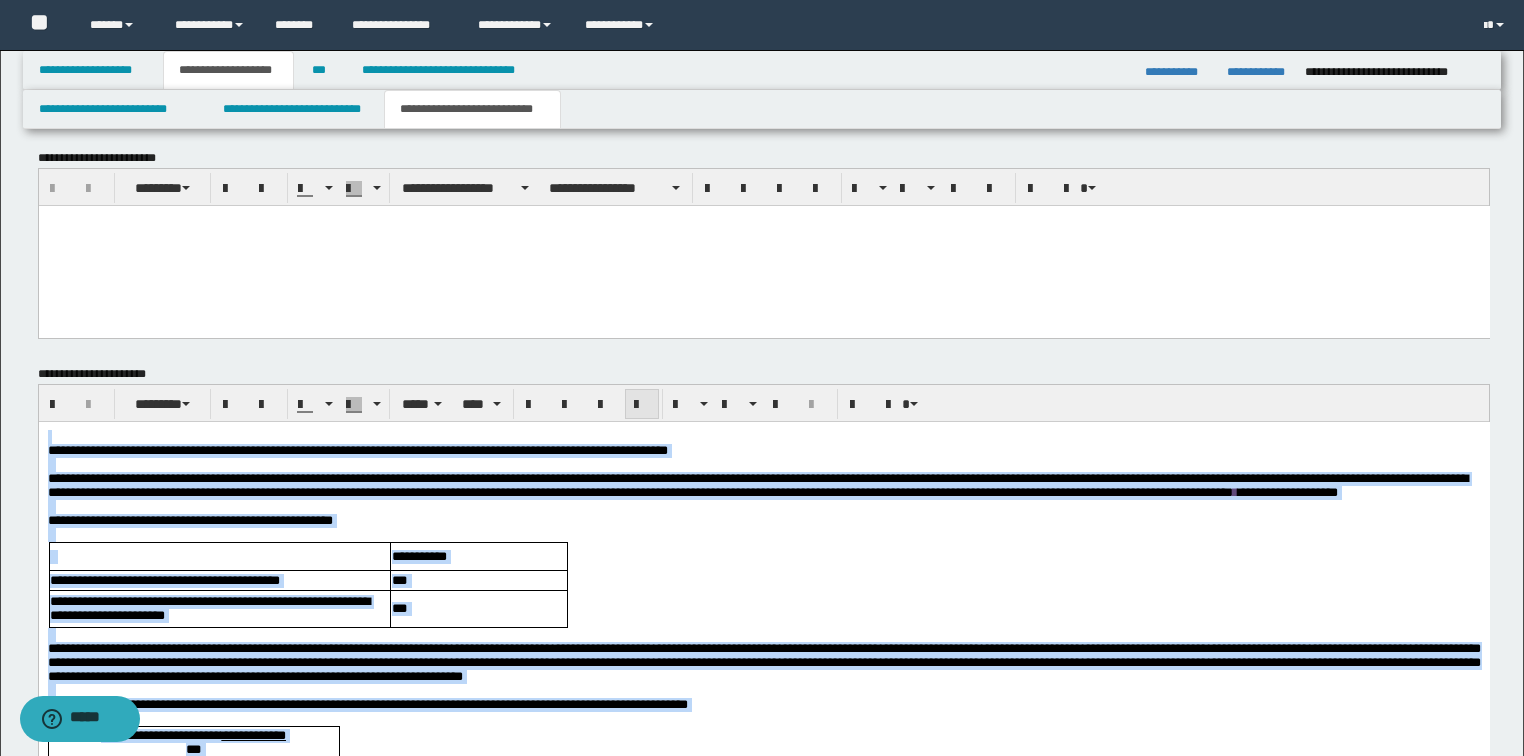 click at bounding box center [642, 405] 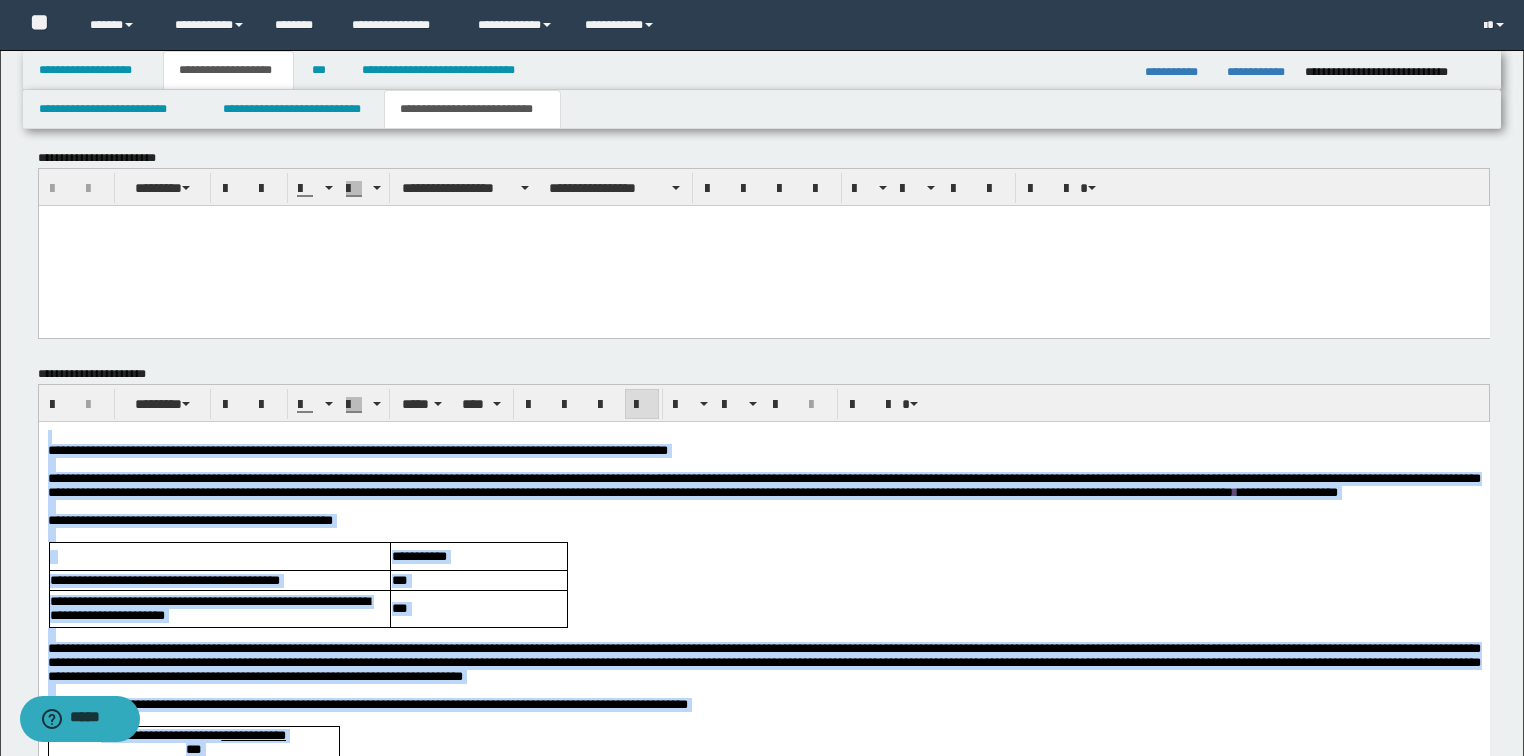 click at bounding box center (642, 405) 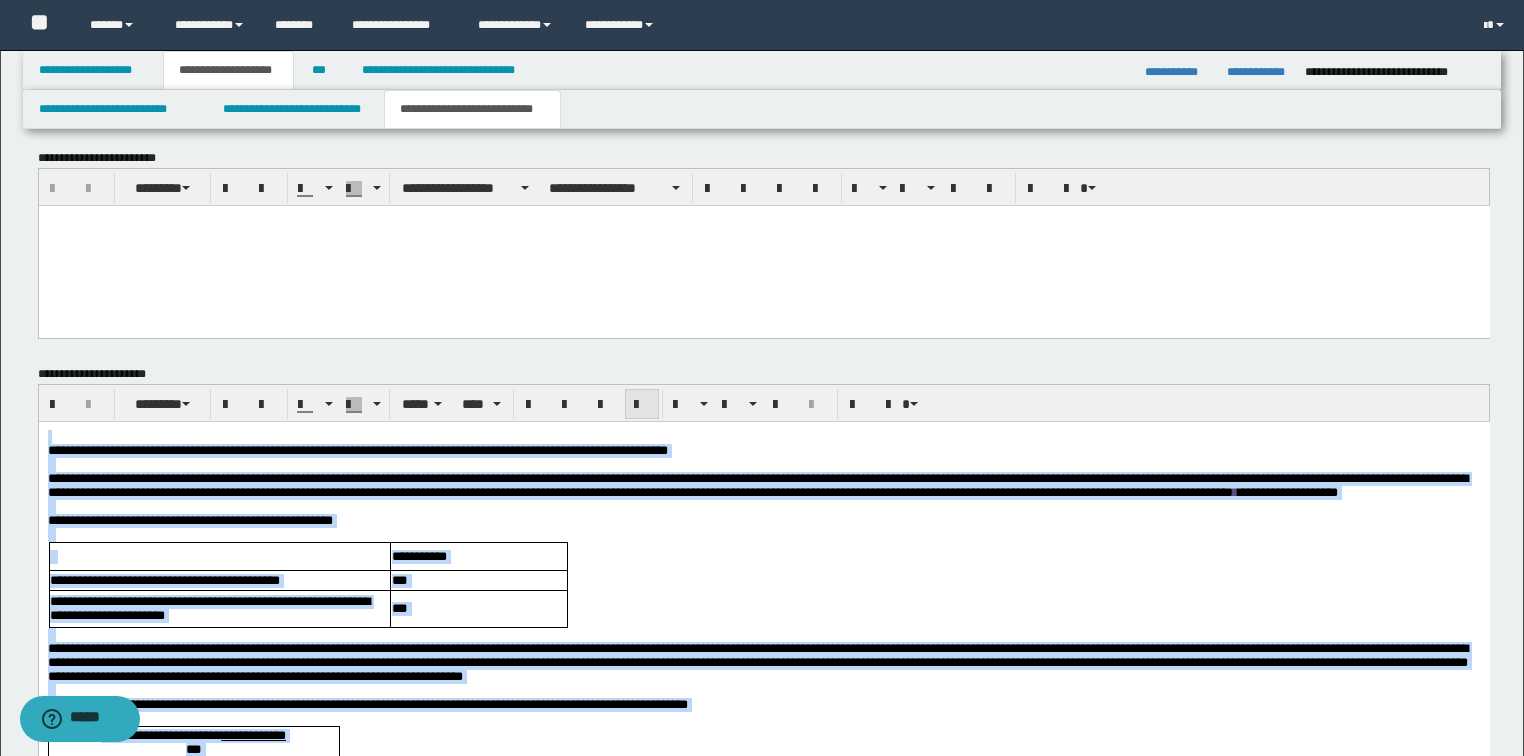 click at bounding box center [642, 405] 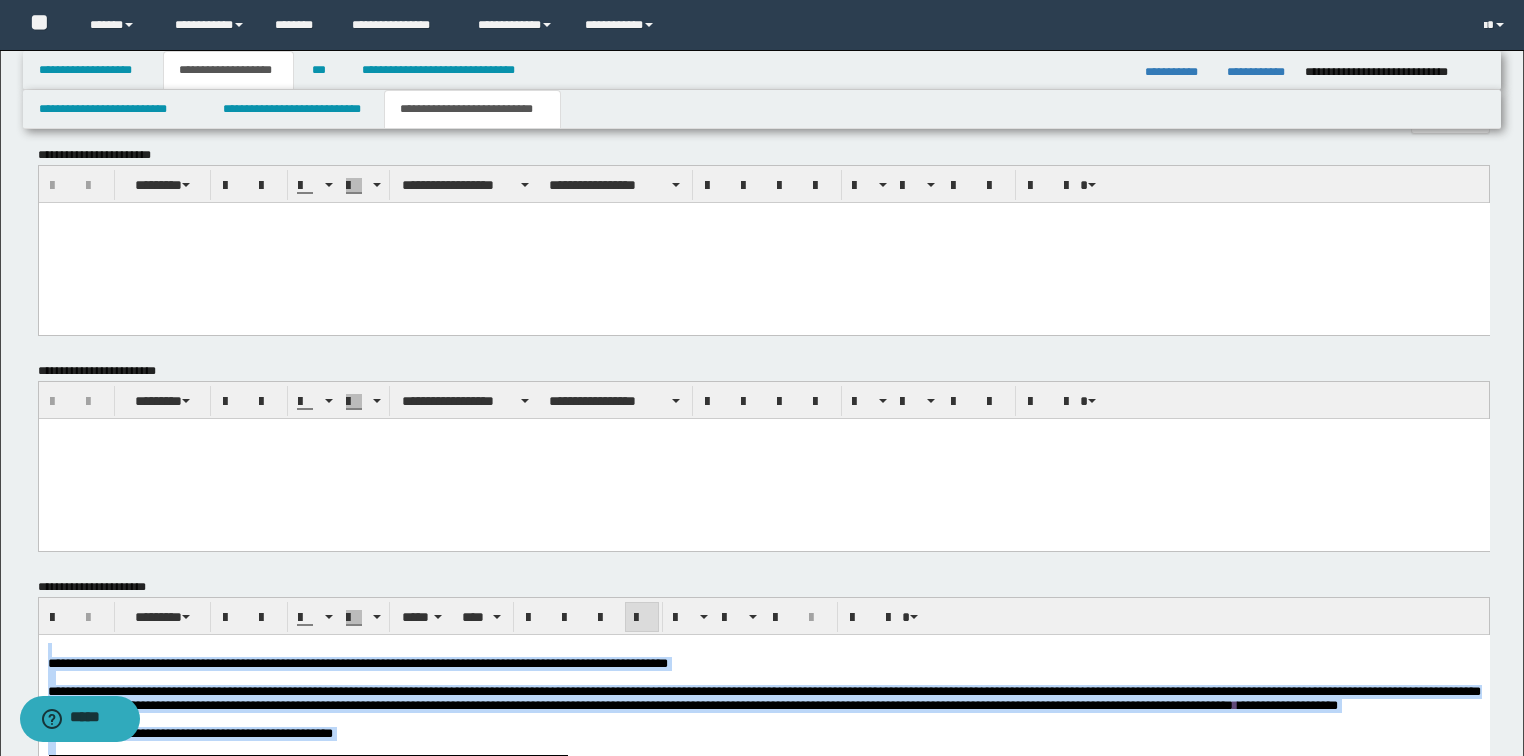 scroll, scrollTop: 1041, scrollLeft: 0, axis: vertical 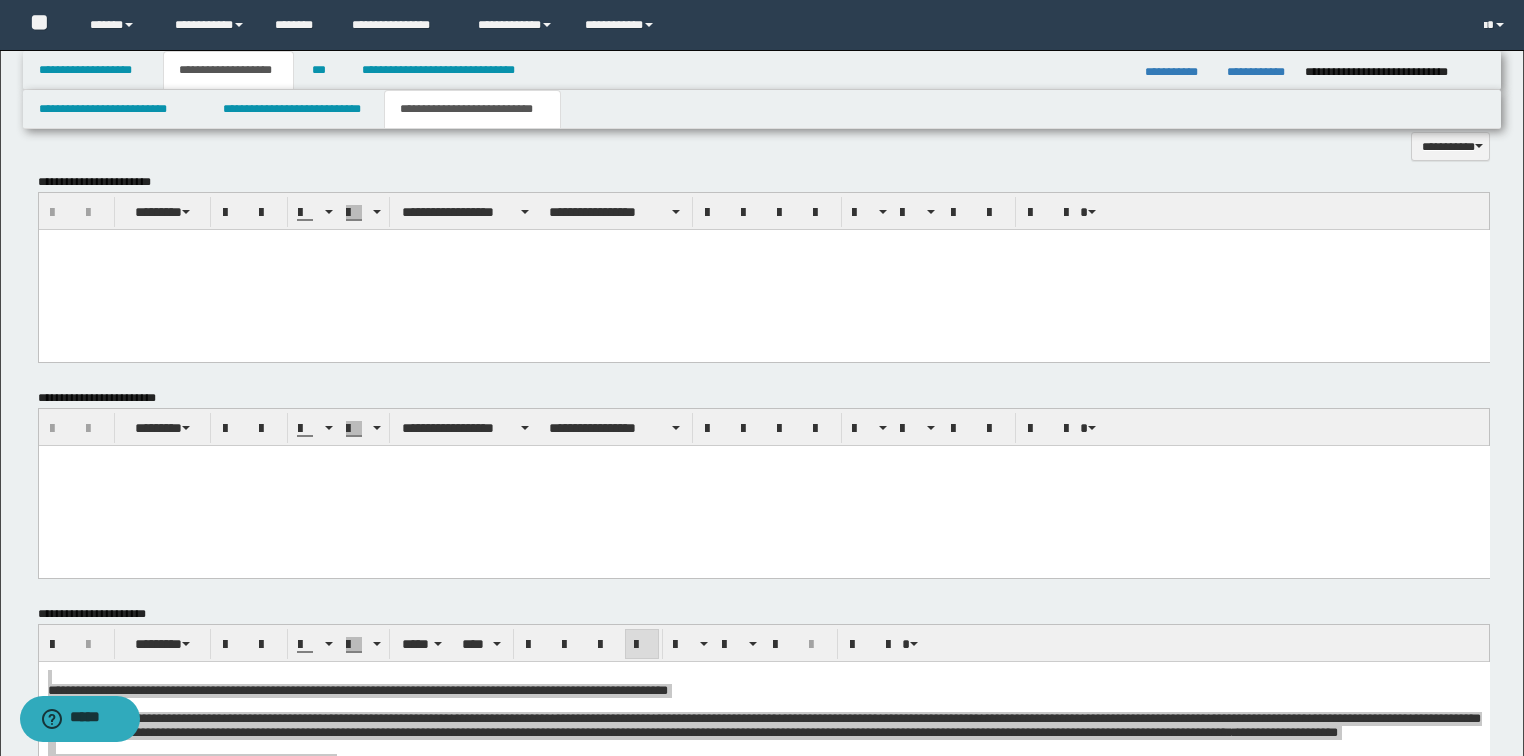click at bounding box center (763, 270) 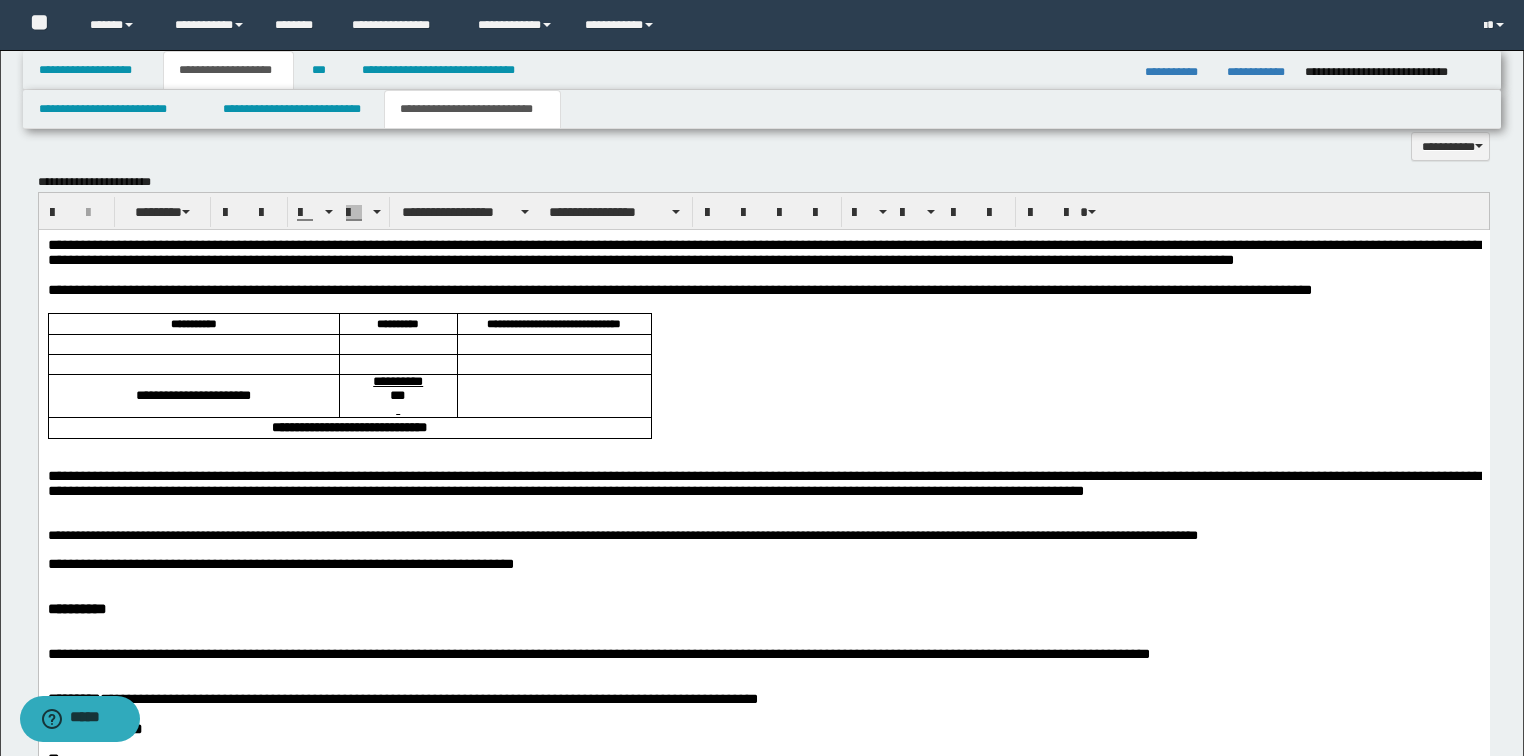 click on "**********" at bounding box center [763, 617] 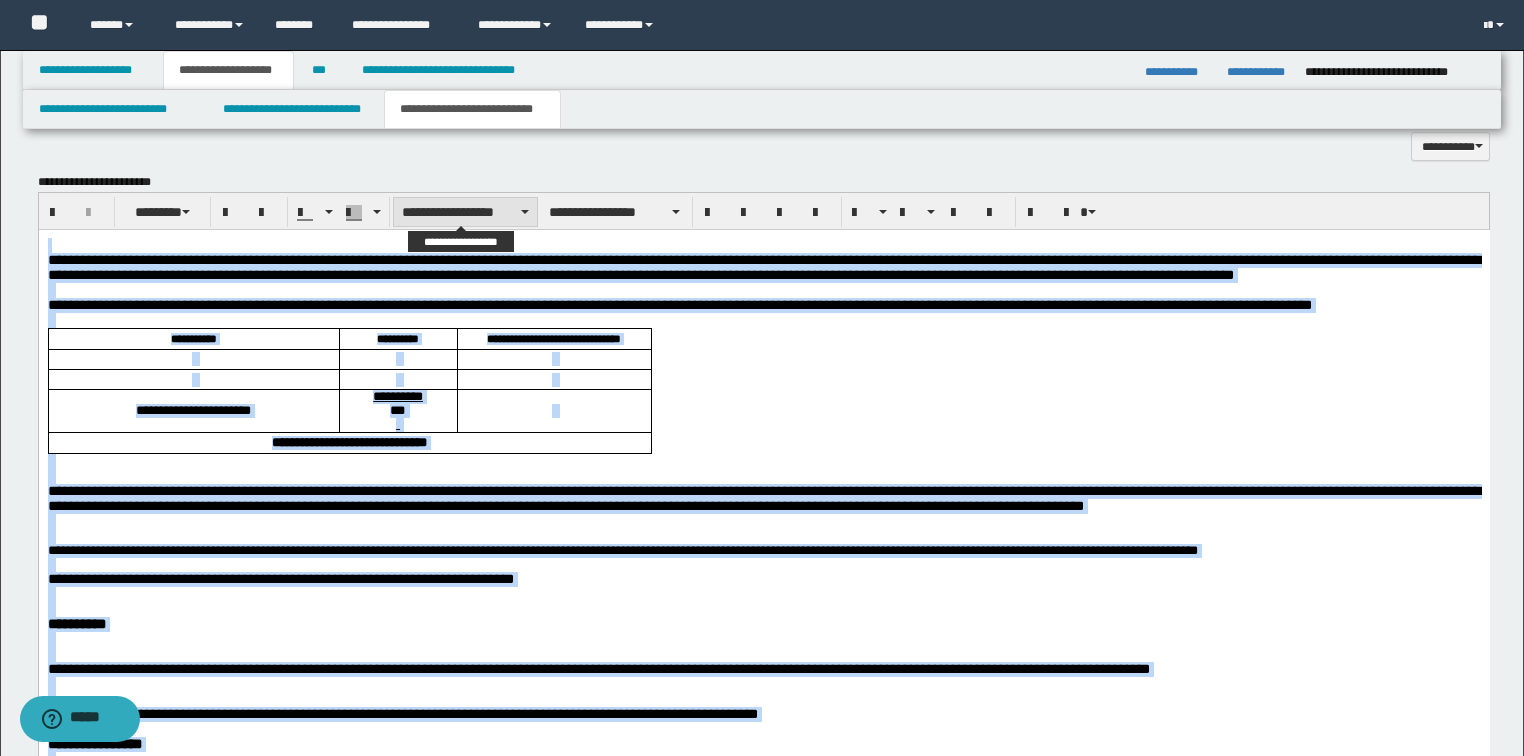 click on "**********" at bounding box center (465, 212) 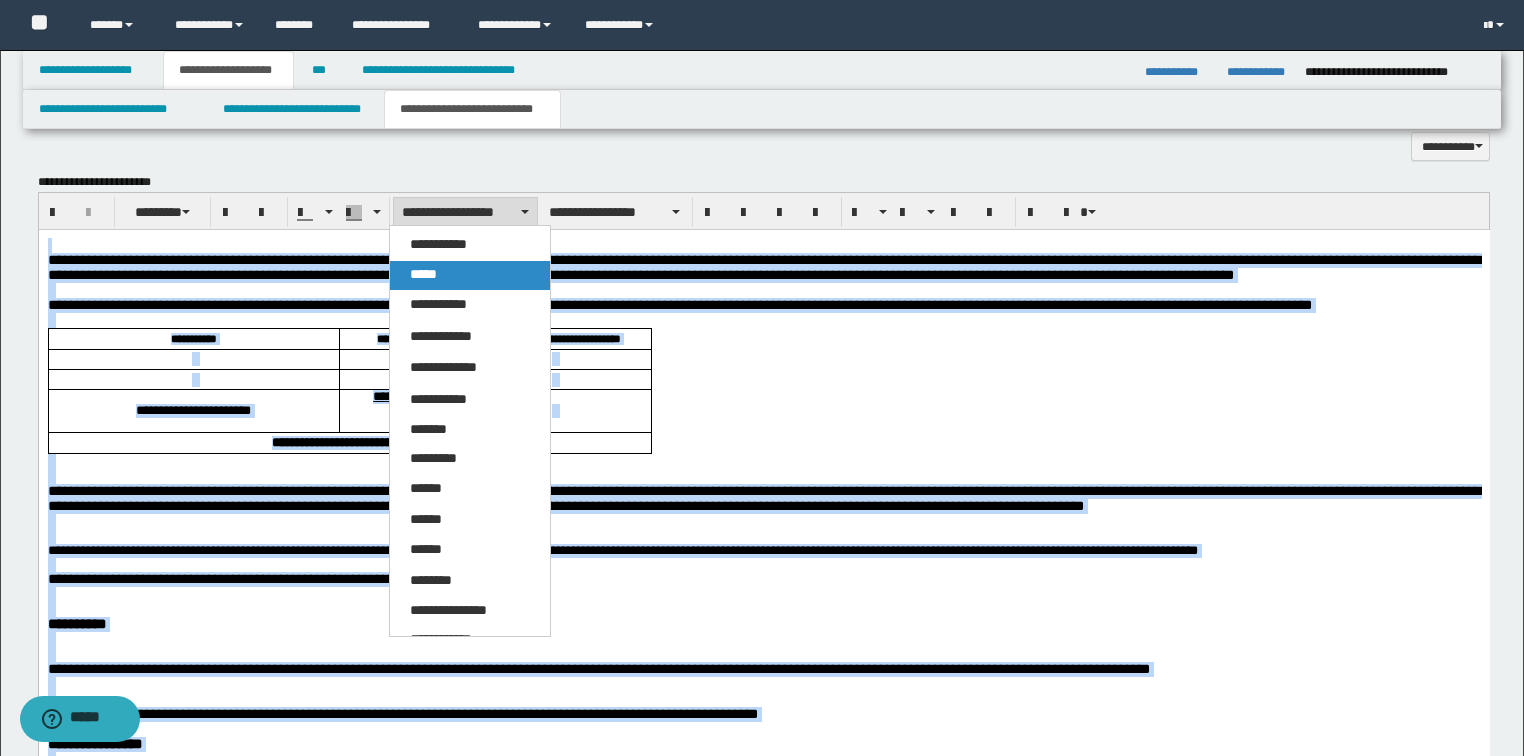 click on "*****" at bounding box center (470, 275) 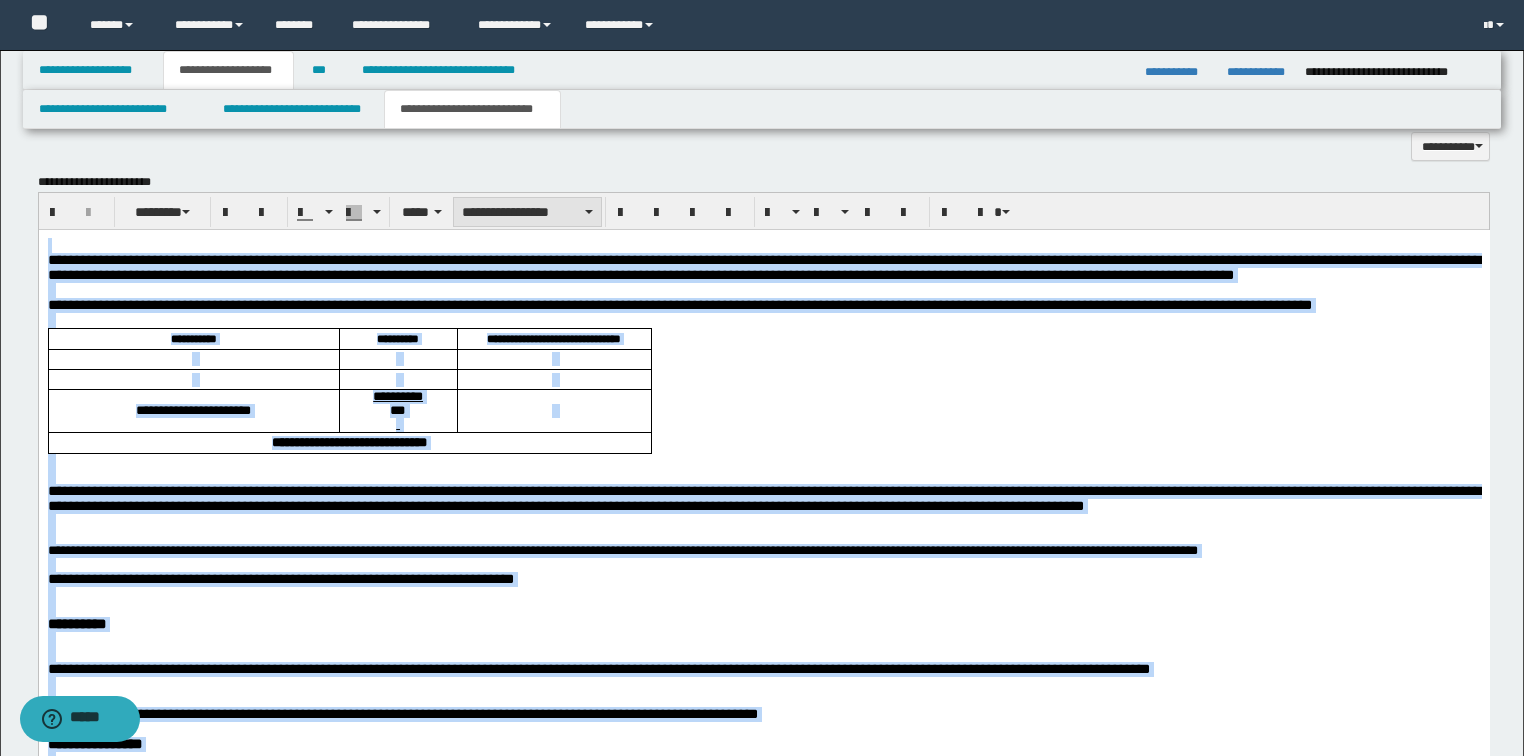 click on "**********" at bounding box center [527, 212] 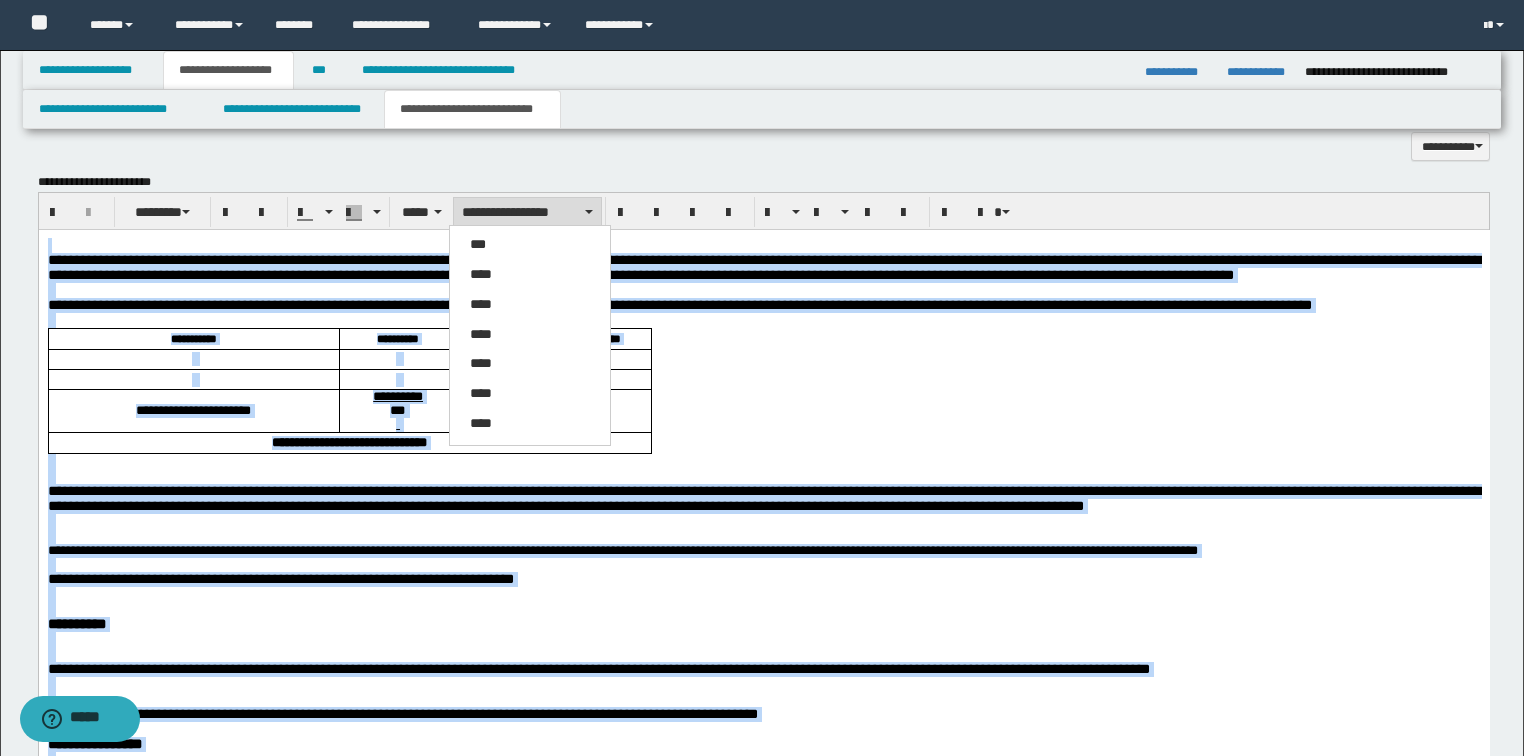 click on "****" at bounding box center [530, 275] 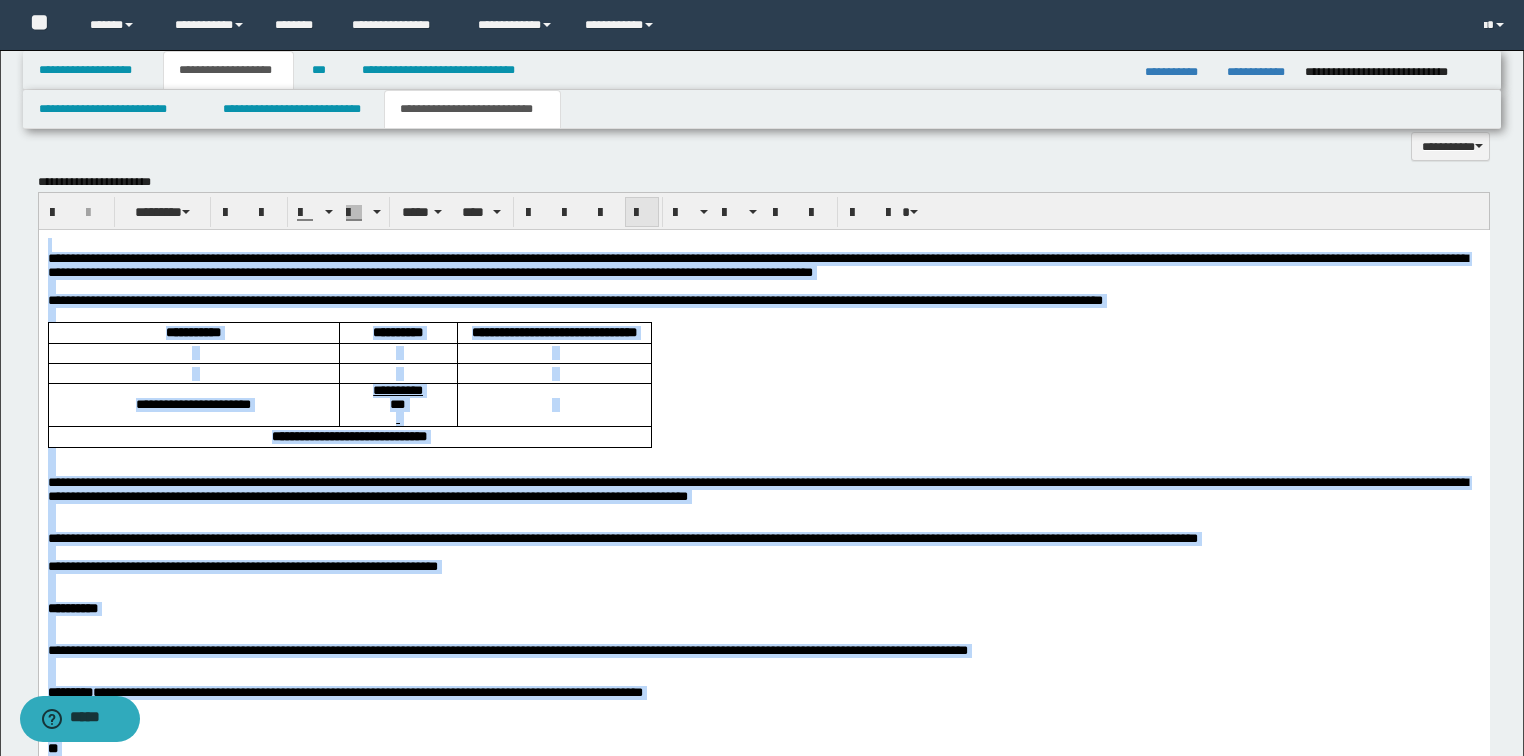 click at bounding box center [642, 213] 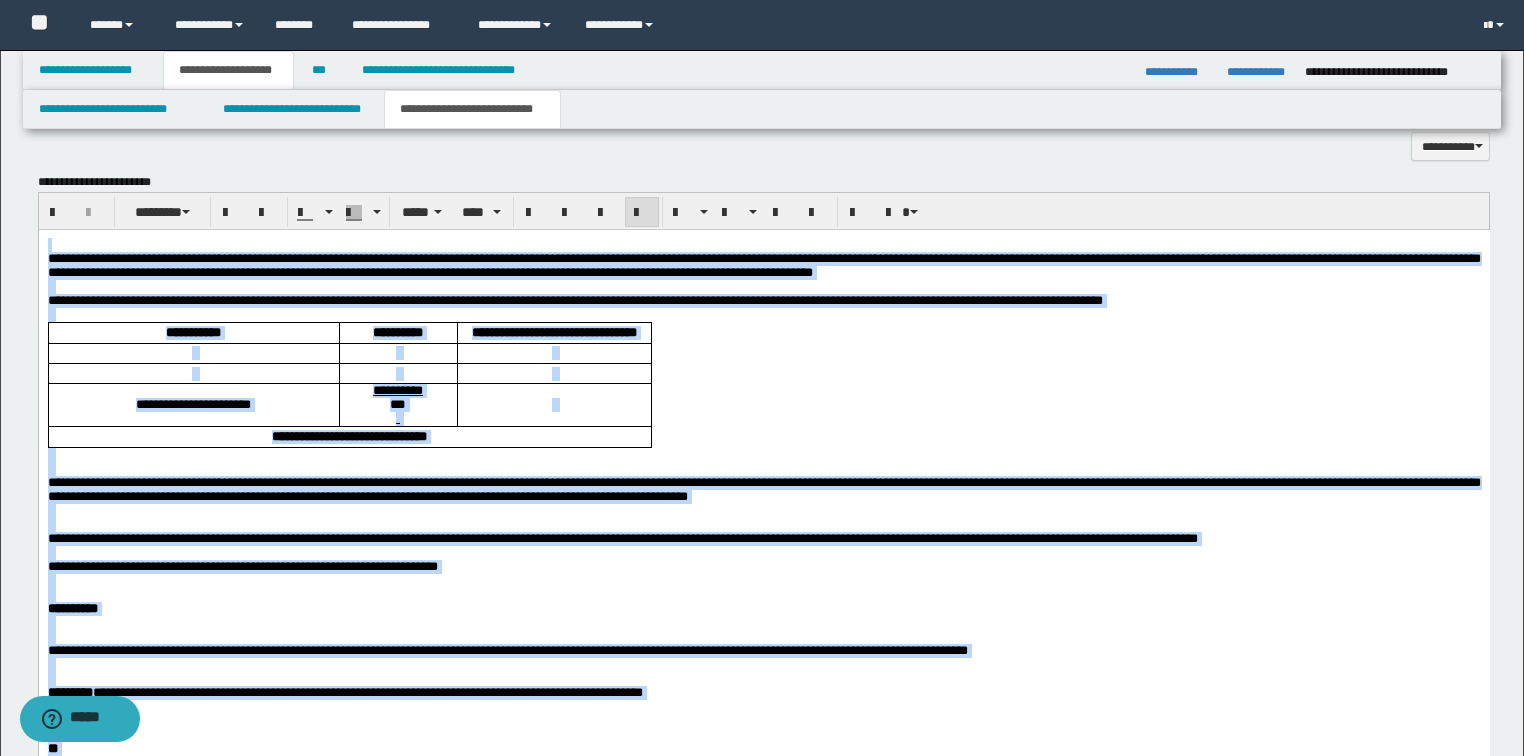 click at bounding box center [642, 213] 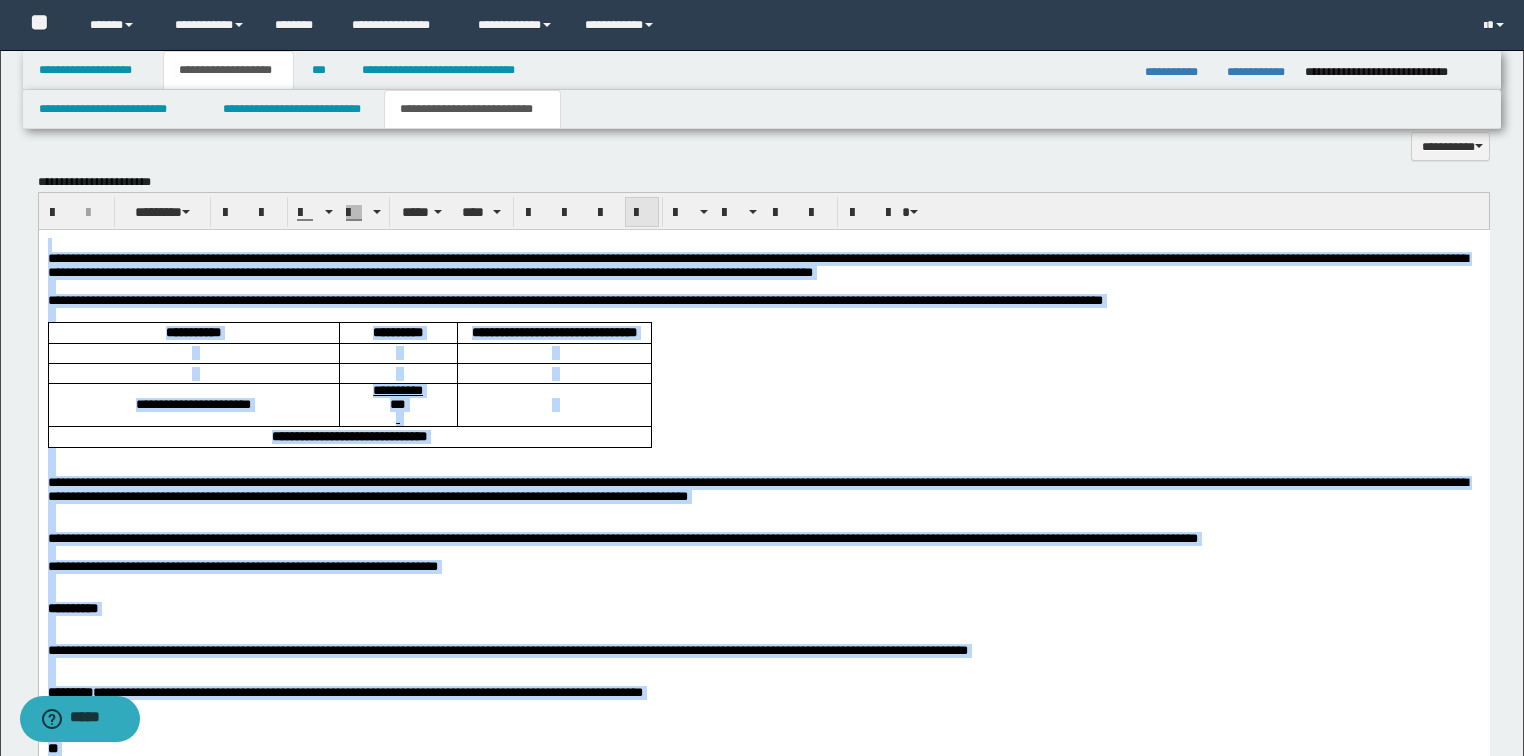 click at bounding box center (642, 213) 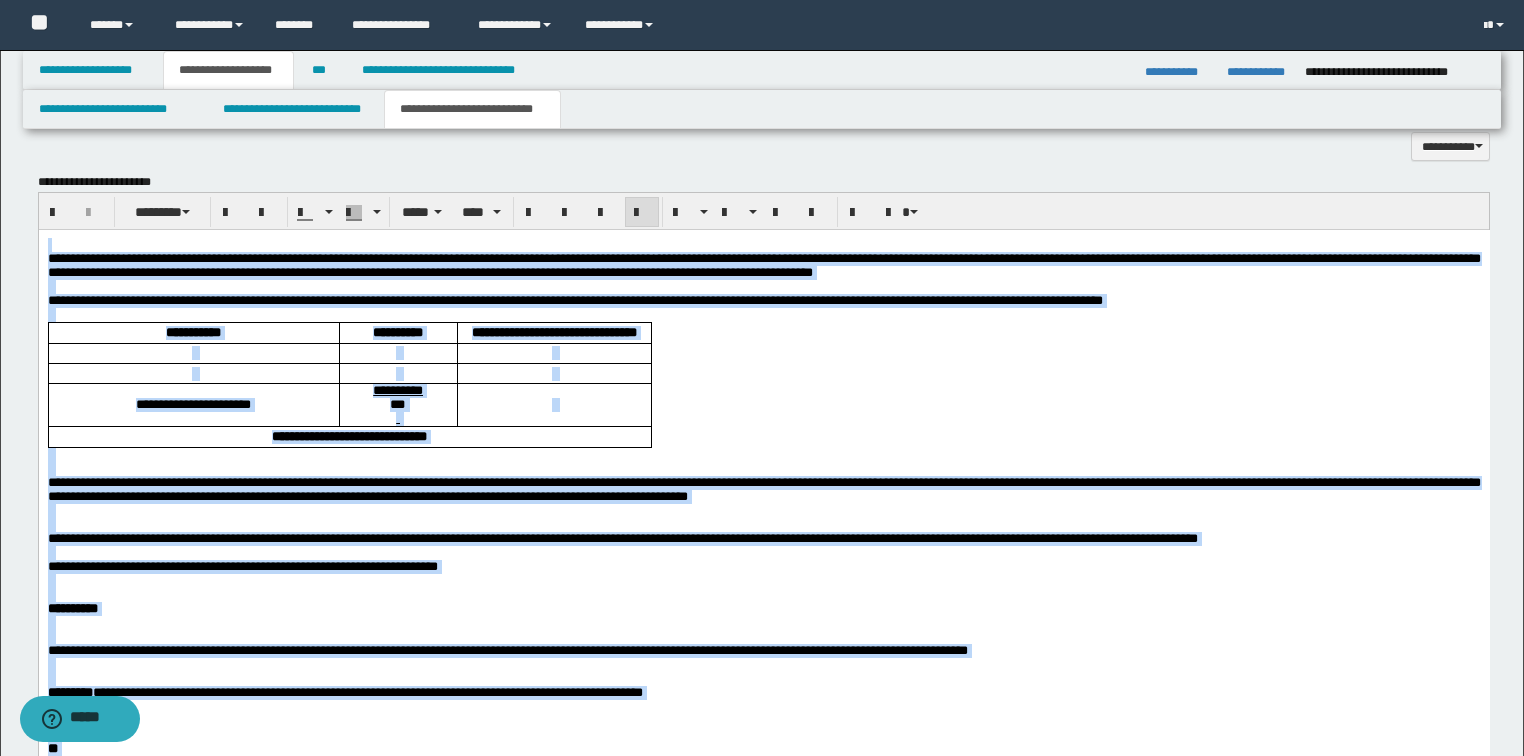 click at bounding box center (642, 213) 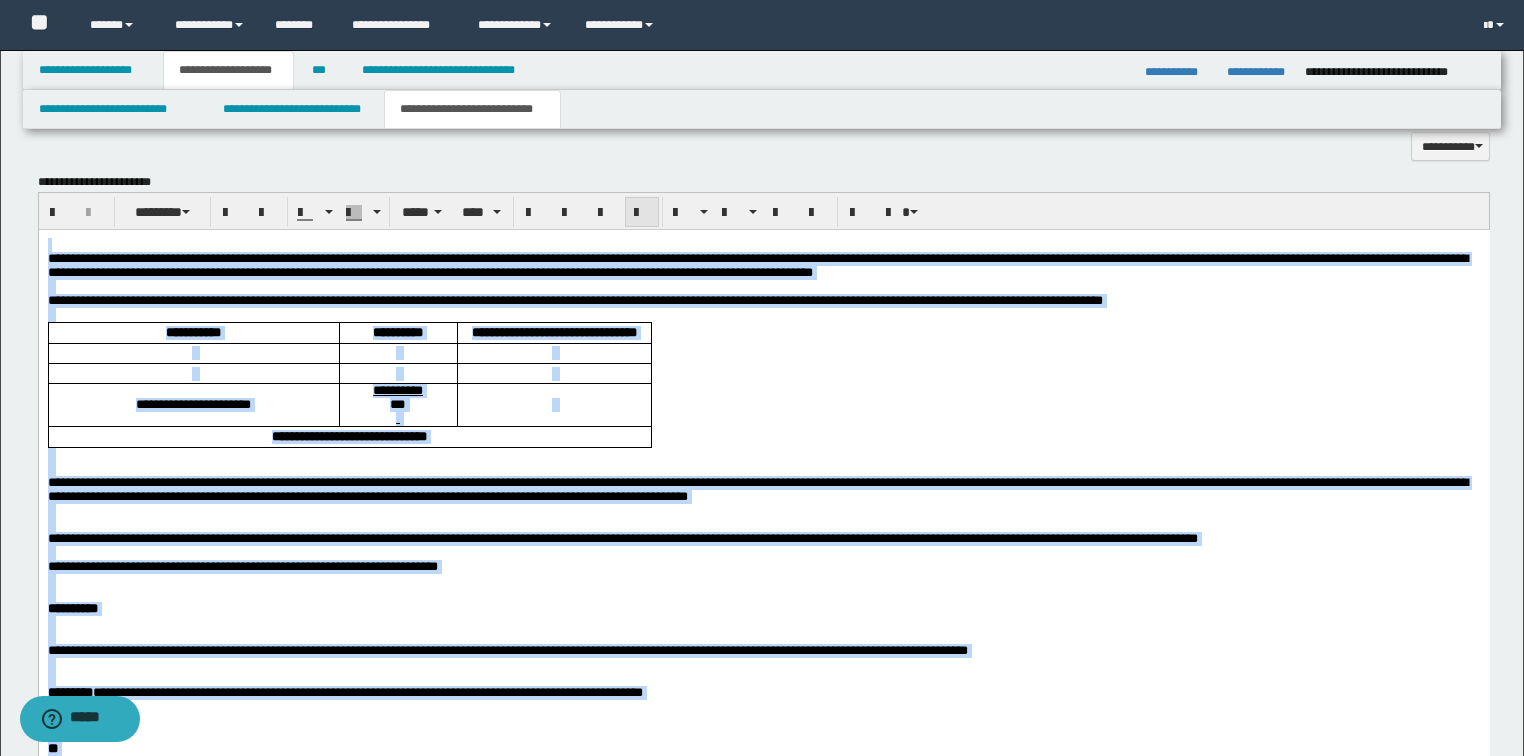 click at bounding box center (642, 212) 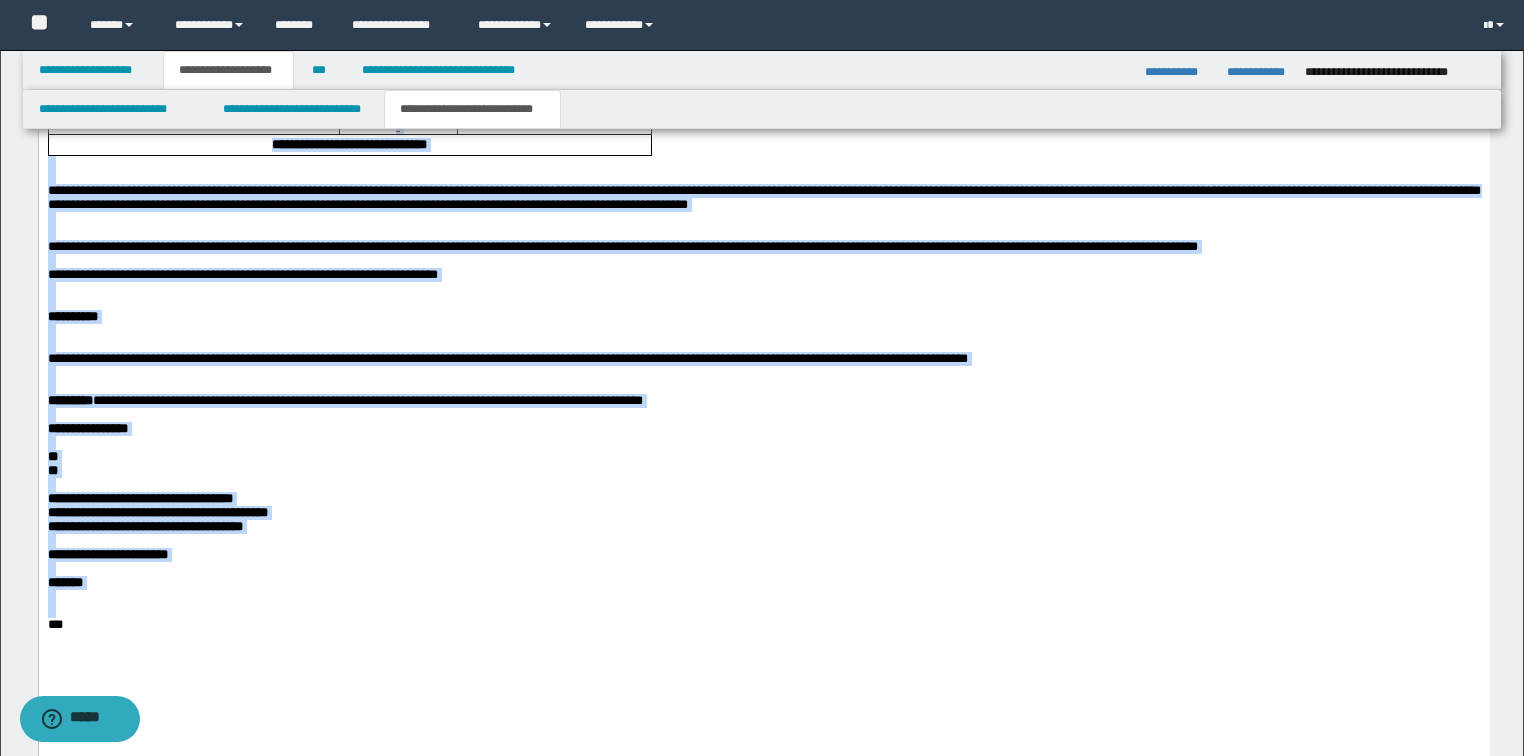 scroll, scrollTop: 1361, scrollLeft: 0, axis: vertical 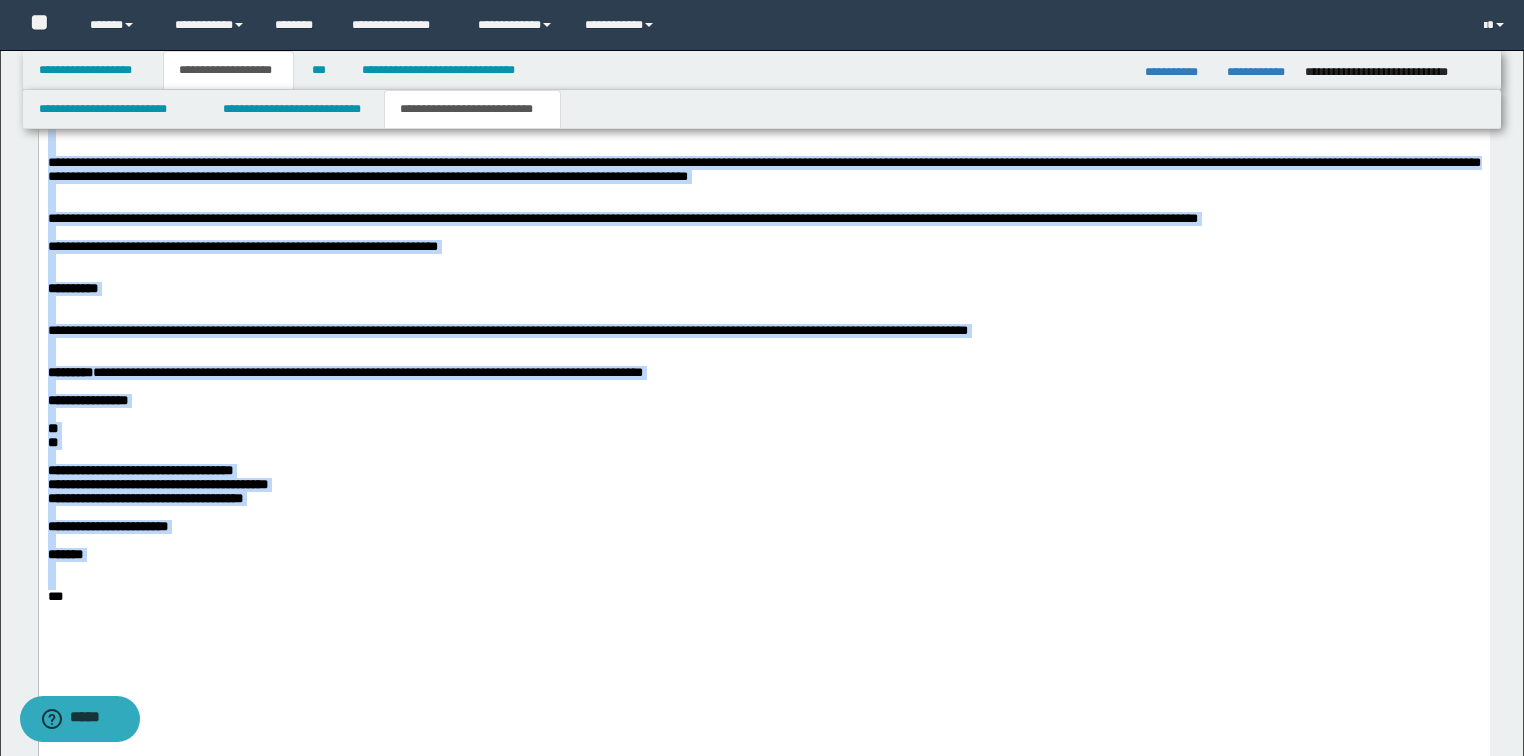 click at bounding box center [763, 276] 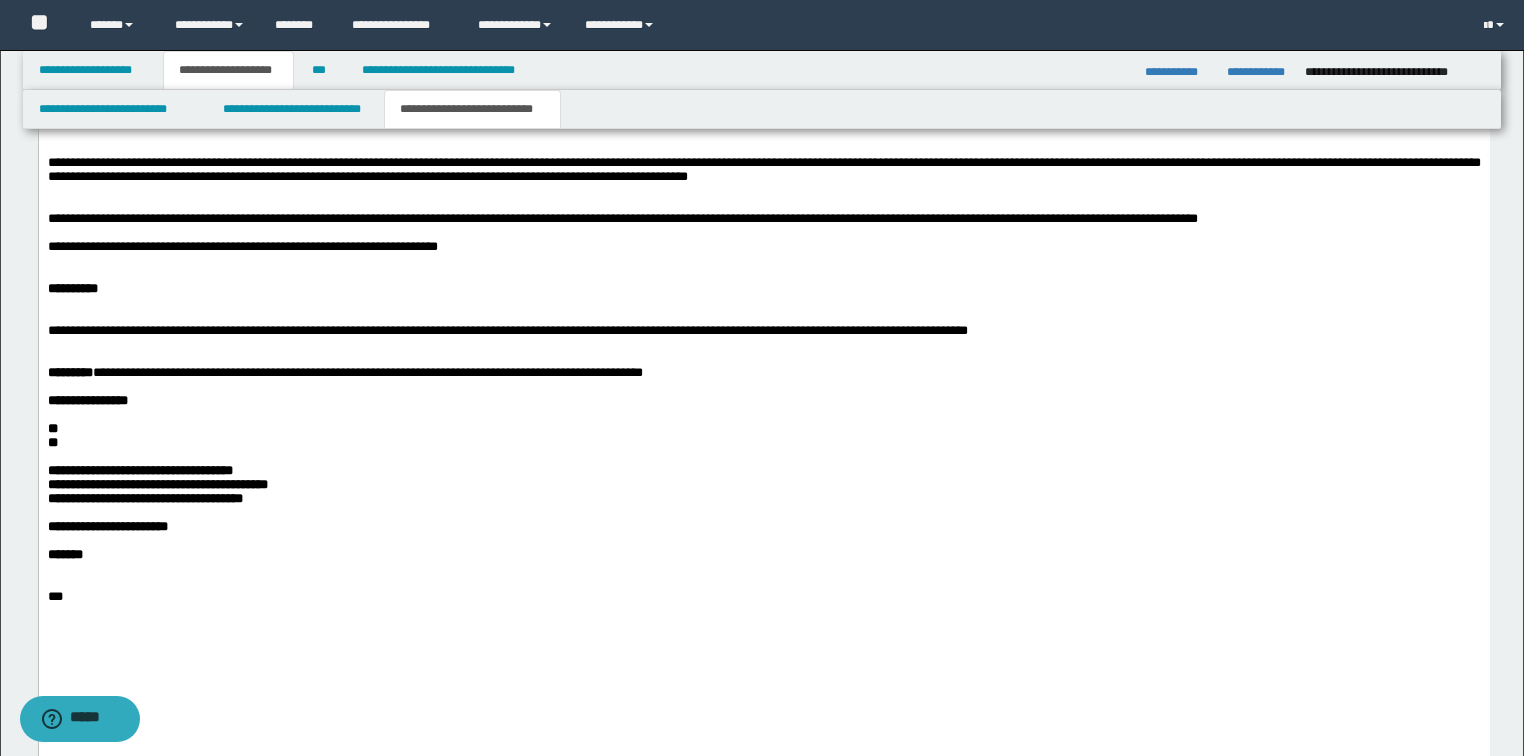 click on "**********" at bounding box center (622, 219) 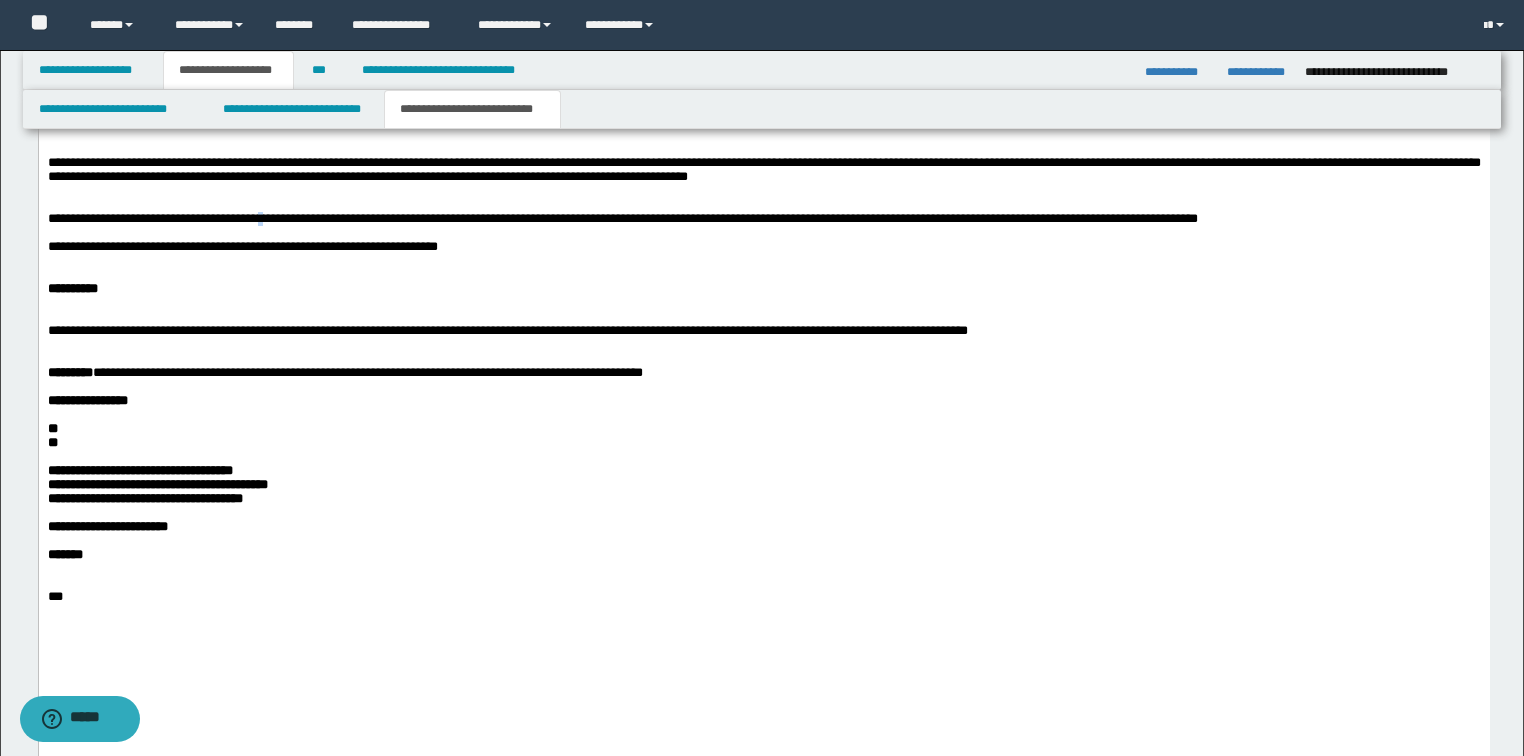 click on "**********" at bounding box center (622, 219) 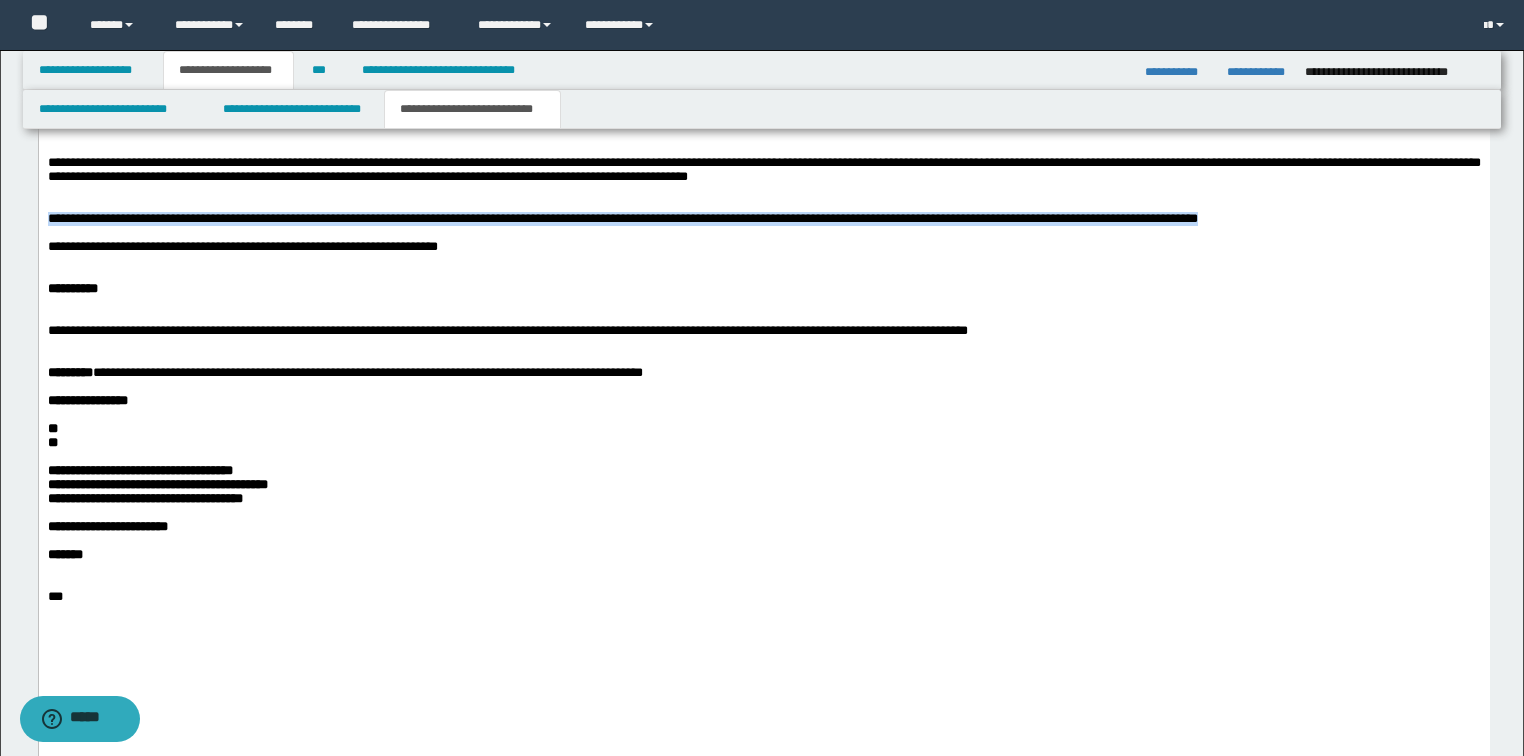 click on "**********" at bounding box center [622, 219] 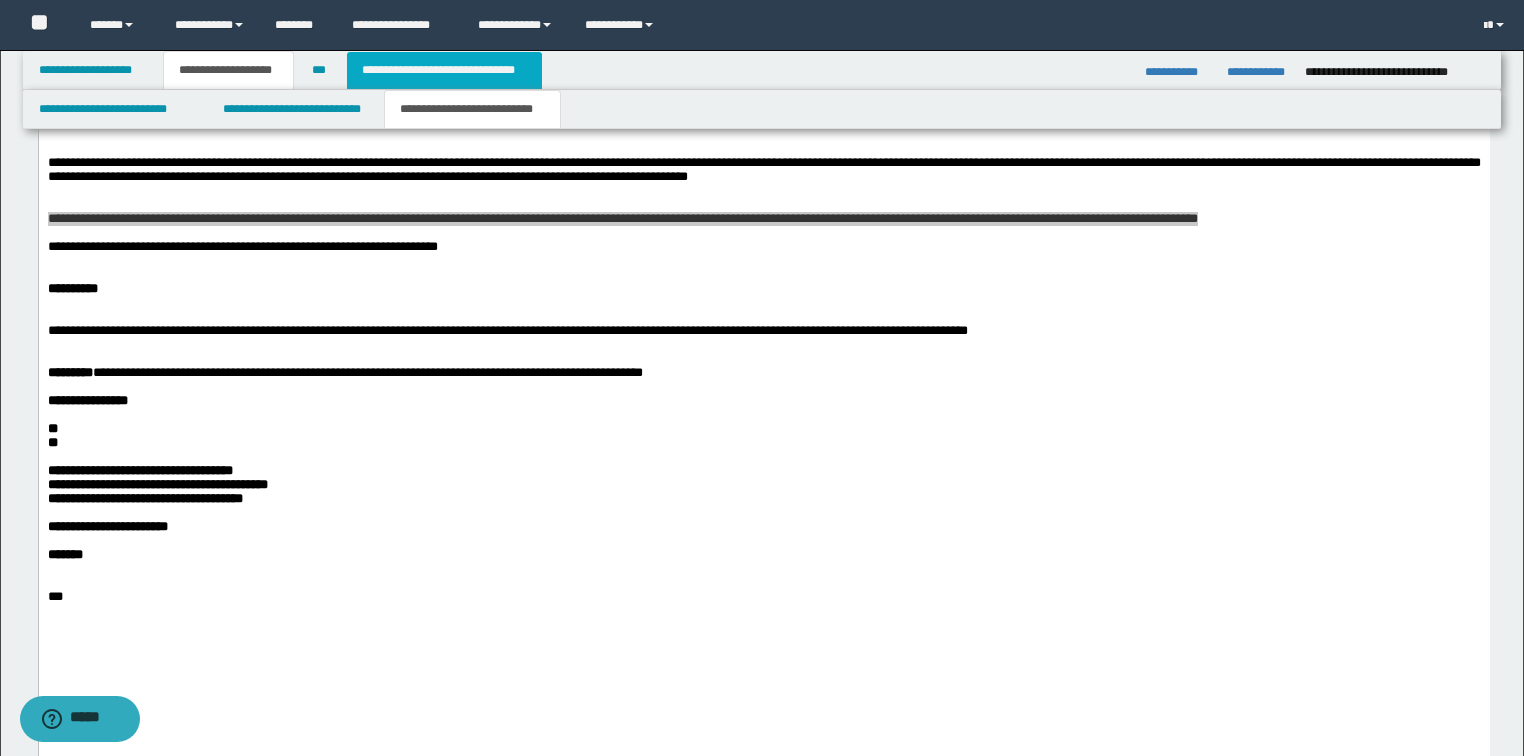 click on "**********" at bounding box center [444, 70] 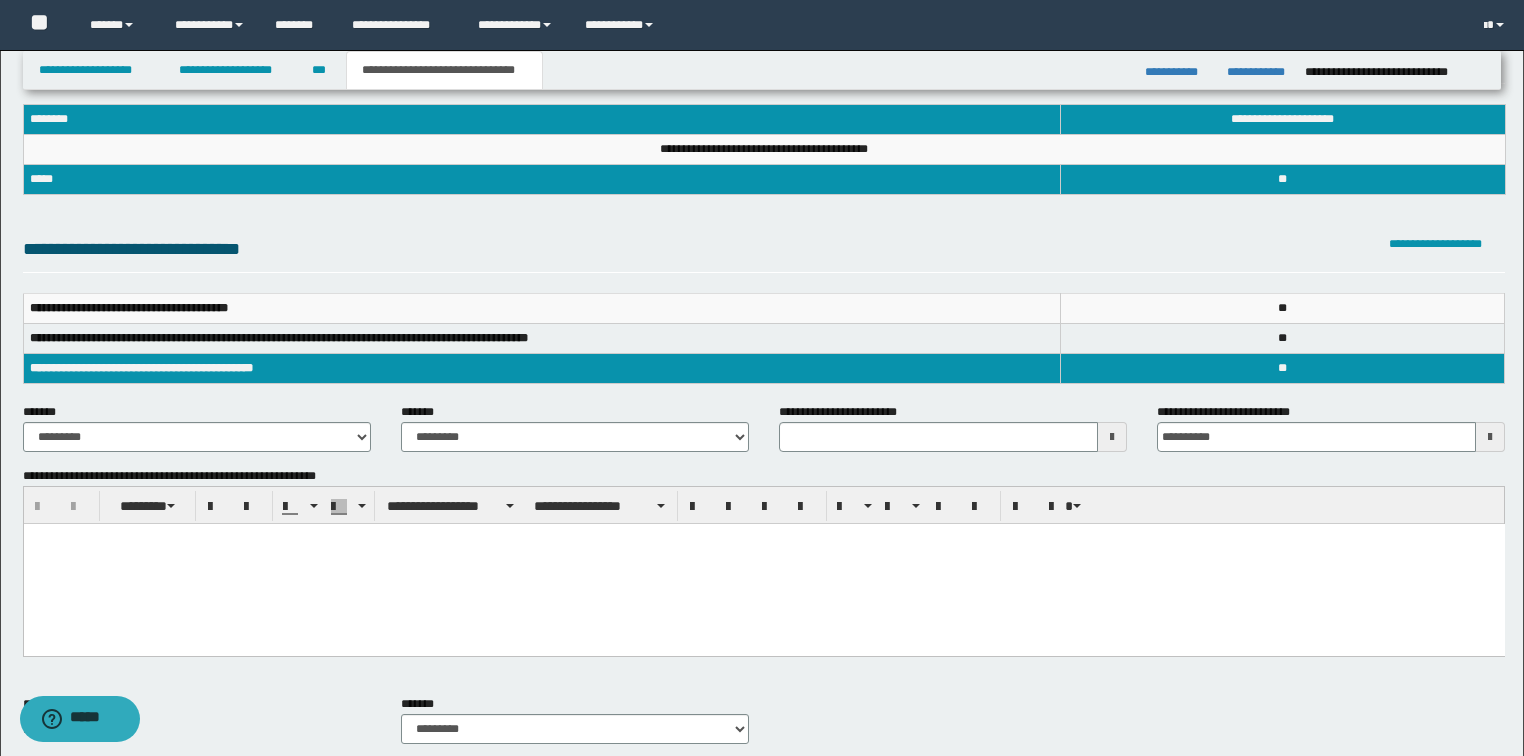 scroll, scrollTop: 240, scrollLeft: 0, axis: vertical 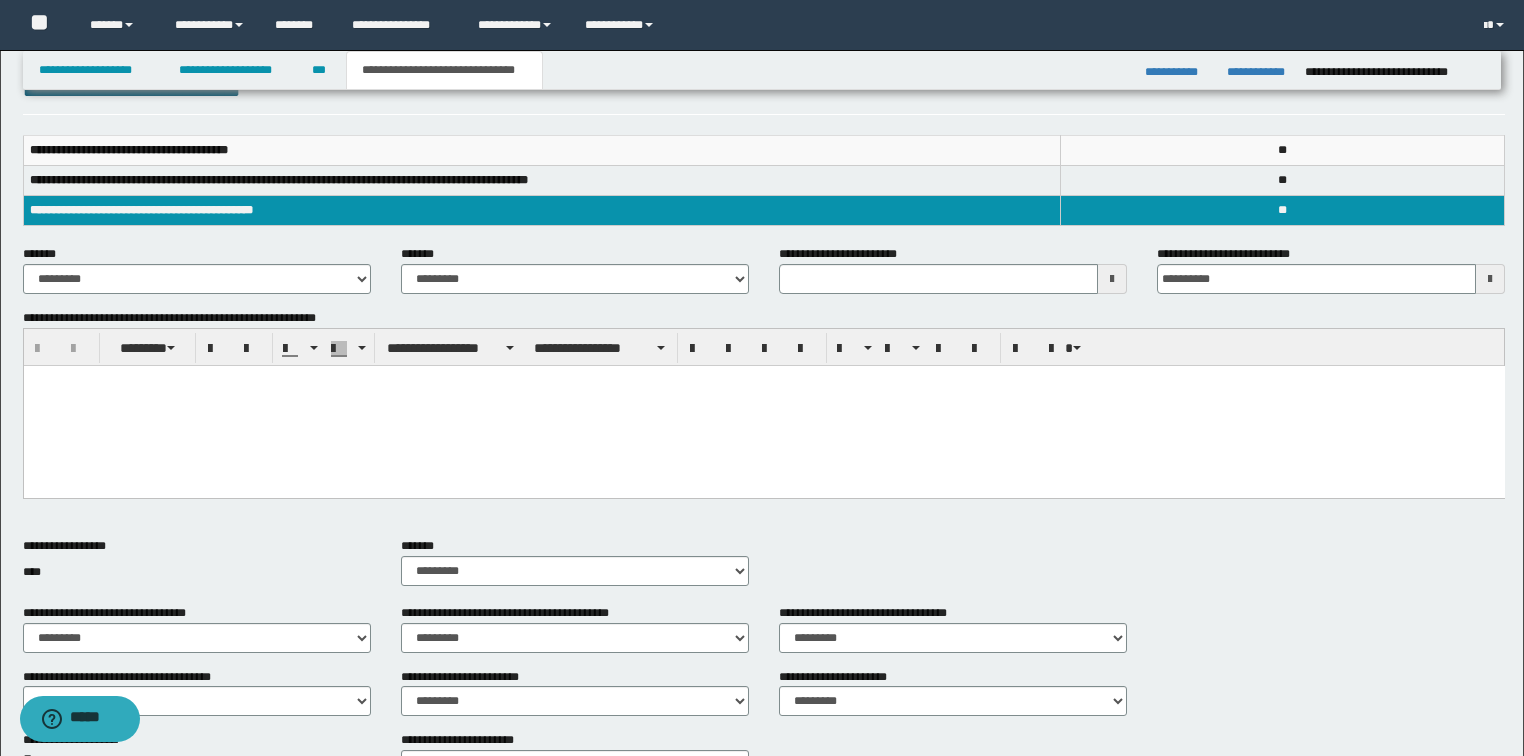 click at bounding box center (763, 406) 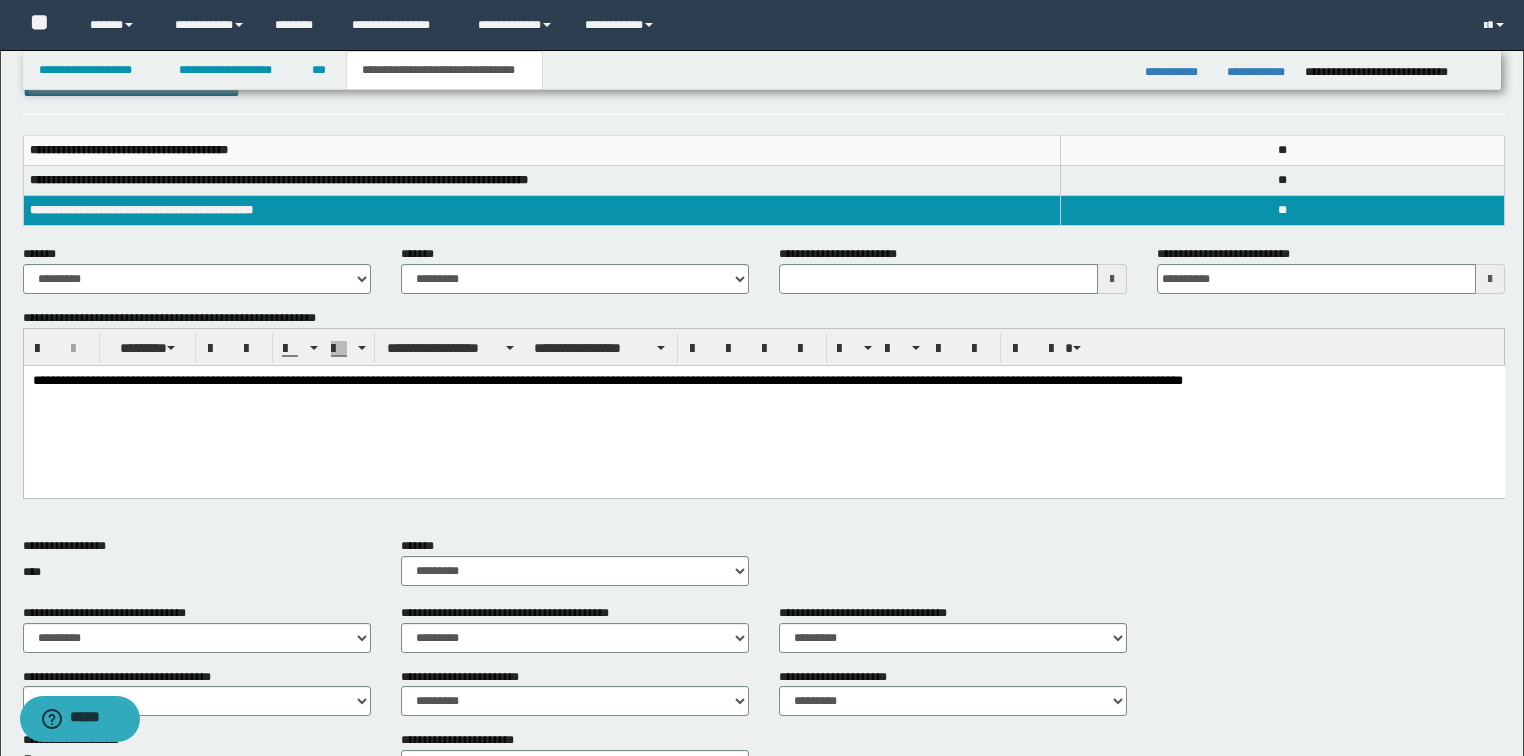 click on "**********" at bounding box center [607, 380] 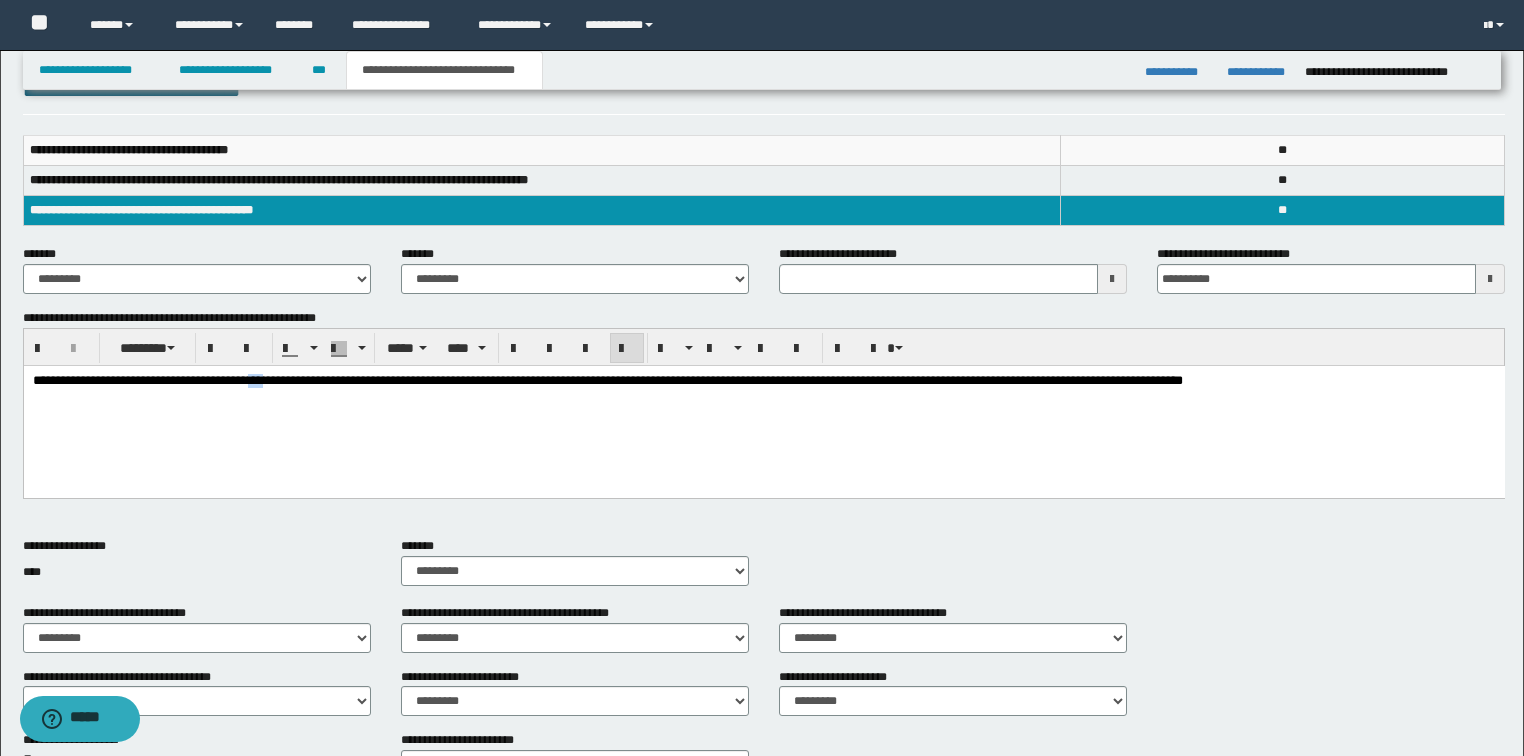 click on "**********" at bounding box center (607, 380) 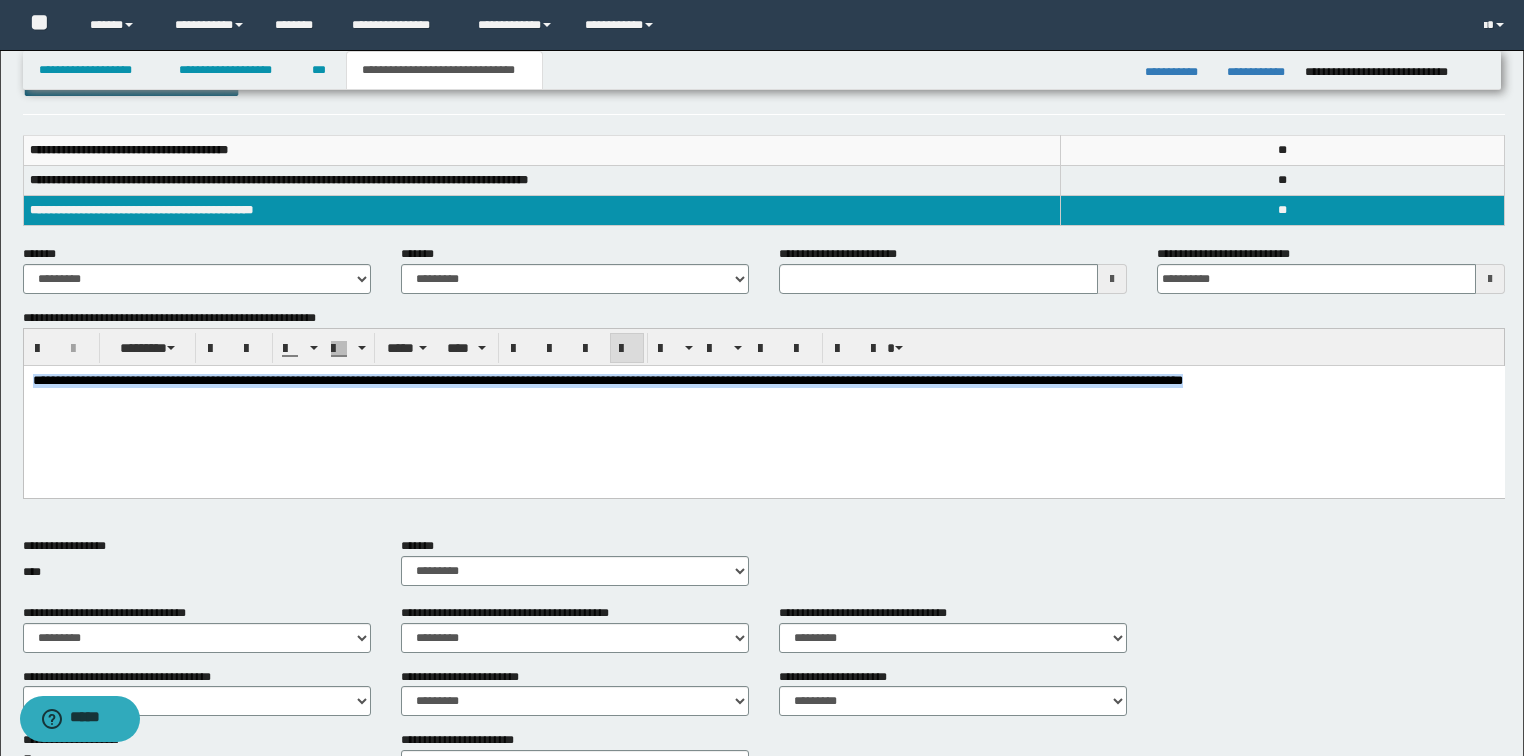 click on "**********" at bounding box center (607, 380) 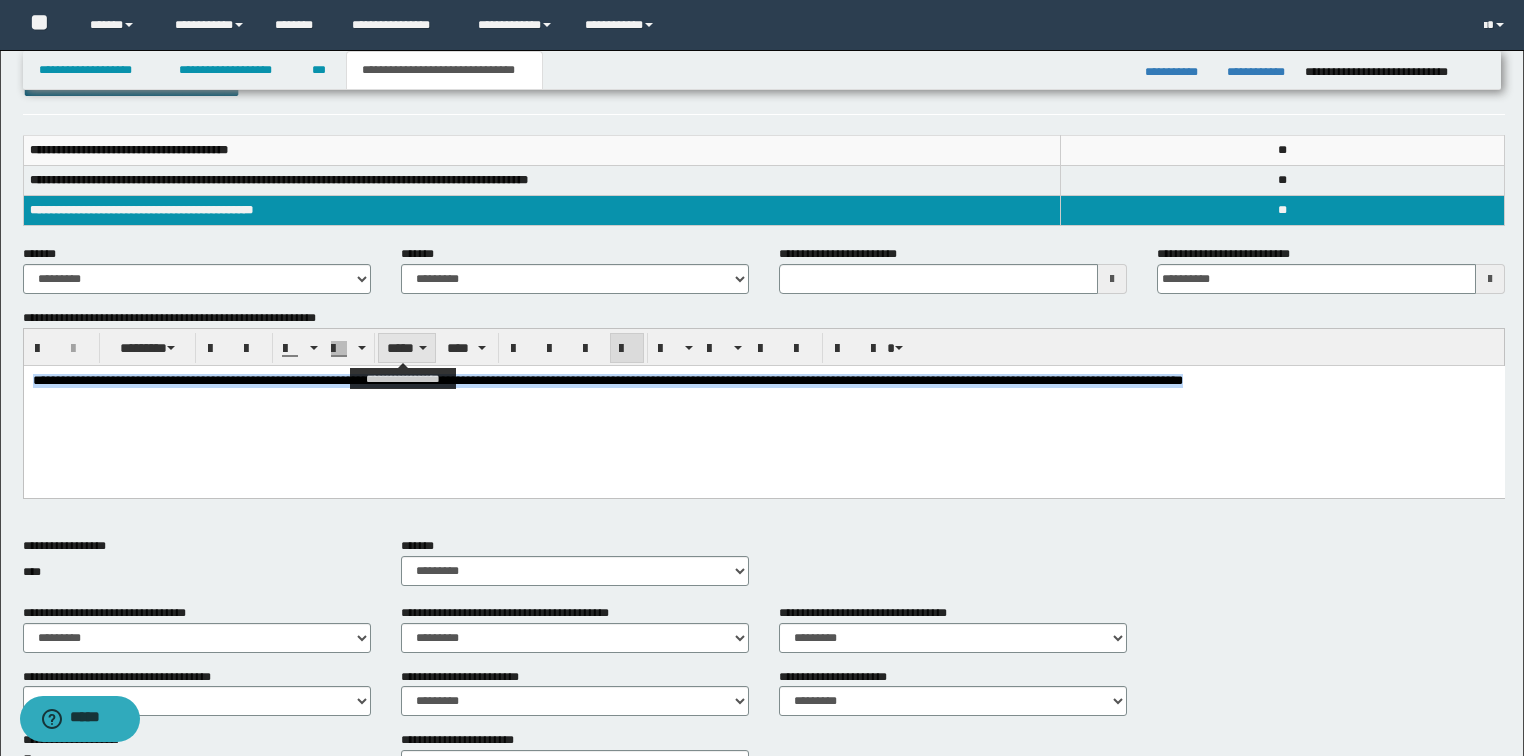 click on "*****" at bounding box center [407, 348] 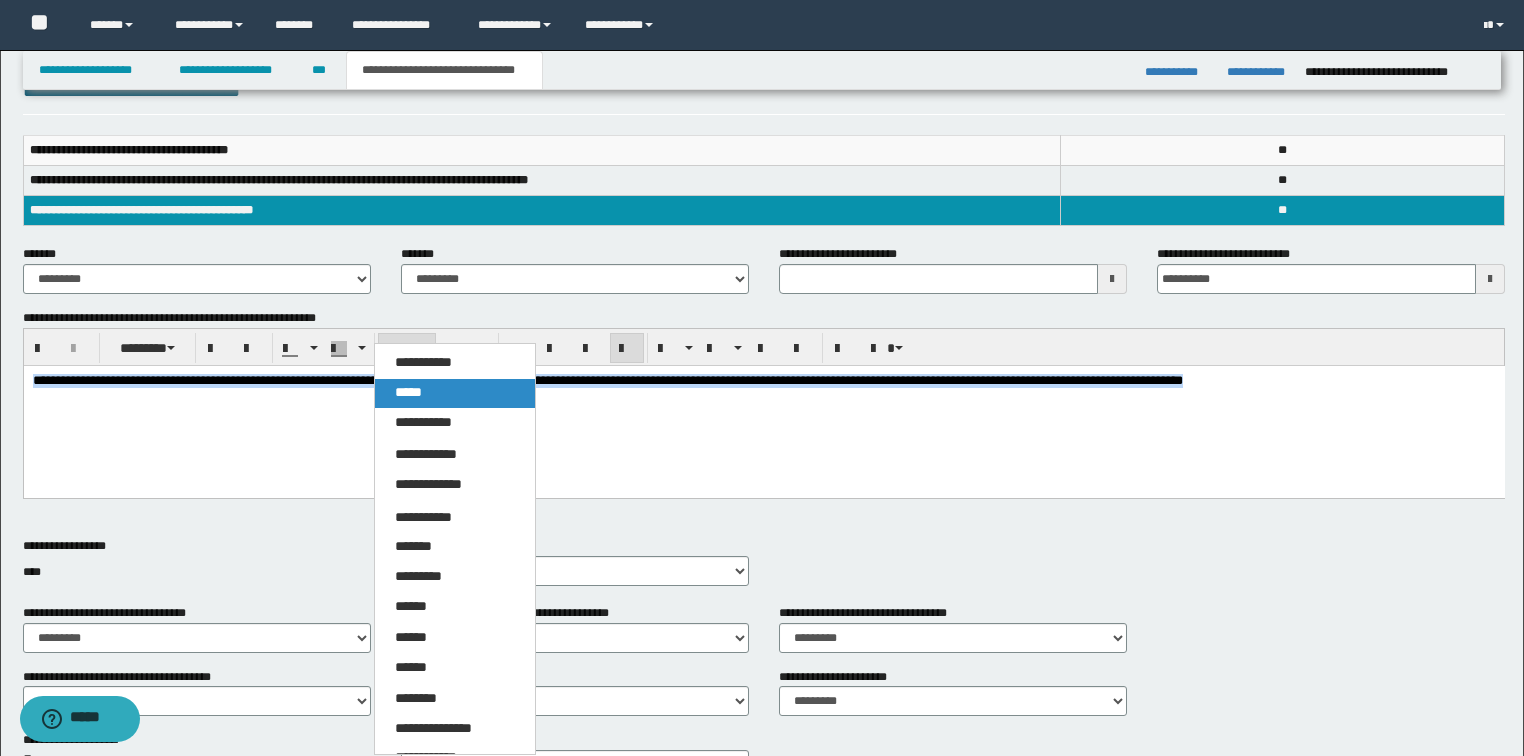 click on "*****" at bounding box center (455, 393) 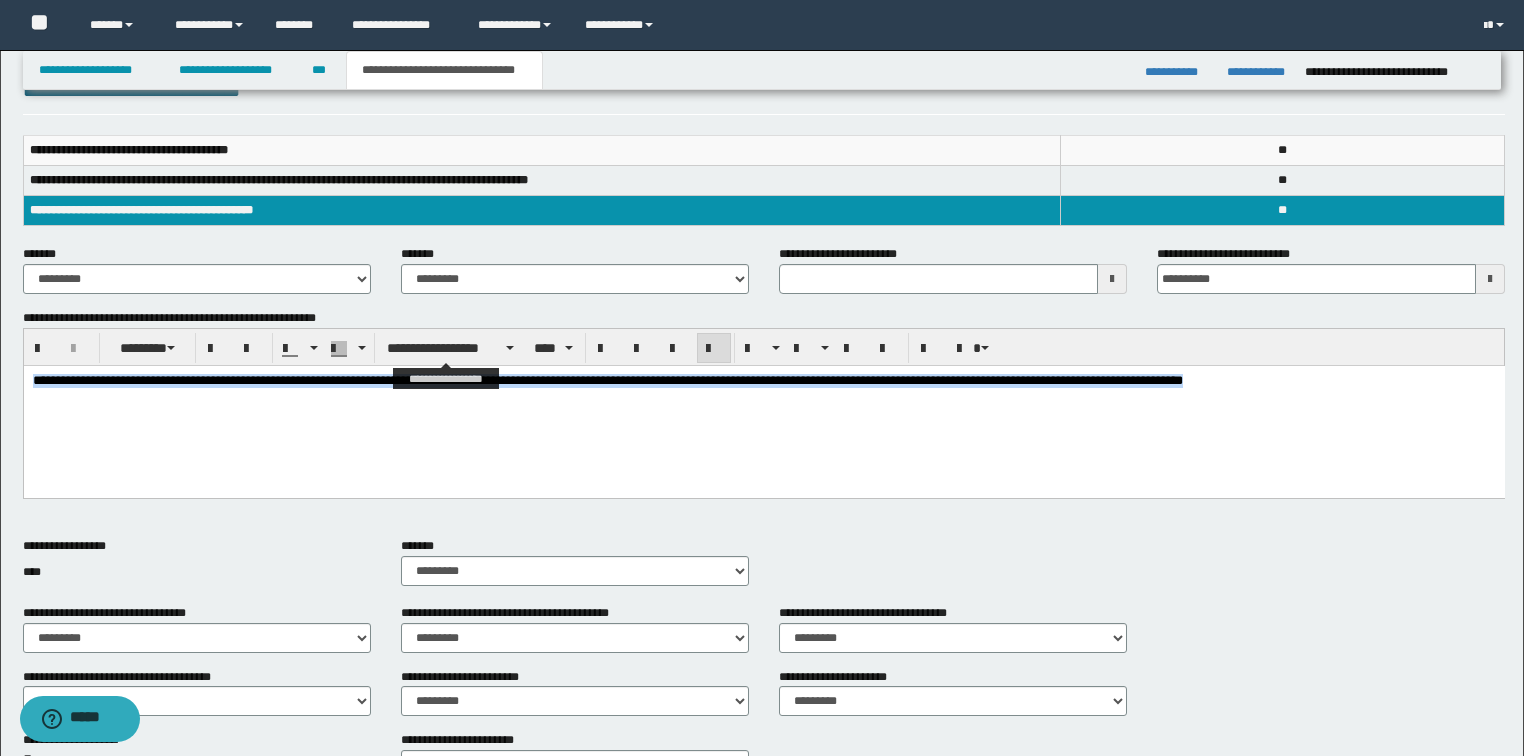 click on "**********" at bounding box center [450, 348] 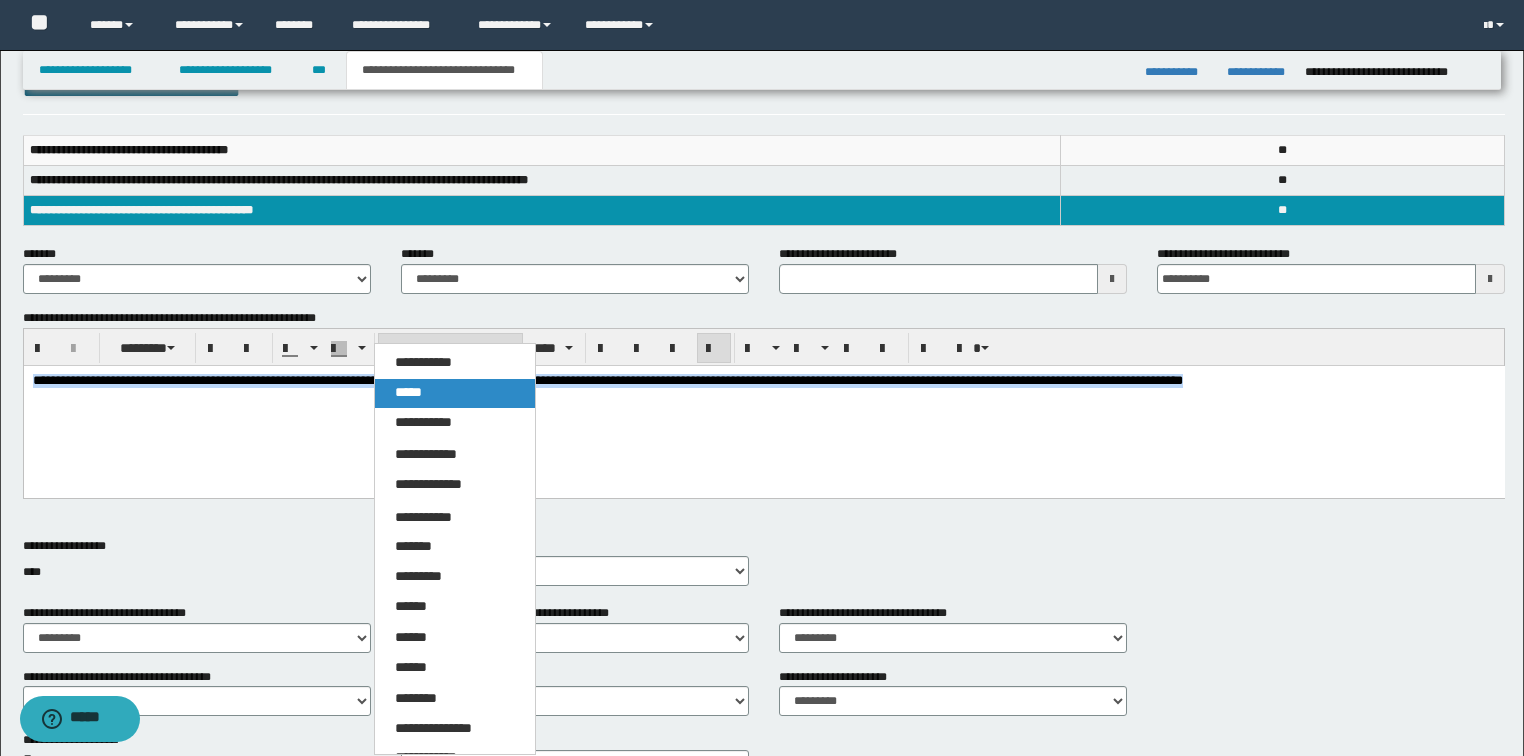 click on "*****" at bounding box center [408, 392] 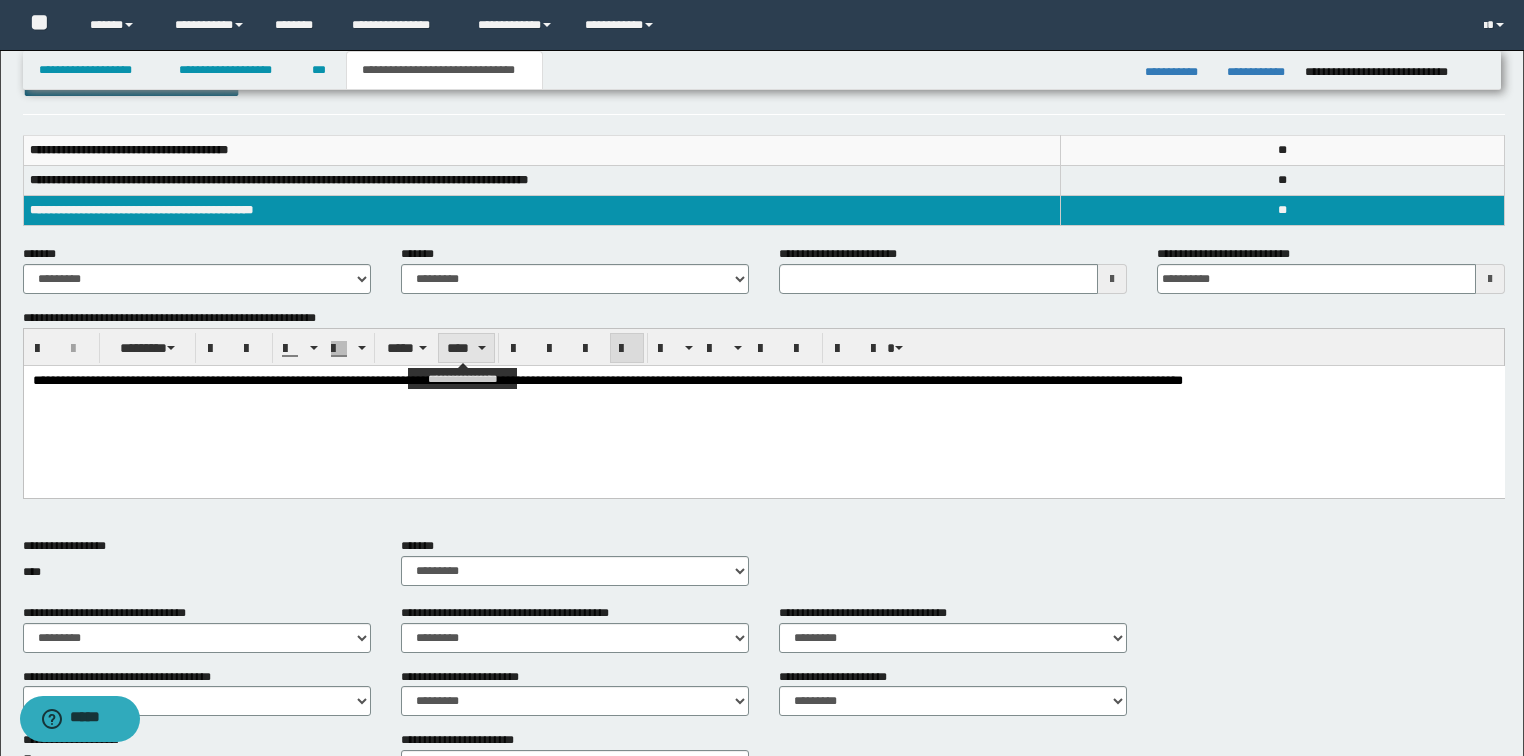 click on "****" at bounding box center (466, 348) 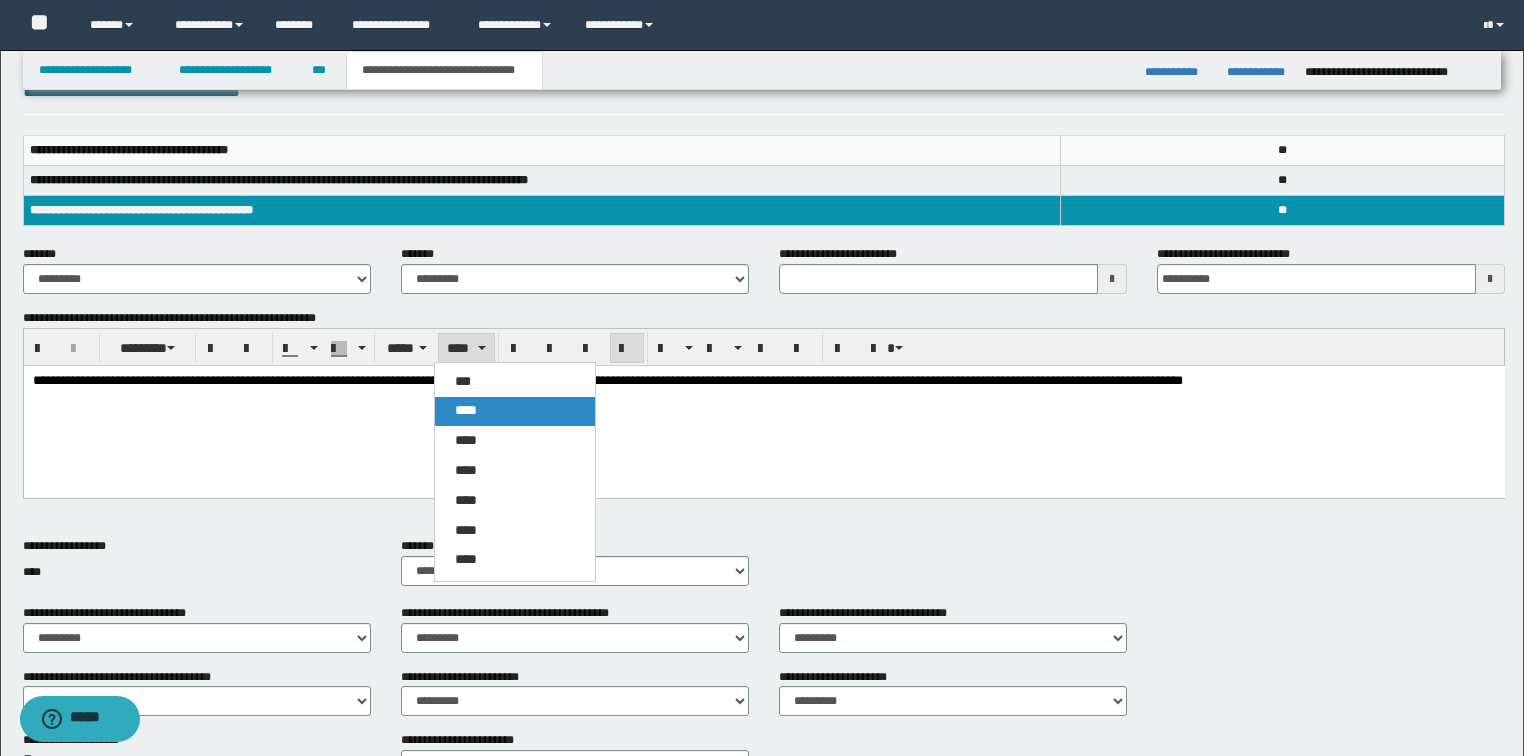 click on "****" at bounding box center (466, 410) 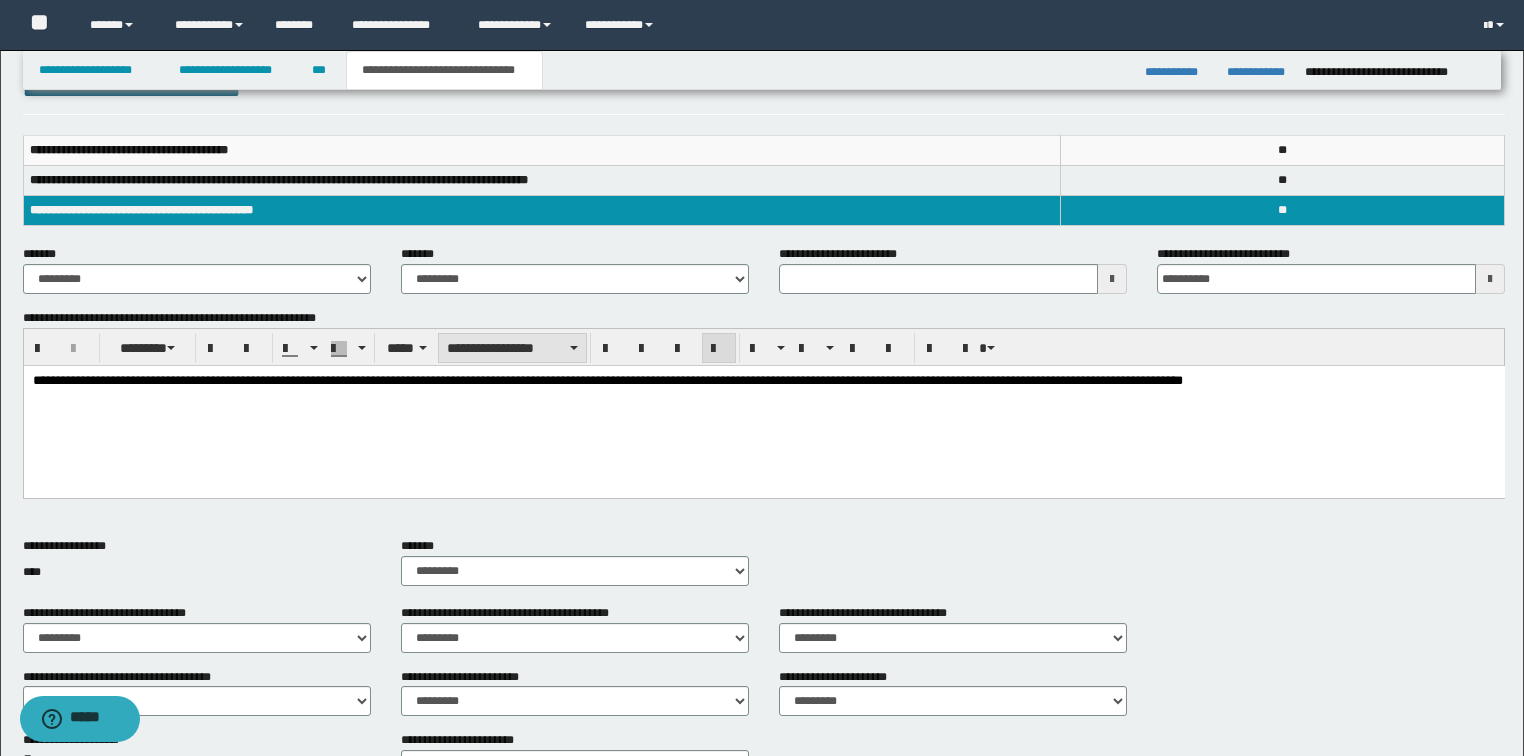 click on "**********" at bounding box center (512, 348) 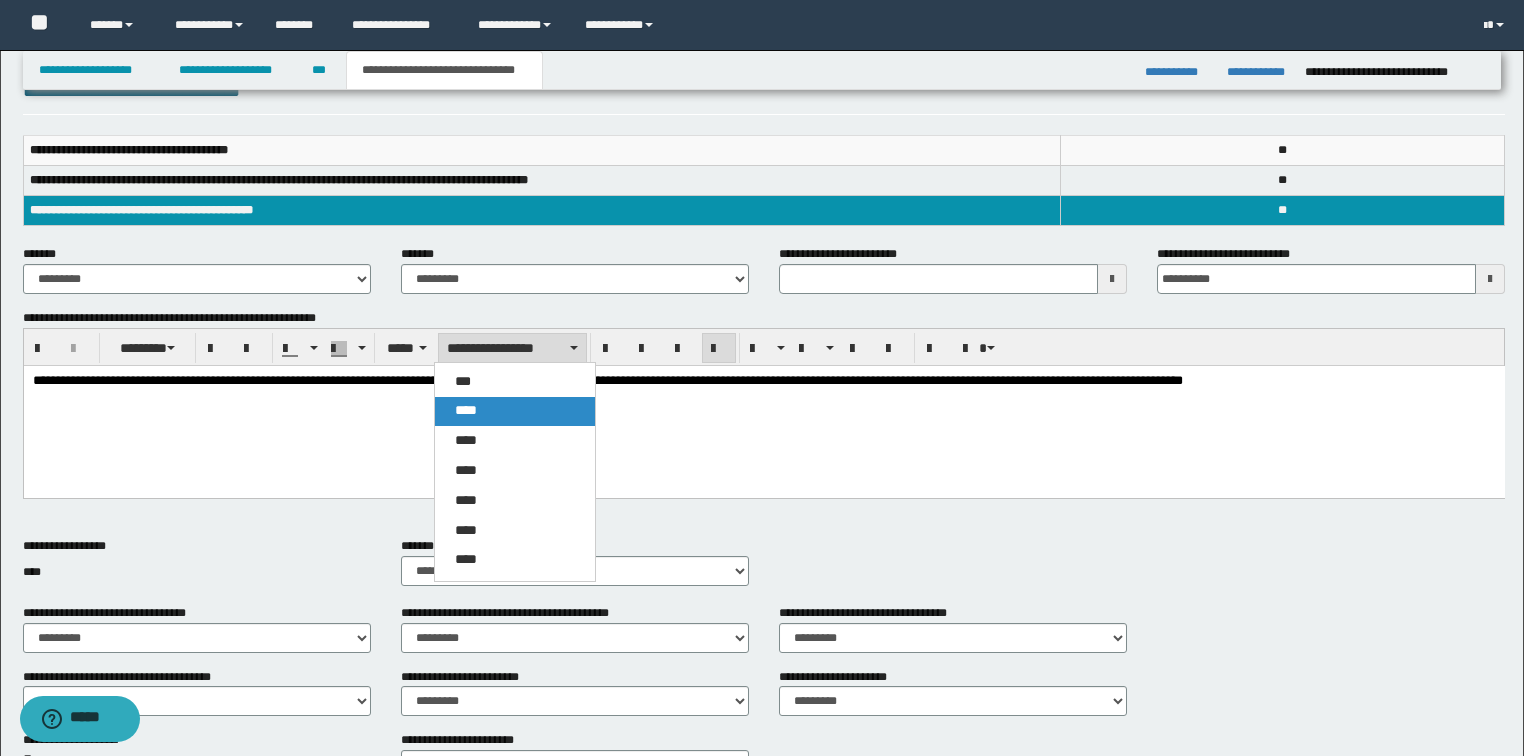 click on "****" at bounding box center [466, 410] 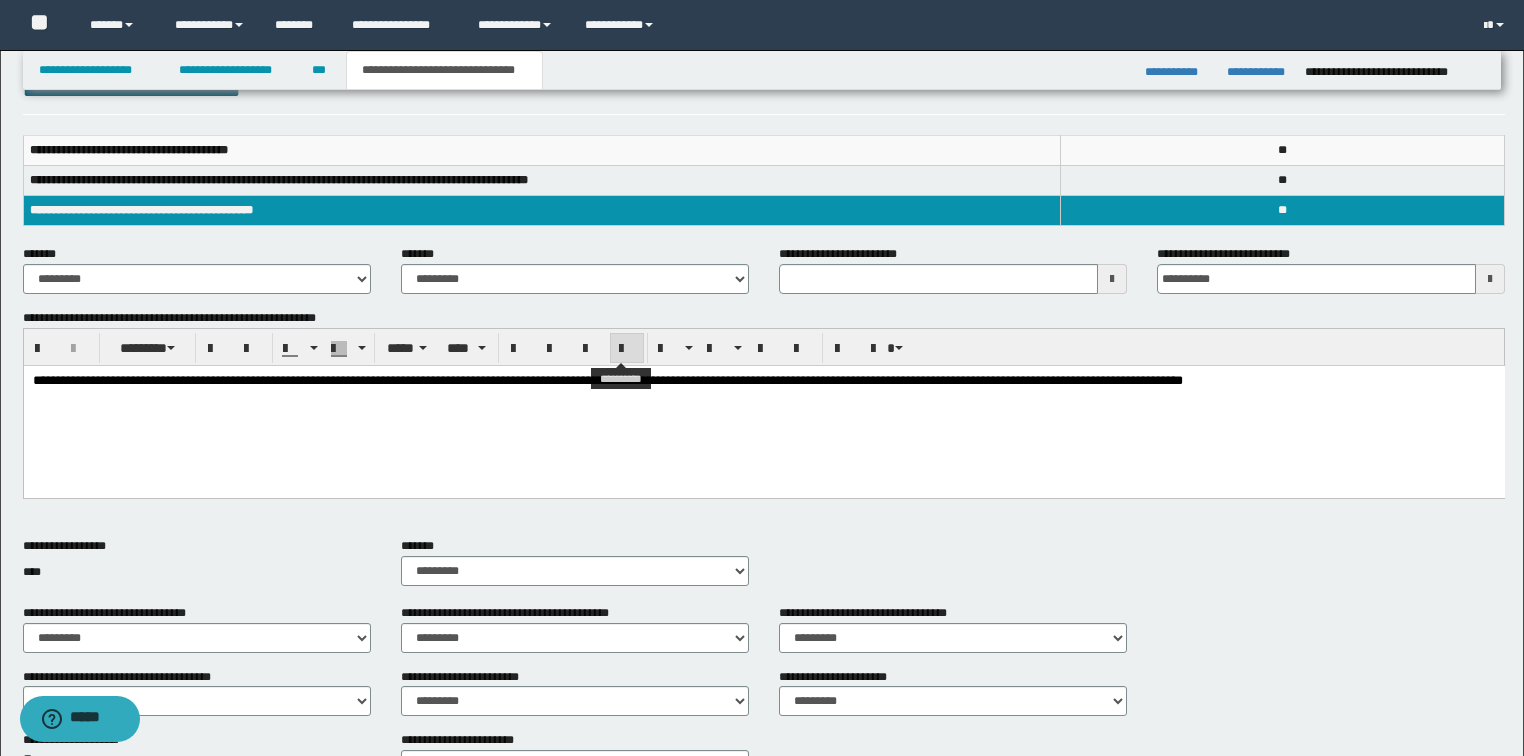 click at bounding box center [627, 348] 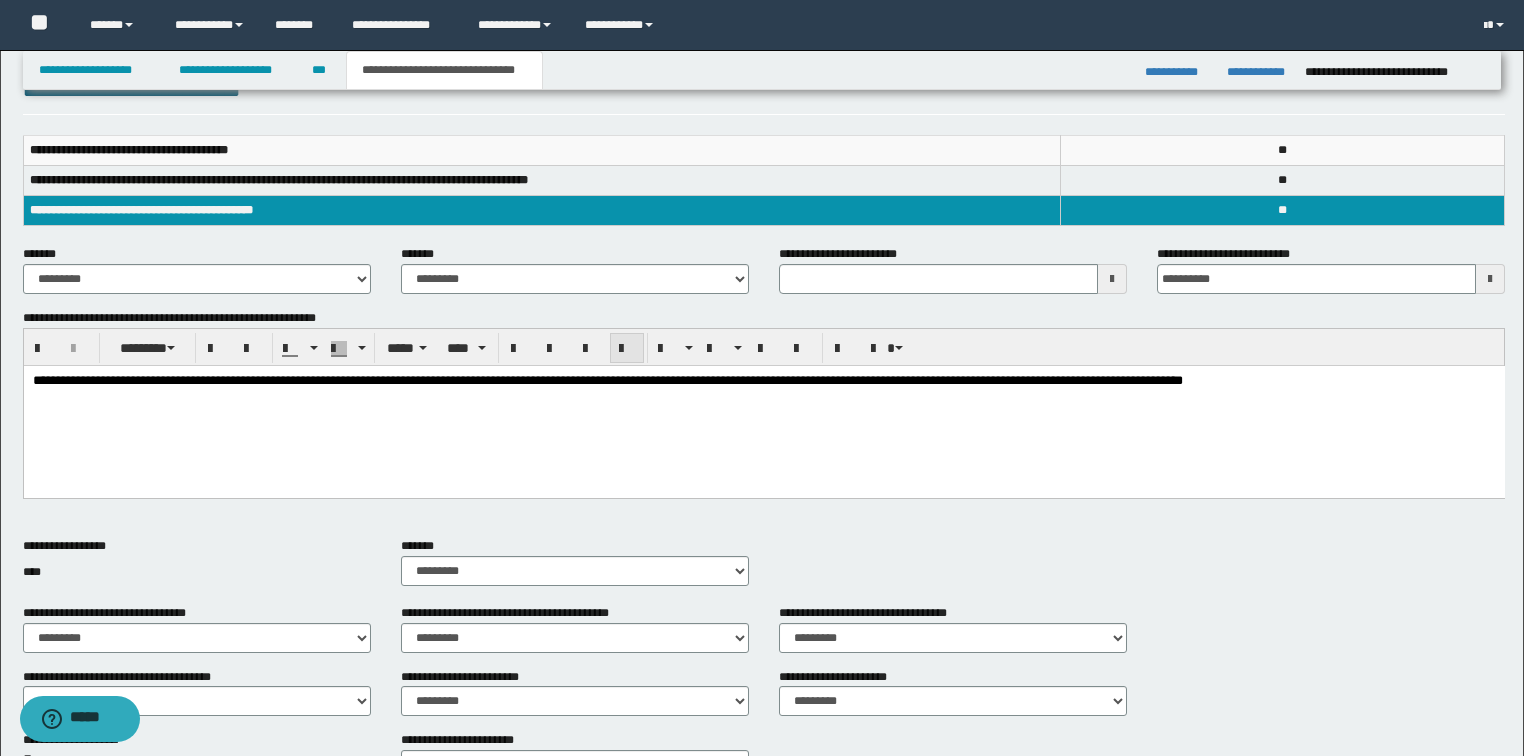 click at bounding box center (627, 348) 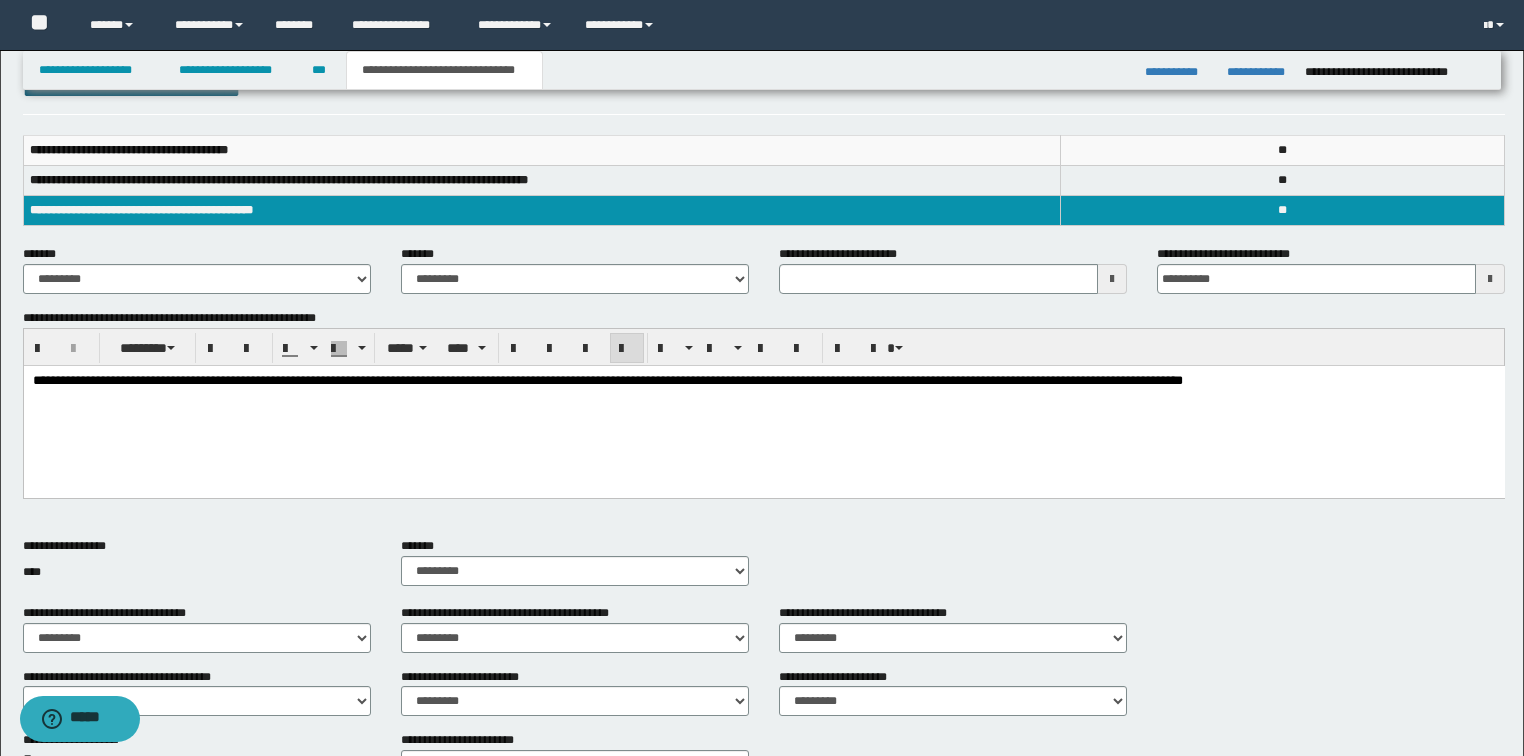 click on "**********" at bounding box center (763, 406) 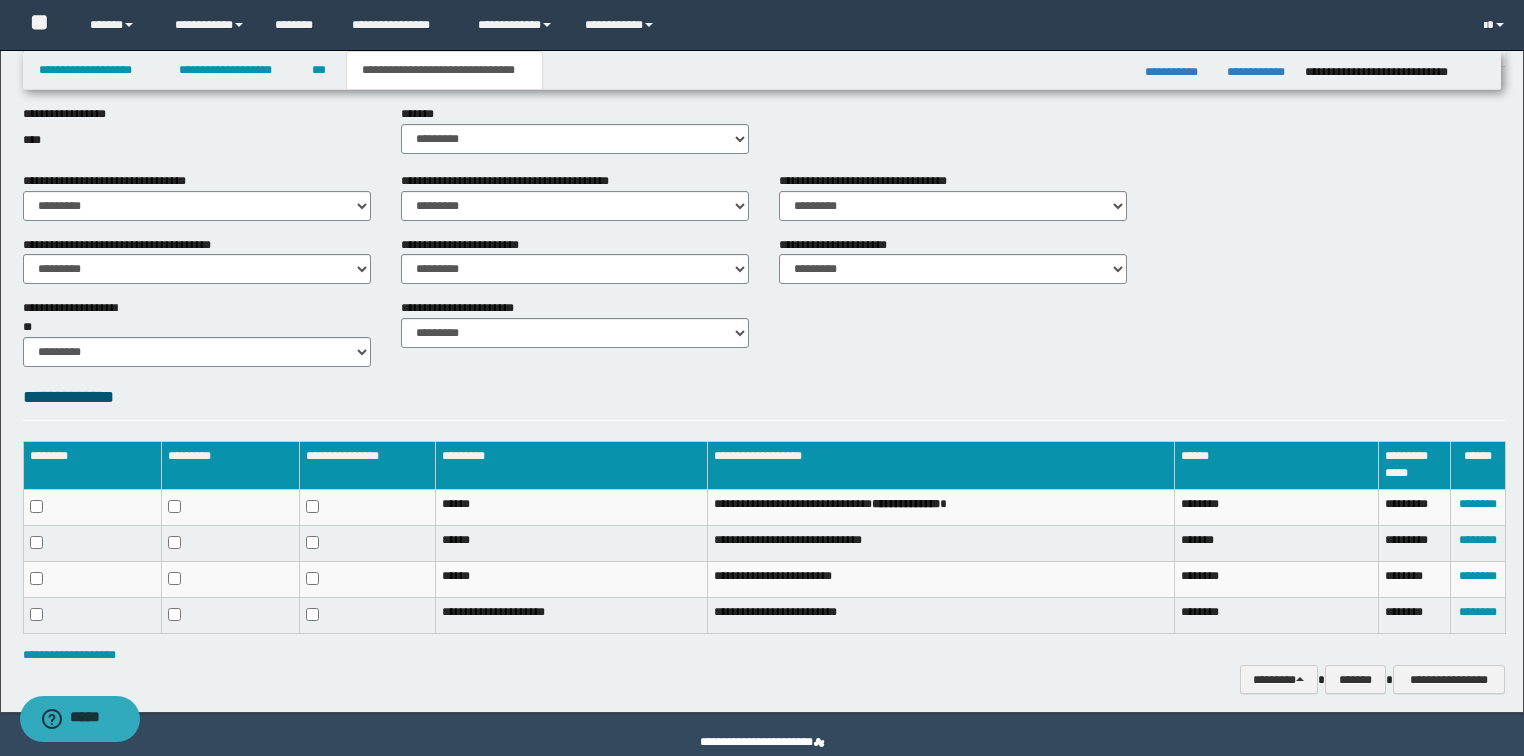 scroll, scrollTop: 706, scrollLeft: 0, axis: vertical 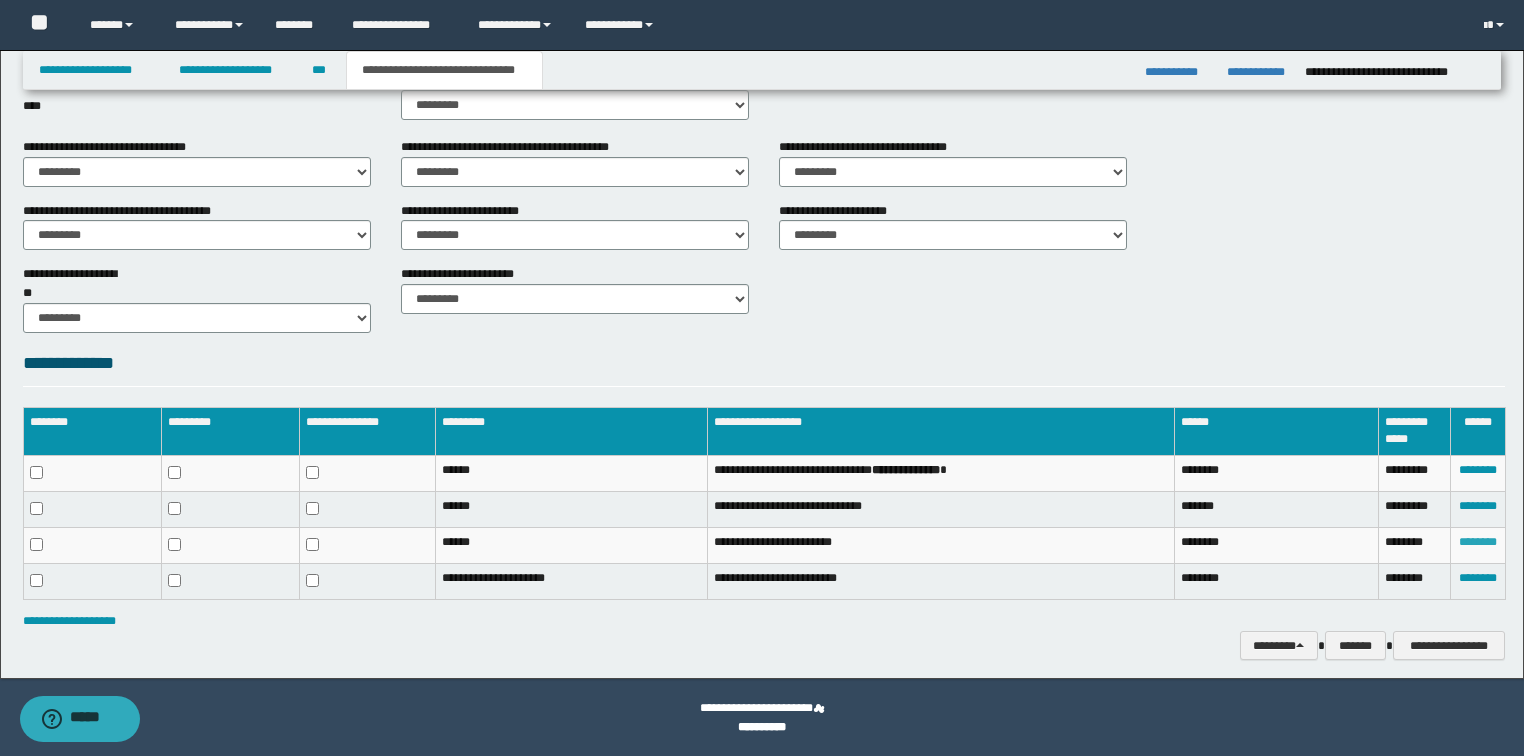 click on "********" at bounding box center (1478, 542) 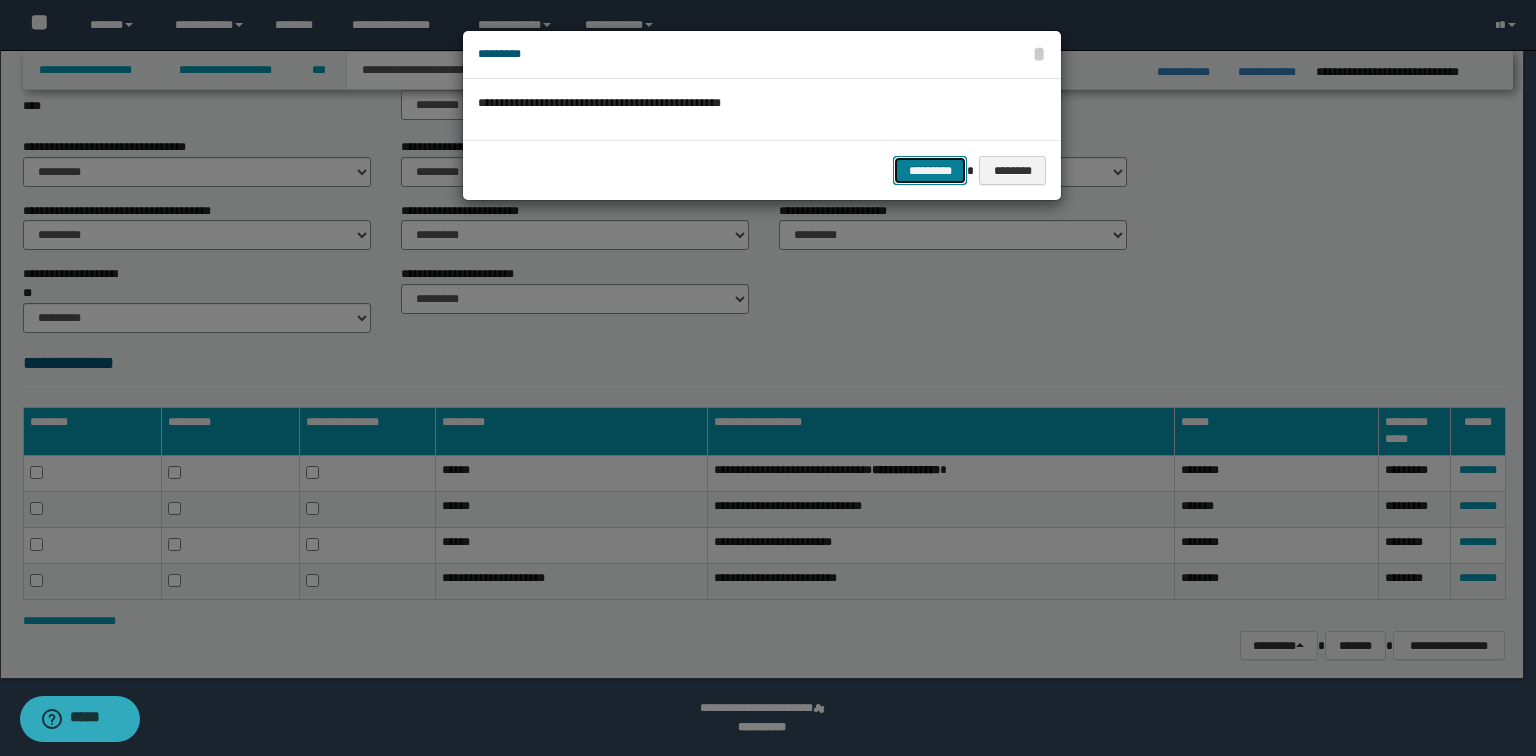 click on "*********" at bounding box center (930, 171) 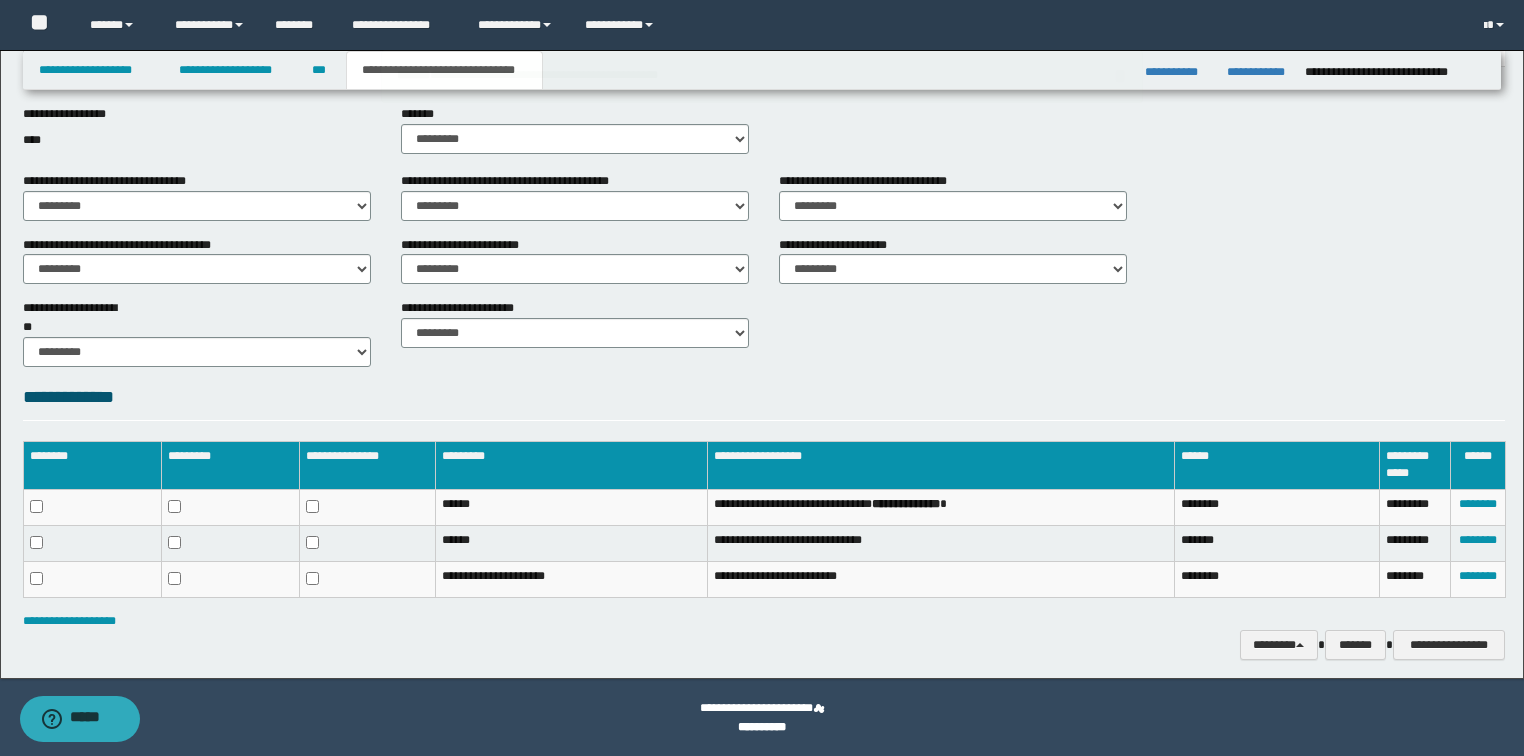 scroll, scrollTop: 672, scrollLeft: 0, axis: vertical 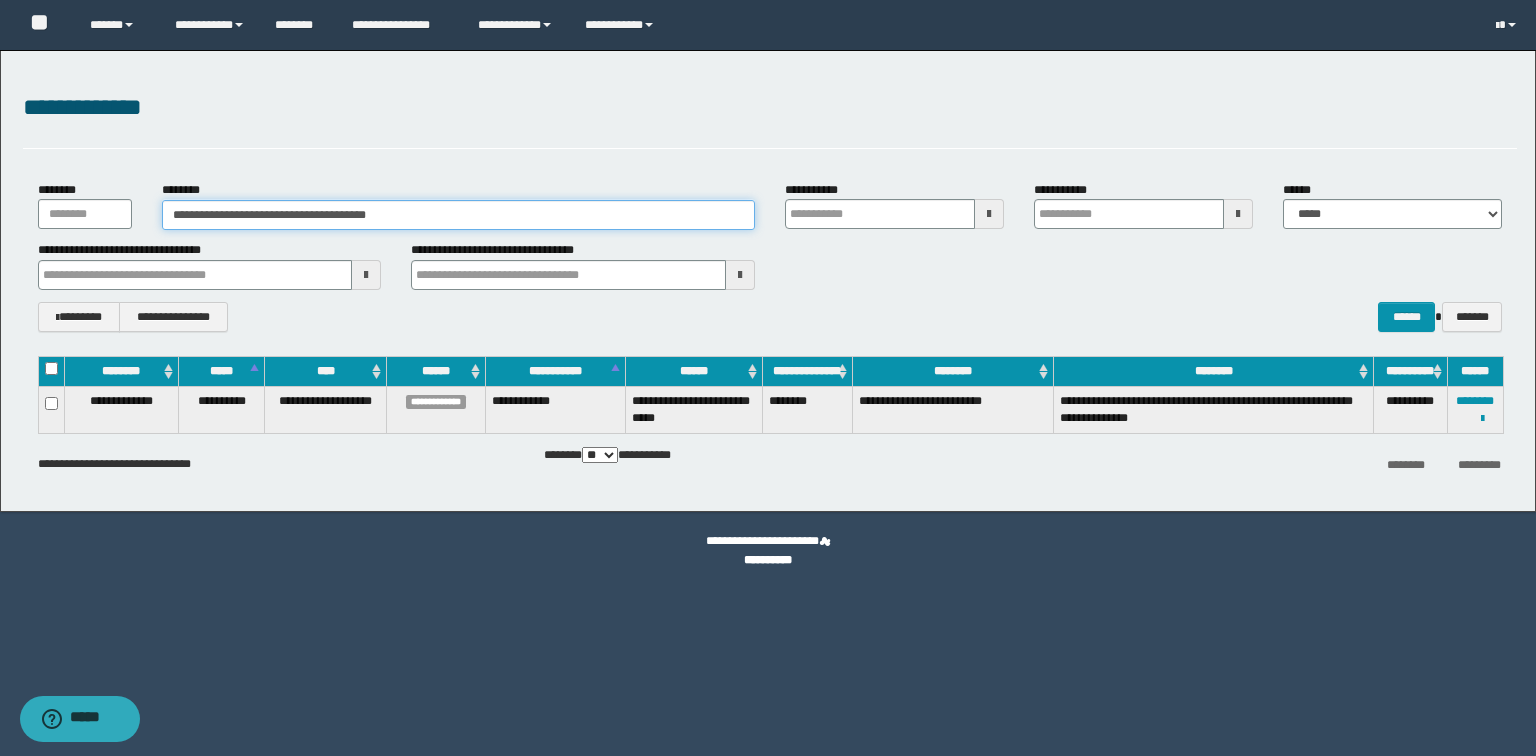 drag, startPoint x: 389, startPoint y: 205, endPoint x: 0, endPoint y: 133, distance: 395.60712 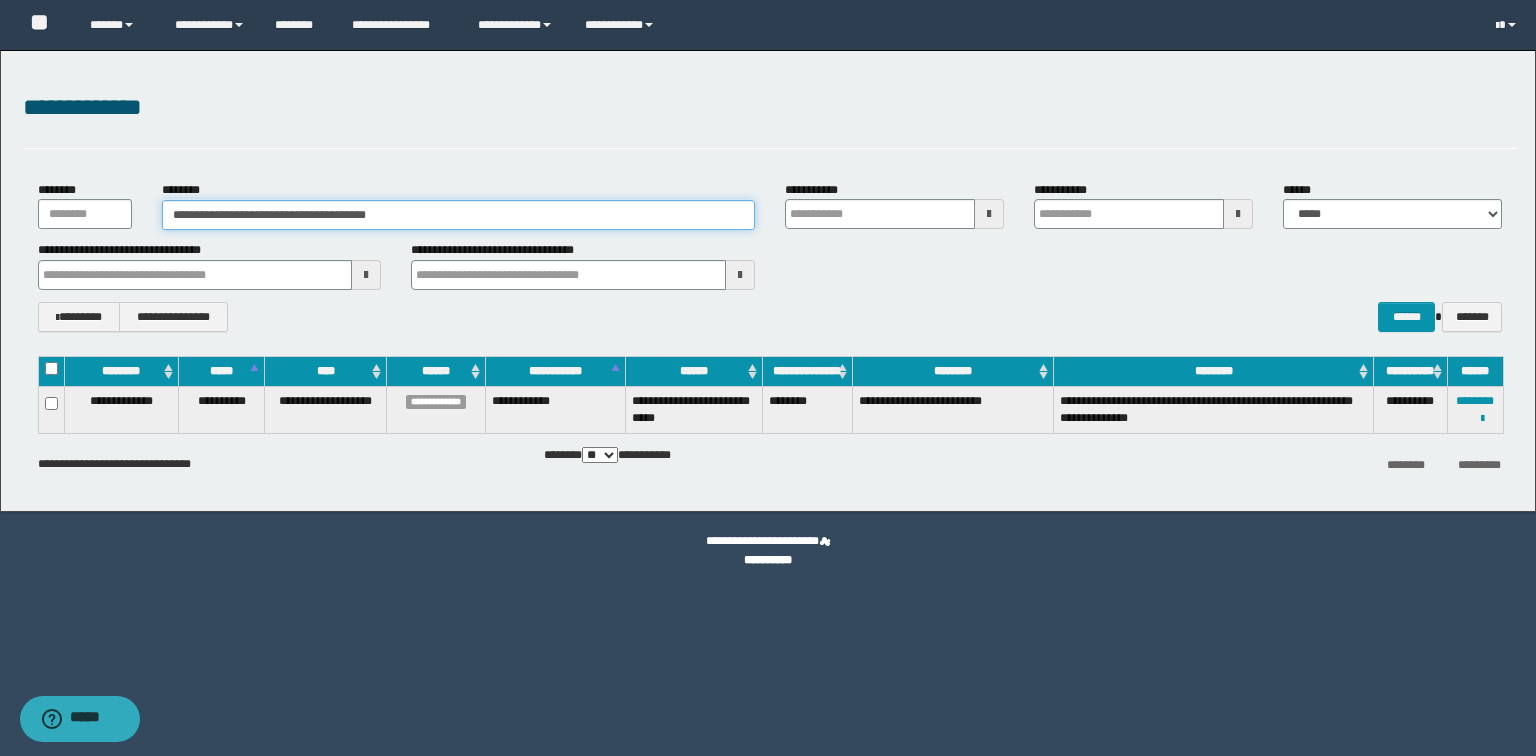 paste 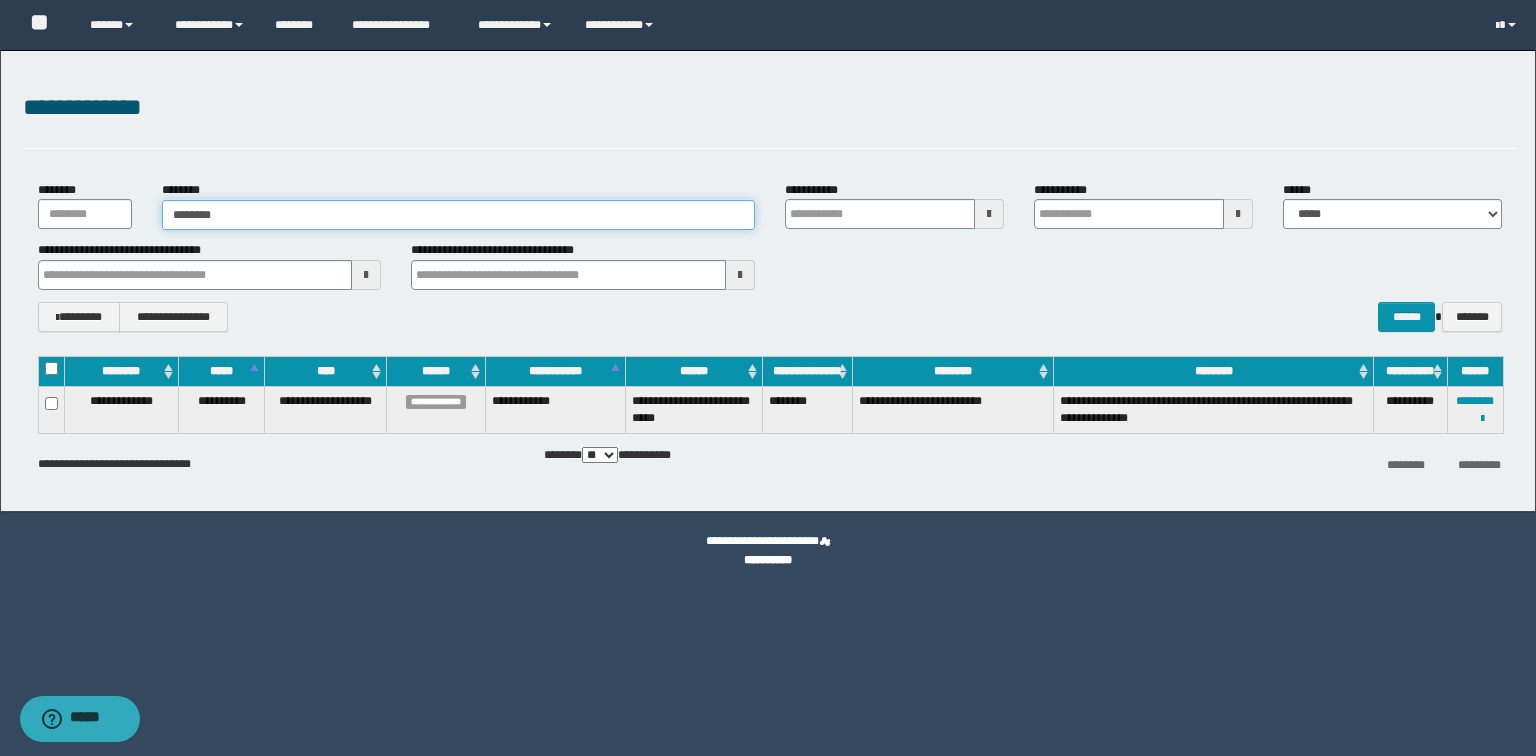 type on "********" 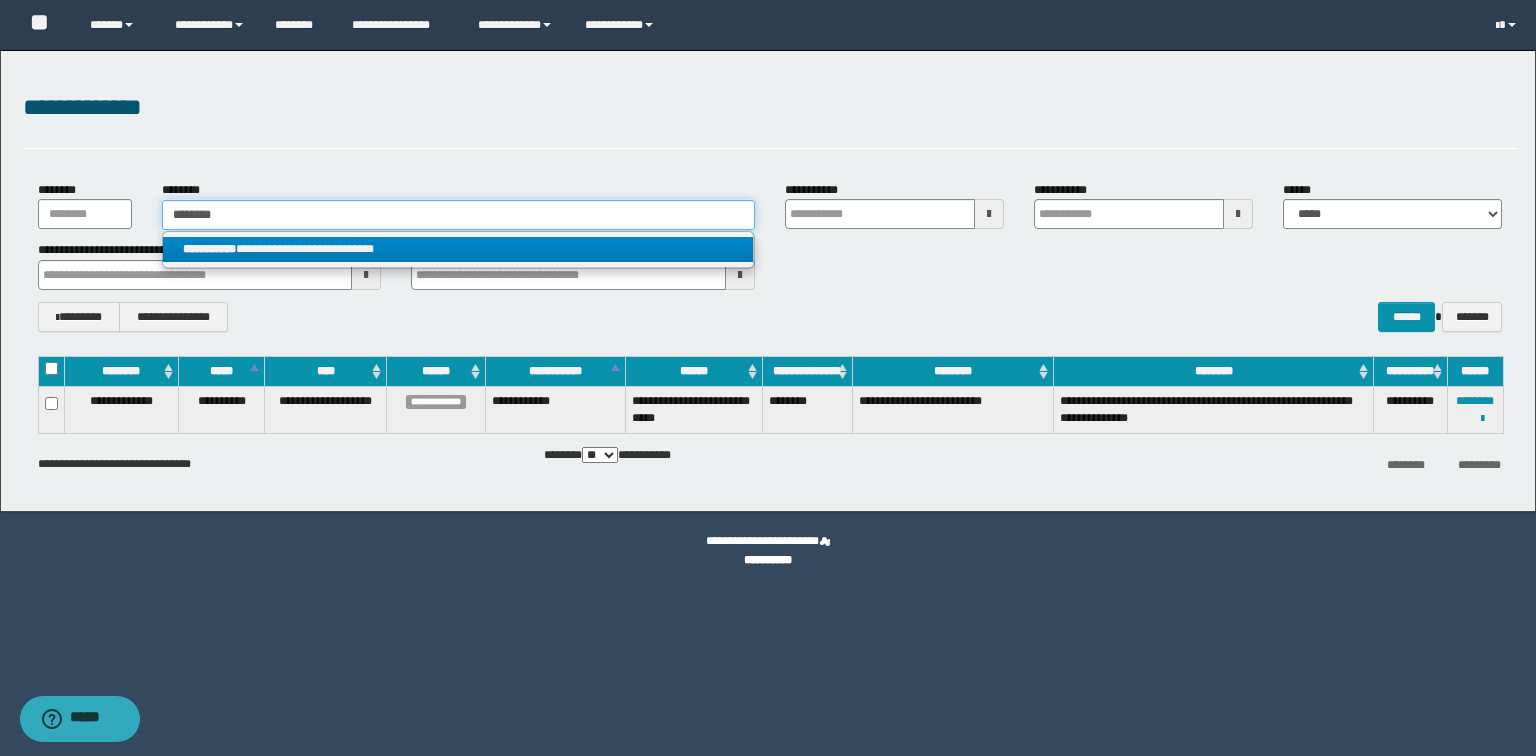 type on "********" 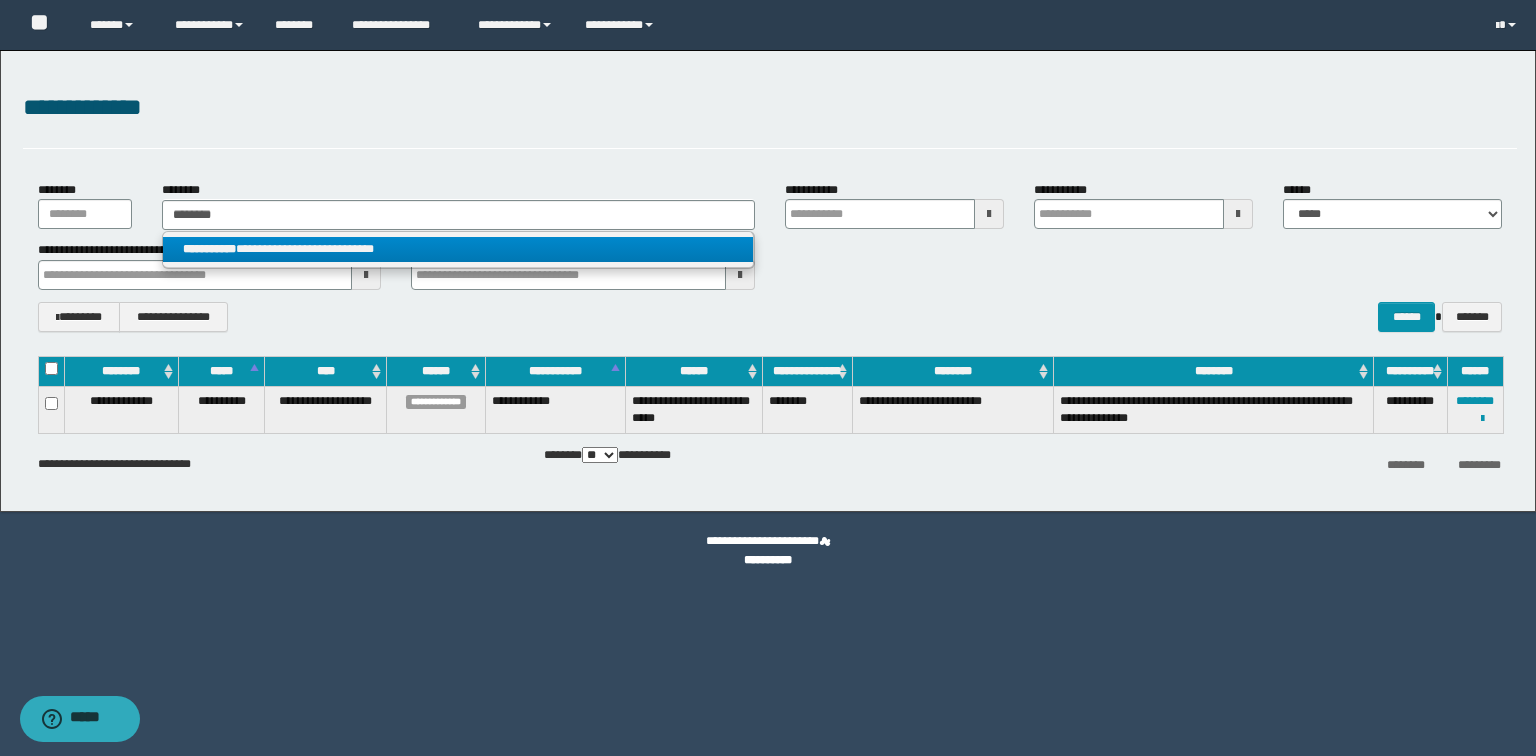 click on "**********" at bounding box center [458, 249] 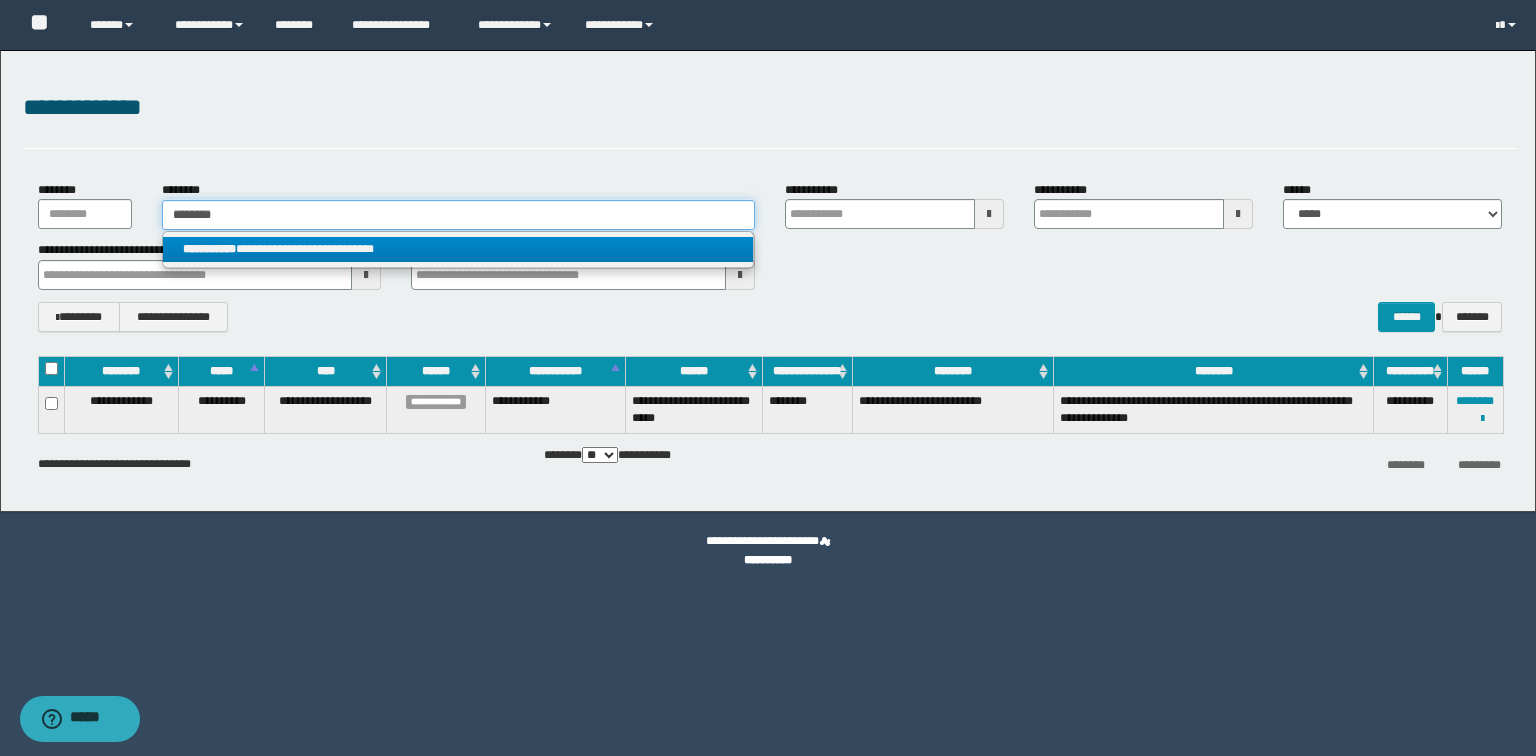 type 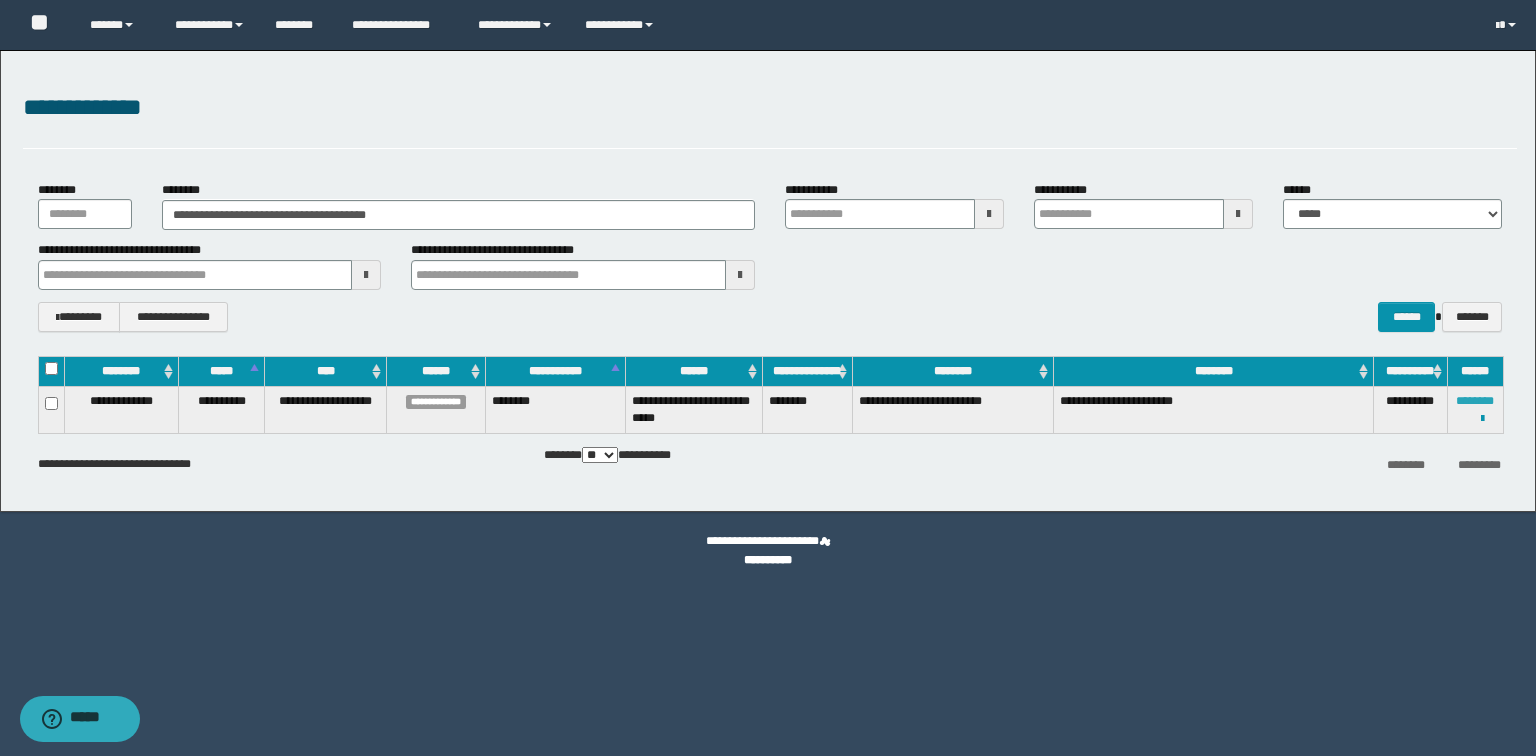 click on "********" at bounding box center (1475, 401) 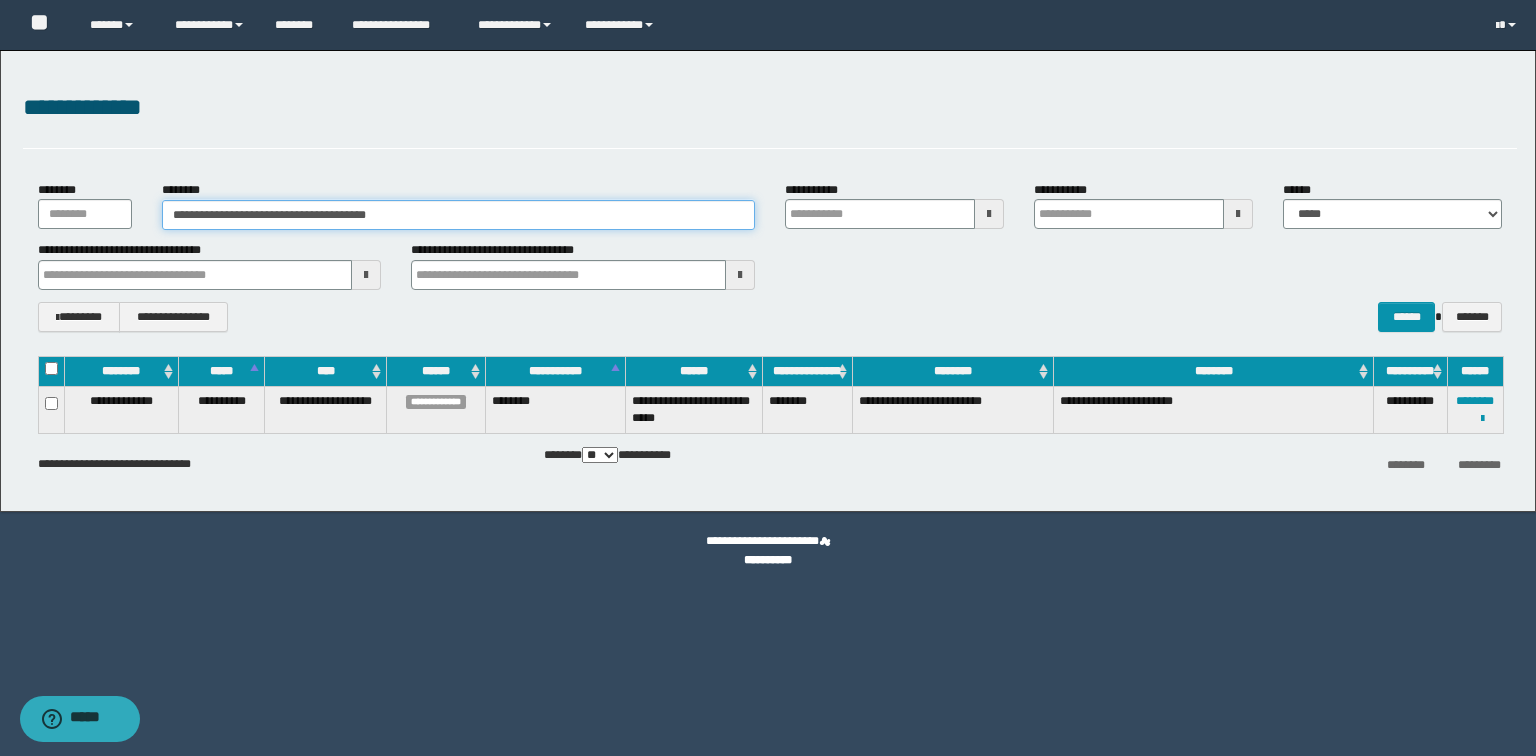 drag, startPoint x: 231, startPoint y: 193, endPoint x: 85, endPoint y: 178, distance: 146.76852 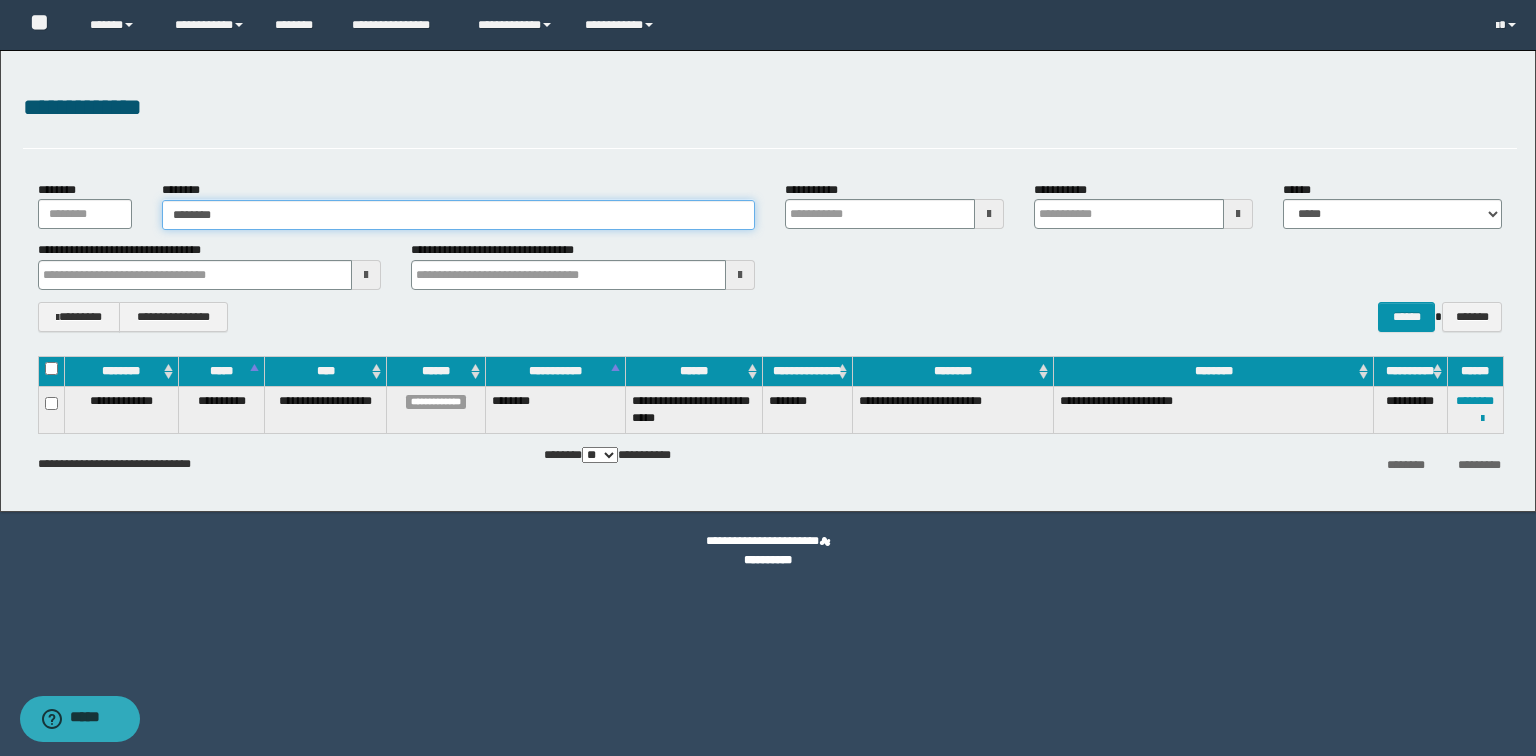type on "********" 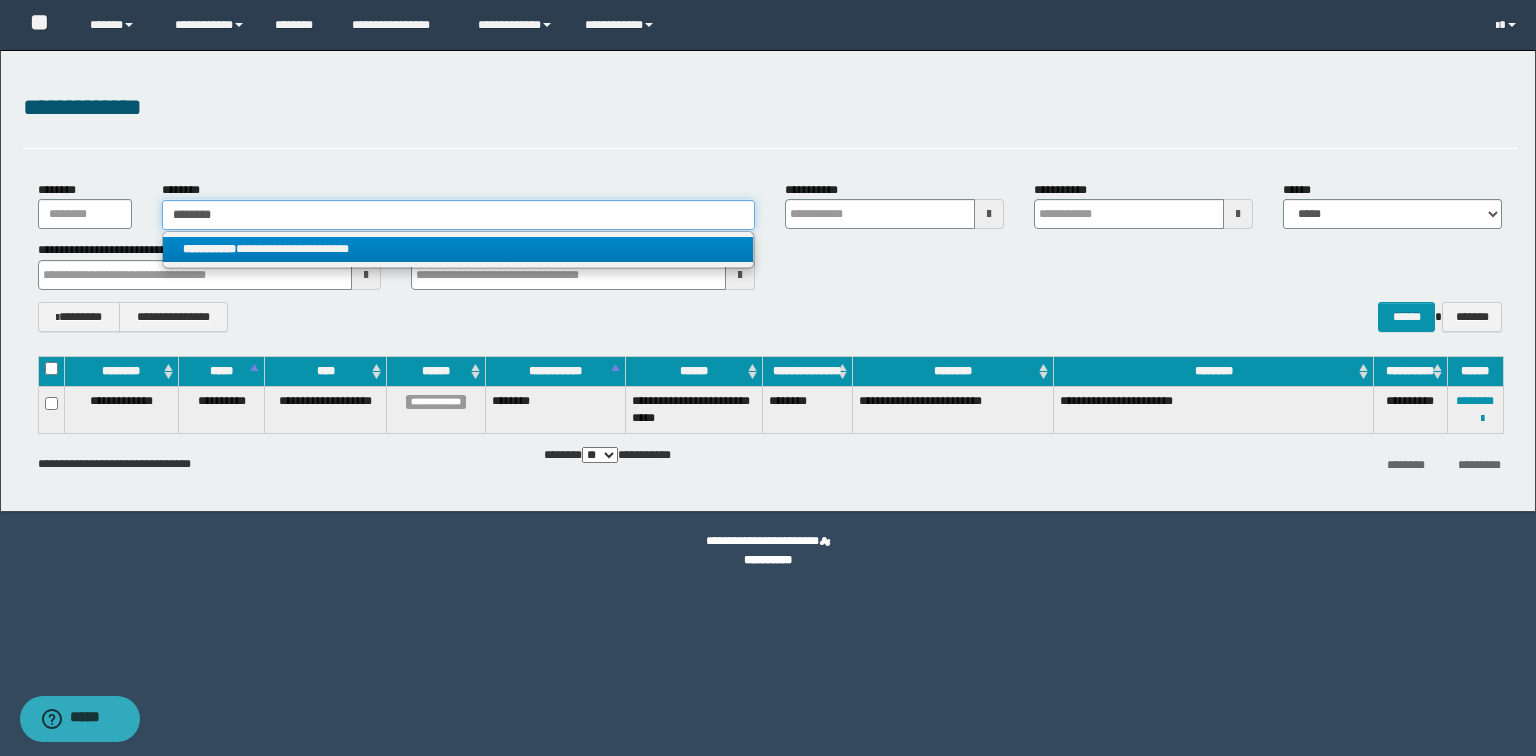 type on "********" 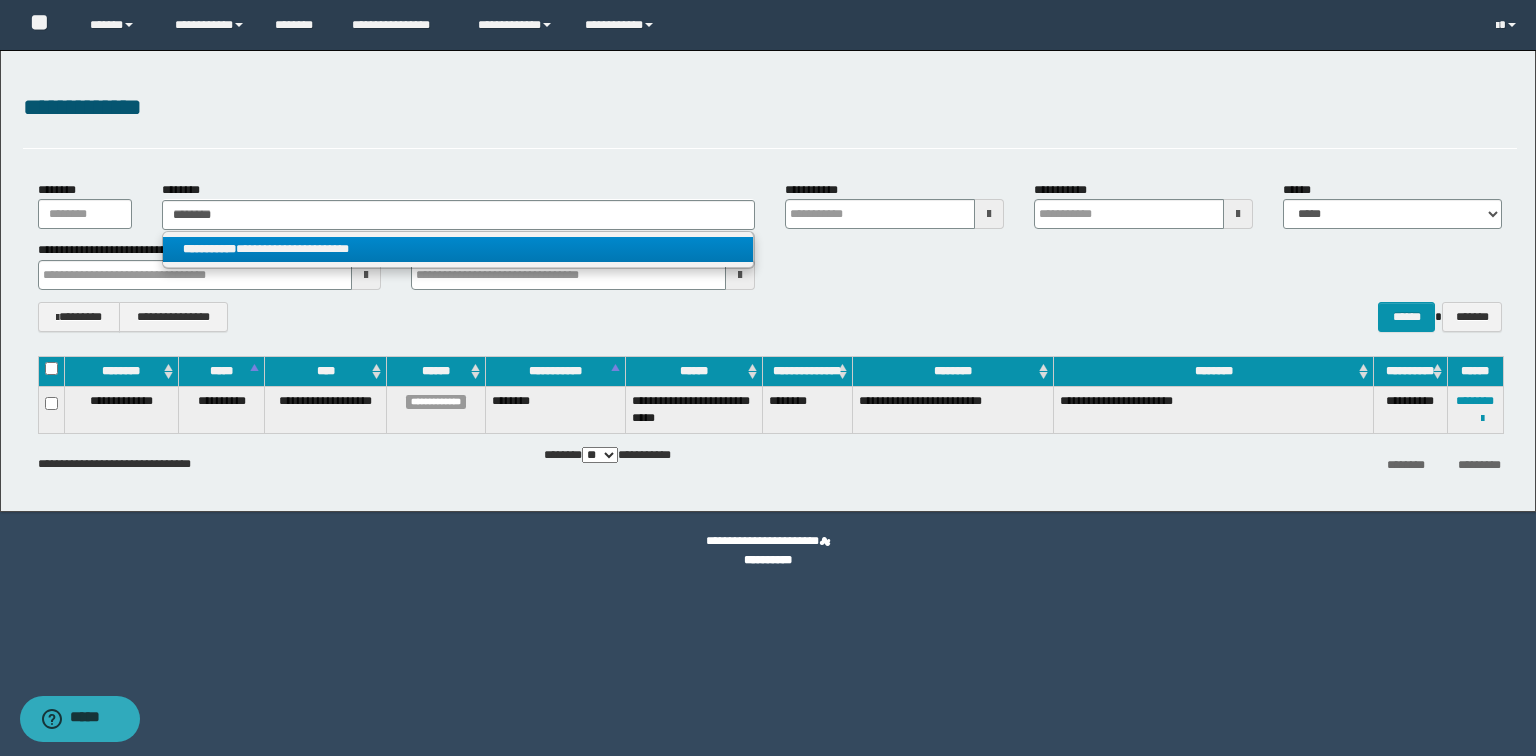 click on "**********" at bounding box center [458, 249] 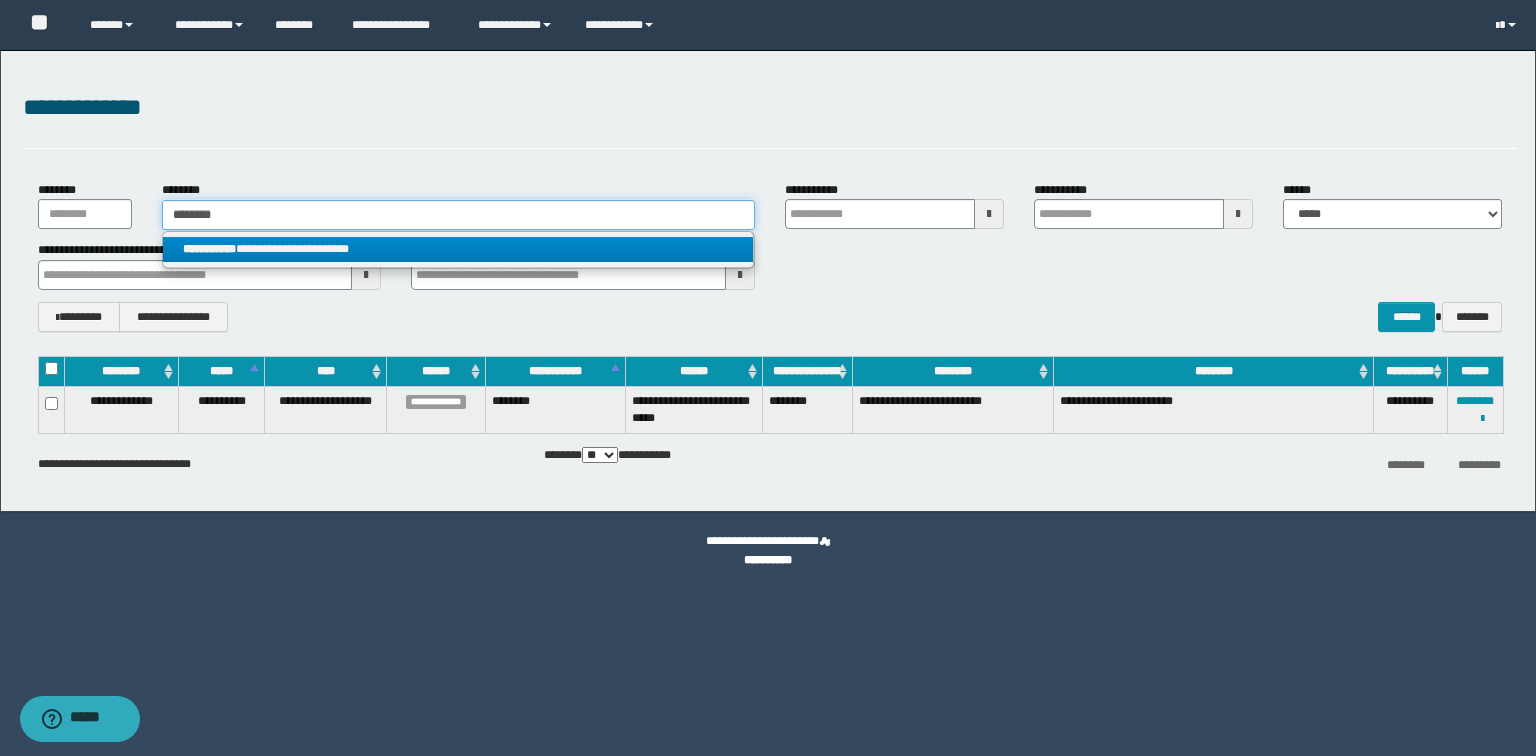 type 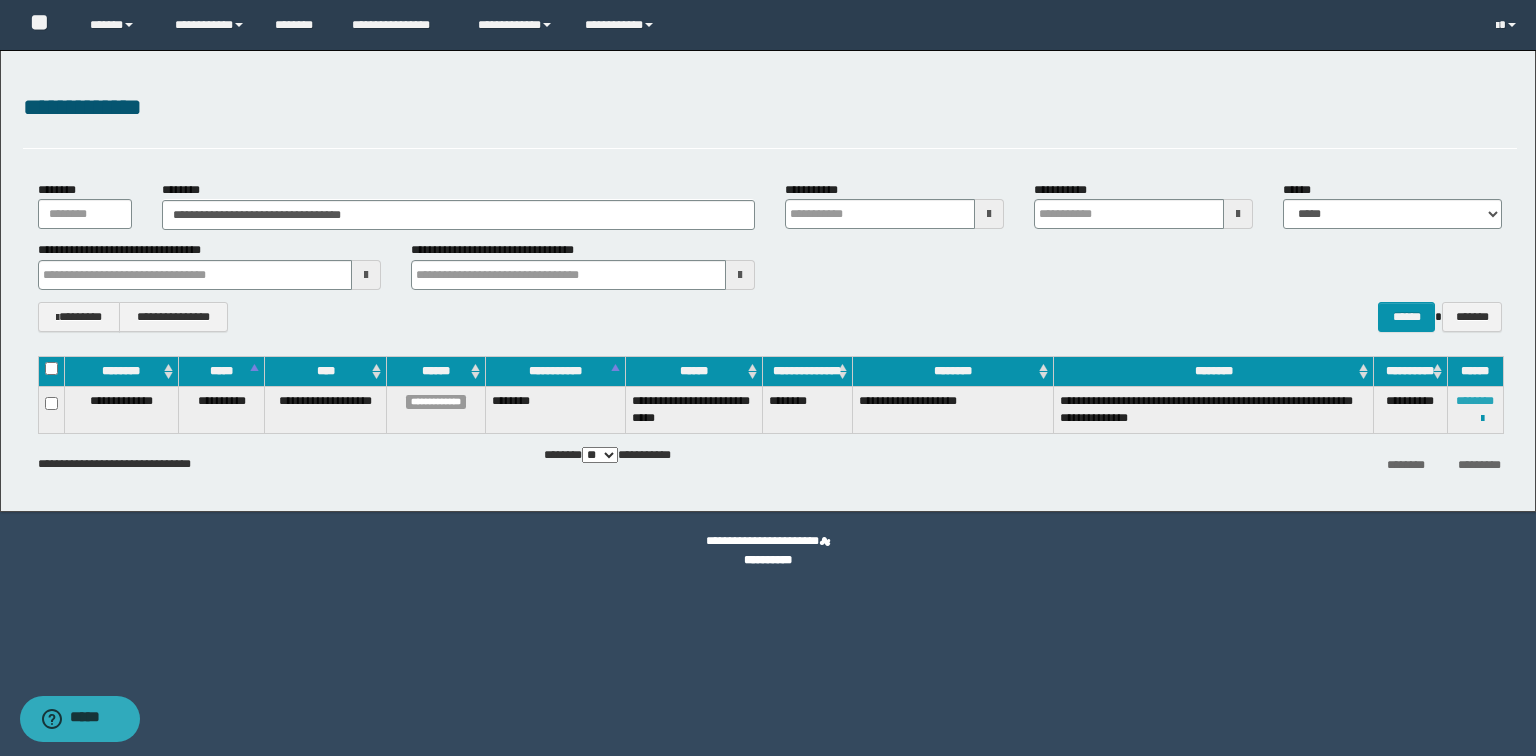 click on "********" at bounding box center (1475, 401) 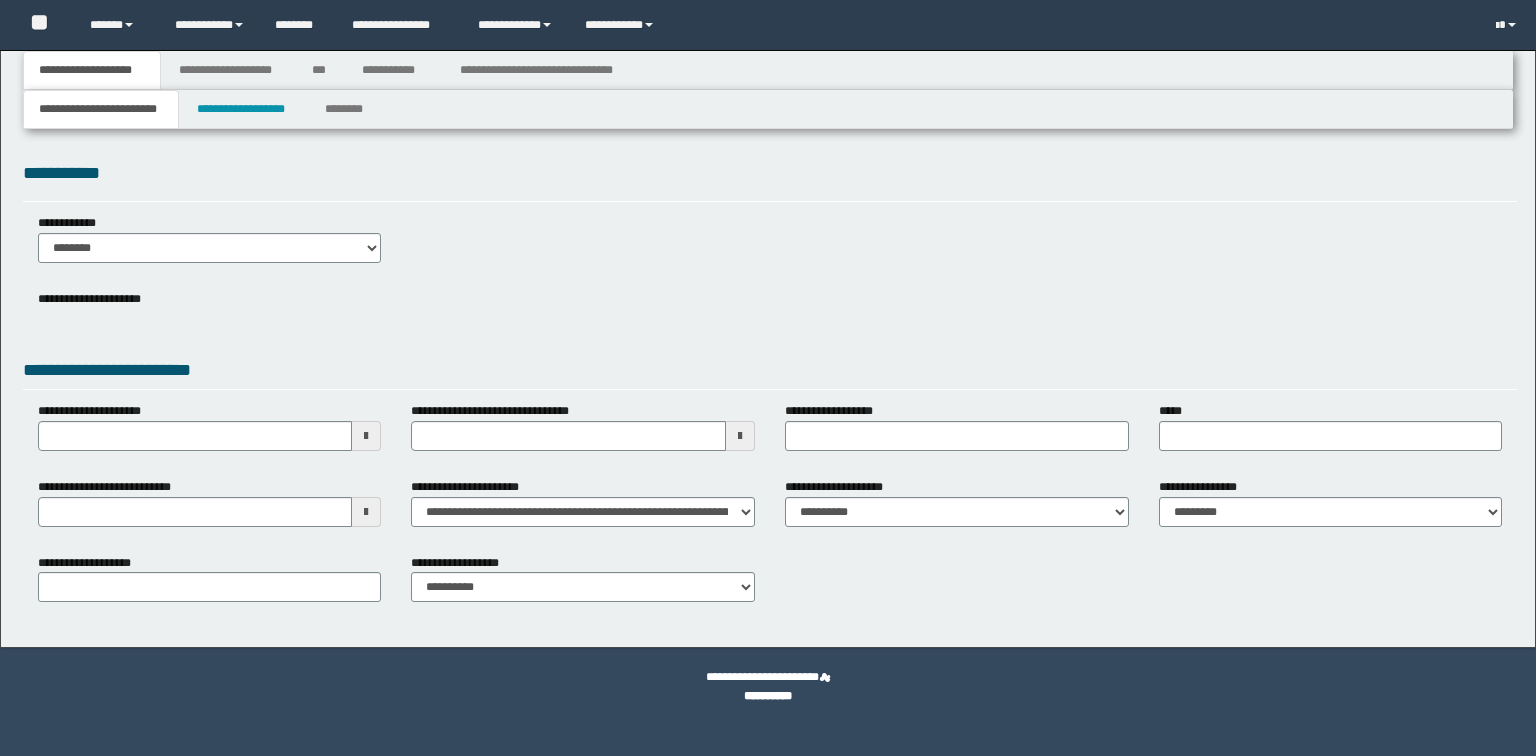 scroll, scrollTop: 0, scrollLeft: 0, axis: both 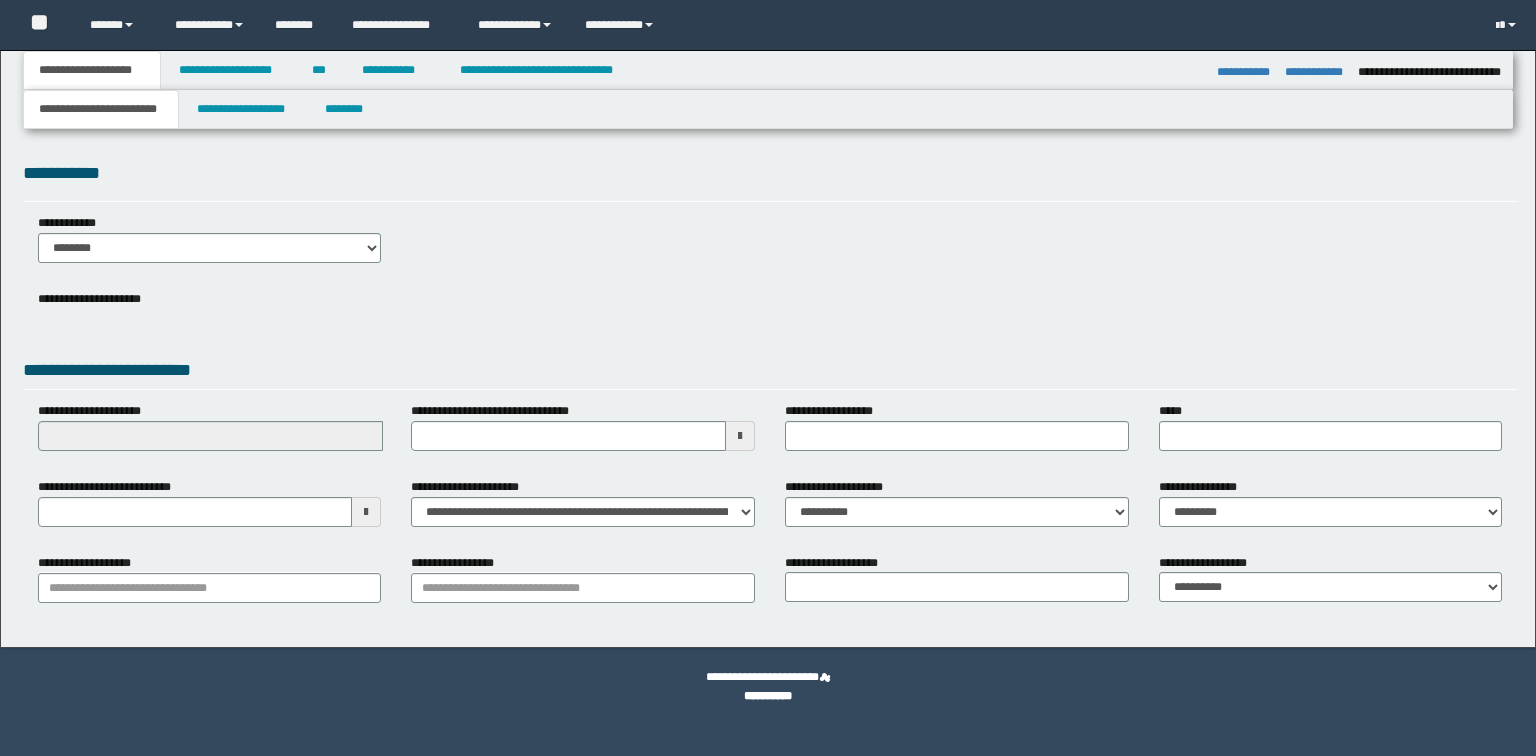 select on "*" 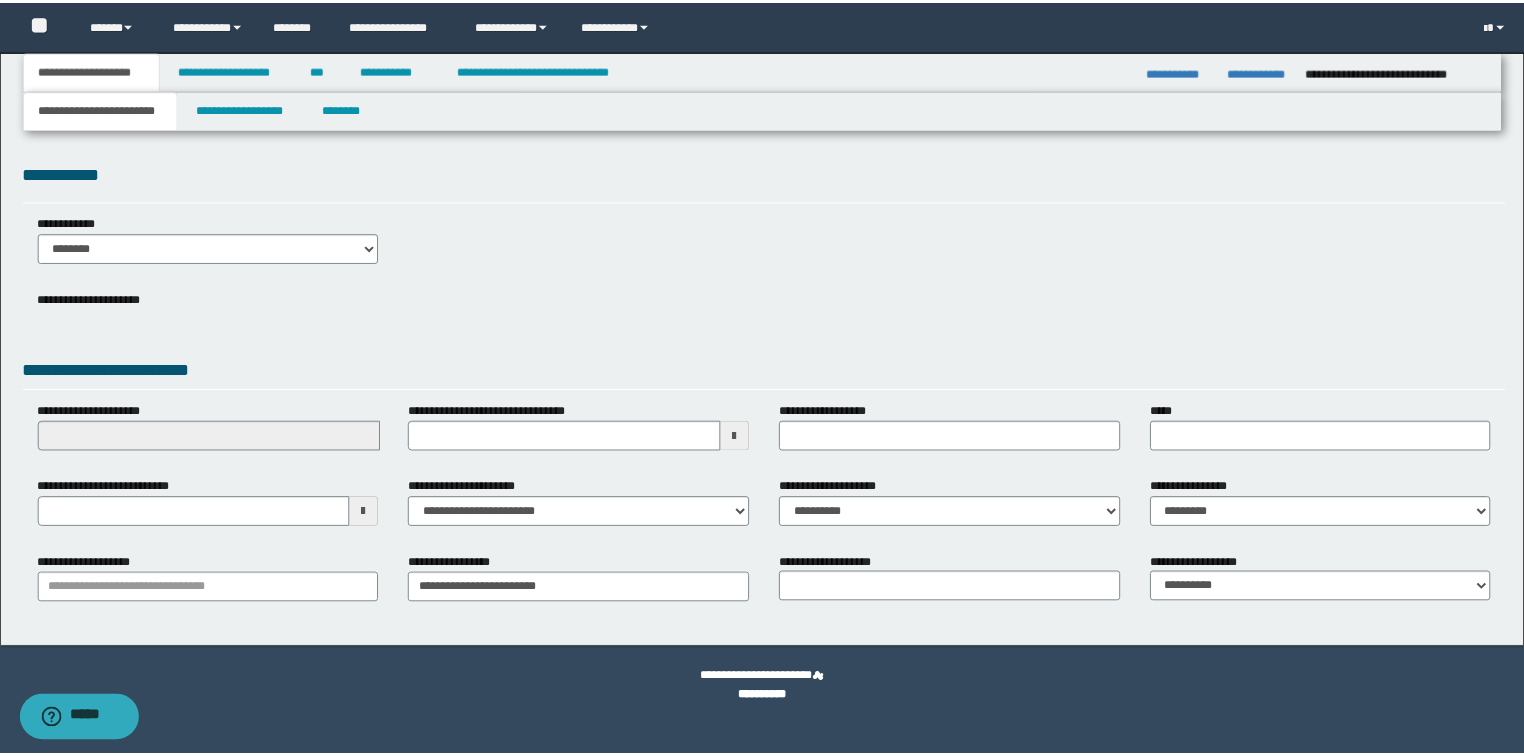 scroll, scrollTop: 0, scrollLeft: 0, axis: both 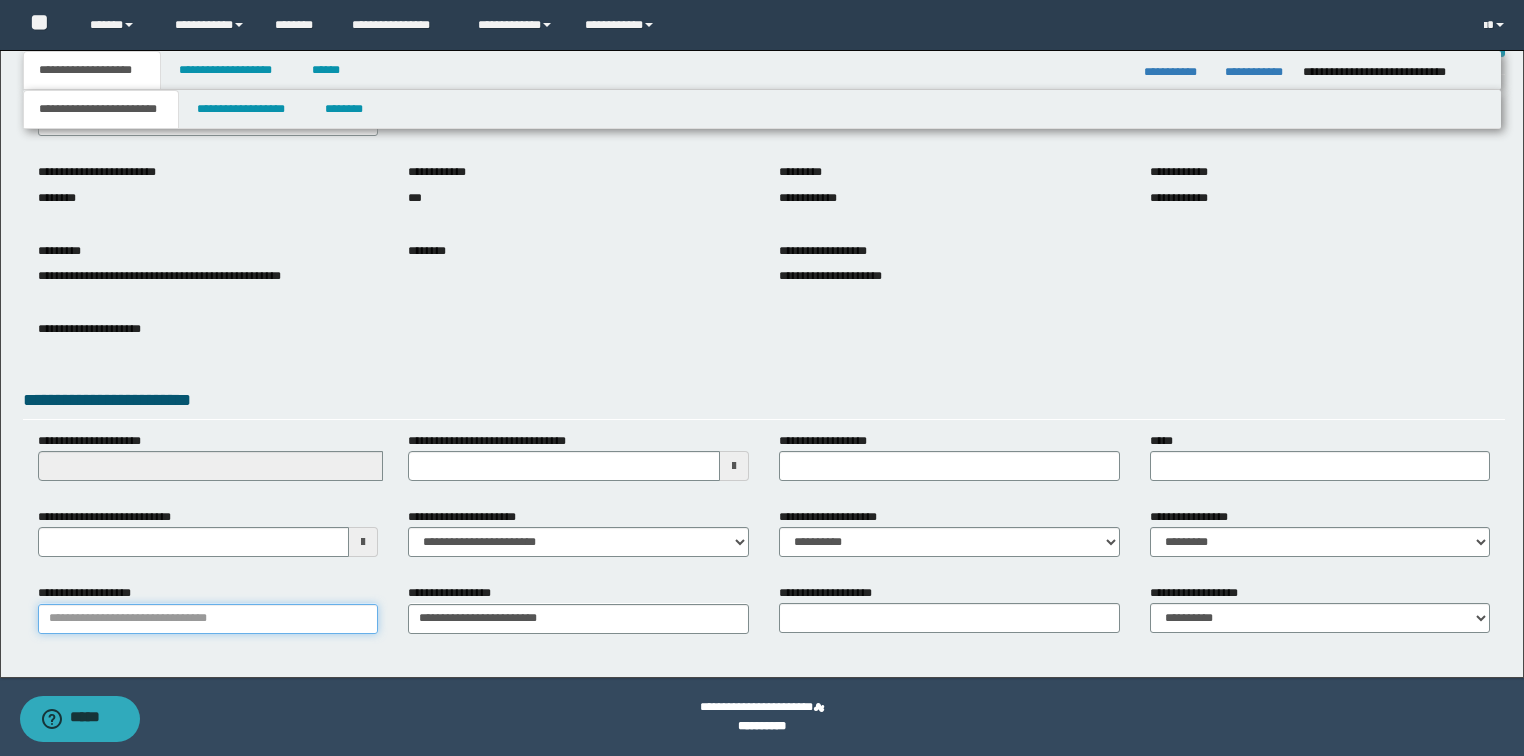 click on "**********" at bounding box center [208, 619] 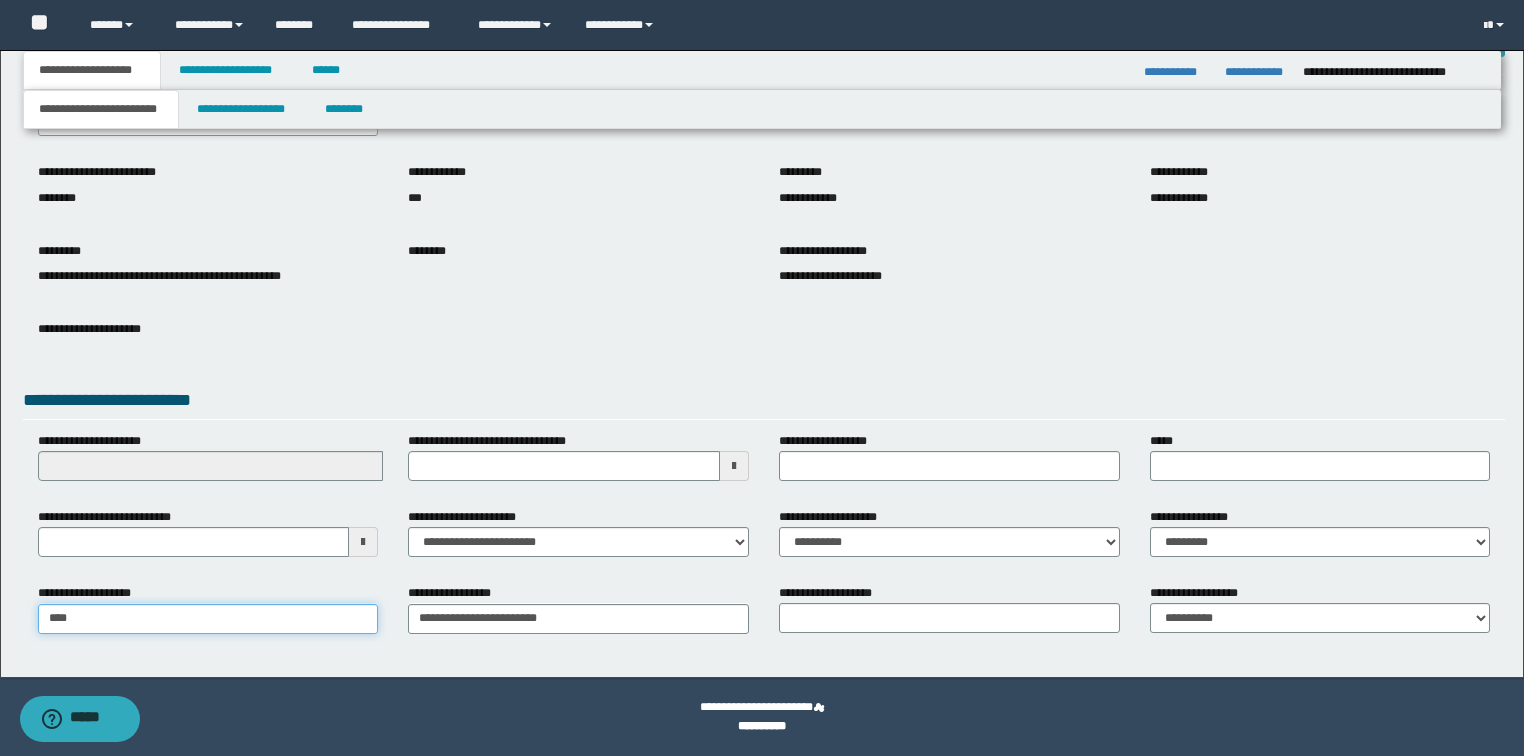 type on "***" 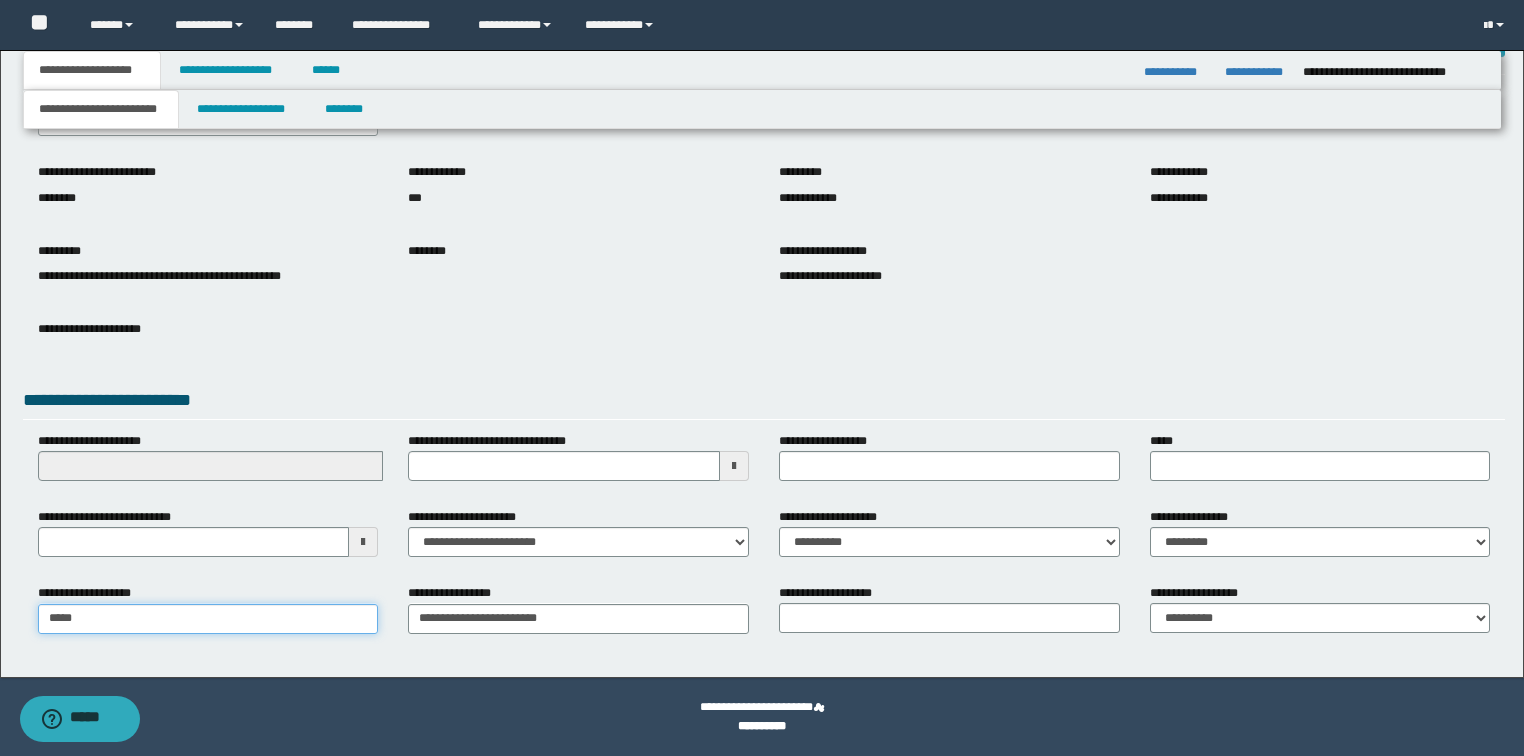 type on "**********" 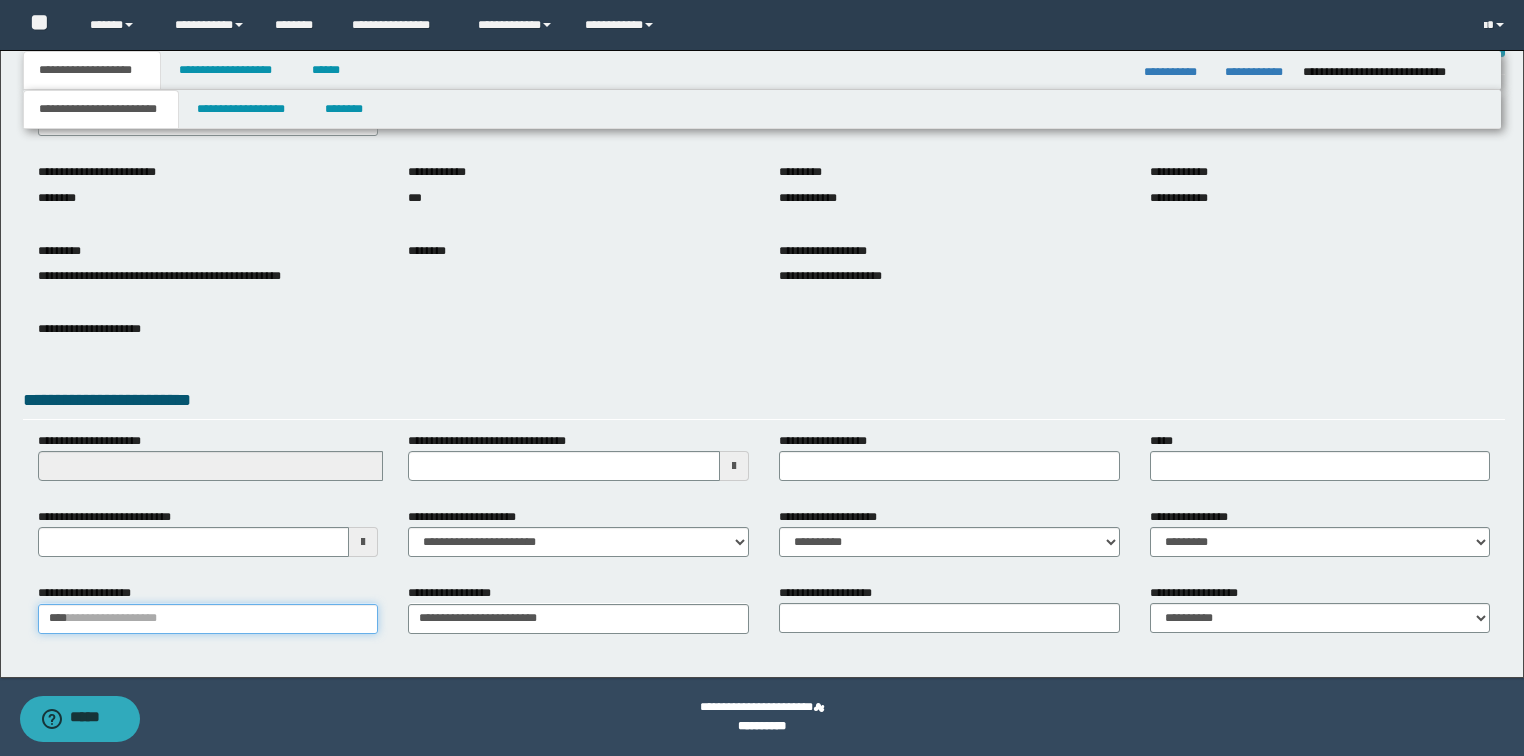 type 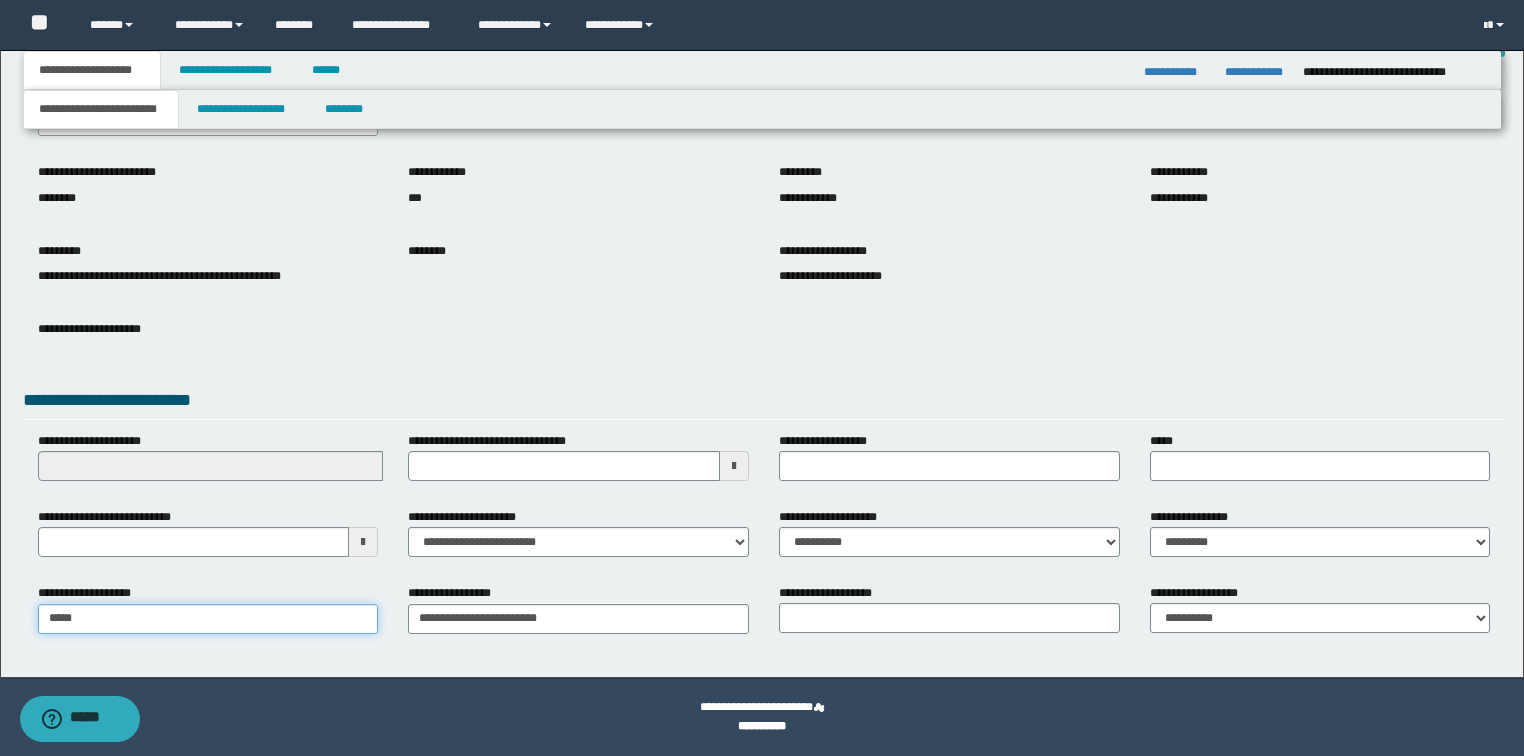 type on "**********" 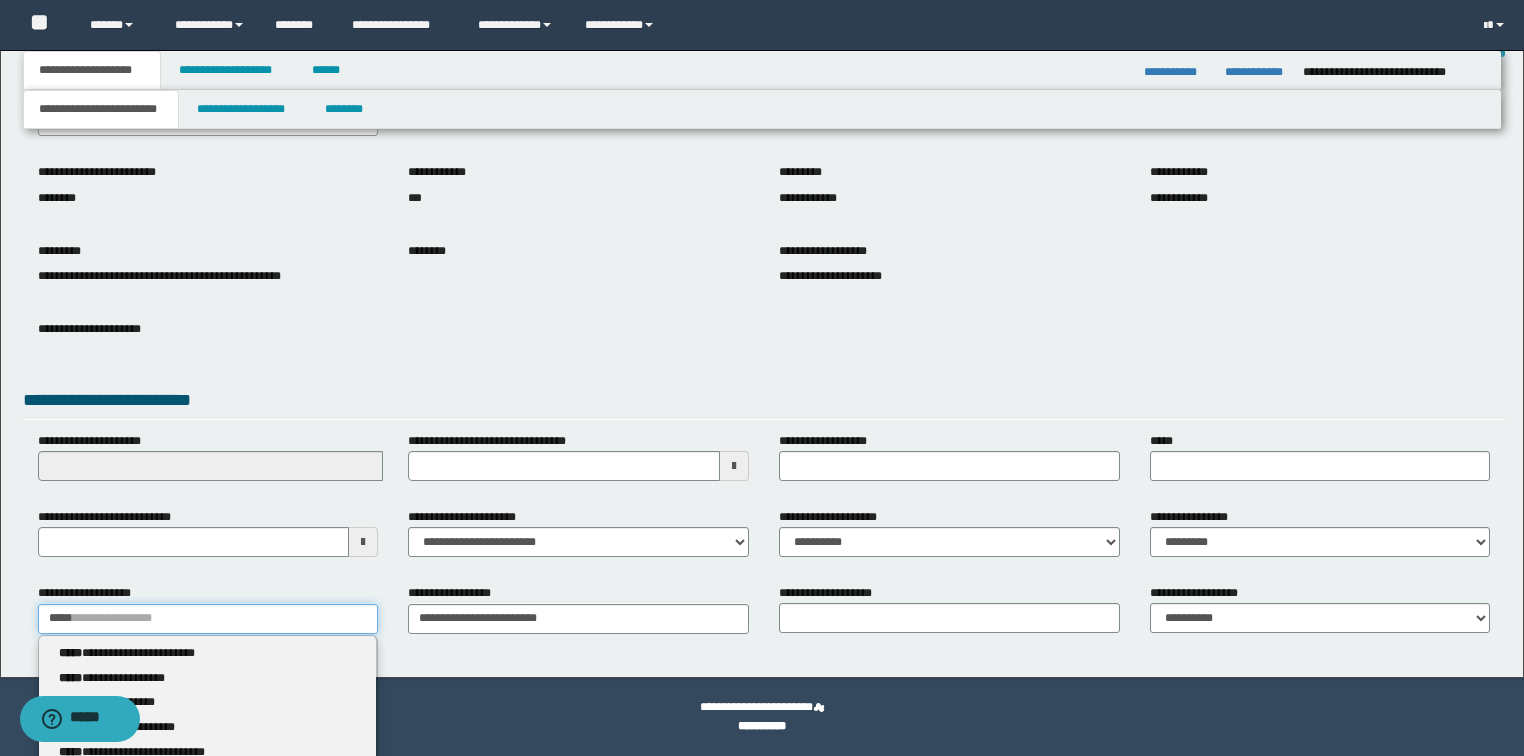 type 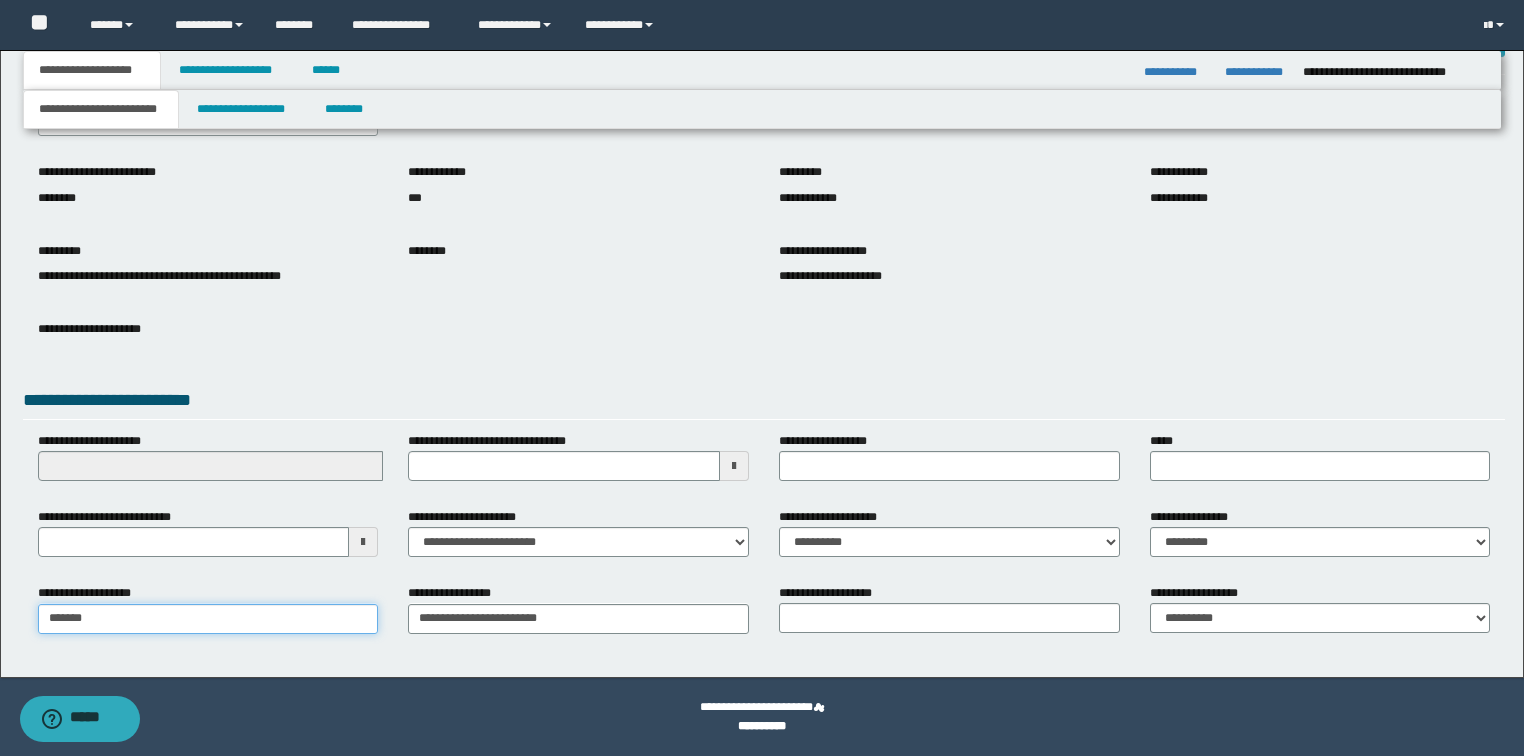 type on "********" 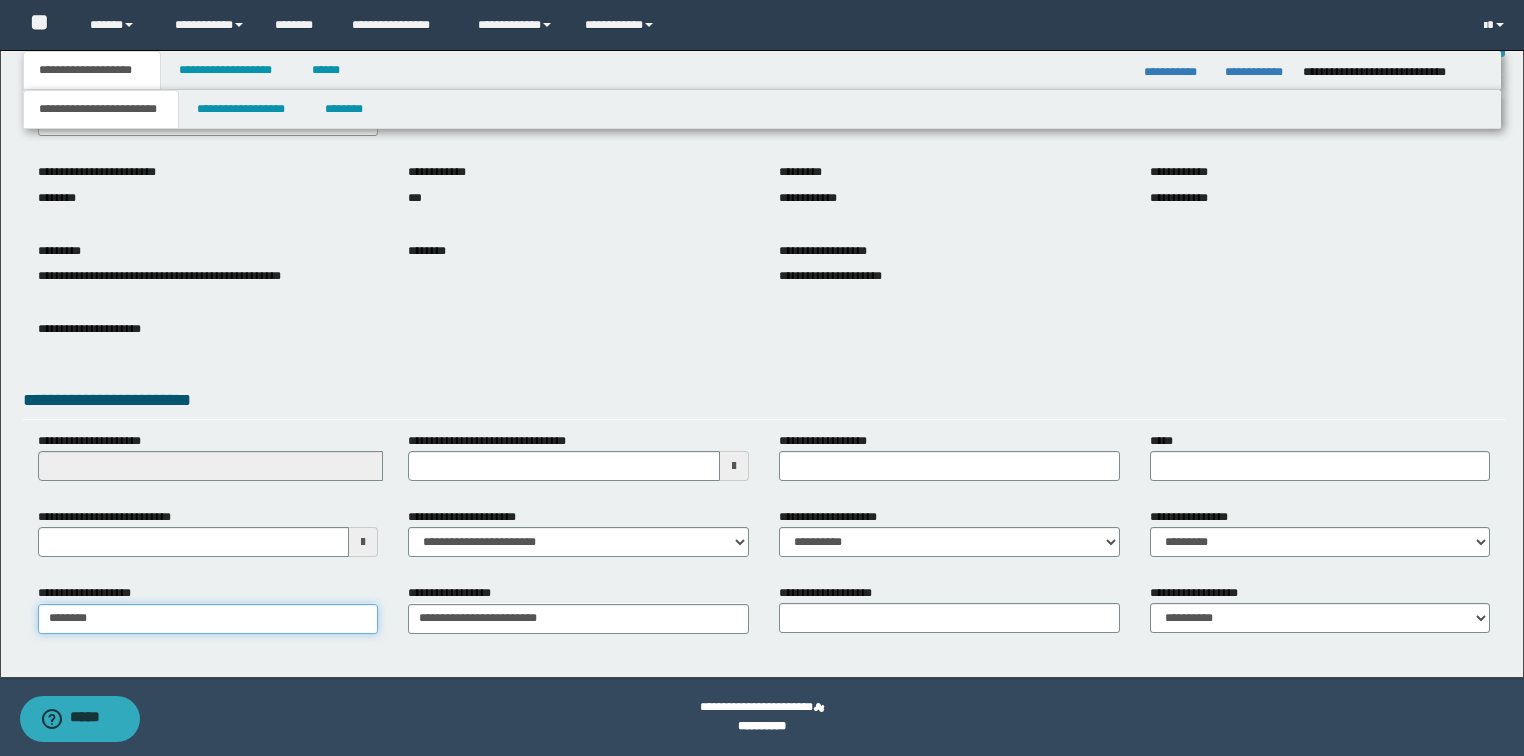type on "**********" 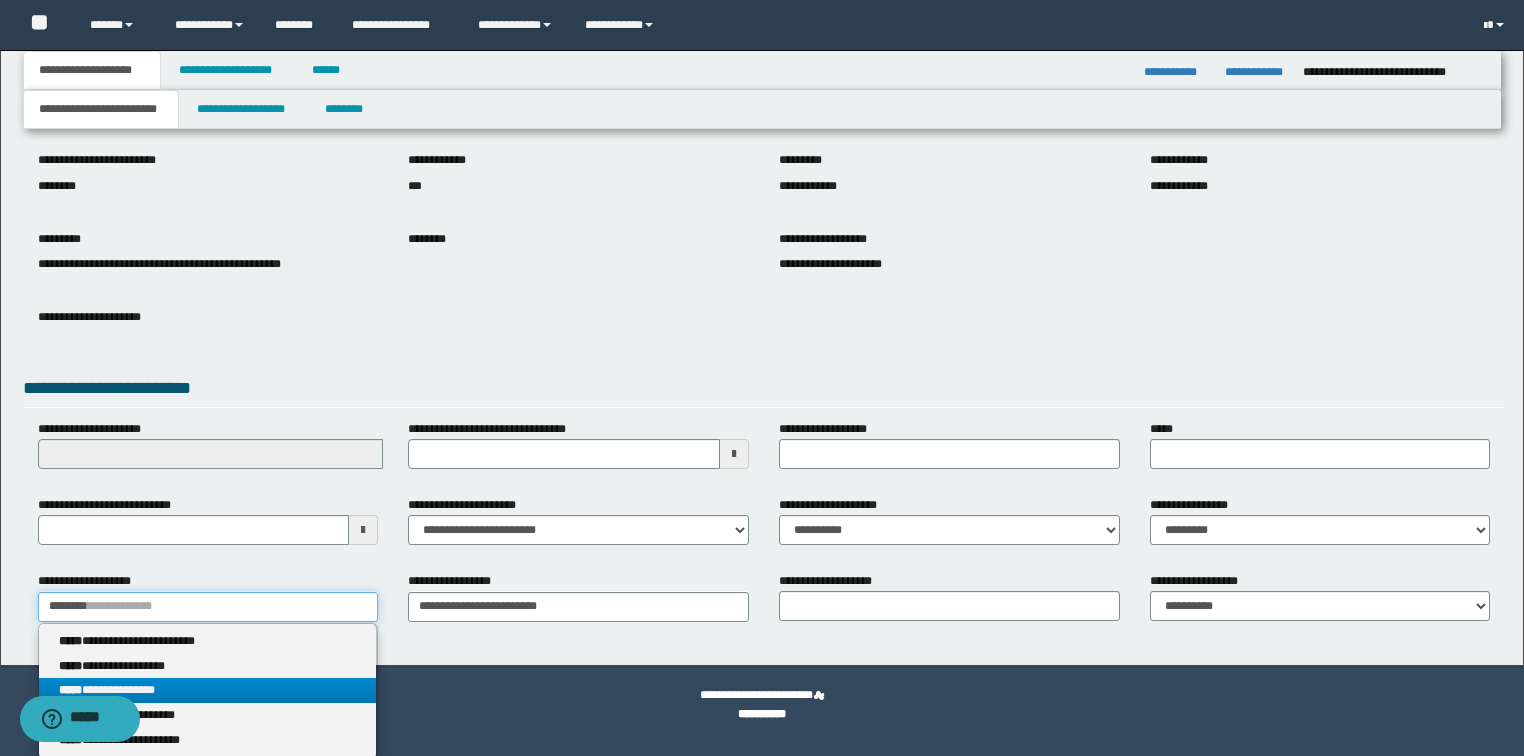 scroll, scrollTop: 142, scrollLeft: 0, axis: vertical 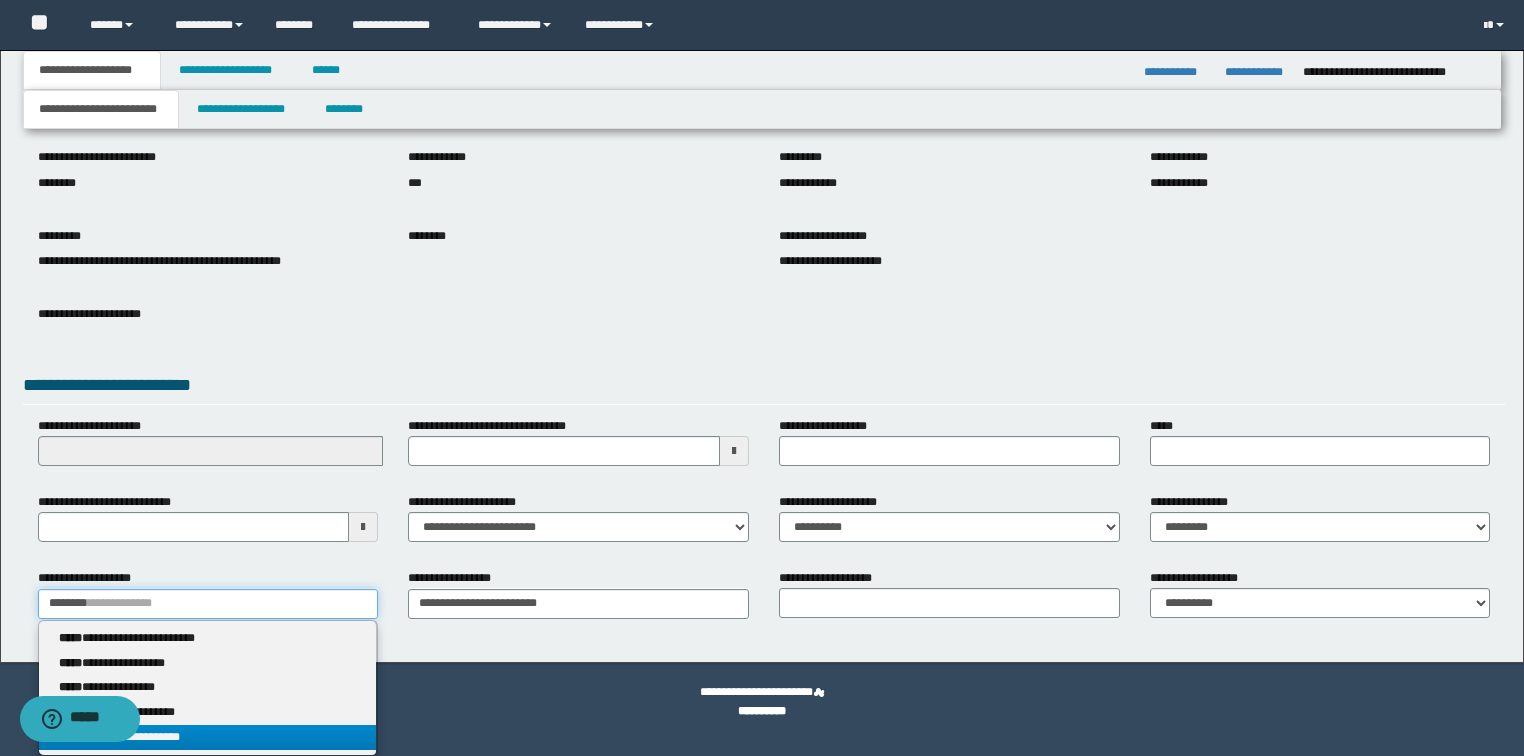 type on "********" 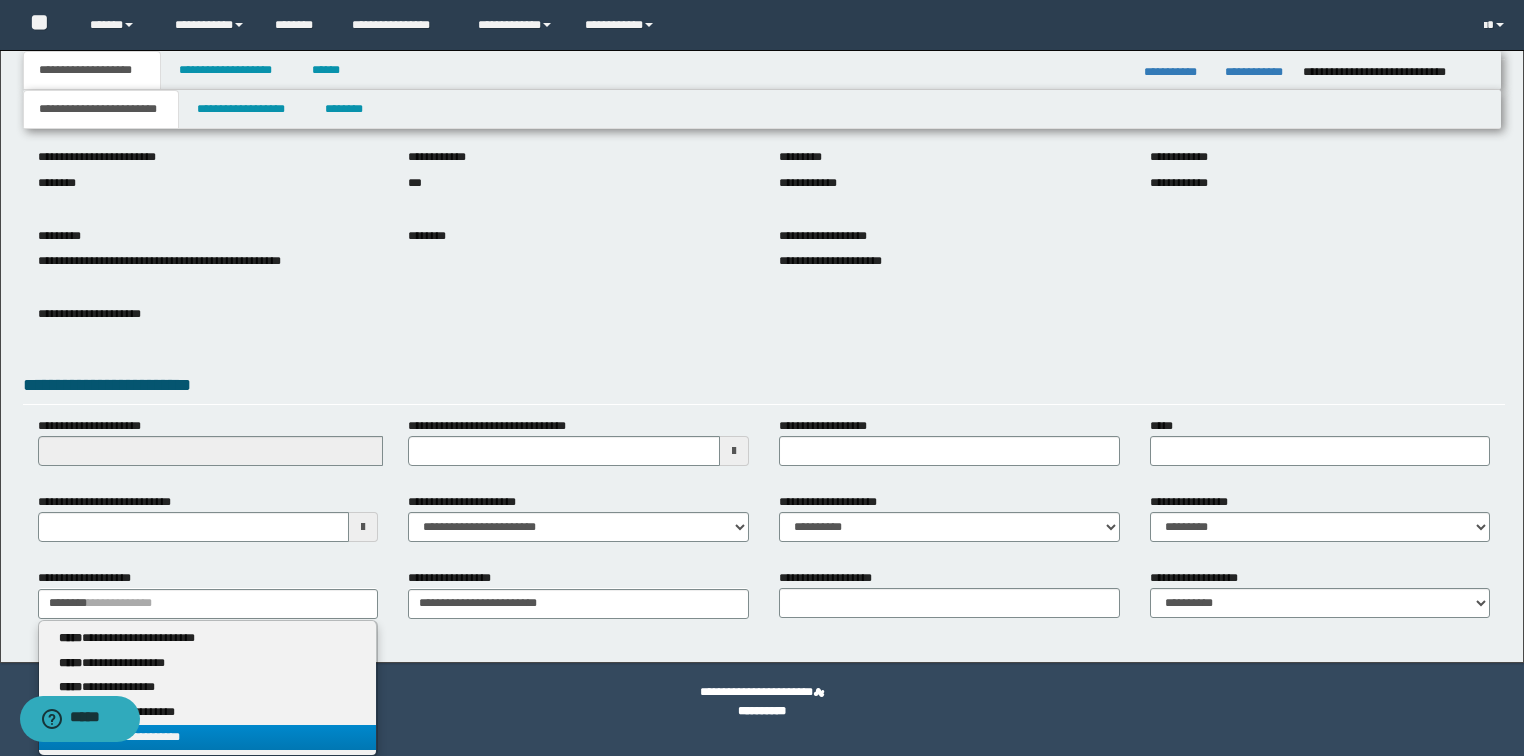 click on "**********" at bounding box center (208, 737) 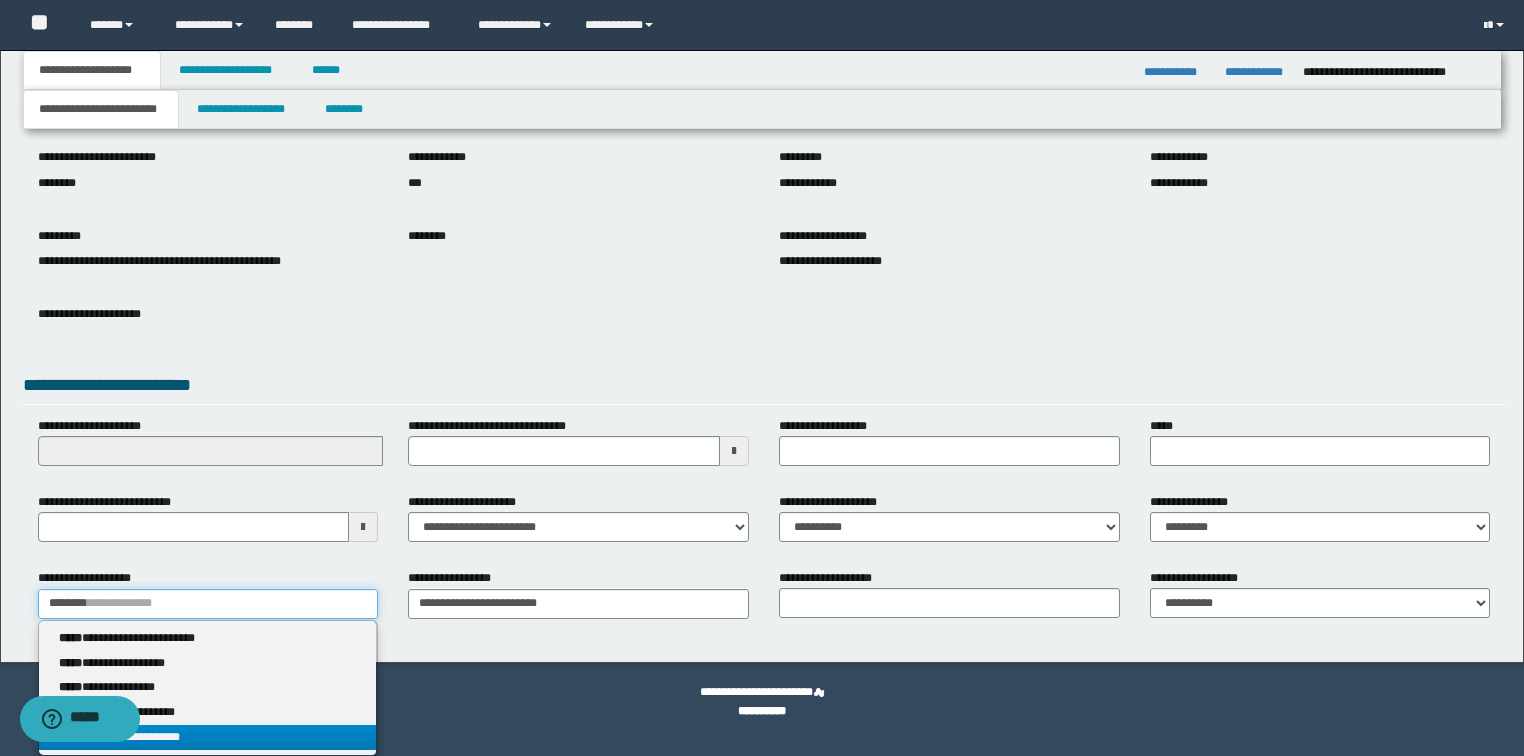 type 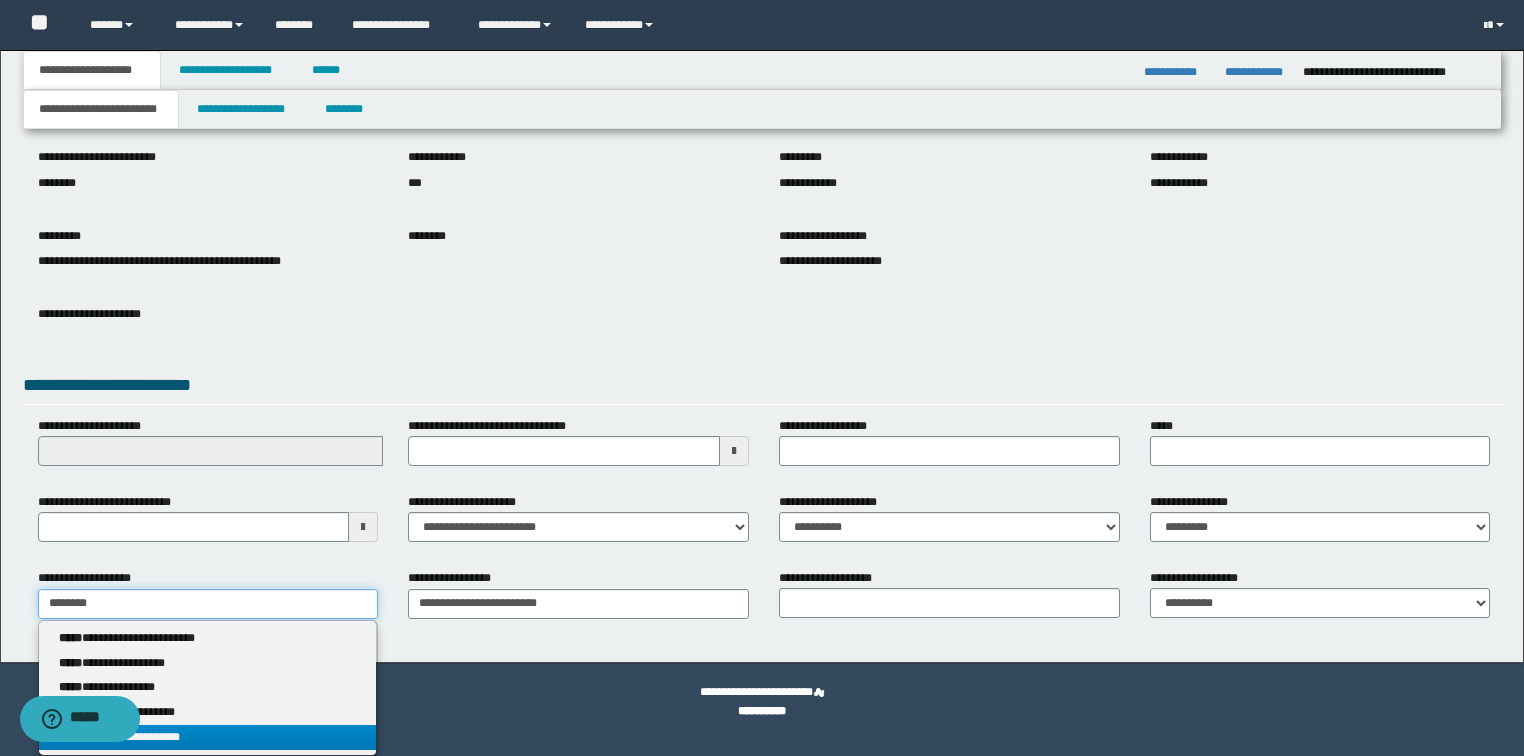 scroll, scrollTop: 127, scrollLeft: 0, axis: vertical 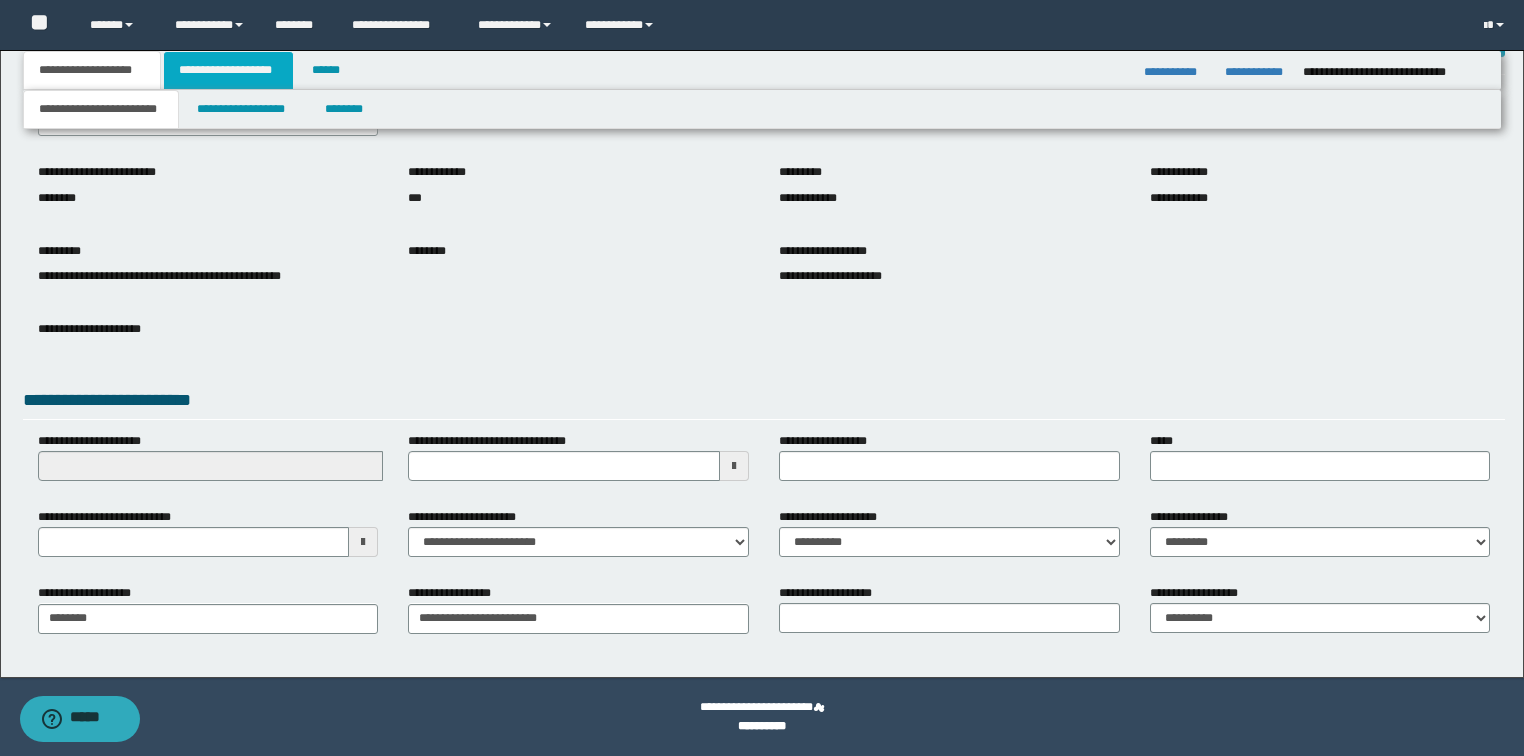 click on "**********" at bounding box center (228, 70) 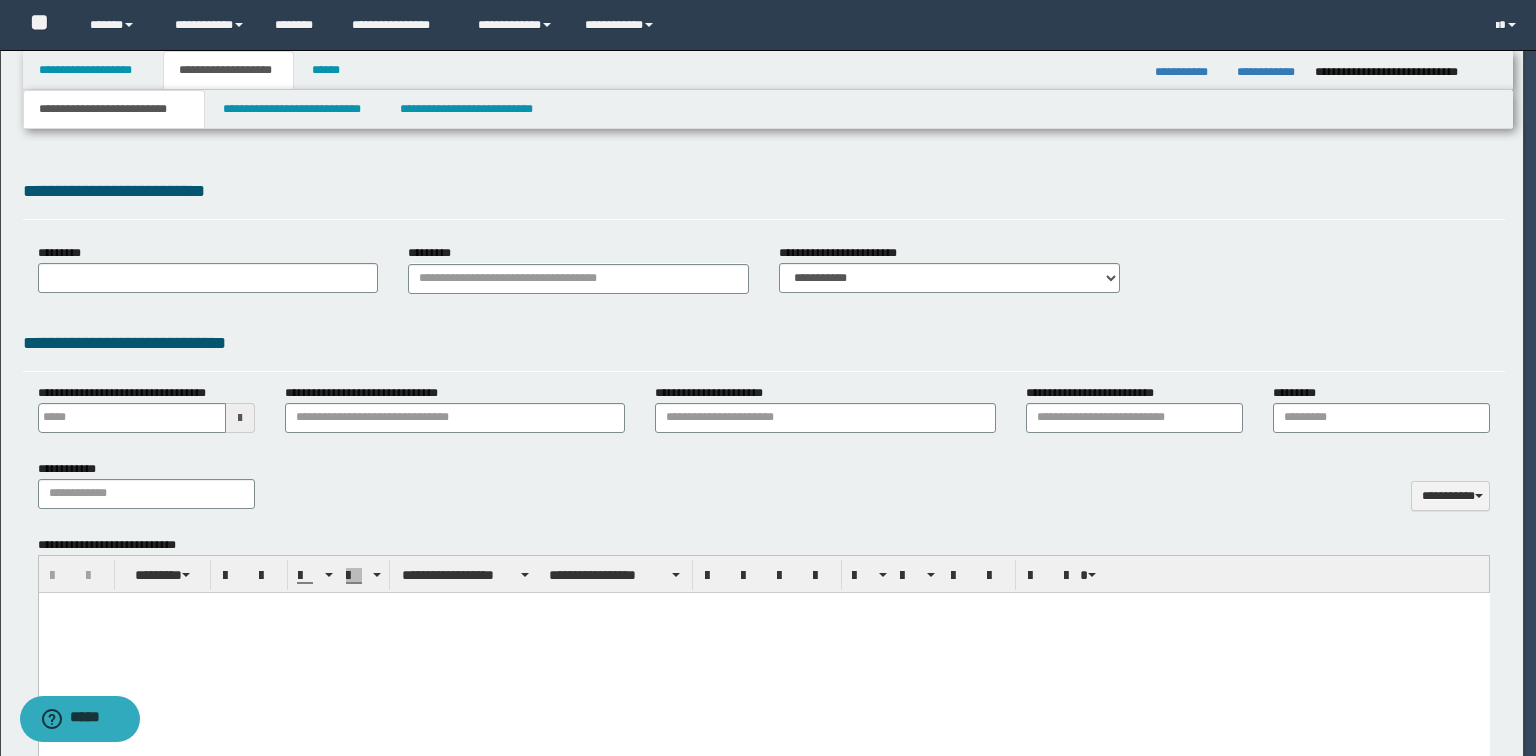 scroll, scrollTop: 0, scrollLeft: 0, axis: both 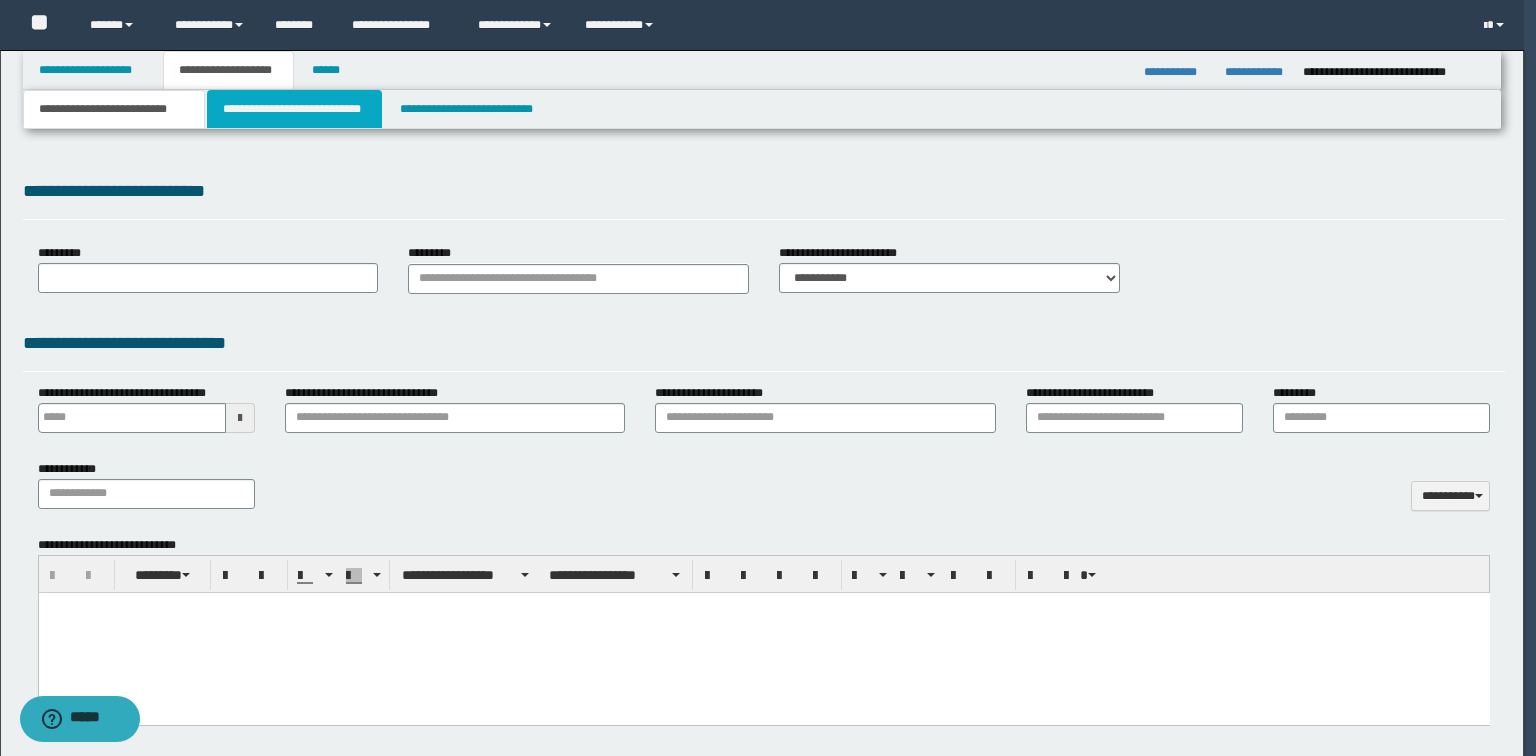 click on "**********" at bounding box center (294, 109) 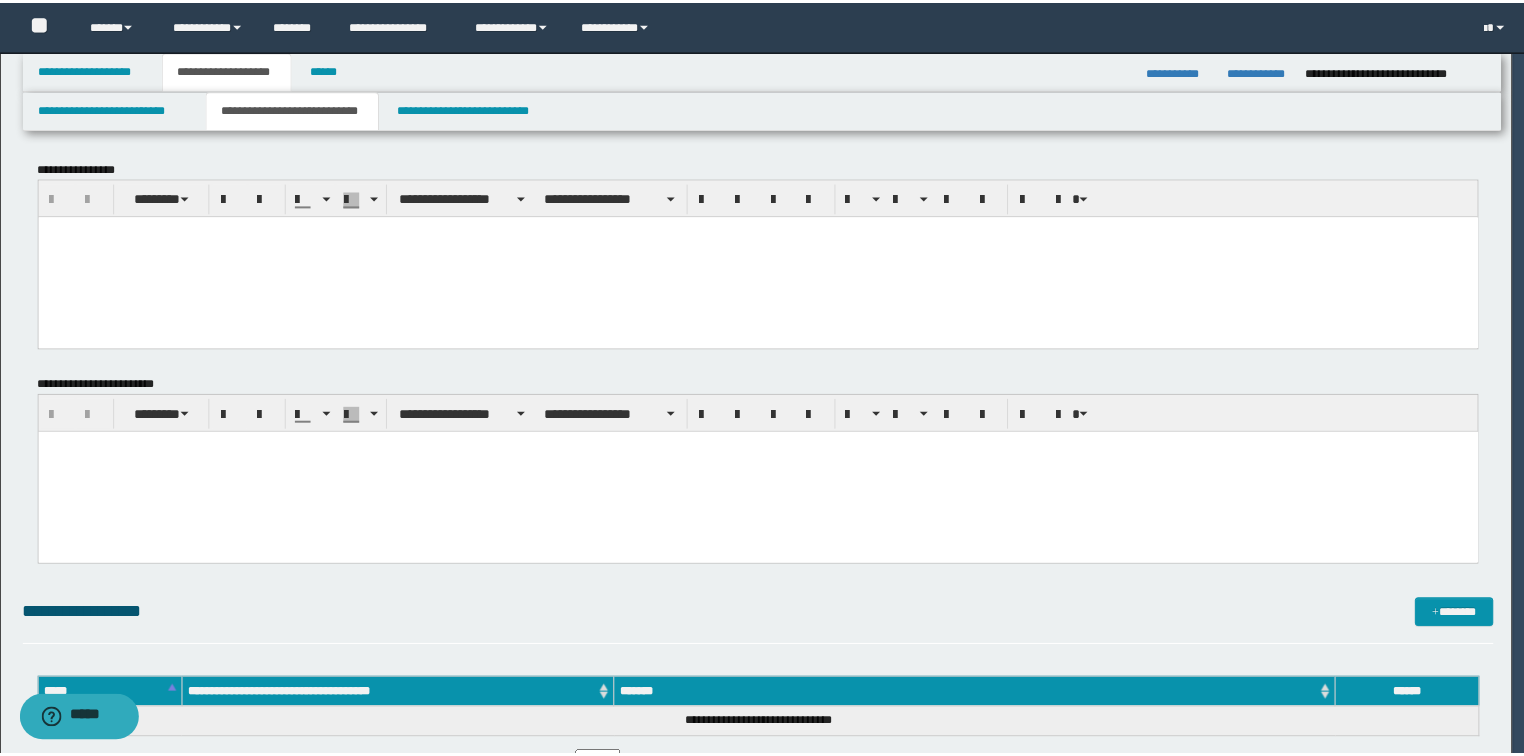 scroll, scrollTop: 0, scrollLeft: 0, axis: both 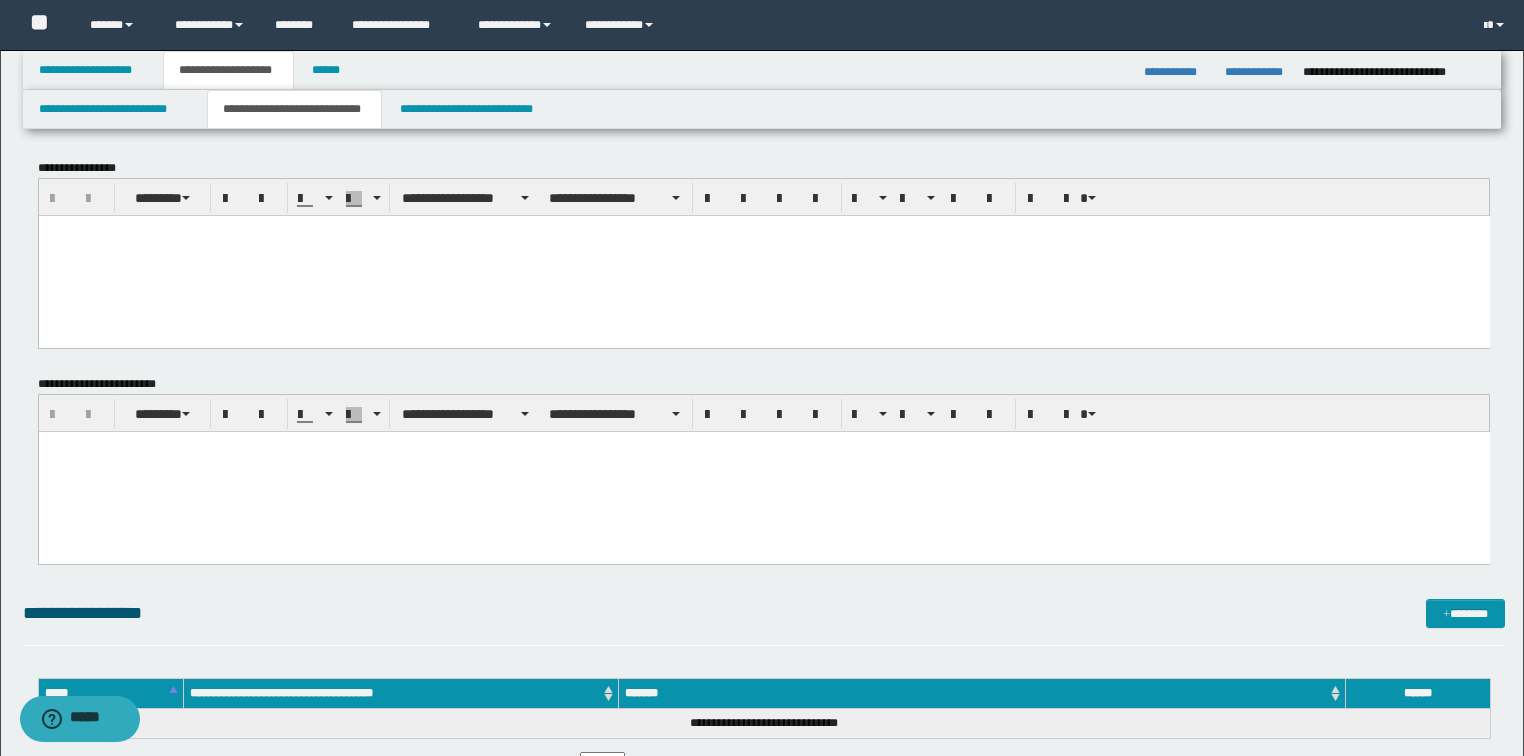 click at bounding box center (763, 255) 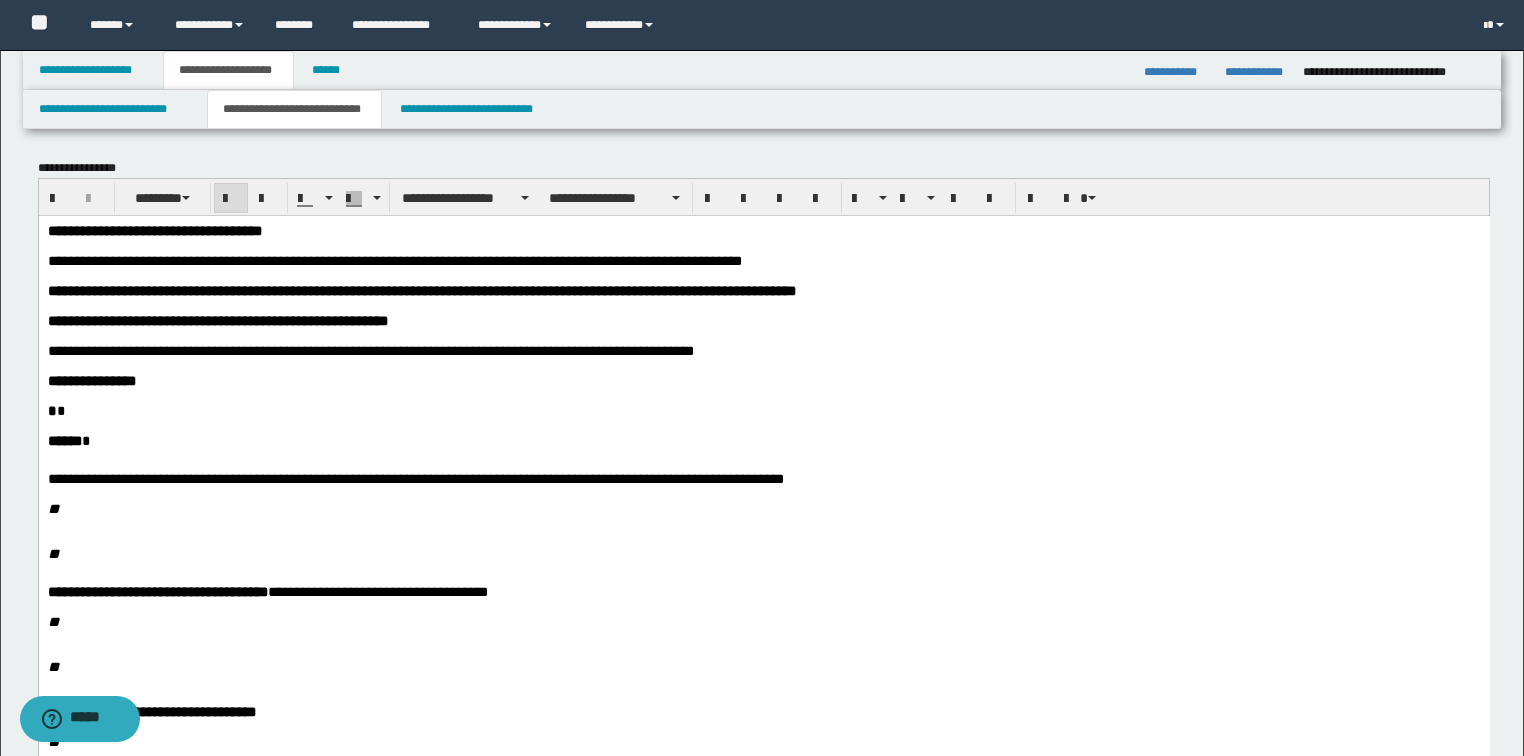 click on "**********" at bounding box center [763, 590] 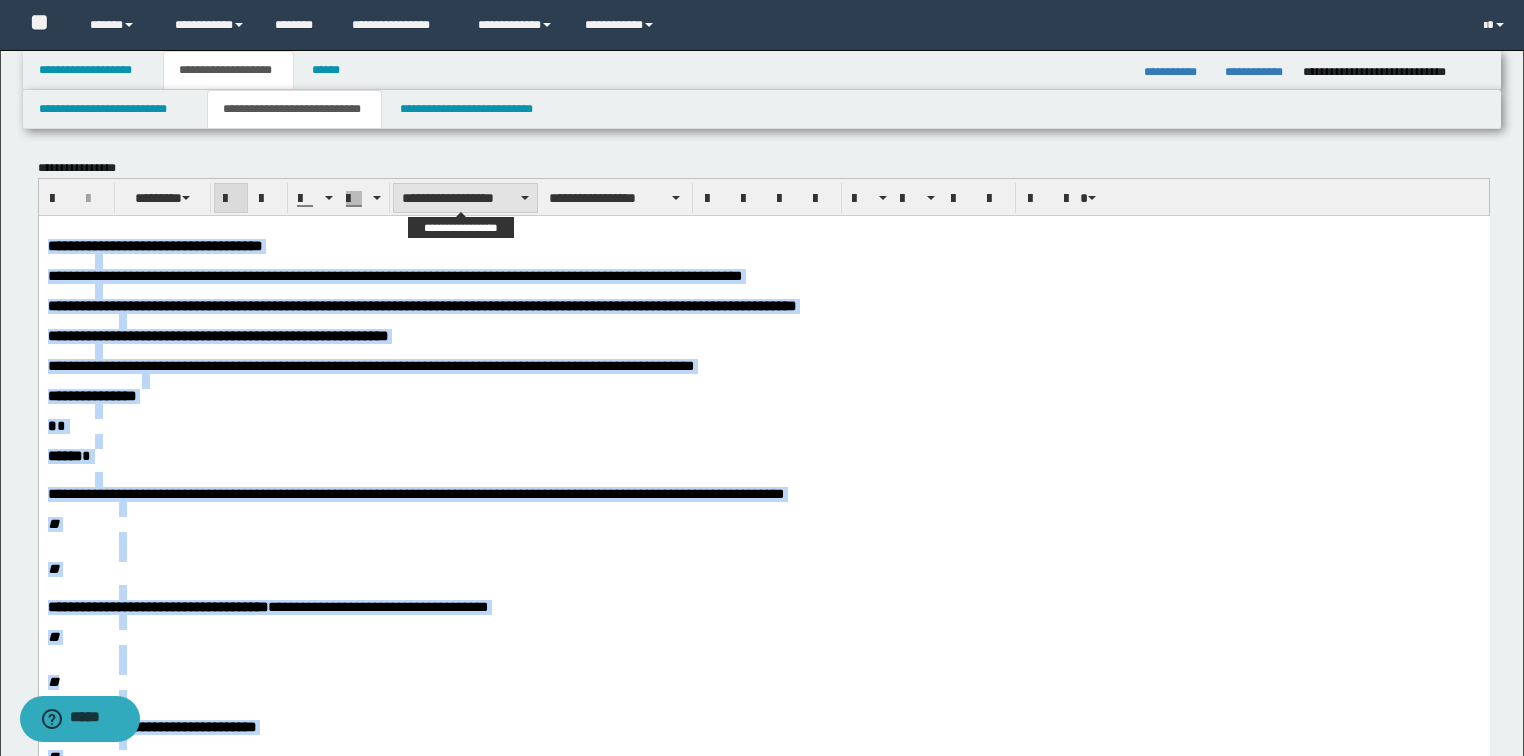 click on "**********" at bounding box center (465, 198) 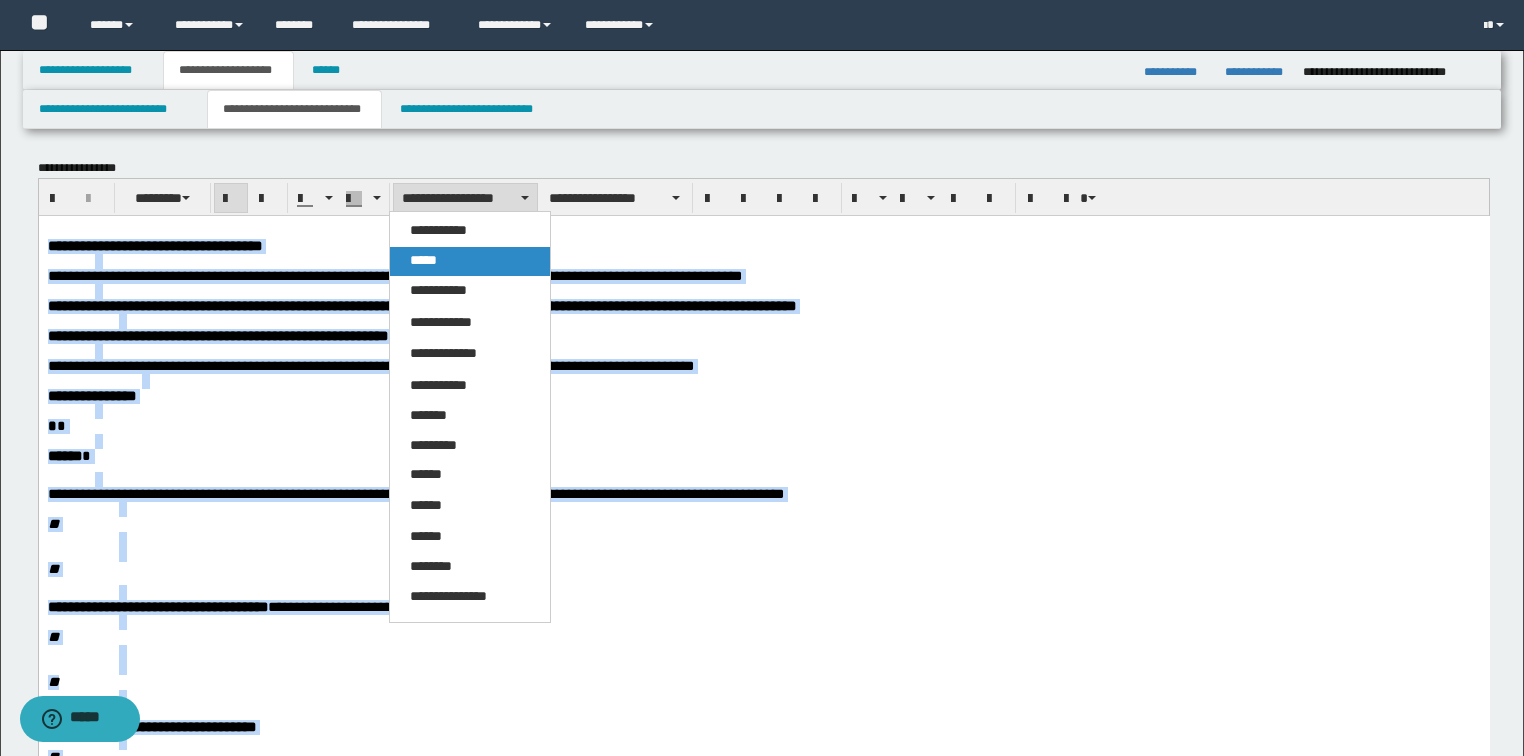 click on "*****" at bounding box center (423, 260) 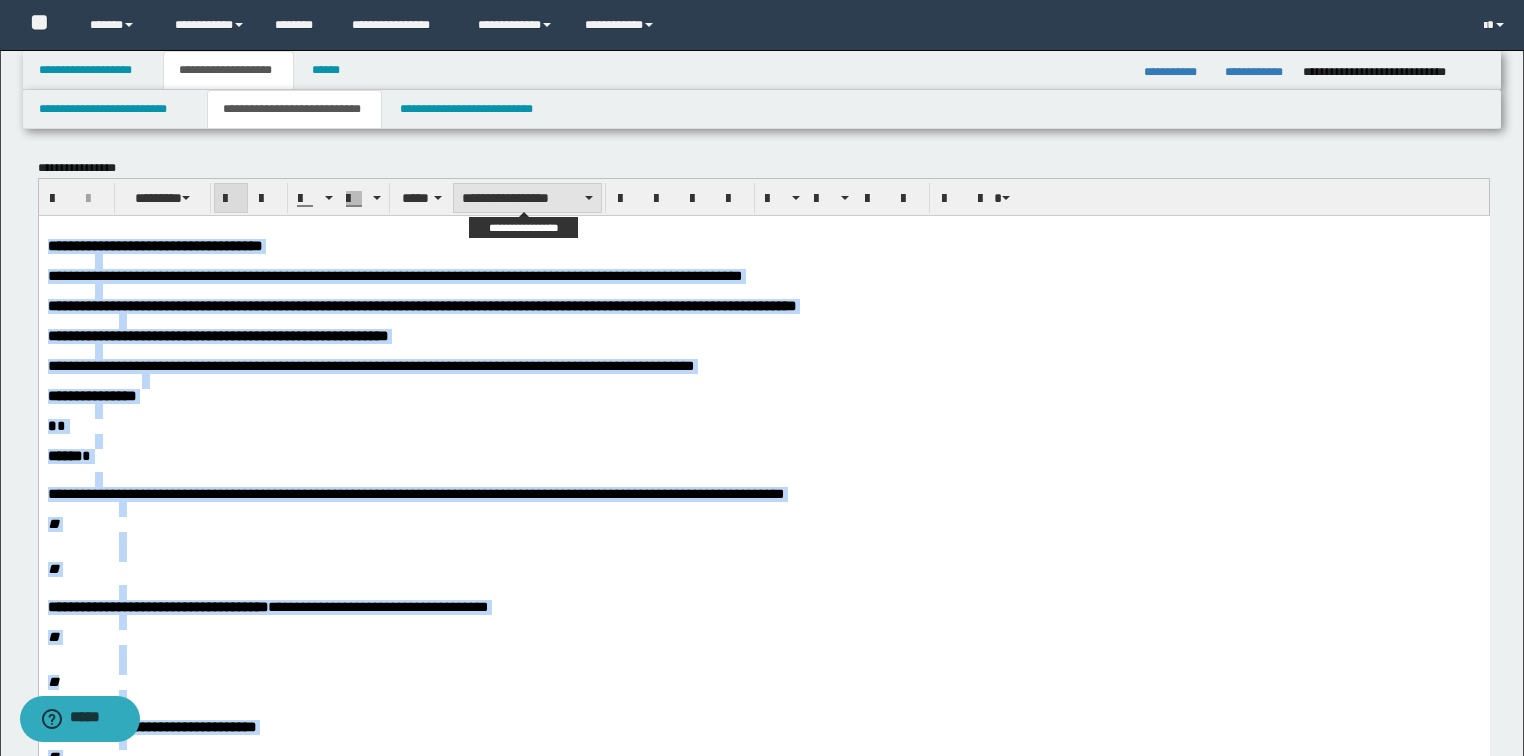 click on "**********" at bounding box center (527, 198) 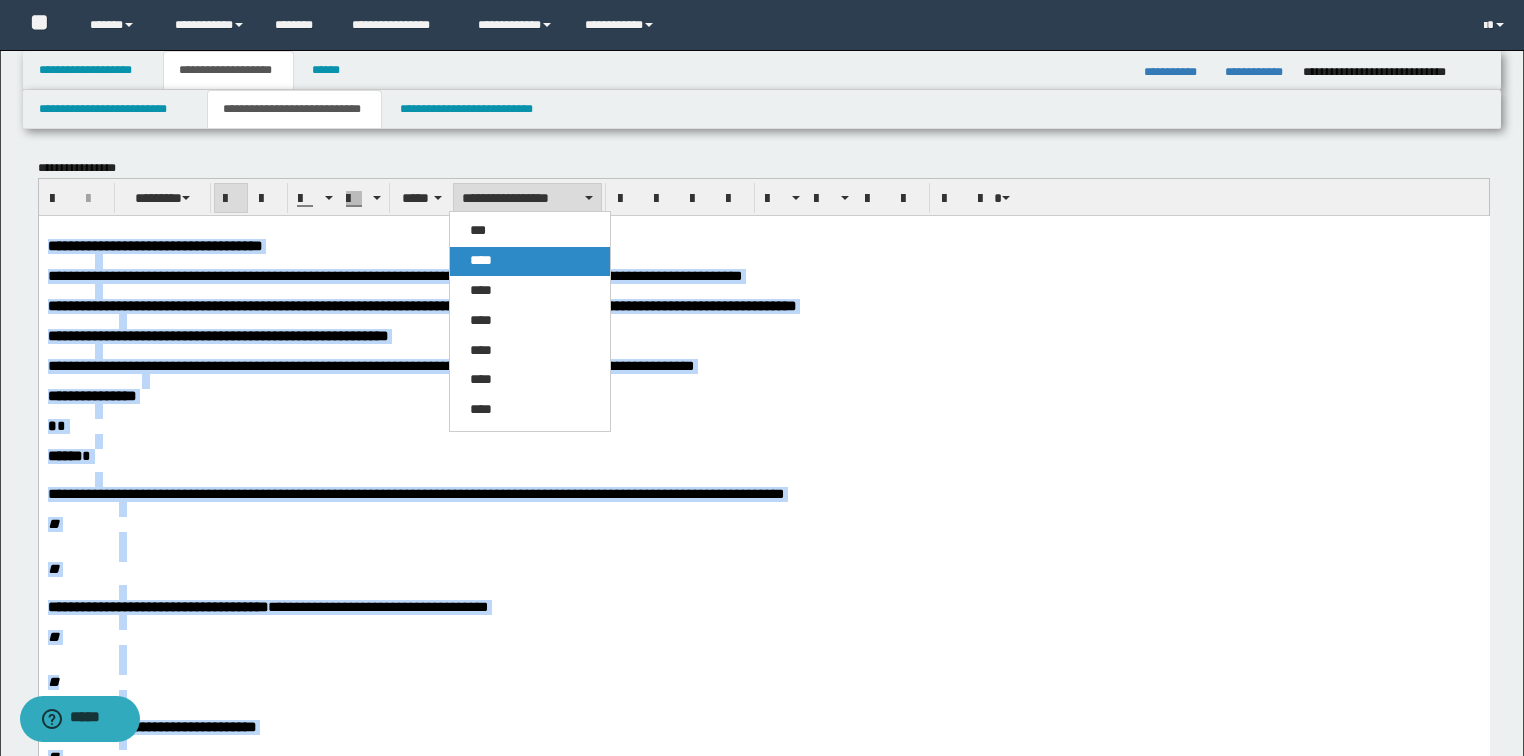 click on "****" at bounding box center [530, 261] 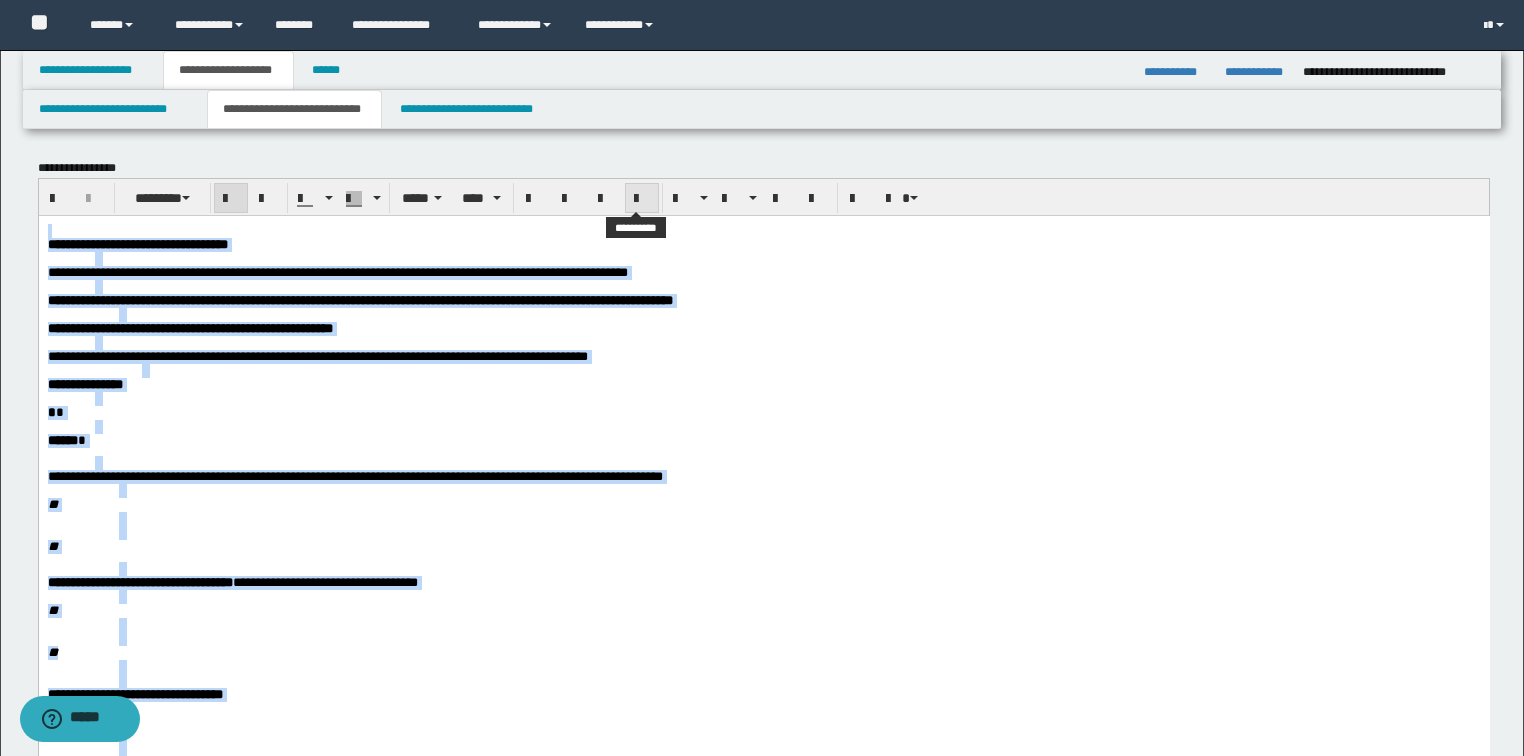 click at bounding box center [642, 199] 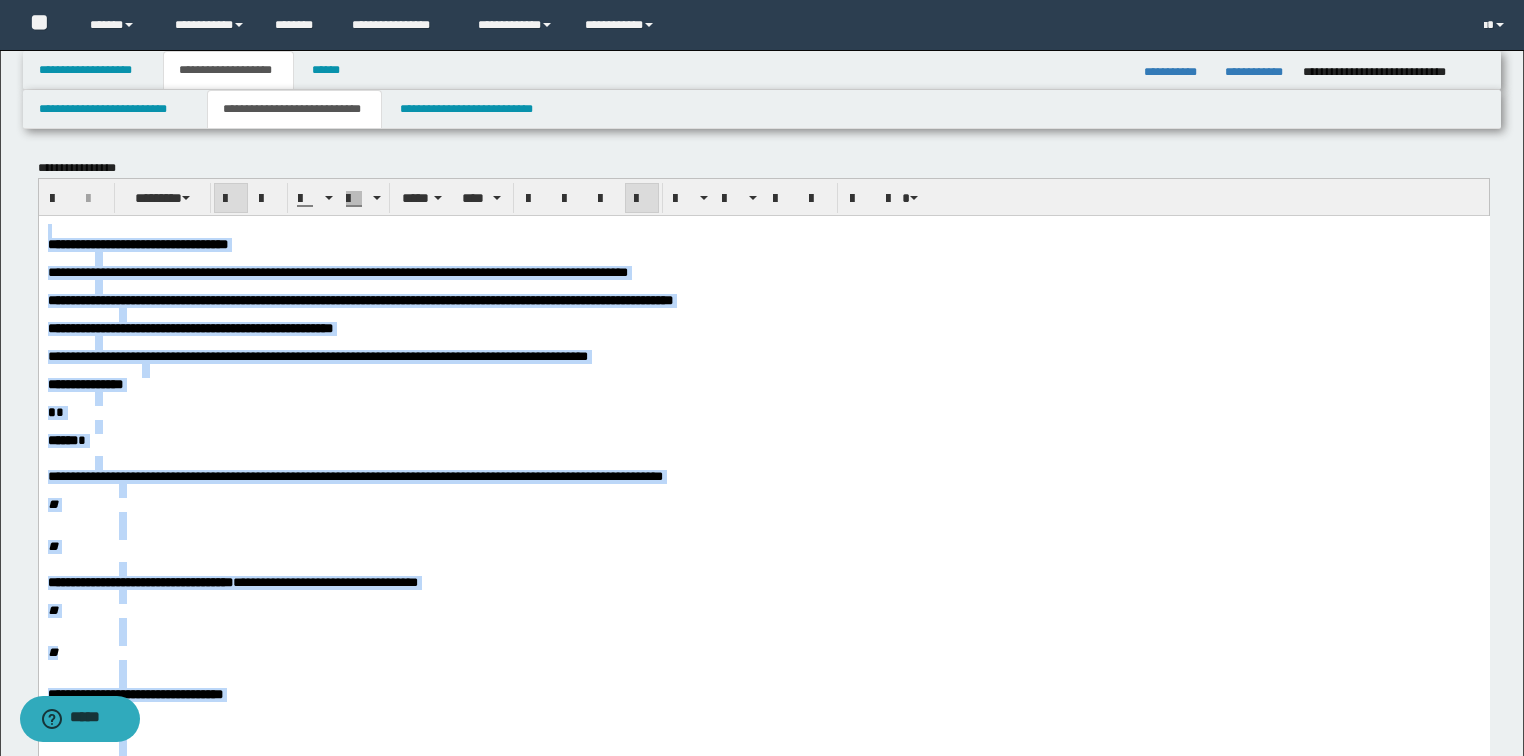 click at bounding box center (642, 199) 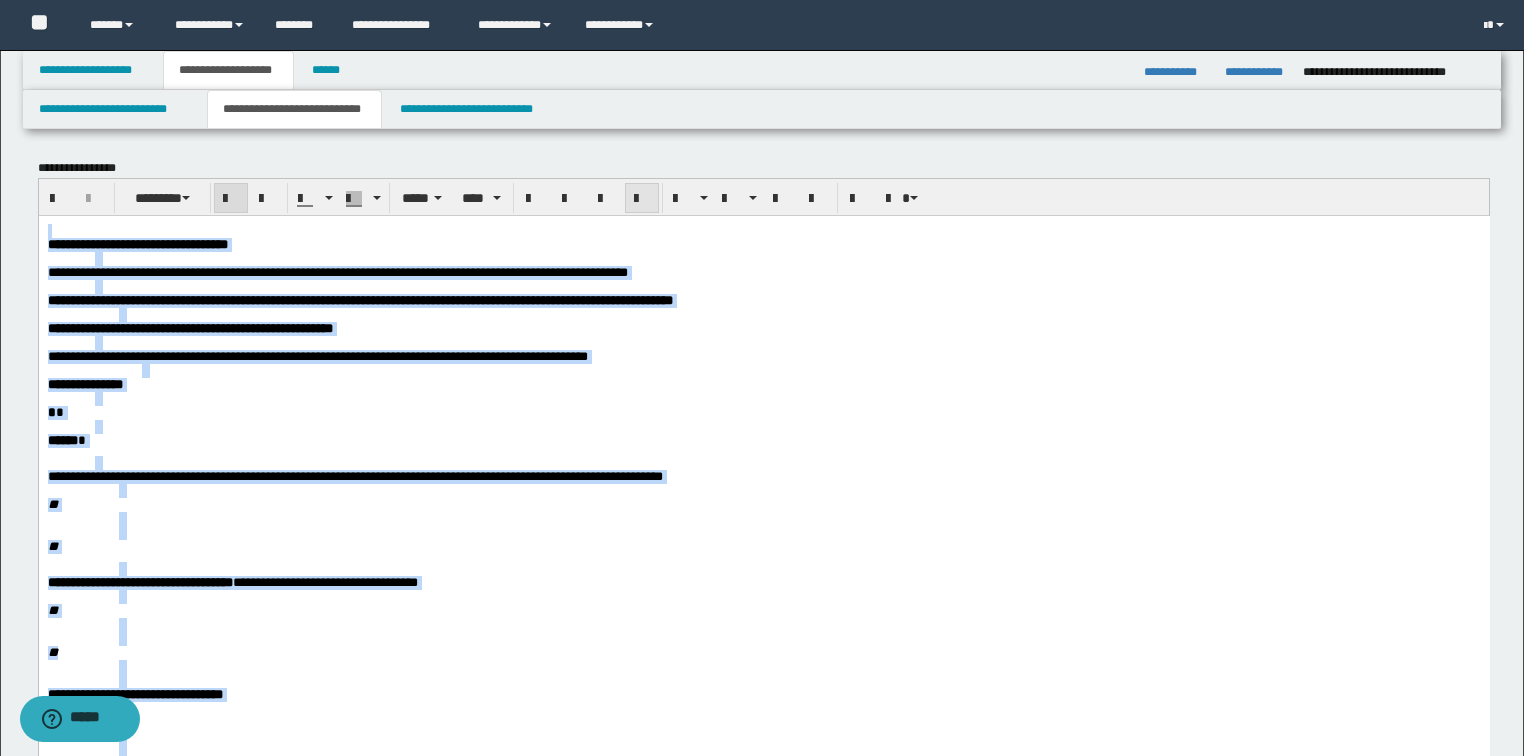 click at bounding box center [642, 199] 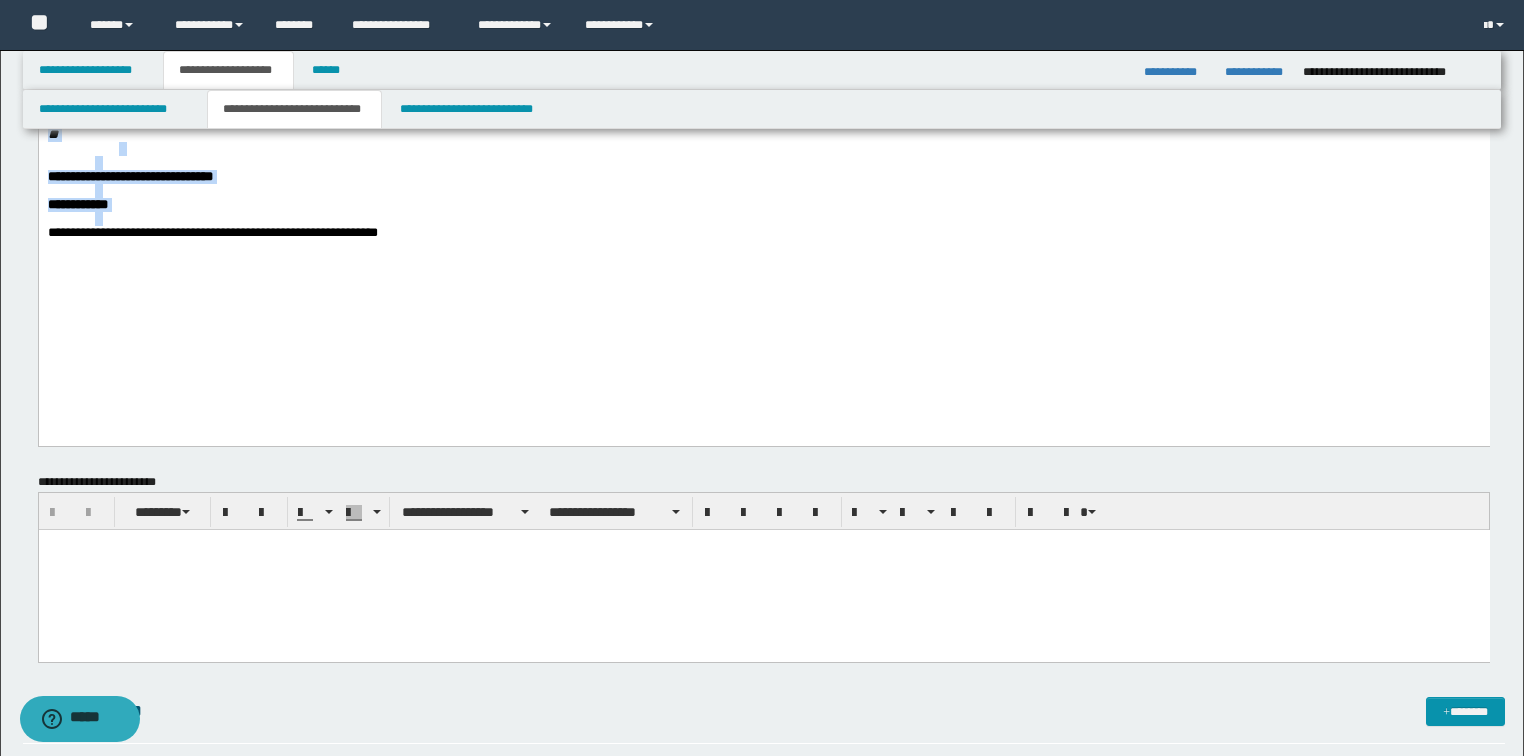 scroll, scrollTop: 640, scrollLeft: 0, axis: vertical 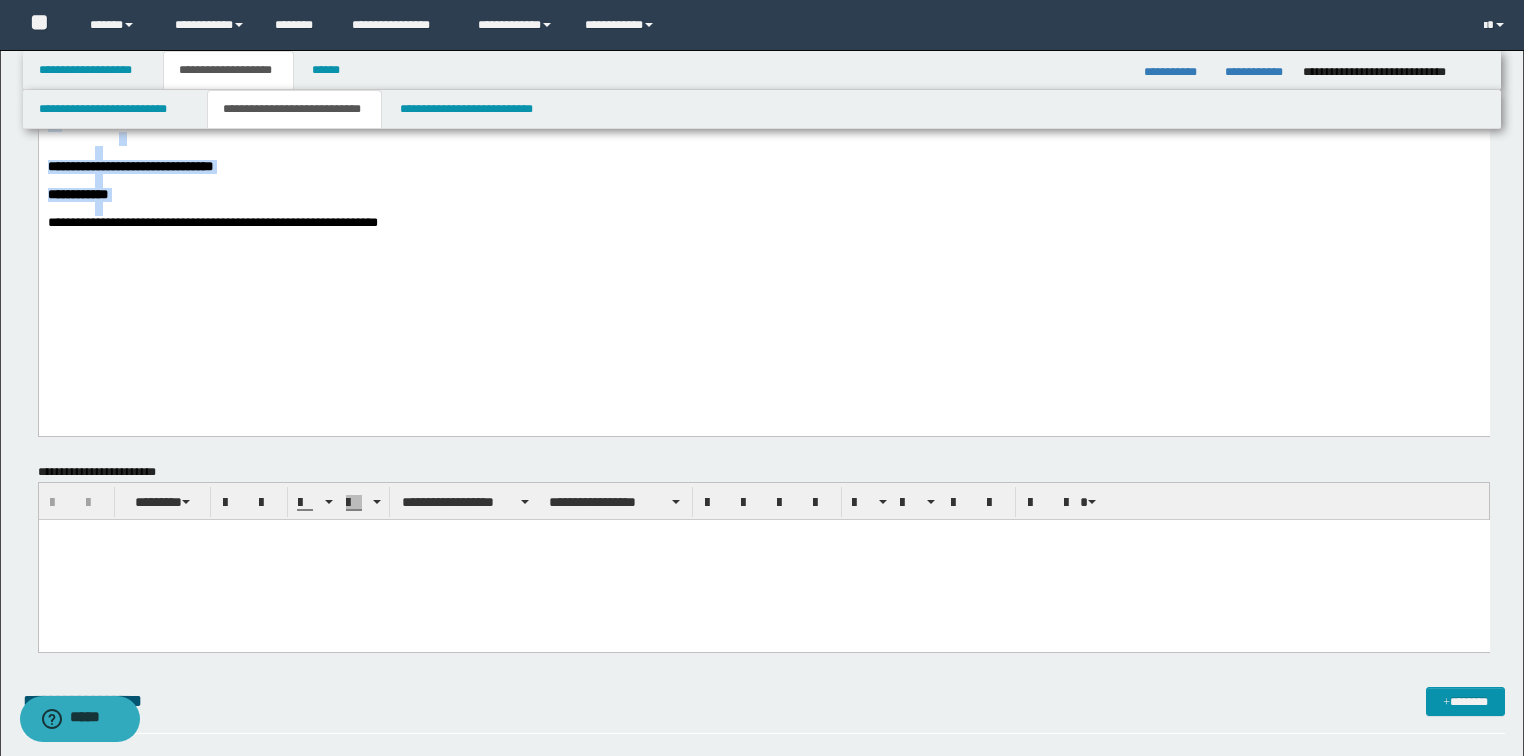 click on "**********" at bounding box center (763, -64) 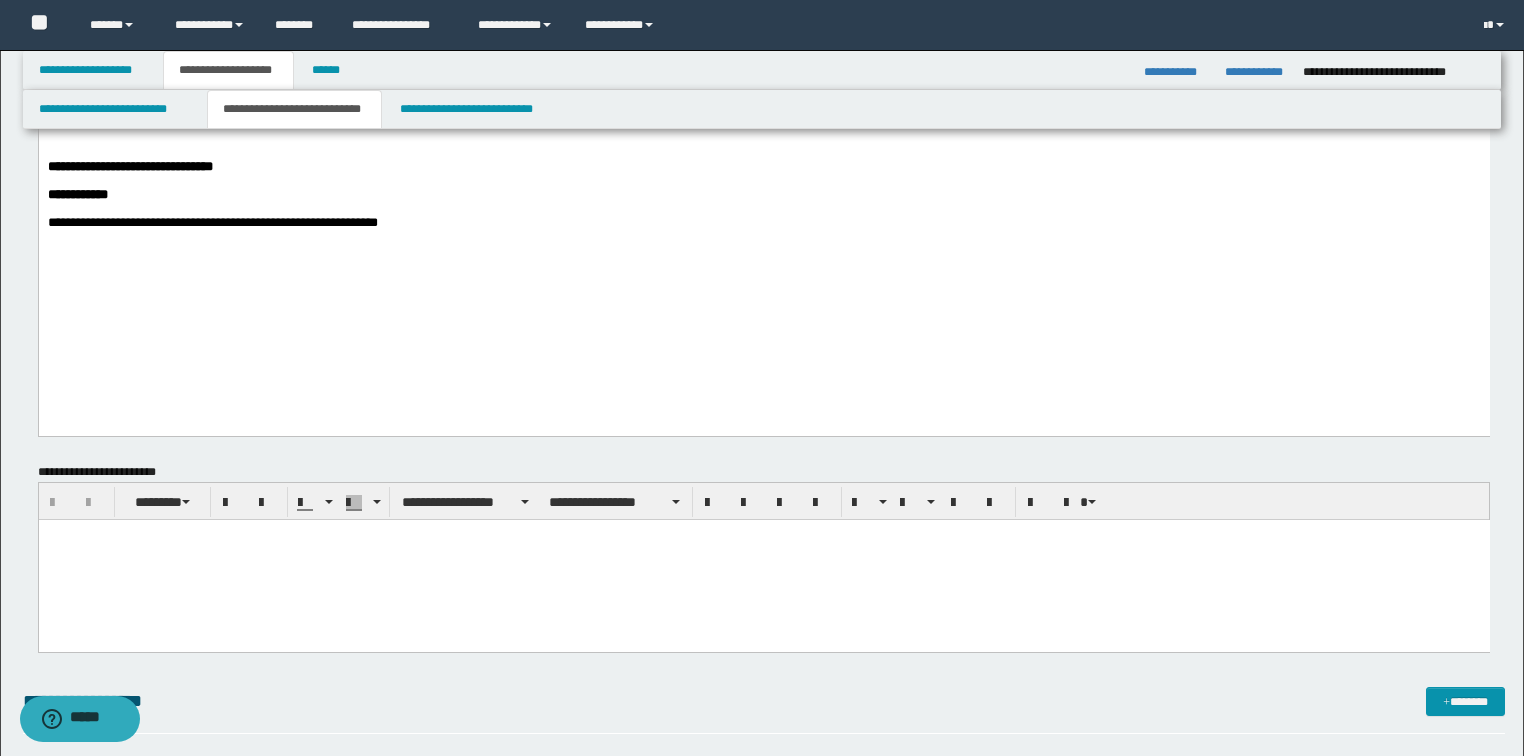 click on "**********" at bounding box center (212, 222) 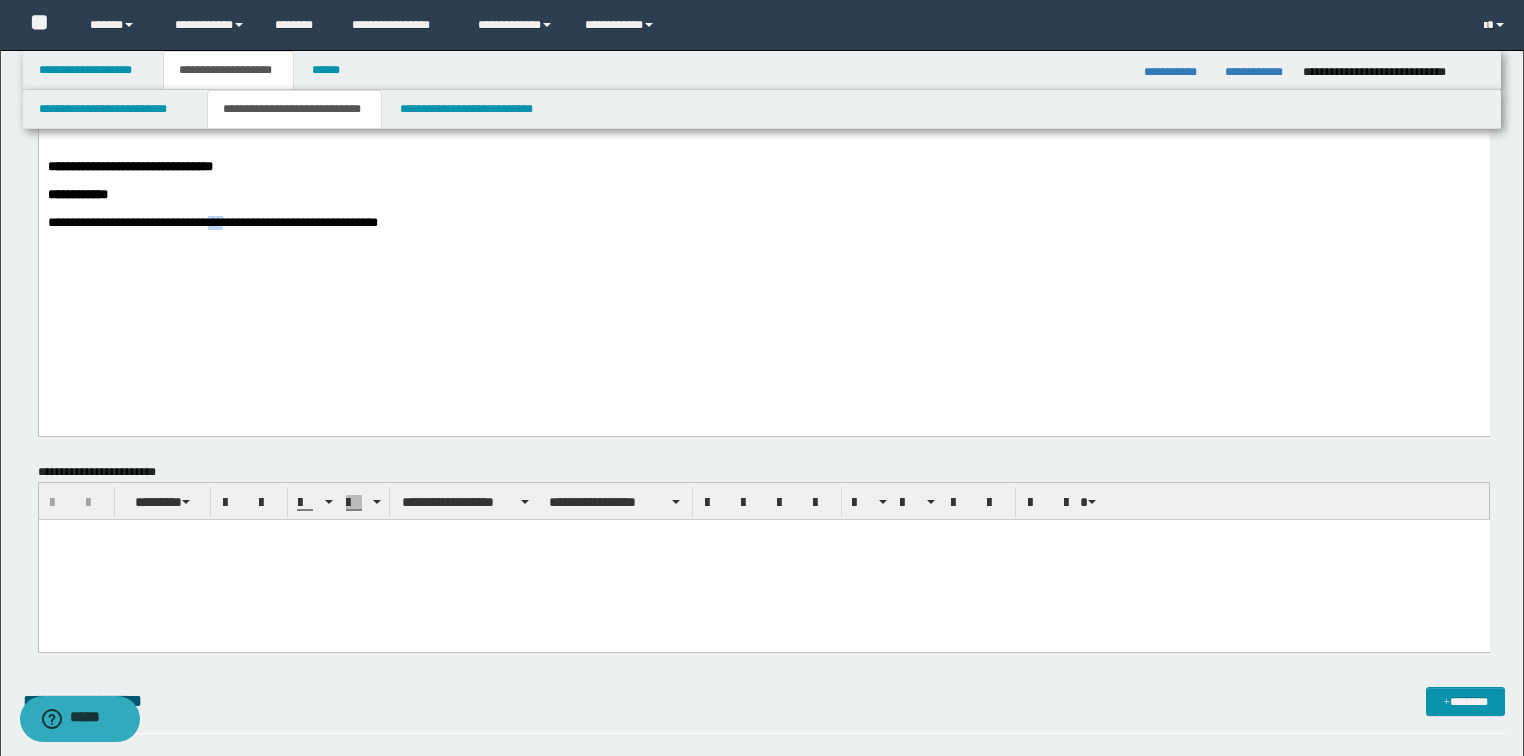click on "**********" at bounding box center [212, 222] 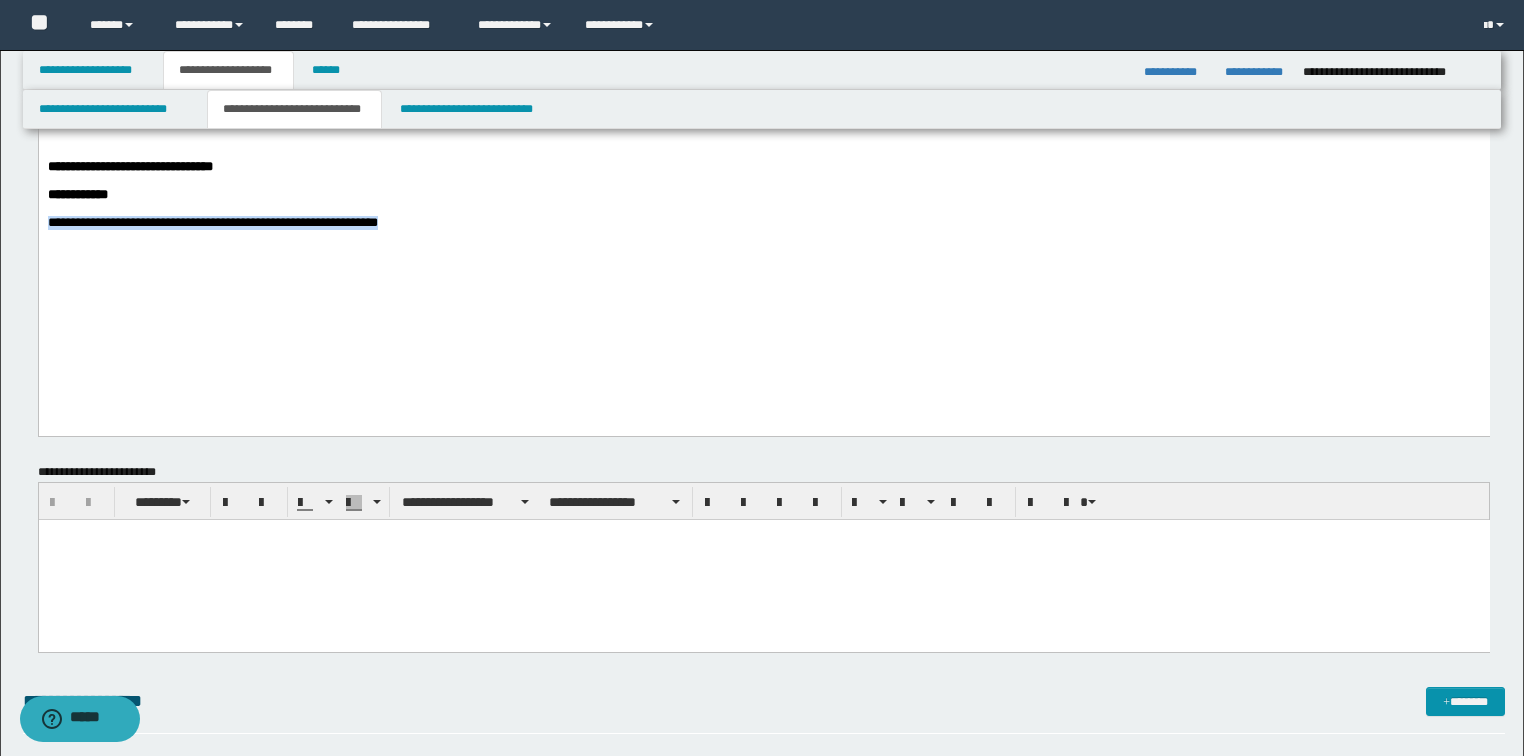 click on "**********" at bounding box center (212, 222) 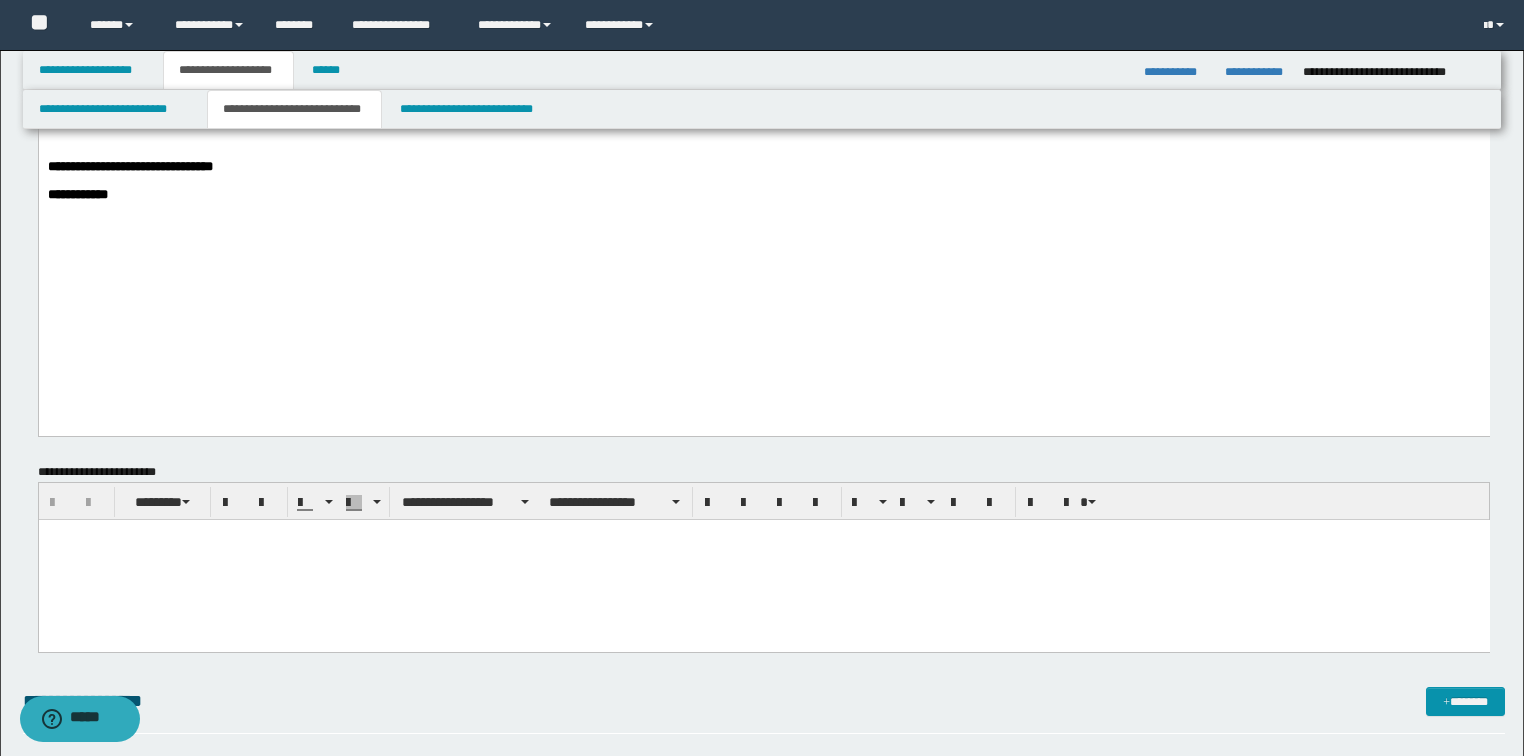 click at bounding box center [763, 559] 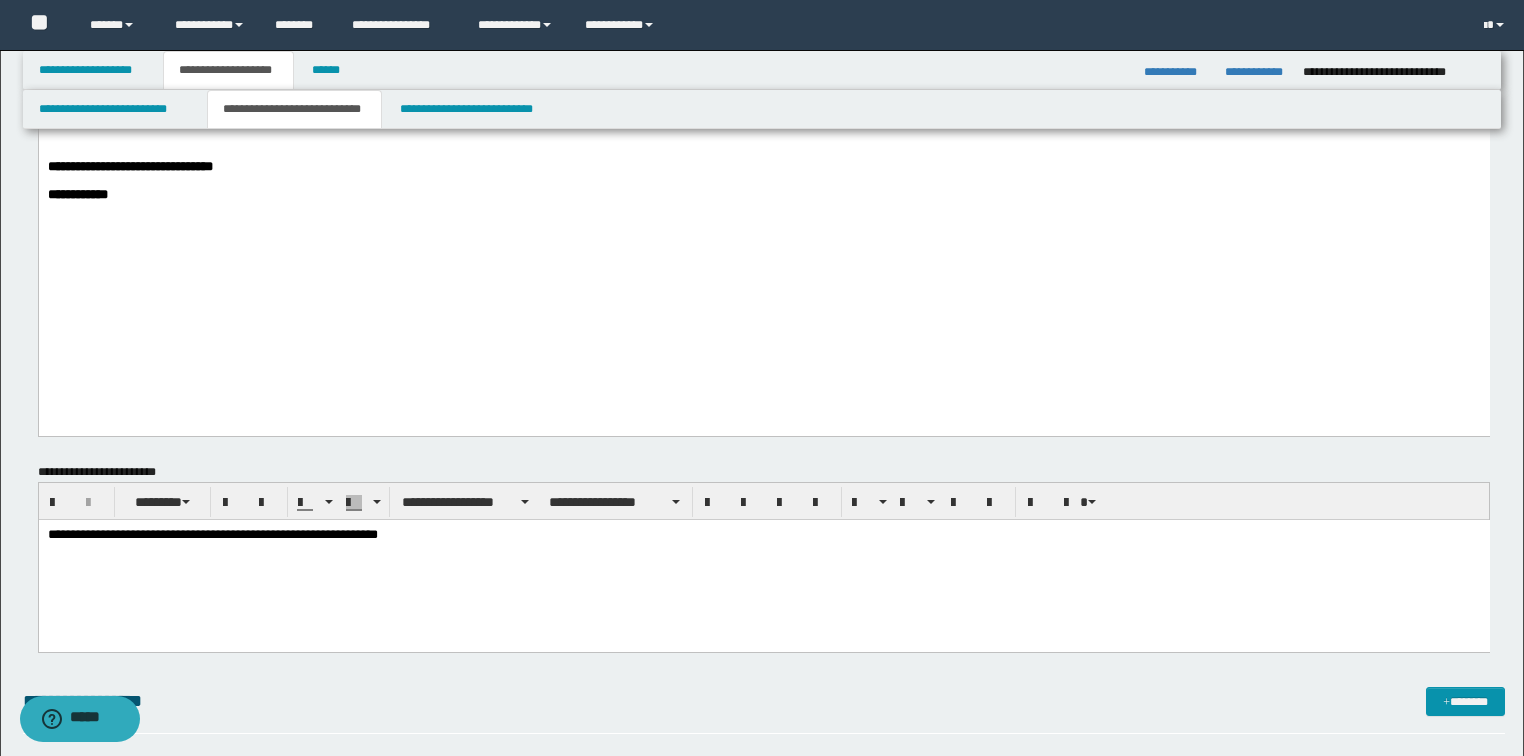click at bounding box center [787, 153] 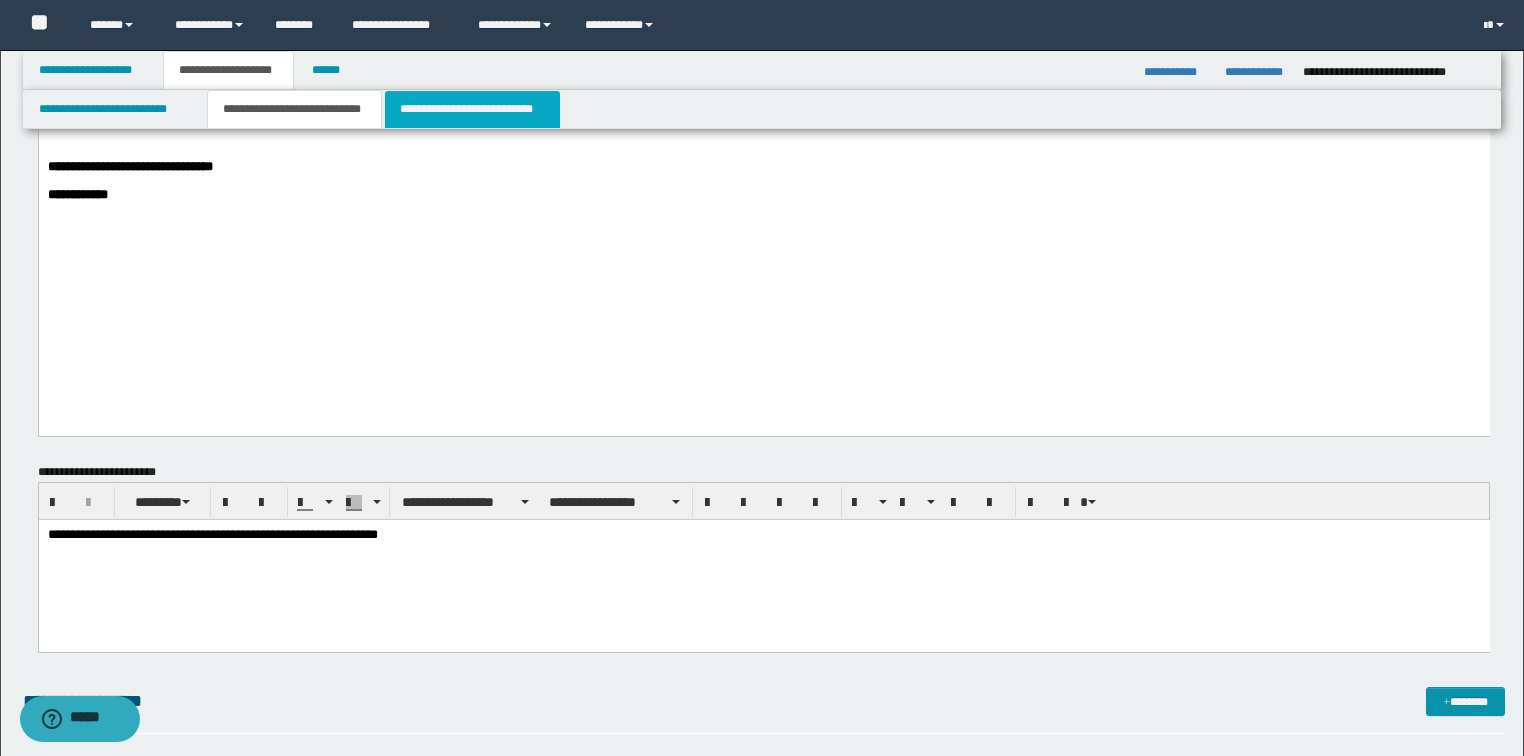click on "**********" at bounding box center [472, 109] 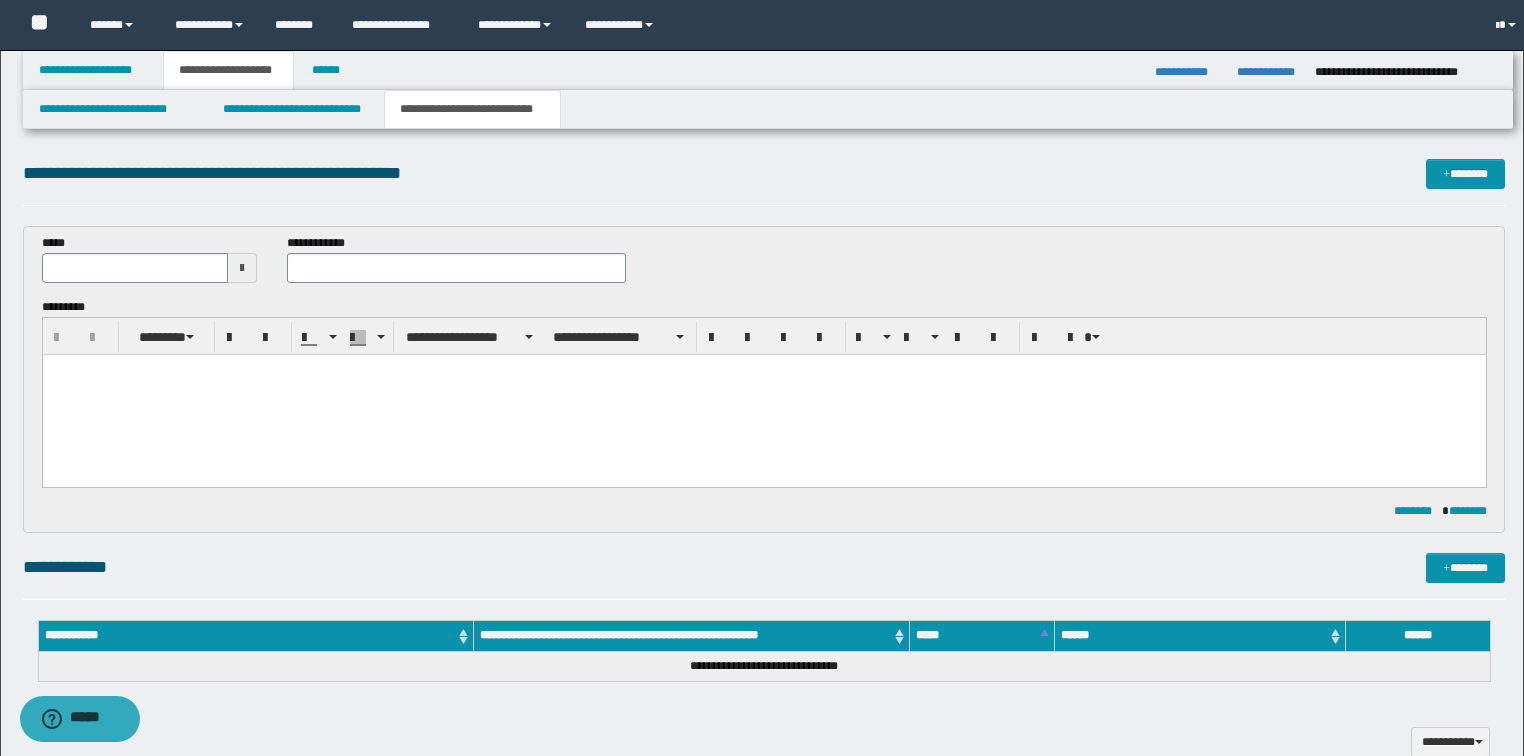 scroll, scrollTop: 0, scrollLeft: 0, axis: both 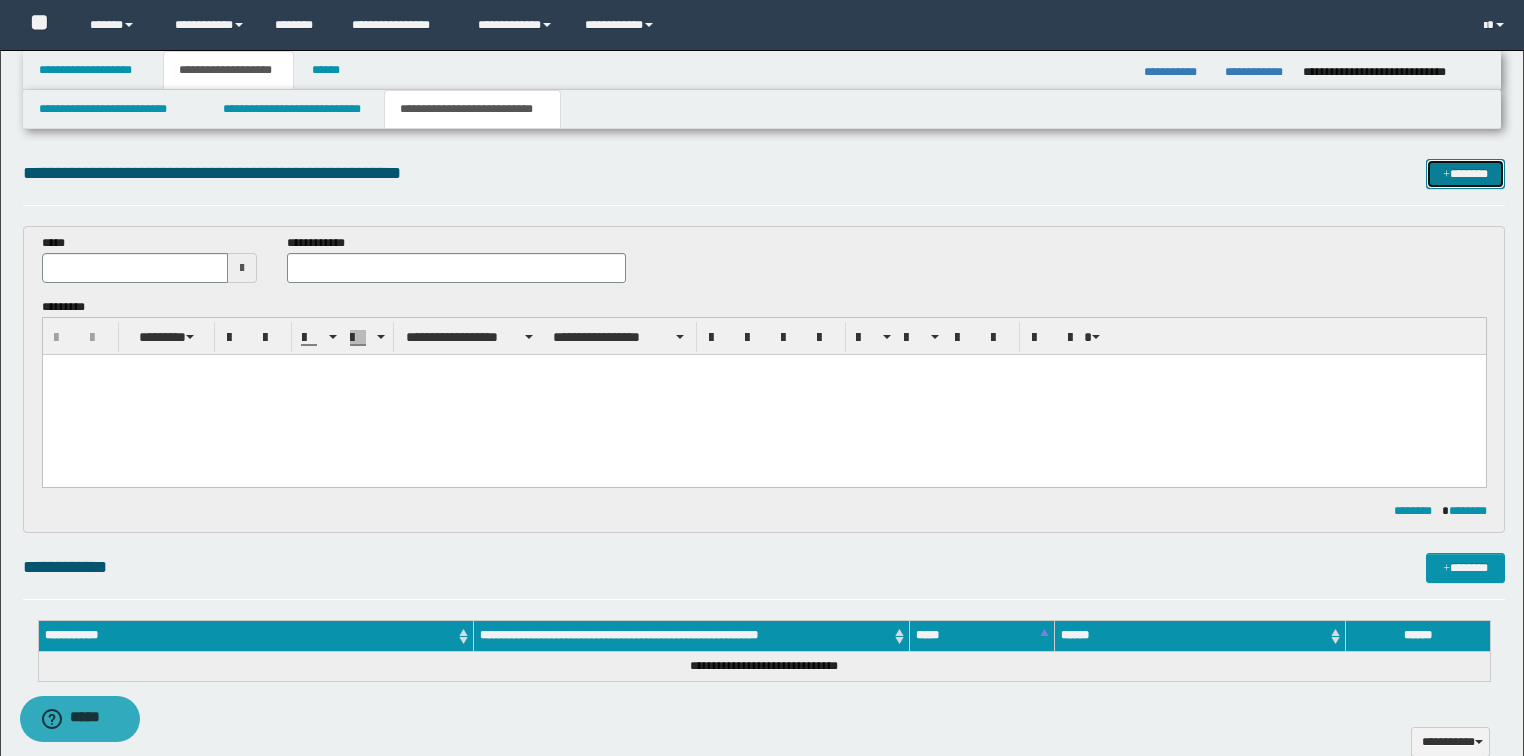 click on "*******" at bounding box center [1465, 174] 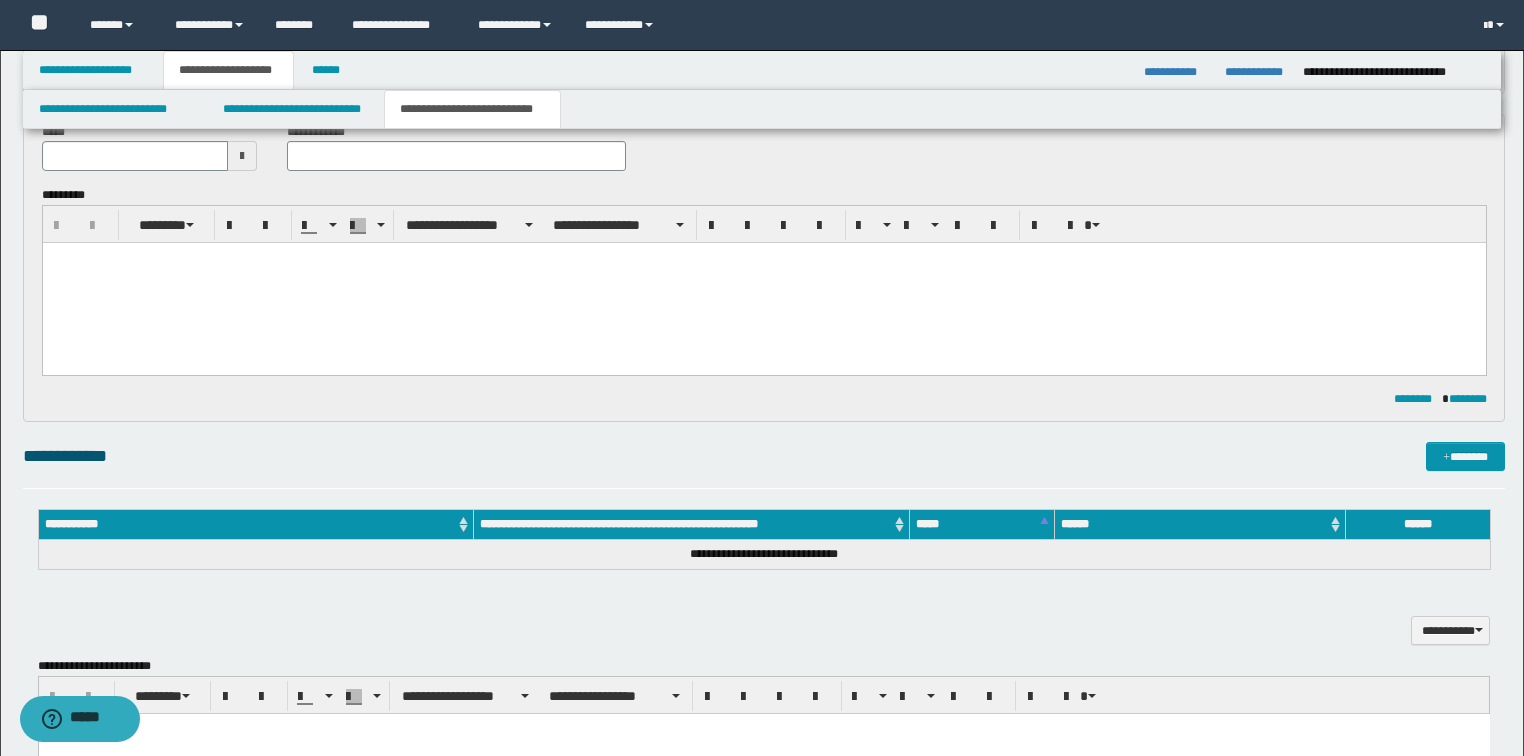 scroll, scrollTop: 0, scrollLeft: 0, axis: both 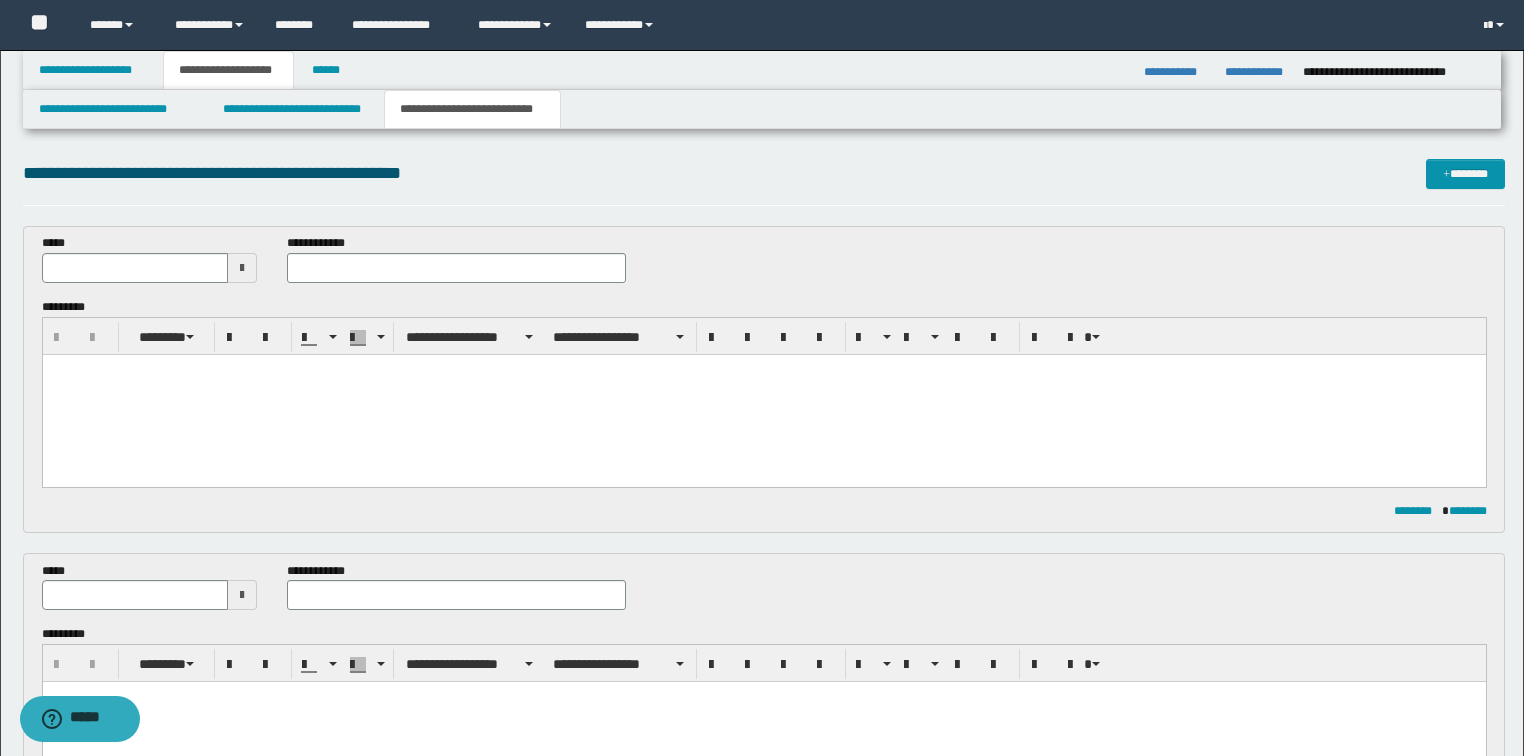click at bounding box center (763, 394) 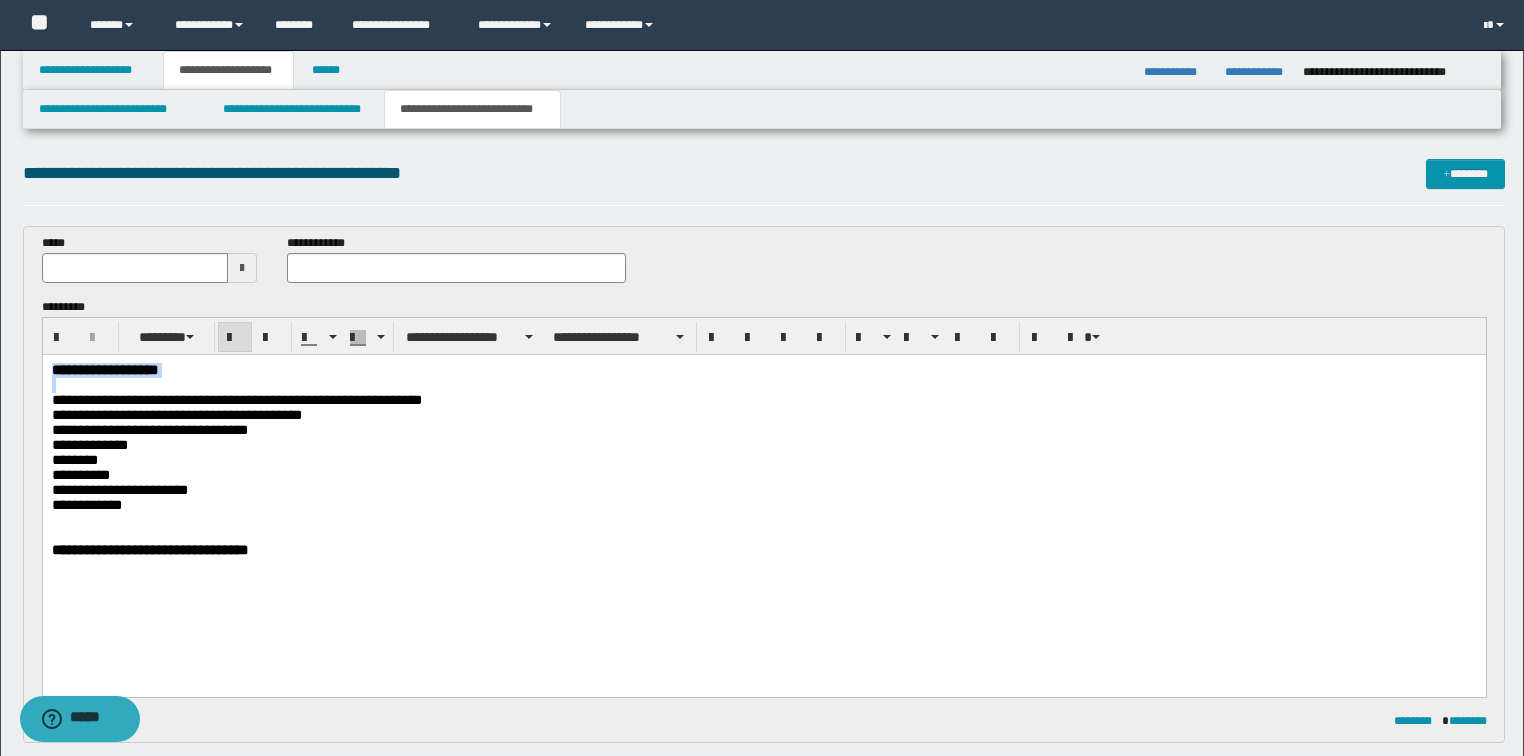 drag, startPoint x: 174, startPoint y: 389, endPoint x: 0, endPoint y: 363, distance: 175.93181 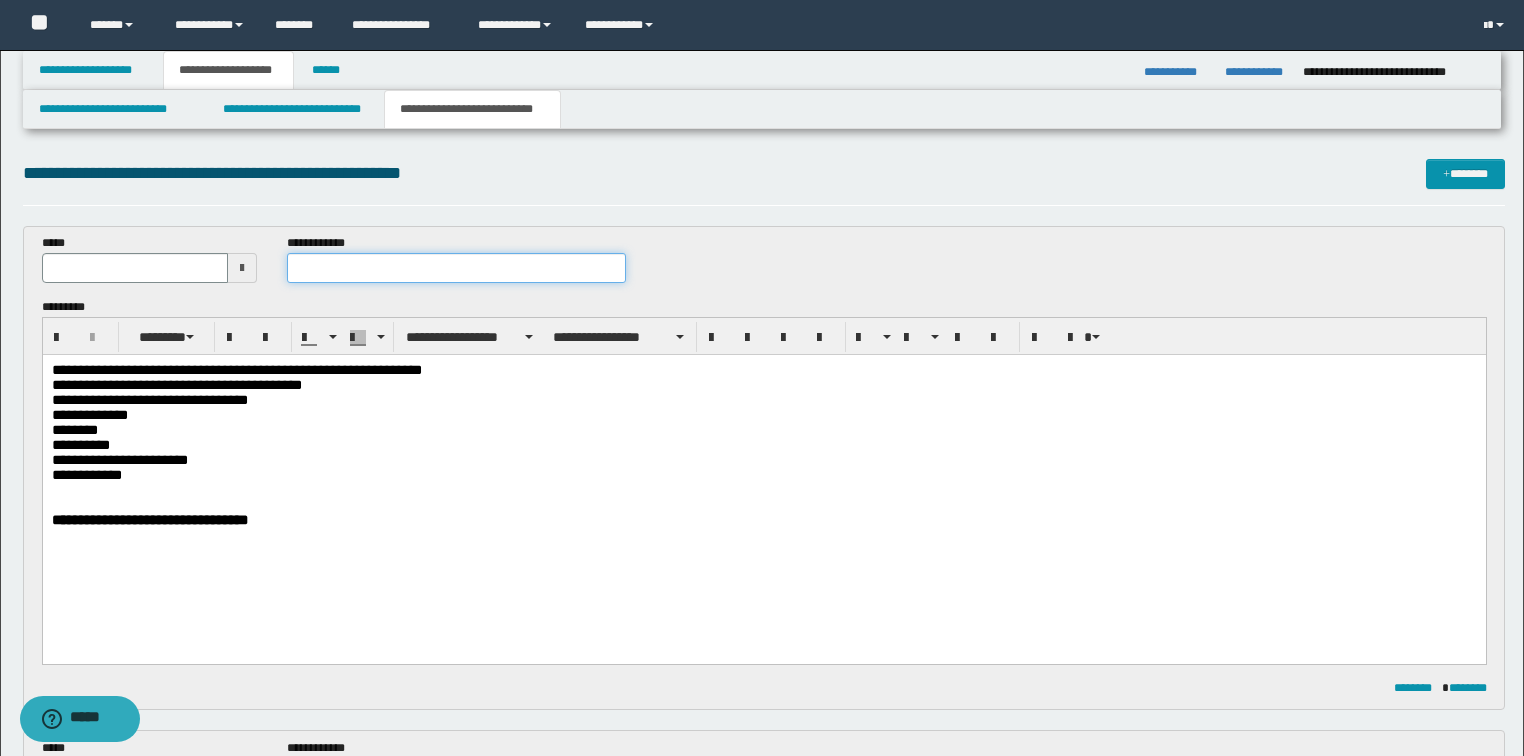 click at bounding box center (456, 268) 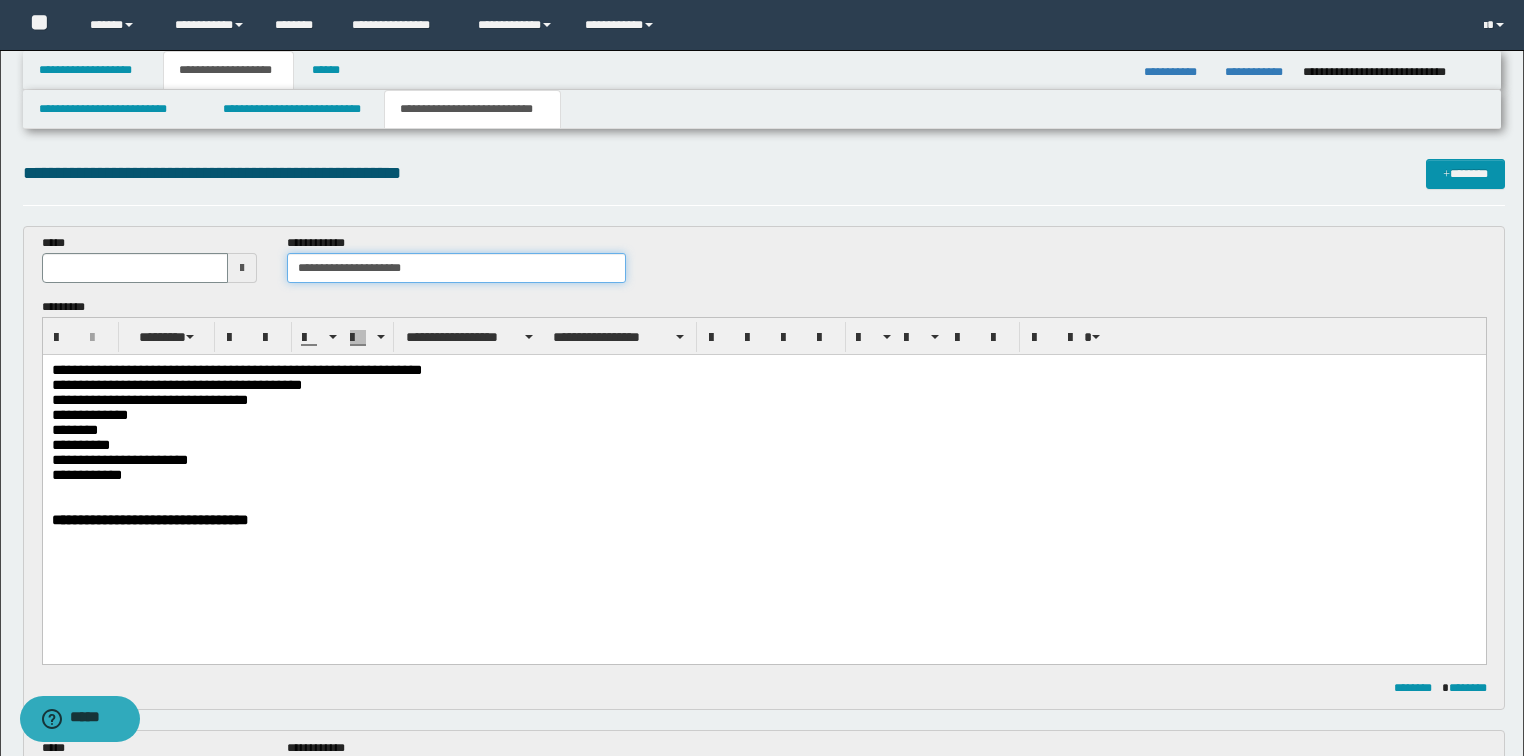 type on "**********" 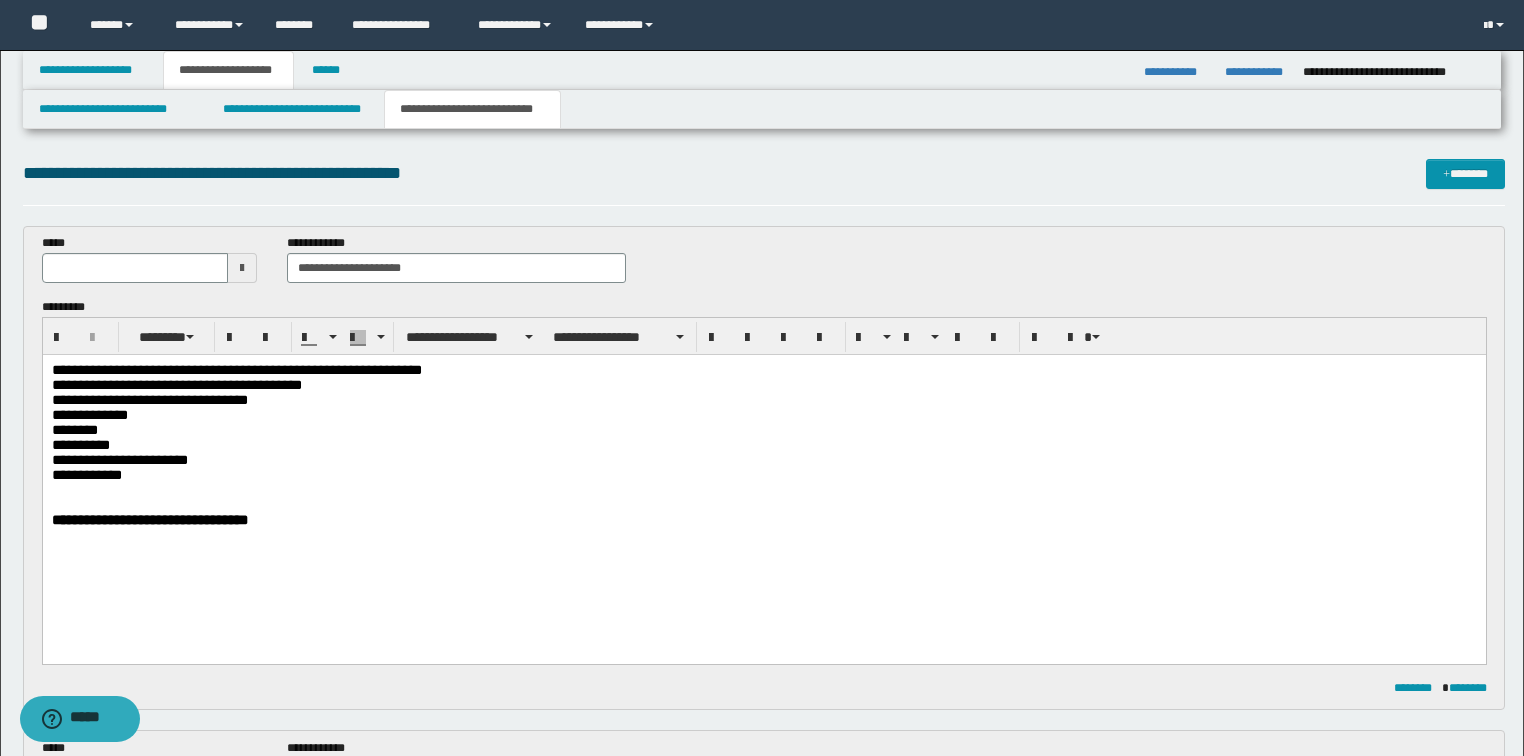 click at bounding box center (242, 268) 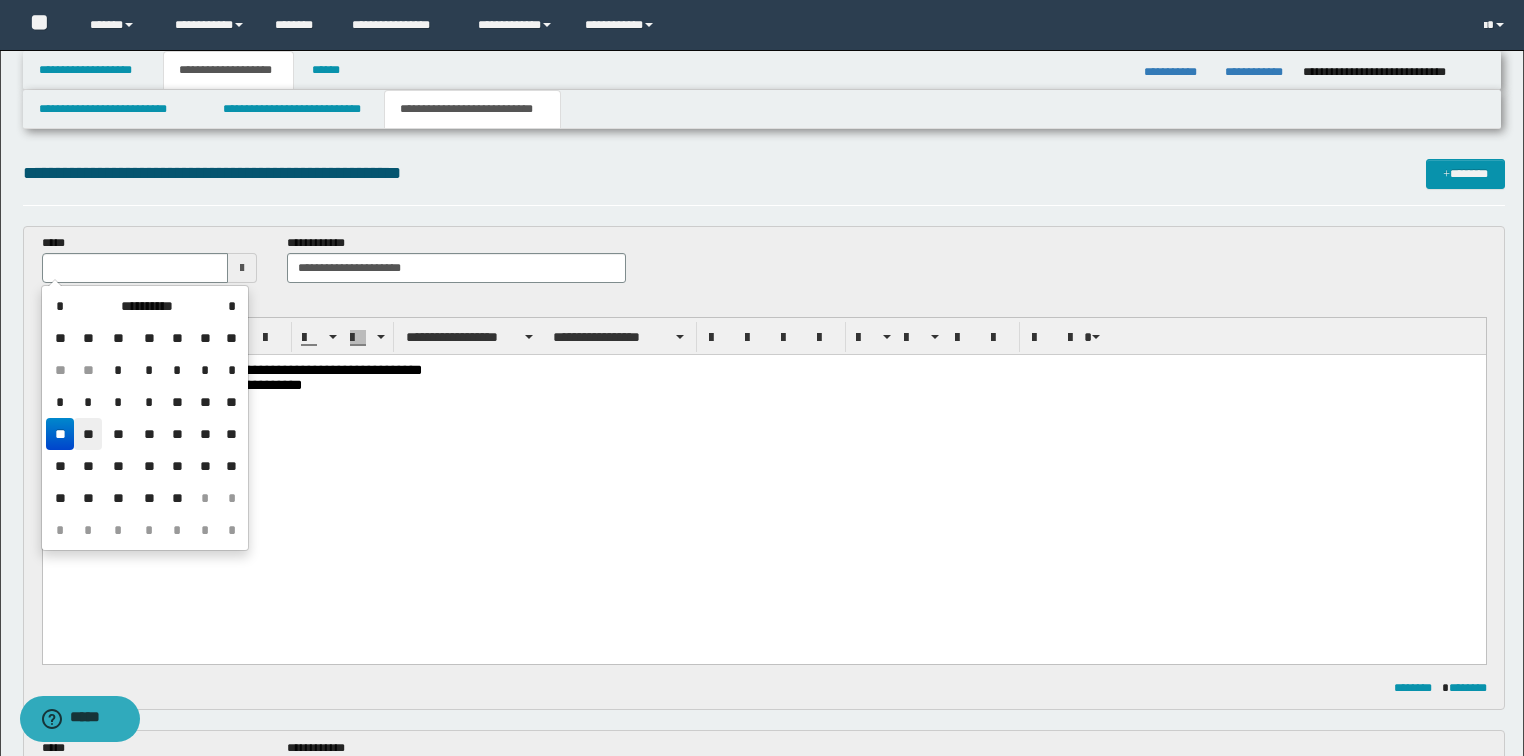 click on "**" at bounding box center (88, 434) 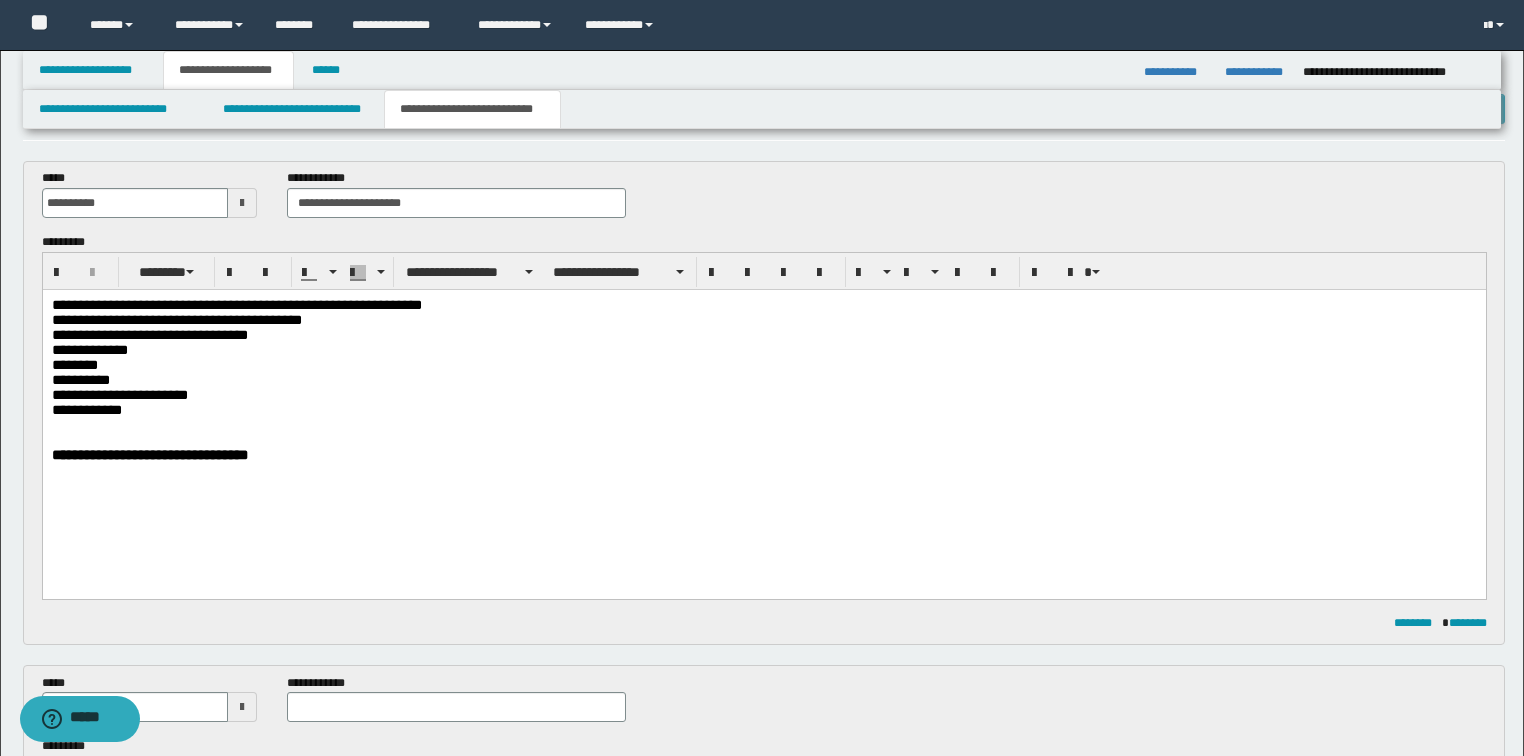 scroll, scrollTop: 160, scrollLeft: 0, axis: vertical 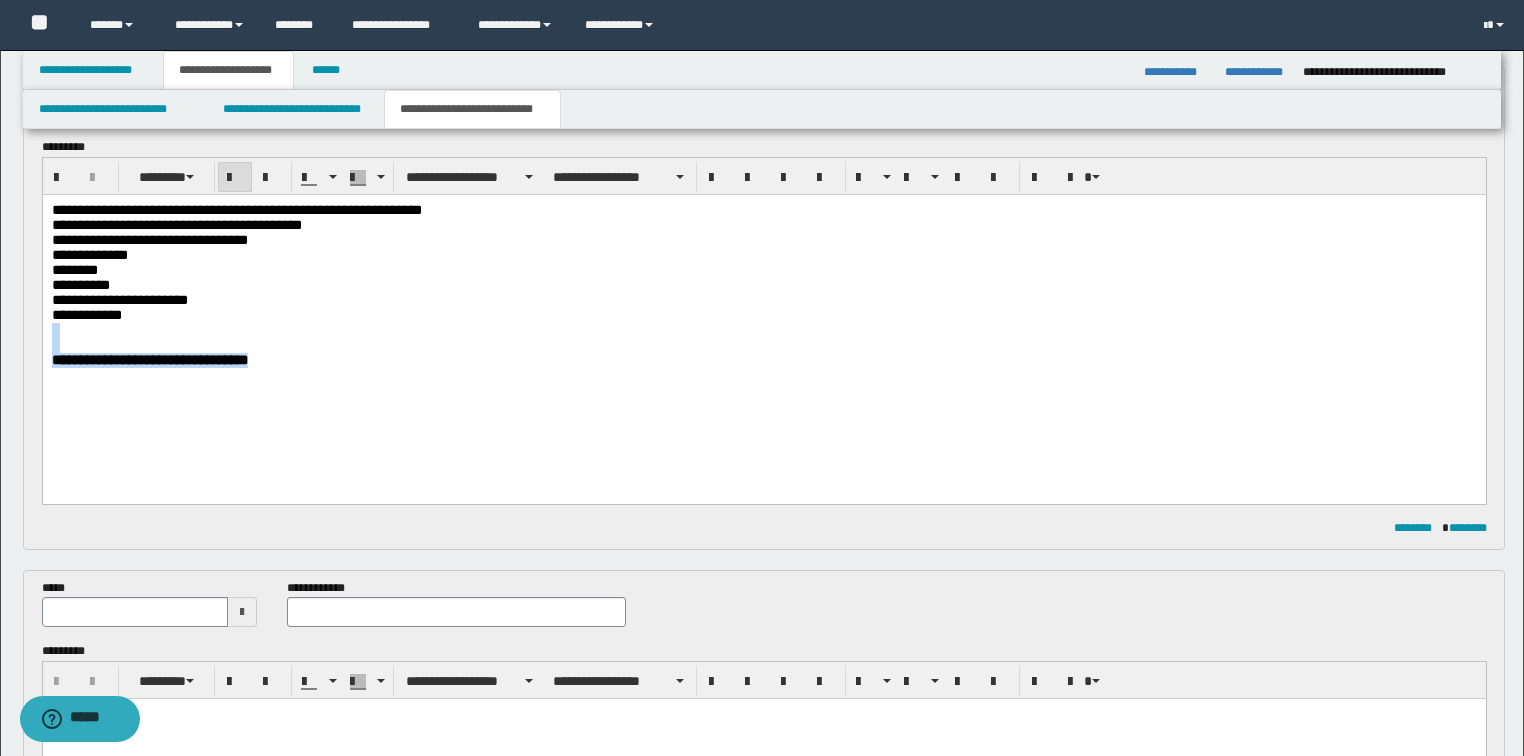 drag, startPoint x: 334, startPoint y: 392, endPoint x: 21, endPoint y: 343, distance: 316.81226 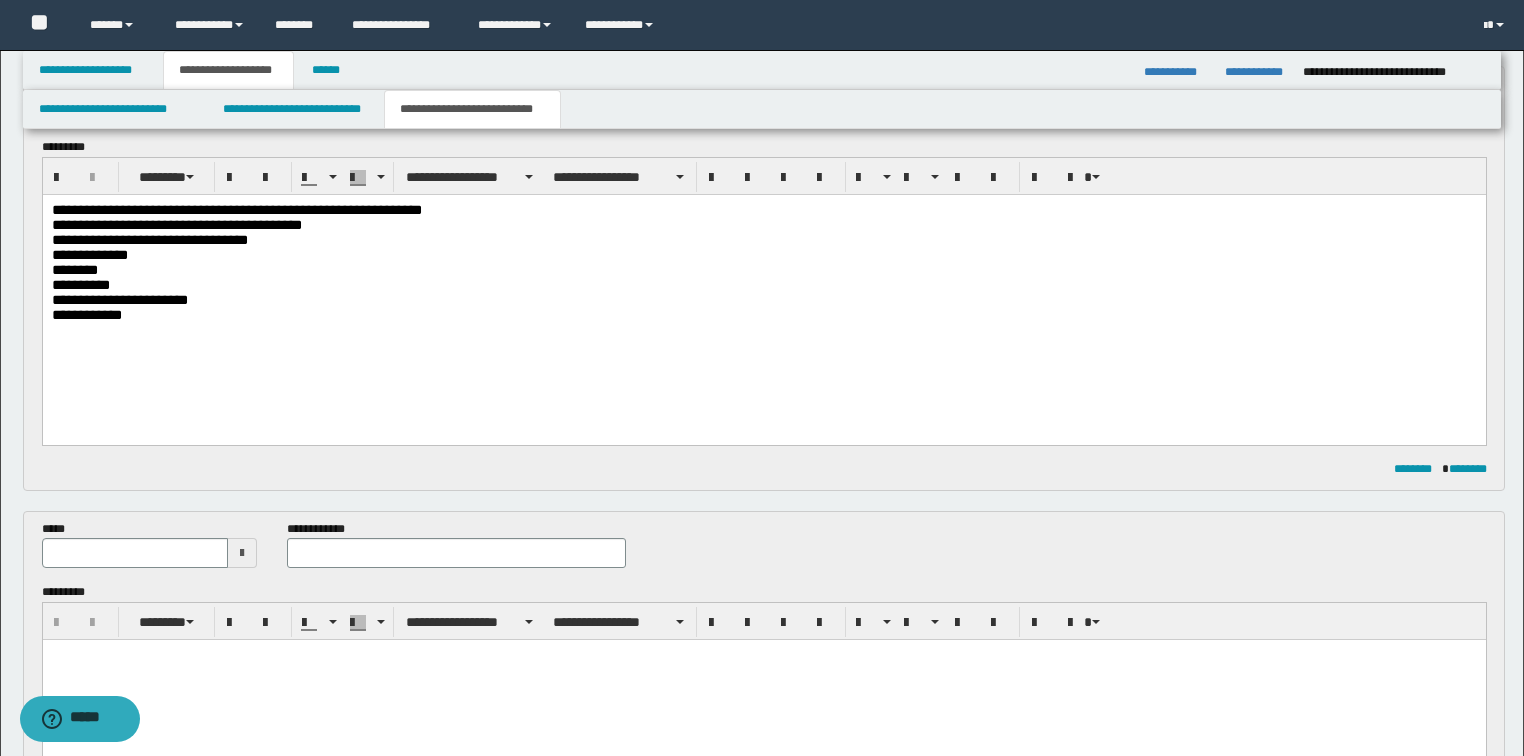 type 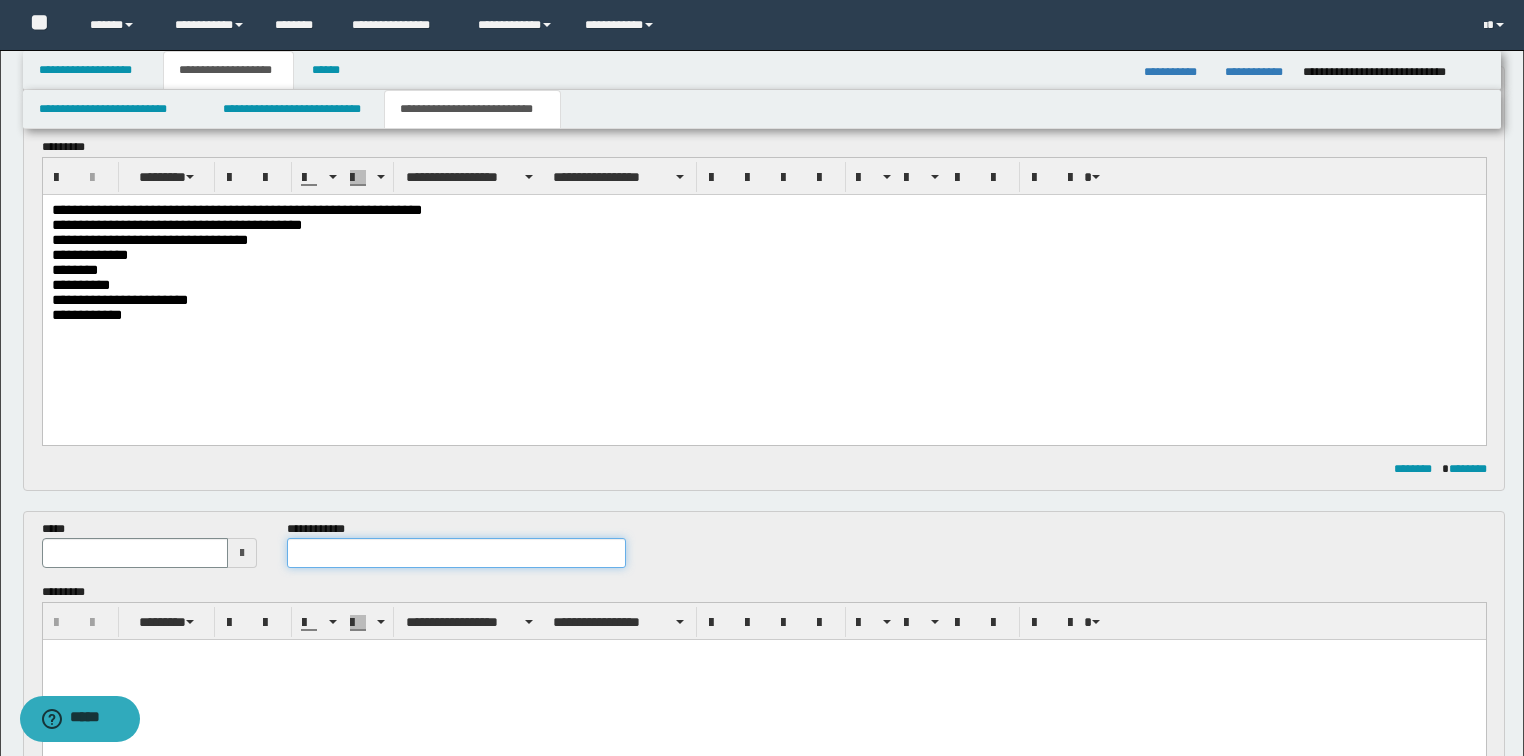 click at bounding box center (456, 553) 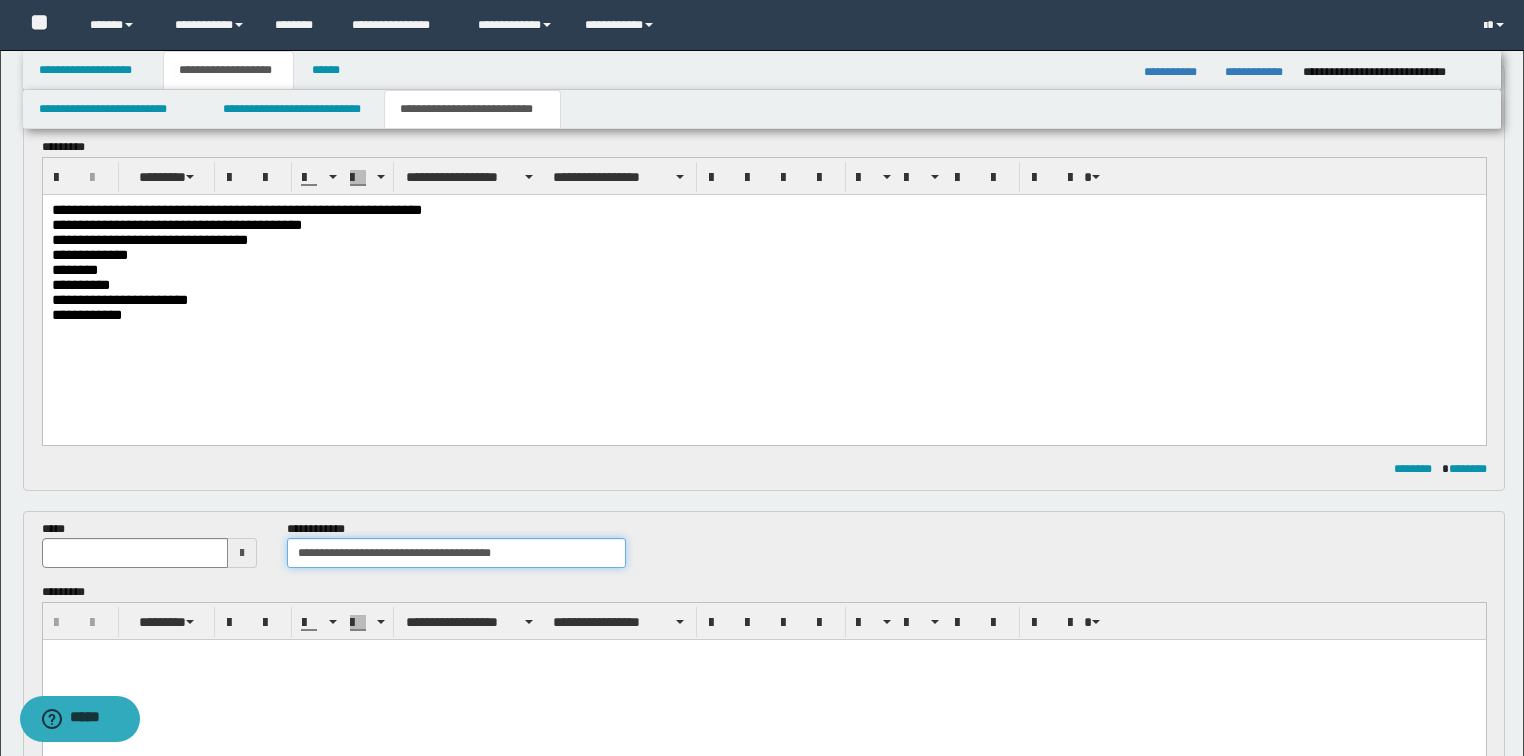 click on "**********" at bounding box center (456, 553) 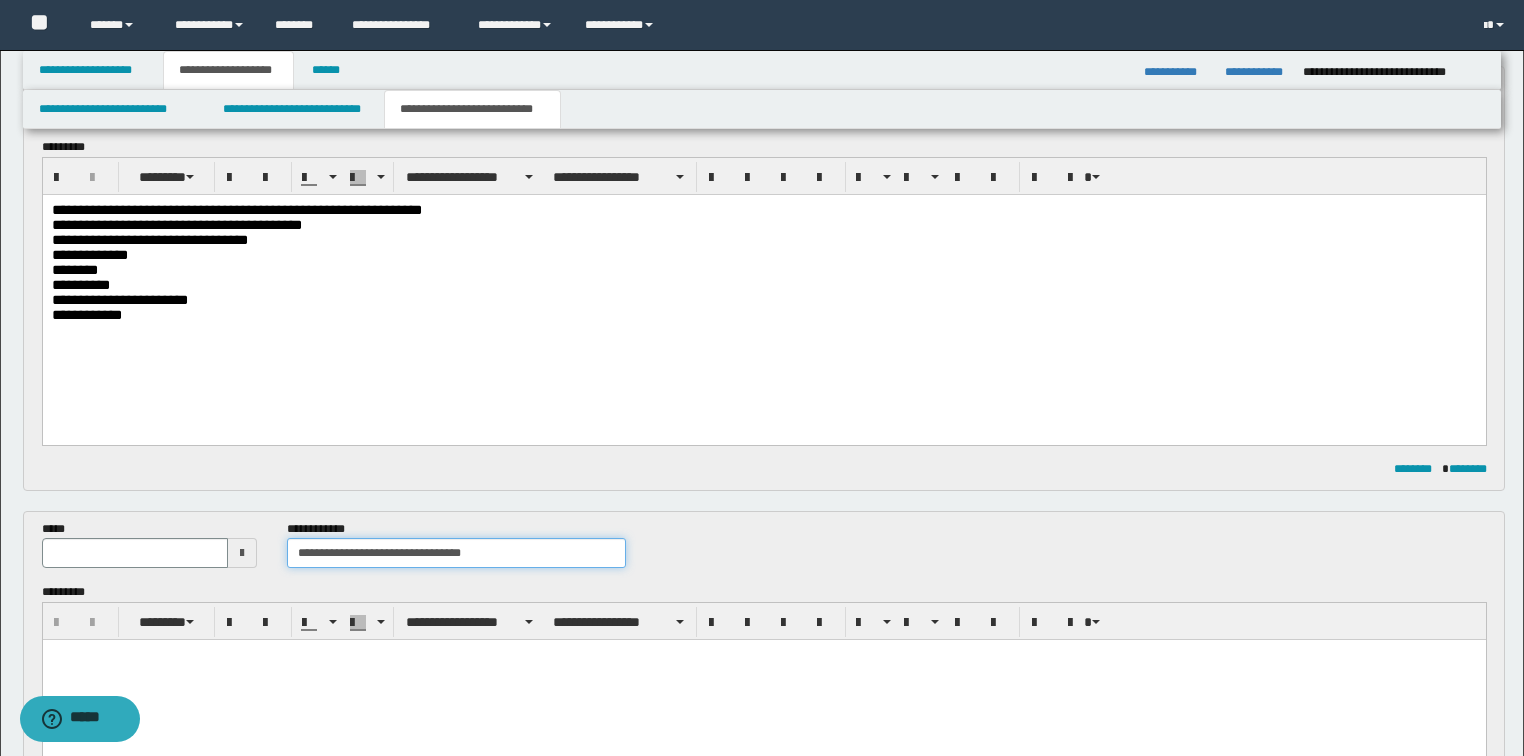 type on "**********" 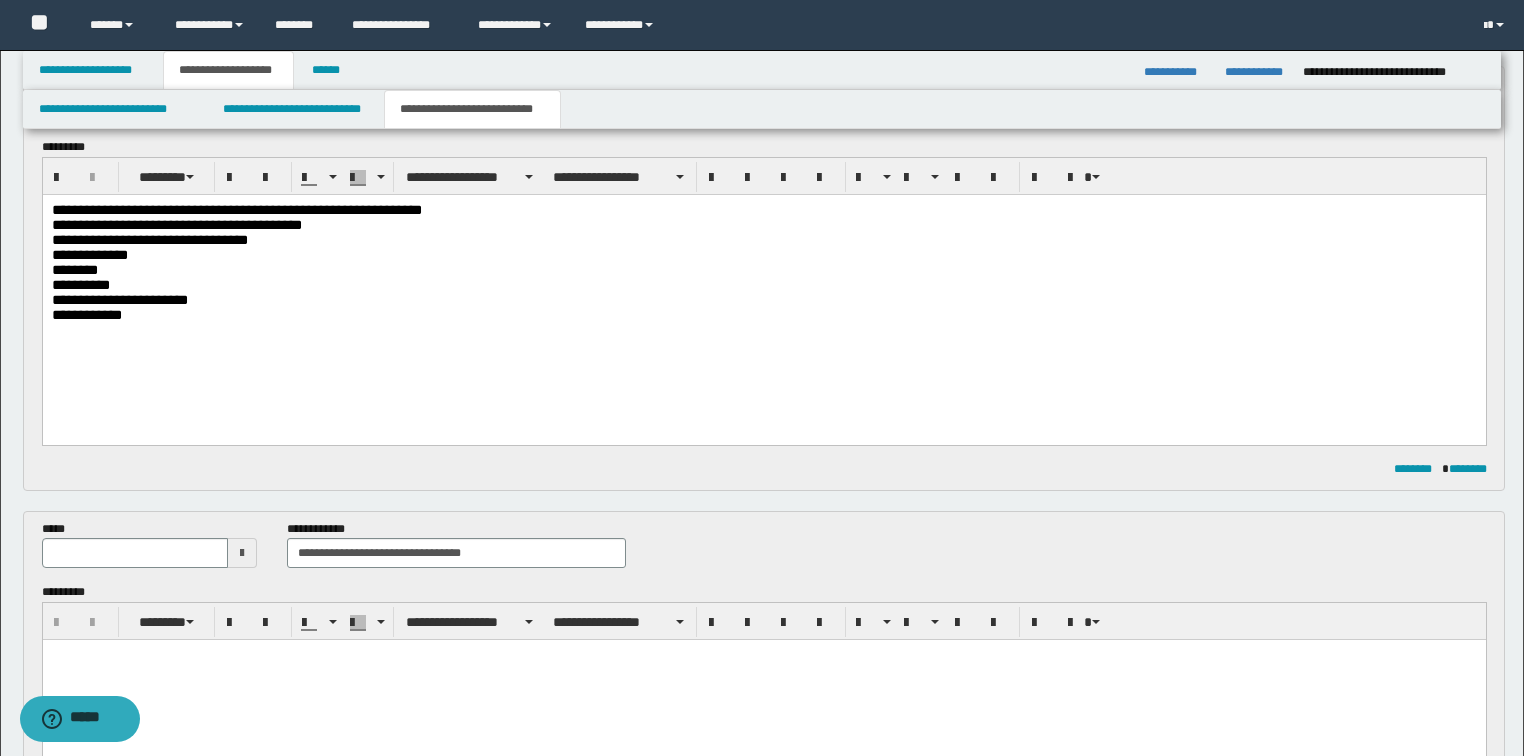 click at bounding box center [242, 553] 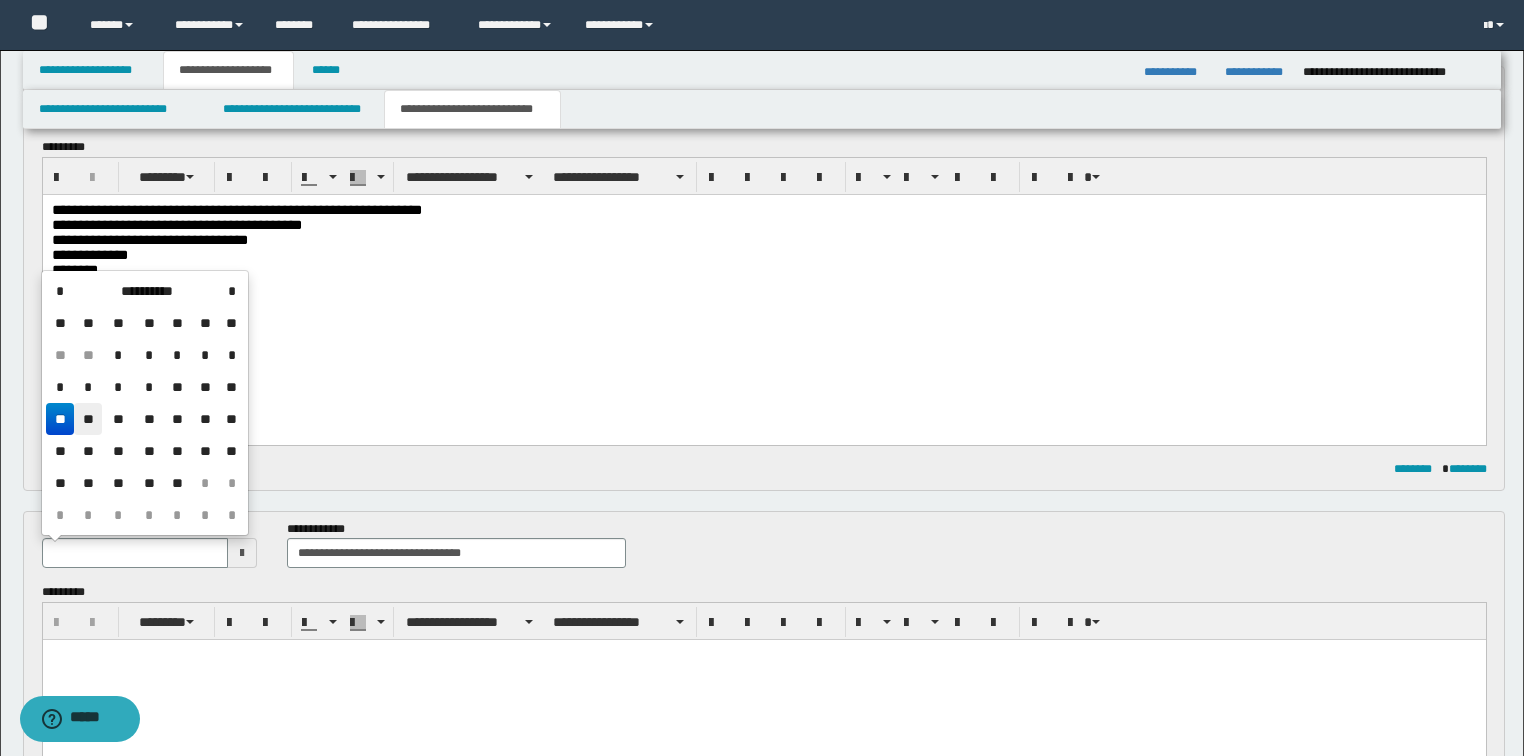 click on "**" at bounding box center (88, 419) 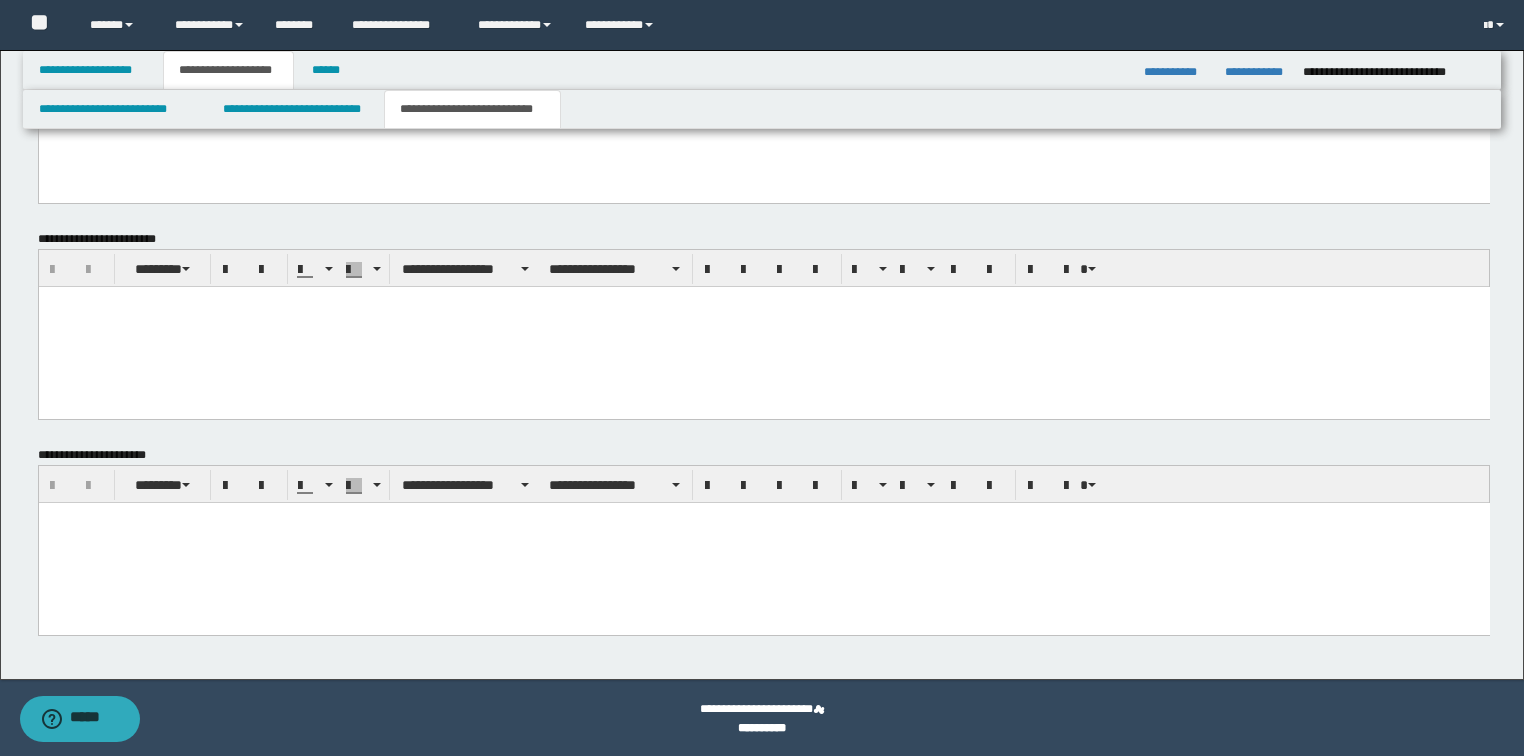 scroll, scrollTop: 1201, scrollLeft: 0, axis: vertical 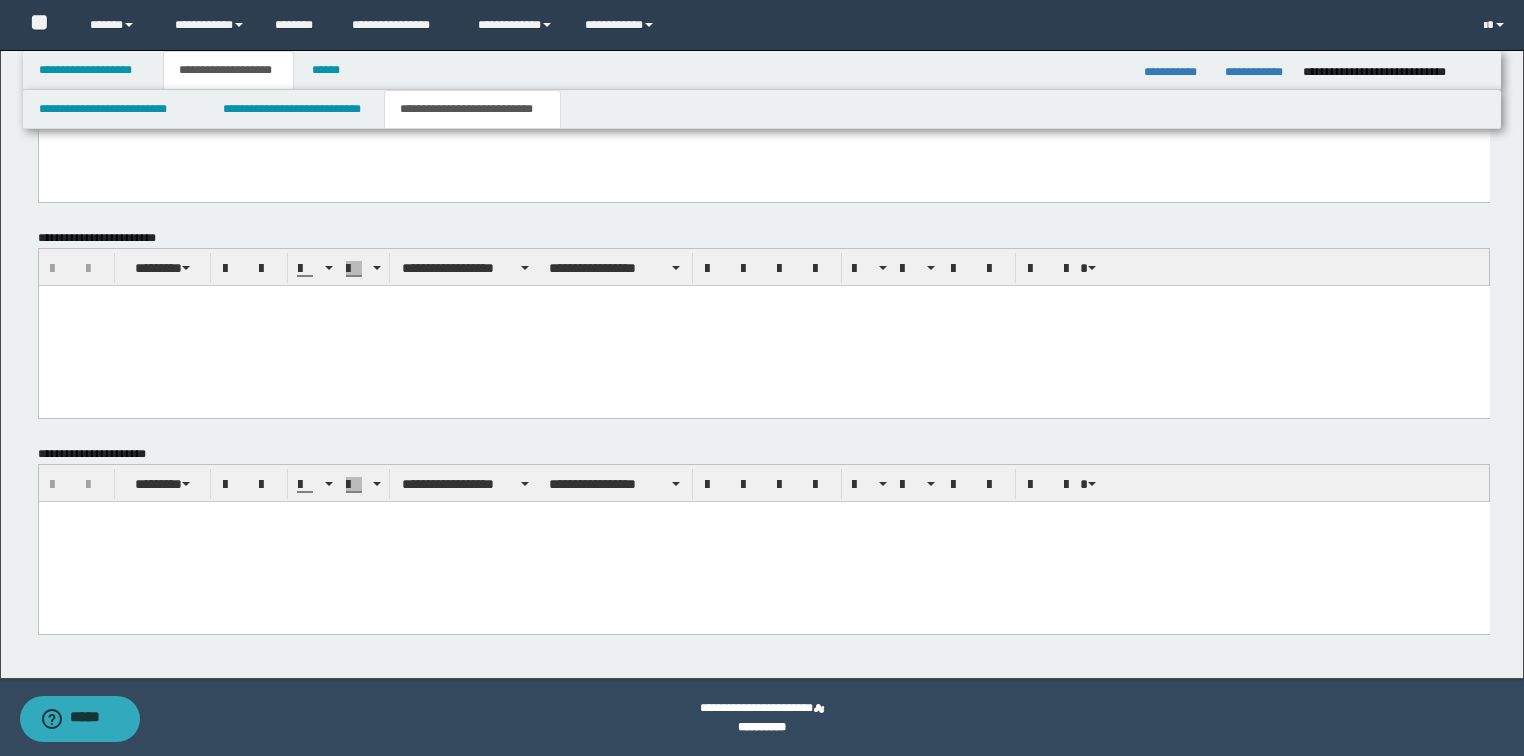 click at bounding box center [763, 541] 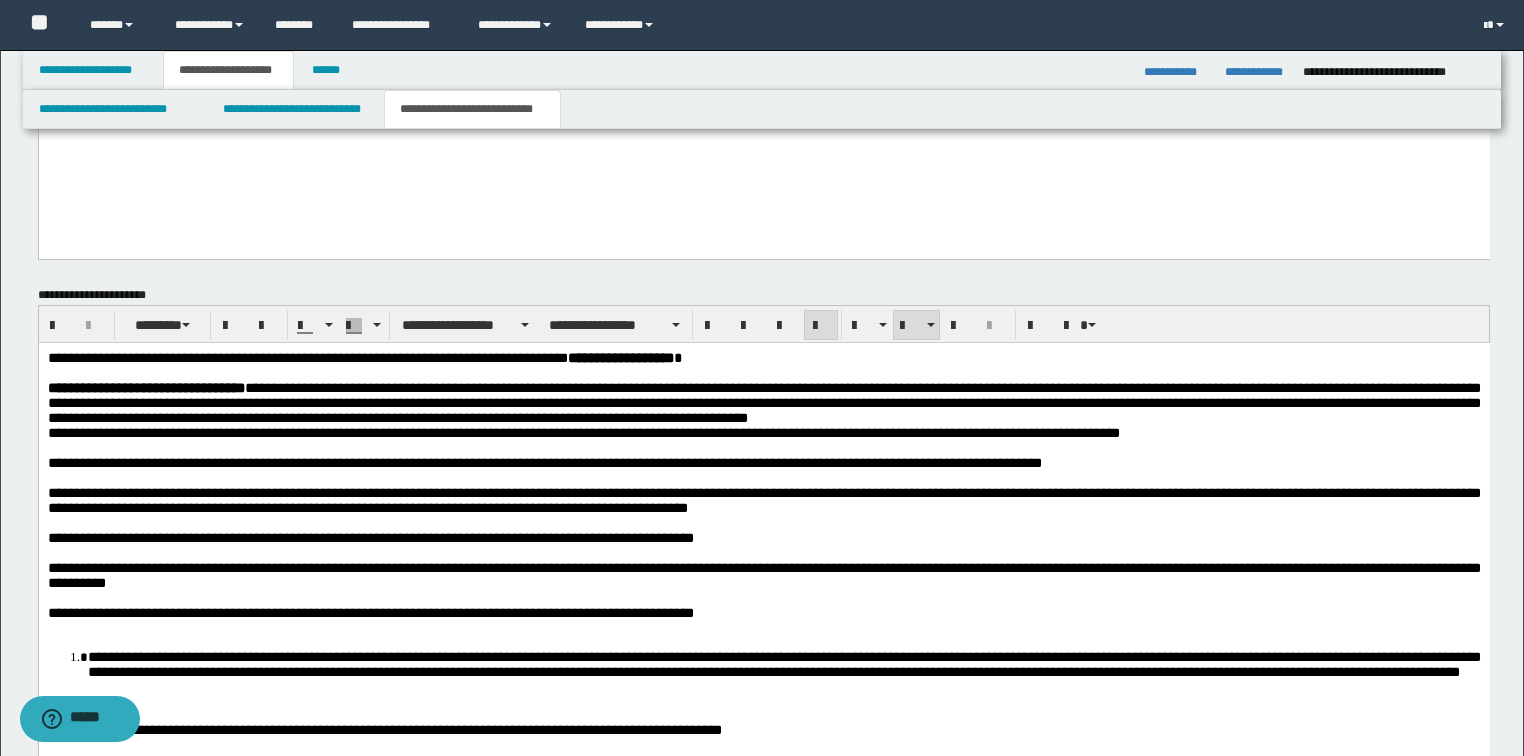 scroll, scrollTop: 1361, scrollLeft: 0, axis: vertical 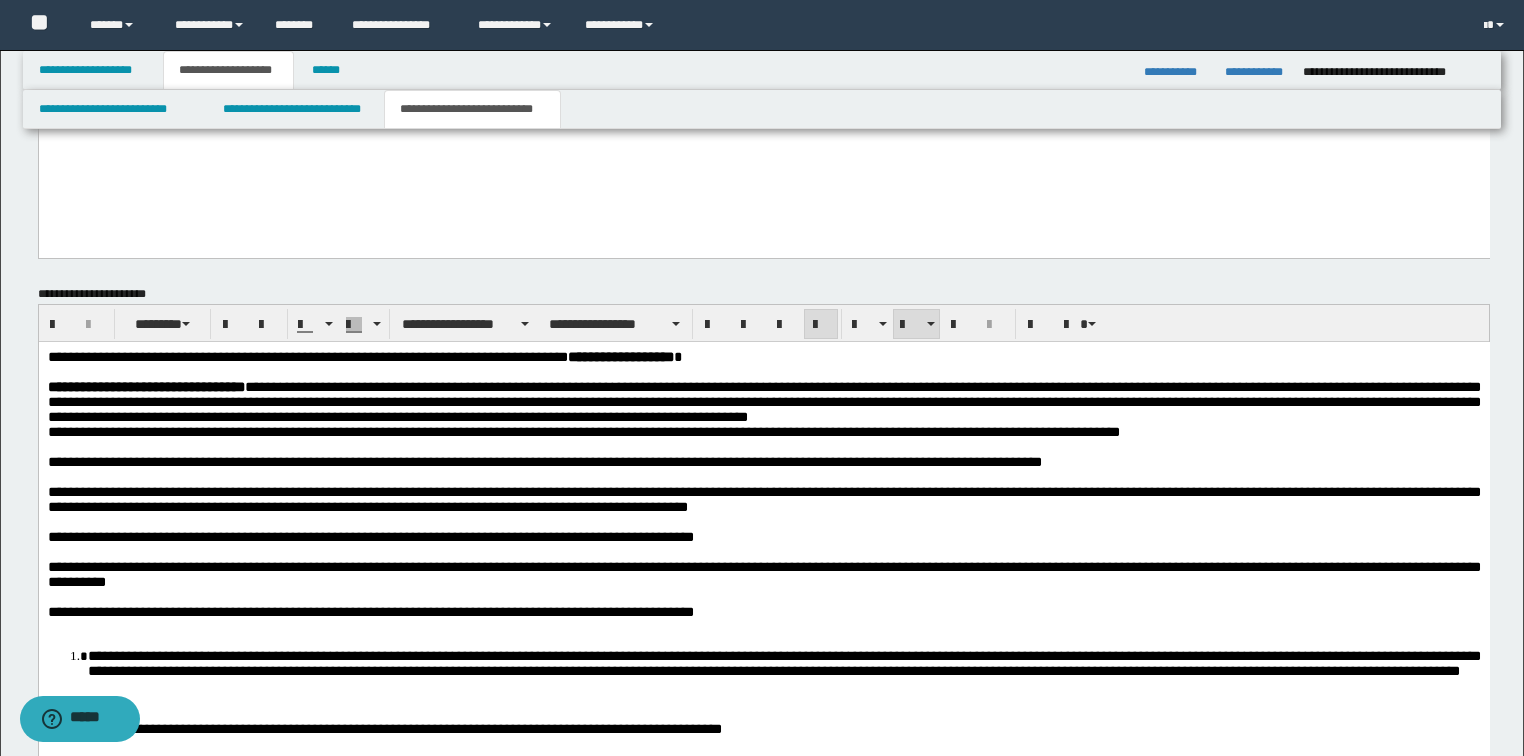 click on "**********" at bounding box center (364, 356) 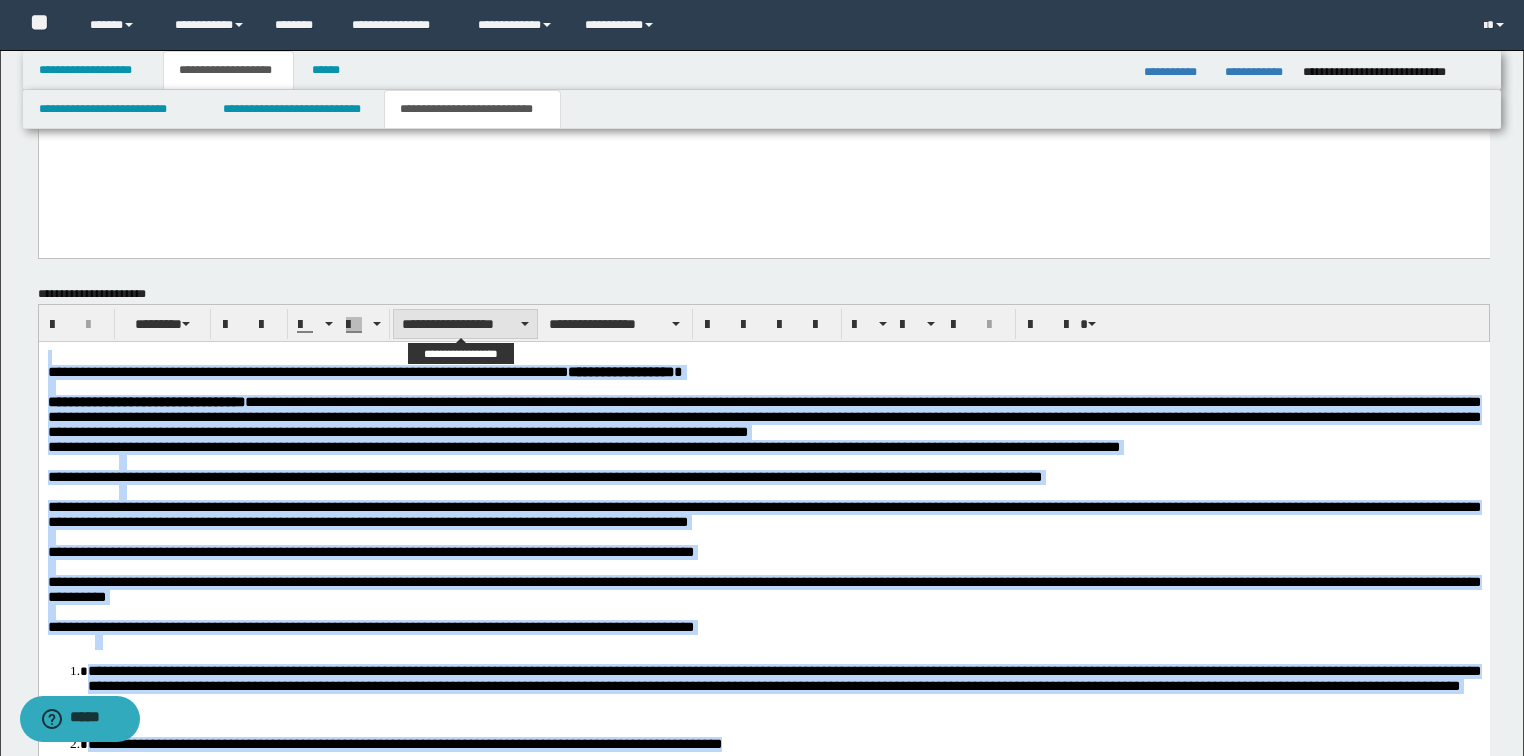click on "**********" at bounding box center (465, 324) 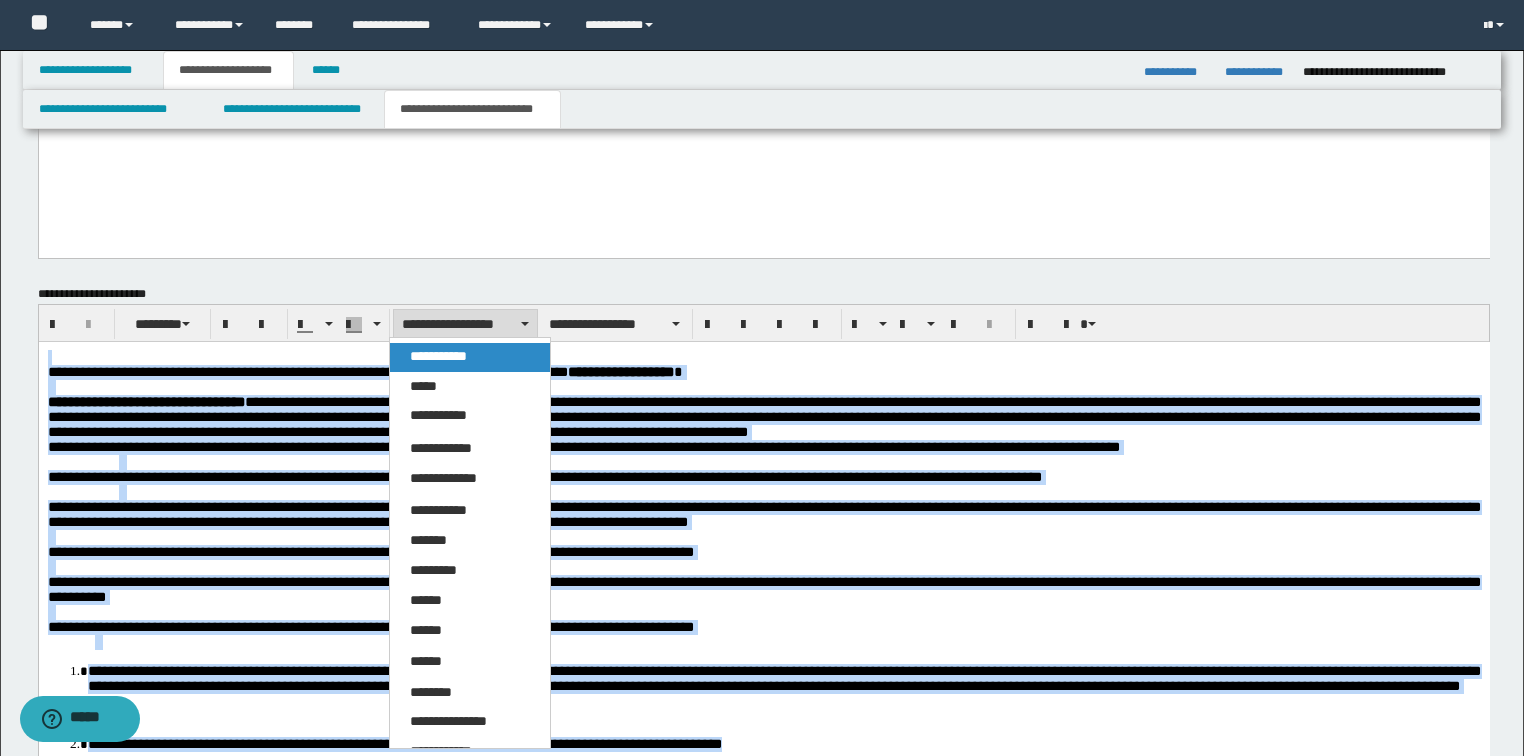click on "**********" at bounding box center [470, 357] 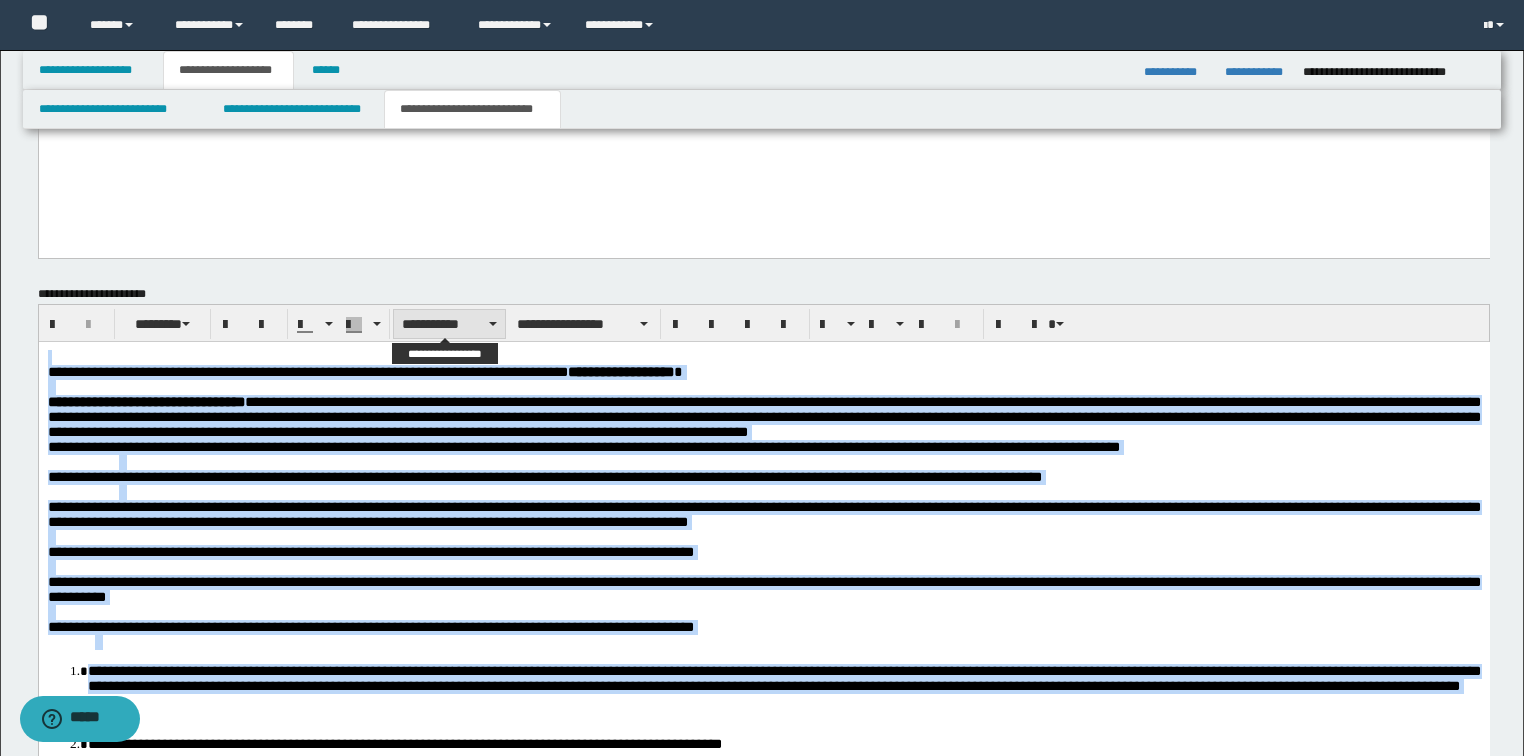 click on "**********" at bounding box center (449, 324) 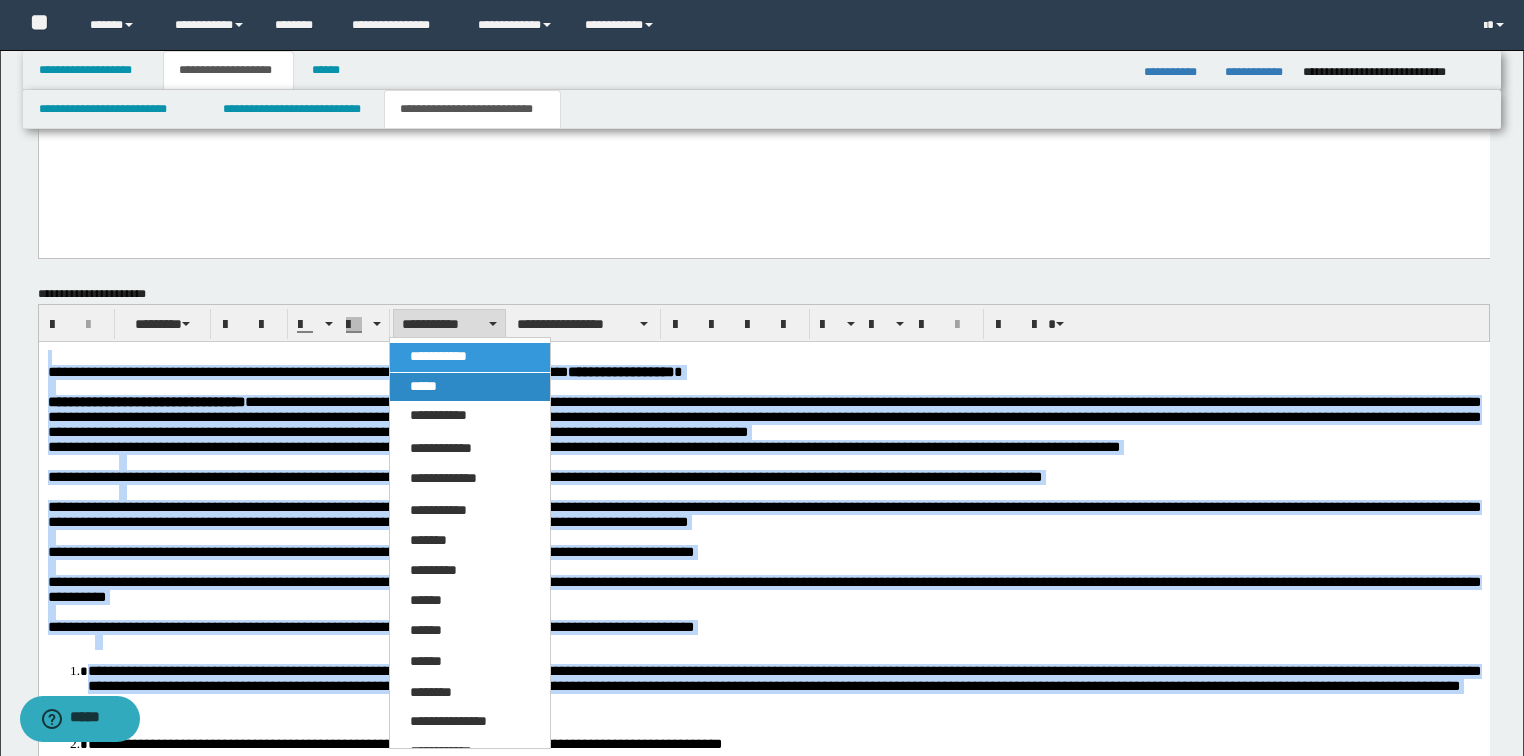 click on "*****" at bounding box center [423, 386] 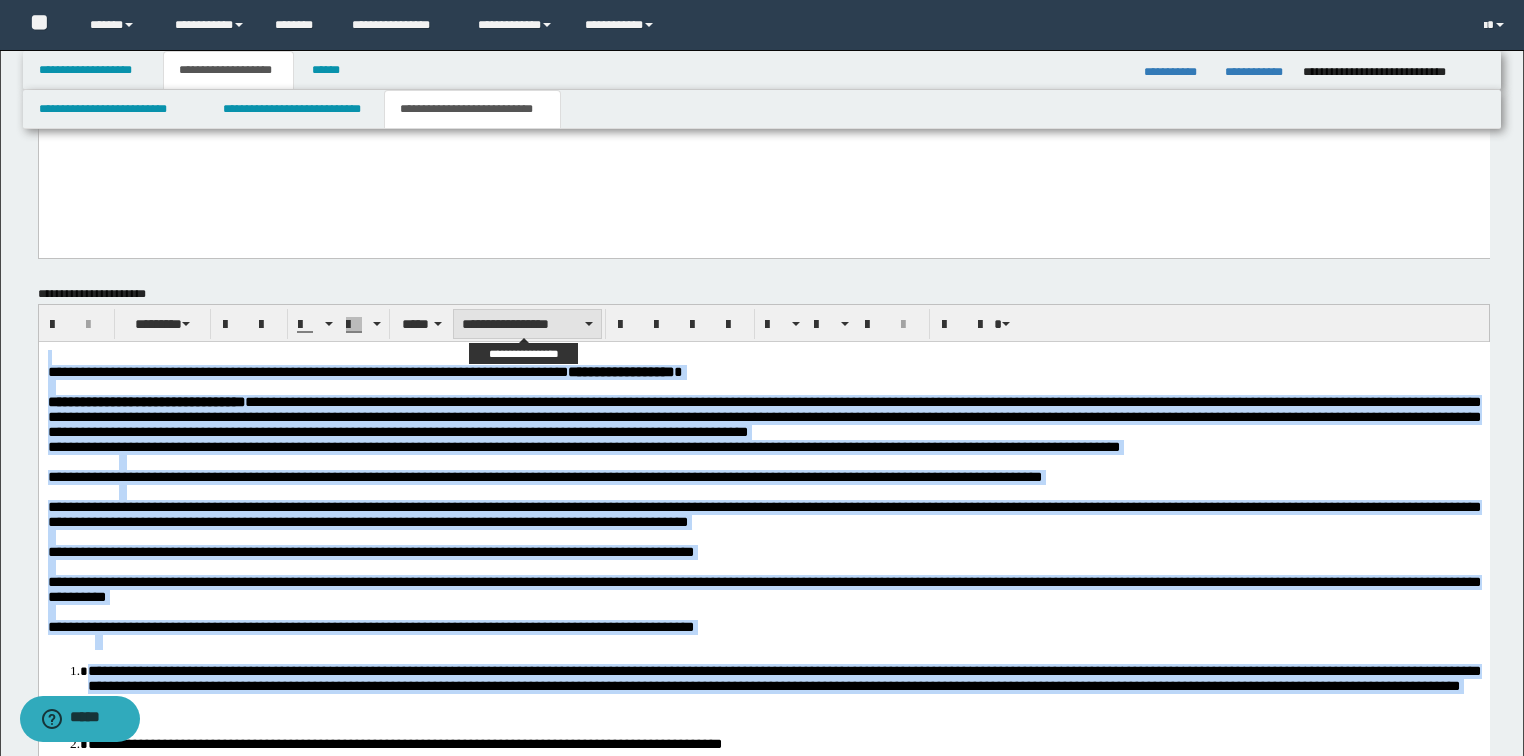 drag, startPoint x: 504, startPoint y: 318, endPoint x: 505, endPoint y: 335, distance: 17.029387 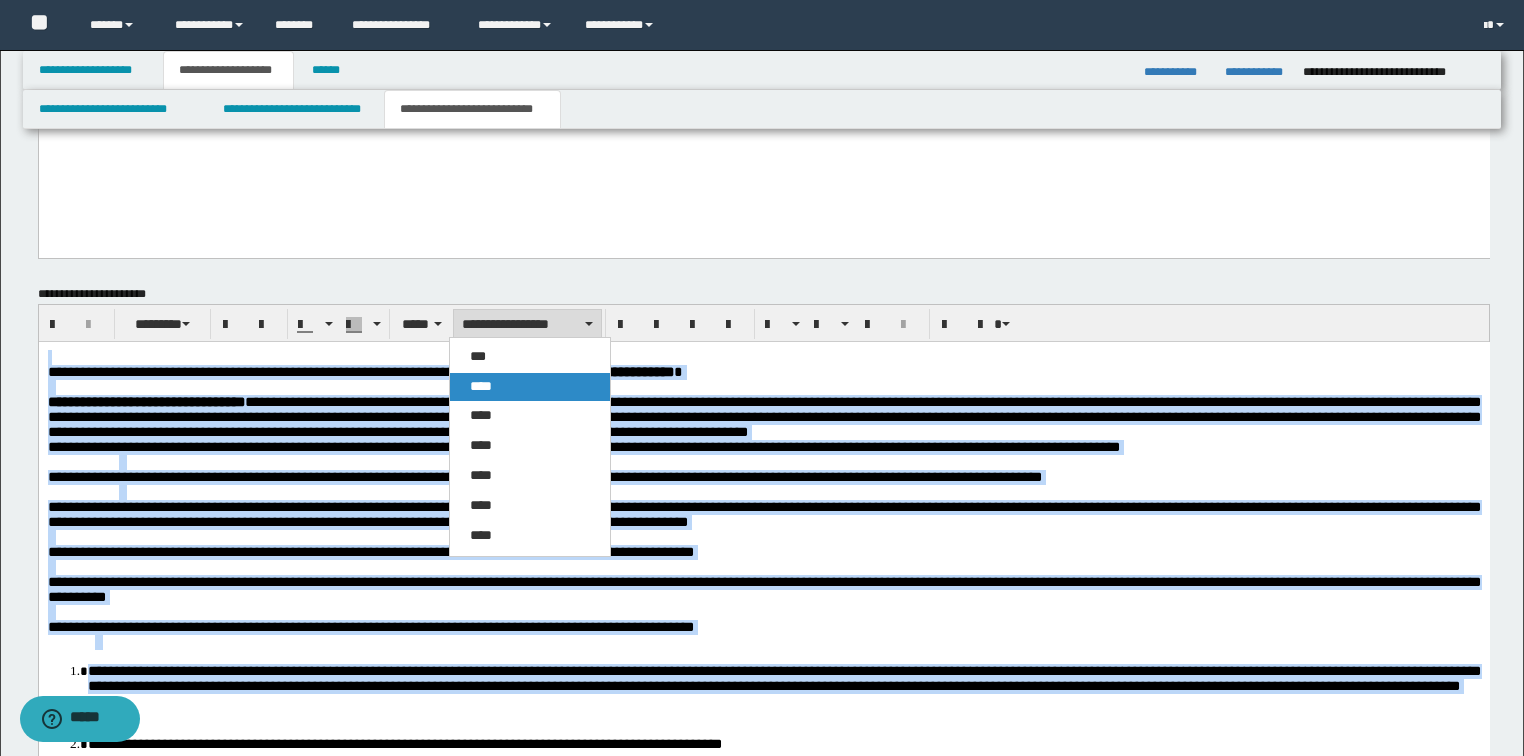 click on "****" at bounding box center [530, 387] 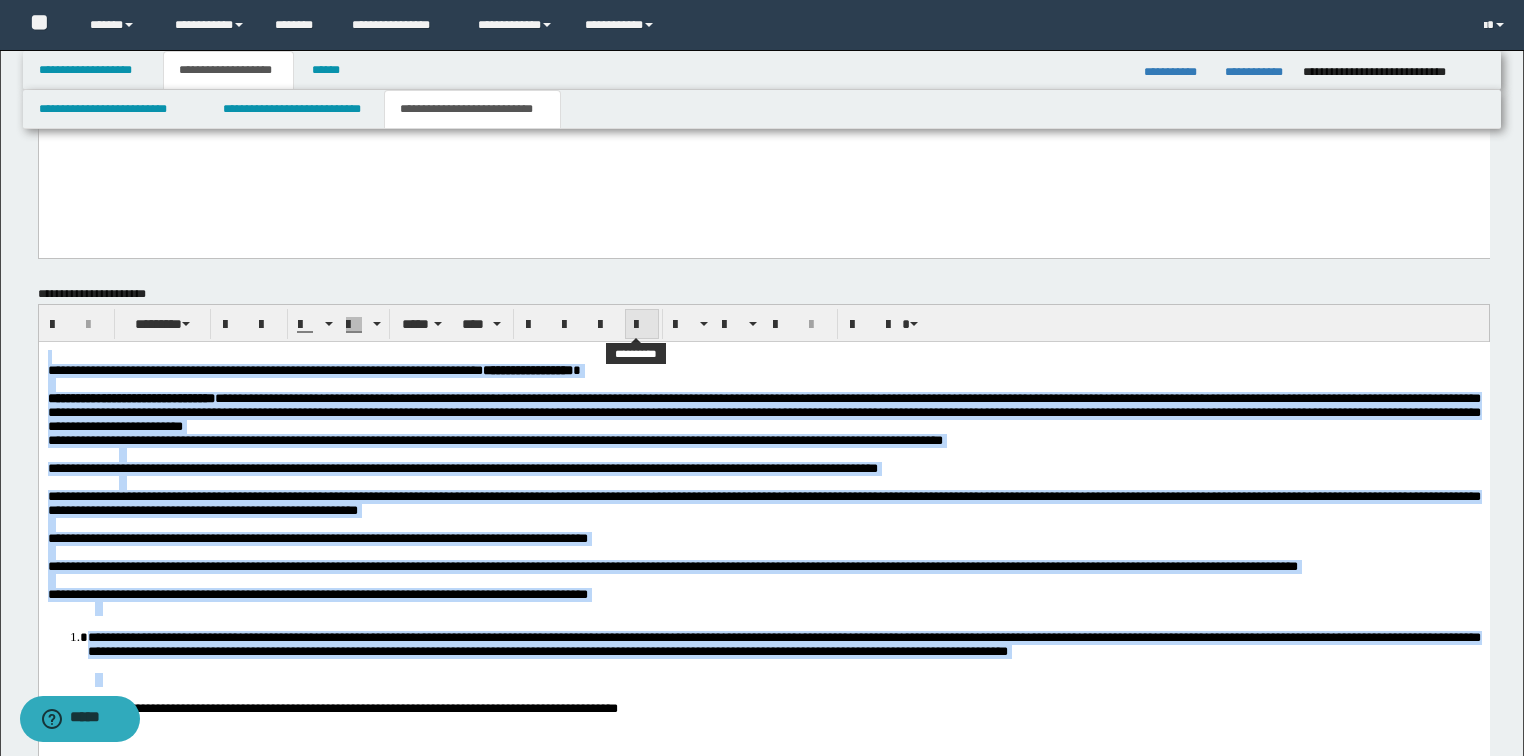 click at bounding box center (642, 324) 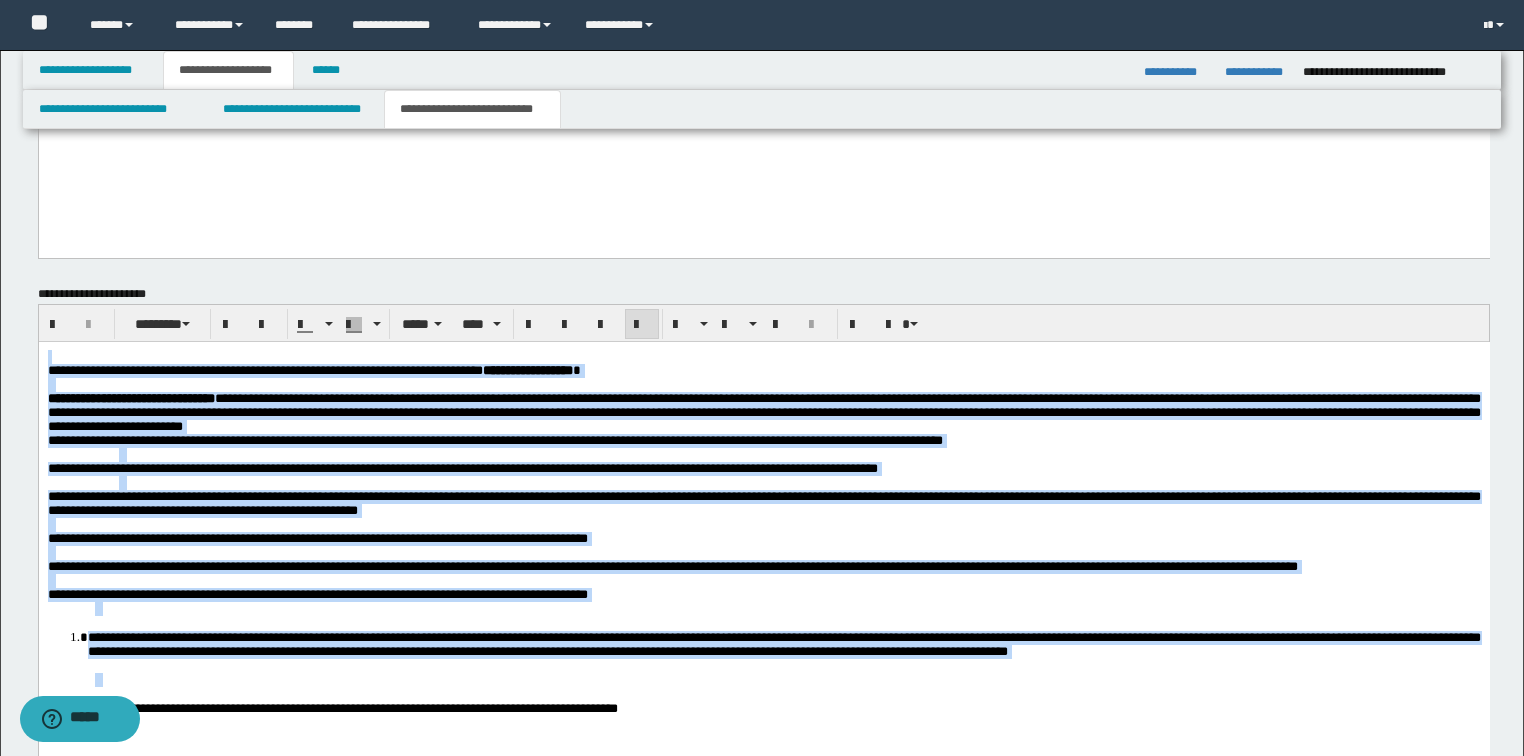 click at bounding box center (642, 324) 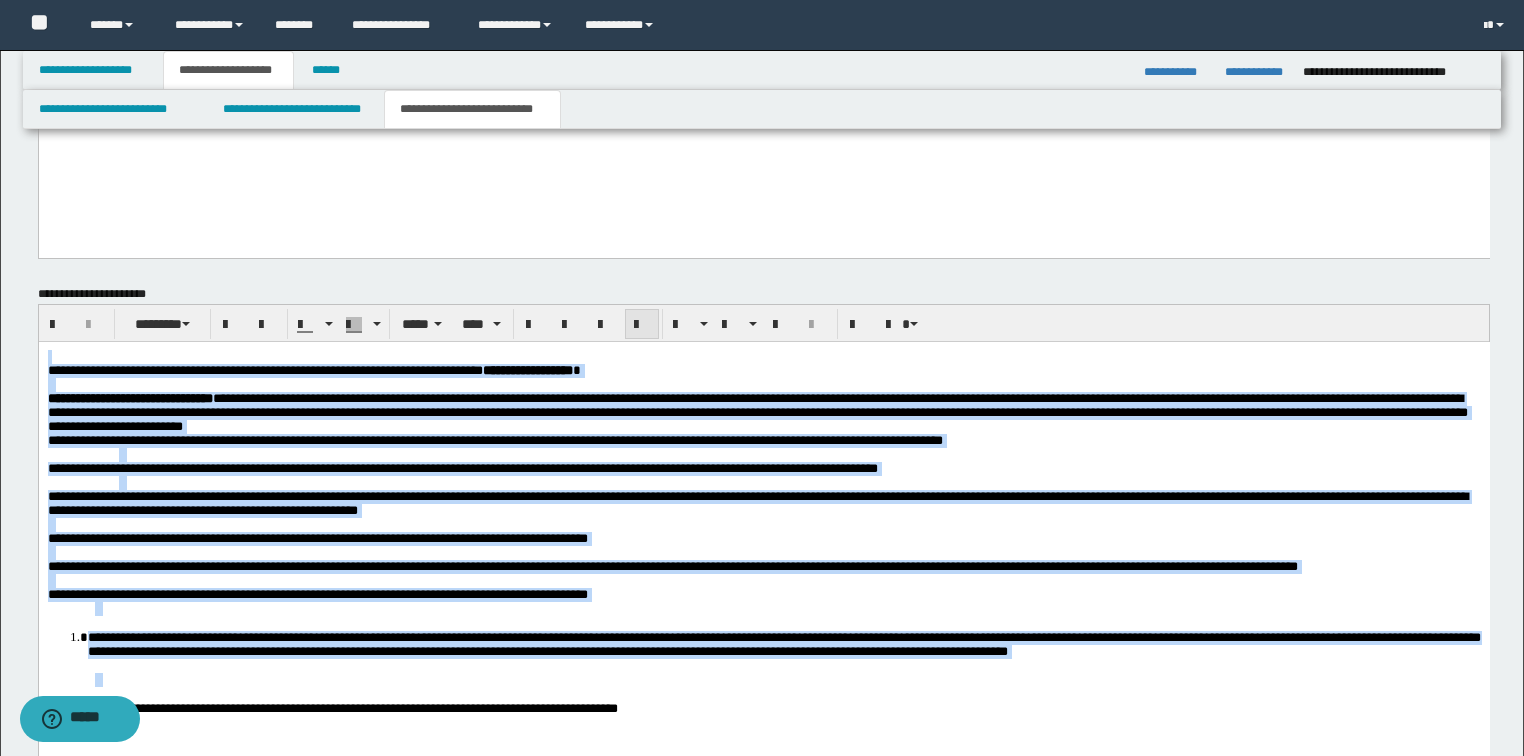 click at bounding box center (642, 324) 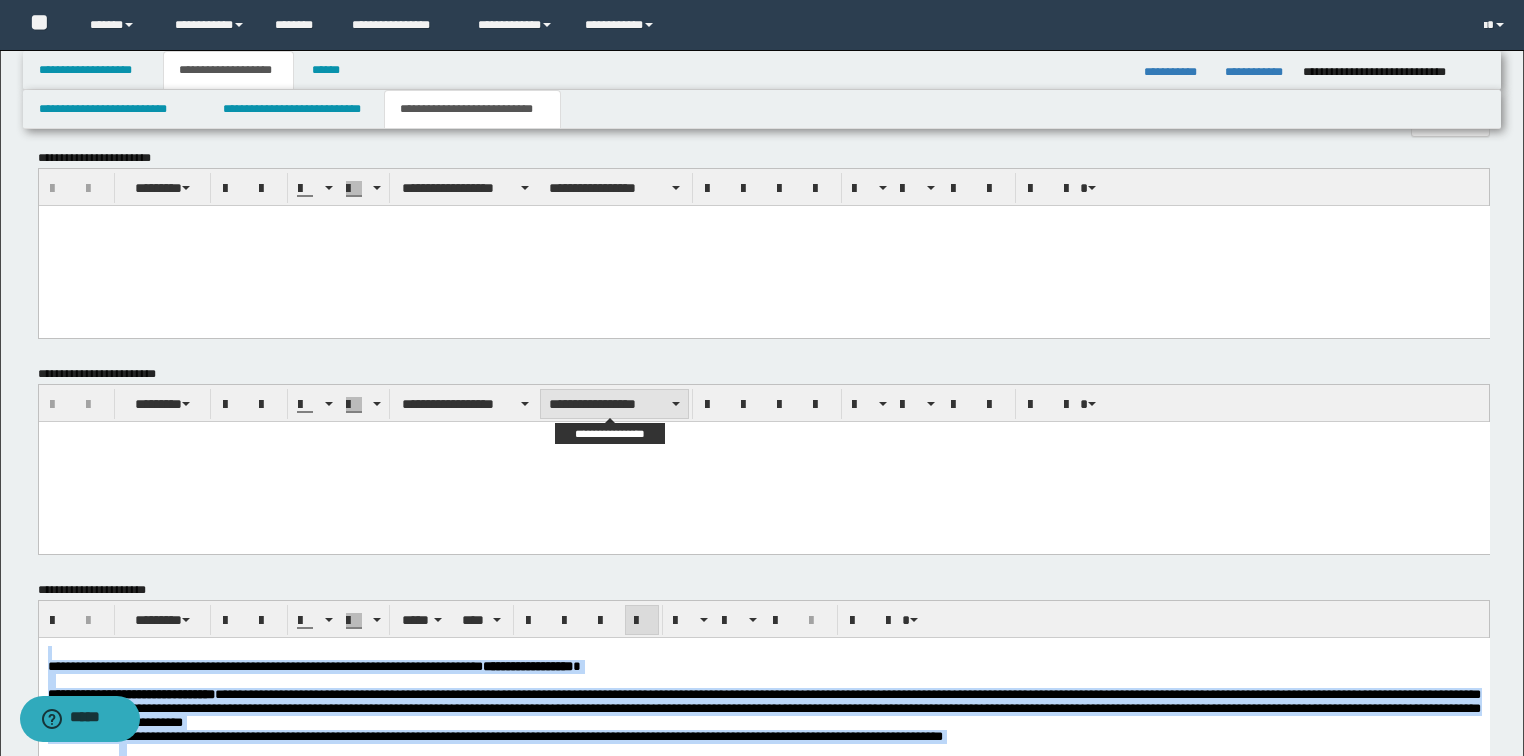 scroll, scrollTop: 961, scrollLeft: 0, axis: vertical 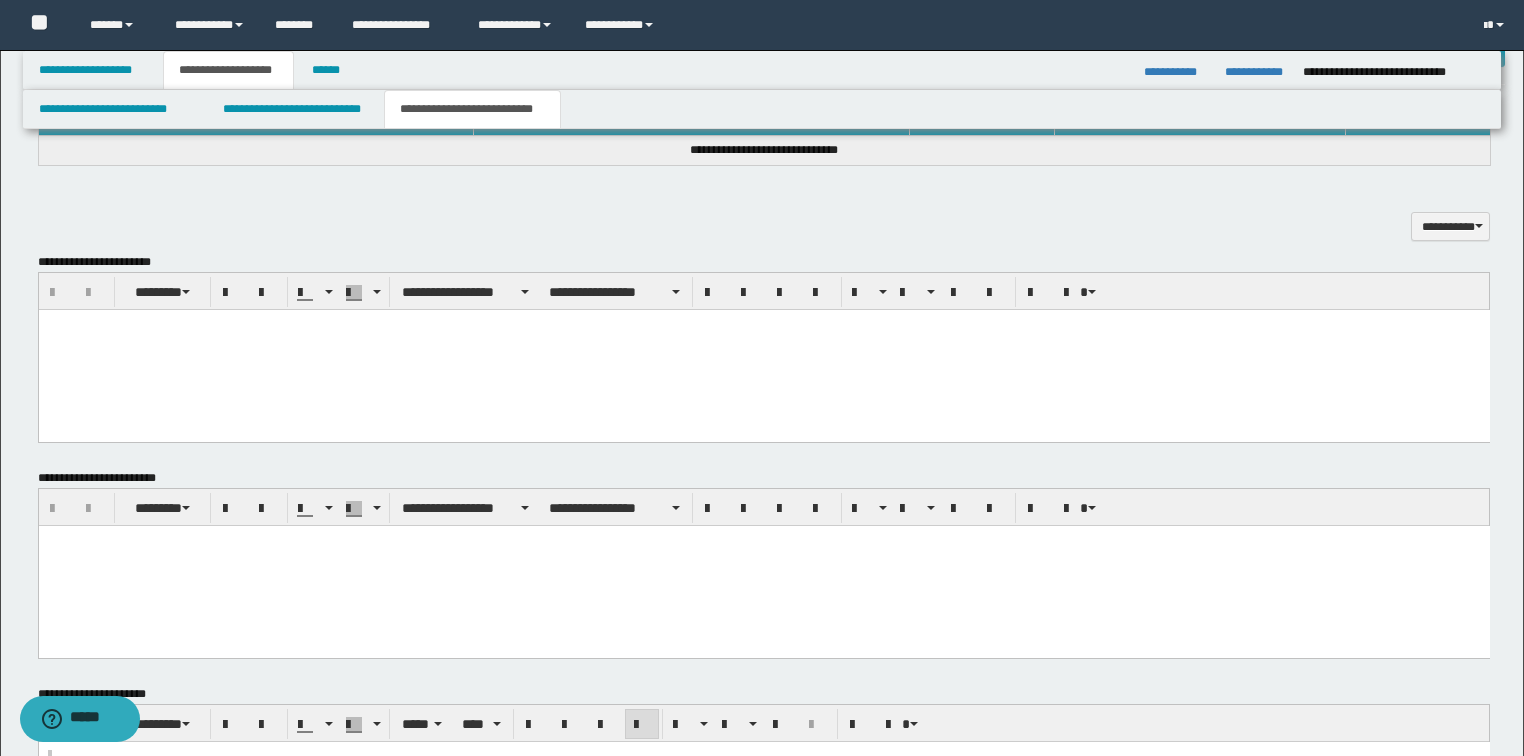 click at bounding box center [763, 350] 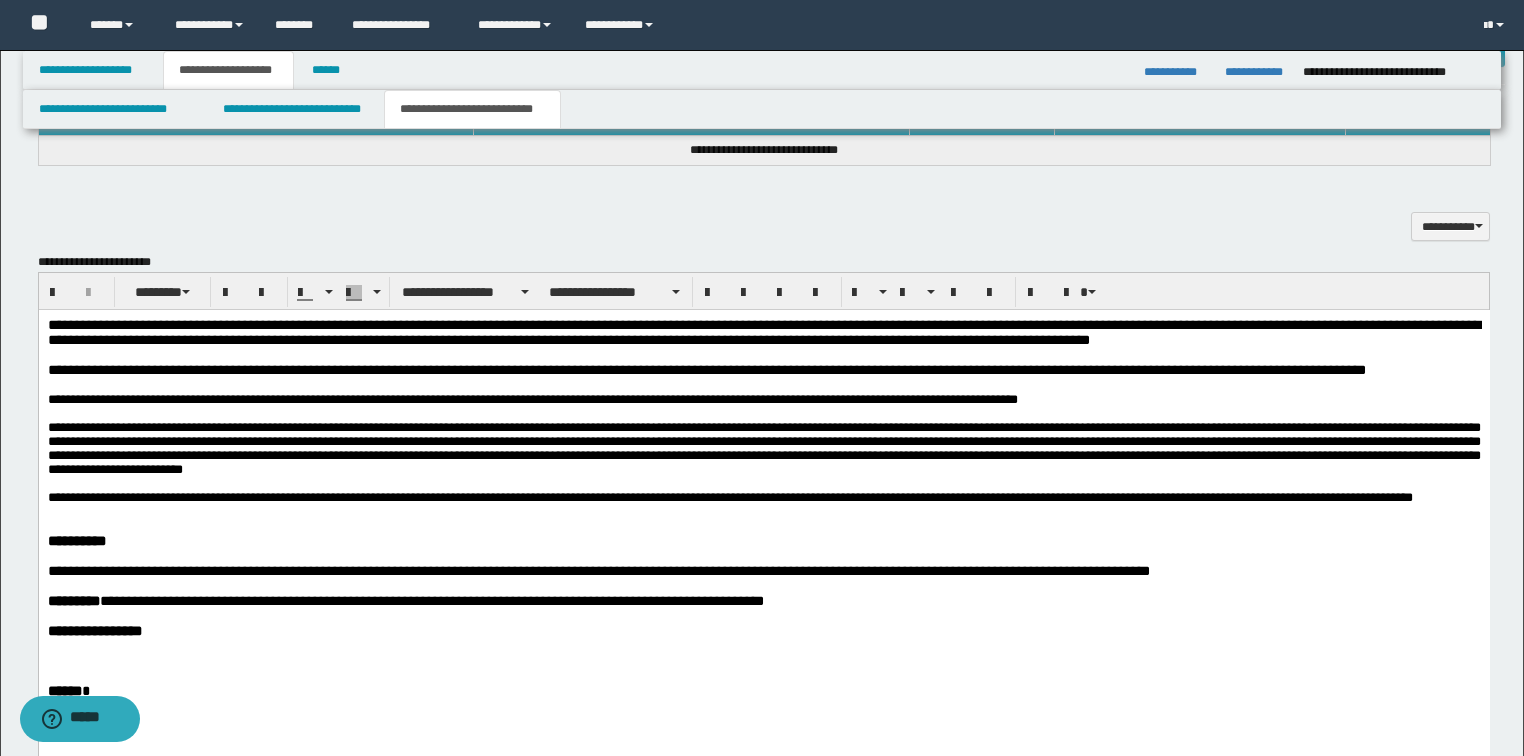 click on "**********" at bounding box center (763, 332) 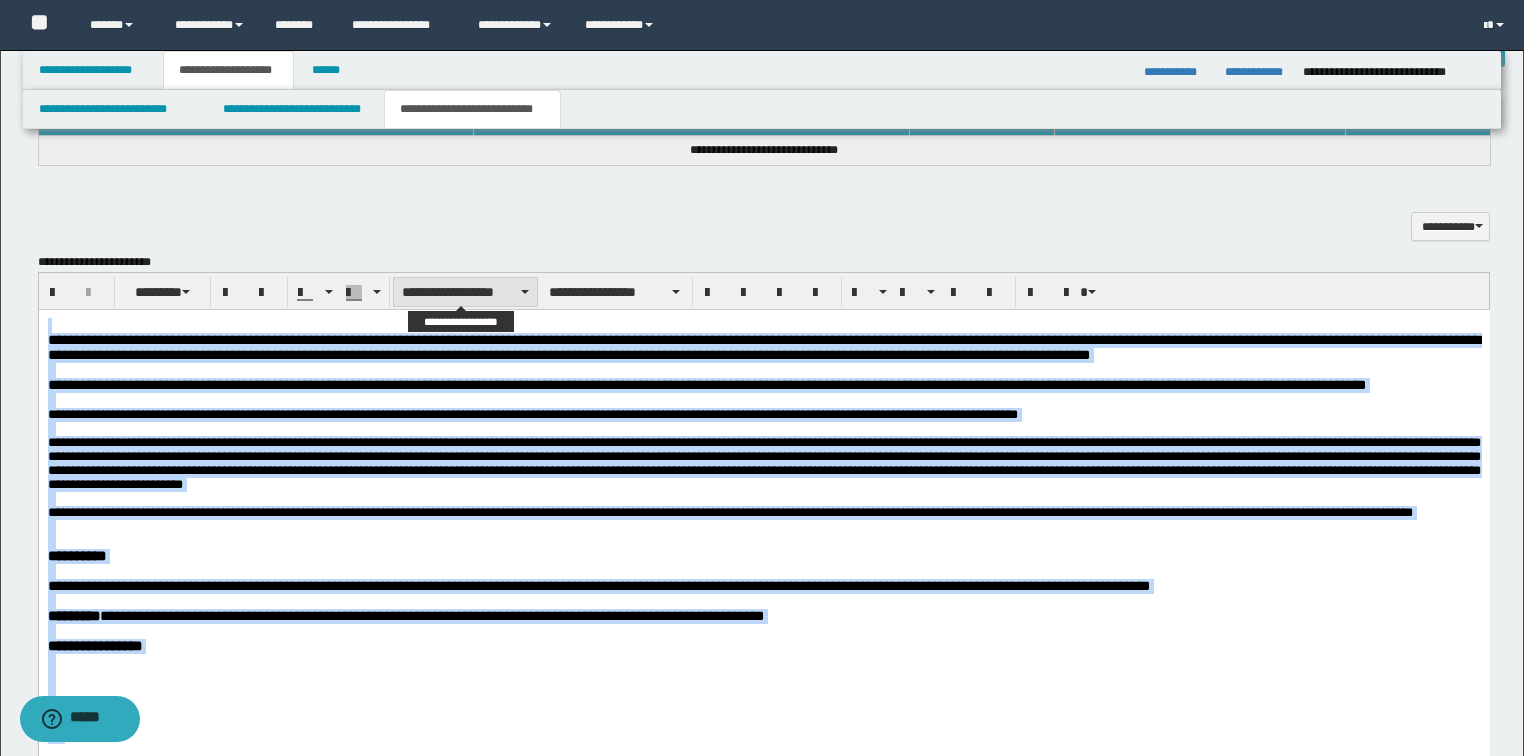 click on "**********" at bounding box center [465, 292] 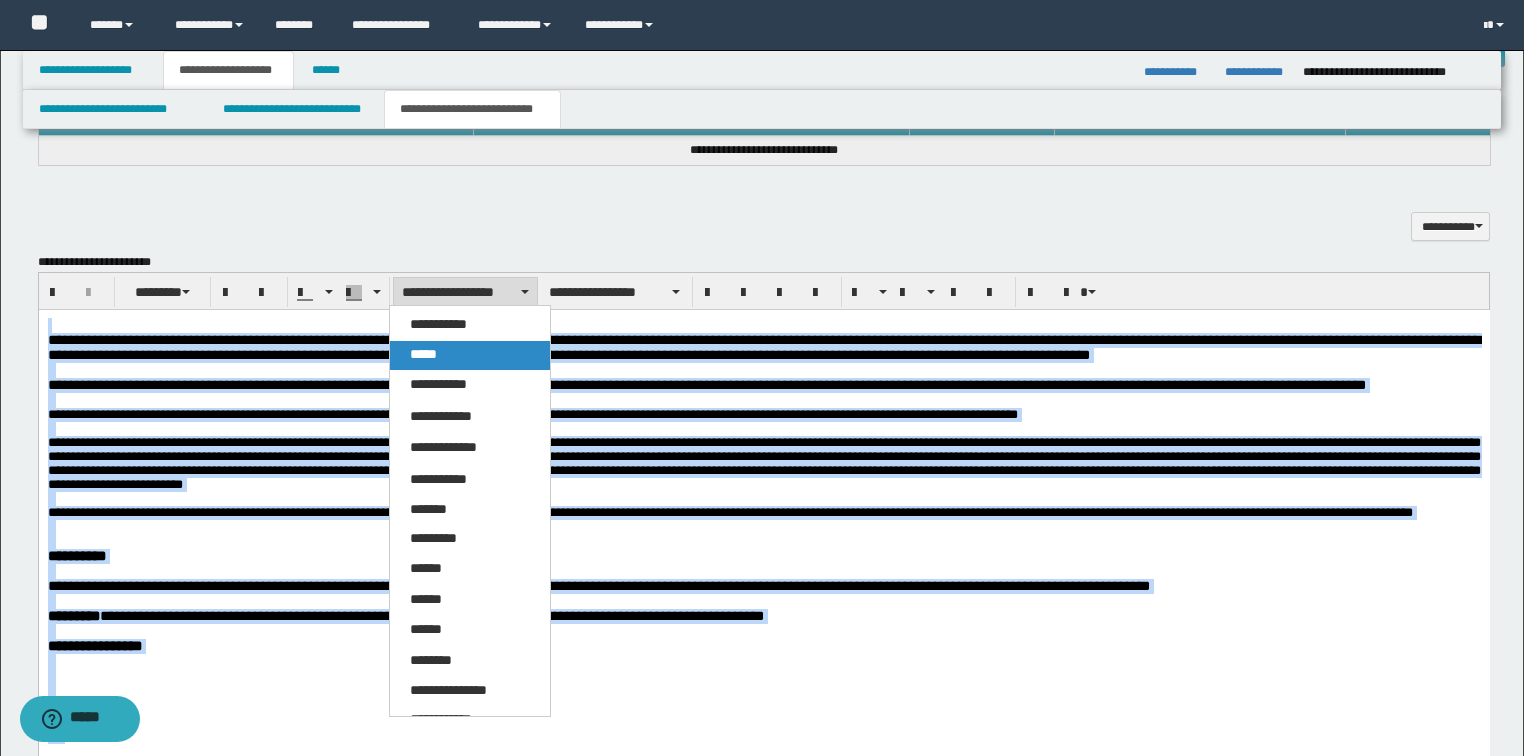 click on "*****" at bounding box center (423, 354) 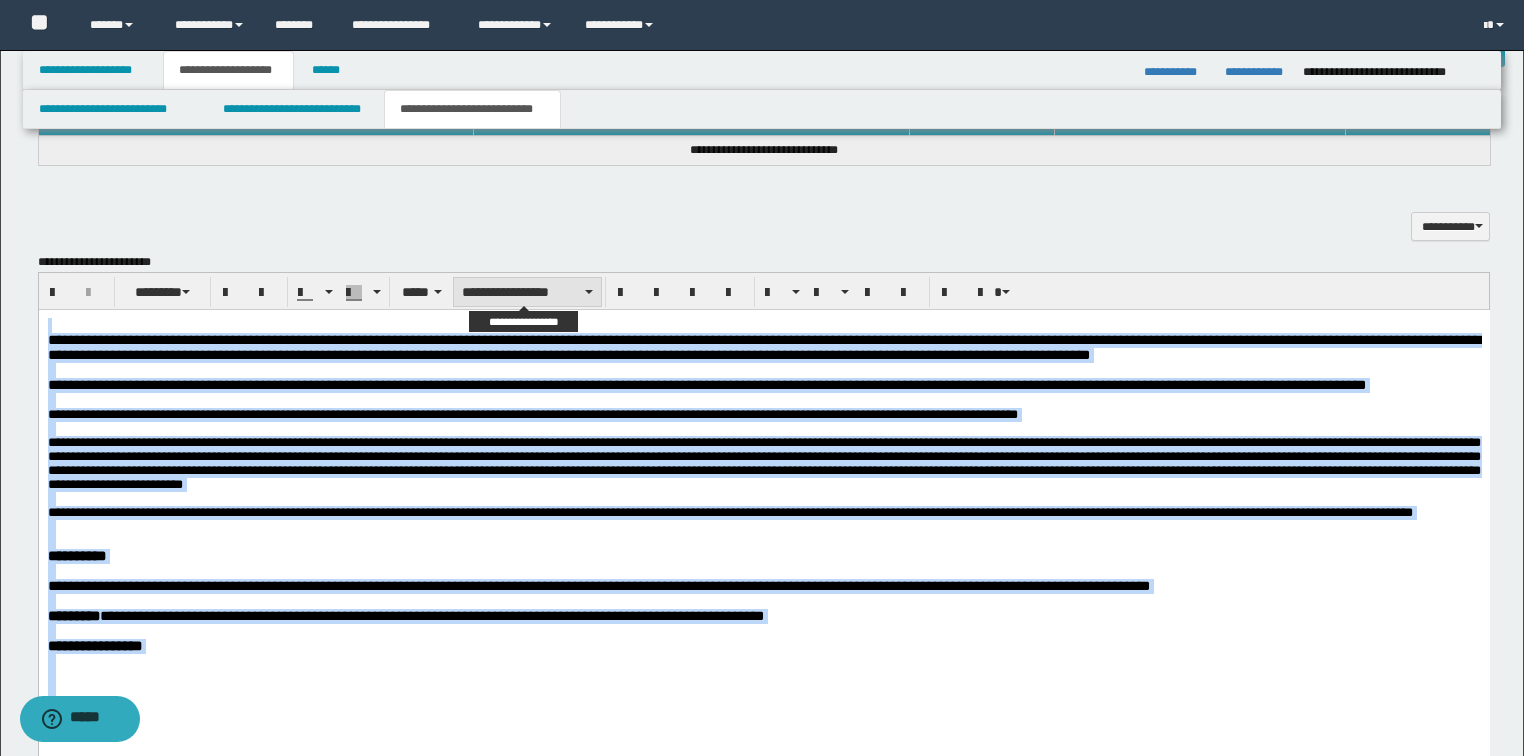 drag, startPoint x: 500, startPoint y: 286, endPoint x: 504, endPoint y: 297, distance: 11.7046995 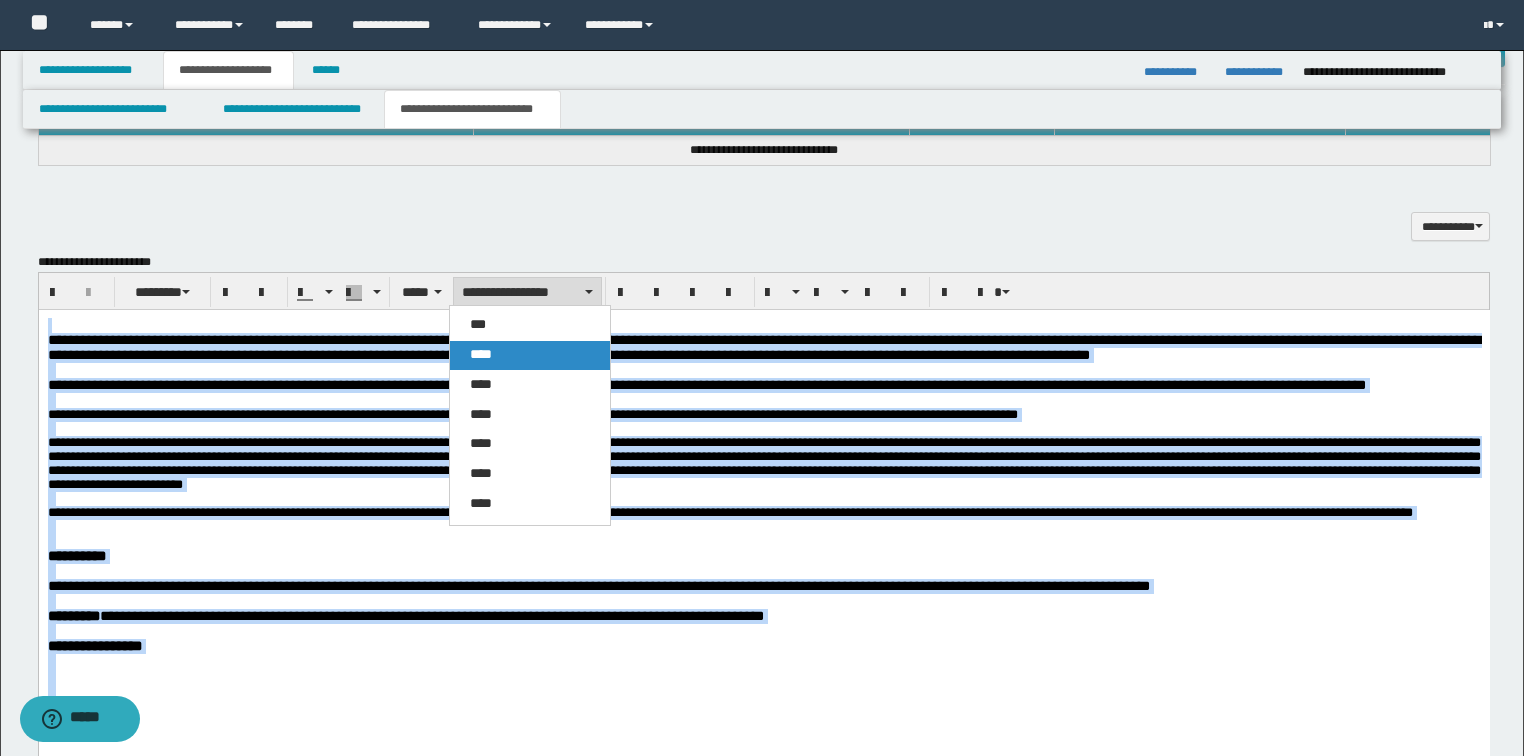 click on "****" at bounding box center [530, 355] 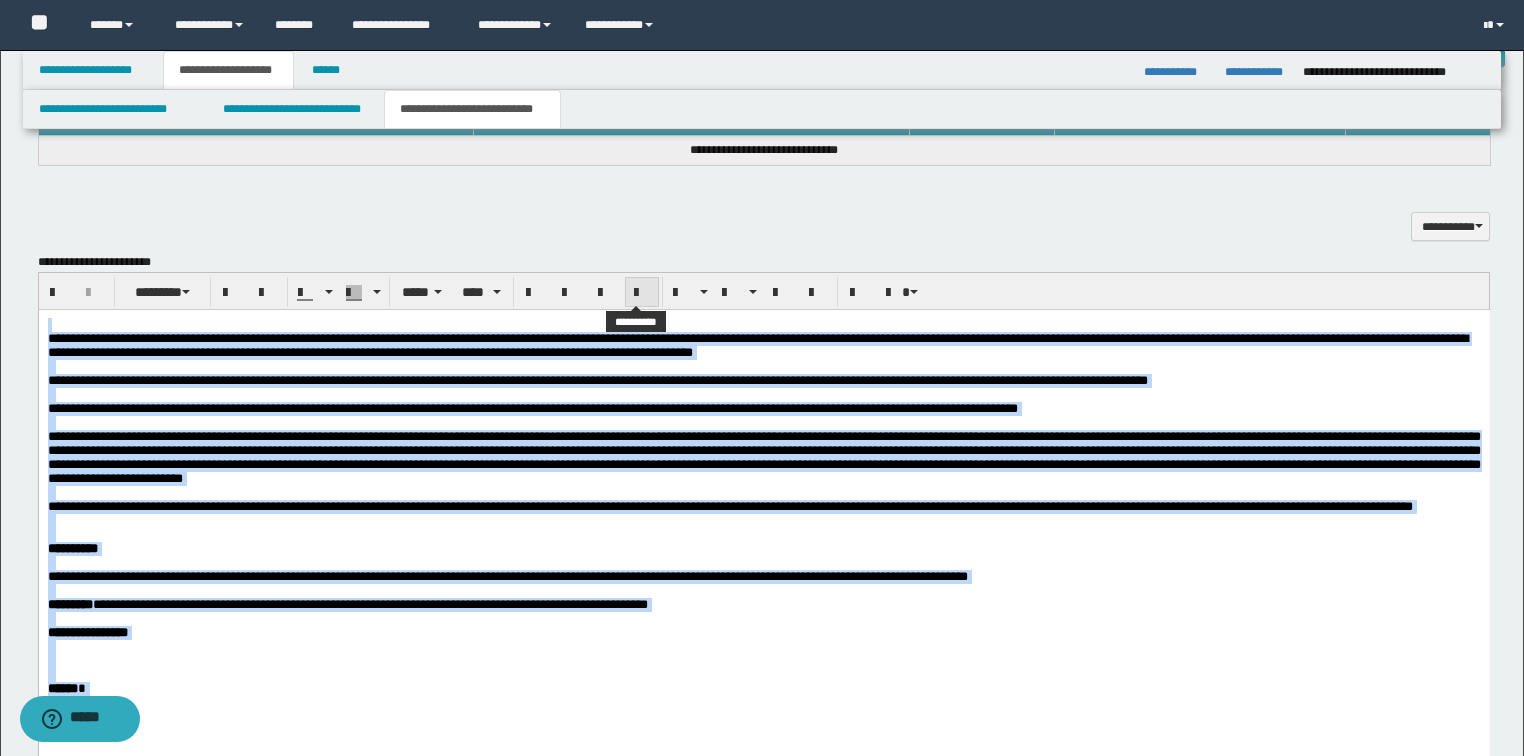 click at bounding box center [642, 293] 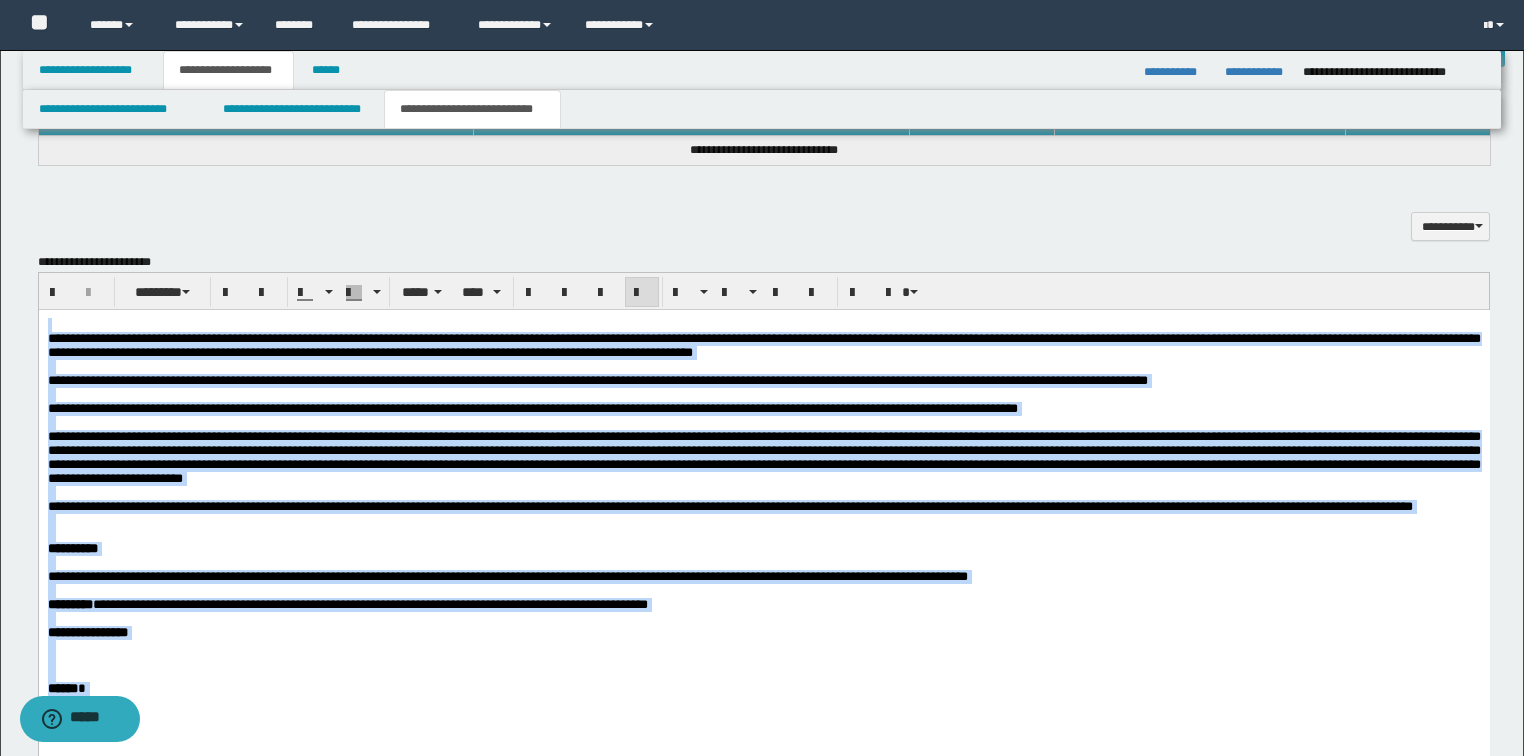 click at bounding box center [642, 293] 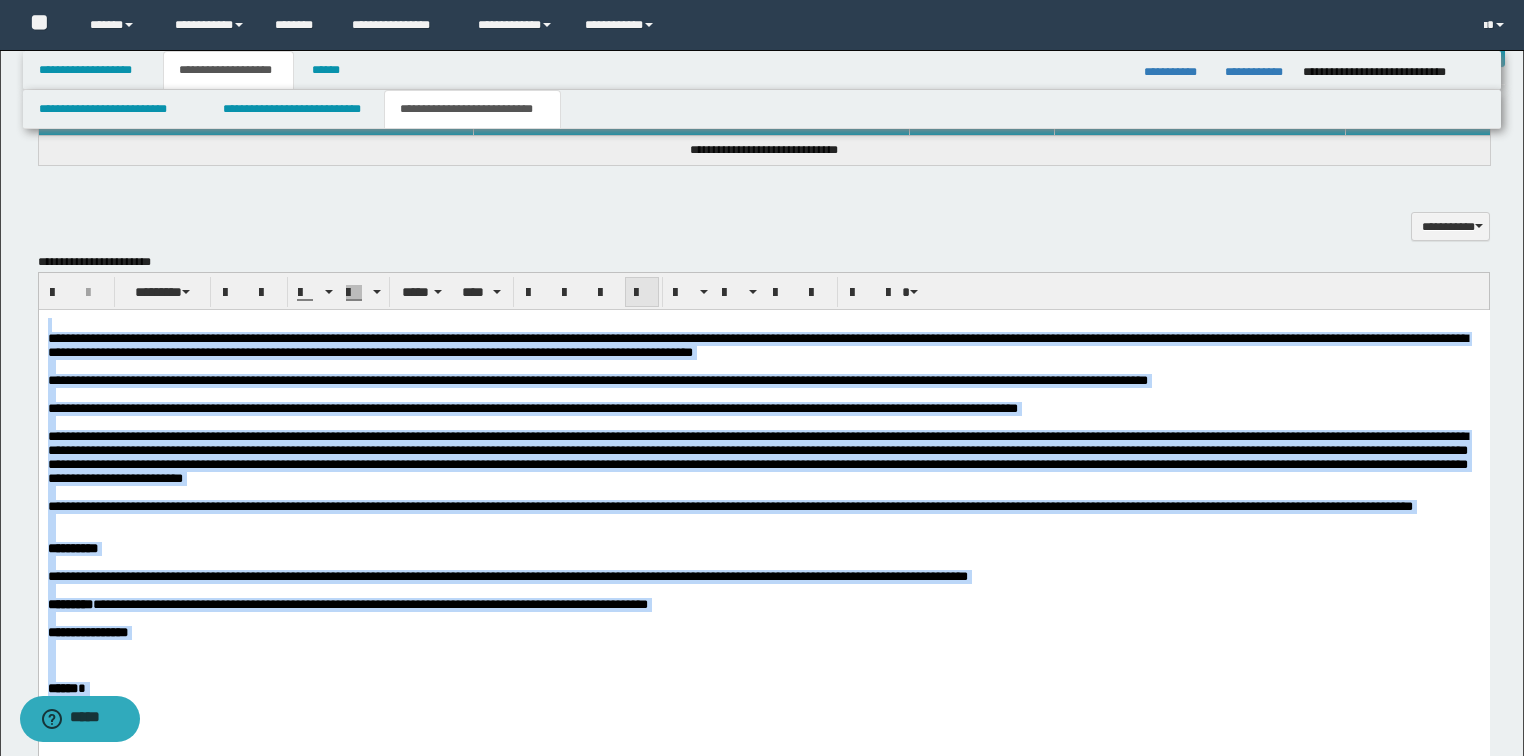 click at bounding box center [642, 293] 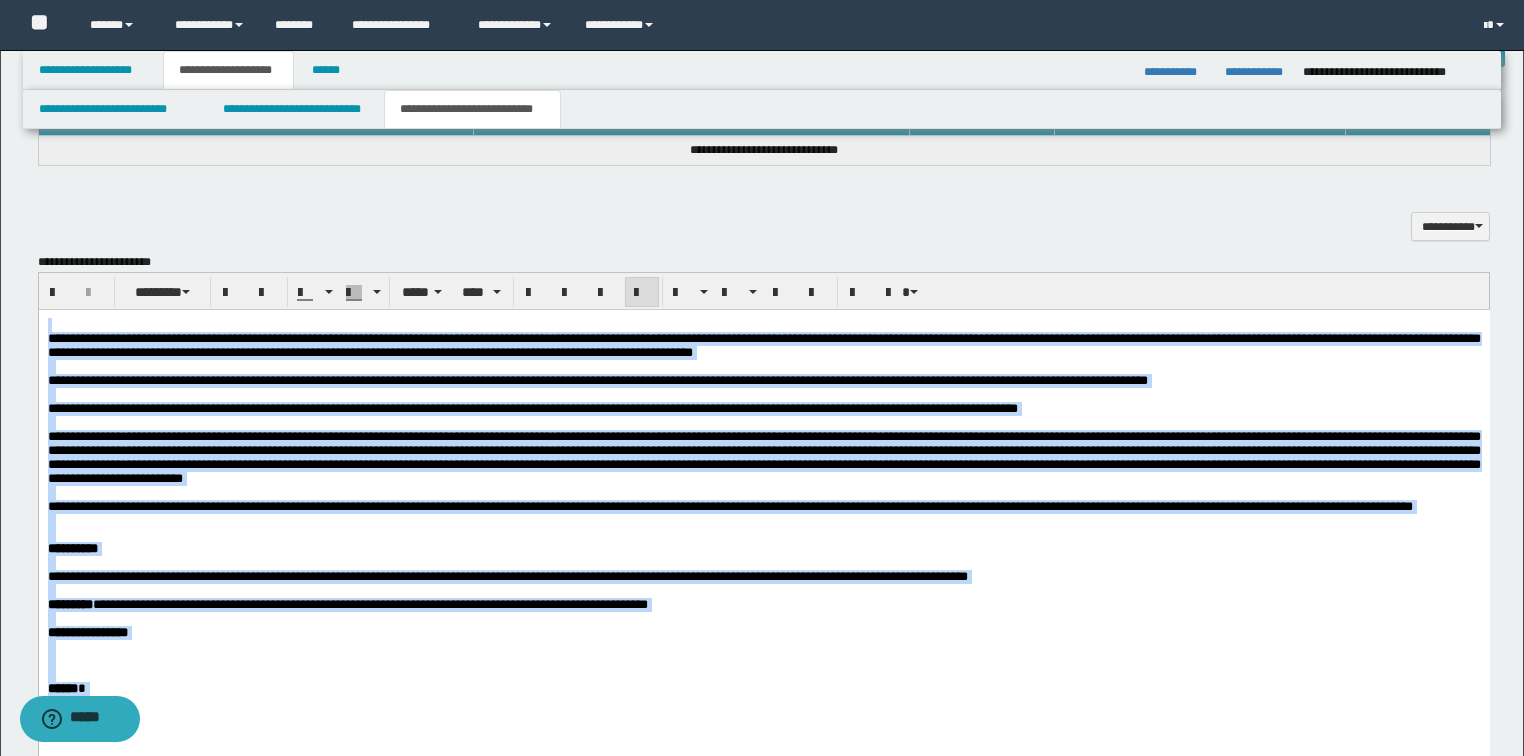 click at bounding box center [763, 535] 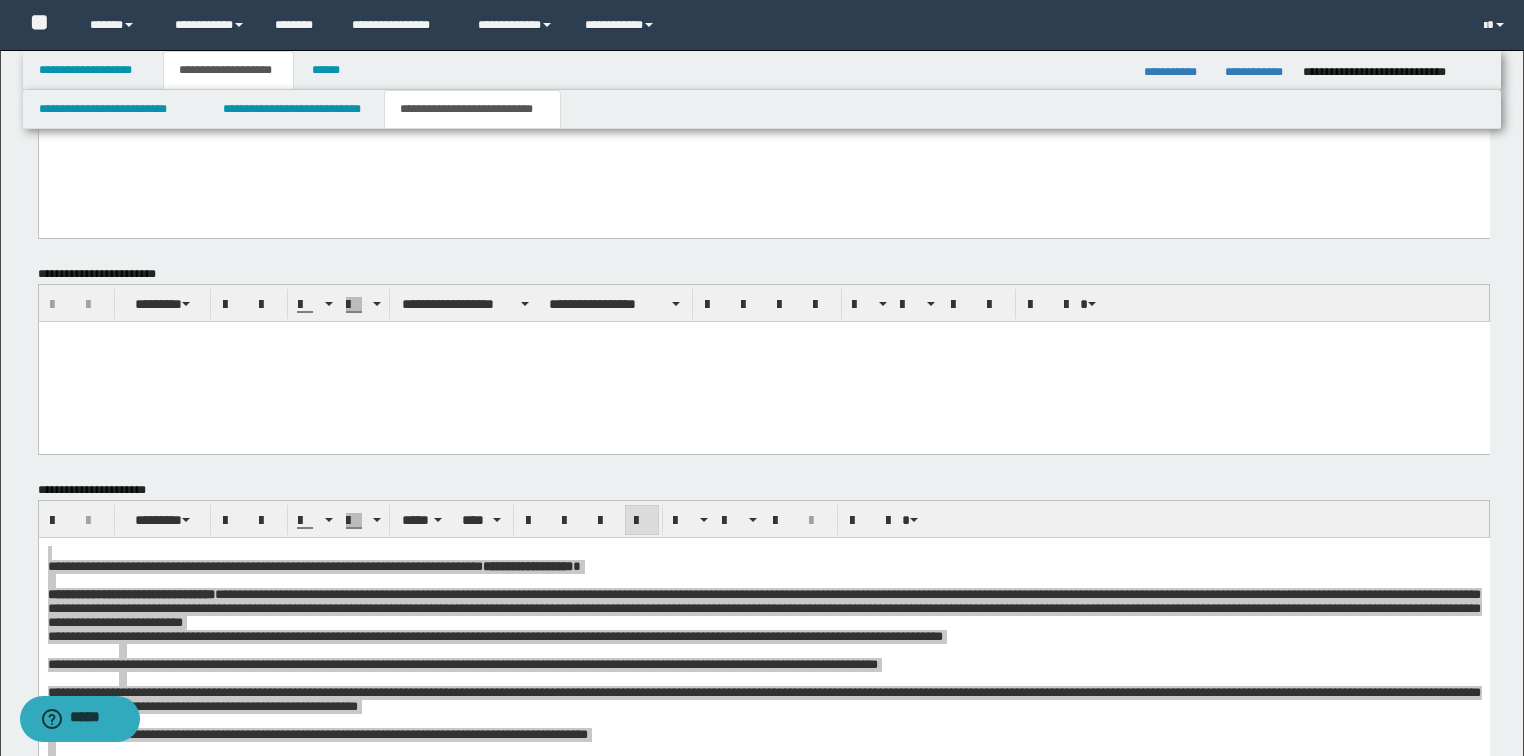 scroll, scrollTop: 1601, scrollLeft: 0, axis: vertical 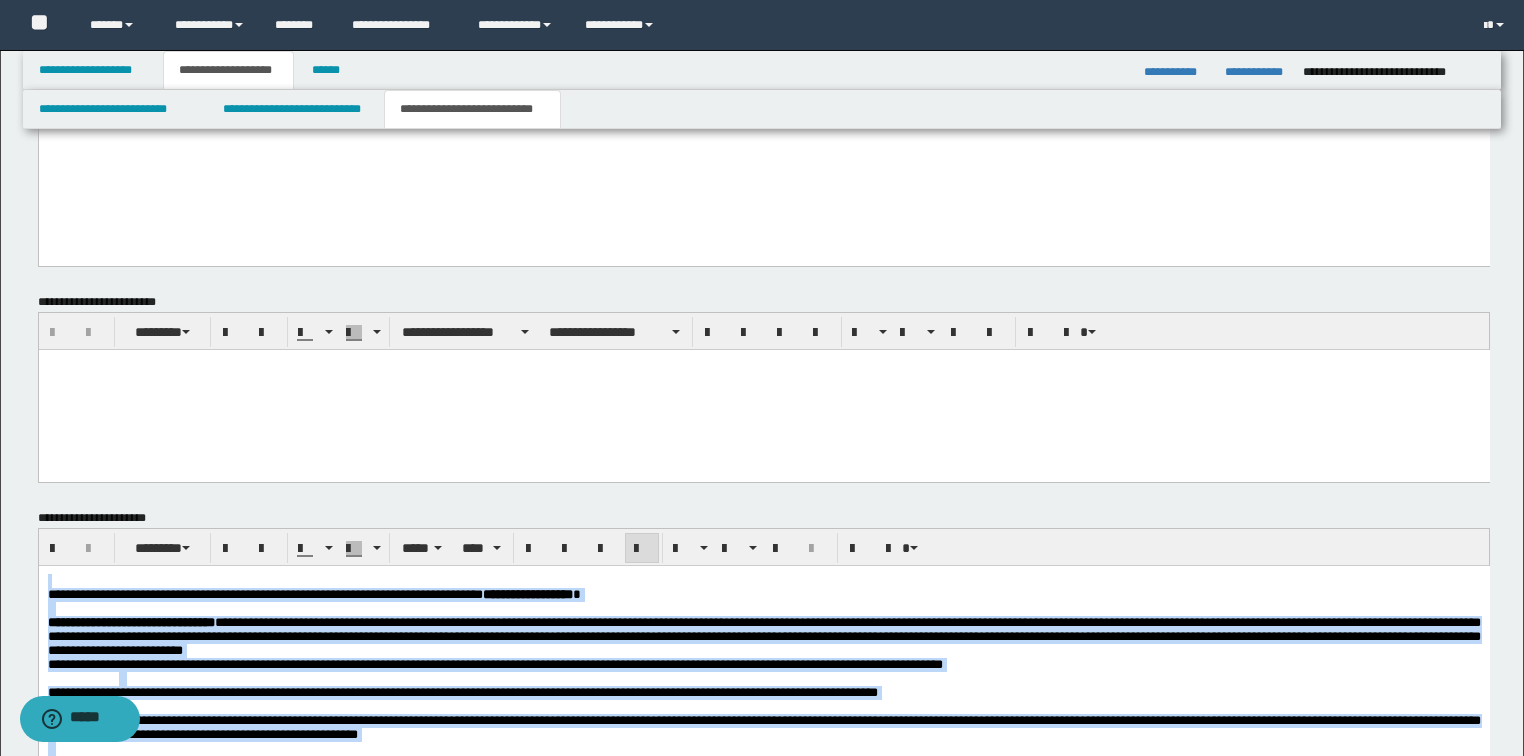 click at bounding box center (799, 678) 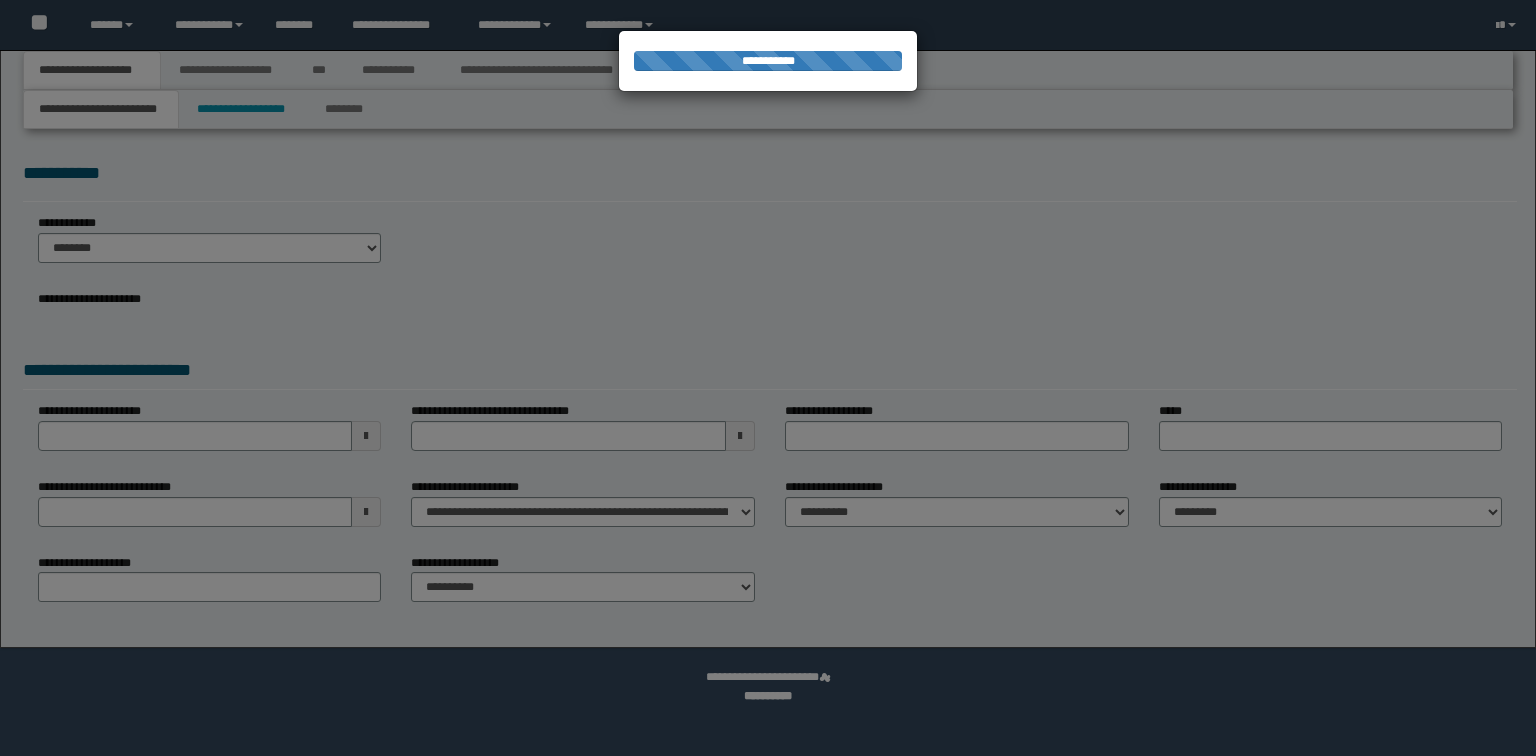 scroll, scrollTop: 0, scrollLeft: 0, axis: both 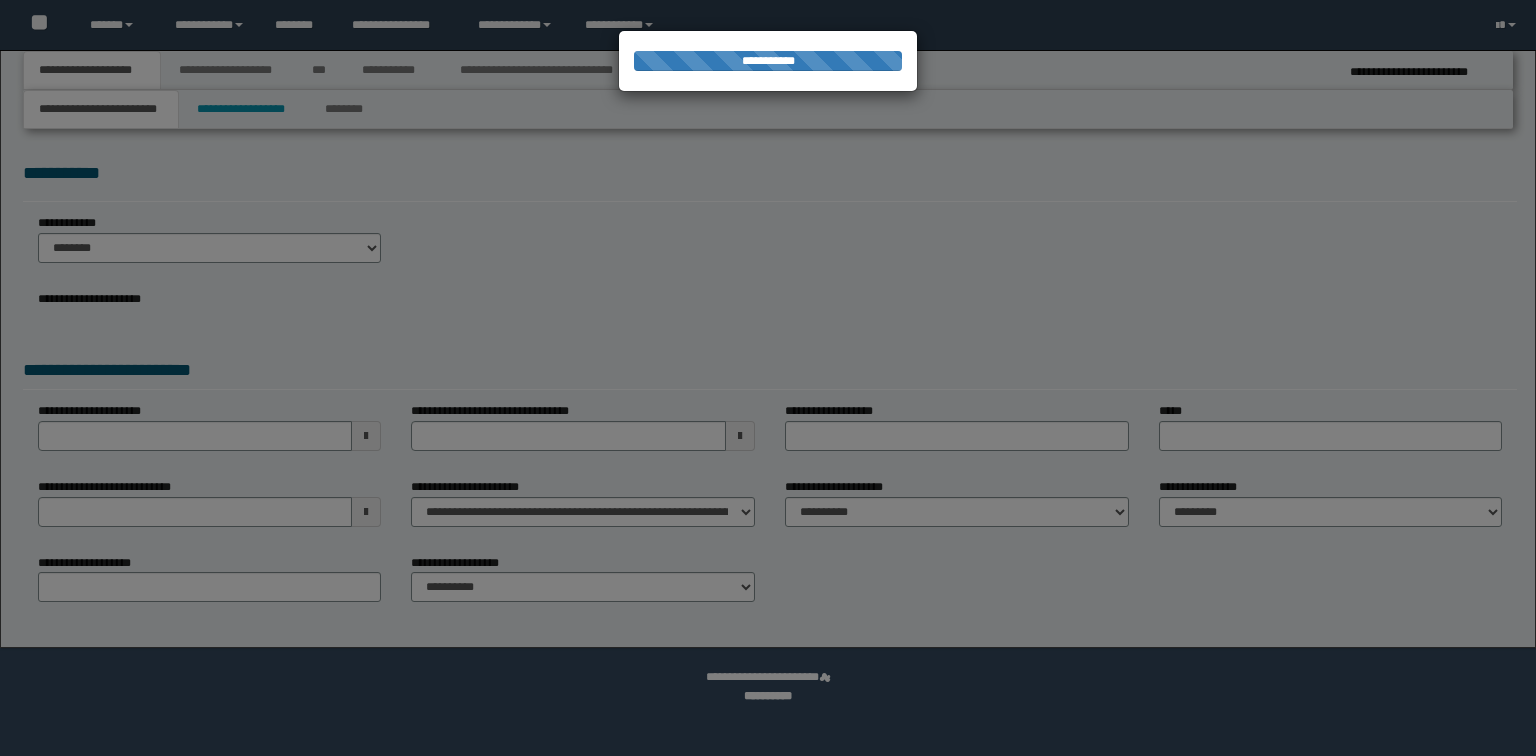 select on "*" 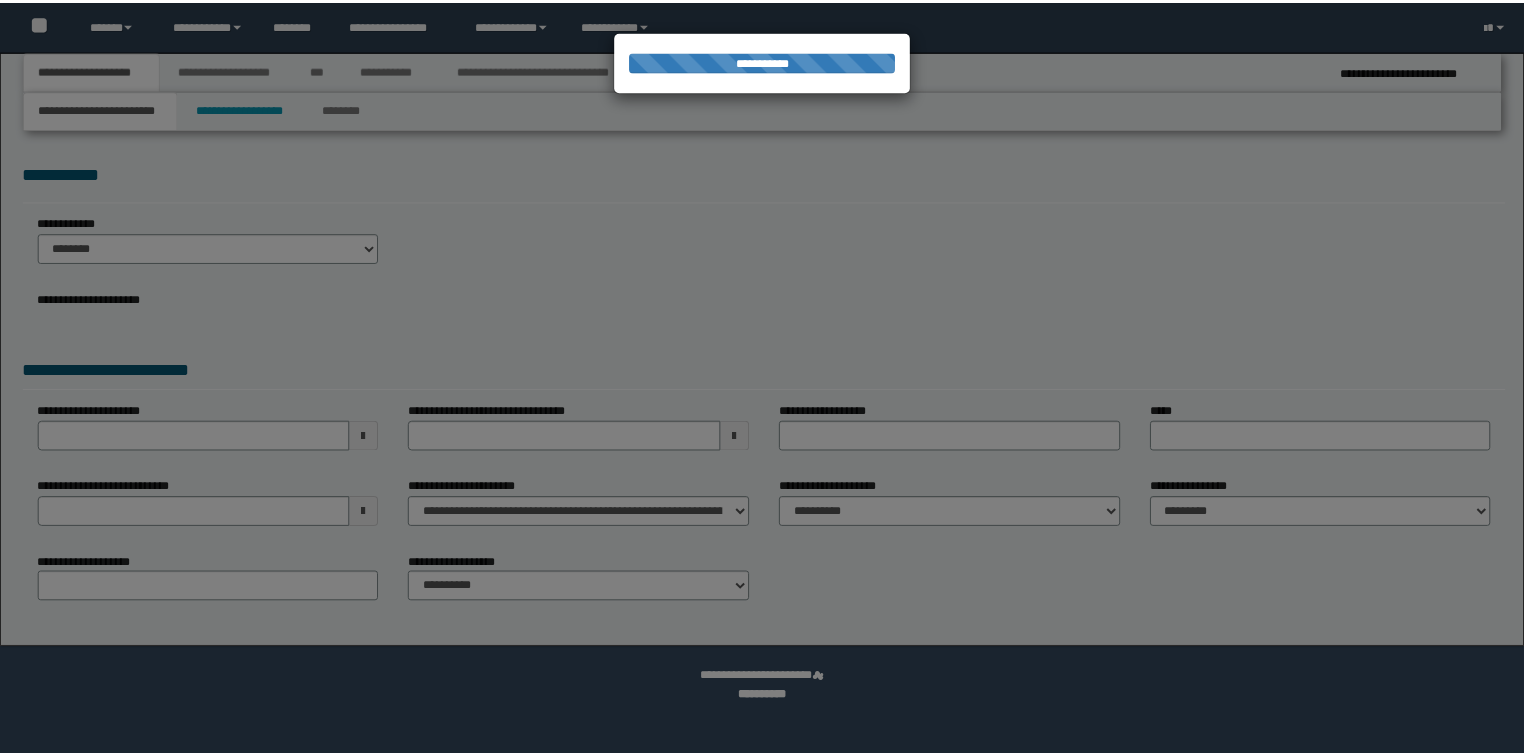scroll, scrollTop: 0, scrollLeft: 0, axis: both 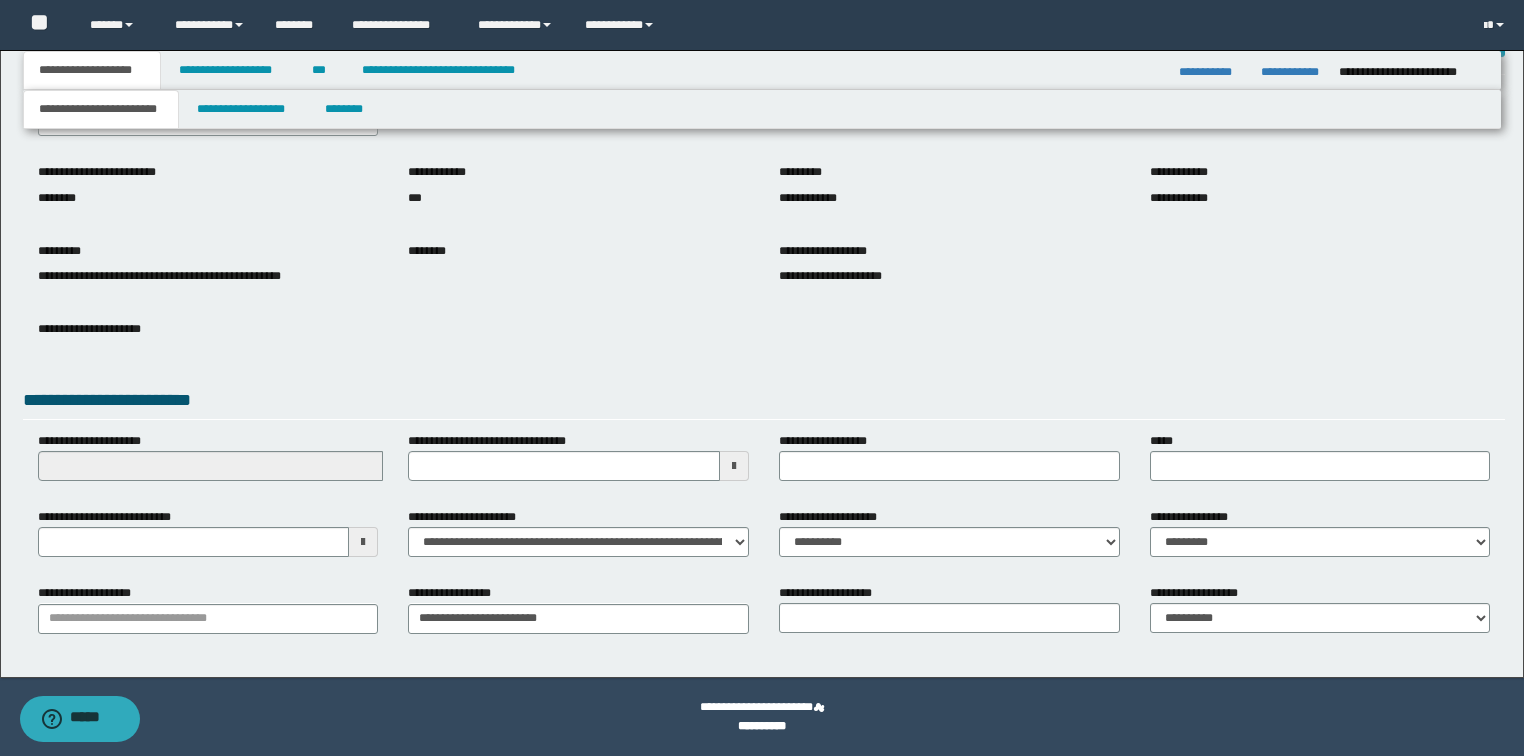 click on "**********" at bounding box center (764, 344) 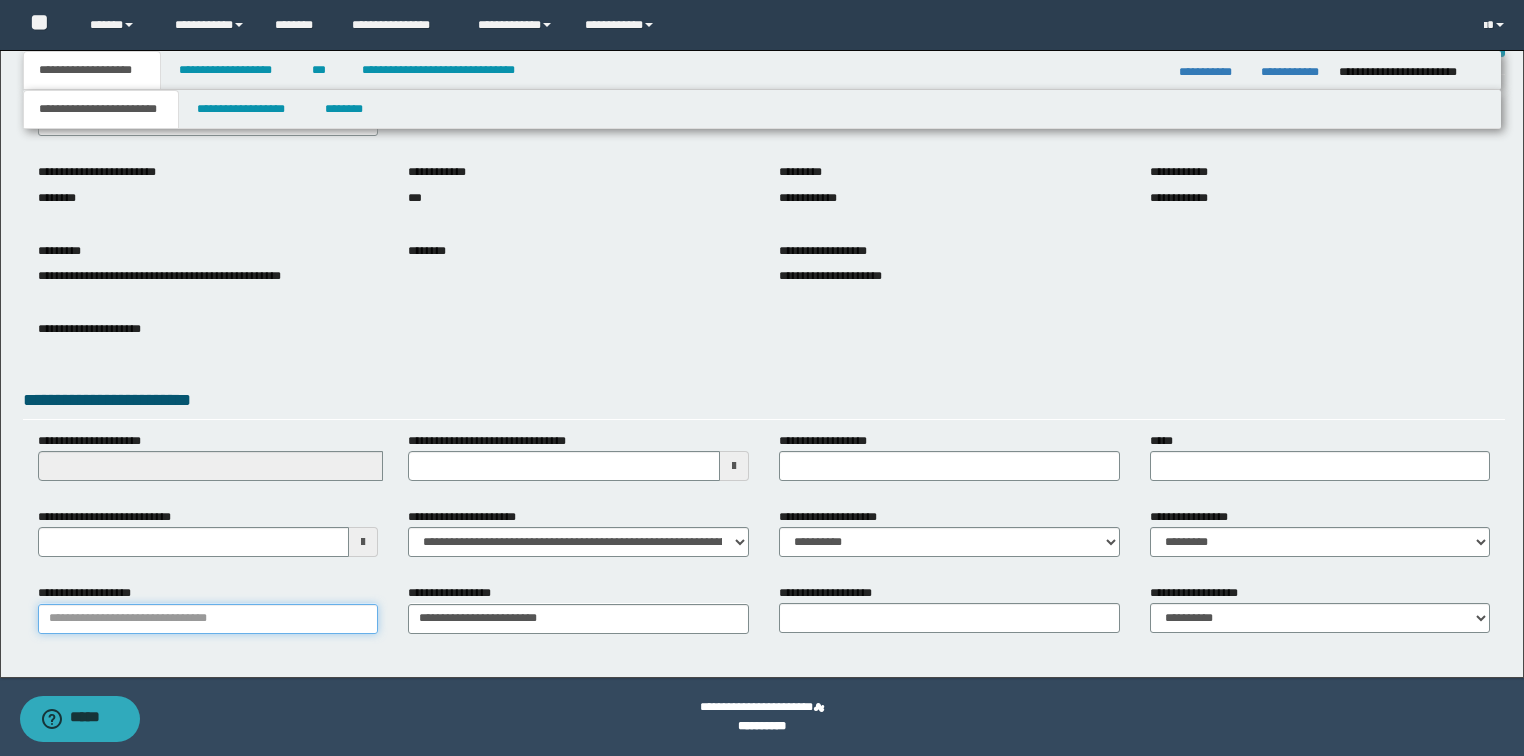 click on "**********" at bounding box center [208, 619] 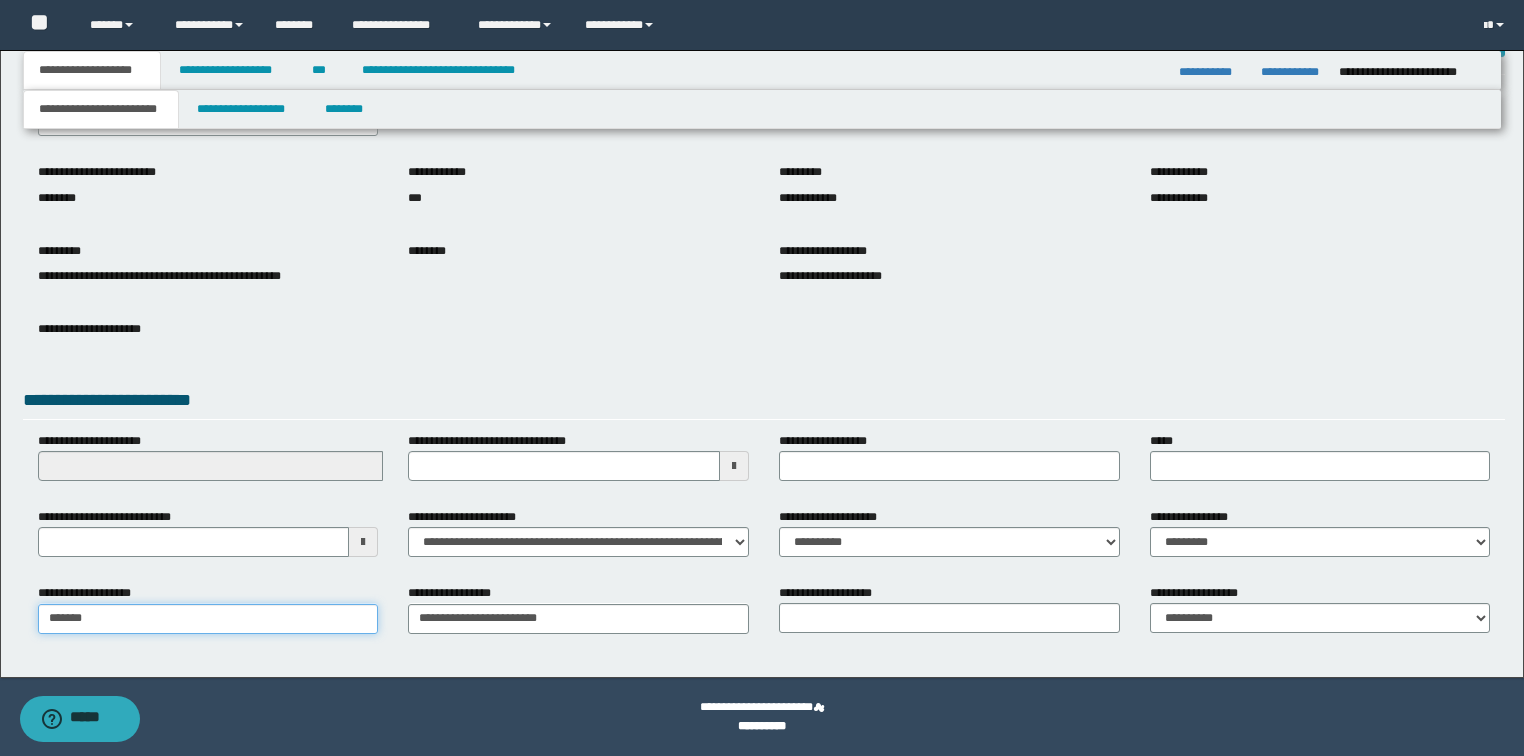 type on "********" 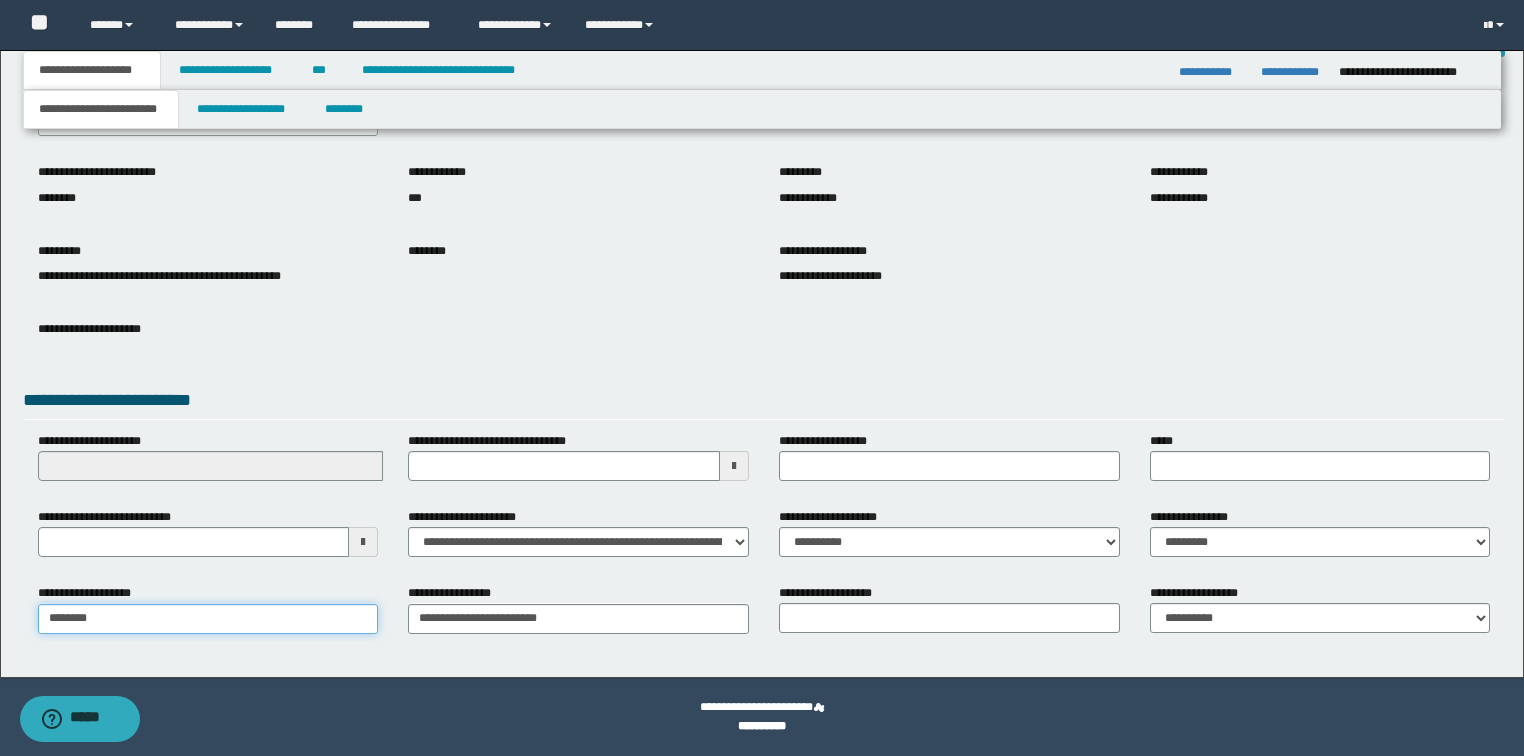 type on "**********" 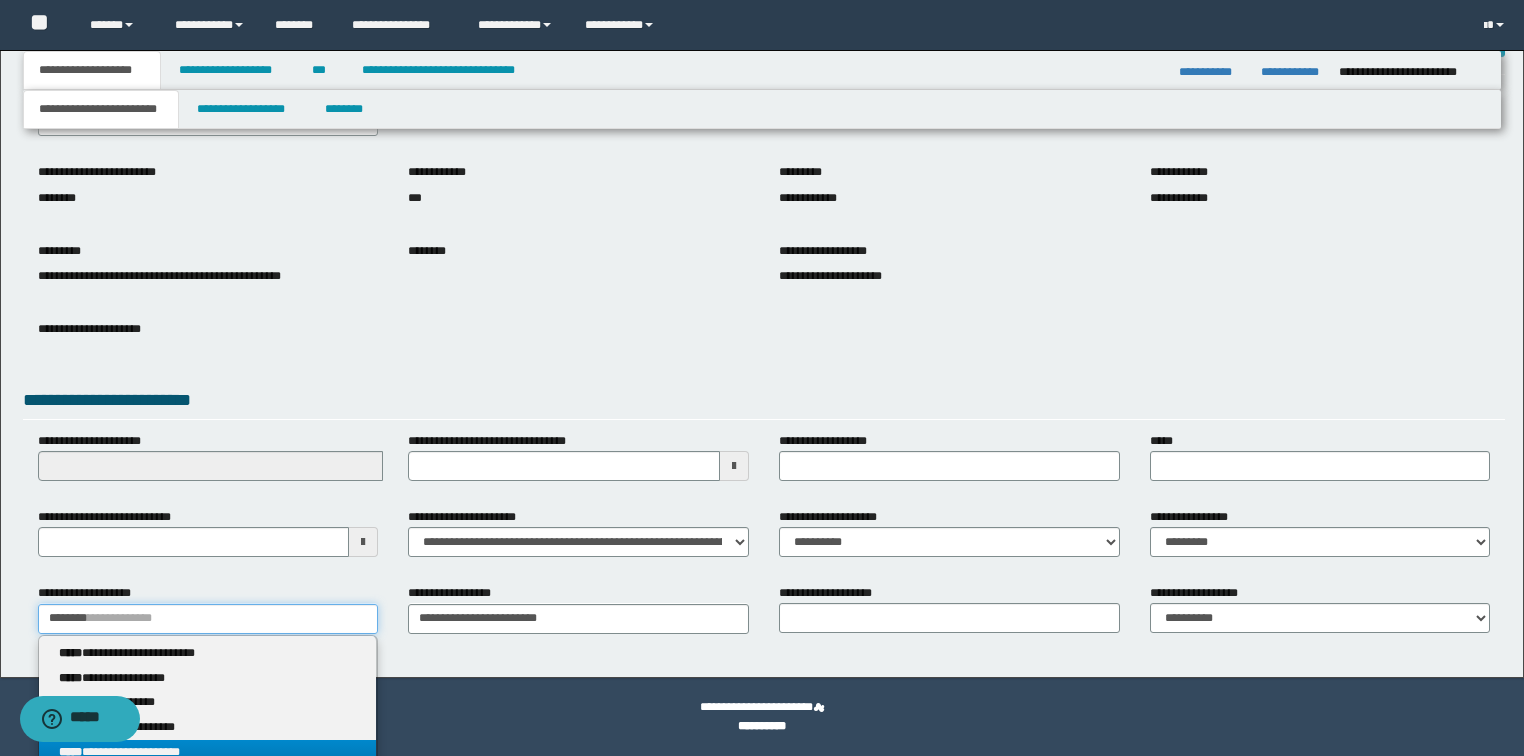 type on "********" 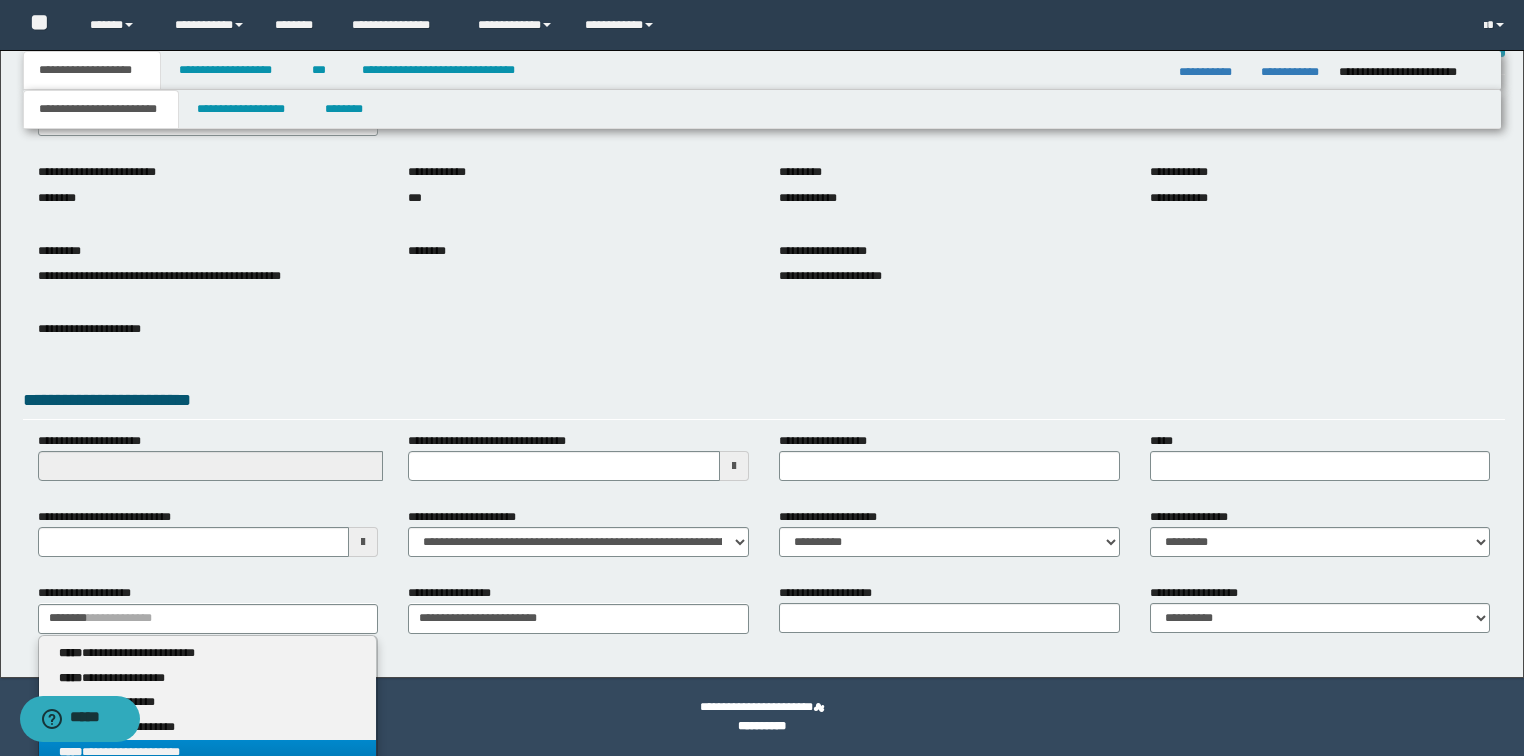 click on "**********" at bounding box center [208, 752] 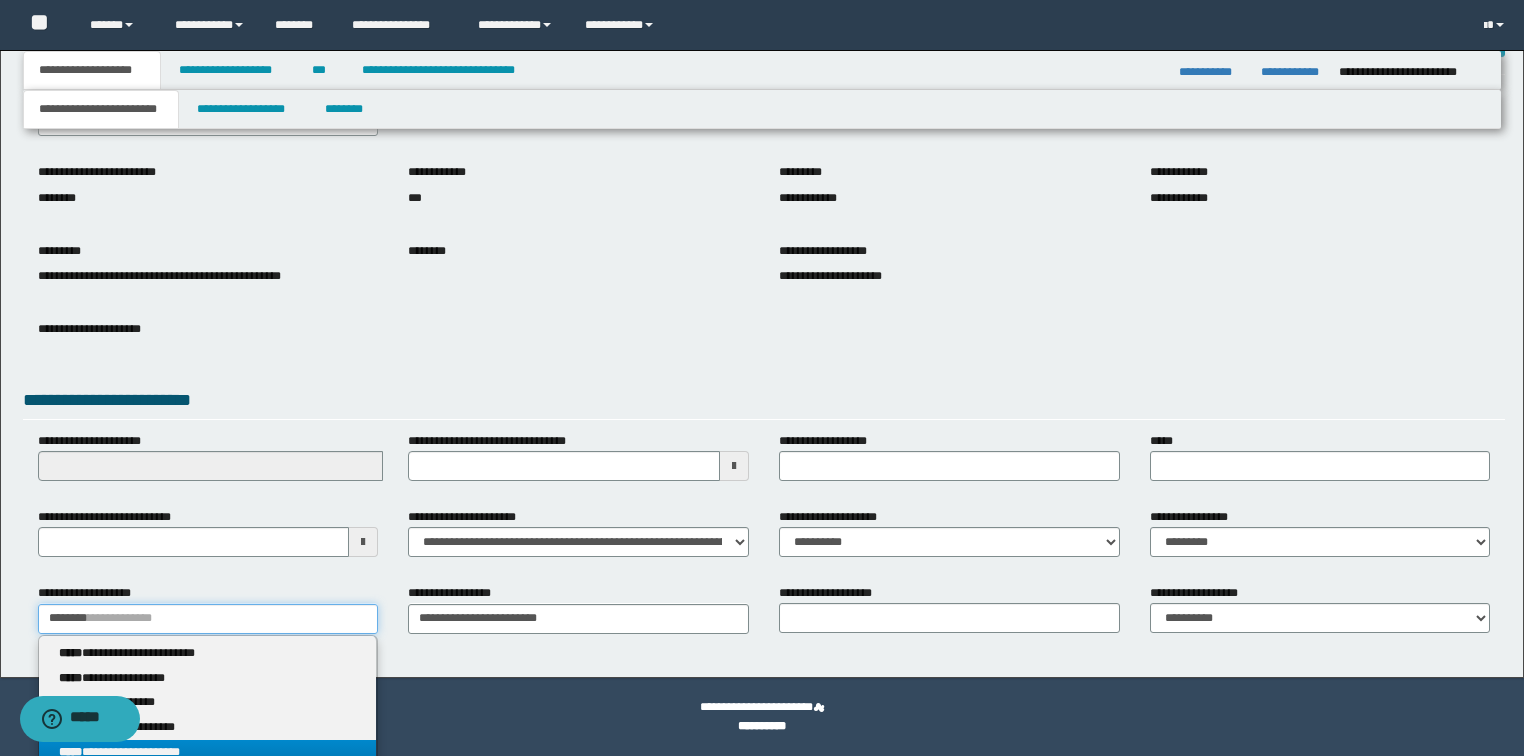 type 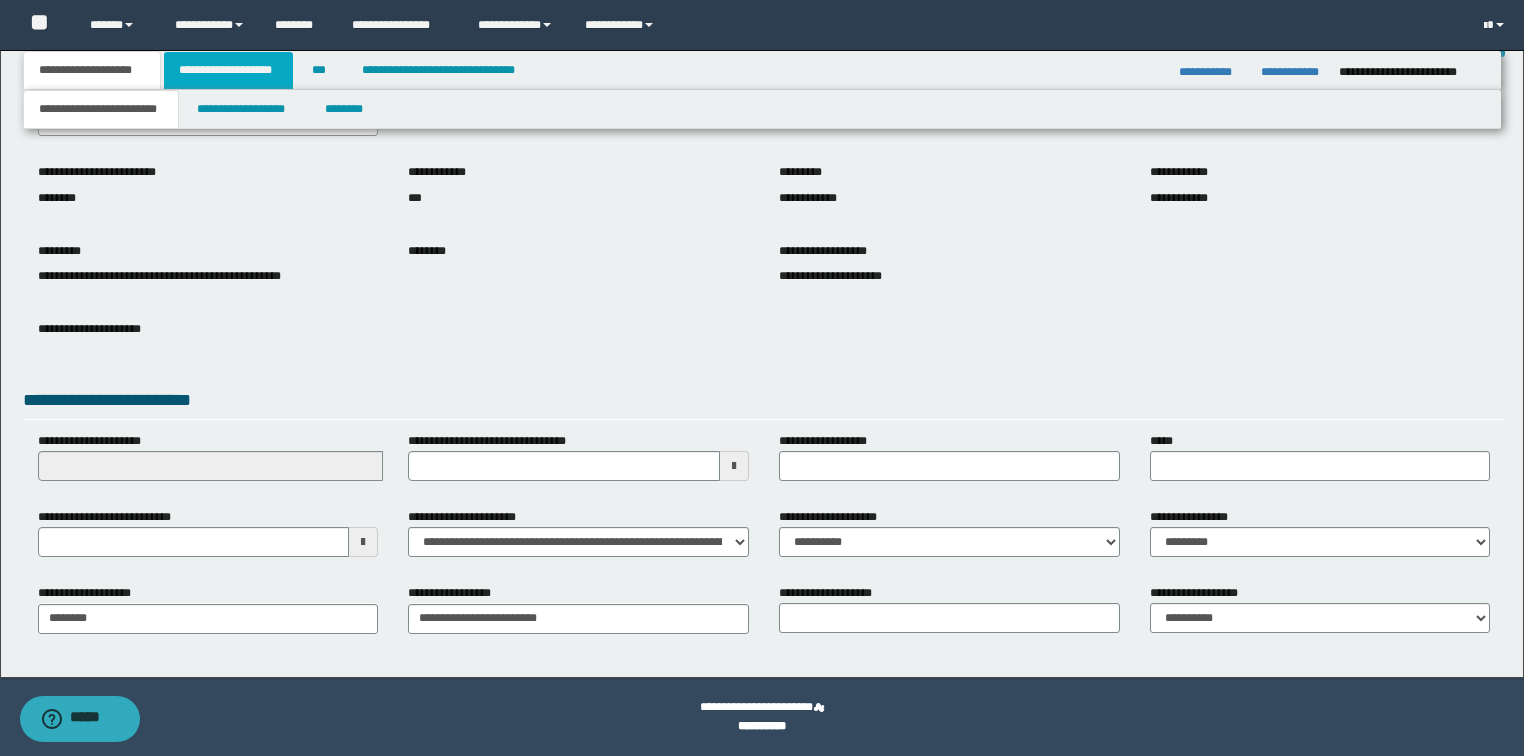 click on "**********" at bounding box center (228, 70) 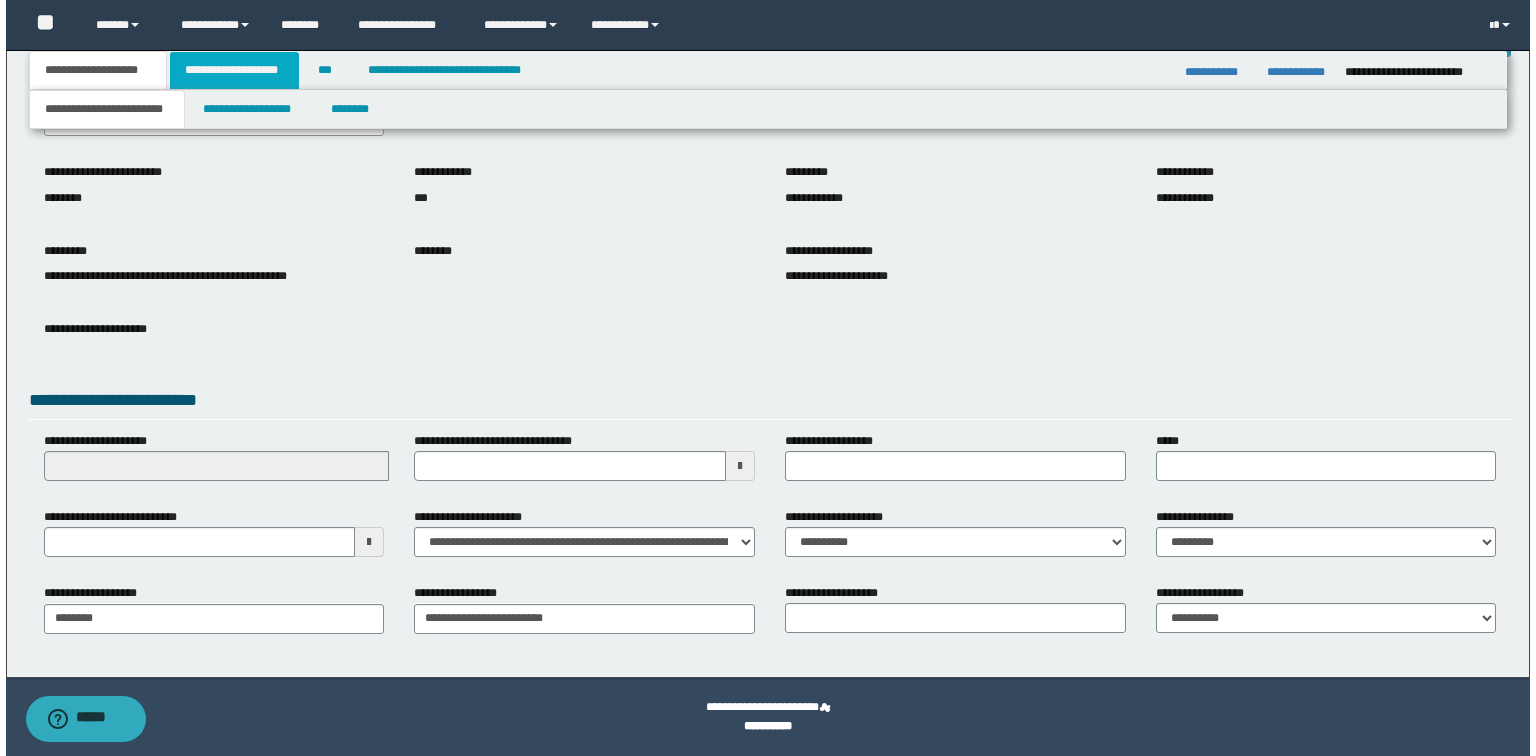scroll, scrollTop: 0, scrollLeft: 0, axis: both 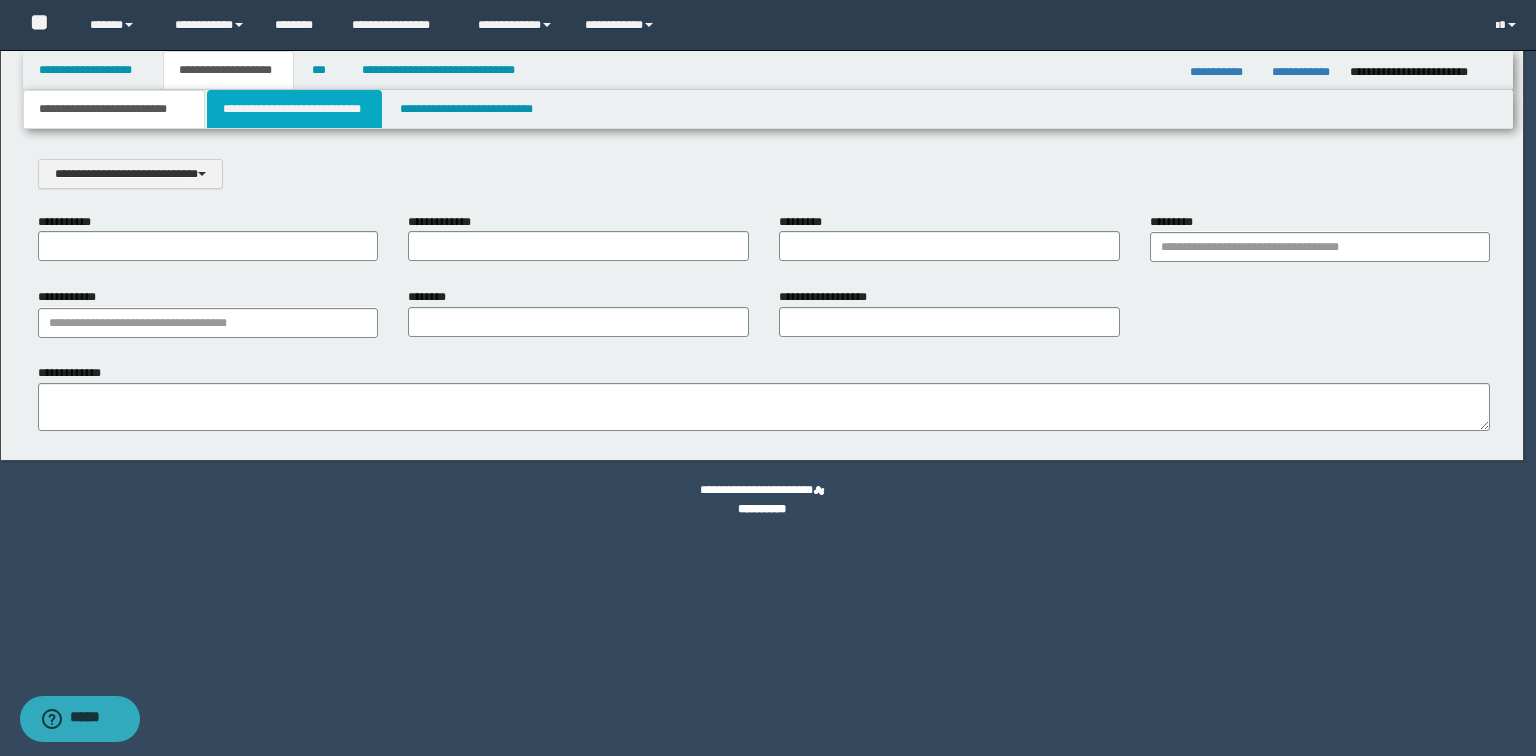 click on "**********" at bounding box center (294, 109) 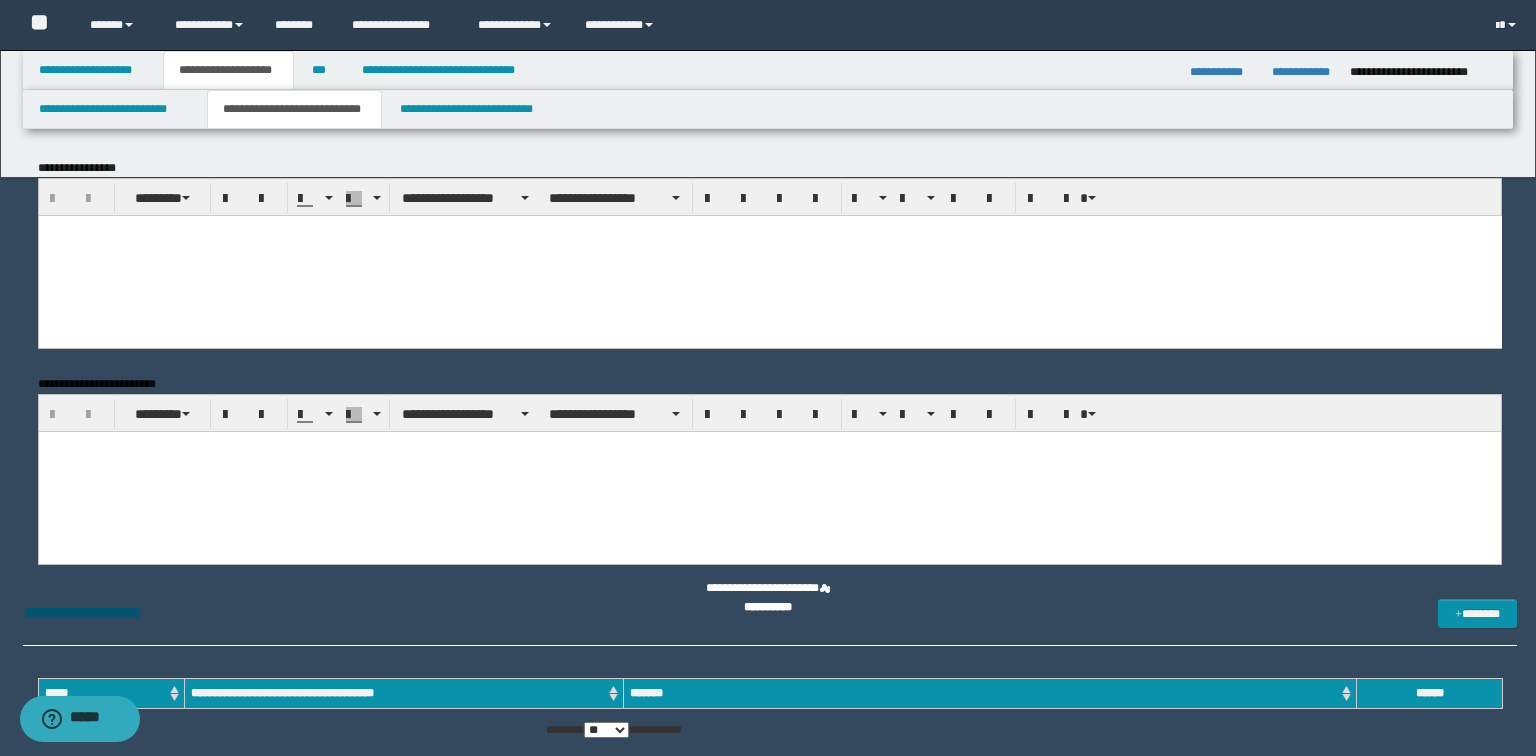 scroll, scrollTop: 0, scrollLeft: 0, axis: both 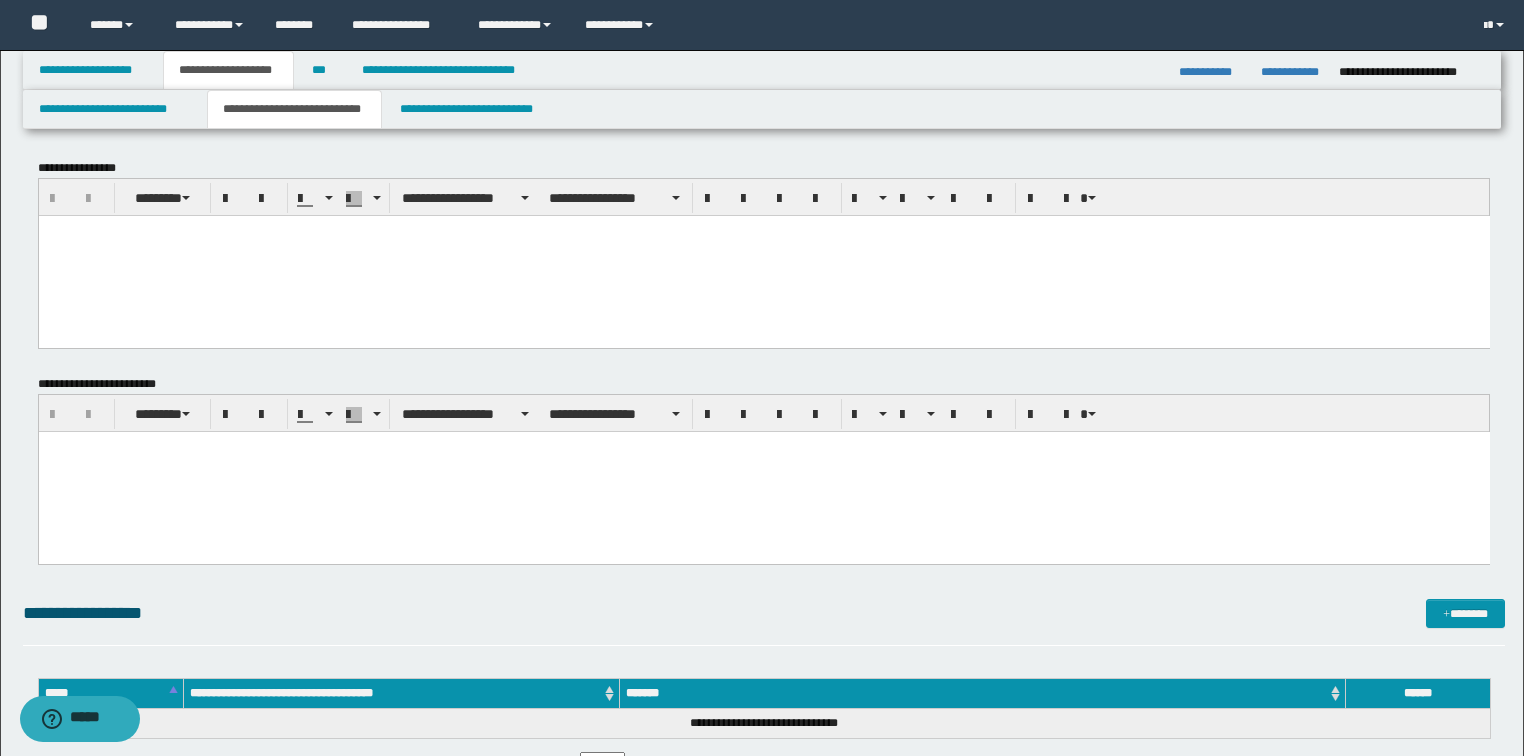 drag, startPoint x: 163, startPoint y: 300, endPoint x: 308, endPoint y: 606, distance: 338.6163 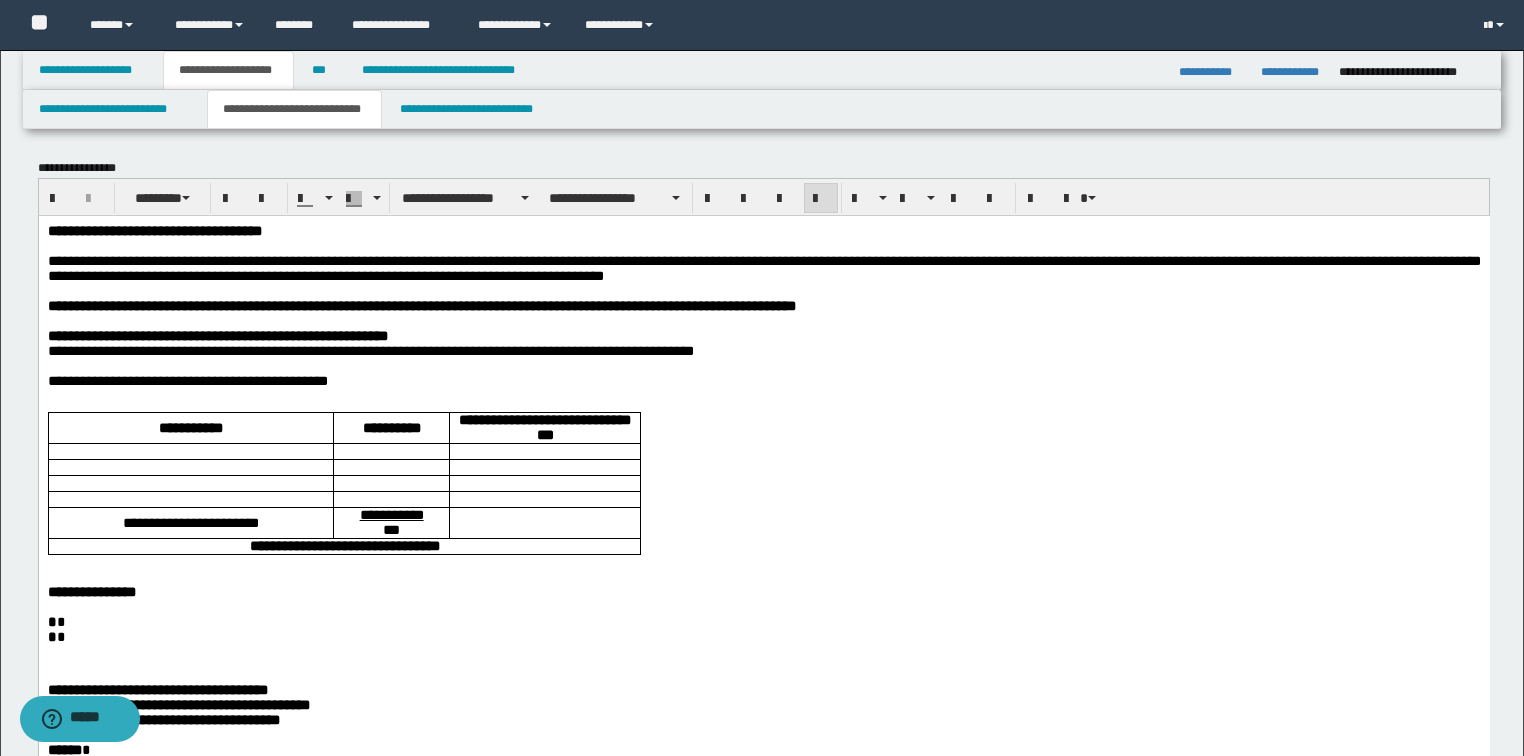 click on "**********" at bounding box center [154, 230] 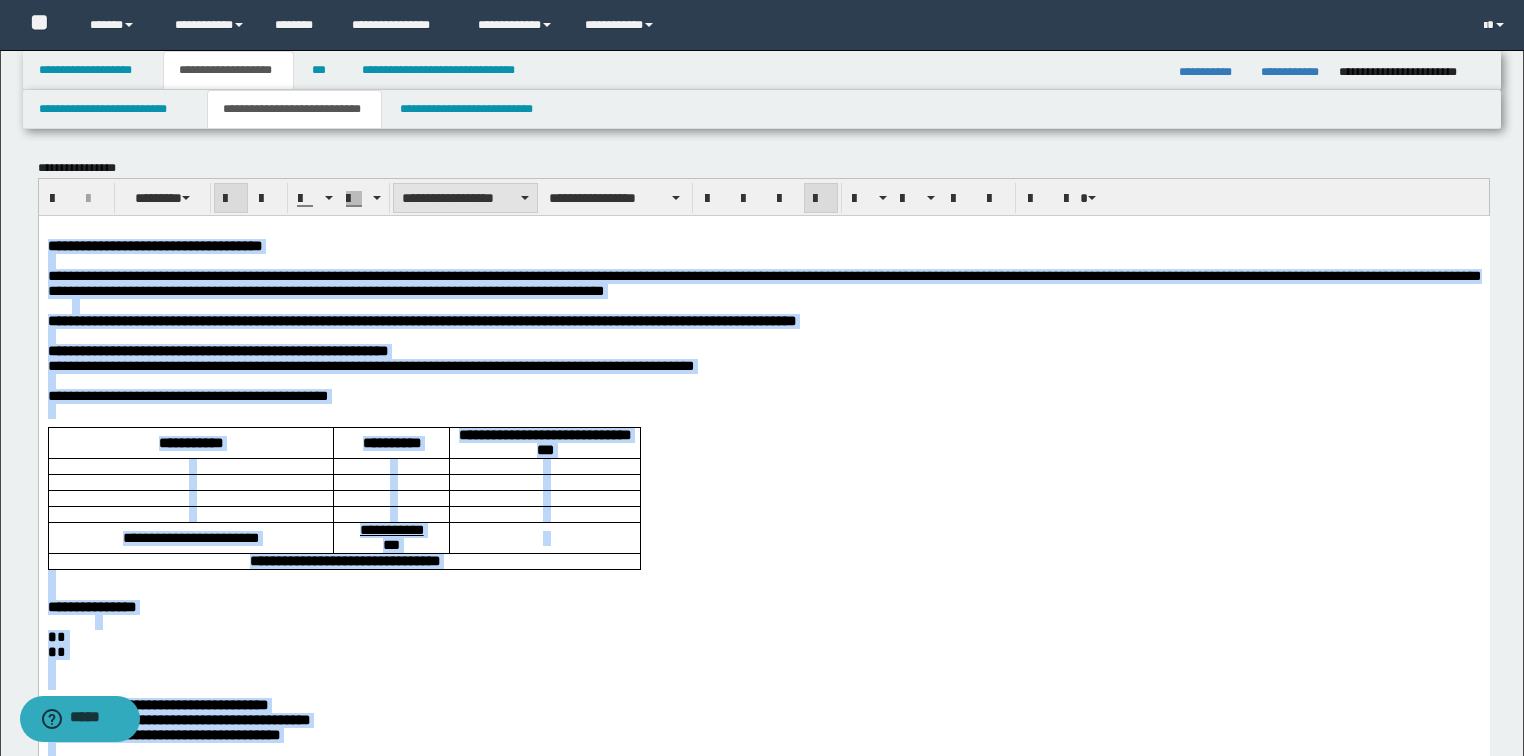 click on "**********" at bounding box center (465, 198) 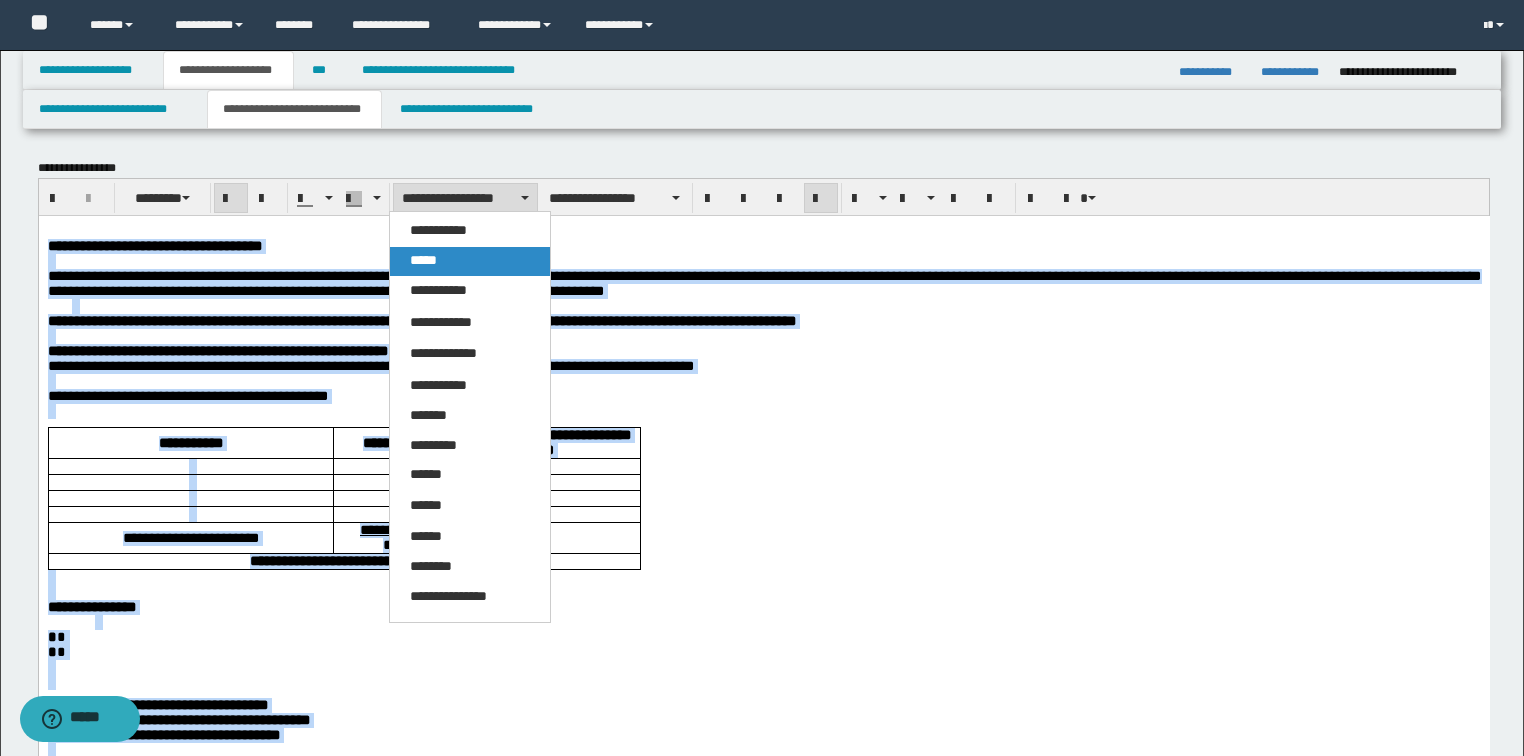 click on "*****" at bounding box center [423, 260] 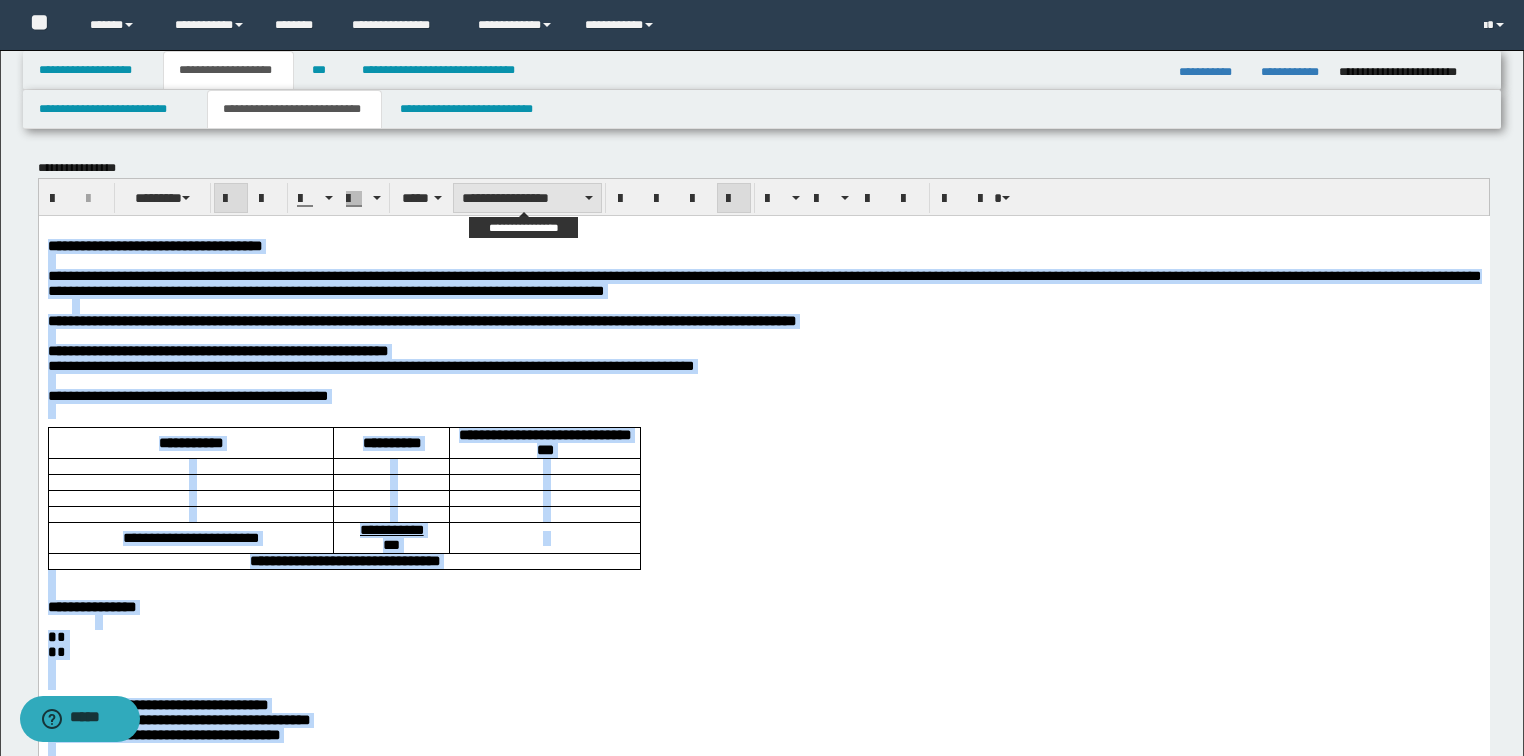 click on "**********" at bounding box center [527, 198] 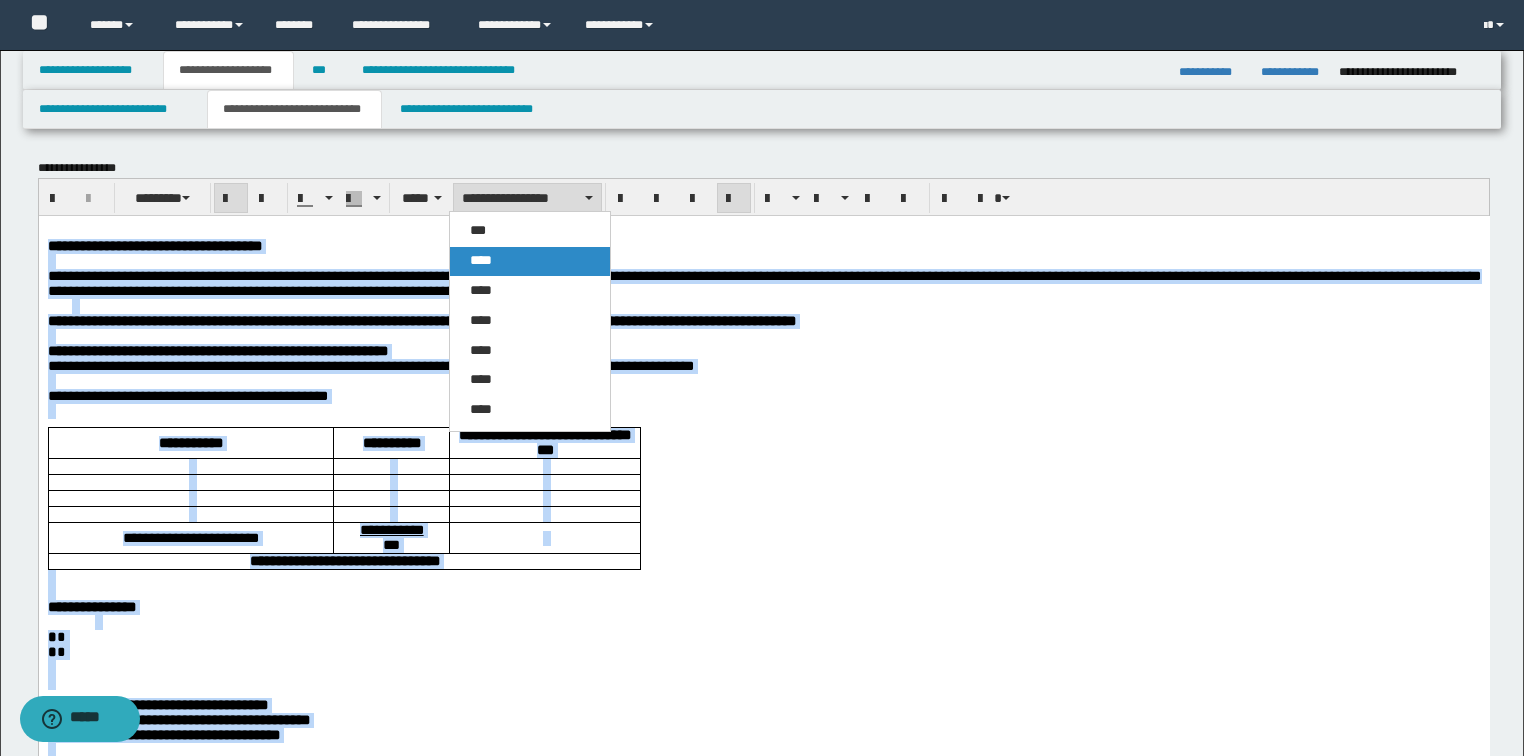 drag, startPoint x: 498, startPoint y: 256, endPoint x: 621, endPoint y: 32, distance: 255.54843 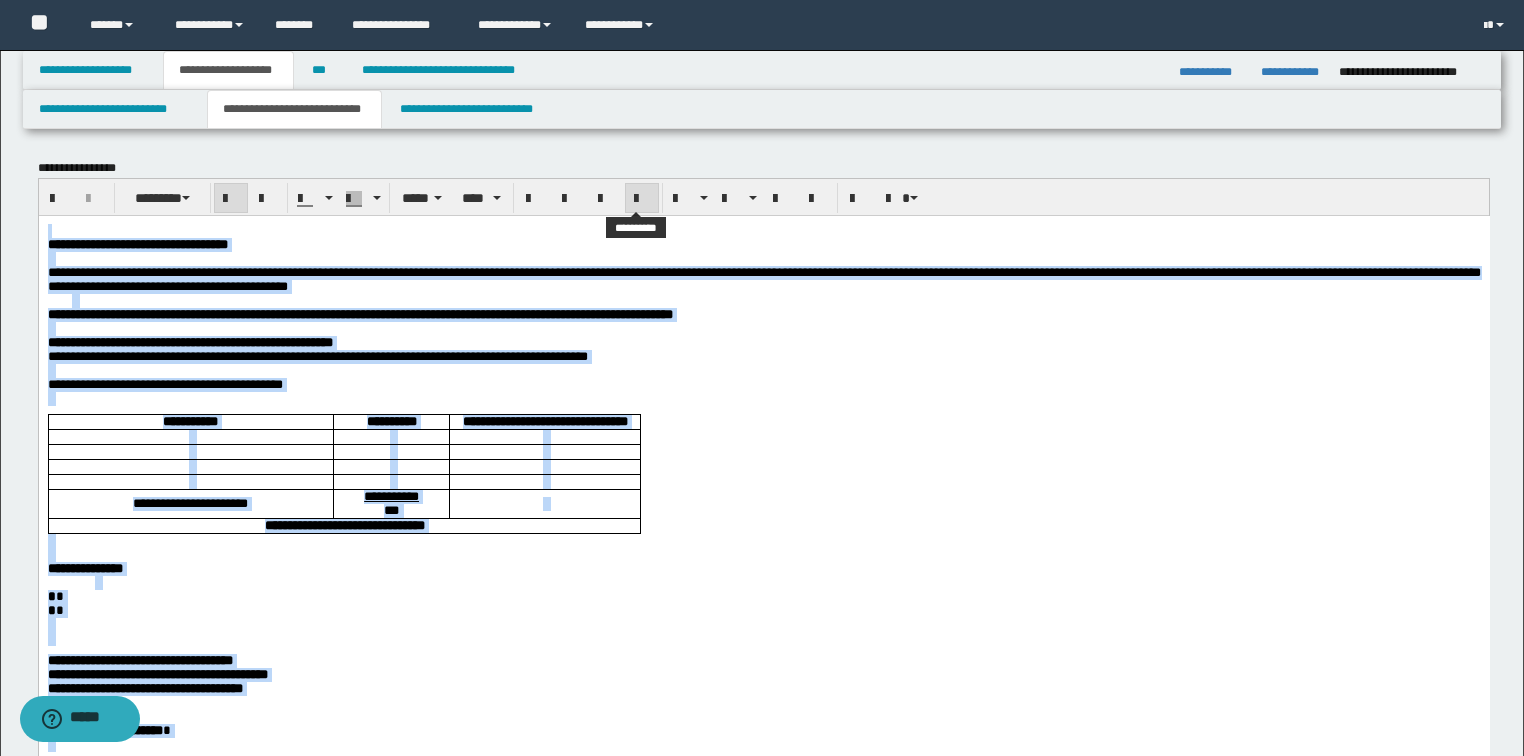 click at bounding box center [642, 198] 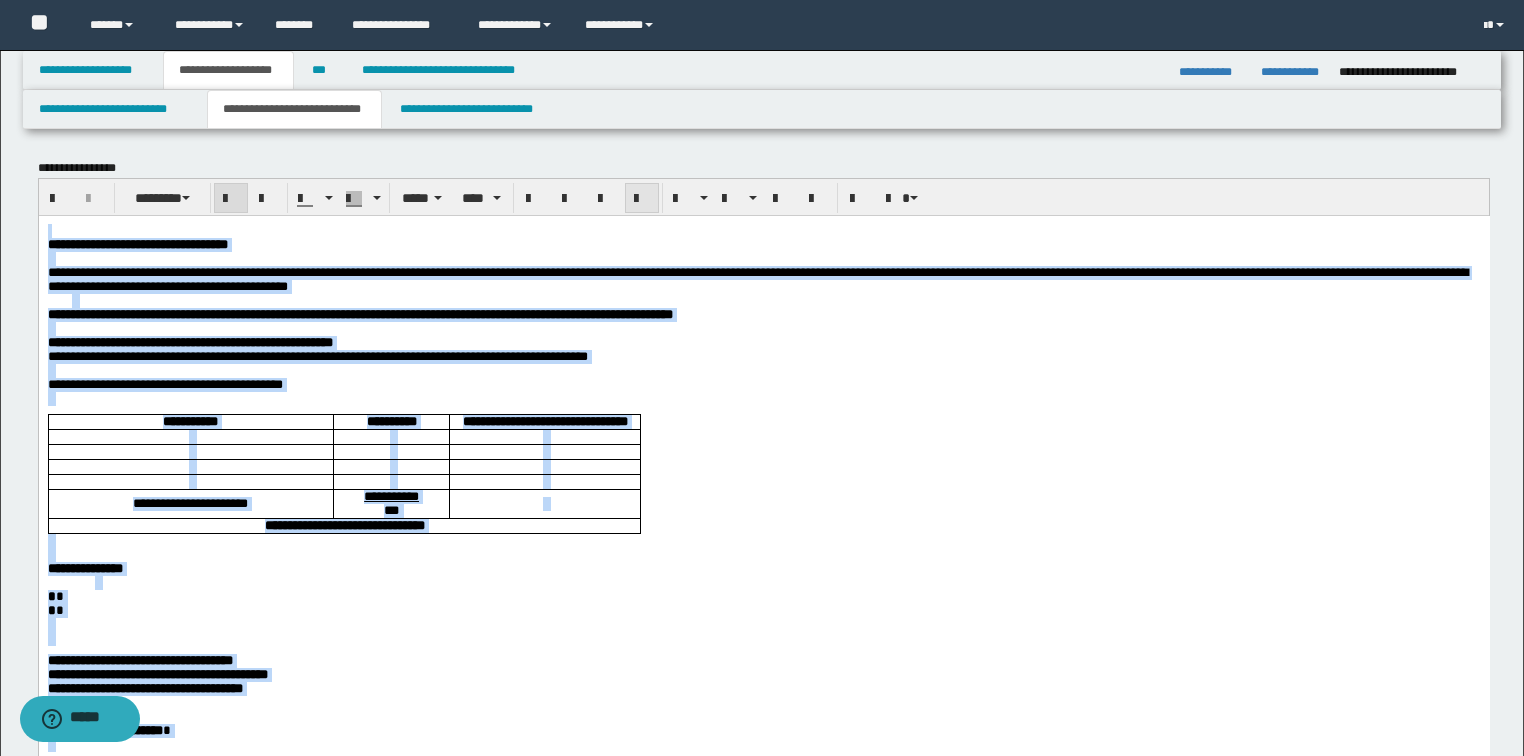 click at bounding box center [642, 198] 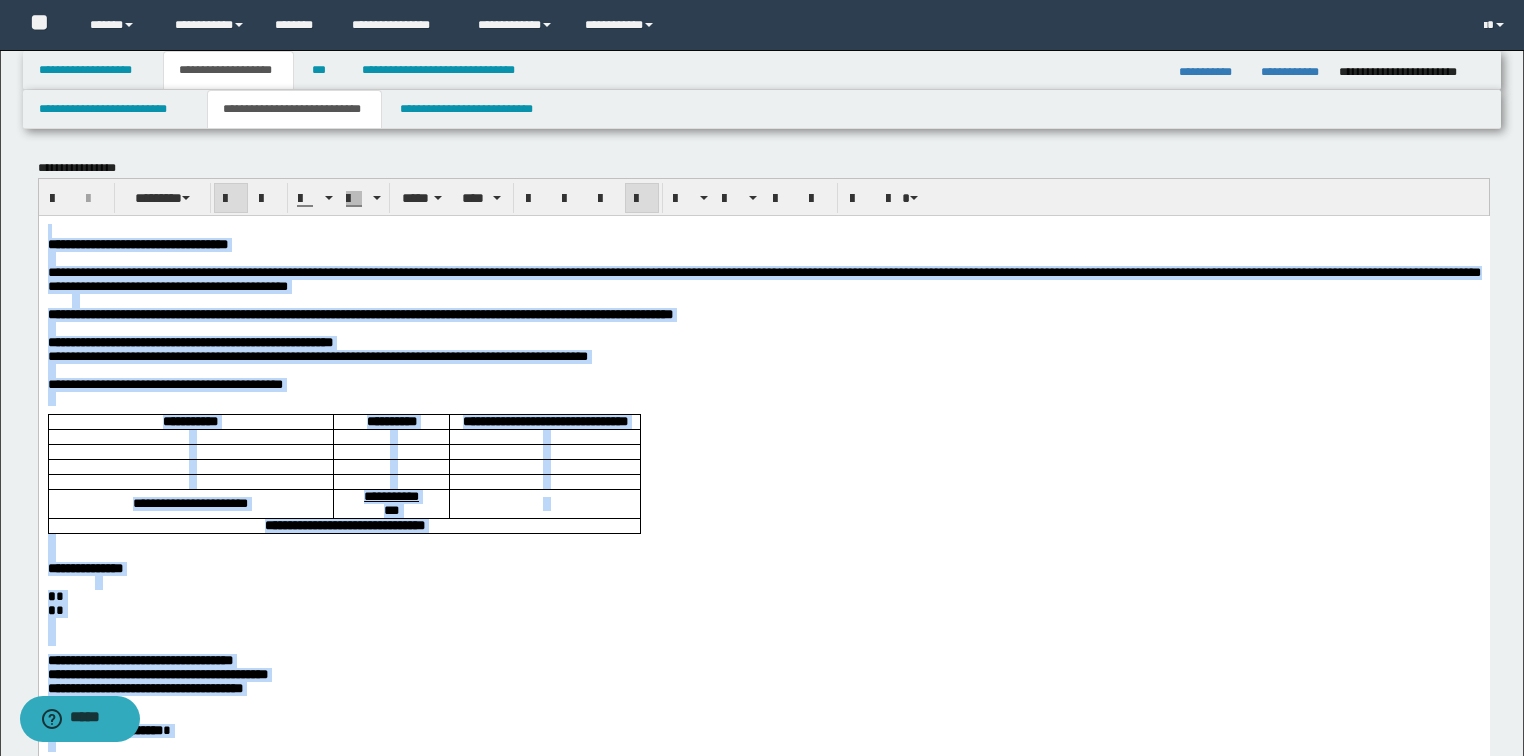 click at bounding box center (642, 198) 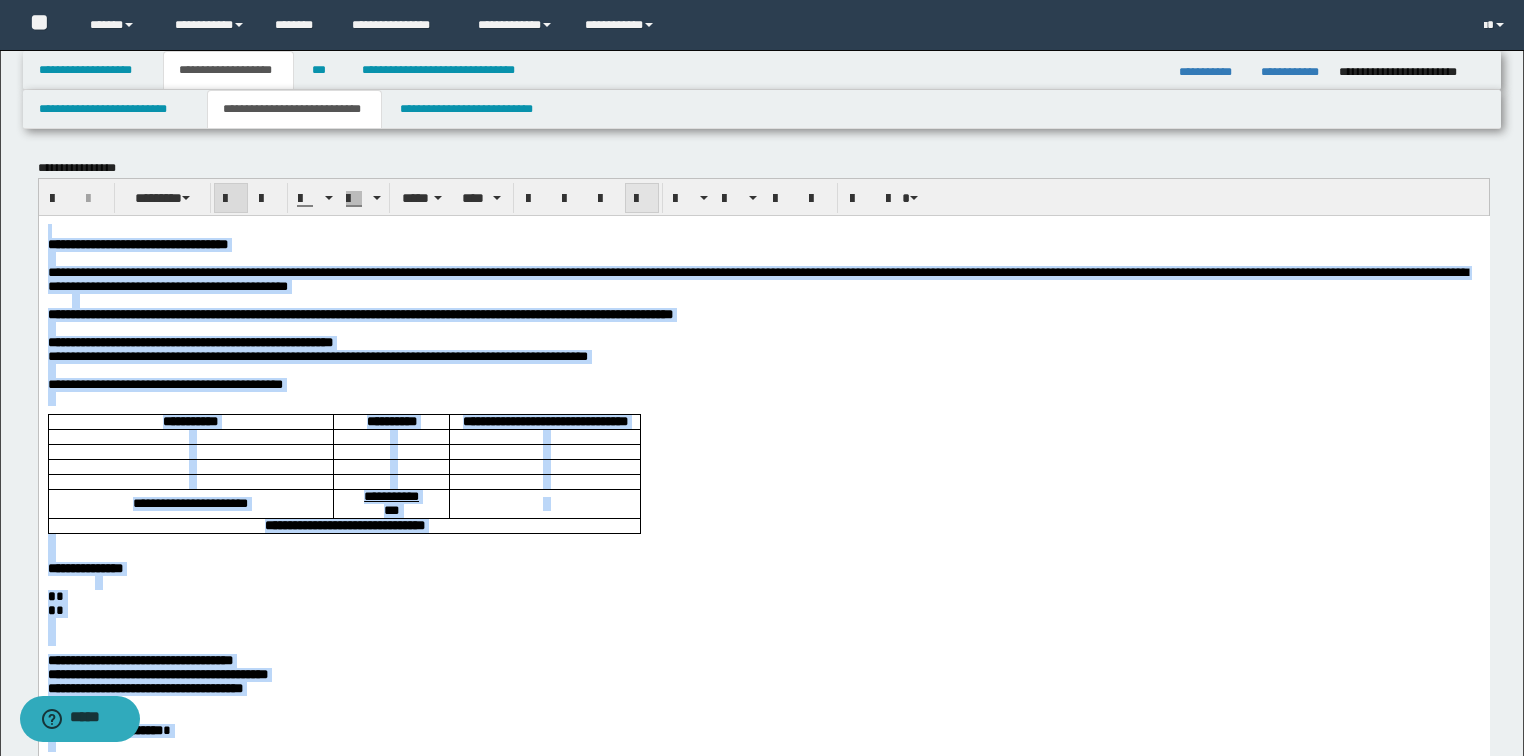 click at bounding box center (642, 198) 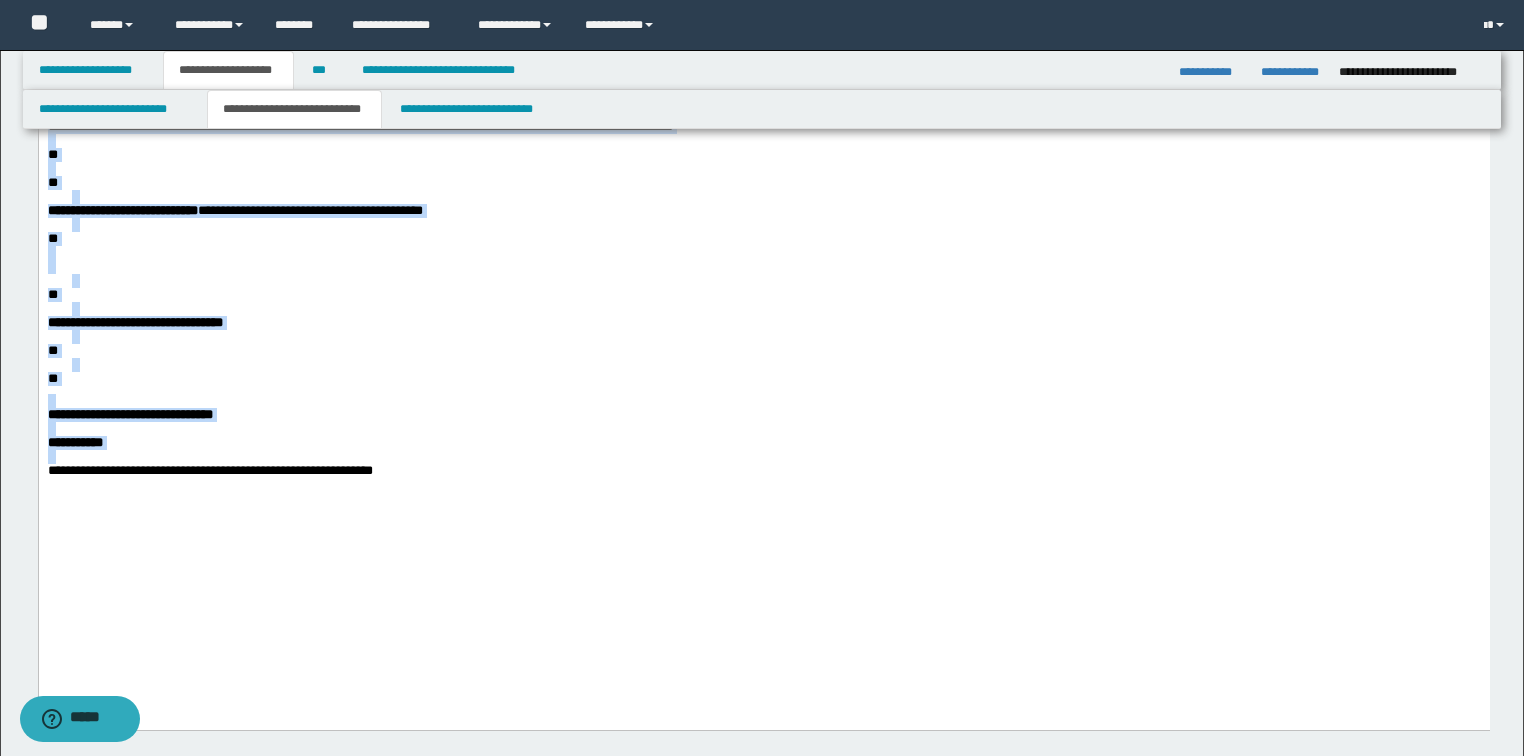 scroll, scrollTop: 800, scrollLeft: 0, axis: vertical 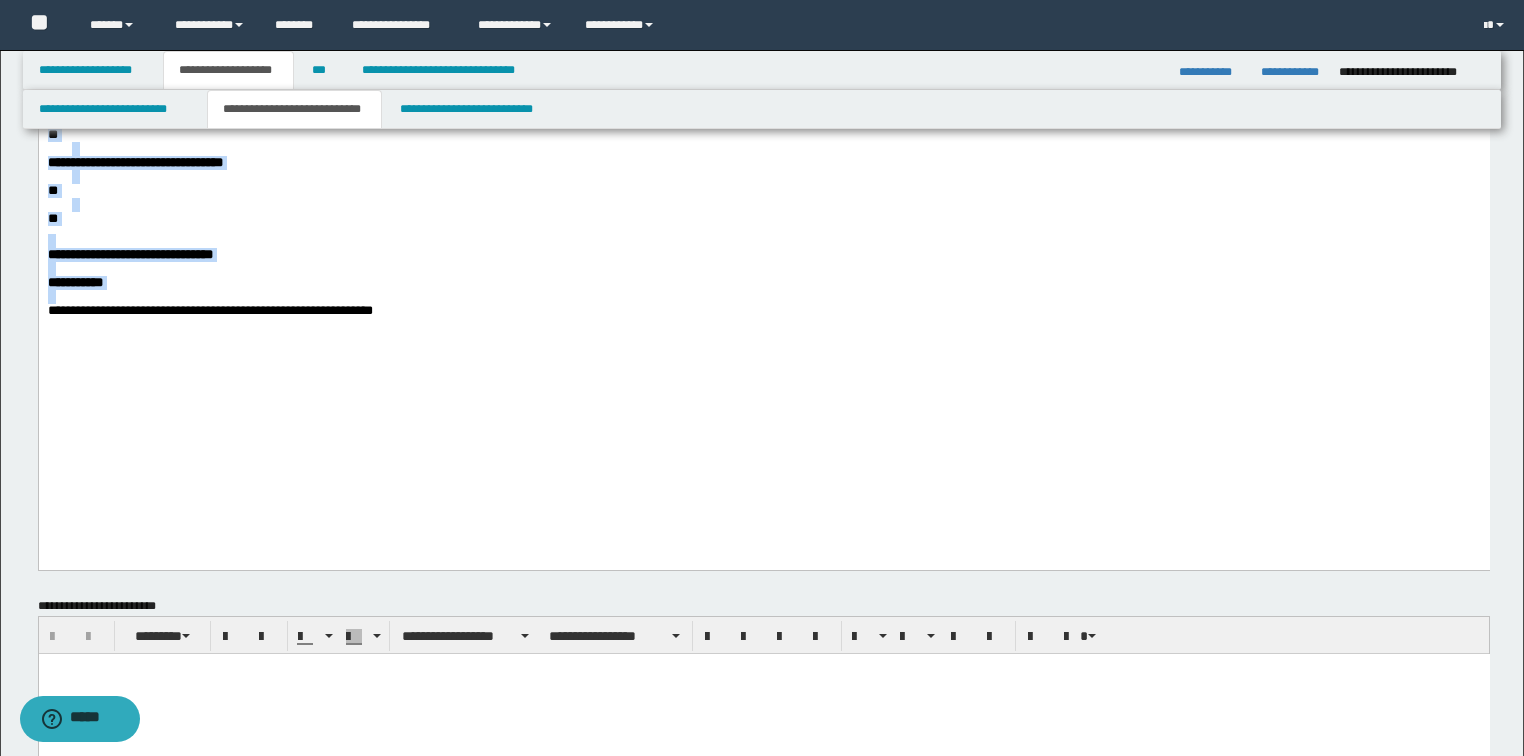 click on "**********" at bounding box center [763, -100] 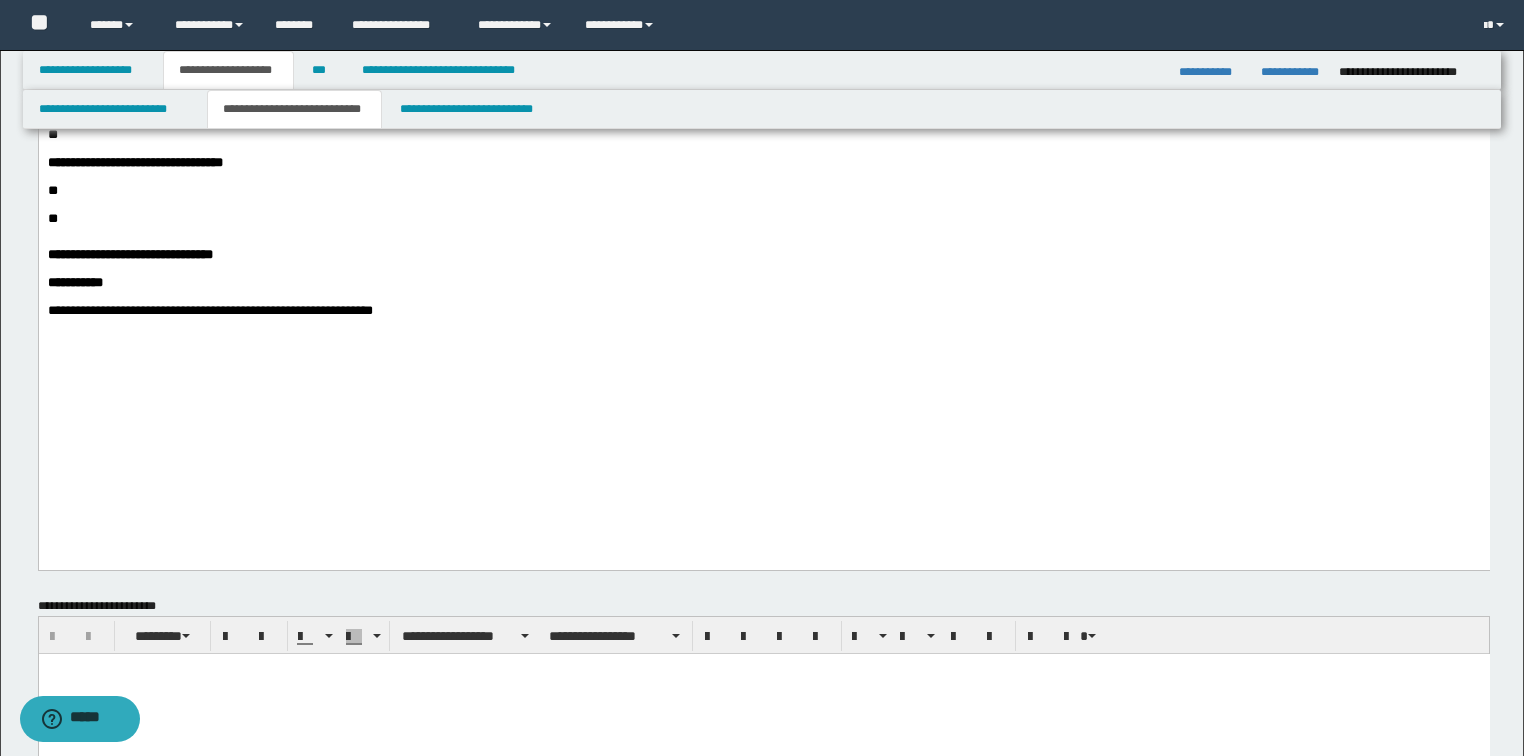 click on "**********" at bounding box center [209, 310] 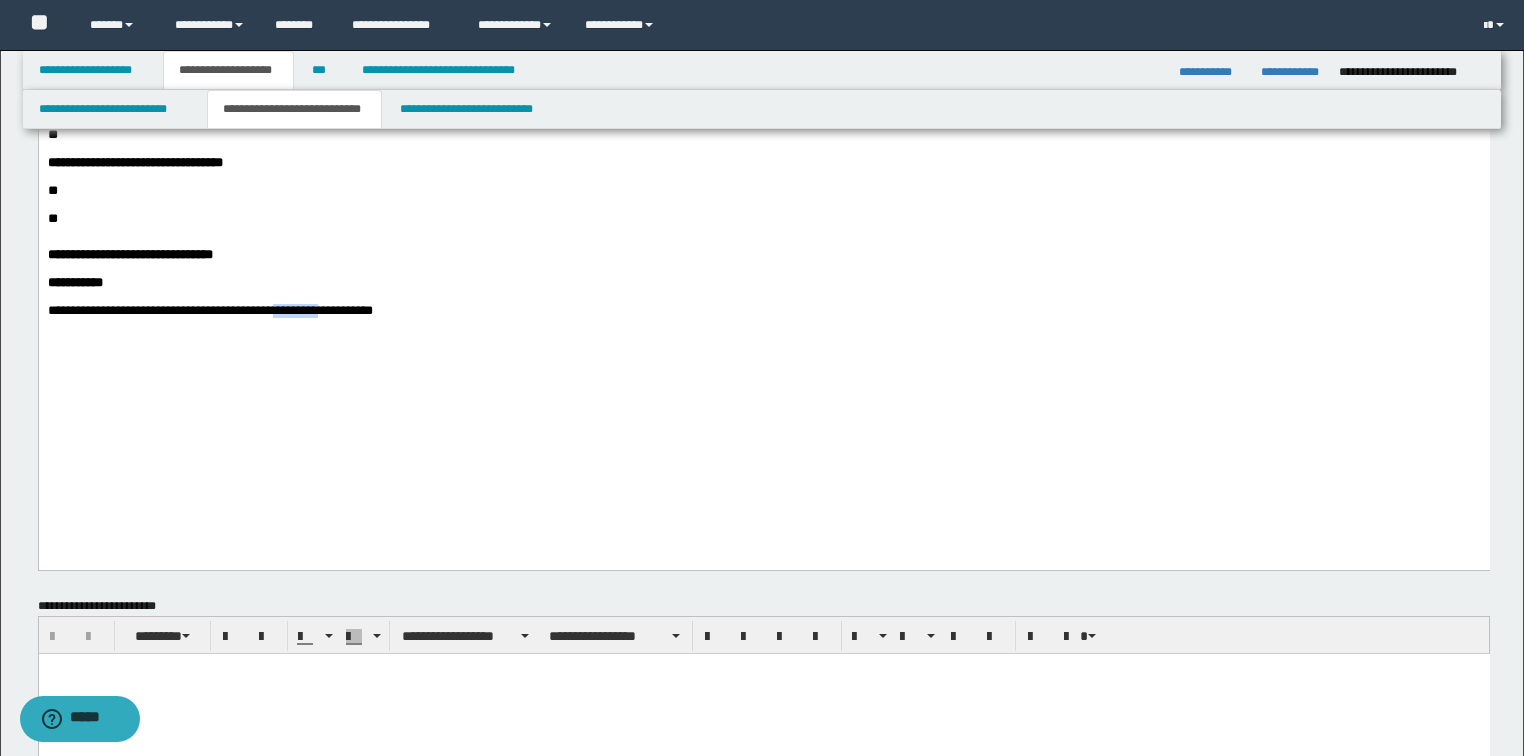 click on "**********" at bounding box center (209, 310) 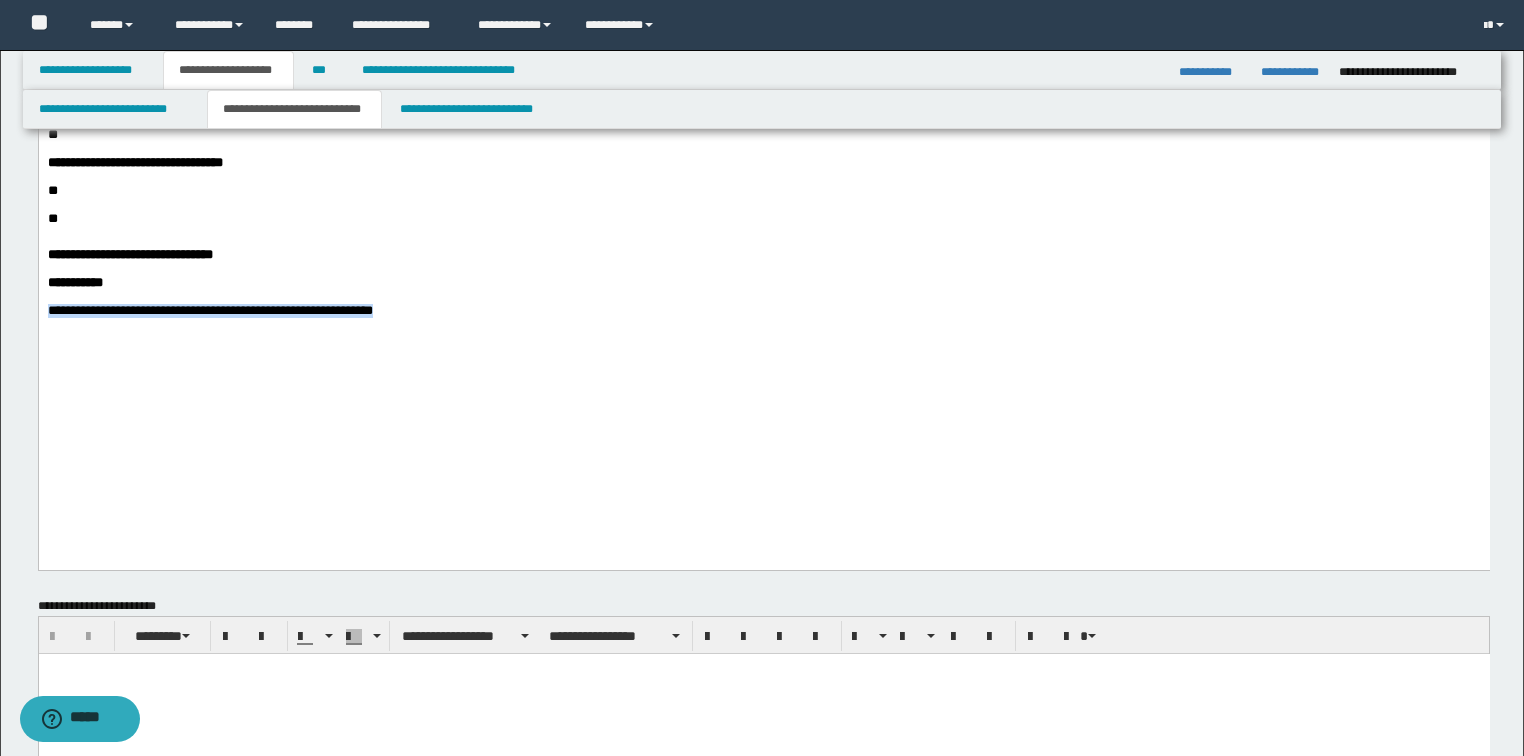 click on "**********" at bounding box center (209, 310) 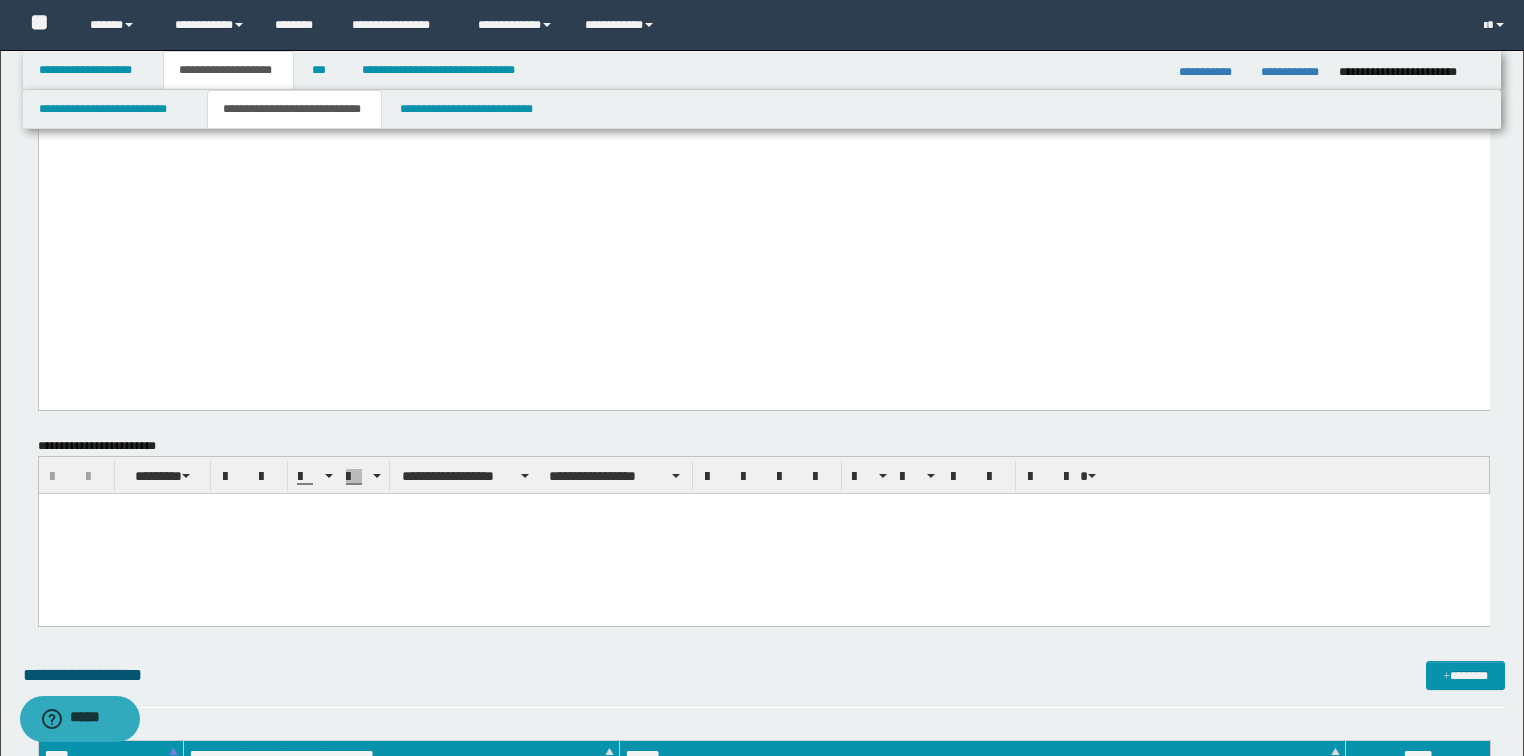 scroll, scrollTop: 1040, scrollLeft: 0, axis: vertical 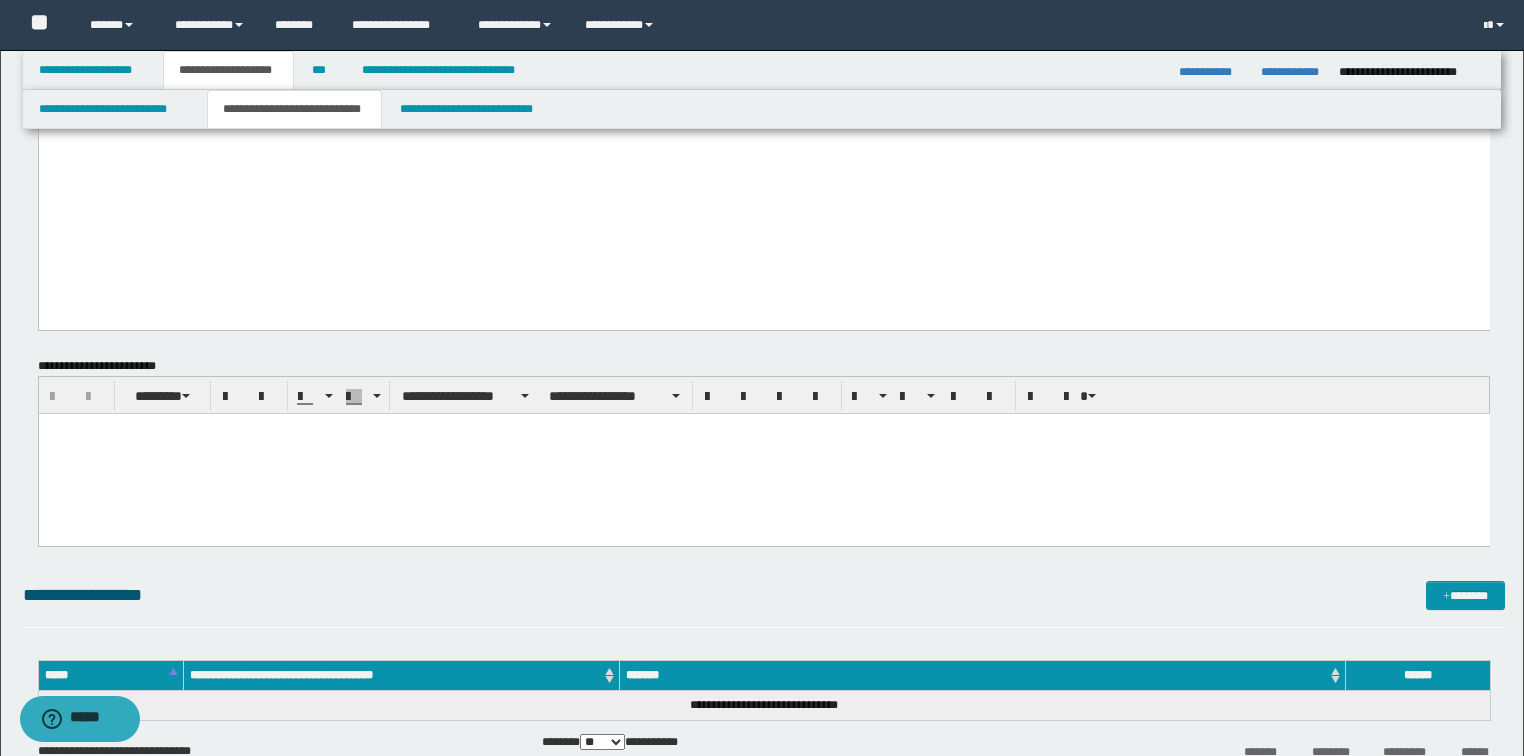 click at bounding box center [763, 453] 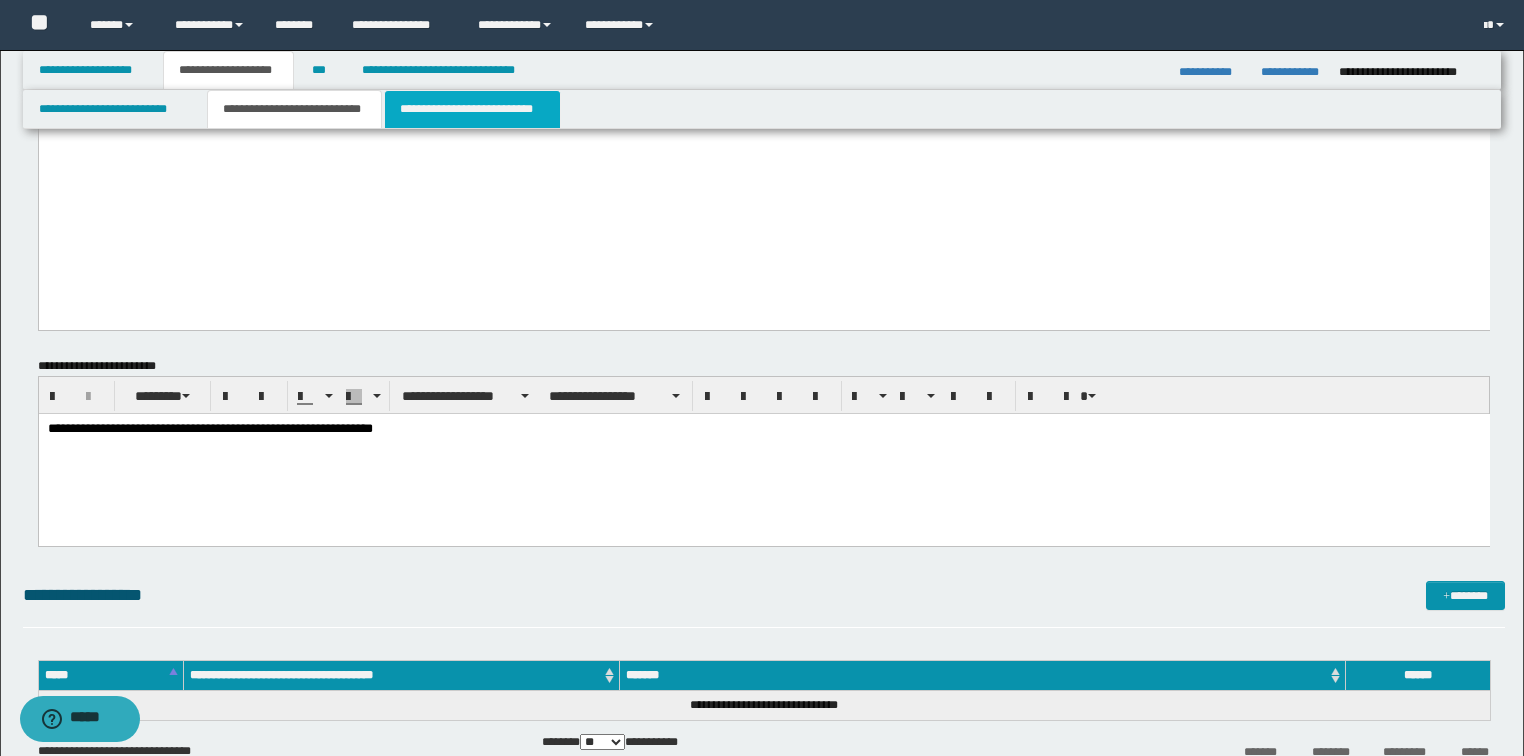click on "**********" at bounding box center (472, 109) 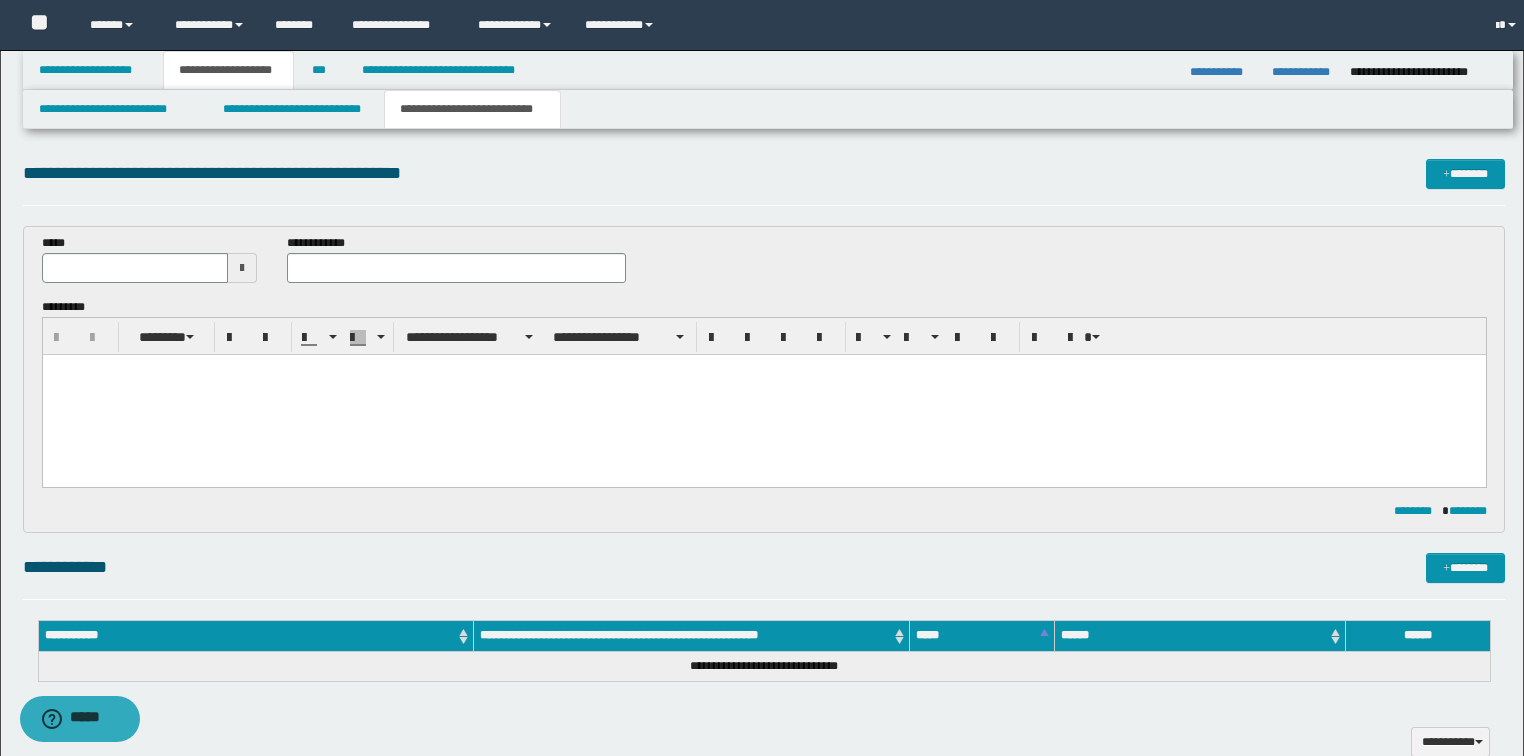 scroll, scrollTop: 0, scrollLeft: 0, axis: both 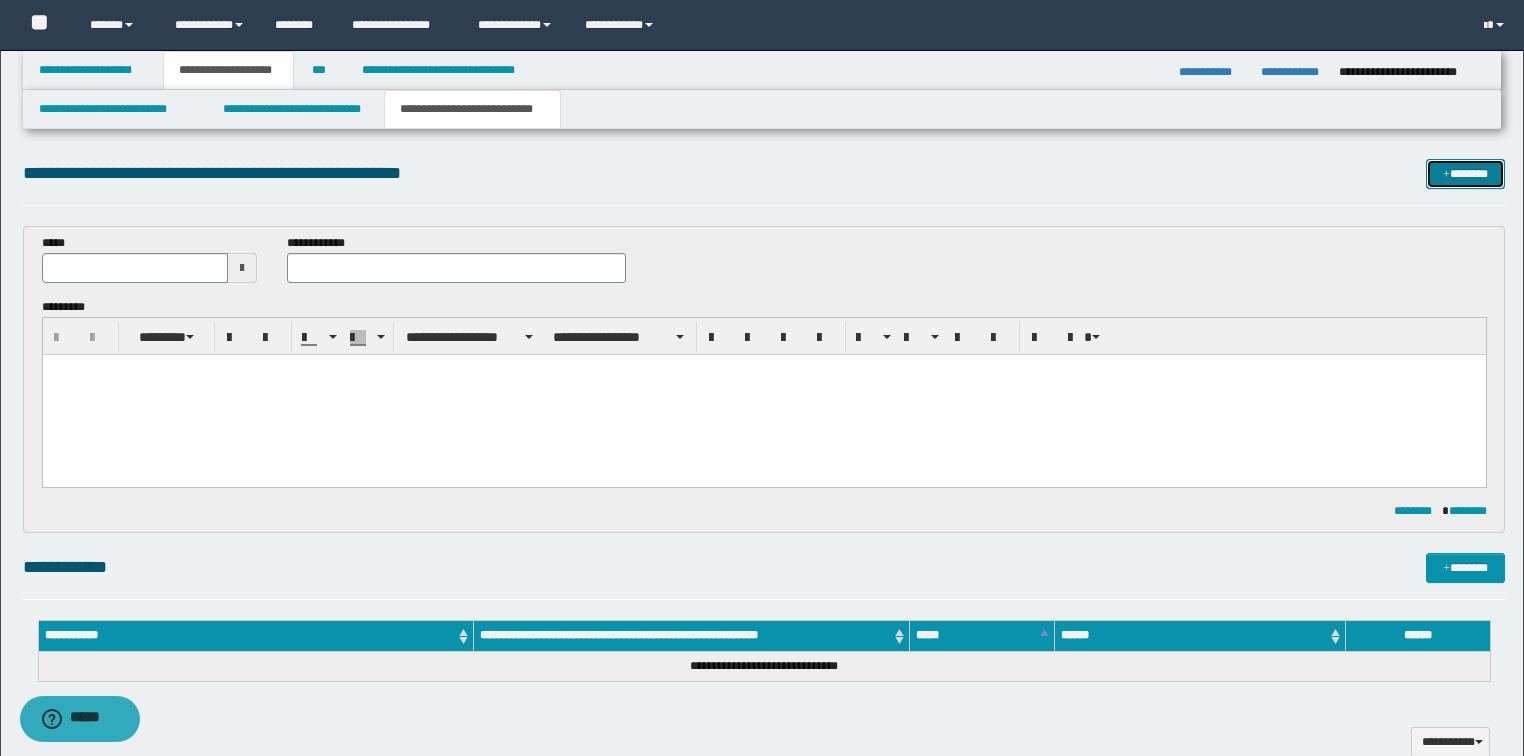 click on "*******" at bounding box center [1465, 174] 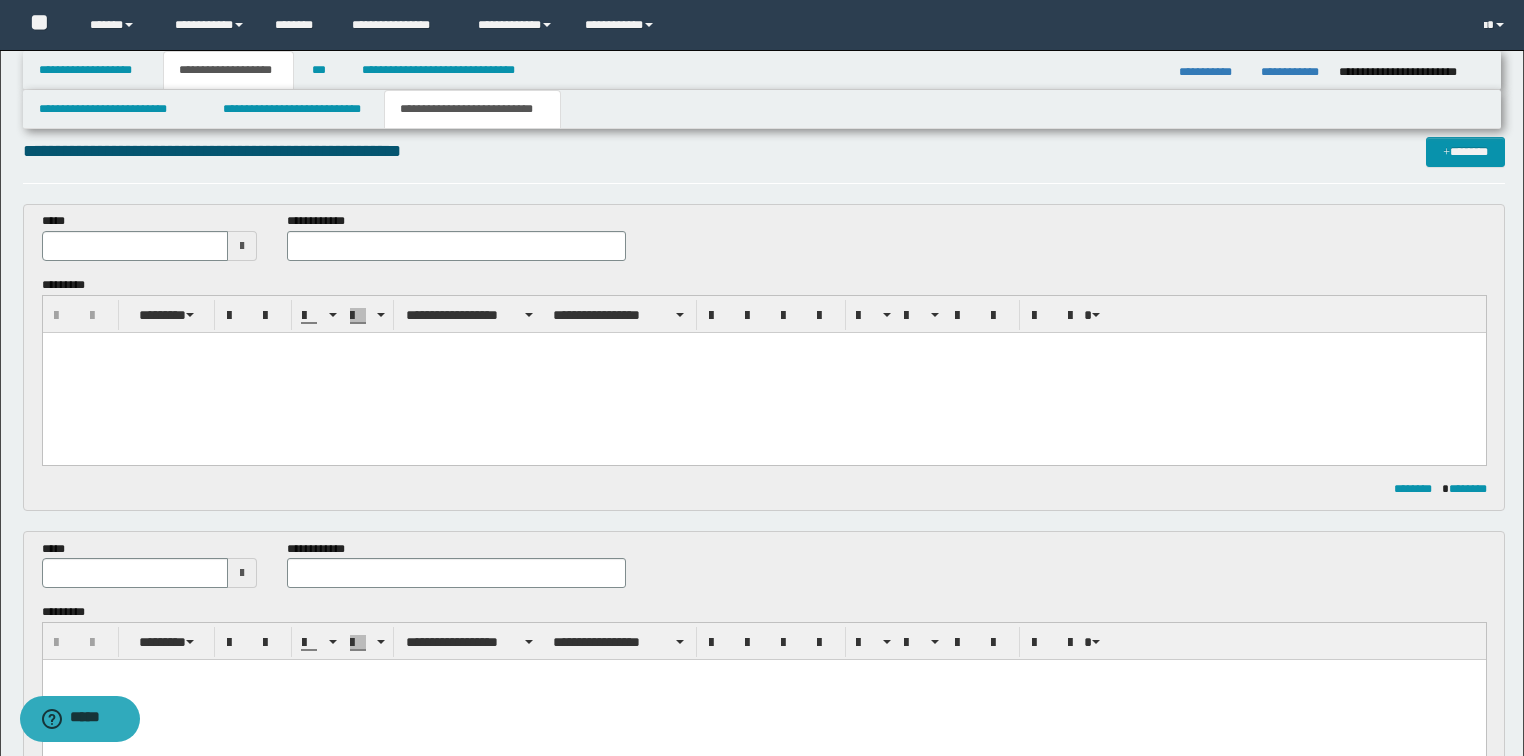 scroll, scrollTop: 2, scrollLeft: 0, axis: vertical 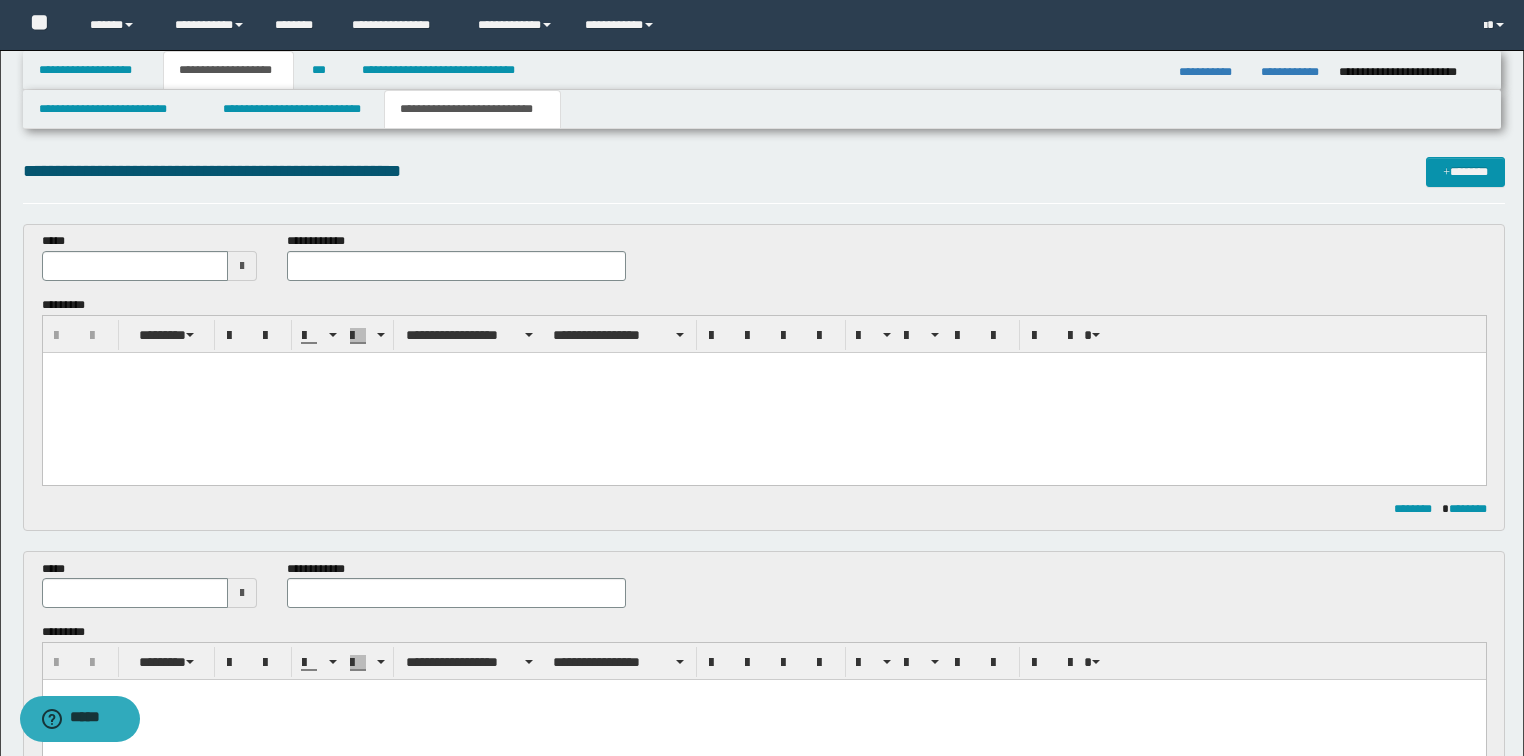 click at bounding box center [763, 392] 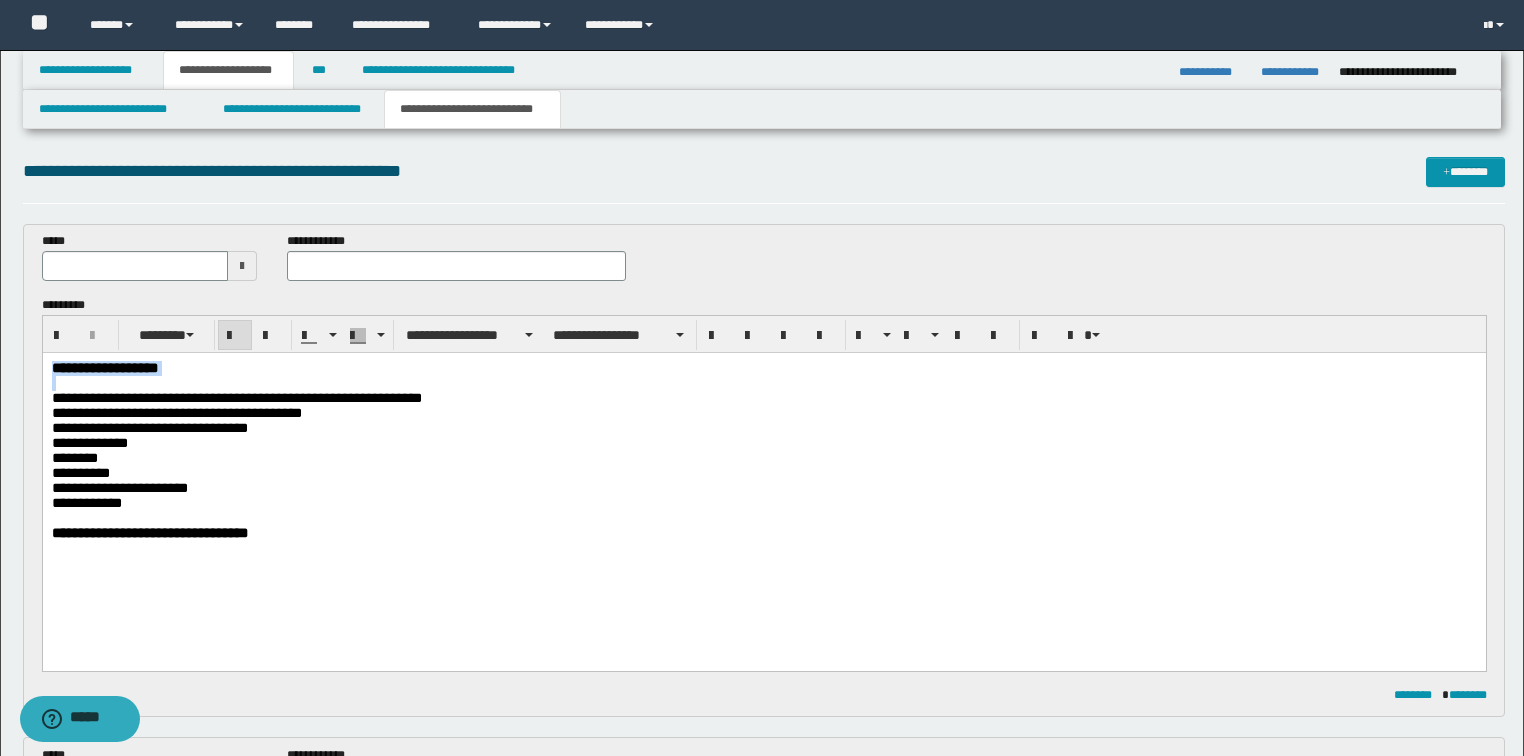 drag, startPoint x: 201, startPoint y: 385, endPoint x: 42, endPoint y: 709, distance: 360.91135 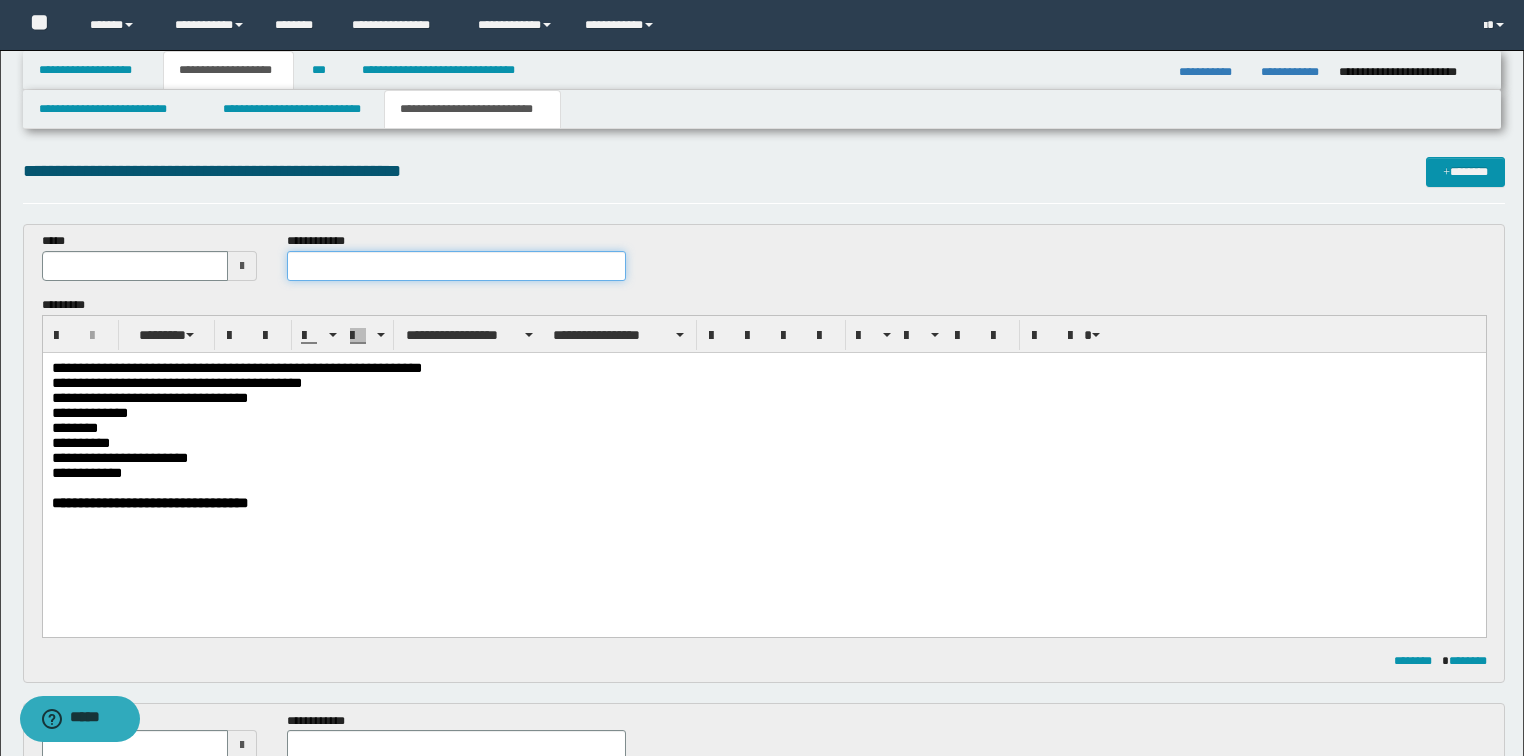drag, startPoint x: 341, startPoint y: 254, endPoint x: 333, endPoint y: 263, distance: 12.0415945 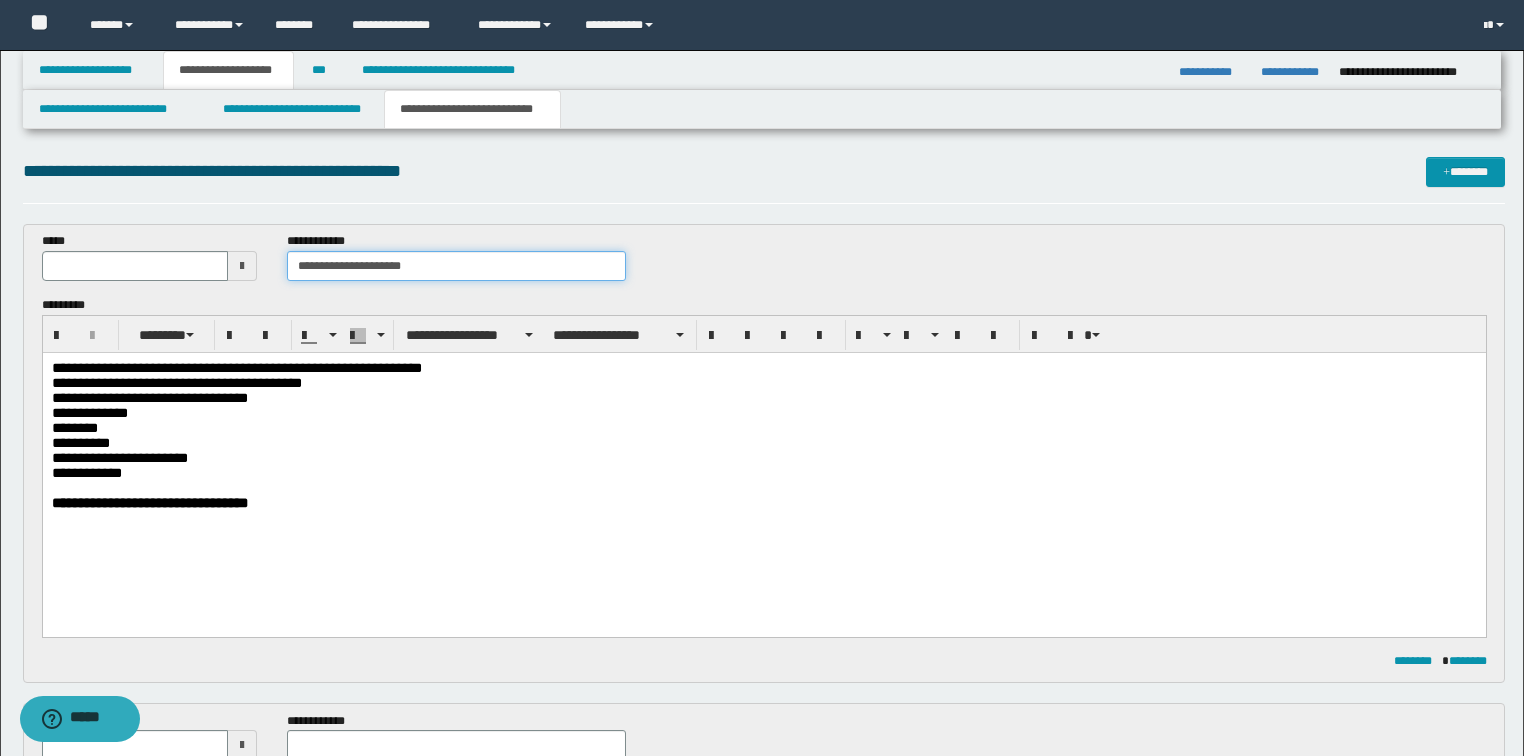 type on "**********" 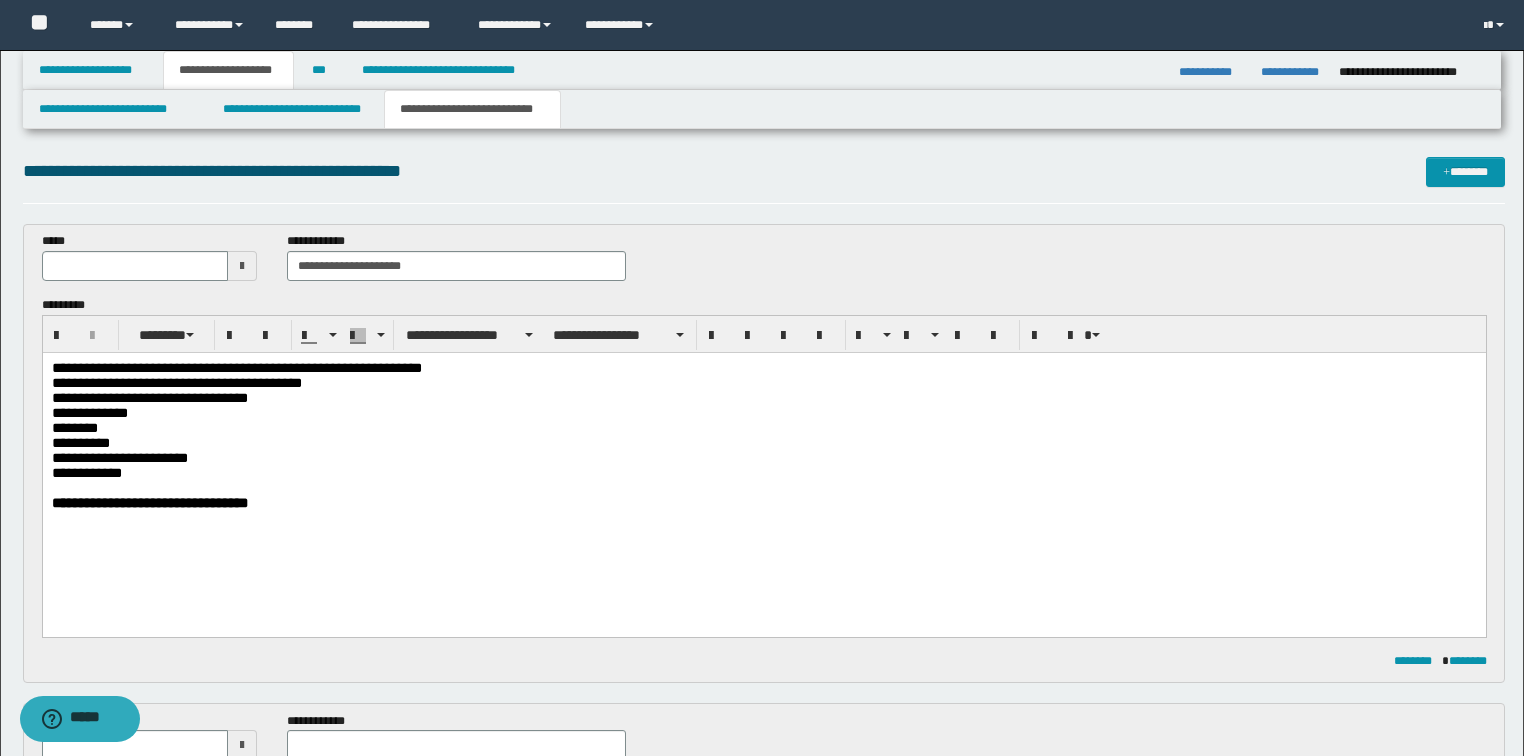 click at bounding box center (242, 266) 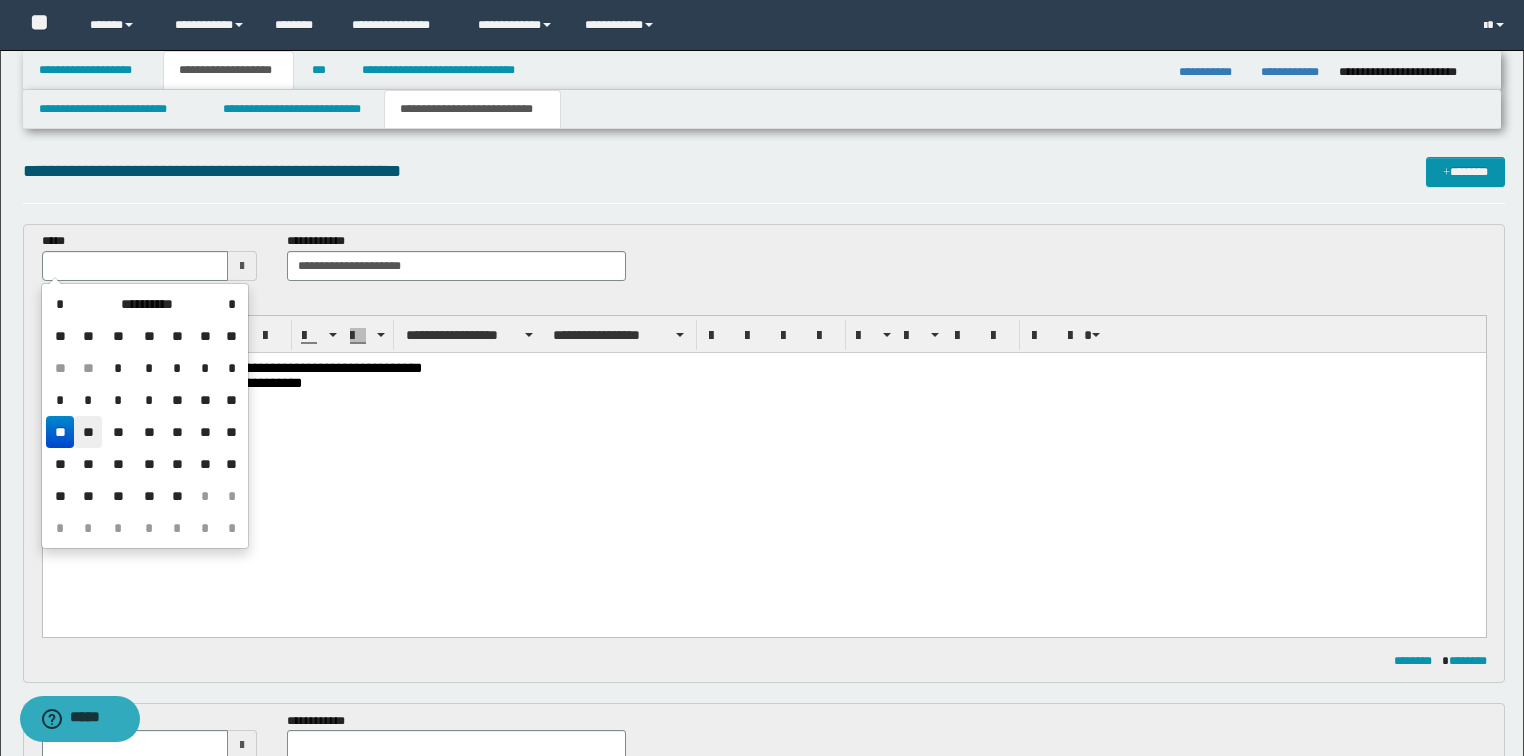 click on "**" at bounding box center [88, 432] 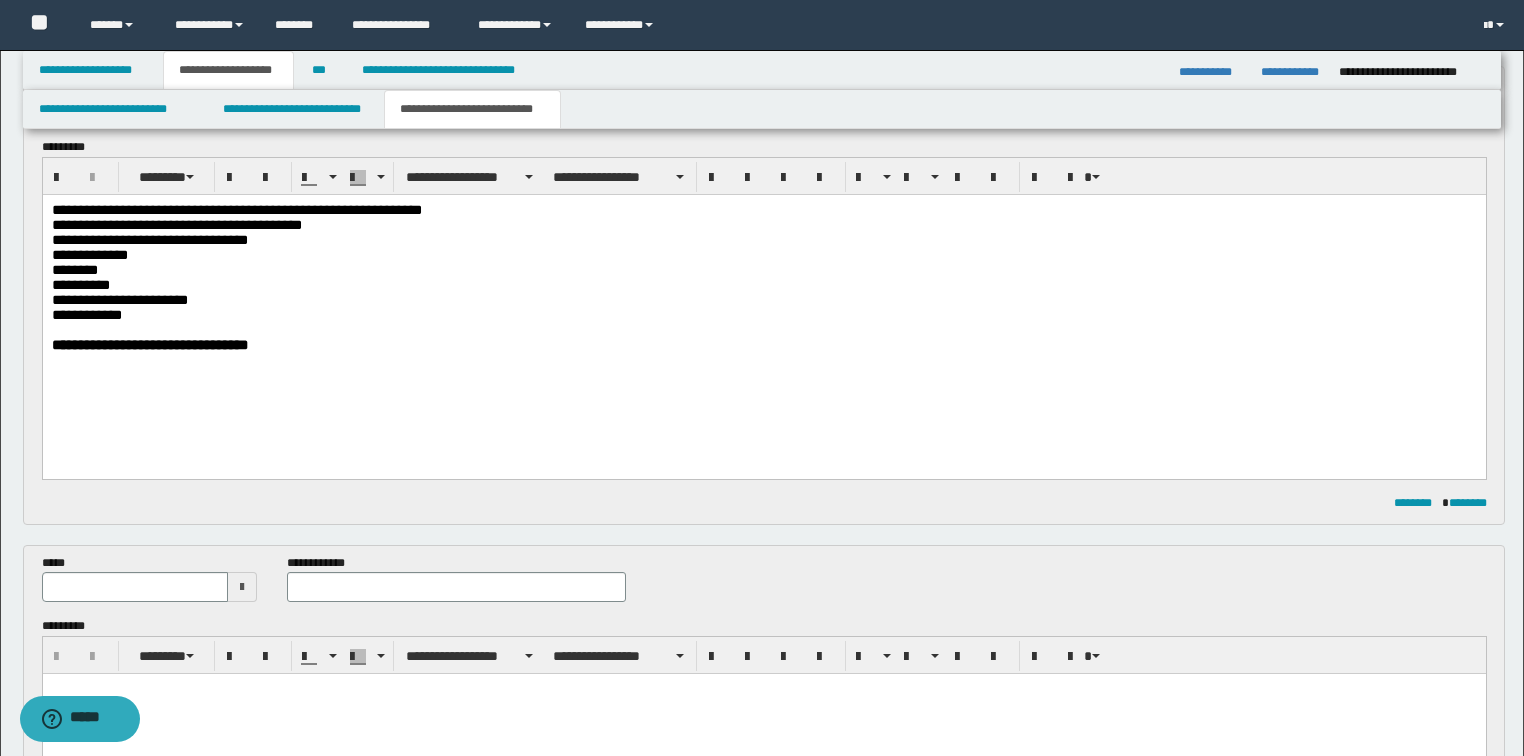 scroll, scrollTop: 162, scrollLeft: 0, axis: vertical 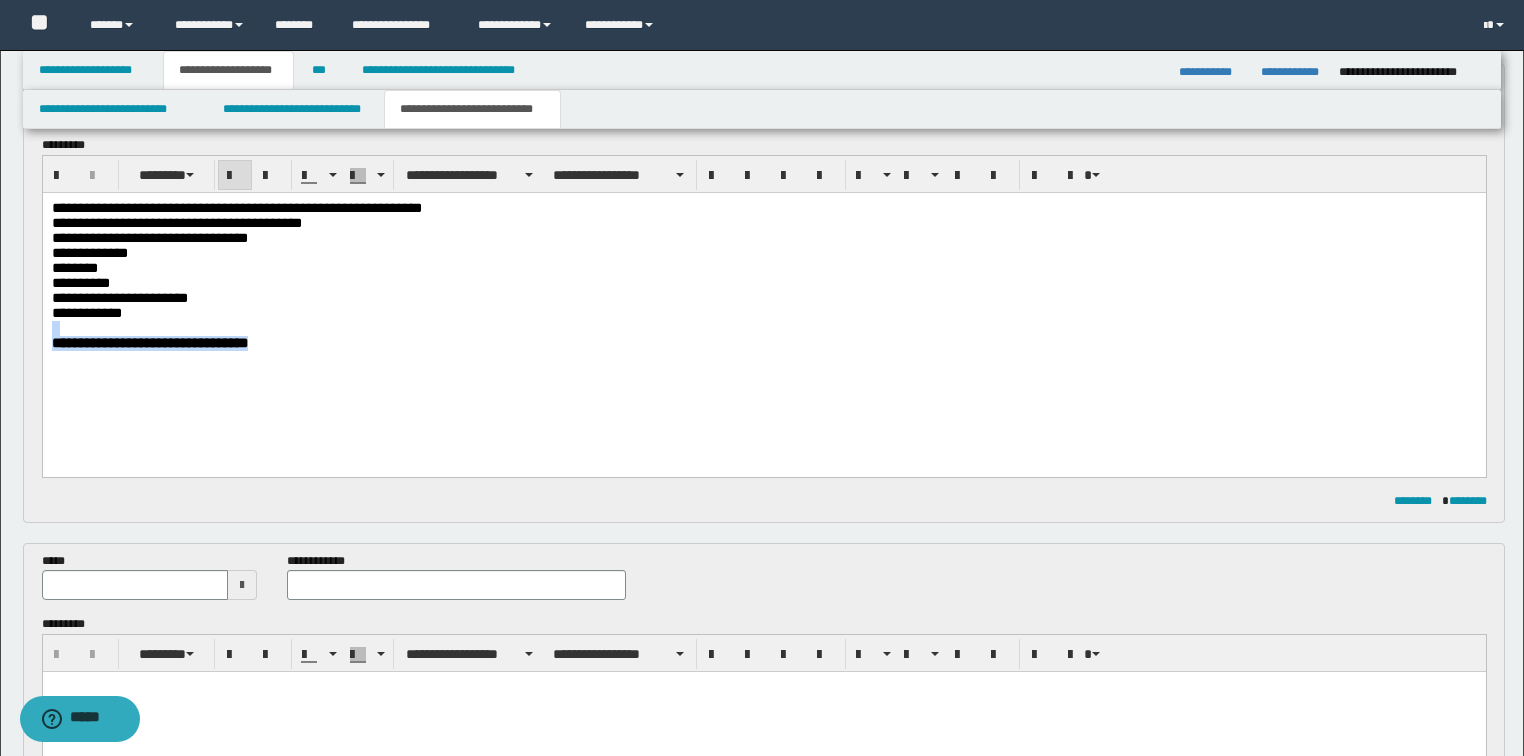 drag, startPoint x: 264, startPoint y: 370, endPoint x: 42, endPoint y: 535, distance: 276.6026 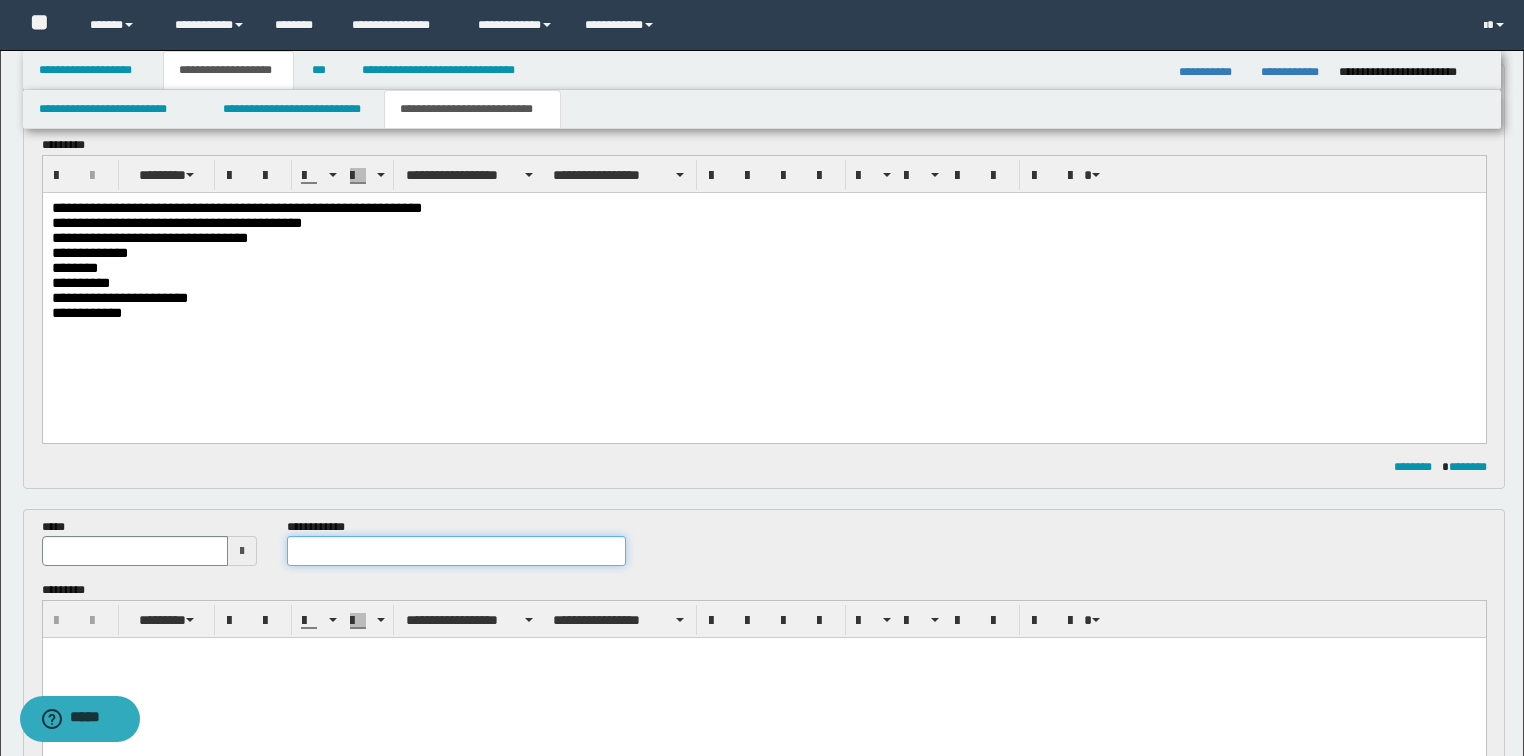 click at bounding box center (456, 551) 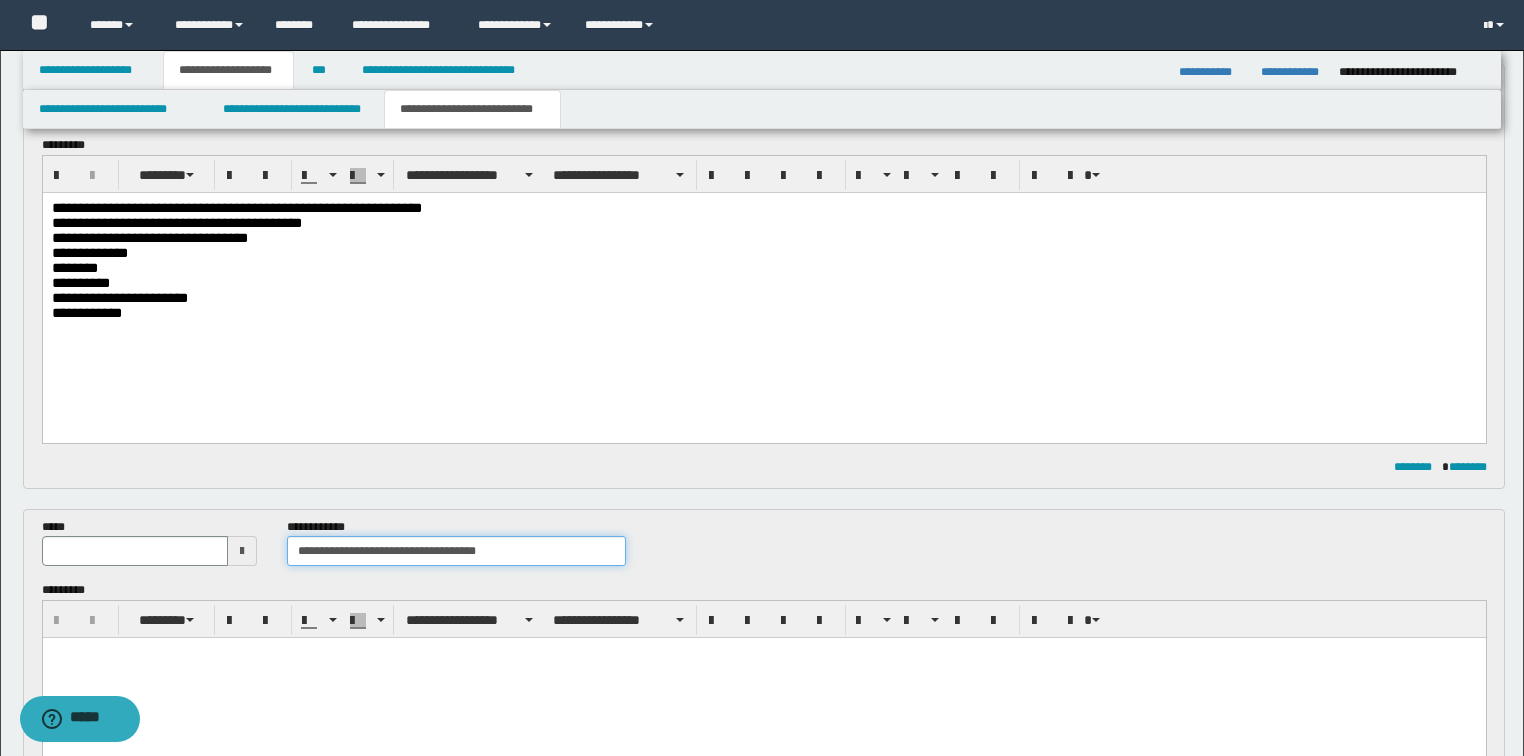 drag, startPoint x: 308, startPoint y: 550, endPoint x: 335, endPoint y: 591, distance: 49.09175 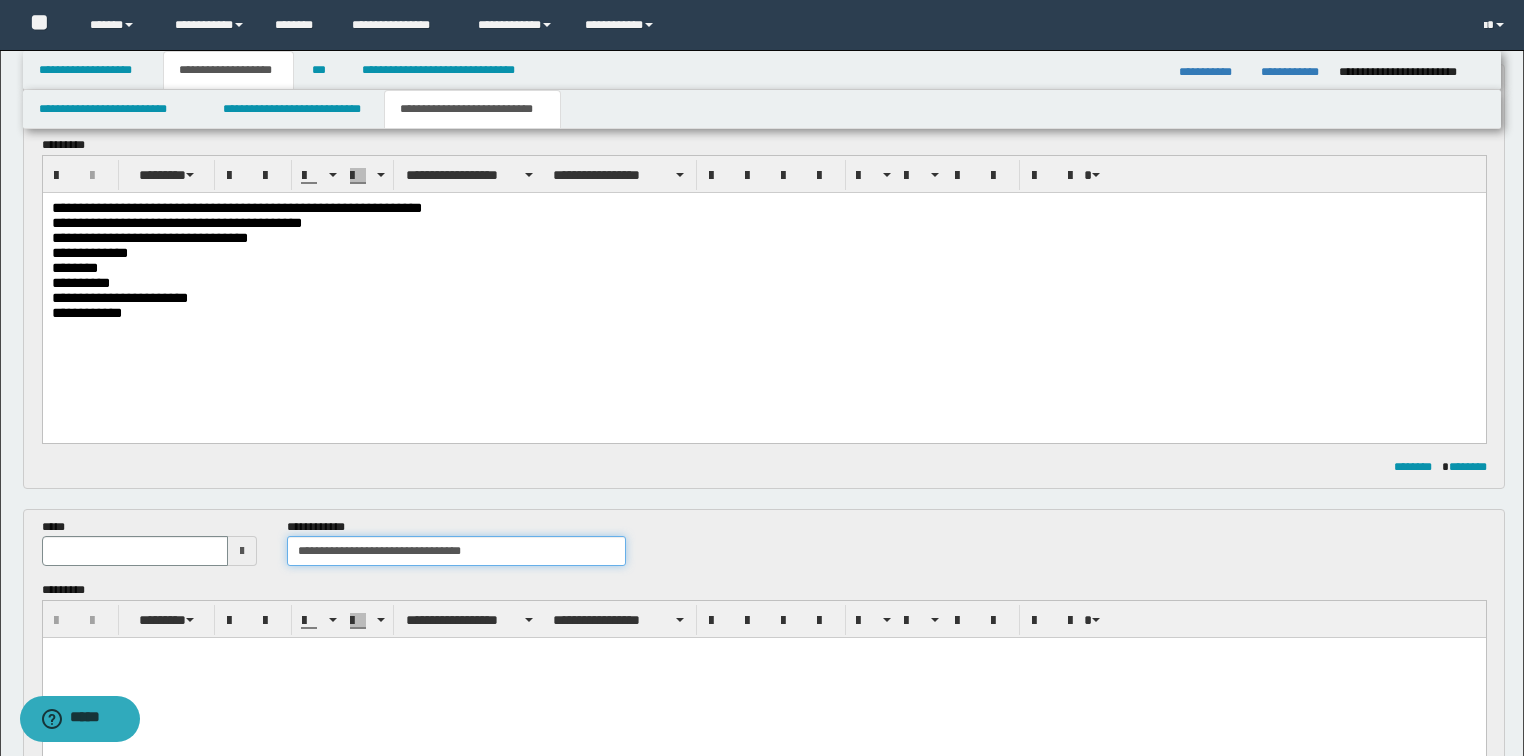type on "**********" 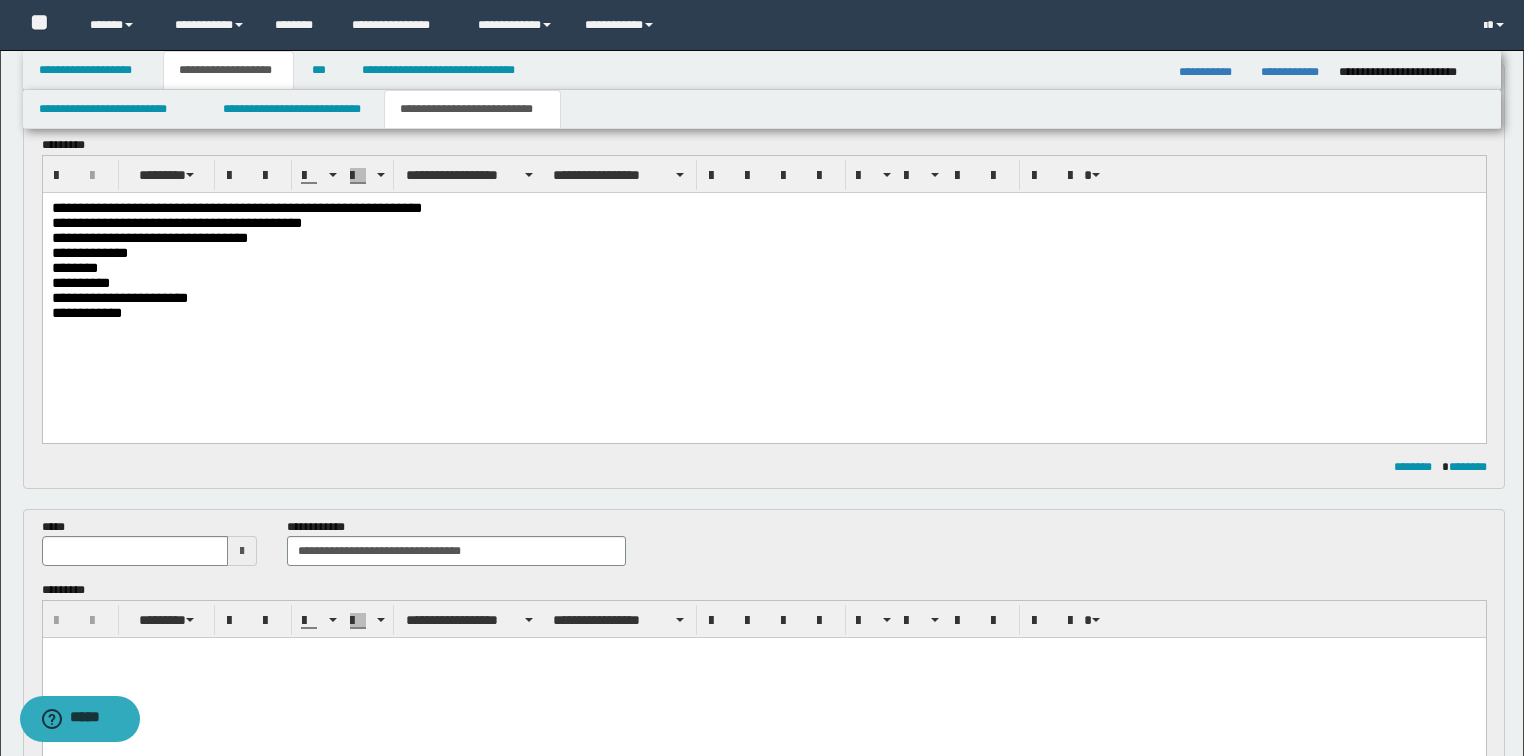 click at bounding box center [242, 551] 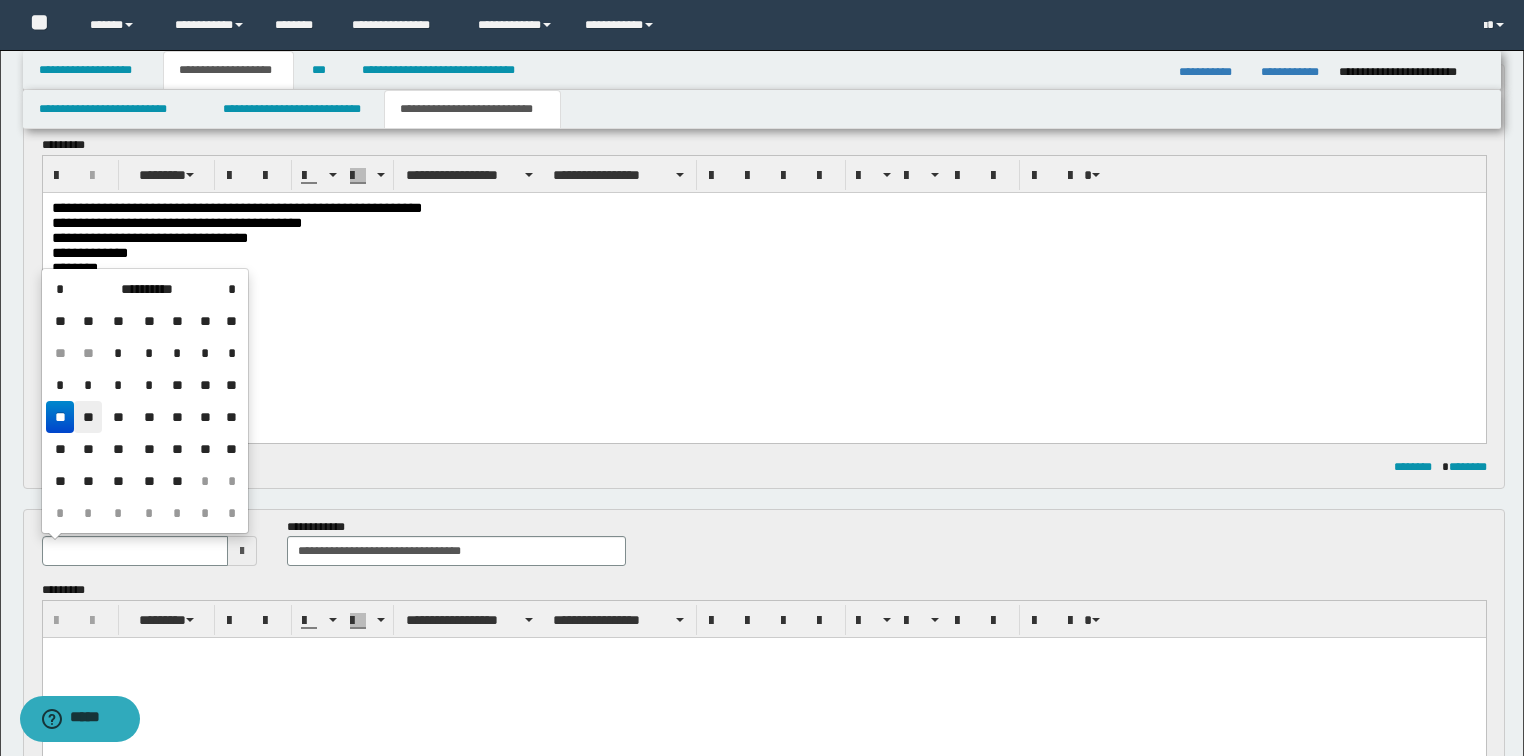 click on "**" at bounding box center [88, 417] 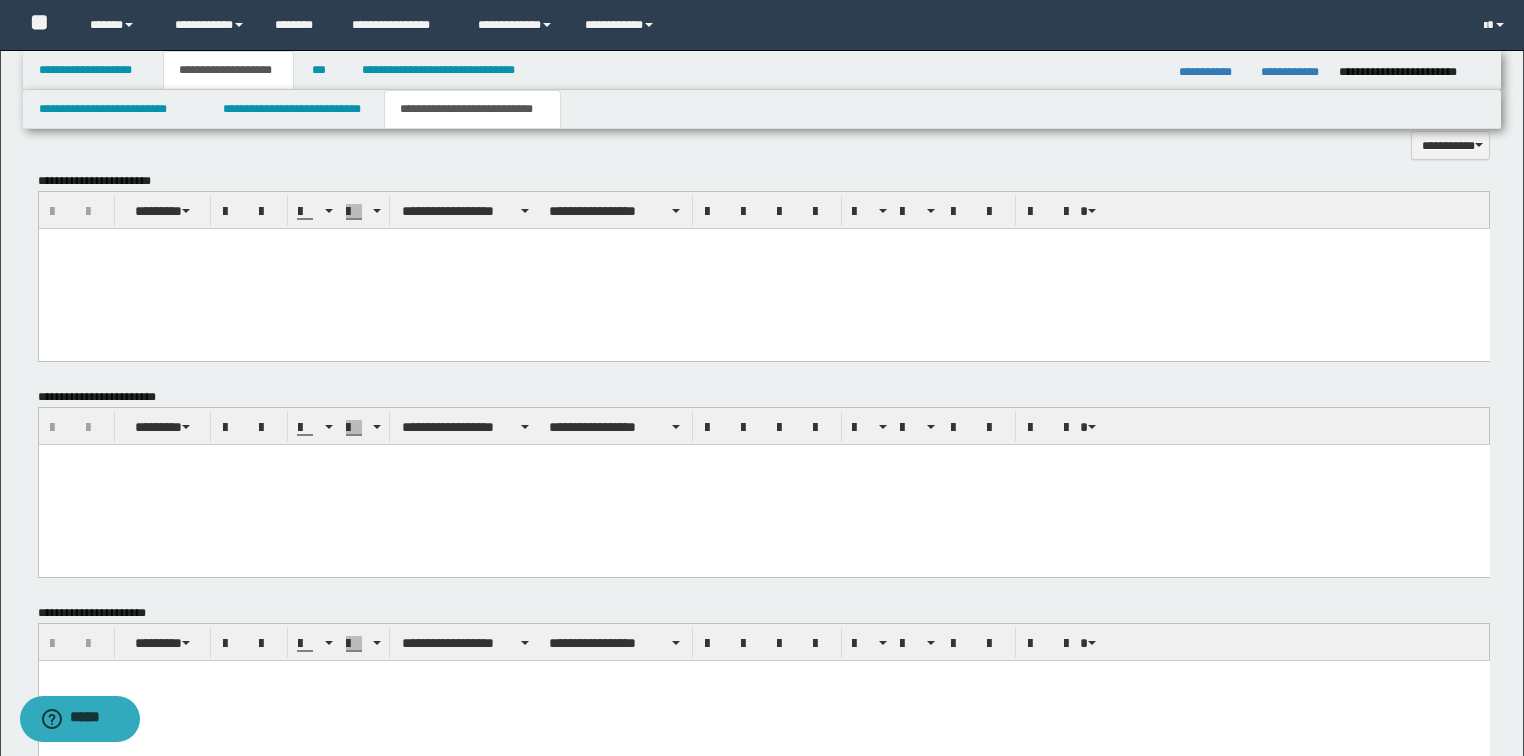 scroll, scrollTop: 1201, scrollLeft: 0, axis: vertical 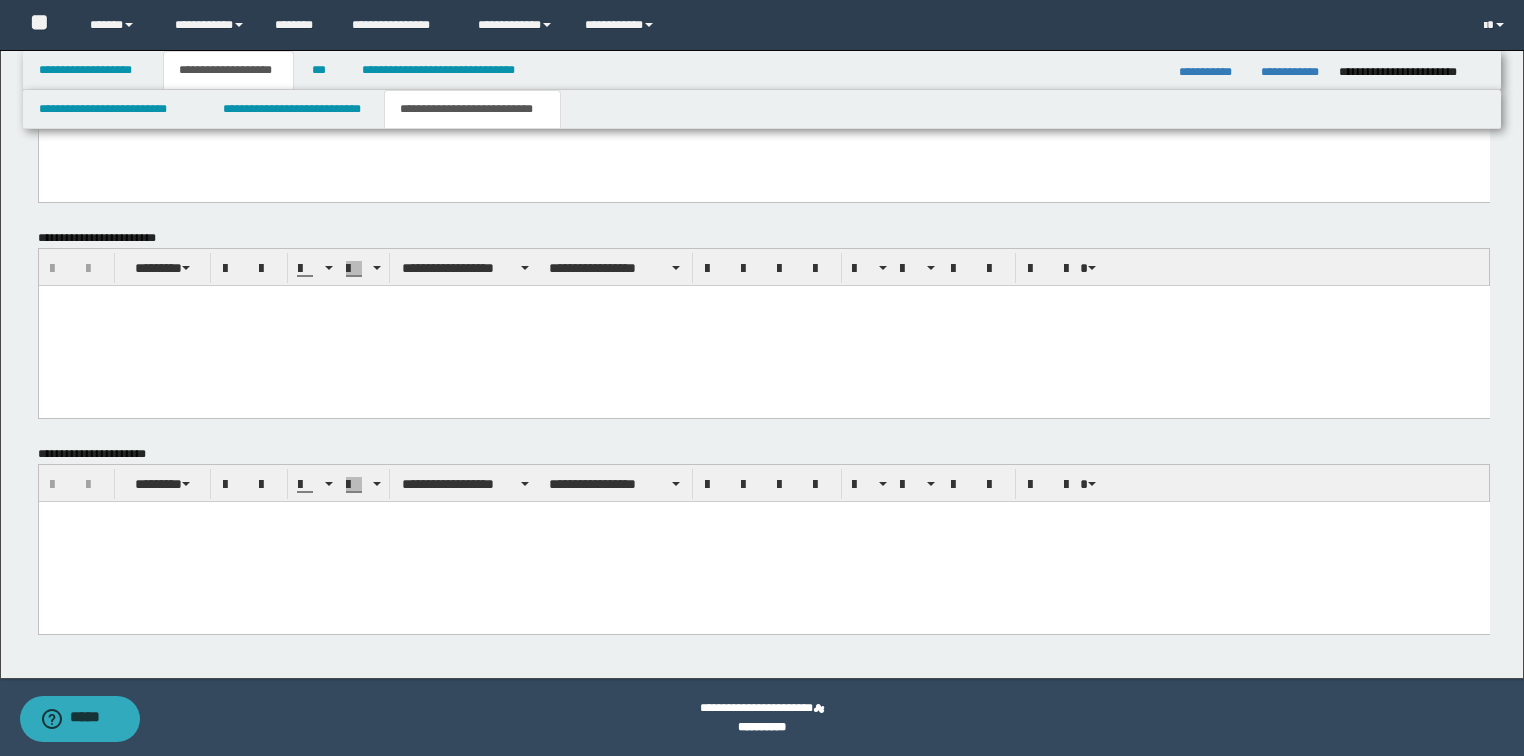 click on "**********" at bounding box center [764, 333] 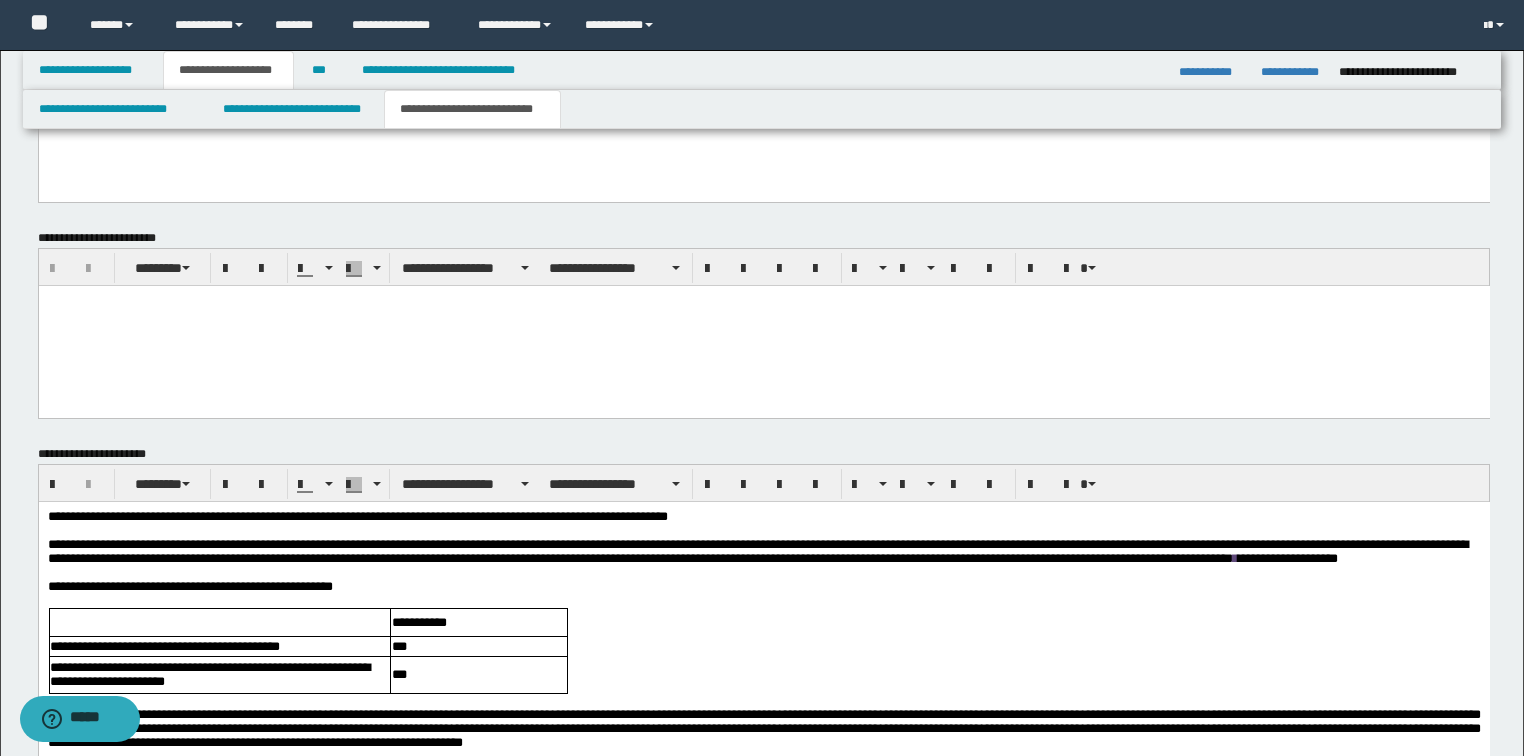 click on "**********" at bounding box center (357, 515) 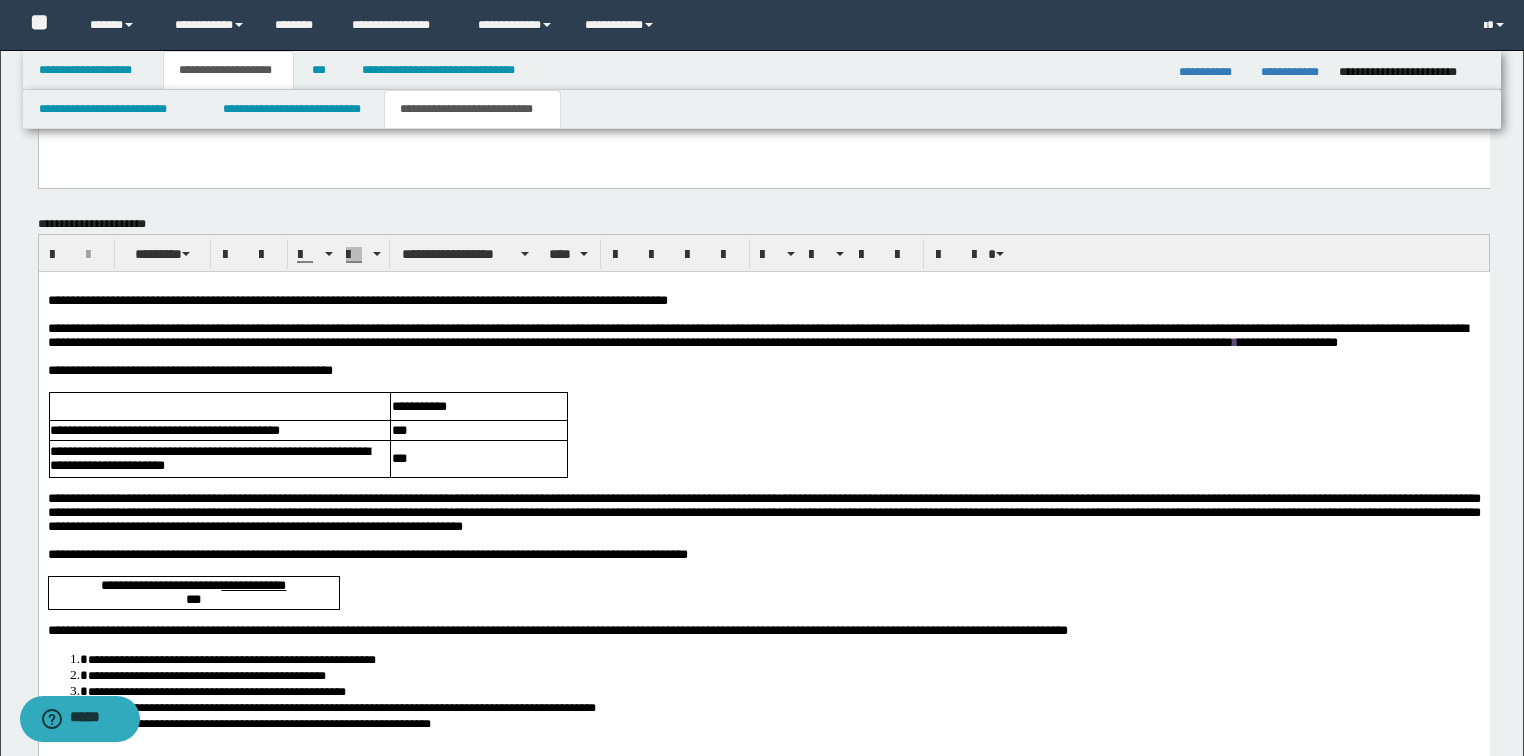 scroll, scrollTop: 1521, scrollLeft: 0, axis: vertical 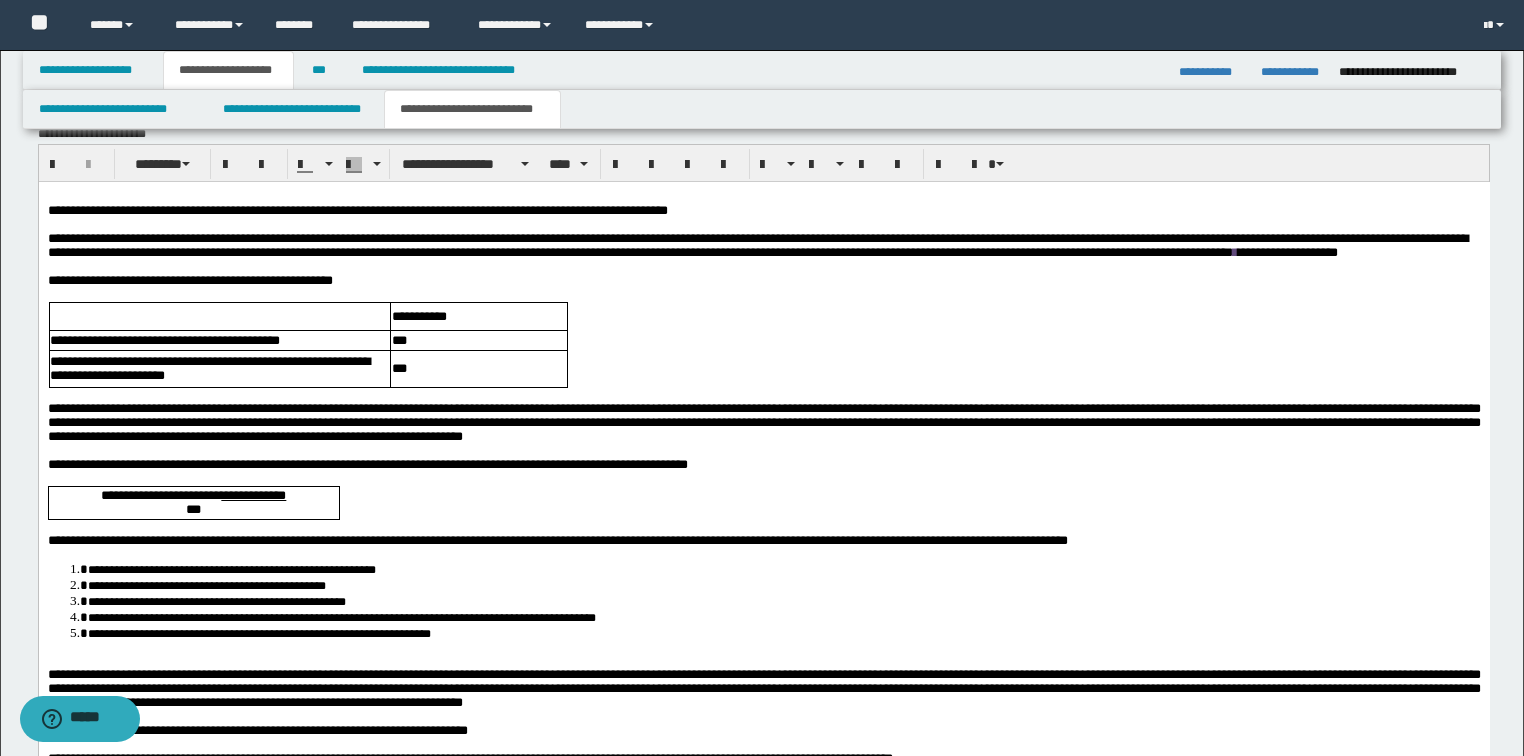 click at bounding box center [763, 450] 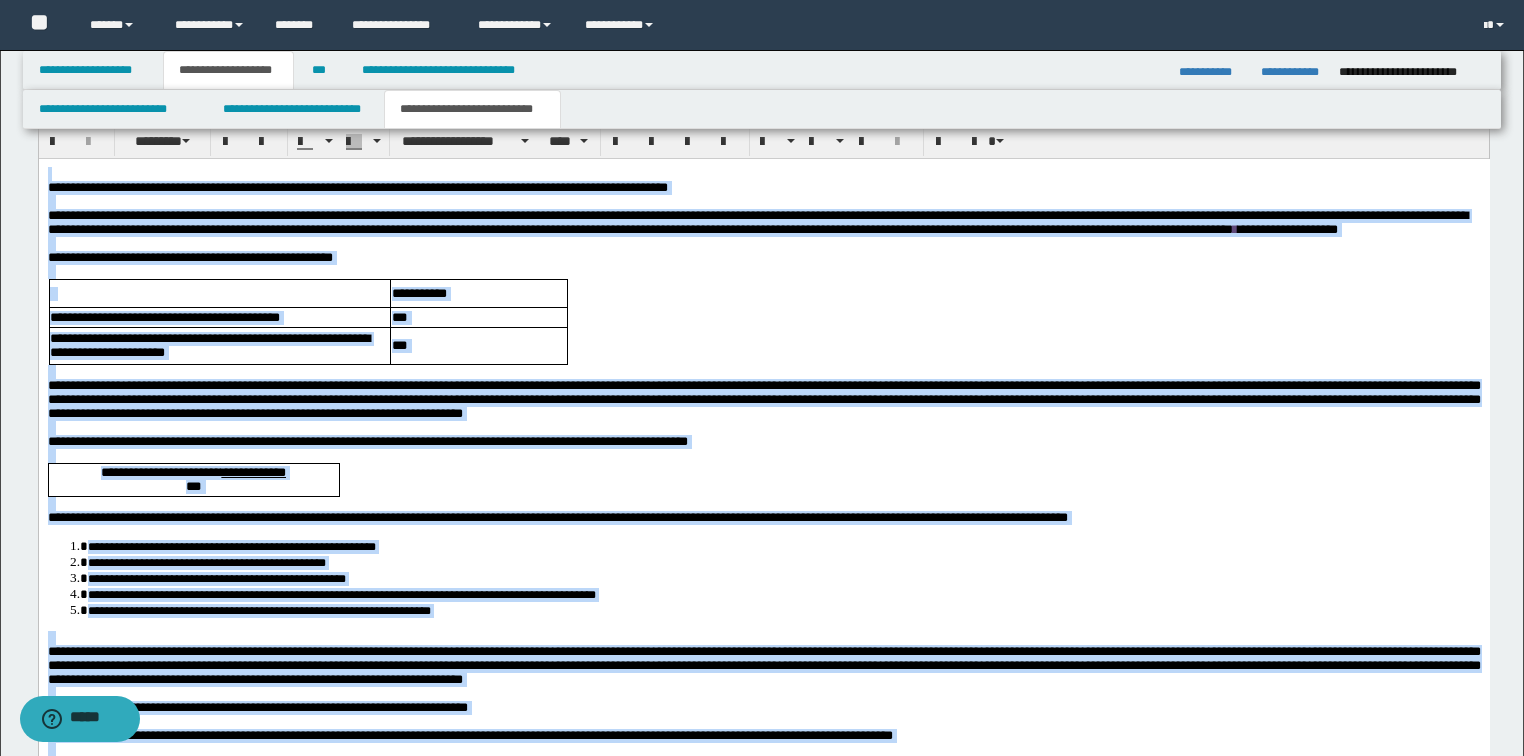scroll, scrollTop: 1441, scrollLeft: 0, axis: vertical 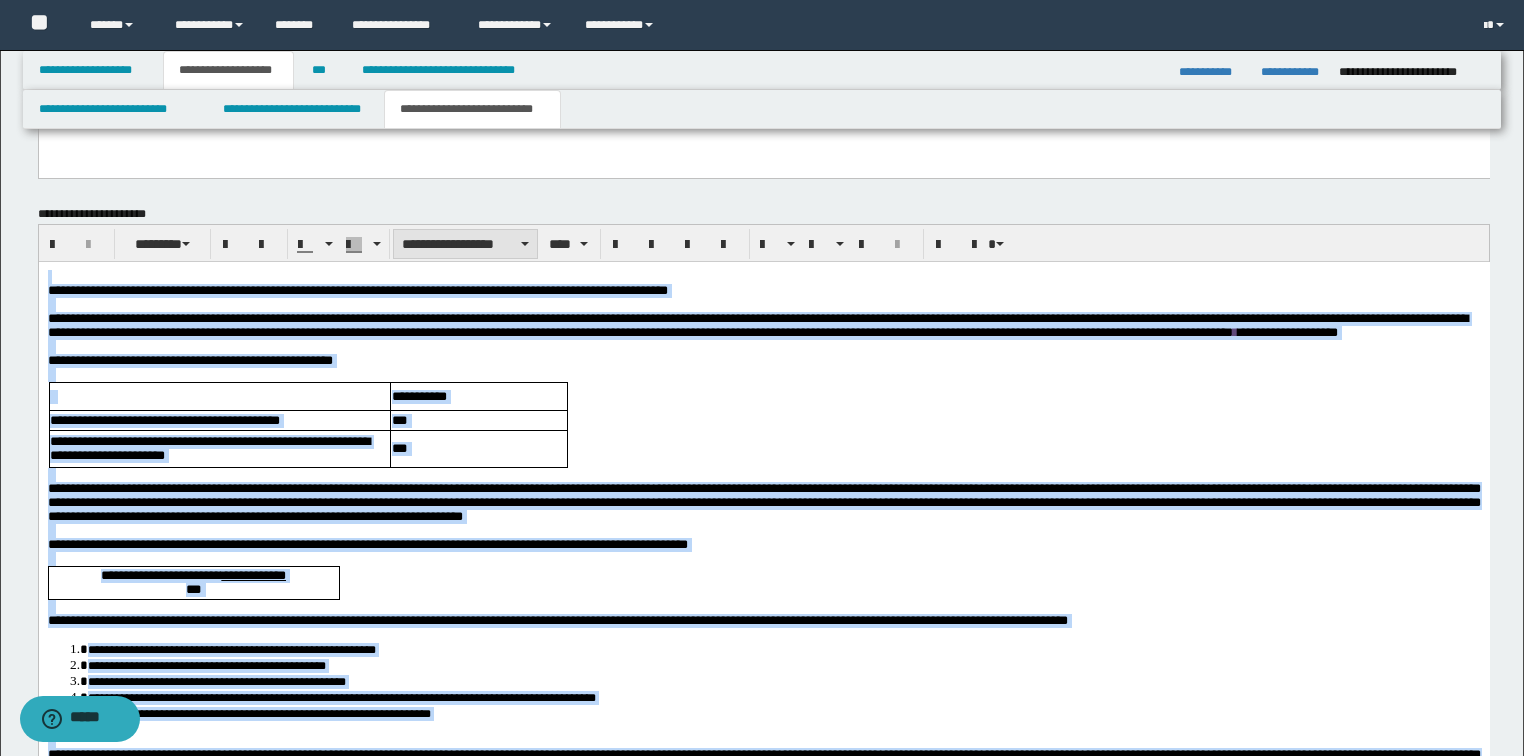 click on "**********" at bounding box center [465, 244] 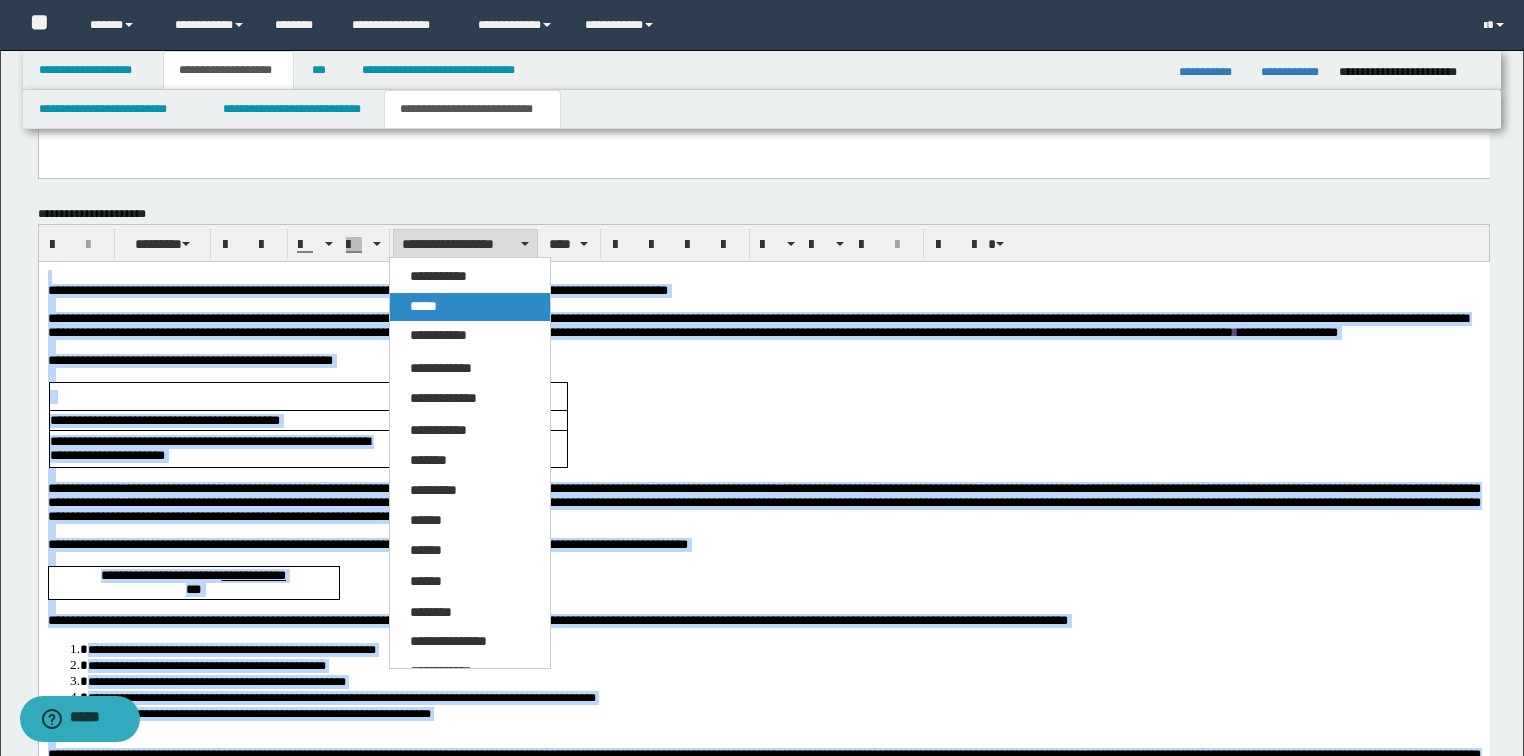 drag, startPoint x: 435, startPoint y: 316, endPoint x: 400, endPoint y: 41, distance: 277.21832 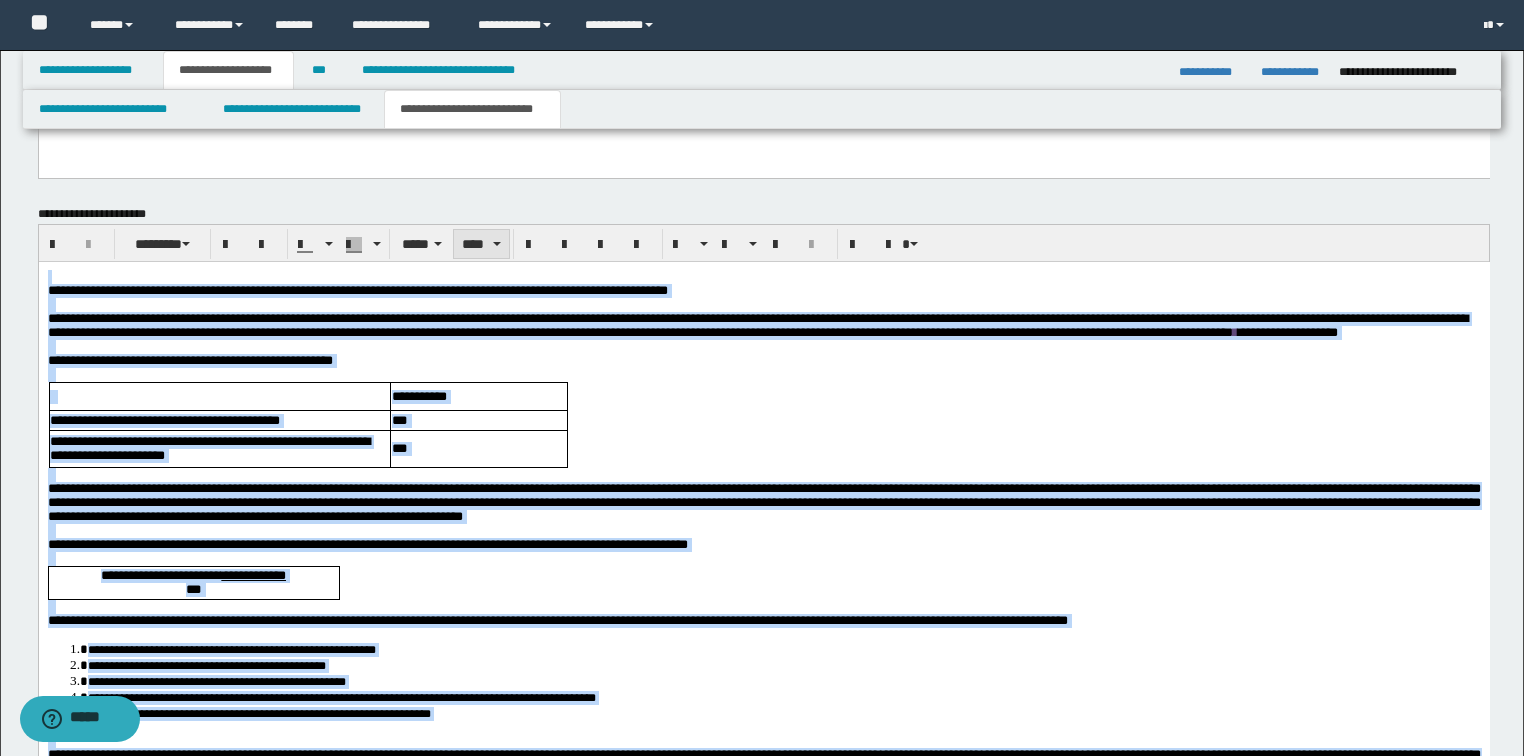 click on "****" at bounding box center [481, 244] 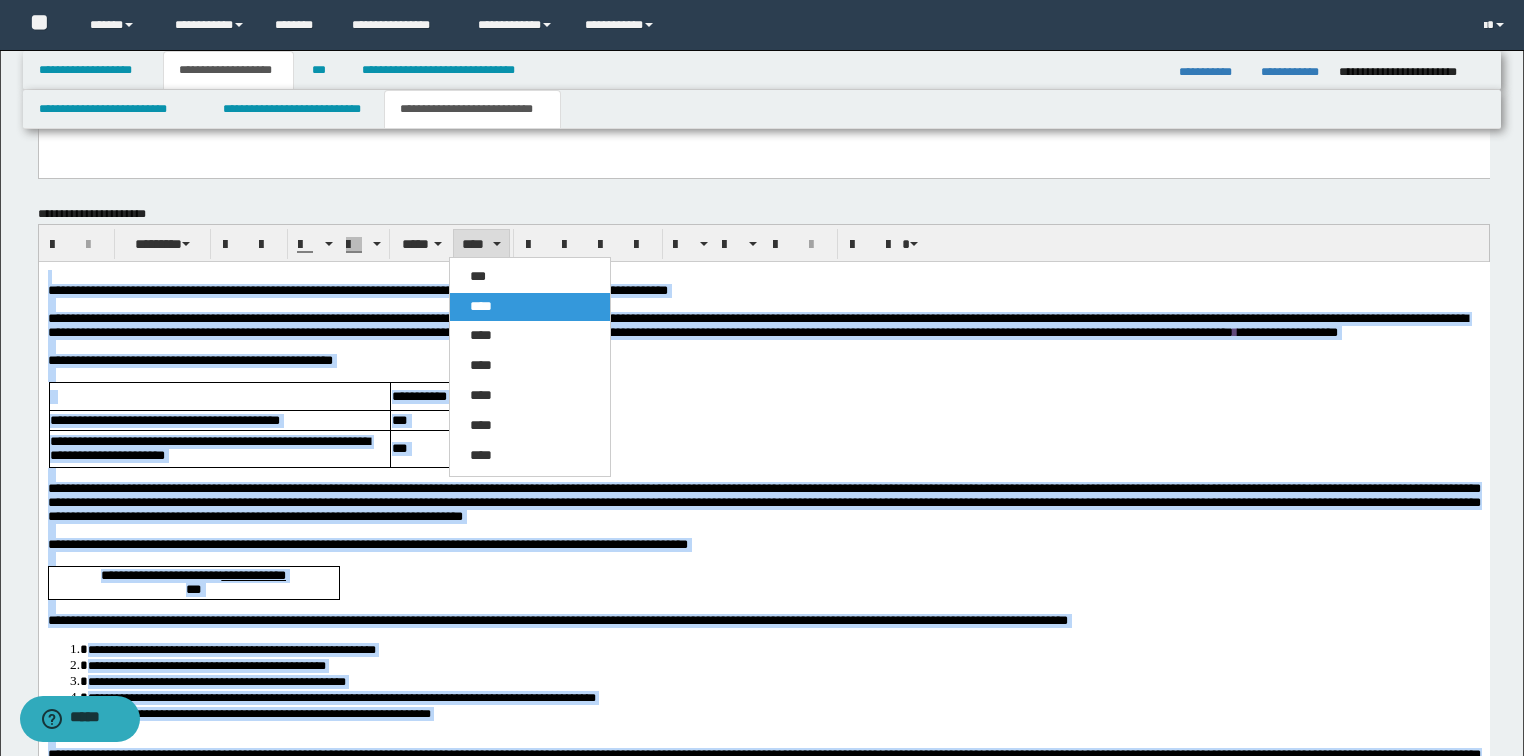 click on "****" at bounding box center [481, 306] 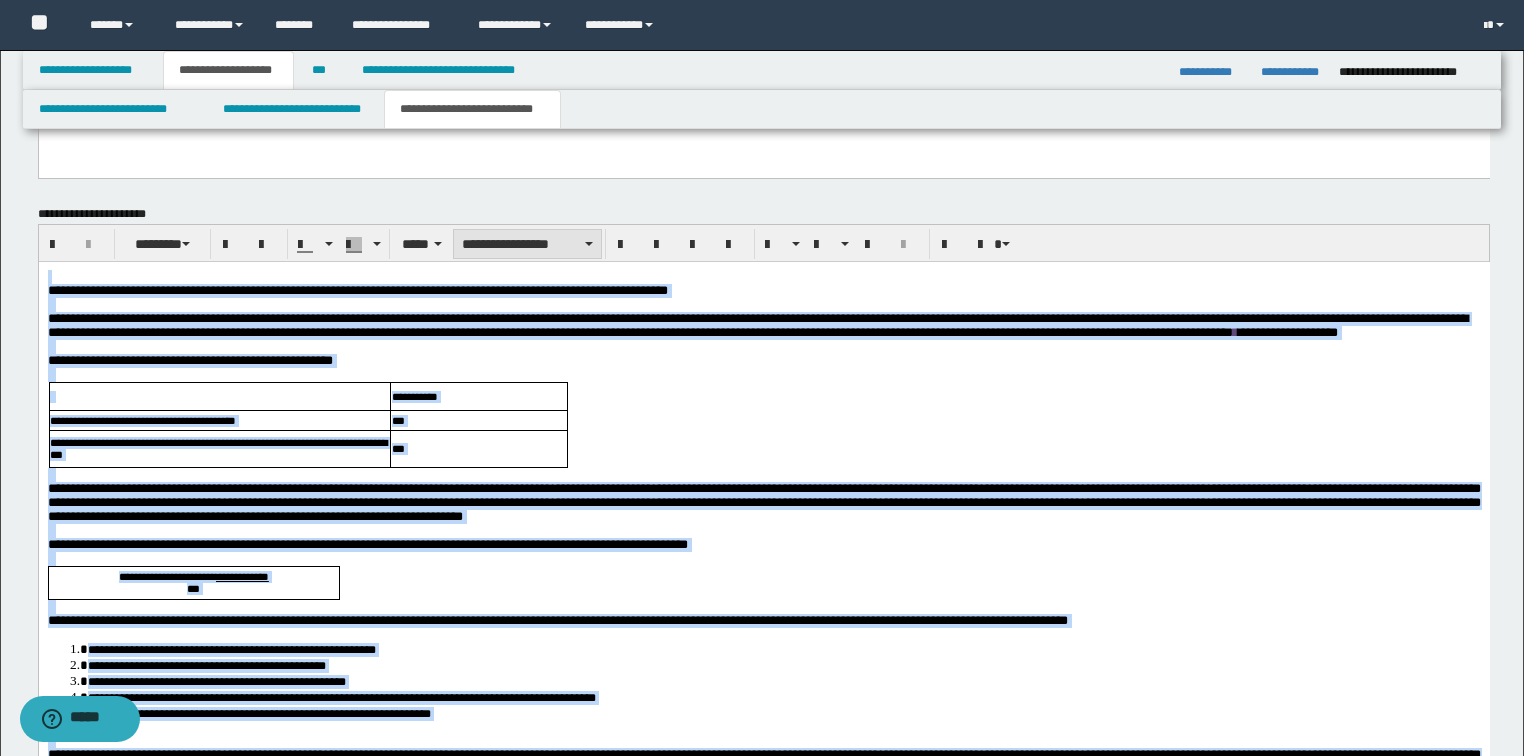 click on "**********" at bounding box center [527, 244] 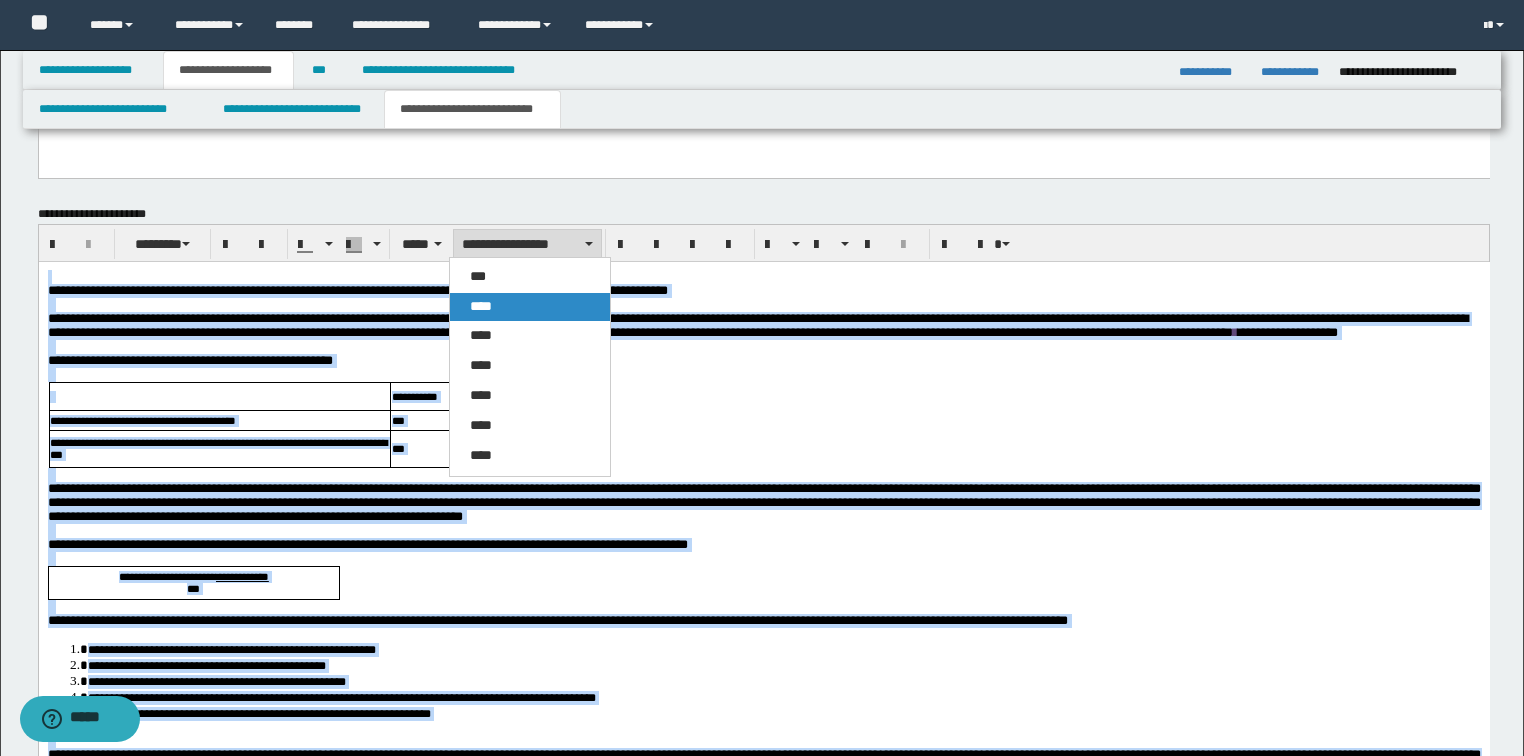 click on "****" at bounding box center (530, 307) 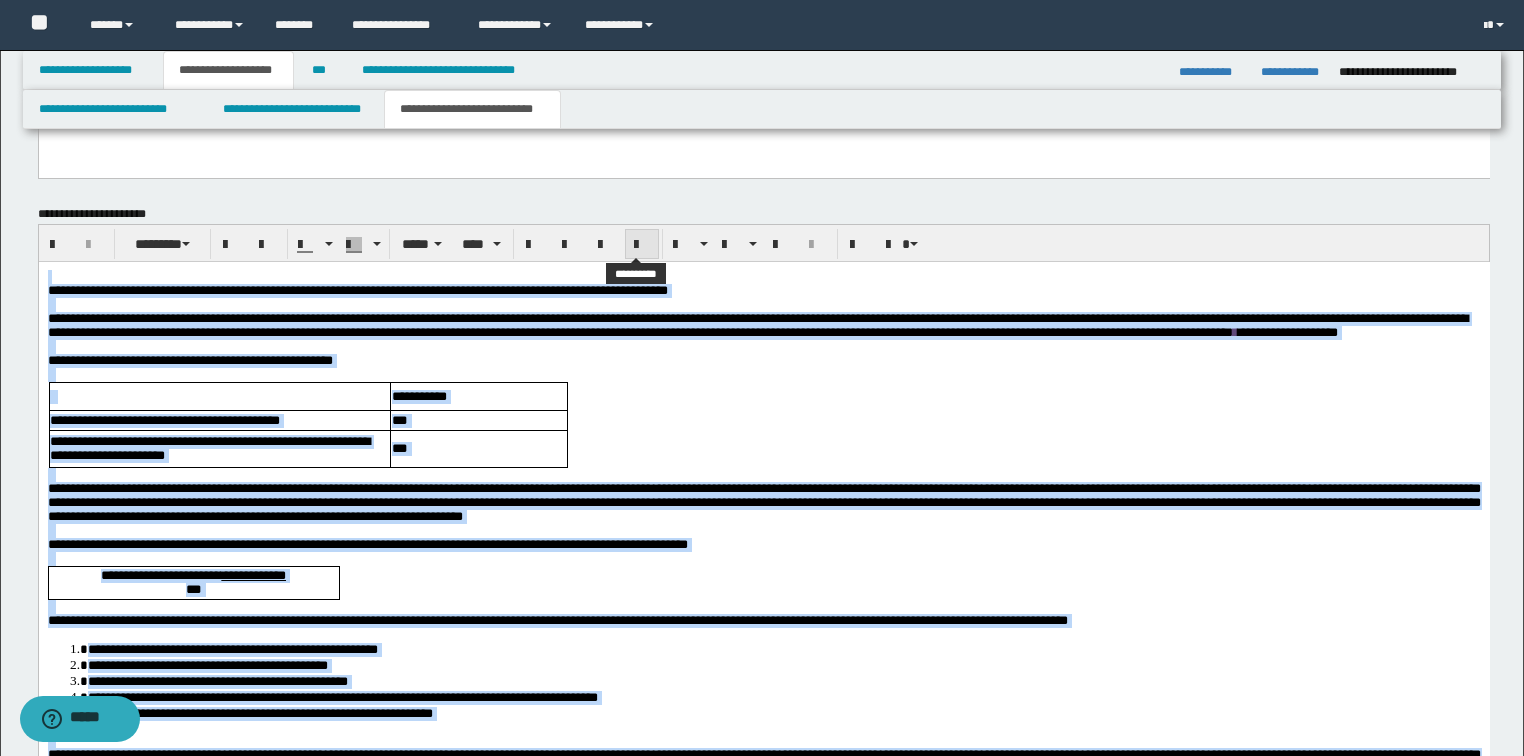 click at bounding box center [642, 244] 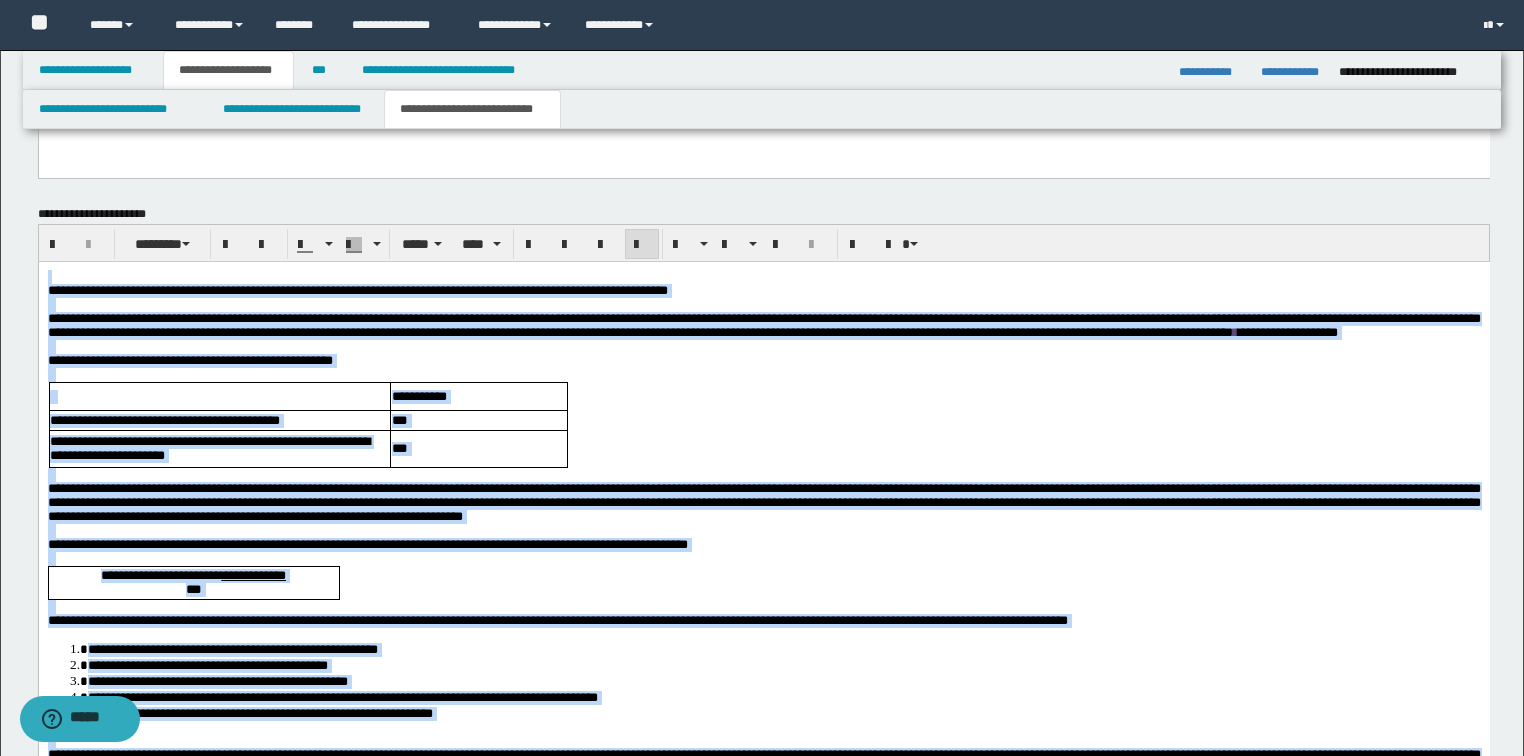 click at bounding box center (642, 244) 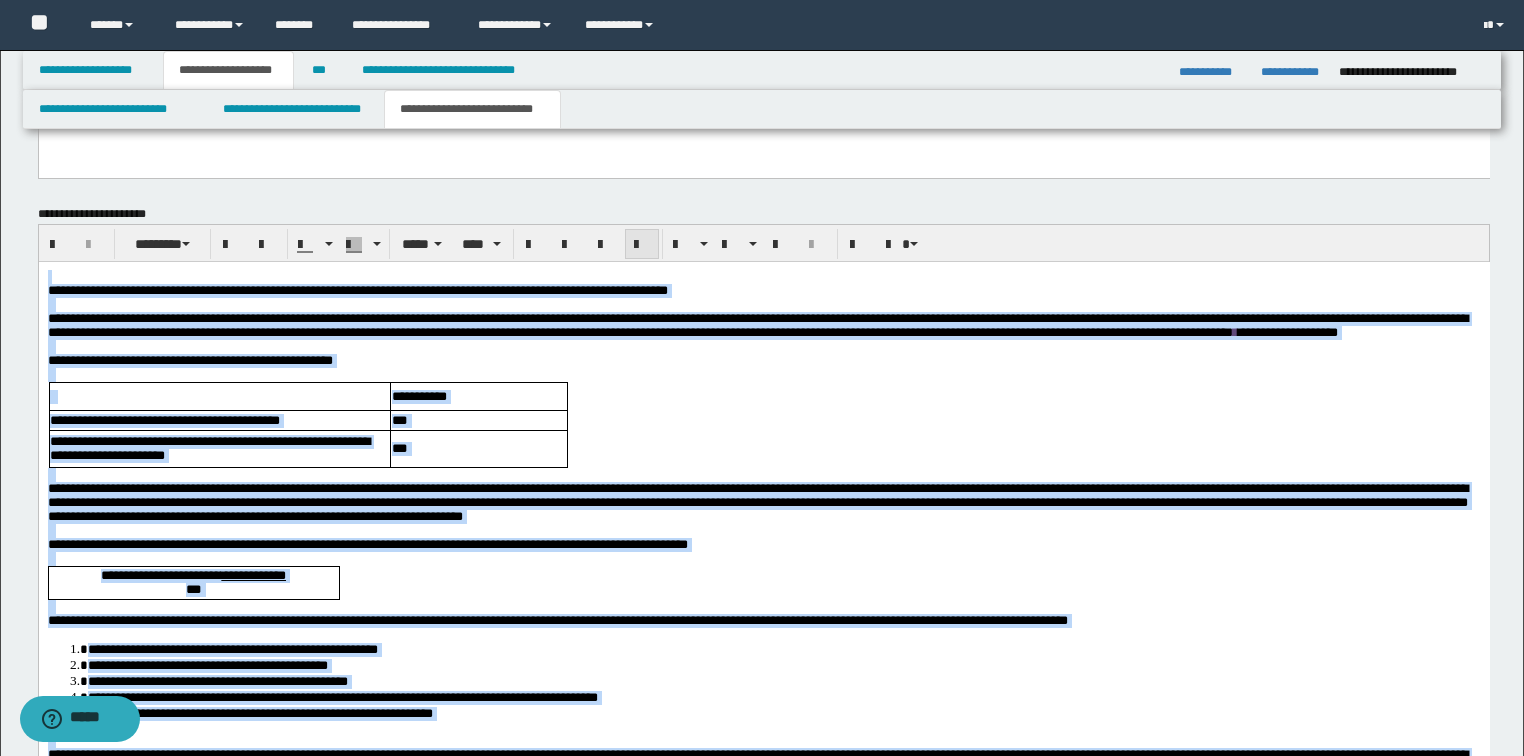 click at bounding box center [642, 244] 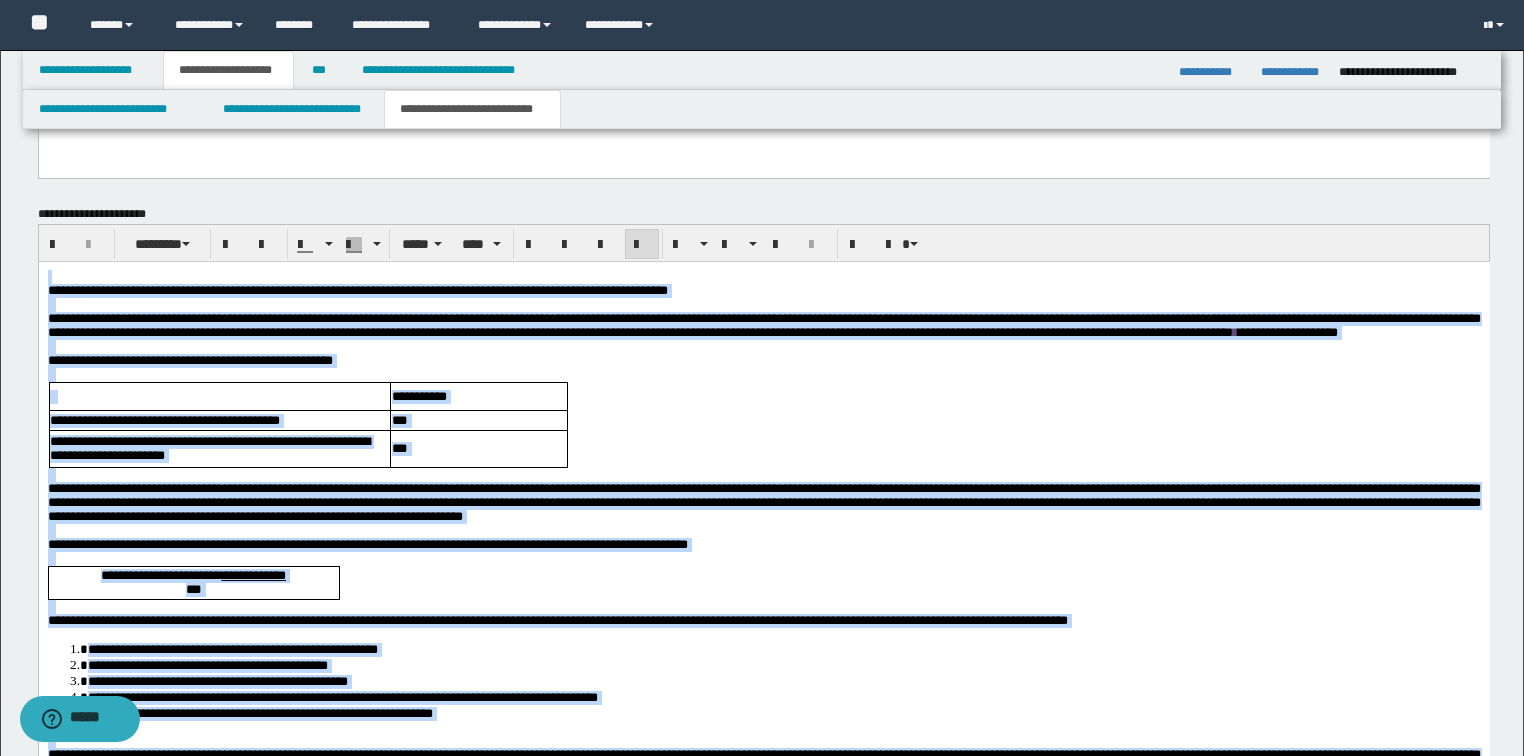 click at bounding box center [642, 244] 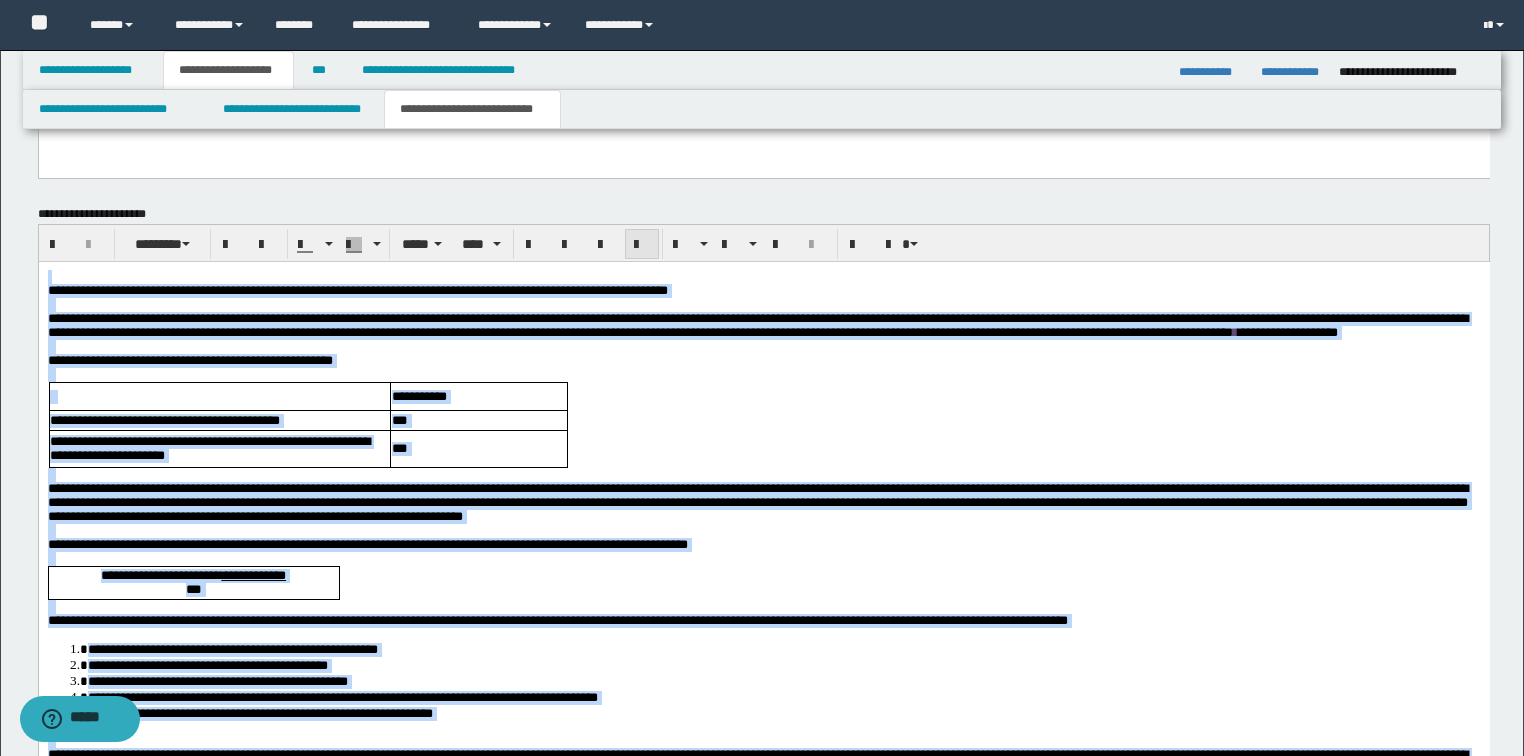 click at bounding box center [642, 244] 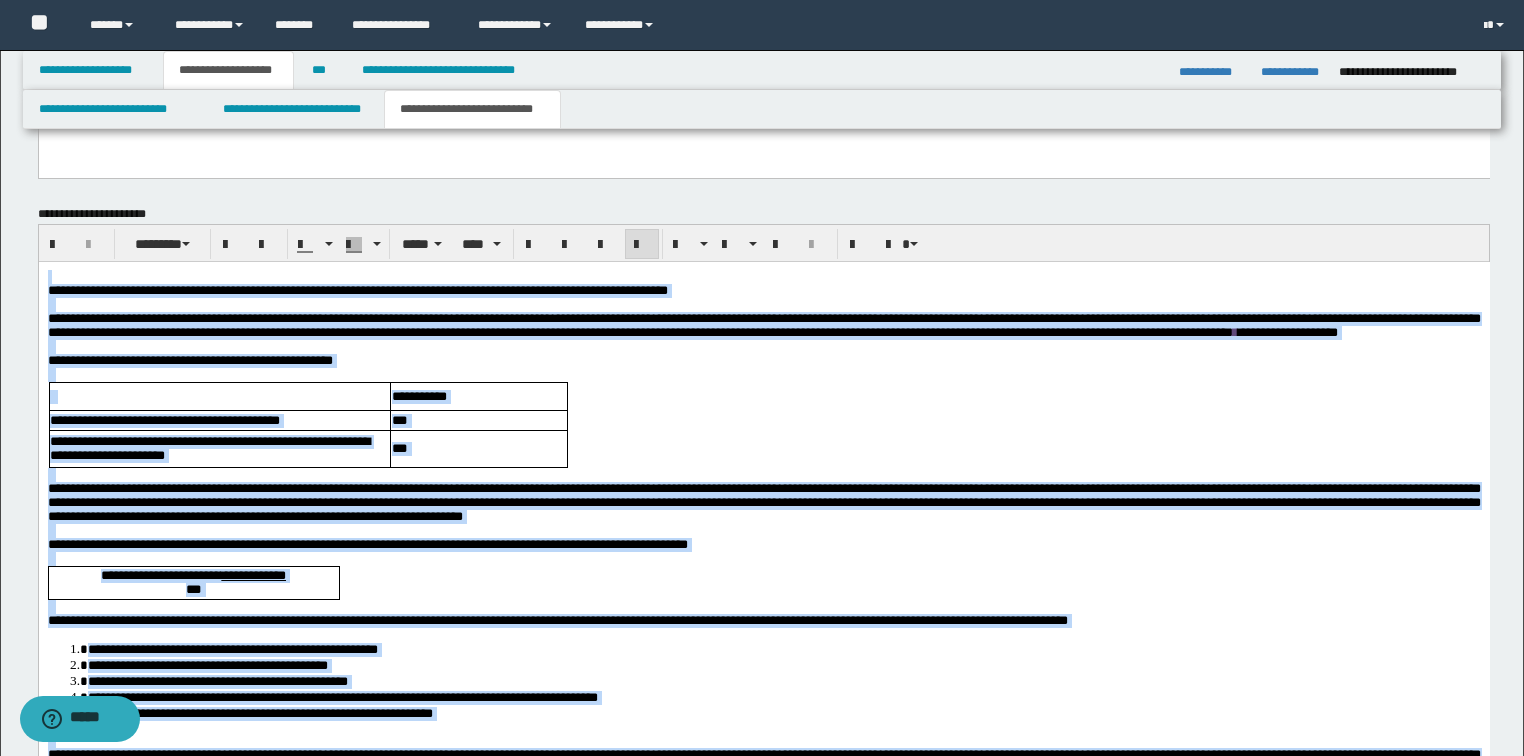 click at bounding box center (763, 374) 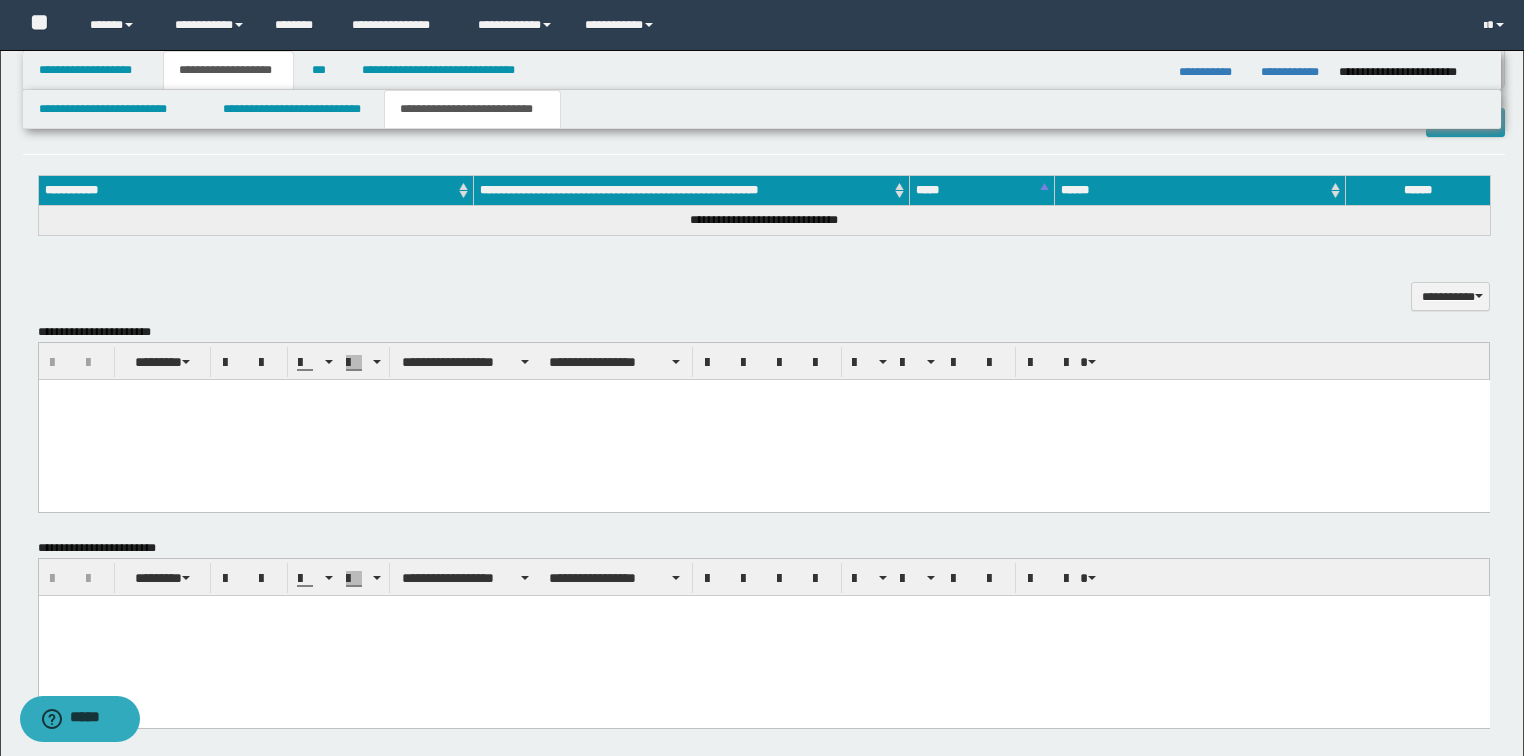 scroll, scrollTop: 801, scrollLeft: 0, axis: vertical 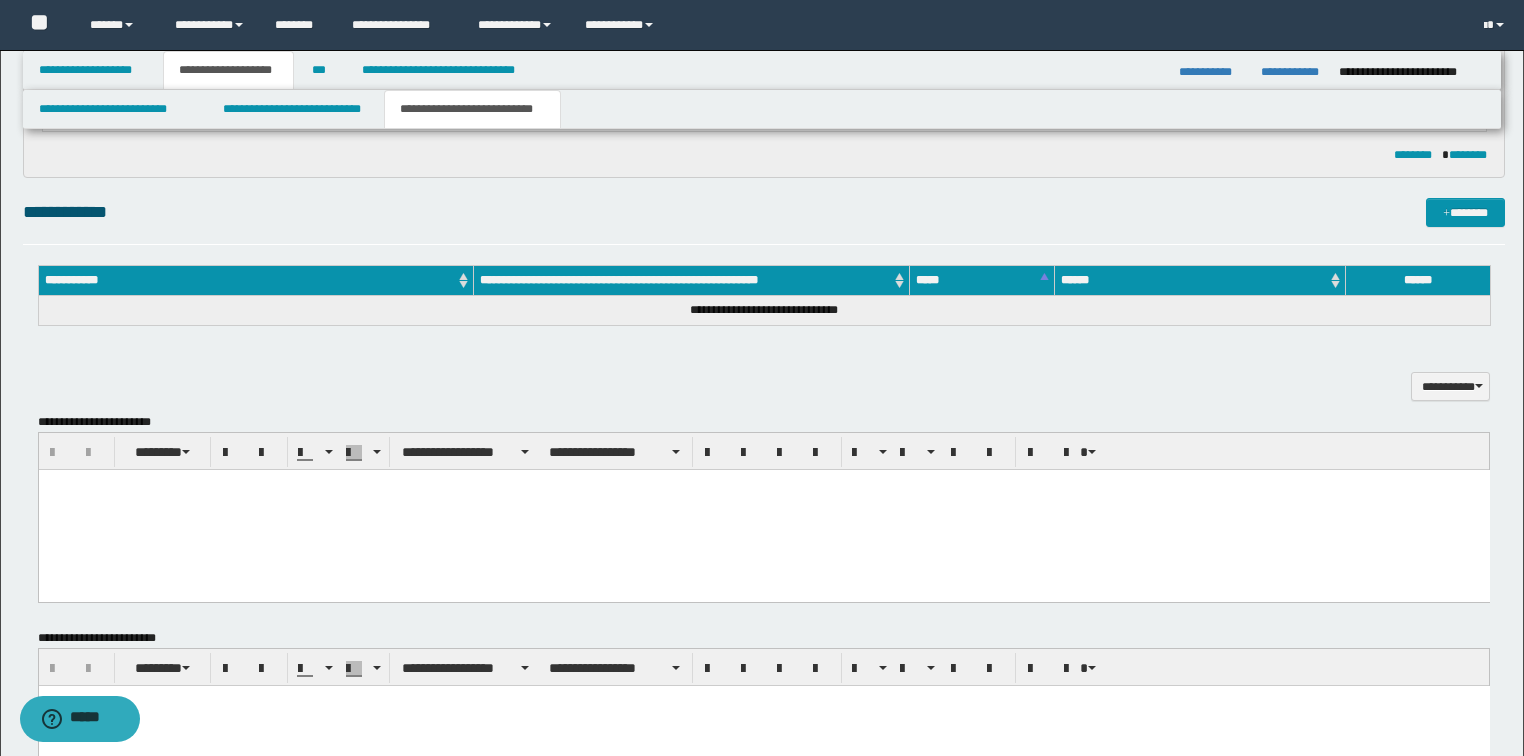 click at bounding box center (764, 536) 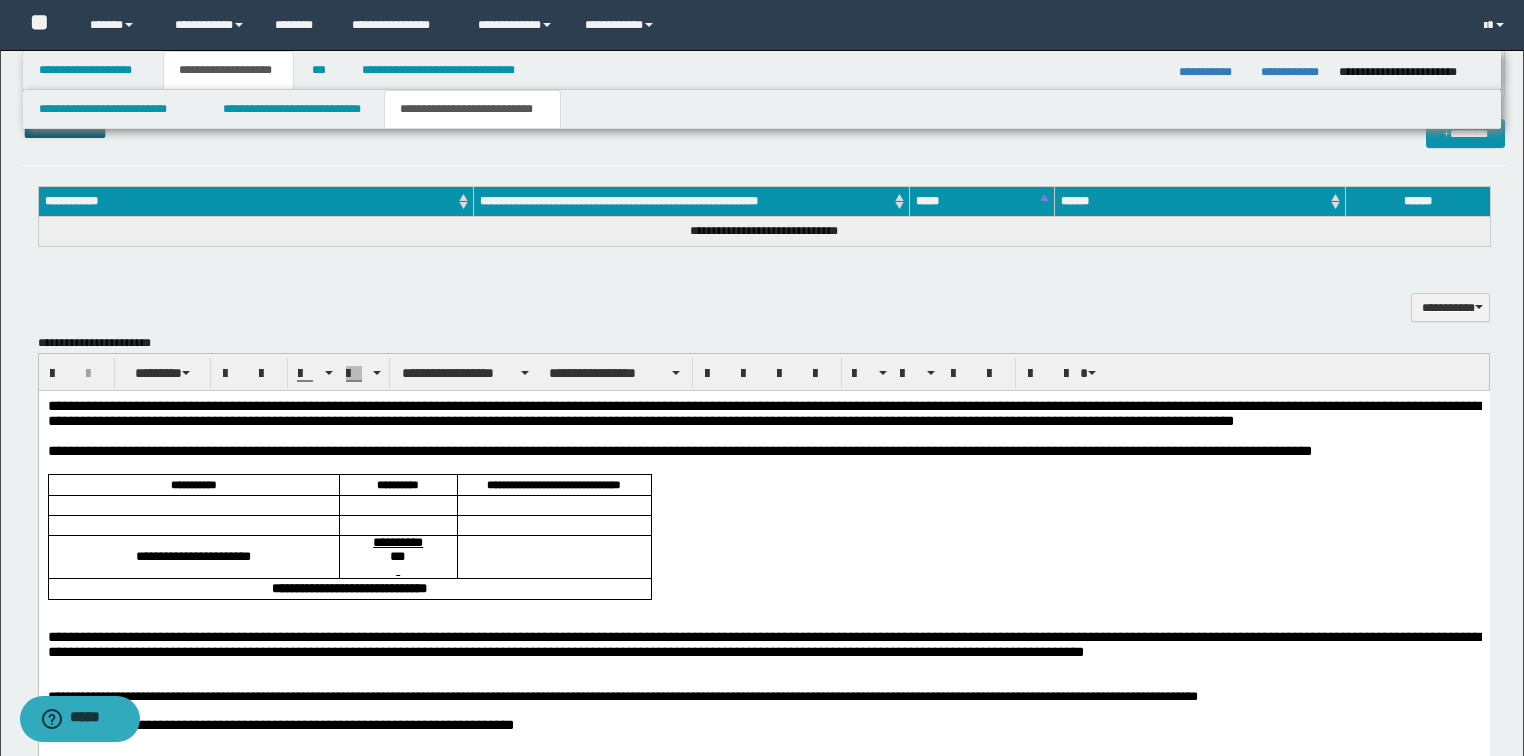 scroll, scrollTop: 1041, scrollLeft: 0, axis: vertical 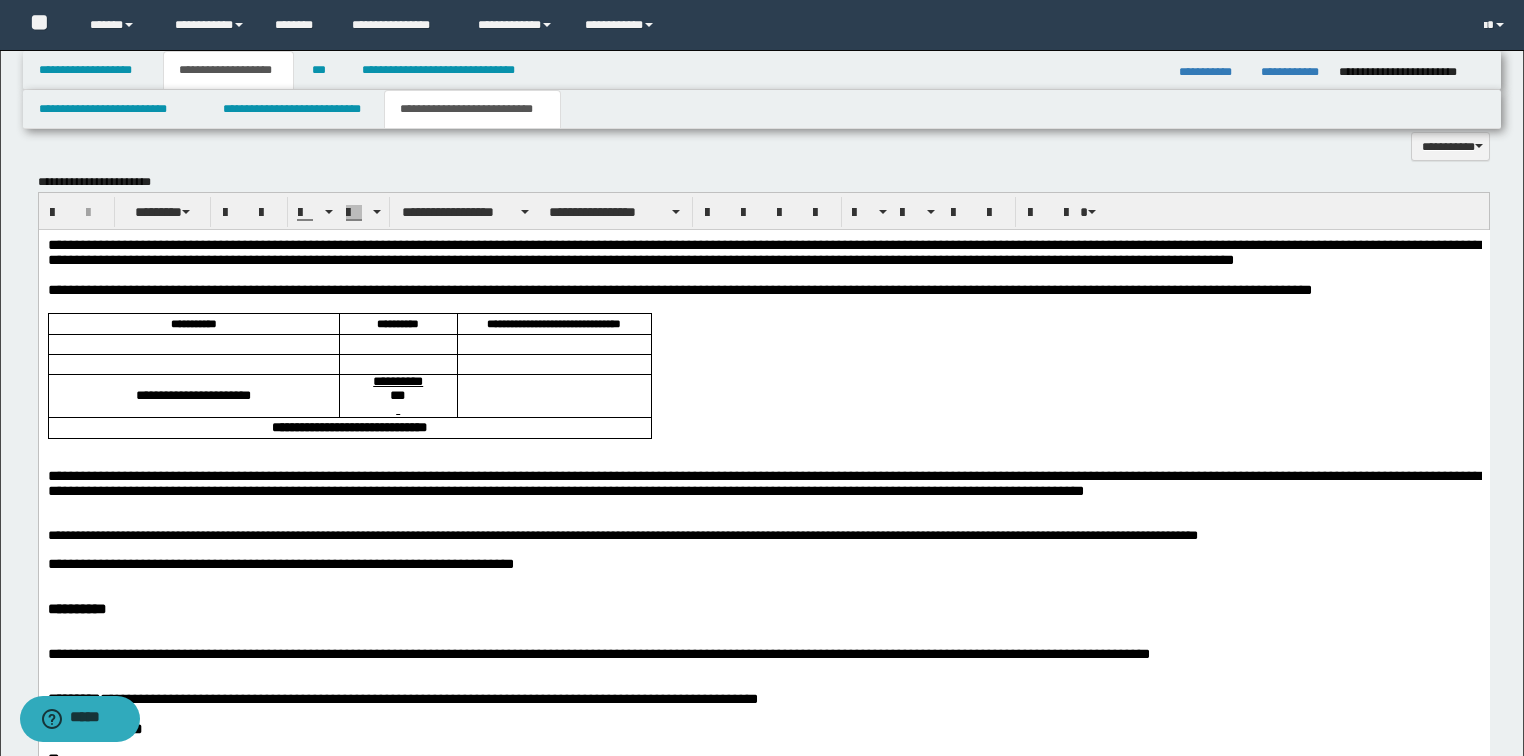 click on "**********" at bounding box center [763, 252] 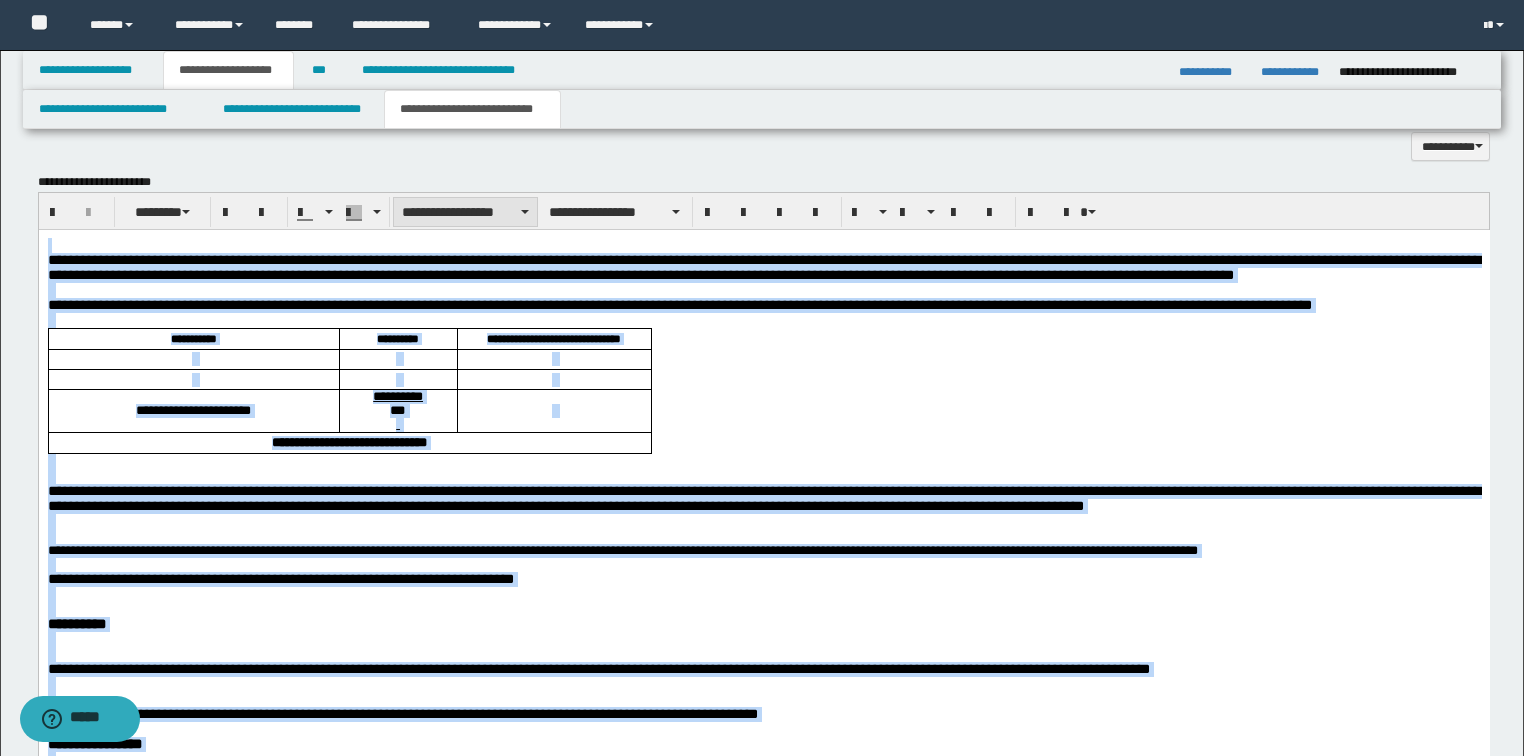 click on "**********" at bounding box center [465, 212] 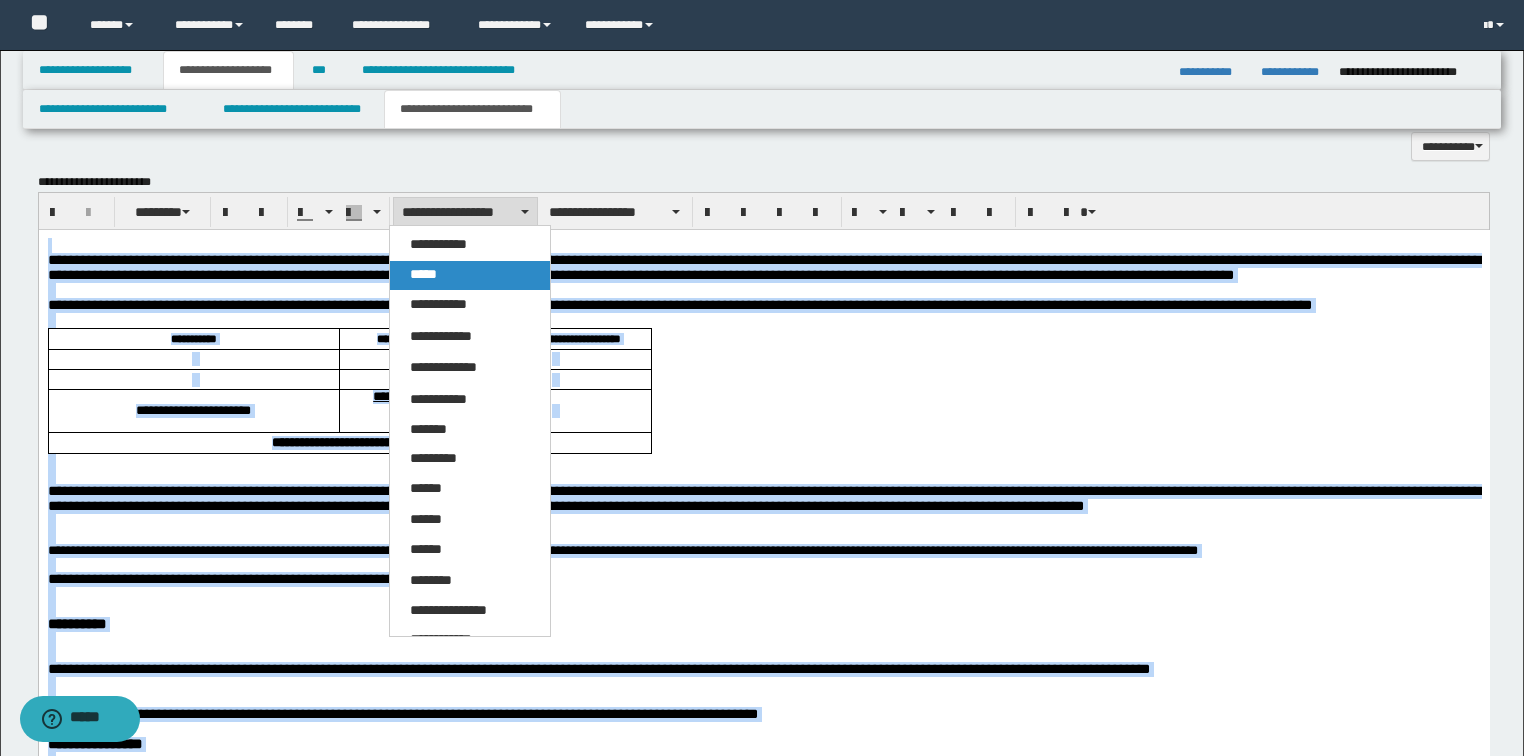 click on "*****" at bounding box center [470, 275] 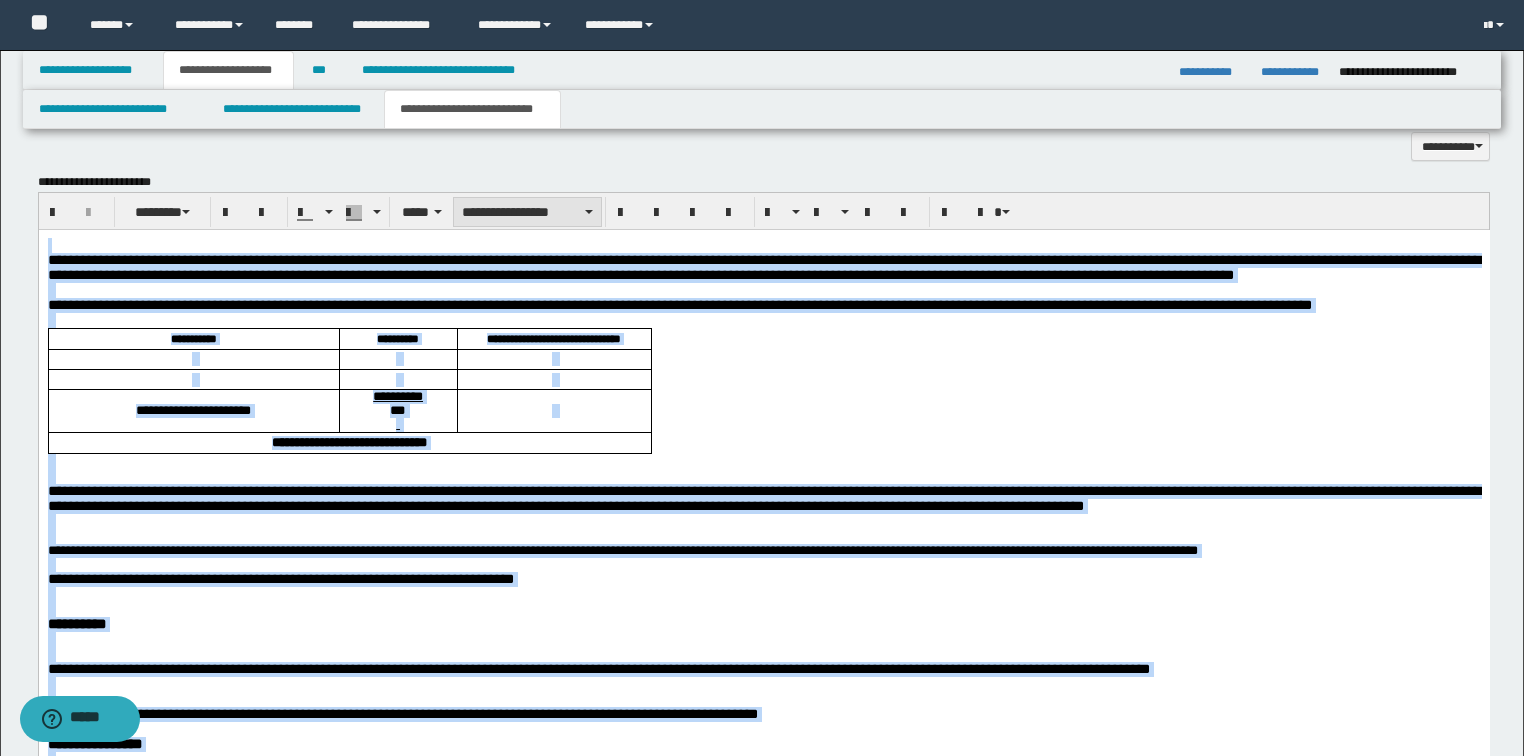 click on "**********" at bounding box center [527, 212] 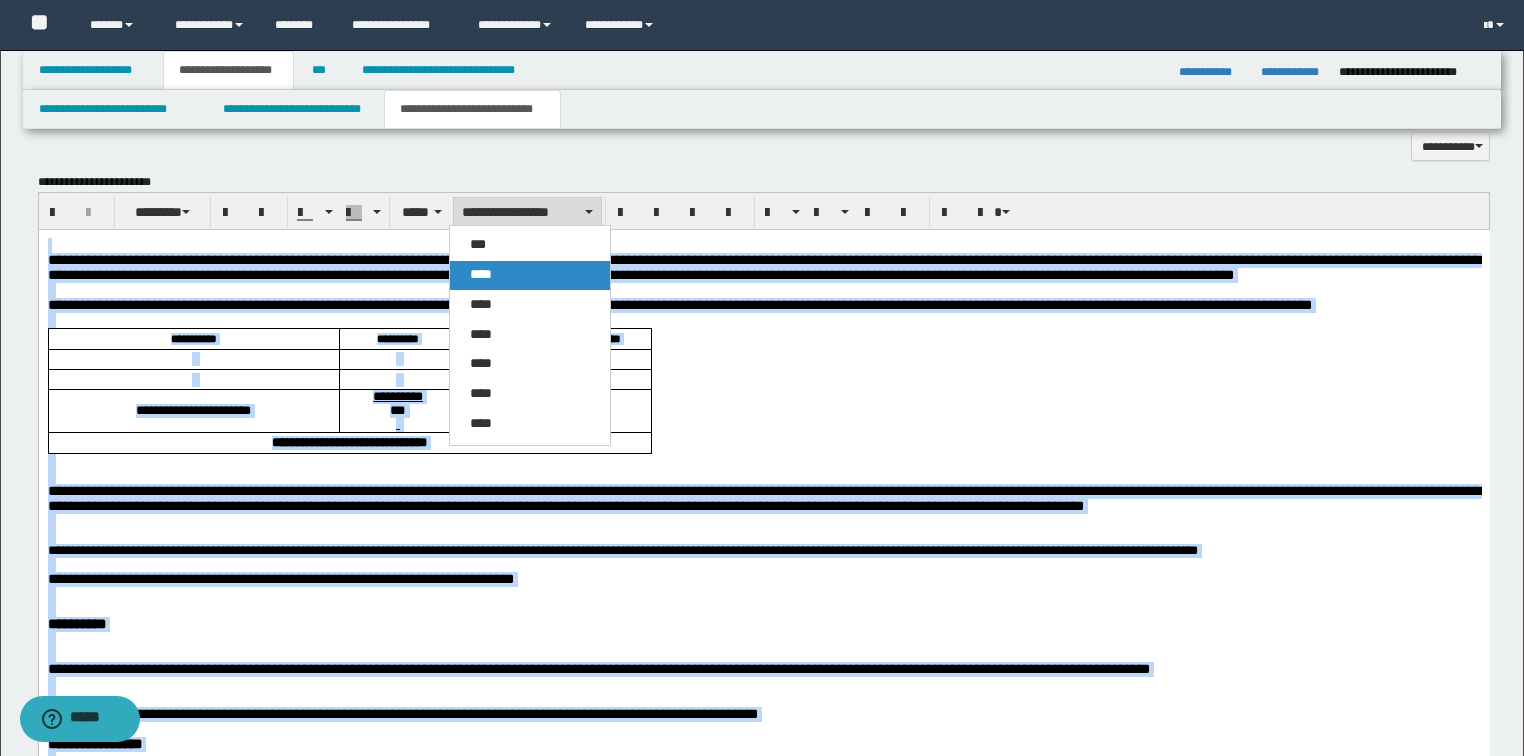click on "****" at bounding box center (530, 275) 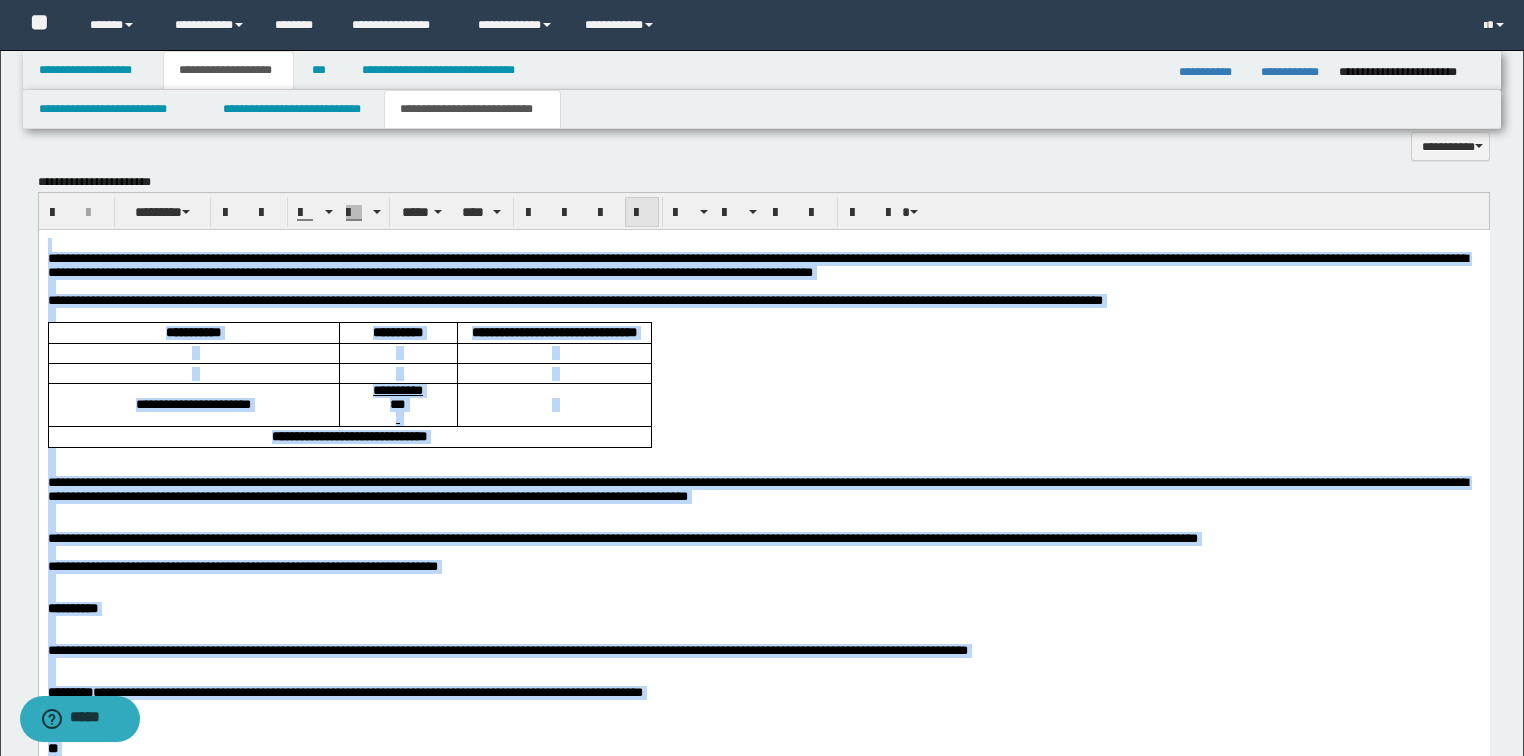 click at bounding box center [642, 213] 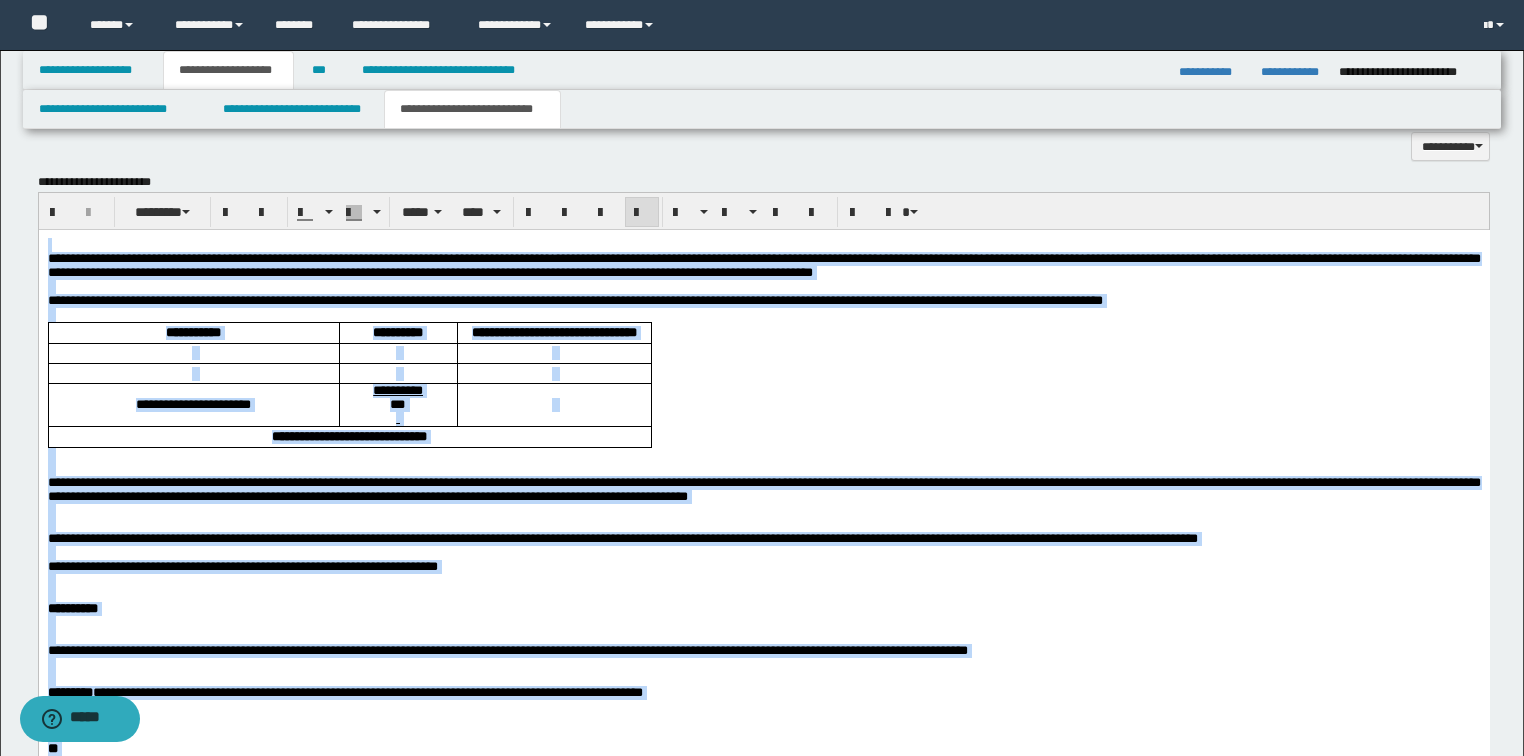 click at bounding box center (642, 213) 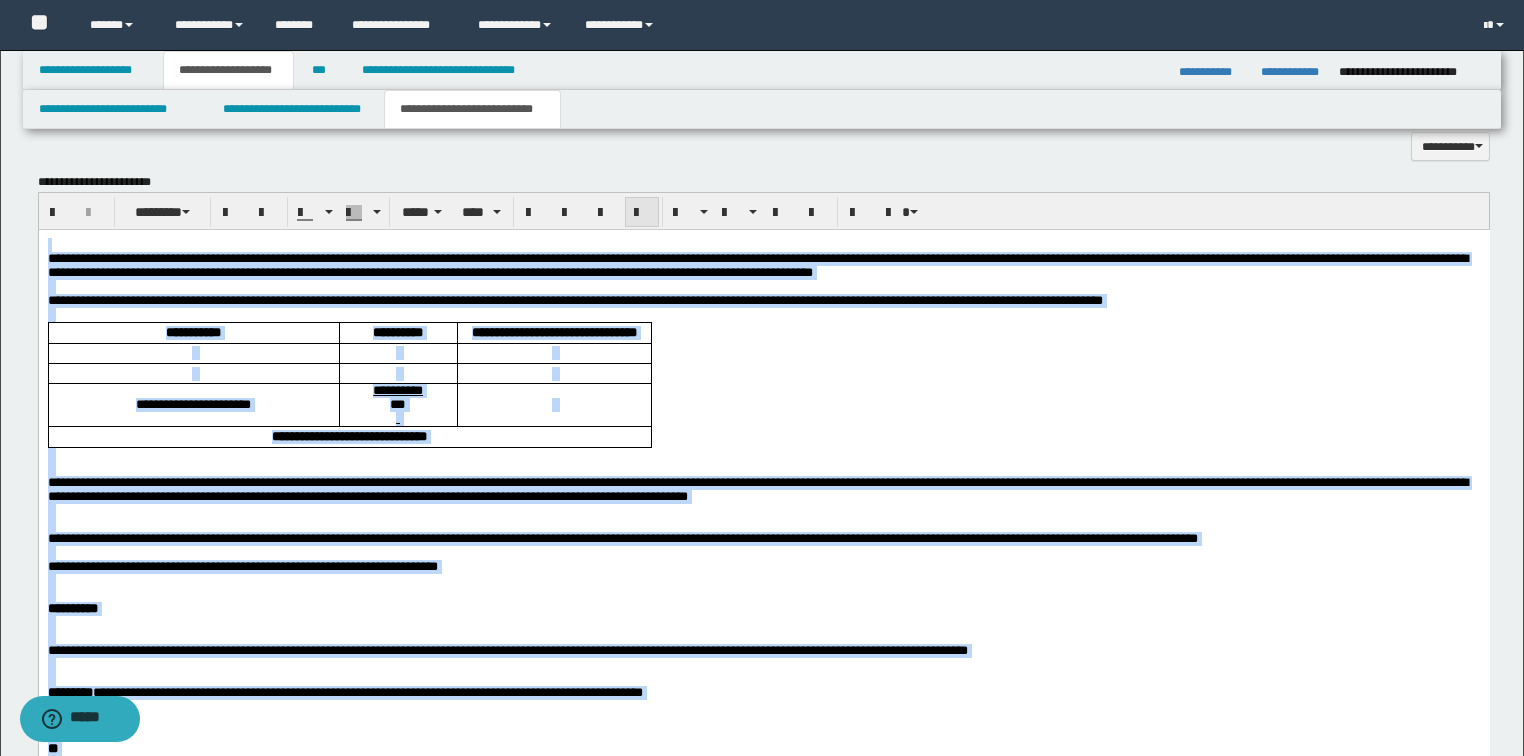 click at bounding box center (642, 213) 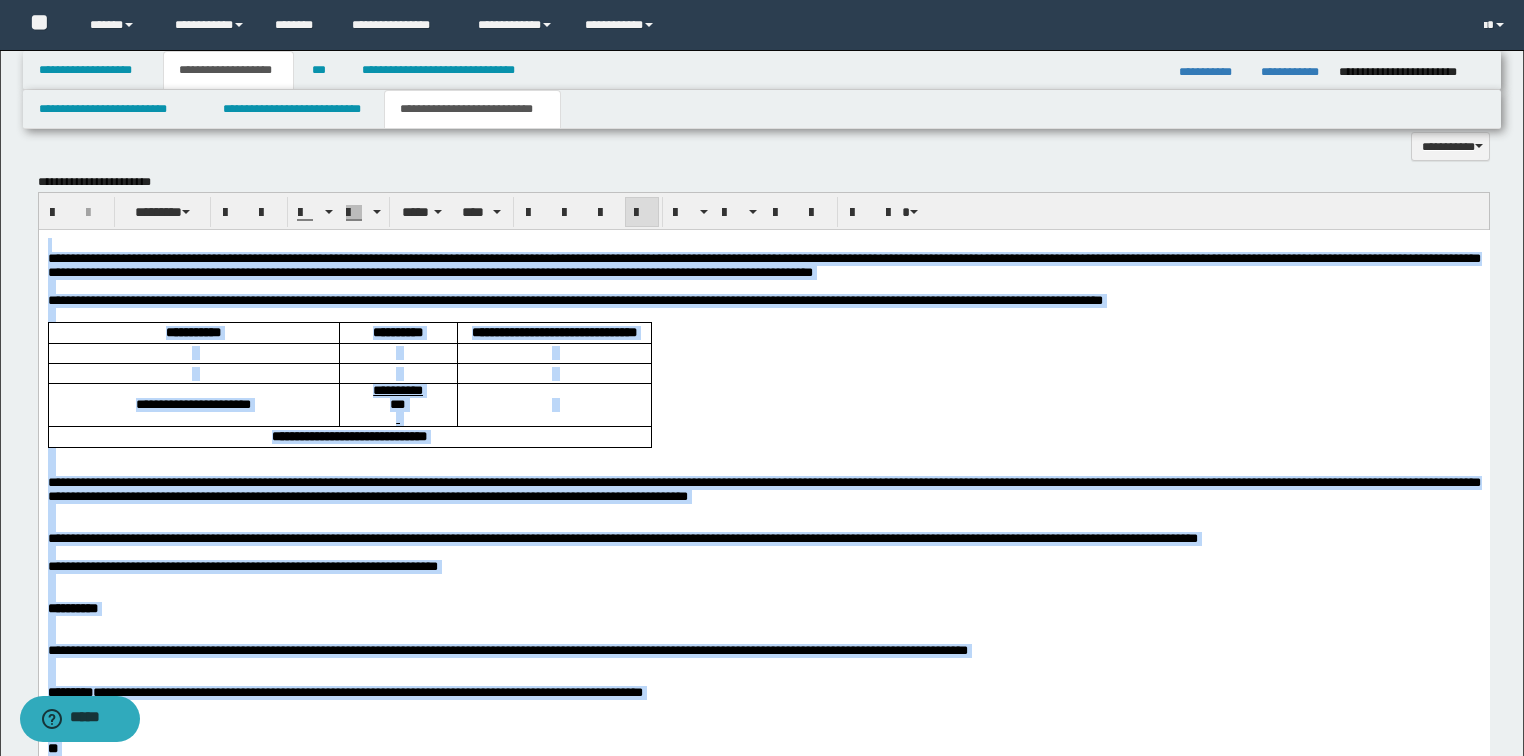 click at bounding box center (642, 213) 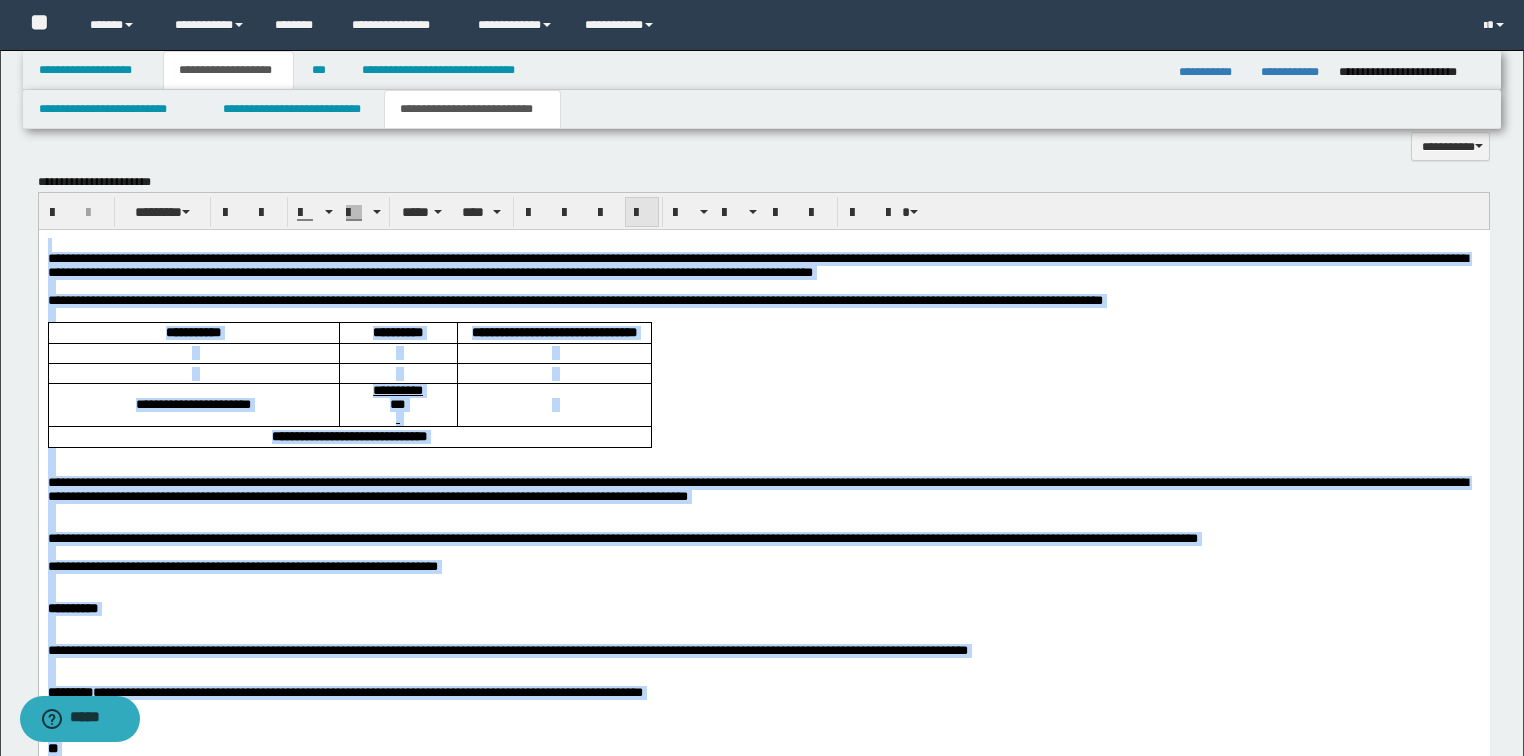 click at bounding box center [642, 213] 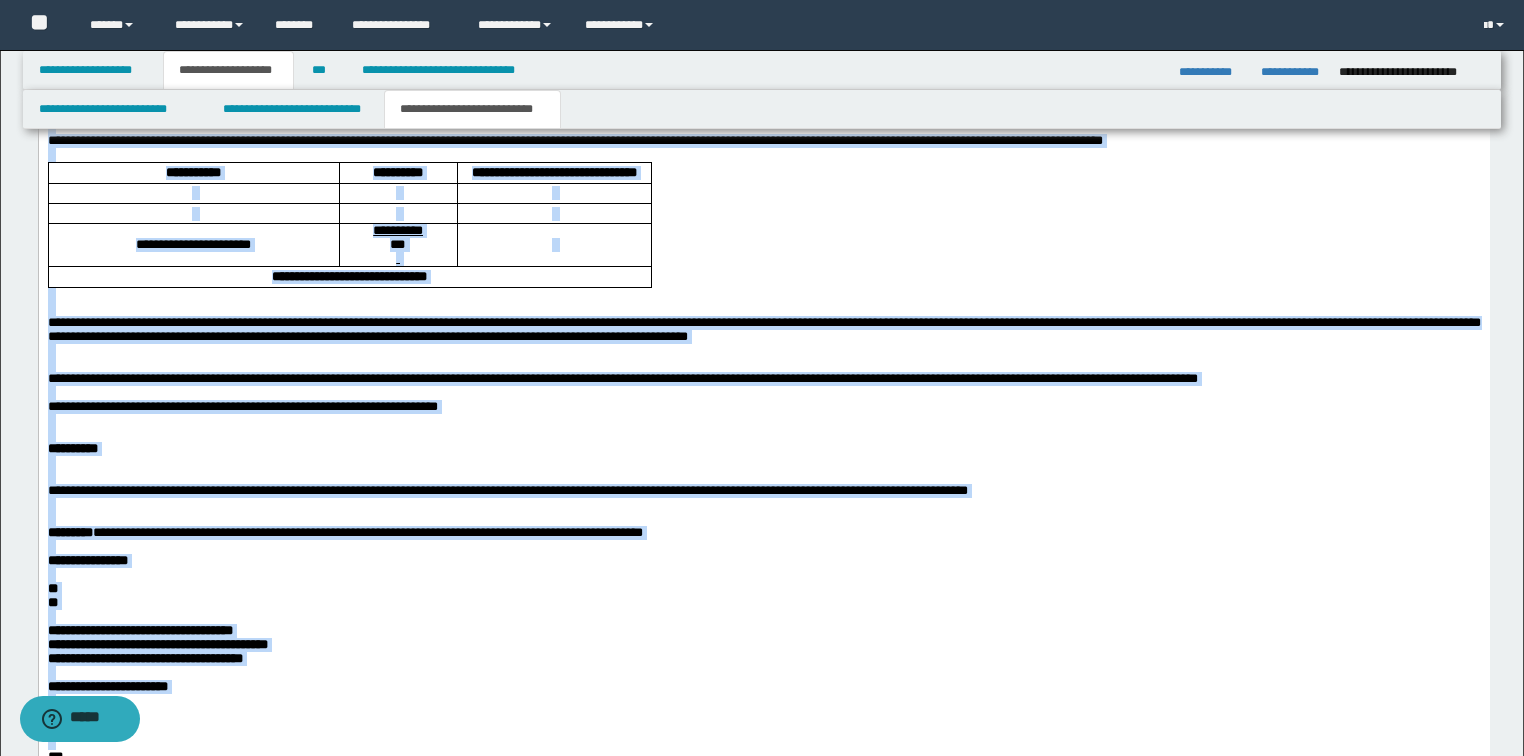 scroll, scrollTop: 1361, scrollLeft: 0, axis: vertical 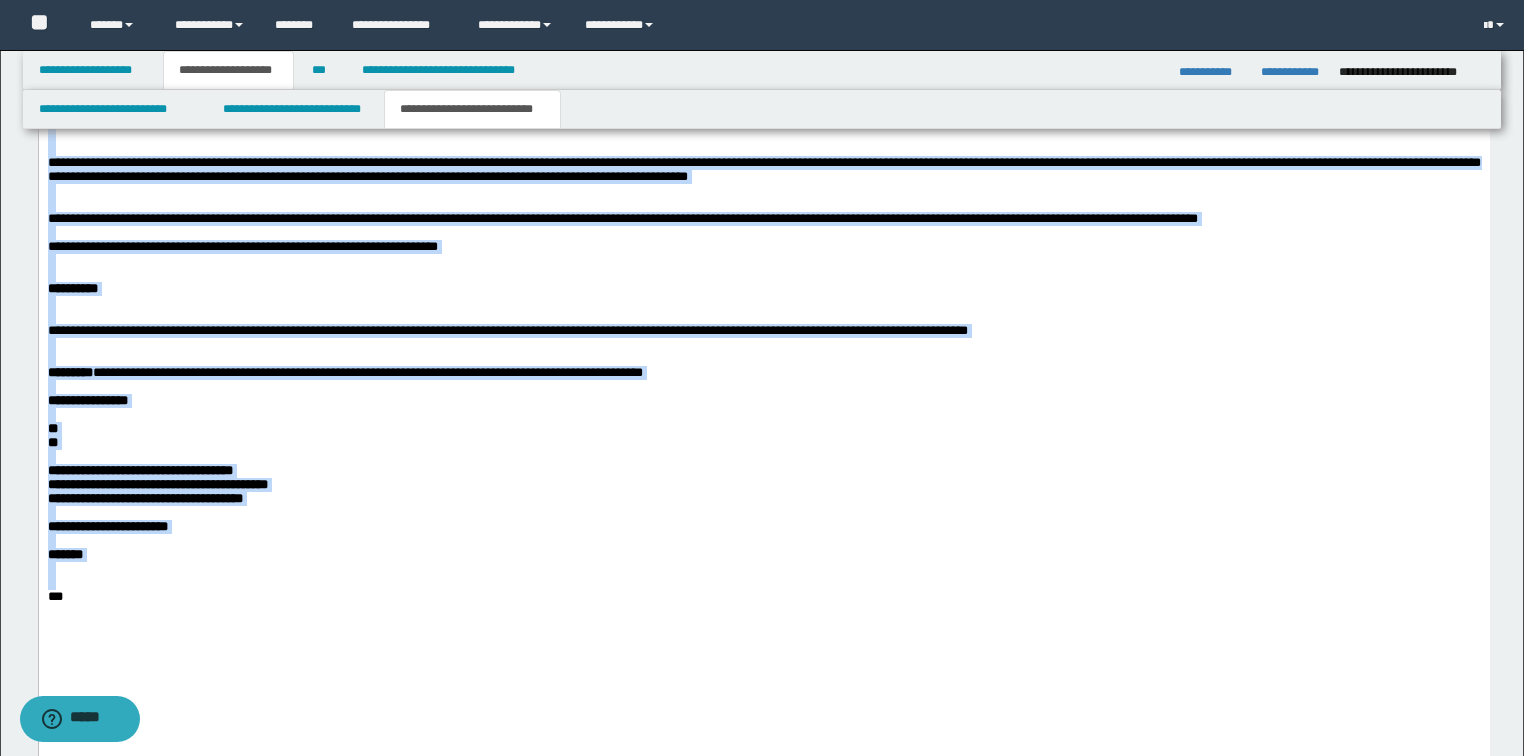 click at bounding box center [763, 318] 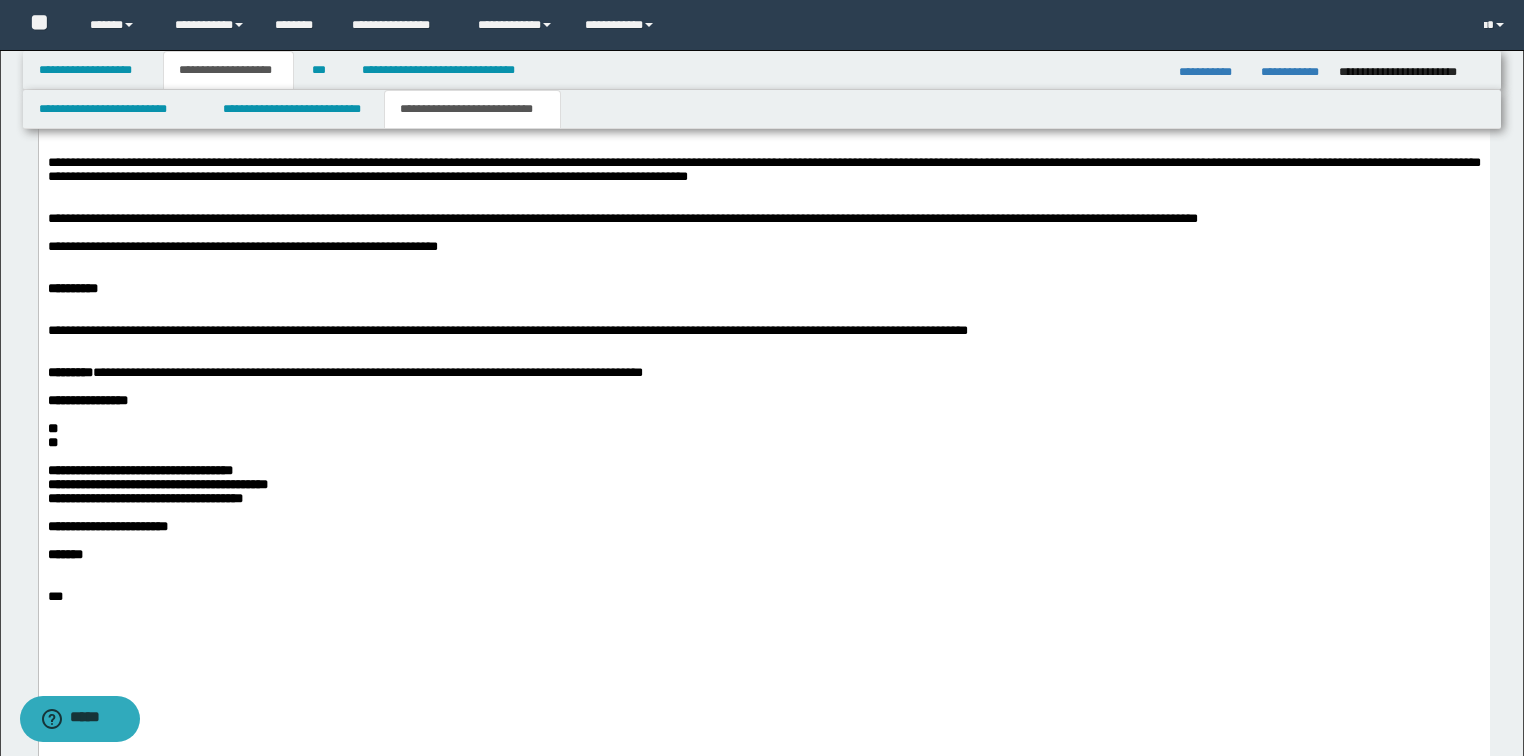 click on "**********" at bounding box center (622, 219) 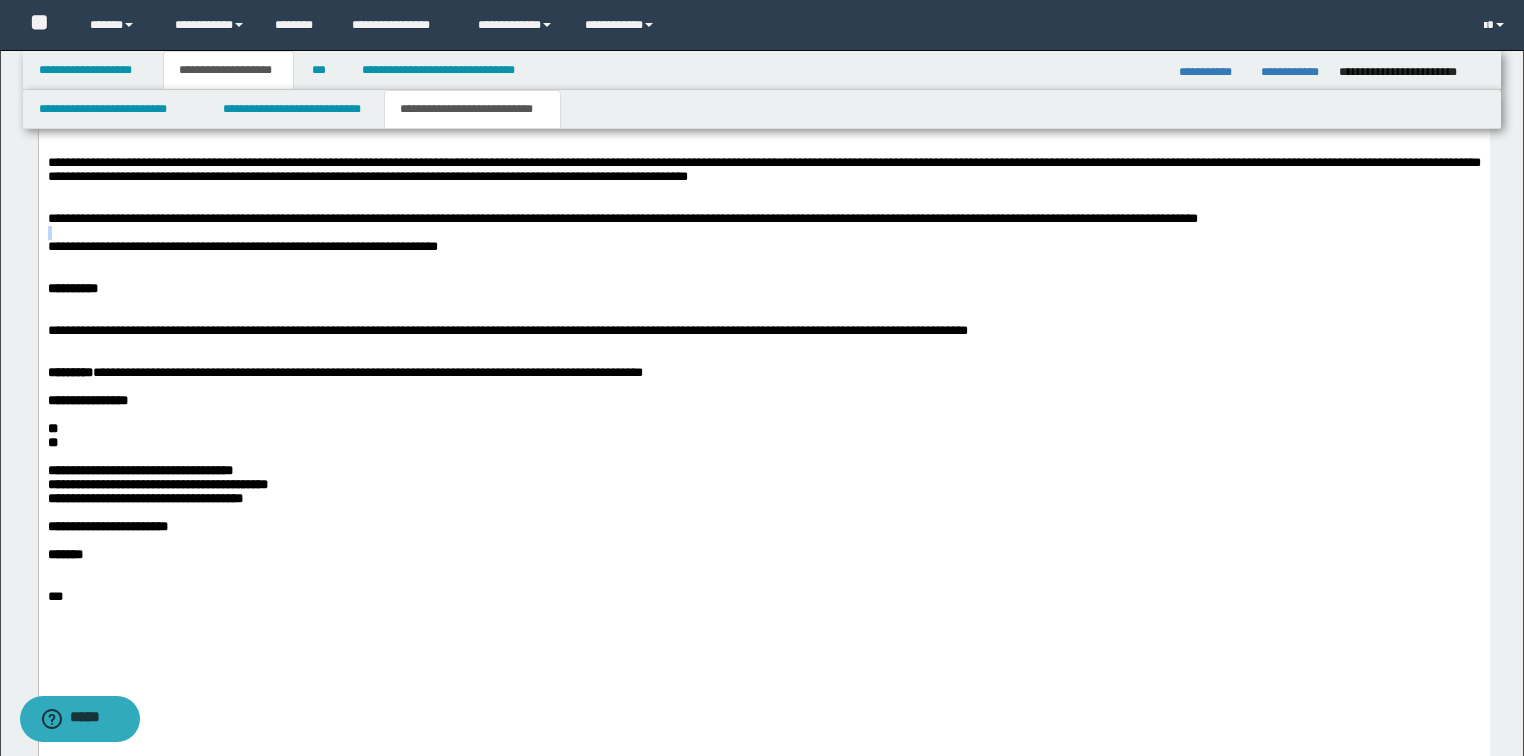 click at bounding box center (763, 234) 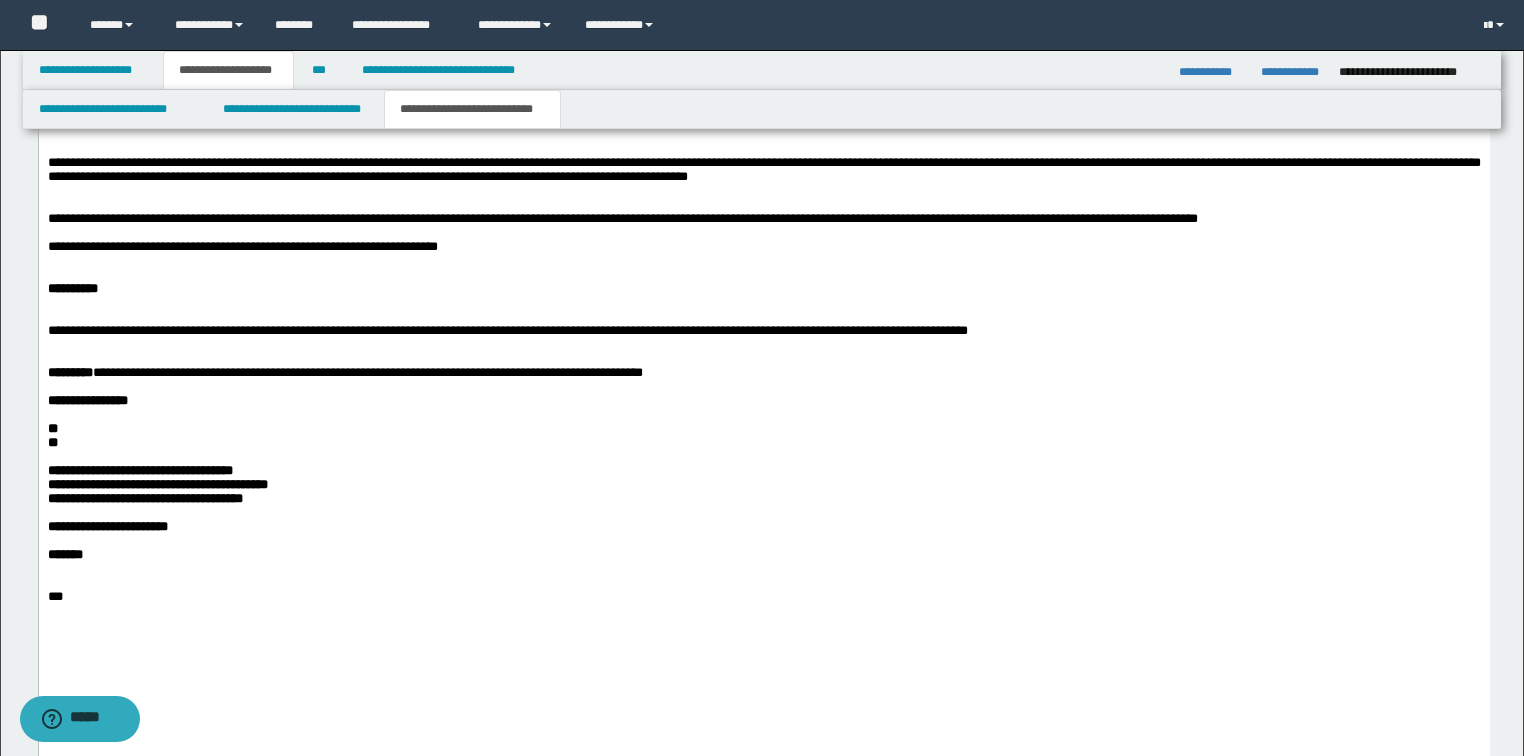 click on "**********" at bounding box center [622, 219] 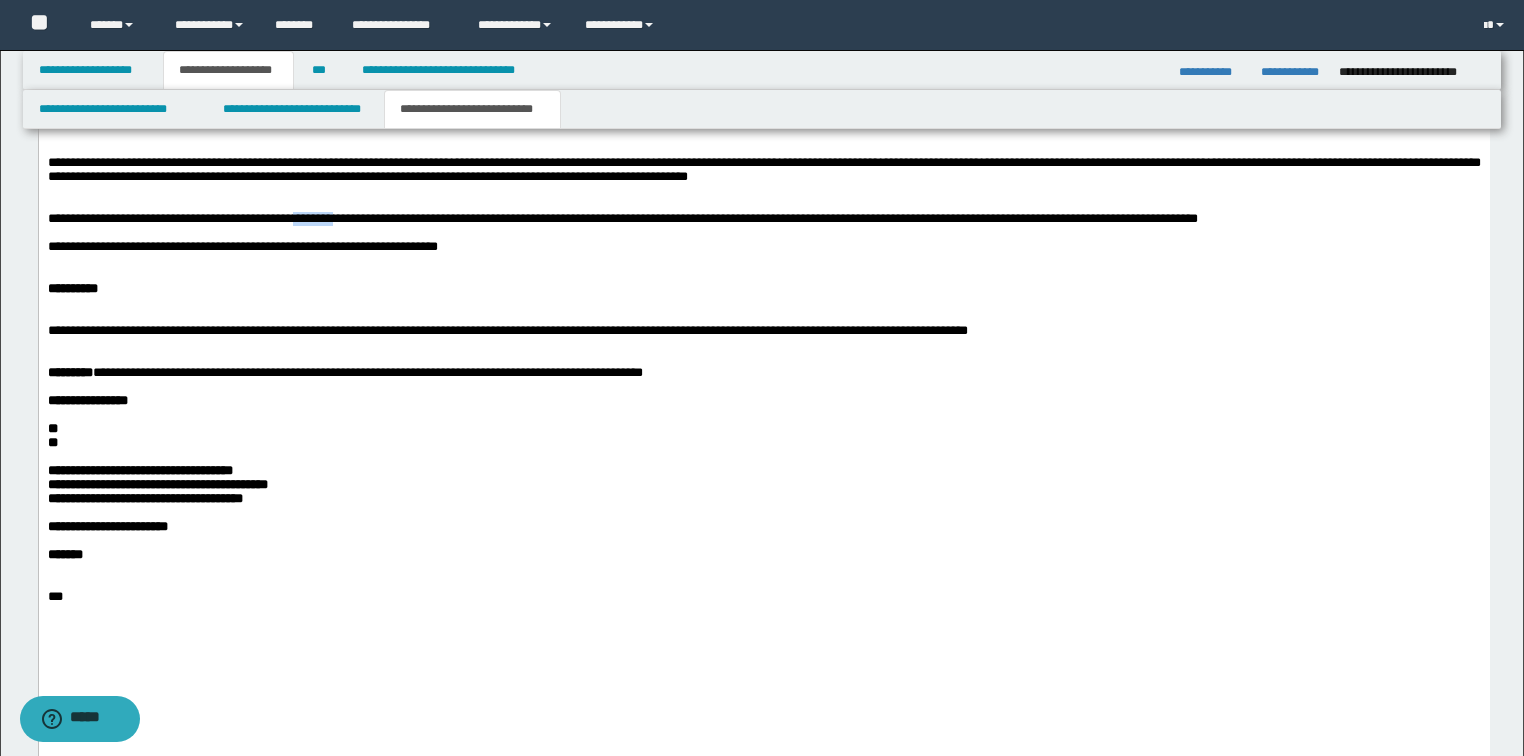 click on "**********" at bounding box center (622, 219) 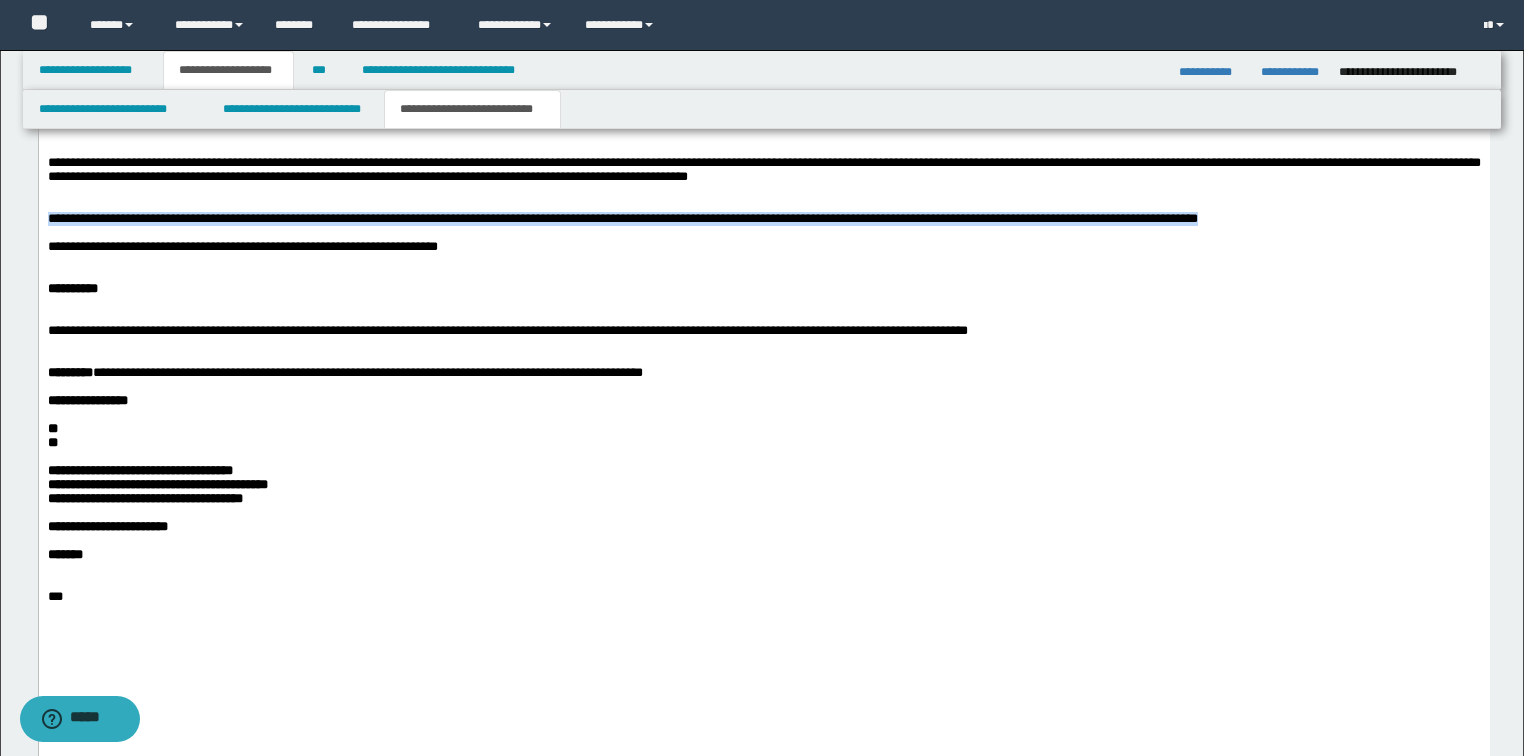click on "**********" at bounding box center (622, 219) 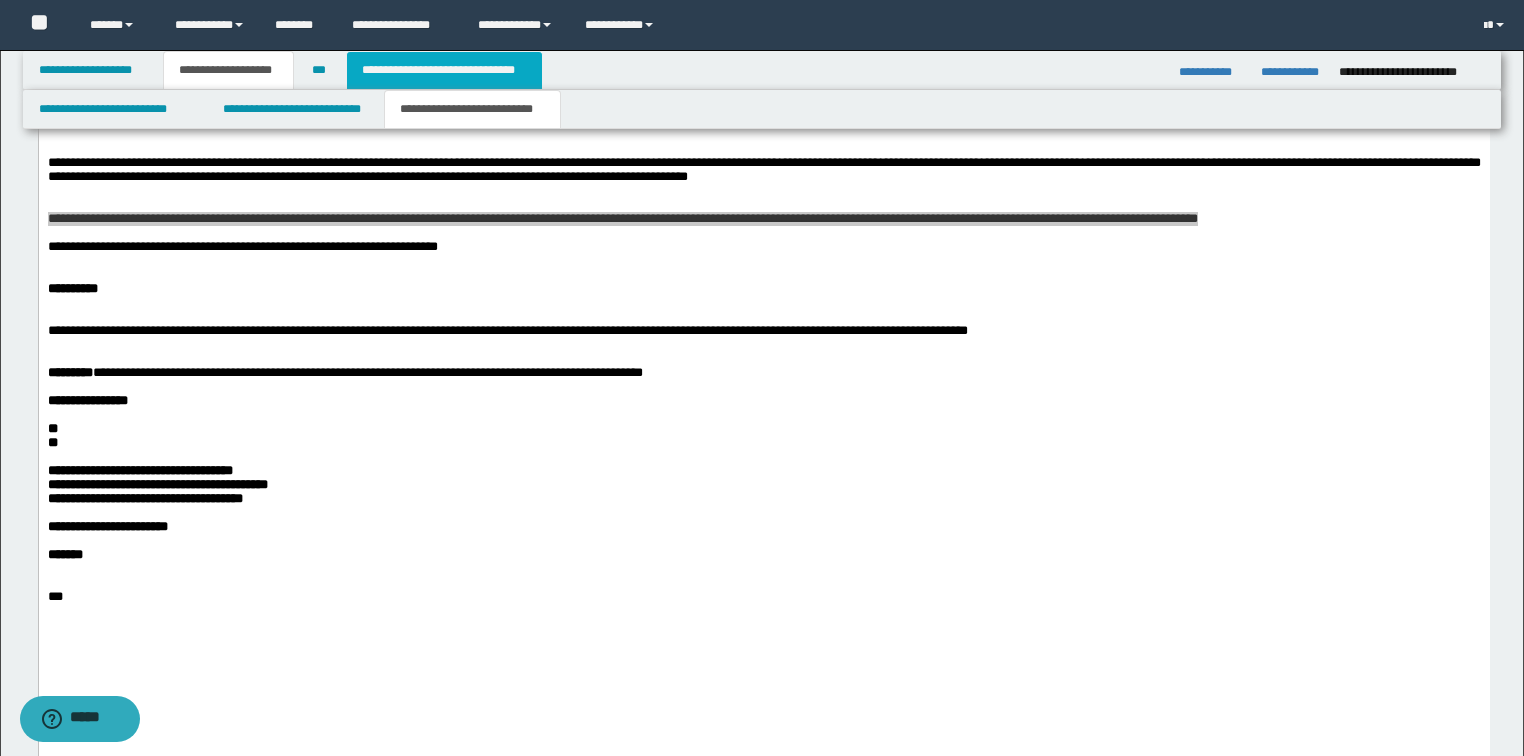 click on "**********" at bounding box center [444, 70] 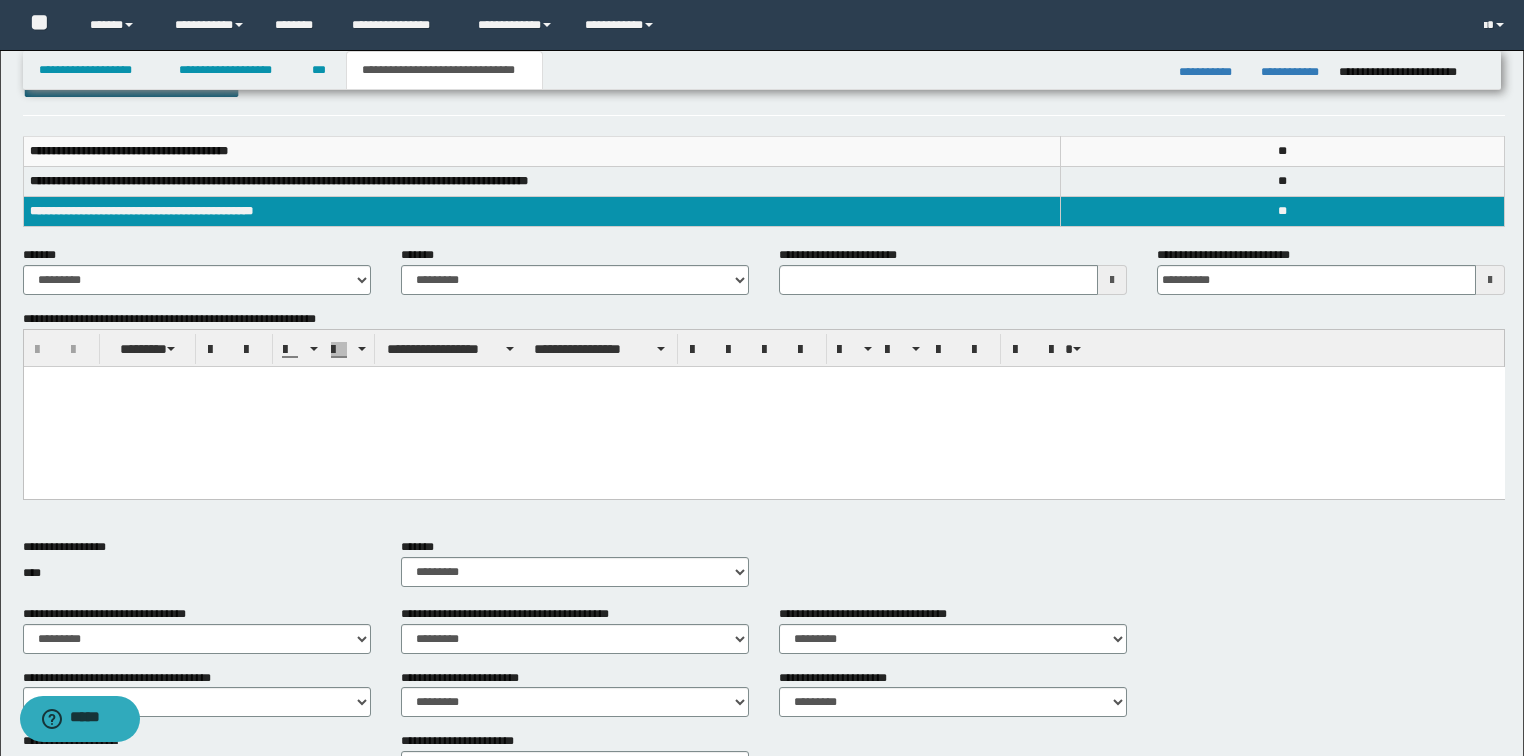 scroll, scrollTop: 240, scrollLeft: 0, axis: vertical 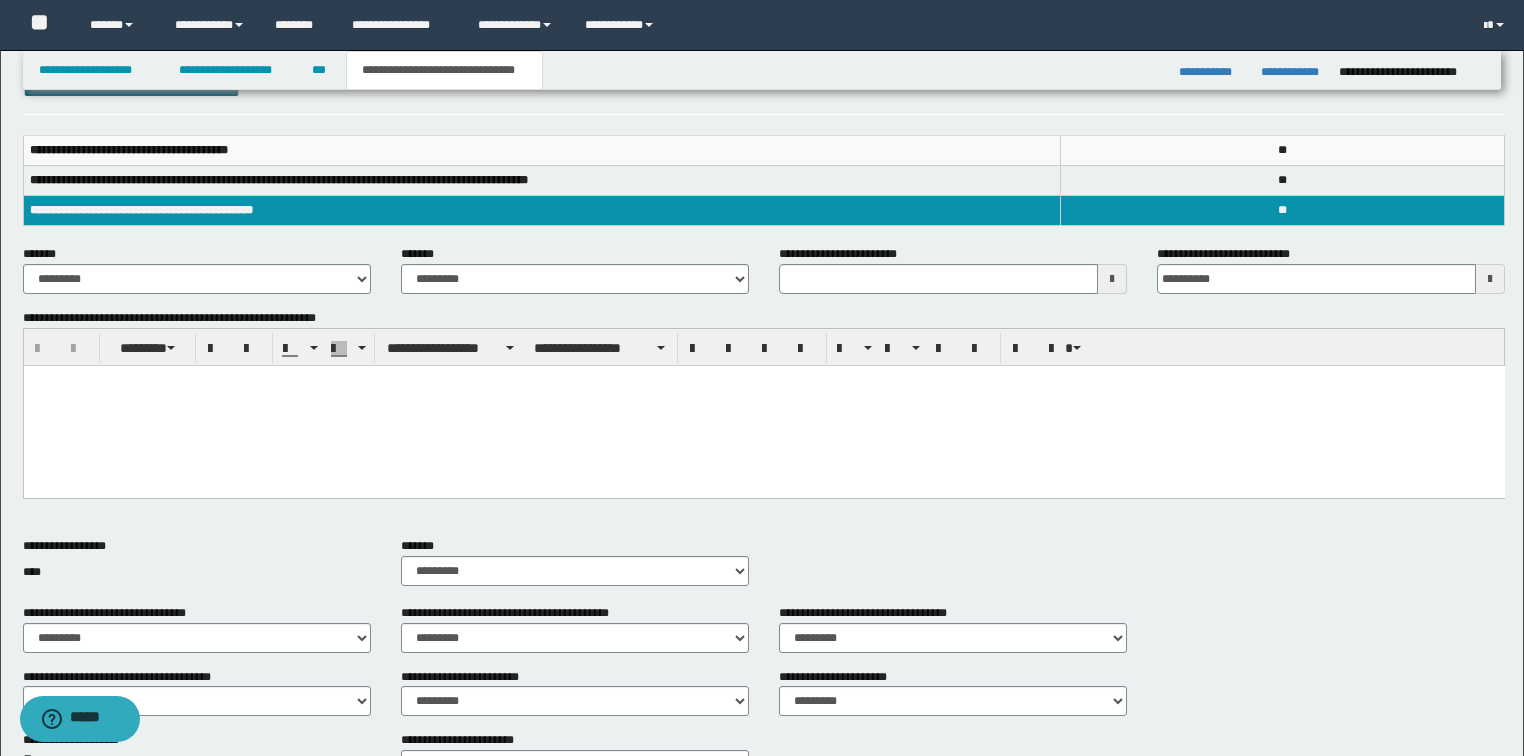 click at bounding box center (763, 381) 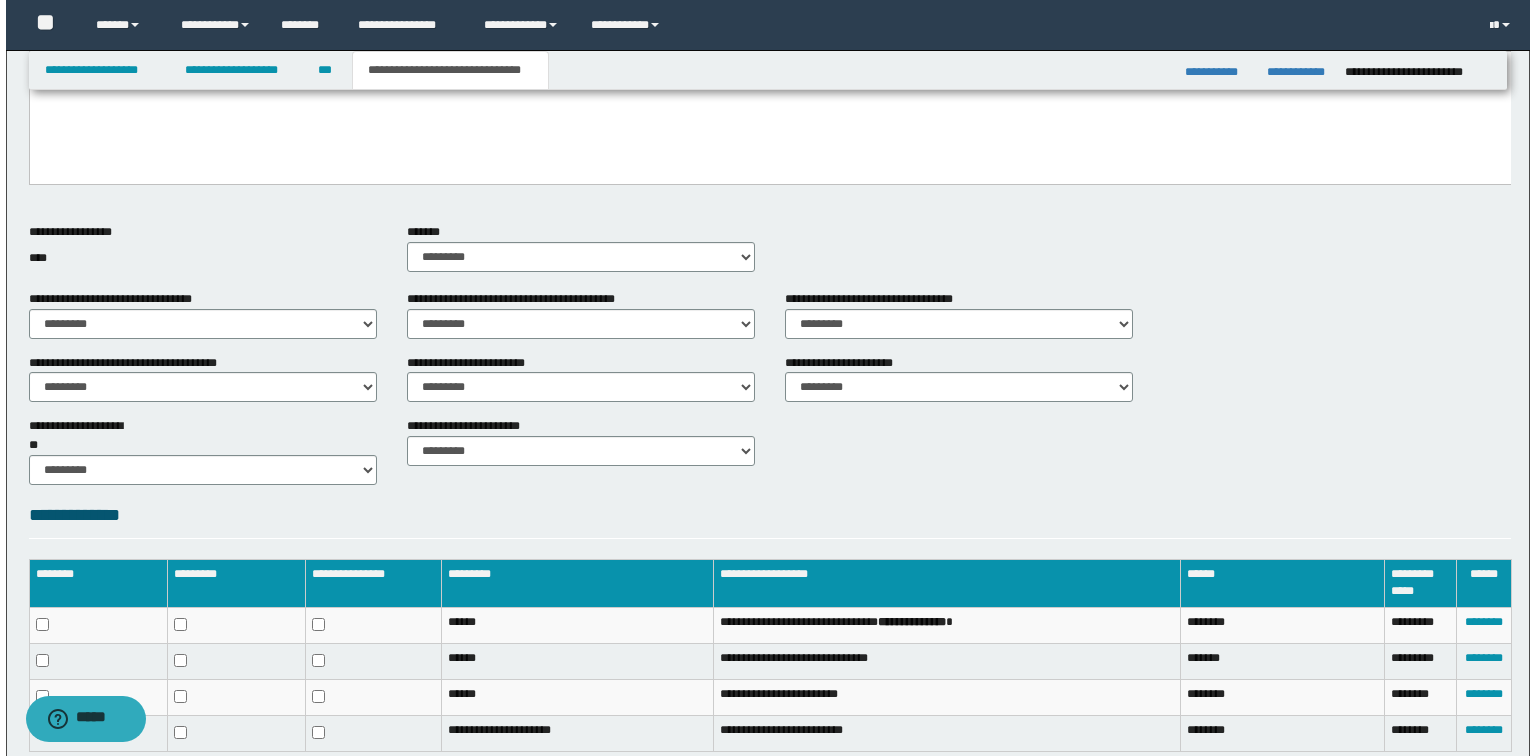 scroll, scrollTop: 706, scrollLeft: 0, axis: vertical 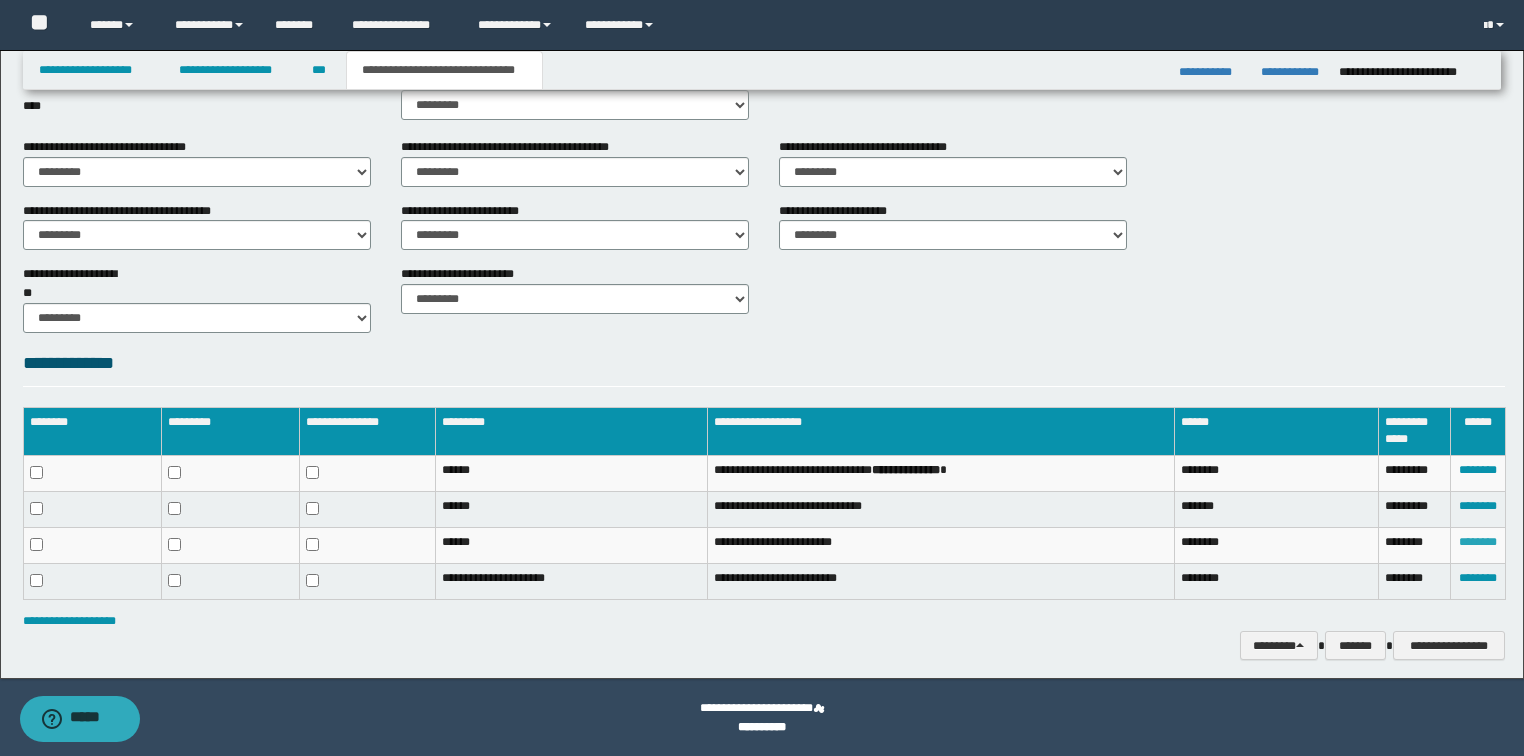 click on "********" at bounding box center [1478, 542] 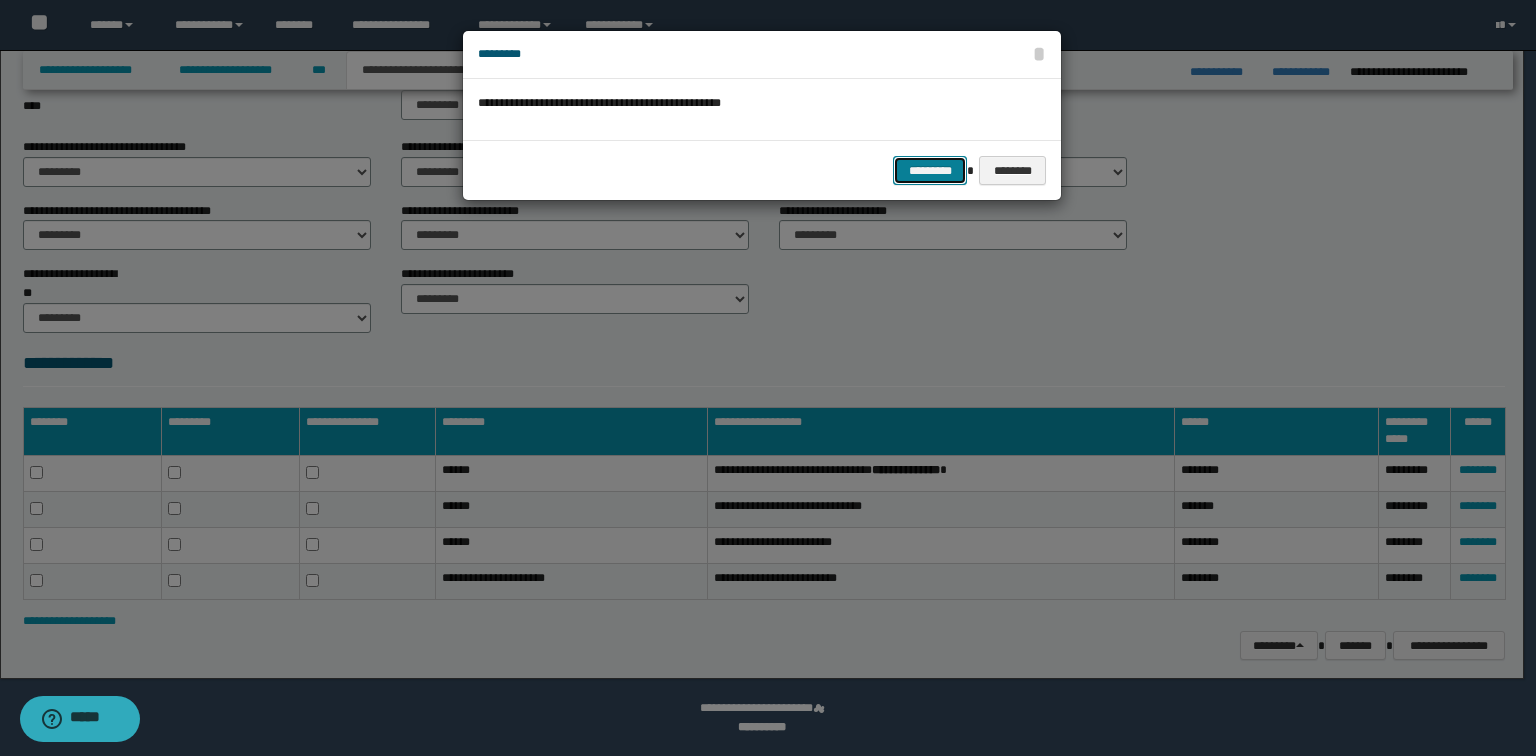 click on "*********" at bounding box center [930, 171] 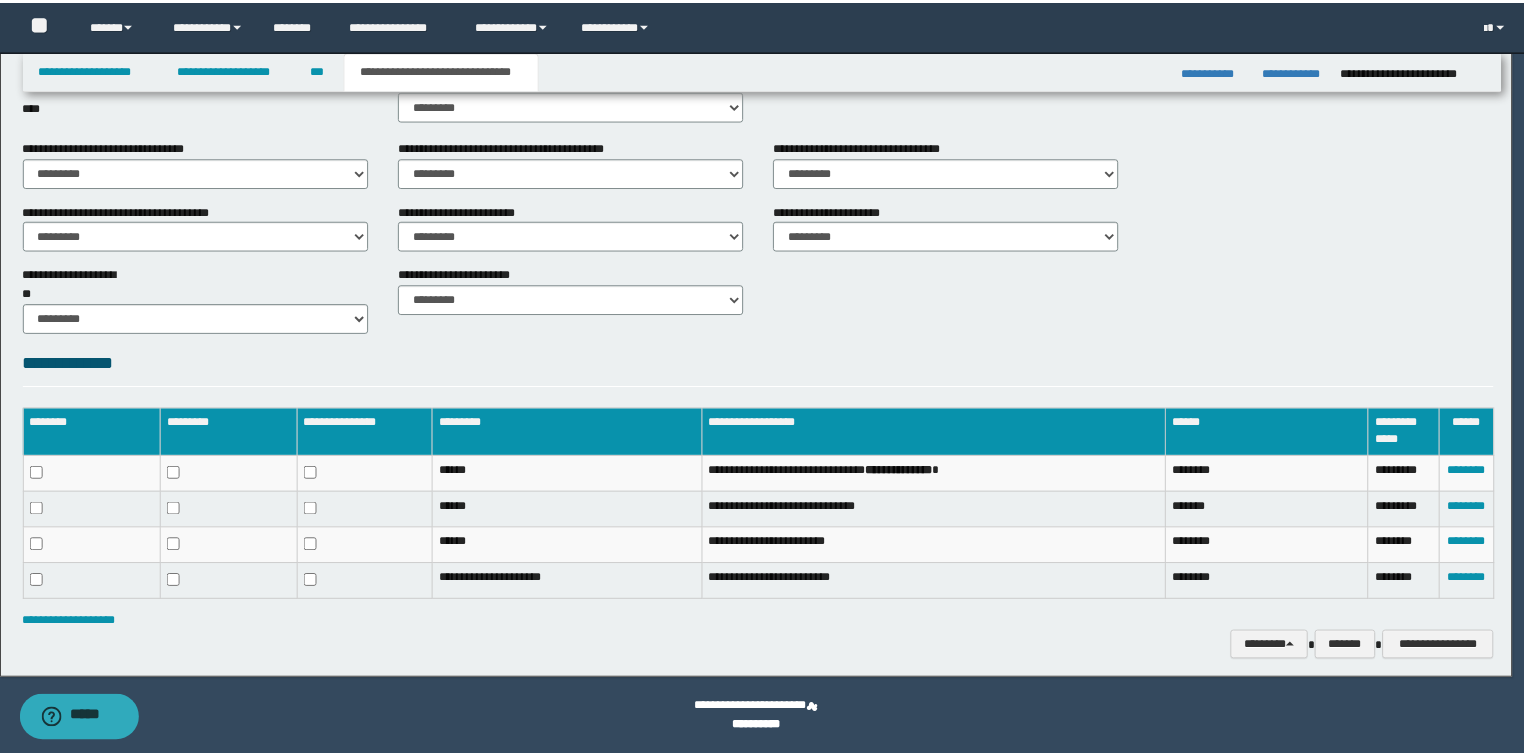 scroll, scrollTop: 672, scrollLeft: 0, axis: vertical 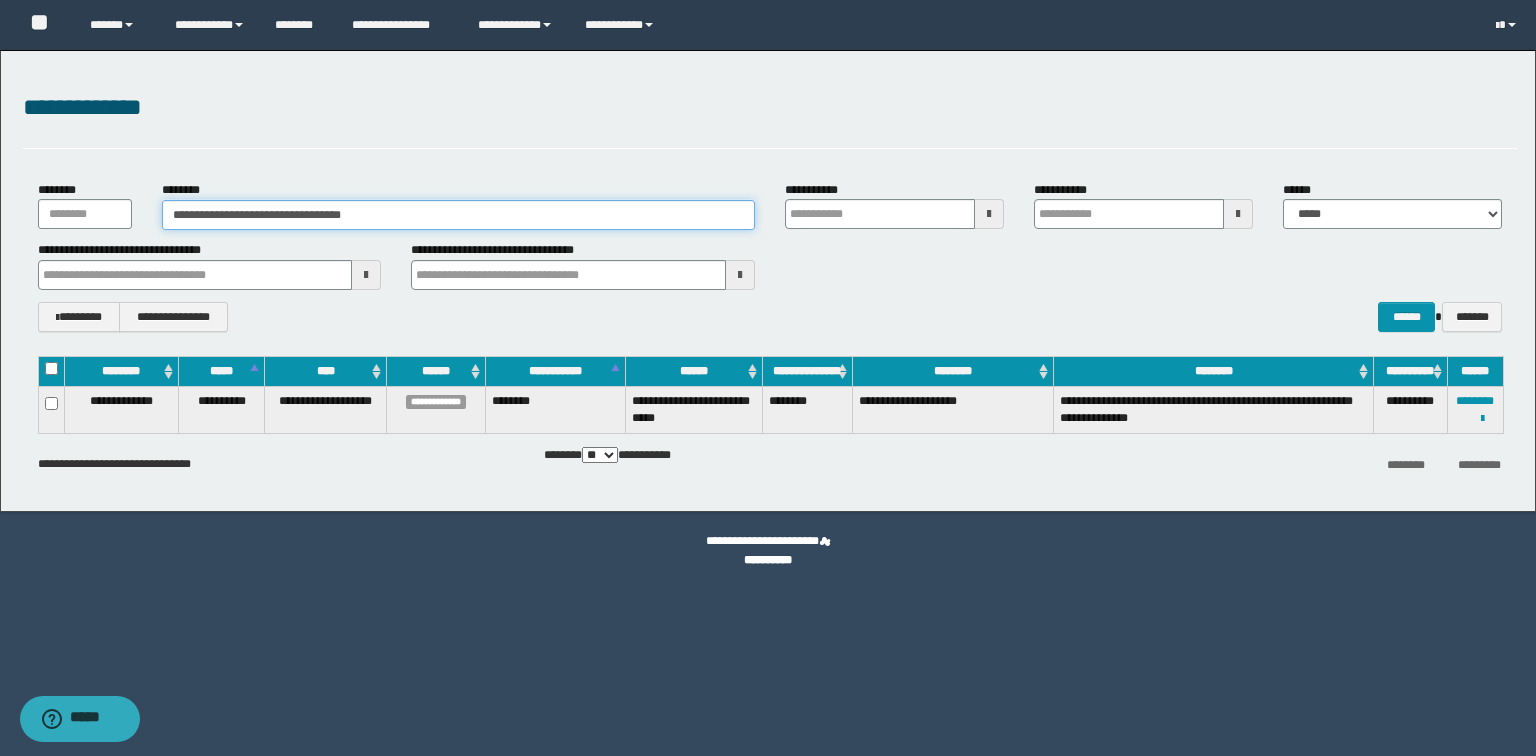 drag, startPoint x: 427, startPoint y: 215, endPoint x: 0, endPoint y: 181, distance: 428.3515 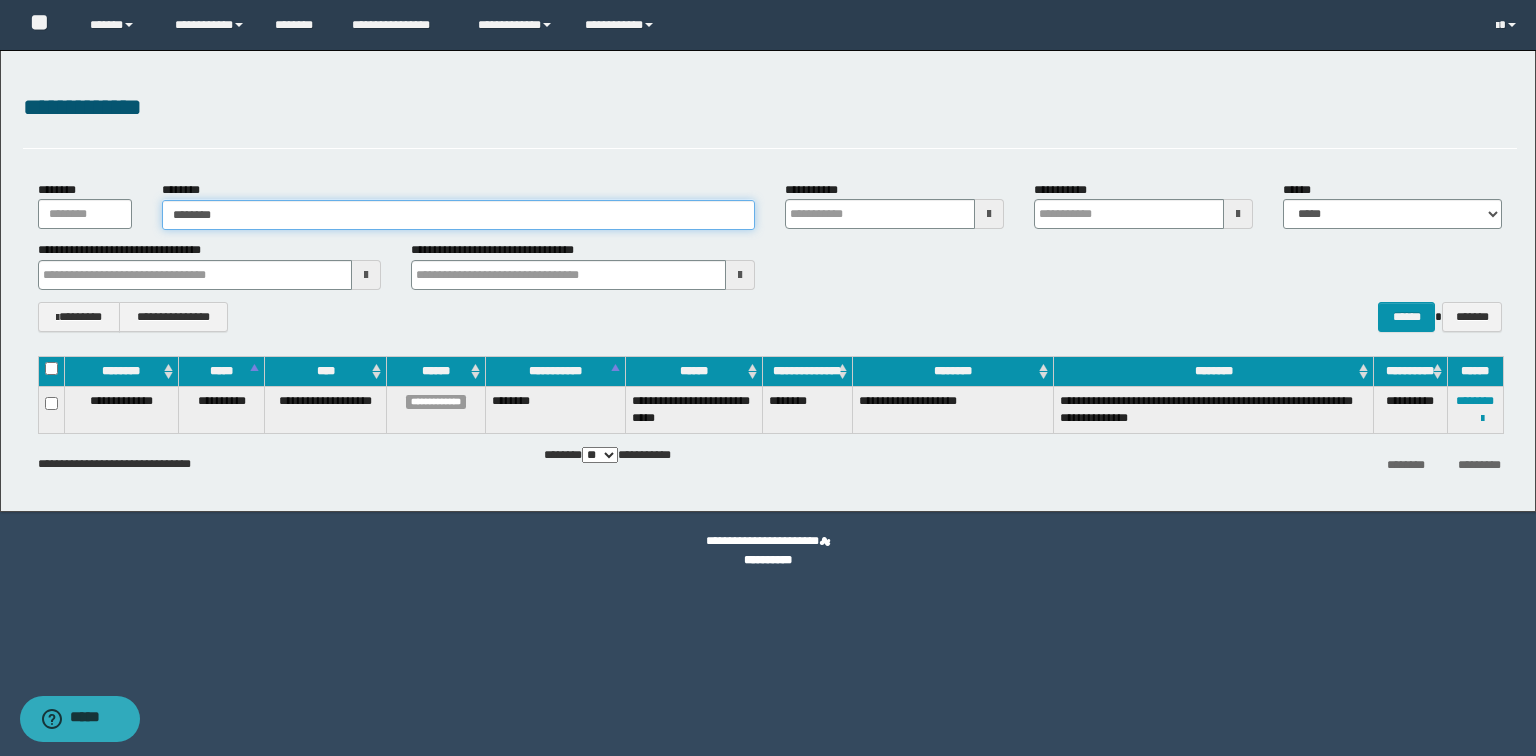 type on "********" 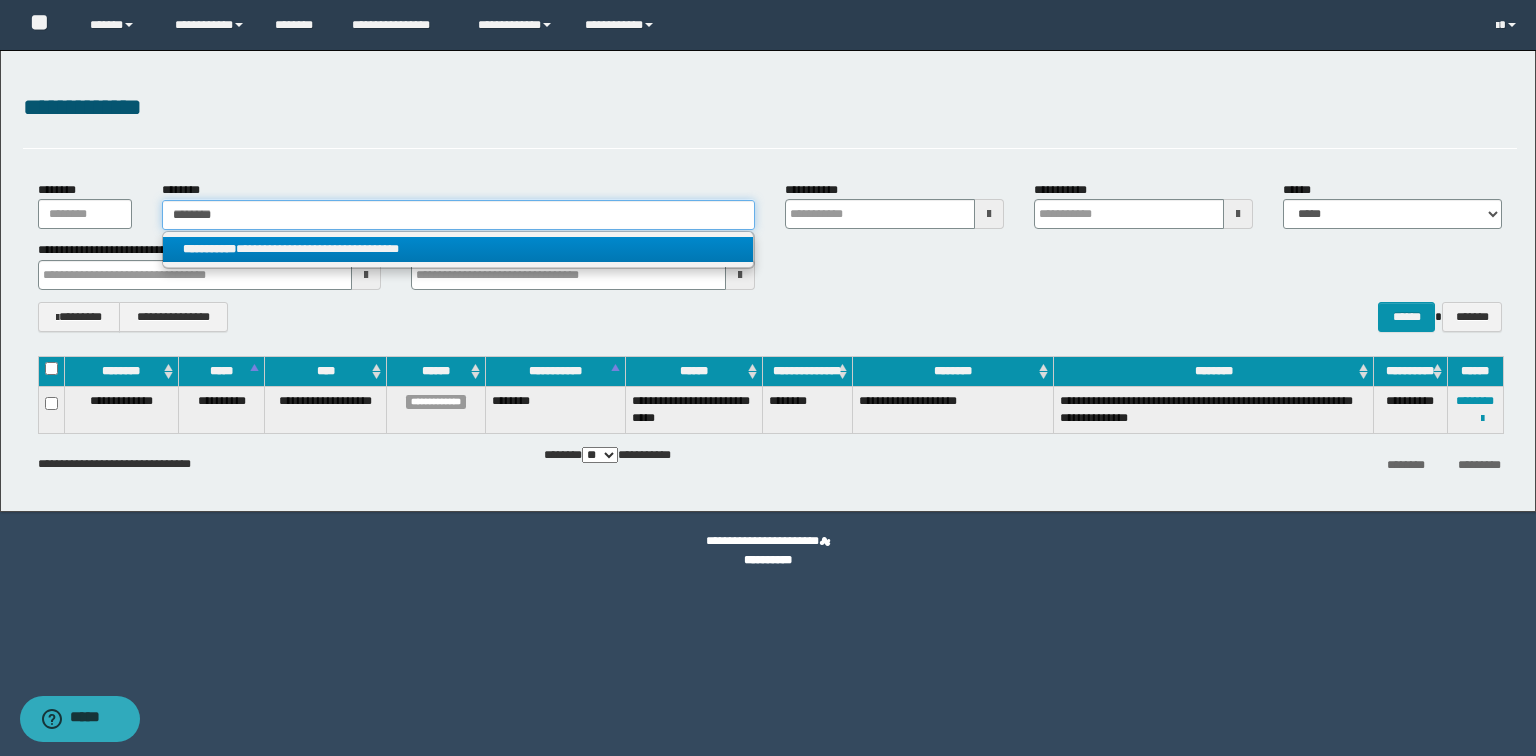 type on "********" 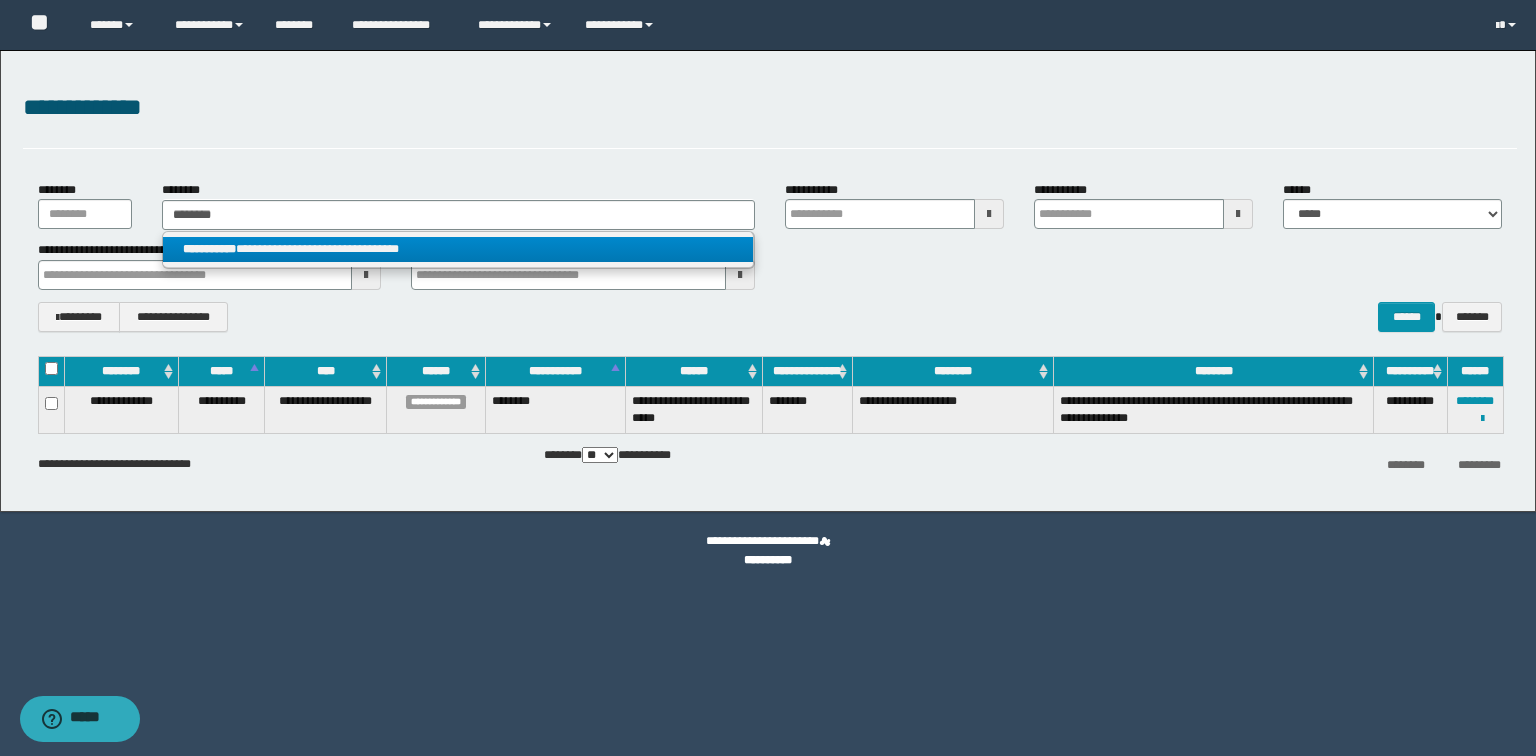 click on "**********" at bounding box center (458, 249) 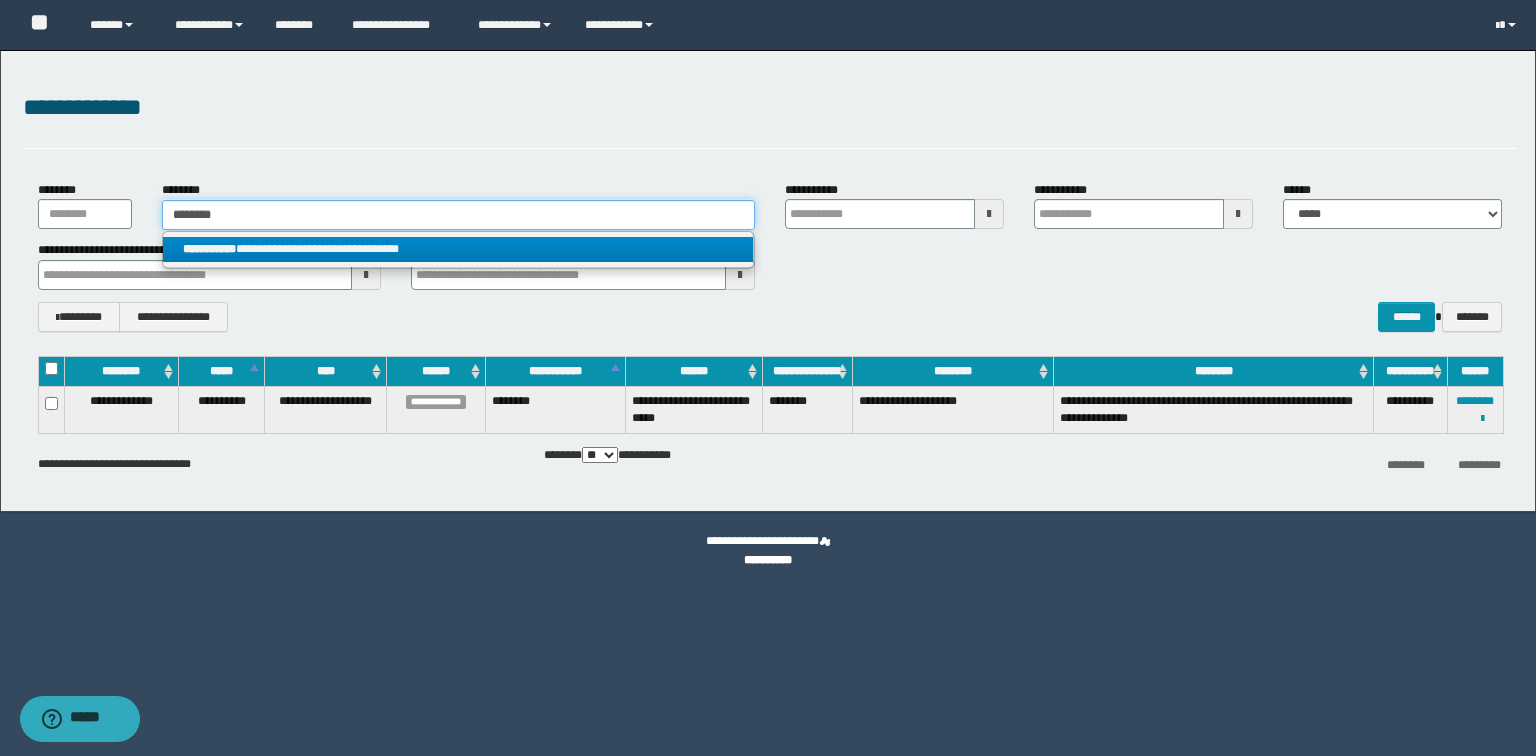 type 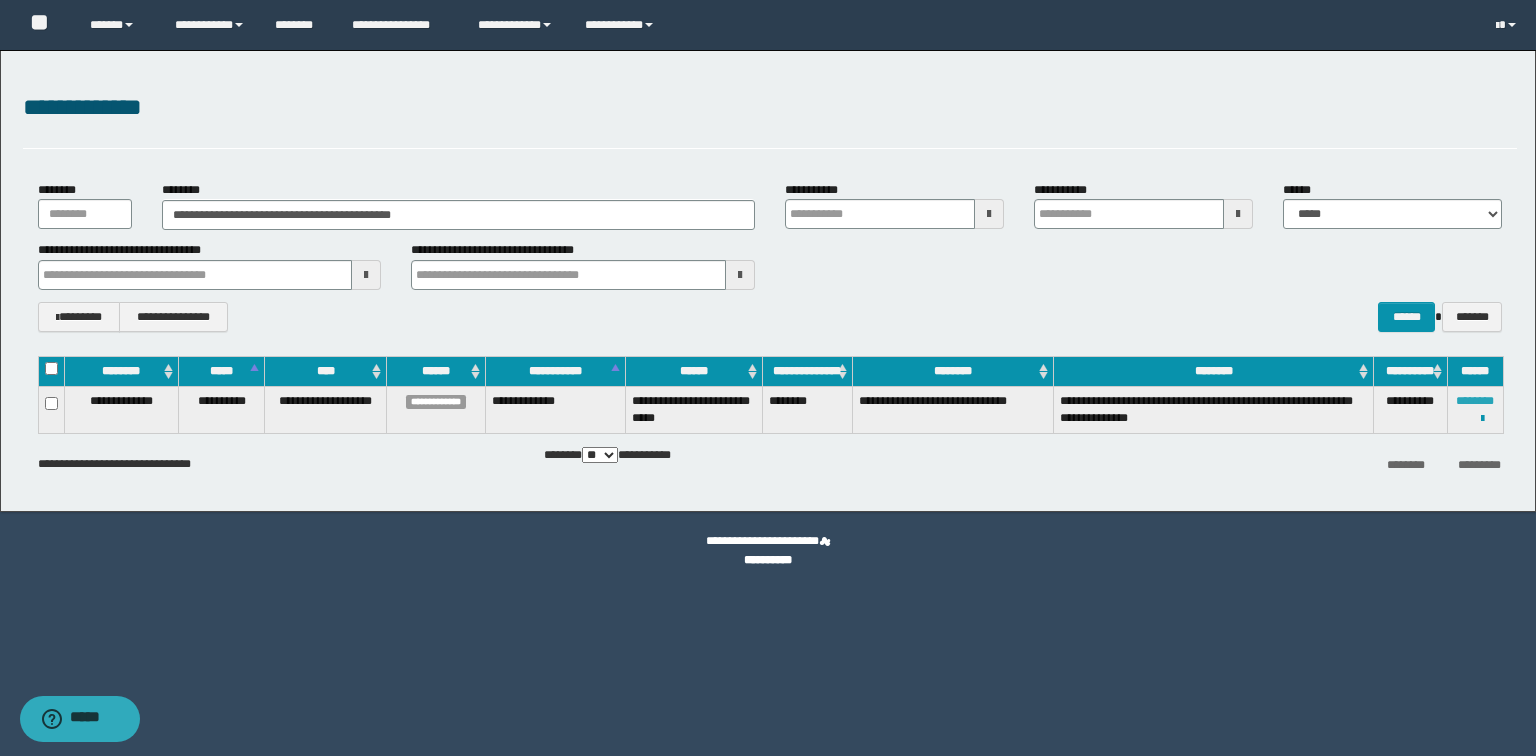 click on "********" at bounding box center (1475, 401) 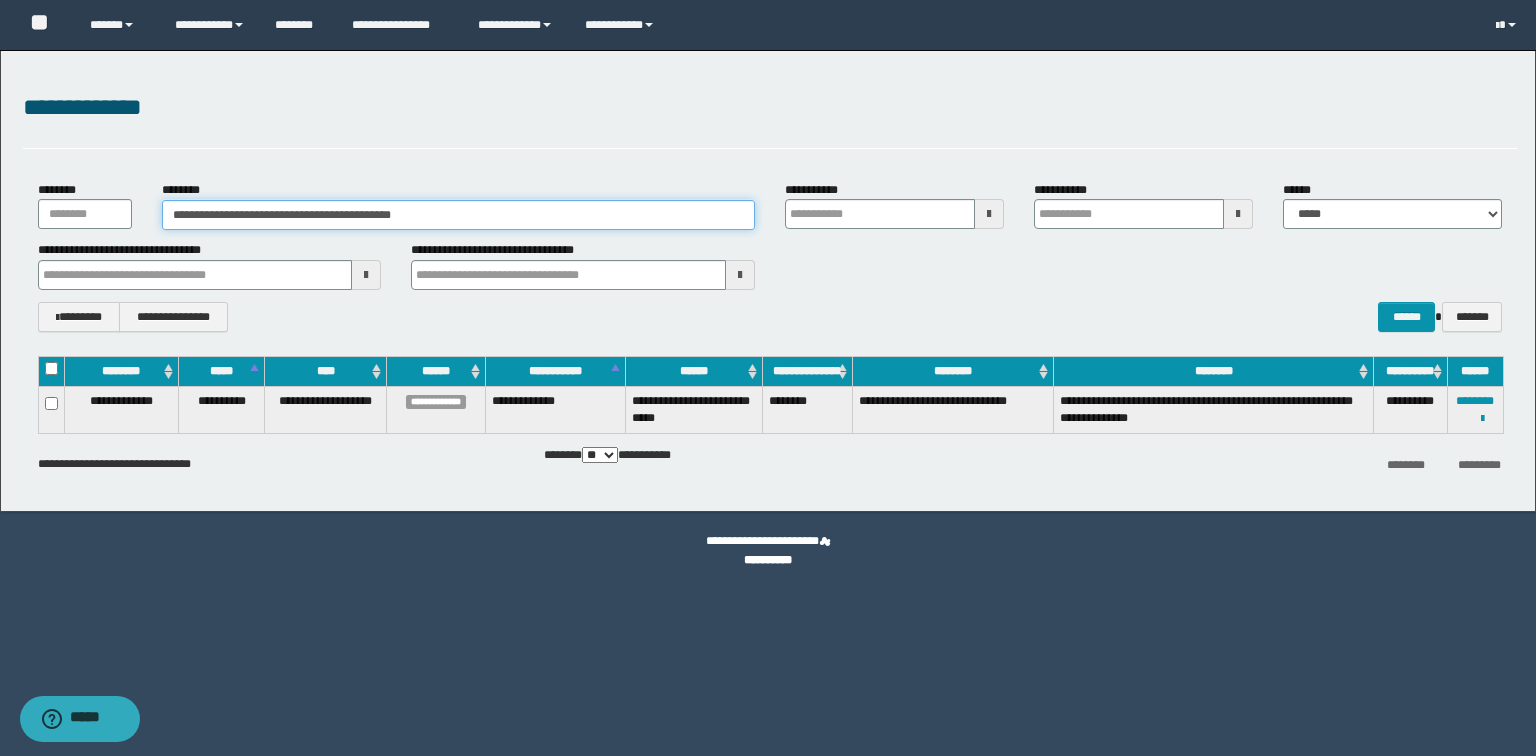 drag, startPoint x: 91, startPoint y: 176, endPoint x: 0, endPoint y: 159, distance: 92.574295 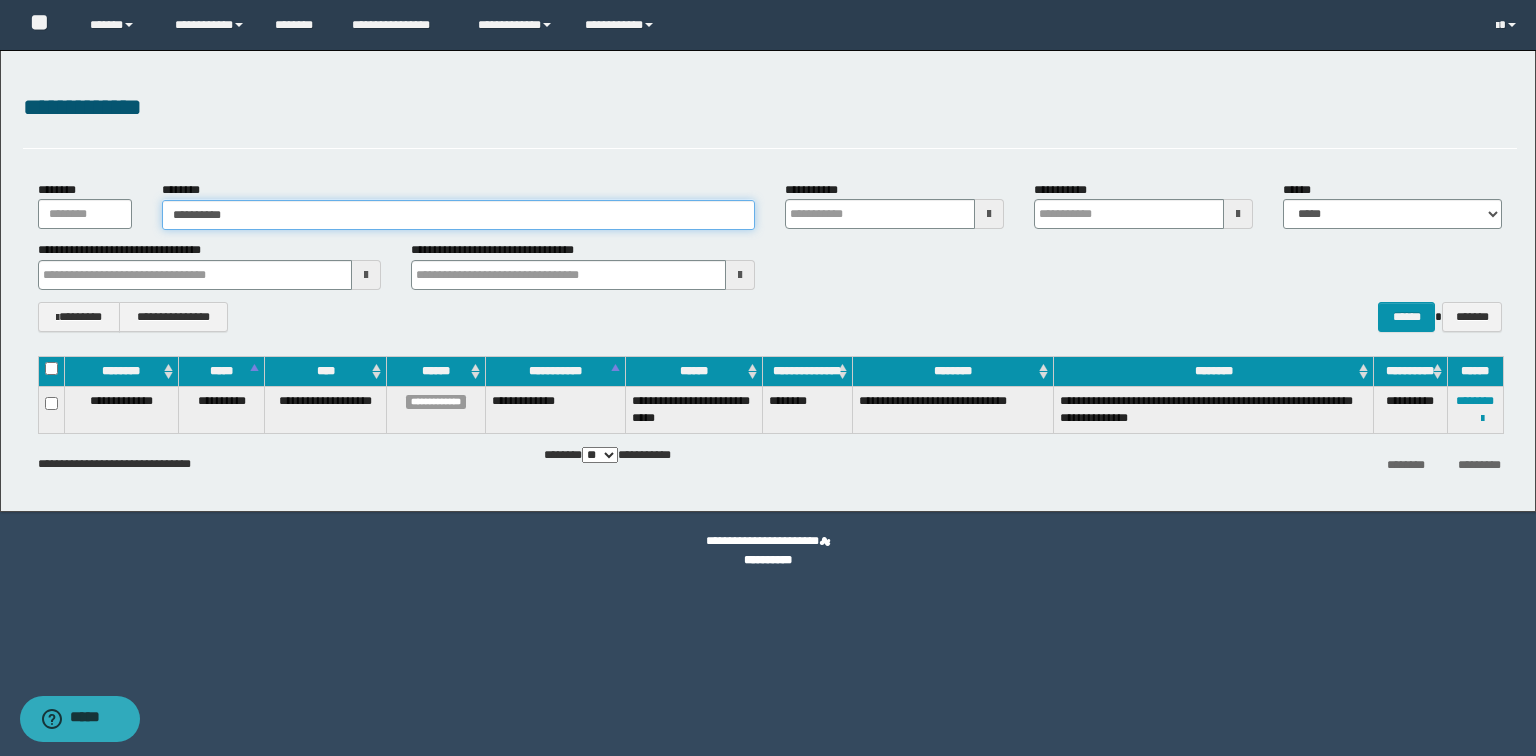 type on "**********" 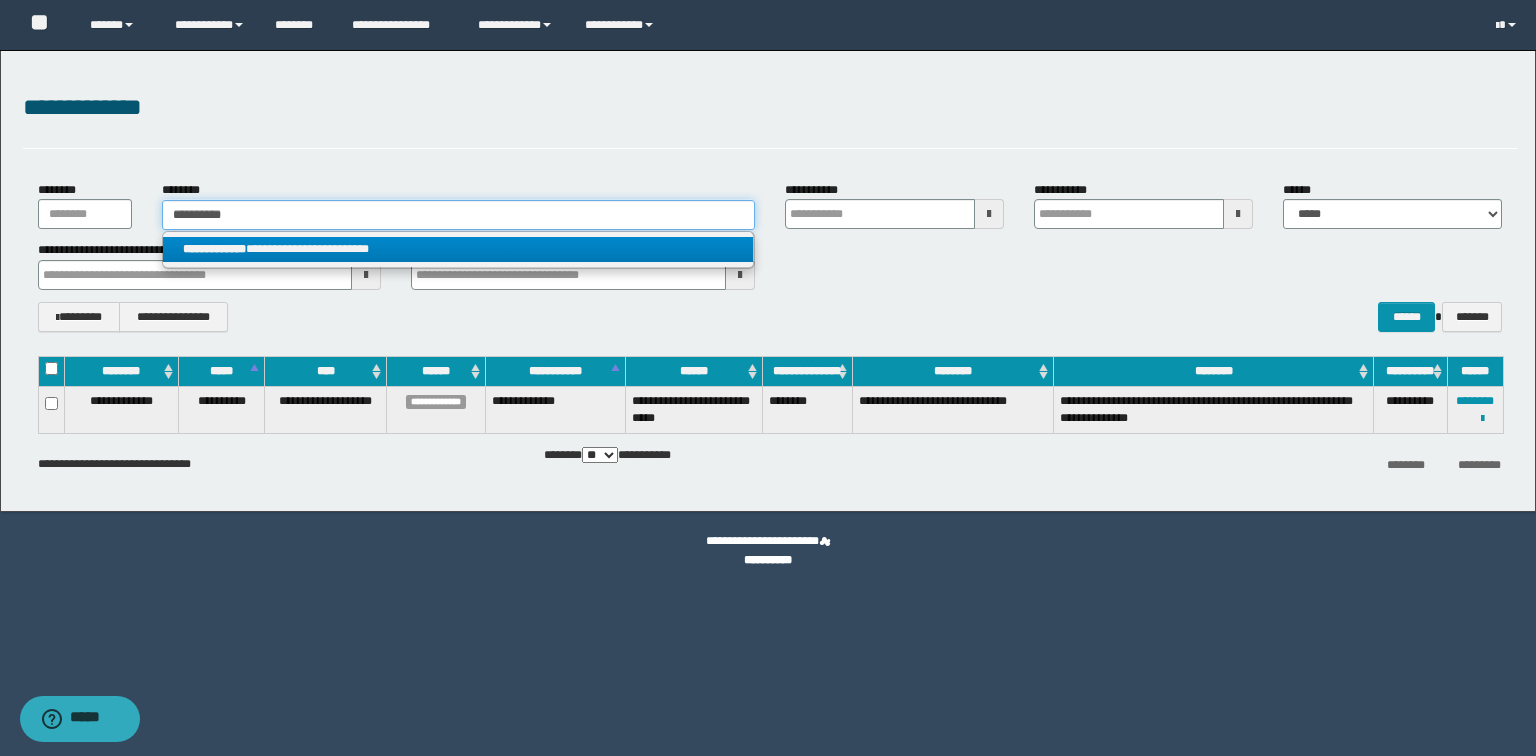 type on "**********" 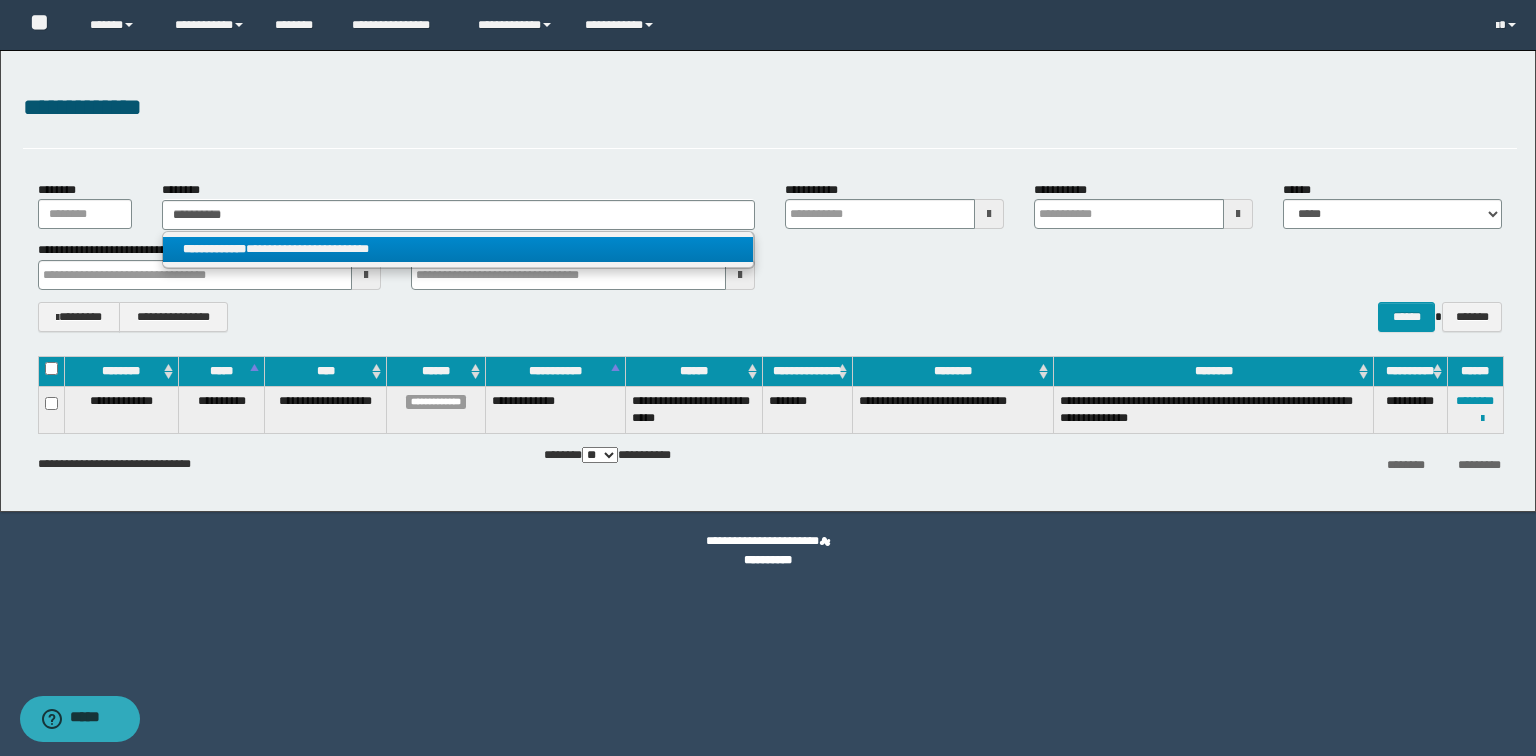 click on "**********" at bounding box center (458, 249) 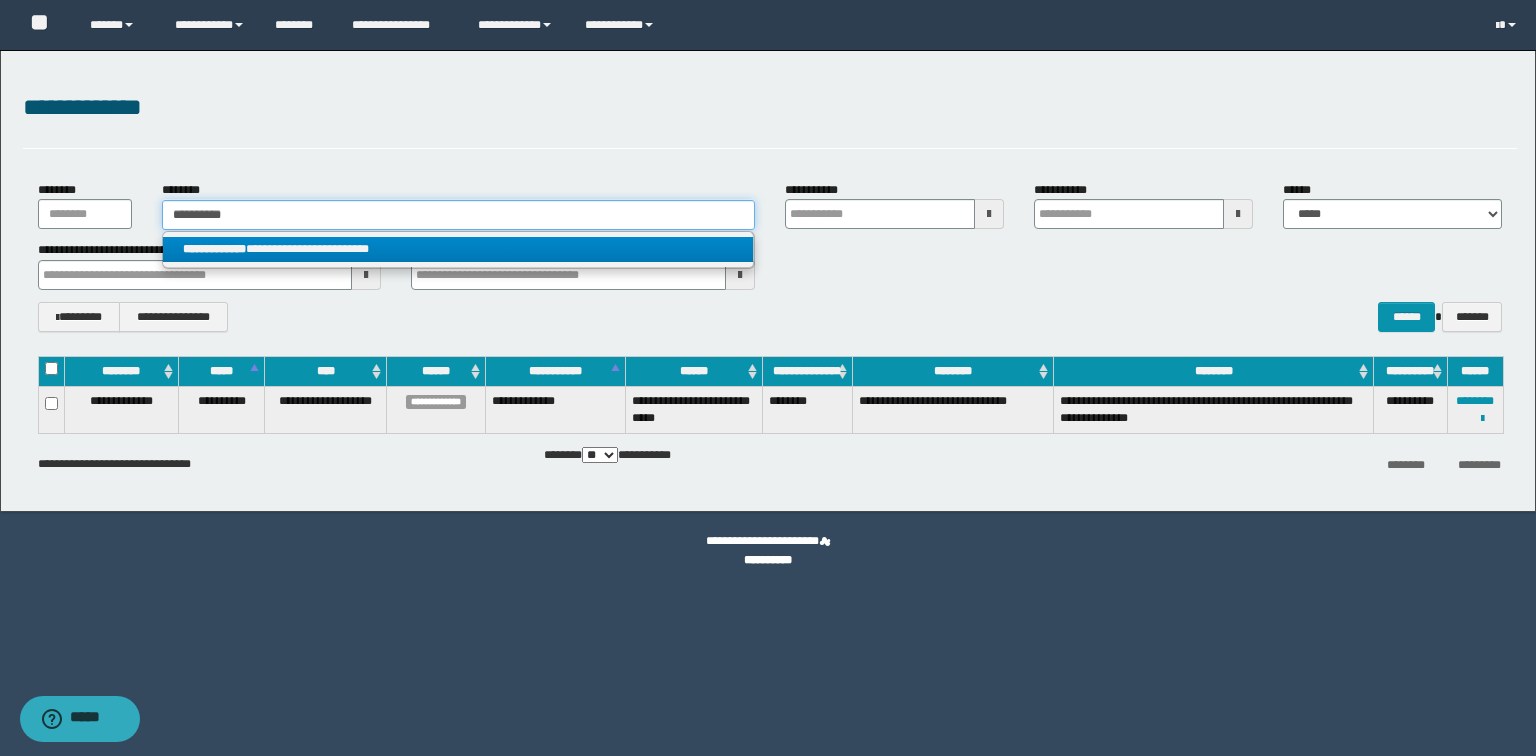 type 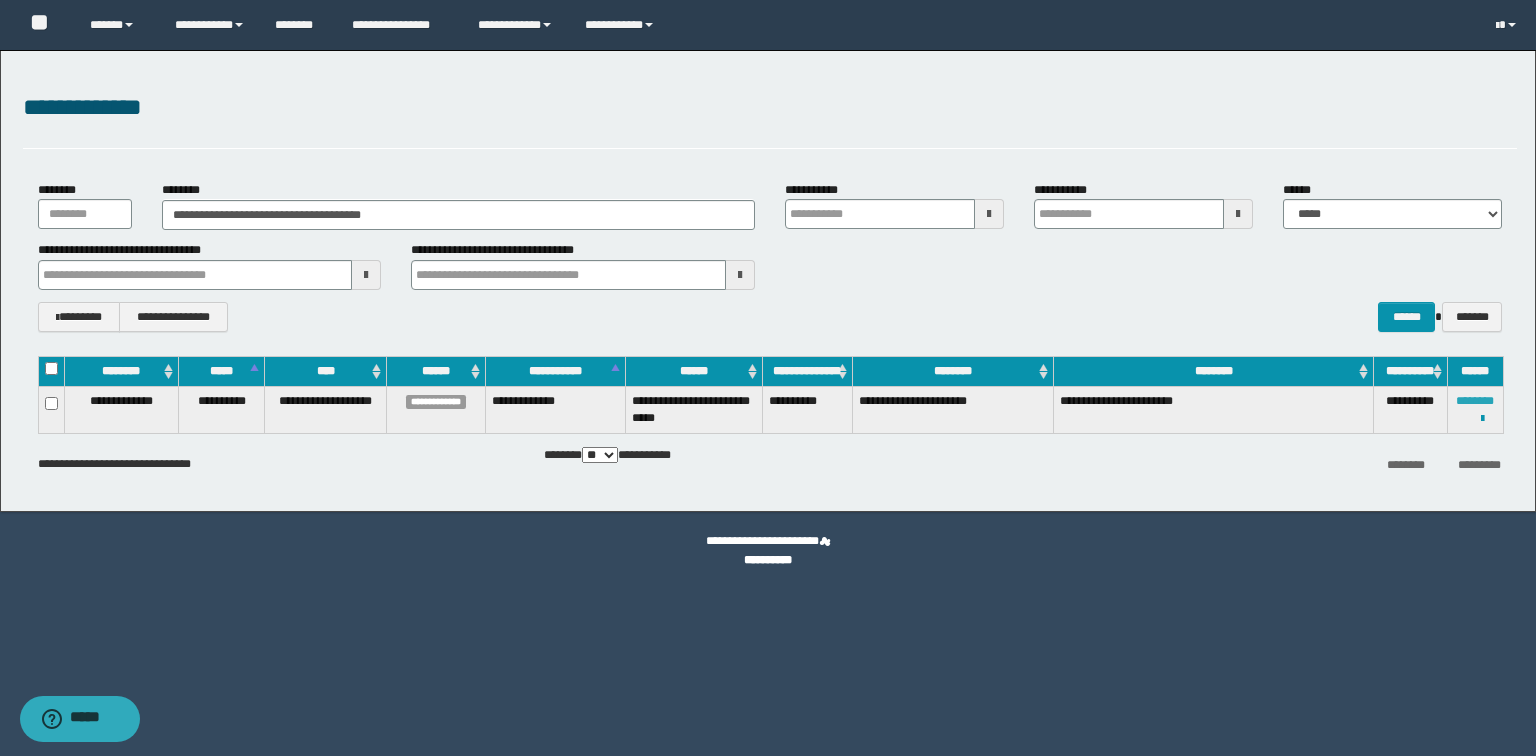 click on "********" at bounding box center (1475, 401) 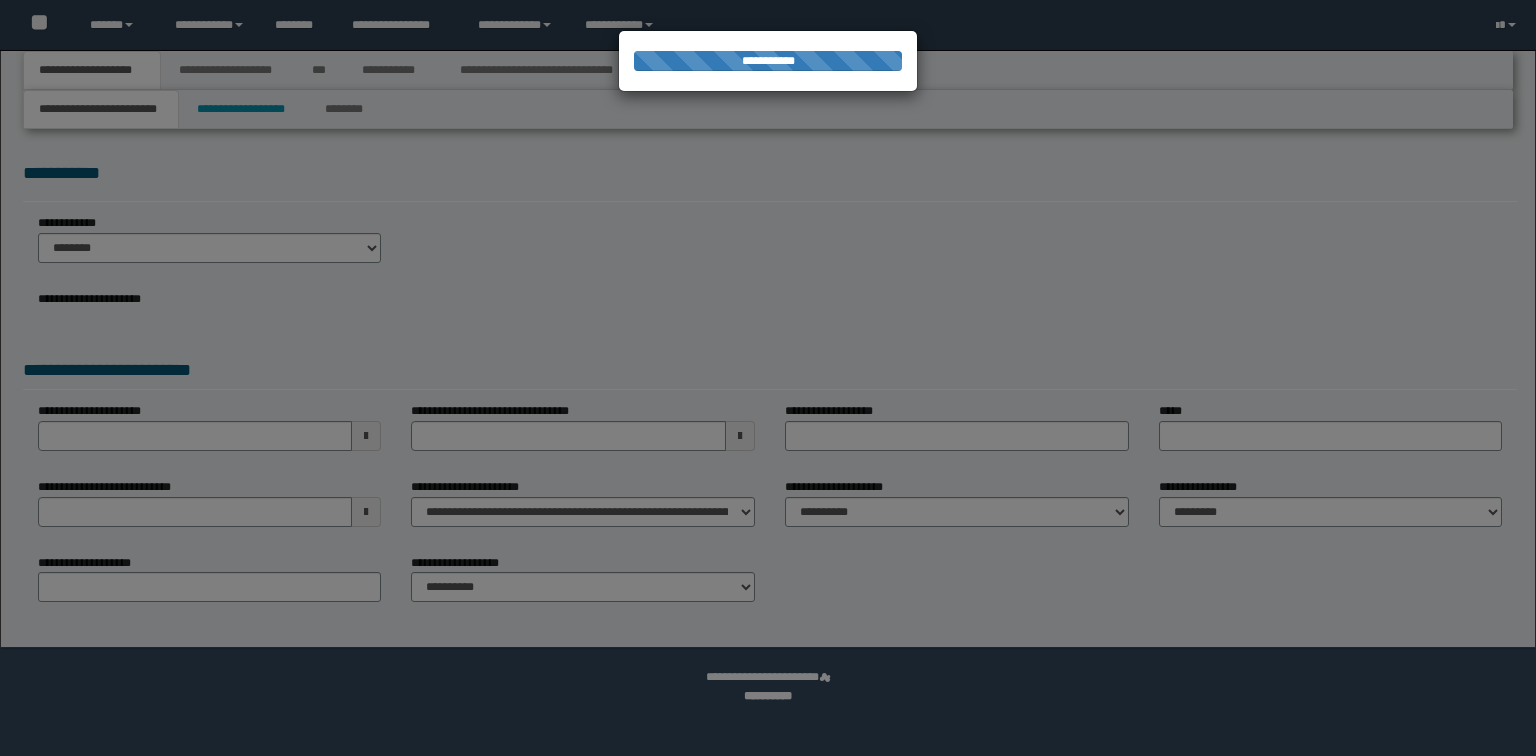 scroll, scrollTop: 0, scrollLeft: 0, axis: both 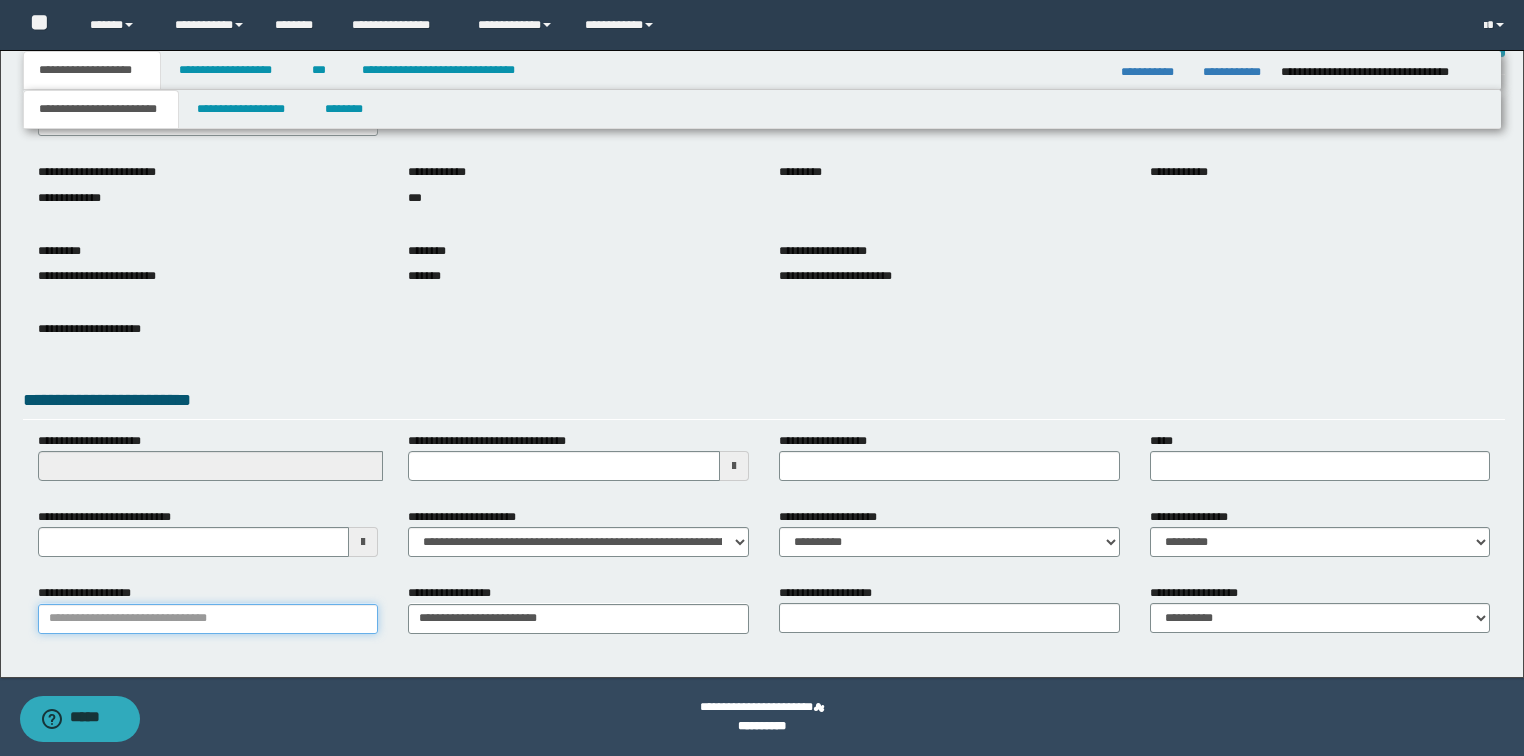 click on "**********" at bounding box center [208, 619] 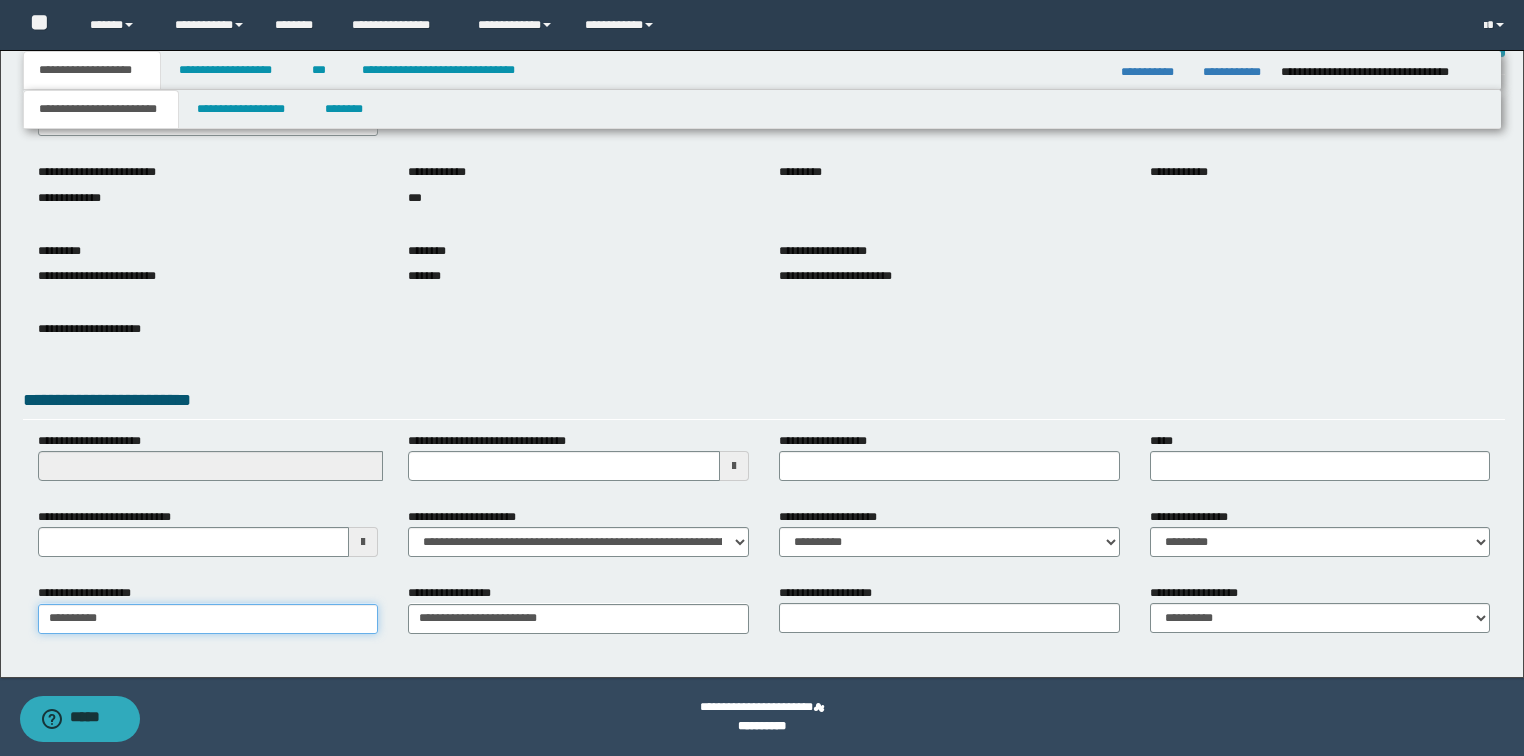 type on "**********" 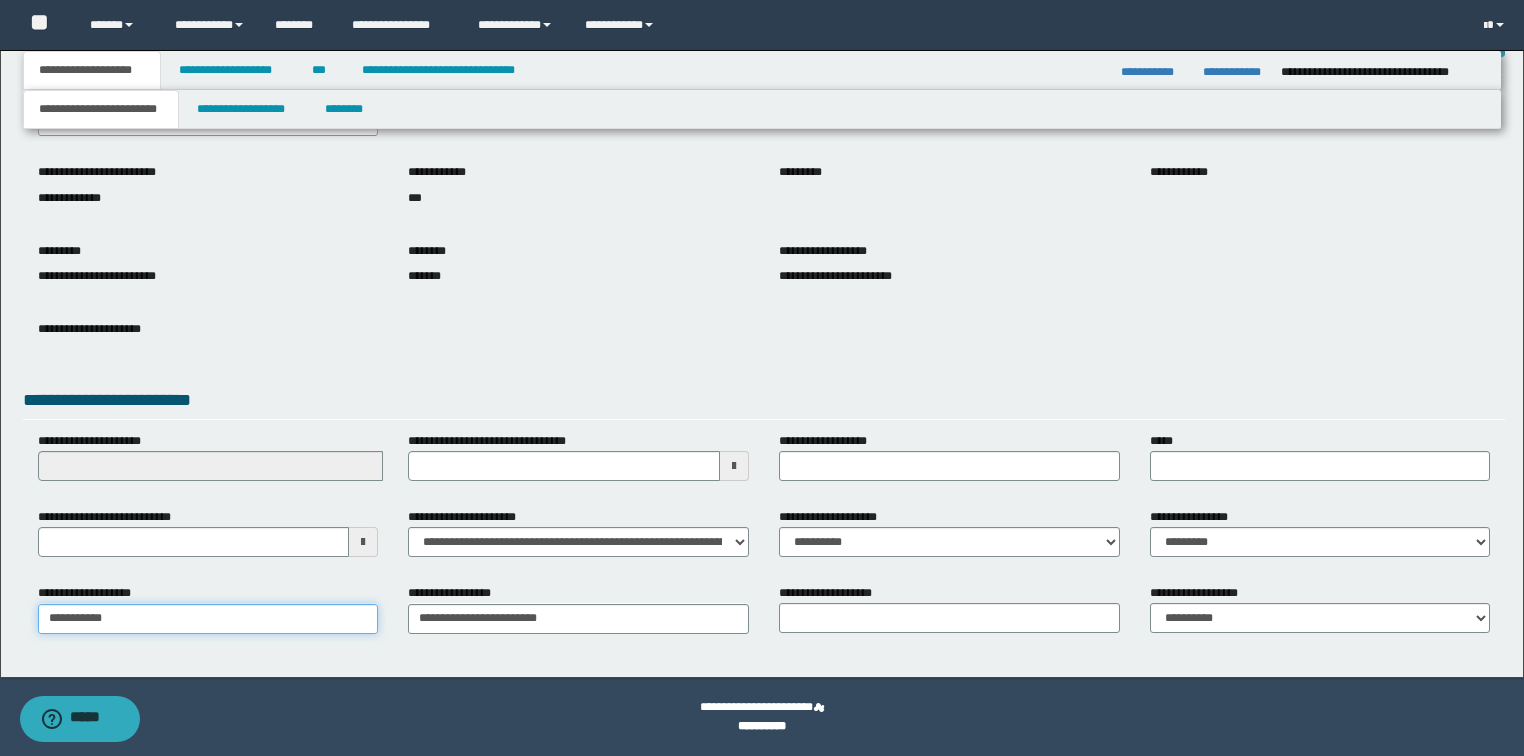 type on "**********" 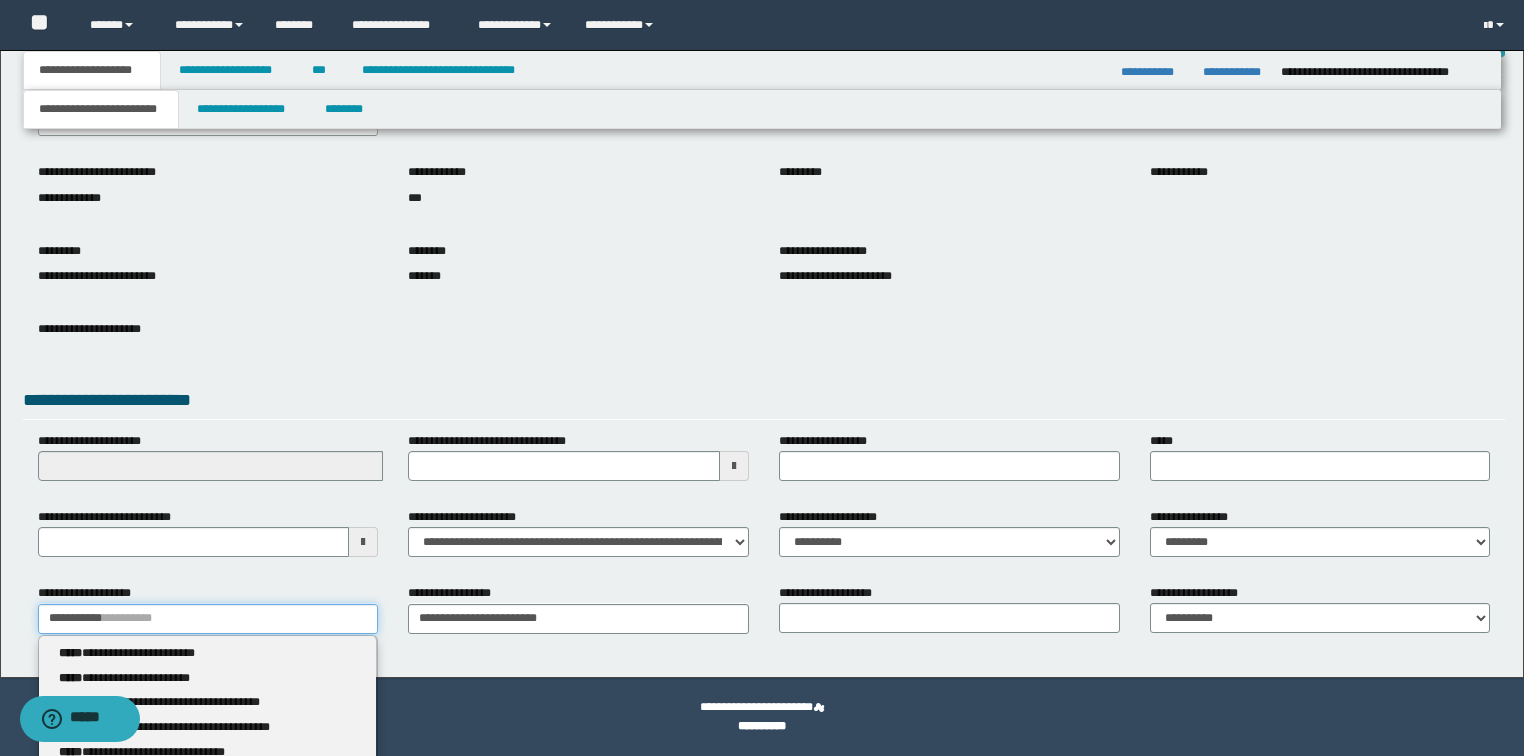 type 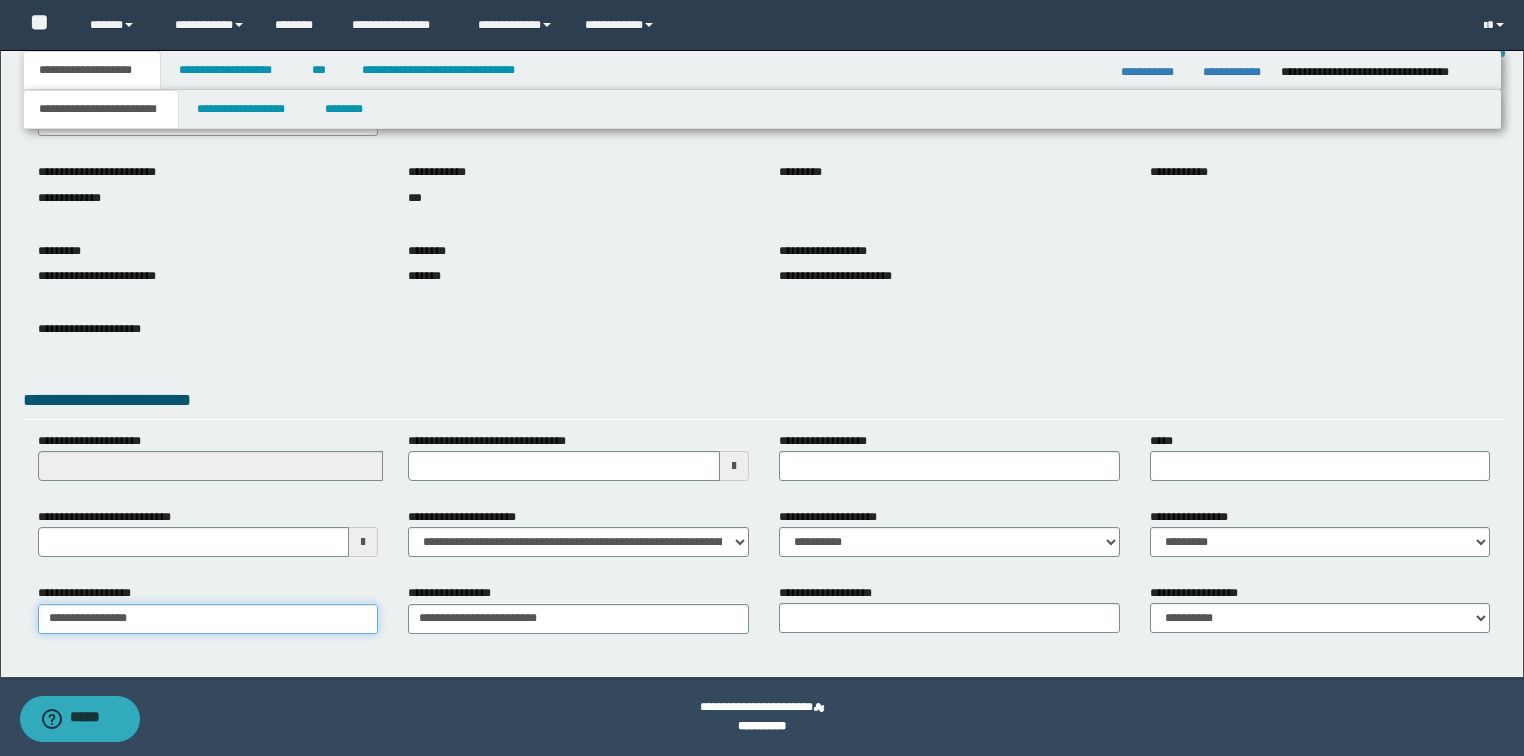 type on "**********" 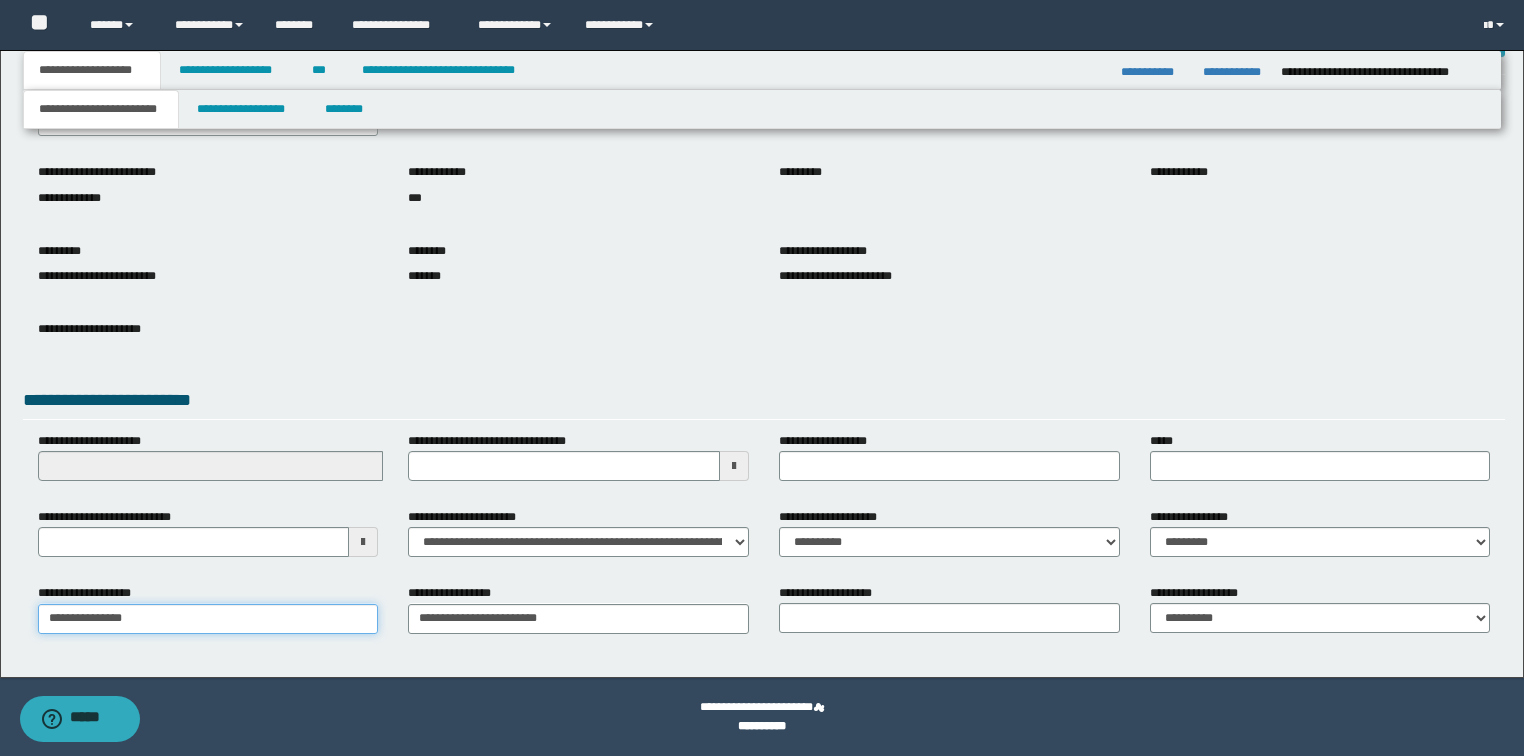type on "**********" 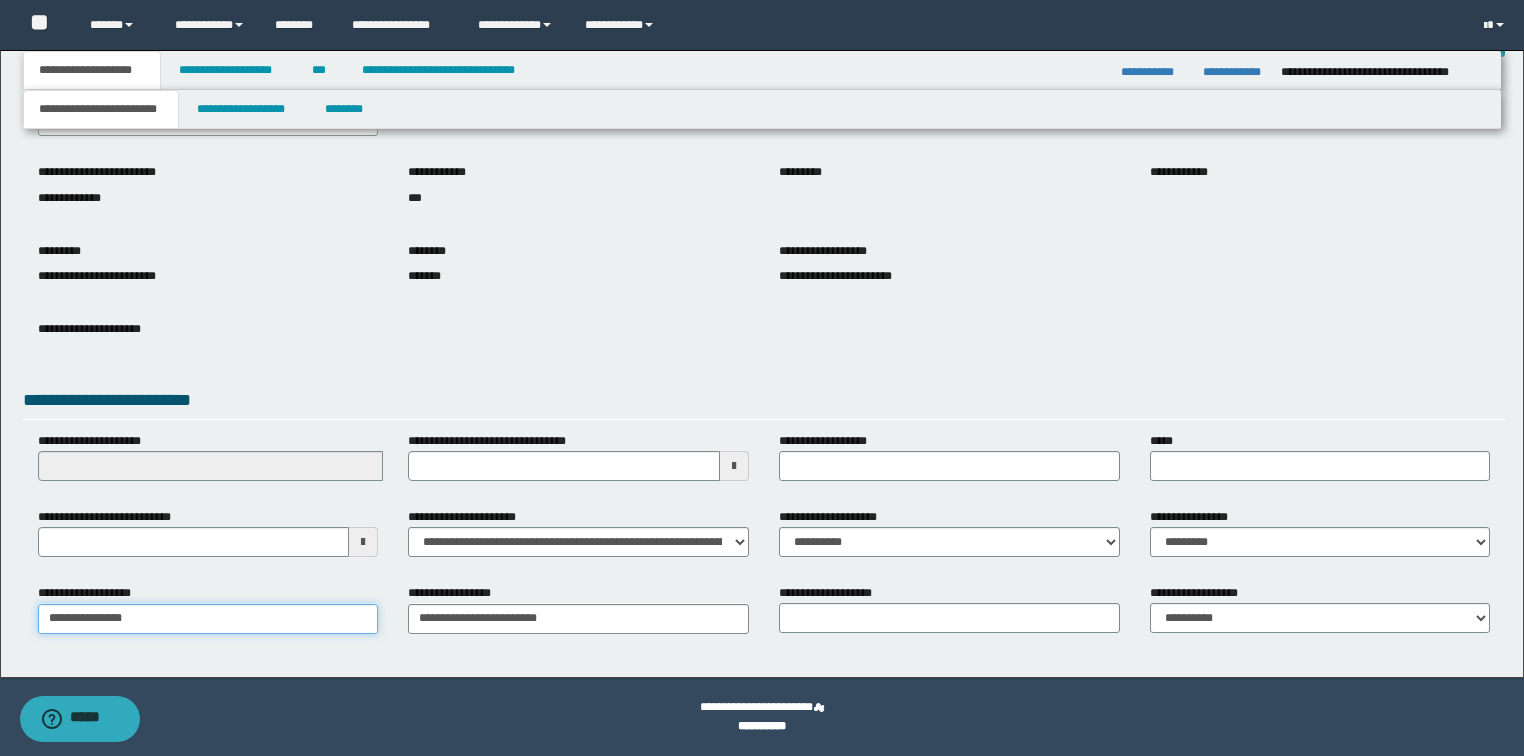 type 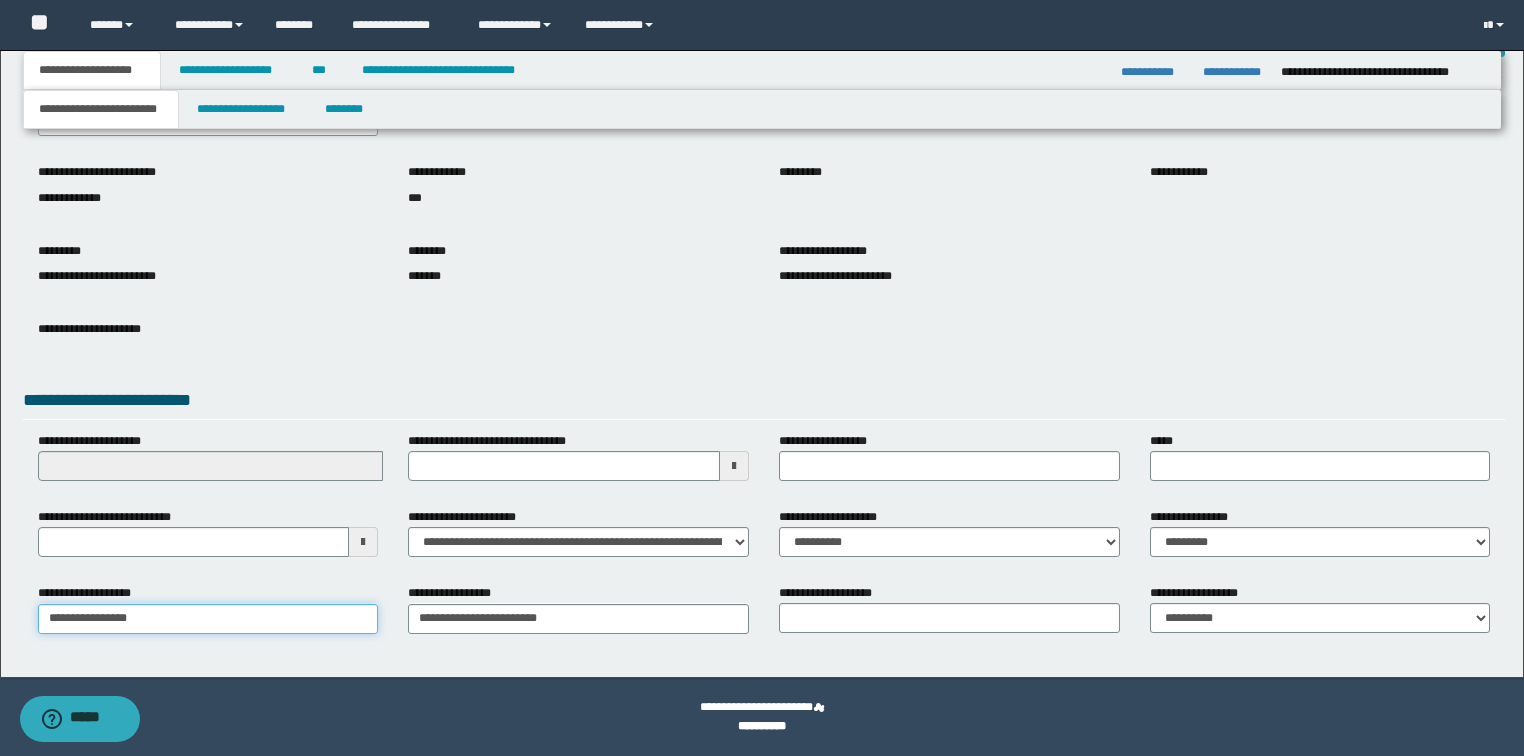 type on "**********" 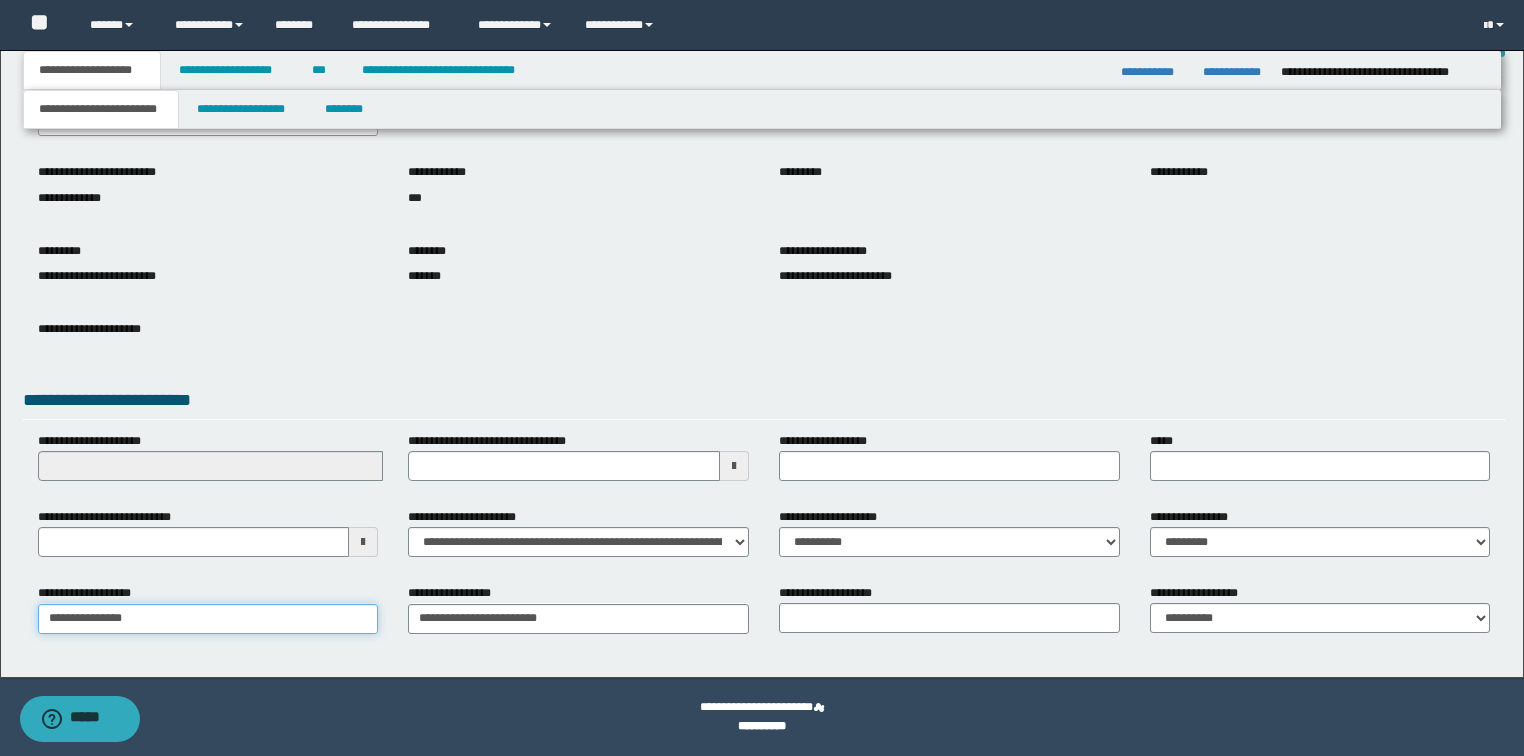 type on "**********" 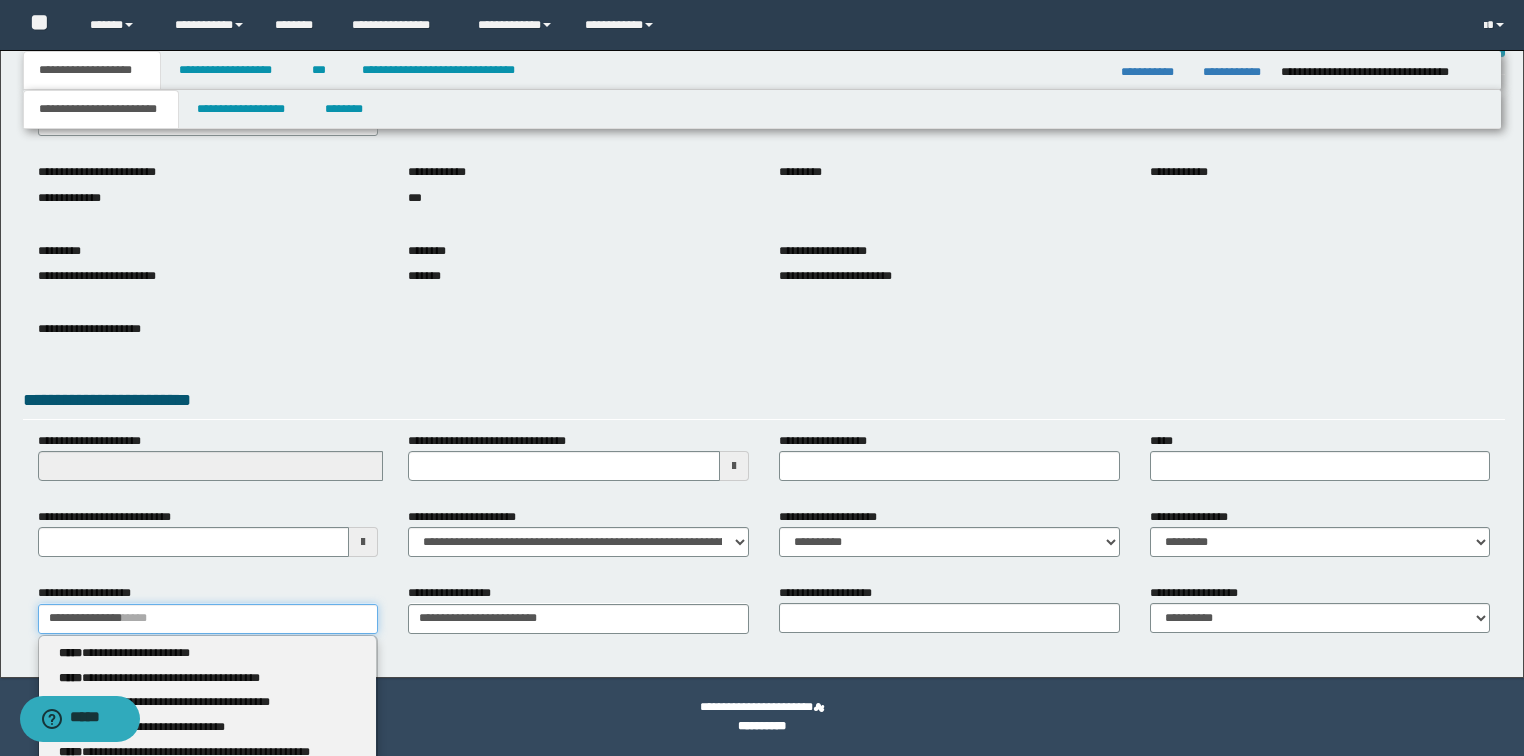 type 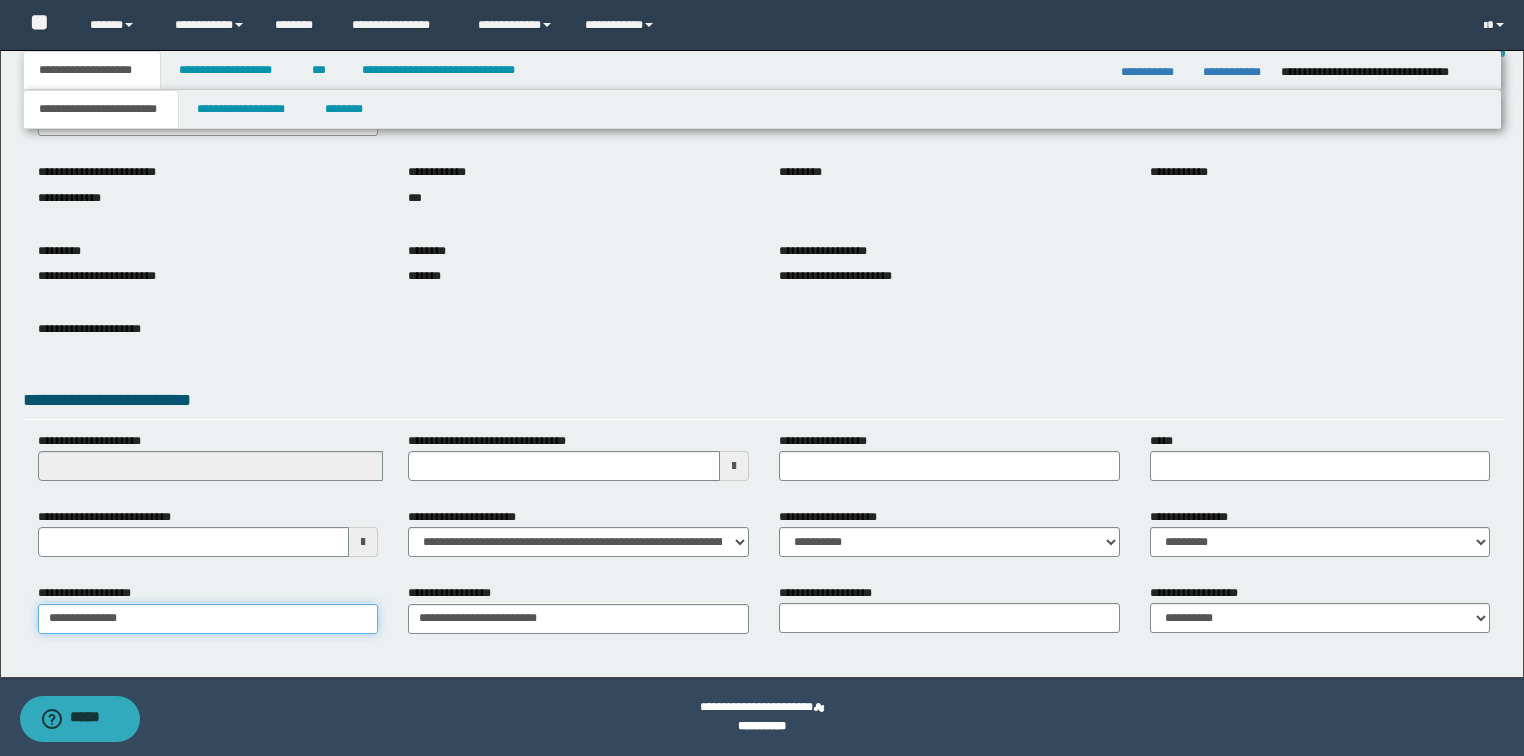 type on "**********" 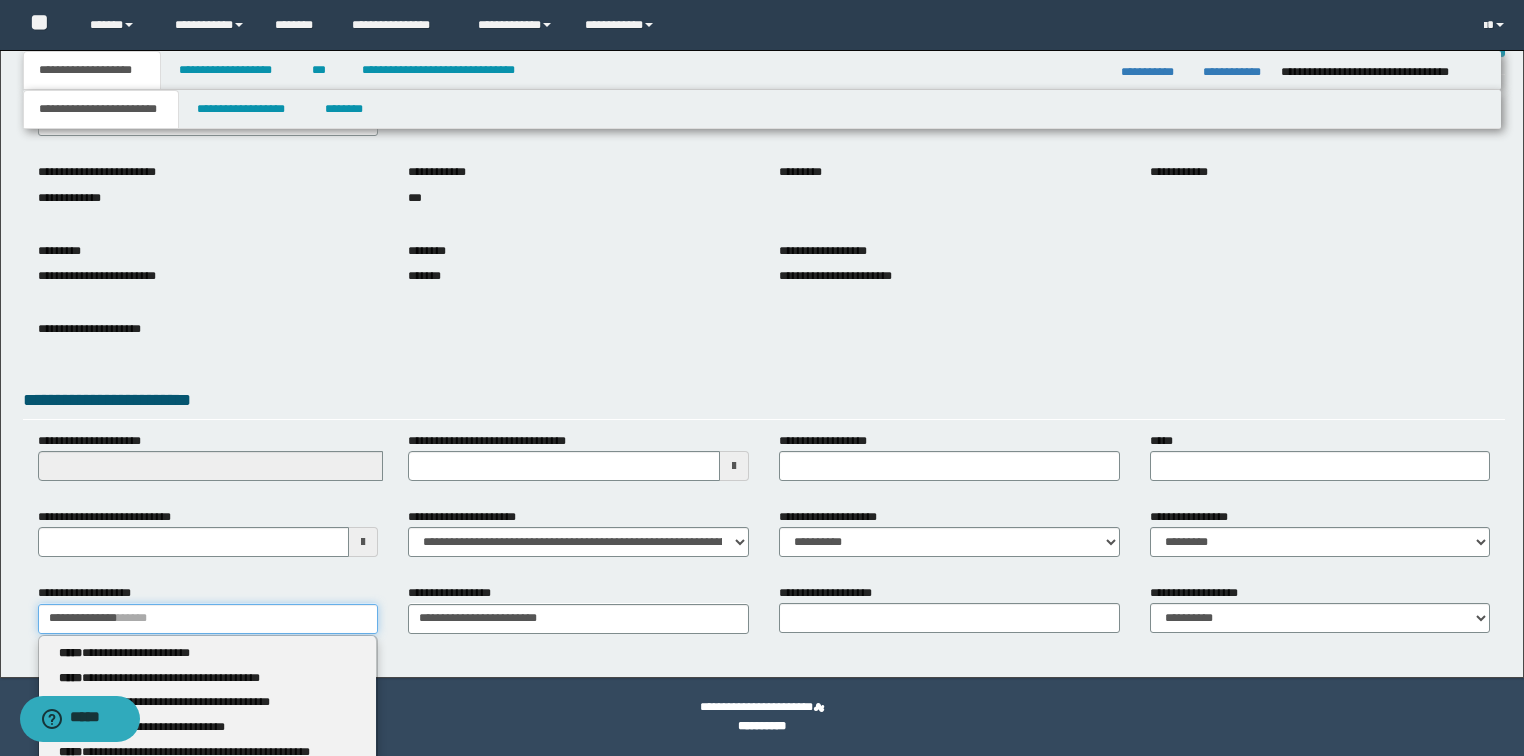 type 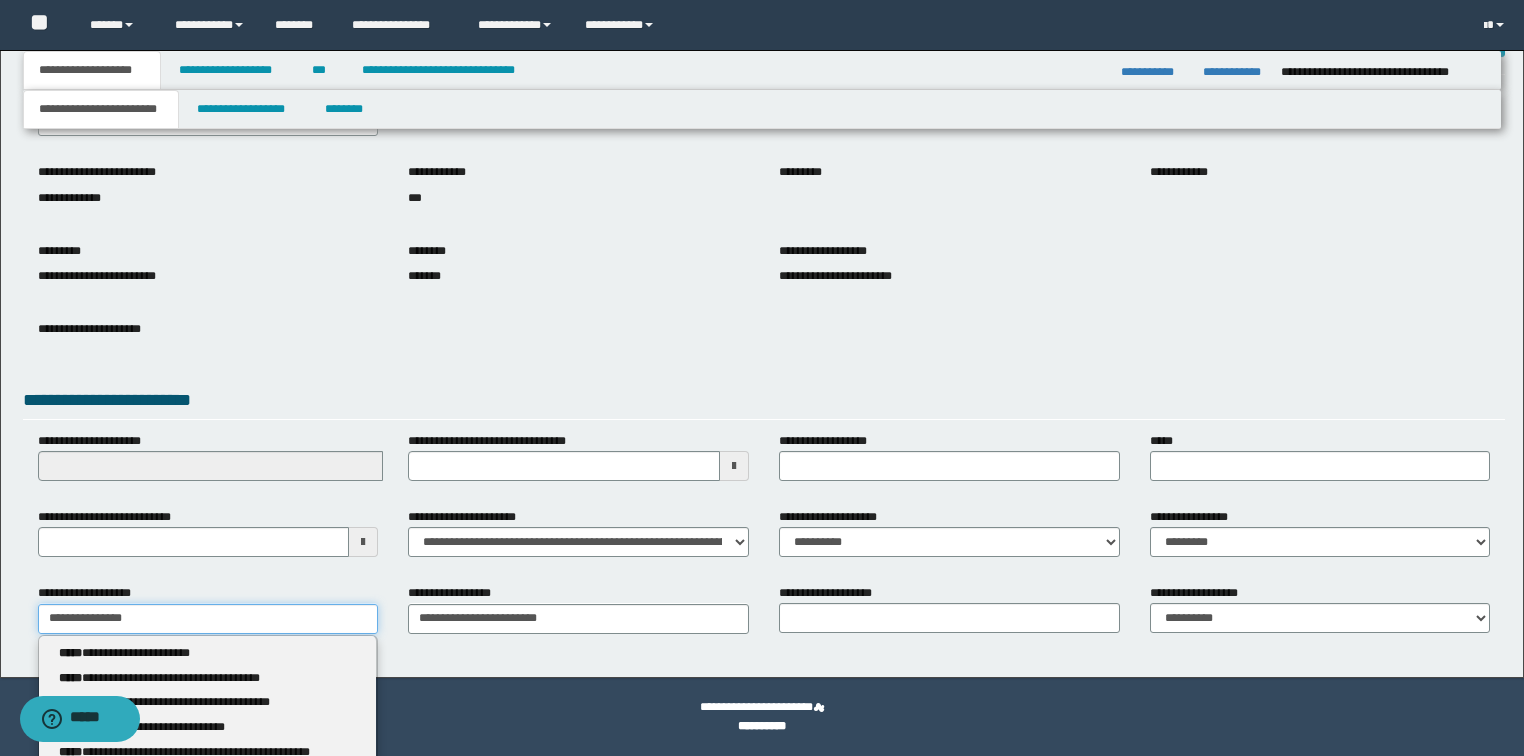 type on "**********" 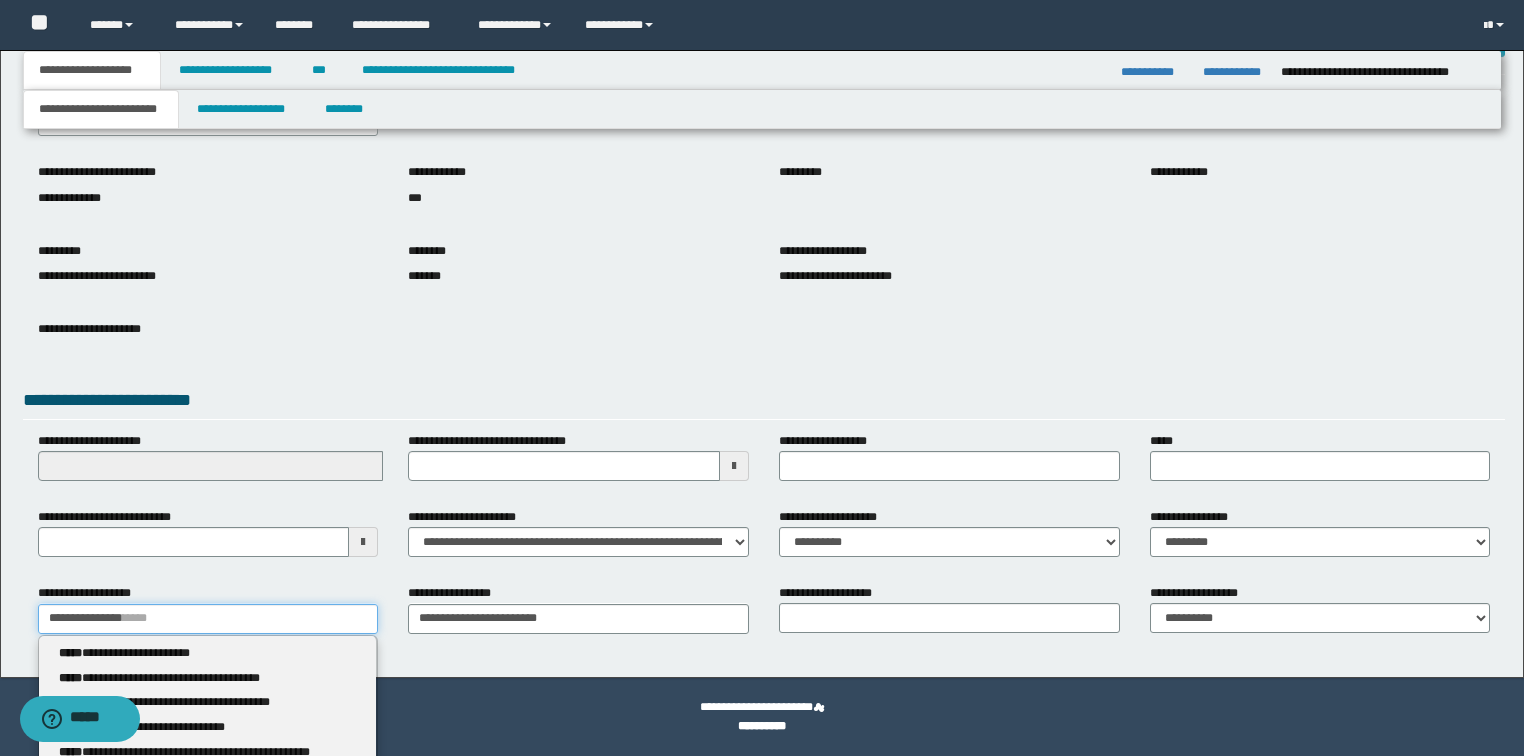 type 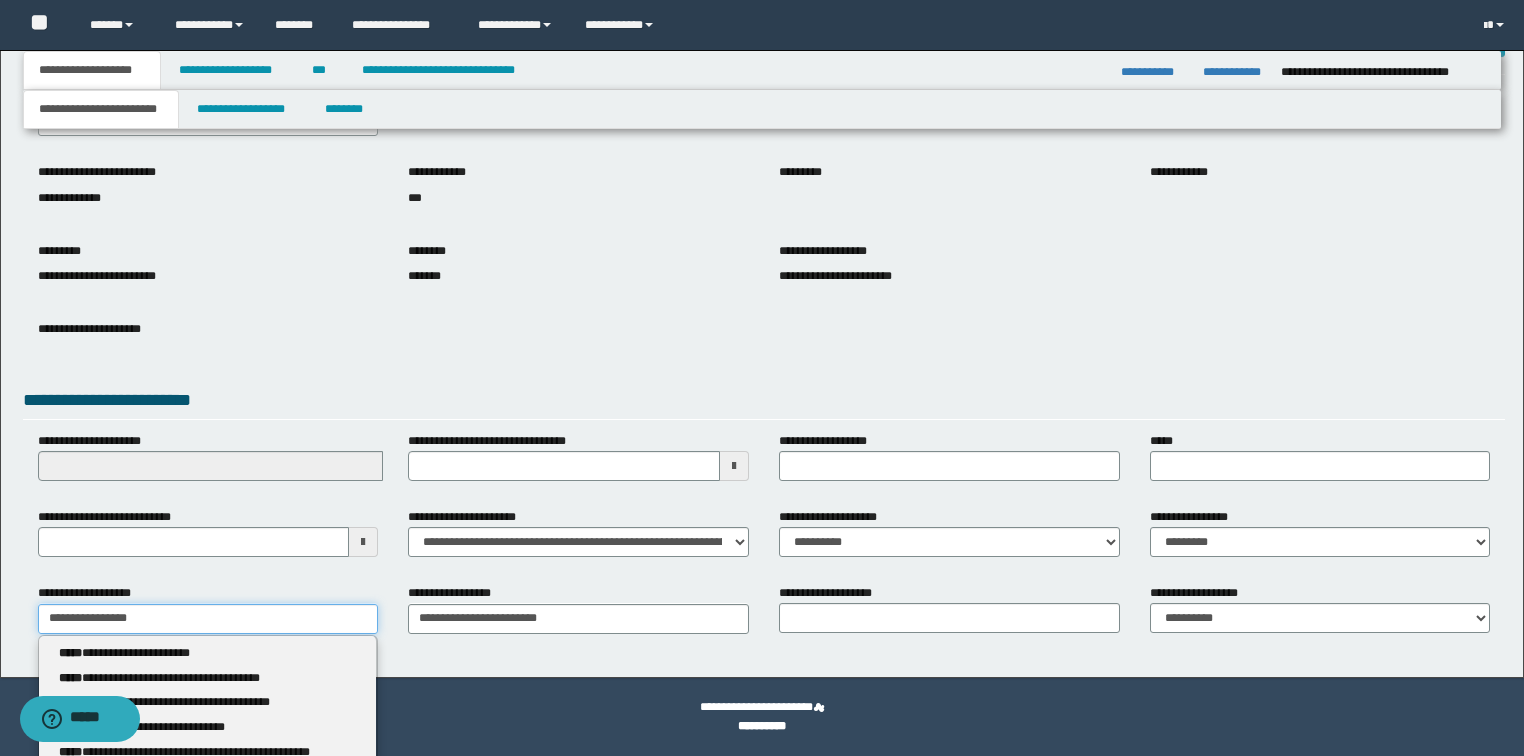 type on "**********" 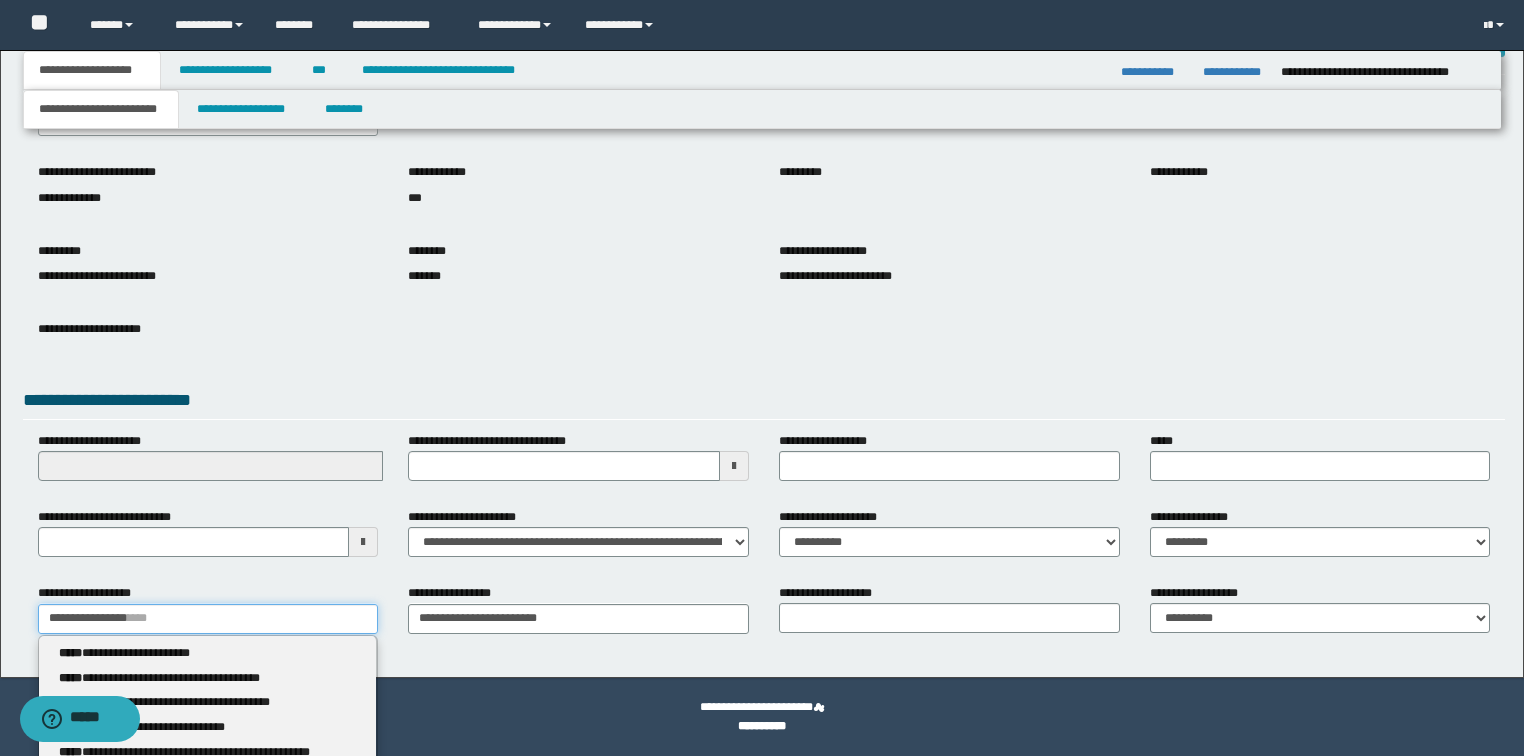 type 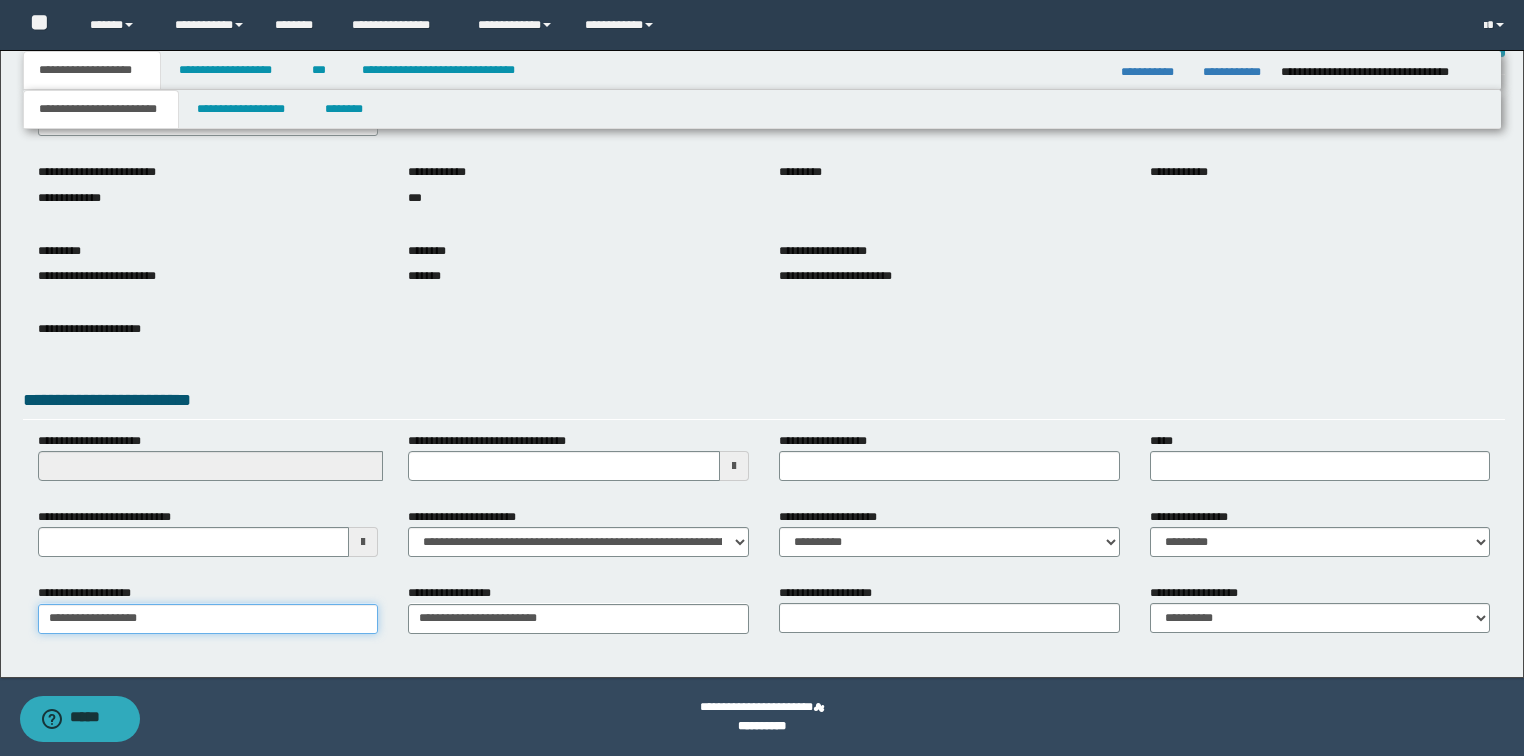 type on "**********" 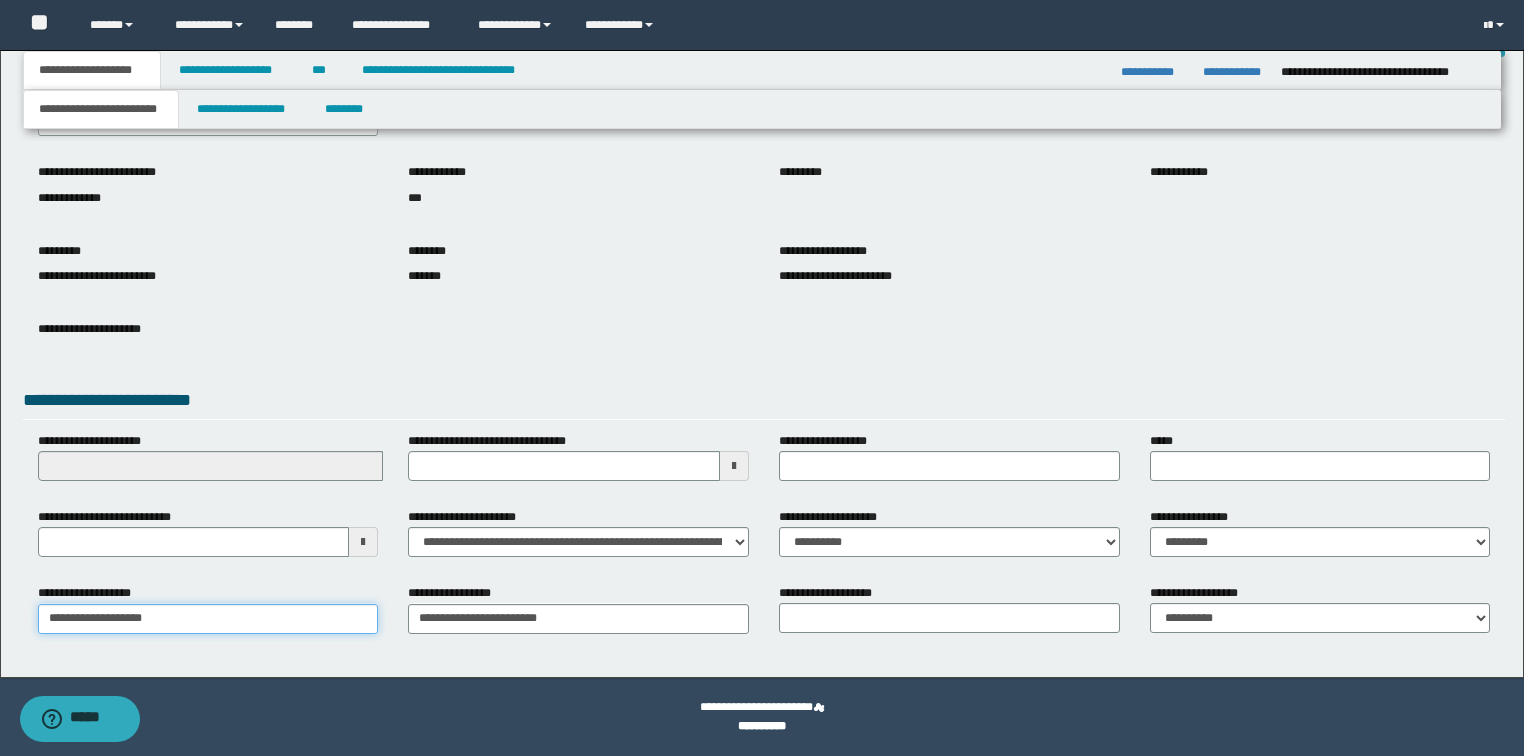 type on "**********" 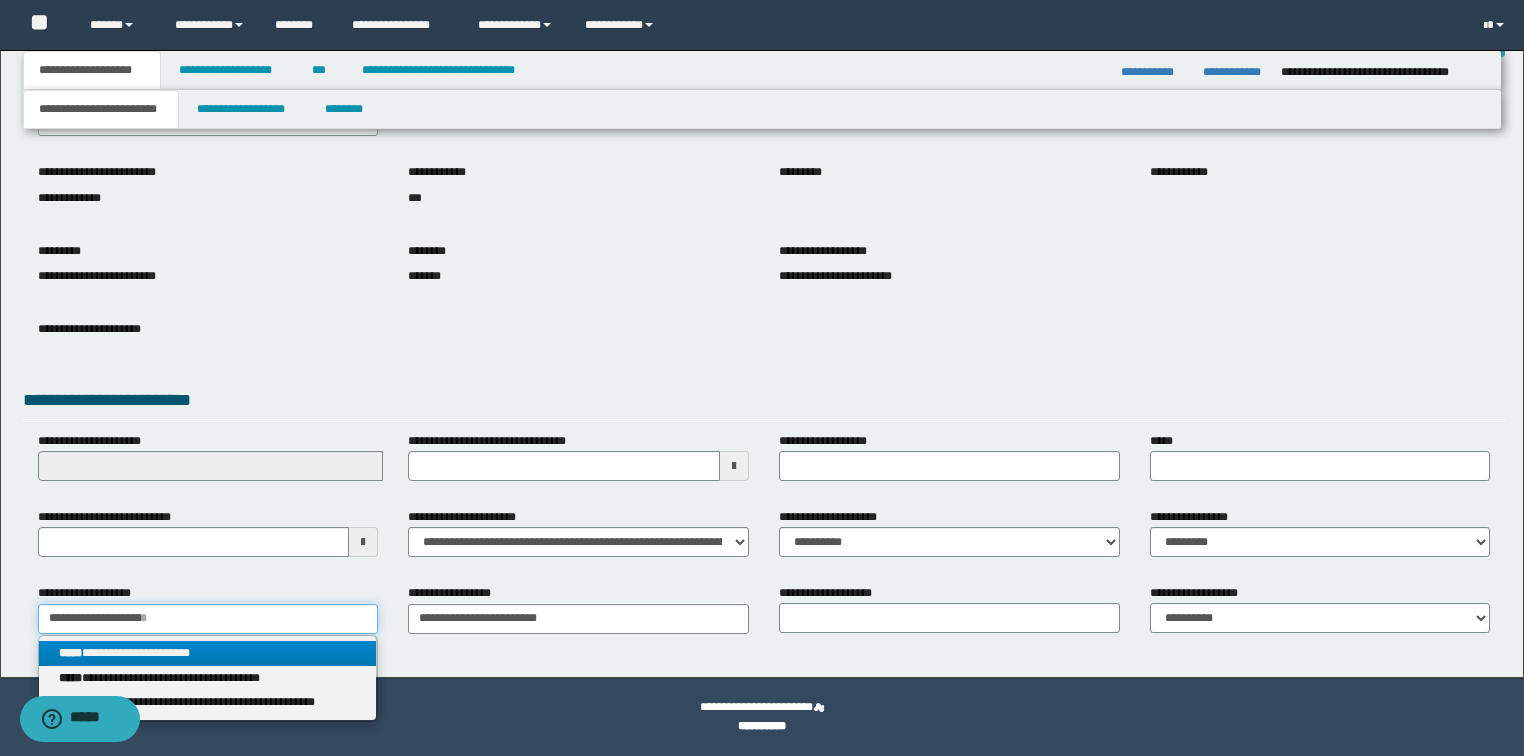 type on "**********" 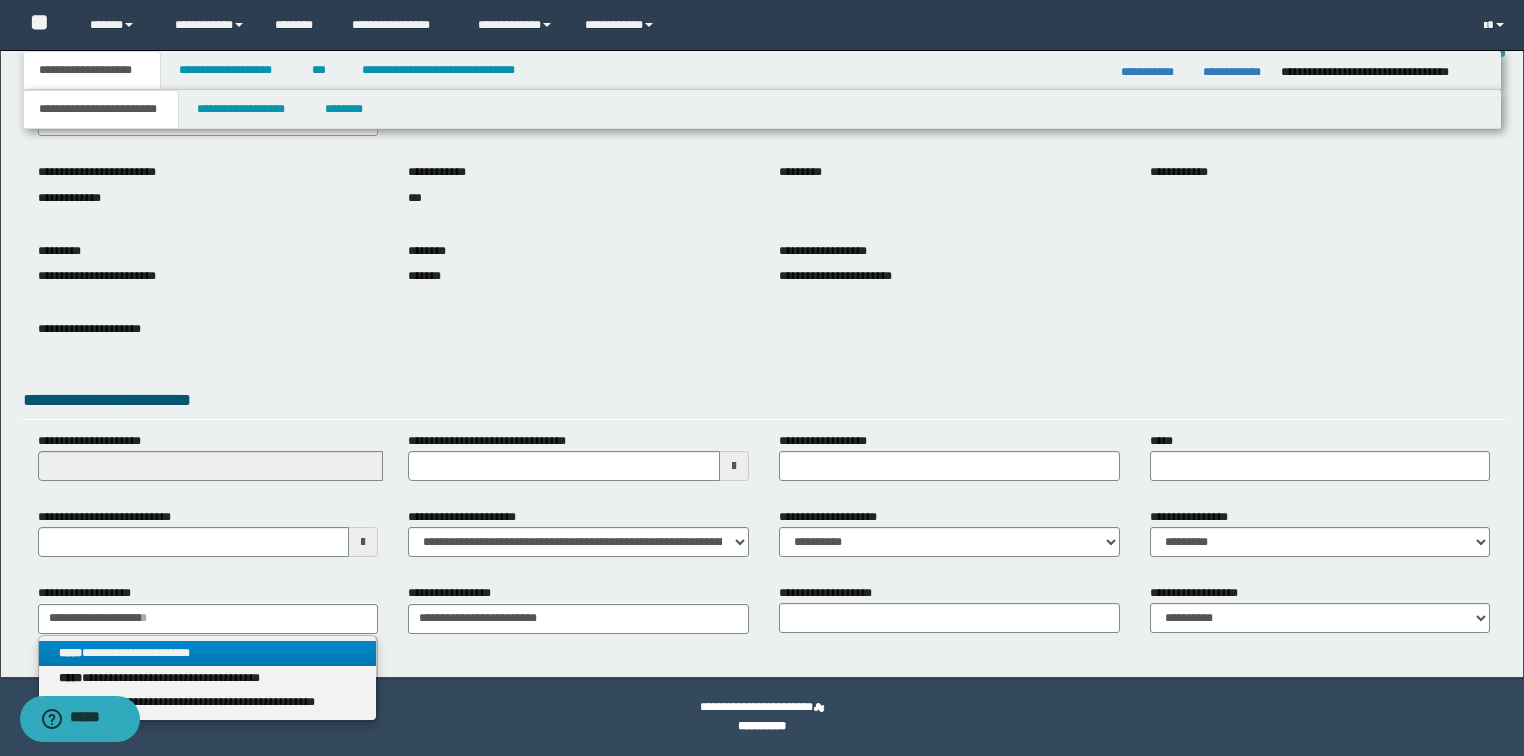 click on "**********" at bounding box center (208, 653) 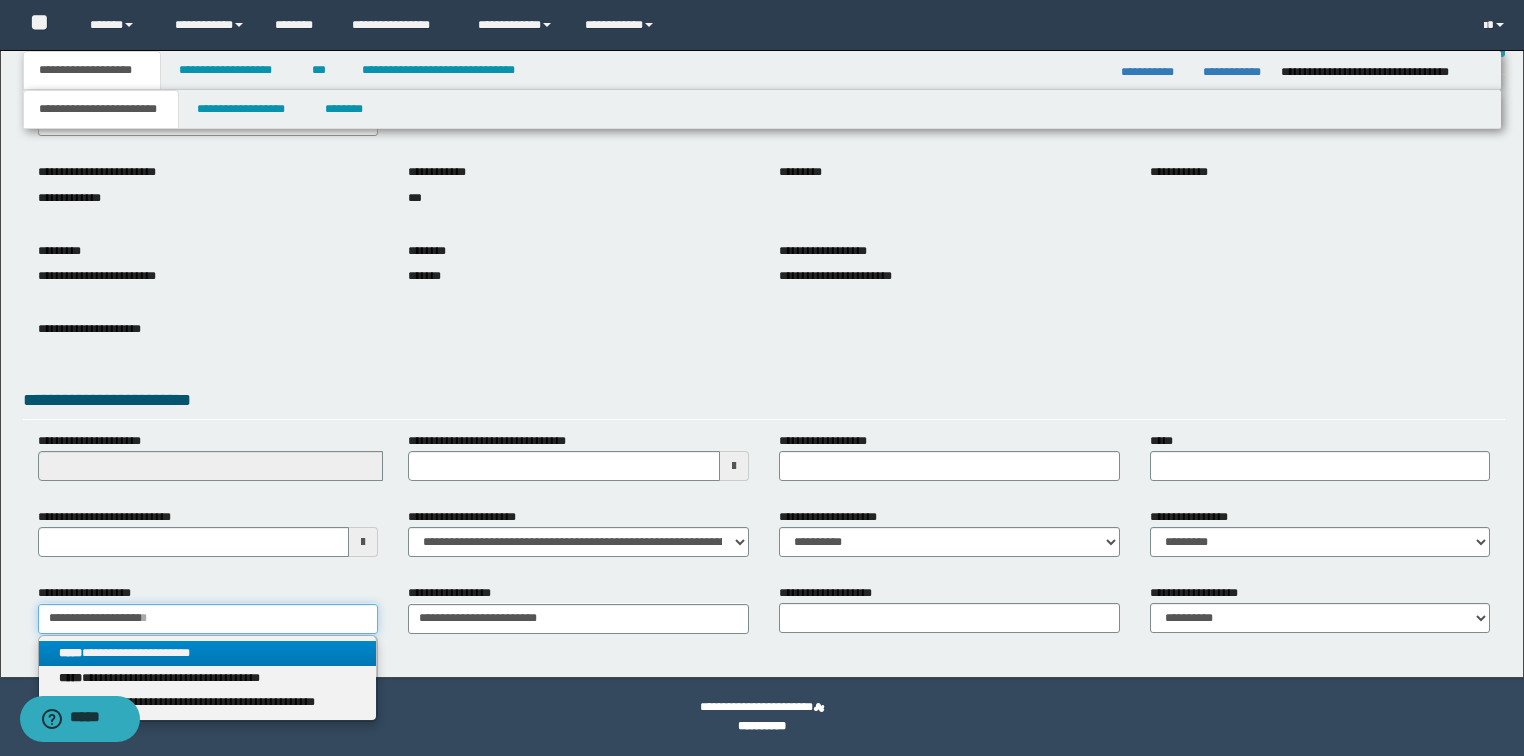 type 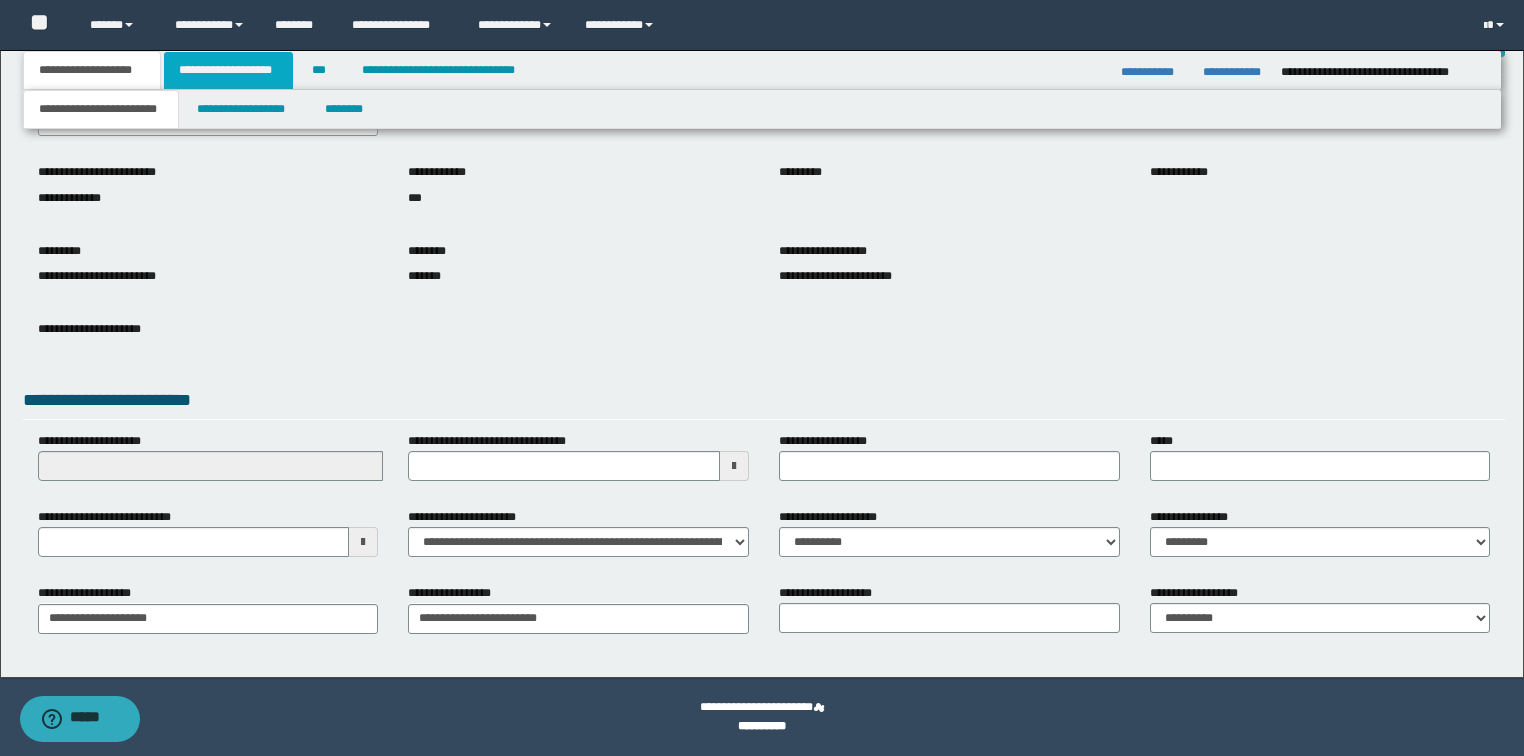 click on "**********" at bounding box center [228, 70] 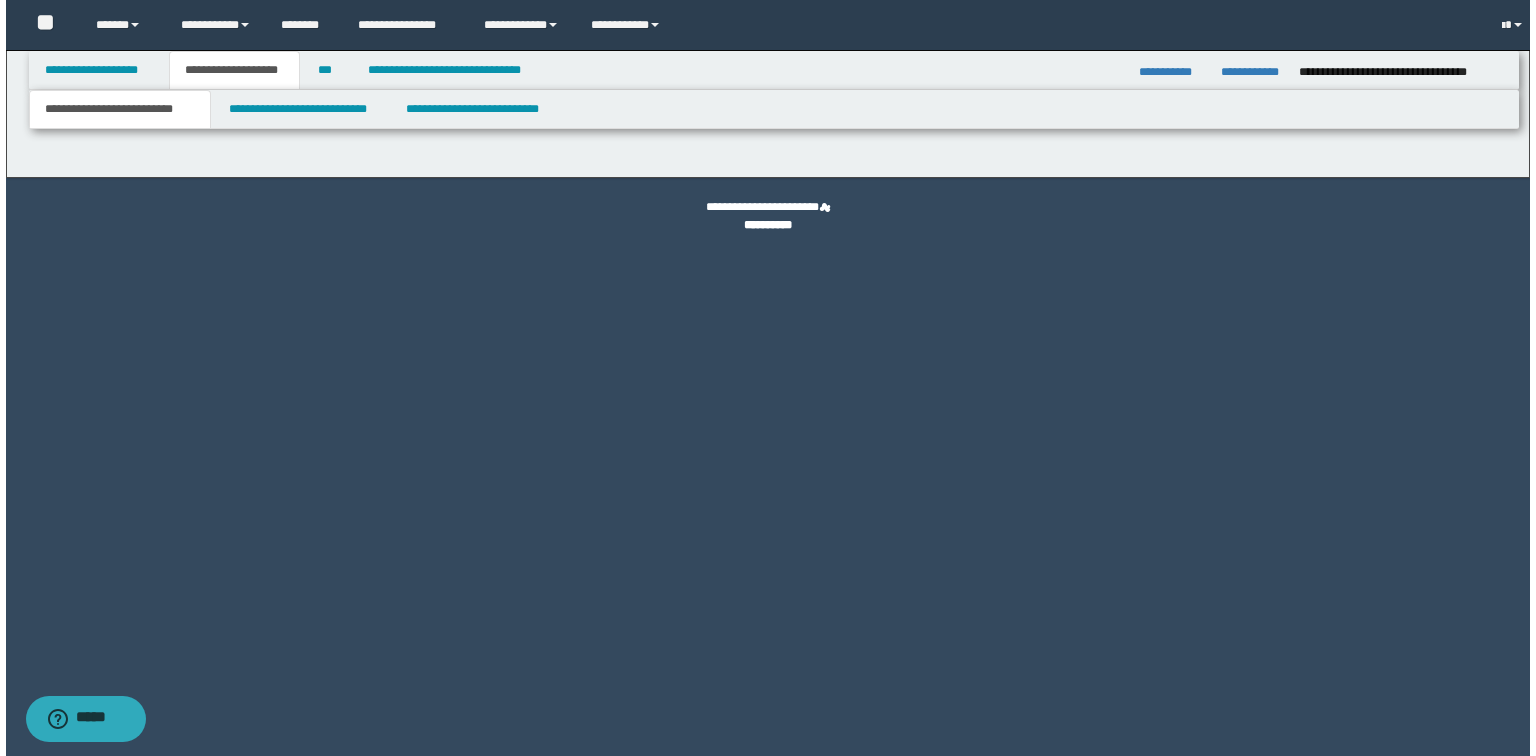 scroll, scrollTop: 0, scrollLeft: 0, axis: both 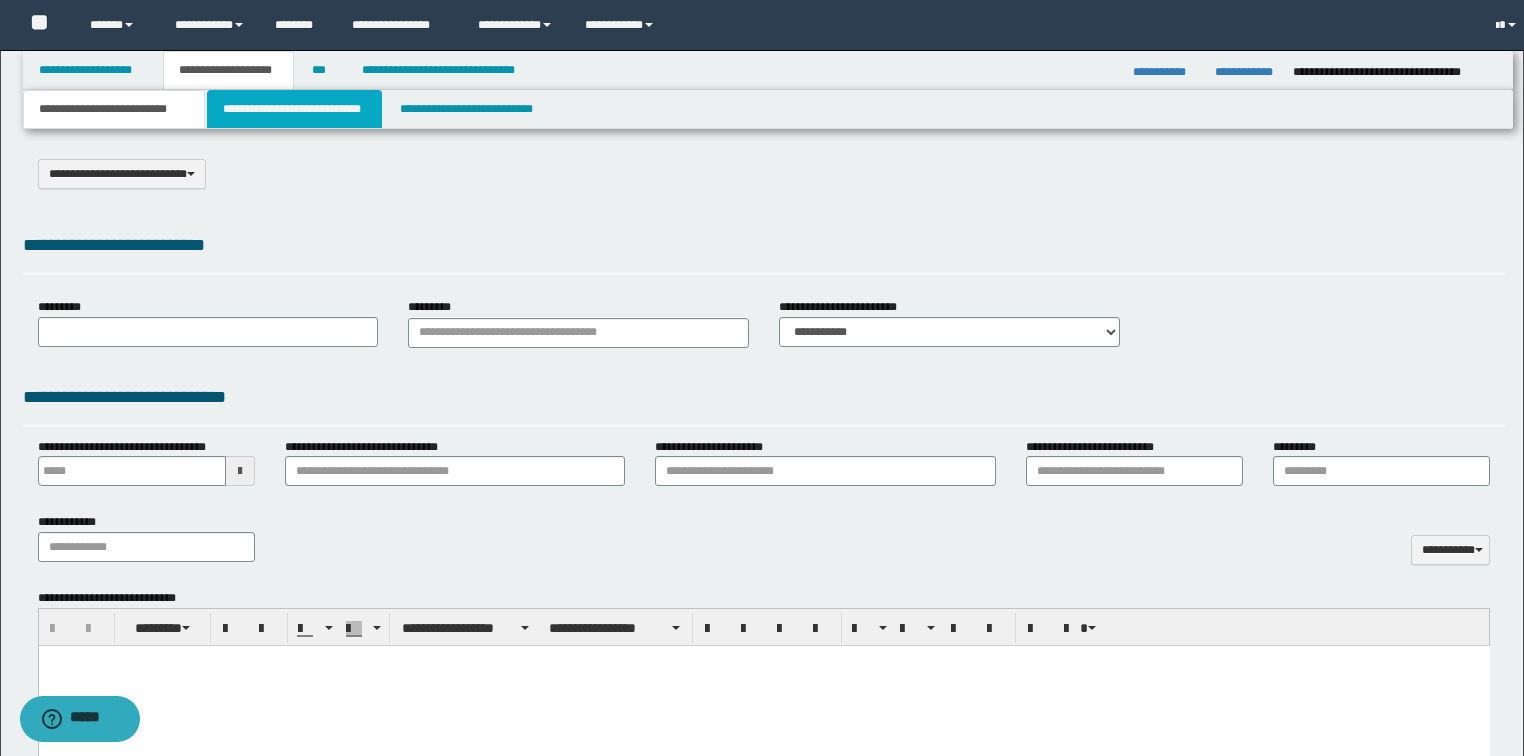 select on "*" 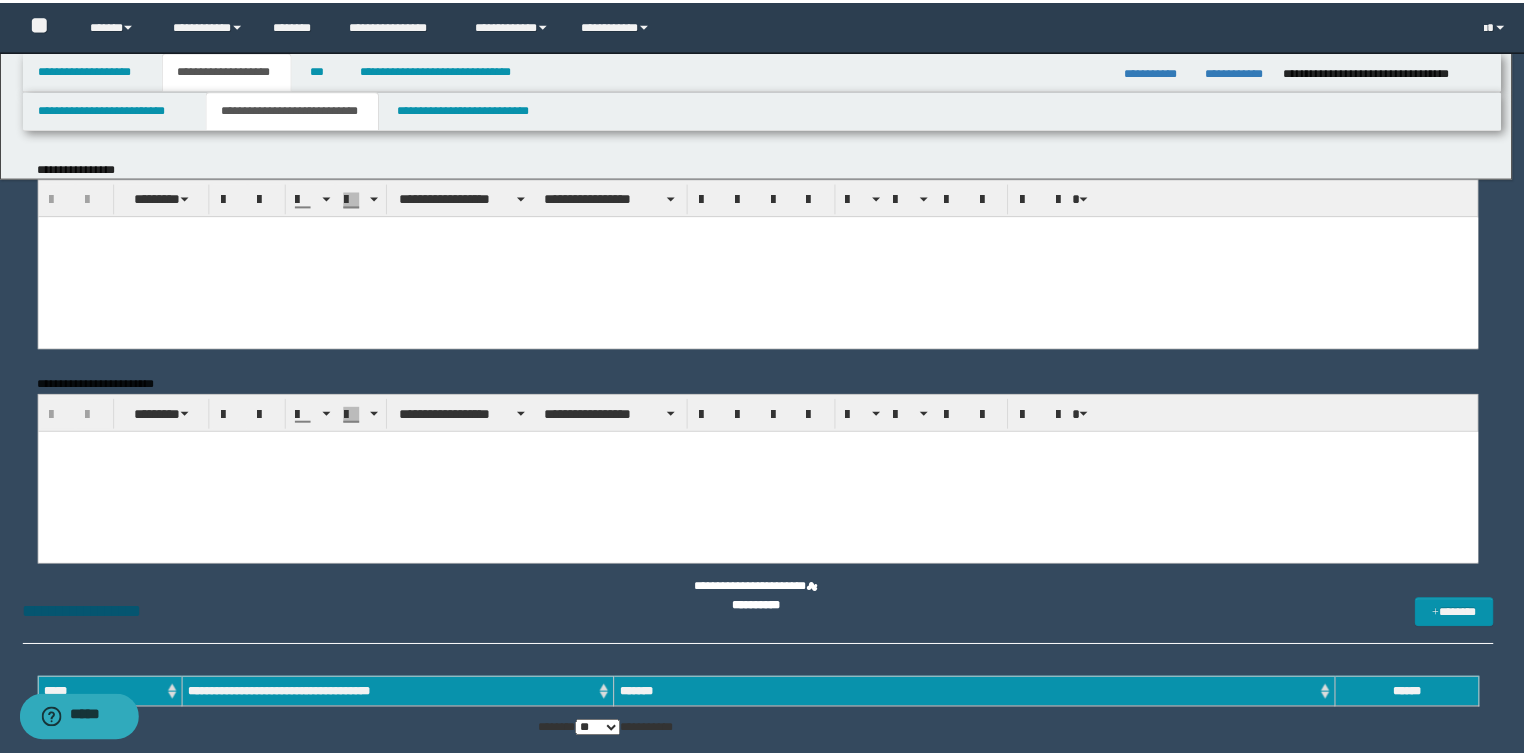 scroll, scrollTop: 0, scrollLeft: 0, axis: both 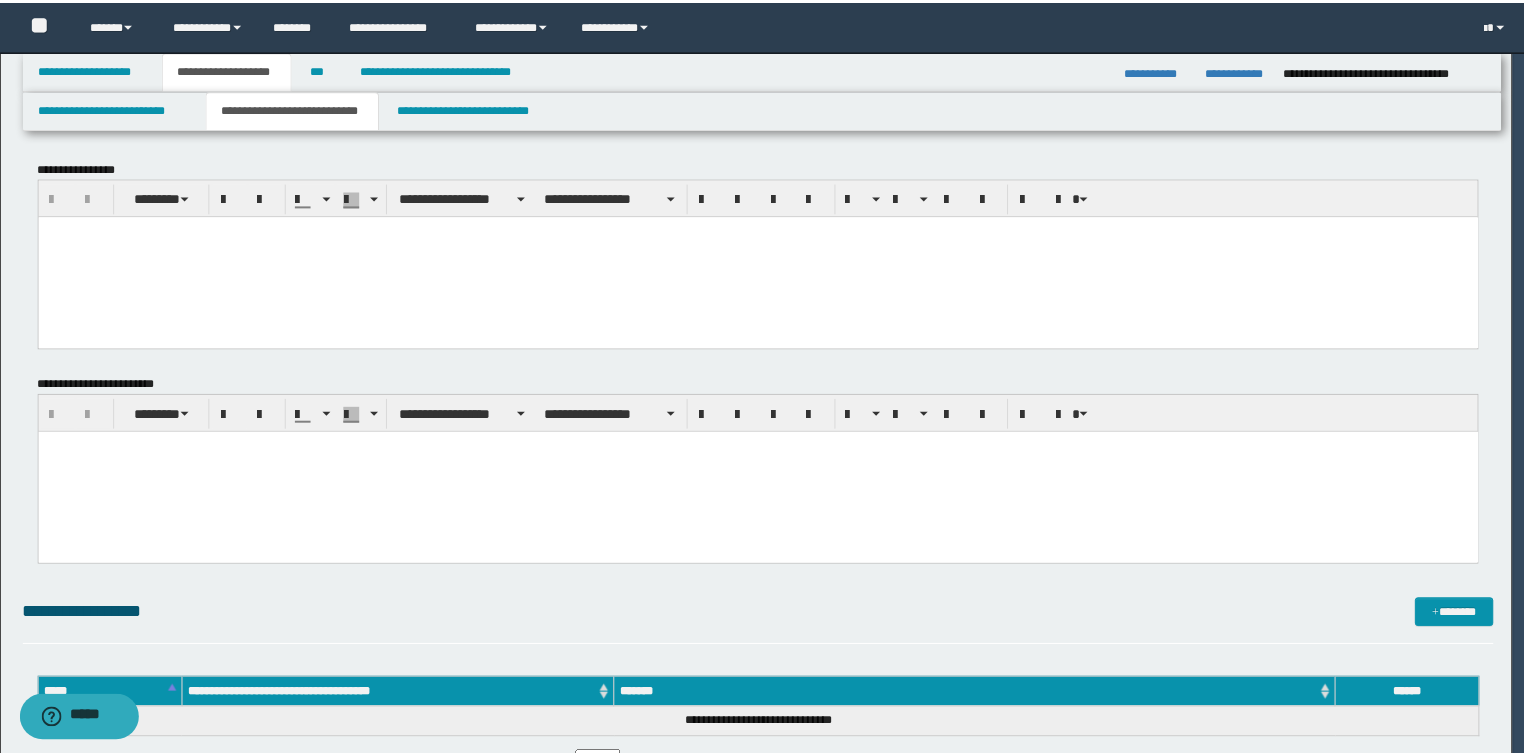 drag, startPoint x: 235, startPoint y: 484, endPoint x: 203, endPoint y: 277, distance: 209.45883 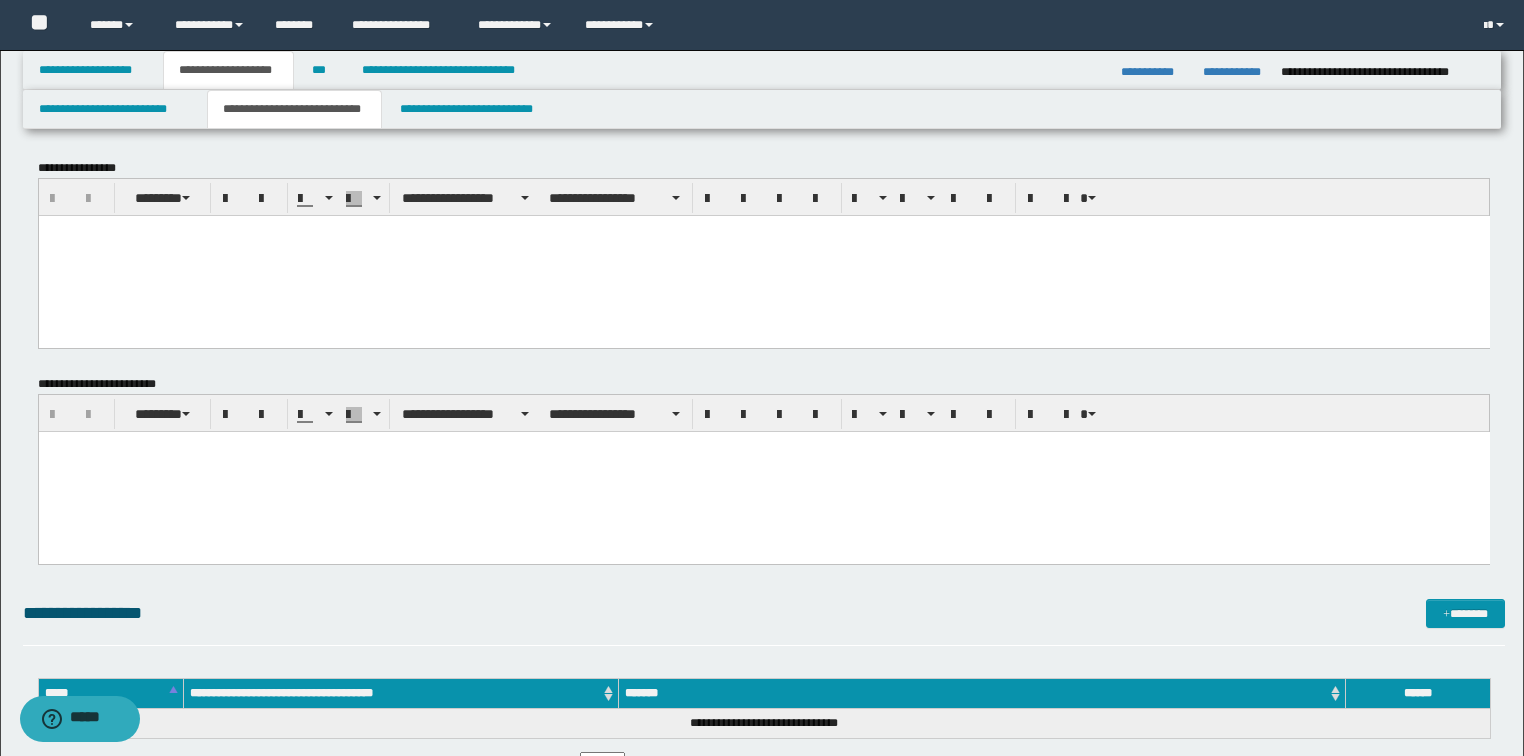 click at bounding box center [763, 471] 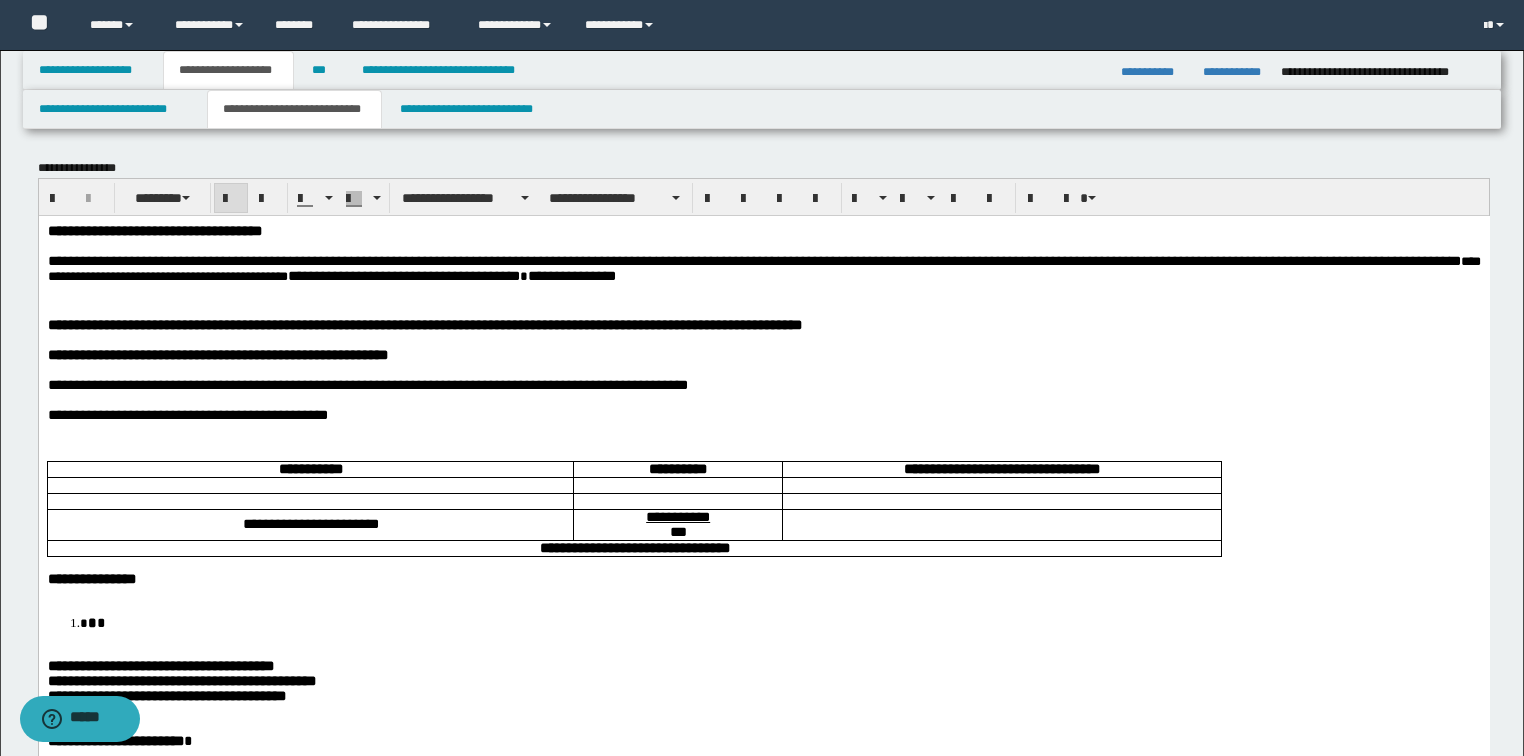 click on "**********" at bounding box center (154, 230) 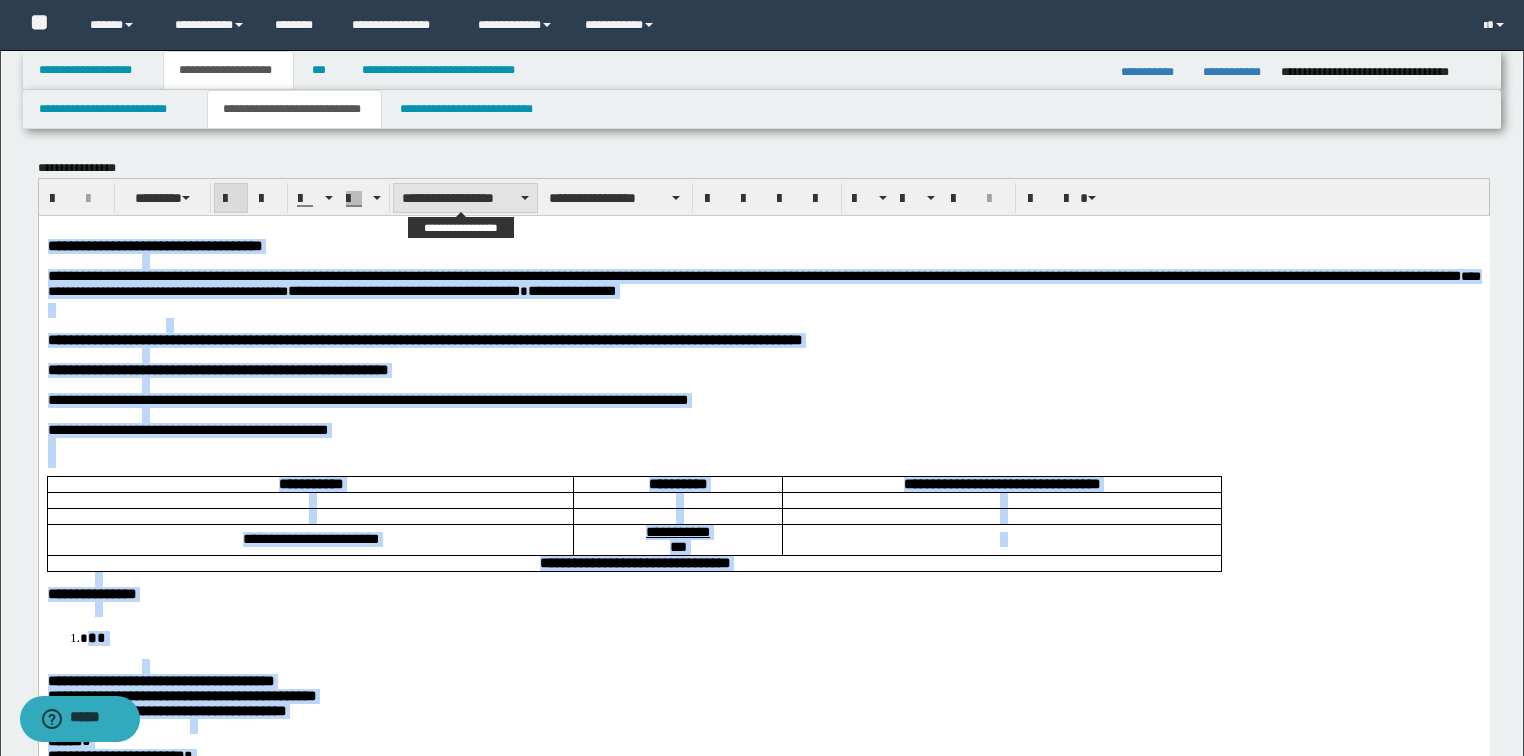 click on "**********" at bounding box center (465, 198) 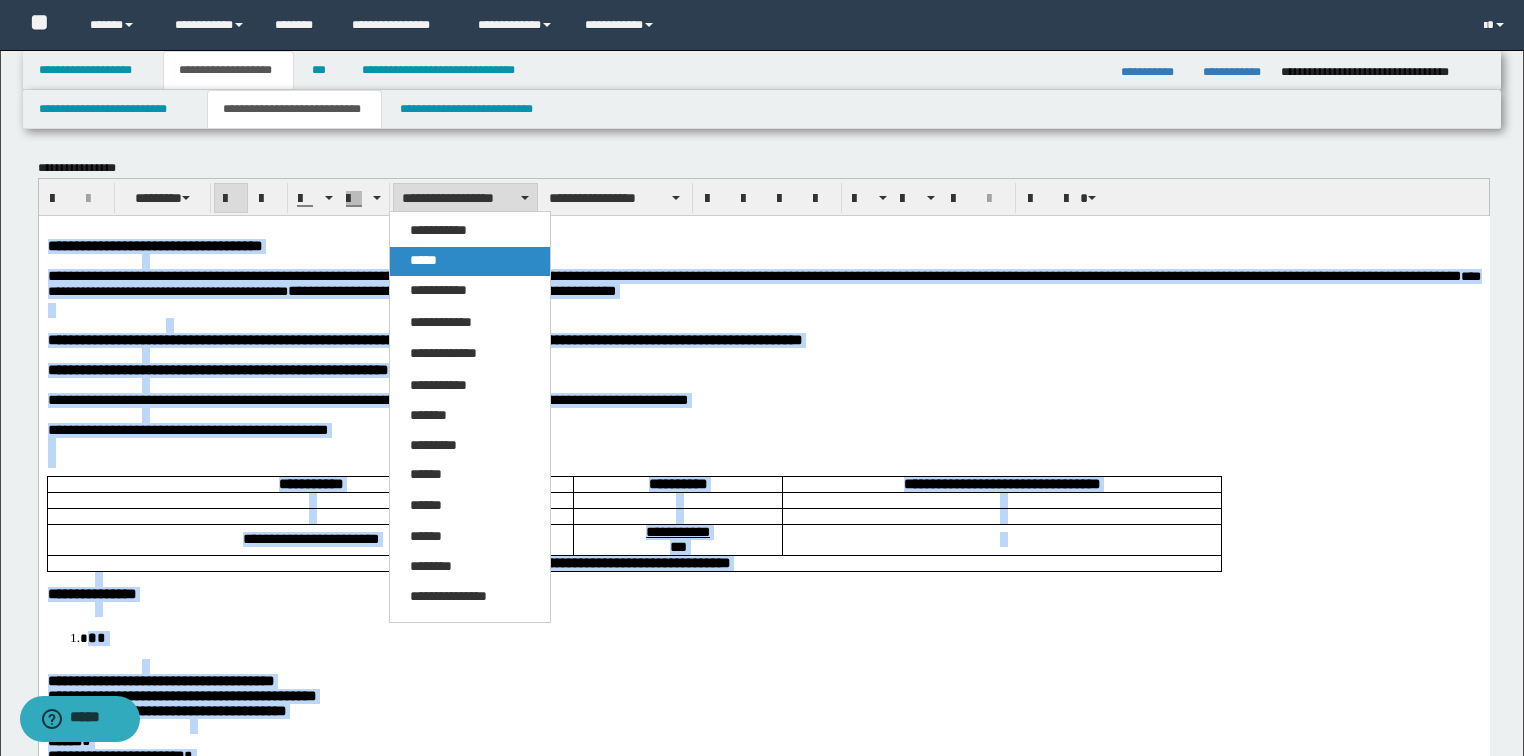 click on "*****" at bounding box center (423, 260) 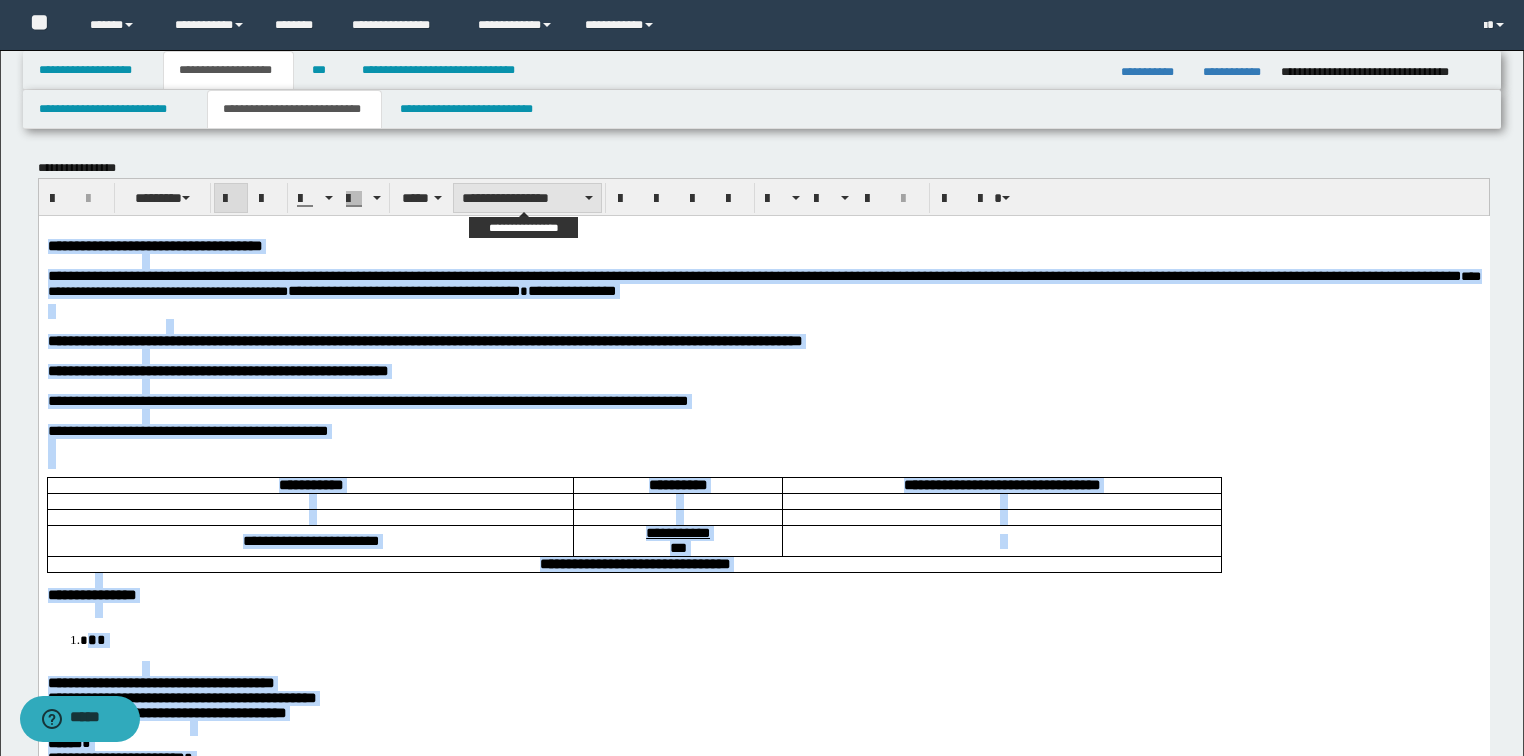 click on "**********" at bounding box center [527, 198] 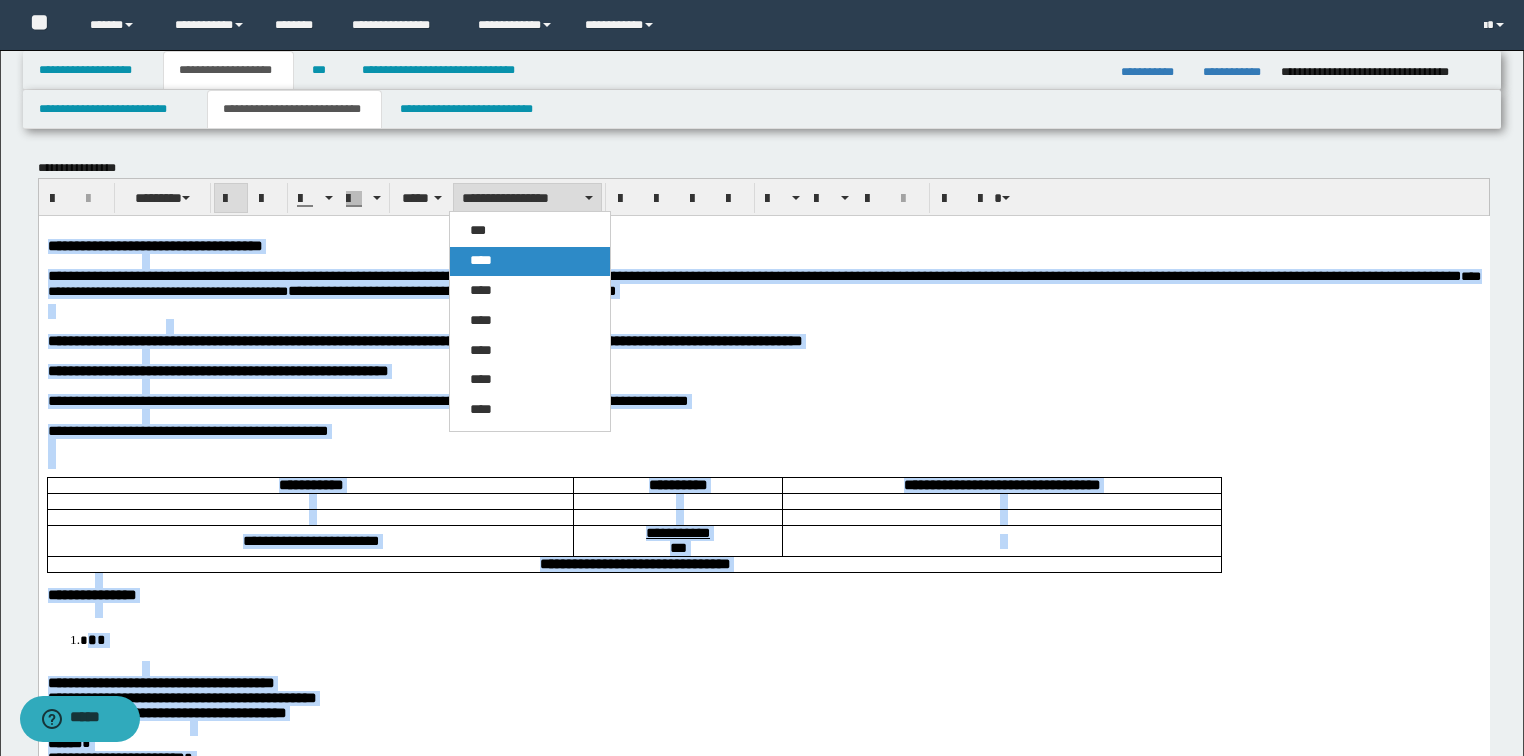 drag, startPoint x: 501, startPoint y: 260, endPoint x: 543, endPoint y: 42, distance: 222.009 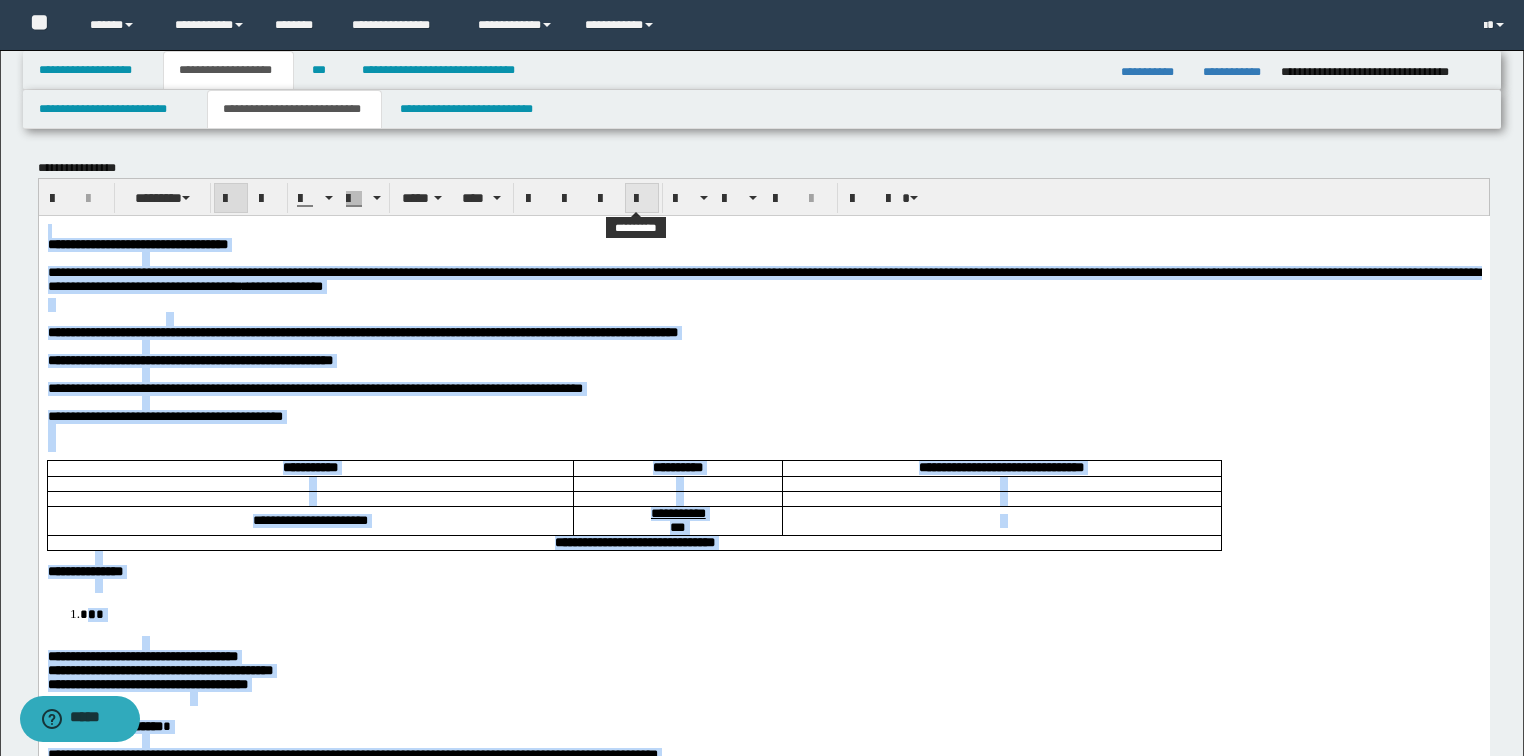click at bounding box center (642, 198) 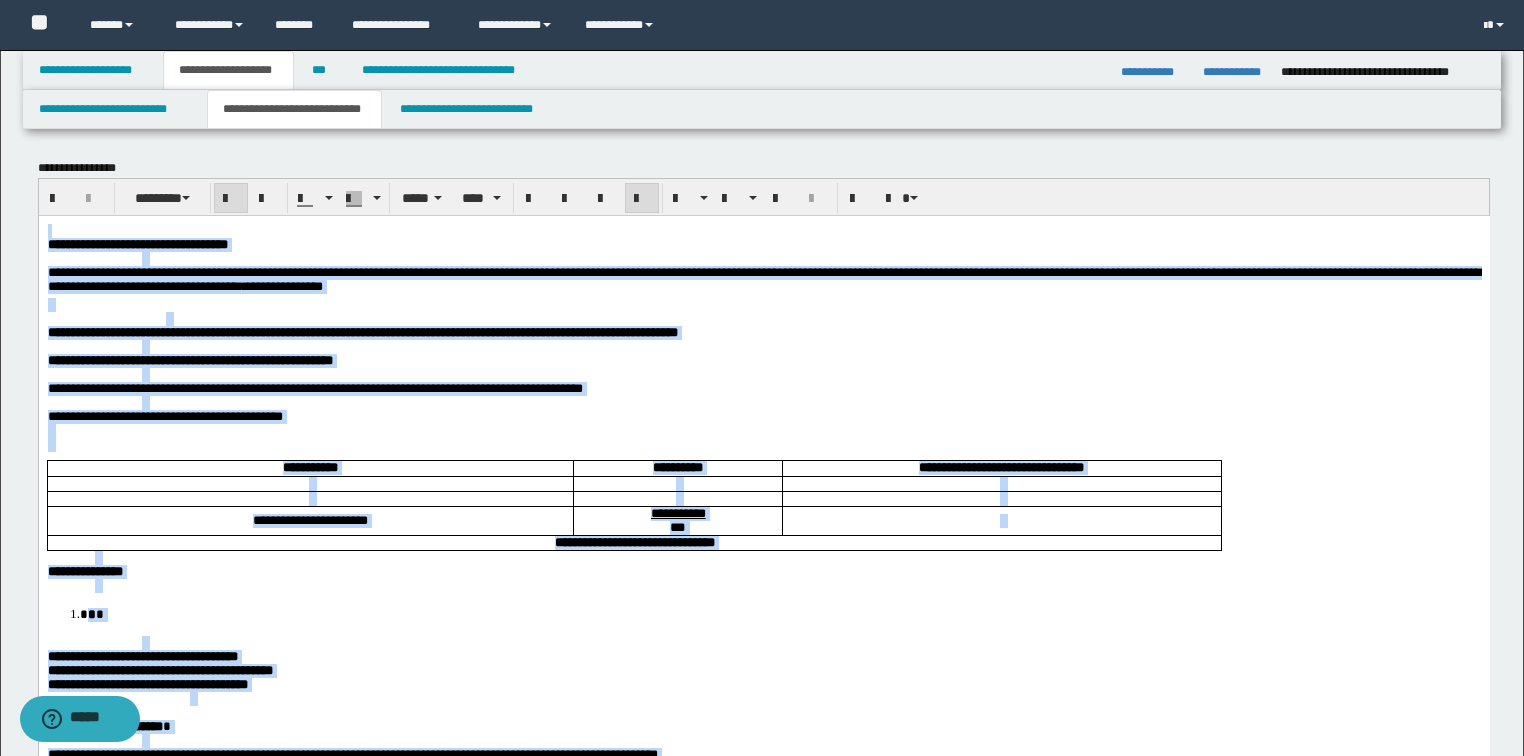 click at bounding box center (642, 198) 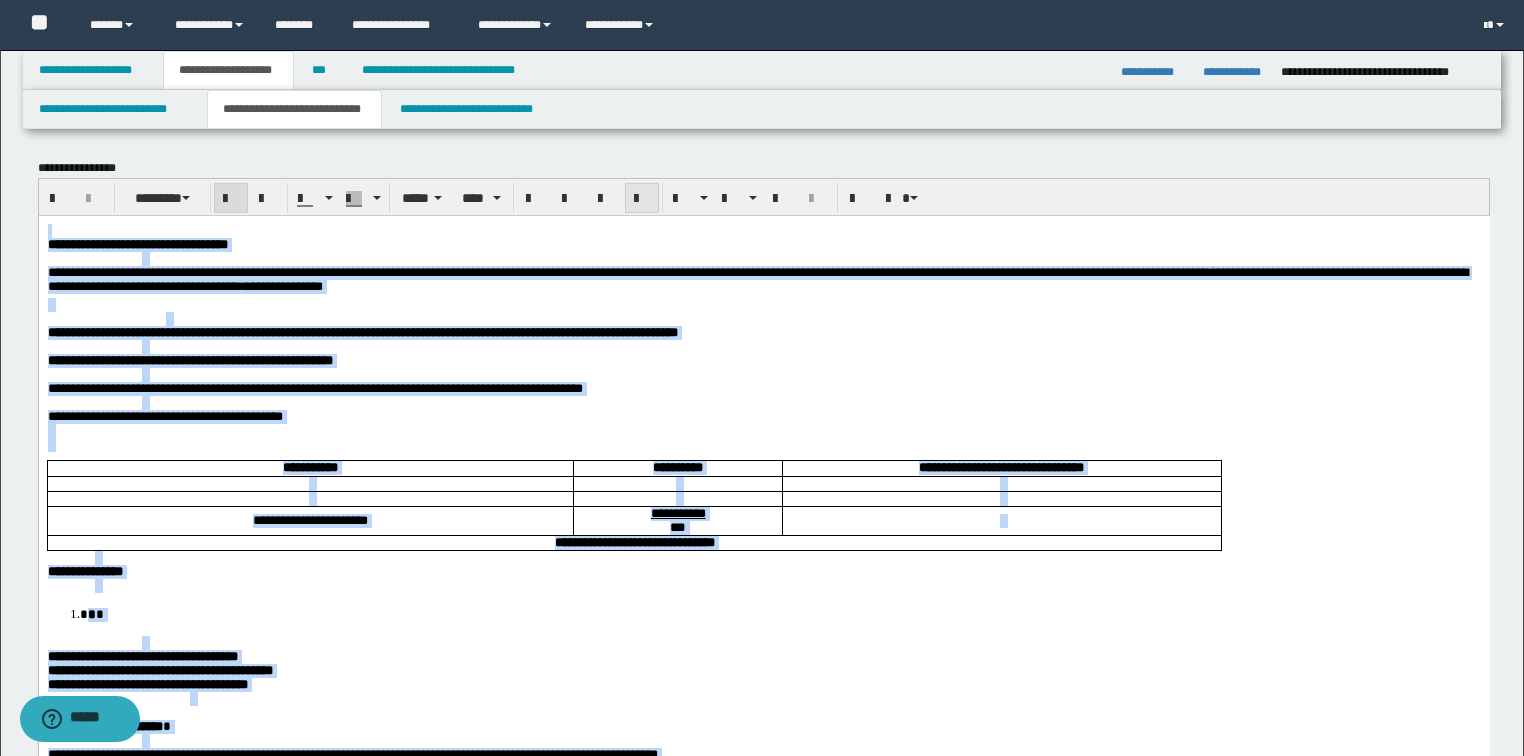 click at bounding box center [642, 198] 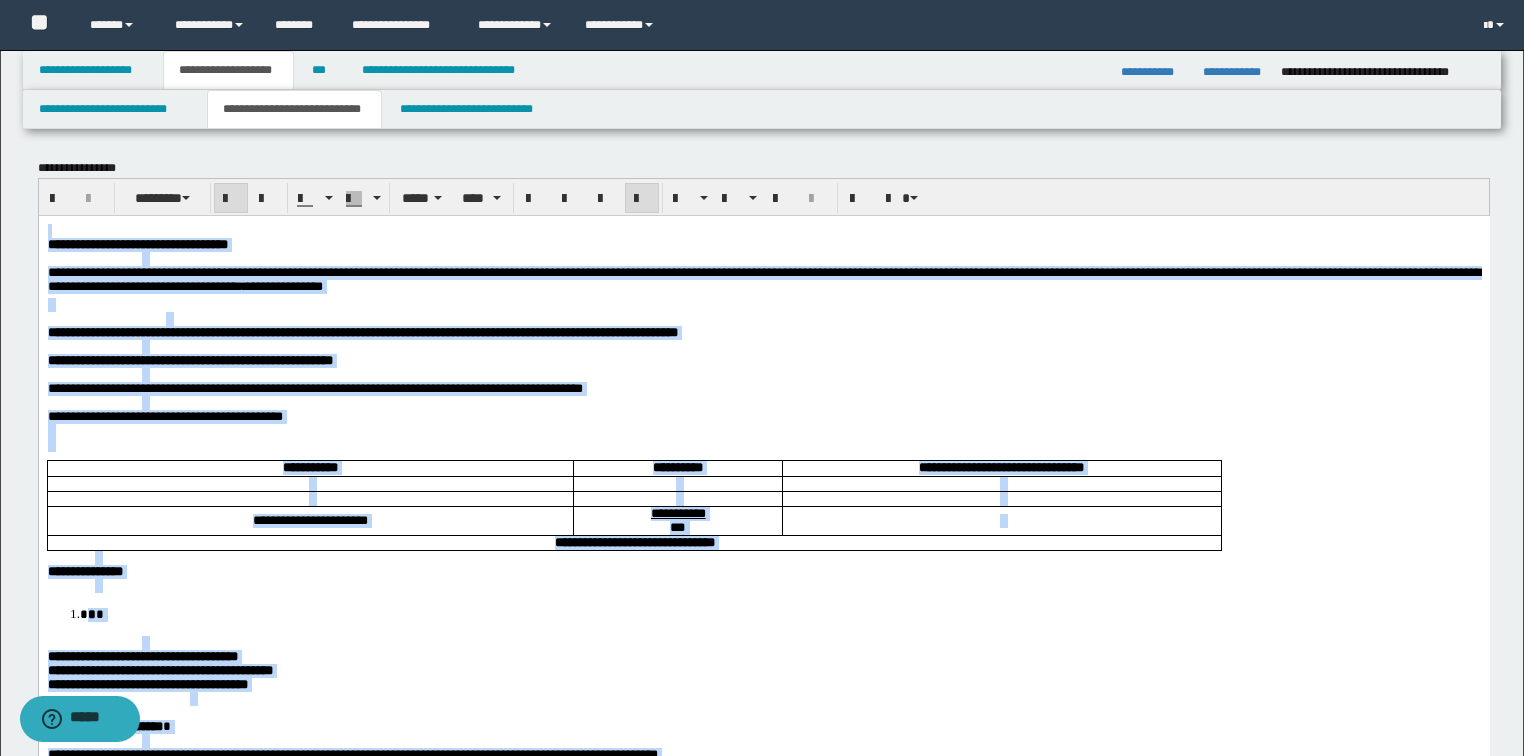 click on "**********" at bounding box center (309, 467) 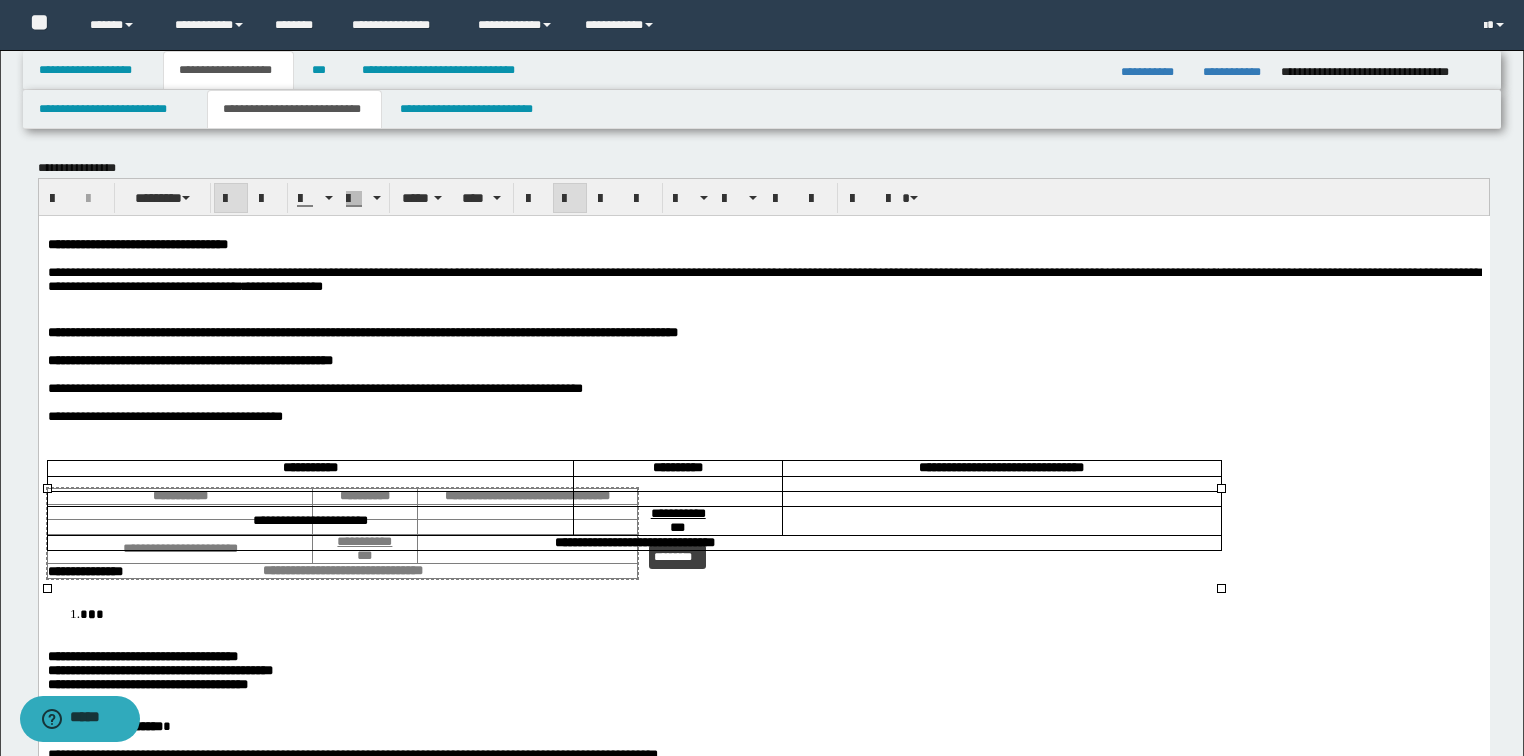 drag, startPoint x: 1220, startPoint y: 486, endPoint x: 754, endPoint y: 528, distance: 467.8889 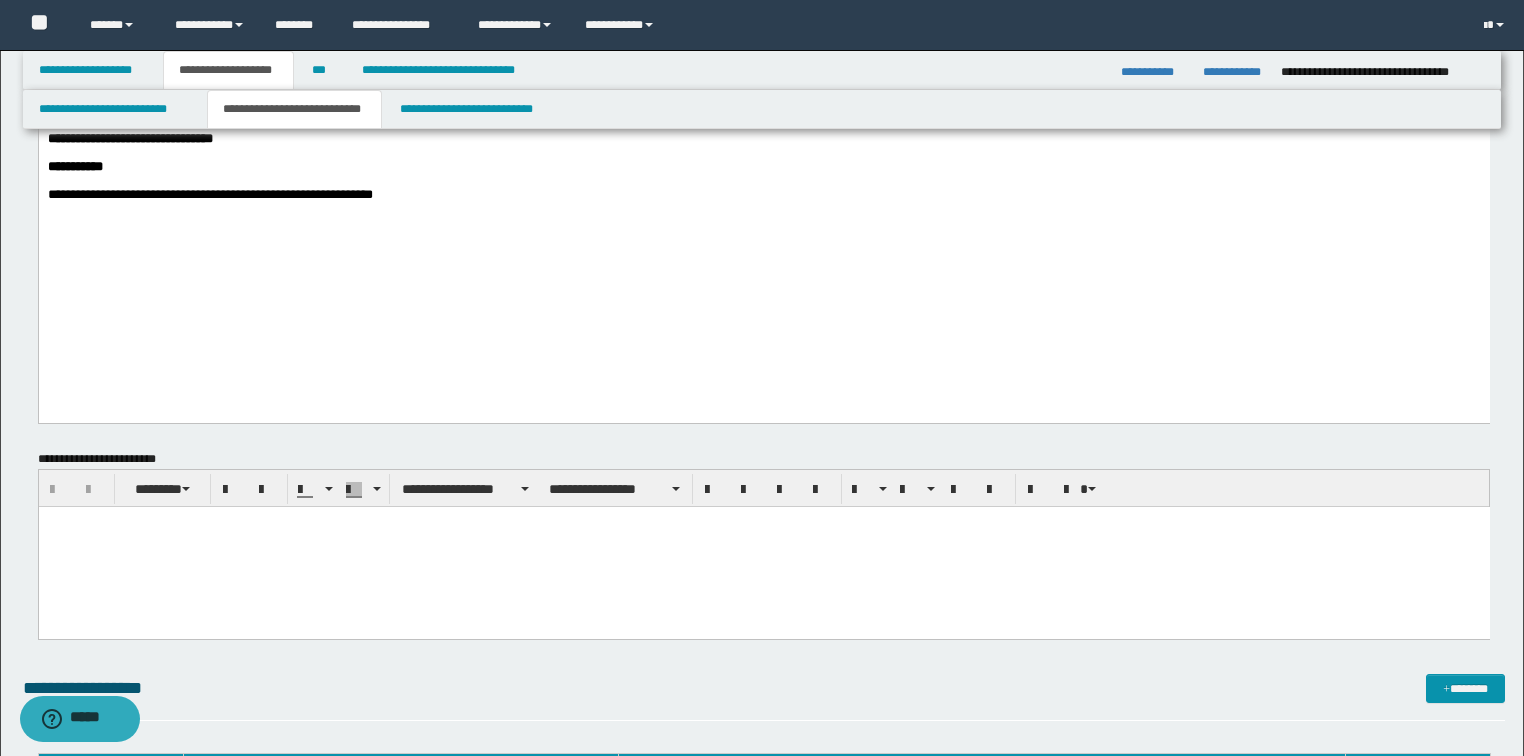 scroll, scrollTop: 880, scrollLeft: 0, axis: vertical 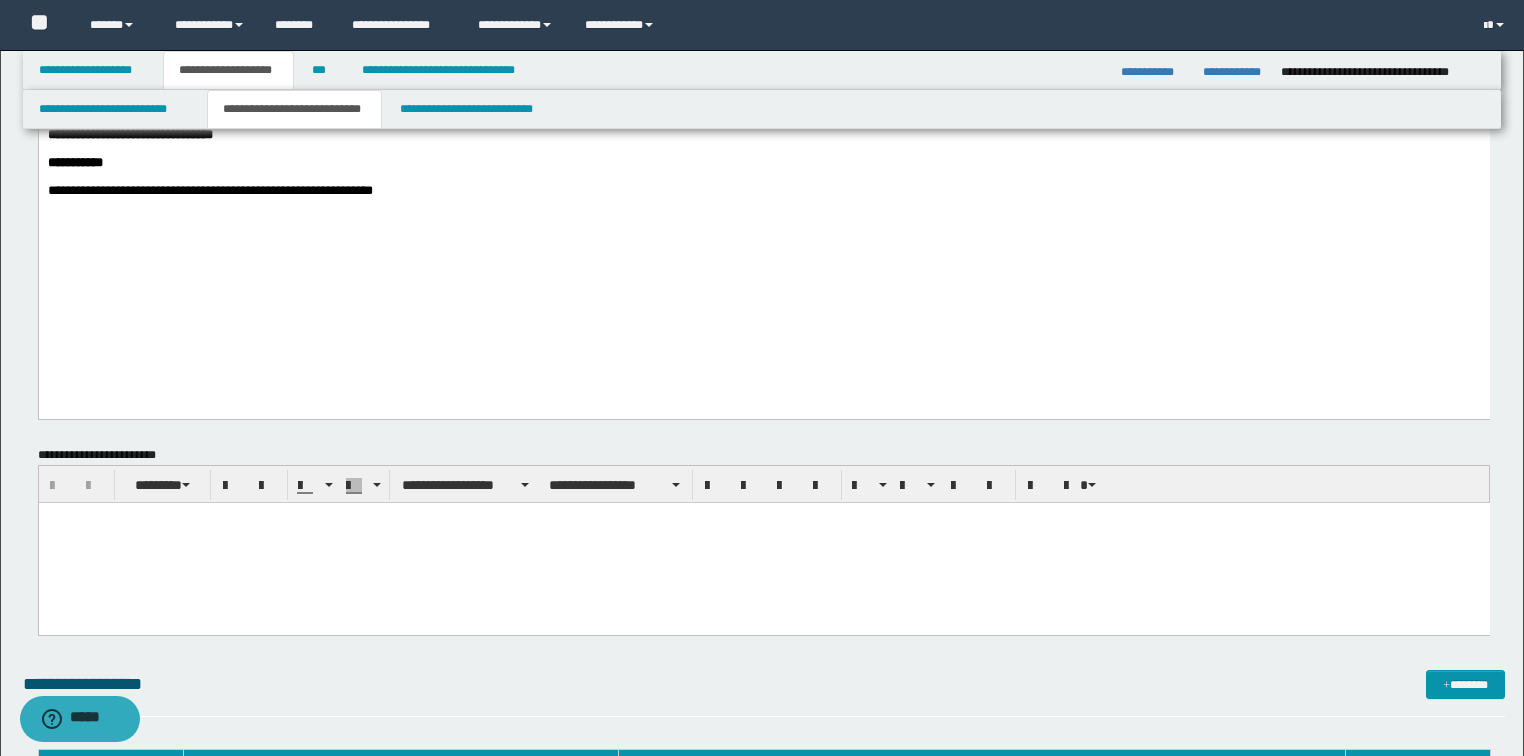 click on "**********" at bounding box center [209, 190] 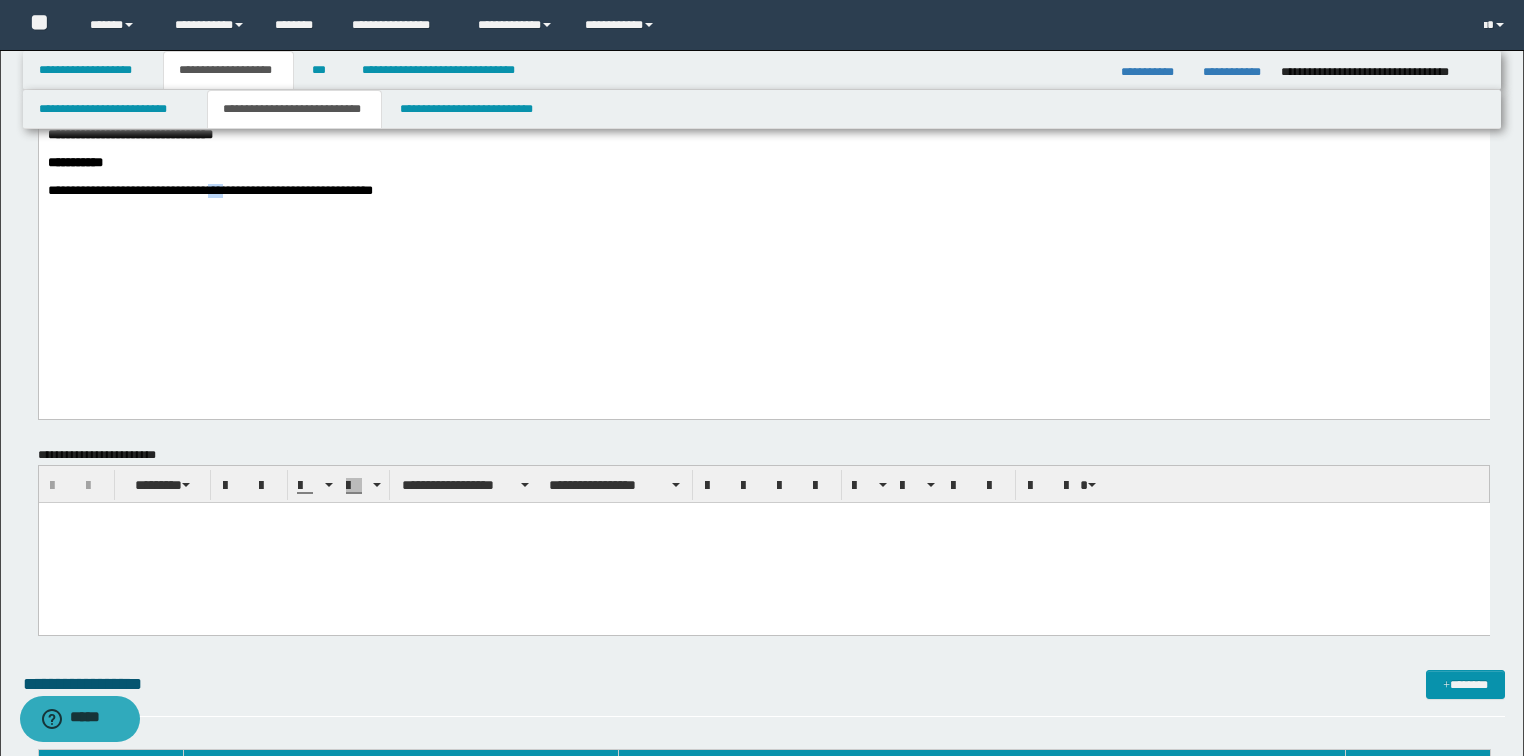 click on "**********" at bounding box center [209, 190] 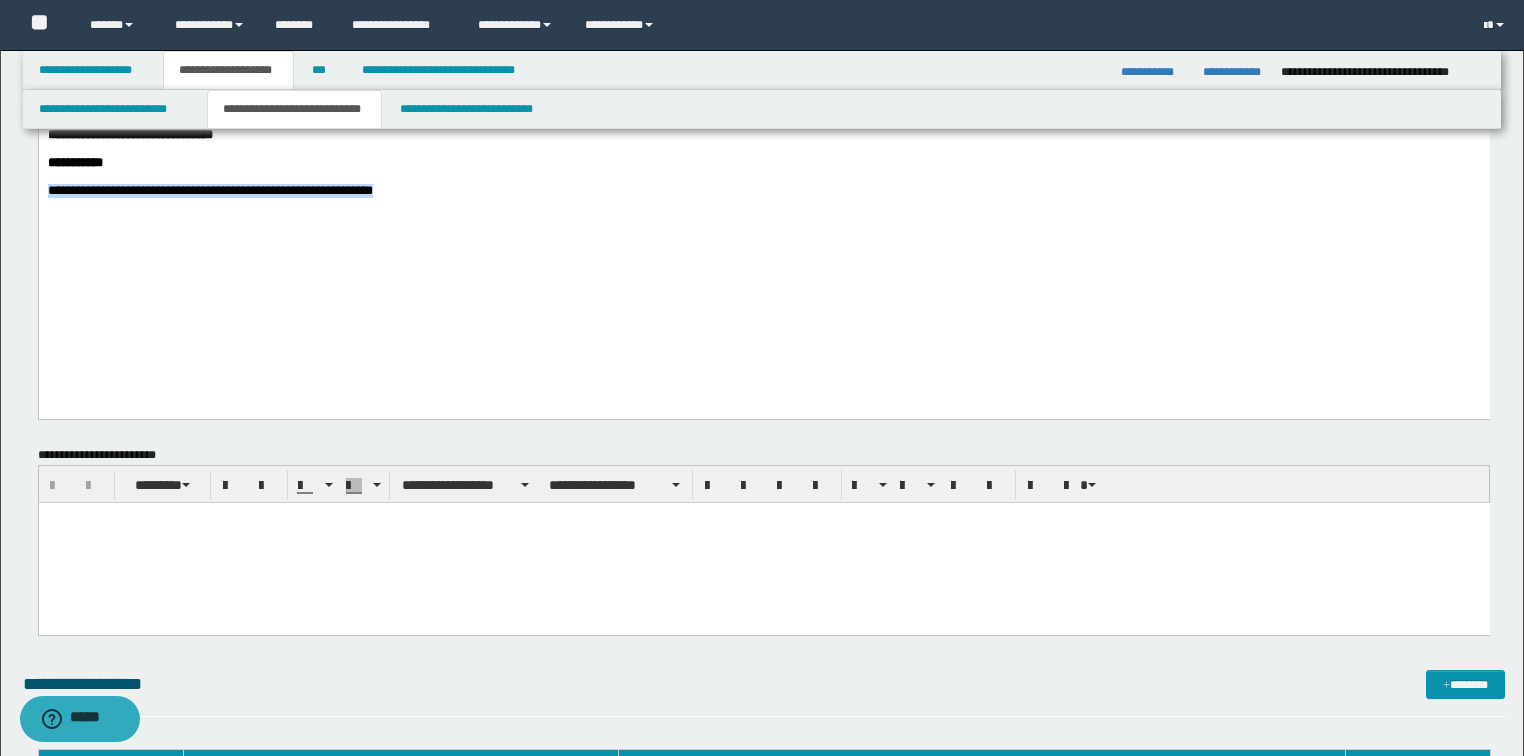 click on "**********" at bounding box center (209, 190) 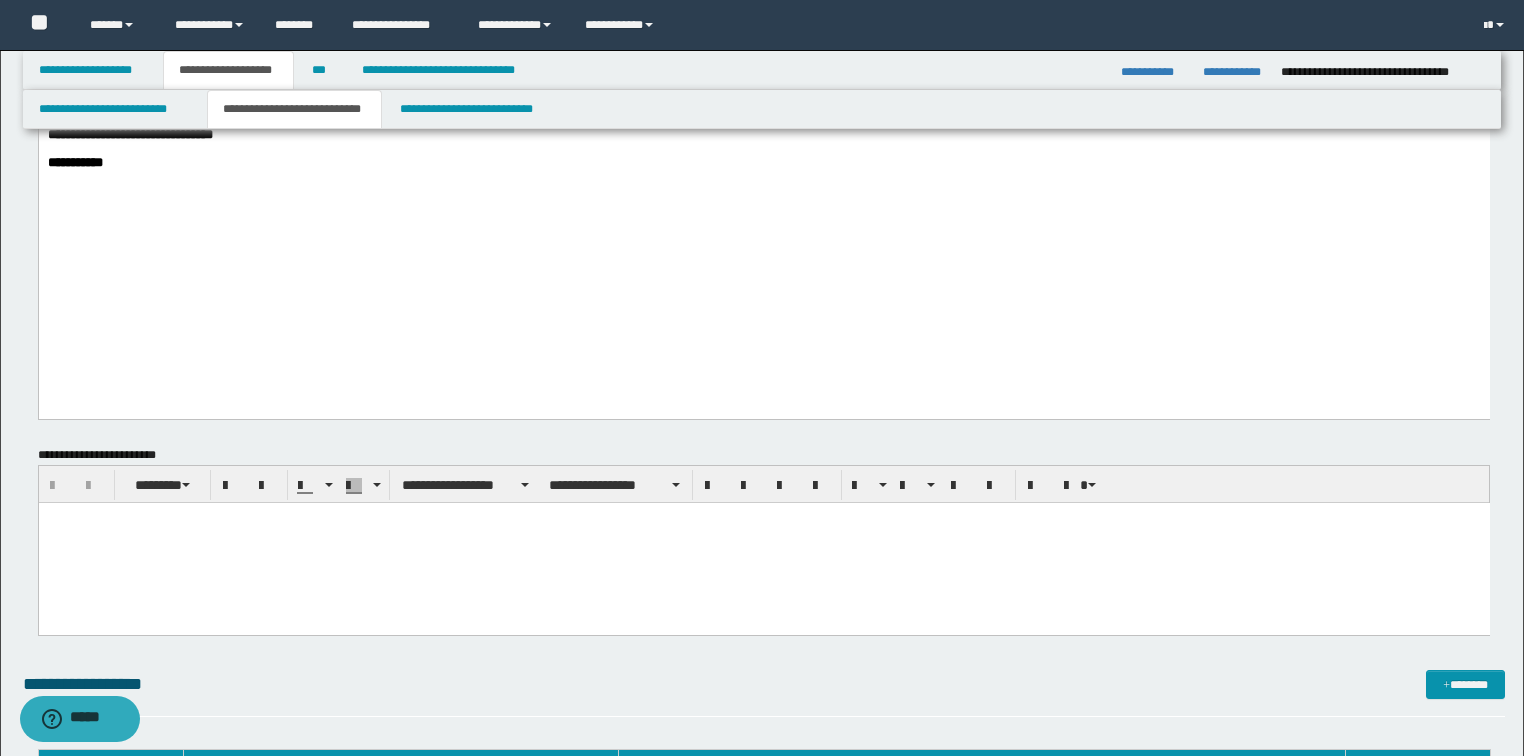 click at bounding box center [763, 542] 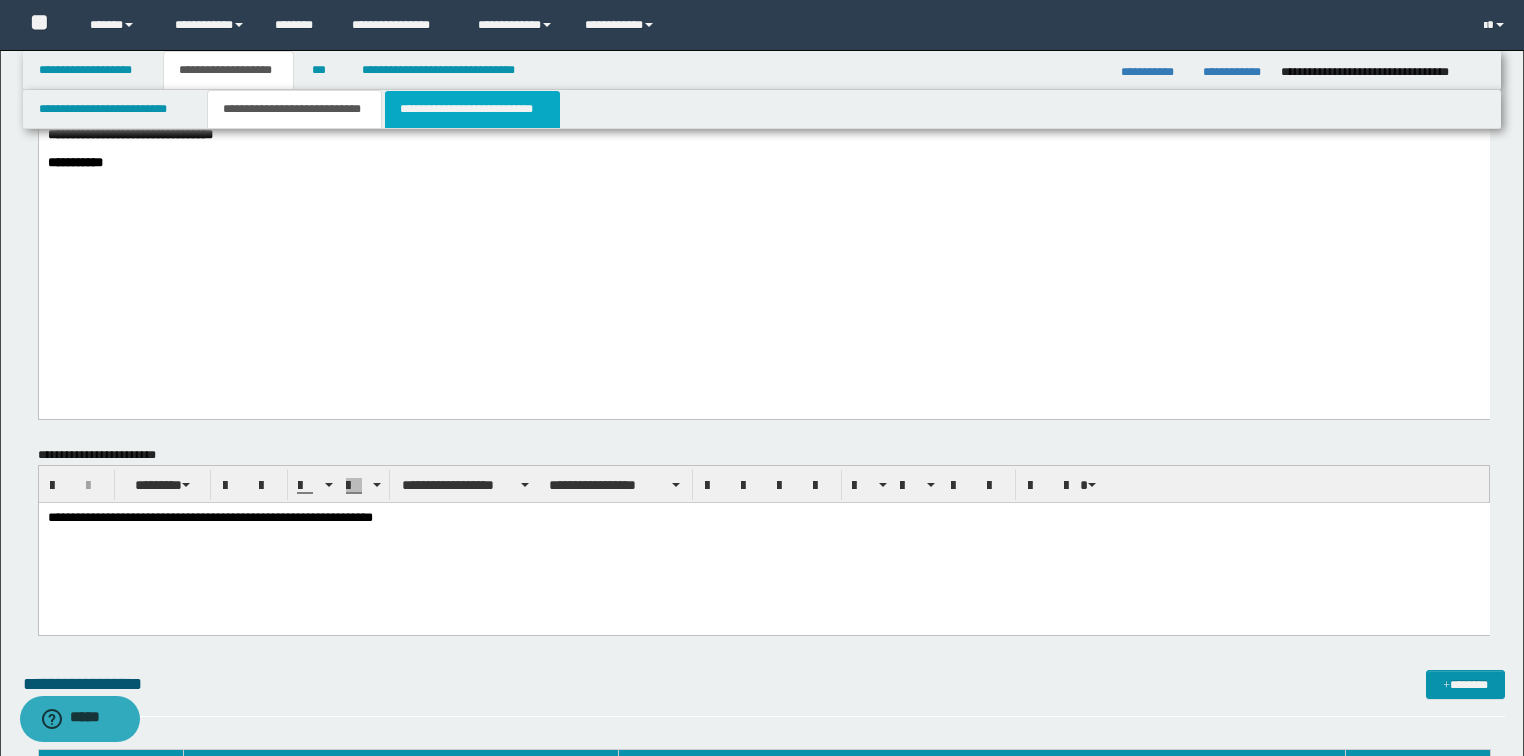 click on "**********" at bounding box center [472, 109] 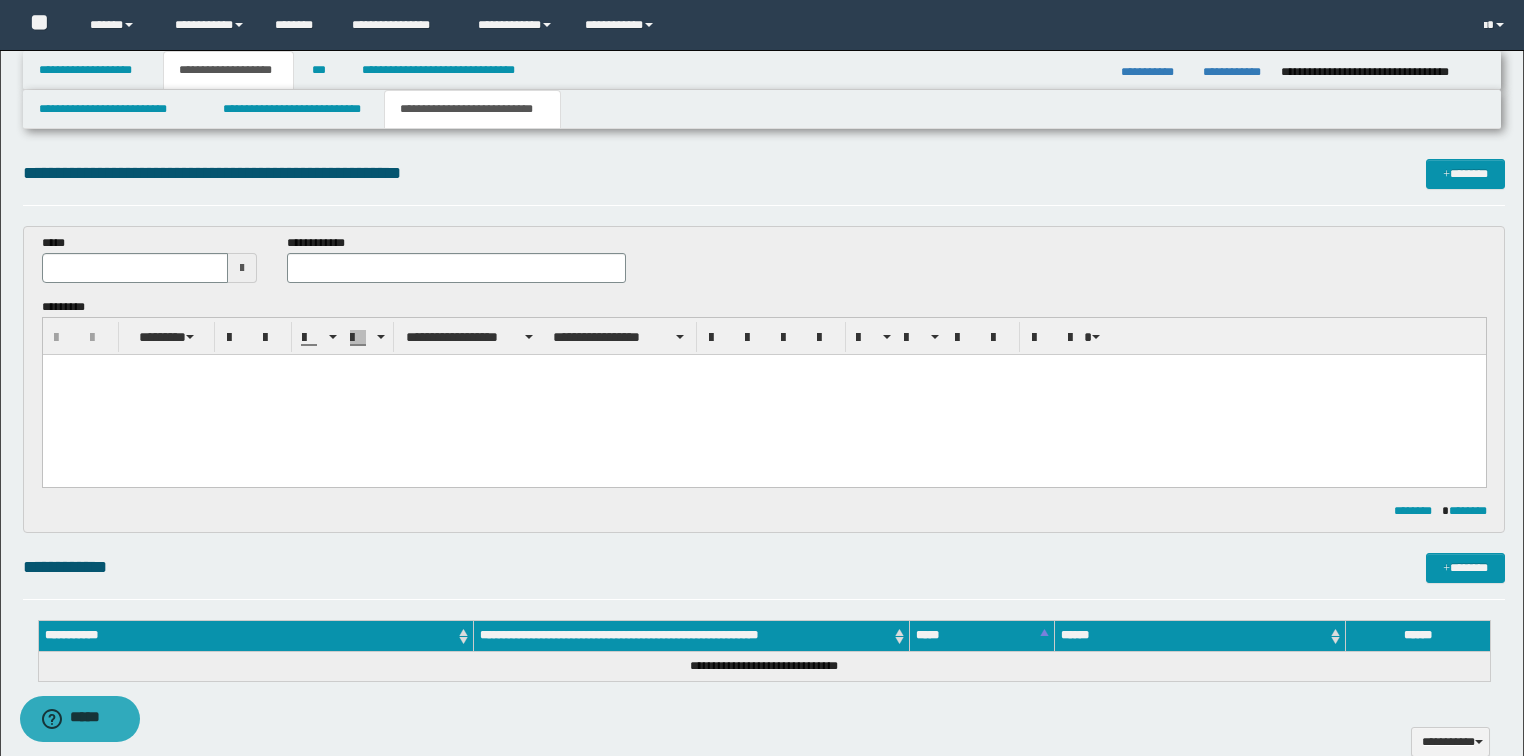 scroll, scrollTop: 0, scrollLeft: 0, axis: both 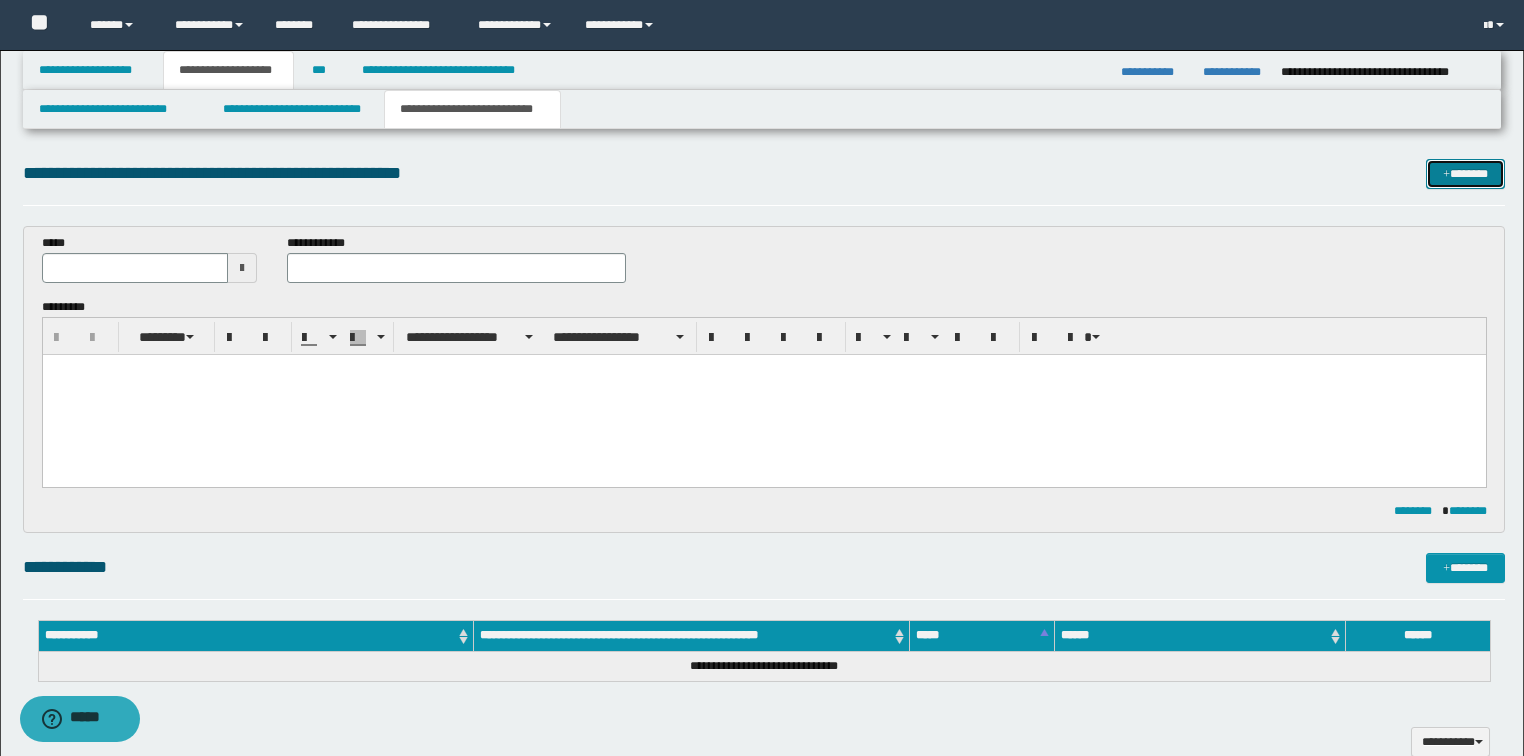 click on "*******" at bounding box center (1465, 174) 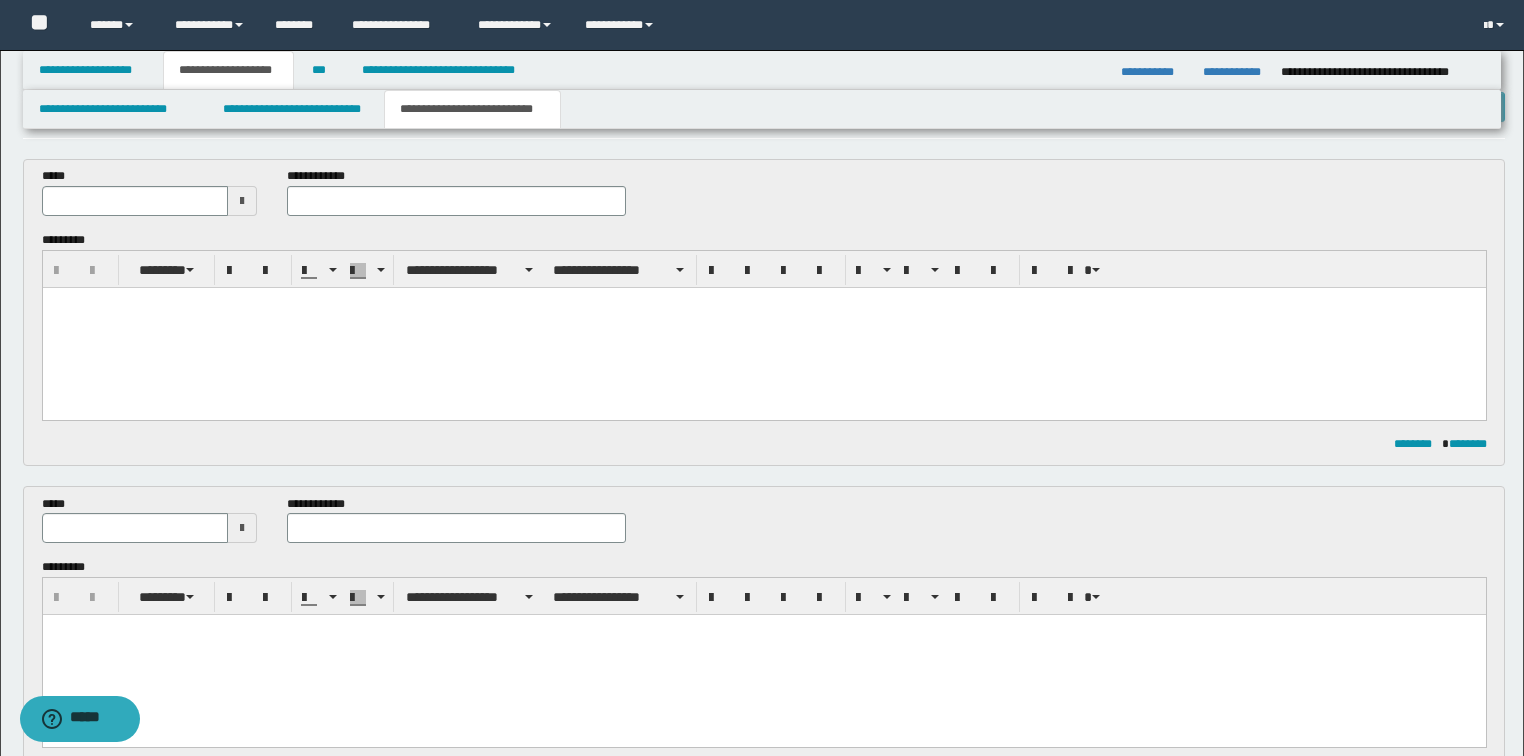 scroll, scrollTop: 0, scrollLeft: 0, axis: both 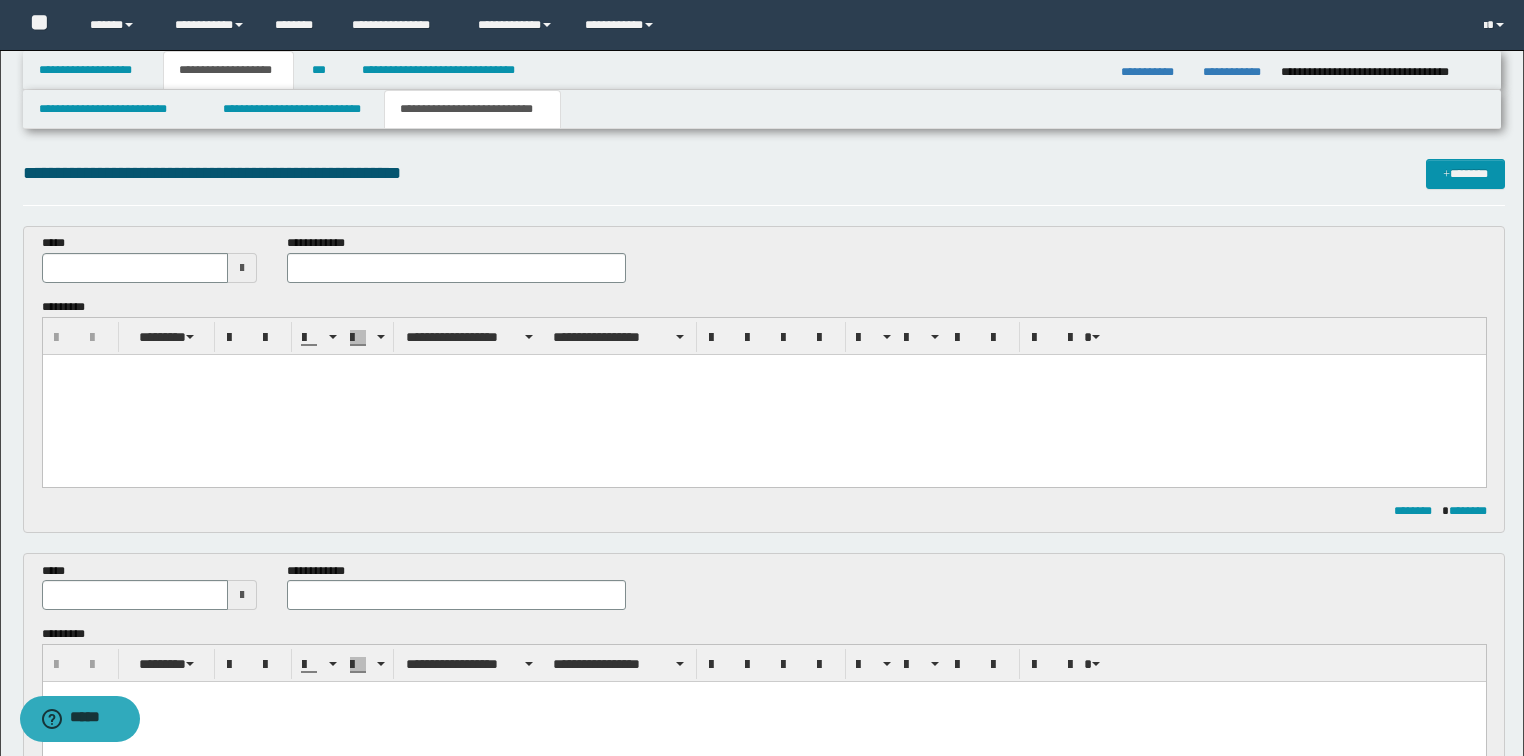 click at bounding box center [763, 394] 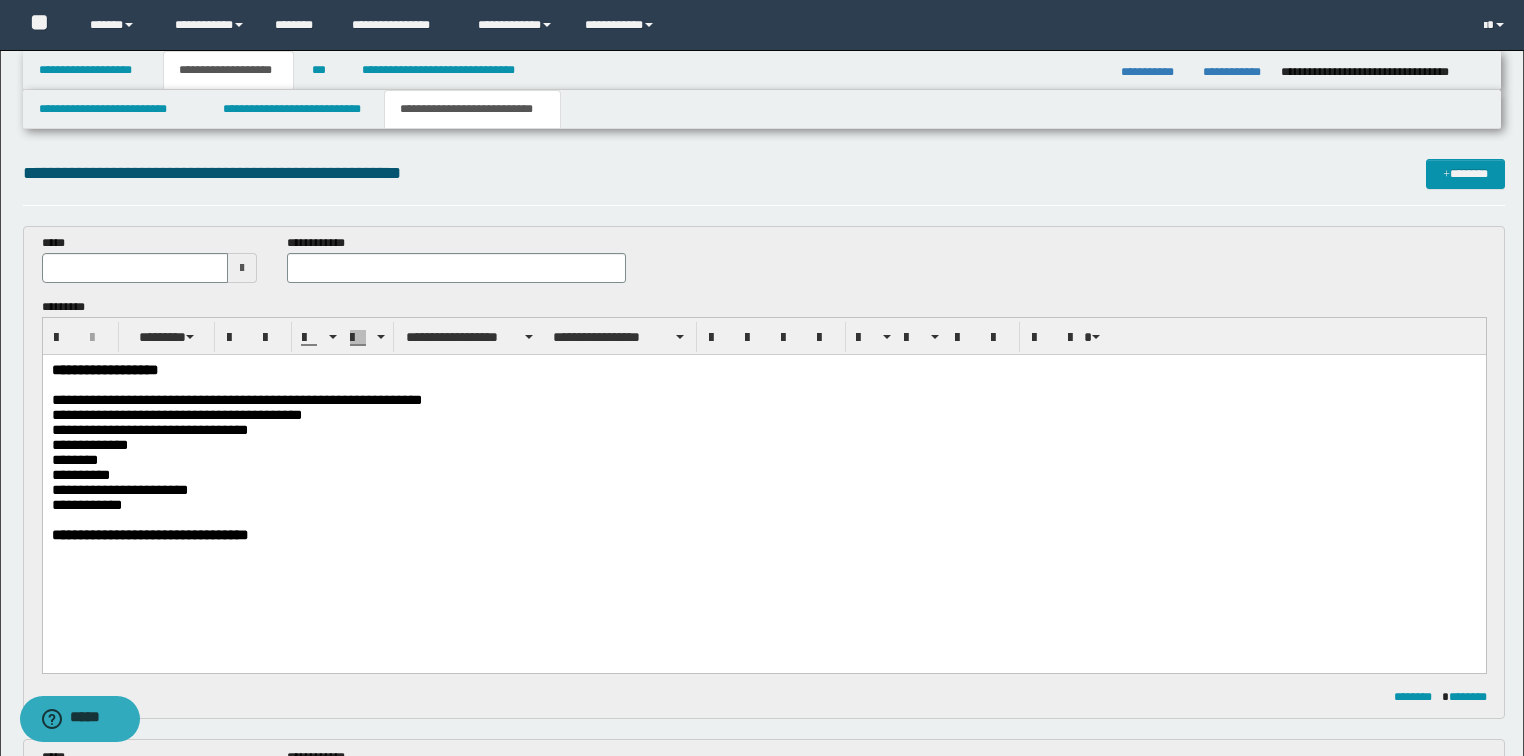 click on "**********" at bounding box center (236, 399) 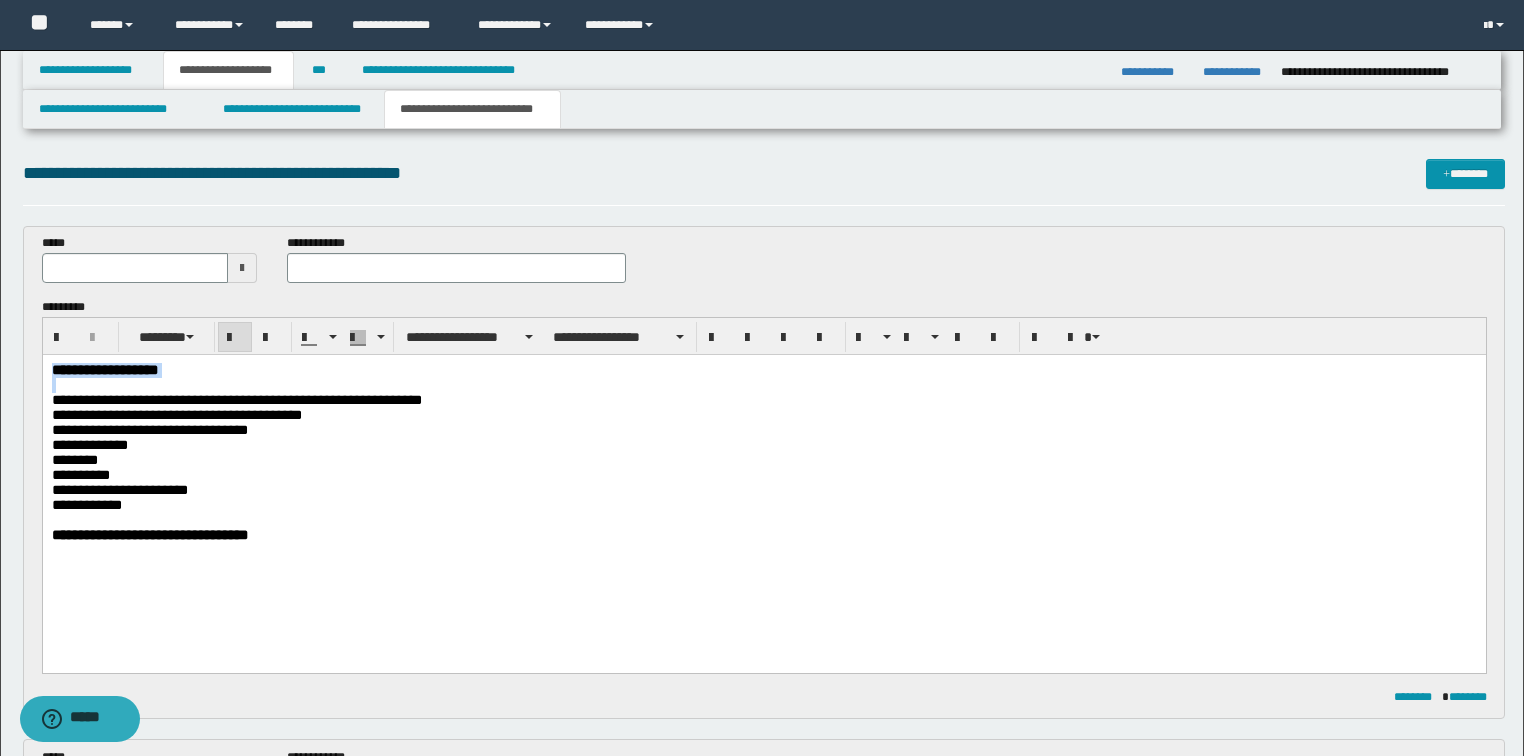 drag, startPoint x: 190, startPoint y: 388, endPoint x: 0, endPoint y: 345, distance: 194.80502 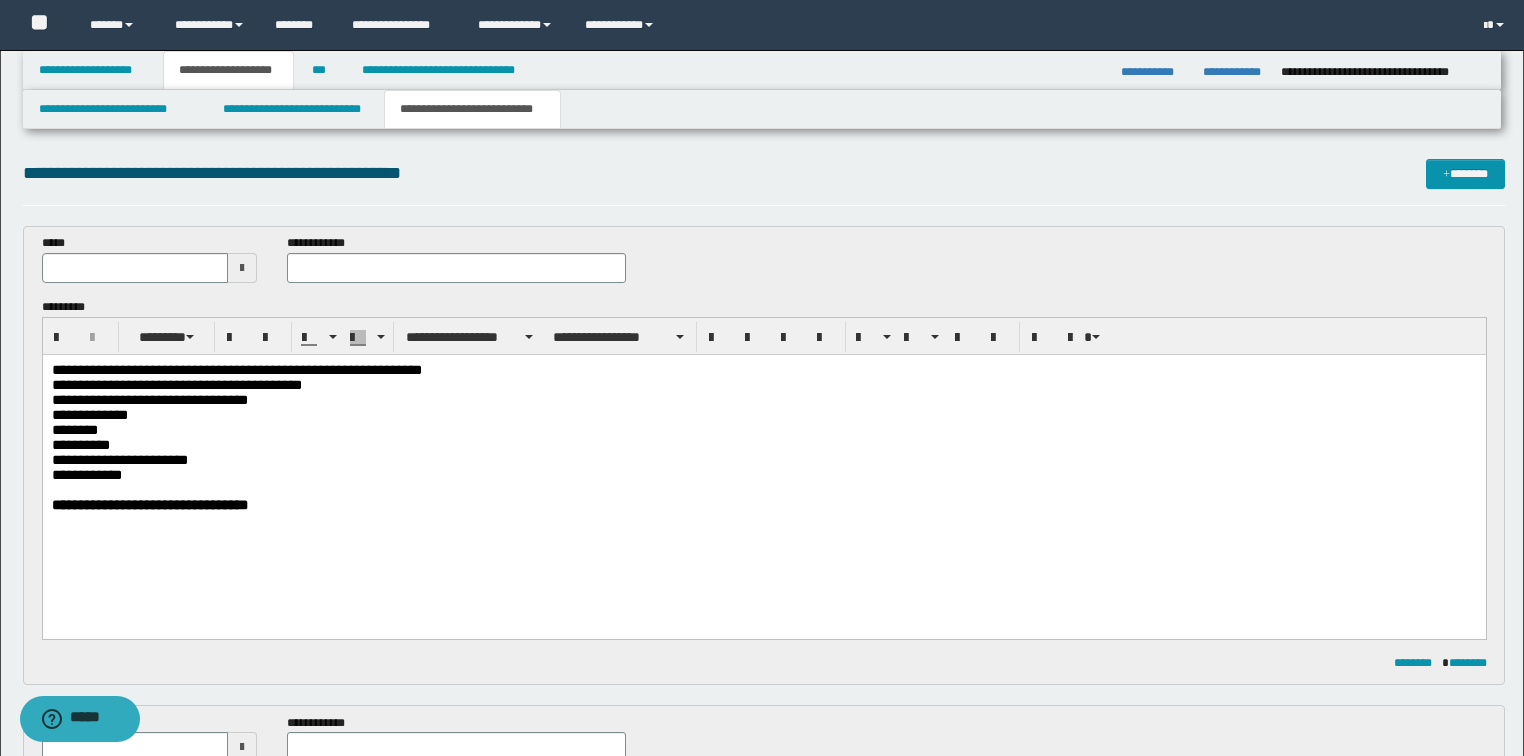 type 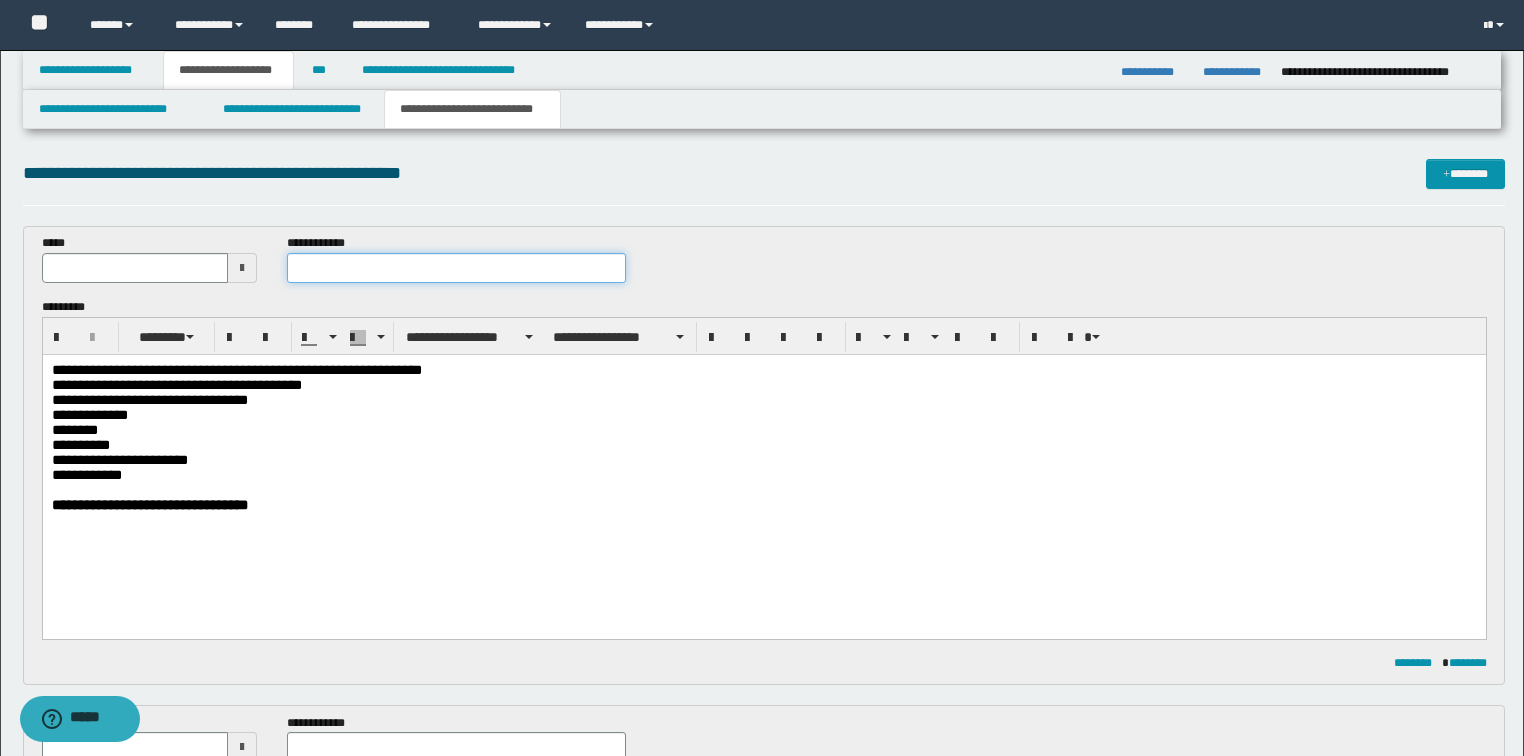 click at bounding box center (456, 268) 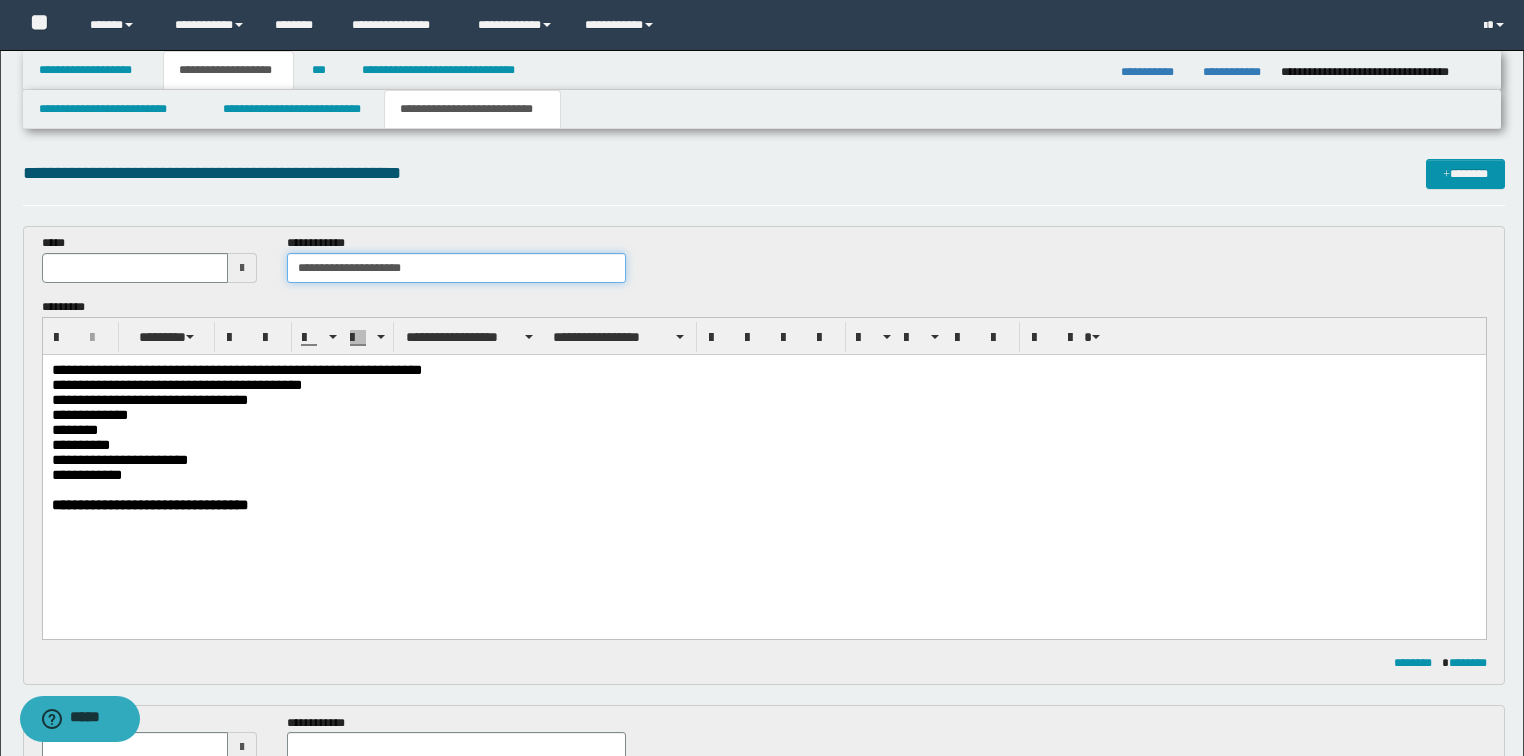 type on "**********" 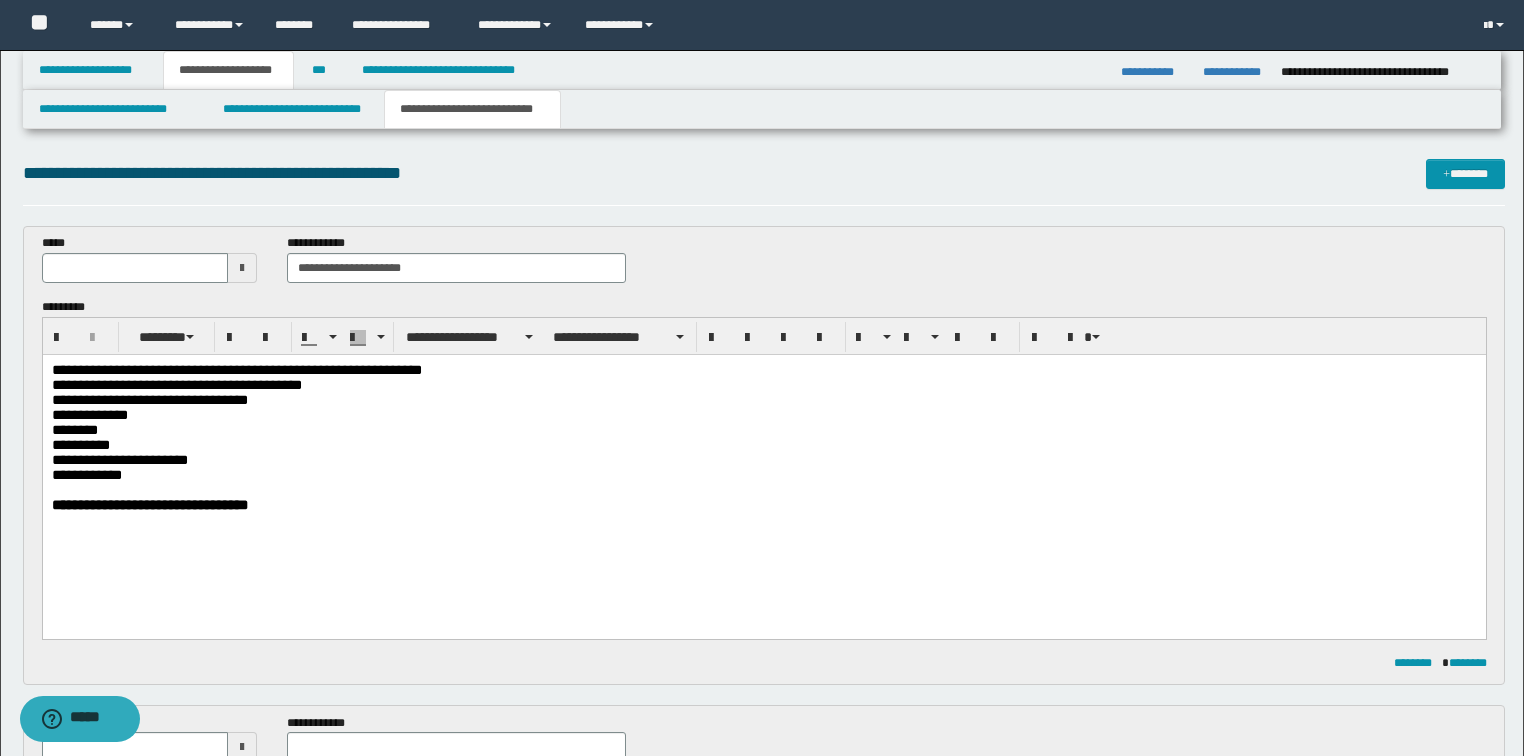 click at bounding box center (242, 268) 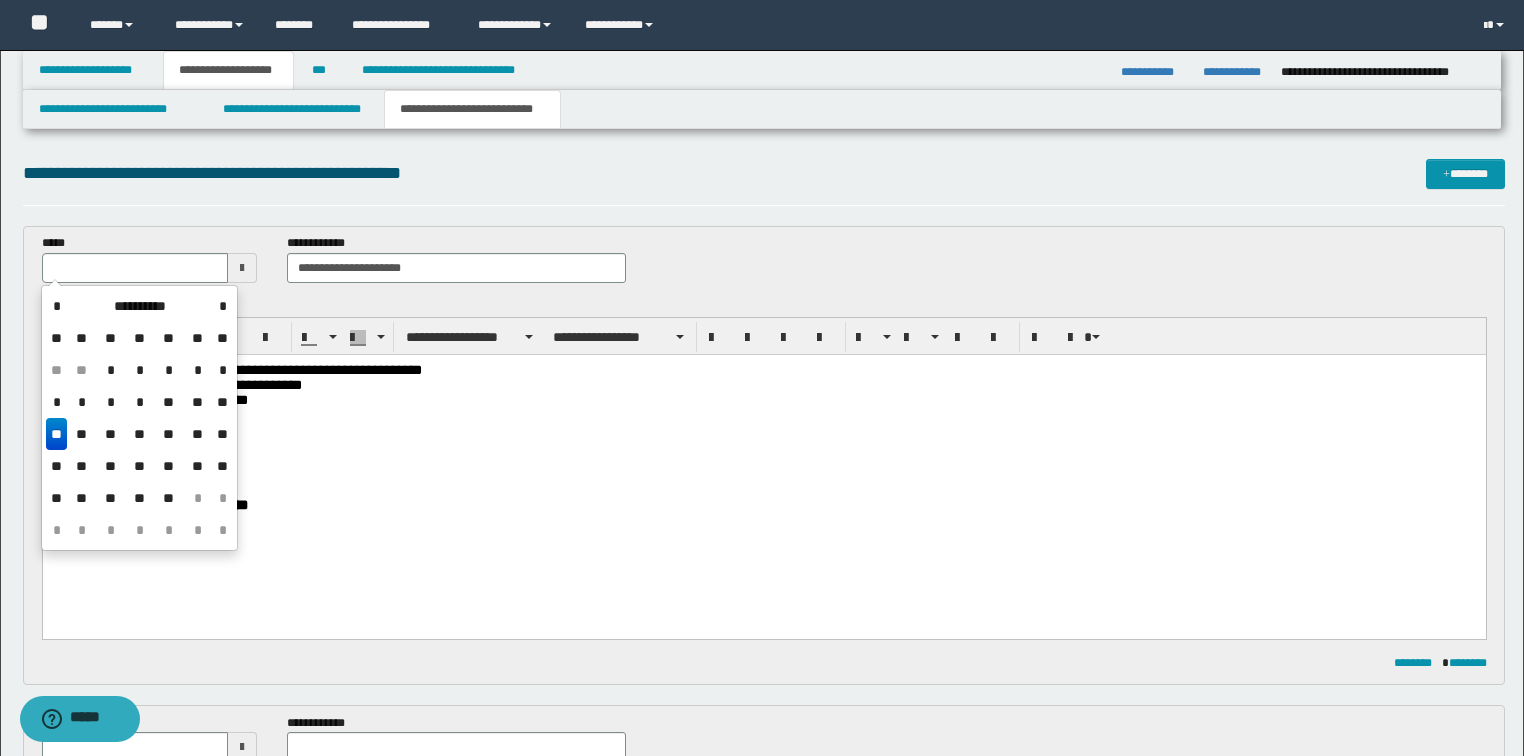 click at bounding box center [242, 268] 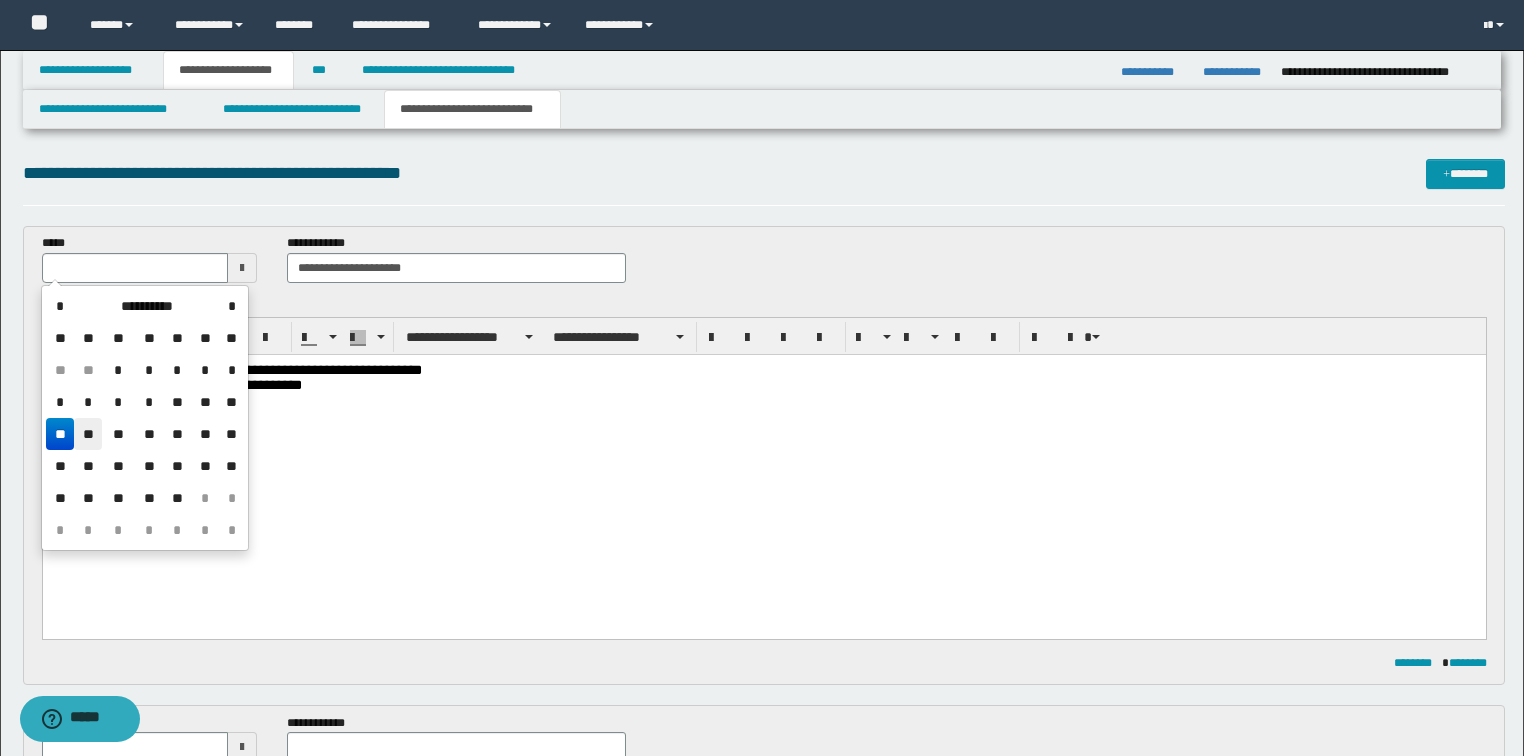 click on "**" at bounding box center [88, 434] 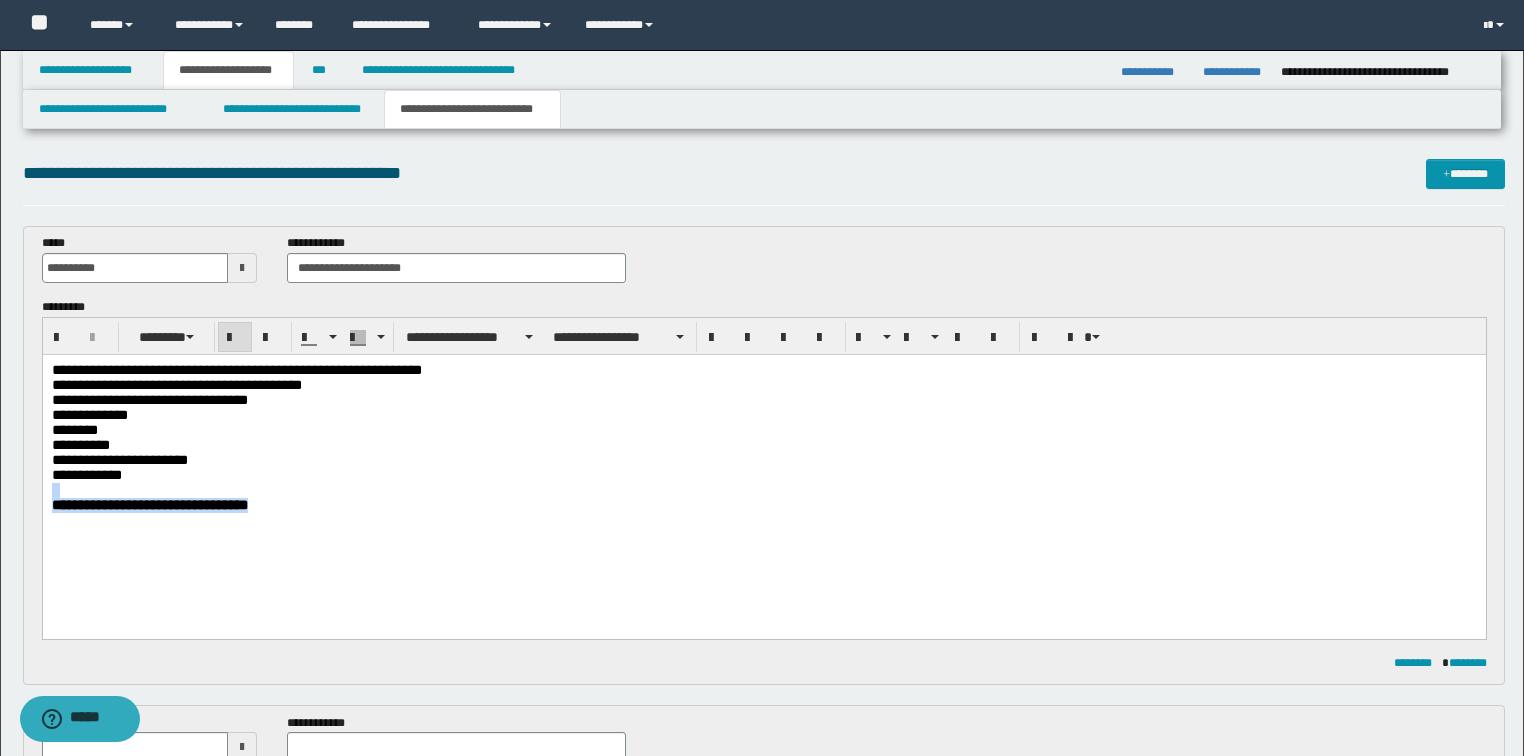 drag, startPoint x: 317, startPoint y: 529, endPoint x: 42, endPoint y: 863, distance: 432.6442 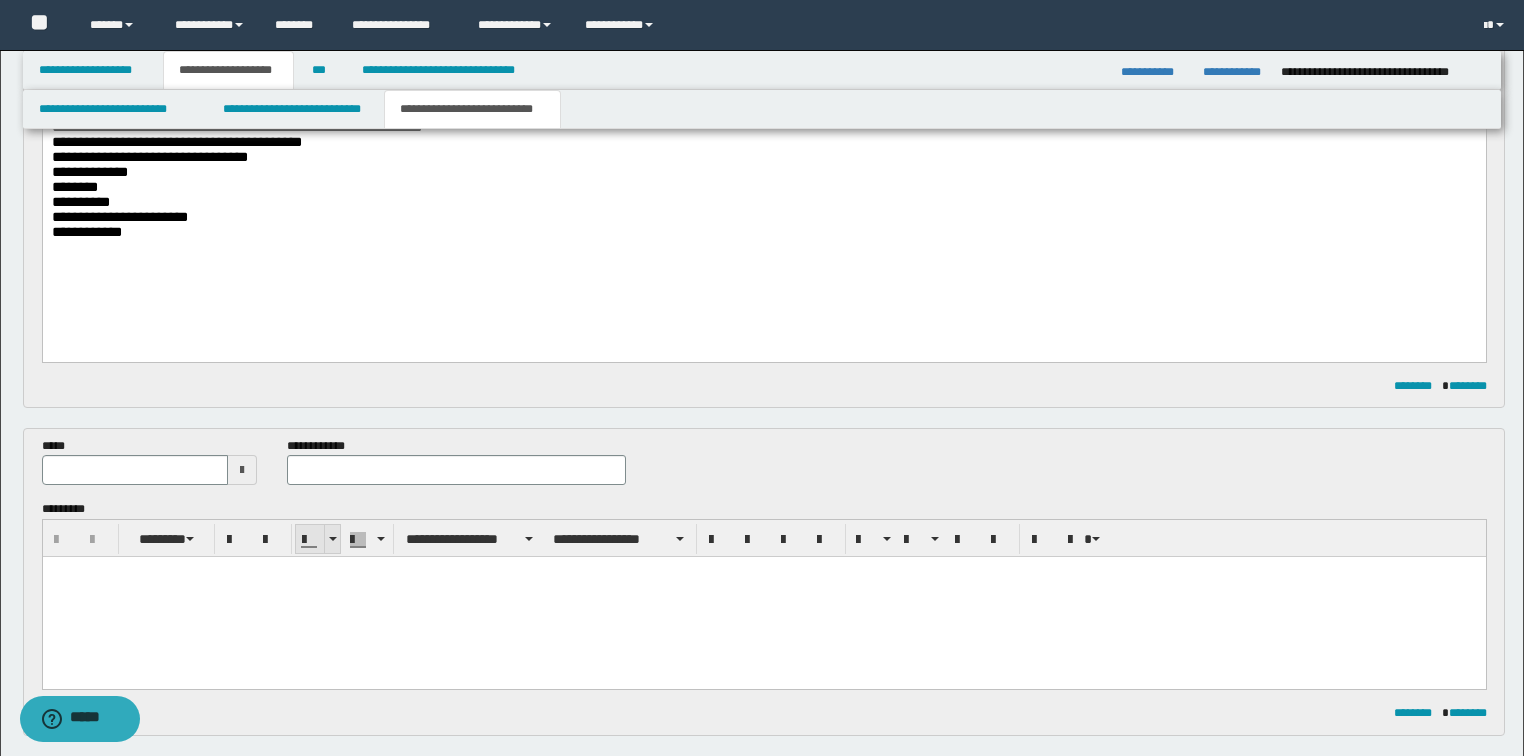 scroll, scrollTop: 320, scrollLeft: 0, axis: vertical 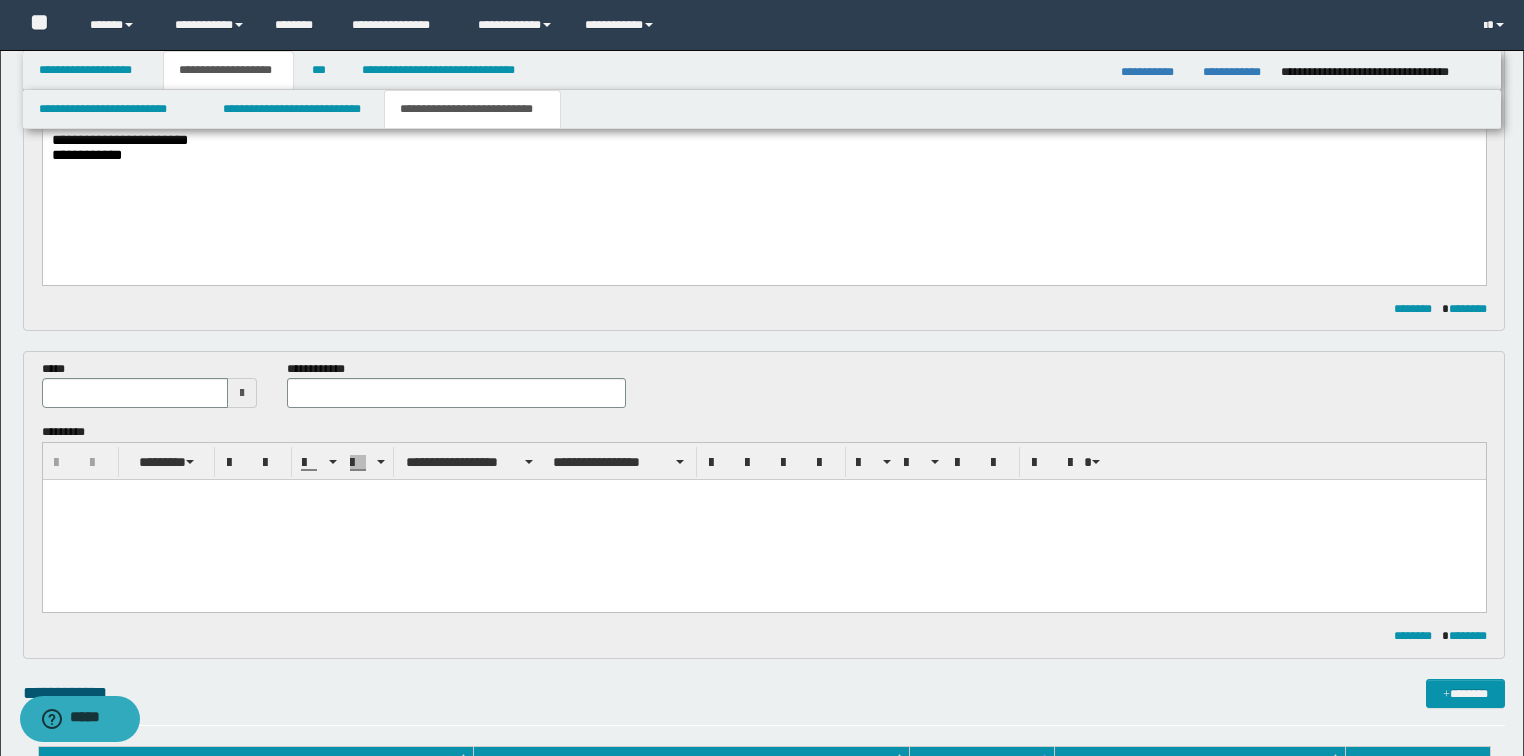 click at bounding box center [456, 393] 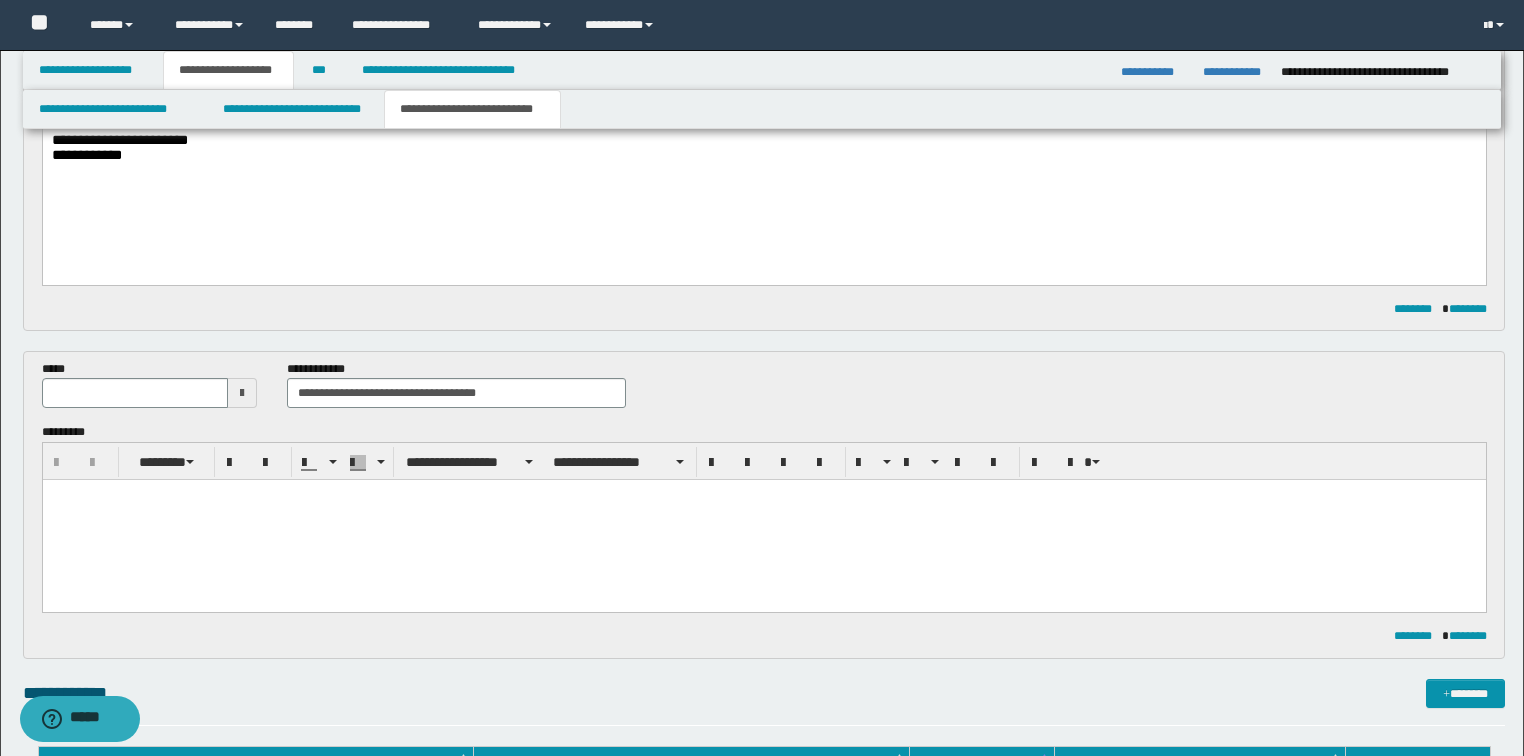 drag, startPoint x: 309, startPoint y: 389, endPoint x: 318, endPoint y: 408, distance: 21.023796 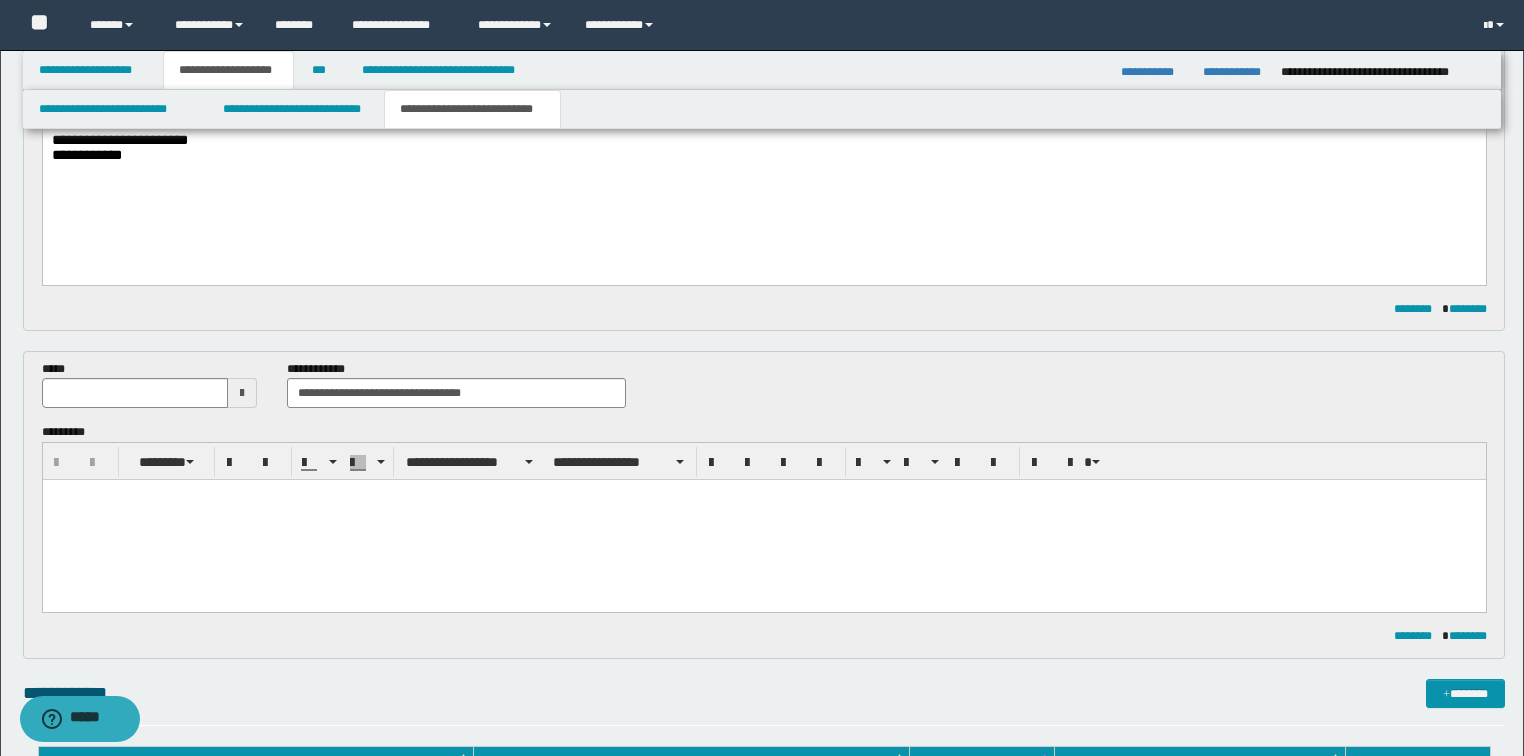 type on "**********" 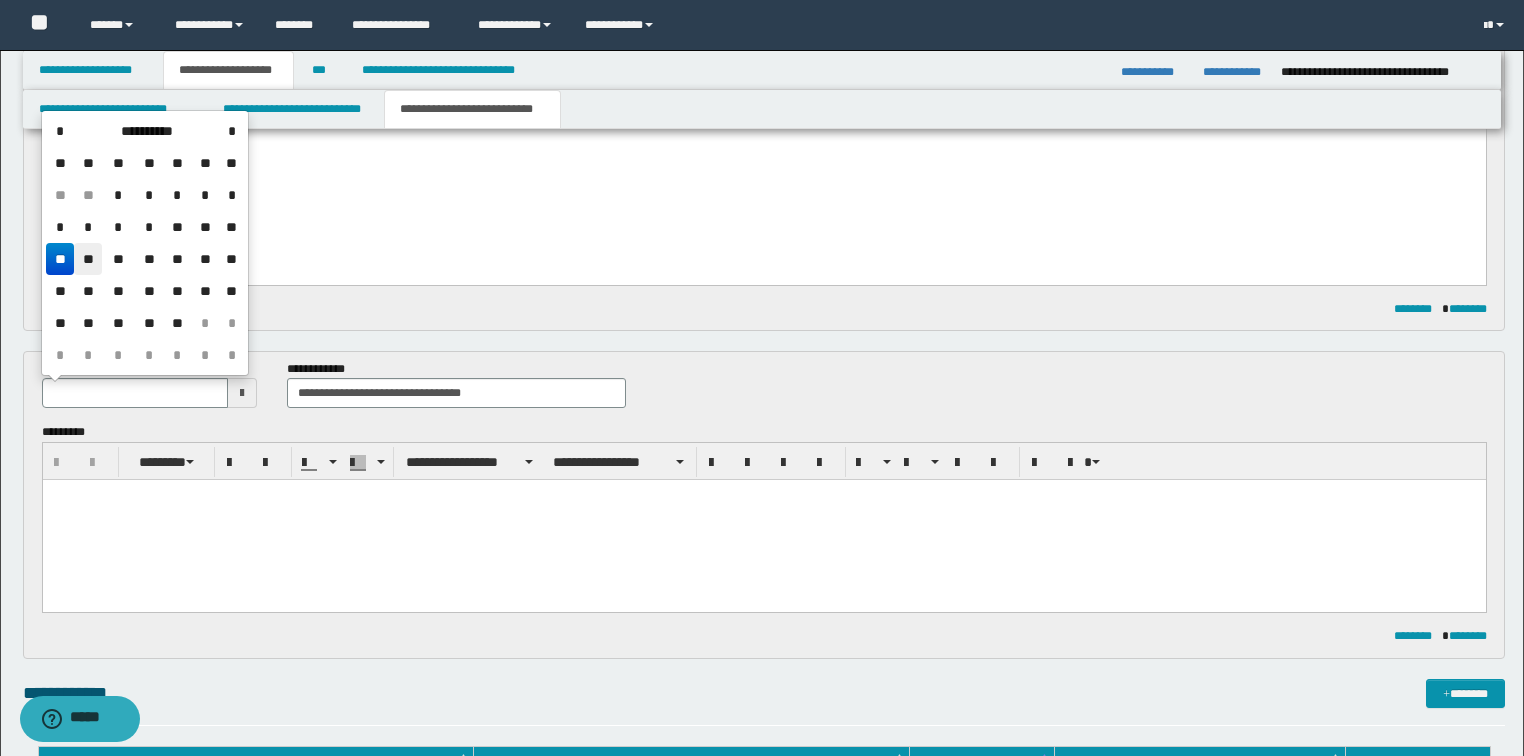 click on "**" at bounding box center [88, 259] 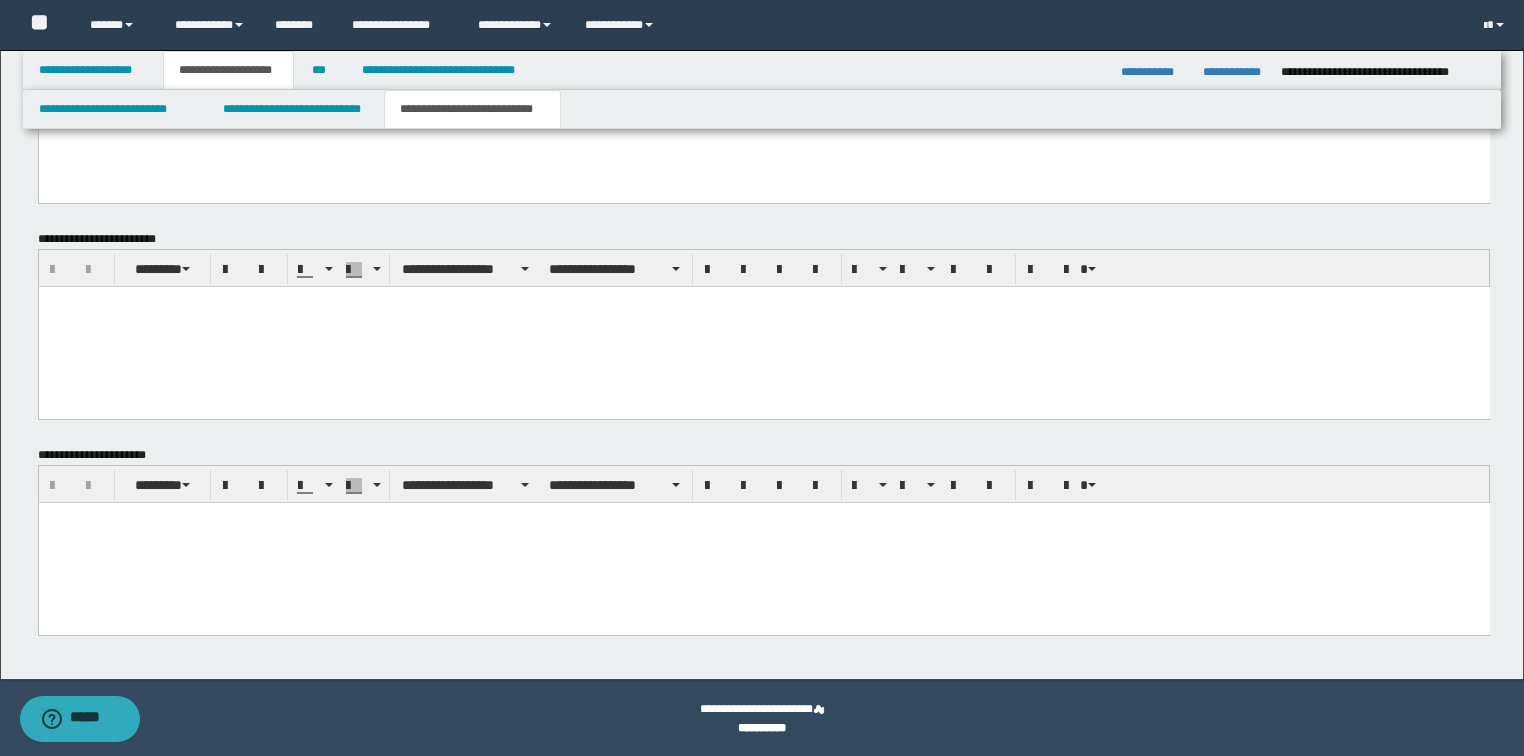 scroll, scrollTop: 1201, scrollLeft: 0, axis: vertical 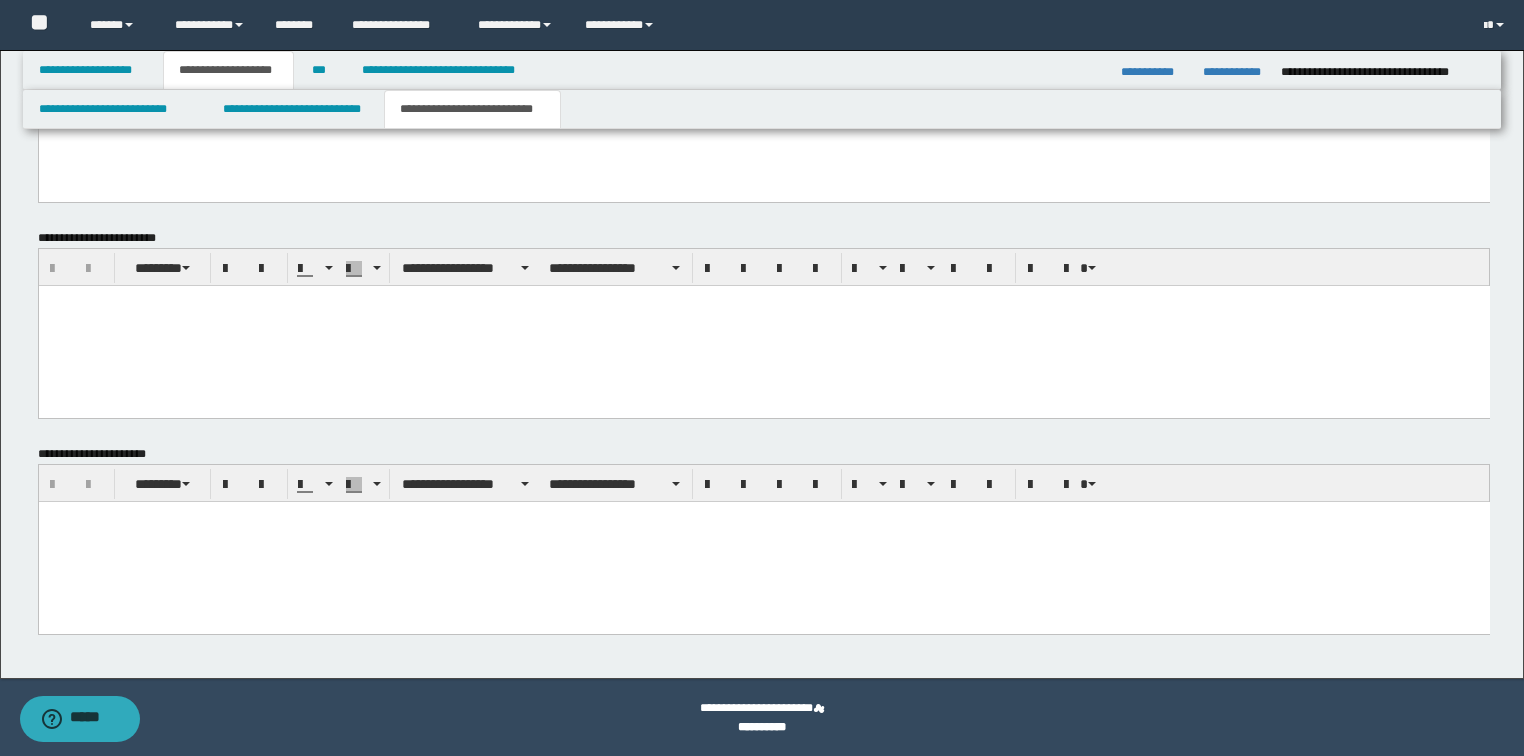 click at bounding box center (763, 541) 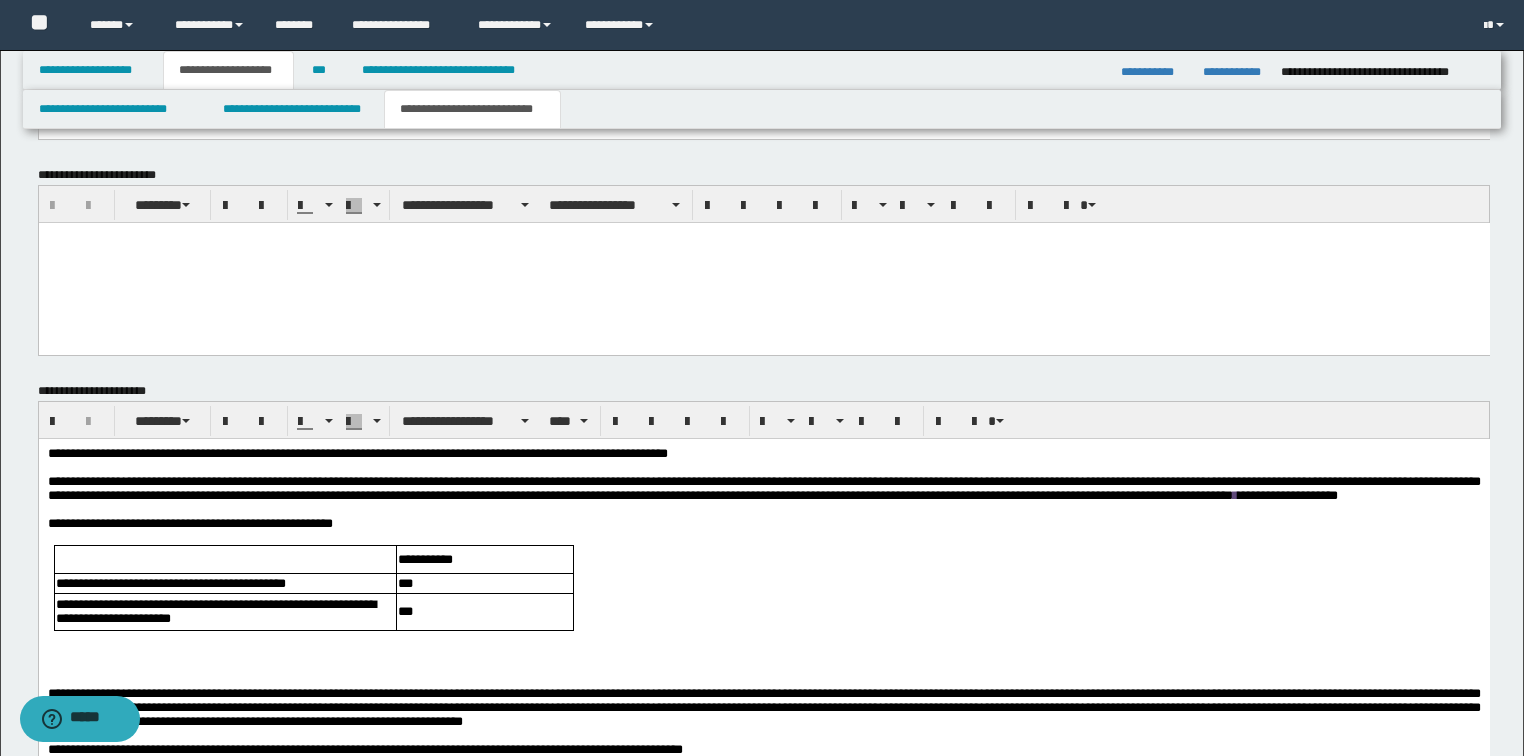 scroll, scrollTop: 1441, scrollLeft: 0, axis: vertical 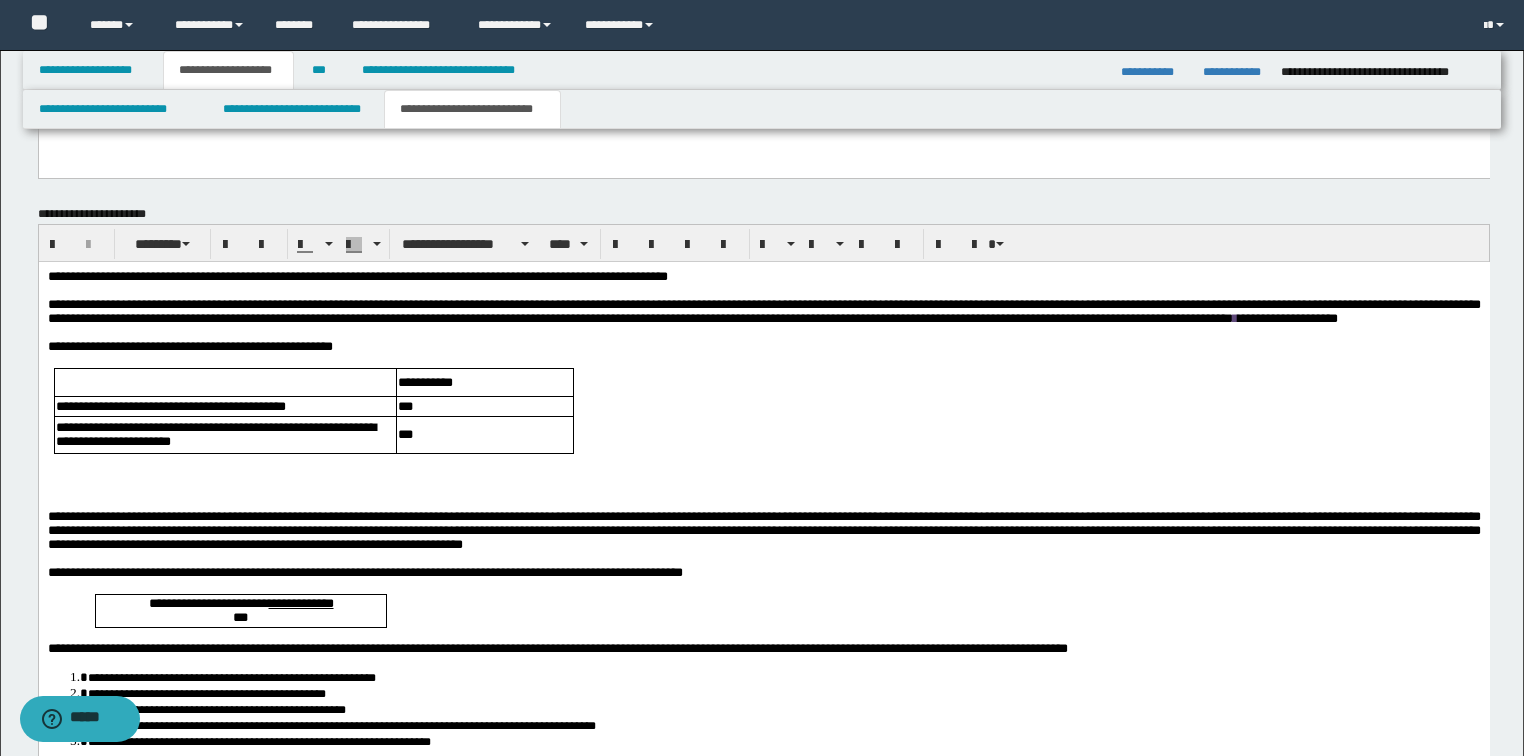 click at bounding box center [763, 502] 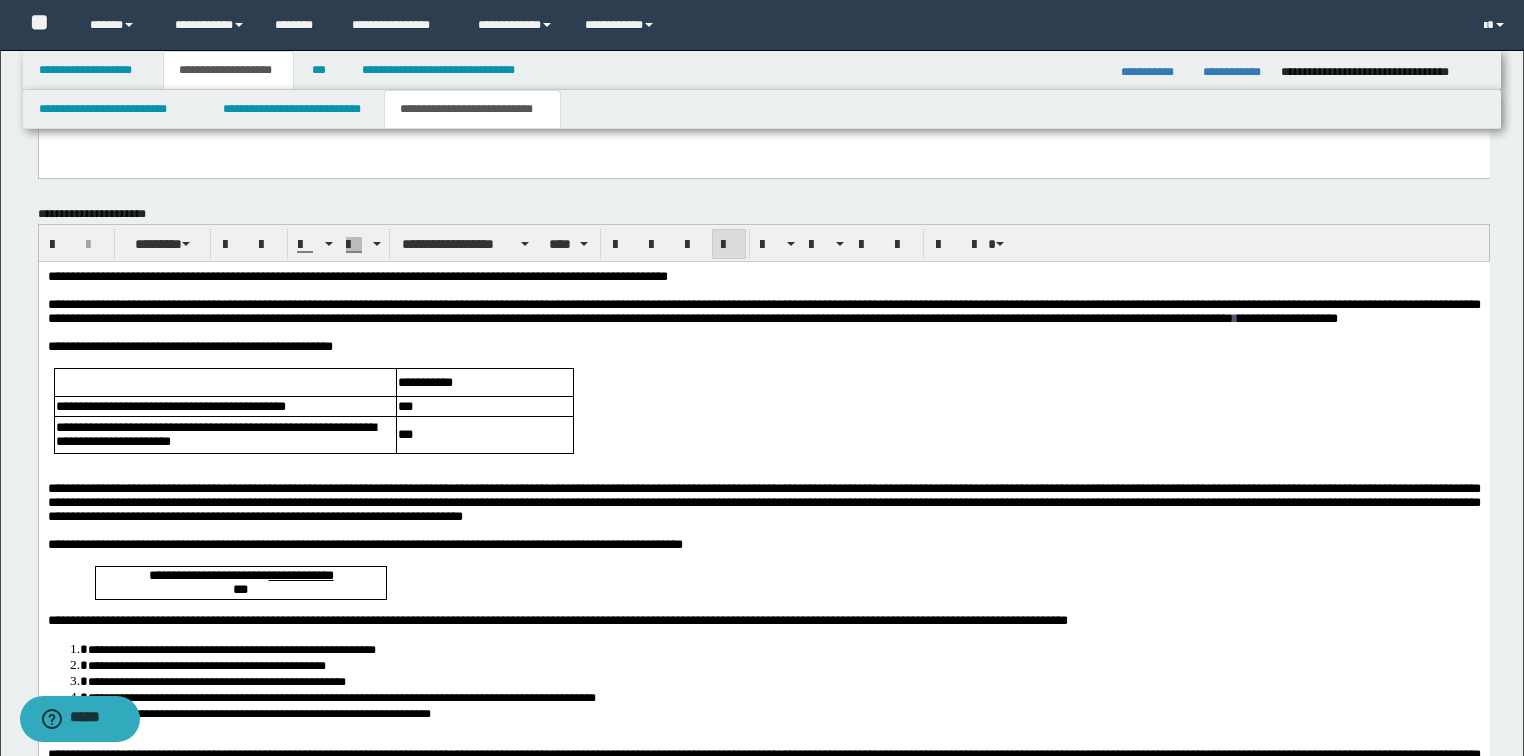 click on "**********" at bounding box center (763, 732) 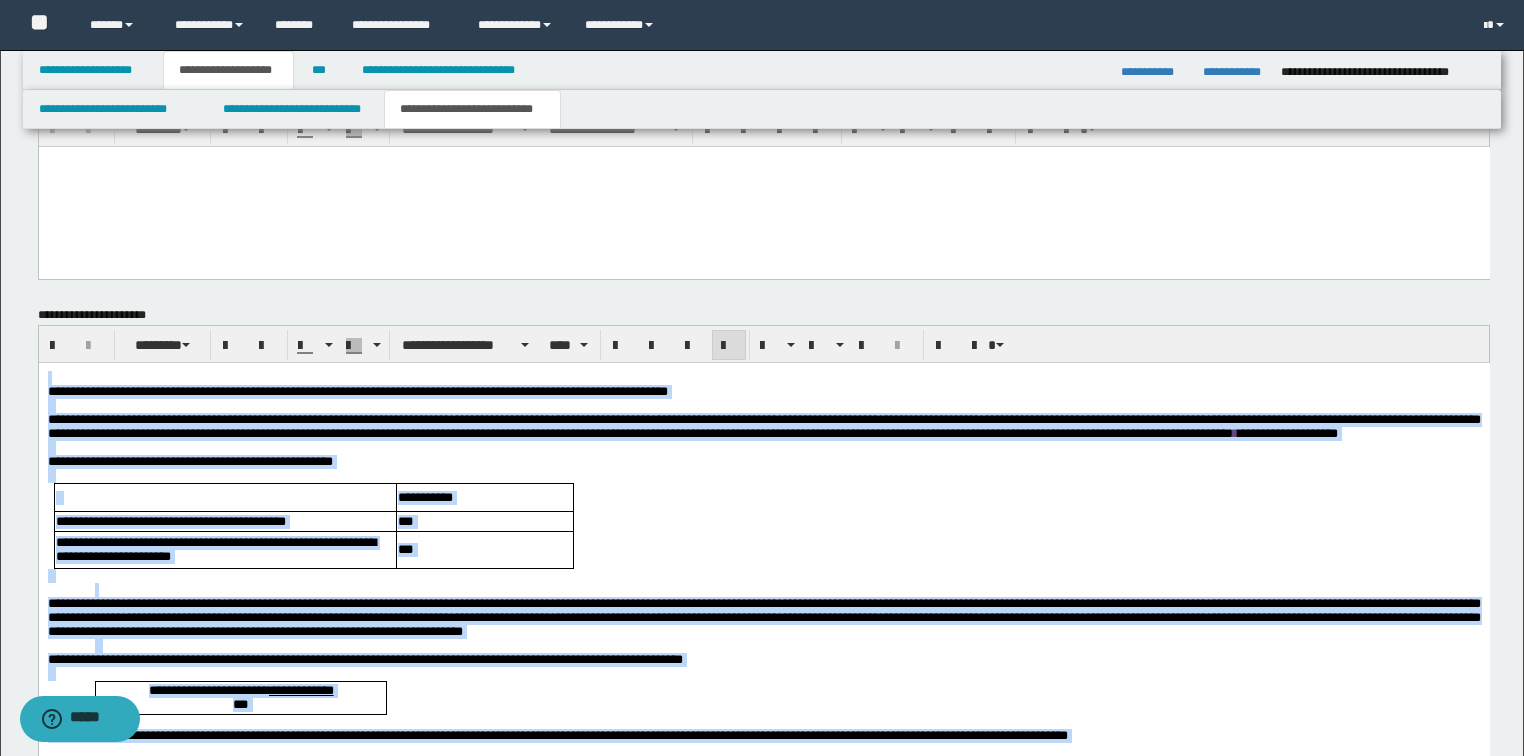 scroll, scrollTop: 1318, scrollLeft: 0, axis: vertical 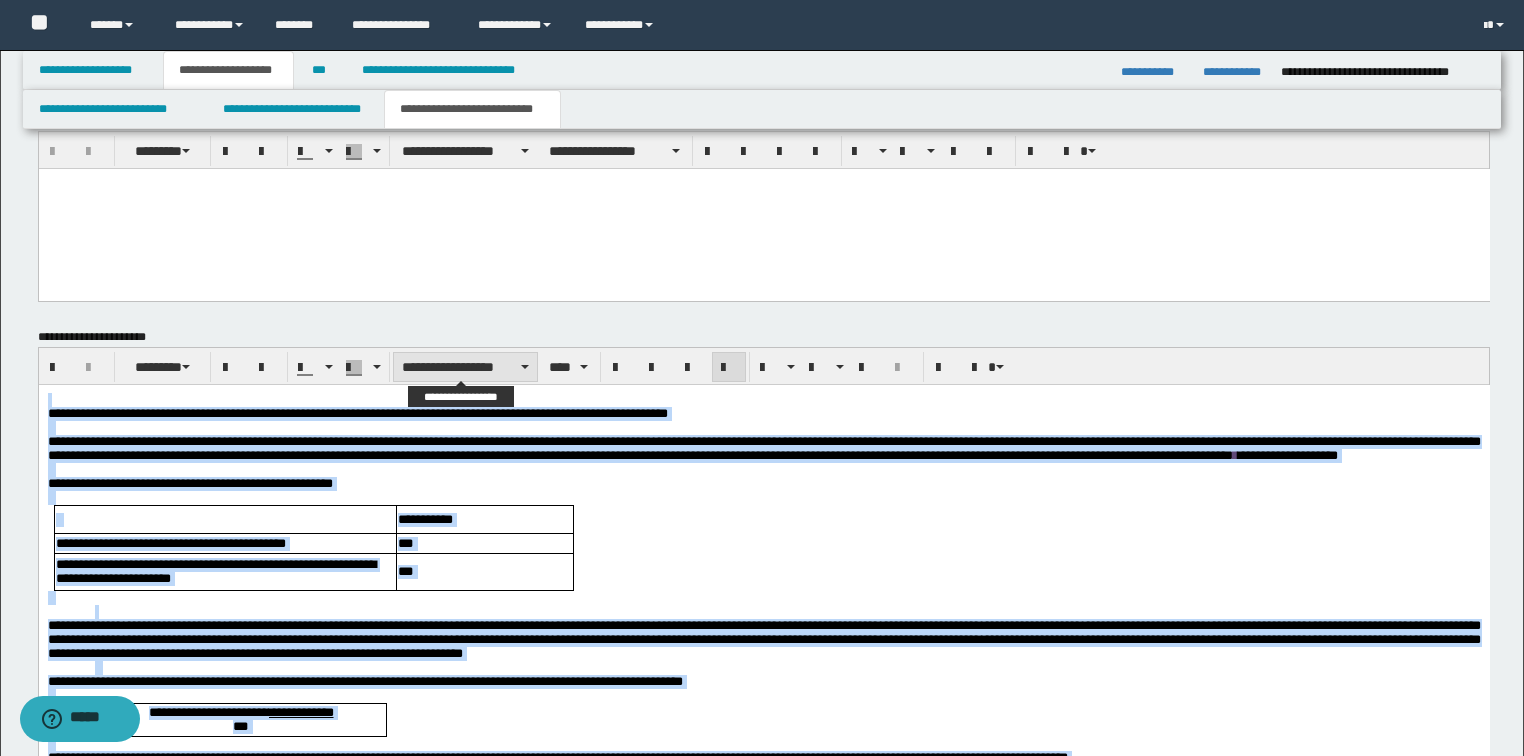 click on "**********" at bounding box center [465, 367] 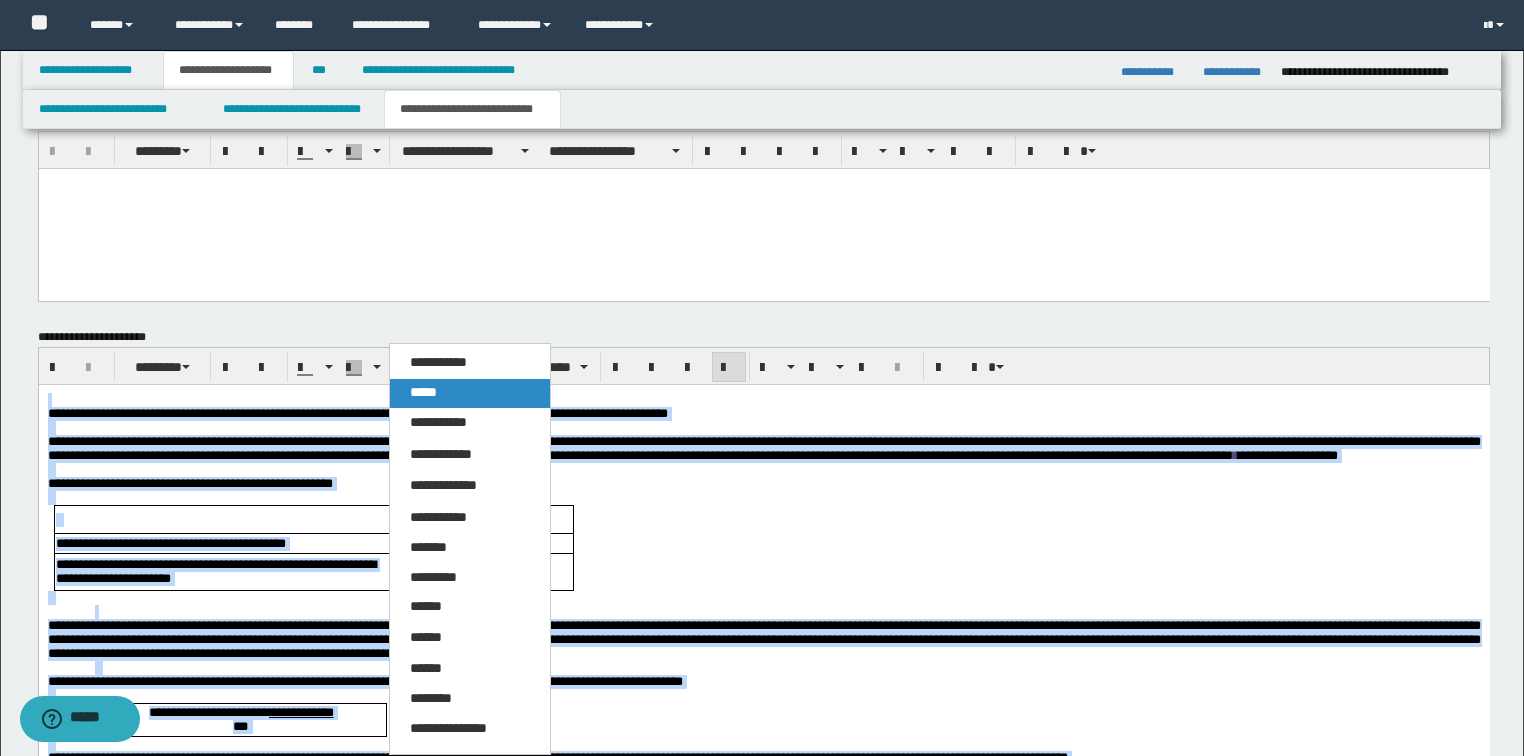 click on "*****" at bounding box center (423, 392) 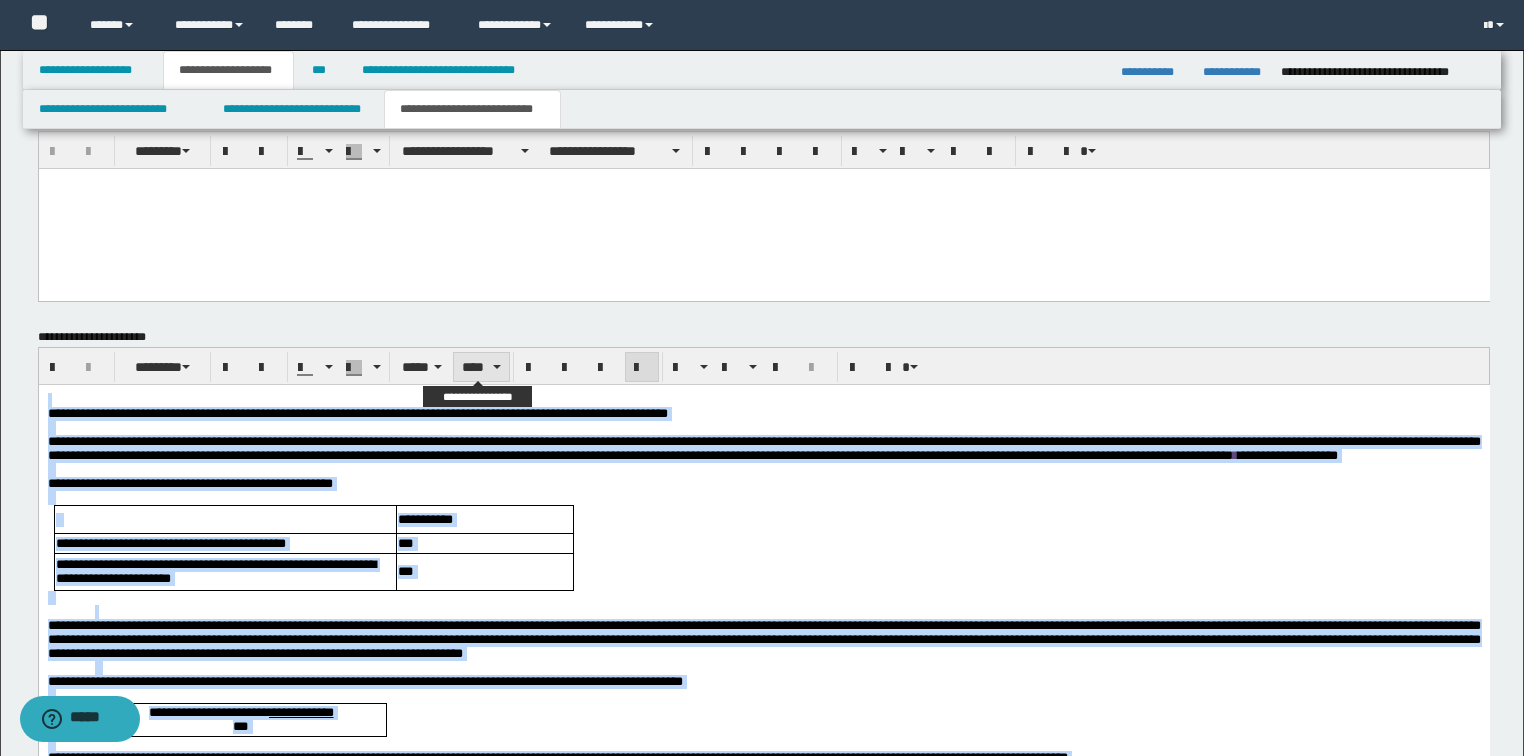 click on "****" at bounding box center [481, 367] 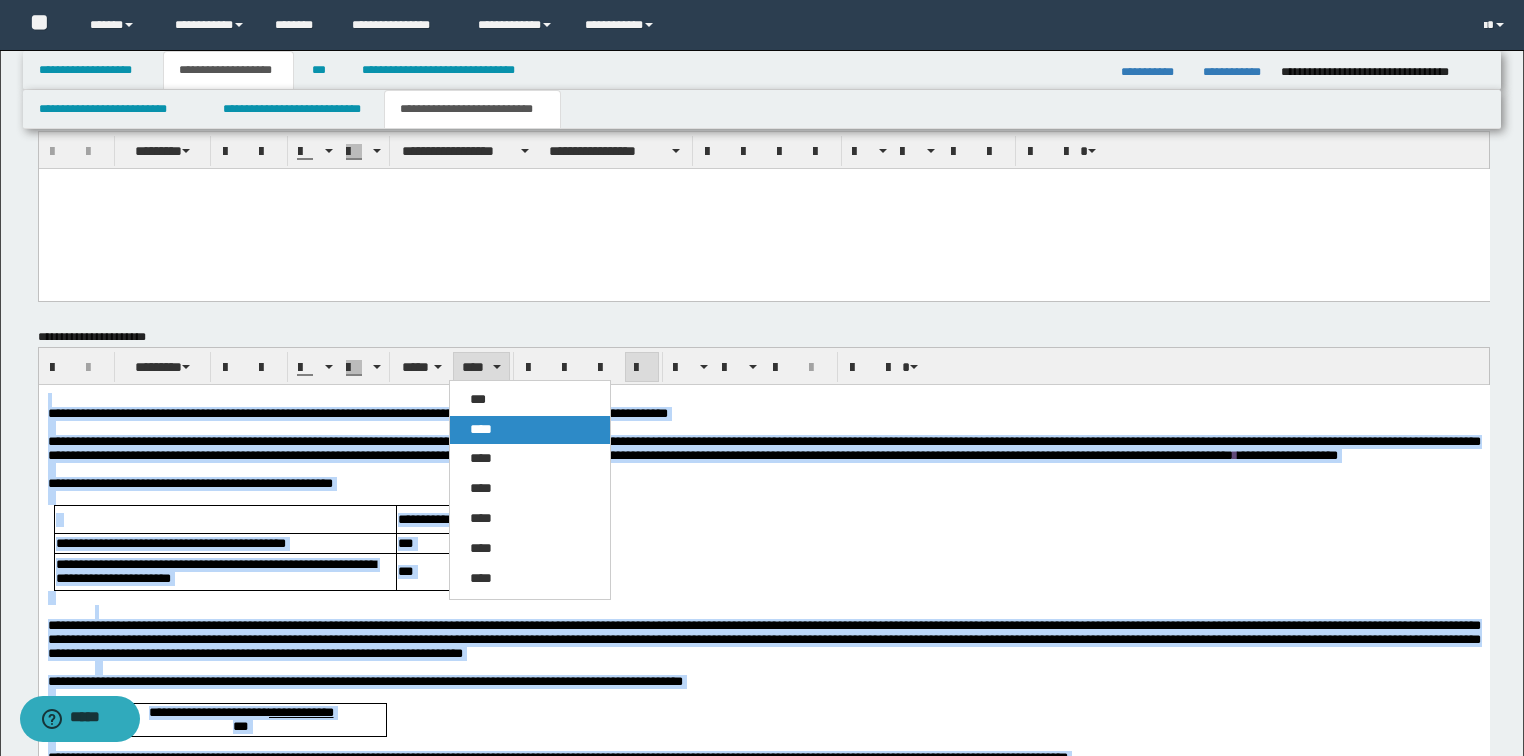 click on "****" at bounding box center [530, 430] 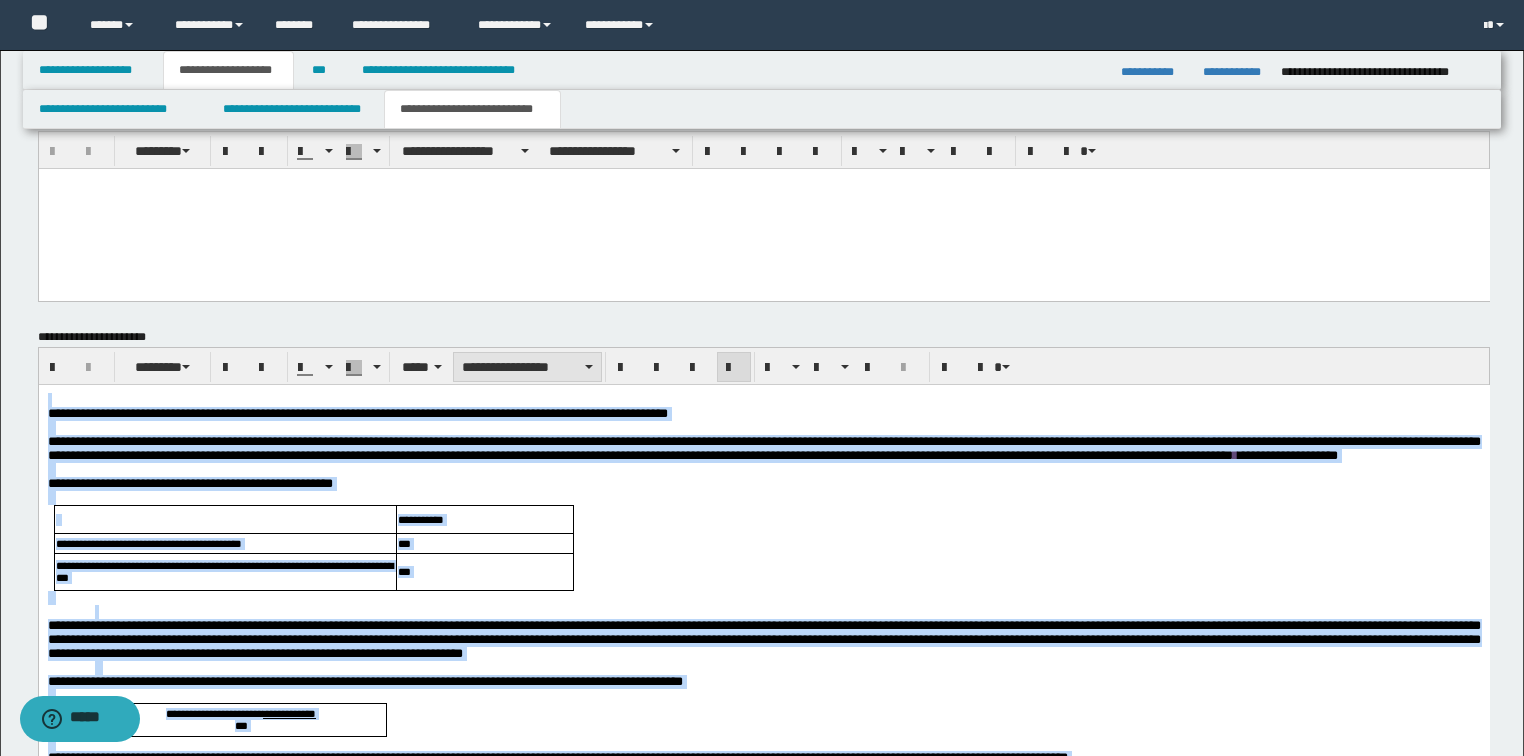 click on "**********" at bounding box center [527, 367] 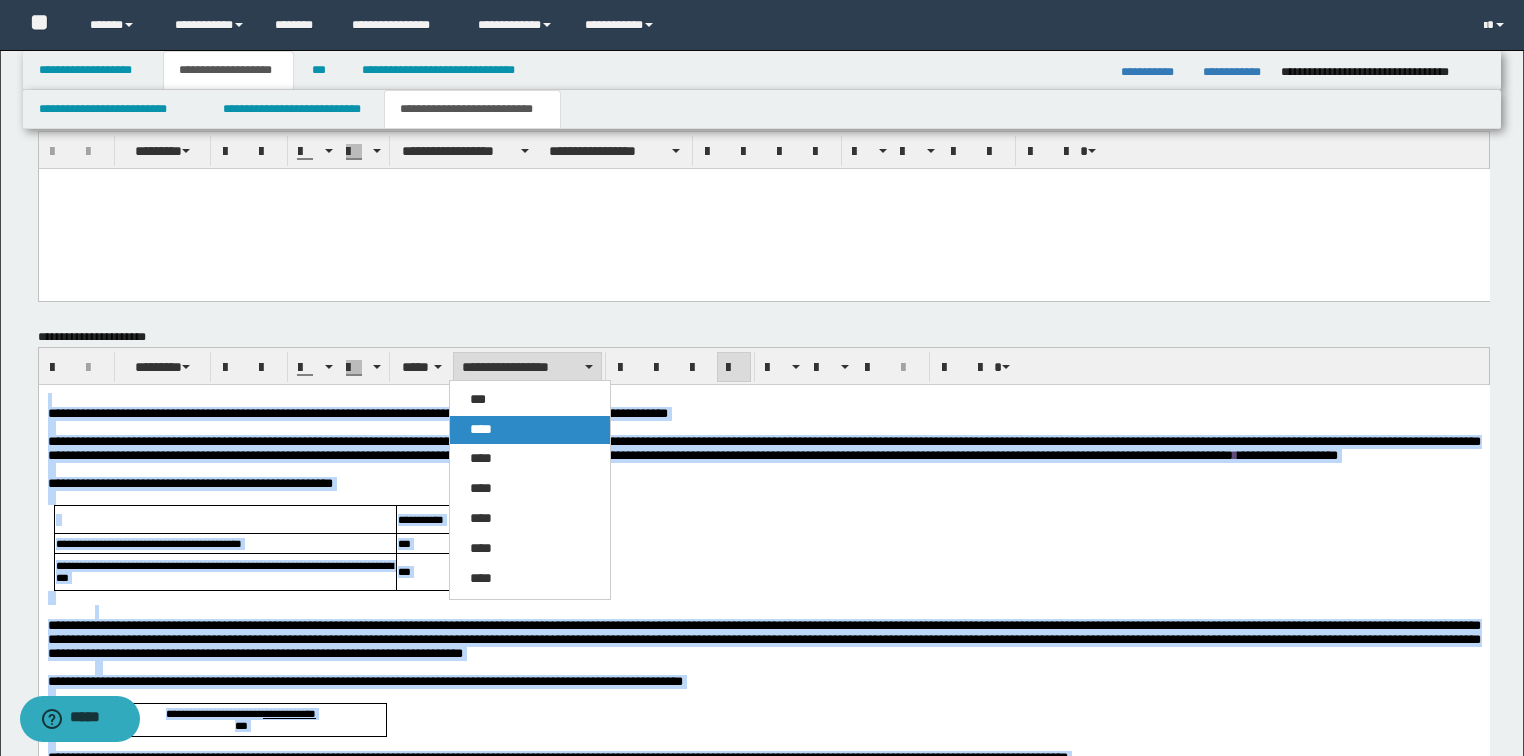 click on "****" at bounding box center (481, 429) 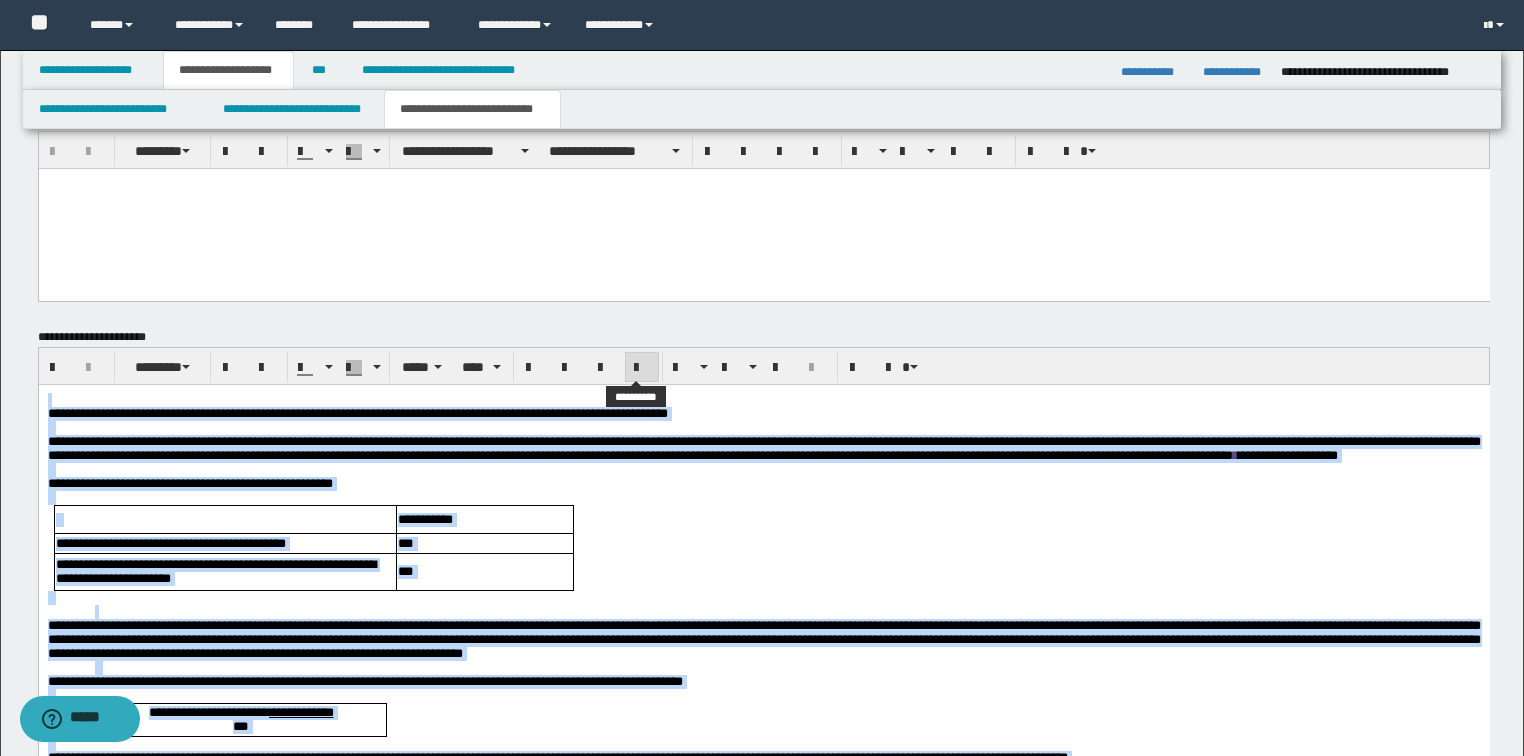 click at bounding box center (642, 368) 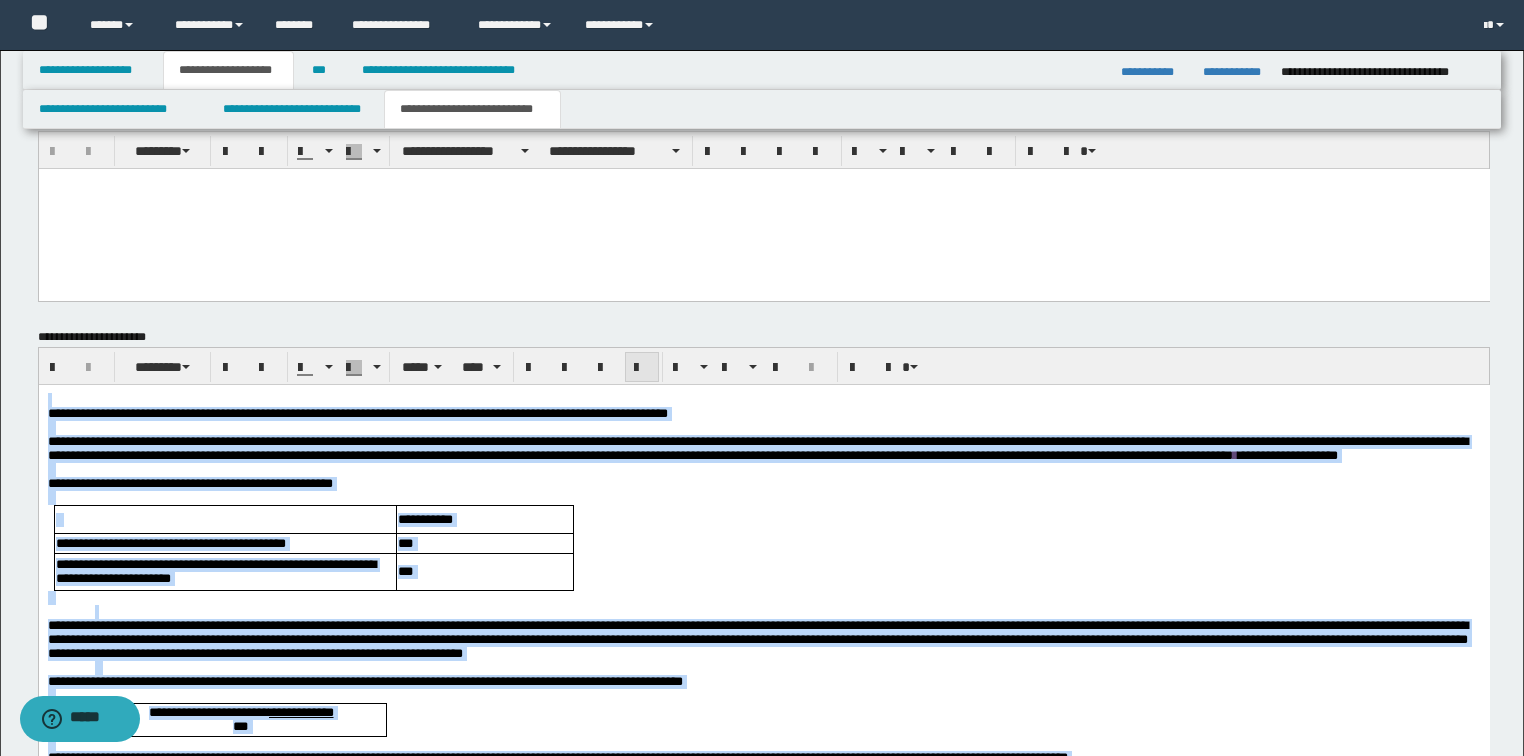 click at bounding box center (642, 368) 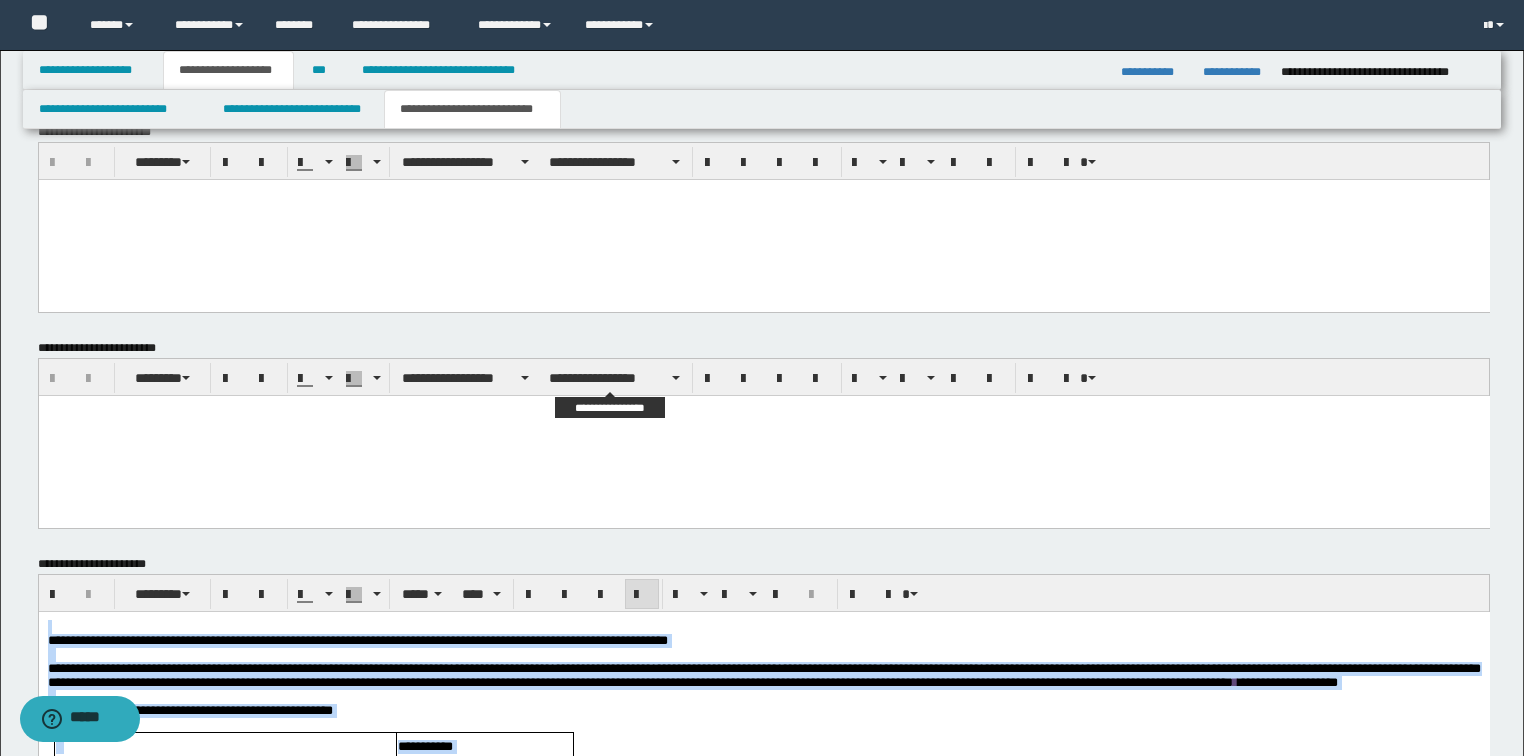 scroll, scrollTop: 998, scrollLeft: 0, axis: vertical 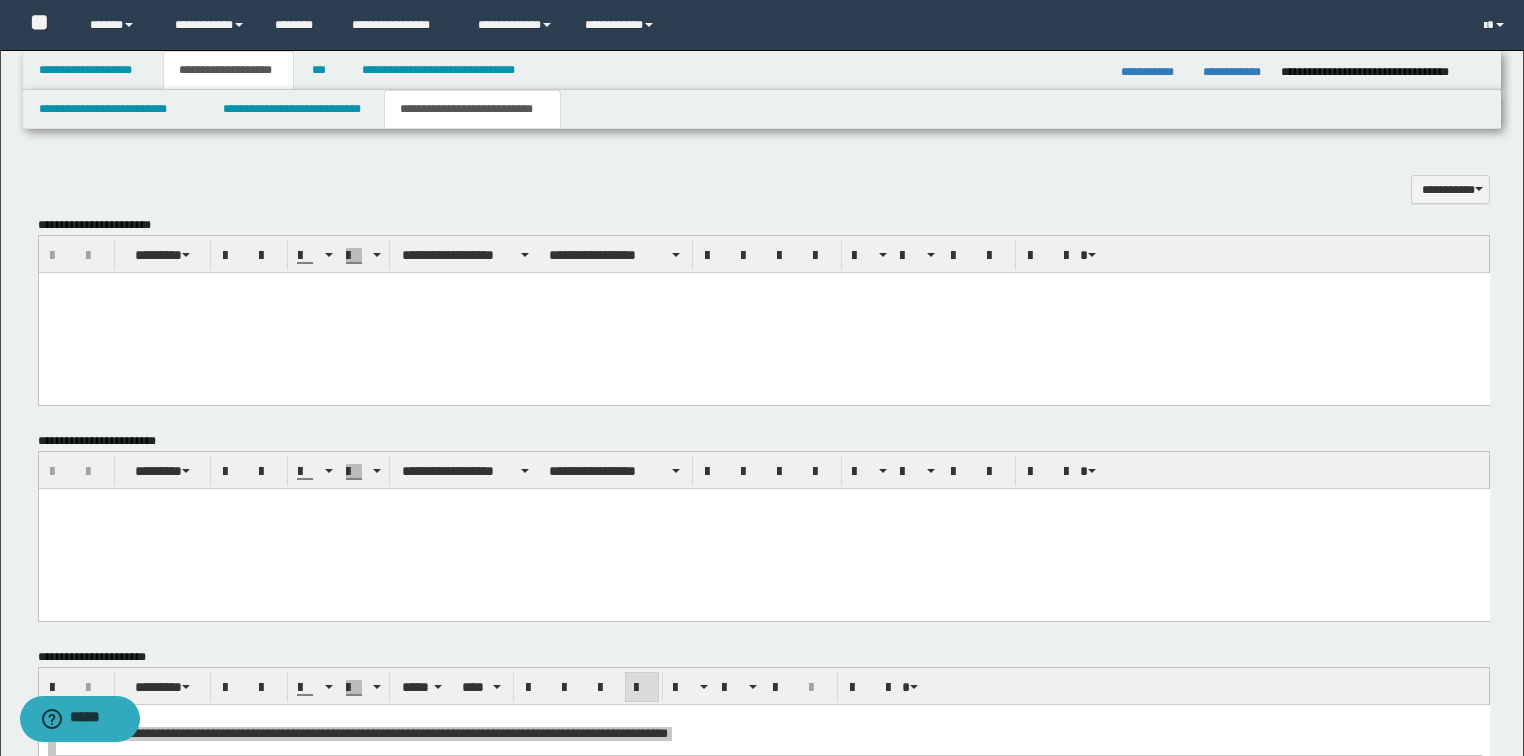 click at bounding box center (763, 313) 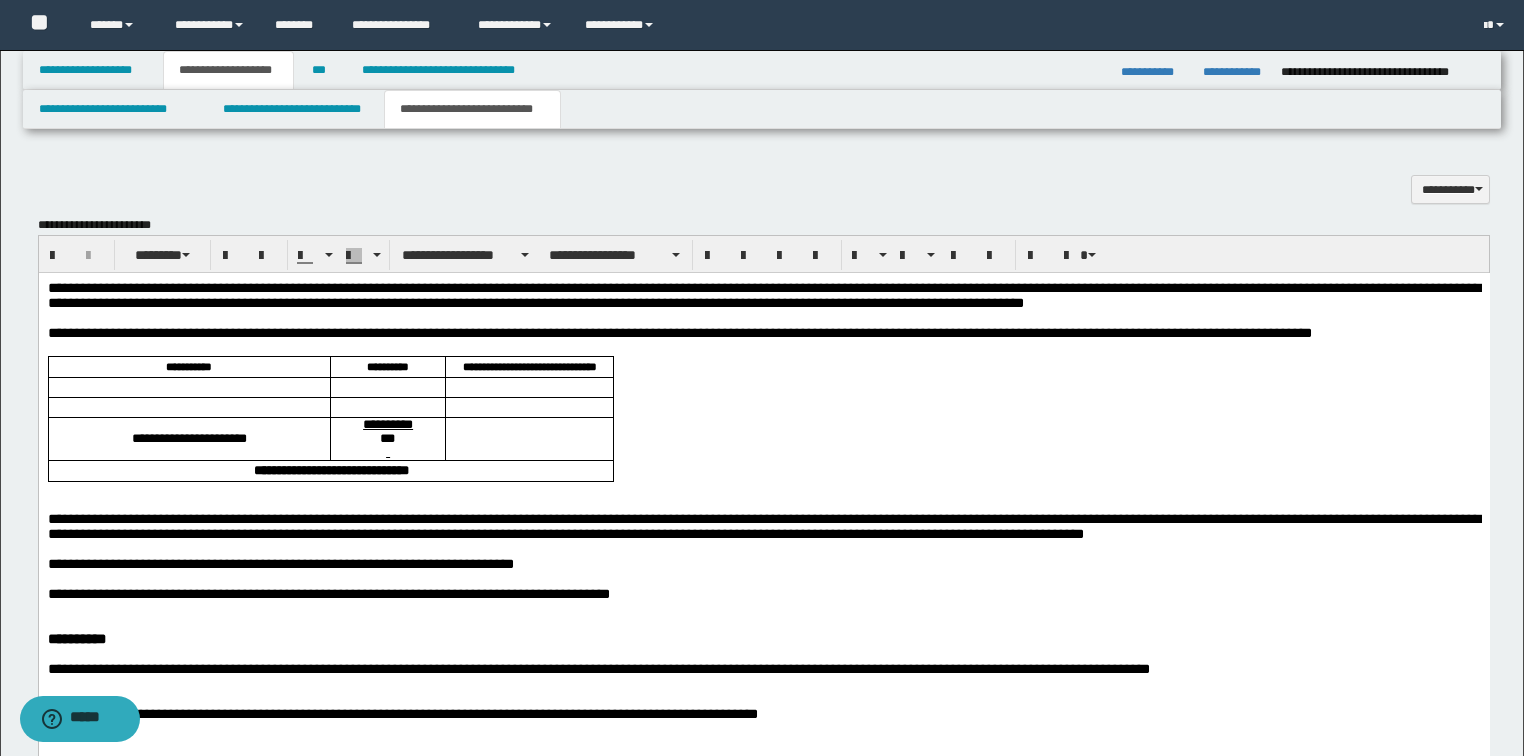 click on "**********" at bounding box center (763, 295) 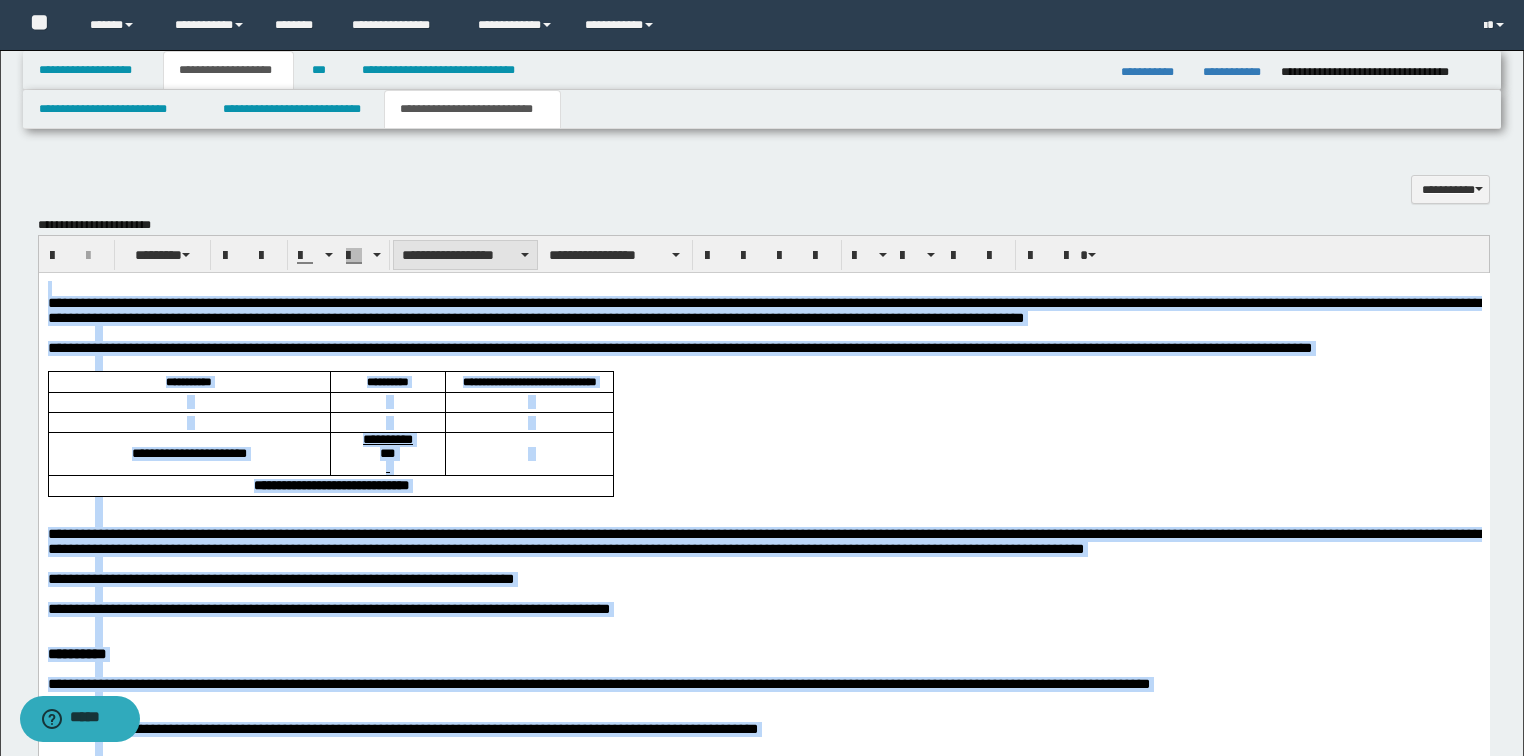 click on "**********" at bounding box center [465, 255] 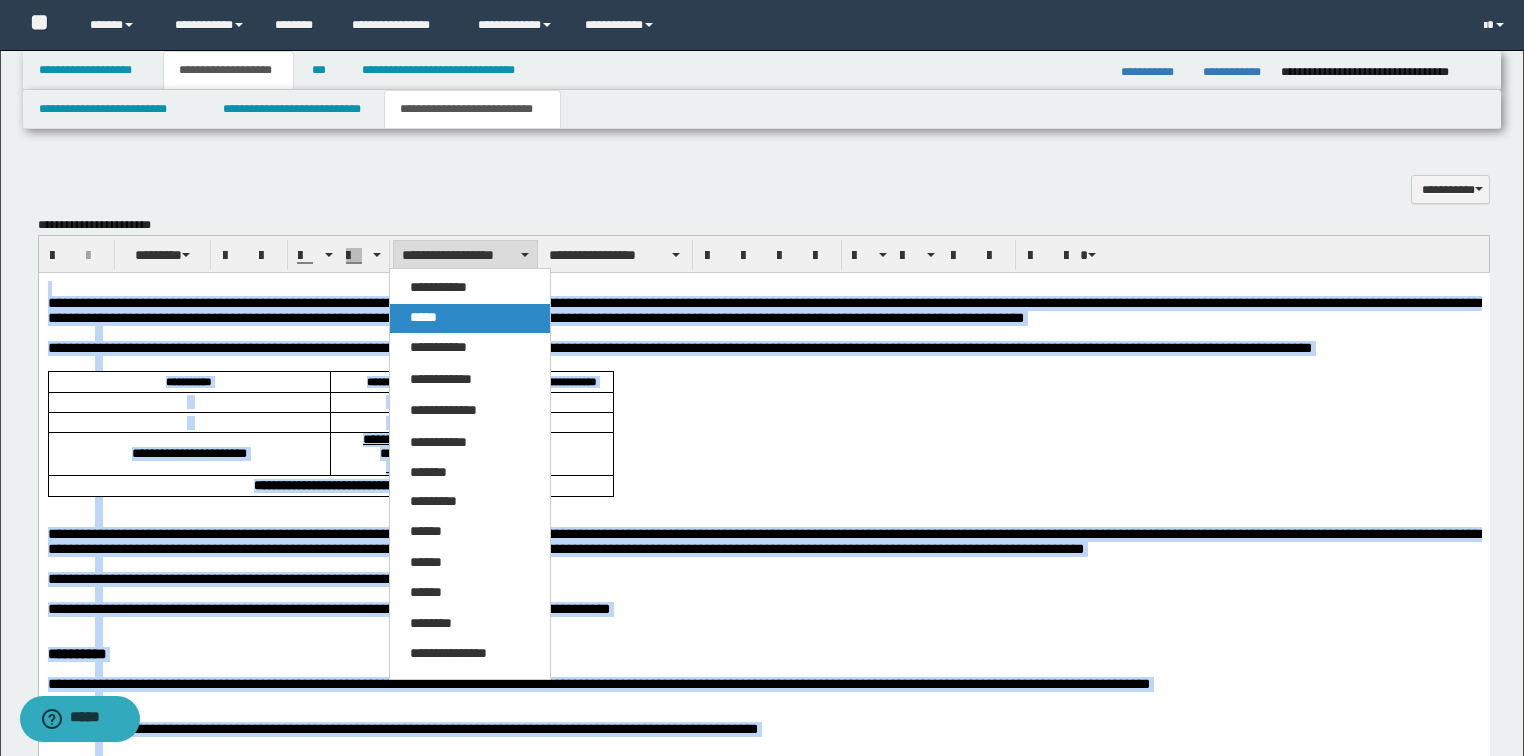 click on "*****" at bounding box center (423, 317) 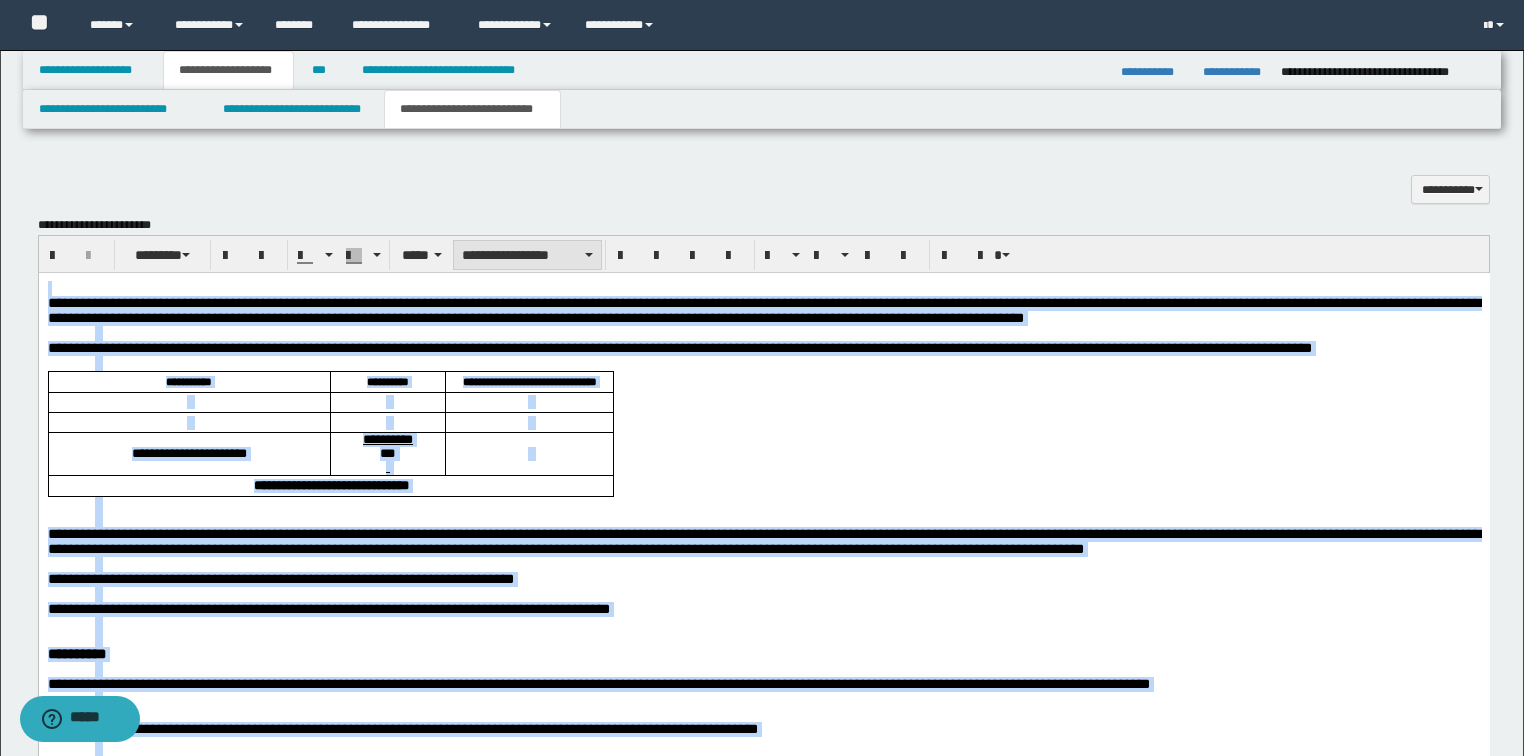 click on "**********" at bounding box center (527, 255) 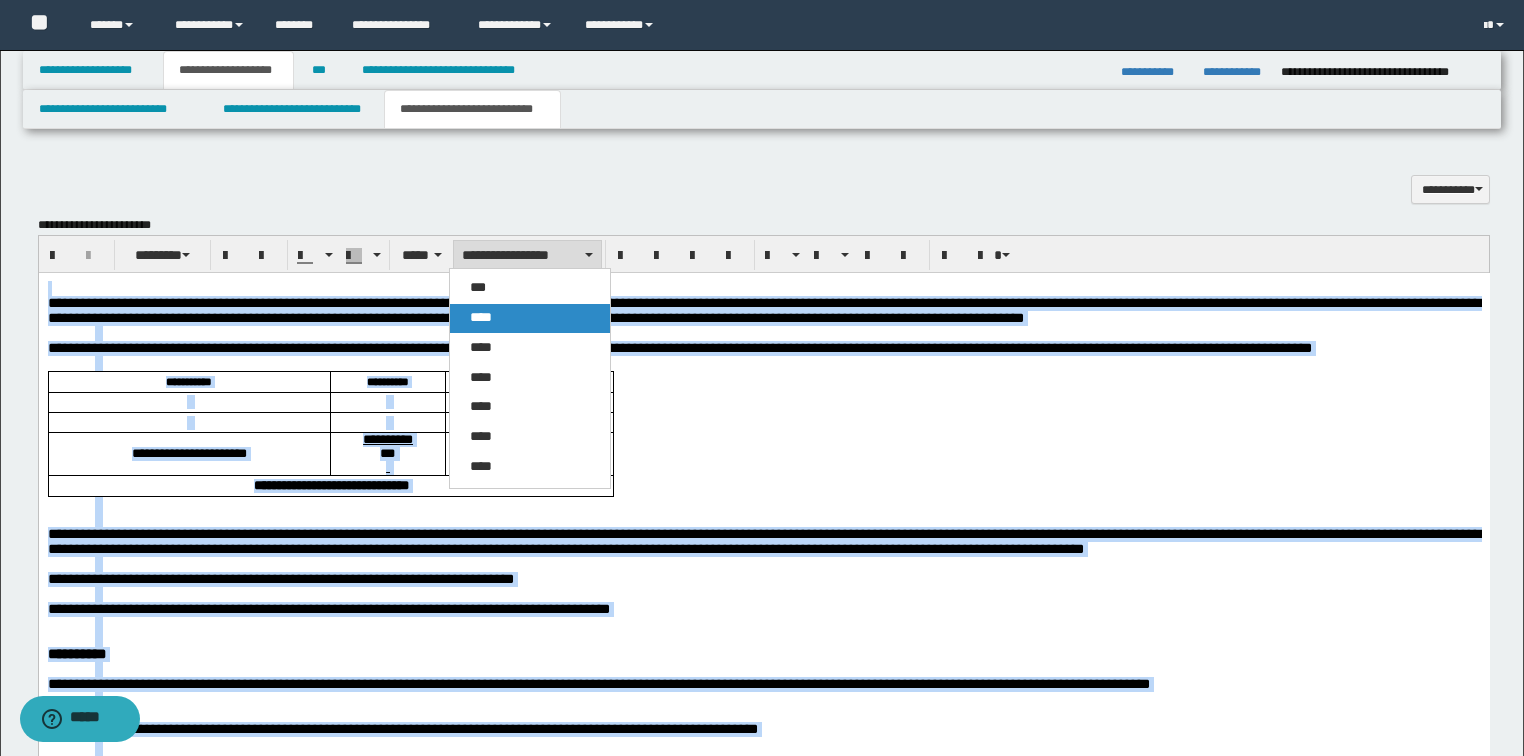 click on "****" at bounding box center [530, 318] 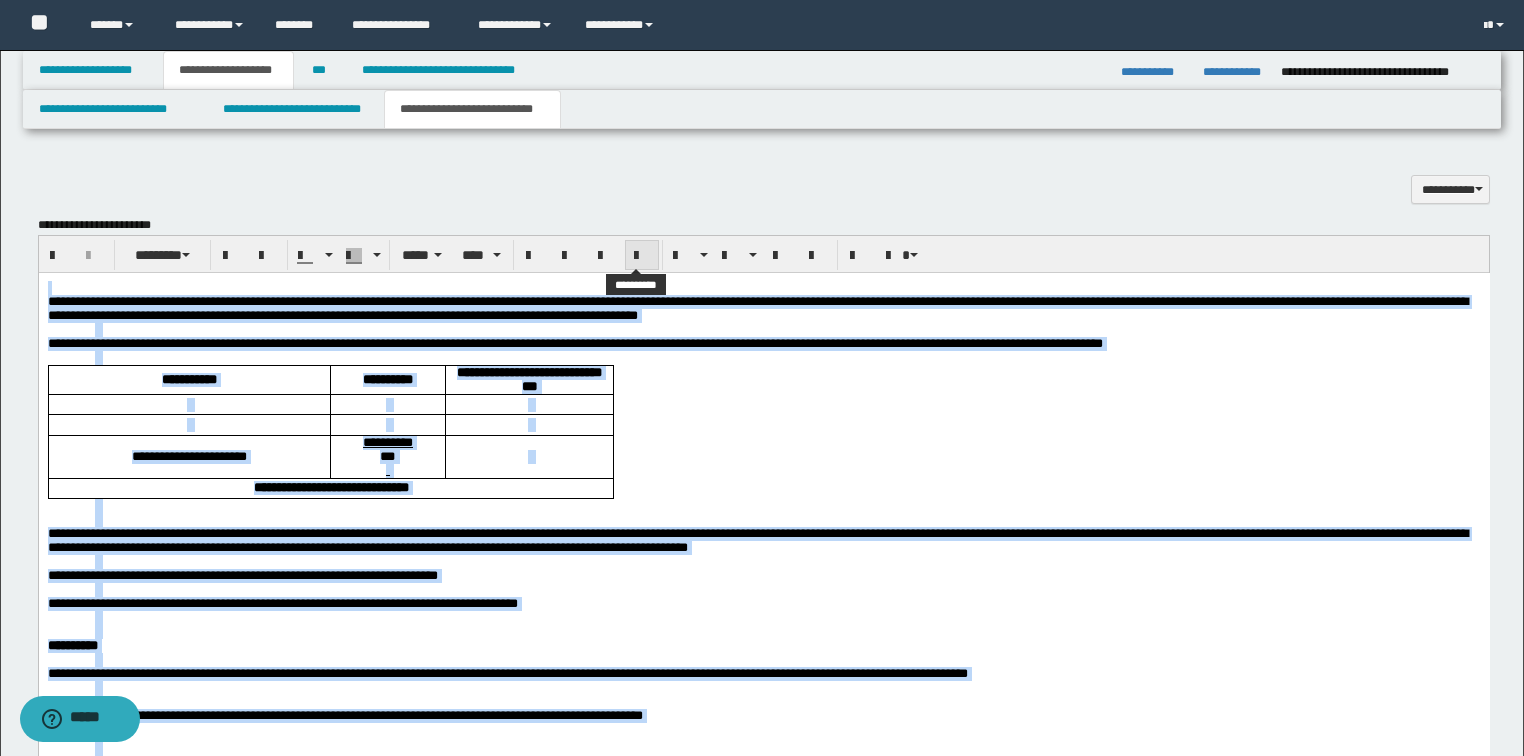 click at bounding box center (642, 255) 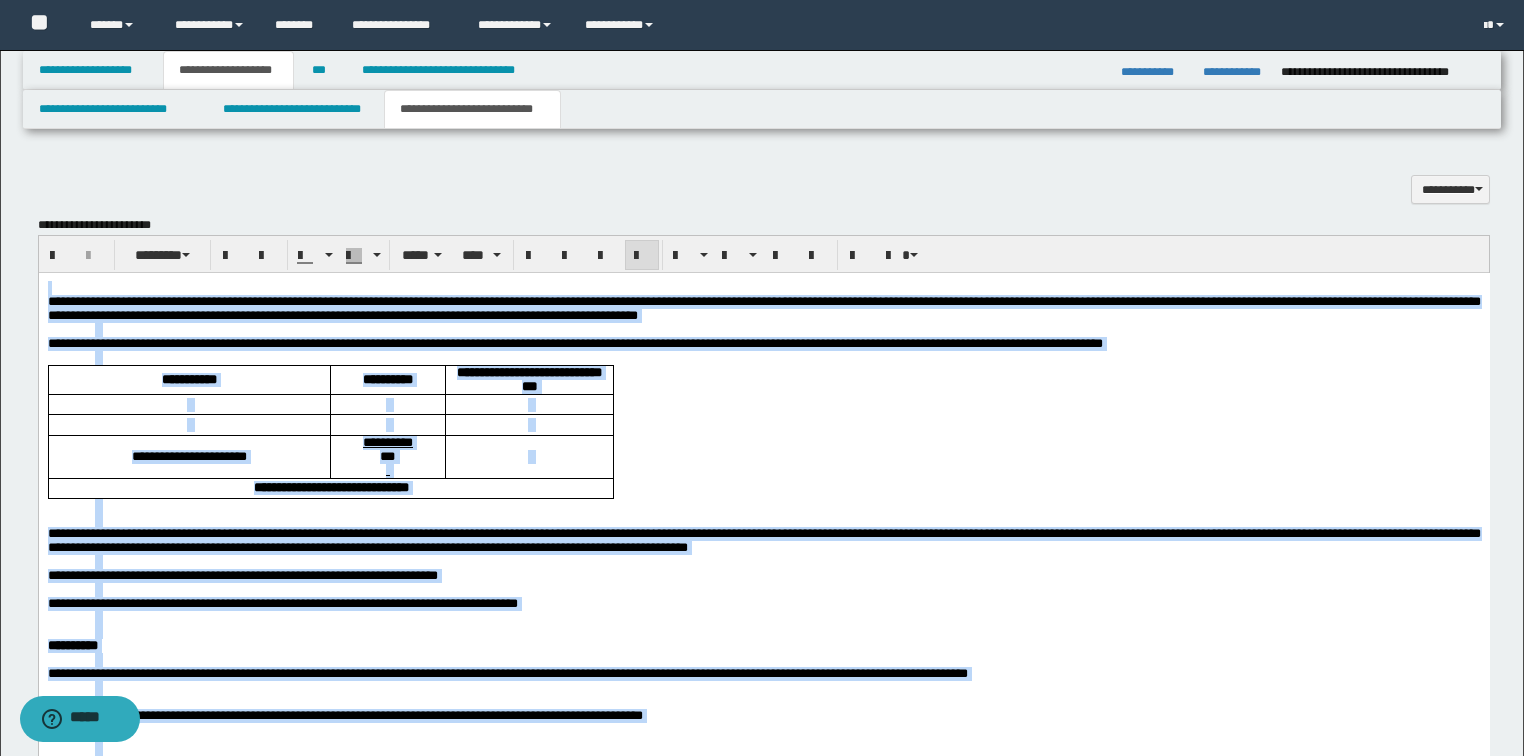 click at bounding box center (642, 255) 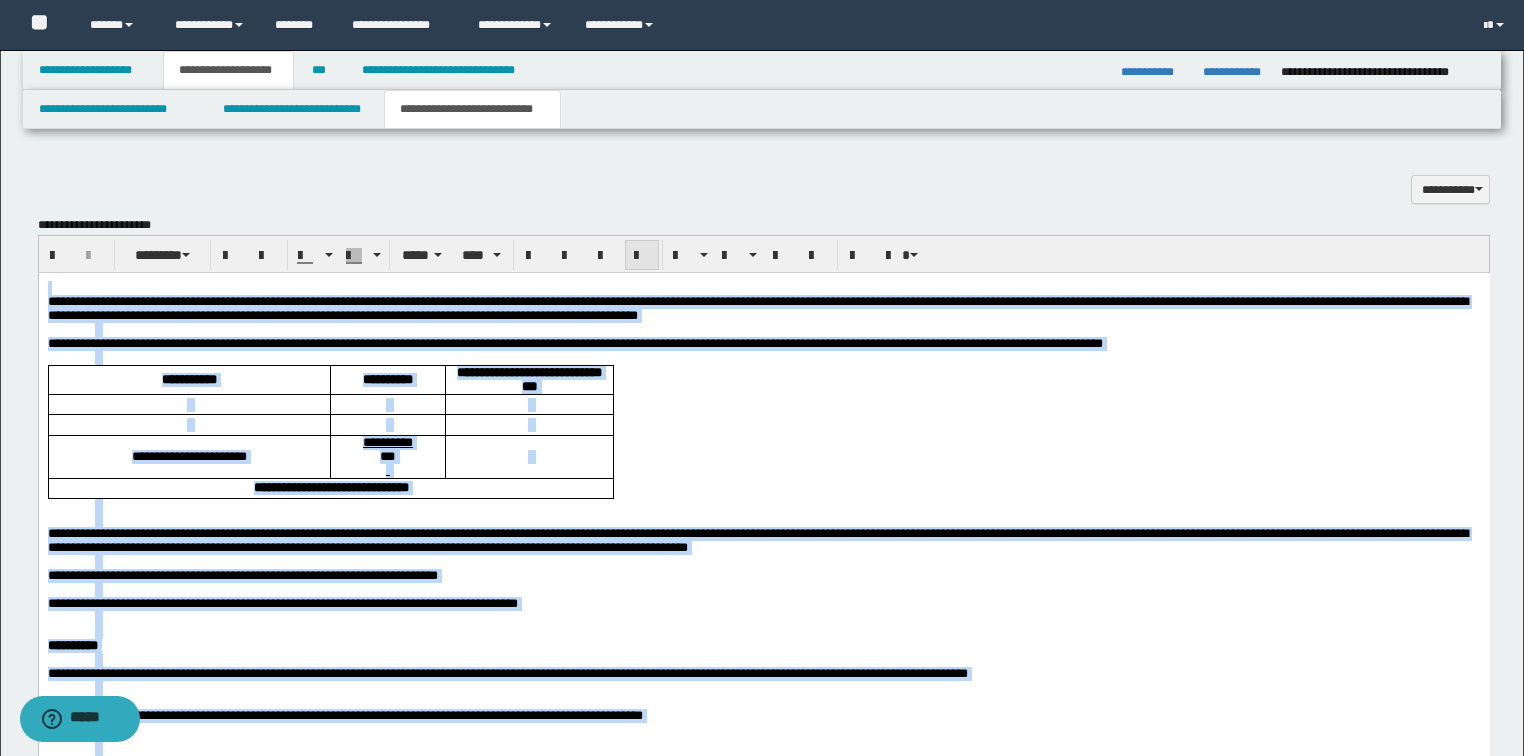 click at bounding box center (642, 255) 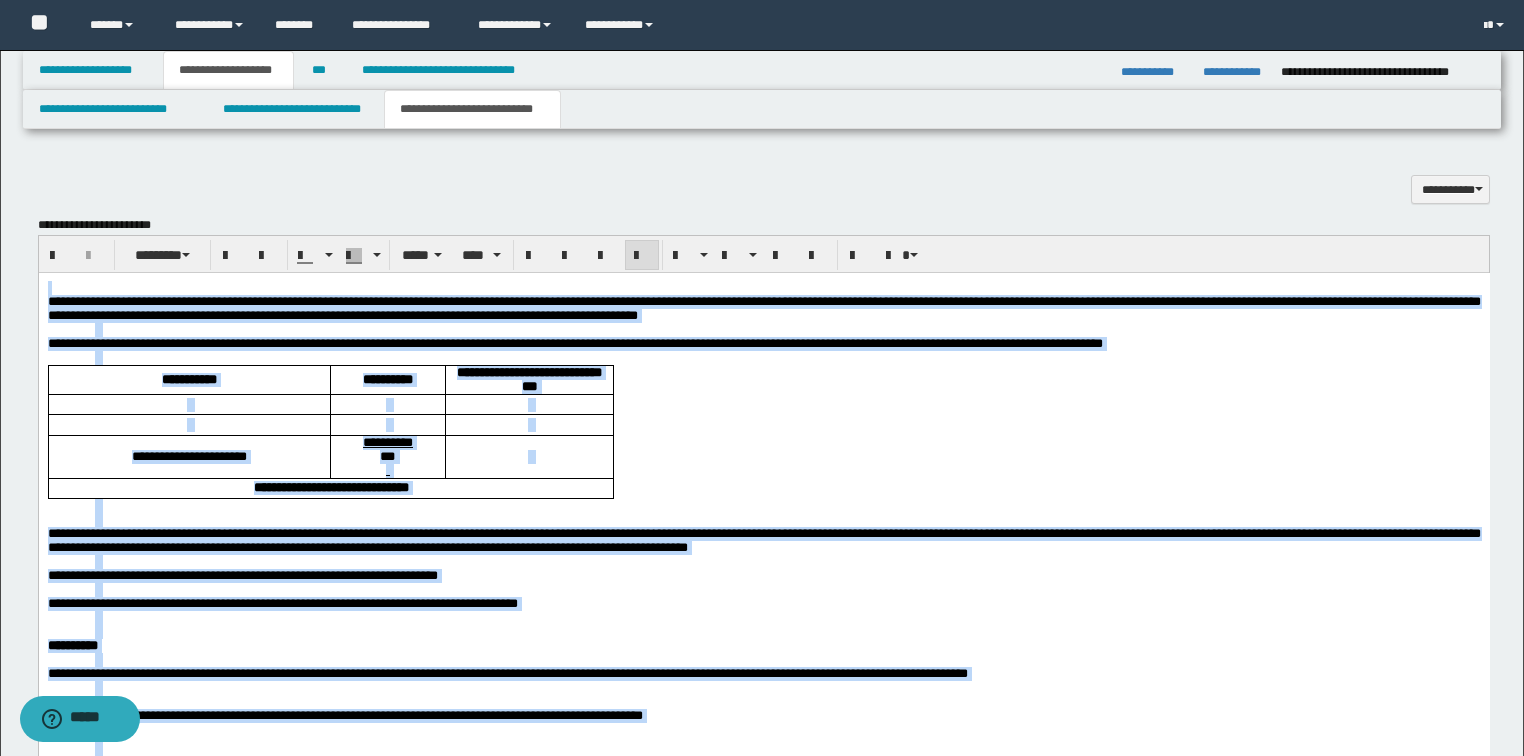 click at bounding box center (642, 255) 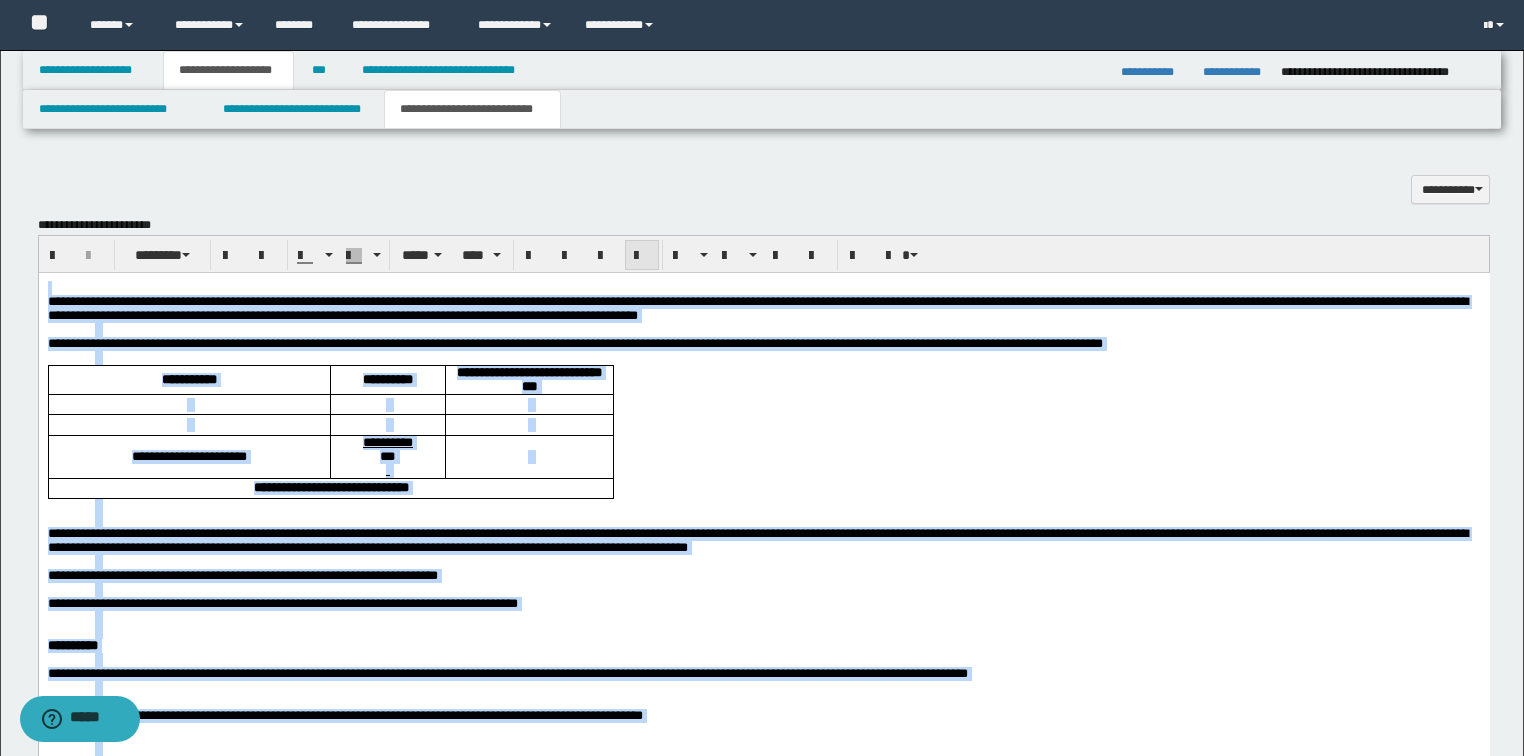 click at bounding box center [642, 255] 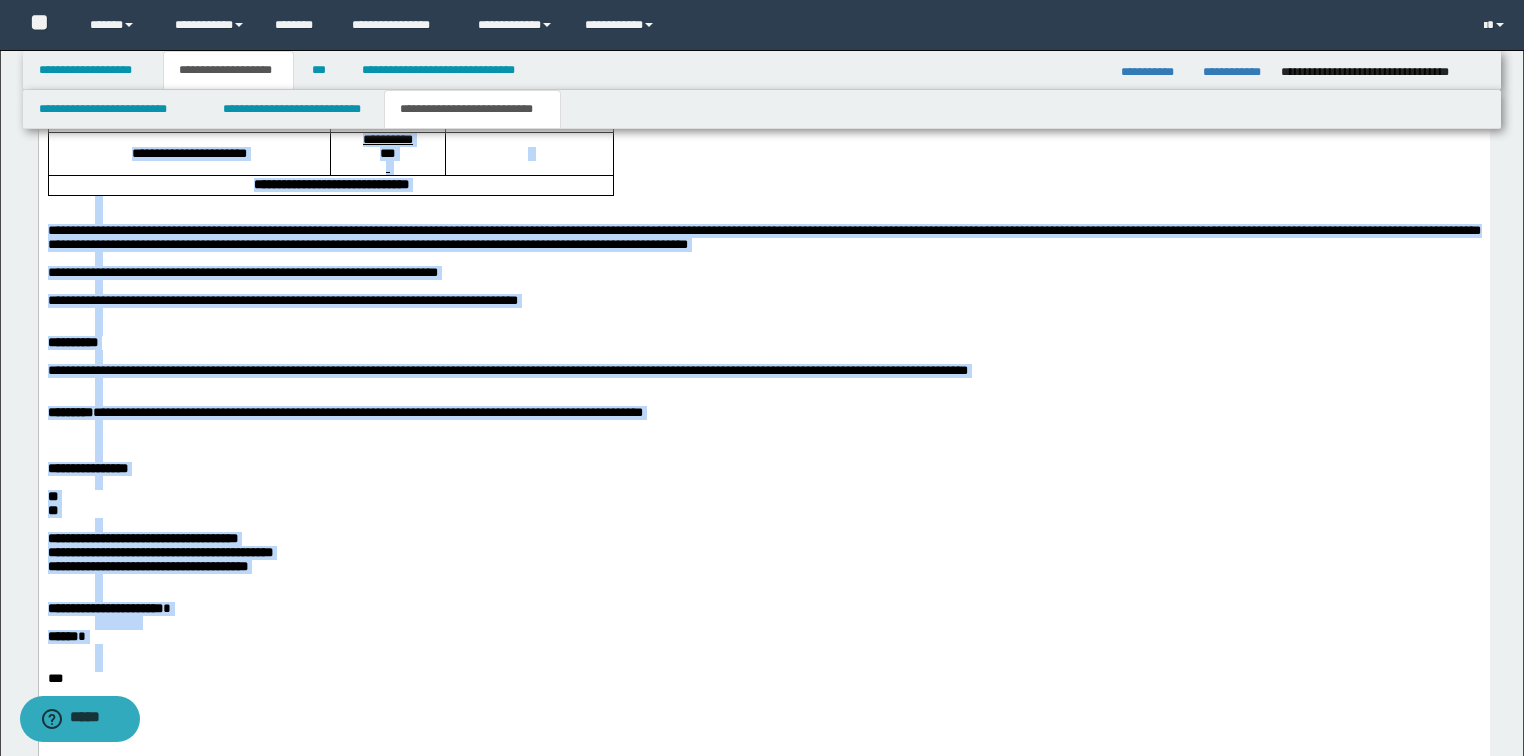scroll, scrollTop: 1318, scrollLeft: 0, axis: vertical 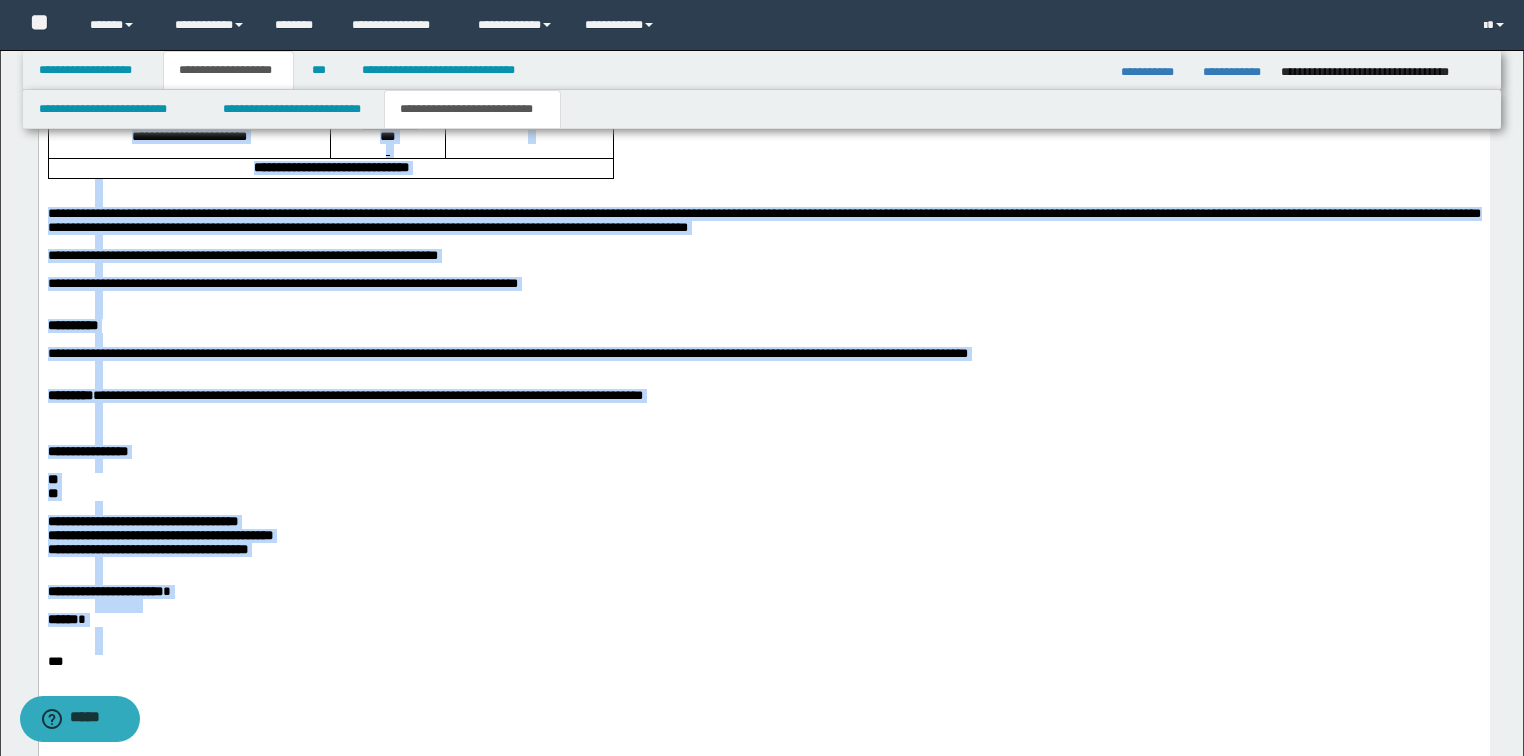 click at bounding box center [787, 369] 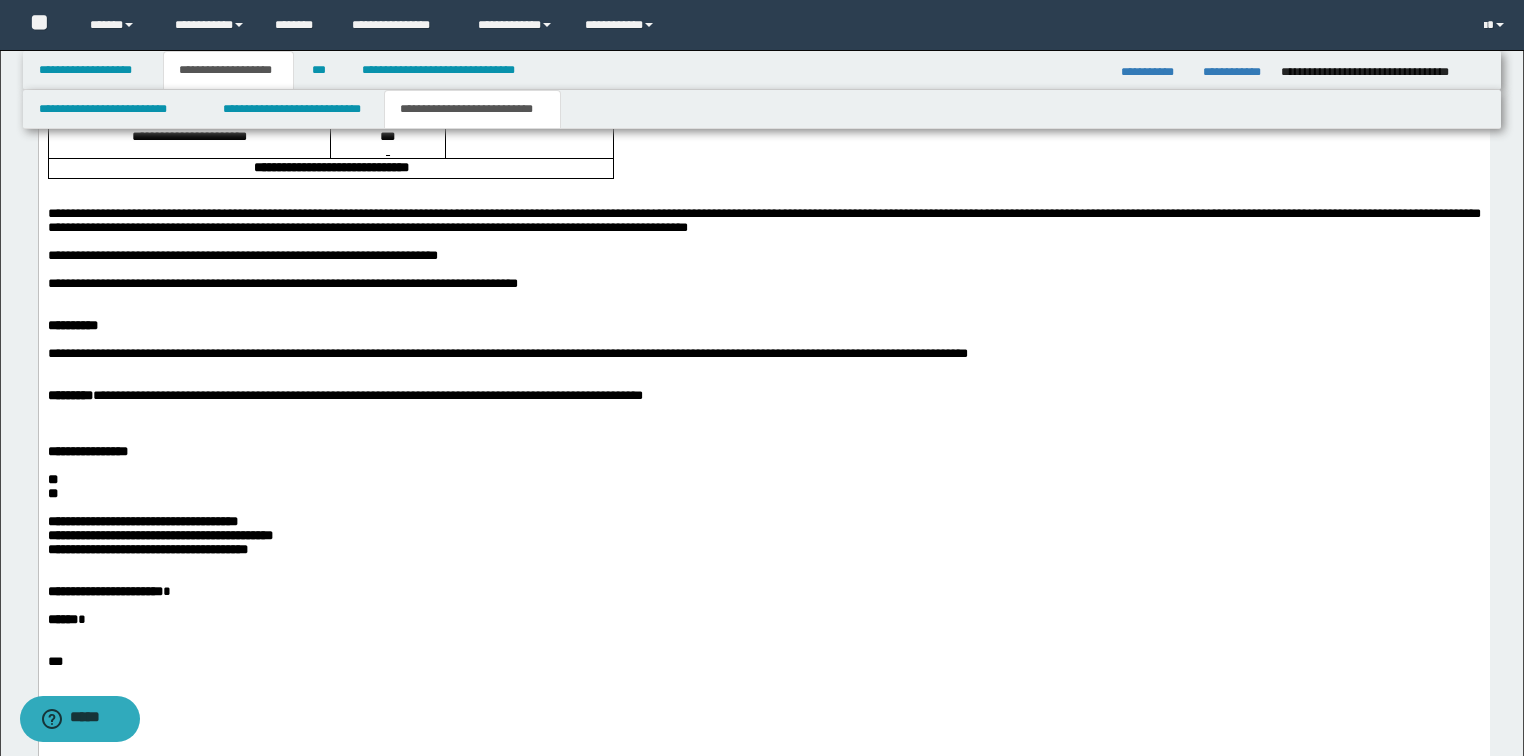 click at bounding box center [787, 341] 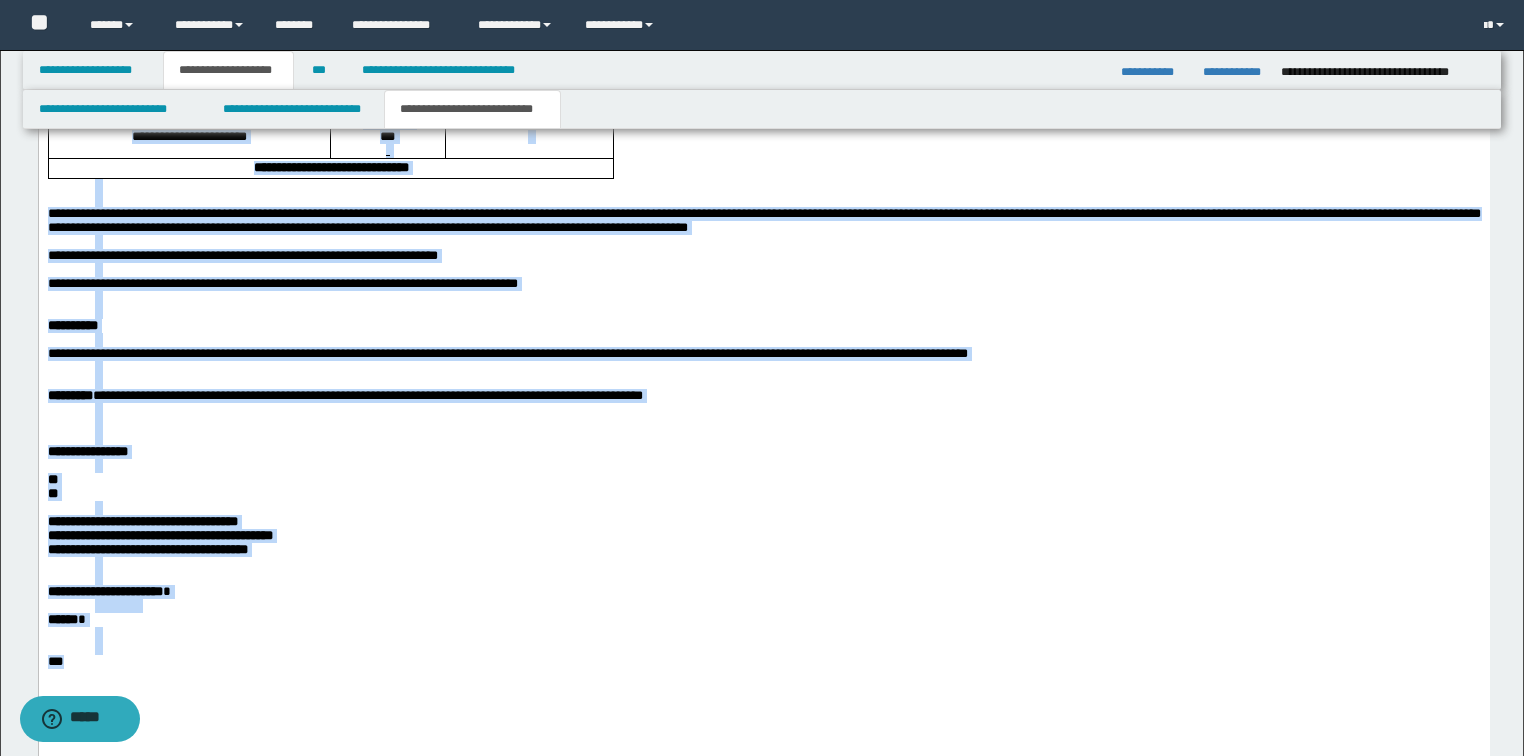 scroll, scrollTop: 1478, scrollLeft: 0, axis: vertical 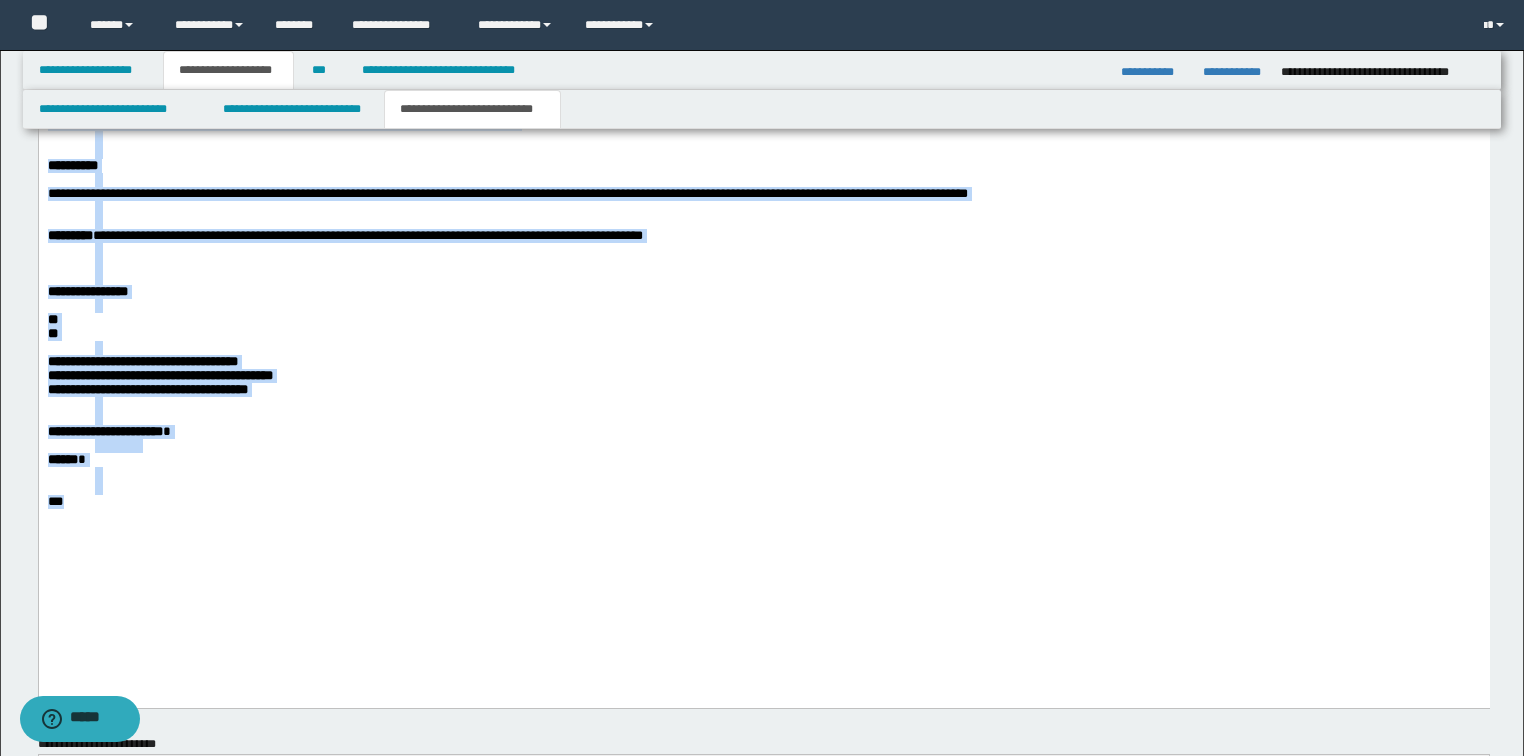 click on "**" at bounding box center (763, 321) 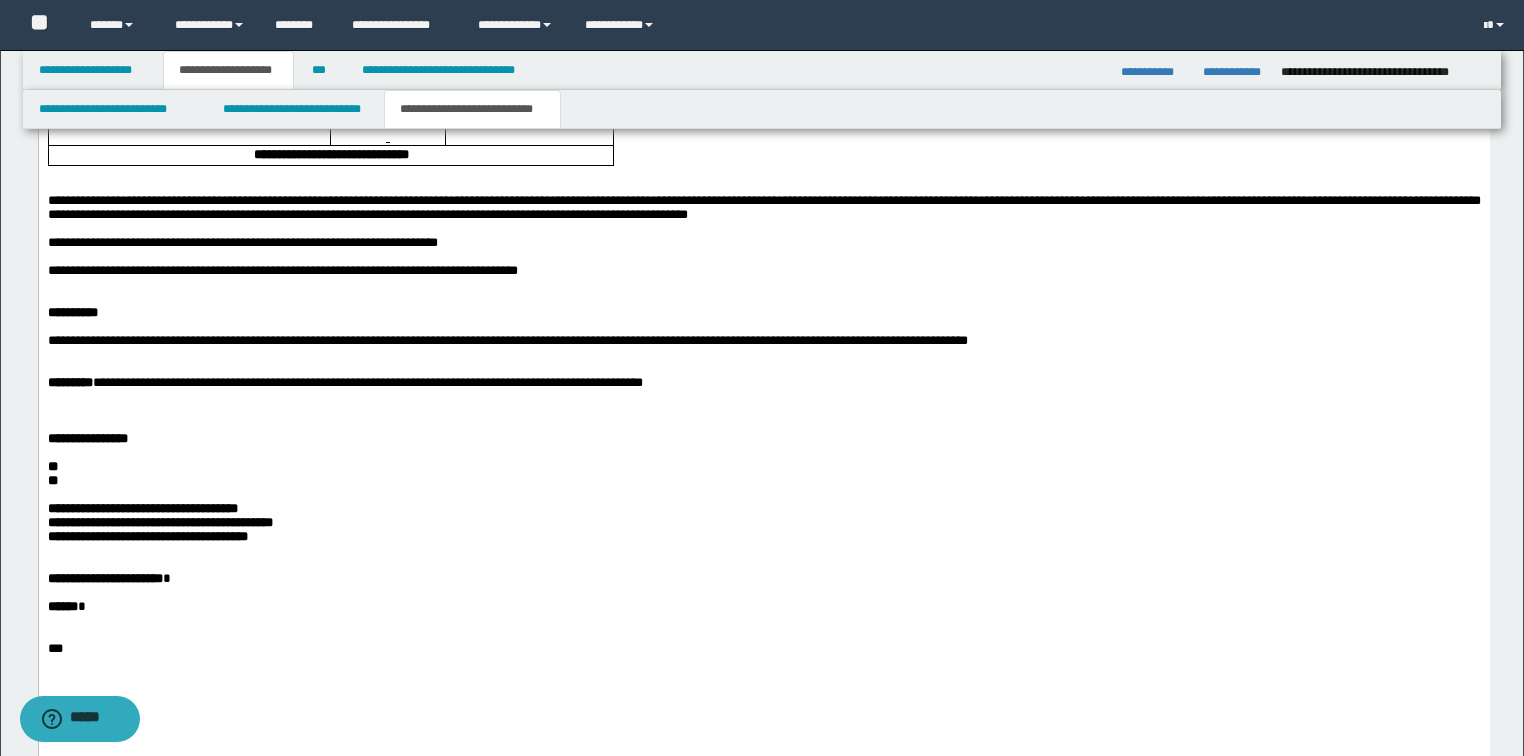 scroll, scrollTop: 1238, scrollLeft: 0, axis: vertical 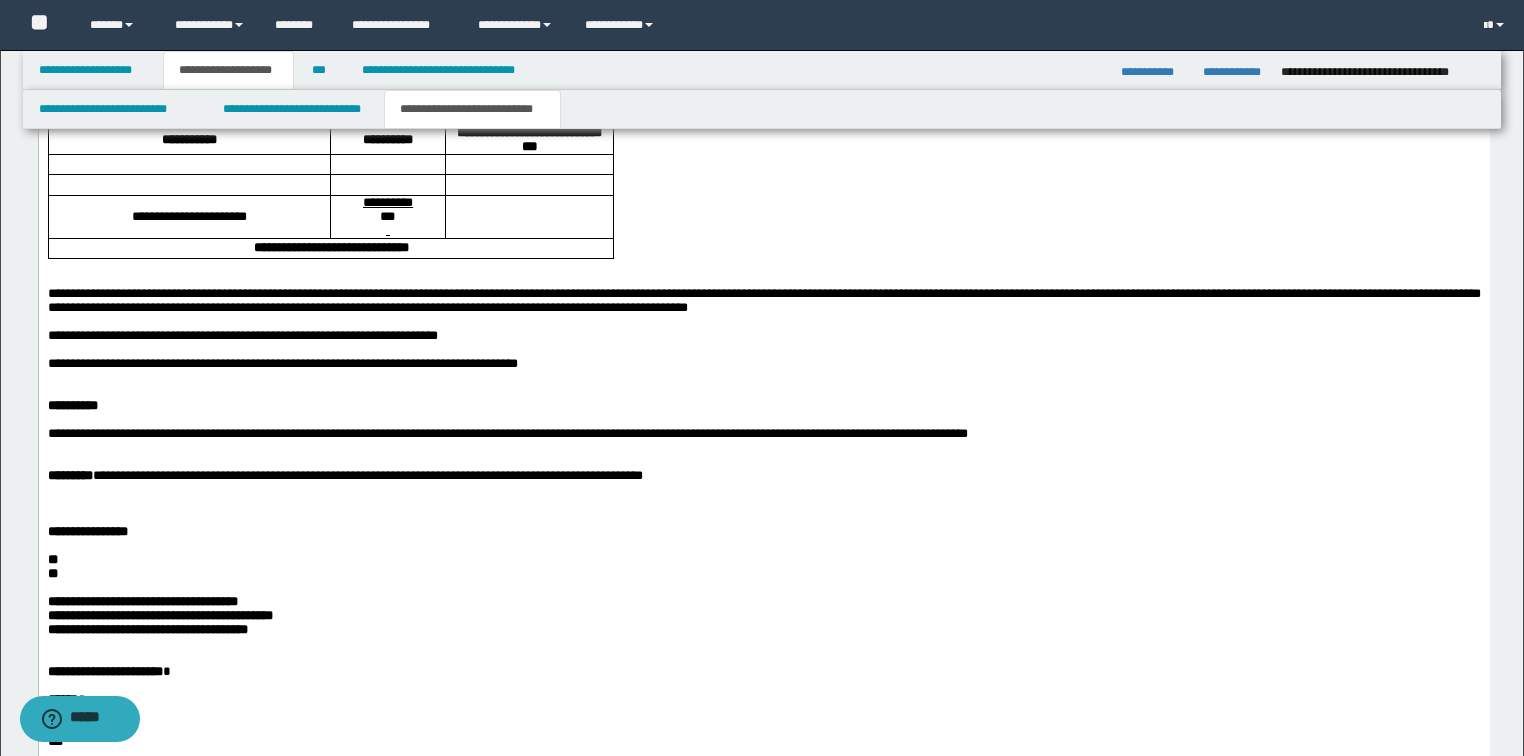 click on "**********" at bounding box center (282, 363) 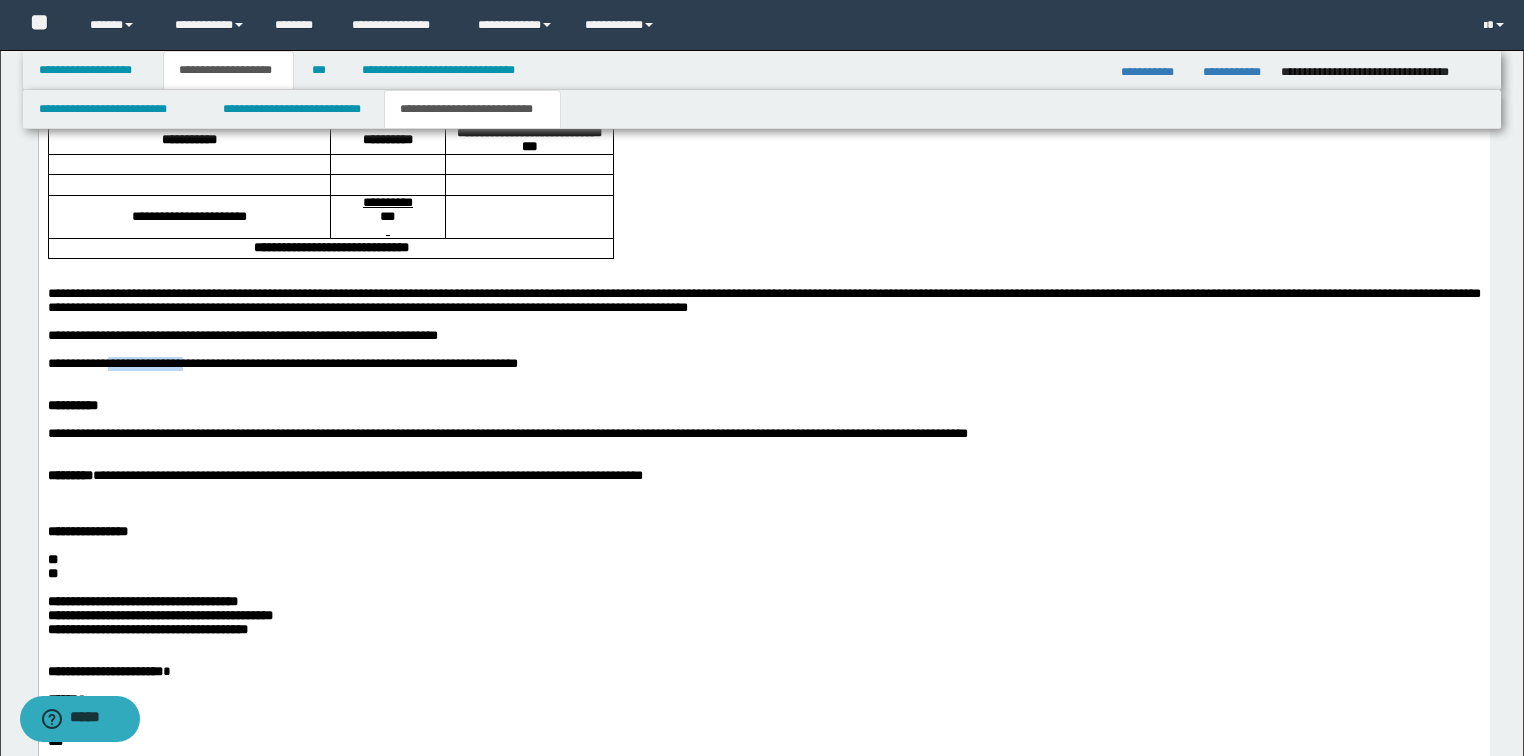 click on "**********" at bounding box center (282, 363) 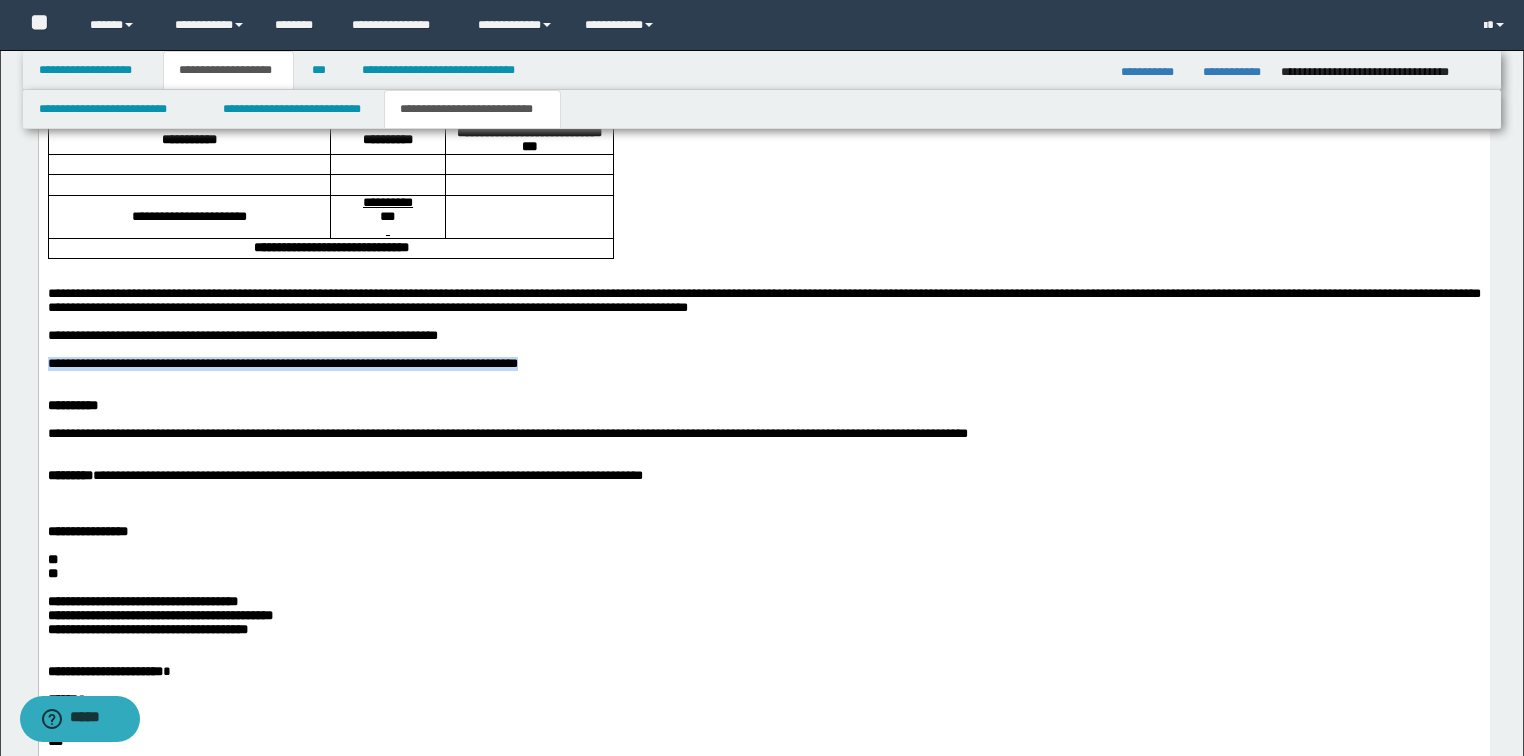 click on "**********" at bounding box center (282, 363) 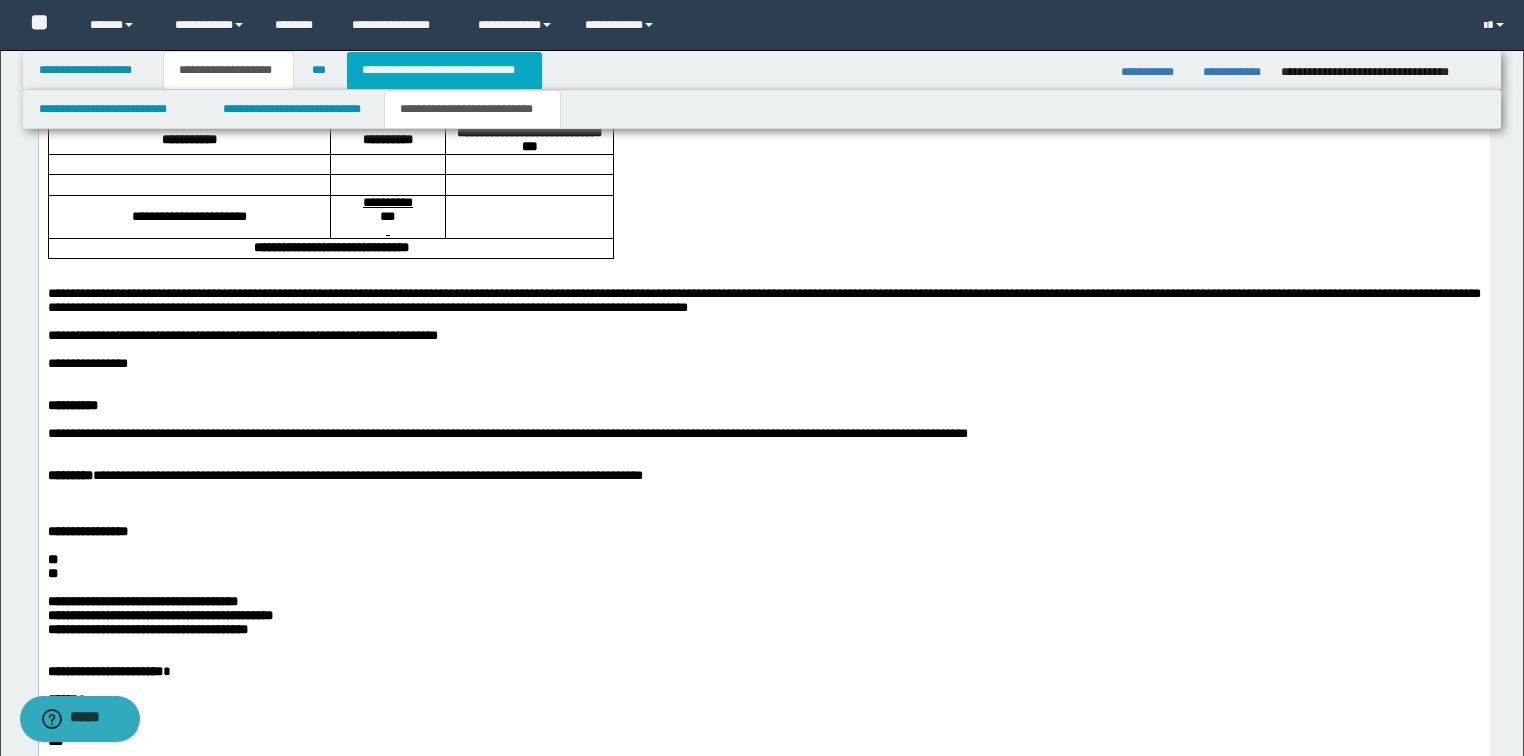 click on "**********" at bounding box center (444, 70) 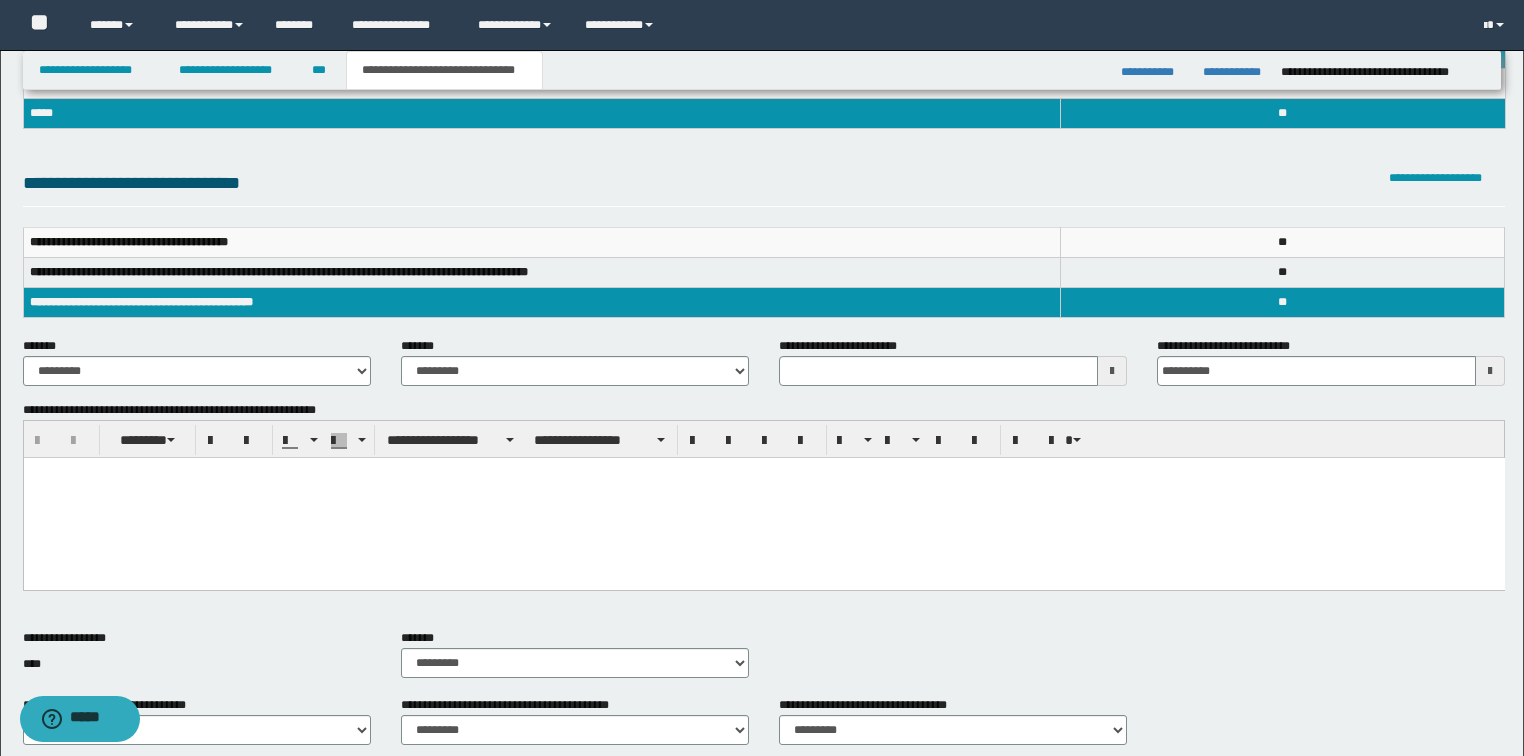 scroll, scrollTop: 240, scrollLeft: 0, axis: vertical 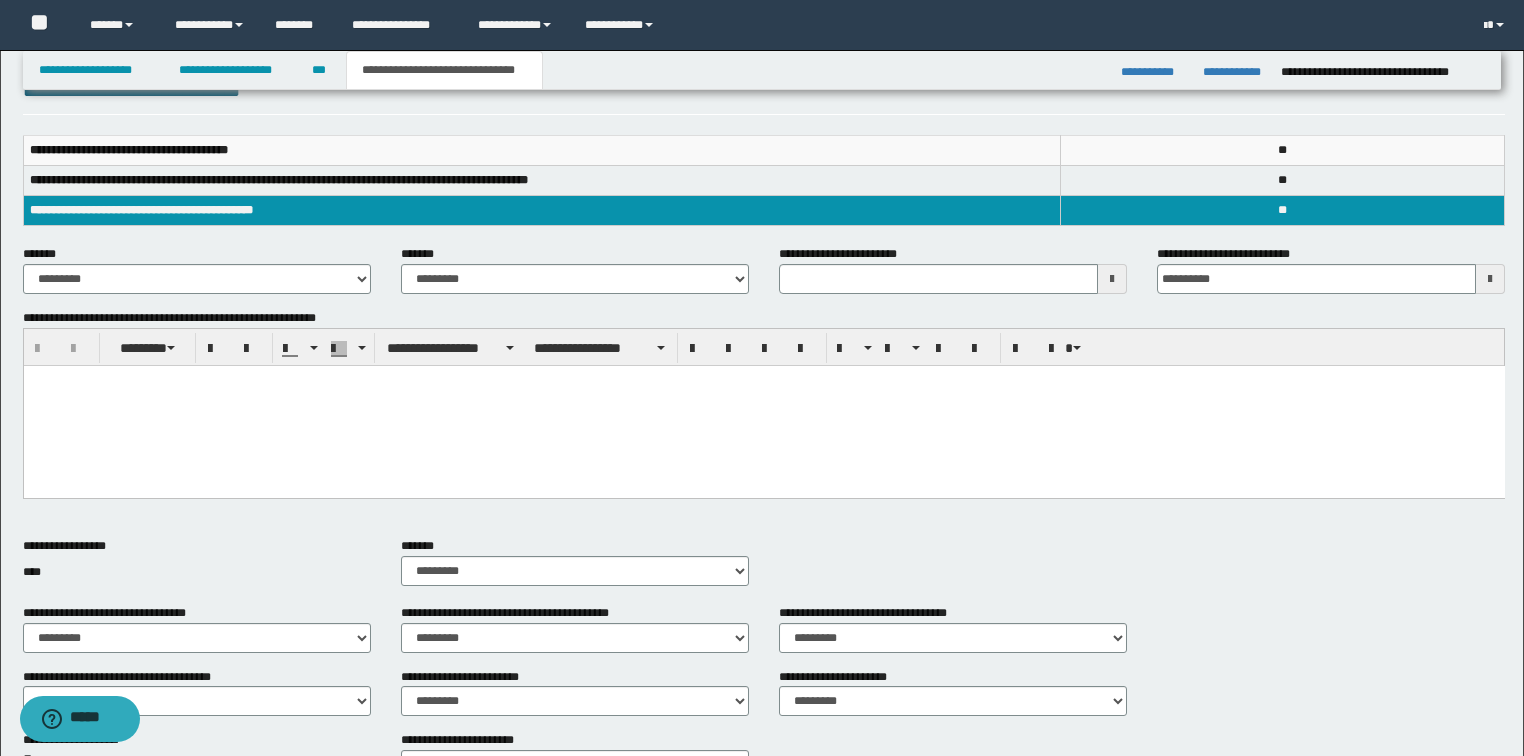 click at bounding box center [763, 406] 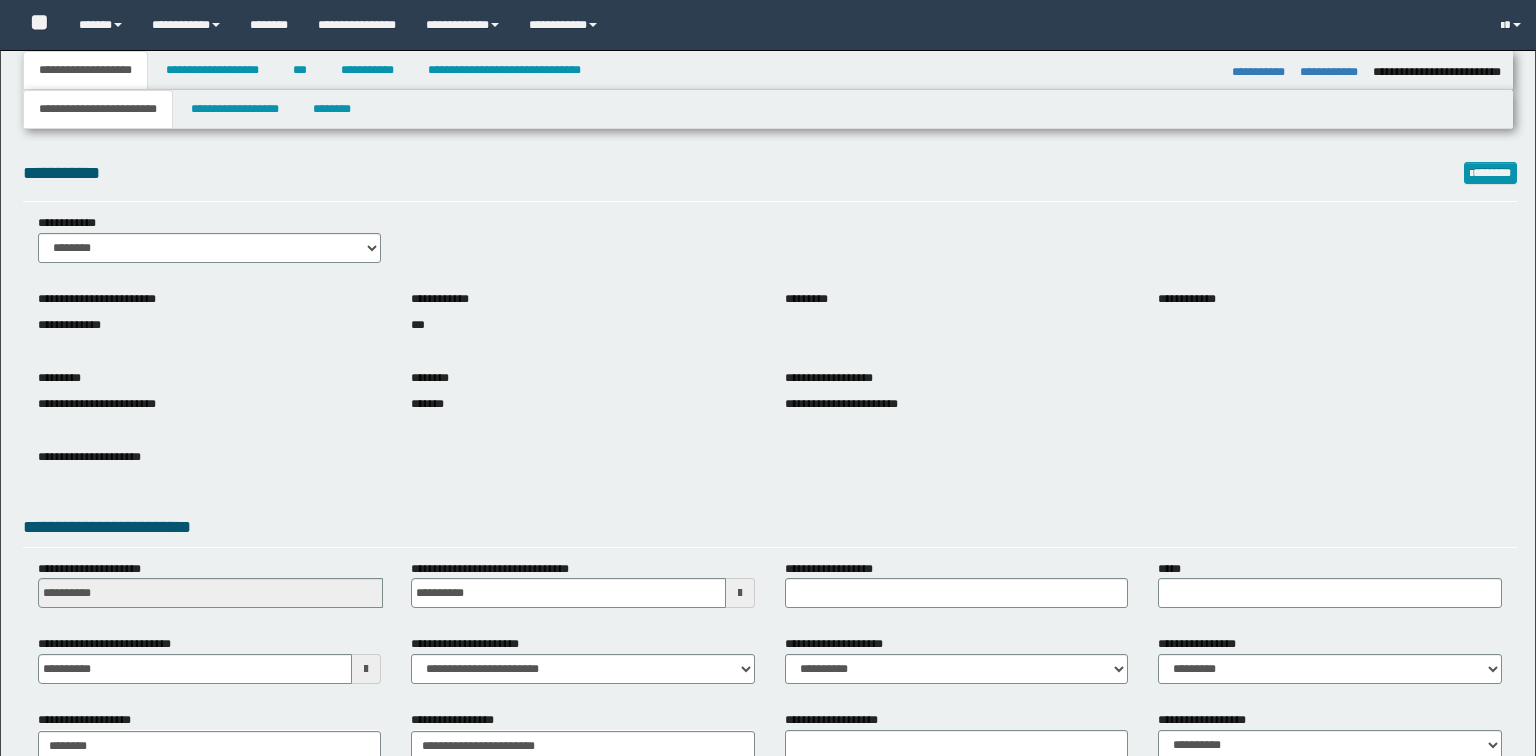 select on "*" 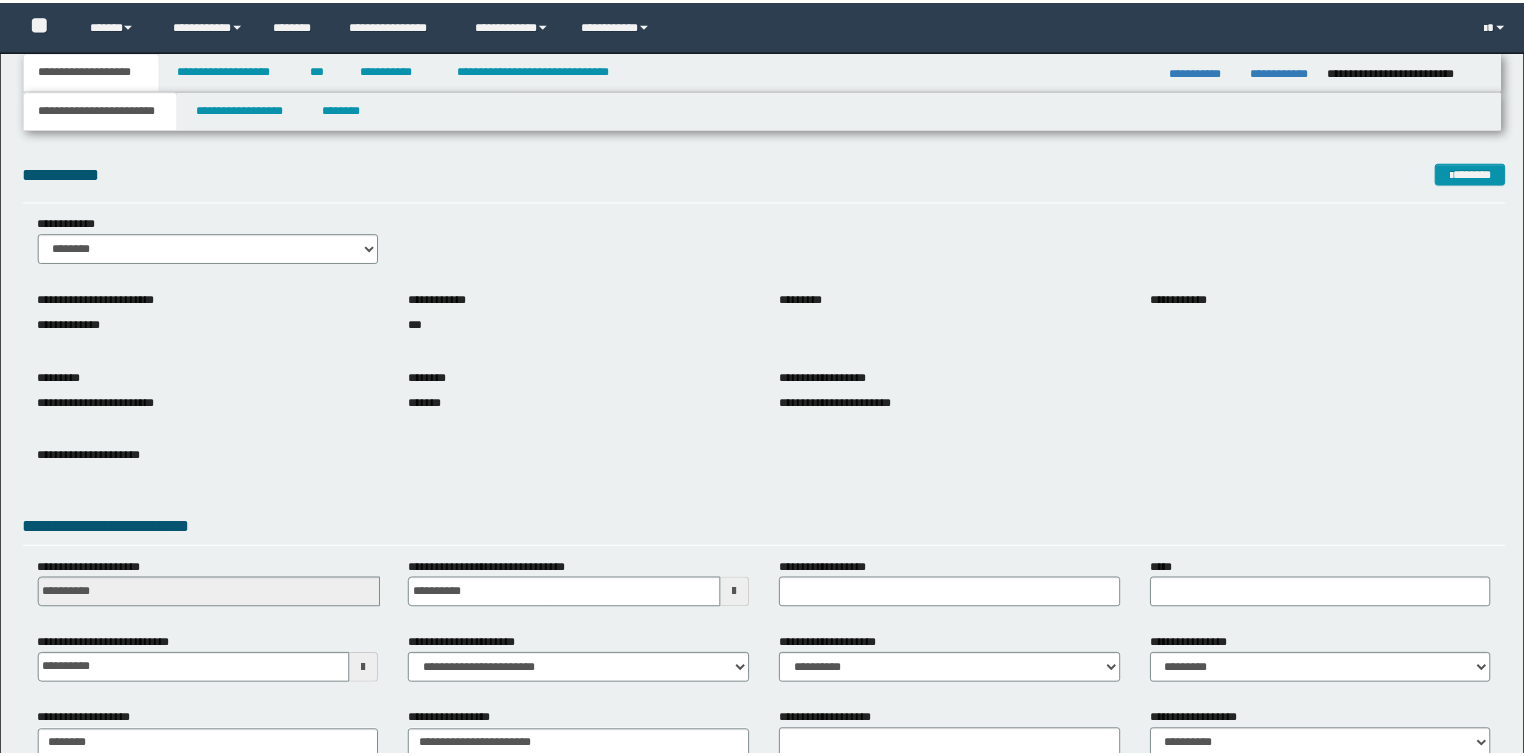 scroll, scrollTop: 0, scrollLeft: 0, axis: both 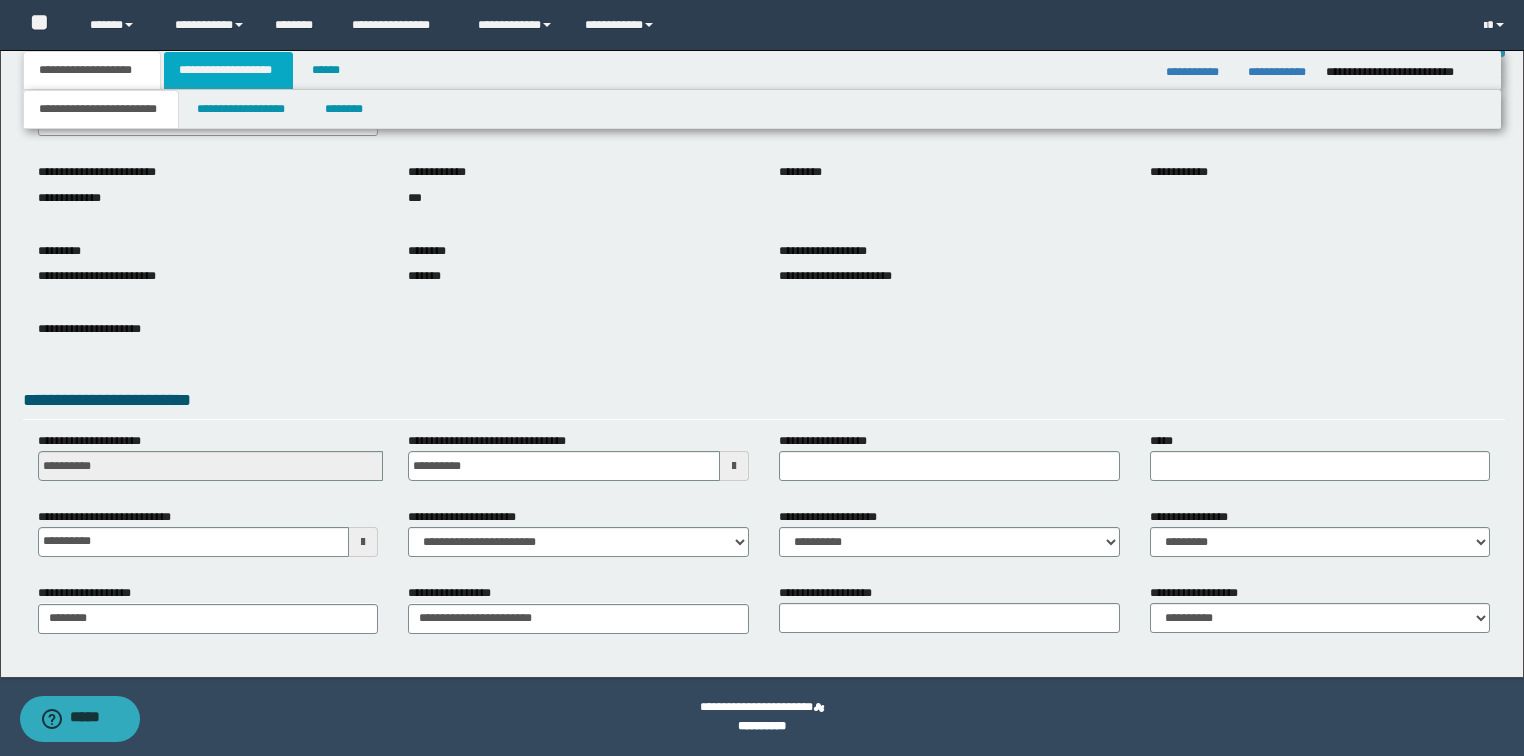 click on "**********" at bounding box center (228, 70) 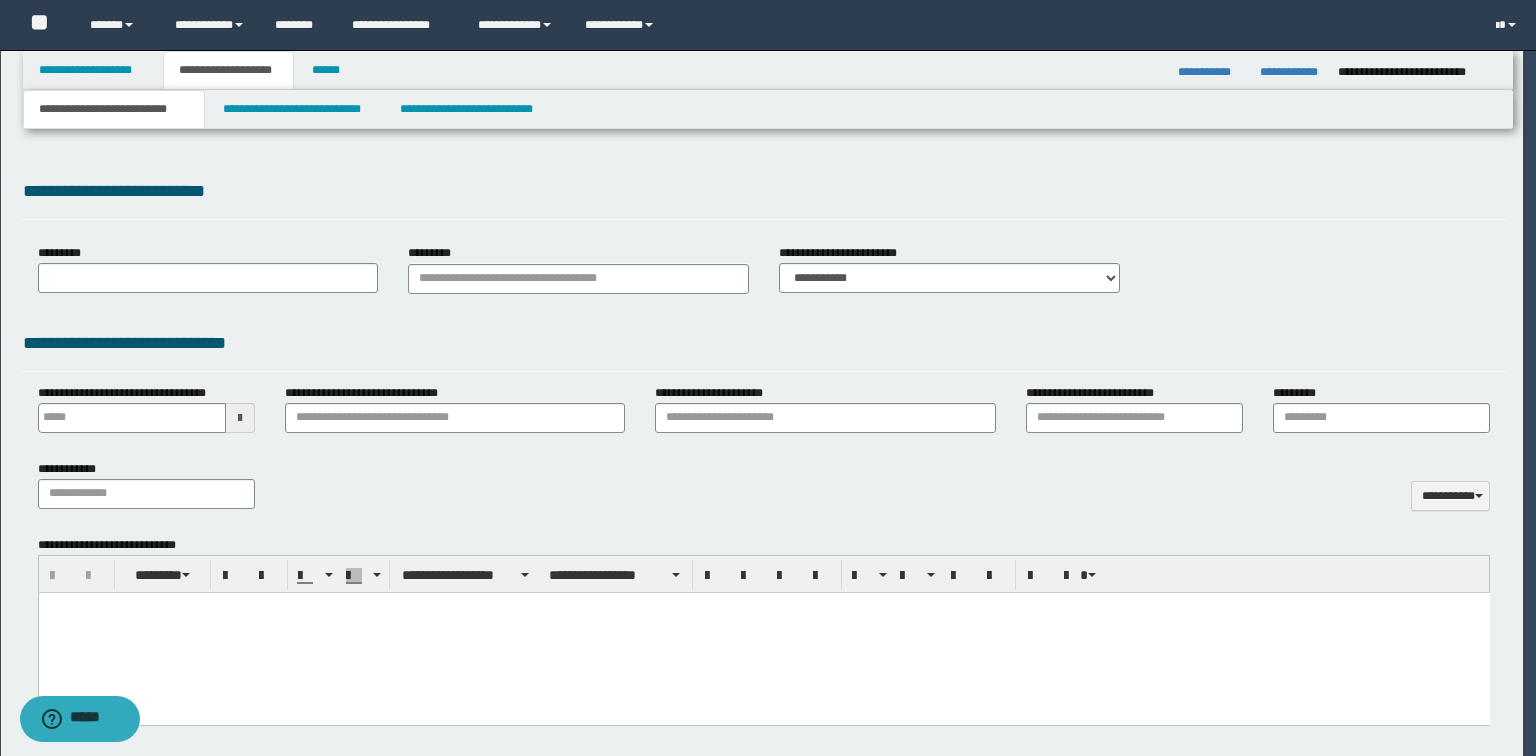 scroll, scrollTop: 0, scrollLeft: 0, axis: both 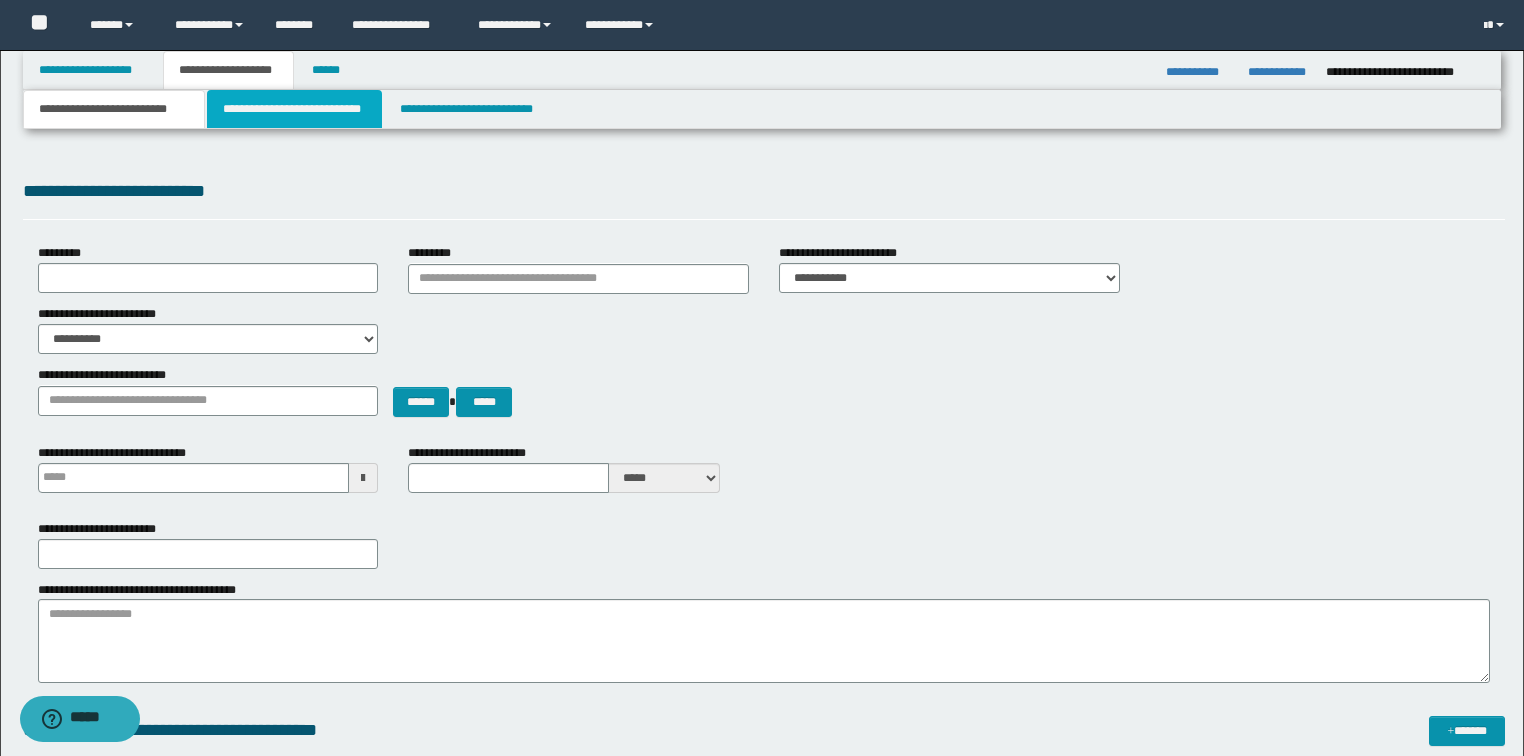 click on "**********" at bounding box center (294, 109) 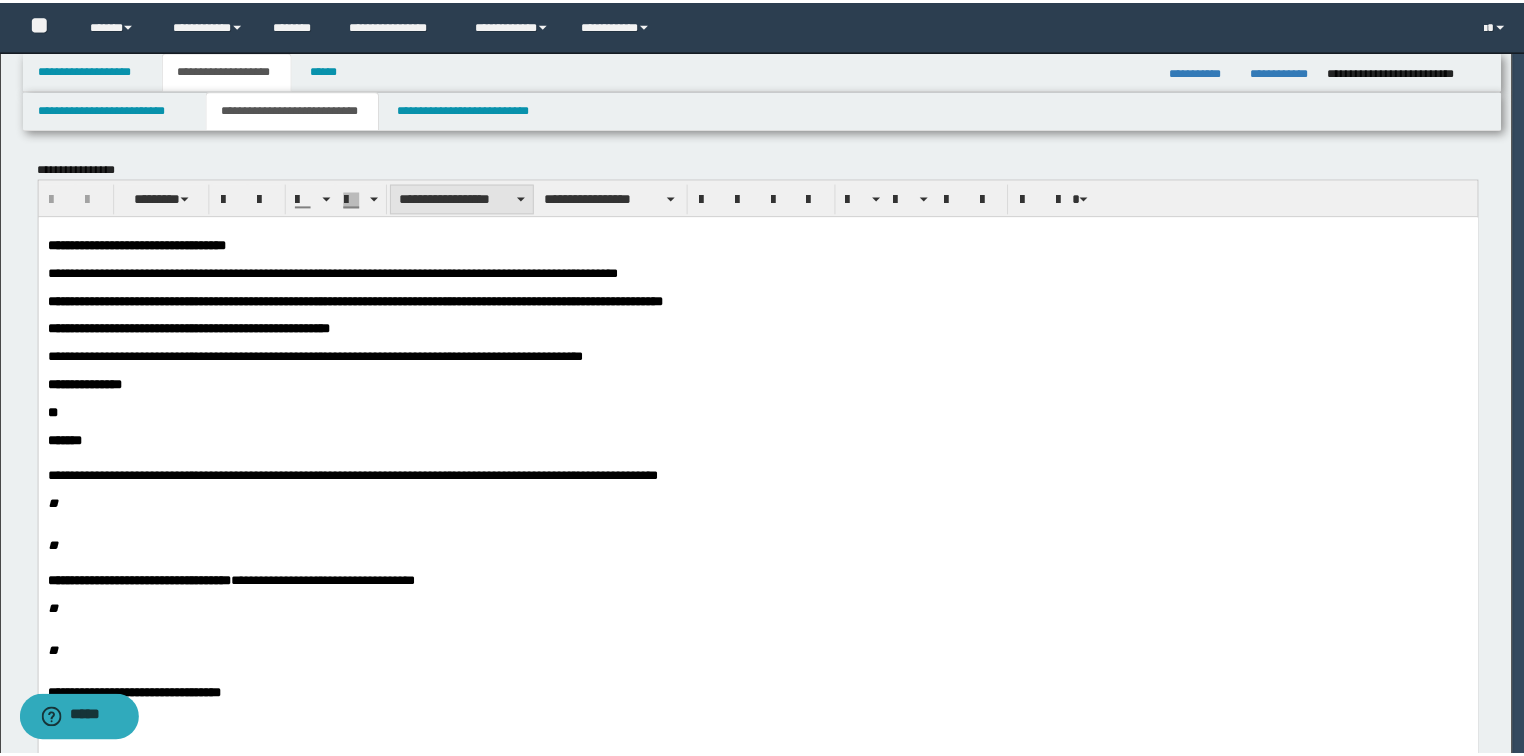 scroll, scrollTop: 0, scrollLeft: 0, axis: both 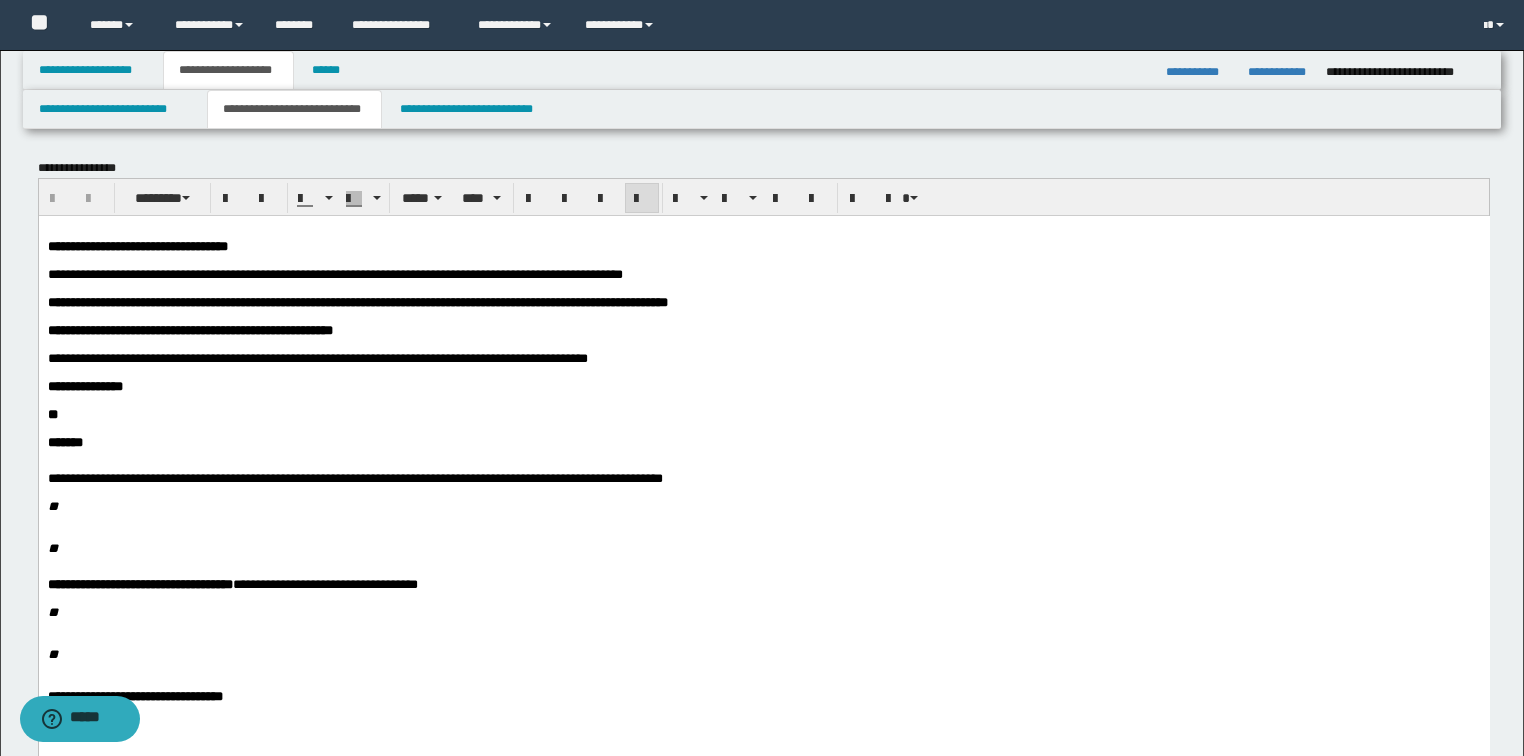 click on "**********" at bounding box center [334, 273] 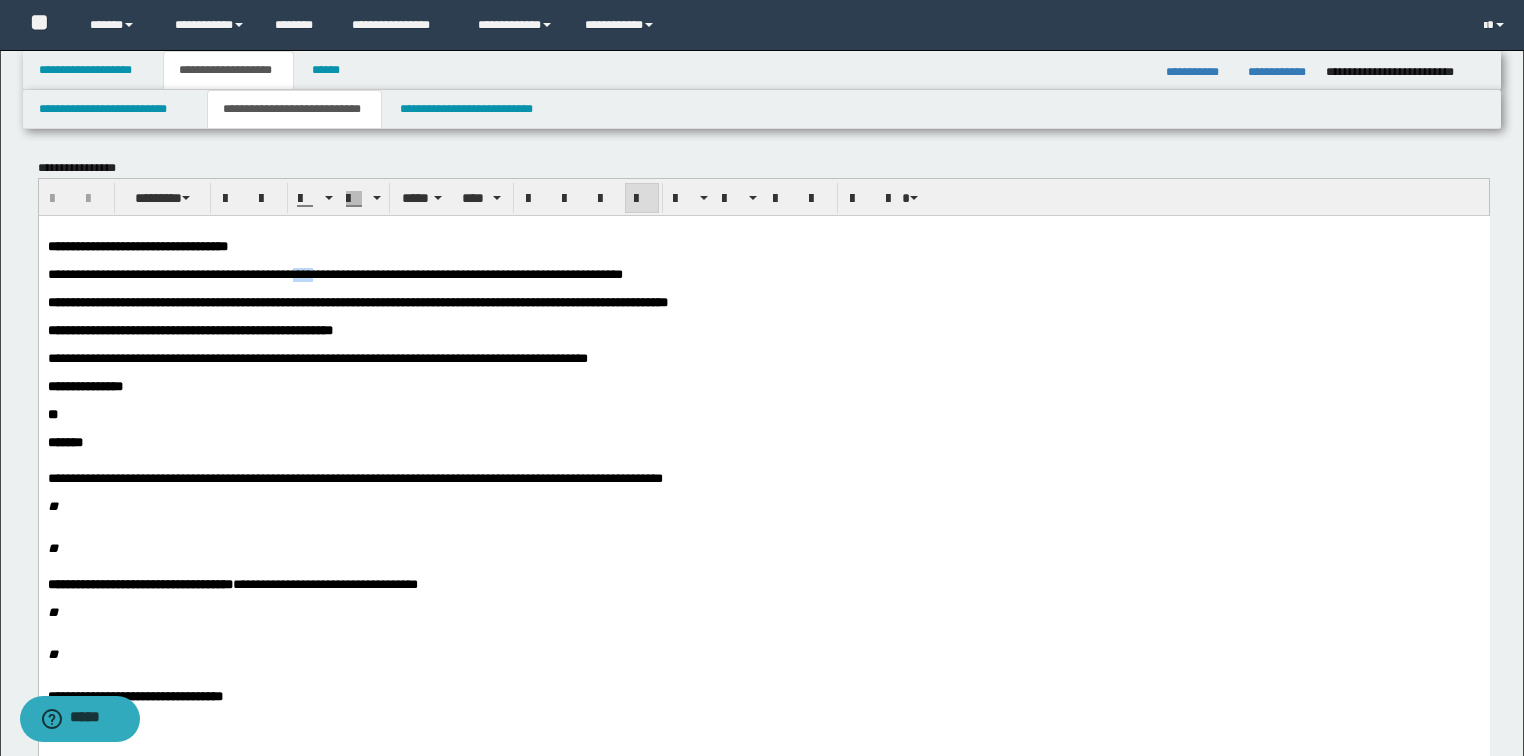 click on "**********" at bounding box center (334, 273) 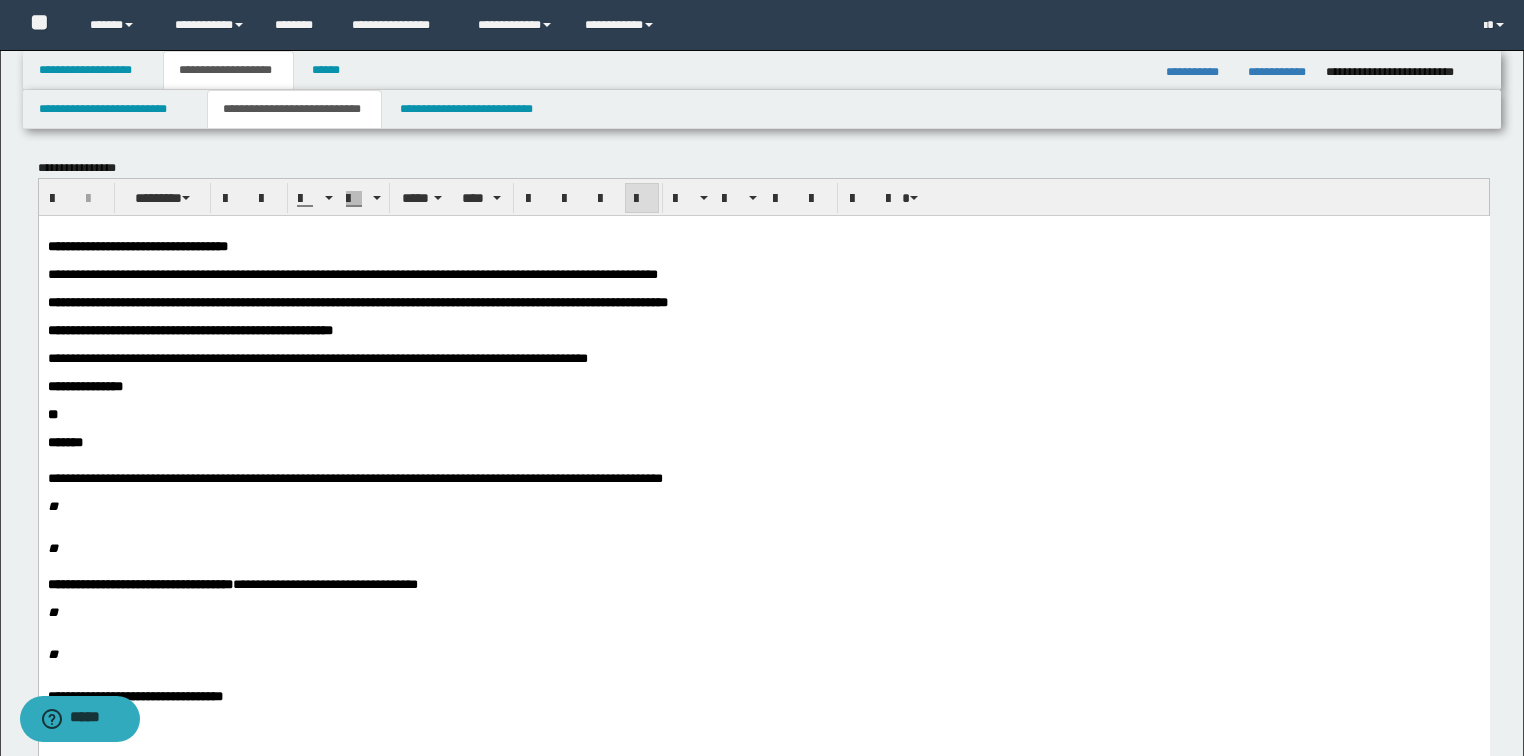 click on "**********" at bounding box center [352, 273] 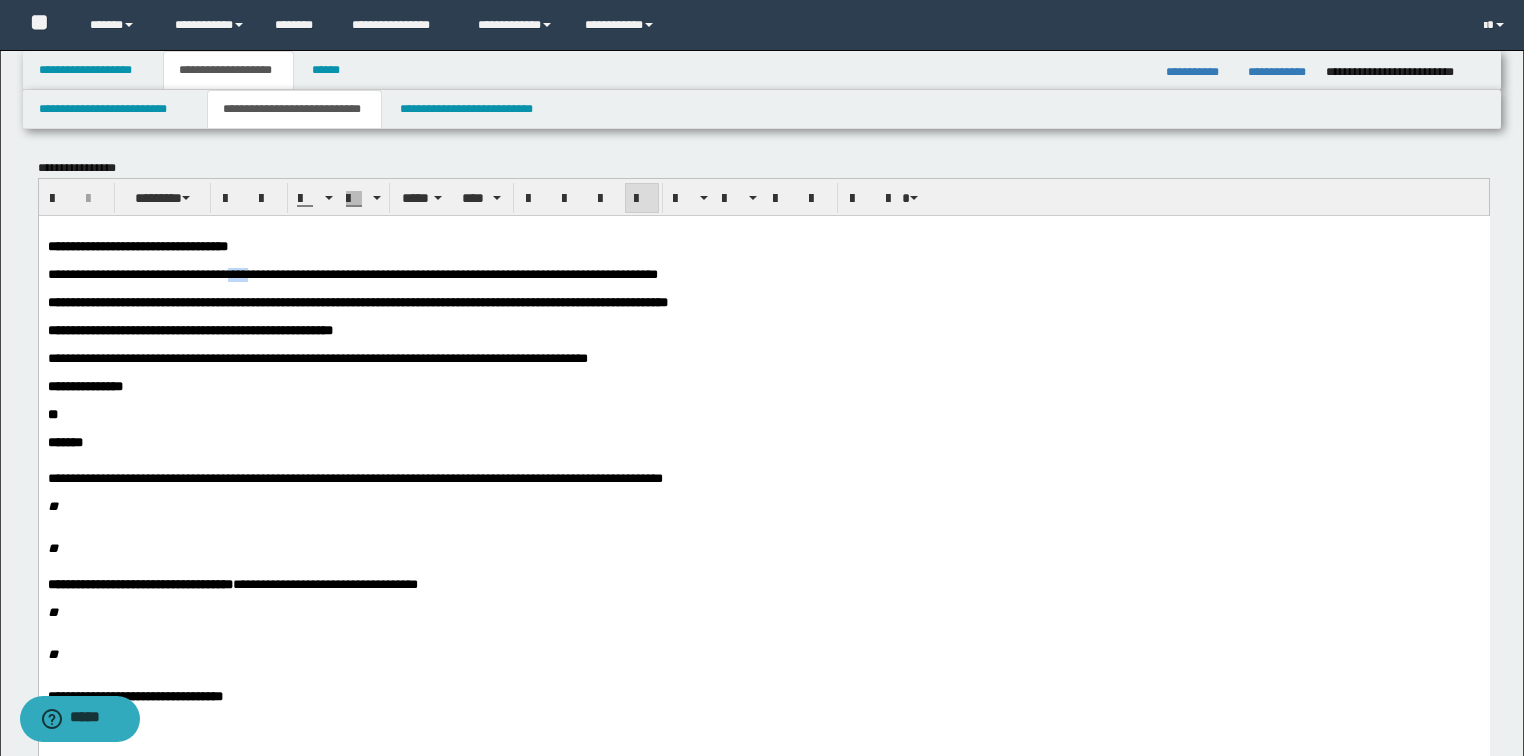click on "**********" at bounding box center (352, 273) 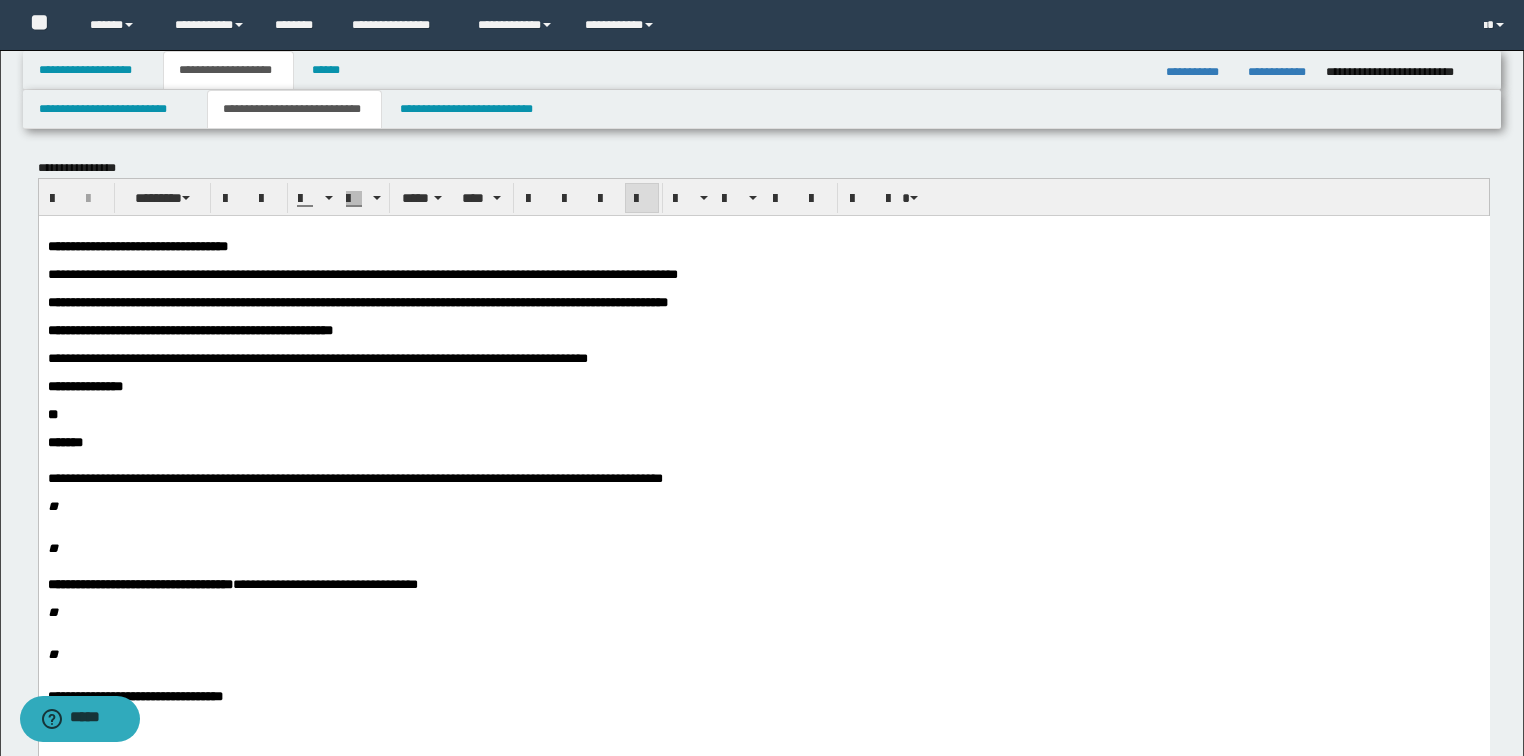 click on "**********" at bounding box center [362, 273] 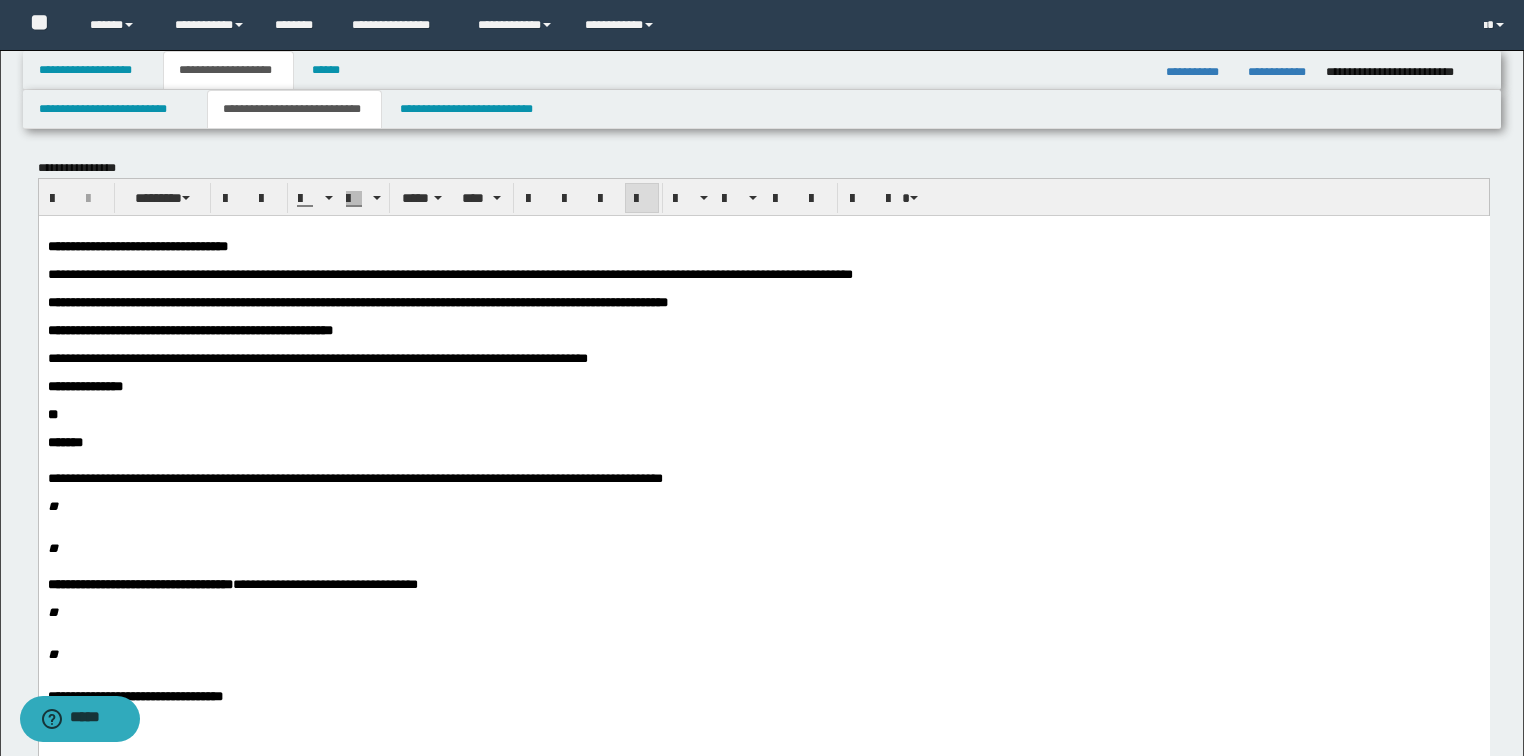 click at bounding box center (763, 288) 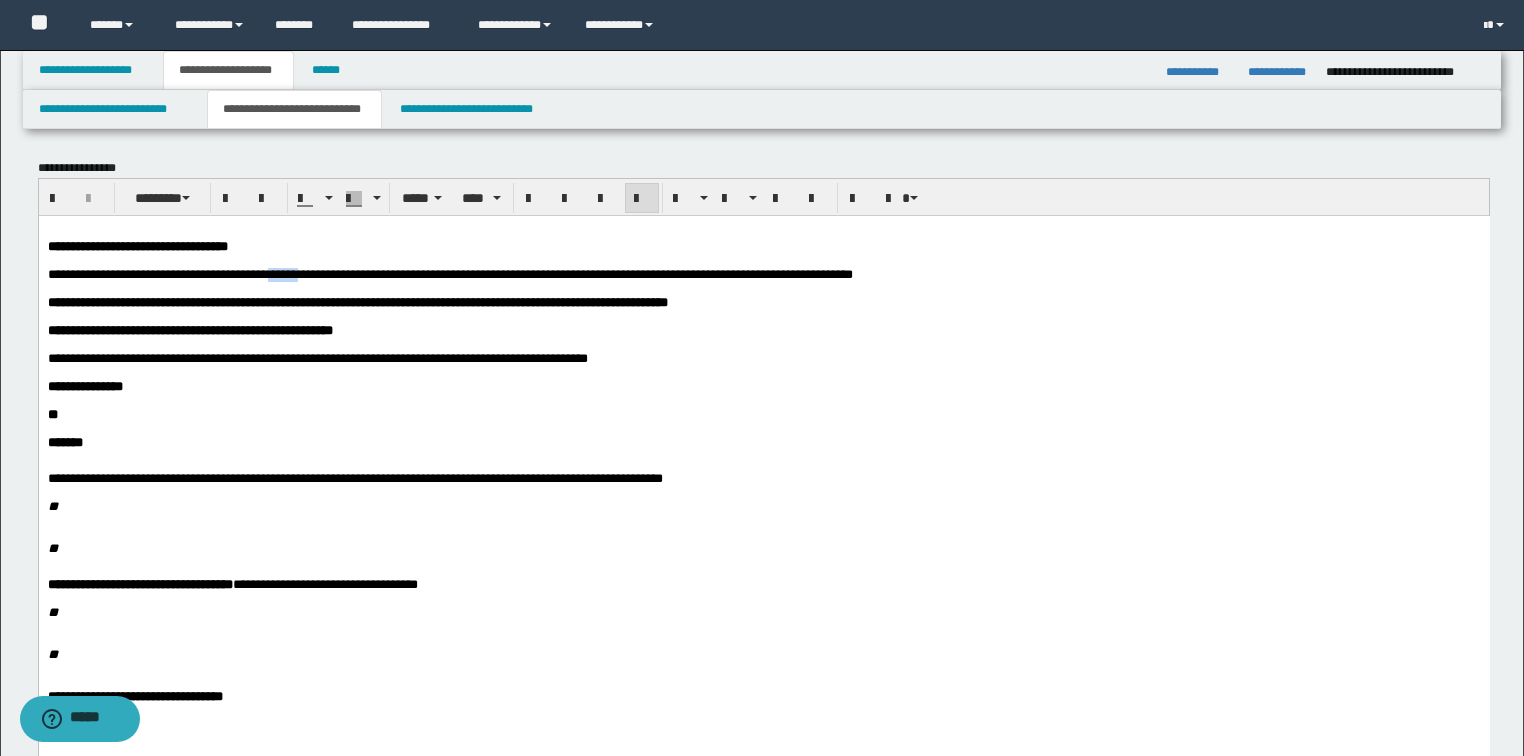 click on "**********" at bounding box center (449, 273) 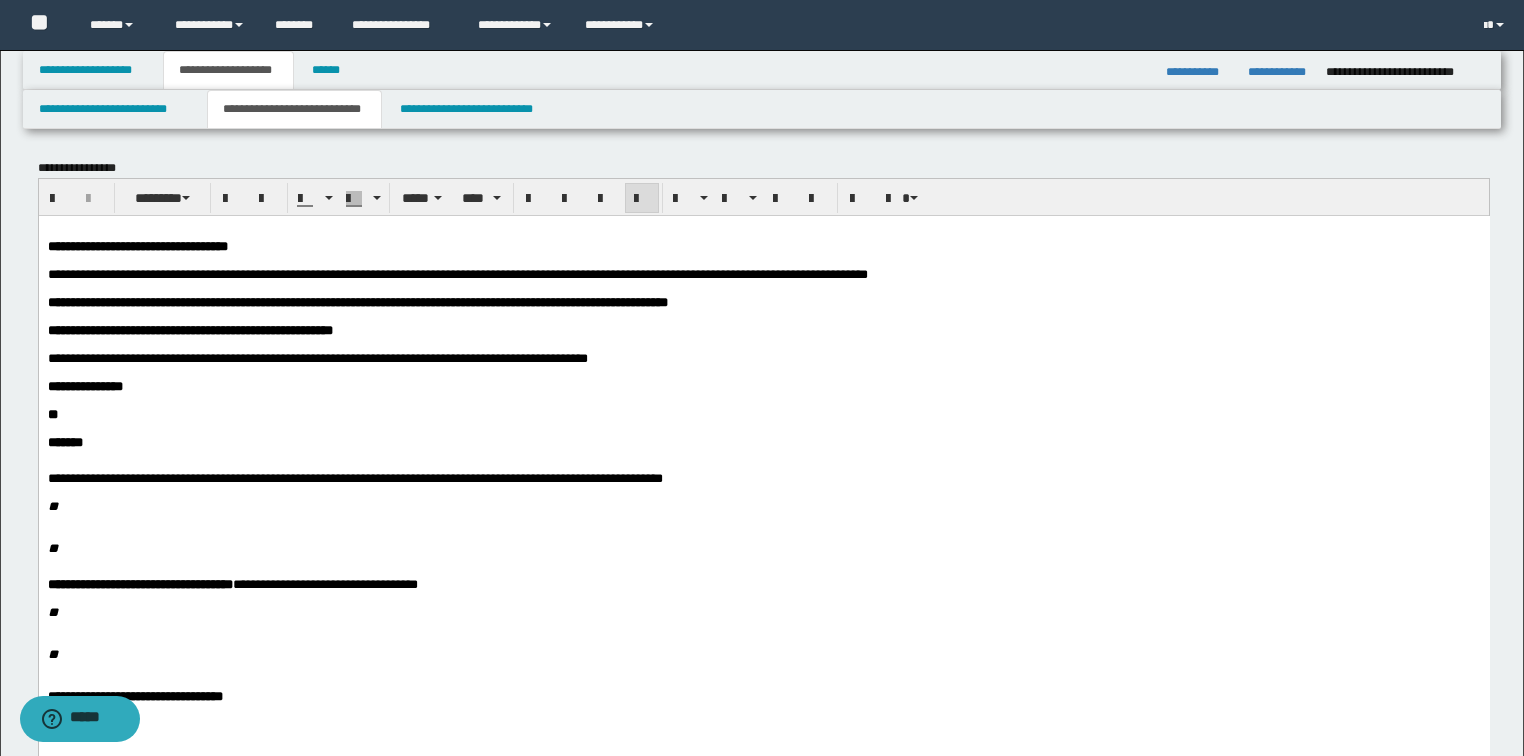 click on "**********" at bounding box center (457, 273) 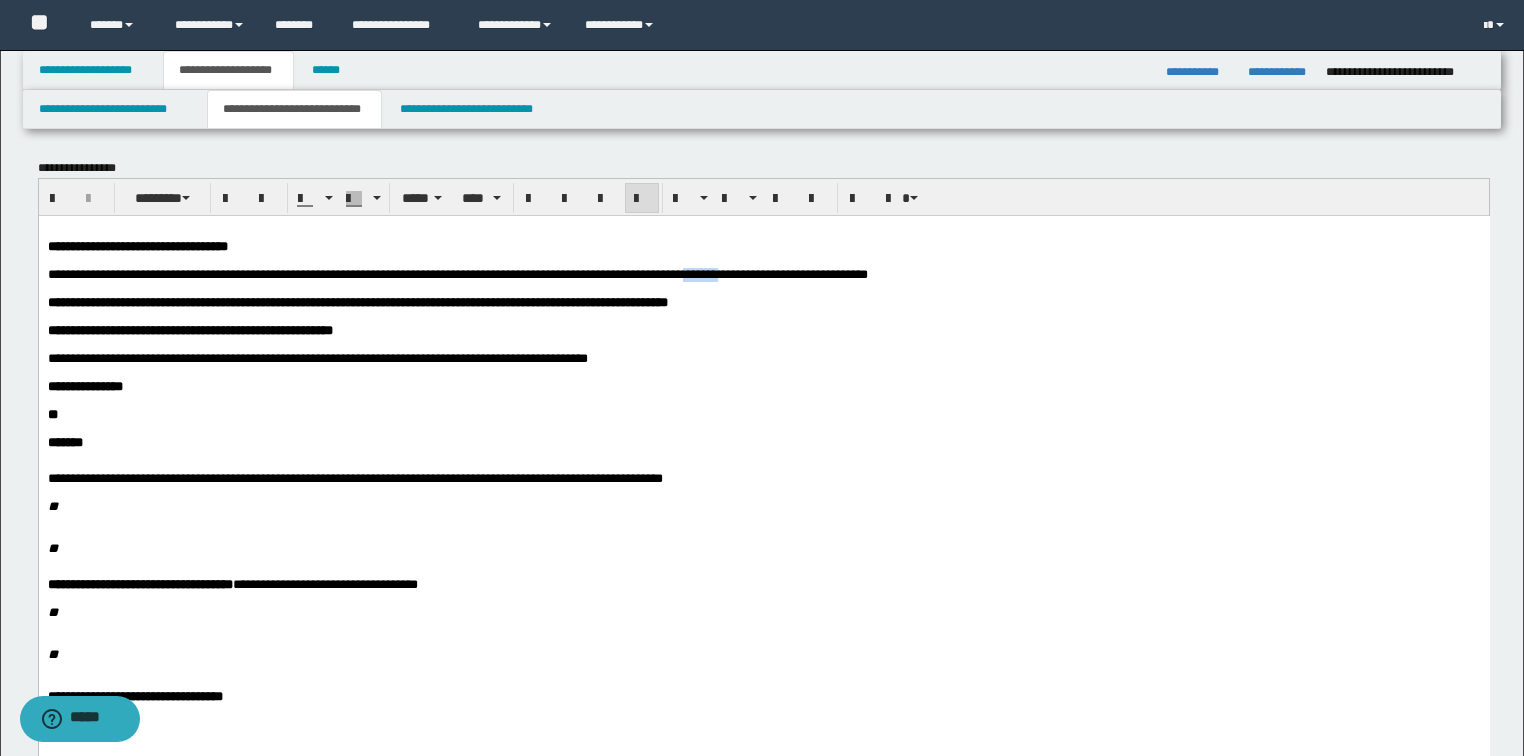 click on "**********" at bounding box center [457, 273] 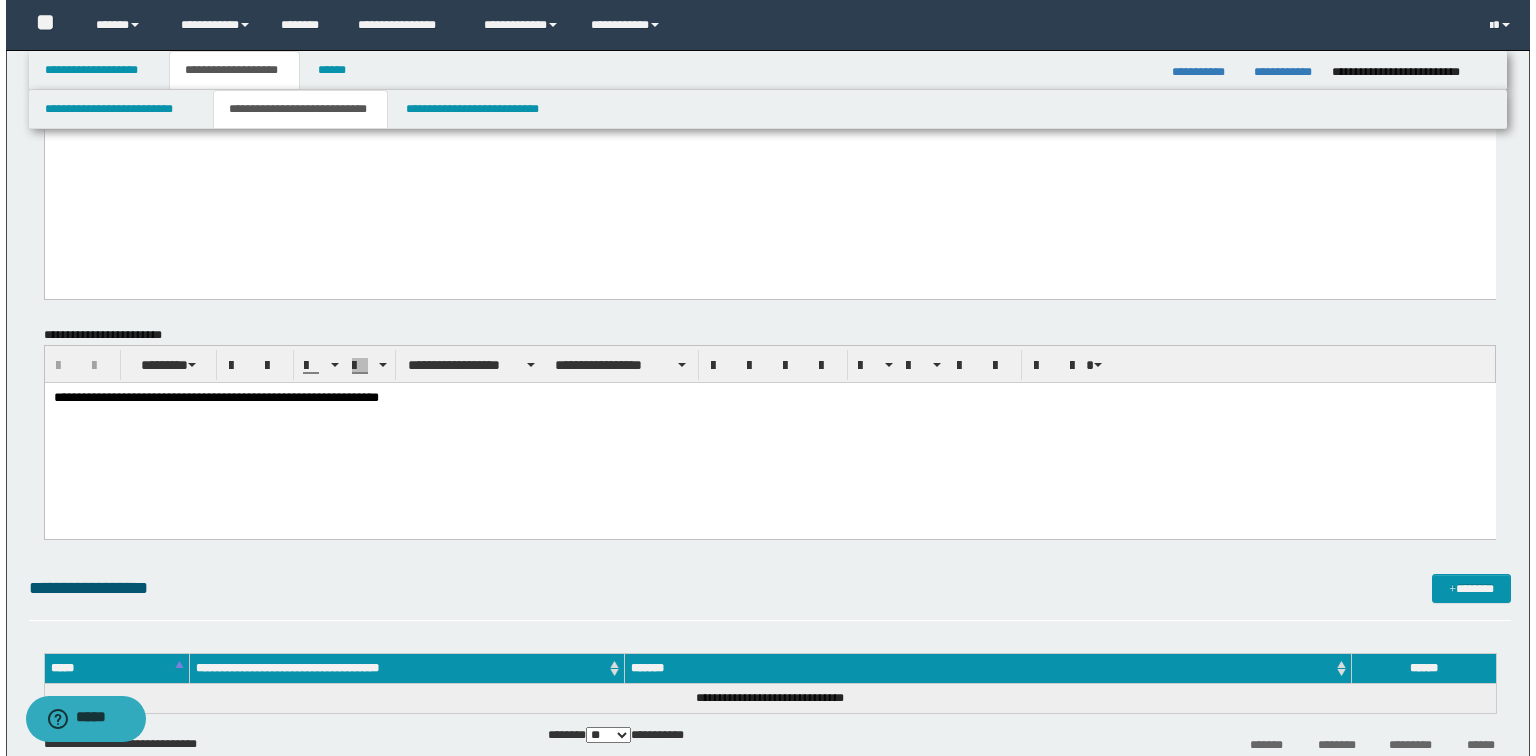 scroll, scrollTop: 800, scrollLeft: 0, axis: vertical 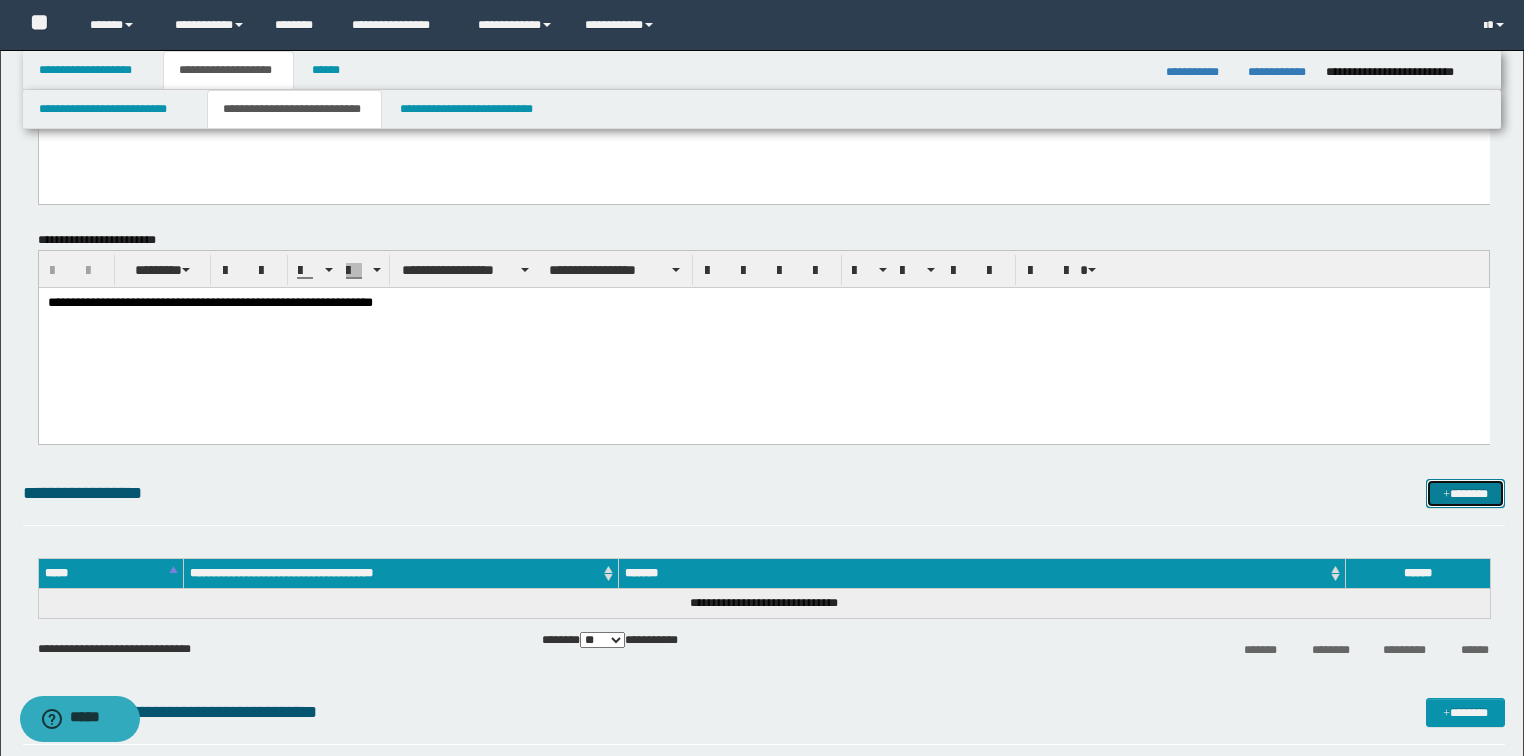 click on "*******" at bounding box center [1465, 494] 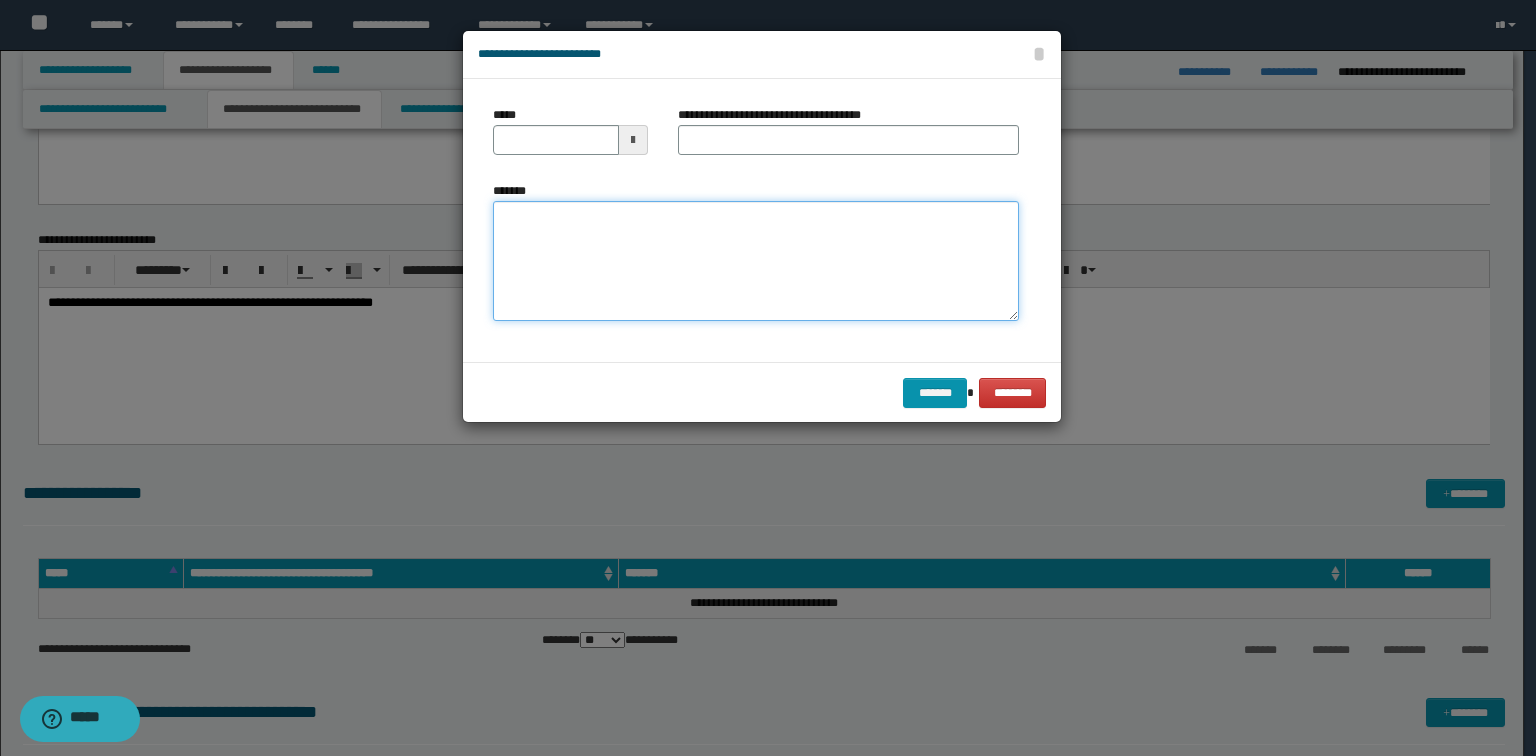 click on "*******" at bounding box center (756, 261) 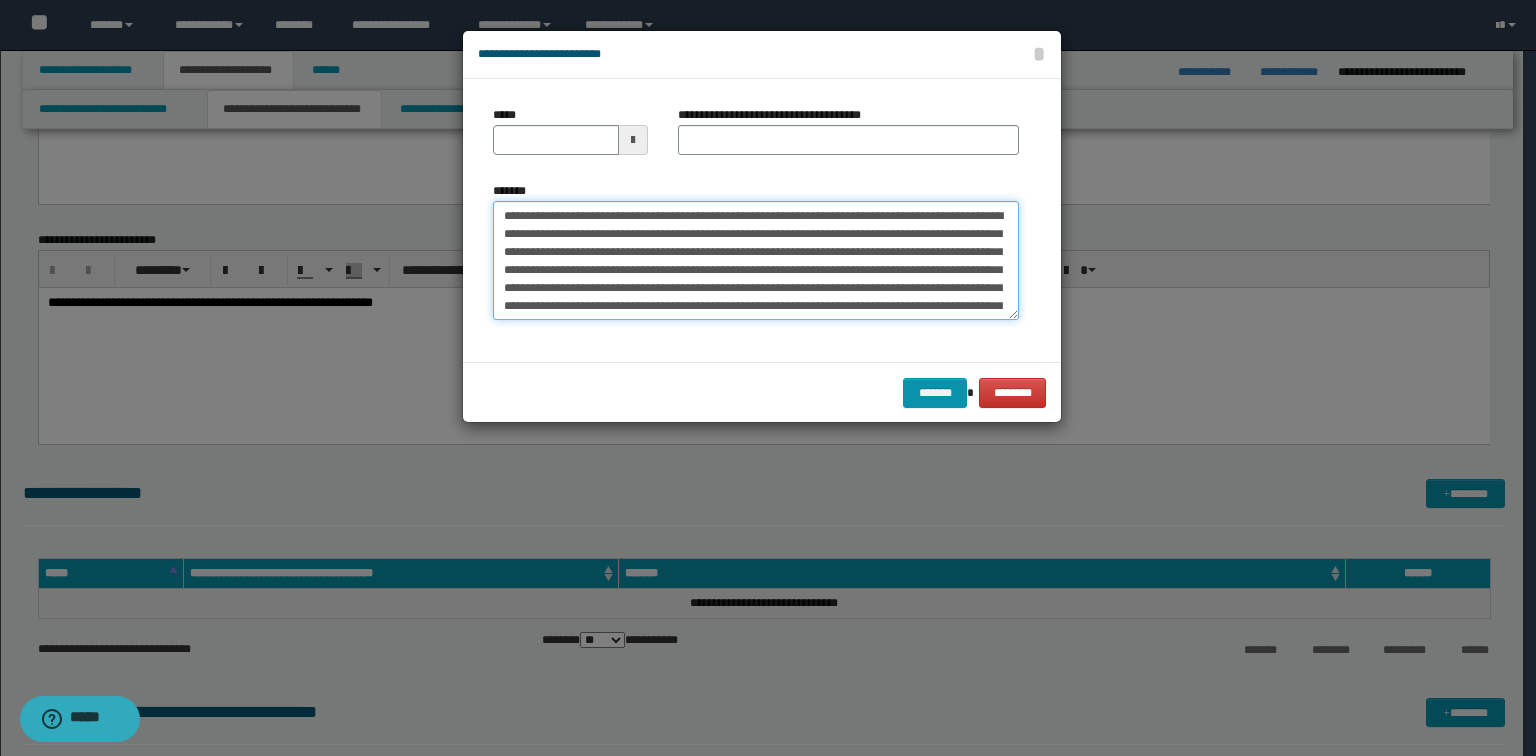 scroll, scrollTop: 0, scrollLeft: 0, axis: both 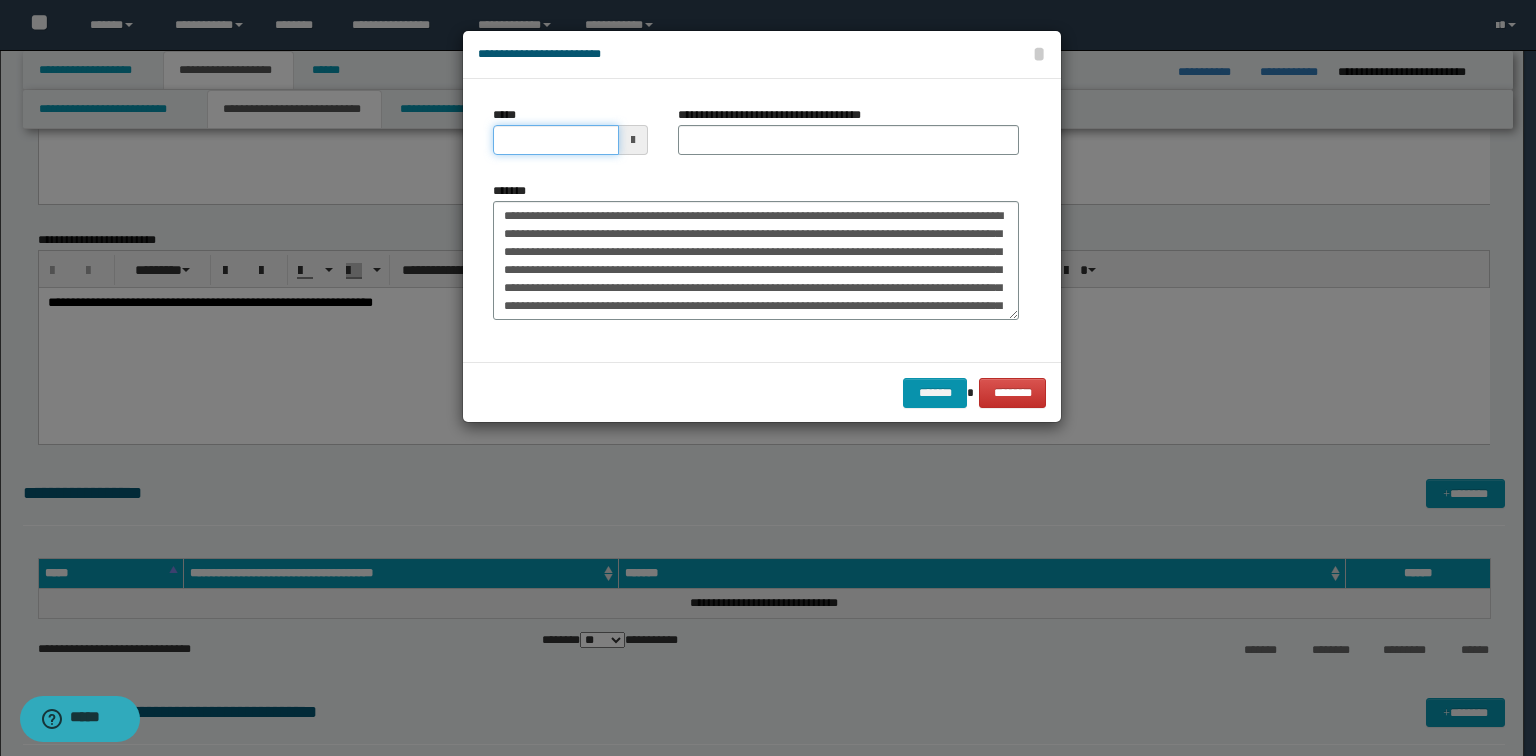 click on "*****" at bounding box center (556, 140) 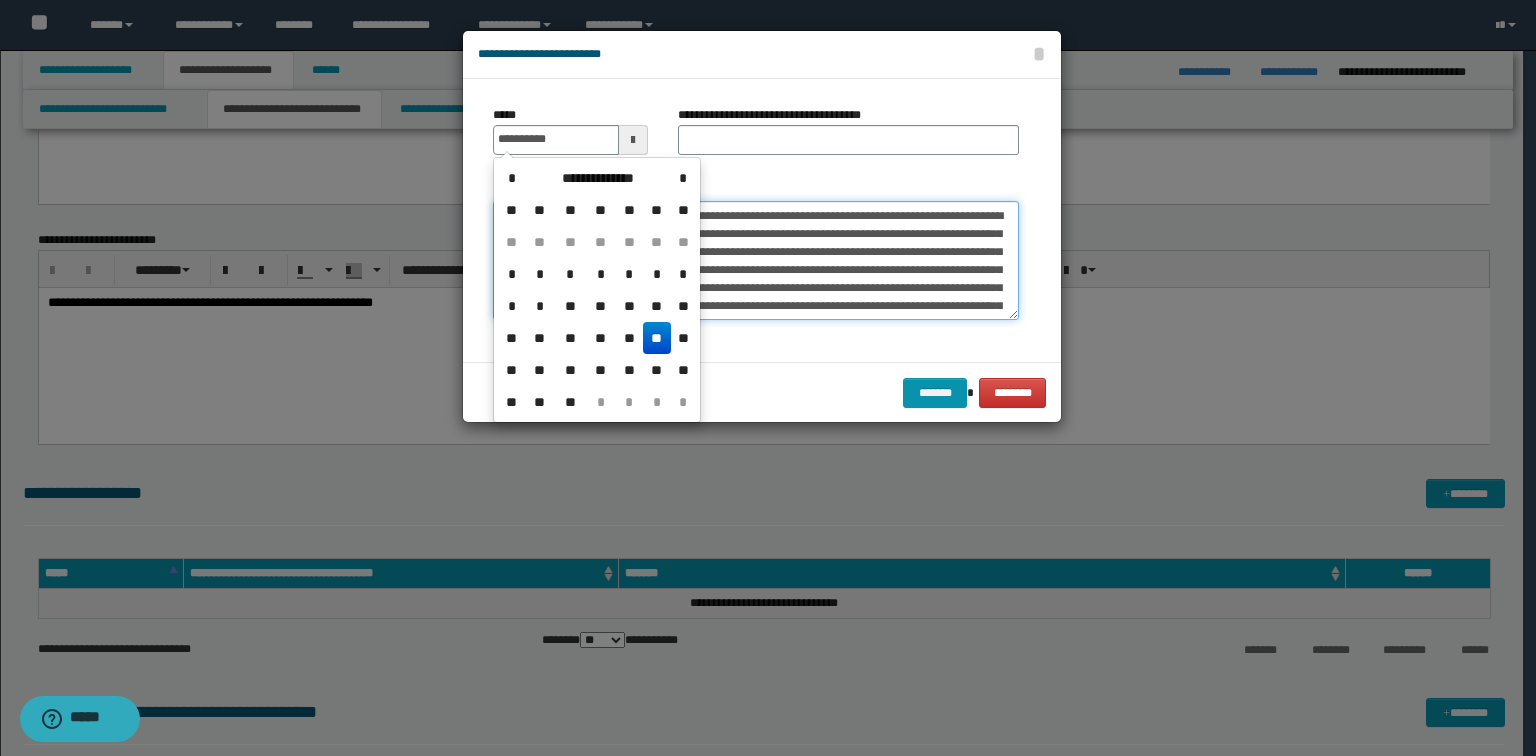 type on "**********" 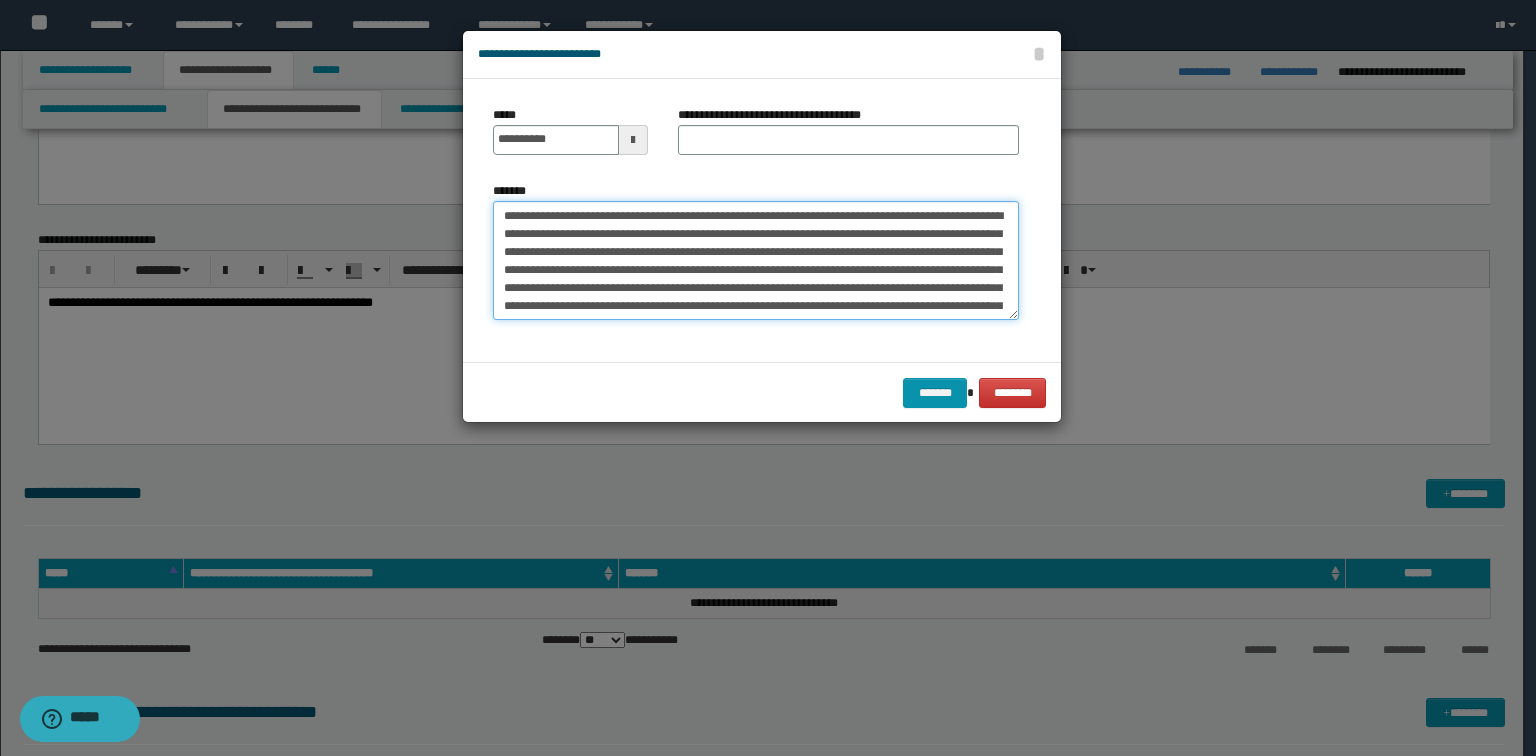 click on "*******" at bounding box center [756, 261] 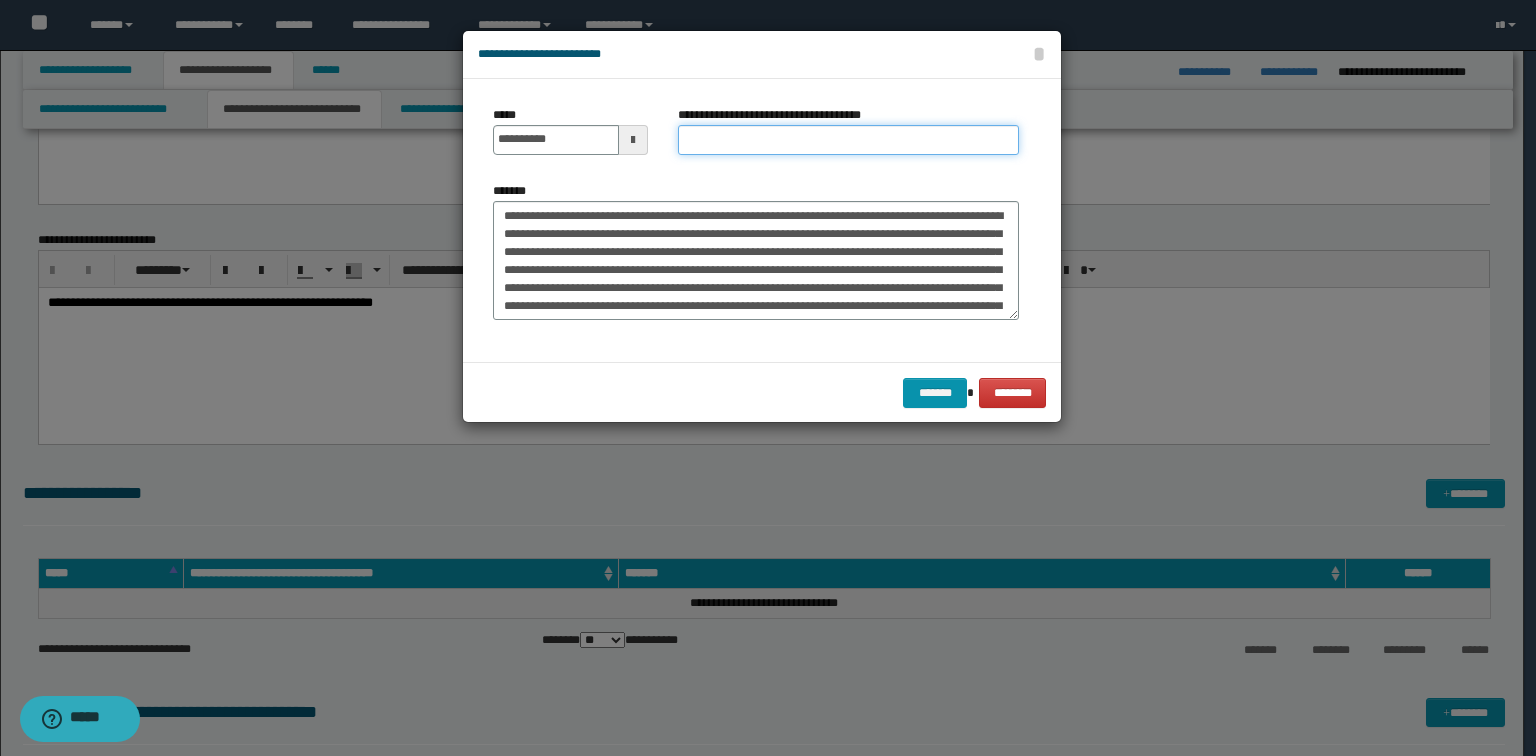 click on "**********" at bounding box center [848, 140] 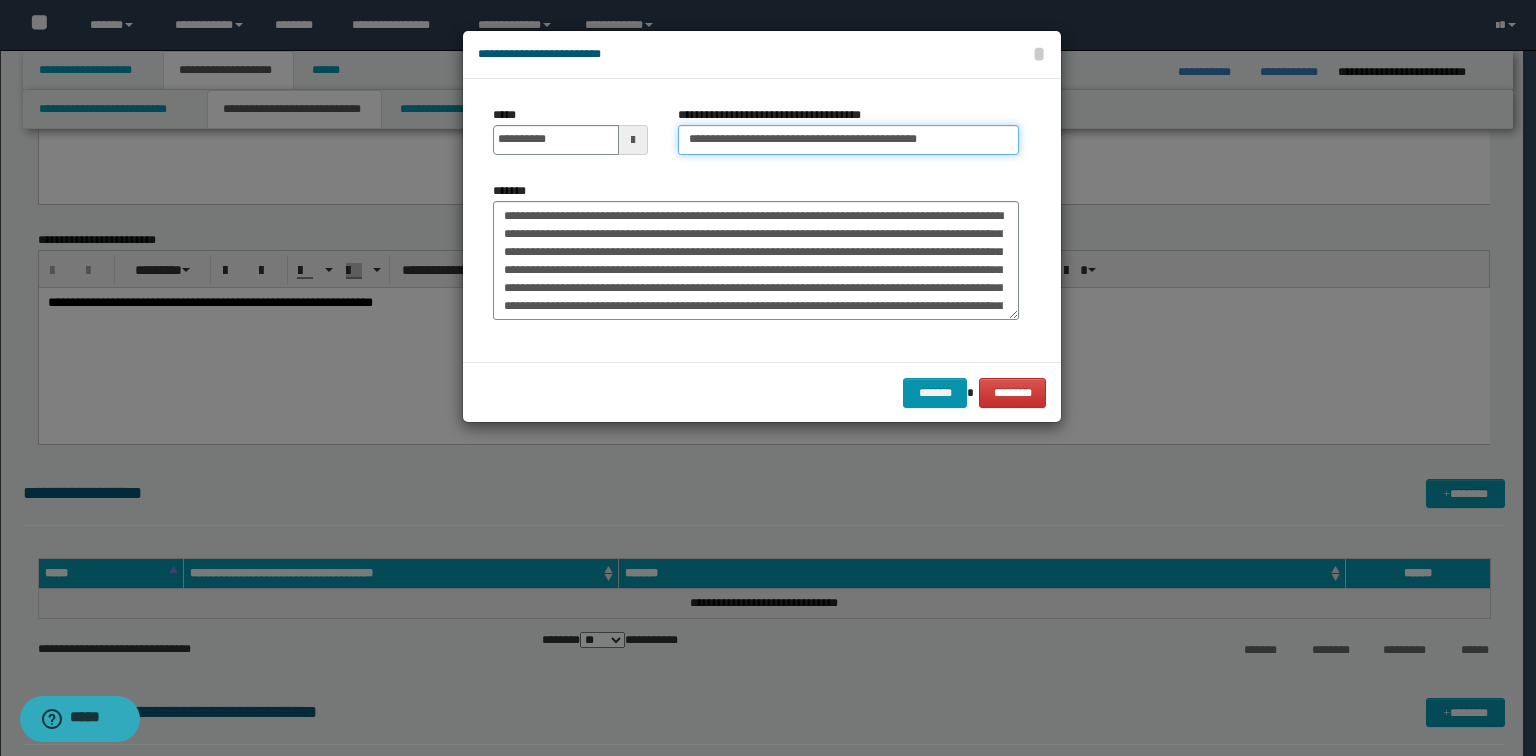 type on "**********" 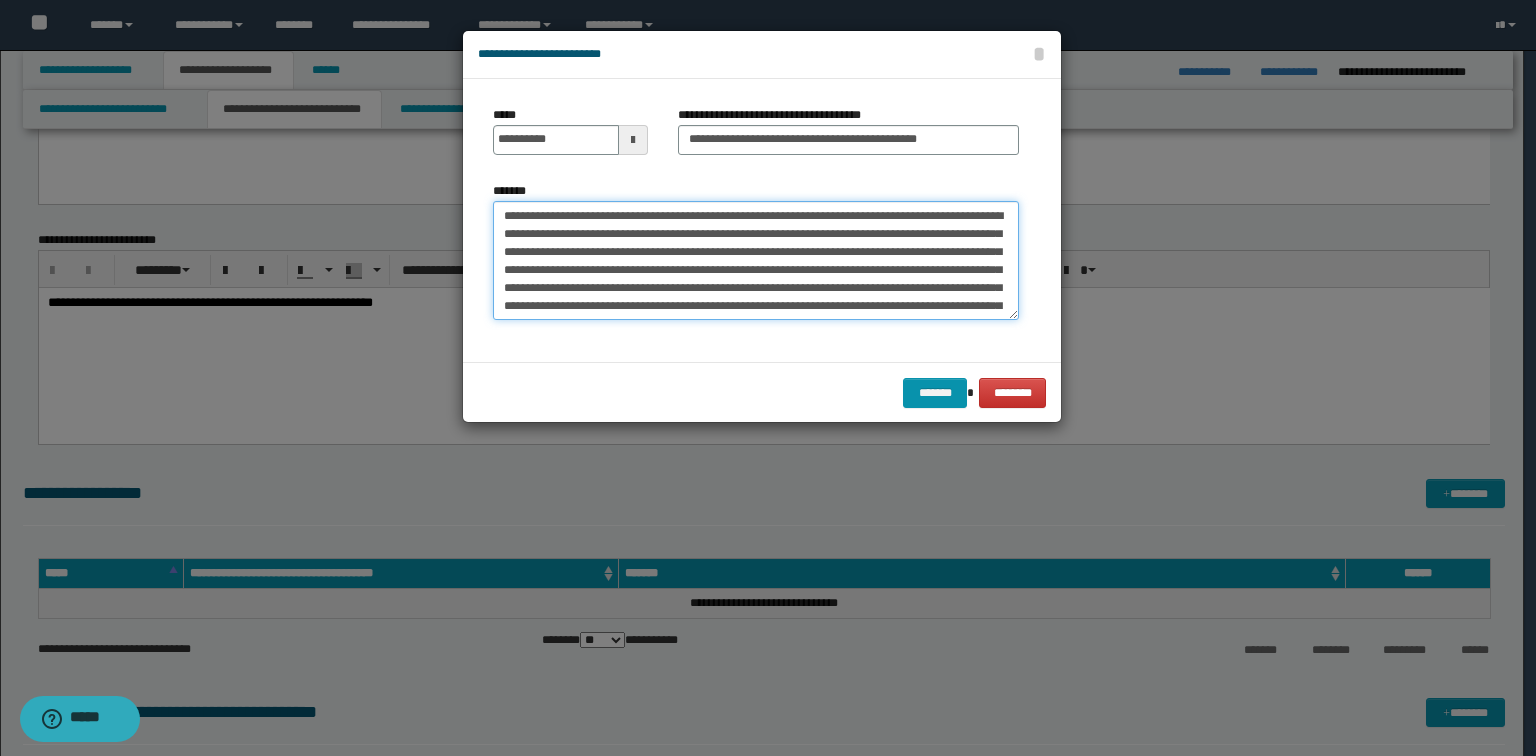 click on "*******" at bounding box center [756, 261] 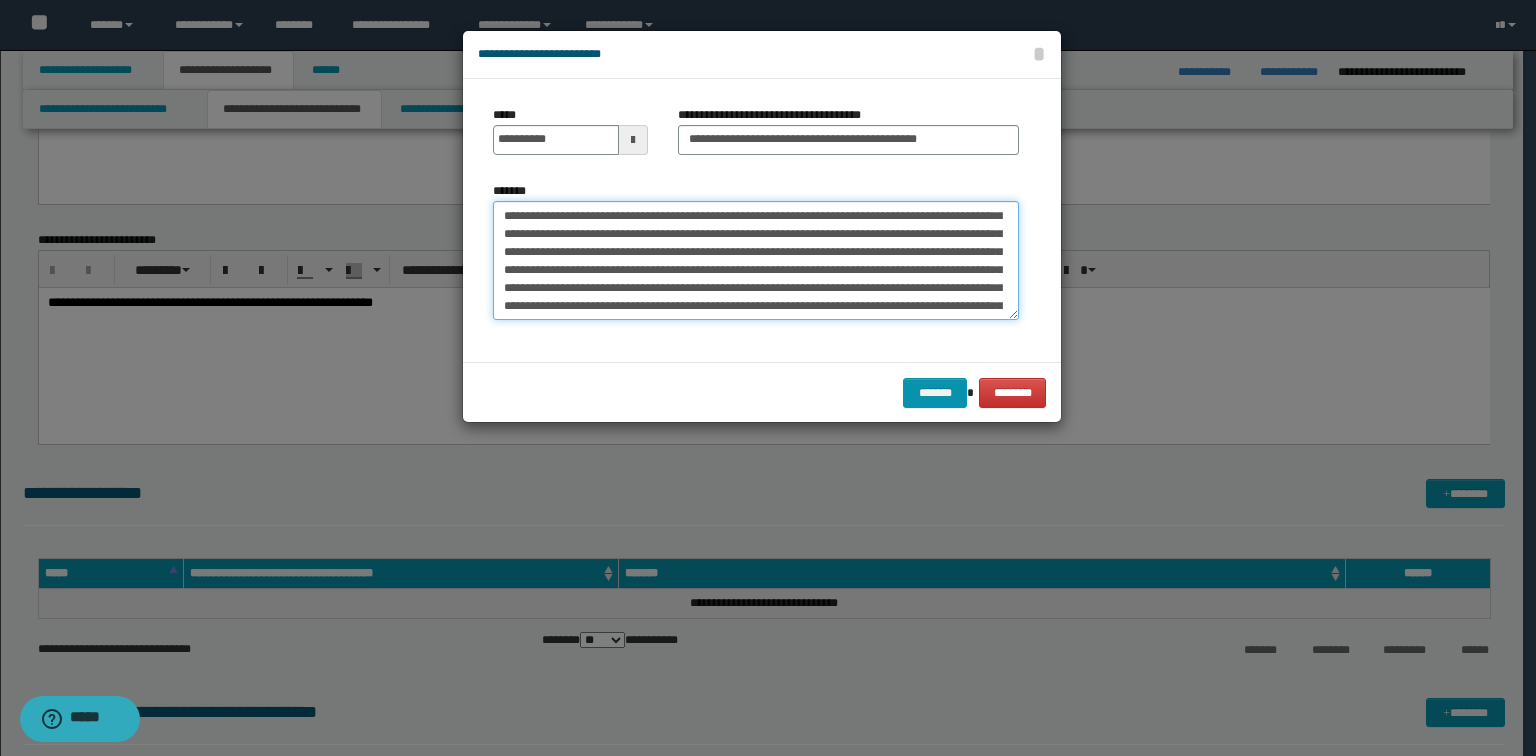 scroll, scrollTop: 324, scrollLeft: 0, axis: vertical 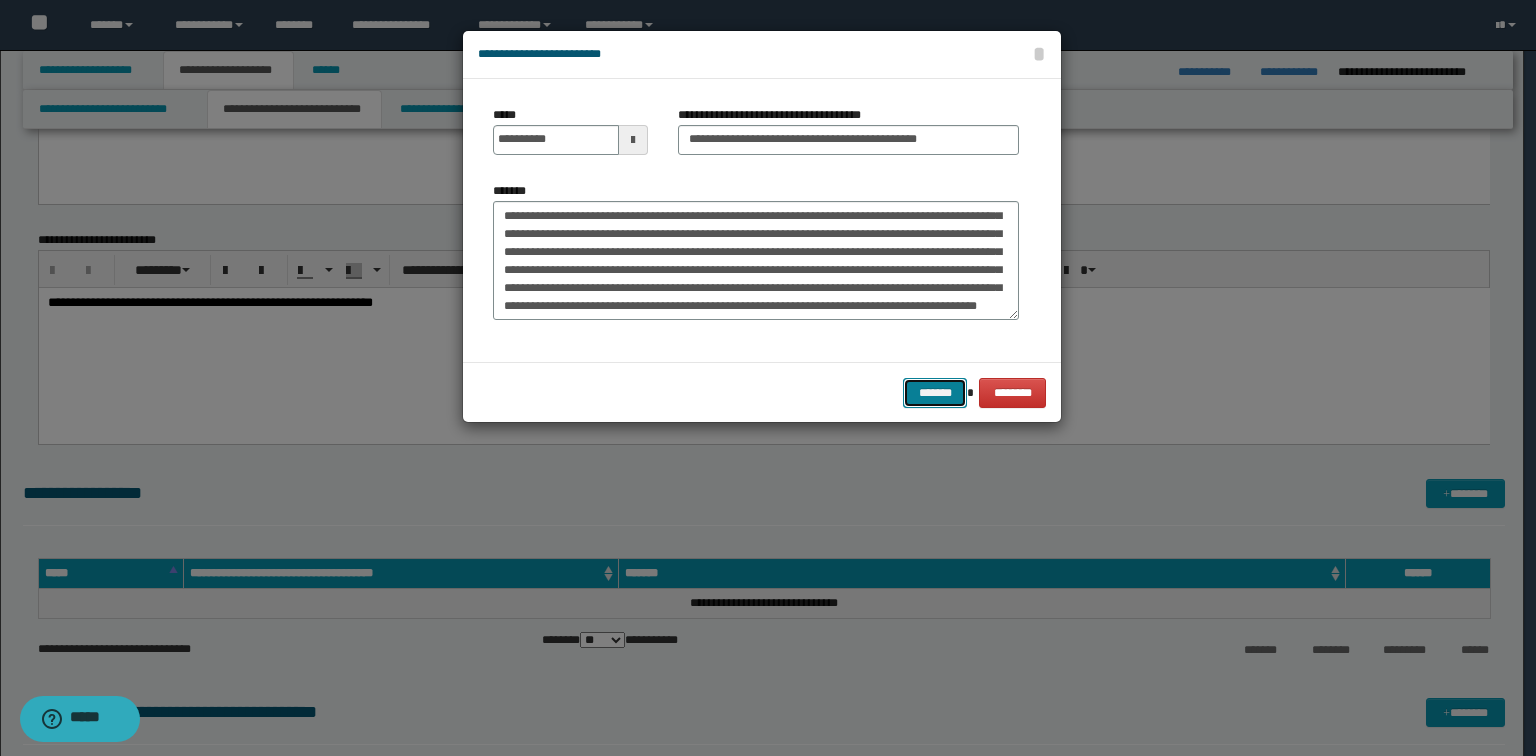 click on "*******" at bounding box center [935, 393] 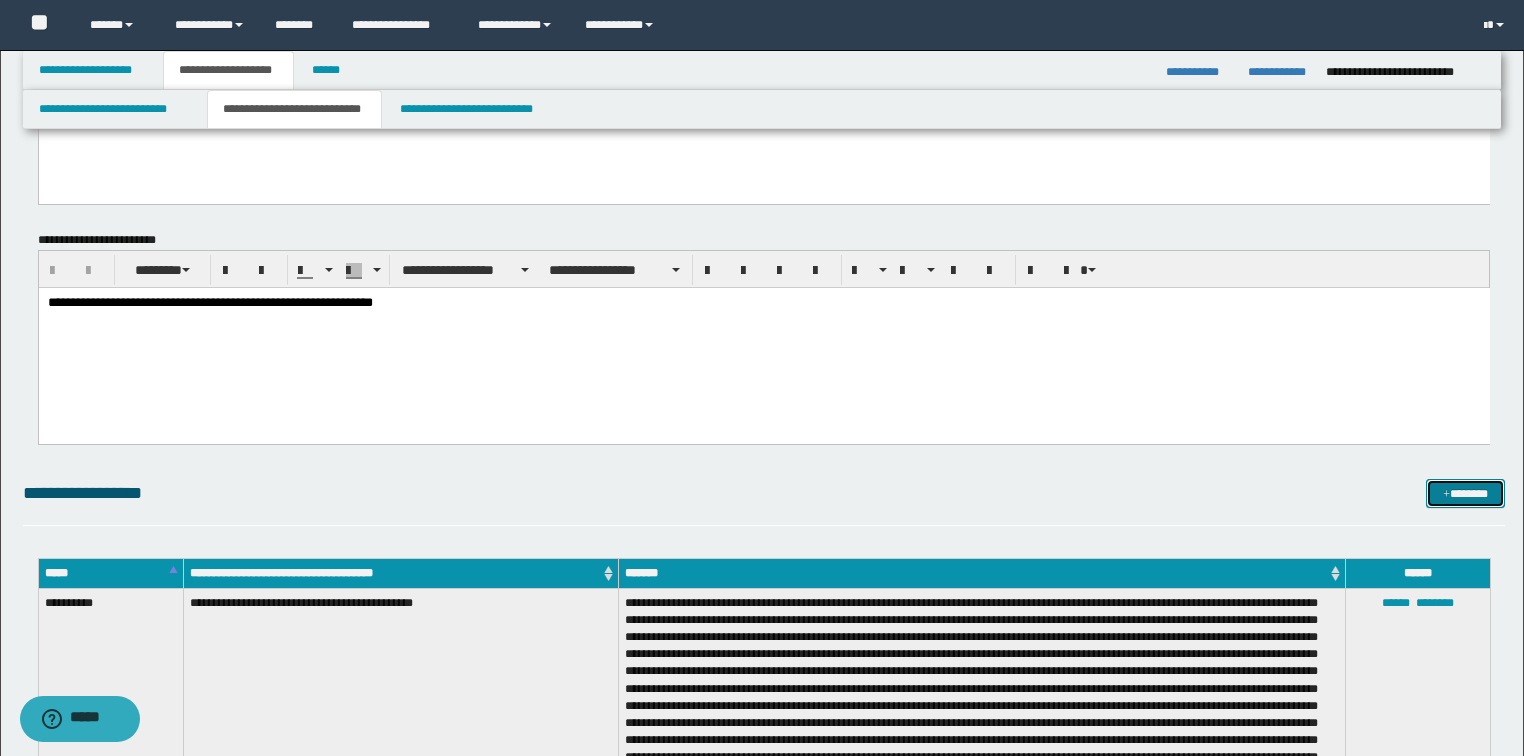 drag, startPoint x: 1474, startPoint y: 488, endPoint x: 1192, endPoint y: 140, distance: 447.91516 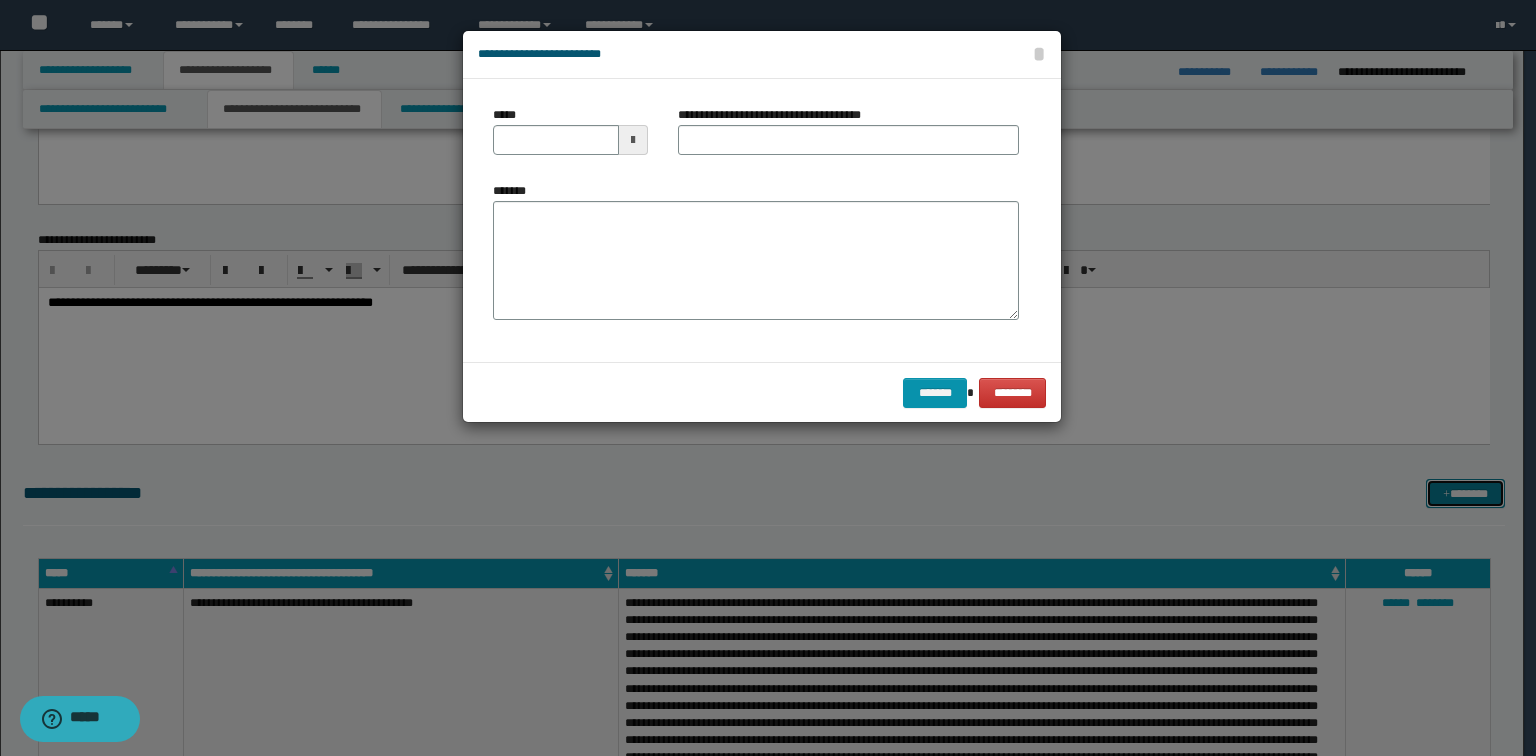 scroll, scrollTop: 0, scrollLeft: 0, axis: both 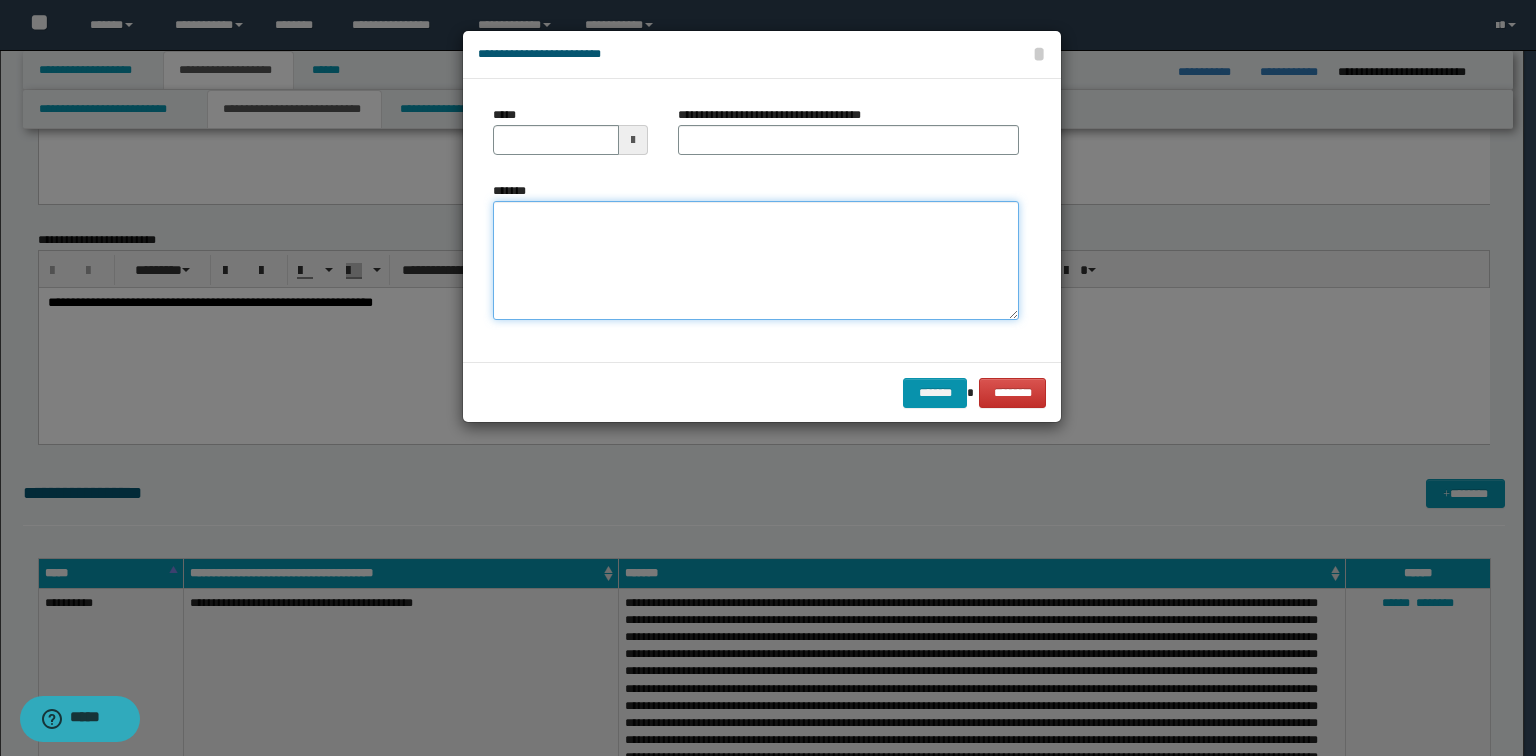 click on "*******" at bounding box center [756, 261] 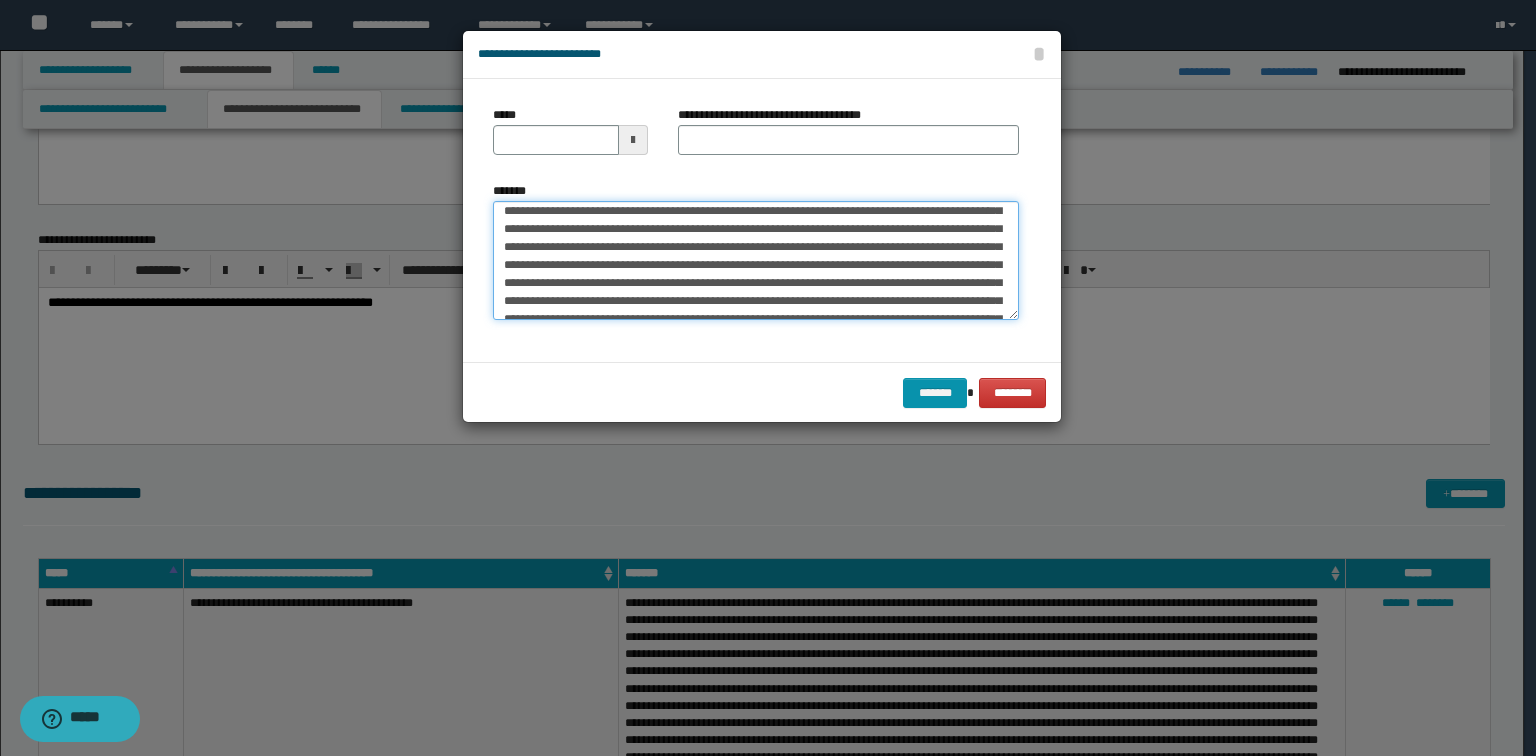 scroll, scrollTop: 0, scrollLeft: 0, axis: both 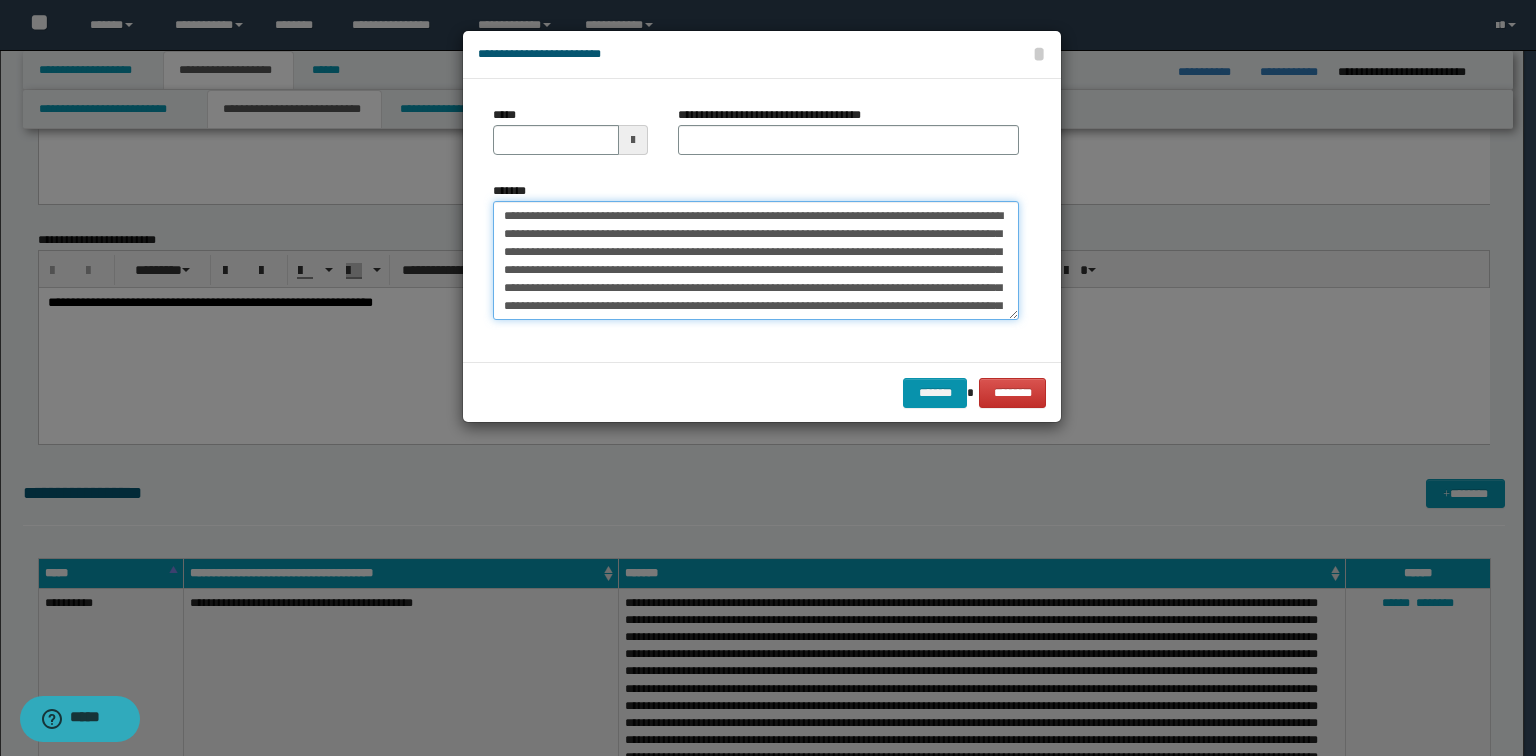 drag, startPoint x: 790, startPoint y: 213, endPoint x: 102, endPoint y: 206, distance: 688.0356 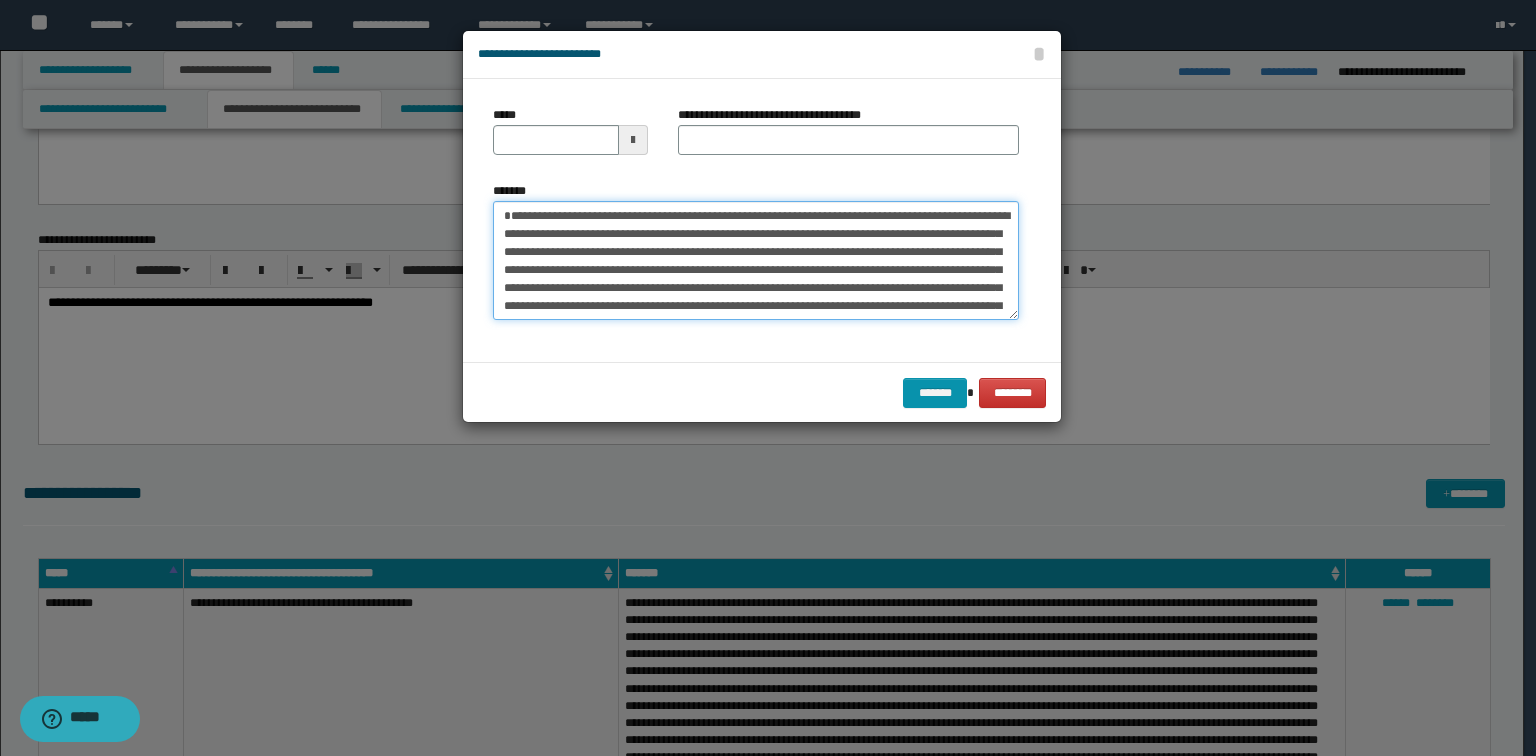 type 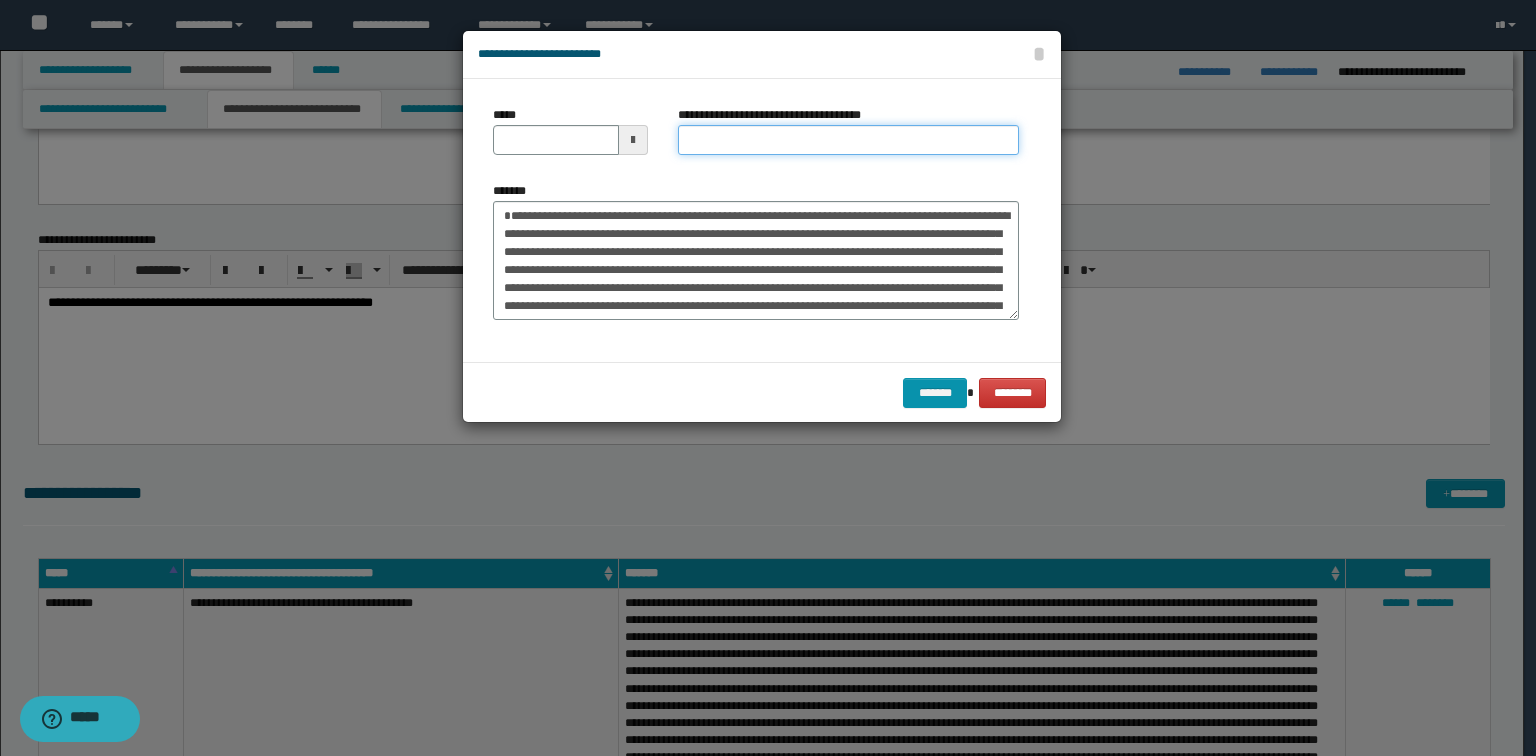 click on "**********" at bounding box center [848, 140] 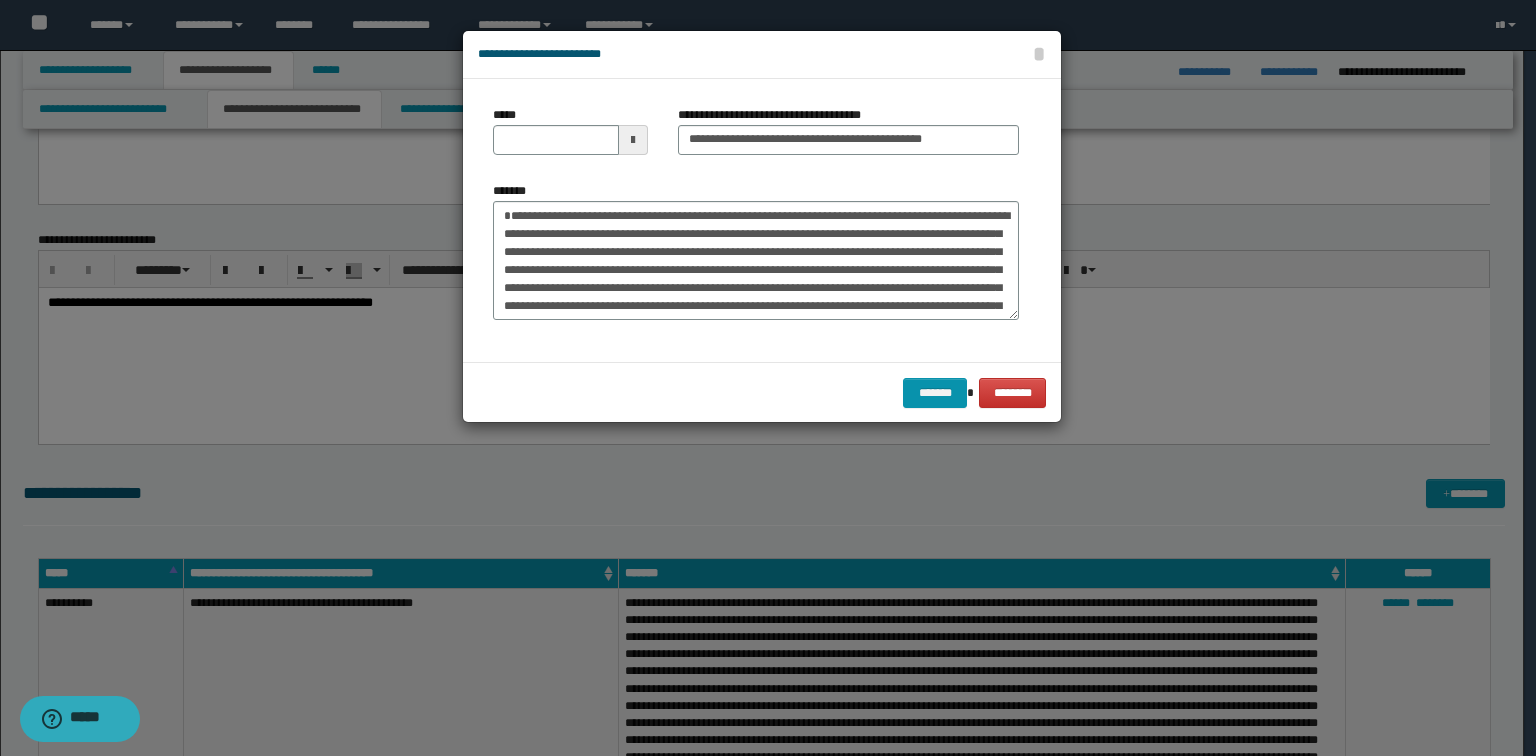 click on "*******" at bounding box center [756, 251] 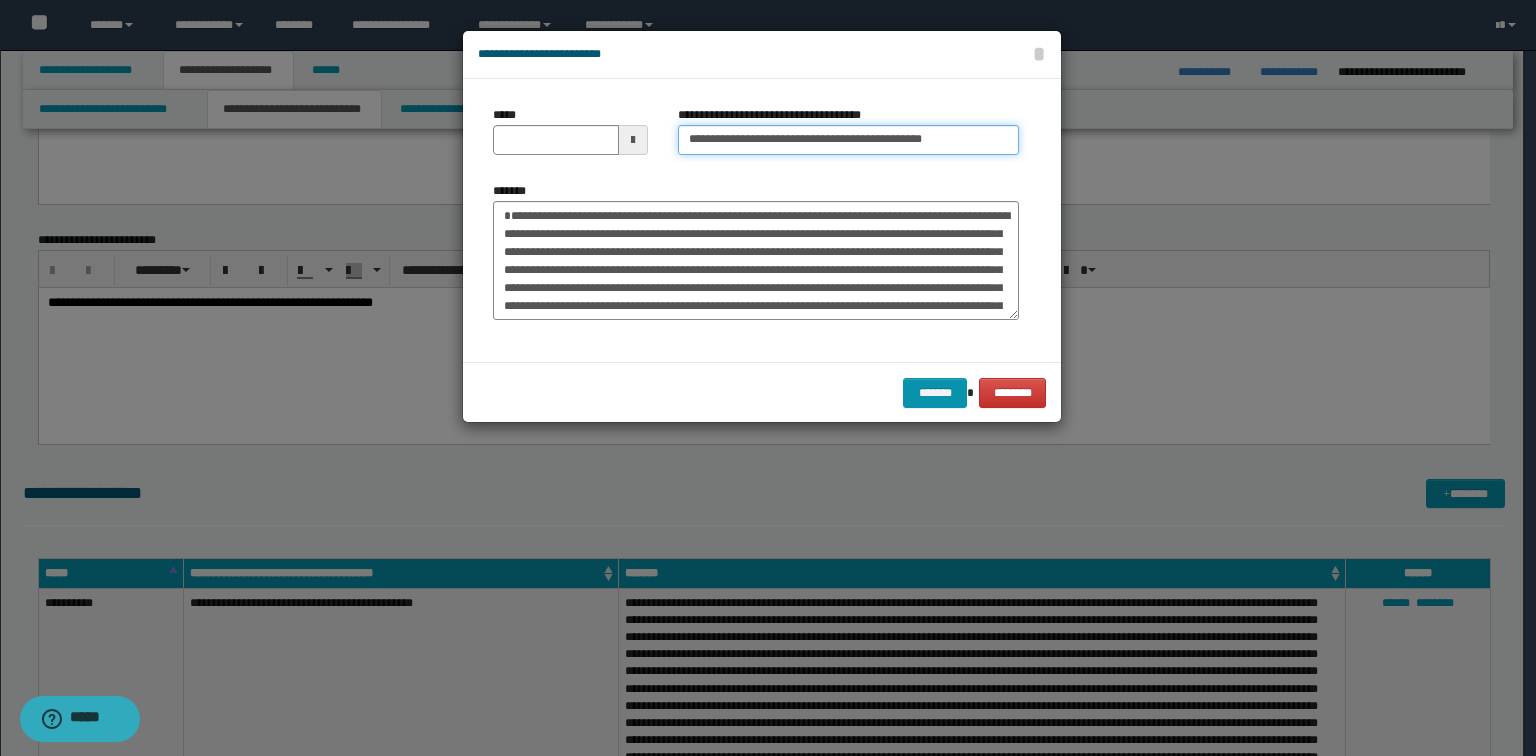 drag, startPoint x: 760, startPoint y: 137, endPoint x: 255, endPoint y: 96, distance: 506.66162 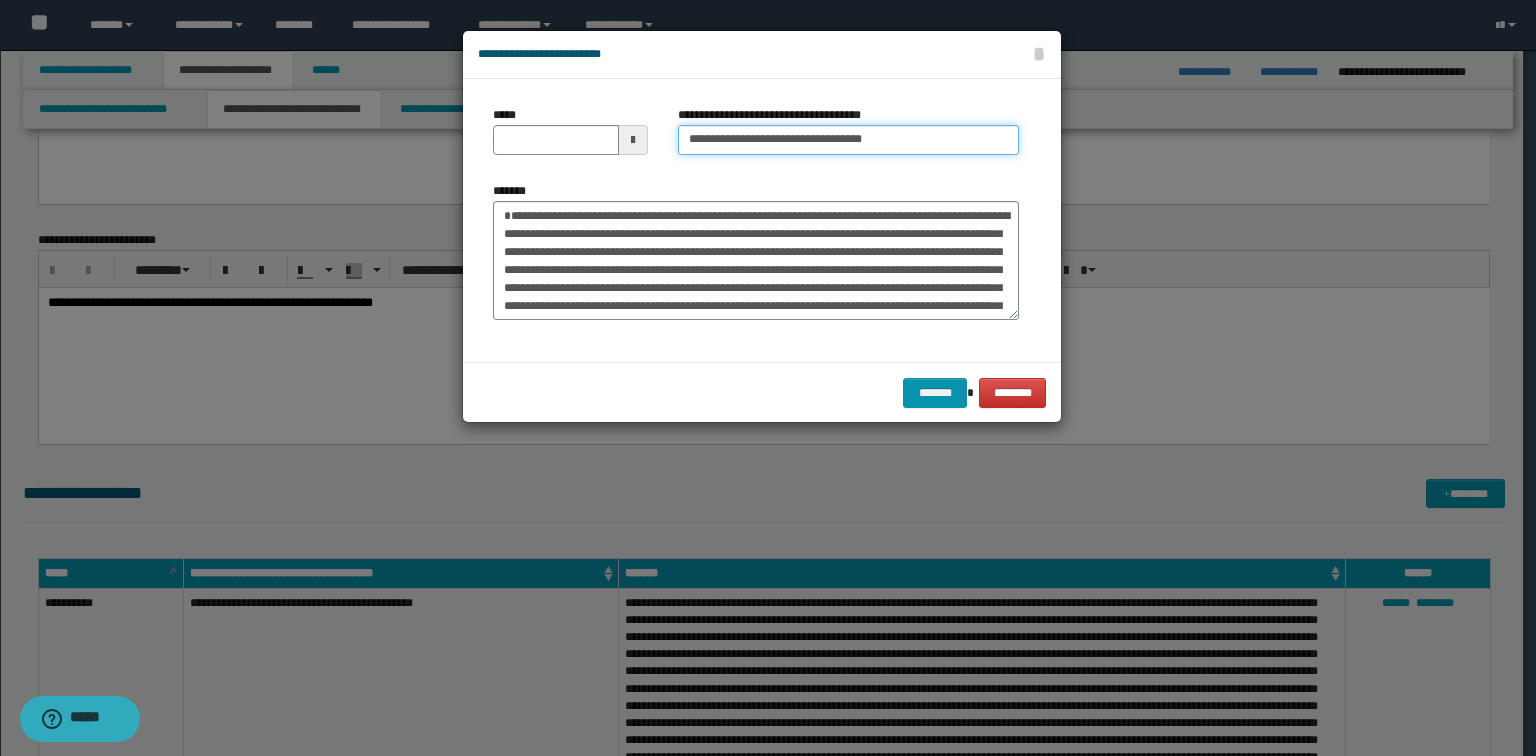 type 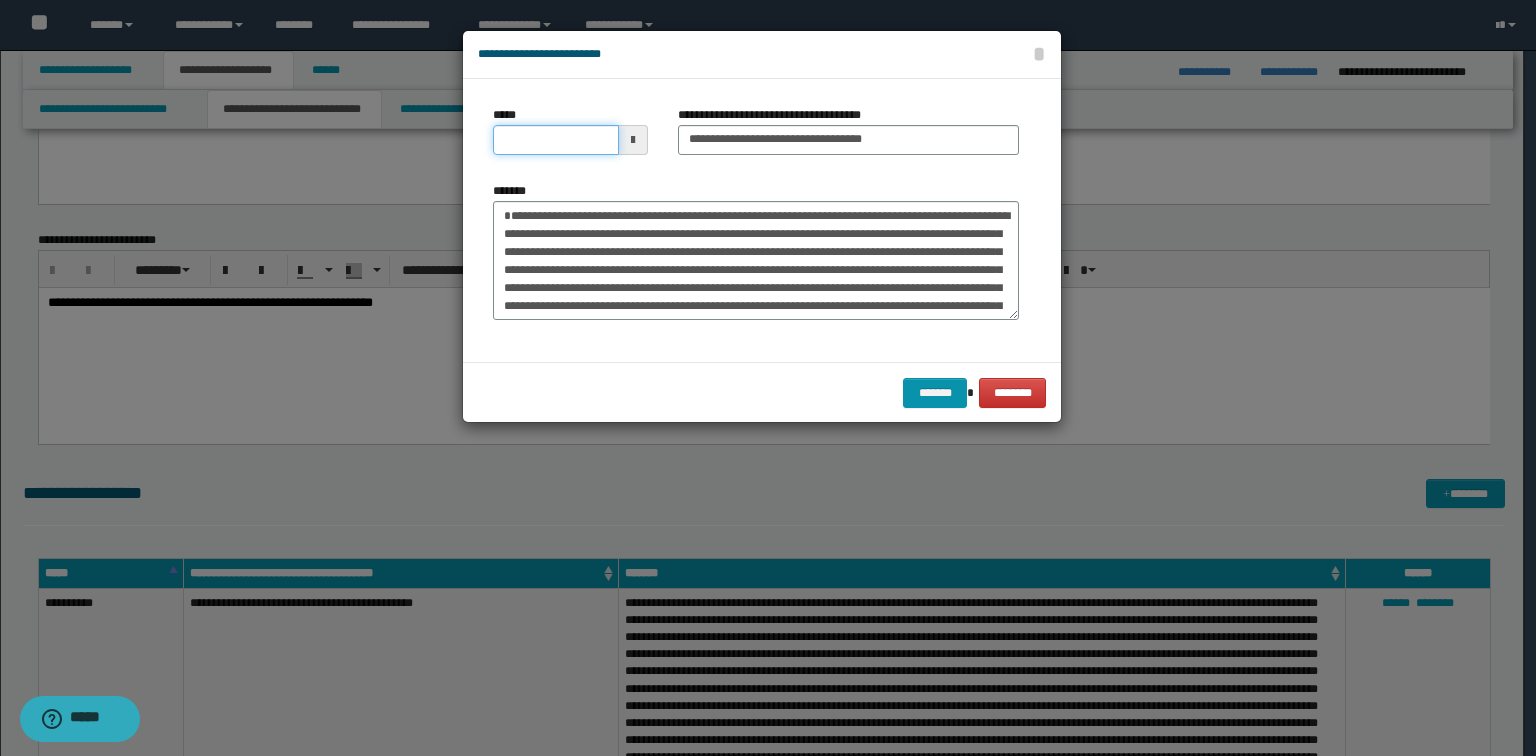 click on "*****" at bounding box center [556, 140] 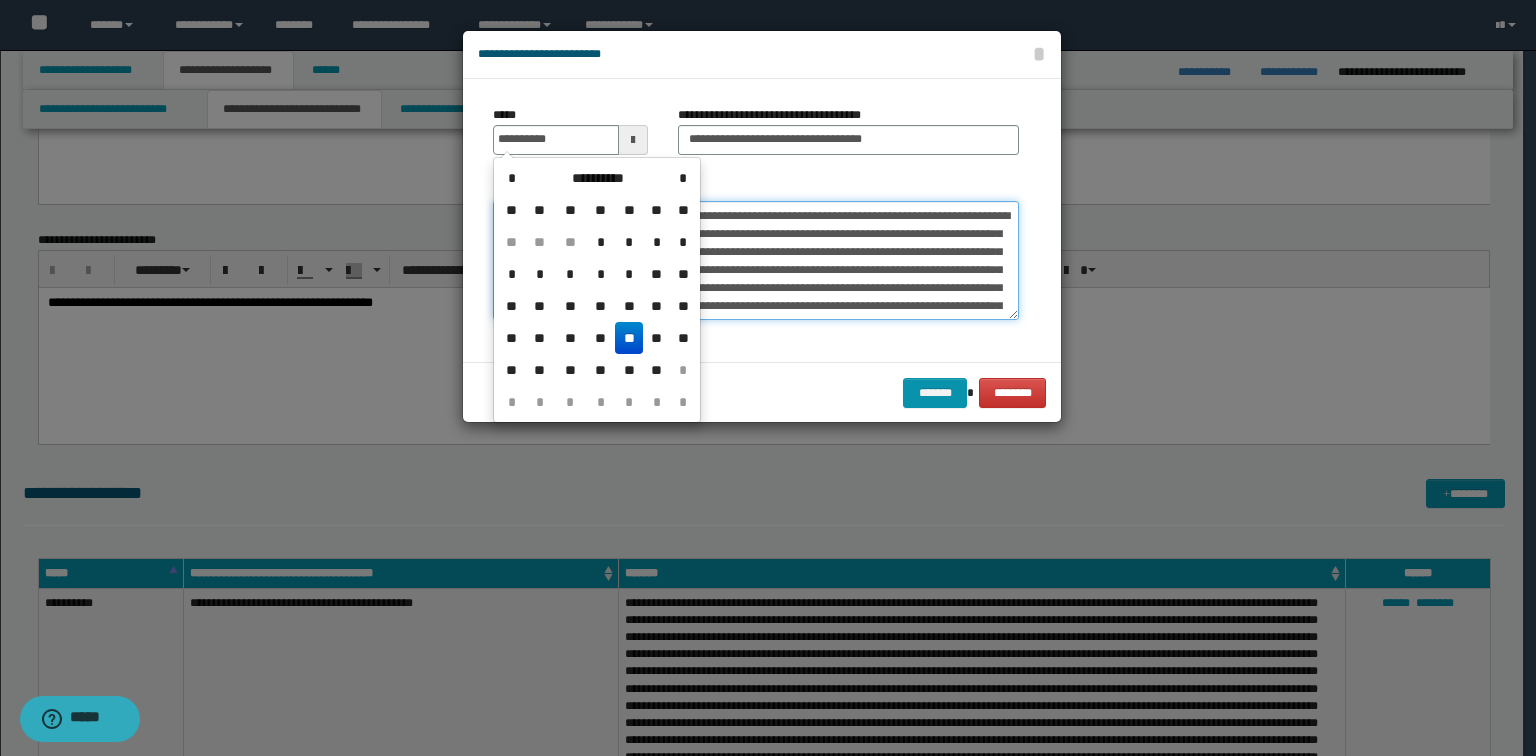 type on "**********" 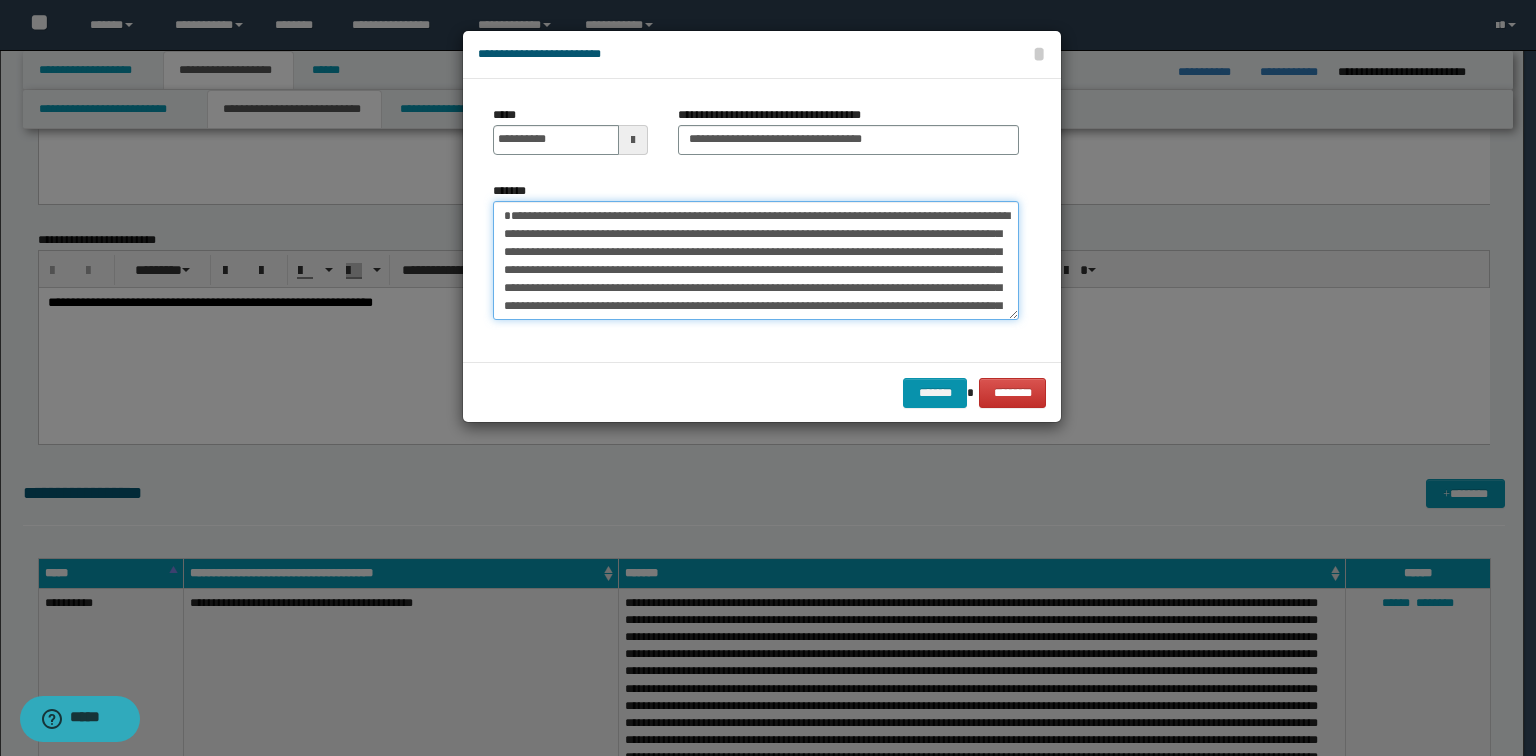 drag, startPoint x: 750, startPoint y: 213, endPoint x: 724, endPoint y: 158, distance: 60.835846 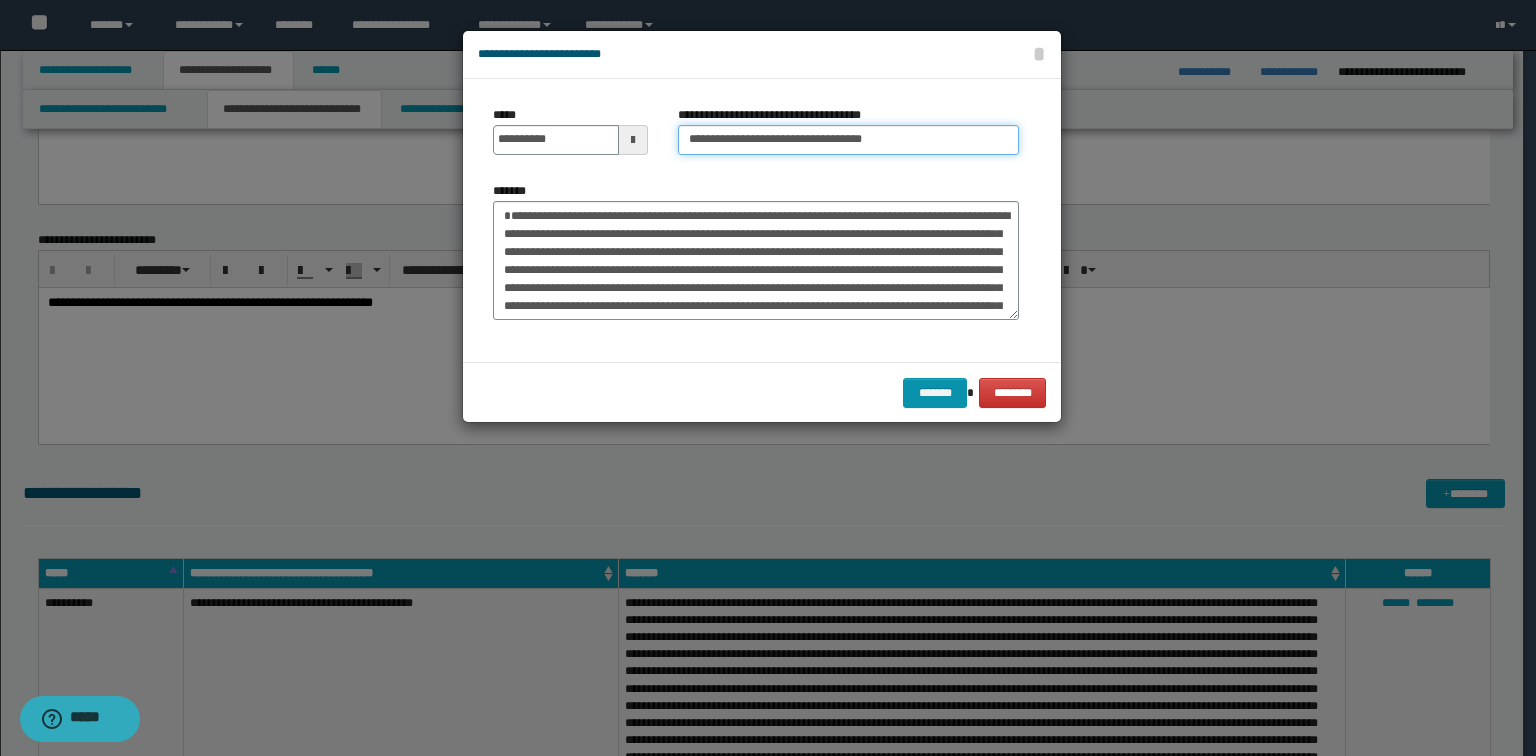 click on "**********" at bounding box center (848, 140) 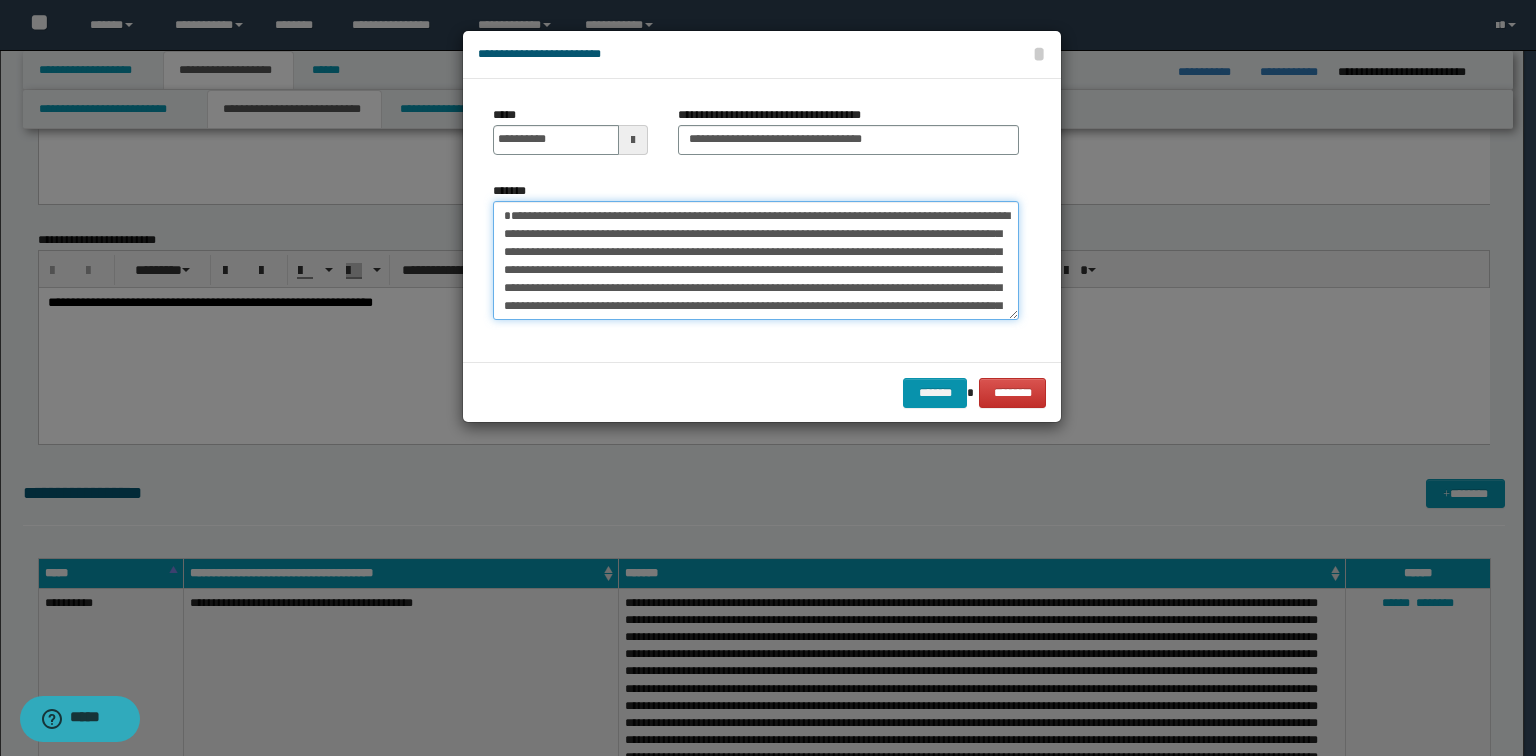 click on "*******" at bounding box center (756, 261) 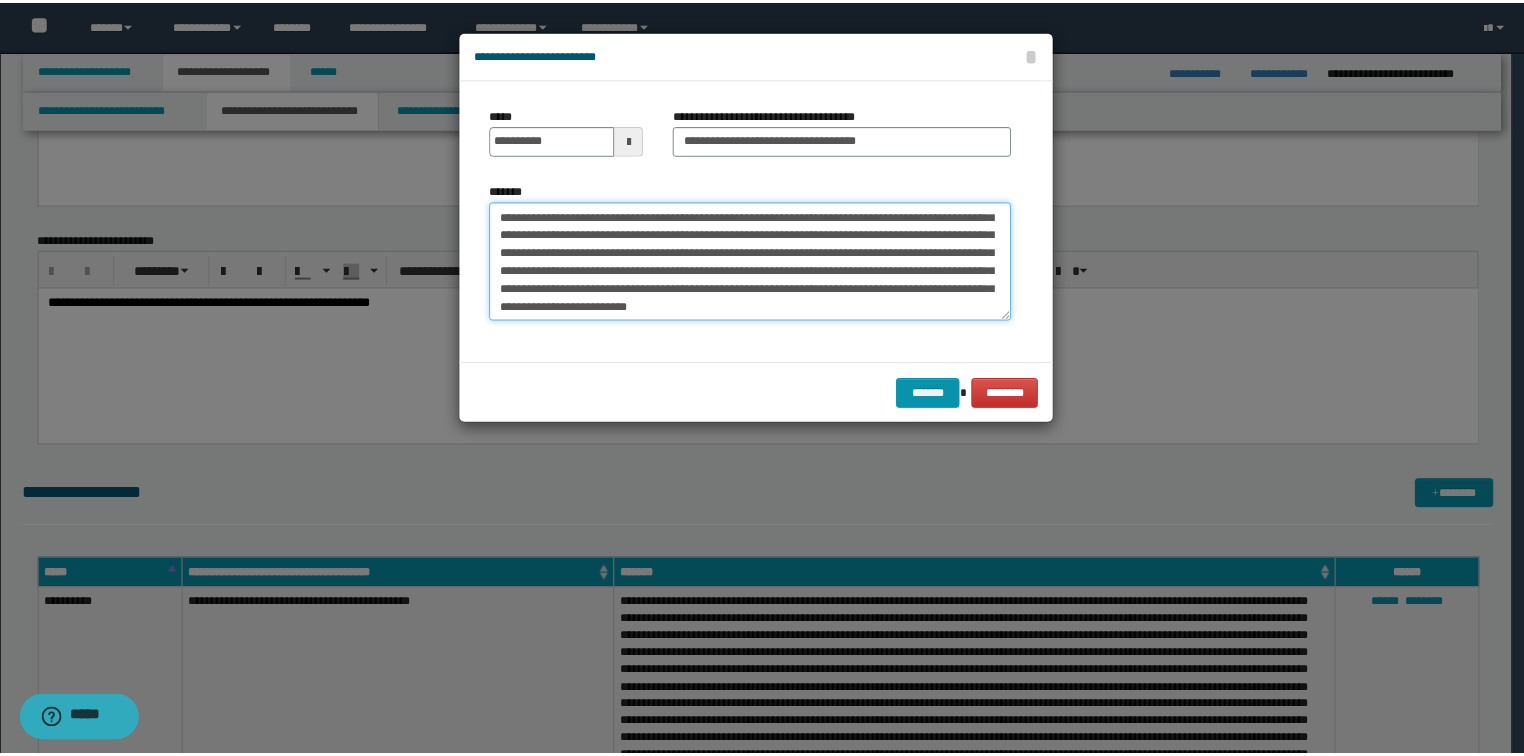 scroll, scrollTop: 324, scrollLeft: 0, axis: vertical 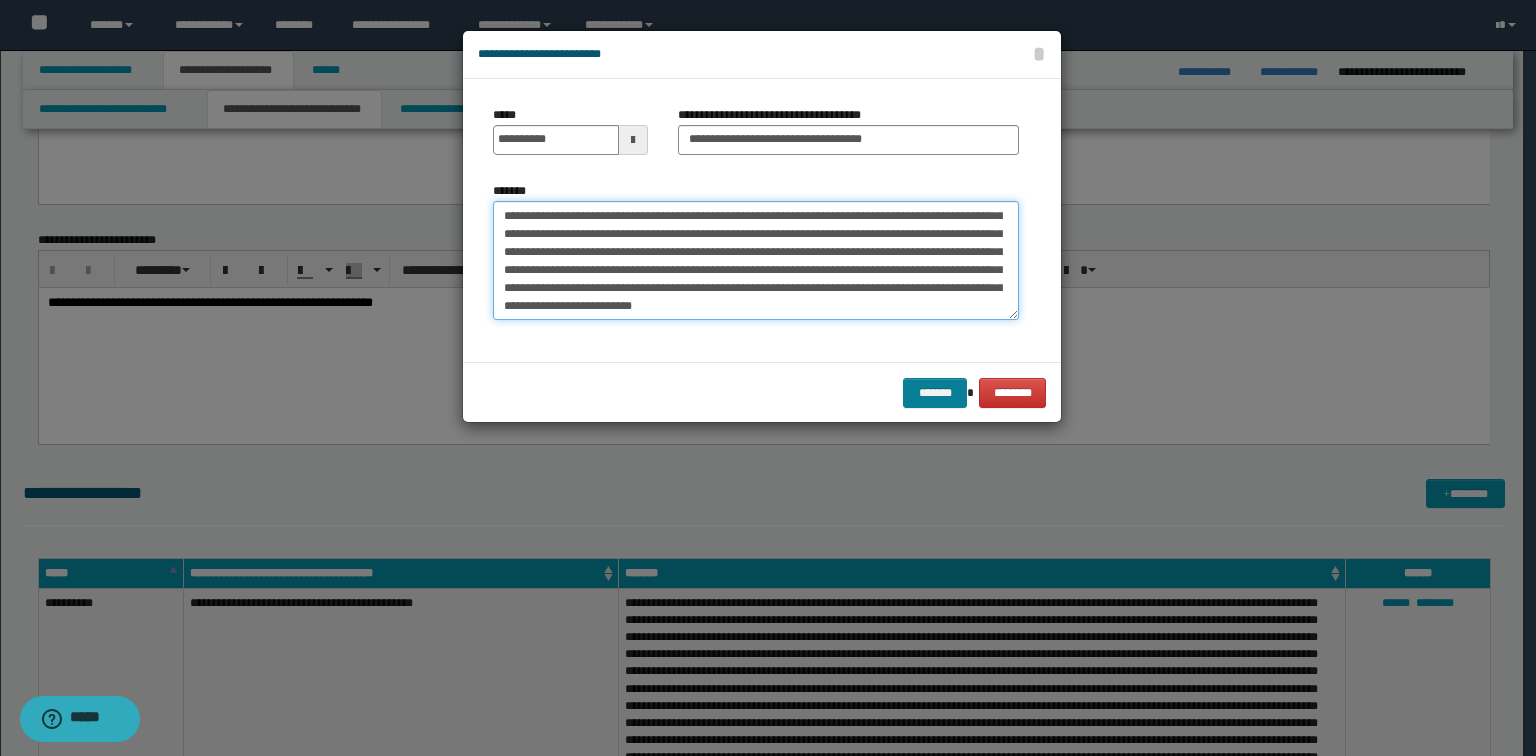 type on "**********" 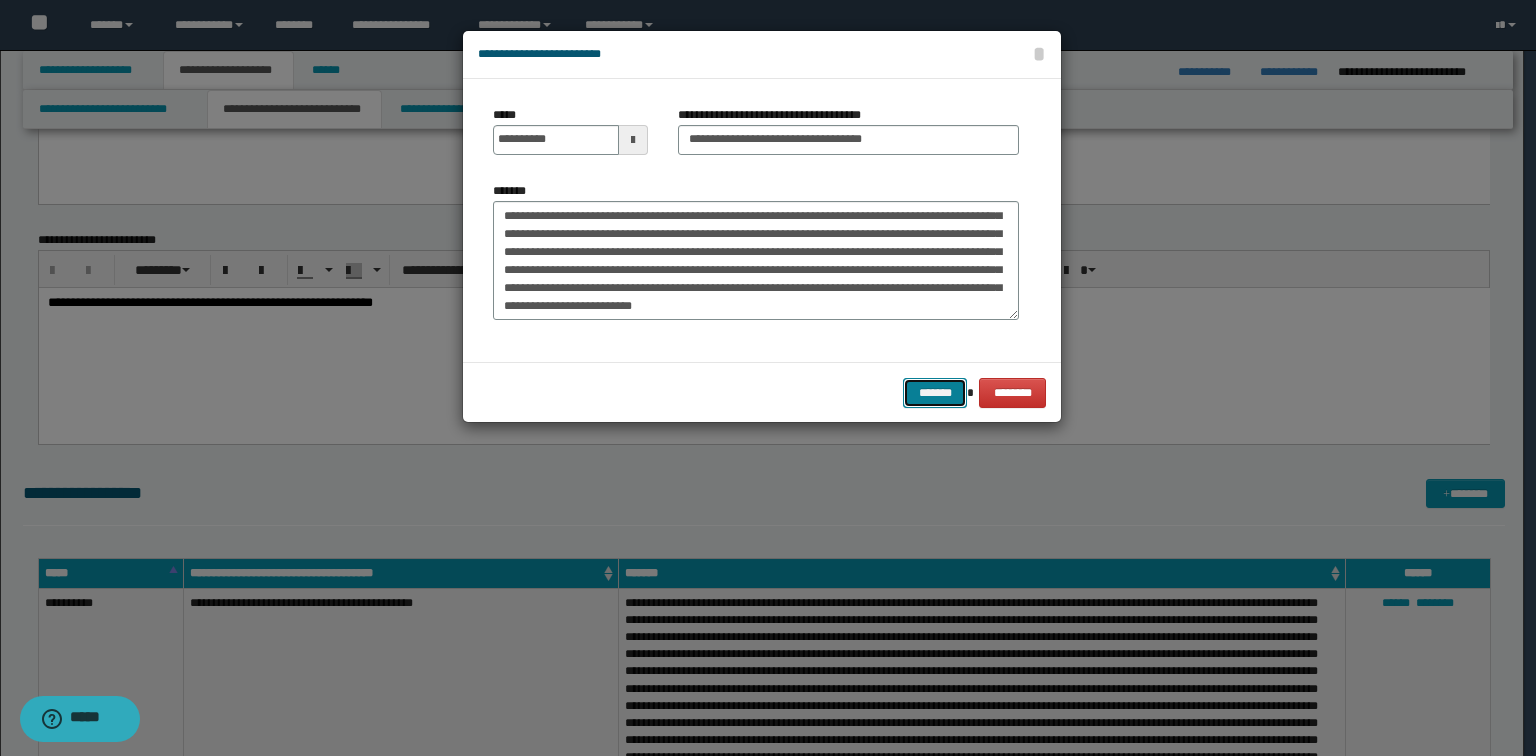 click on "*******" at bounding box center [935, 393] 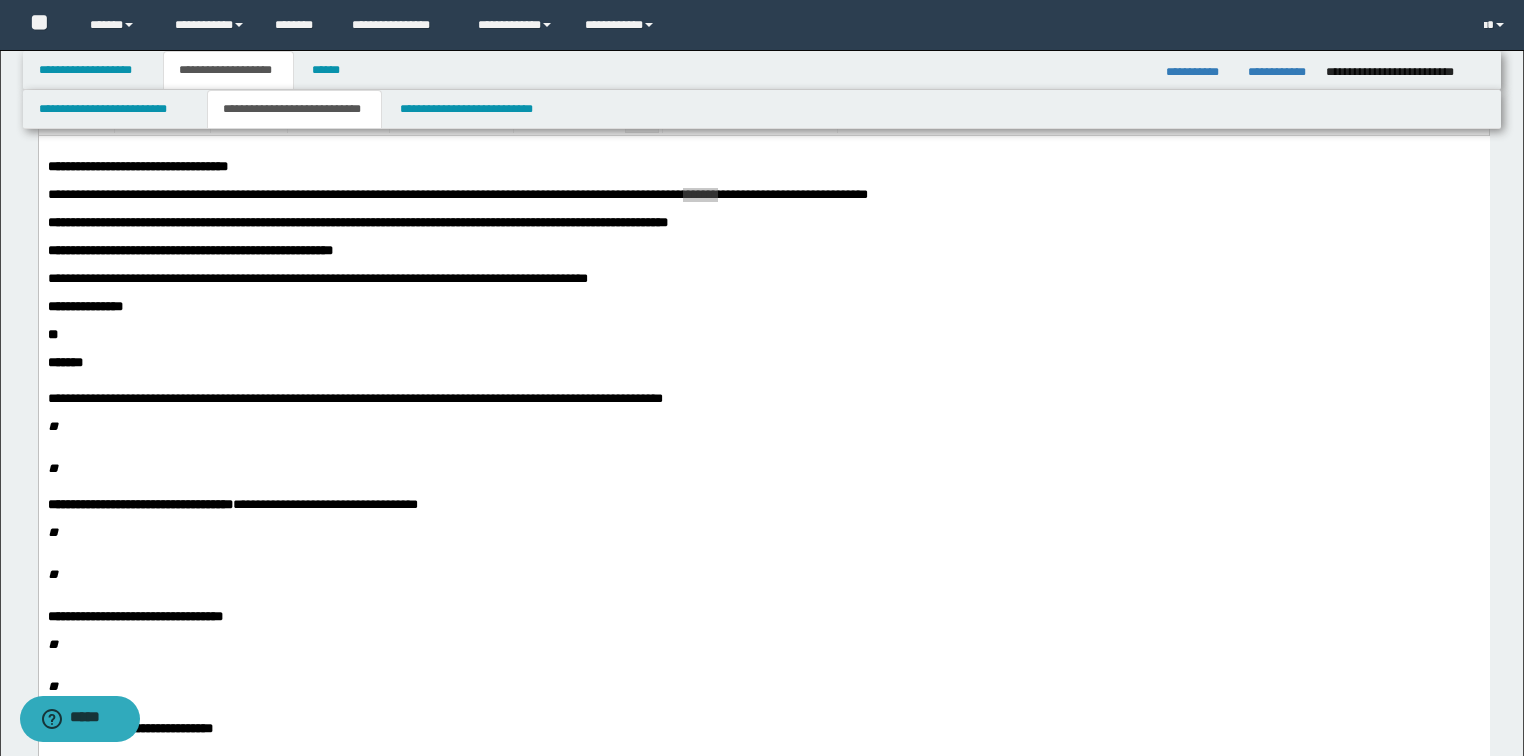 scroll, scrollTop: 0, scrollLeft: 0, axis: both 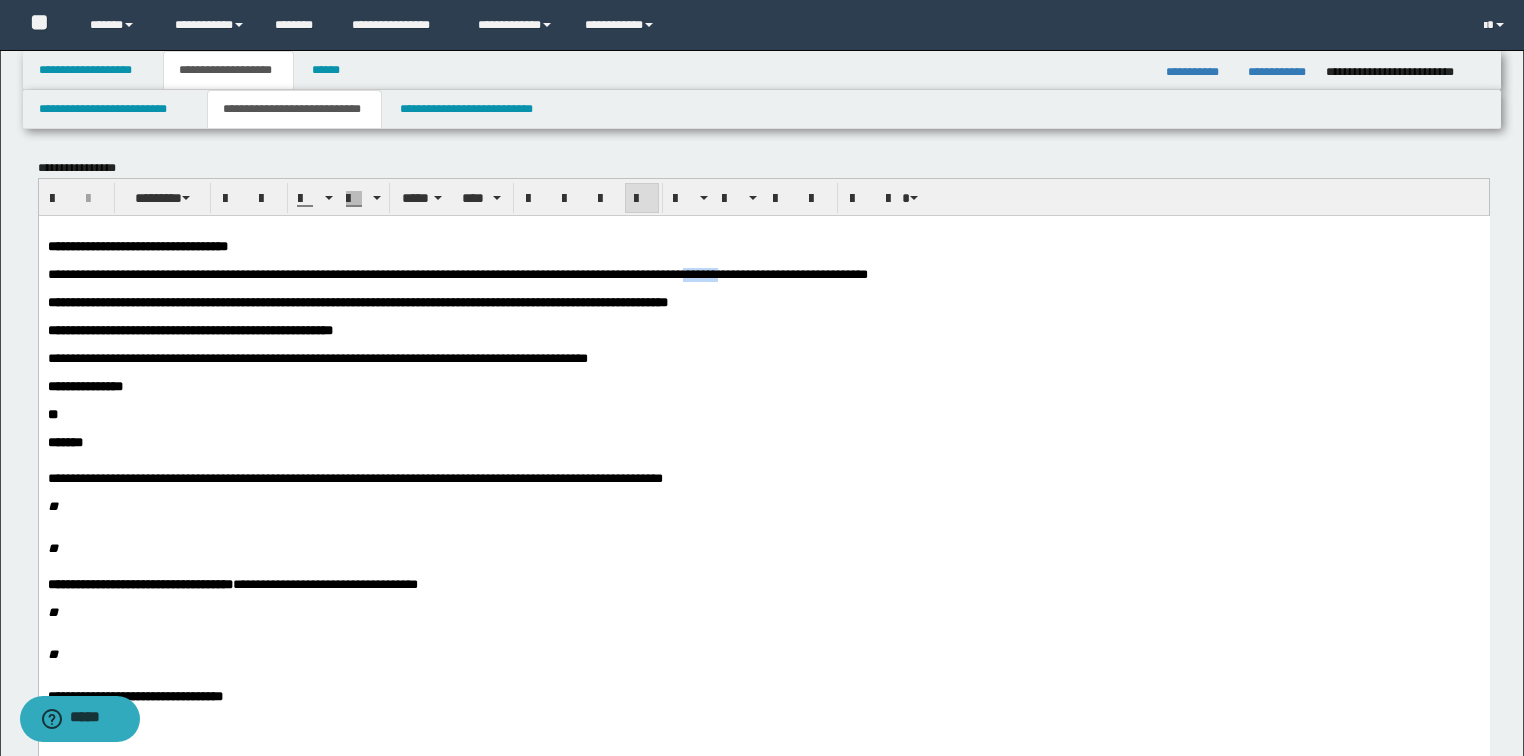 click at bounding box center [775, 316] 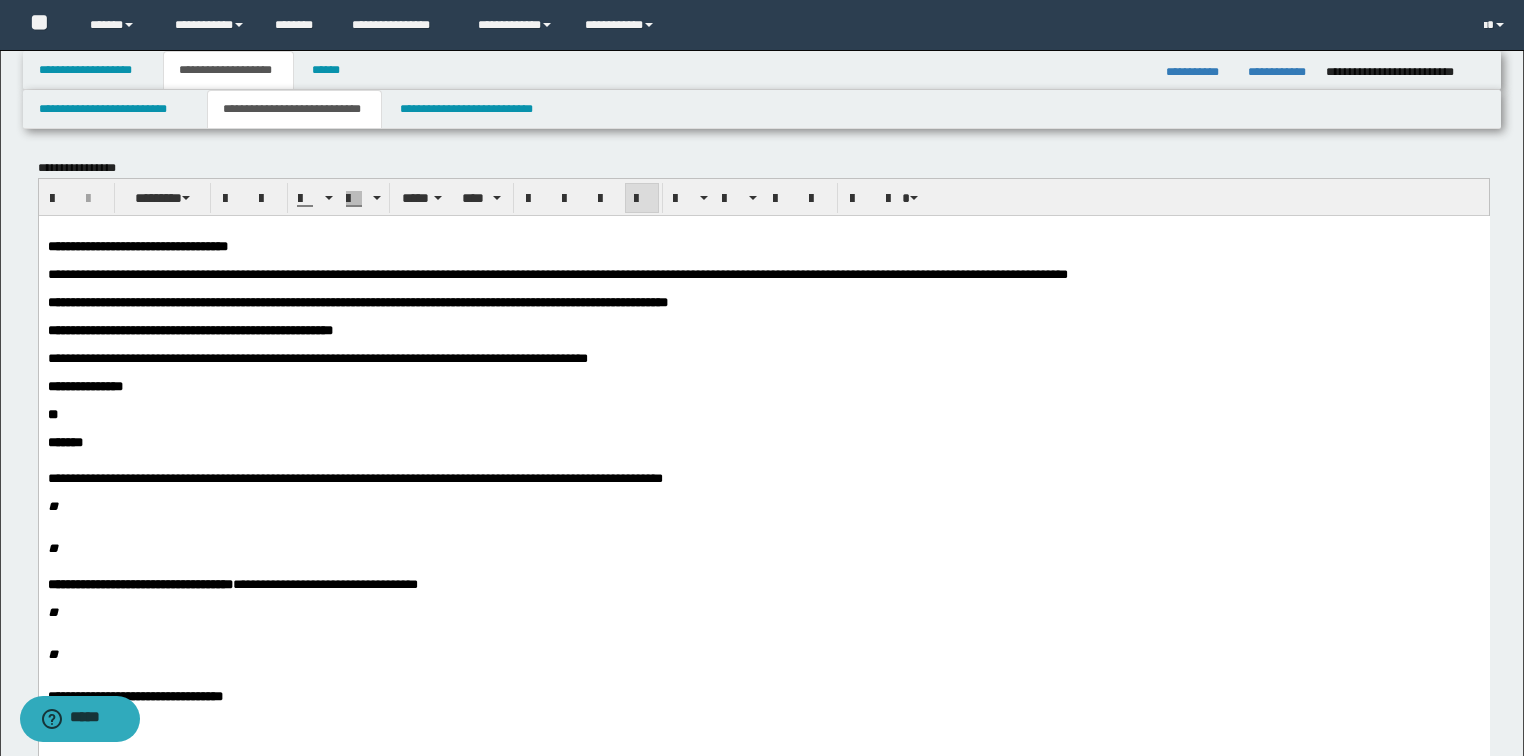 drag, startPoint x: 1083, startPoint y: 317, endPoint x: 1094, endPoint y: 304, distance: 17.029387 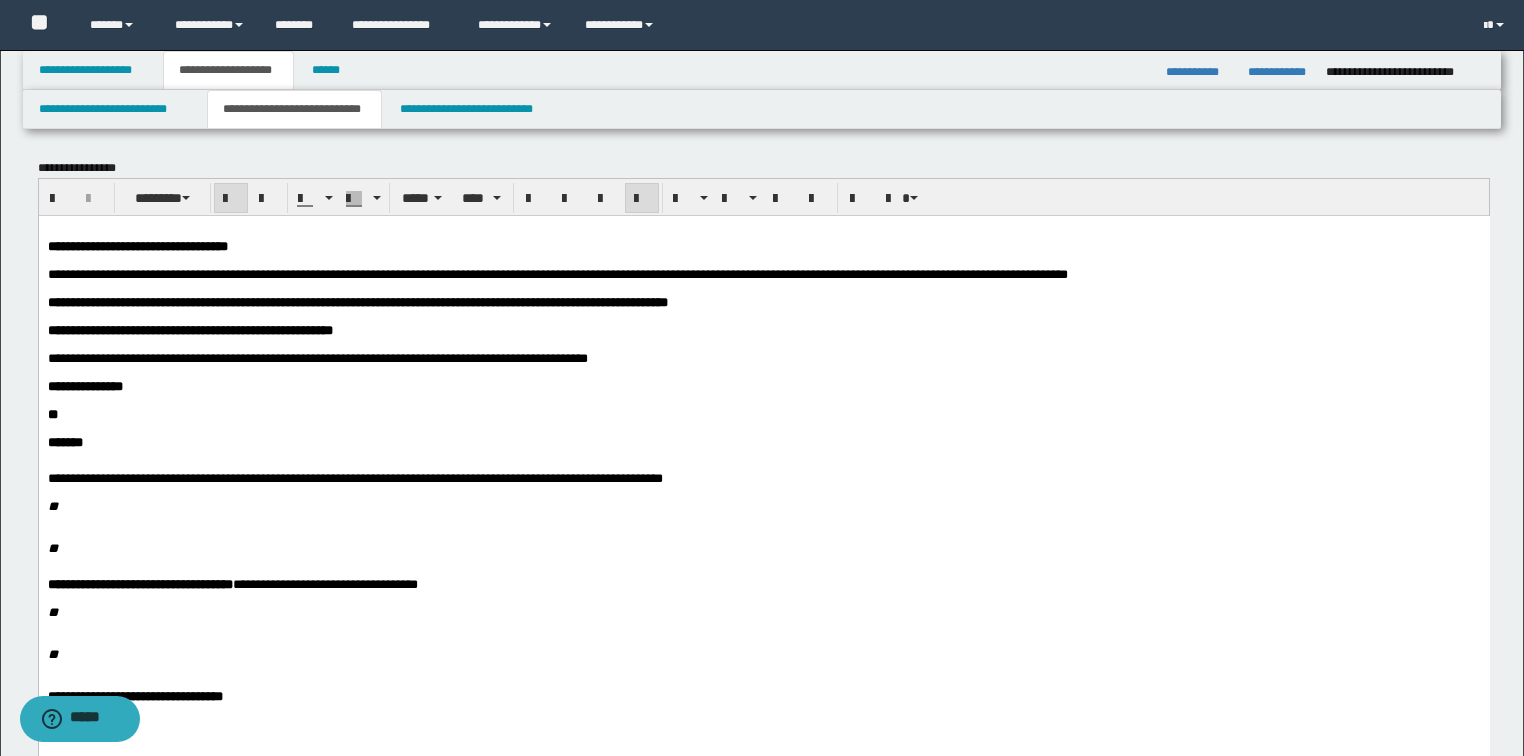 drag, startPoint x: 1109, startPoint y: 272, endPoint x: 1121, endPoint y: 297, distance: 27.730848 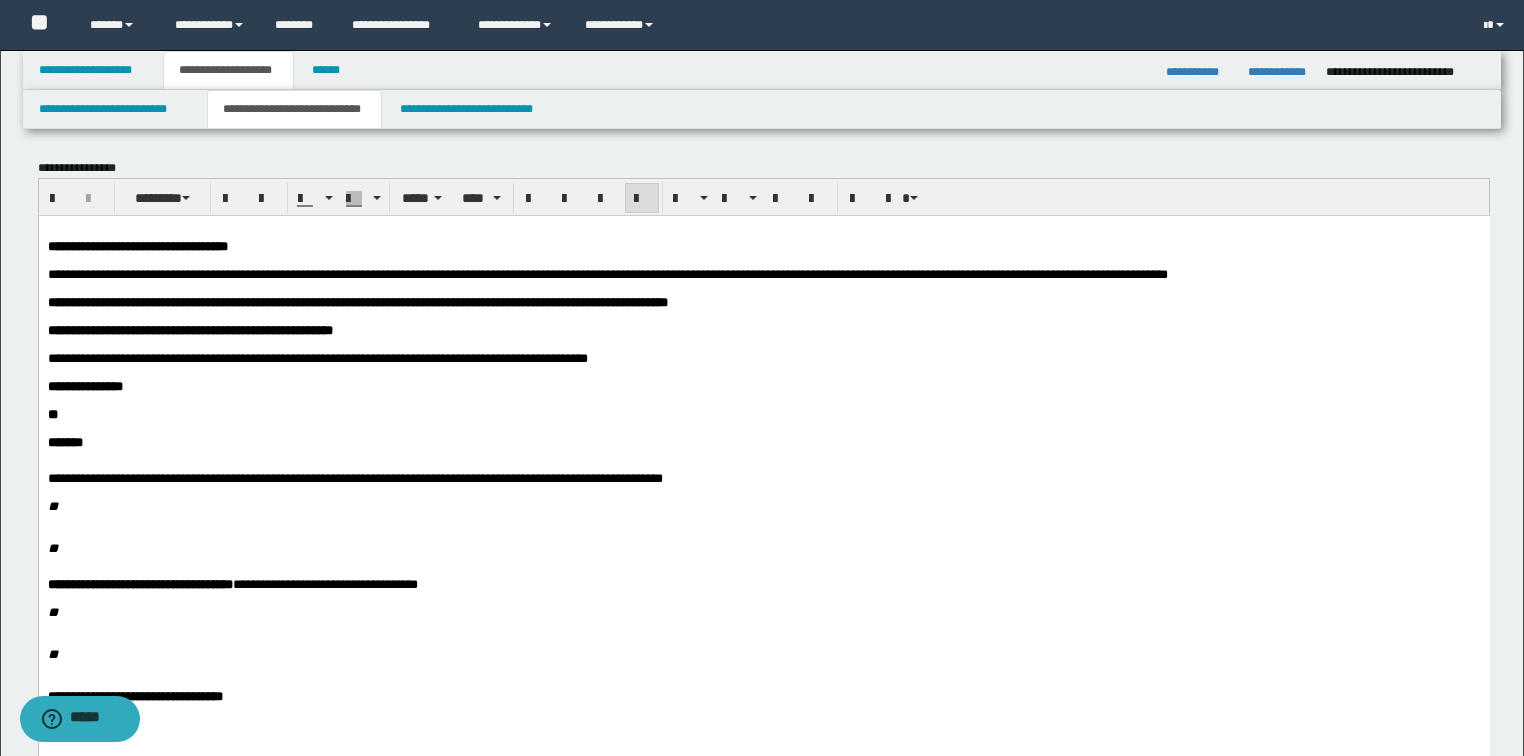 click on "**********" at bounding box center [763, 274] 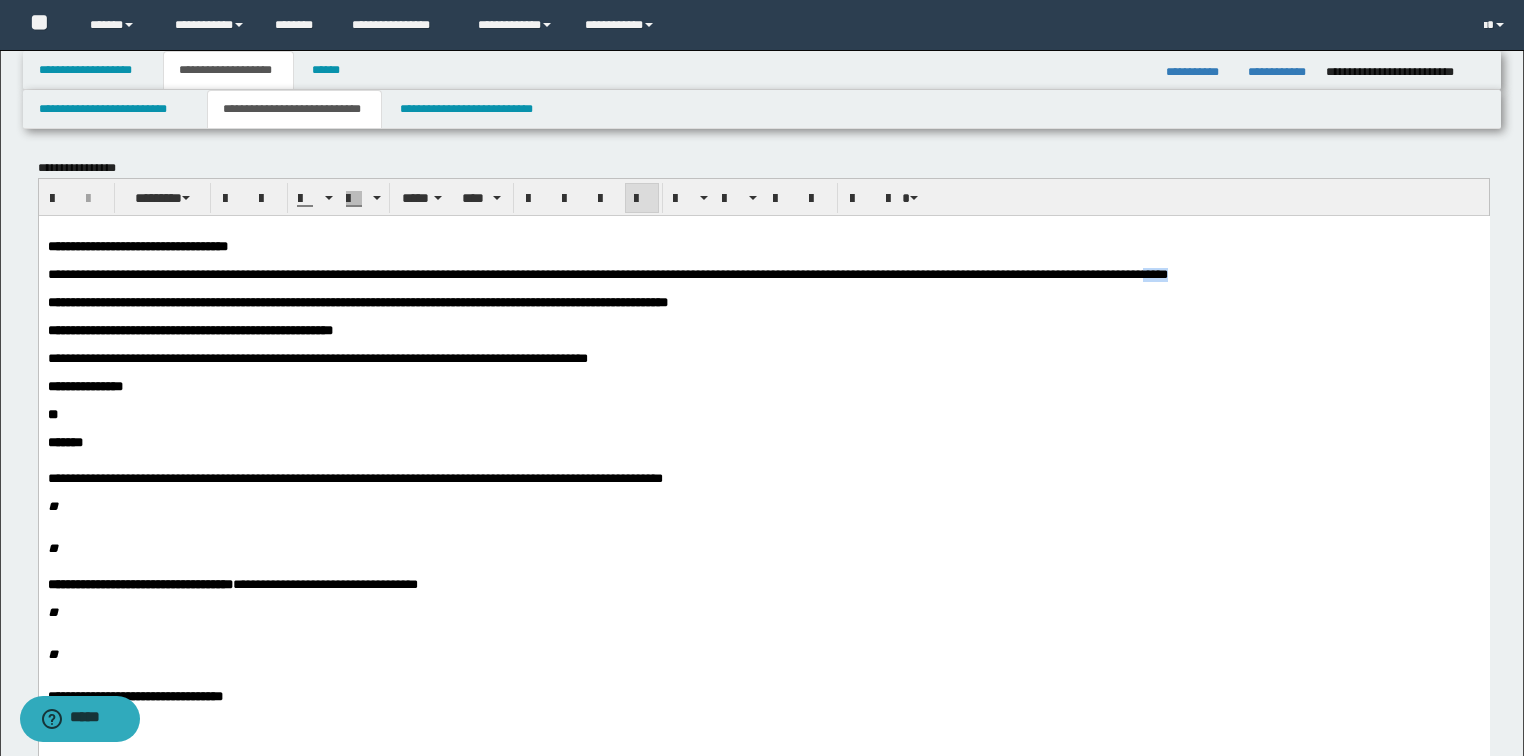 click on "**********" at bounding box center [763, 274] 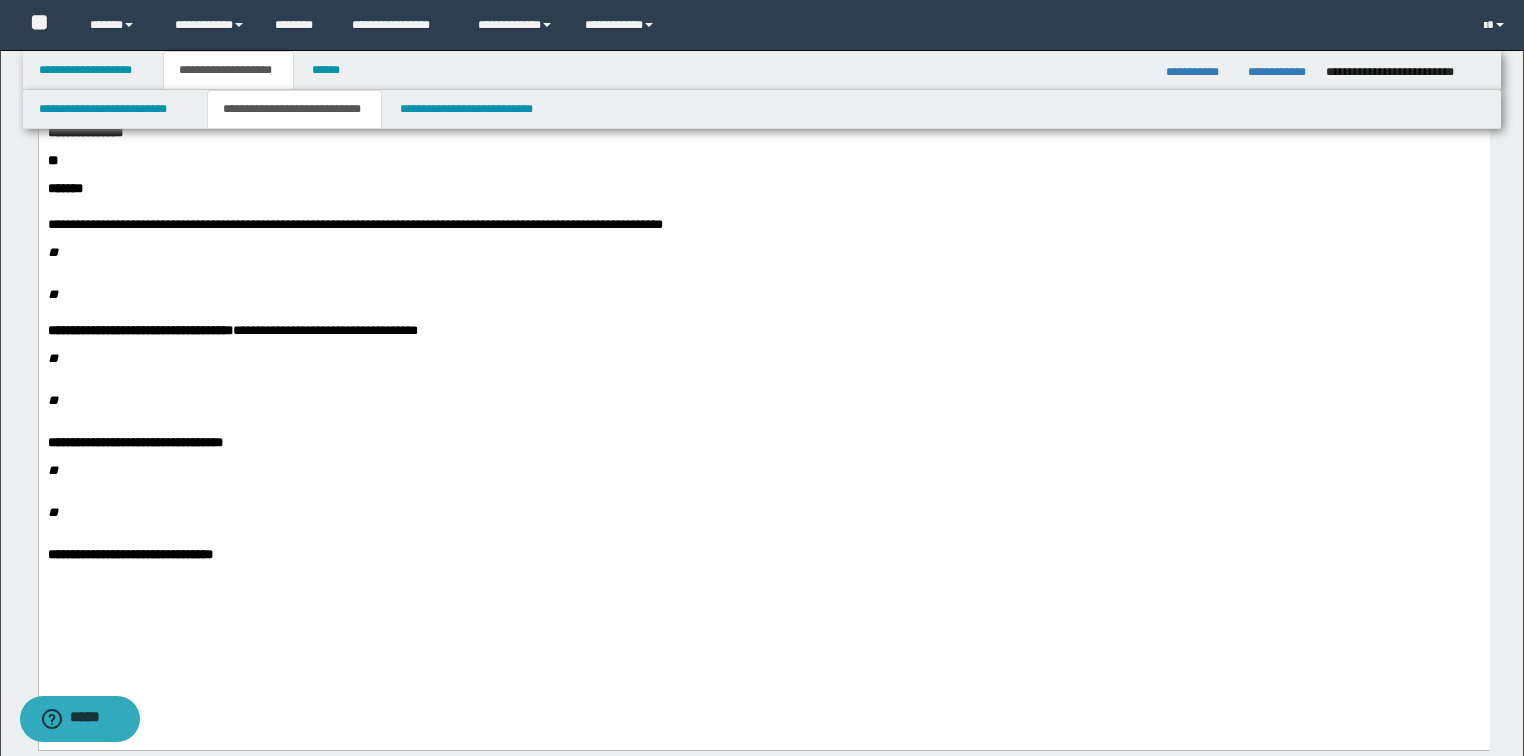 scroll, scrollTop: 400, scrollLeft: 0, axis: vertical 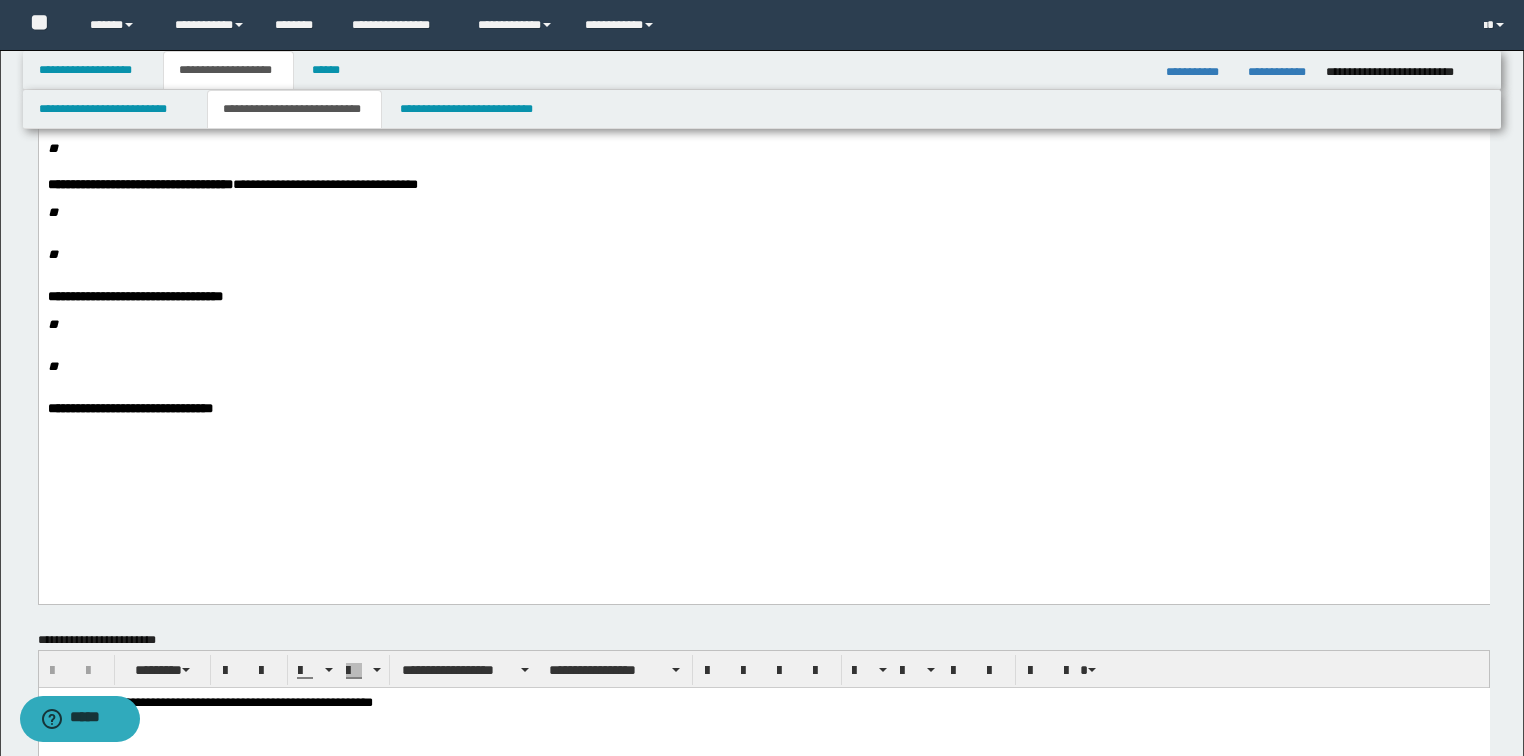 click on "**********" at bounding box center [763, 409] 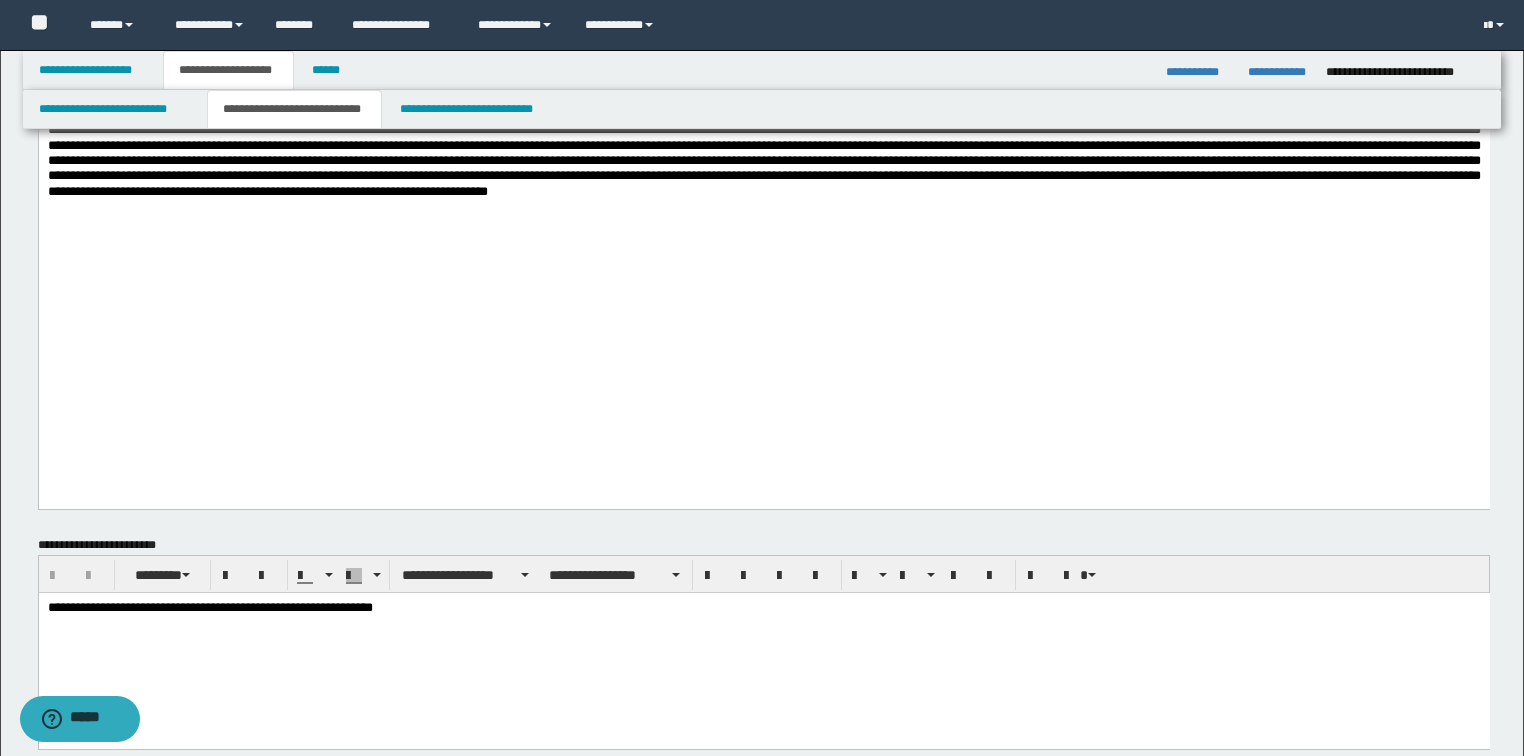 scroll, scrollTop: 1120, scrollLeft: 0, axis: vertical 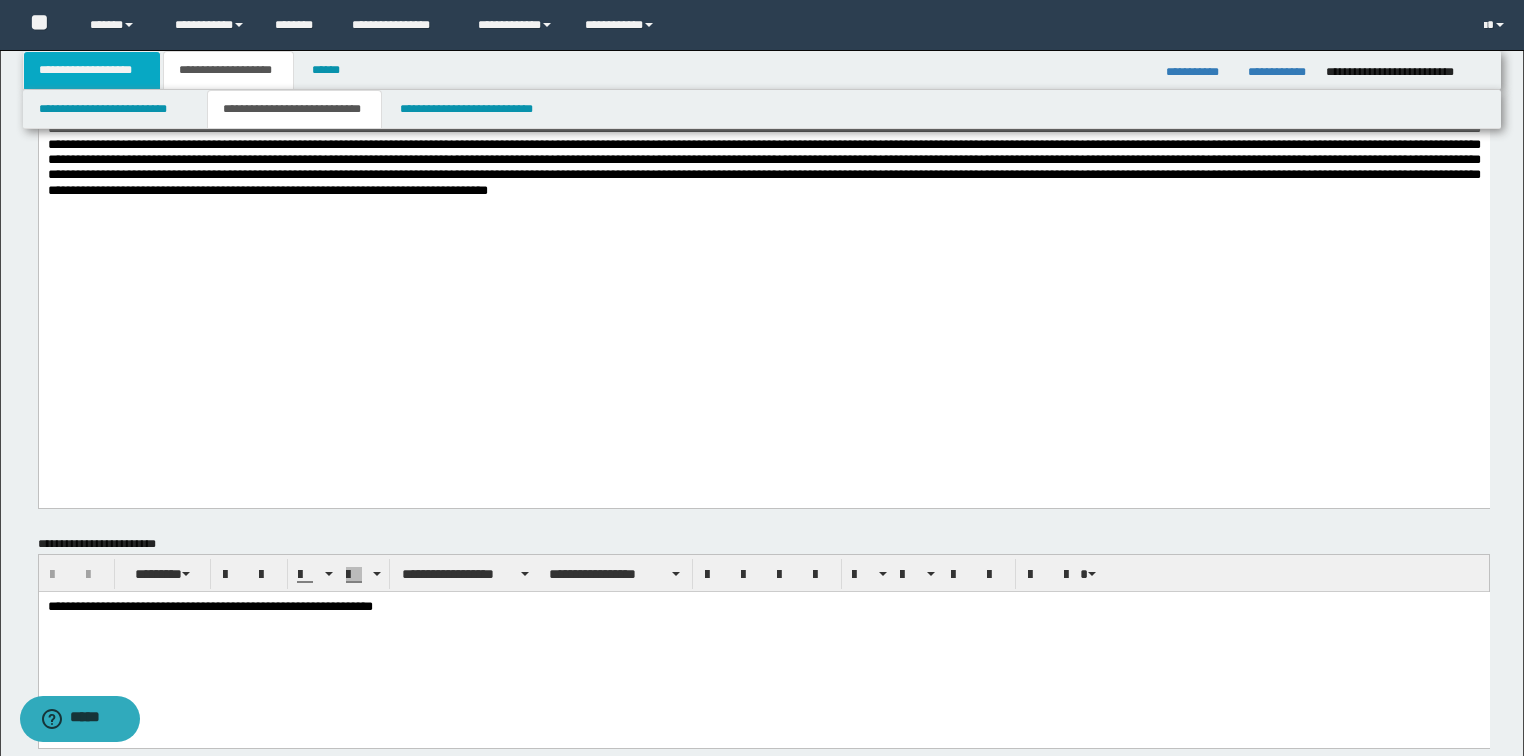 click on "**********" at bounding box center (92, 70) 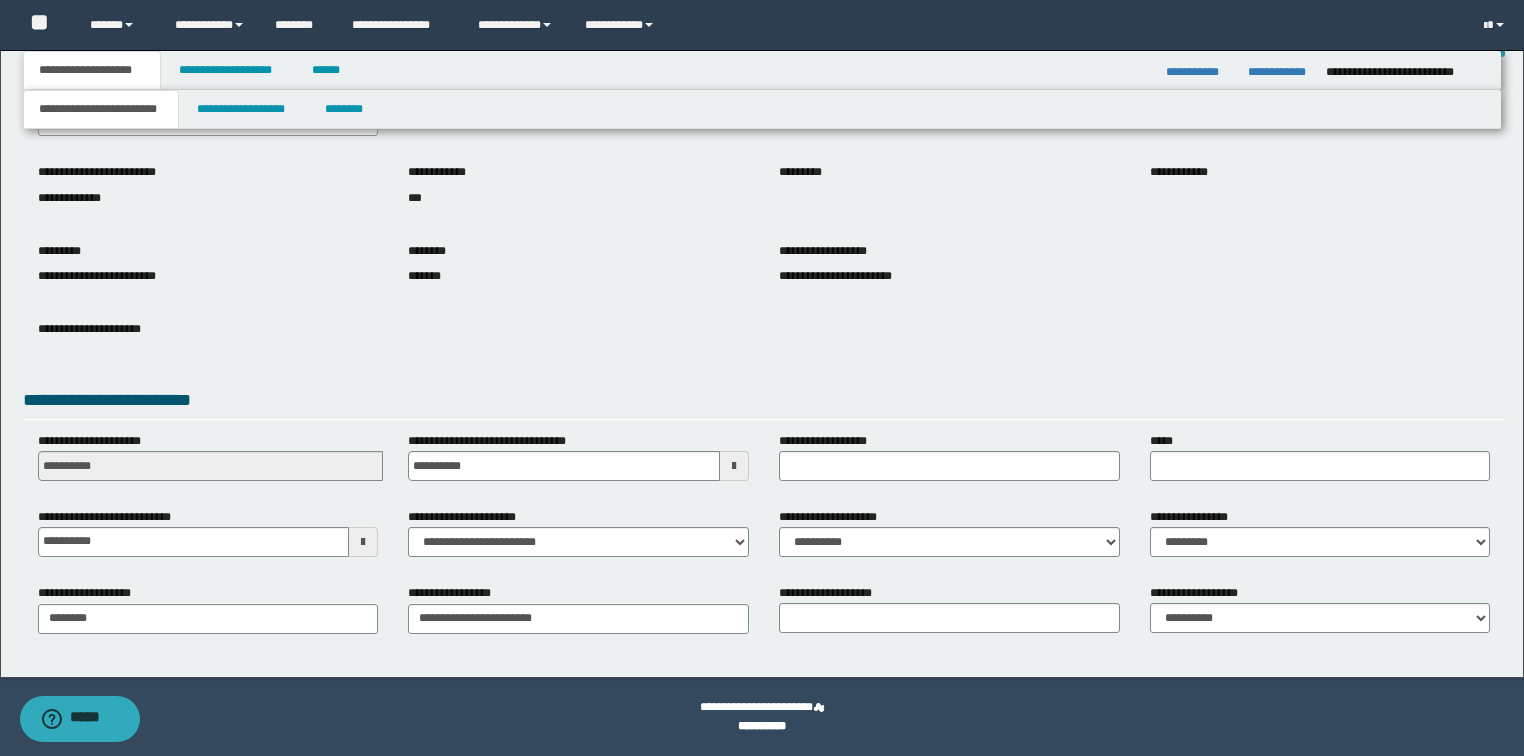 scroll, scrollTop: 127, scrollLeft: 0, axis: vertical 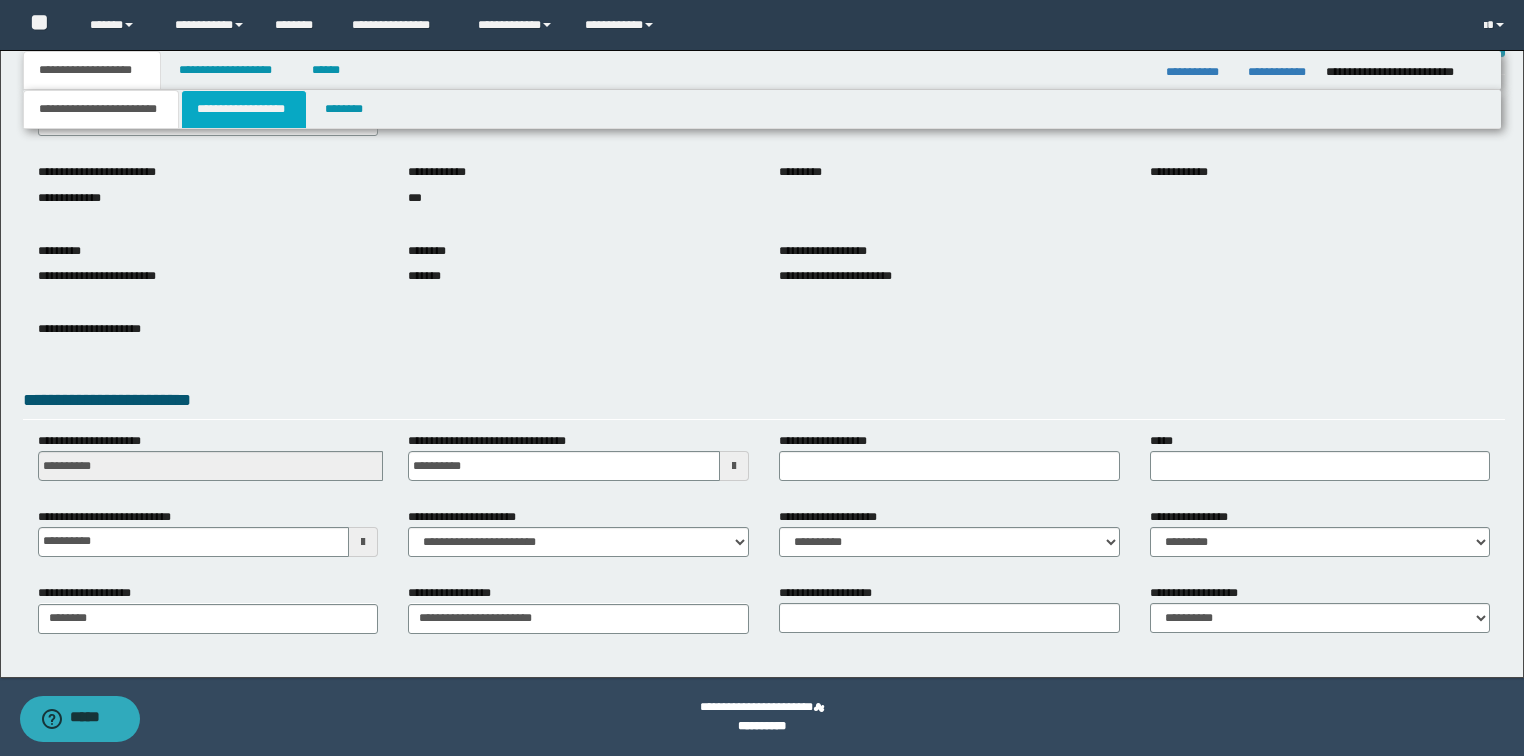 click on "**********" at bounding box center [244, 109] 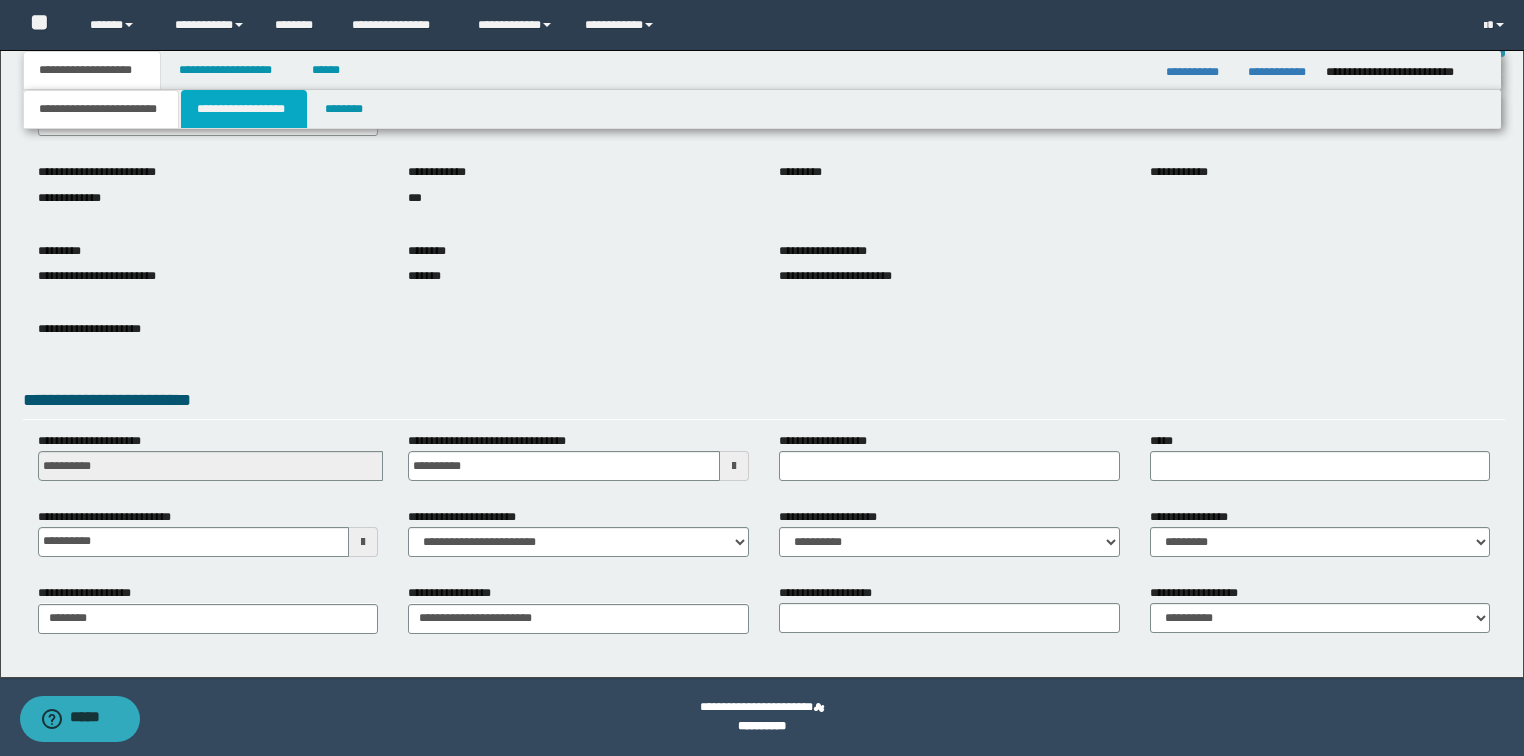scroll, scrollTop: 0, scrollLeft: 0, axis: both 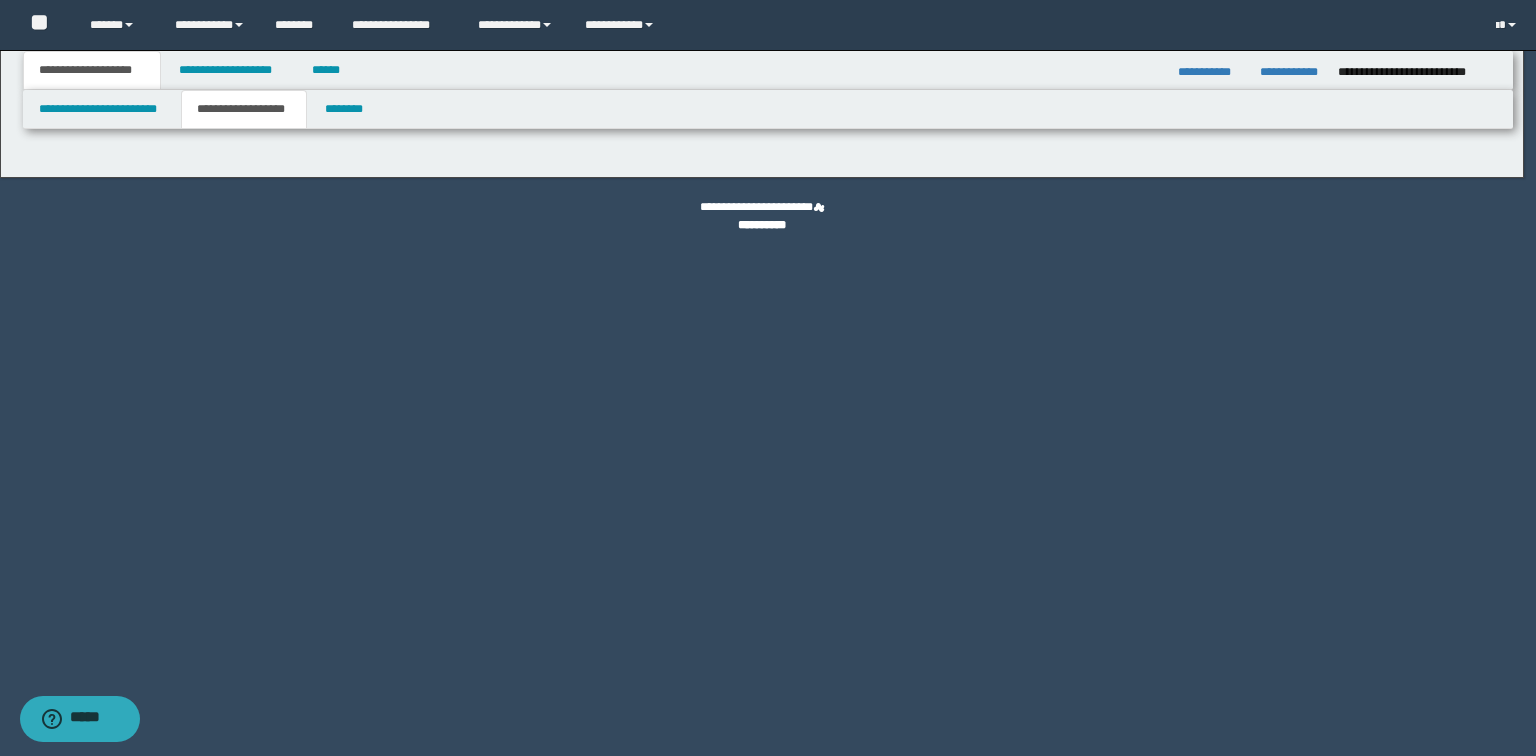 type on "**********" 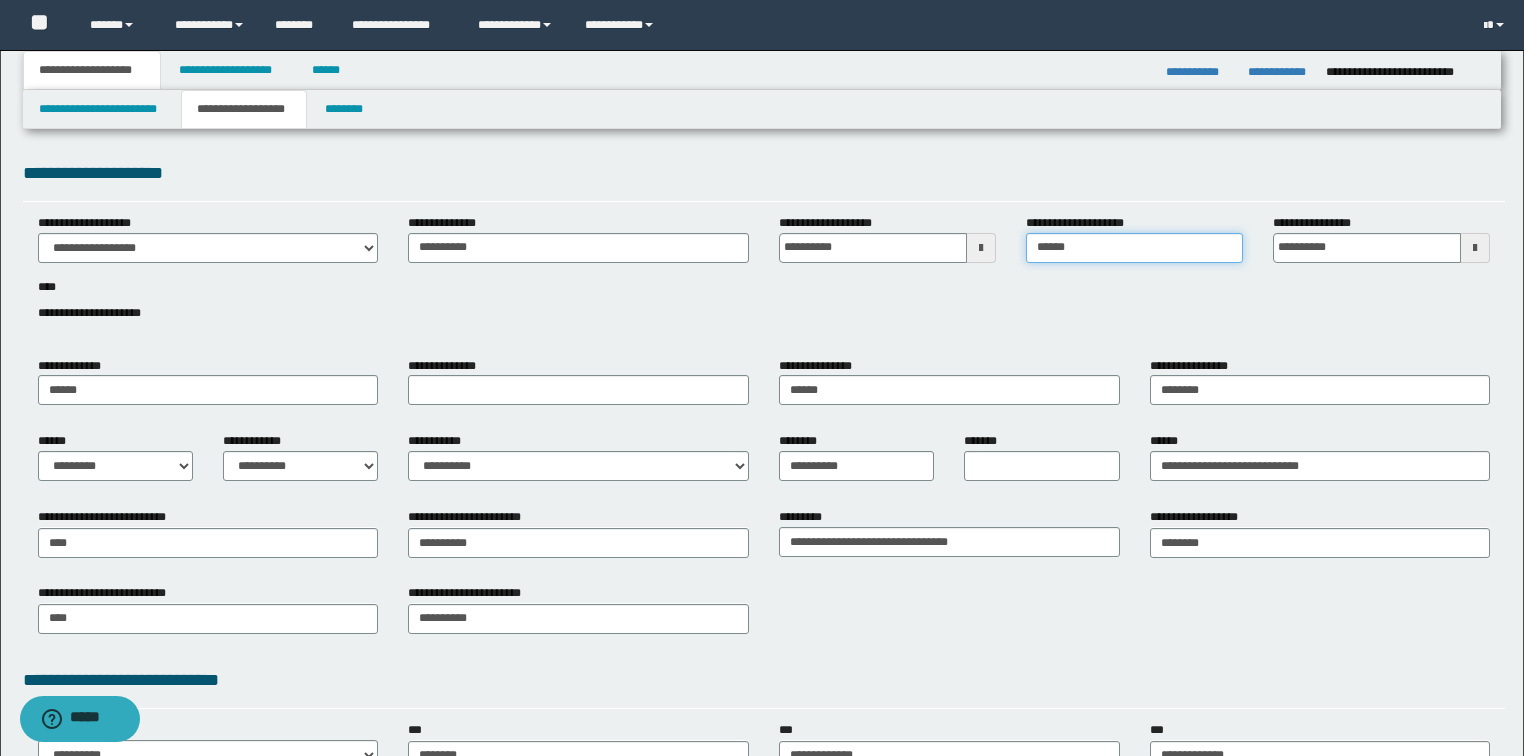 click on "******" at bounding box center (1134, 248) 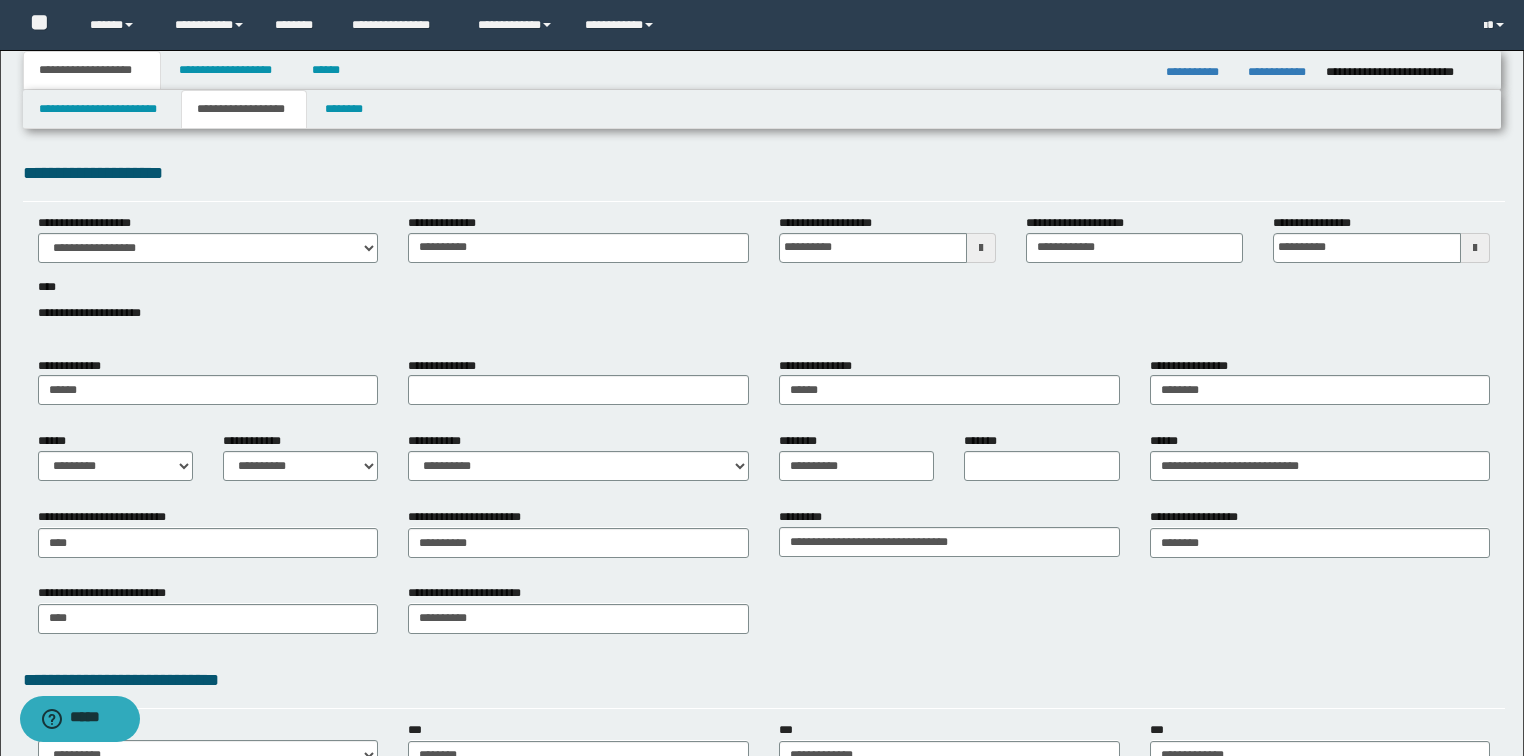 click on "**********" at bounding box center (764, 279) 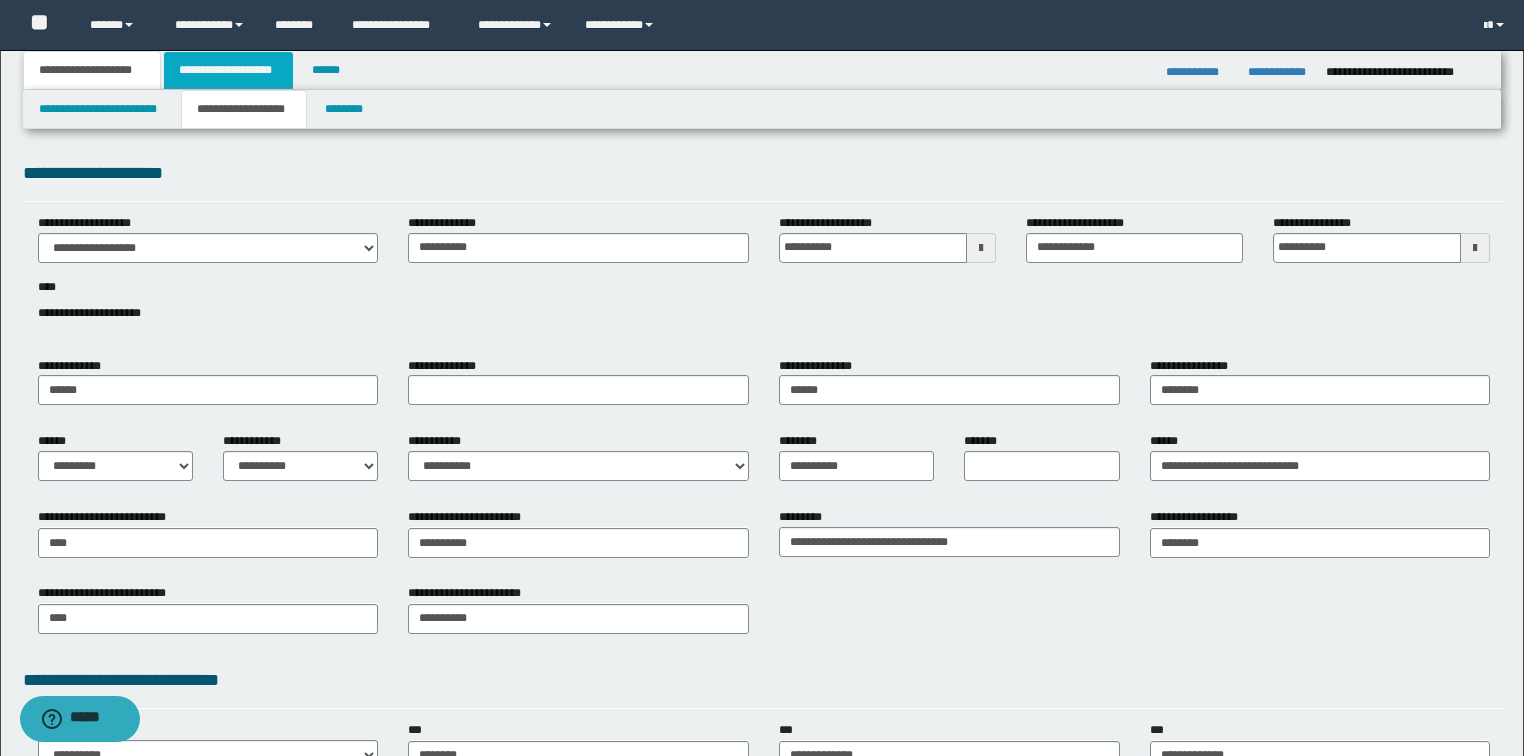click on "**********" at bounding box center [228, 70] 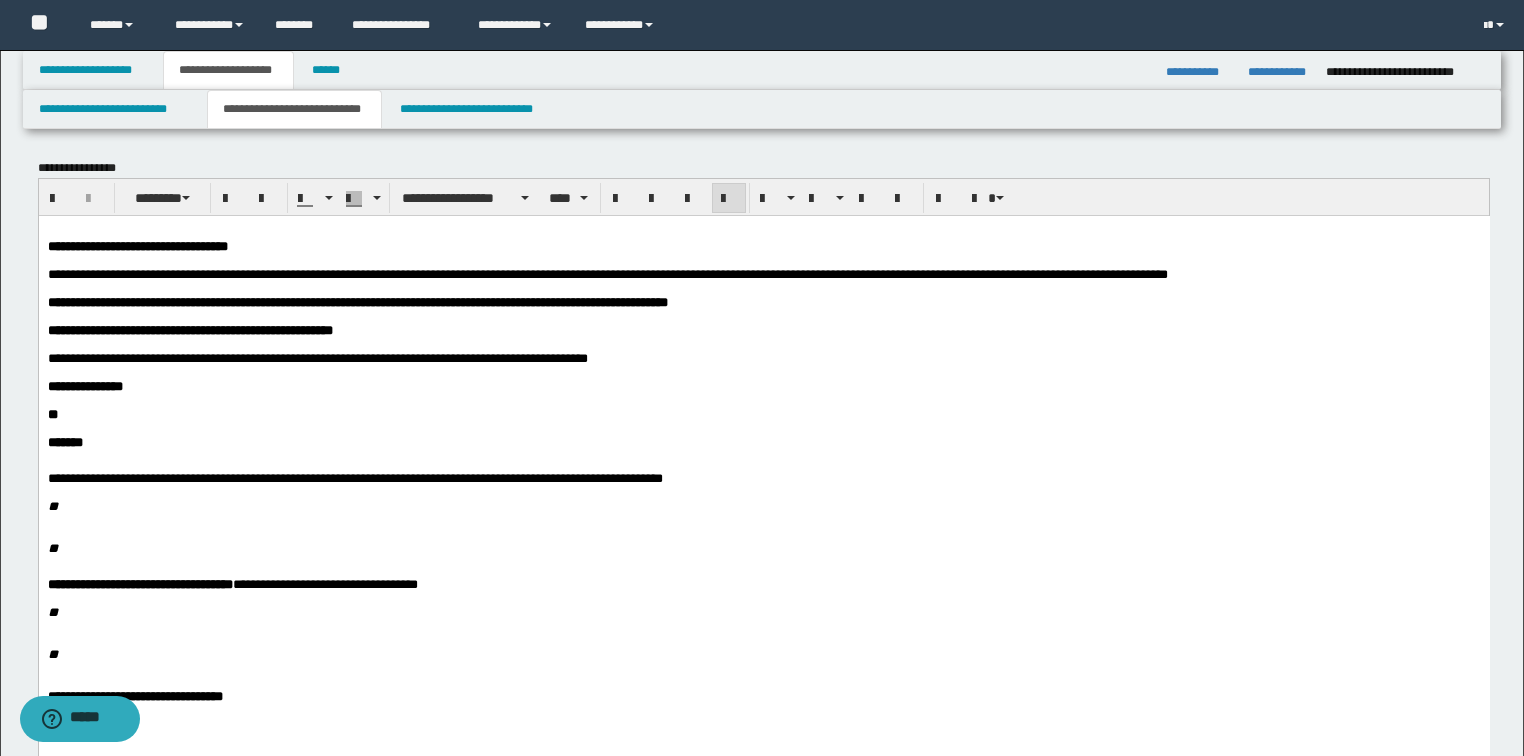 click on "**********" at bounding box center (294, 109) 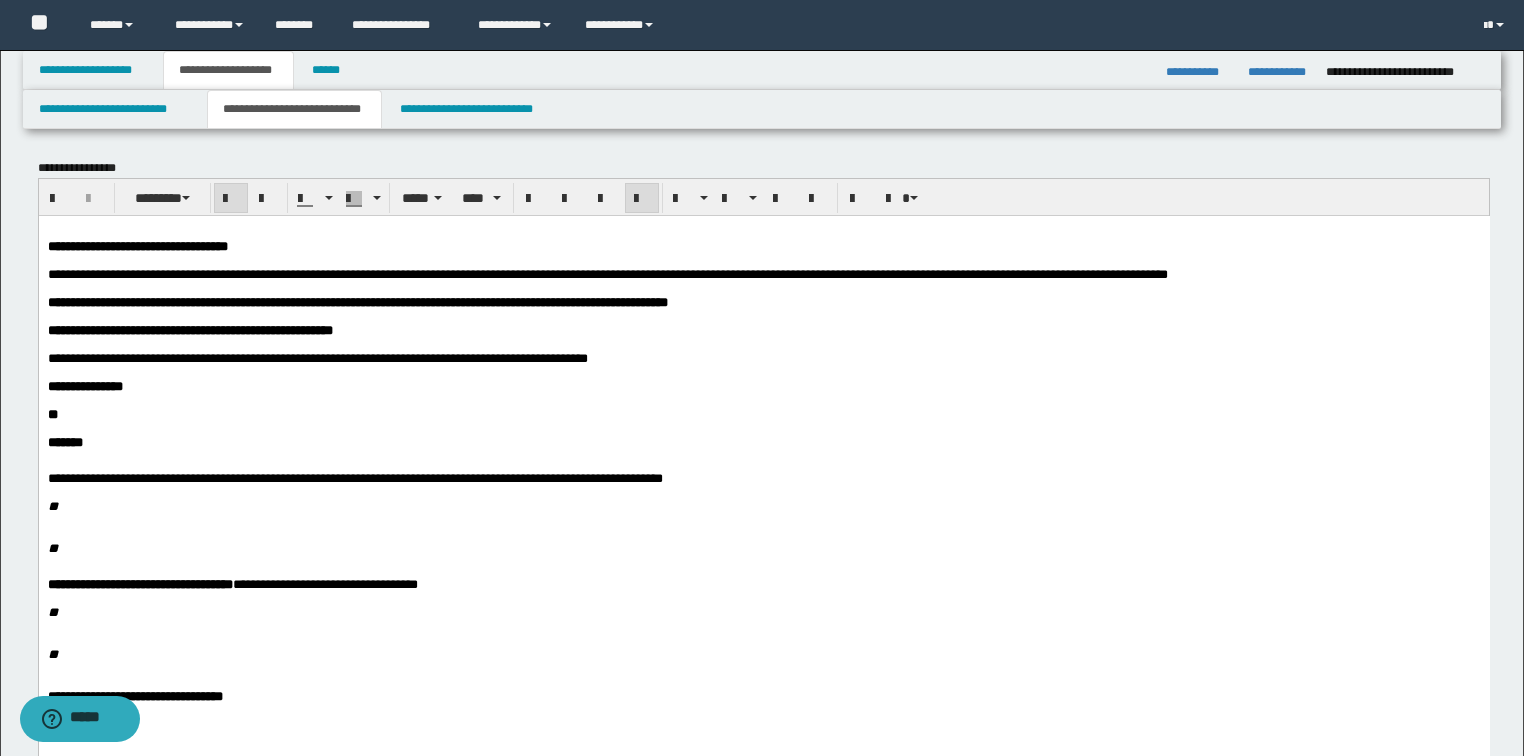 click on "**********" at bounding box center [357, 301] 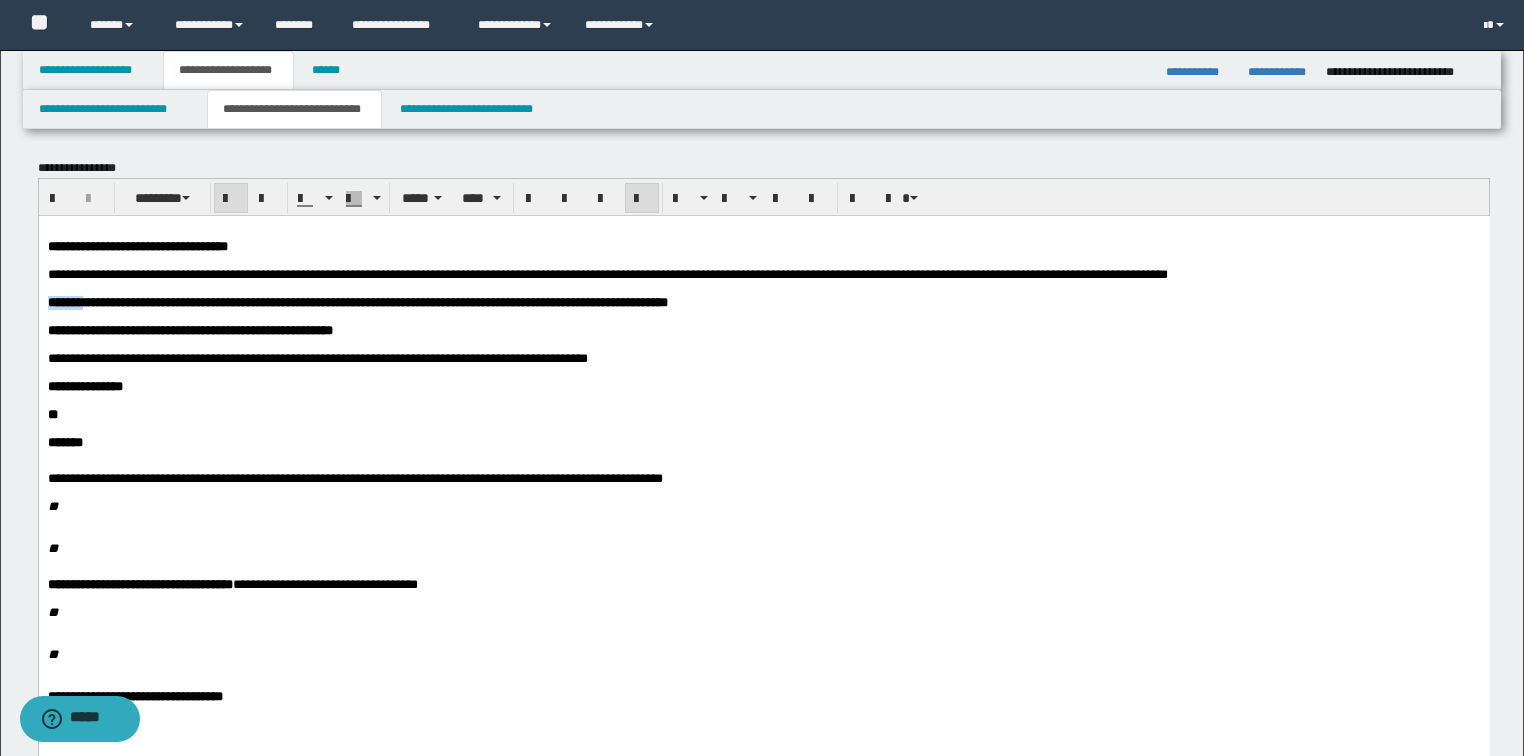 click on "**********" at bounding box center [357, 301] 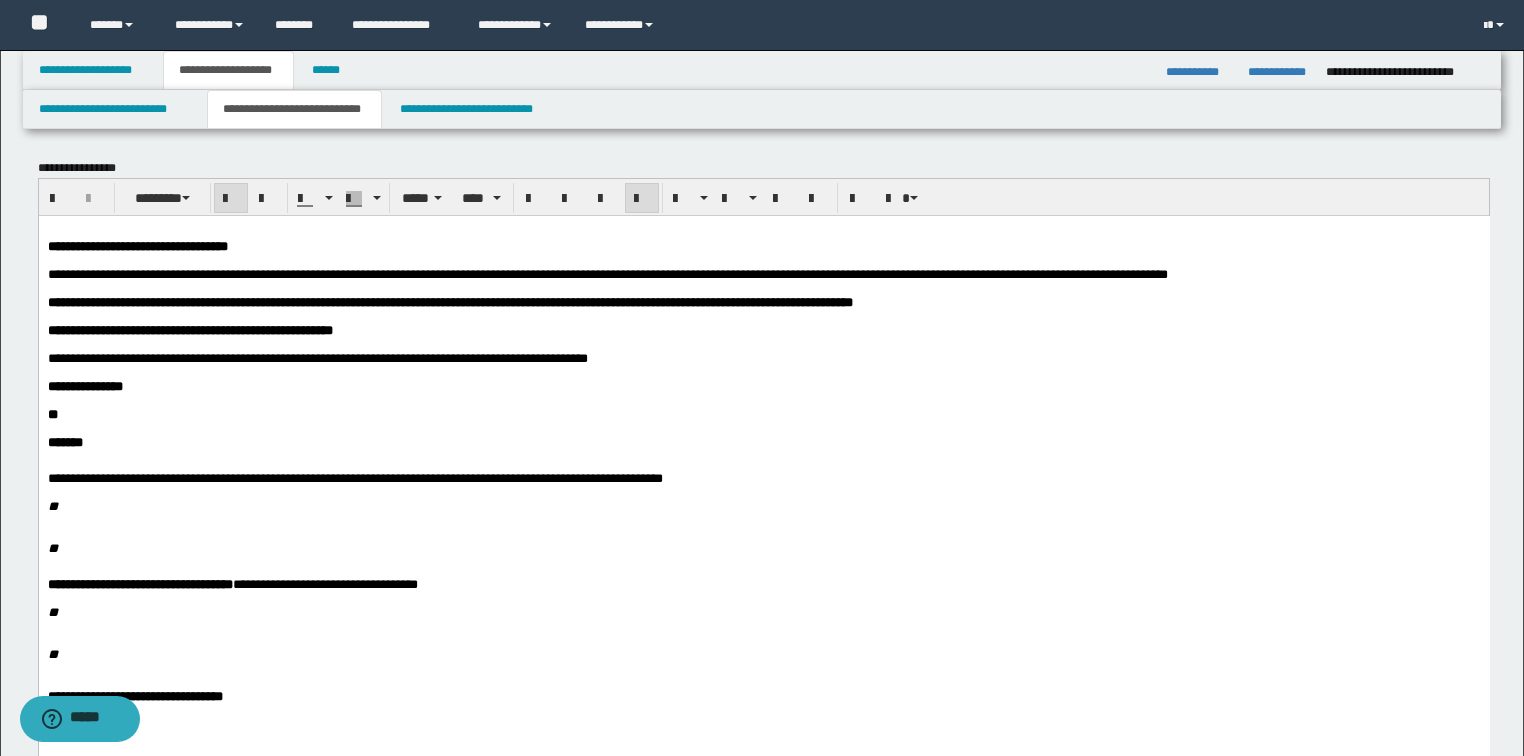 click on "**********" at bounding box center (449, 301) 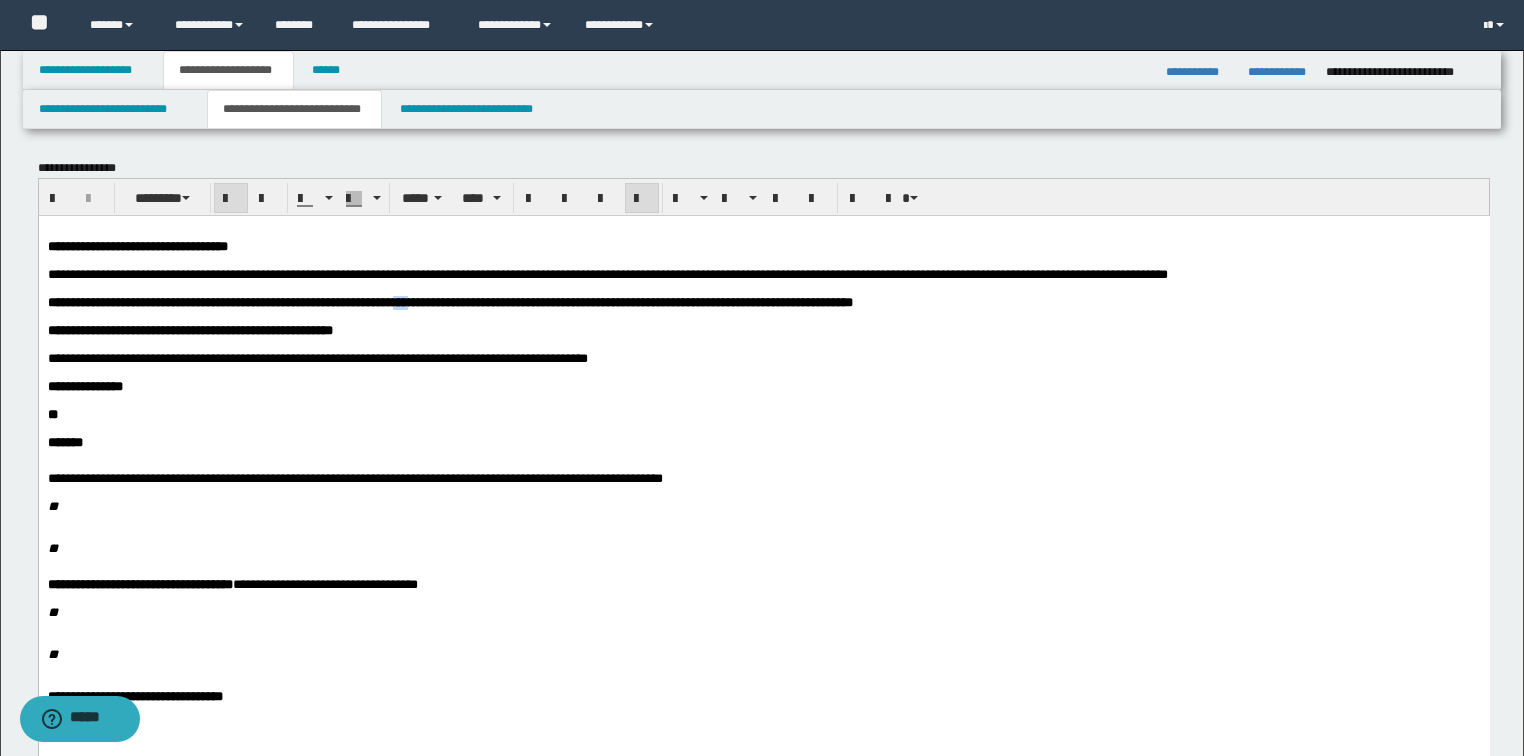 click on "**********" at bounding box center [449, 301] 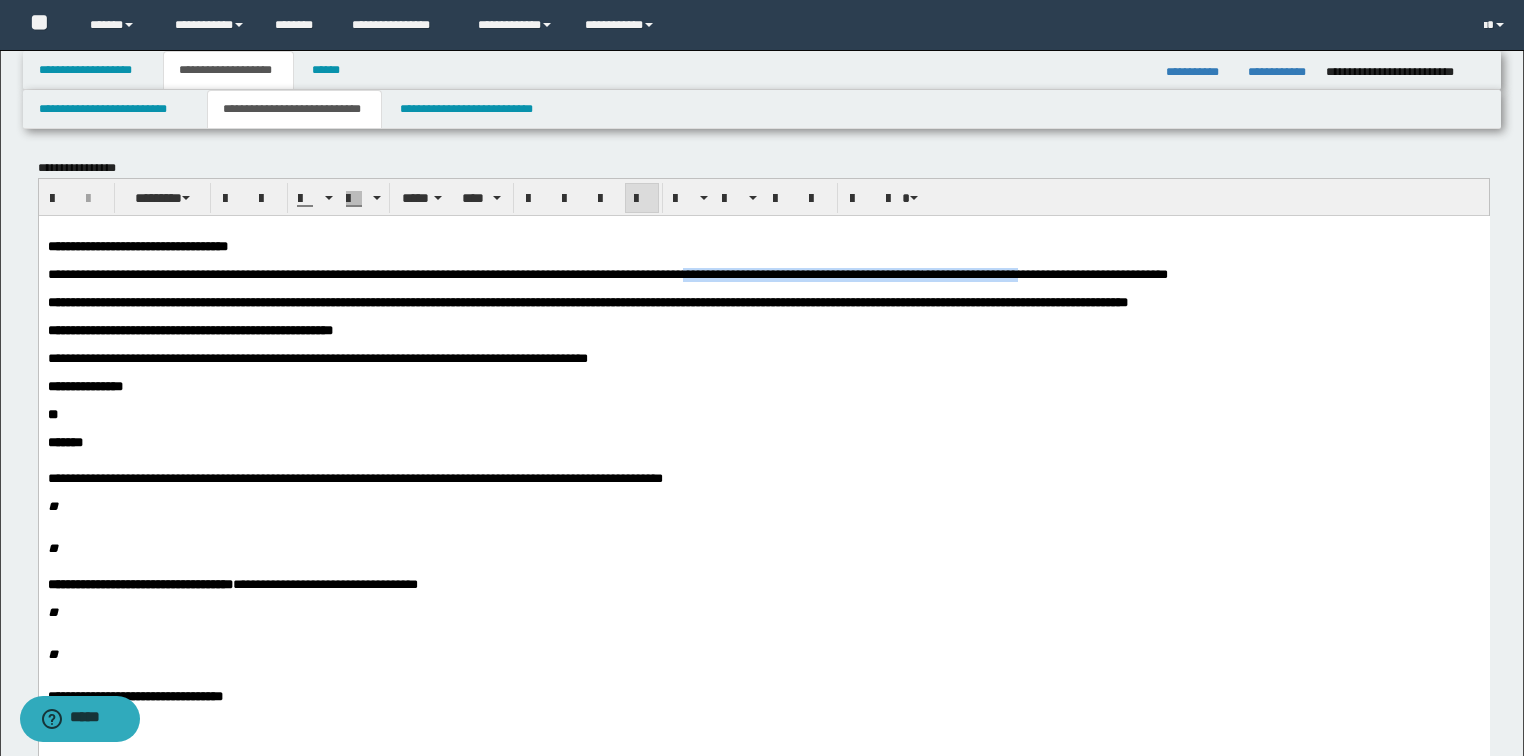 drag, startPoint x: 825, startPoint y: 276, endPoint x: 1231, endPoint y: 279, distance: 406.01108 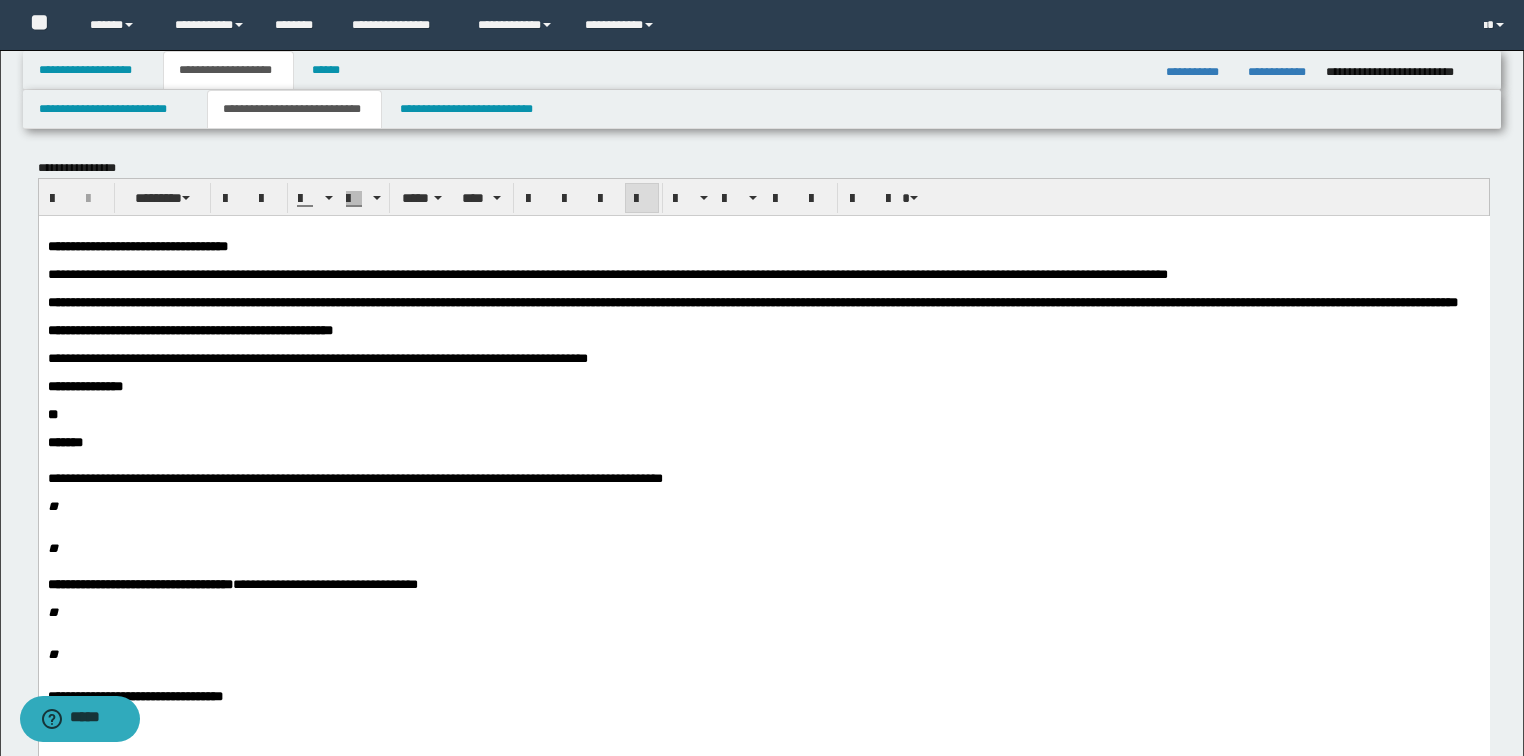 click at bounding box center [787, 372] 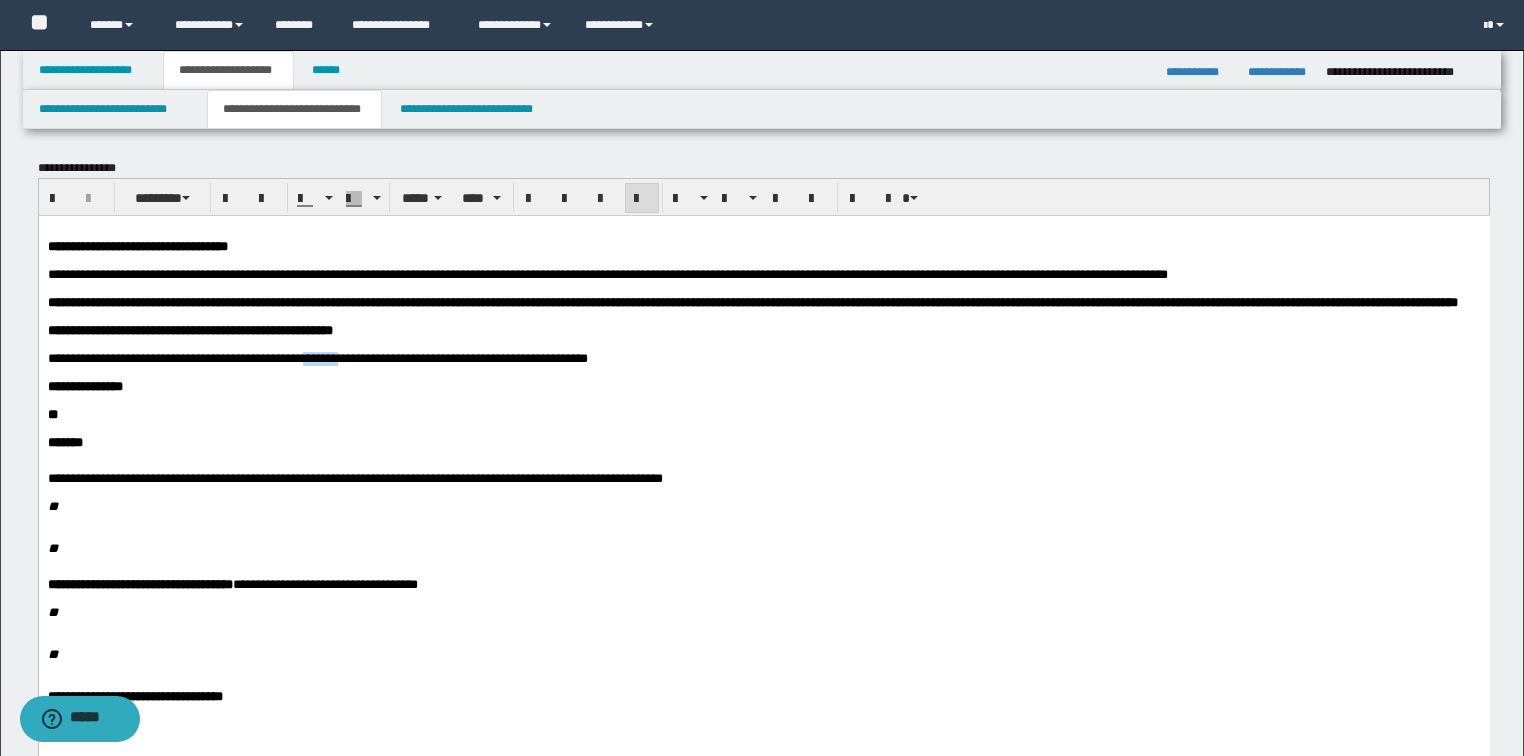 click on "**********" at bounding box center [317, 357] 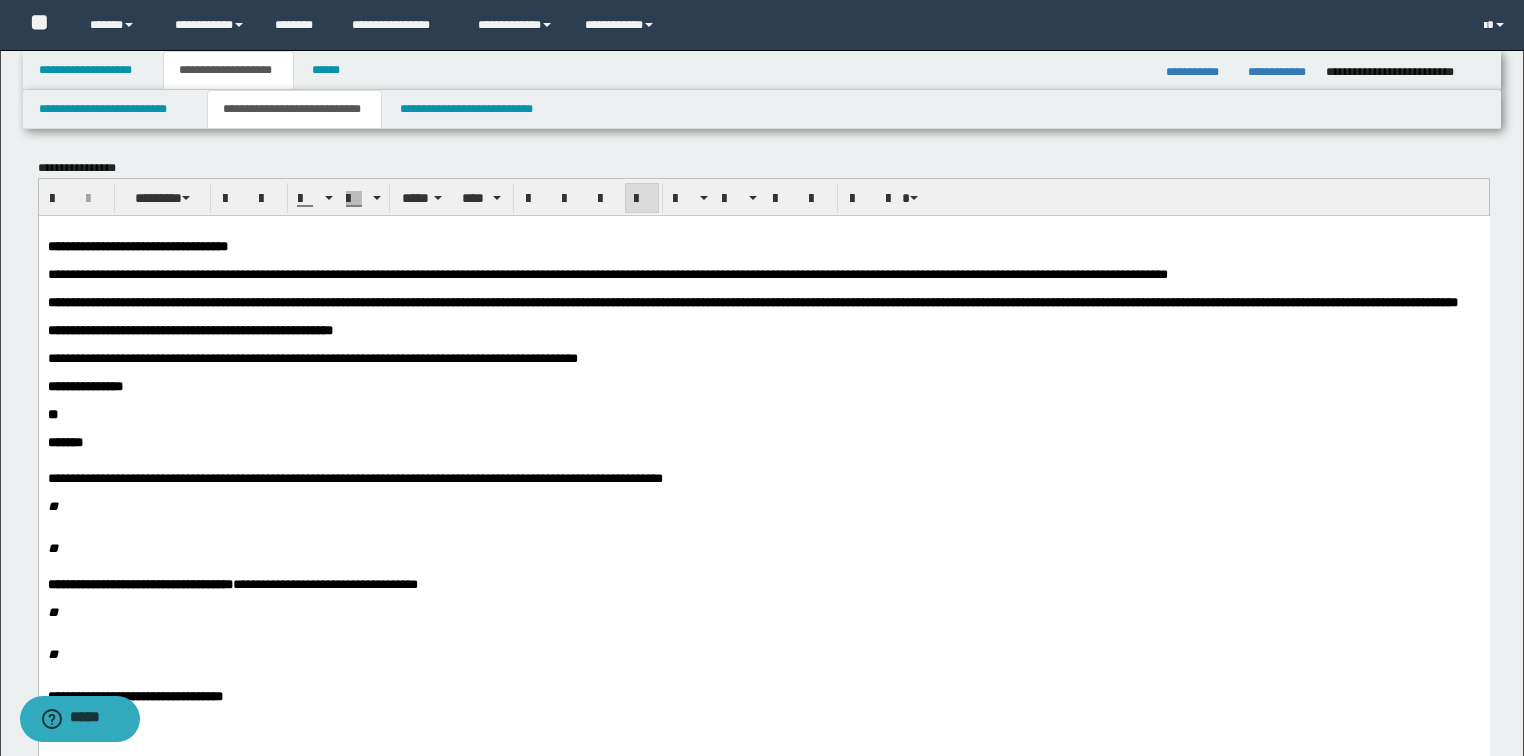 click on "**********" at bounding box center [354, 477] 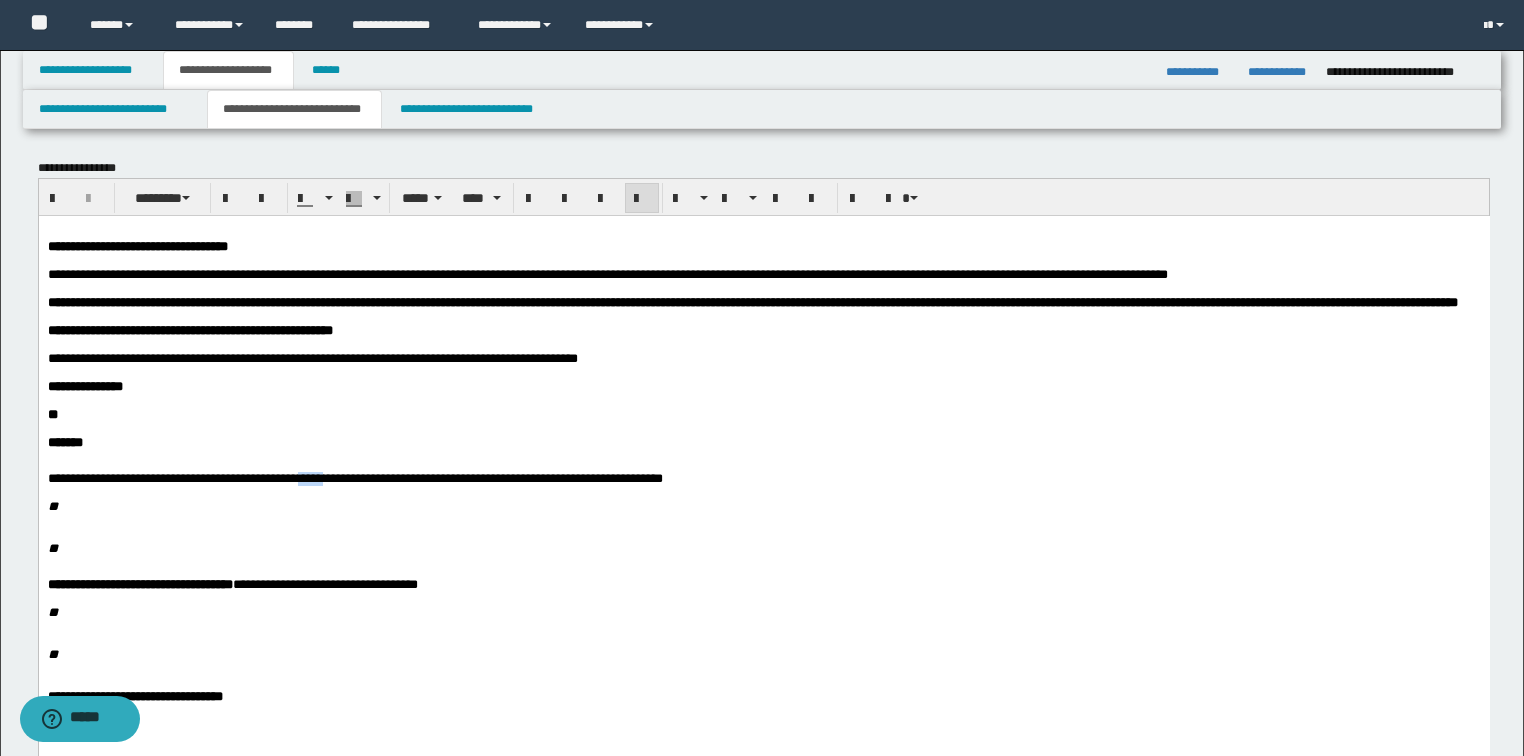 click on "**********" at bounding box center (354, 477) 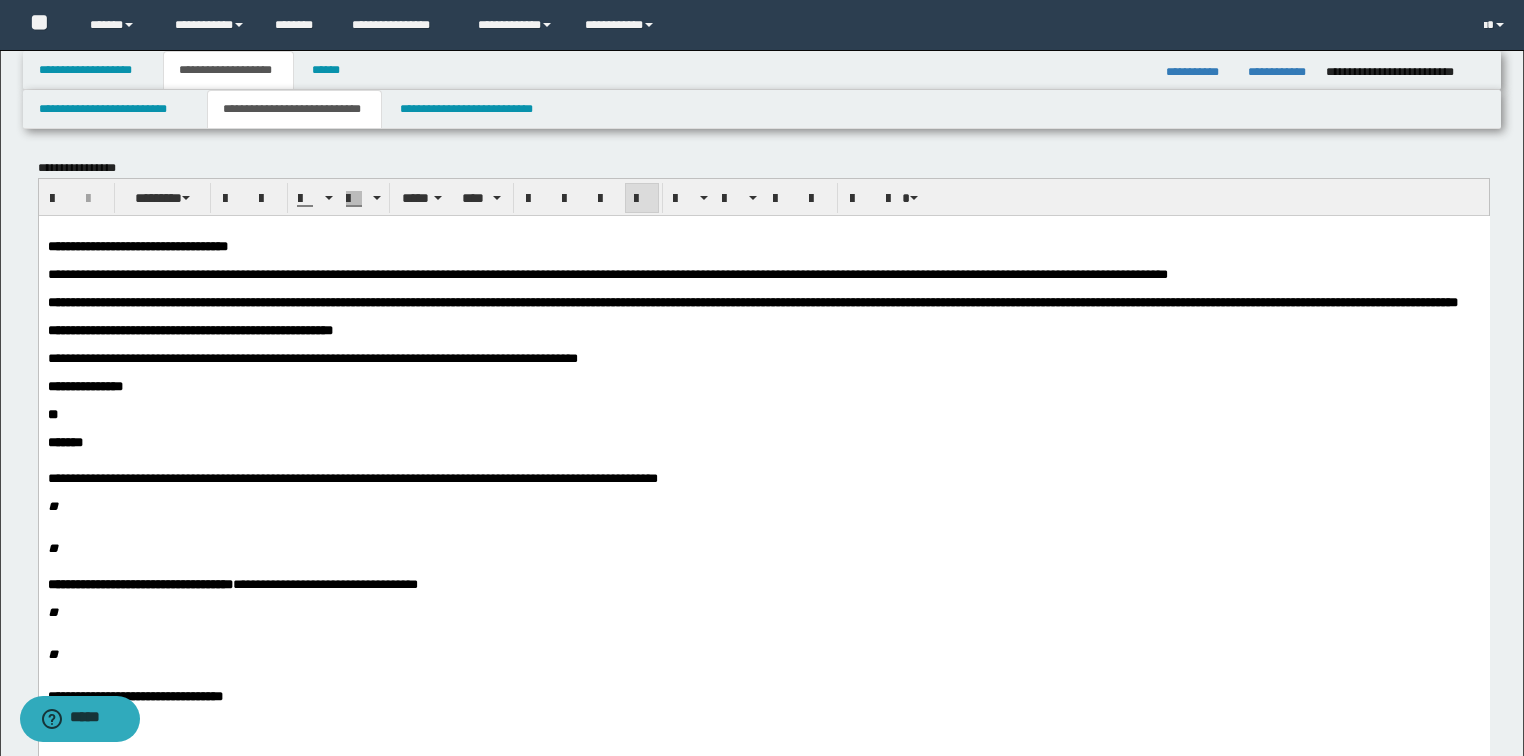 click on "**********" at bounding box center [352, 477] 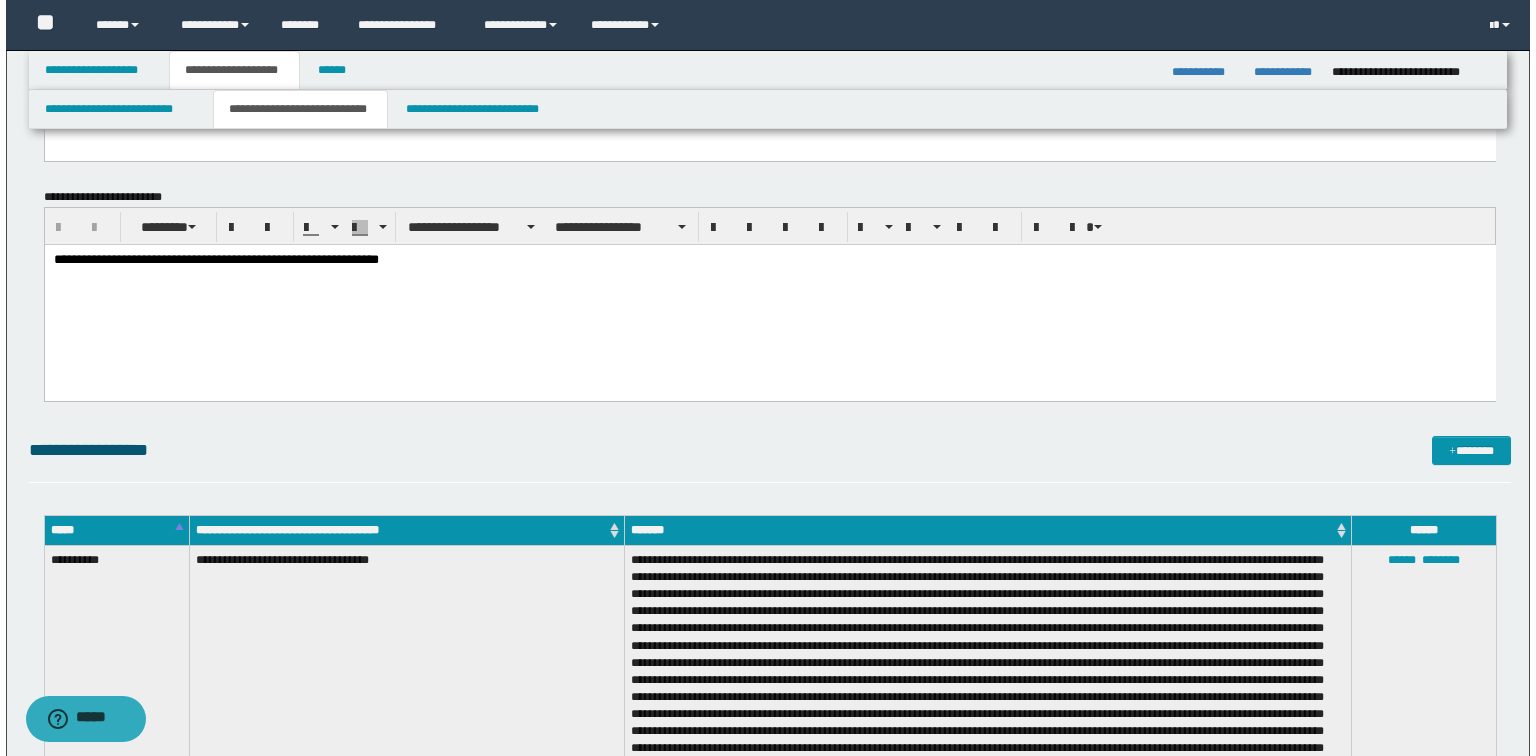 scroll, scrollTop: 1600, scrollLeft: 0, axis: vertical 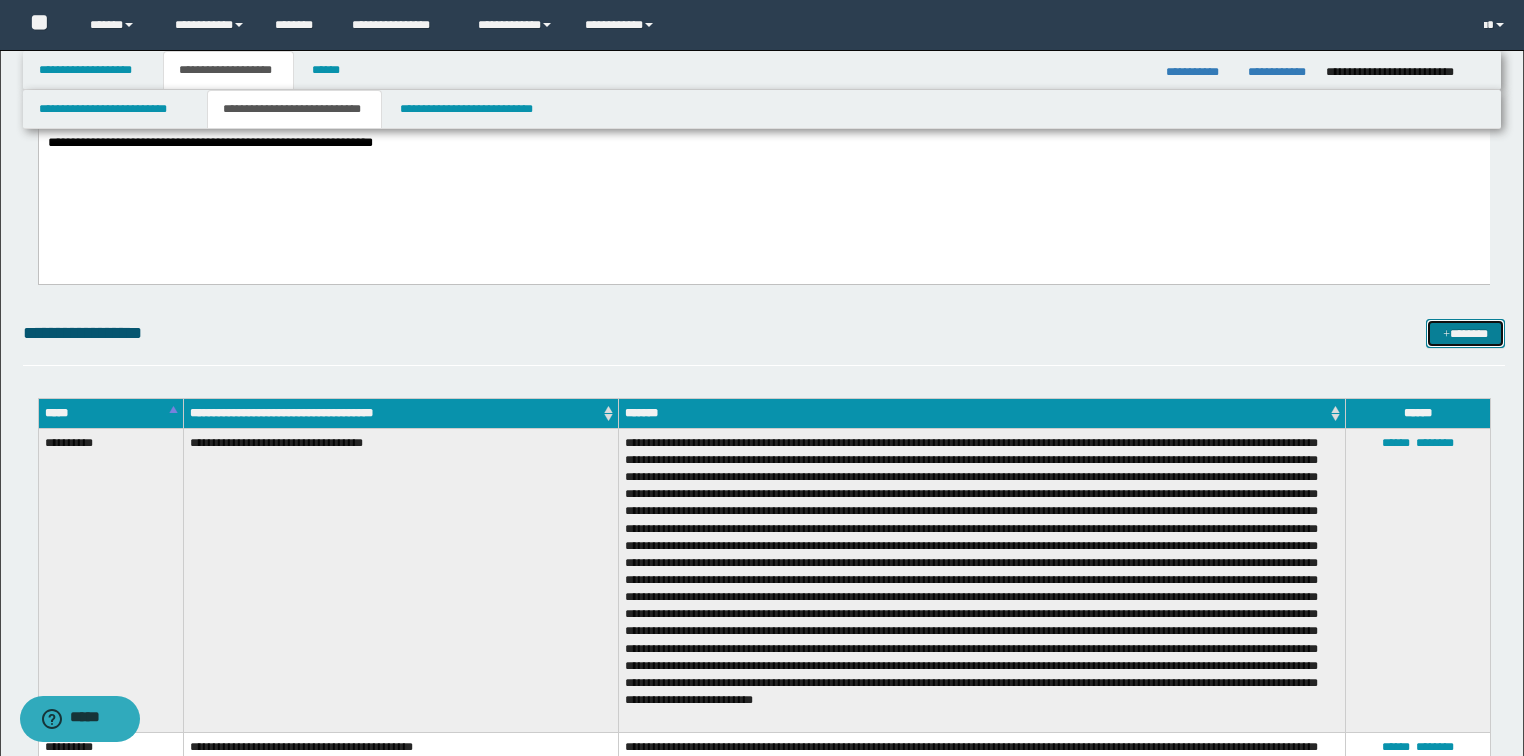 click on "*******" at bounding box center [1465, 334] 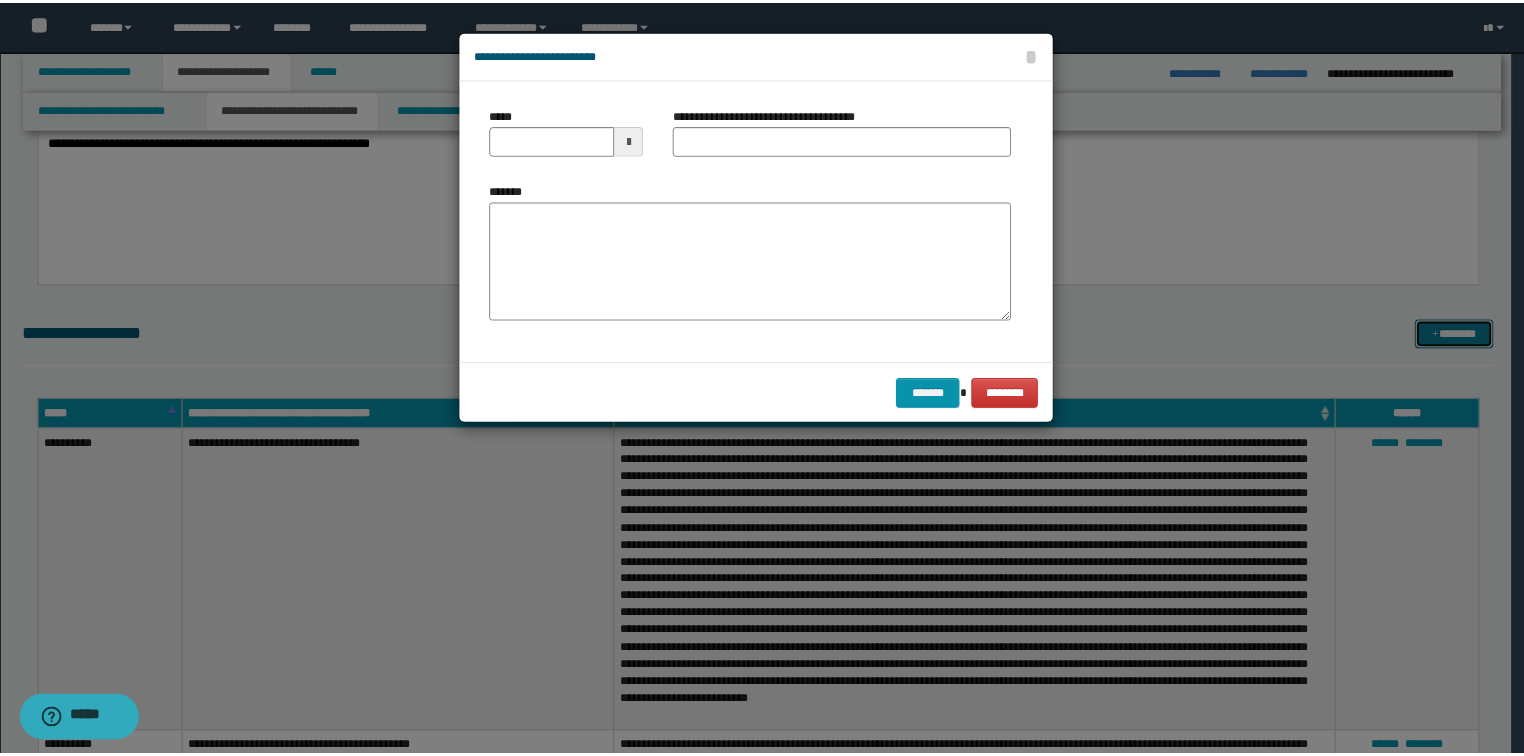 scroll, scrollTop: 0, scrollLeft: 0, axis: both 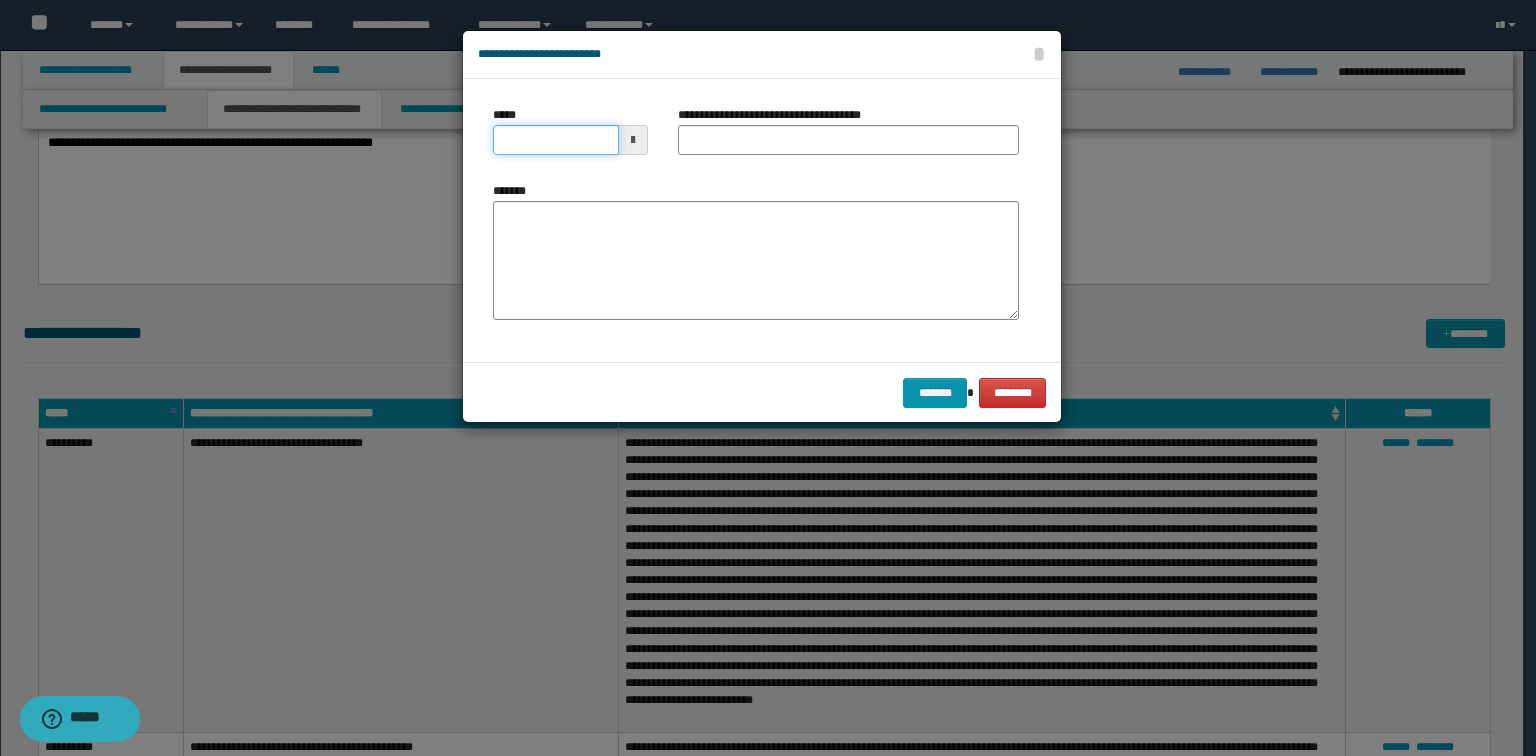 click on "*****" at bounding box center (556, 140) 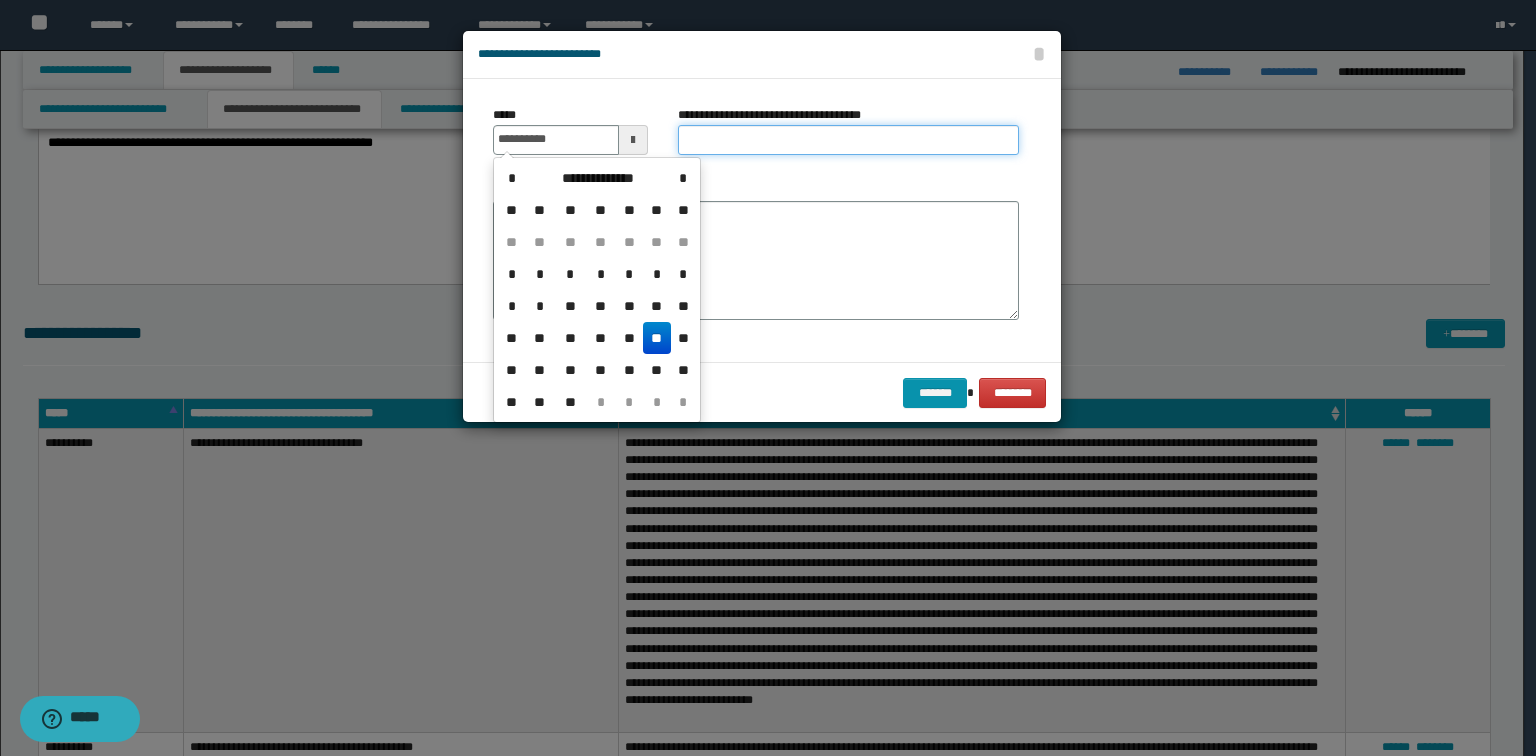 type on "**********" 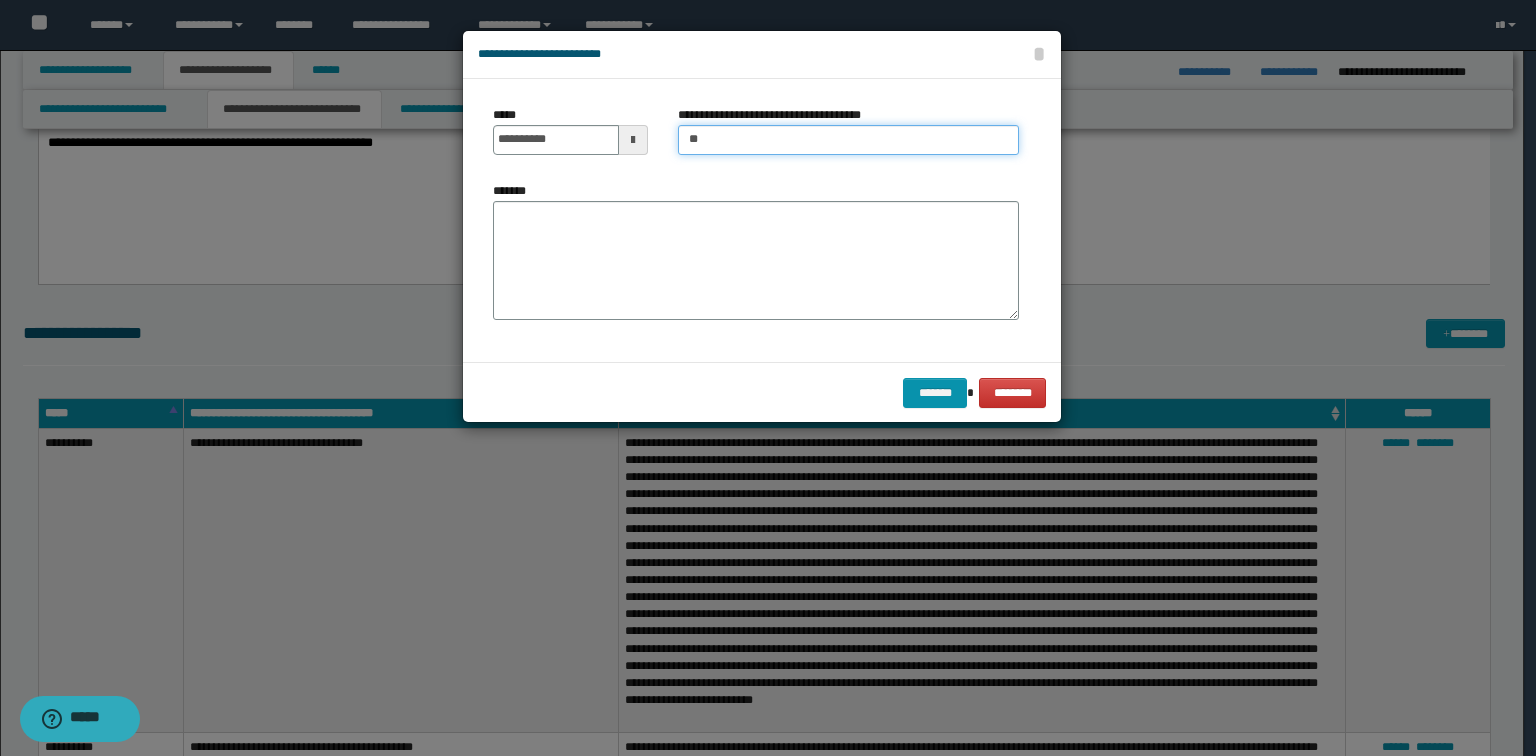 type on "**********" 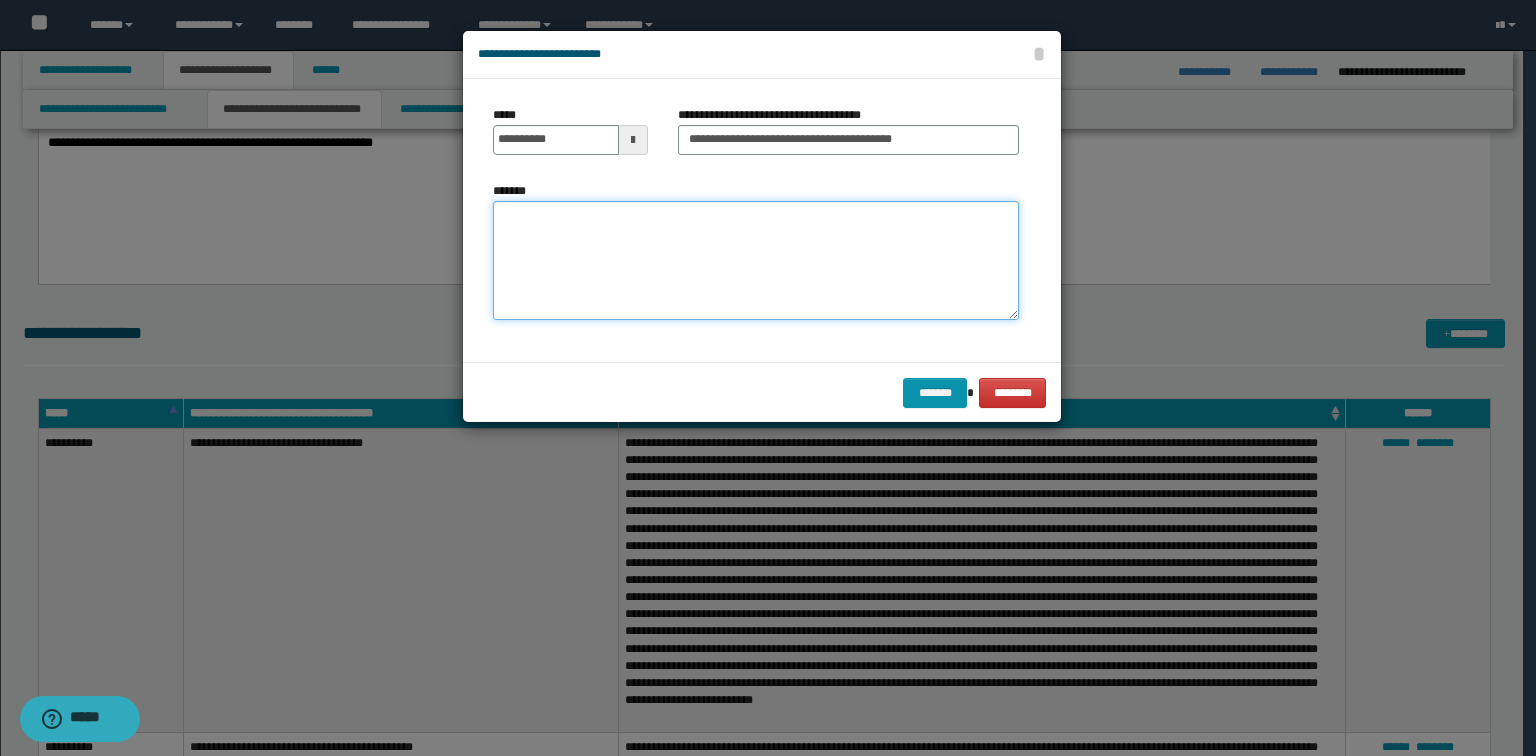 click on "*******" at bounding box center [756, 261] 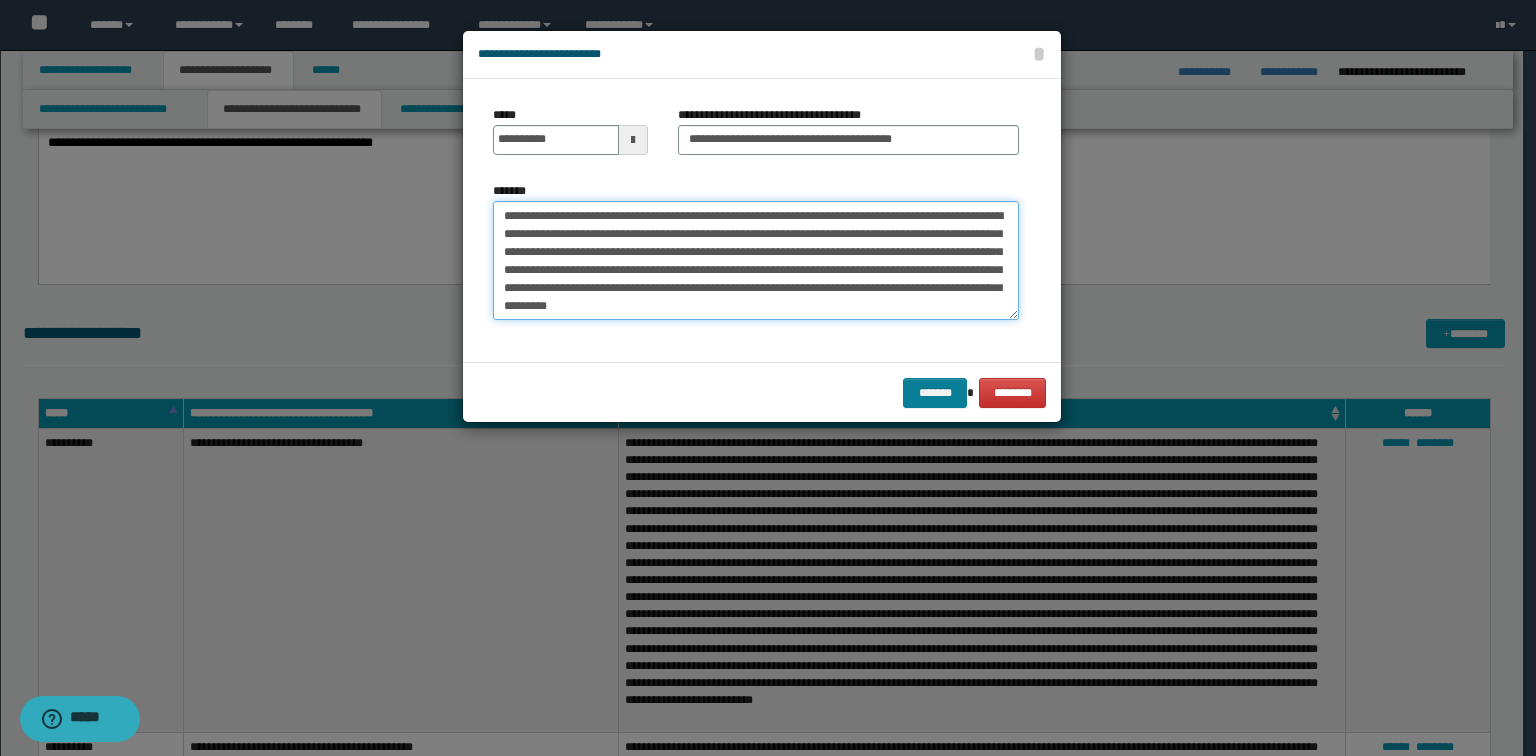 type on "**********" 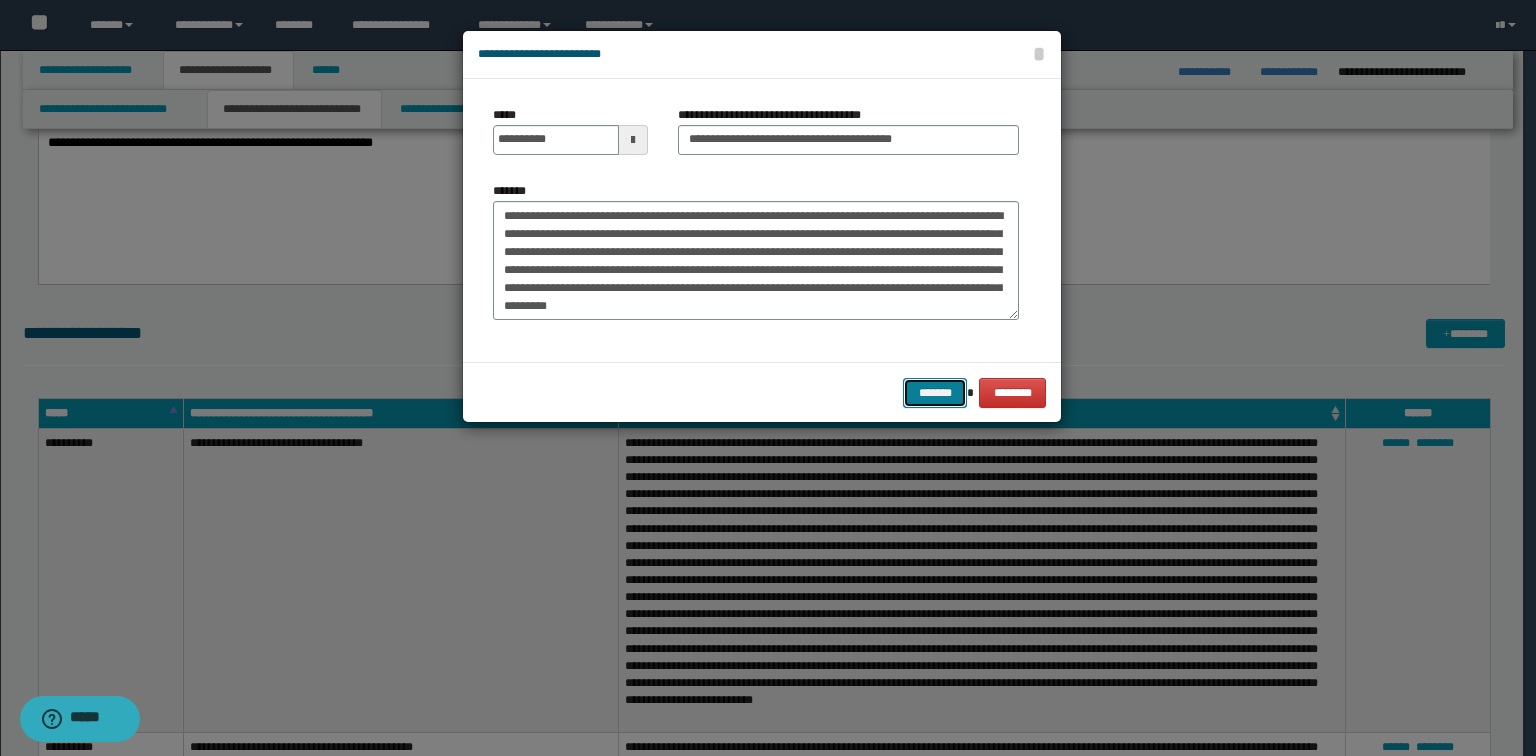 click on "*******" at bounding box center [935, 393] 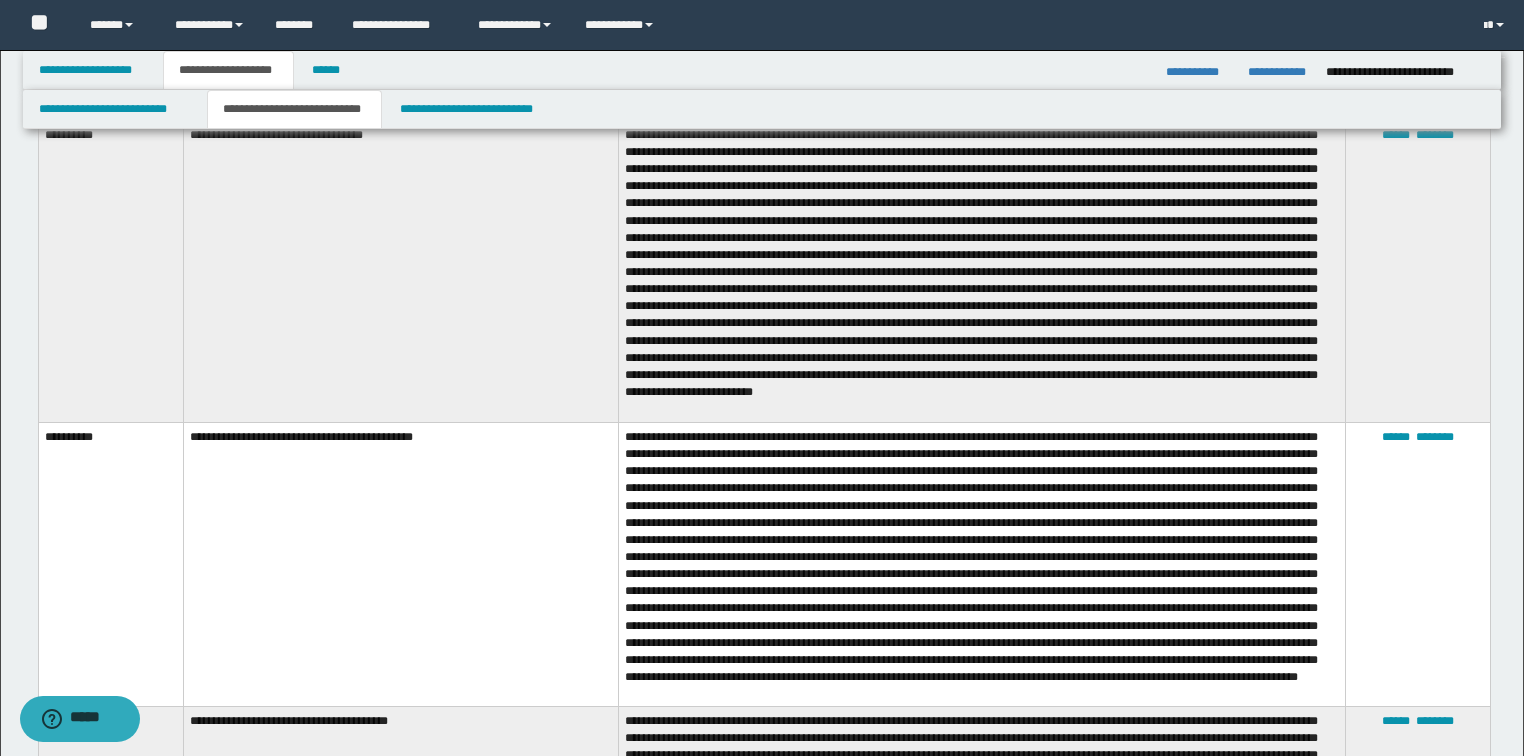 scroll, scrollTop: 2000, scrollLeft: 0, axis: vertical 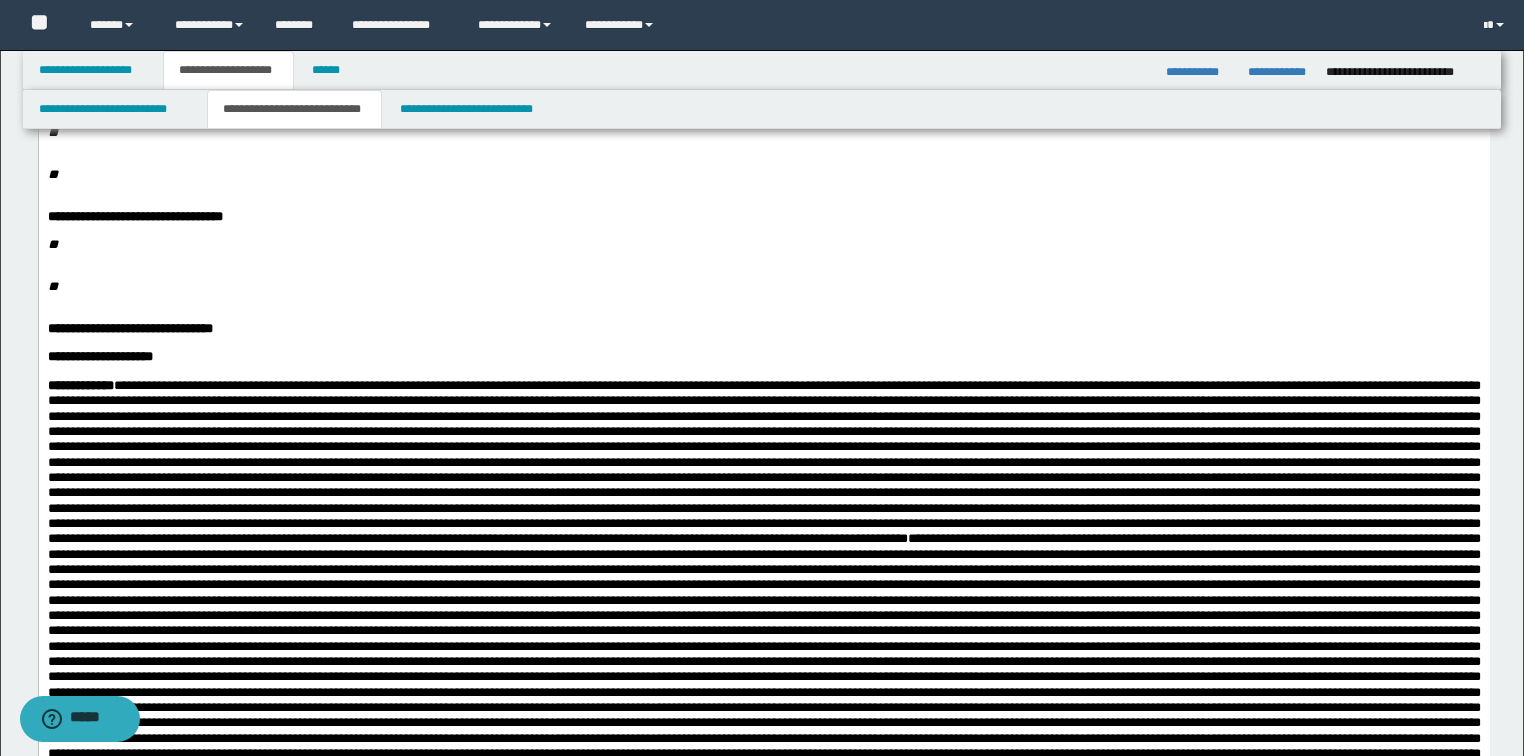 click on "**" at bounding box center (763, 245) 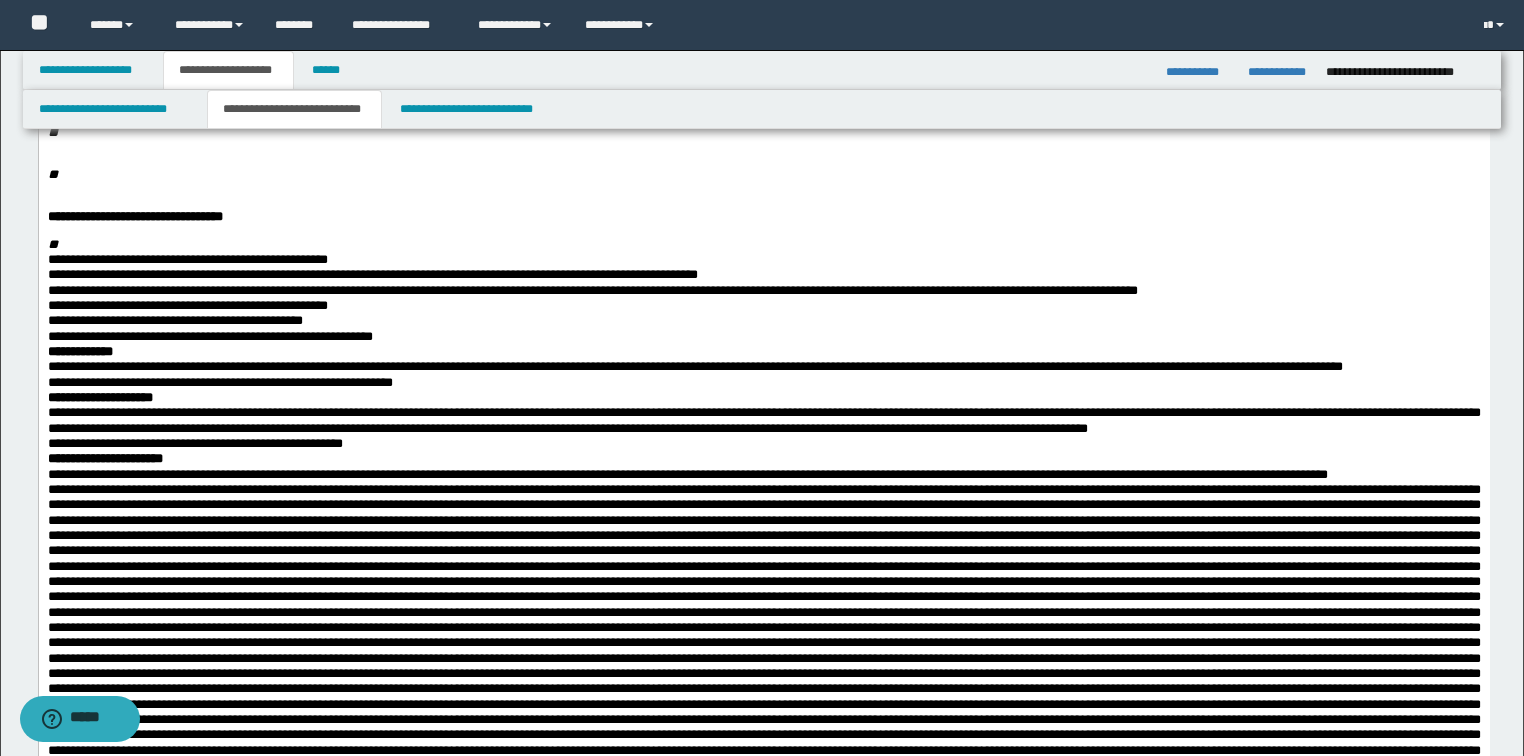 drag, startPoint x: 41, startPoint y: 341, endPoint x: 74, endPoint y: 360, distance: 38.078865 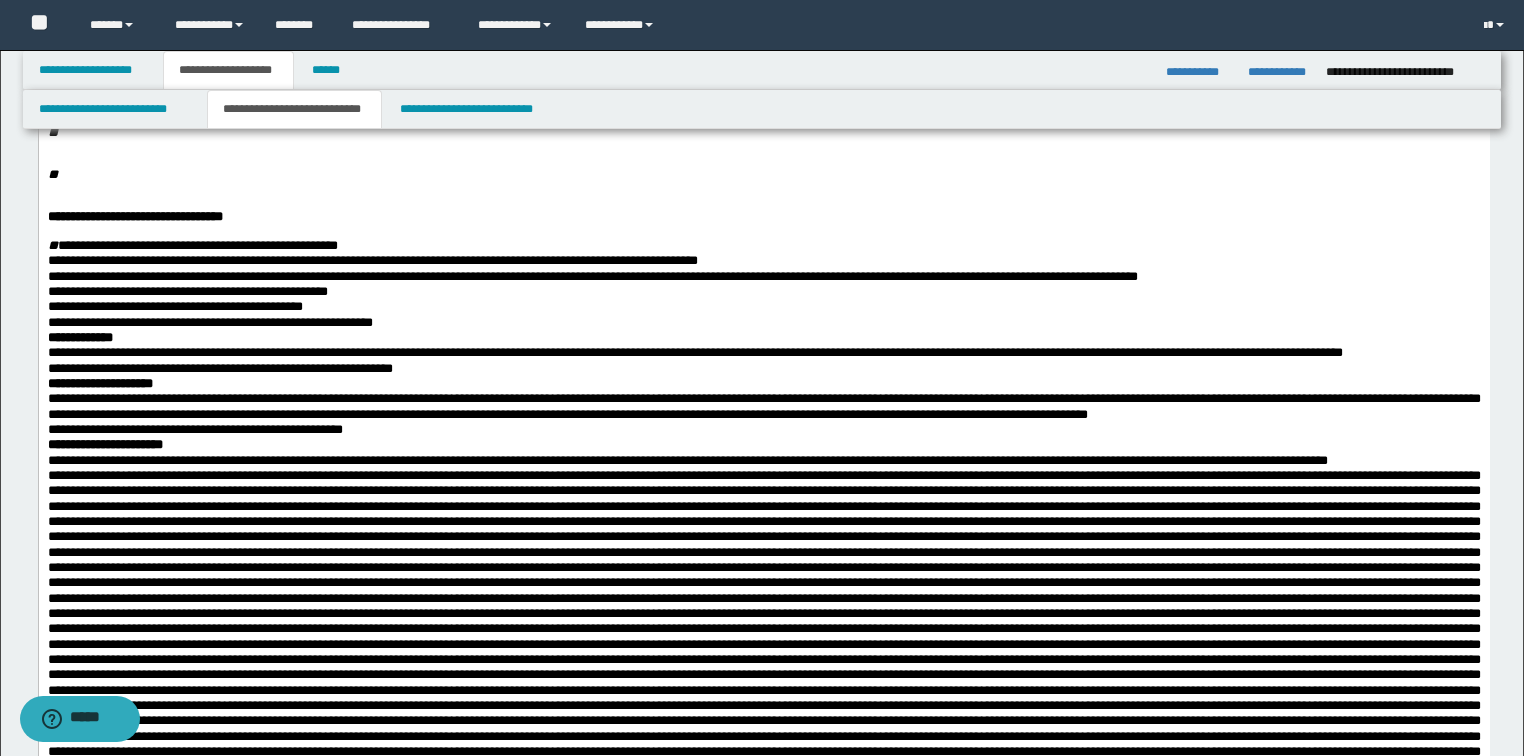 click on "**********" at bounding box center (763, 276) 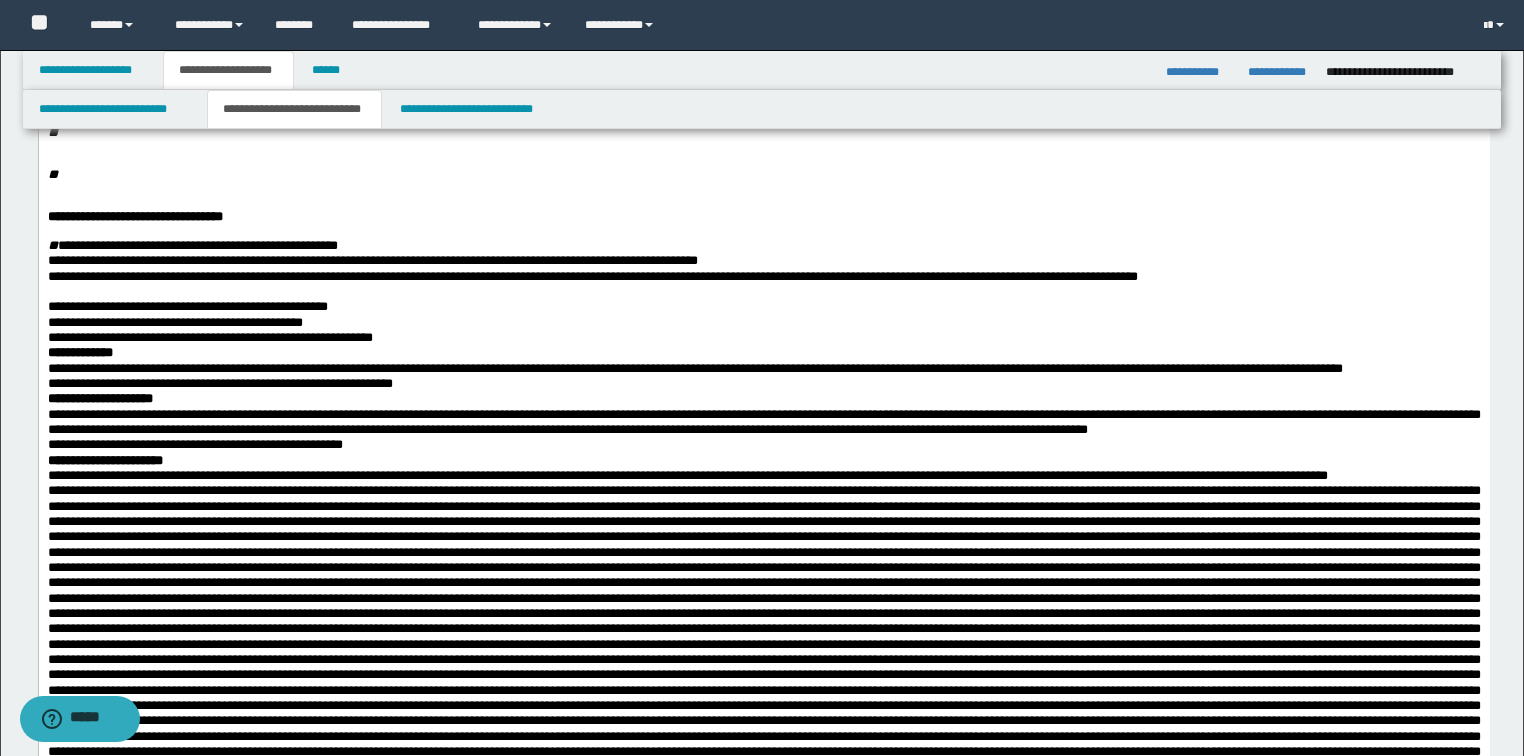 click on "**********" at bounding box center (763, 352) 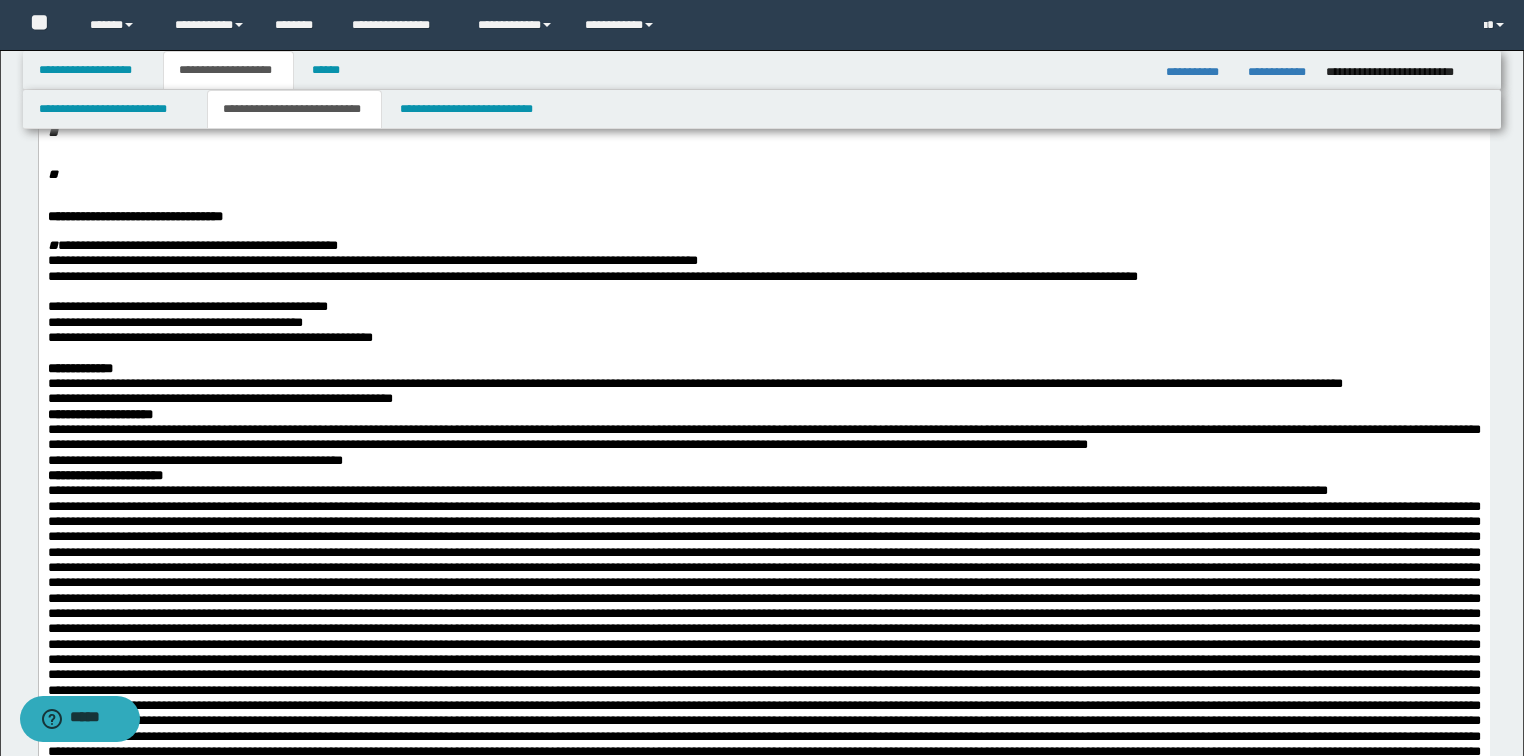 scroll, scrollTop: 560, scrollLeft: 0, axis: vertical 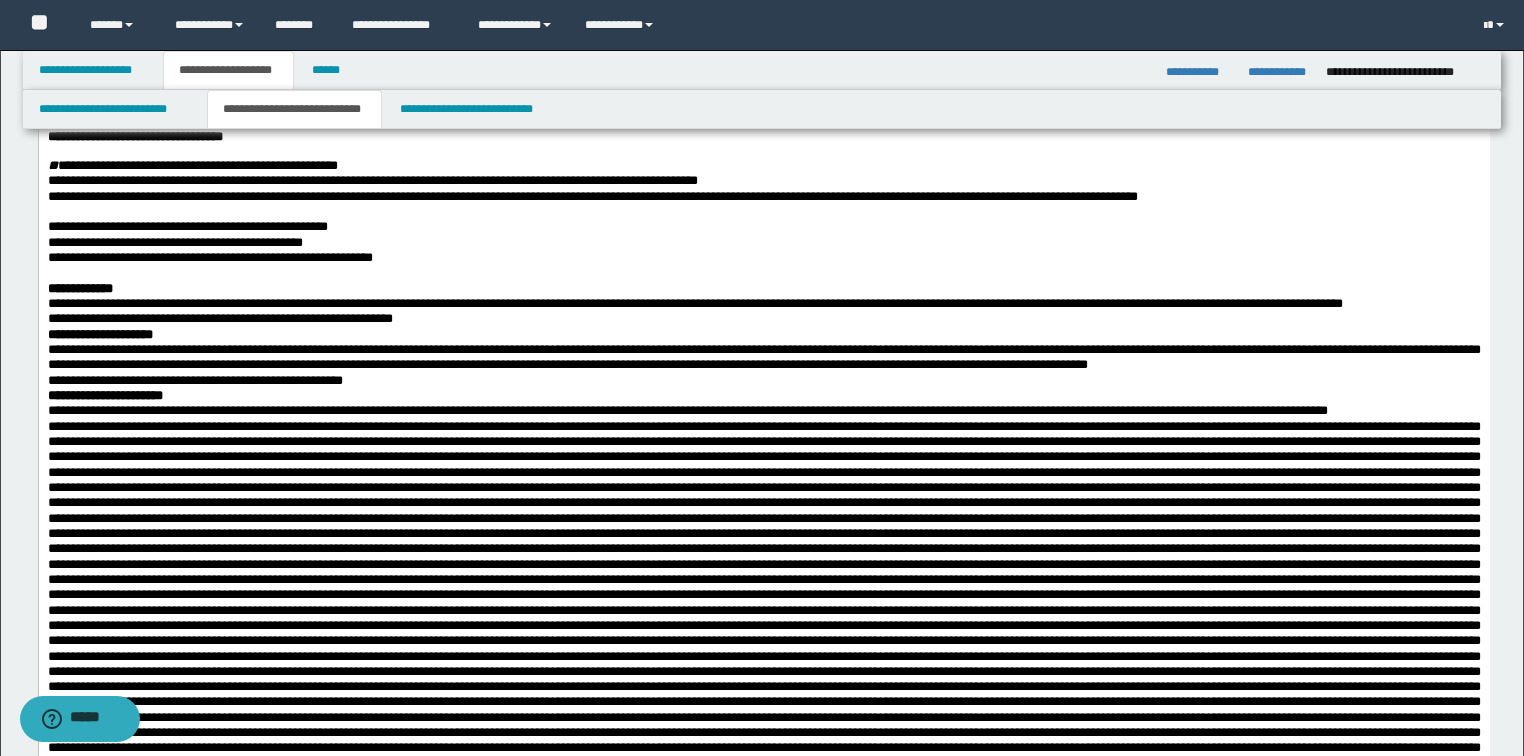 click on "**********" at bounding box center (763, 288) 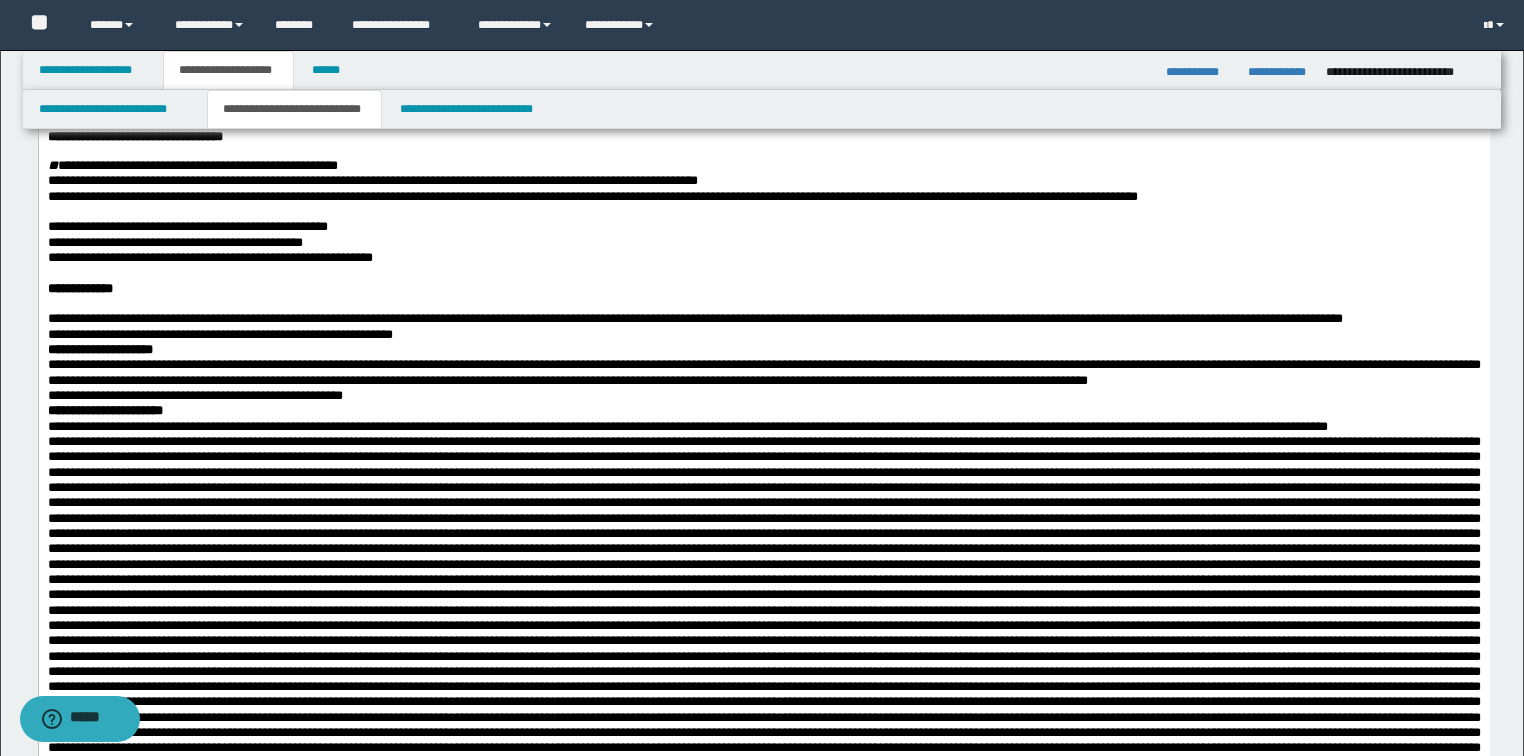 click on "**********" at bounding box center (763, 318) 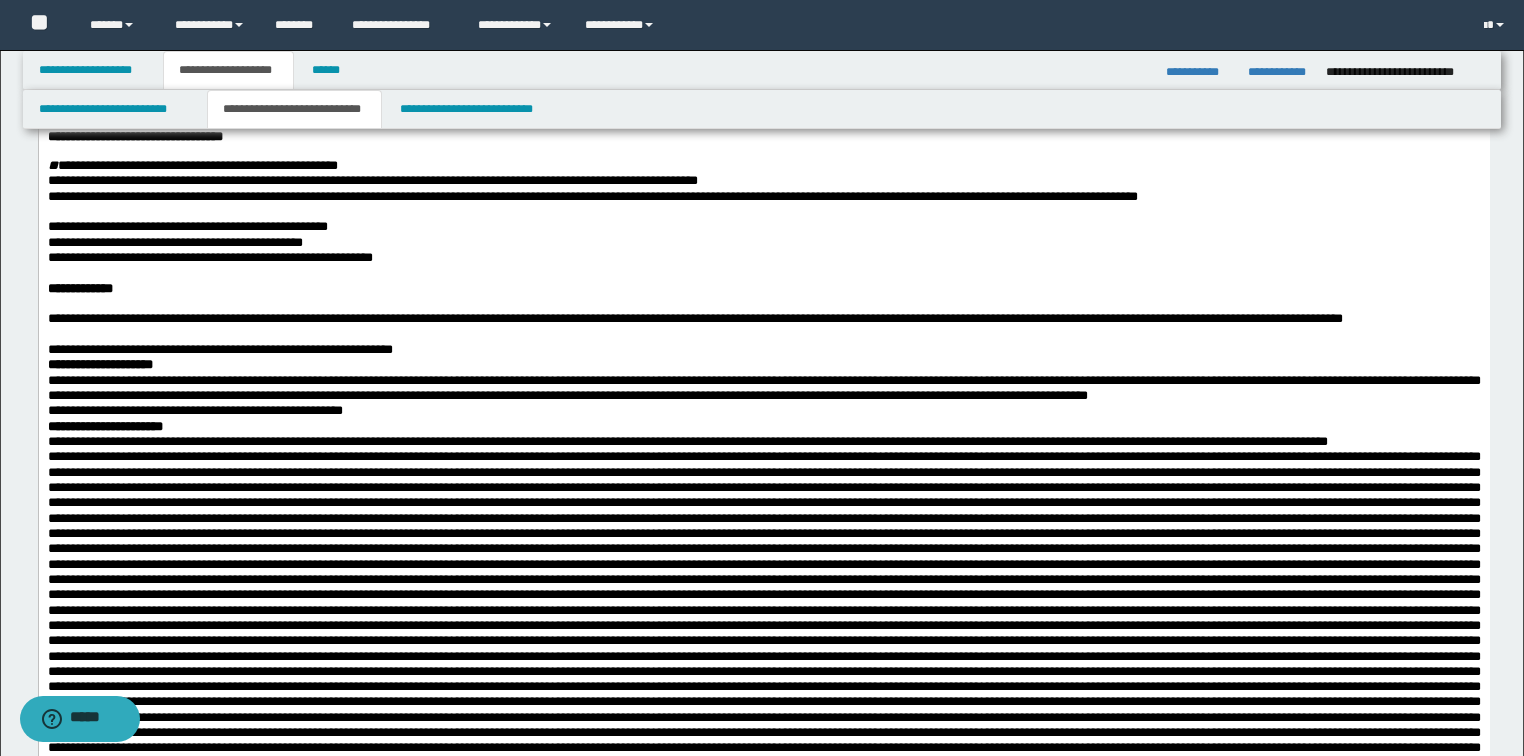 click on "**********" at bounding box center (763, 349) 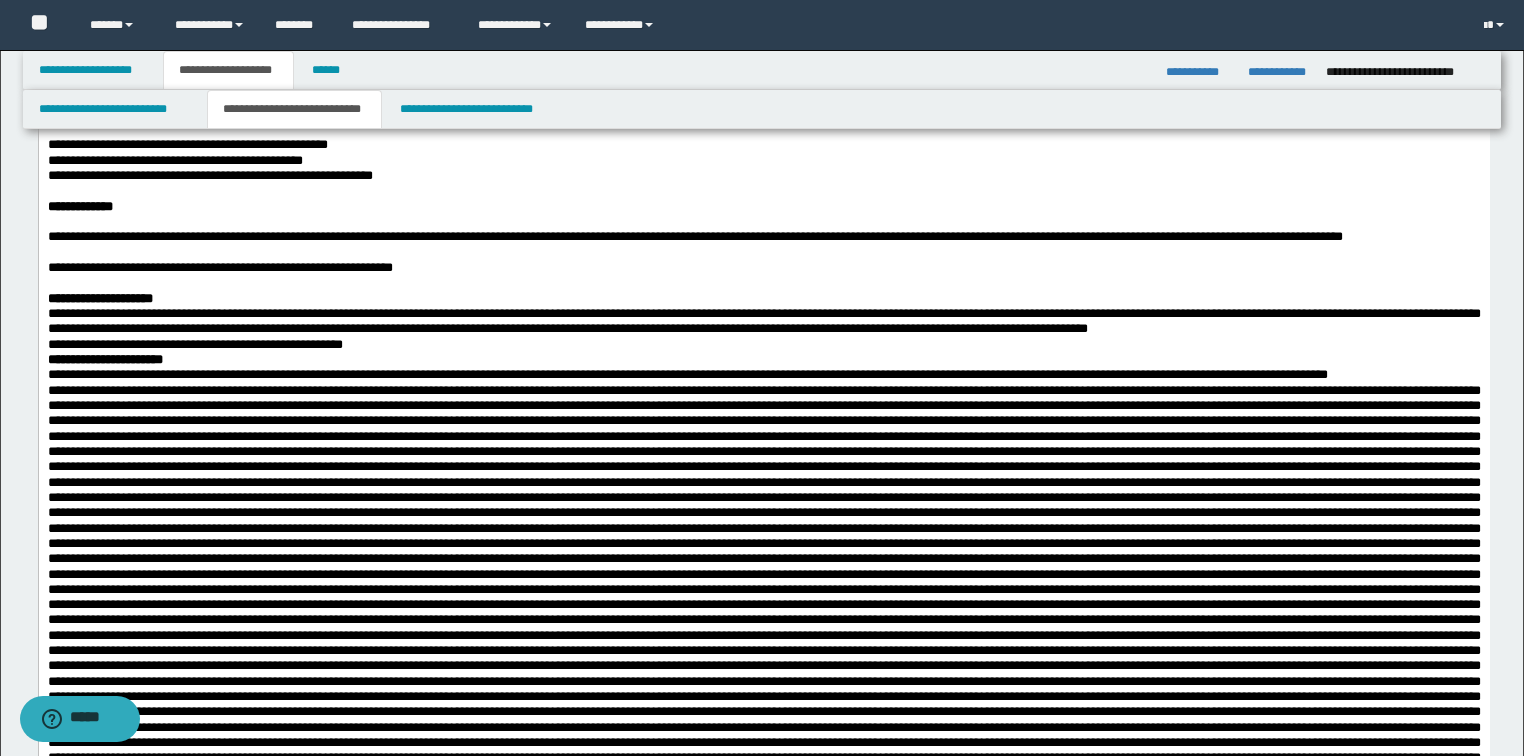 scroll, scrollTop: 720, scrollLeft: 0, axis: vertical 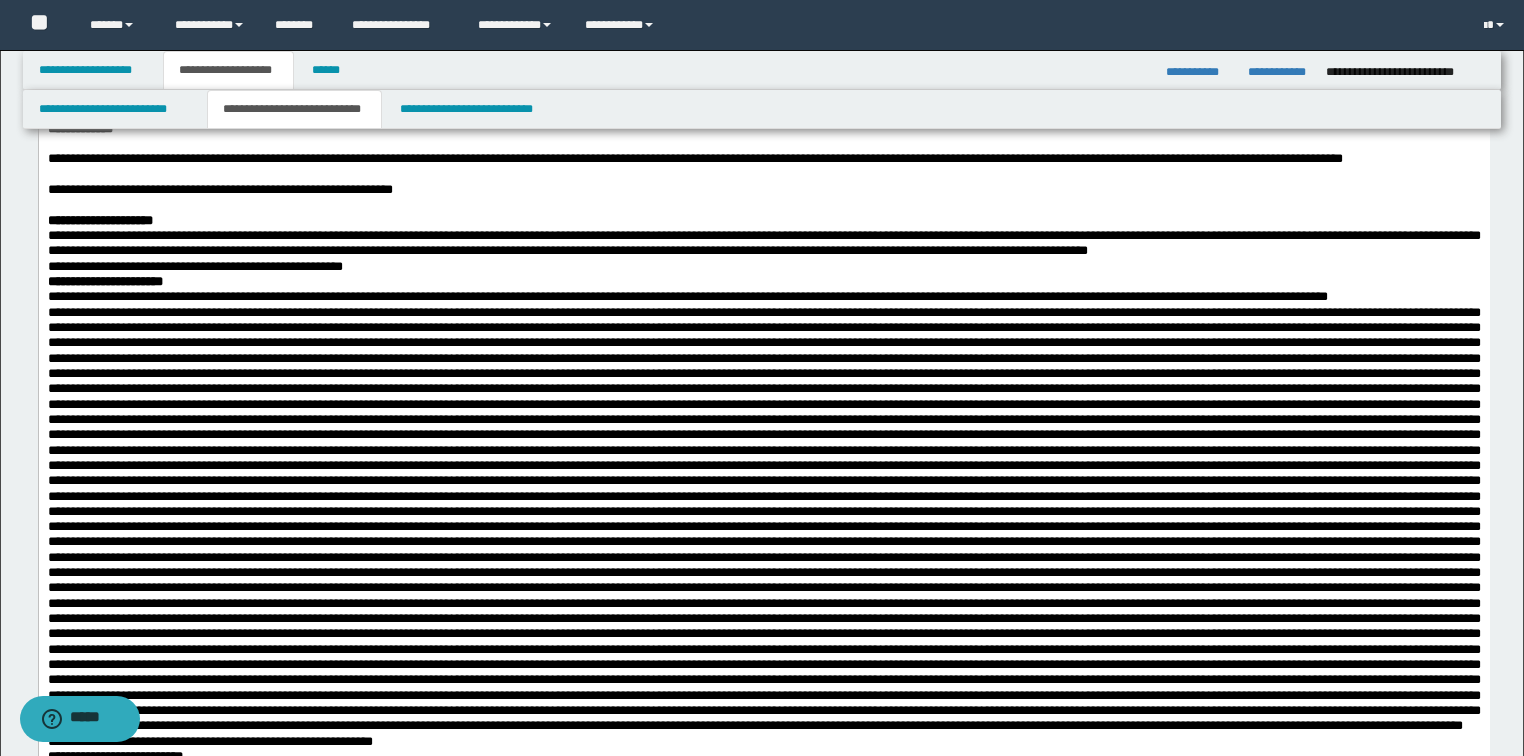 click on "**********" at bounding box center (763, 220) 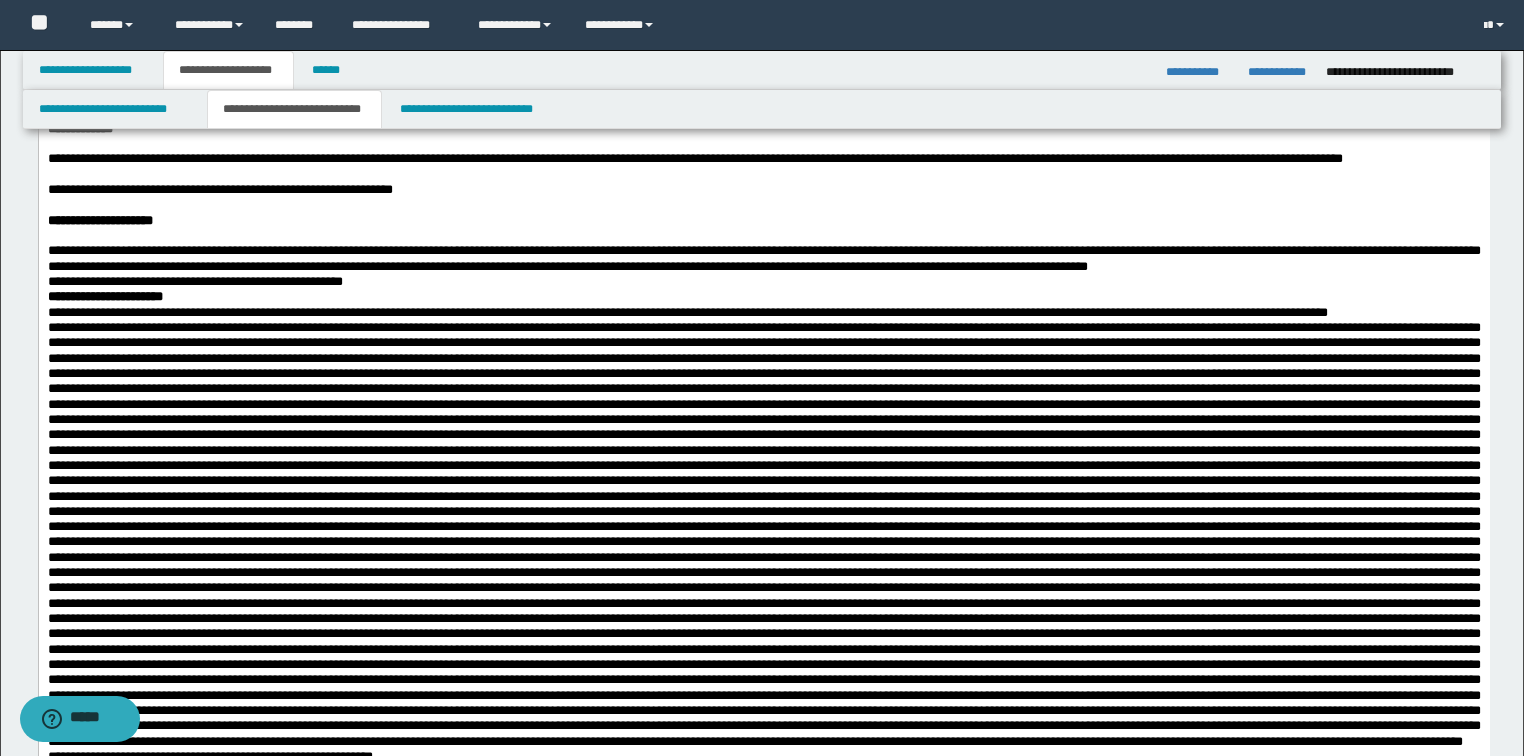 click on "**********" at bounding box center (763, 258) 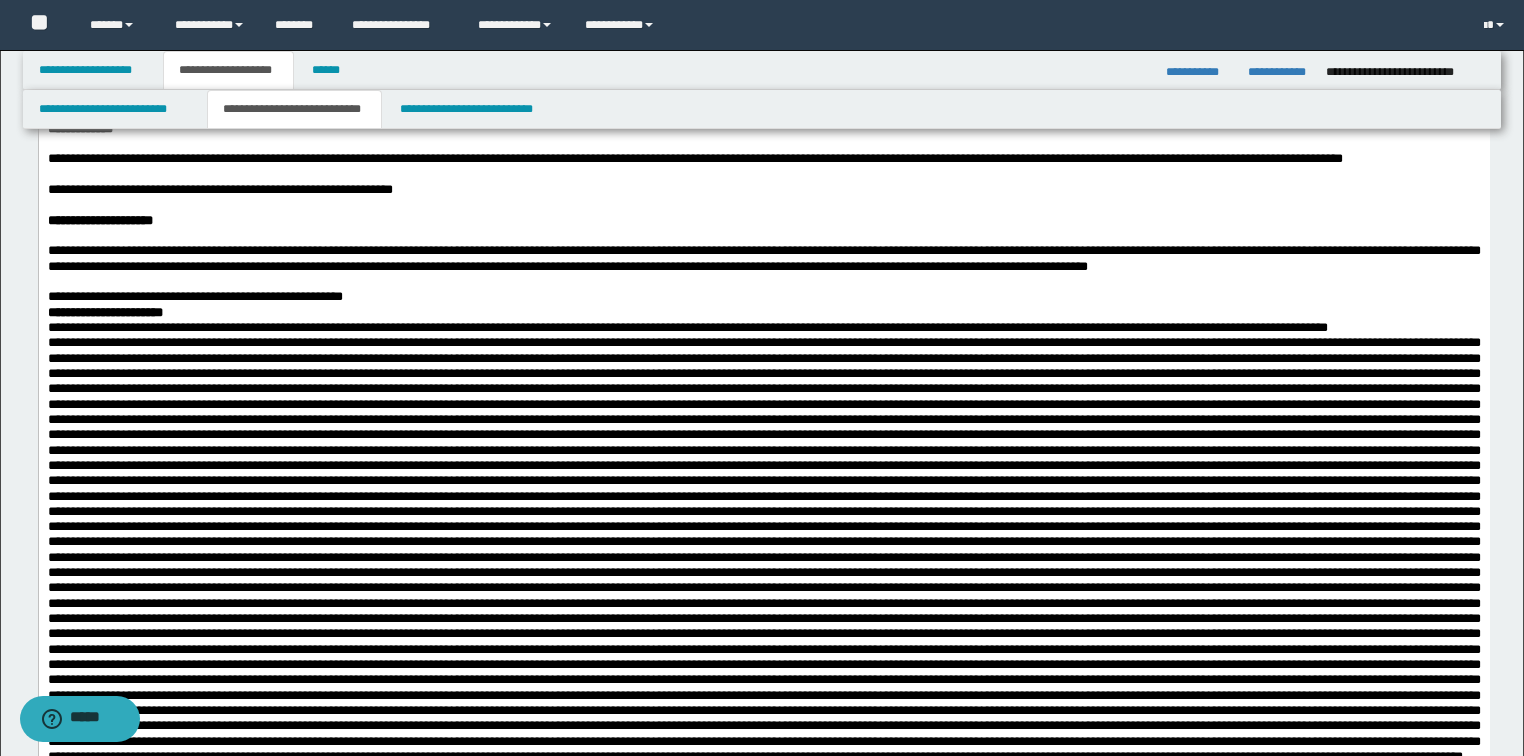 click at bounding box center [763, 281] 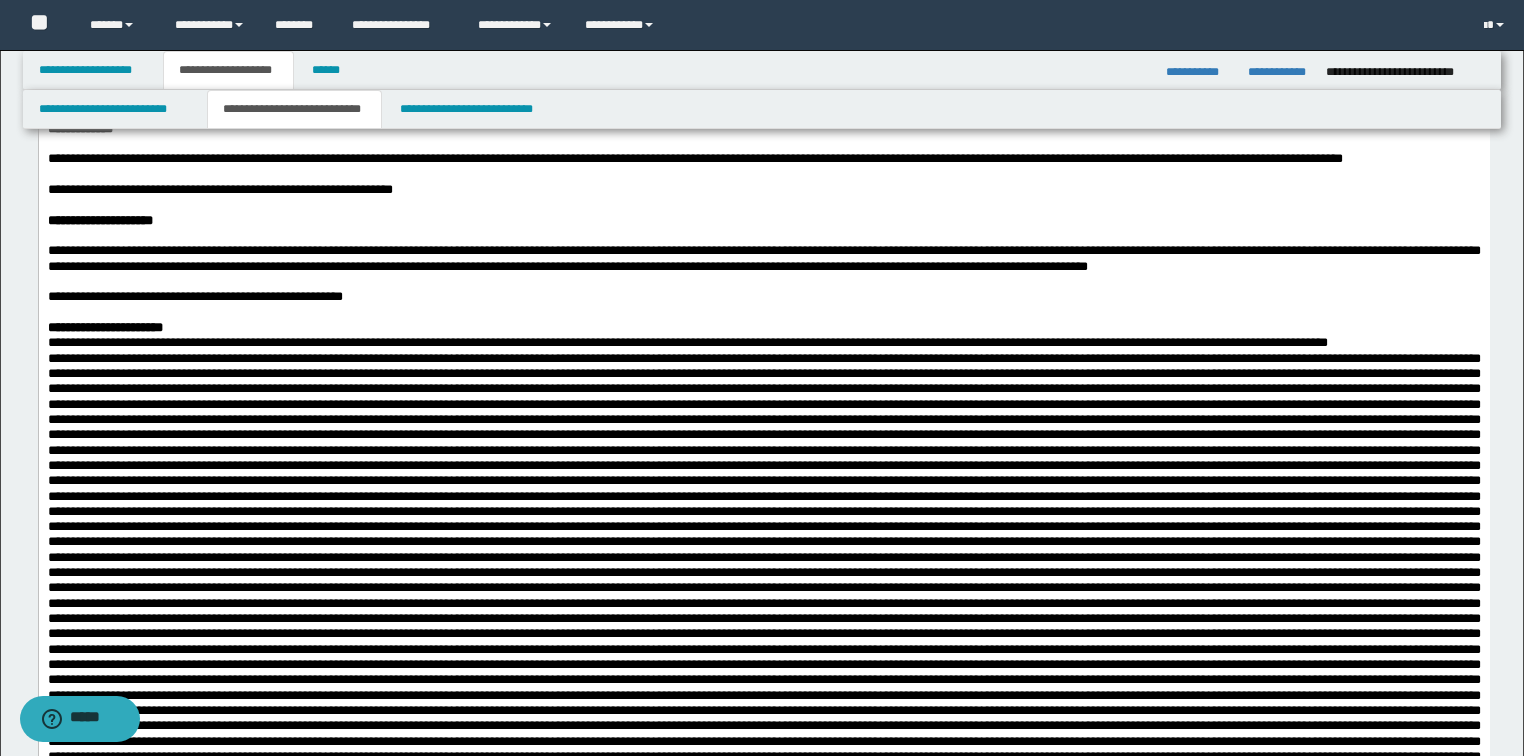 click on "**********" at bounding box center [763, 327] 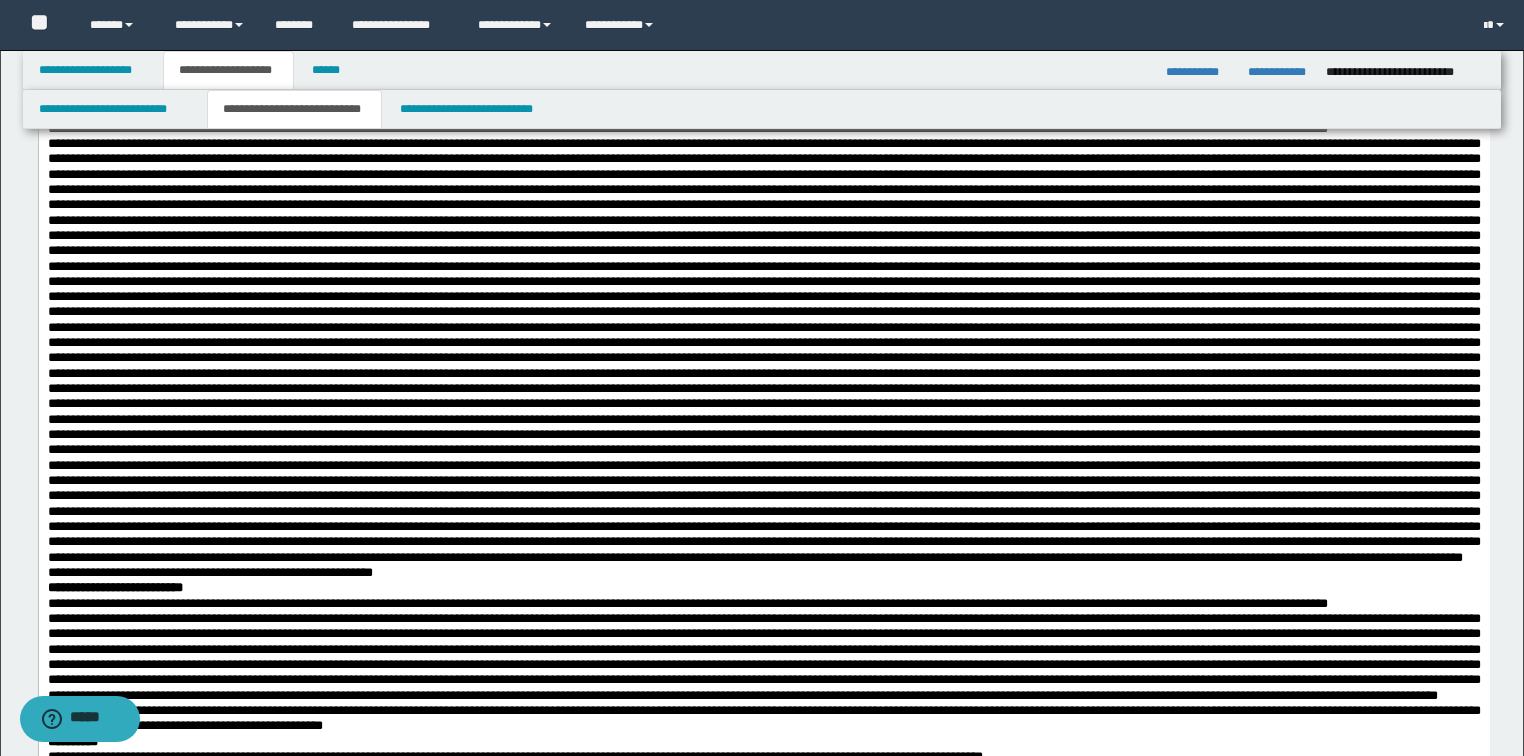 scroll, scrollTop: 960, scrollLeft: 0, axis: vertical 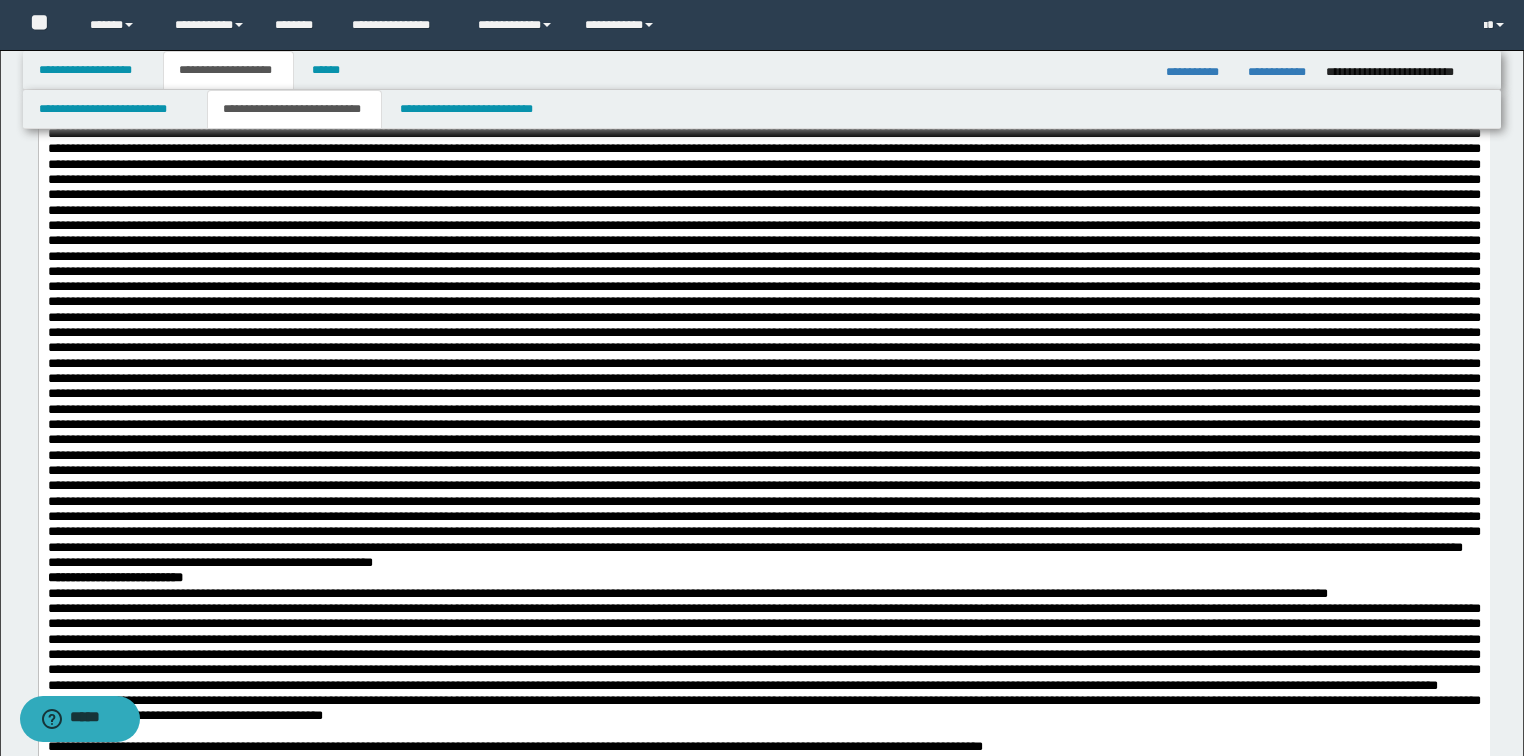 click on "**********" at bounding box center (763, 118) 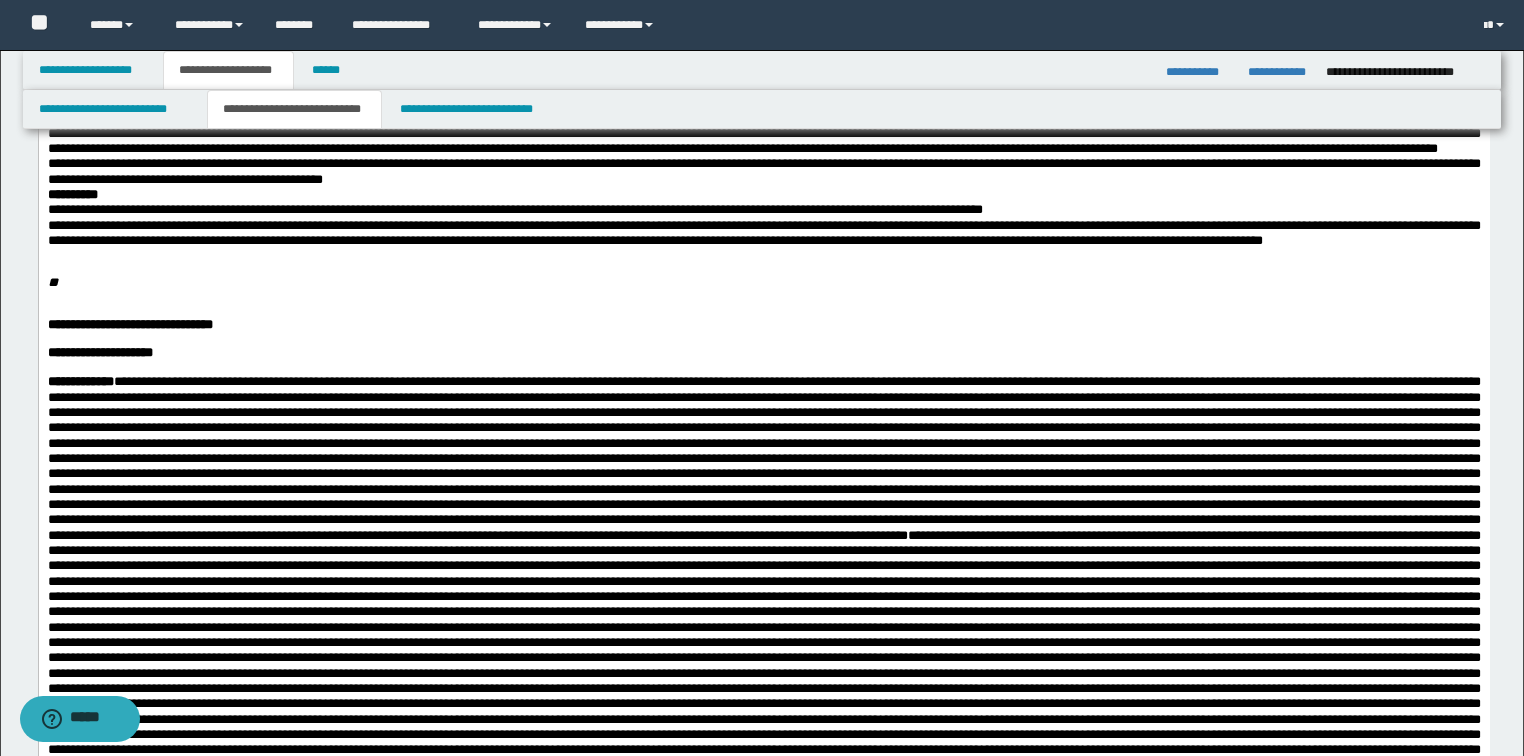 scroll, scrollTop: 1520, scrollLeft: 0, axis: vertical 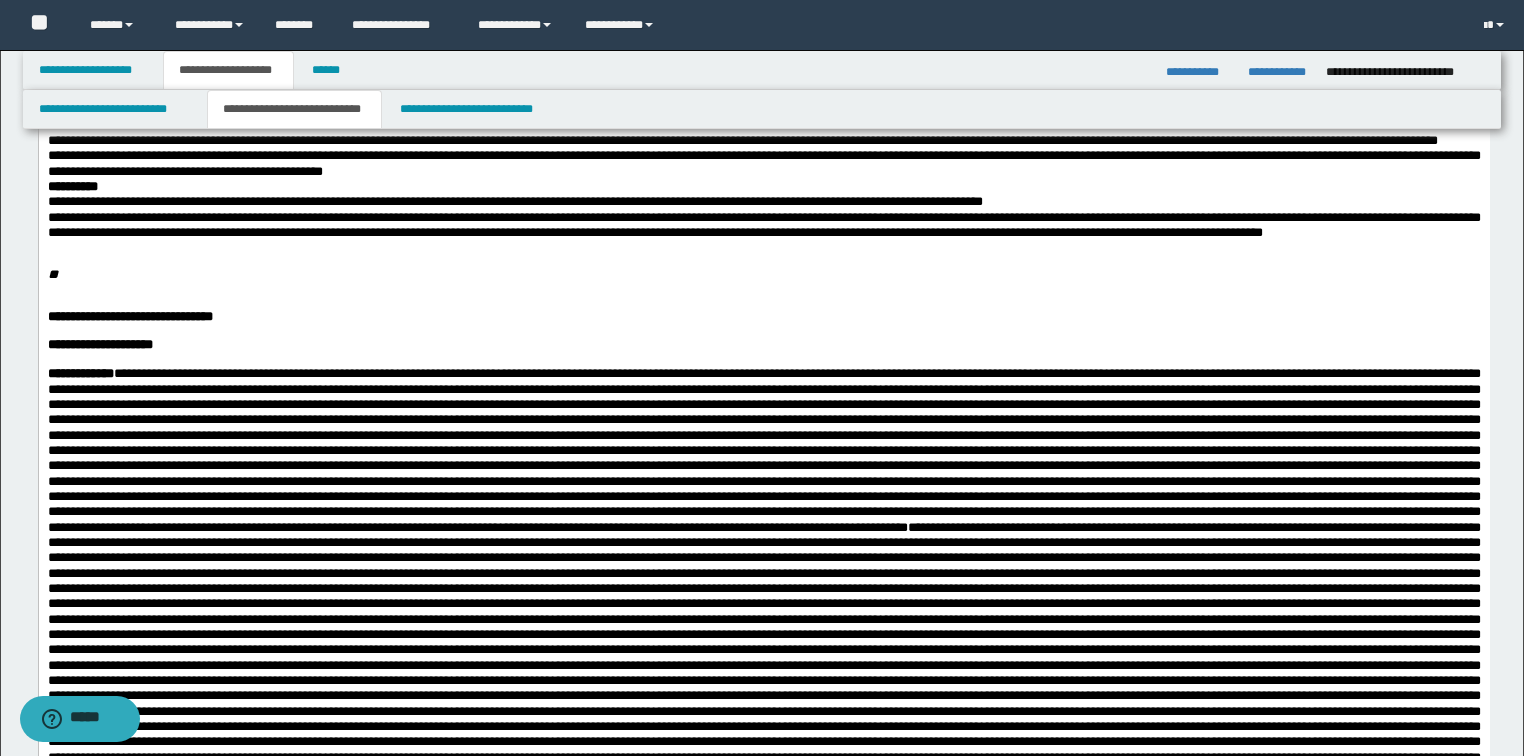 click at bounding box center (763, -205) 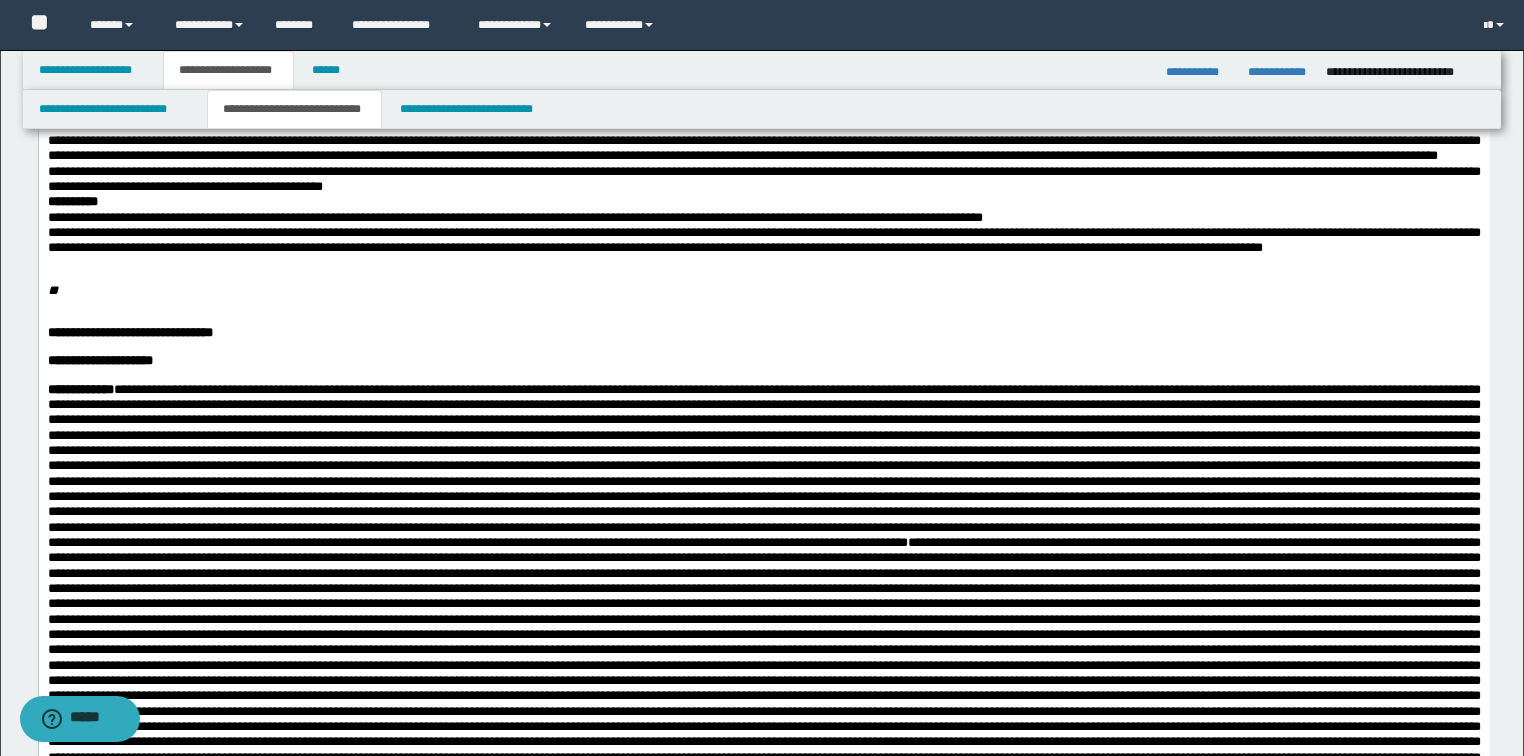 click on "**********" at bounding box center (763, 33) 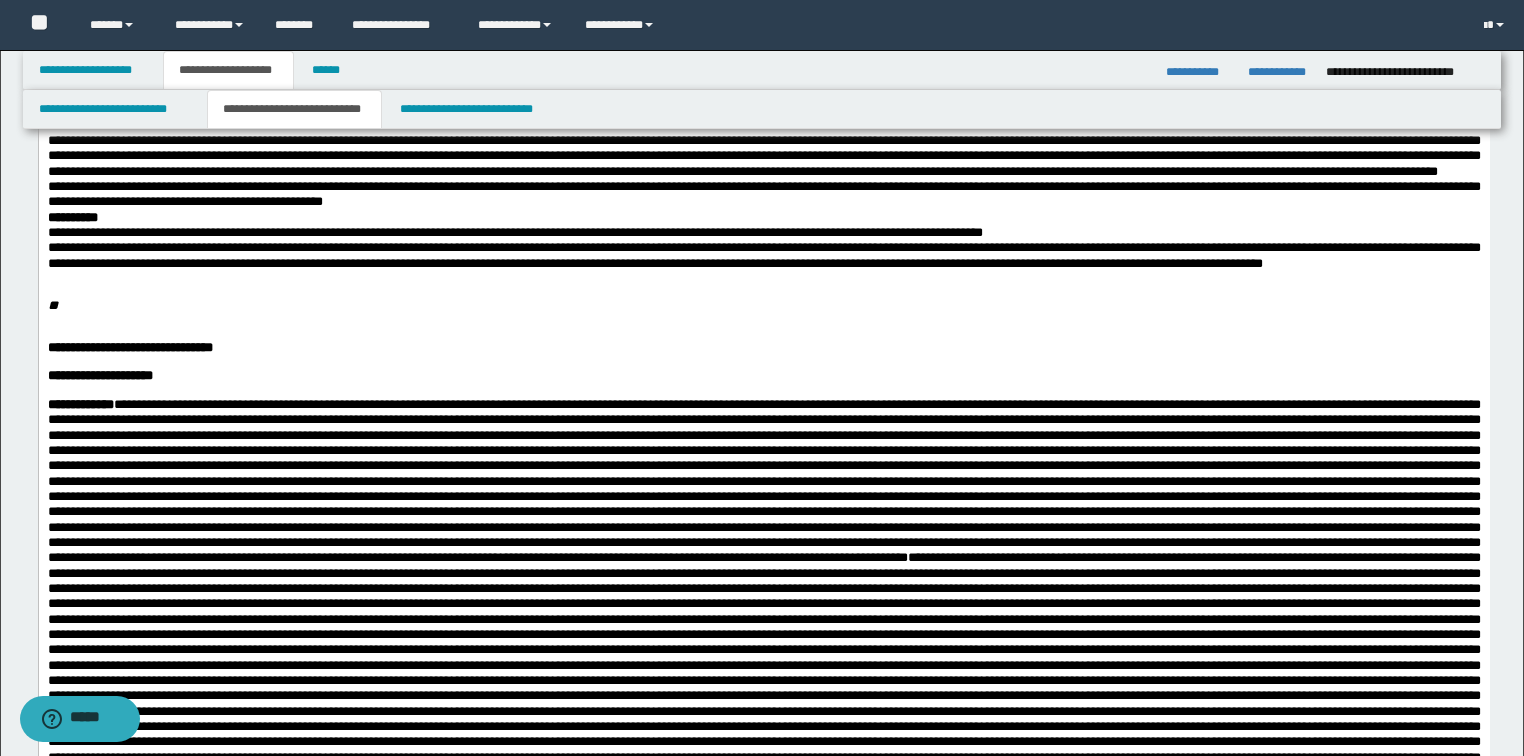 click on "**********" at bounding box center (763, 63) 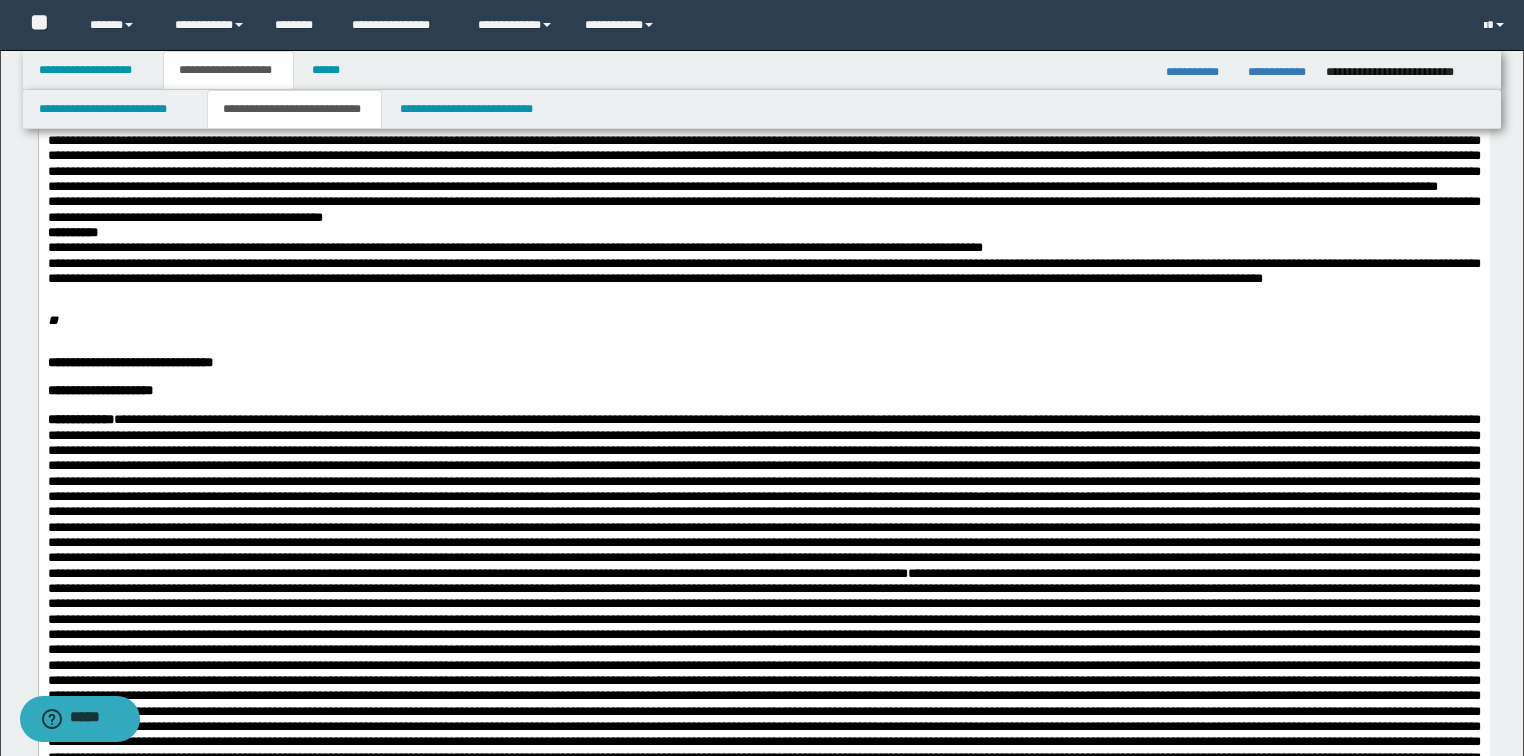 click on "**********" at bounding box center (763, 94) 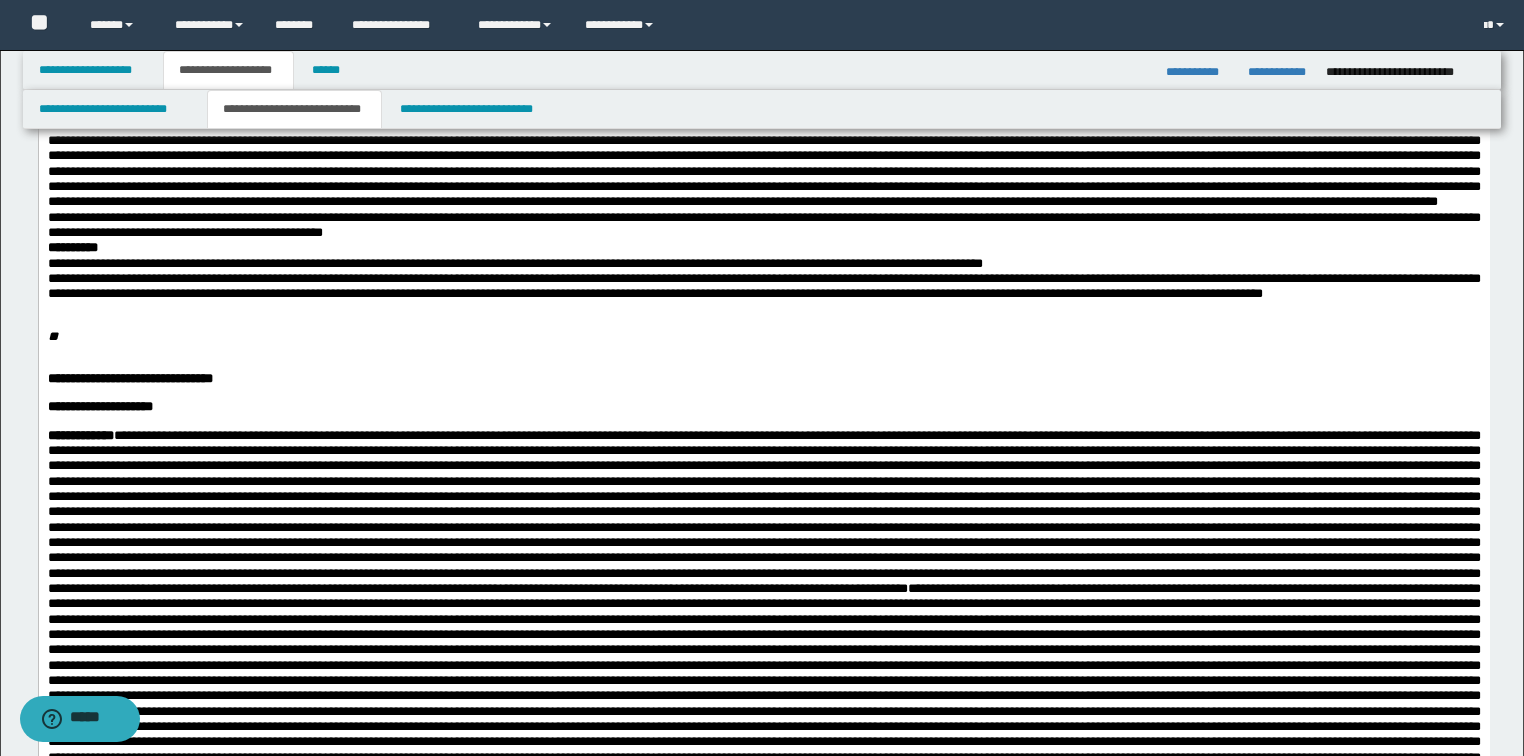 click at bounding box center (763, 164) 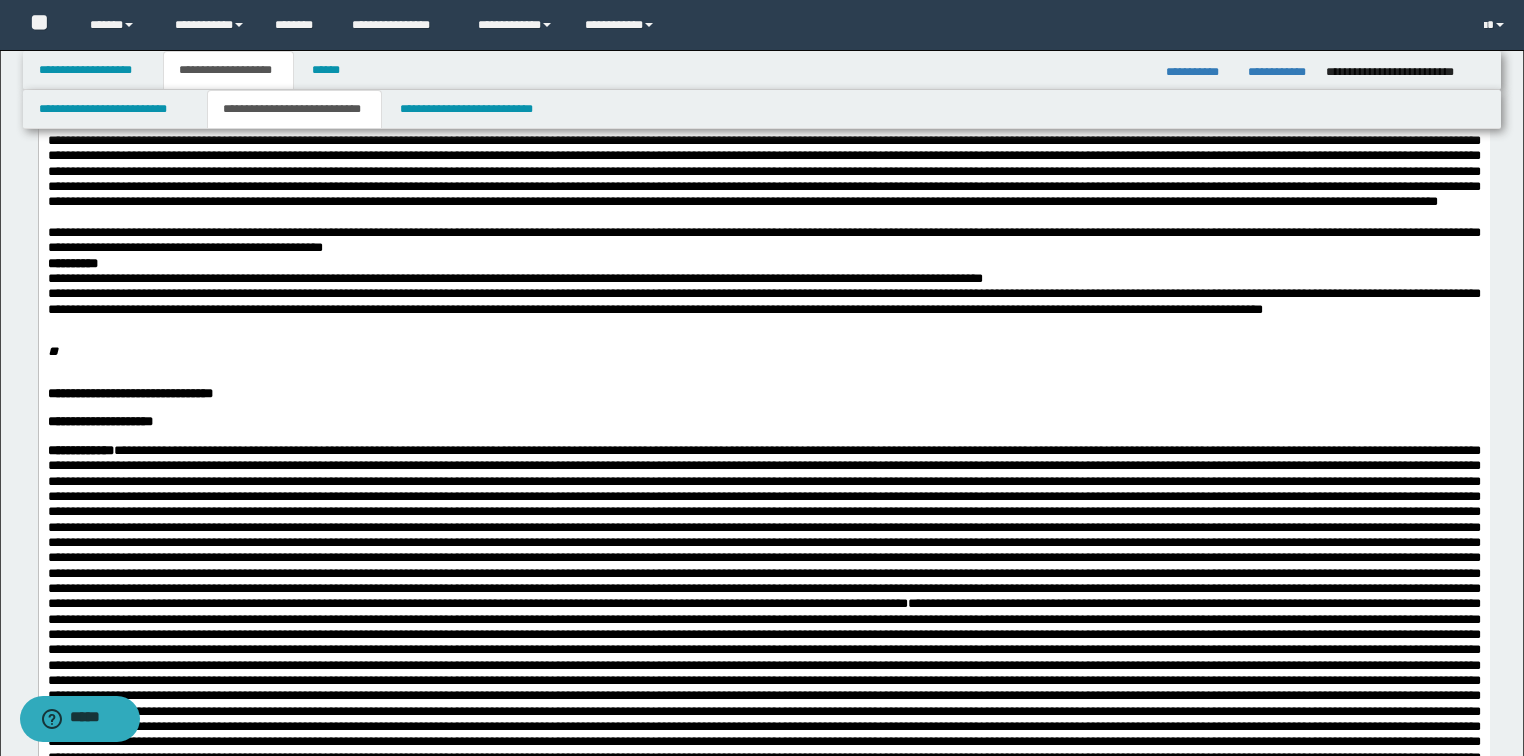 click on "**********" at bounding box center (763, -172) 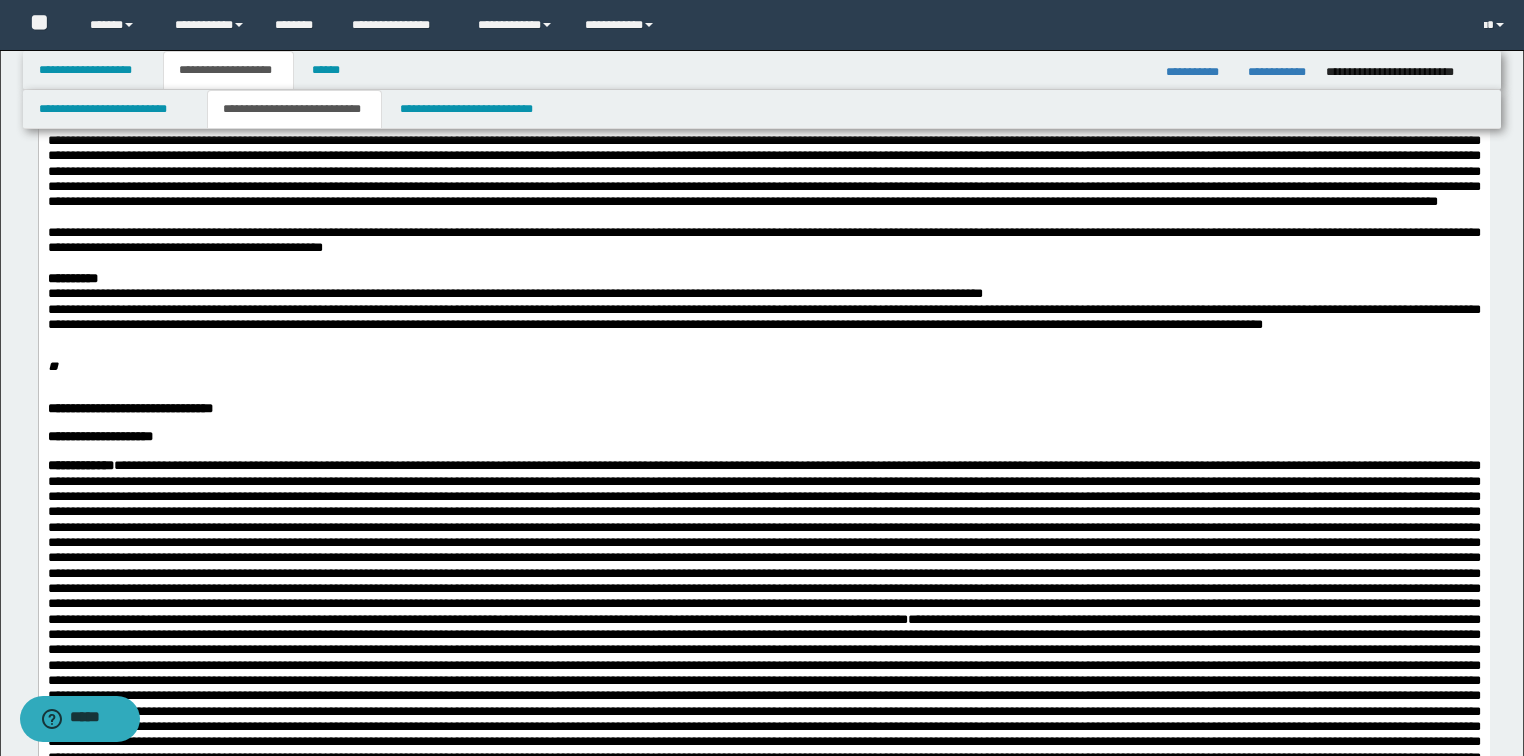 click at bounding box center [763, 263] 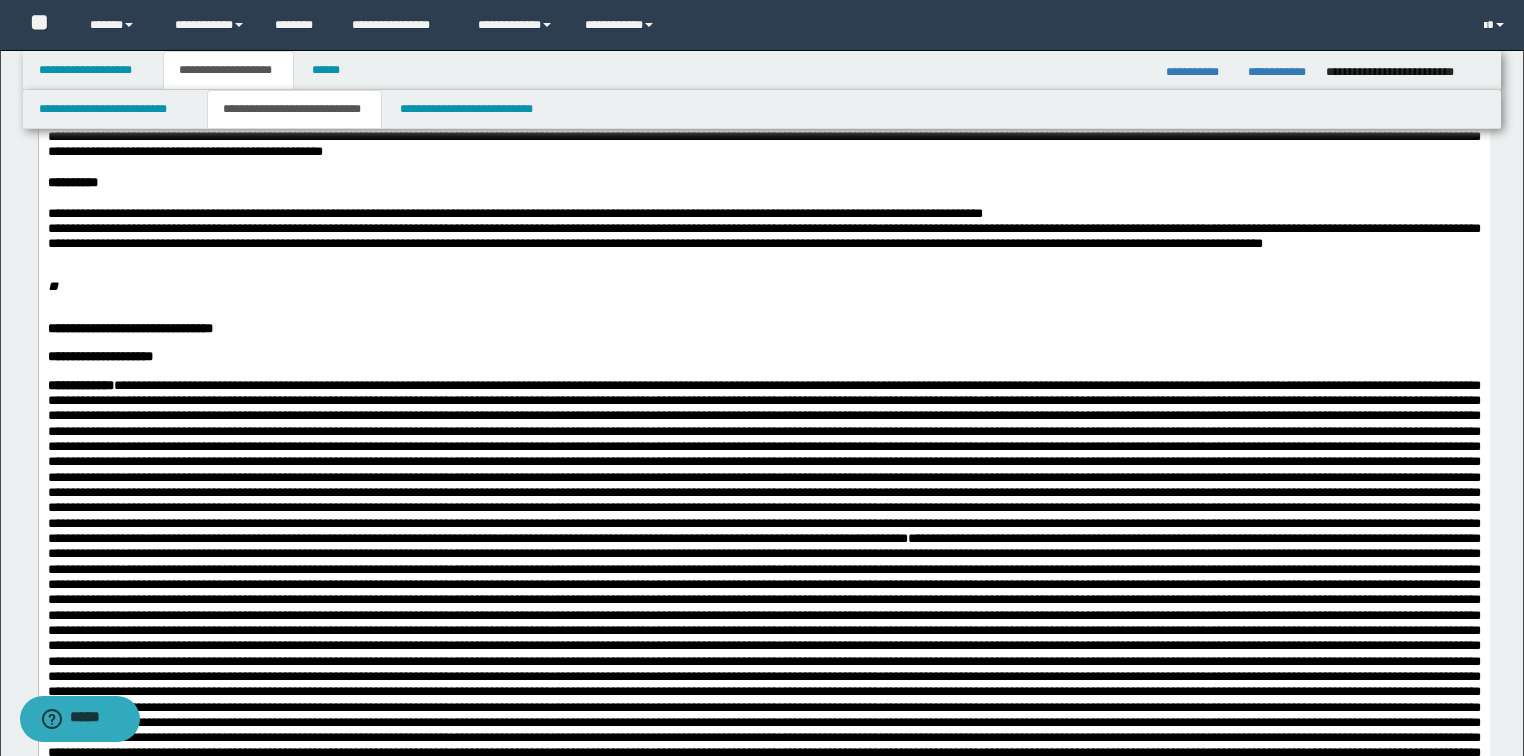 scroll, scrollTop: 1760, scrollLeft: 0, axis: vertical 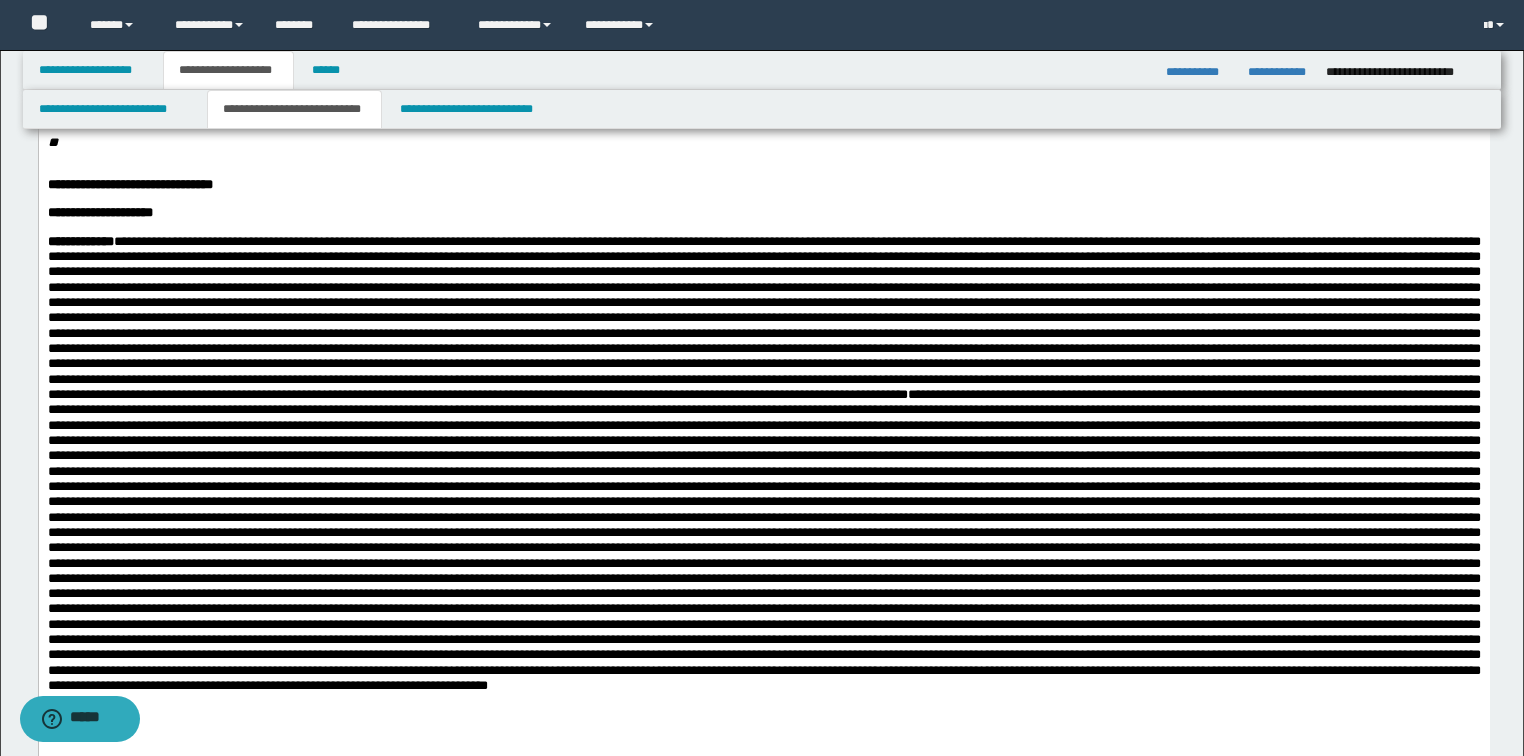 click on "**********" at bounding box center [763, 69] 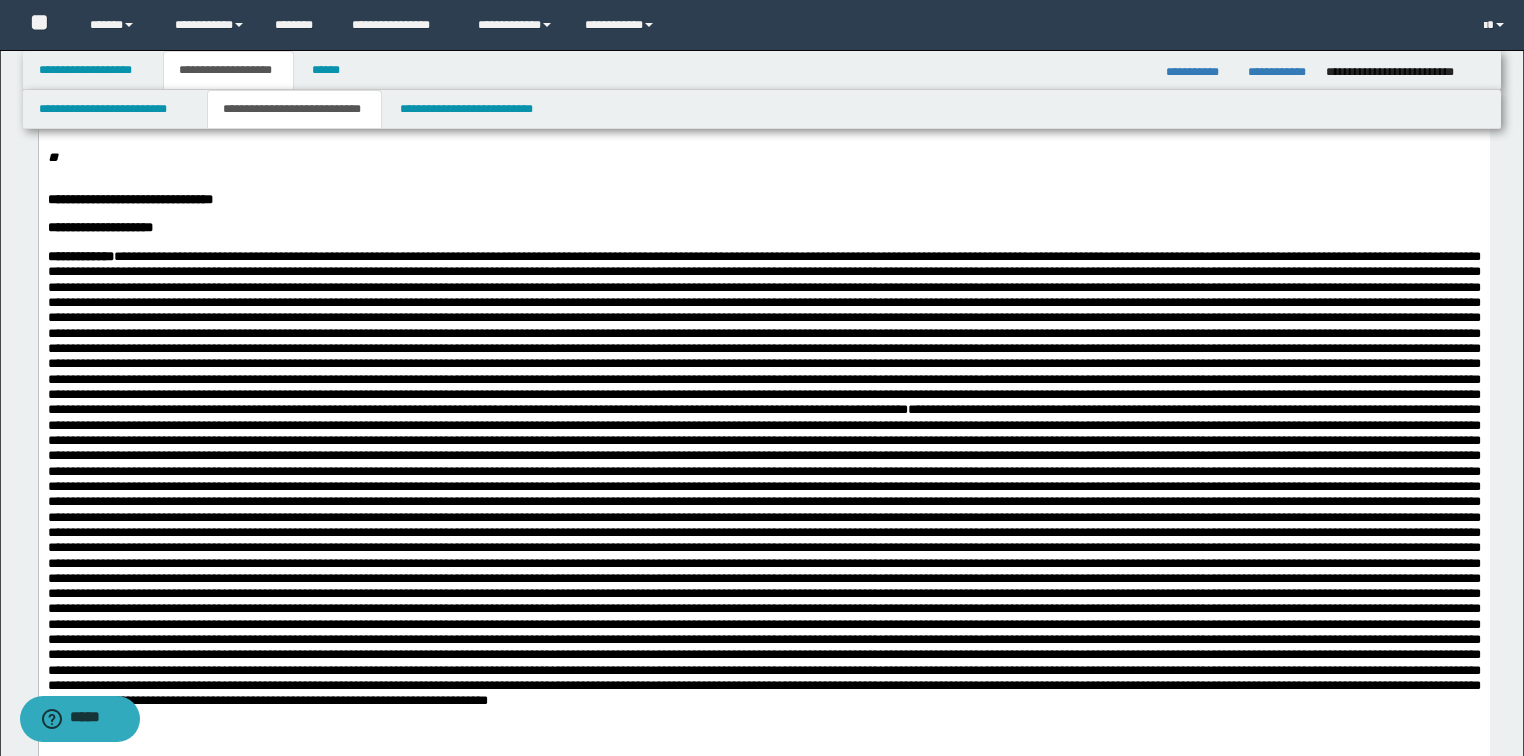 click on "**" at bounding box center [52, 157] 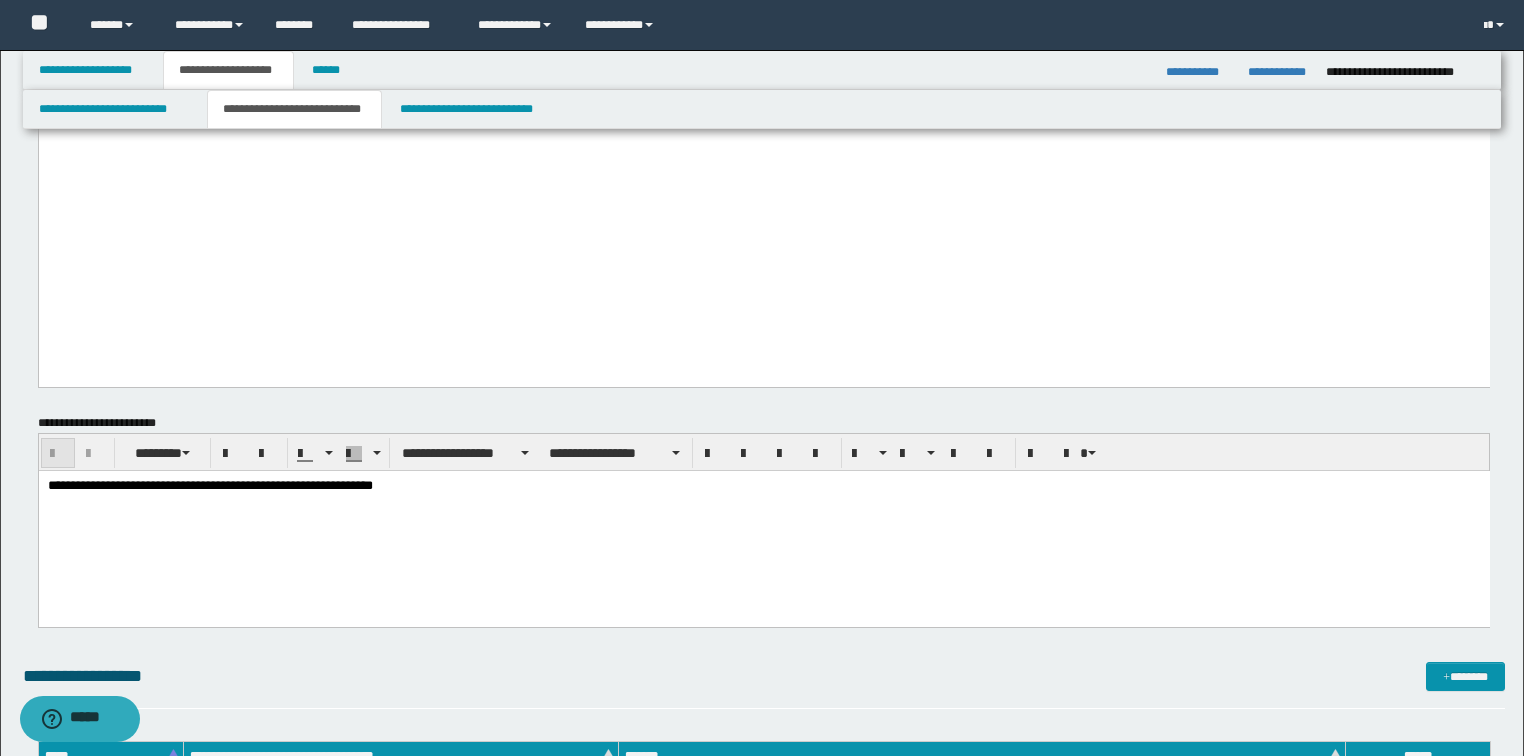 scroll, scrollTop: 2640, scrollLeft: 0, axis: vertical 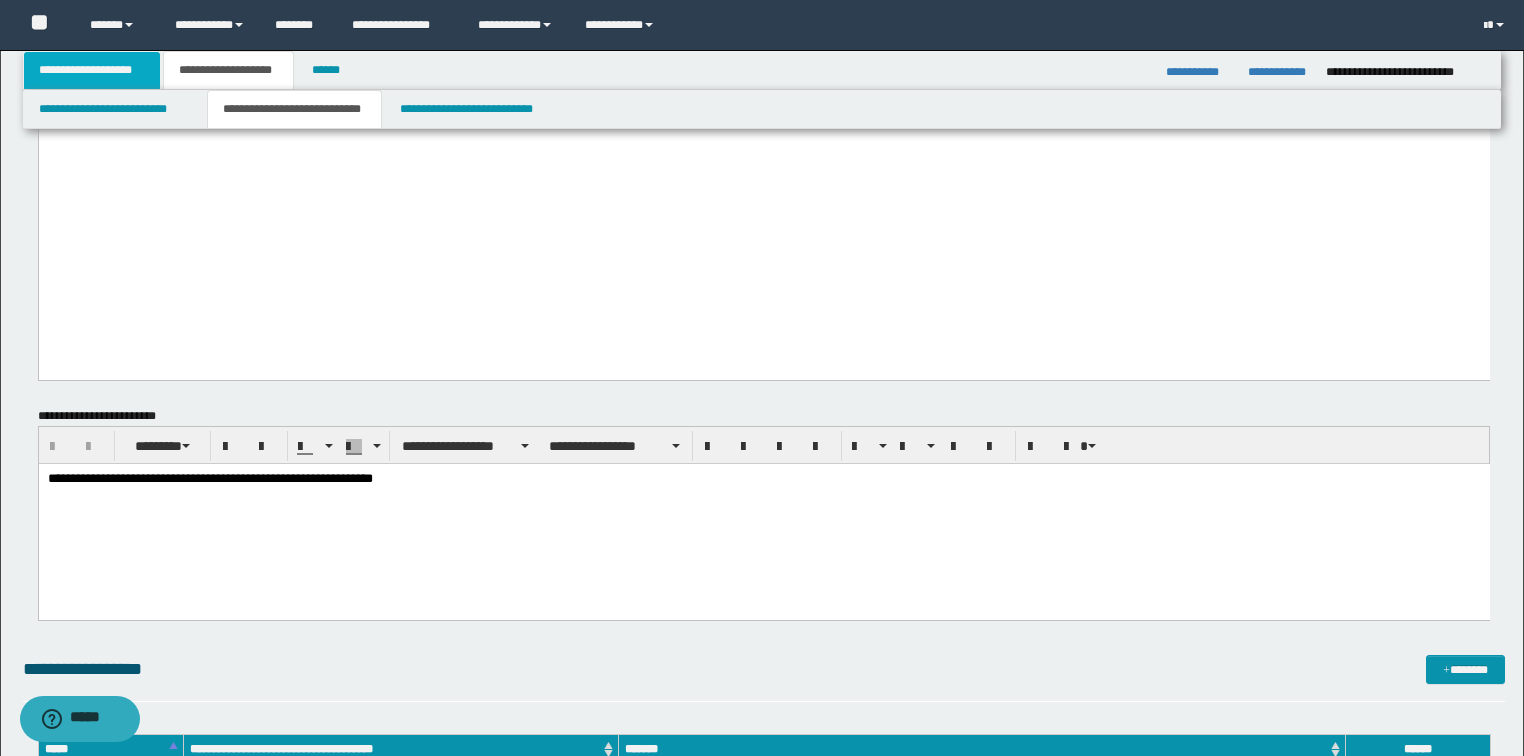 click on "**********" at bounding box center [92, 70] 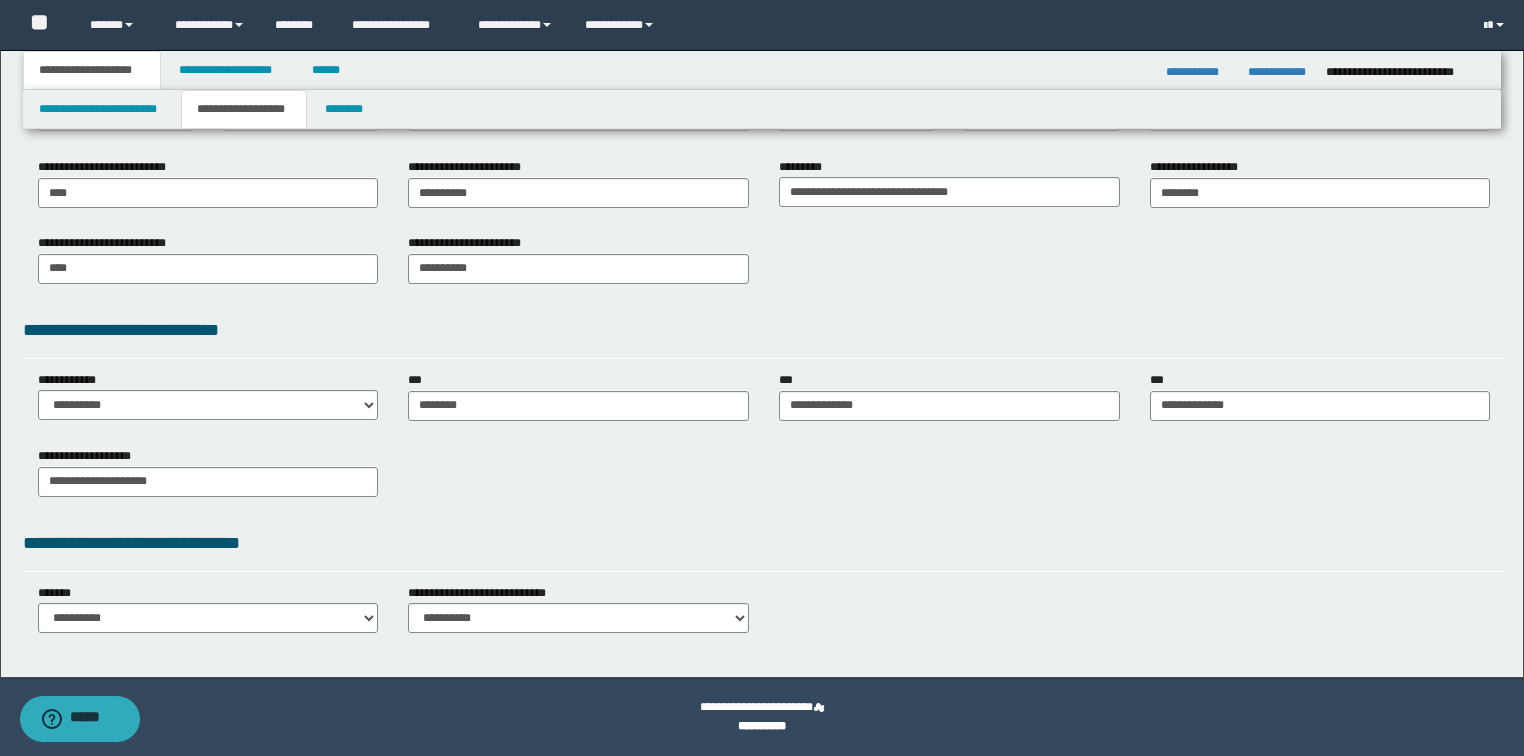 scroll, scrollTop: 350, scrollLeft: 0, axis: vertical 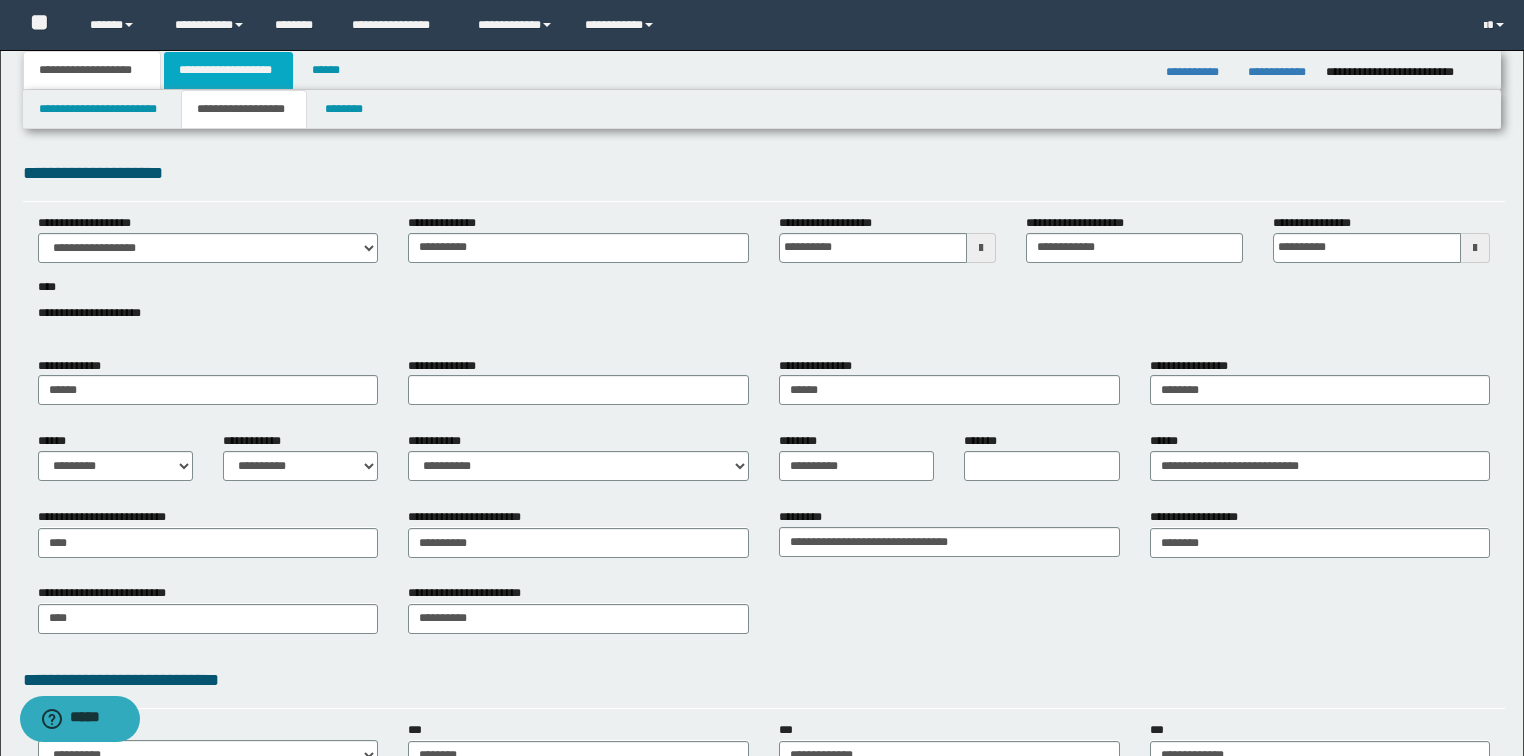 click on "**********" at bounding box center [228, 70] 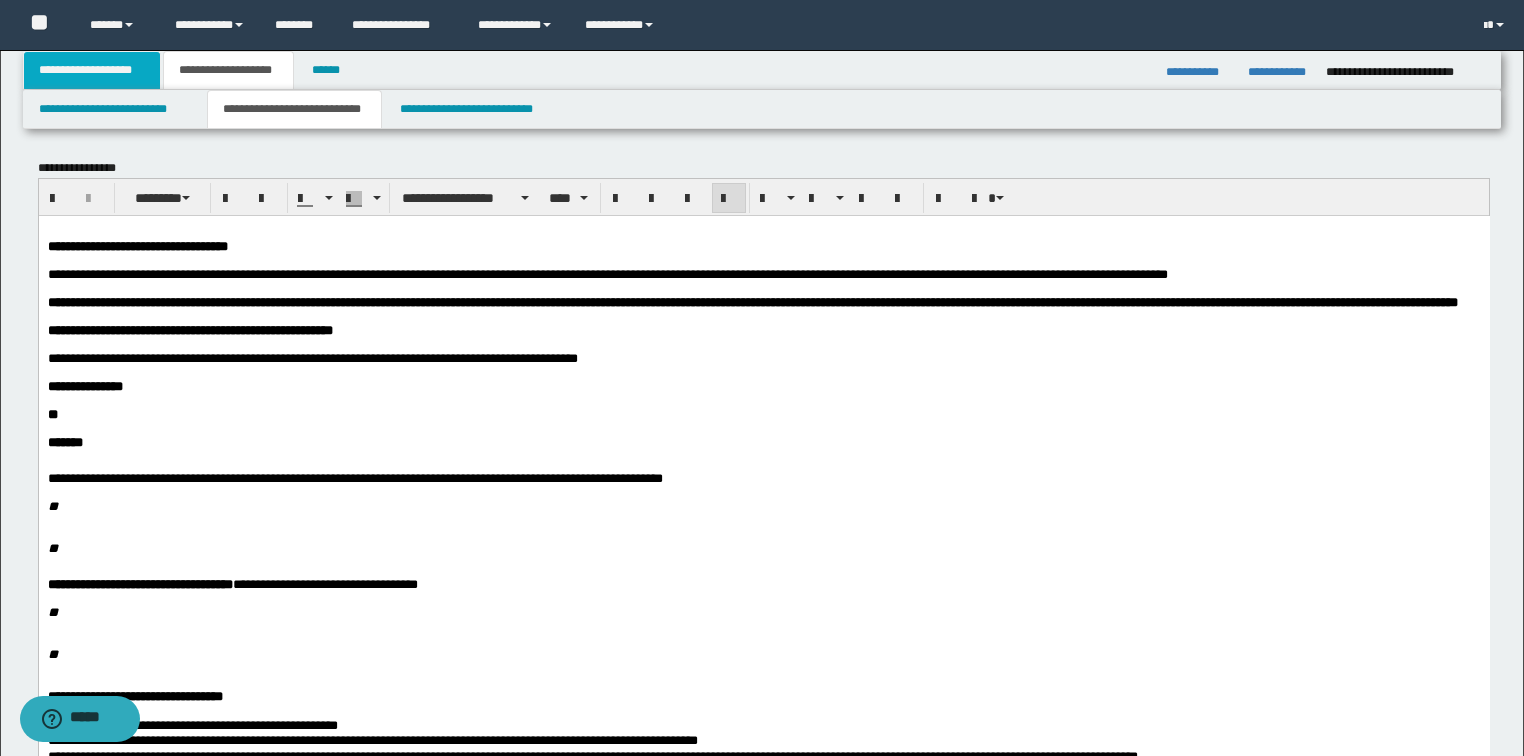 click on "**********" at bounding box center [92, 70] 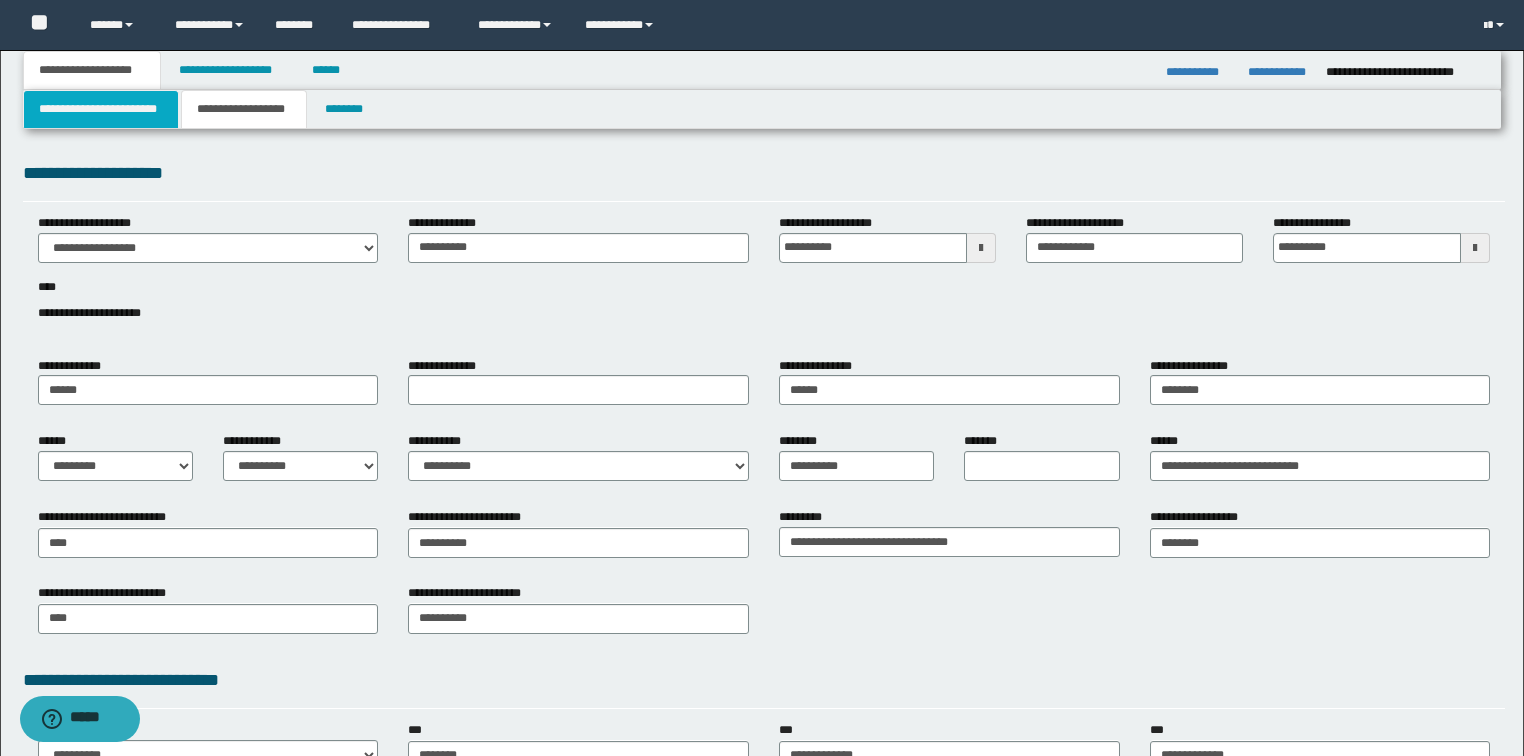 click on "**********" at bounding box center (101, 109) 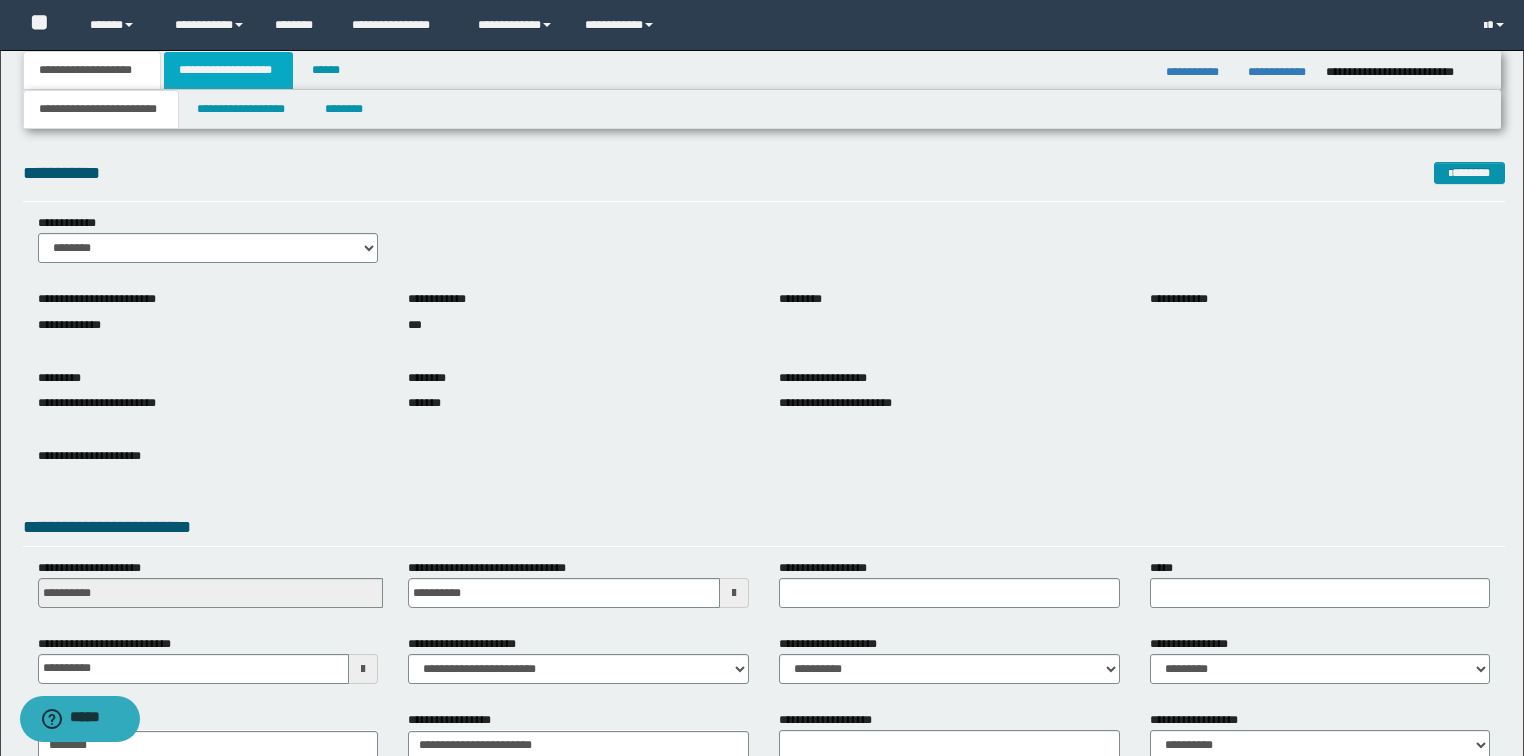 click on "**********" at bounding box center (228, 70) 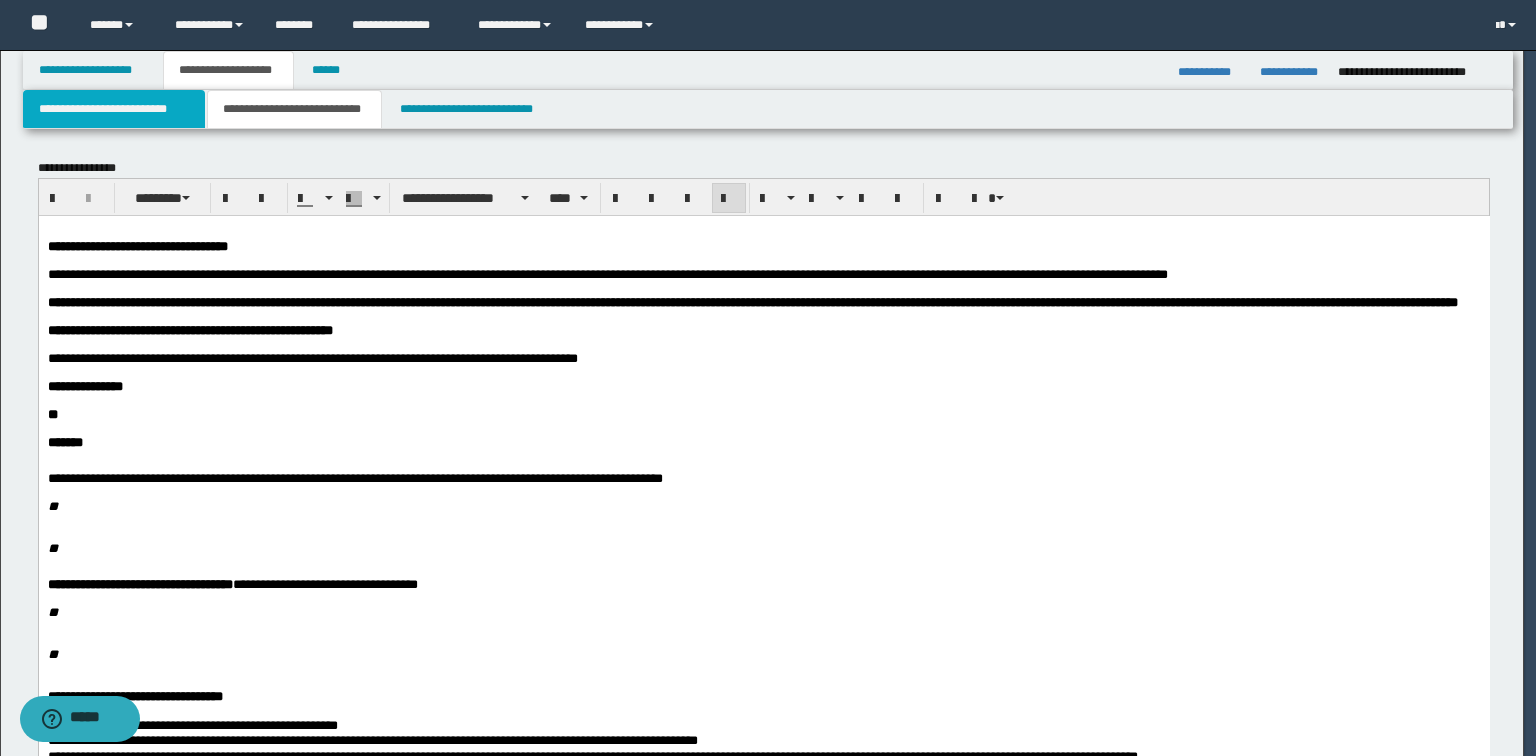 type 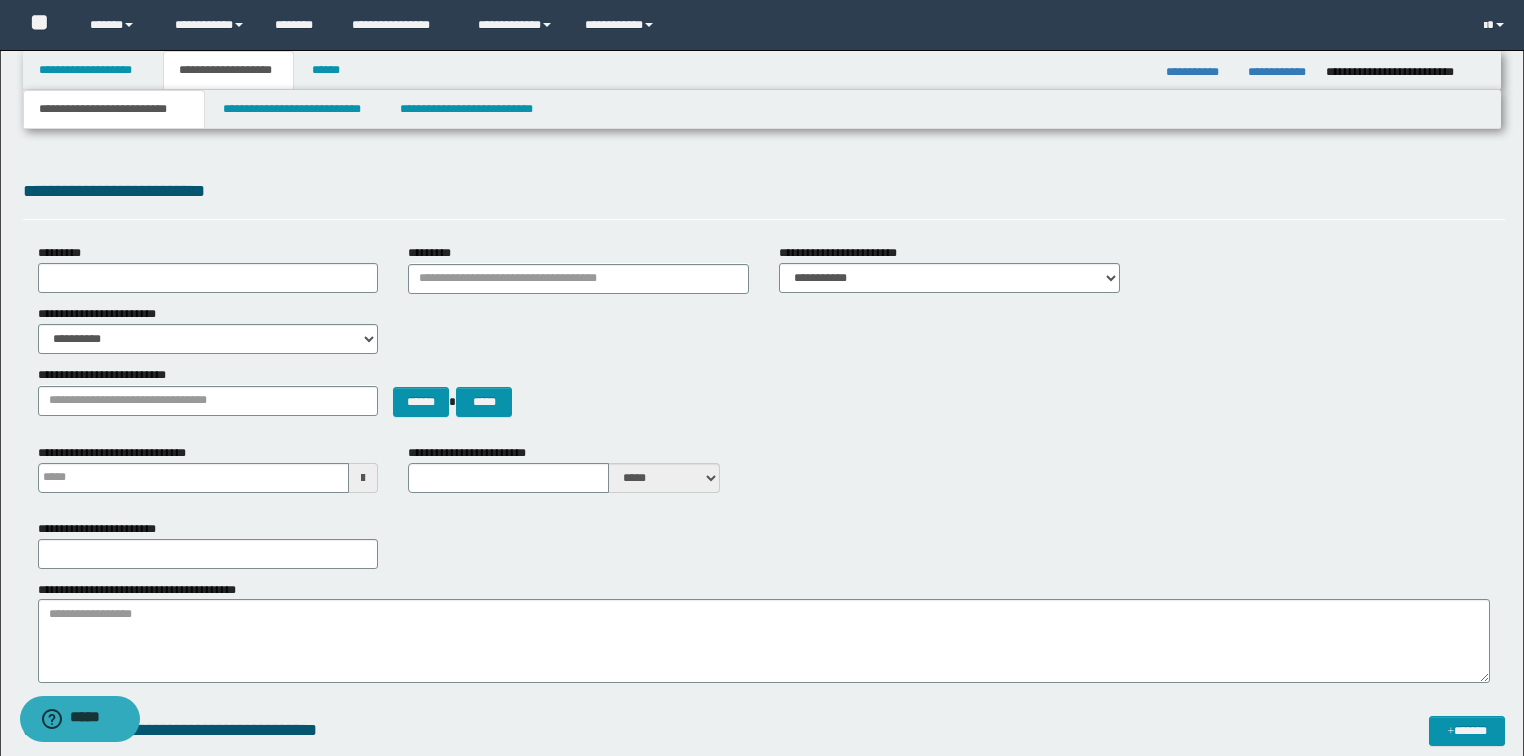 click on "**********" at bounding box center [114, 109] 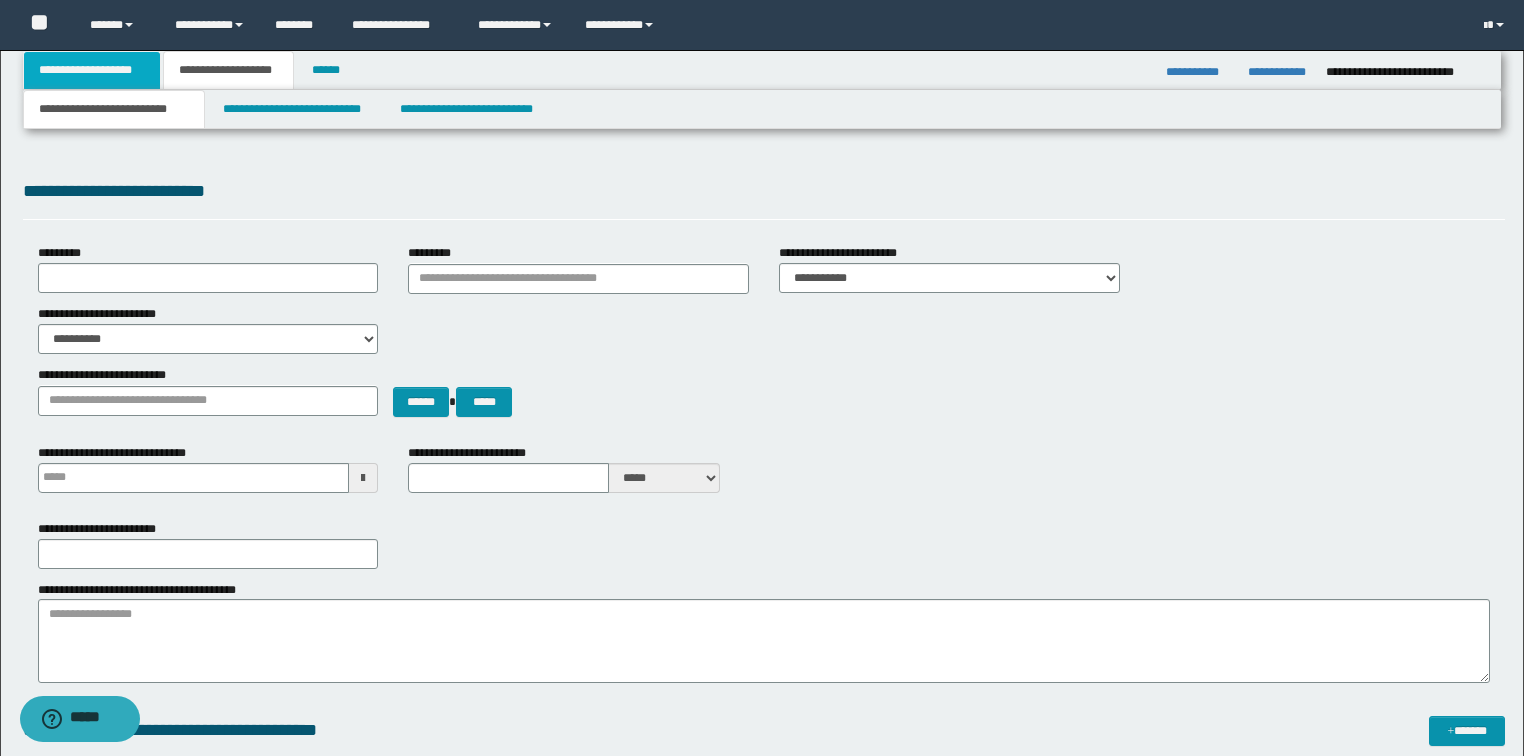 click on "**********" at bounding box center [92, 70] 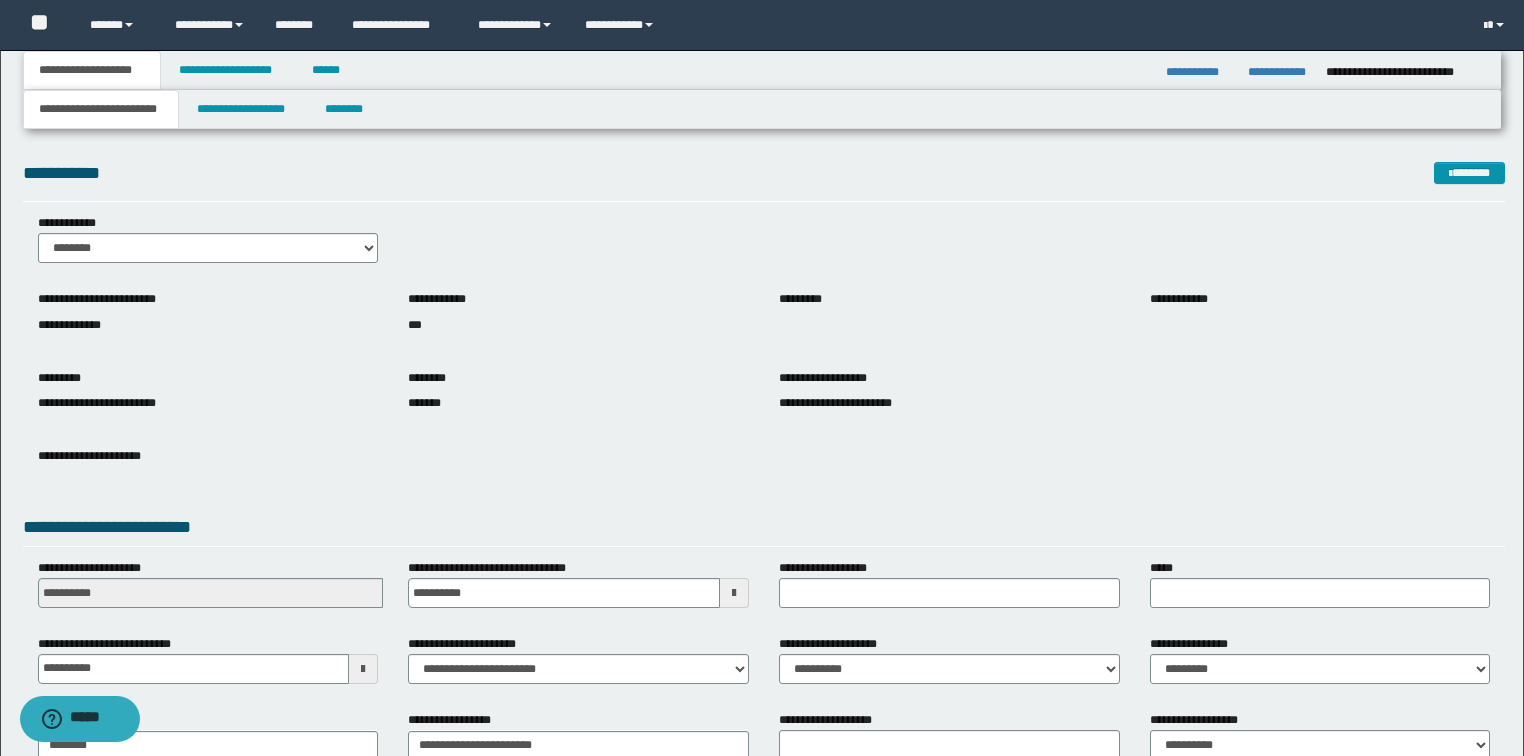 click on "**********" at bounding box center [92, 70] 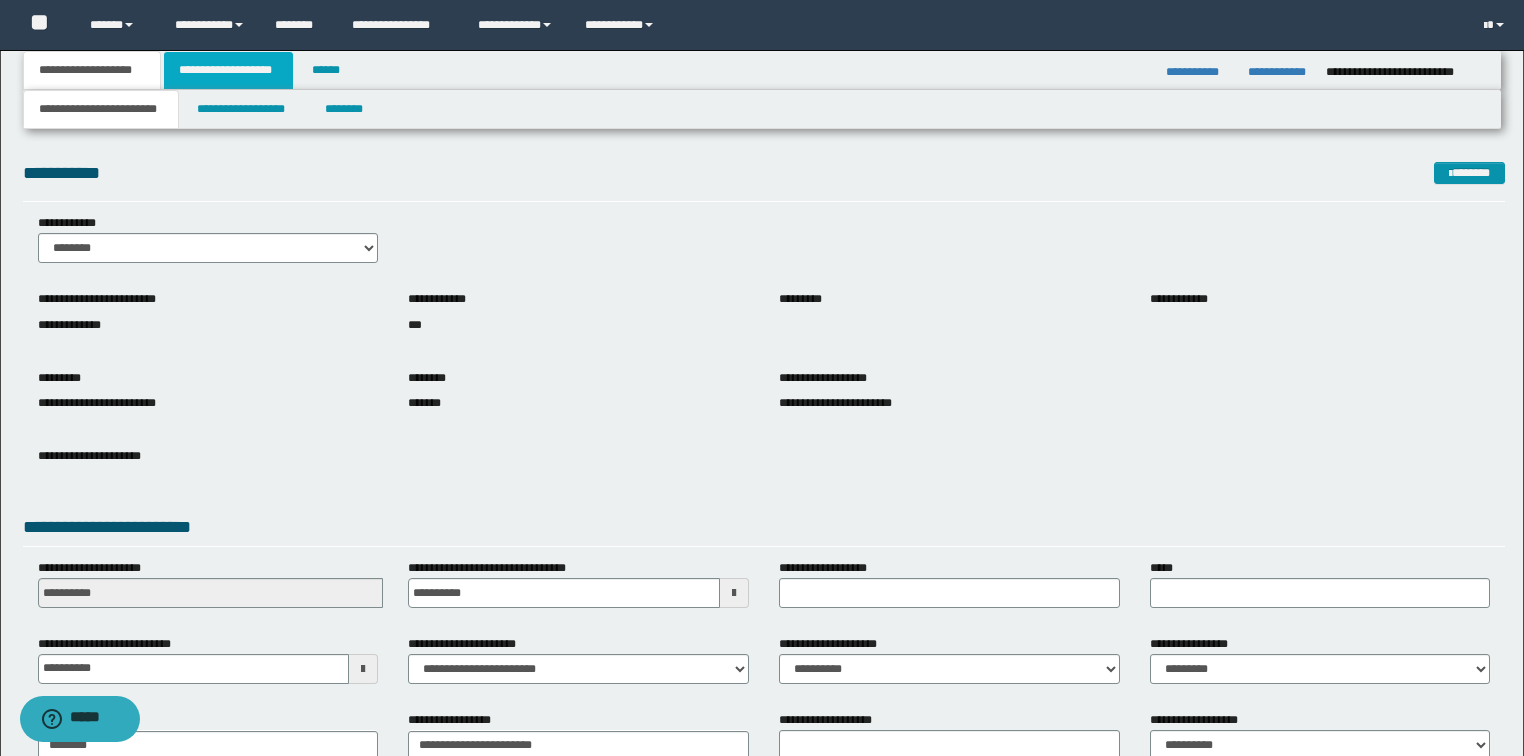 click on "**********" at bounding box center [228, 70] 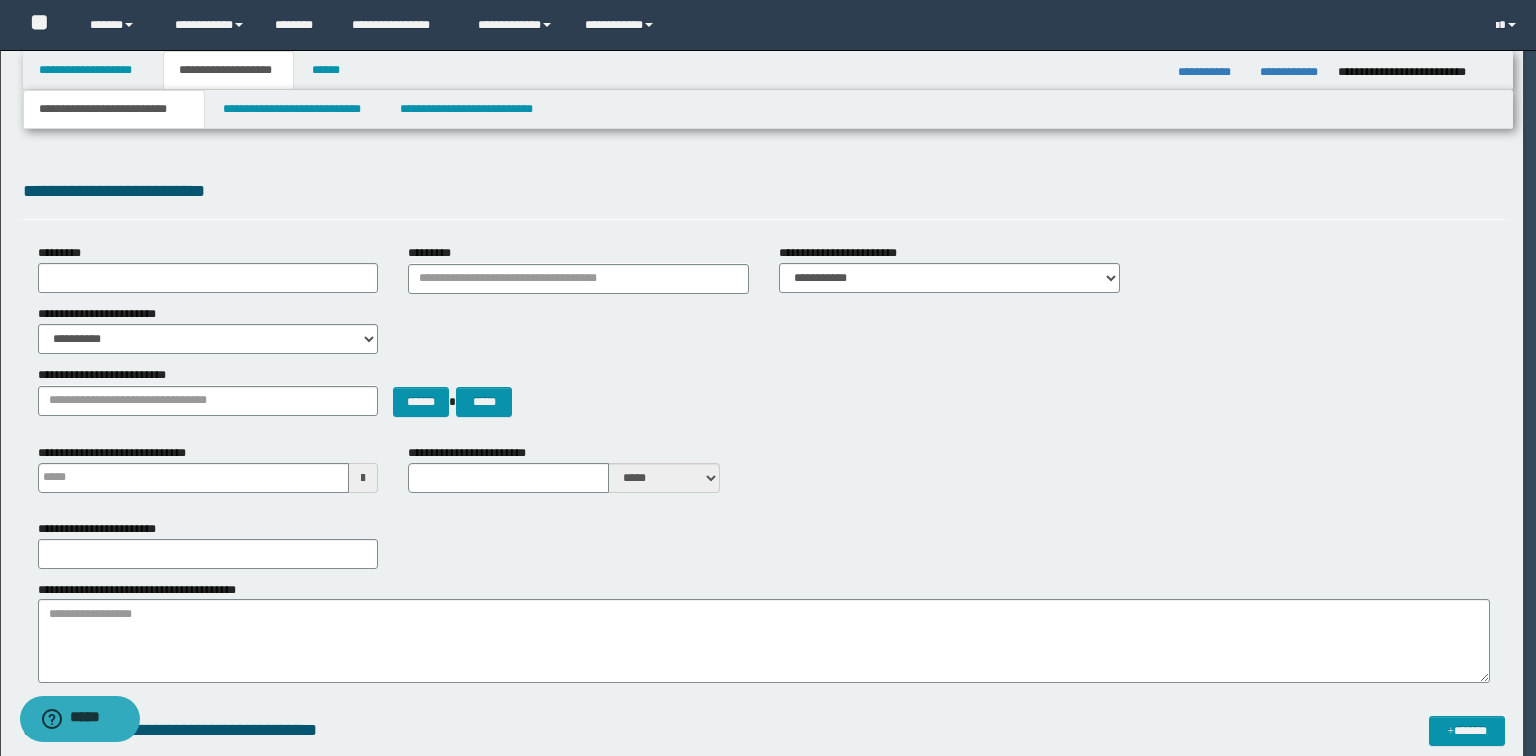 type 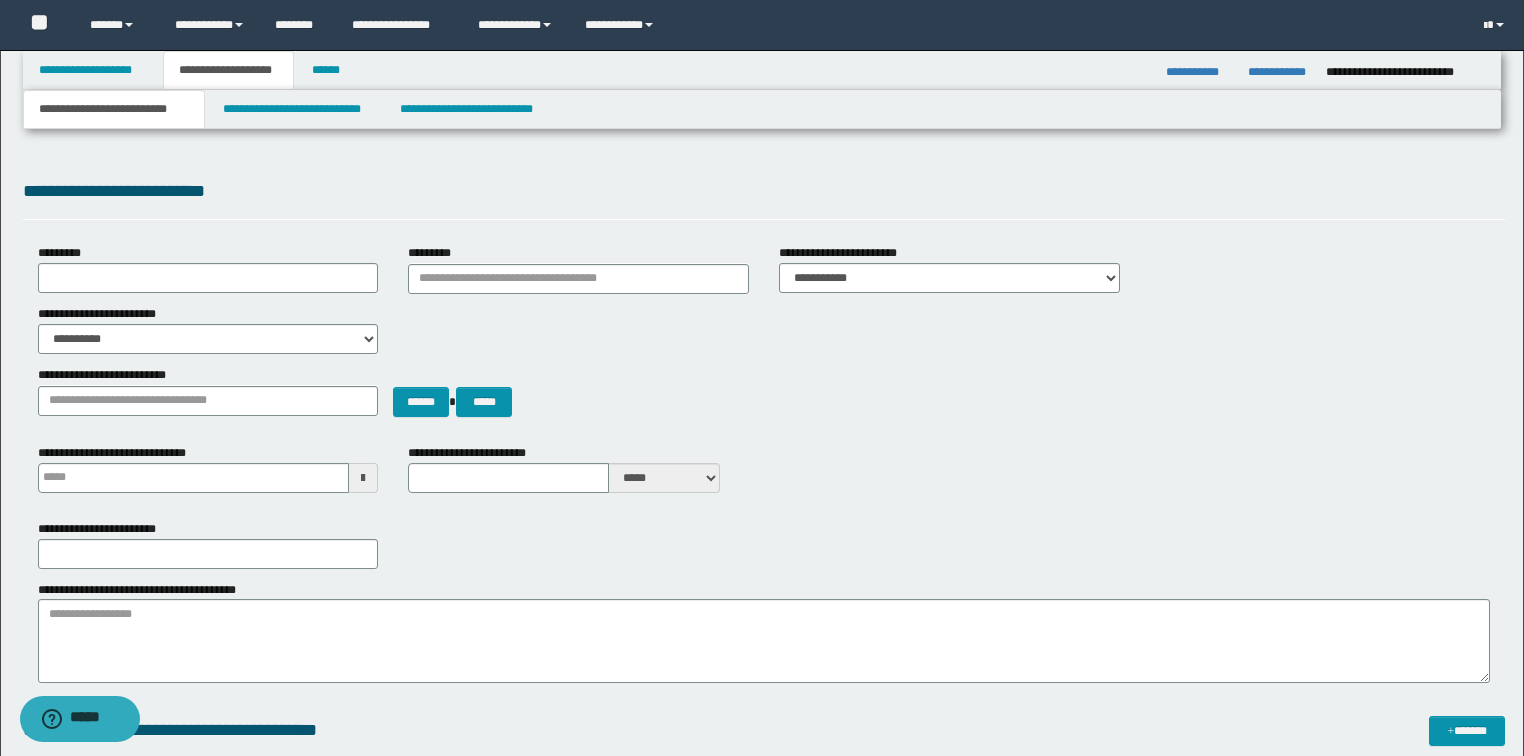click on "**********" at bounding box center [114, 109] 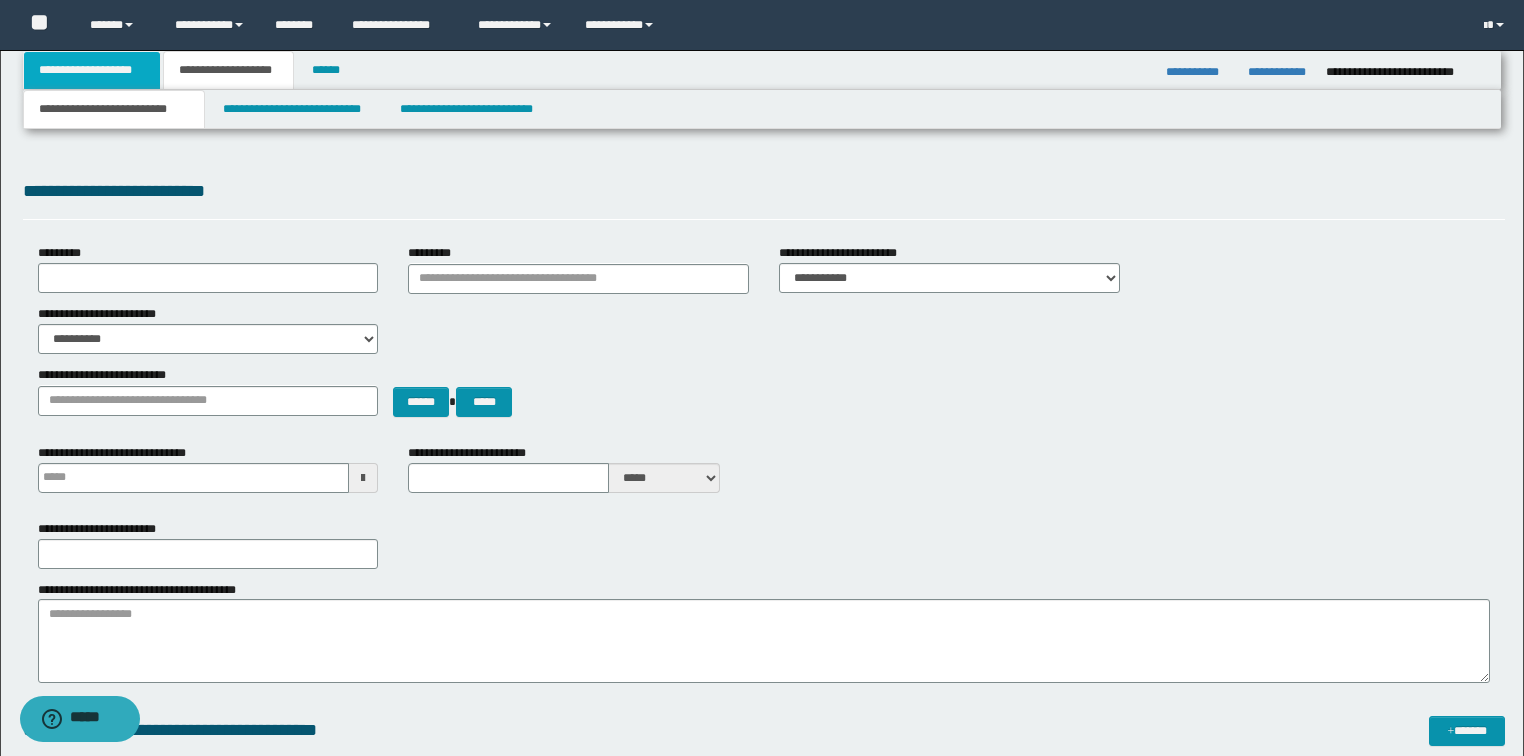 click on "**********" at bounding box center [92, 70] 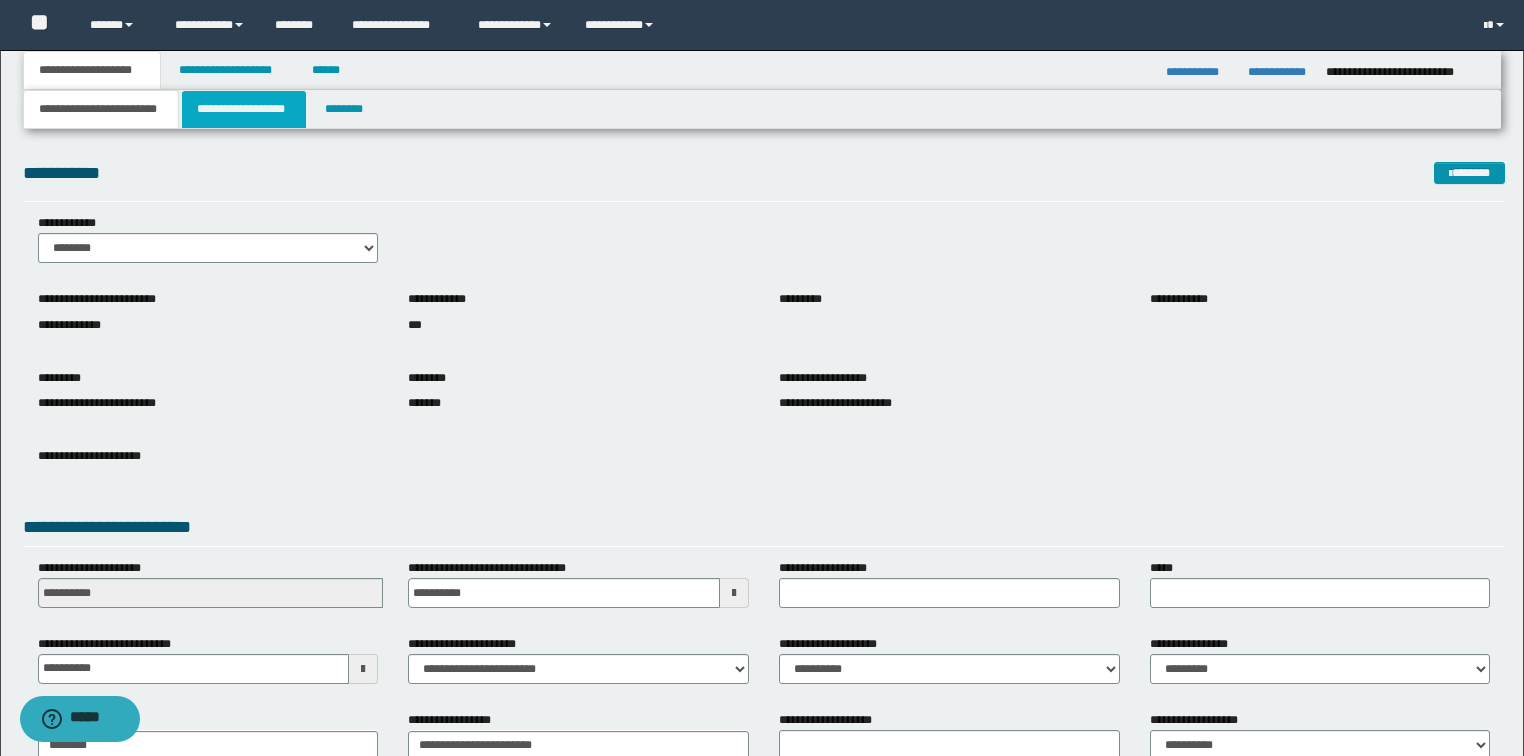 click on "**********" at bounding box center [244, 109] 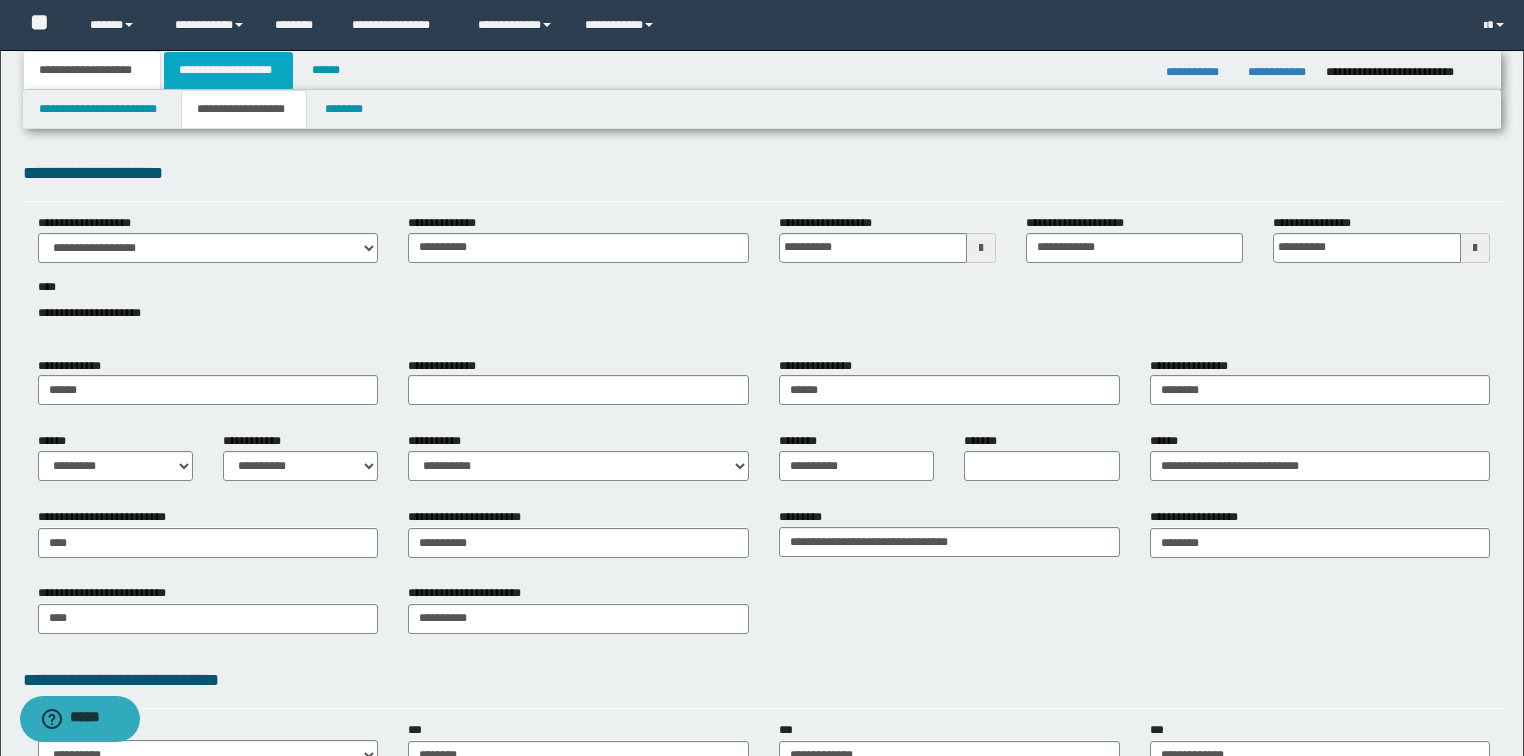 click on "**********" at bounding box center [228, 70] 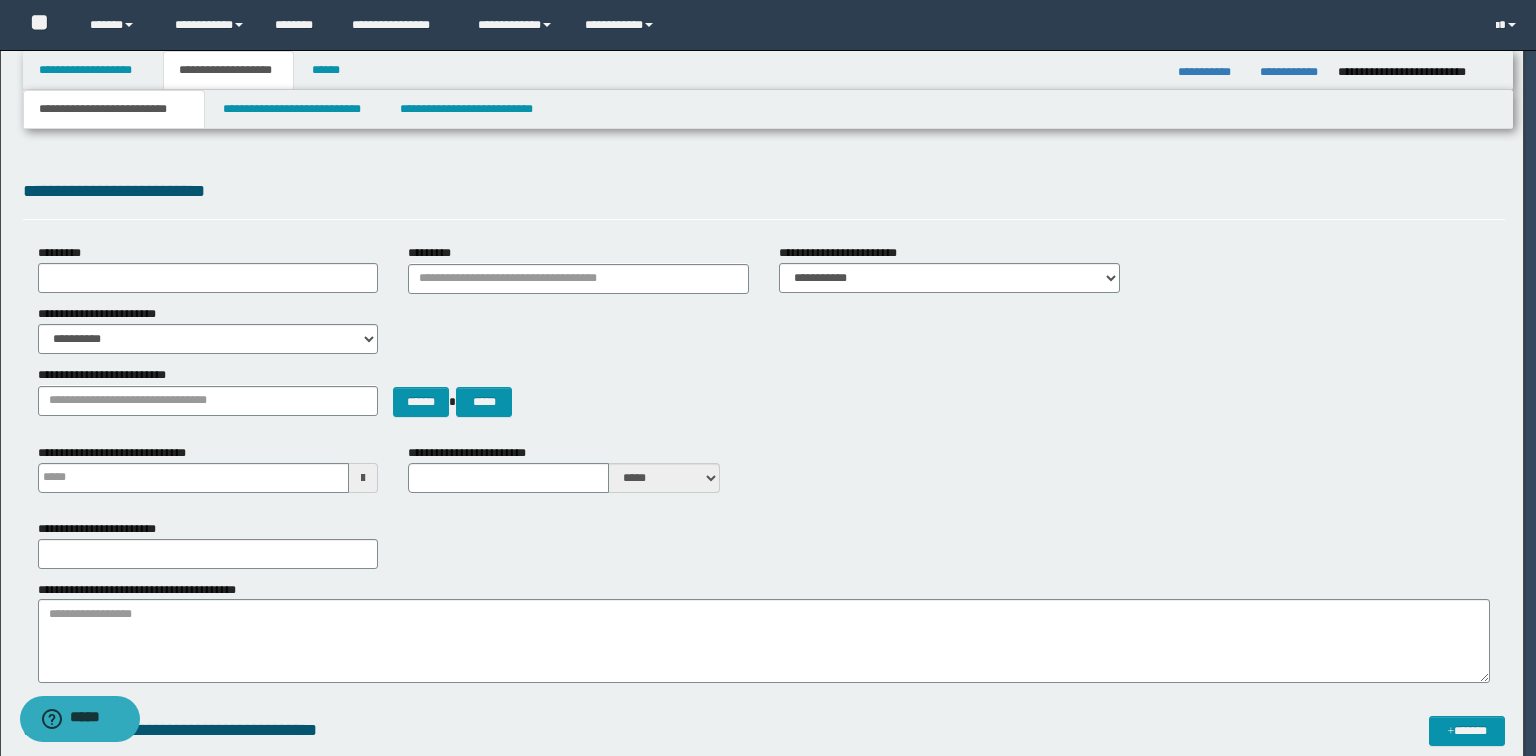 type 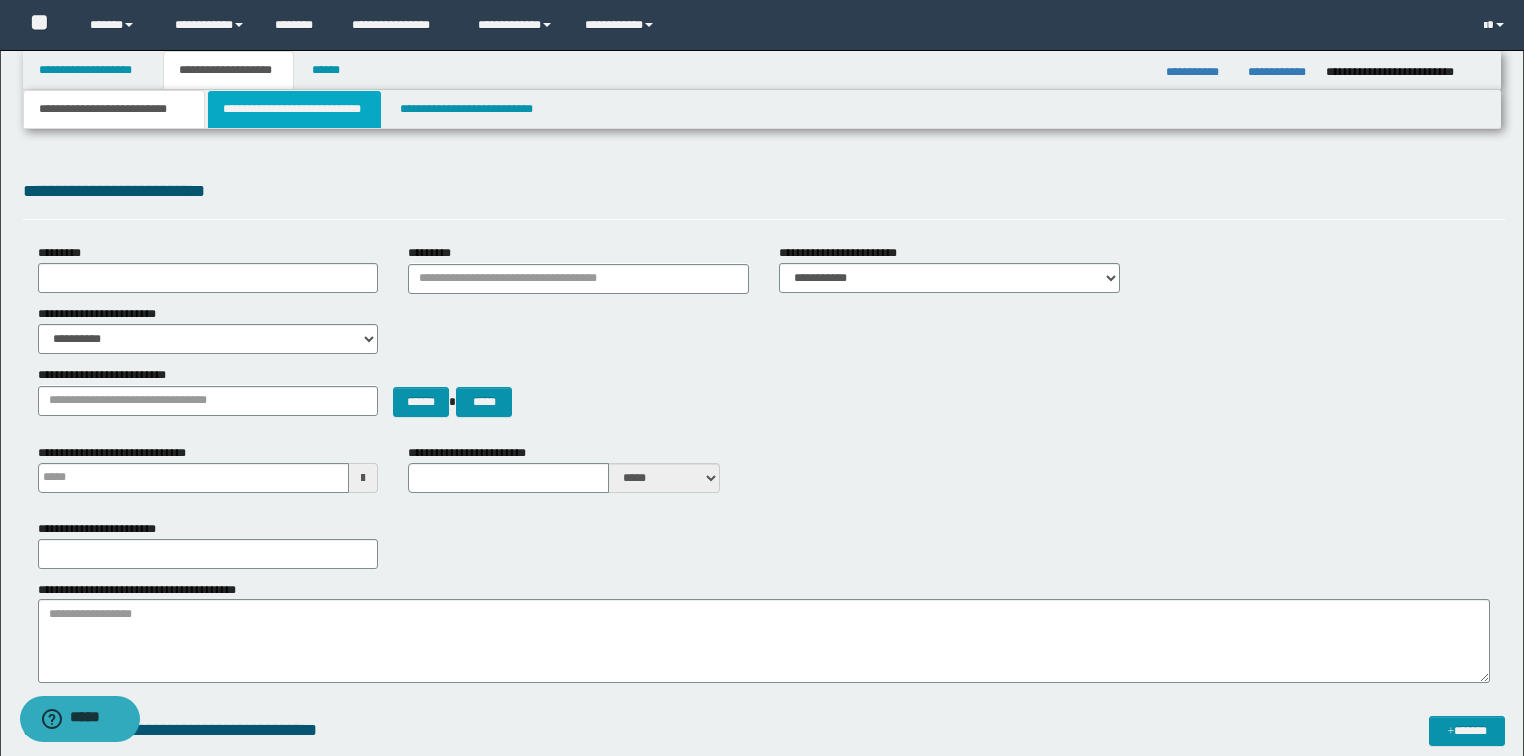 click on "**********" at bounding box center (294, 109) 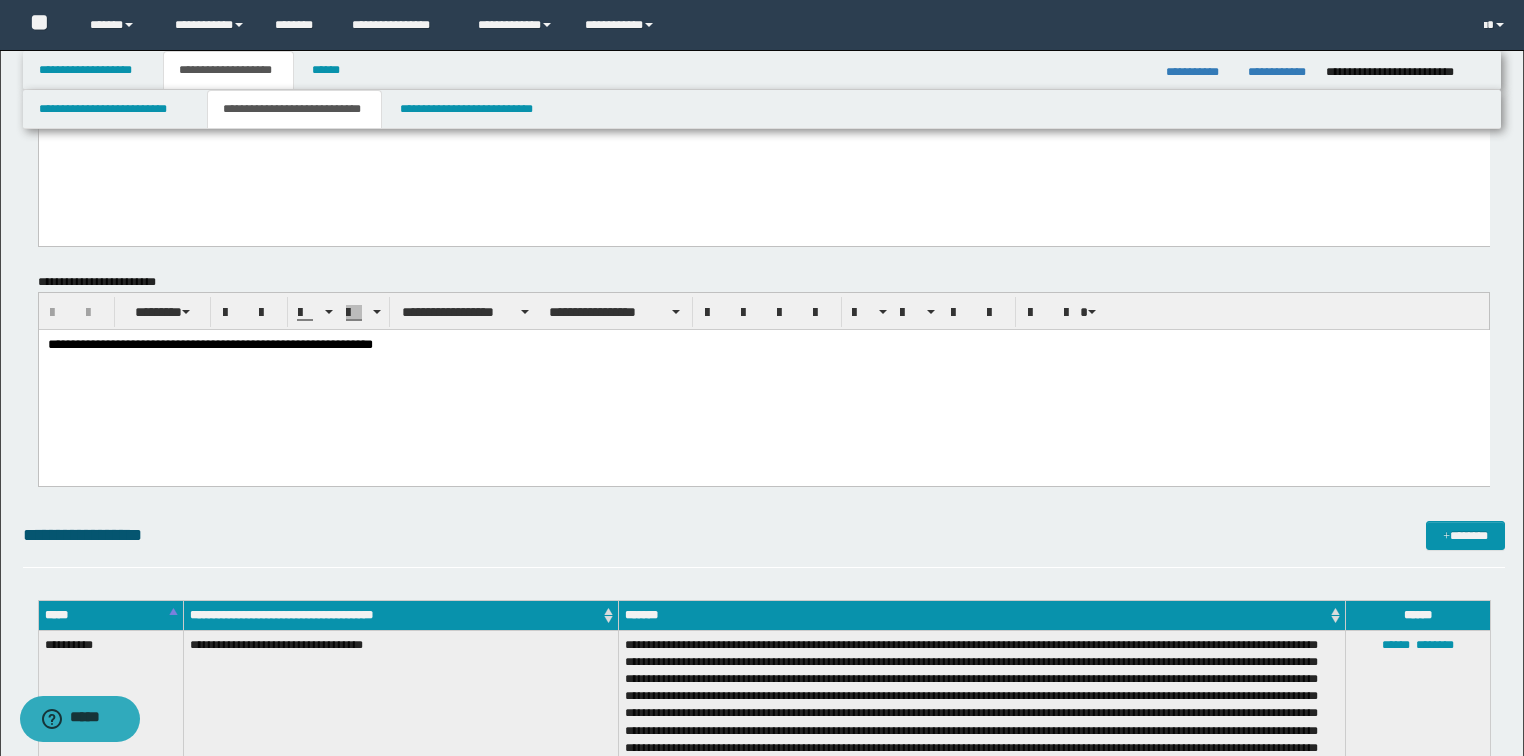 scroll, scrollTop: 2800, scrollLeft: 0, axis: vertical 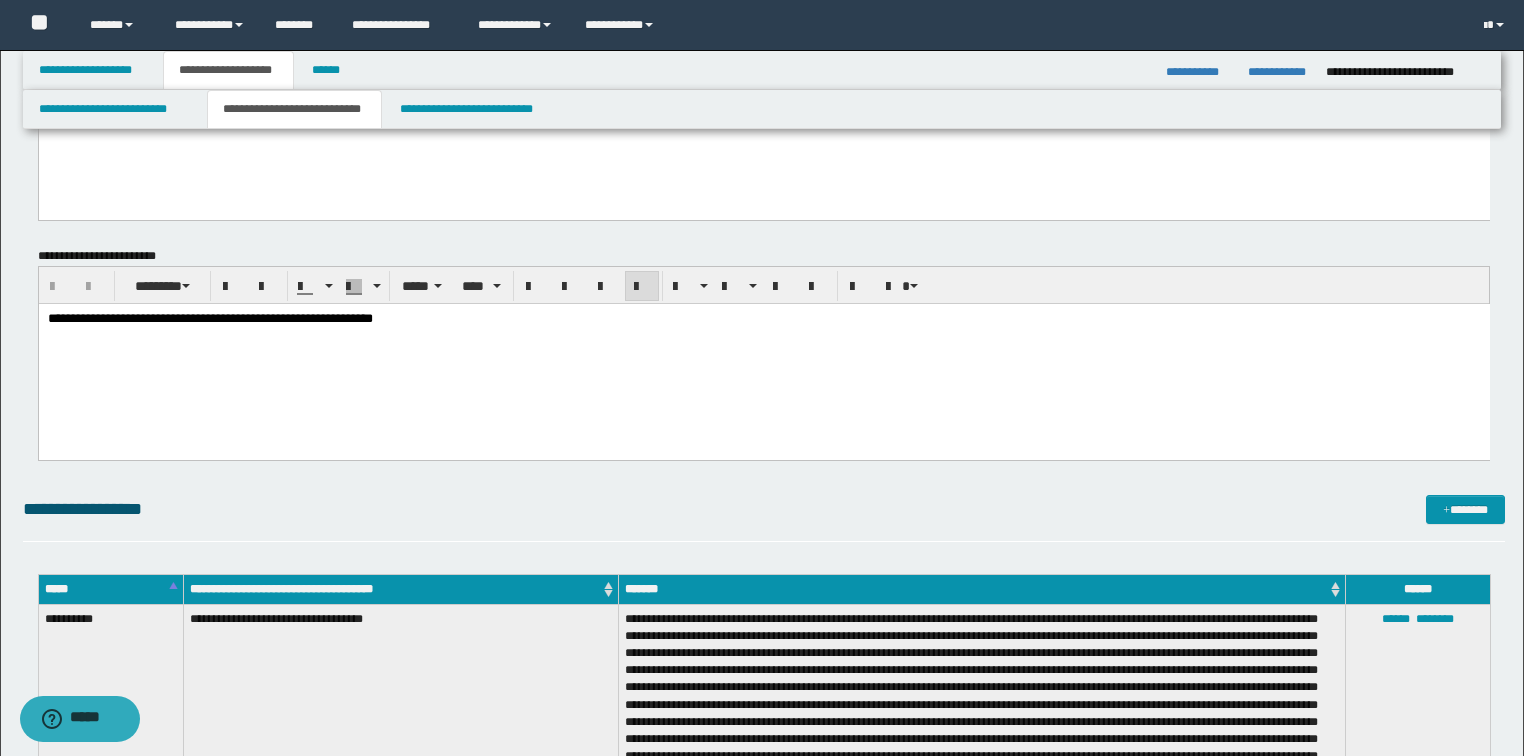 click on "**********" at bounding box center (209, 317) 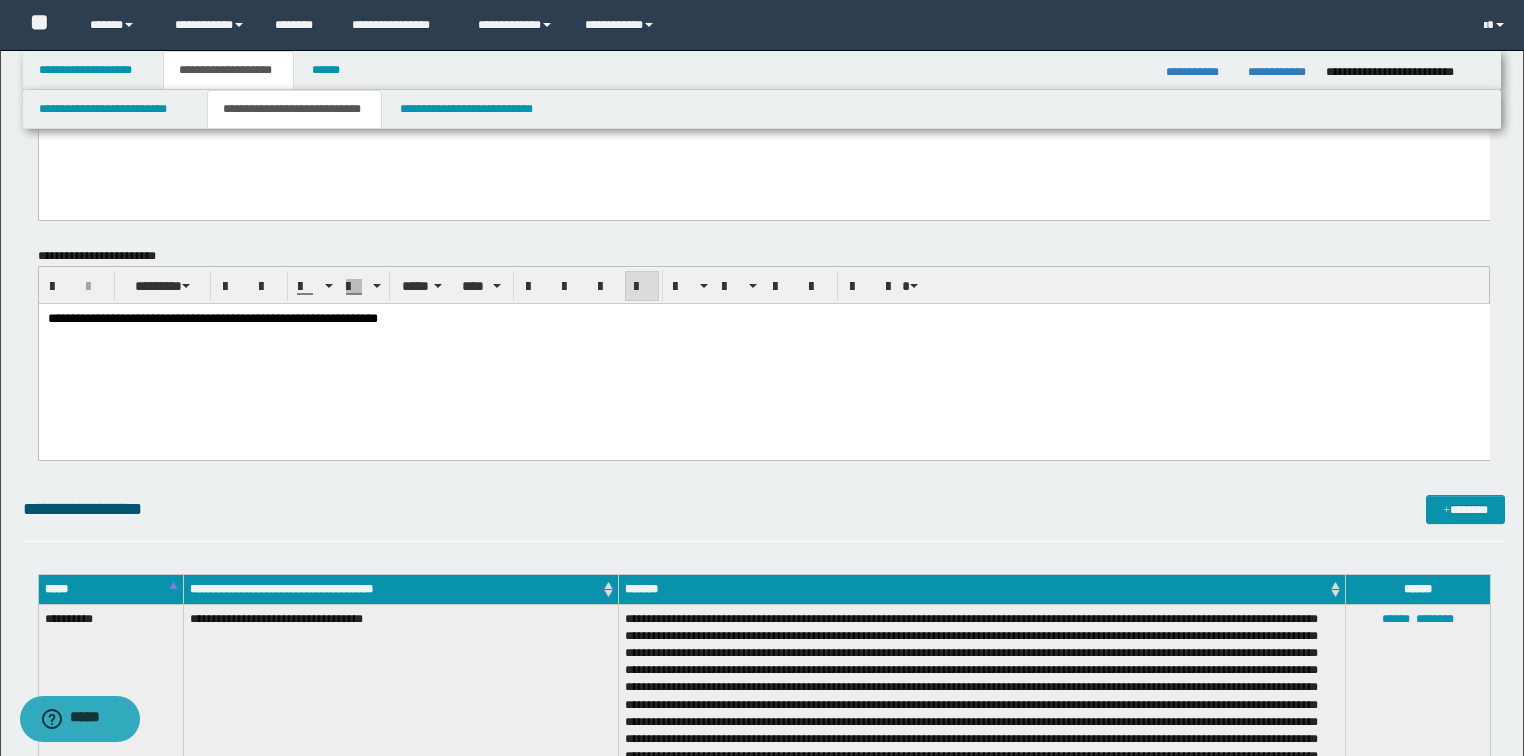 click on "**********" at bounding box center [763, 318] 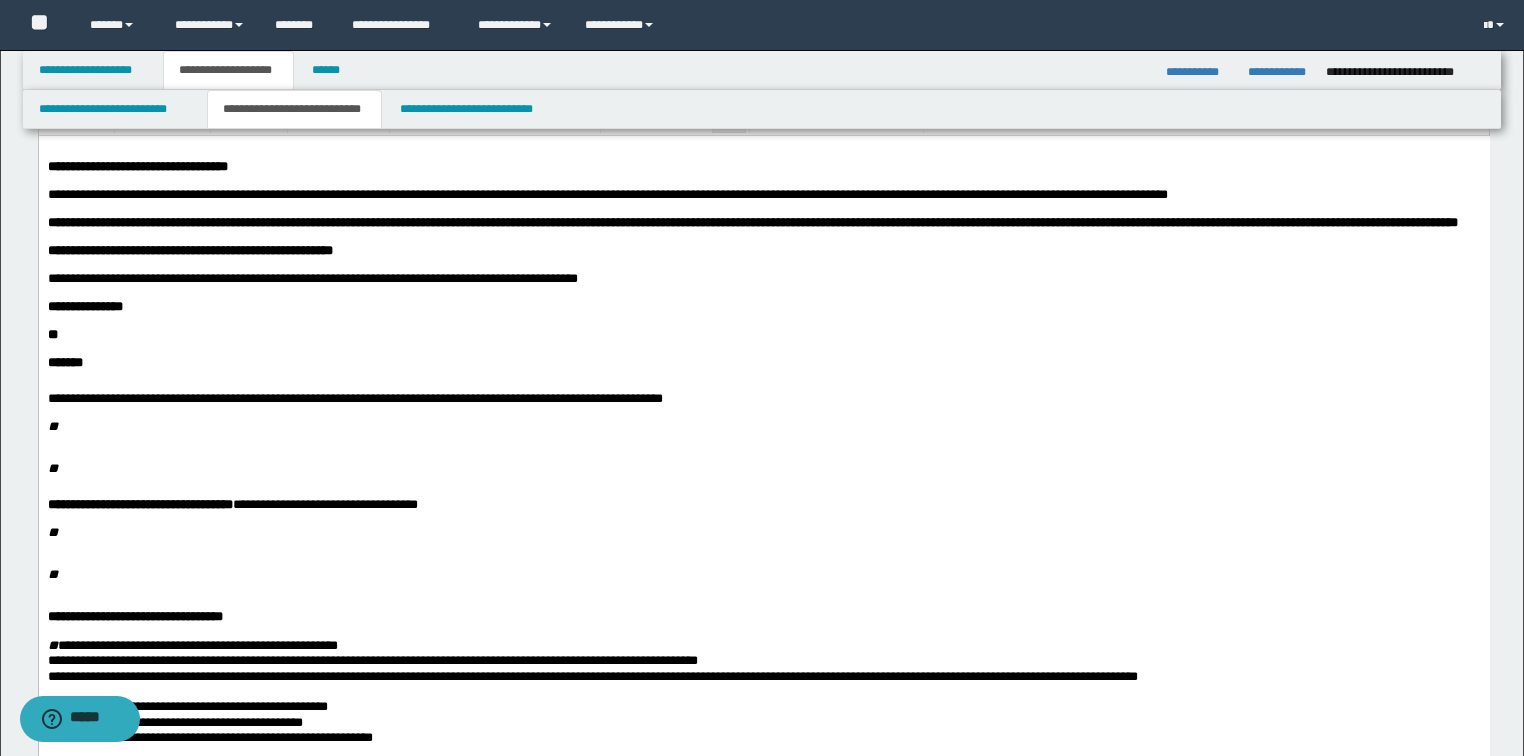 scroll, scrollTop: 80, scrollLeft: 0, axis: vertical 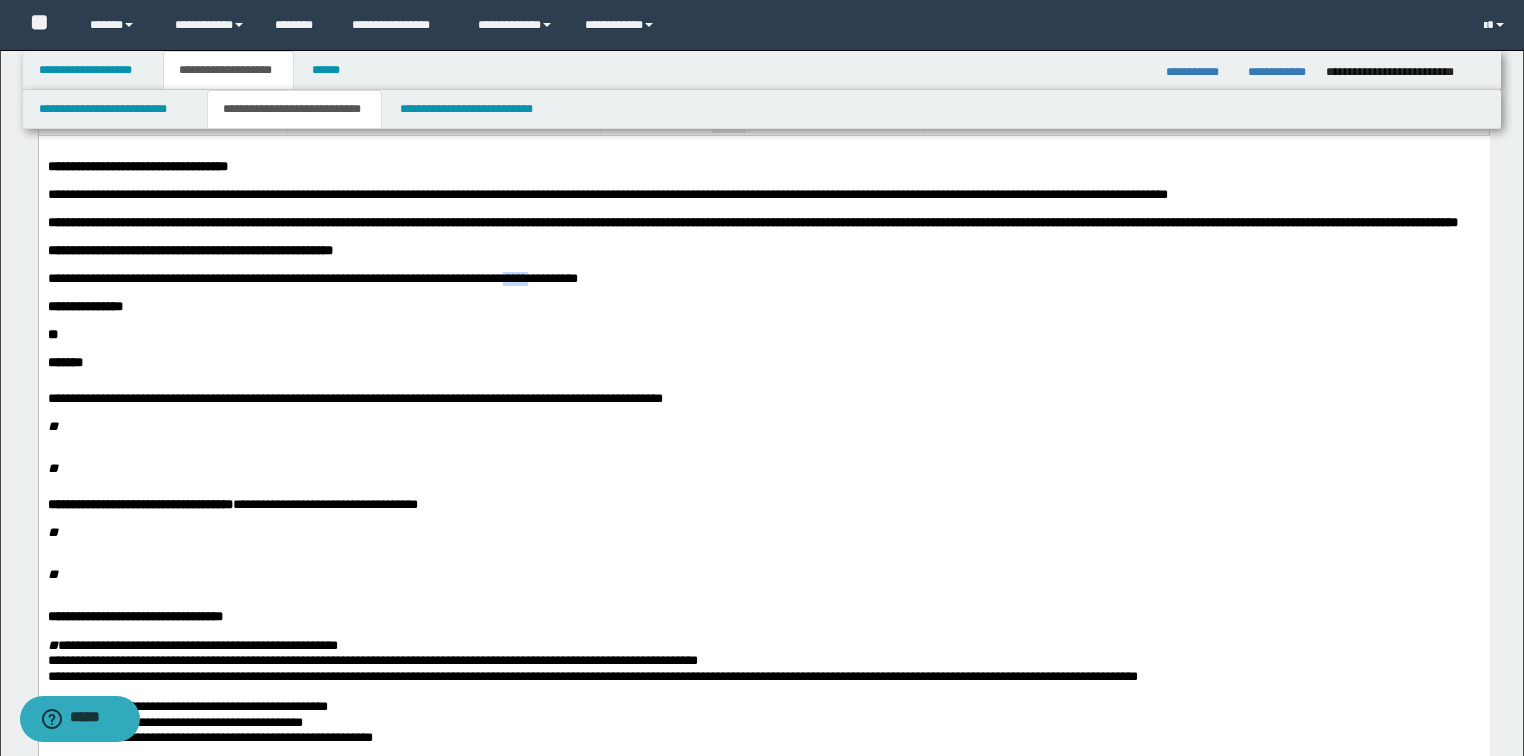 click on "**********" at bounding box center [312, 277] 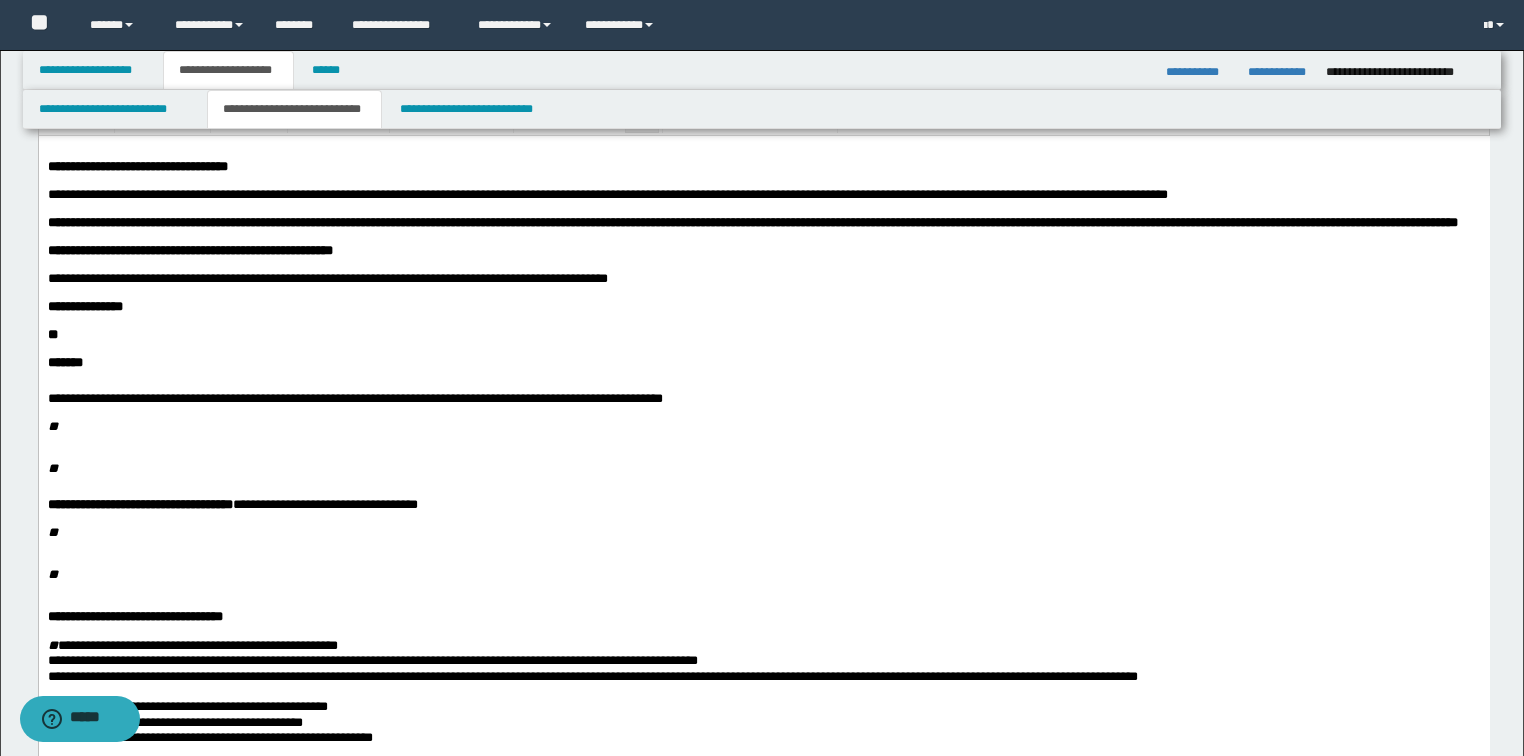 click on "**********" at bounding box center [327, 277] 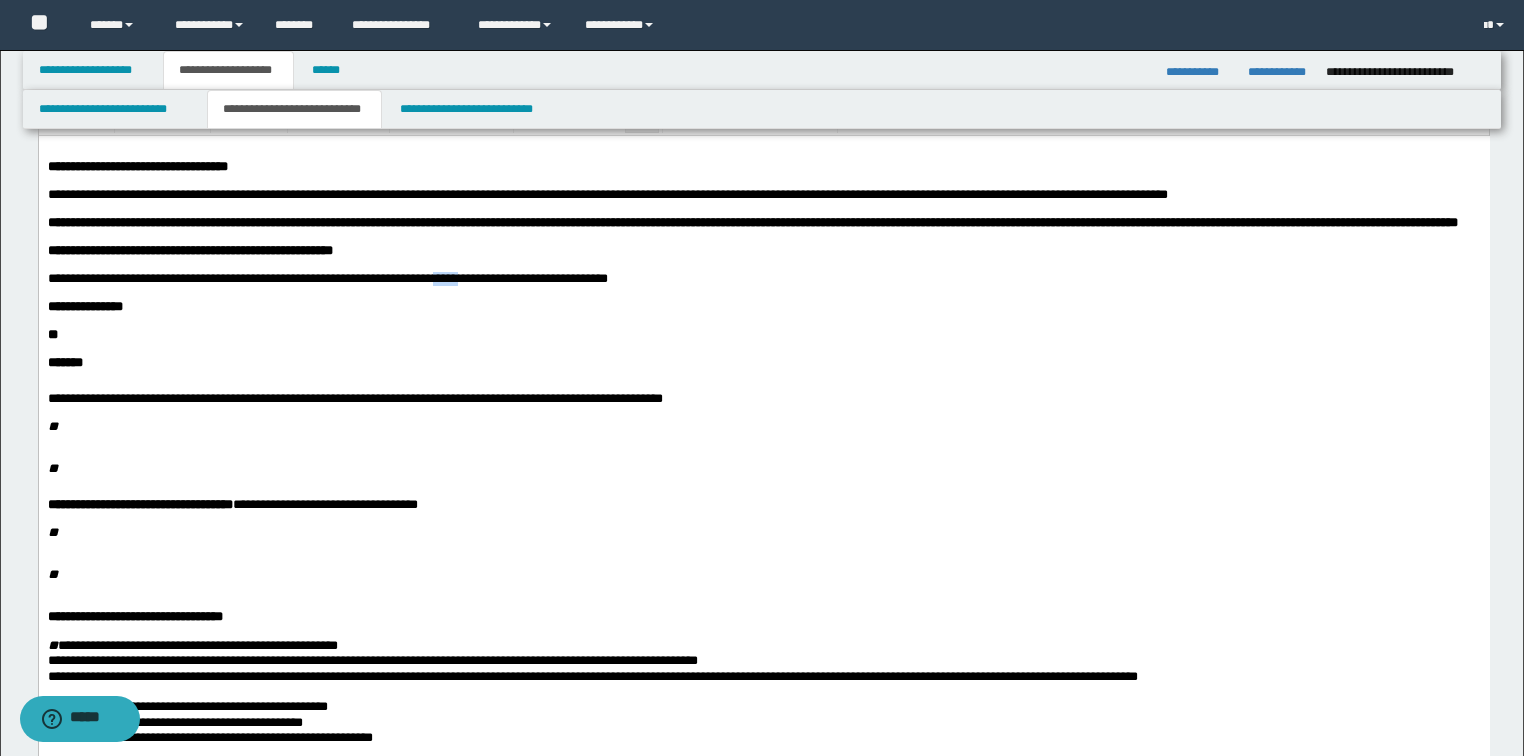 click on "**********" at bounding box center (327, 277) 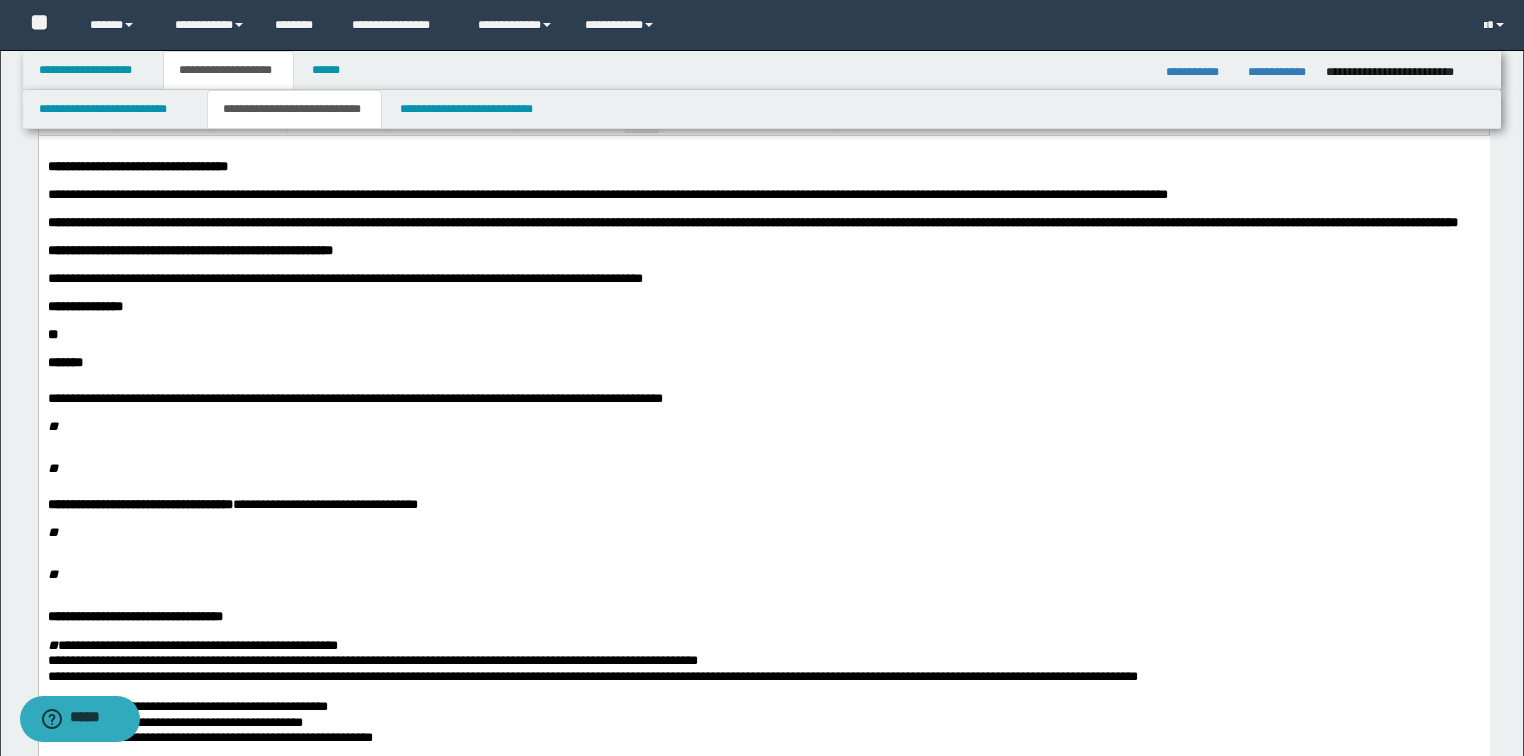 click on "**" at bounding box center [763, 334] 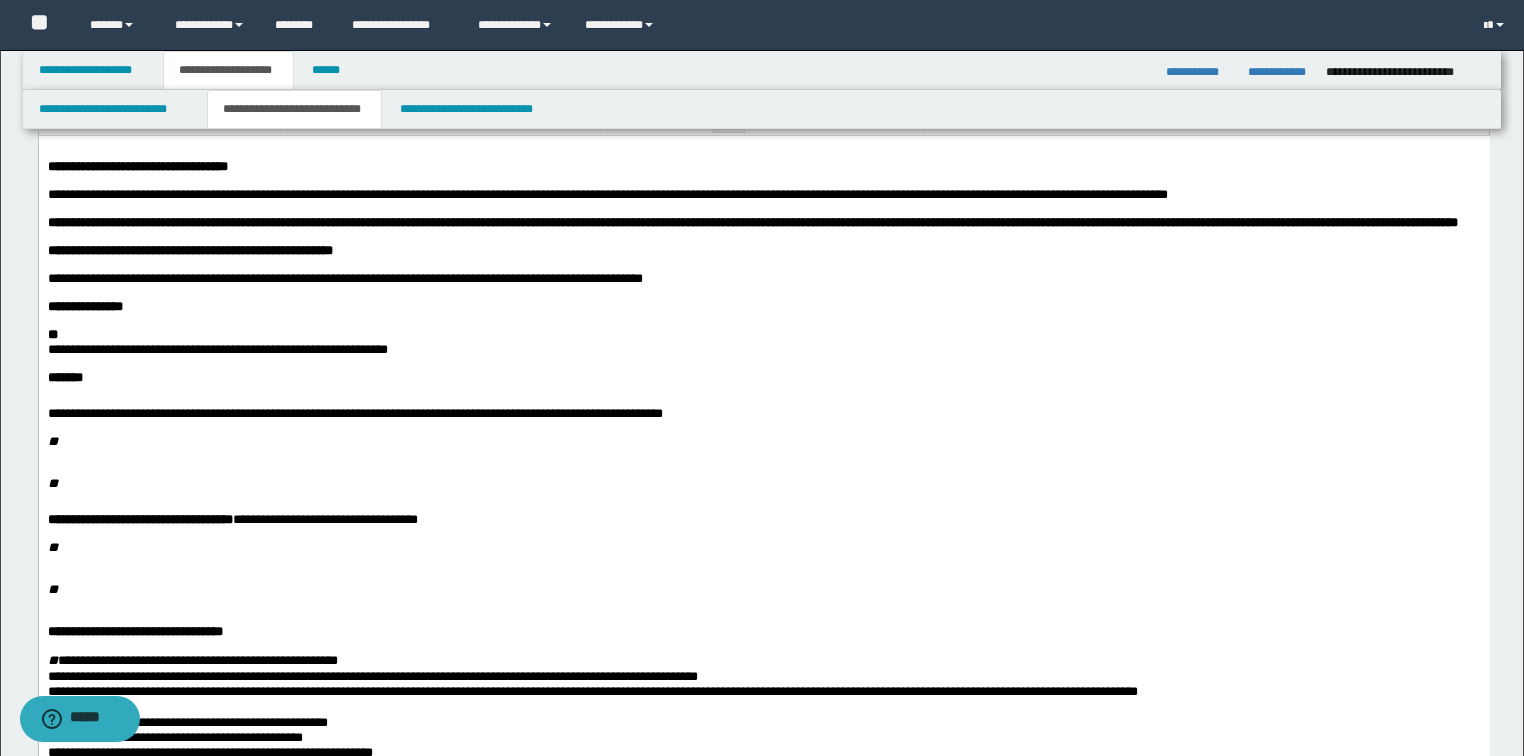 click on "**********" at bounding box center (217, 348) 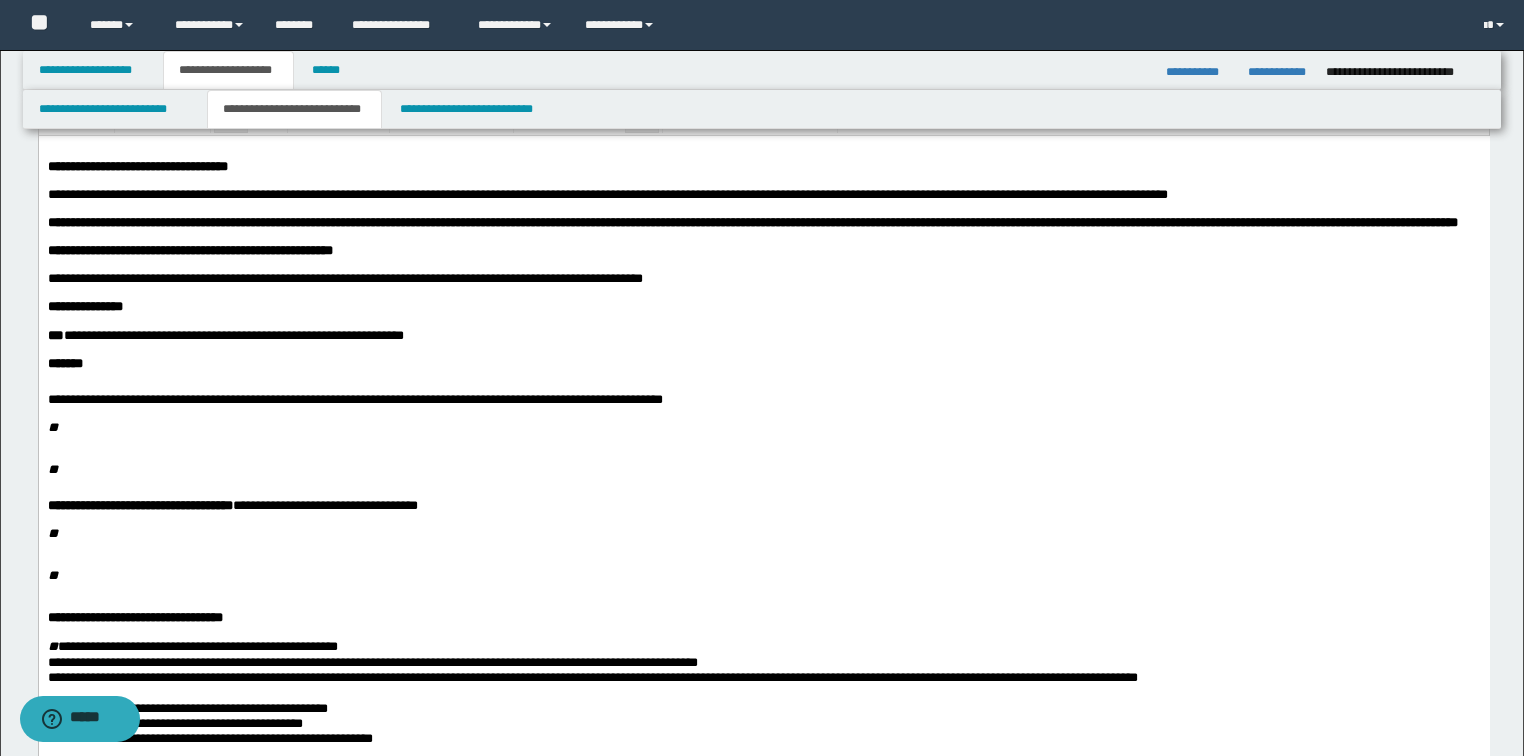 click on "*******" at bounding box center (763, 363) 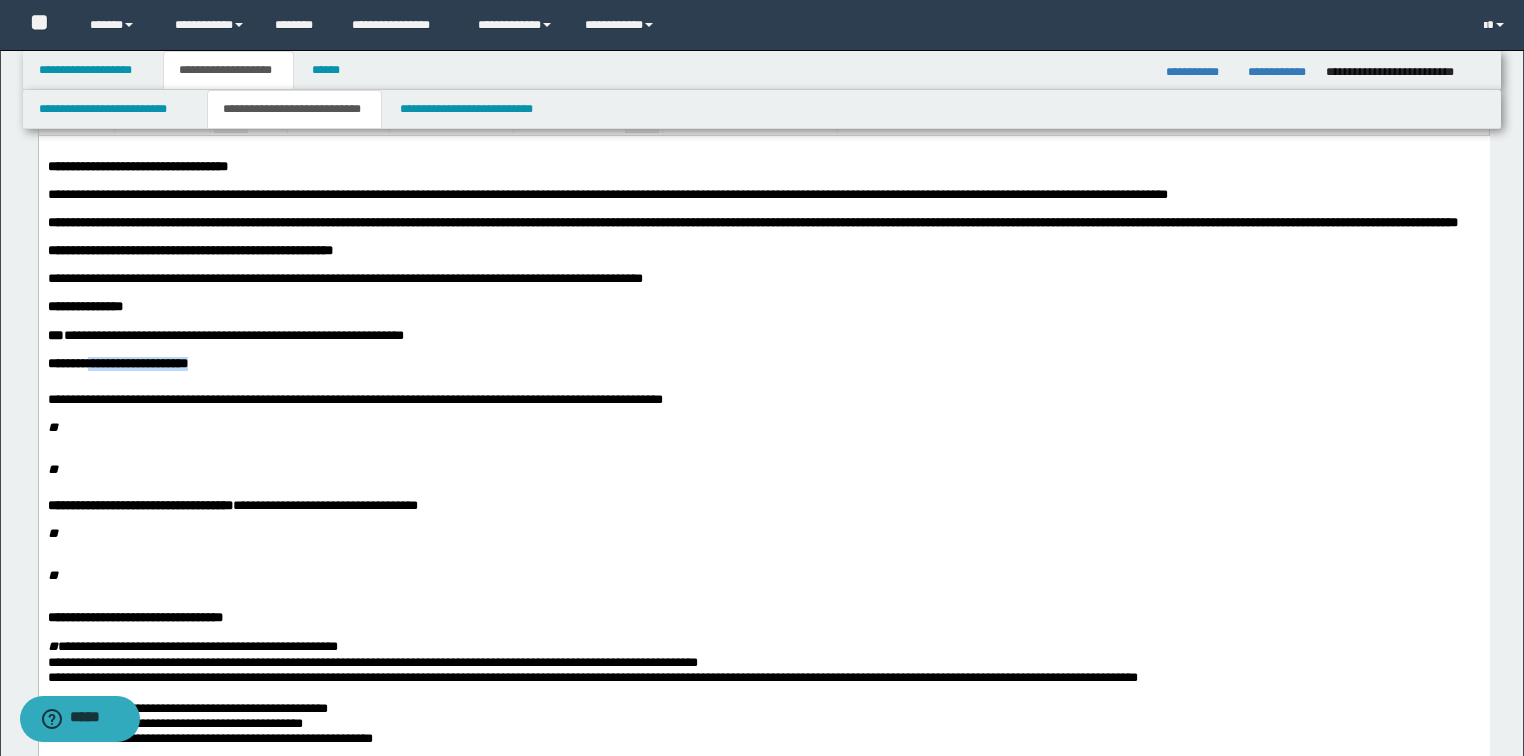 drag, startPoint x: 99, startPoint y: 405, endPoint x: 235, endPoint y: 409, distance: 136.0588 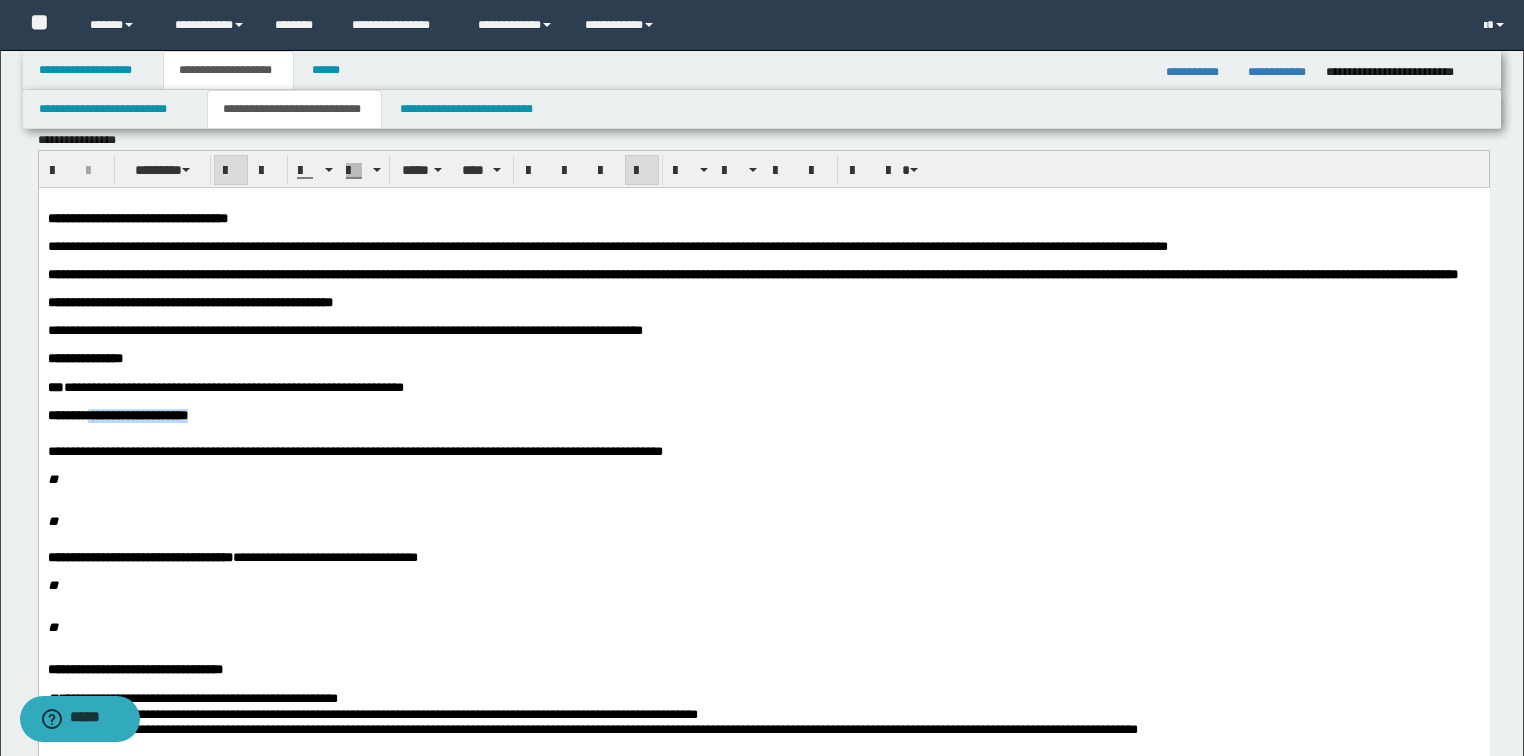 scroll, scrollTop: 0, scrollLeft: 0, axis: both 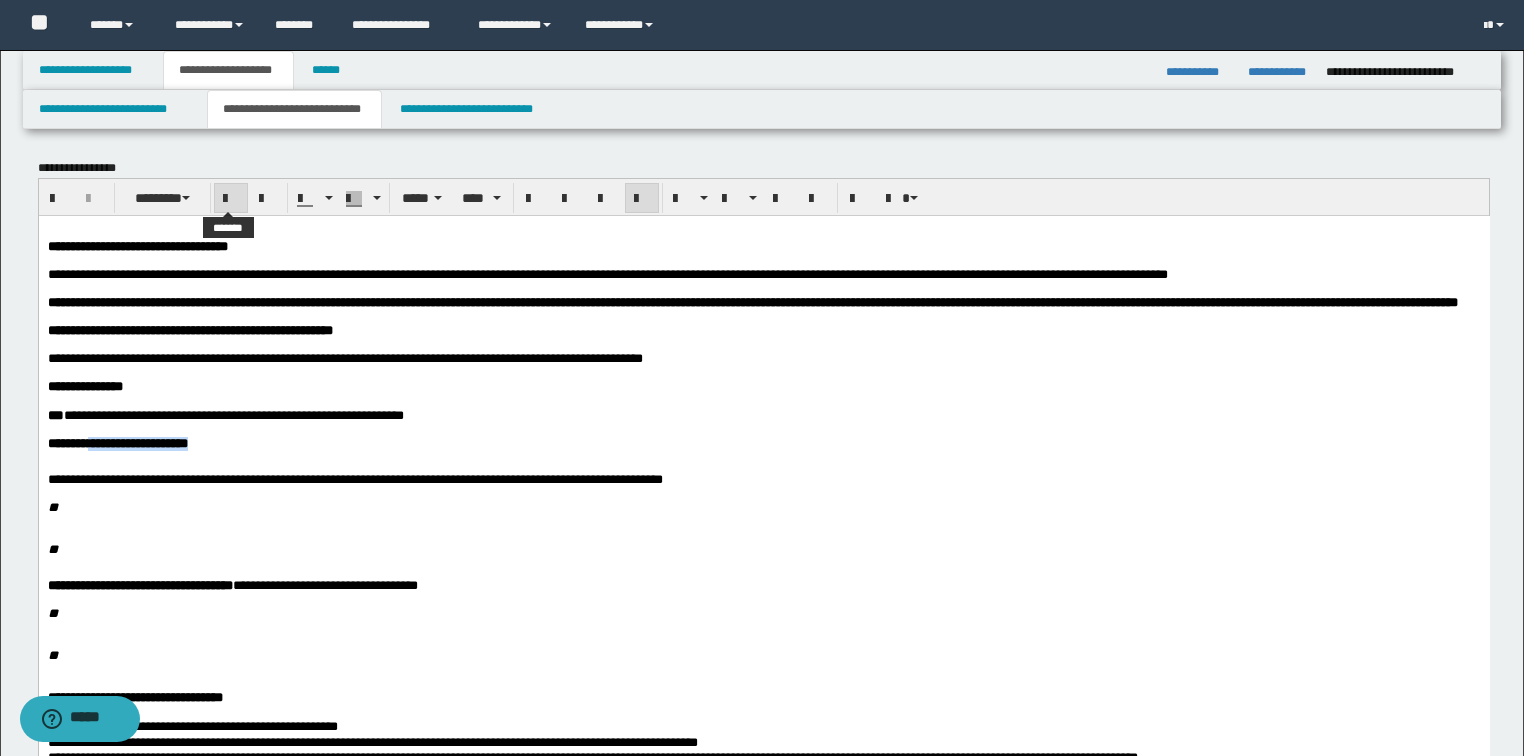 click at bounding box center (231, 199) 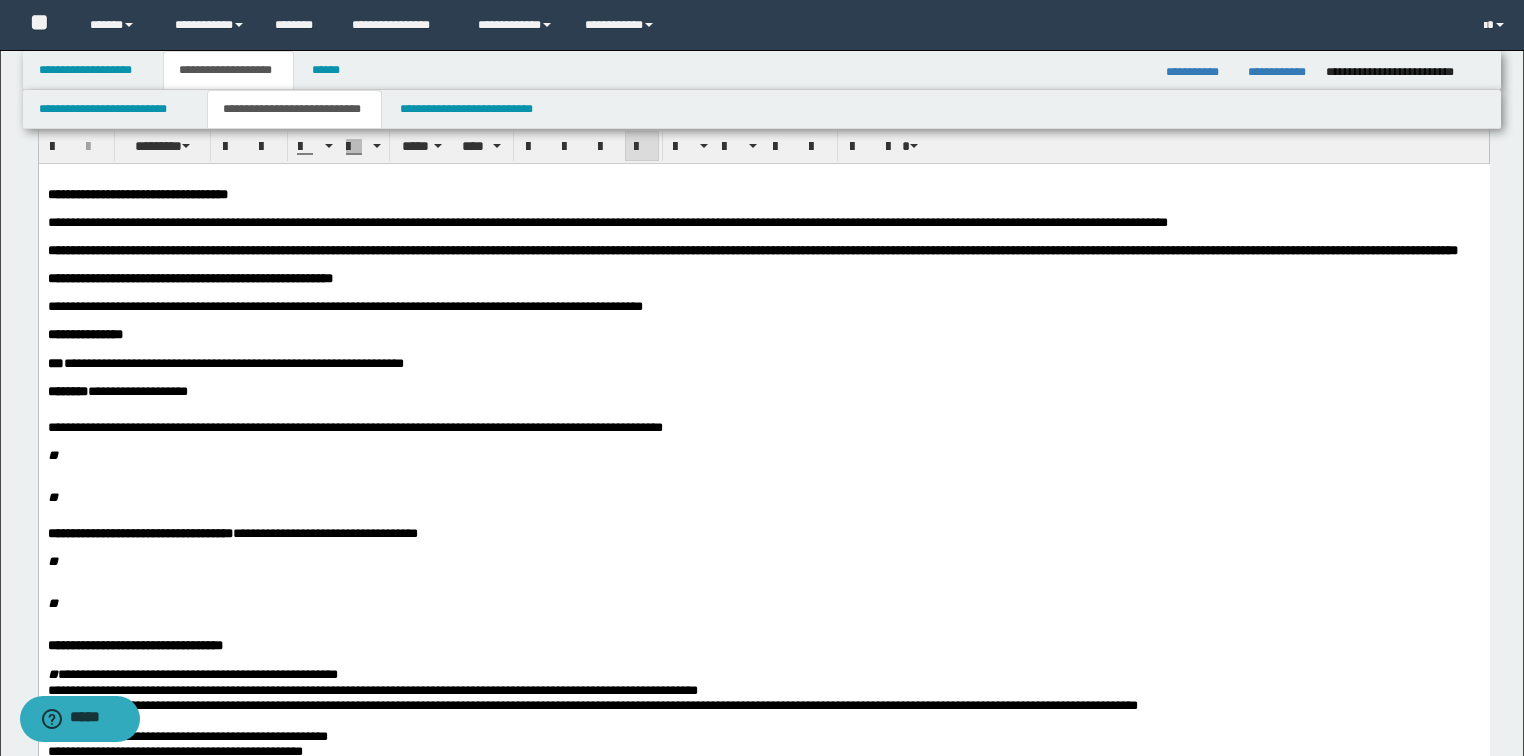 scroll, scrollTop: 80, scrollLeft: 0, axis: vertical 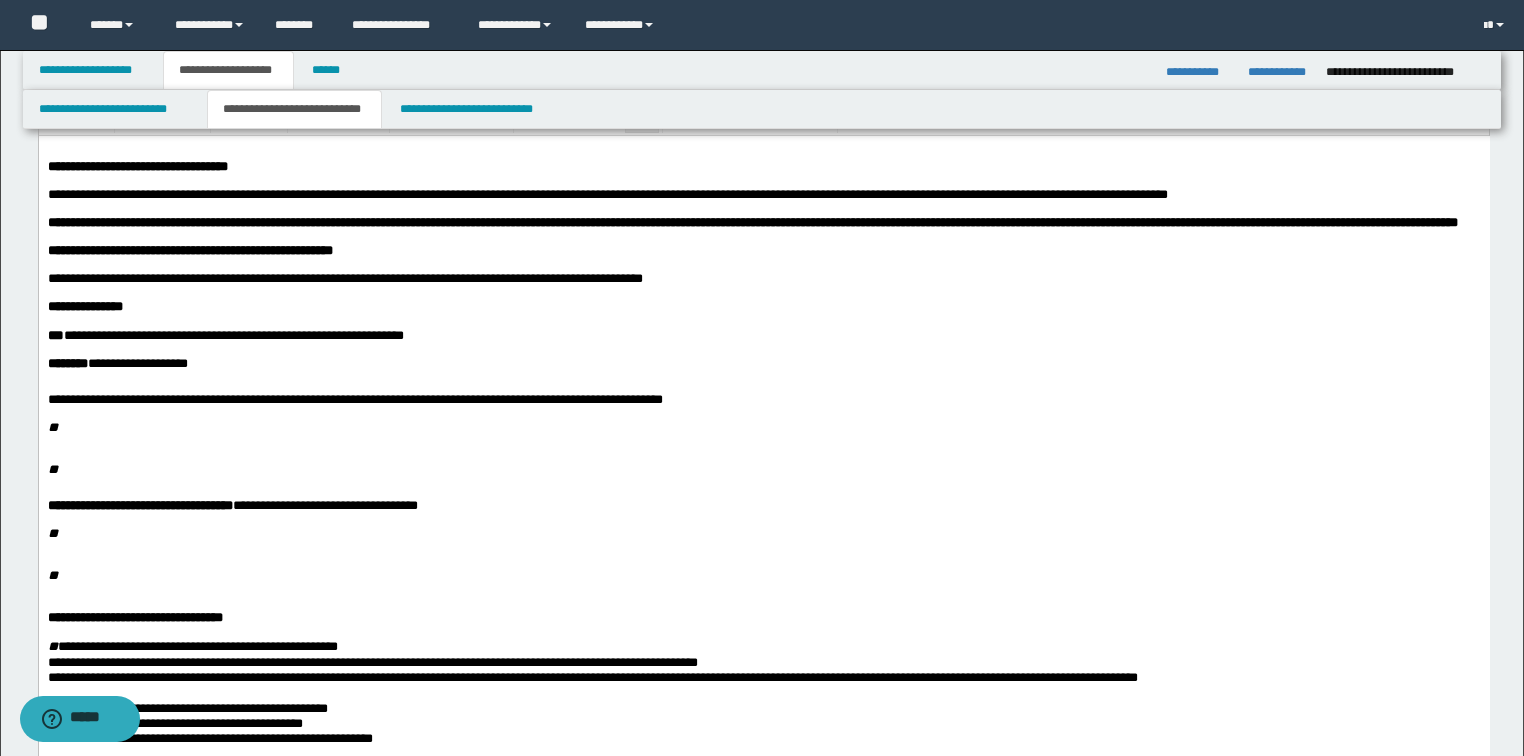 click at bounding box center (775, 413) 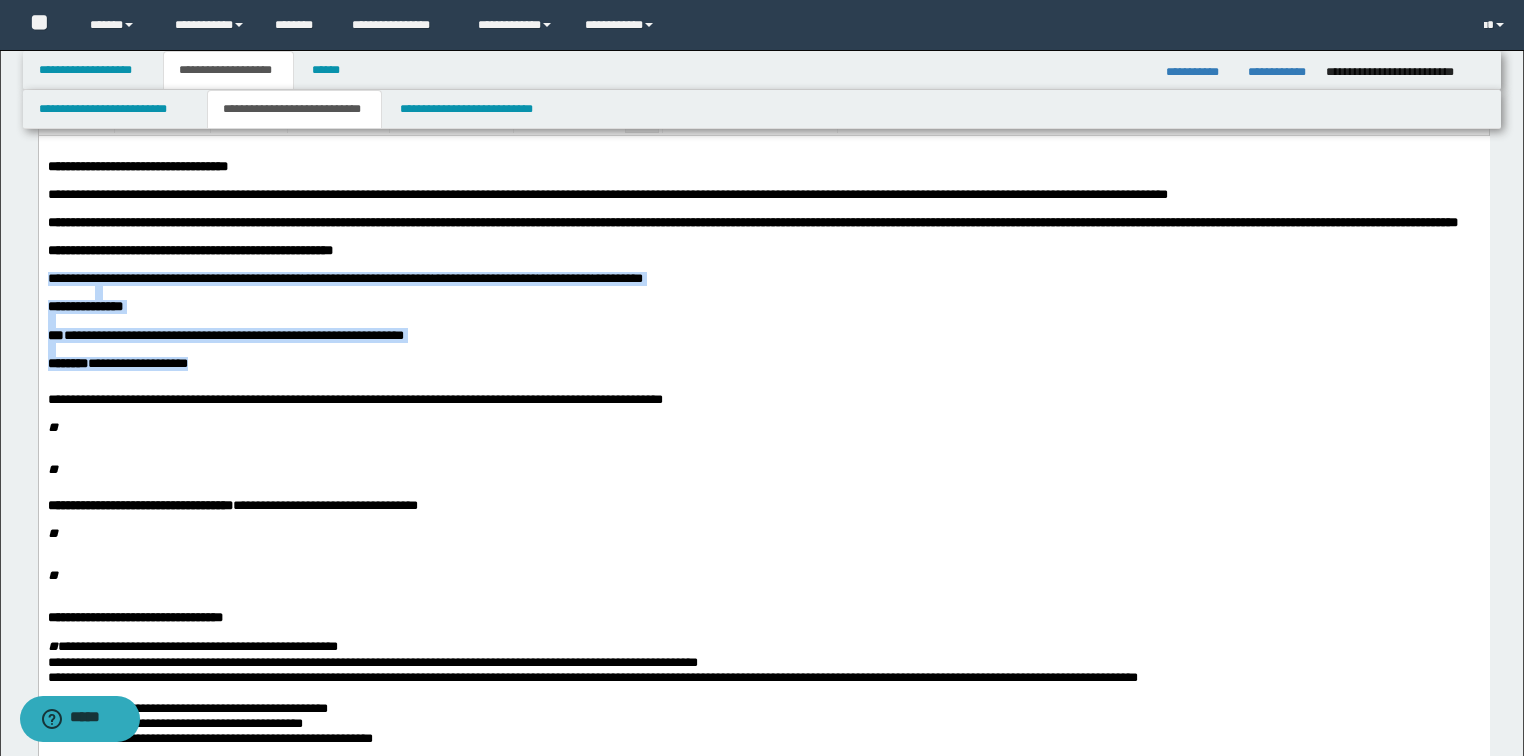 drag, startPoint x: 47, startPoint y: 311, endPoint x: 292, endPoint y: 409, distance: 263.87308 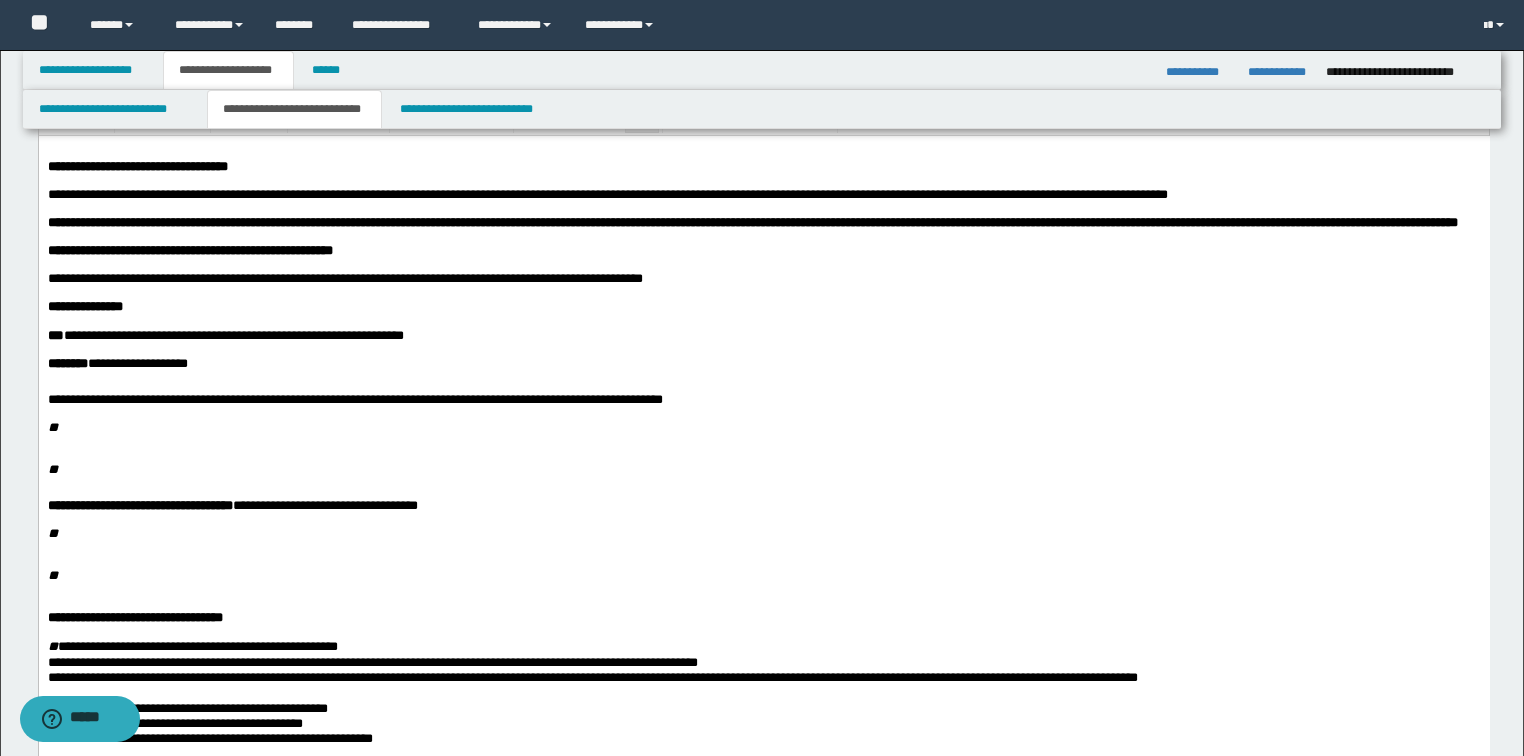 click at bounding box center (763, 385) 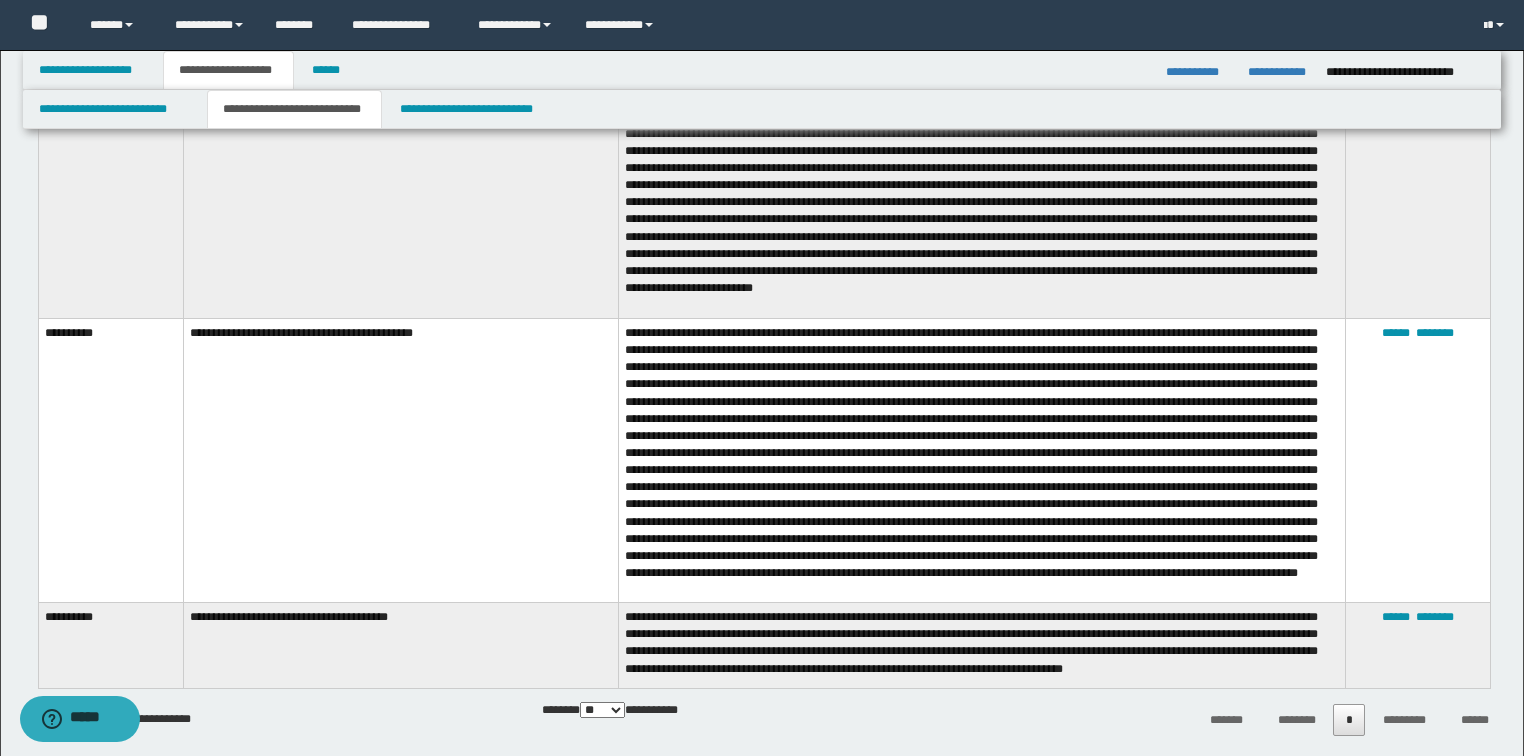 scroll, scrollTop: 3360, scrollLeft: 0, axis: vertical 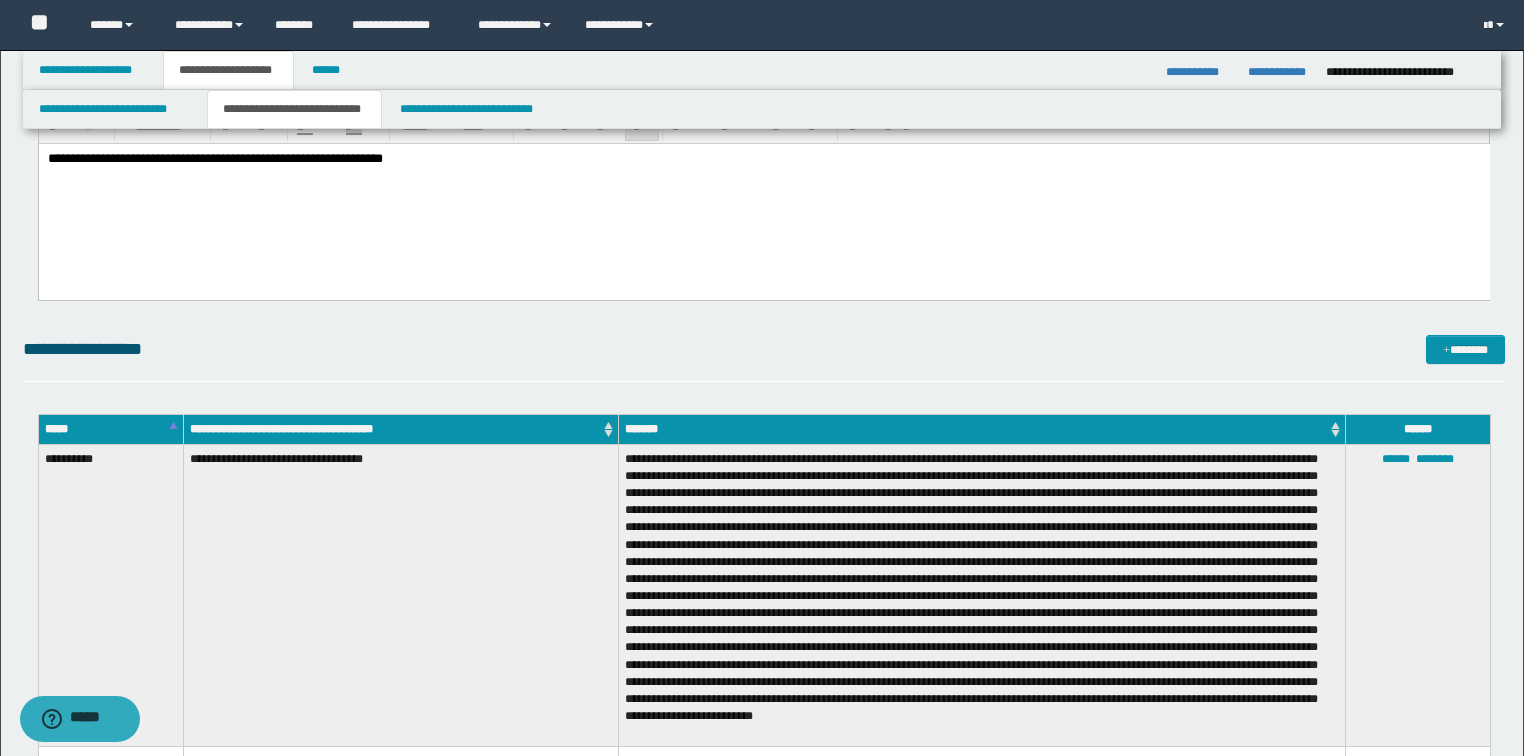 click on "*****" at bounding box center [110, 429] 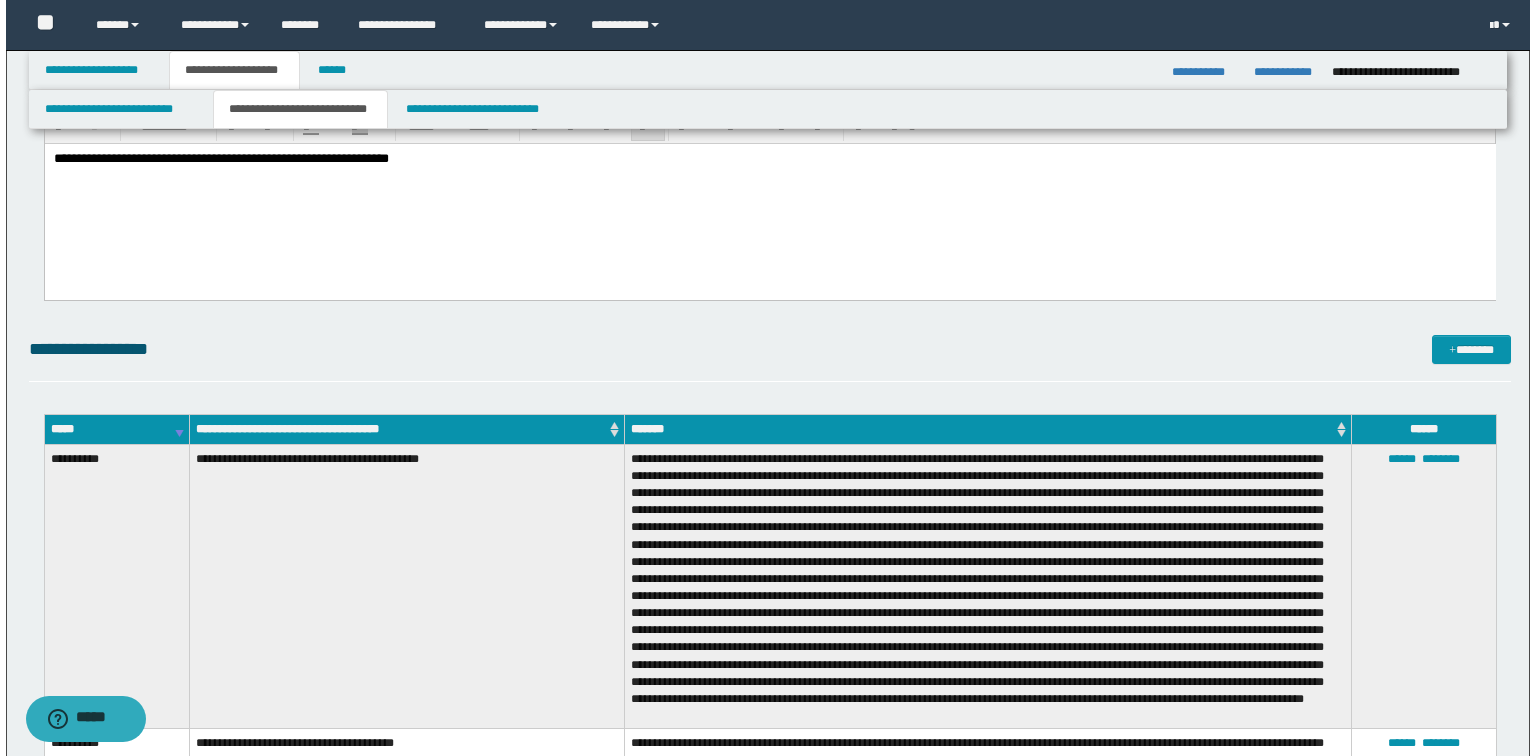 scroll, scrollTop: 2960, scrollLeft: 0, axis: vertical 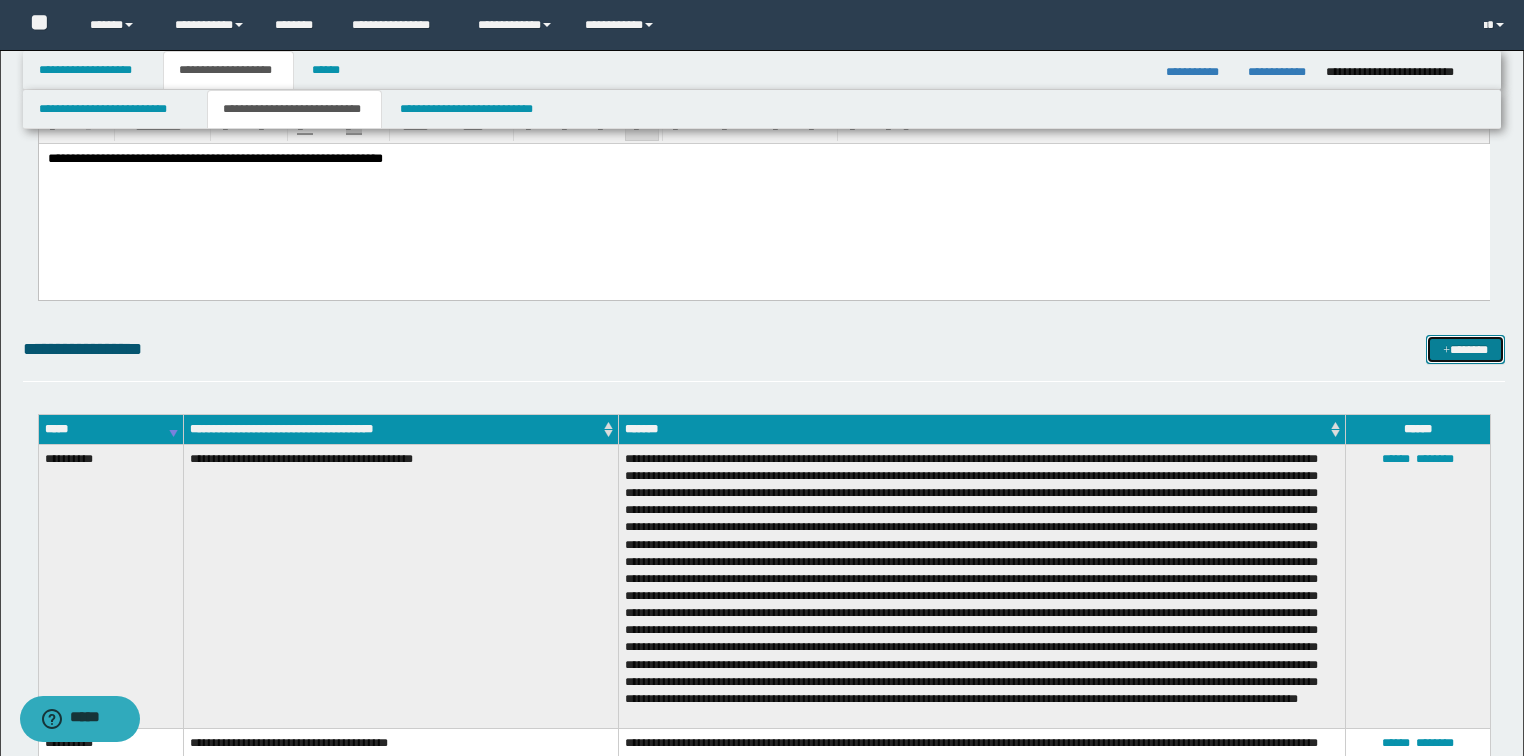 click on "*******" at bounding box center [1465, 350] 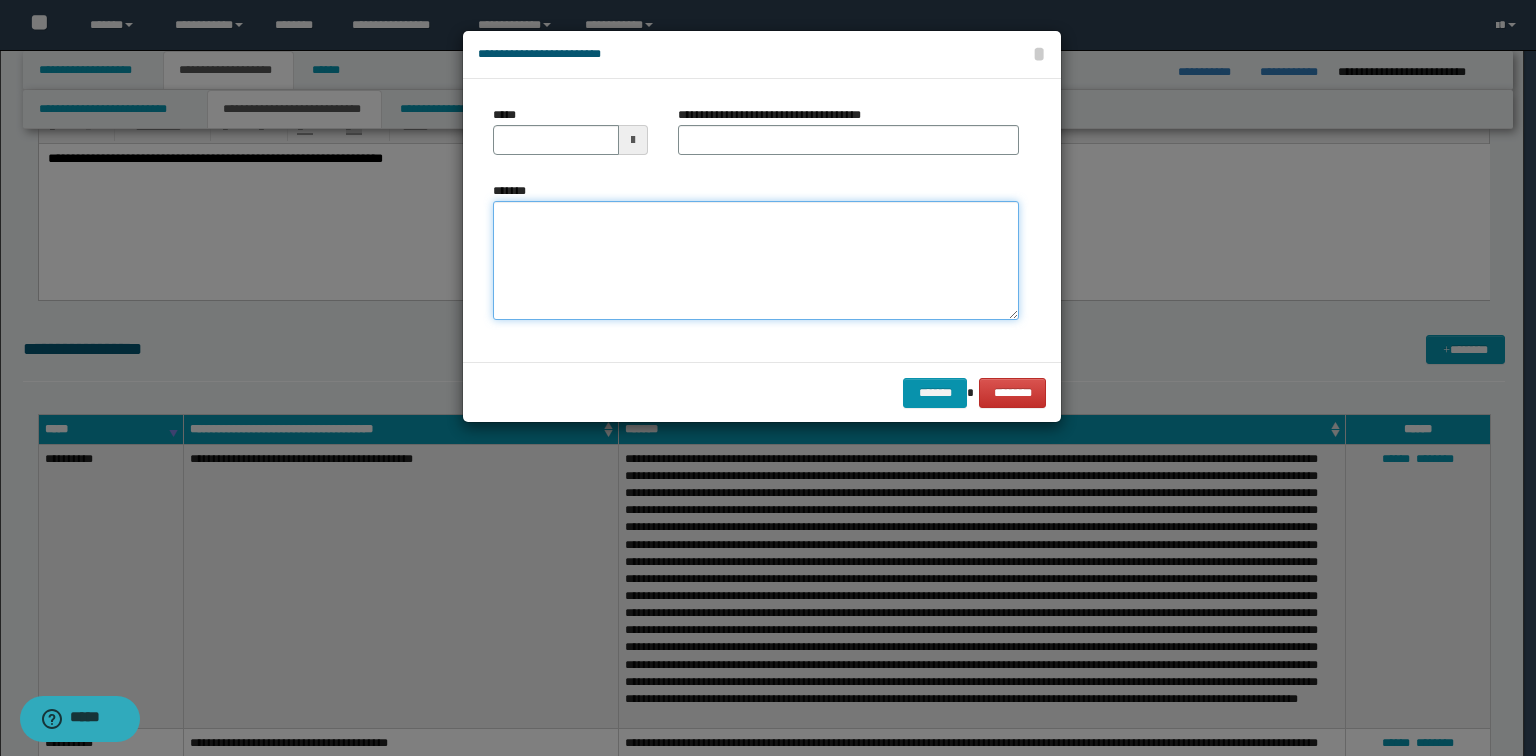 click on "*******" at bounding box center [756, 261] 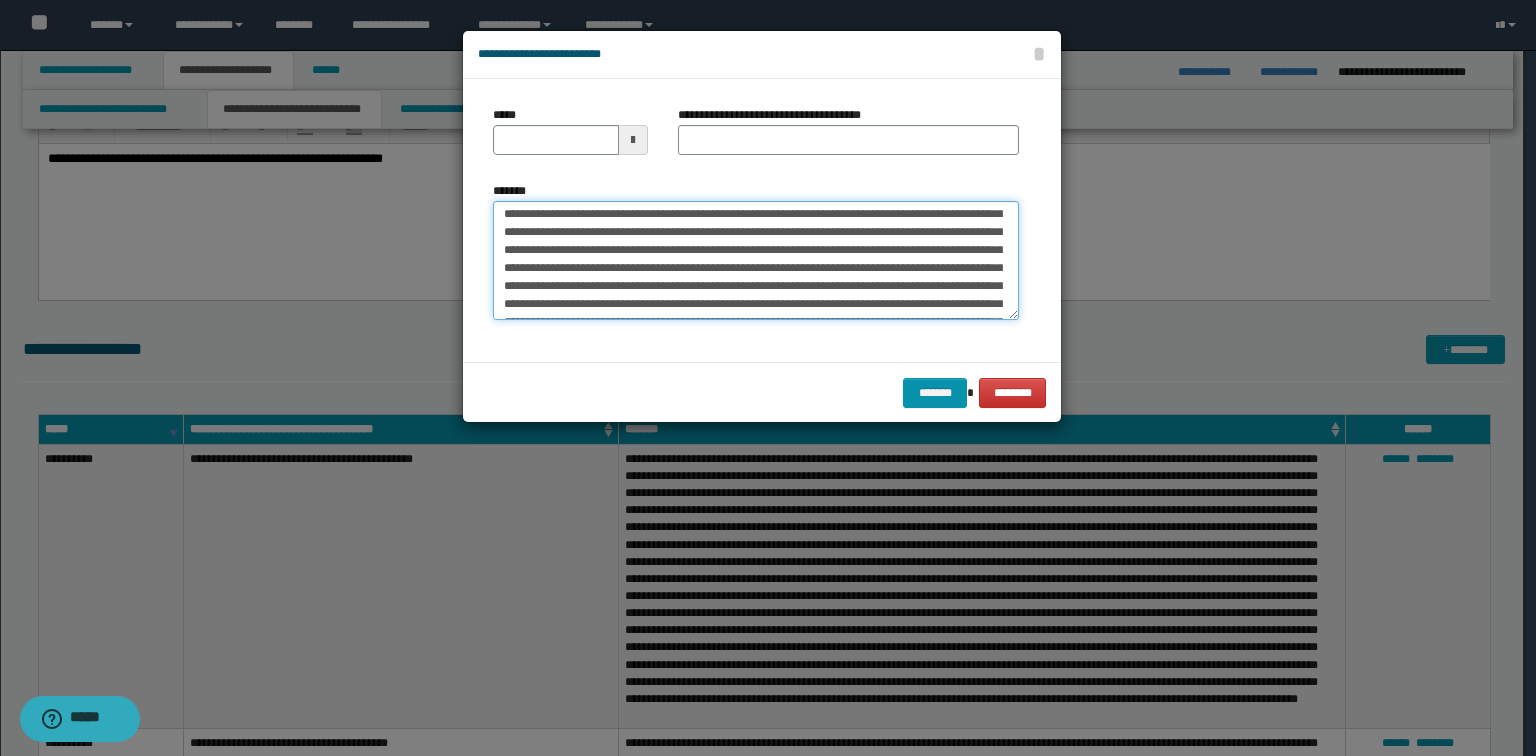 scroll, scrollTop: 0, scrollLeft: 0, axis: both 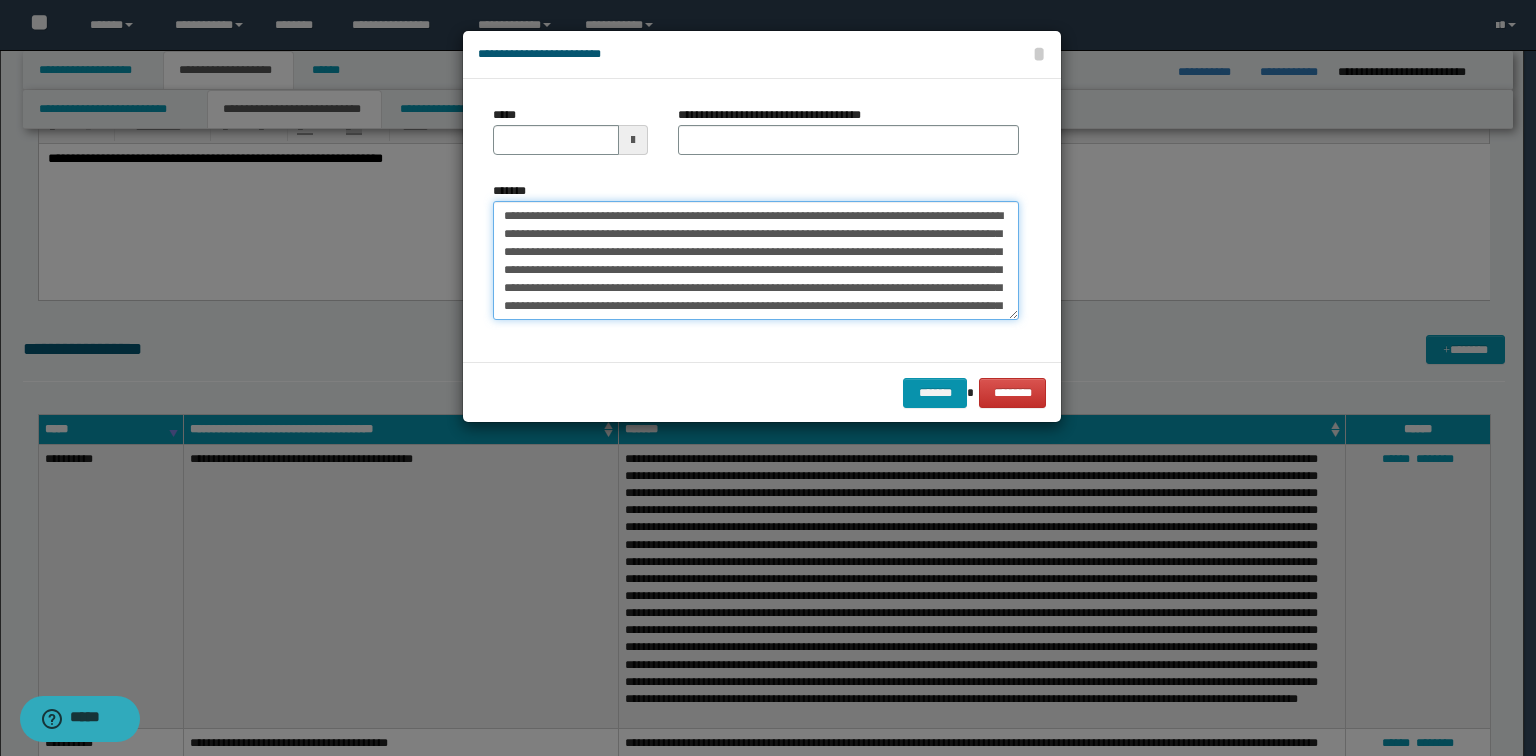 drag, startPoint x: 691, startPoint y: 216, endPoint x: 275, endPoint y: 187, distance: 417.00958 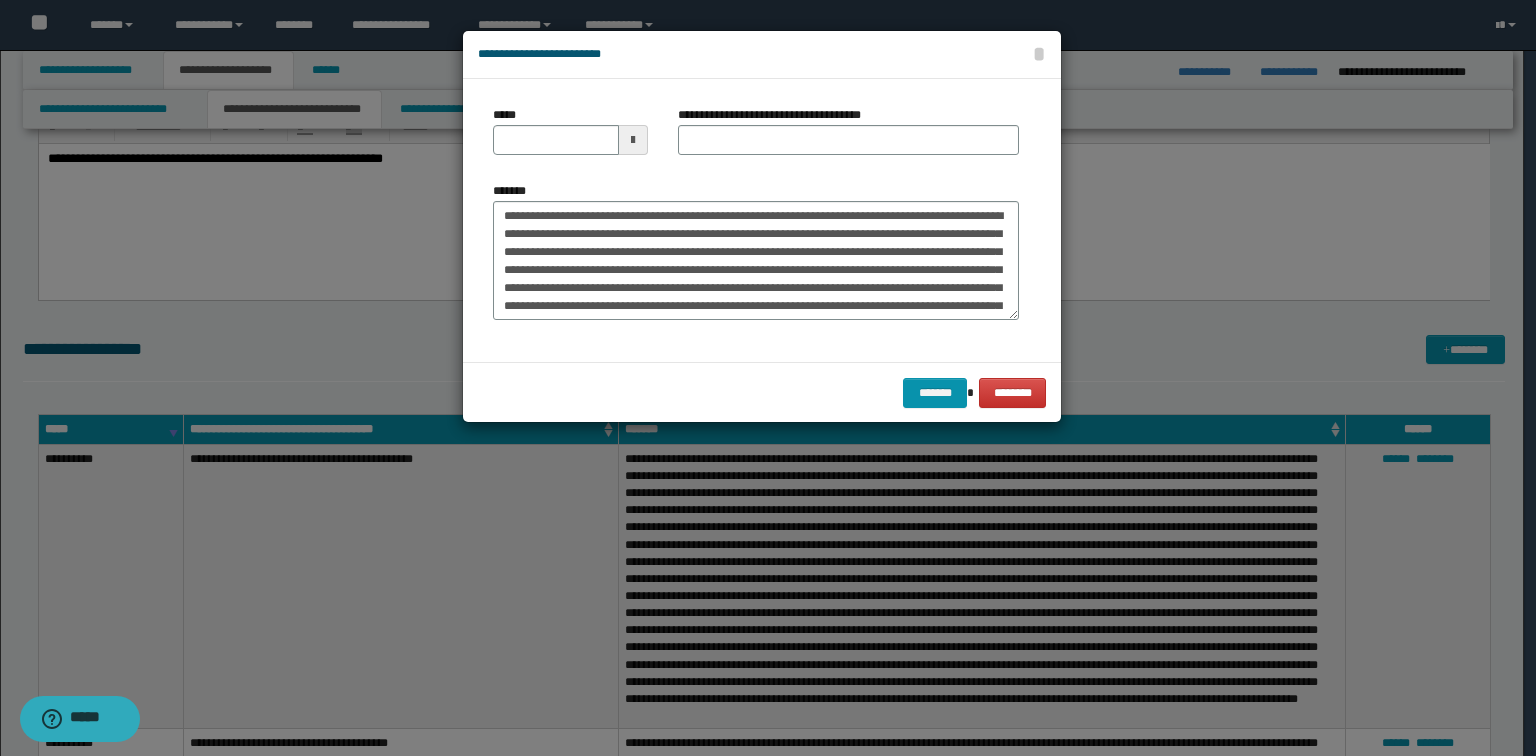 click on "**********" at bounding box center (777, 115) 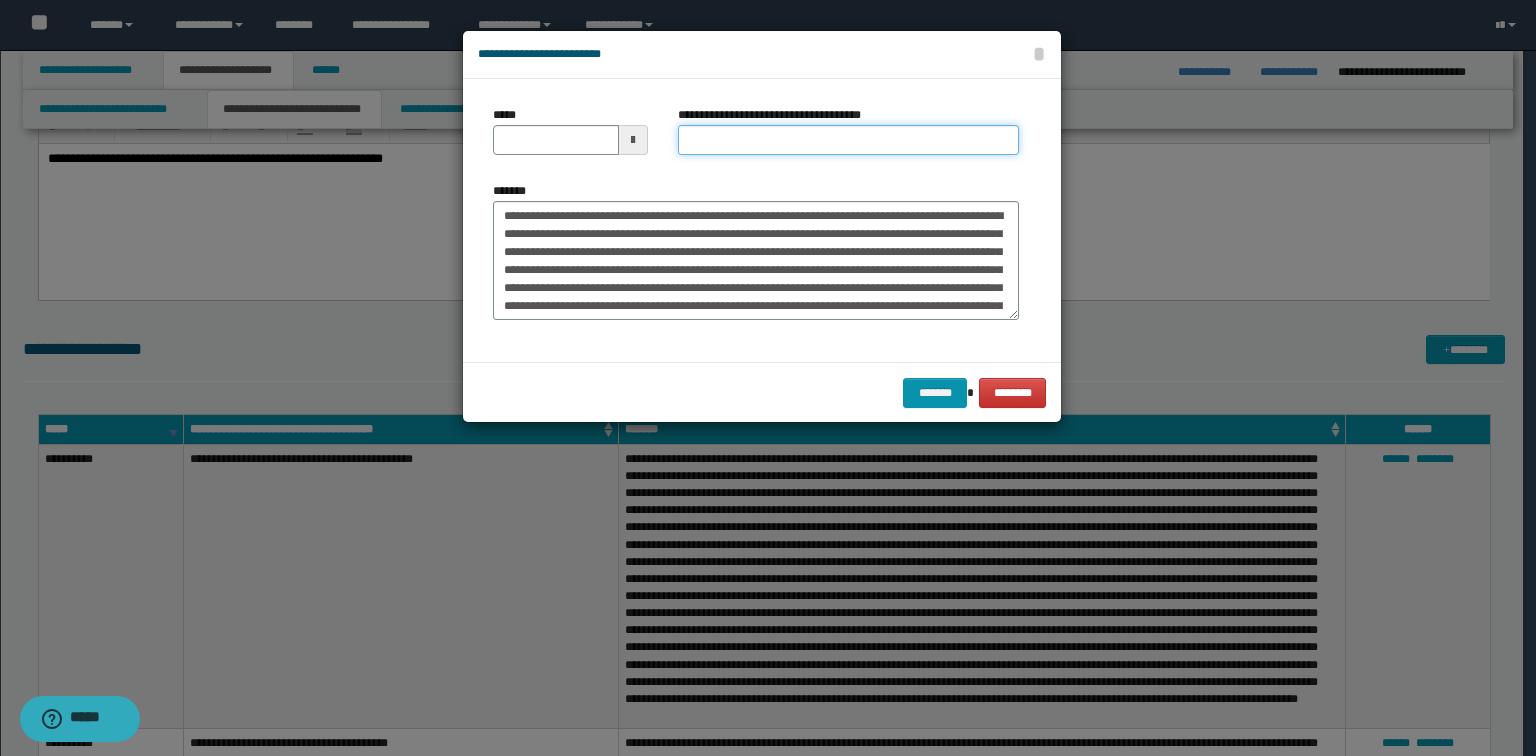 click on "**********" at bounding box center (848, 140) 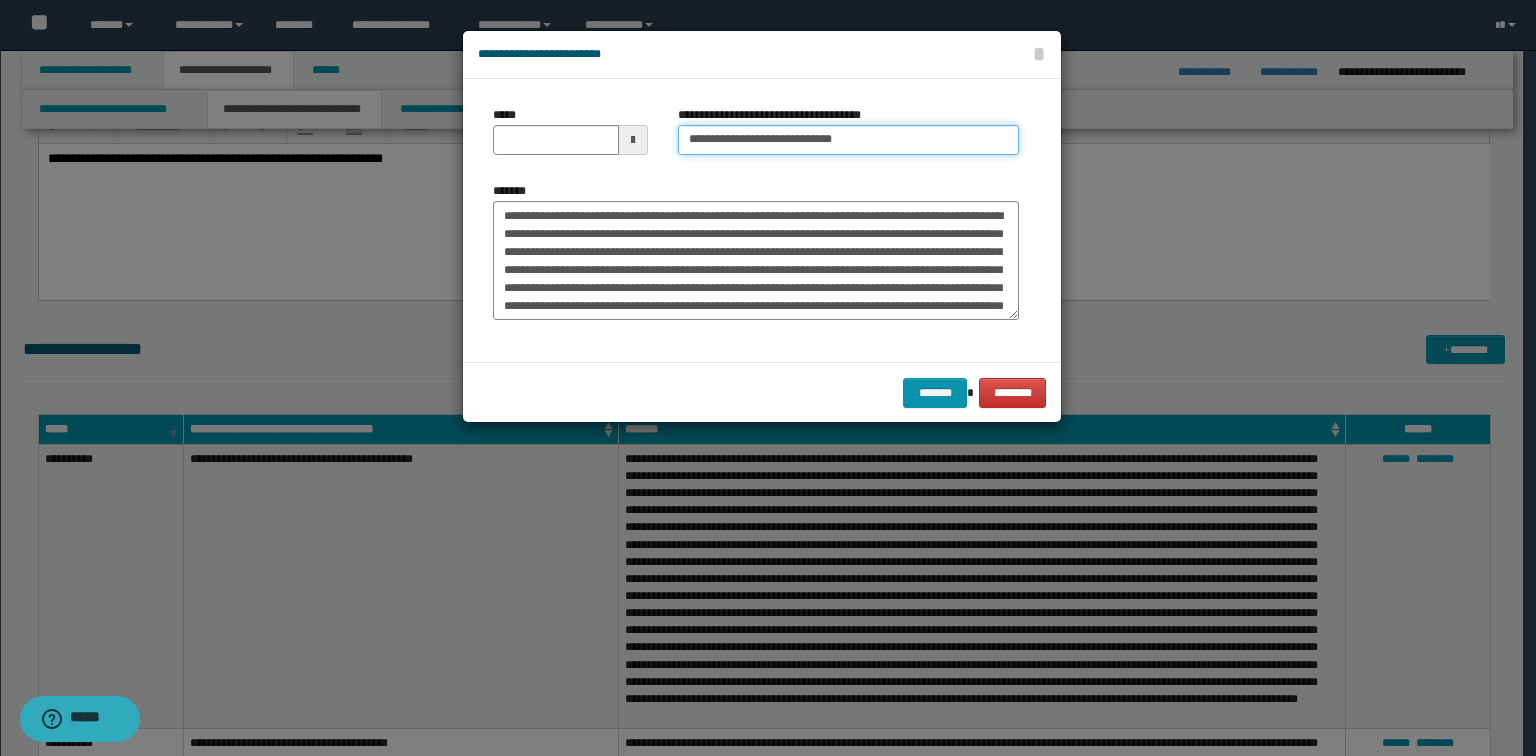 type on "**********" 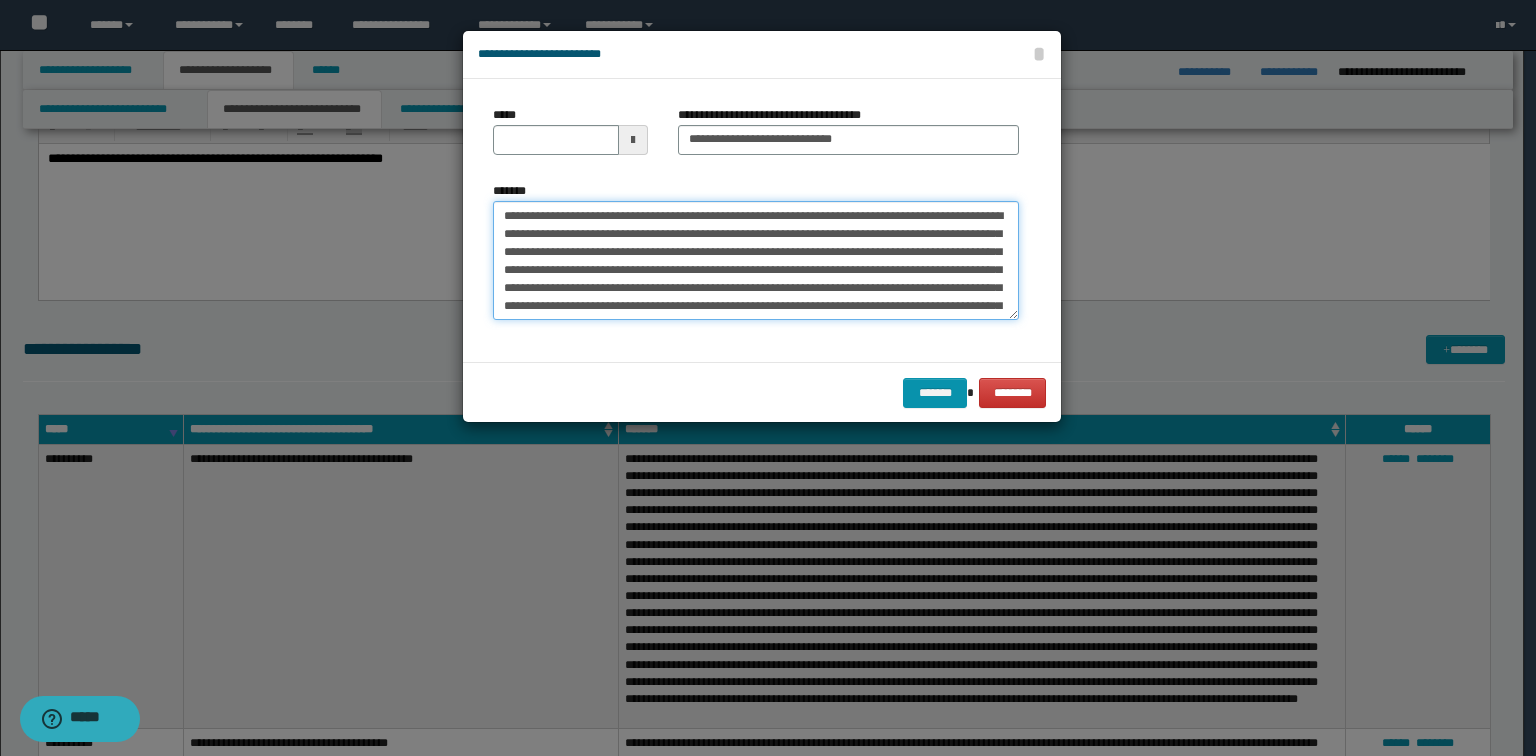 click on "*******" at bounding box center [756, 261] 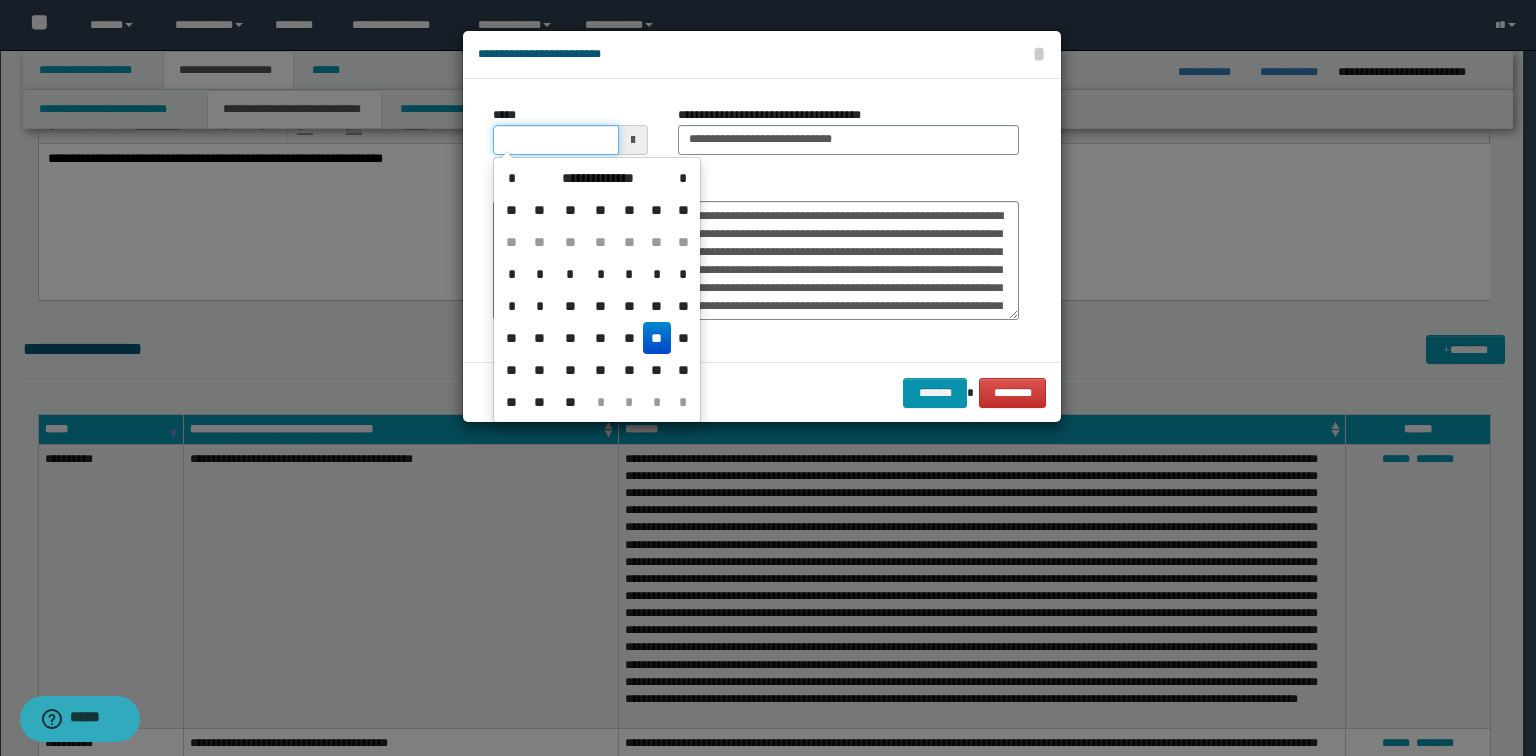 click on "*****" at bounding box center [556, 140] 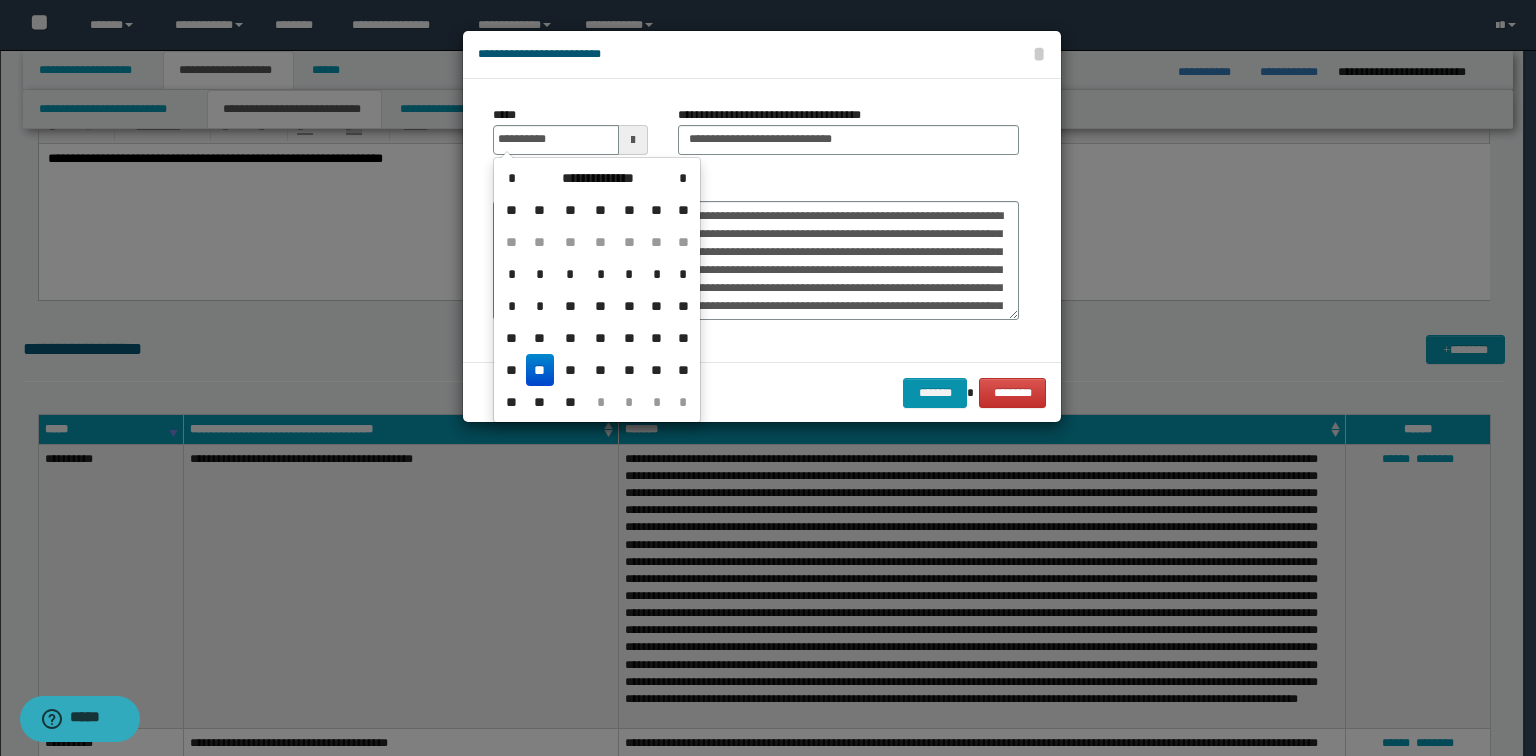 type on "**********" 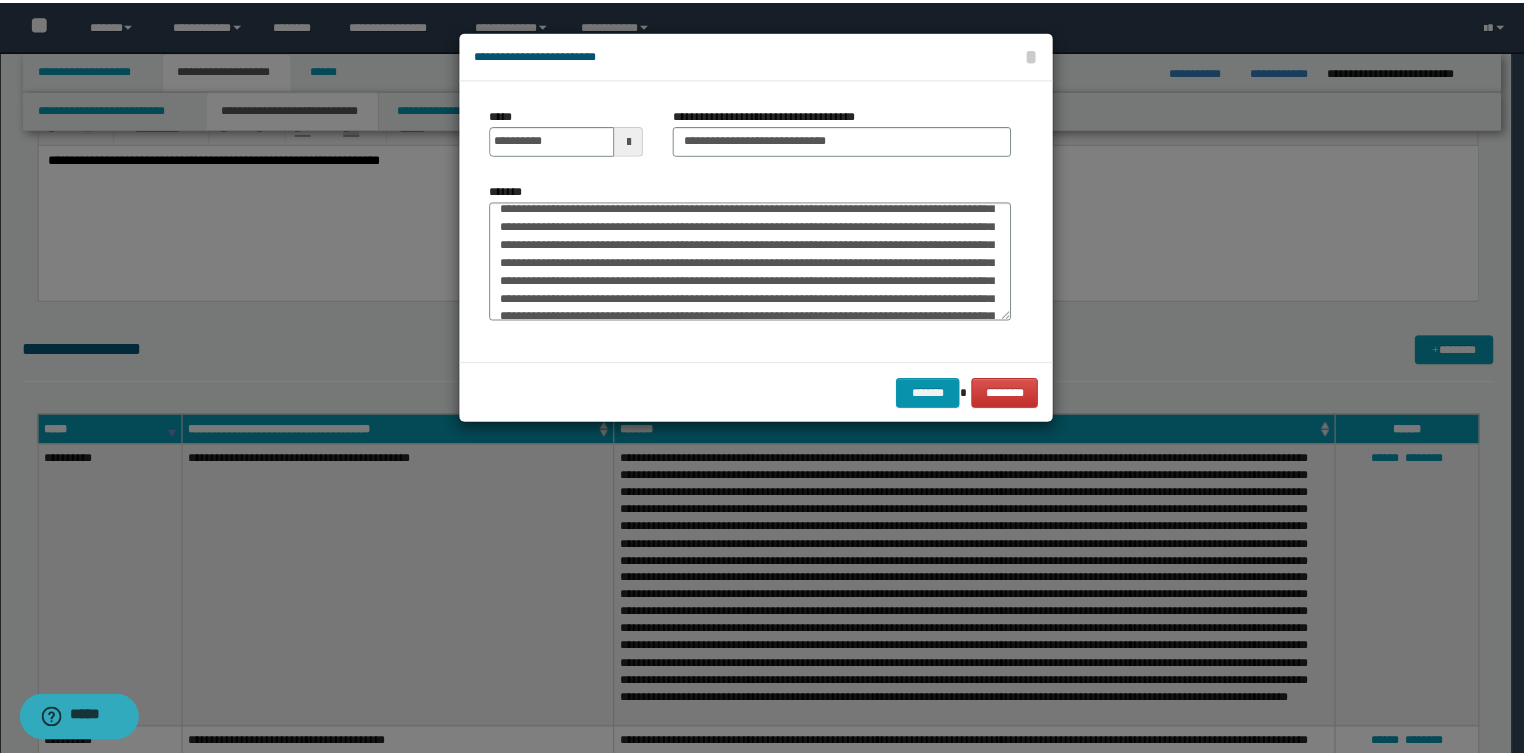 scroll, scrollTop: 180, scrollLeft: 0, axis: vertical 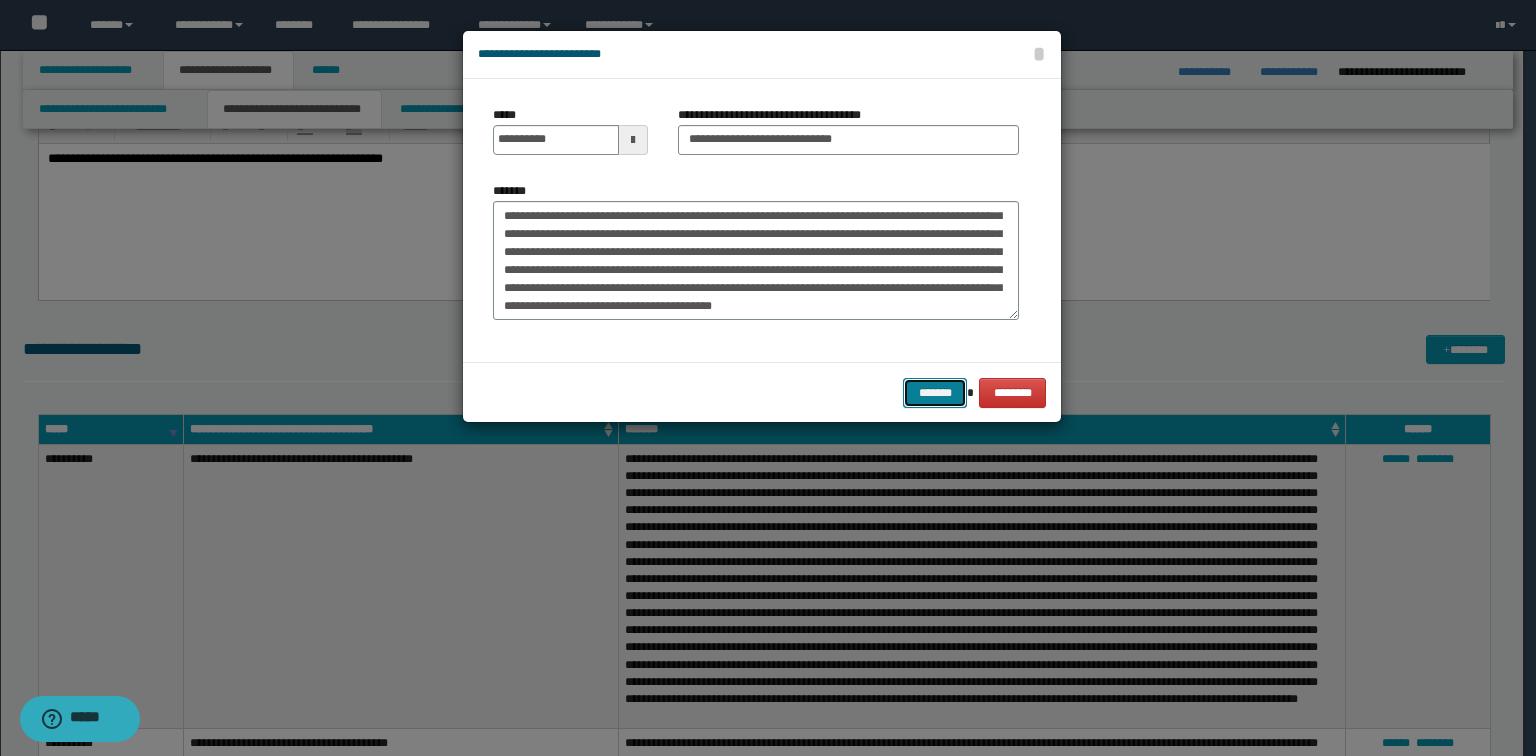 click on "*******" at bounding box center [935, 393] 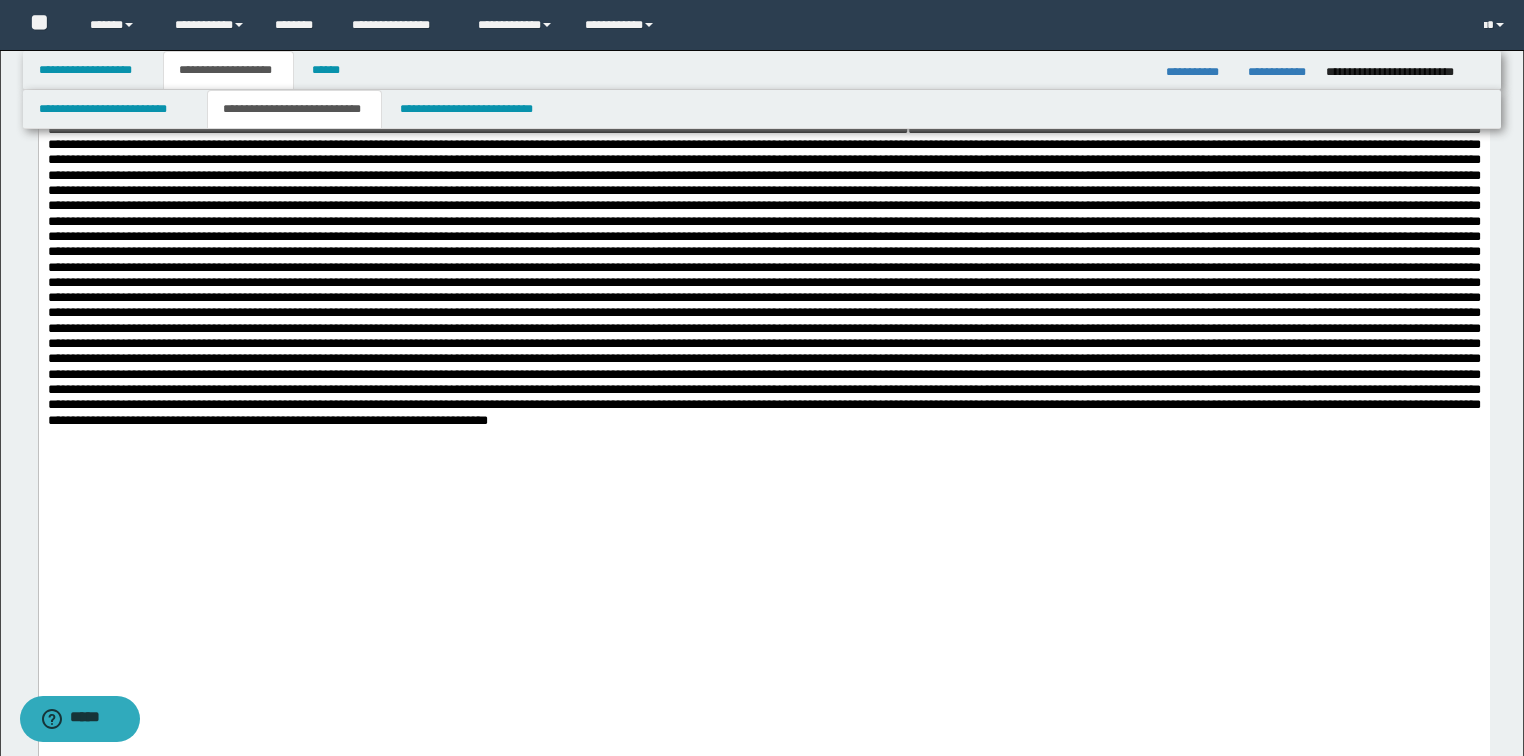 scroll, scrollTop: 1840, scrollLeft: 0, axis: vertical 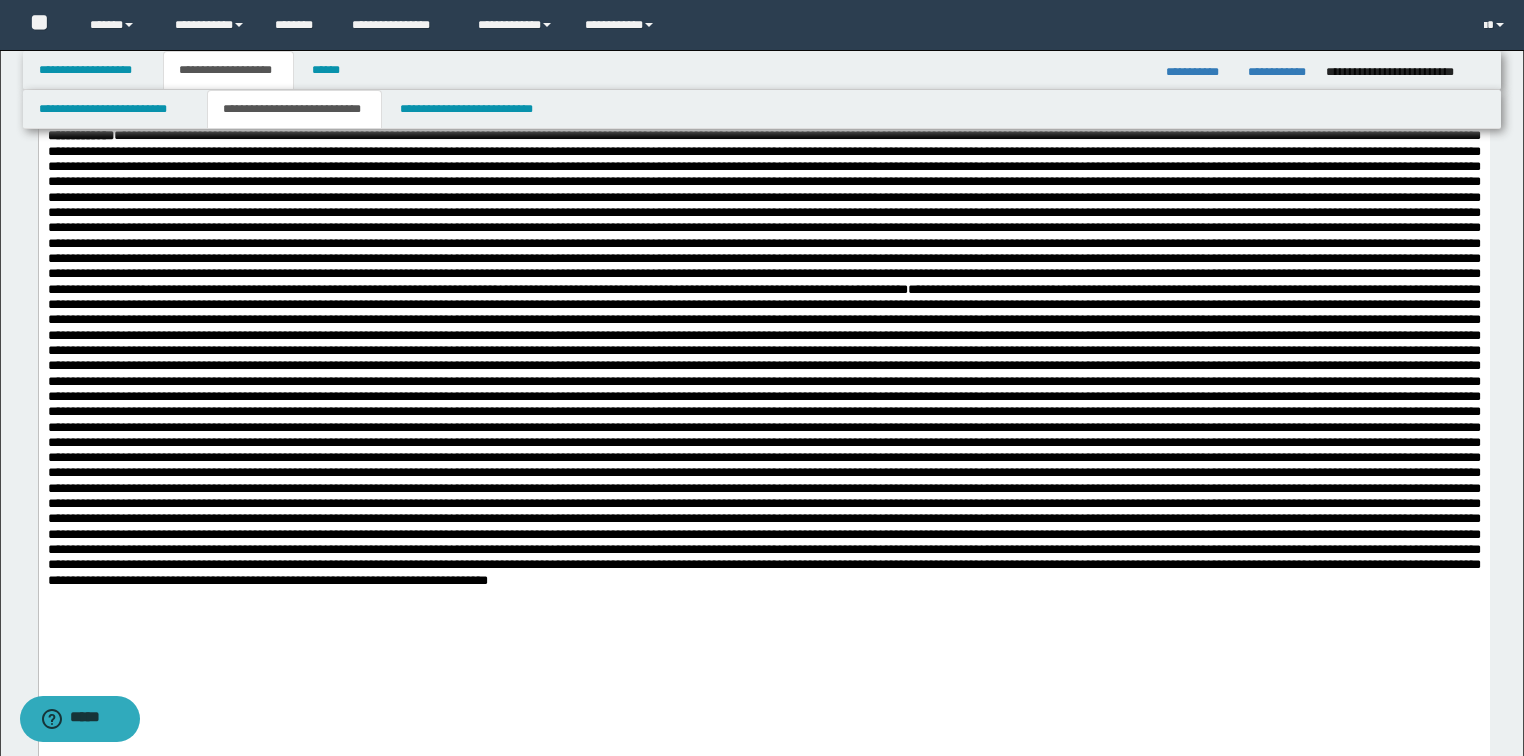 click on "**********" at bounding box center (763, 79) 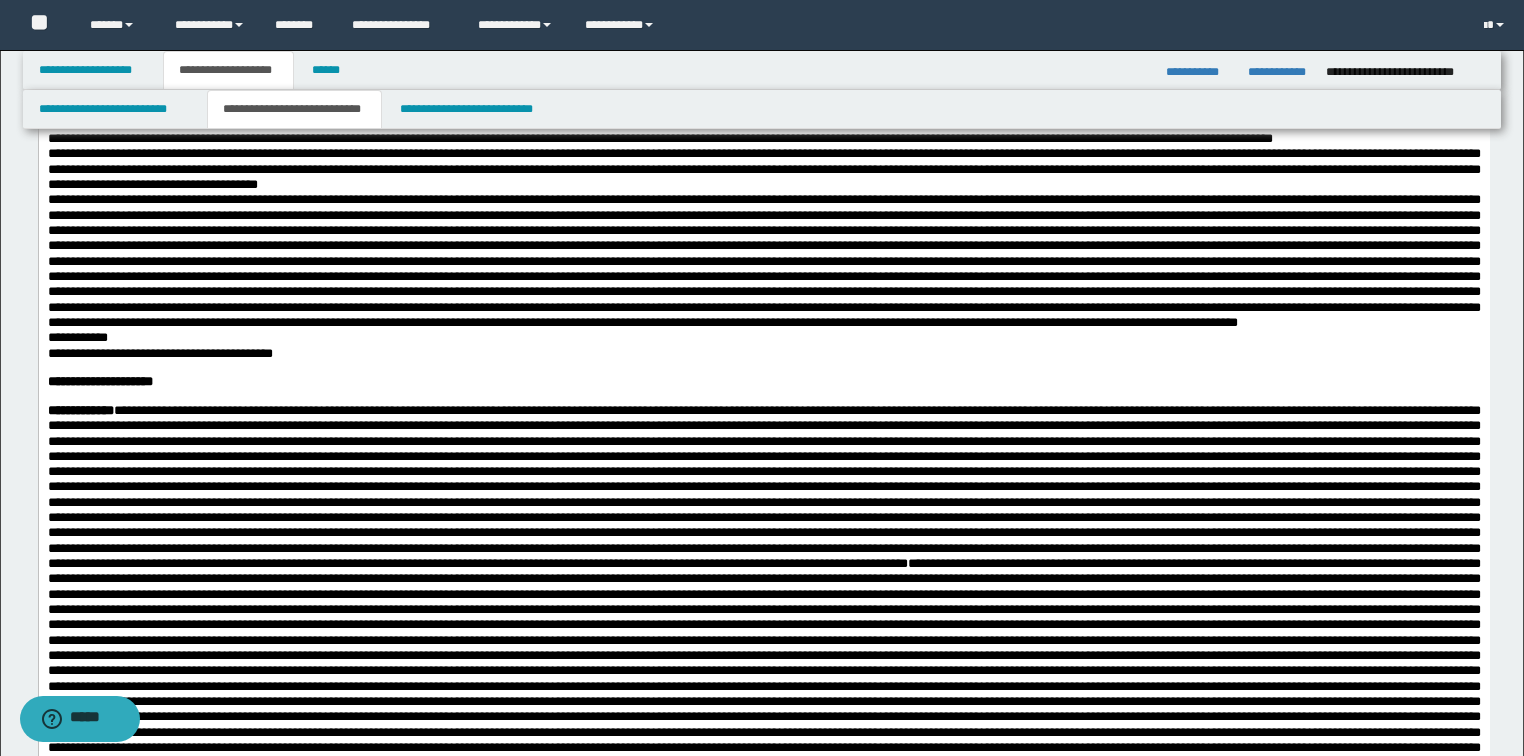 click at bounding box center [763, 93] 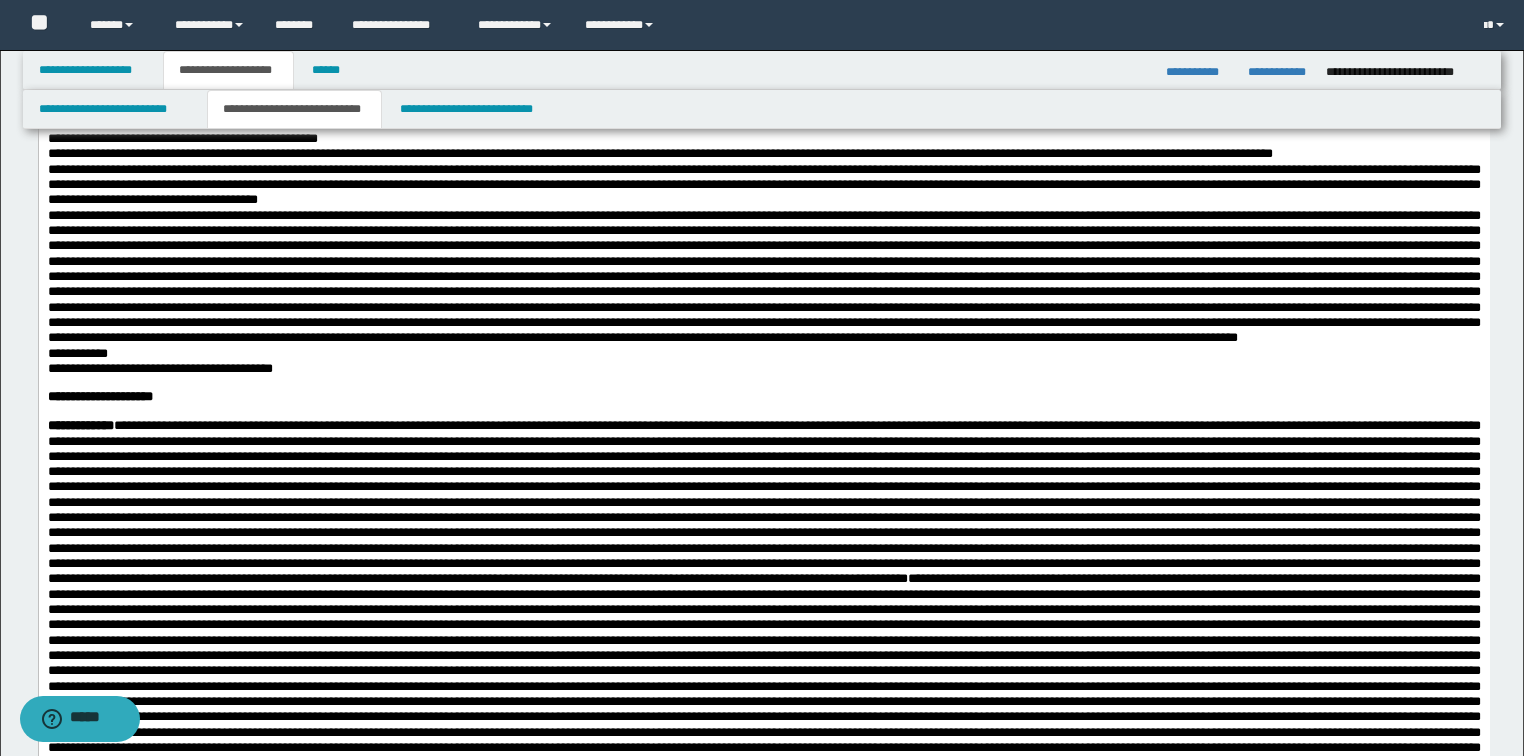 click on "**********" at bounding box center (763, 138) 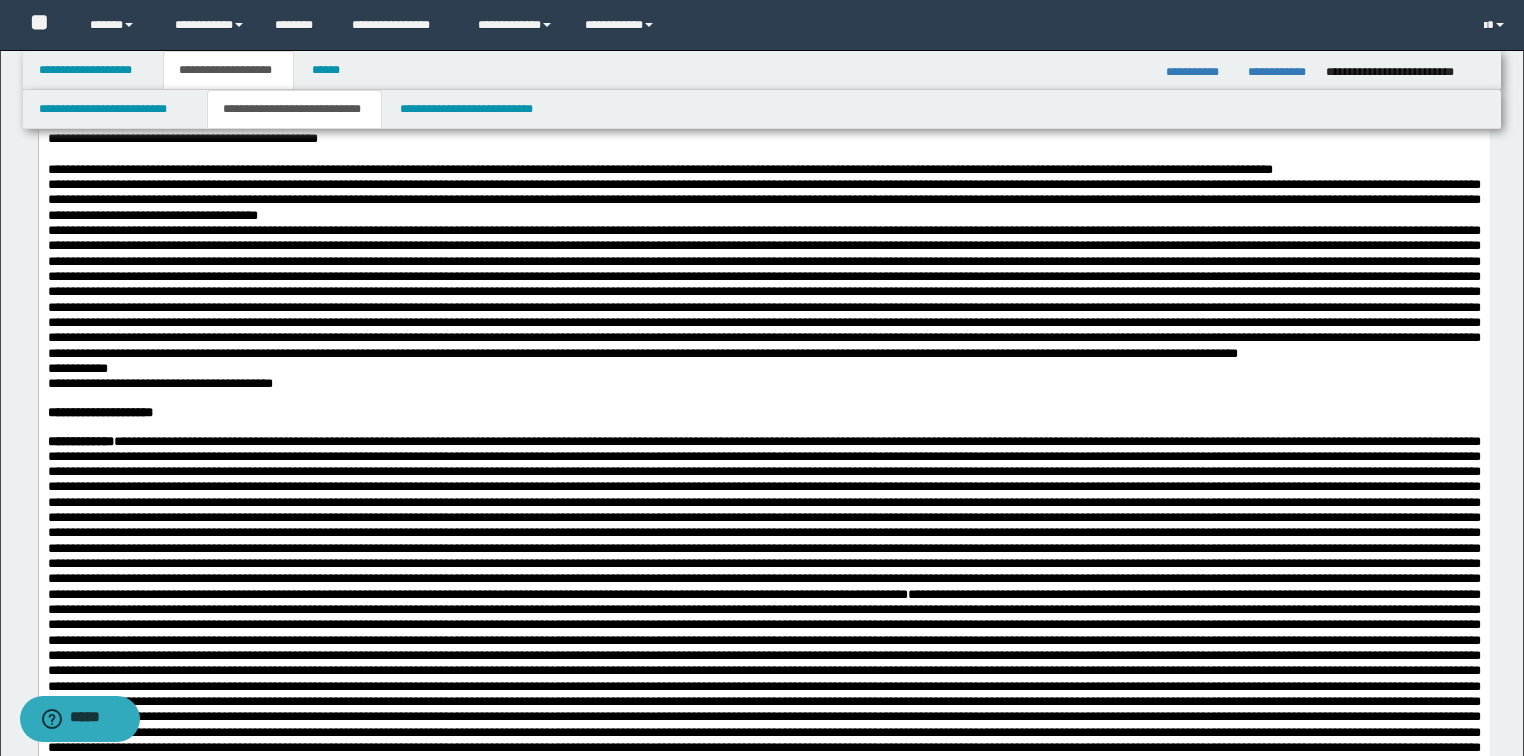 scroll, scrollTop: 2000, scrollLeft: 0, axis: vertical 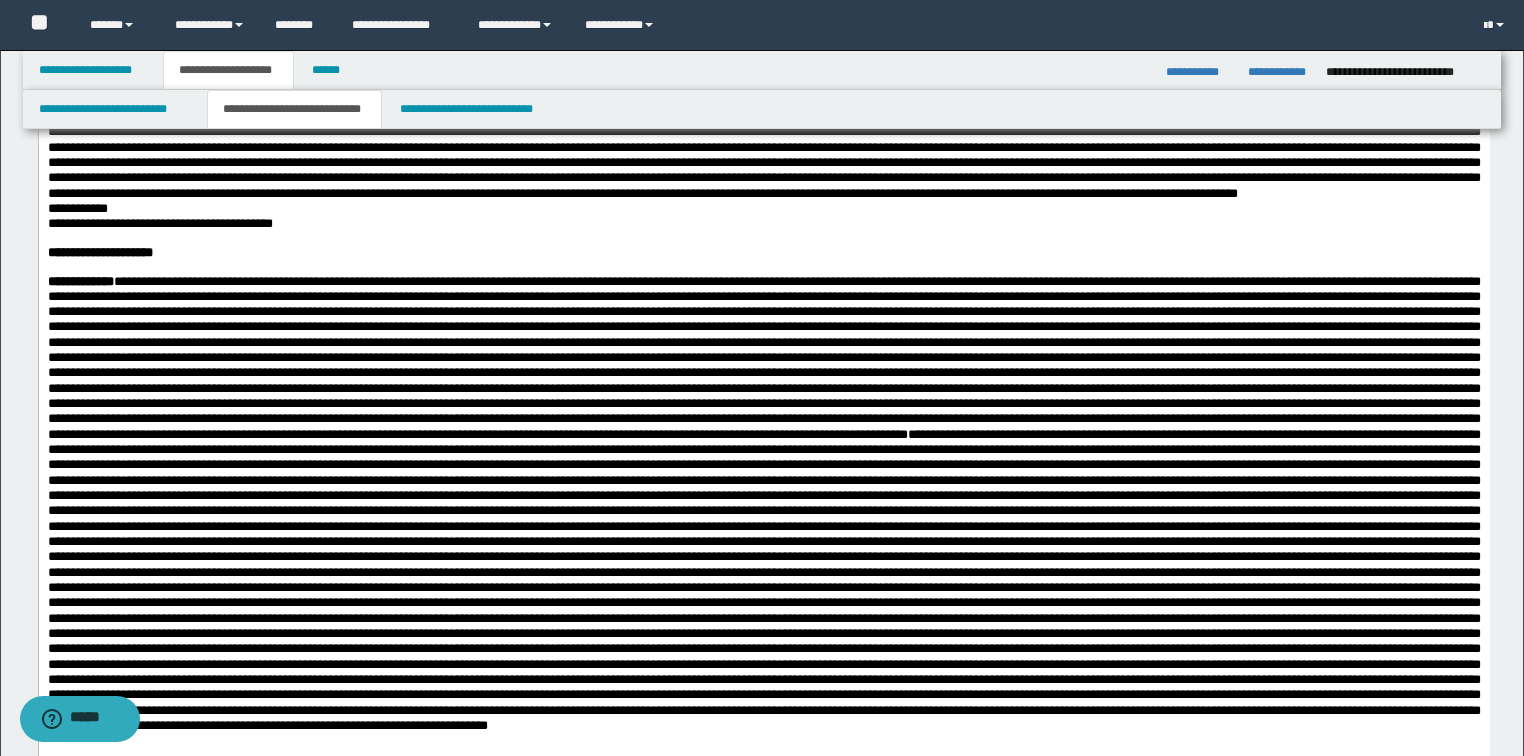 click on "**********" at bounding box center [763, 9] 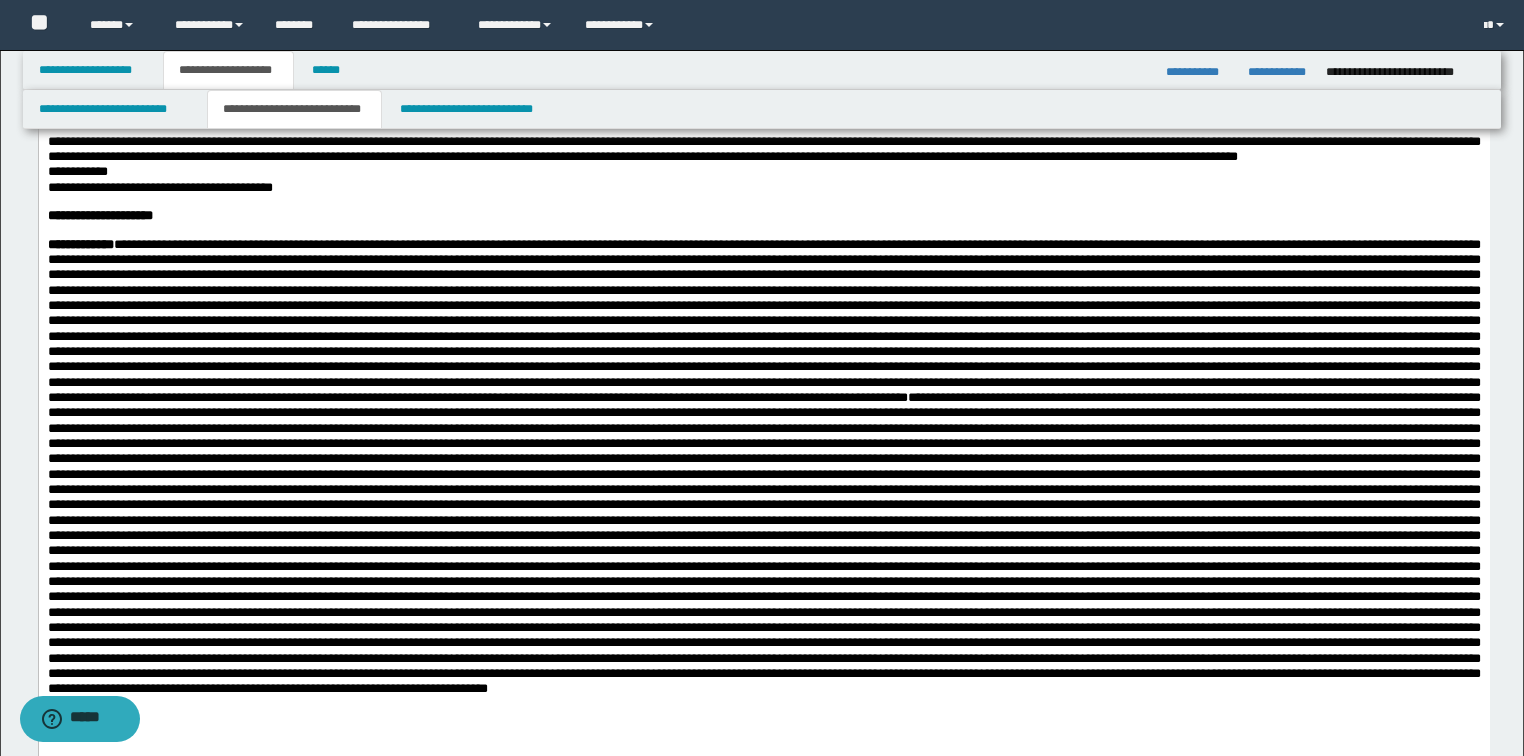 scroll, scrollTop: 2080, scrollLeft: 0, axis: vertical 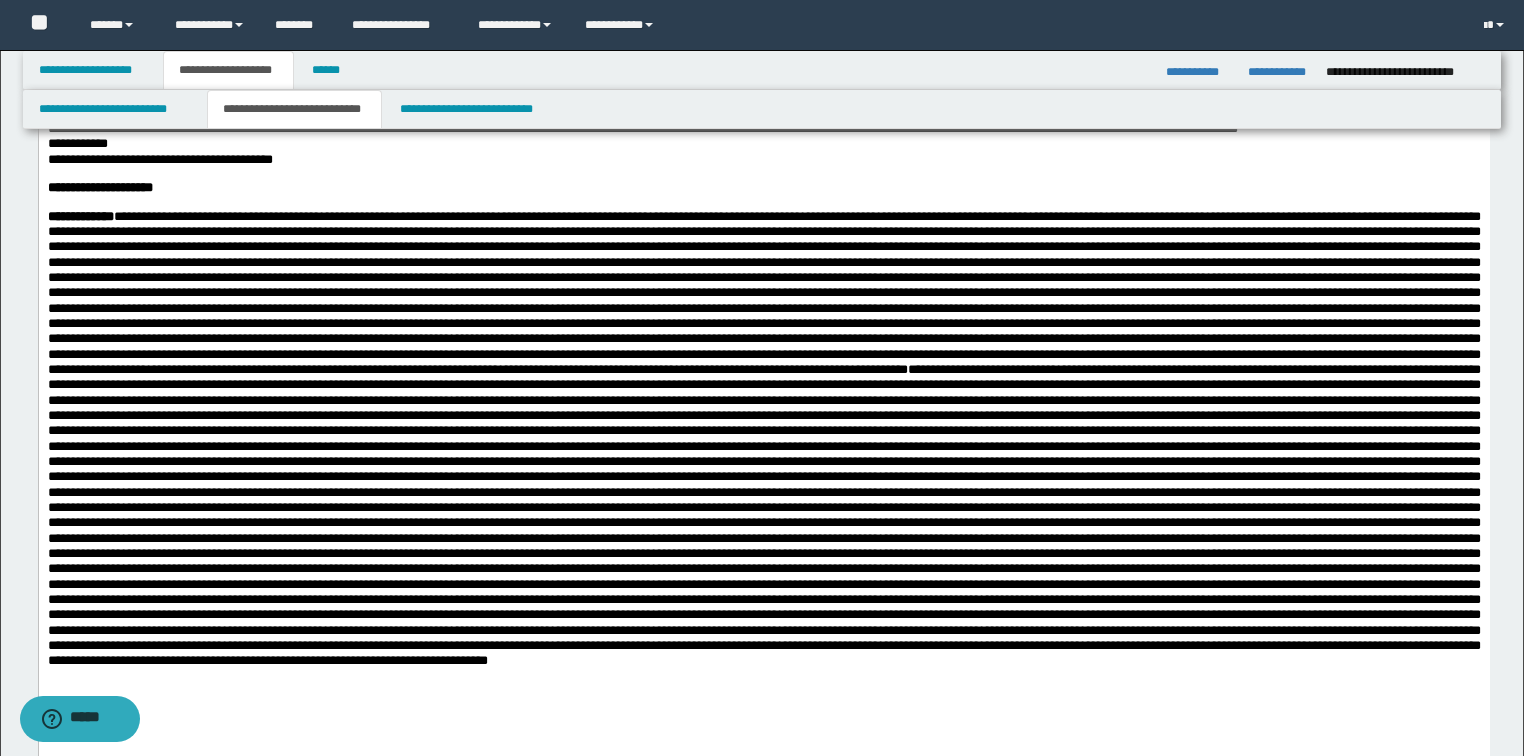 click on "**********" at bounding box center (763, -25) 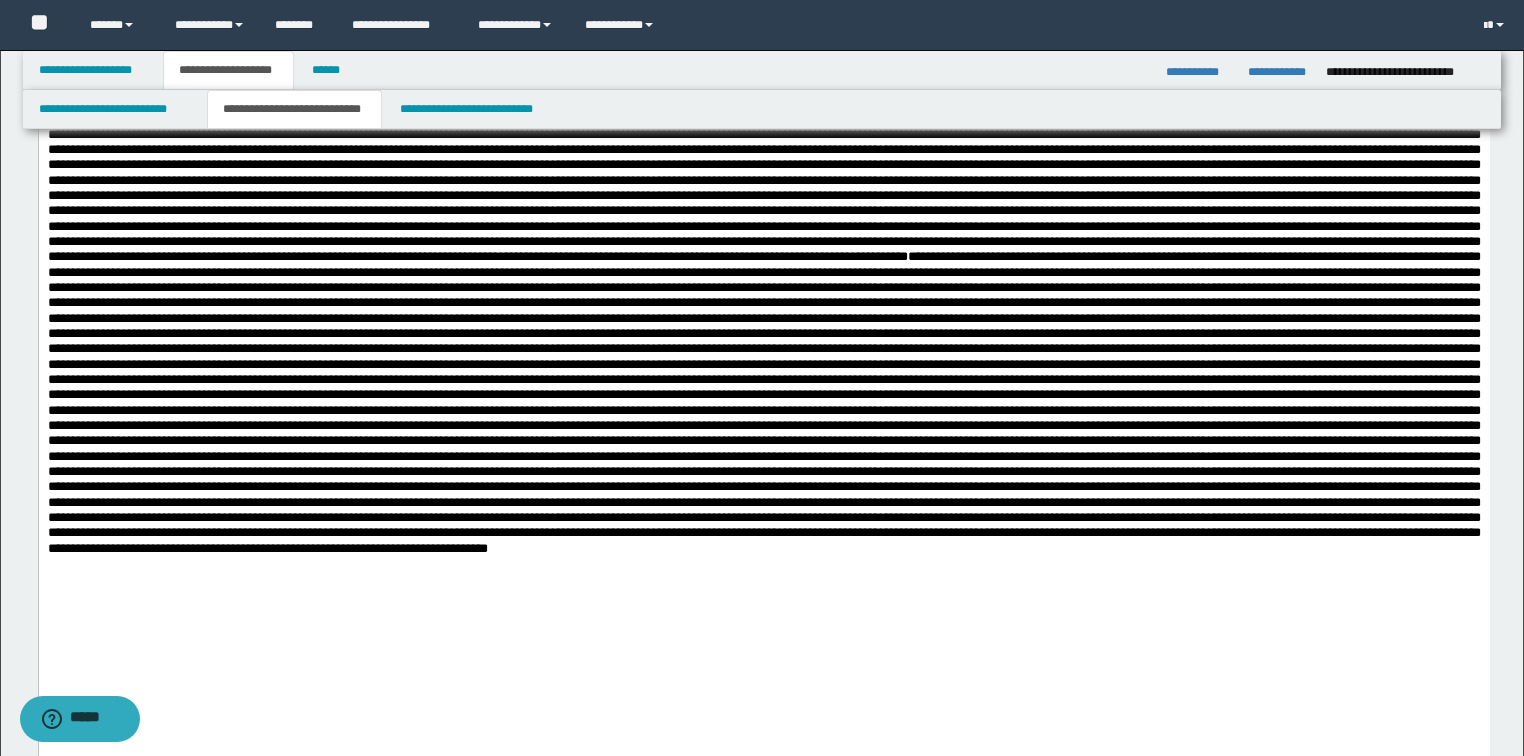 scroll, scrollTop: 2240, scrollLeft: 0, axis: vertical 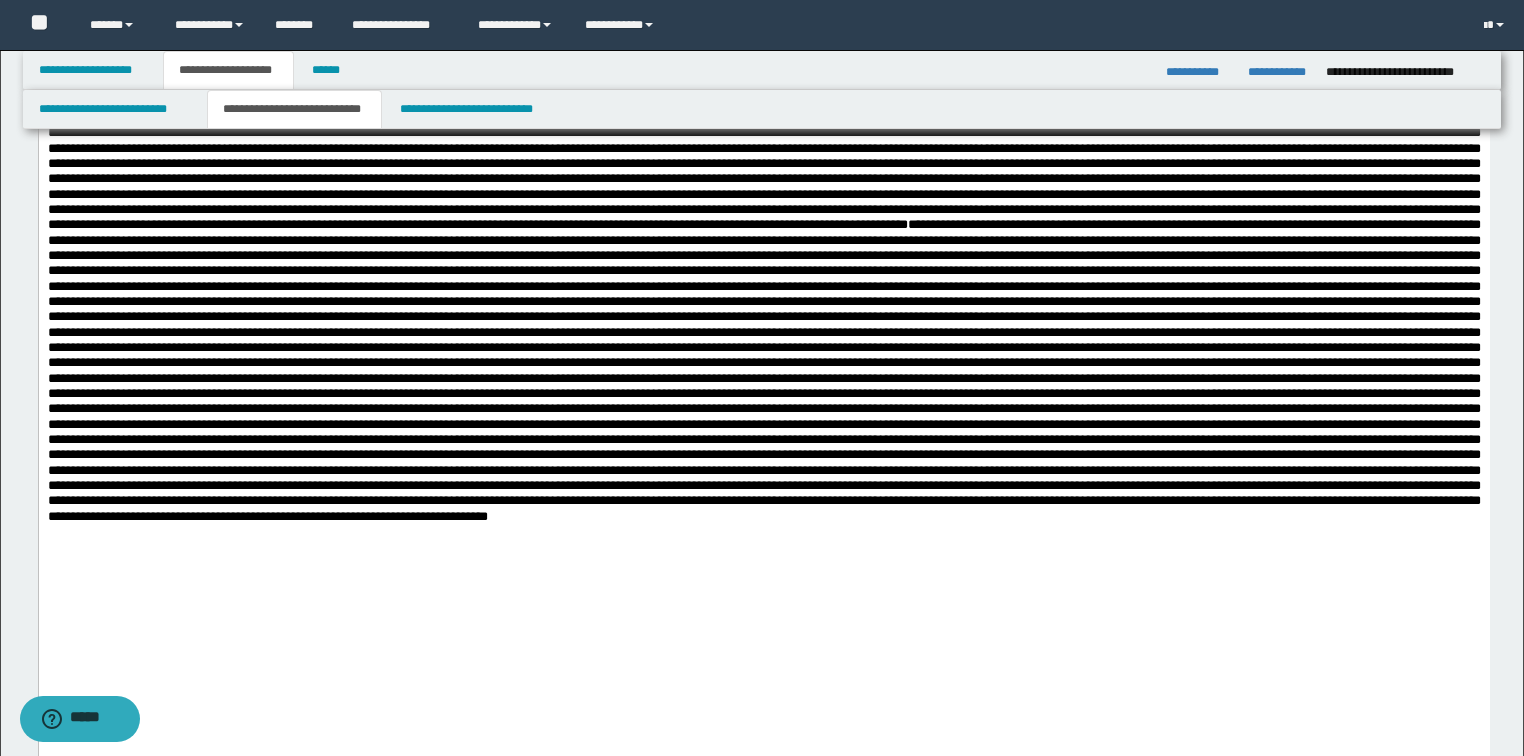 click on "**********" at bounding box center (763, -1) 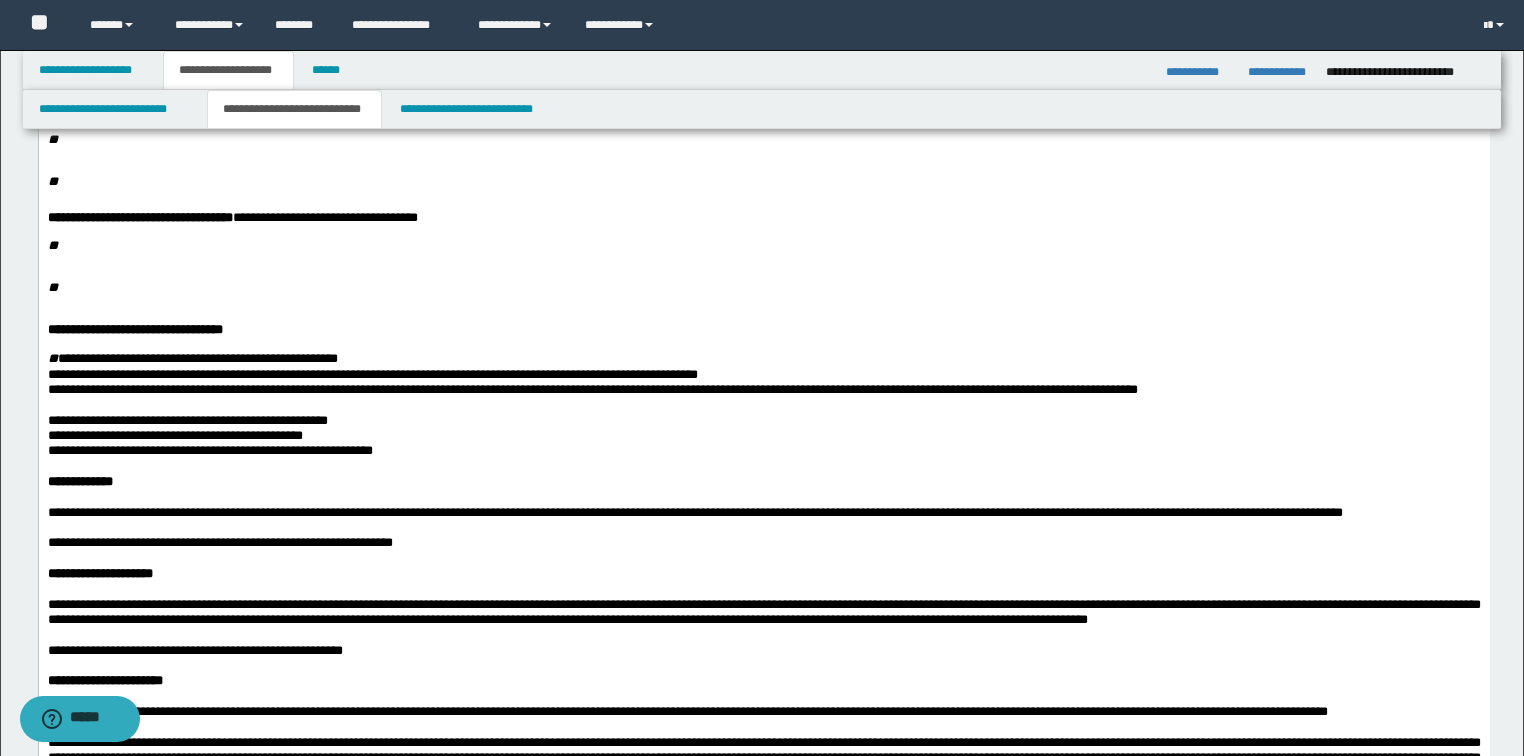 scroll, scrollTop: 320, scrollLeft: 0, axis: vertical 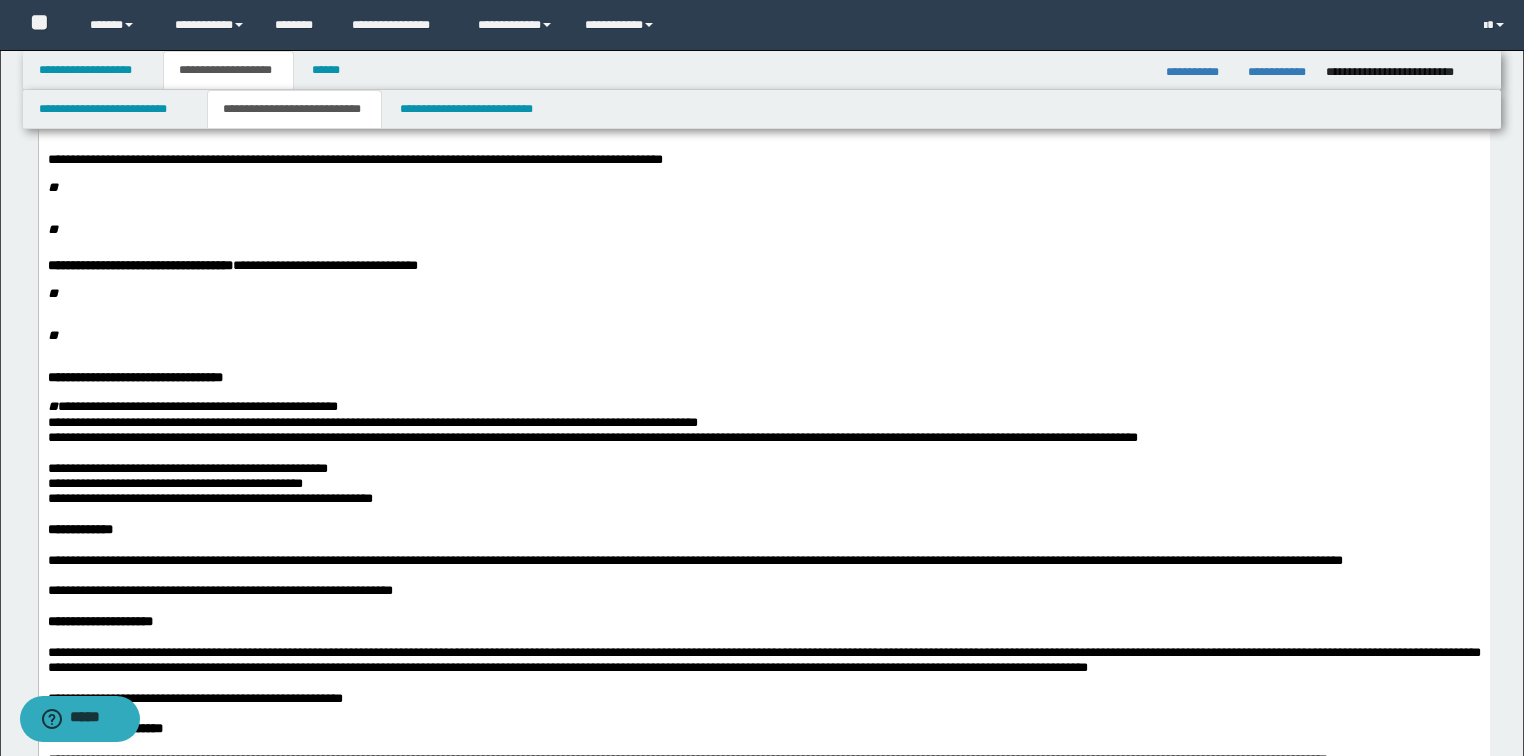 click on "**" at bounding box center [763, 188] 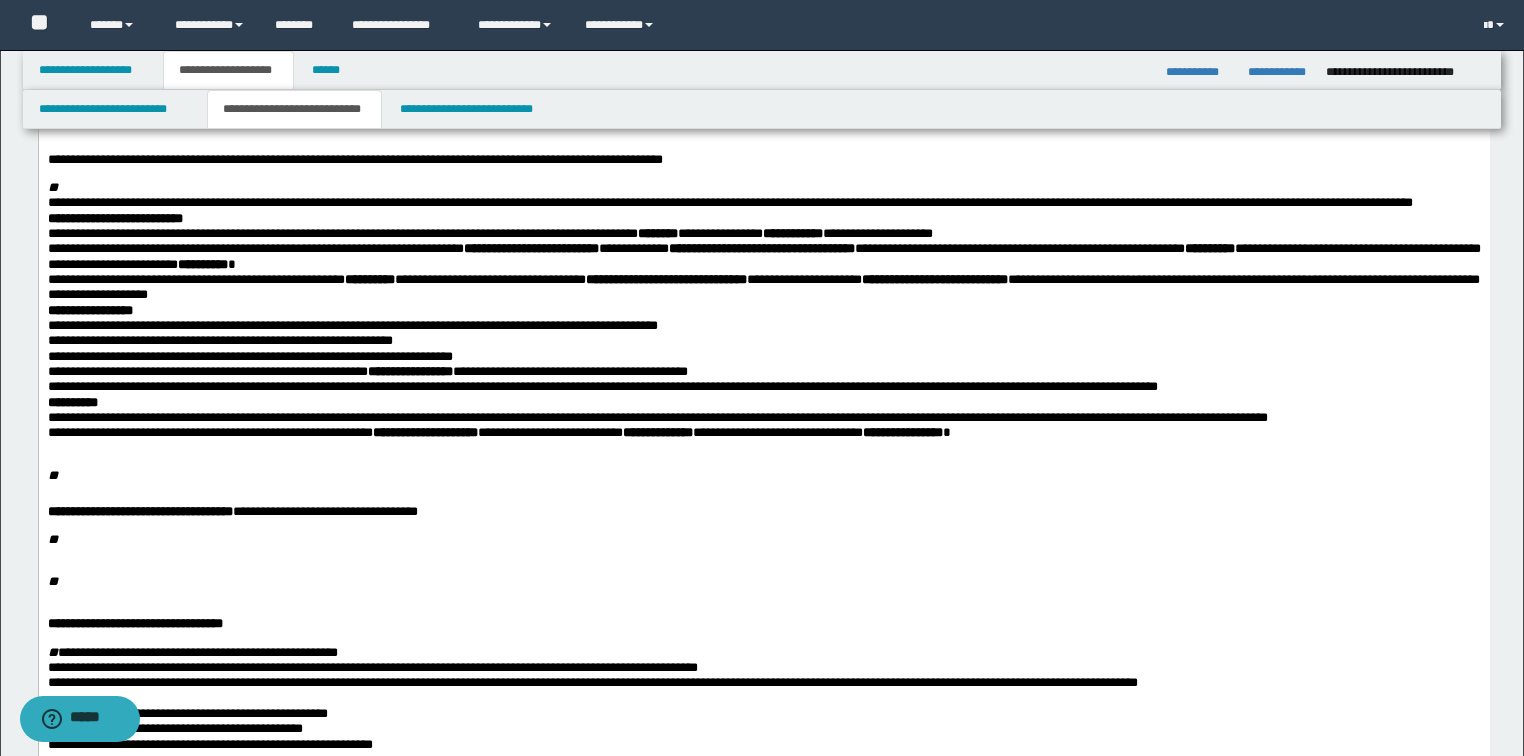 click on "**********" at bounding box center (763, 1329) 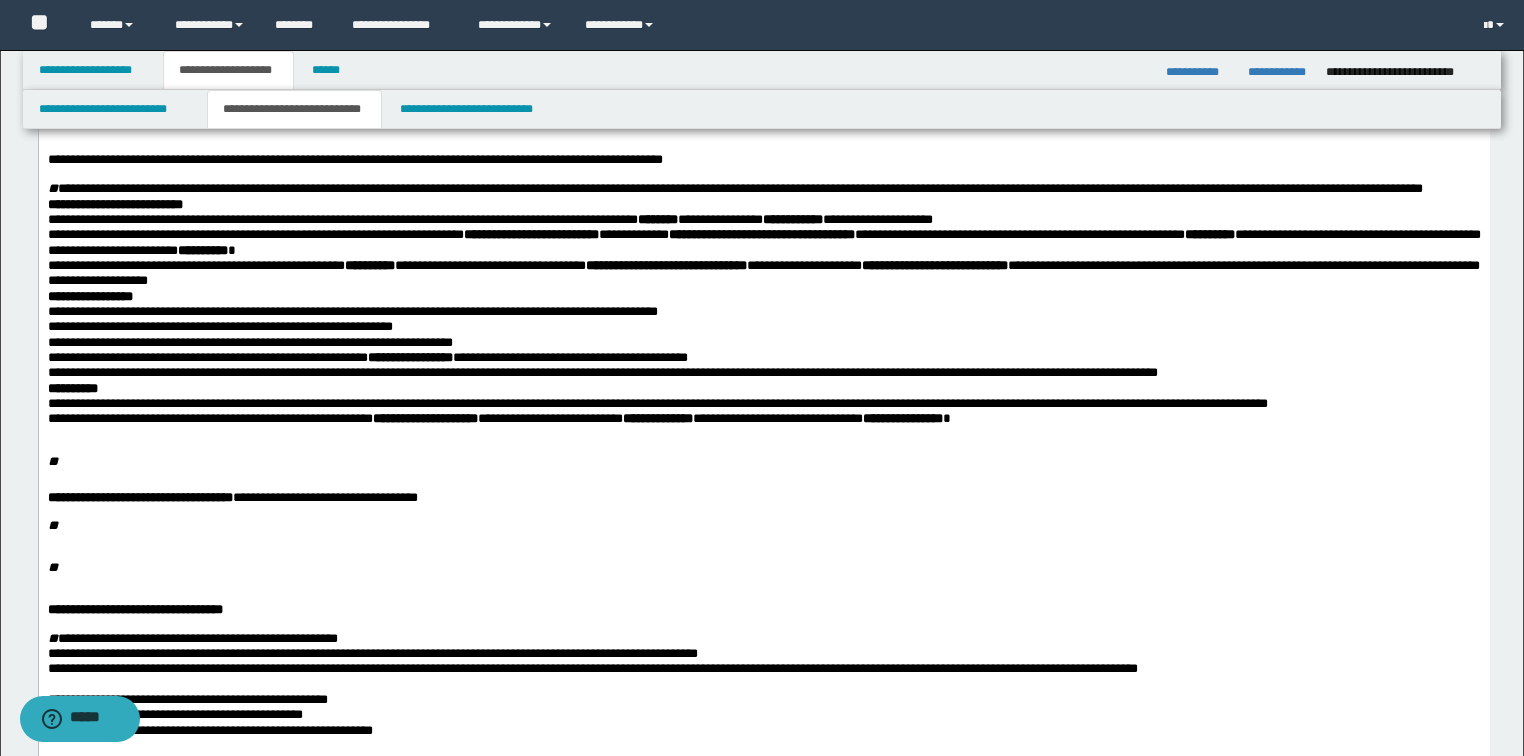 click on "**********" at bounding box center [763, 188] 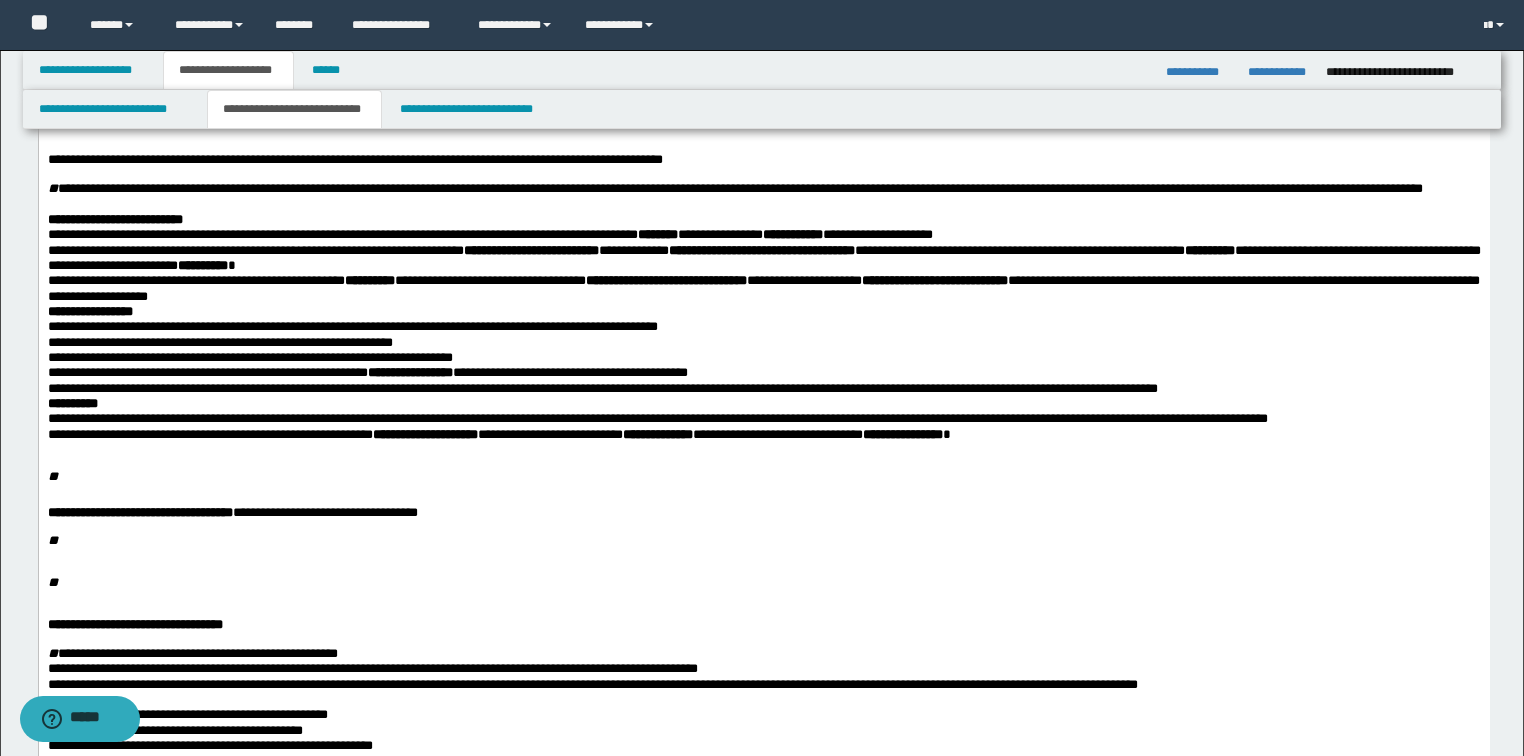 click on "**********" at bounding box center (763, 219) 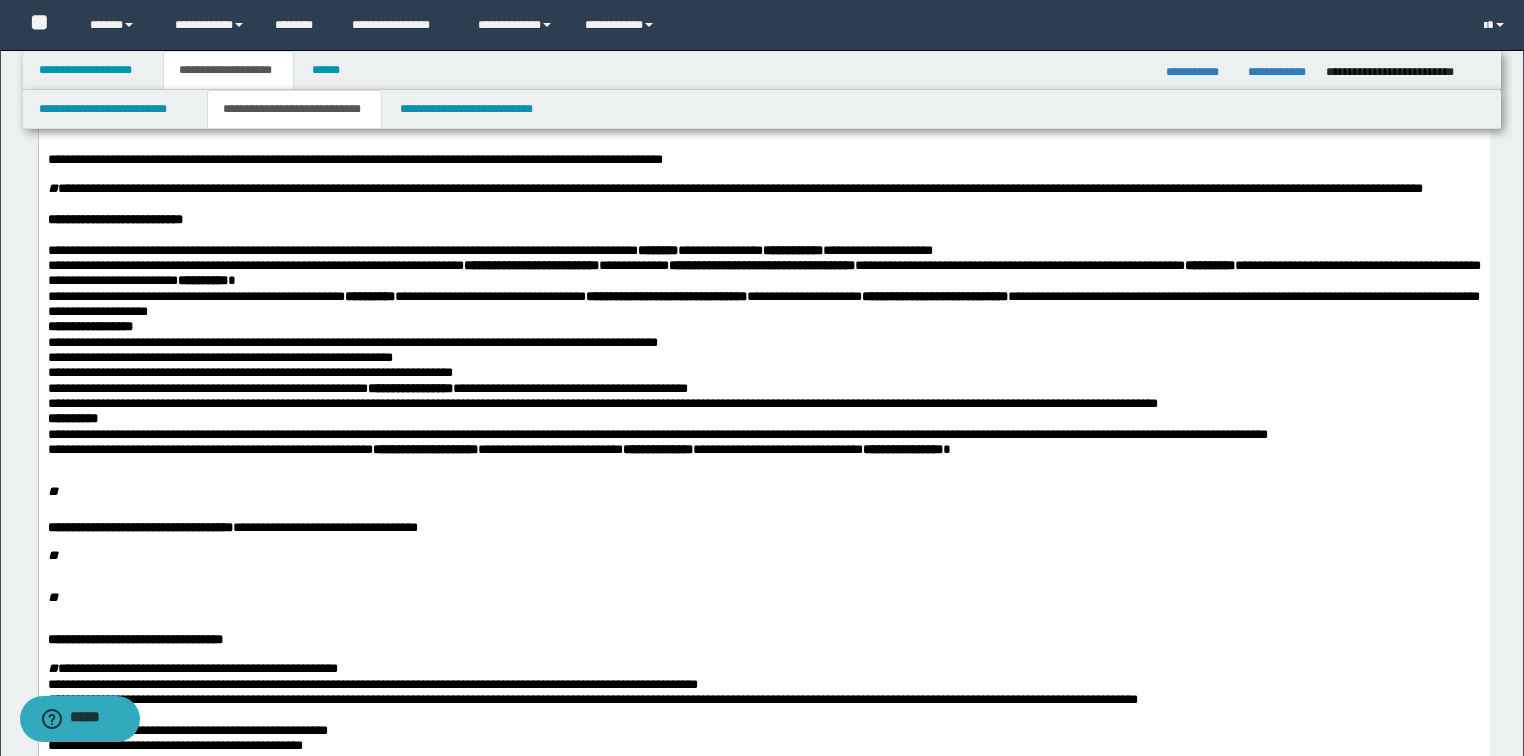 click on "**********" at bounding box center [763, 273] 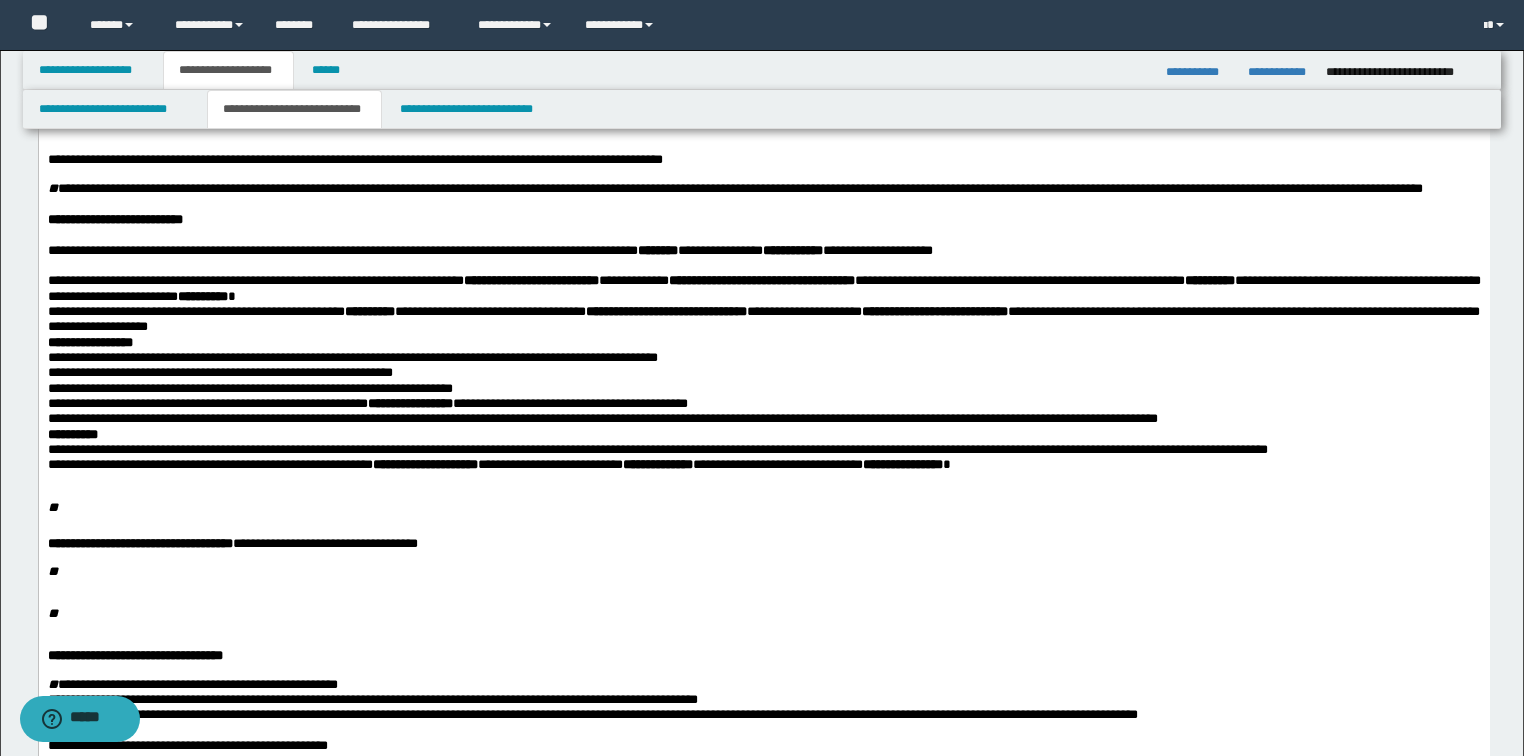 click on "**********" at bounding box center [763, 288] 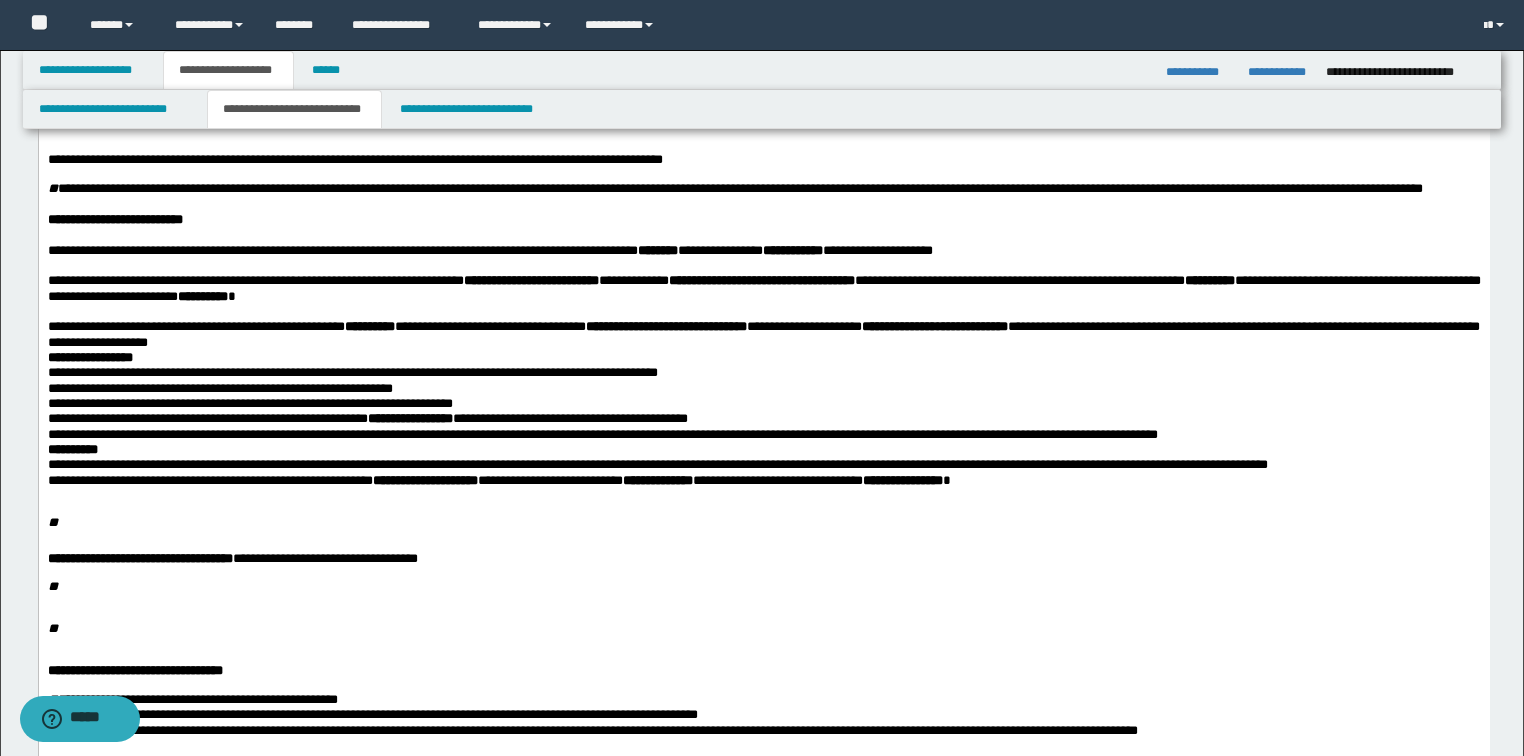 click on "**********" at bounding box center [763, 334] 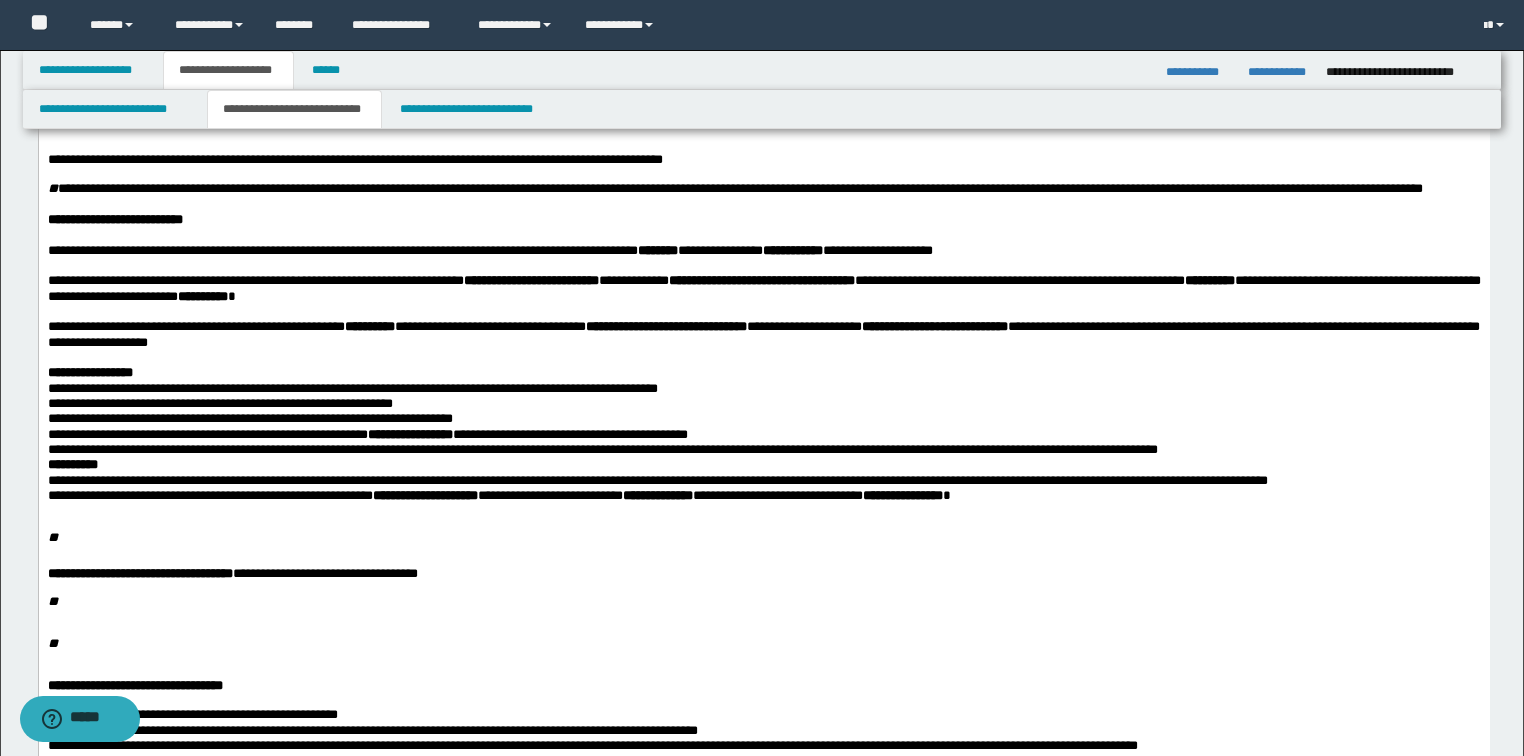 click on "**********" at bounding box center [763, 372] 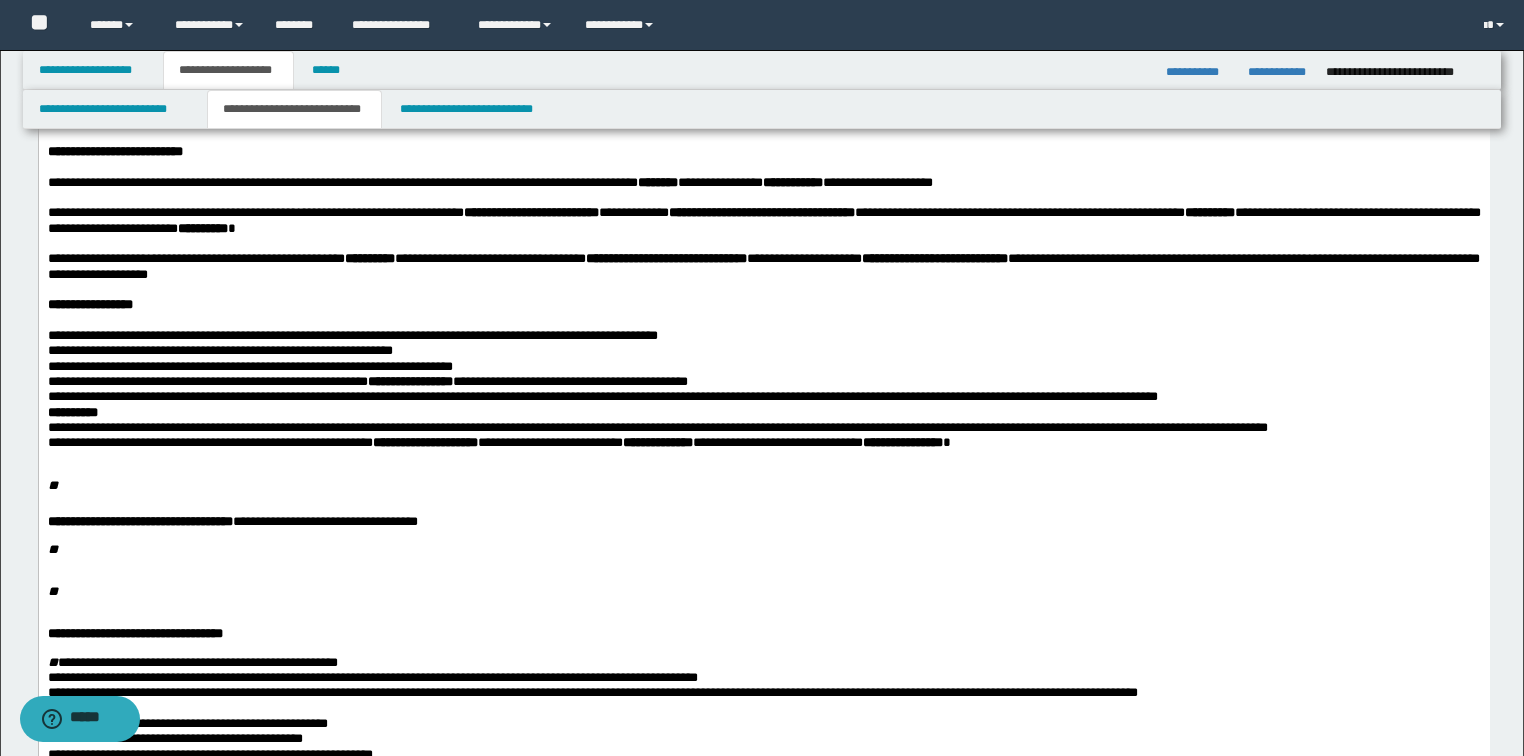 scroll, scrollTop: 480, scrollLeft: 0, axis: vertical 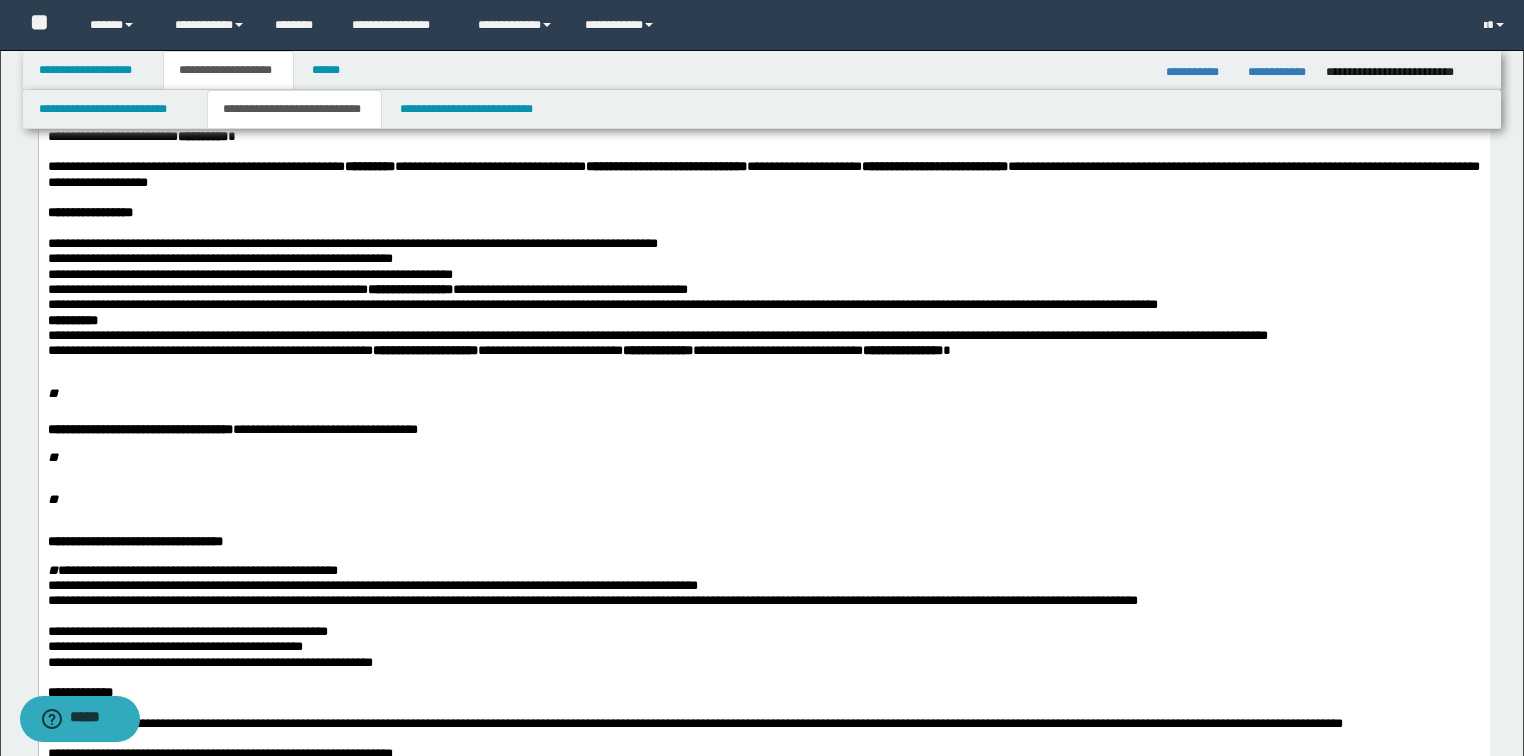 click on "**********" at bounding box center [763, 304] 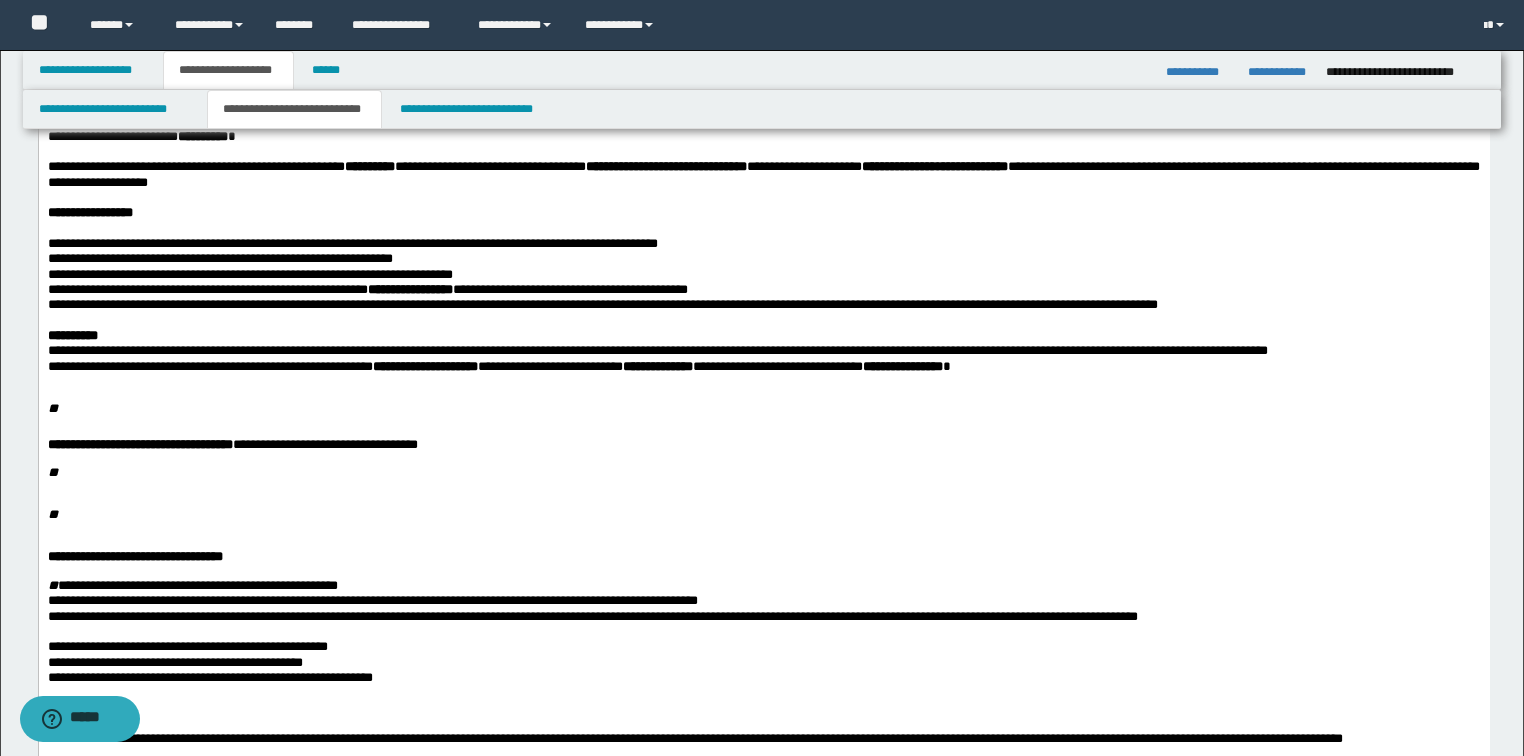 click on "**********" at bounding box center [763, 335] 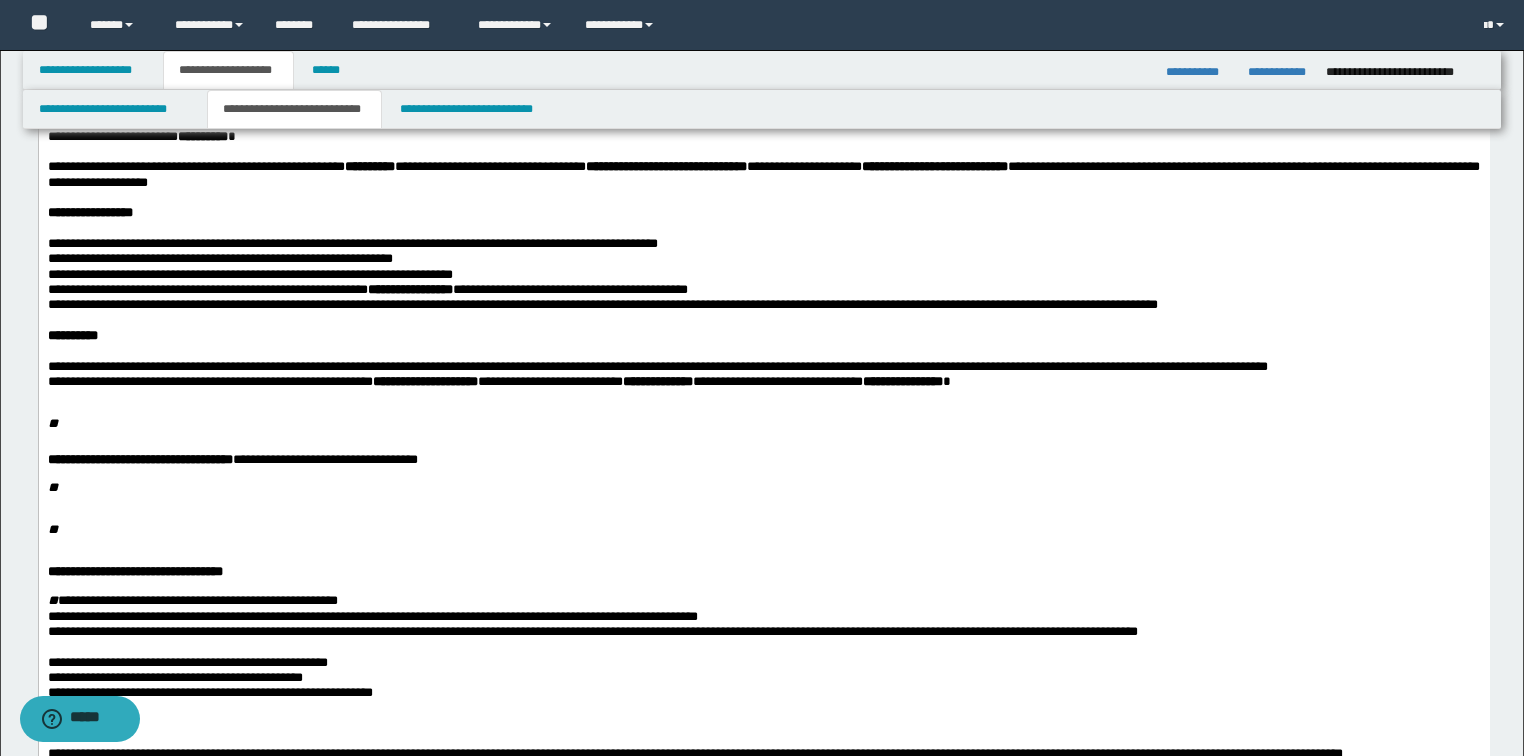 click on "**********" at bounding box center (498, 381) 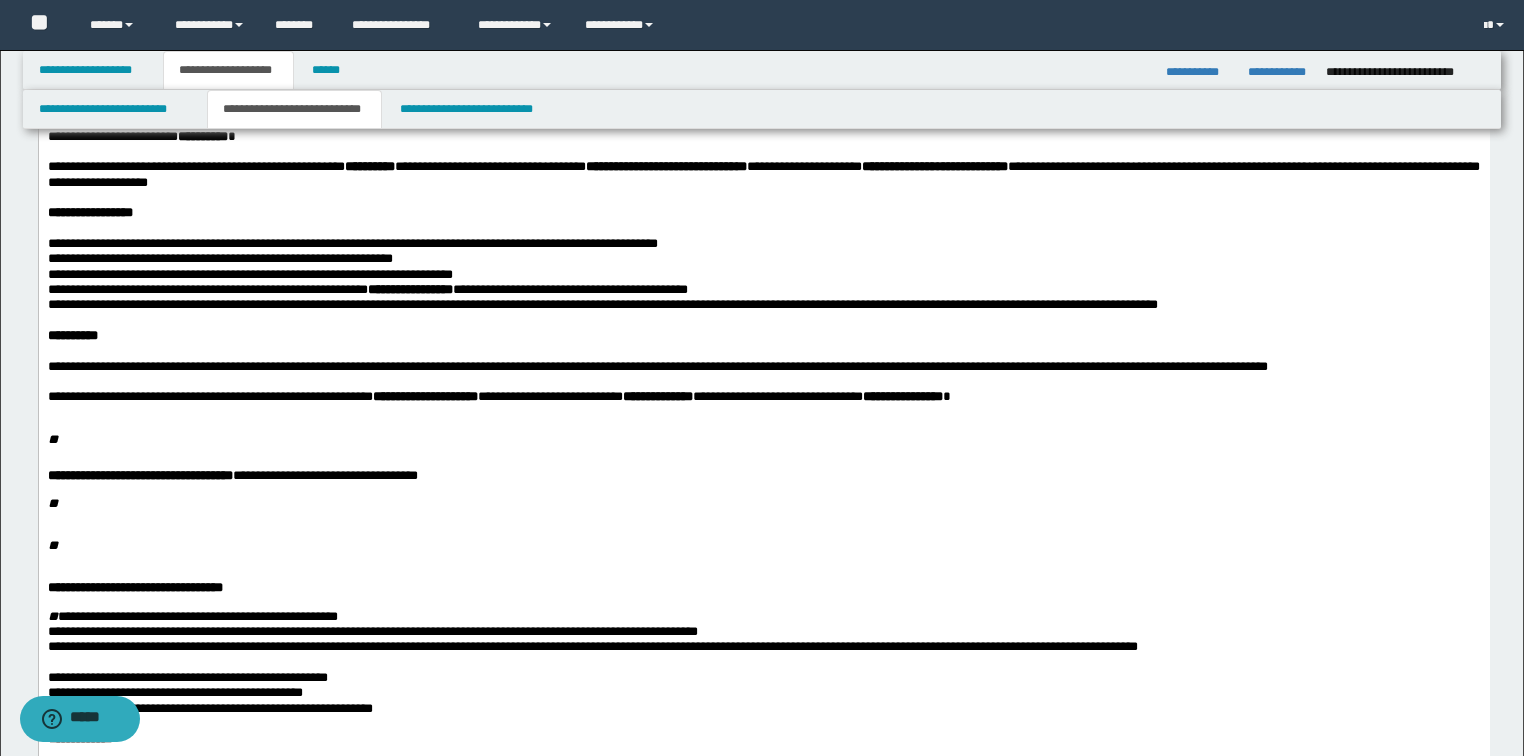 click on "**" at bounding box center (52, 439) 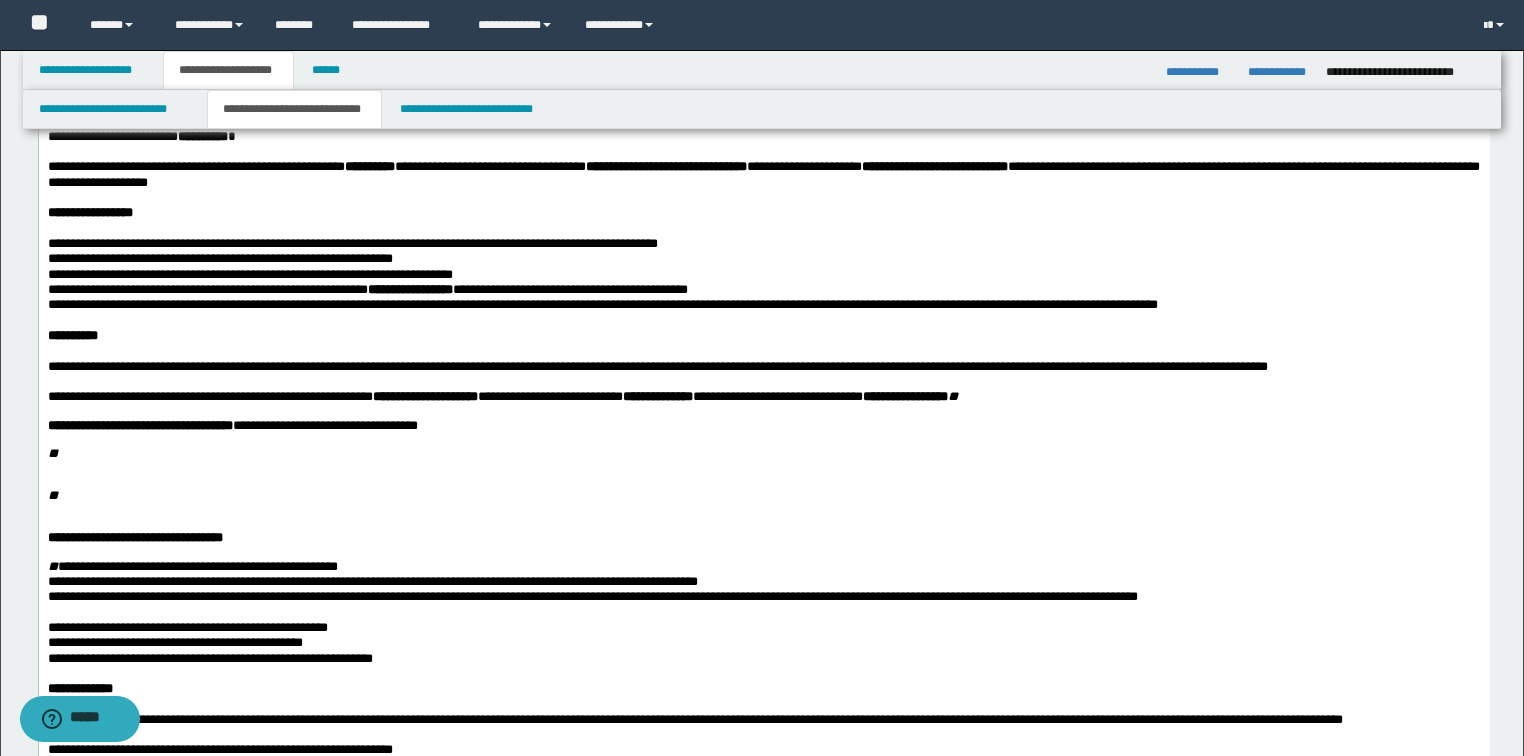 click at bounding box center [775, 440] 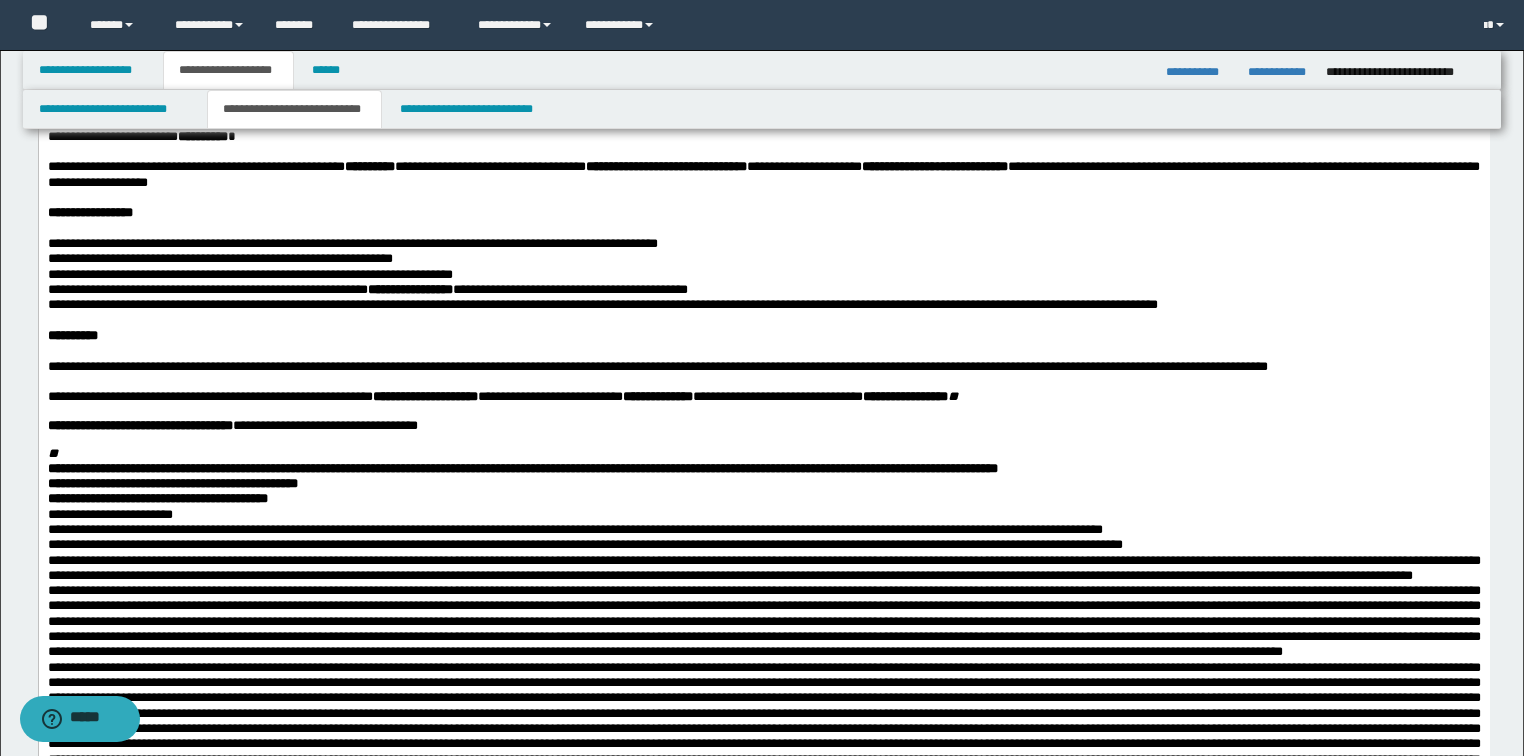 click on "**********" at bounding box center [522, 468] 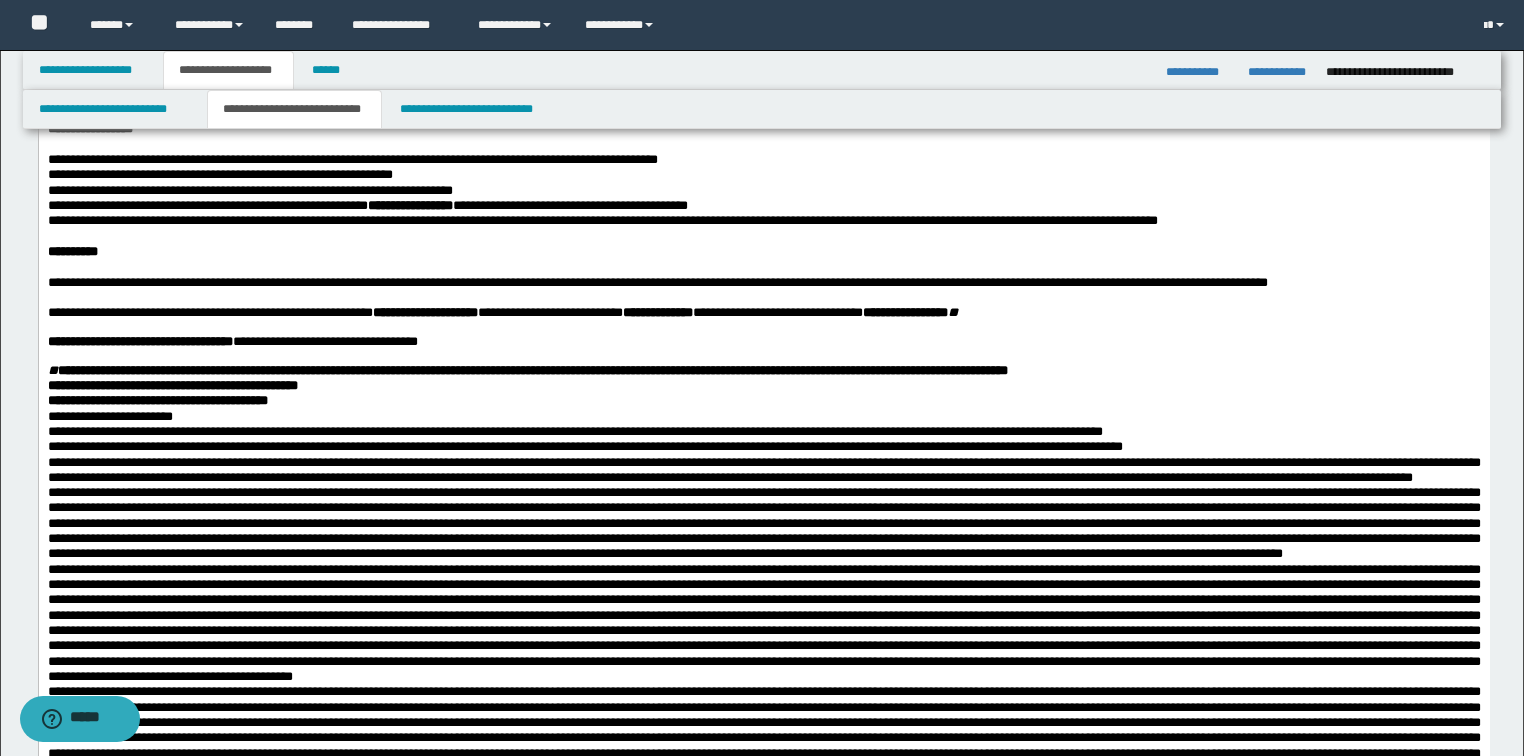 scroll, scrollTop: 640, scrollLeft: 0, axis: vertical 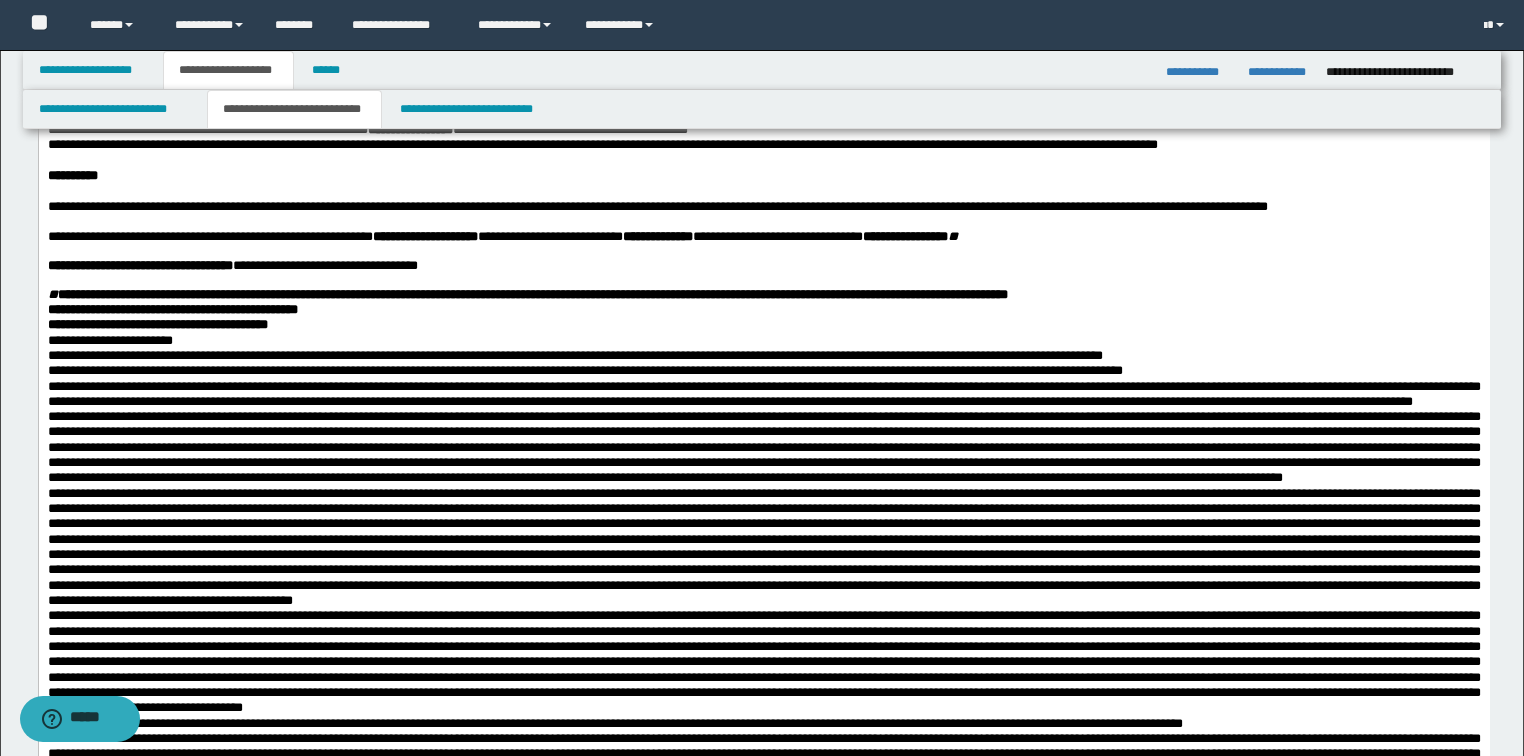 click on "**********" at bounding box center (763, 324) 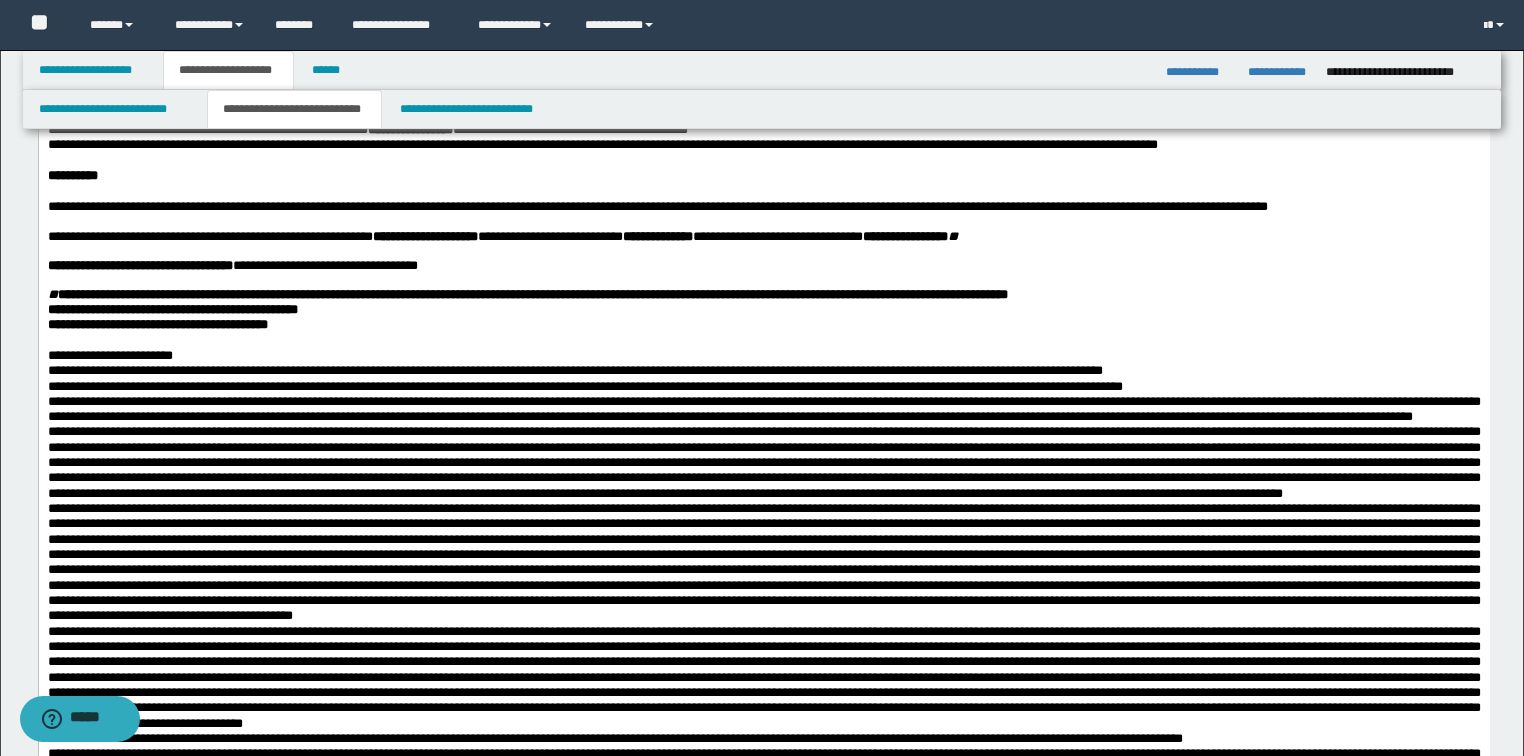 click on "**********" at bounding box center [763, 355] 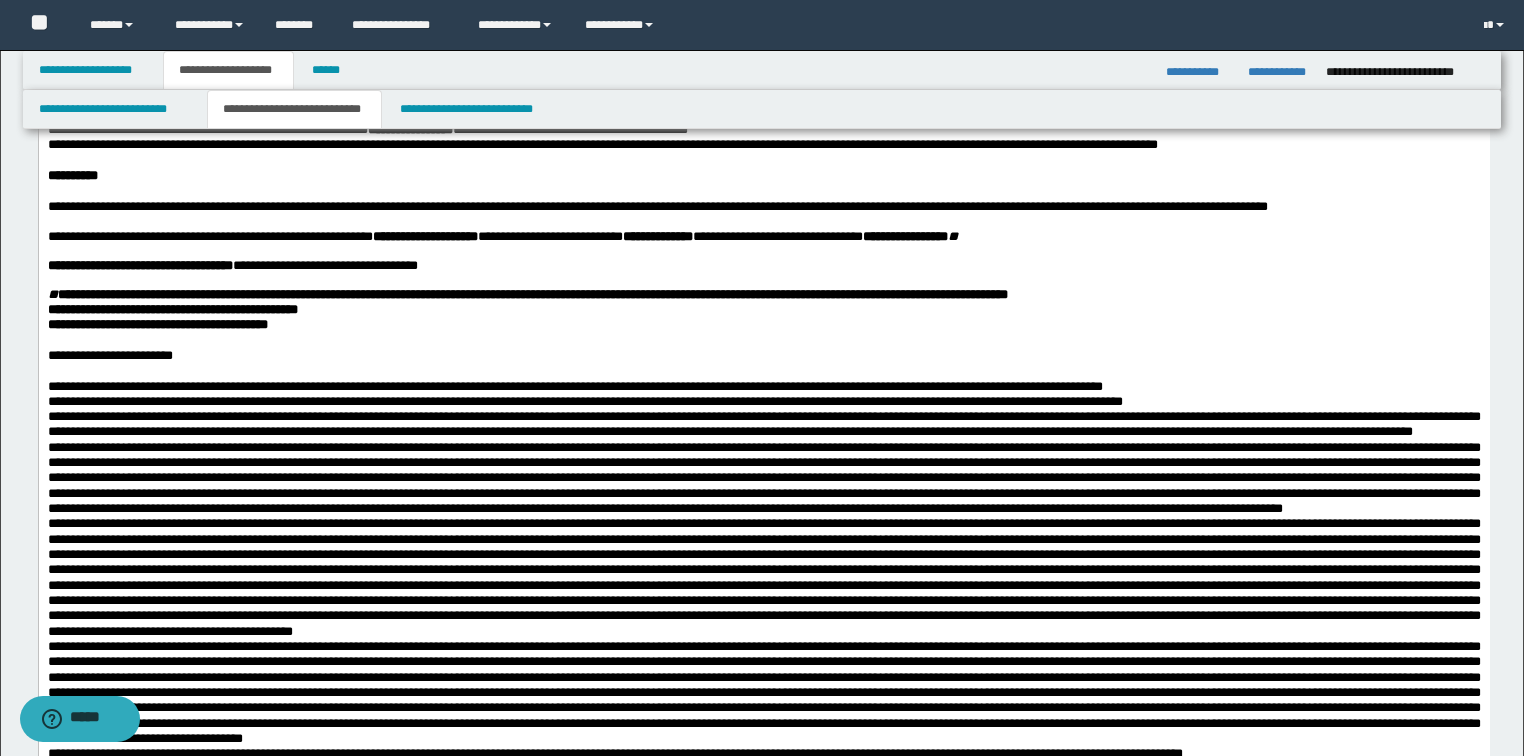 click on "**********" at bounding box center [574, 386] 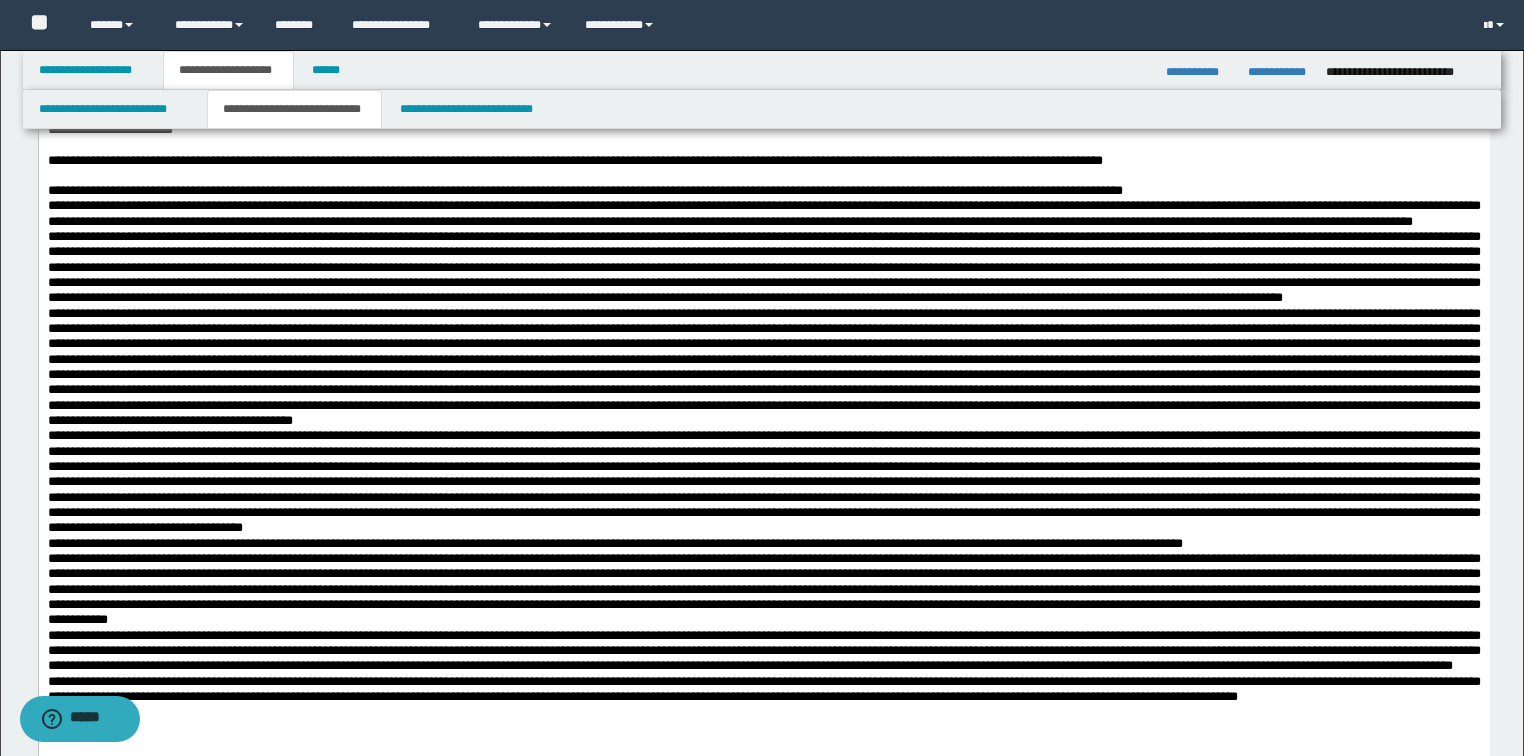 scroll, scrollTop: 960, scrollLeft: 0, axis: vertical 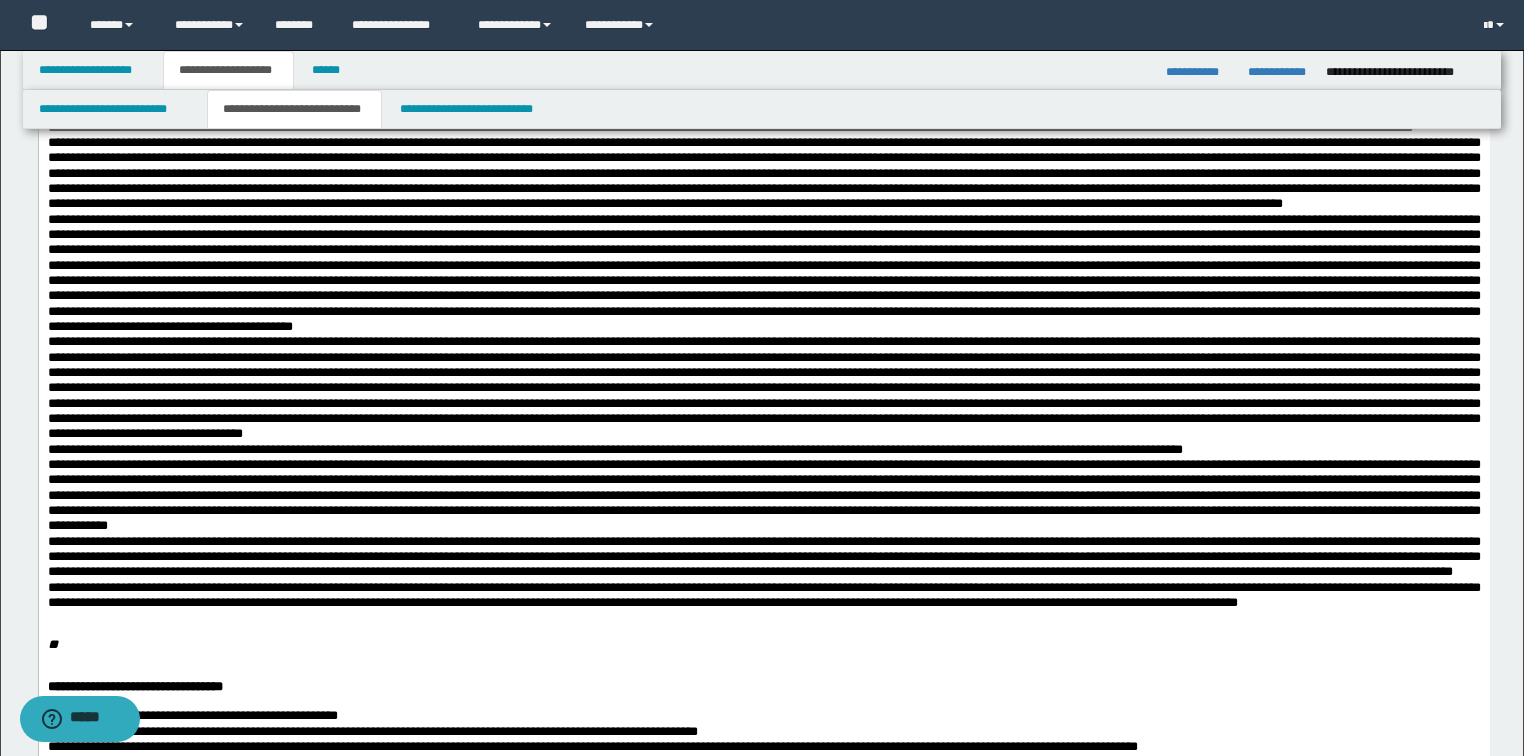 click on "**********" at bounding box center (763, 96) 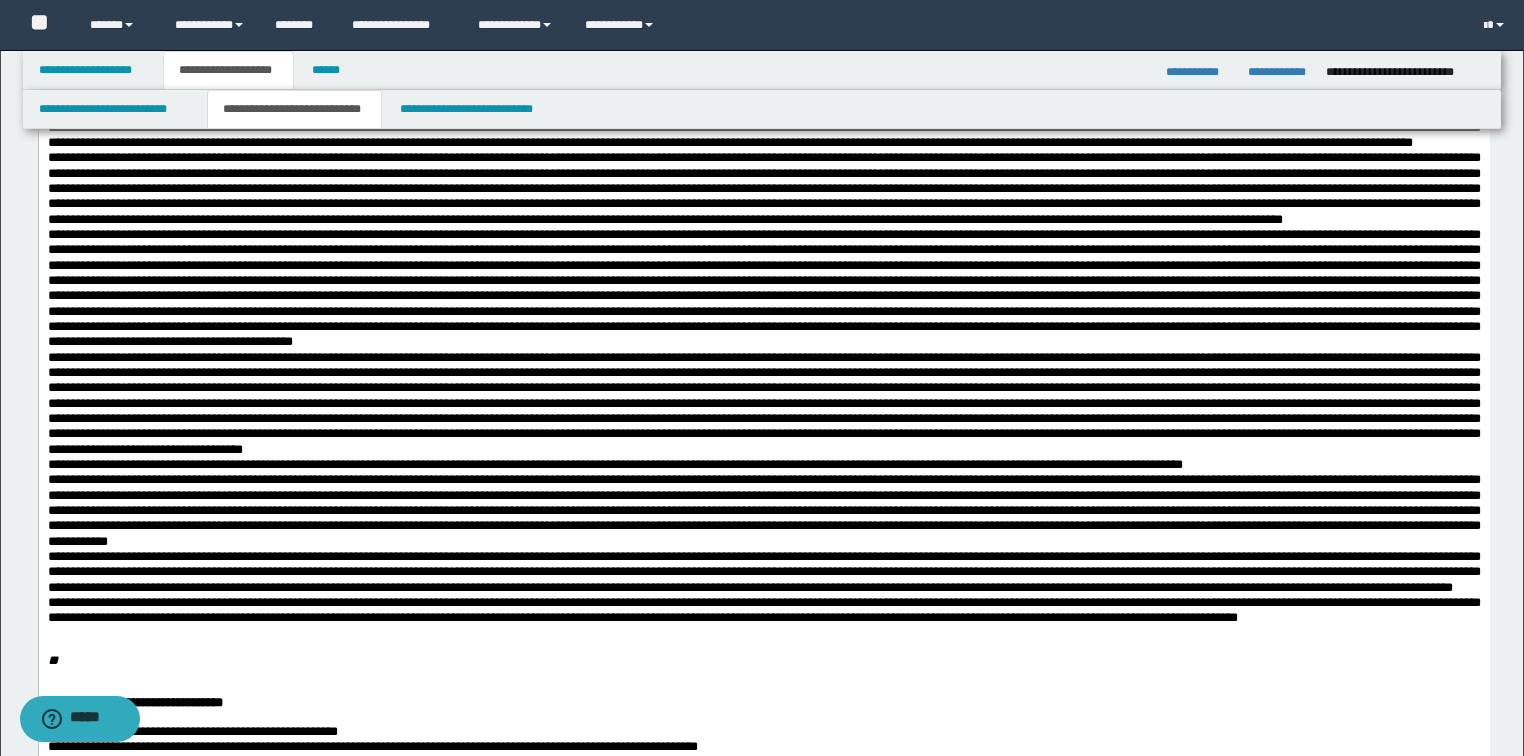 click on "**********" at bounding box center (763, 135) 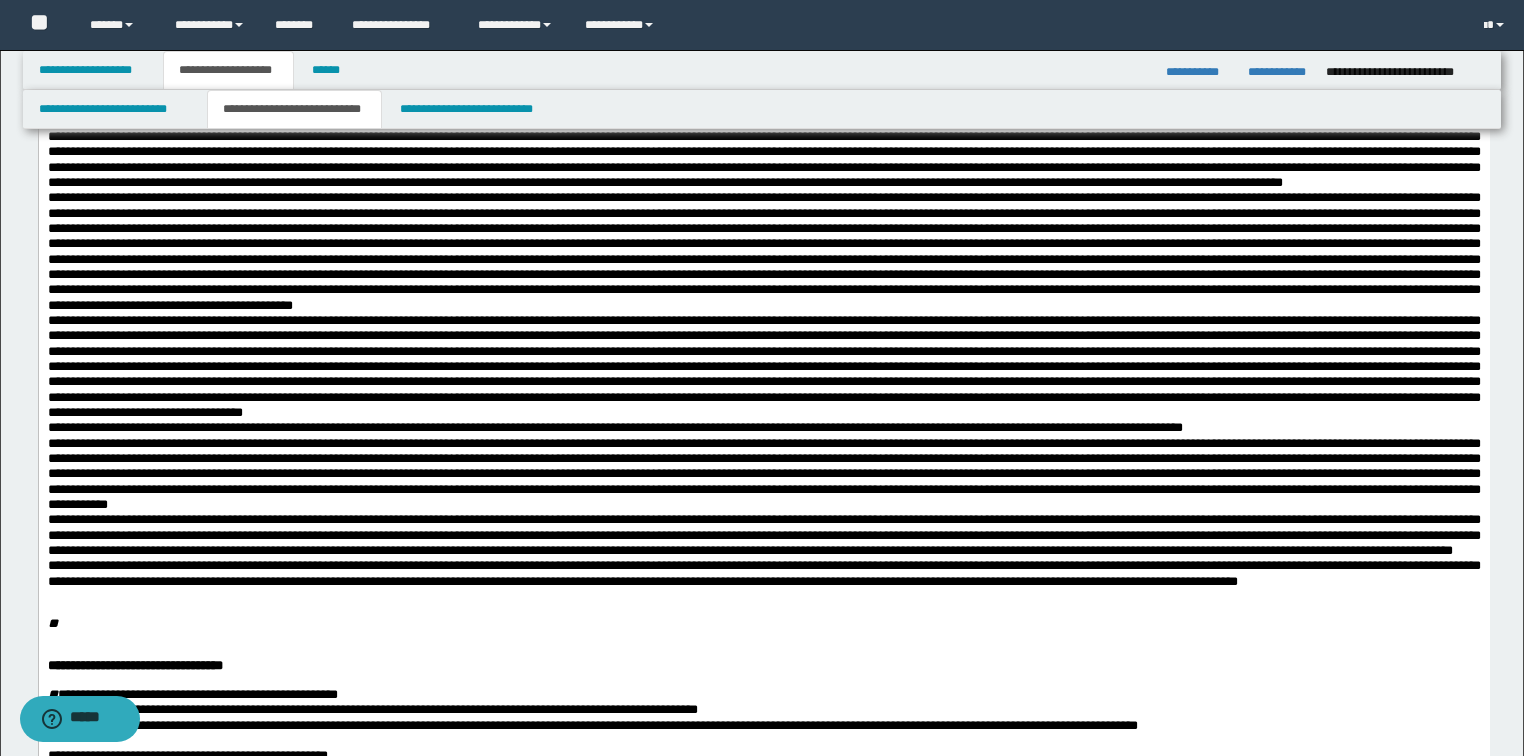 scroll, scrollTop: 1040, scrollLeft: 0, axis: vertical 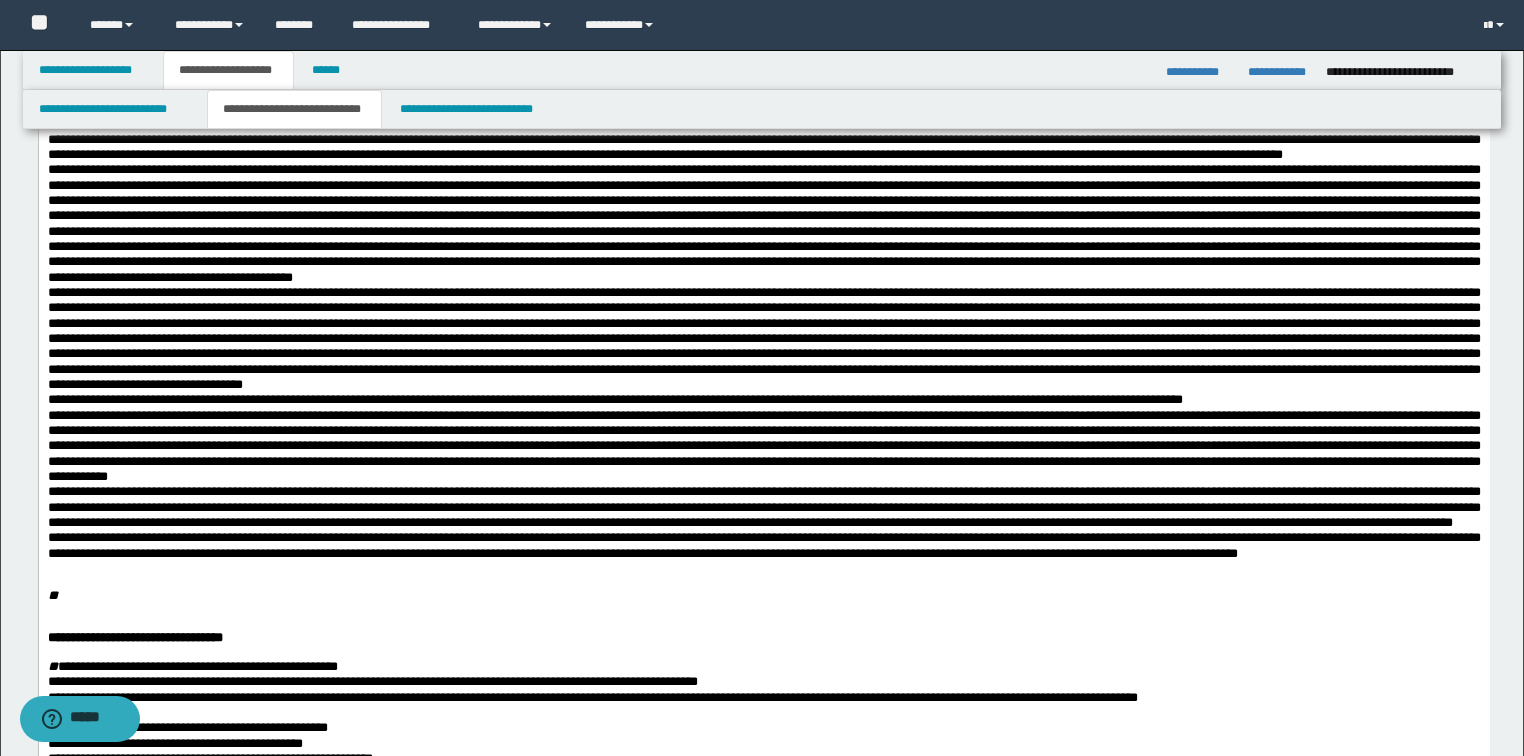 click at bounding box center (763, 124) 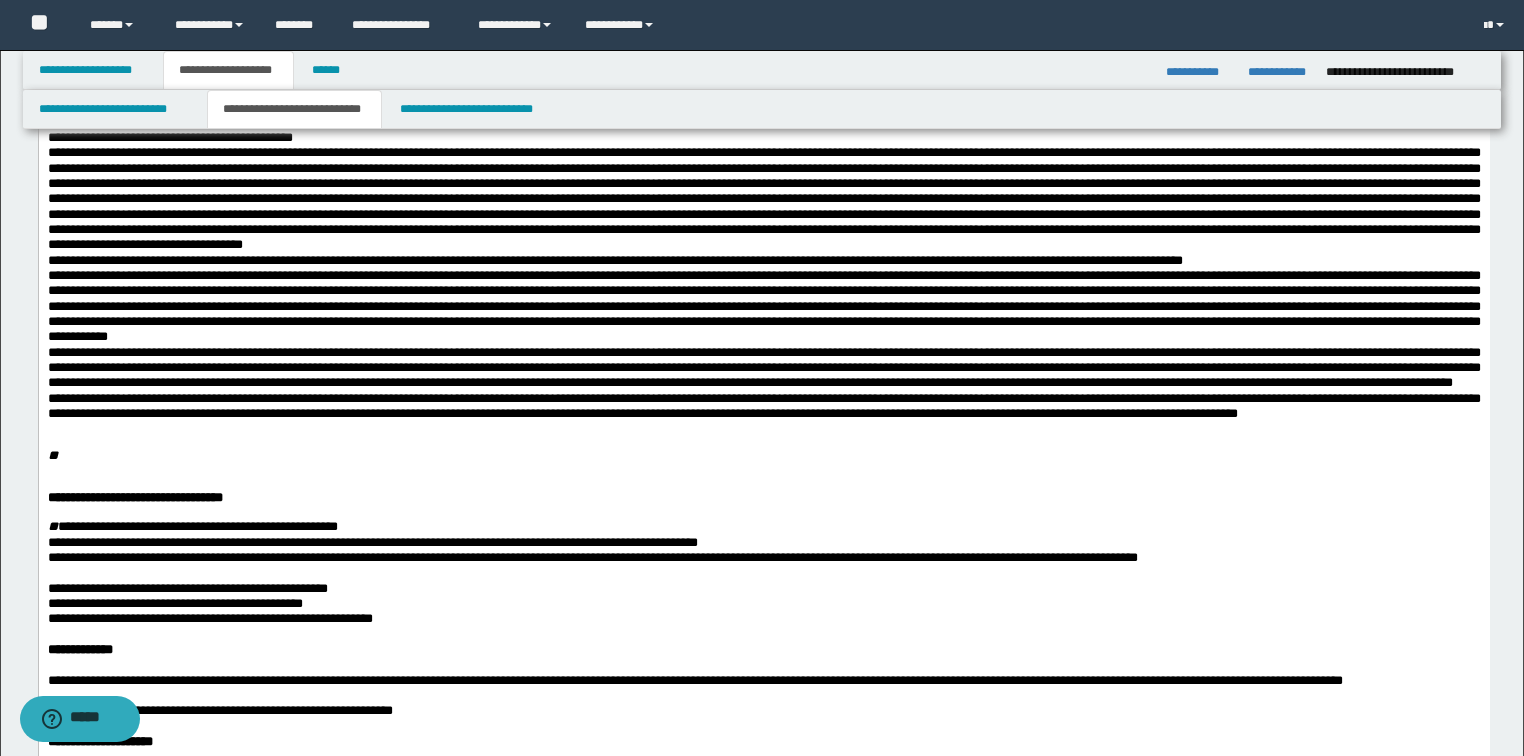 scroll, scrollTop: 1200, scrollLeft: 0, axis: vertical 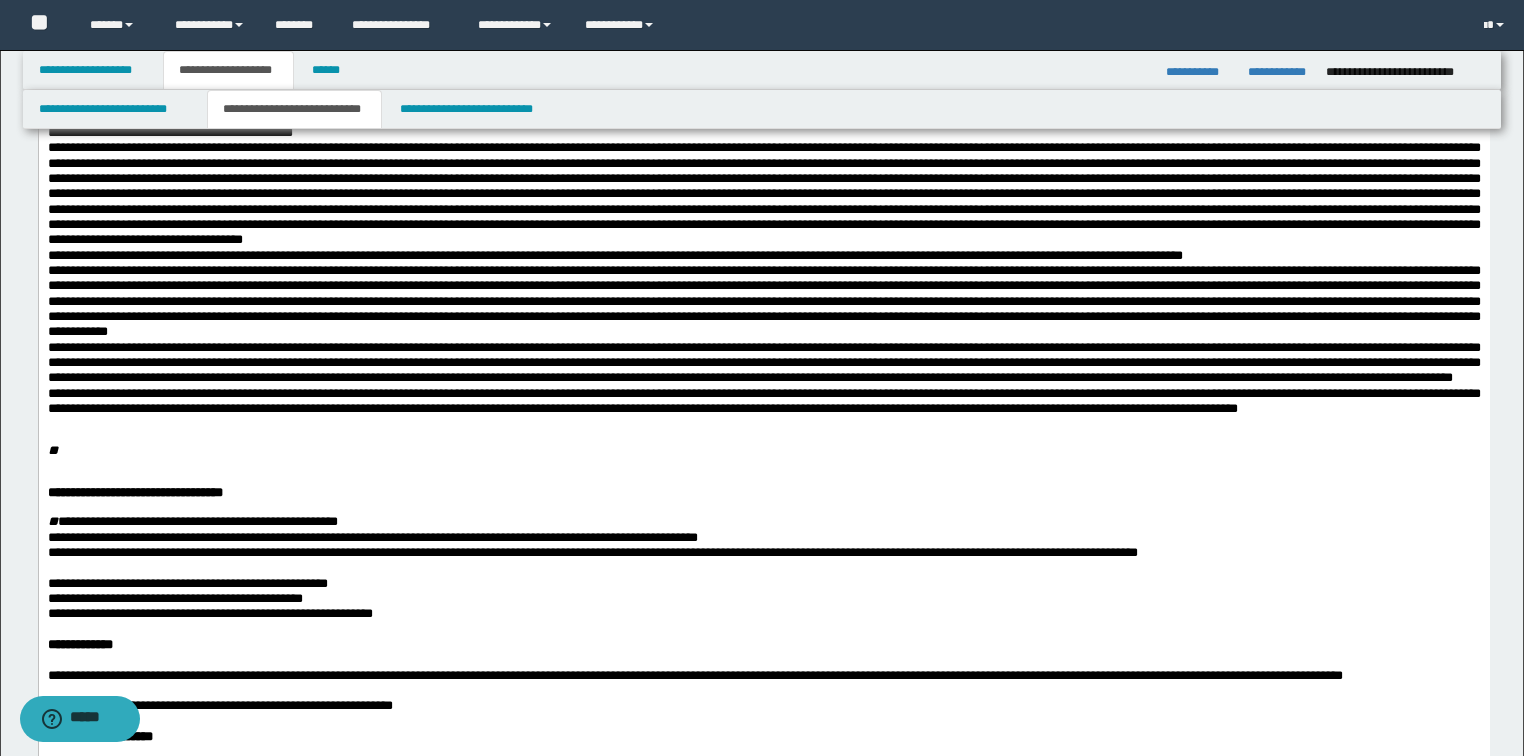click at bounding box center (763, 79) 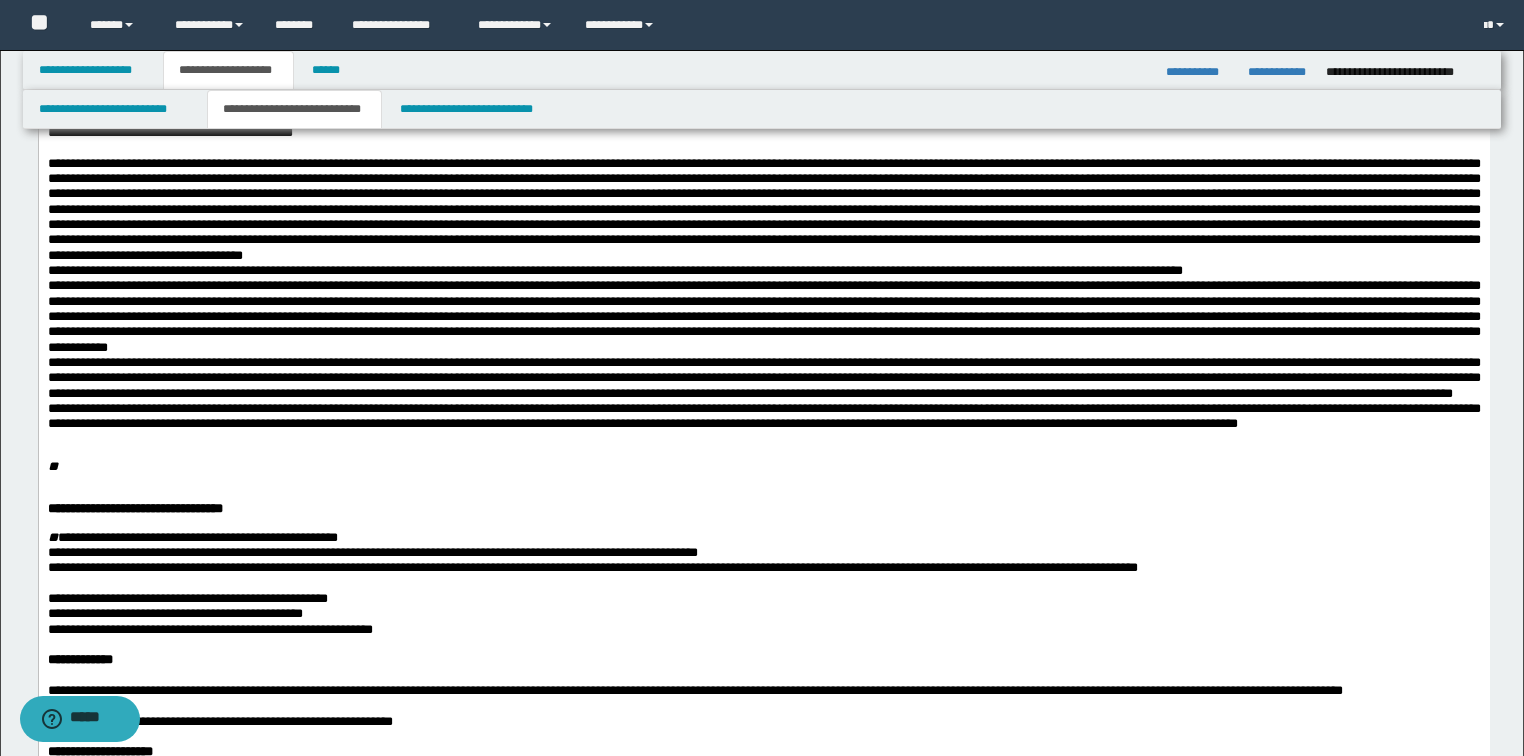 click at bounding box center (763, 209) 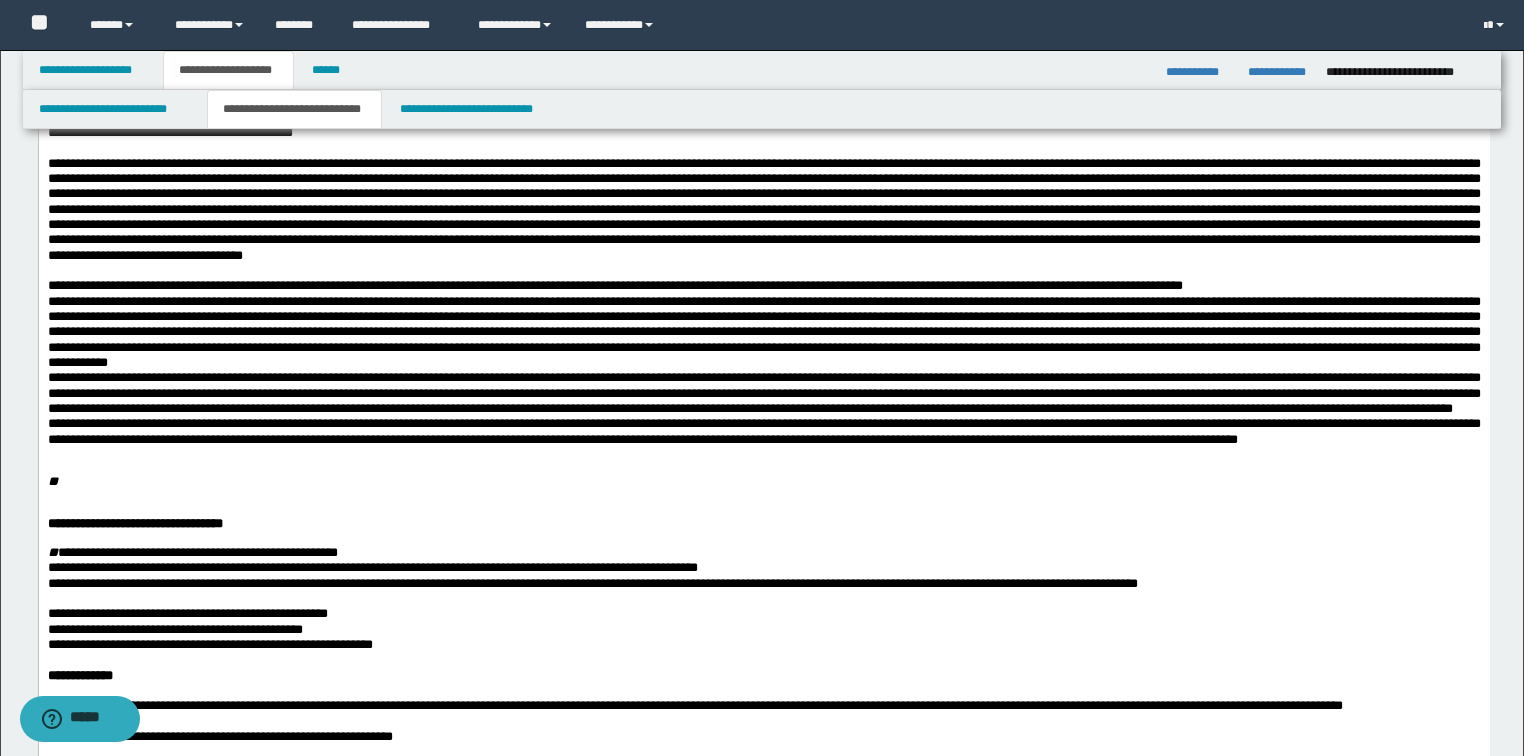 click on "**********" at bounding box center [763, 285] 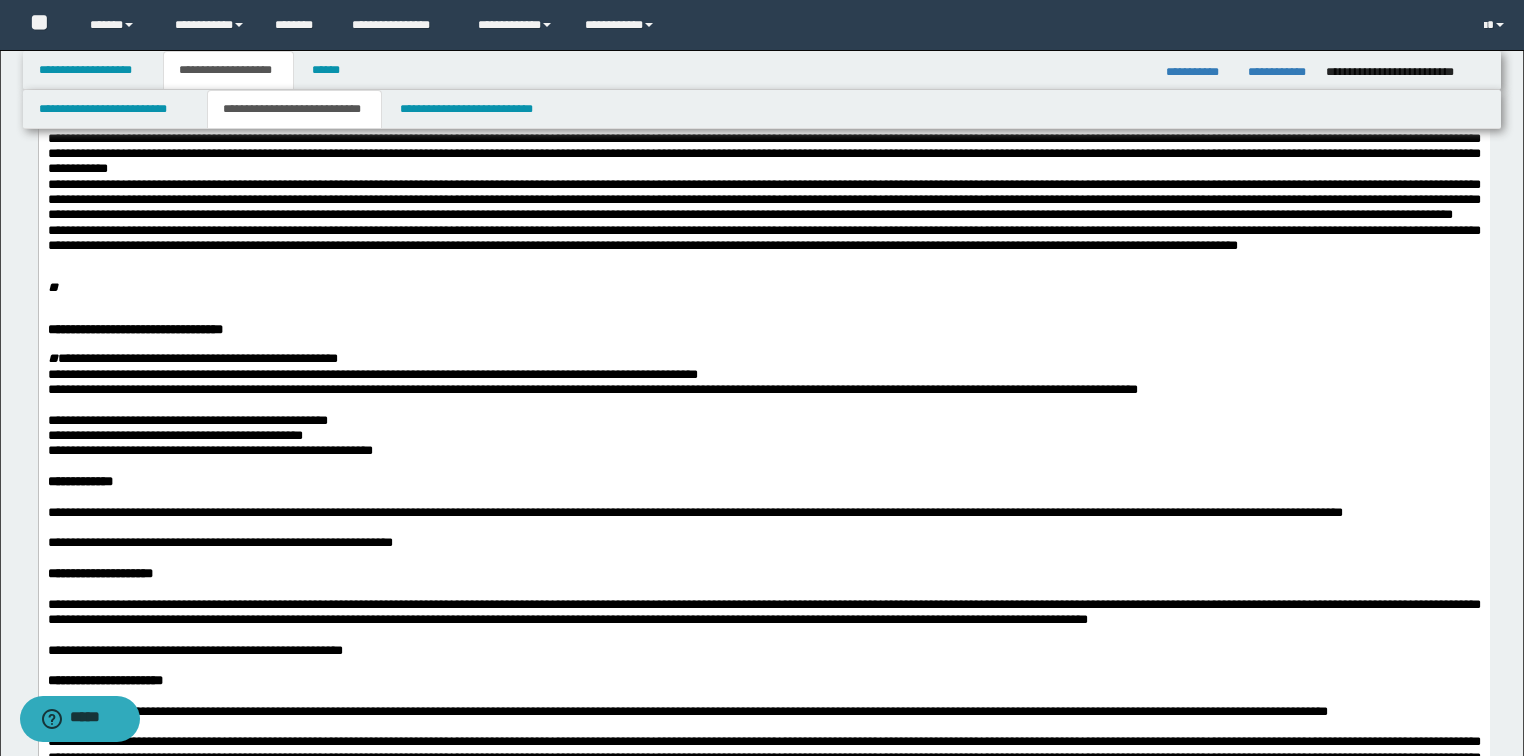scroll, scrollTop: 1440, scrollLeft: 0, axis: vertical 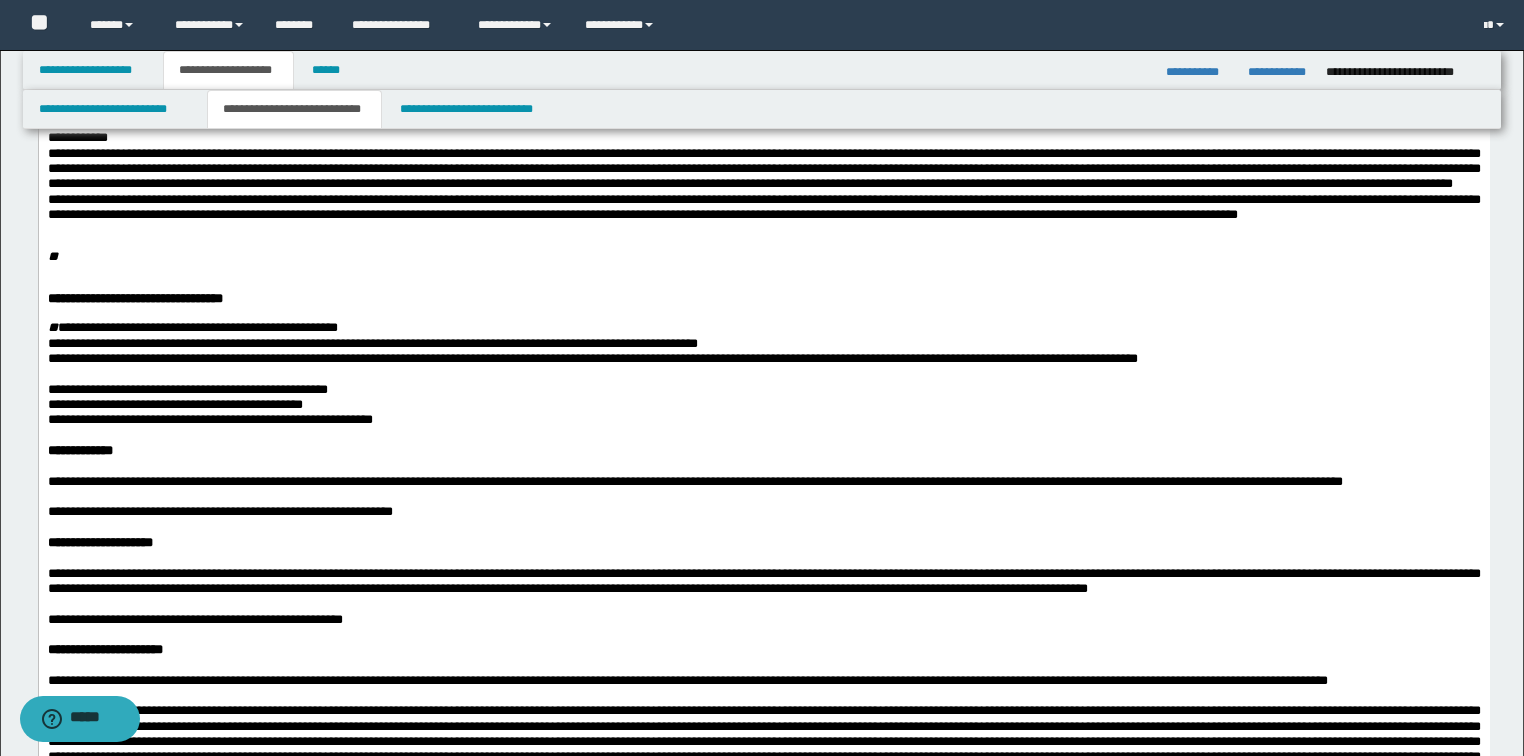 click at bounding box center (763, 107) 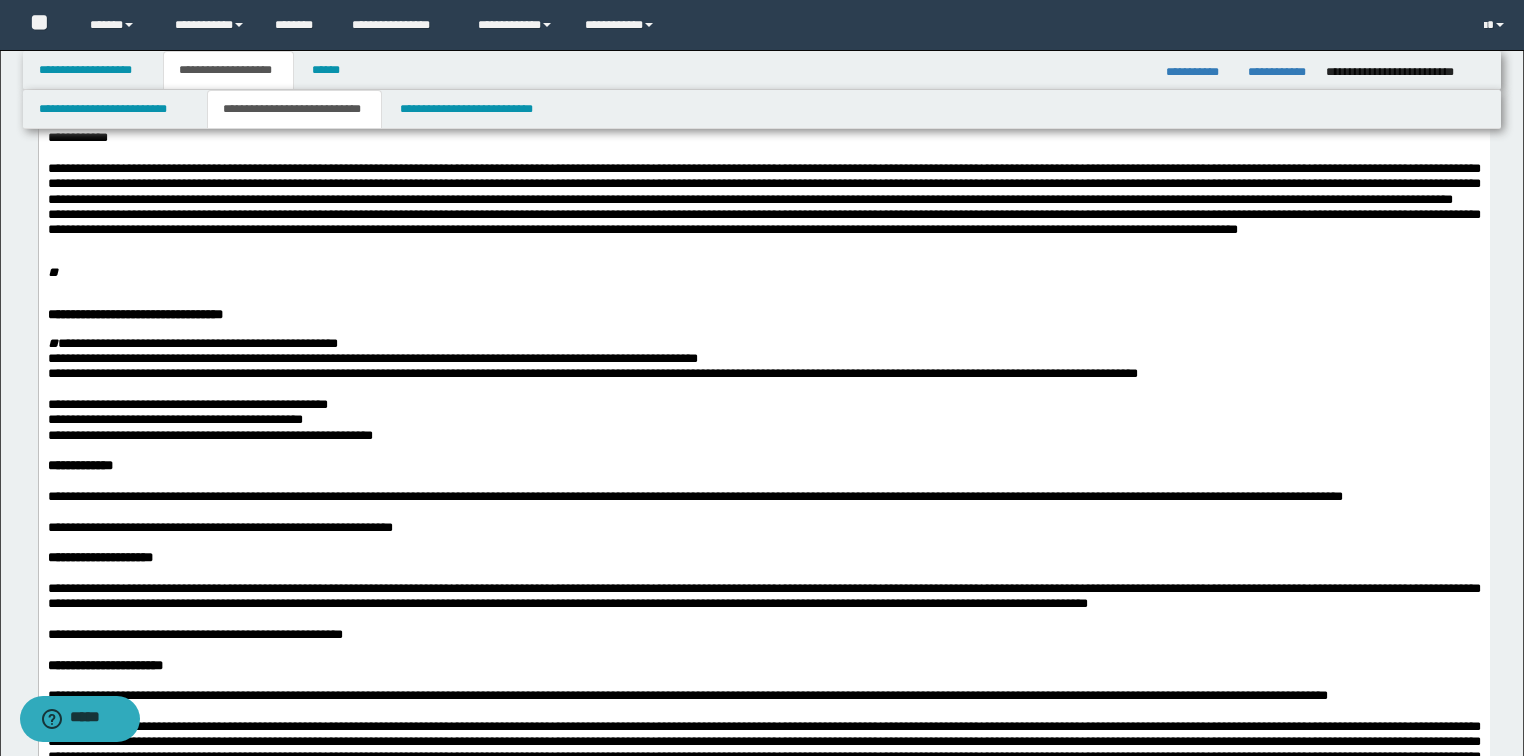click on "**********" at bounding box center [763, 184] 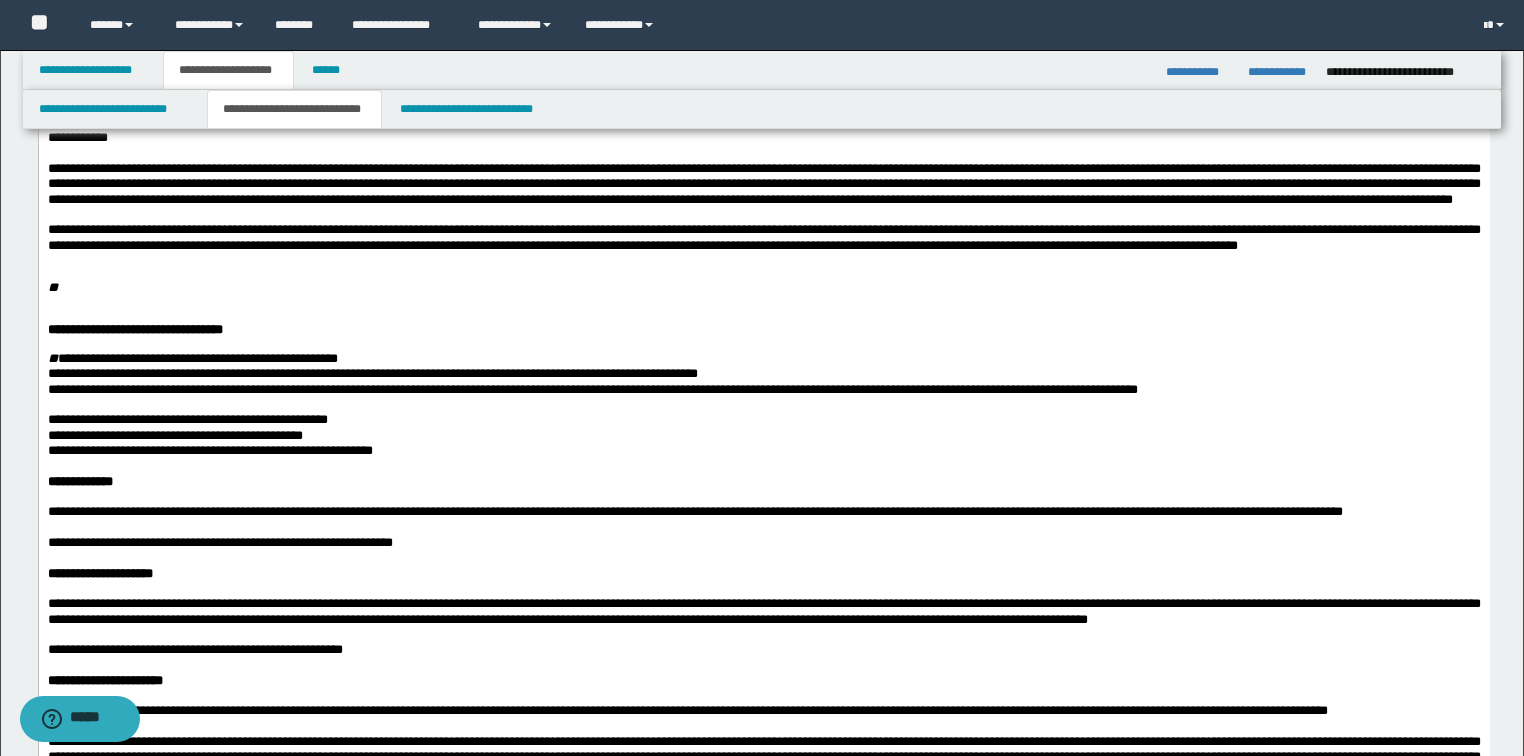click on "**********" at bounding box center (763, 622) 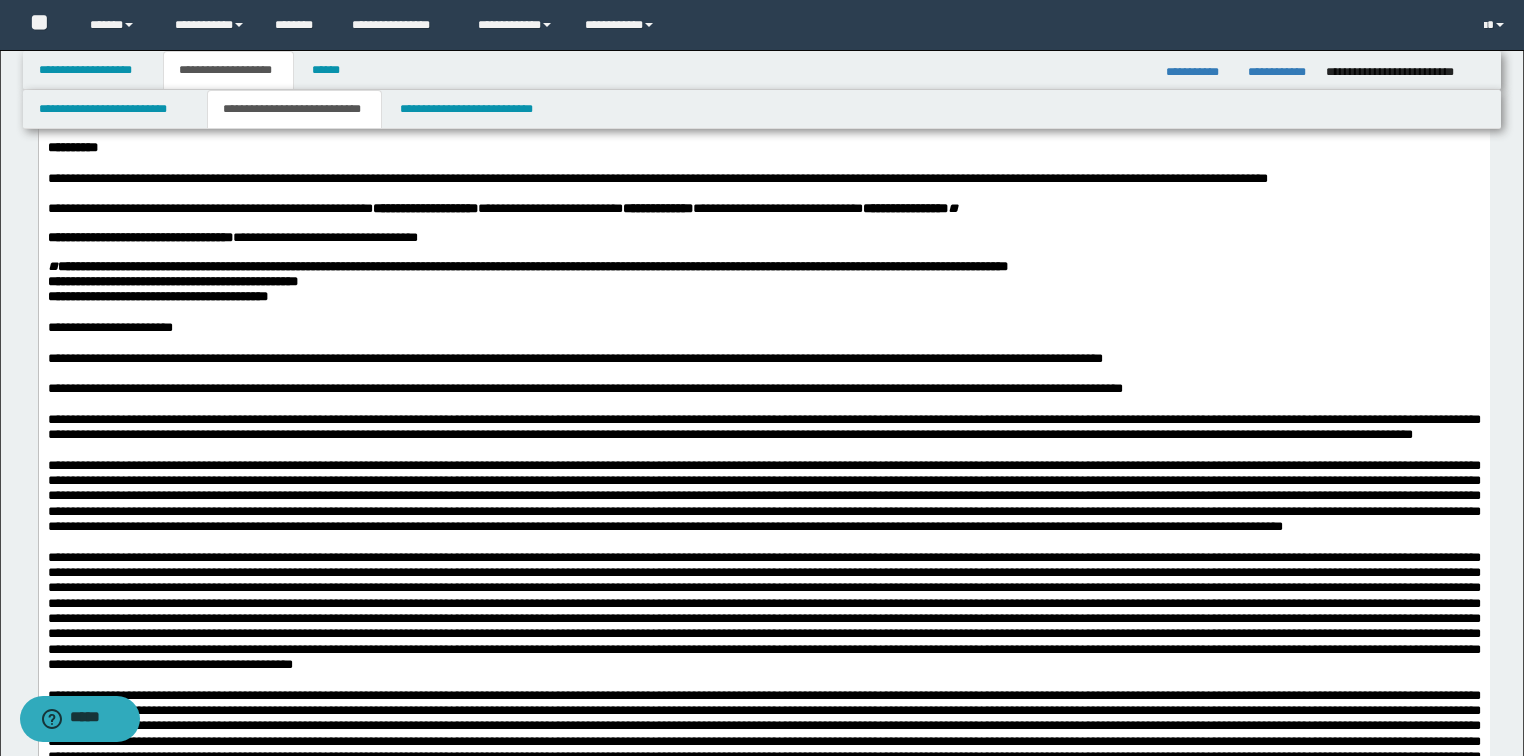 scroll, scrollTop: 640, scrollLeft: 0, axis: vertical 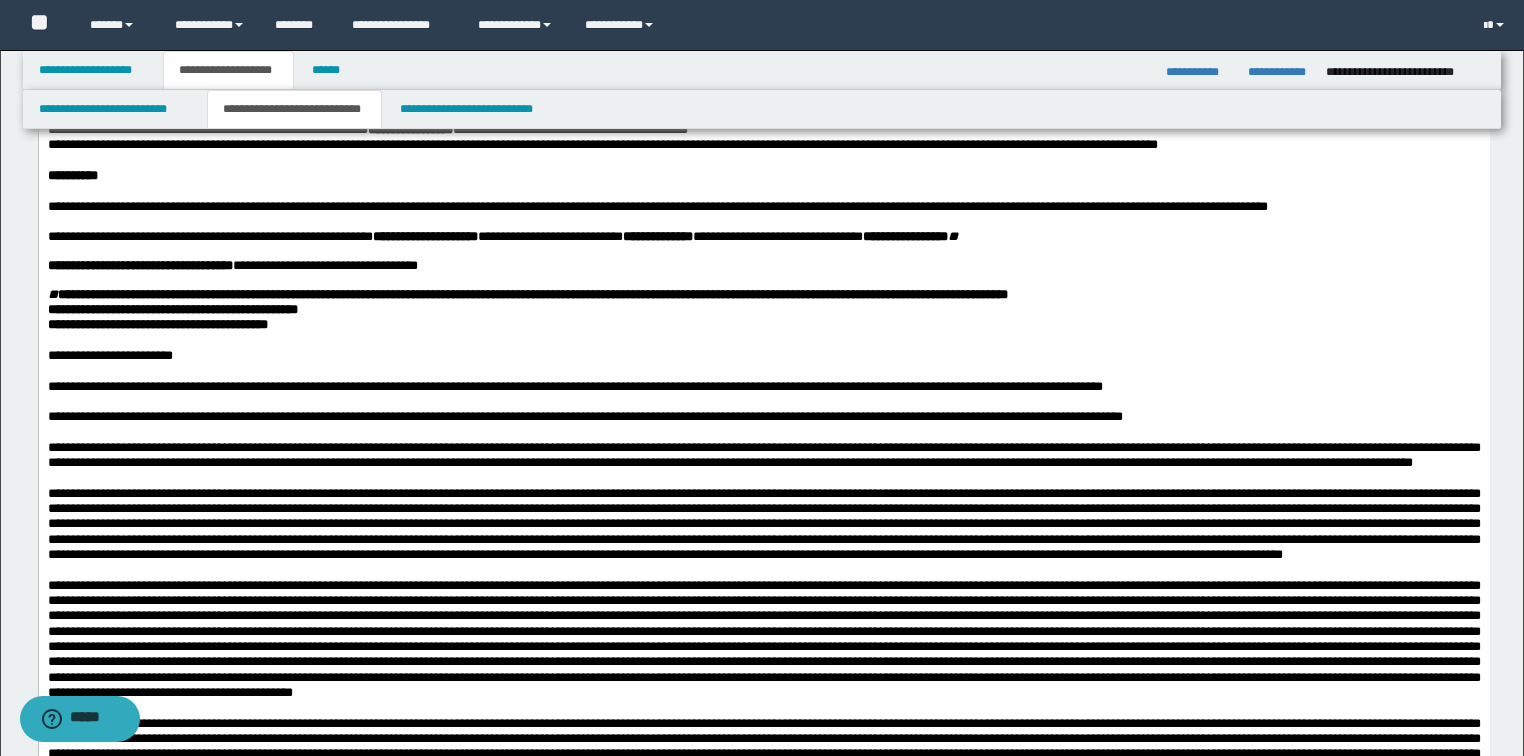 click on "**********" at bounding box center (139, 265) 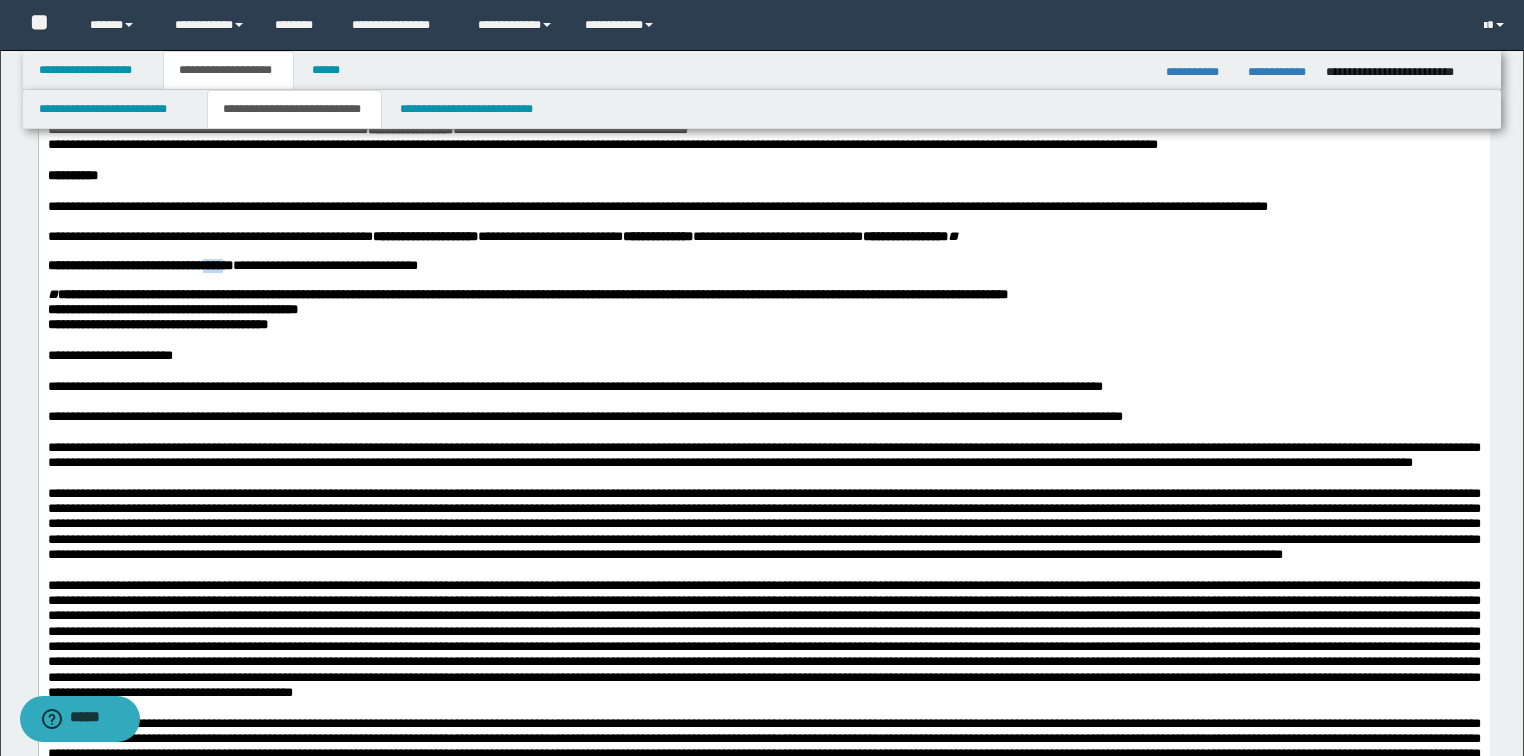 click on "**********" at bounding box center [139, 265] 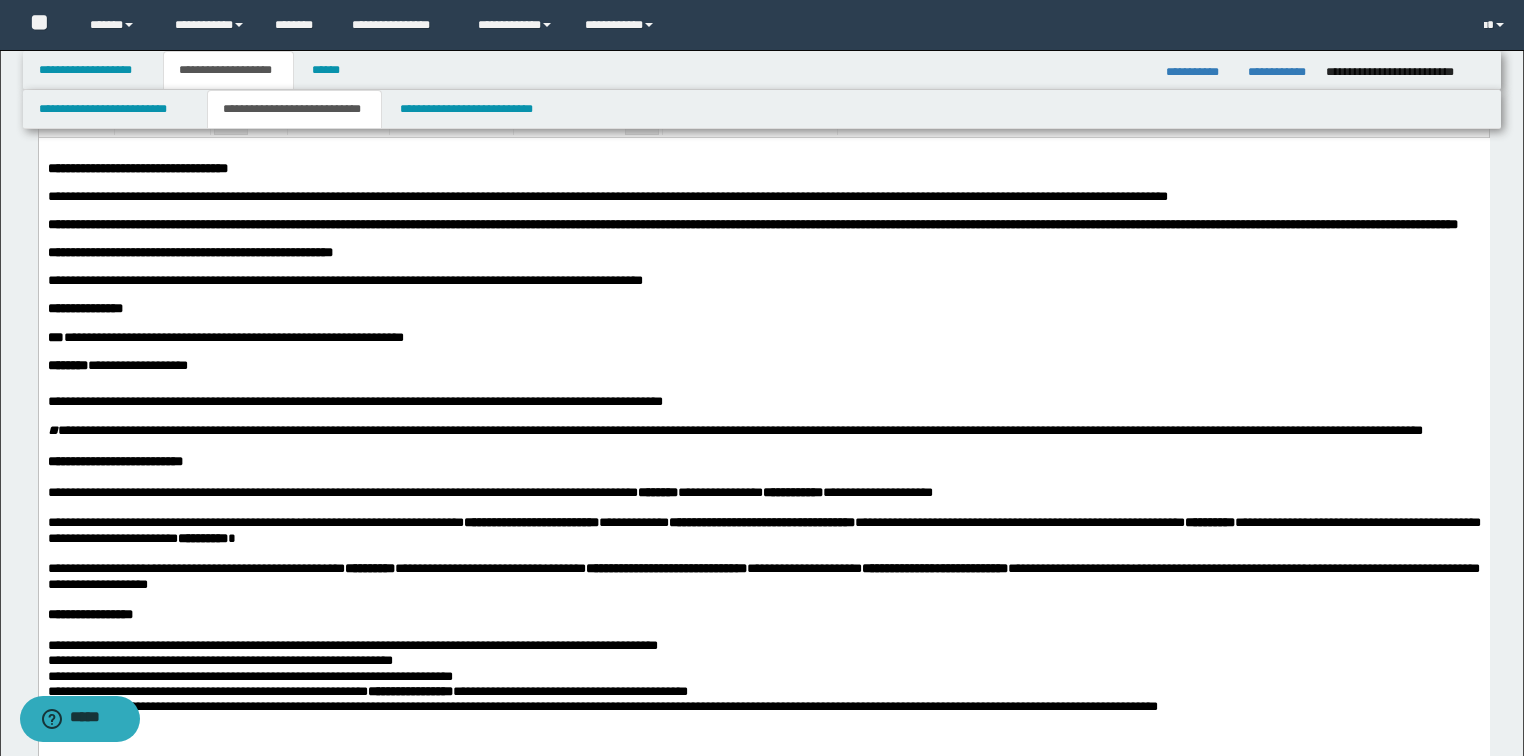 scroll, scrollTop: 0, scrollLeft: 0, axis: both 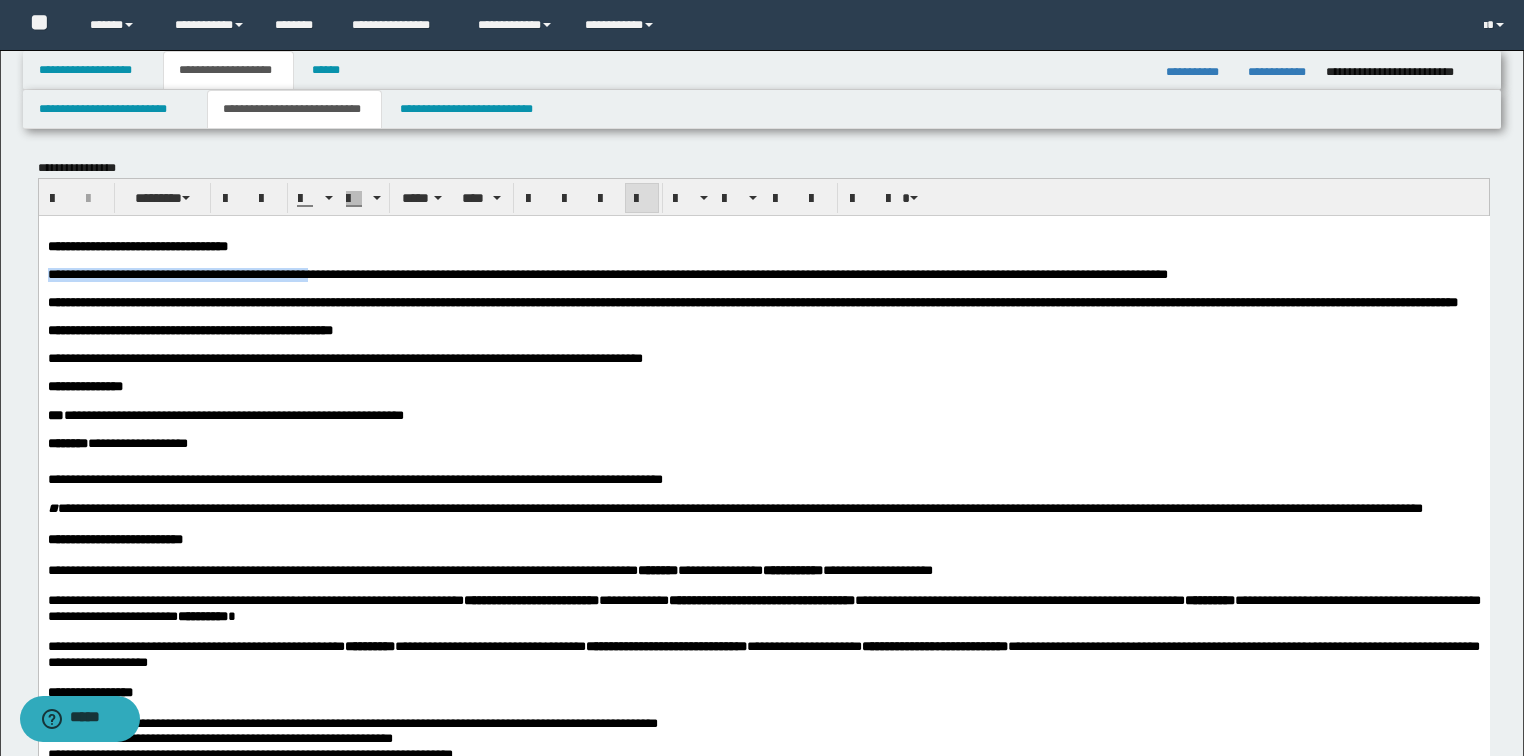 drag, startPoint x: 47, startPoint y: 278, endPoint x: 367, endPoint y: 278, distance: 320 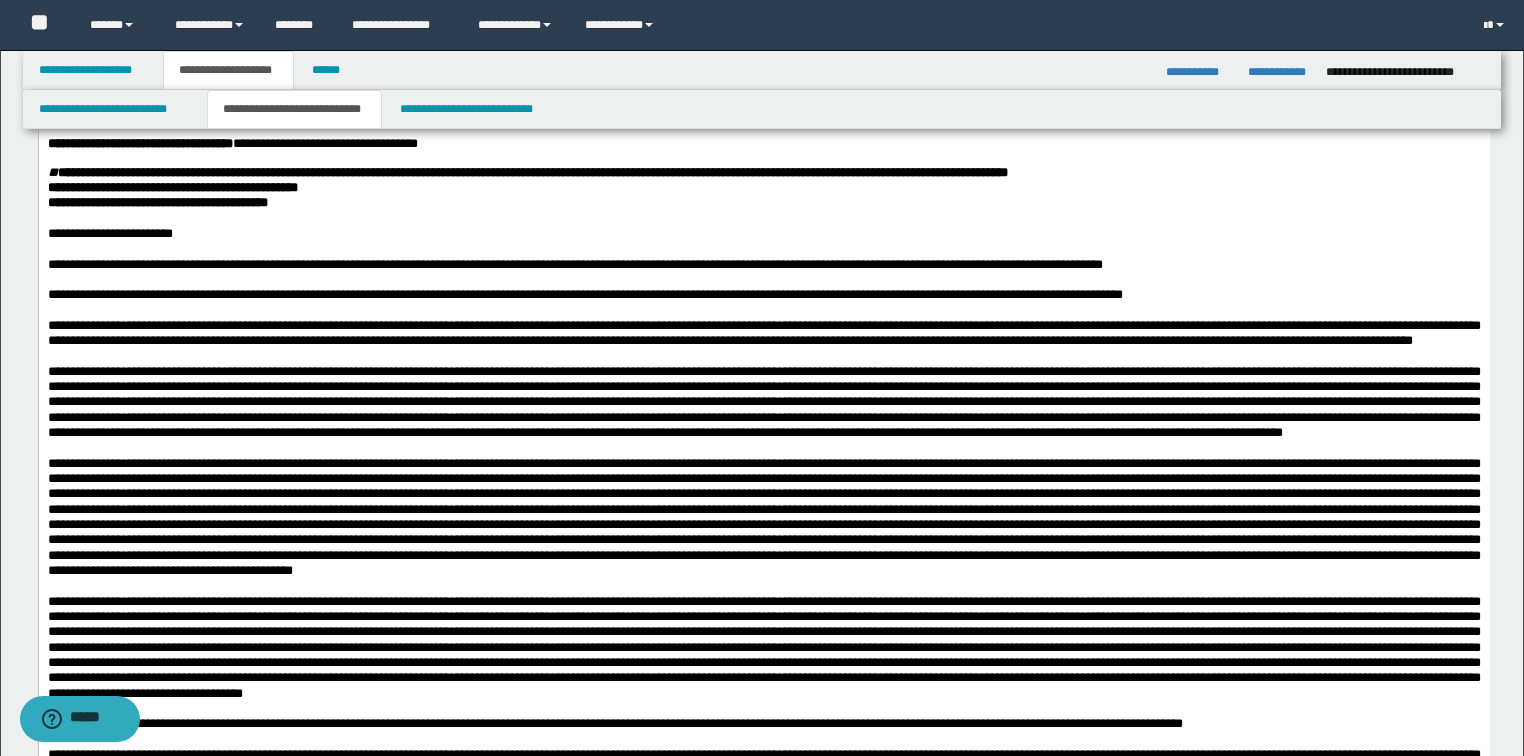 scroll, scrollTop: 800, scrollLeft: 0, axis: vertical 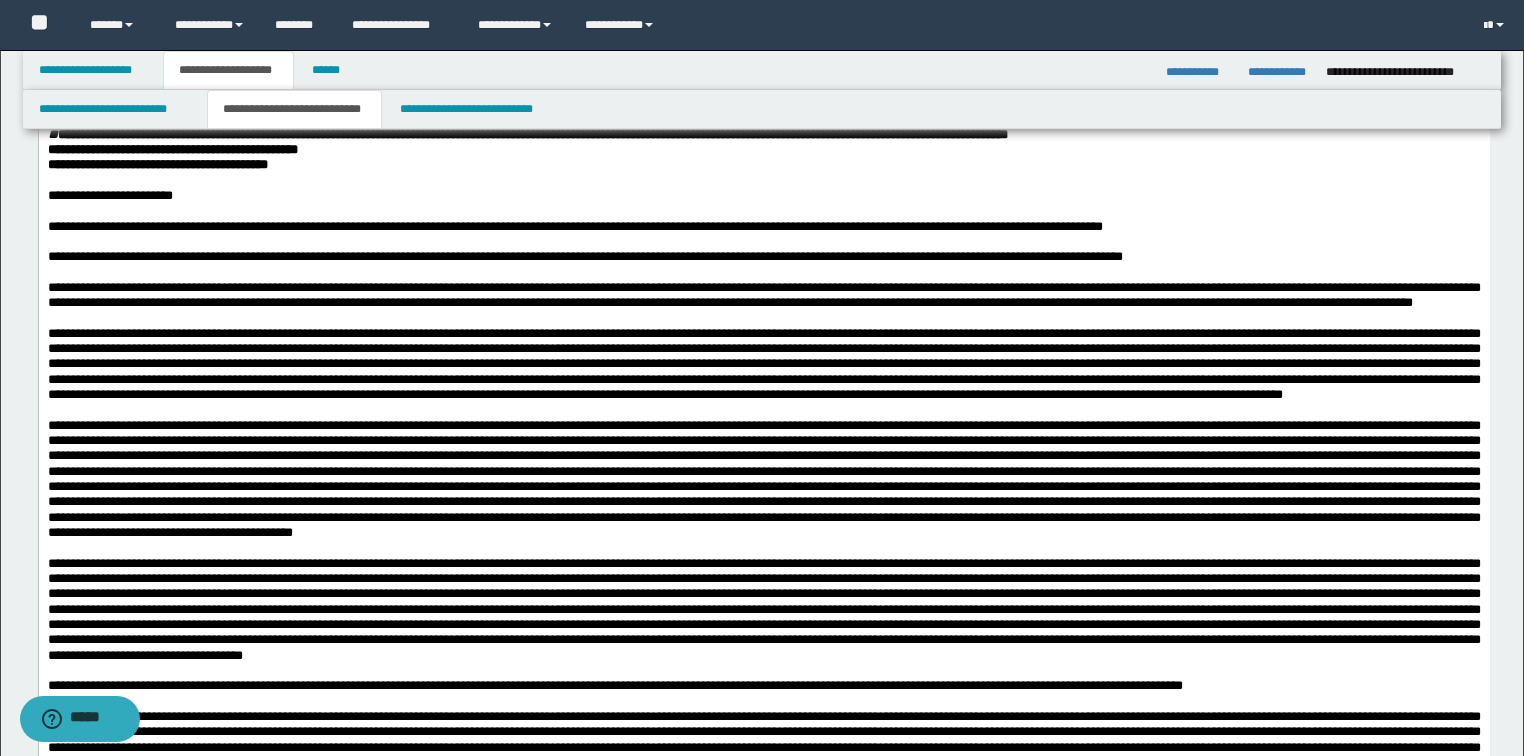 click on "**********" at bounding box center [139, 105] 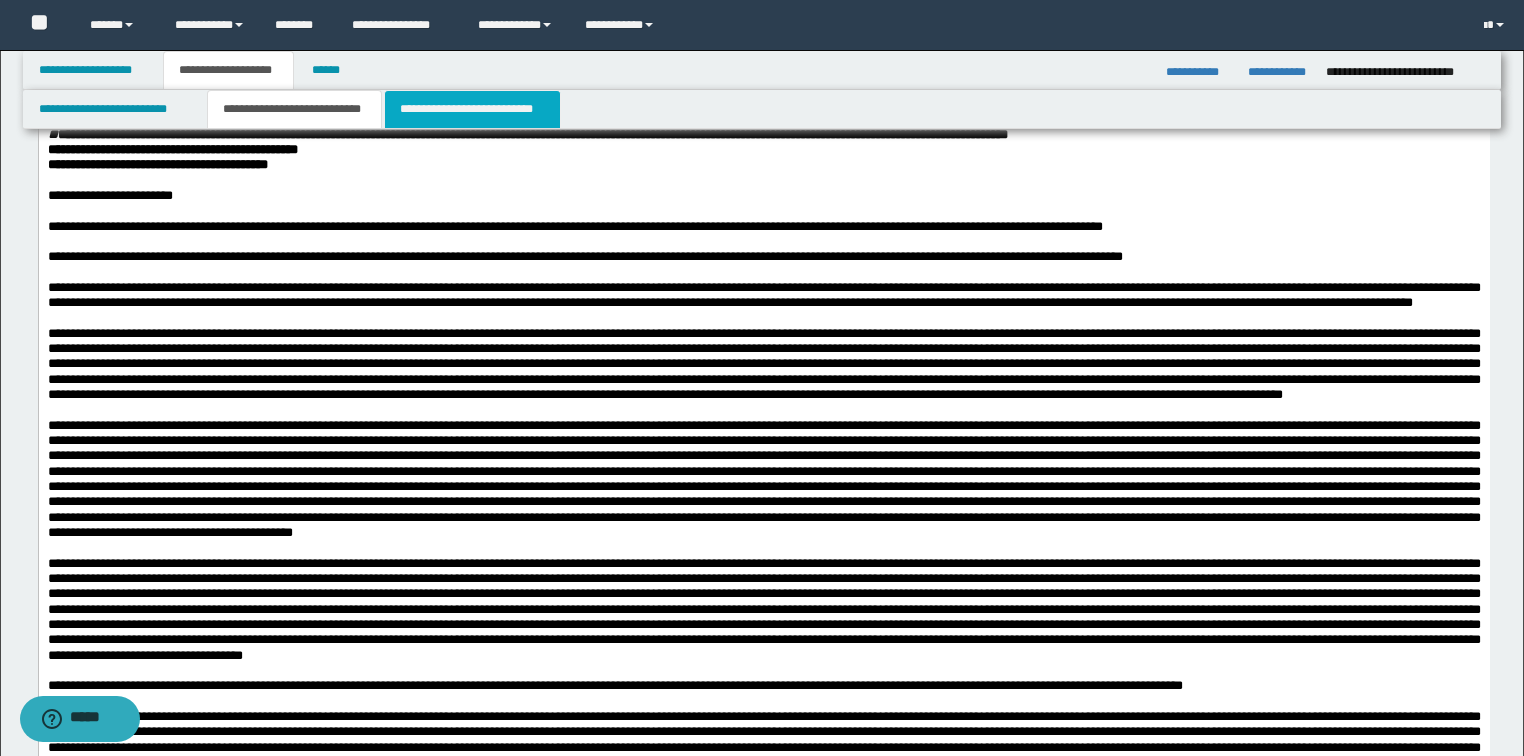 click on "**********" at bounding box center [472, 109] 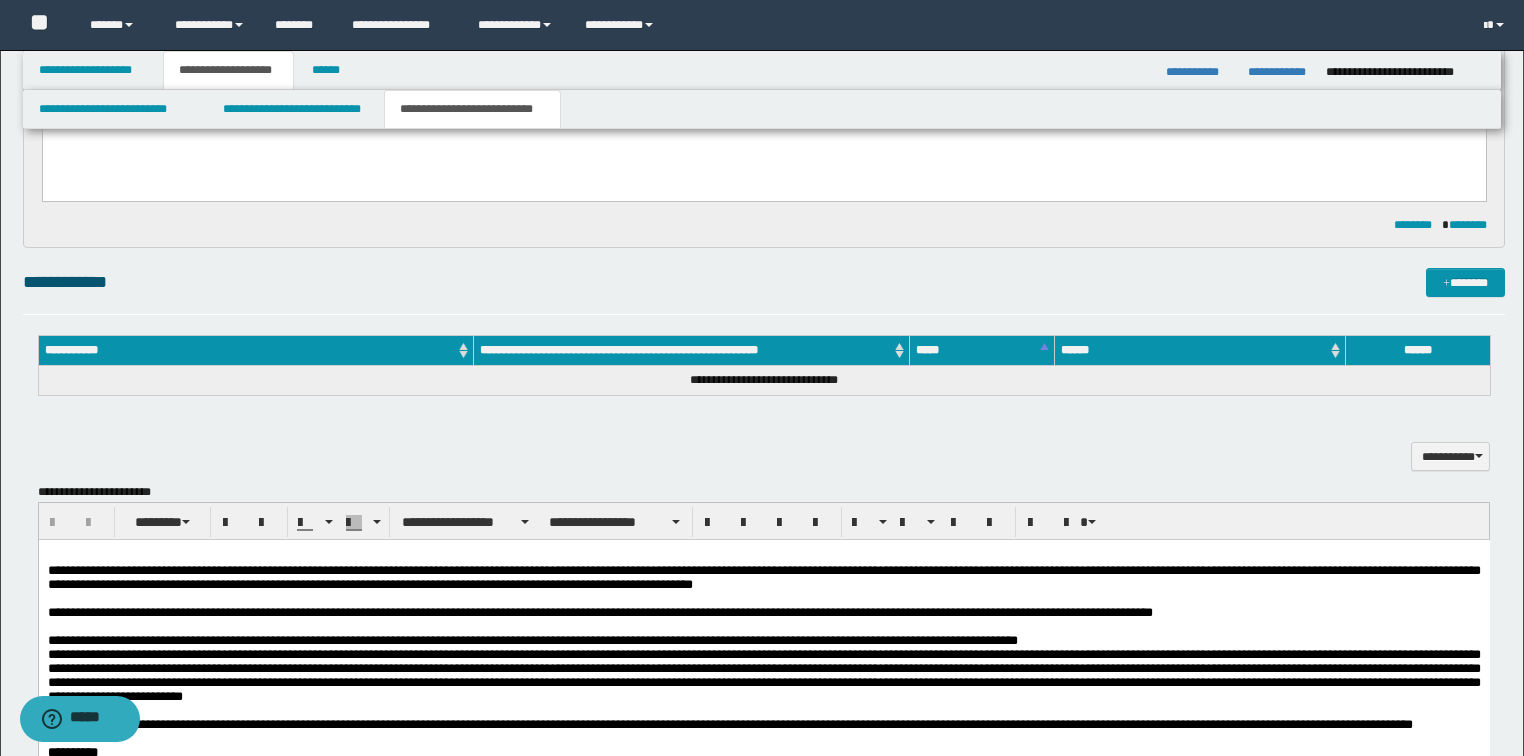 scroll, scrollTop: 960, scrollLeft: 0, axis: vertical 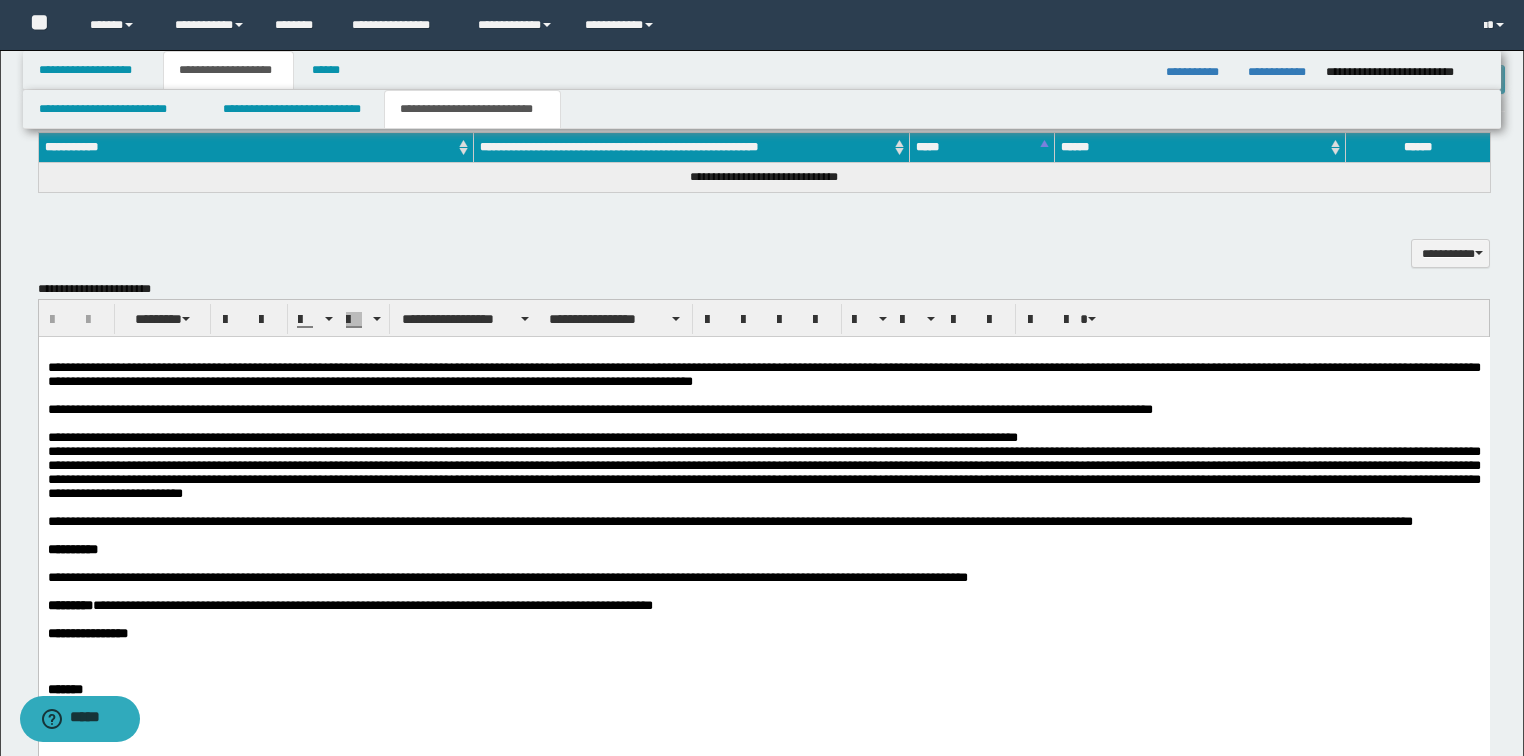 click on "**********" at bounding box center (763, 374) 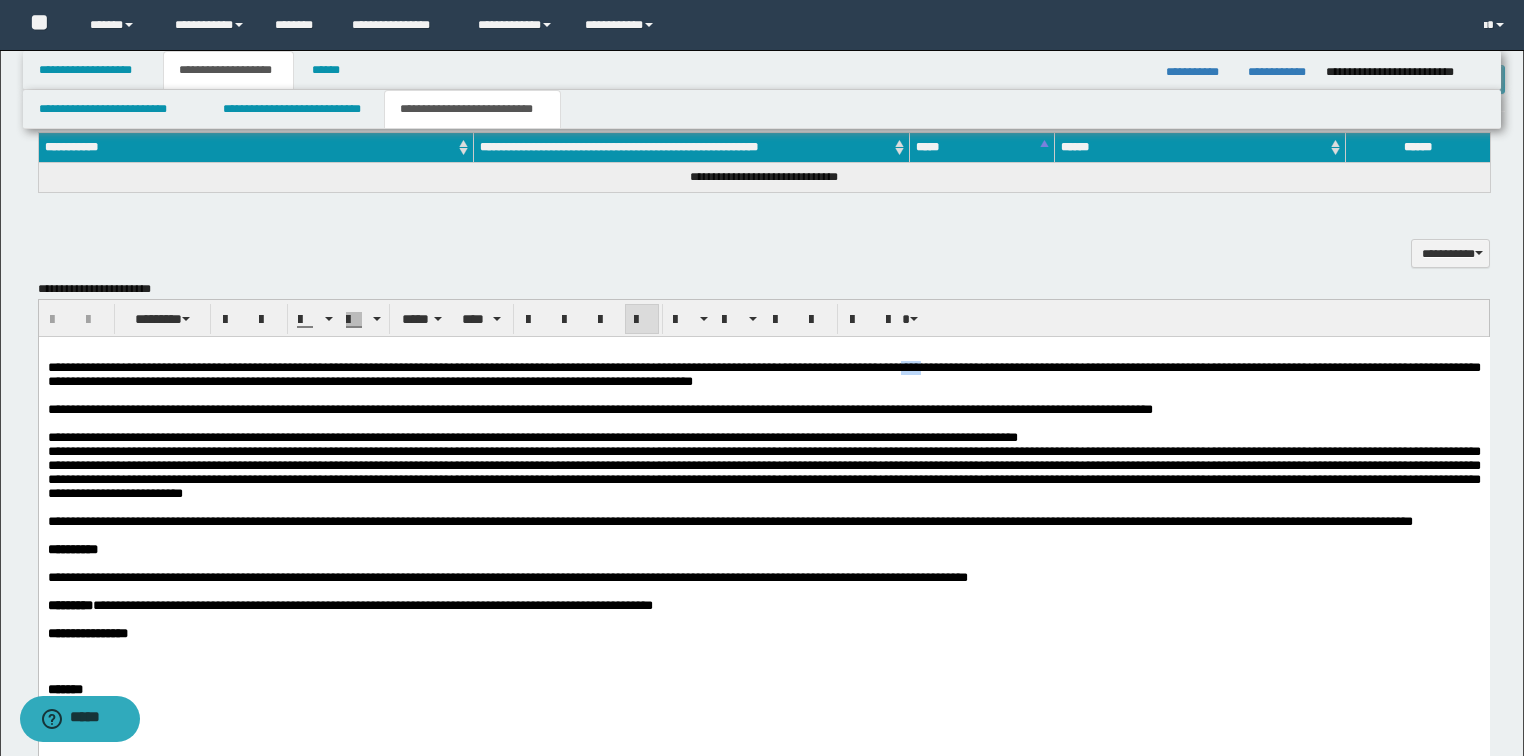 click on "**********" at bounding box center (763, 374) 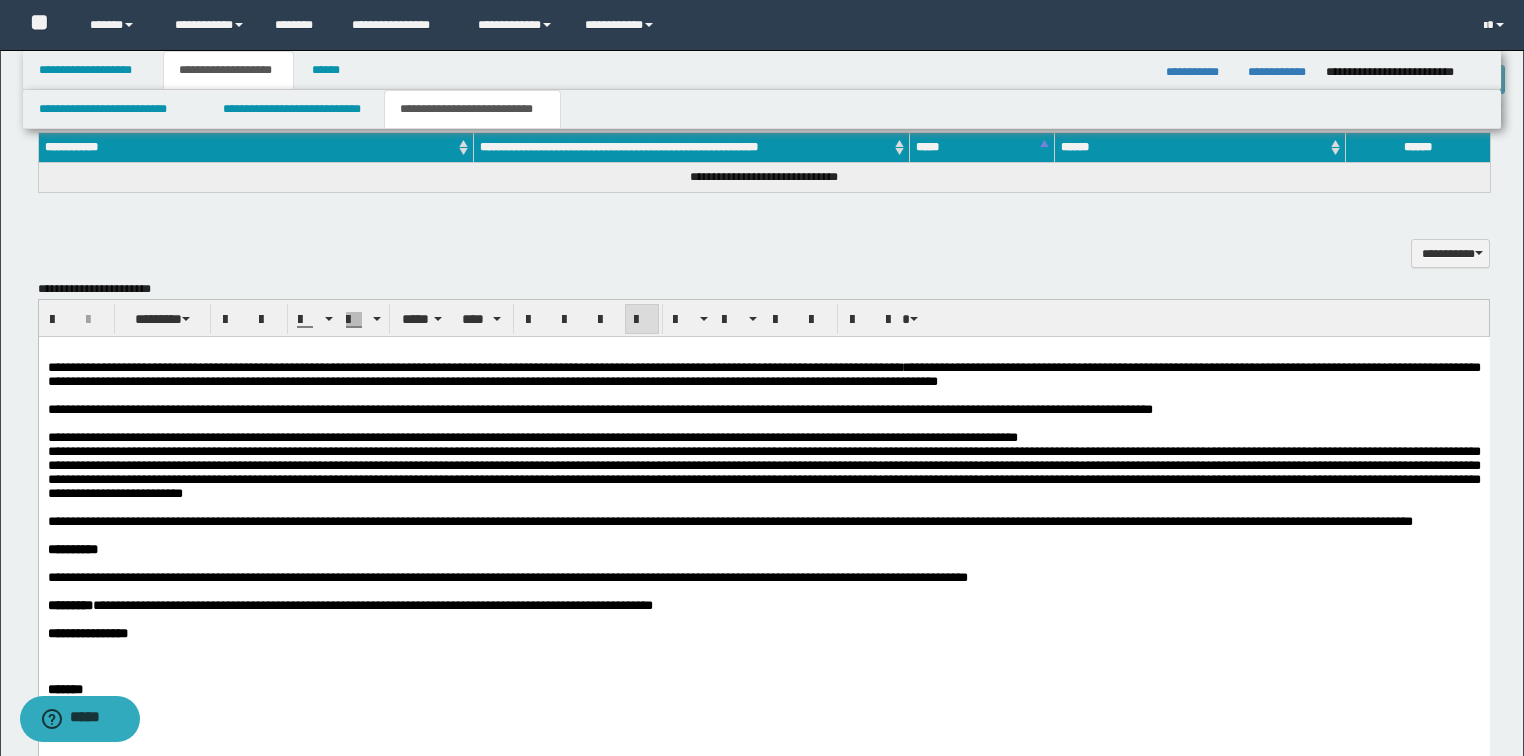 click on "**********" at bounding box center [763, 374] 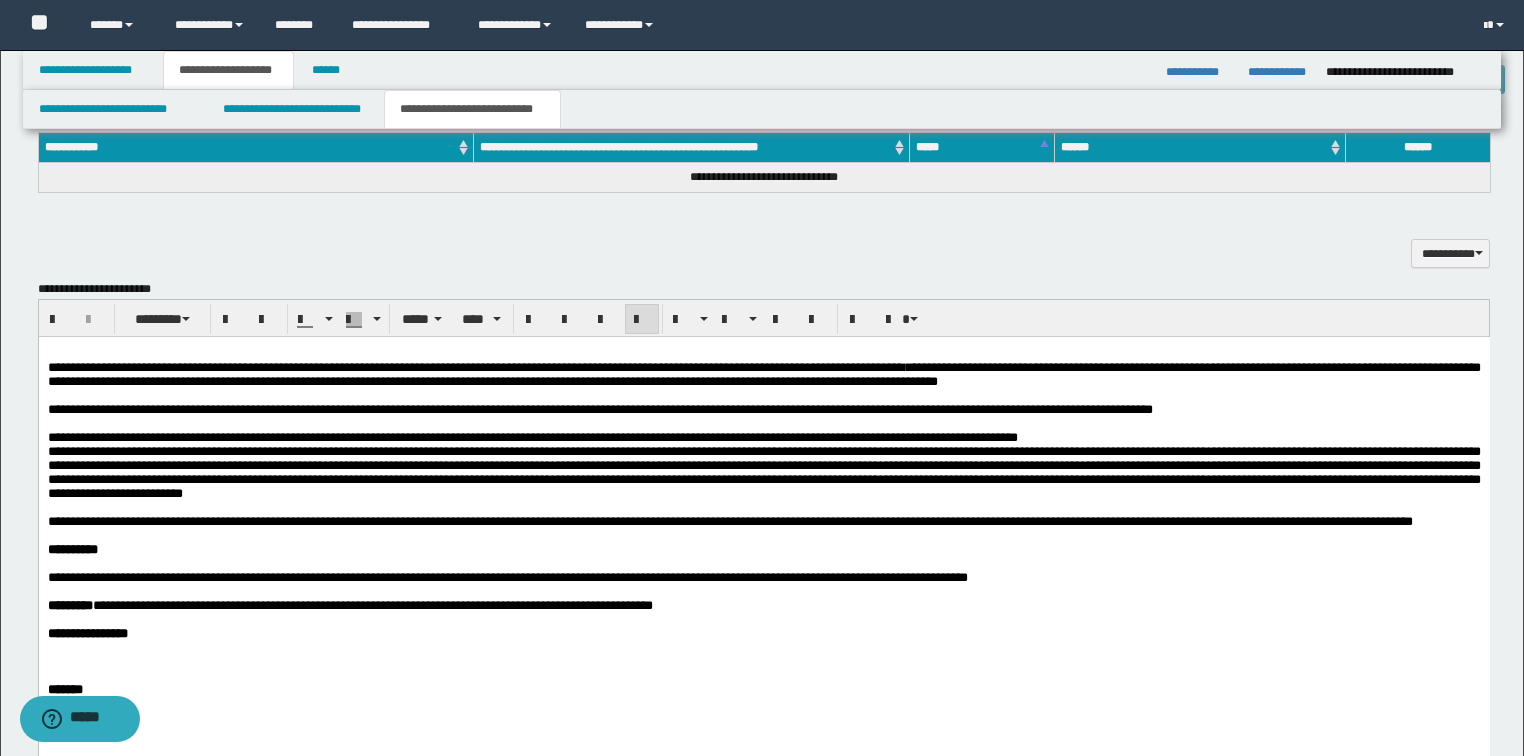 click on "**********" at bounding box center (763, 374) 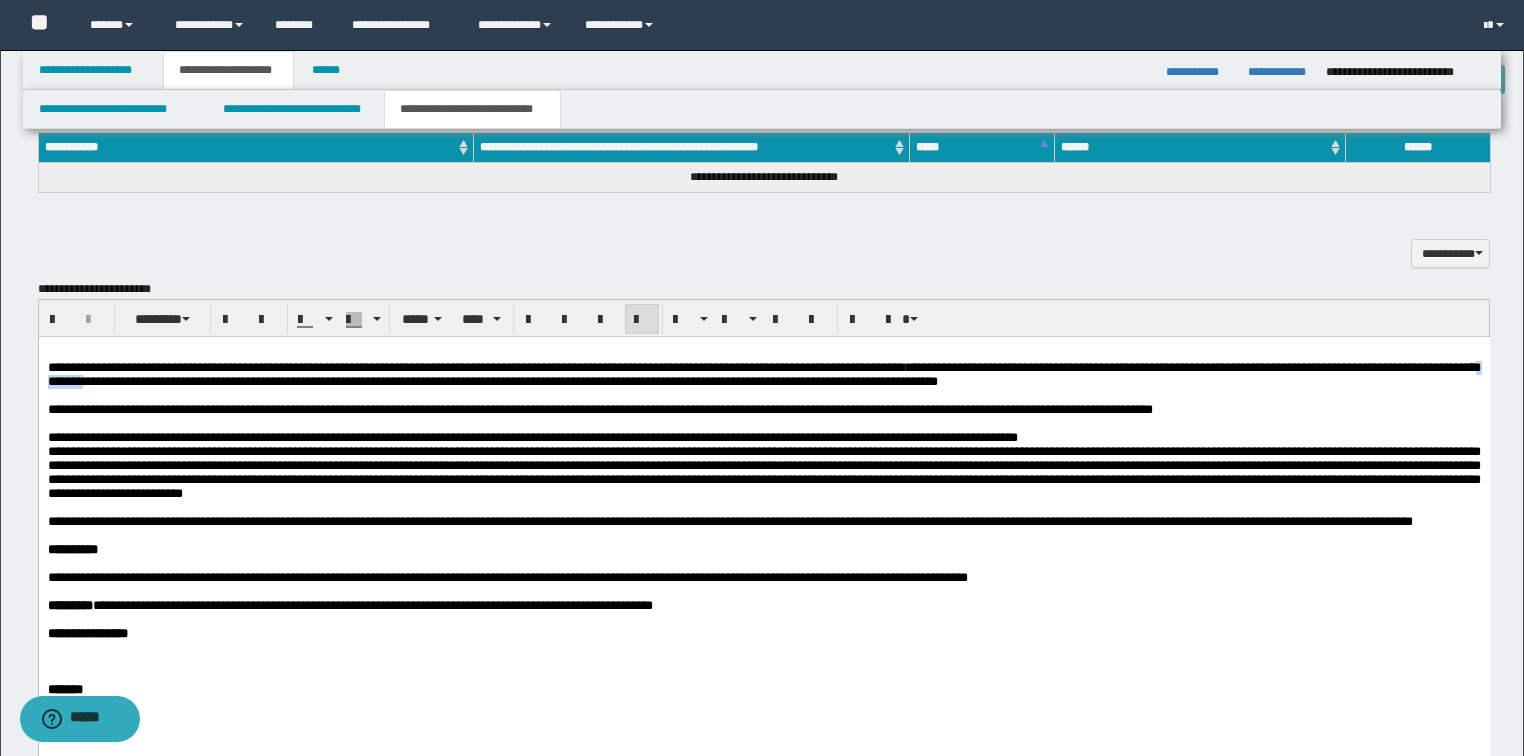 click on "**********" at bounding box center [763, 374] 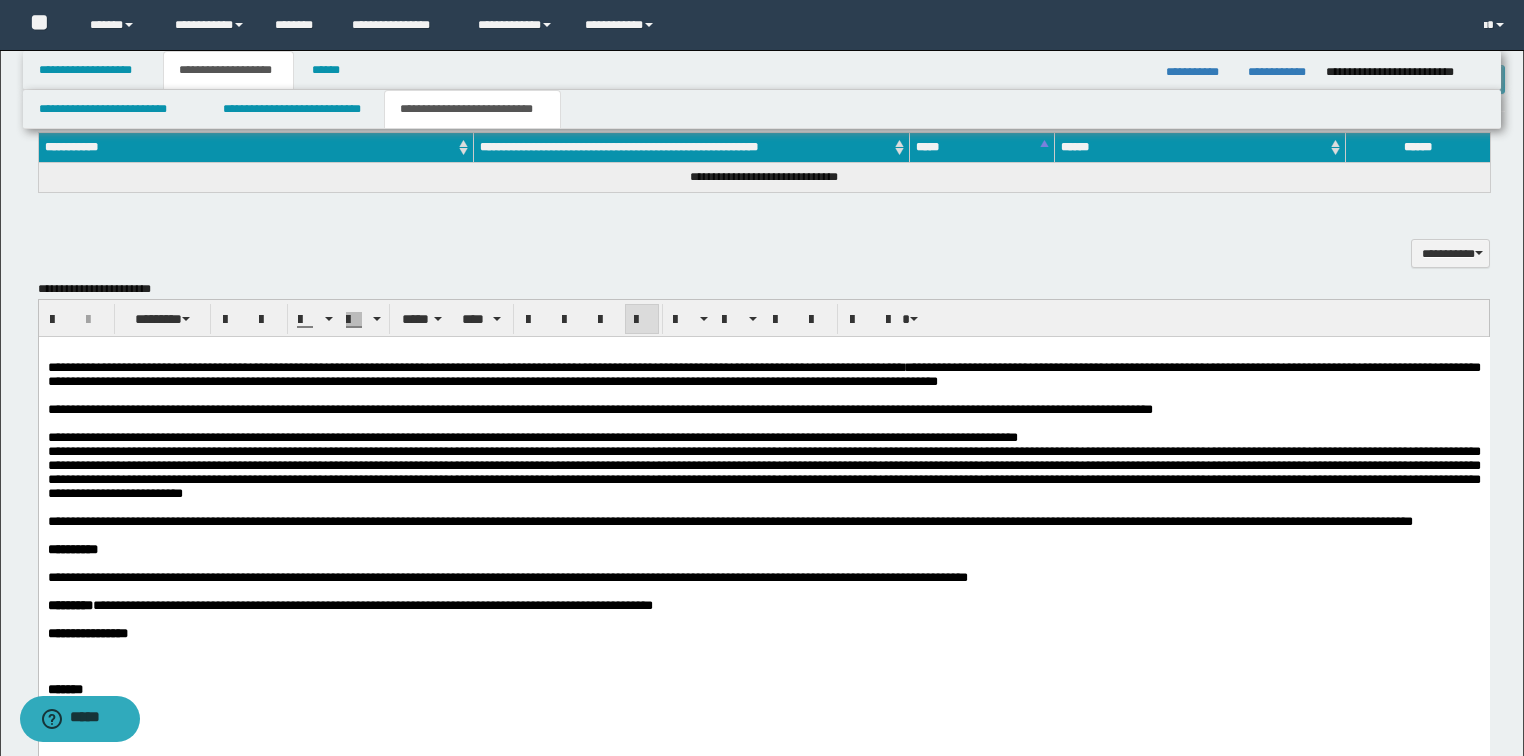 drag, startPoint x: 557, startPoint y: 363, endPoint x: 508, endPoint y: 381, distance: 52.201534 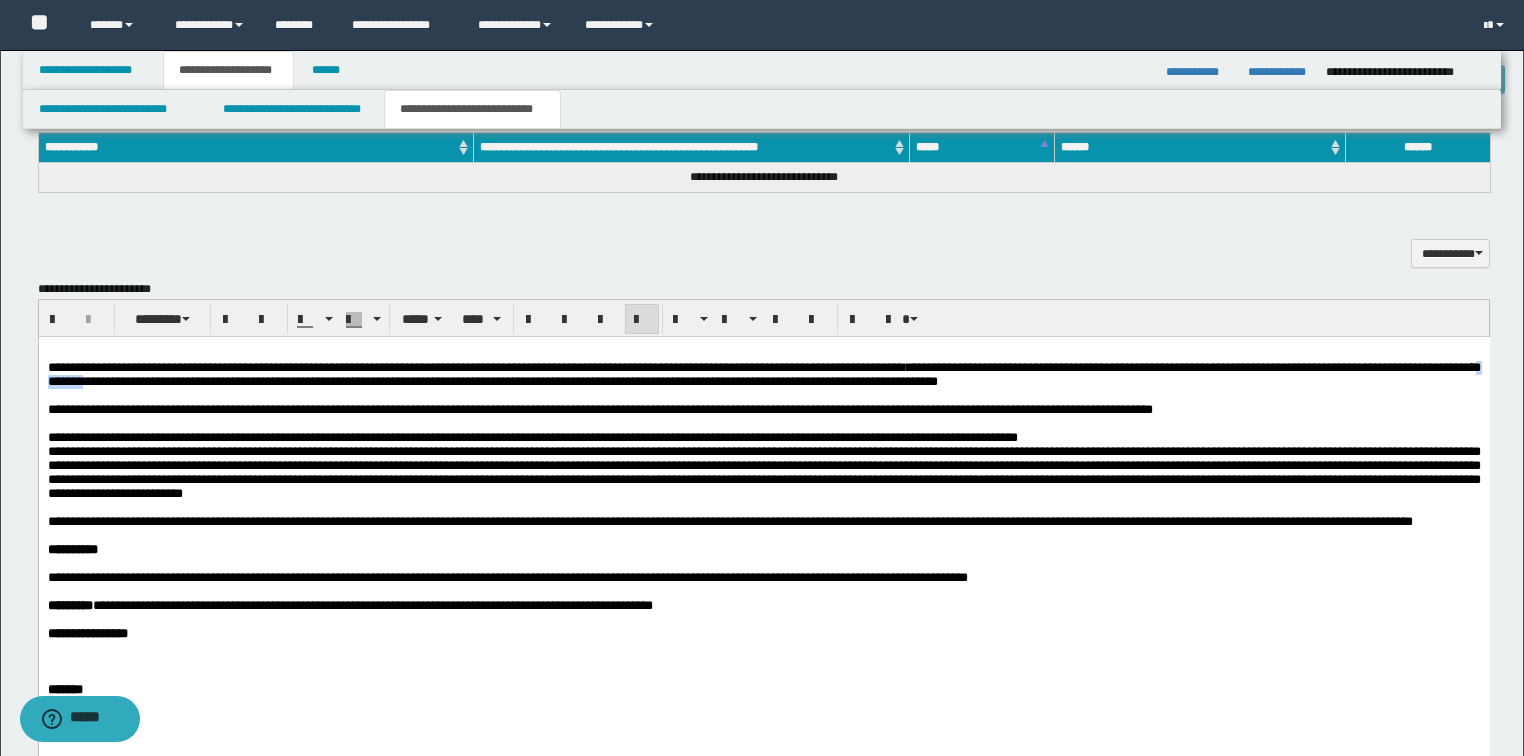 click on "**********" at bounding box center (763, 374) 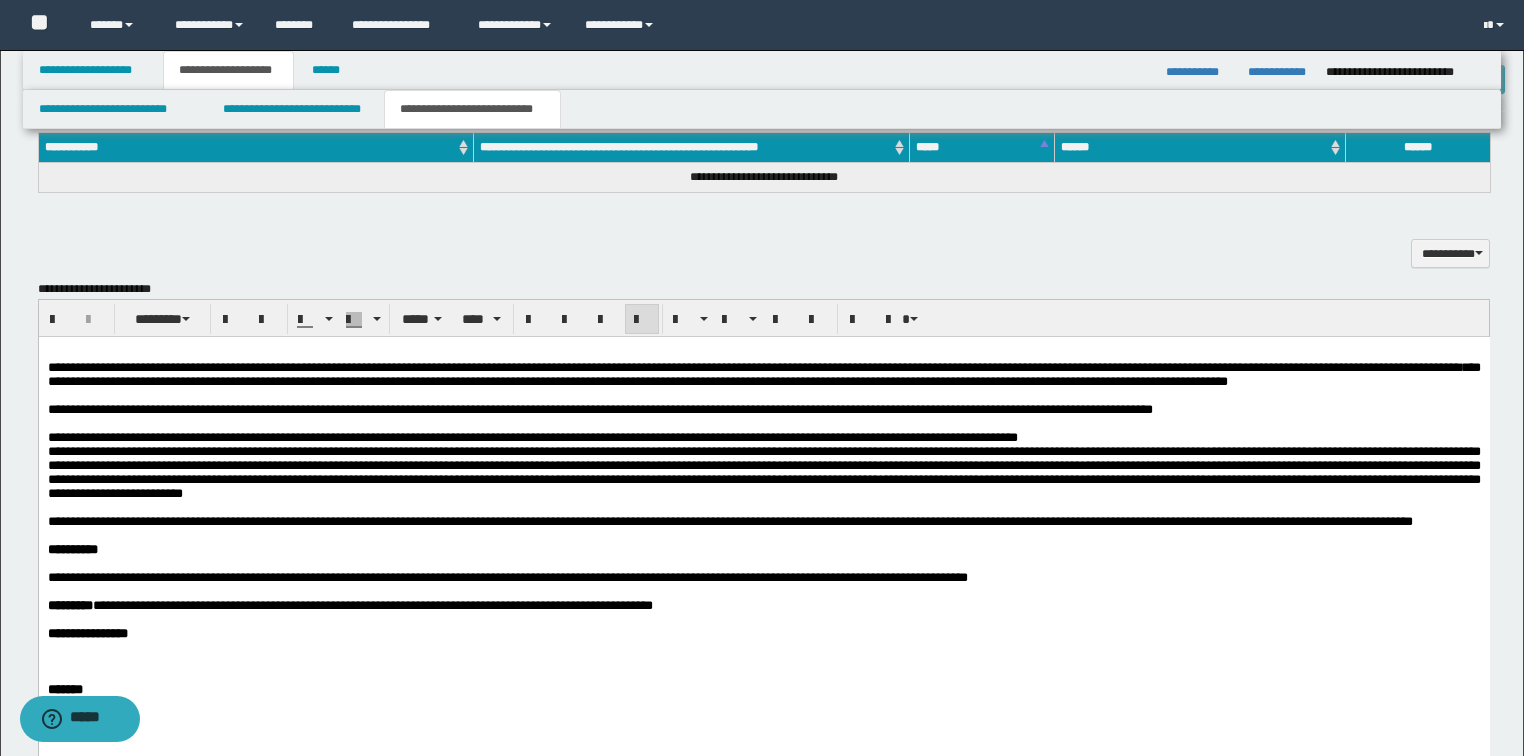 click on "**********" at bounding box center (763, 374) 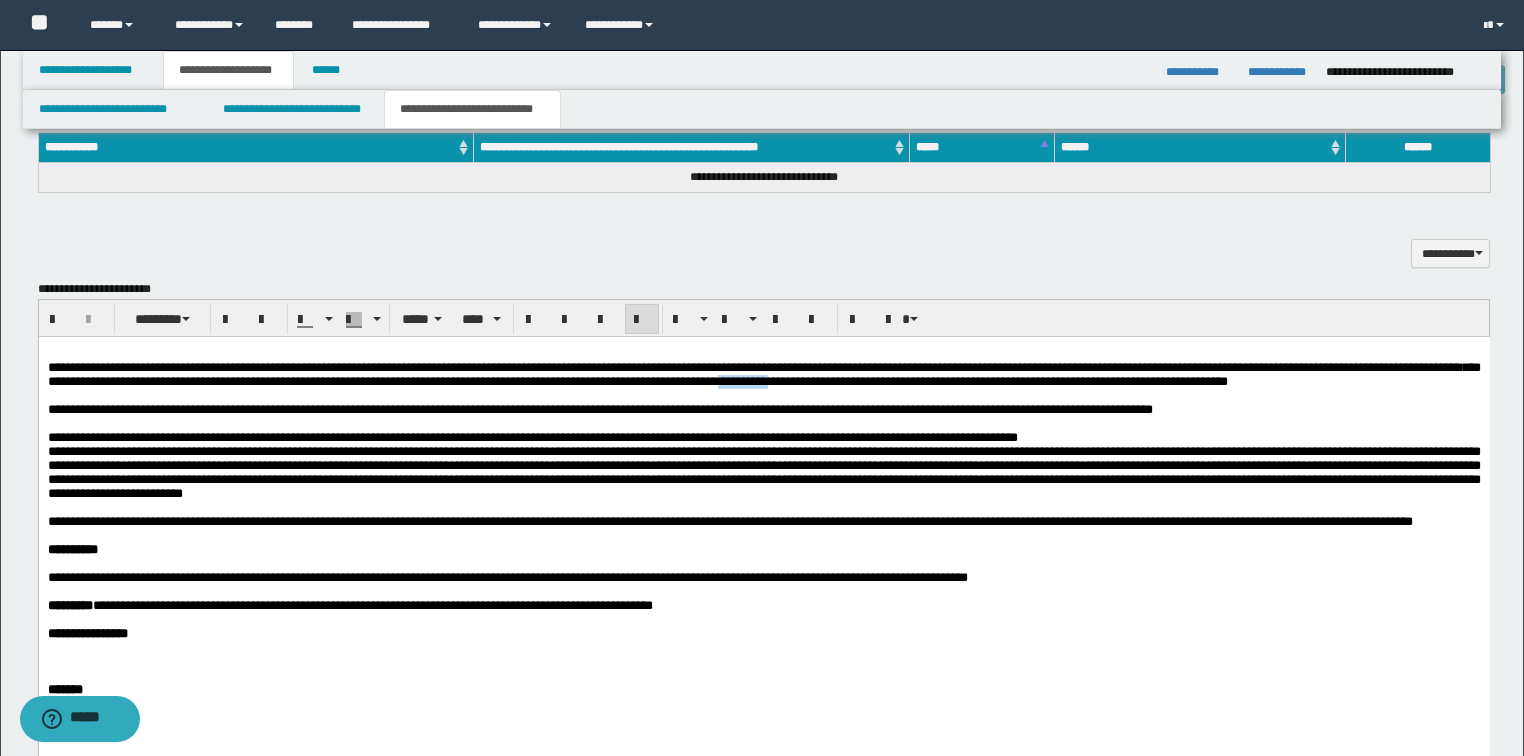 click on "**********" at bounding box center [763, 374] 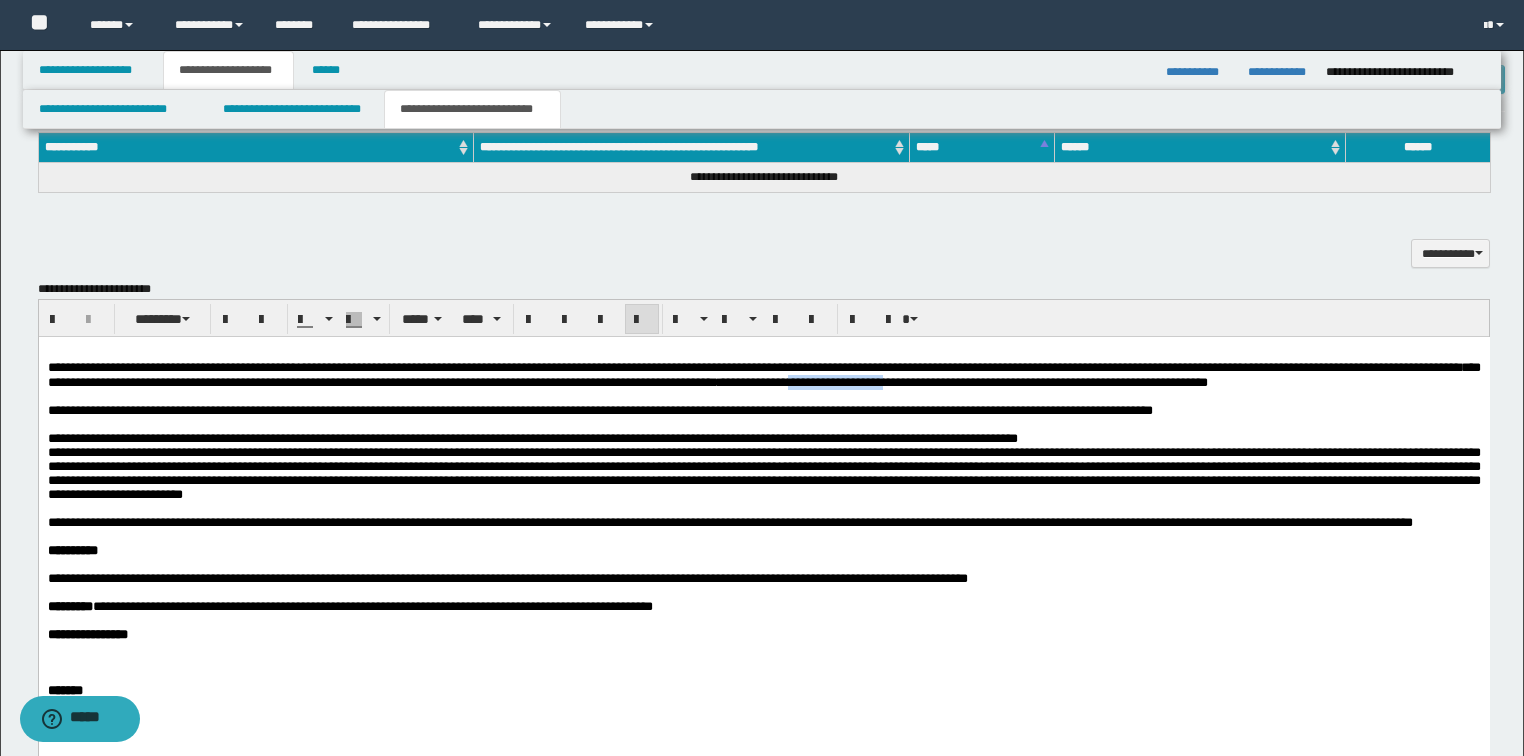 drag, startPoint x: 1219, startPoint y: 383, endPoint x: 1330, endPoint y: 387, distance: 111.07205 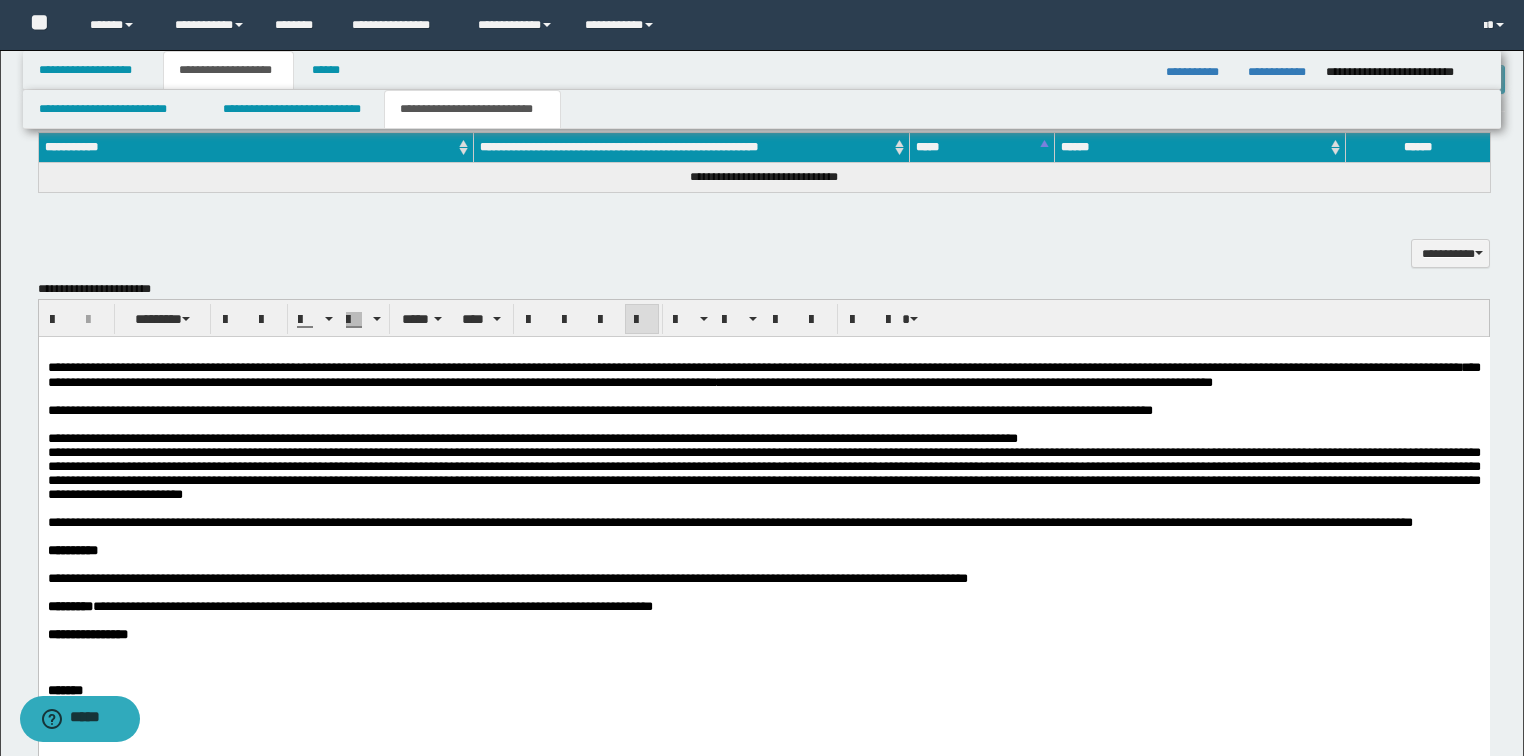 click on "**********" at bounding box center [763, 375] 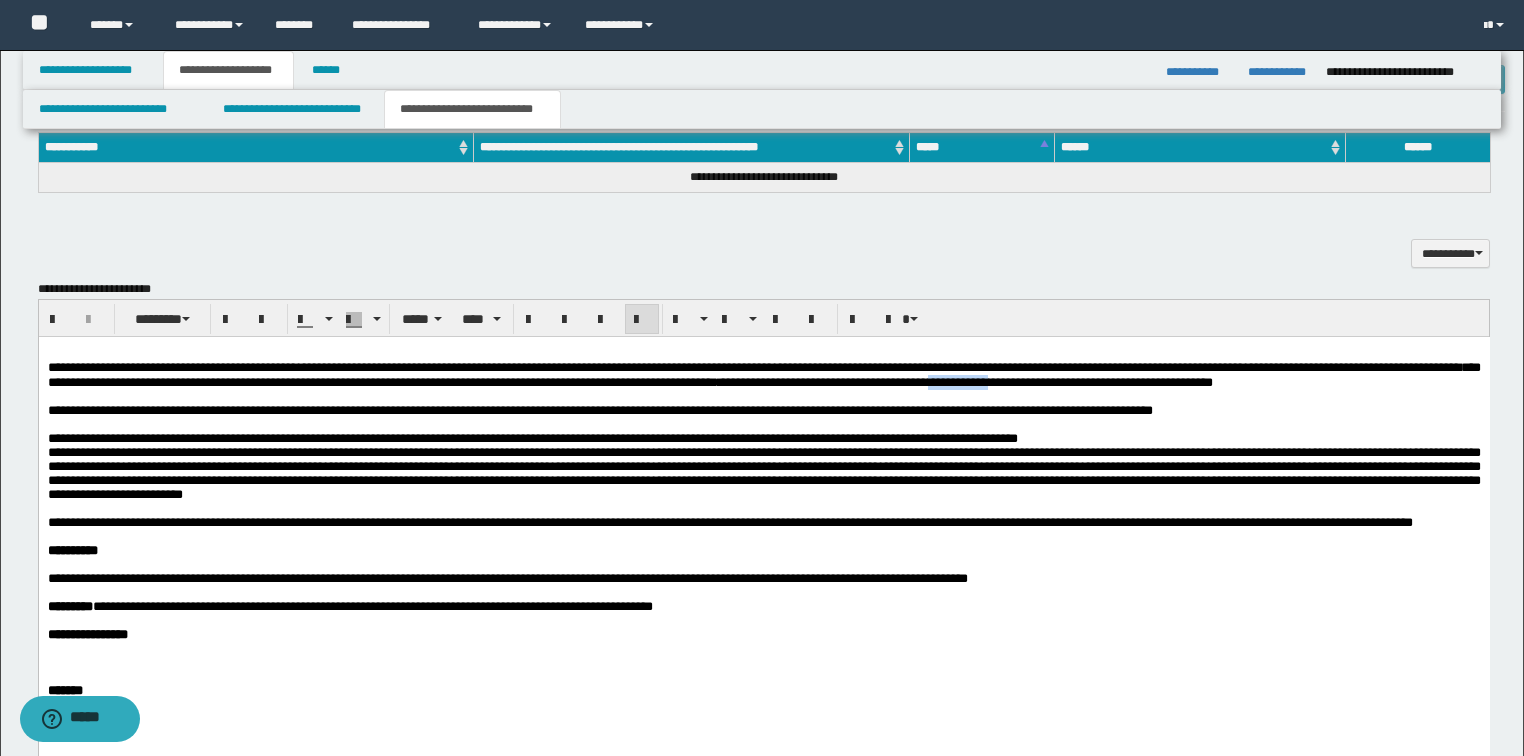 click on "**********" at bounding box center (763, 375) 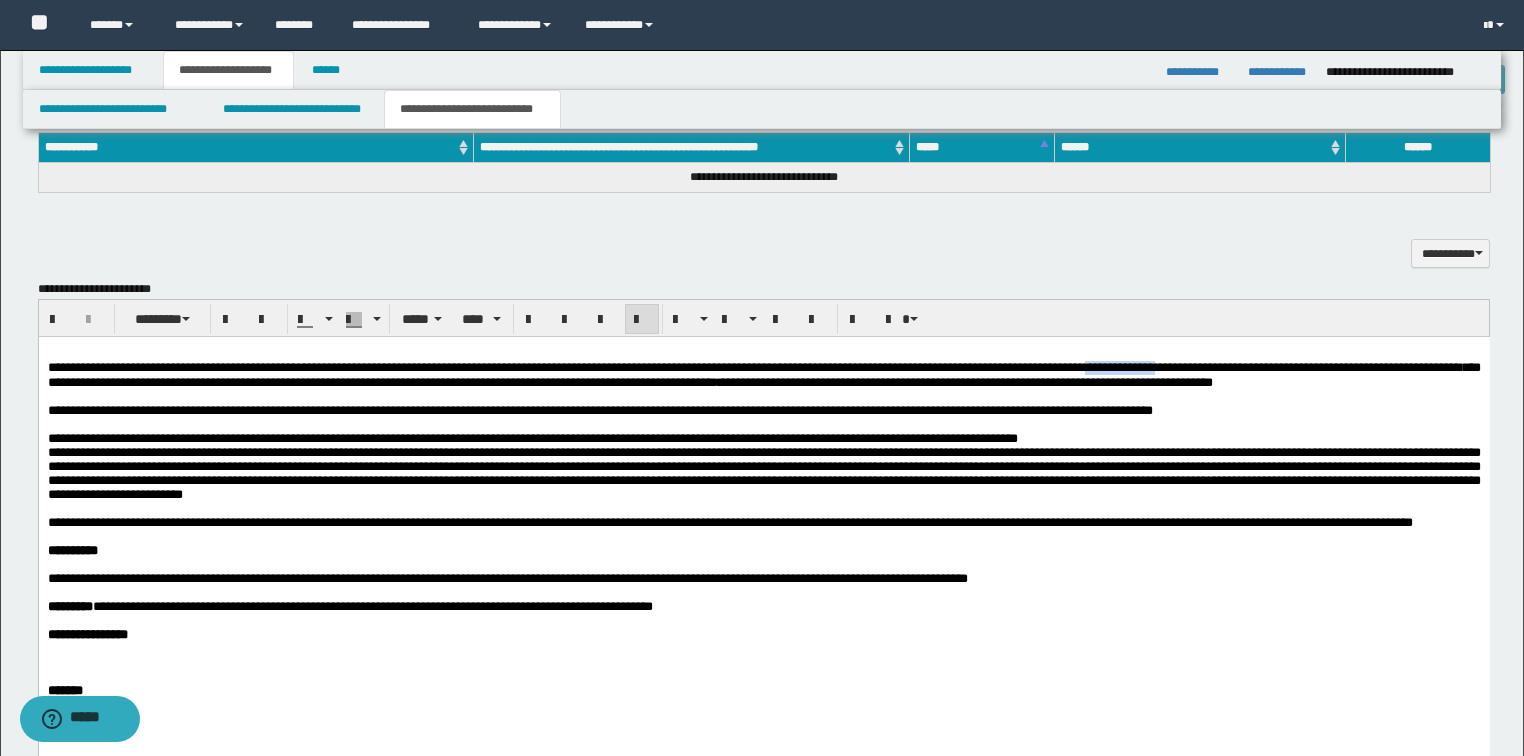 drag, startPoint x: 1285, startPoint y: 366, endPoint x: 1367, endPoint y: 369, distance: 82.05486 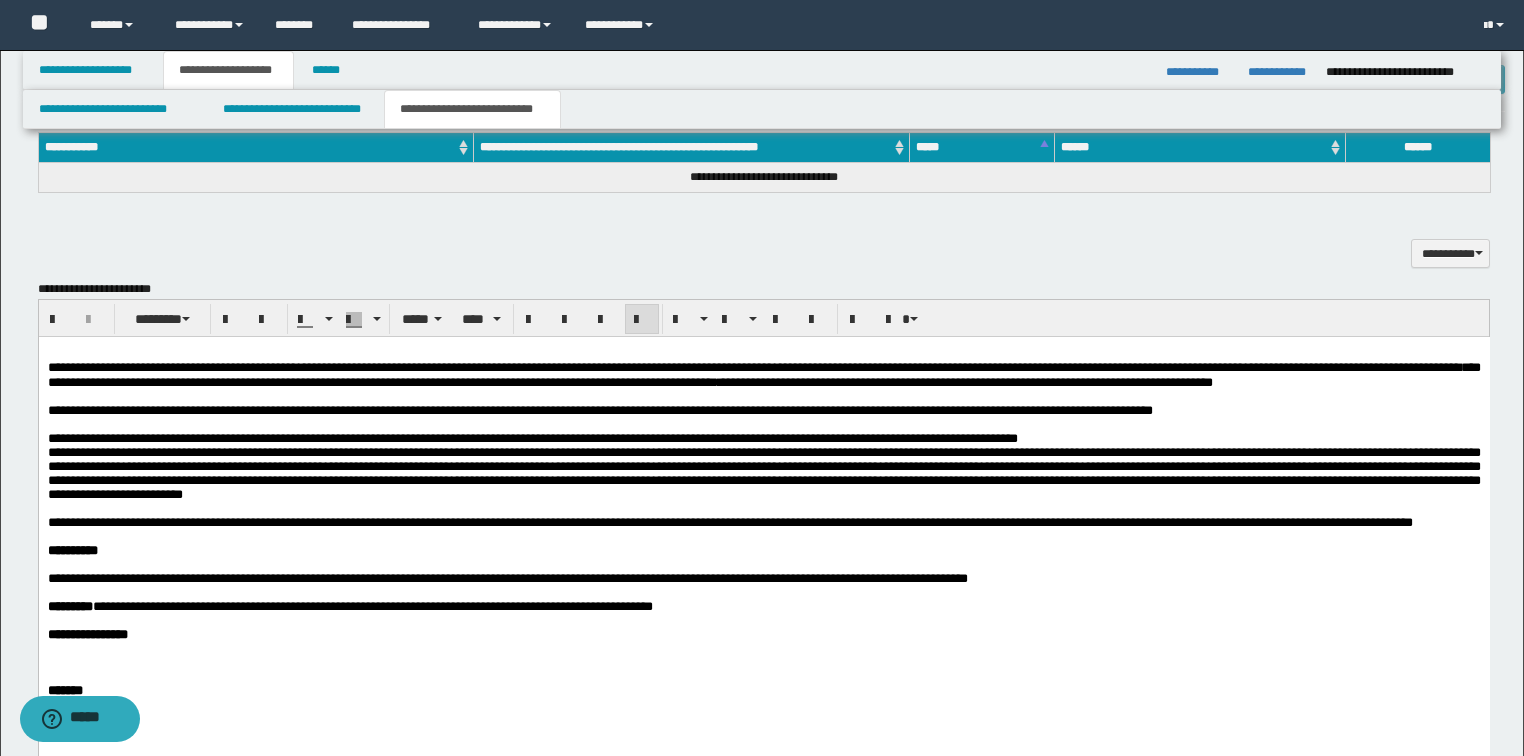 click on "**********" at bounding box center [763, 411] 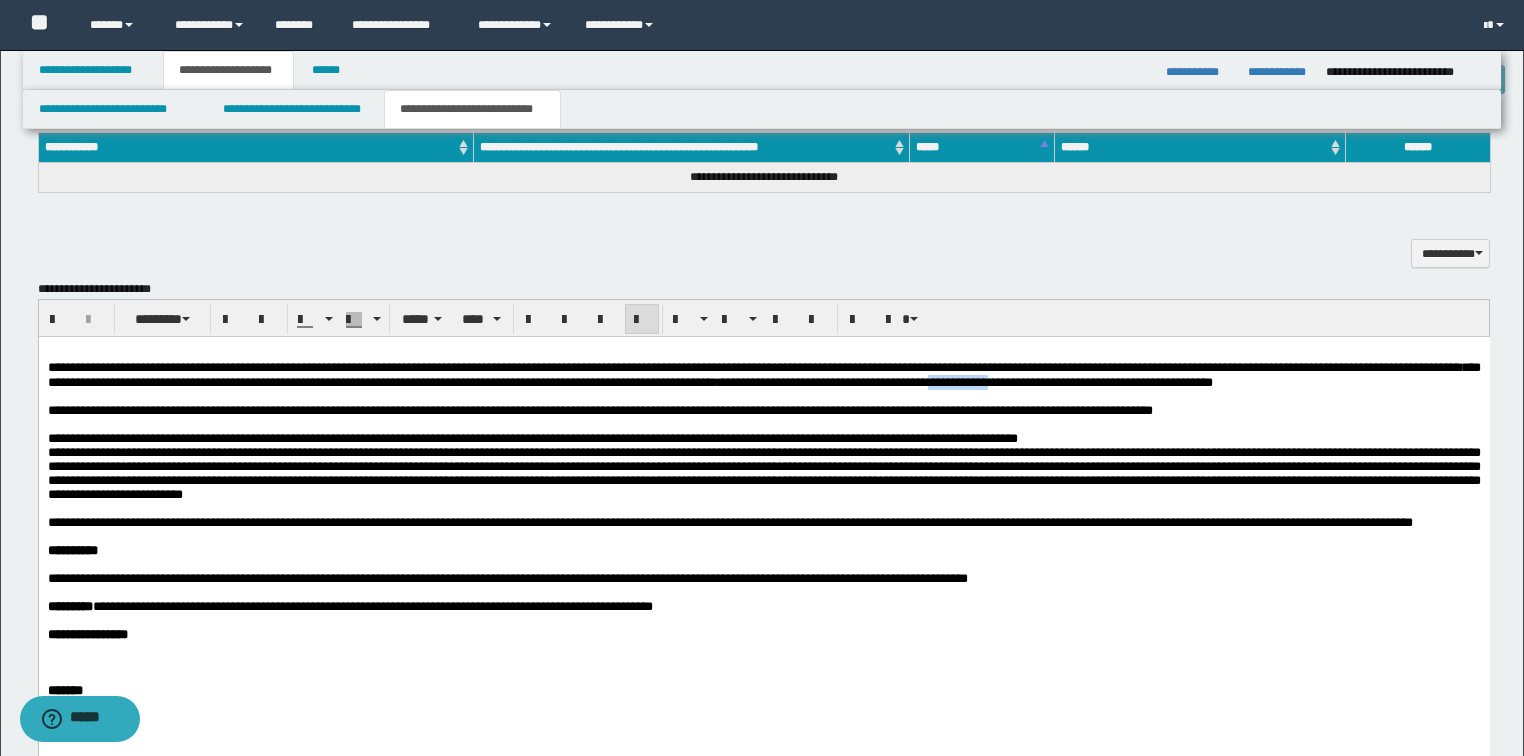 click on "**********" at bounding box center [763, 375] 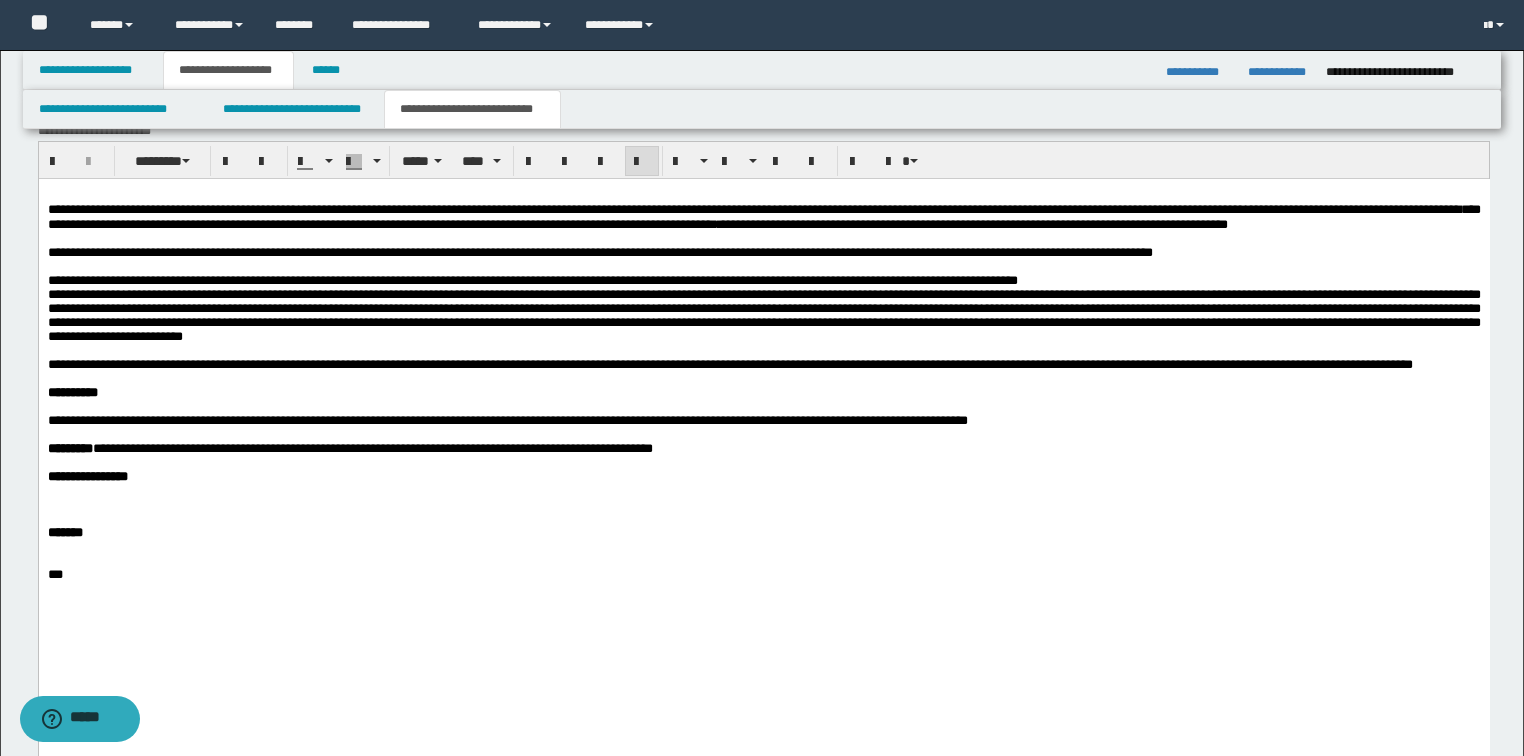 scroll, scrollTop: 1120, scrollLeft: 0, axis: vertical 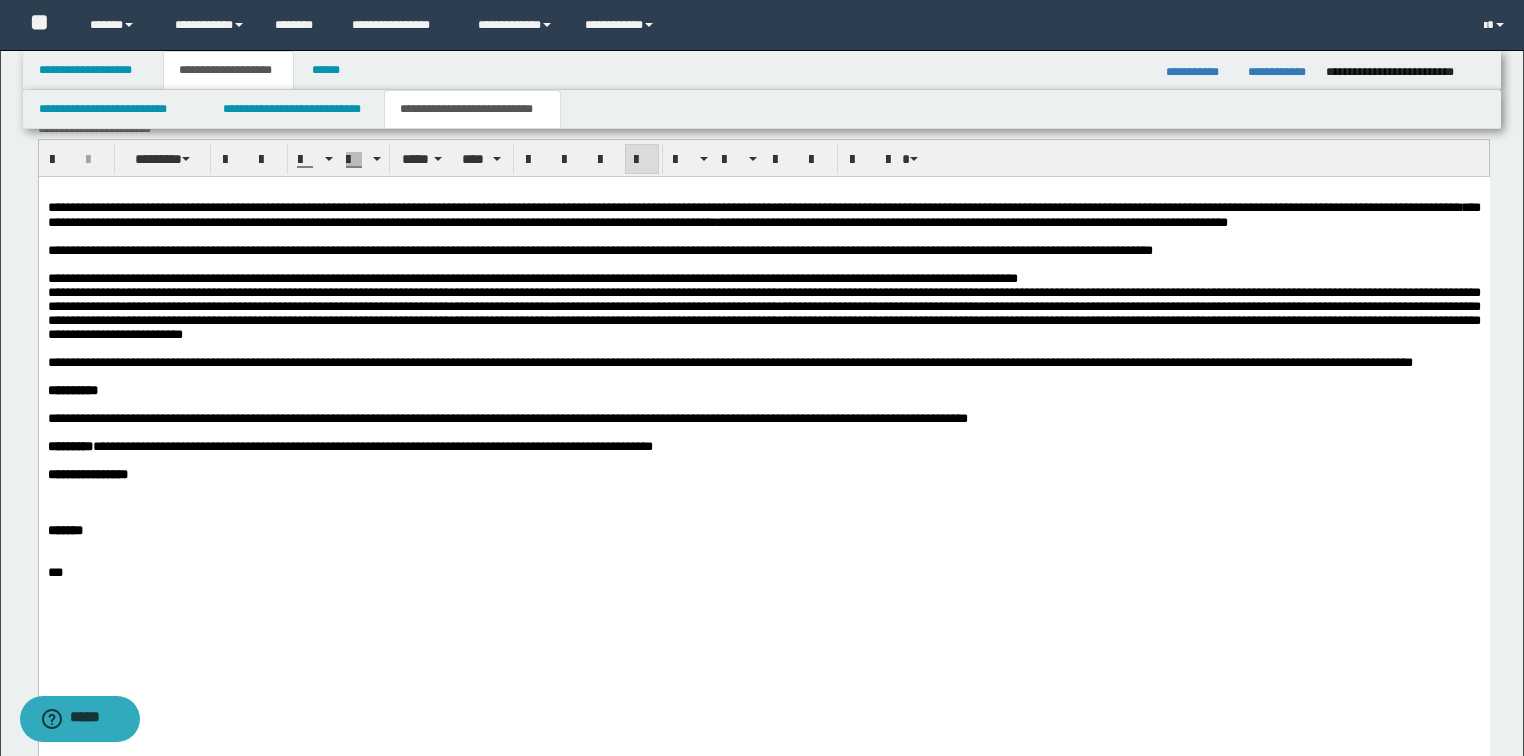 click on "**********" at bounding box center [349, 446] 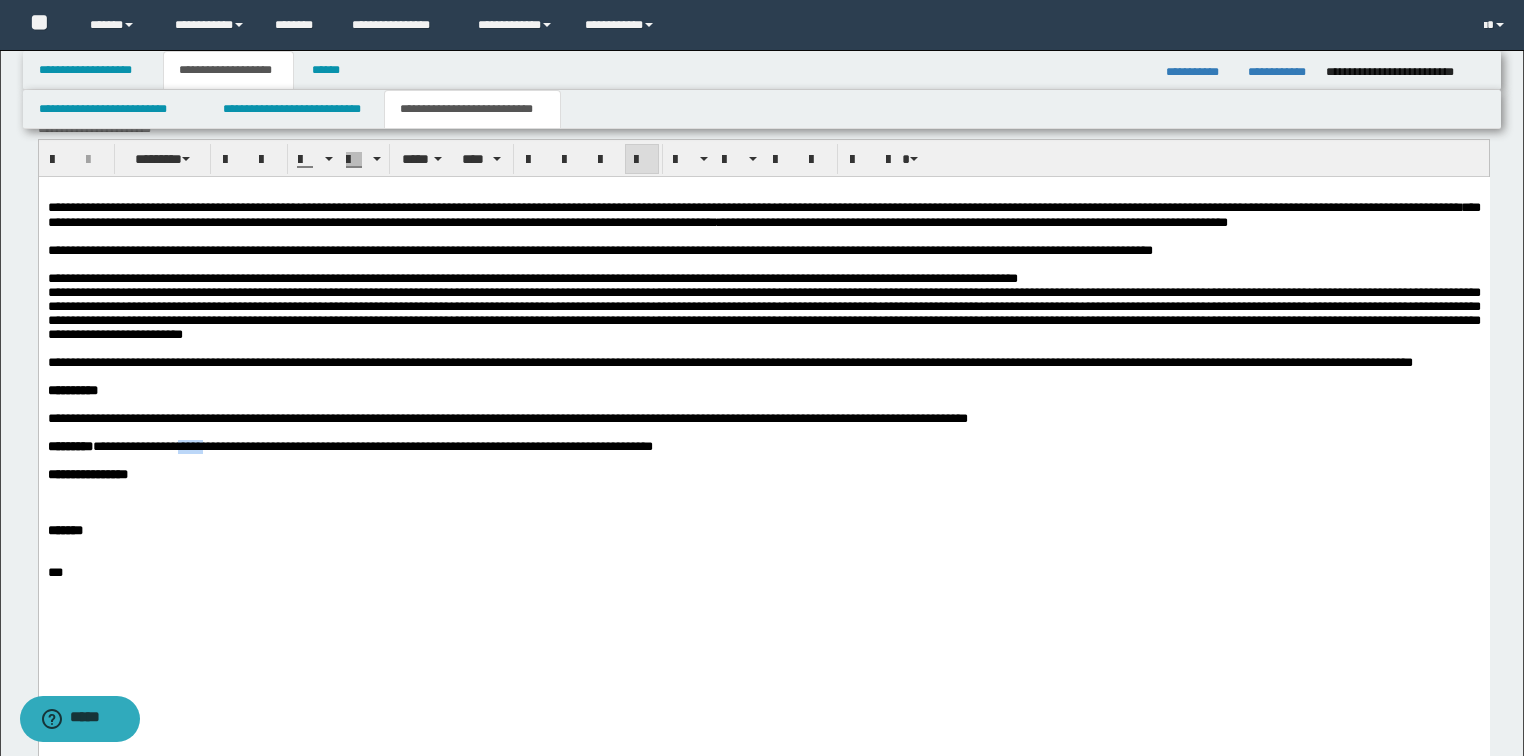click on "**********" at bounding box center [349, 446] 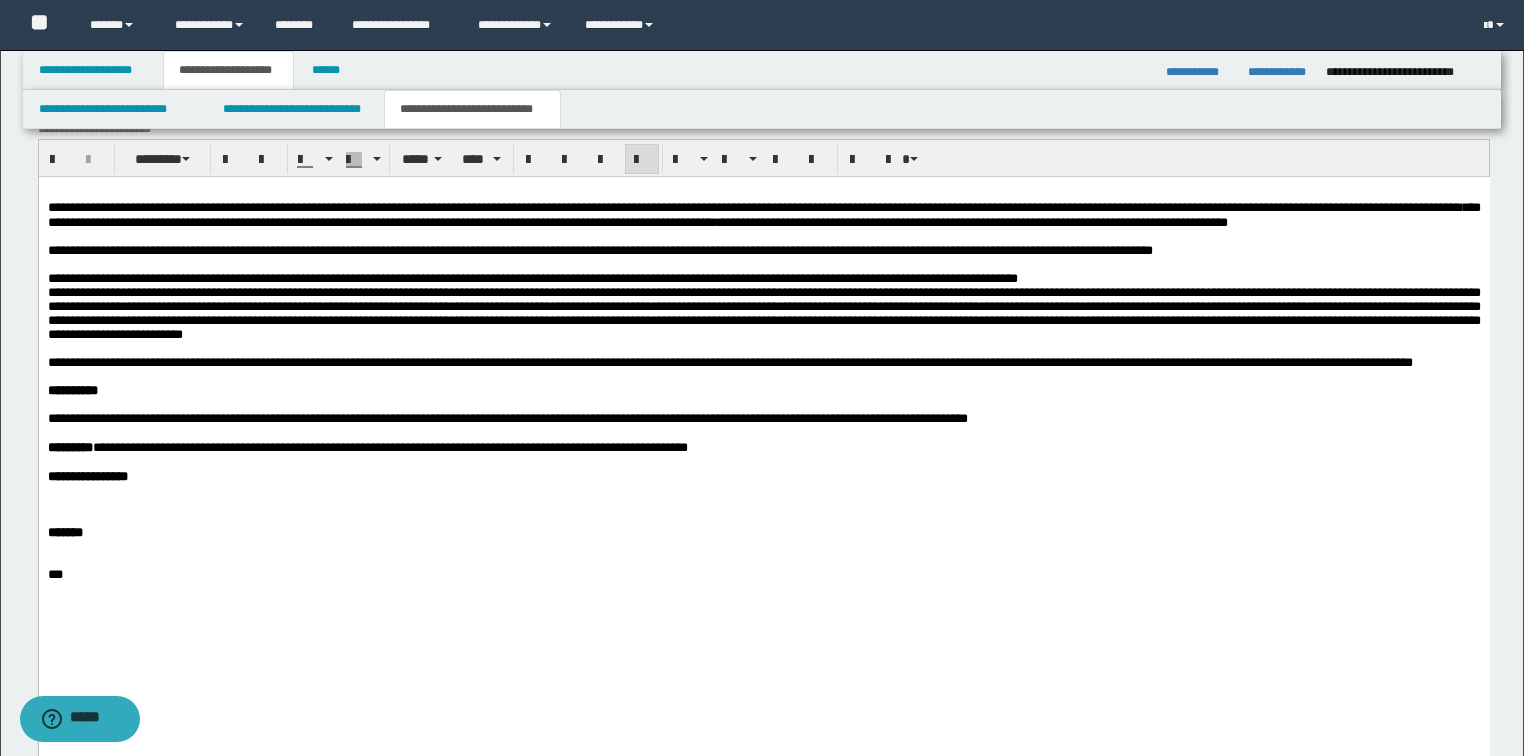 click on "**********" at bounding box center (367, 447) 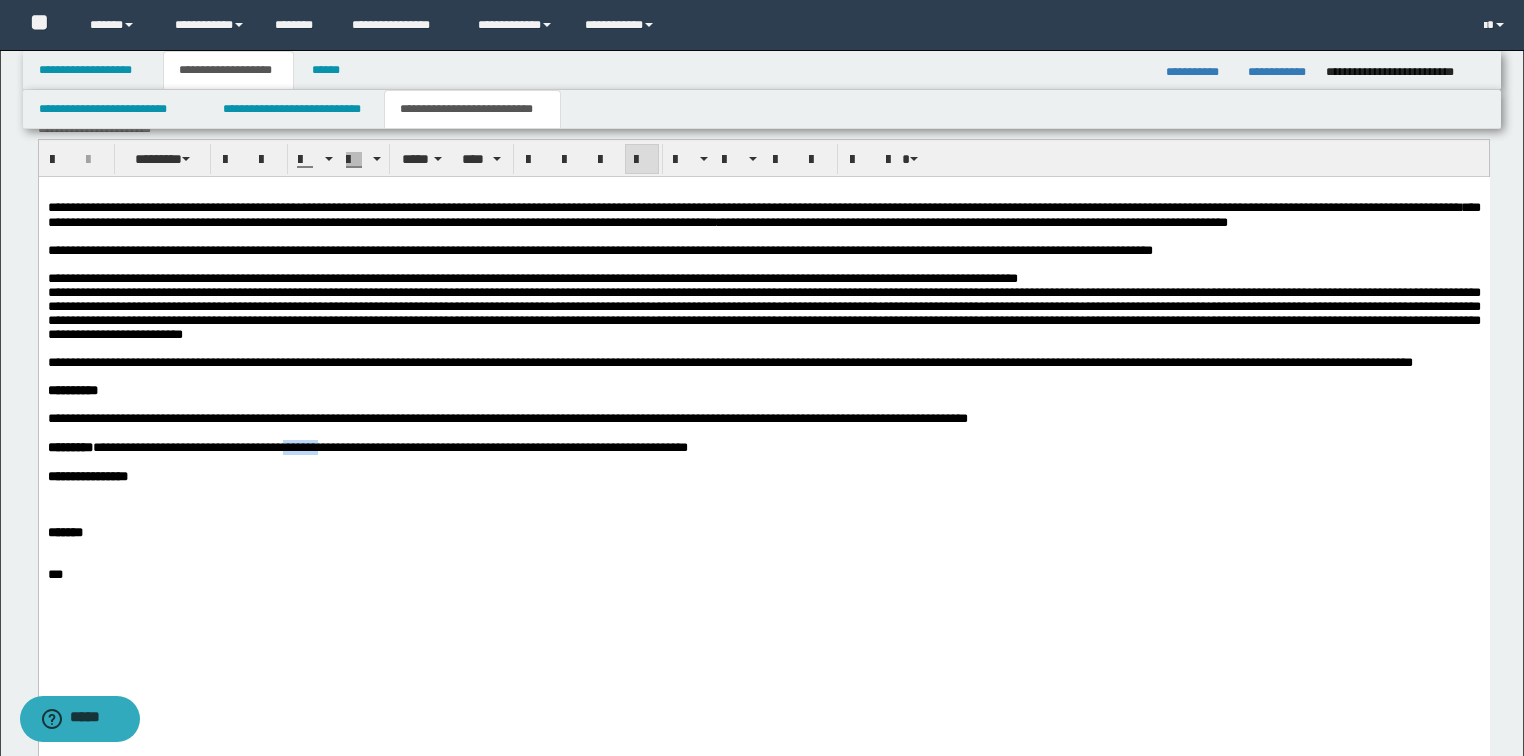 click on "**********" at bounding box center (367, 447) 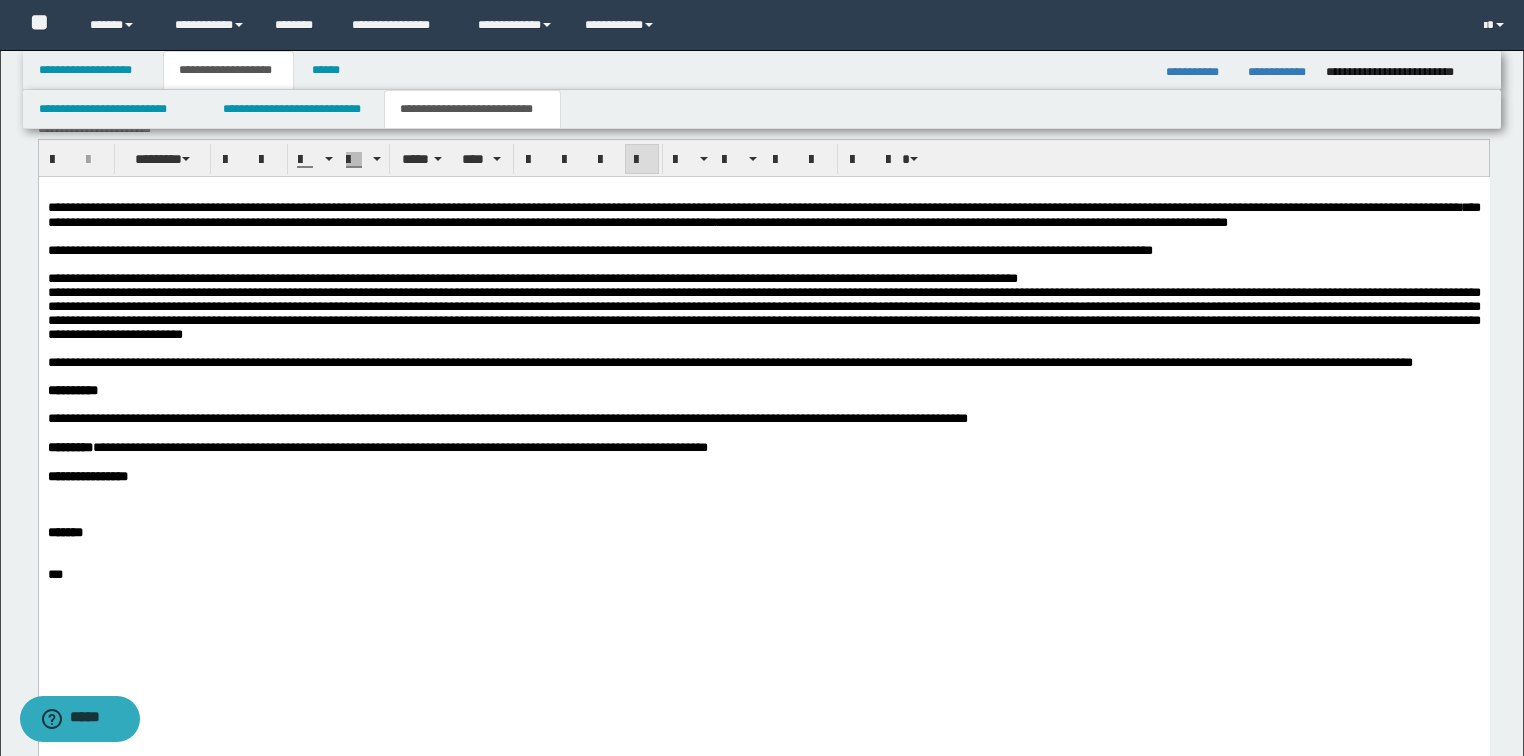 click on "**********" at bounding box center [377, 447] 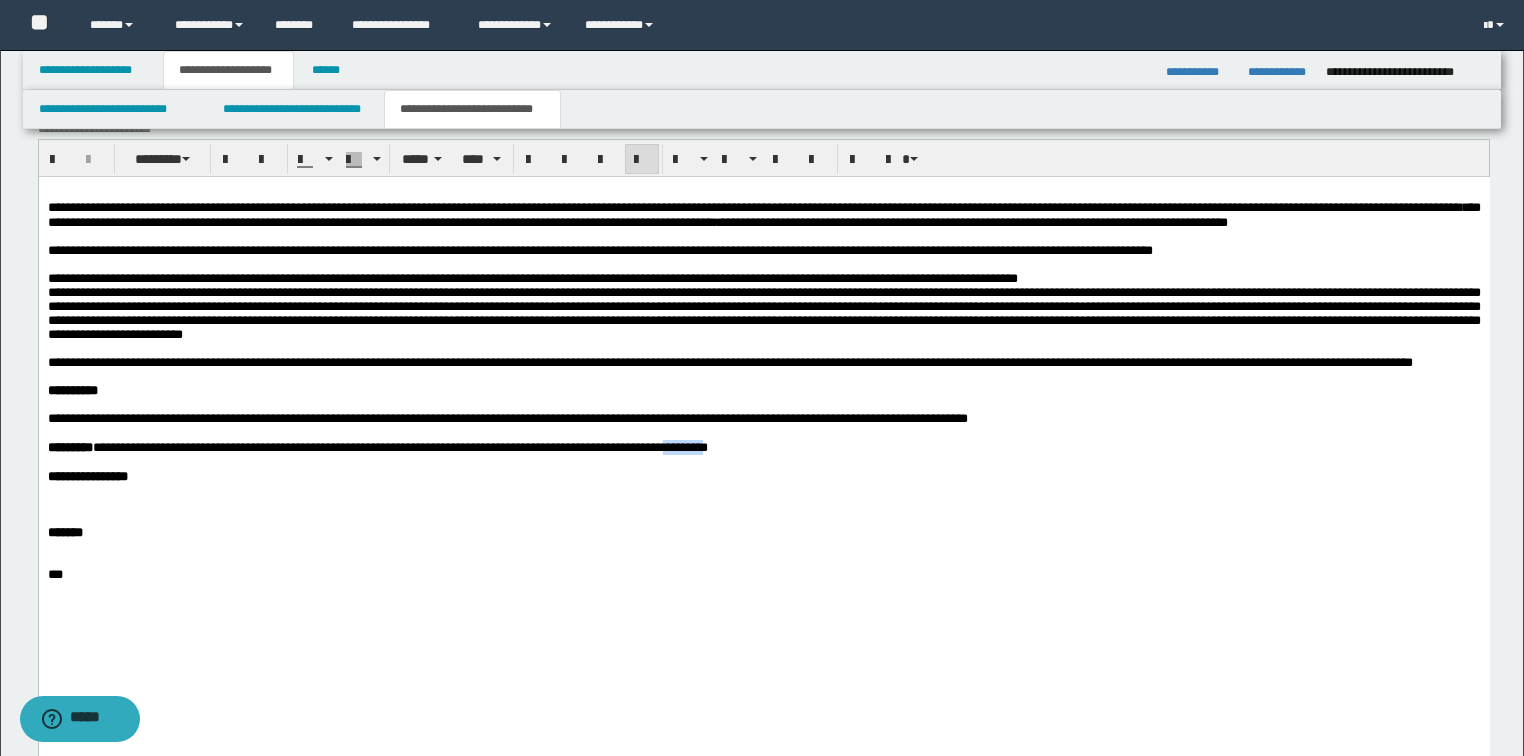 click on "**********" at bounding box center (377, 447) 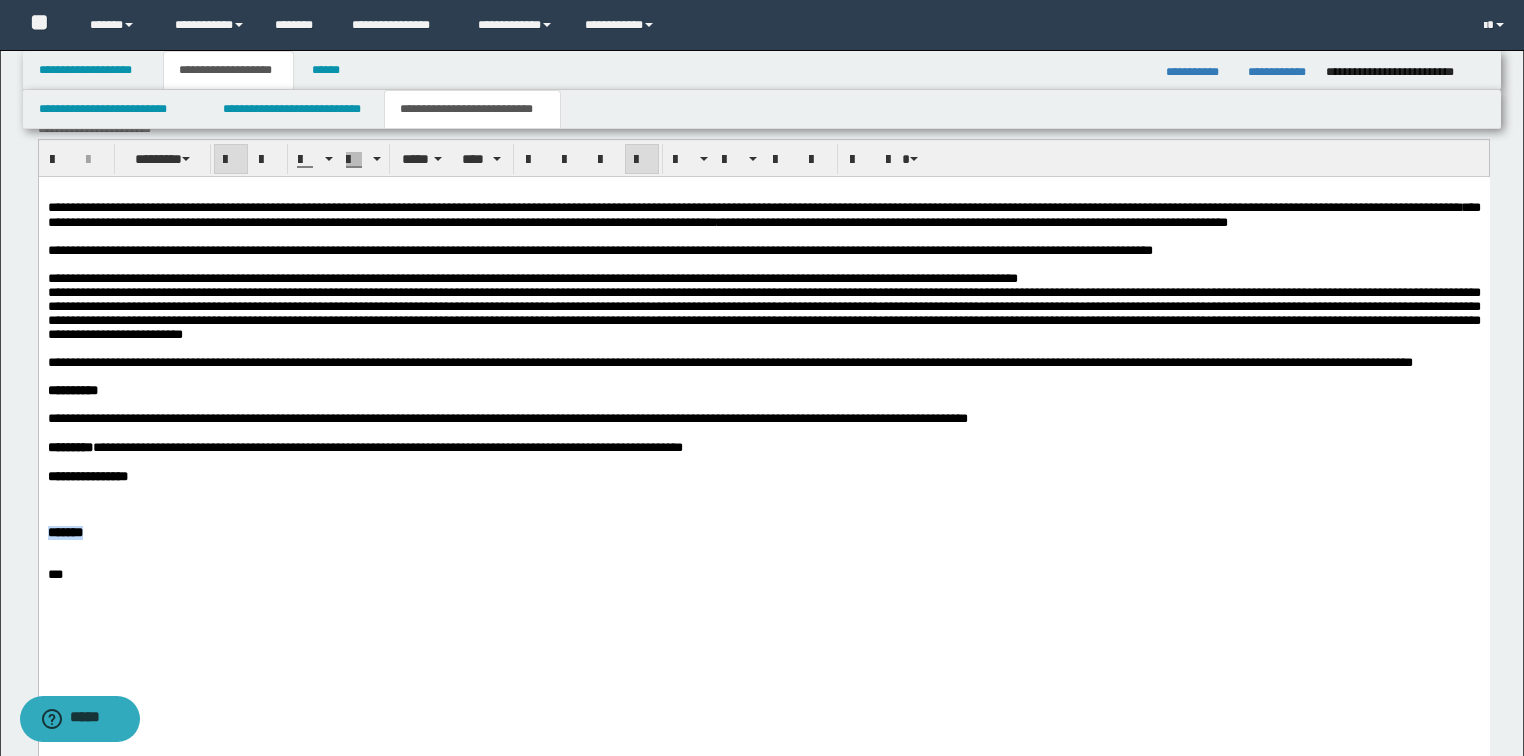 drag, startPoint x: 107, startPoint y: 610, endPoint x: 14, endPoint y: 604, distance: 93.193344 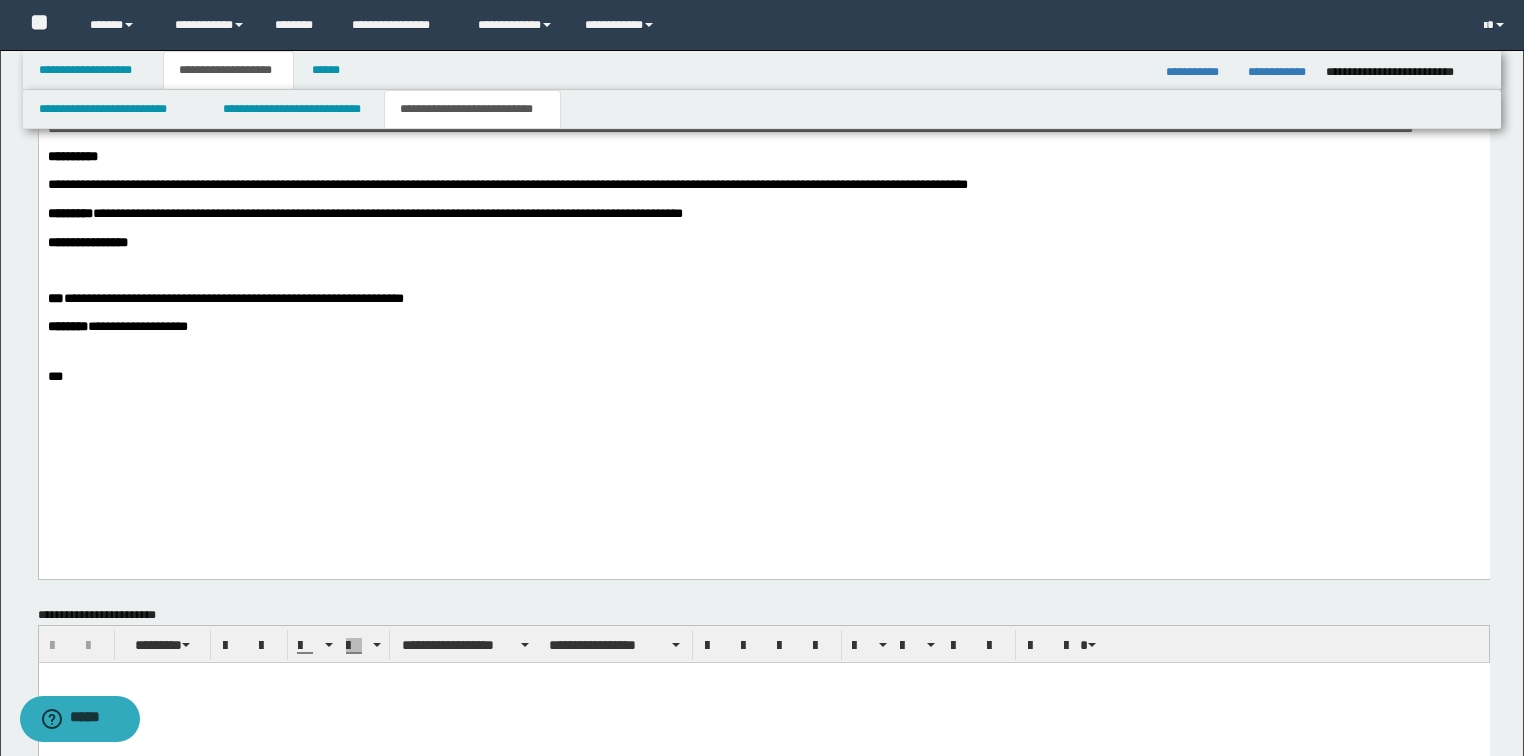 scroll, scrollTop: 1360, scrollLeft: 0, axis: vertical 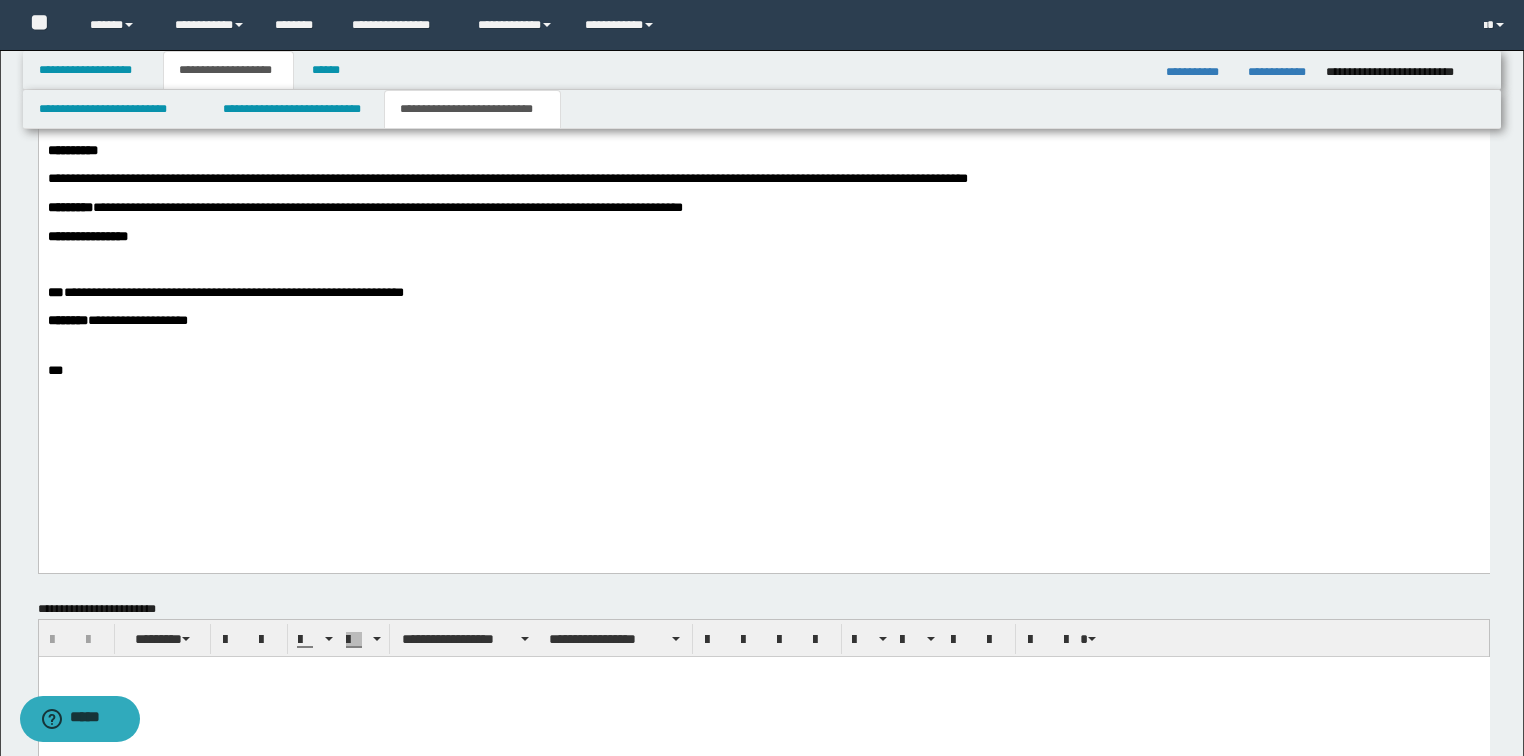 click on "**********" at bounding box center [763, 187] 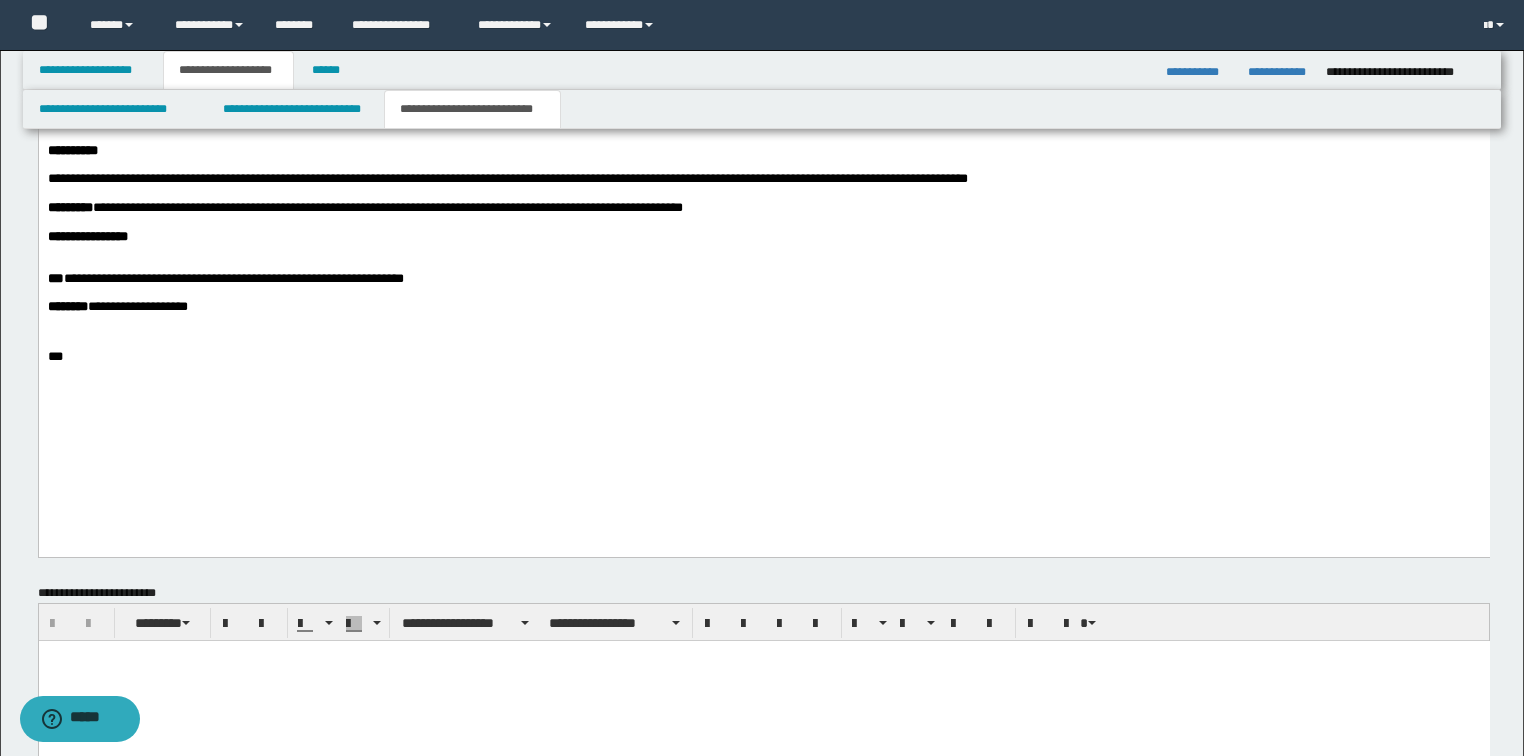 click on "**********" at bounding box center (763, 180) 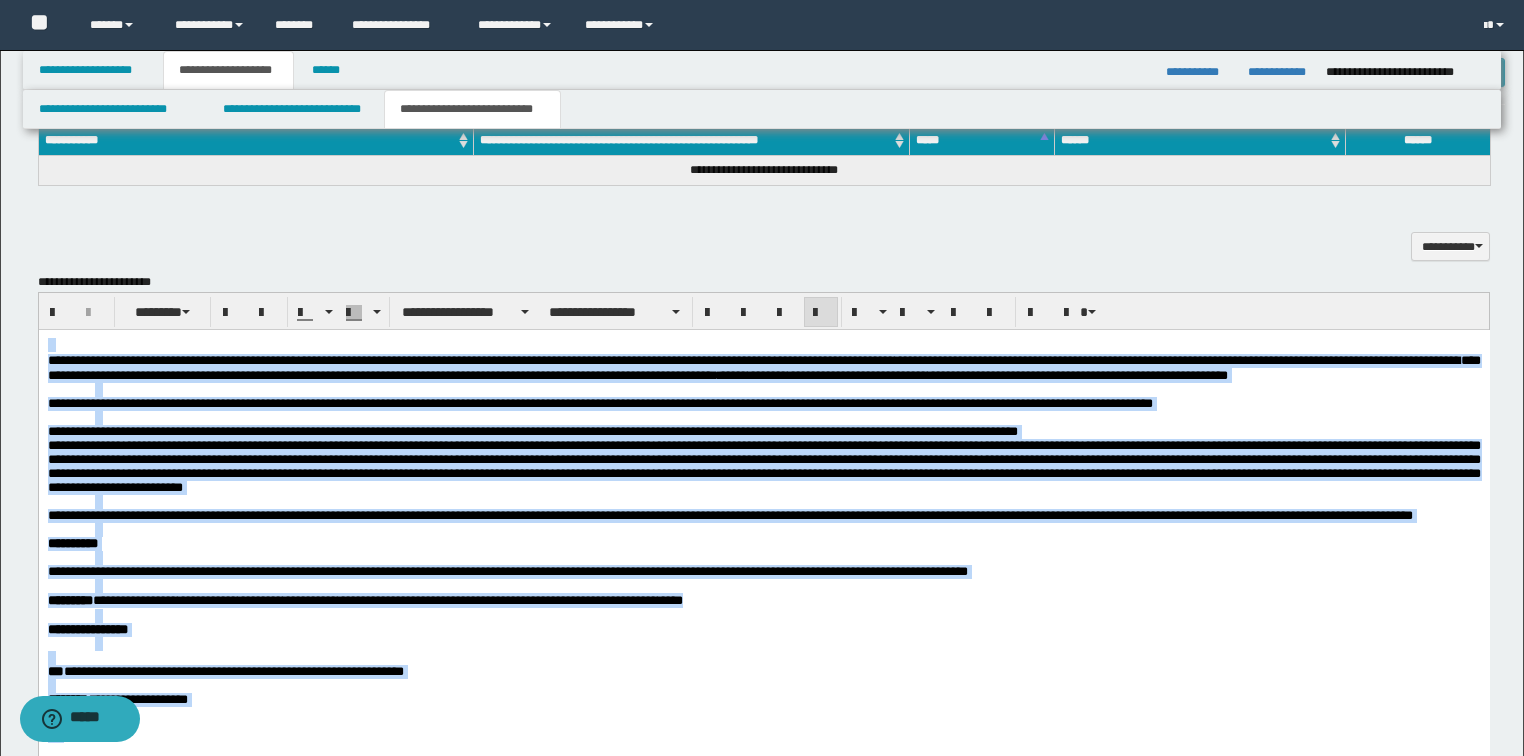 scroll, scrollTop: 960, scrollLeft: 0, axis: vertical 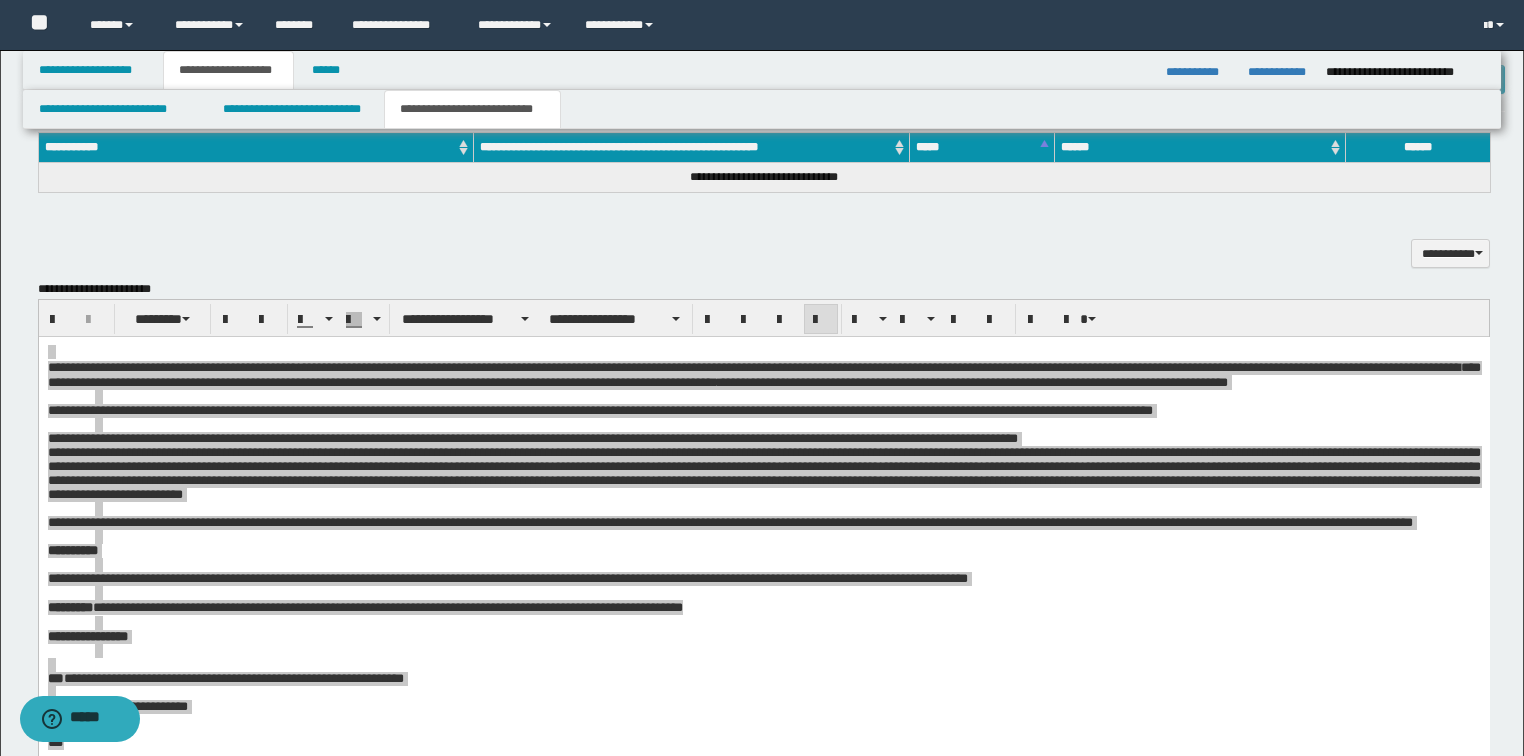 click on "**********" at bounding box center (764, 318) 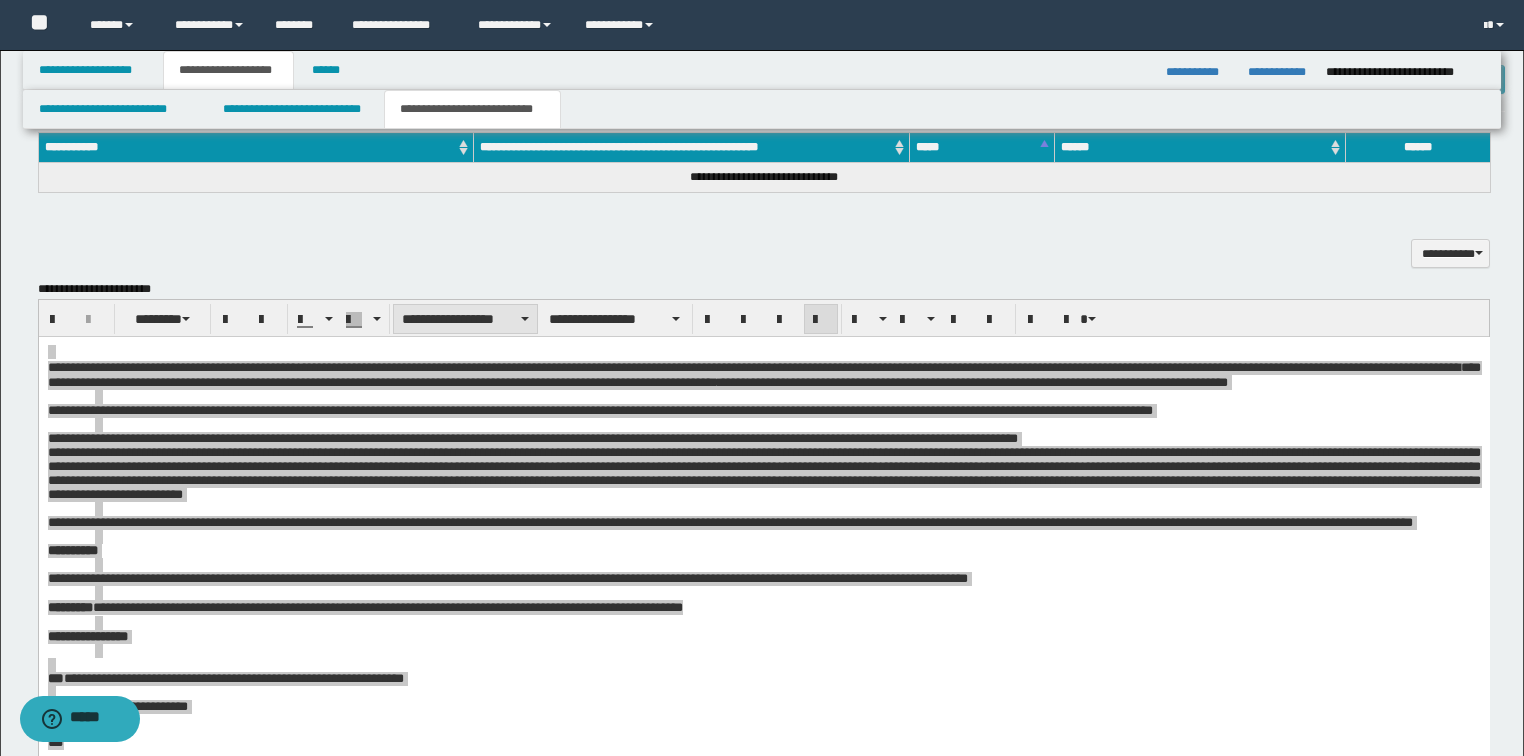 click on "**********" at bounding box center (465, 319) 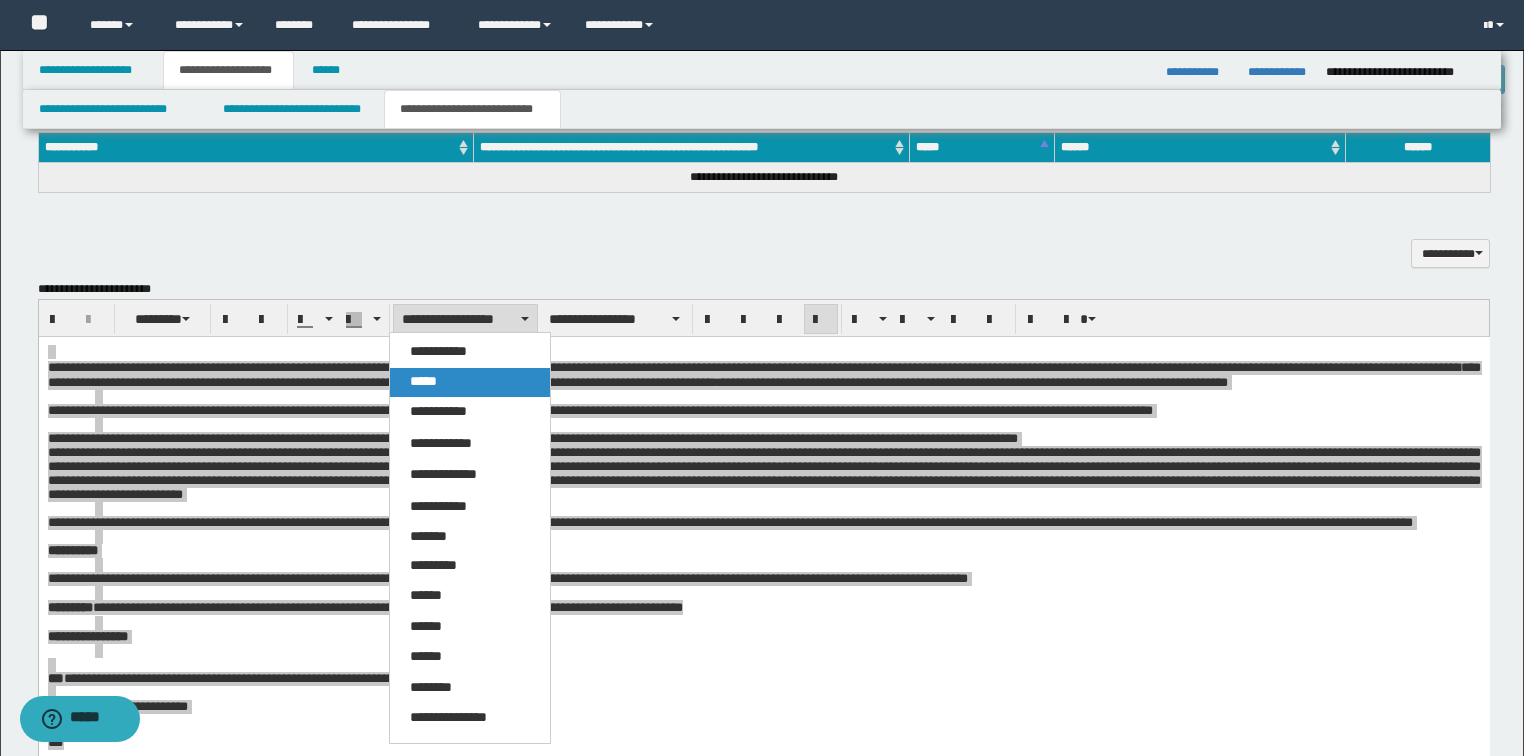 click on "*****" at bounding box center [470, 382] 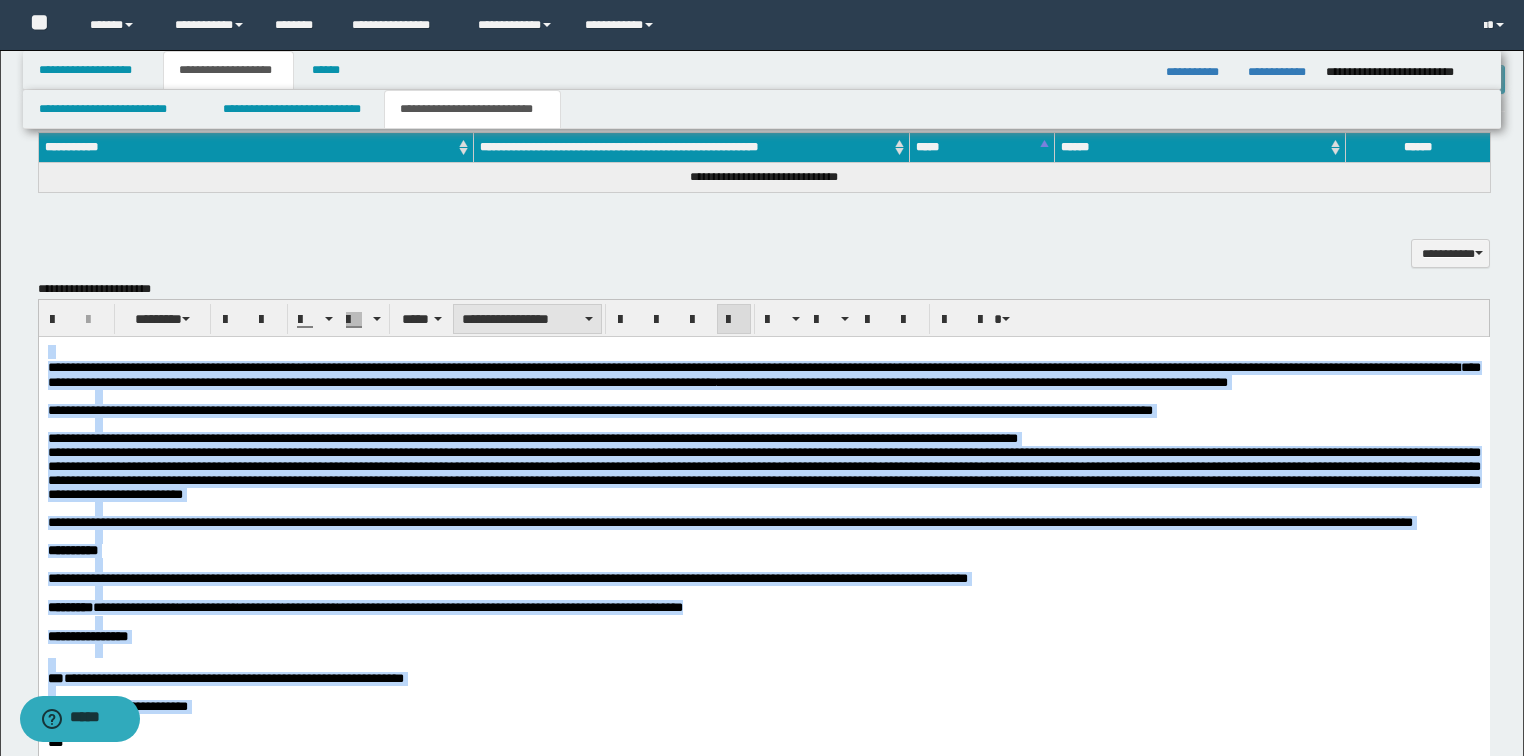 click on "**********" at bounding box center (527, 319) 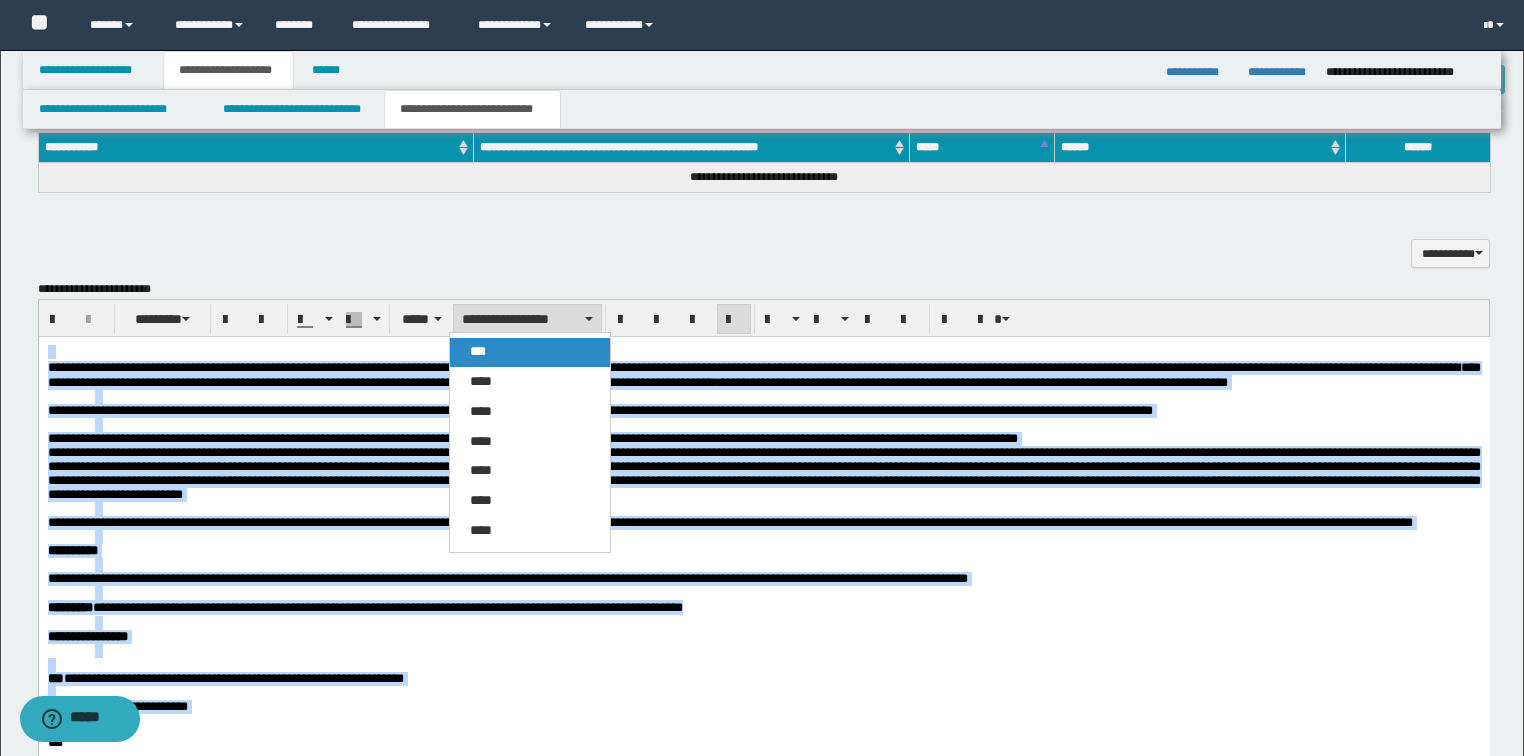 click on "***" at bounding box center (530, 352) 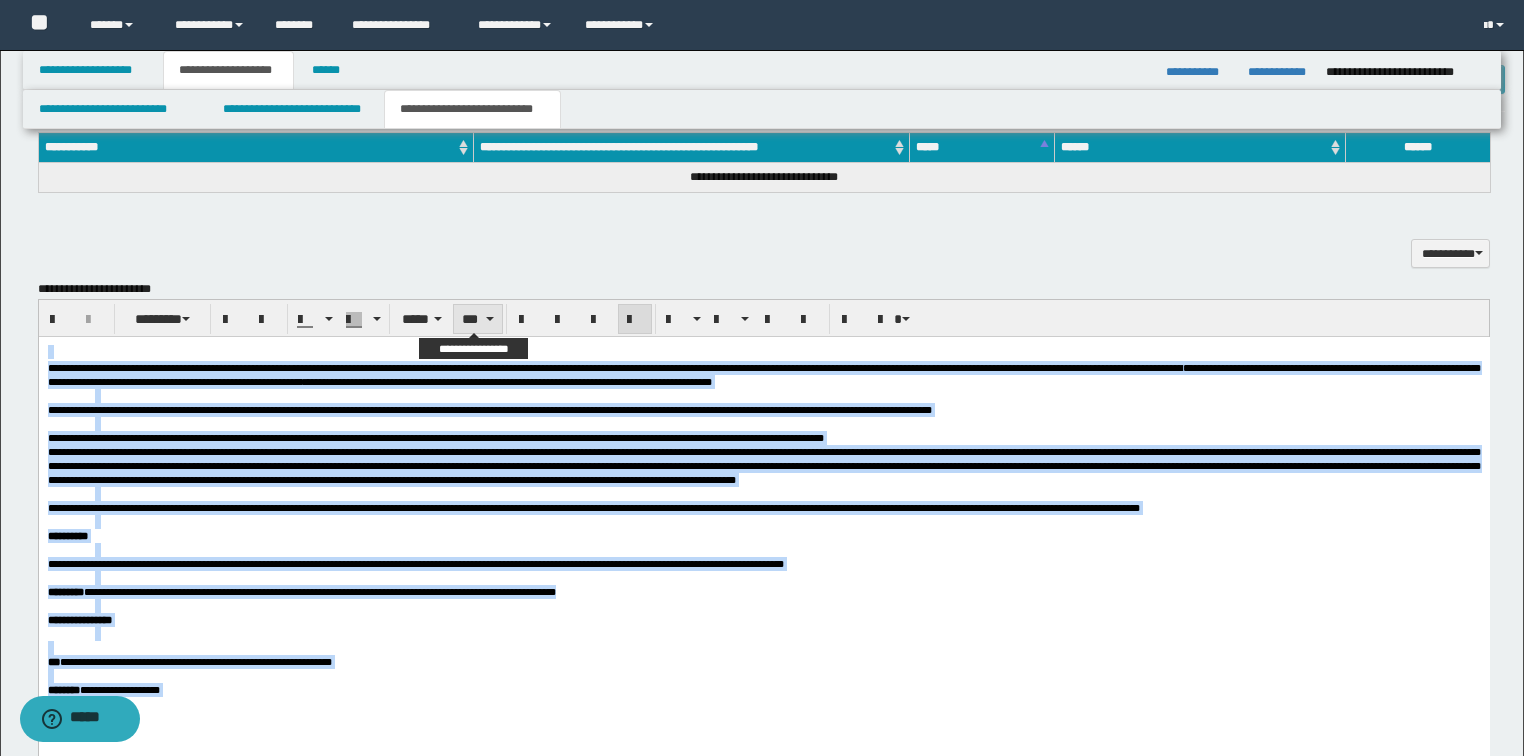 click on "***" at bounding box center [477, 319] 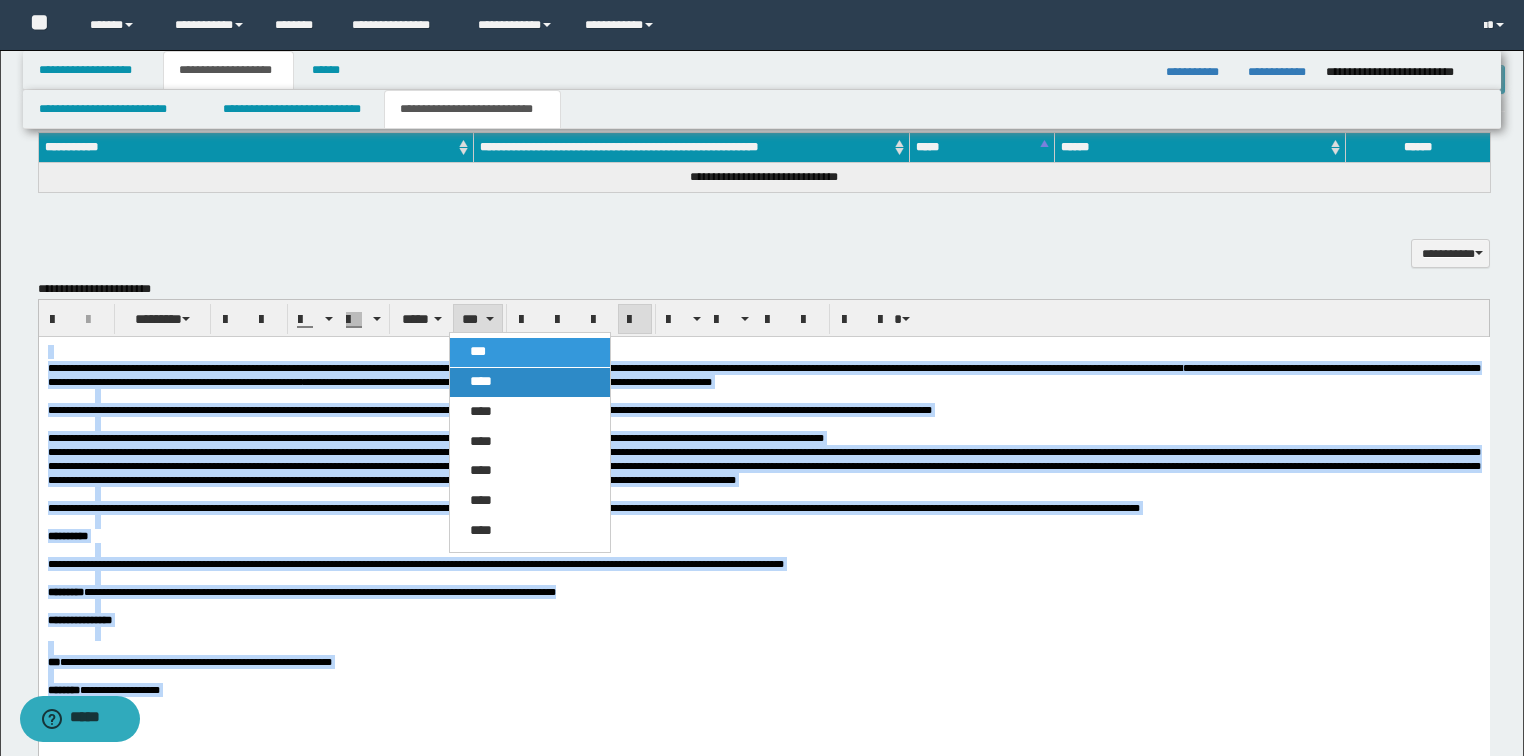 click on "****" at bounding box center (481, 381) 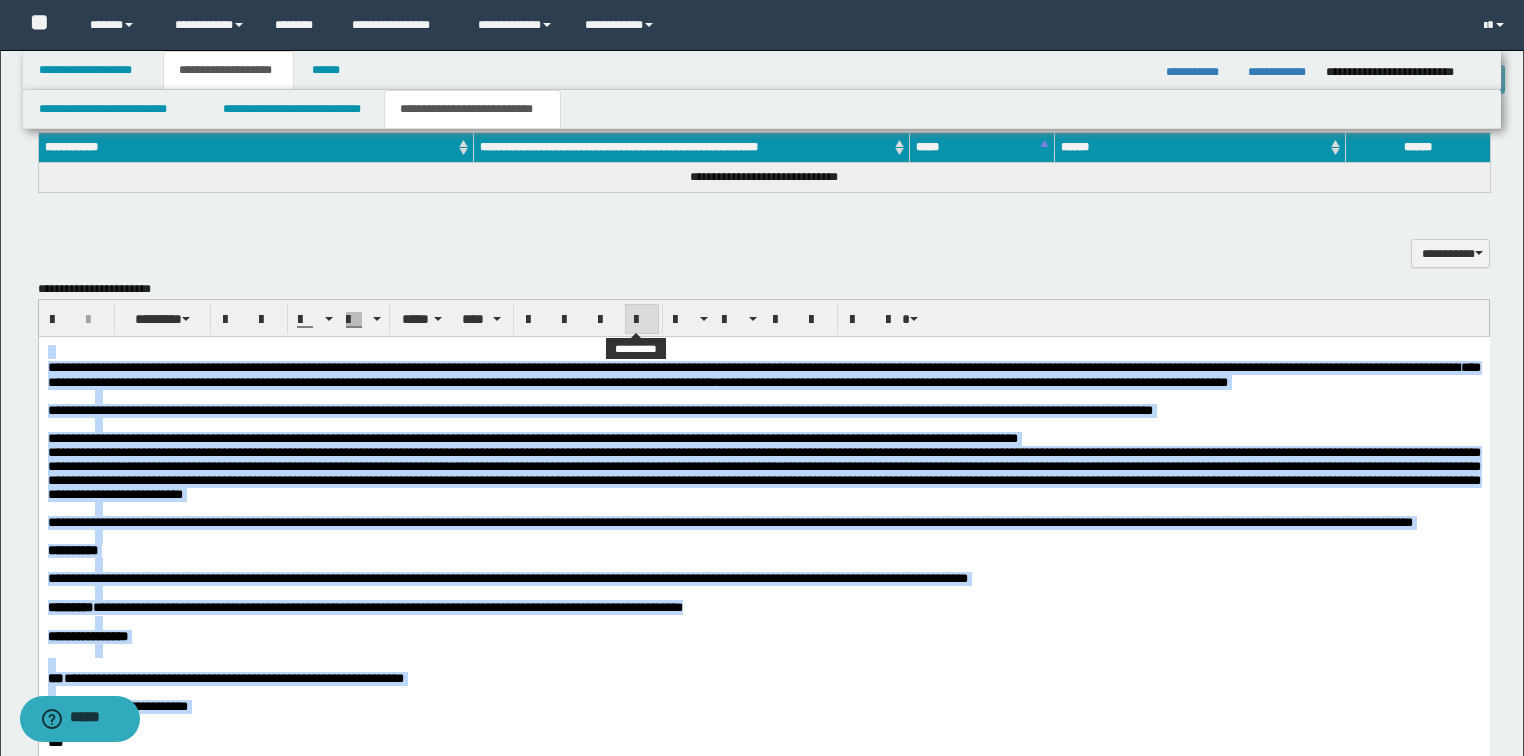 click at bounding box center [642, 320] 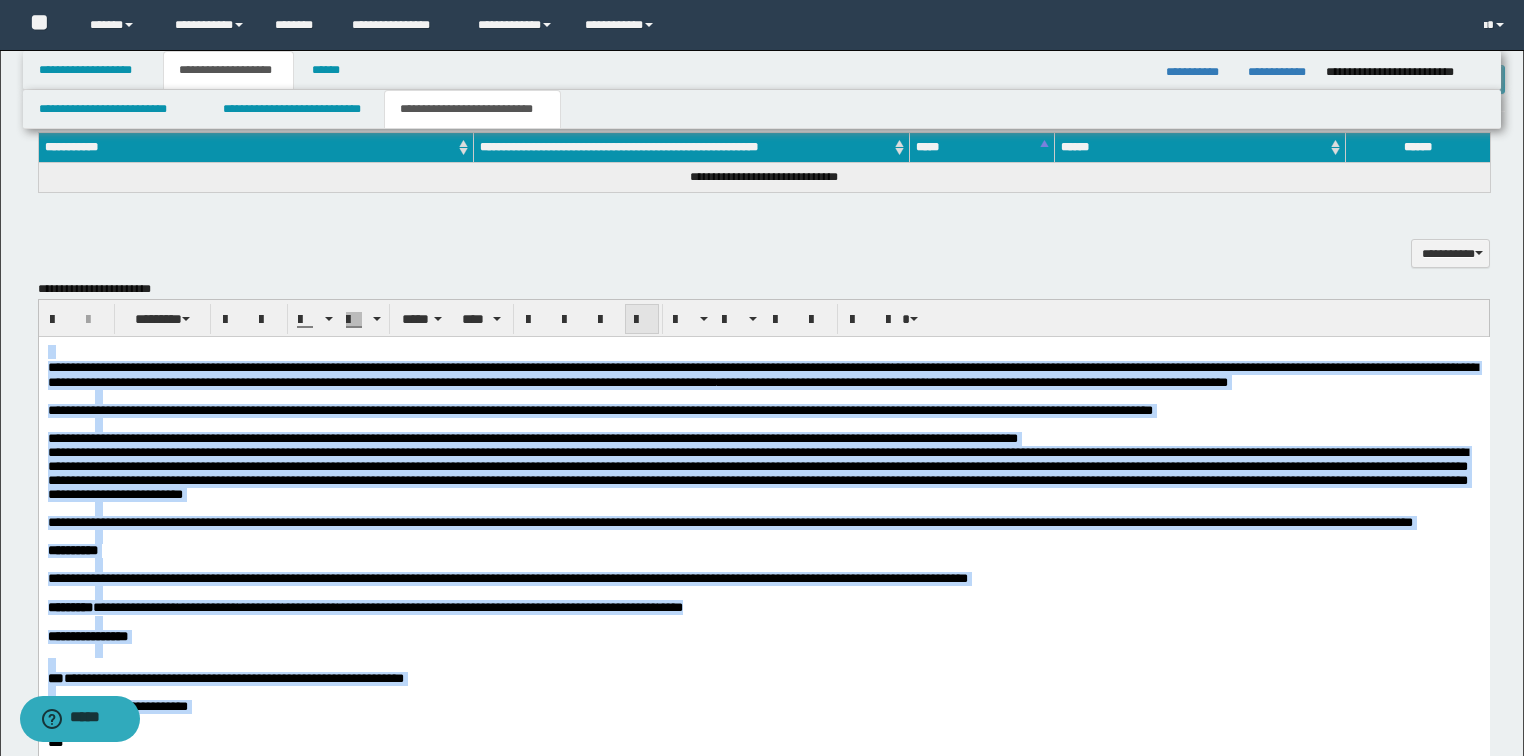 click at bounding box center [642, 320] 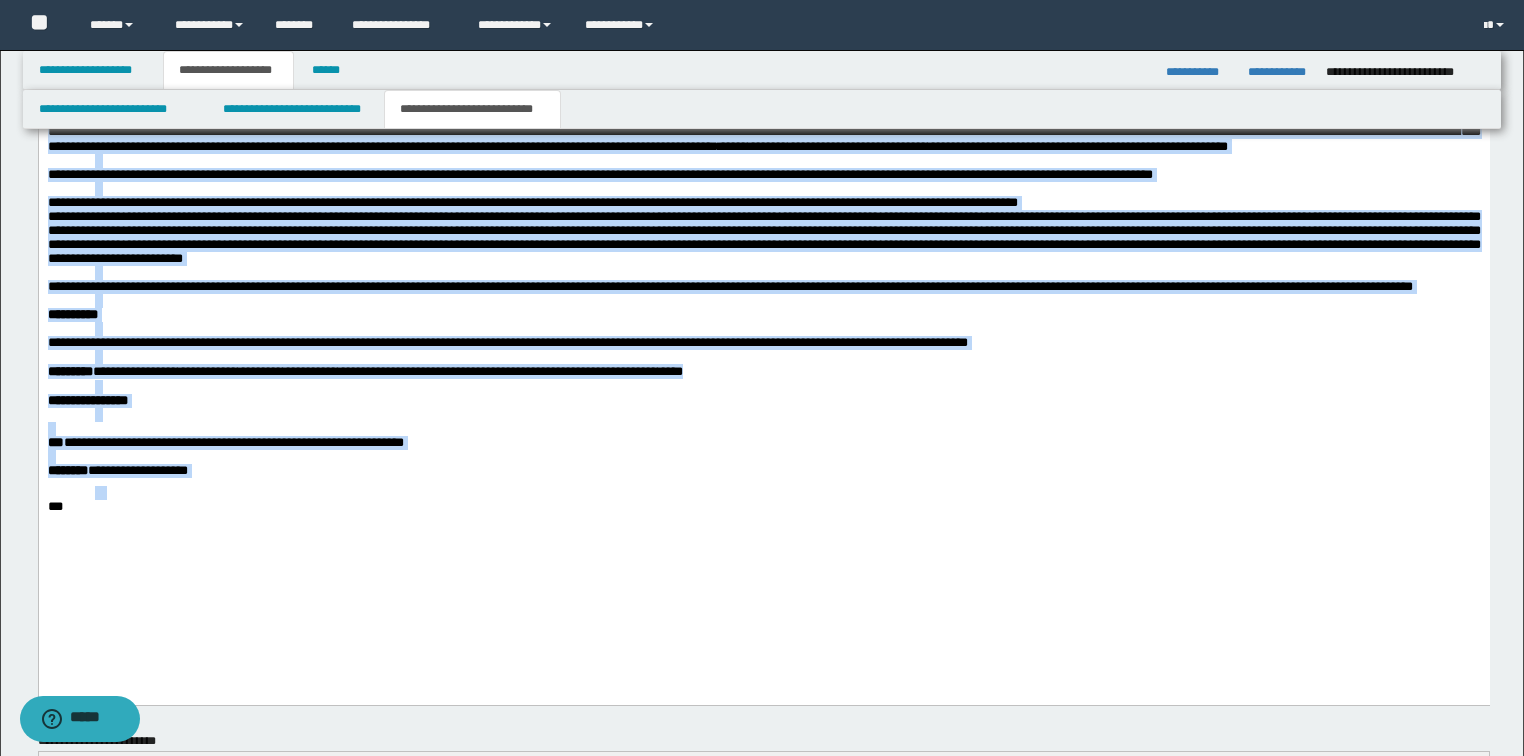 scroll, scrollTop: 1120, scrollLeft: 0, axis: vertical 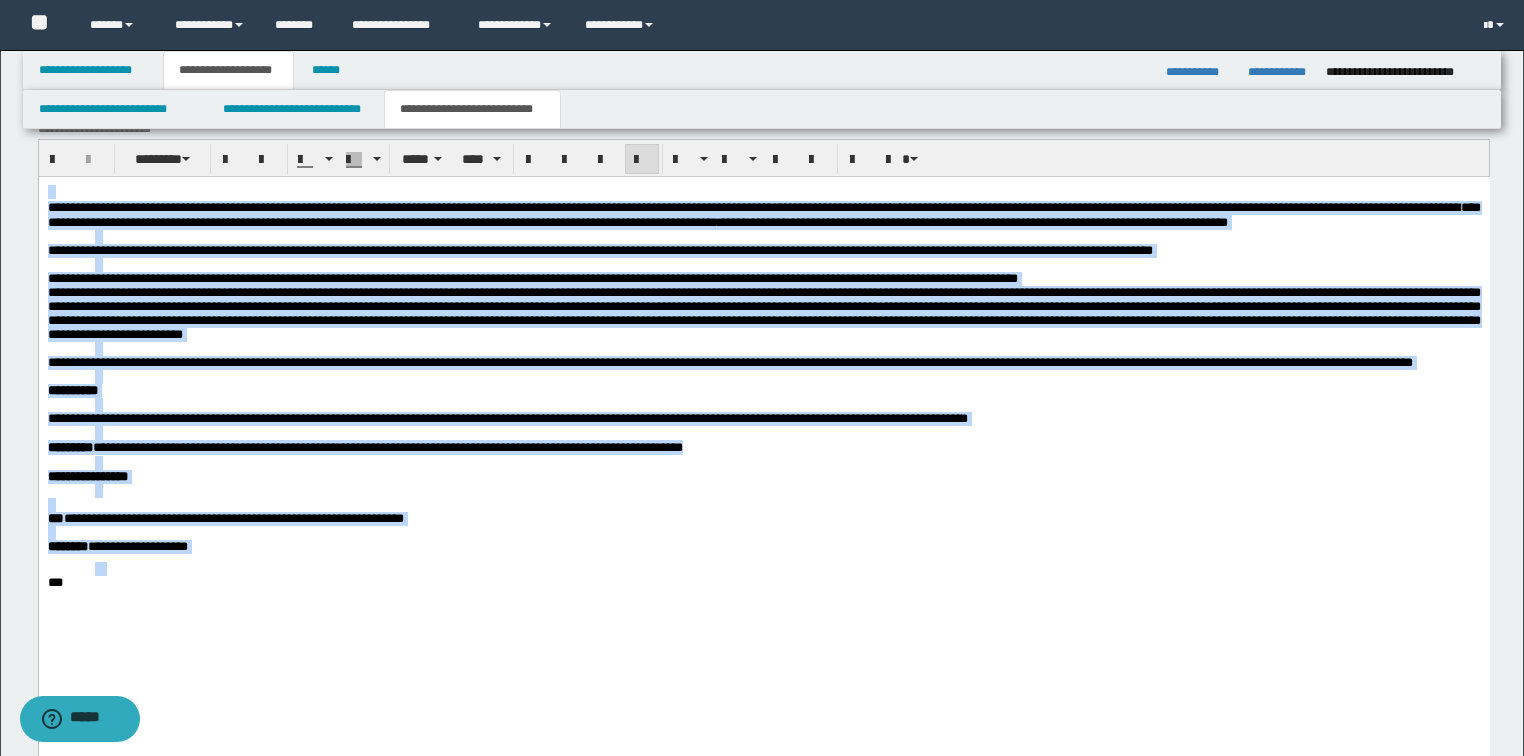 click at bounding box center (787, 405) 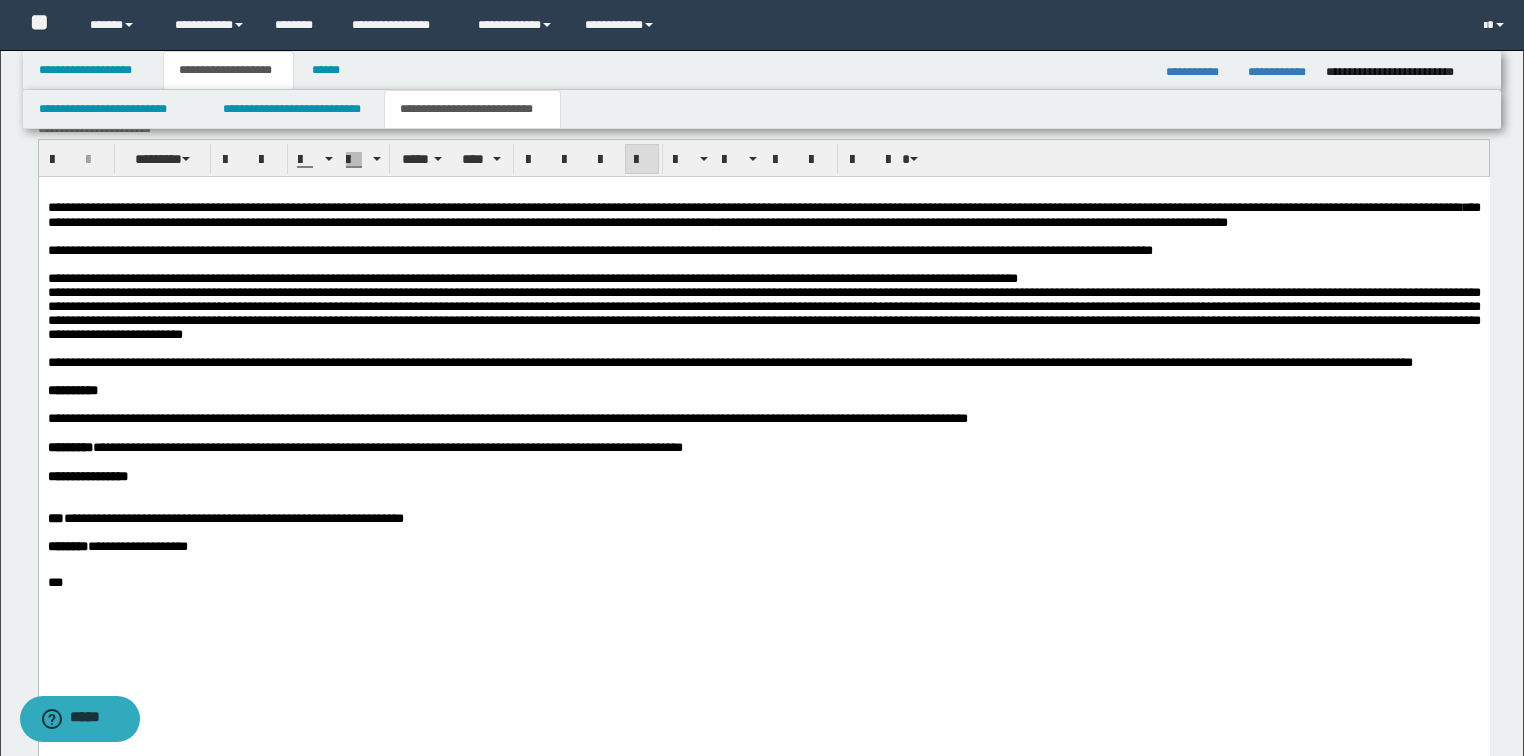click on "**********" at bounding box center [763, 477] 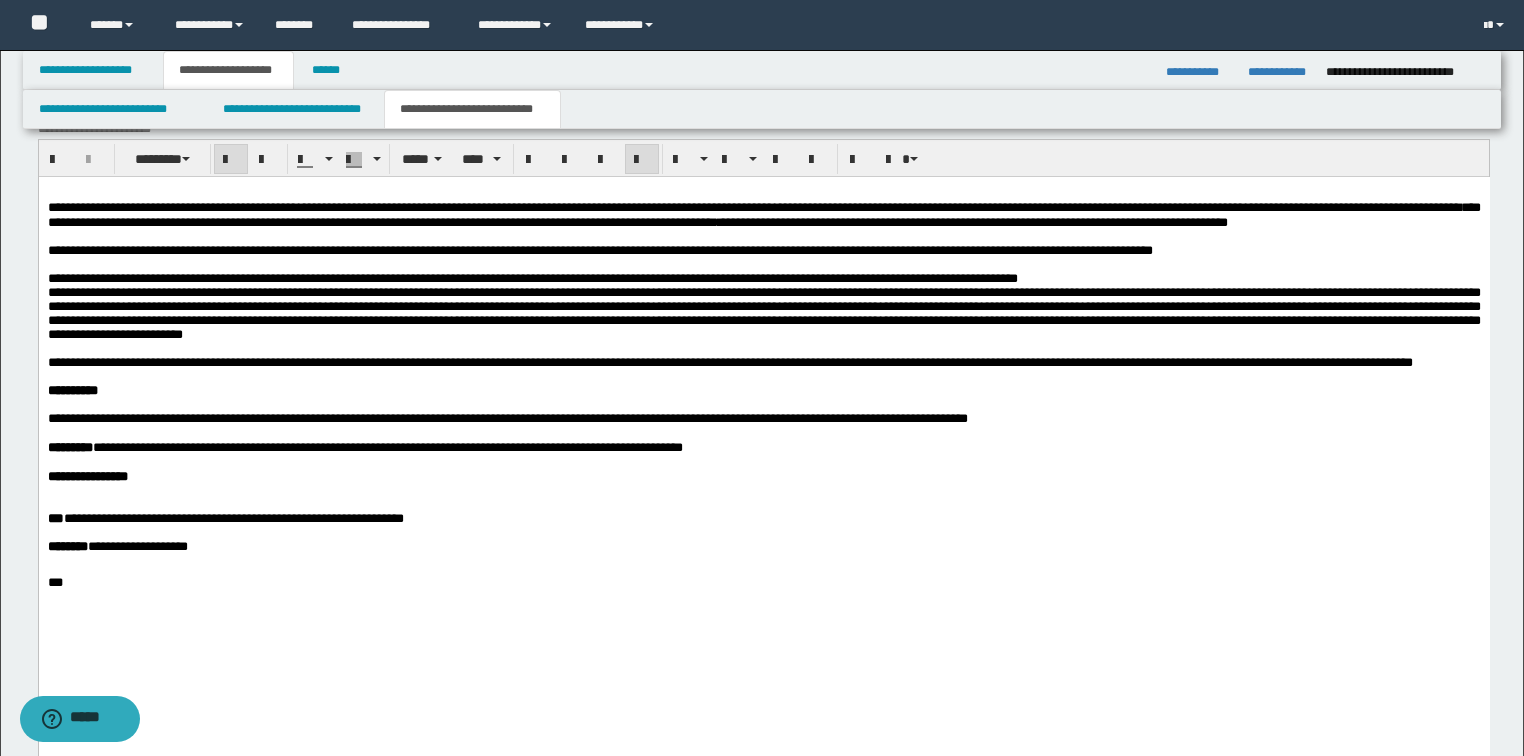 click on "**********" at bounding box center [763, 313] 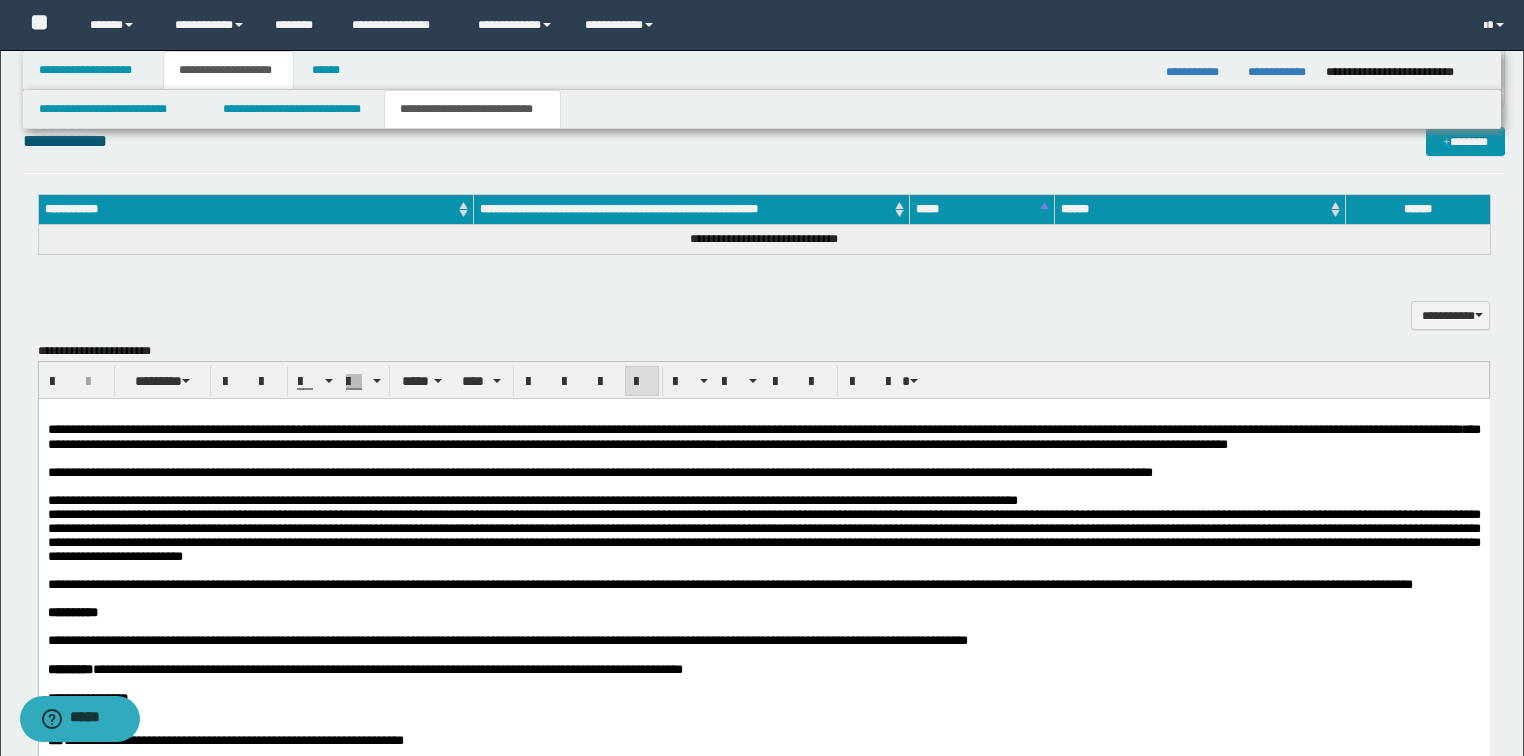 scroll, scrollTop: 800, scrollLeft: 0, axis: vertical 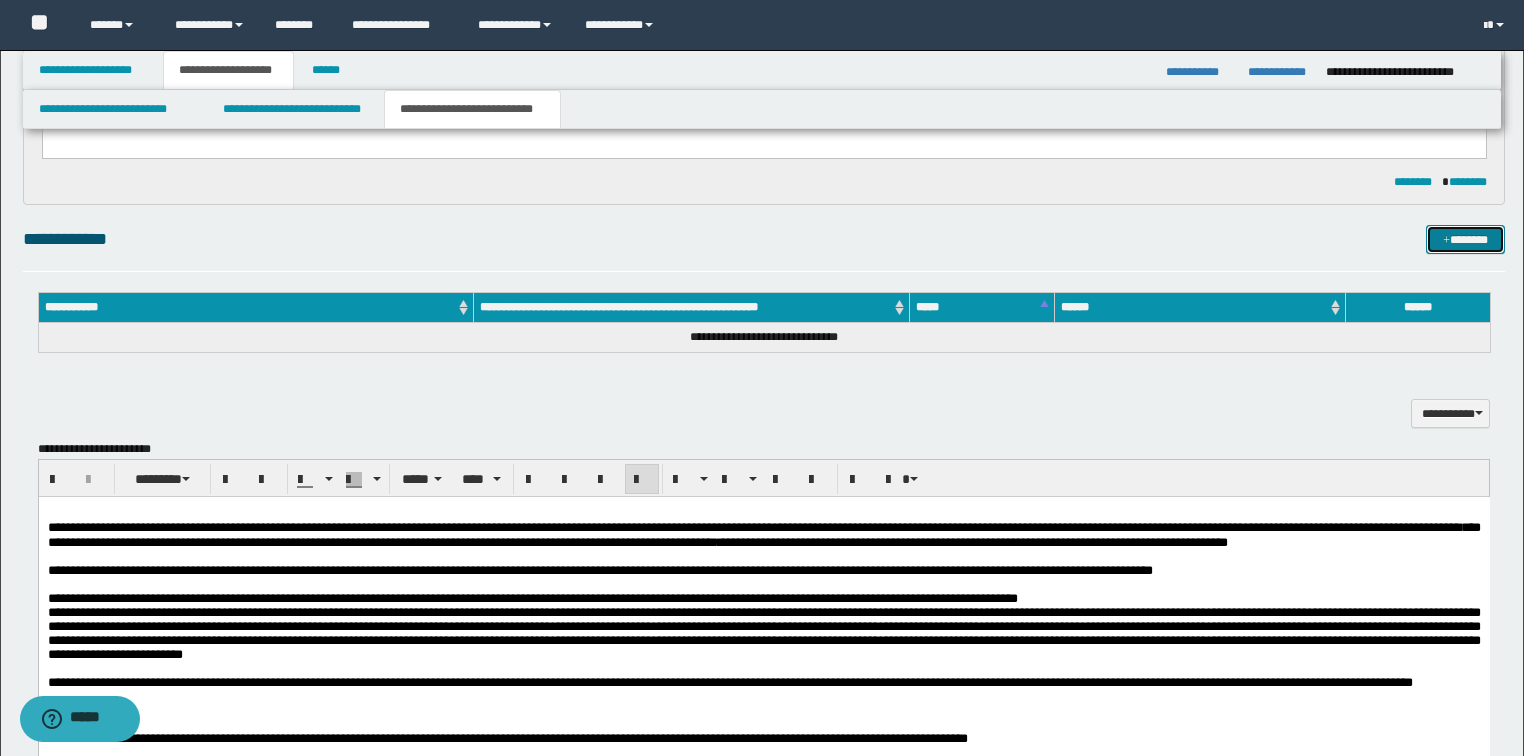 click on "*******" at bounding box center [1465, 240] 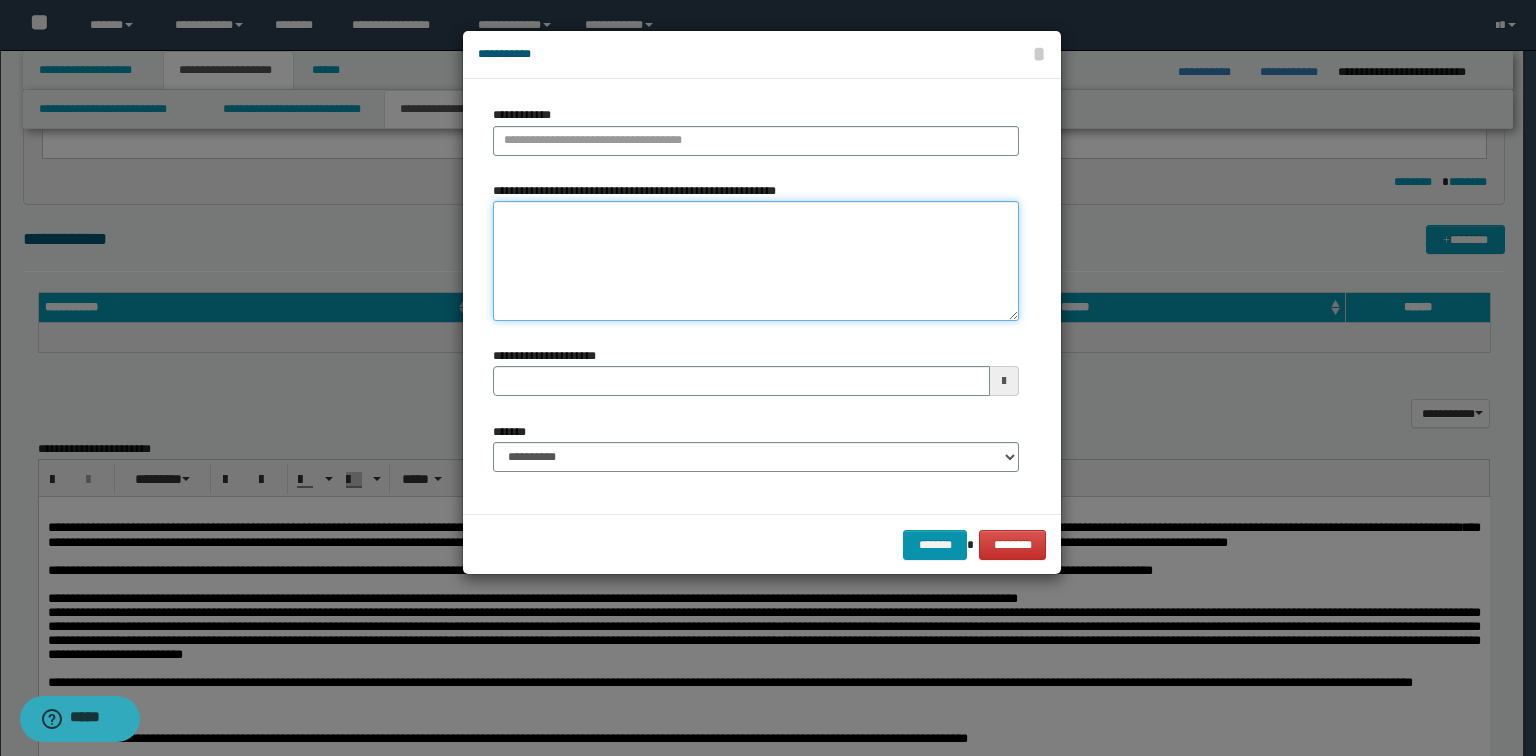 click on "**********" at bounding box center (756, 261) 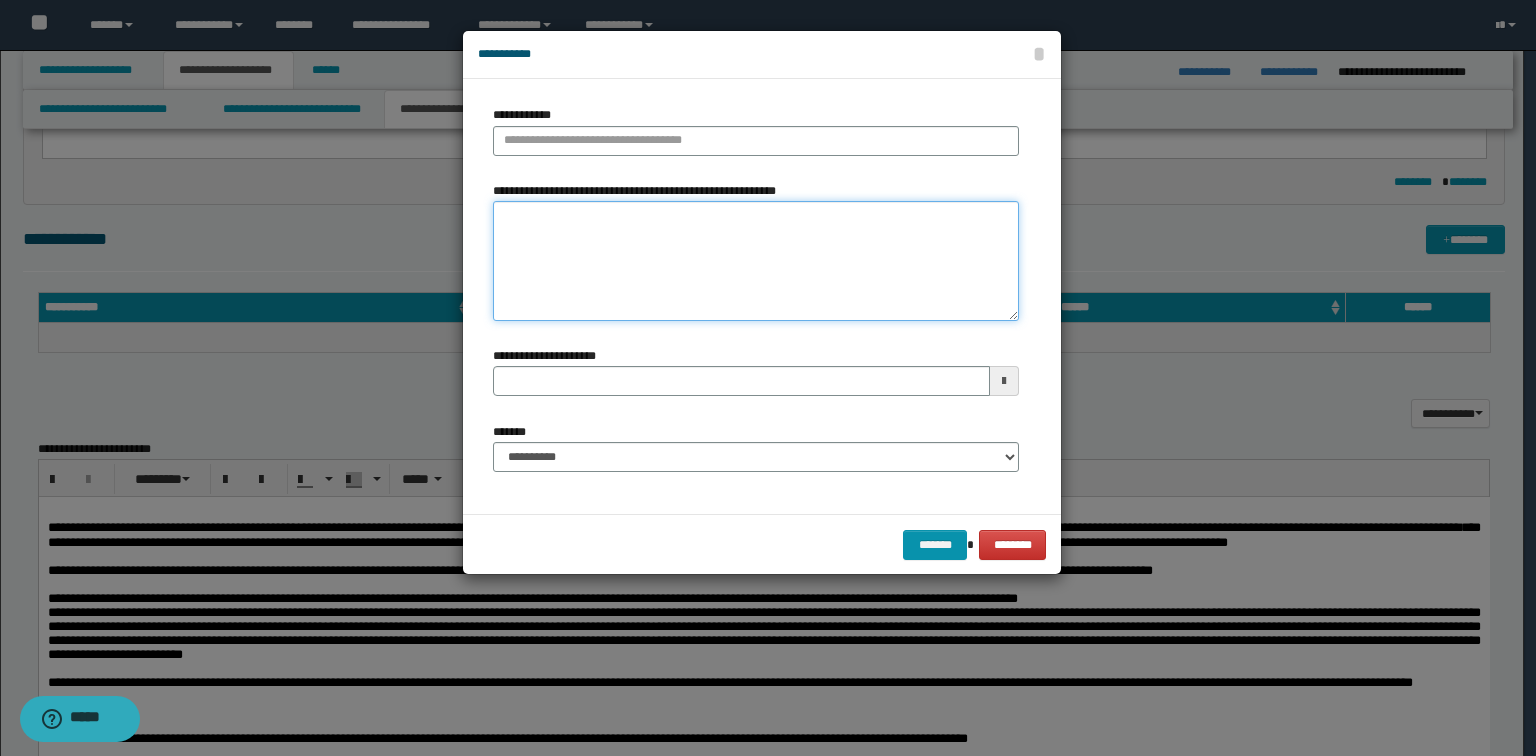 paste on "**********" 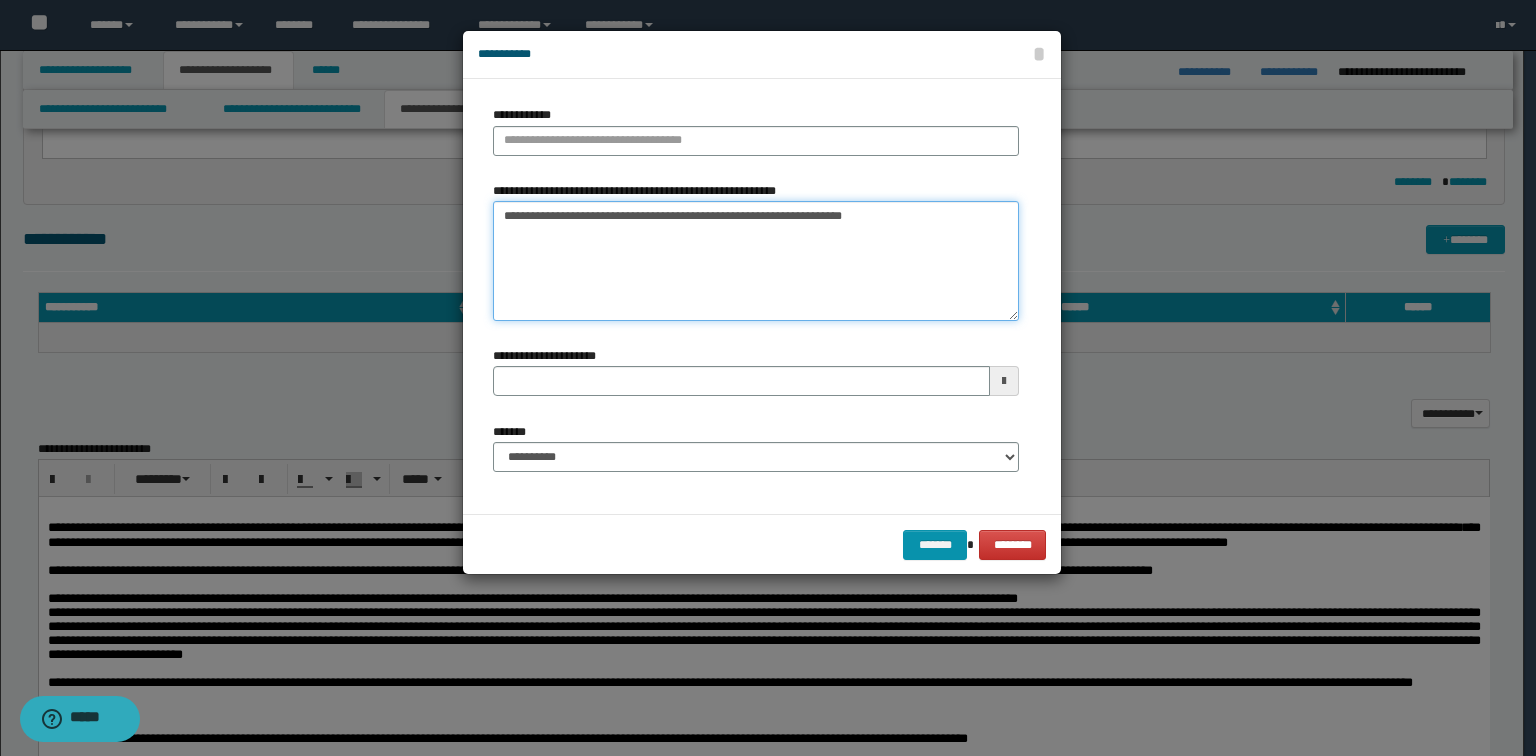 drag, startPoint x: 756, startPoint y: 218, endPoint x: 204, endPoint y: 192, distance: 552.612 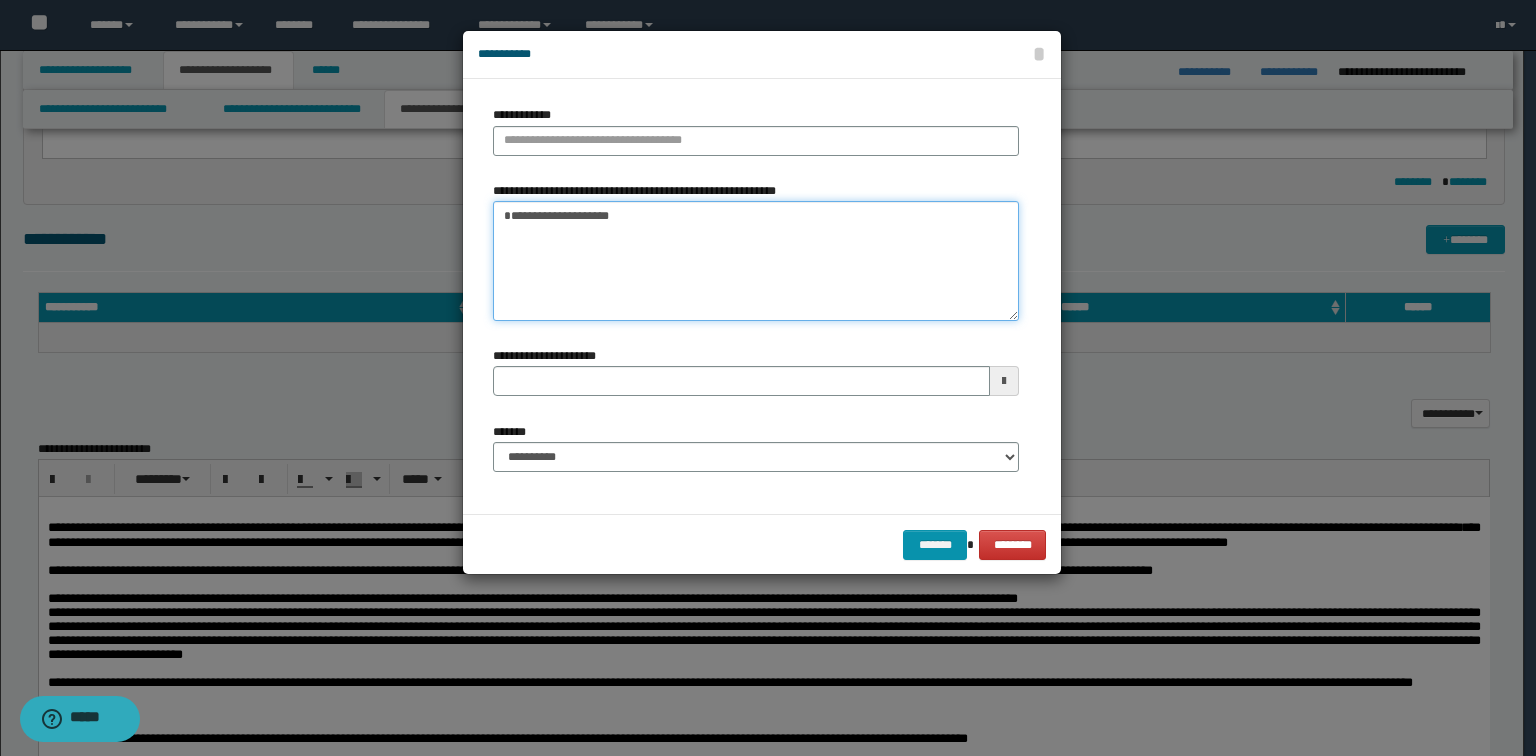 type on "**********" 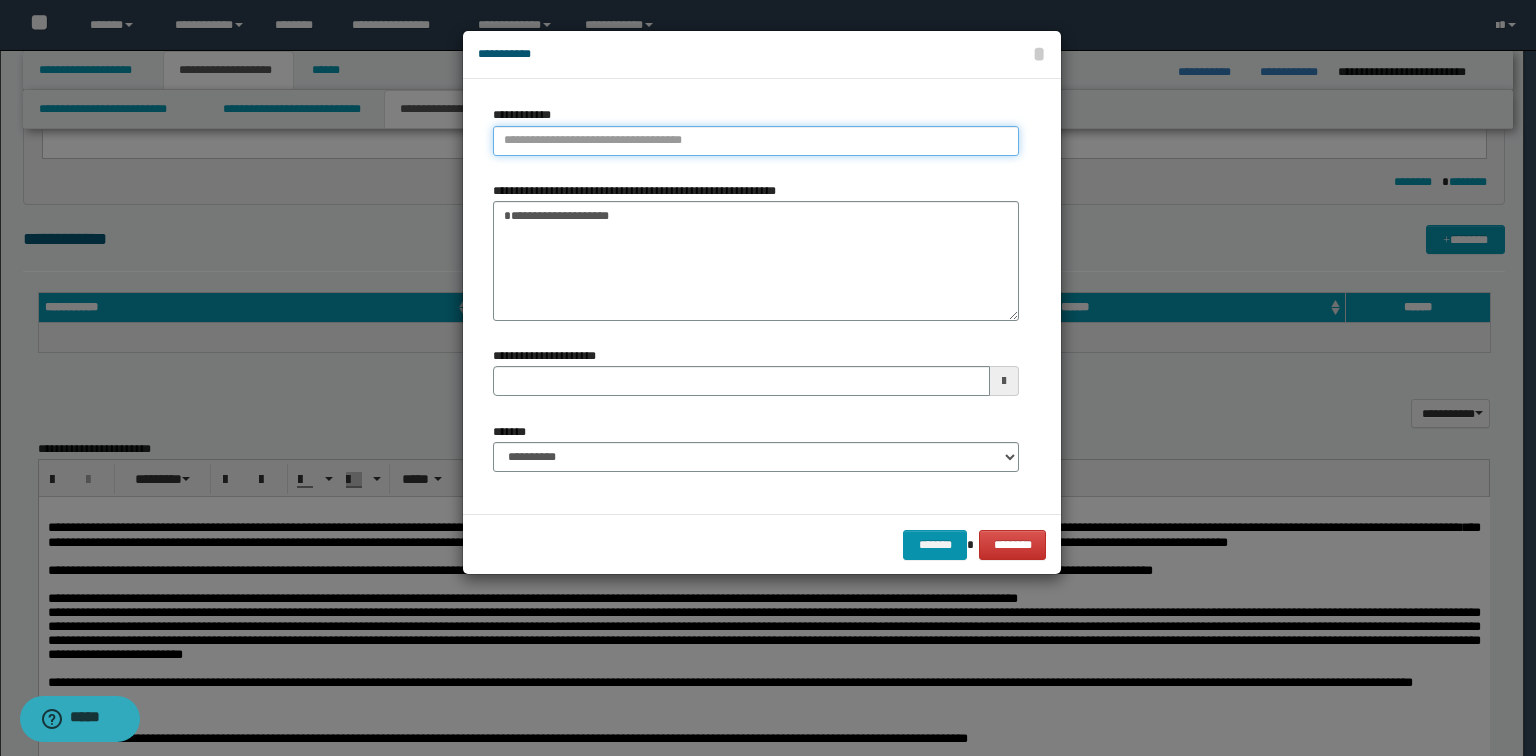 click on "**********" at bounding box center (756, 141) 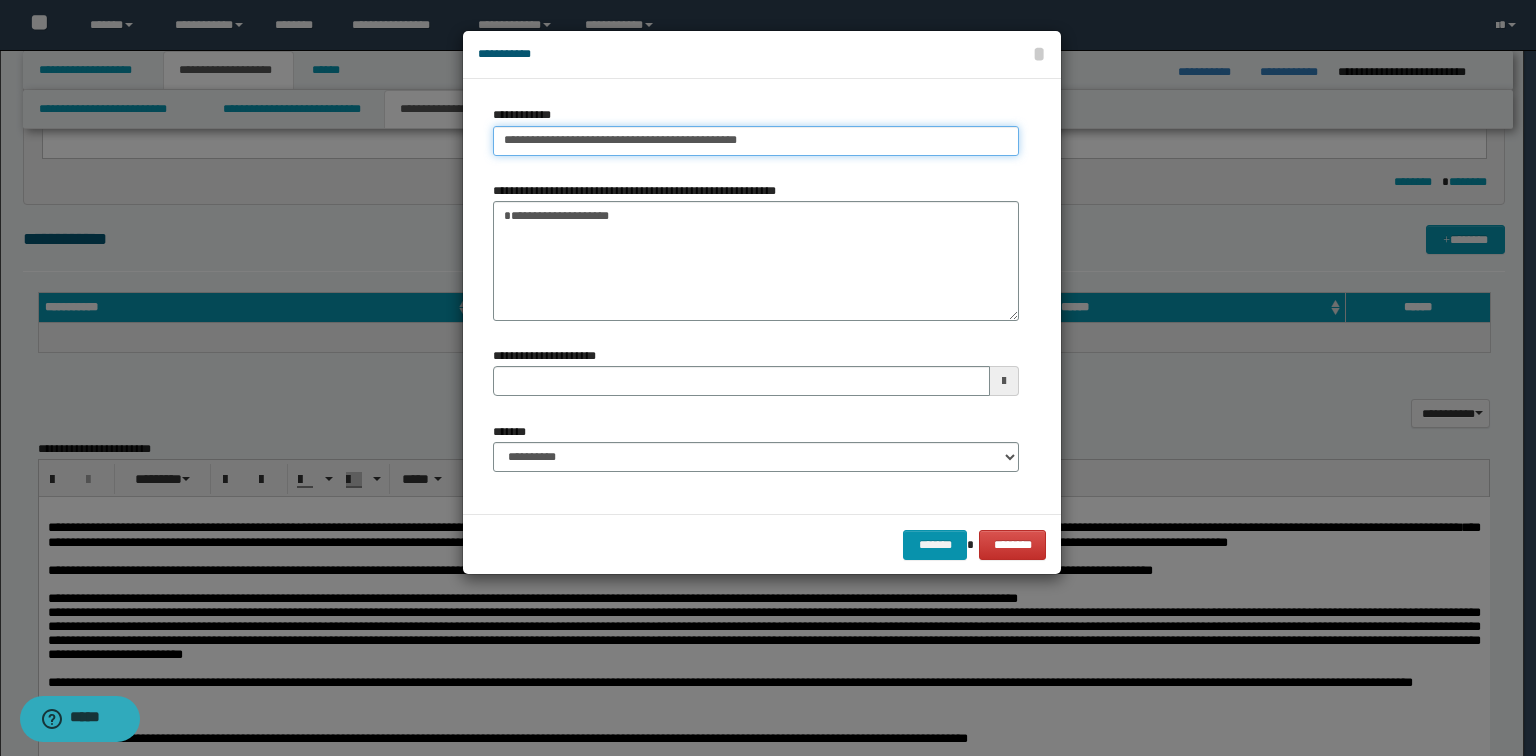 type on "**********" 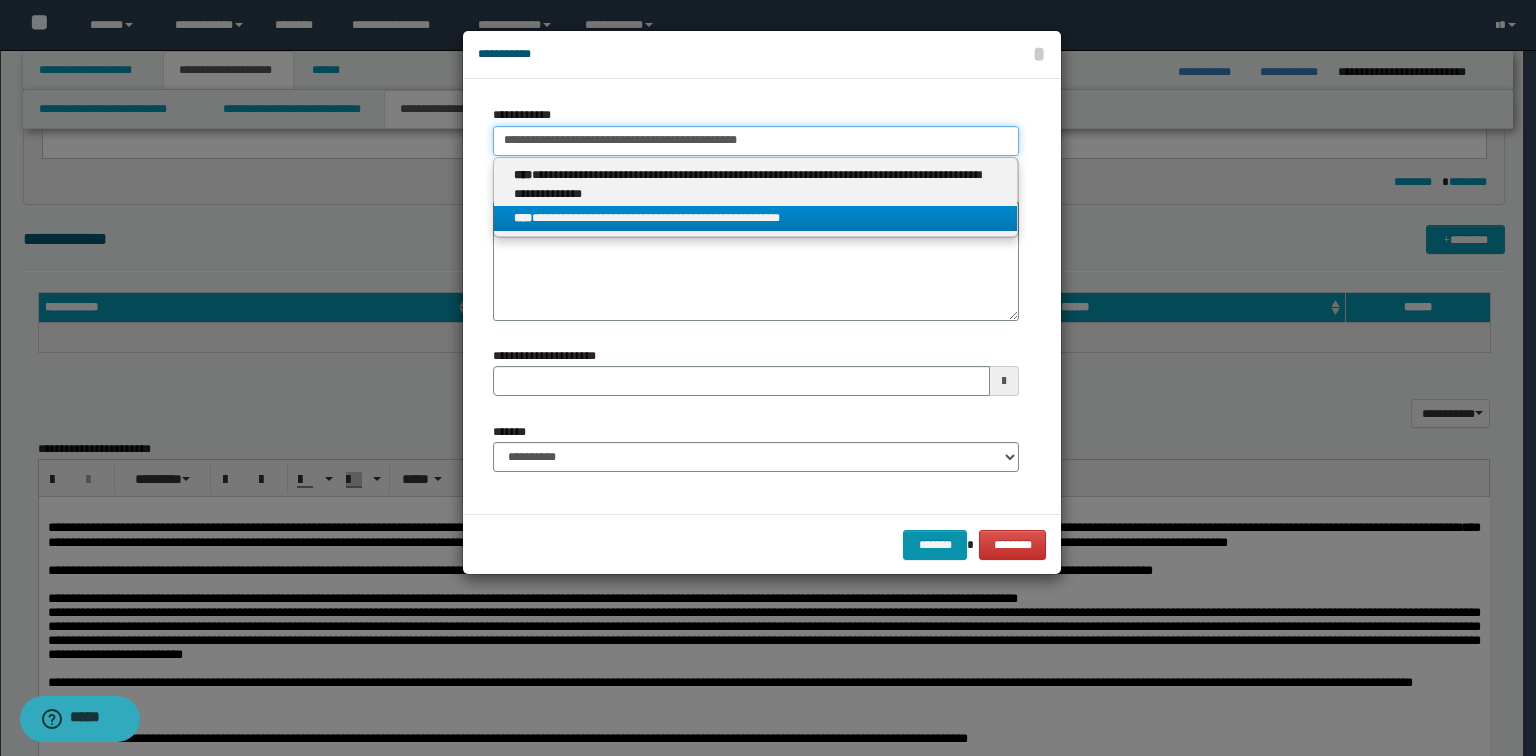 type on "**********" 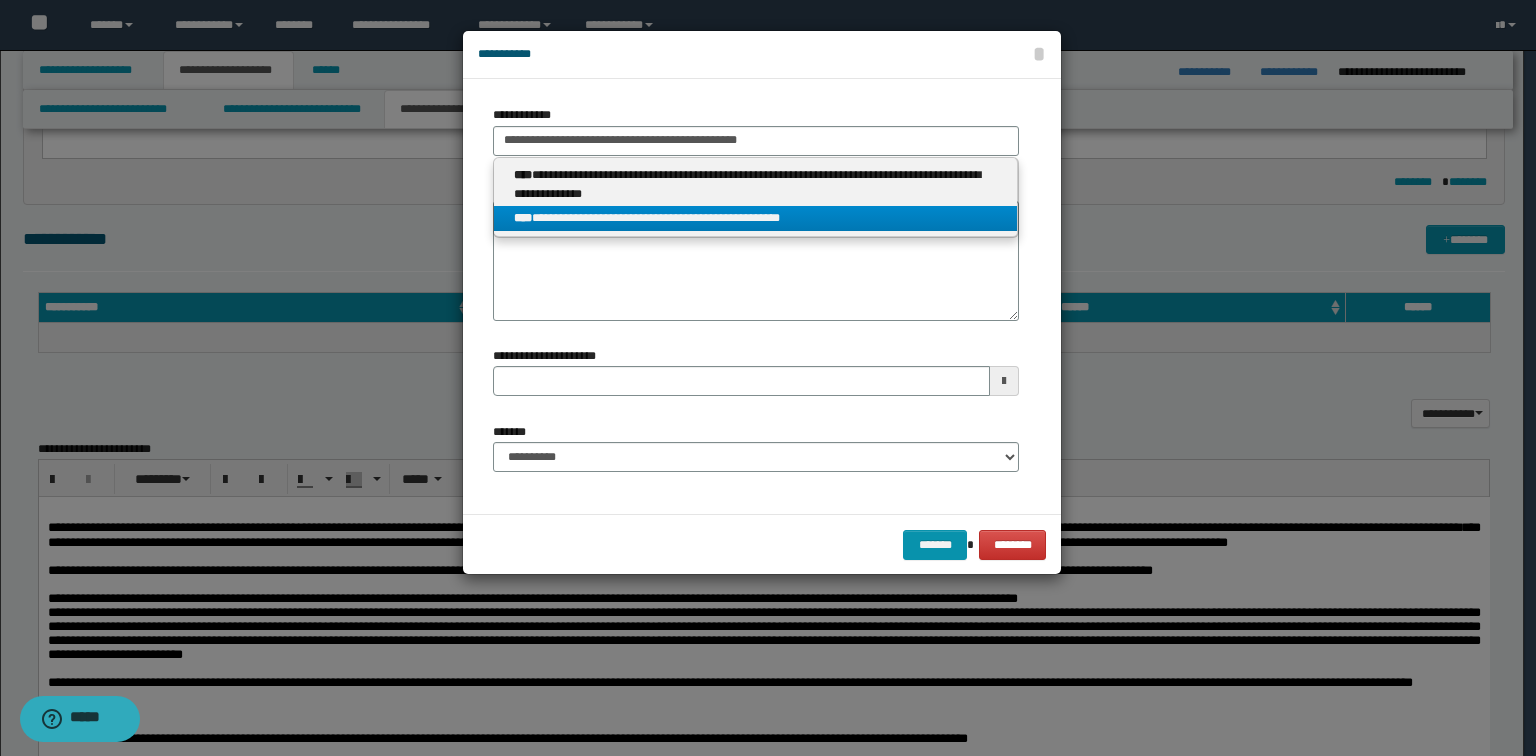 click on "**********" at bounding box center [756, 218] 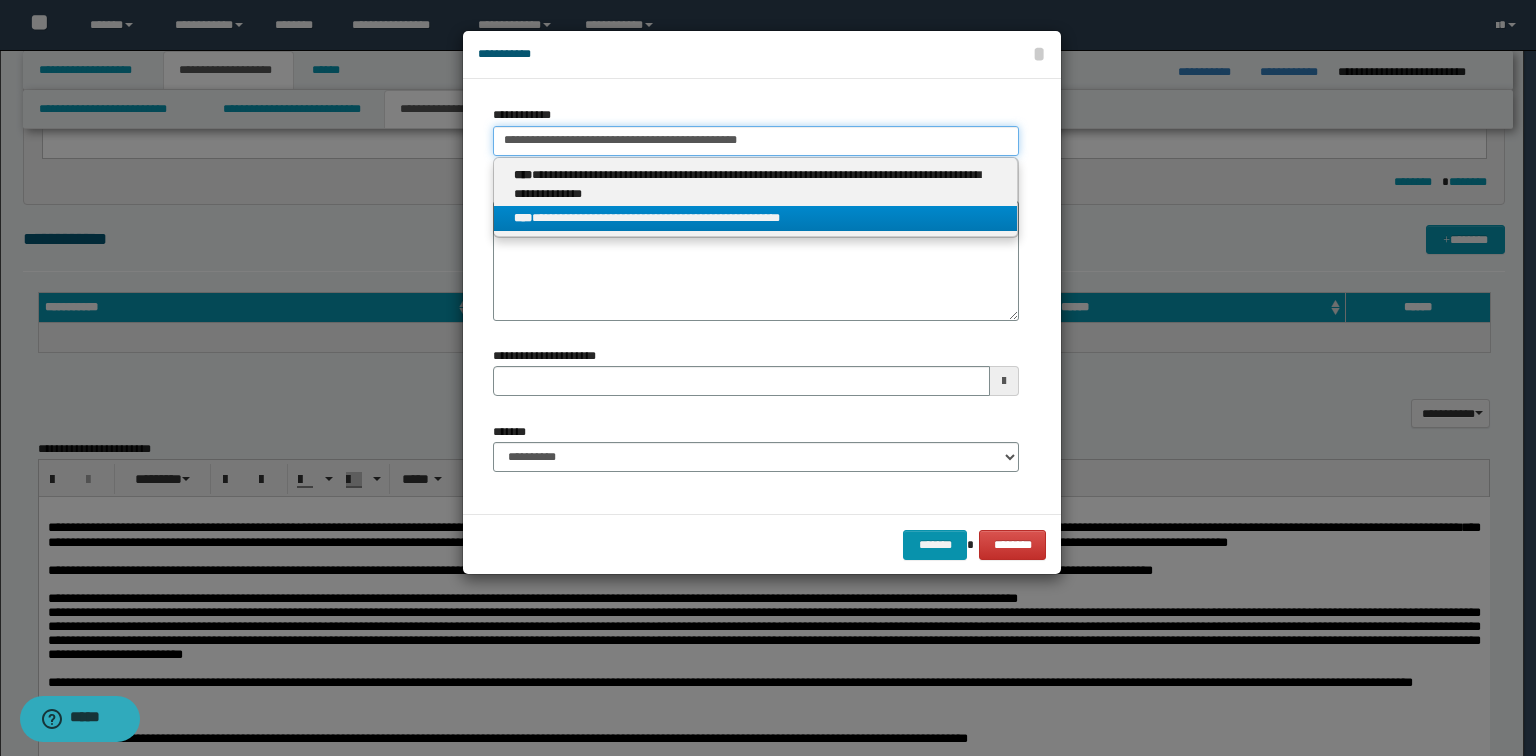type 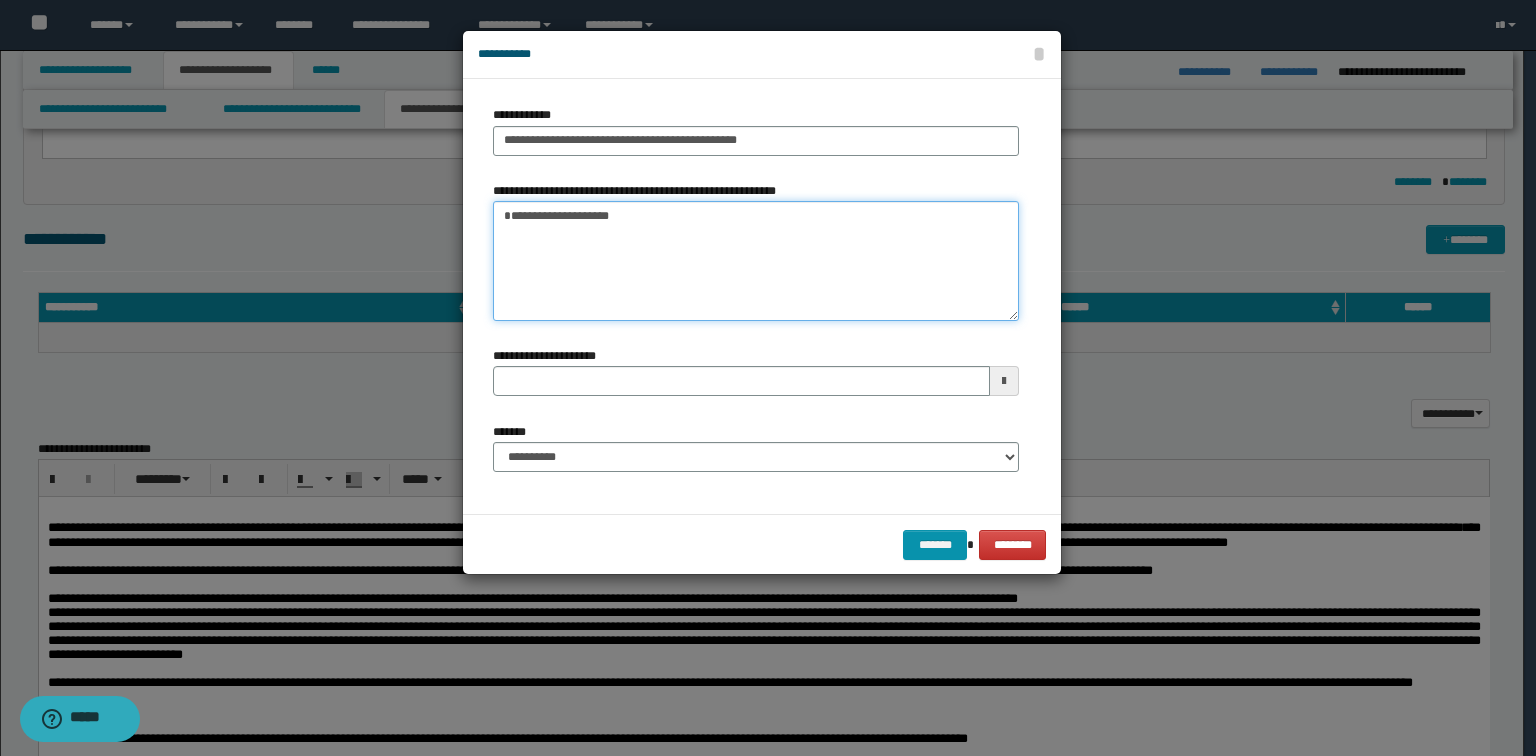 click on "**********" at bounding box center [756, 261] 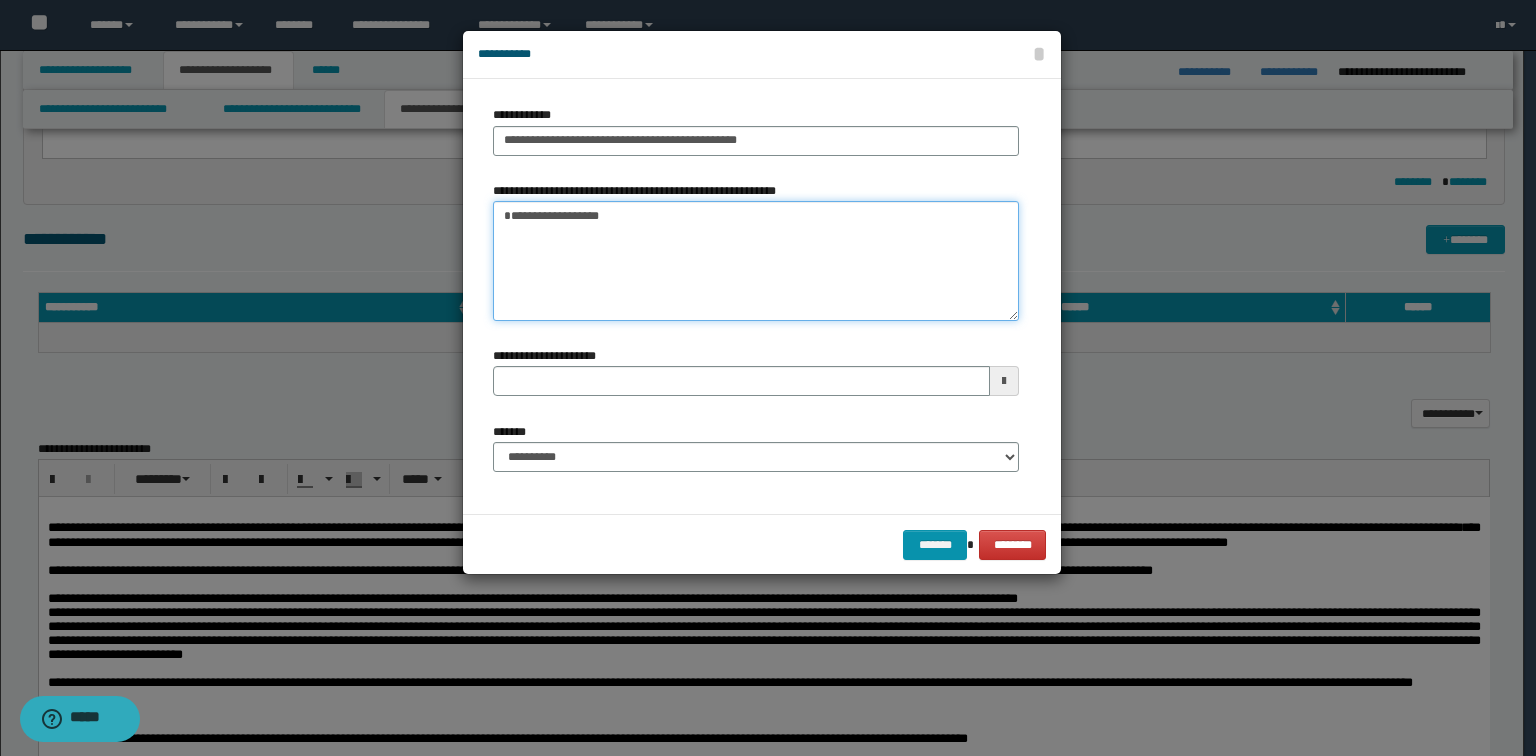 type on "**********" 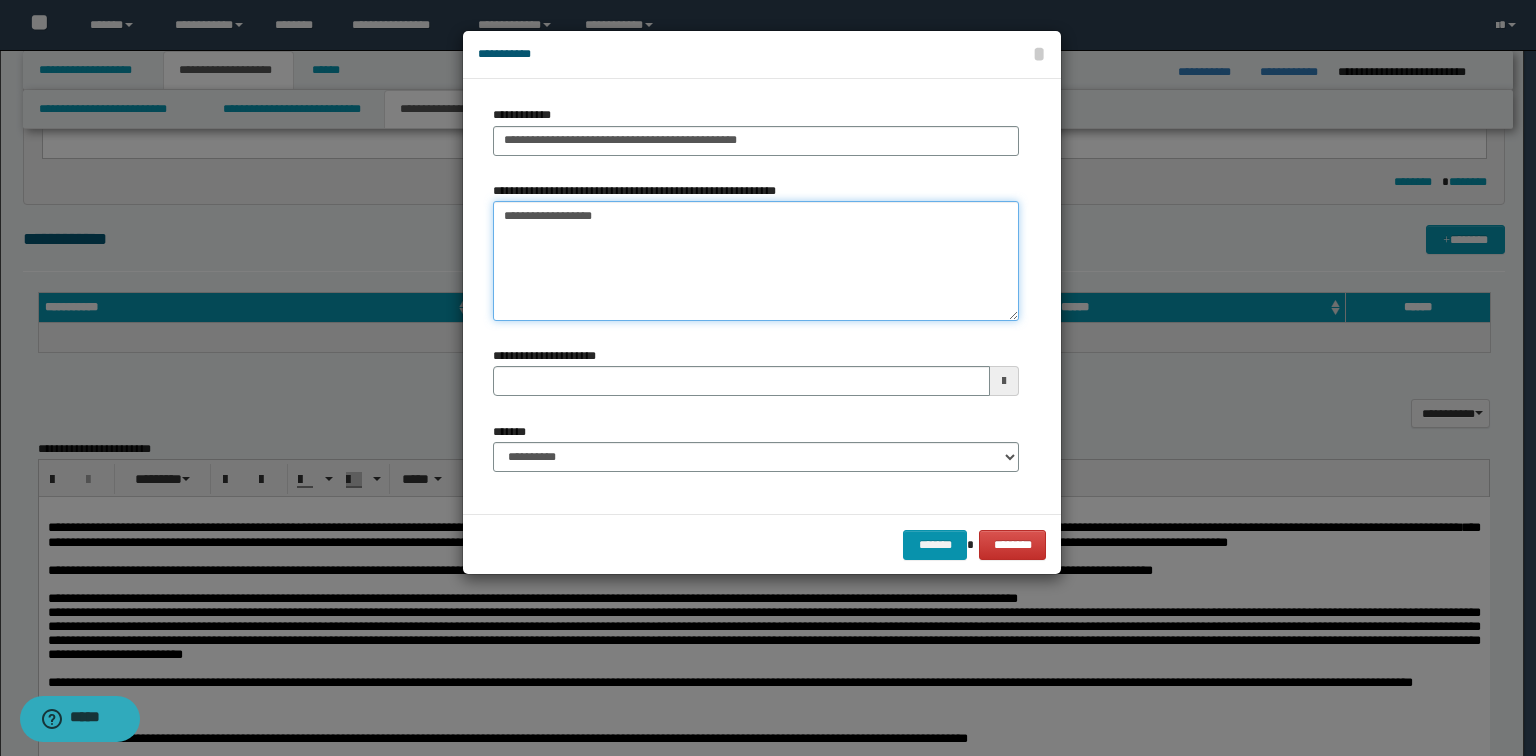 type 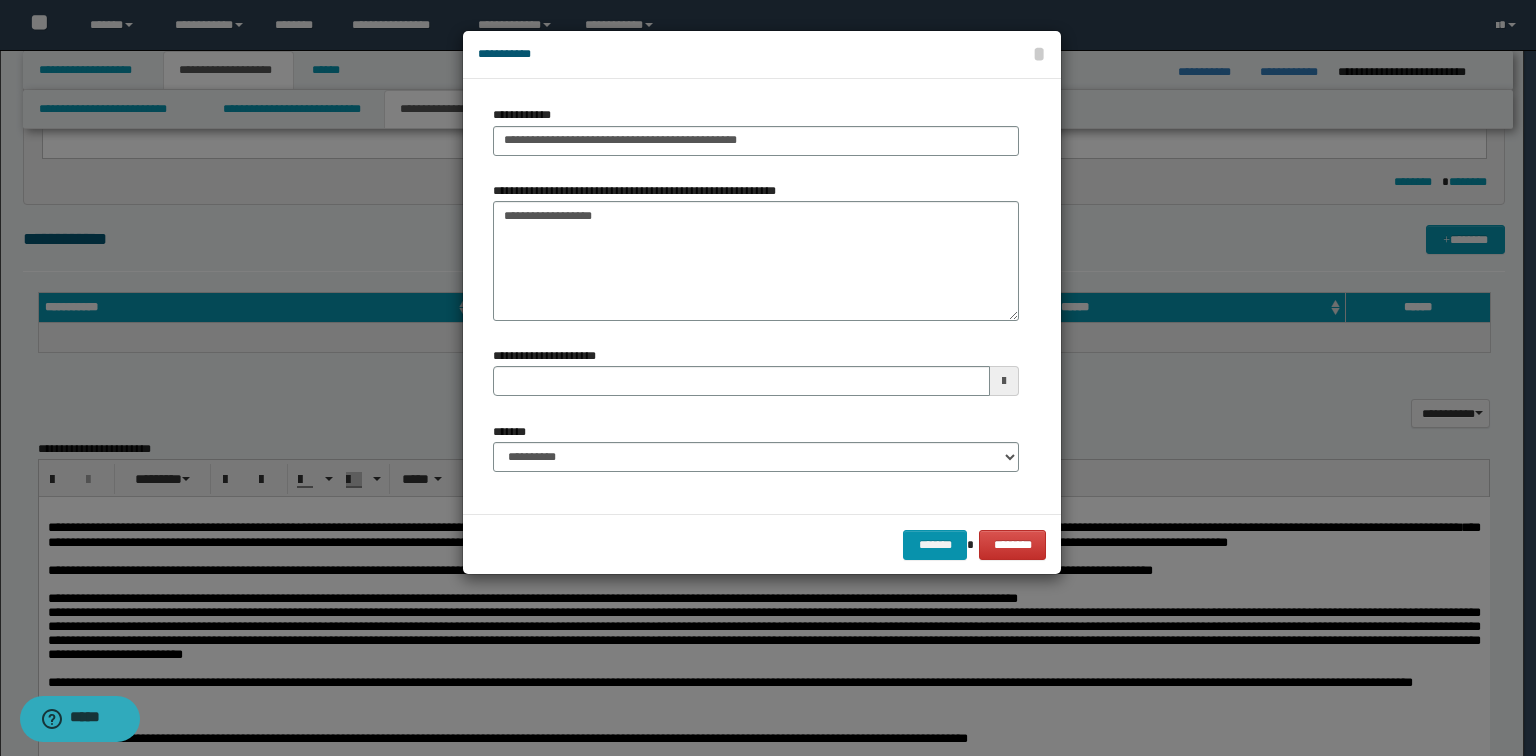 click on "**********" at bounding box center [756, 447] 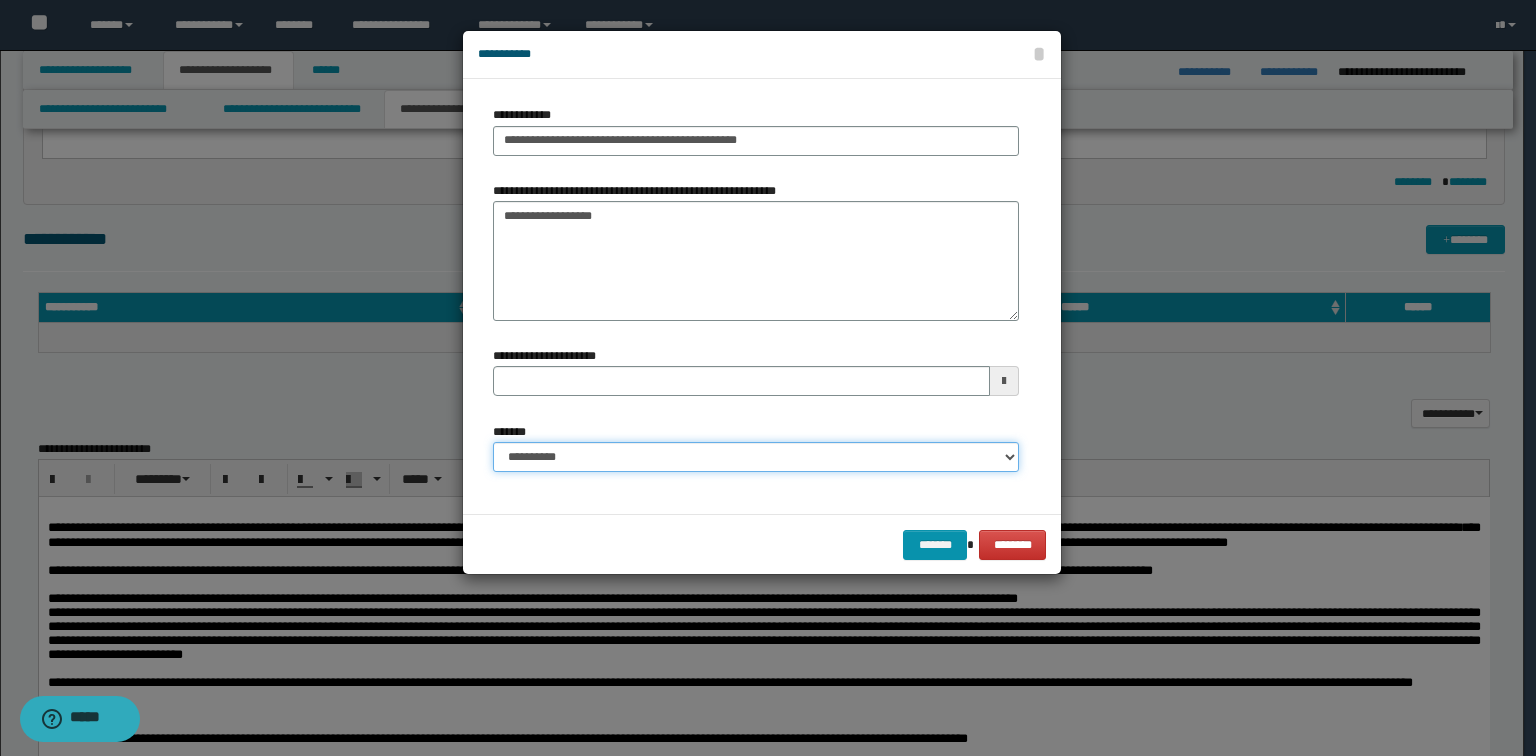 click on "**********" at bounding box center (756, 457) 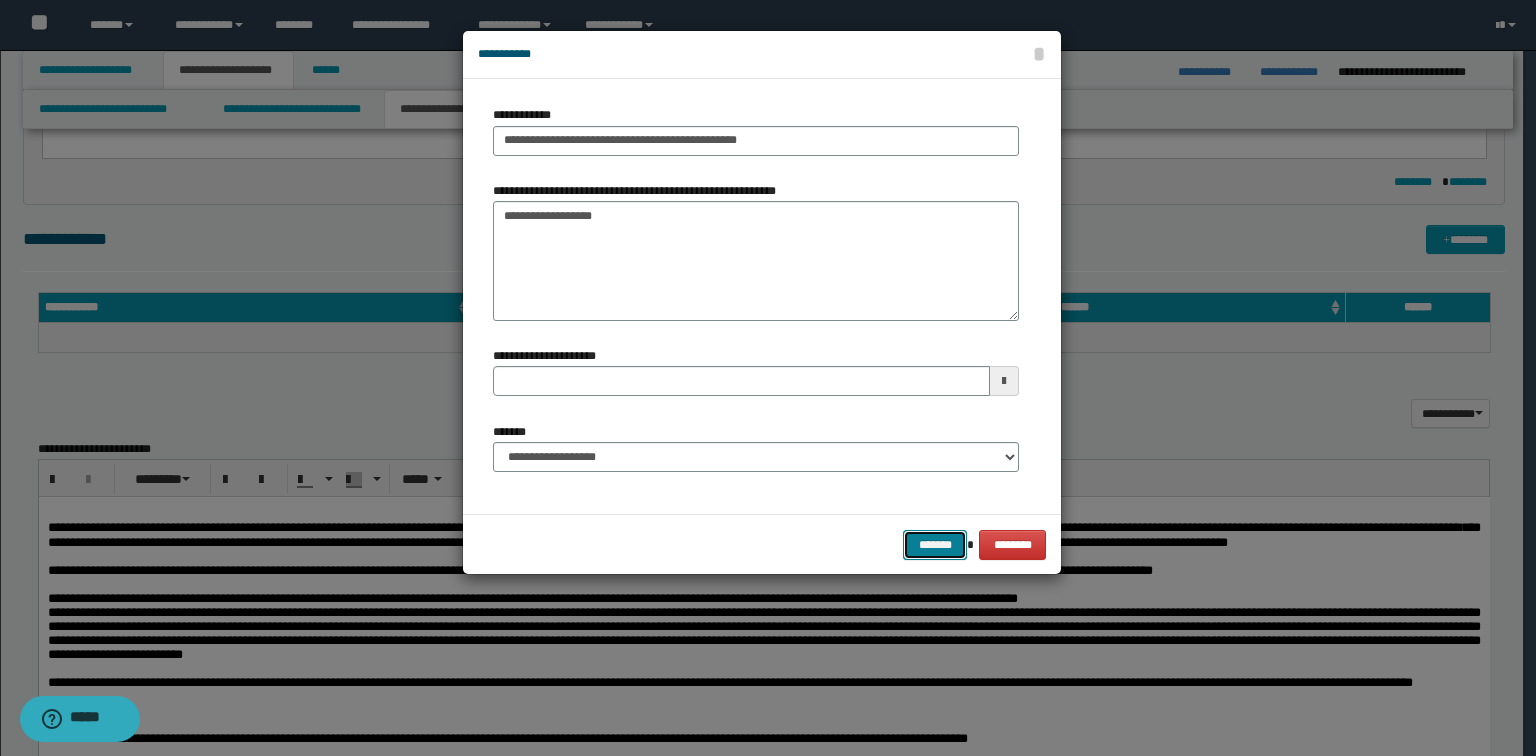 click on "*******" at bounding box center (935, 545) 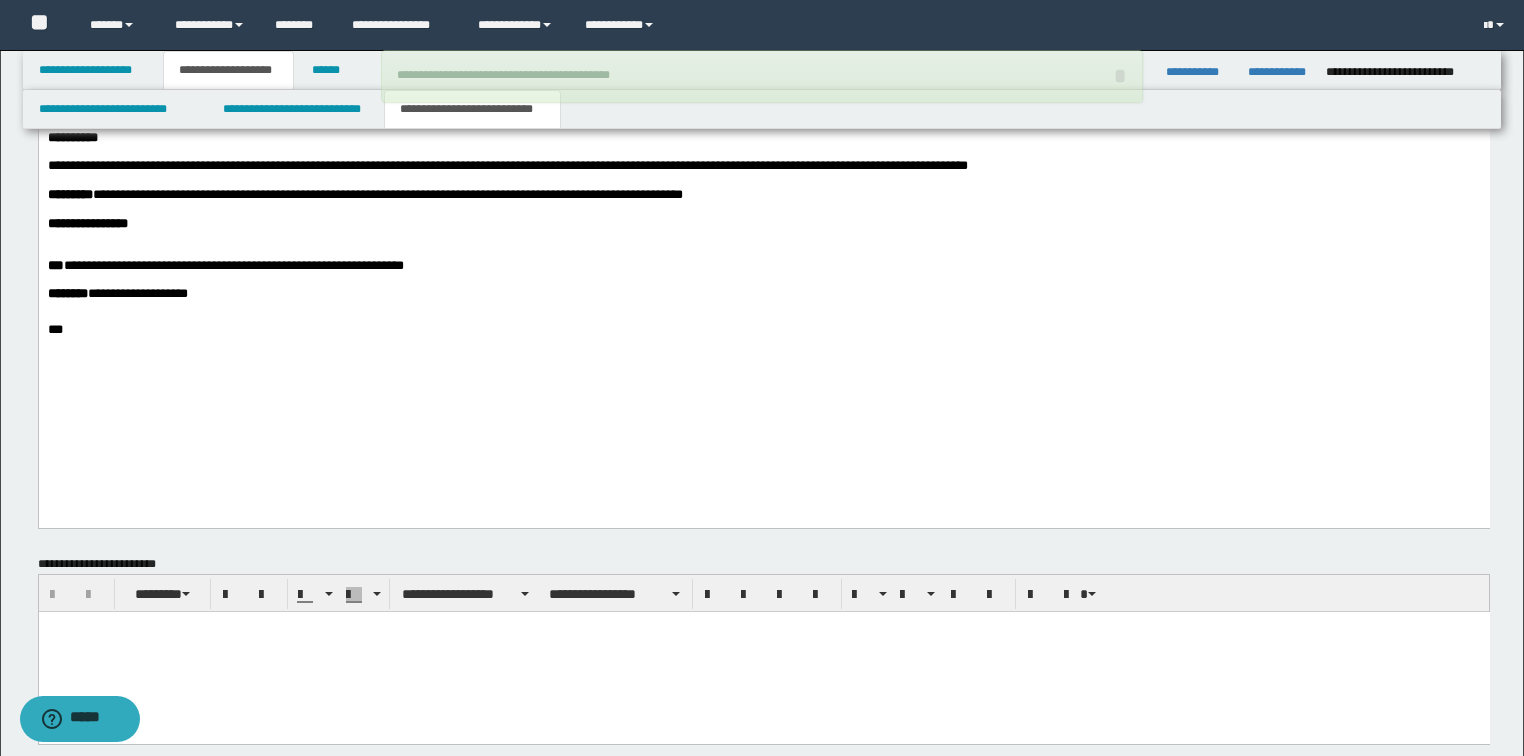 scroll, scrollTop: 1280, scrollLeft: 0, axis: vertical 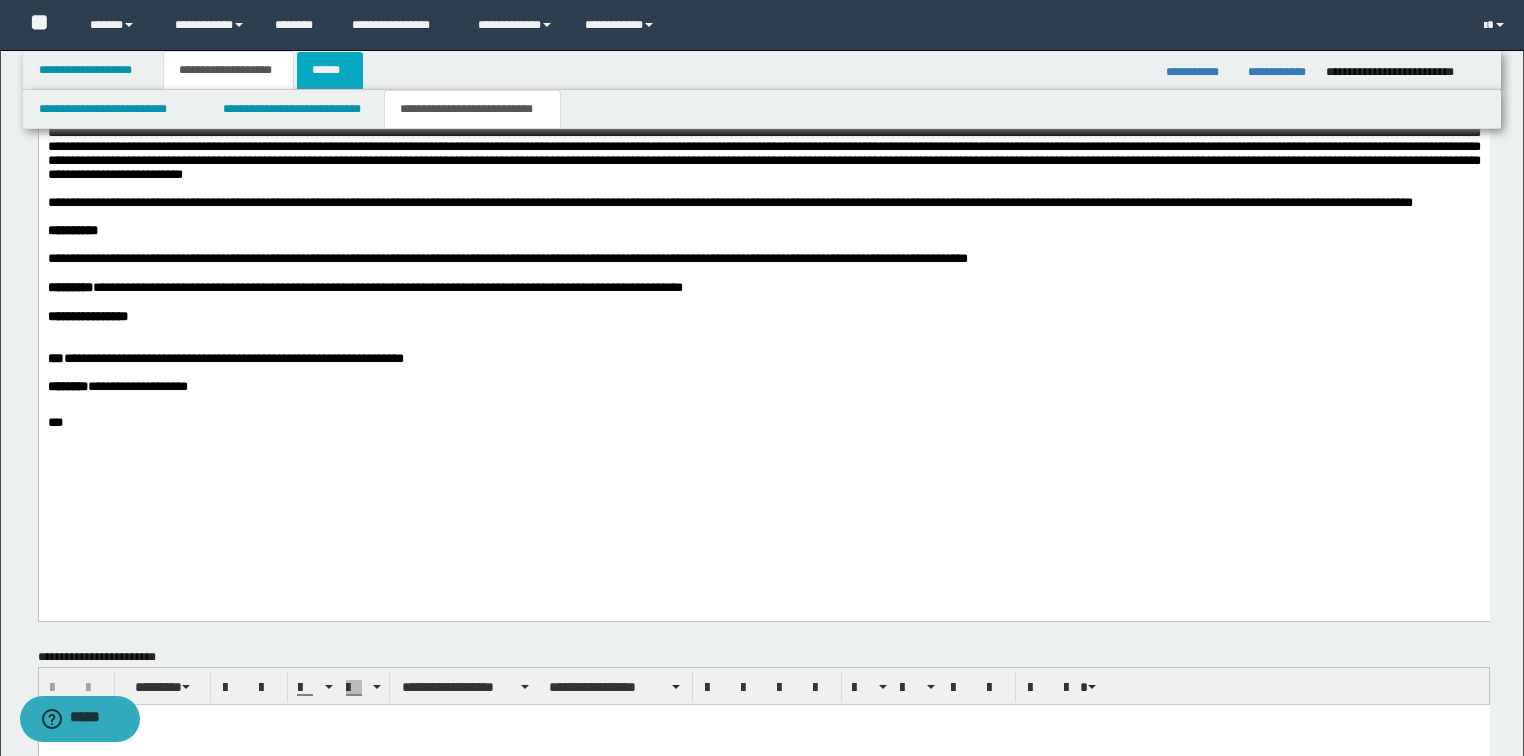click on "******" at bounding box center (330, 70) 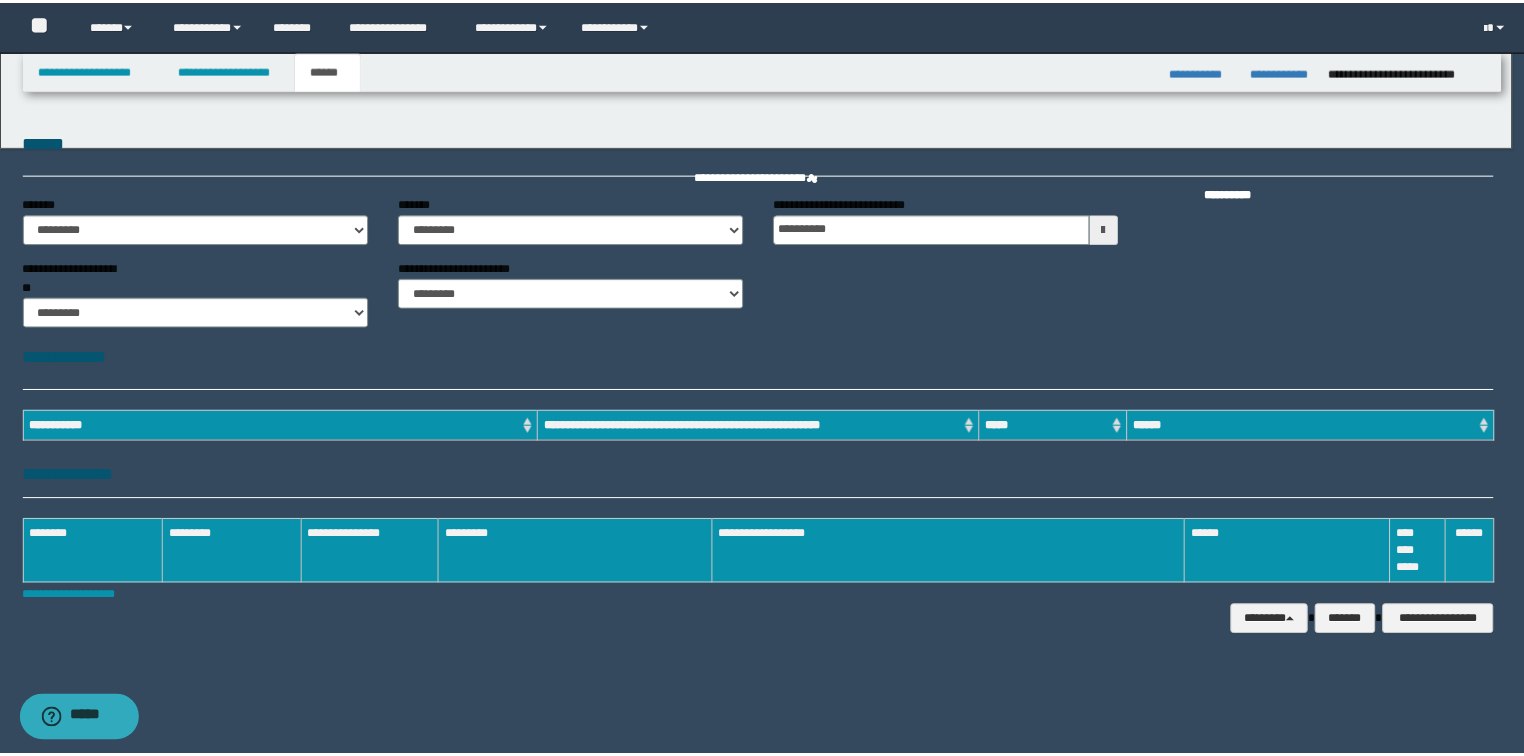 scroll, scrollTop: 0, scrollLeft: 0, axis: both 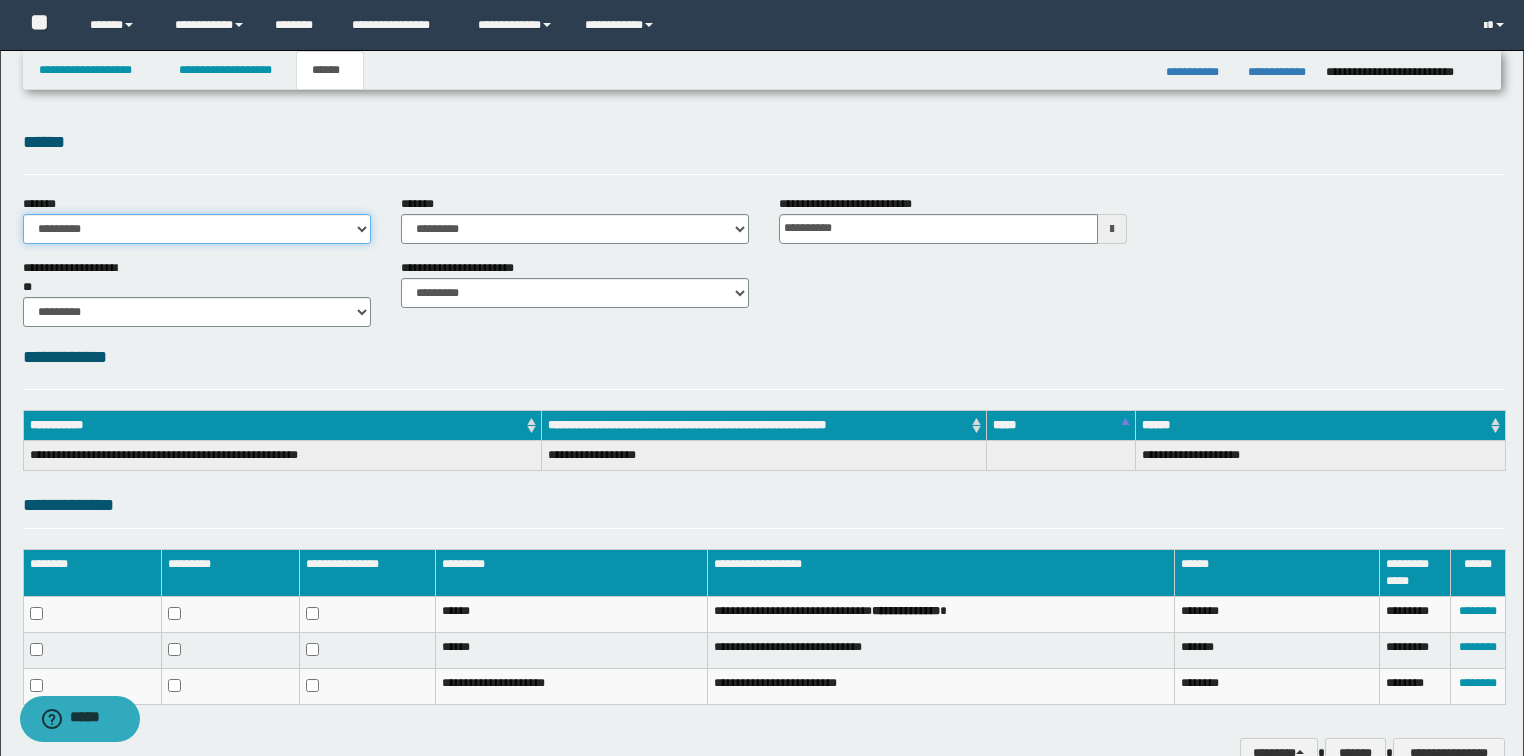 click on "**********" at bounding box center (197, 229) 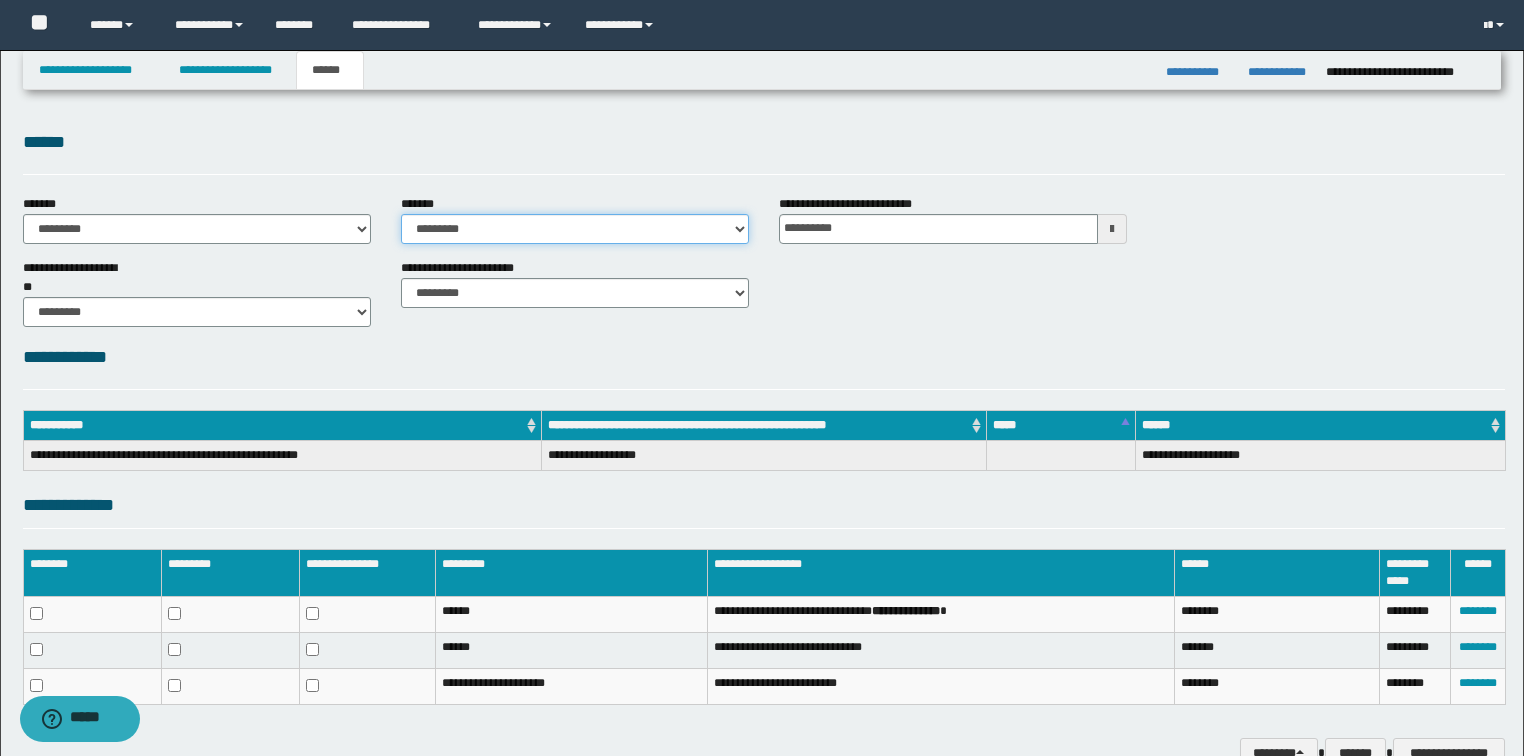click on "**********" at bounding box center [575, 229] 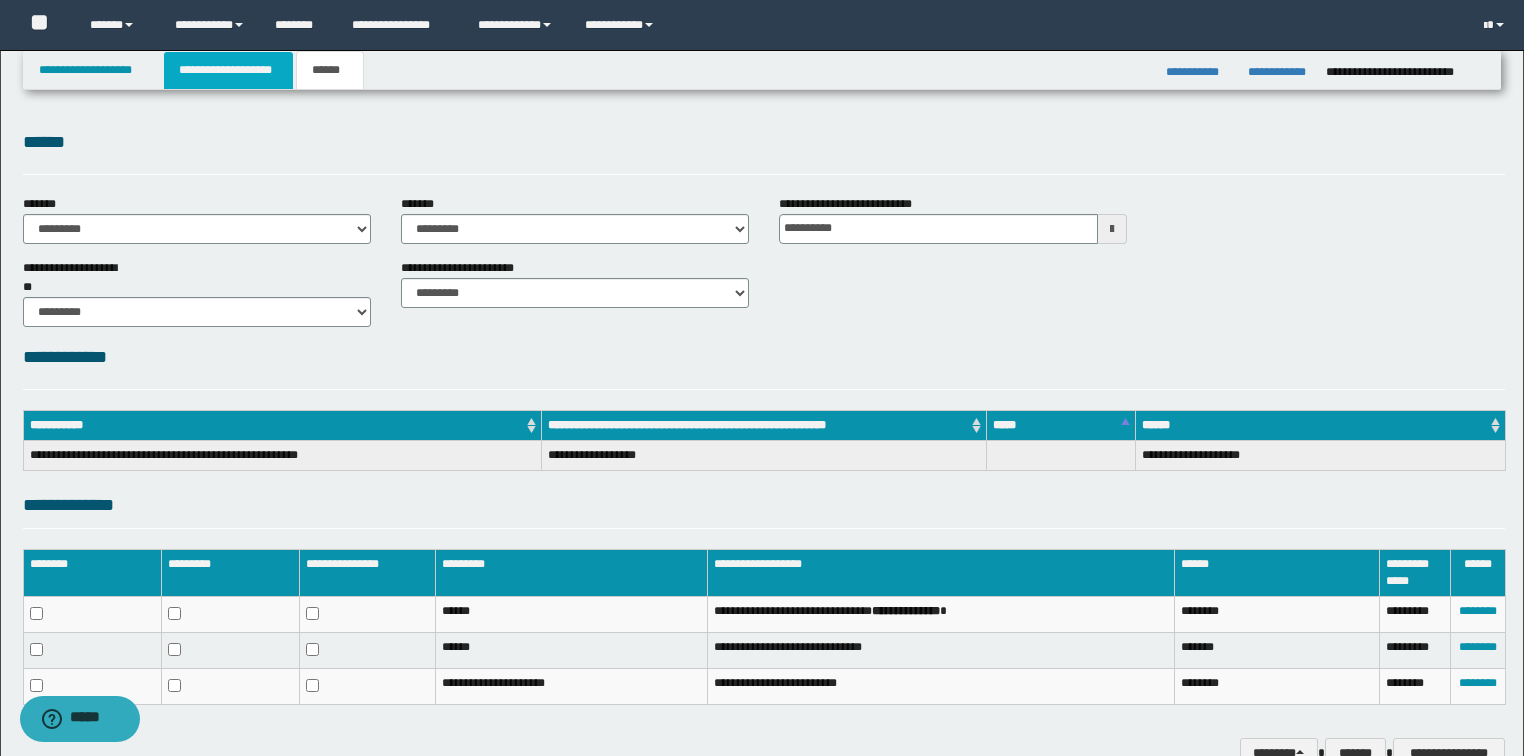 click on "**********" at bounding box center (228, 70) 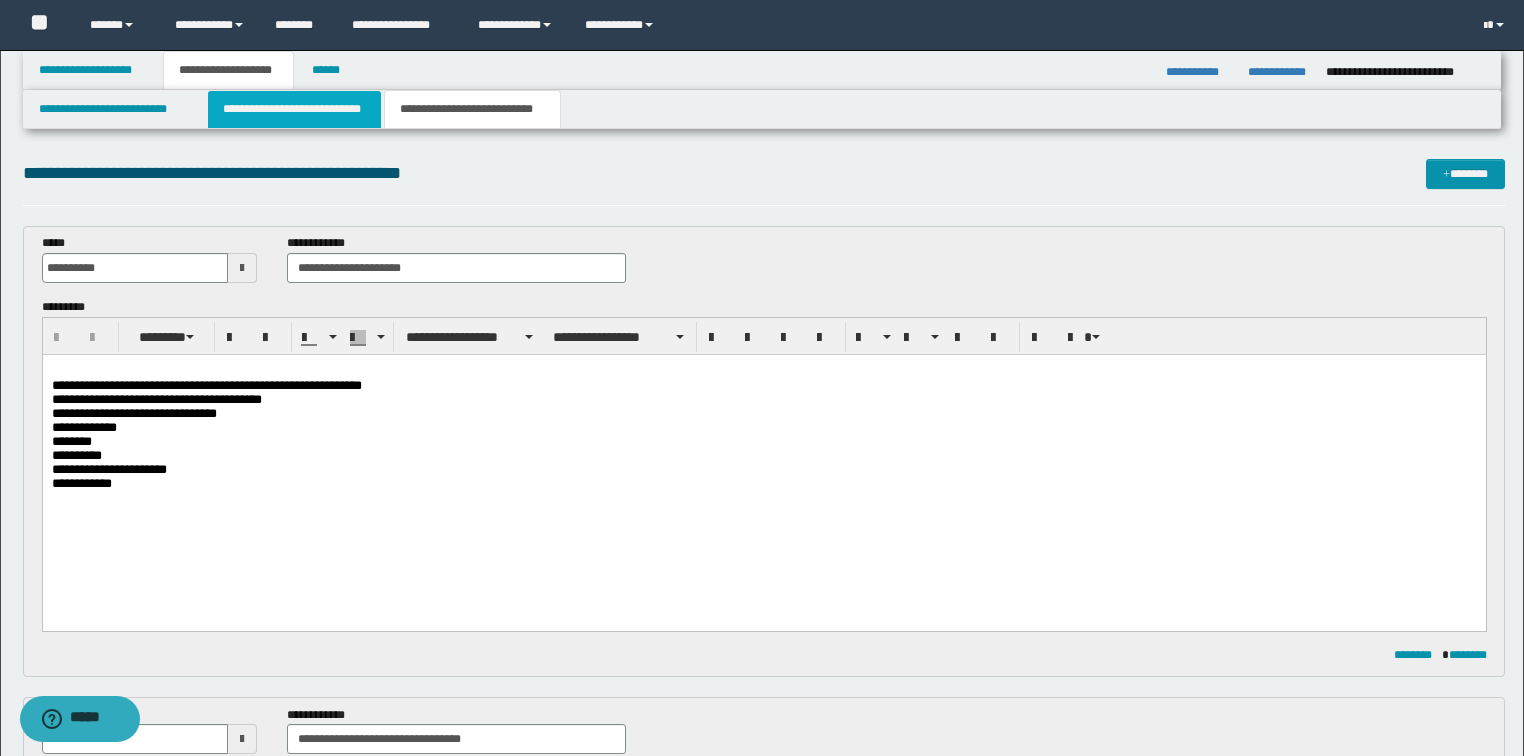 click on "**********" at bounding box center (294, 109) 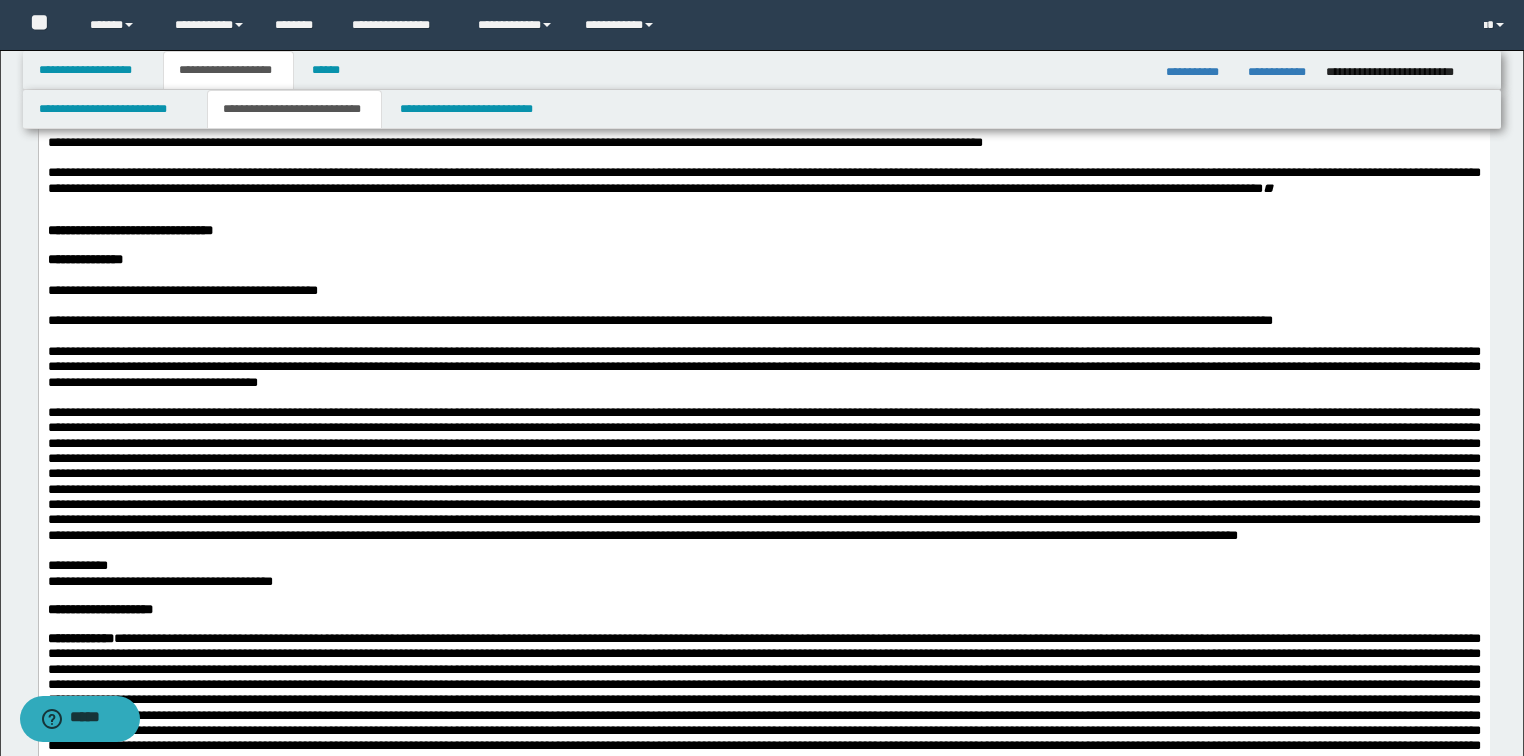 scroll, scrollTop: 2720, scrollLeft: 0, axis: vertical 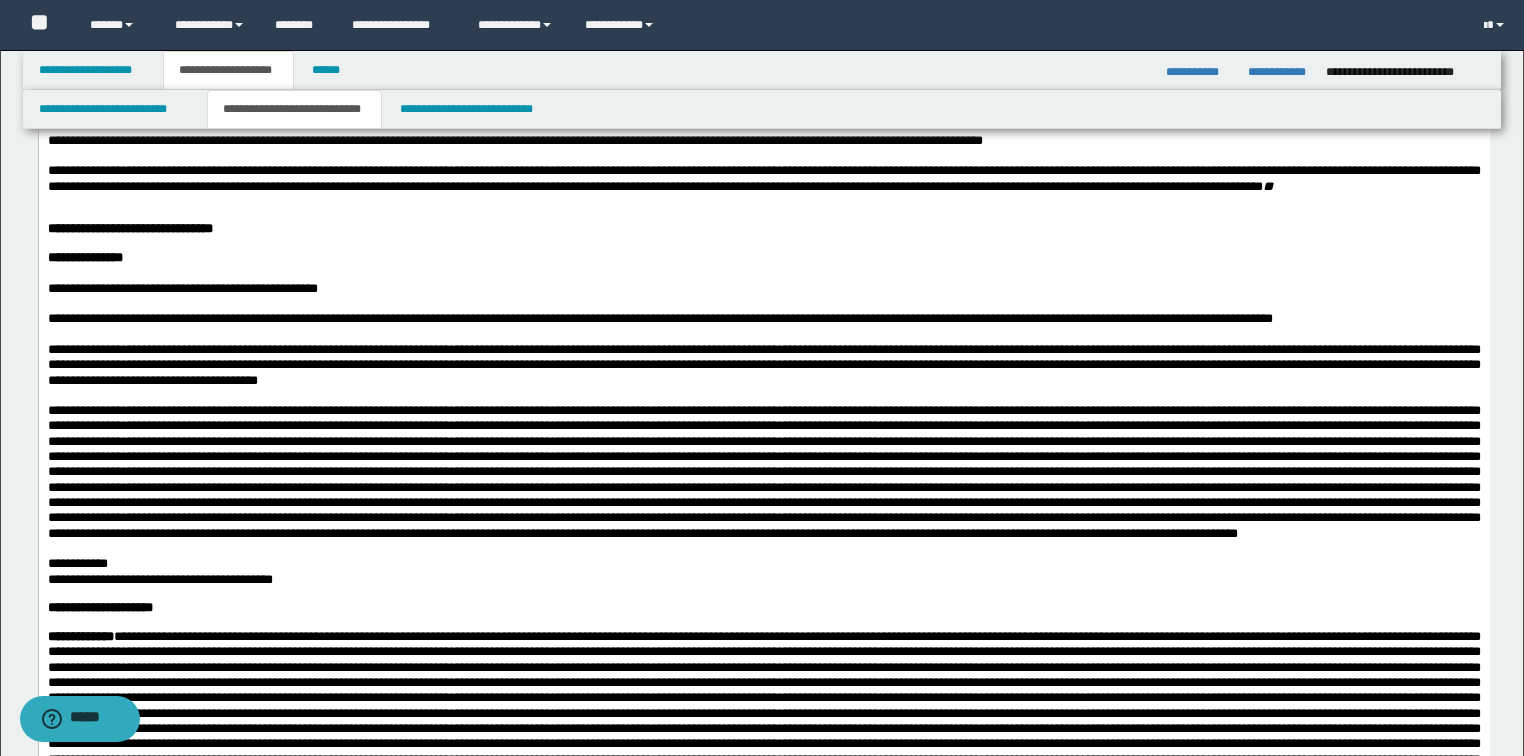 click at bounding box center [763, -5] 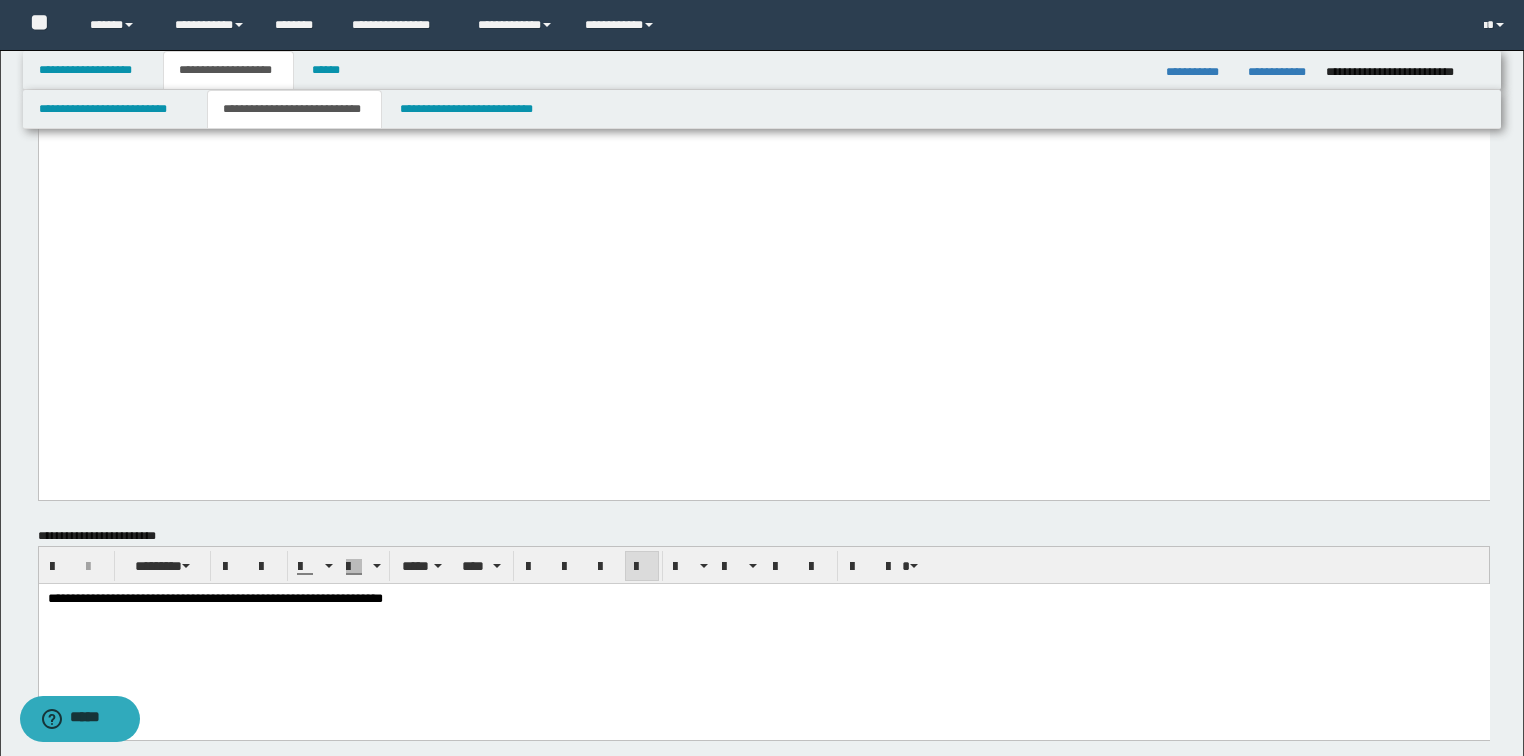 scroll, scrollTop: 4400, scrollLeft: 0, axis: vertical 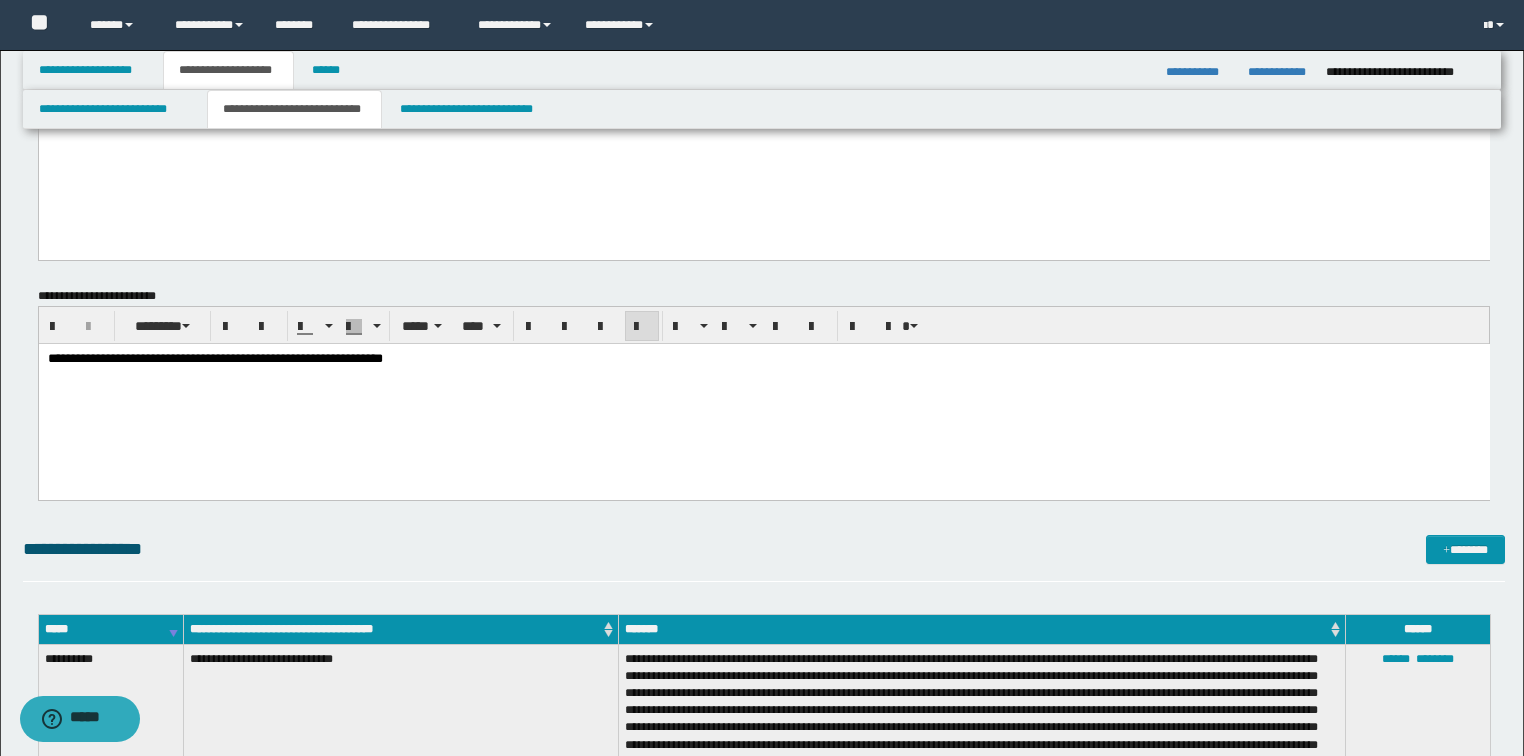 click on "**********" at bounding box center [763, 395] 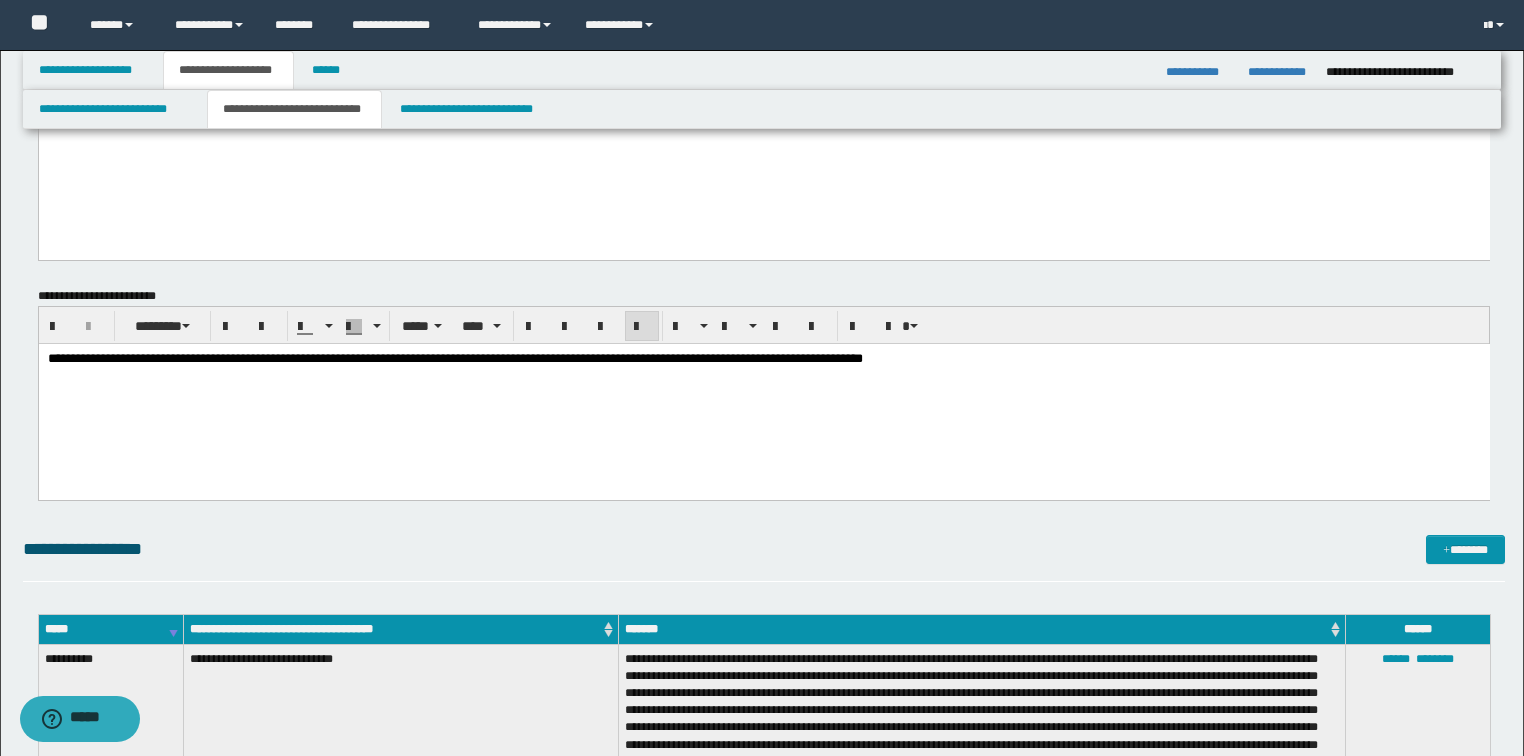 click on "**********" at bounding box center (454, 357) 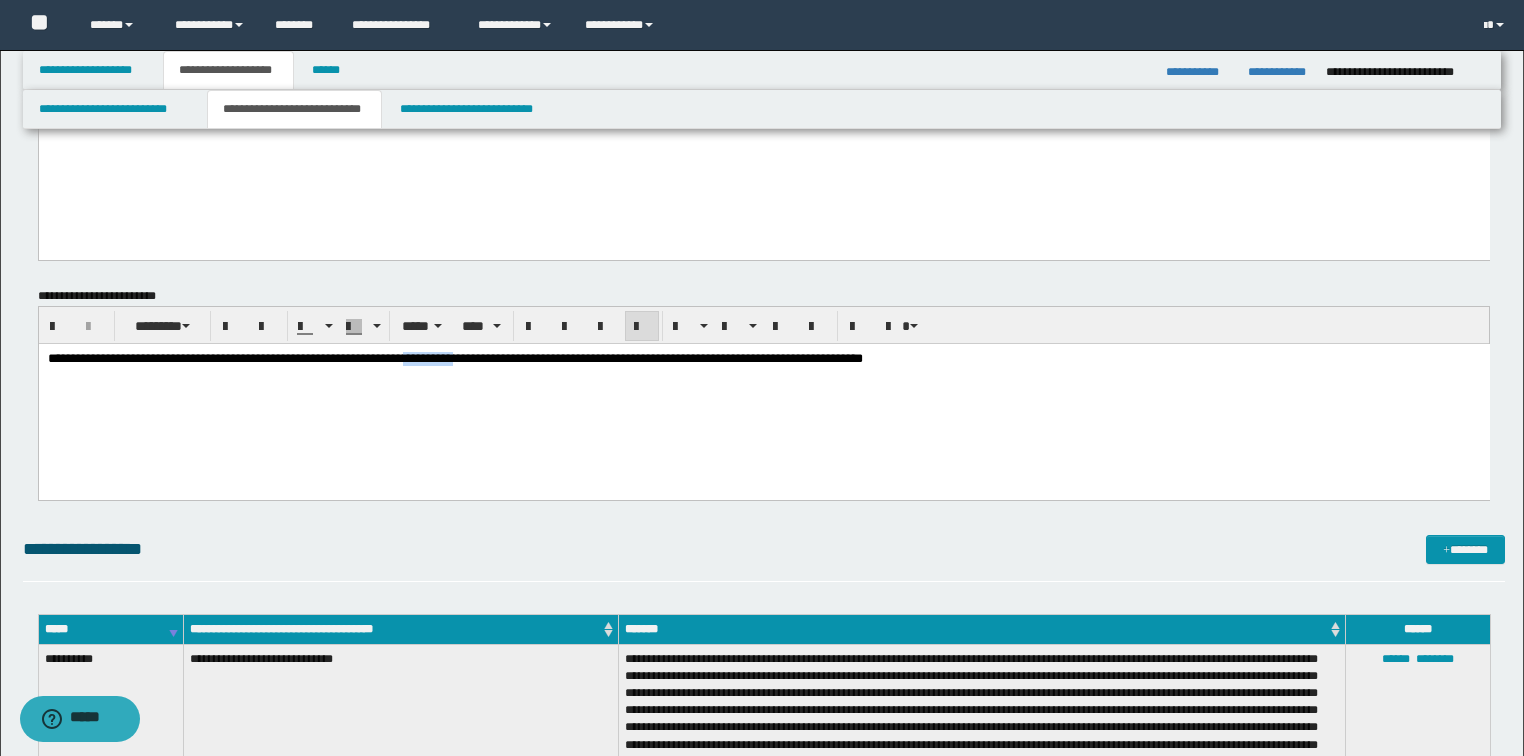 click on "**********" at bounding box center [454, 357] 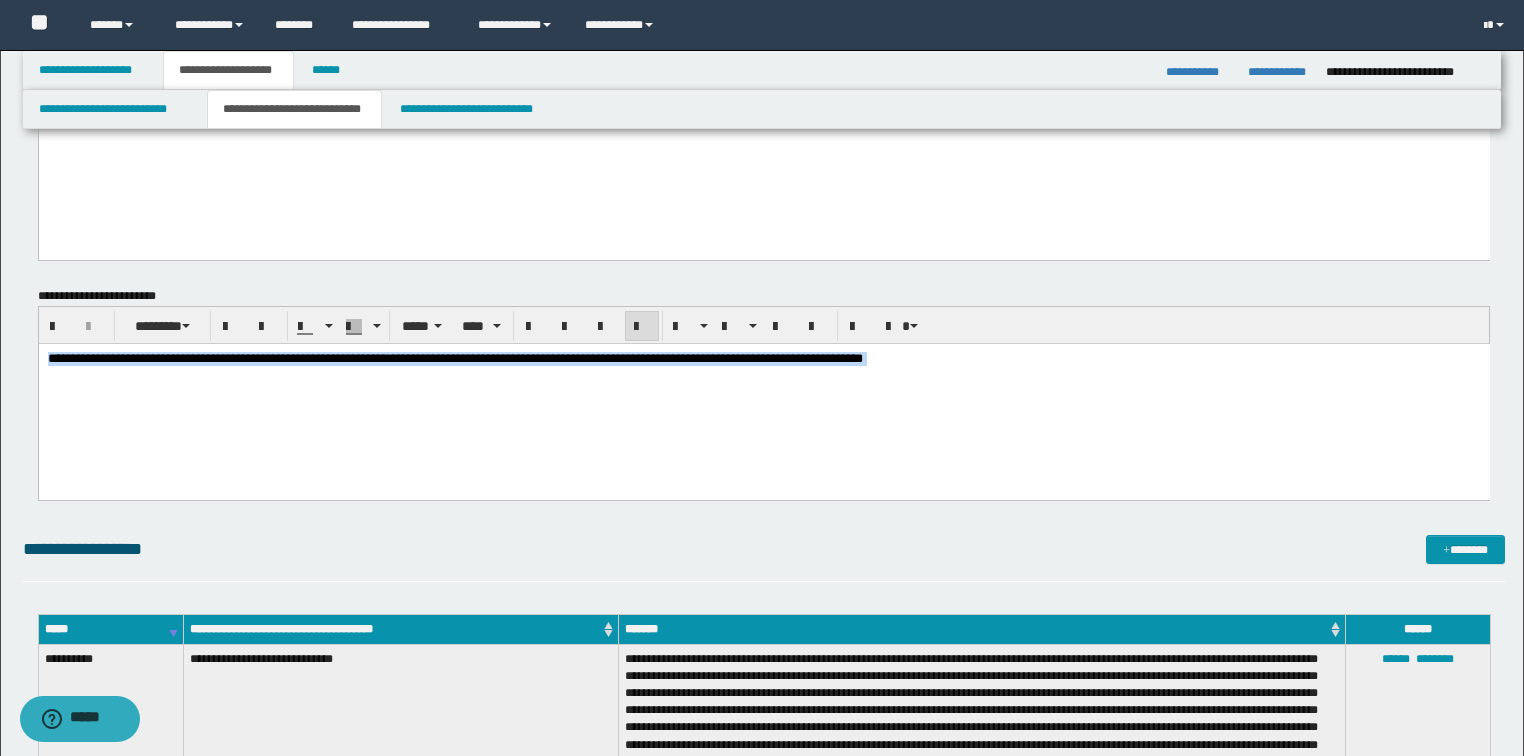 click on "**********" at bounding box center (454, 357) 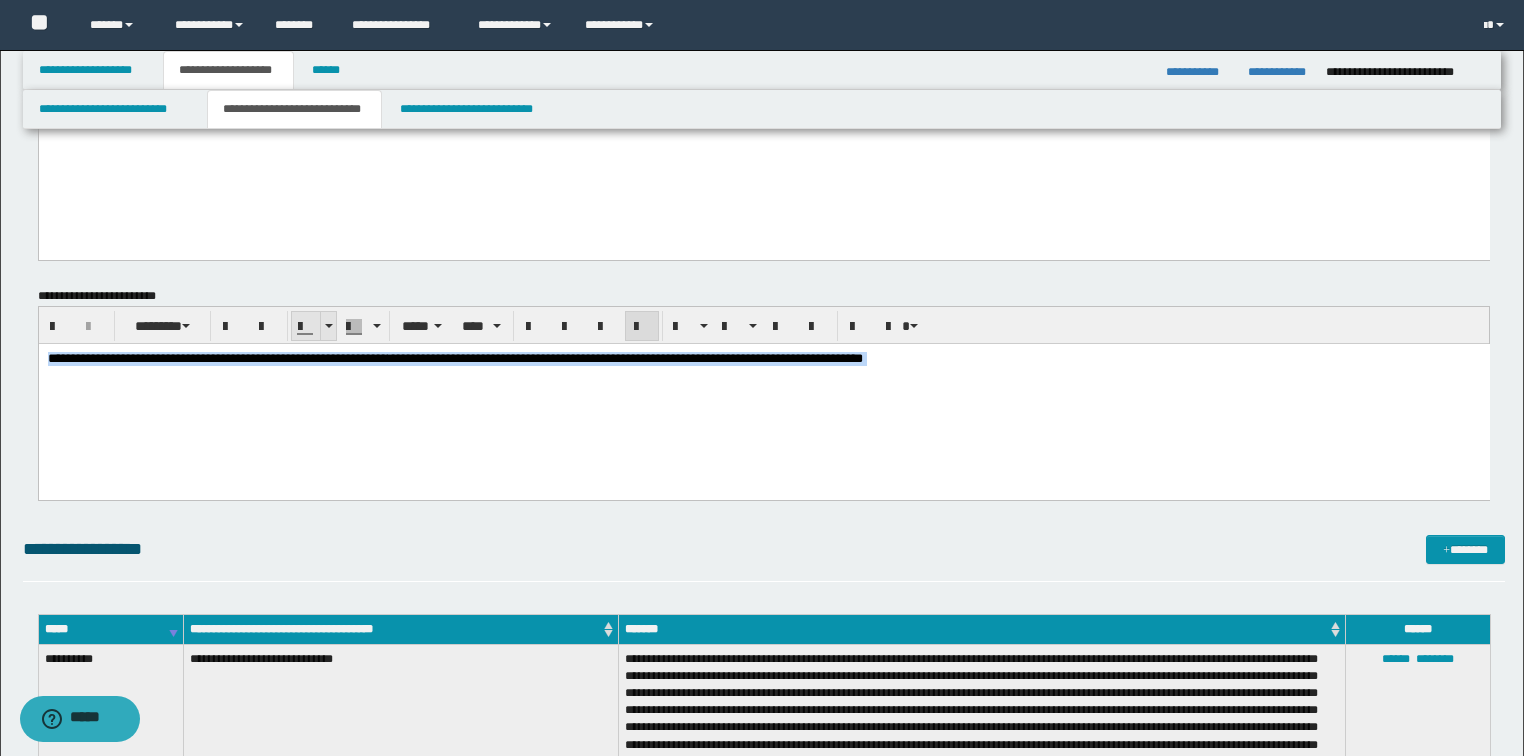 click at bounding box center (328, 326) 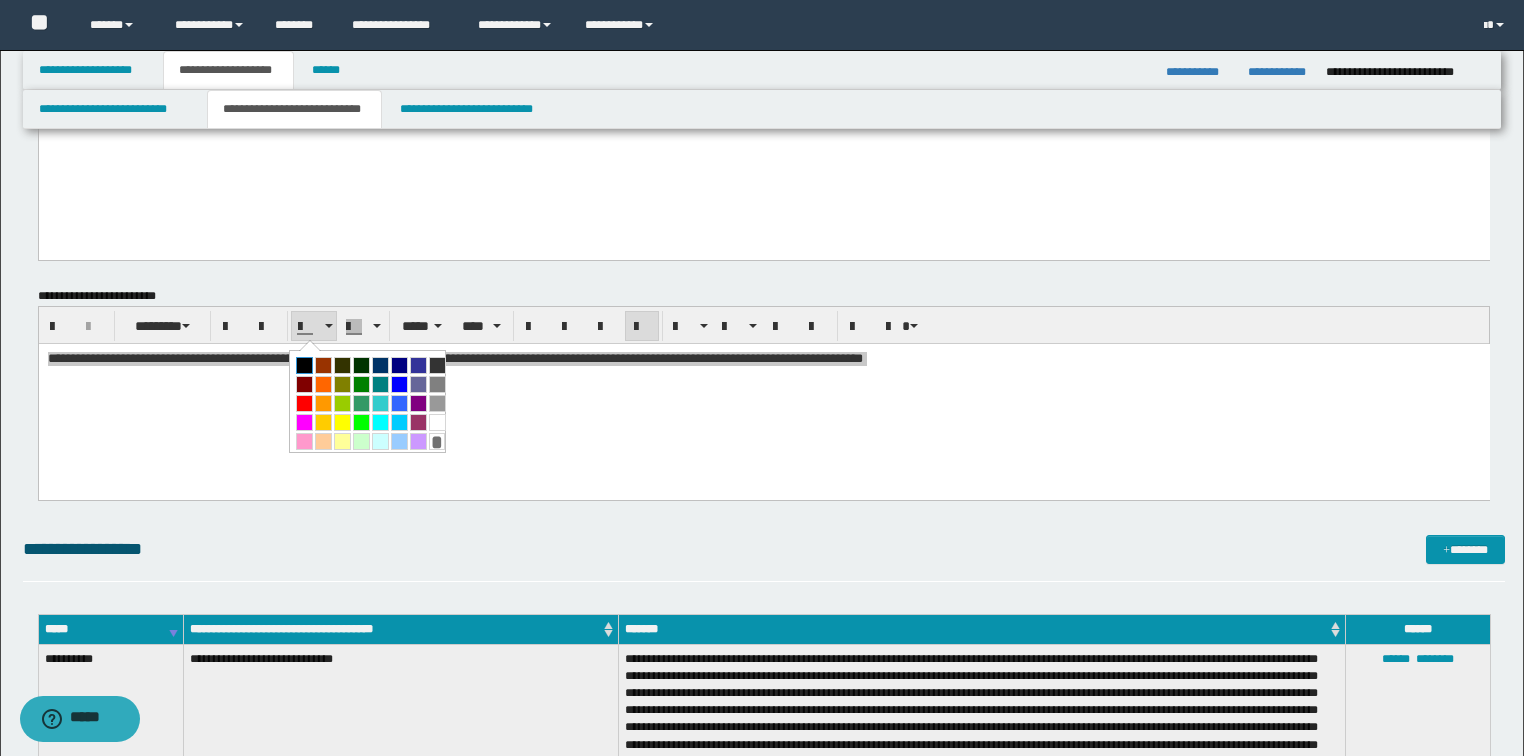 click at bounding box center [304, 365] 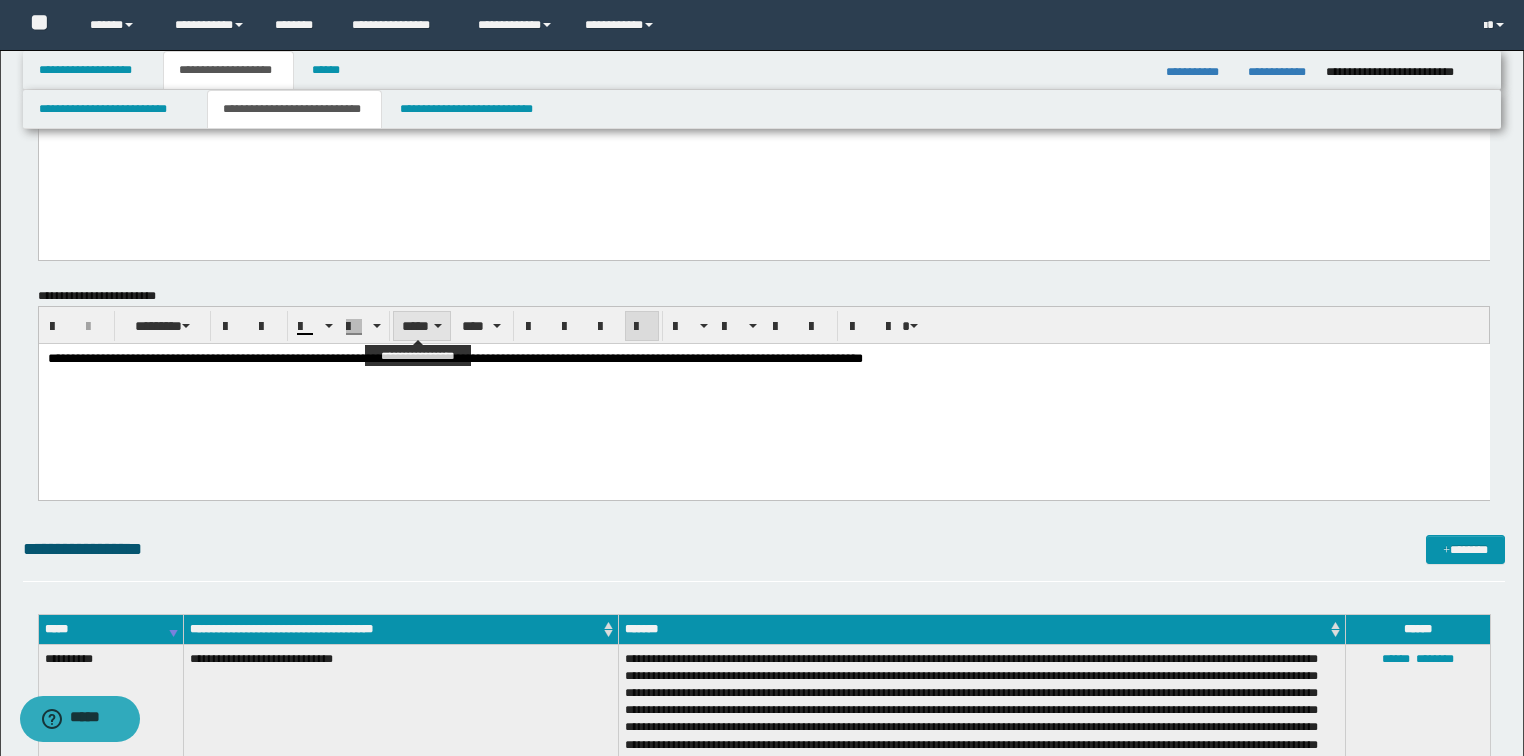 click on "*****" at bounding box center (422, 326) 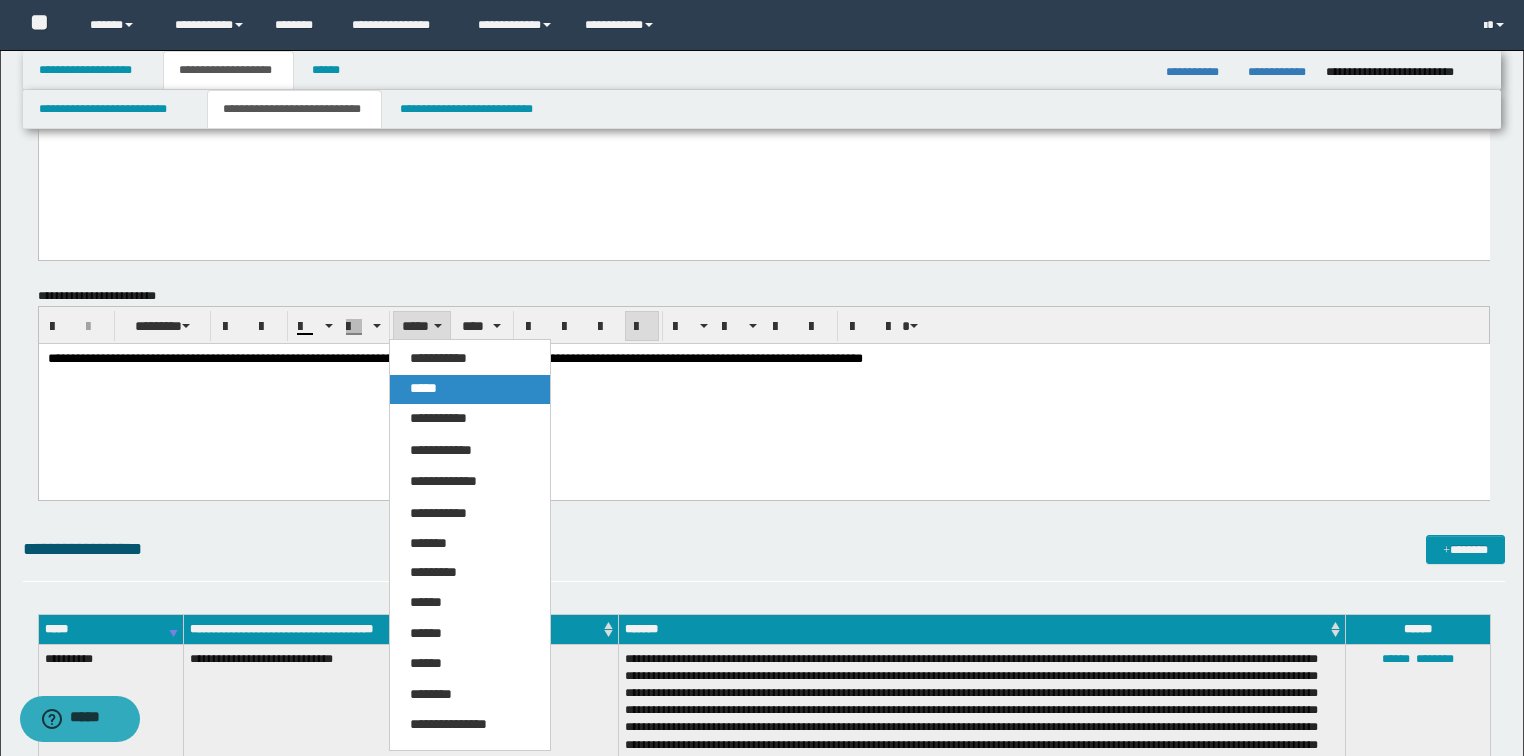 click on "*****" at bounding box center (423, 388) 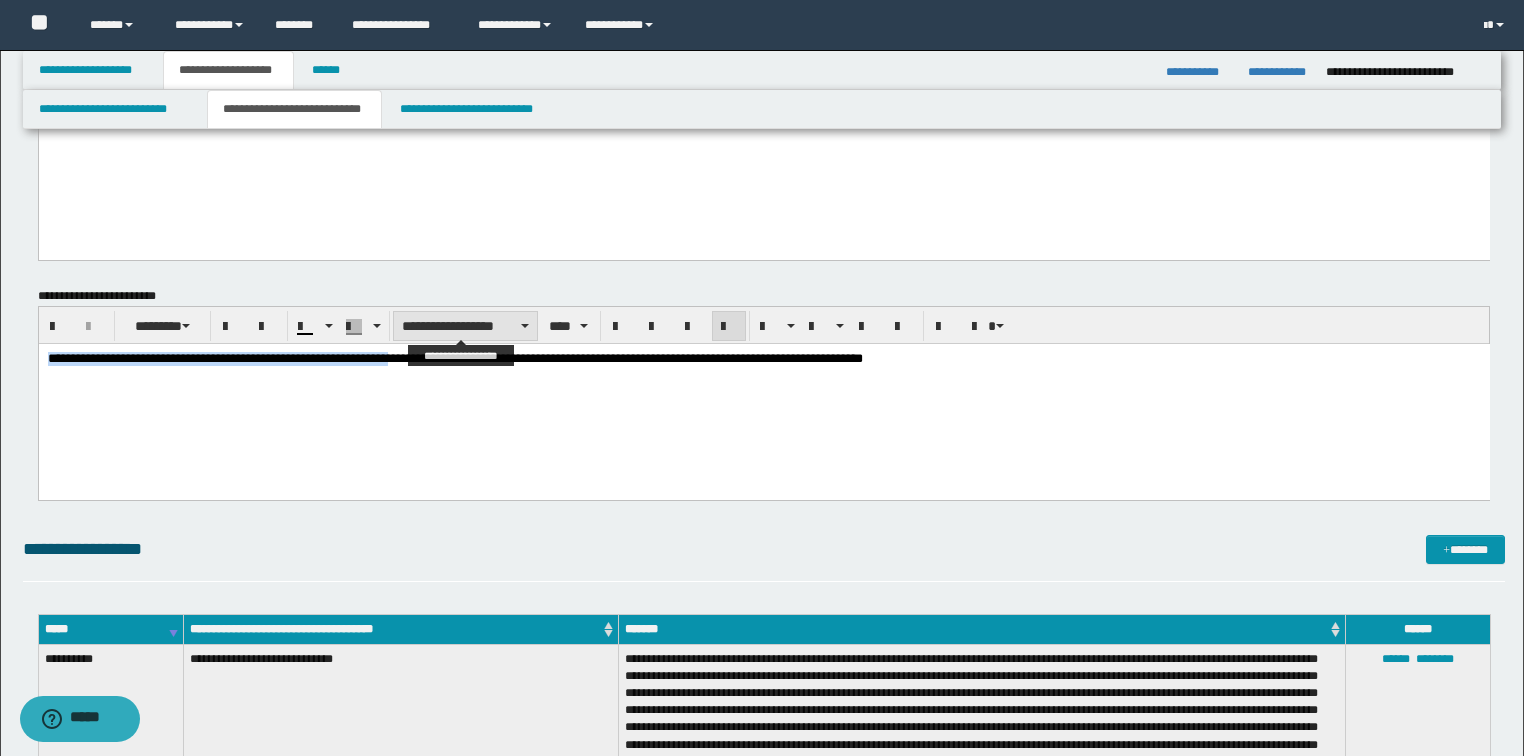 click on "**********" at bounding box center (465, 326) 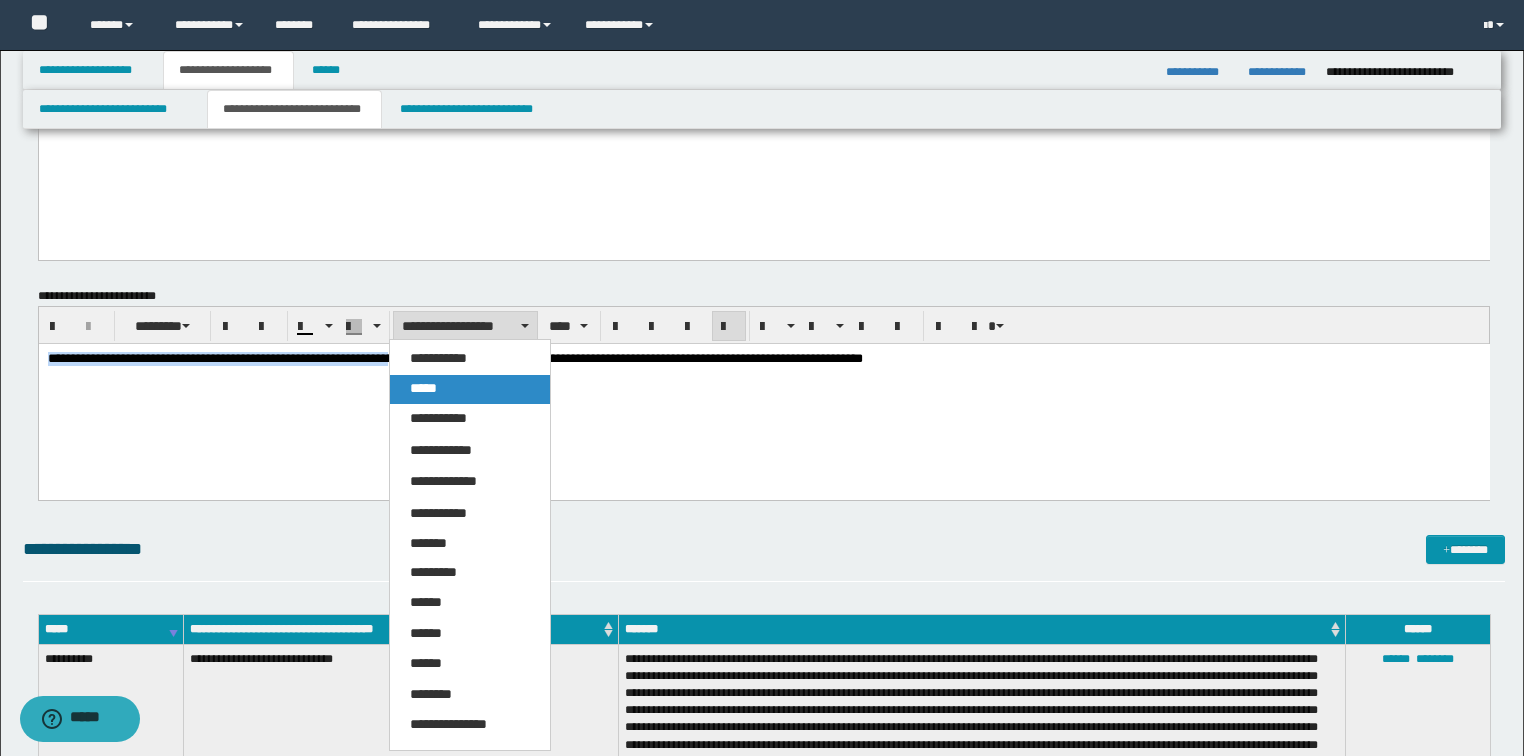 click on "*****" at bounding box center (423, 388) 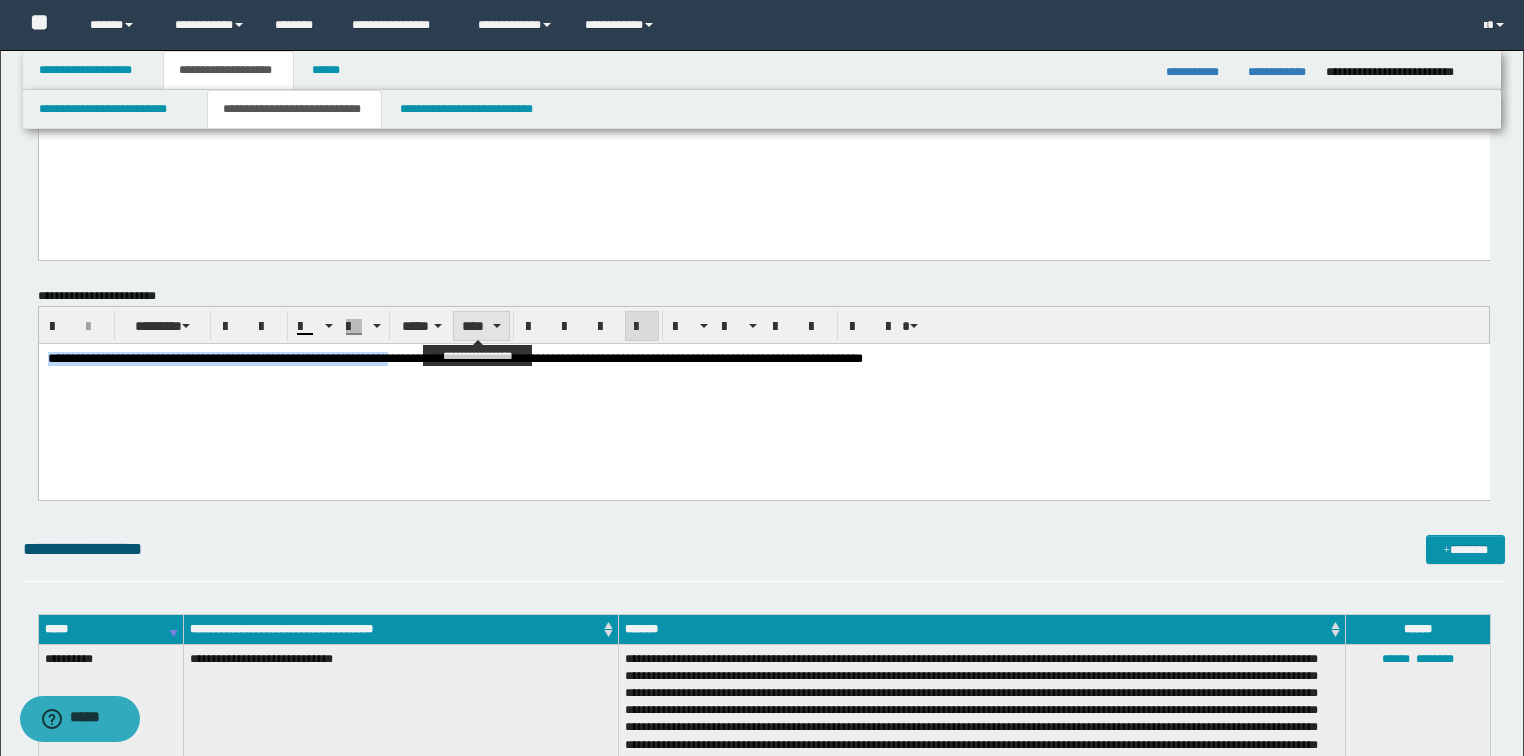 click on "****" at bounding box center (481, 326) 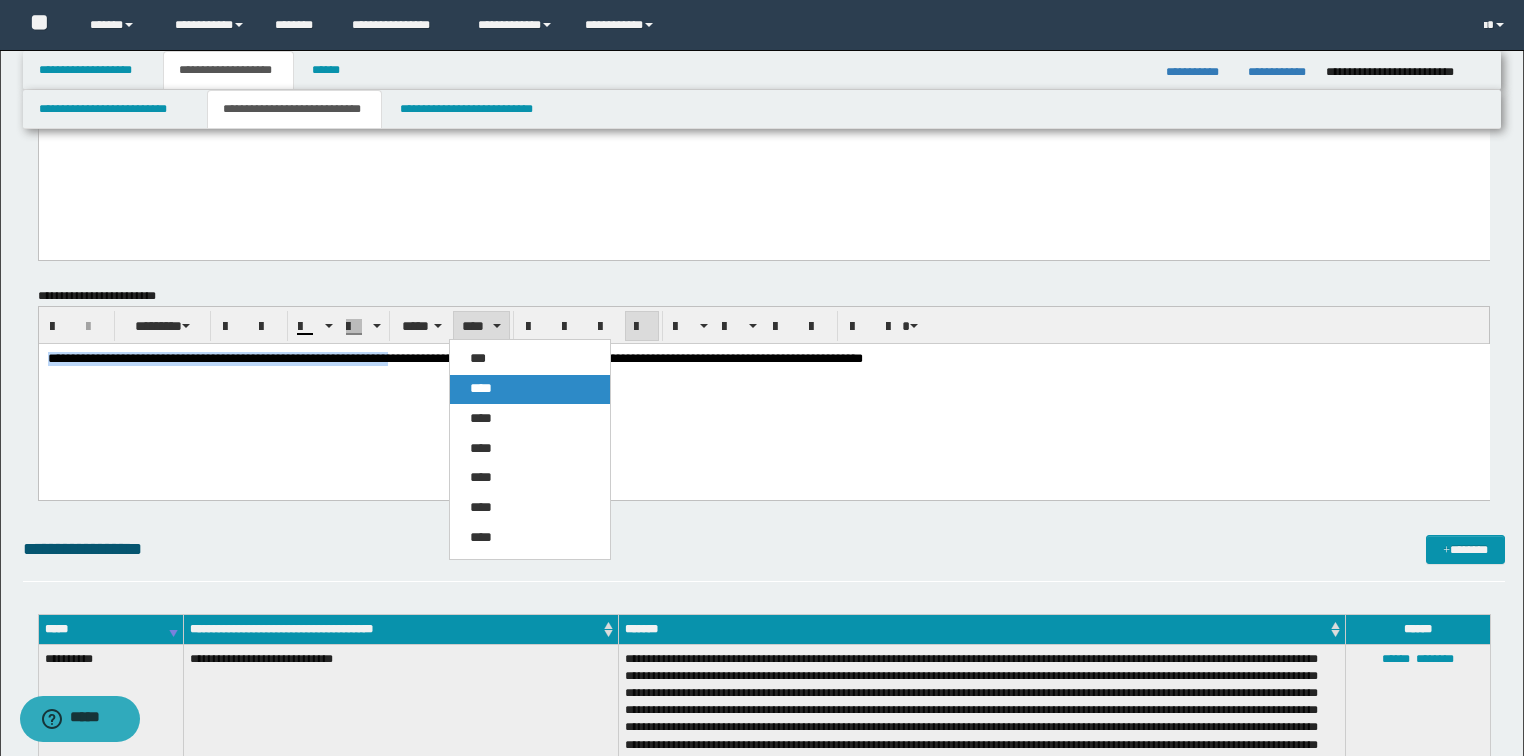 click on "****" at bounding box center (530, 389) 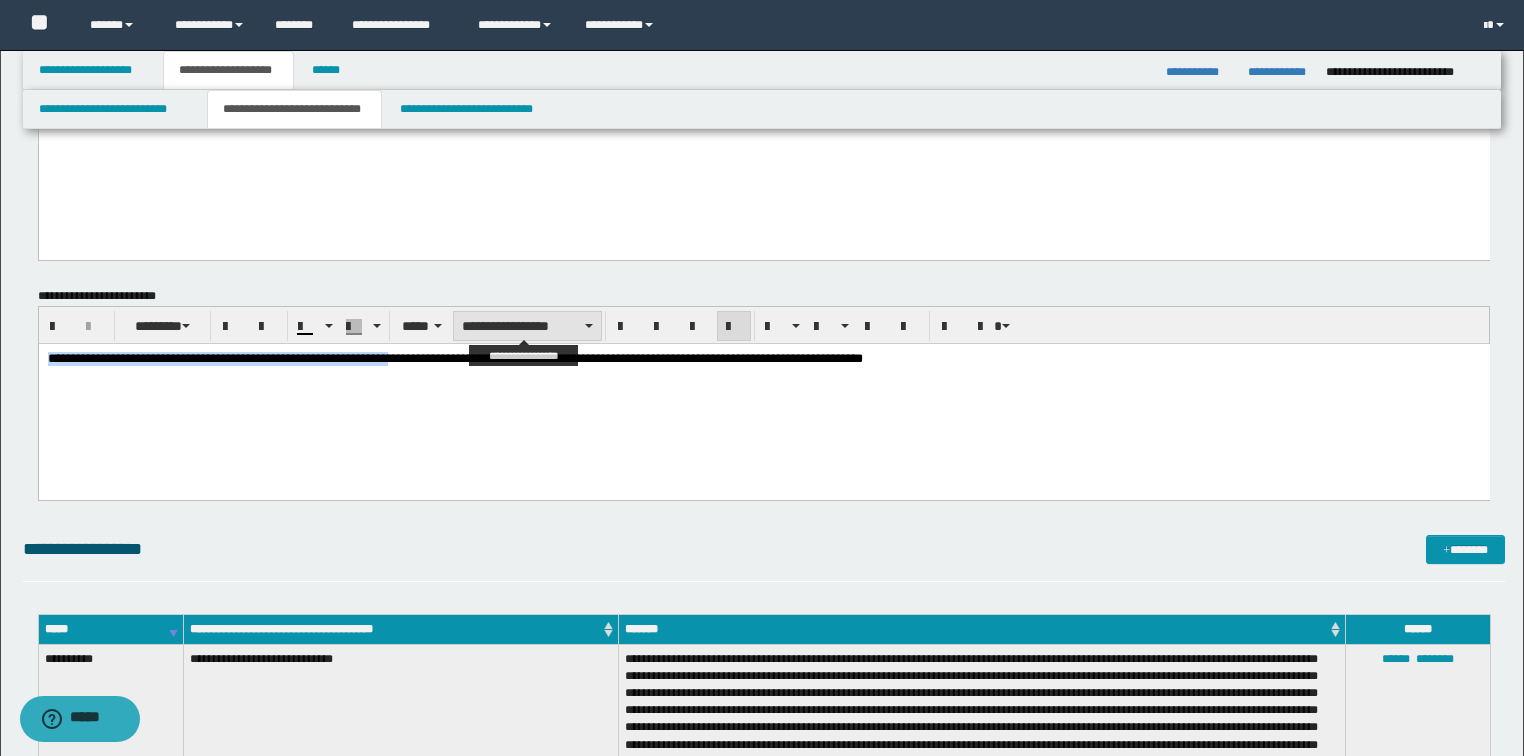 click on "**********" at bounding box center [527, 326] 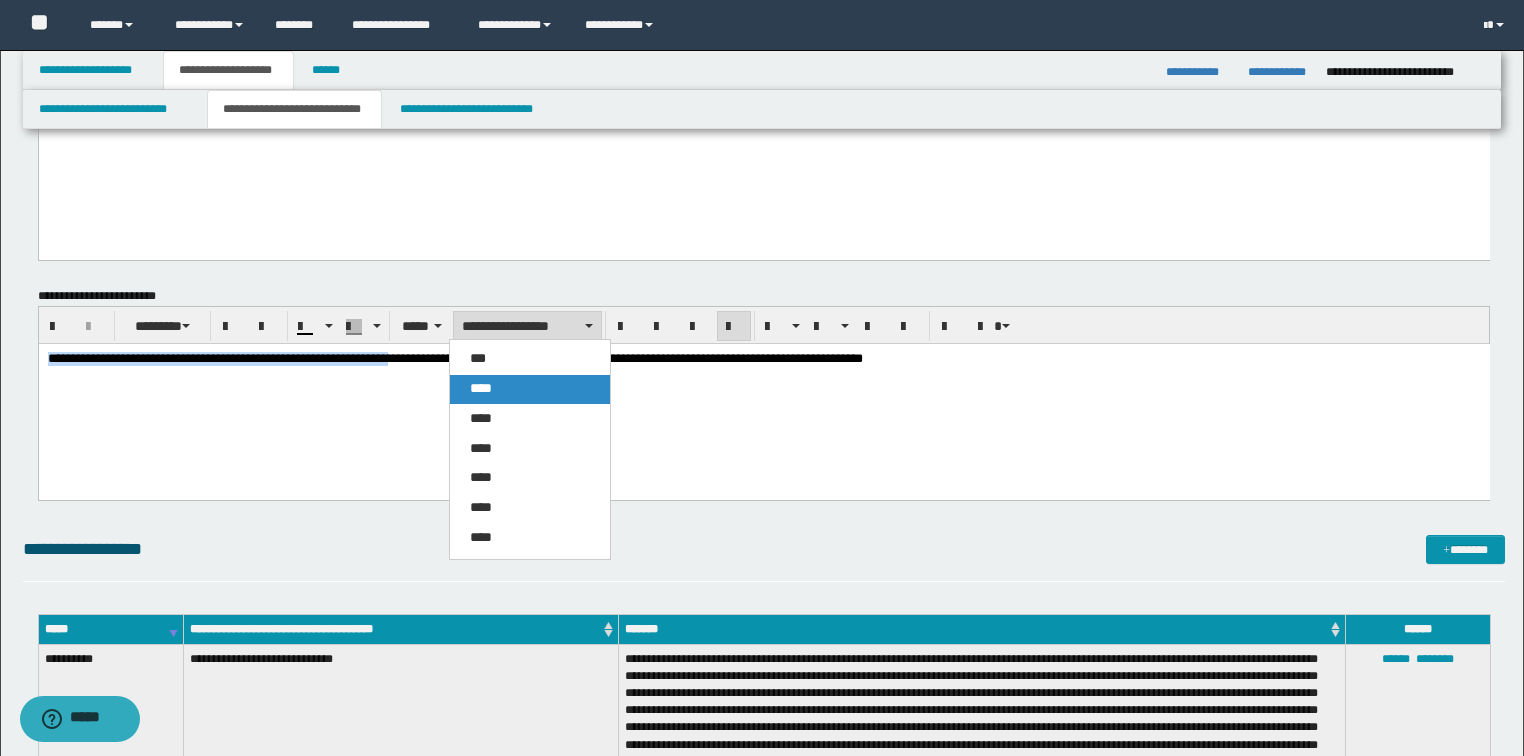 click on "****" at bounding box center [481, 388] 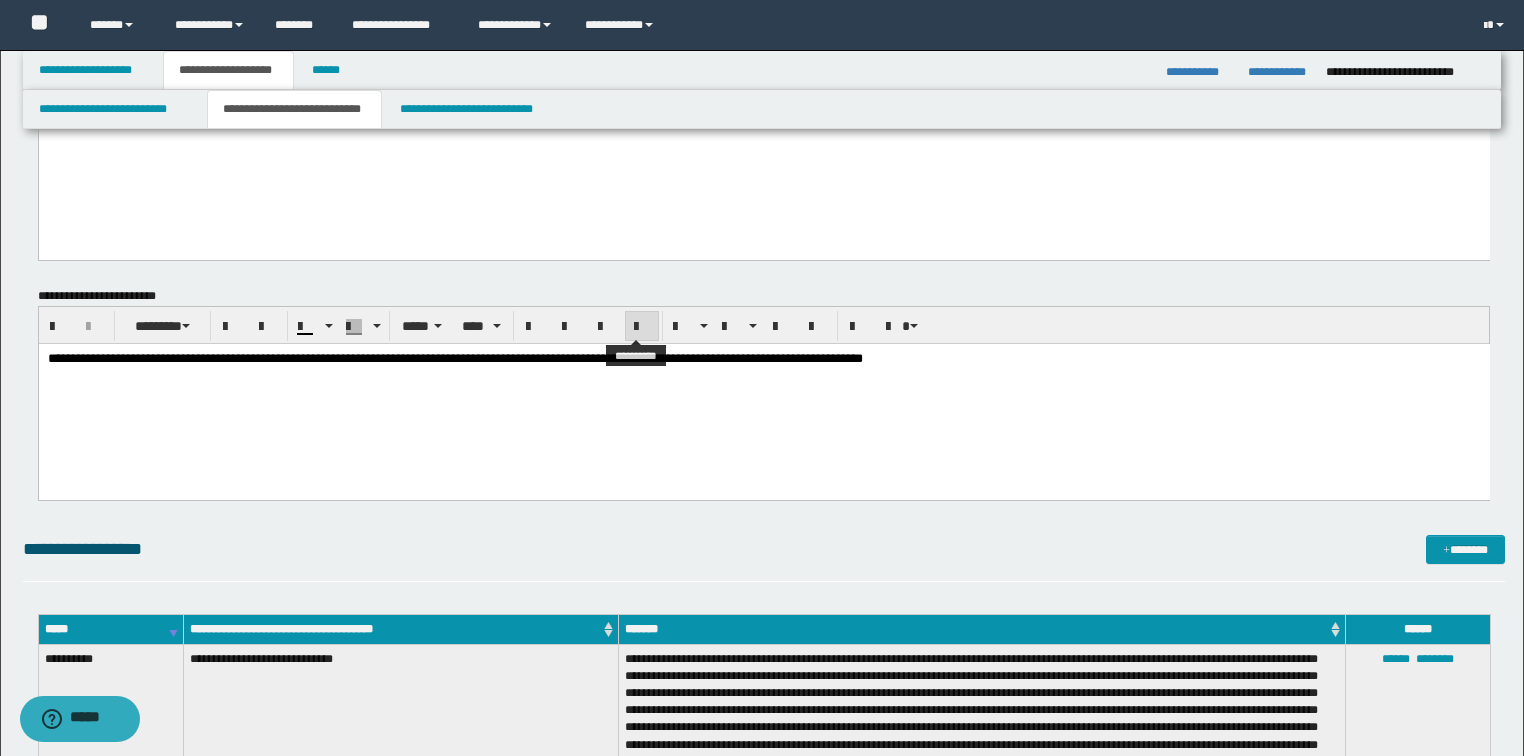 click at bounding box center (642, 327) 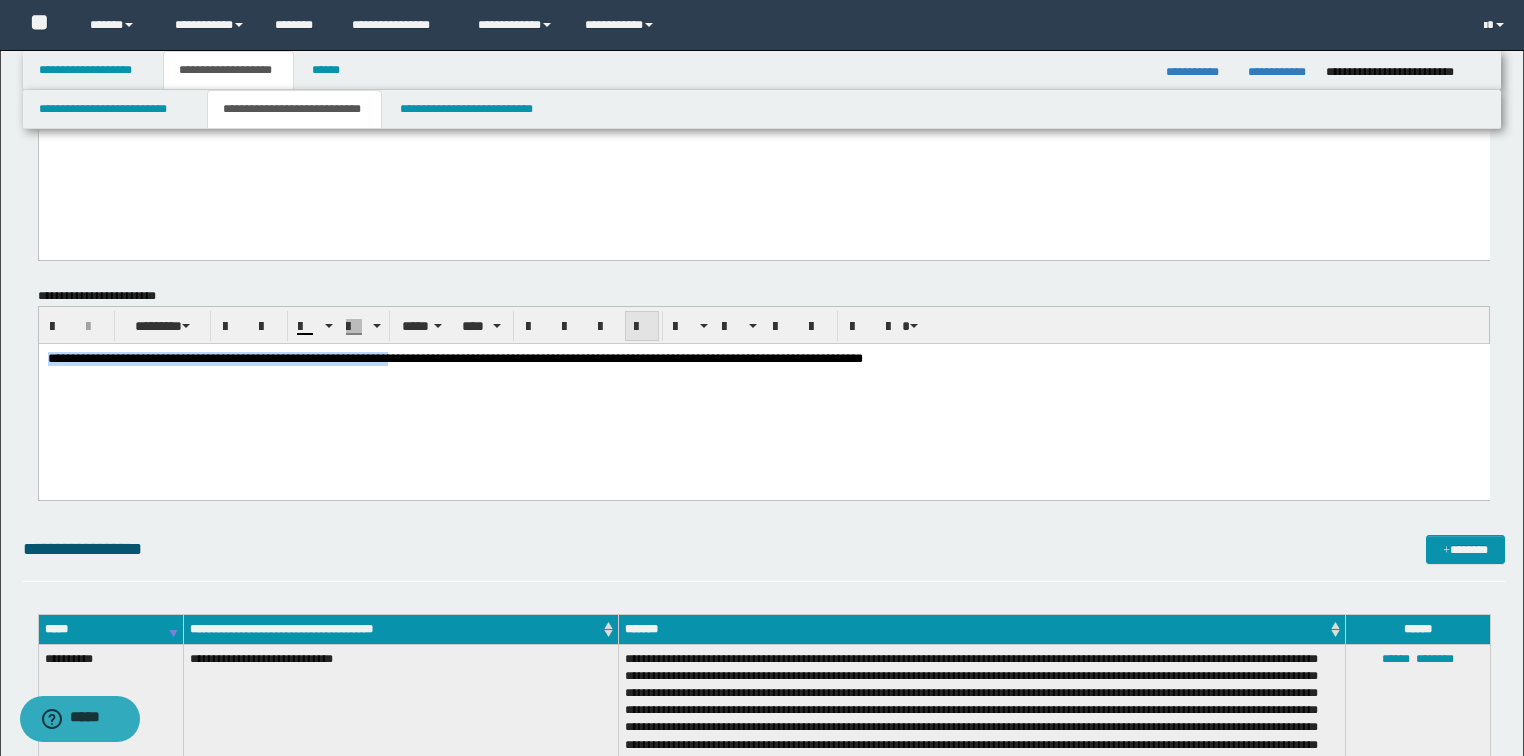 click at bounding box center (642, 327) 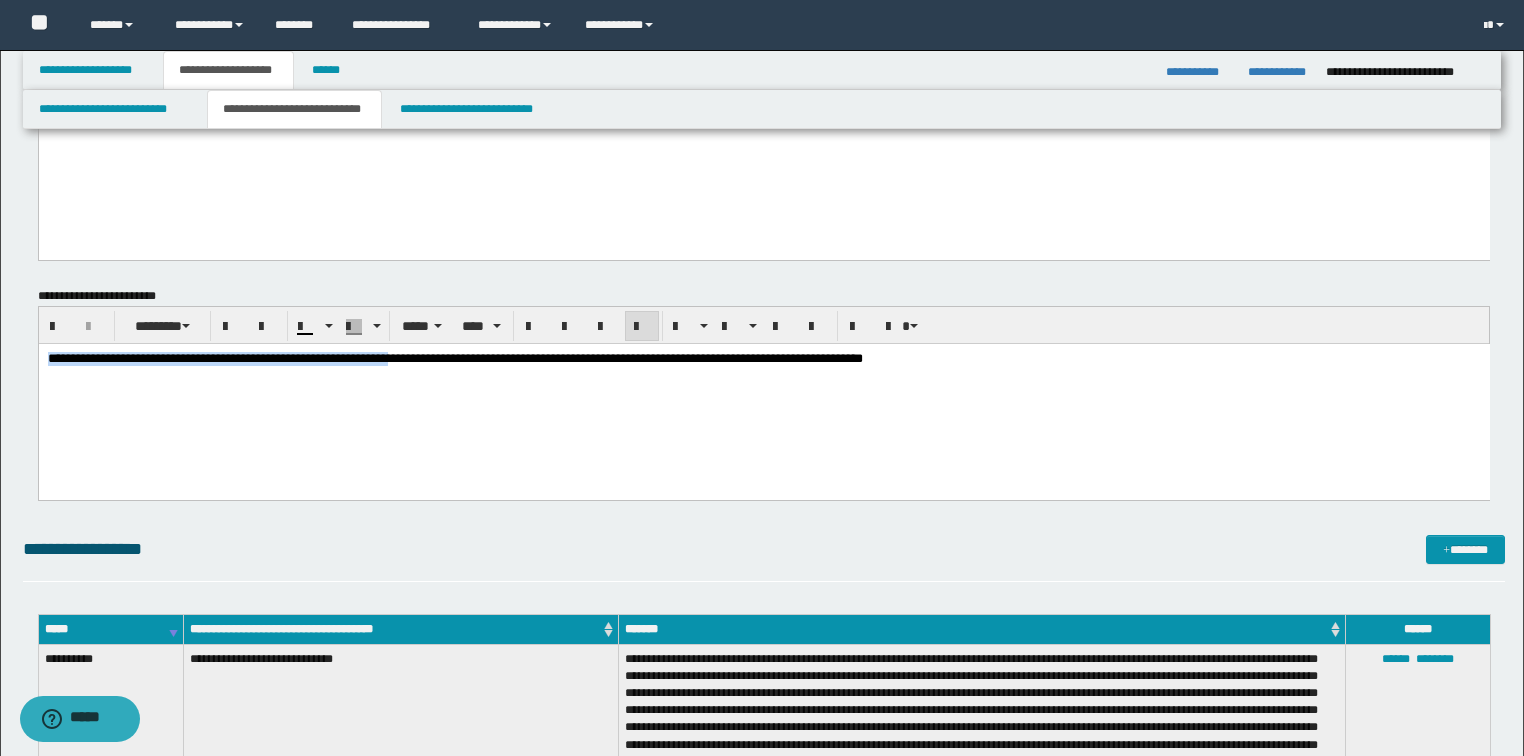 click at bounding box center [642, 327] 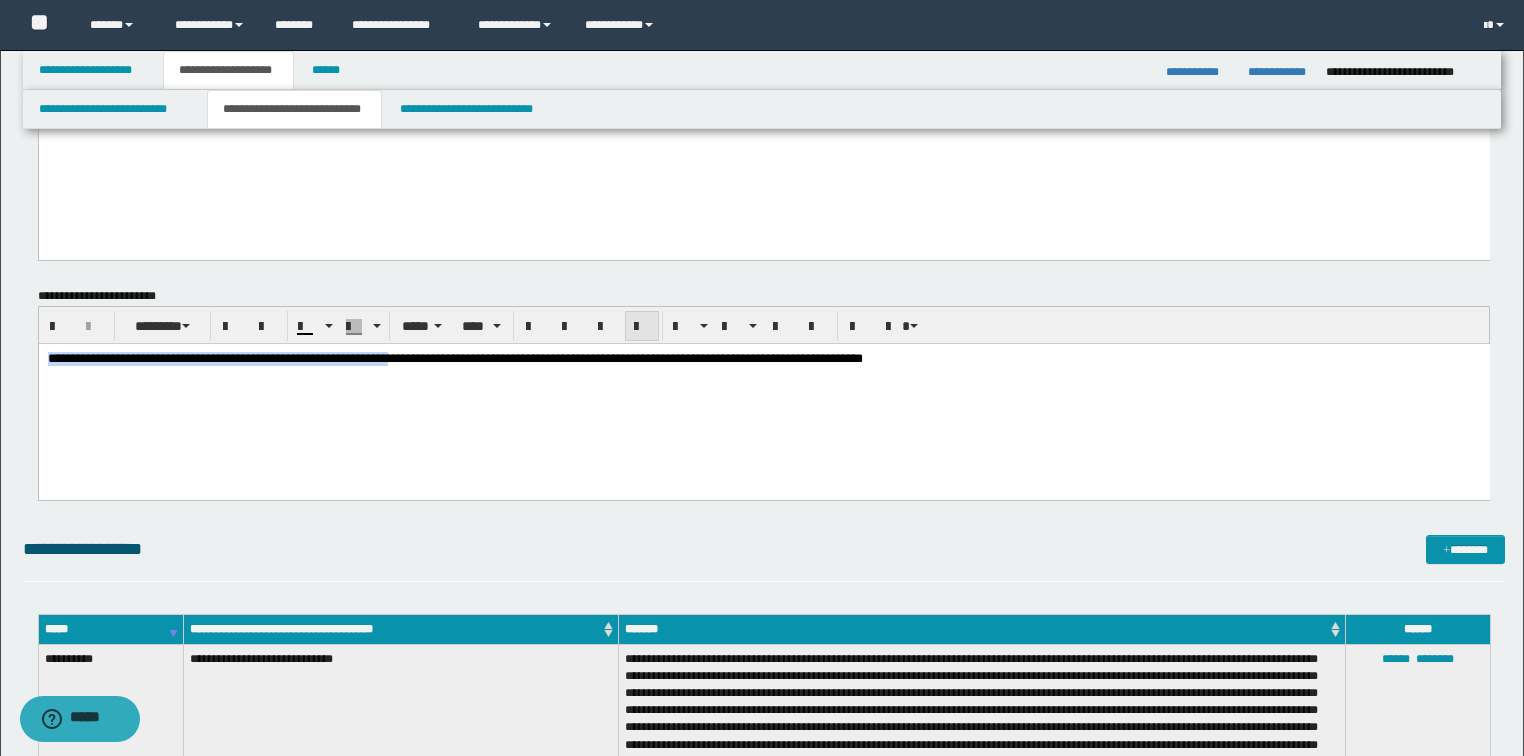 click at bounding box center [642, 327] 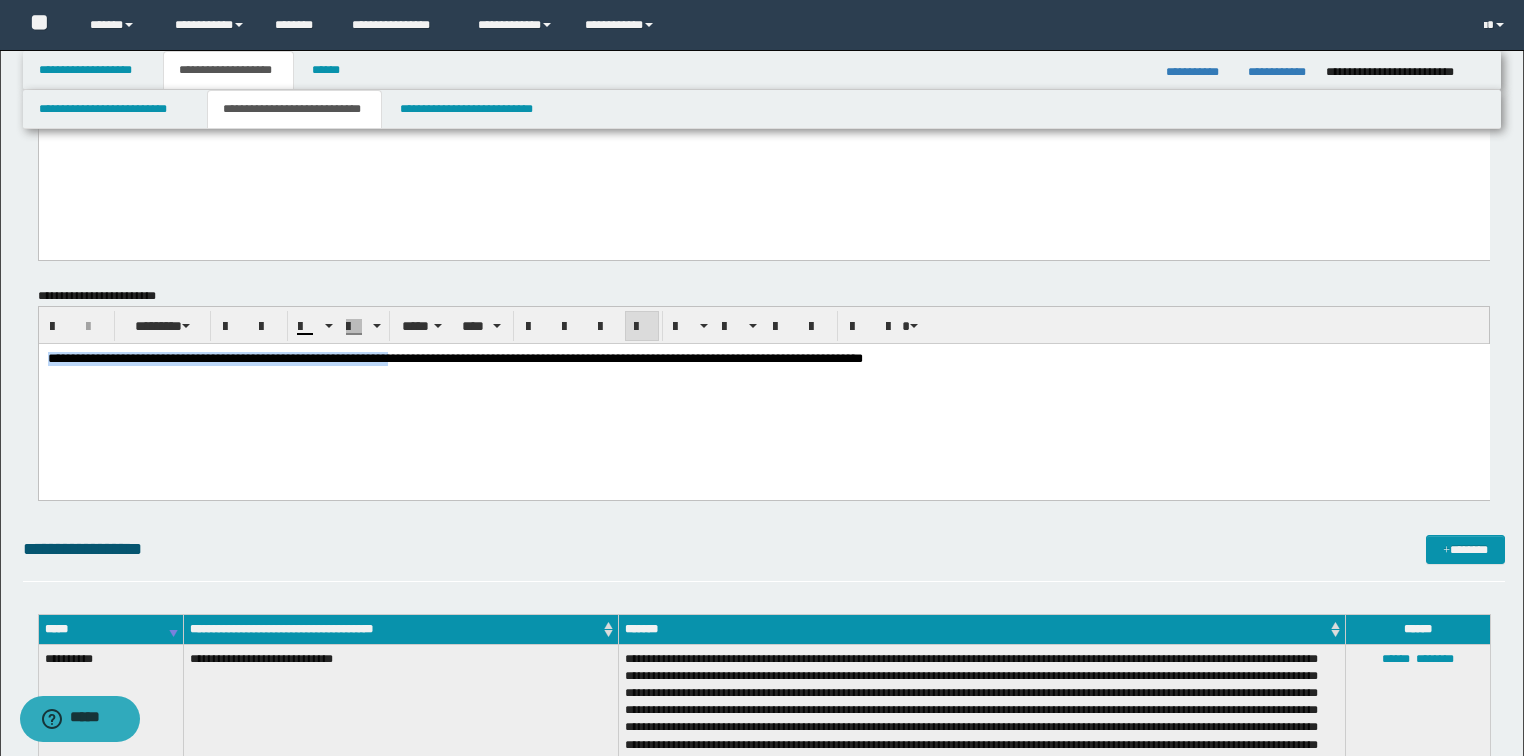 click on "**********" at bounding box center (763, 358) 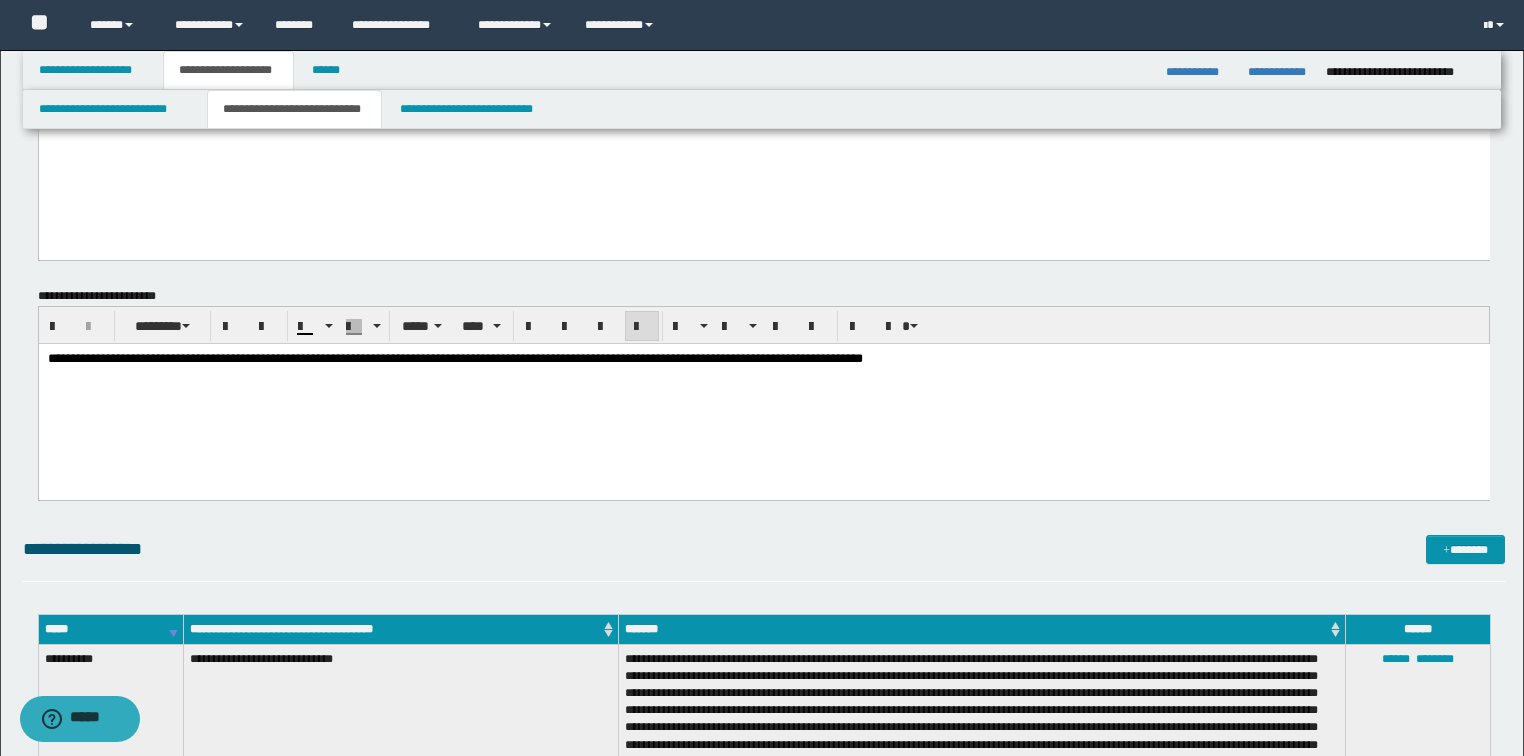 click on "**********" at bounding box center [763, 395] 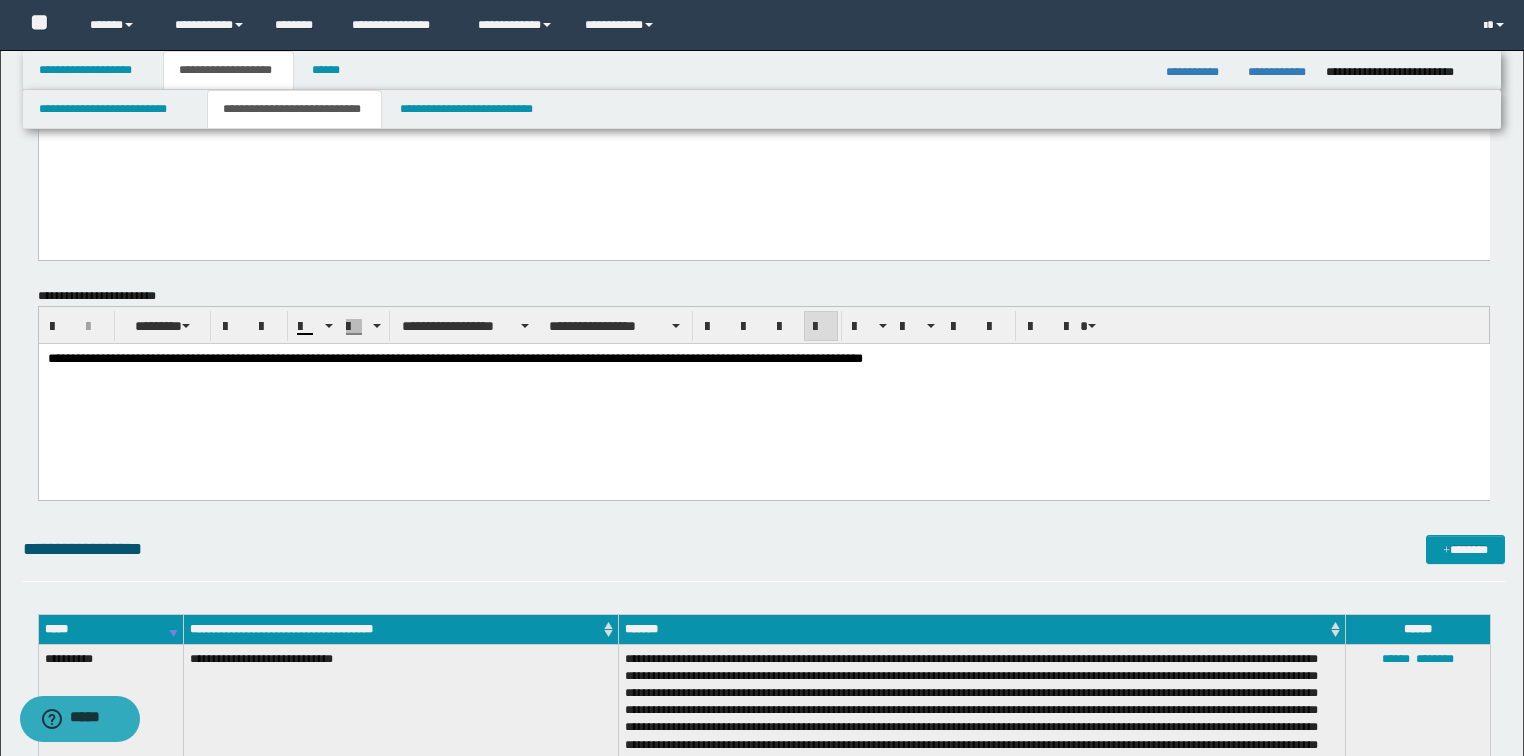 click on "**********" at bounding box center [763, 358] 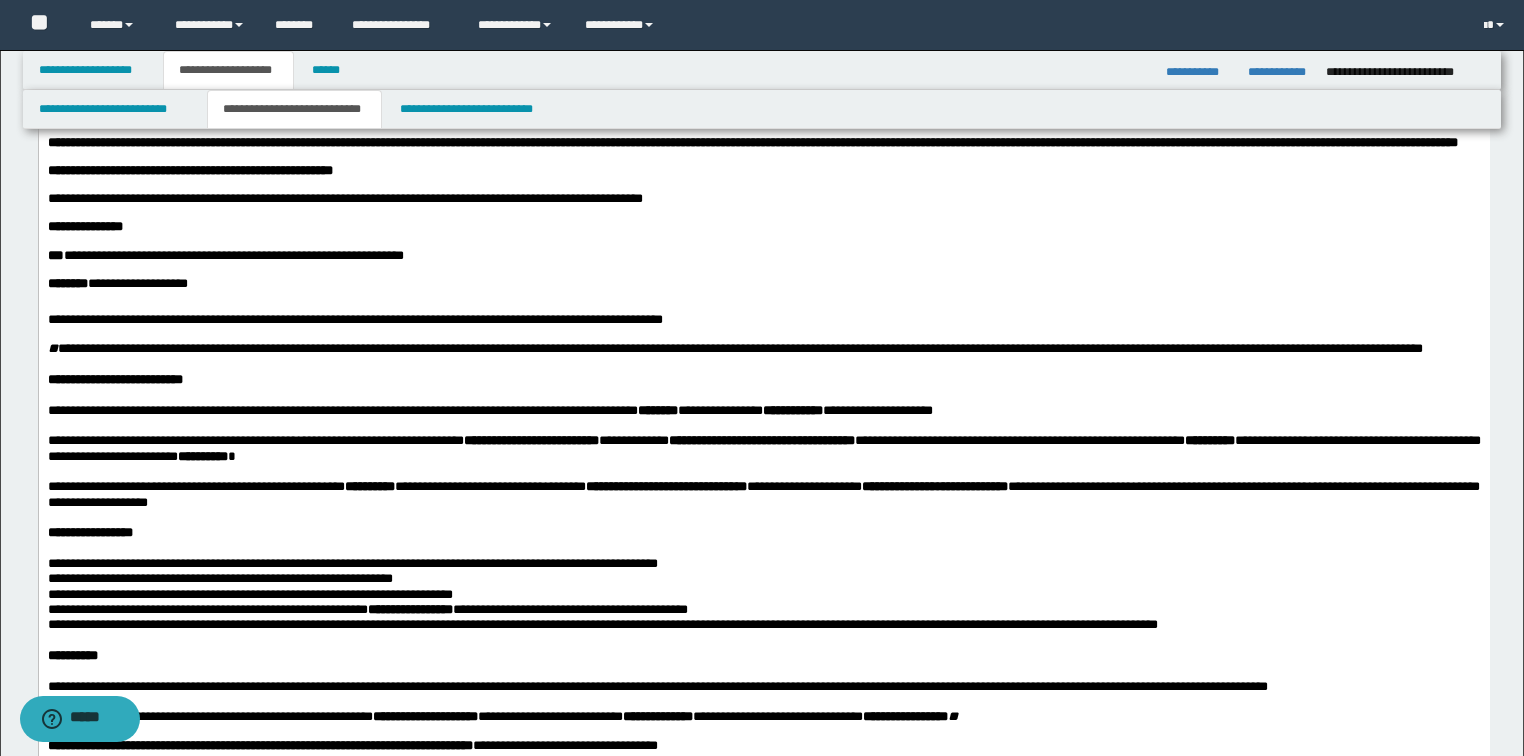 scroll, scrollTop: 0, scrollLeft: 0, axis: both 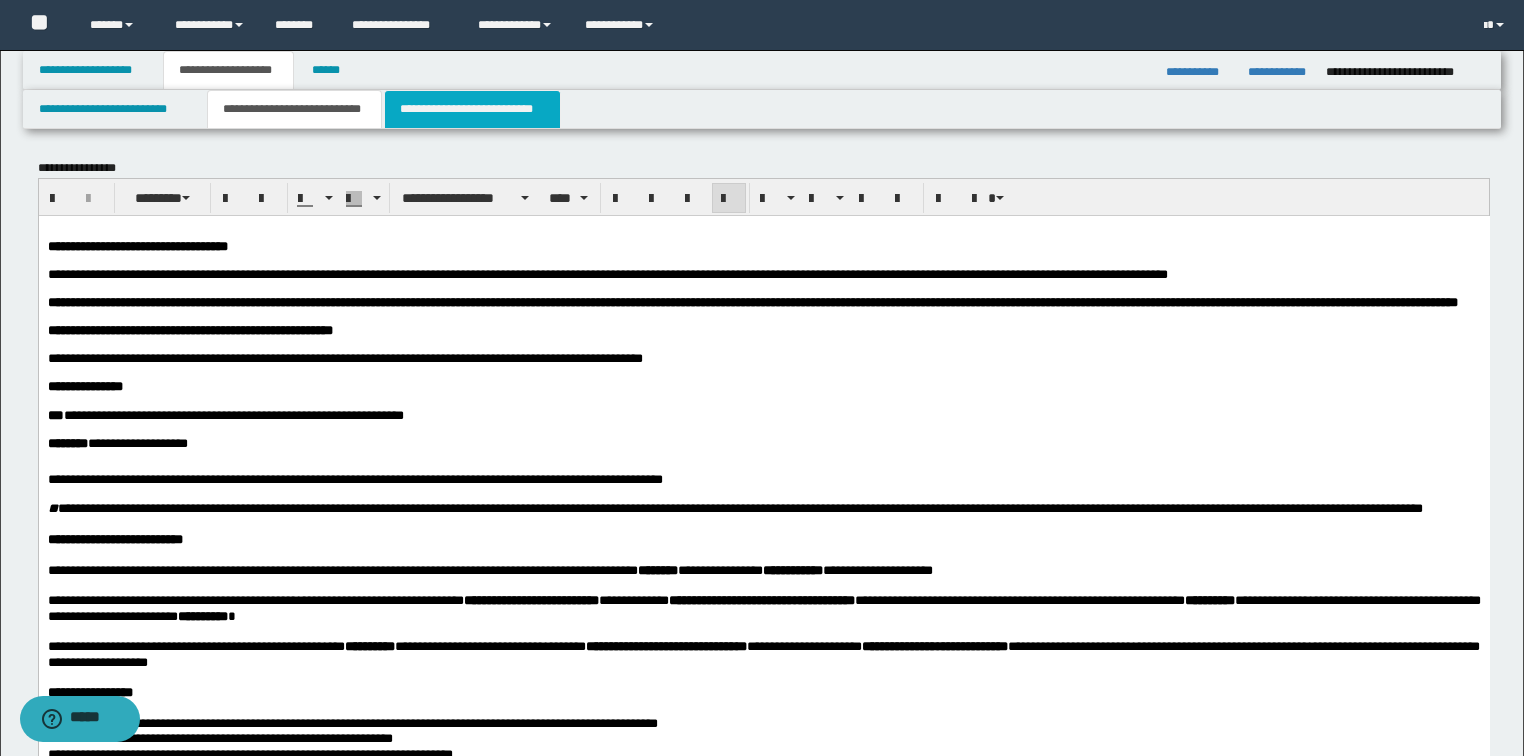 click on "**********" at bounding box center [472, 109] 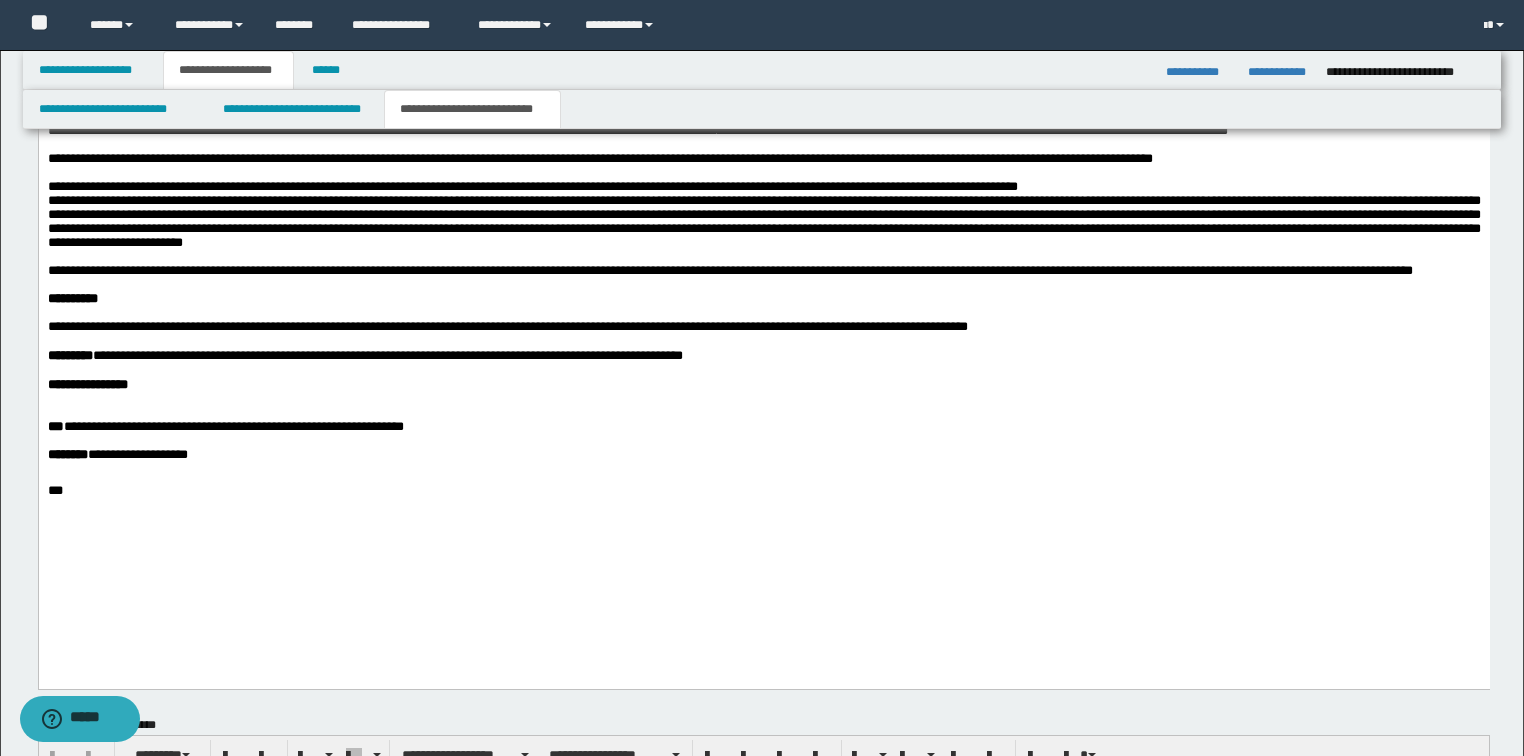scroll, scrollTop: 1360, scrollLeft: 0, axis: vertical 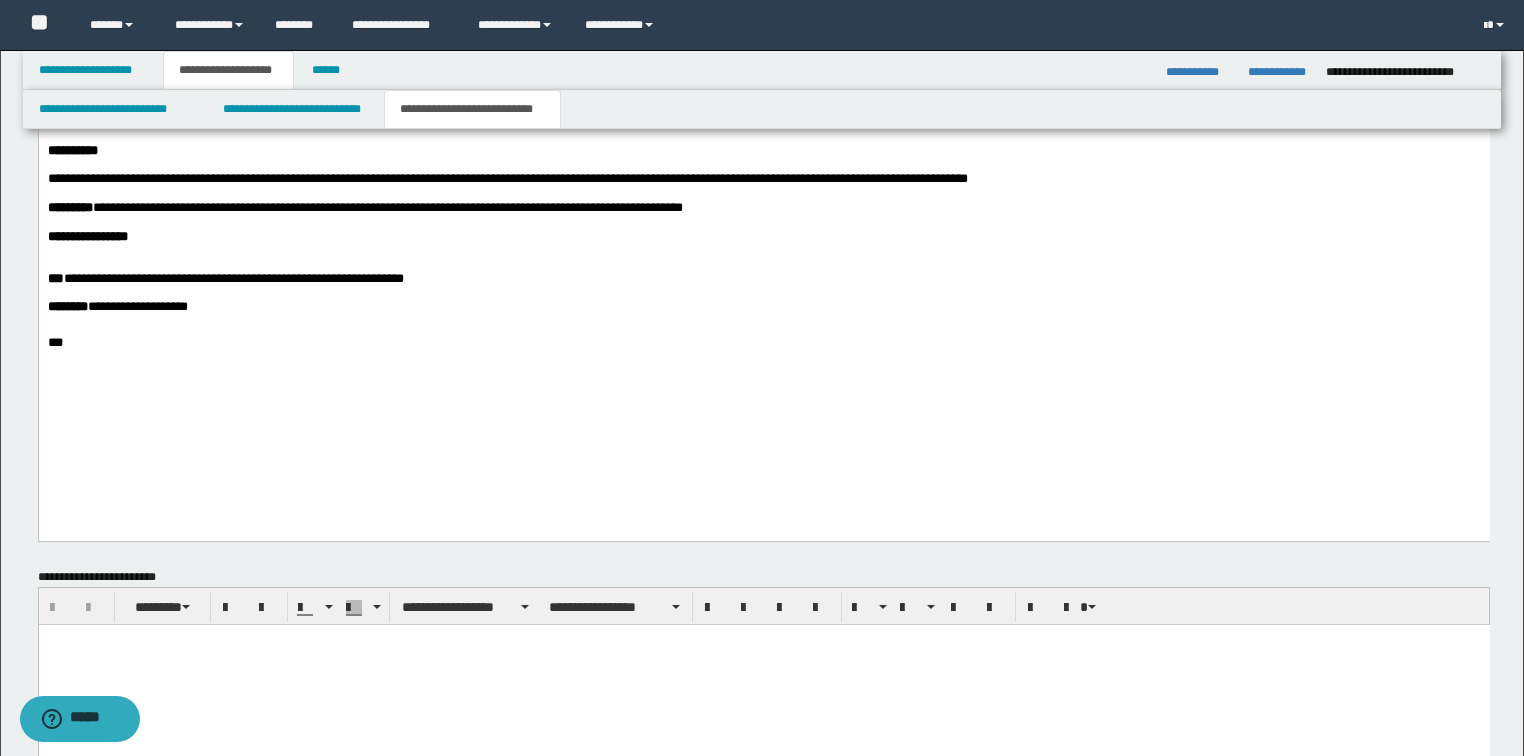 click on "**********" at bounding box center [763, 124] 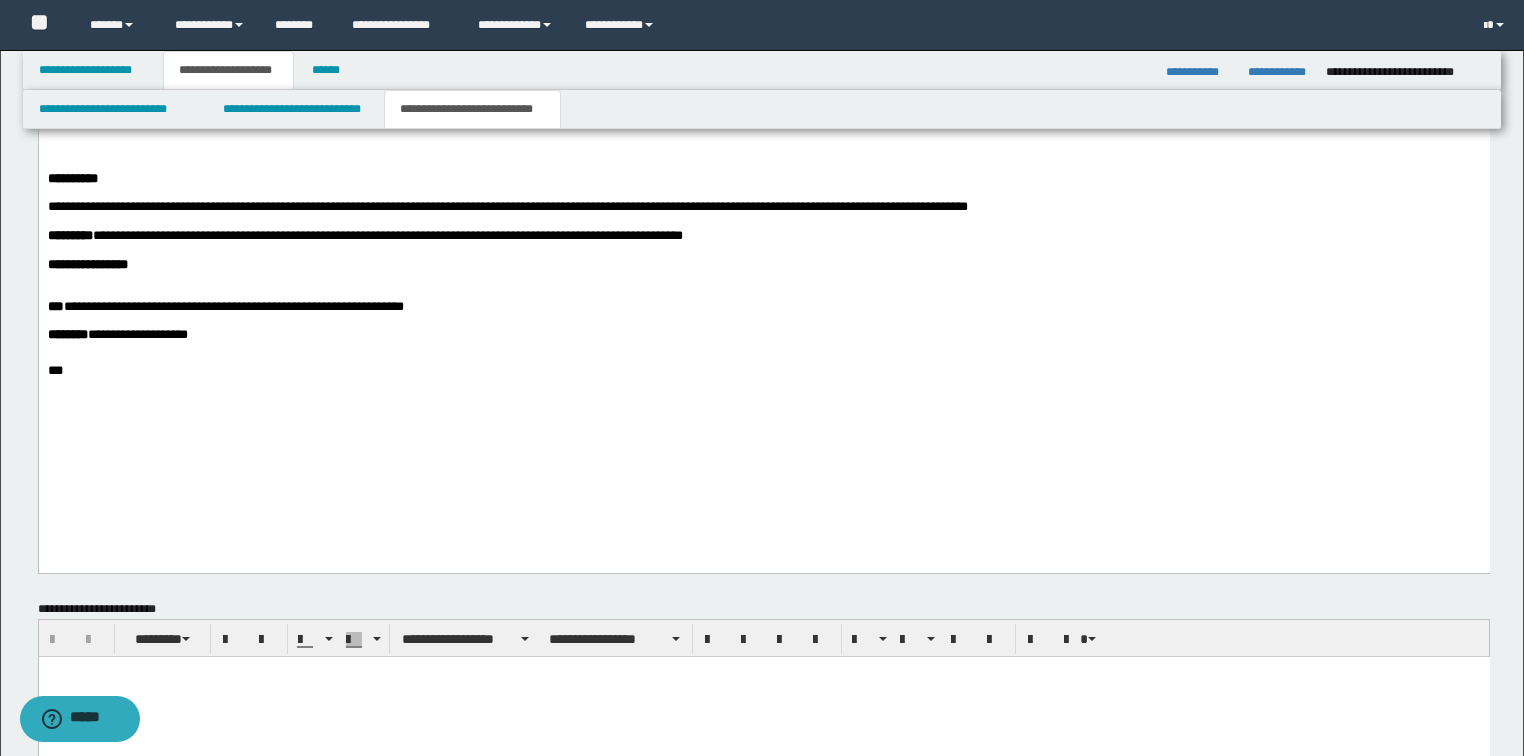 click at bounding box center [763, 152] 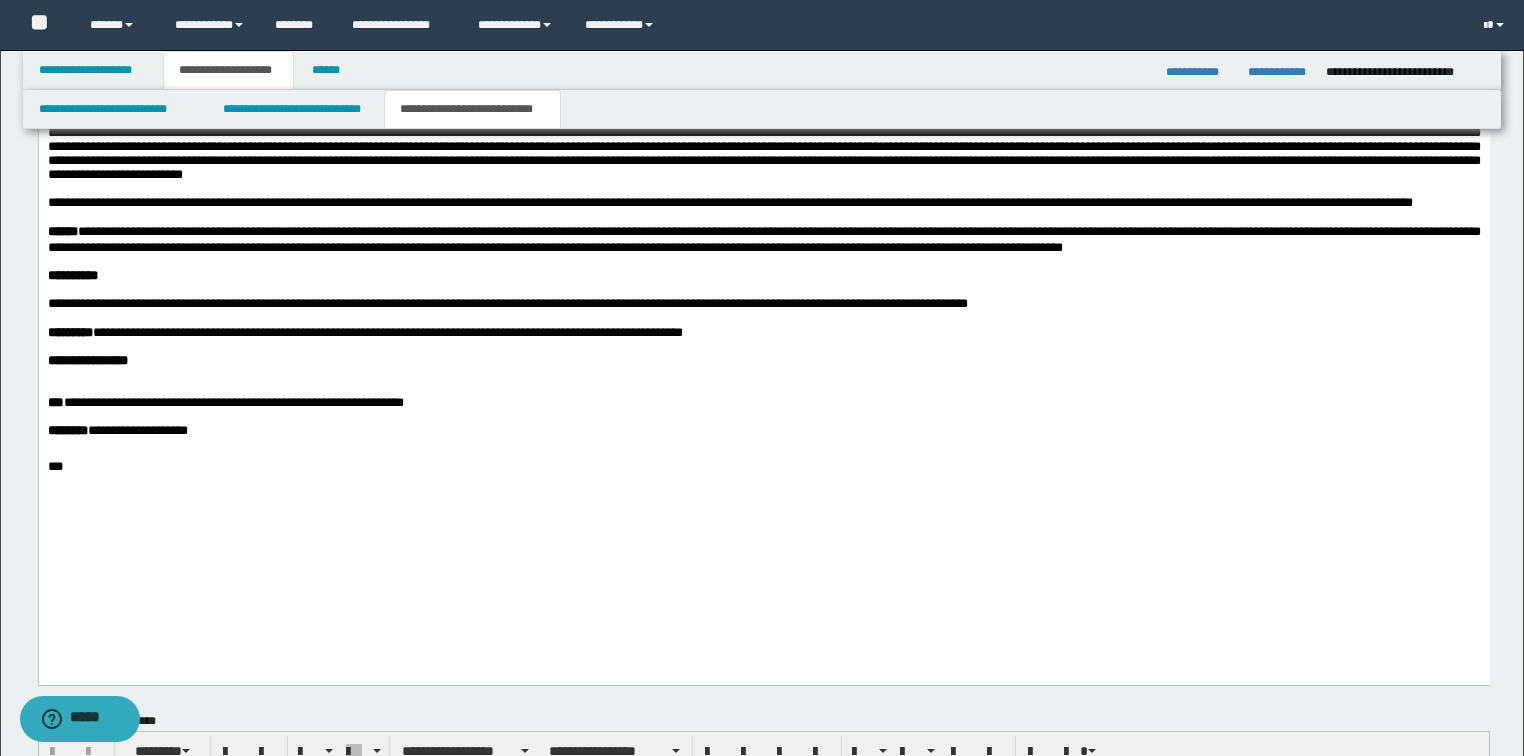 scroll, scrollTop: 1200, scrollLeft: 0, axis: vertical 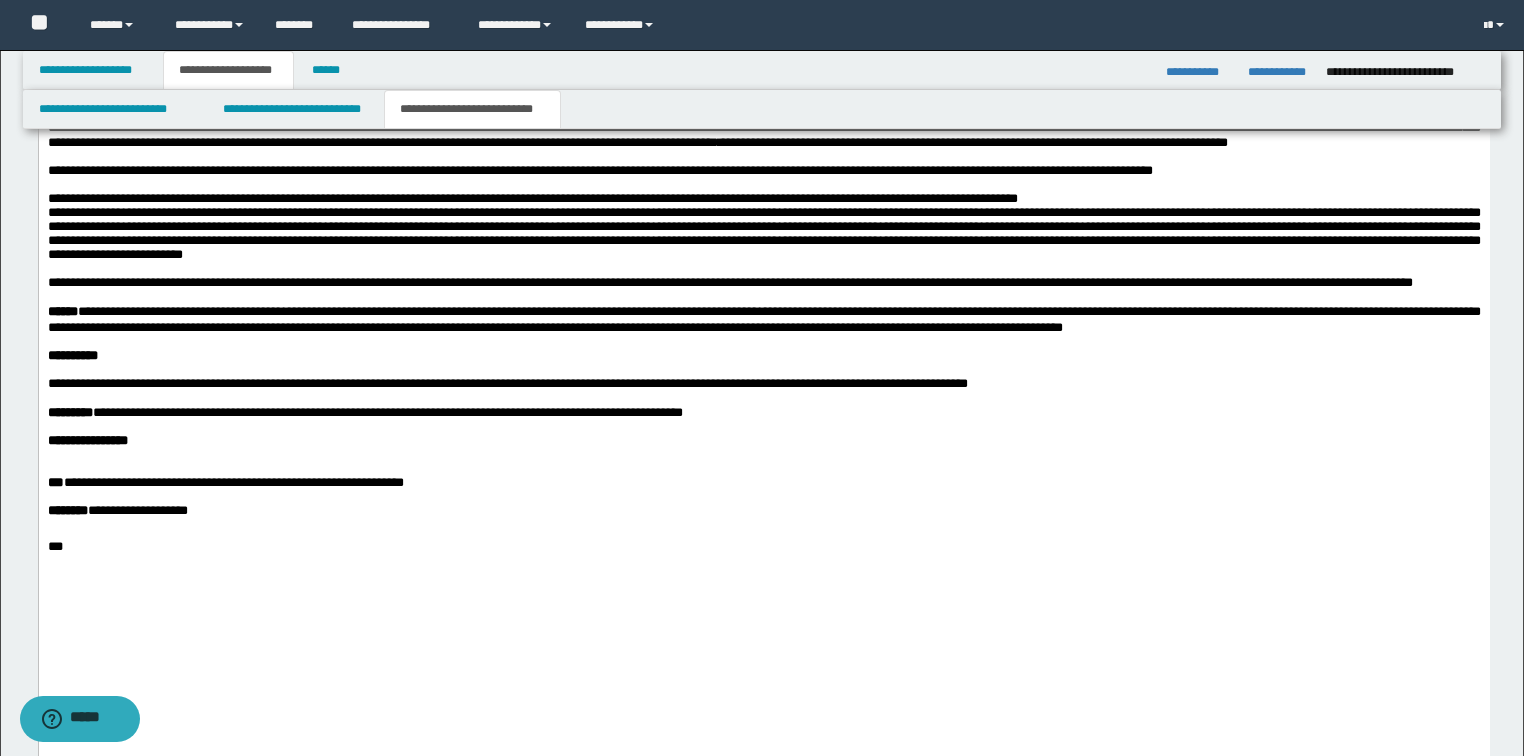 click on "**********" at bounding box center (763, 283) 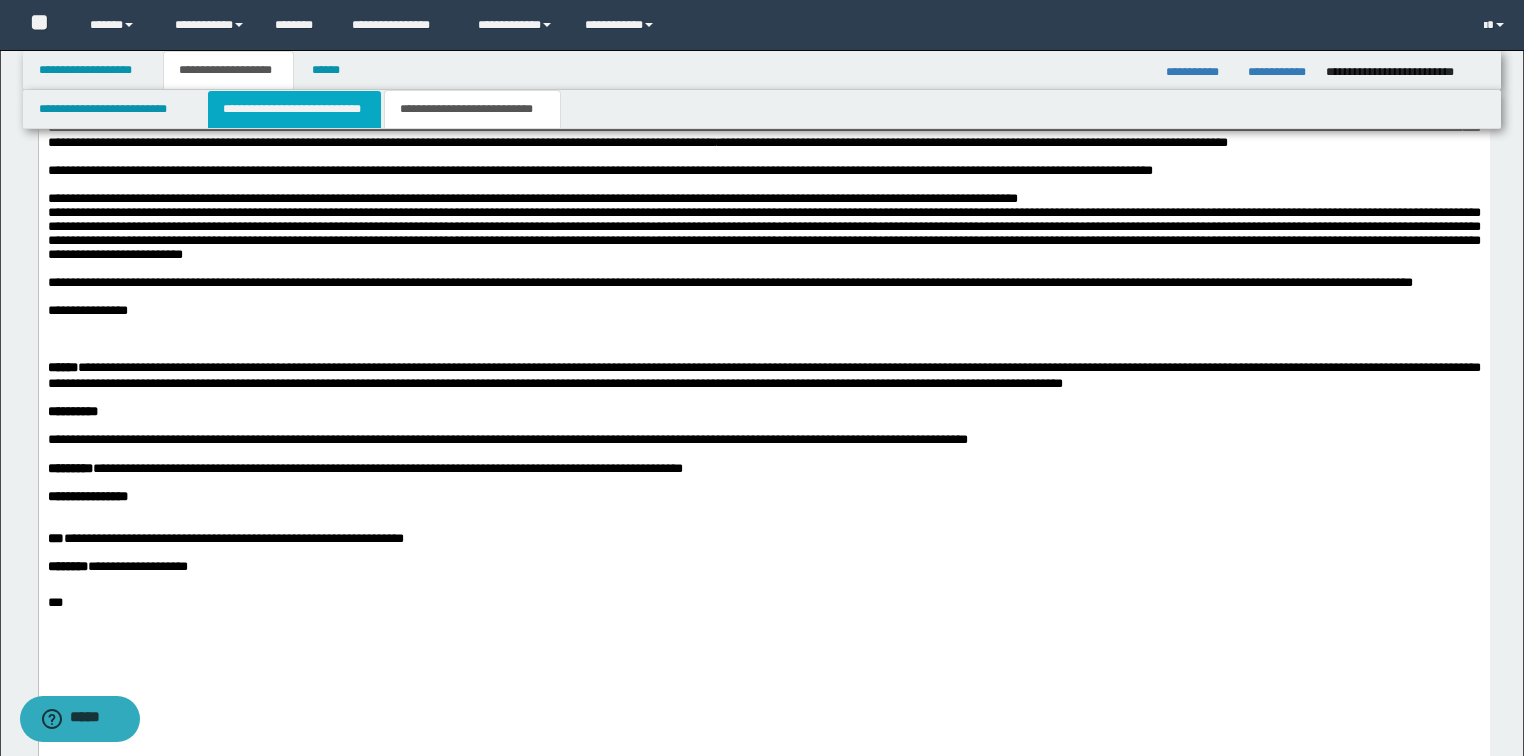 click on "**********" at bounding box center (294, 109) 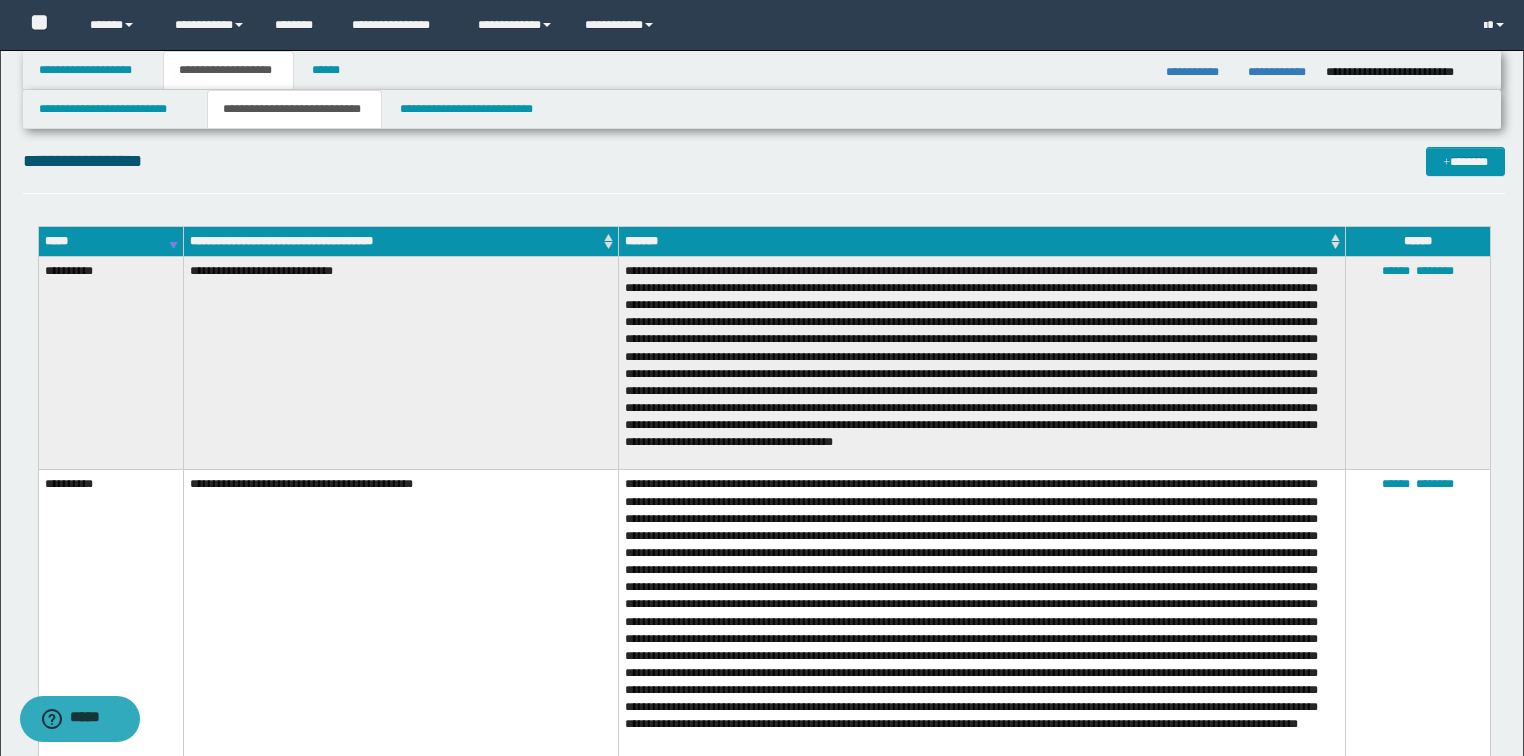 scroll, scrollTop: 4880, scrollLeft: 0, axis: vertical 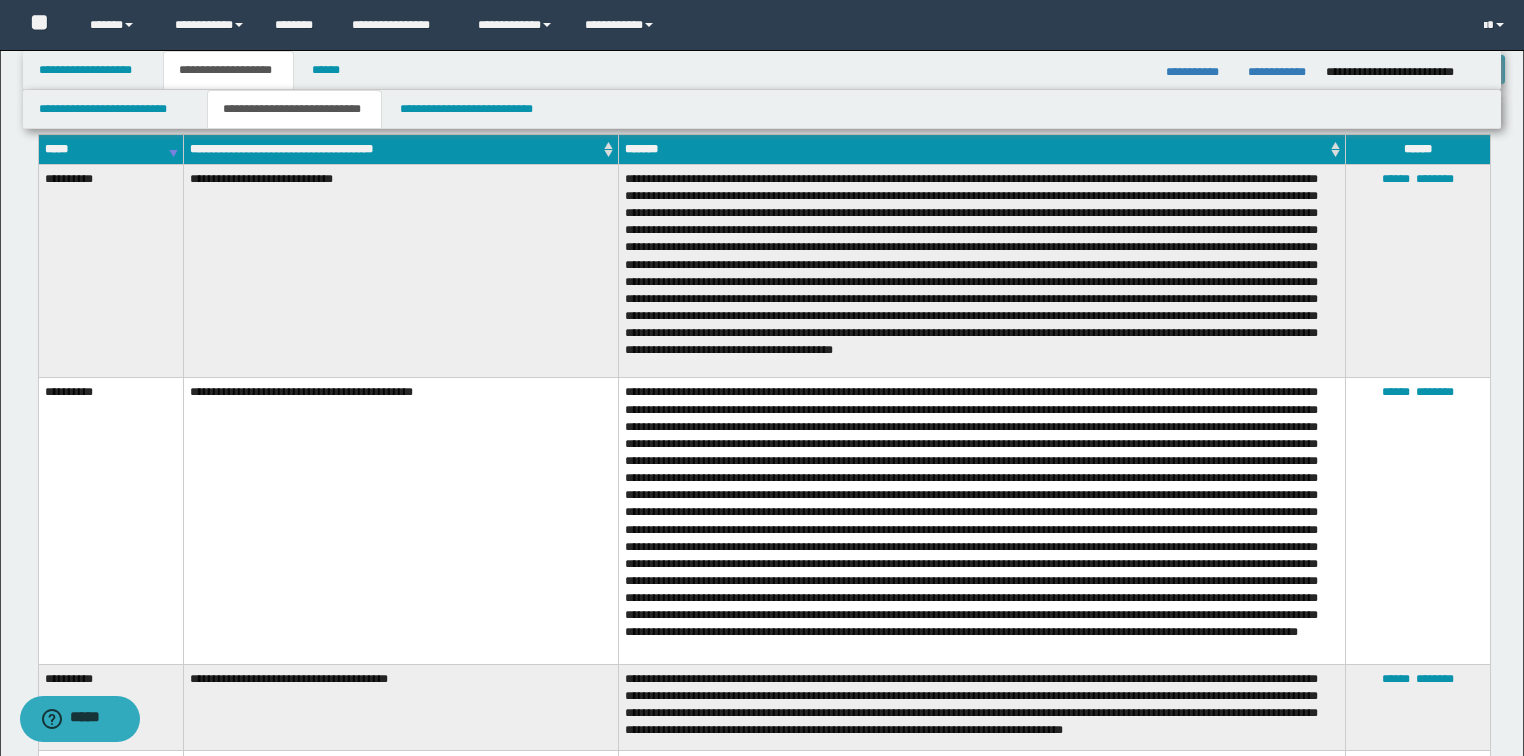 click on "*****" at bounding box center (110, 149) 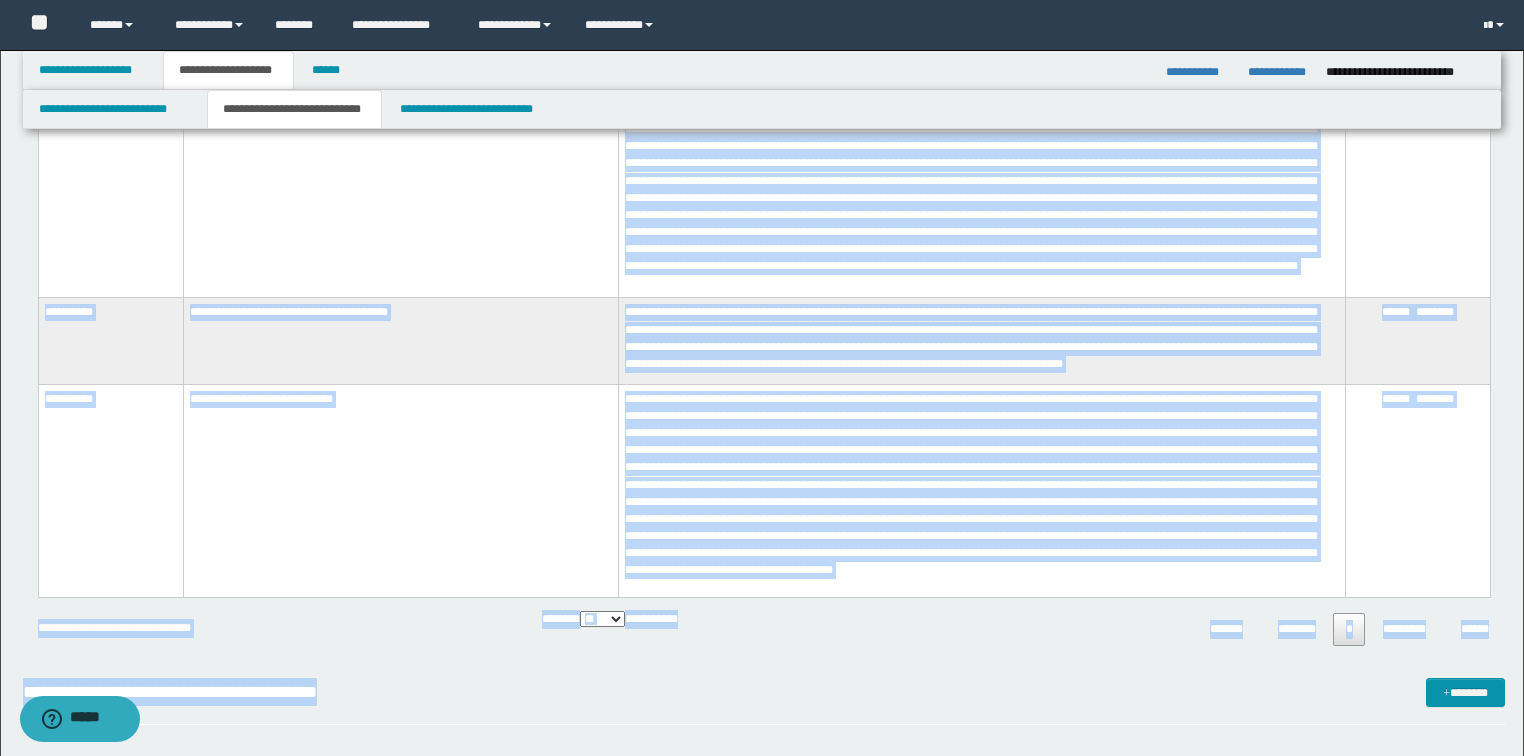 scroll, scrollTop: 5513, scrollLeft: 0, axis: vertical 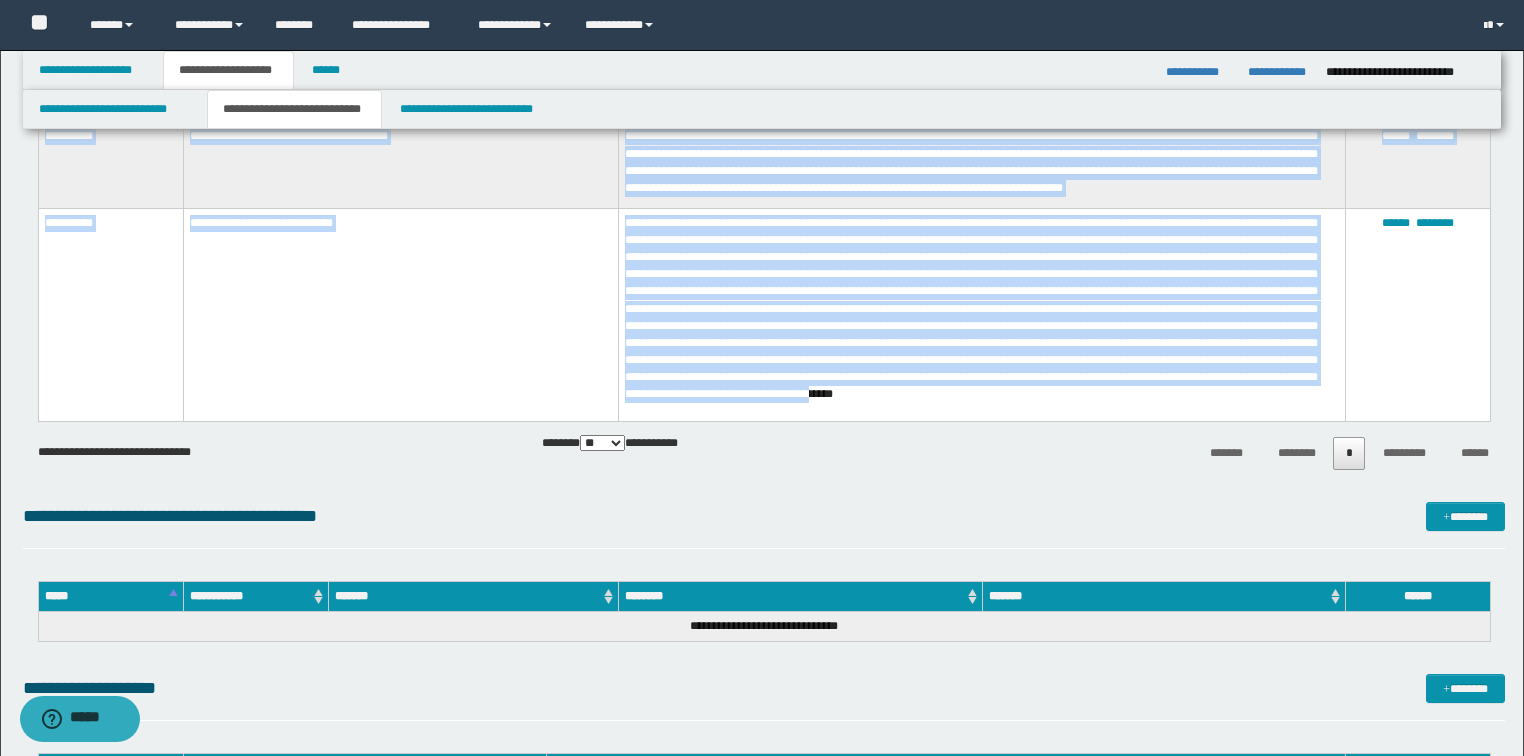 drag, startPoint x: 40, startPoint y: 177, endPoint x: 664, endPoint y: 400, distance: 662.64996 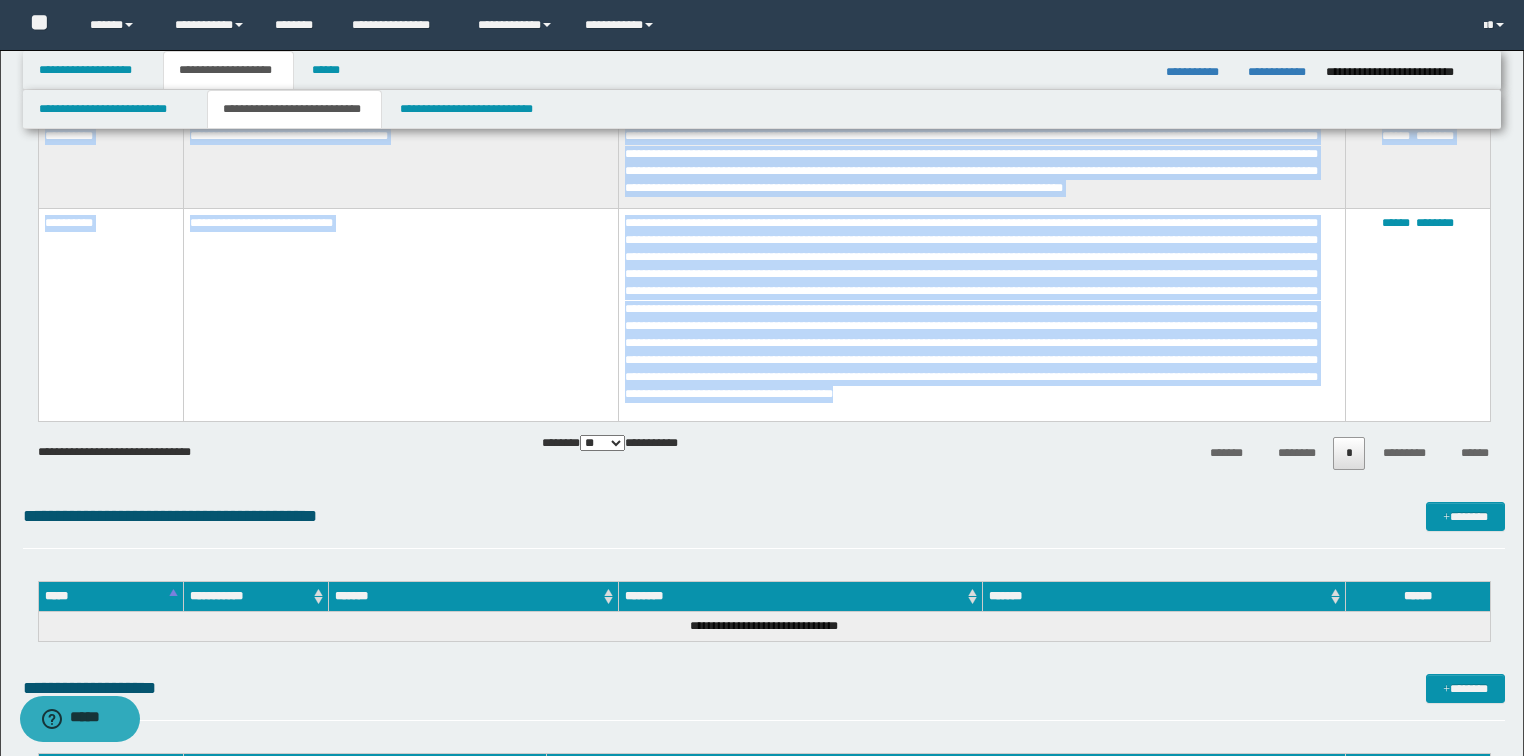 copy on "**********" 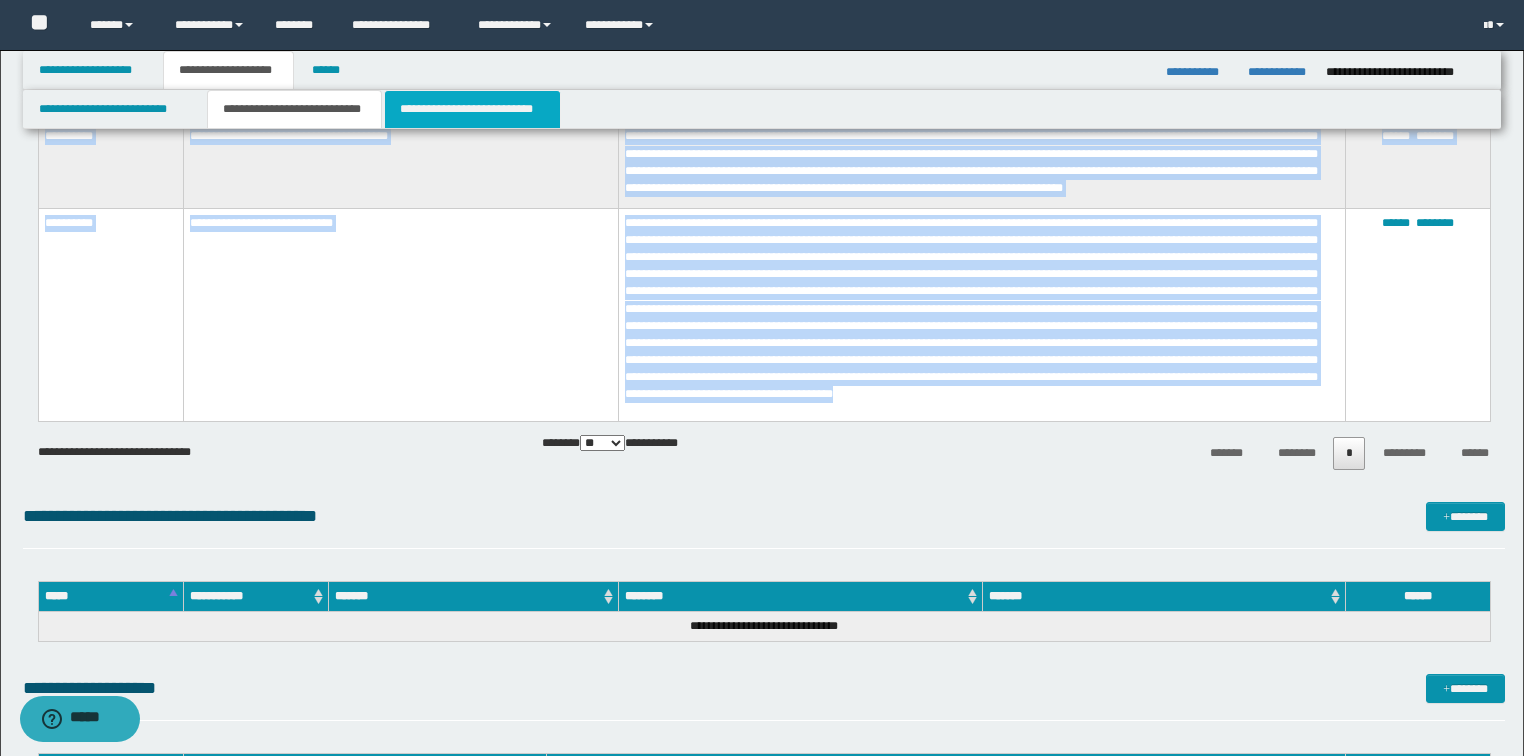 drag, startPoint x: 463, startPoint y: 100, endPoint x: 459, endPoint y: 670, distance: 570.01404 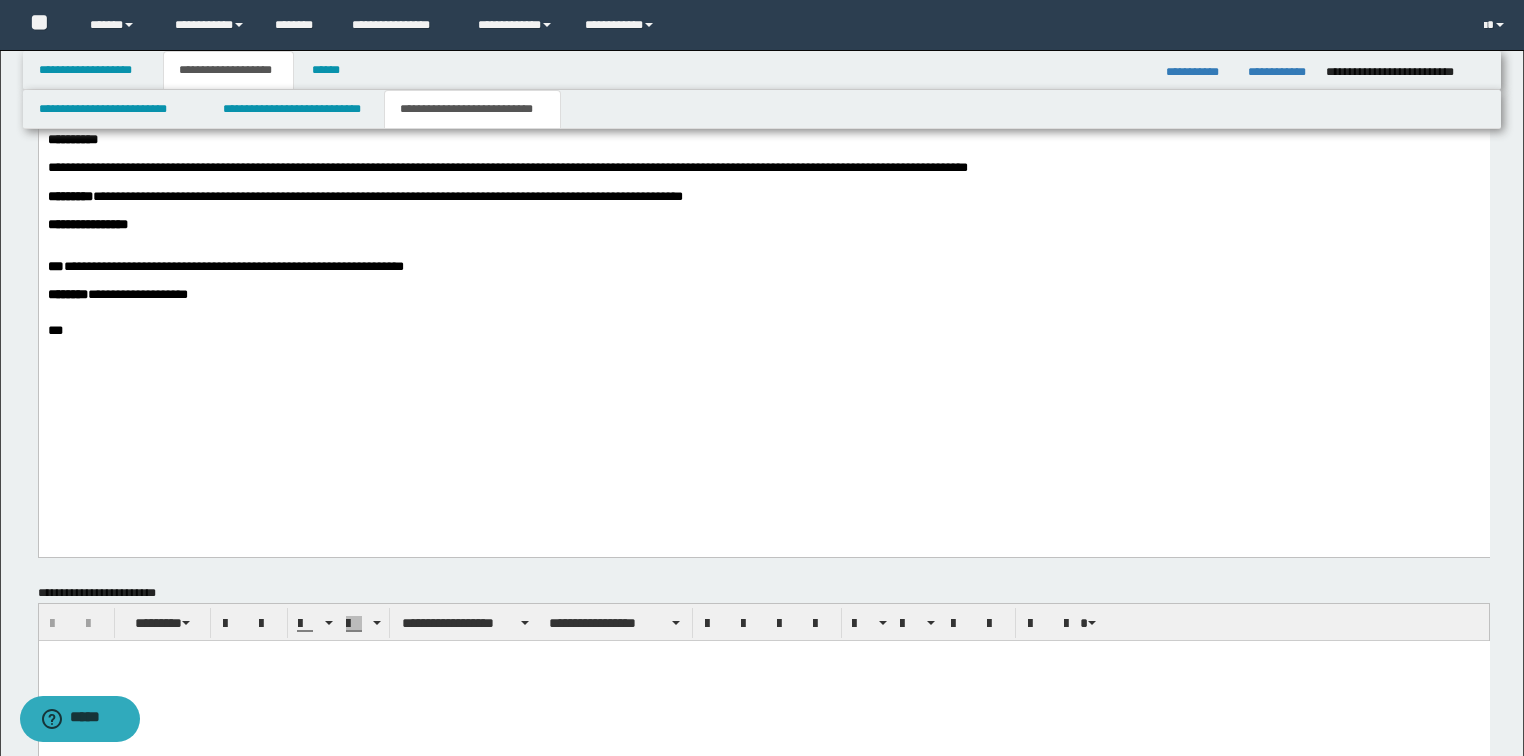 scroll, scrollTop: 1379, scrollLeft: 0, axis: vertical 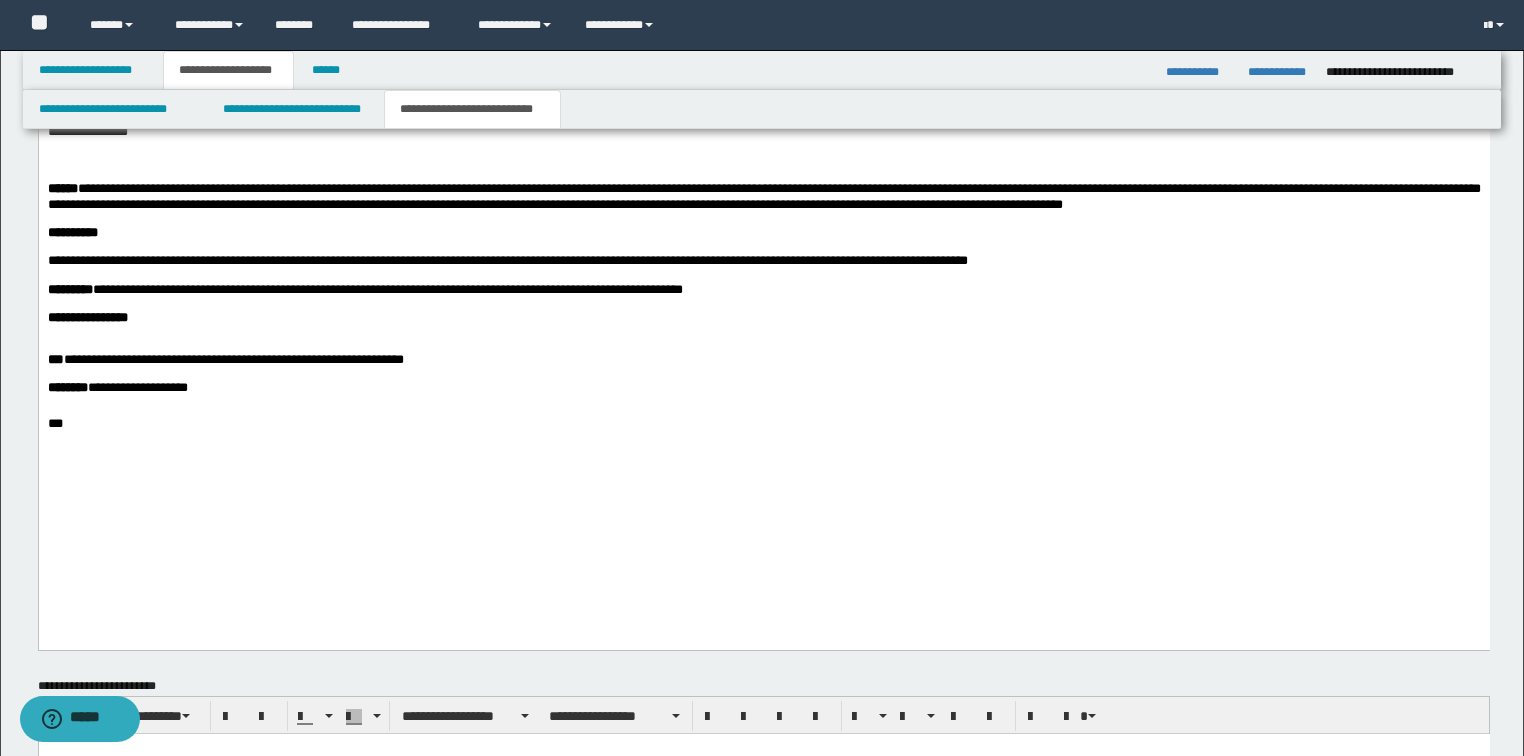 click on "**********" at bounding box center [763, 133] 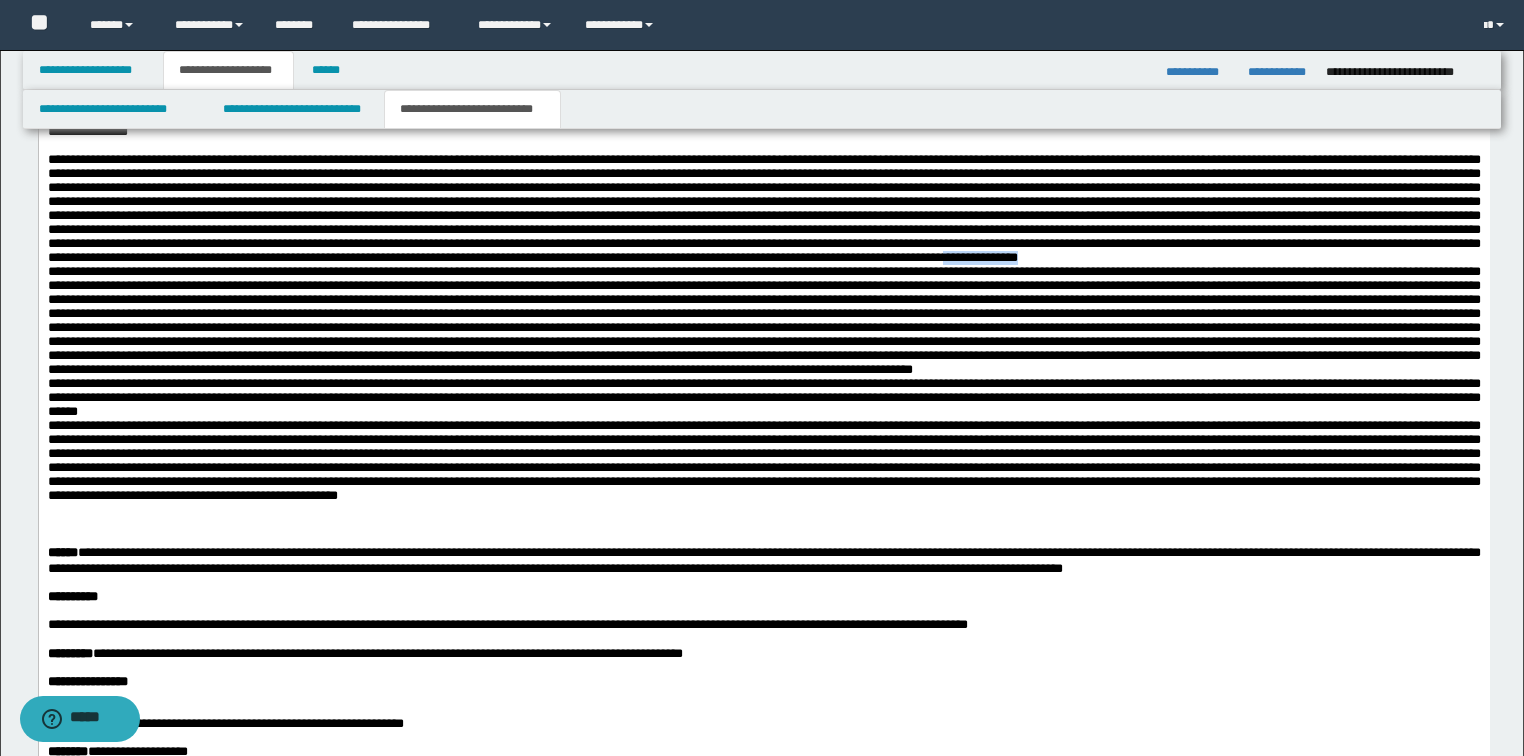 drag, startPoint x: 594, startPoint y: 368, endPoint x: 498, endPoint y: 369, distance: 96.00521 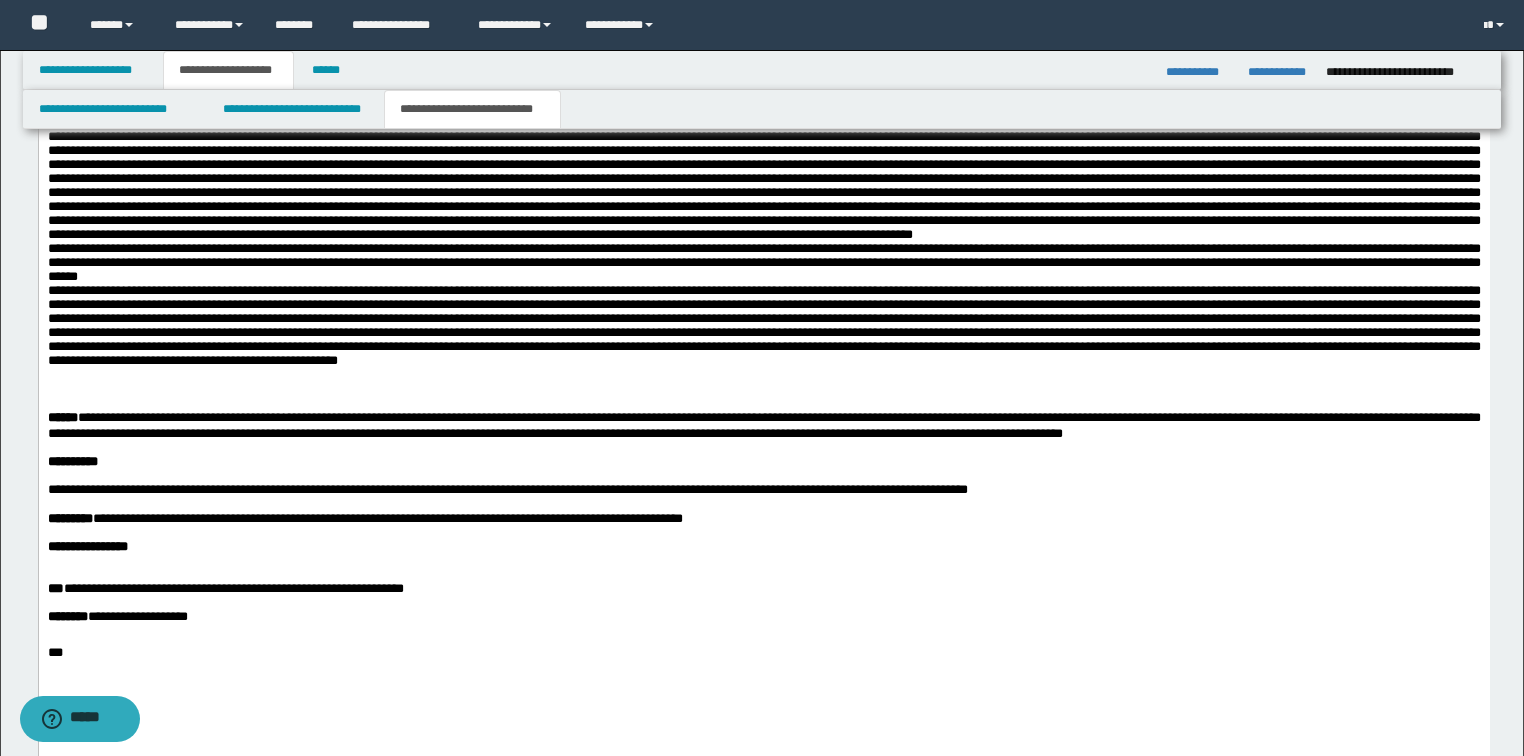 scroll, scrollTop: 1539, scrollLeft: 0, axis: vertical 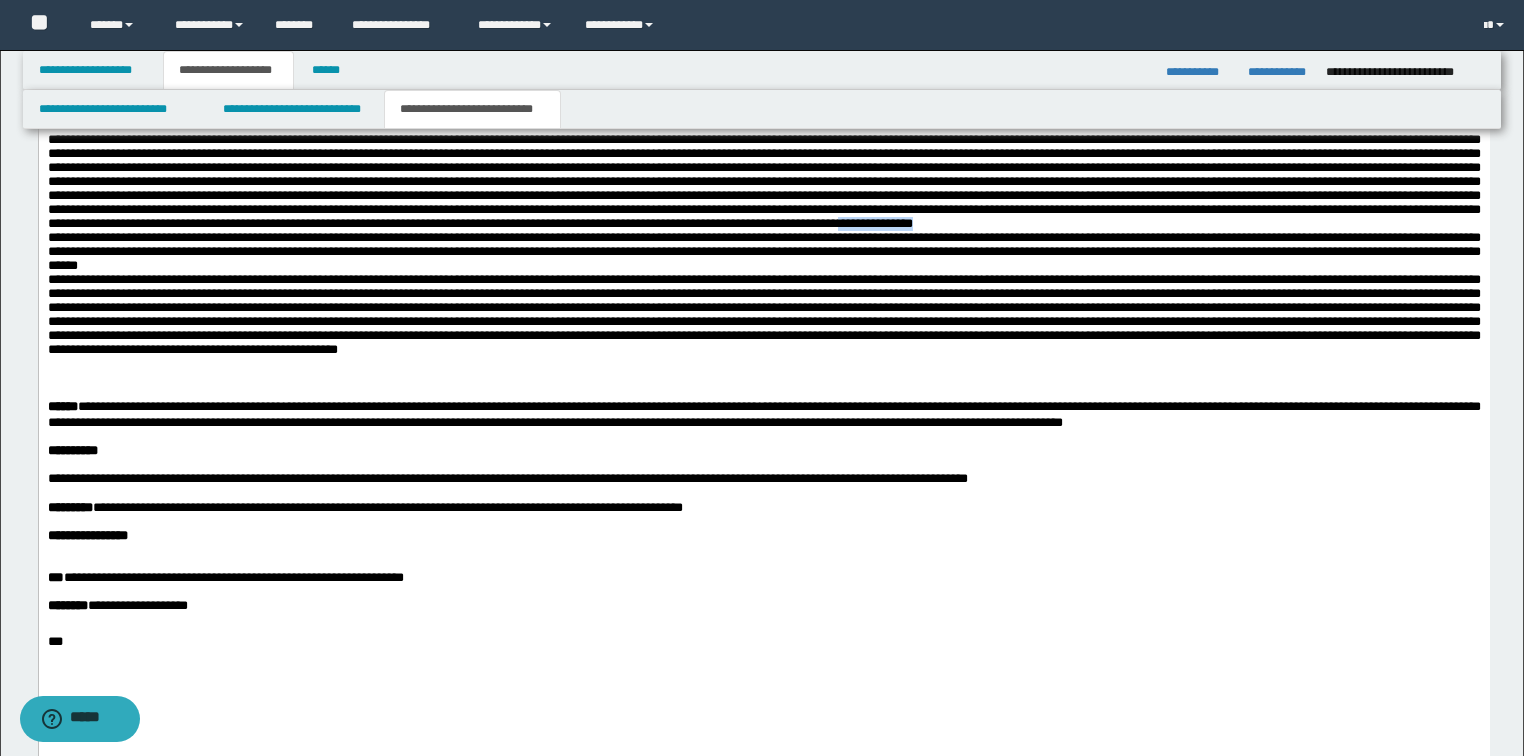 drag, startPoint x: 73, startPoint y: 378, endPoint x: 19, endPoint y: 377, distance: 54.00926 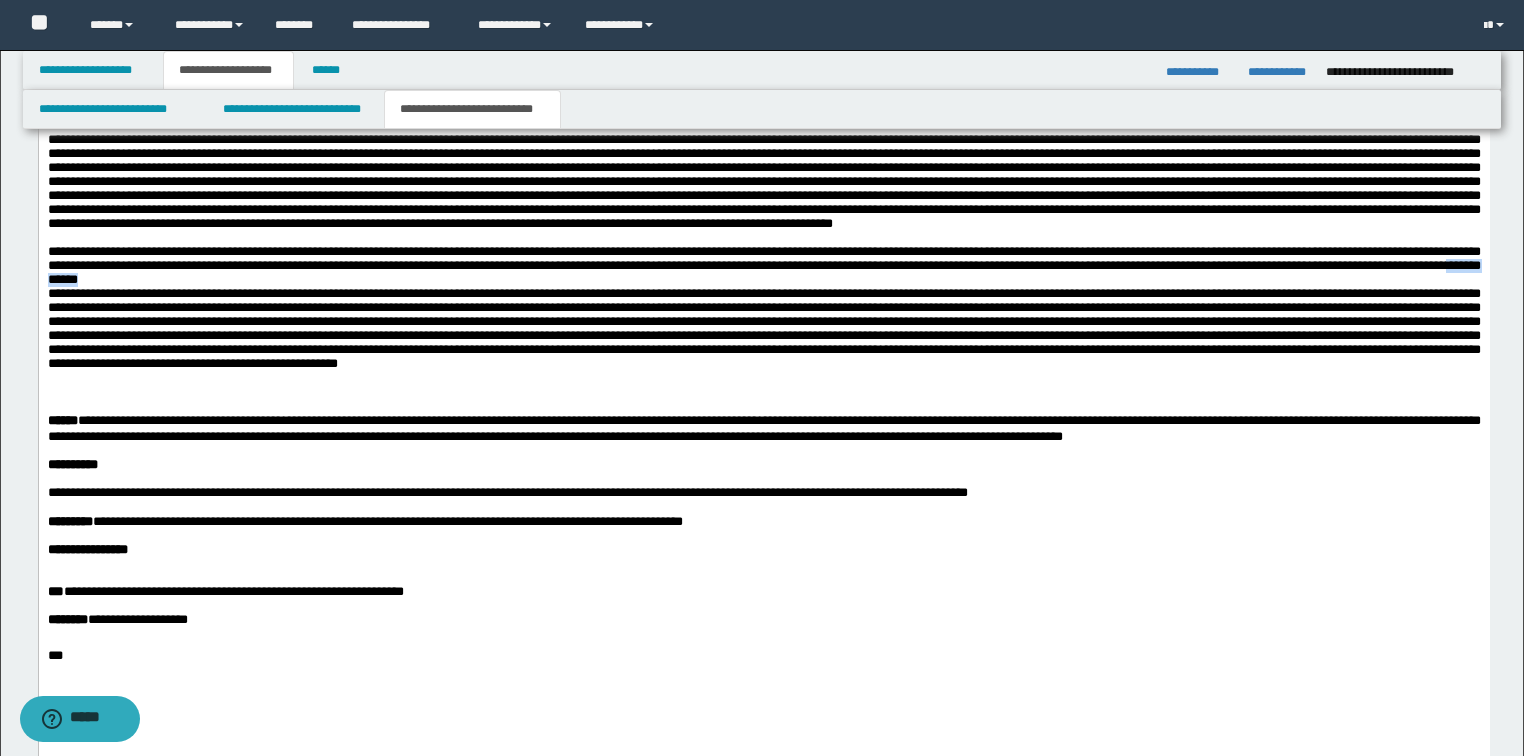 drag, startPoint x: 668, startPoint y: 432, endPoint x: 559, endPoint y: 461, distance: 112.79185 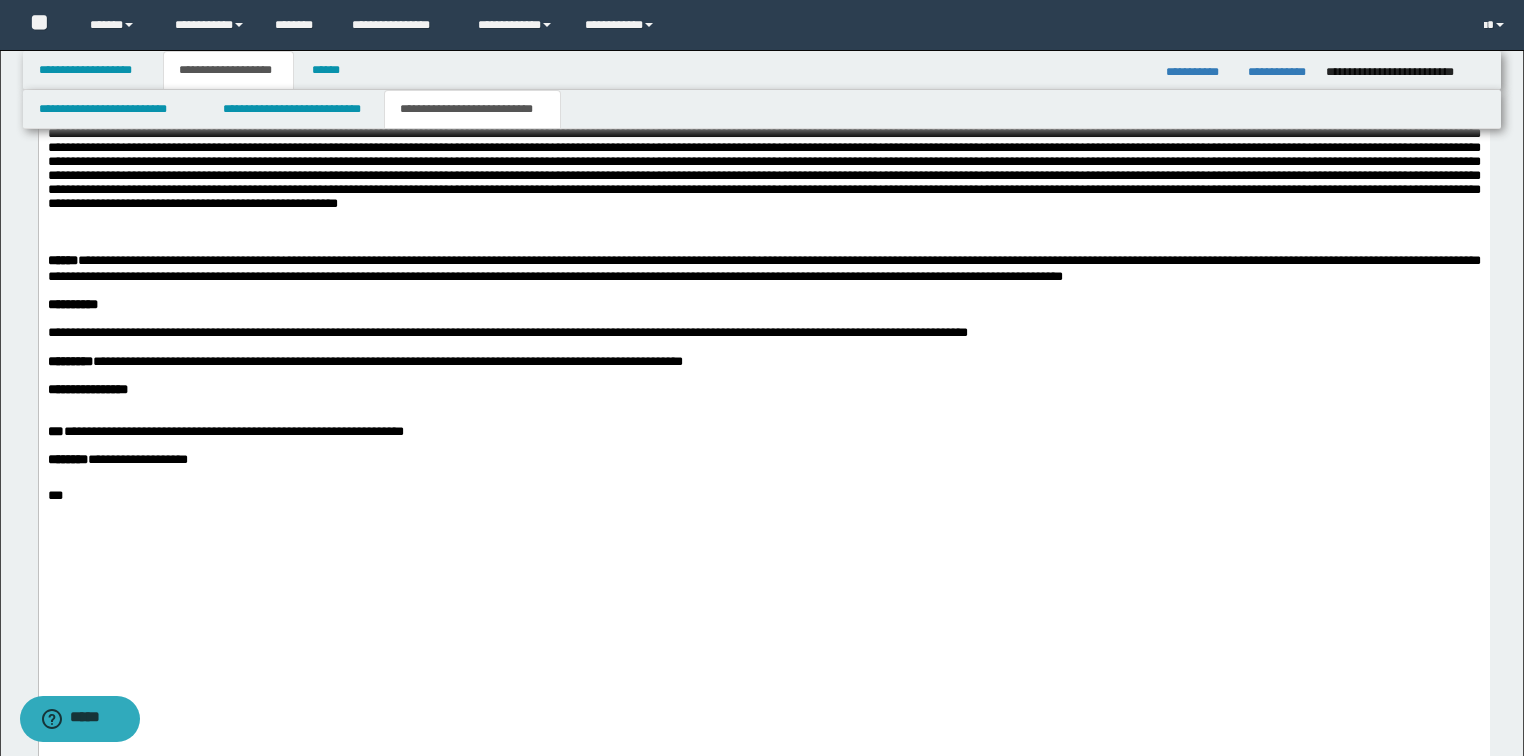 scroll, scrollTop: 1859, scrollLeft: 0, axis: vertical 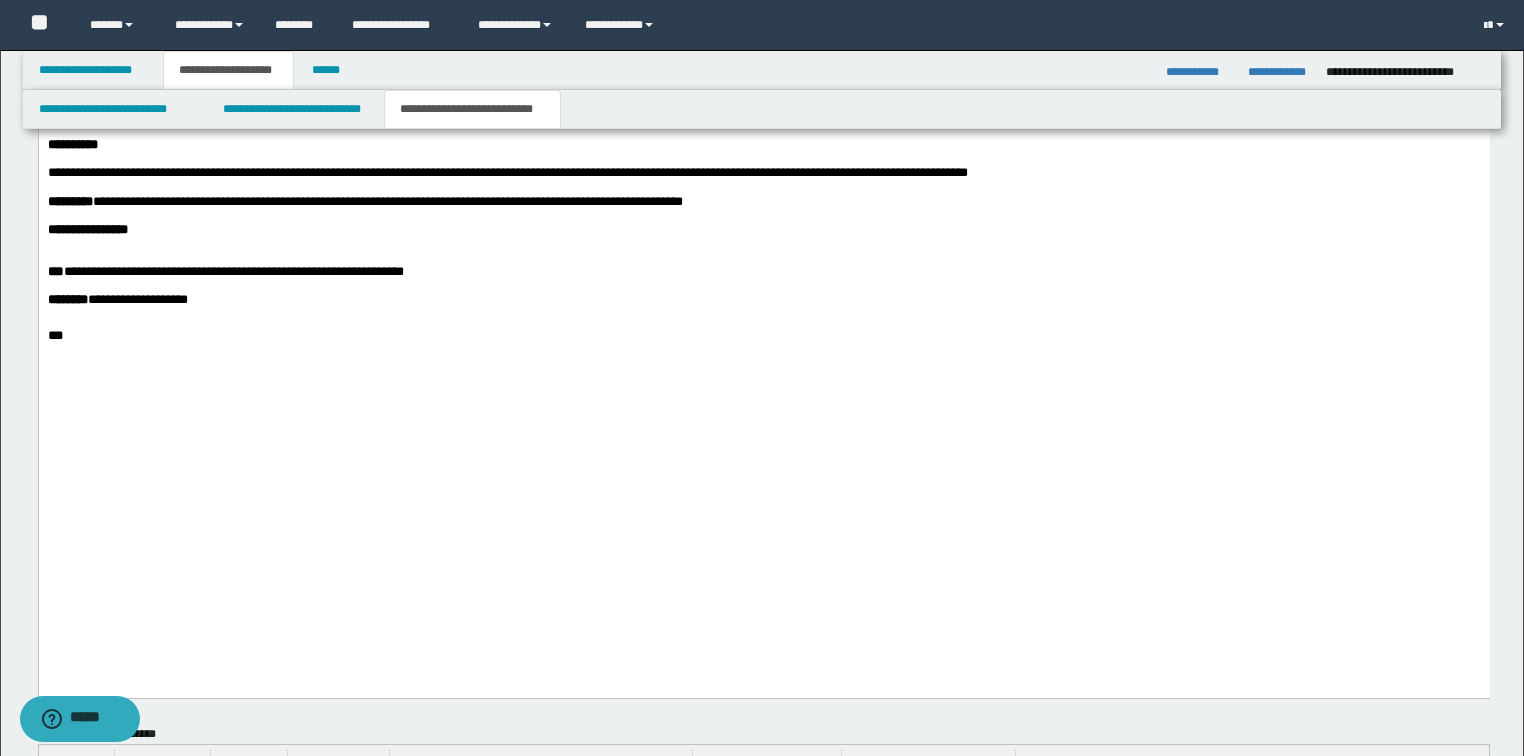 click at bounding box center [763, 3] 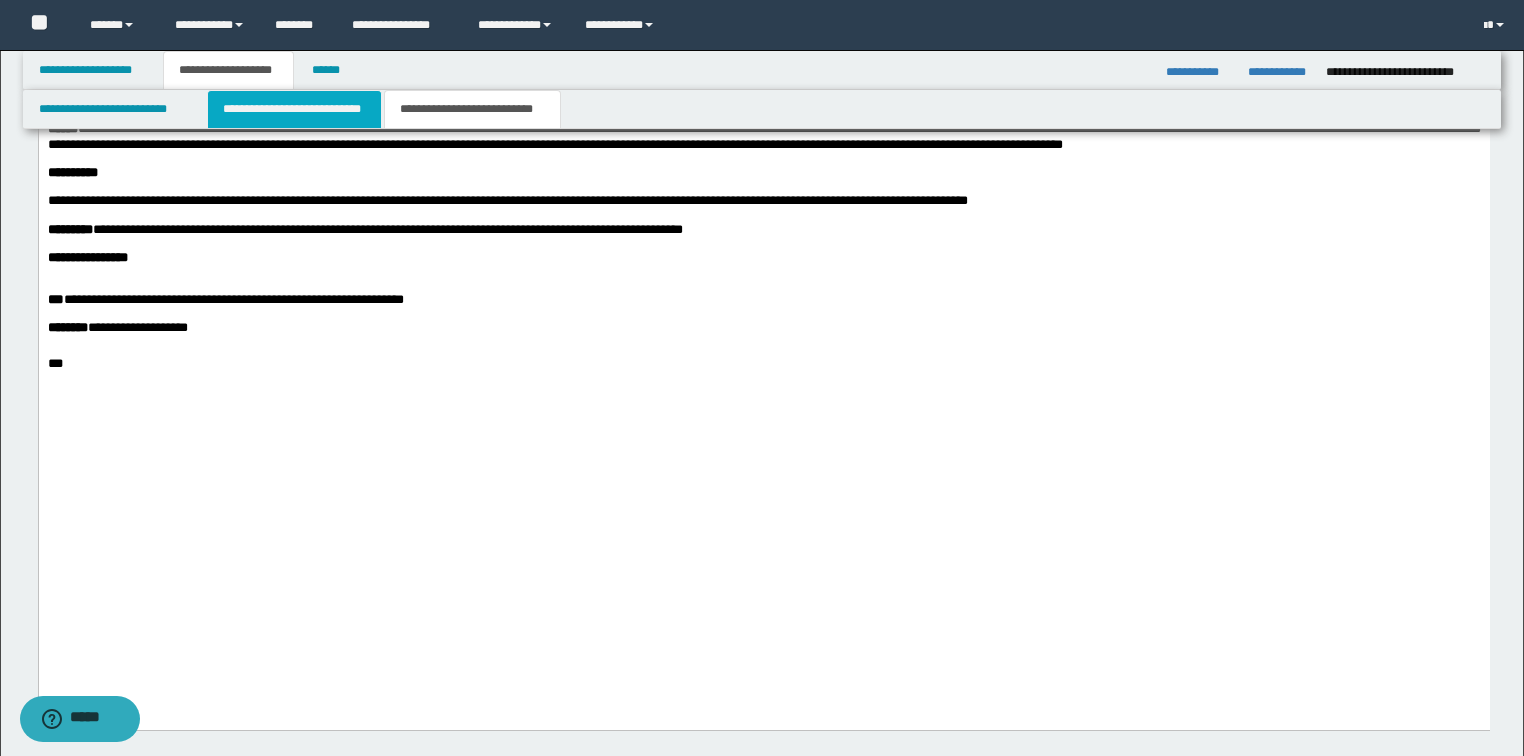 click on "**********" at bounding box center [294, 109] 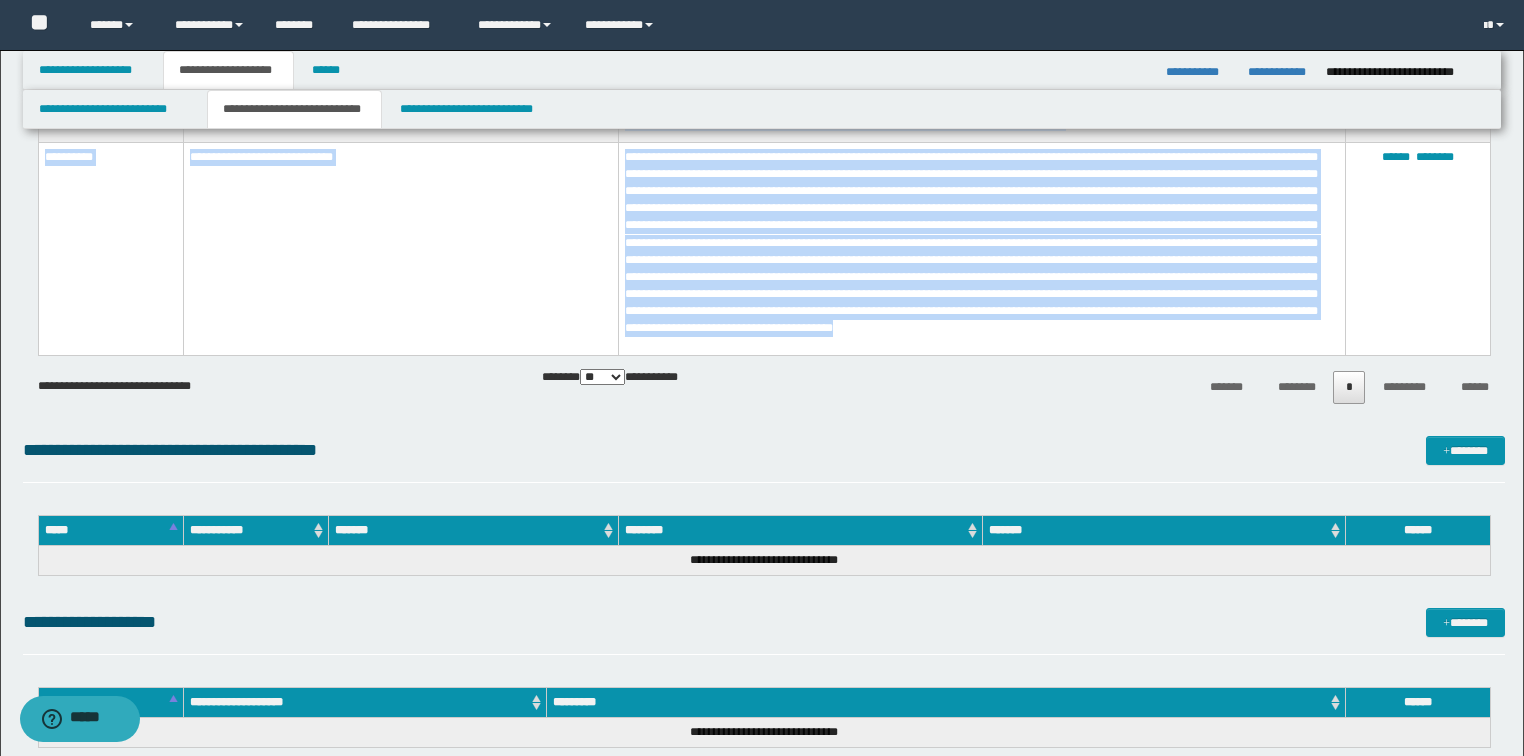 scroll, scrollTop: 5539, scrollLeft: 0, axis: vertical 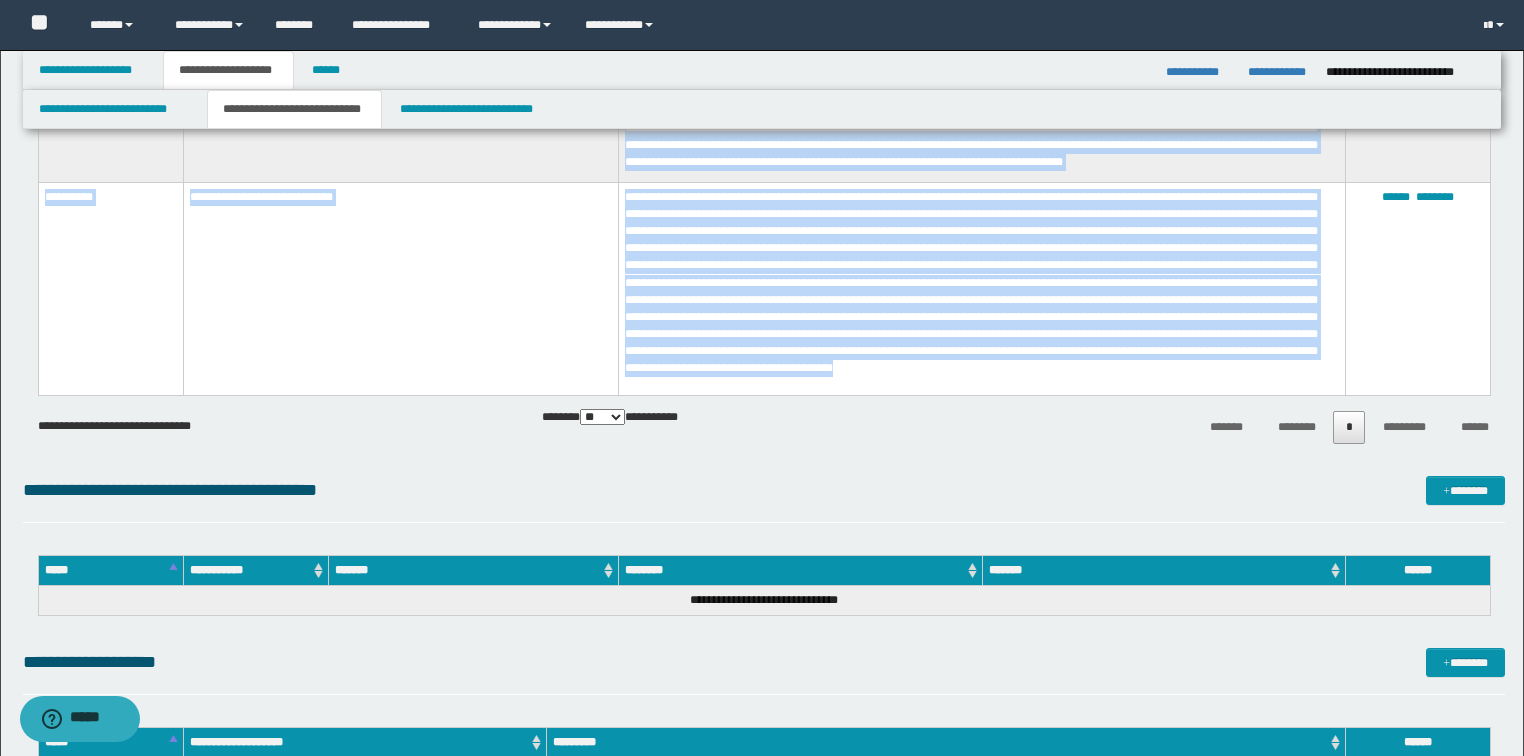 click on "**********" at bounding box center (400, 289) 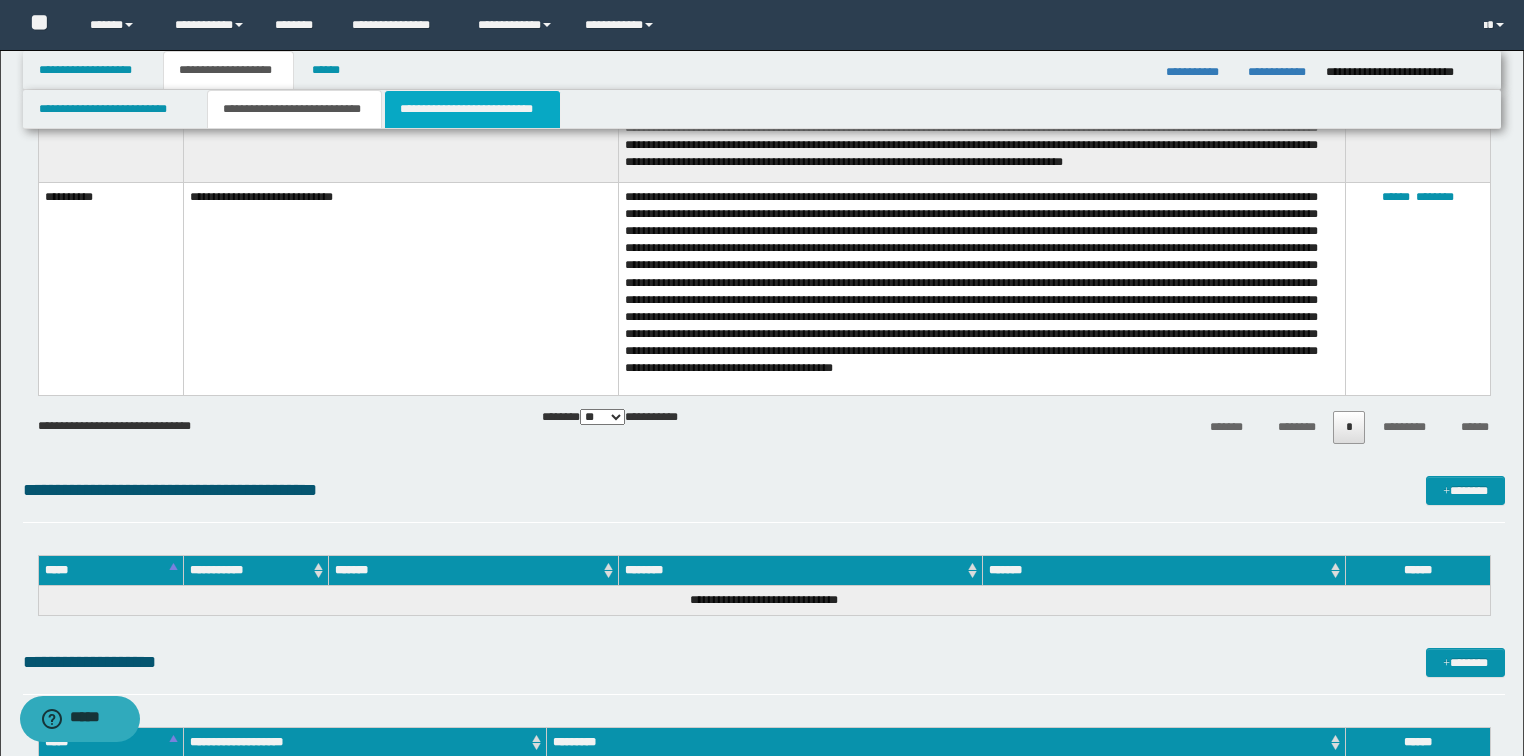 click on "**********" at bounding box center (472, 109) 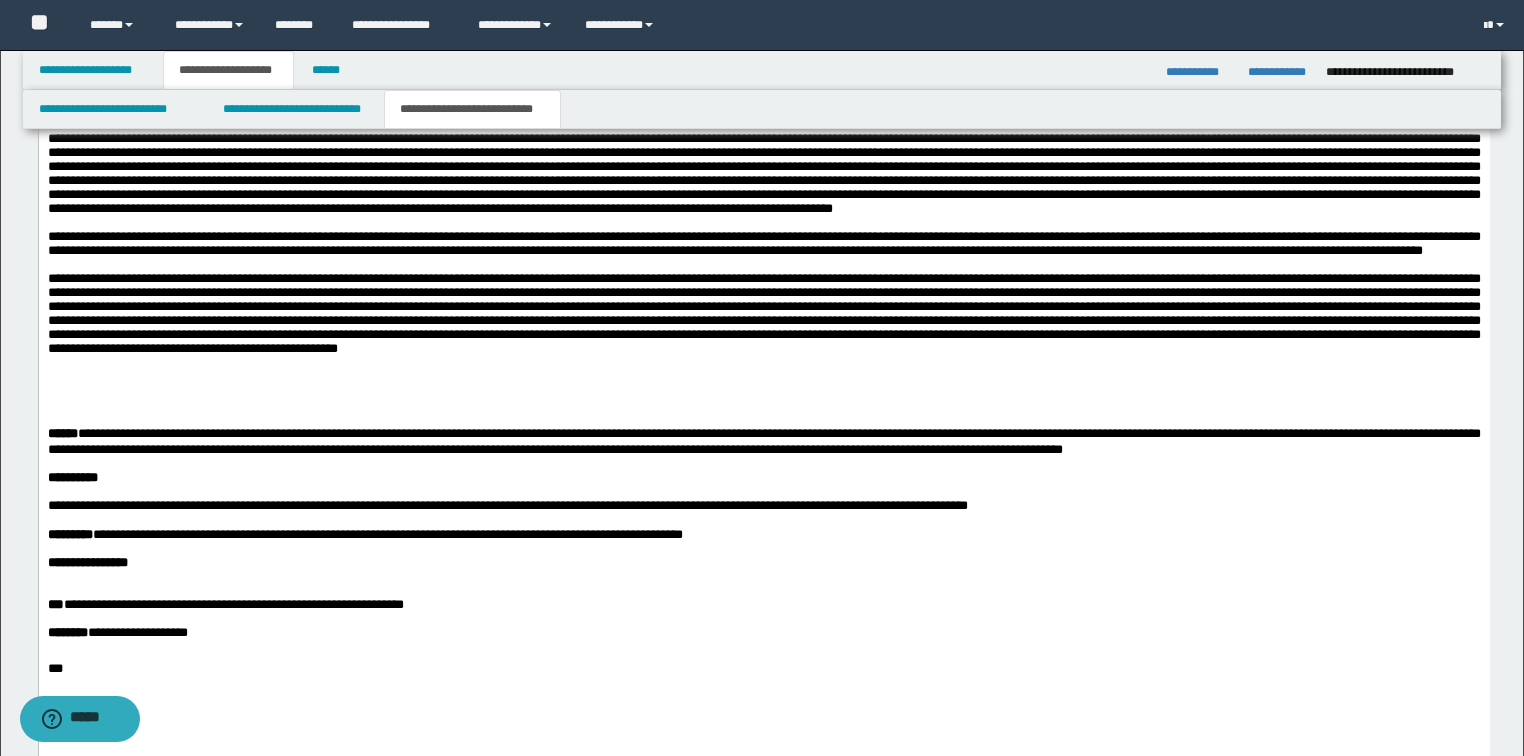 scroll, scrollTop: 1539, scrollLeft: 0, axis: vertical 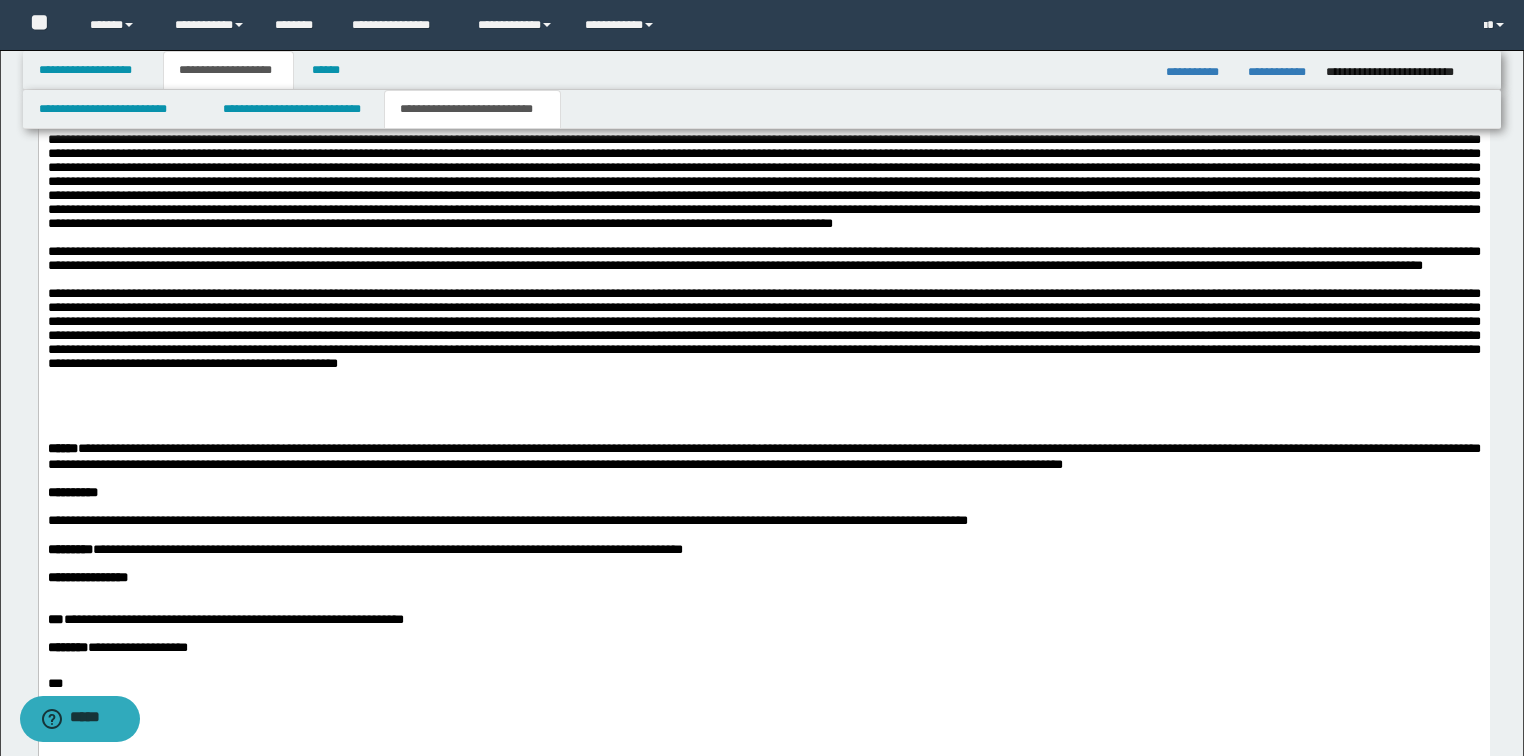 click at bounding box center (763, 435) 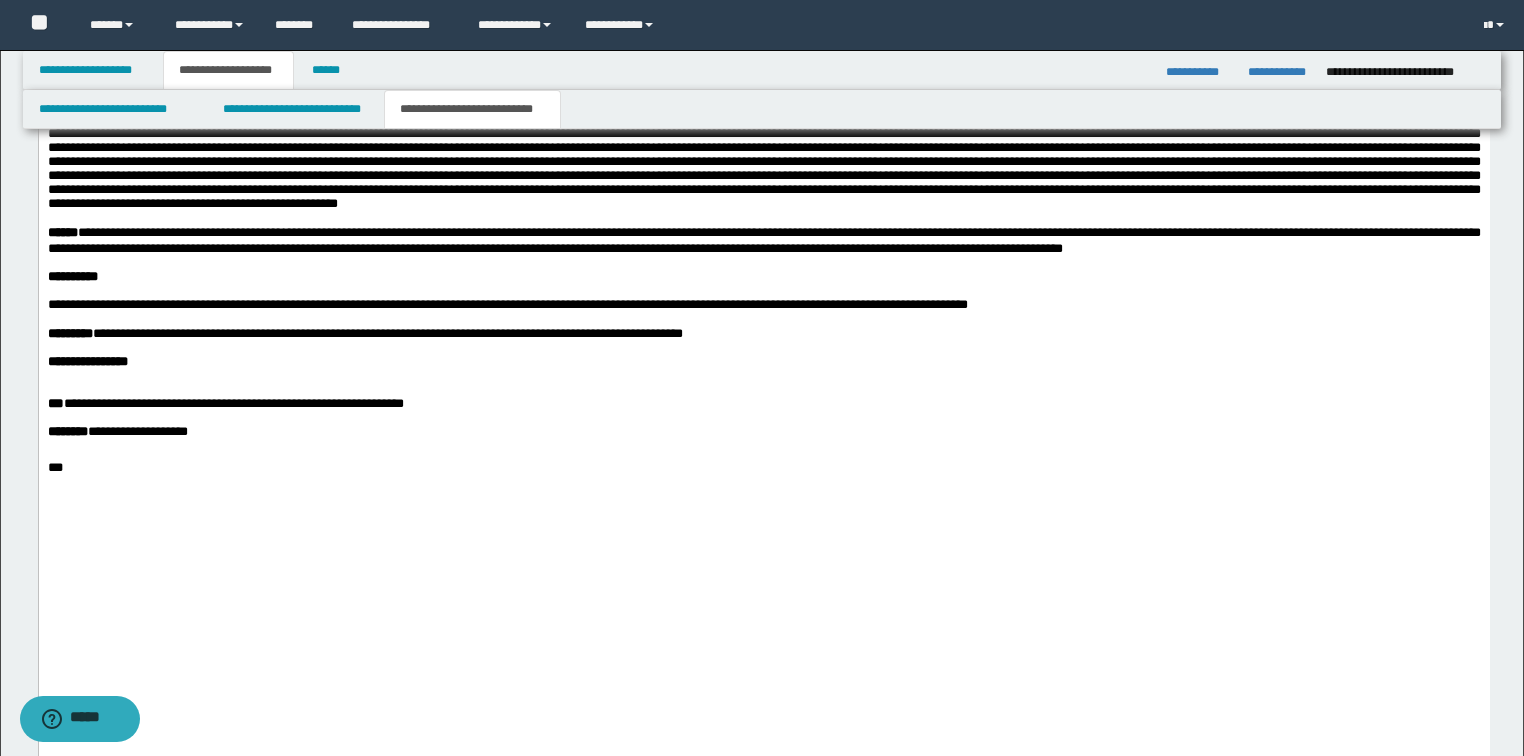 scroll, scrollTop: 1859, scrollLeft: 0, axis: vertical 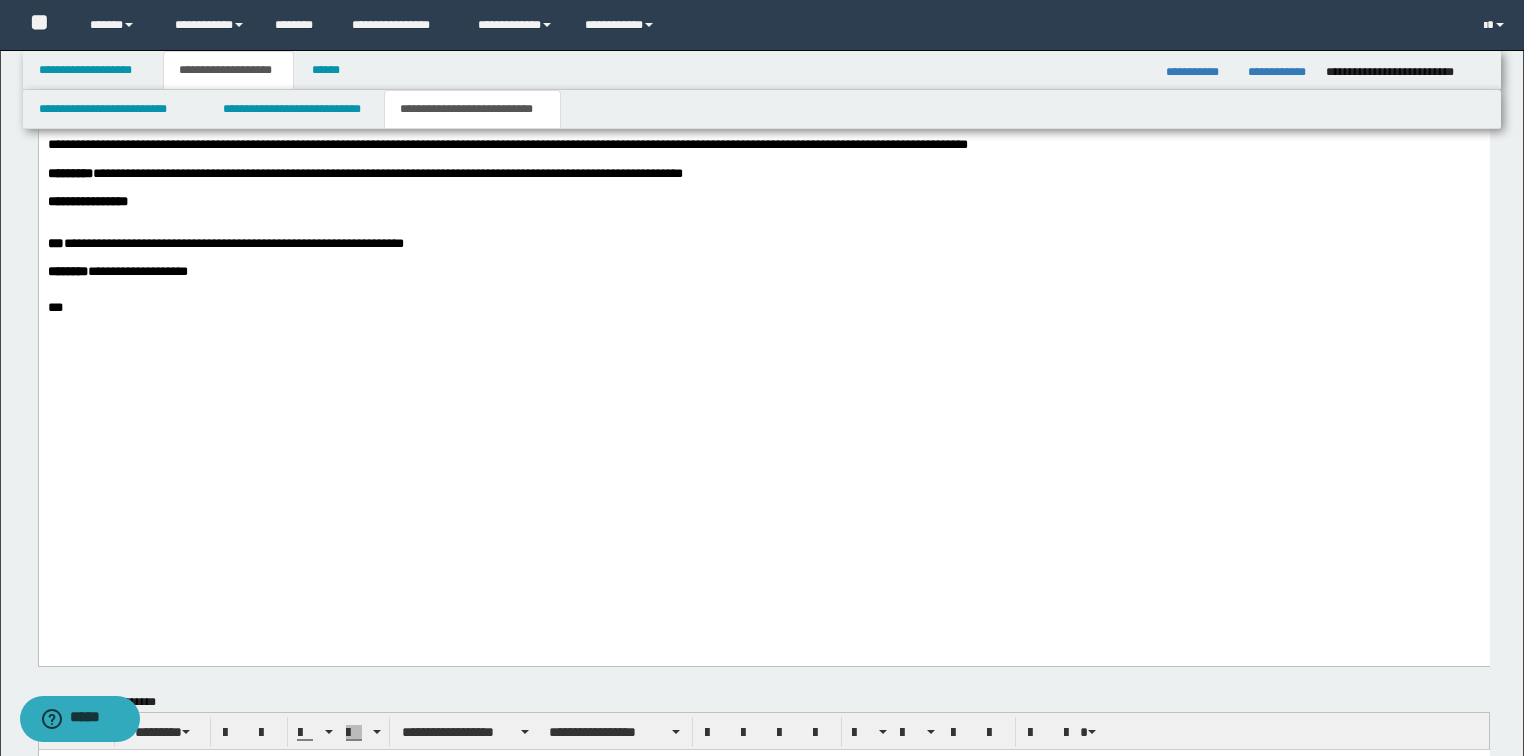 click at bounding box center (763, 231) 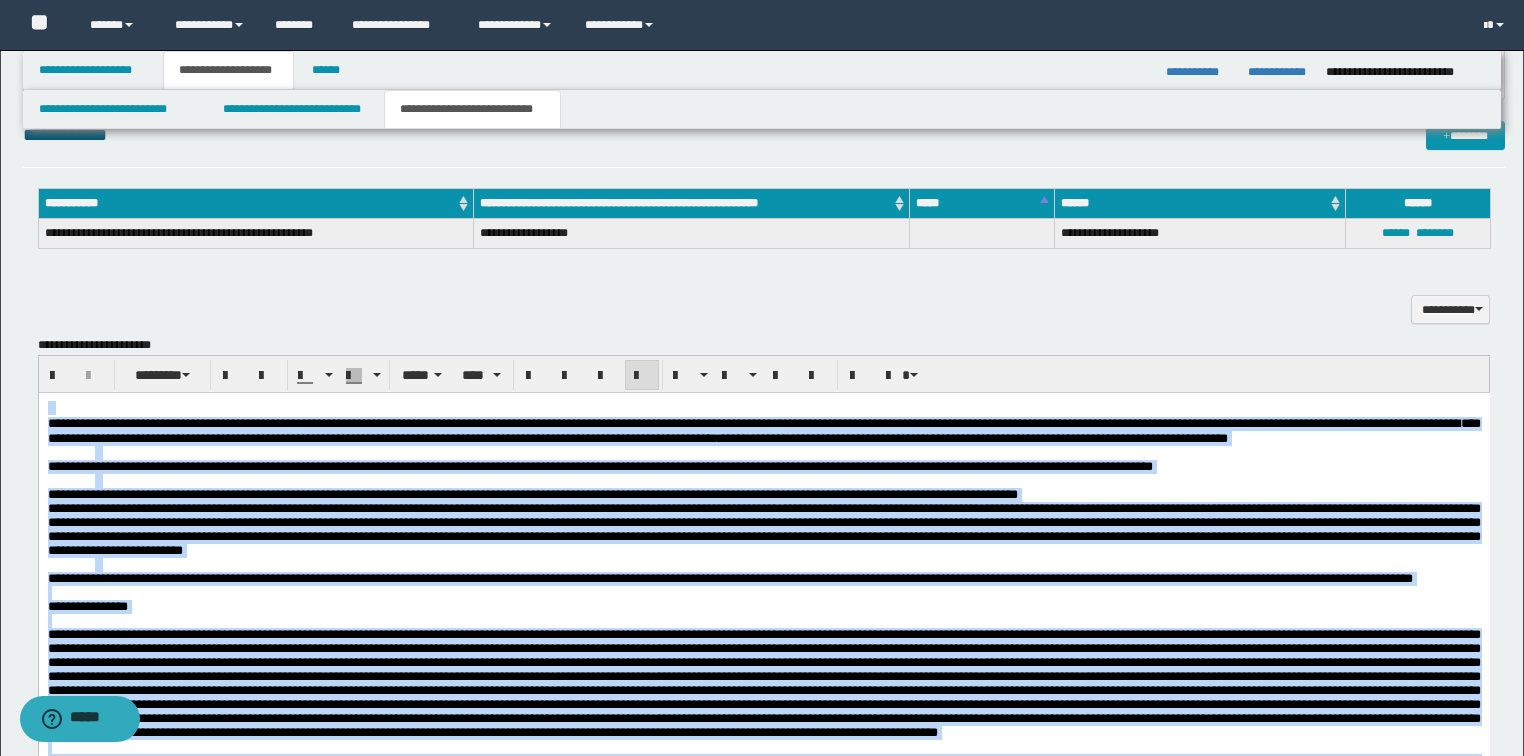 scroll, scrollTop: 819, scrollLeft: 0, axis: vertical 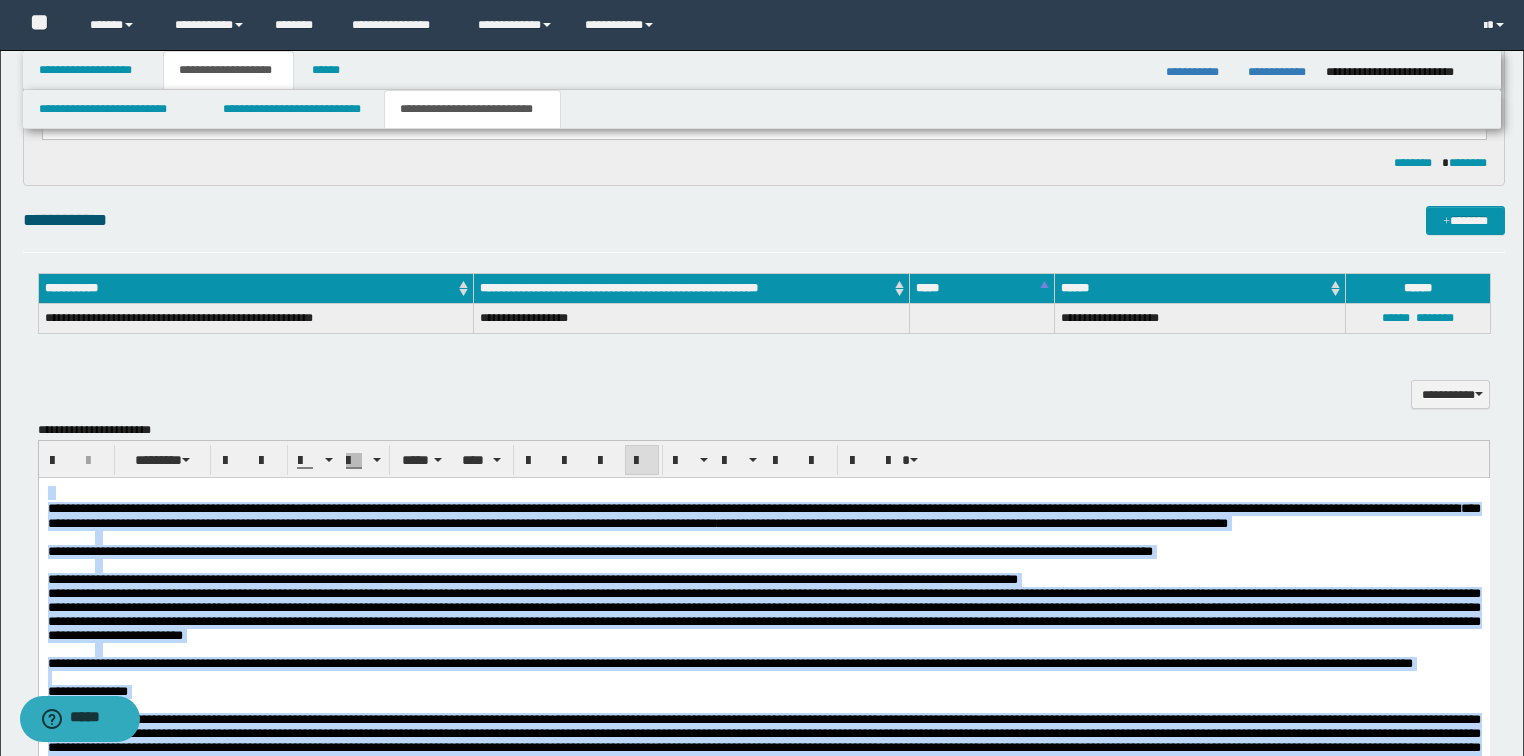 click at bounding box center [787, 566] 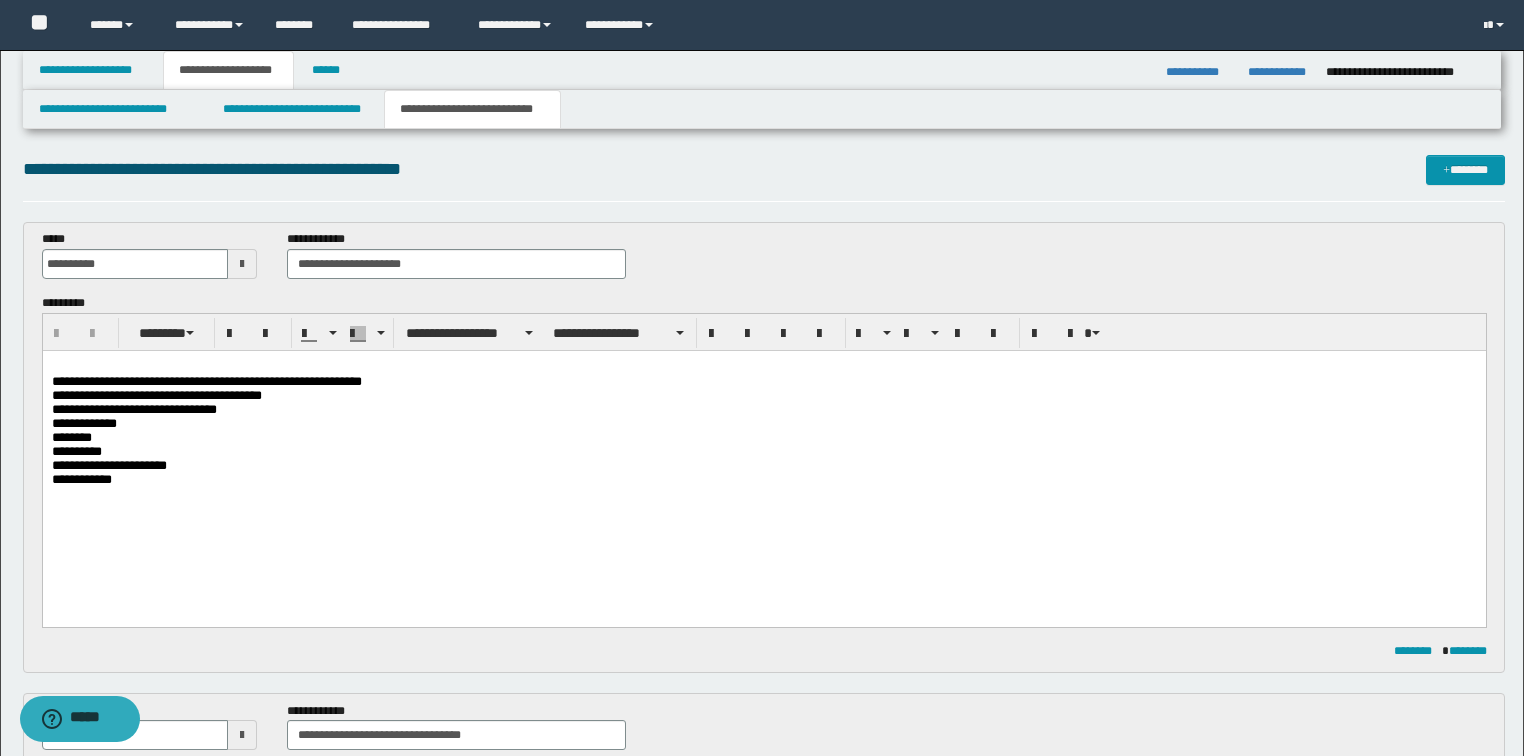 scroll, scrollTop: 0, scrollLeft: 0, axis: both 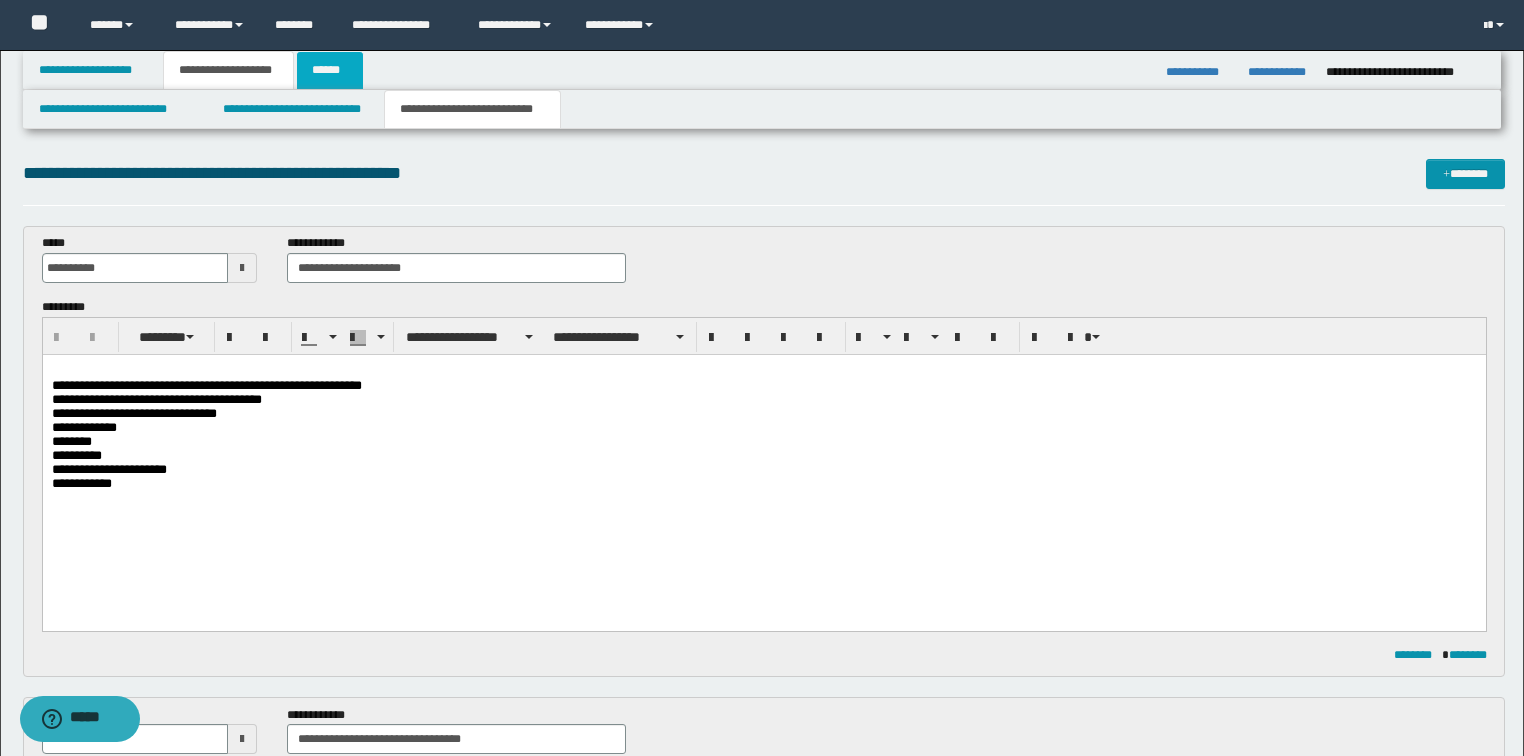 click on "******" at bounding box center [330, 70] 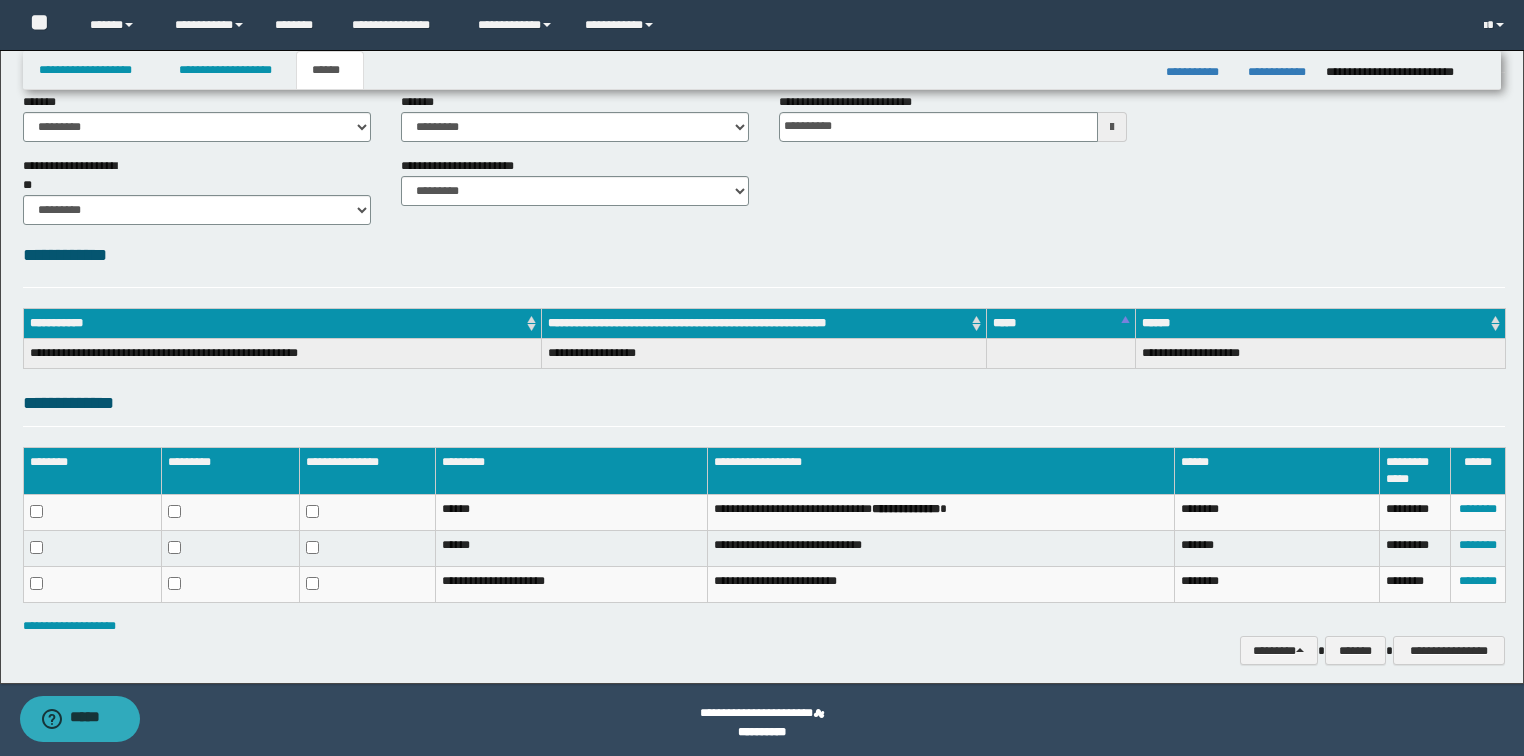 scroll, scrollTop: 108, scrollLeft: 0, axis: vertical 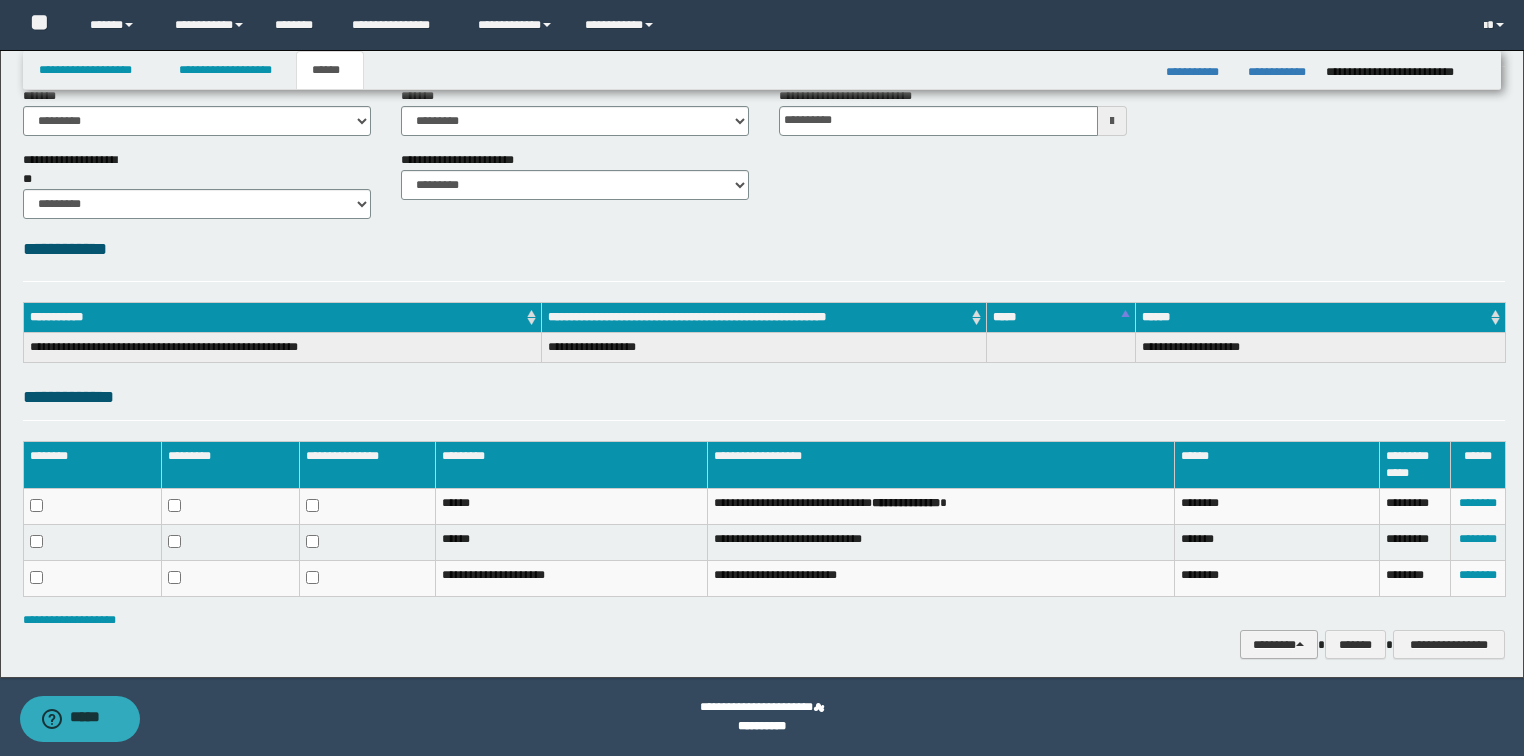 click on "********" at bounding box center (1279, 645) 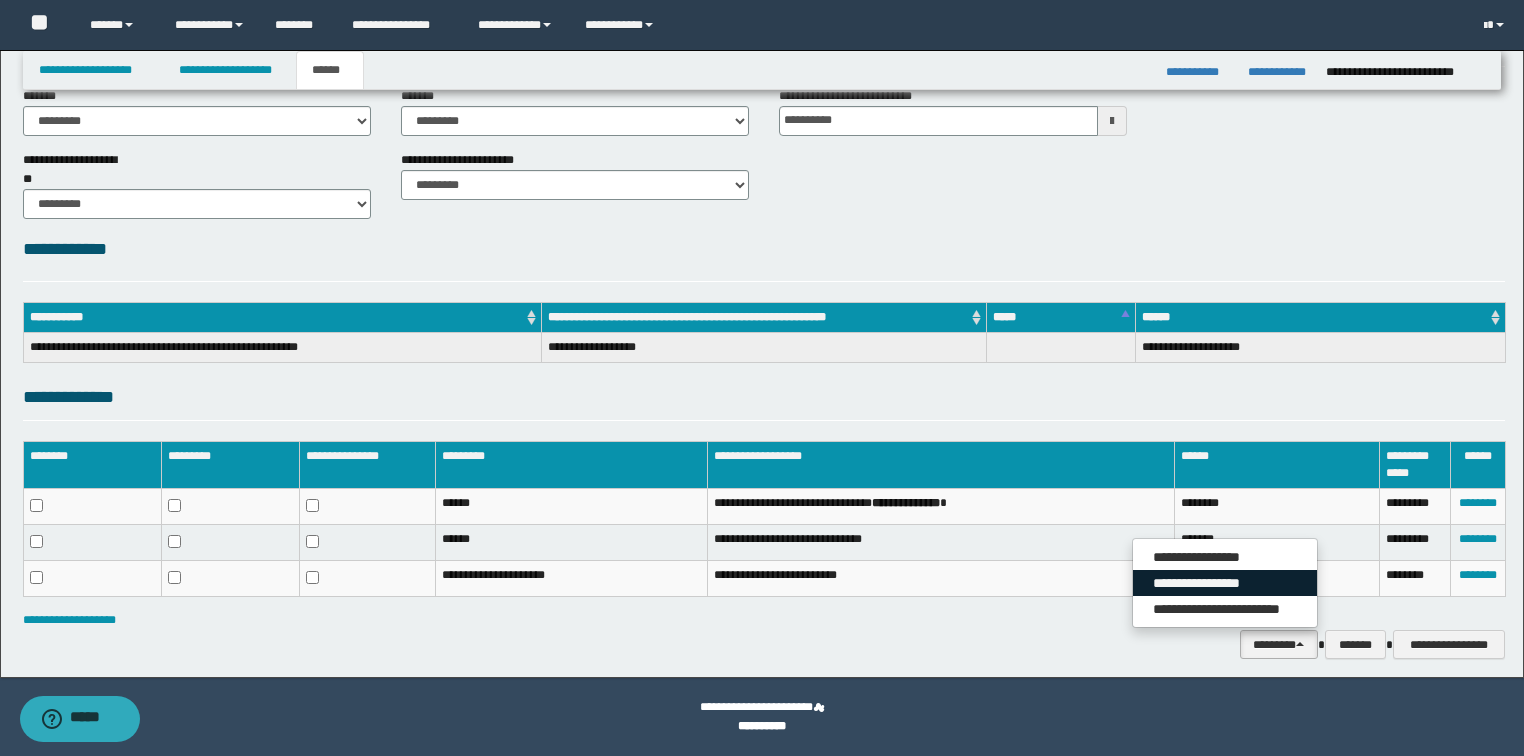 click on "**********" at bounding box center (1225, 583) 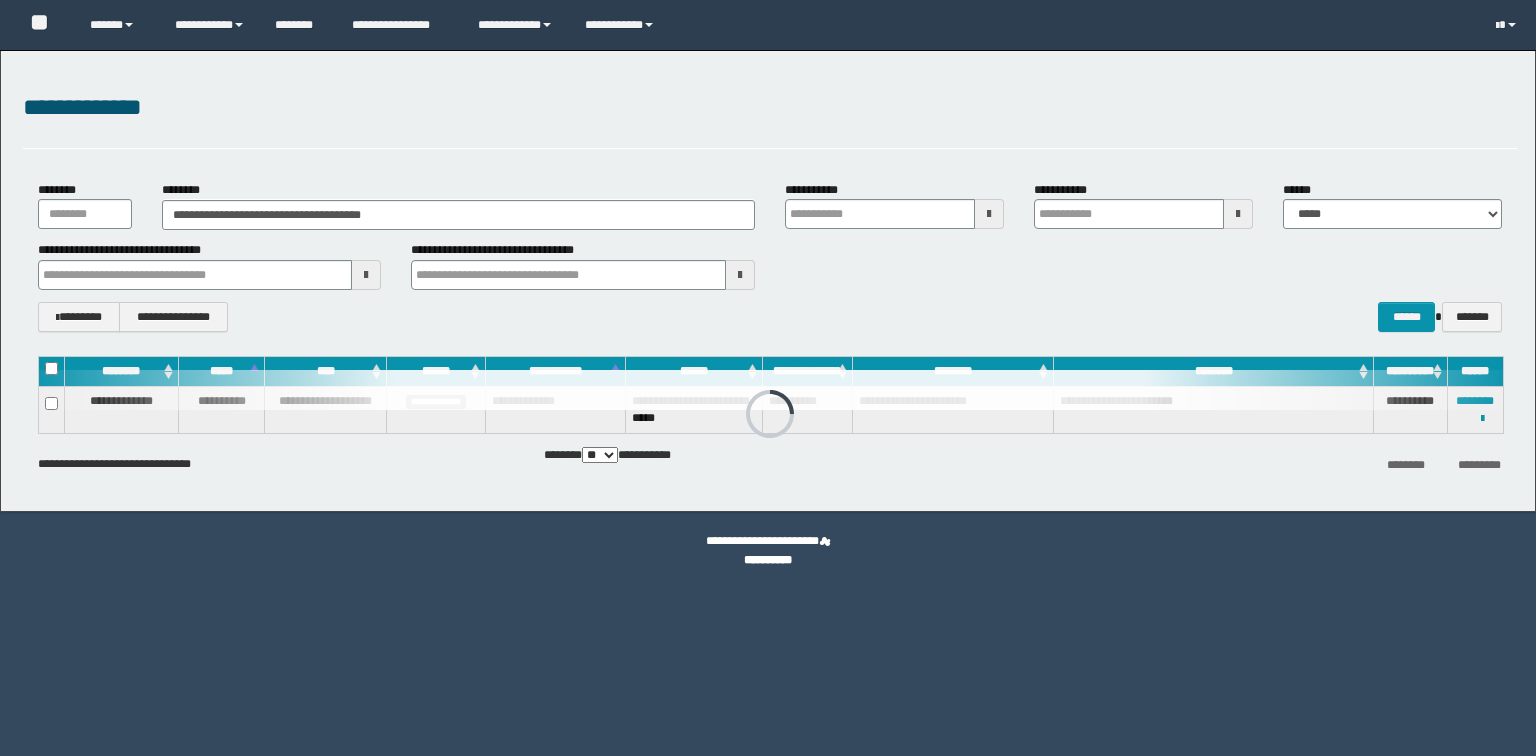 scroll, scrollTop: 0, scrollLeft: 0, axis: both 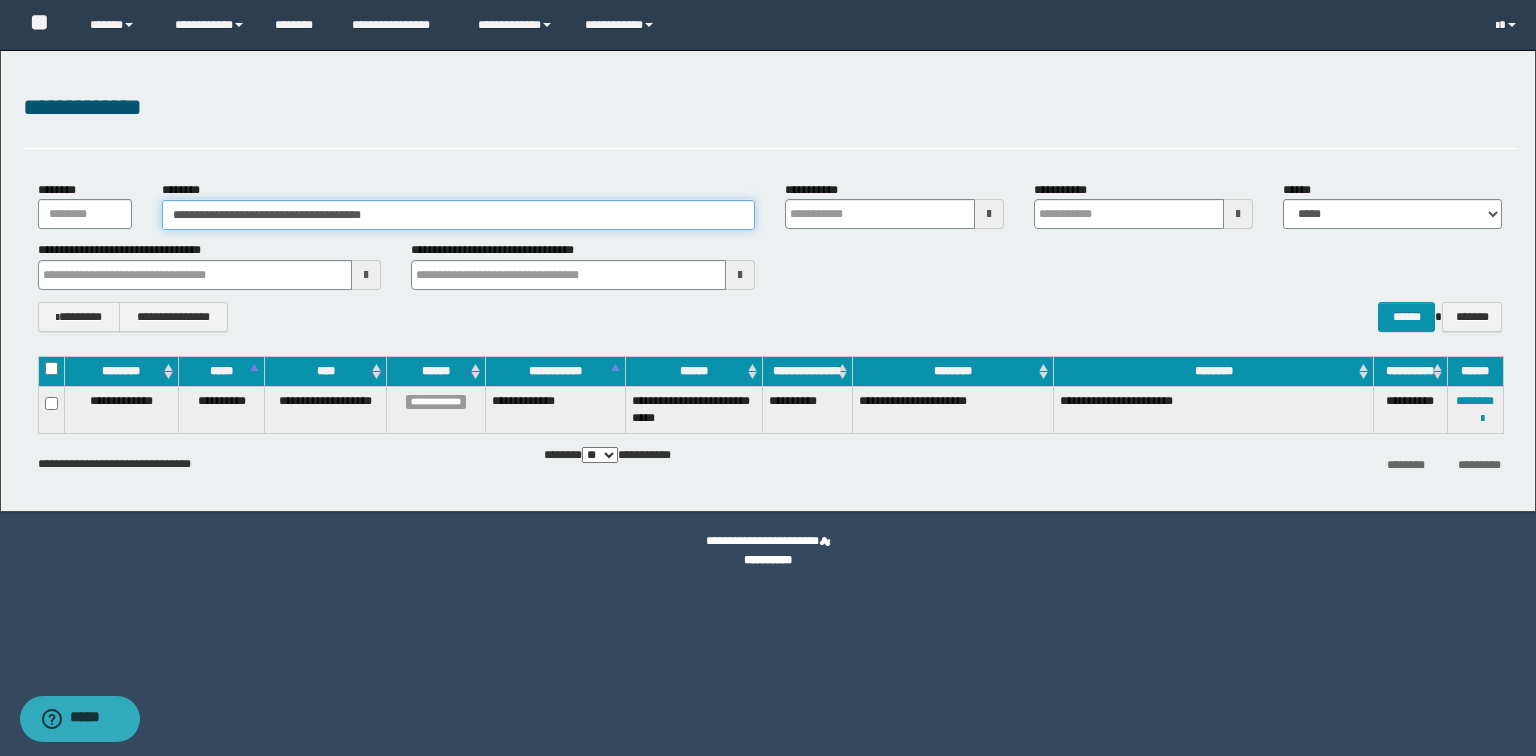 drag, startPoint x: 444, startPoint y: 216, endPoint x: 0, endPoint y: 148, distance: 449.17703 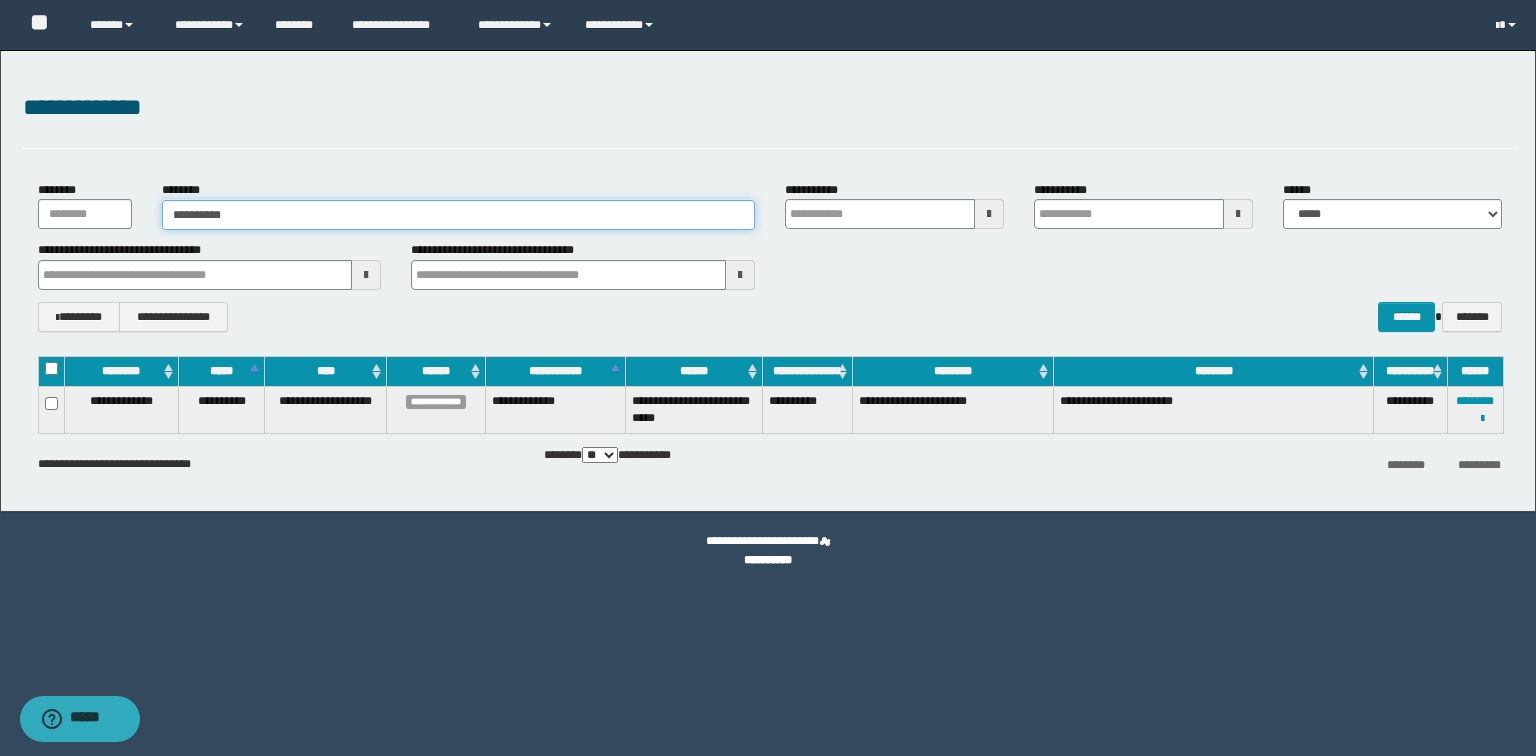 type on "**********" 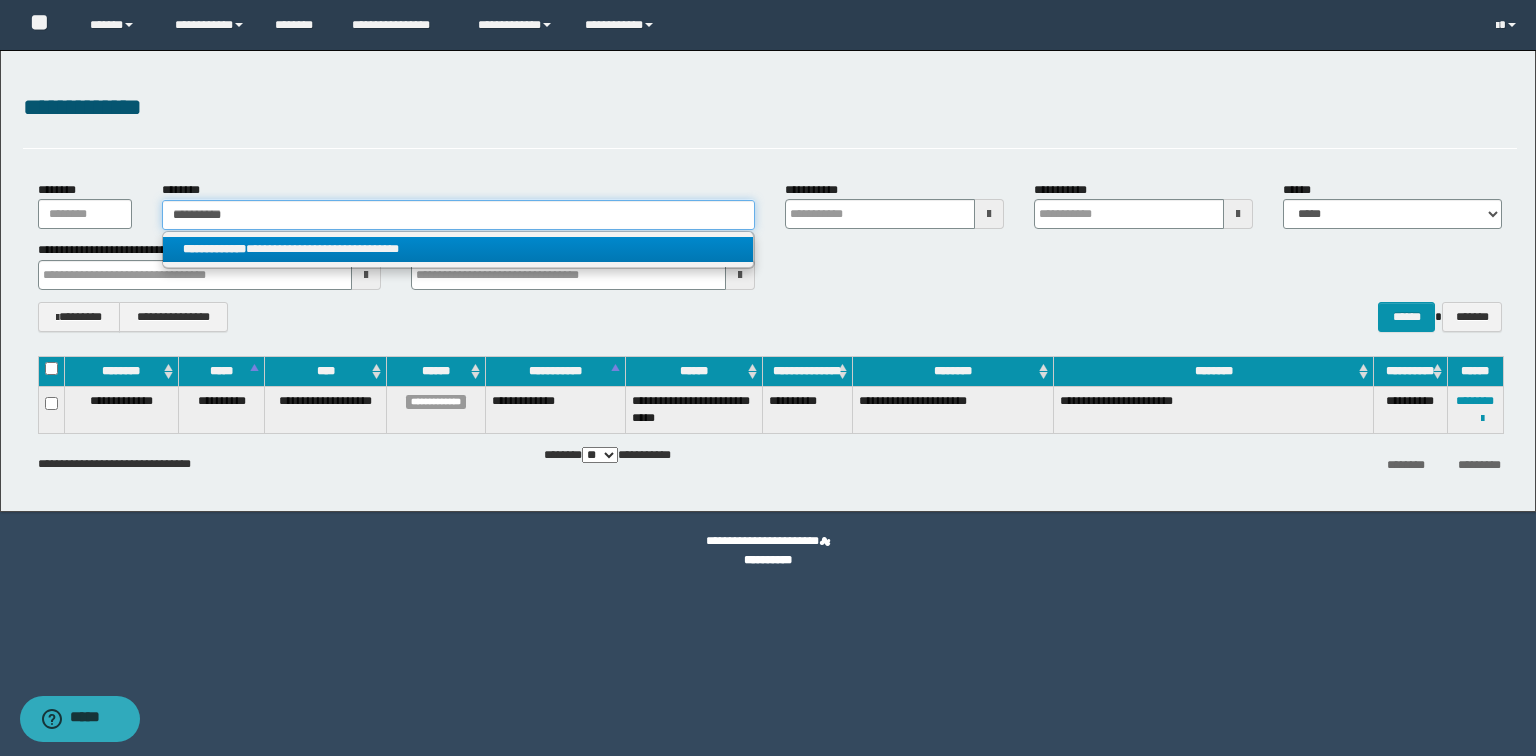 type on "**********" 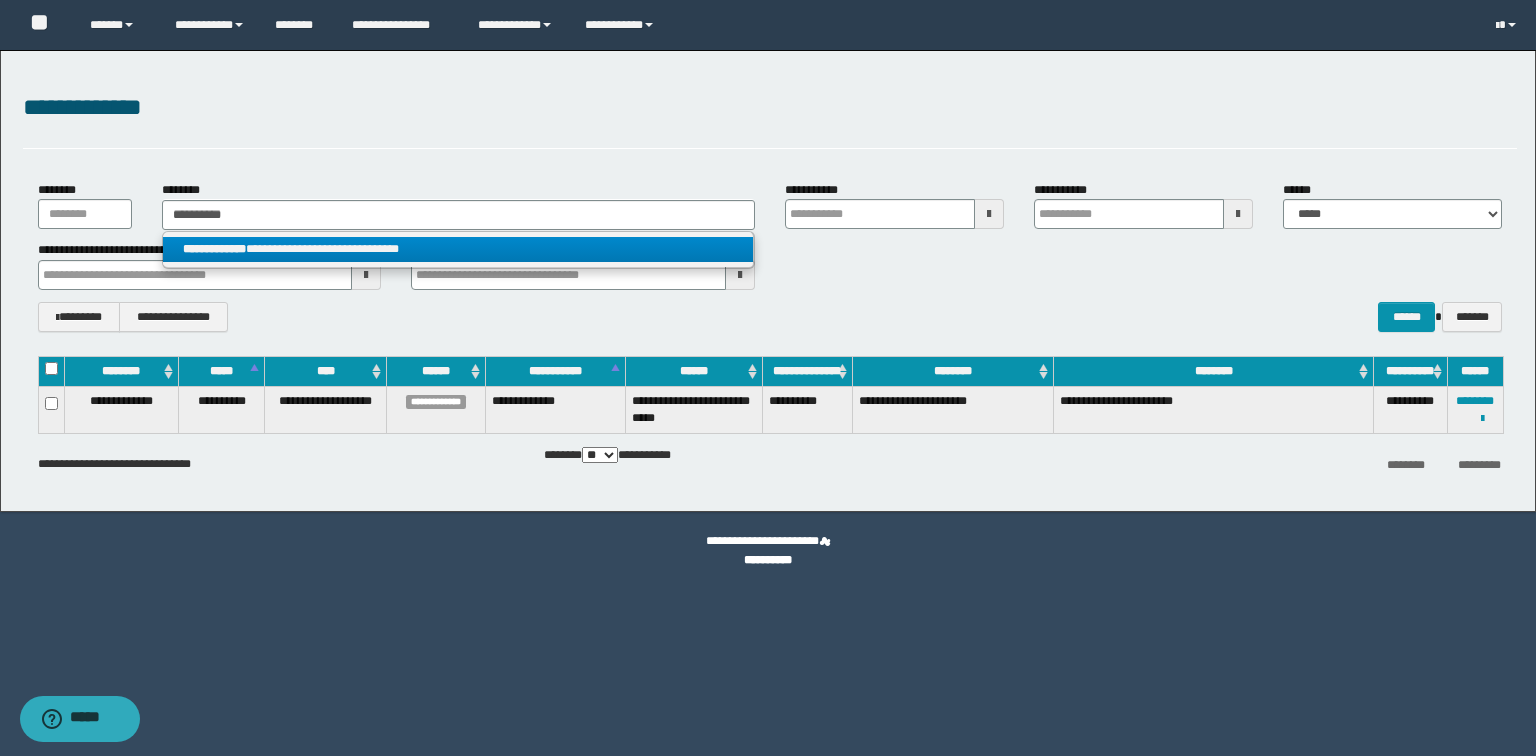 click on "**********" at bounding box center [458, 249] 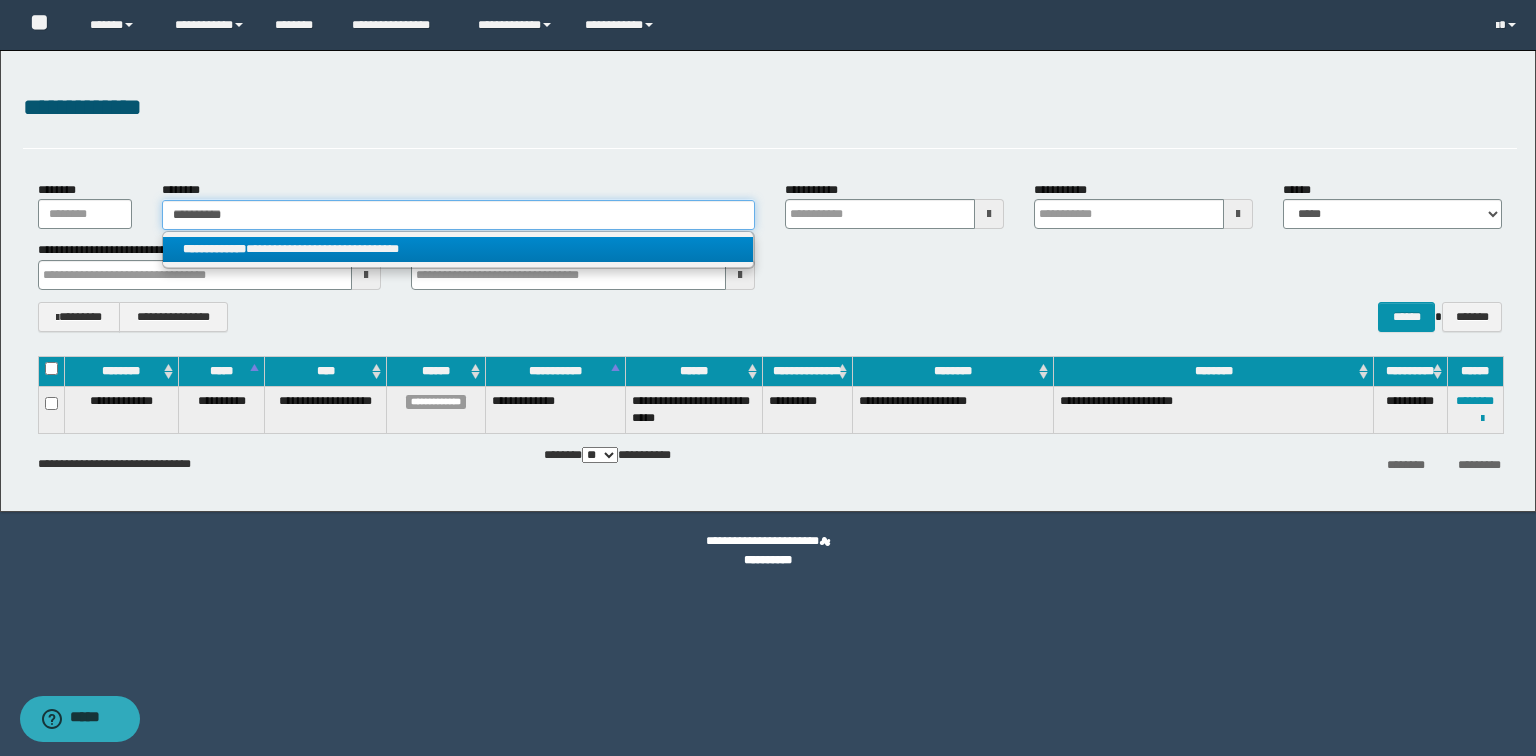 type 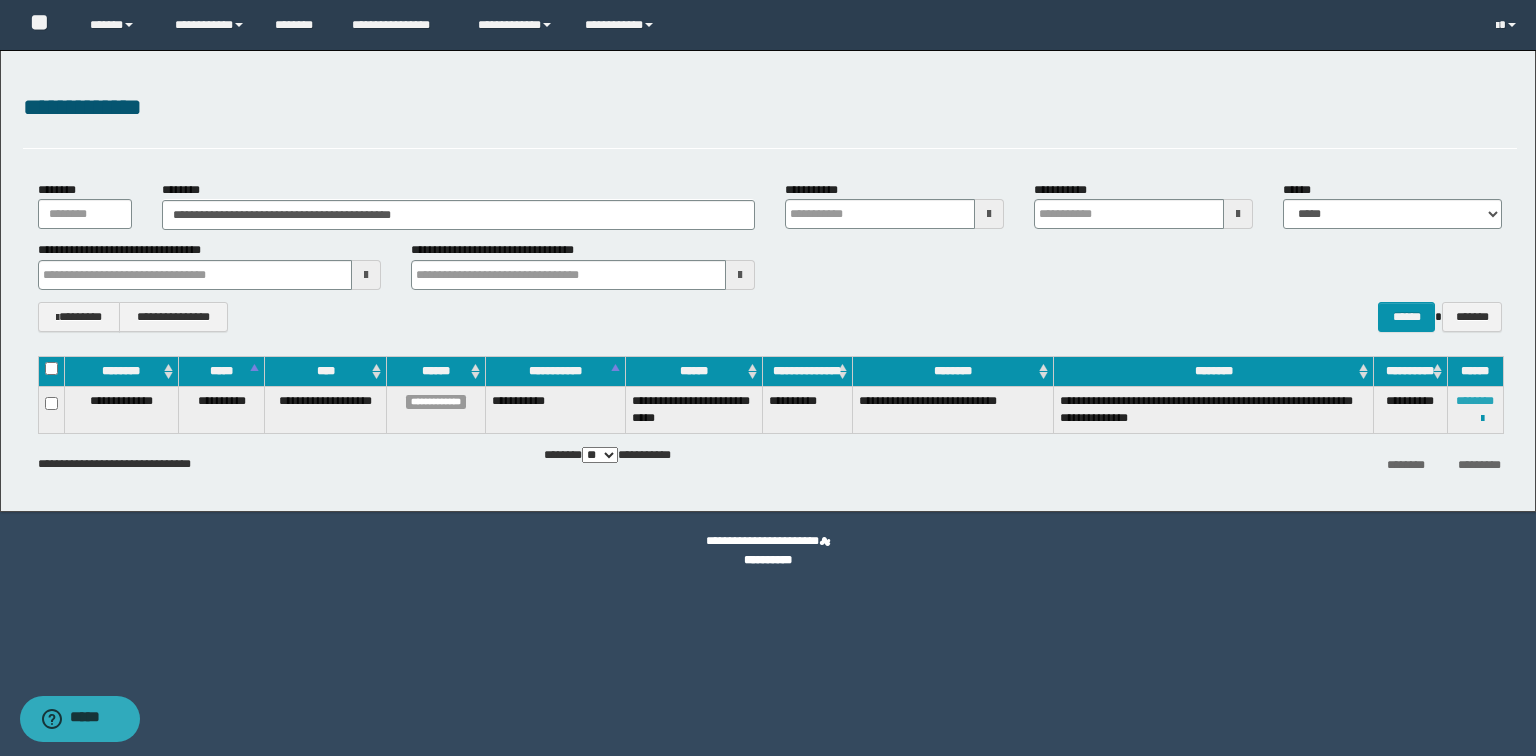 click on "********" at bounding box center (1475, 401) 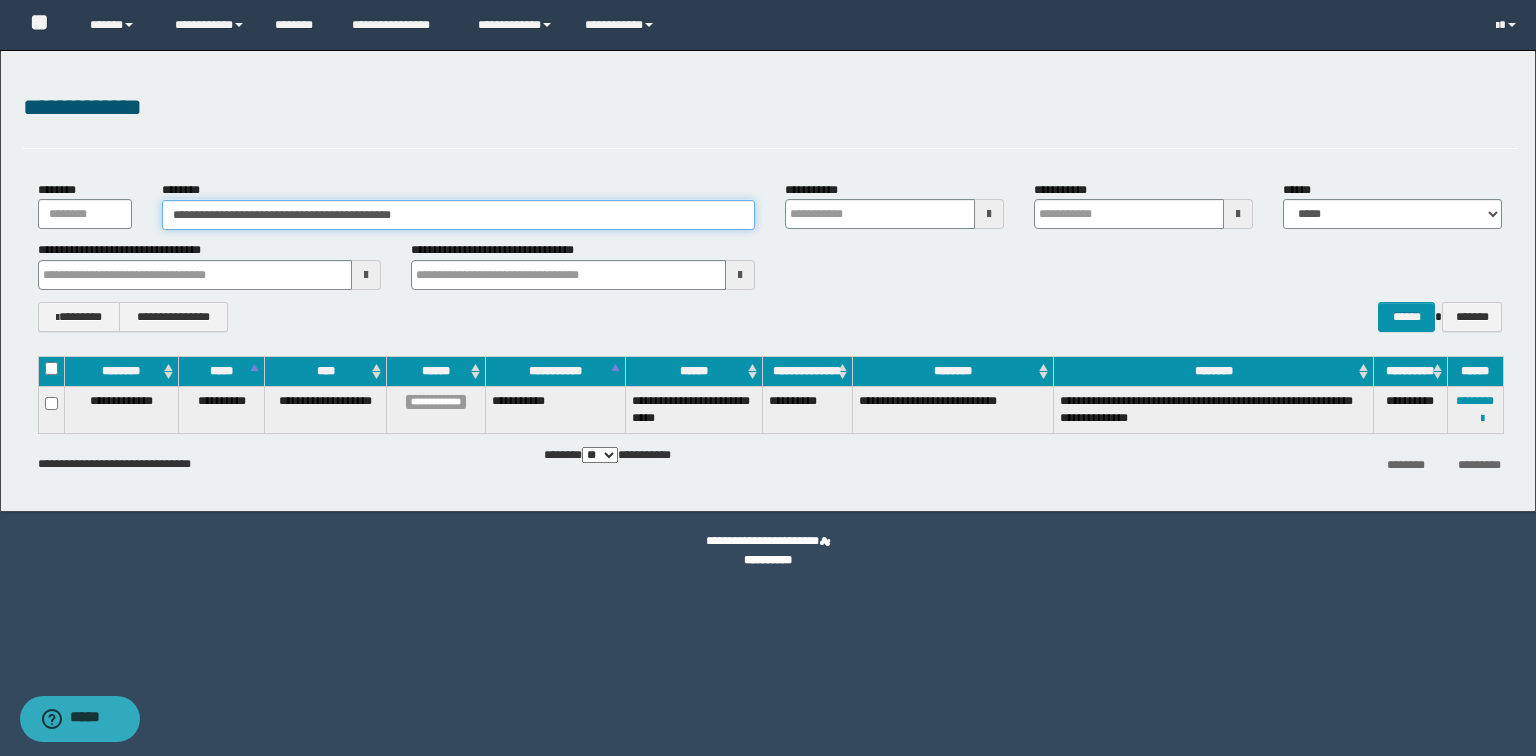 click on "**********" at bounding box center (458, 215) 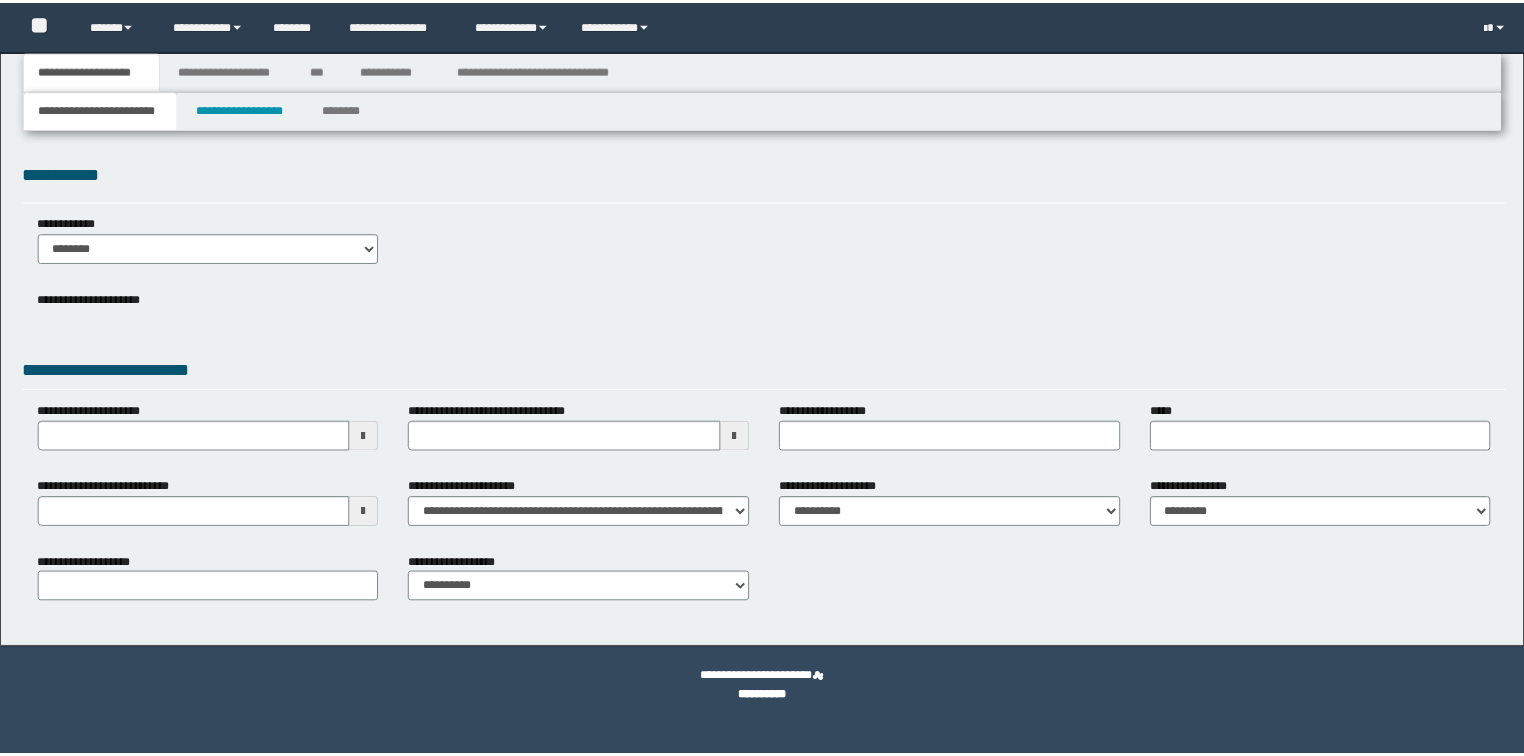 scroll, scrollTop: 0, scrollLeft: 0, axis: both 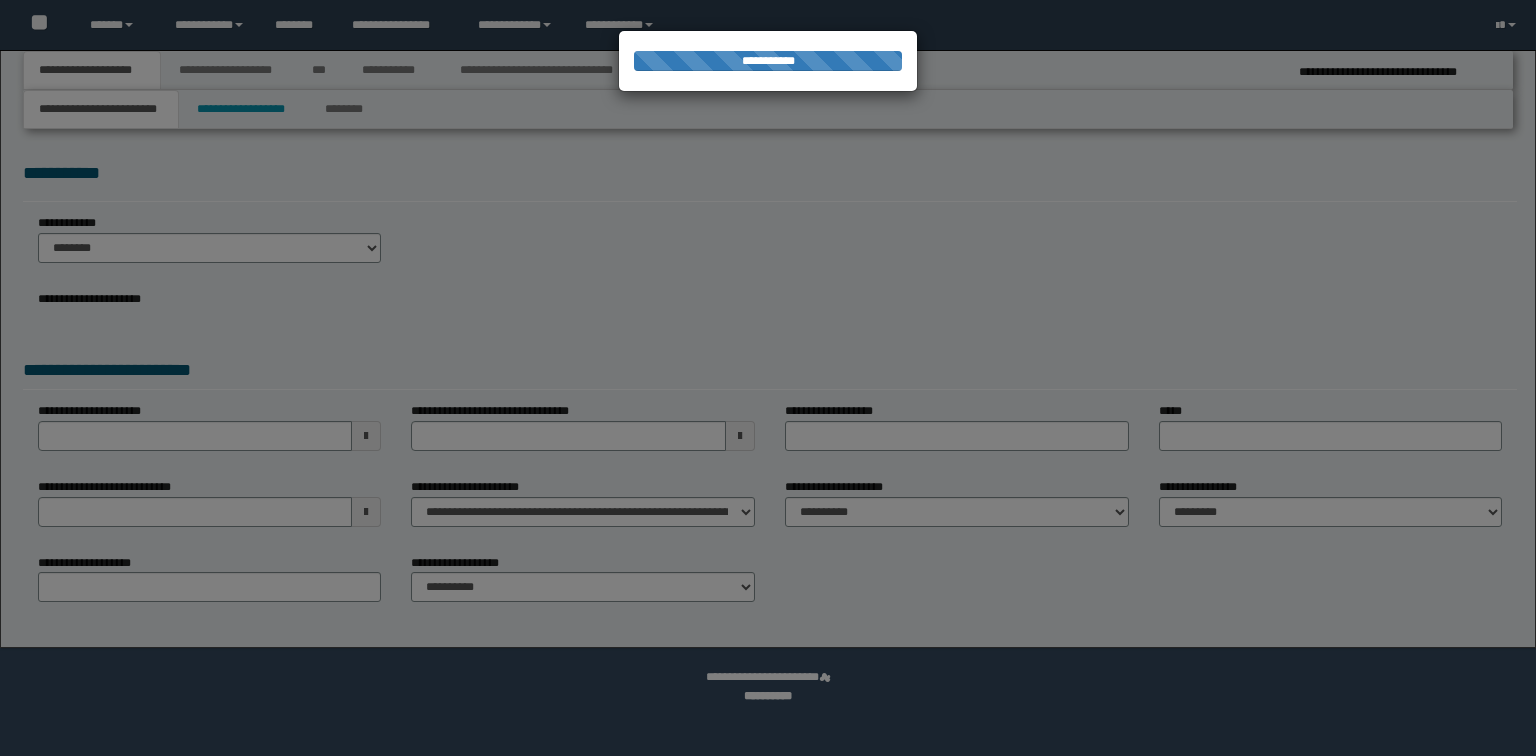 select on "*" 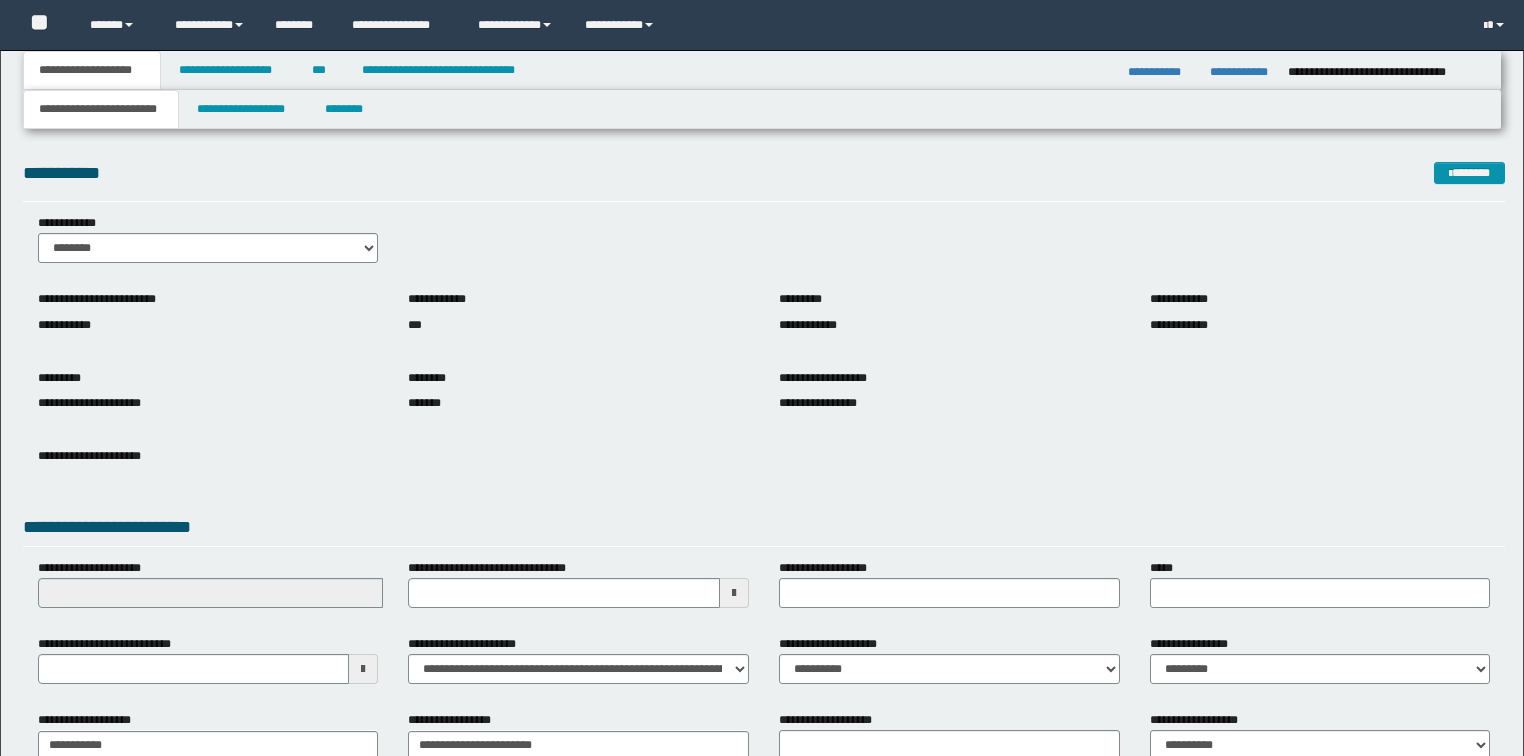scroll, scrollTop: 0, scrollLeft: 0, axis: both 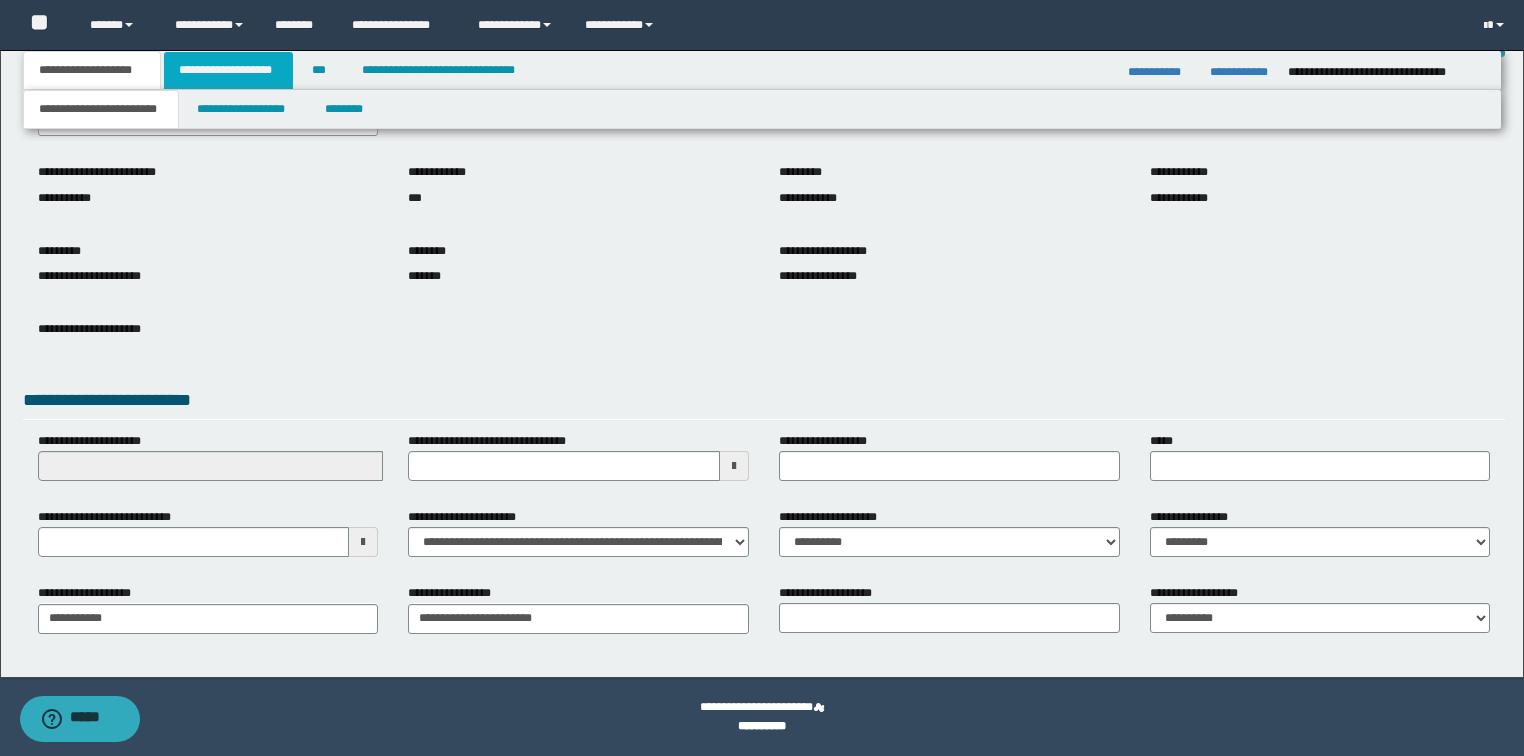 click on "**********" at bounding box center (228, 70) 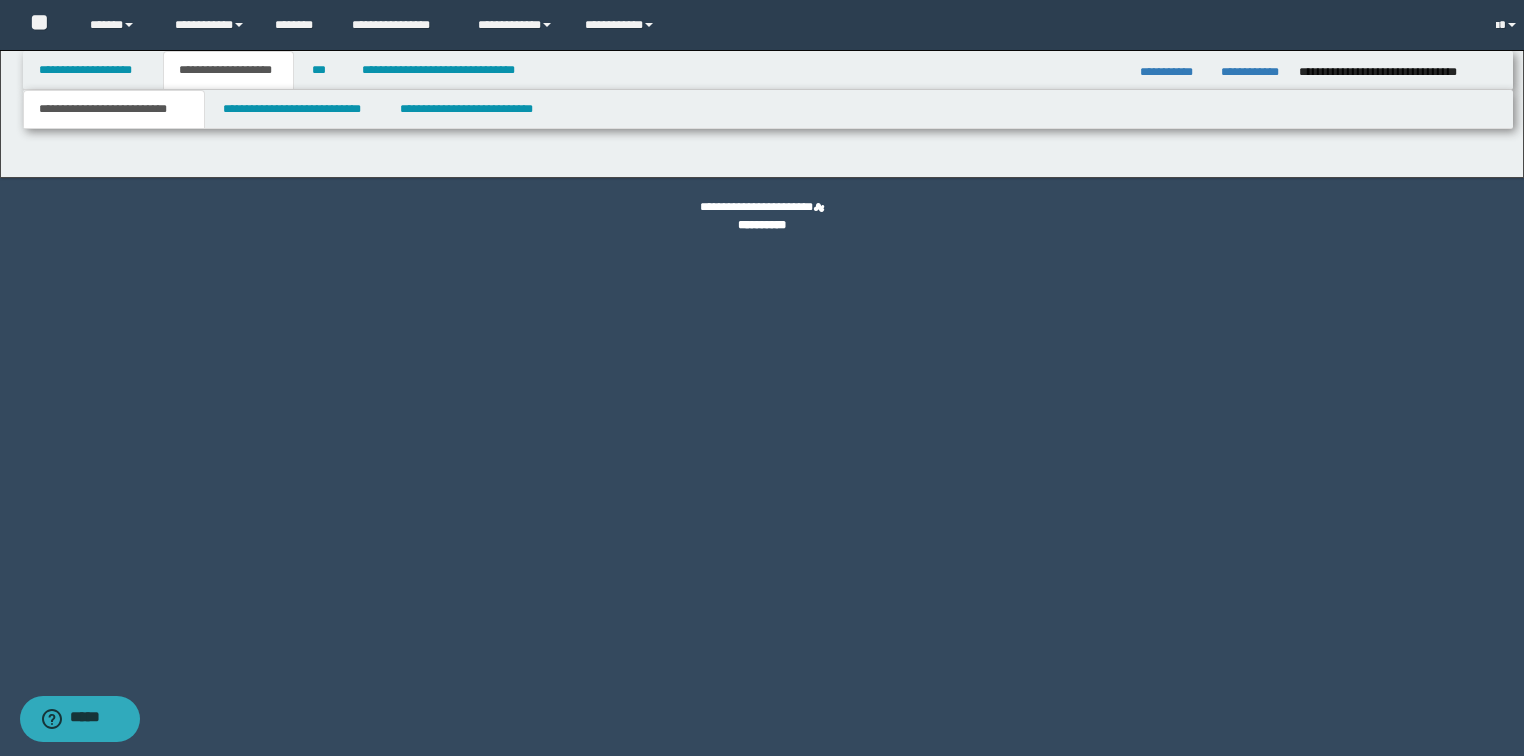 scroll, scrollTop: 0, scrollLeft: 0, axis: both 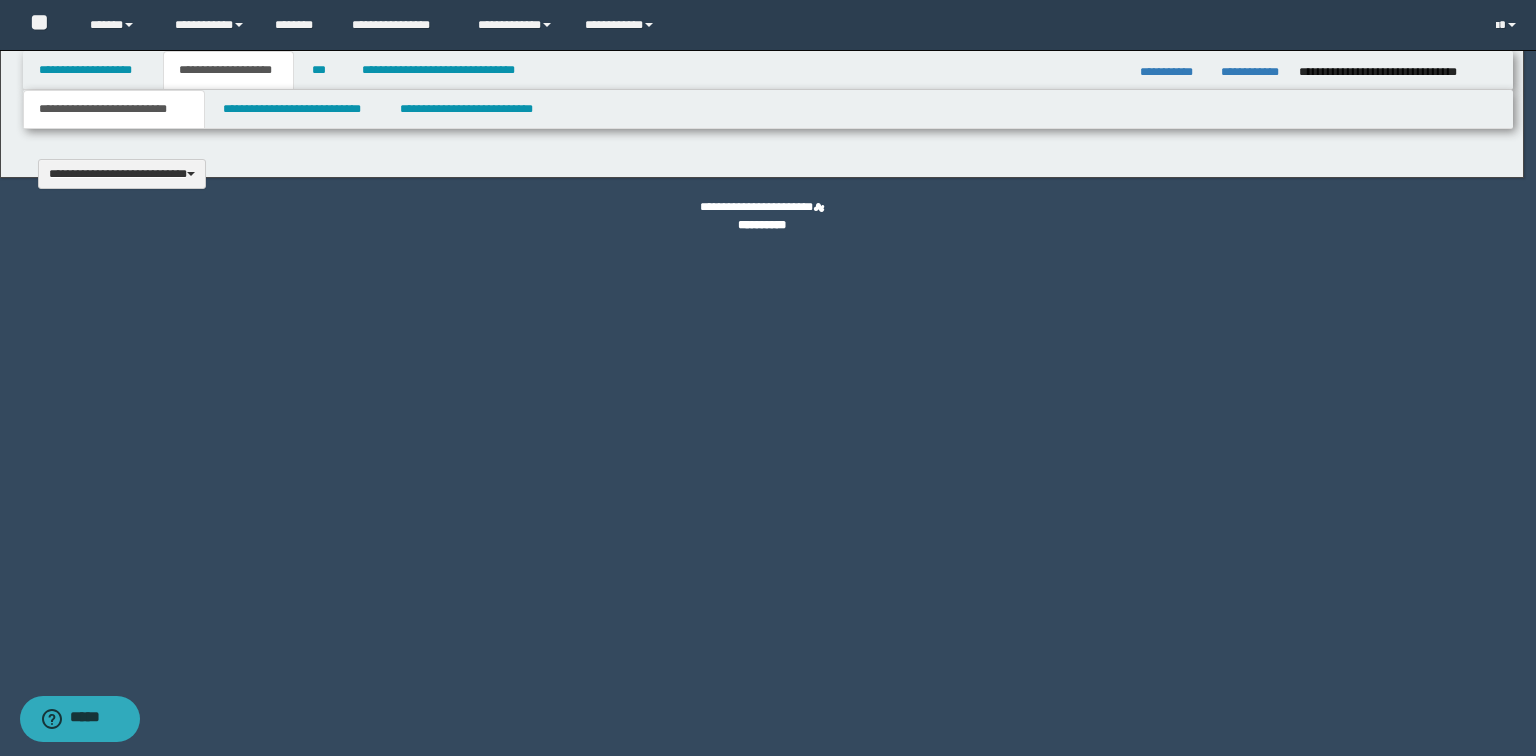 type 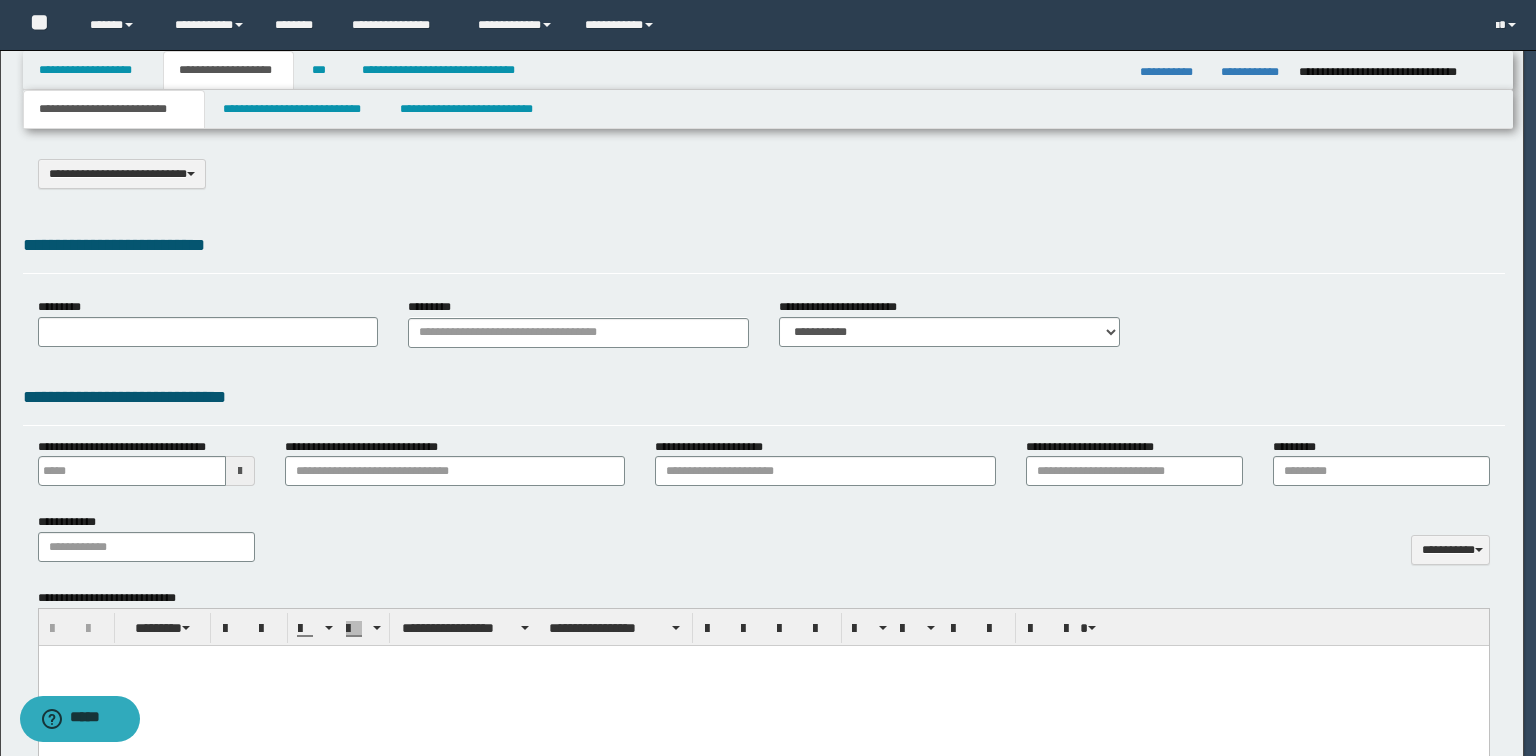 select on "*" 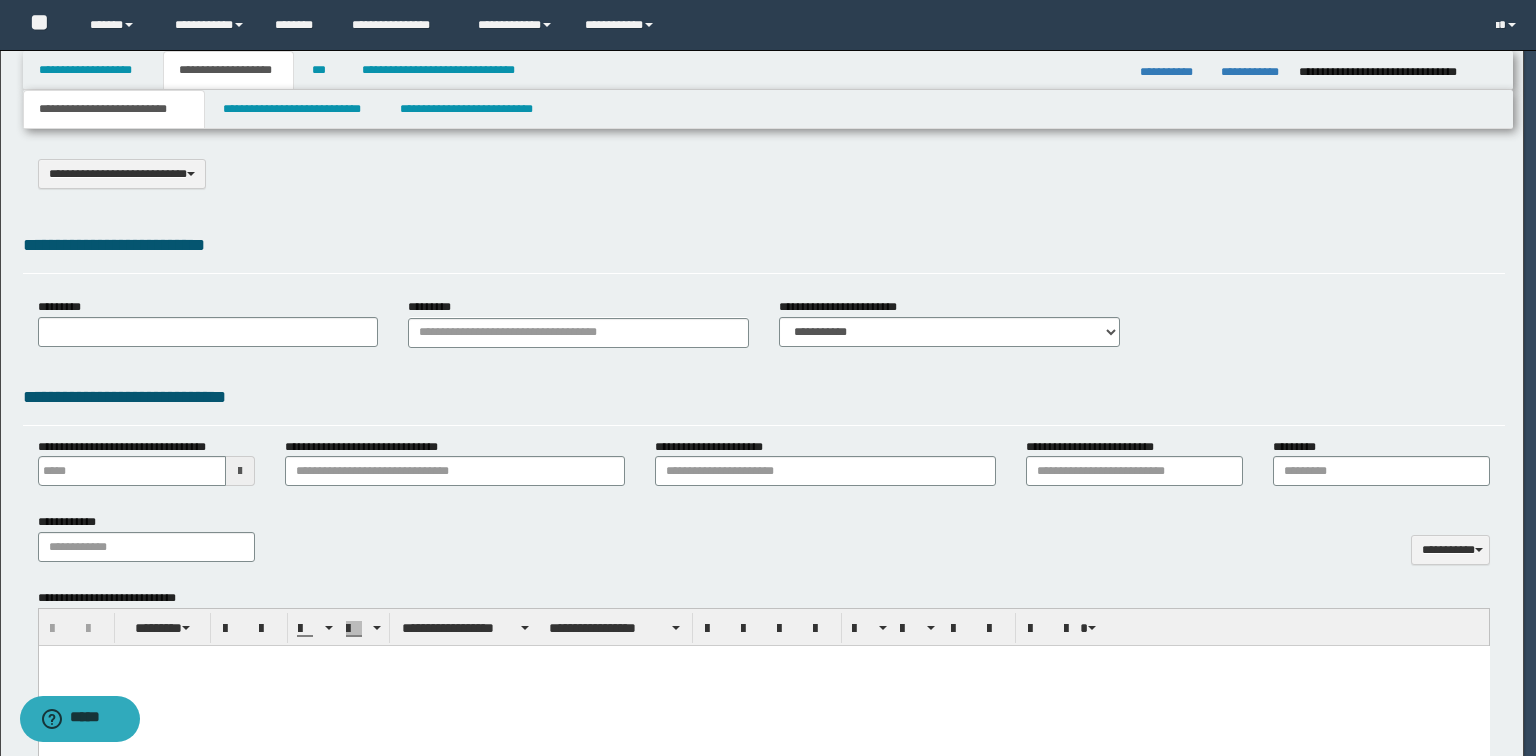scroll, scrollTop: 0, scrollLeft: 0, axis: both 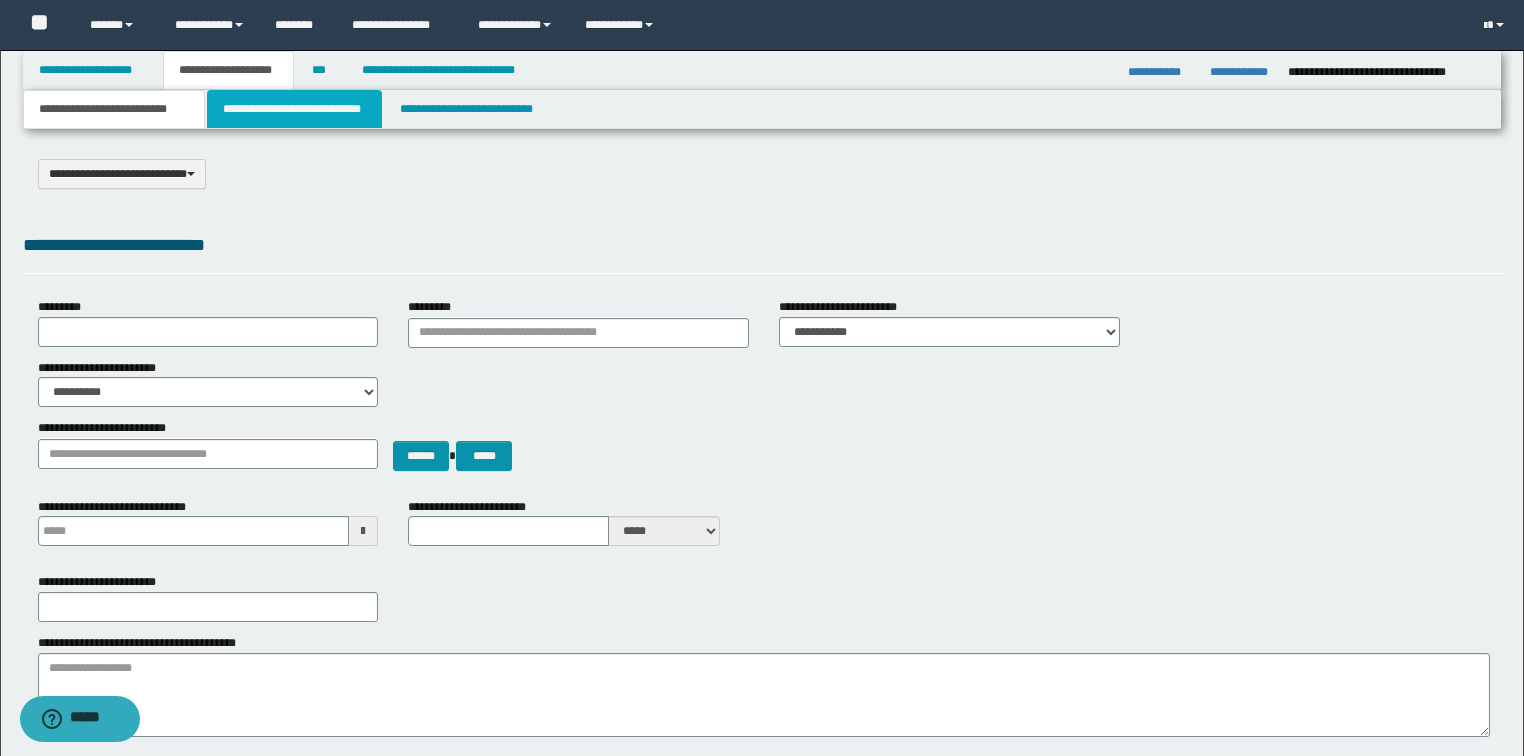 click on "**********" at bounding box center (294, 109) 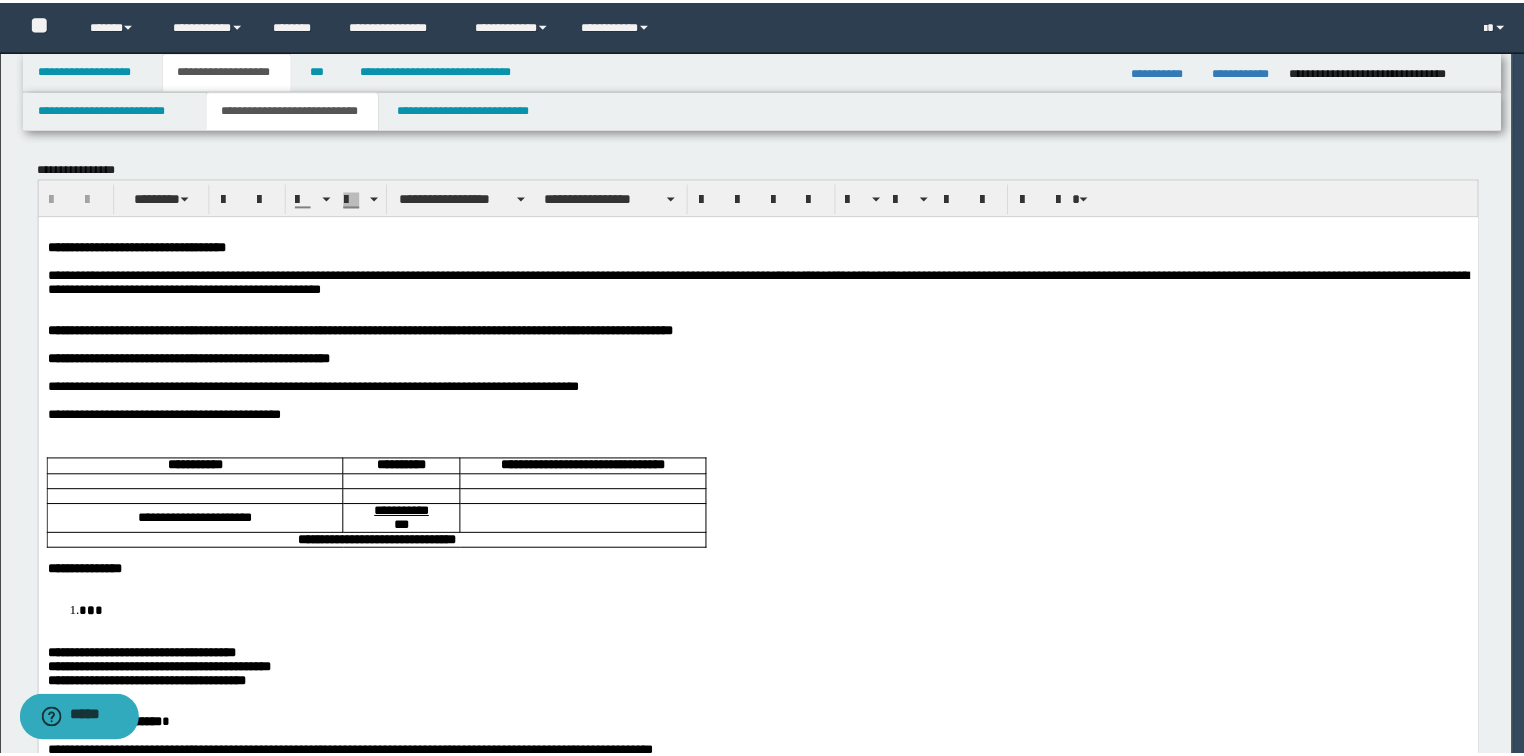 scroll, scrollTop: 0, scrollLeft: 0, axis: both 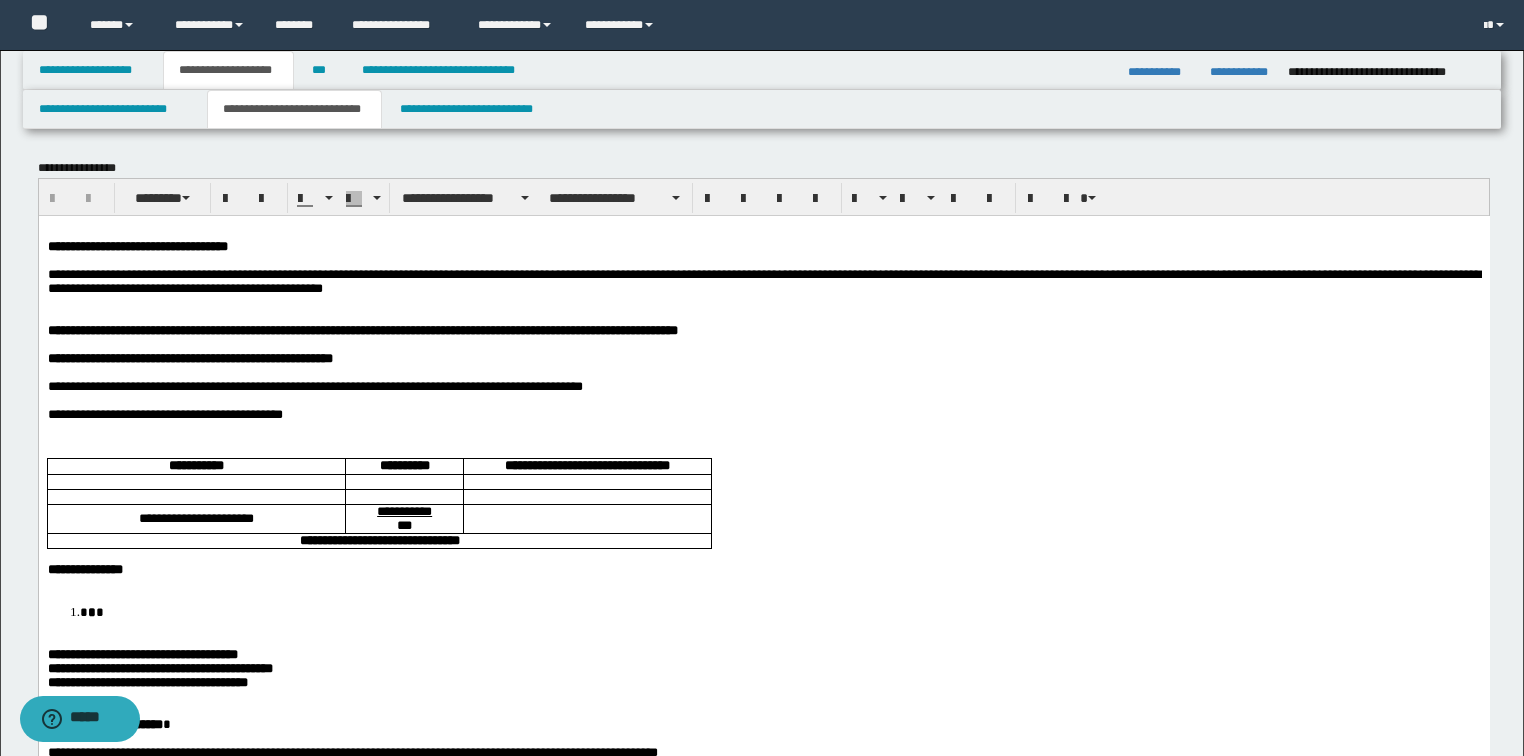 click on "**********" at bounding box center [763, 280] 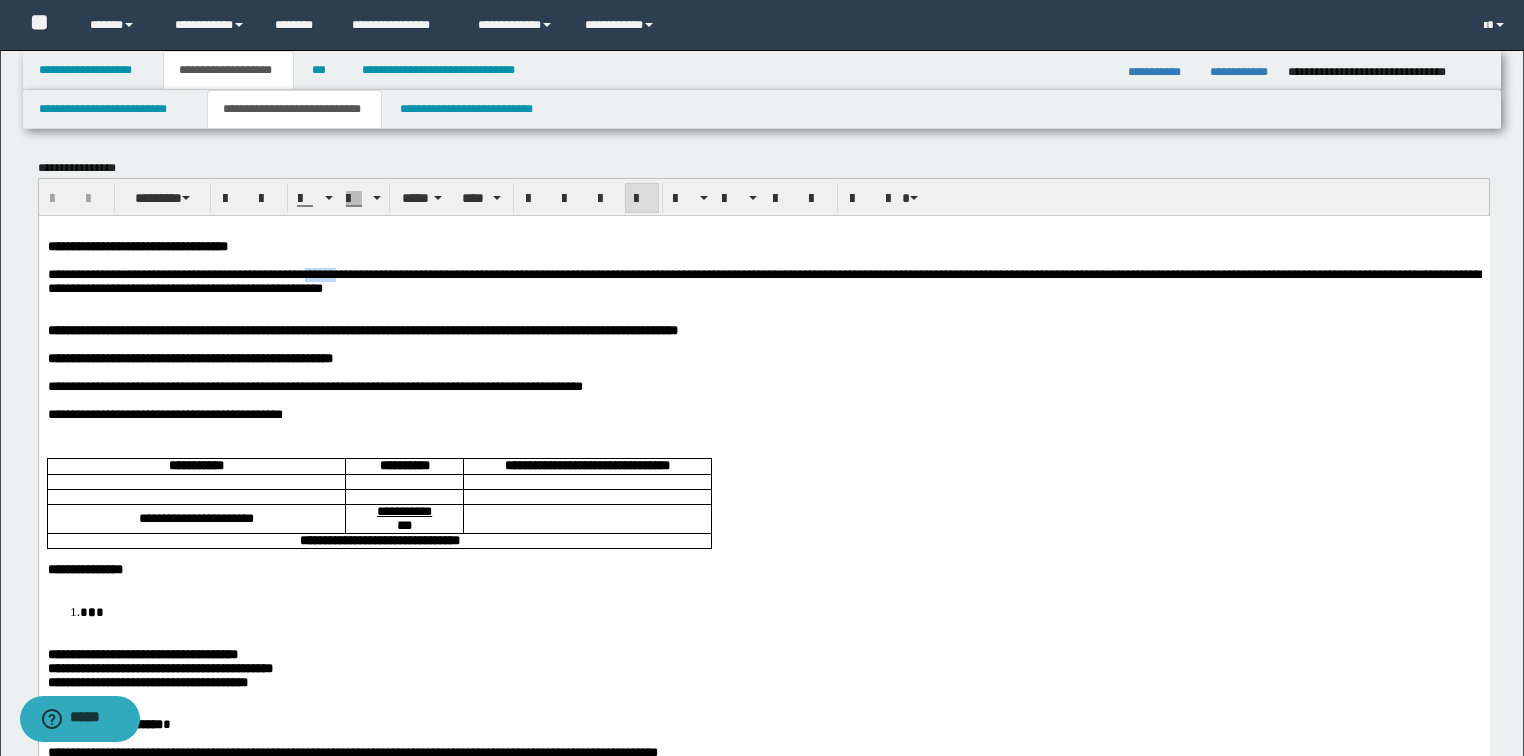 click on "**********" at bounding box center [763, 280] 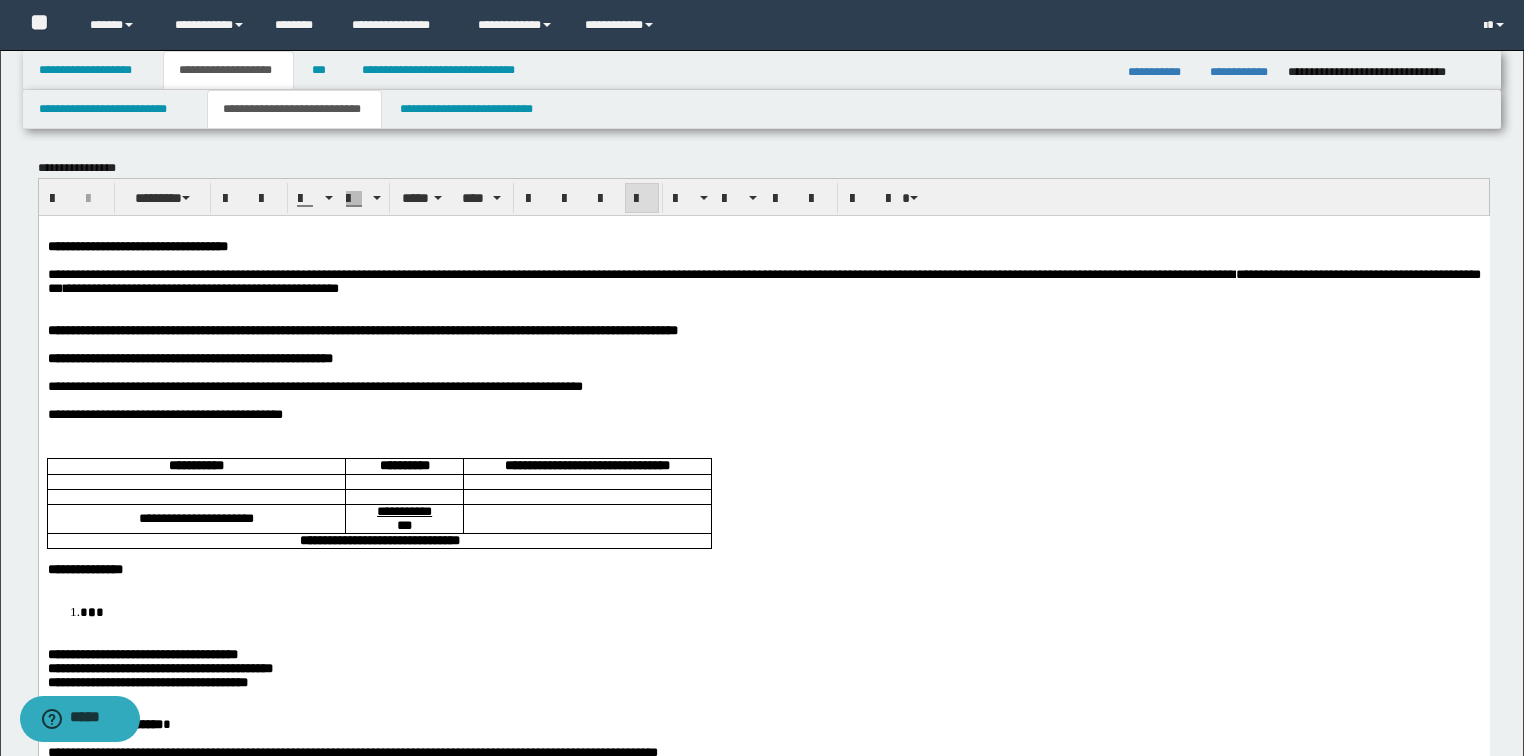 click on "**********" at bounding box center (763, 280) 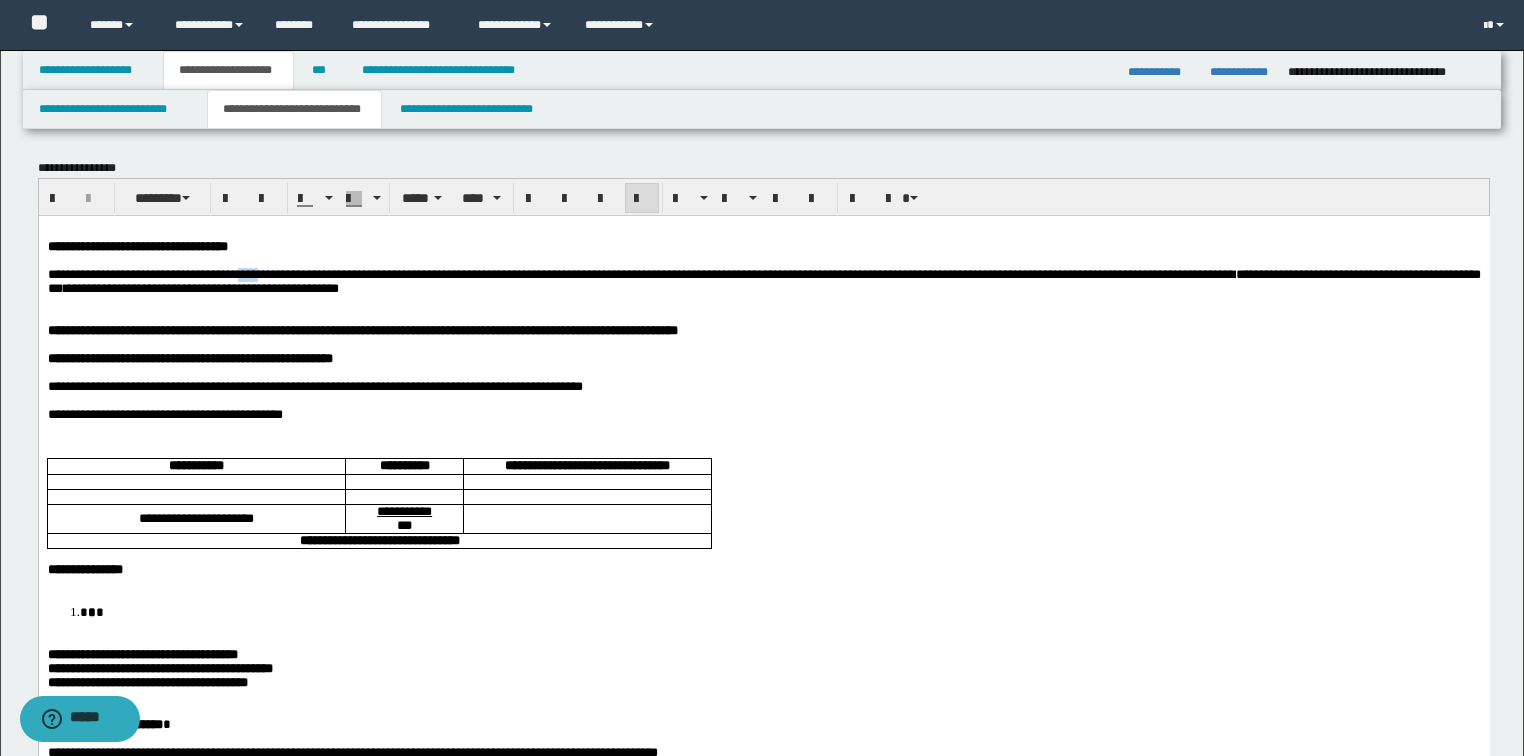 click on "**********" at bounding box center (763, 280) 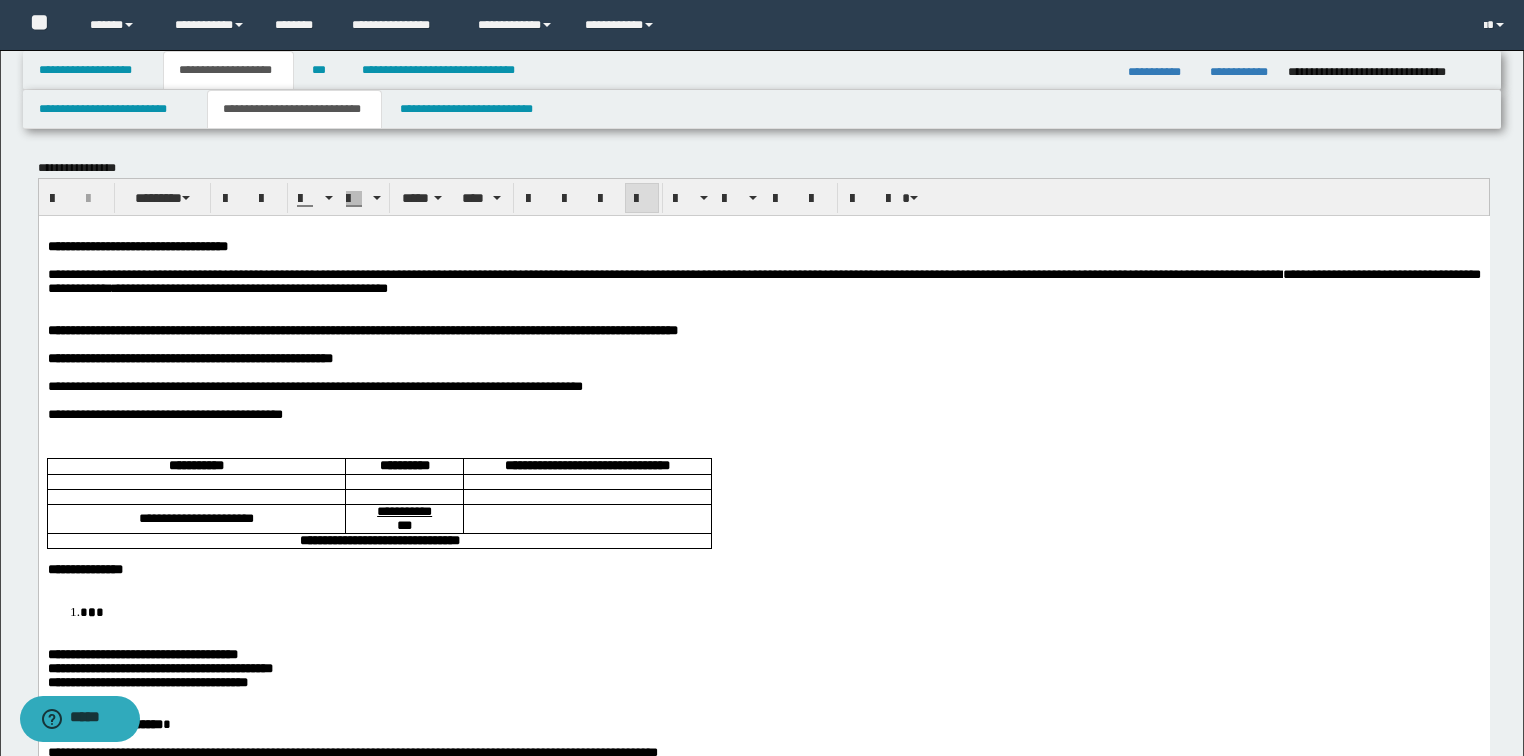 click on "**********" at bounding box center (763, 280) 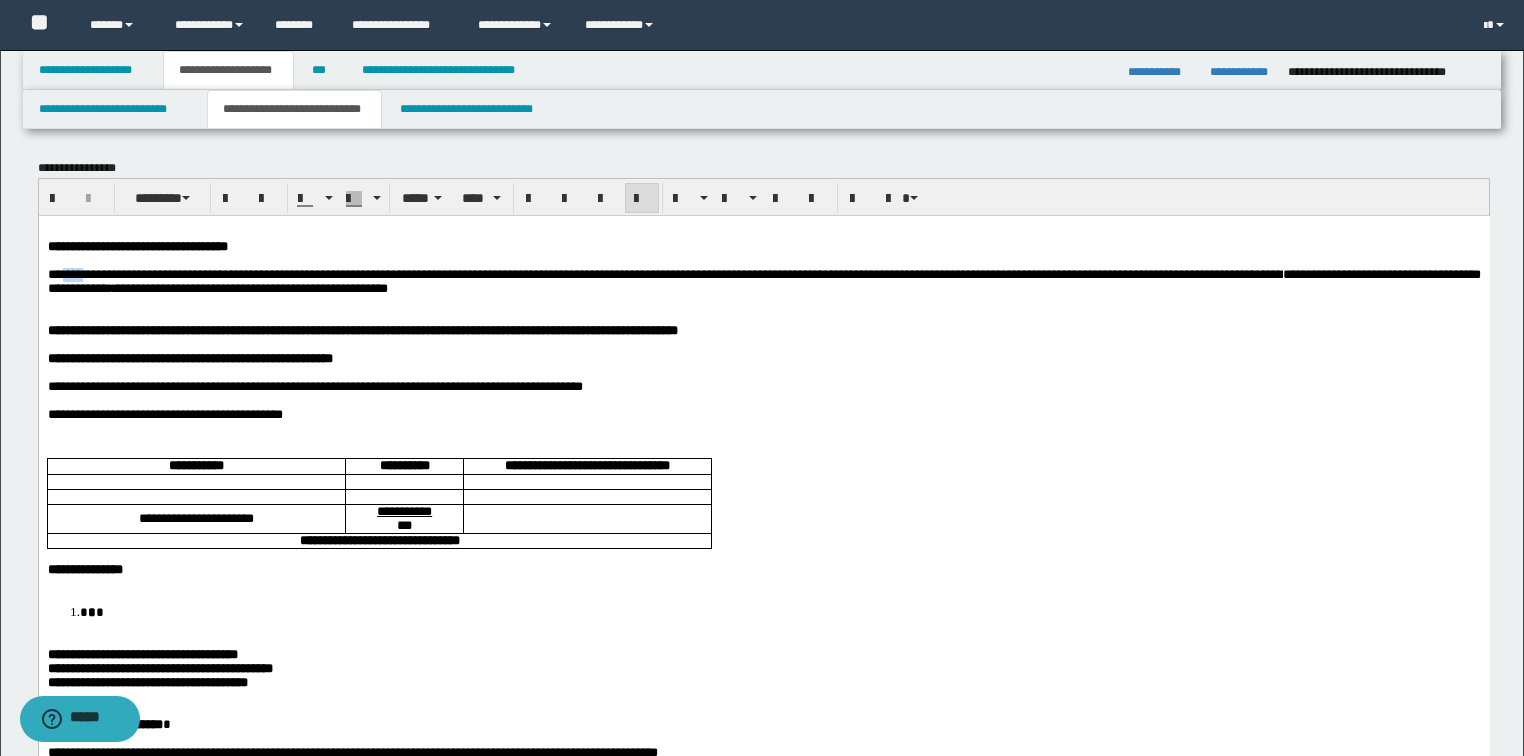 click on "**********" at bounding box center (763, 280) 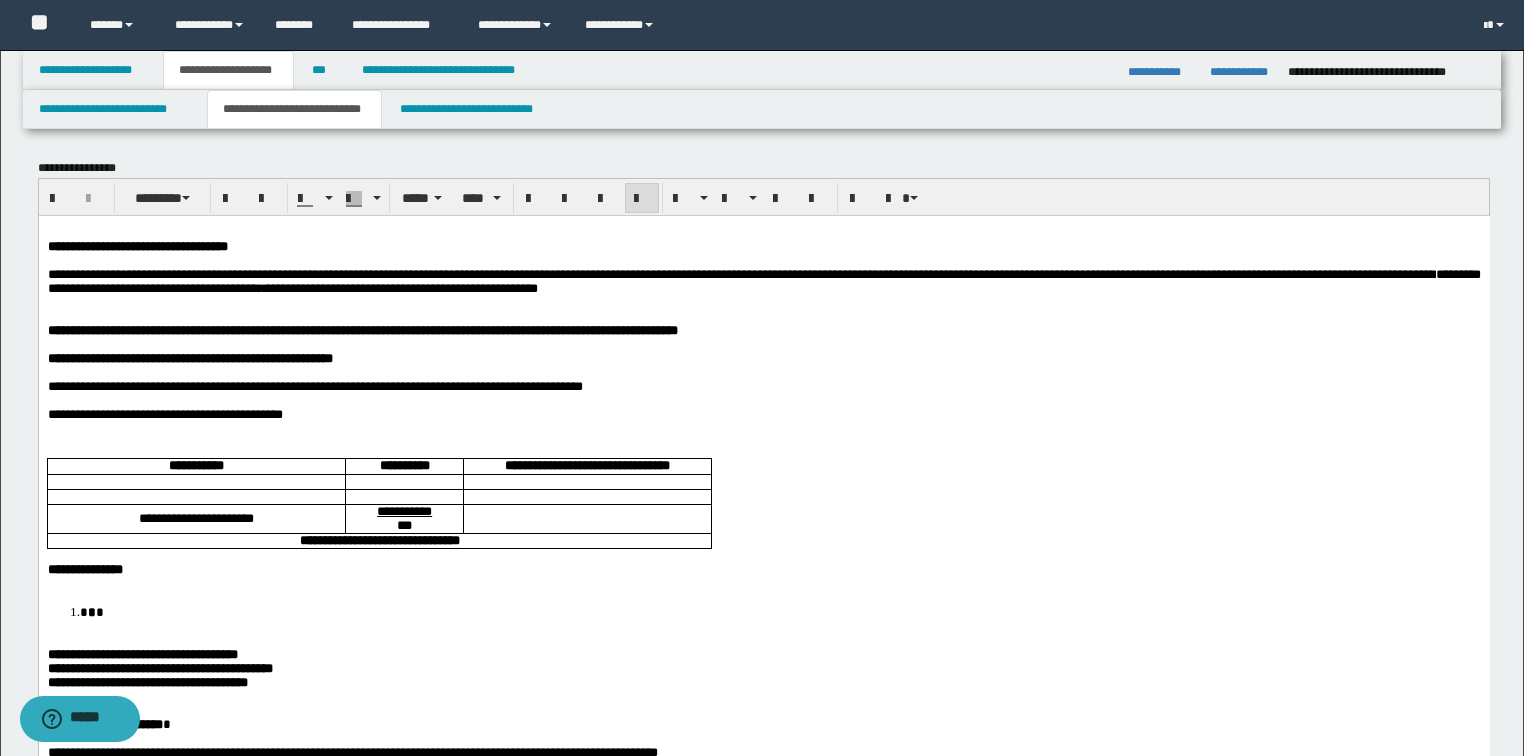 click on "**********" at bounding box center [763, 280] 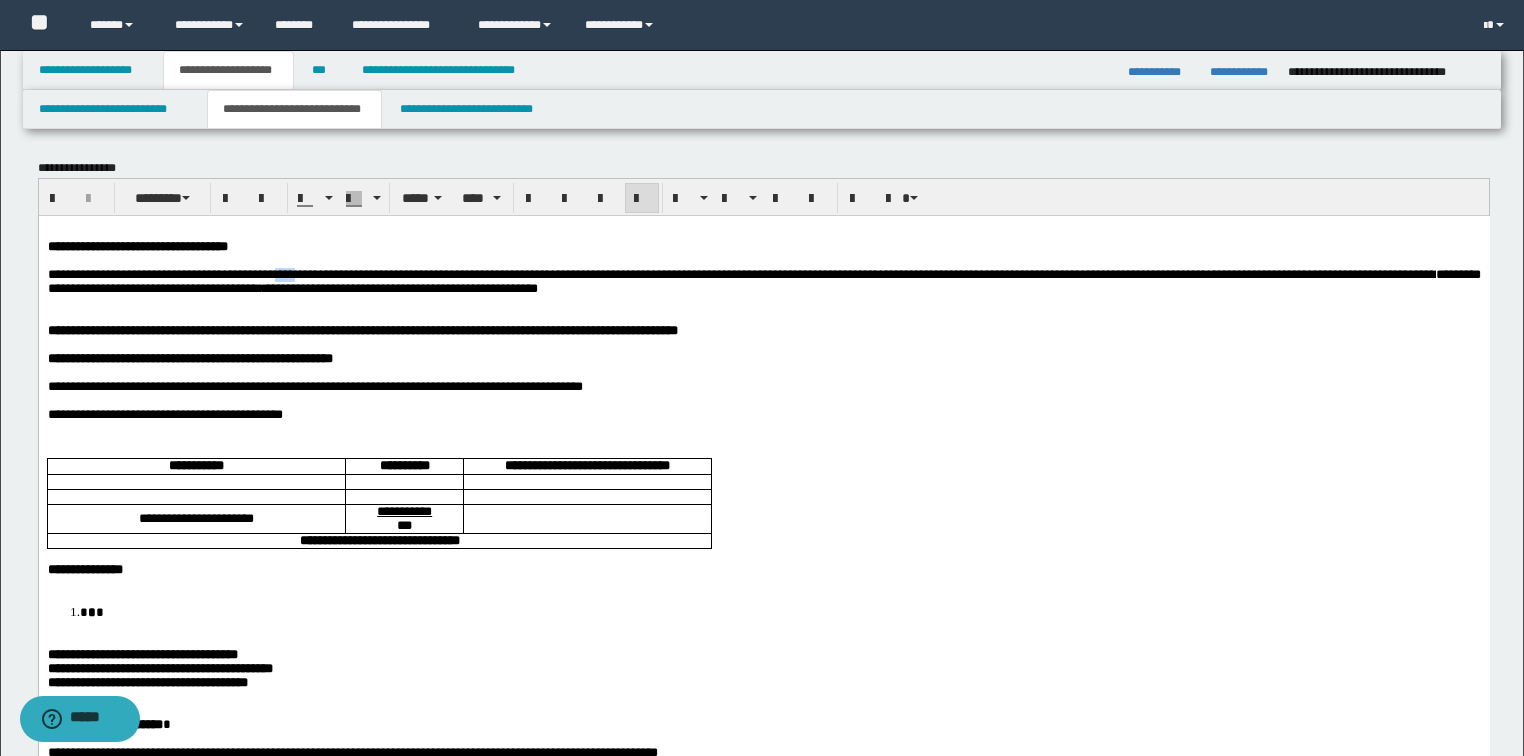 click on "**********" at bounding box center (763, 280) 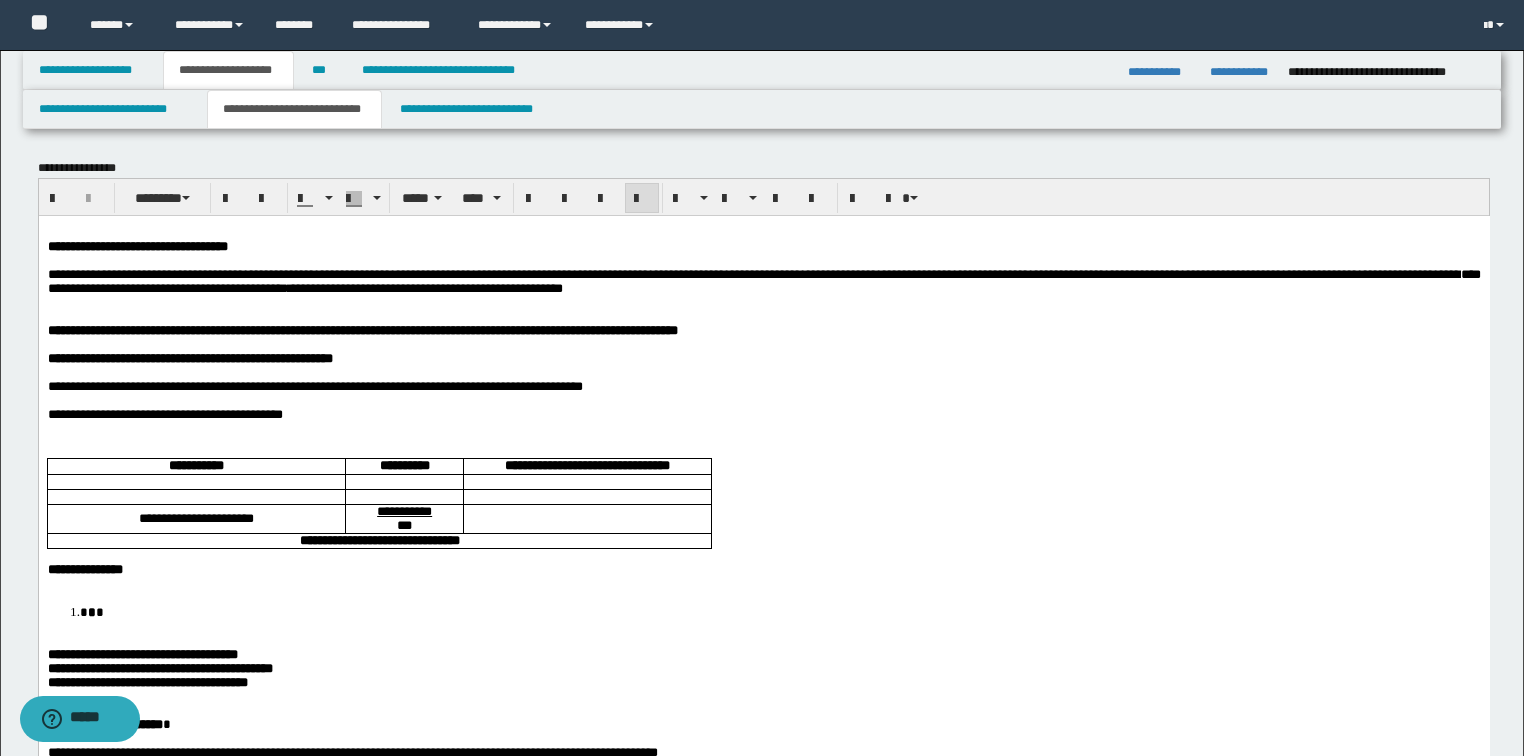 click on "**********" at bounding box center (763, 280) 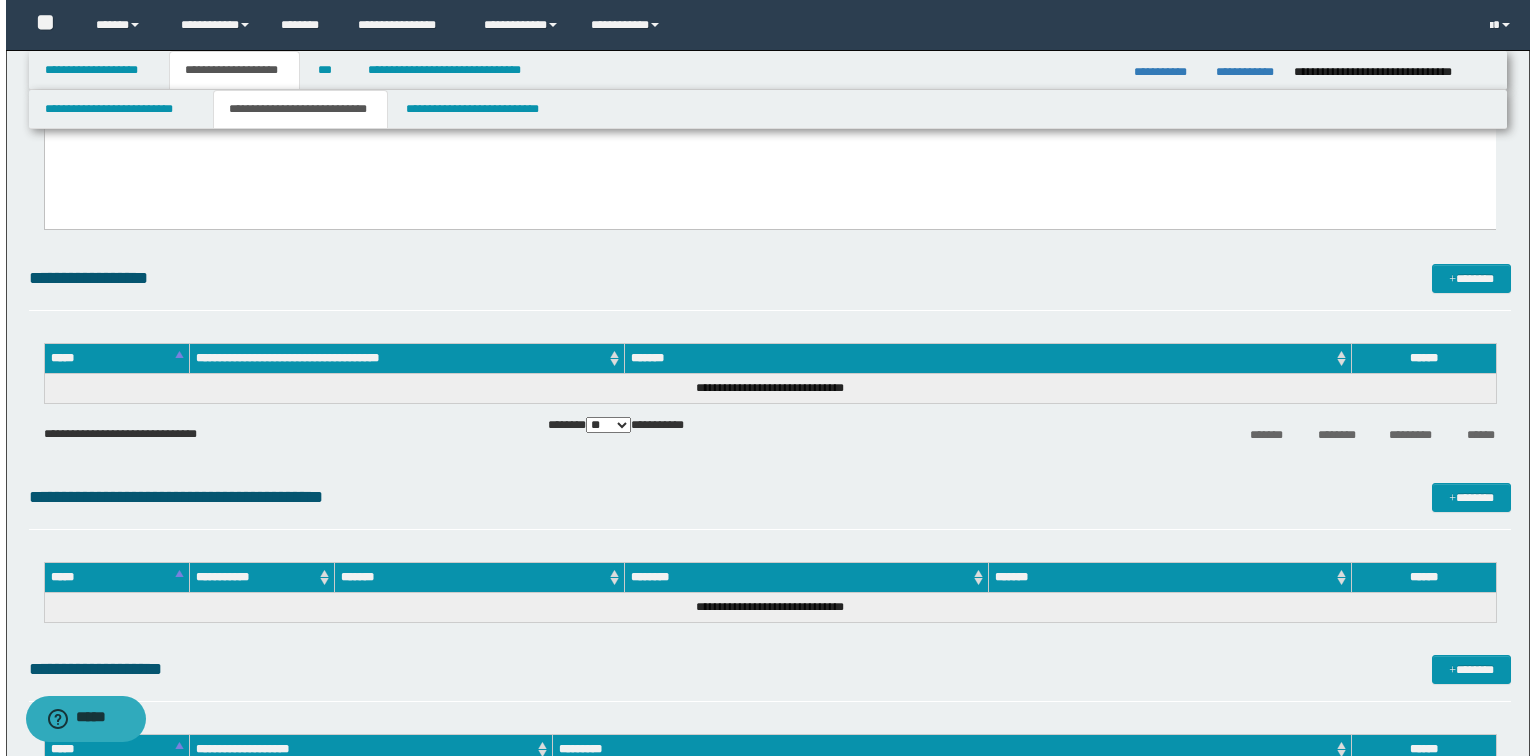 scroll, scrollTop: 1440, scrollLeft: 0, axis: vertical 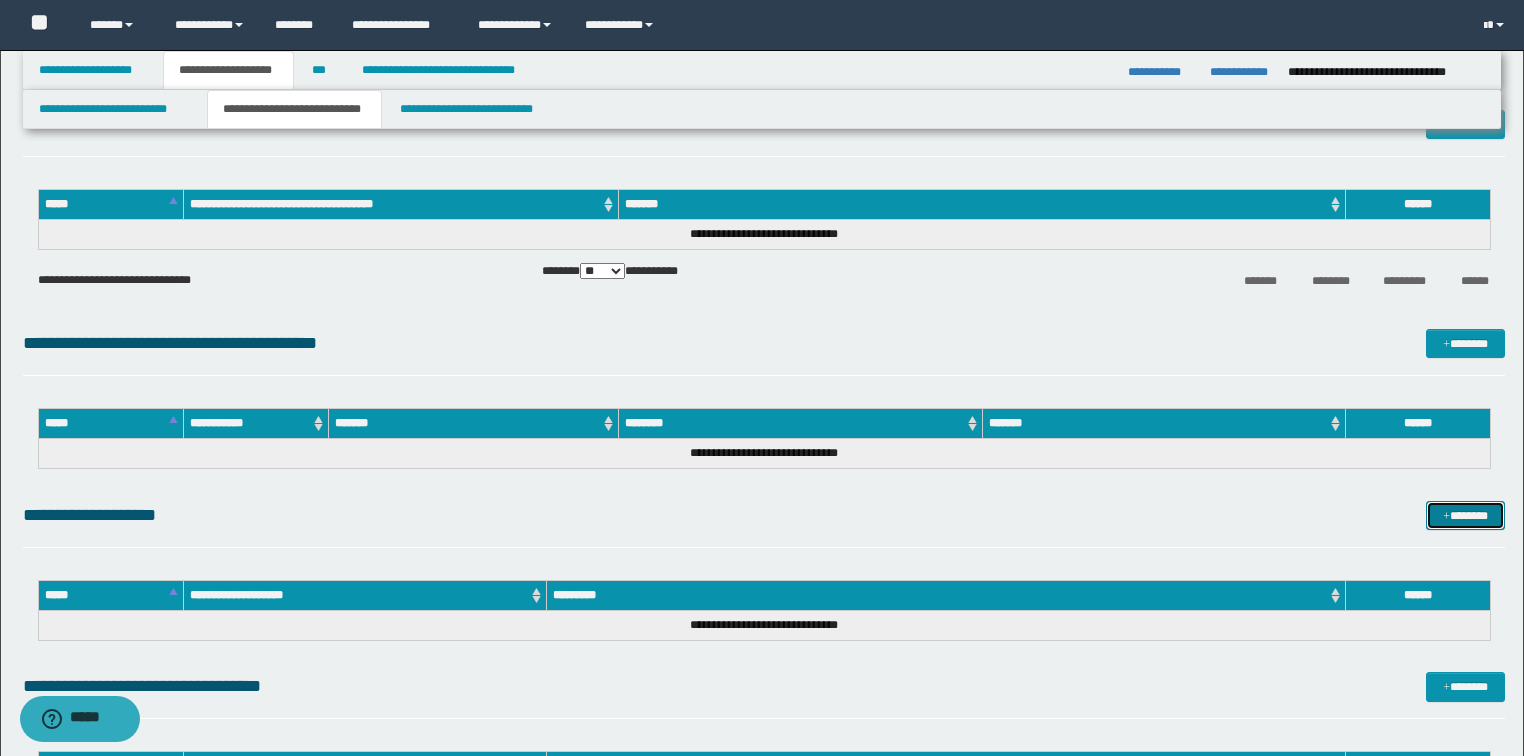 click on "*******" at bounding box center (1465, 516) 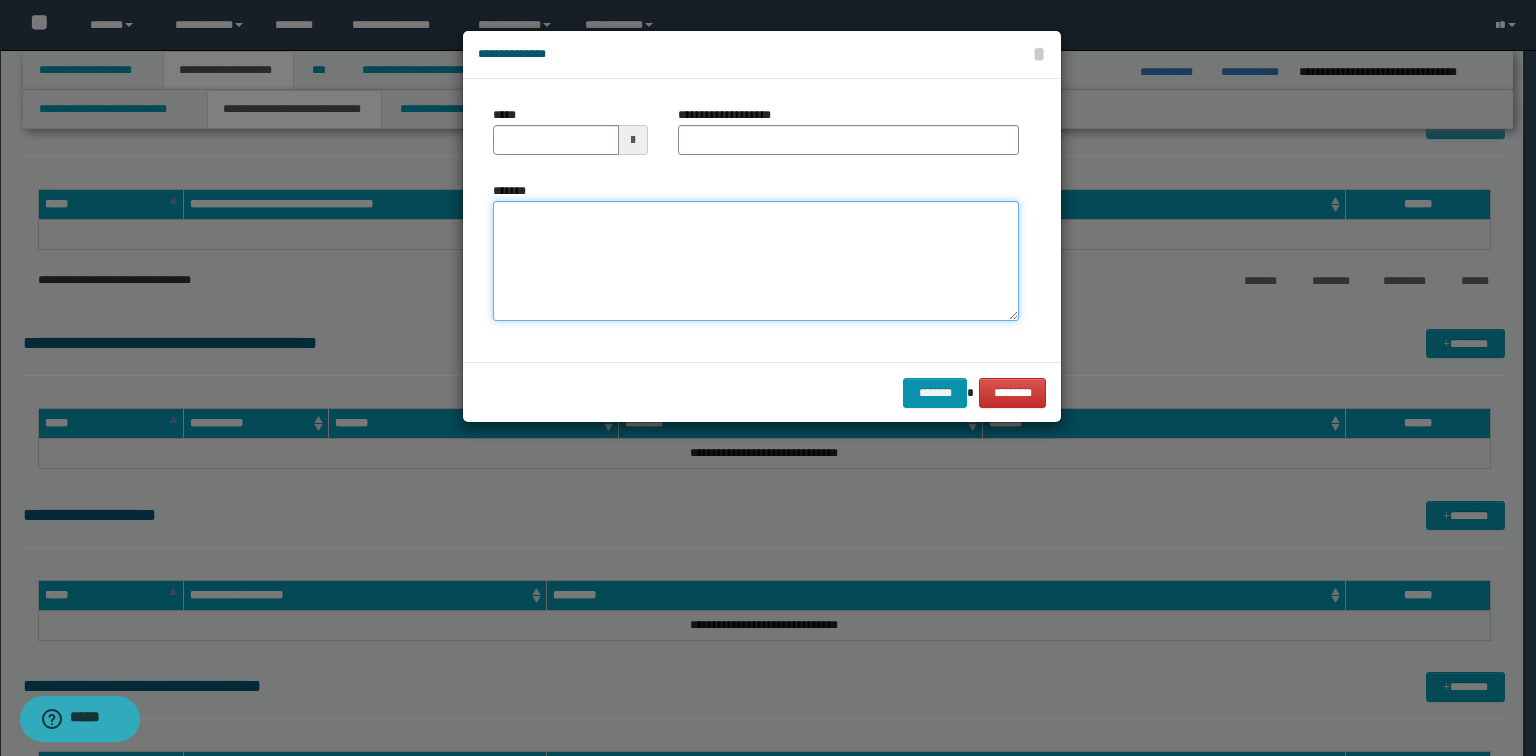 click on "*******" at bounding box center (756, 261) 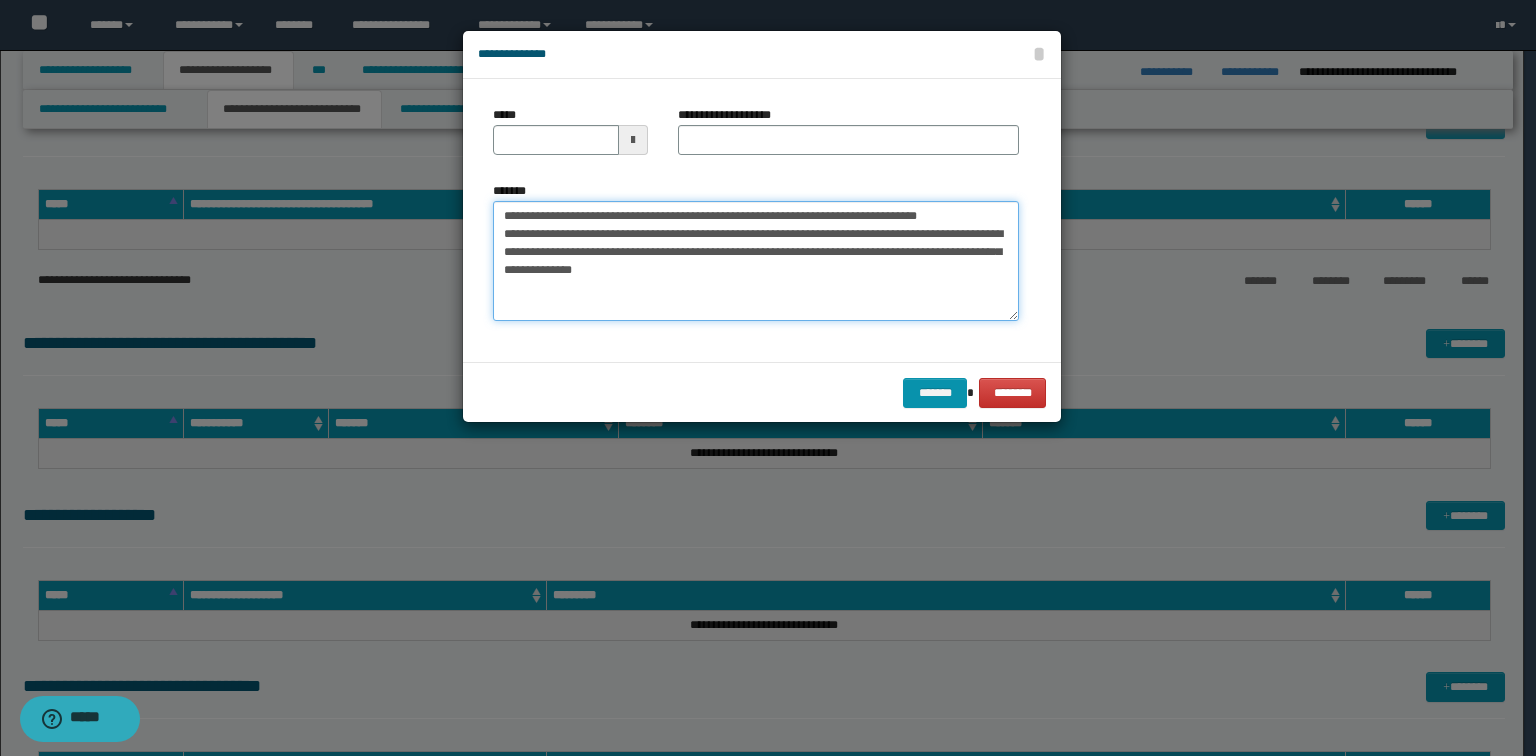 drag, startPoint x: 999, startPoint y: 216, endPoint x: 133, endPoint y: 234, distance: 866.1871 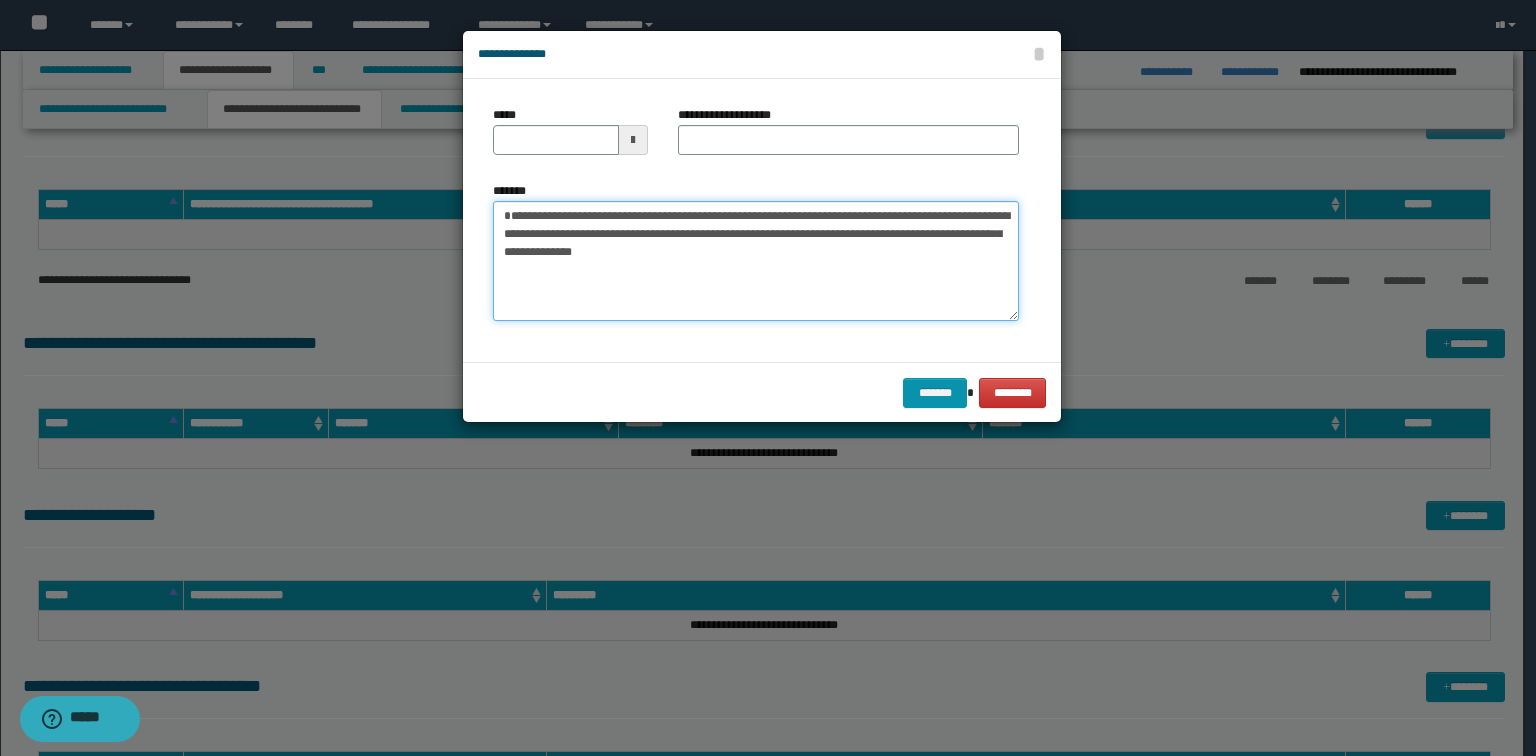 type 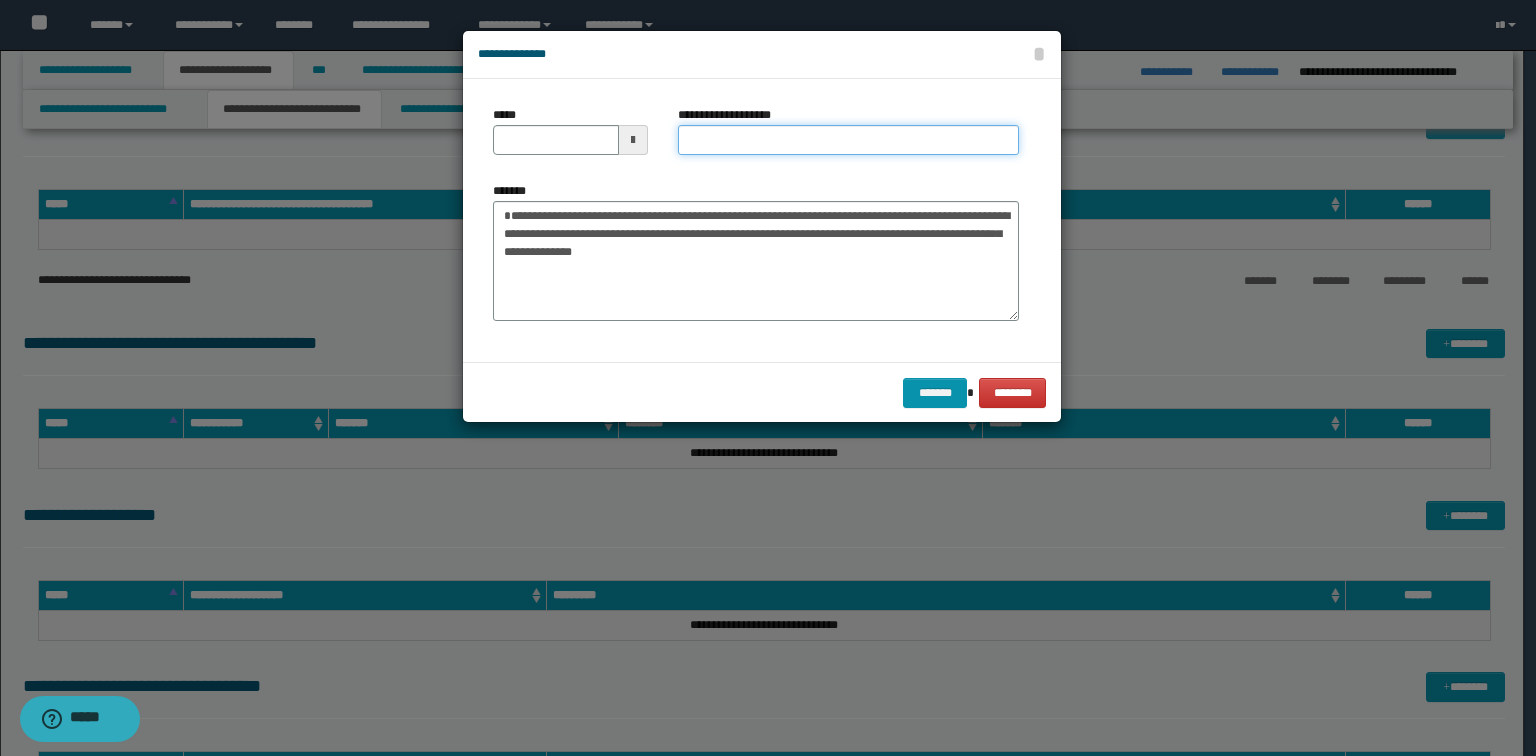click on "**********" at bounding box center [848, 140] 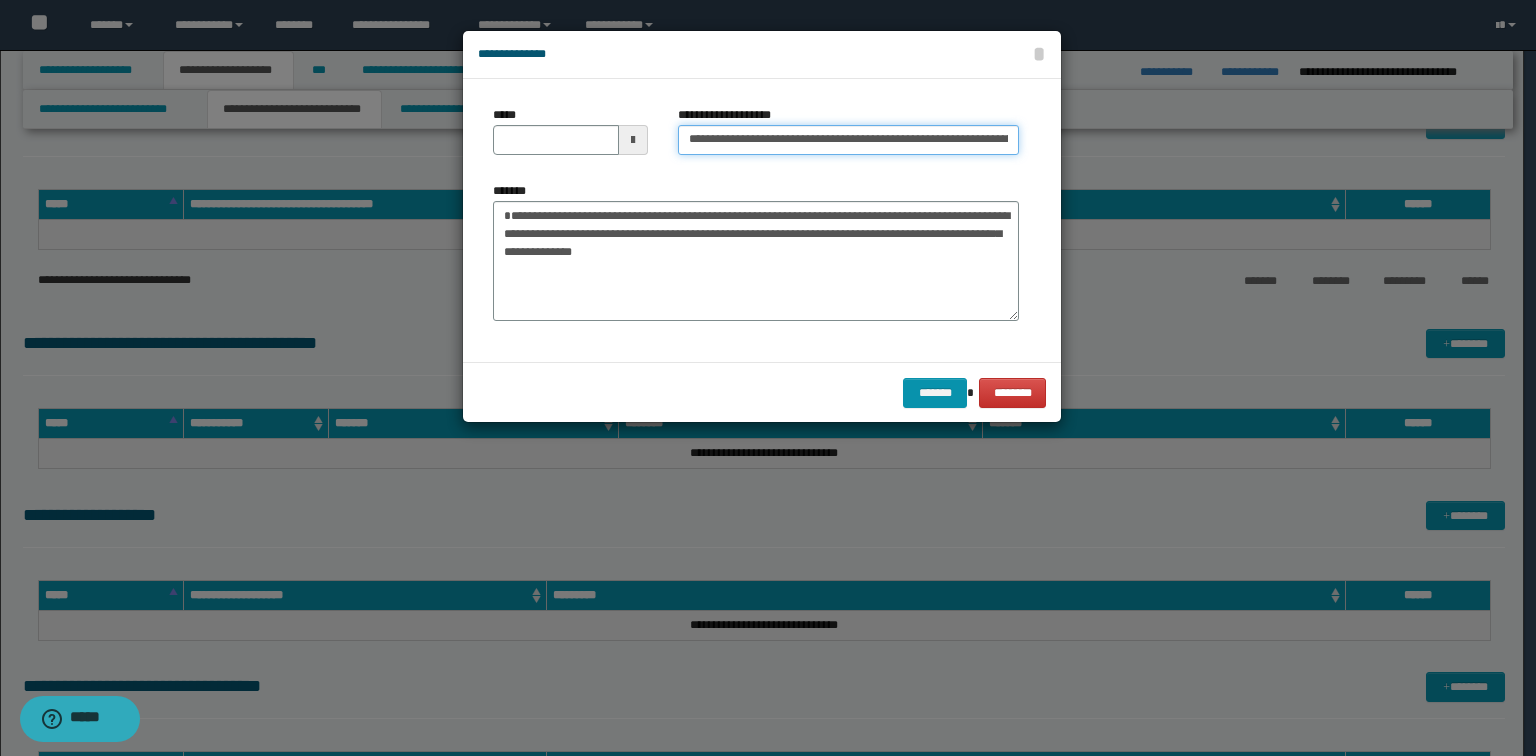 scroll, scrollTop: 0, scrollLeft: 156, axis: horizontal 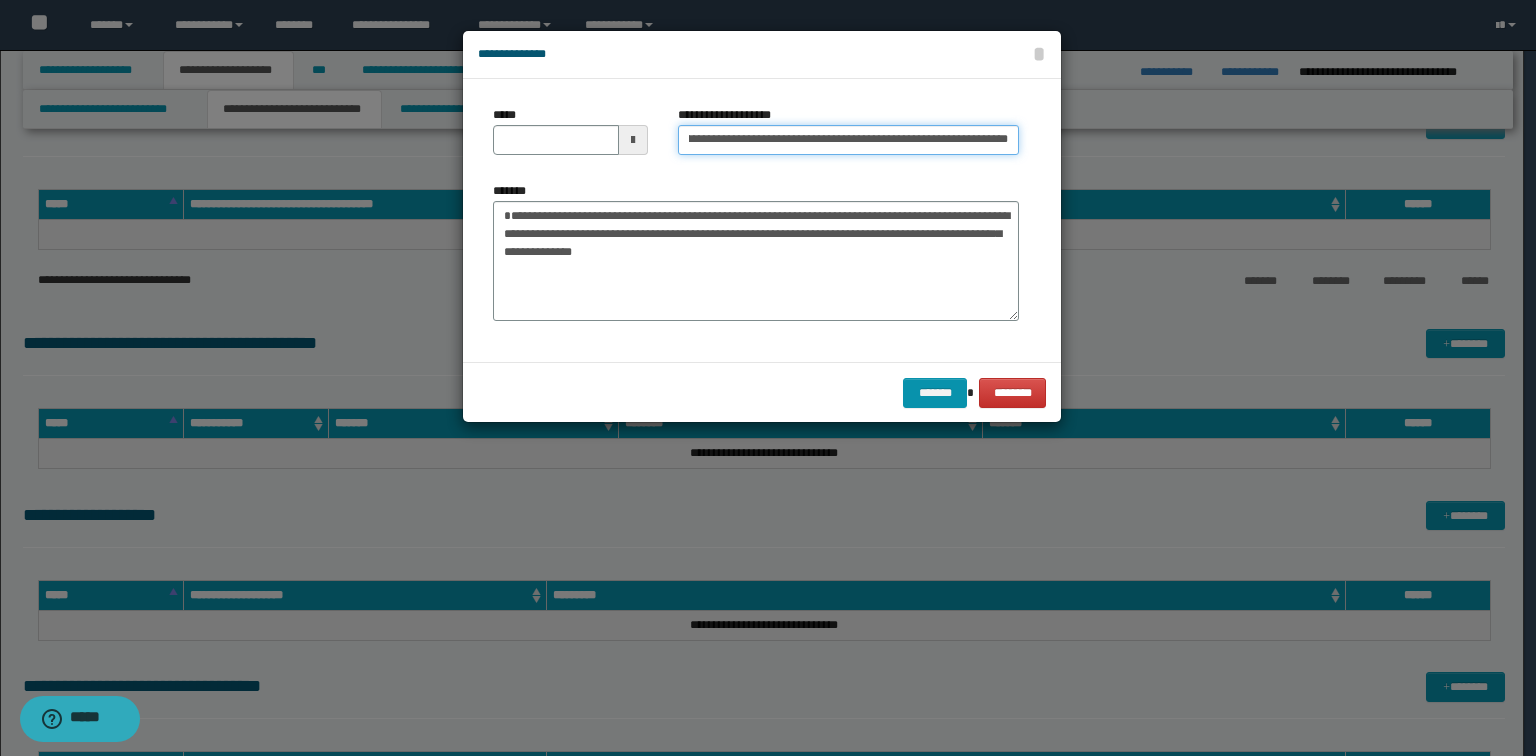 type on "**********" 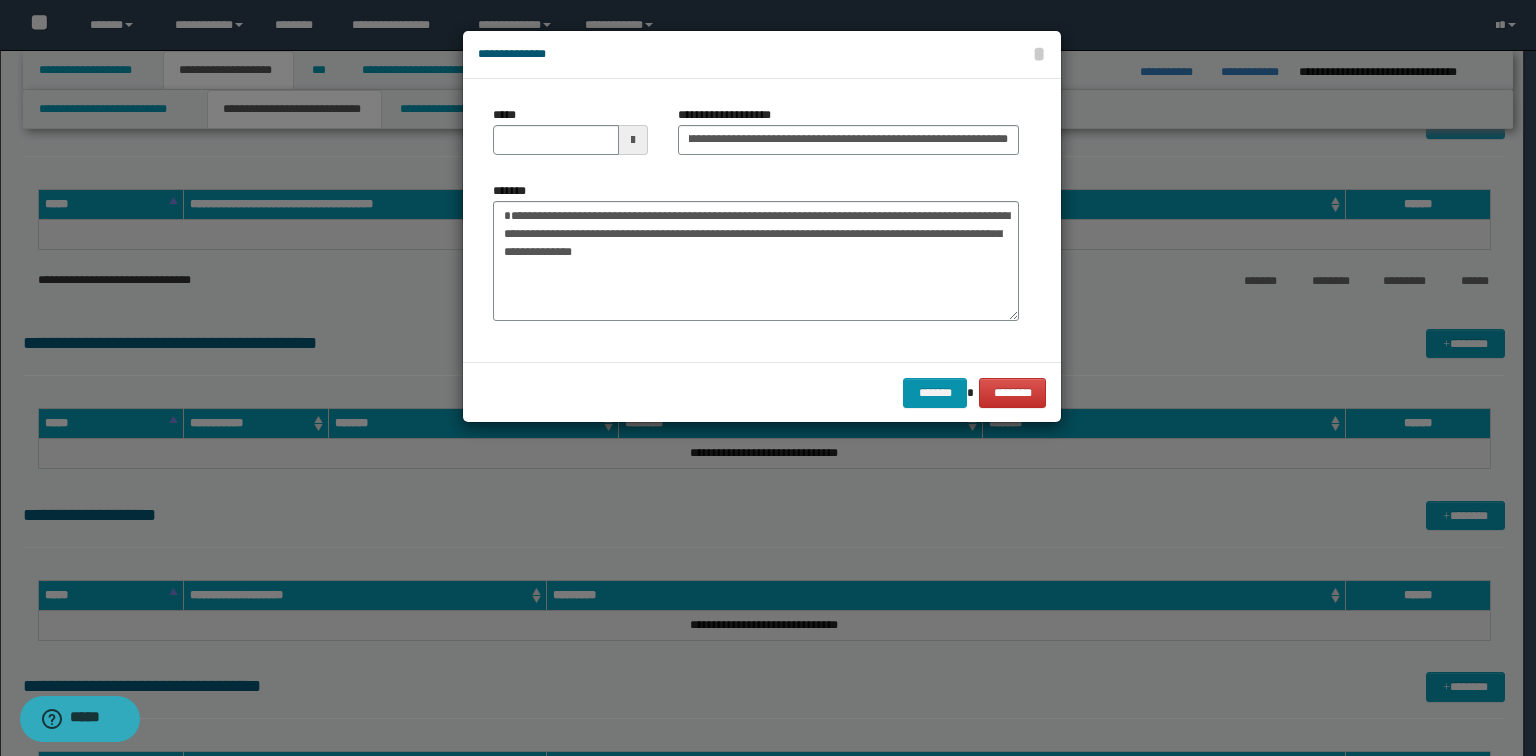 click on "**********" at bounding box center (756, 251) 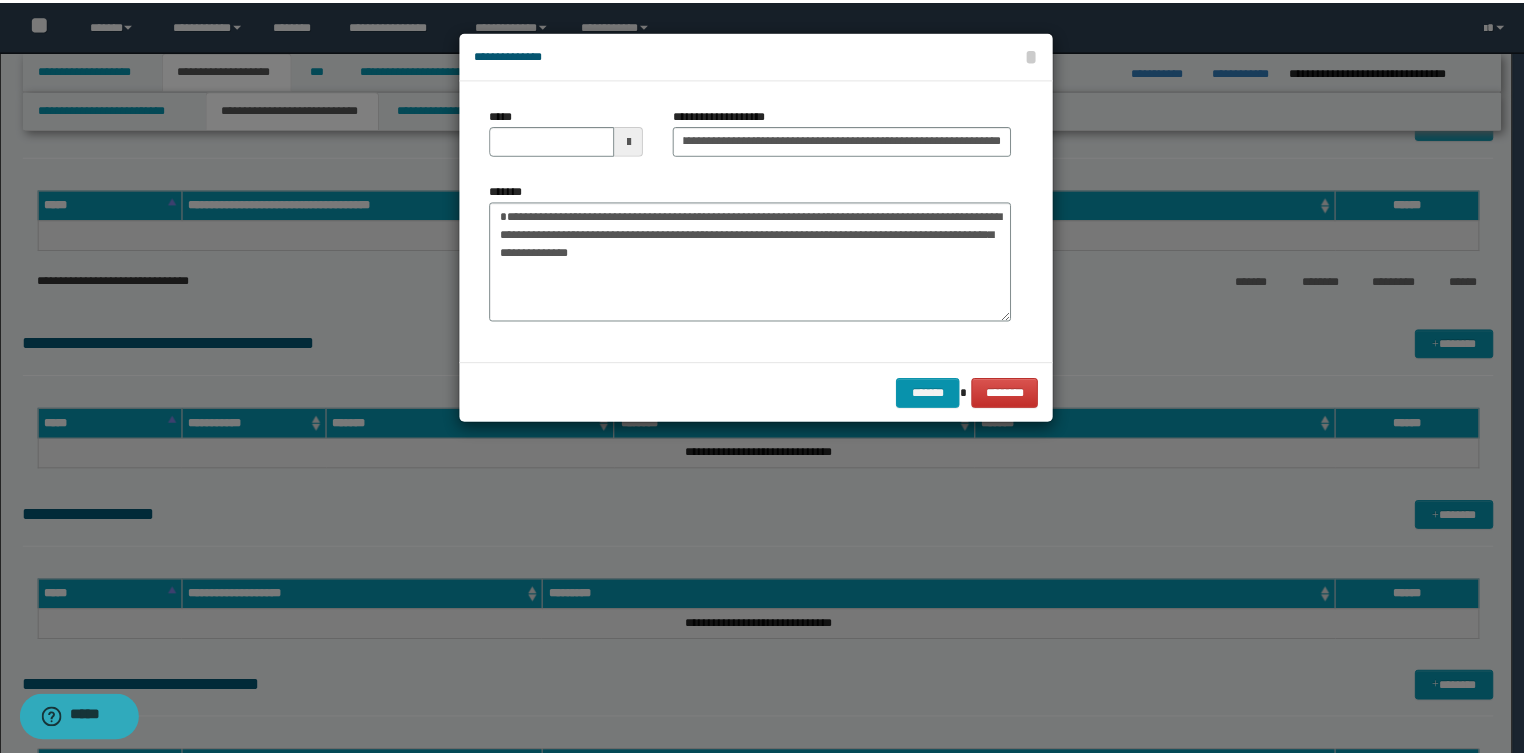 scroll, scrollTop: 0, scrollLeft: 0, axis: both 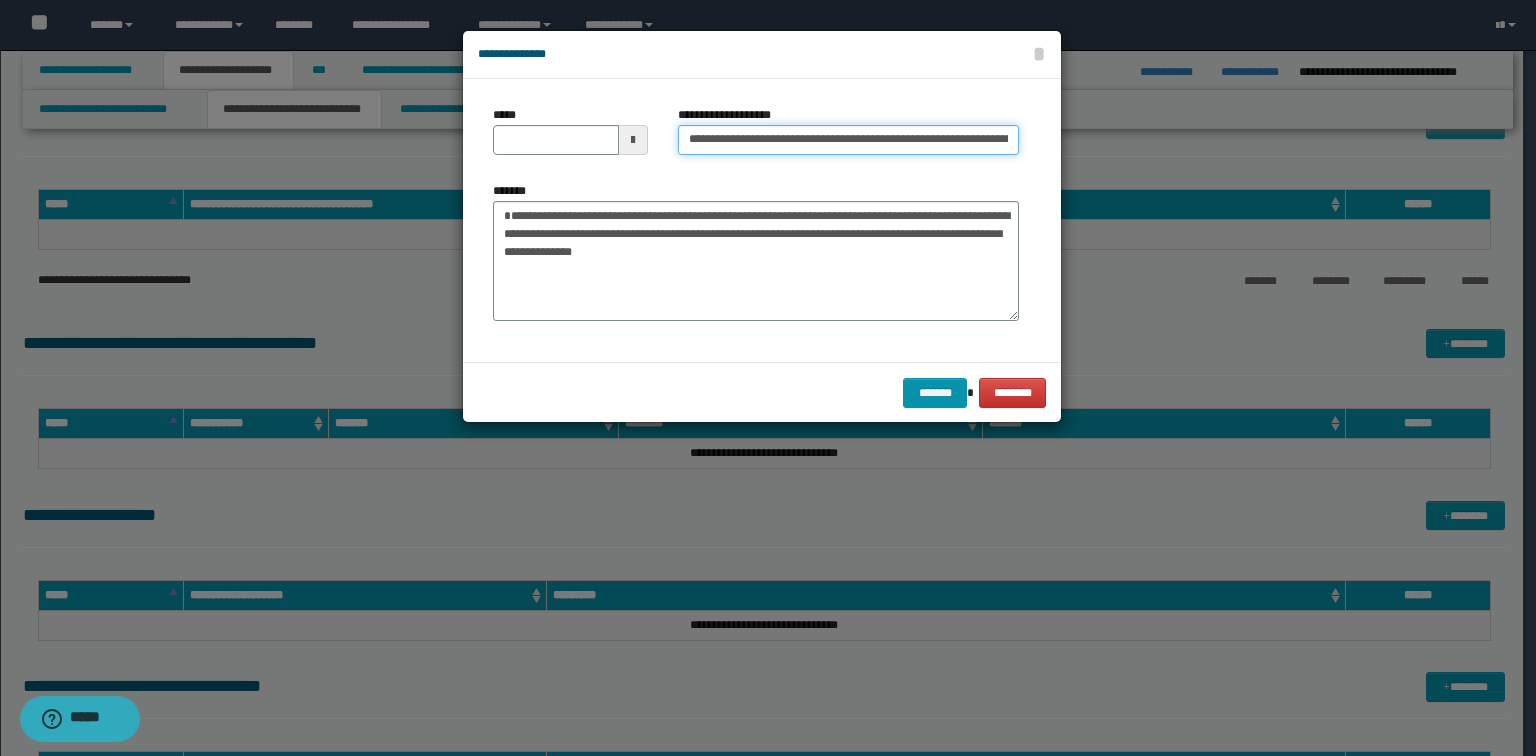 type 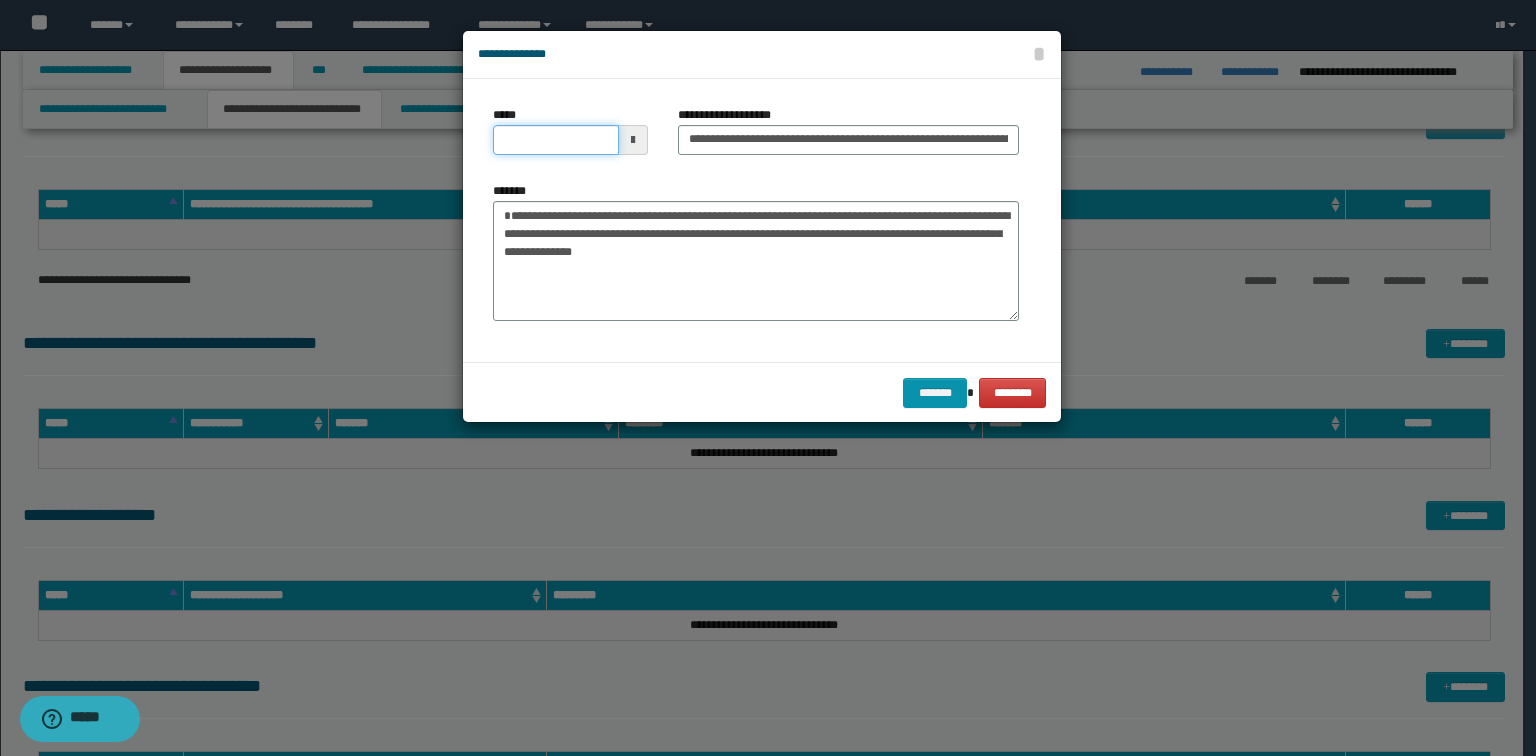 click on "*****" at bounding box center [556, 140] 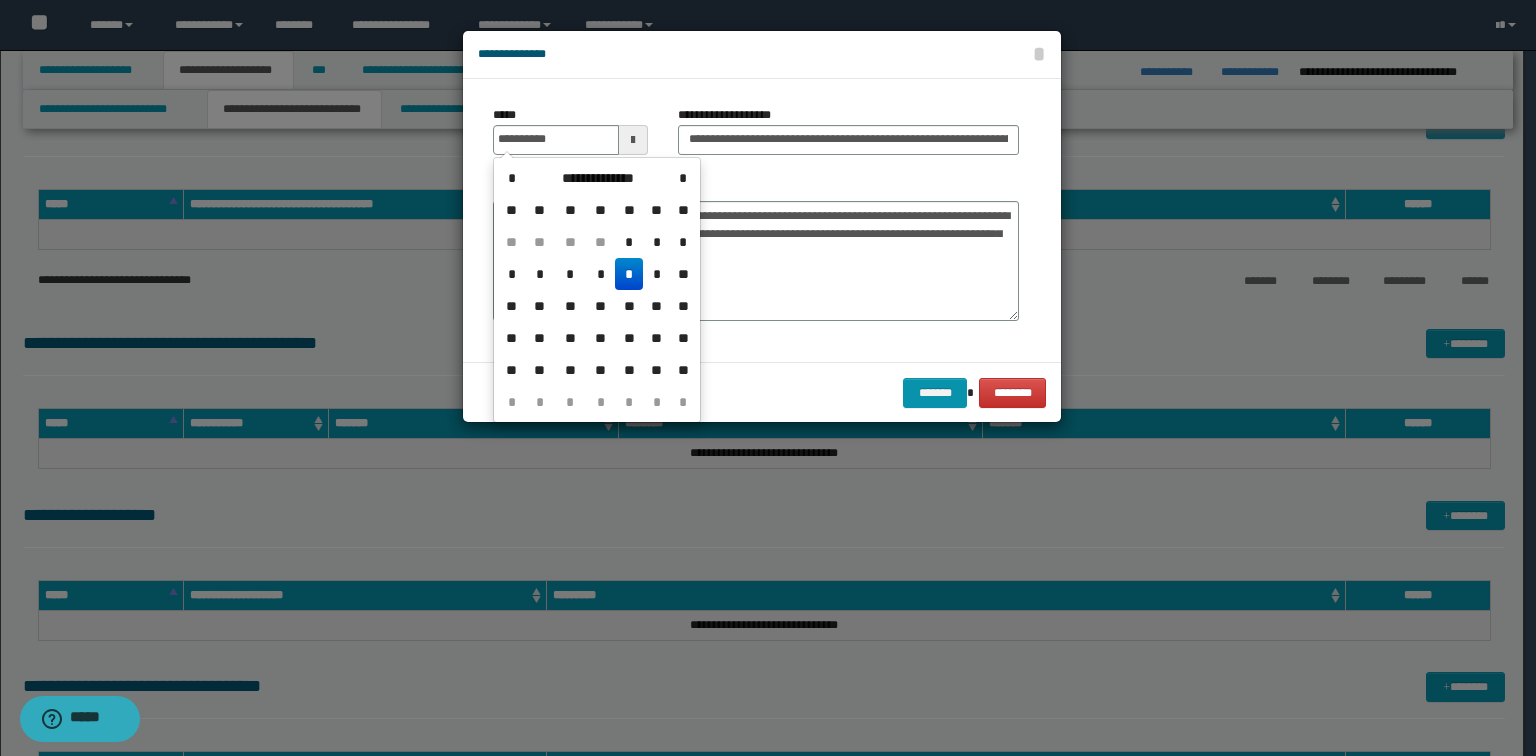 type on "**********" 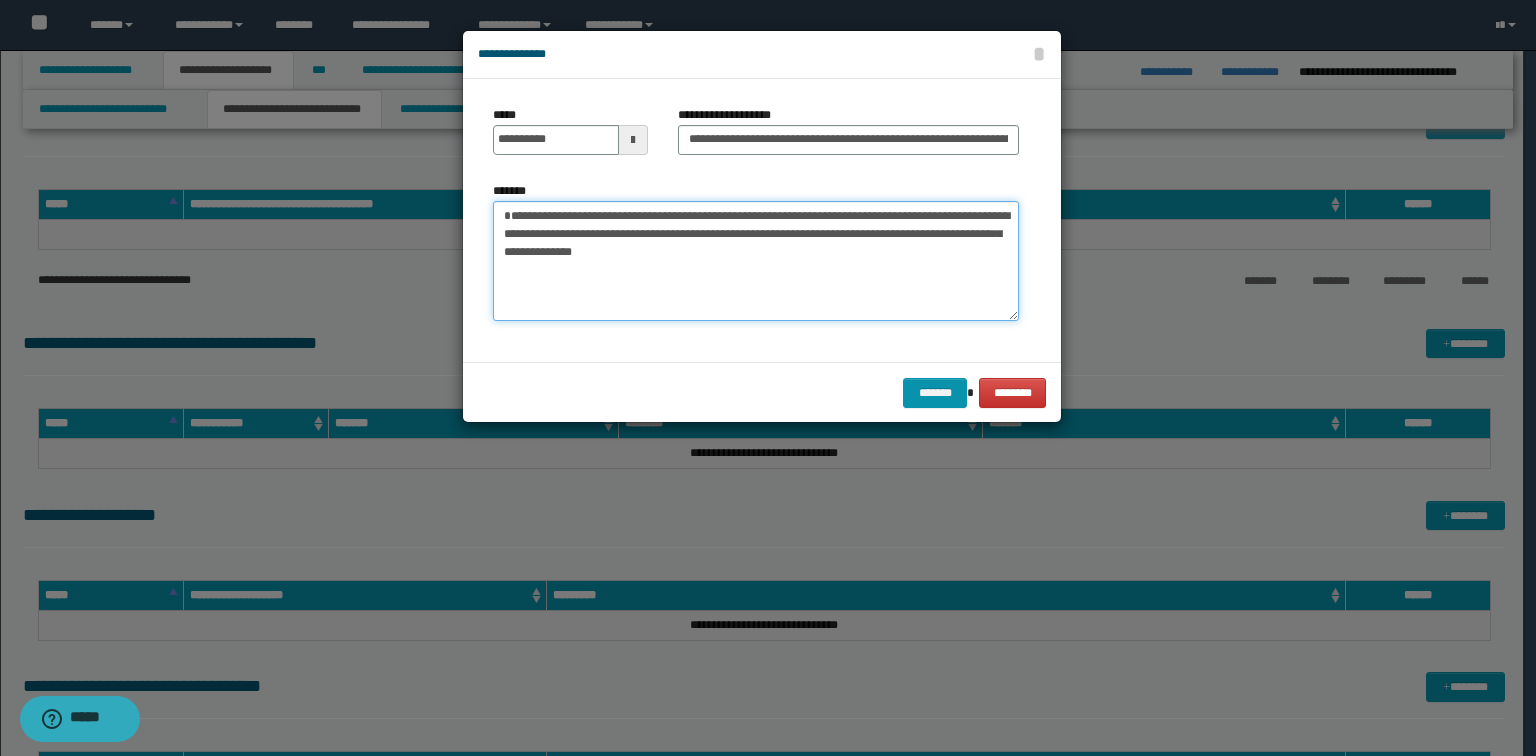 drag, startPoint x: 752, startPoint y: 252, endPoint x: 761, endPoint y: 260, distance: 12.0415945 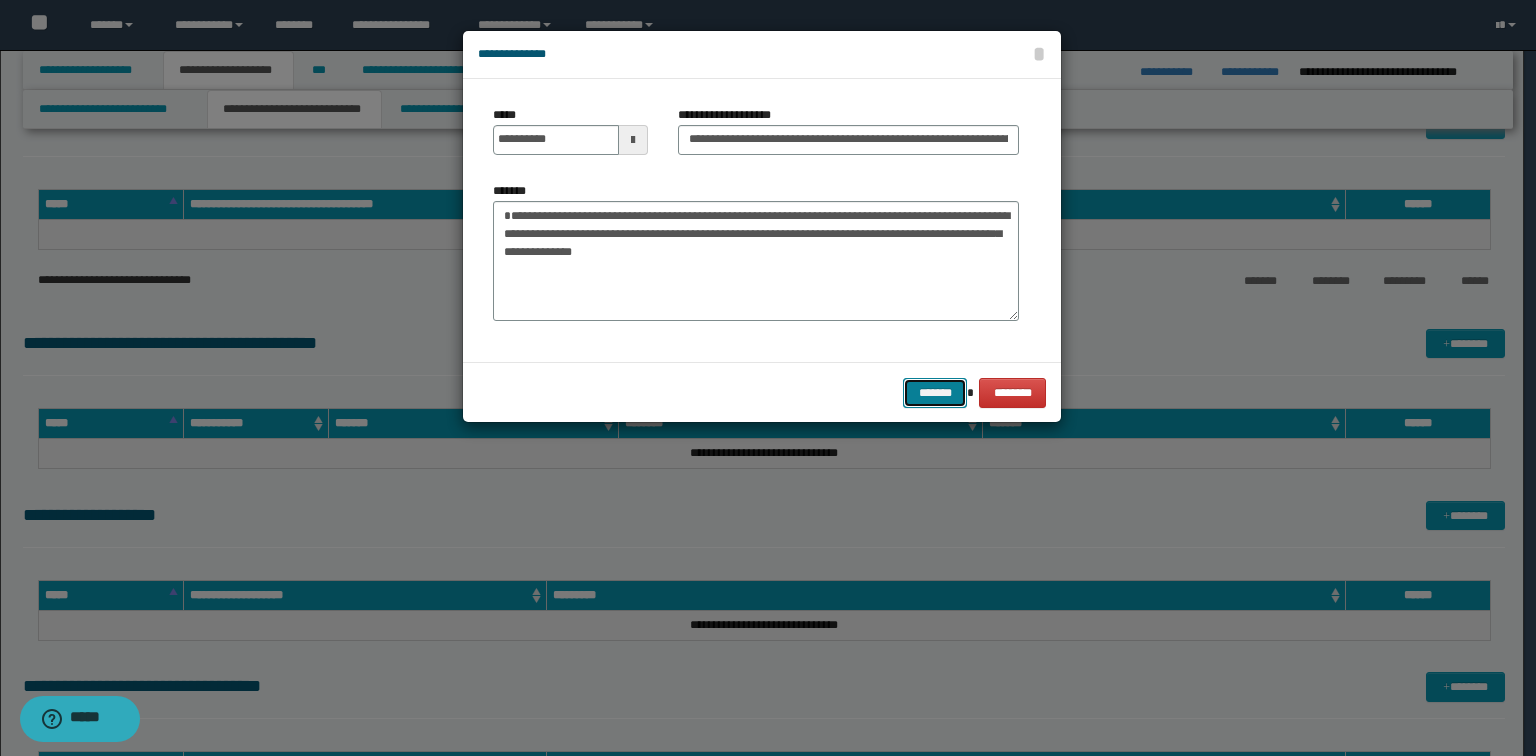 click on "*******" at bounding box center (935, 393) 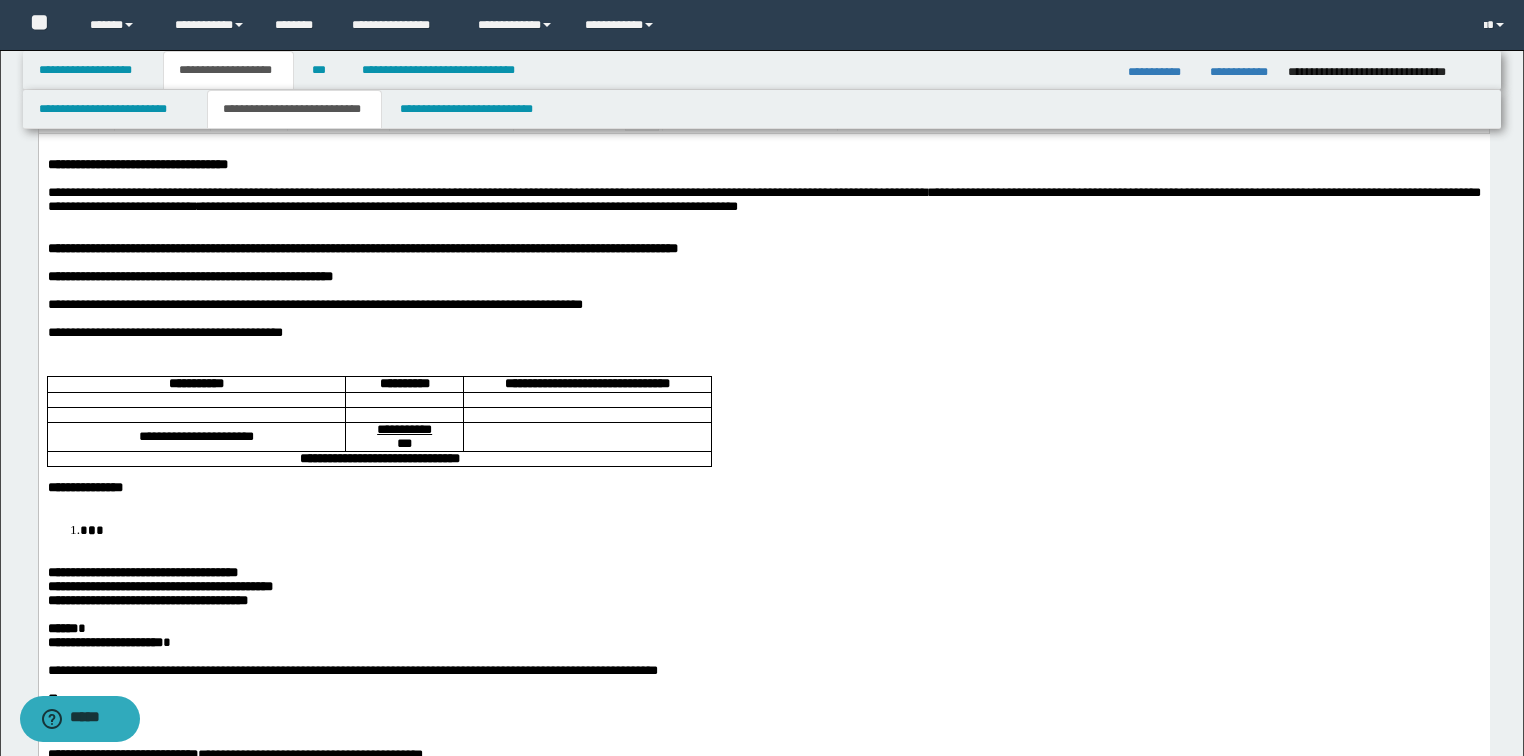 scroll, scrollTop: 0, scrollLeft: 0, axis: both 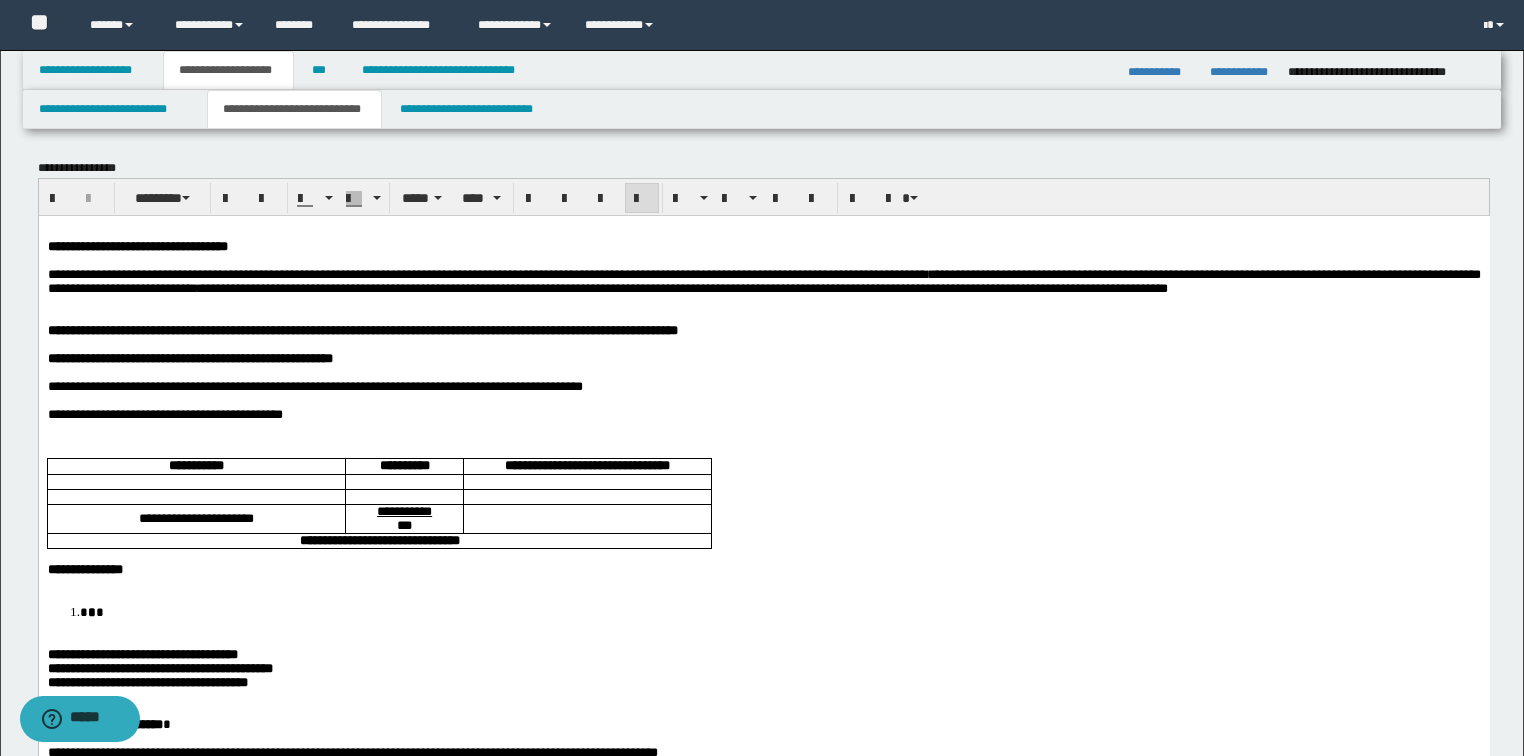 click on "**********" at bounding box center (763, 280) 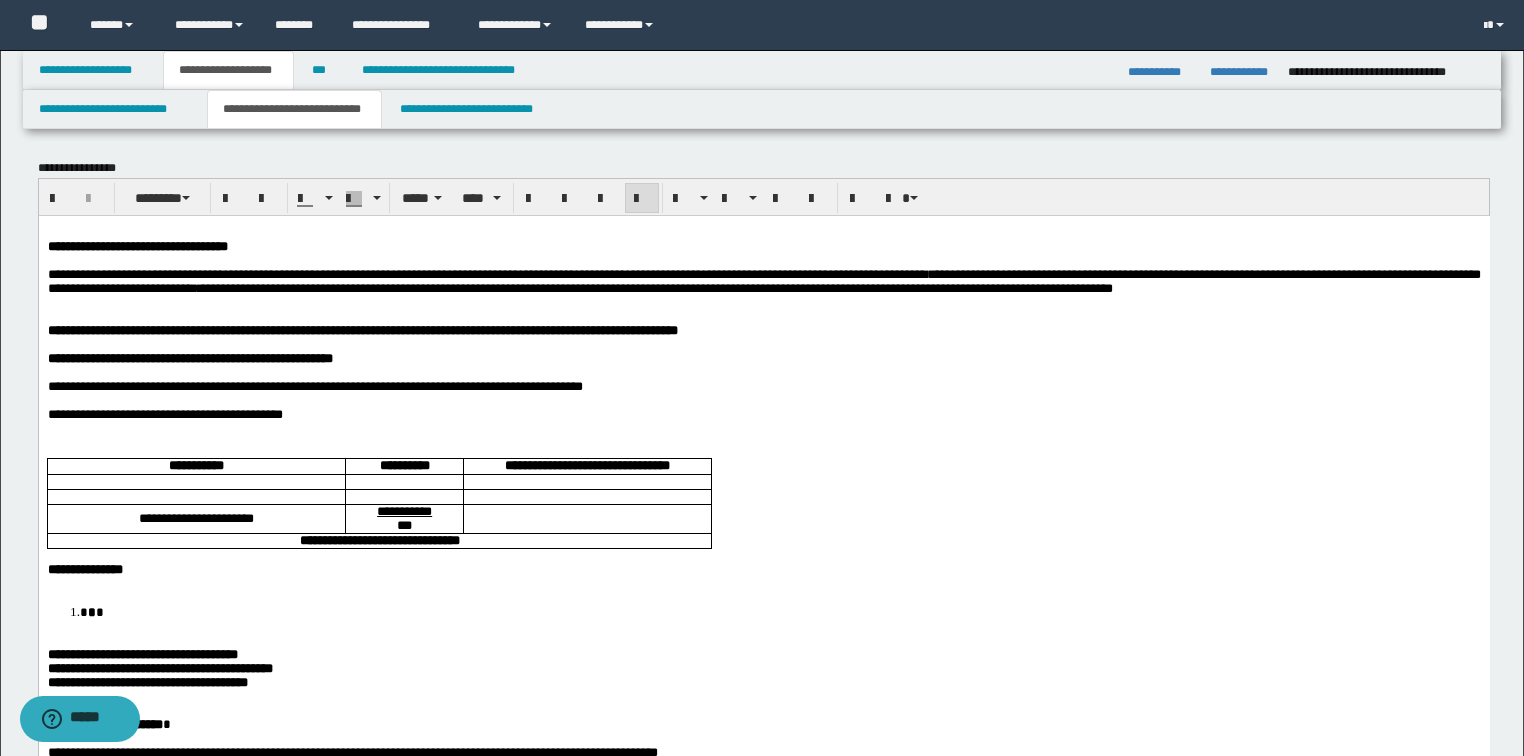 click on "**********" at bounding box center (763, 280) 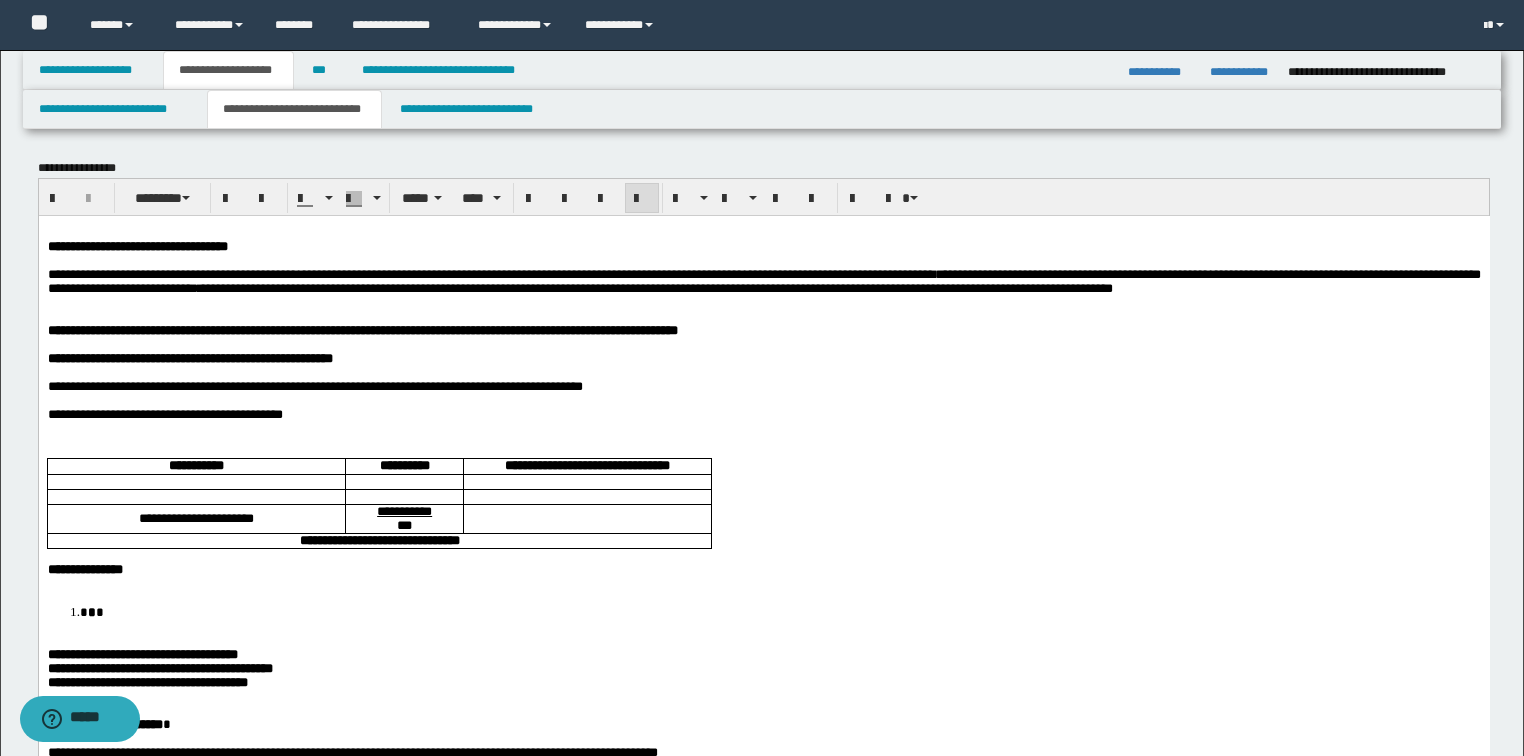 click on "**********" at bounding box center [763, 280] 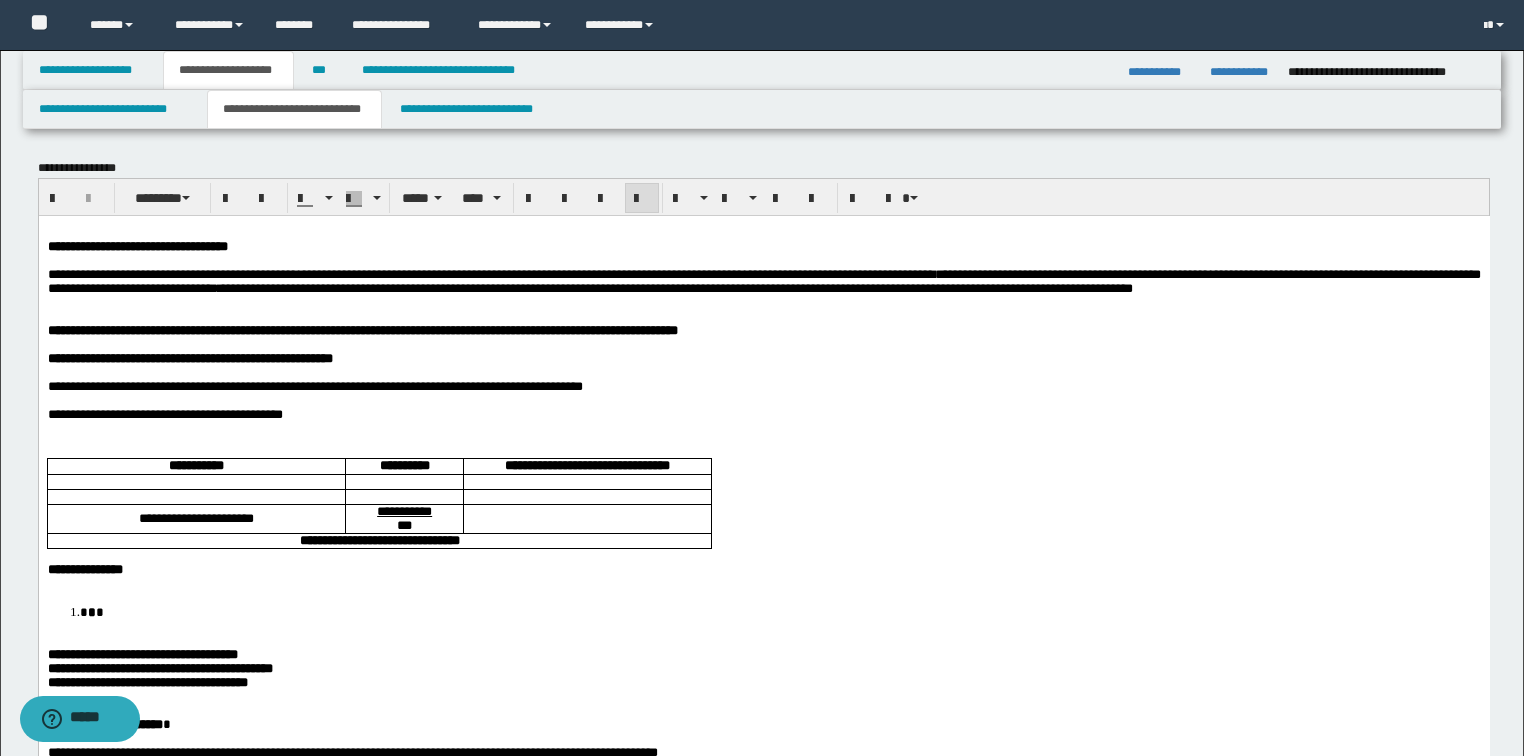 click on "**********" at bounding box center [763, 280] 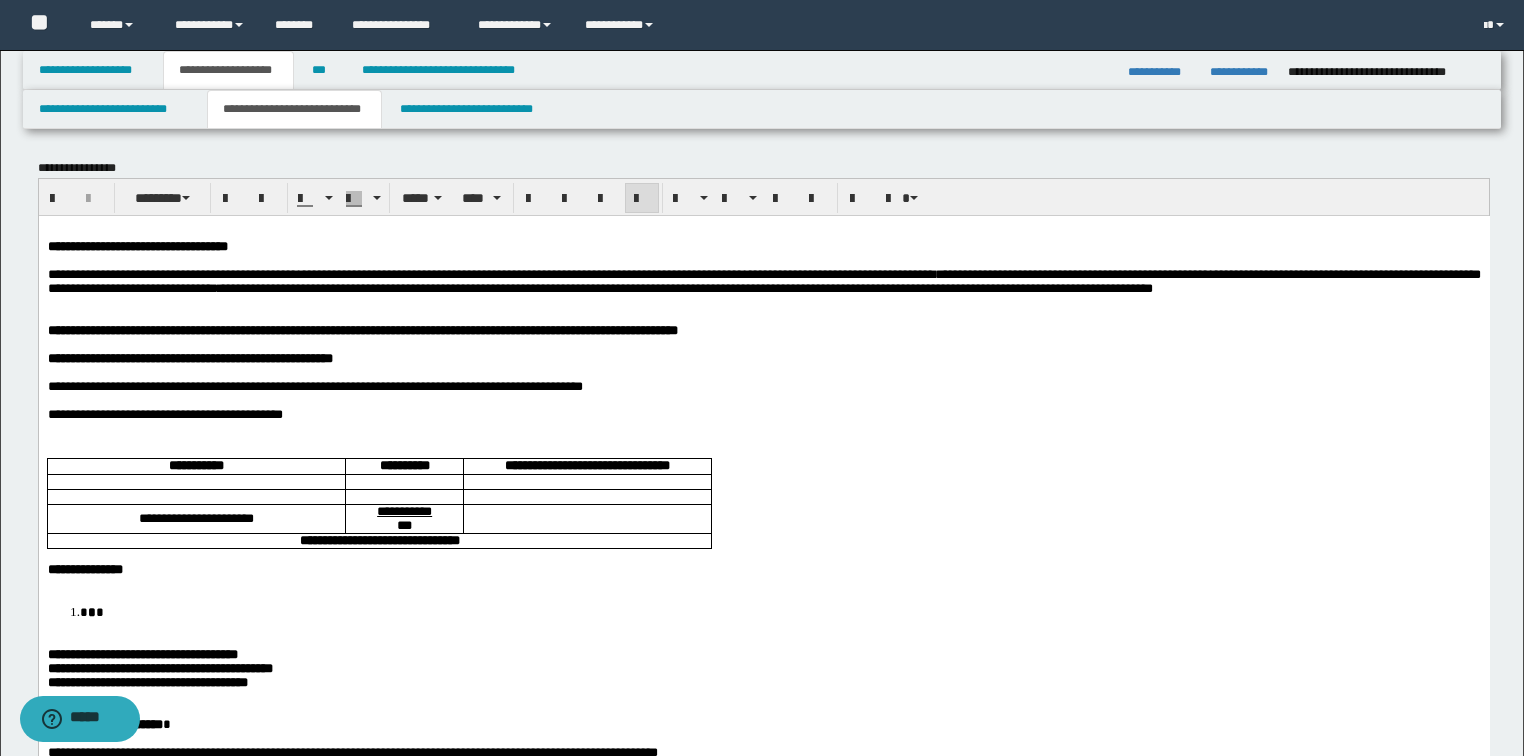 drag, startPoint x: 151, startPoint y: 295, endPoint x: 188, endPoint y: 320, distance: 44.65423 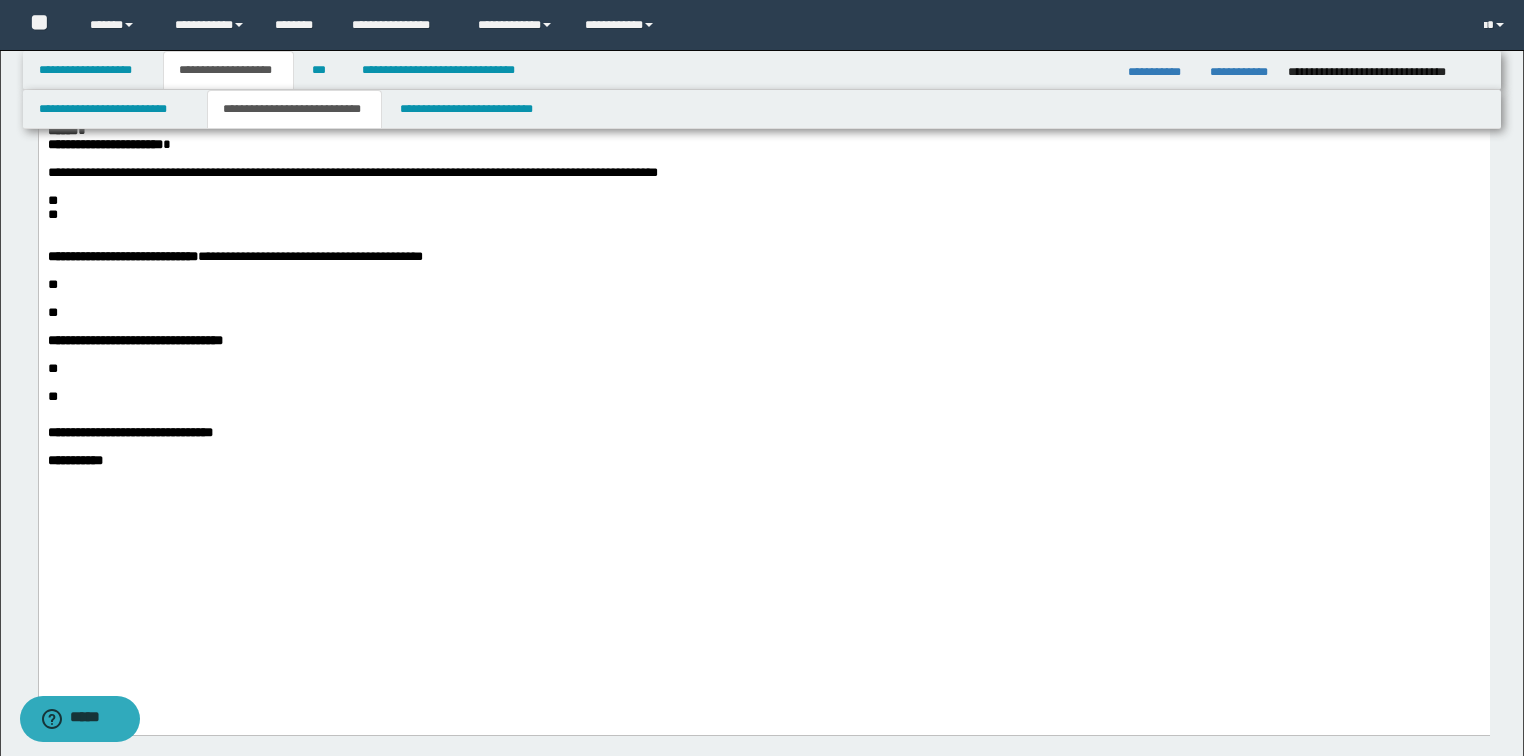 scroll, scrollTop: 800, scrollLeft: 0, axis: vertical 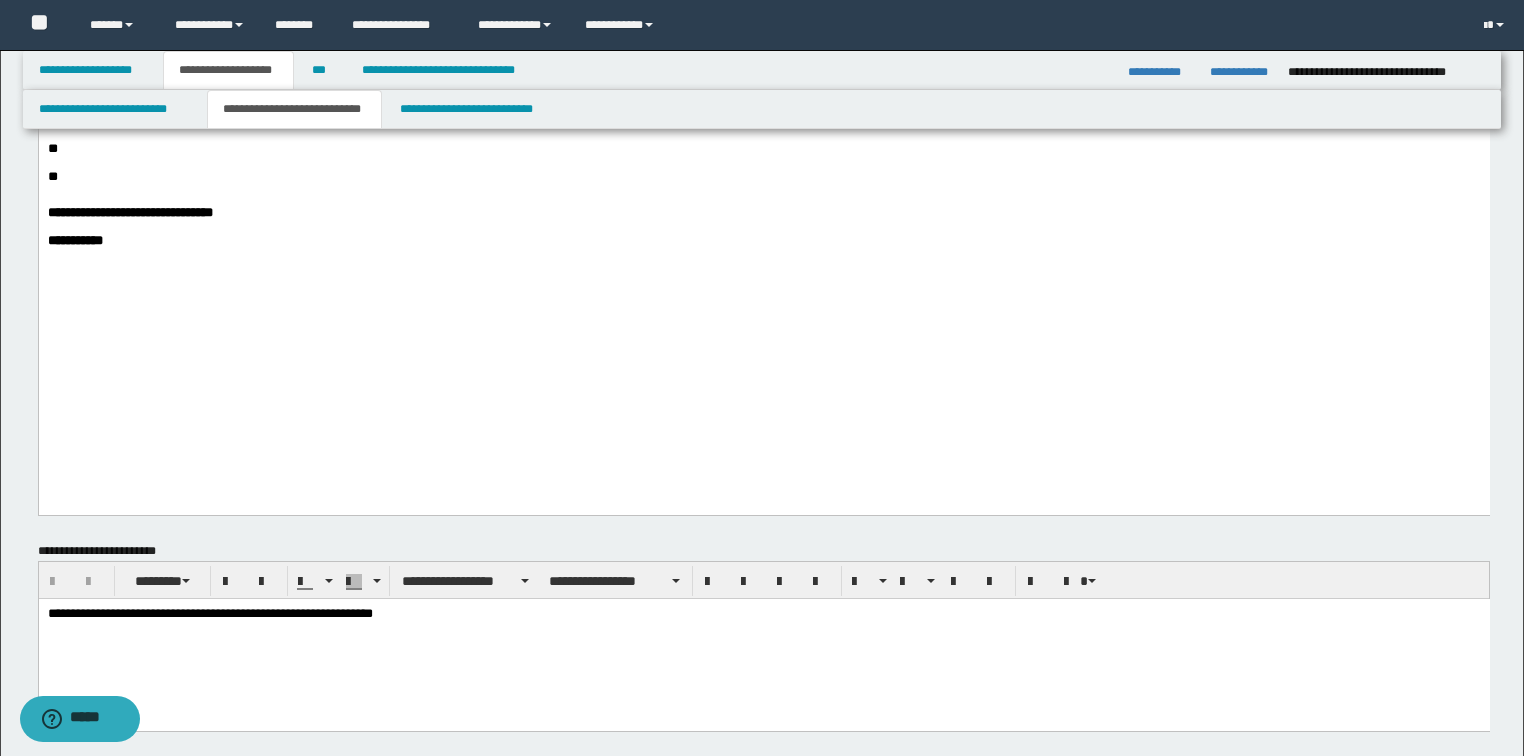 click on "**********" at bounding box center (763, 213) 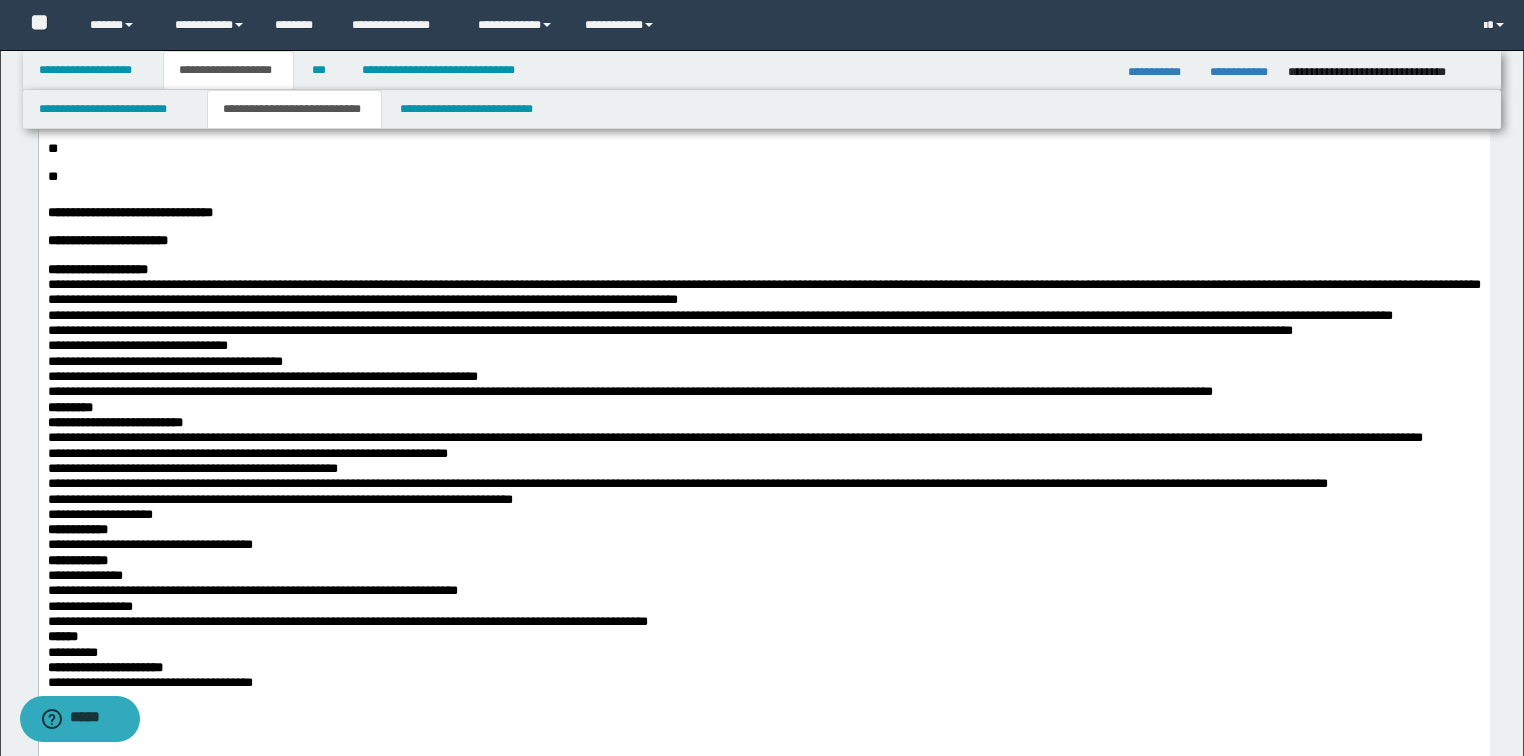 click on "**********" at bounding box center (763, 269) 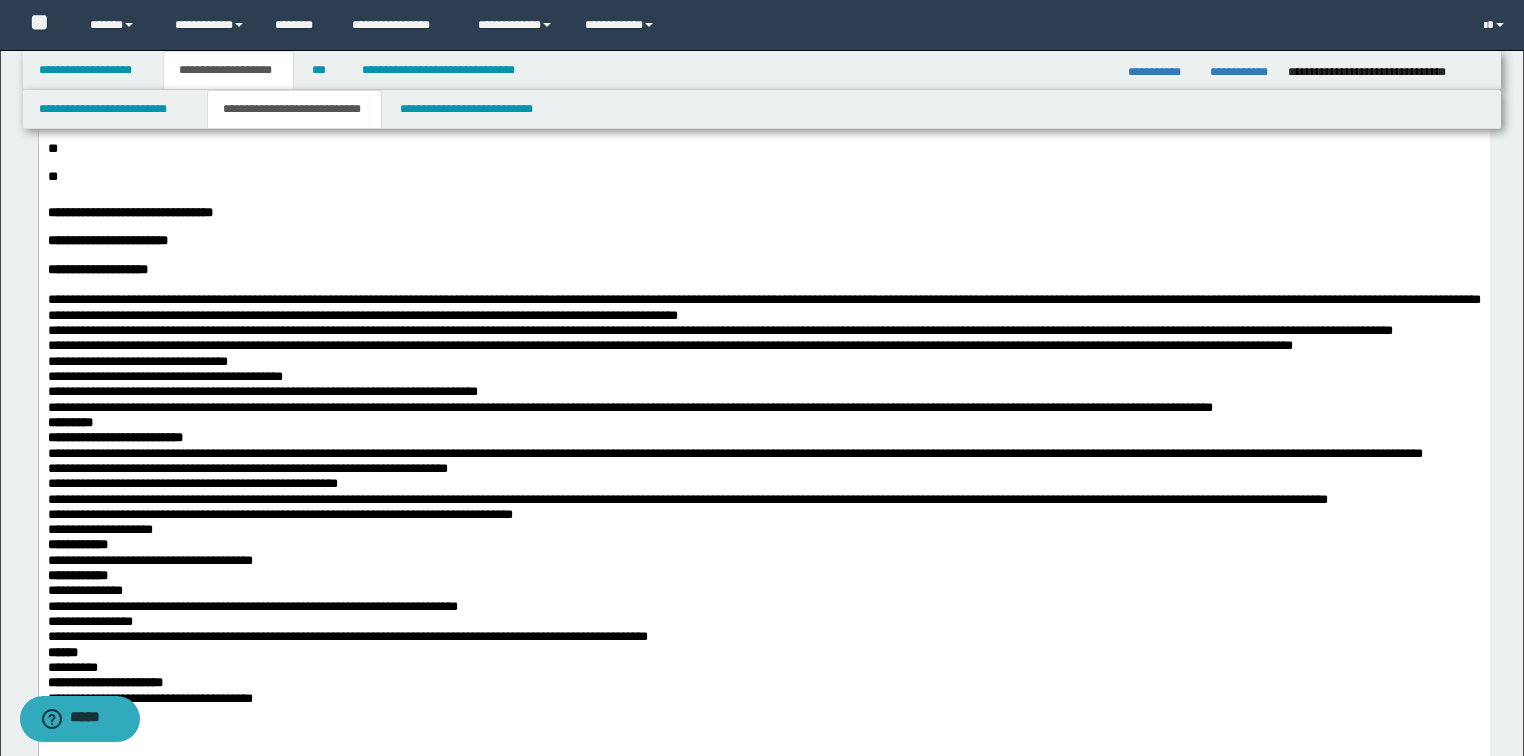 click on "**********" at bounding box center (763, 307) 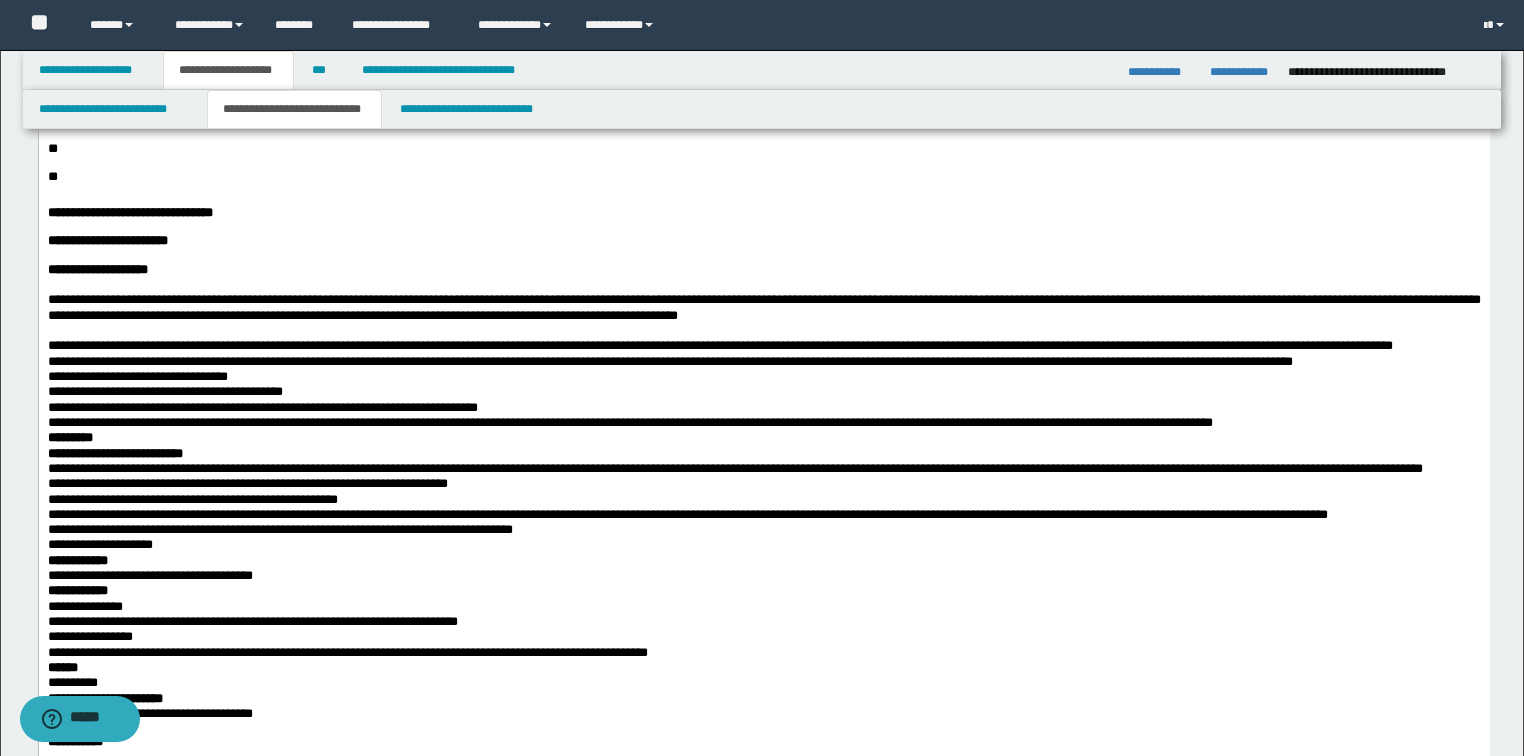click on "**********" at bounding box center (763, 345) 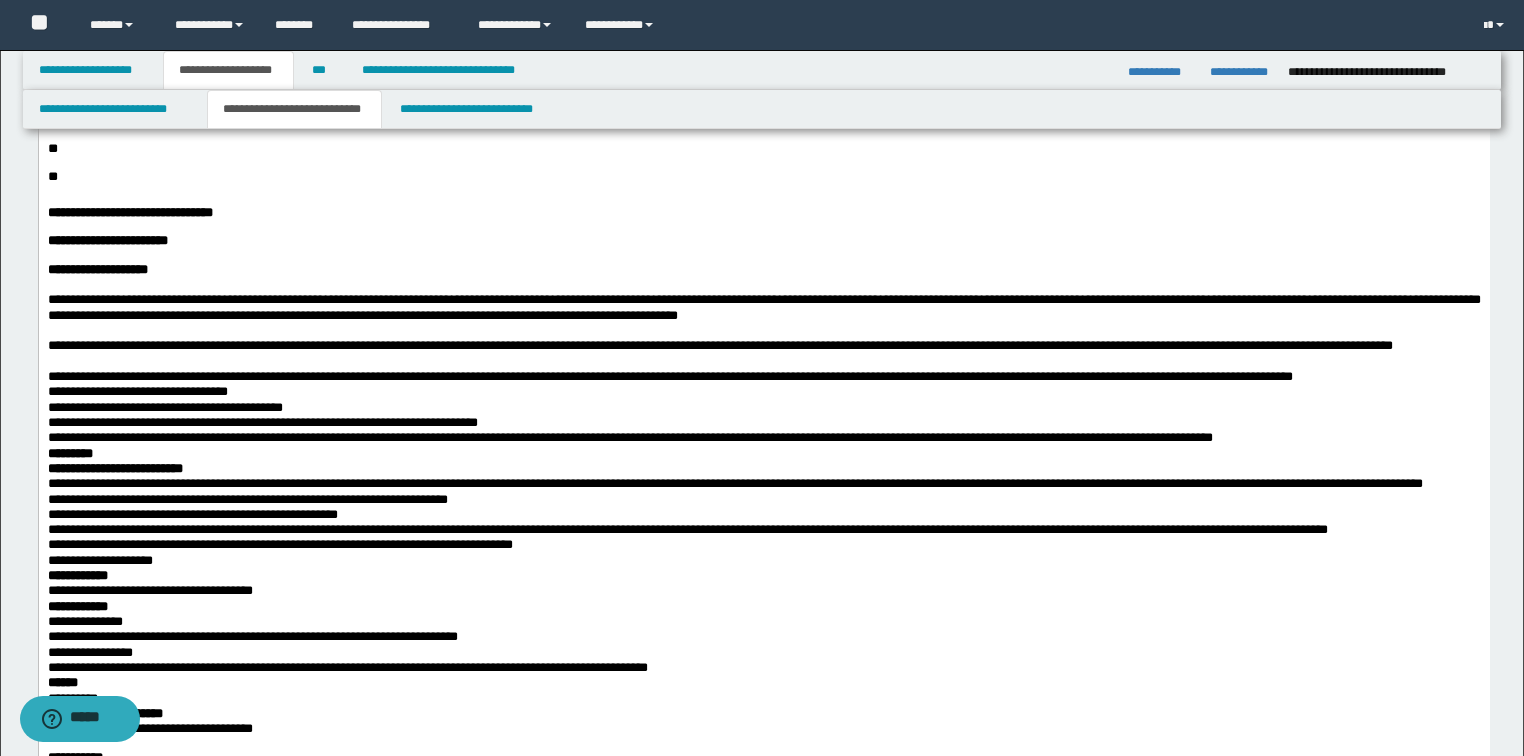 click on "**********" at bounding box center (763, 376) 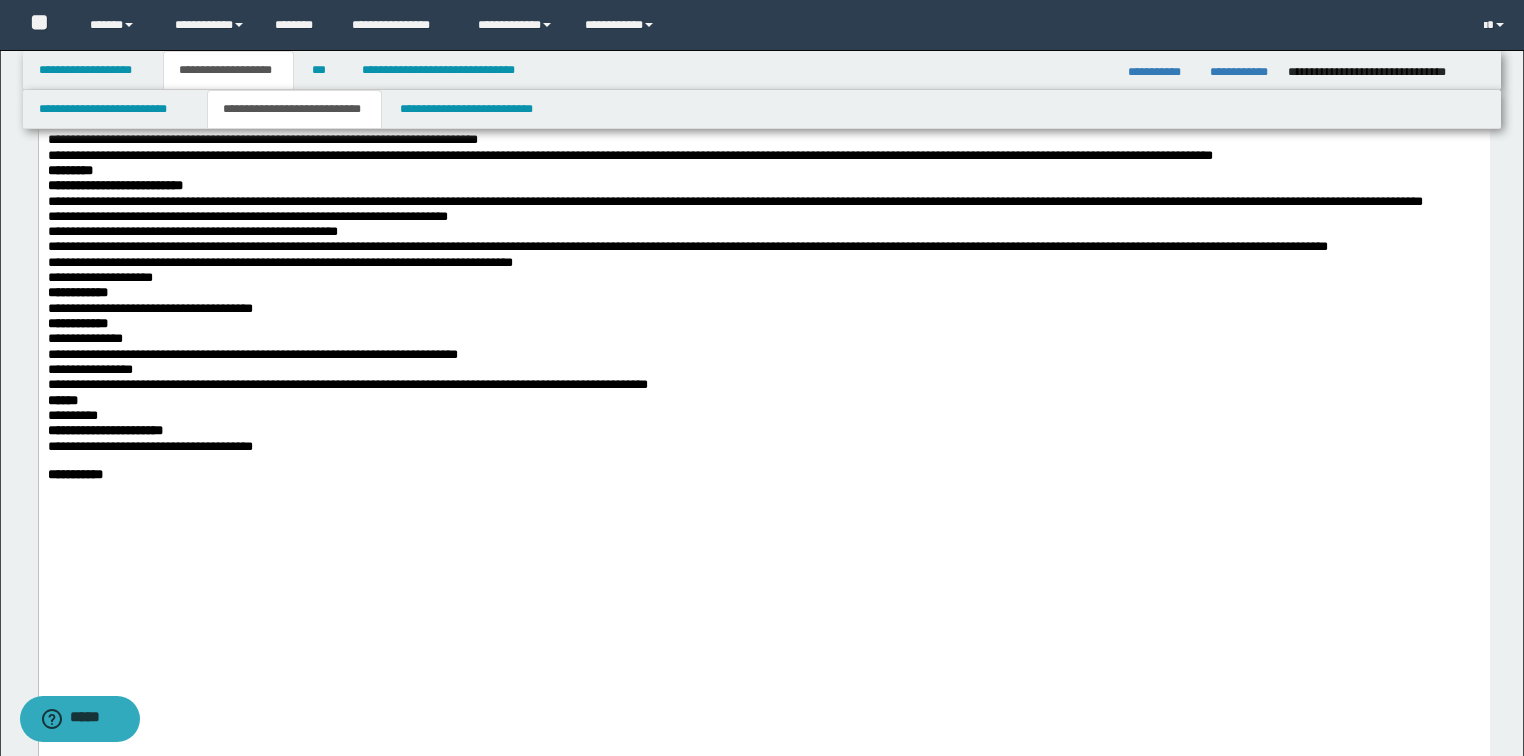 scroll, scrollTop: 1120, scrollLeft: 0, axis: vertical 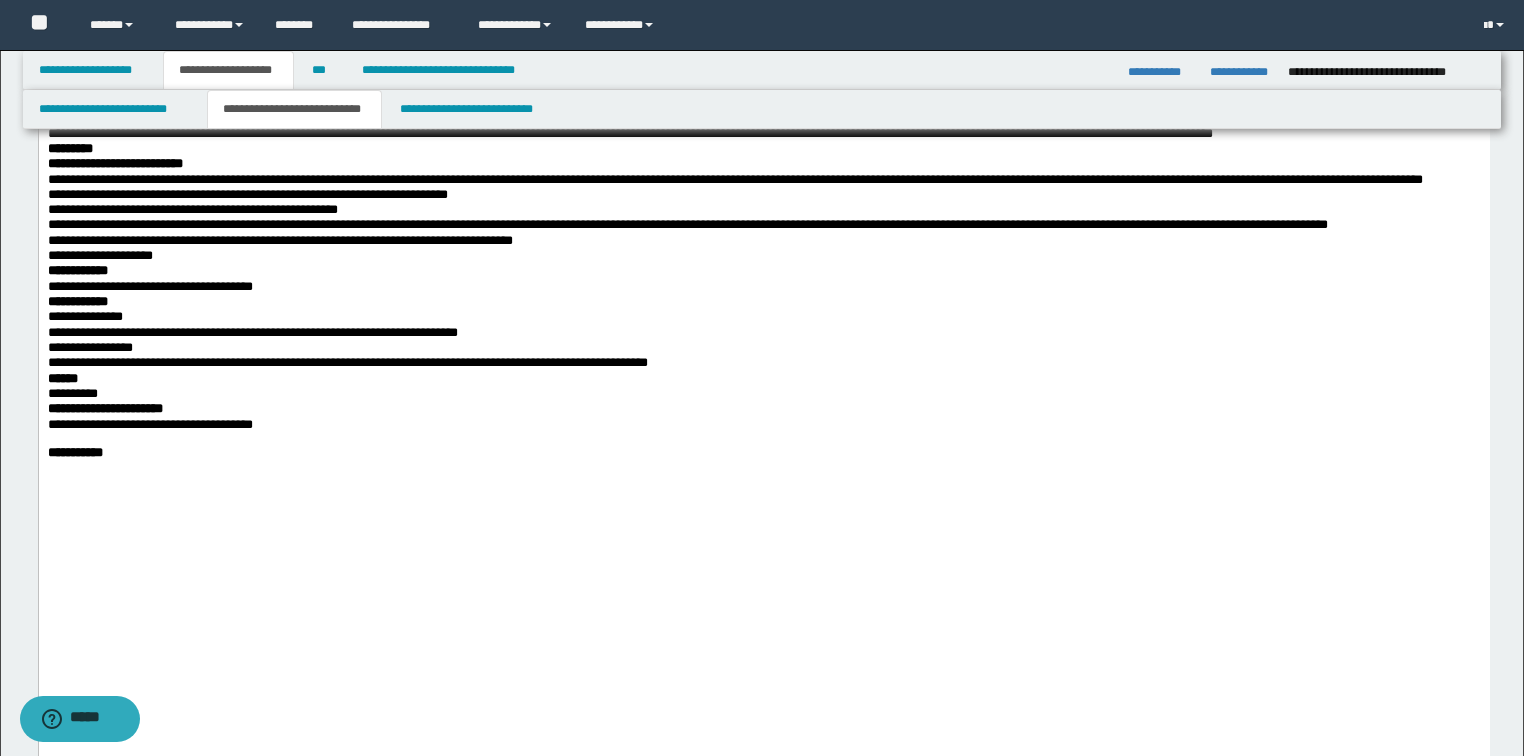 click on "**********" at bounding box center [763, 133] 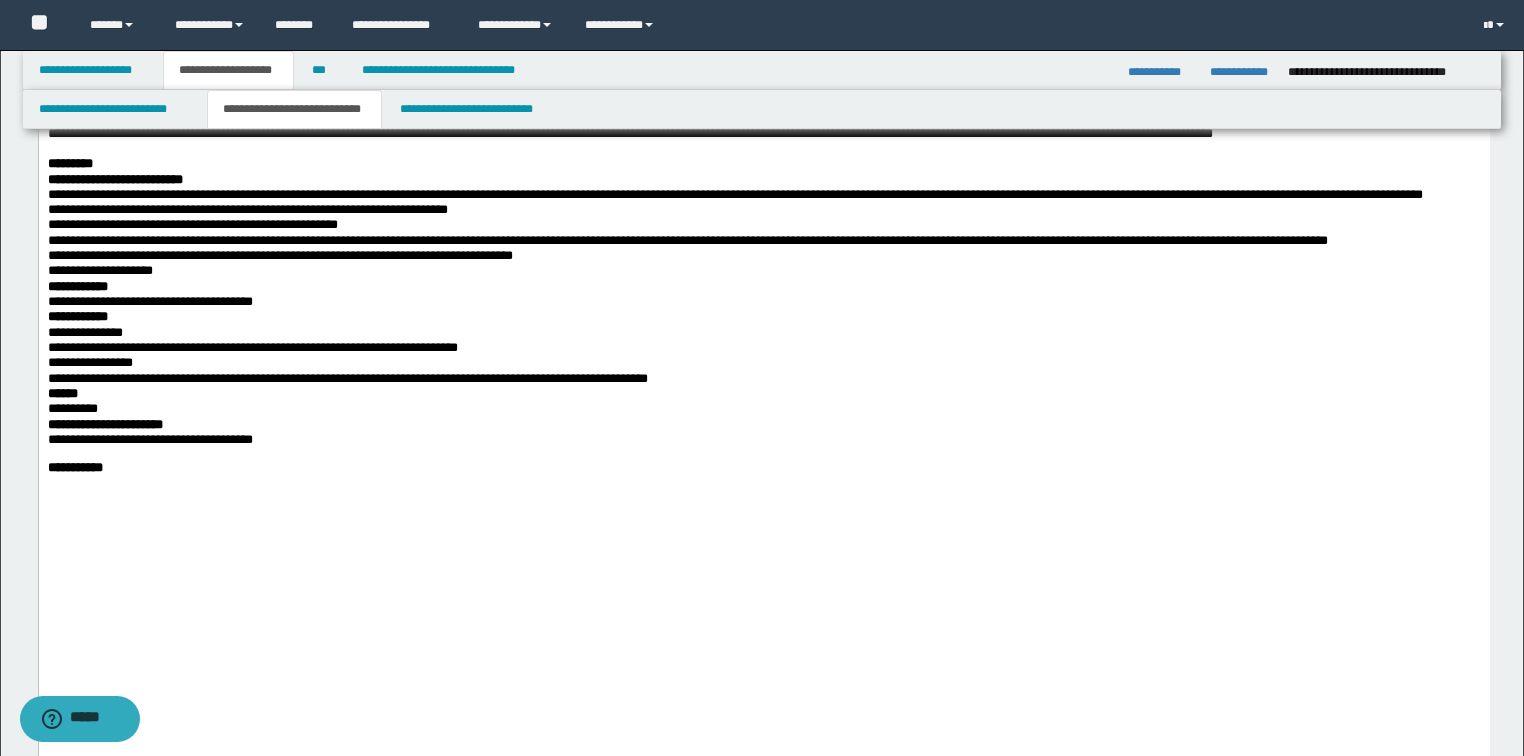 click on "*********" at bounding box center [763, 163] 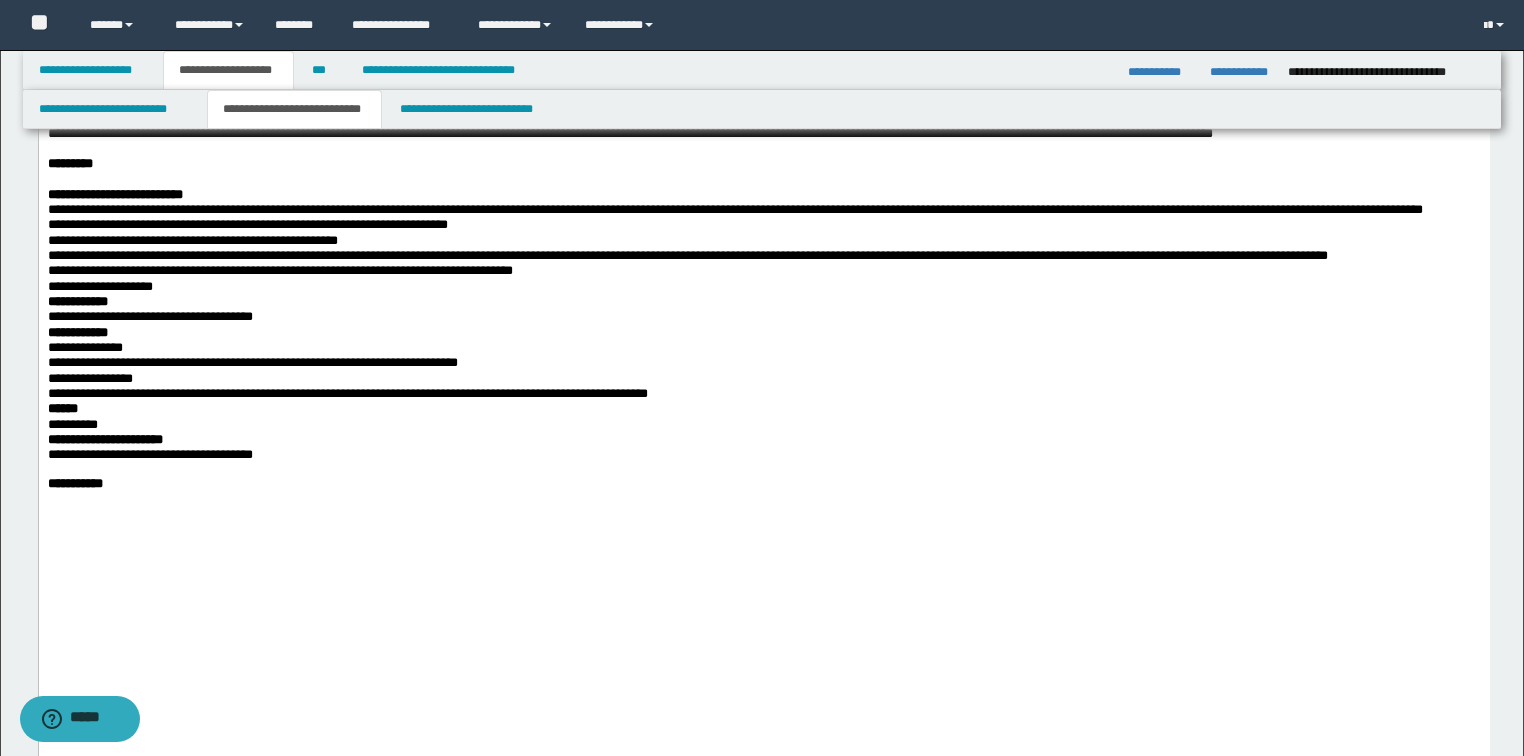 click on "**********" at bounding box center [734, 209] 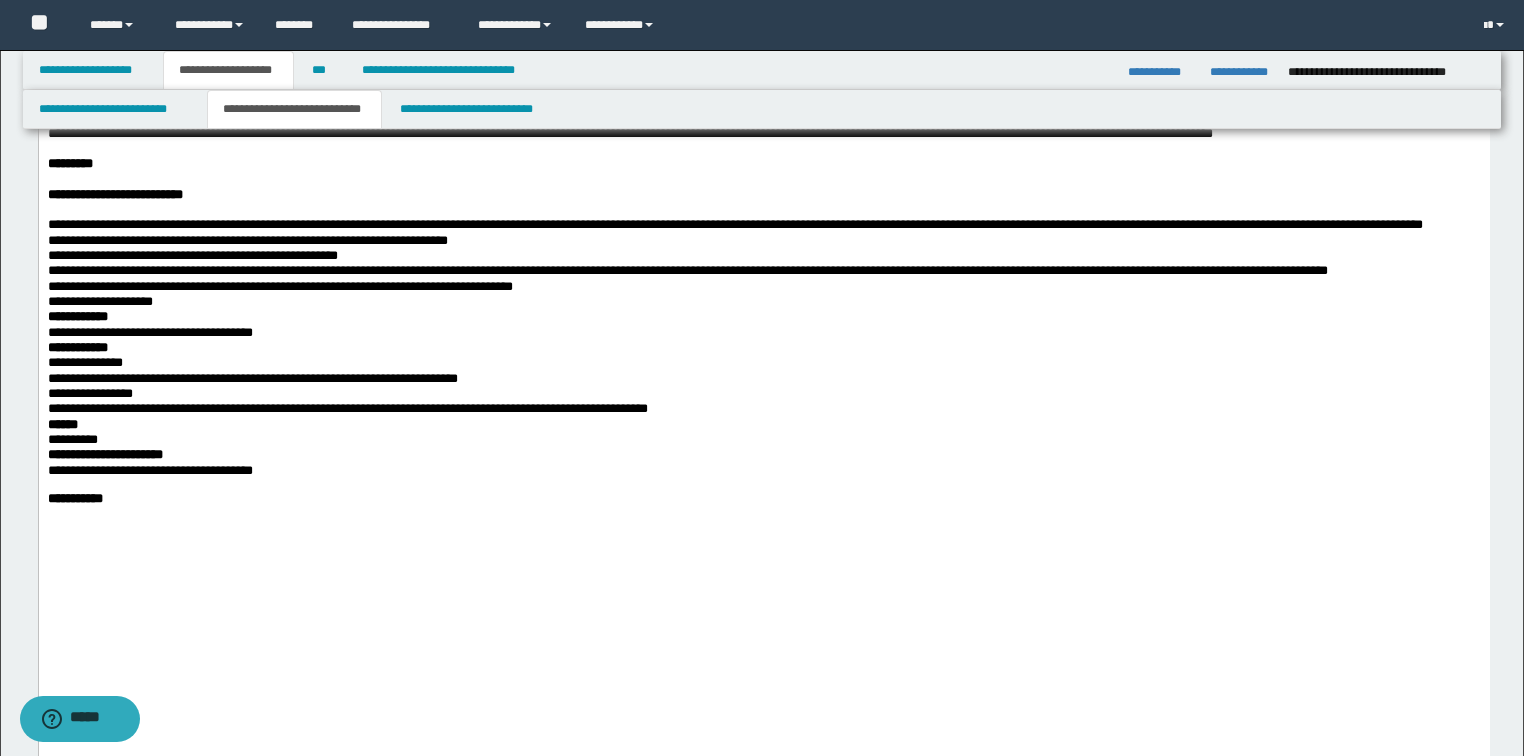 click on "**********" at bounding box center [763, 224] 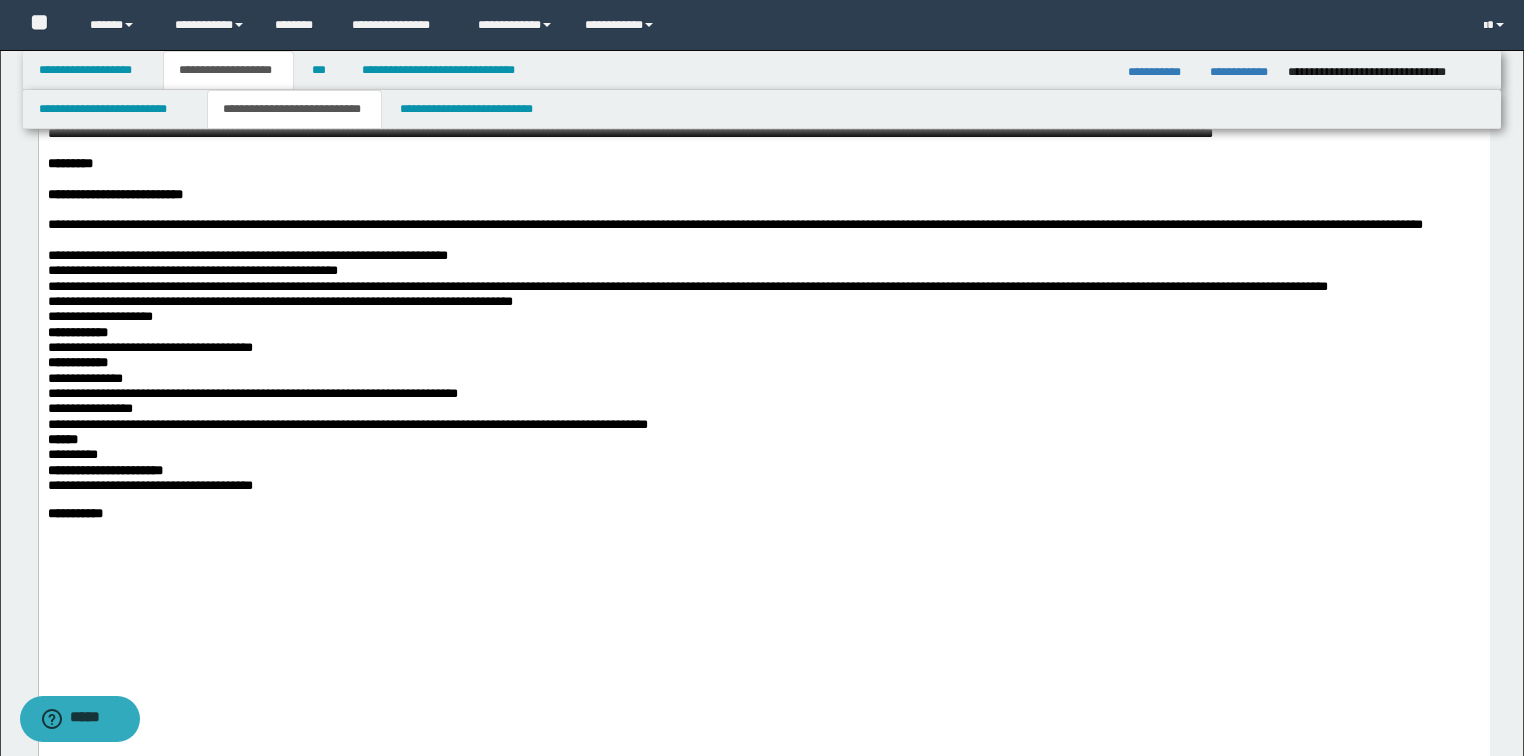 click on "**********" at bounding box center [763, 255] 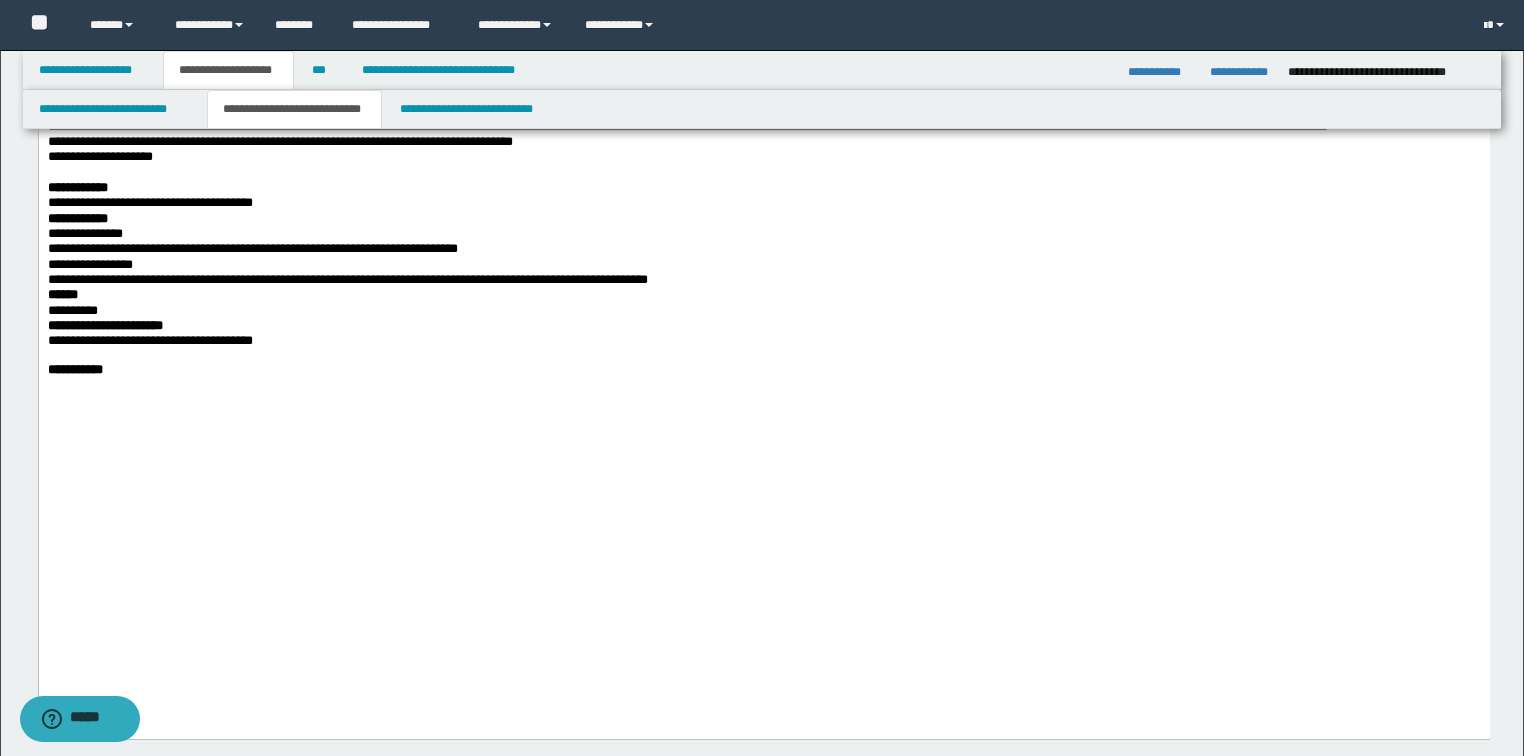 scroll, scrollTop: 1360, scrollLeft: 0, axis: vertical 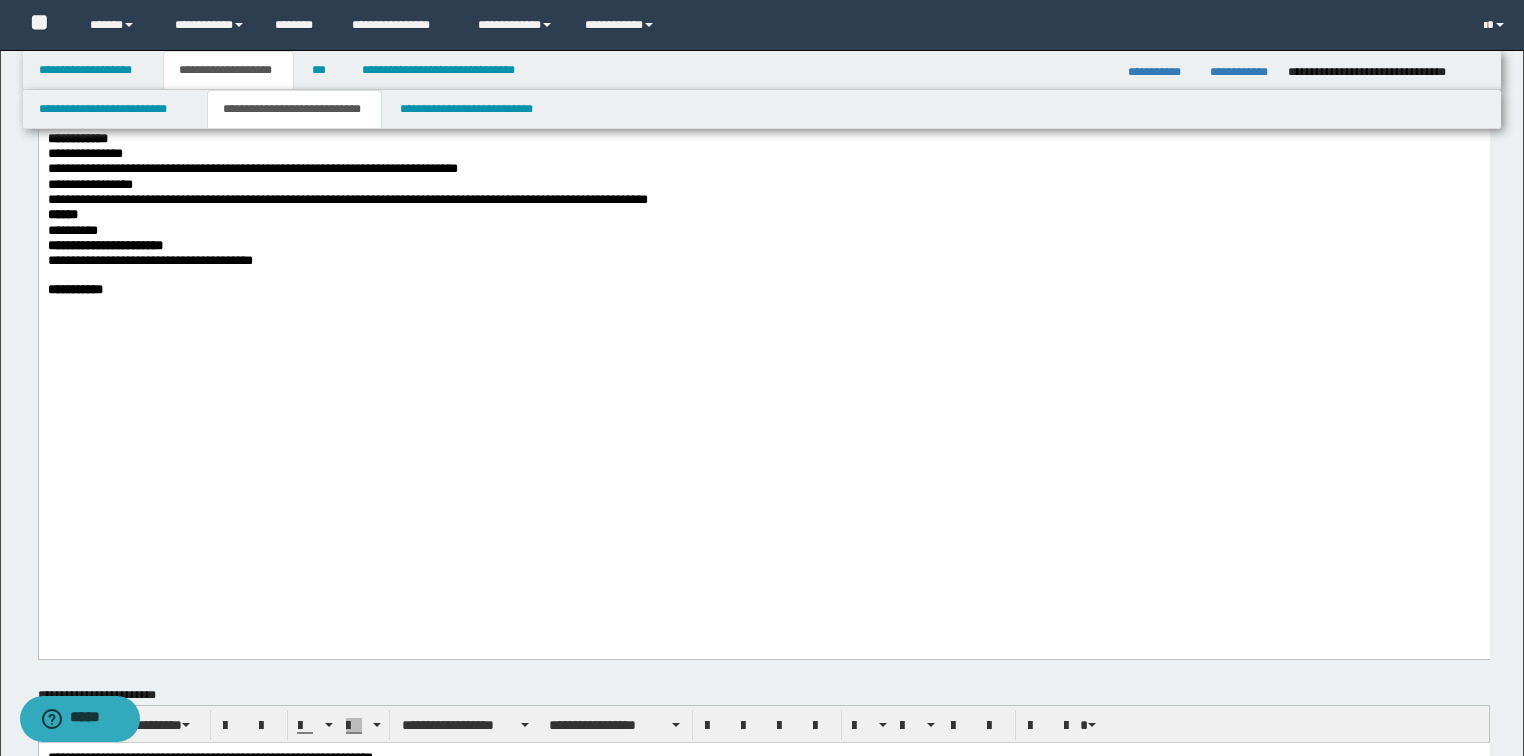 click on "**********" at bounding box center [763, 122] 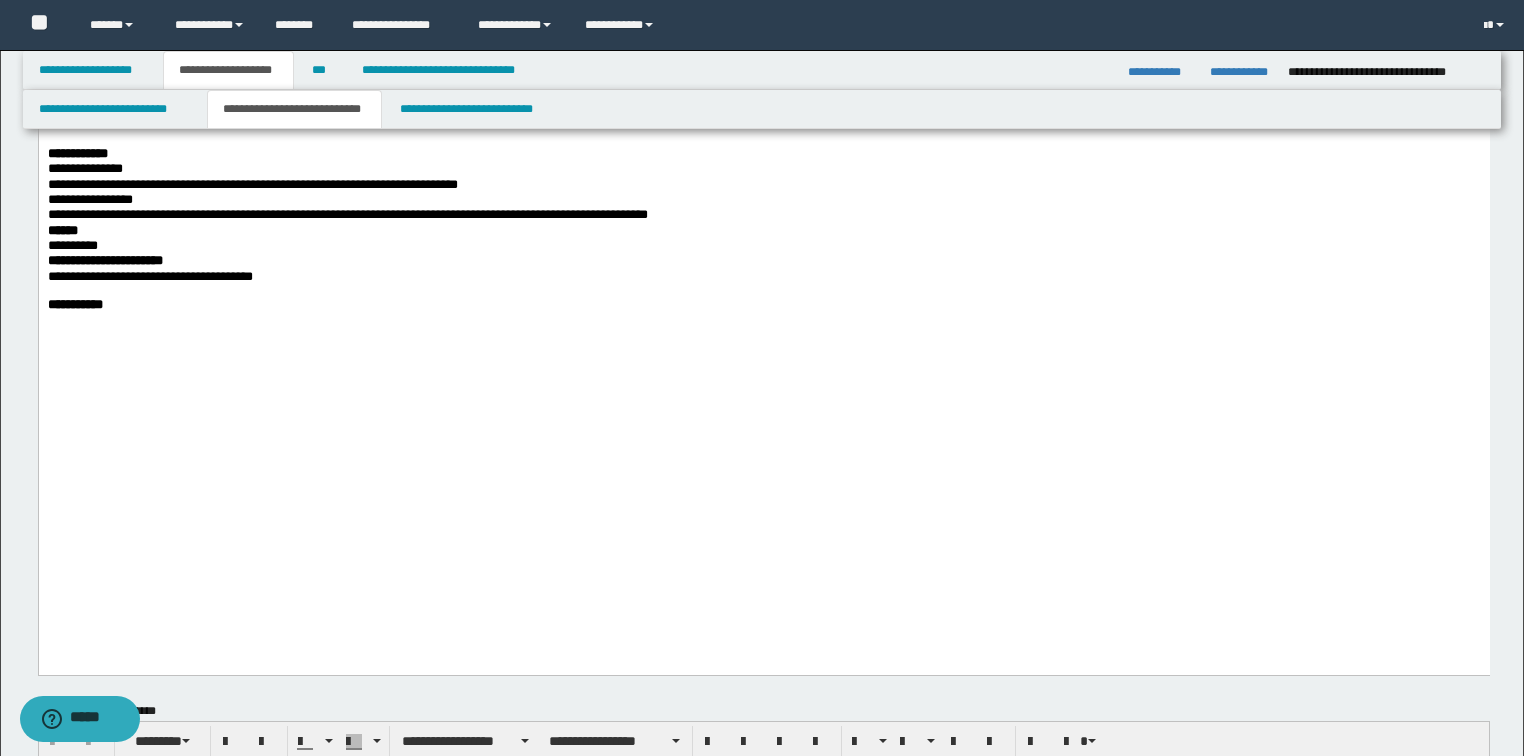 click on "**********" at bounding box center [763, 153] 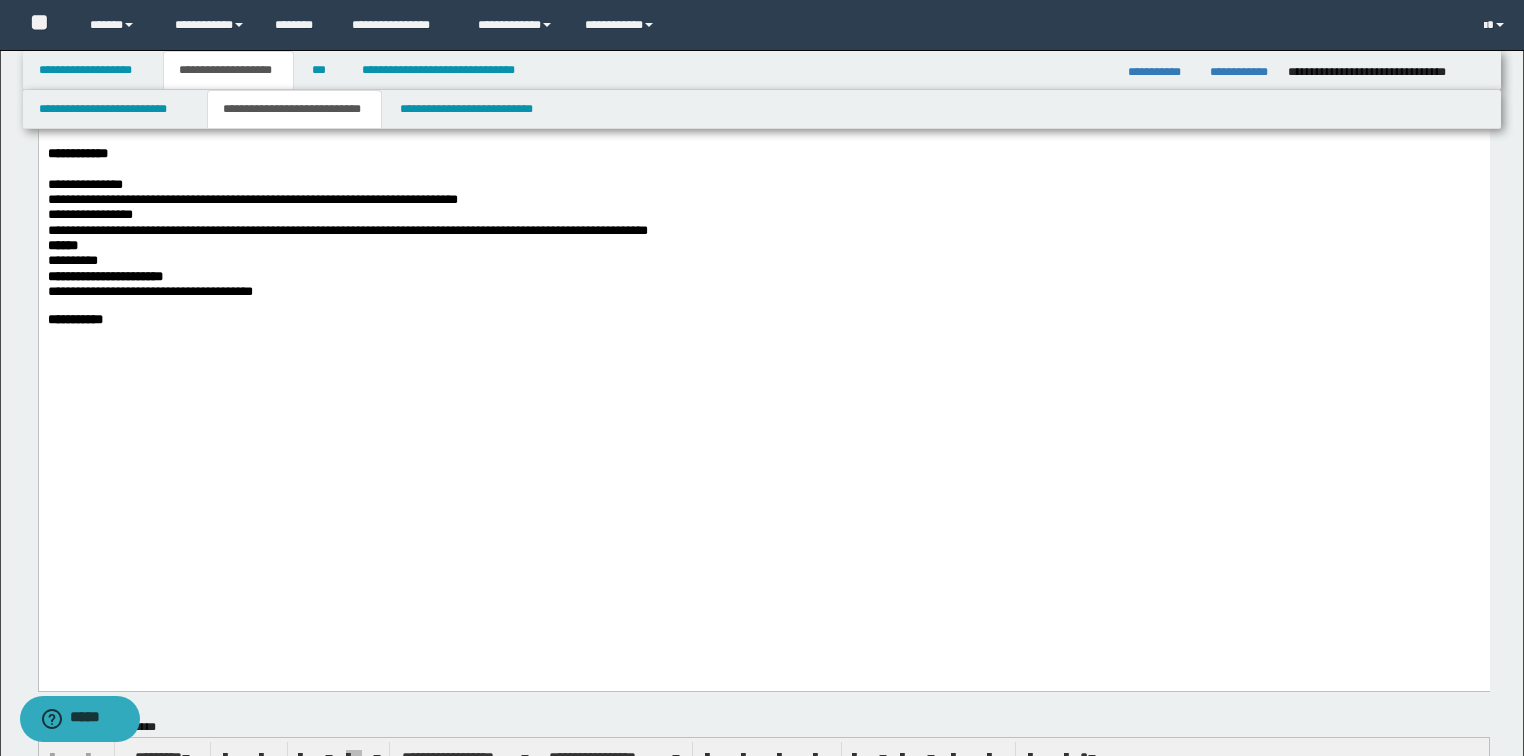 click on "**********" at bounding box center (763, 199) 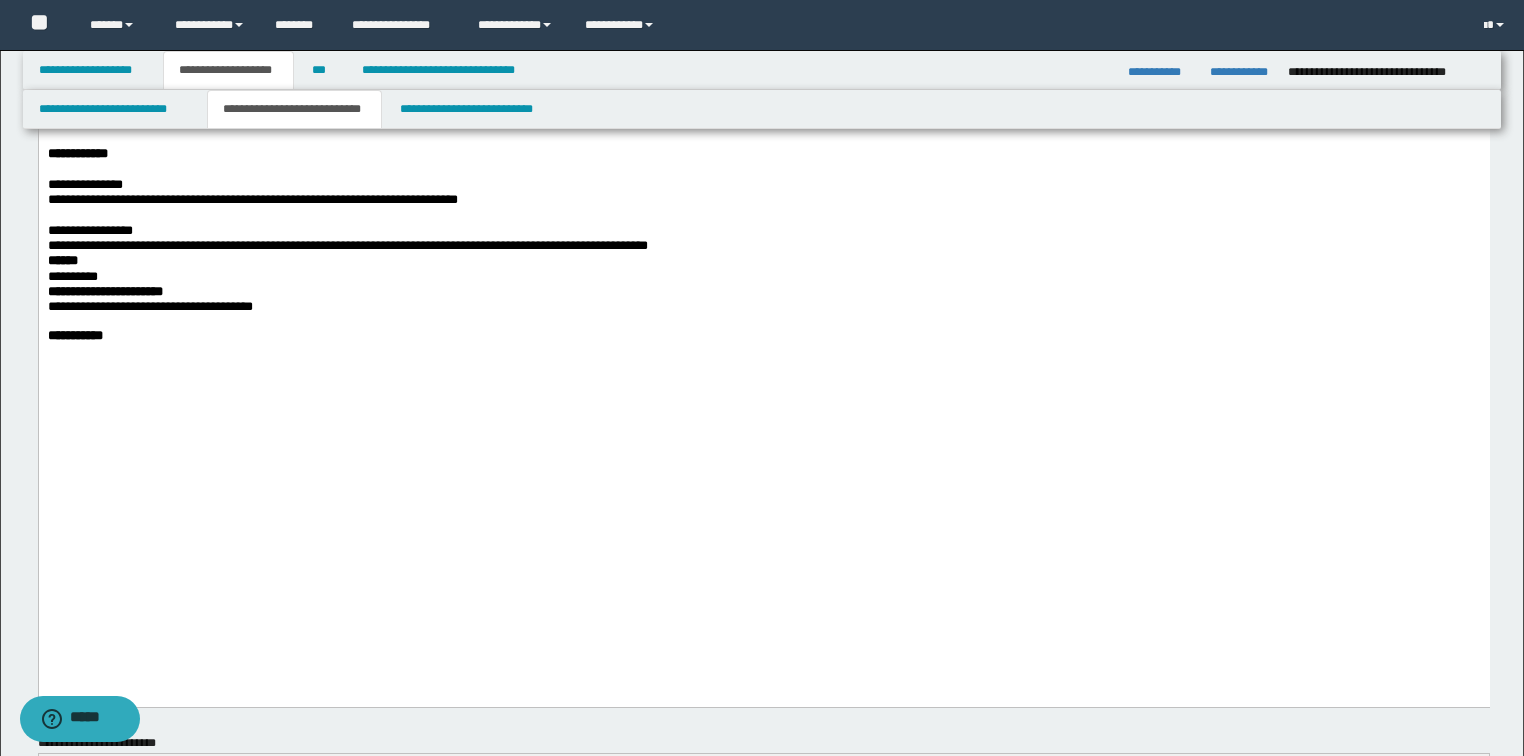 click on "**********" at bounding box center [763, 245] 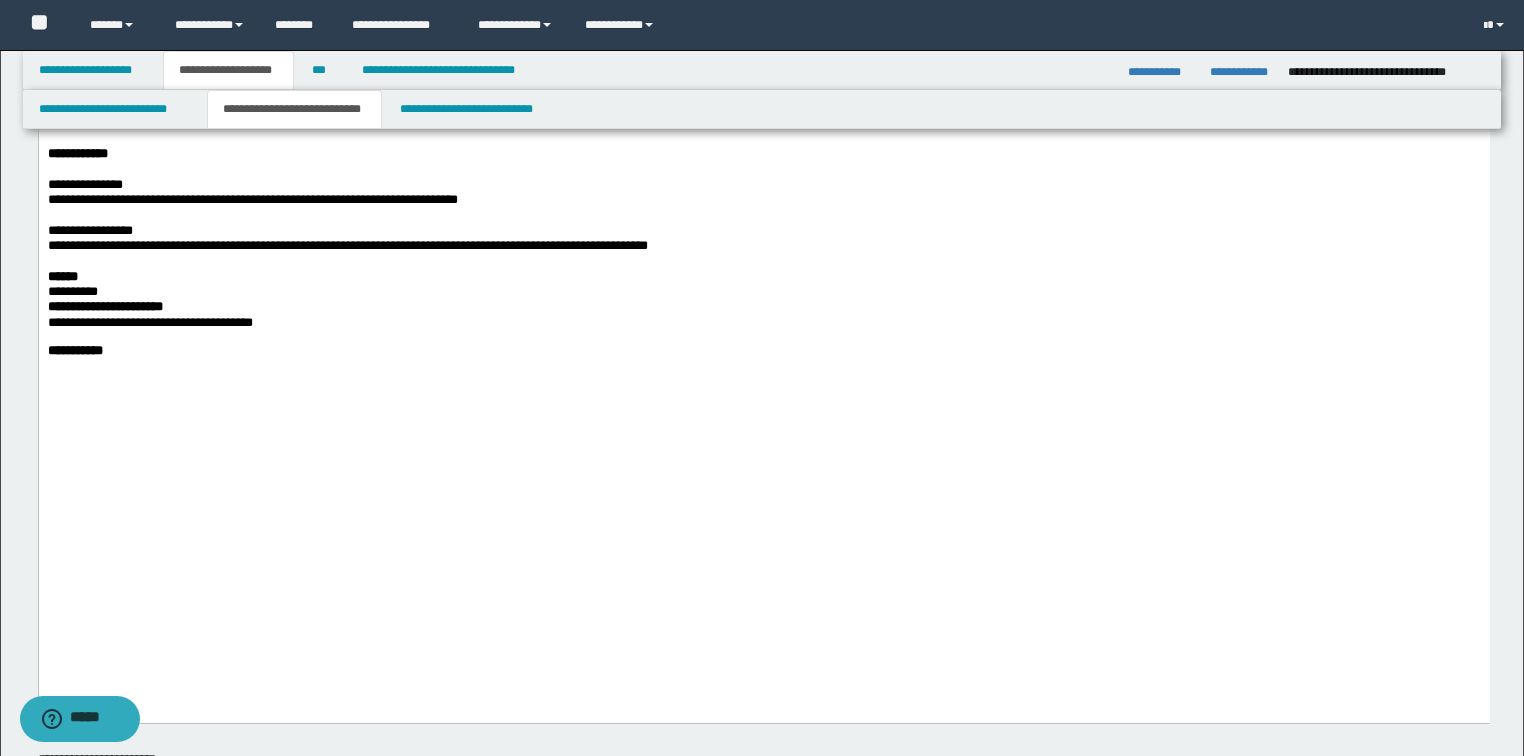 click on "**********" at bounding box center [347, 245] 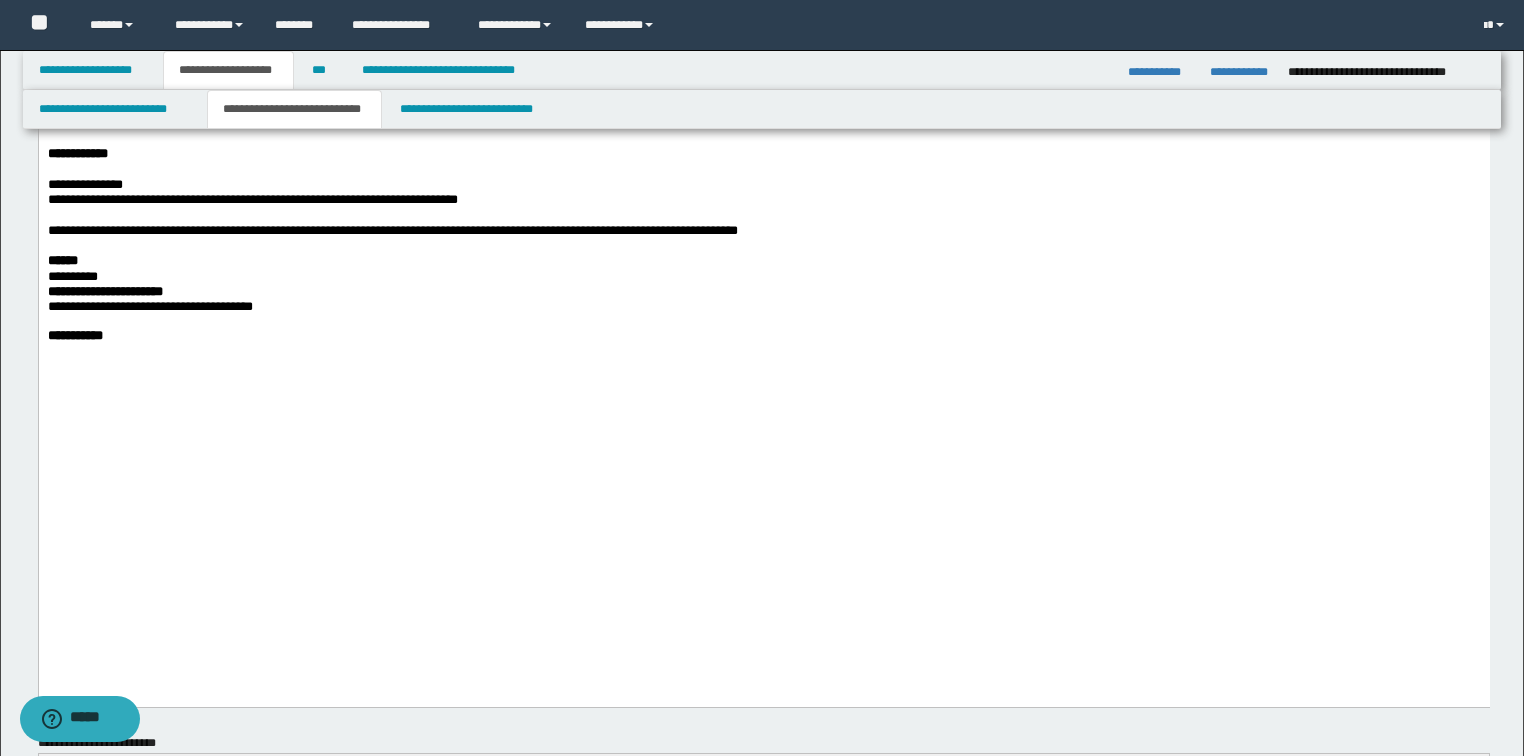 click on "**********" at bounding box center (763, 276) 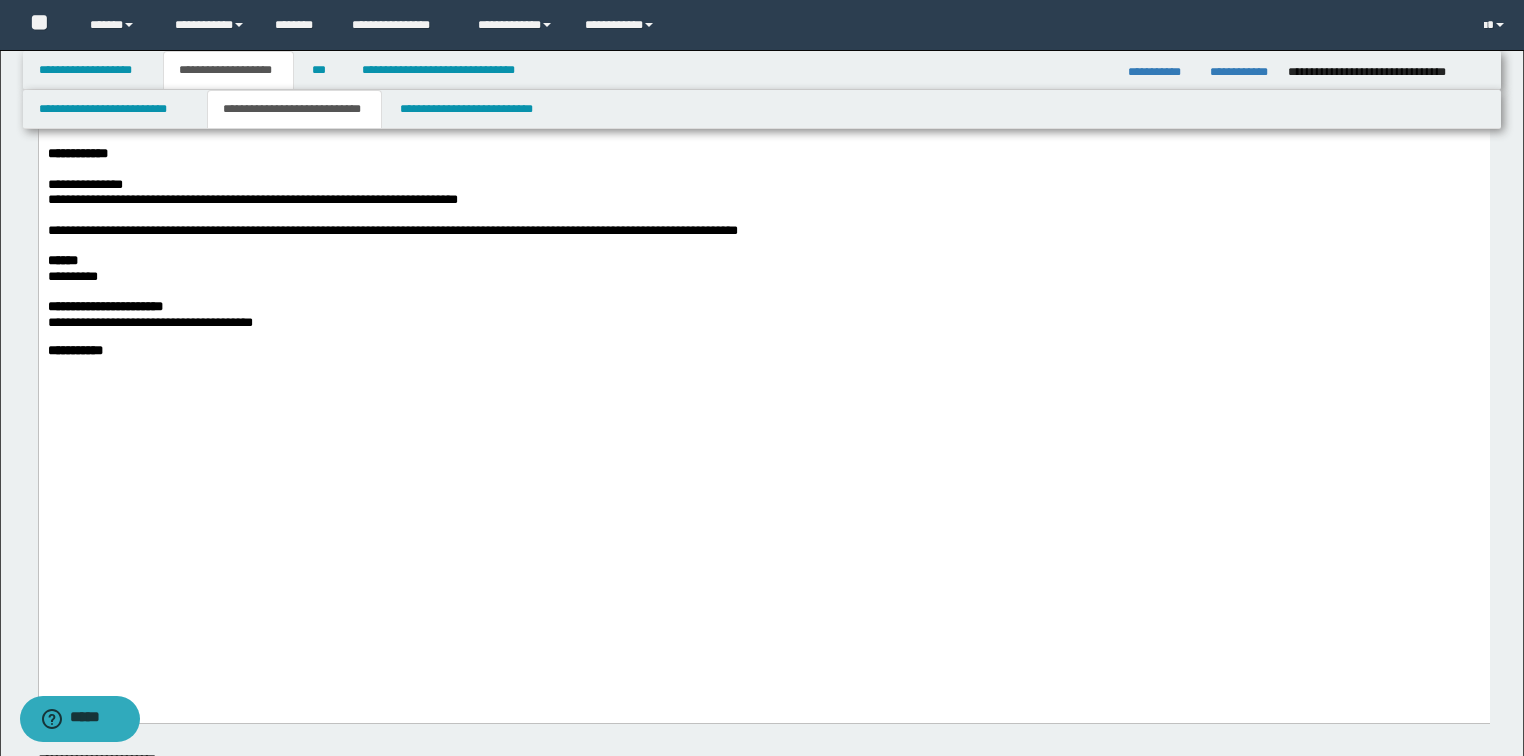 click on "**********" at bounding box center (763, -345) 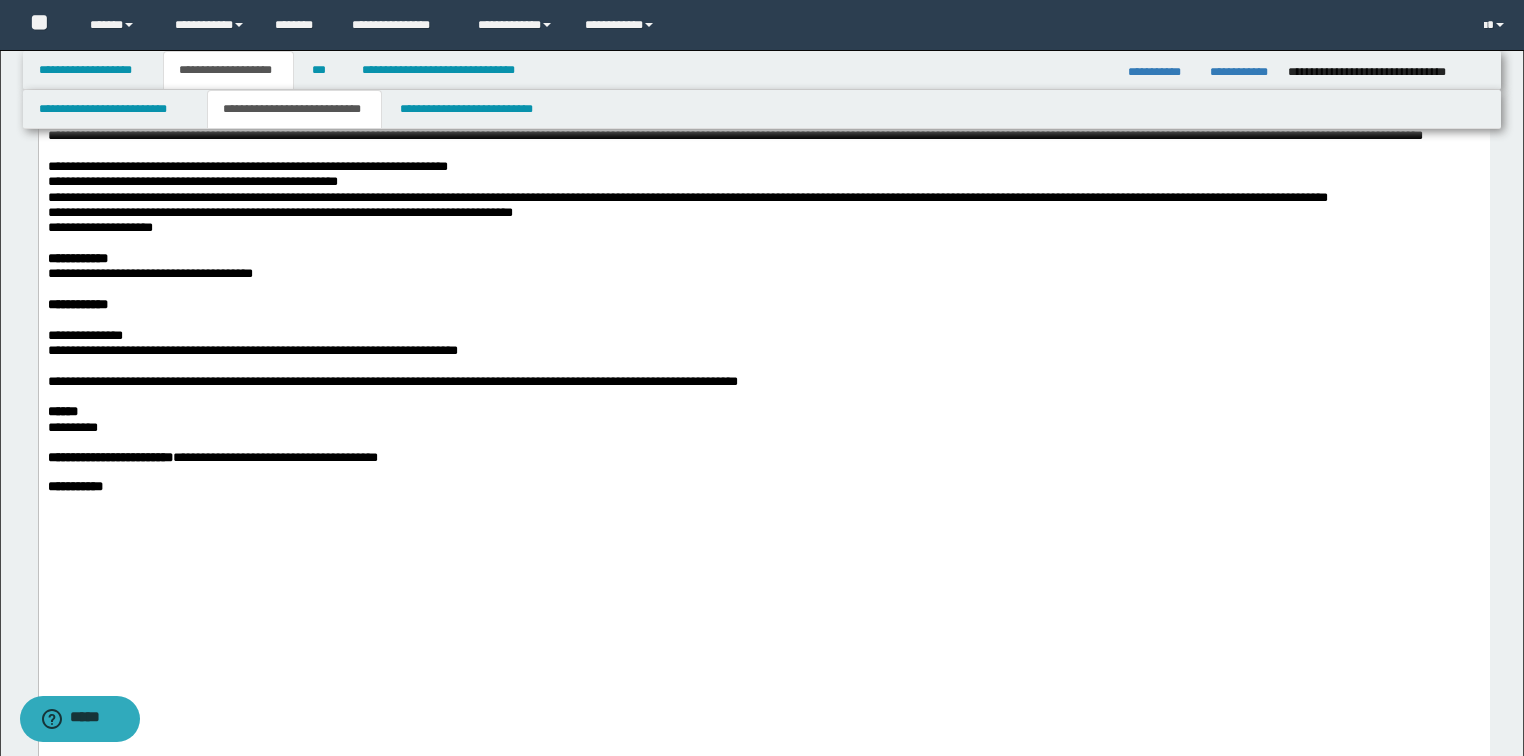 scroll, scrollTop: 1200, scrollLeft: 0, axis: vertical 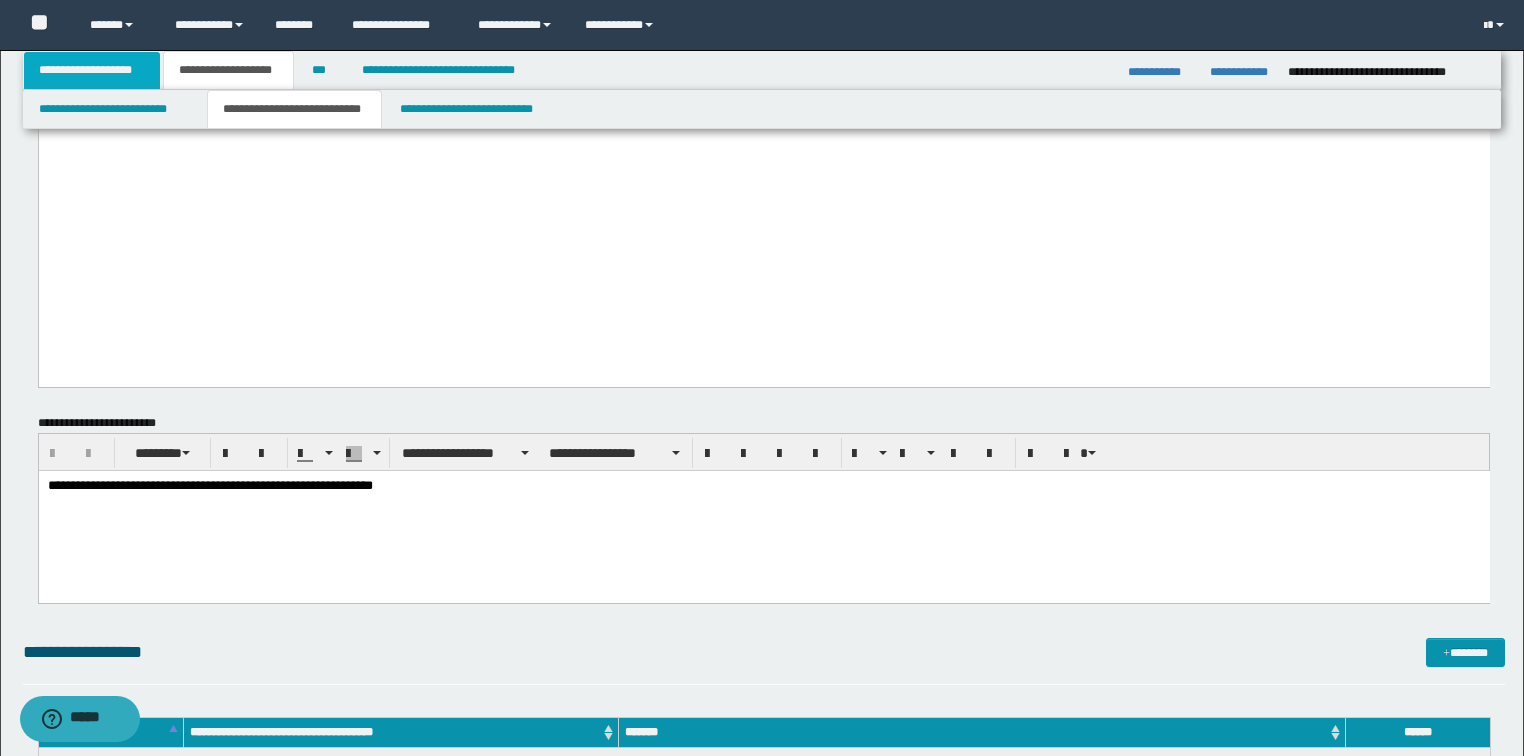 click on "**********" at bounding box center (92, 70) 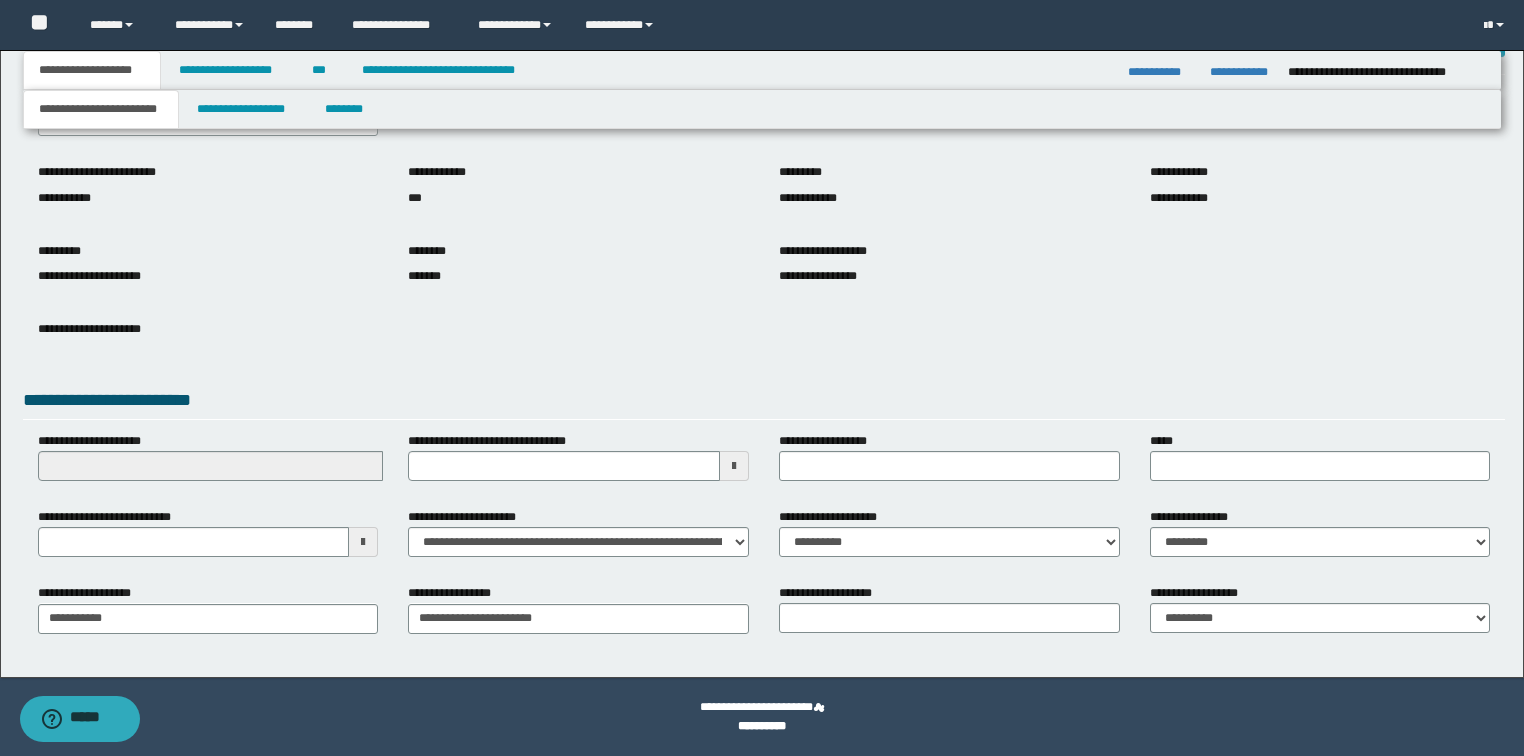 click on "**********" at bounding box center [762, 70] 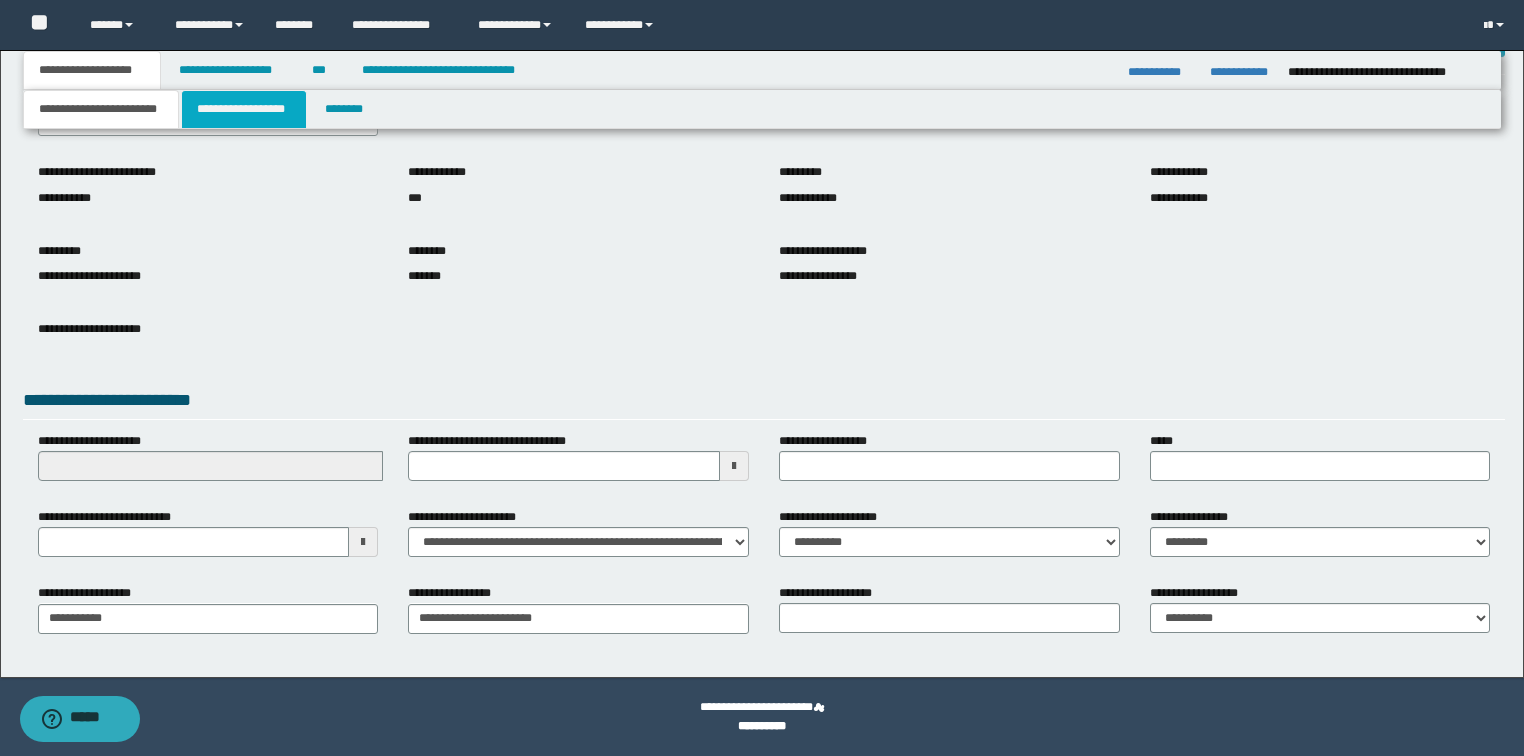 click on "**********" at bounding box center [244, 109] 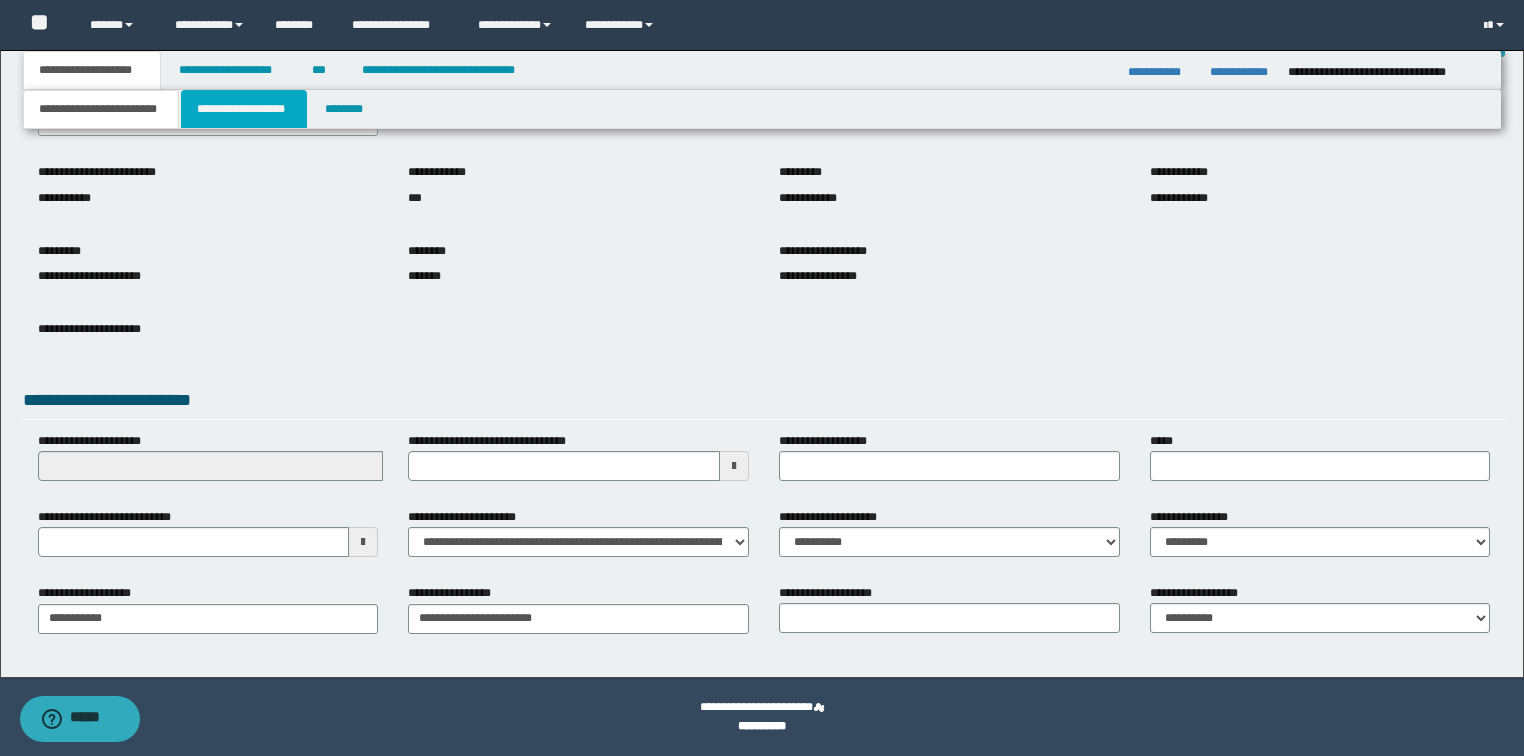 scroll, scrollTop: 0, scrollLeft: 0, axis: both 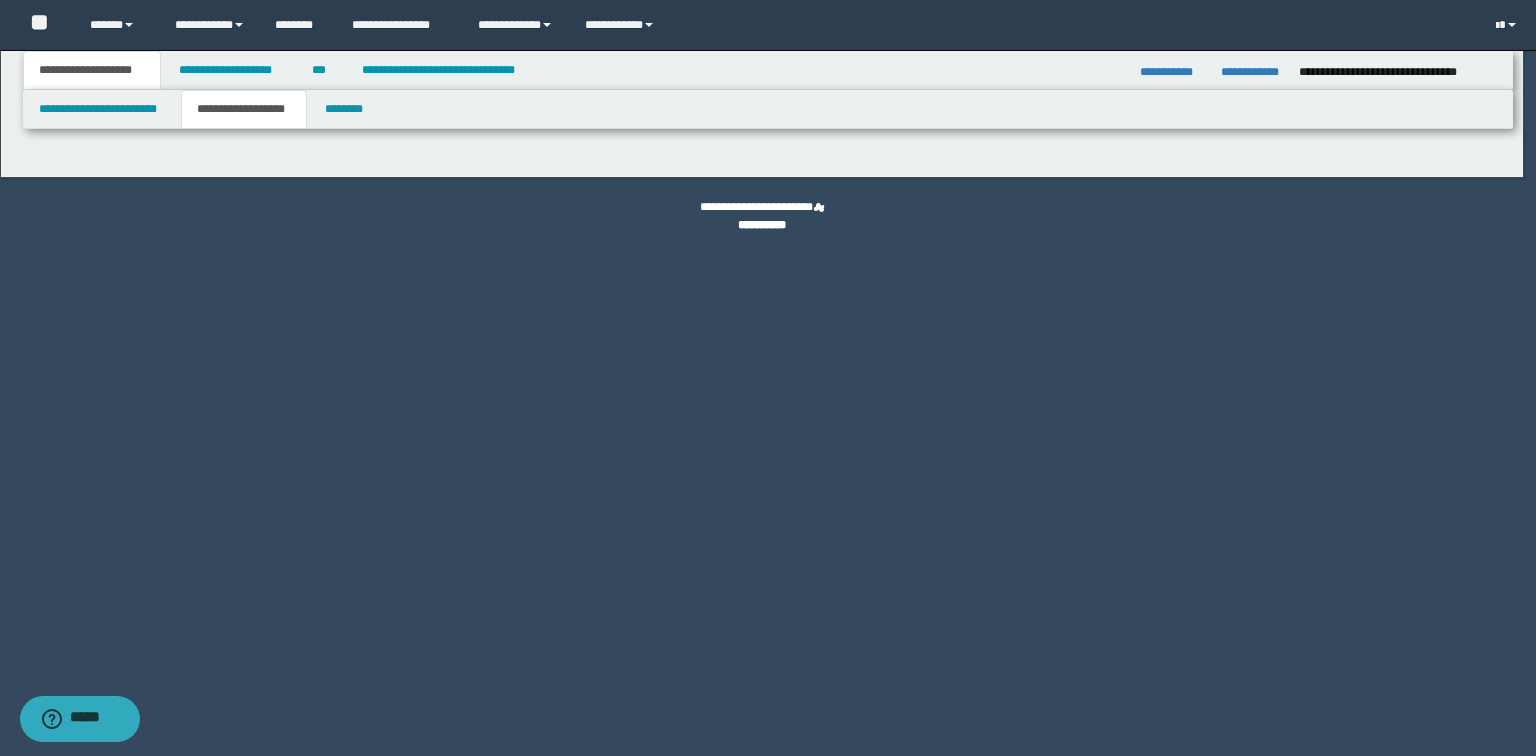 type on "**********" 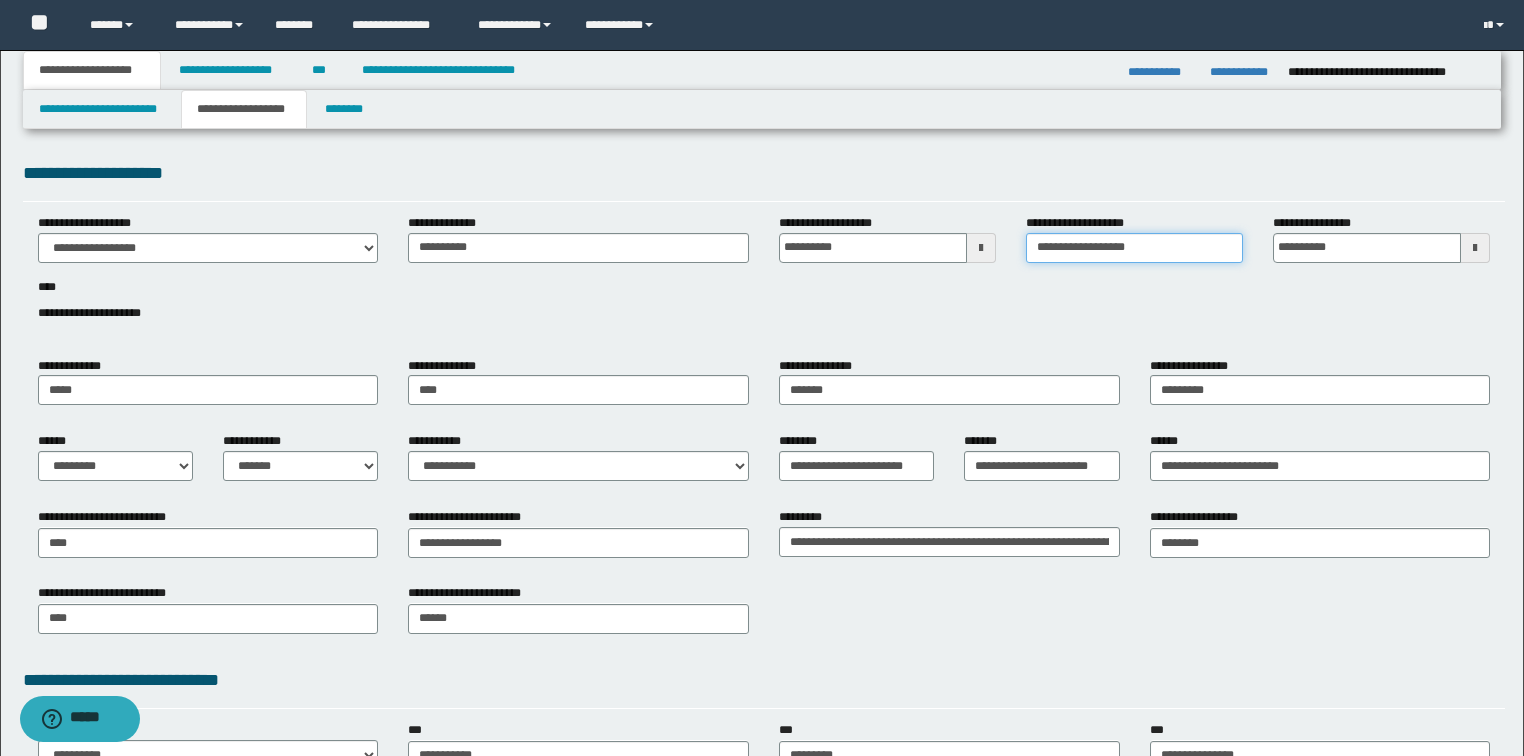 click on "**********" at bounding box center (1134, 248) 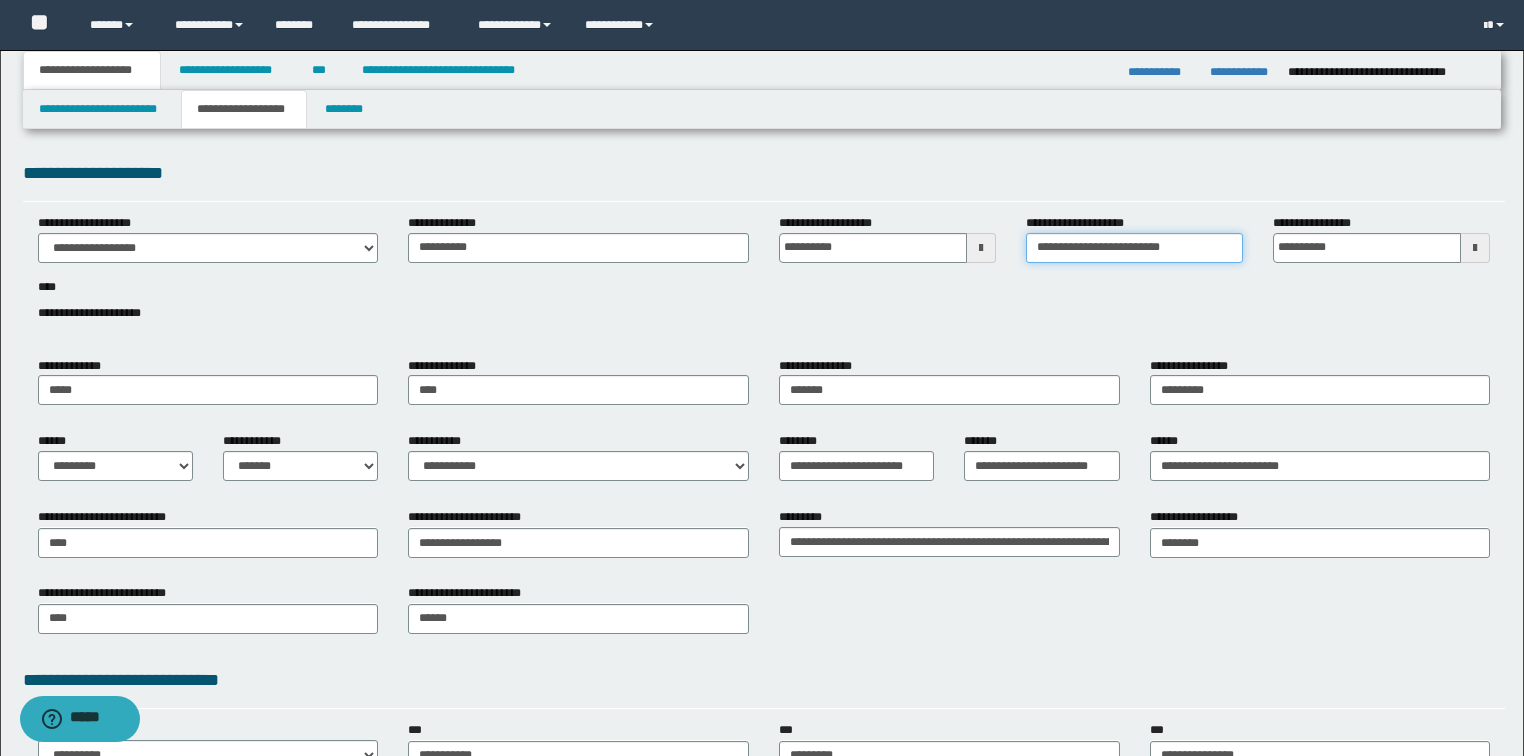 type on "**********" 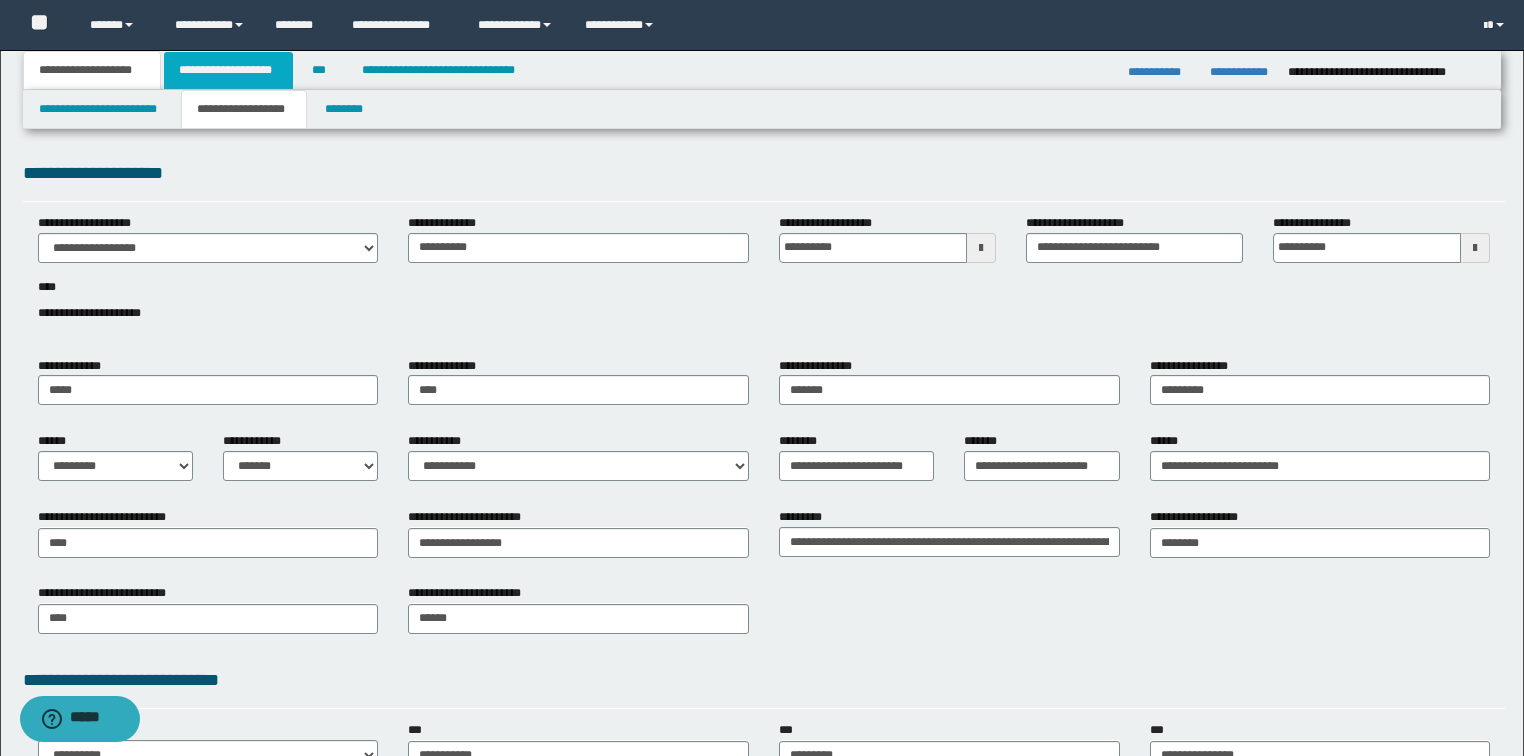 click on "**********" at bounding box center (228, 70) 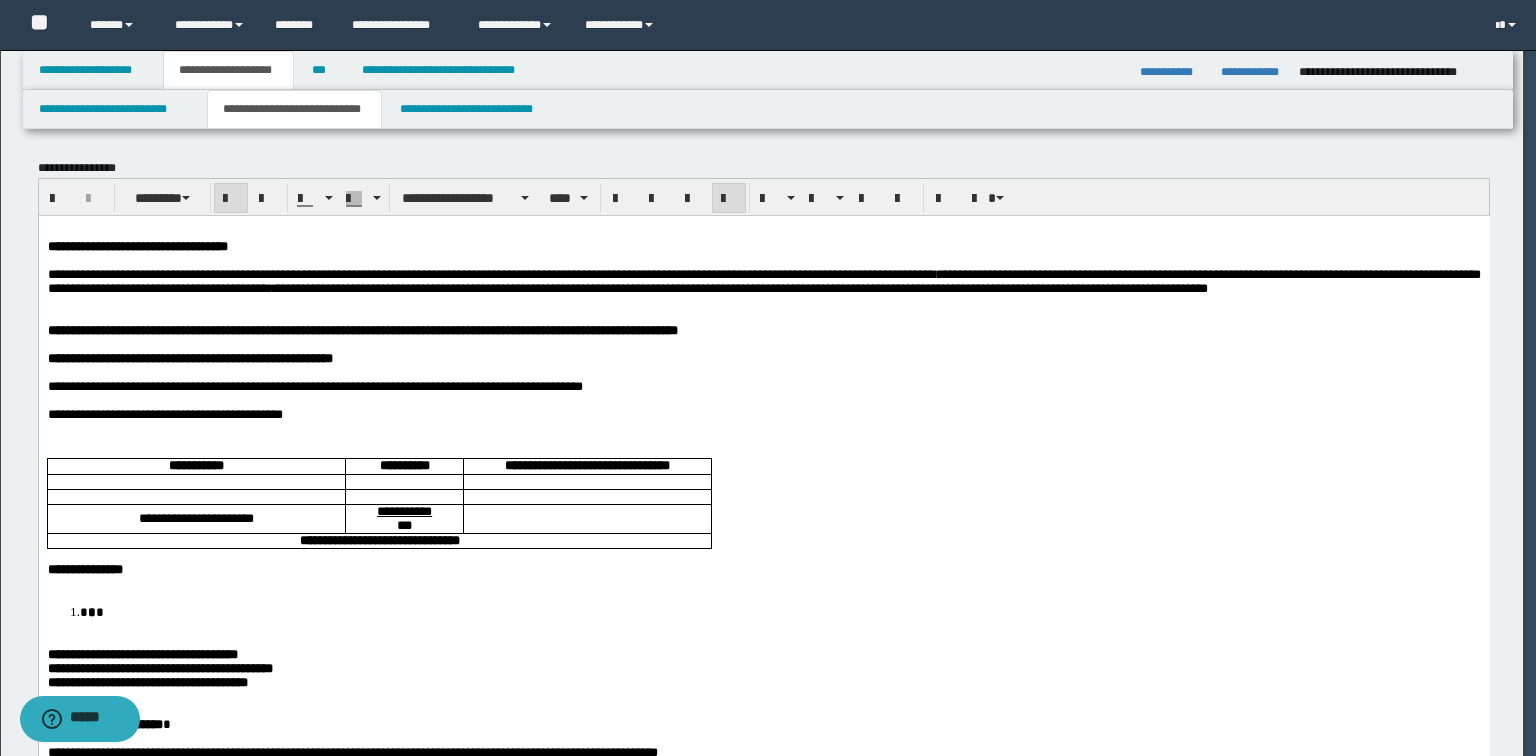click on "**********" at bounding box center [294, 109] 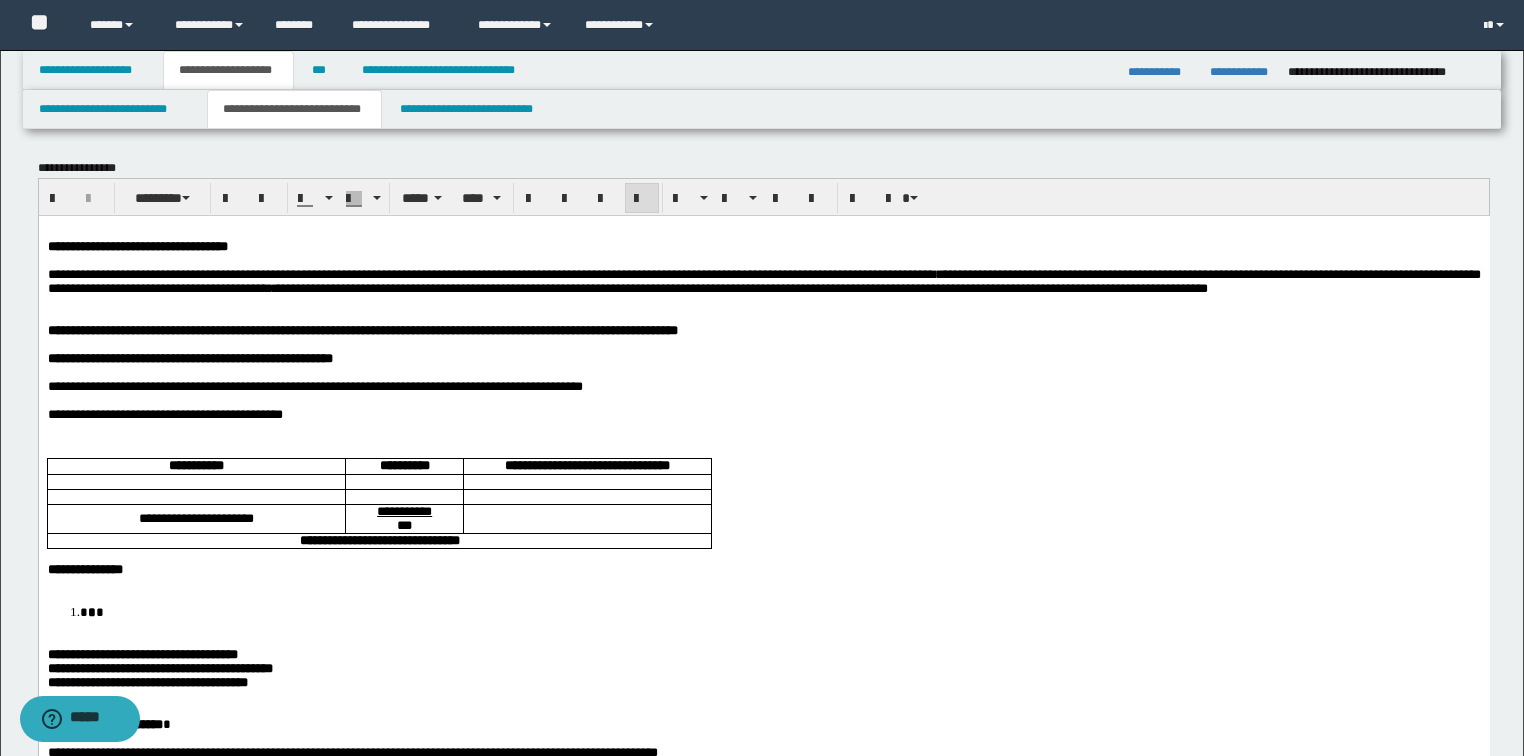 click on "**********" at bounding box center [314, 385] 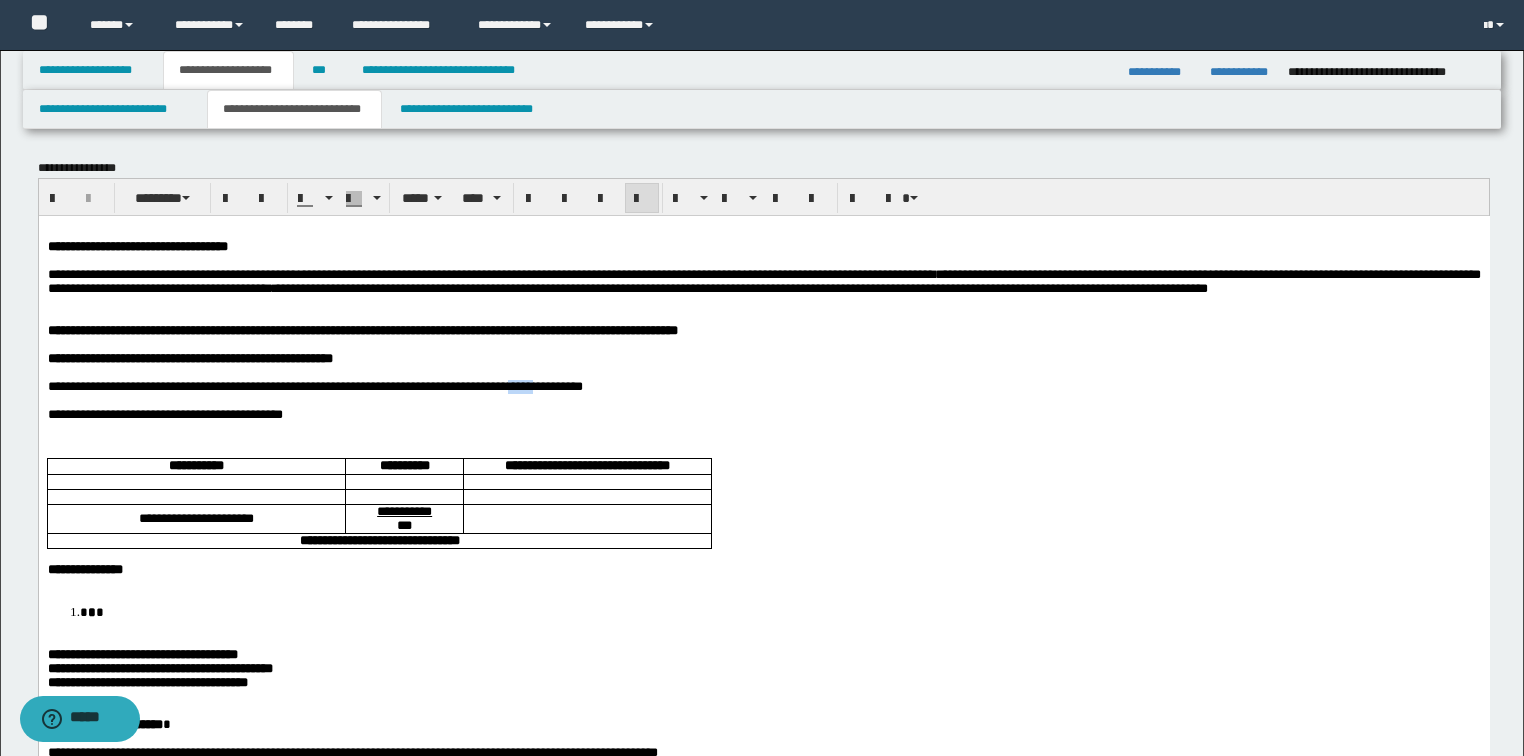 click on "**********" at bounding box center (314, 385) 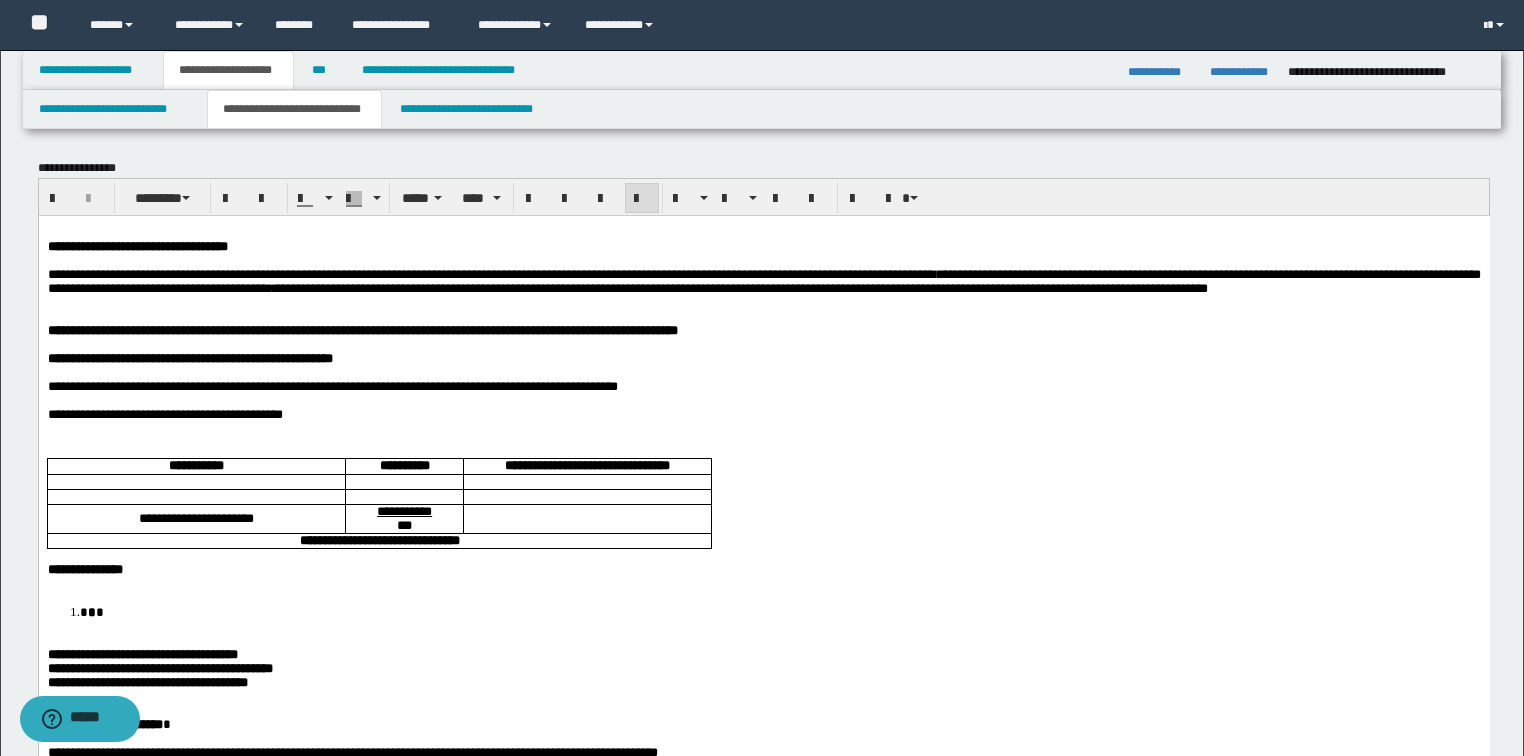 click on "**********" at bounding box center [332, 385] 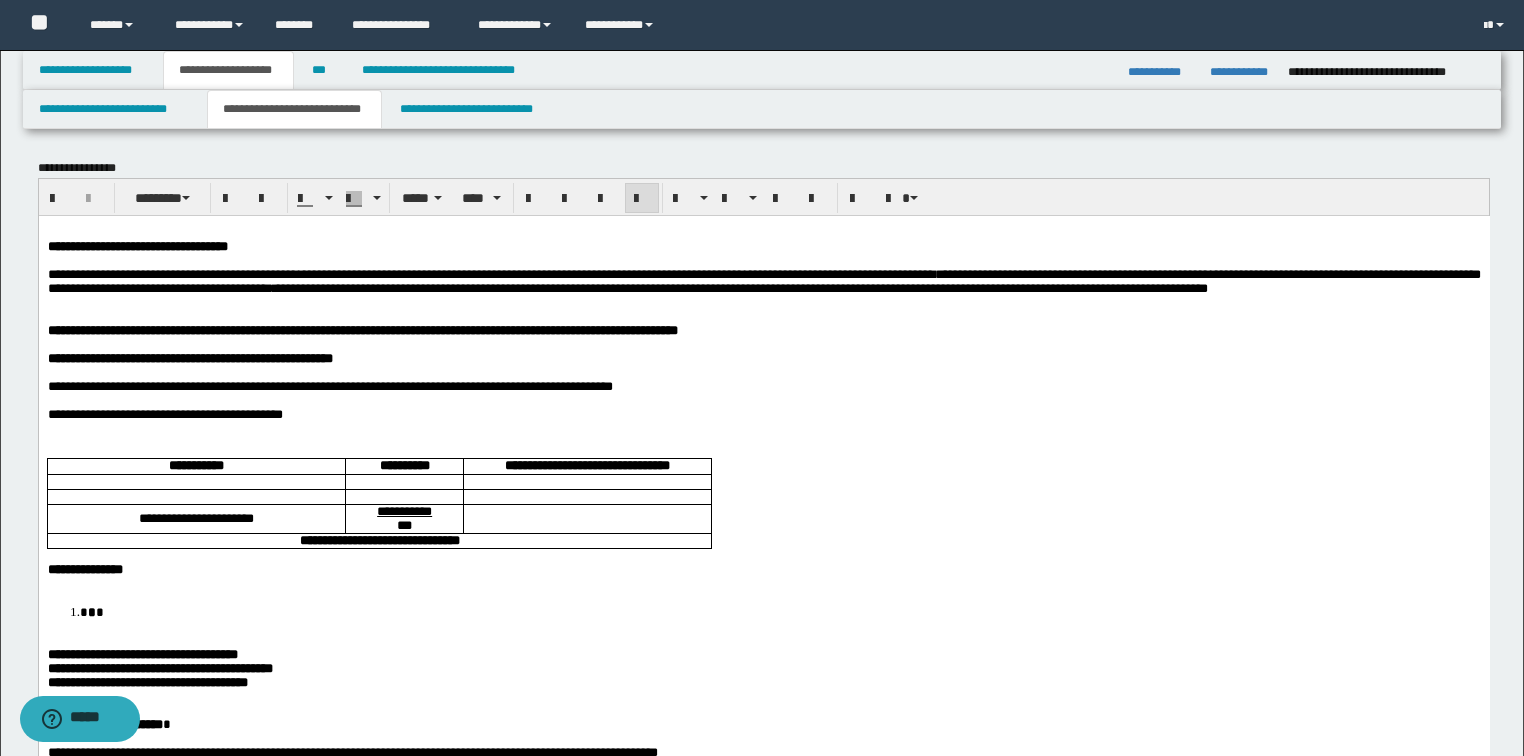 click on "**********" at bounding box center [329, 385] 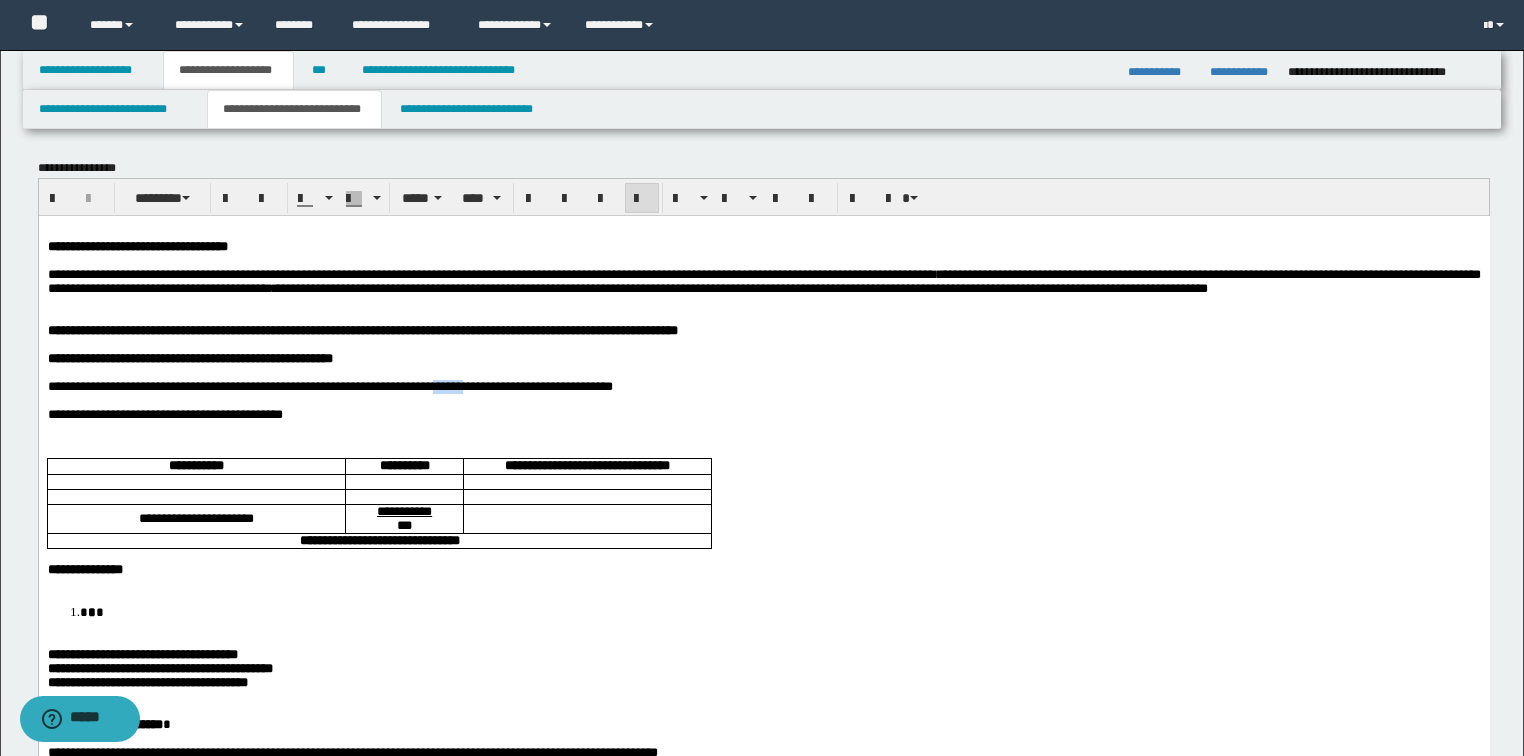 click on "**********" at bounding box center (329, 385) 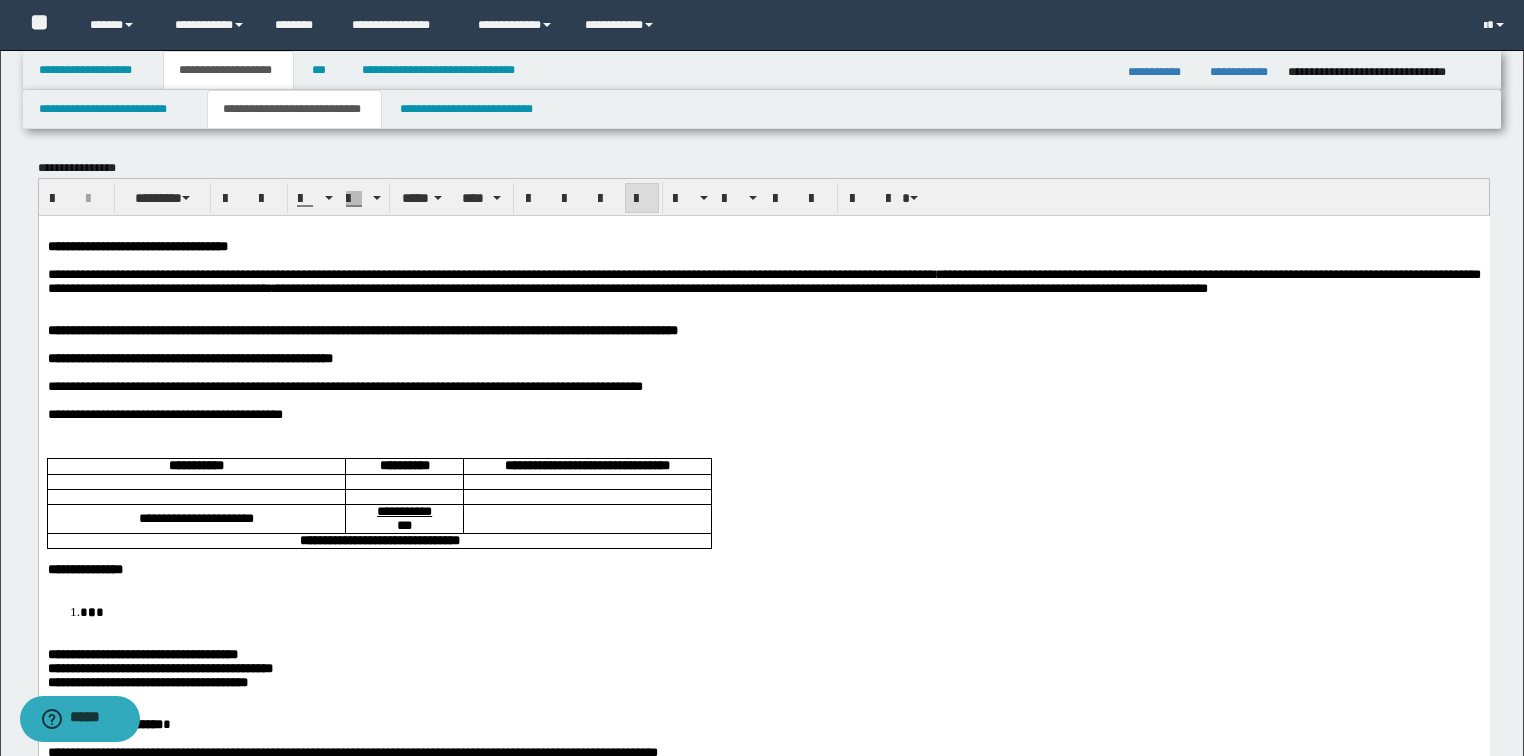 click on "**********" at bounding box center (344, 385) 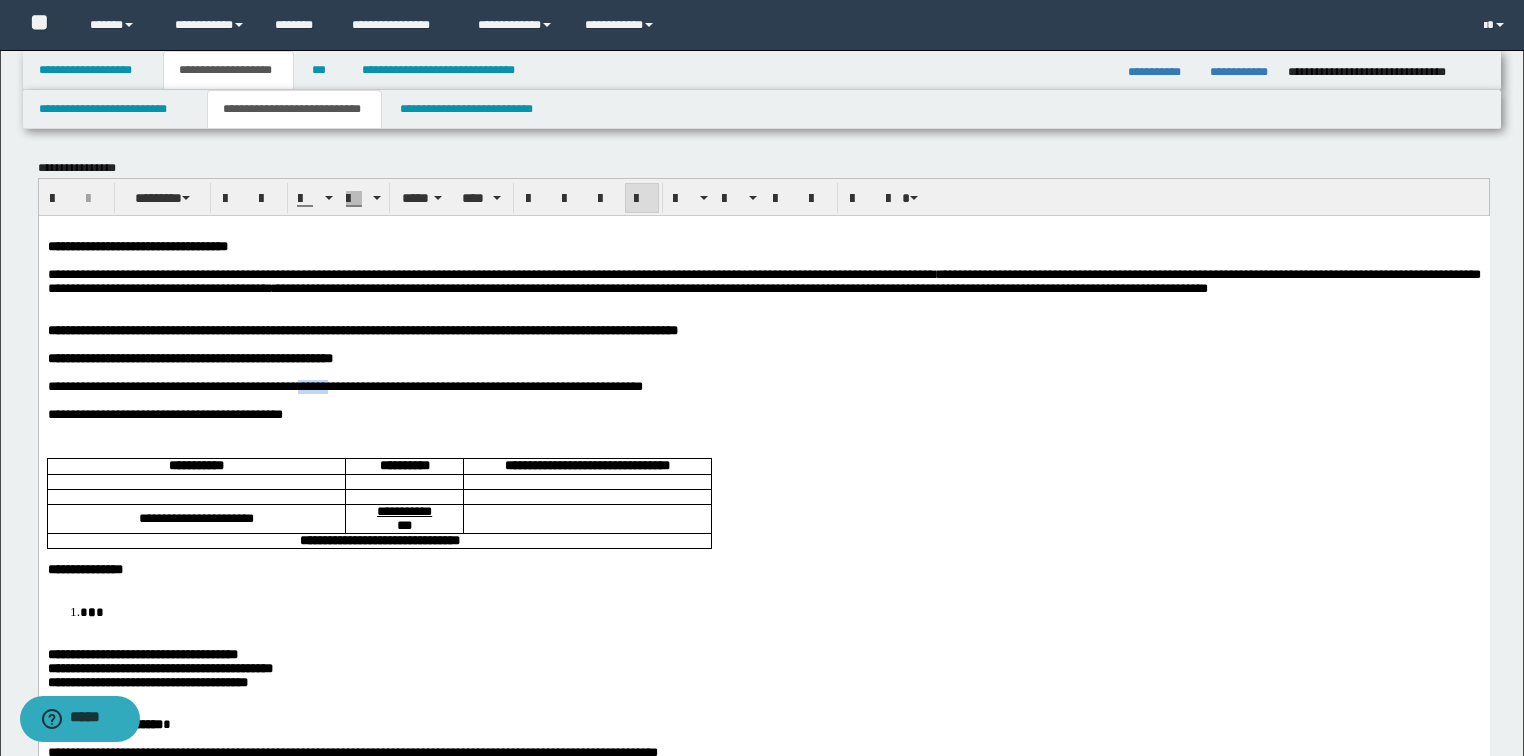 click on "**********" at bounding box center [344, 385] 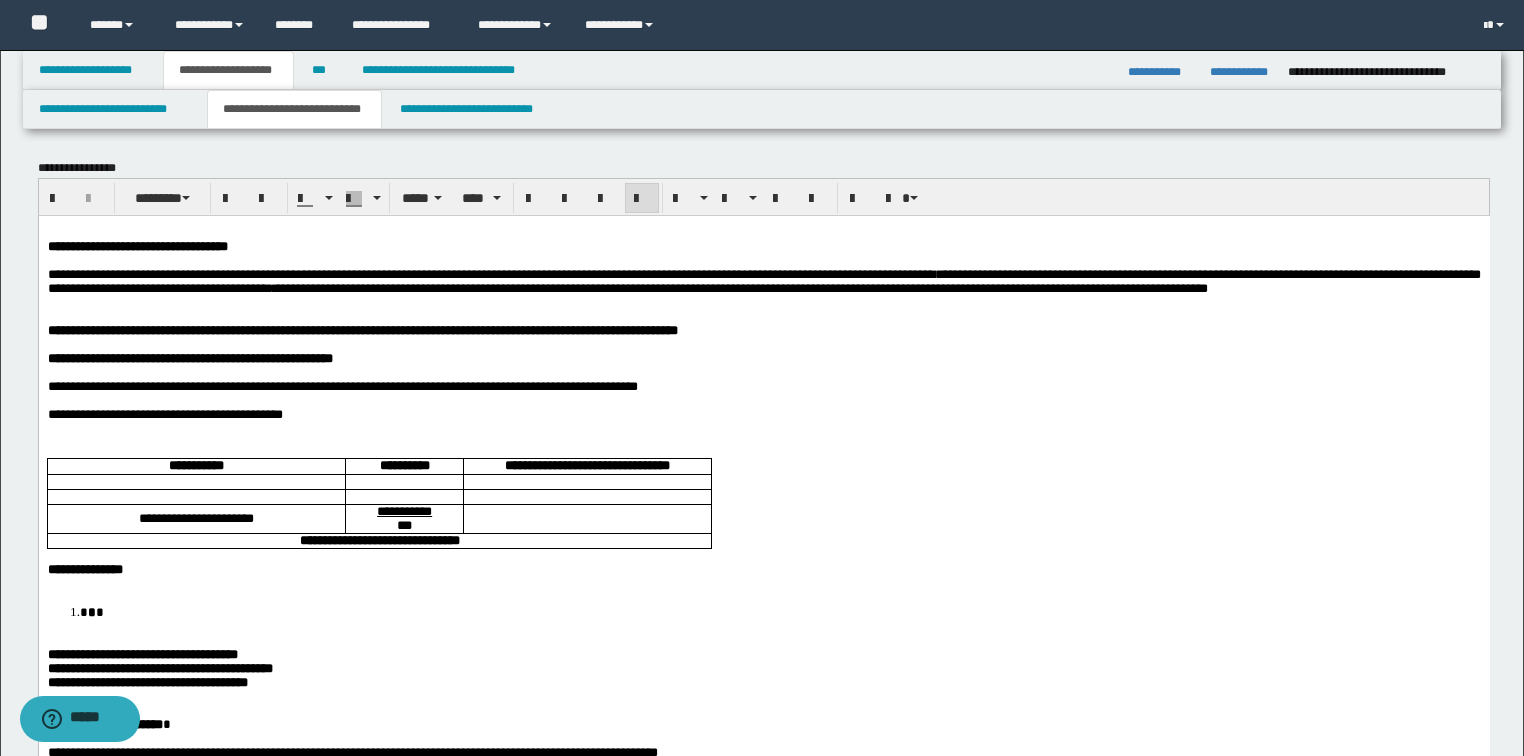 click on "**********" at bounding box center [342, 385] 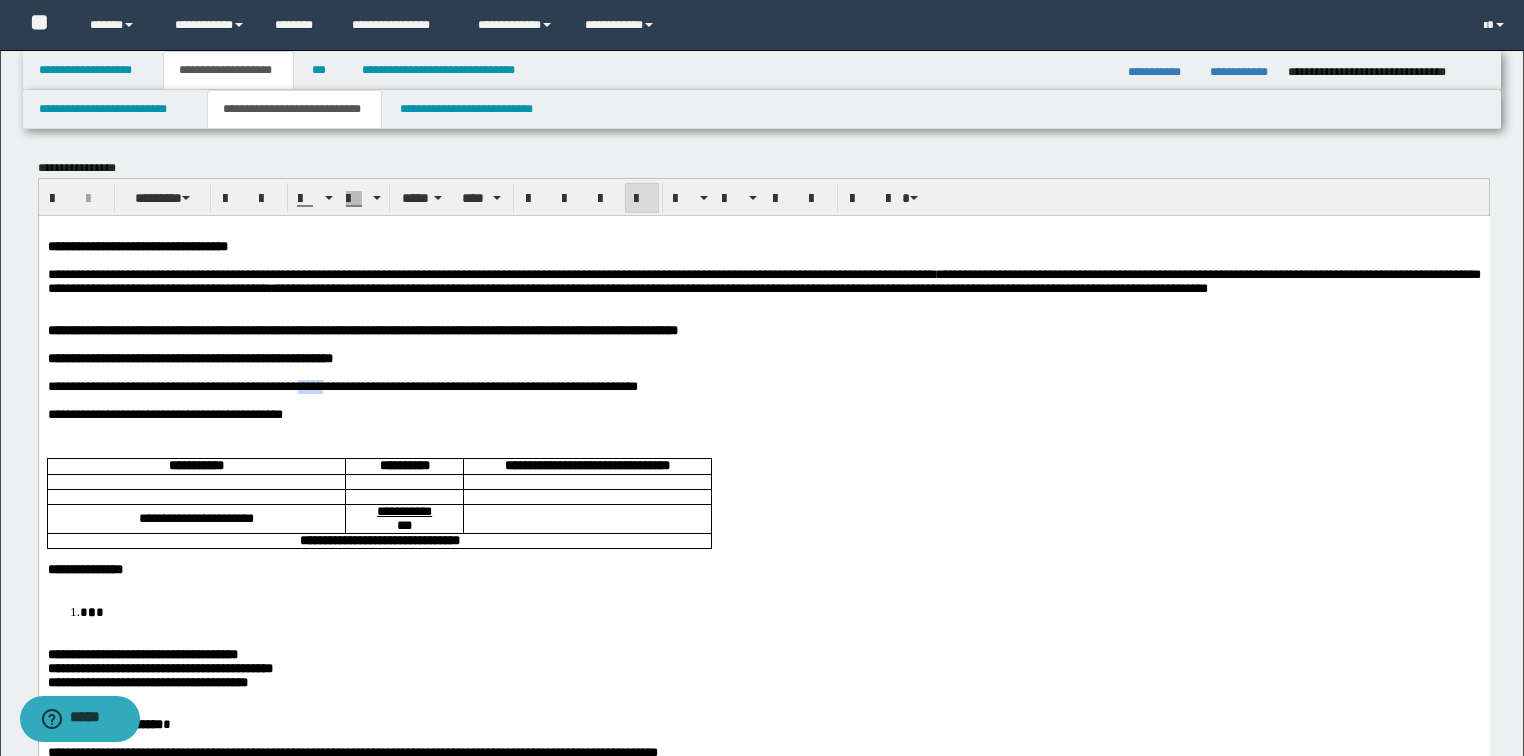 click on "**********" at bounding box center (342, 385) 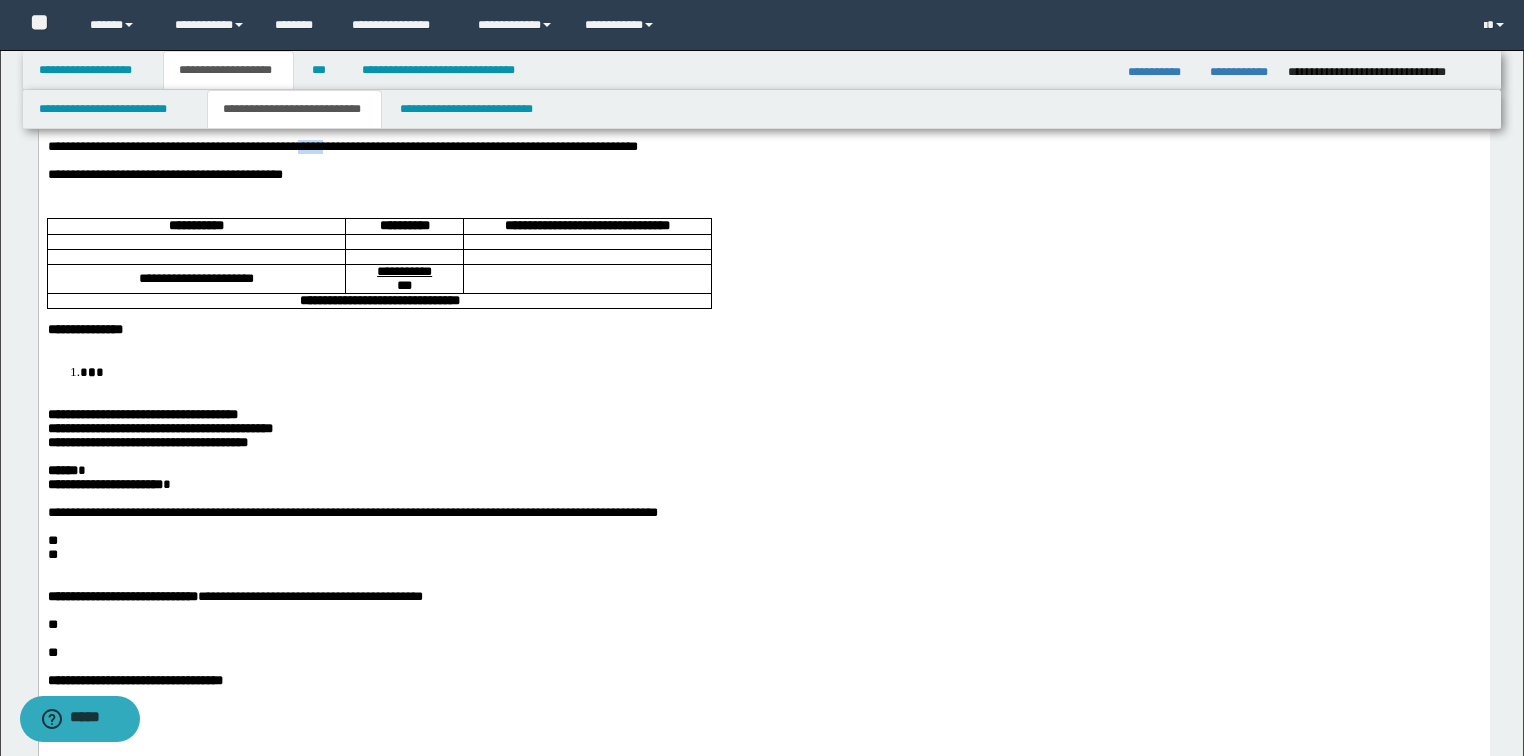 scroll, scrollTop: 400, scrollLeft: 0, axis: vertical 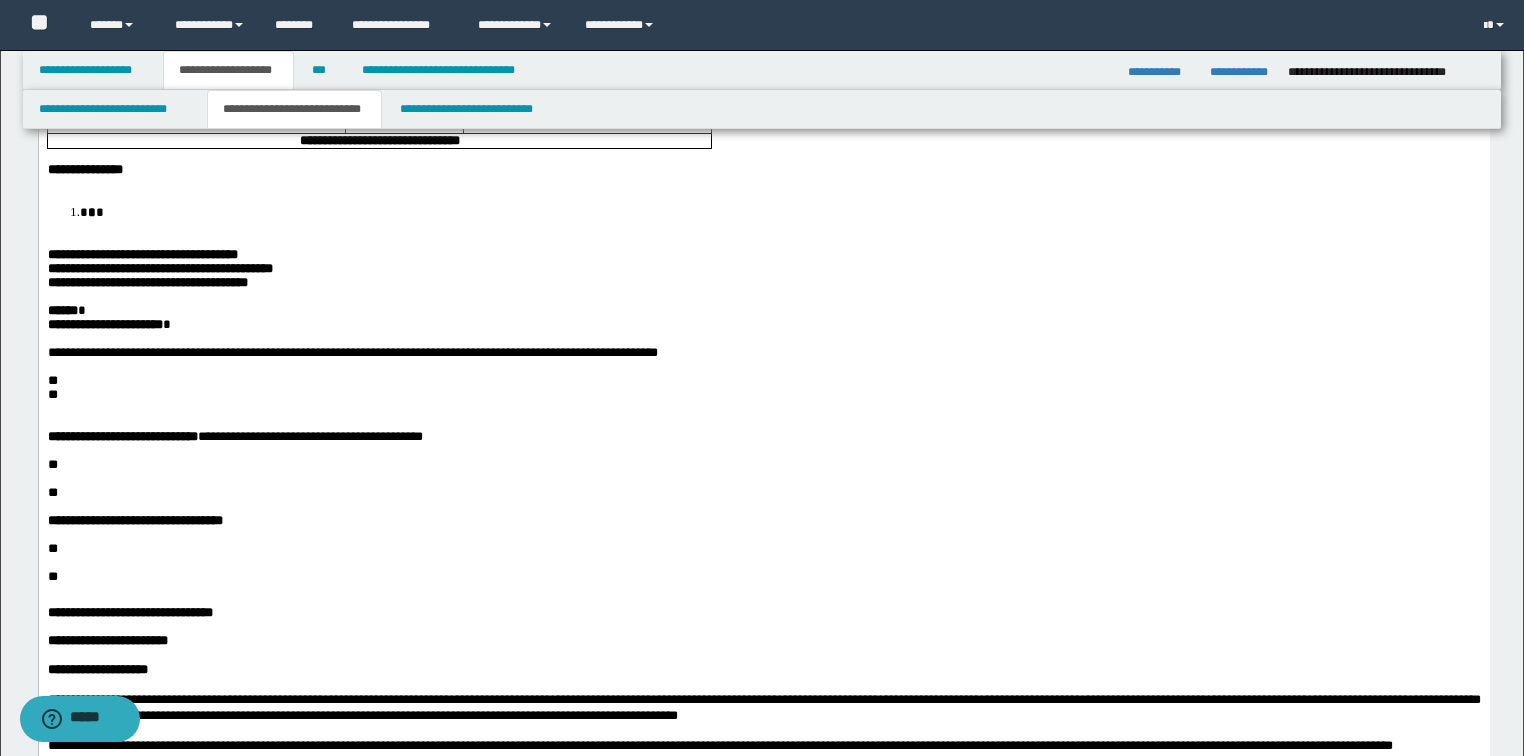 click on "**********" at bounding box center (352, 352) 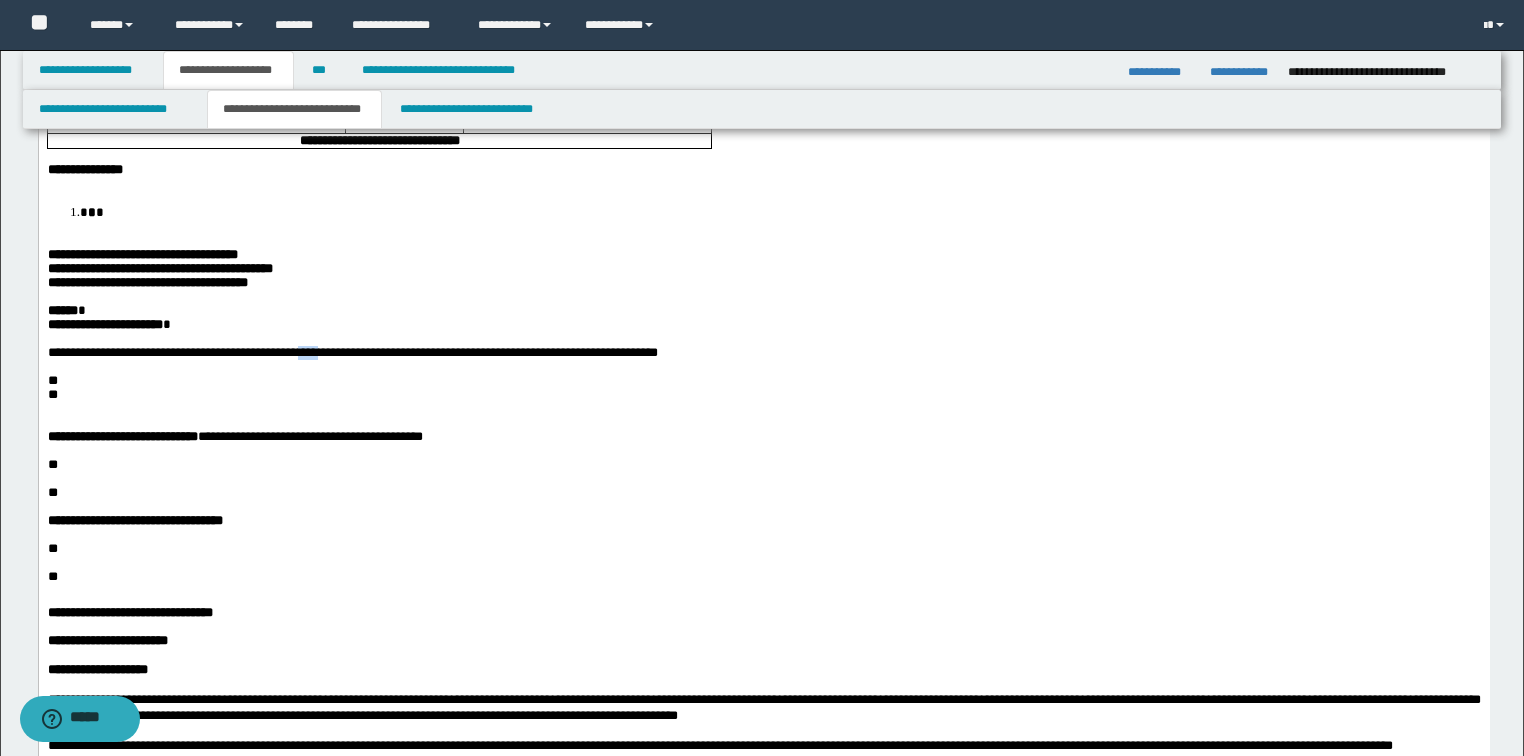 click on "**********" at bounding box center (352, 352) 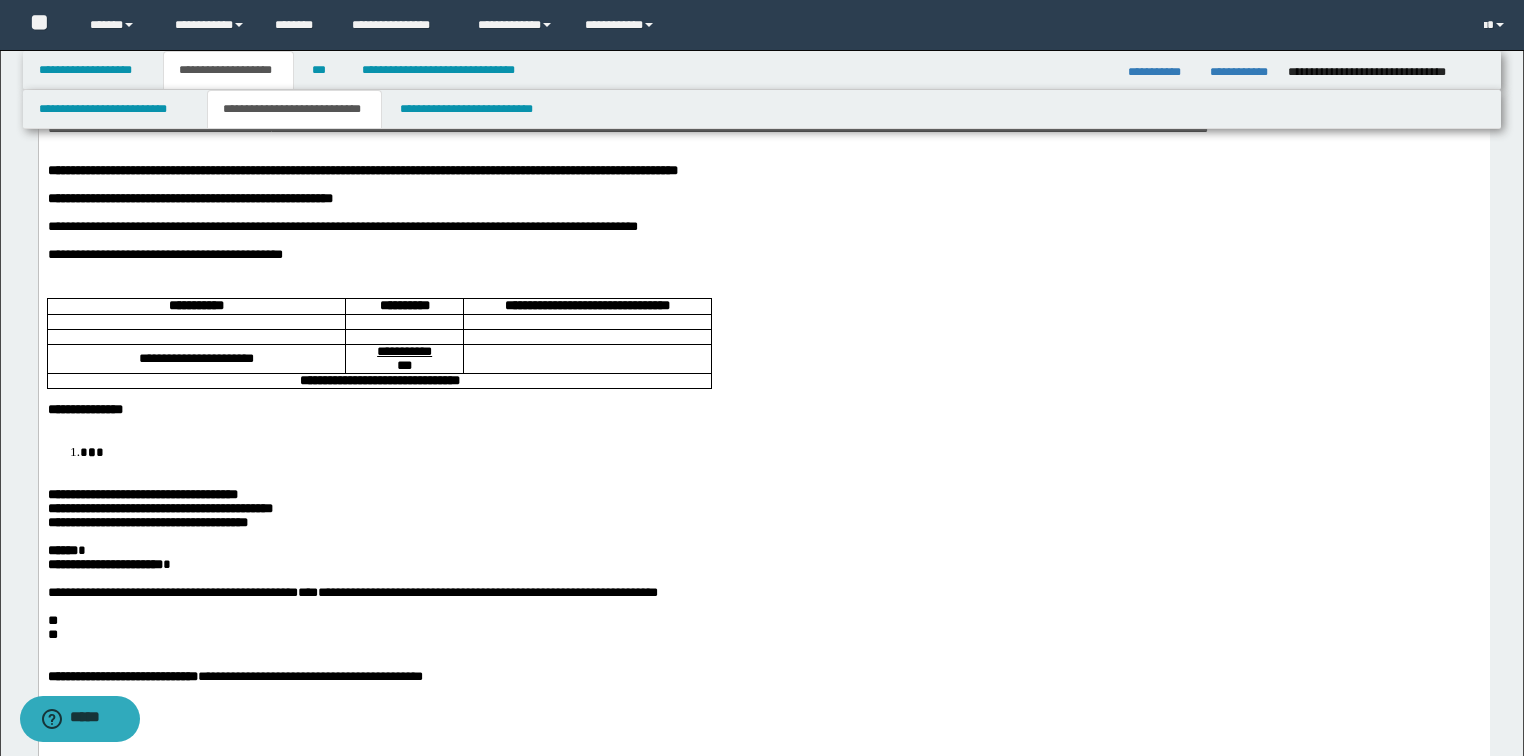 scroll, scrollTop: 160, scrollLeft: 0, axis: vertical 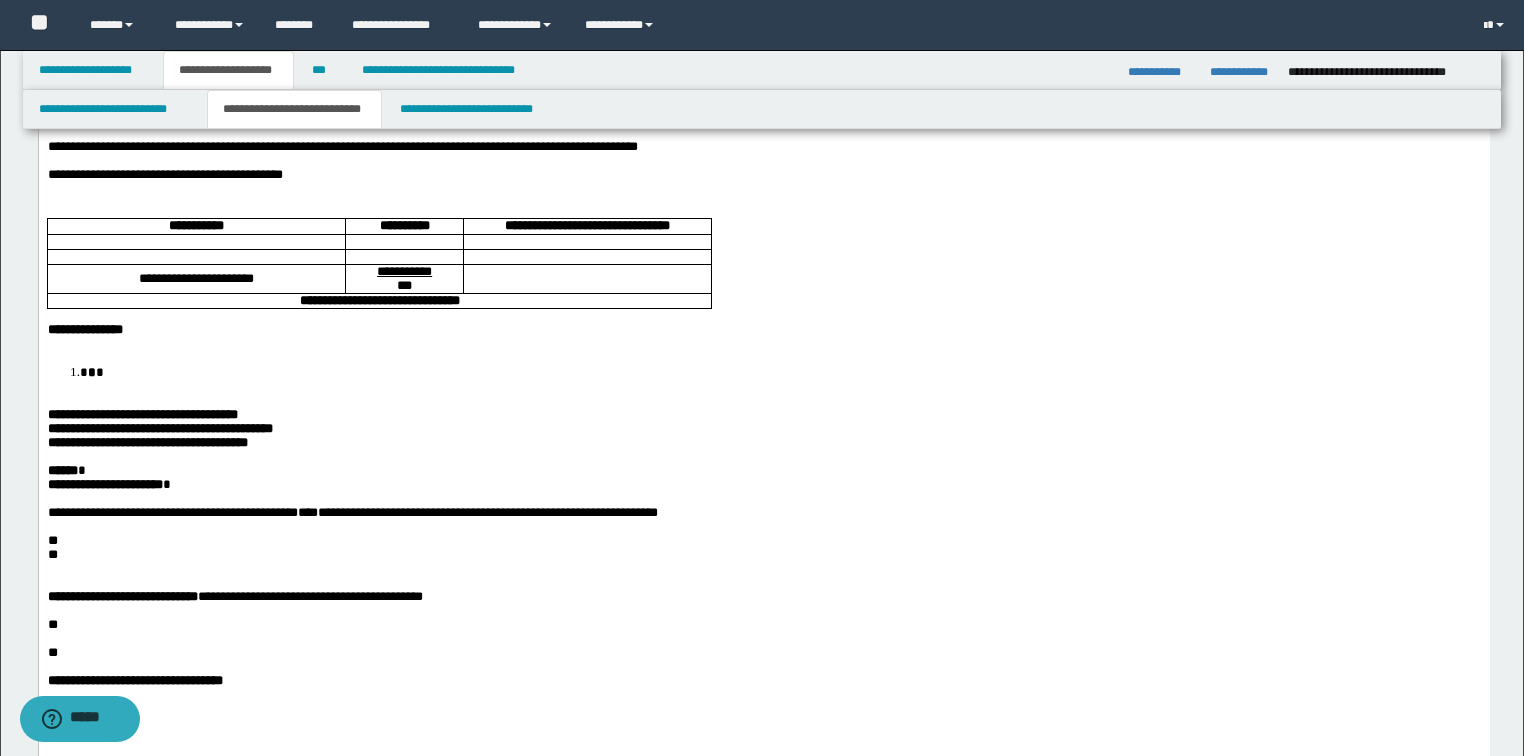 click on "* *" at bounding box center (783, 372) 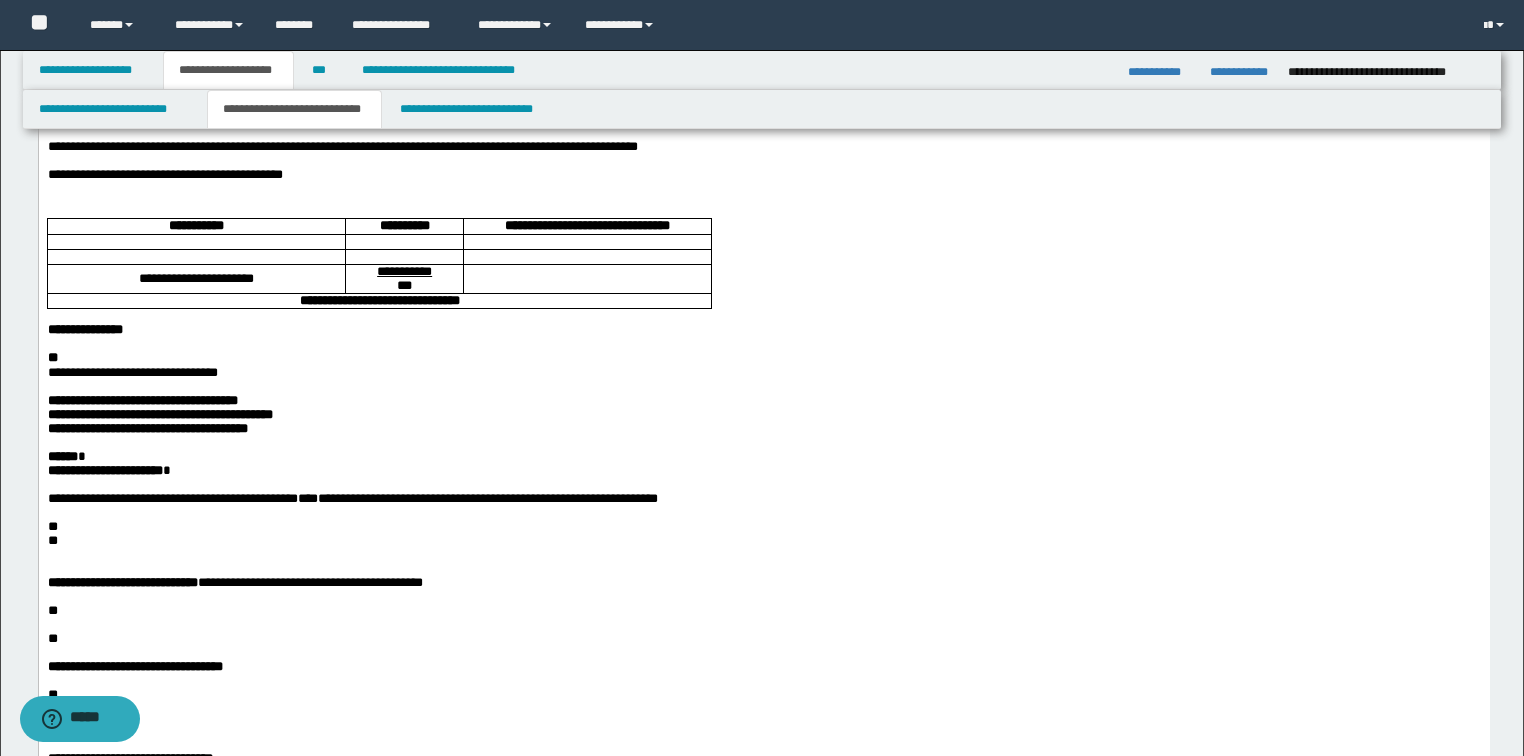 click on "**********" at bounding box center [763, 760] 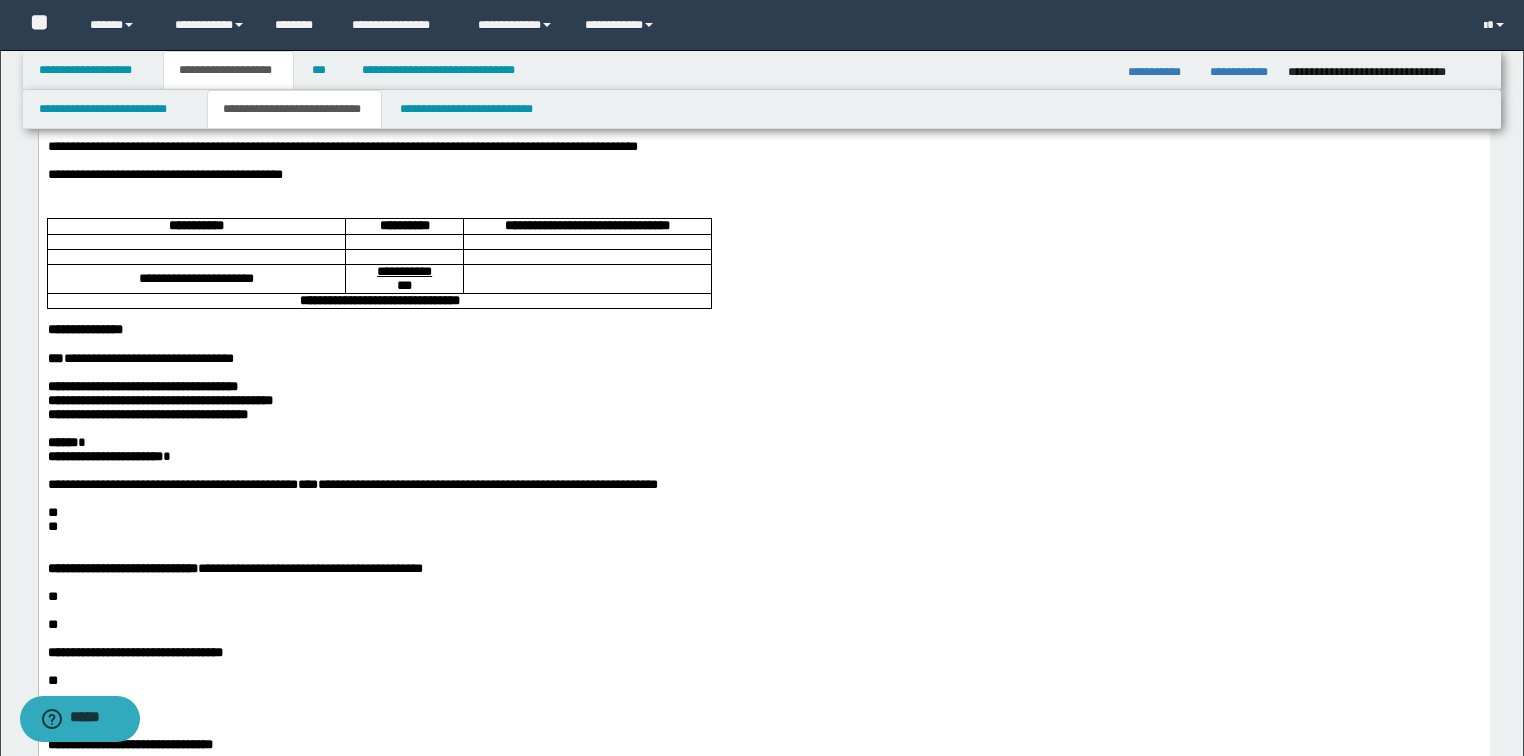 click on "**********" at bounding box center (763, 415) 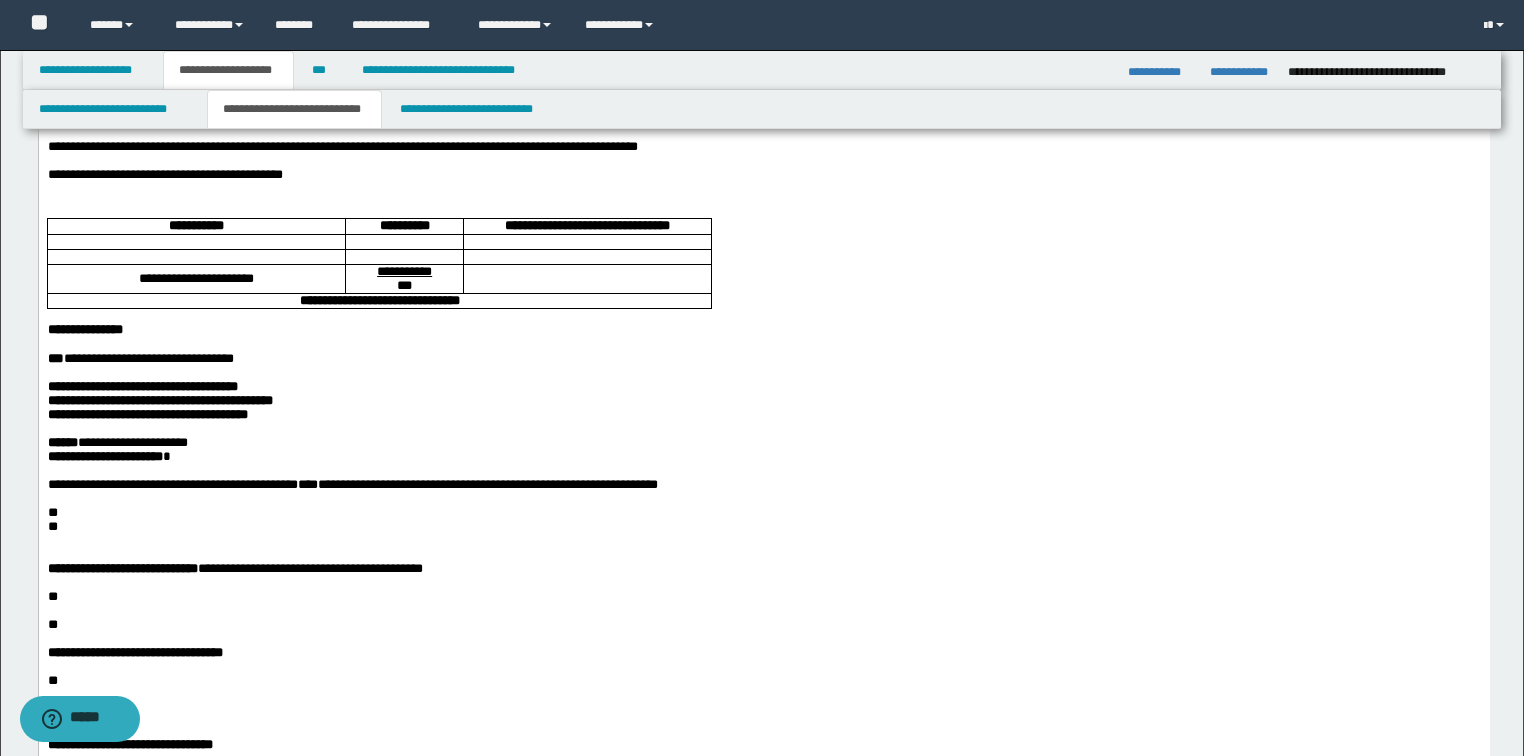 click on "**********" at bounding box center [117, 442] 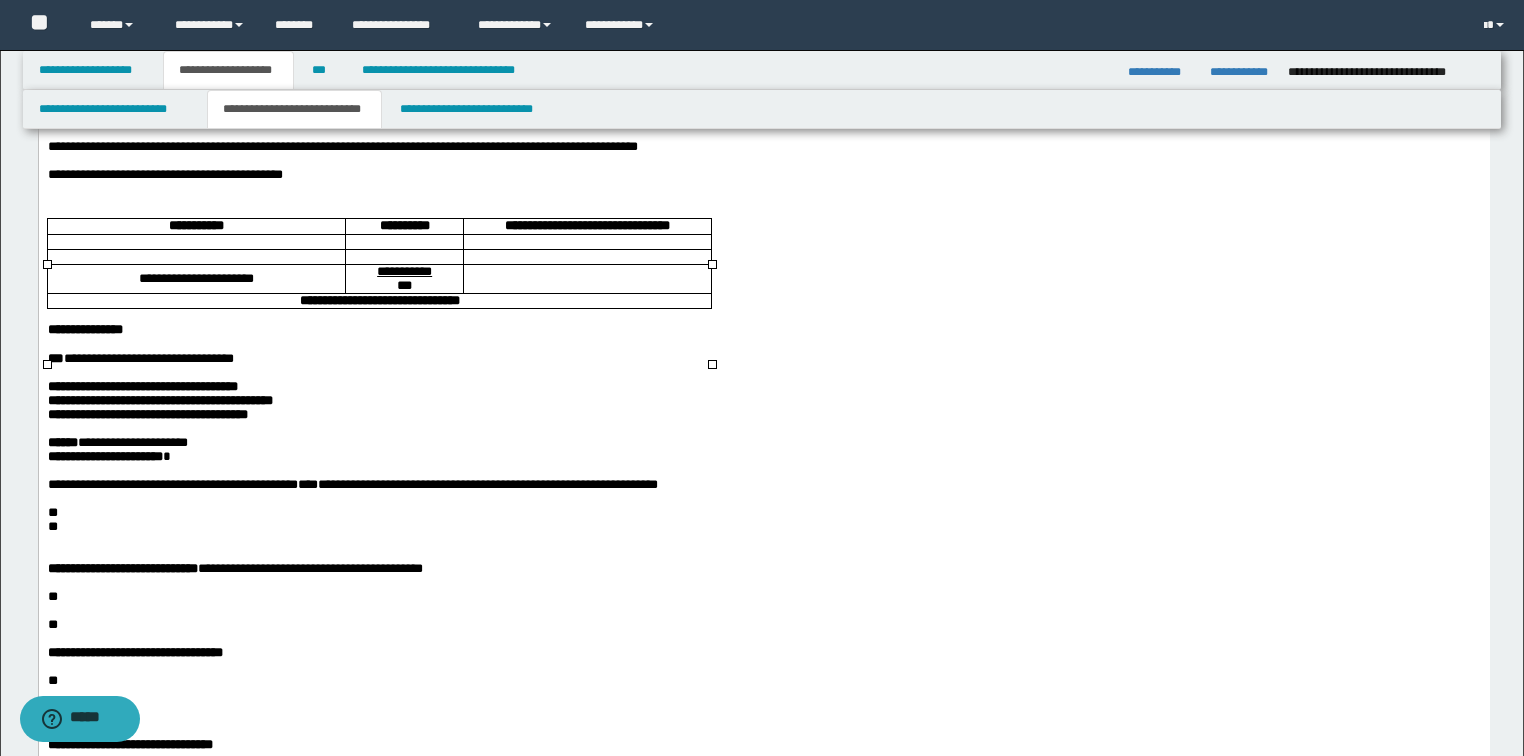 click at bounding box center [195, 242] 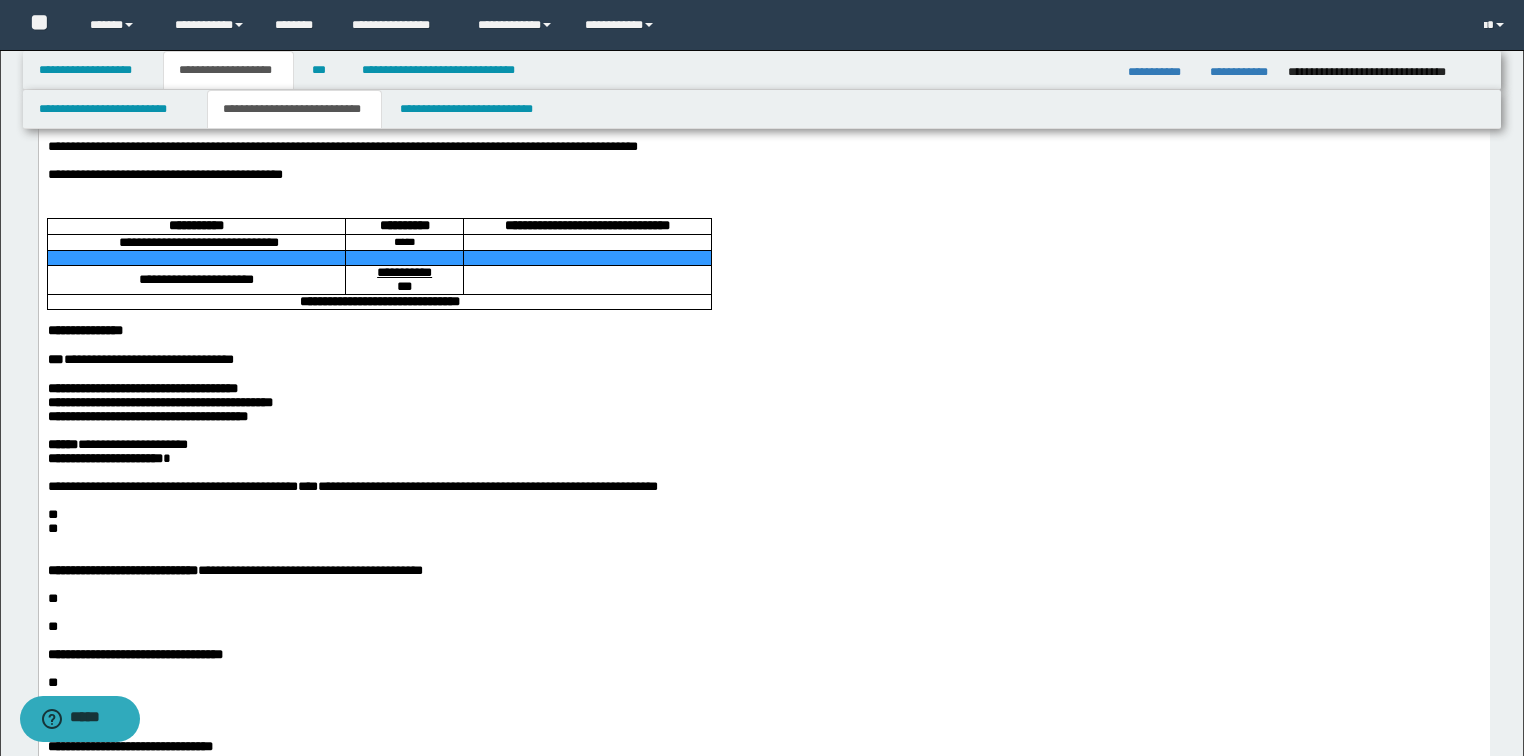 drag, startPoint x: 245, startPoint y: 308, endPoint x: 545, endPoint y: 303, distance: 300.04166 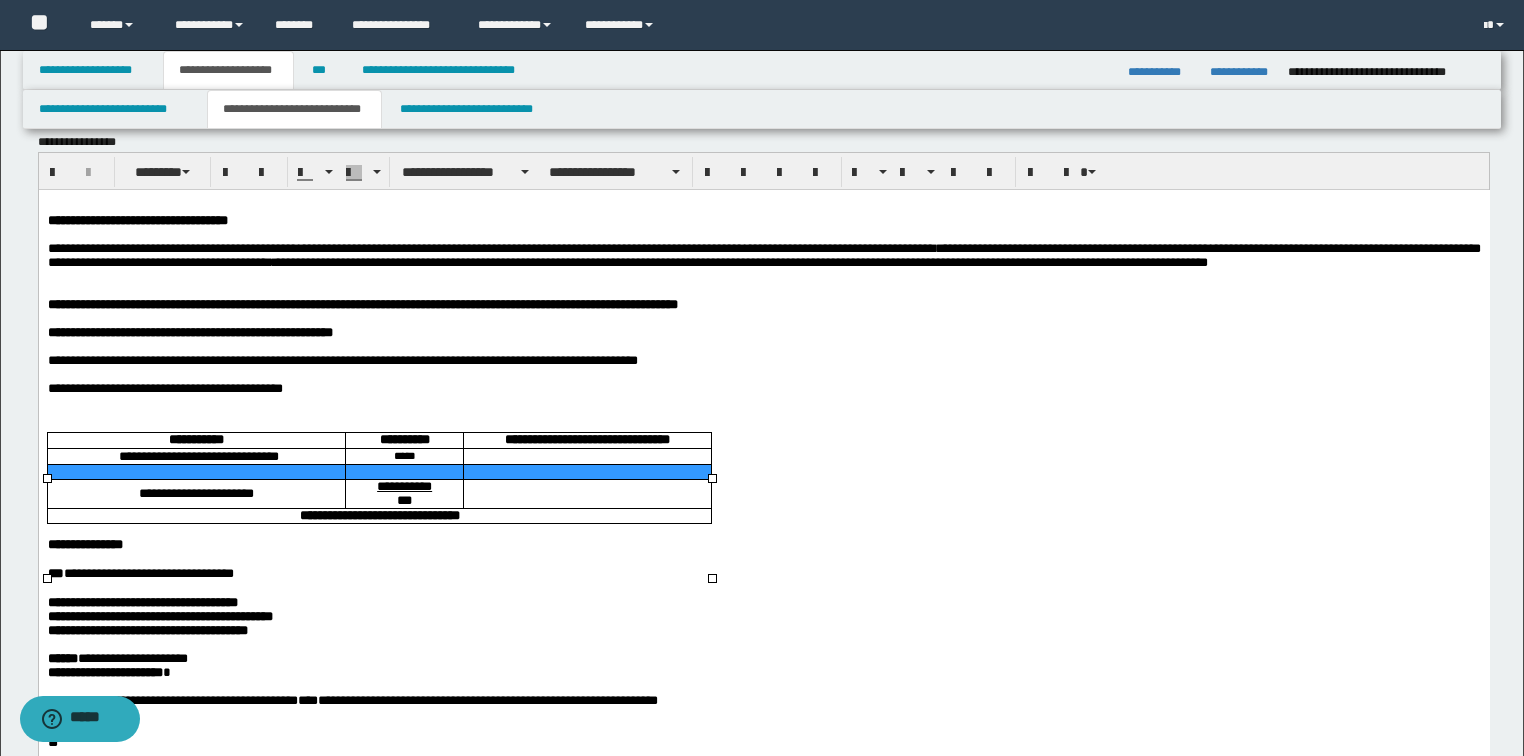 scroll, scrollTop: 0, scrollLeft: 0, axis: both 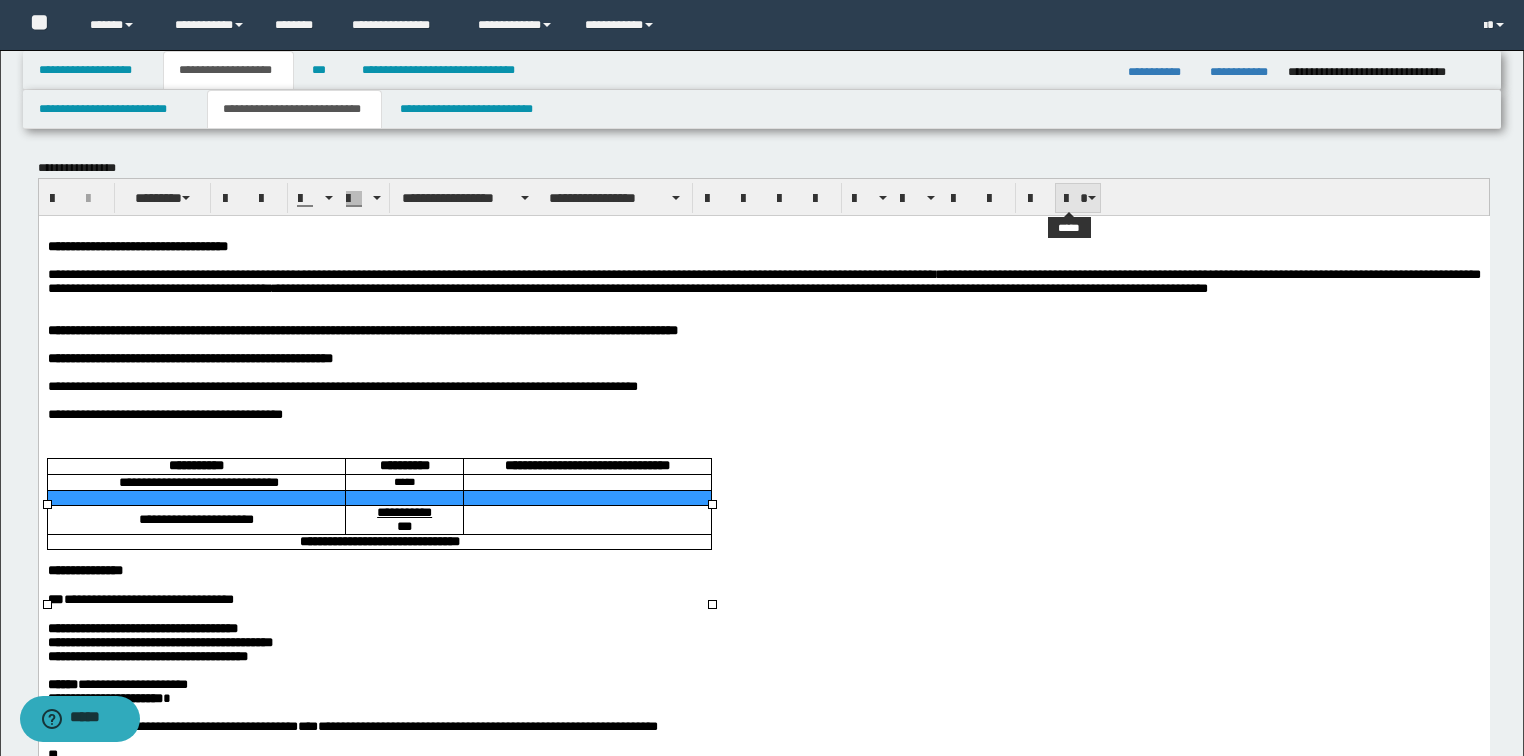 click at bounding box center (1078, 198) 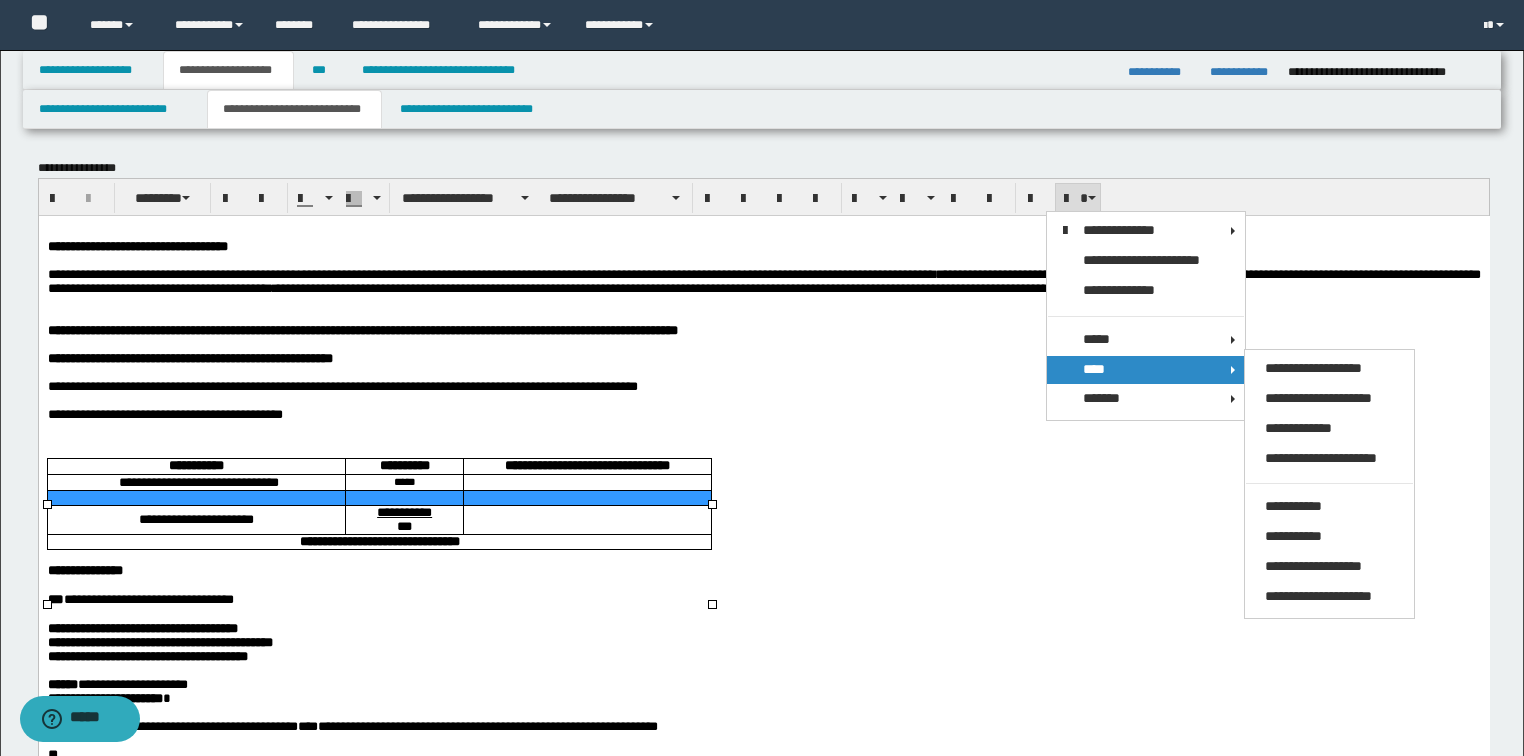click on "****" at bounding box center [1094, 369] 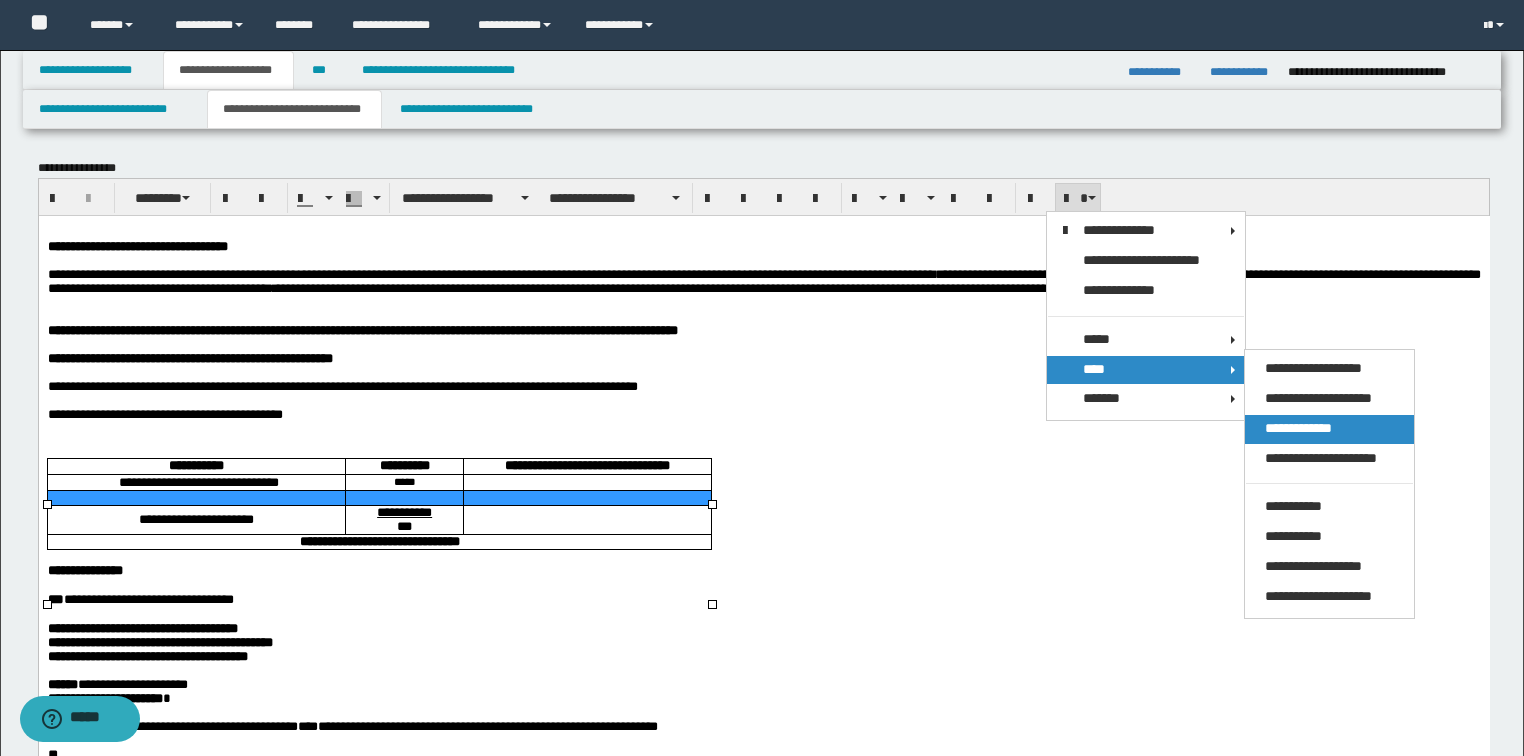 drag, startPoint x: 1289, startPoint y: 428, endPoint x: 1074, endPoint y: 203, distance: 311.20734 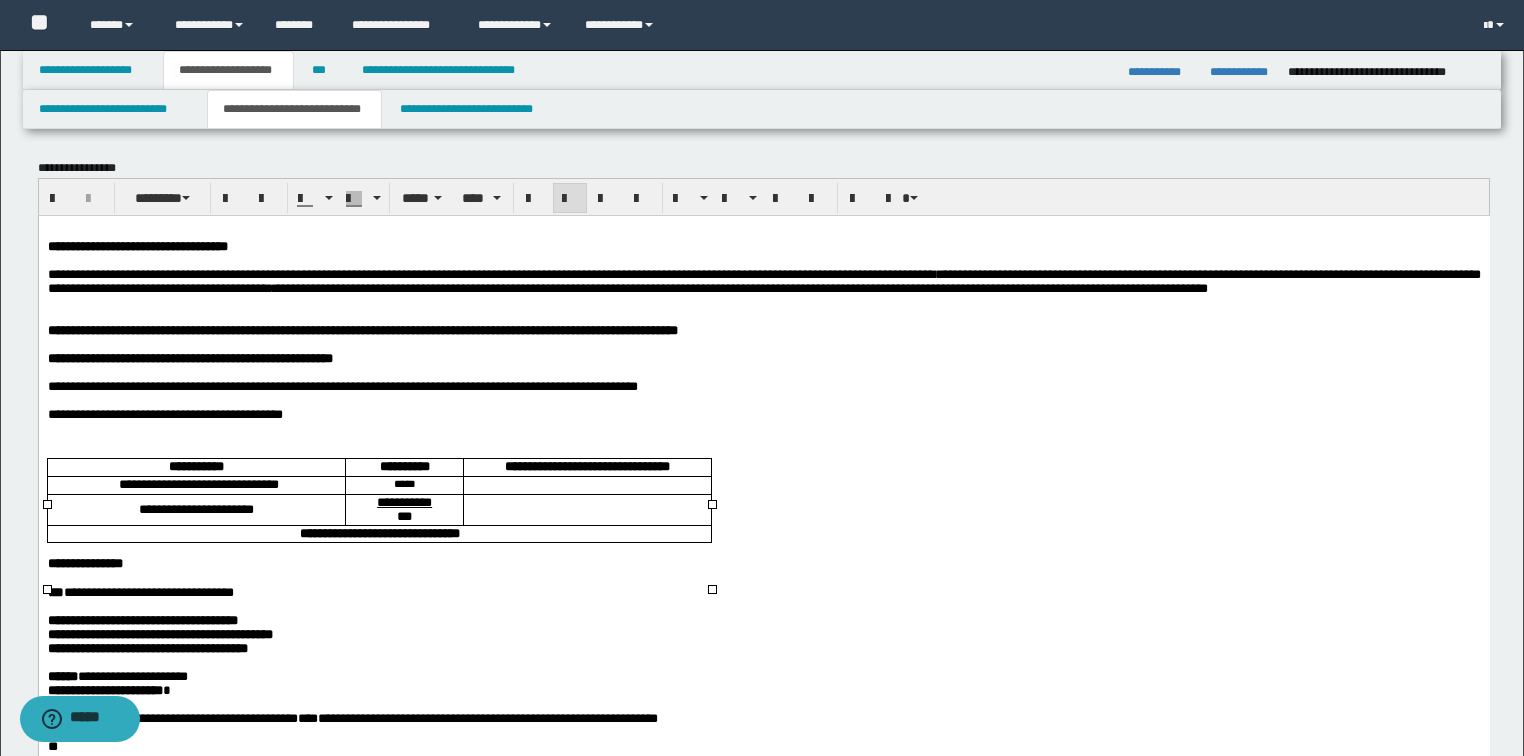click at bounding box center [586, 484] 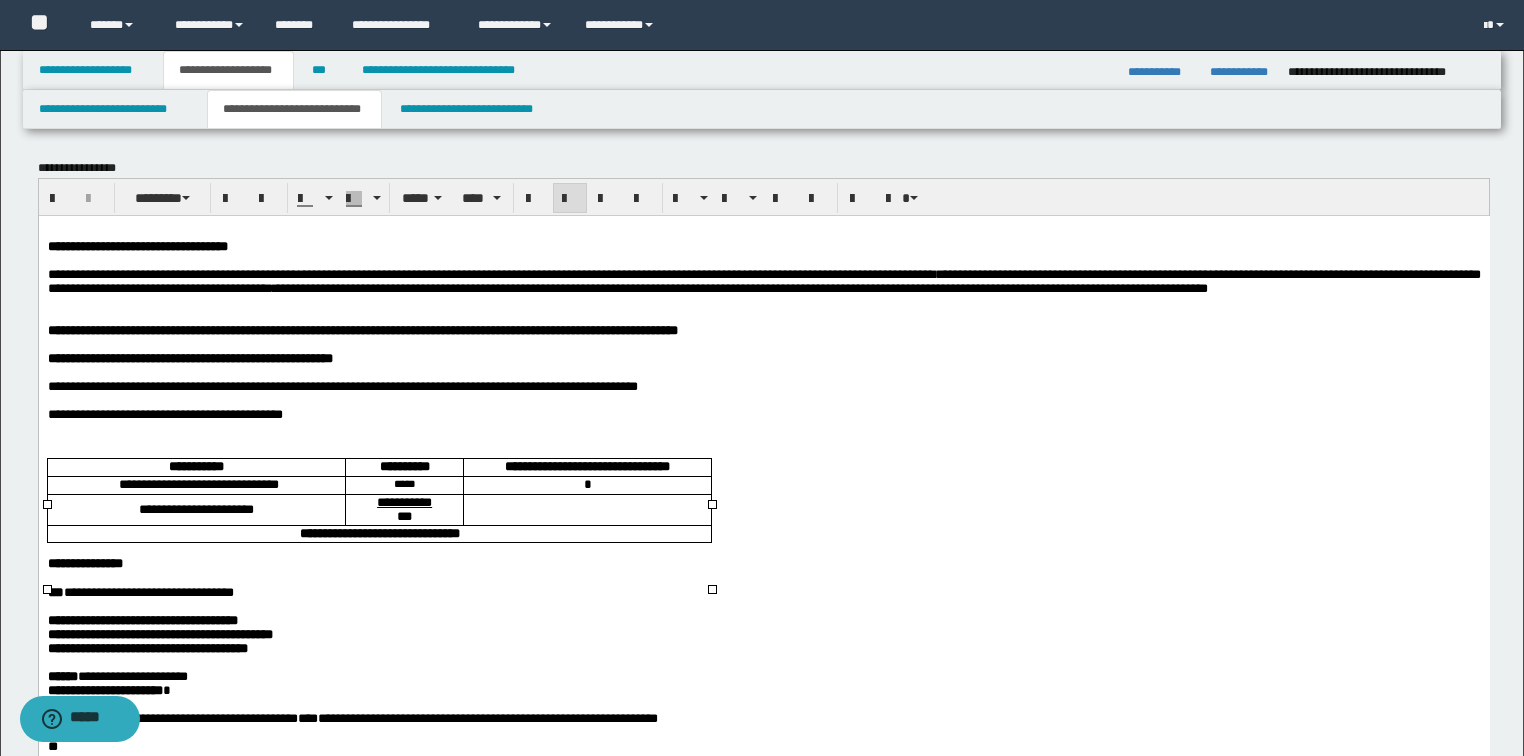 click at bounding box center [586, 509] 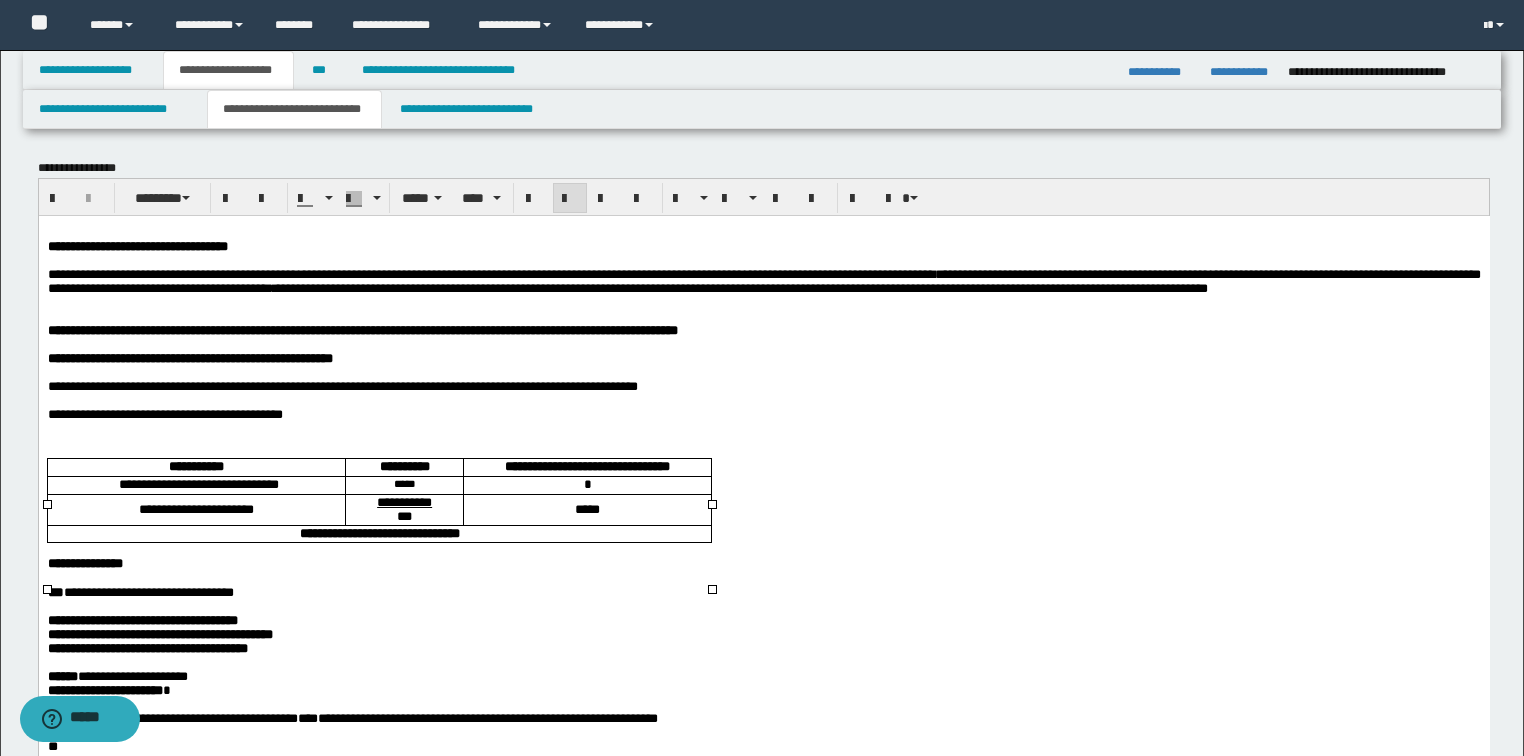 click on "**********" at bounding box center (379, 532) 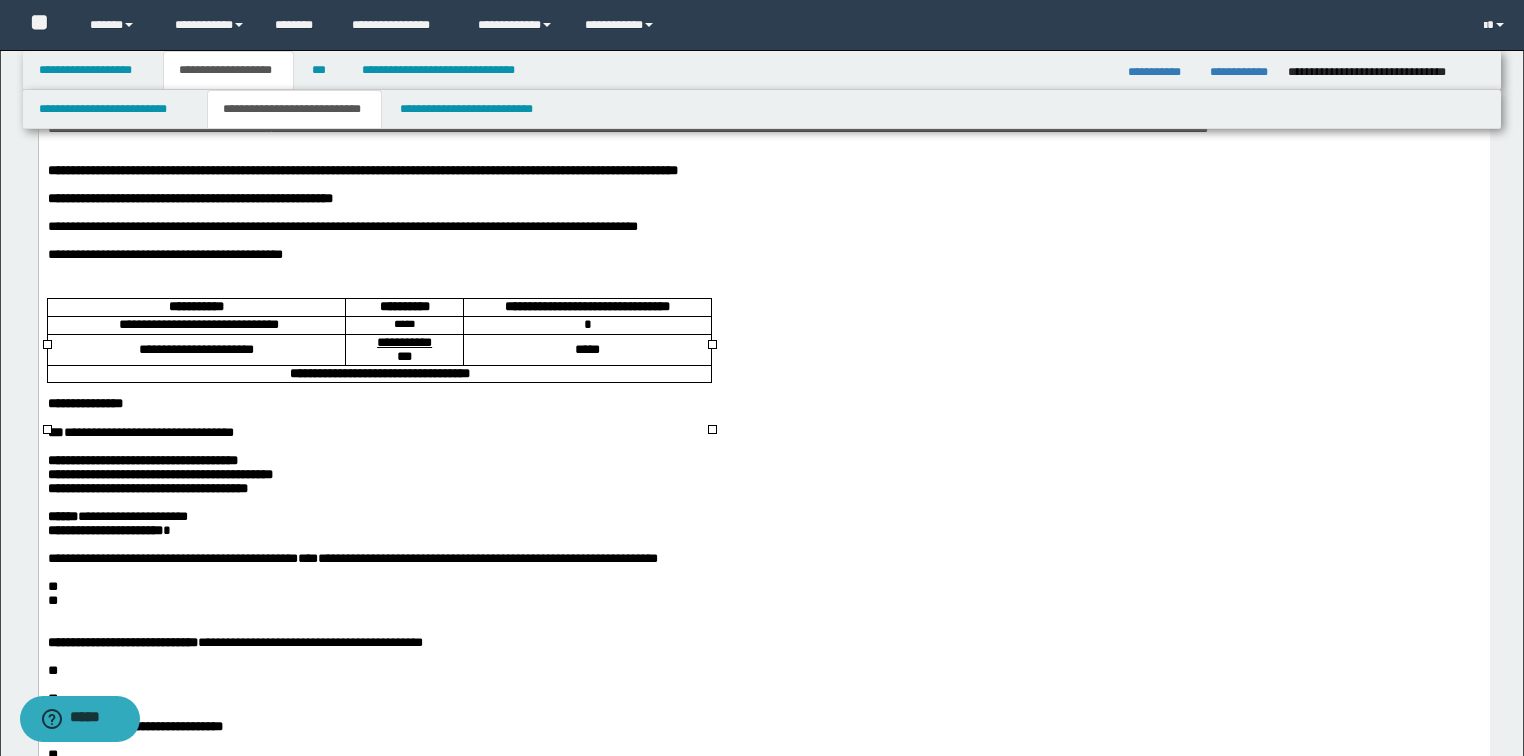 scroll, scrollTop: 320, scrollLeft: 0, axis: vertical 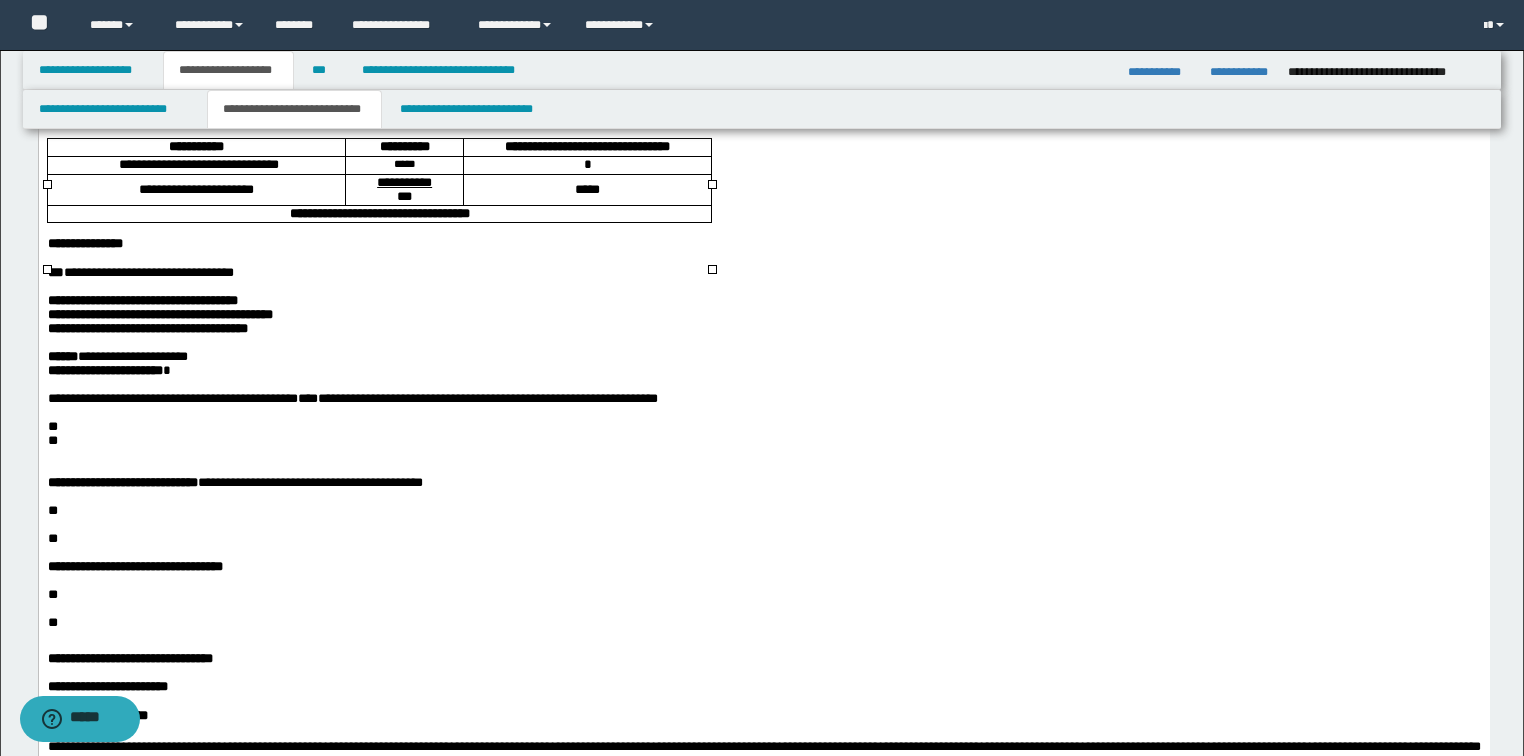 click on "**********" at bounding box center [142, 300] 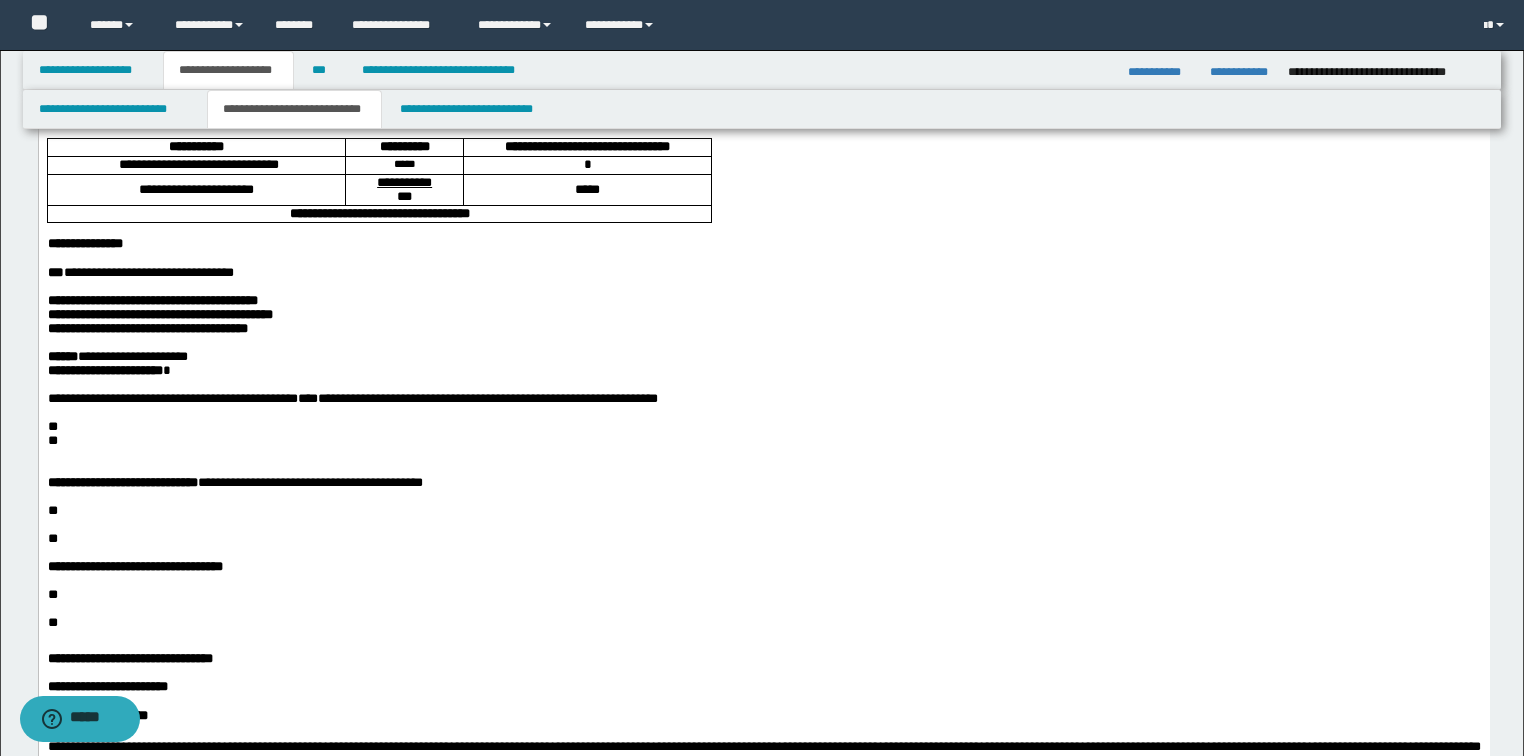 drag, startPoint x: 237, startPoint y: 371, endPoint x: 263, endPoint y: 395, distance: 35.383614 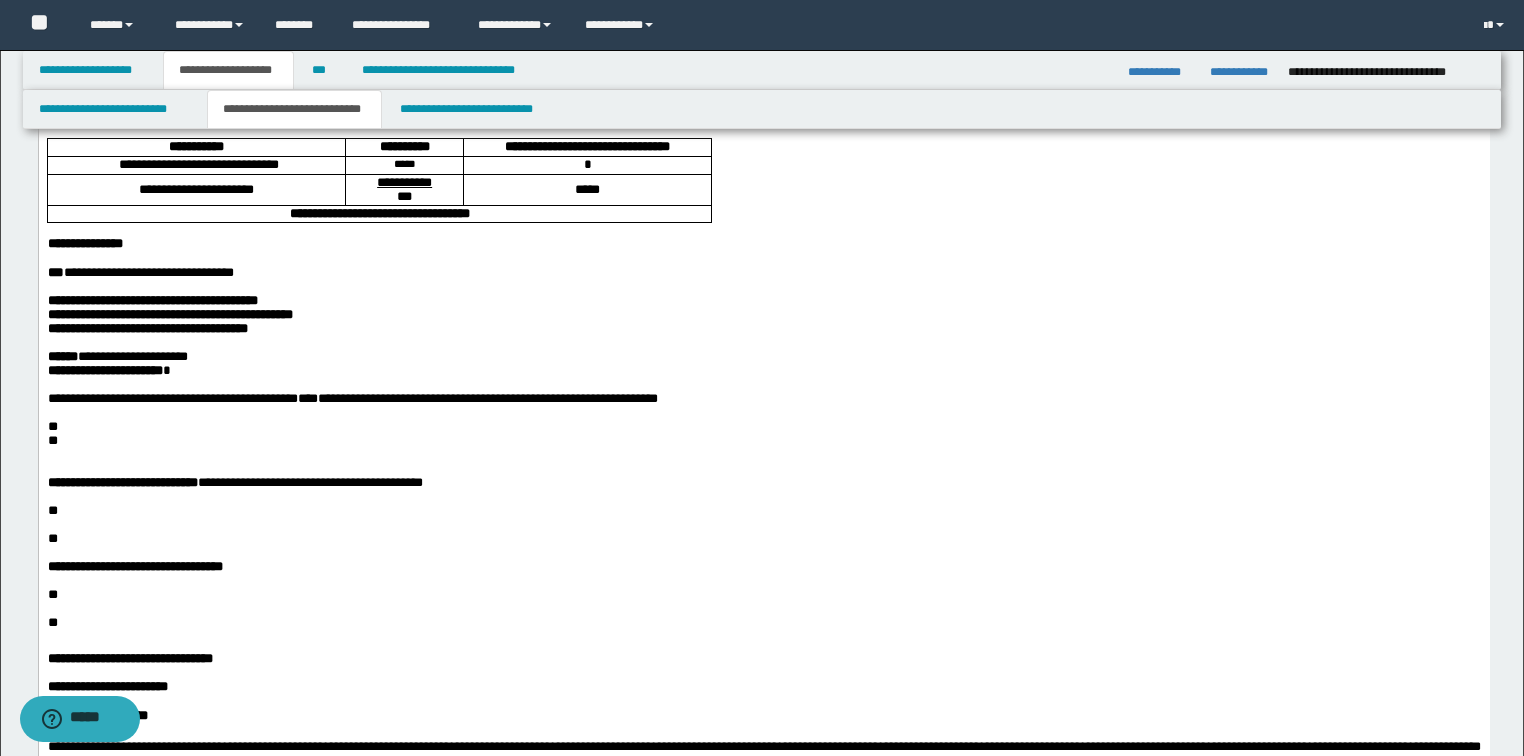 click on "**********" at bounding box center (152, 300) 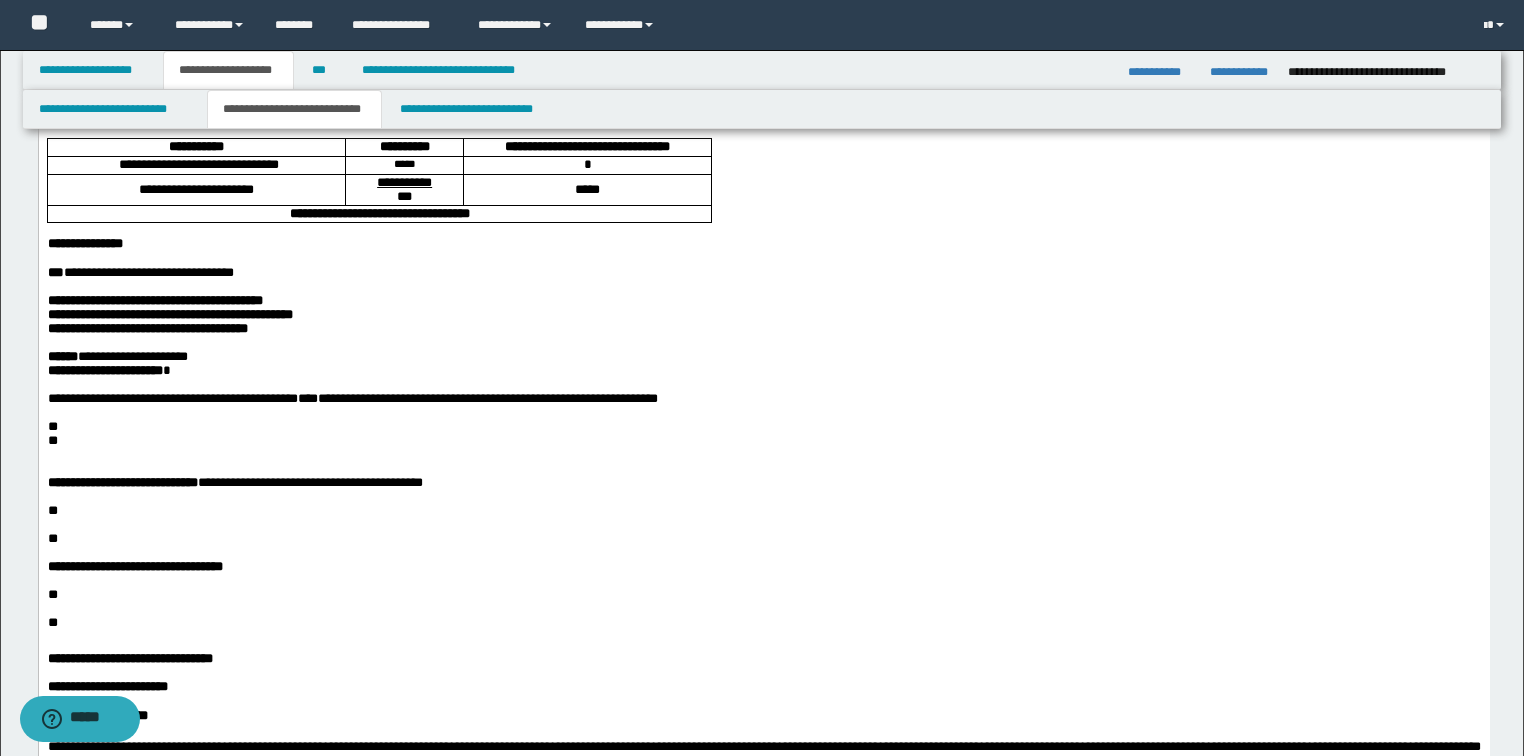 click on "**********" at bounding box center (147, 328) 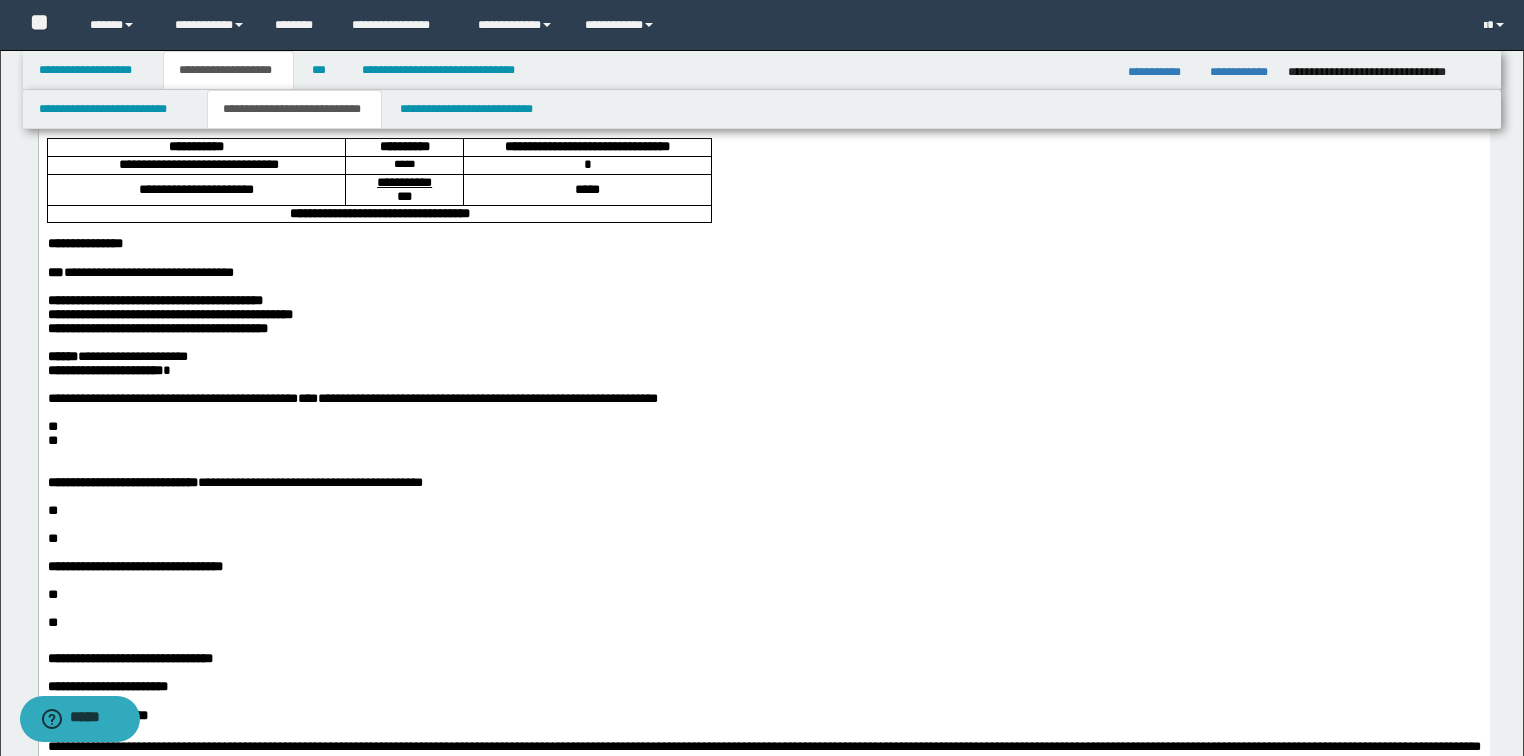drag, startPoint x: 232, startPoint y: 391, endPoint x: 237, endPoint y: 415, distance: 24.5153 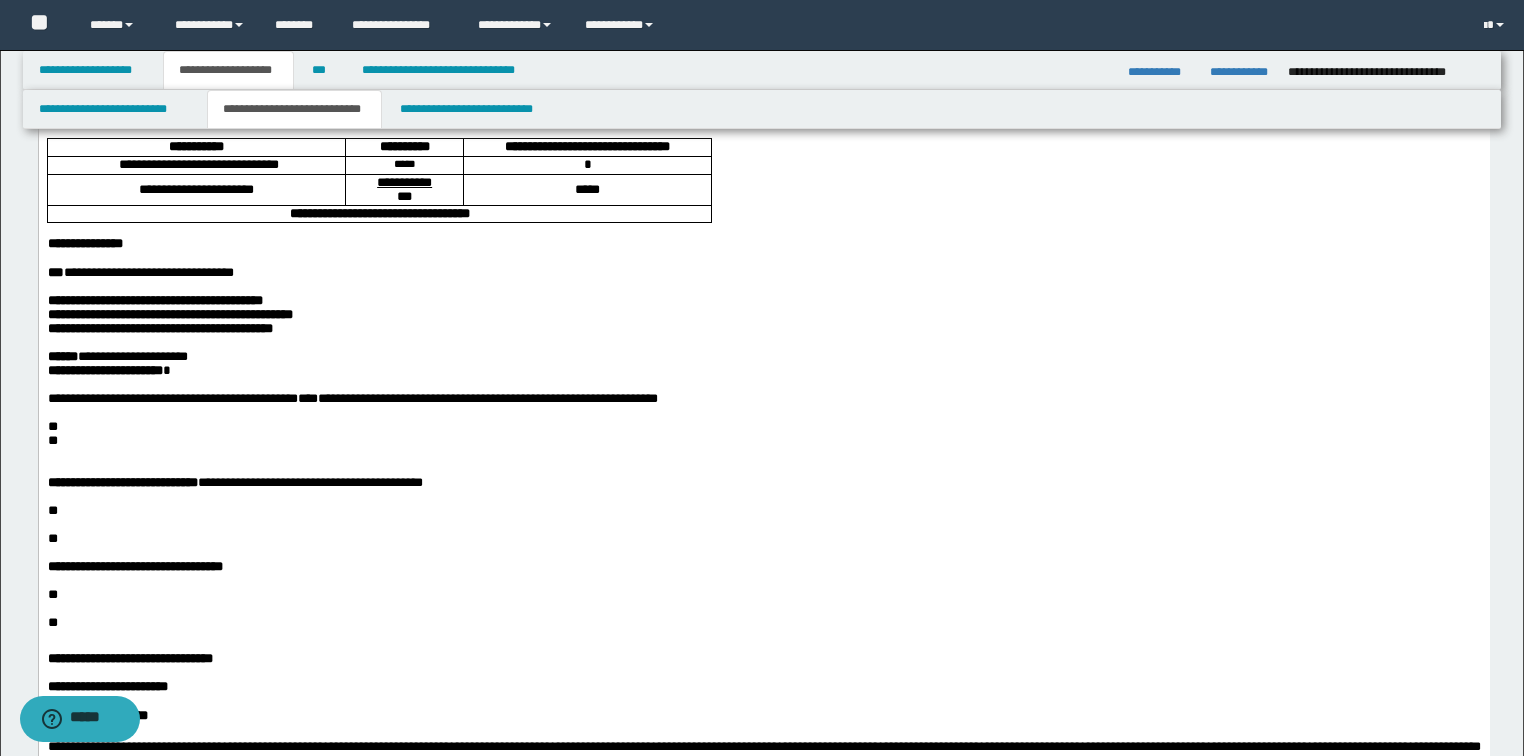 click at bounding box center [810, 385] 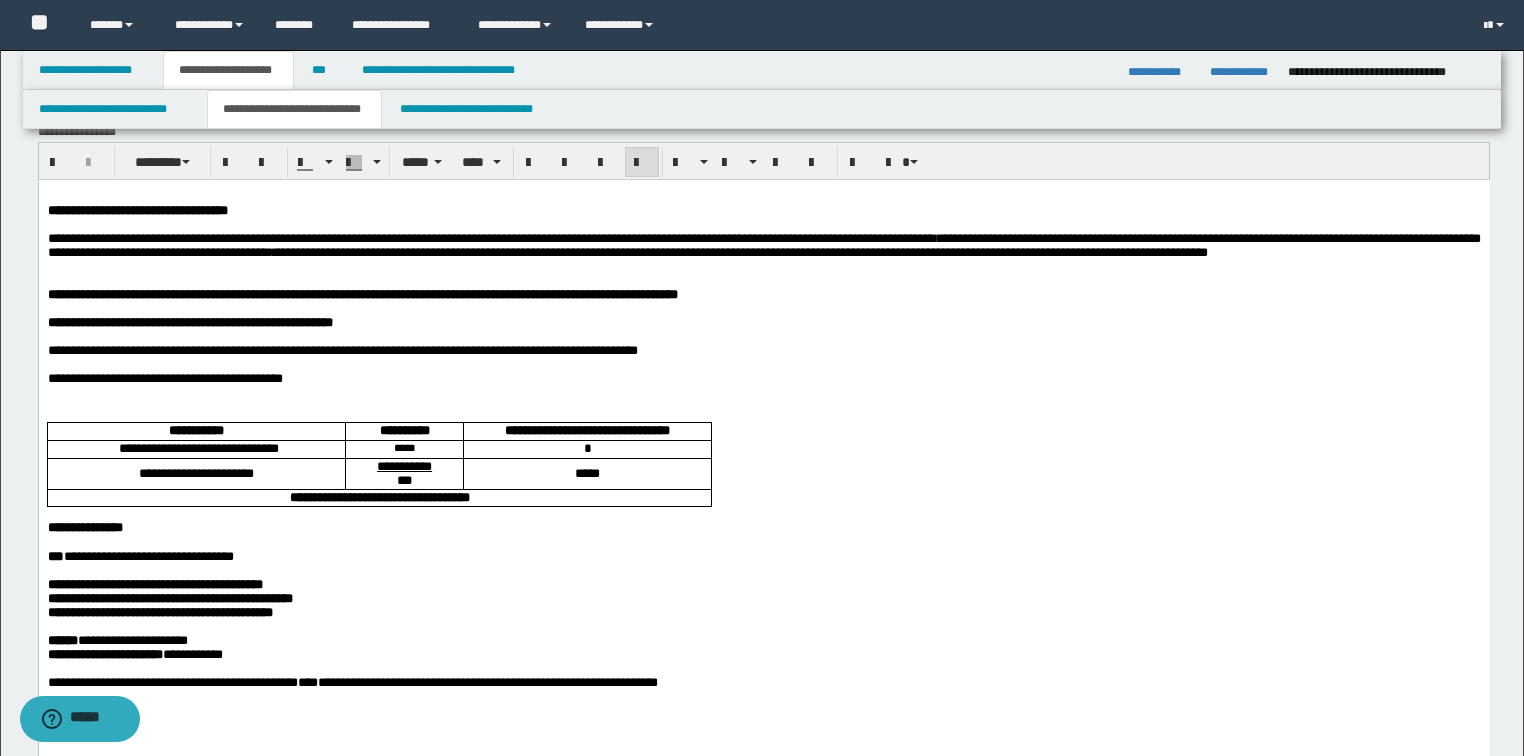 scroll, scrollTop: 0, scrollLeft: 0, axis: both 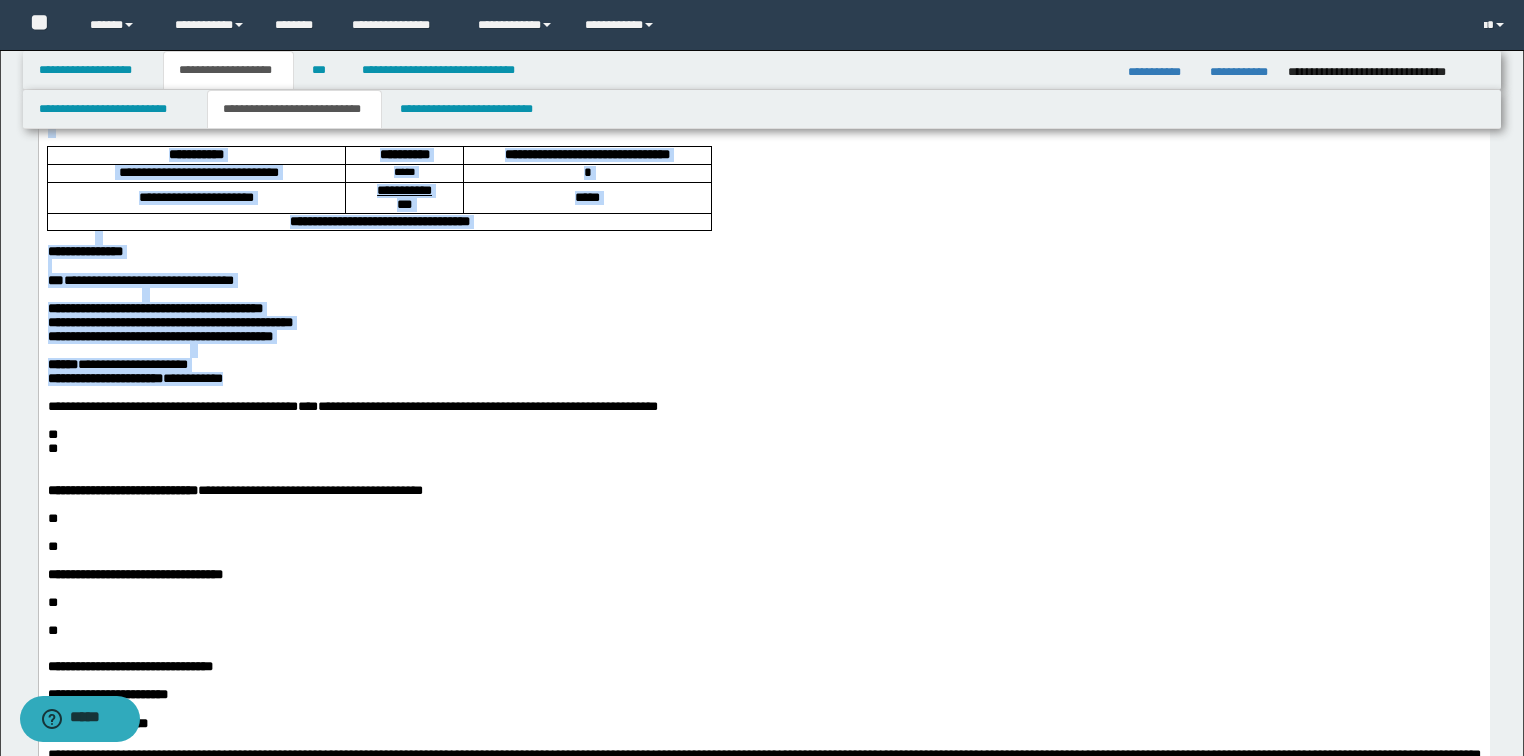 drag, startPoint x: 45, startPoint y: 113, endPoint x: 309, endPoint y: 437, distance: 417.9378 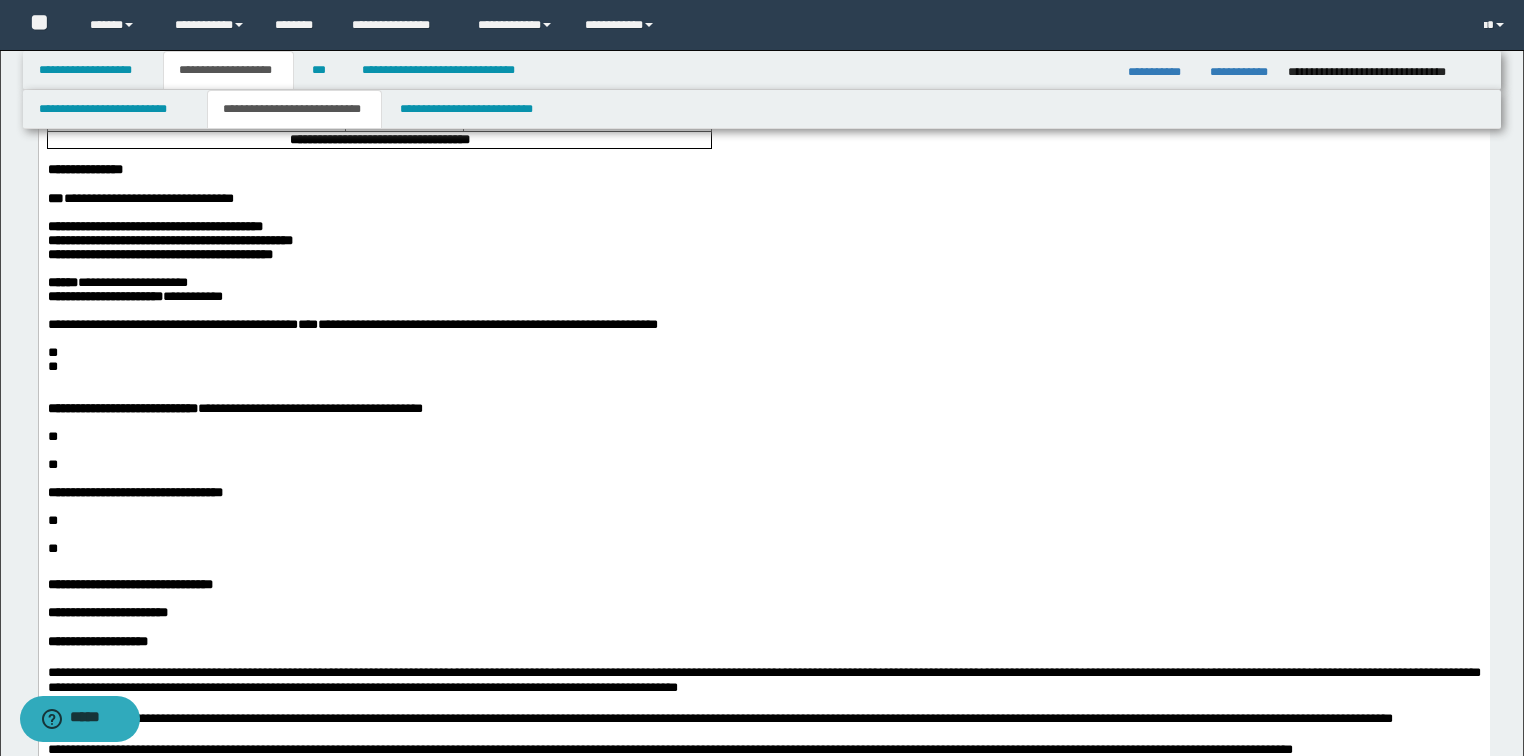 scroll, scrollTop: 472, scrollLeft: 0, axis: vertical 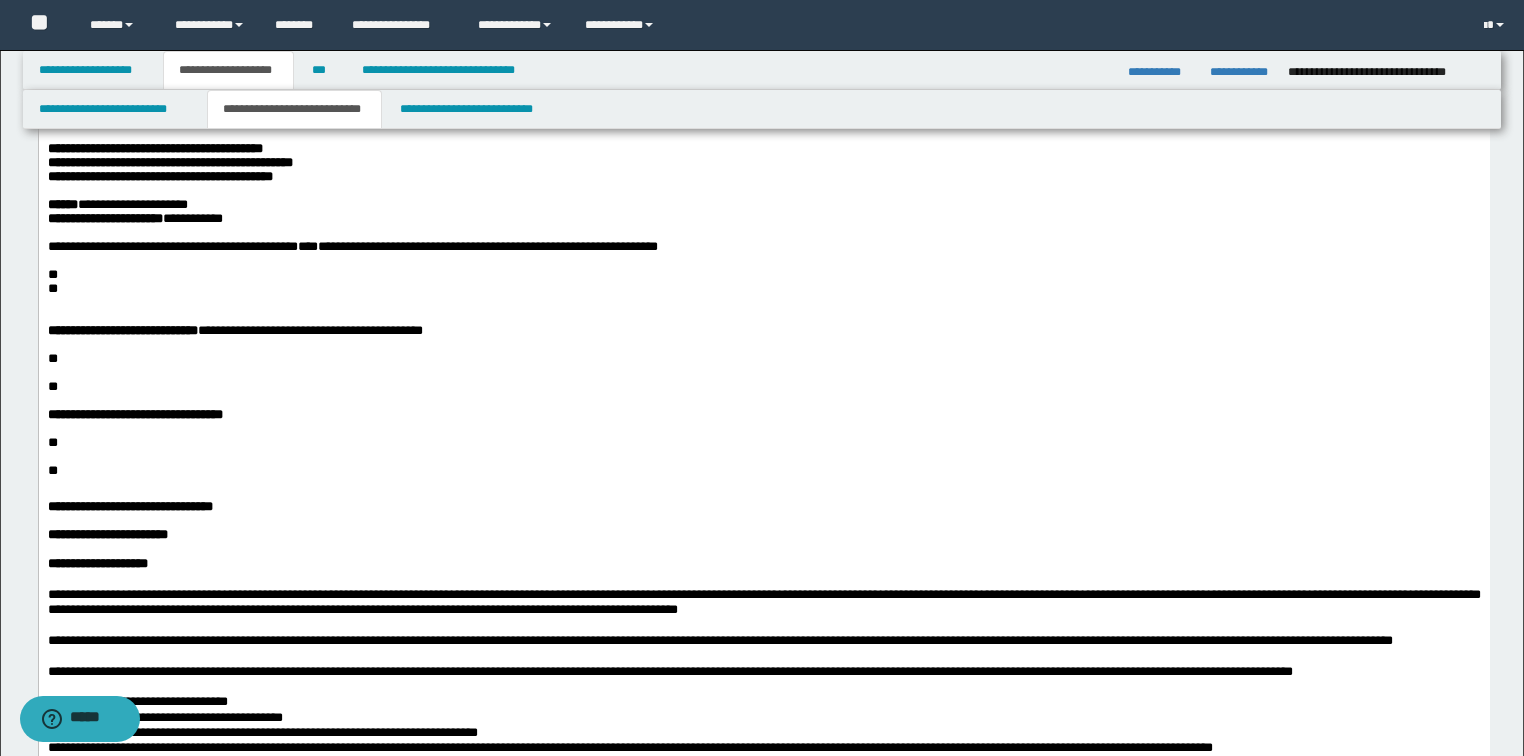 click on "**********" at bounding box center (763, 518) 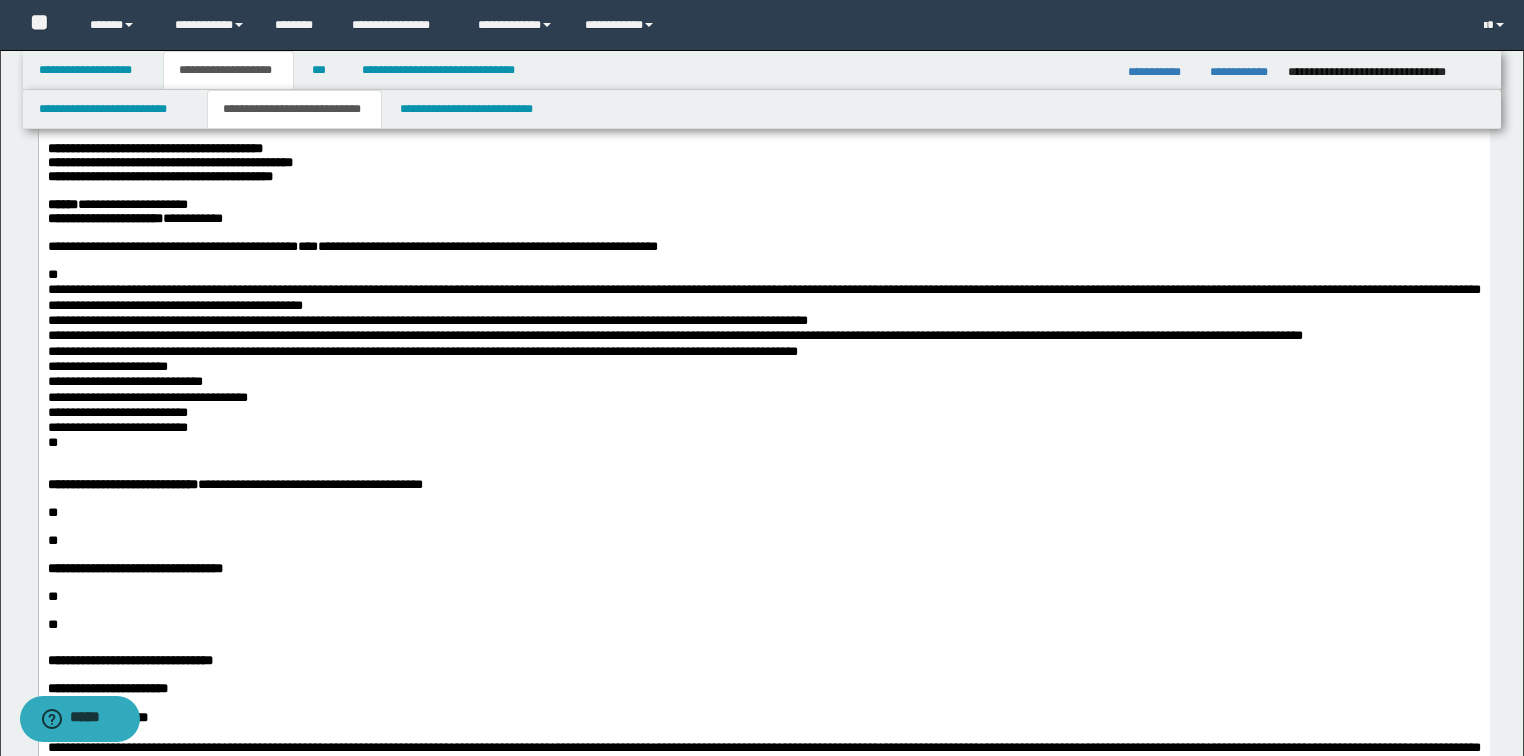 click on "**********" at bounding box center (763, 595) 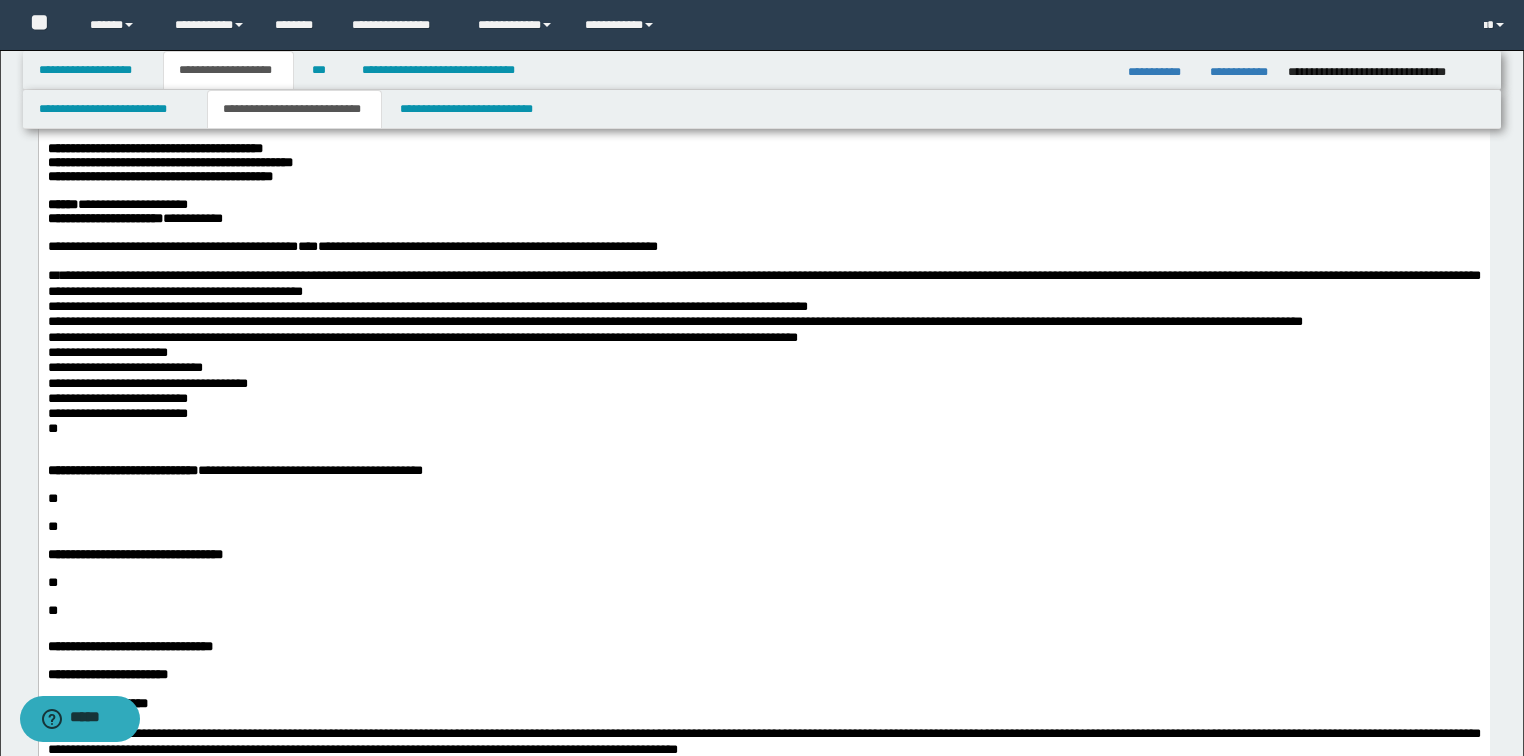 click on "**********" at bounding box center (763, 283) 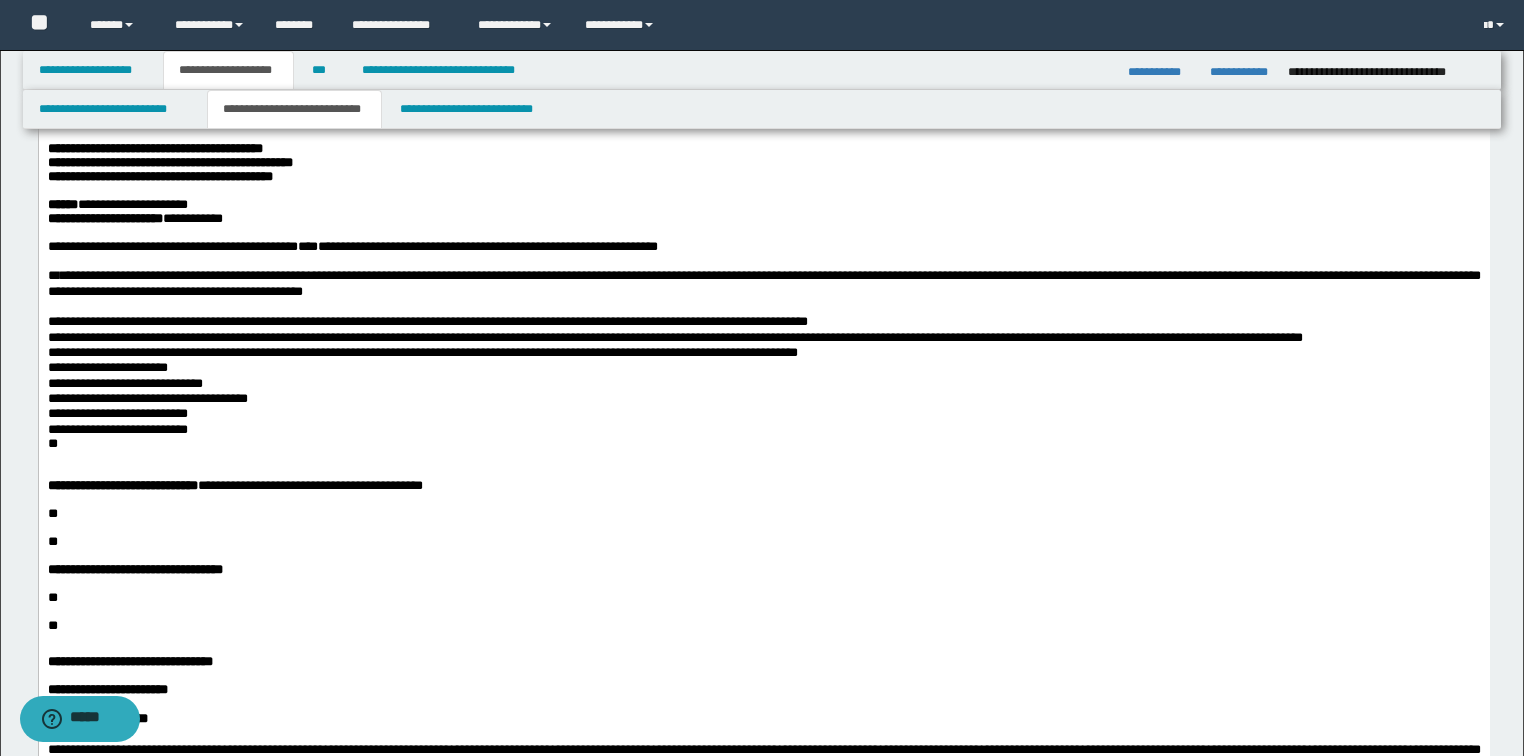 click on "**********" at bounding box center [763, 321] 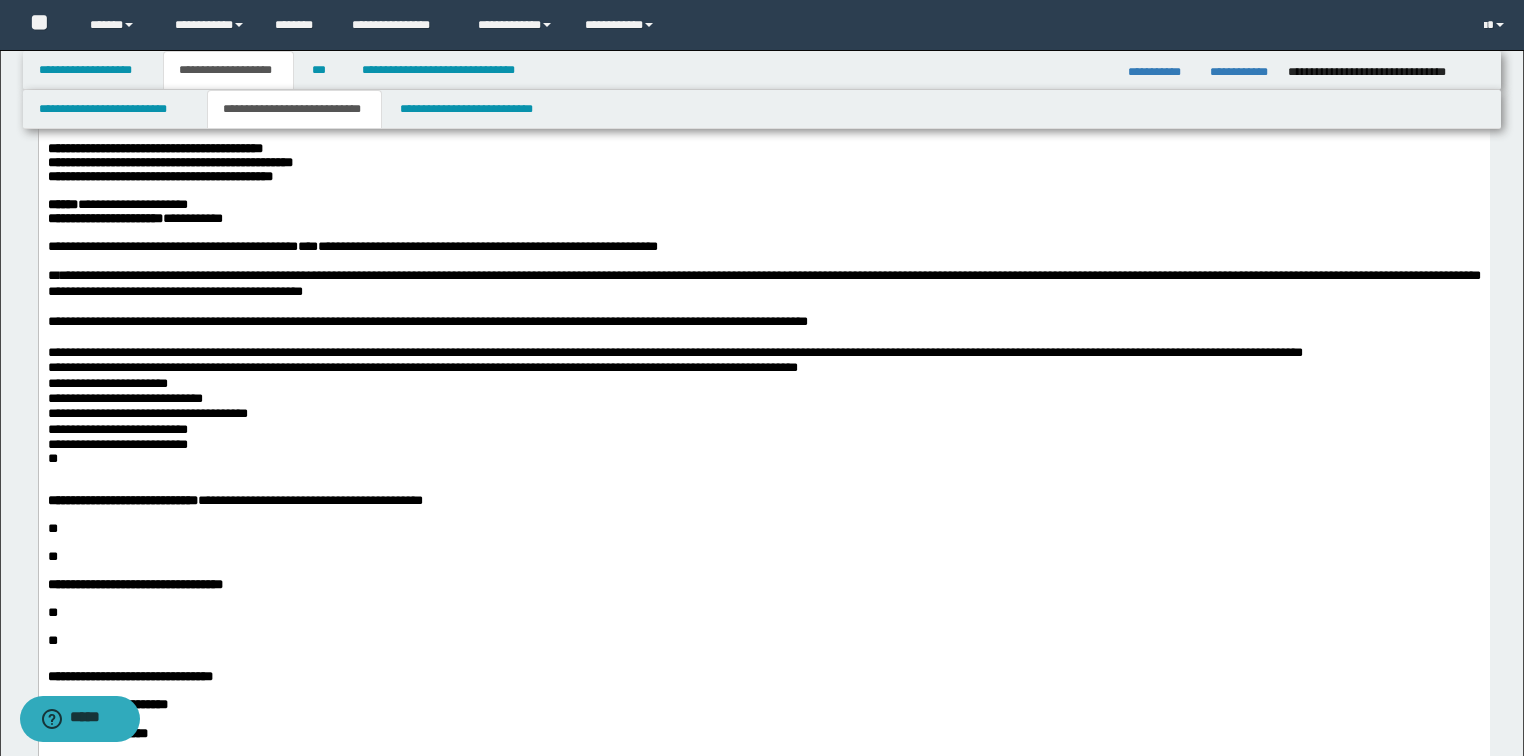 click on "**********" at bounding box center [763, 352] 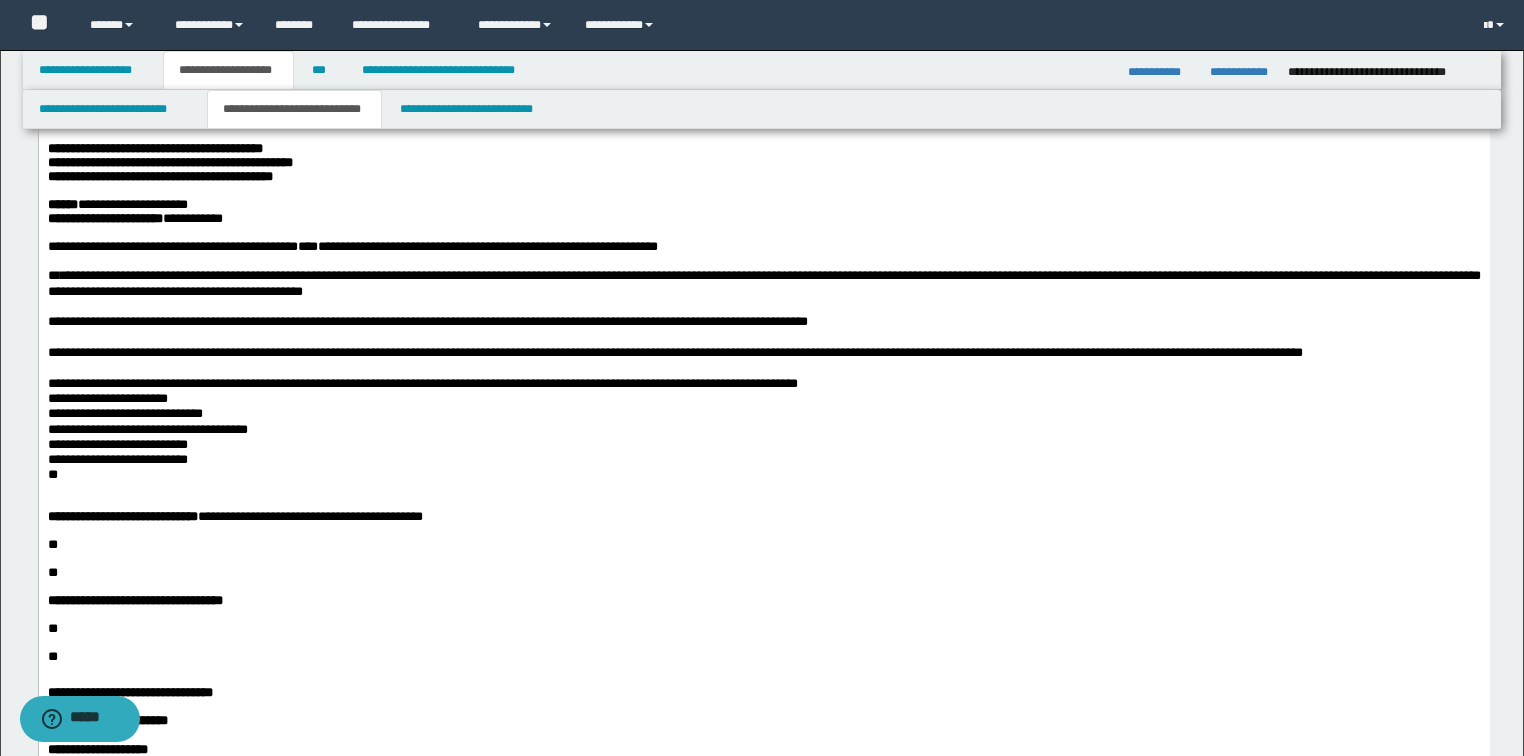 click on "**********" at bounding box center [763, 383] 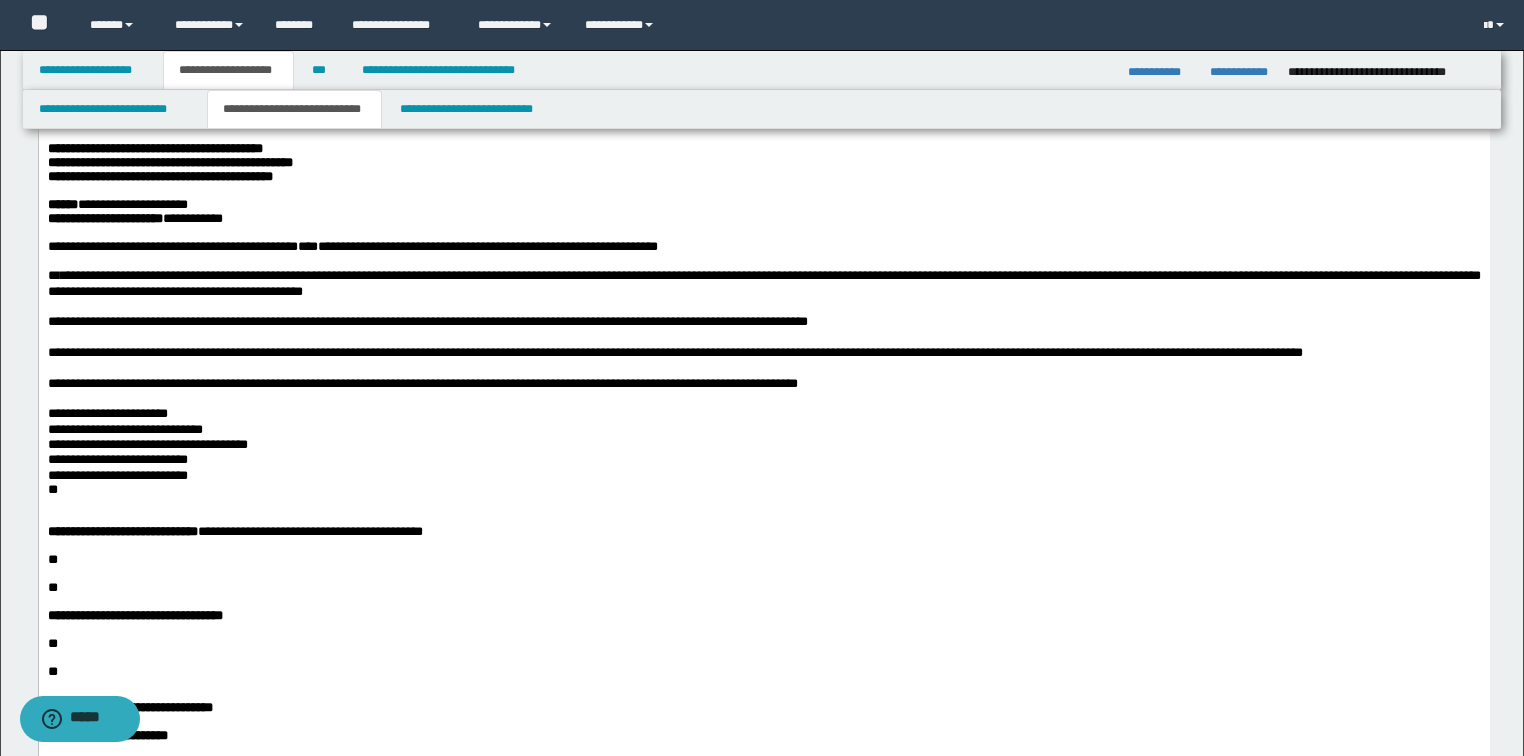 click on "**********" at bounding box center (763, 619) 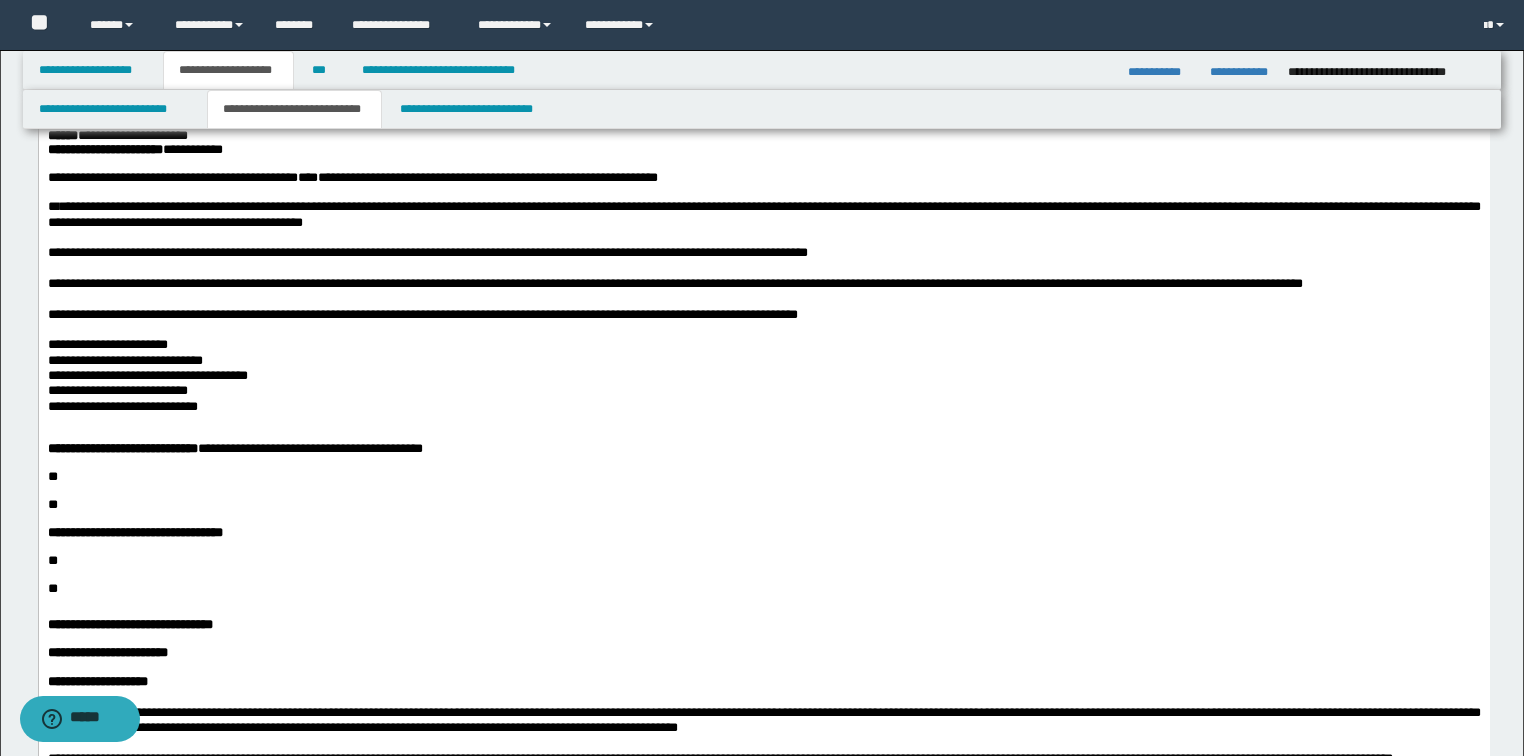 scroll, scrollTop: 632, scrollLeft: 0, axis: vertical 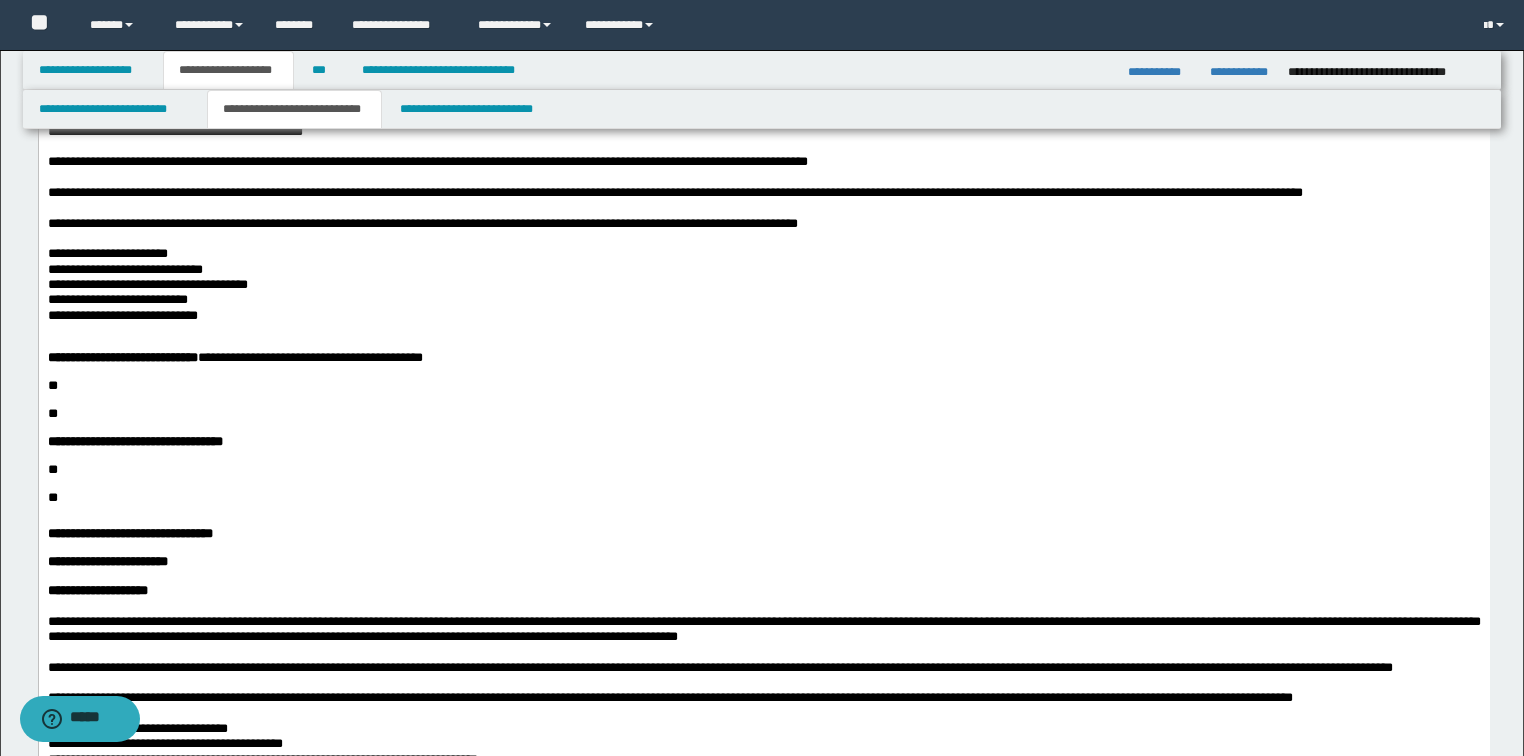 click on "**" at bounding box center (763, 386) 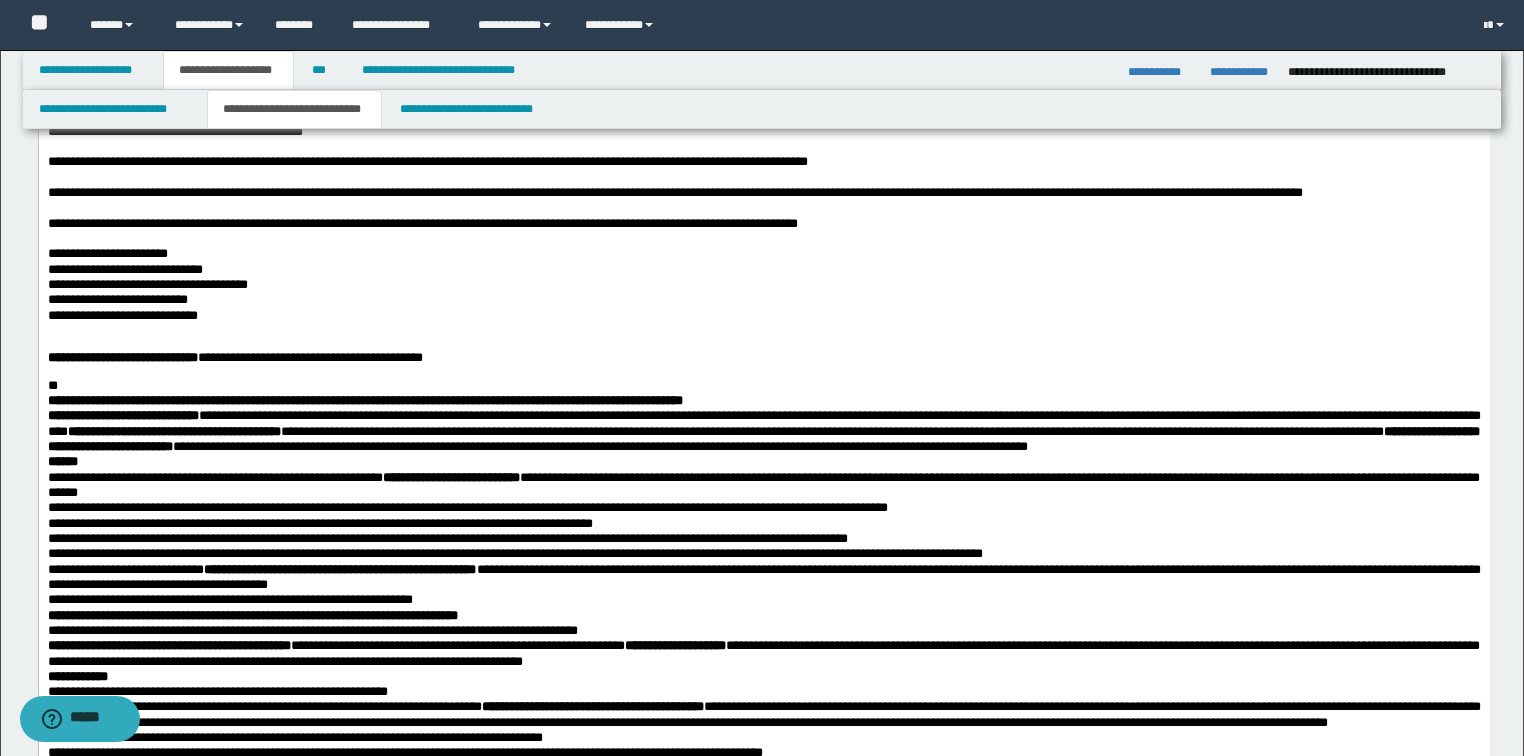 click on "**********" at bounding box center [364, 400] 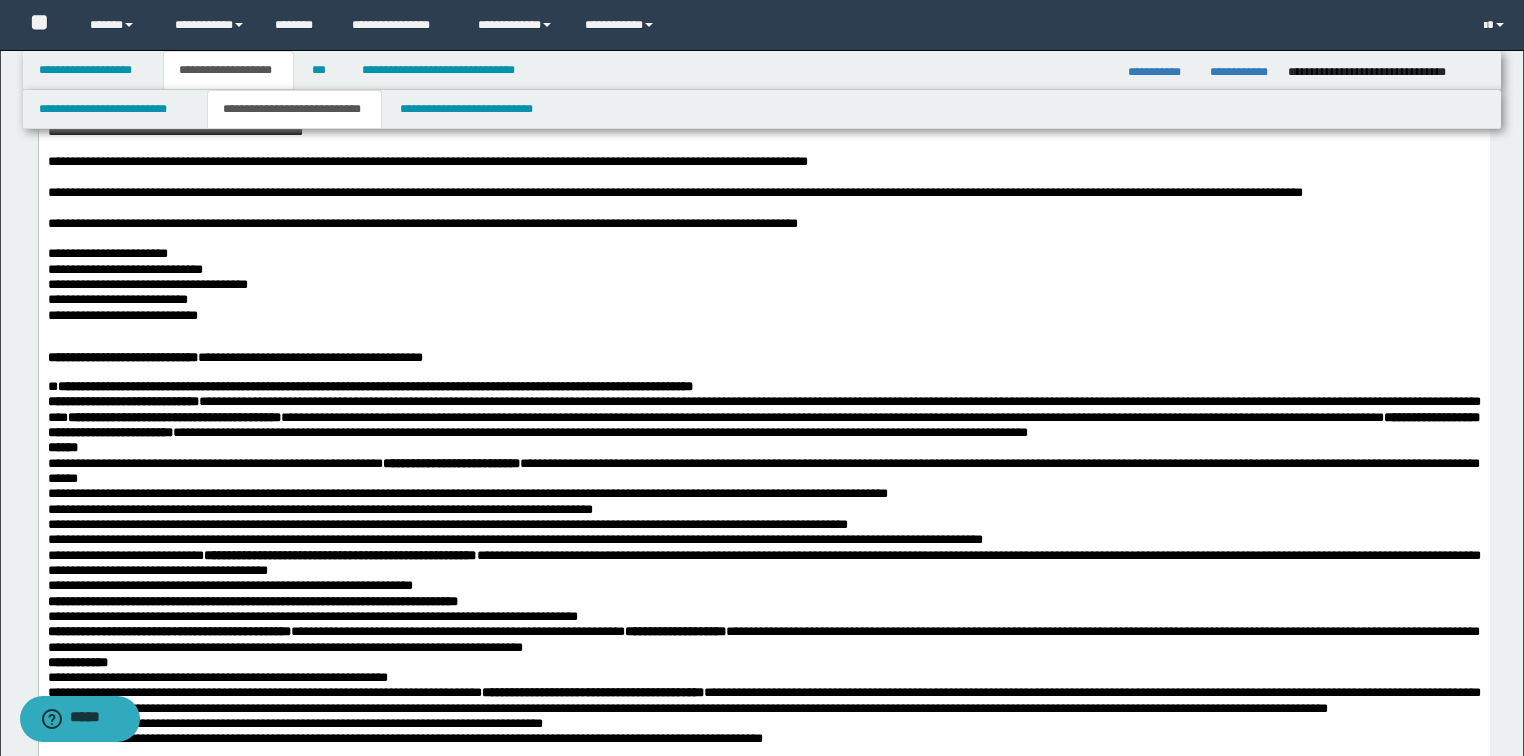 click on "**********" at bounding box center [763, 417] 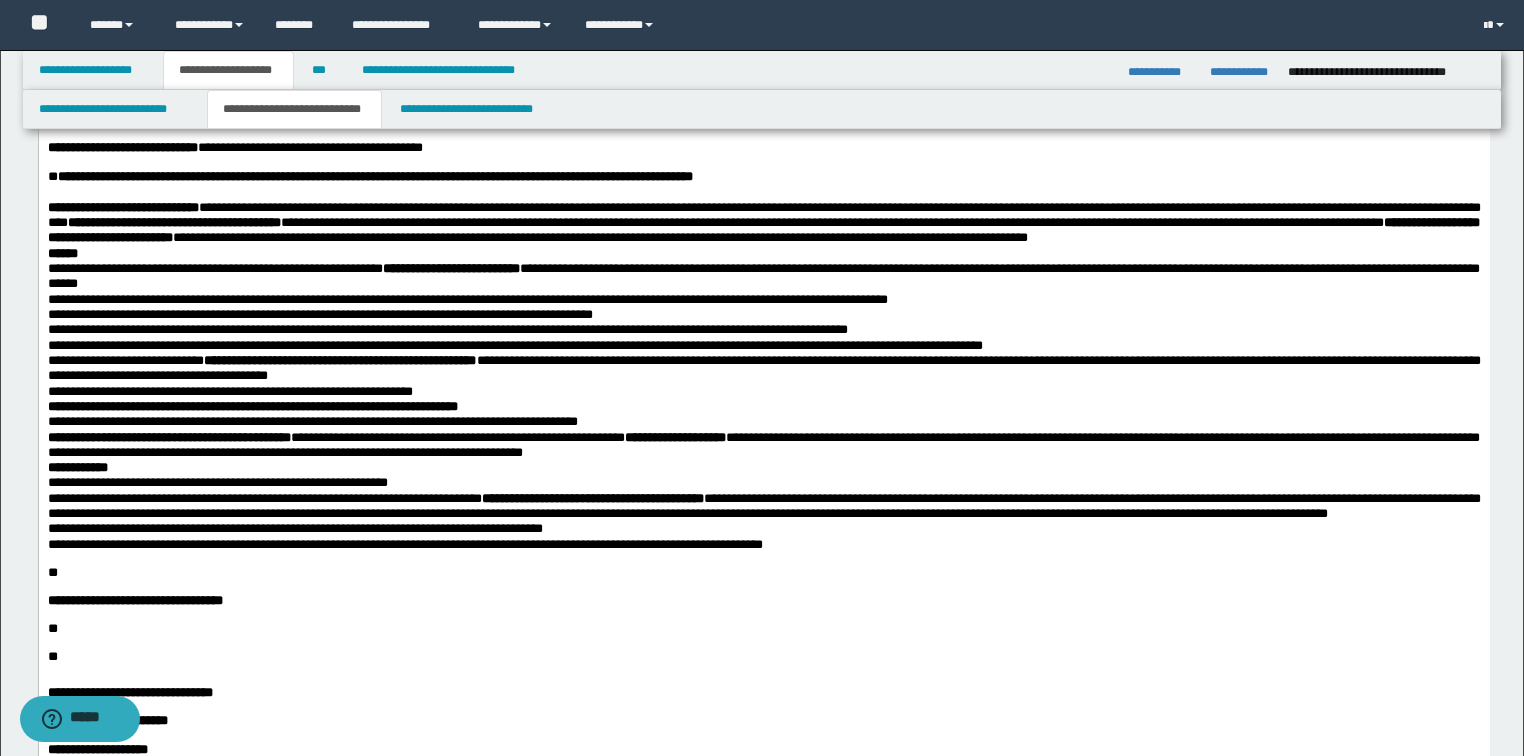 scroll, scrollTop: 872, scrollLeft: 0, axis: vertical 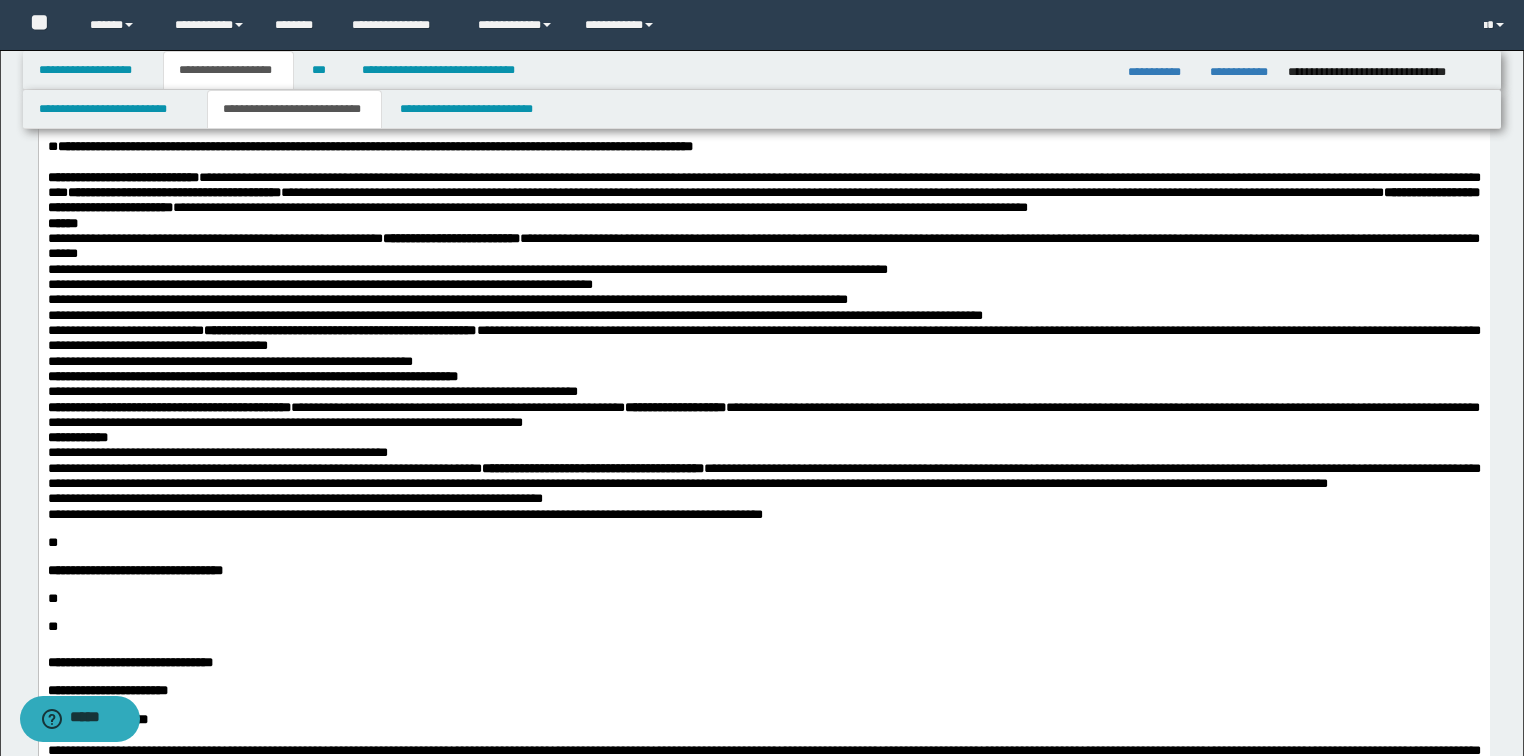 click on "**********" at bounding box center [763, 193] 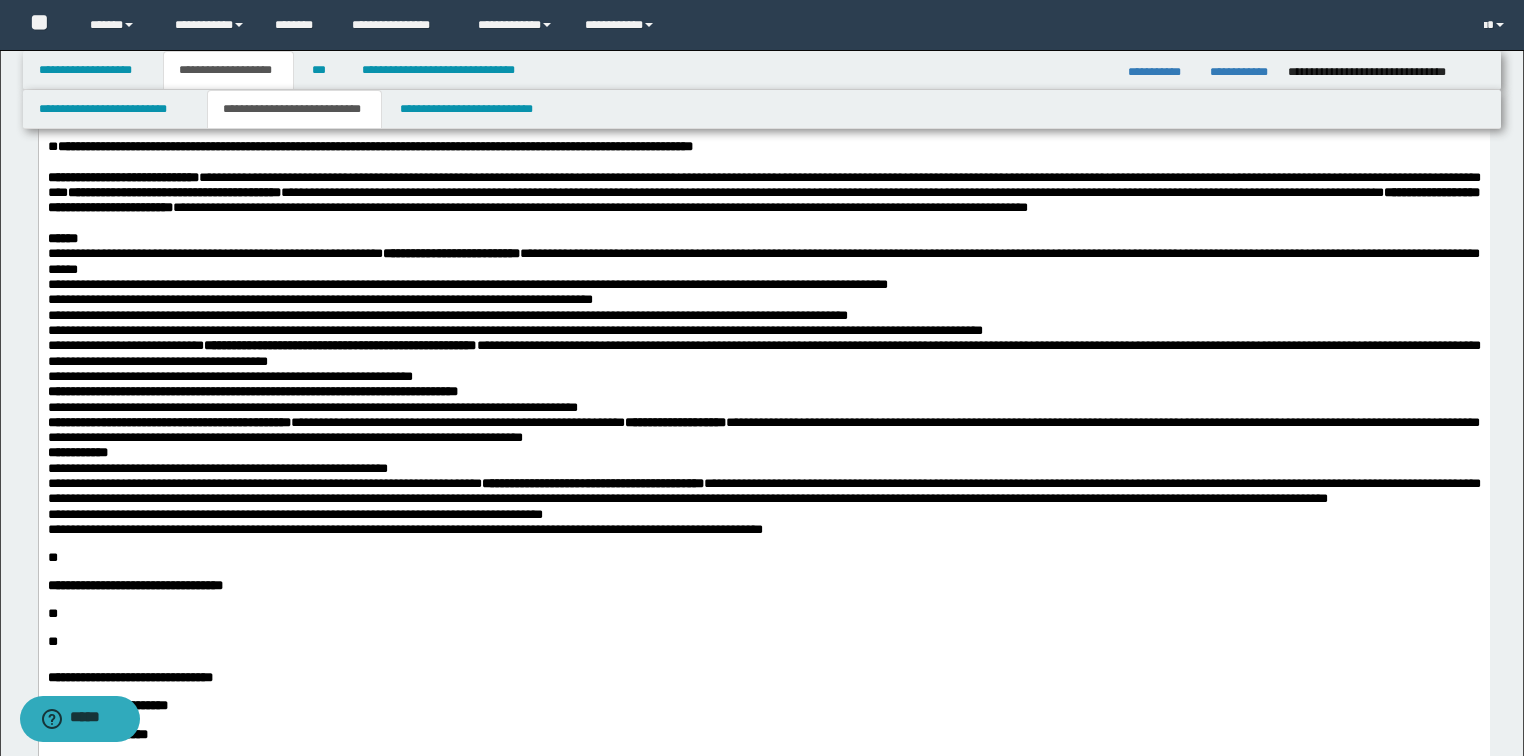 click on "******" at bounding box center [763, 238] 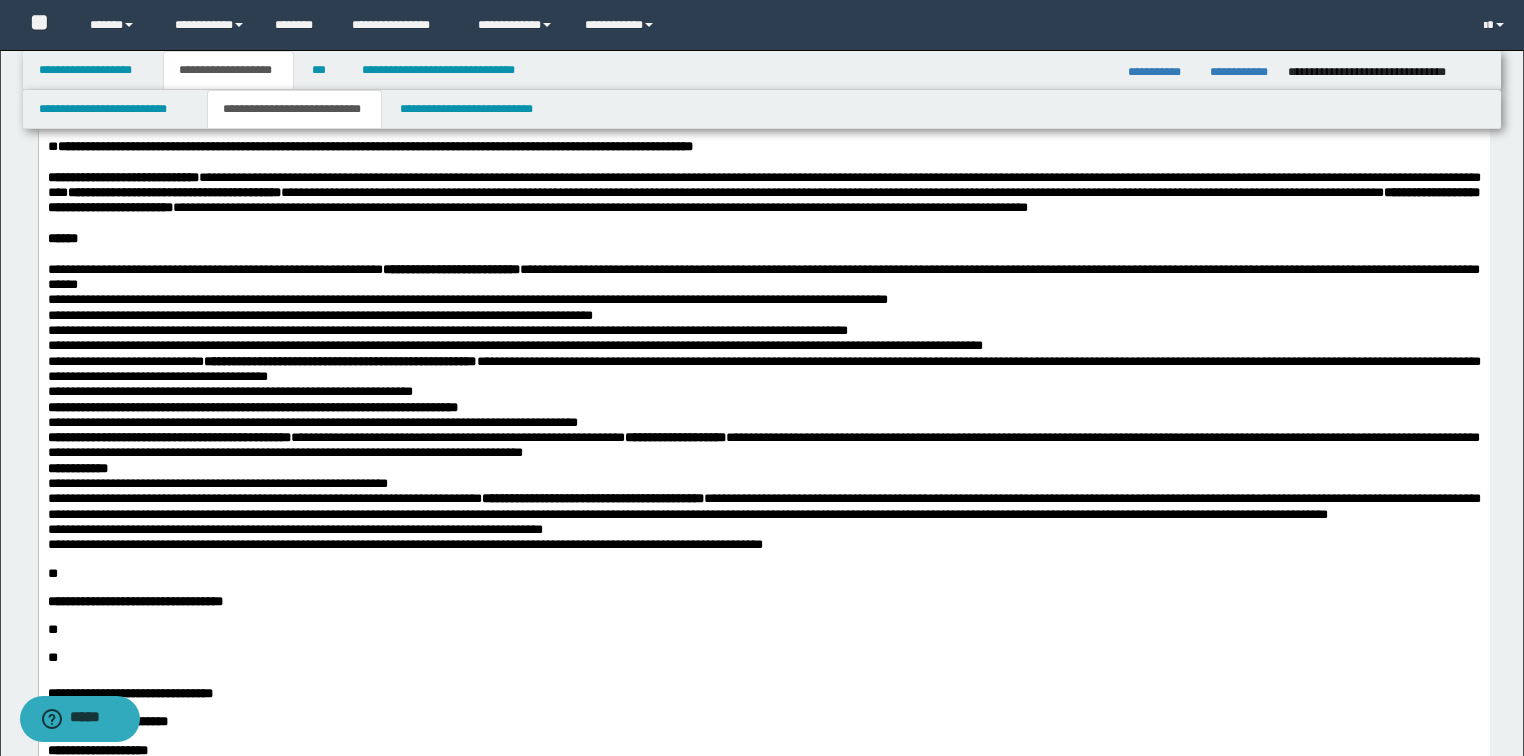 click on "**********" at bounding box center [763, 277] 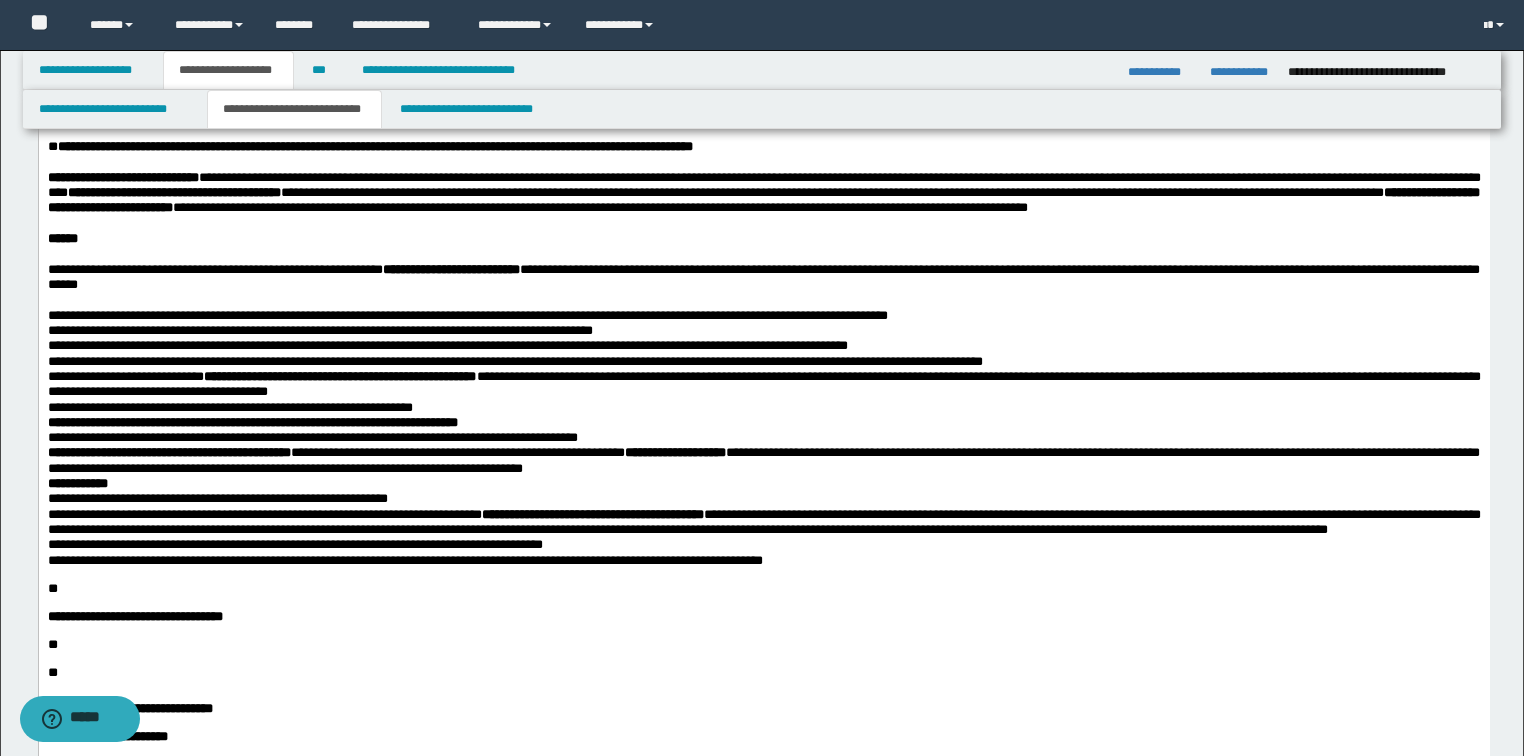 click on "**********" at bounding box center [763, 315] 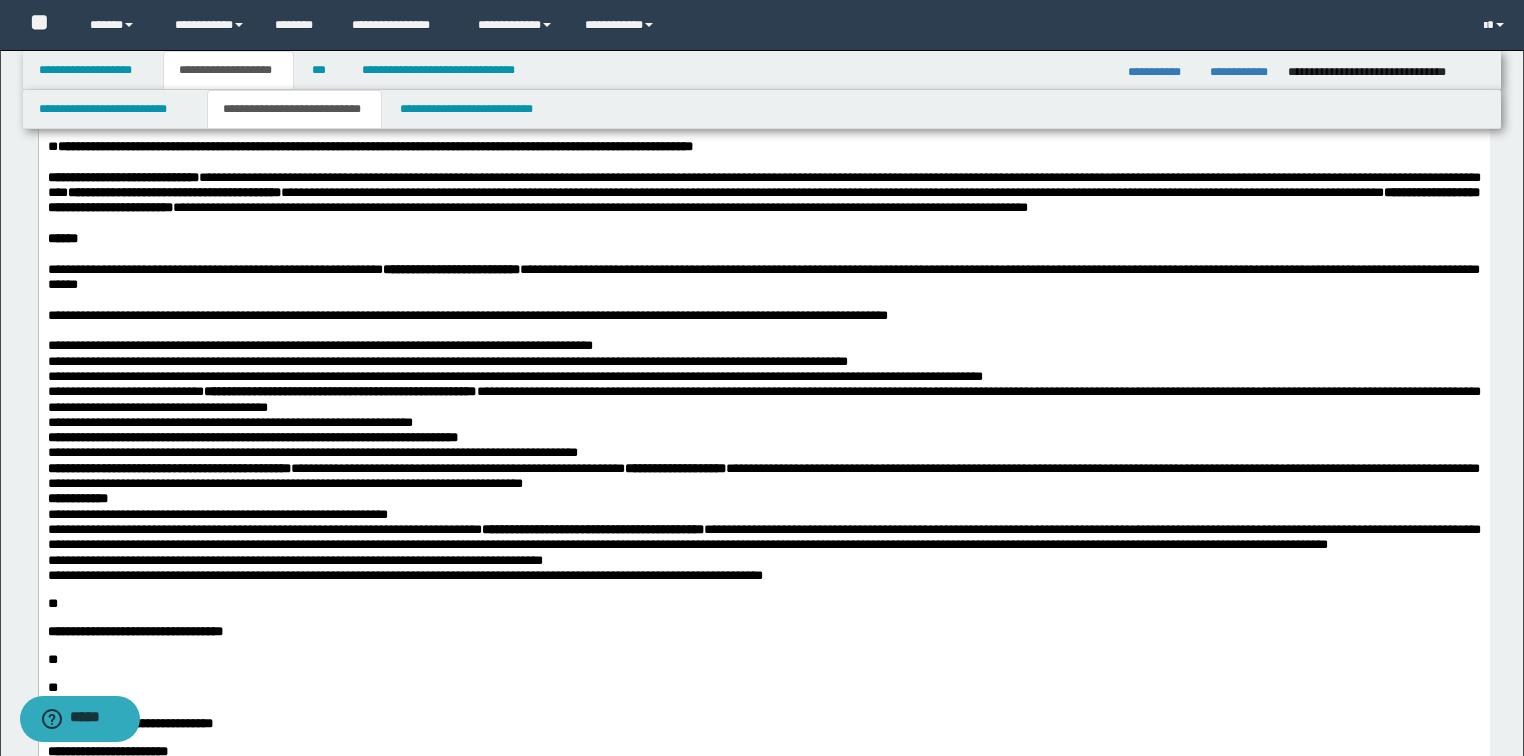 click on "**********" at bounding box center (763, 345) 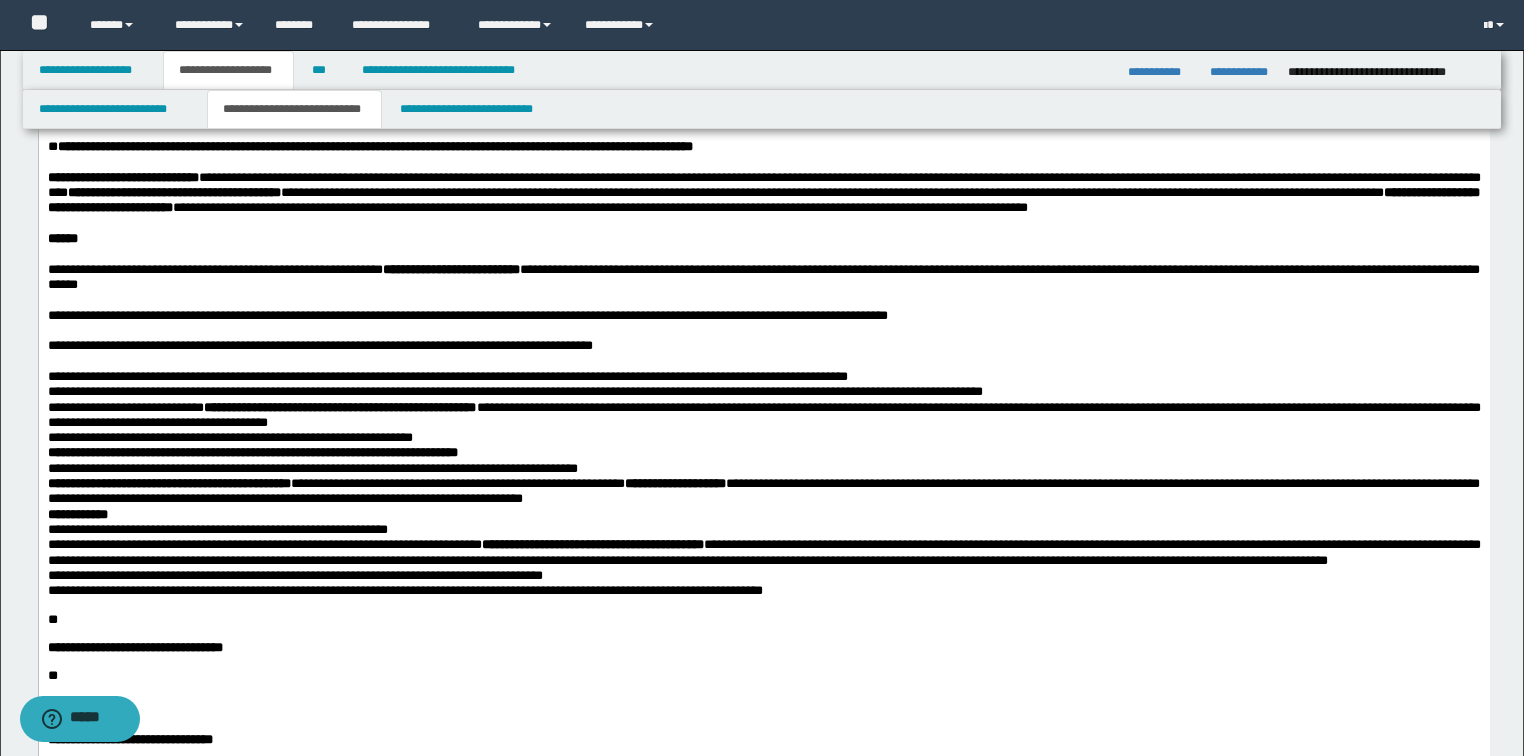 click on "**********" at bounding box center [763, 376] 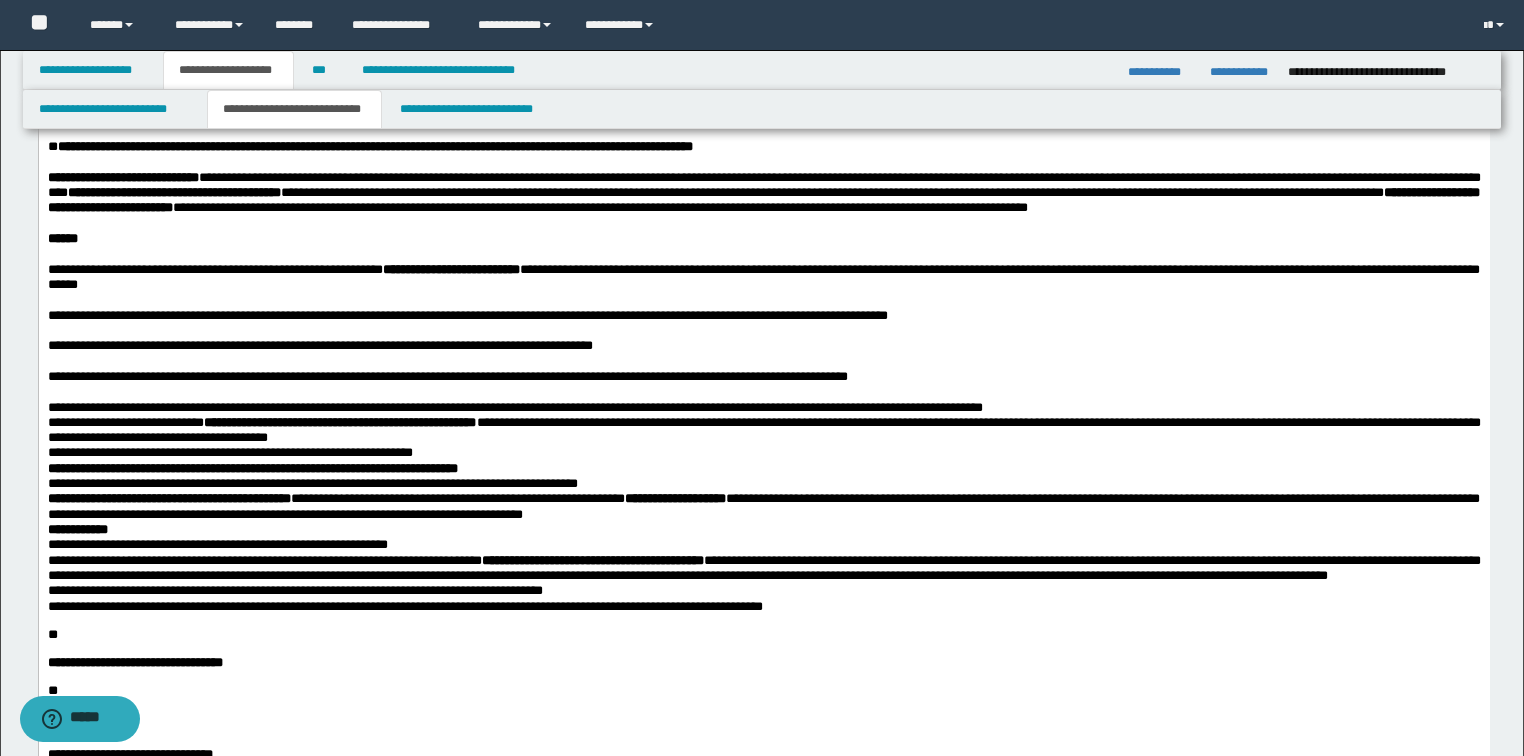 click on "**********" at bounding box center [514, 407] 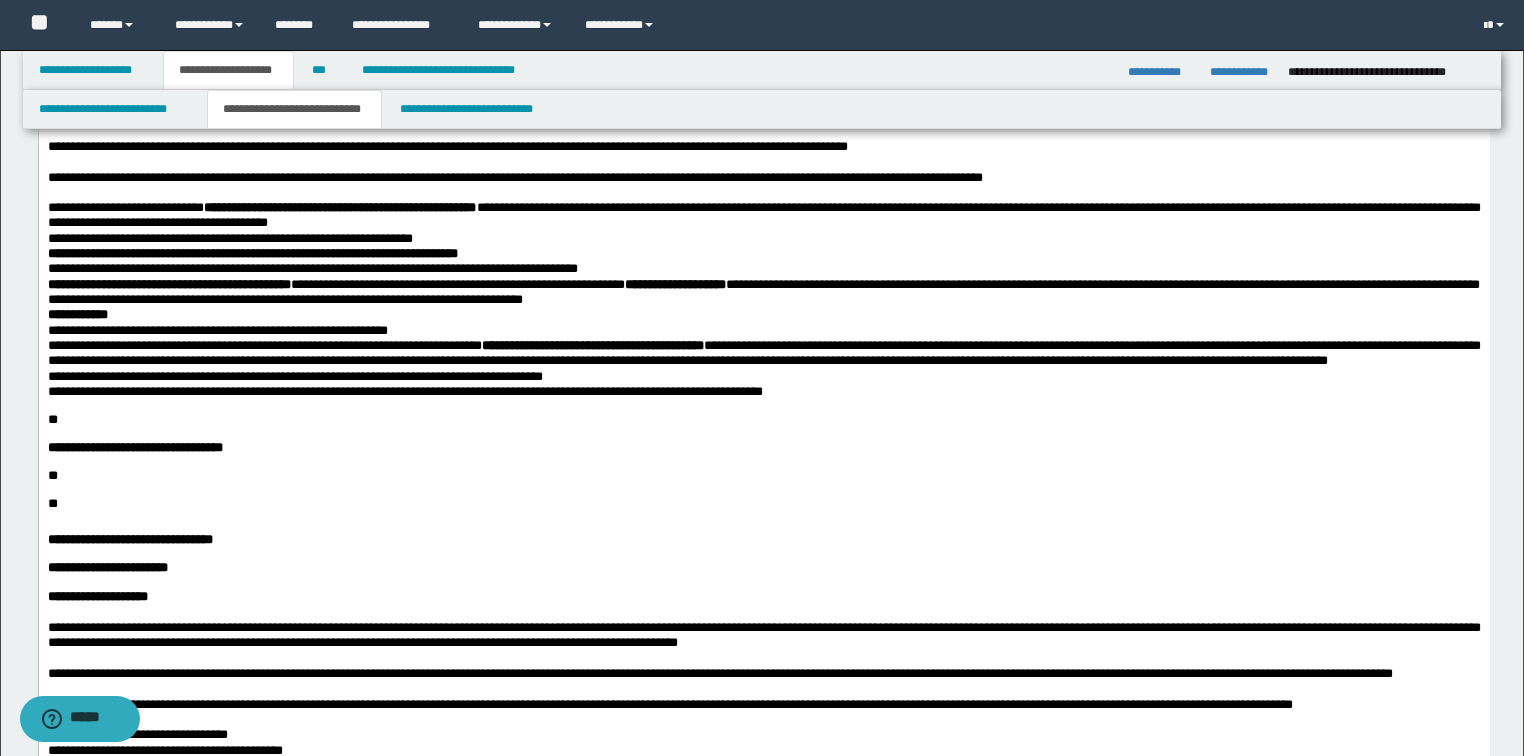 scroll, scrollTop: 1112, scrollLeft: 0, axis: vertical 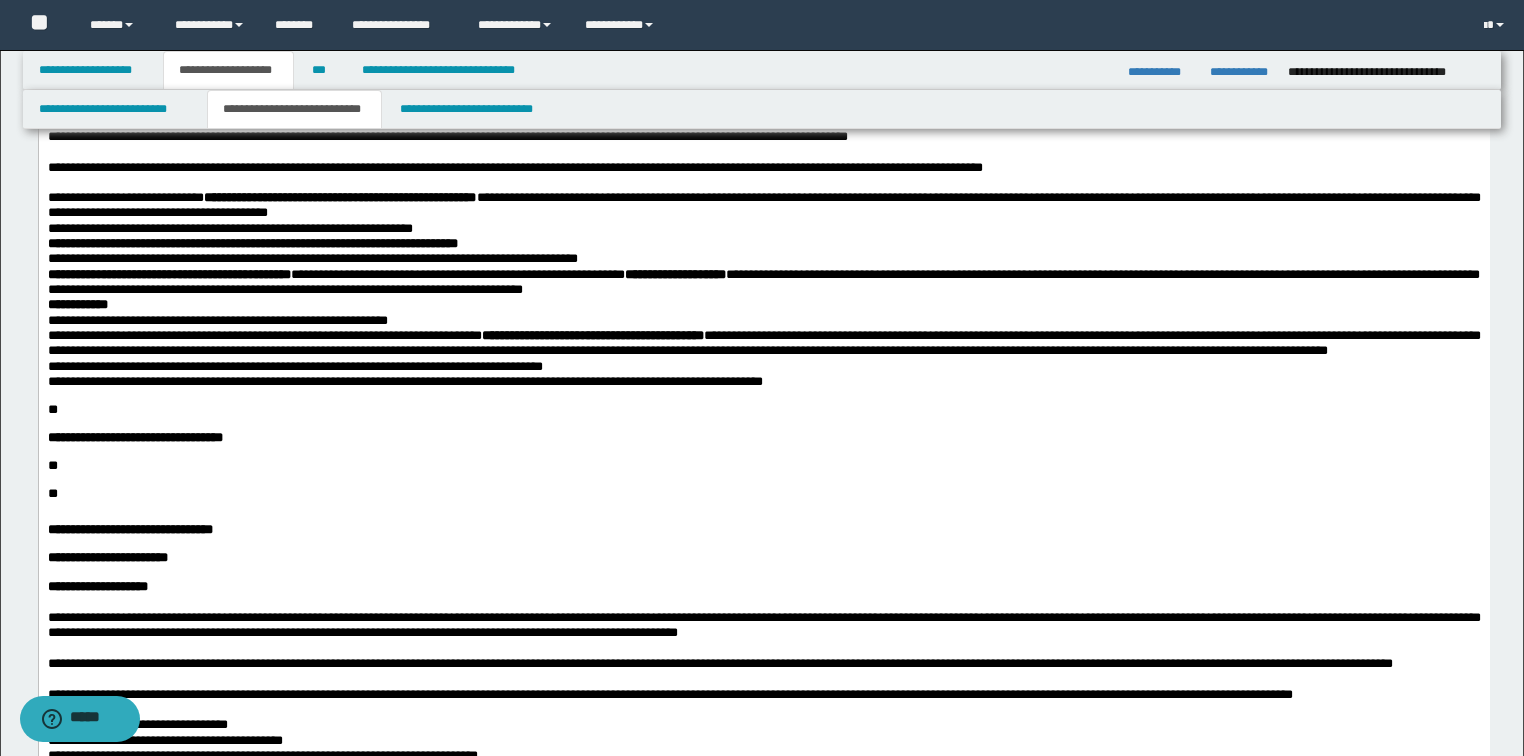 click on "**********" at bounding box center (763, 205) 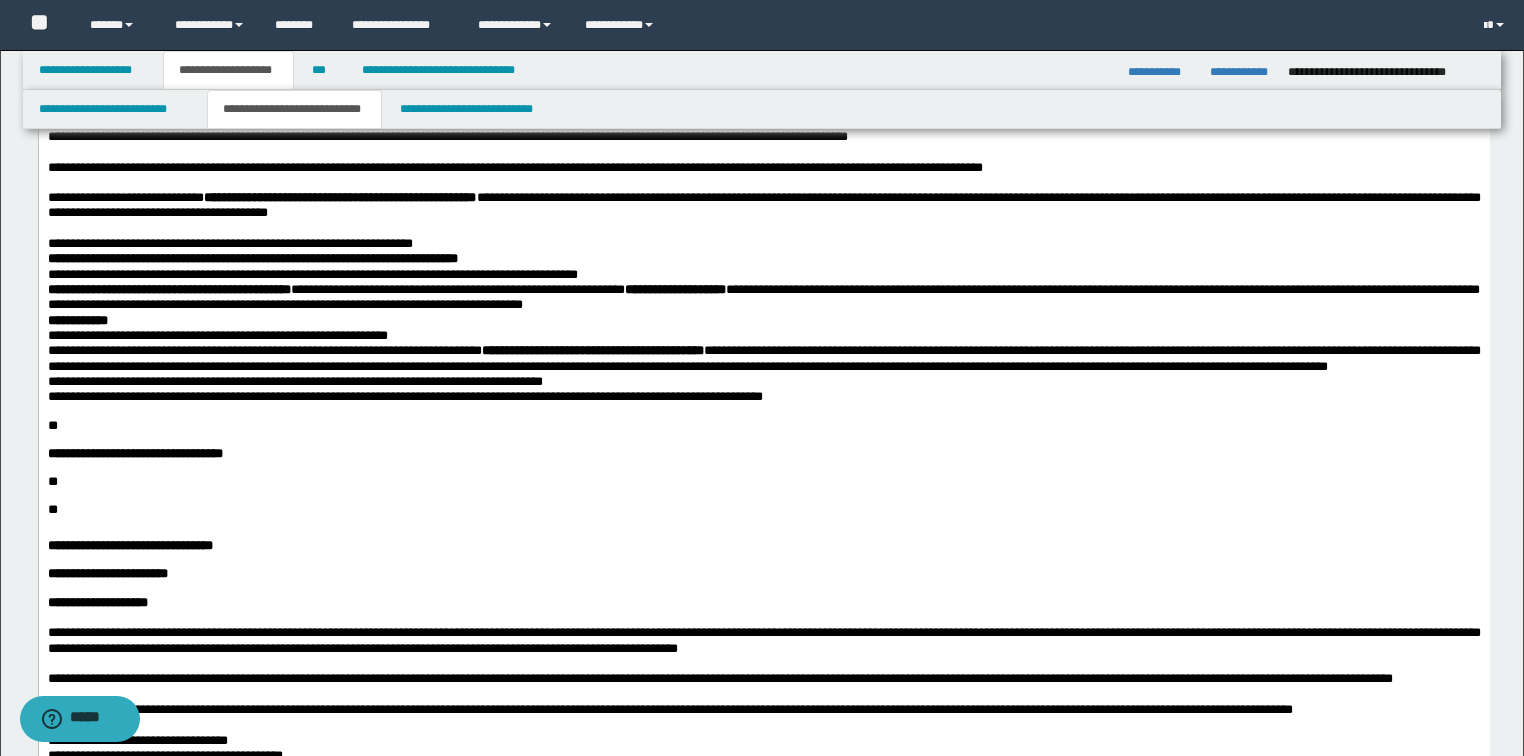 click at bounding box center (763, 228) 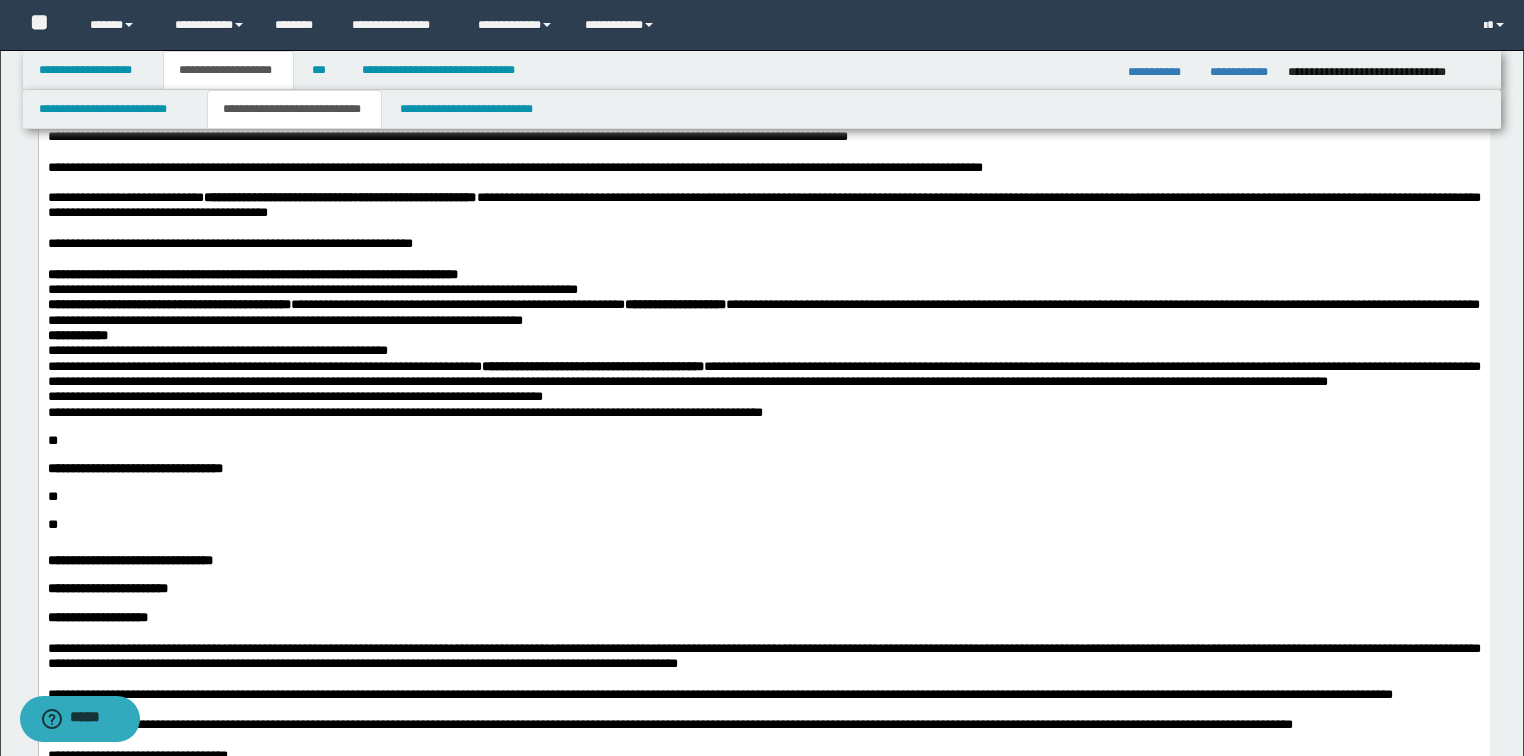 click on "**********" at bounding box center (763, 274) 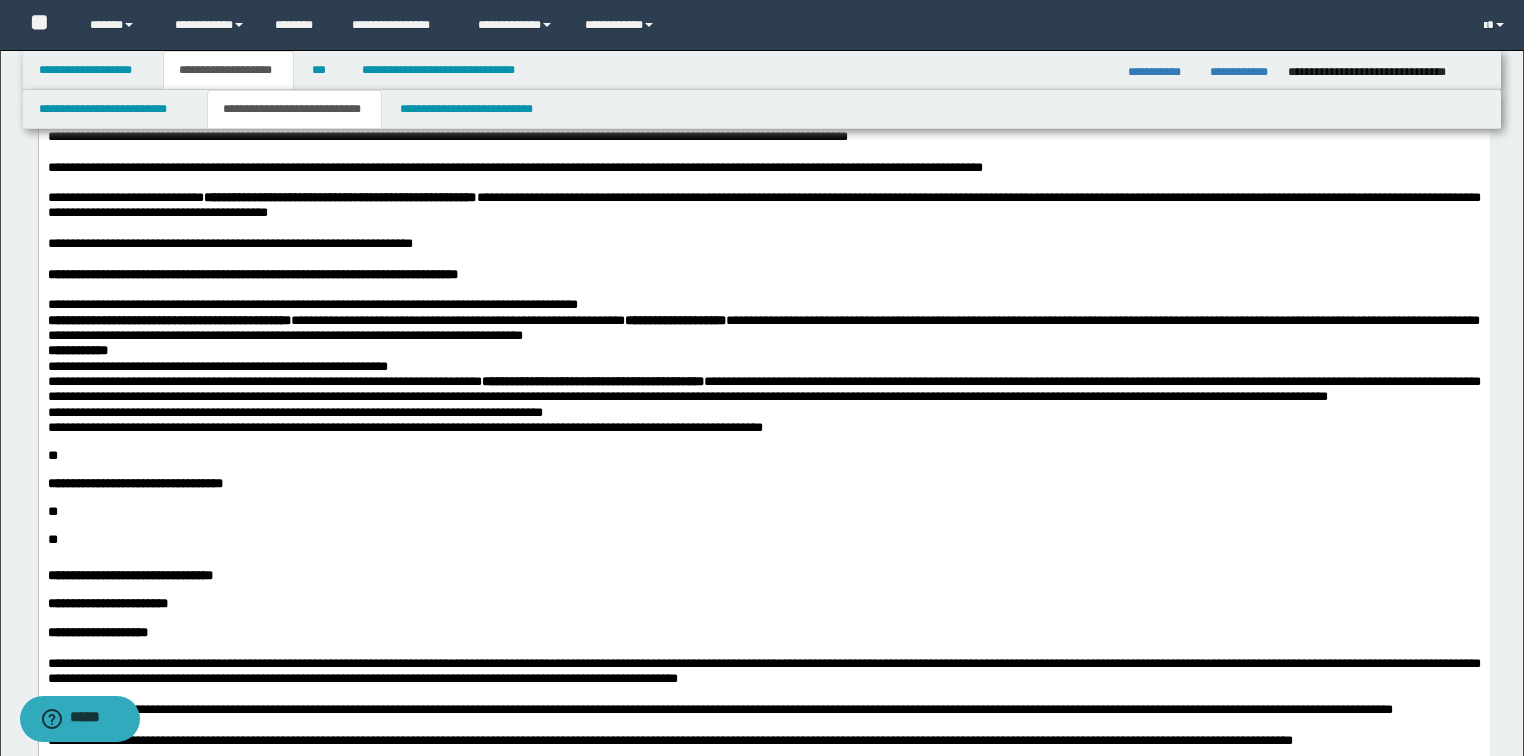 click at bounding box center [763, 289] 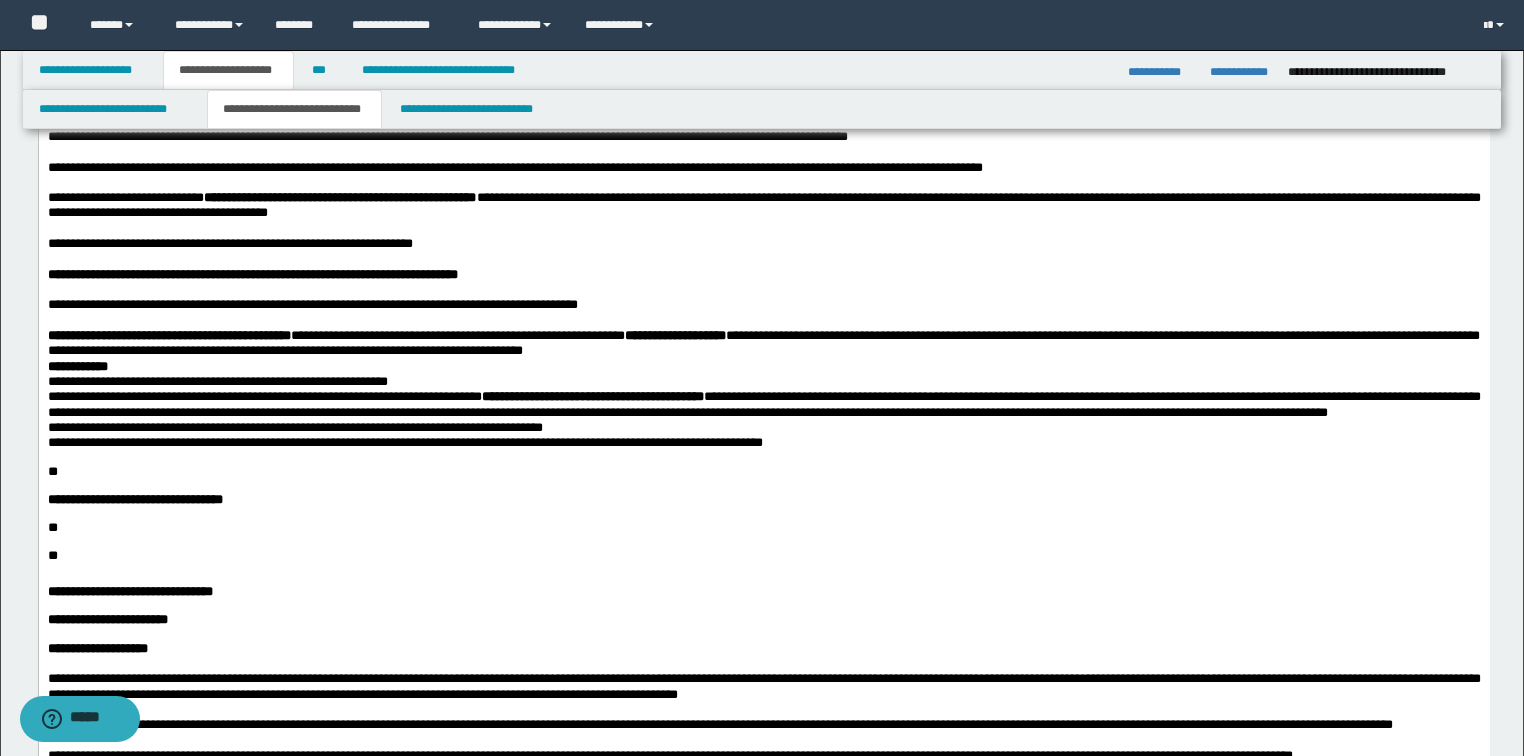 click on "**********" at bounding box center [763, 343] 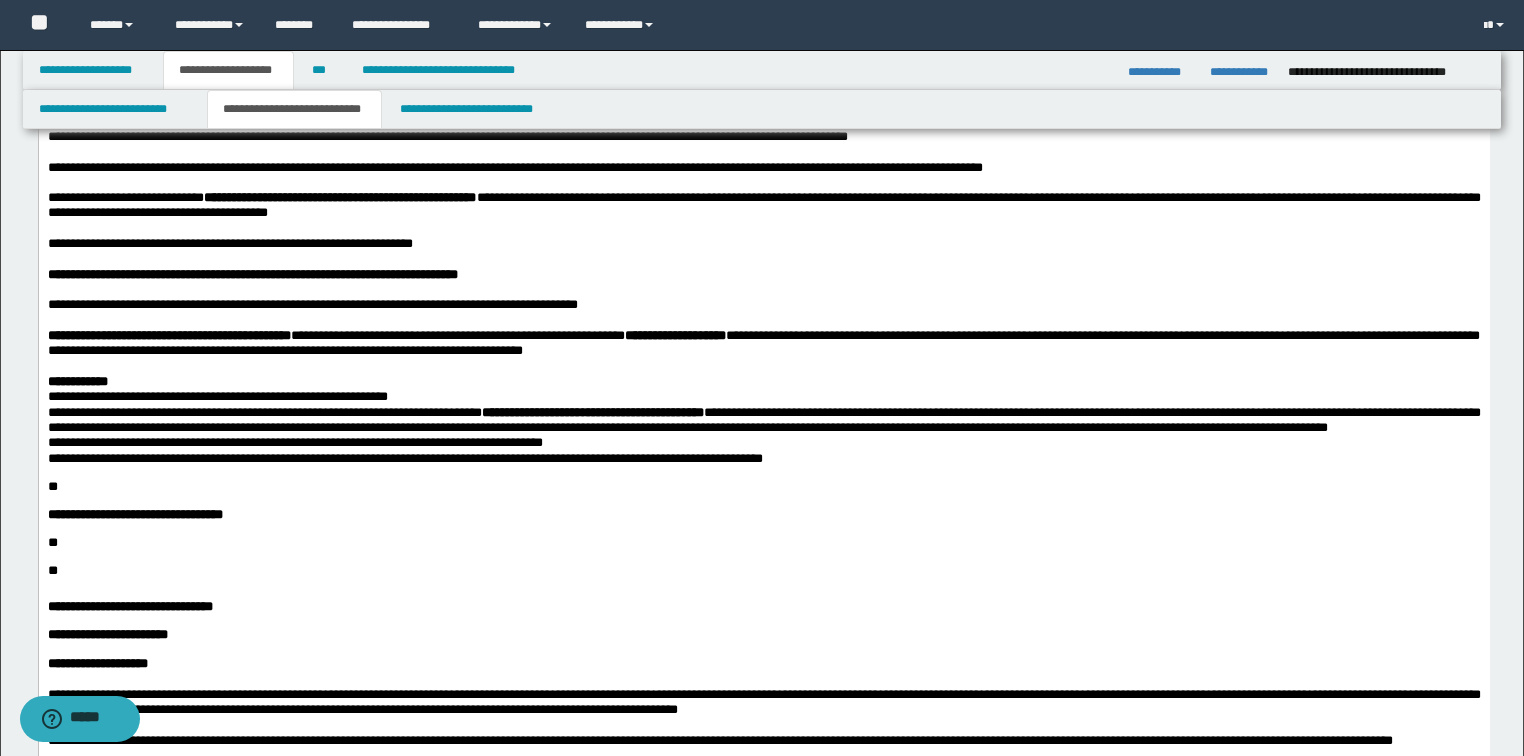 click on "**********" at bounding box center [763, 381] 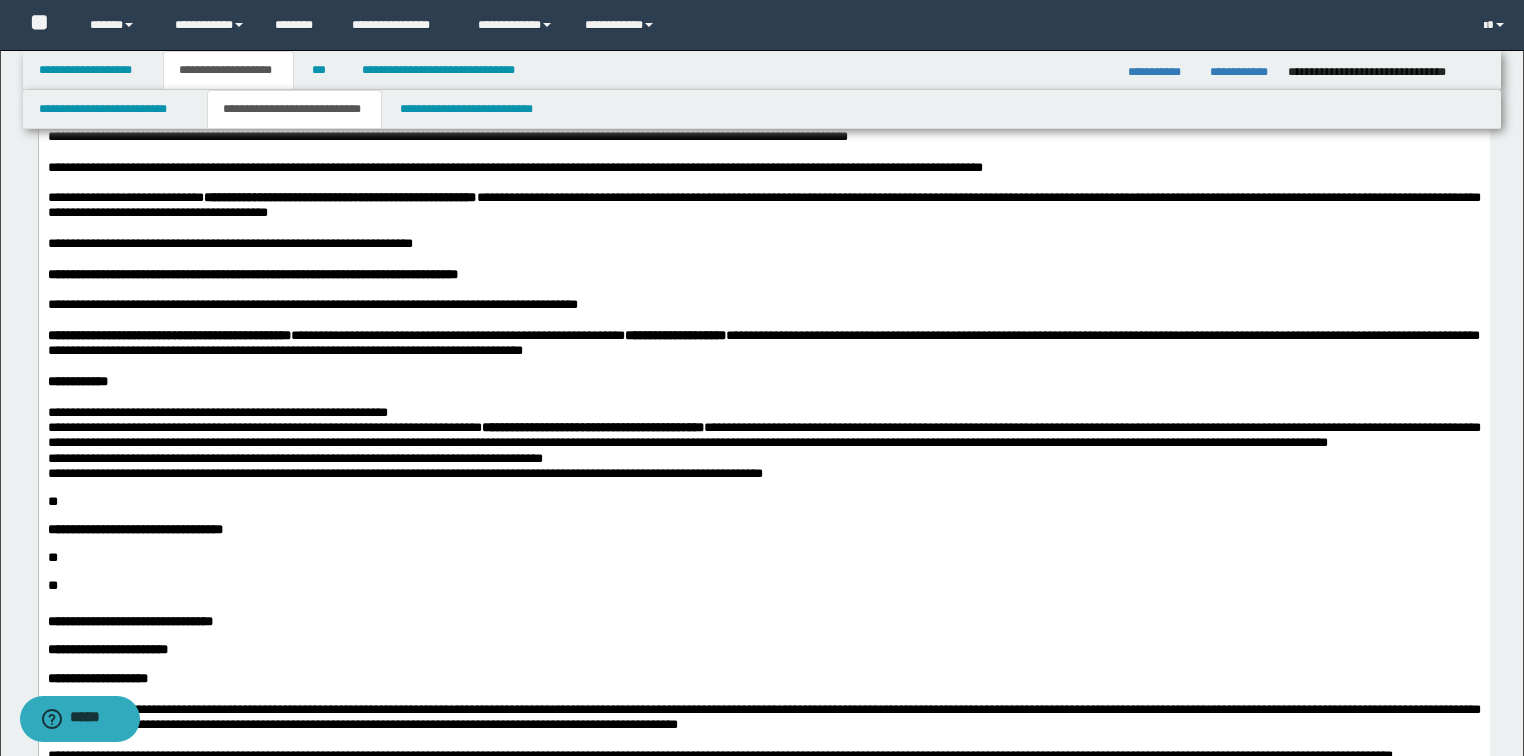 click on "**********" at bounding box center [763, 412] 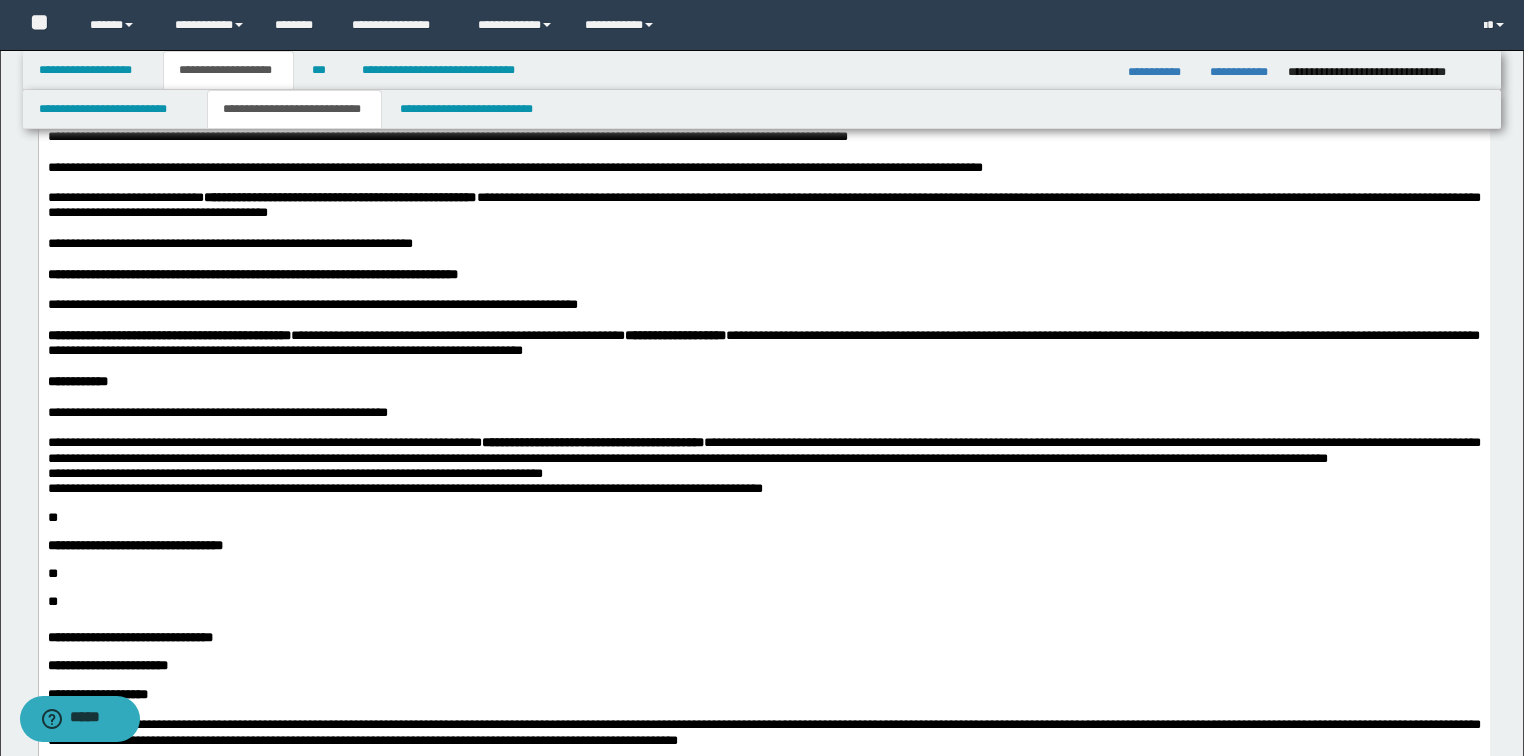 click on "**********" at bounding box center [763, 450] 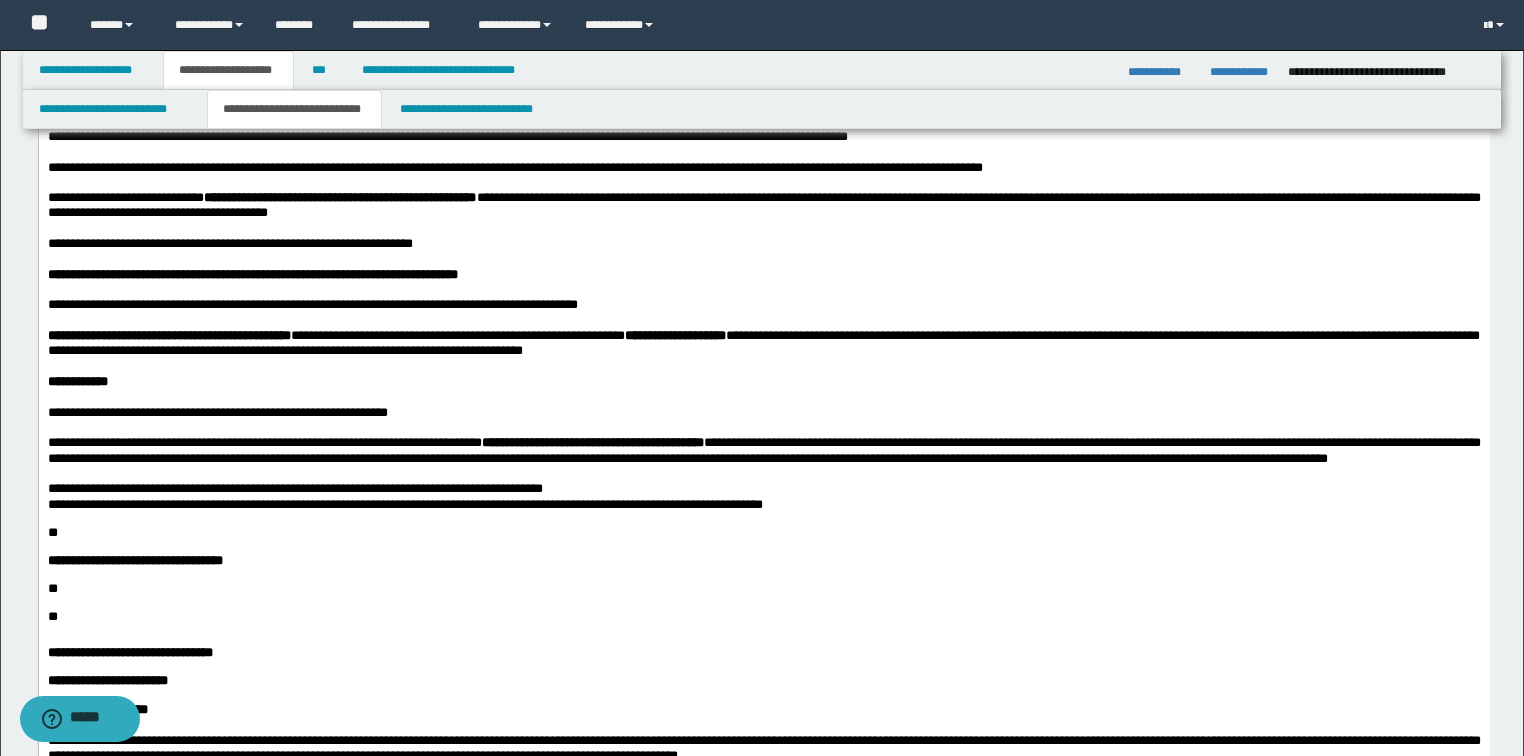click on "**********" at bounding box center (763, 488) 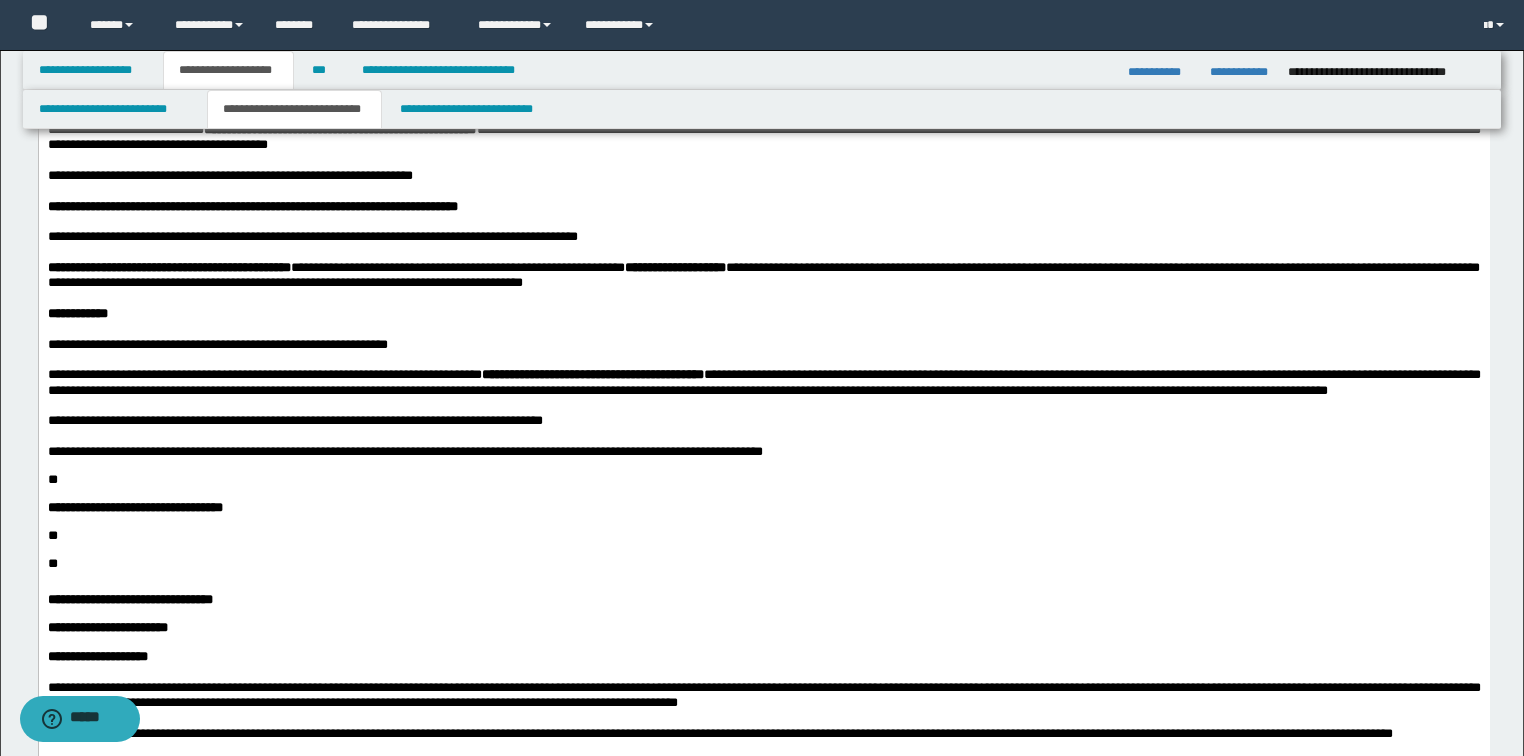 scroll, scrollTop: 1272, scrollLeft: 0, axis: vertical 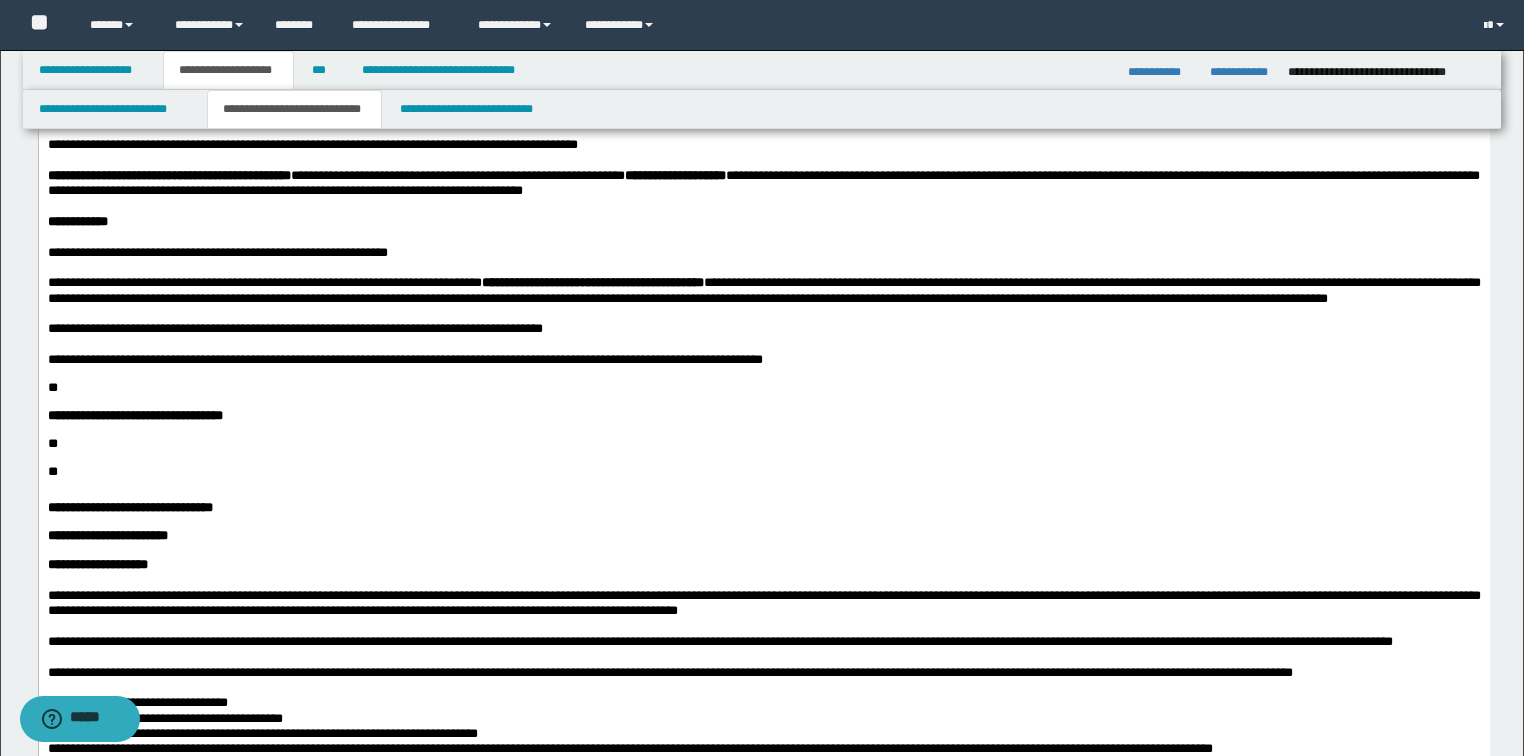 click on "**" at bounding box center (52, 387) 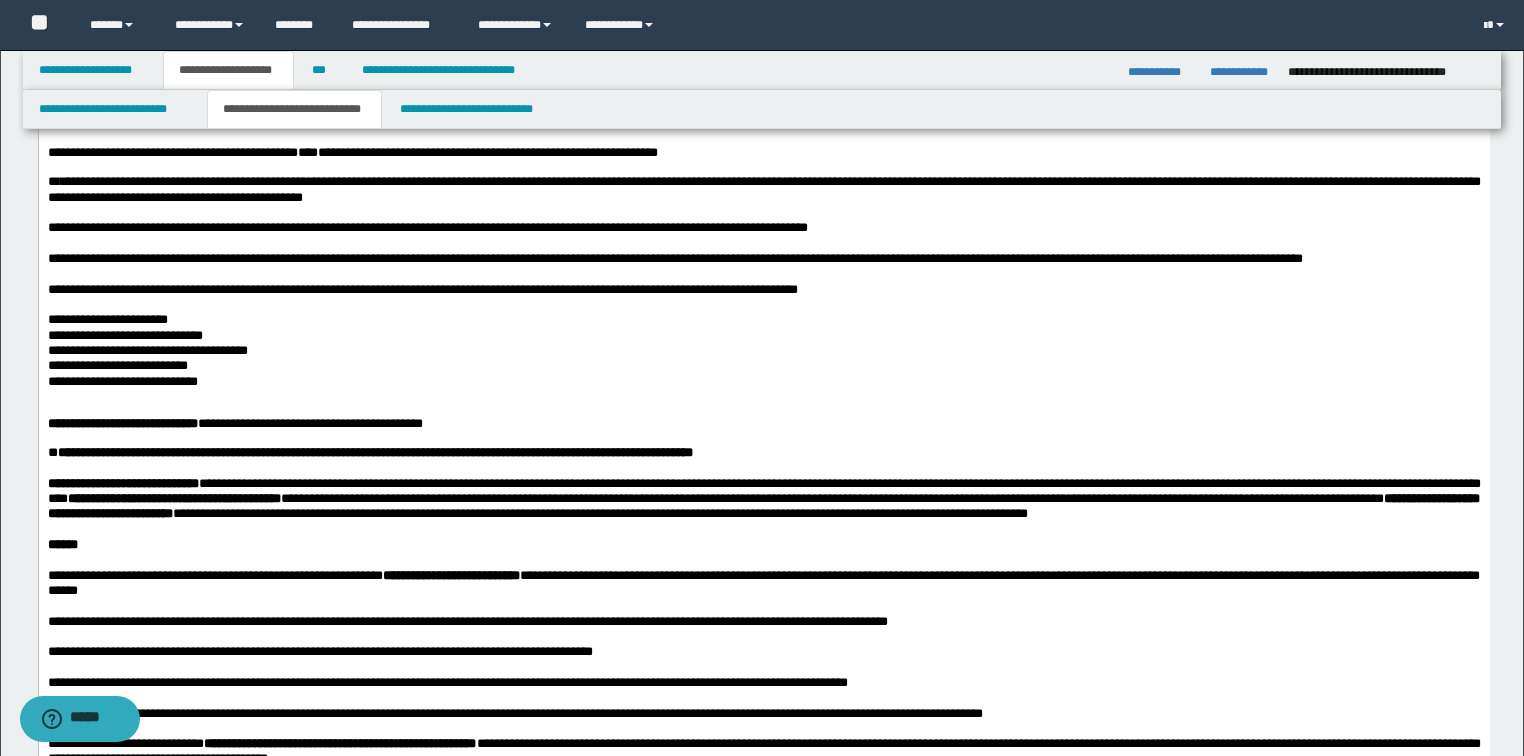 scroll, scrollTop: 720, scrollLeft: 0, axis: vertical 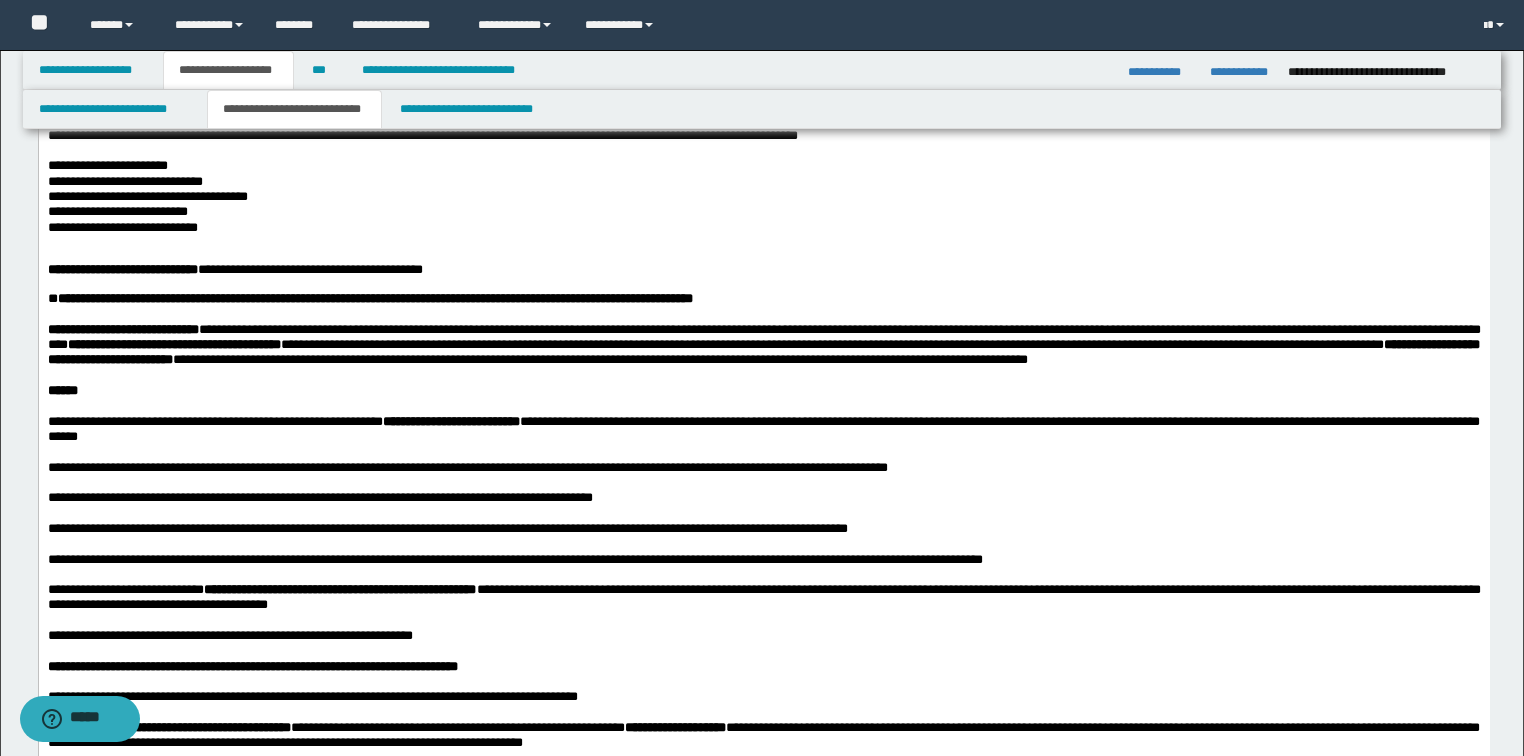 click on "**********" at bounding box center (234, 269) 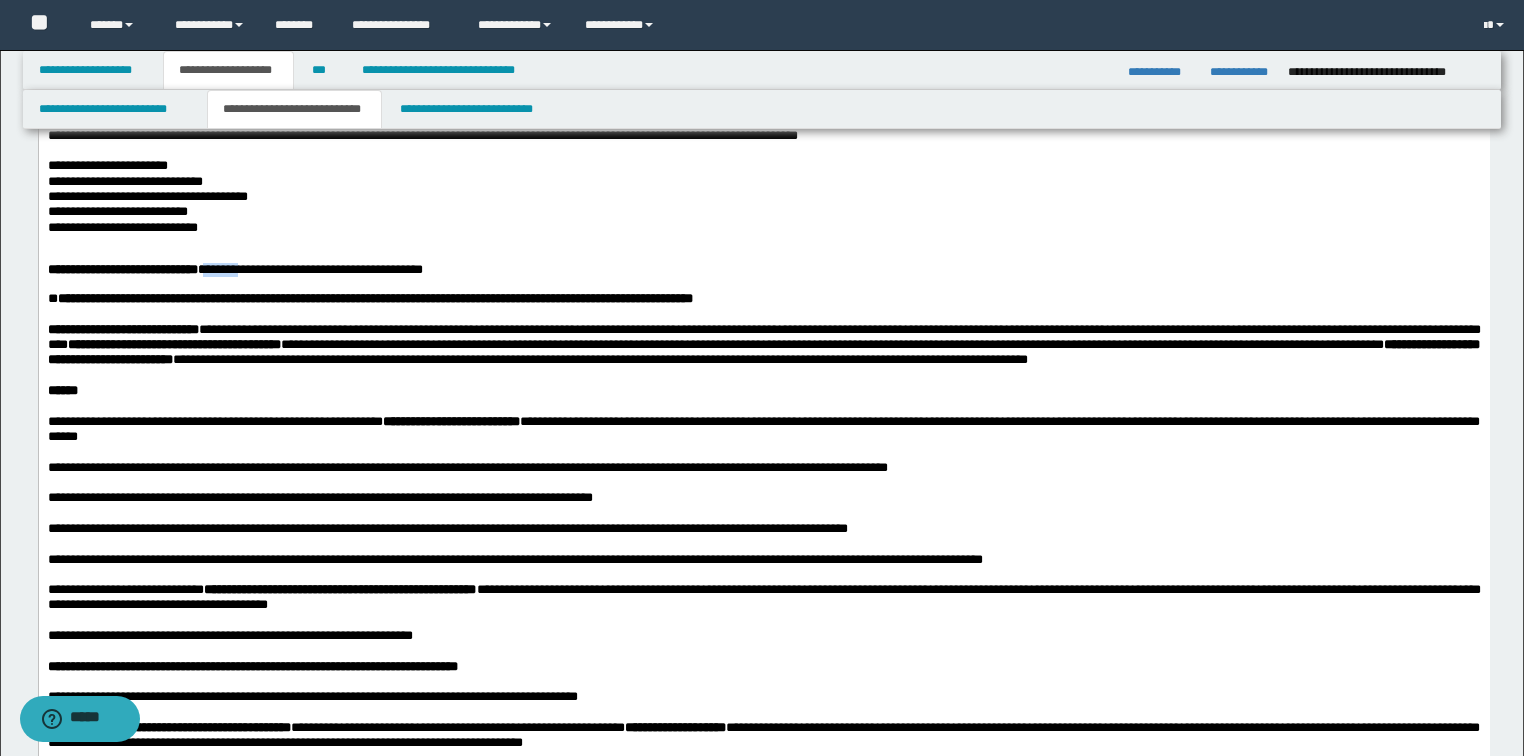 click on "**********" at bounding box center [234, 269] 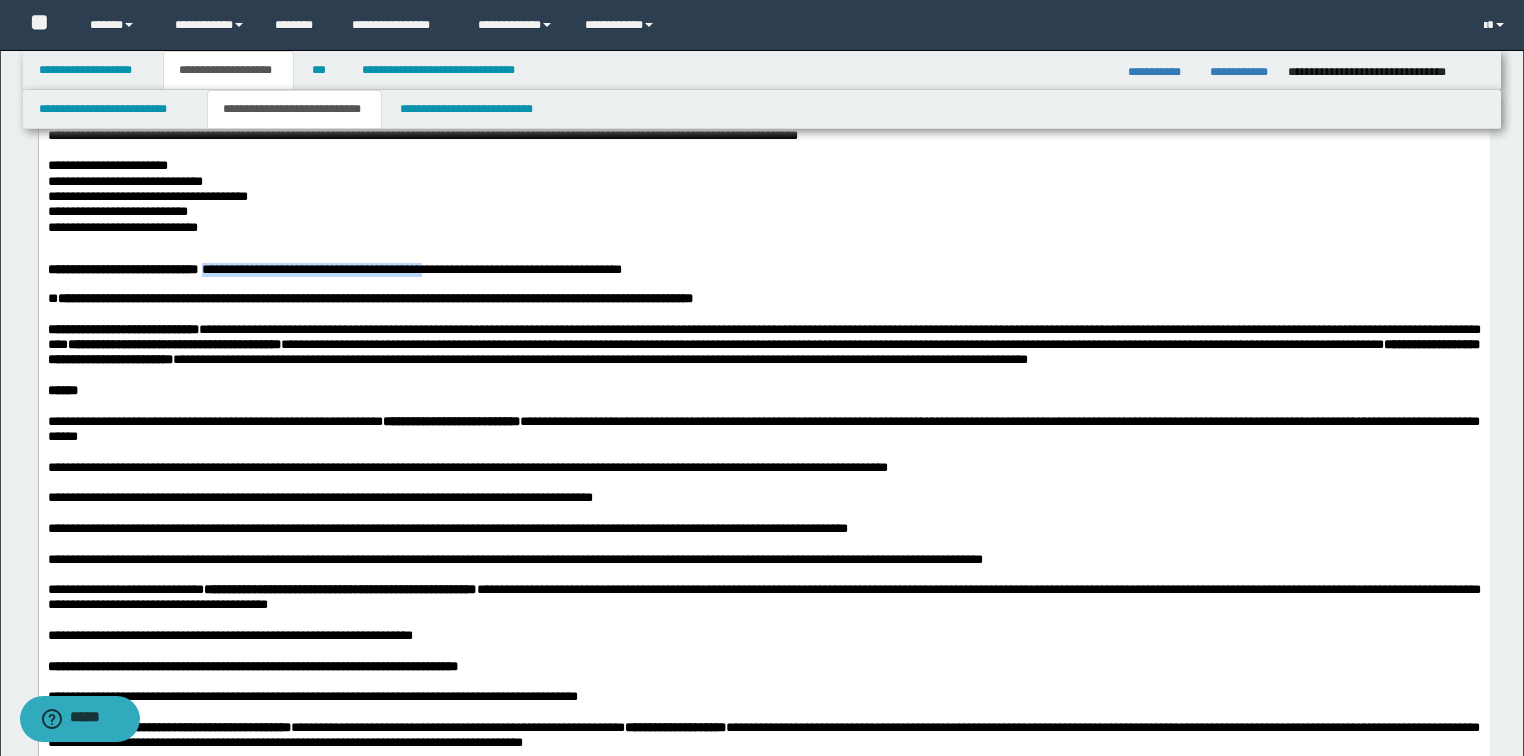 drag, startPoint x: 248, startPoint y: 373, endPoint x: 517, endPoint y: 369, distance: 269.02972 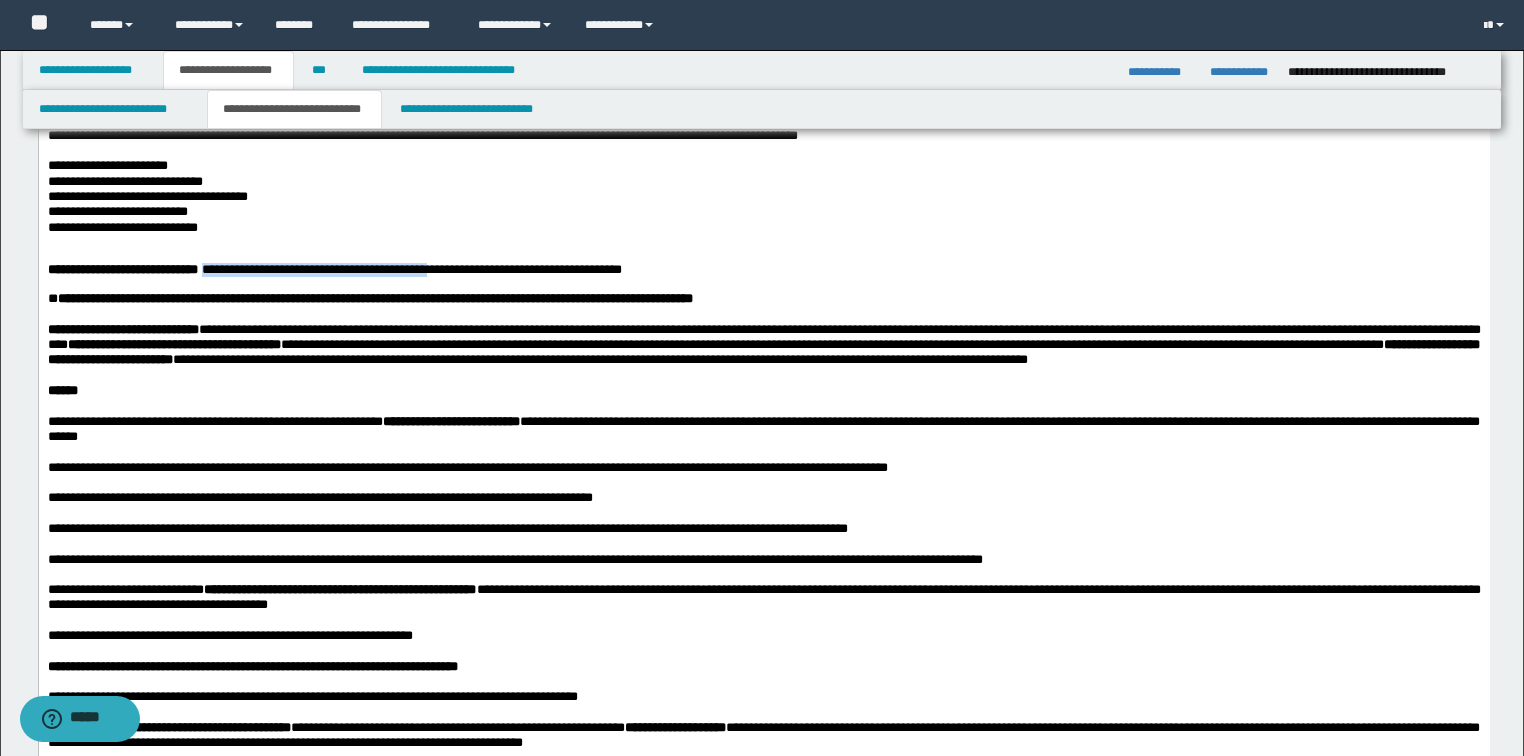 copy on "**********" 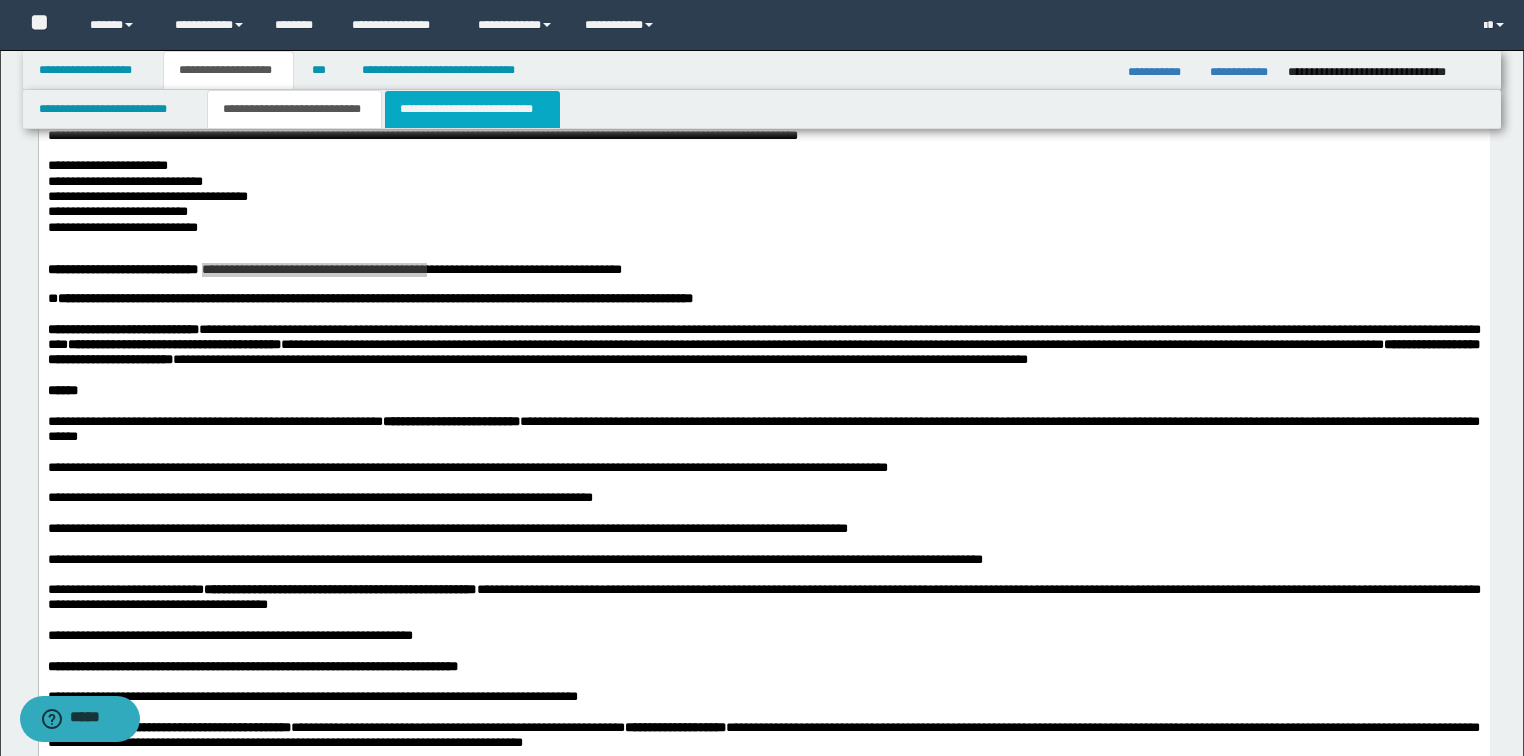 click on "**********" at bounding box center (472, 109) 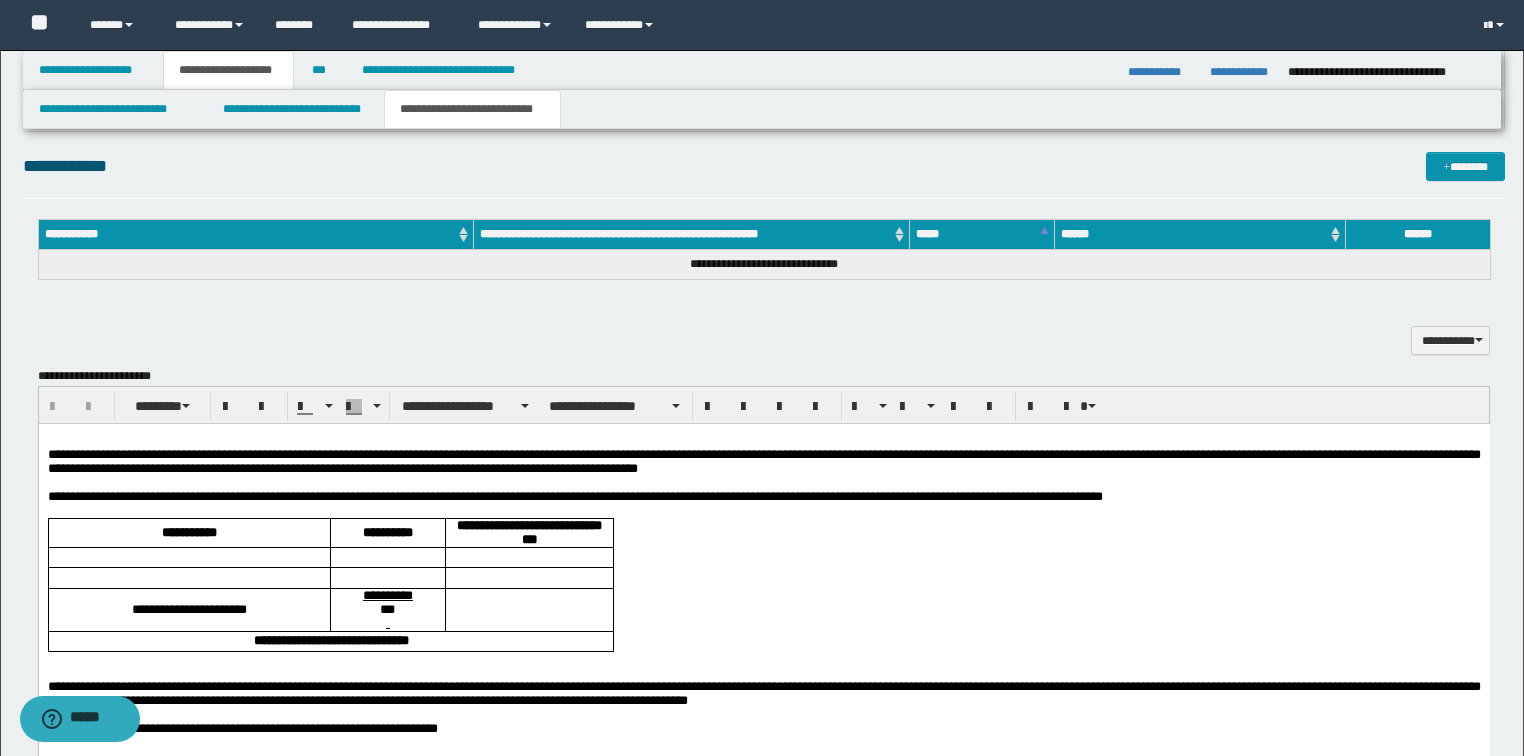 scroll, scrollTop: 880, scrollLeft: 0, axis: vertical 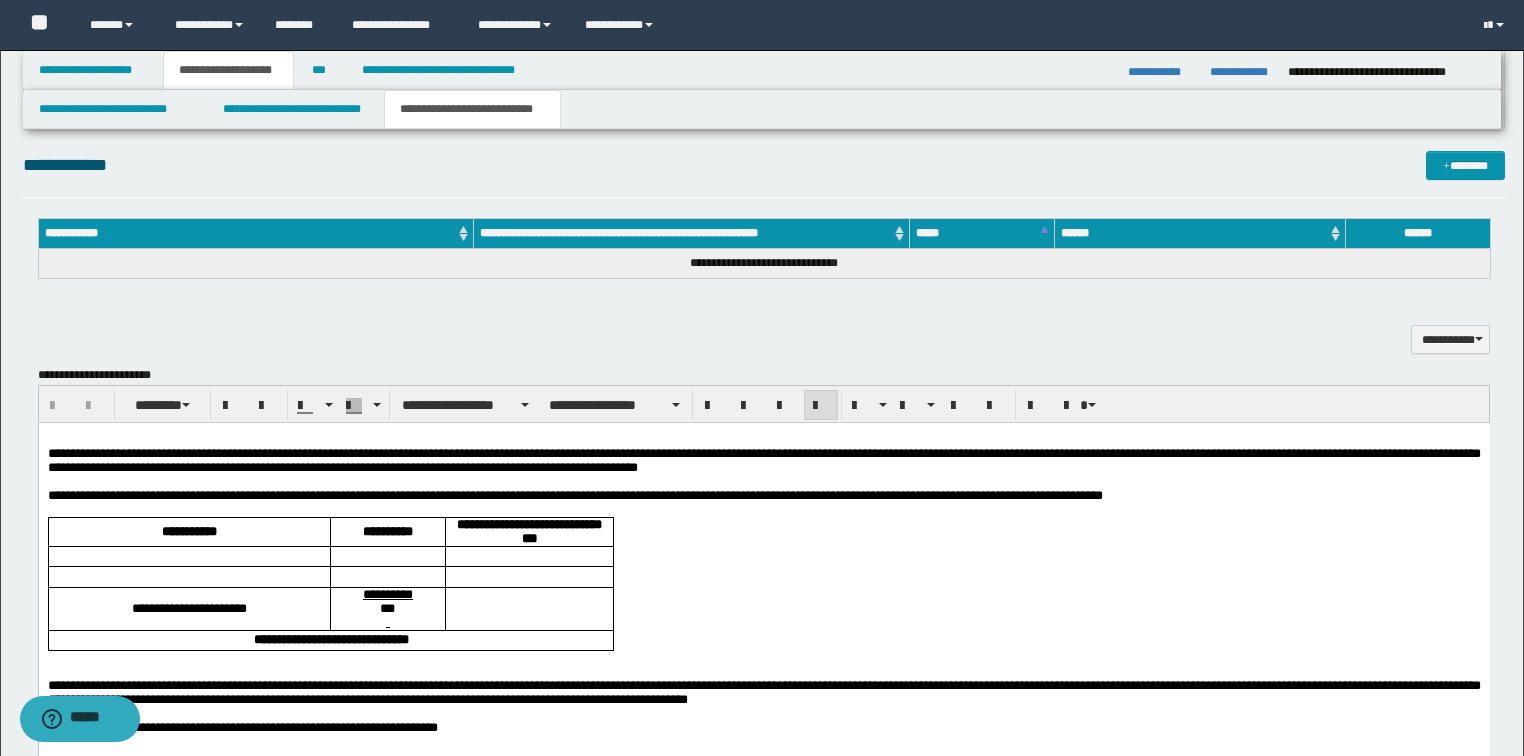 click on "**********" at bounding box center (763, 804) 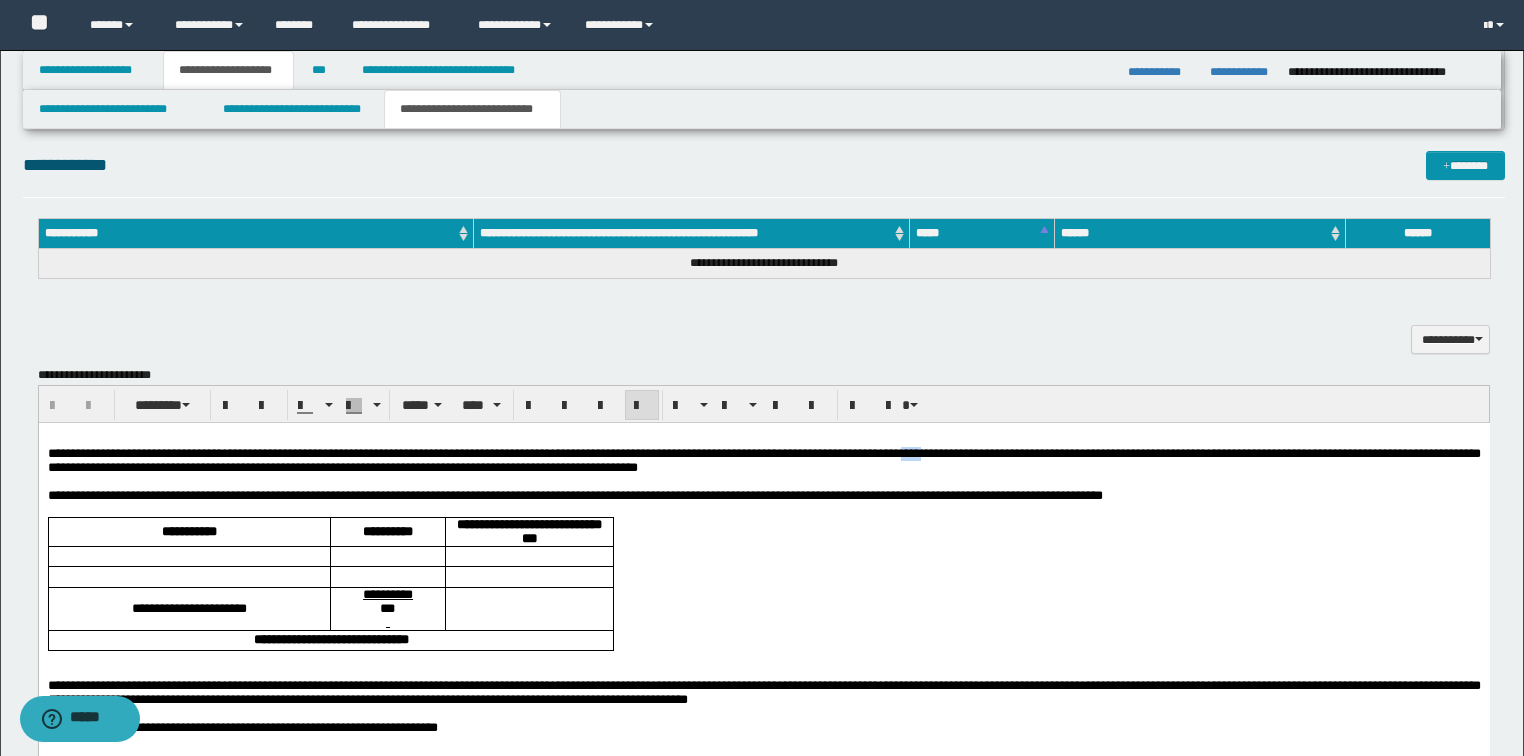 click on "**********" at bounding box center [763, 460] 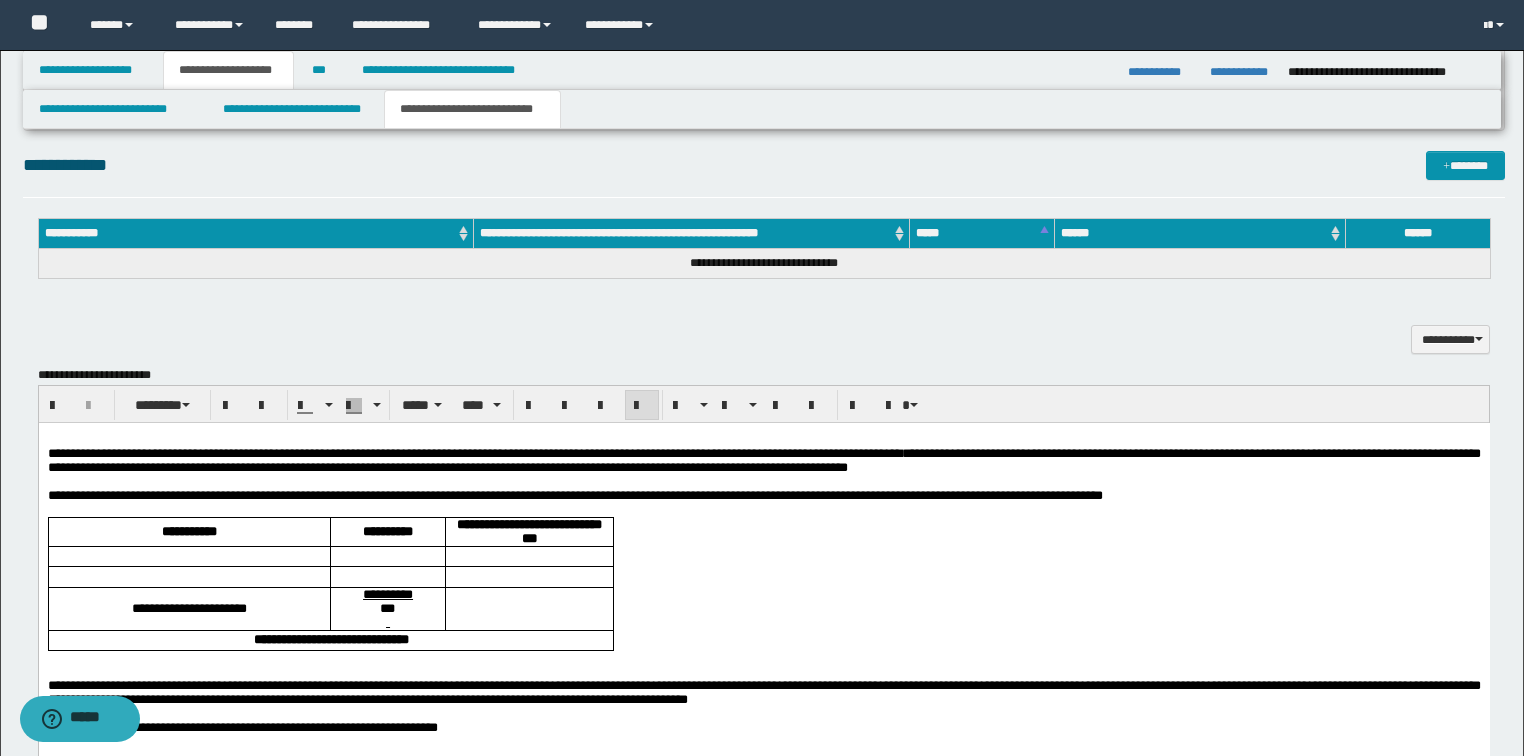 drag, startPoint x: 1064, startPoint y: 451, endPoint x: 1071, endPoint y: 471, distance: 21.189621 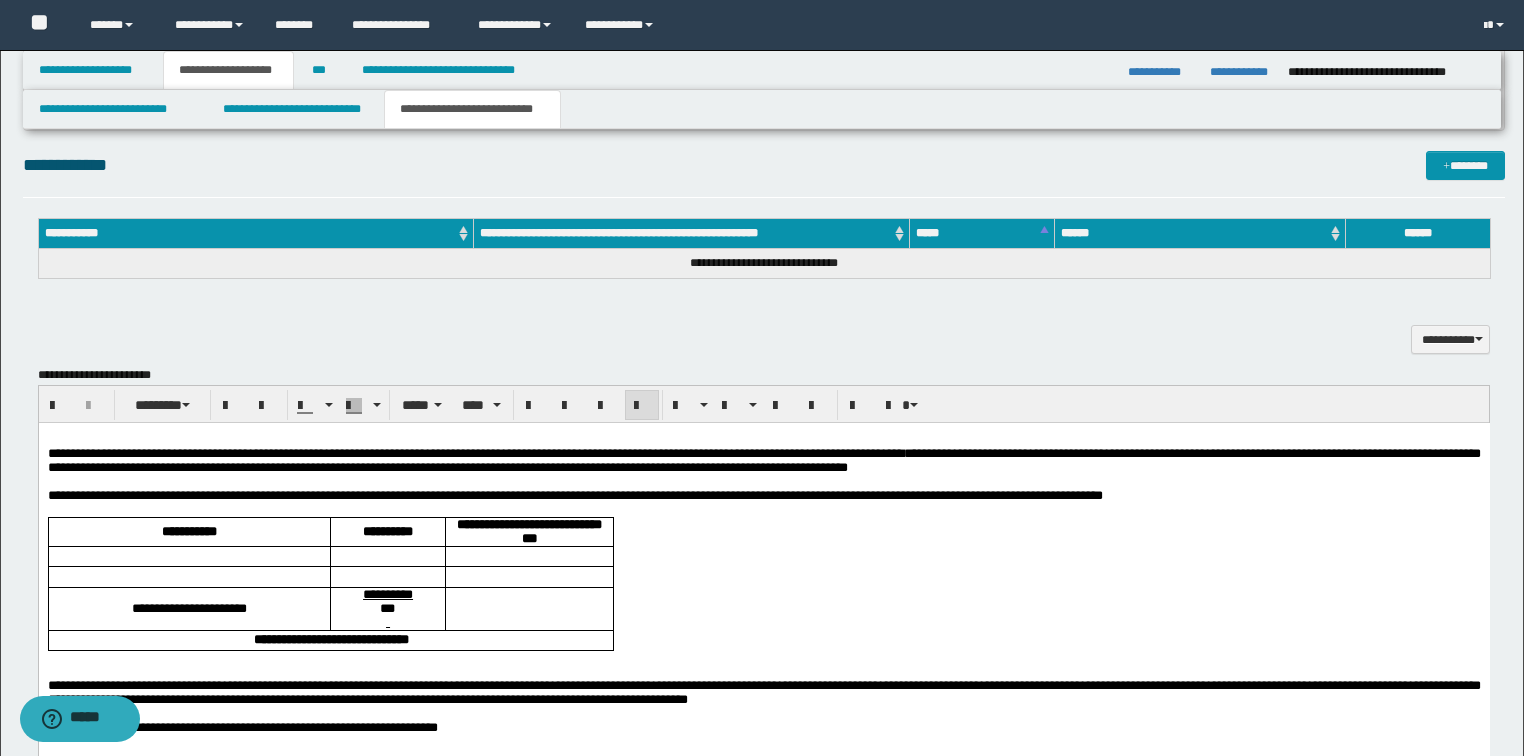 click on "**********" at bounding box center [763, 460] 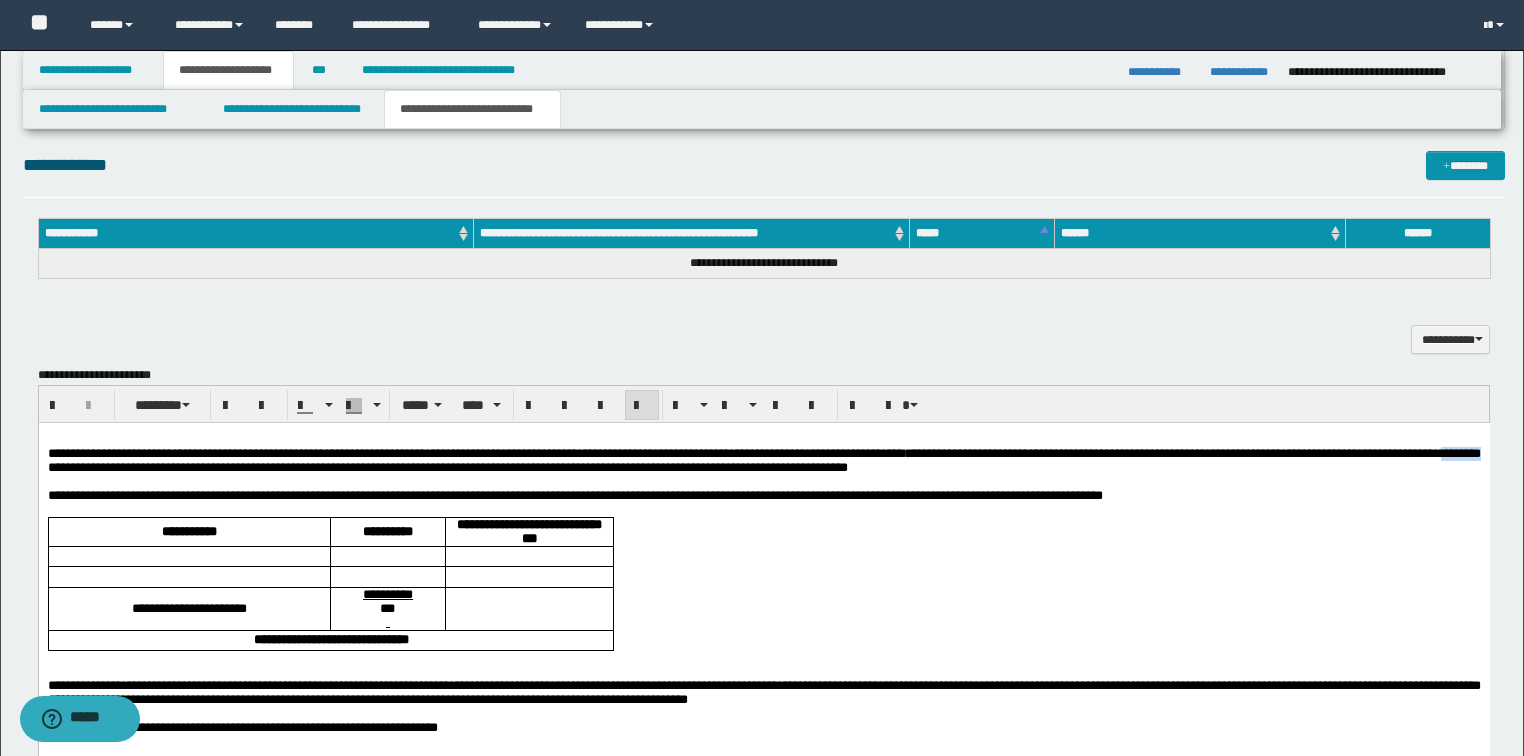 click on "**********" at bounding box center [763, 460] 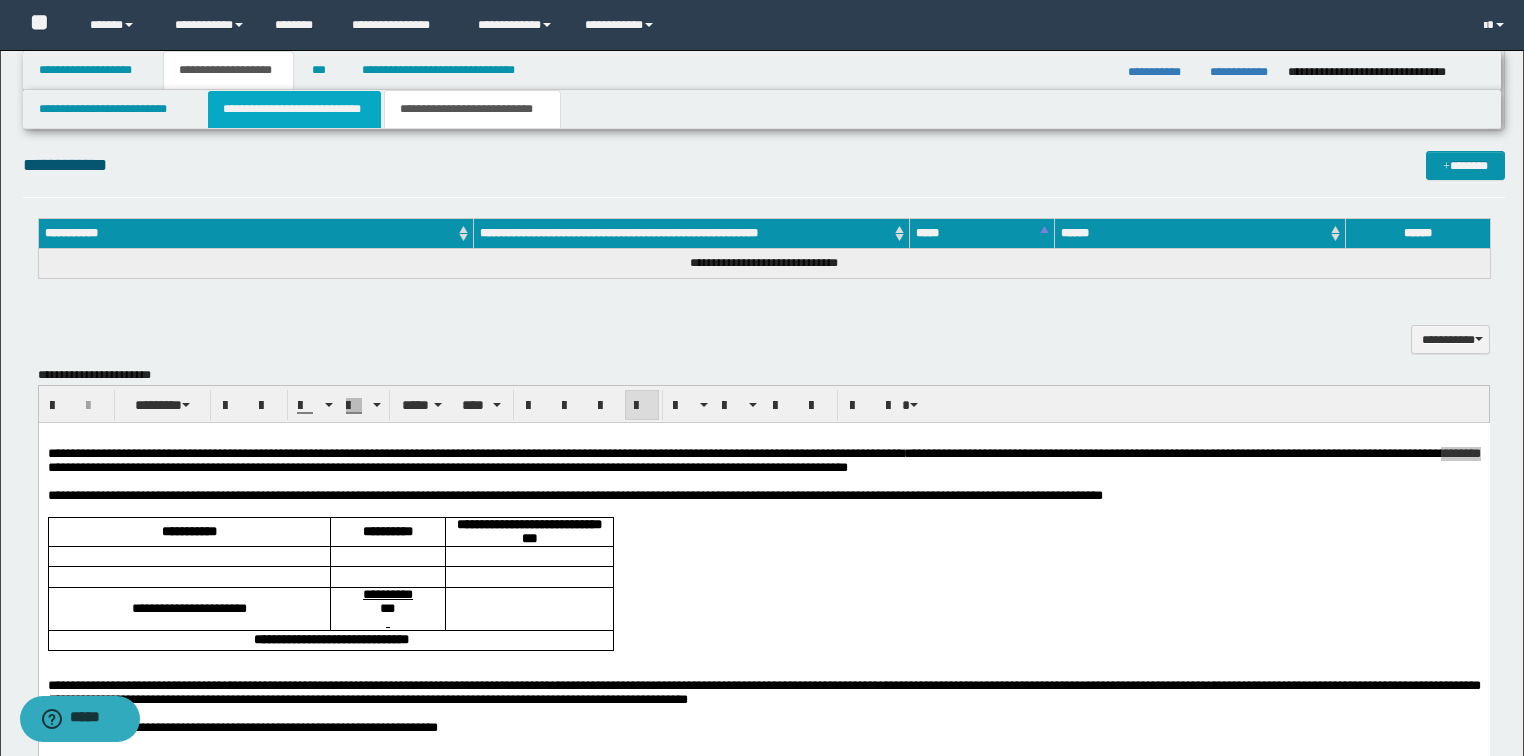 click on "**********" at bounding box center [294, 109] 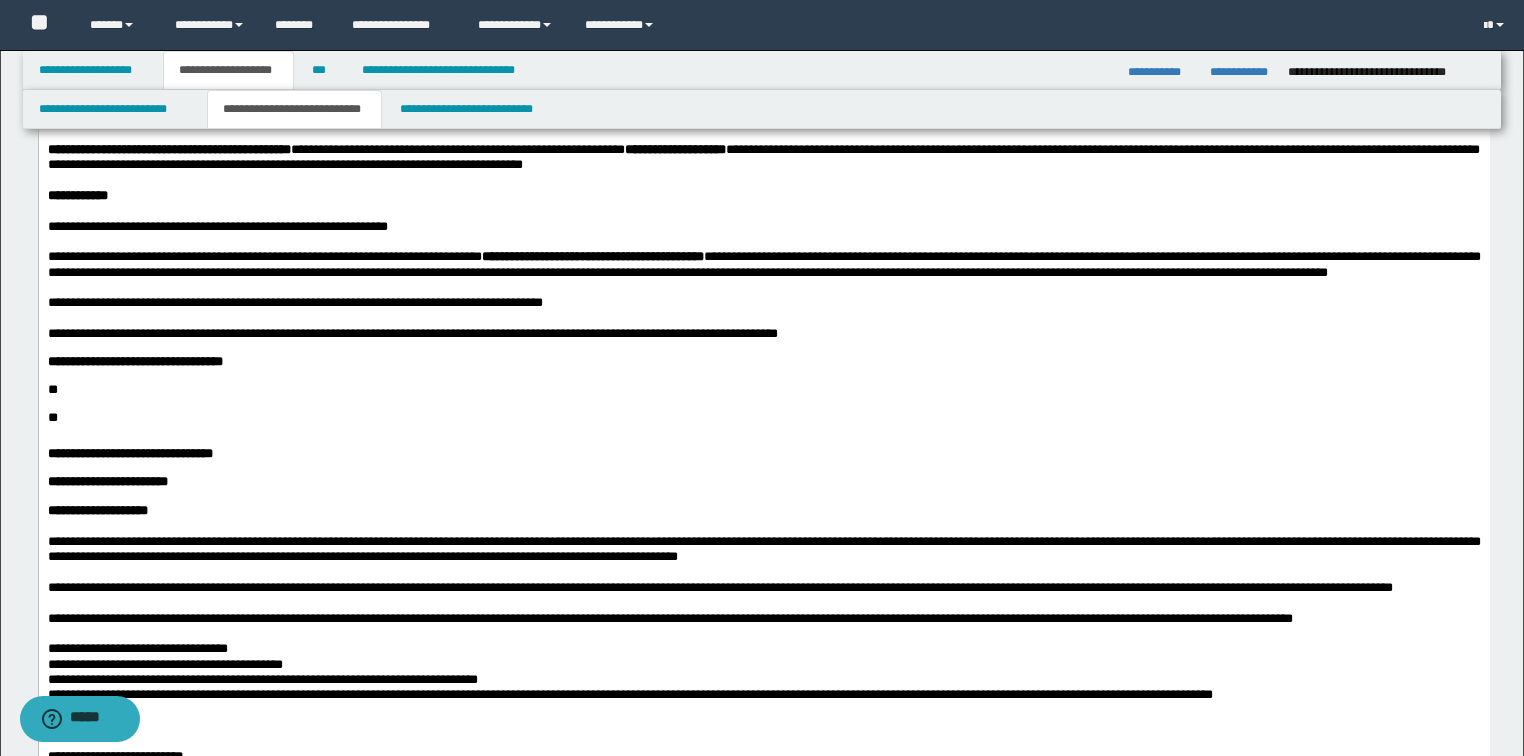 scroll, scrollTop: 1520, scrollLeft: 0, axis: vertical 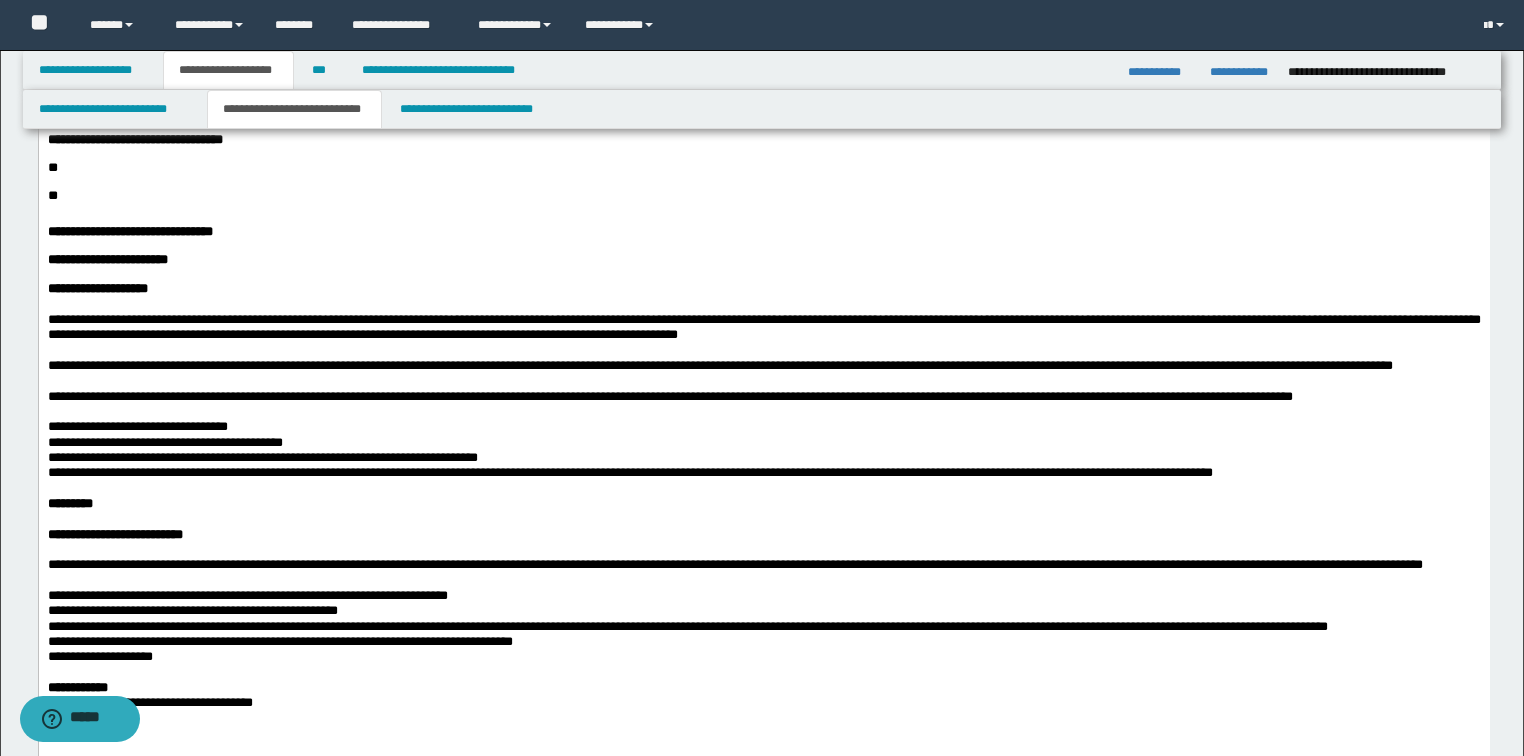 click on "**********" at bounding box center [763, -143] 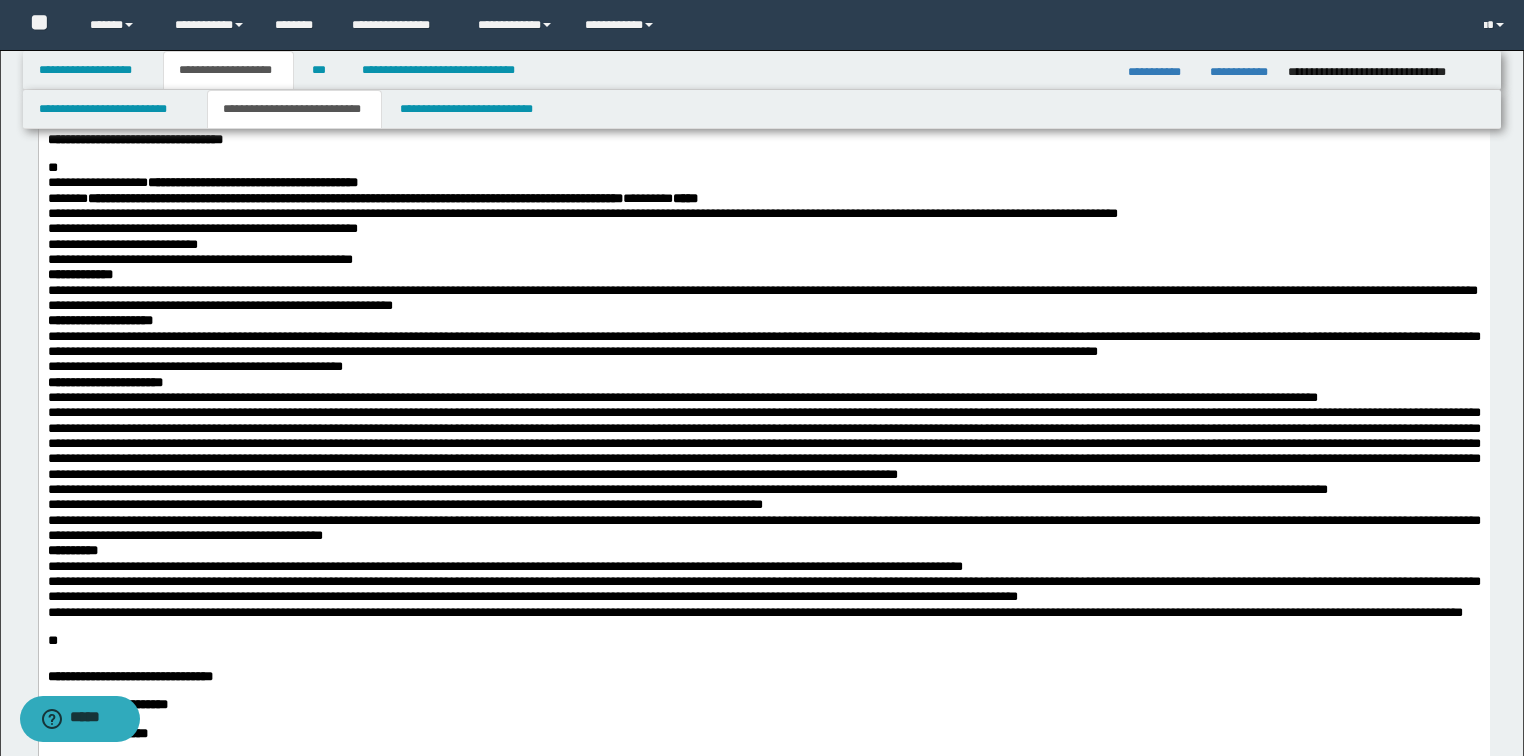 click on "**********" at bounding box center (763, 79) 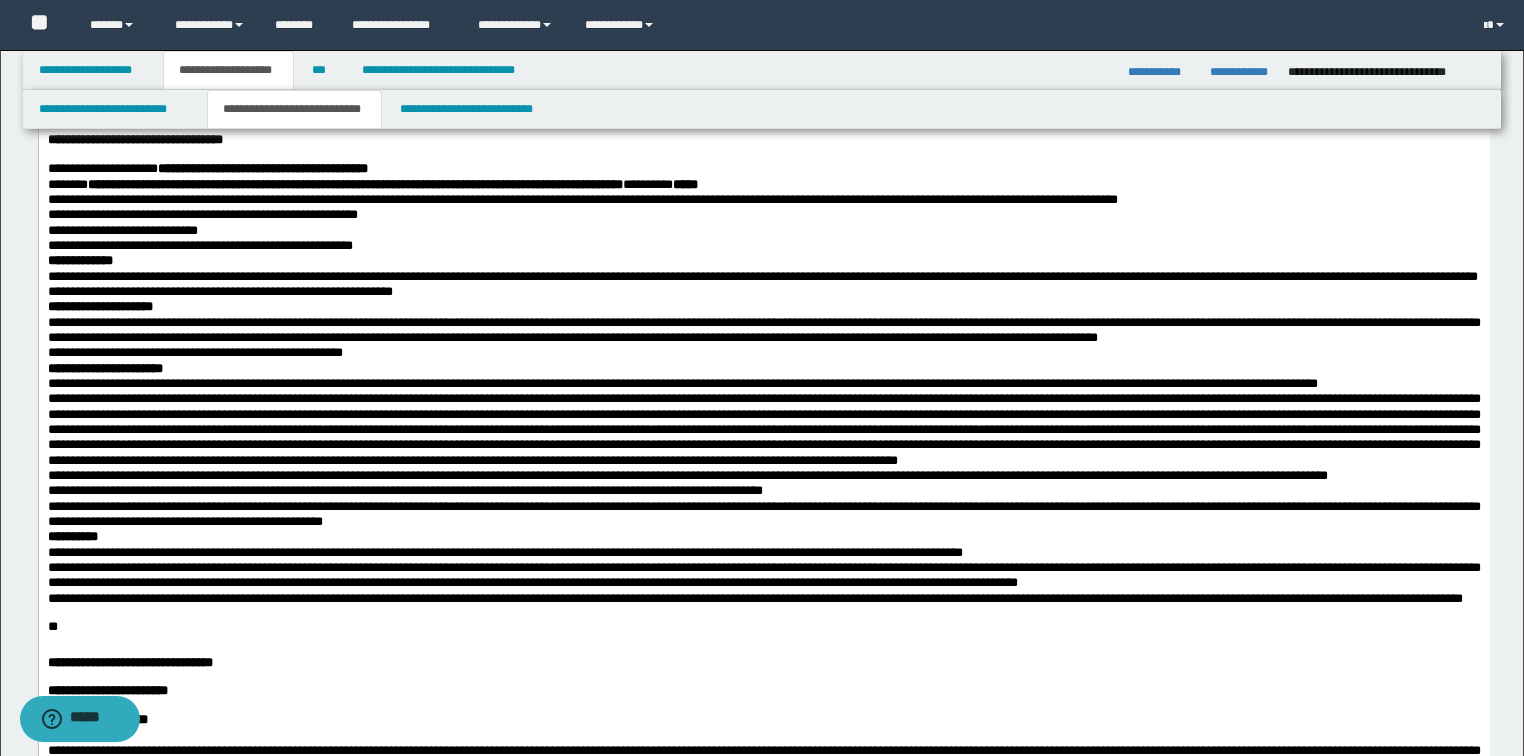 click on "**********" at bounding box center (763, 199) 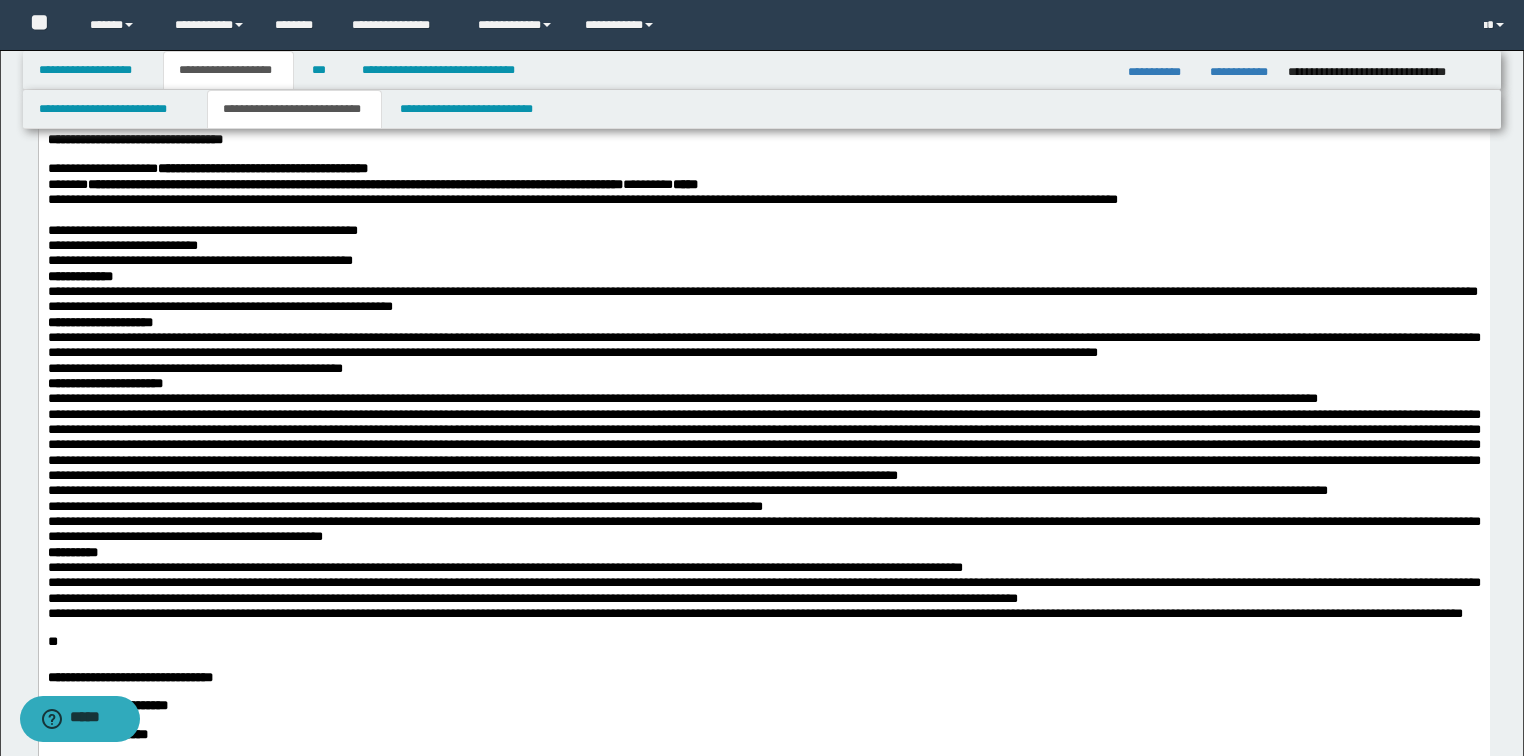 click on "**********" at bounding box center (763, 260) 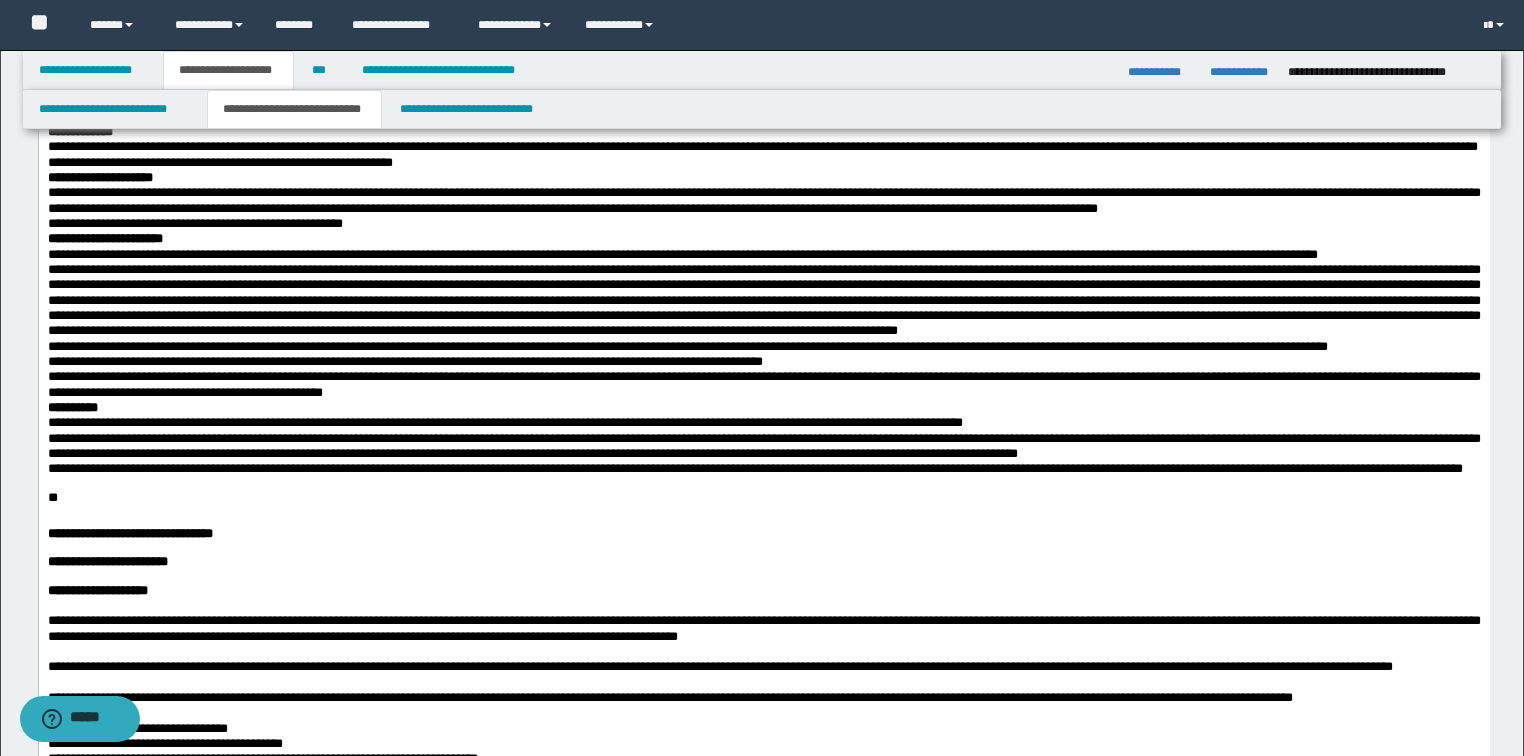 scroll, scrollTop: 1760, scrollLeft: 0, axis: vertical 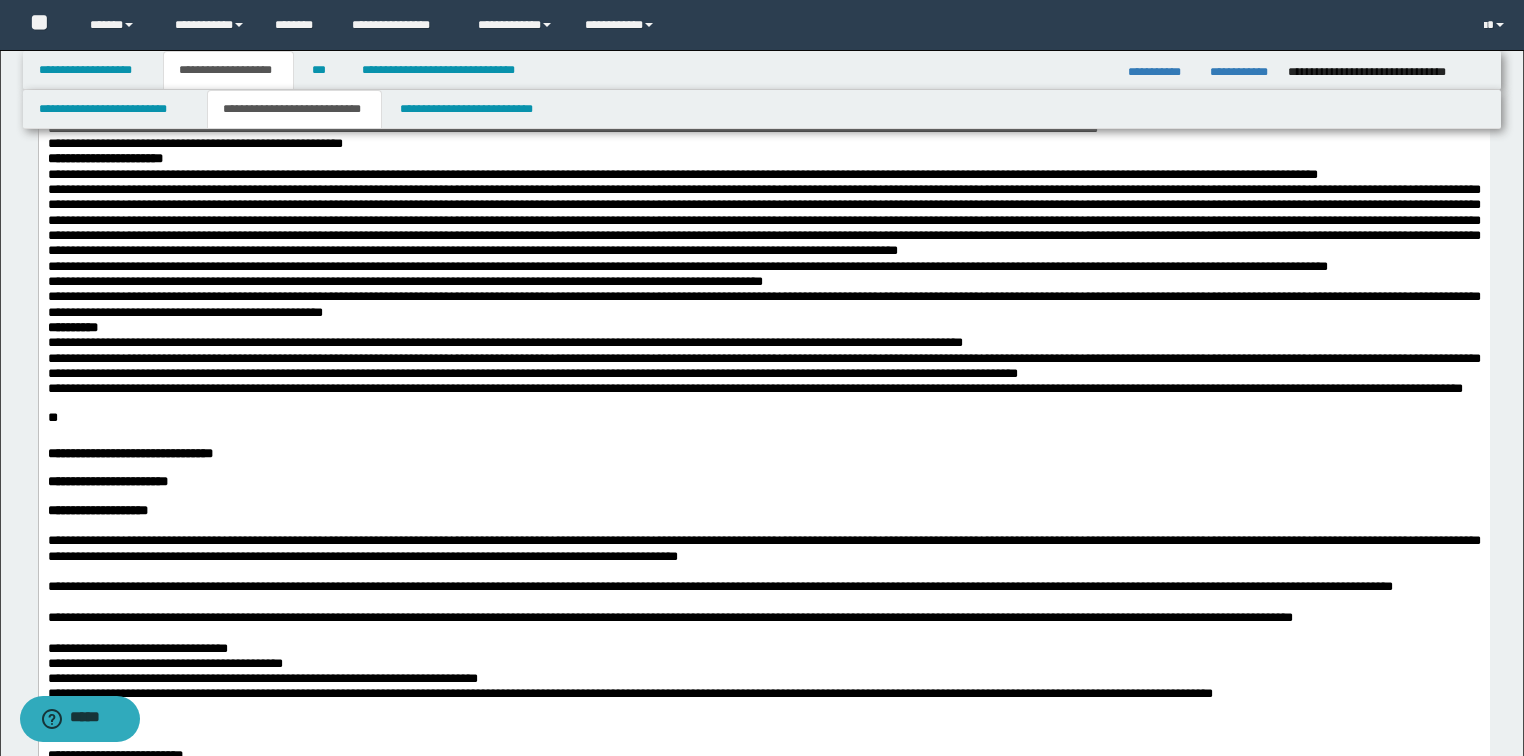 click on "**********" at bounding box center (763, -152) 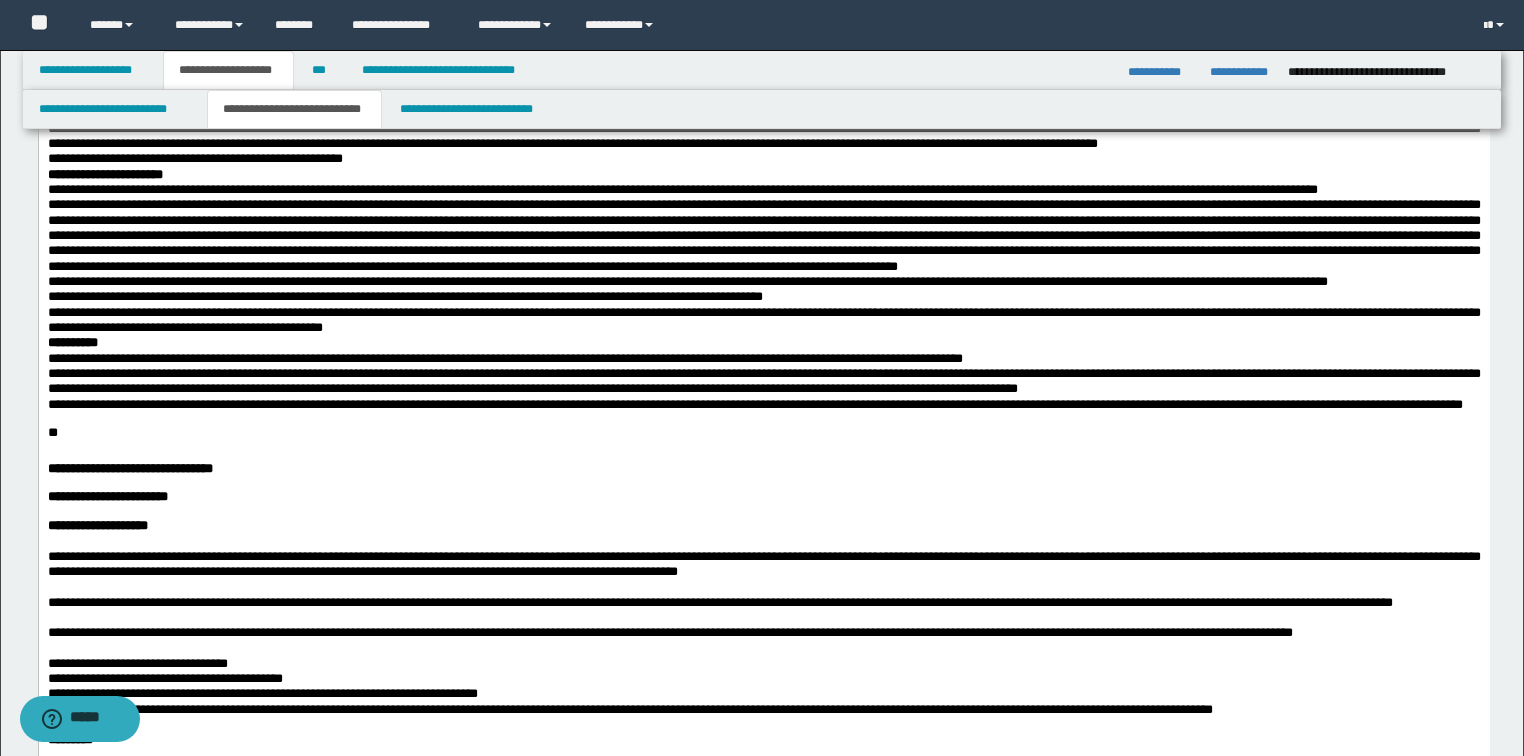 click on "**********" at bounding box center [763, 82] 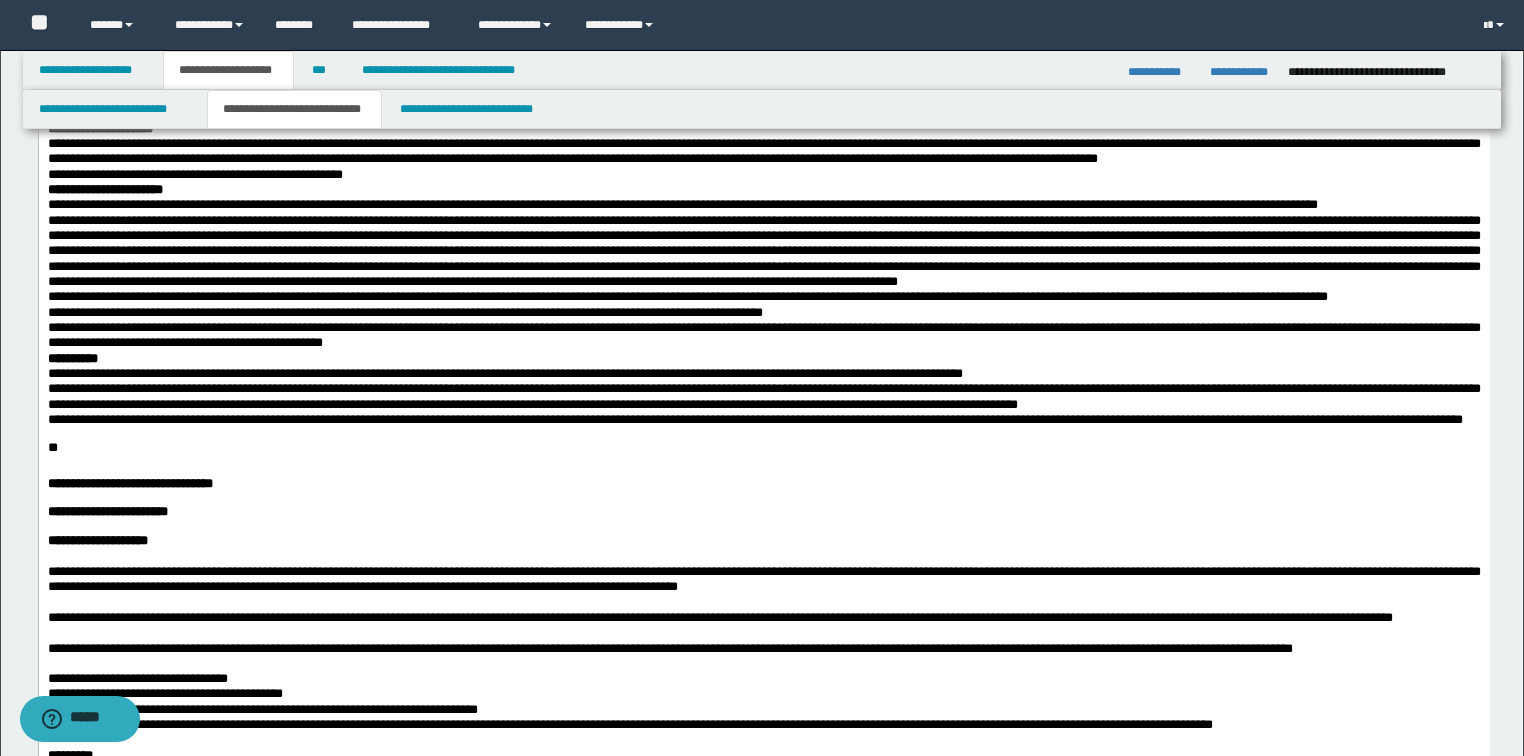 click on "**********" at bounding box center (763, 112) 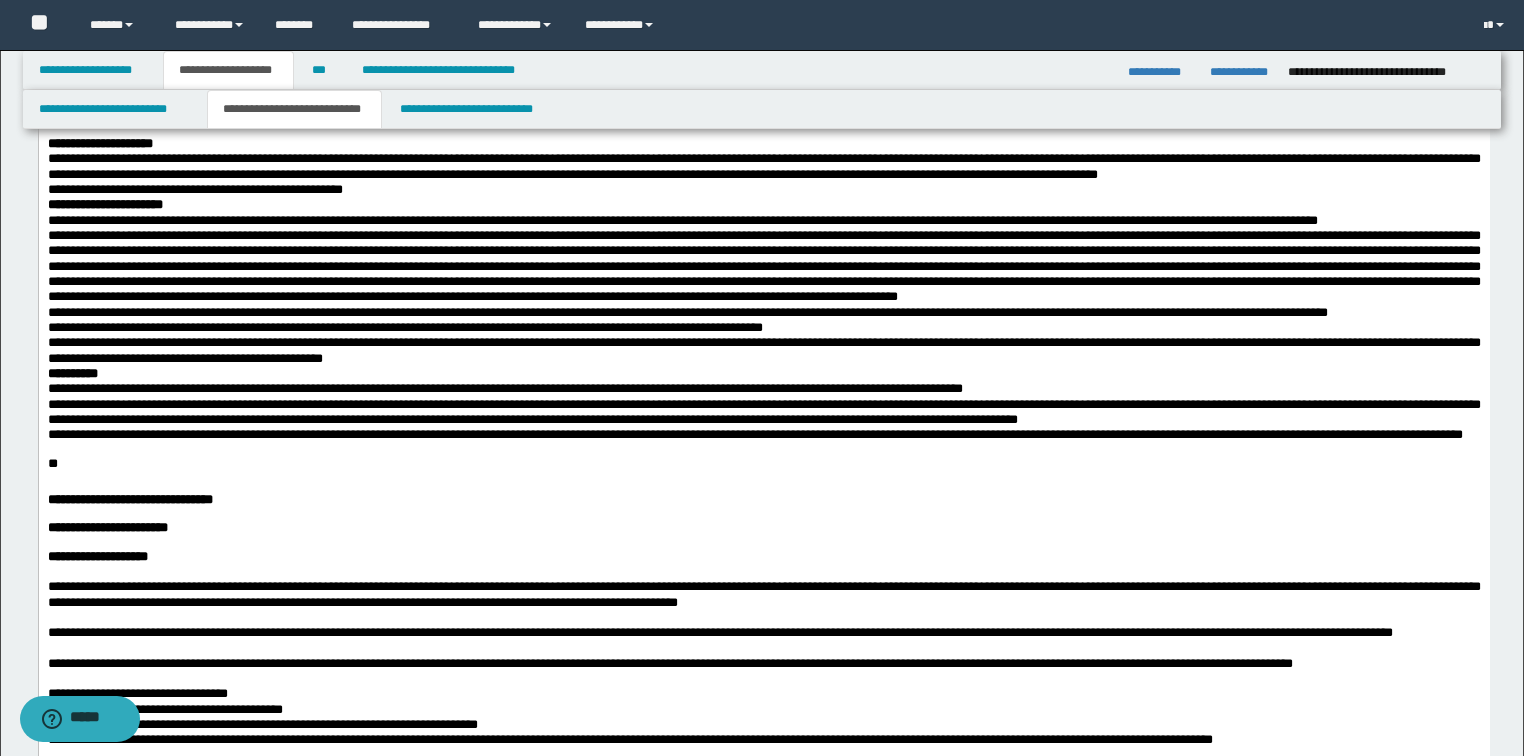 click on "**********" at bounding box center [763, 143] 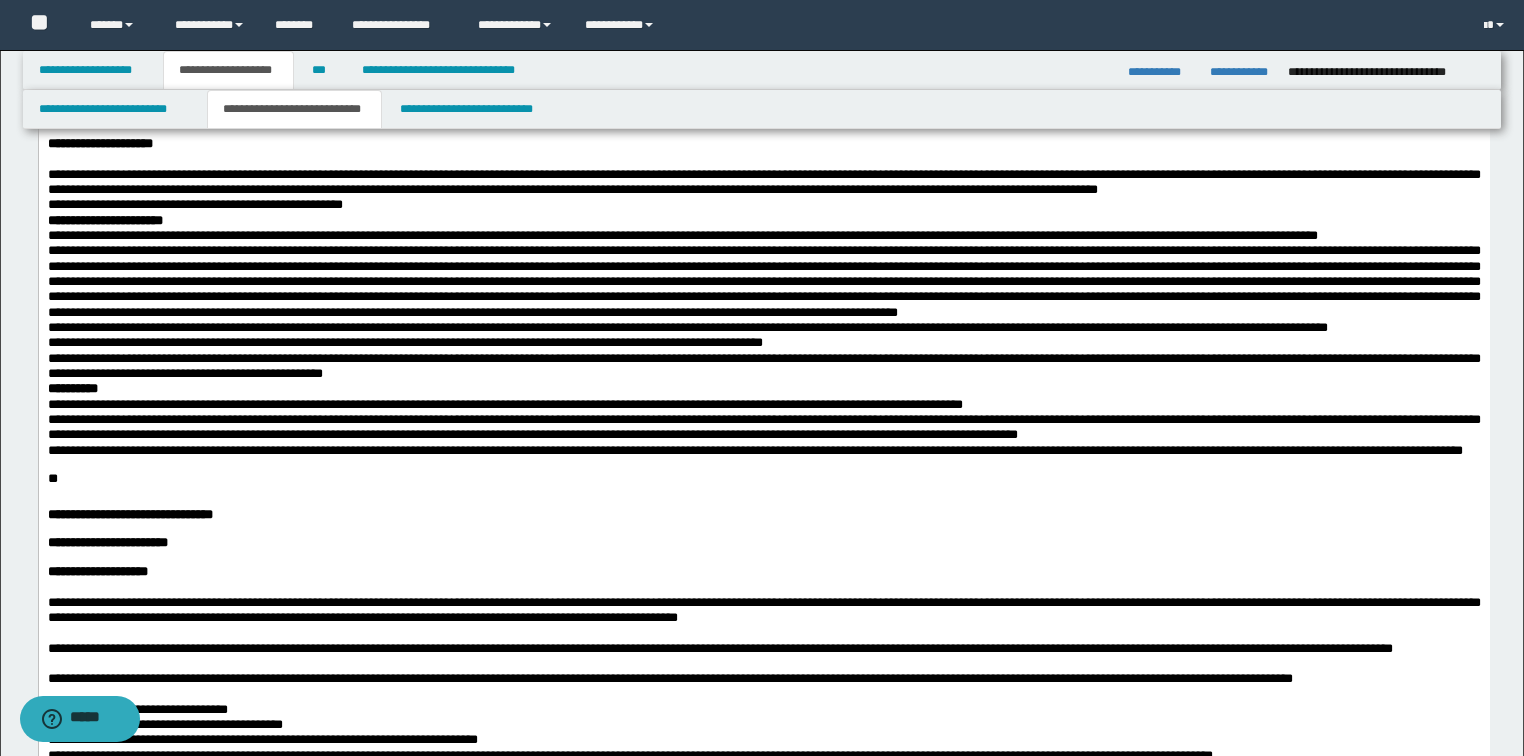 click on "**********" at bounding box center [763, 182] 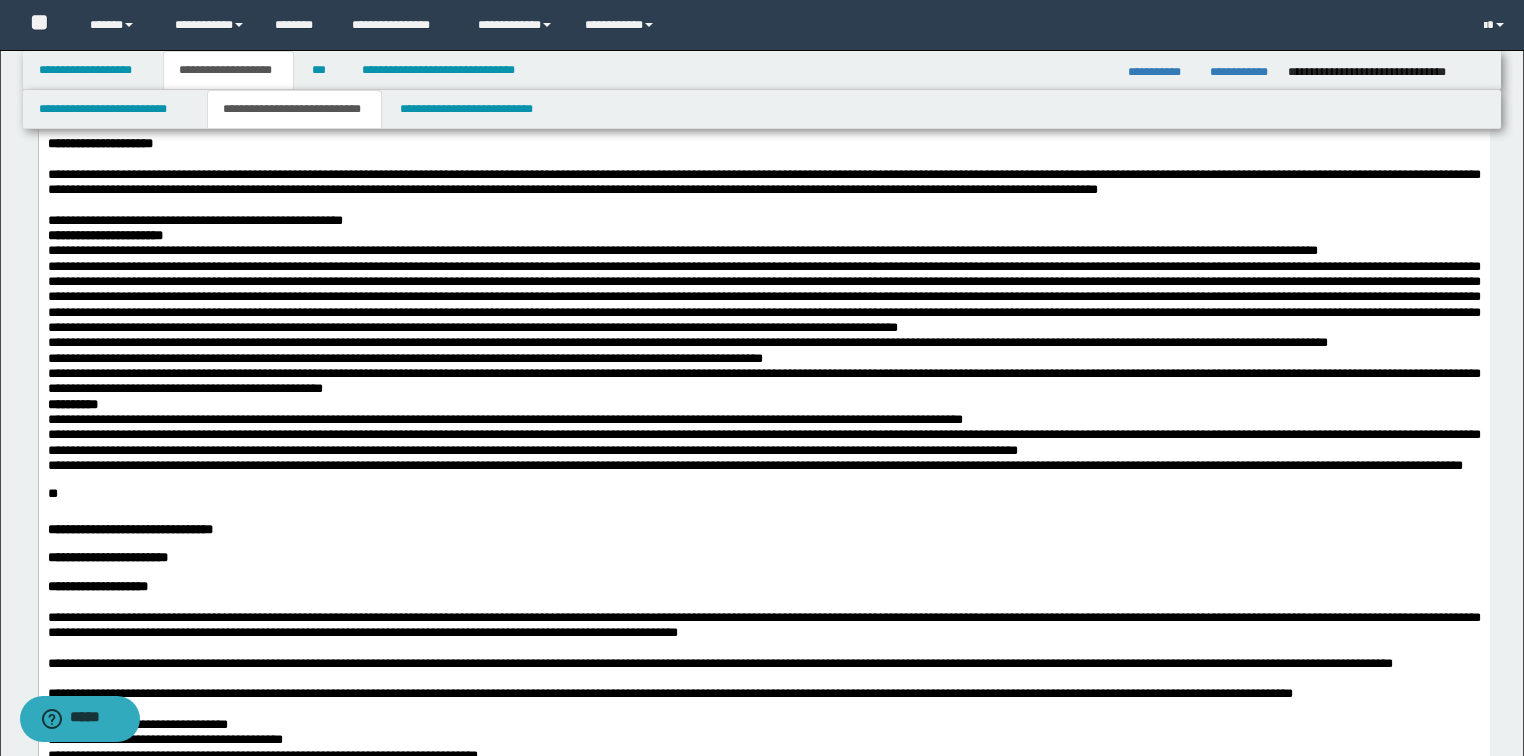 click on "**********" at bounding box center (763, 220) 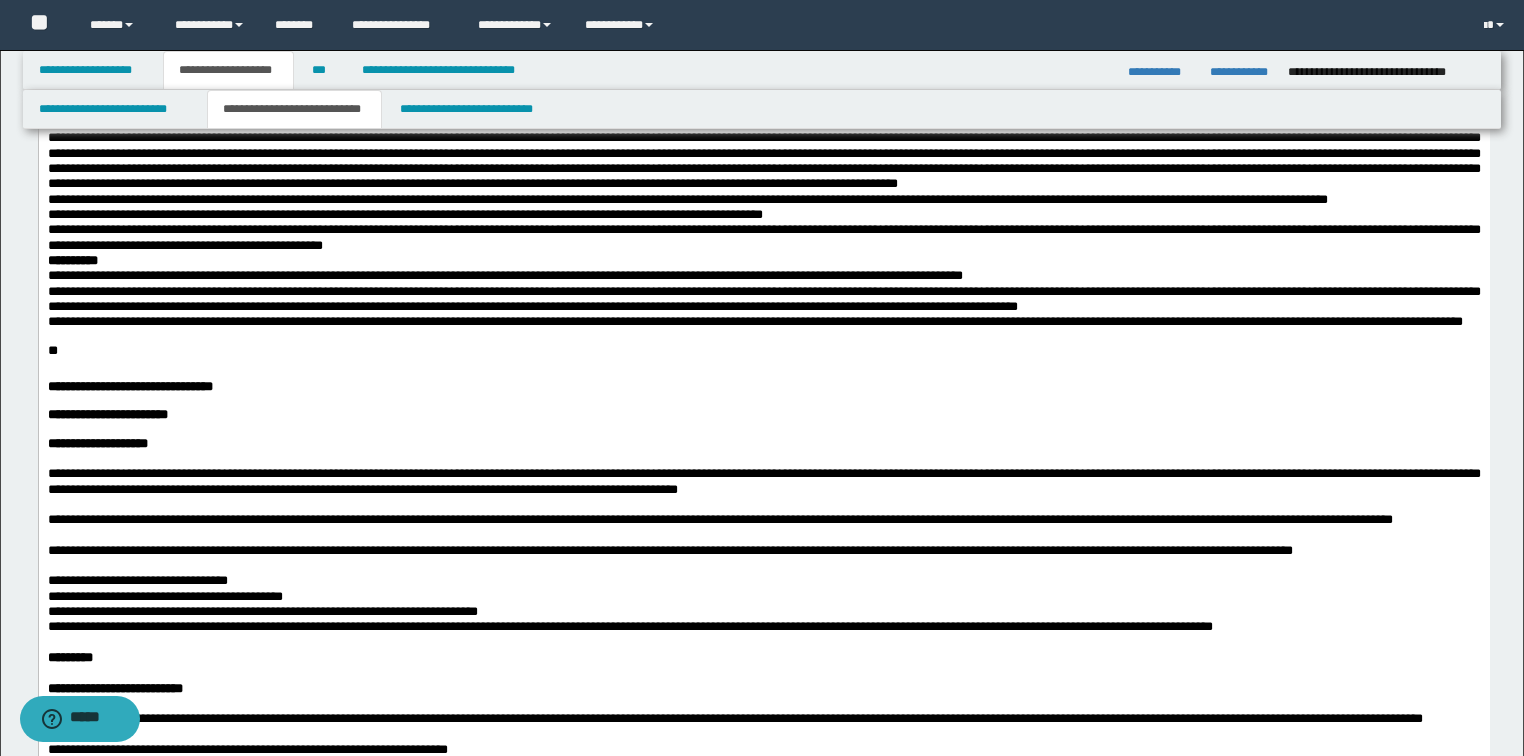 scroll, scrollTop: 1920, scrollLeft: 0, axis: vertical 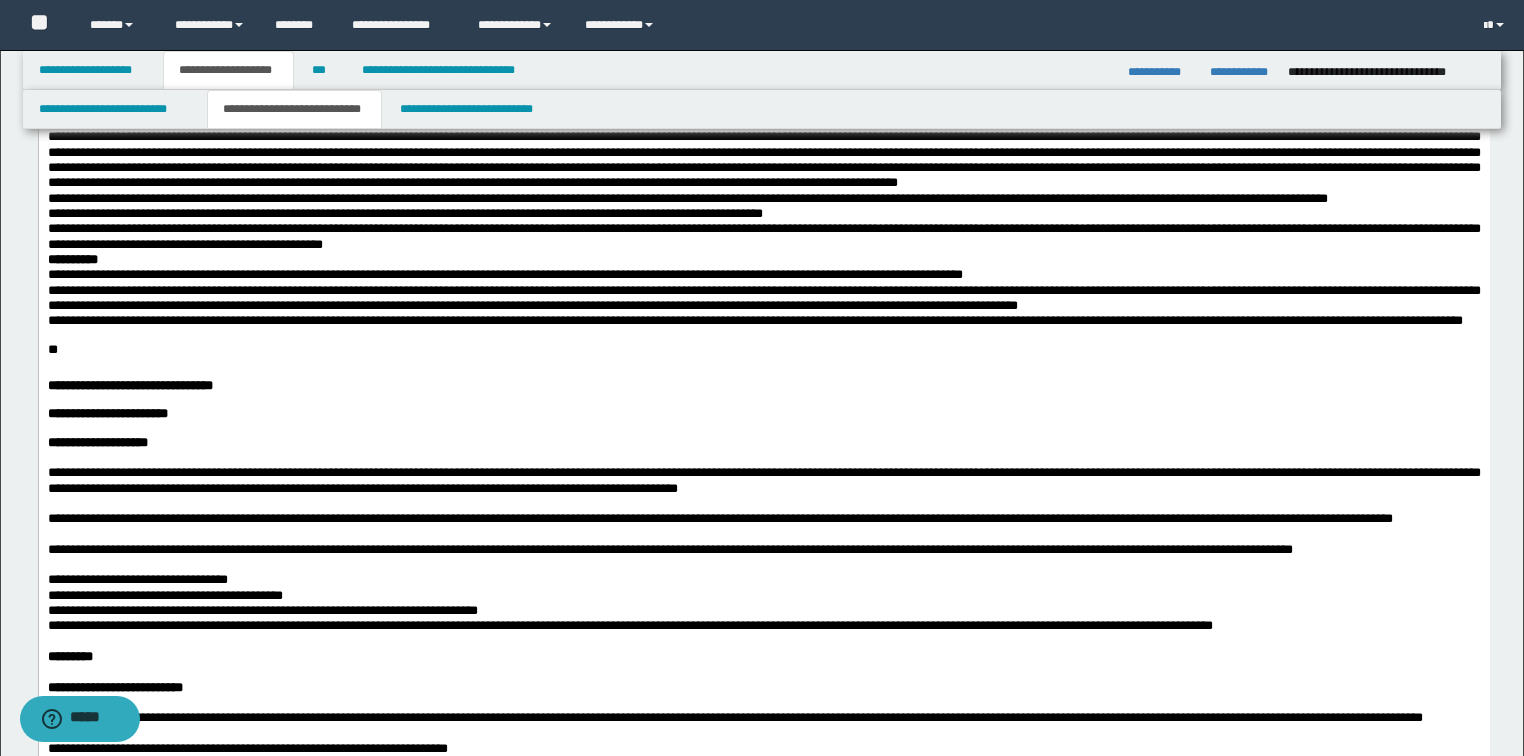 click at bounding box center [763, 75] 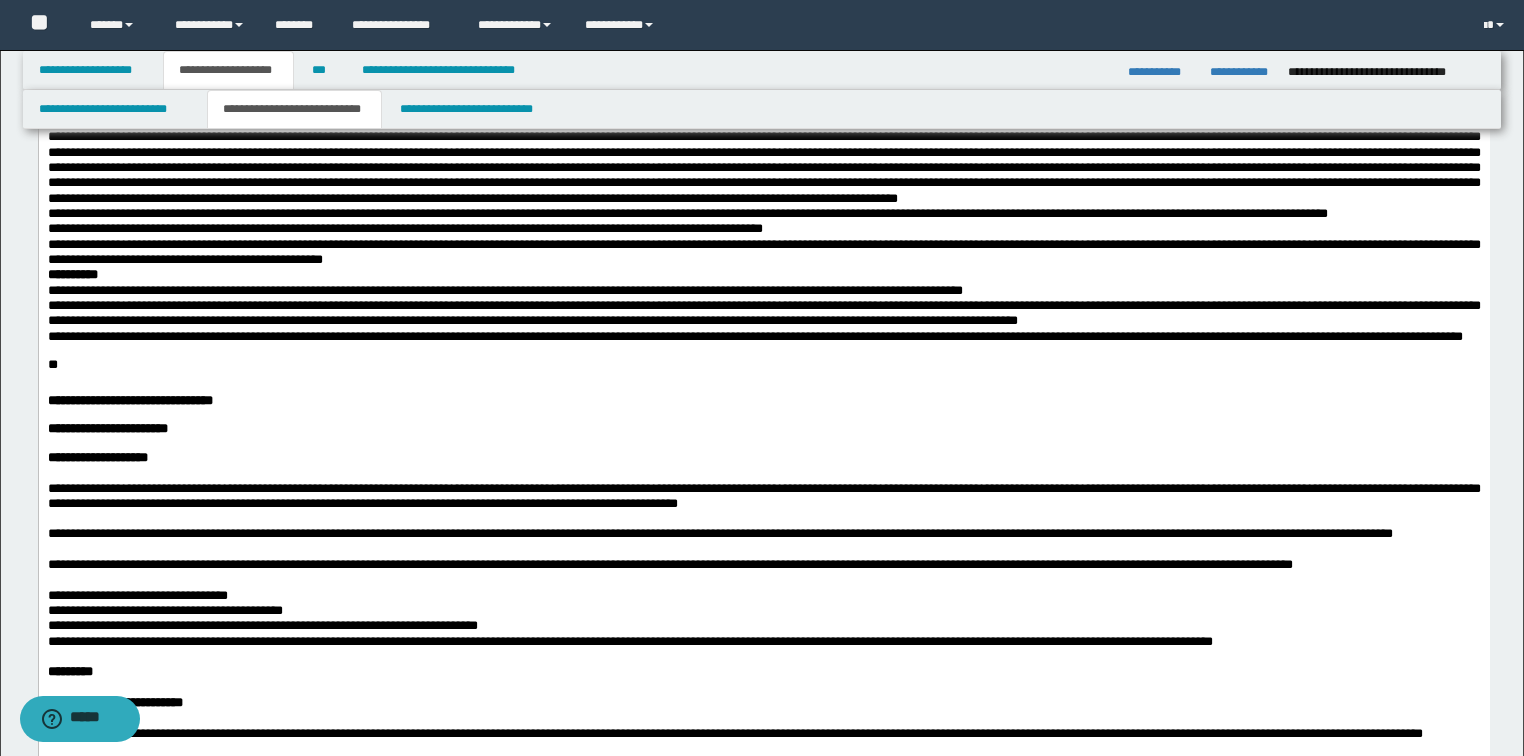 click on "**********" at bounding box center (763, 121) 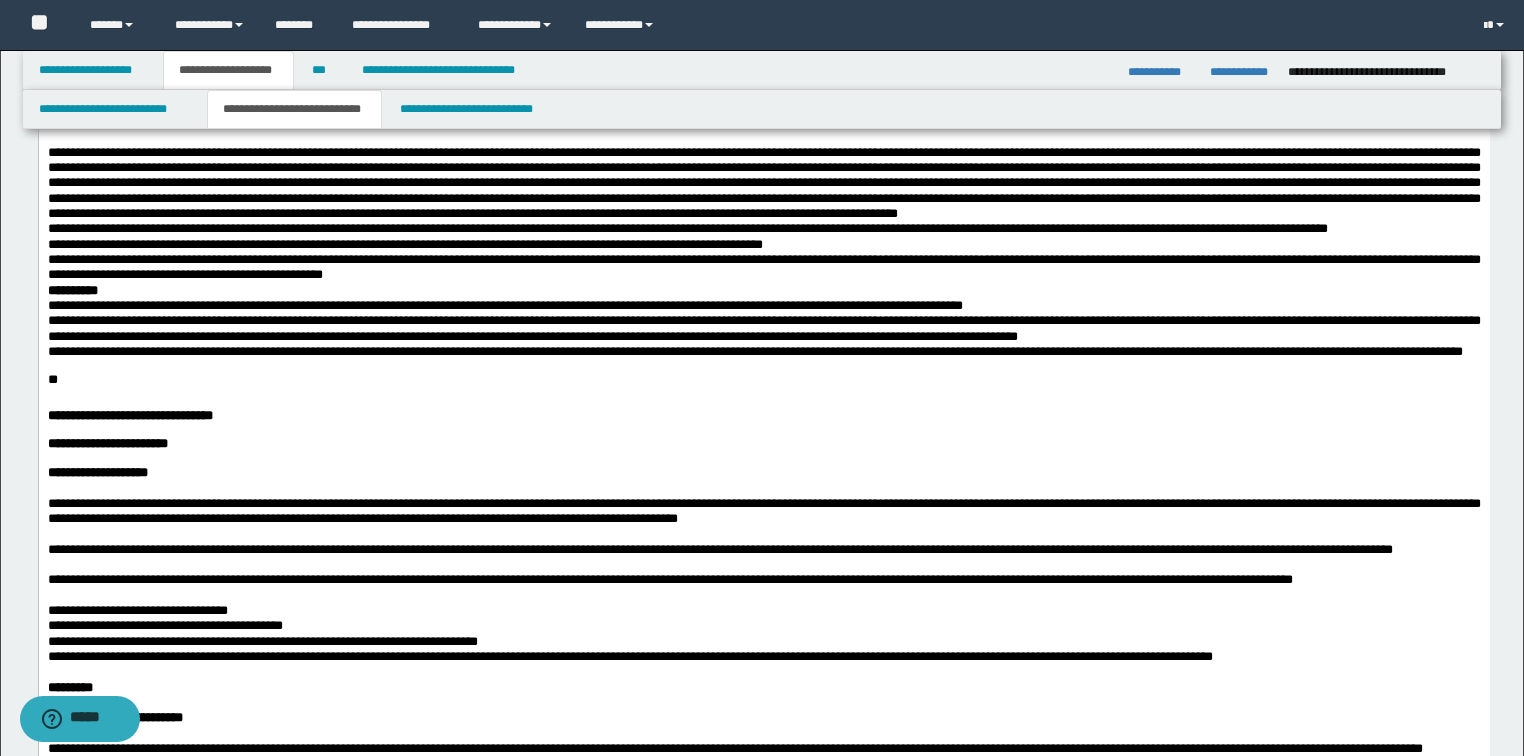 click at bounding box center [763, 183] 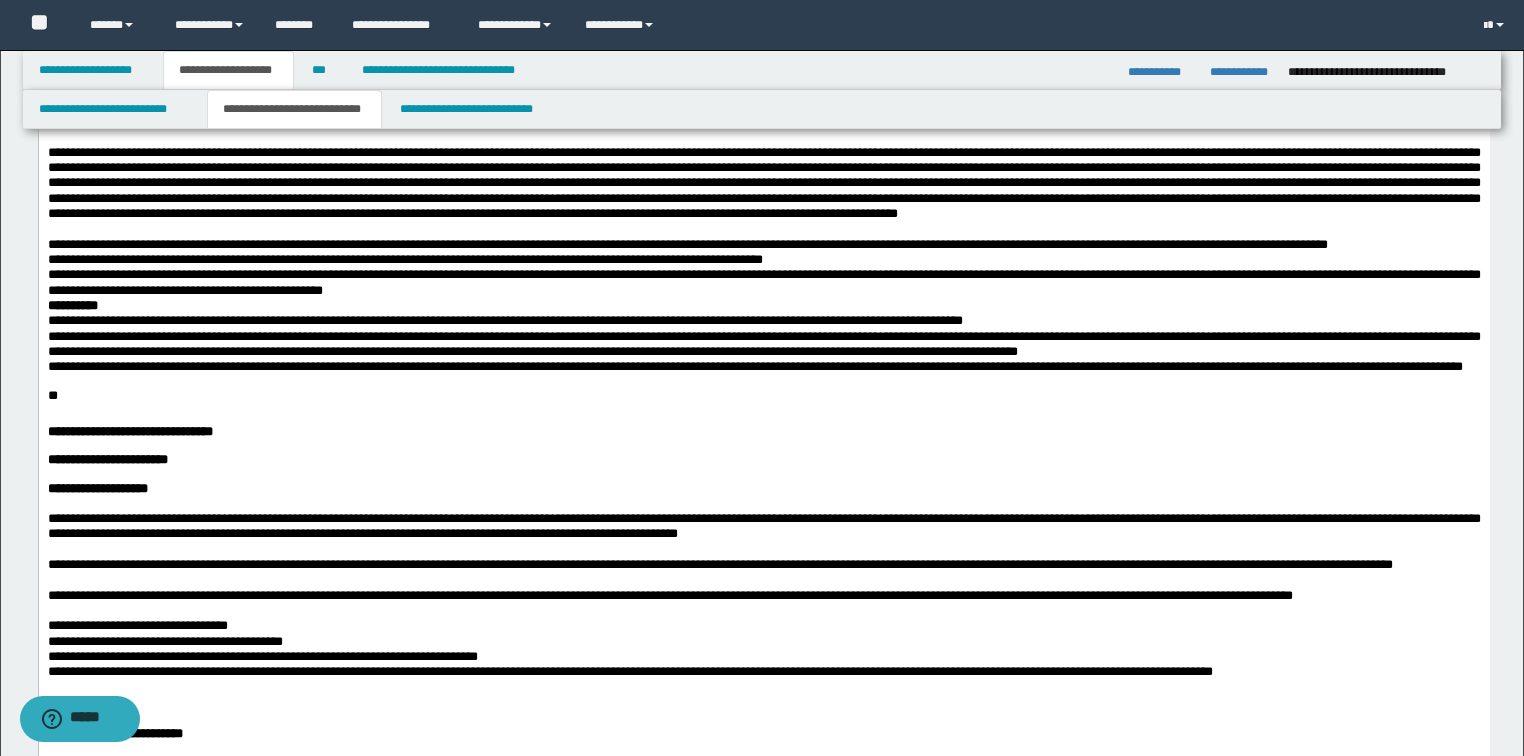 click on "**********" at bounding box center (763, 244) 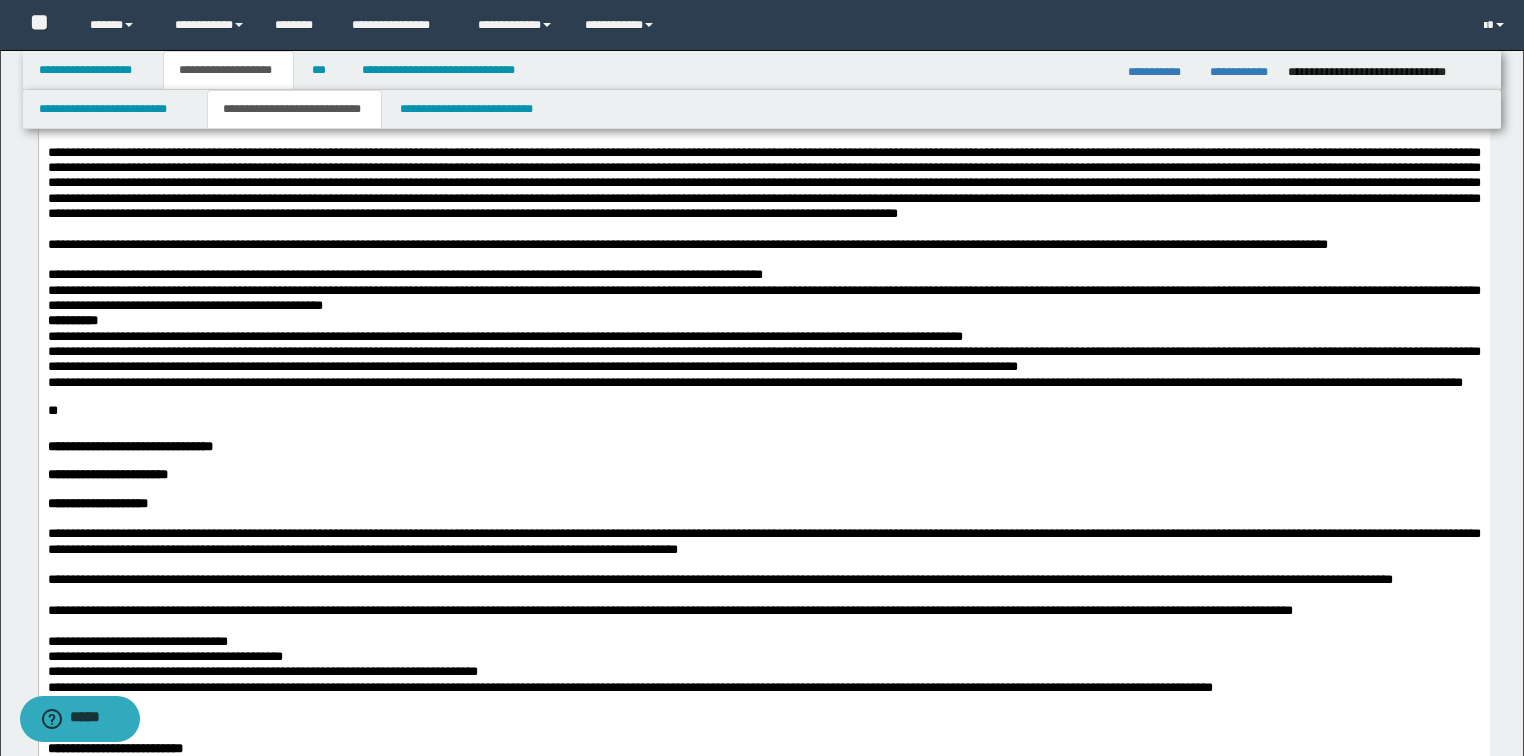 click on "**********" at bounding box center (763, 274) 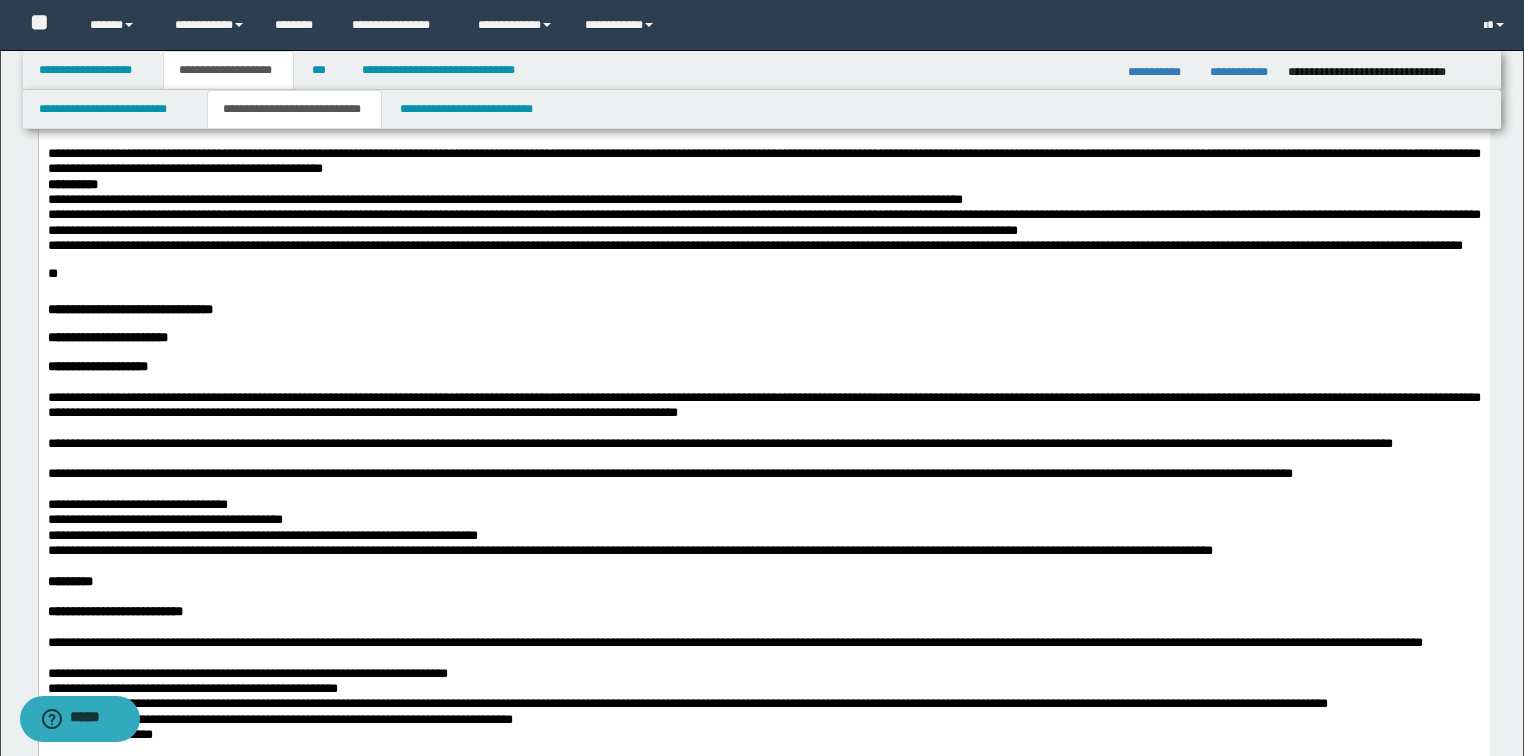 scroll, scrollTop: 2080, scrollLeft: 0, axis: vertical 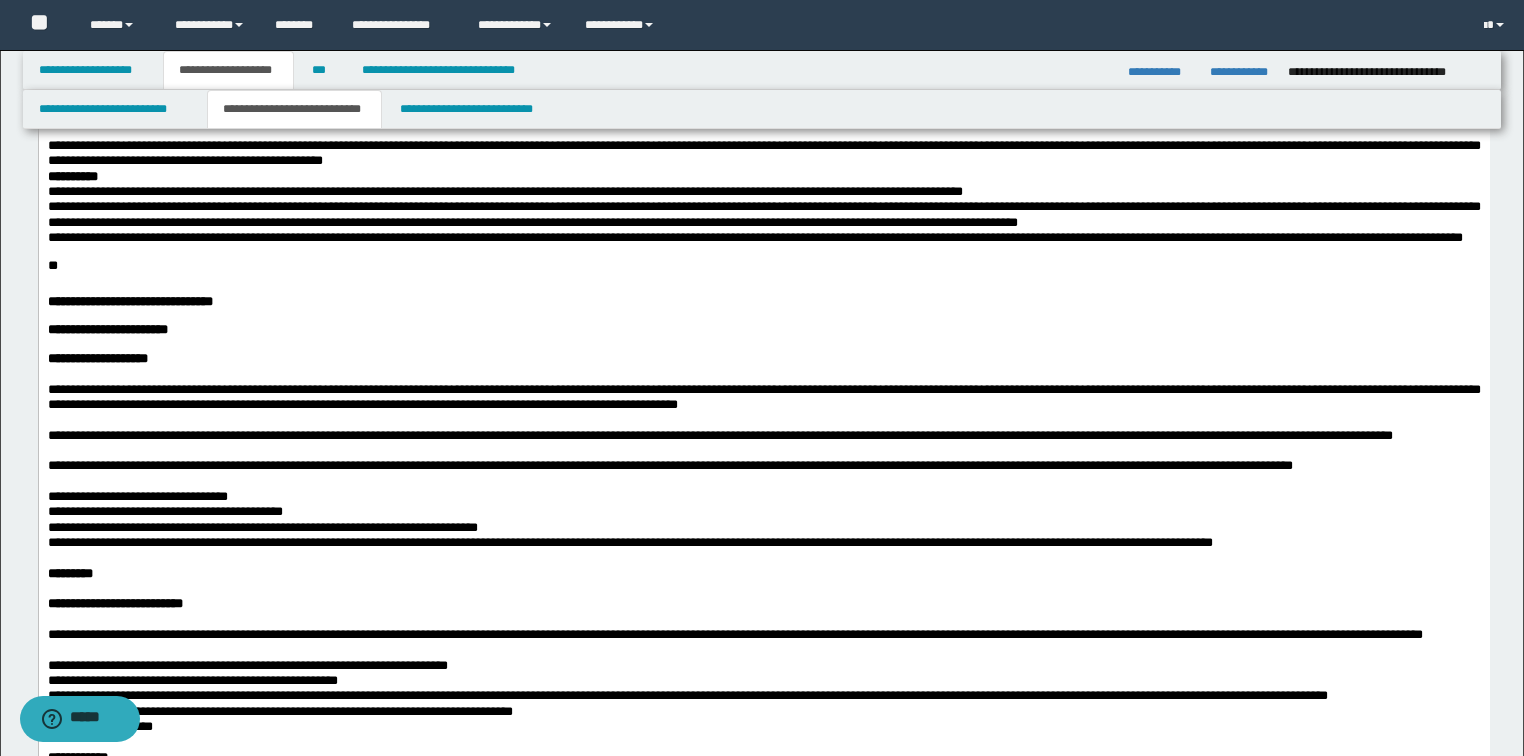 click on "**********" at bounding box center (763, 153) 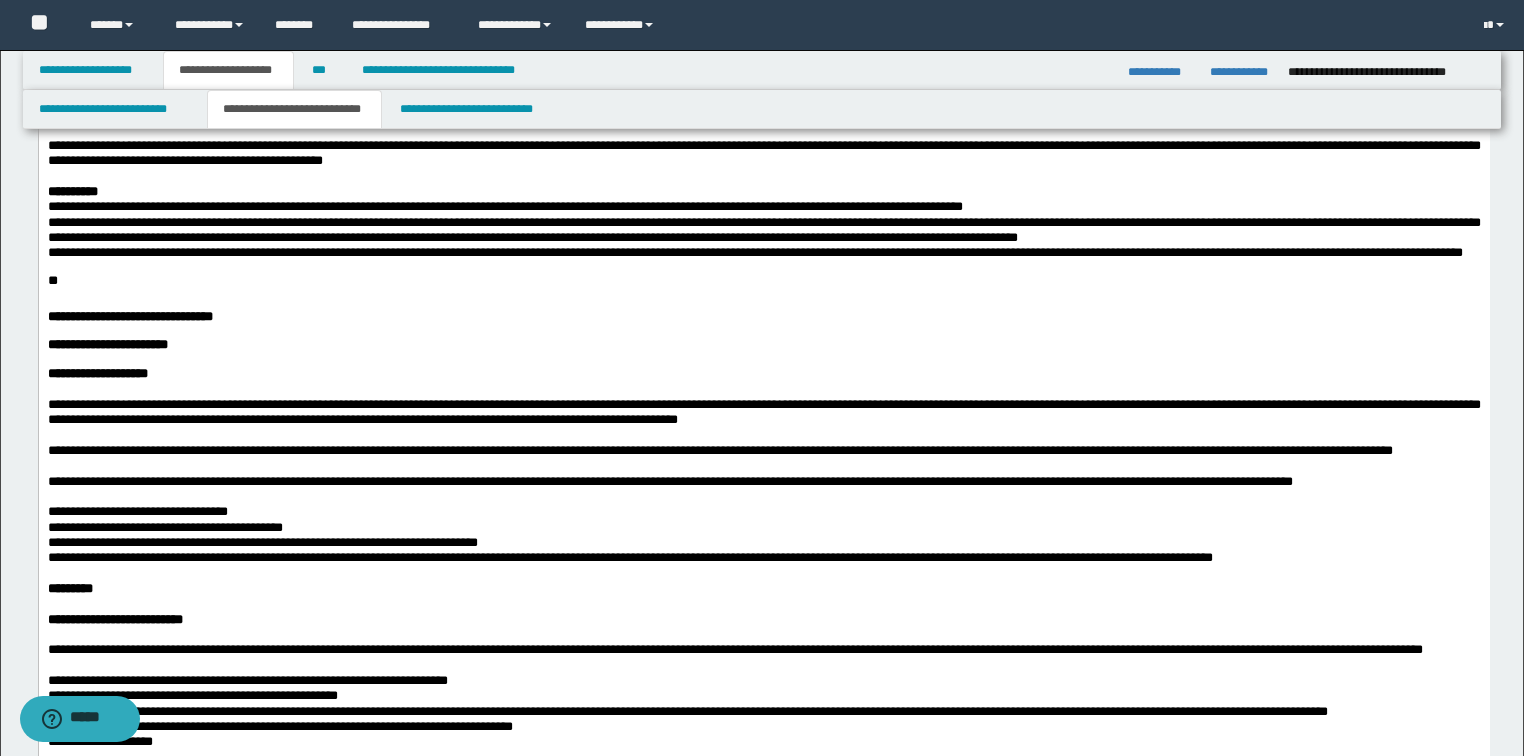 drag, startPoint x: 197, startPoint y: 488, endPoint x: 195, endPoint y: 478, distance: 10.198039 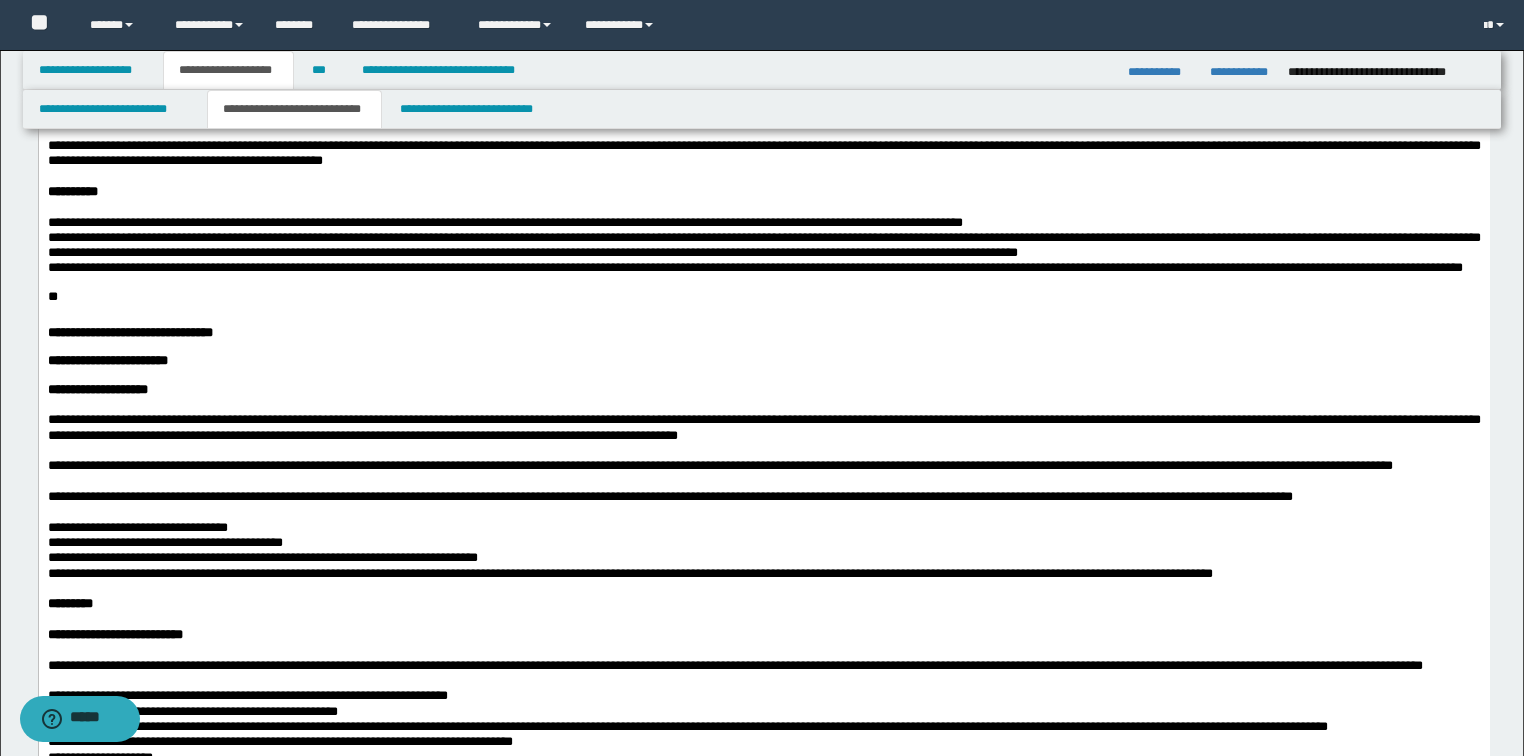 click on "**********" at bounding box center [763, 222] 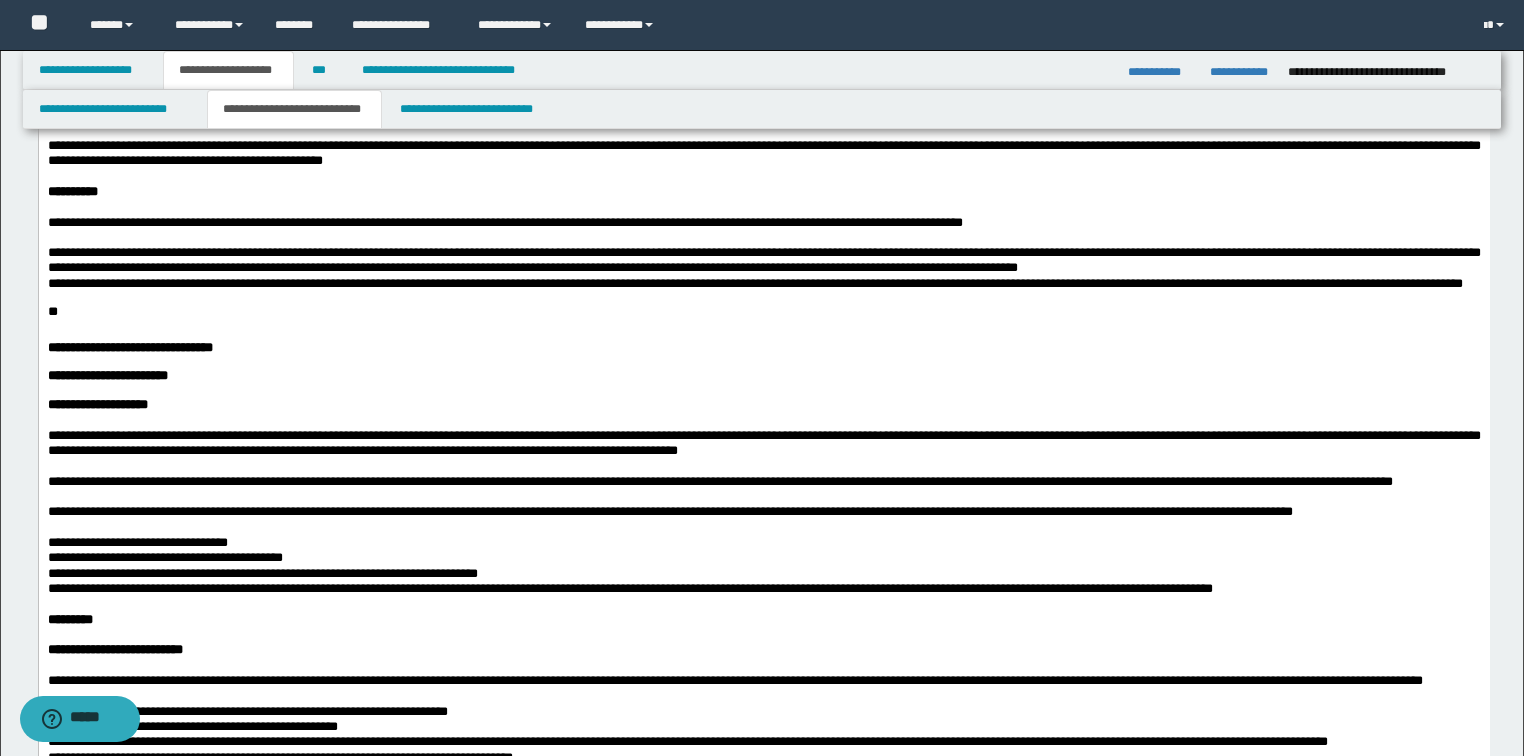 click on "**********" at bounding box center (763, 260) 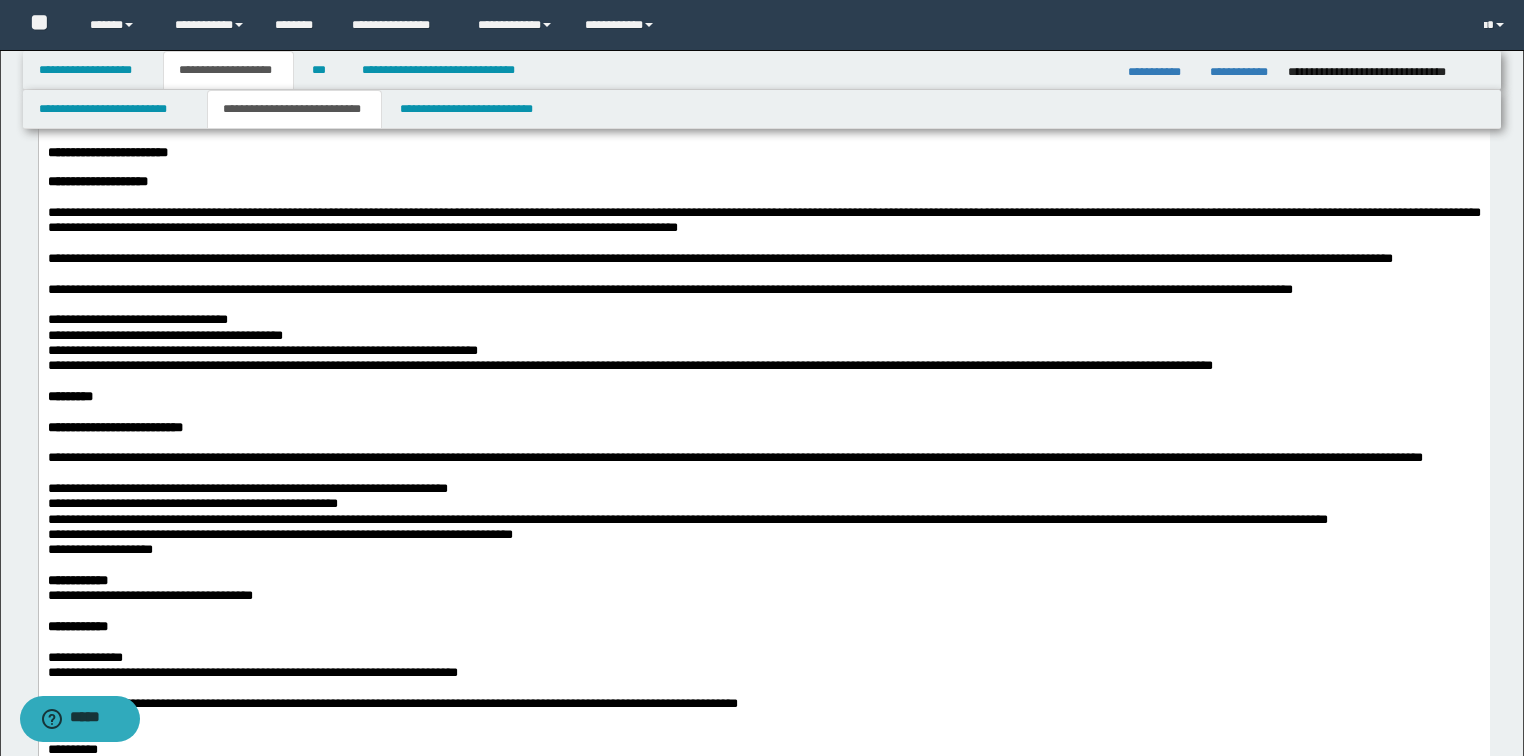 scroll, scrollTop: 2320, scrollLeft: 0, axis: vertical 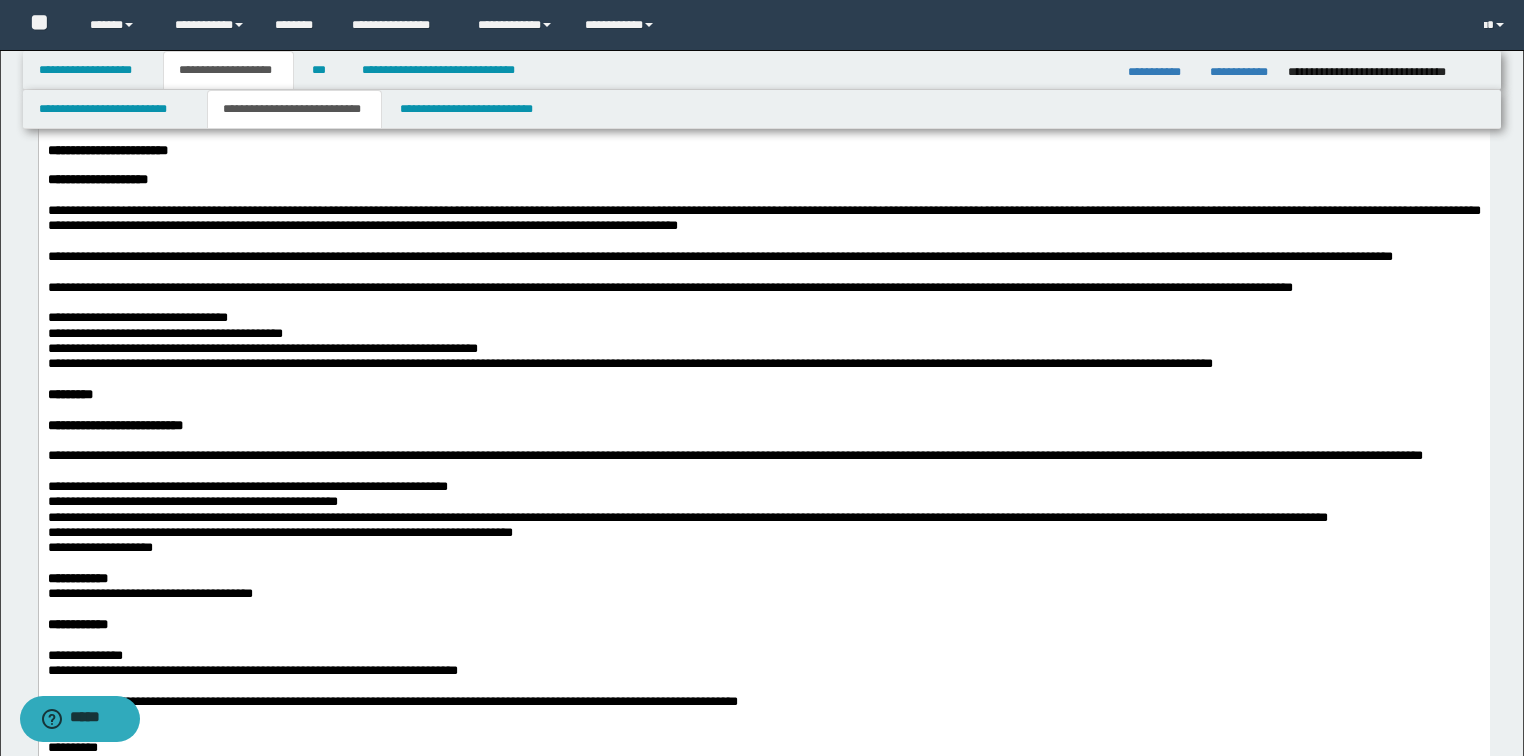 click on "**" at bounding box center (52, 86) 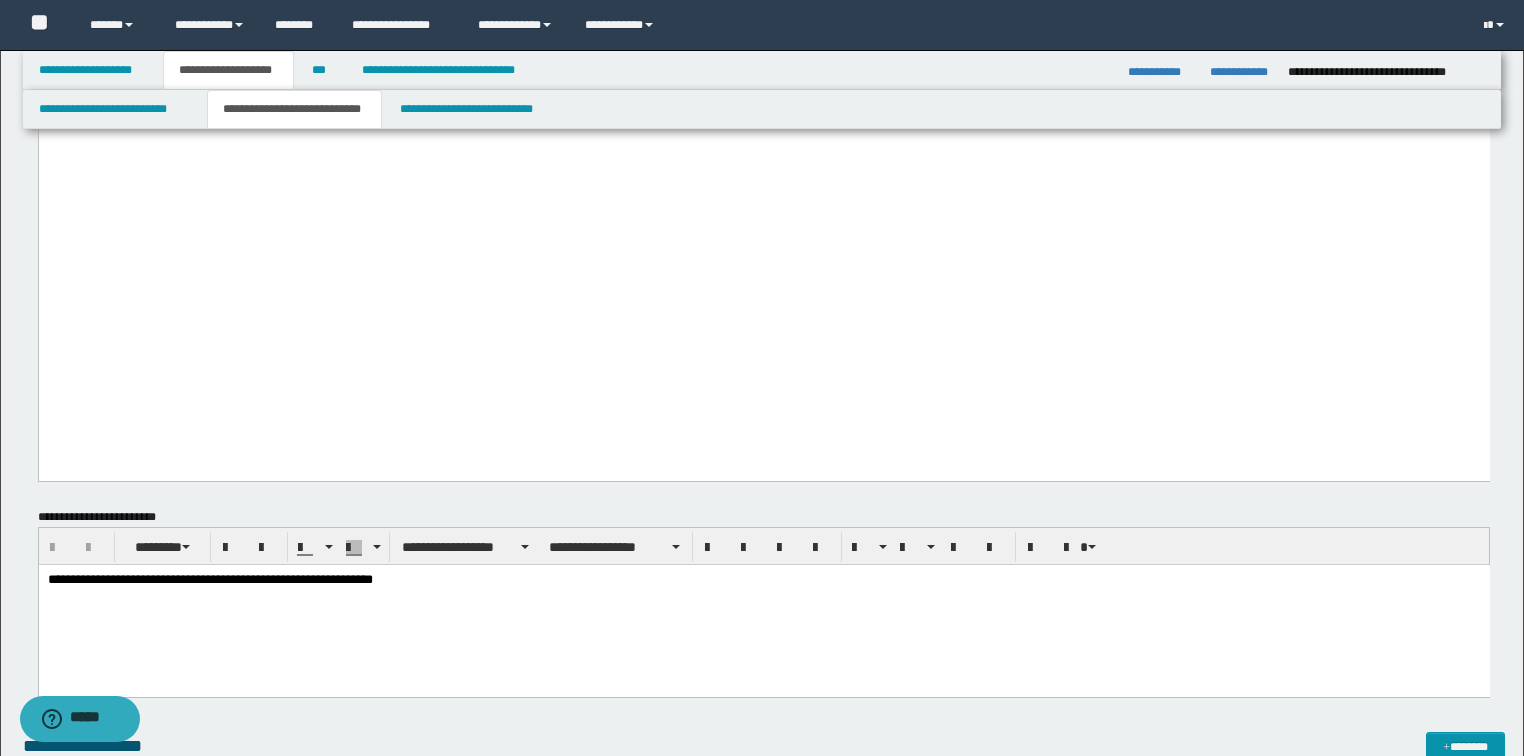 scroll, scrollTop: 3120, scrollLeft: 0, axis: vertical 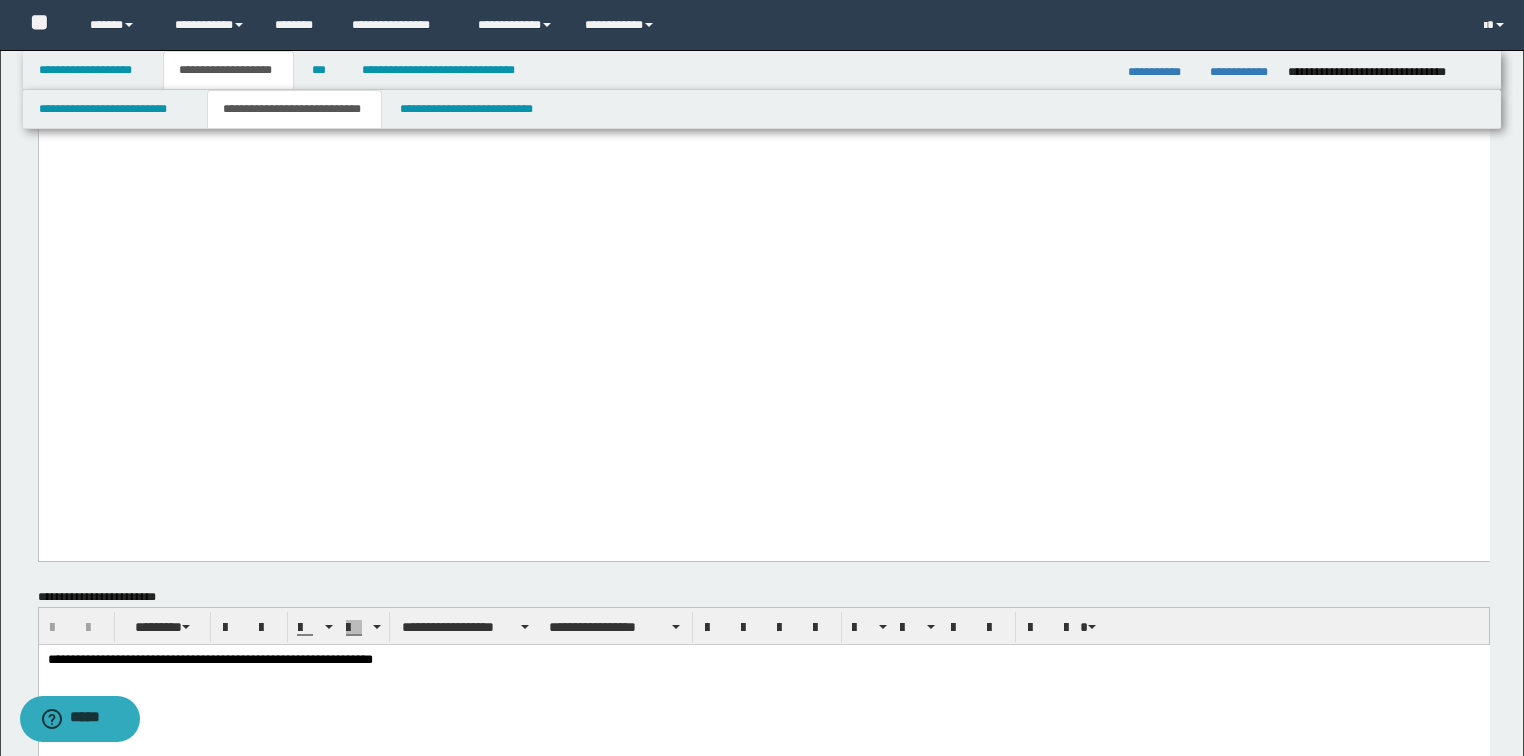 drag, startPoint x: 139, startPoint y: 406, endPoint x: 11, endPoint y: 404, distance: 128.01562 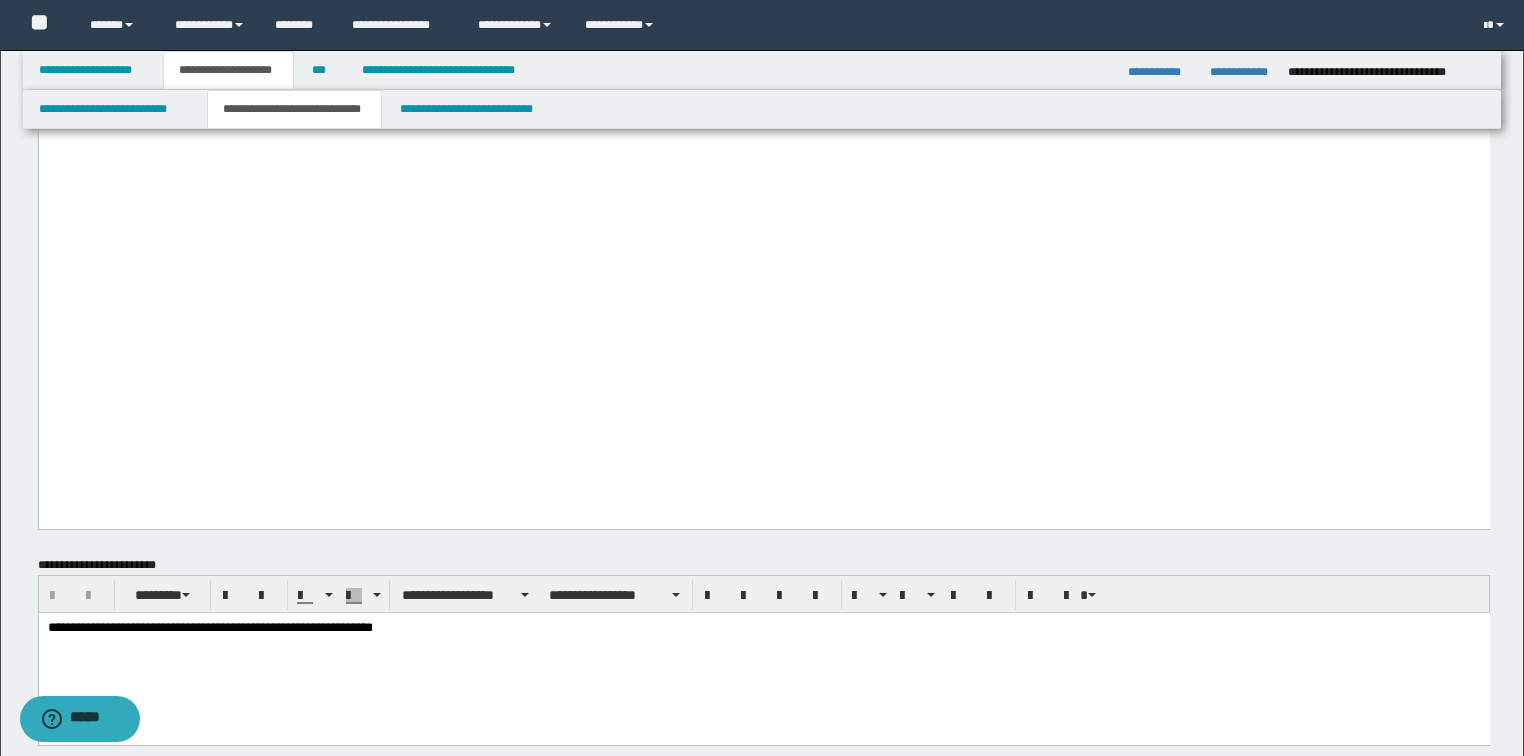 click on "**********" at bounding box center [763, 653] 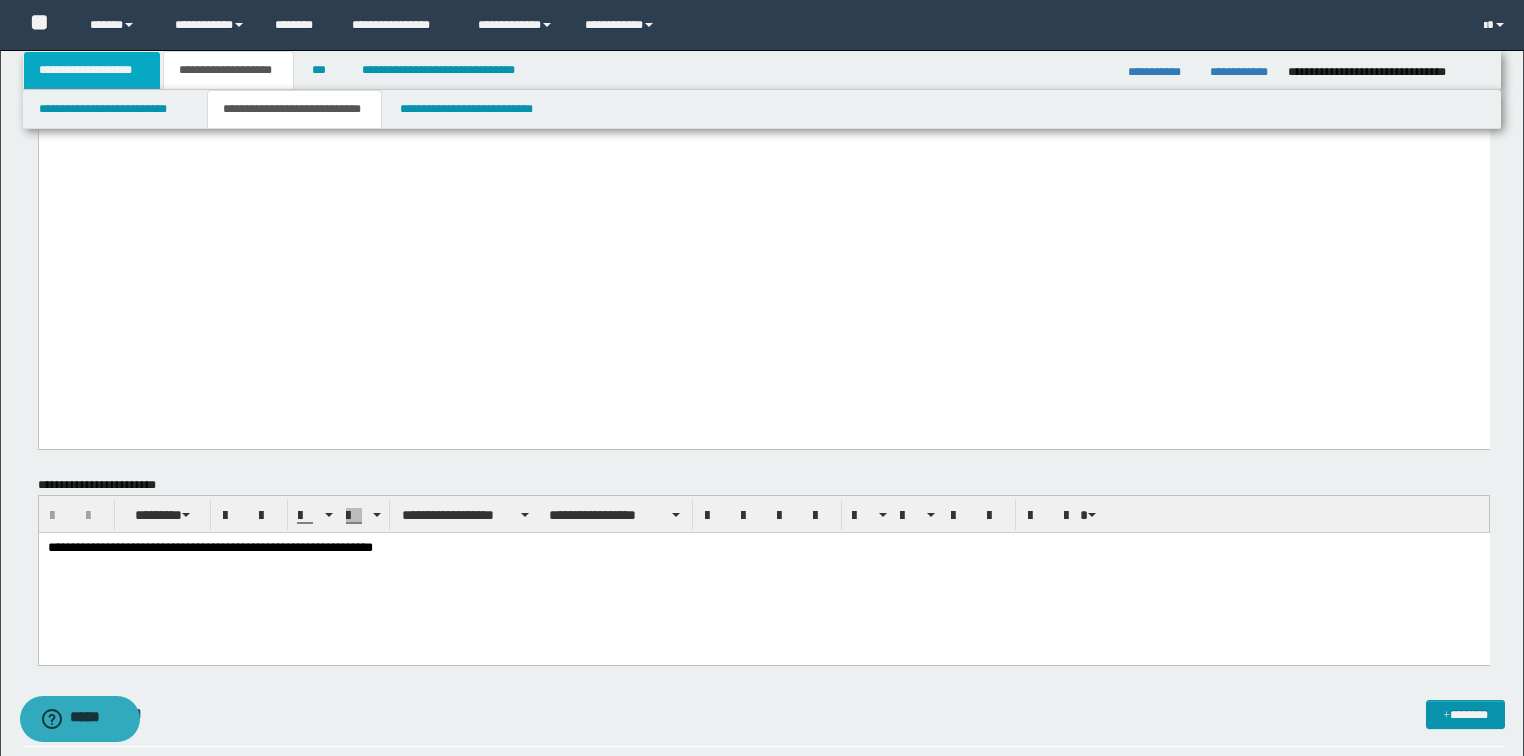 click on "**********" at bounding box center (92, 70) 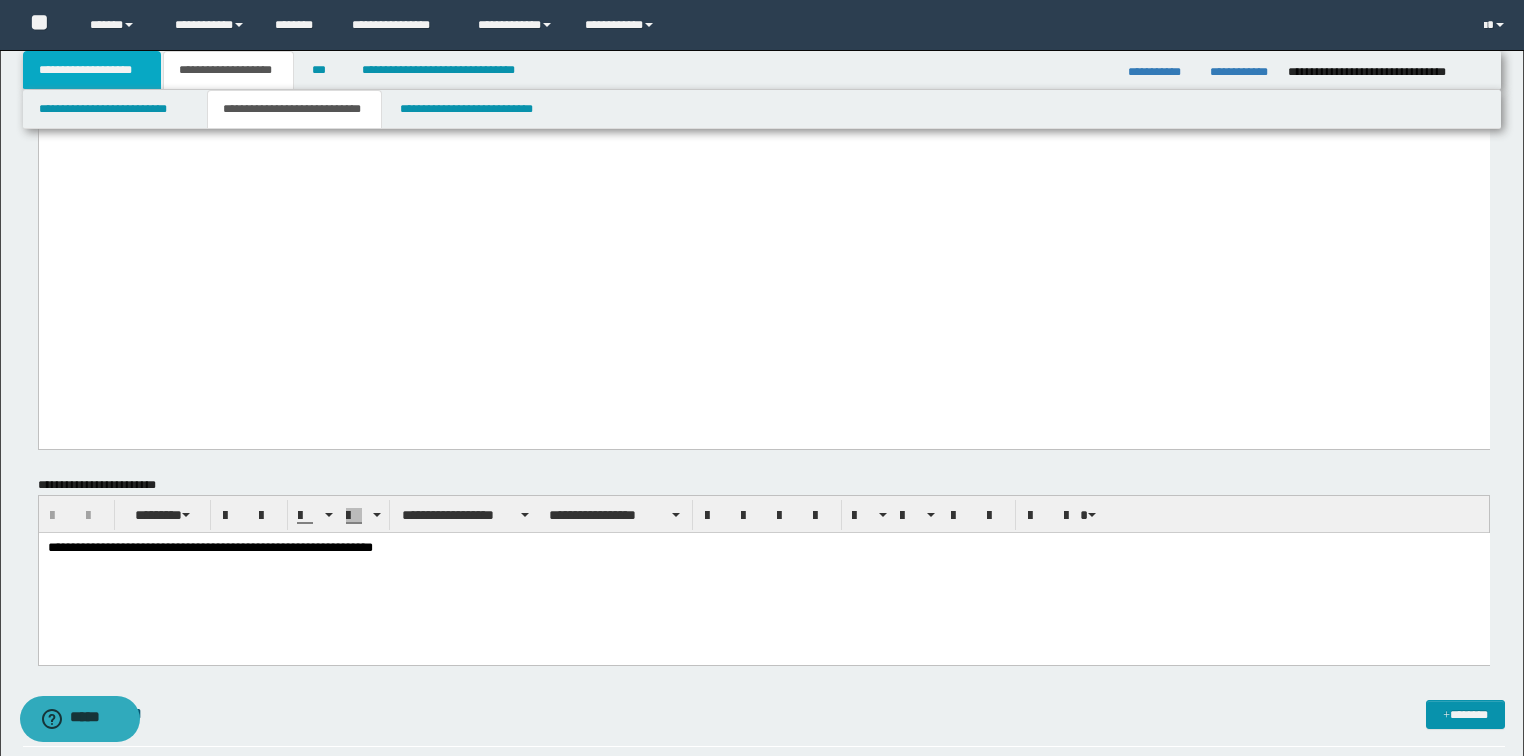 scroll, scrollTop: 350, scrollLeft: 0, axis: vertical 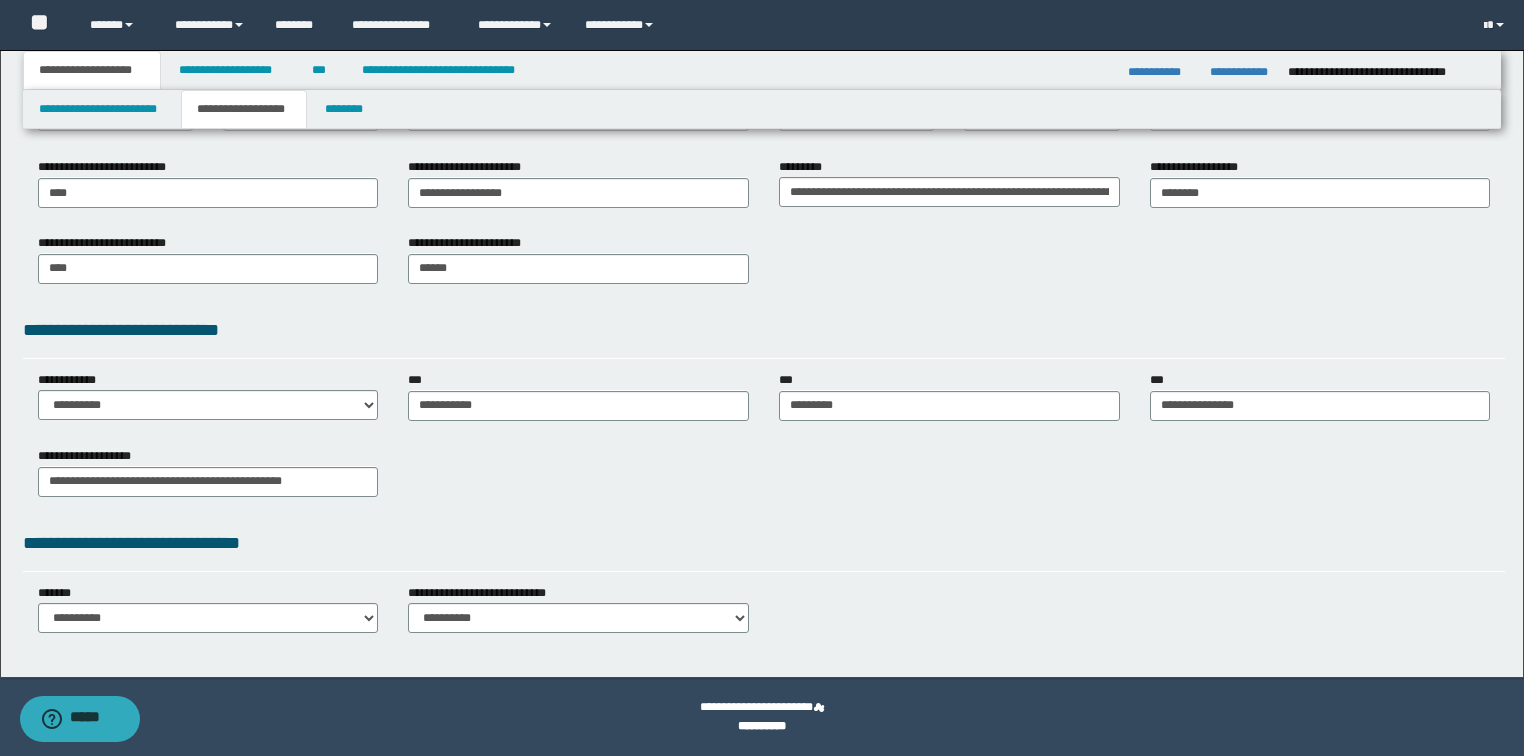 click on "**********" at bounding box center [244, 109] 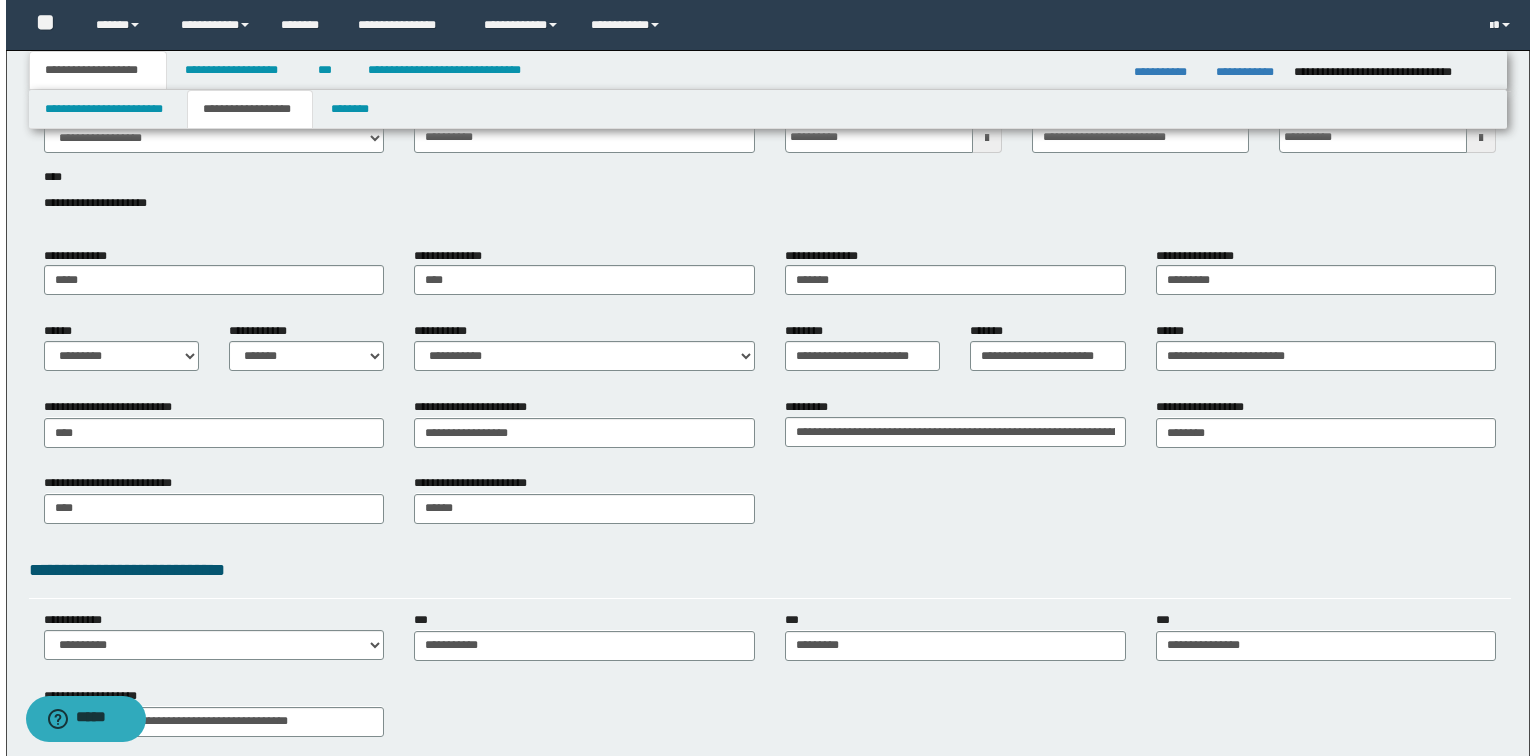 scroll, scrollTop: 0, scrollLeft: 0, axis: both 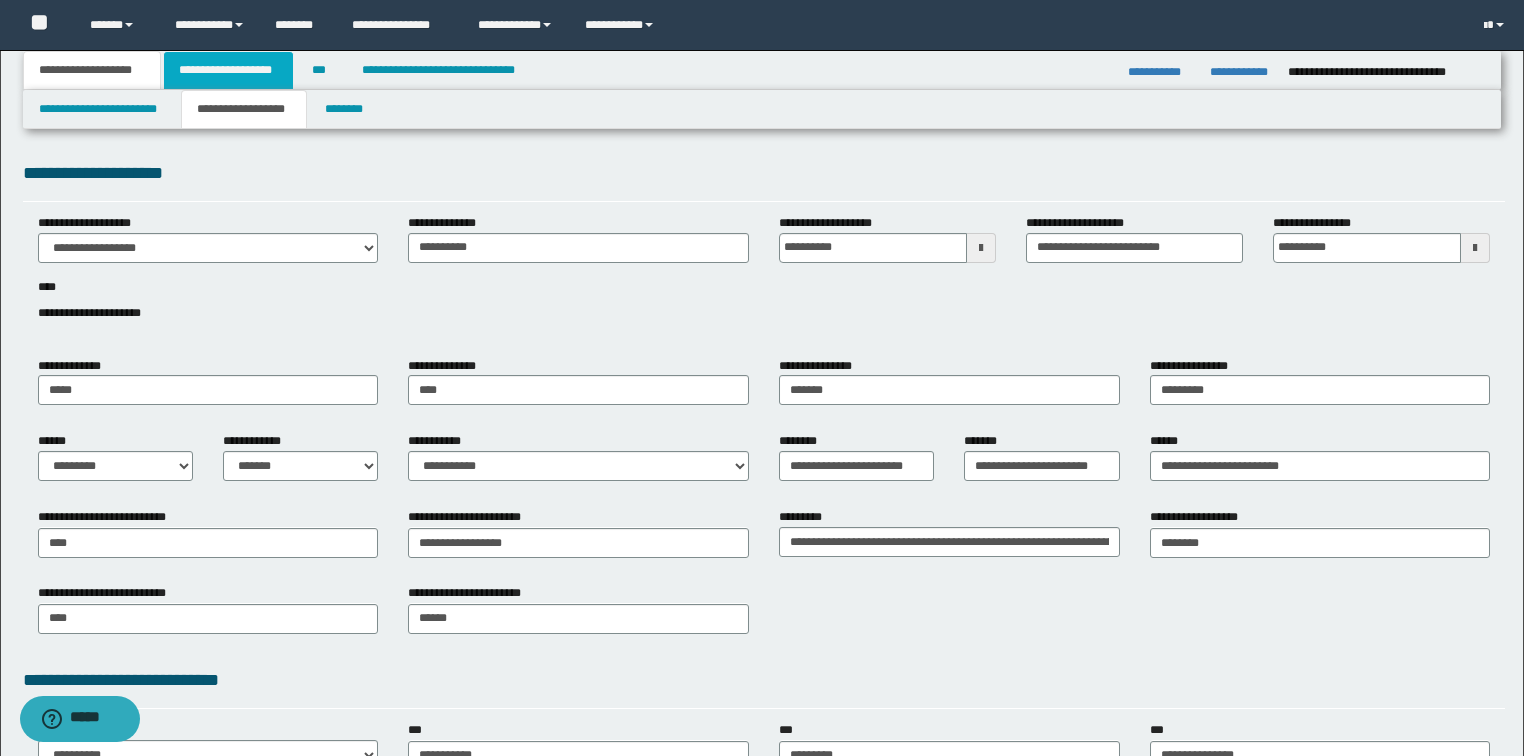 click on "**********" at bounding box center (228, 70) 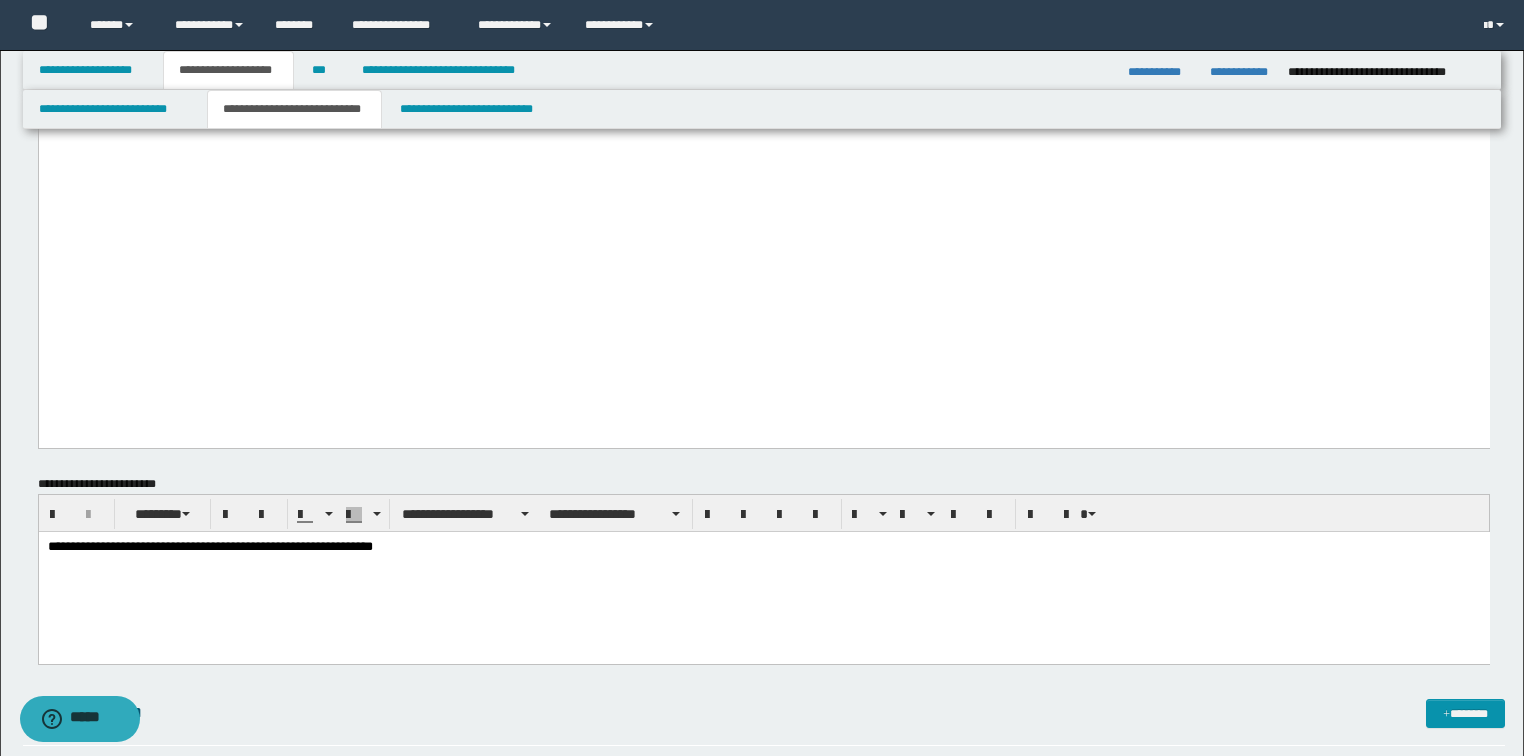 scroll, scrollTop: 3360, scrollLeft: 0, axis: vertical 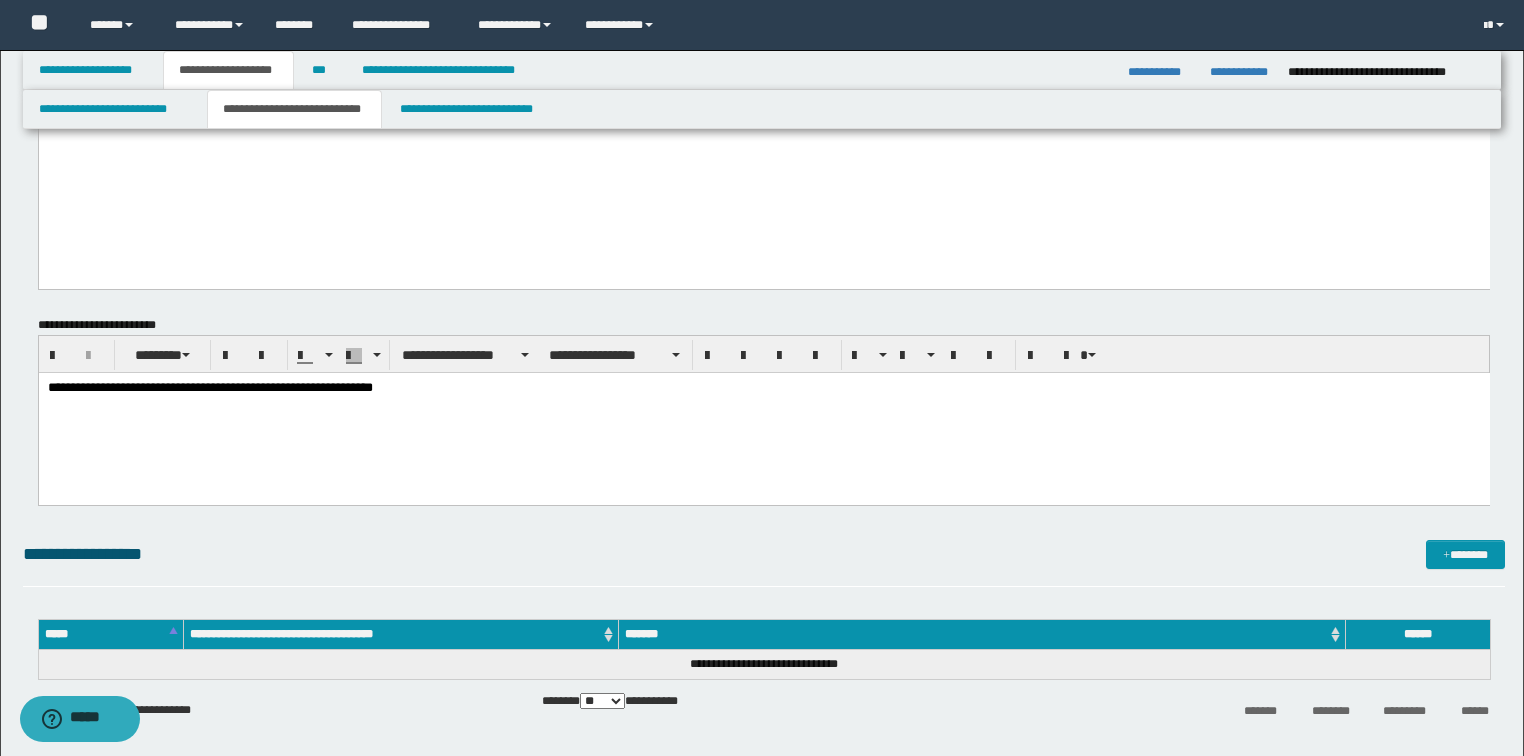 click on "**********" at bounding box center (763, 388) 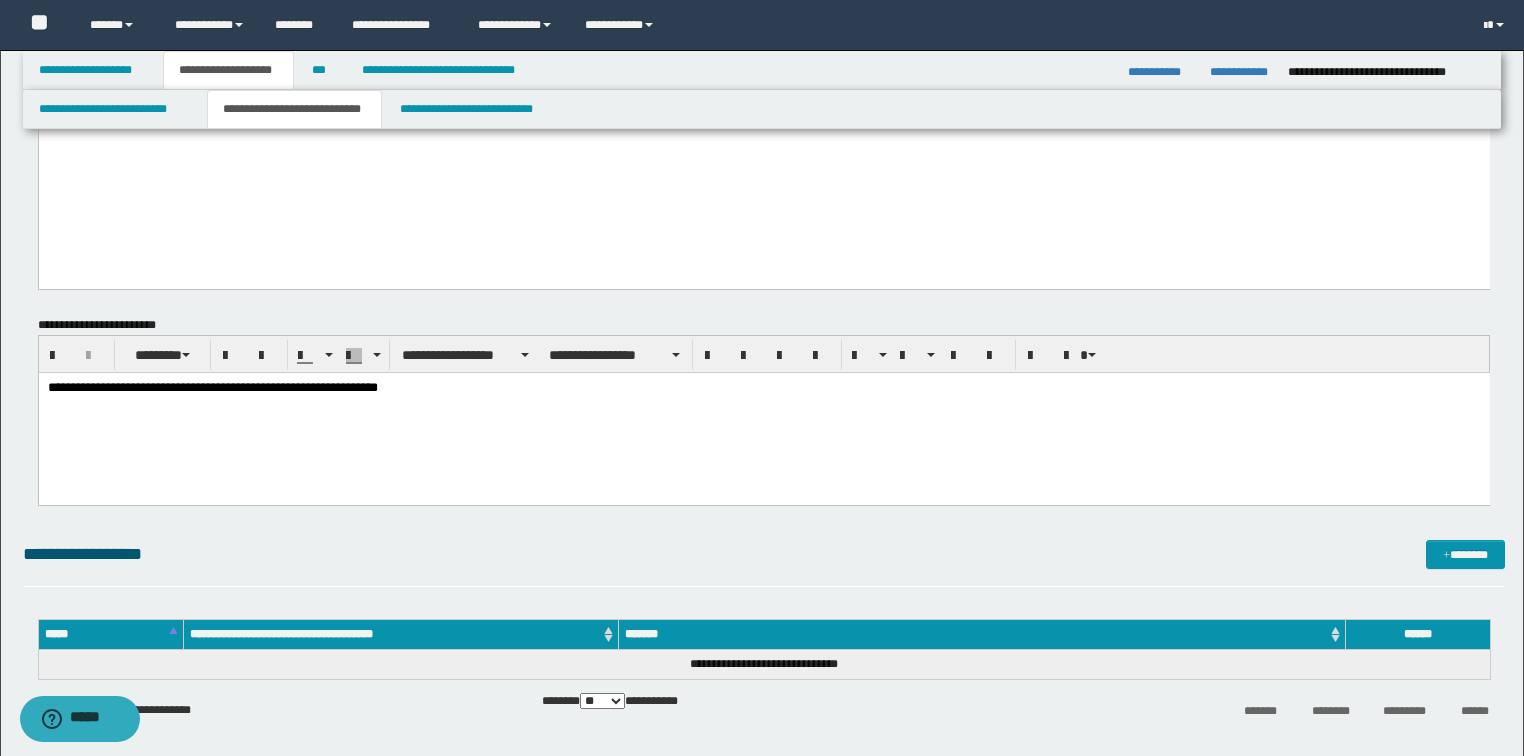 click on "**********" at bounding box center [763, 388] 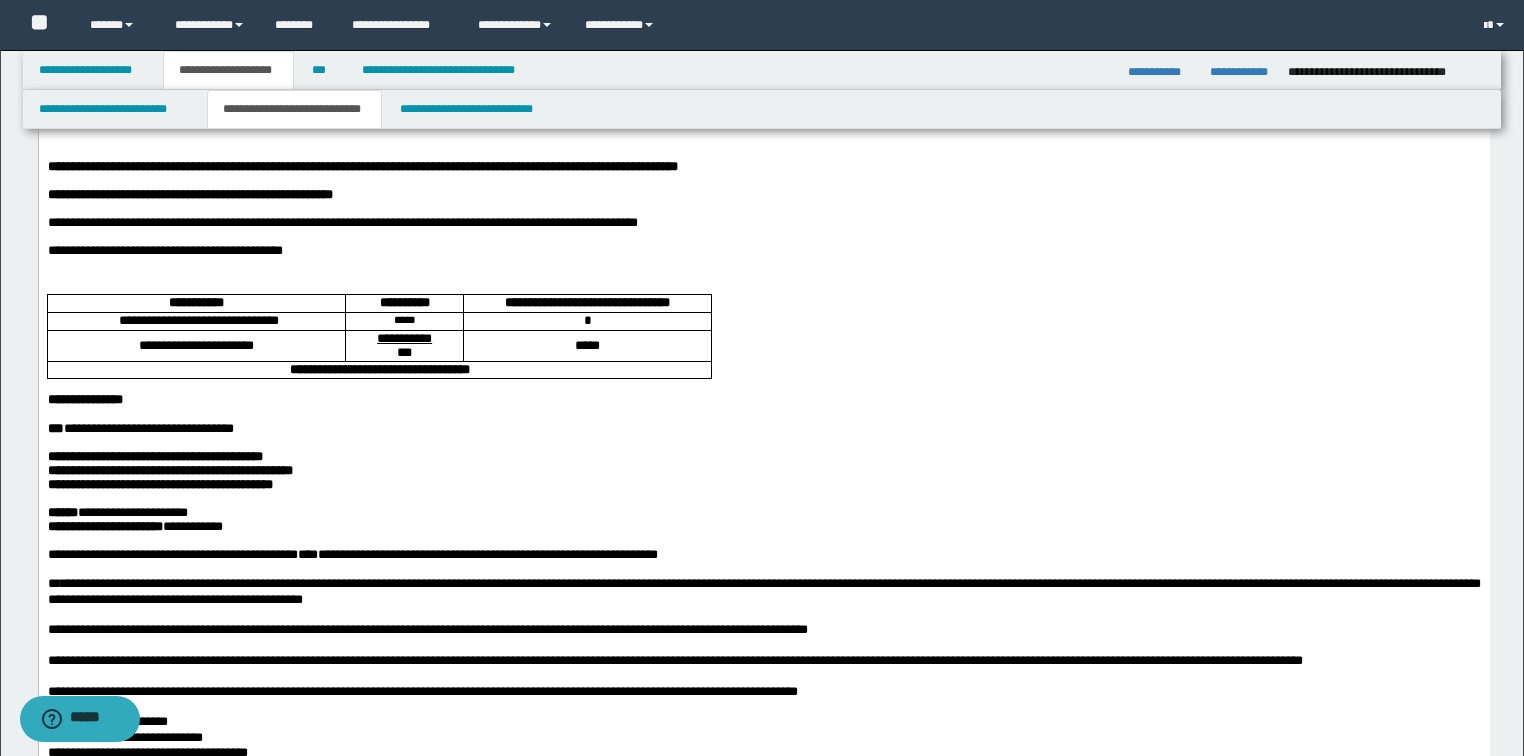 scroll, scrollTop: 0, scrollLeft: 0, axis: both 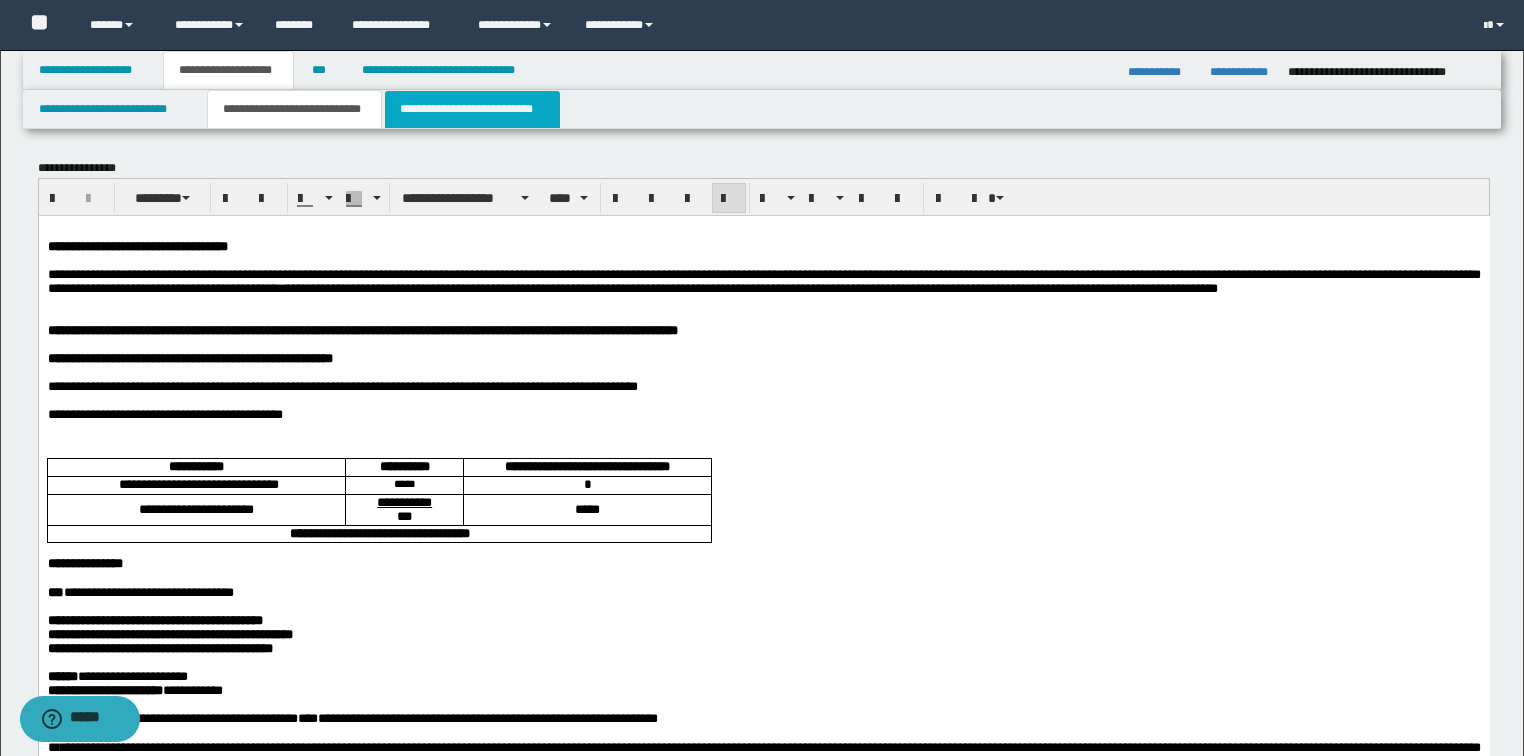 click on "**********" at bounding box center (472, 109) 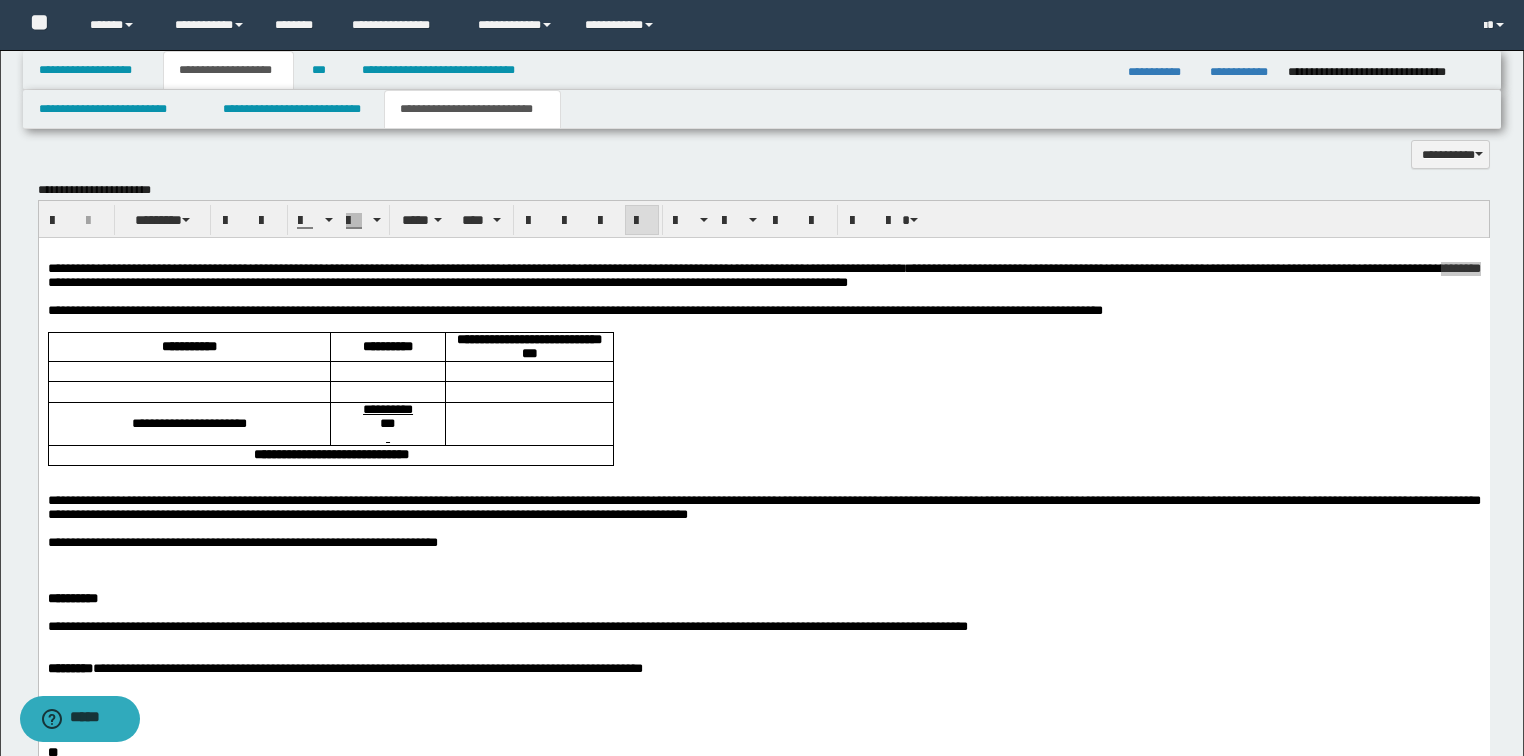 scroll, scrollTop: 1120, scrollLeft: 0, axis: vertical 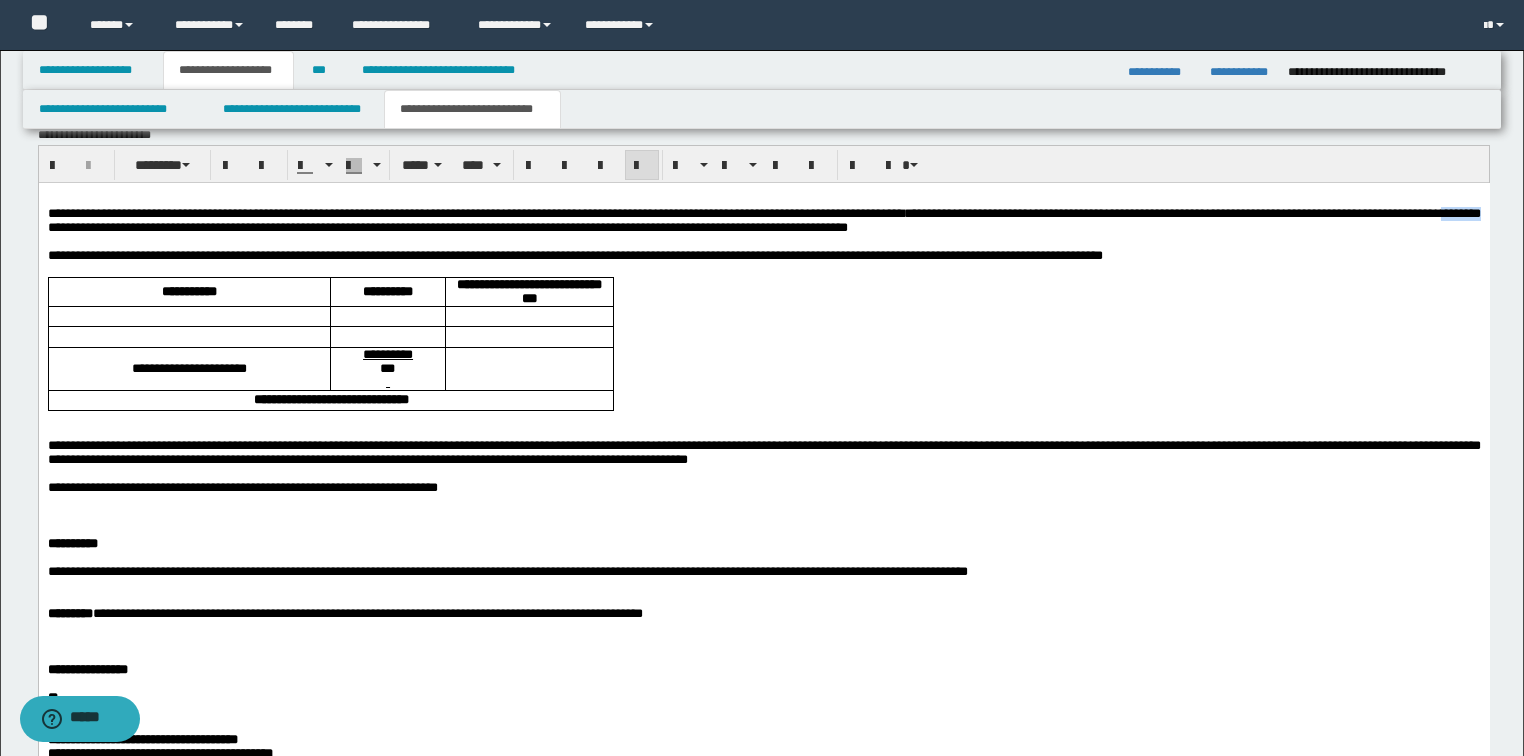 click on "**********" at bounding box center (763, 564) 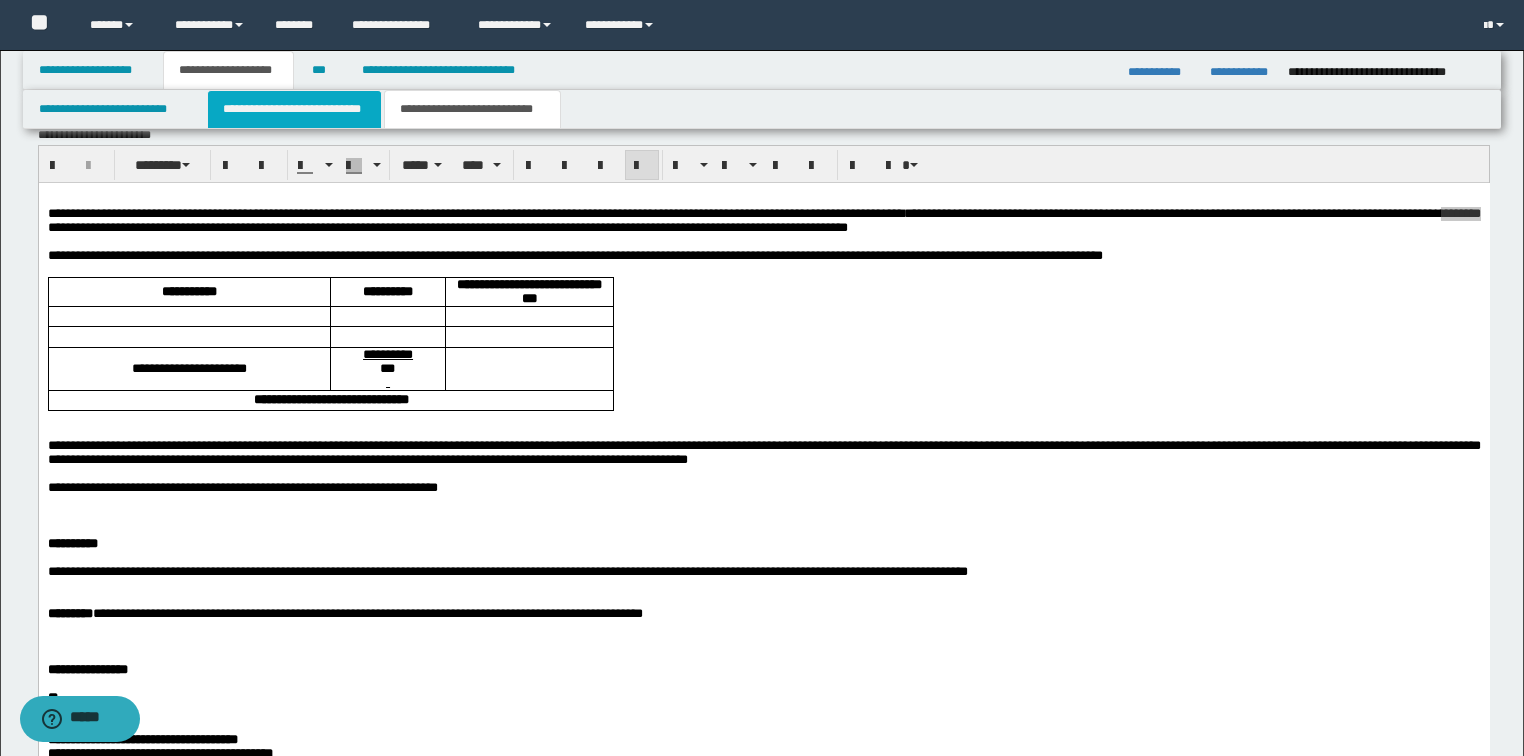 click on "**********" at bounding box center (294, 109) 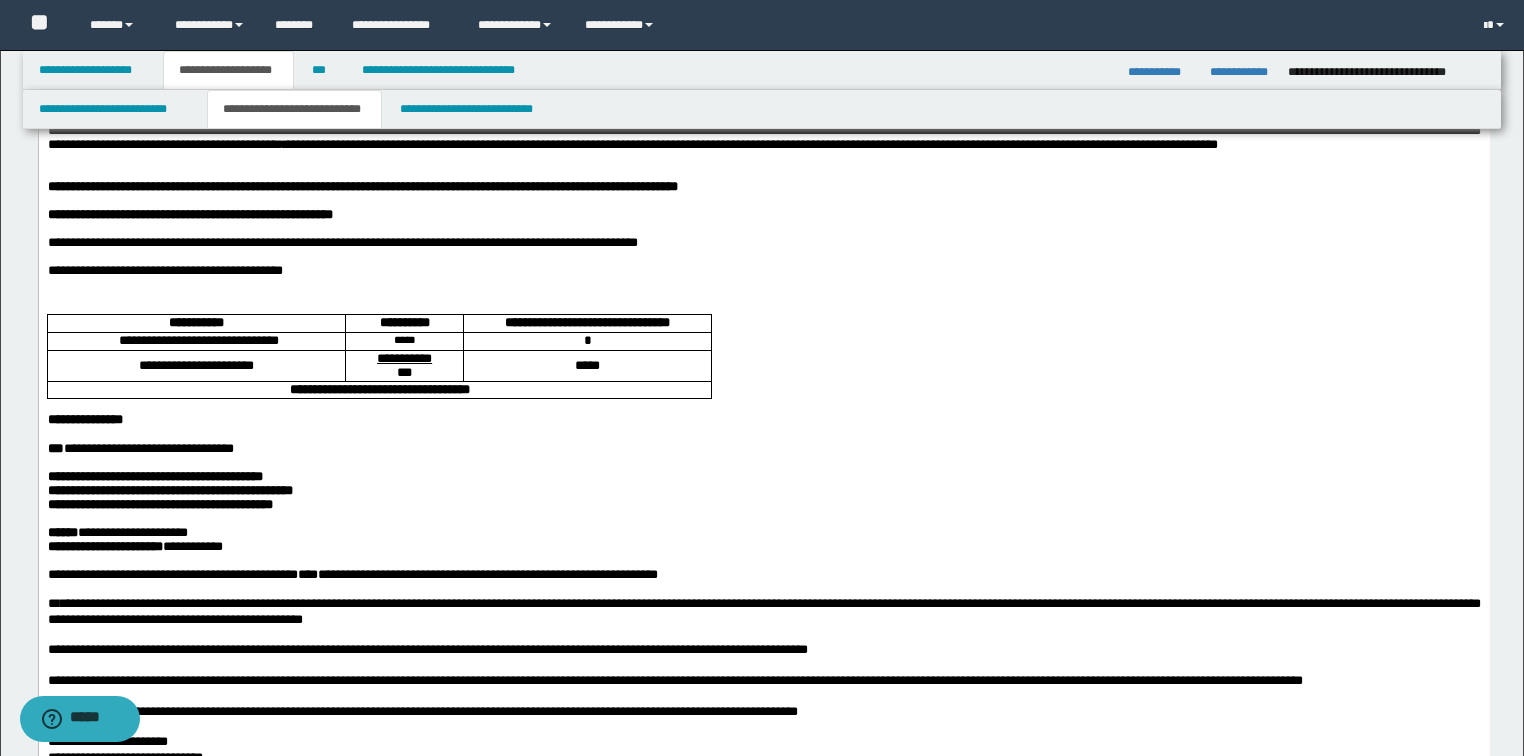 scroll, scrollTop: 80, scrollLeft: 0, axis: vertical 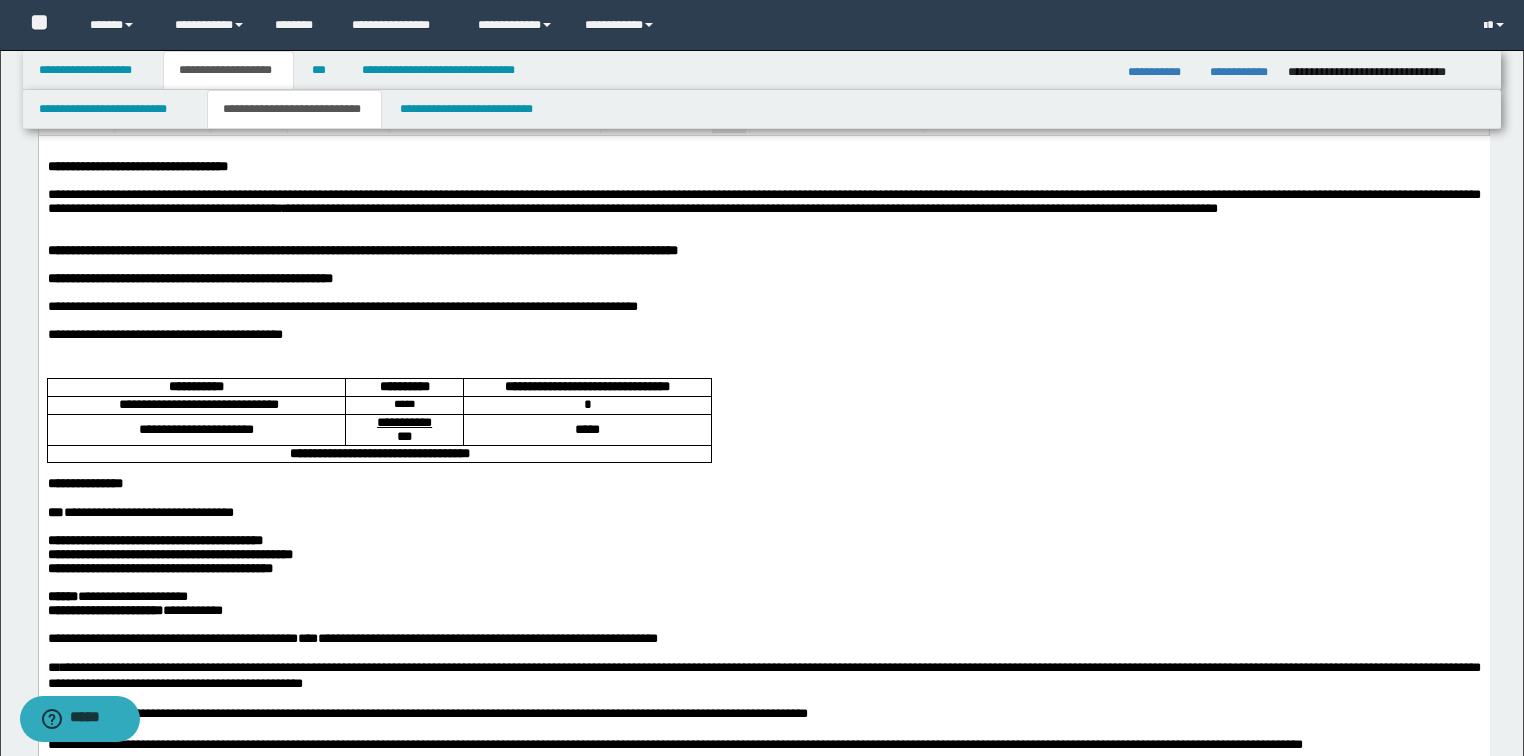 click on "**********" at bounding box center (342, 305) 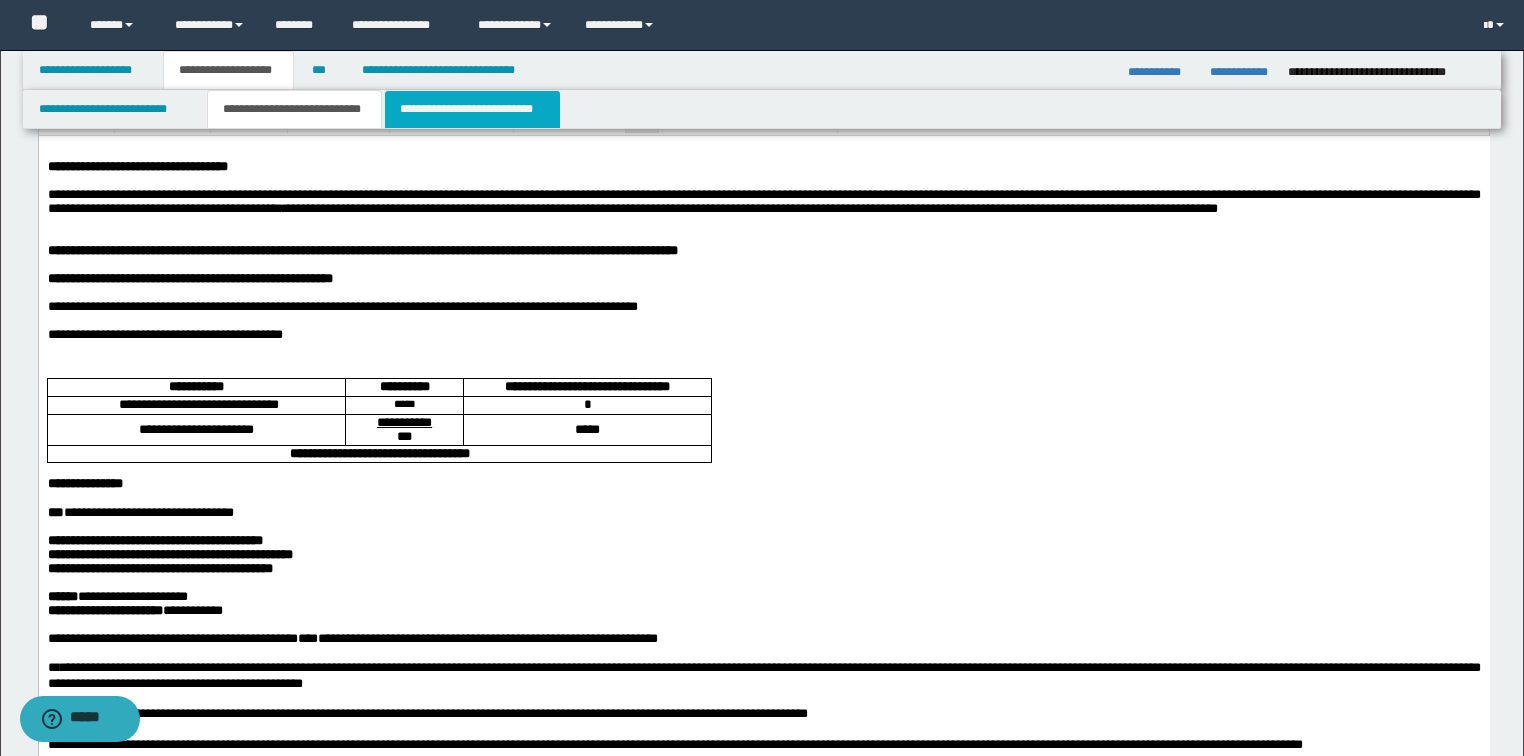 click on "**********" at bounding box center (472, 109) 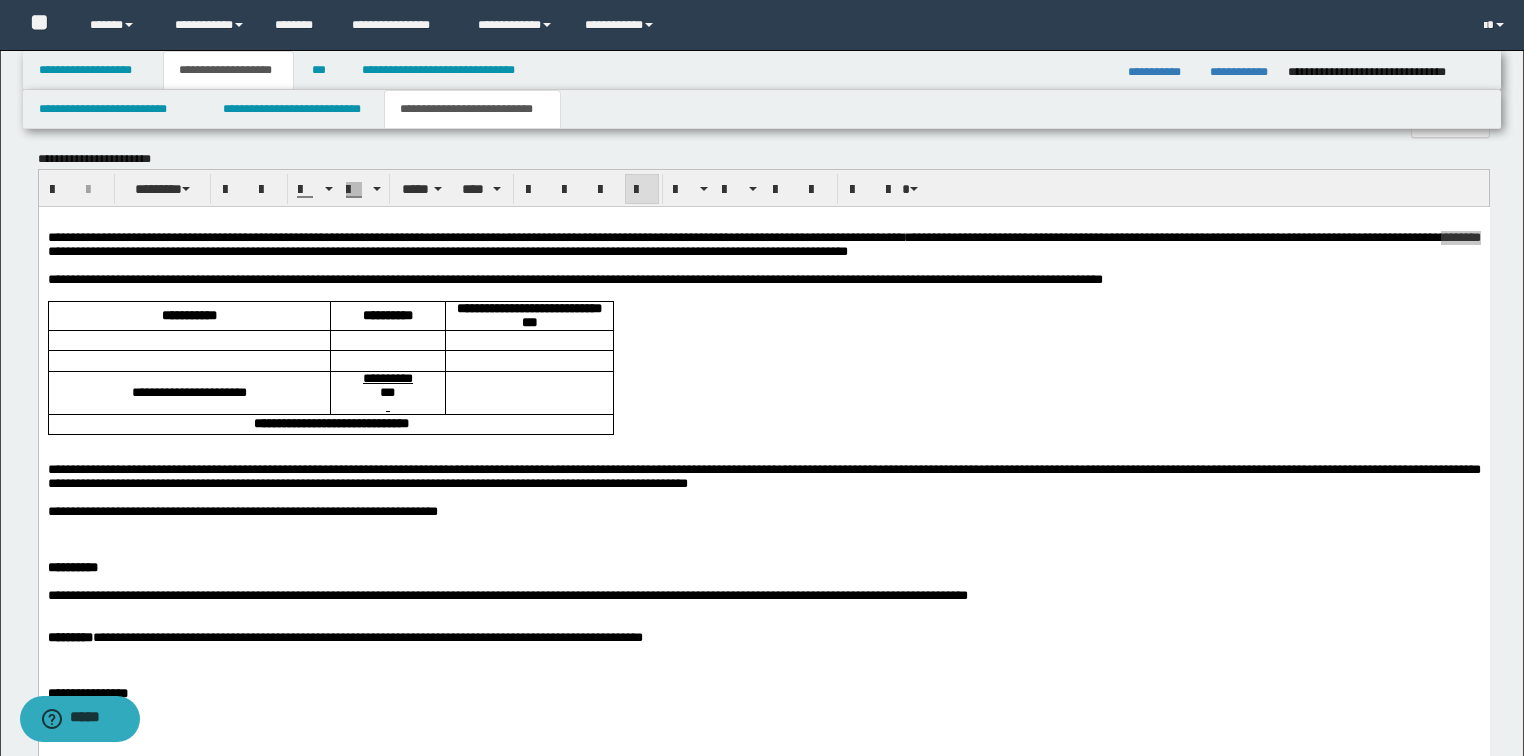 scroll, scrollTop: 1120, scrollLeft: 0, axis: vertical 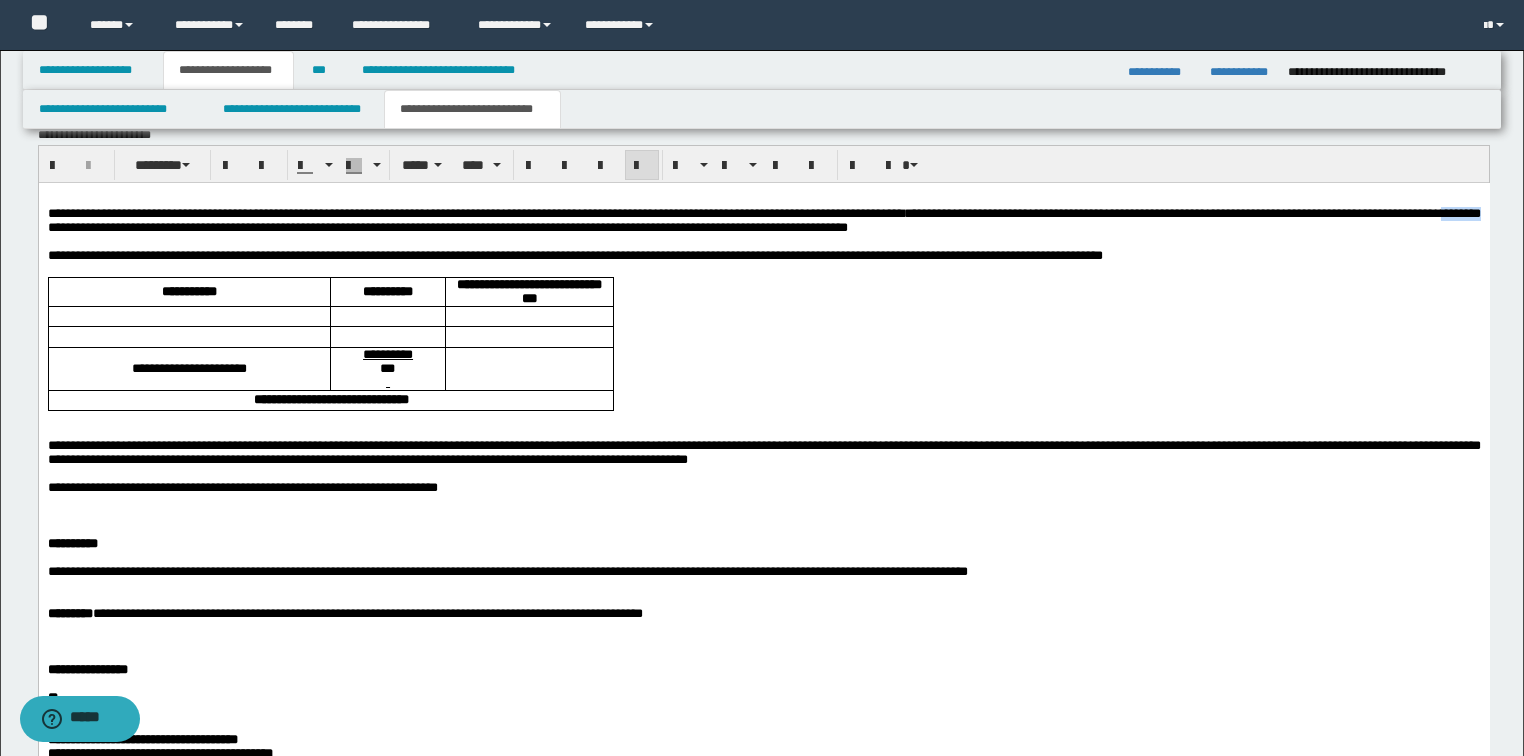 click on "**********" at bounding box center (763, 220) 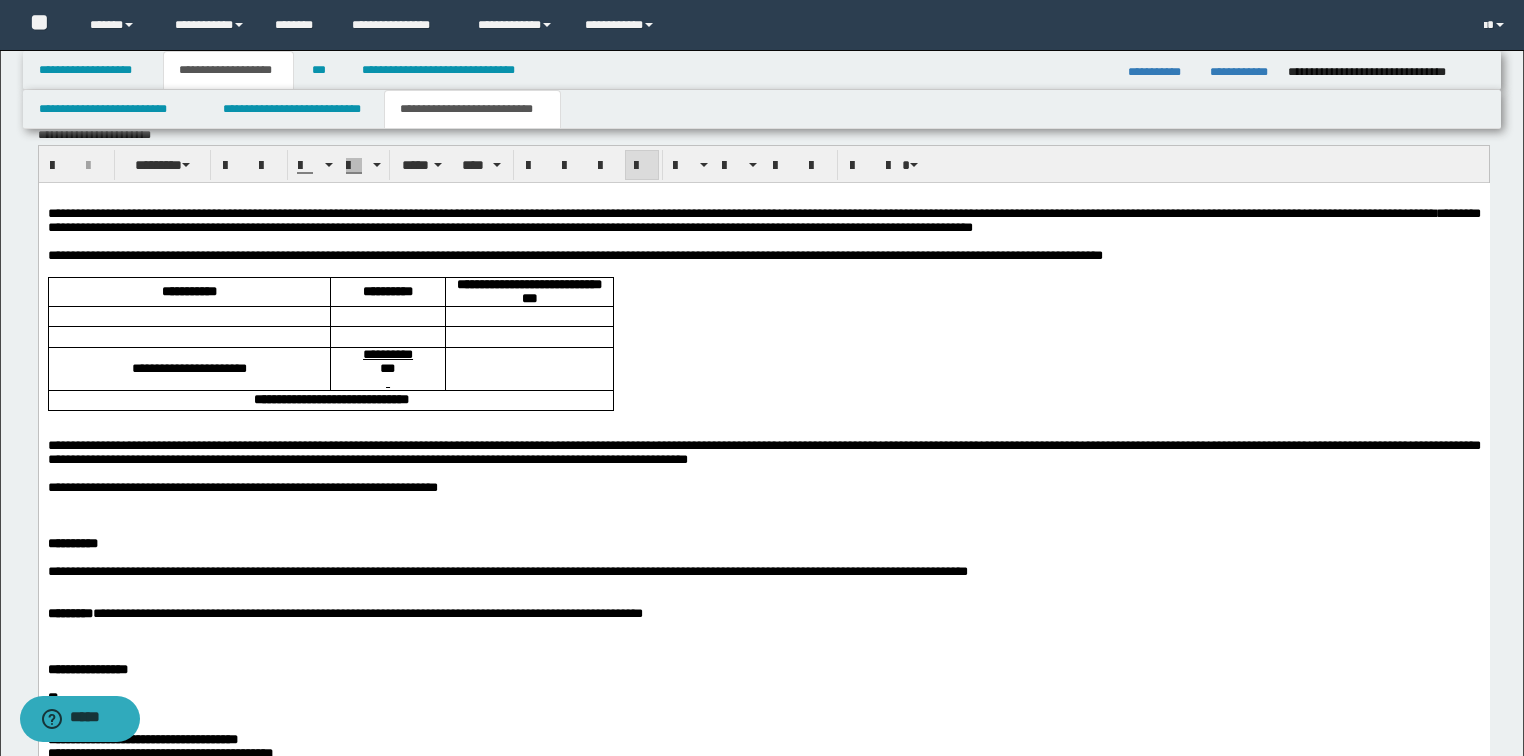 click on "**********" at bounding box center [763, 220] 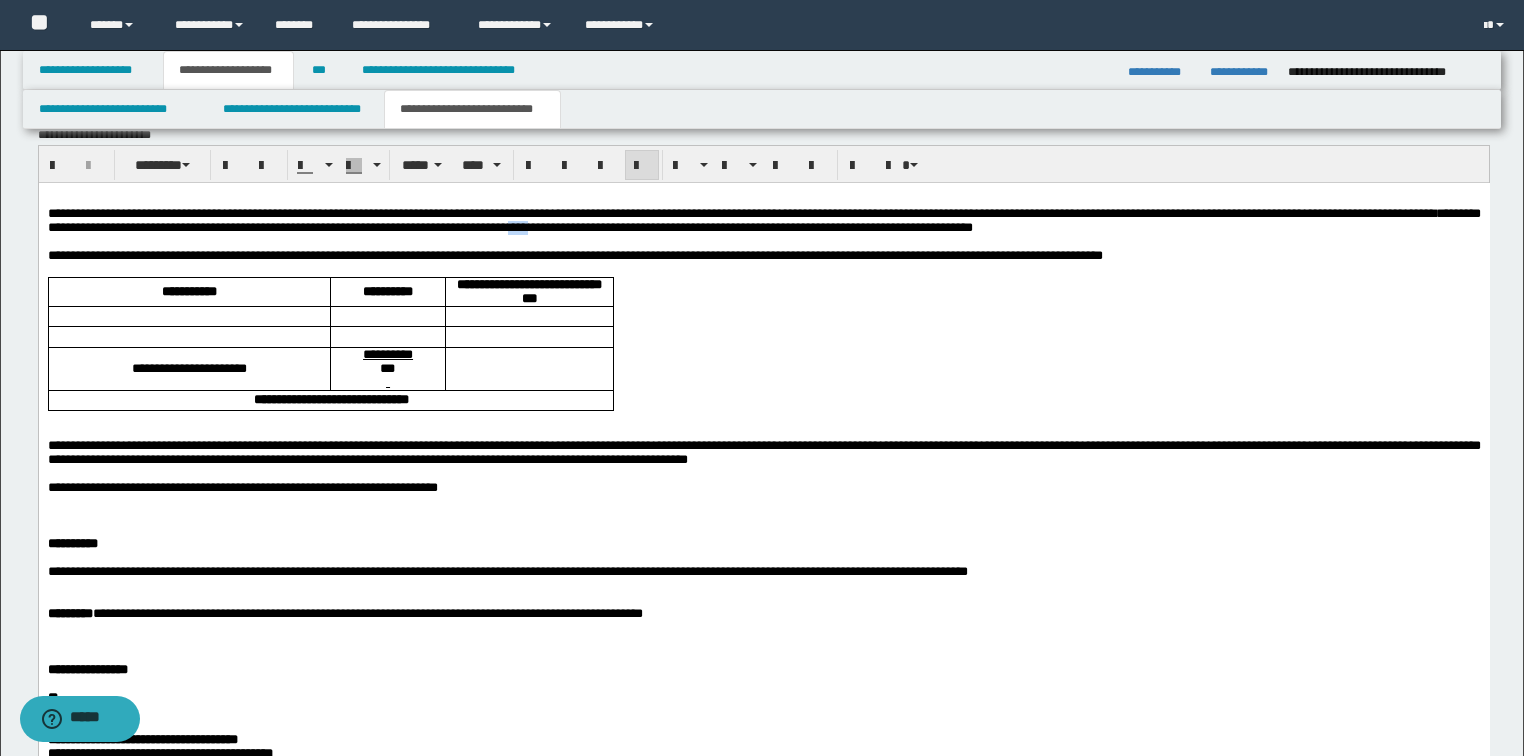 click on "**********" at bounding box center (763, 220) 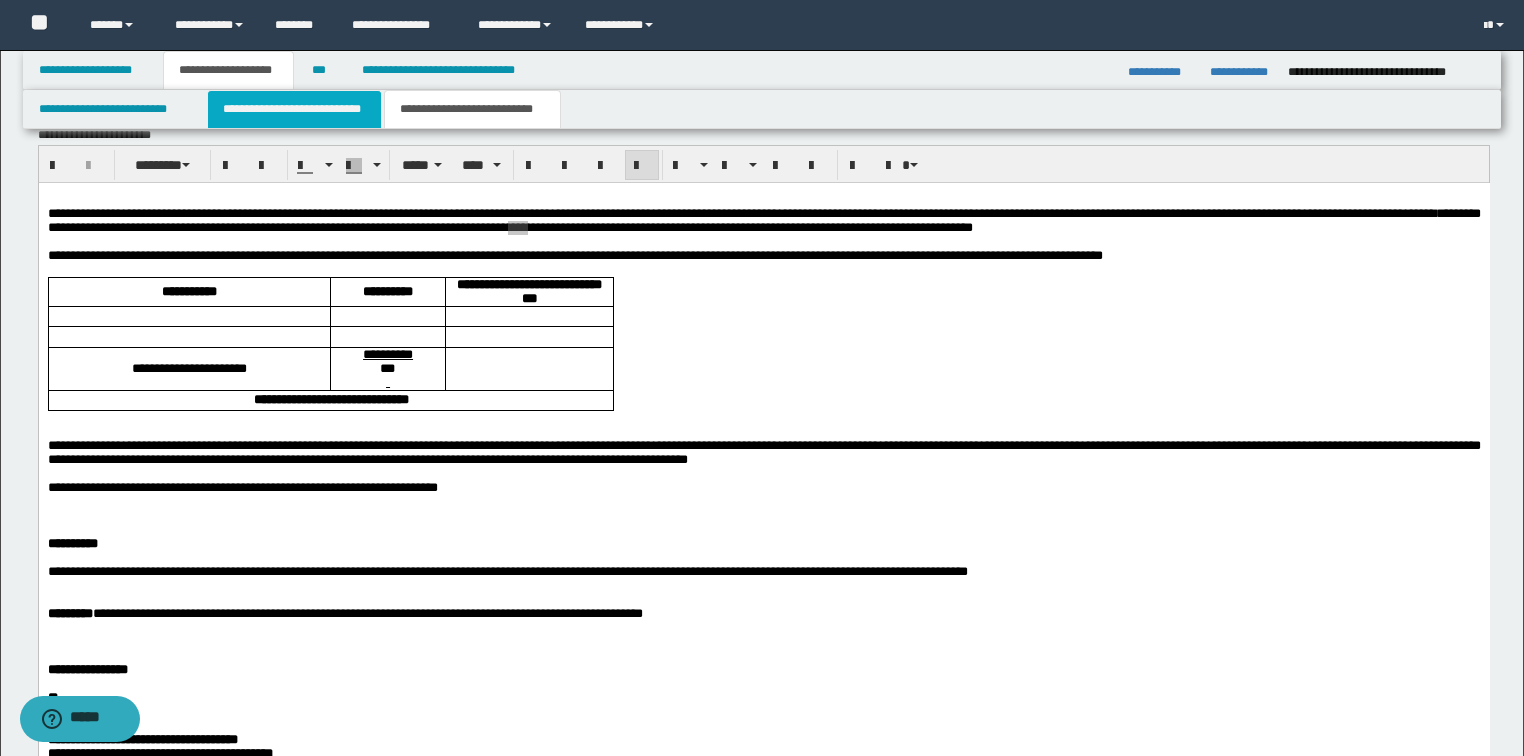 drag, startPoint x: 269, startPoint y: 107, endPoint x: 276, endPoint y: 124, distance: 18.384777 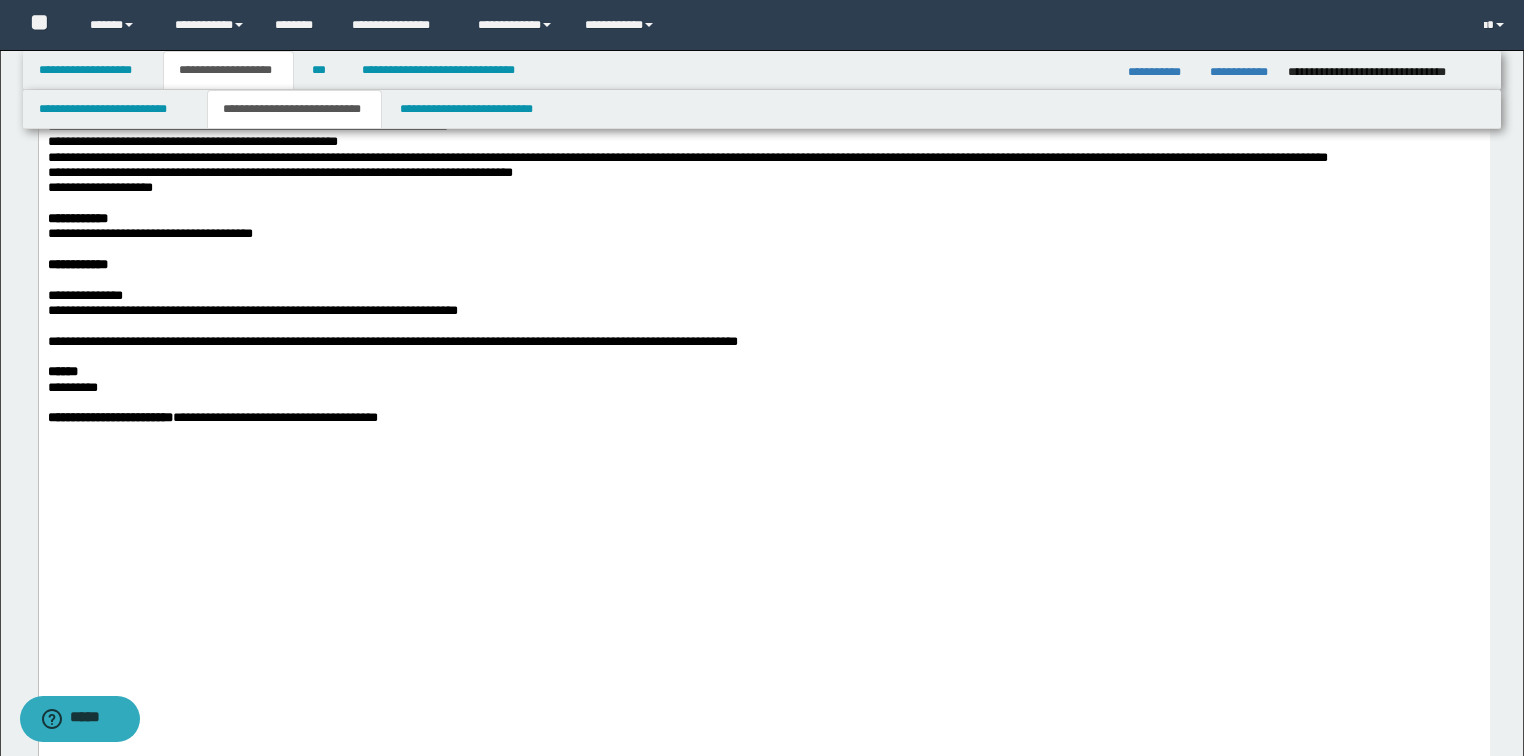 scroll, scrollTop: 2560, scrollLeft: 0, axis: vertical 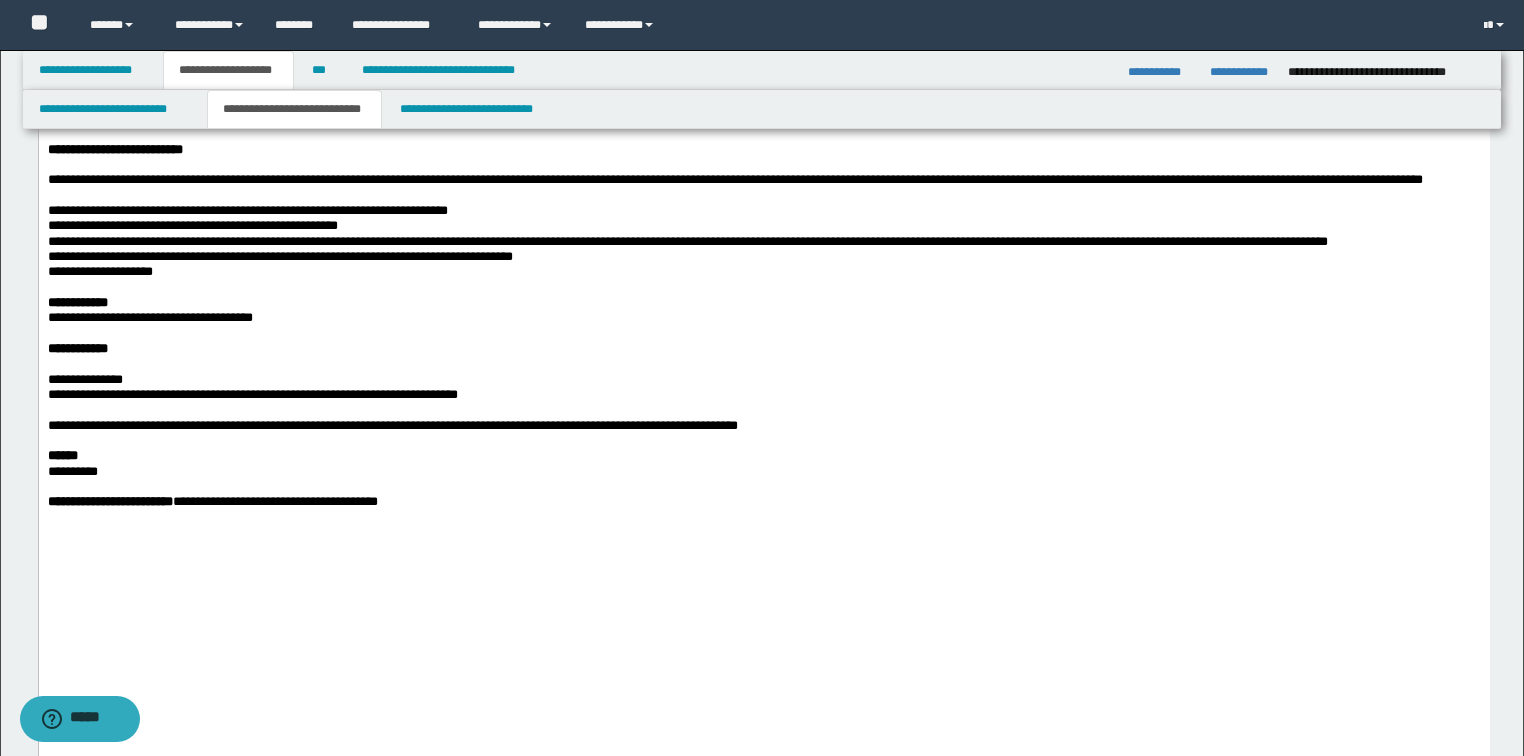 click on "**********" at bounding box center [763, -869] 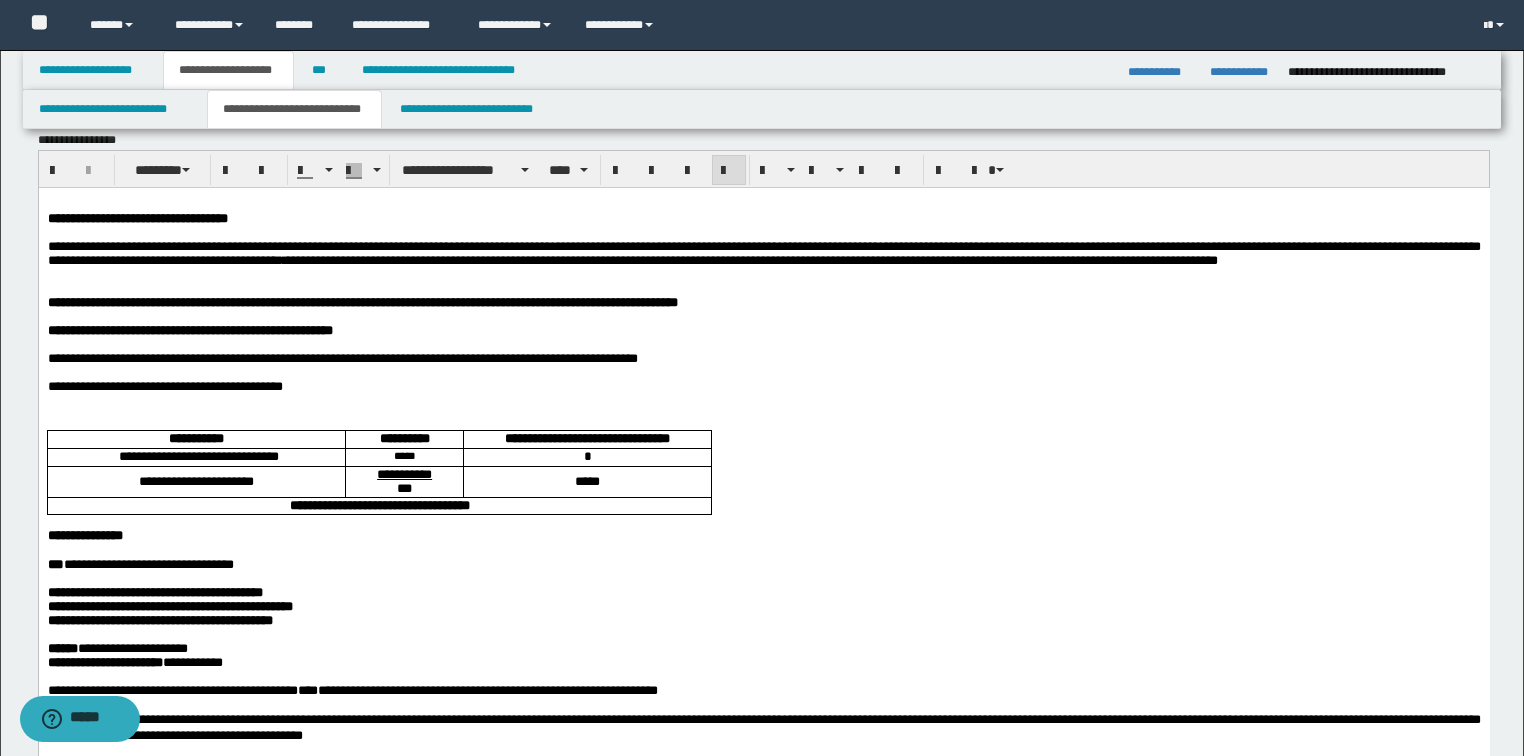 scroll, scrollTop: 0, scrollLeft: 0, axis: both 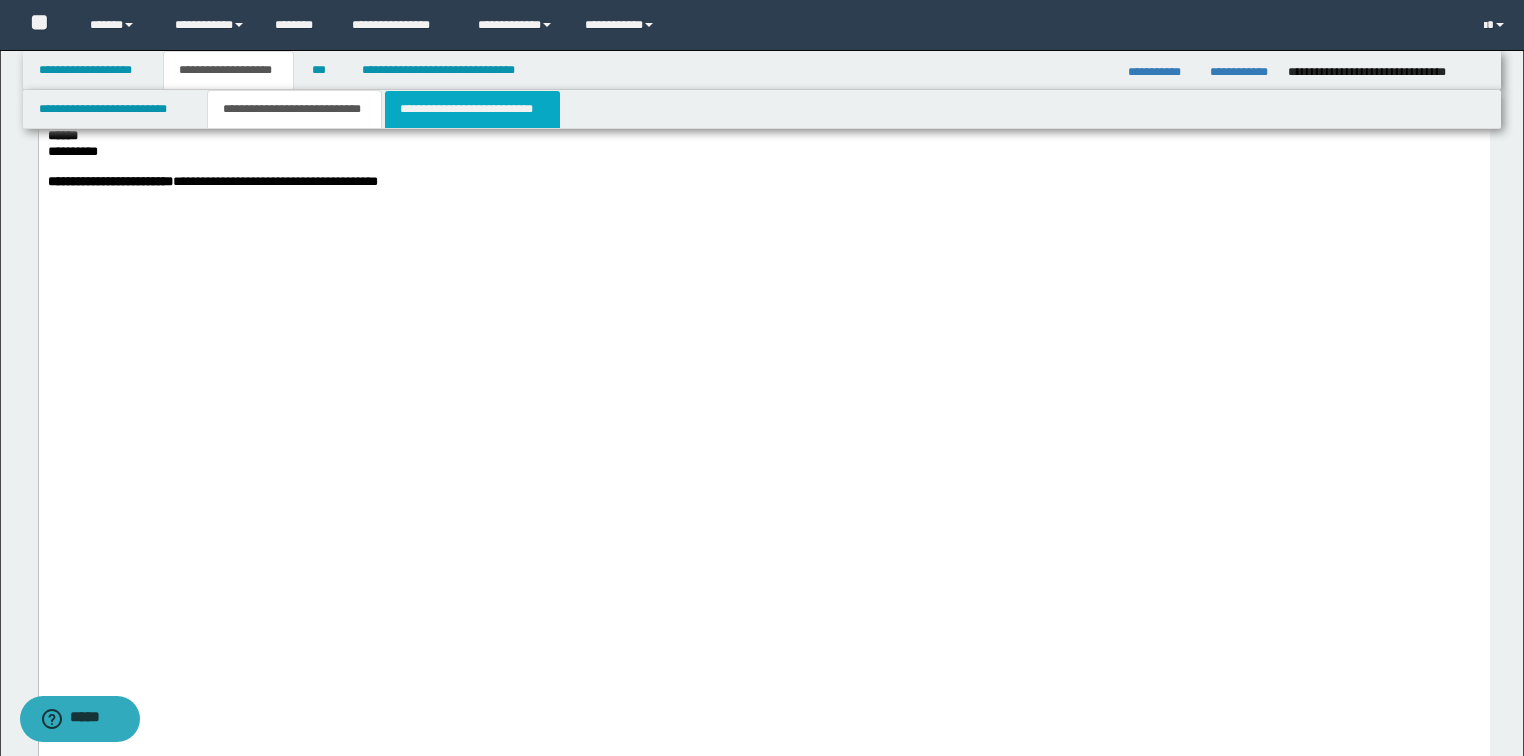 click on "**********" at bounding box center (472, 109) 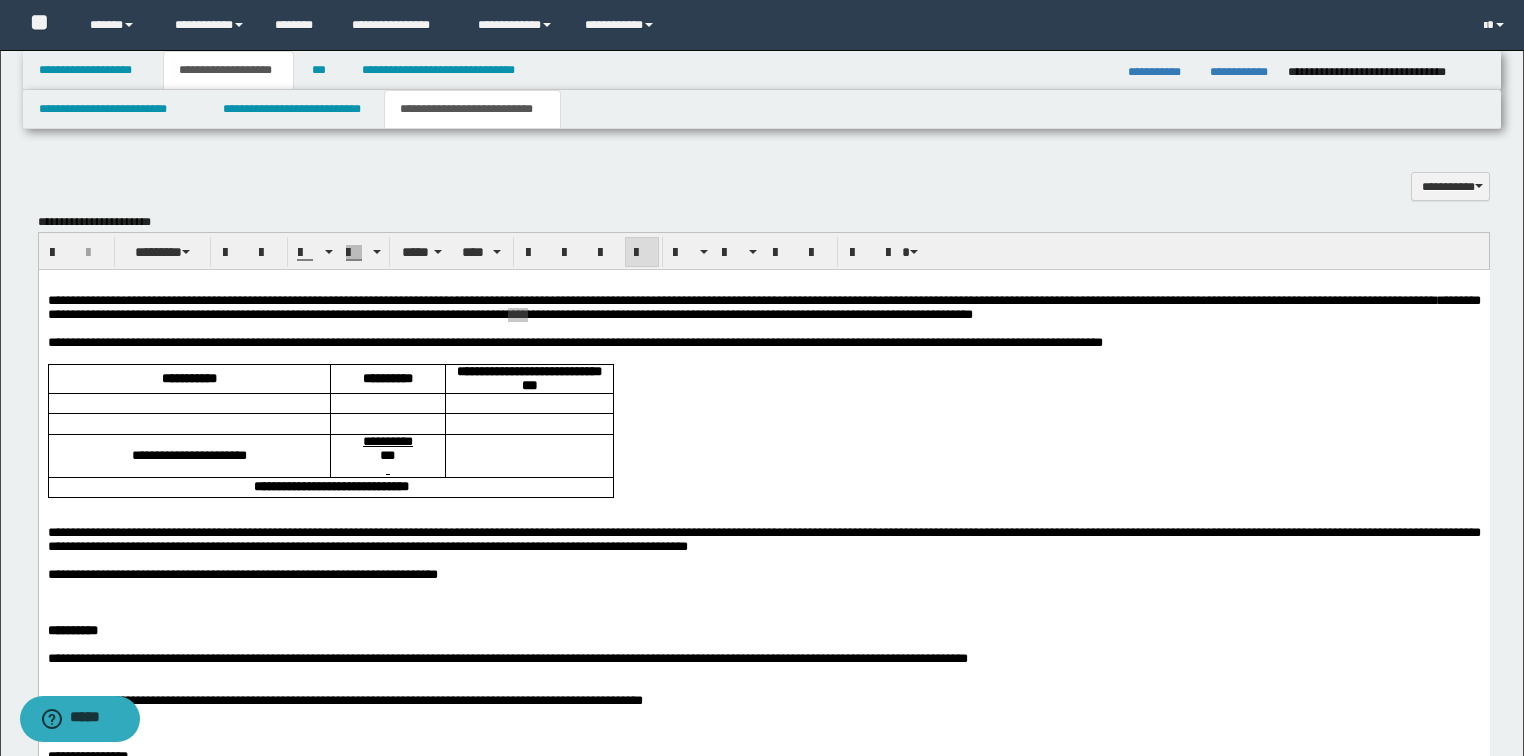 scroll, scrollTop: 1008, scrollLeft: 0, axis: vertical 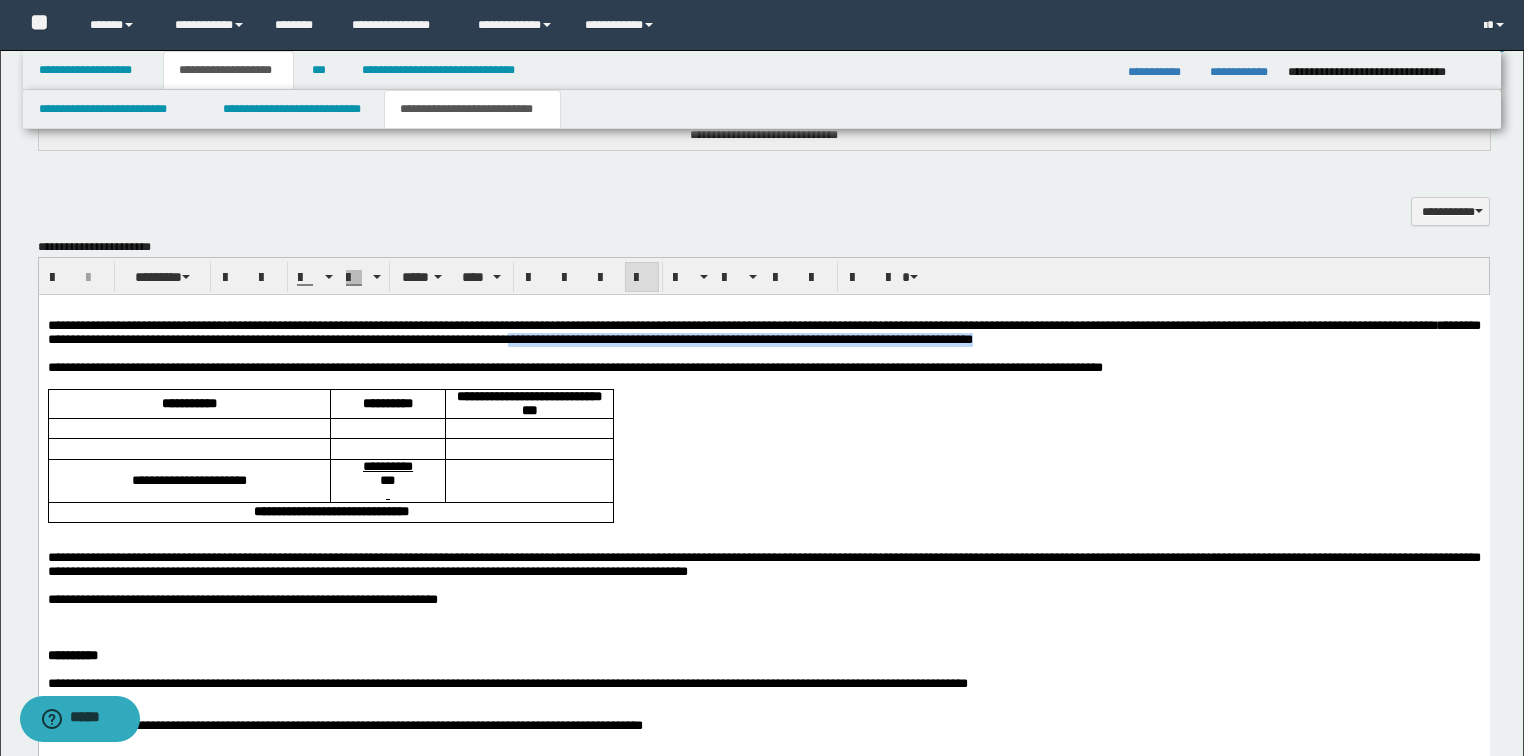 click on "**********" at bounding box center (763, 333) 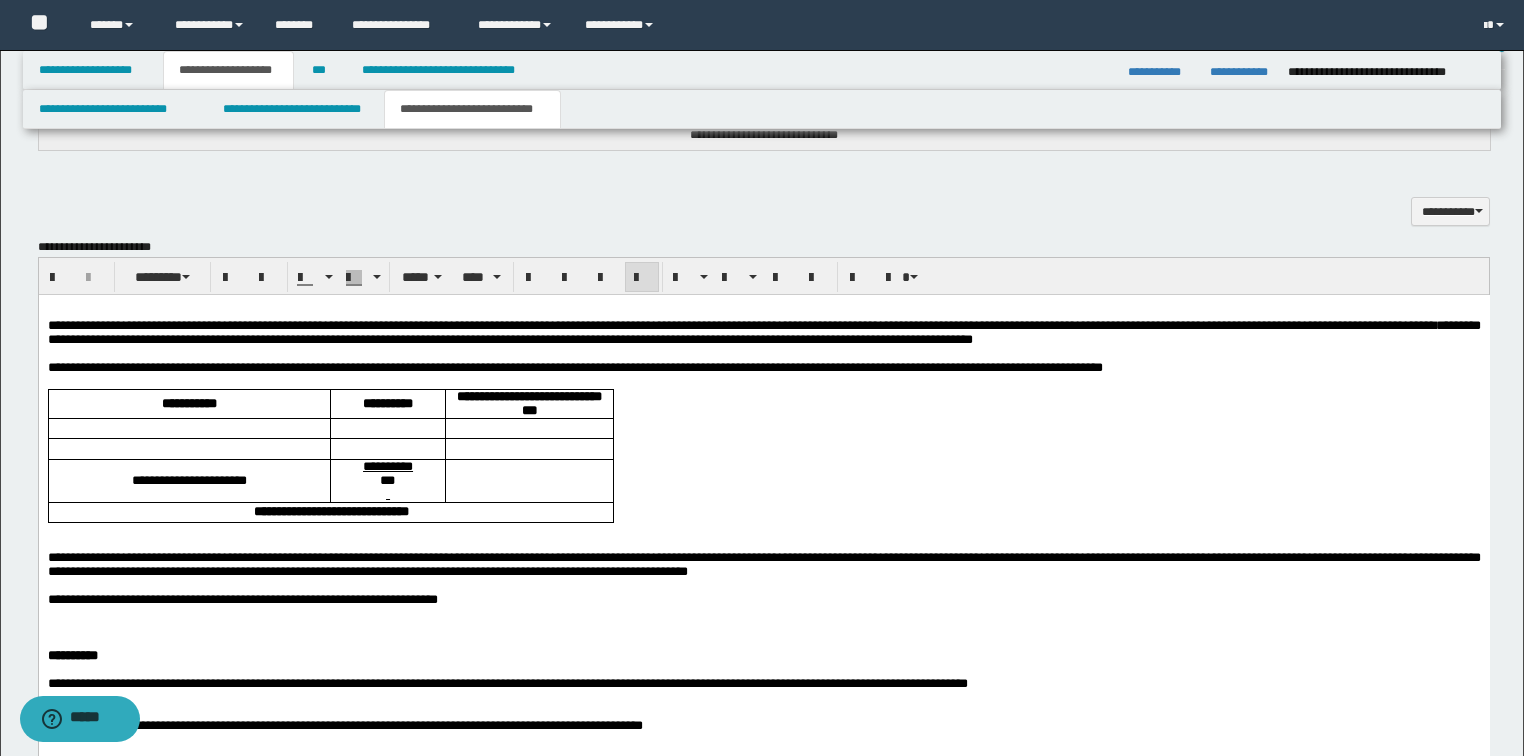 click on "**********" at bounding box center [763, 332] 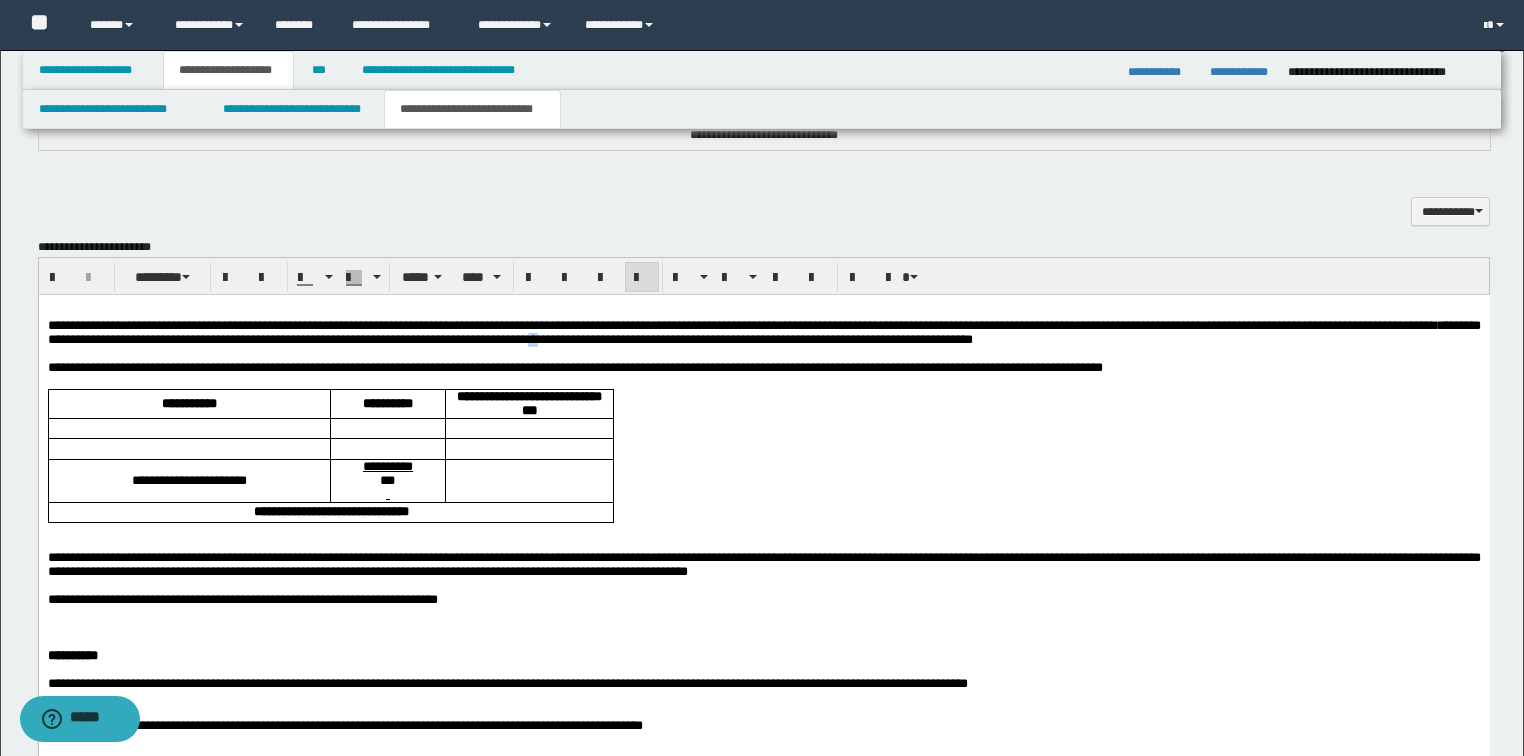 click on "**********" at bounding box center [763, 332] 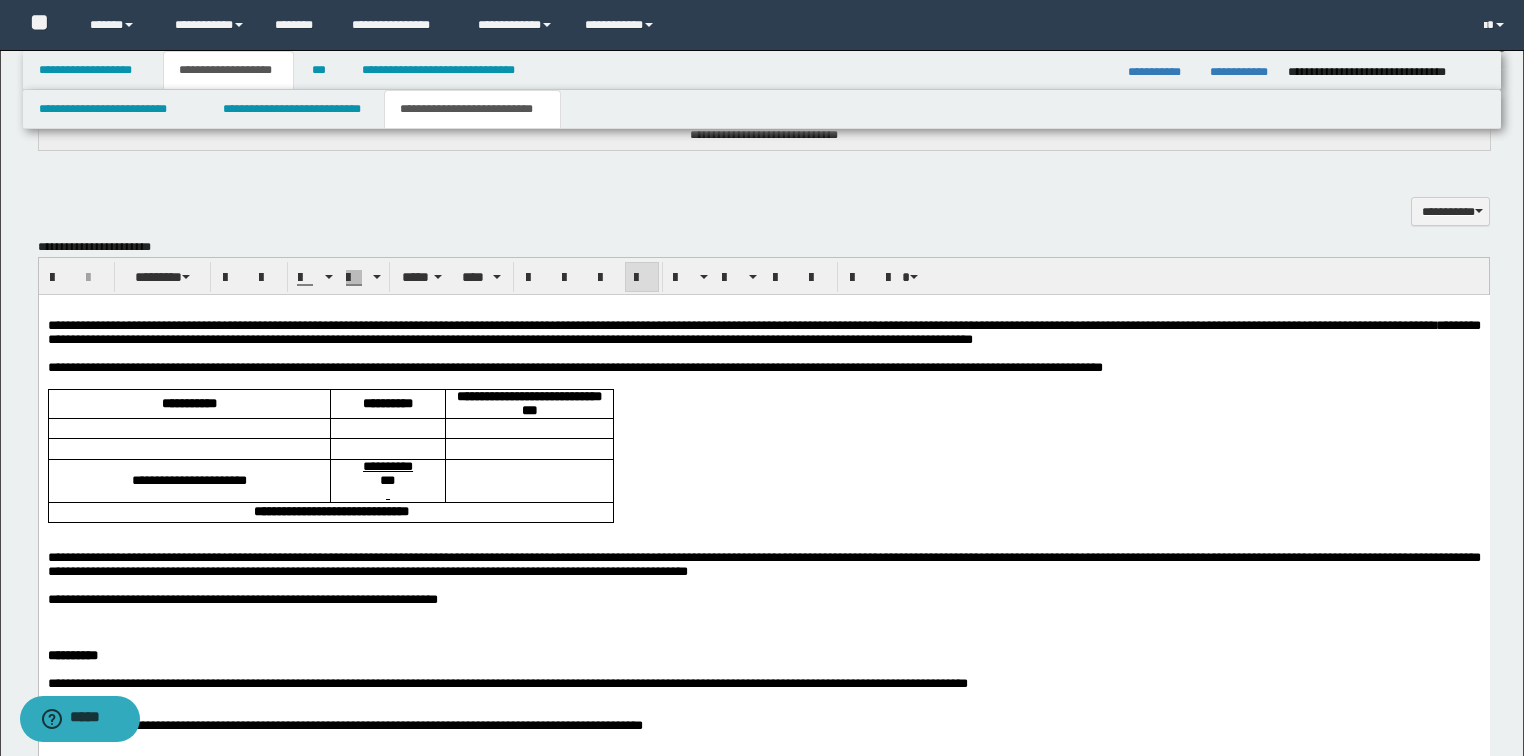 click on "**********" at bounding box center (763, 332) 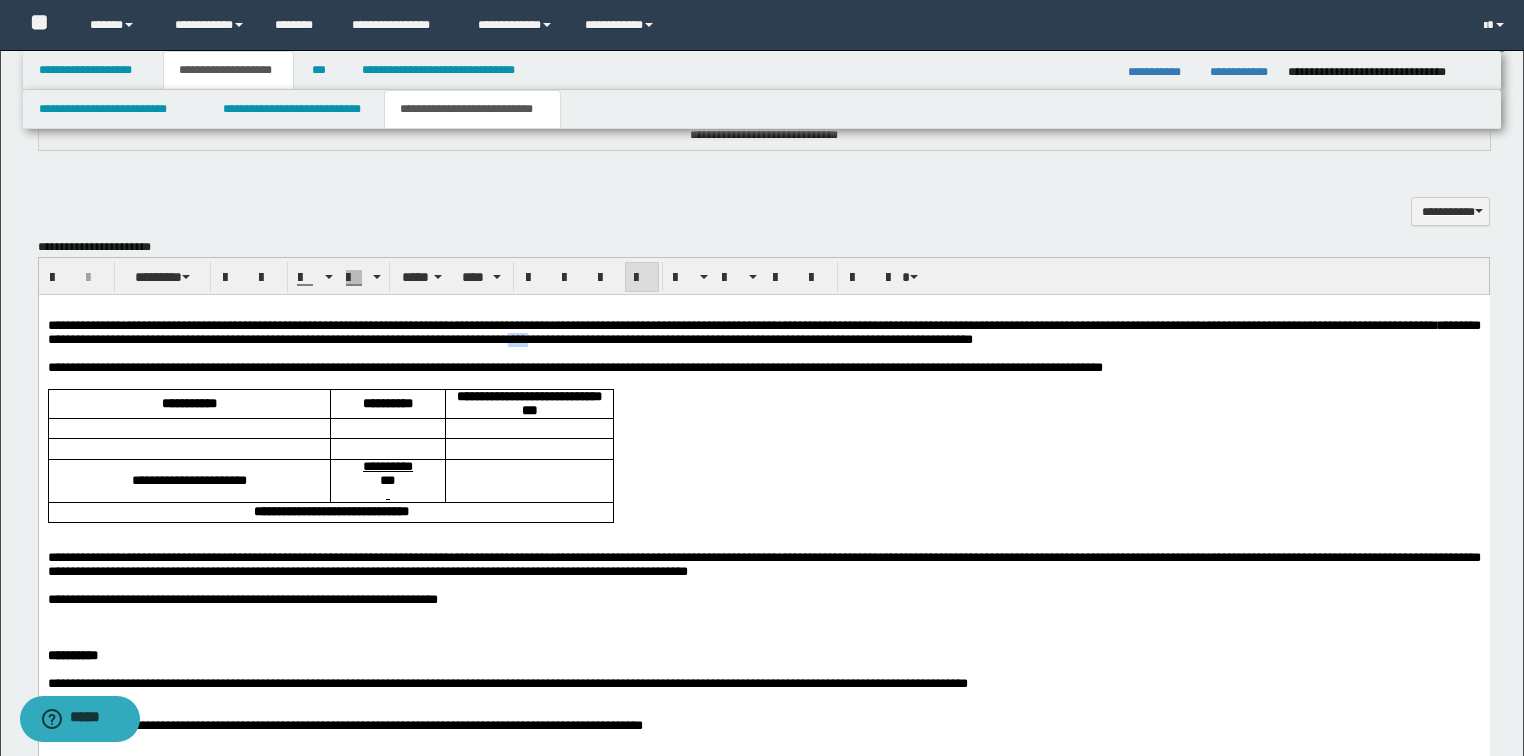 click on "**********" at bounding box center [763, 332] 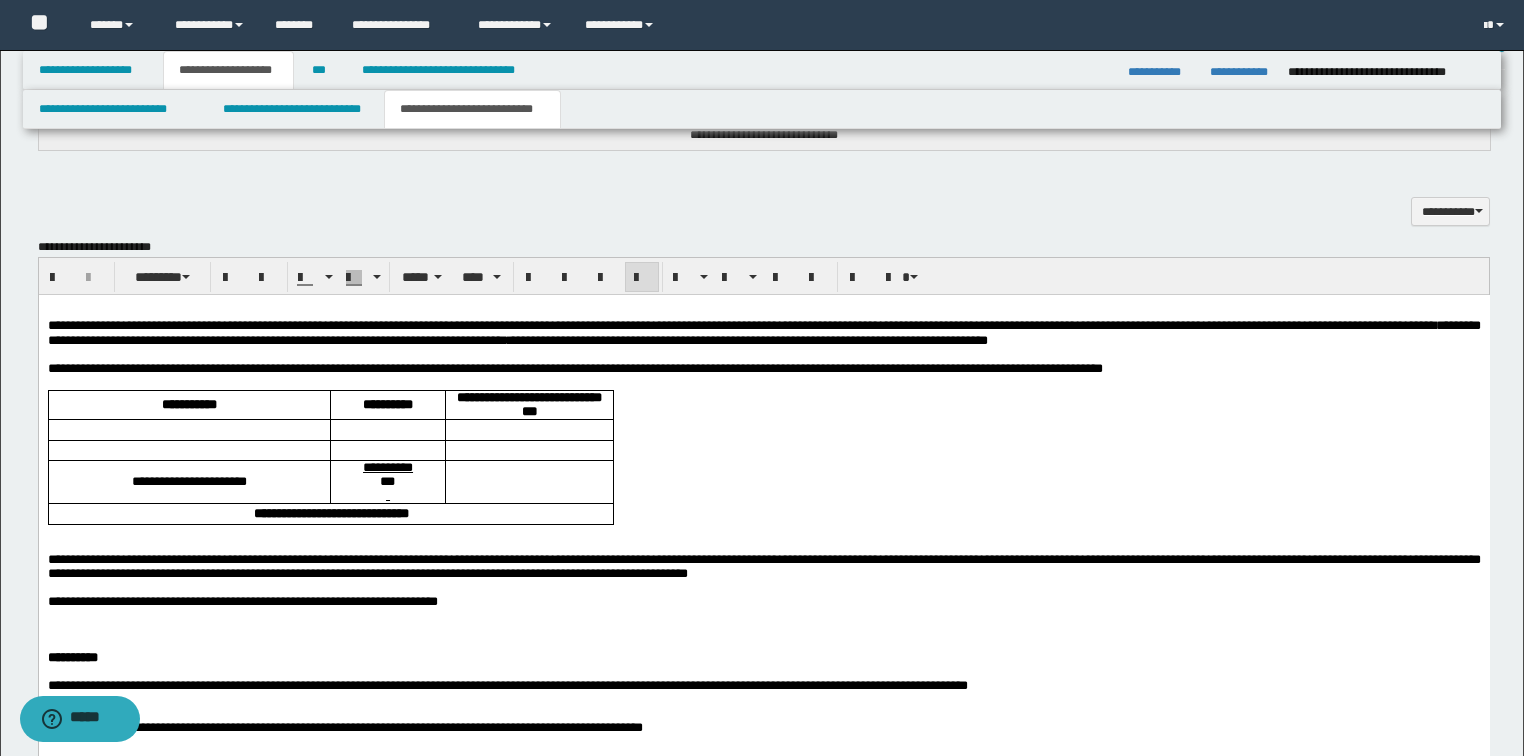 click on "**********" at bounding box center (763, 333) 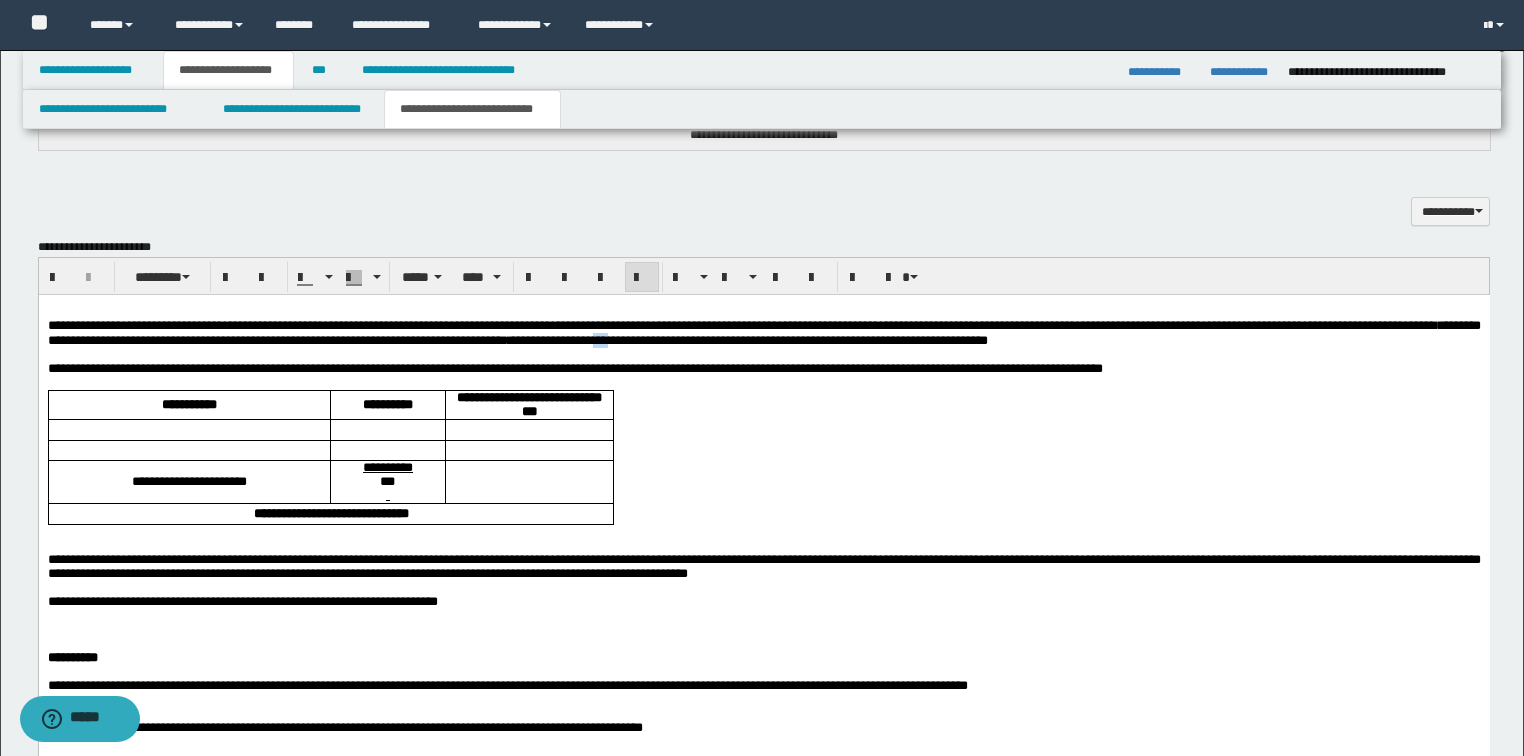 click on "**********" at bounding box center [763, 333] 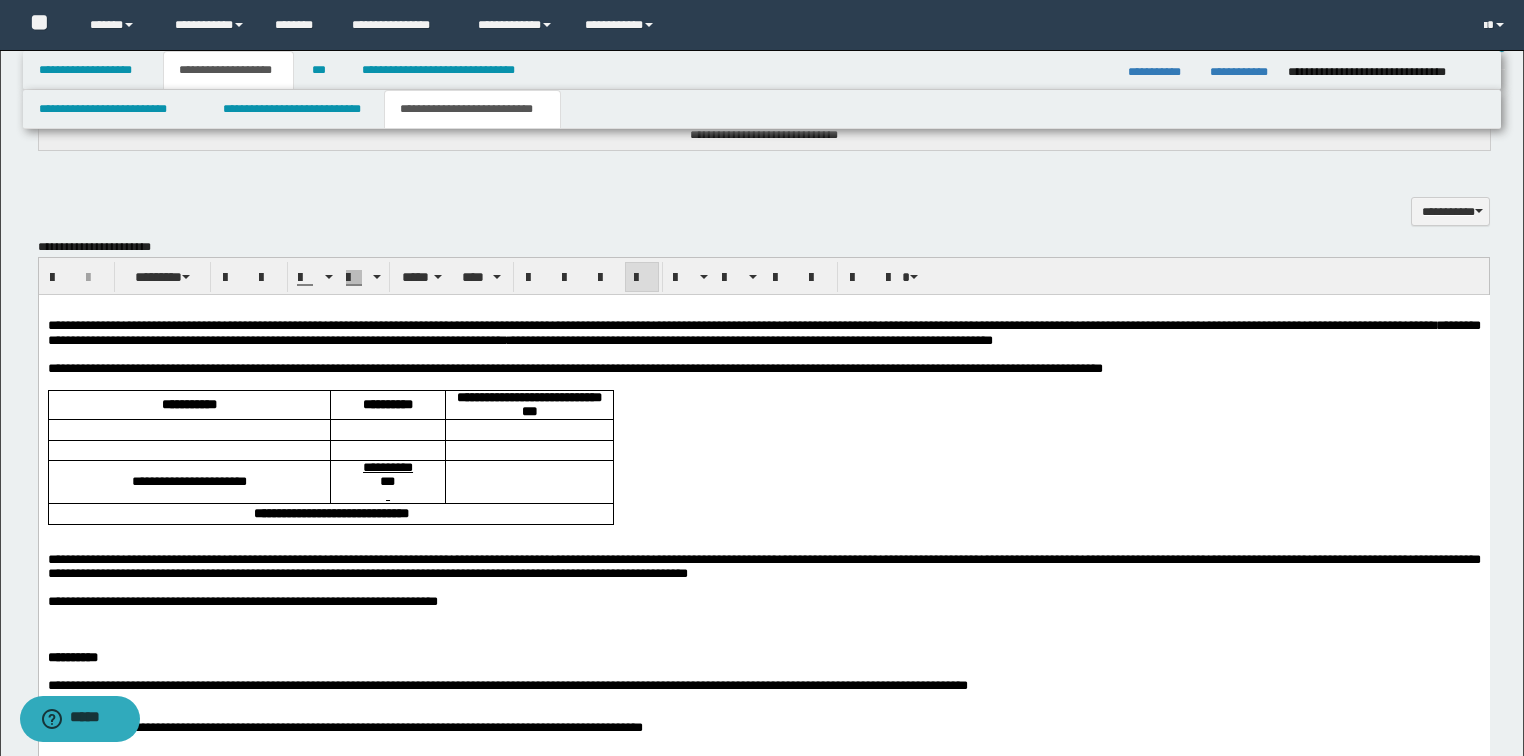 drag, startPoint x: 1094, startPoint y: 446, endPoint x: 1091, endPoint y: 320, distance: 126.035706 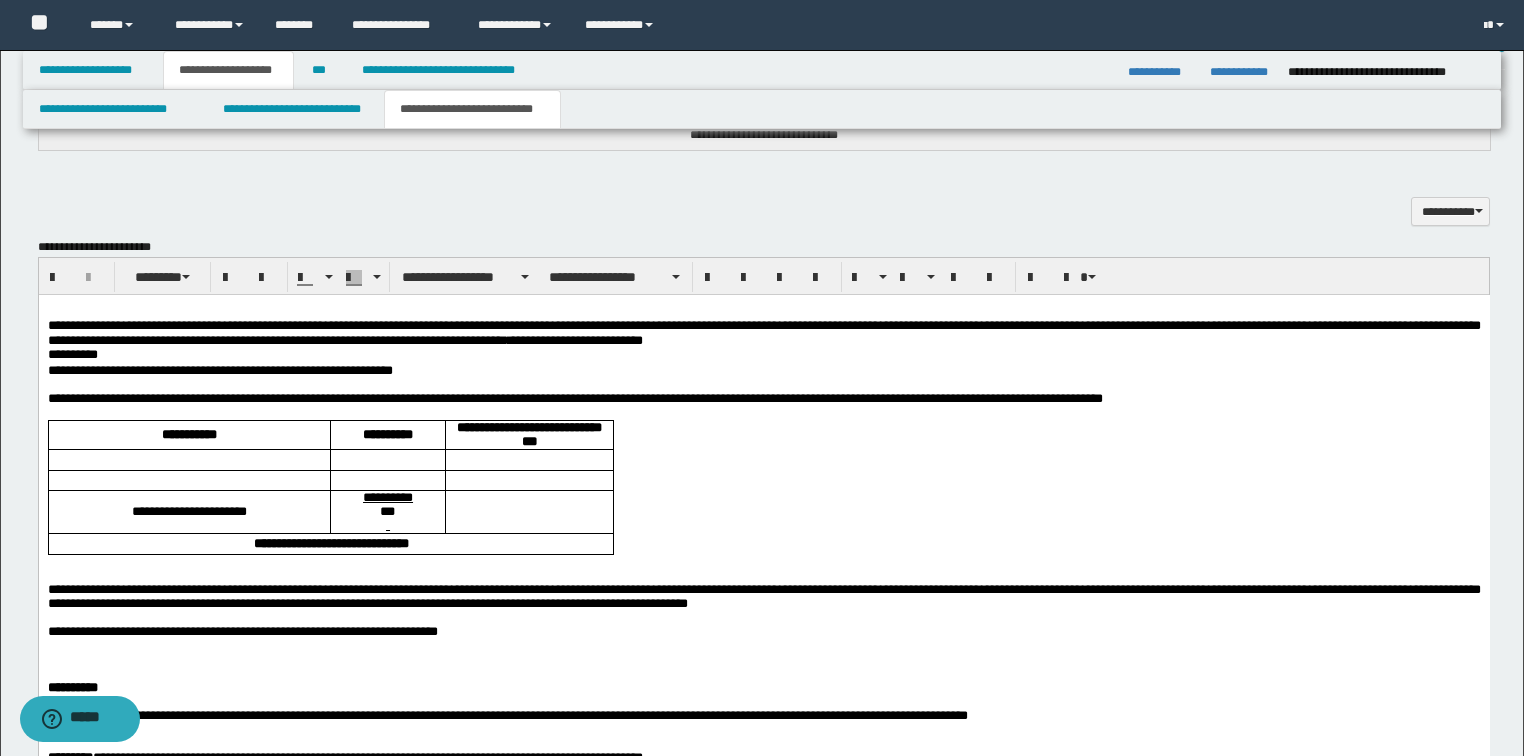click on "**********" at bounding box center [763, 692] 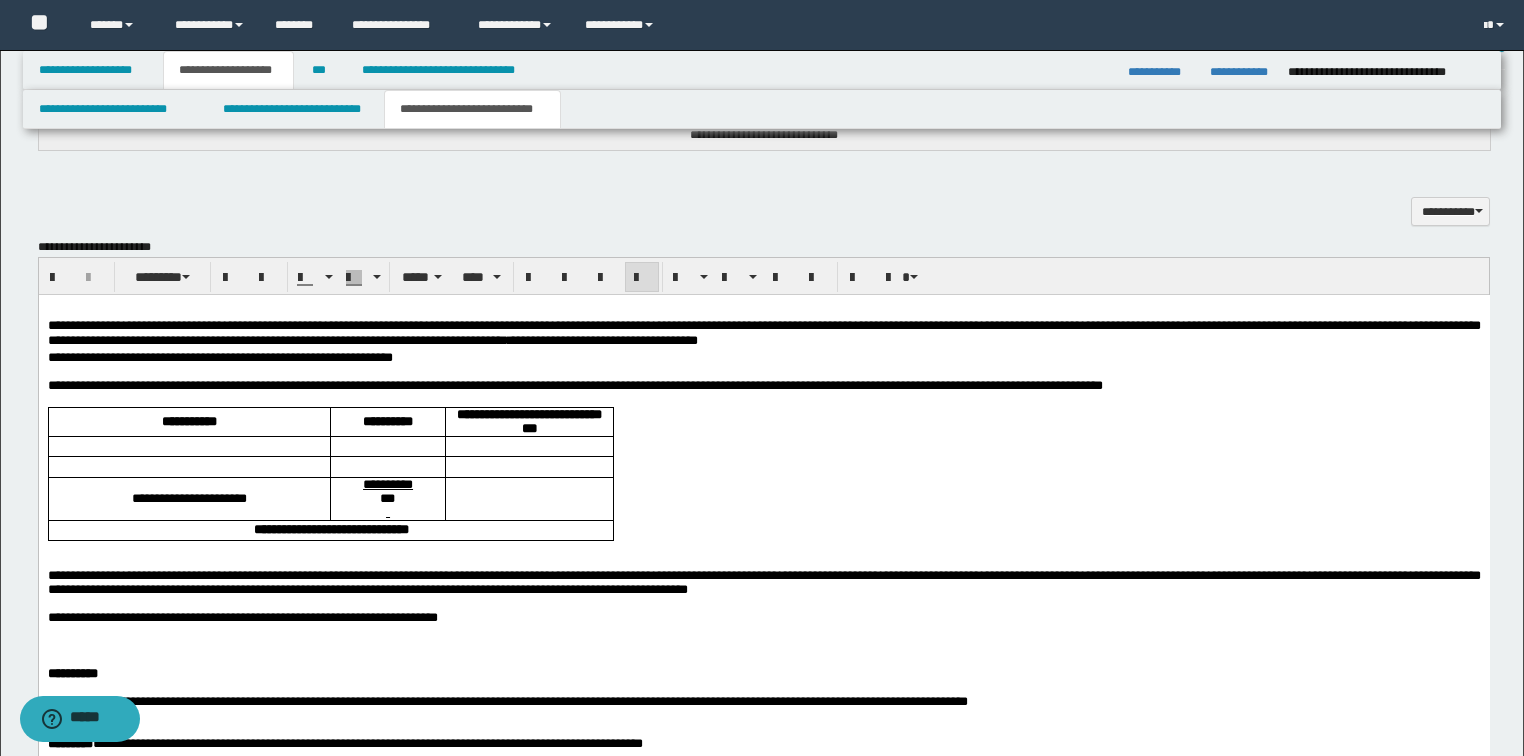 click on "**********" at bounding box center (763, 685) 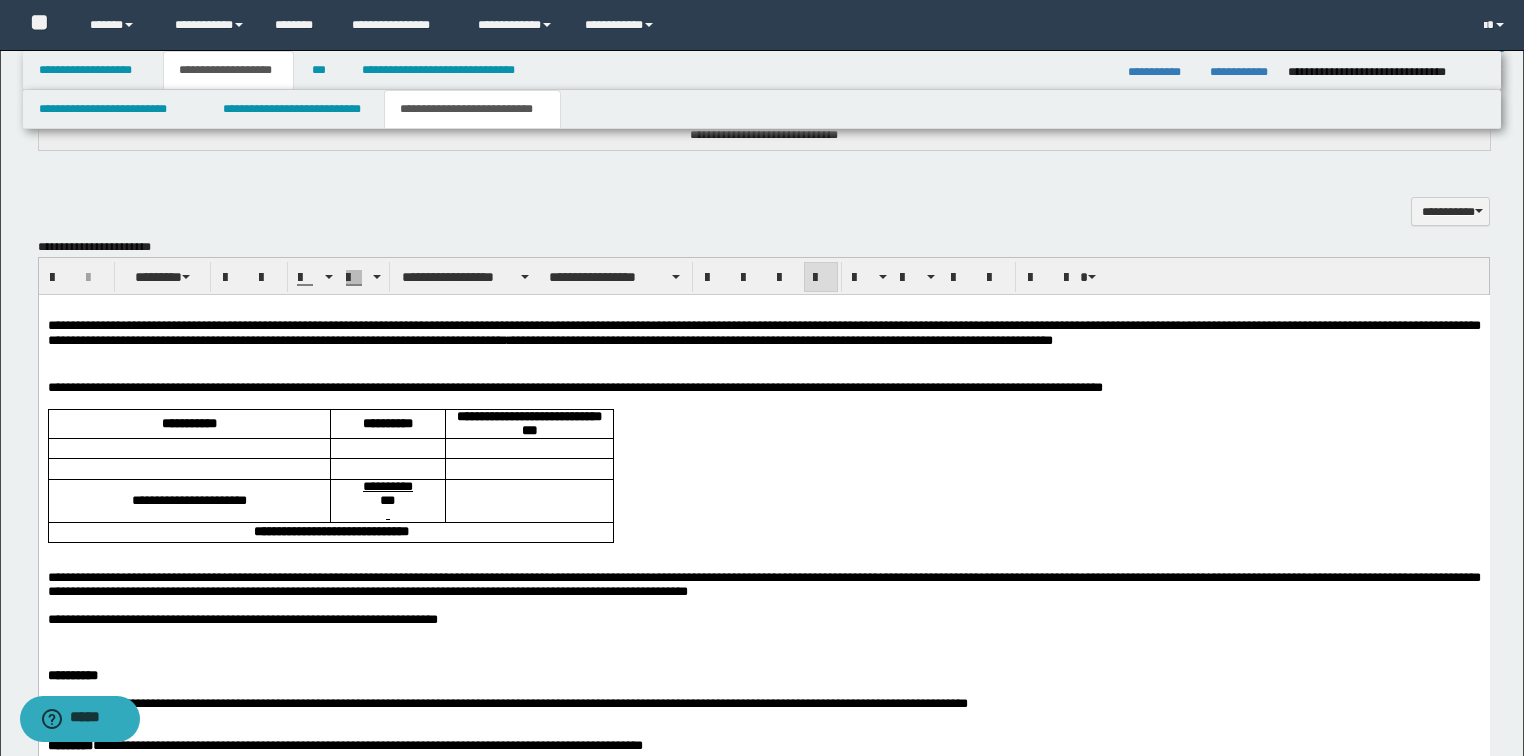 click on "**********" at bounding box center [763, 343] 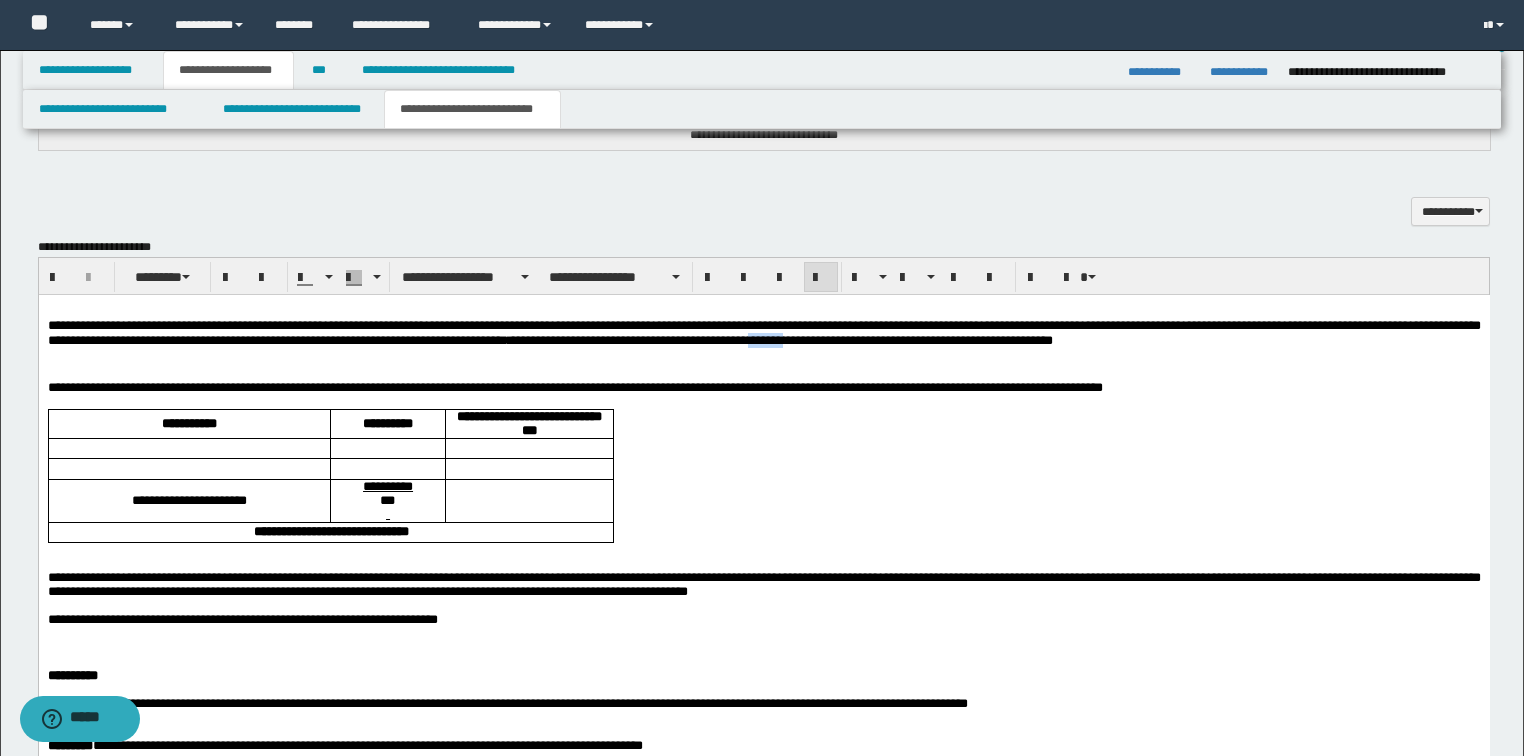 click on "**********" at bounding box center (763, 343) 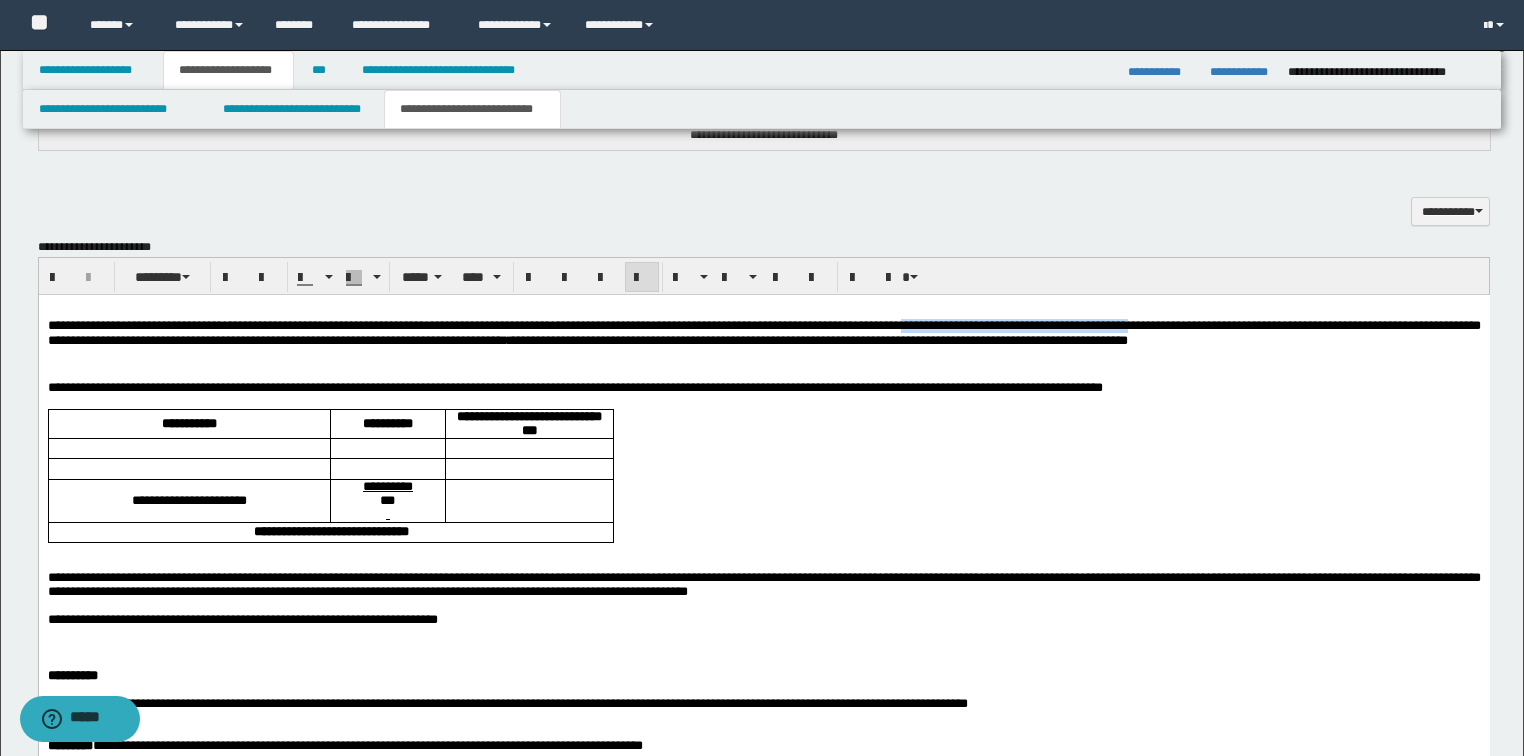 drag, startPoint x: 1065, startPoint y: 330, endPoint x: 1348, endPoint y: 325, distance: 283.04416 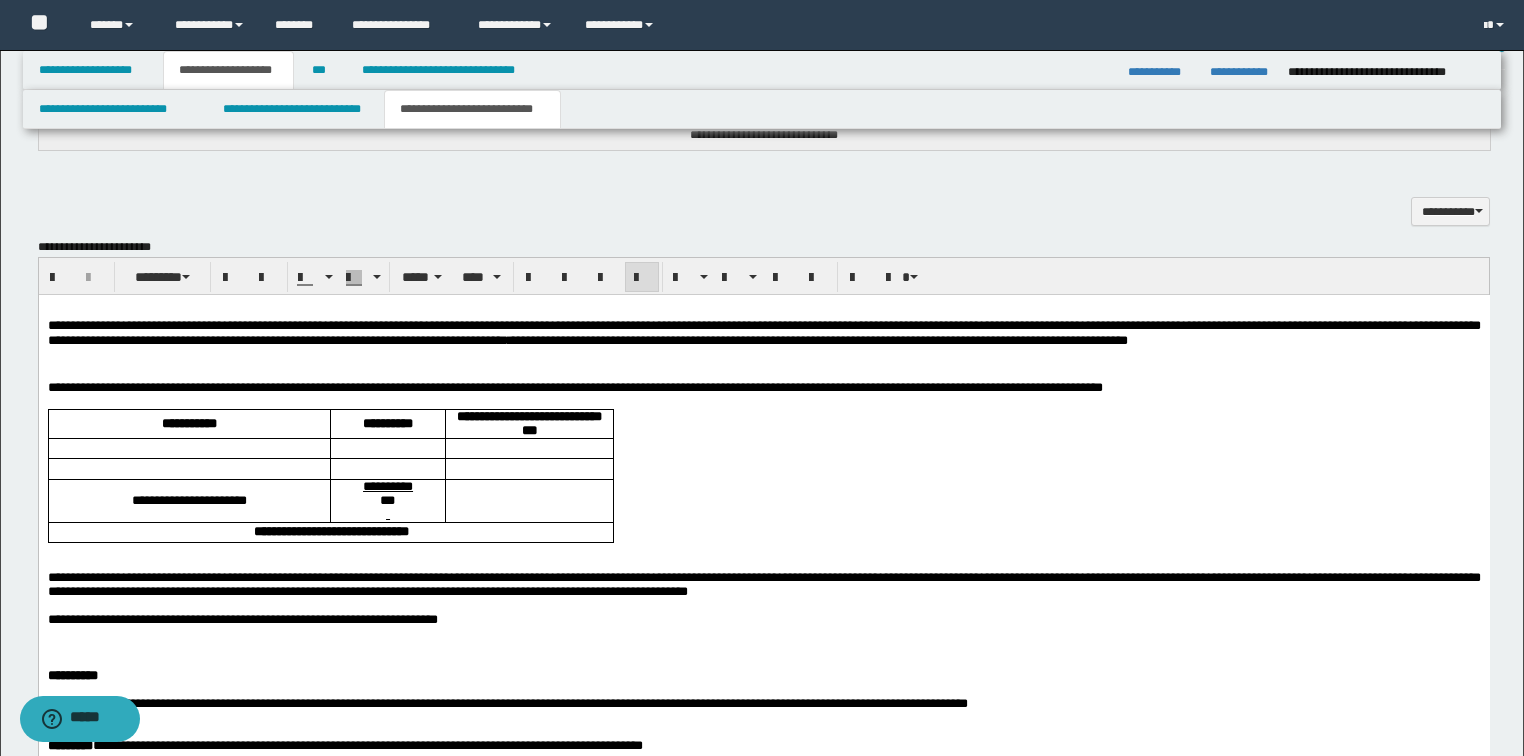 click on "**********" at bounding box center [763, 686] 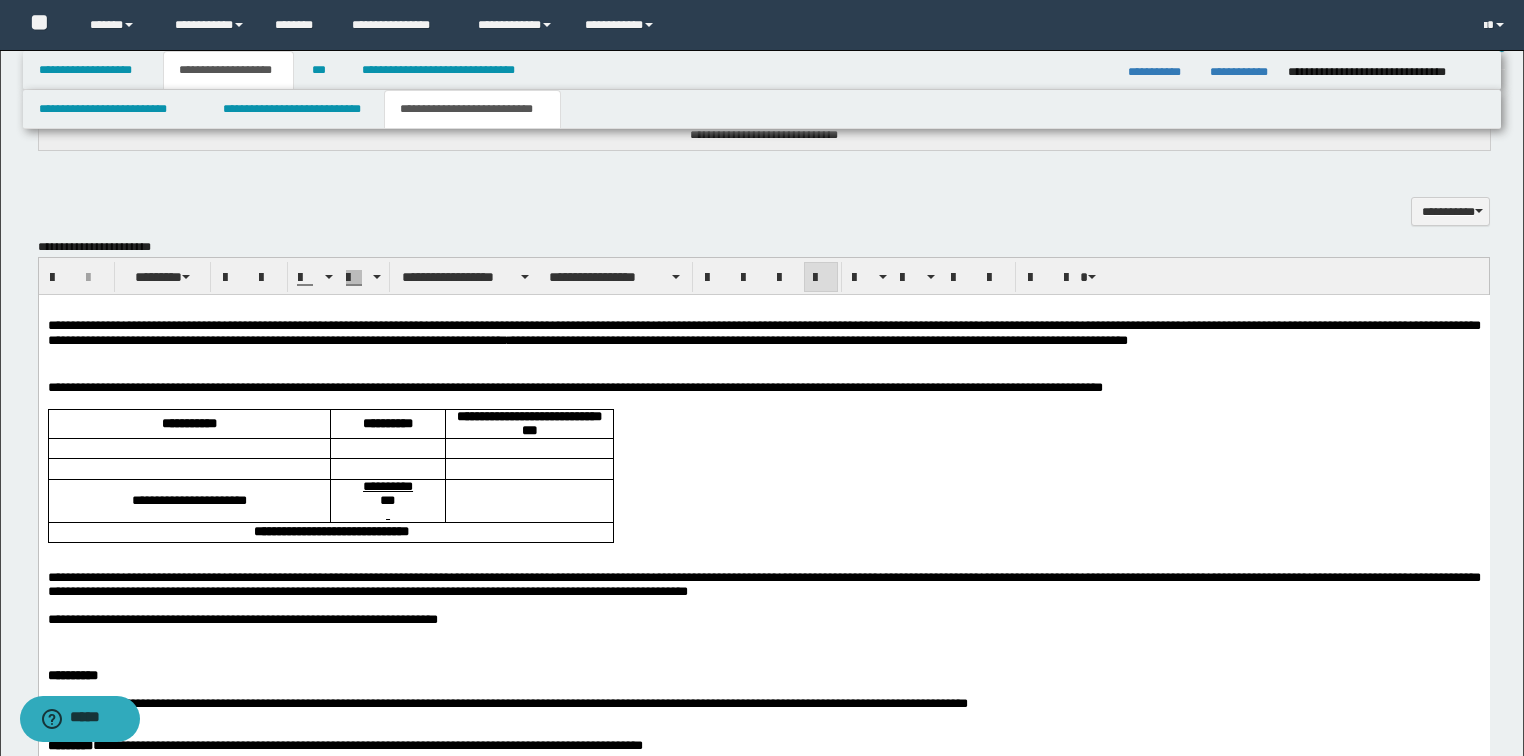 click on "**********" at bounding box center (763, 343) 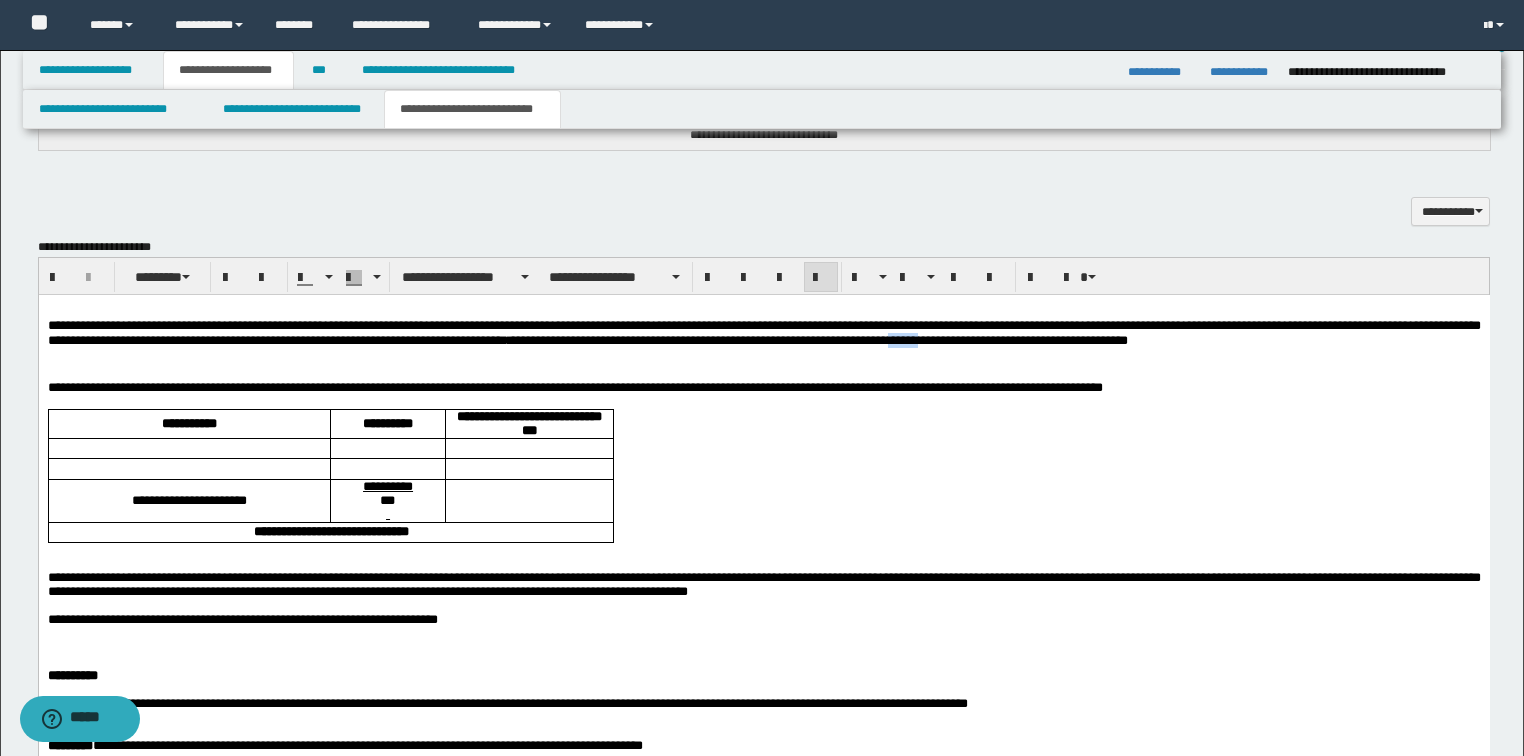 click on "**********" at bounding box center [763, 343] 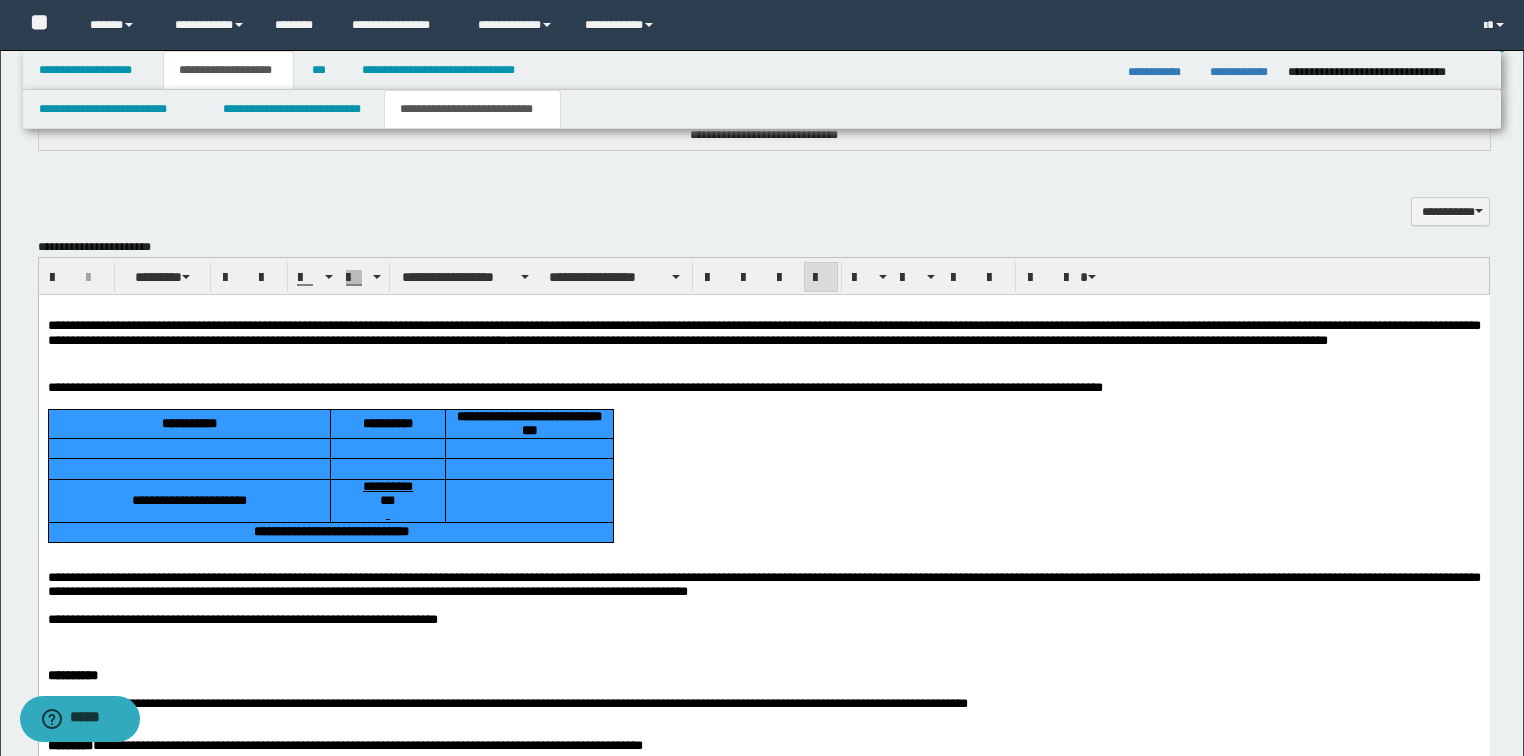 drag, startPoint x: 505, startPoint y: 546, endPoint x: 107, endPoint y: 417, distance: 418.3838 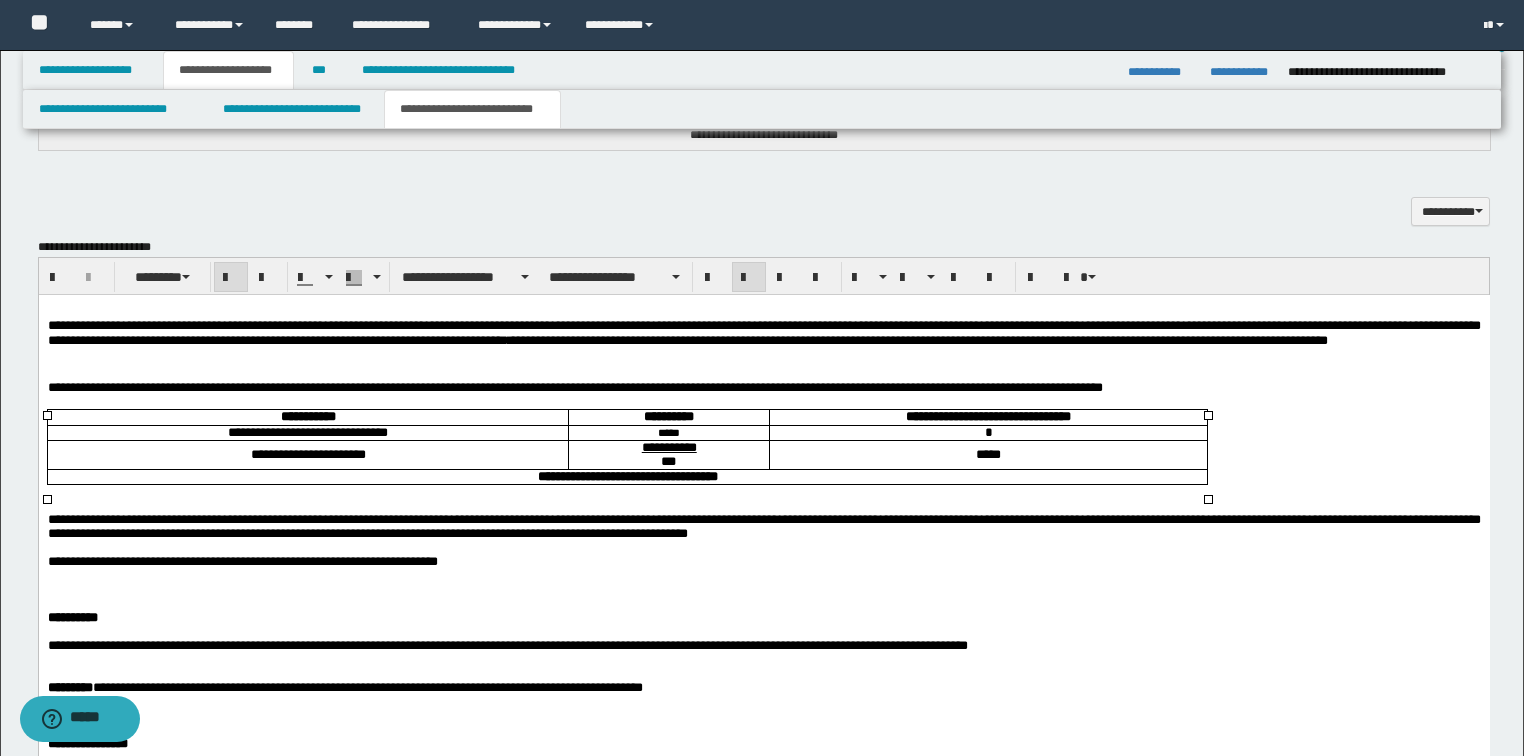 click on "**********" at bounding box center [307, 432] 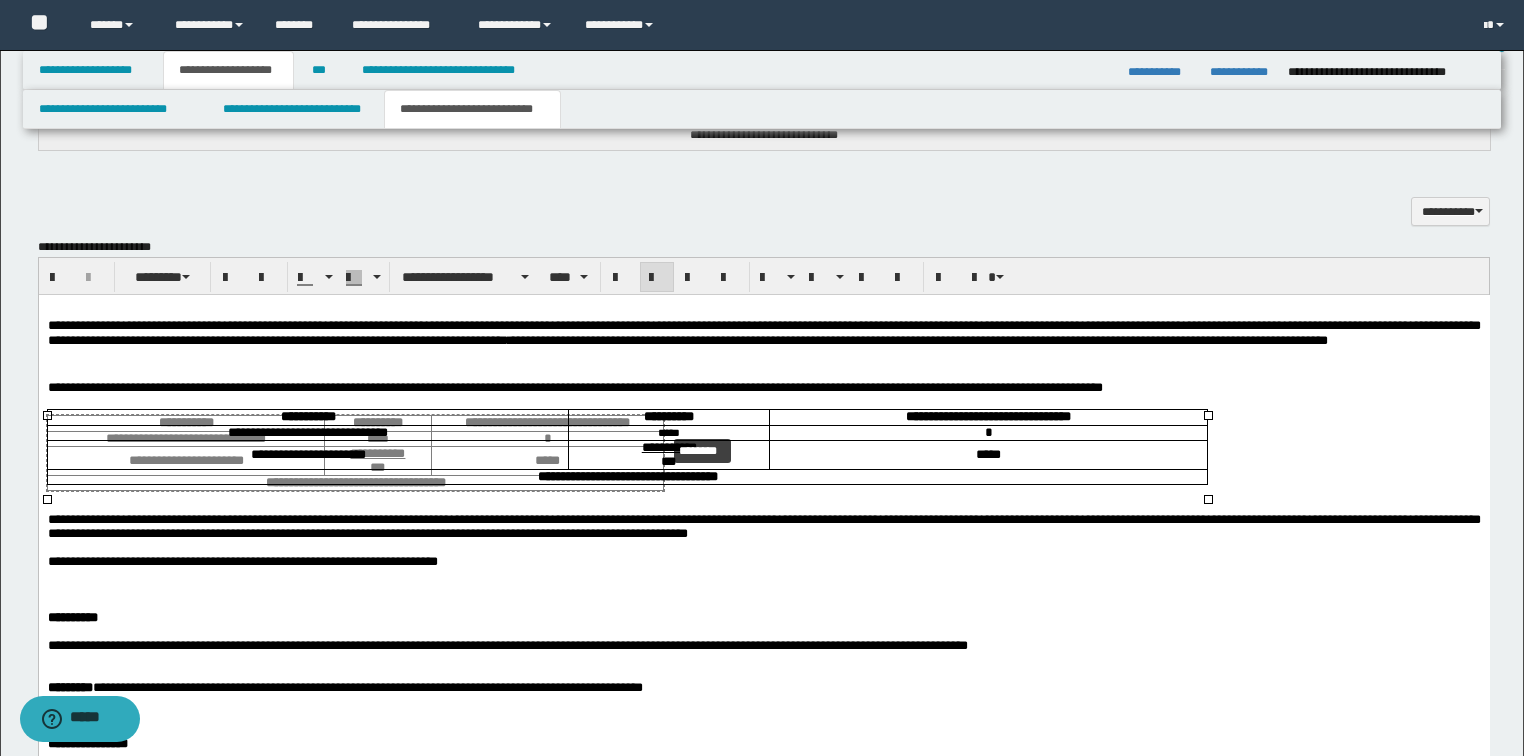 drag, startPoint x: 1206, startPoint y: 411, endPoint x: 765, endPoint y: 429, distance: 441.3672 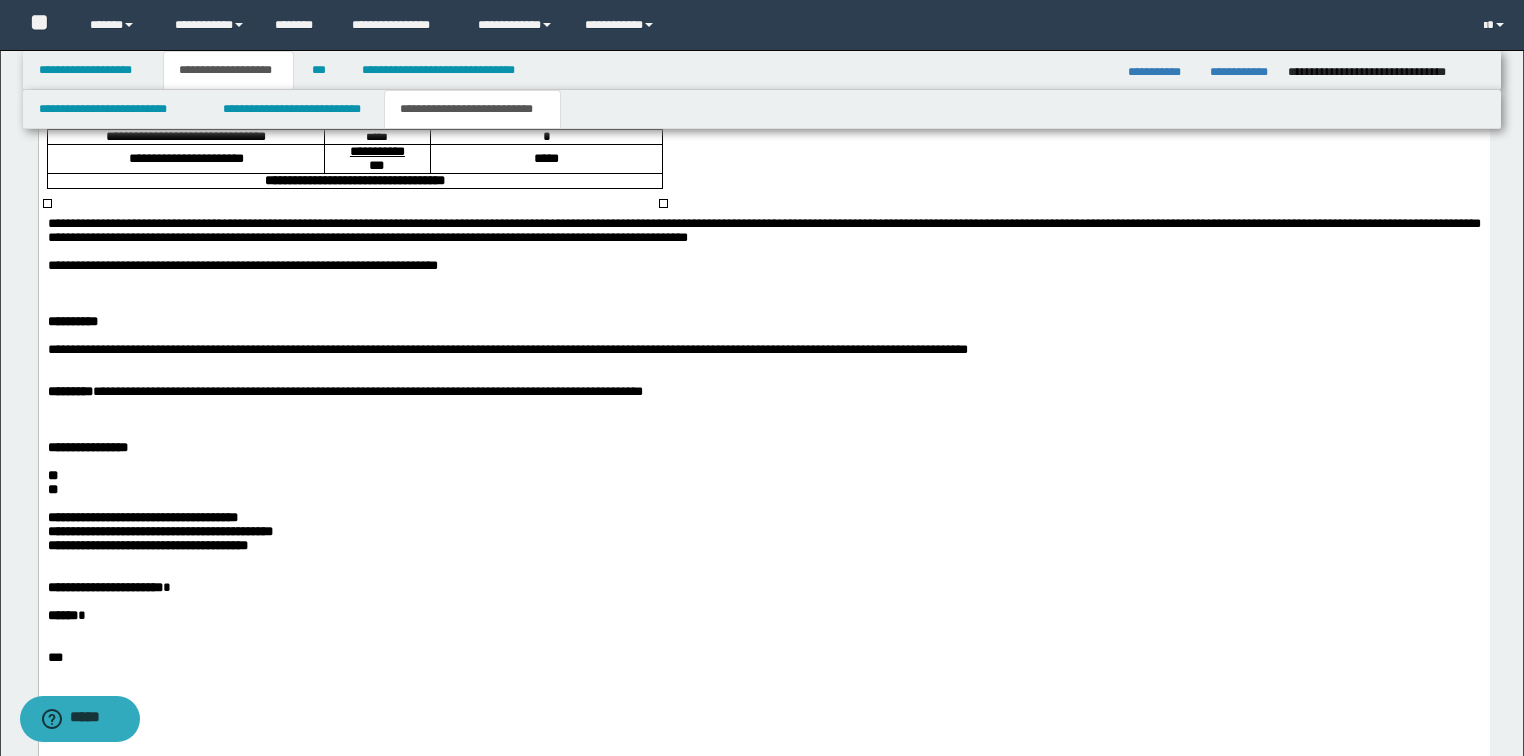 scroll, scrollTop: 1328, scrollLeft: 0, axis: vertical 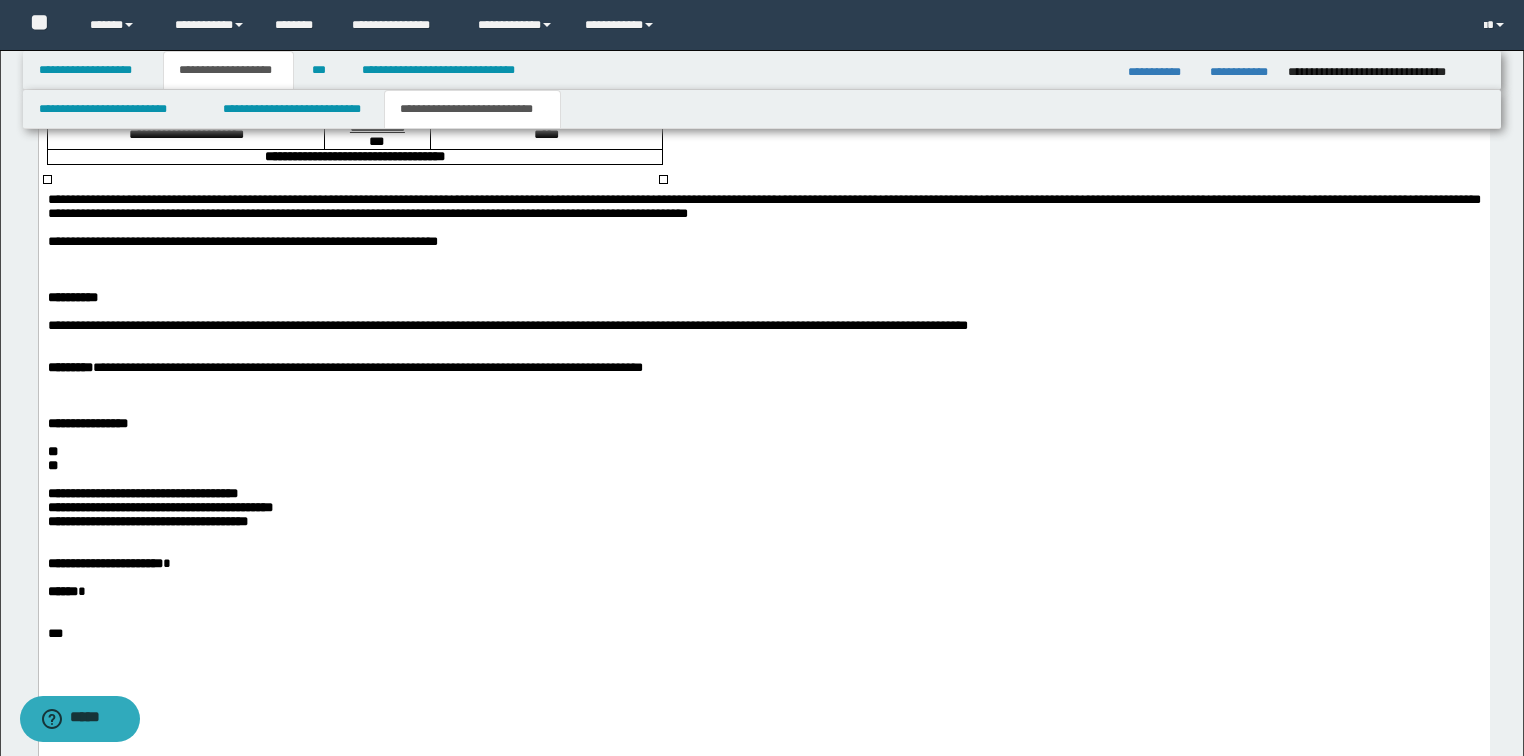 click on "**********" at bounding box center [763, 338] 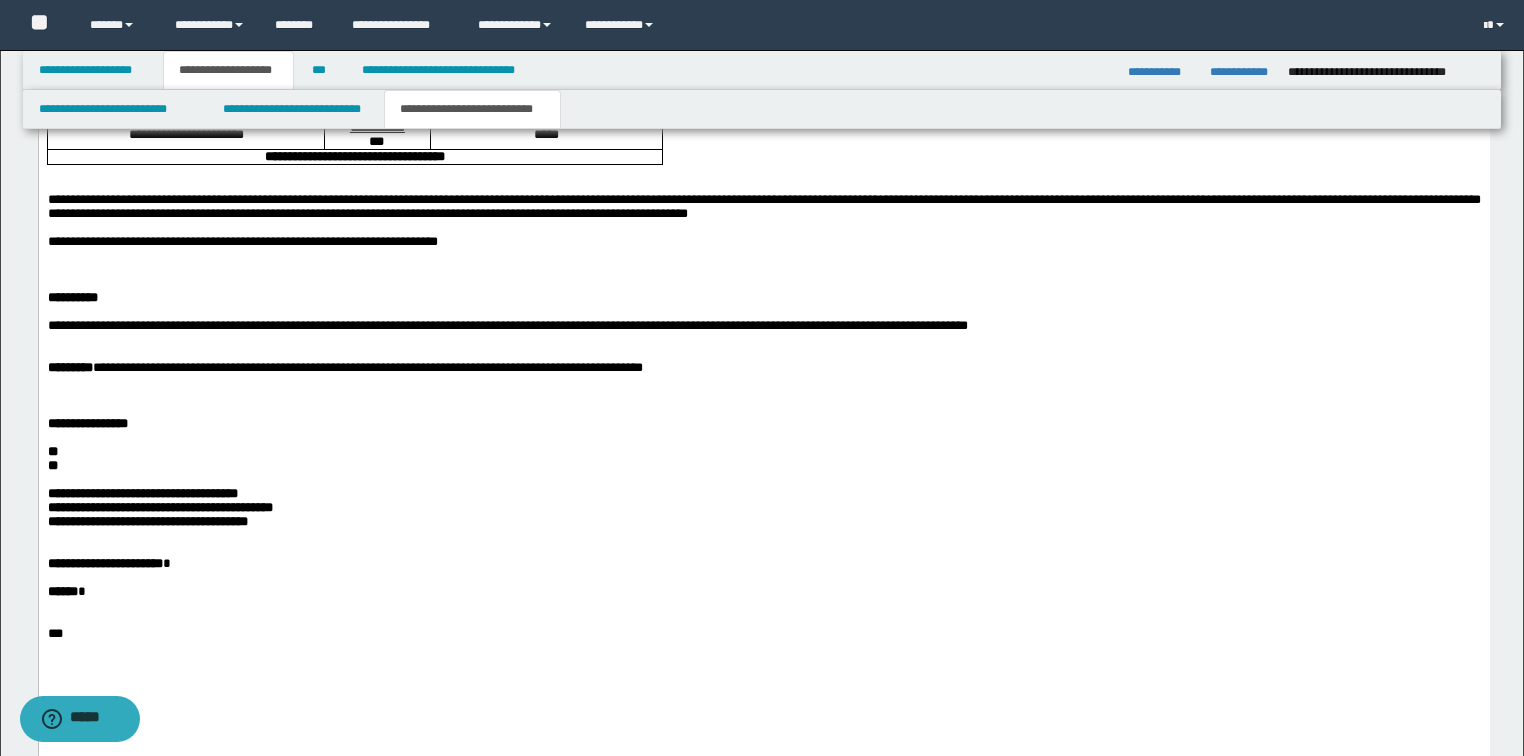 click on "**********" at bounding box center (763, 243) 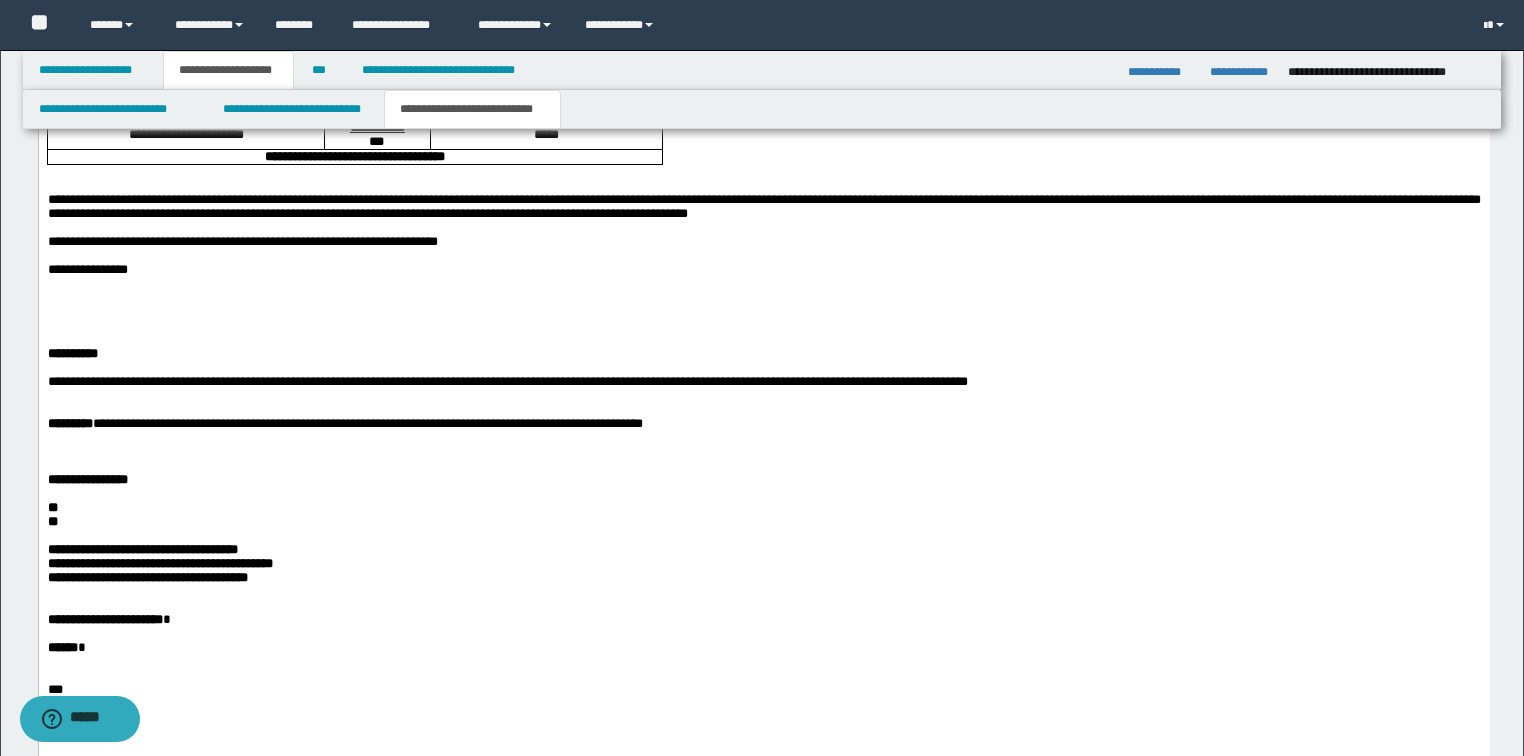 click on "**********" at bounding box center [344, 424] 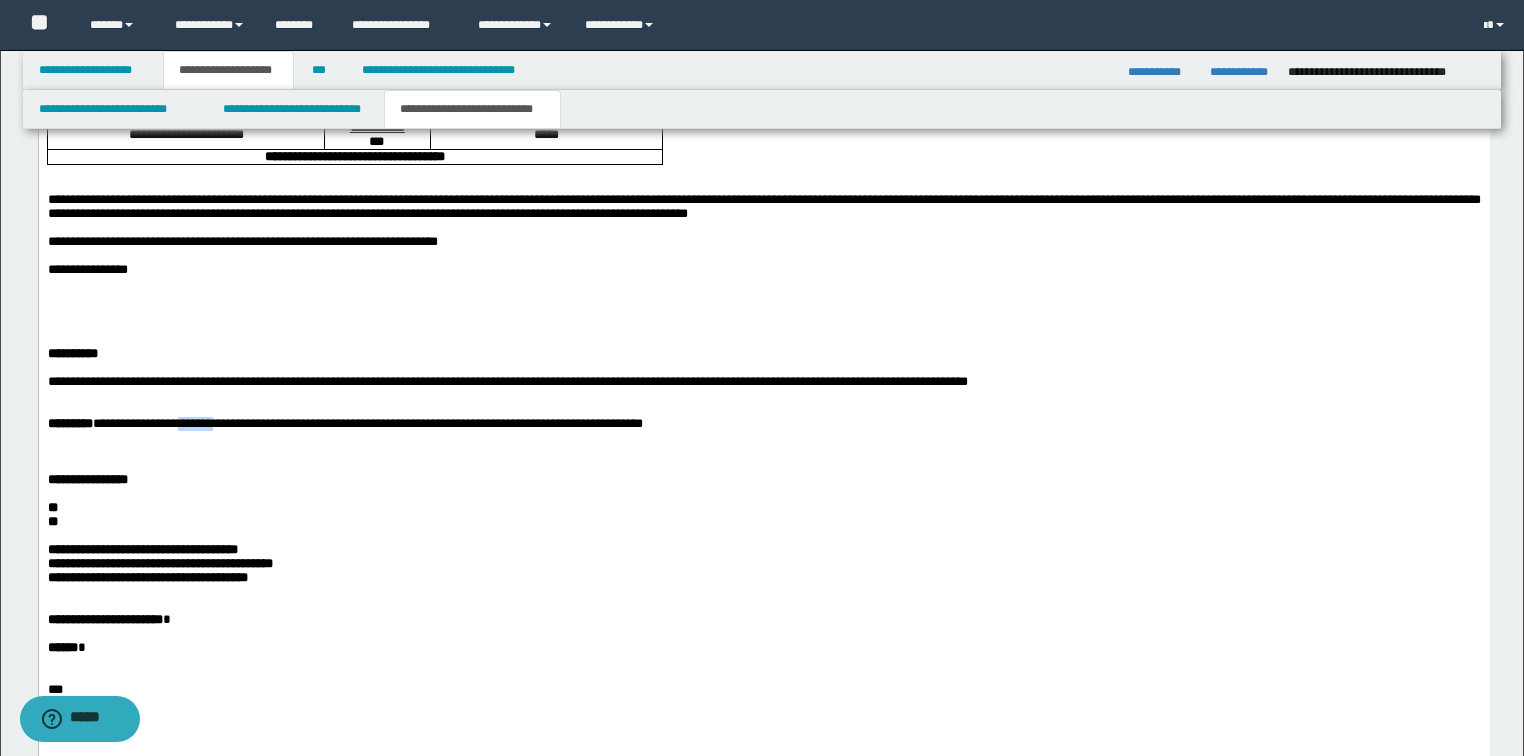 click on "**********" at bounding box center (344, 424) 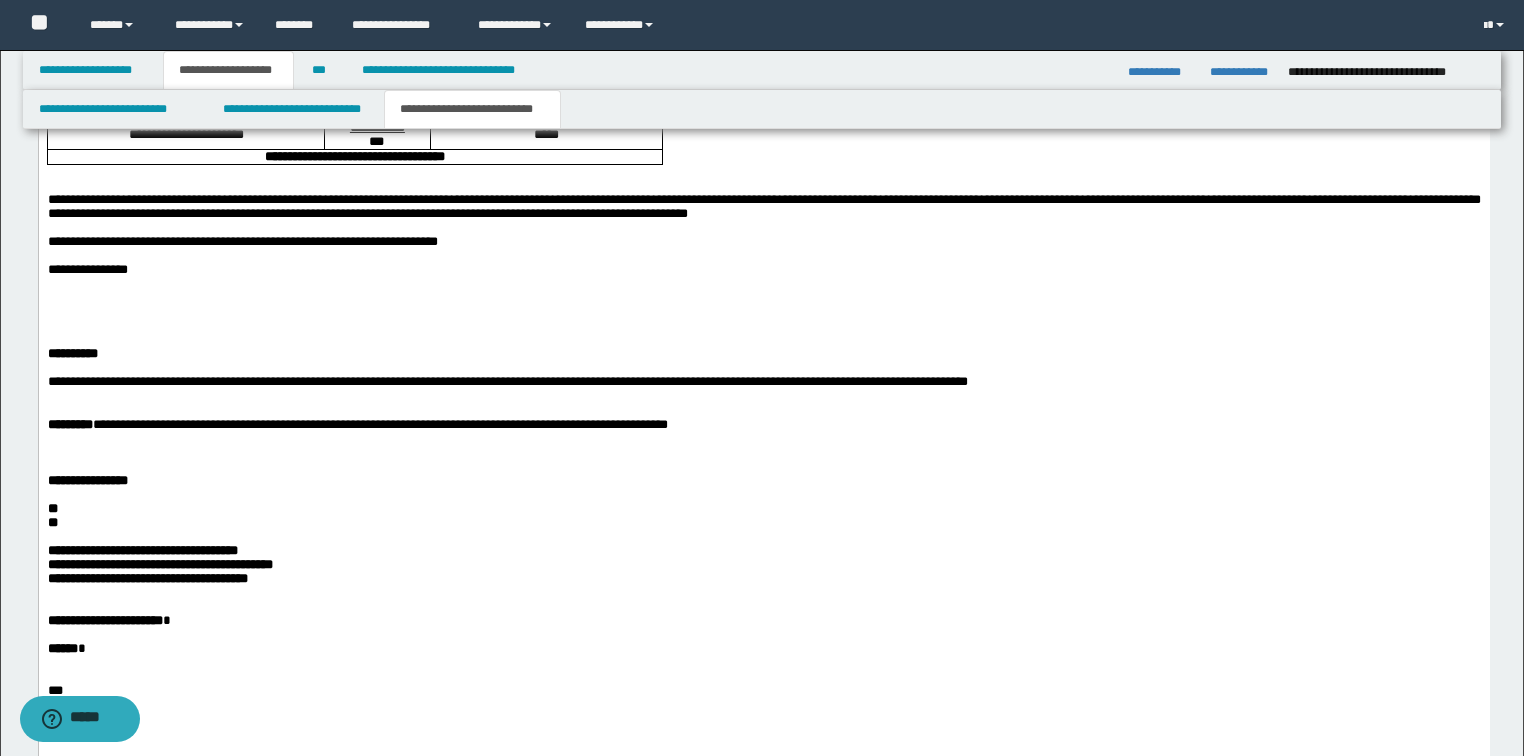 click on "**********" at bounding box center [357, 425] 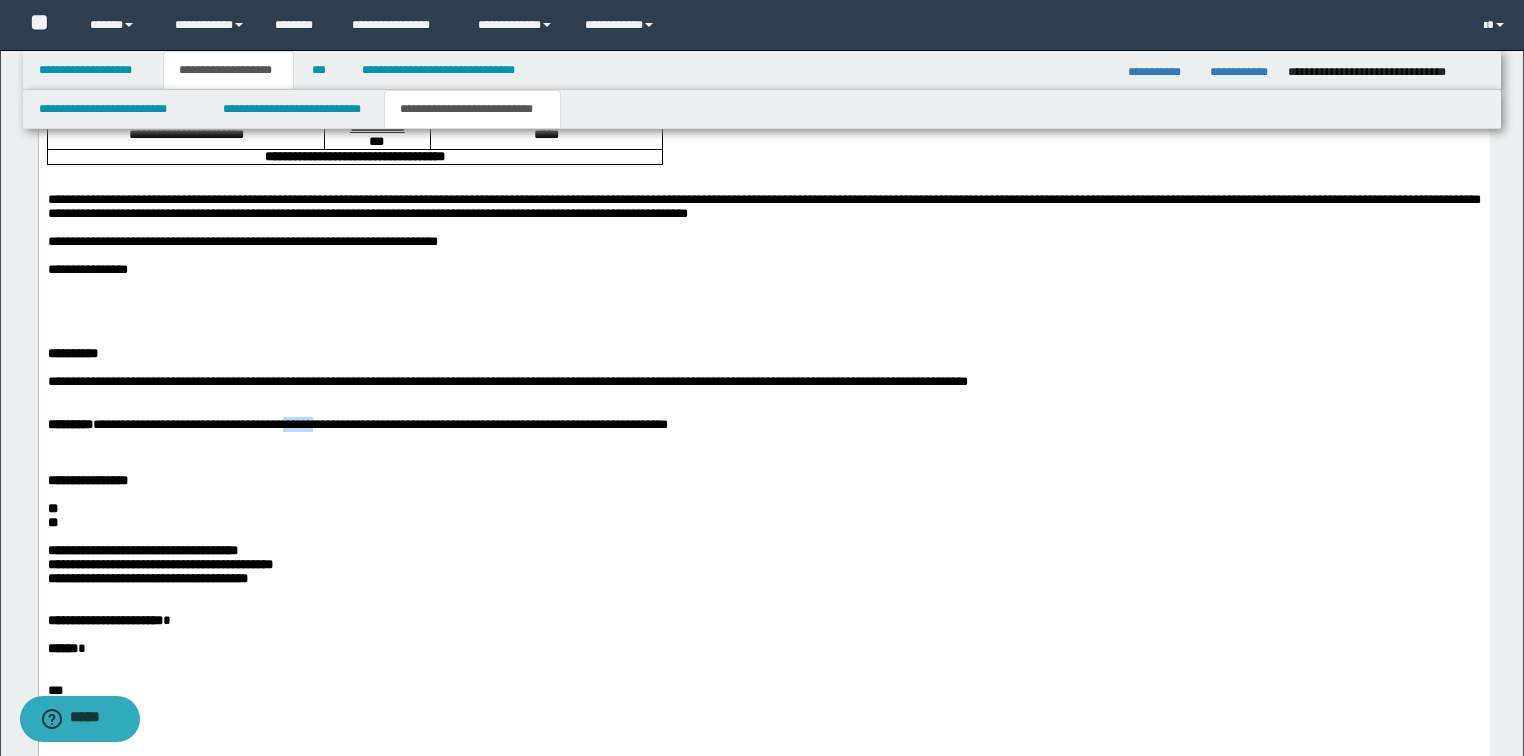 click on "**********" at bounding box center [357, 425] 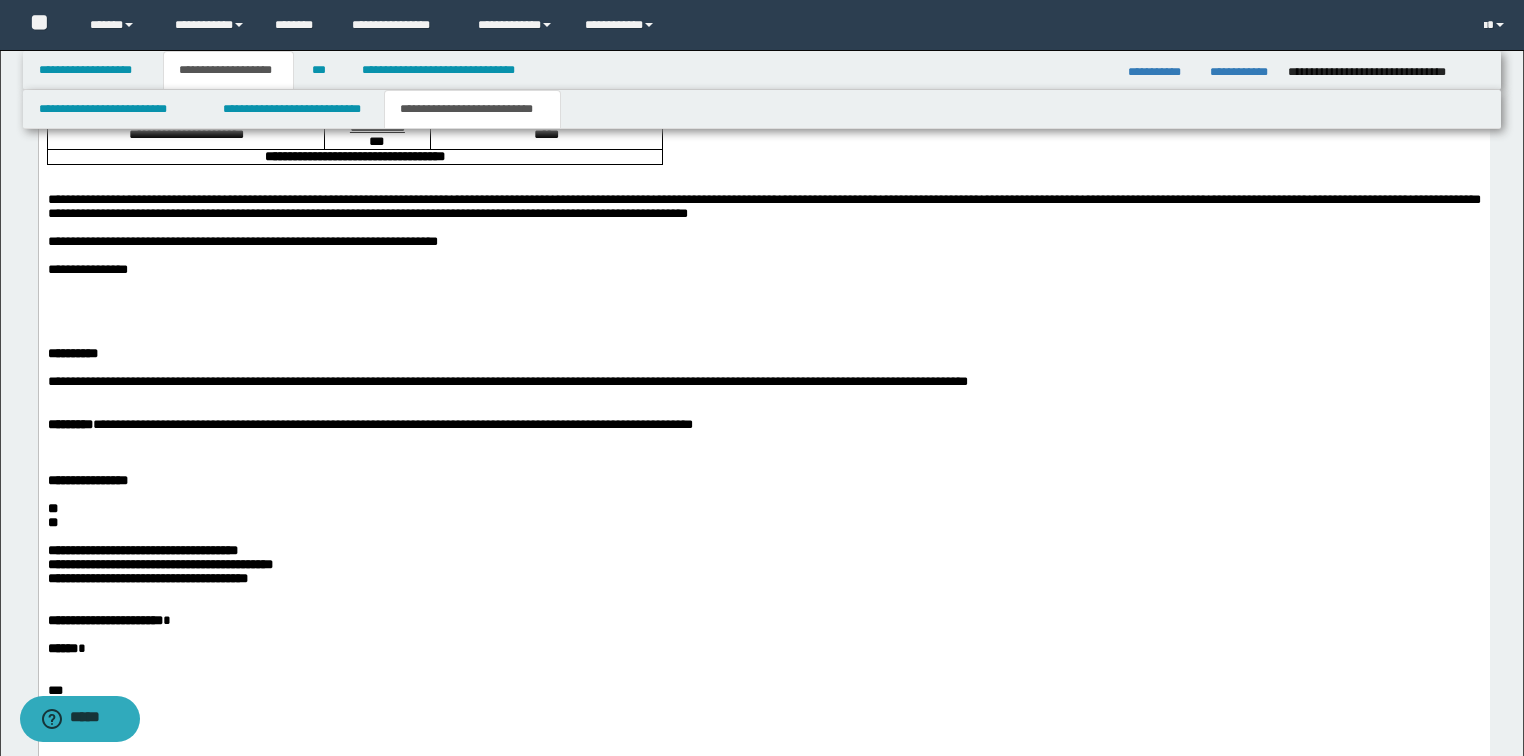 click on "**********" at bounding box center (369, 425) 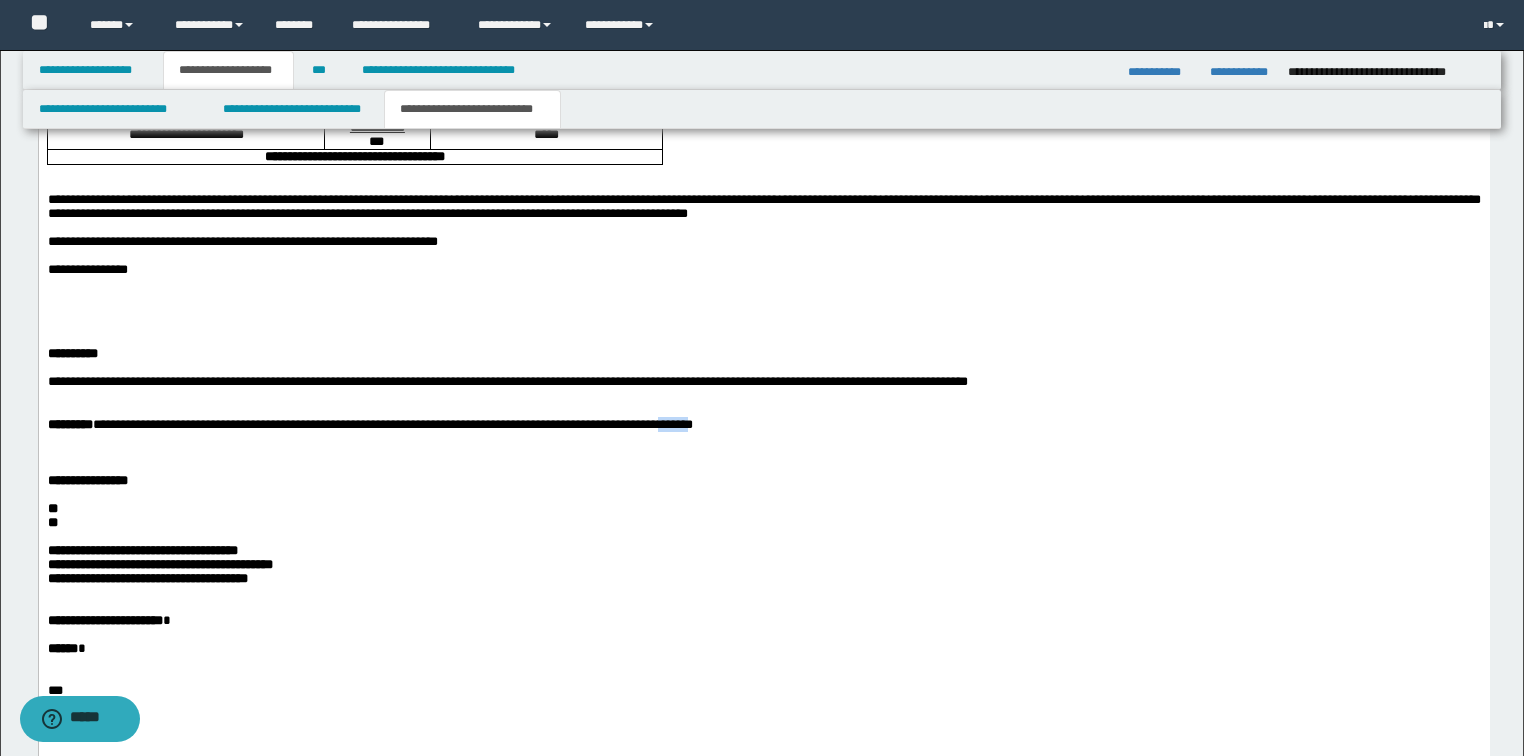 click on "**********" at bounding box center (369, 425) 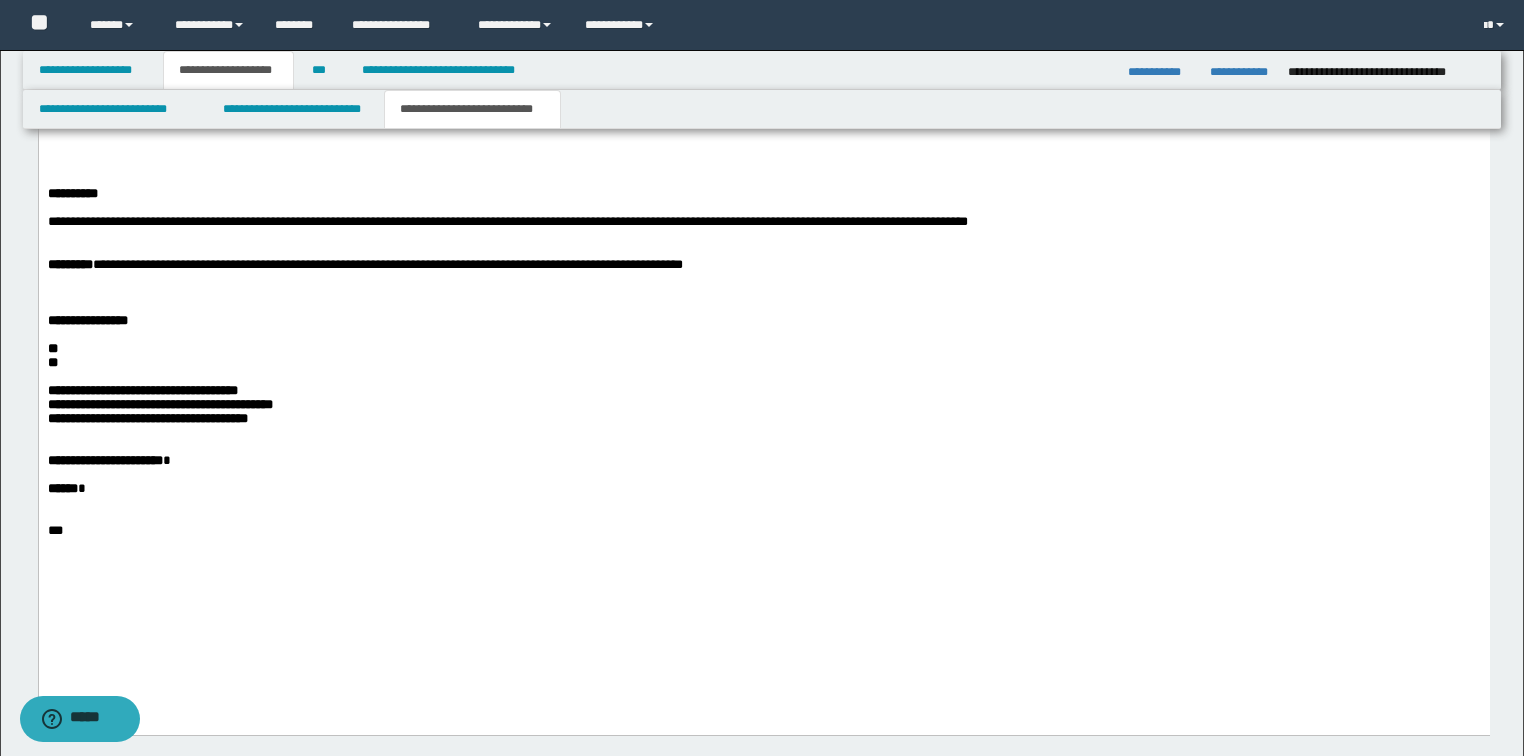 scroll, scrollTop: 1568, scrollLeft: 0, axis: vertical 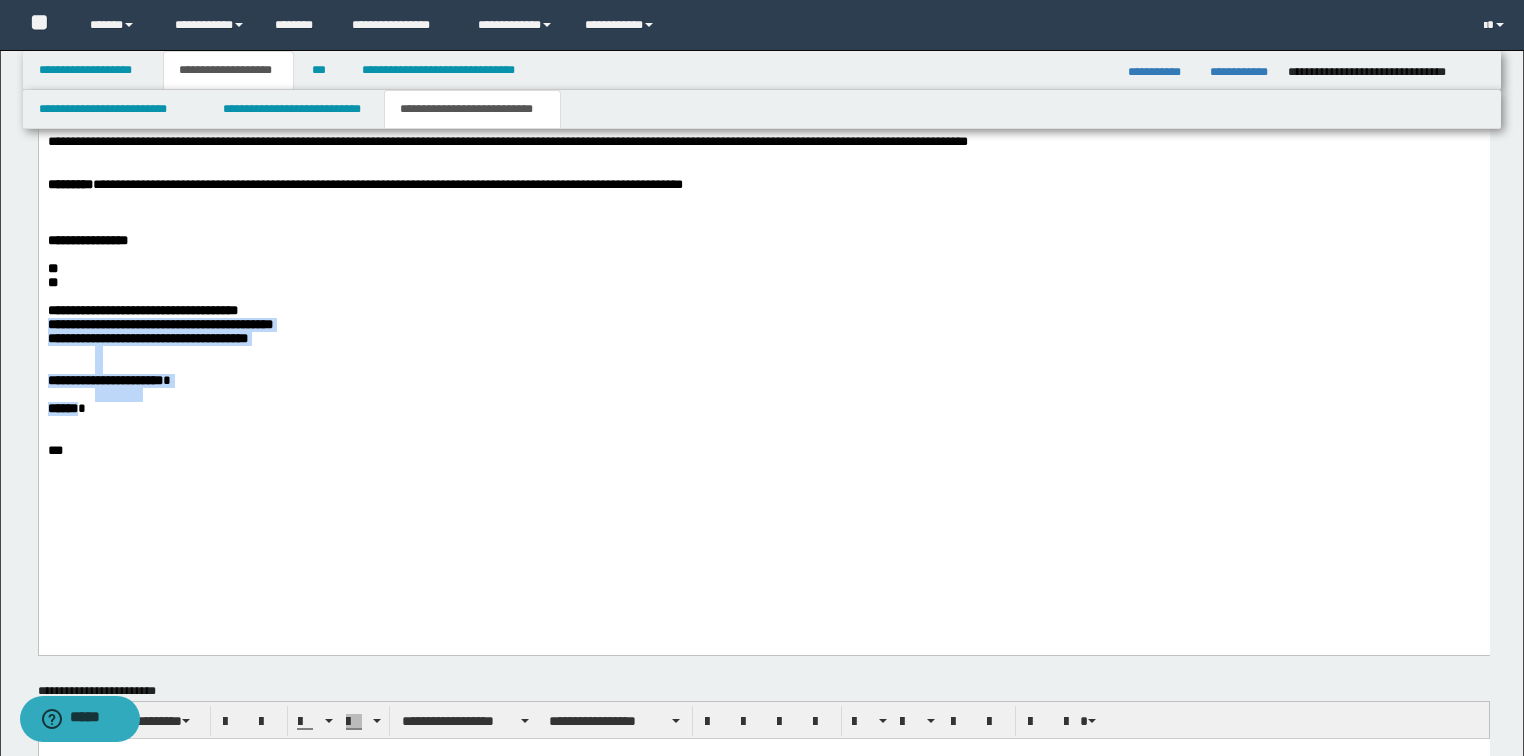 drag, startPoint x: 80, startPoint y: 484, endPoint x: 62, endPoint y: 172, distance: 312.5188 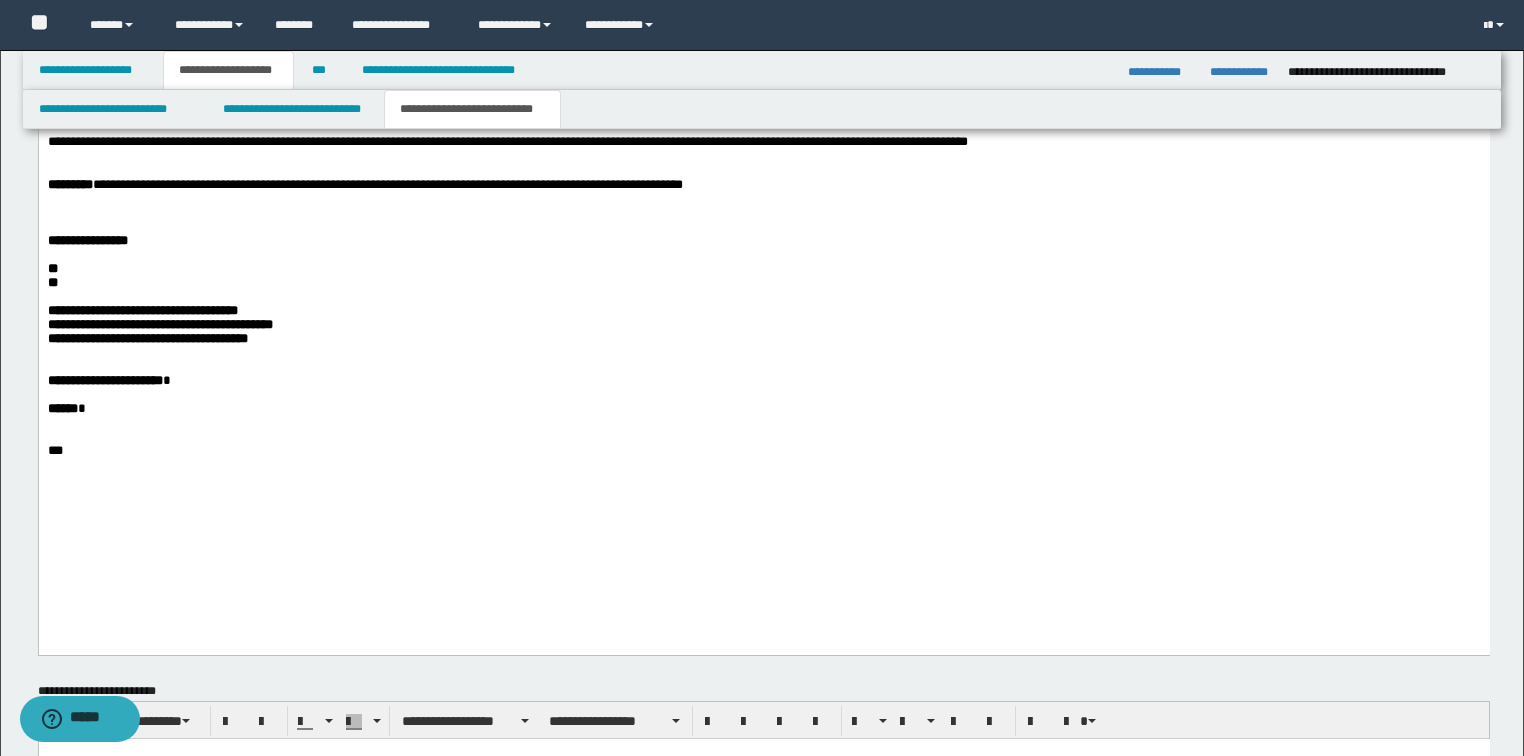 click at bounding box center [787, 424] 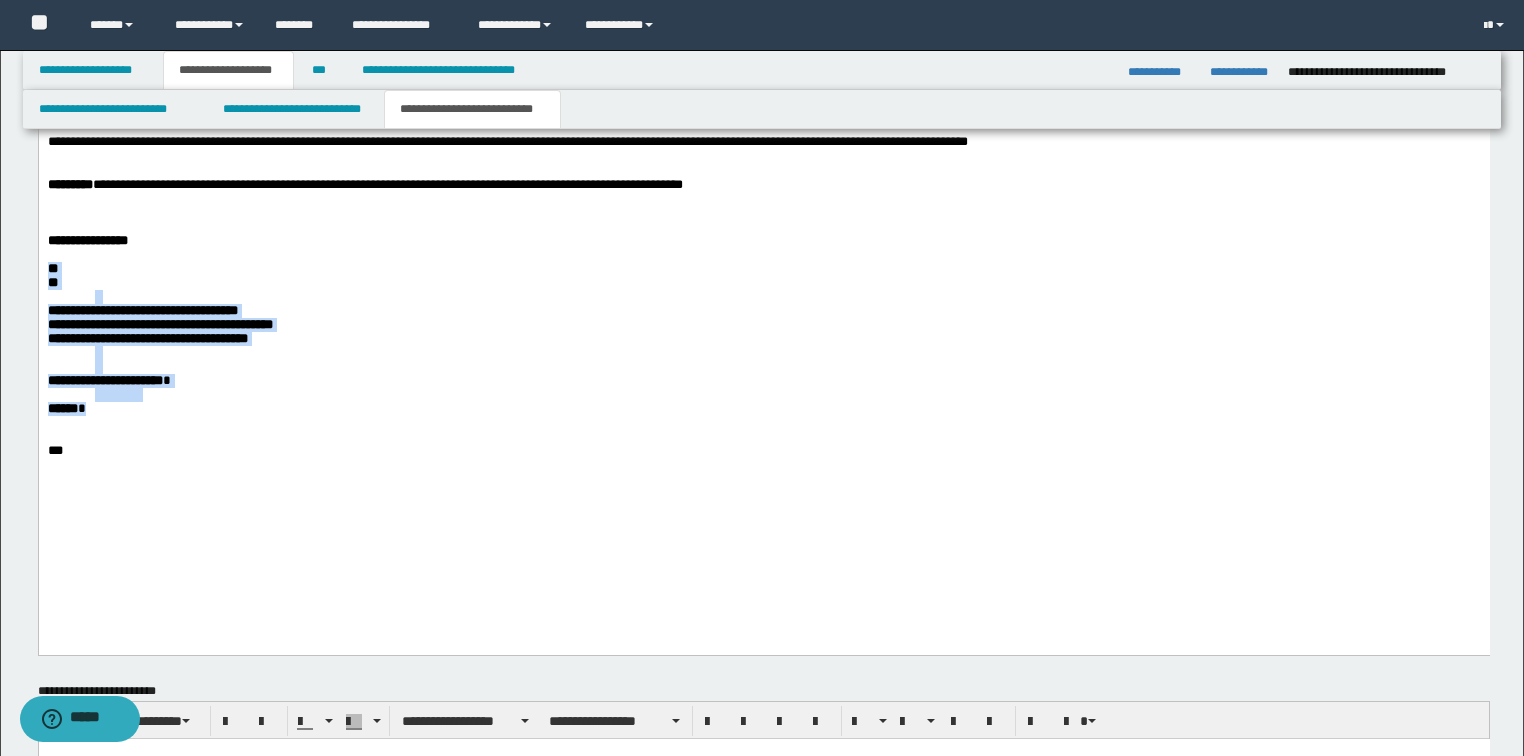 drag, startPoint x: 105, startPoint y: 488, endPoint x: -1, endPoint y: 337, distance: 184.4912 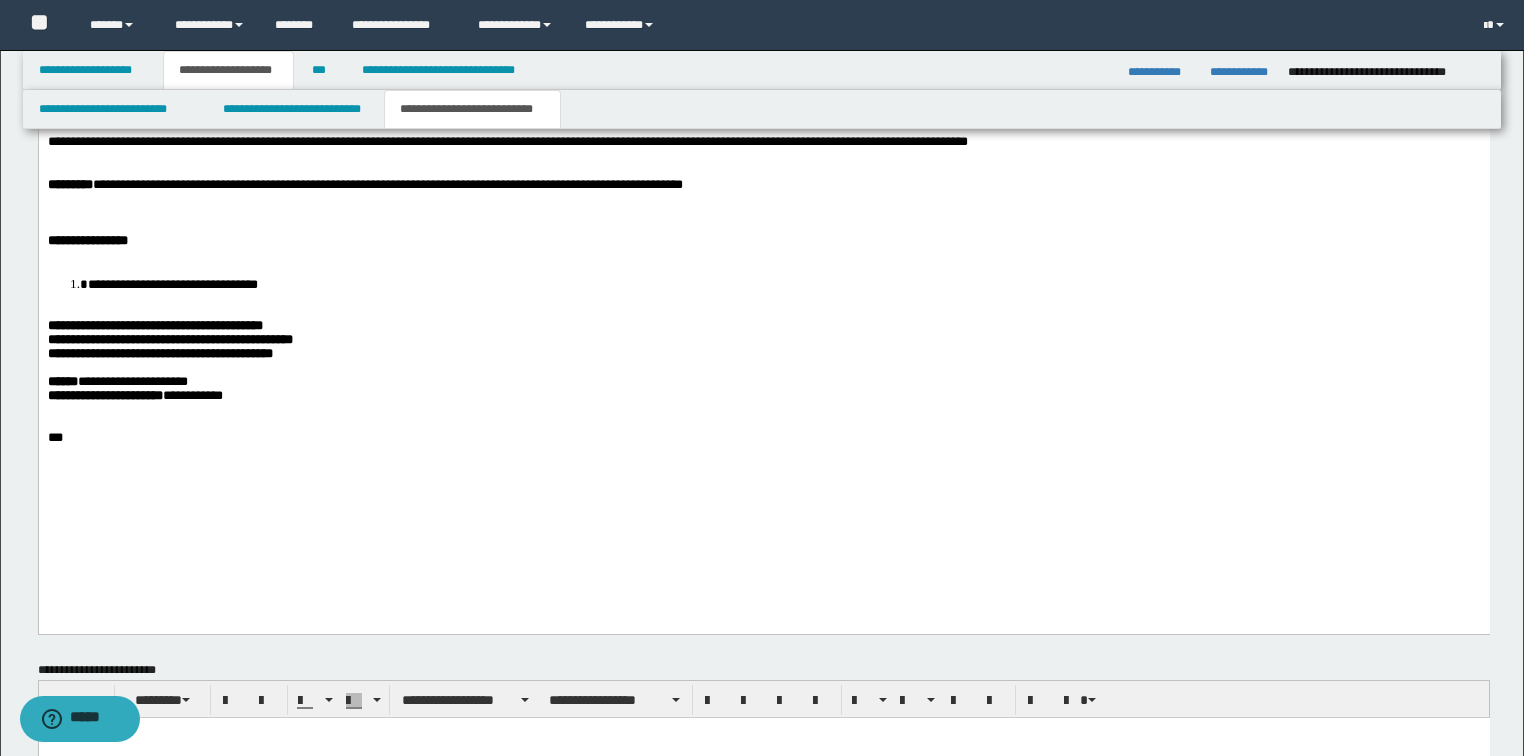 drag, startPoint x: 83, startPoint y: 341, endPoint x: 79, endPoint y: 412, distance: 71.11259 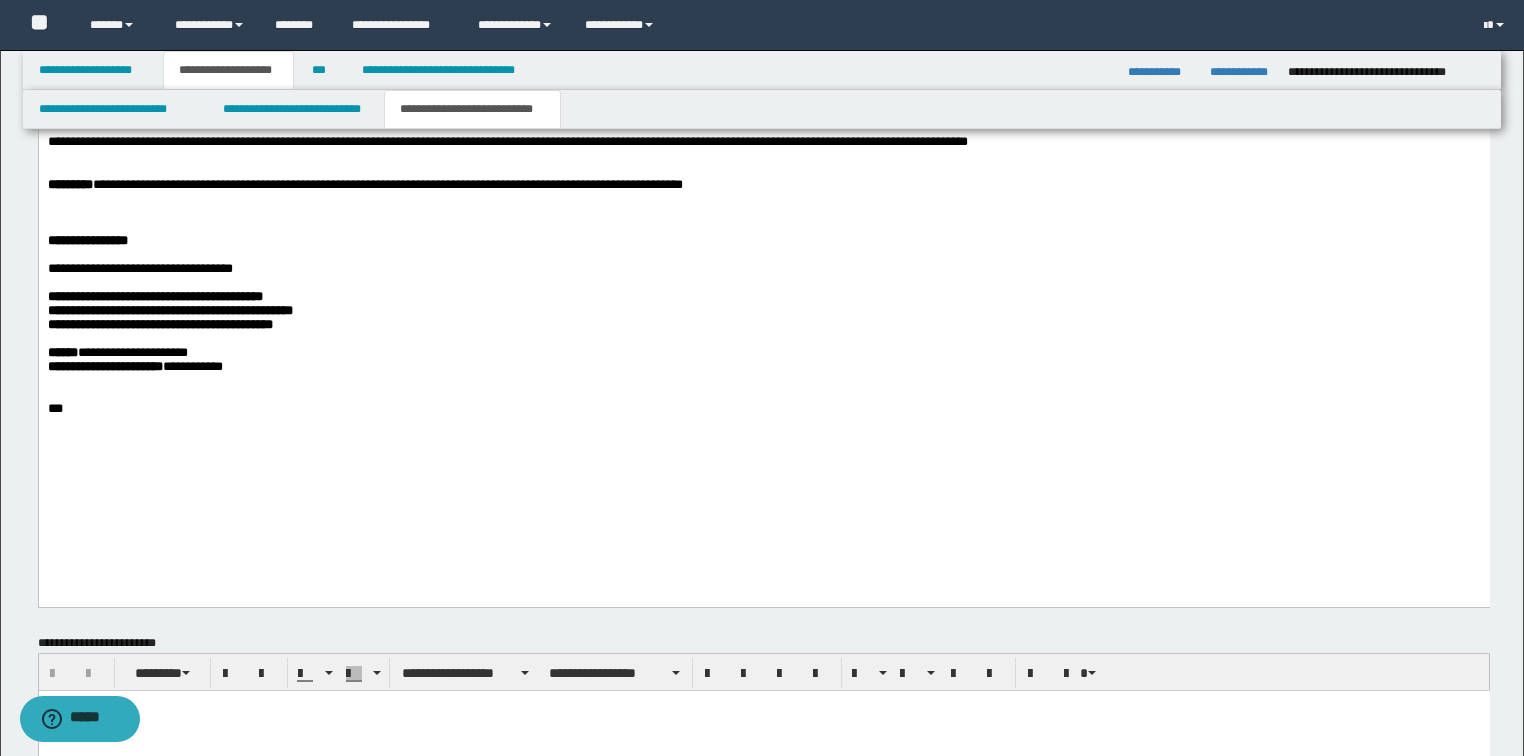click on "**********" at bounding box center (763, 105) 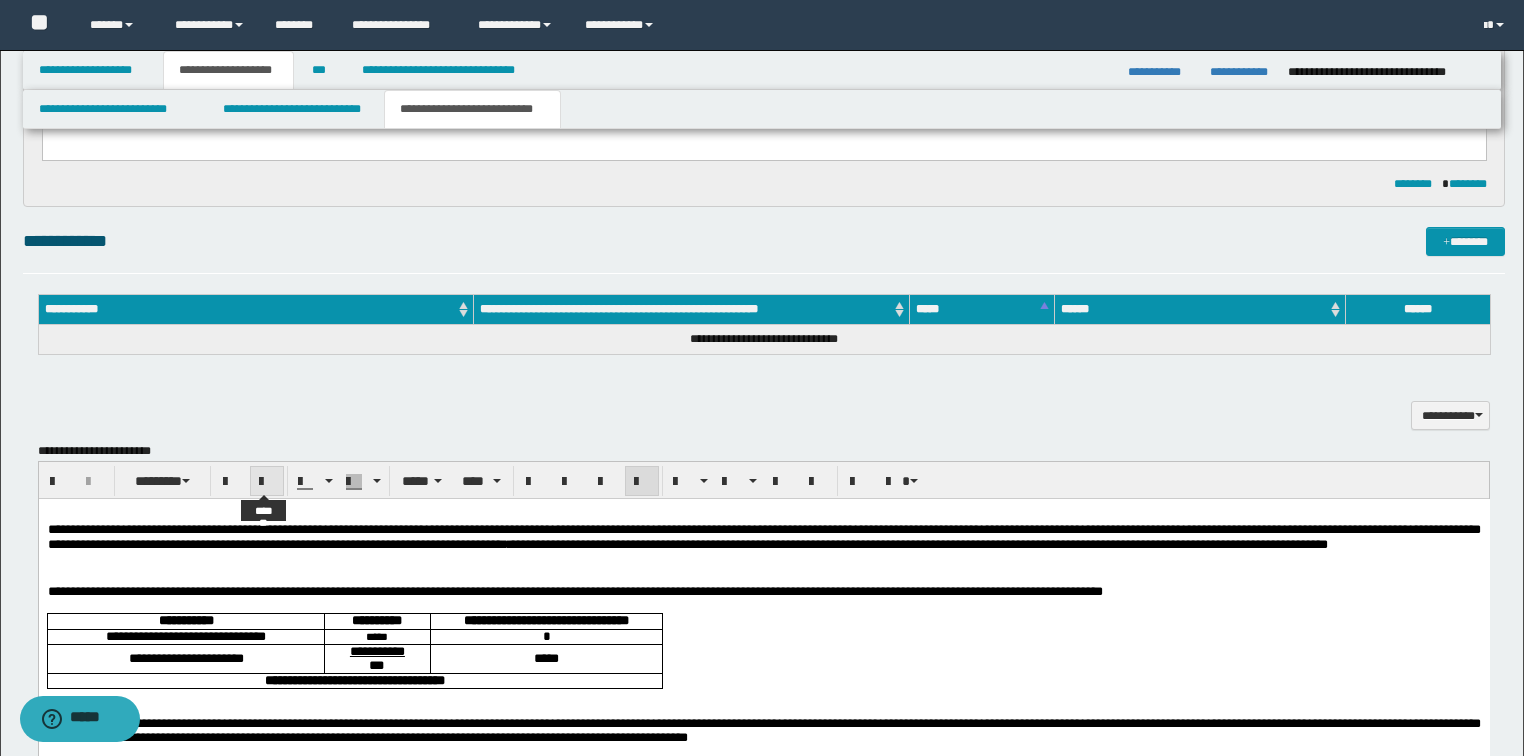 scroll, scrollTop: 768, scrollLeft: 0, axis: vertical 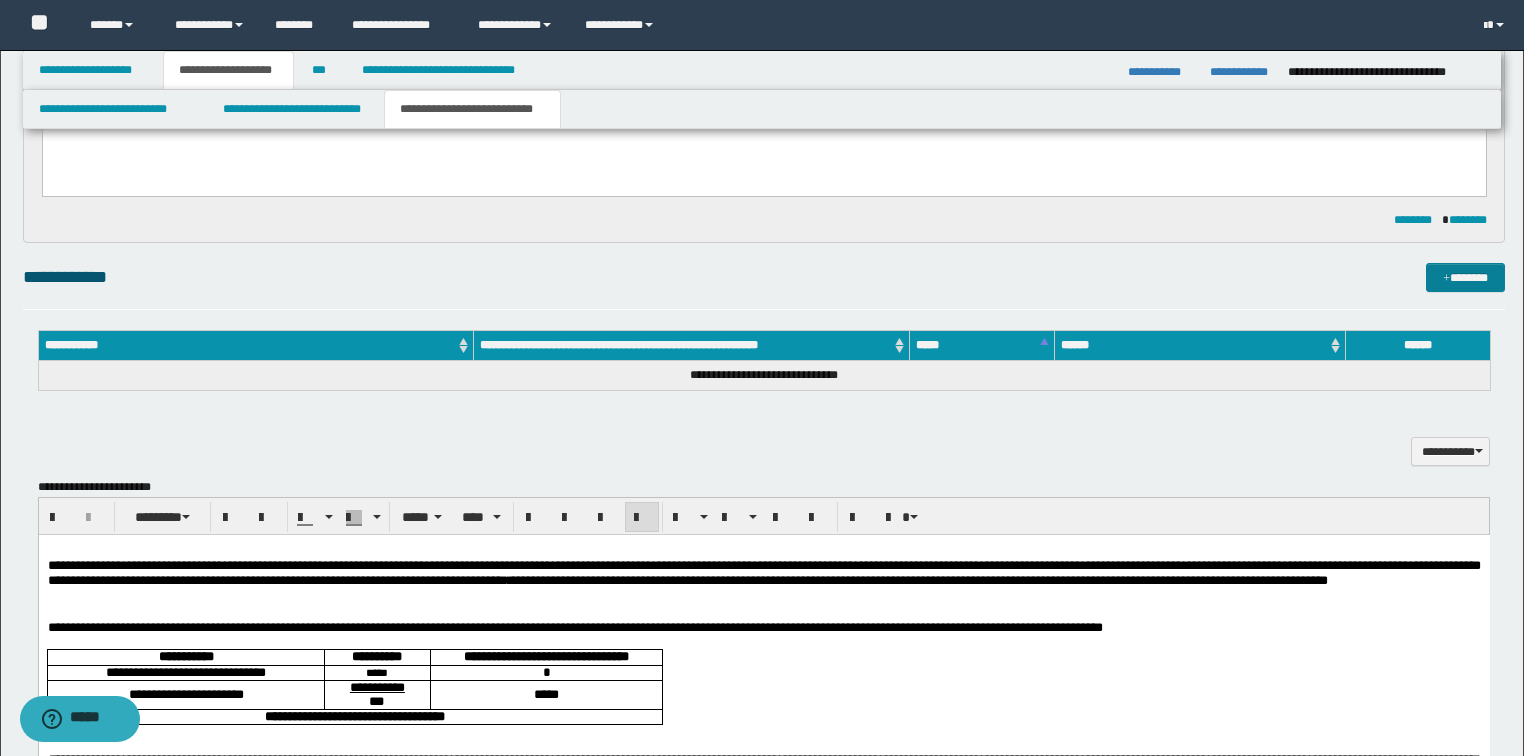 click on "*******" at bounding box center (1465, 278) 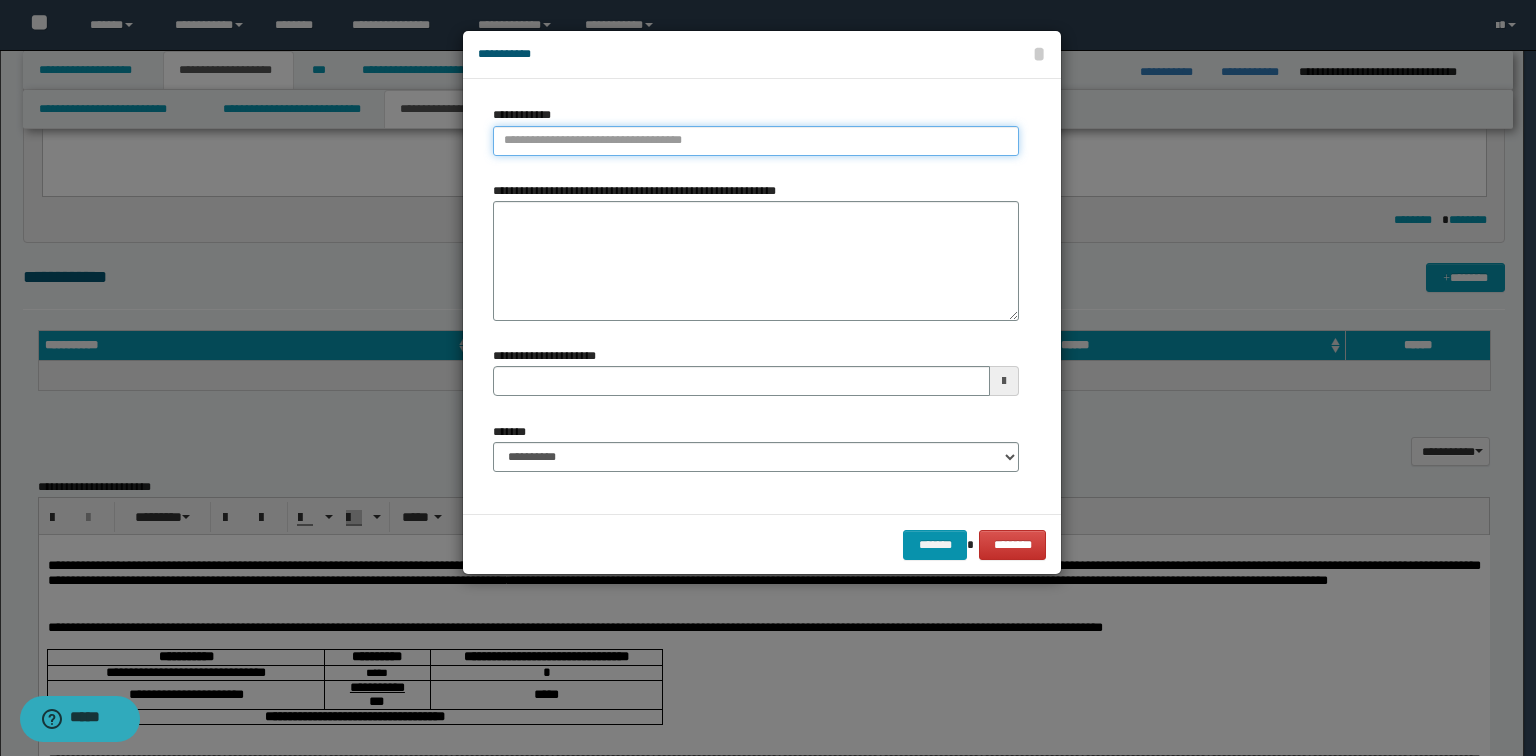click on "**********" at bounding box center (756, 141) 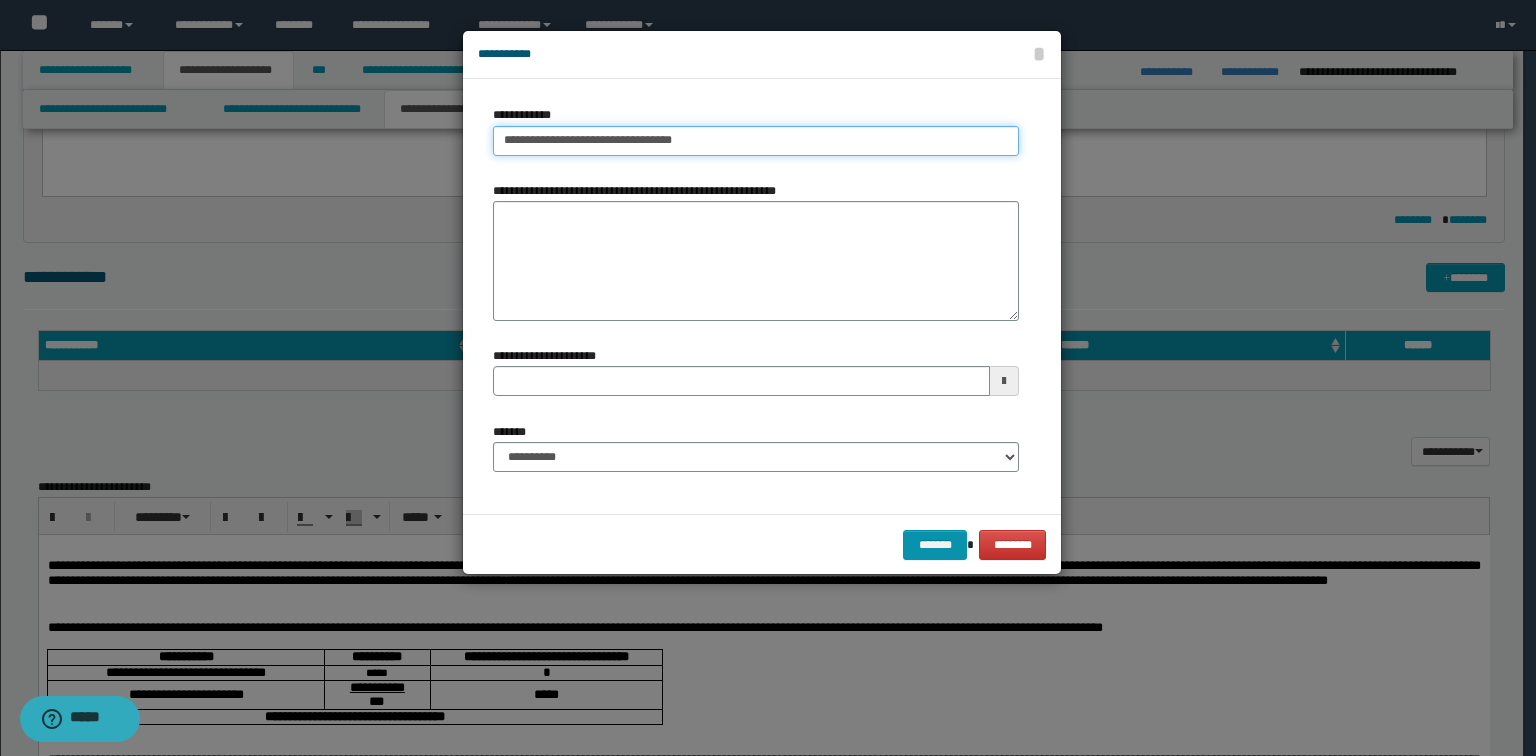 type on "**********" 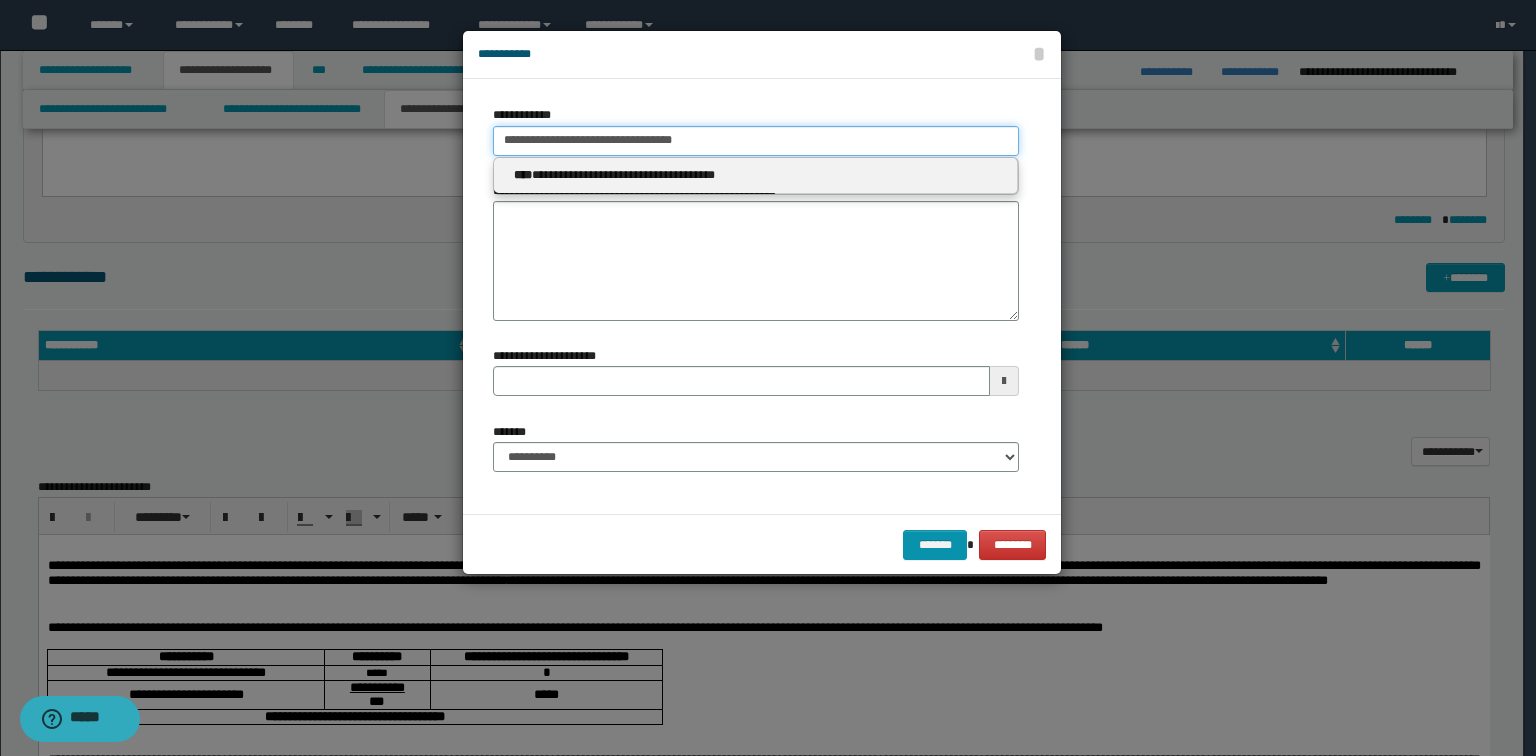 type on "**********" 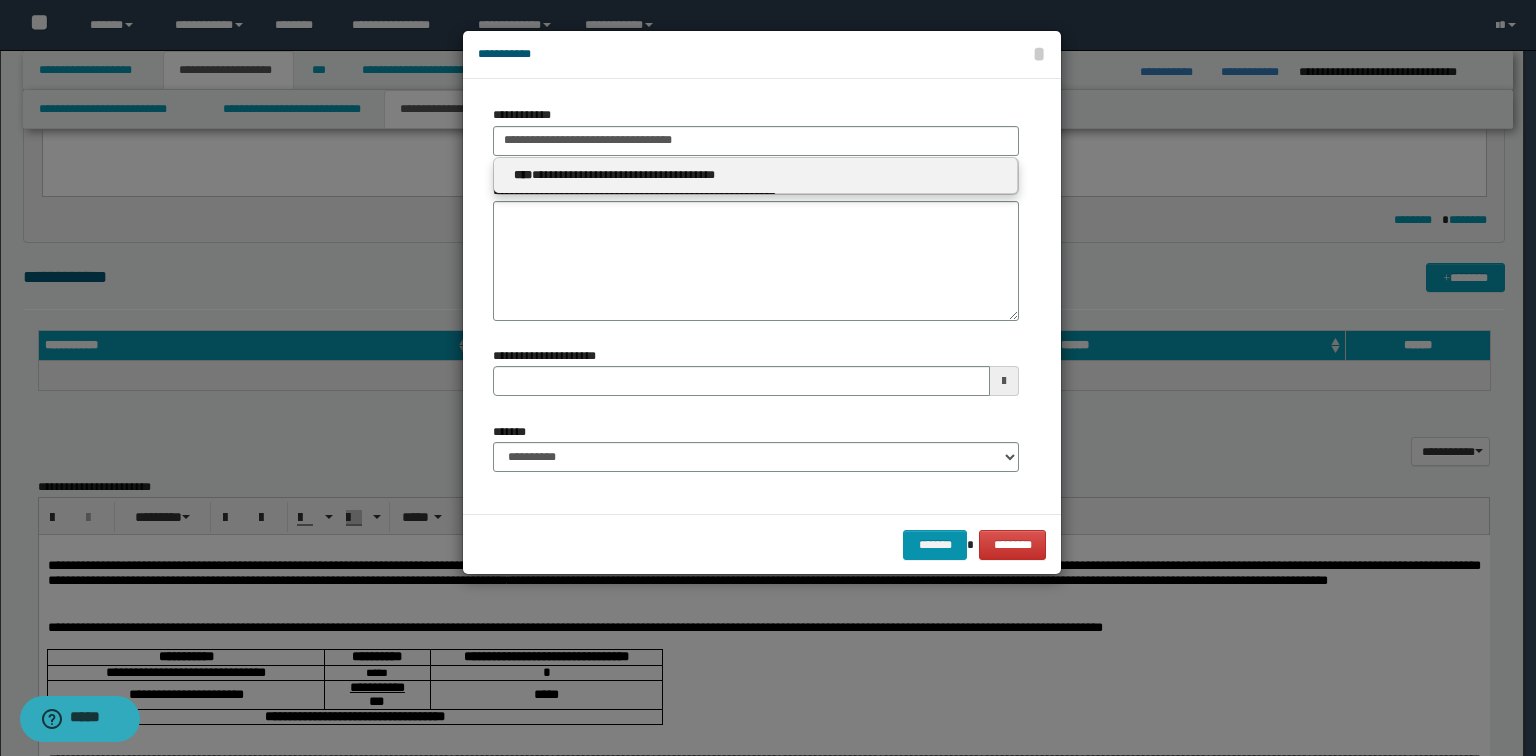 click on "**********" at bounding box center [756, 175] 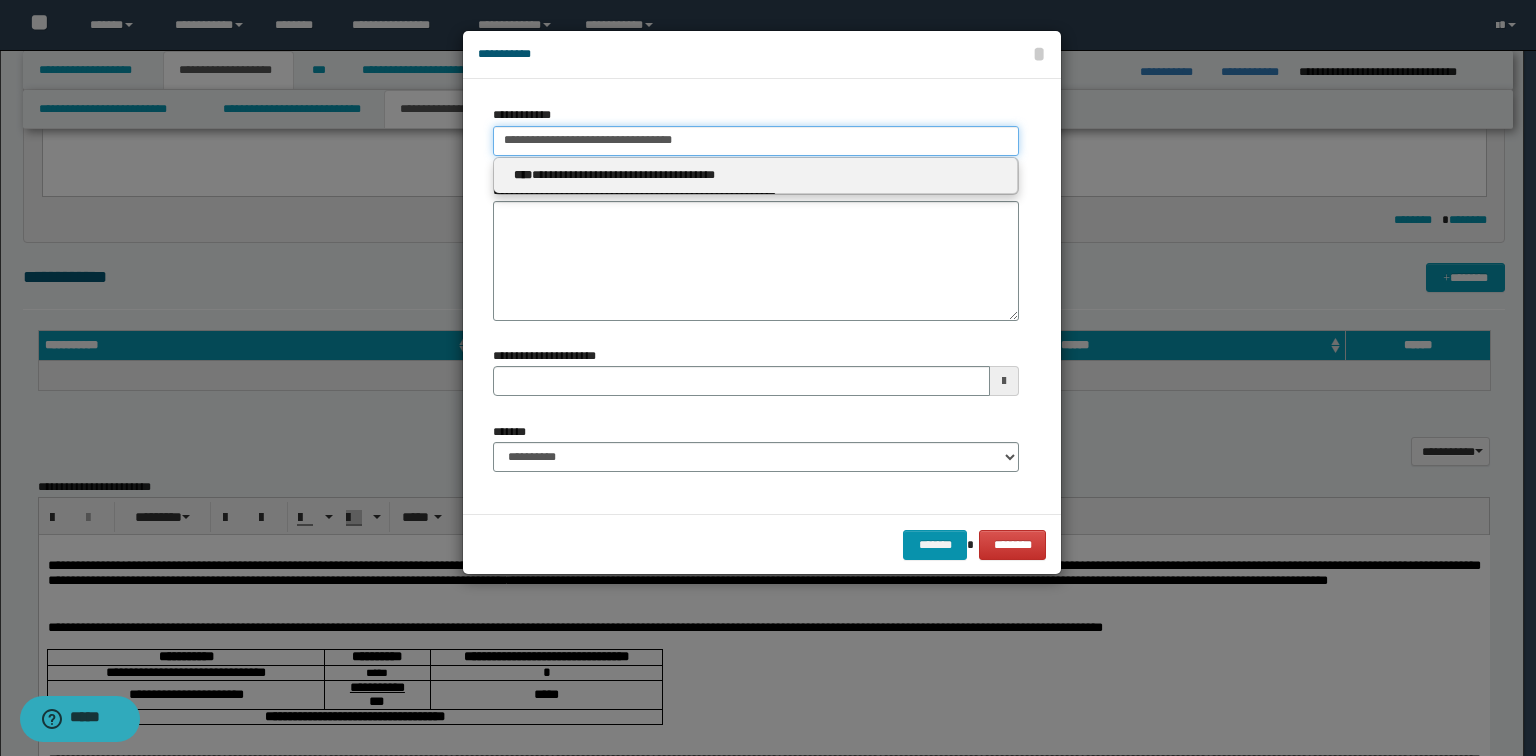type 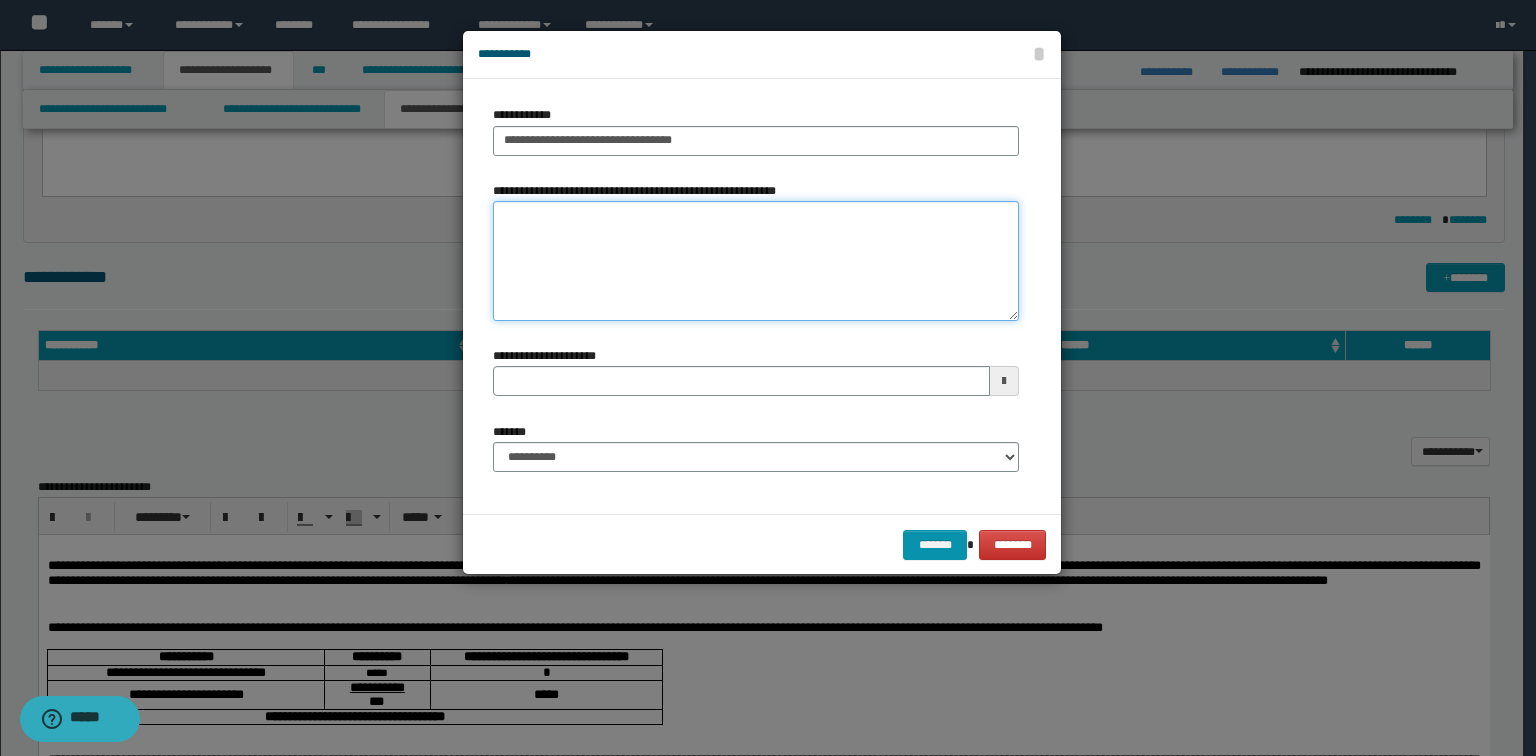 click on "**********" at bounding box center (756, 261) 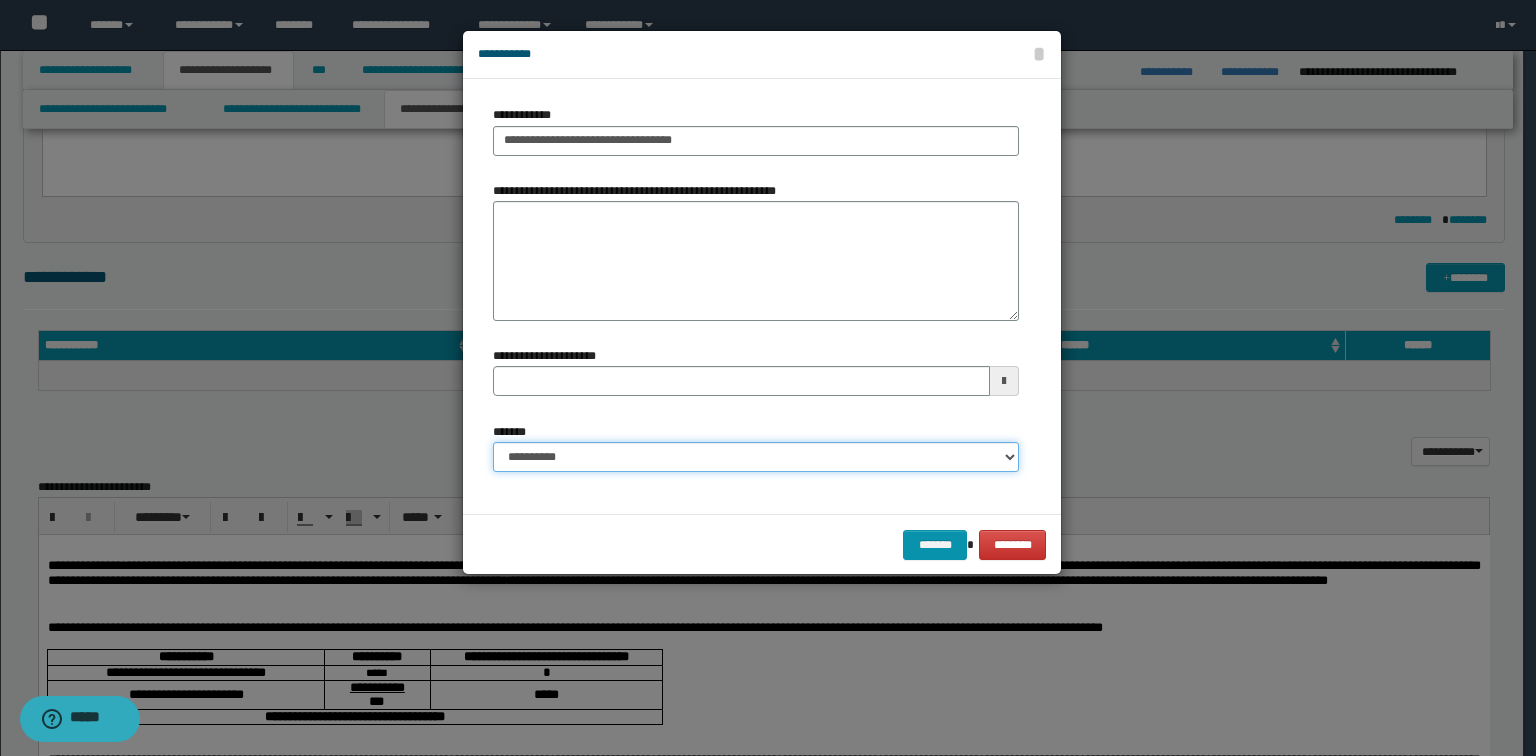 click on "**********" at bounding box center (756, 457) 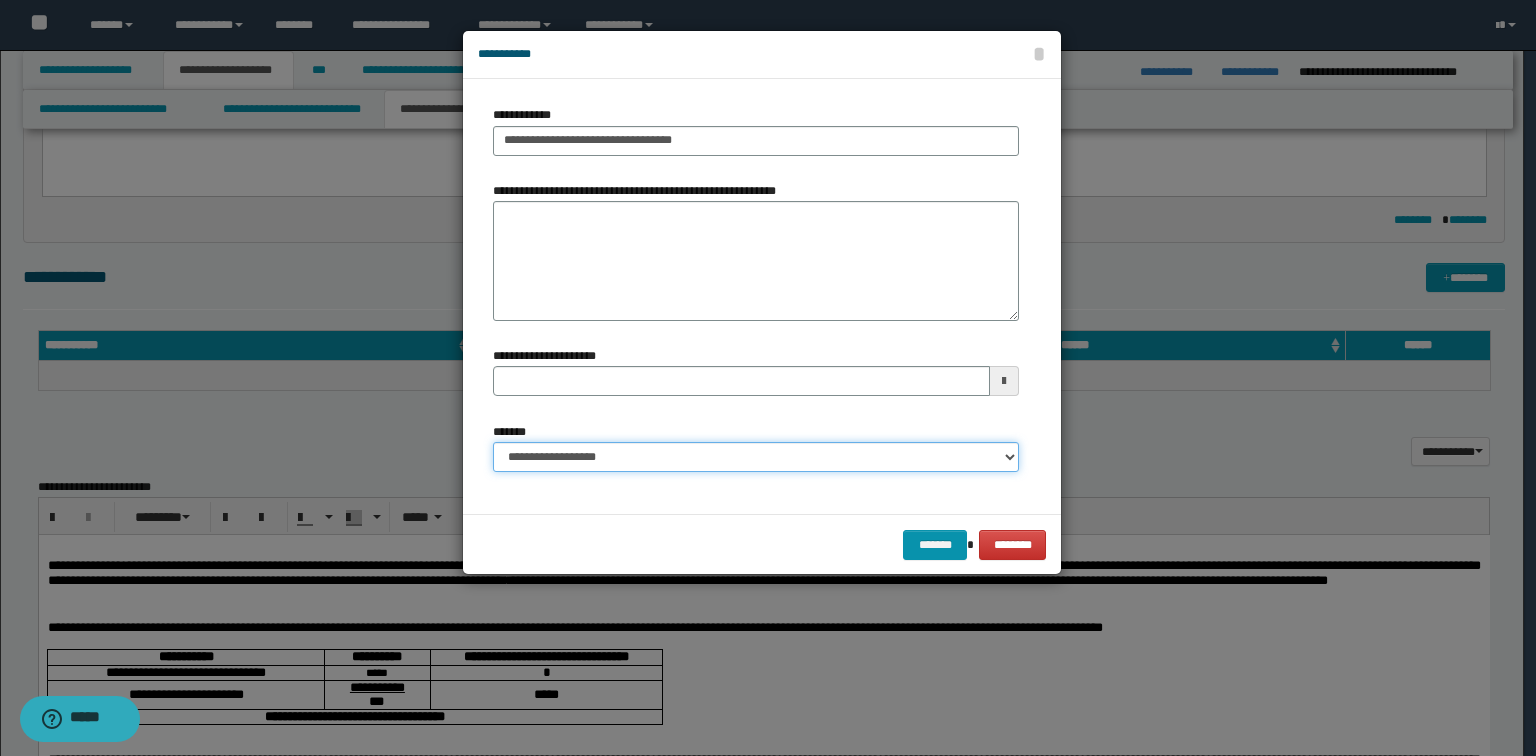 click on "**********" at bounding box center (756, 457) 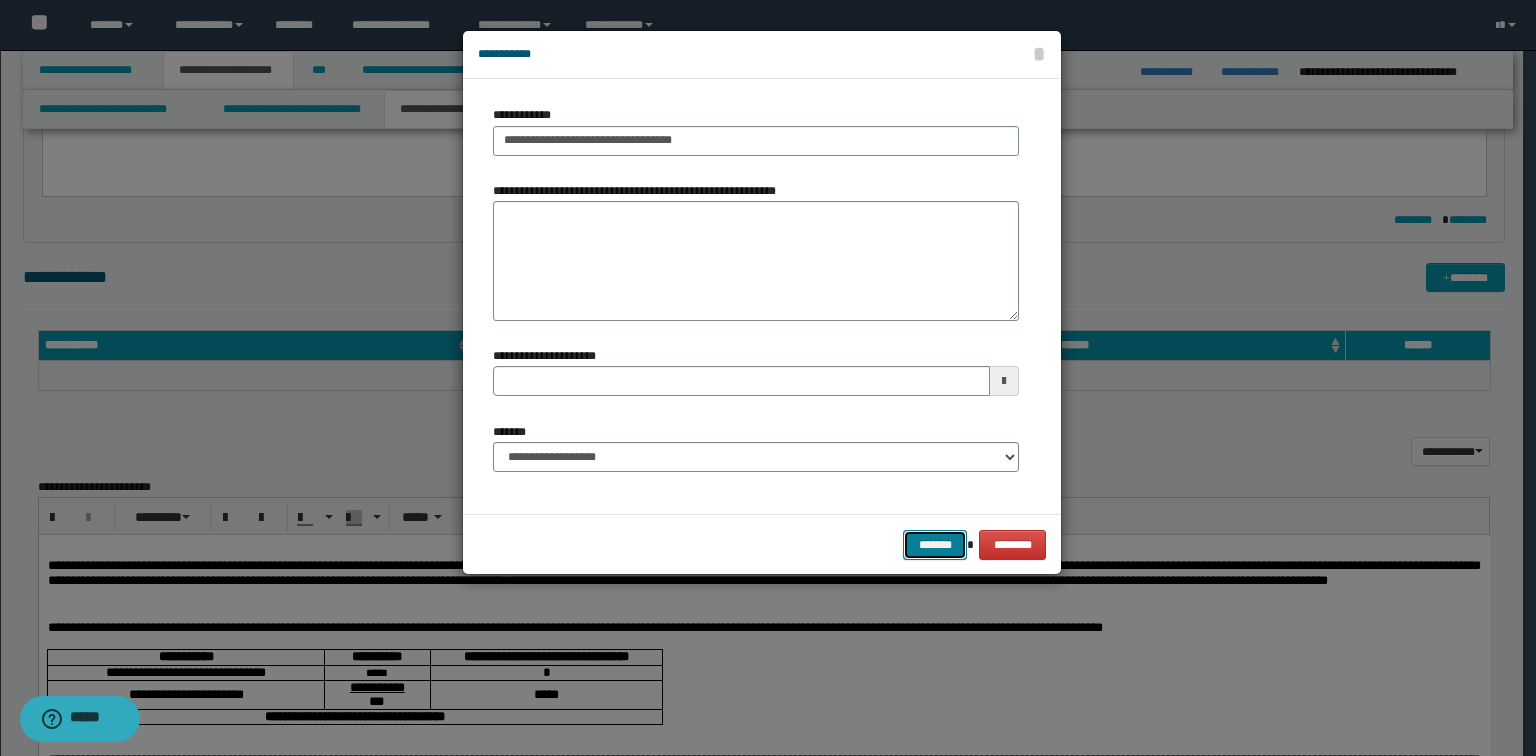click on "*******" at bounding box center (935, 545) 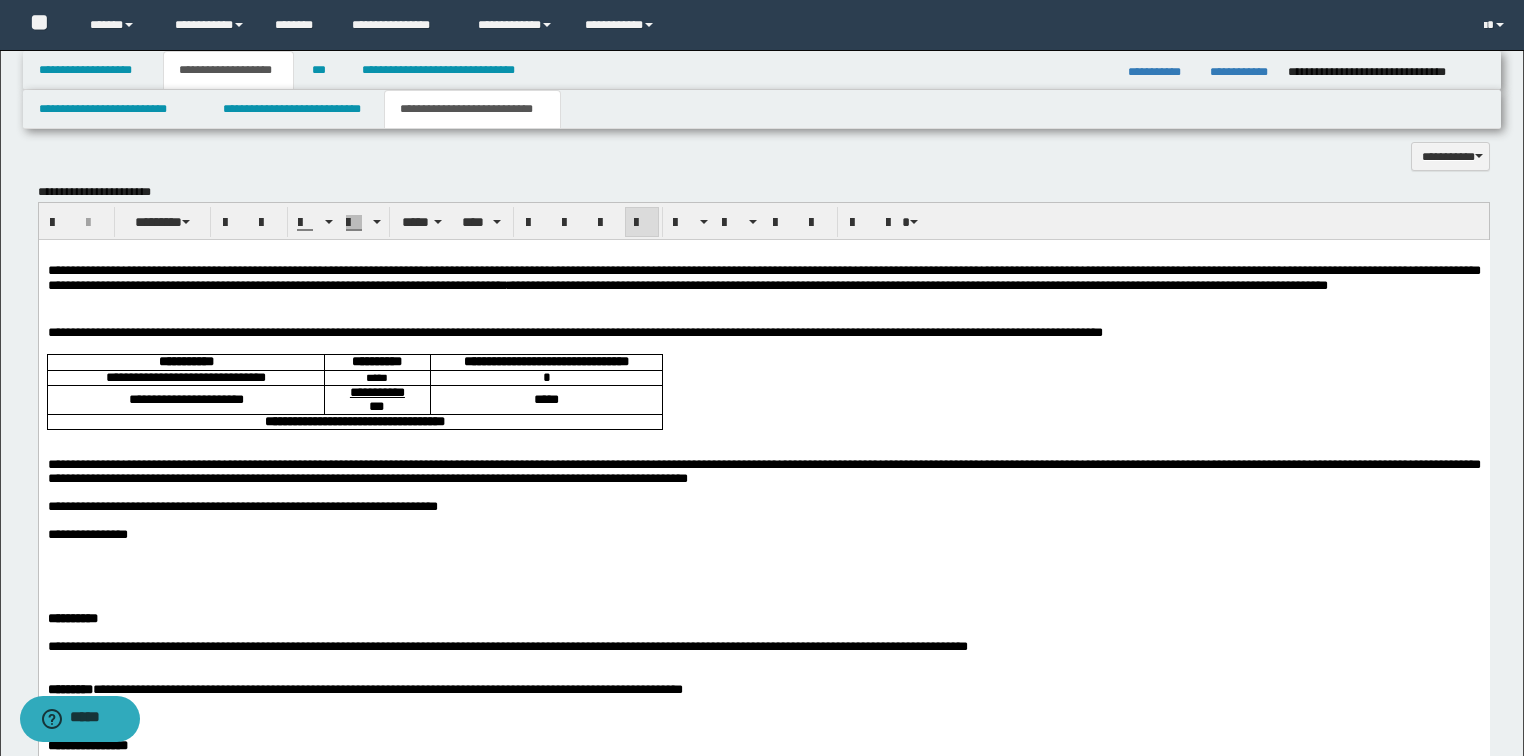 scroll, scrollTop: 1008, scrollLeft: 0, axis: vertical 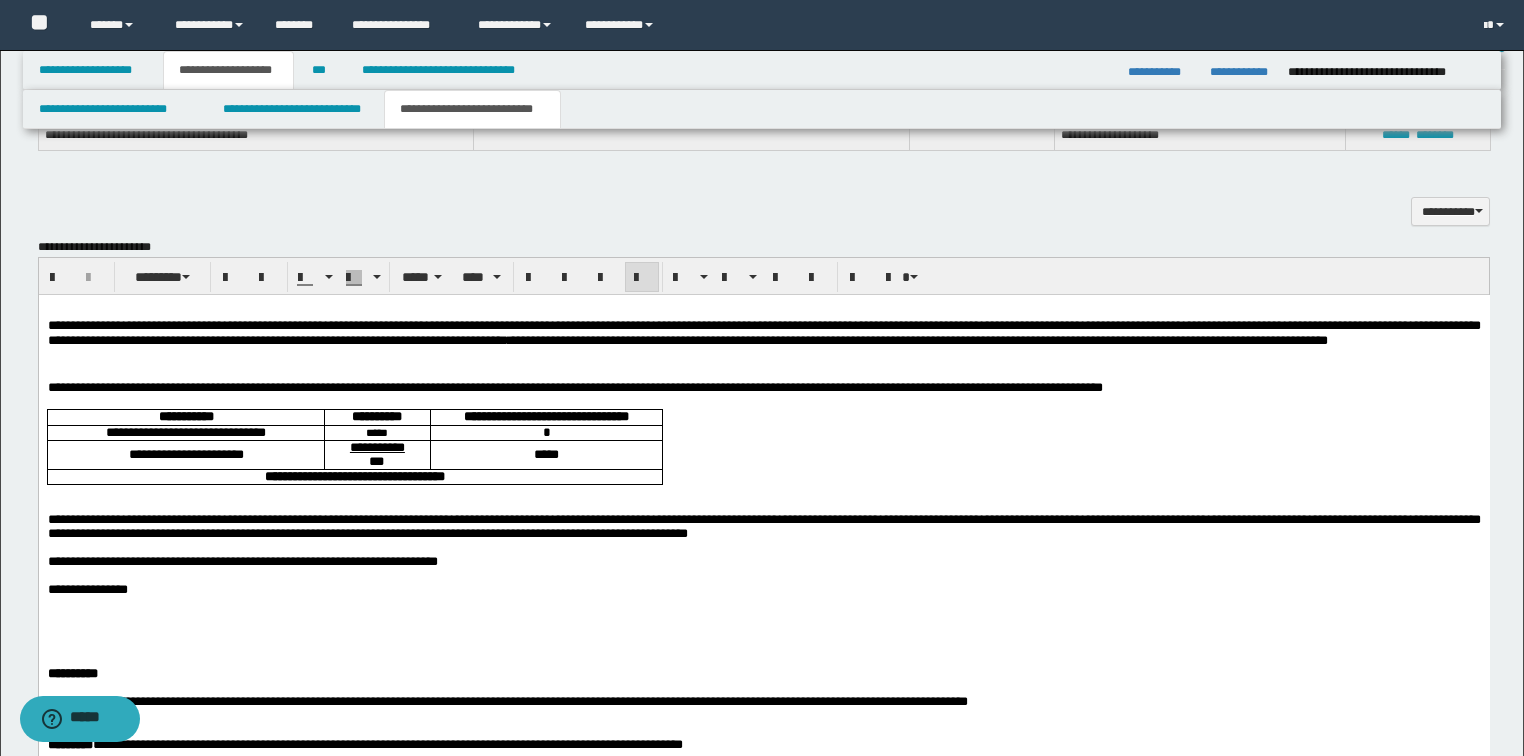 click on "**********" at bounding box center [763, 333] 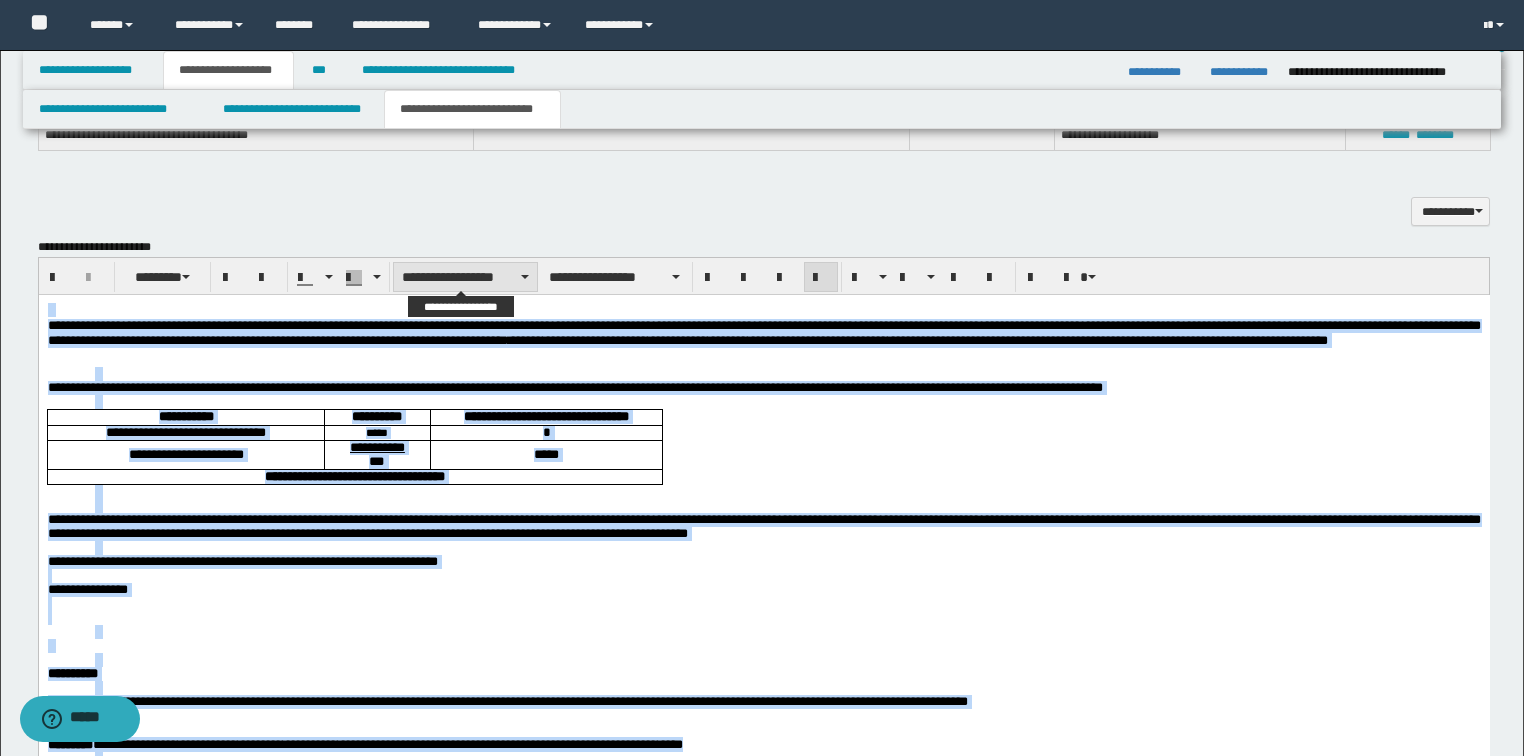 click on "**********" at bounding box center (465, 277) 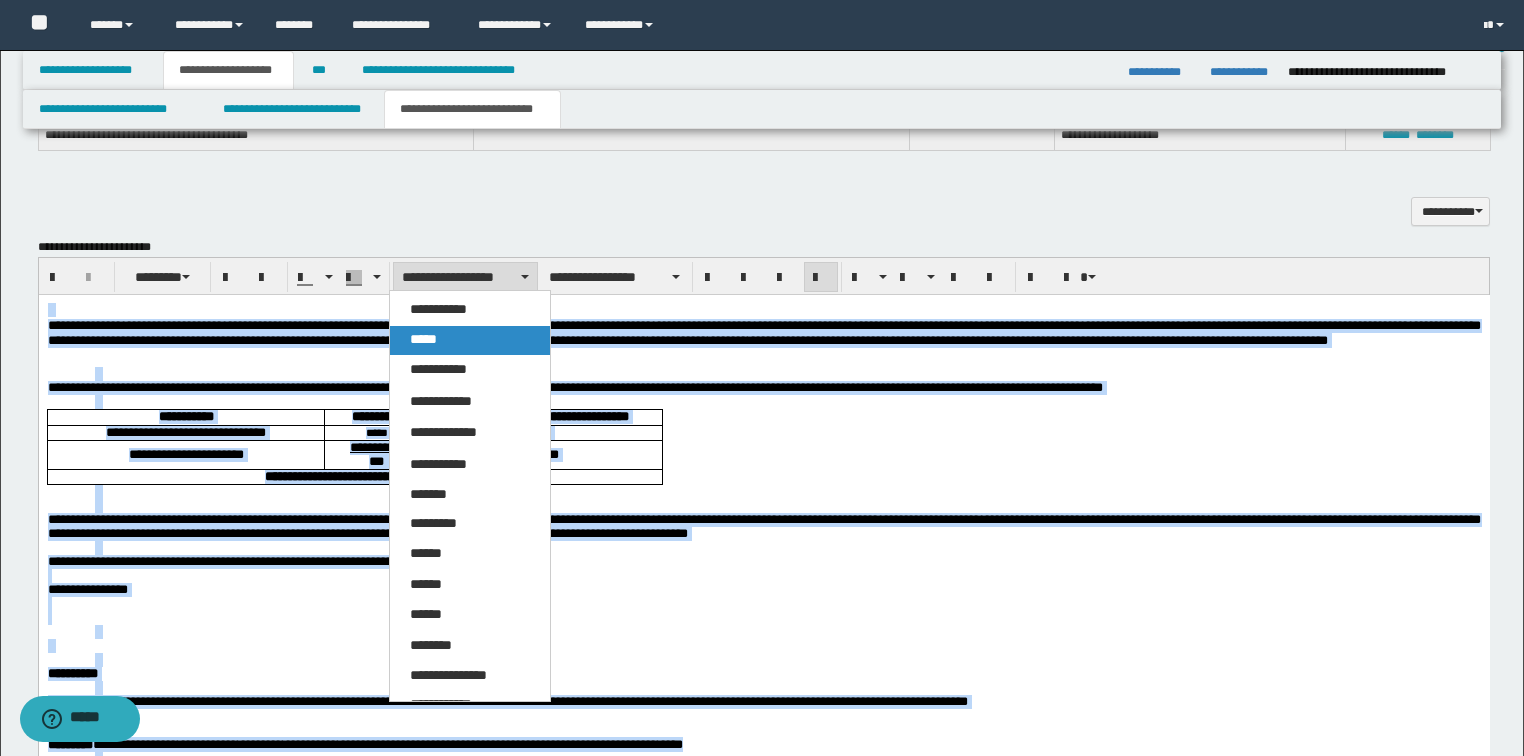 drag, startPoint x: 426, startPoint y: 337, endPoint x: 450, endPoint y: 8, distance: 329.8742 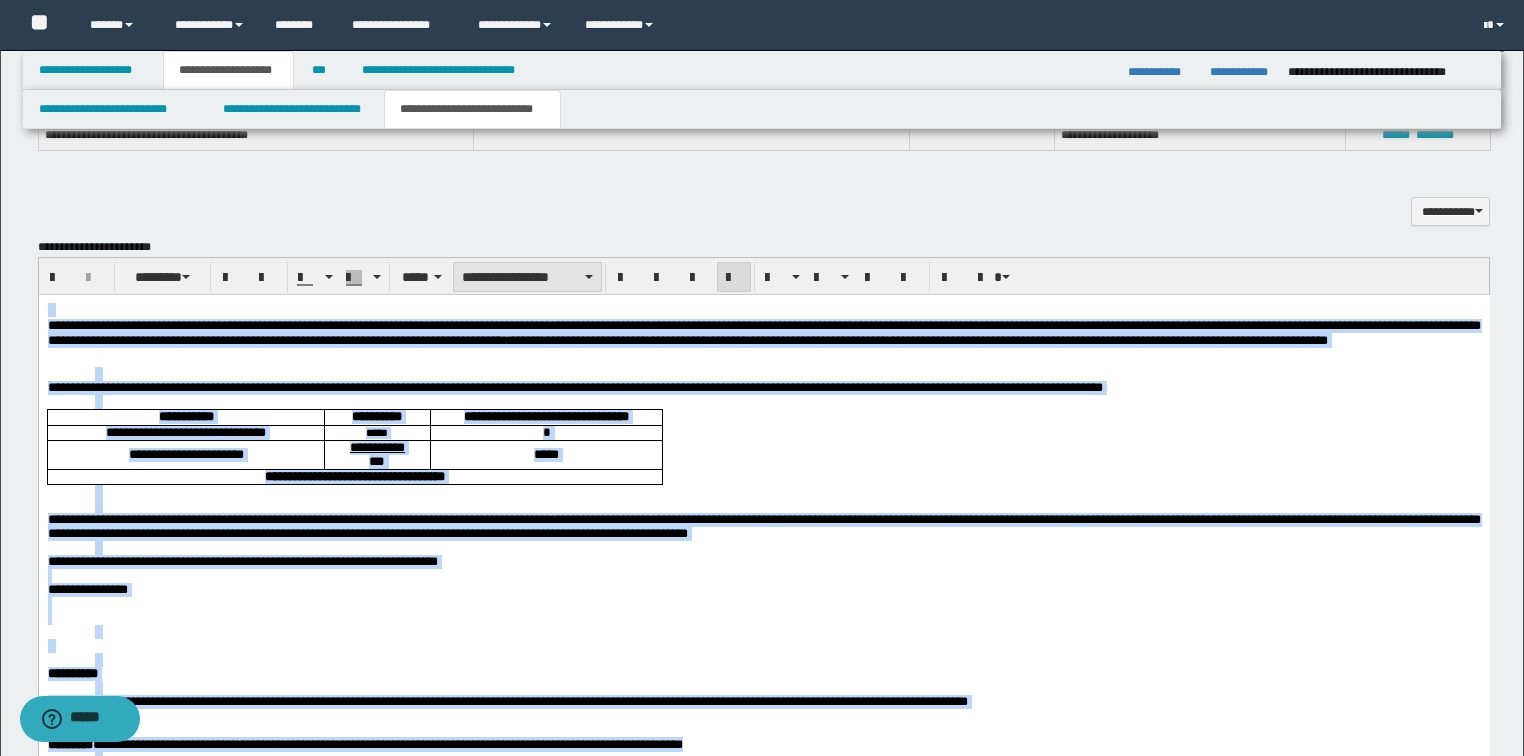 click on "**********" at bounding box center [527, 277] 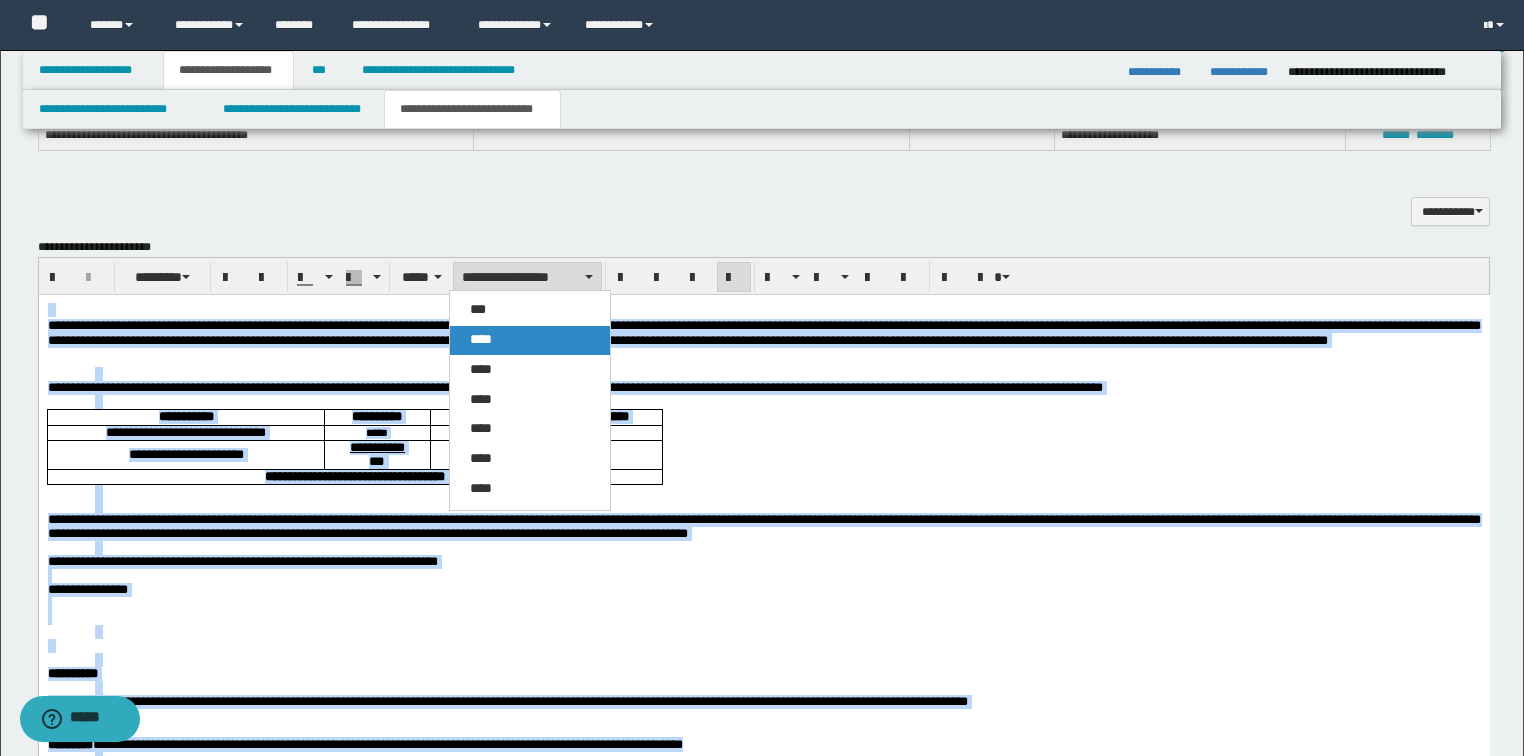 click on "****" at bounding box center (530, 340) 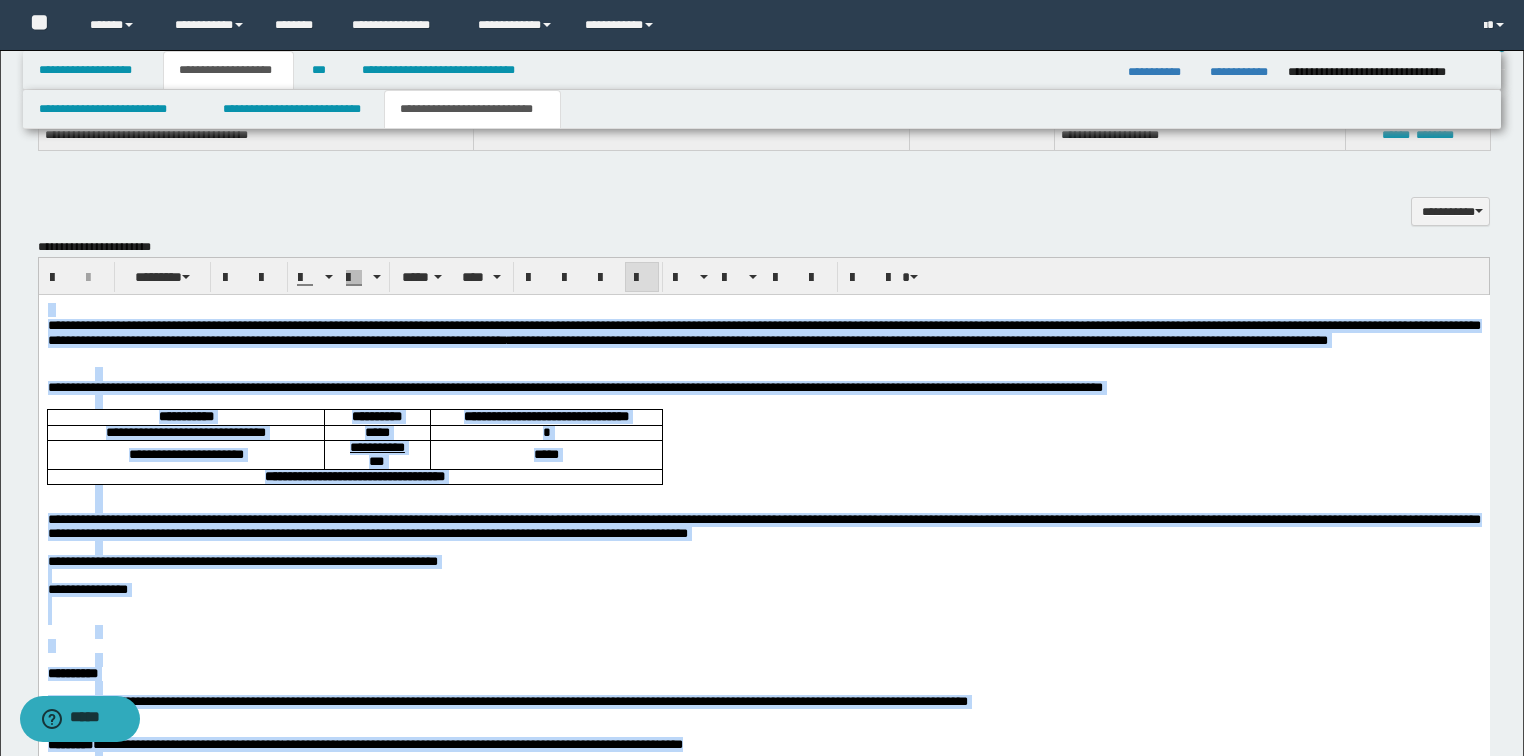 click at bounding box center [642, 277] 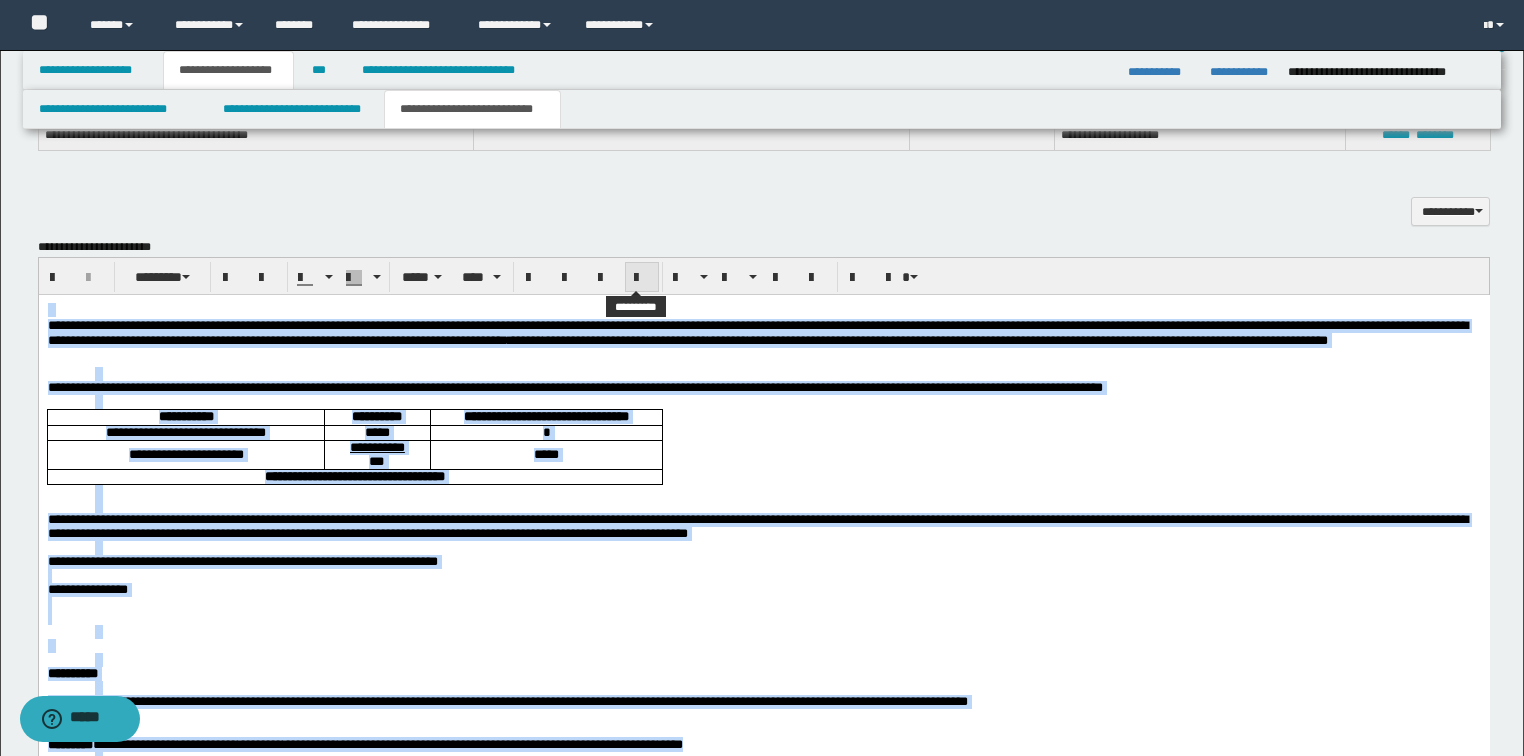 click at bounding box center (642, 278) 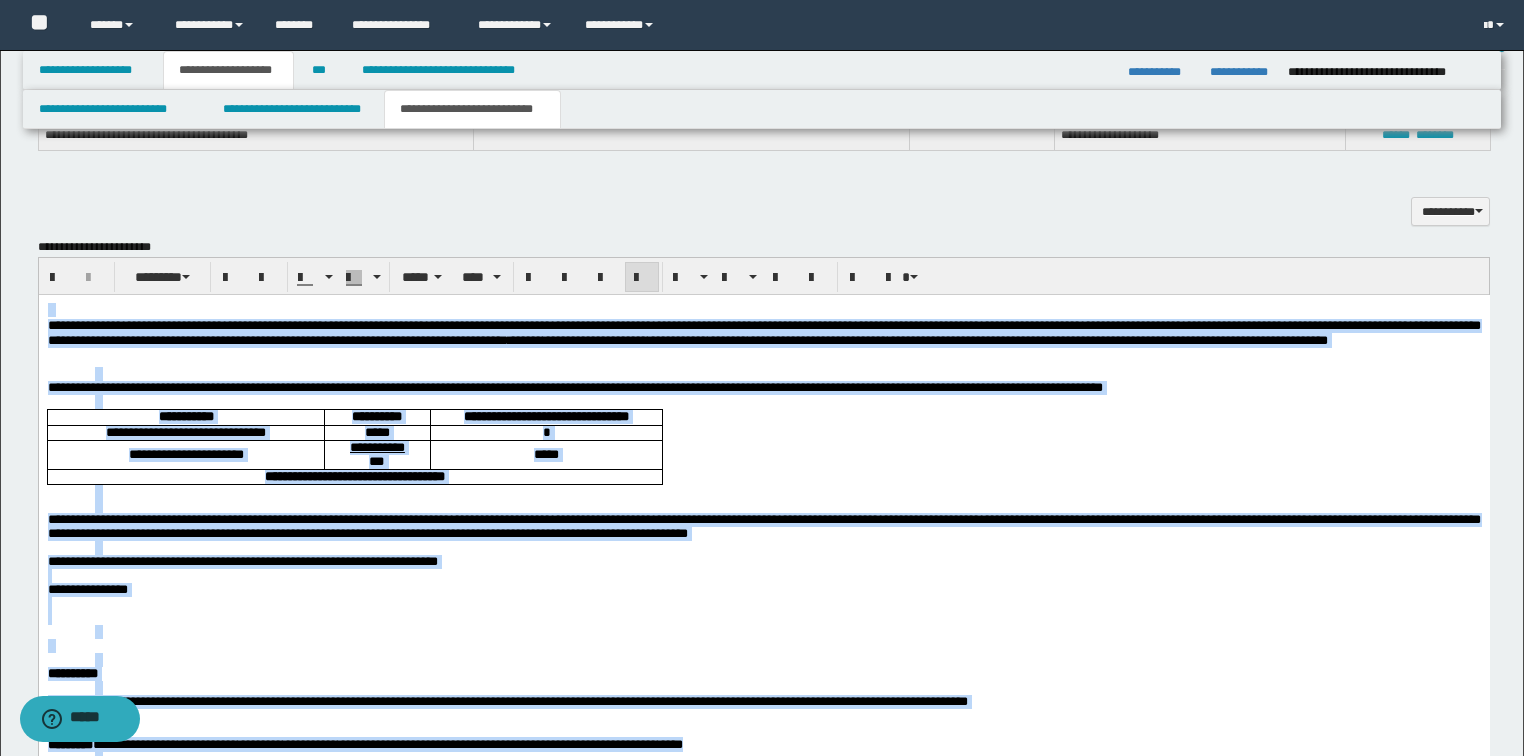 click at bounding box center [642, 278] 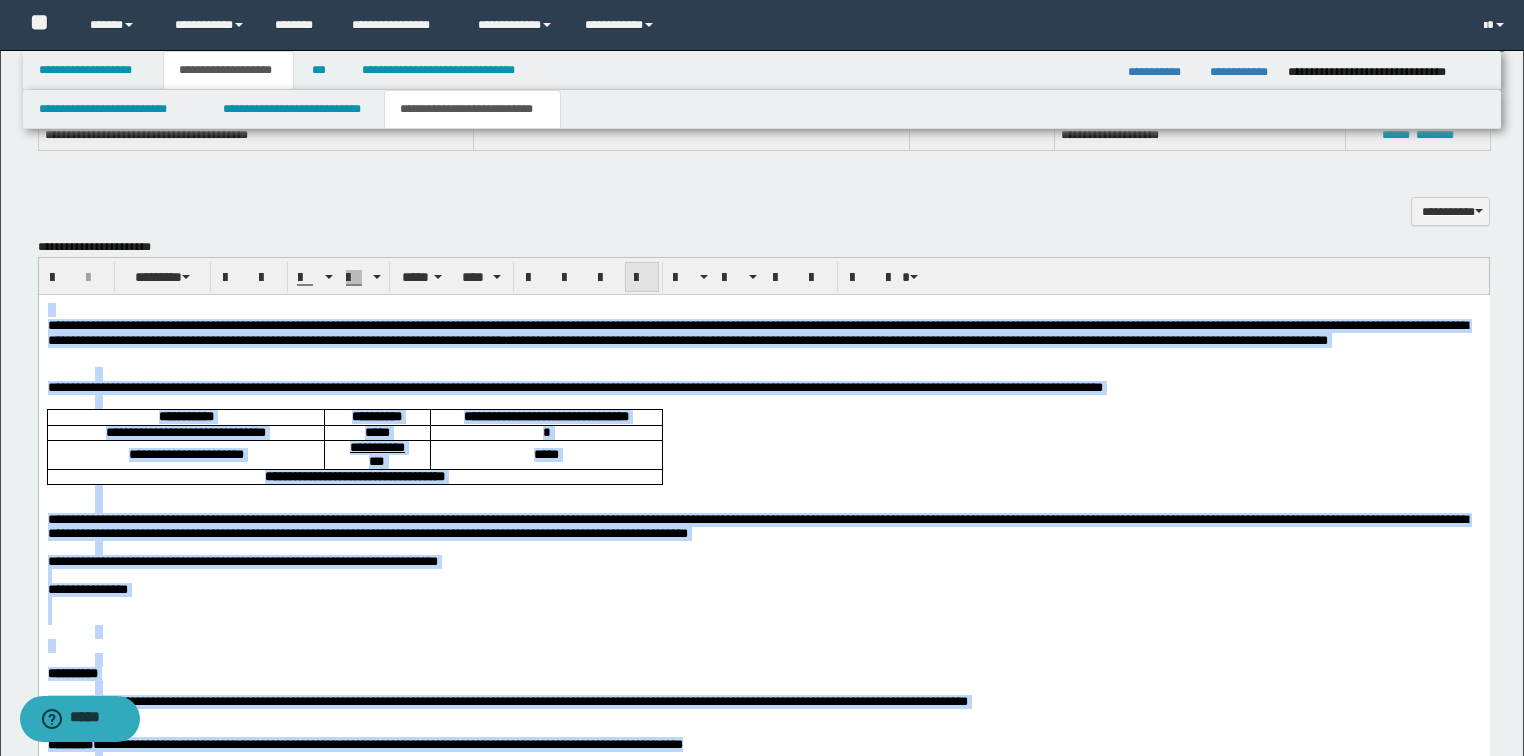 click at bounding box center (642, 278) 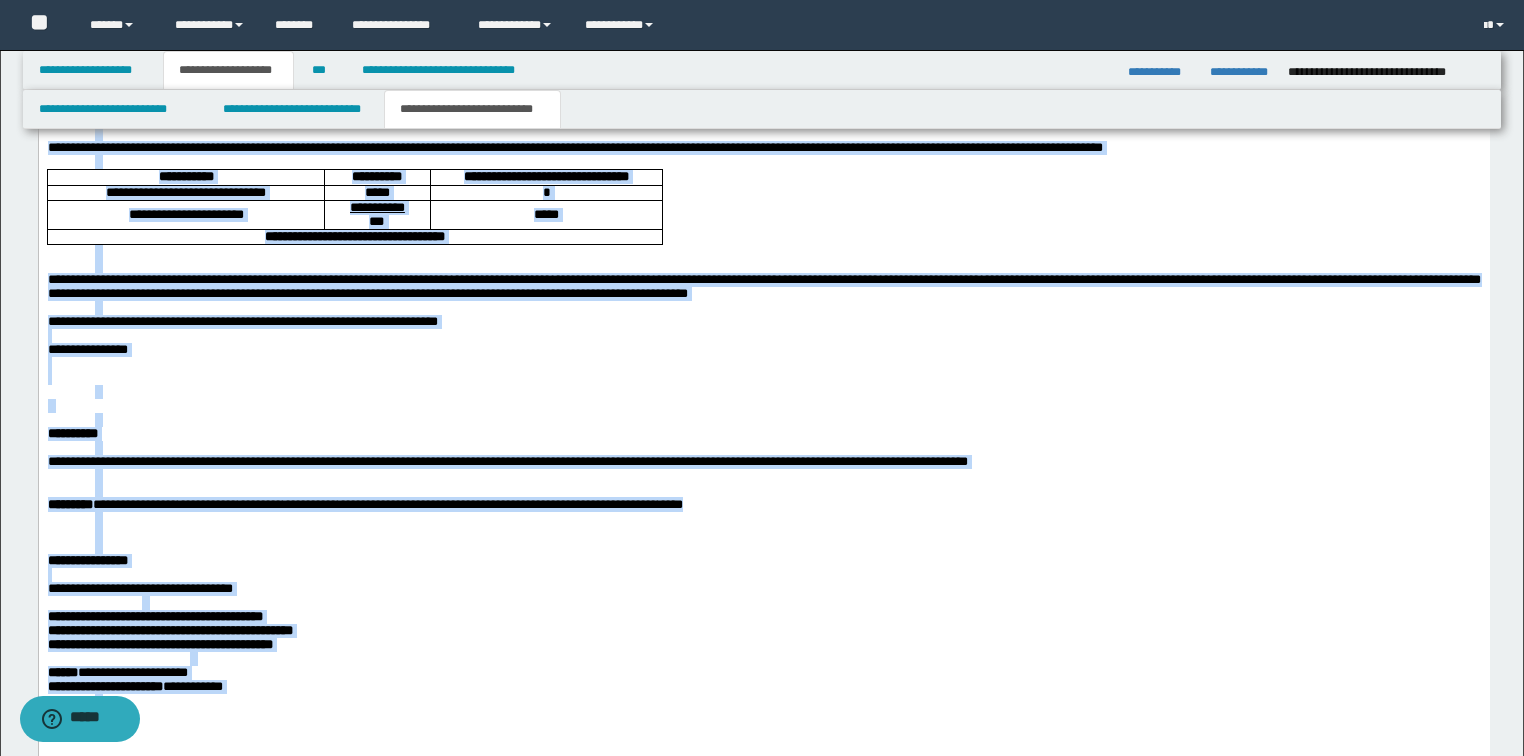 click at bounding box center [787, 420] 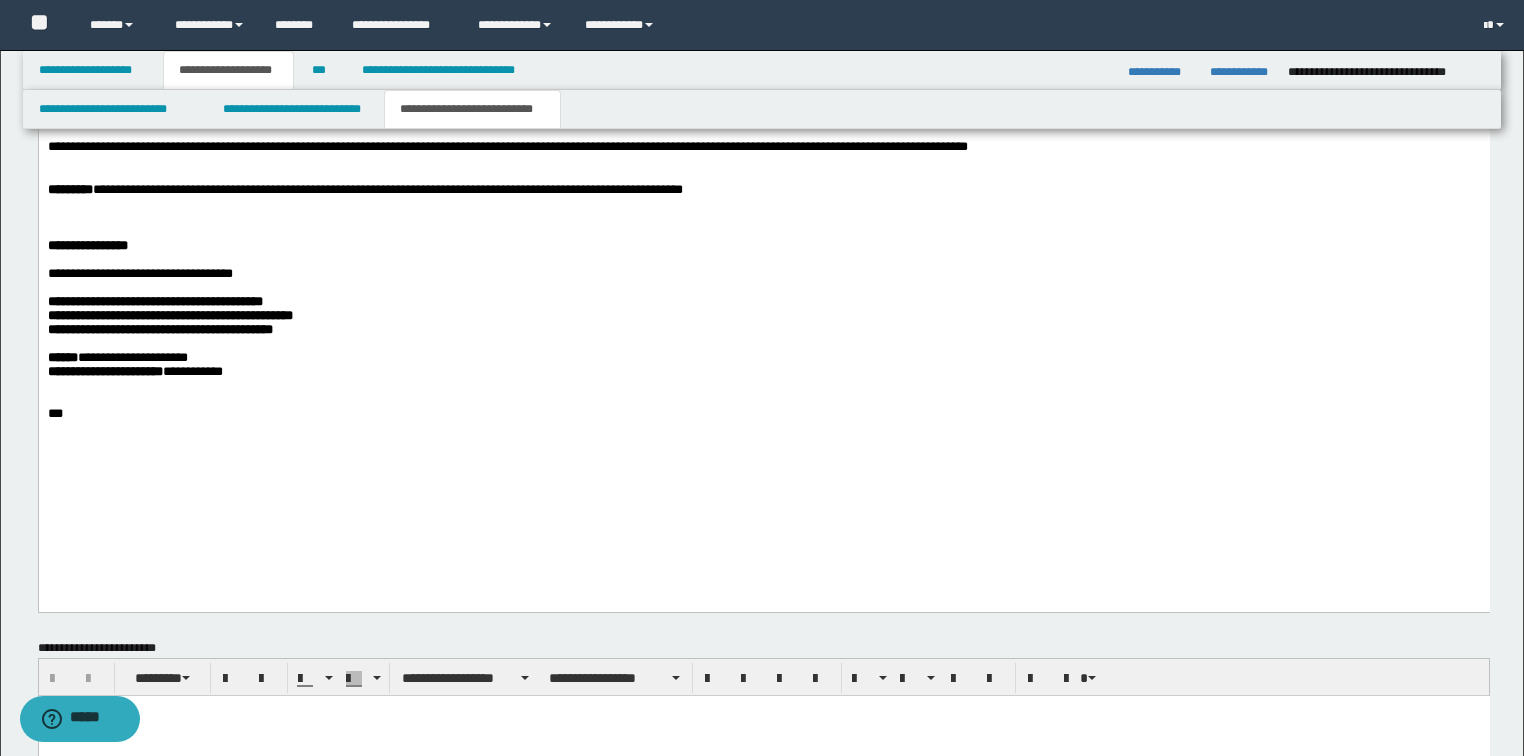 scroll, scrollTop: 1568, scrollLeft: 0, axis: vertical 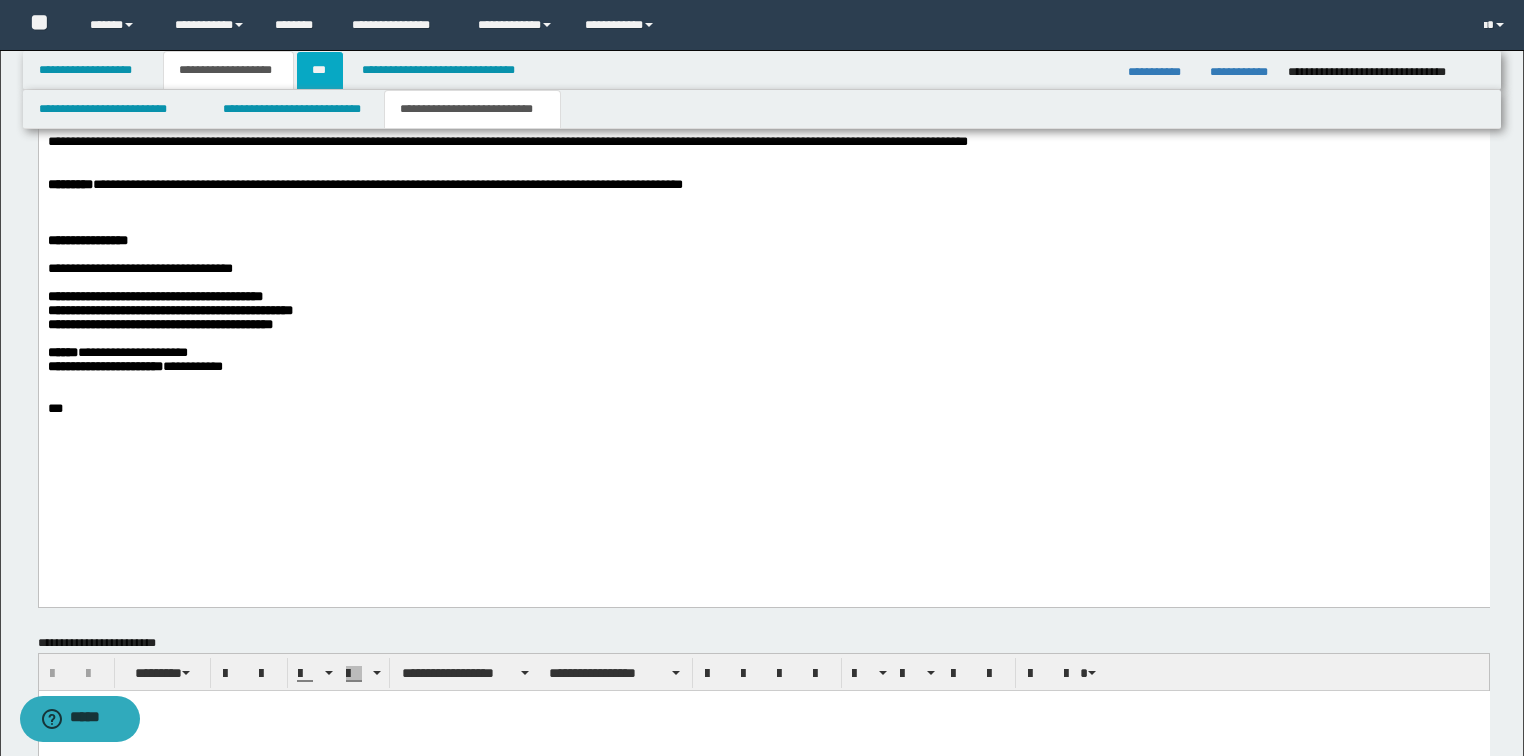 click on "***" at bounding box center [320, 70] 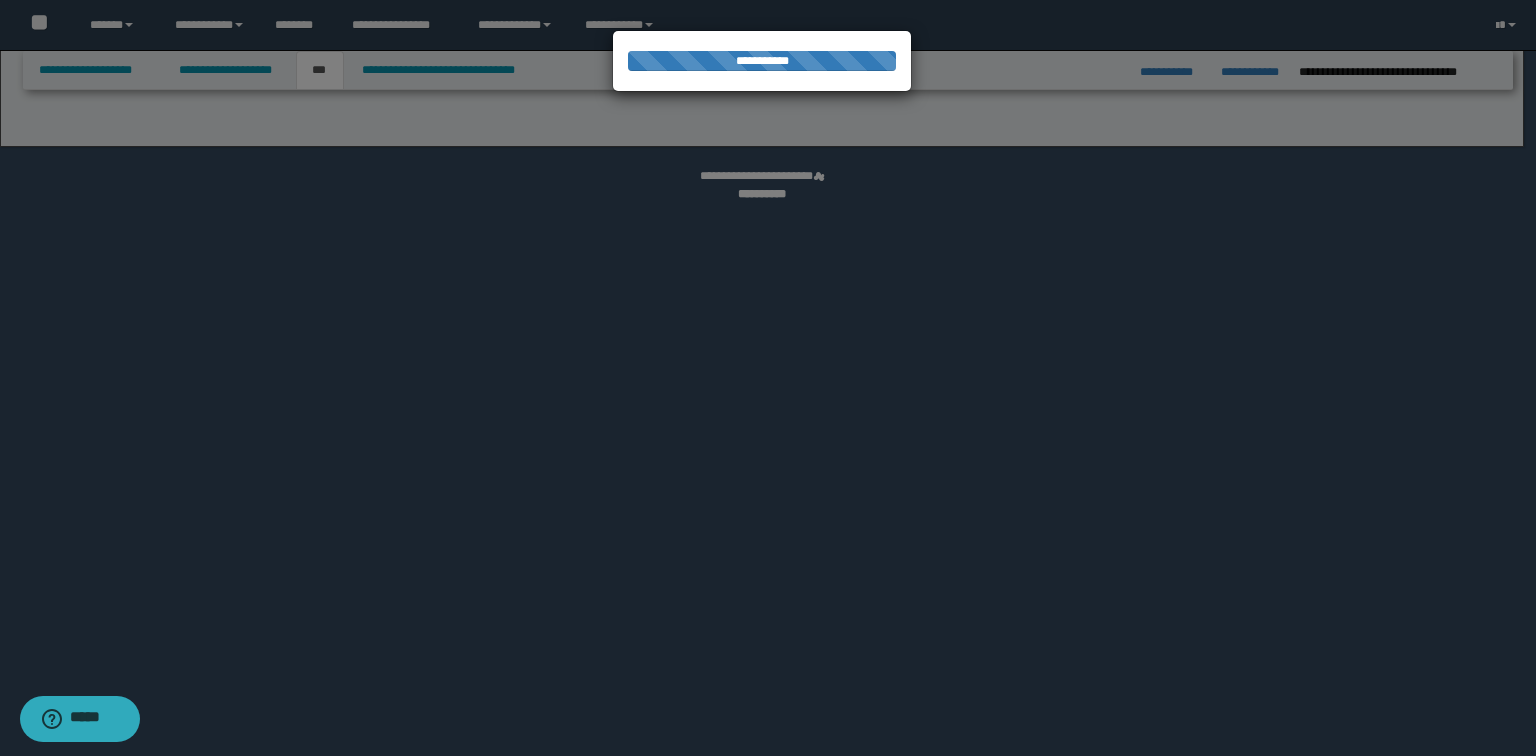 select on "*" 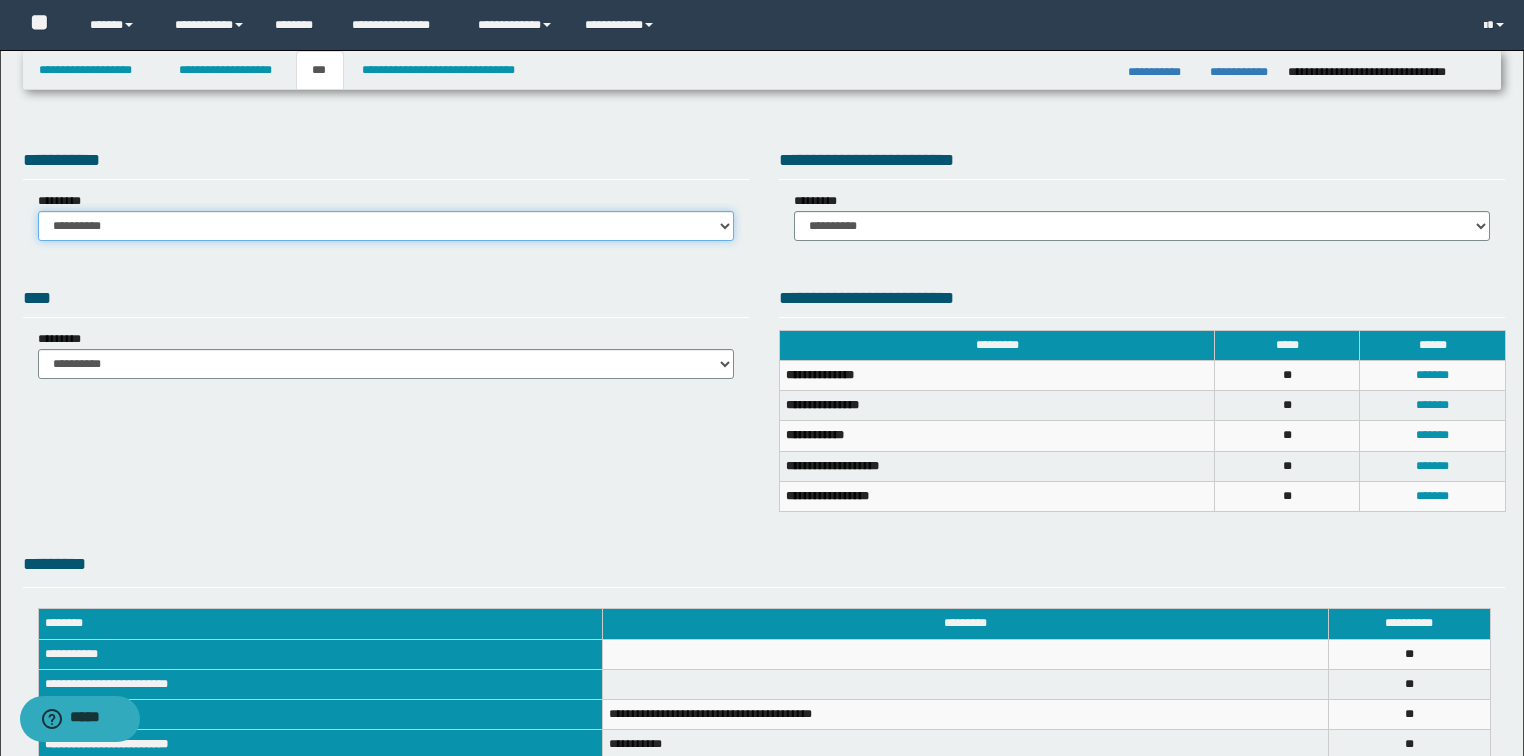 click on "**********" at bounding box center [386, 226] 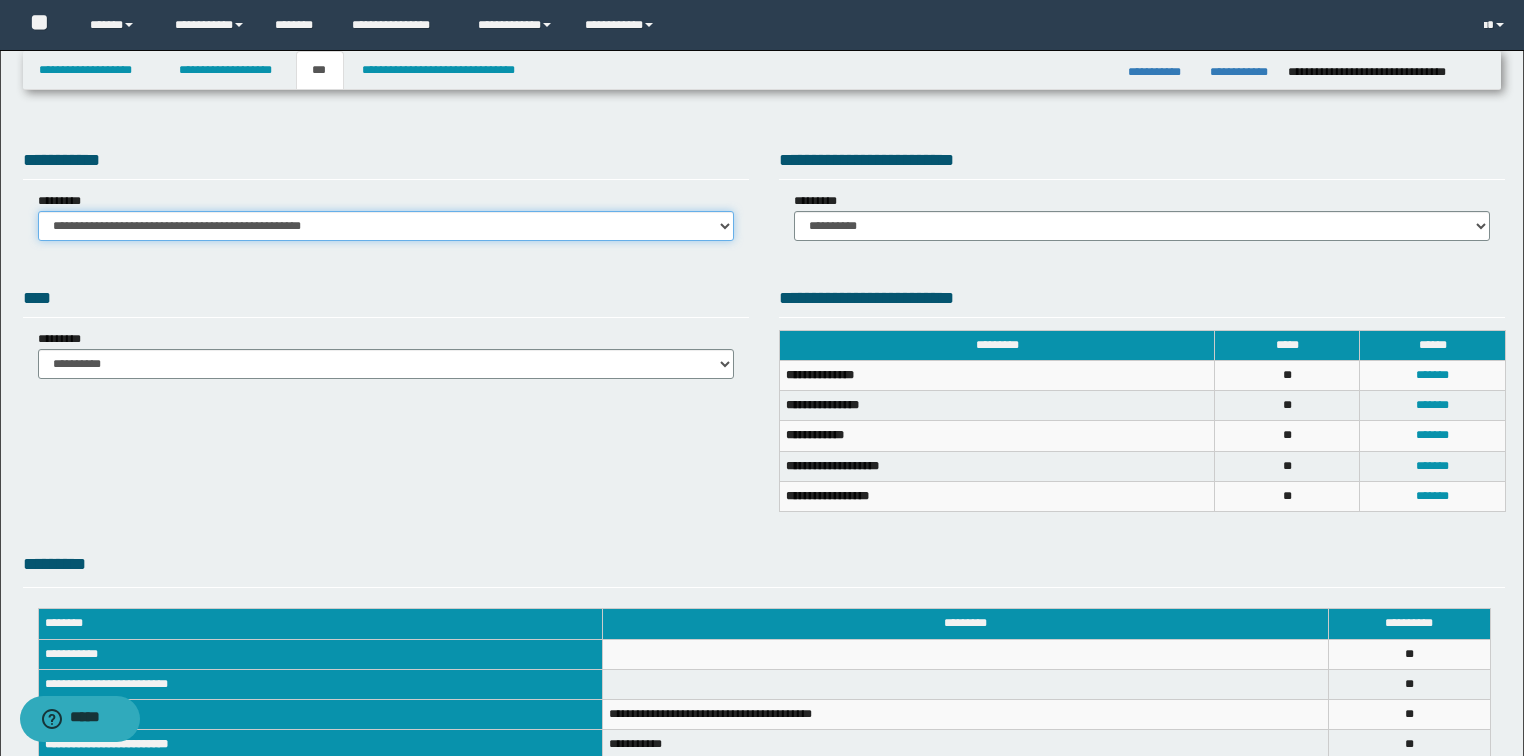 click on "**********" at bounding box center [386, 226] 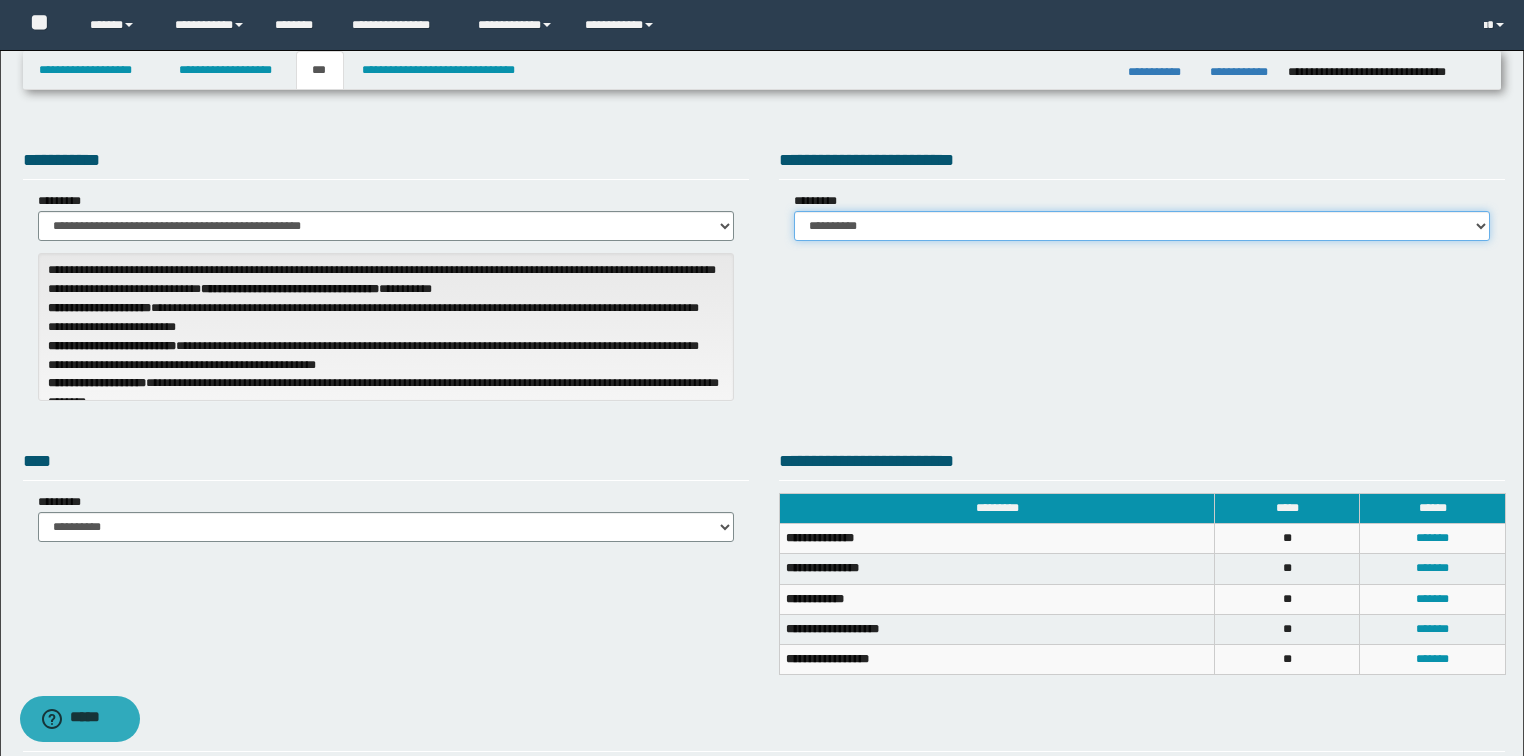 click on "**********" at bounding box center (1142, 226) 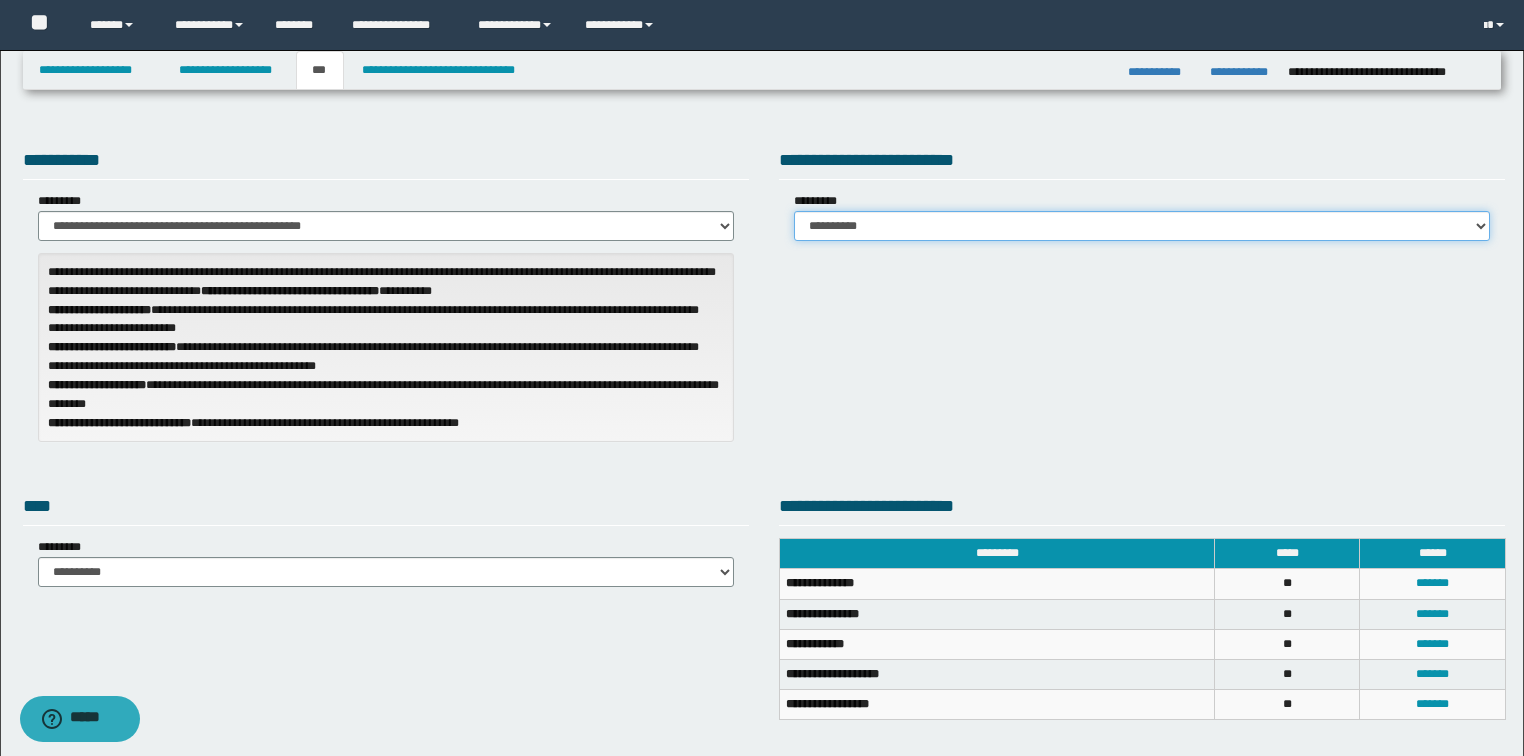 select on "*" 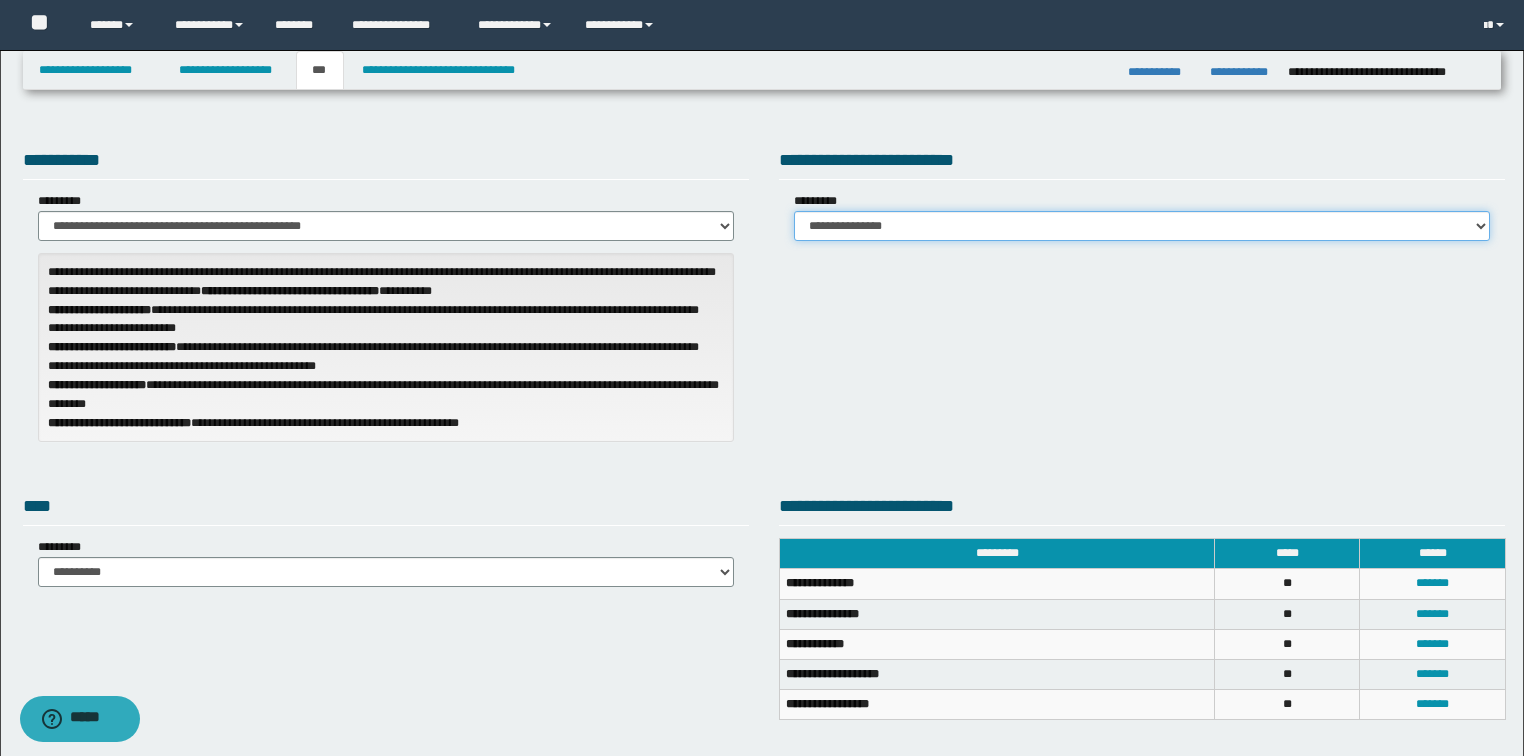 click on "**********" at bounding box center [1142, 226] 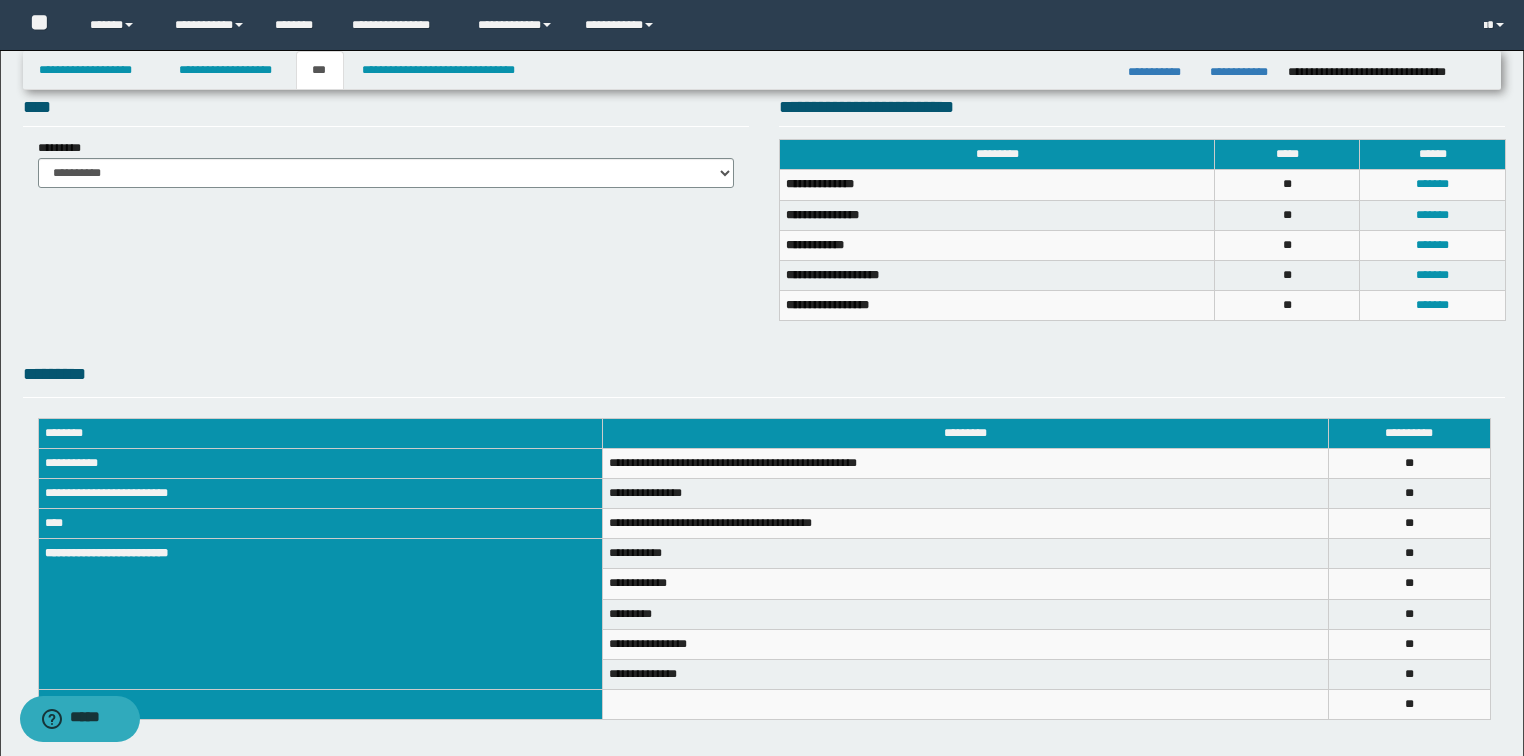 scroll, scrollTop: 400, scrollLeft: 0, axis: vertical 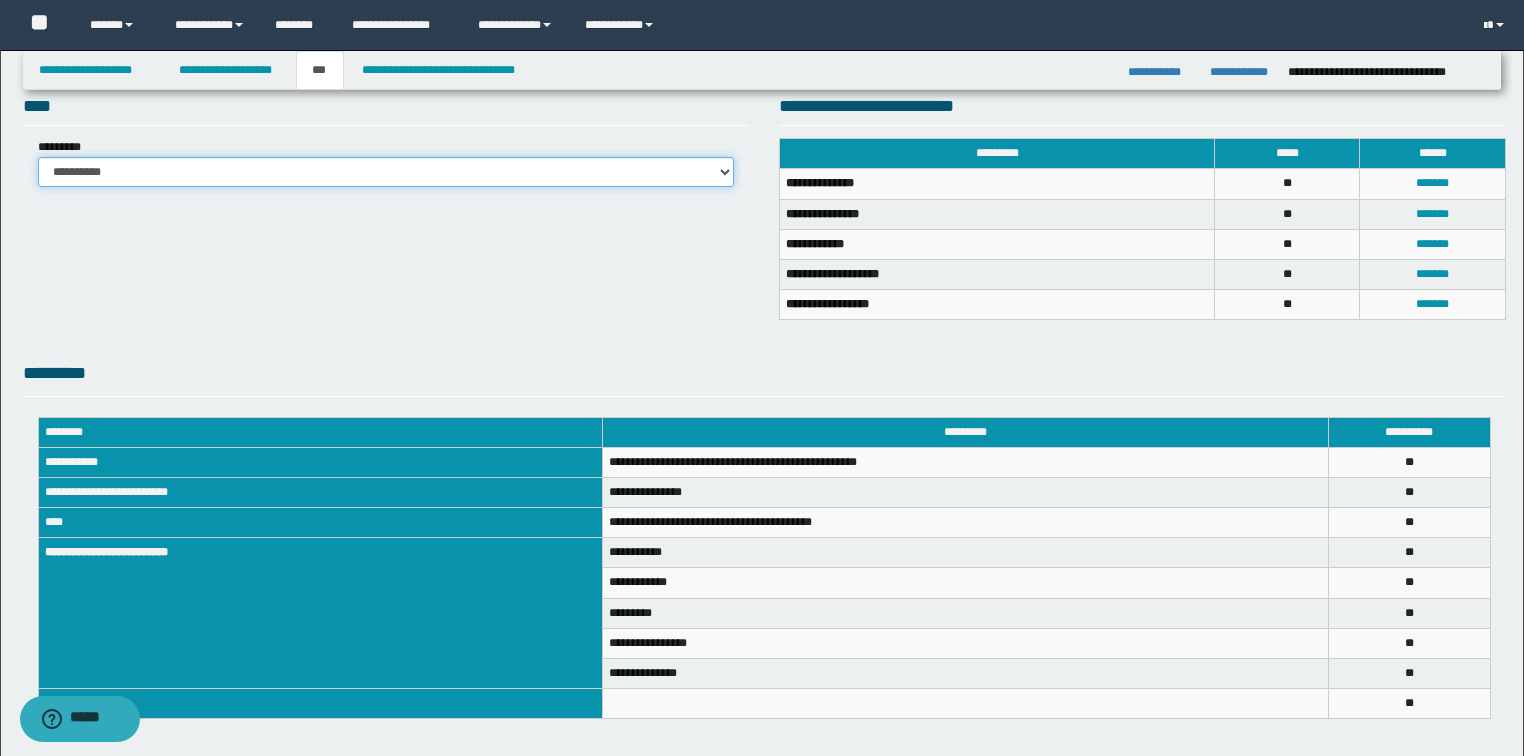 drag, startPoint x: 321, startPoint y: 164, endPoint x: 270, endPoint y: 180, distance: 53.450912 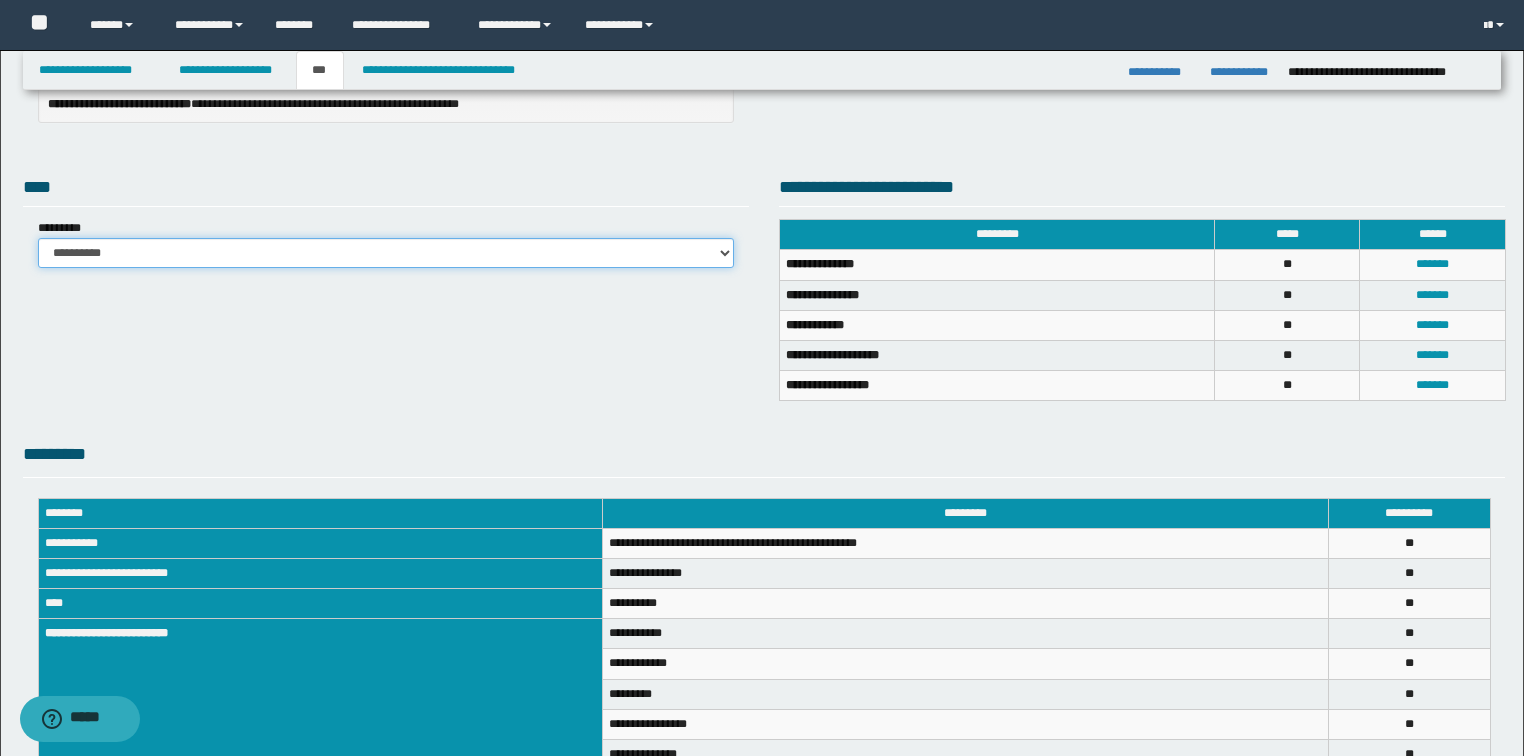 scroll, scrollTop: 169, scrollLeft: 0, axis: vertical 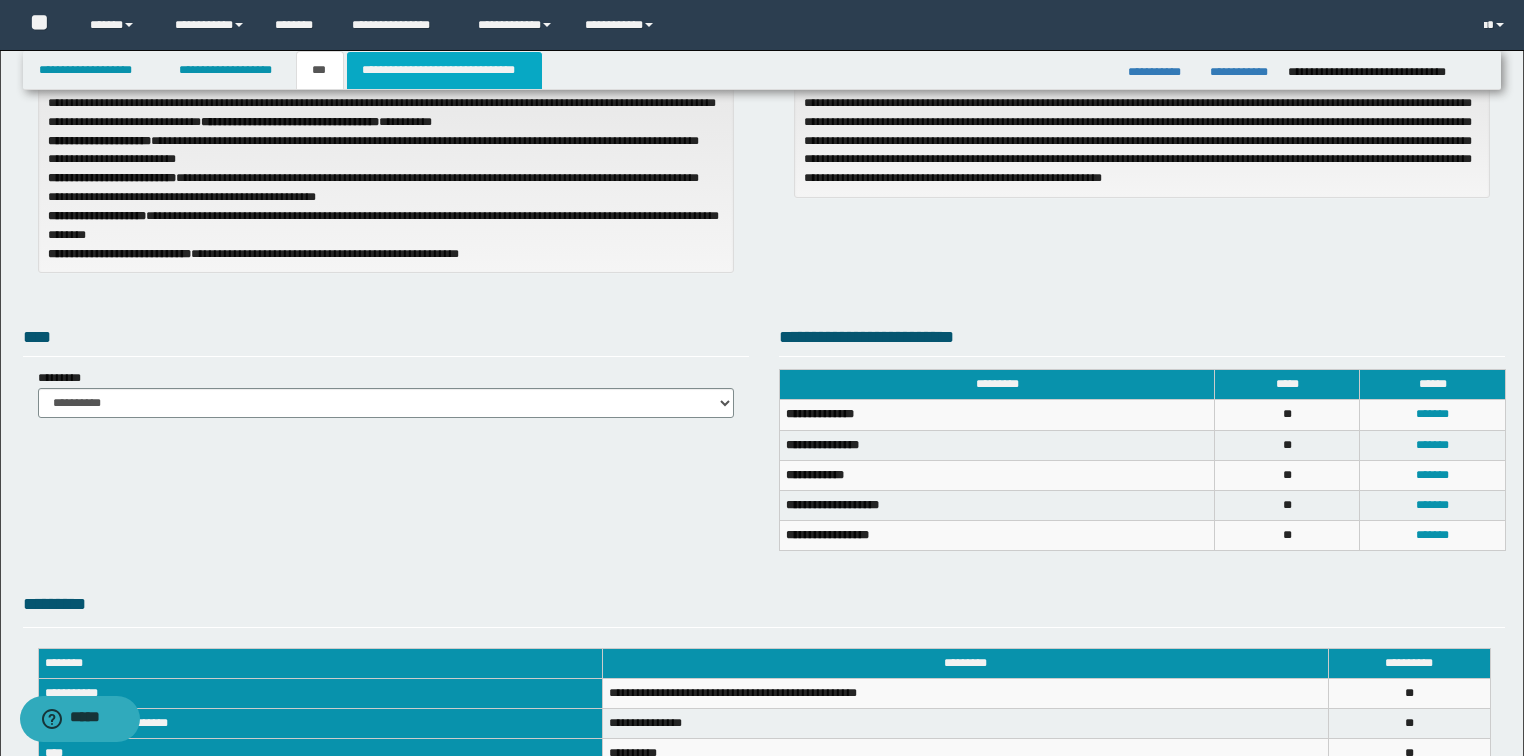 click on "**********" at bounding box center (444, 70) 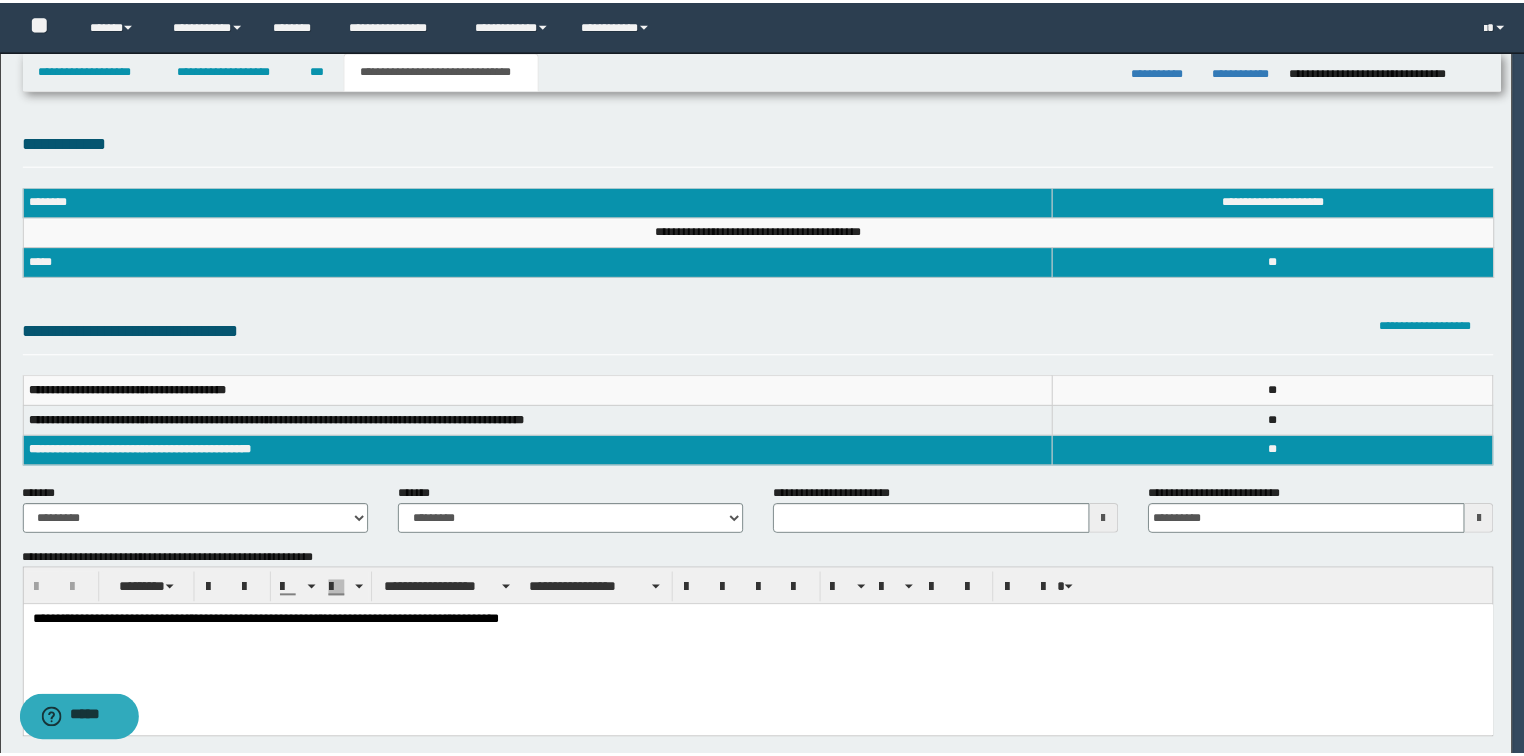scroll, scrollTop: 0, scrollLeft: 0, axis: both 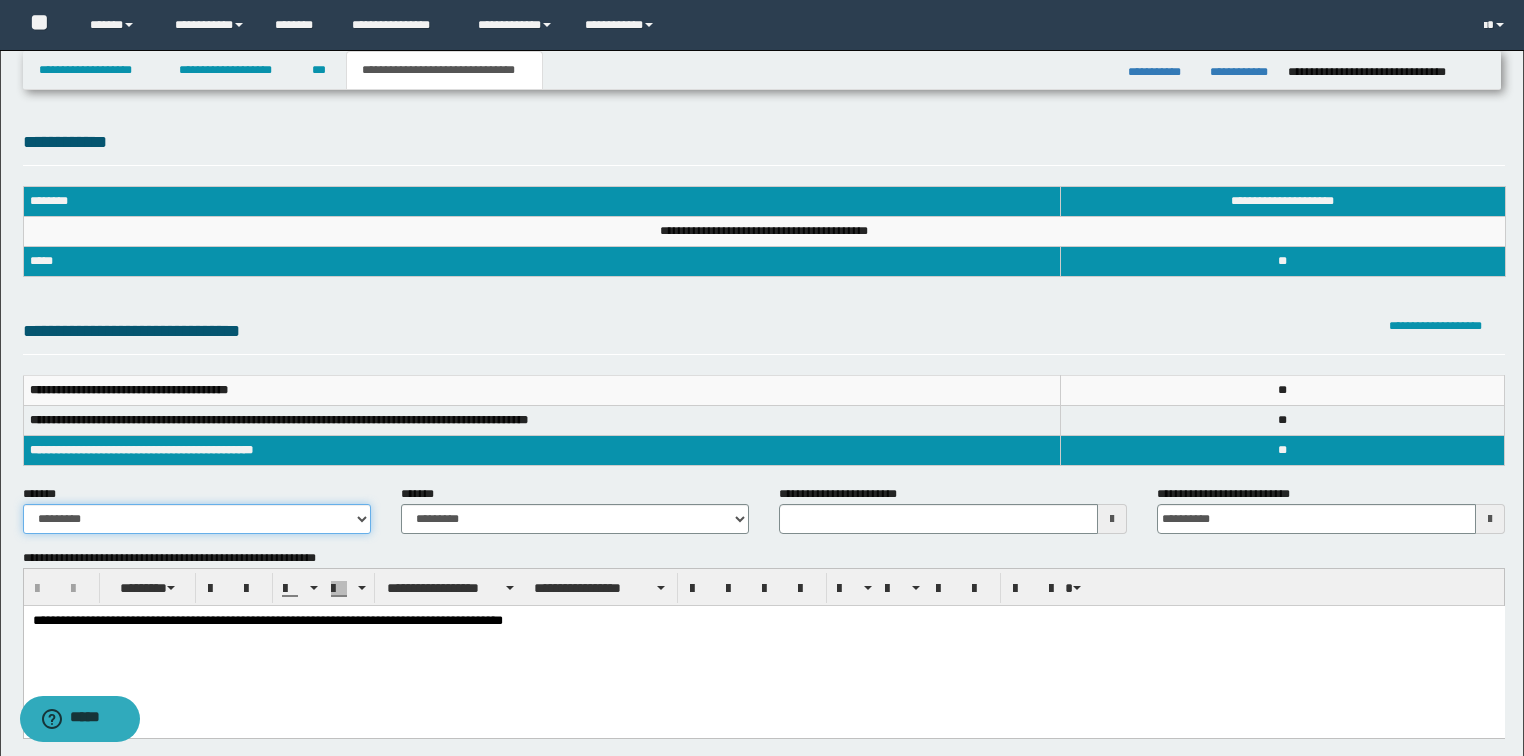 click on "**********" at bounding box center [197, 519] 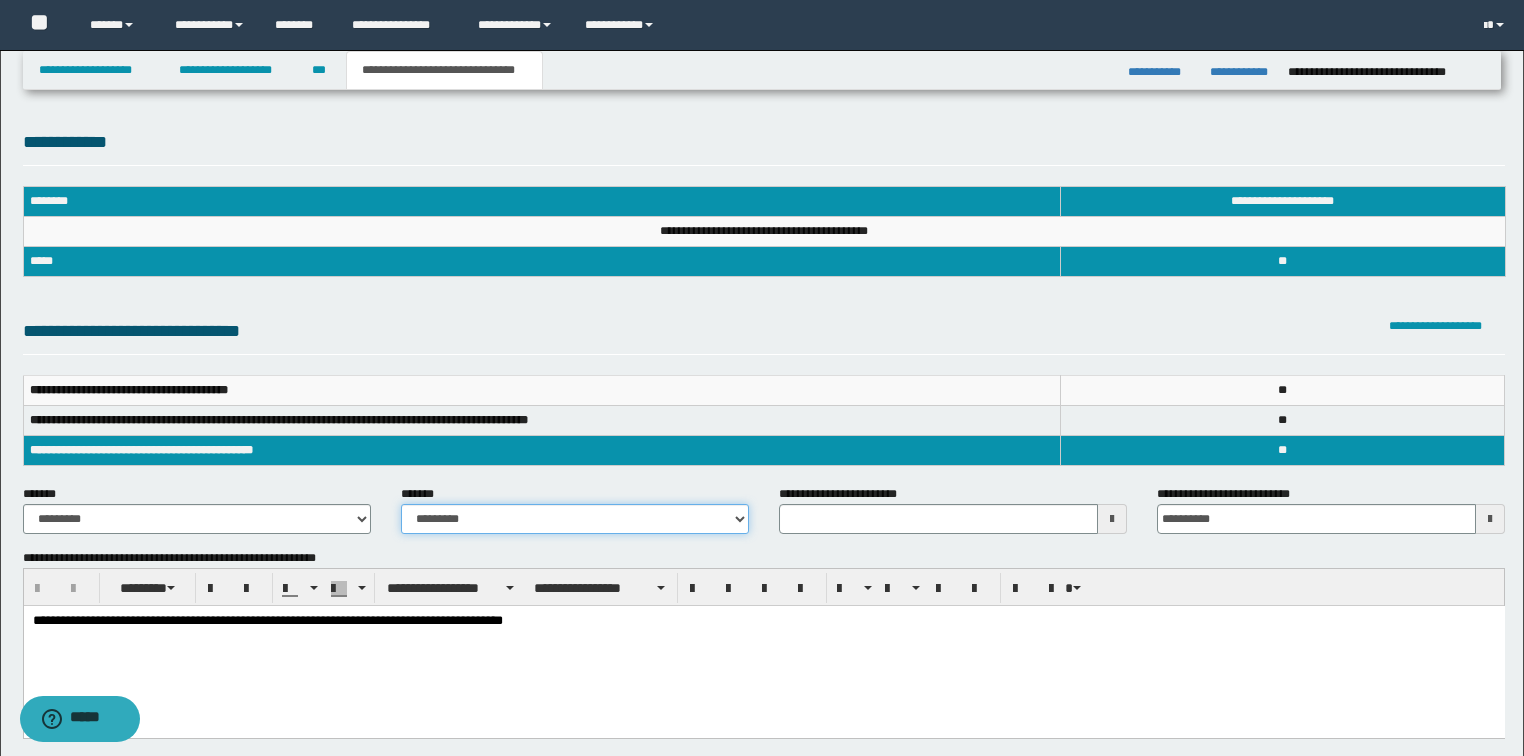 drag, startPoint x: 444, startPoint y: 512, endPoint x: 440, endPoint y: 536, distance: 24.33105 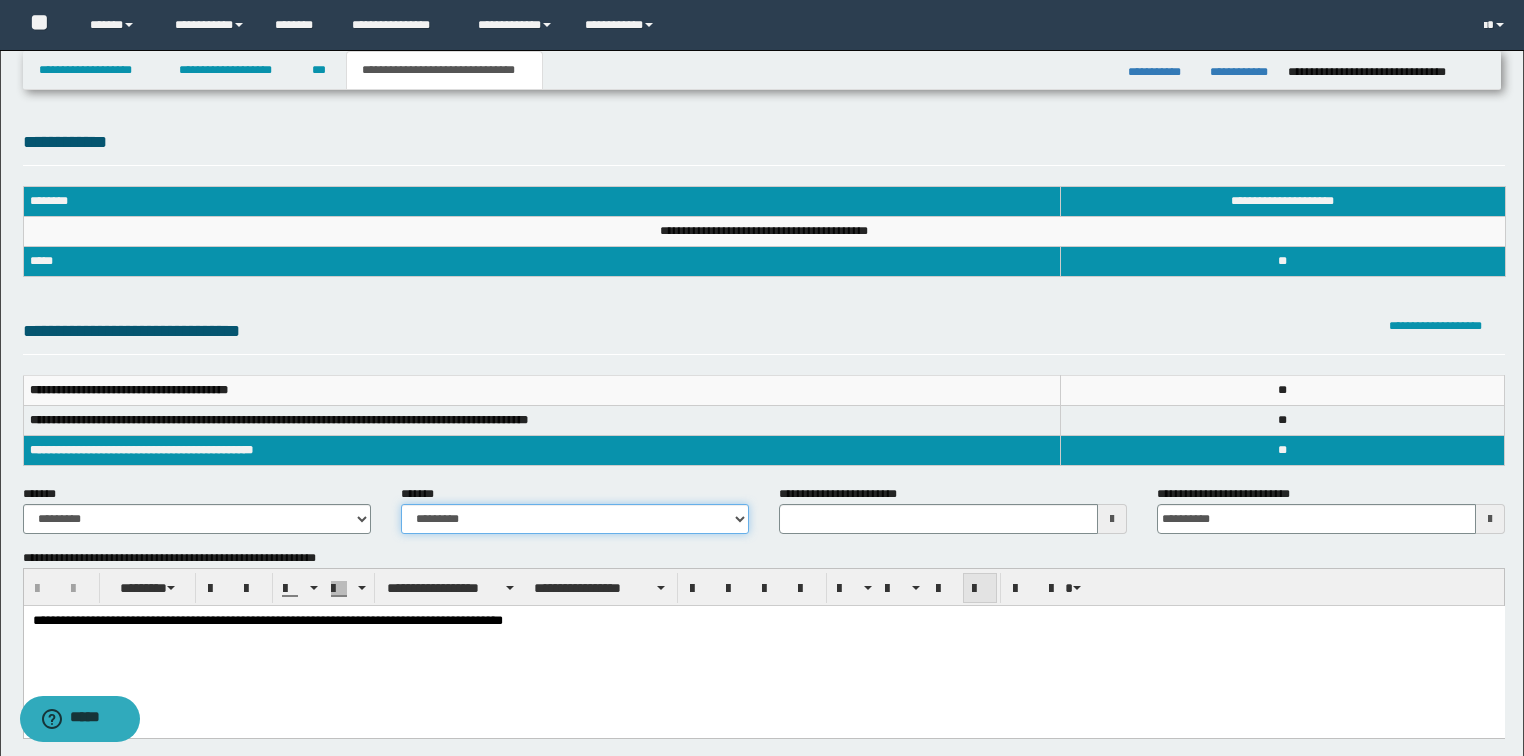 type 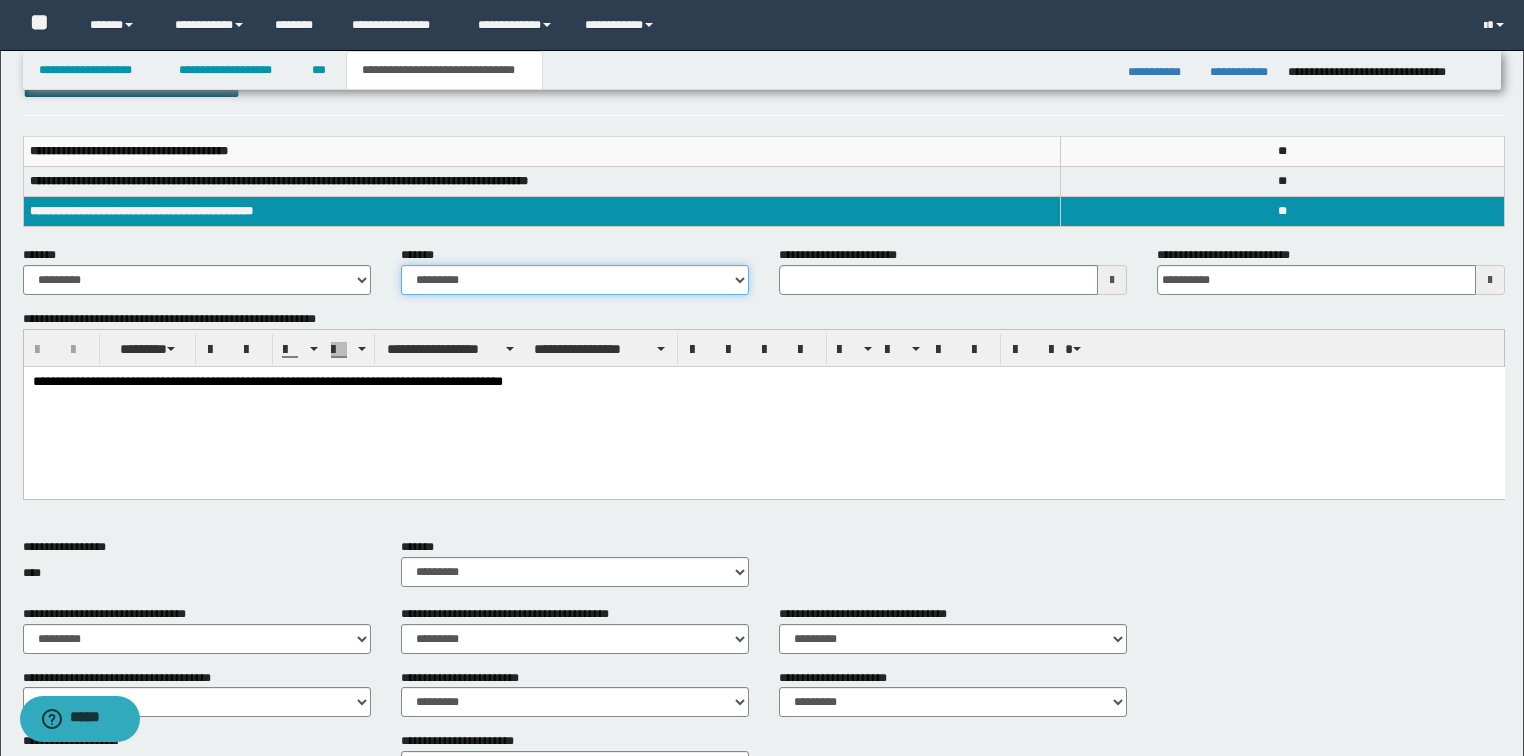 scroll, scrollTop: 240, scrollLeft: 0, axis: vertical 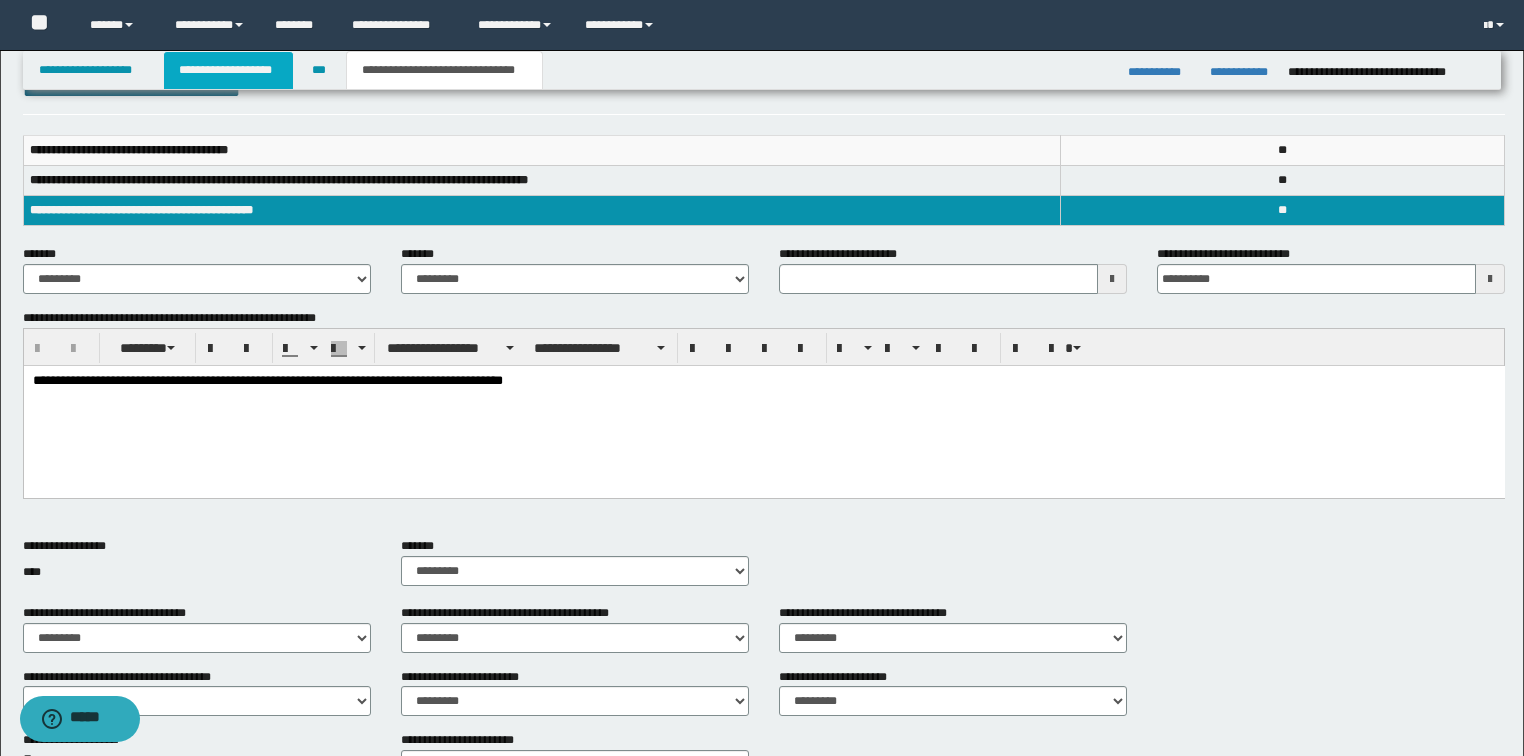 click on "**********" at bounding box center (228, 70) 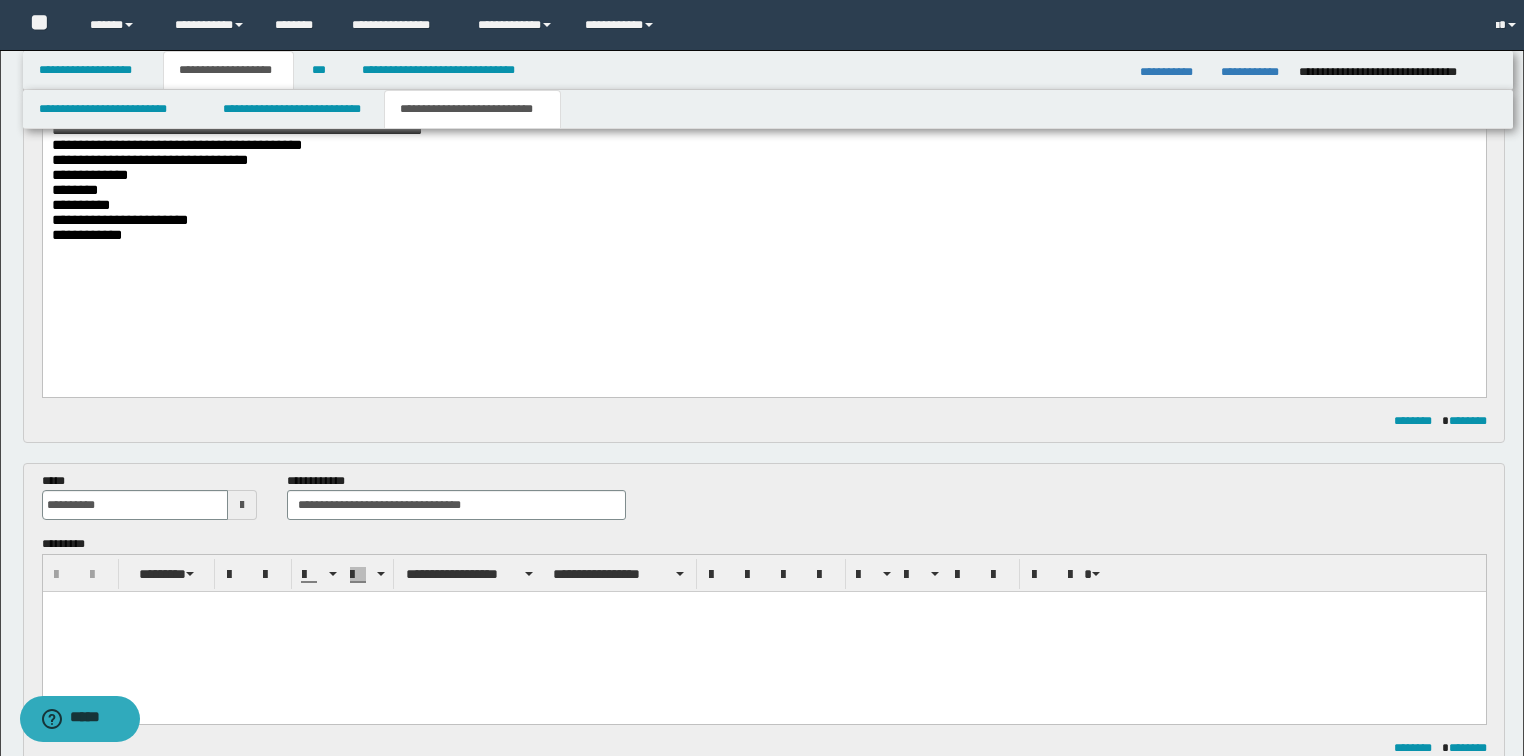 scroll, scrollTop: 271, scrollLeft: 0, axis: vertical 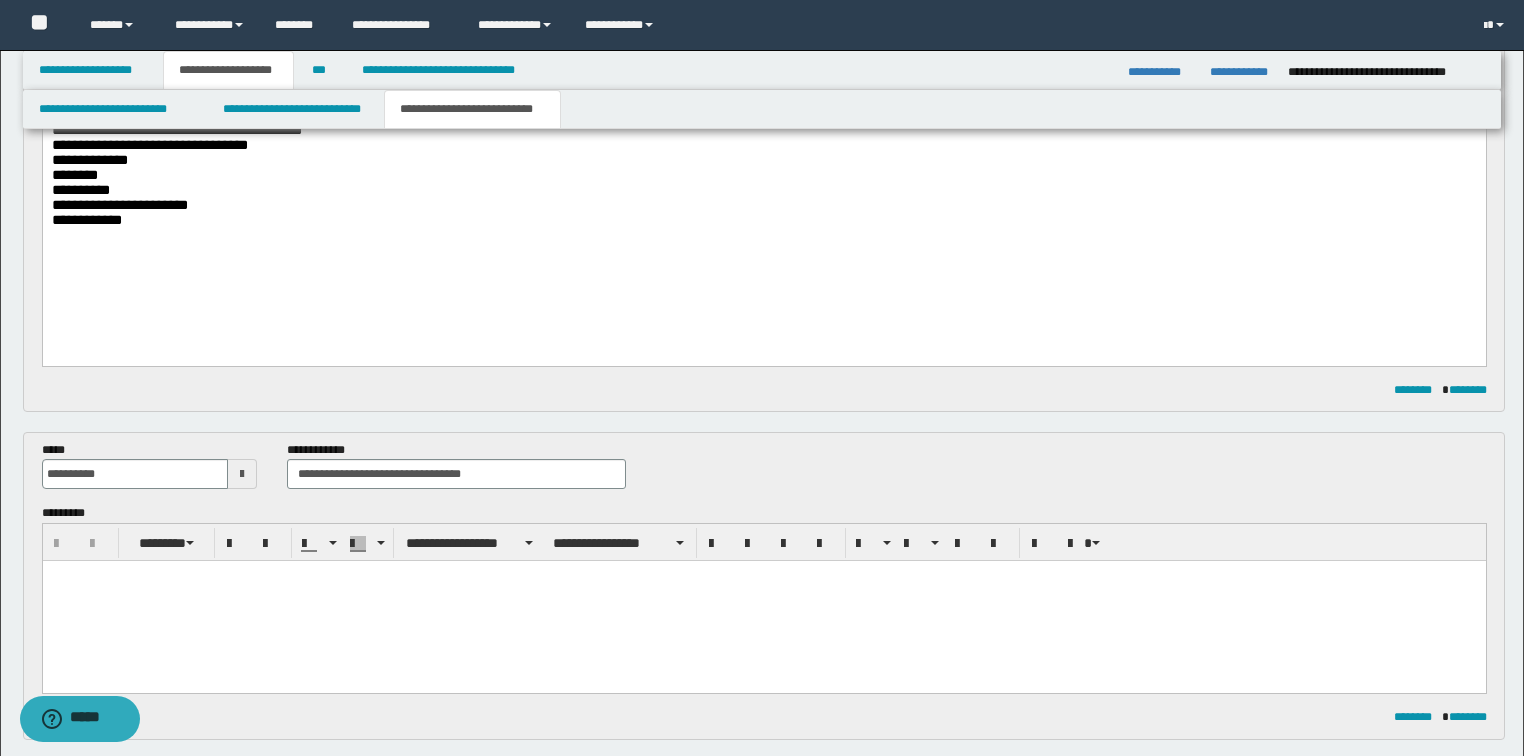 click at bounding box center [763, 601] 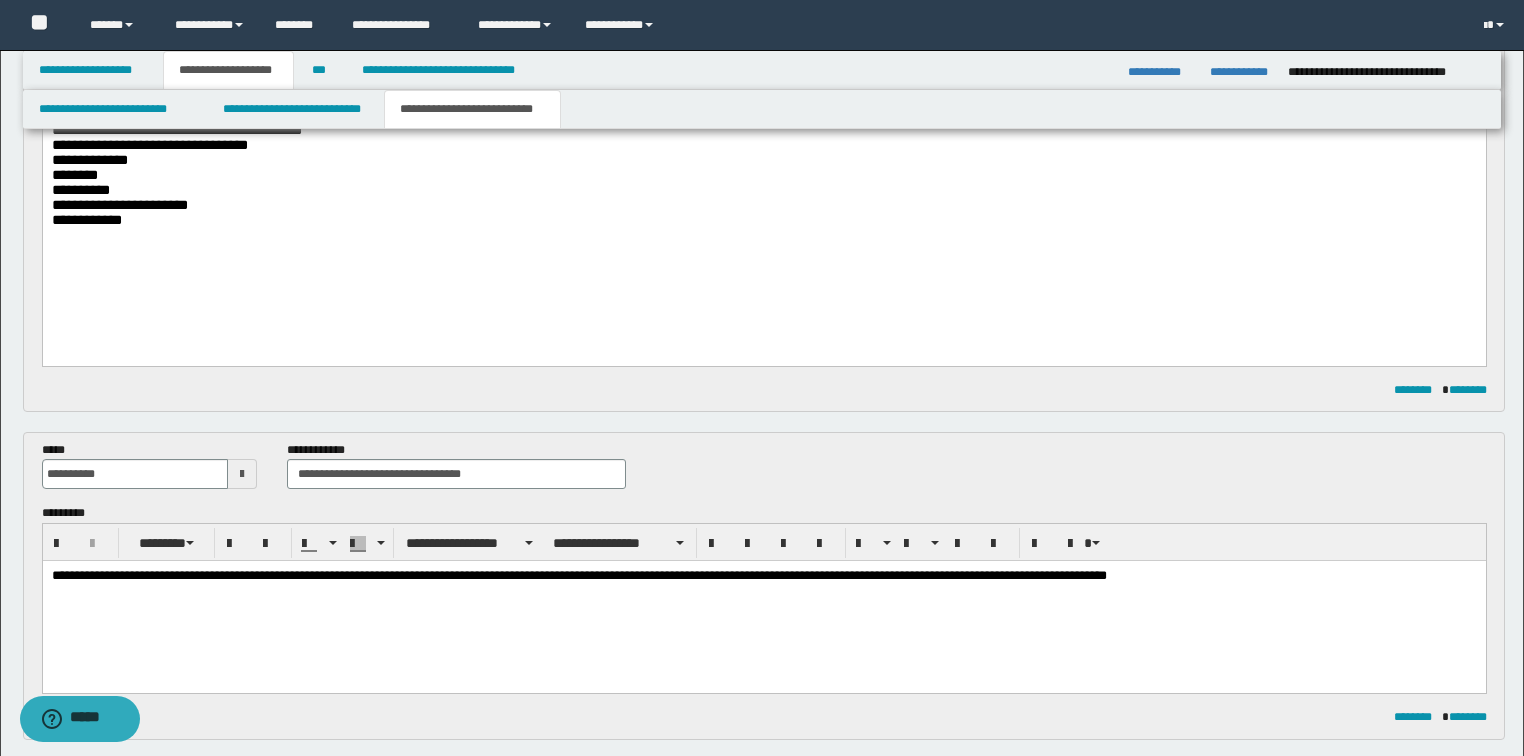 click on "**********" at bounding box center [763, 602] 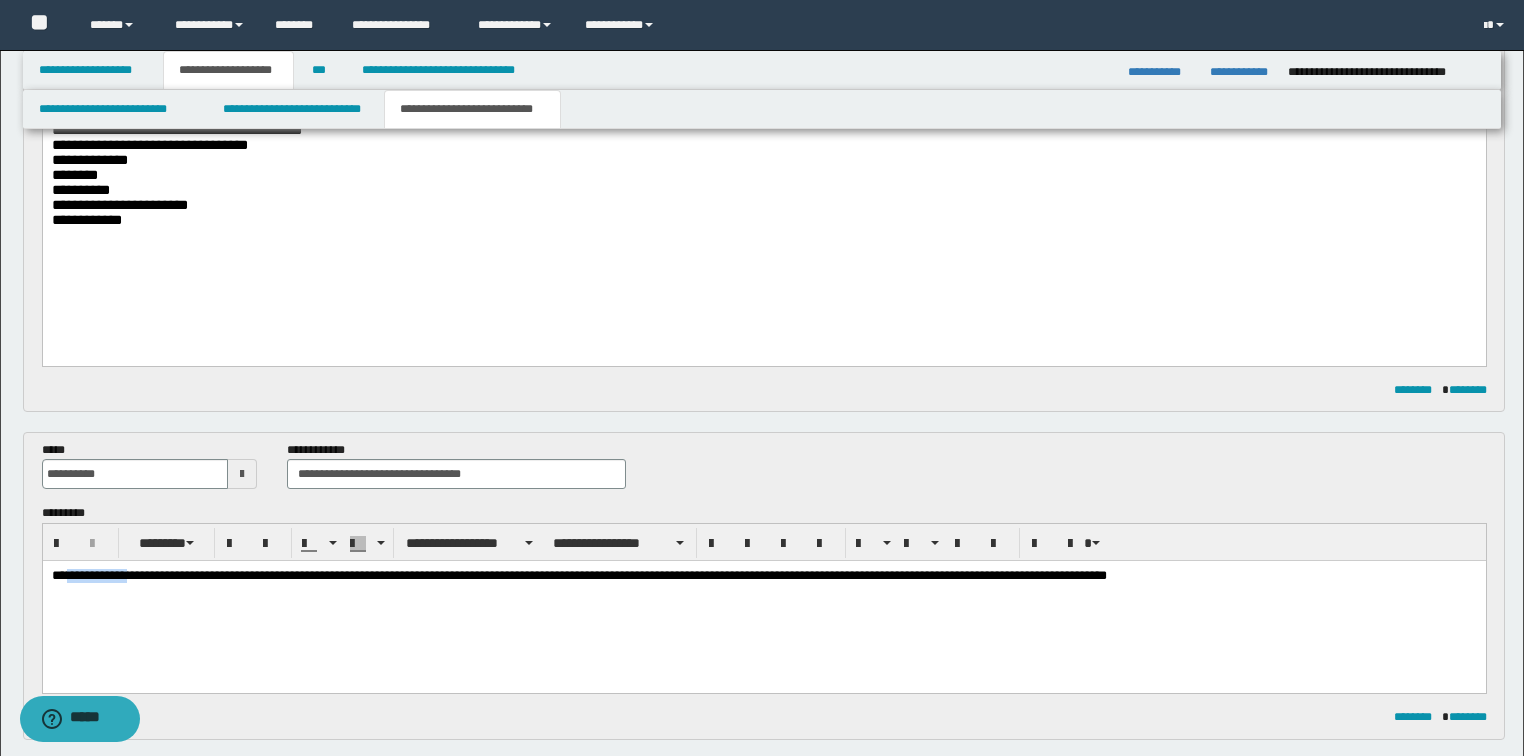 click on "**********" at bounding box center [763, 602] 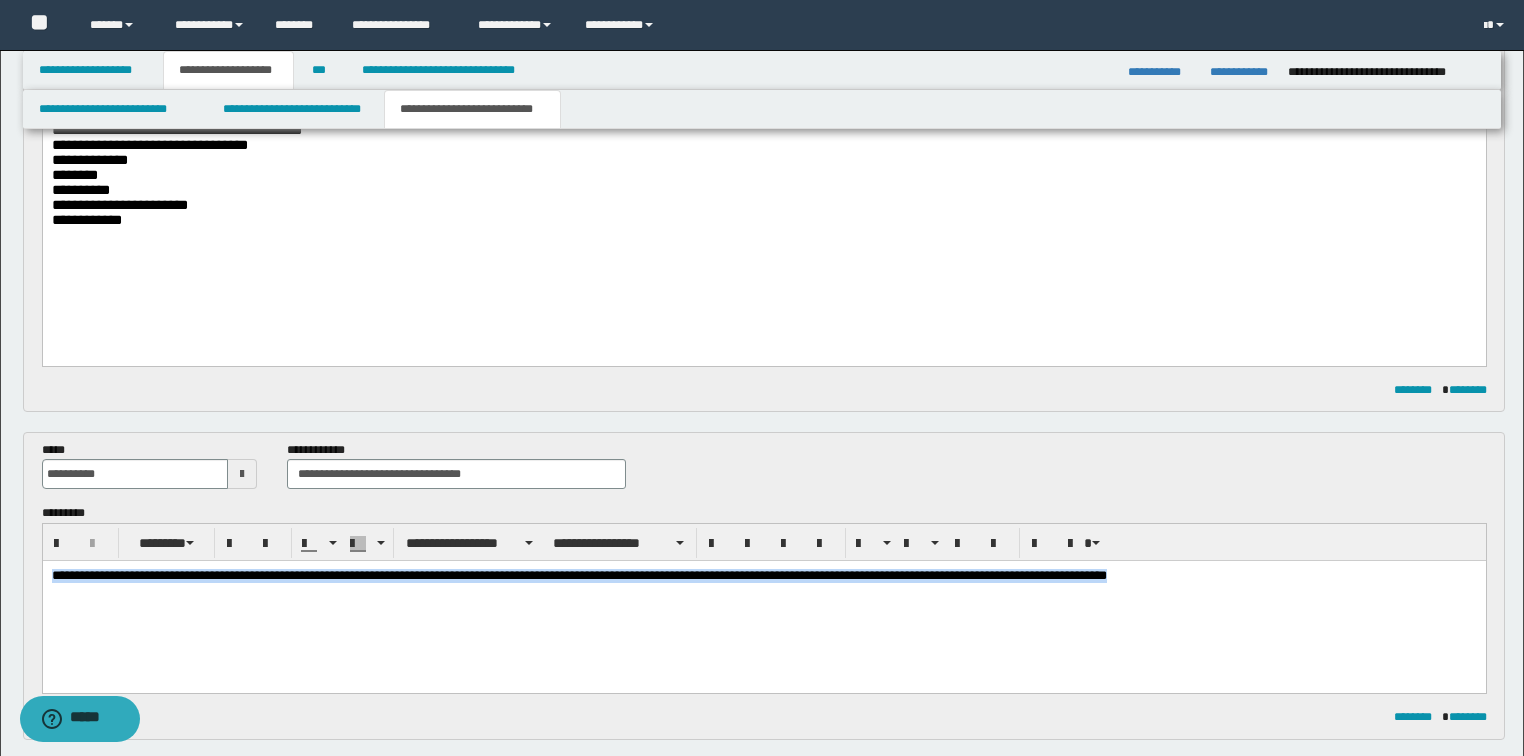 click on "**********" at bounding box center (763, 602) 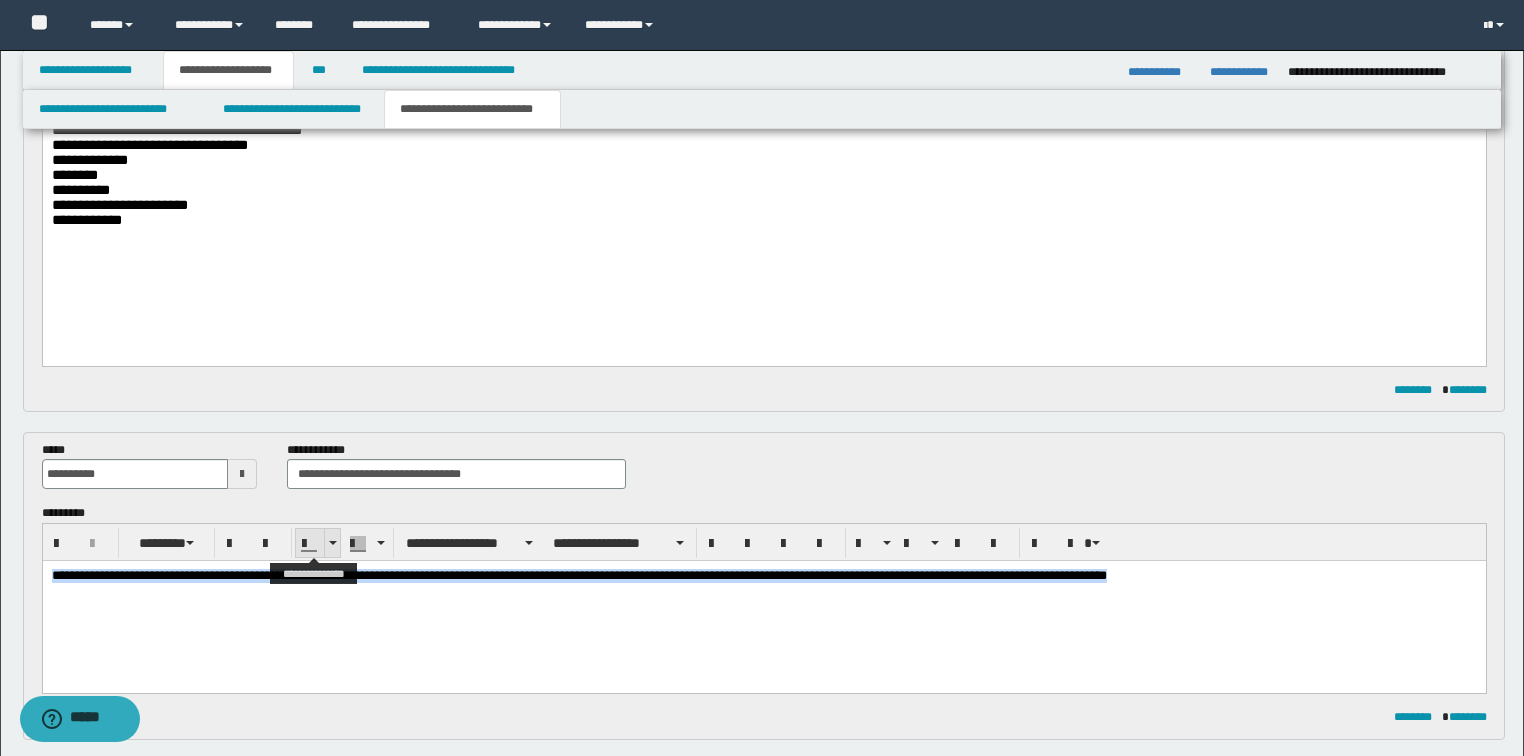 click at bounding box center [333, 543] 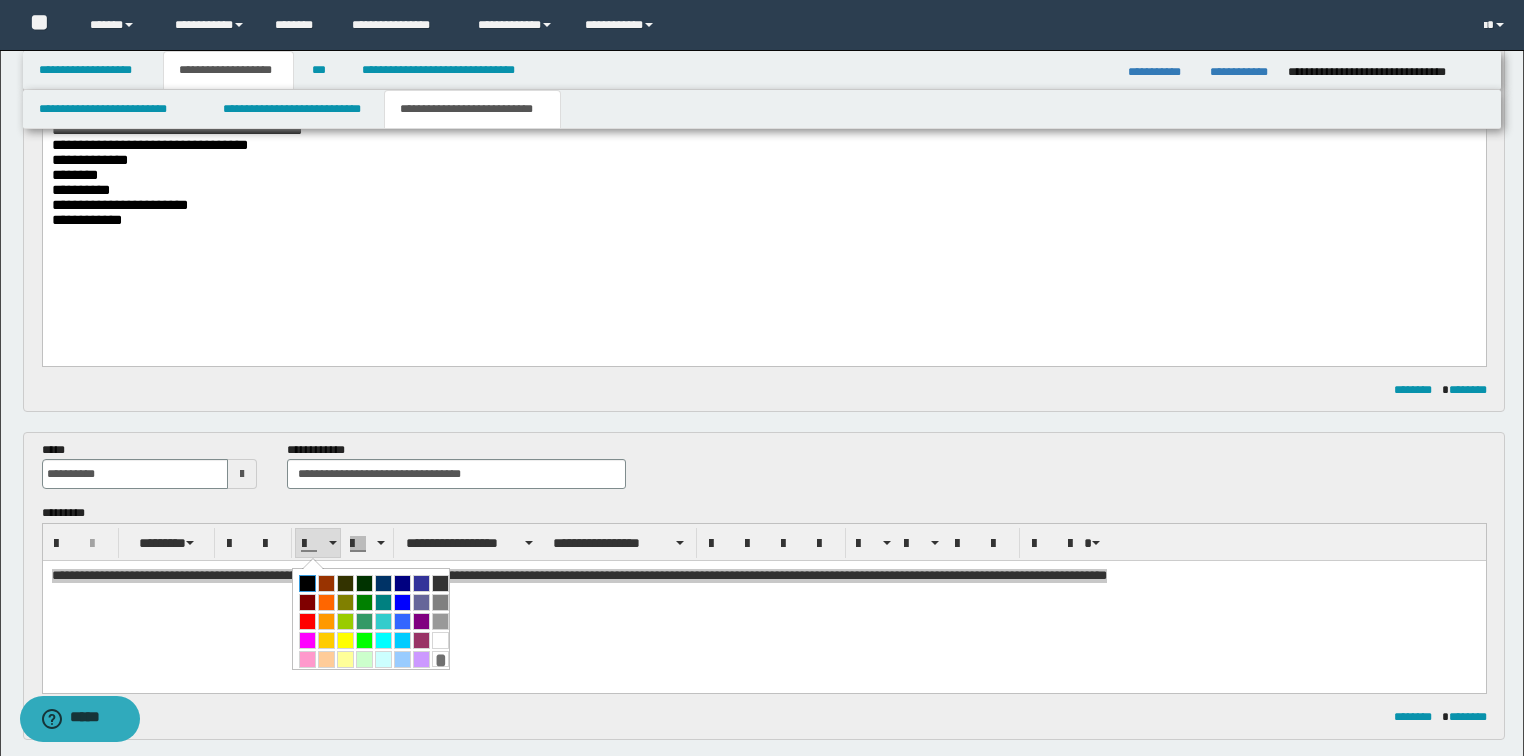 click at bounding box center [307, 583] 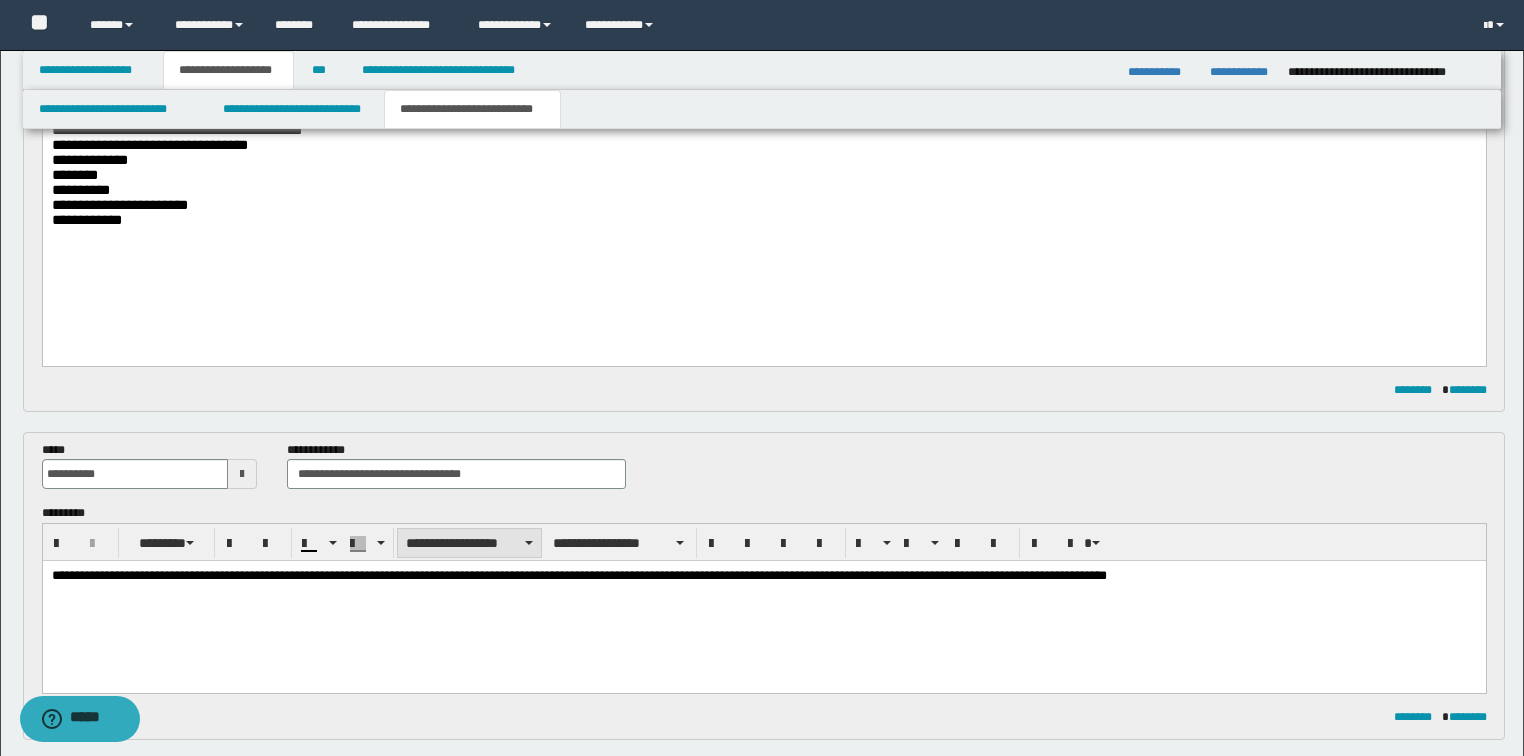 click on "**********" at bounding box center [469, 543] 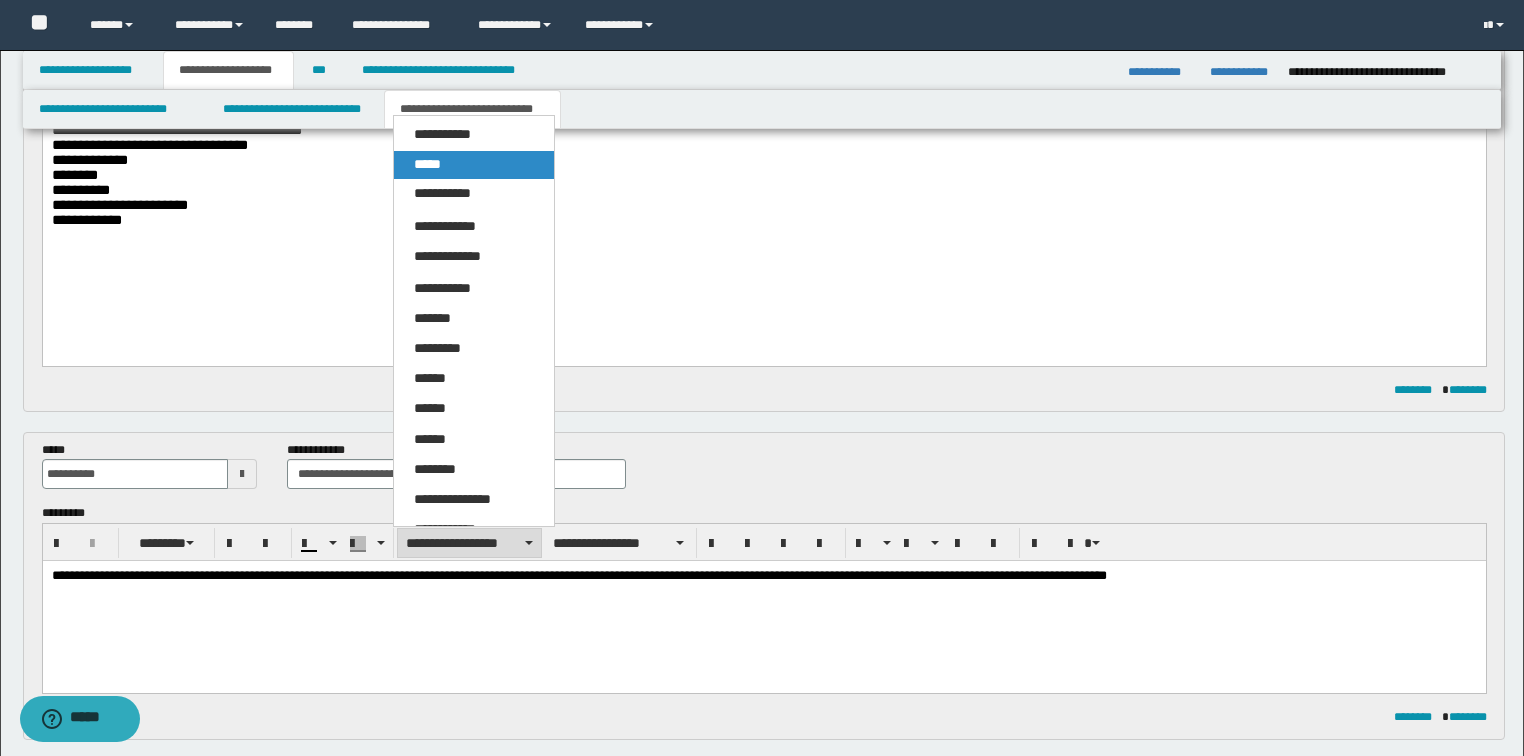 click on "*****" at bounding box center (427, 164) 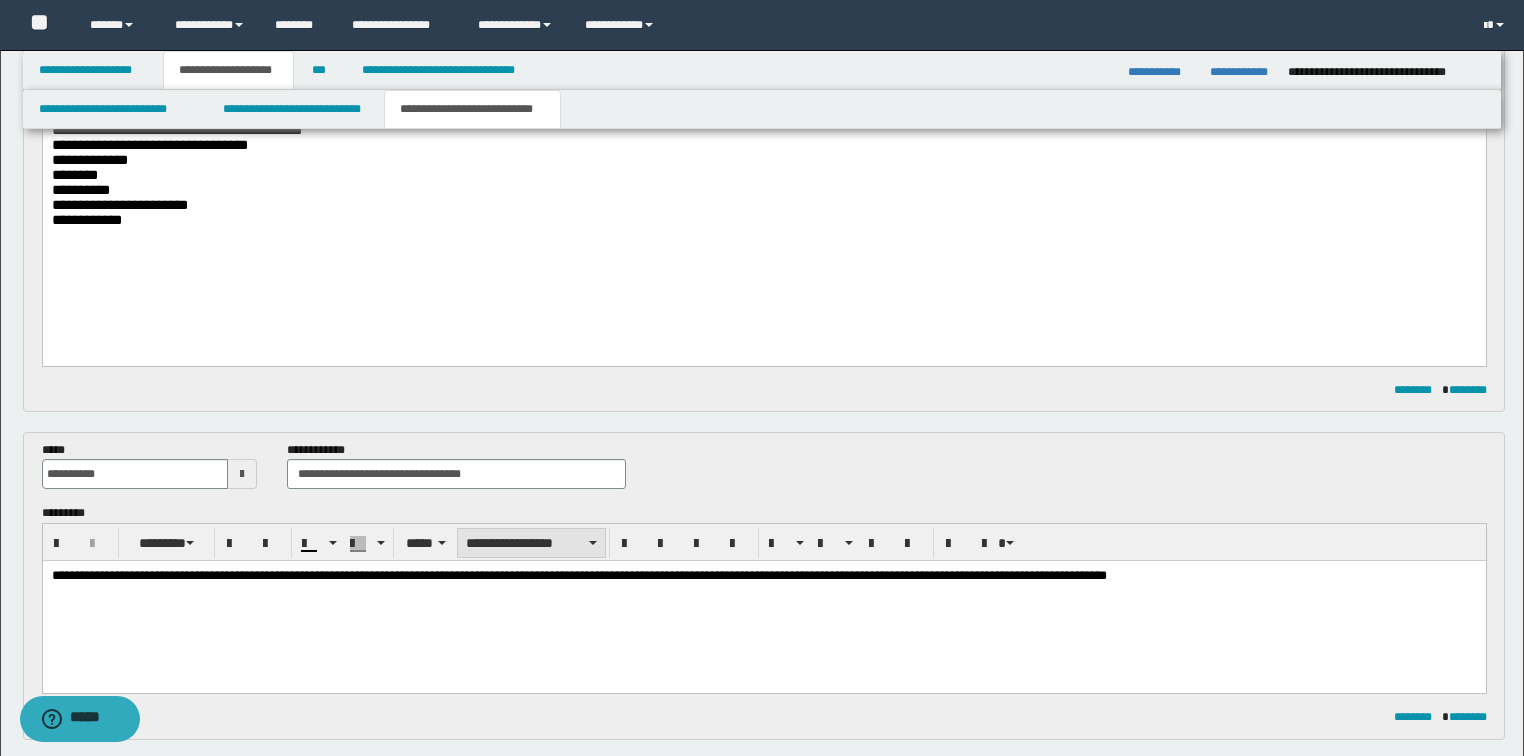 click on "**********" at bounding box center [531, 543] 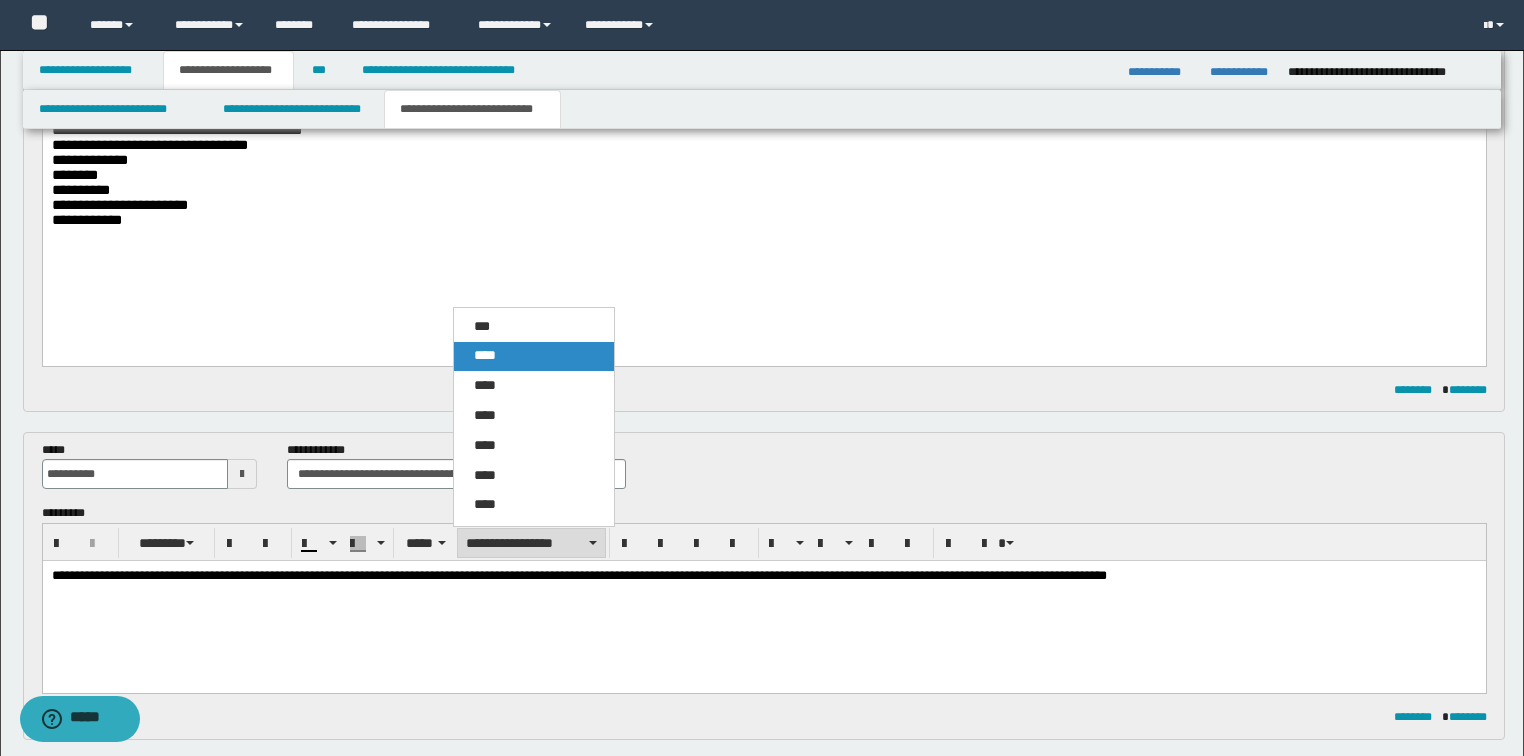 click on "****" at bounding box center (485, 355) 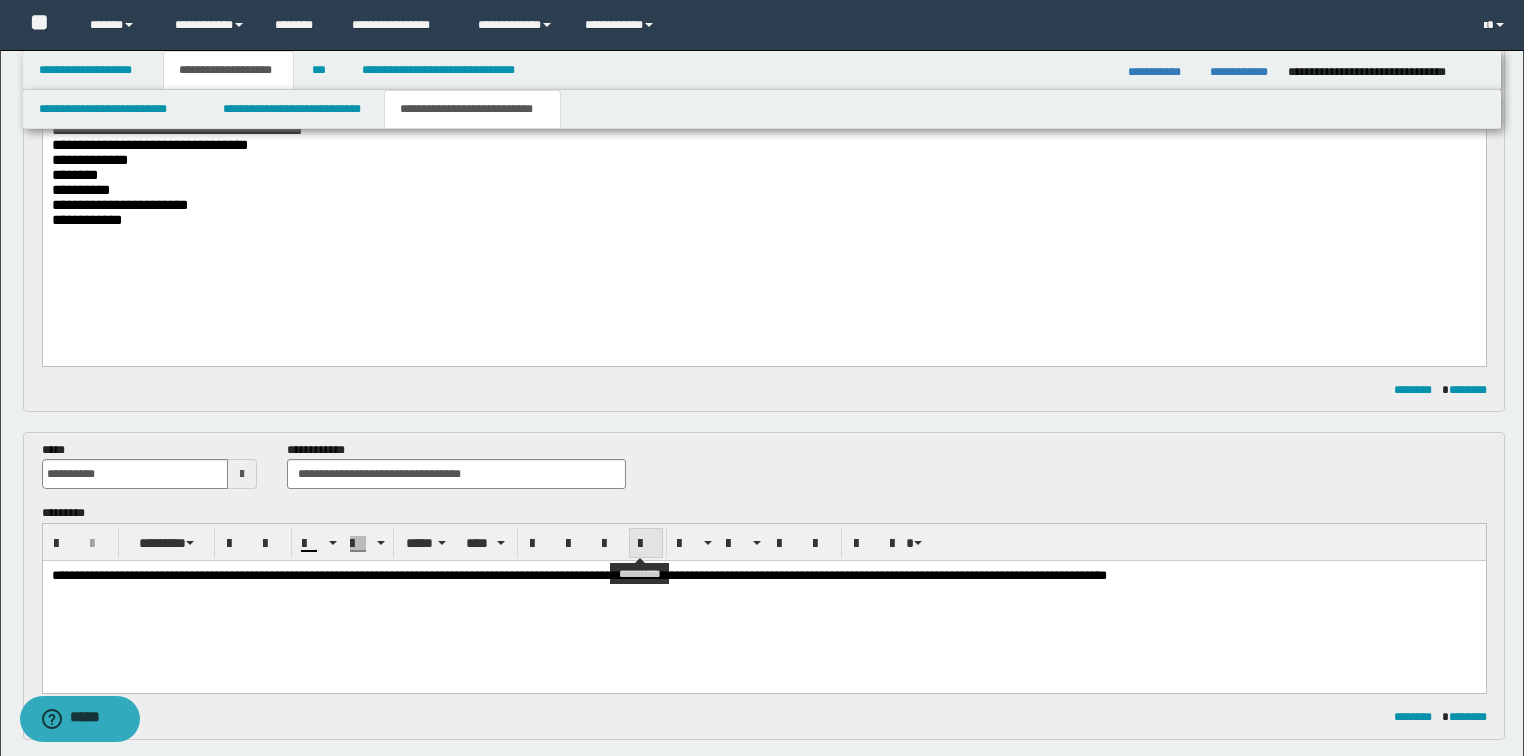 click at bounding box center [646, 543] 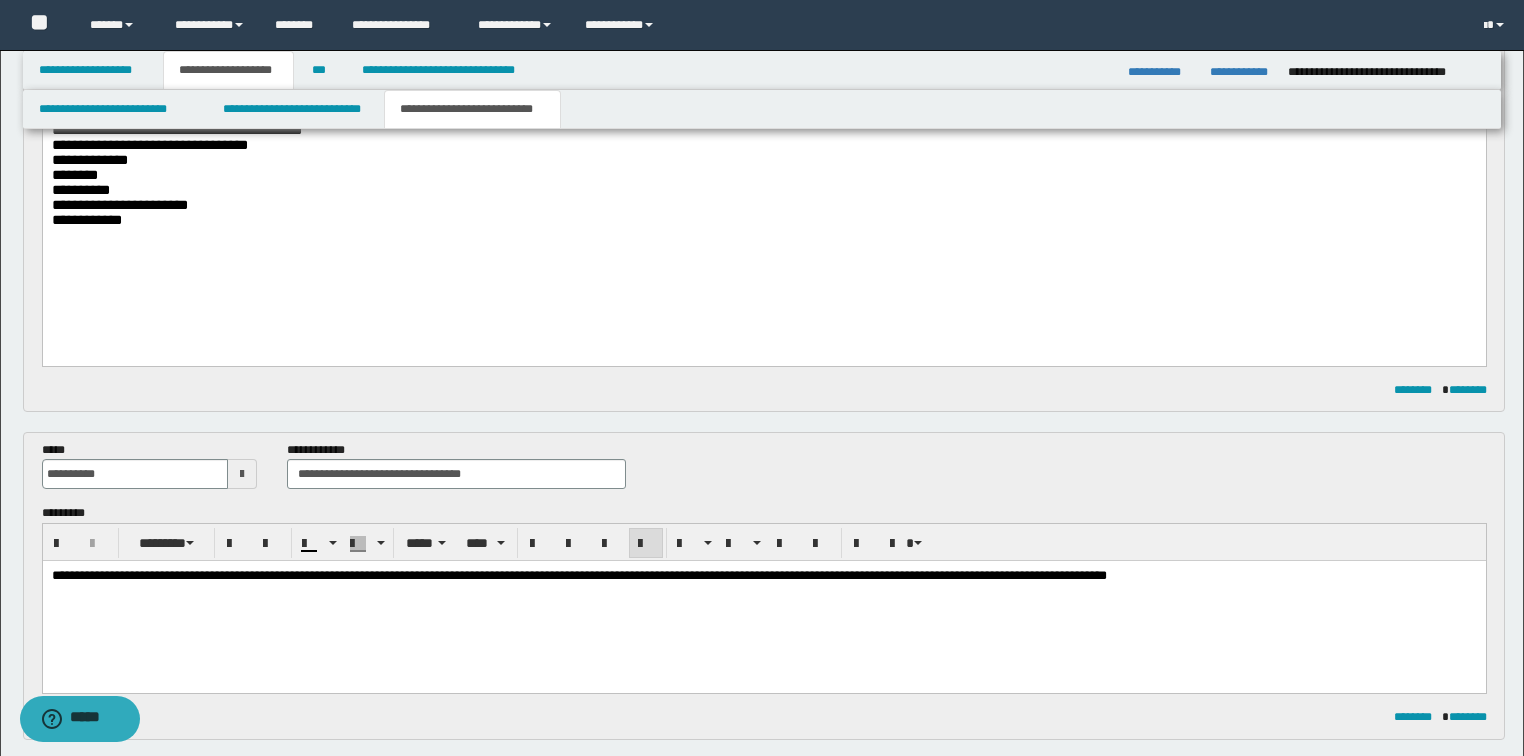 click at bounding box center (646, 544) 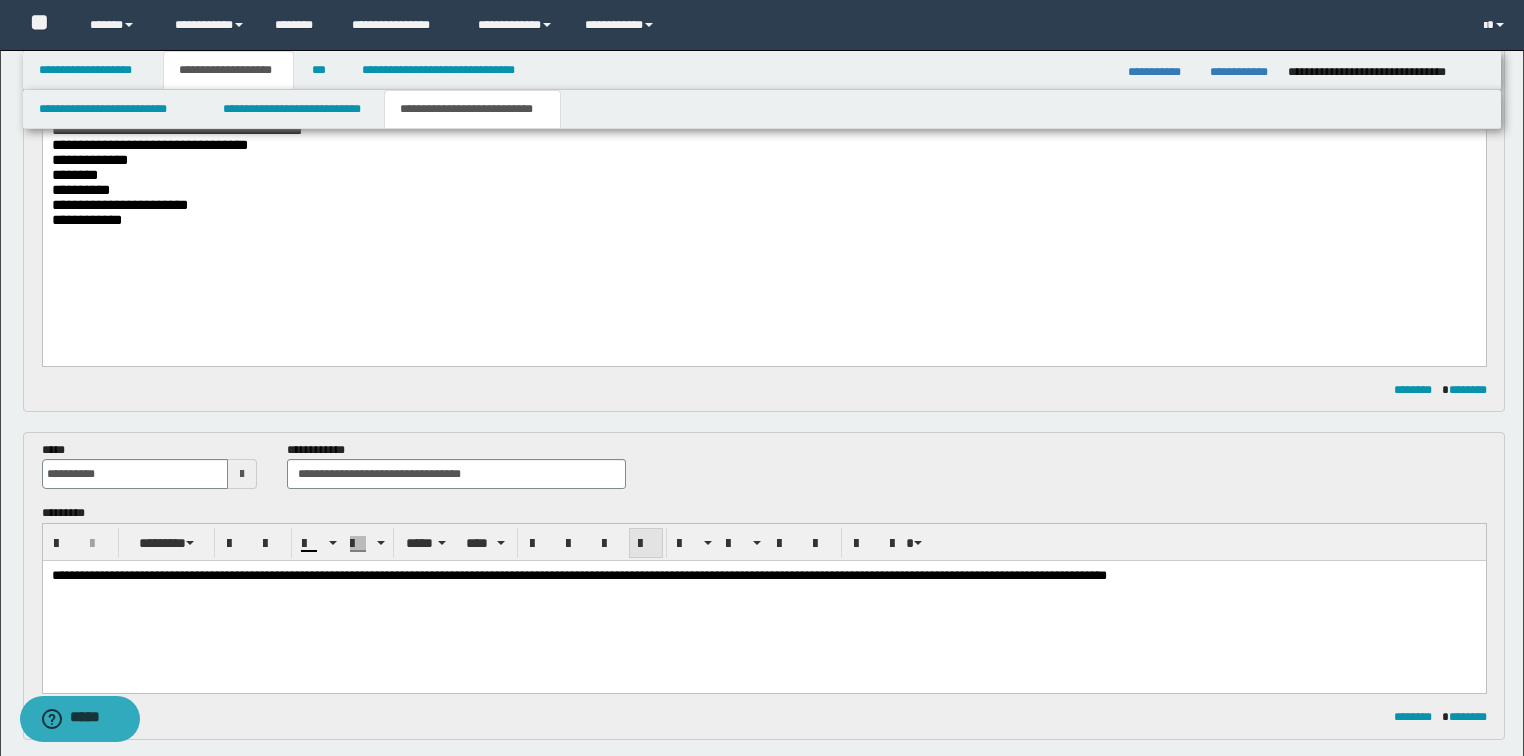 click at bounding box center [646, 544] 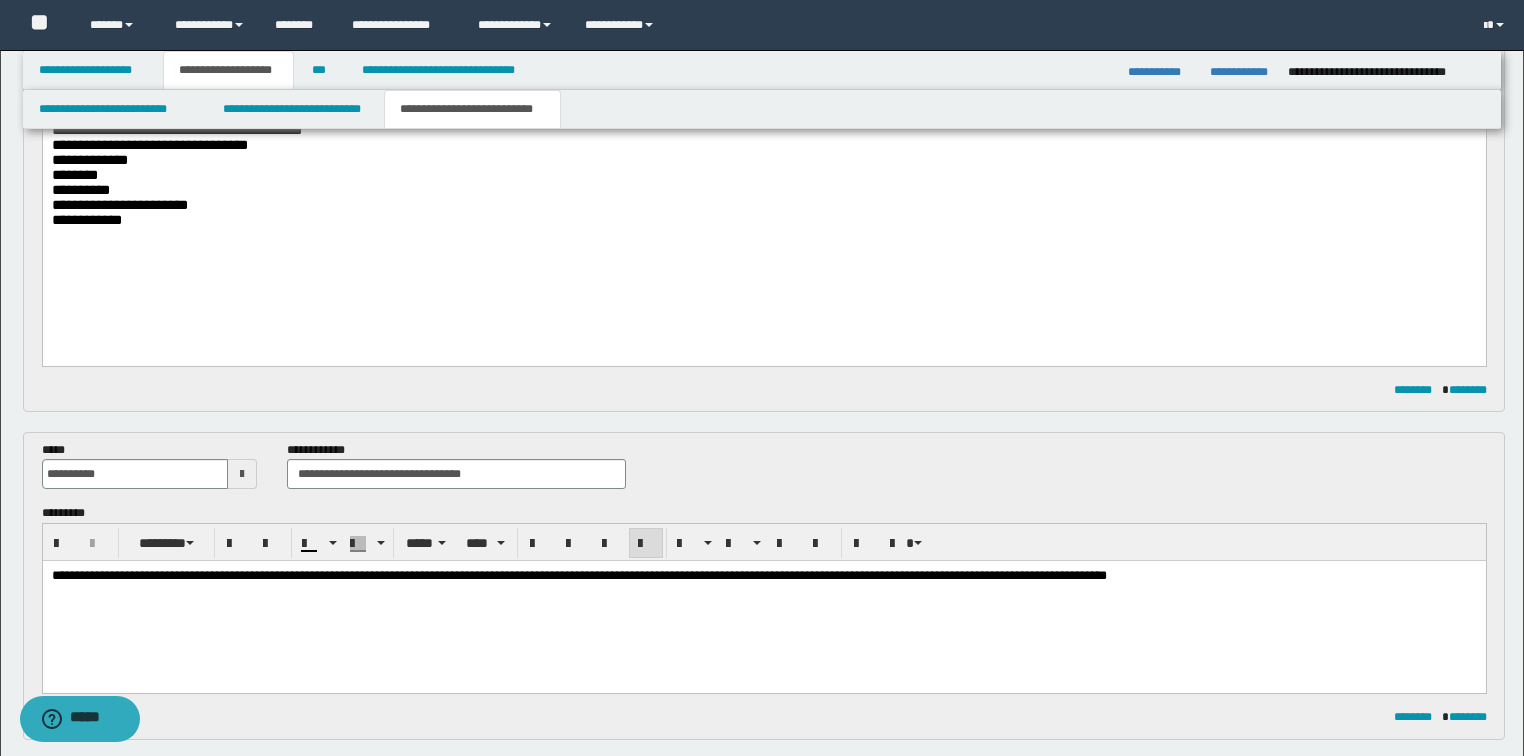 click on "**********" at bounding box center (578, 575) 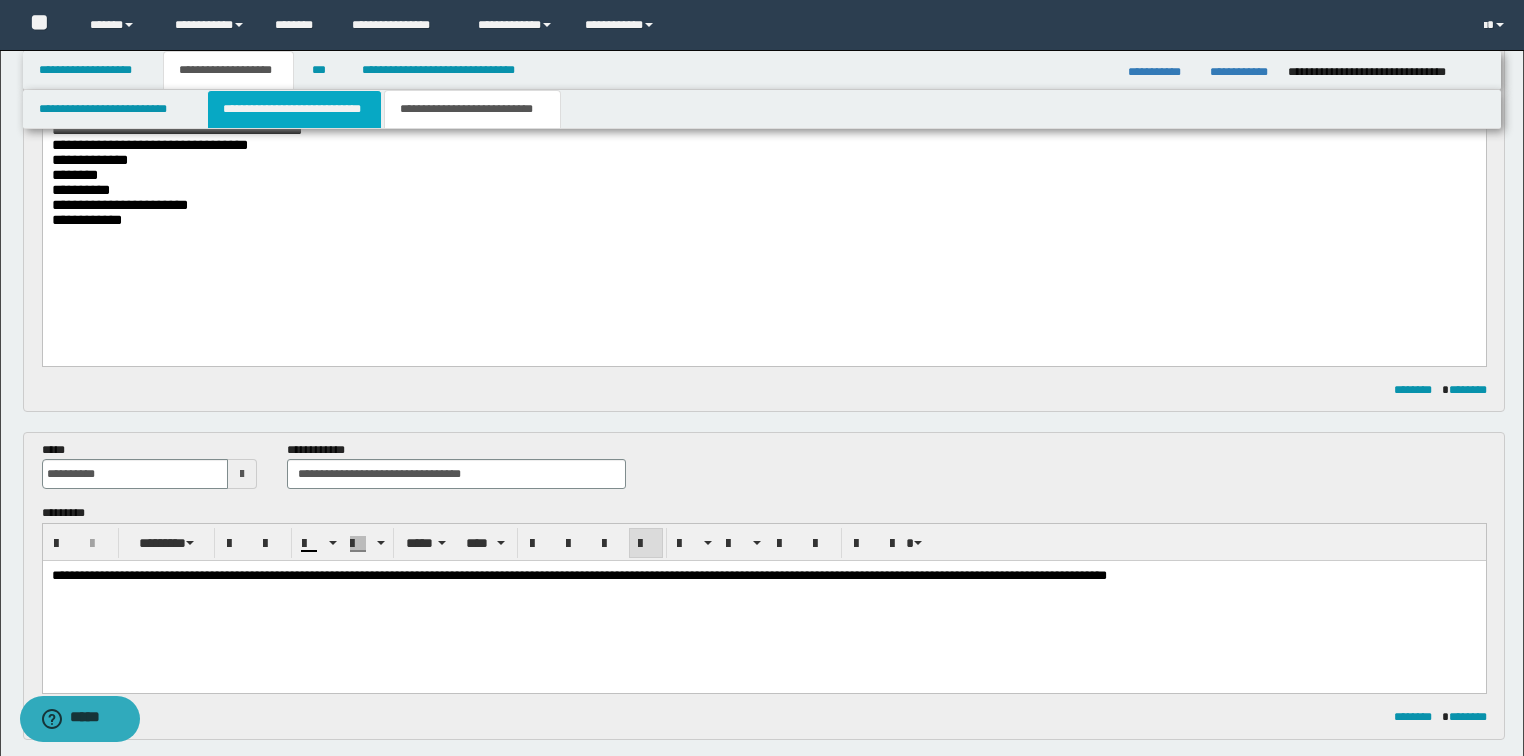 click on "**********" at bounding box center (294, 109) 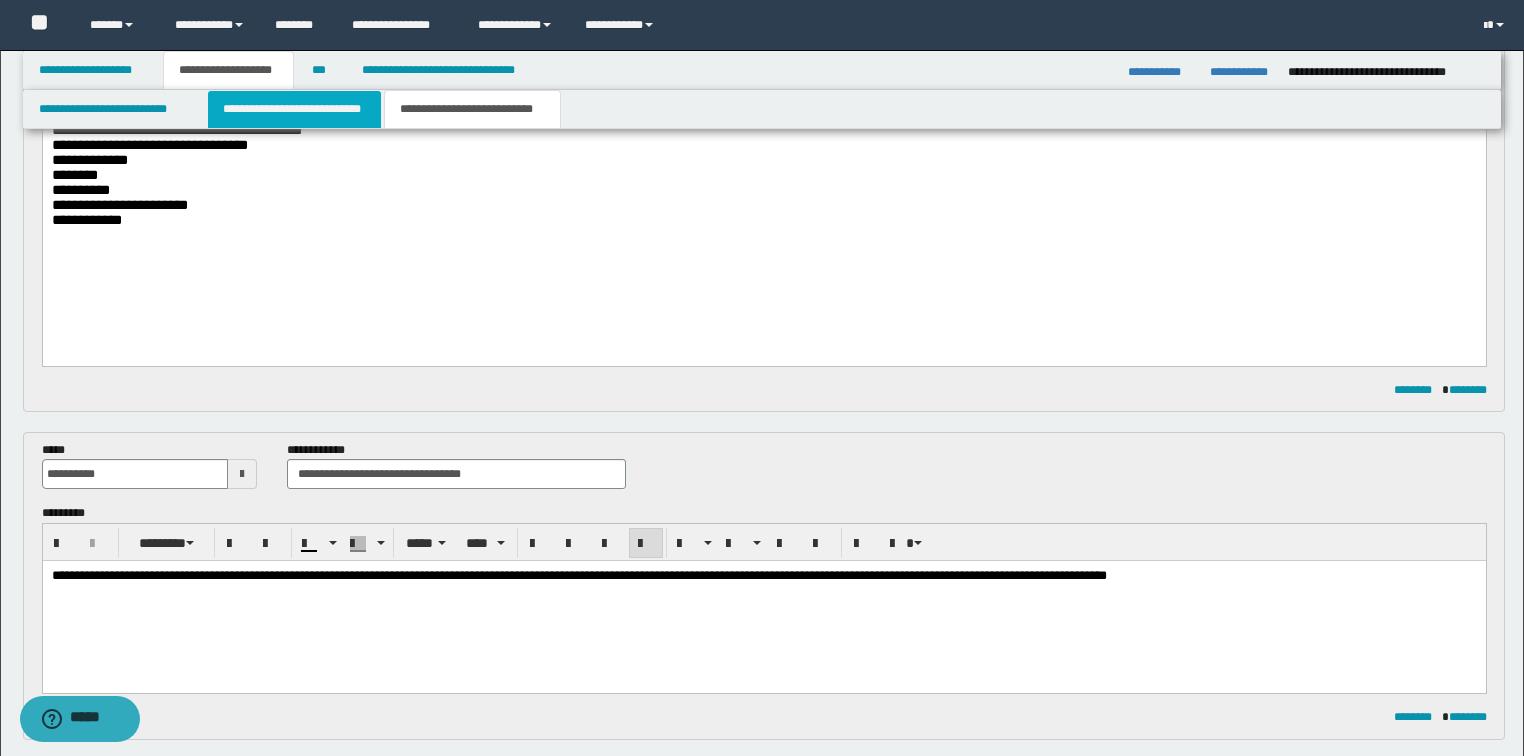 type 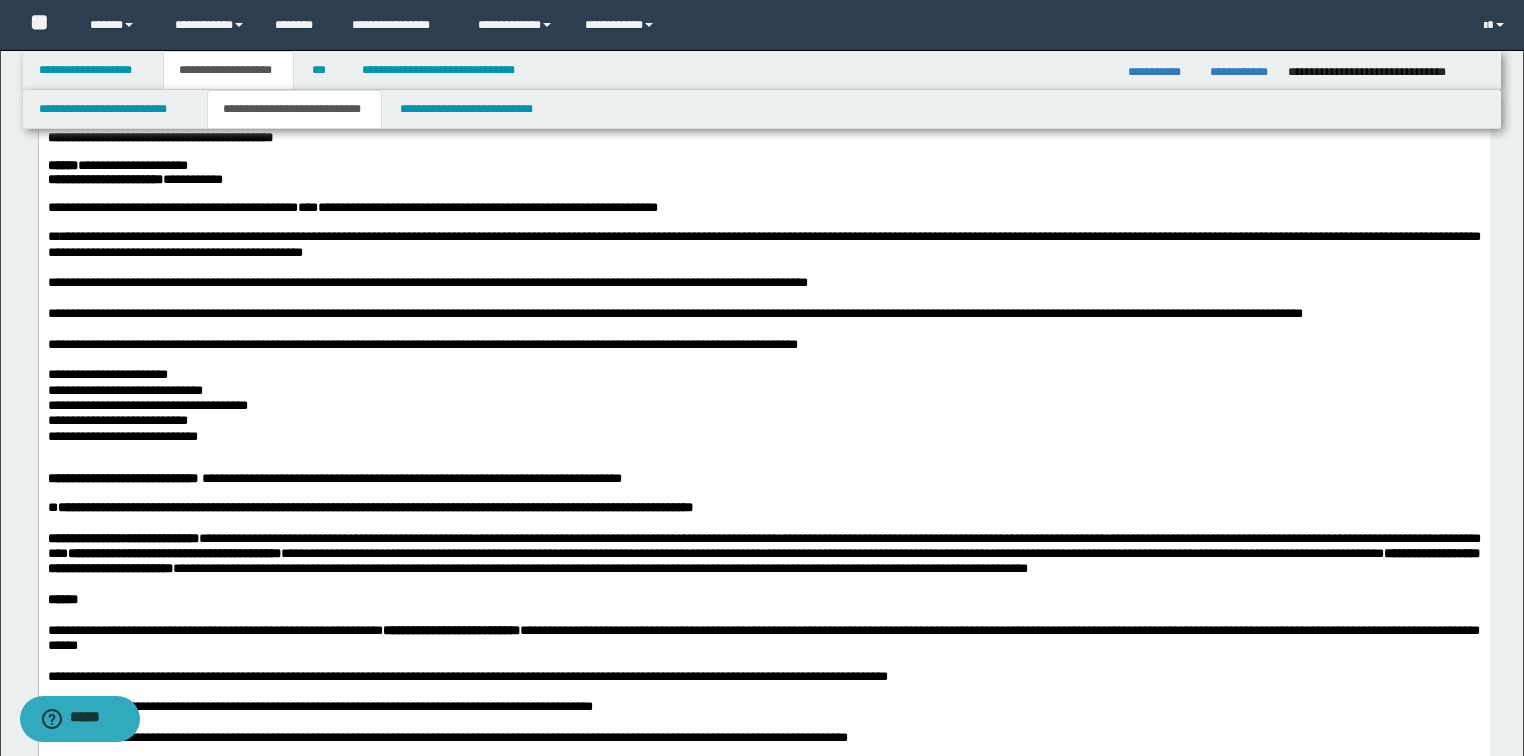 scroll, scrollTop: 671, scrollLeft: 0, axis: vertical 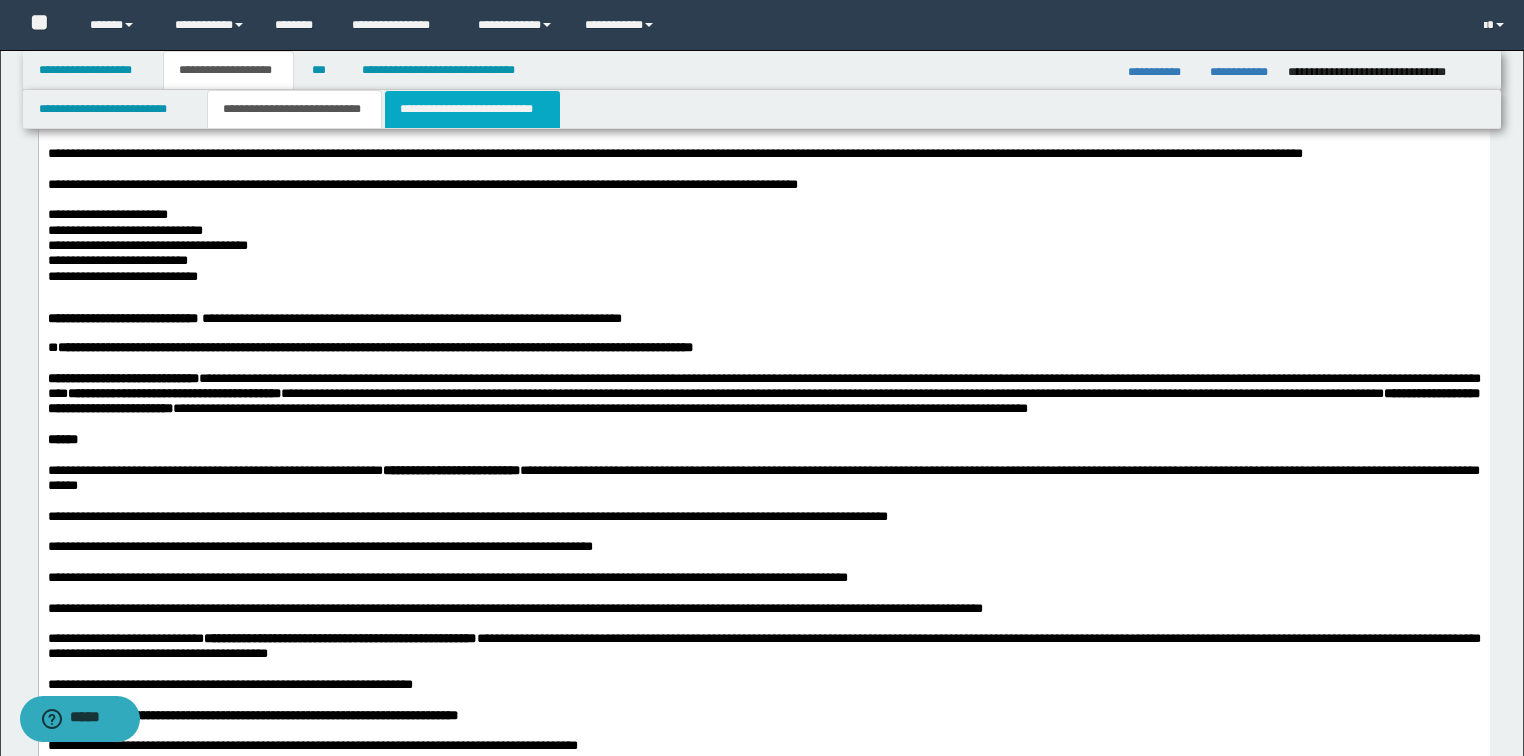 click on "**********" at bounding box center [472, 109] 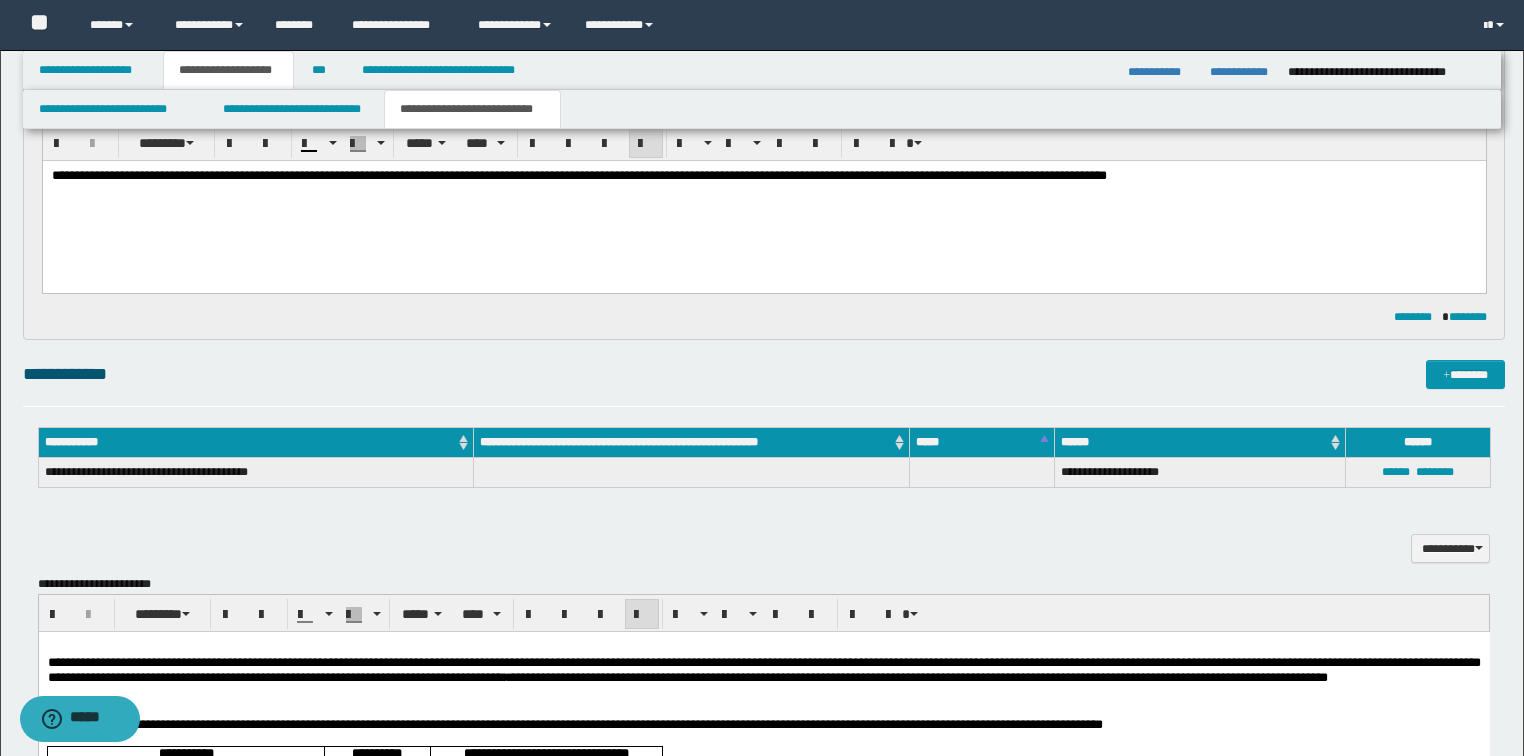 click on "**********" at bounding box center (256, 442) 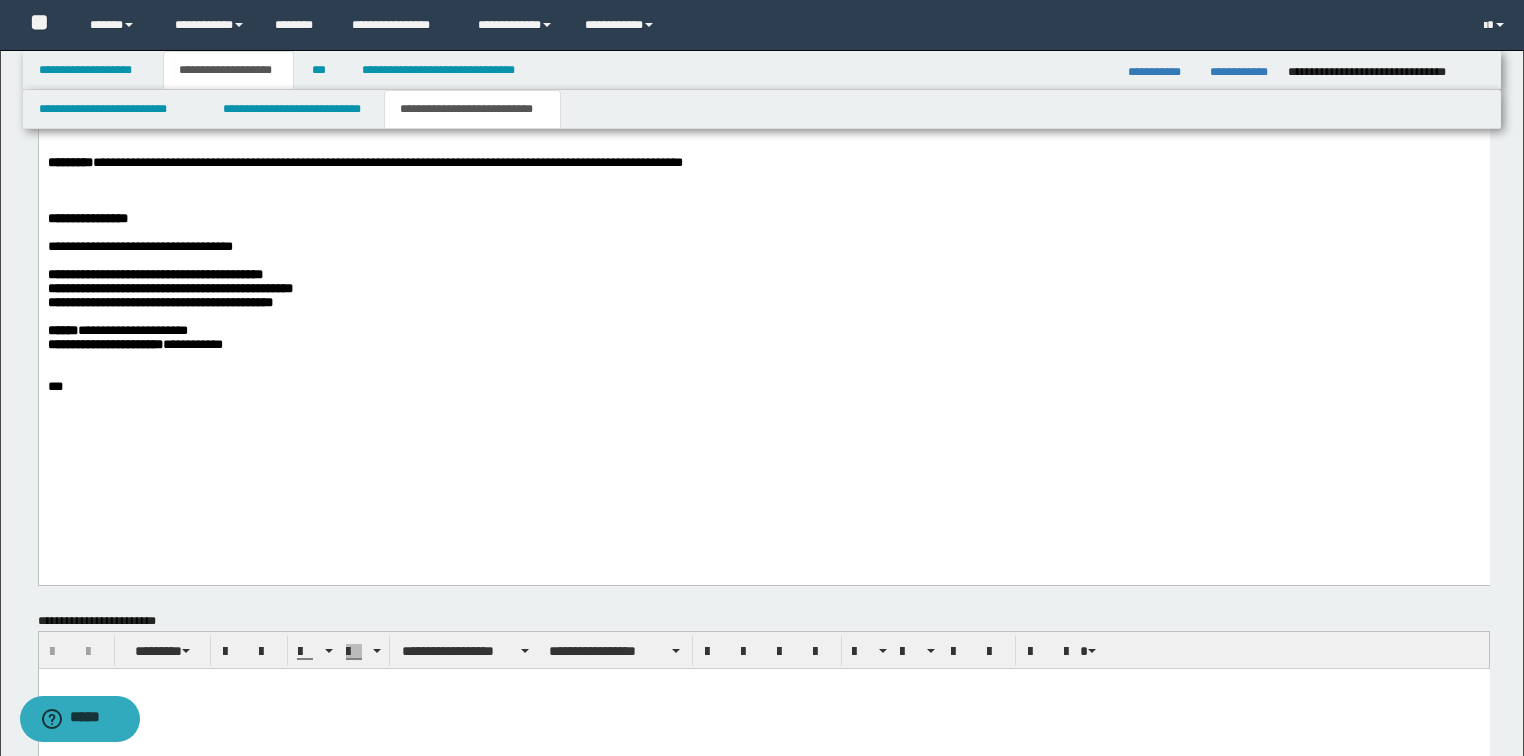 scroll, scrollTop: 1711, scrollLeft: 0, axis: vertical 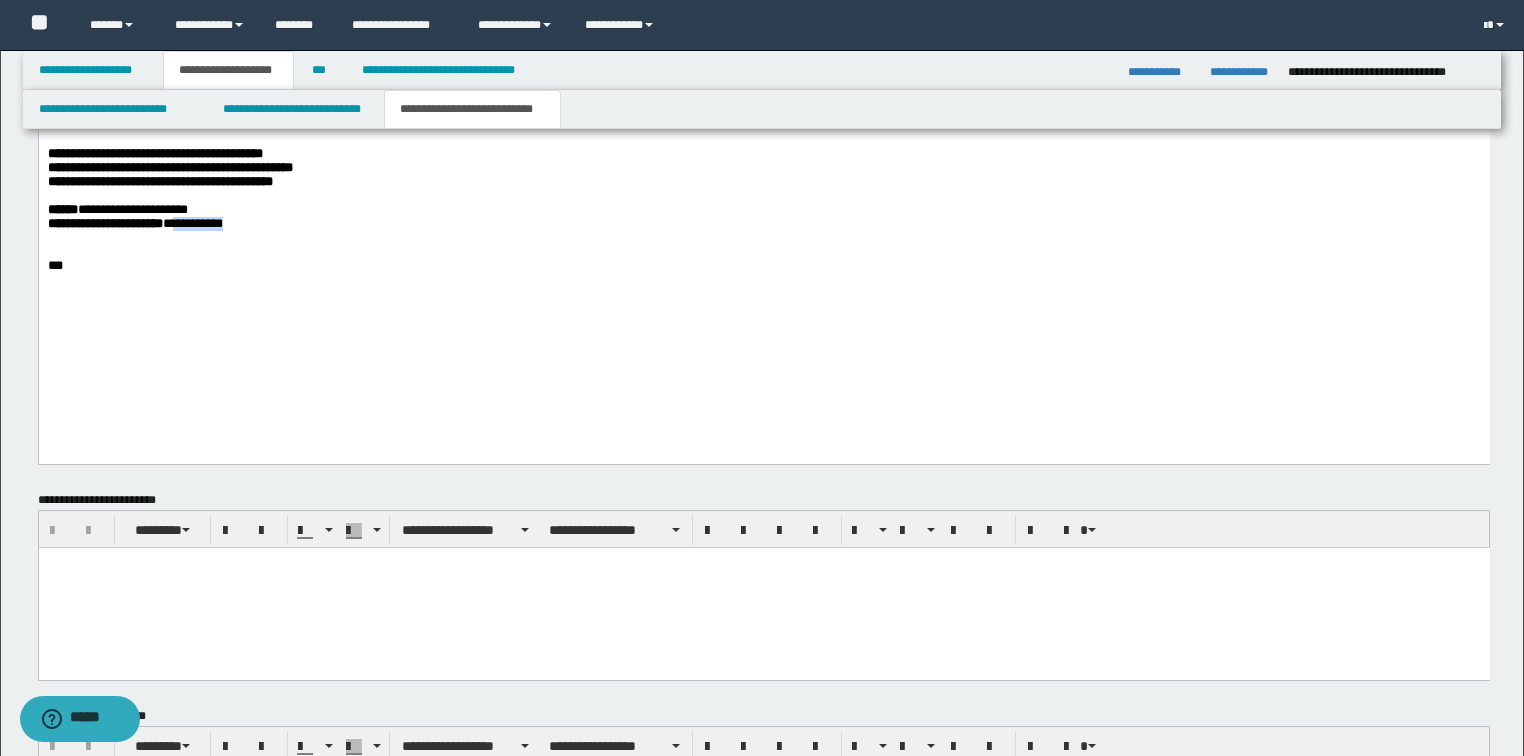 drag, startPoint x: 211, startPoint y: 300, endPoint x: 315, endPoint y: 302, distance: 104.019226 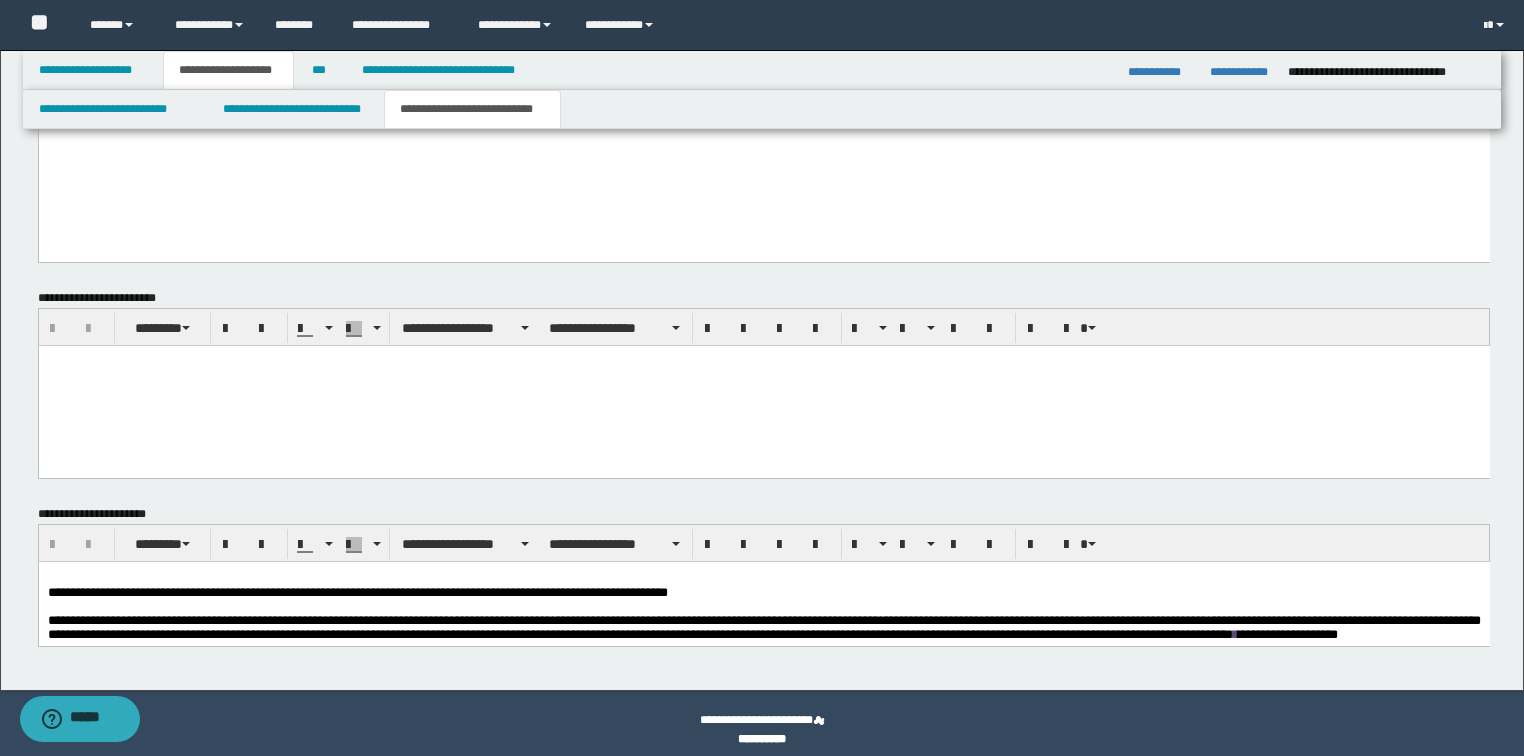 scroll, scrollTop: 1925, scrollLeft: 0, axis: vertical 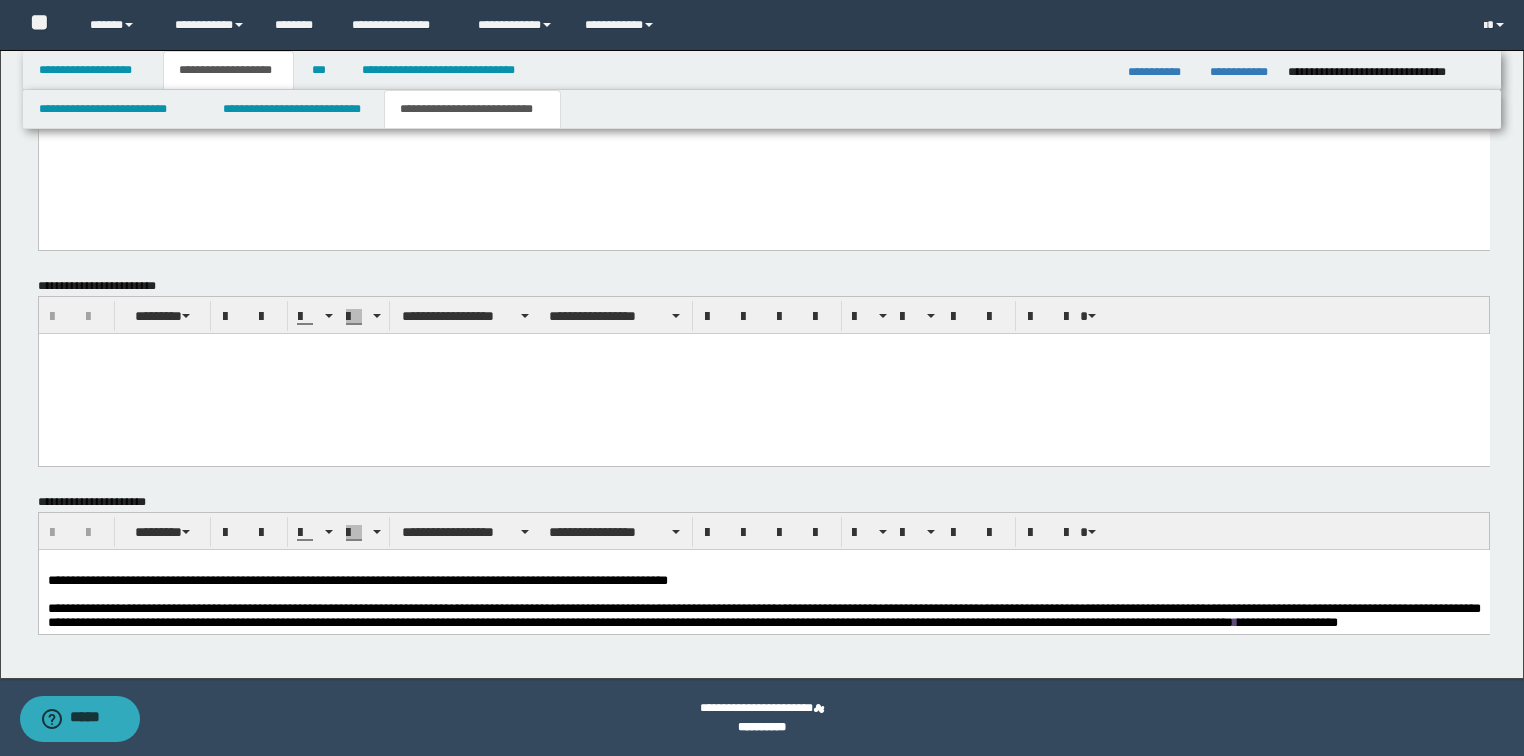 click at bounding box center [763, 594] 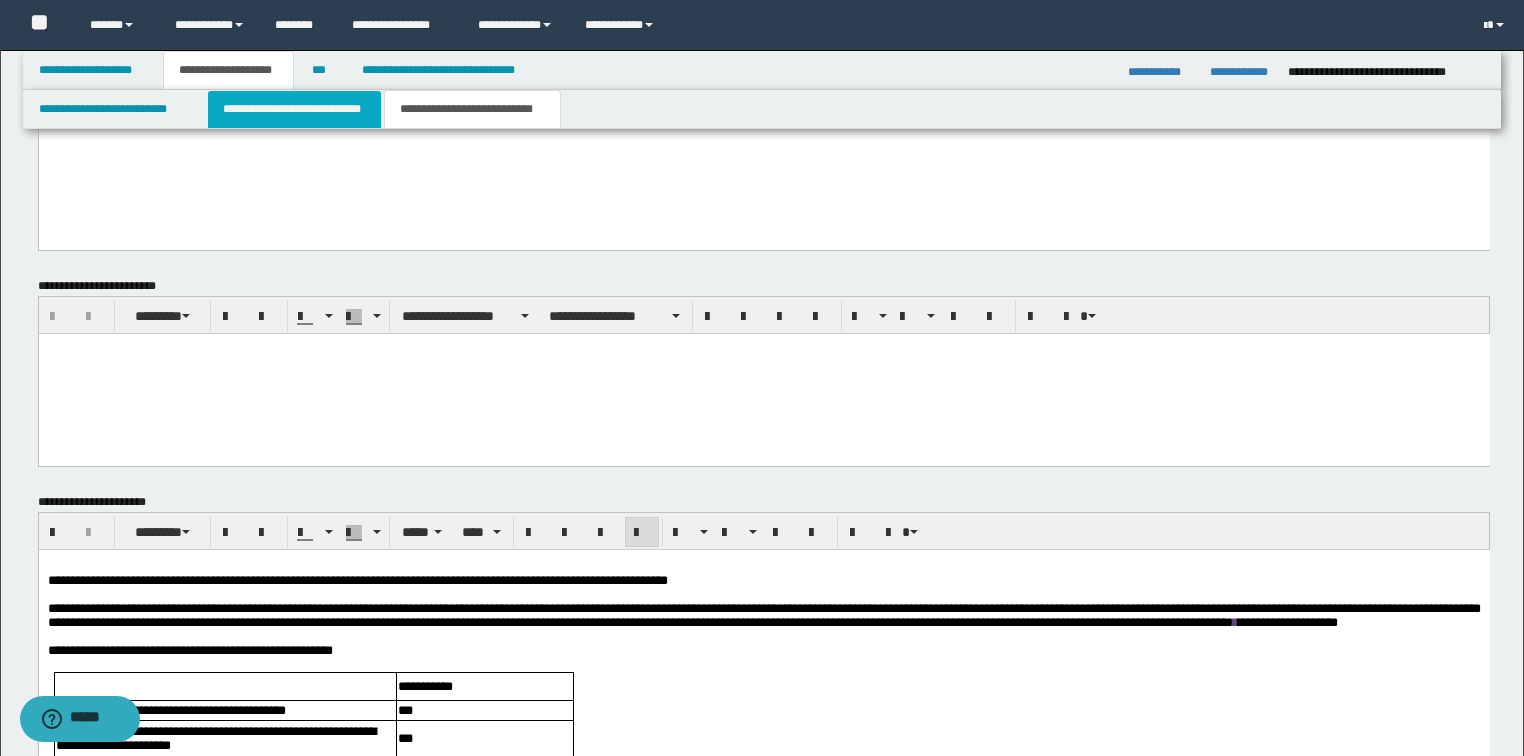 click on "**********" at bounding box center (294, 109) 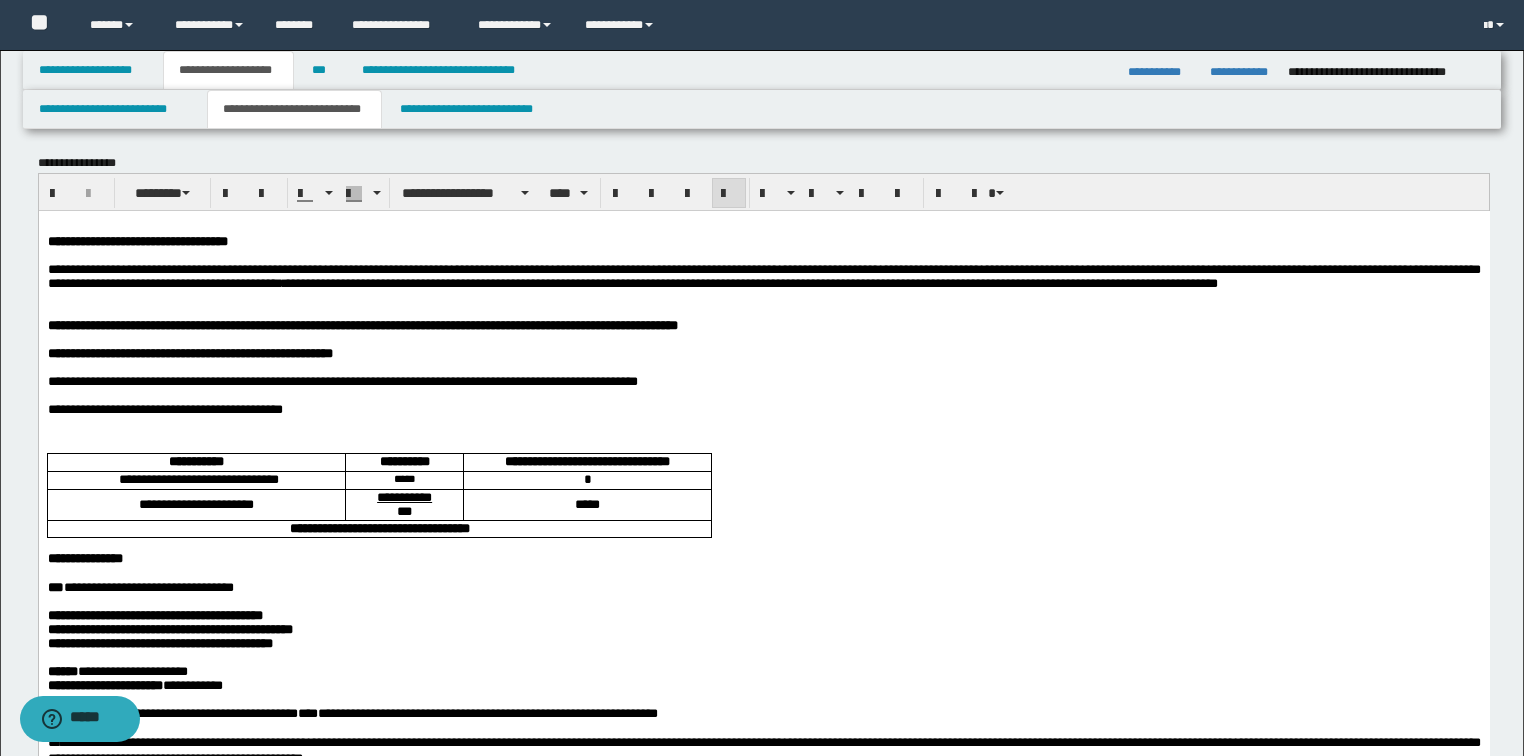 scroll, scrollTop: 0, scrollLeft: 0, axis: both 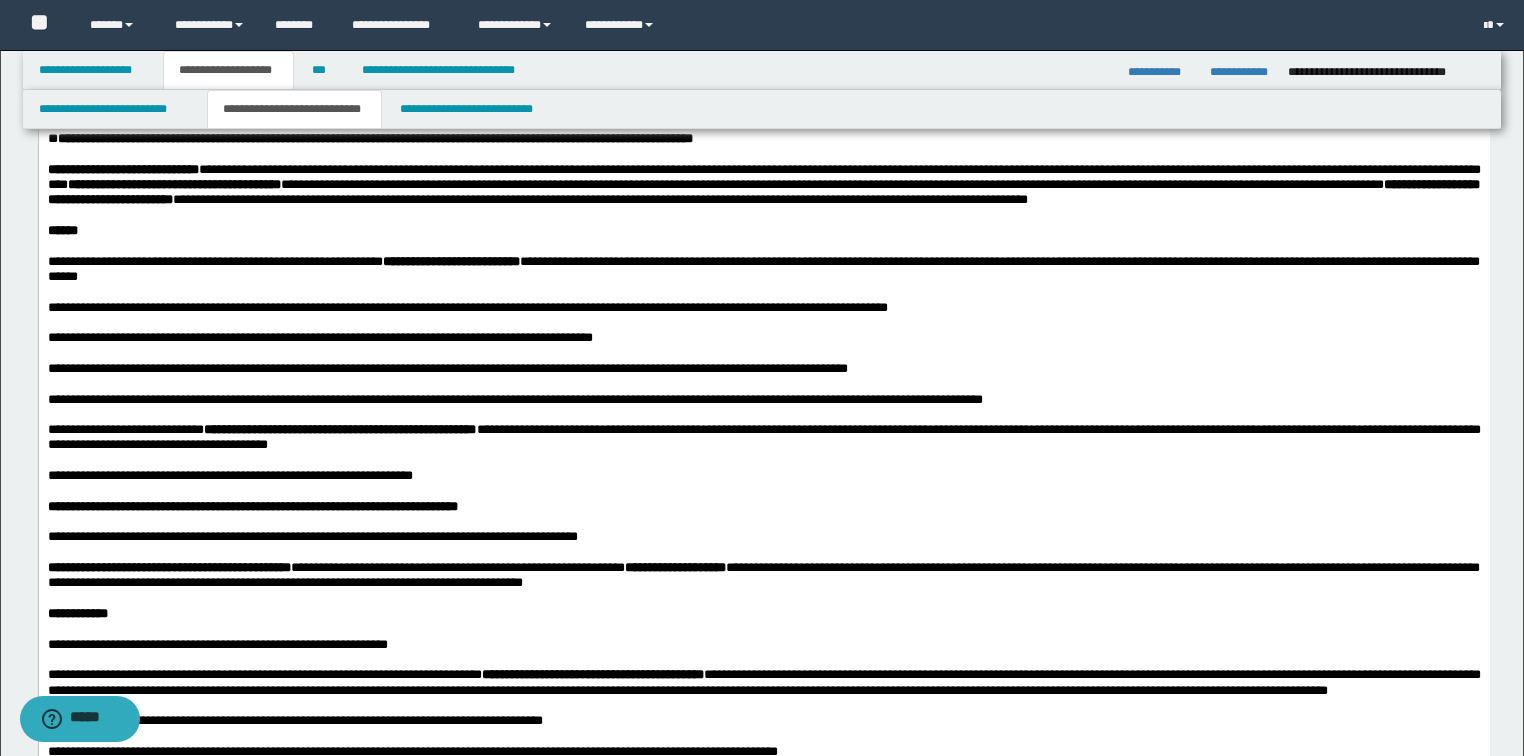 drag, startPoint x: 243, startPoint y: 210, endPoint x: 517, endPoint y: 214, distance: 274.0292 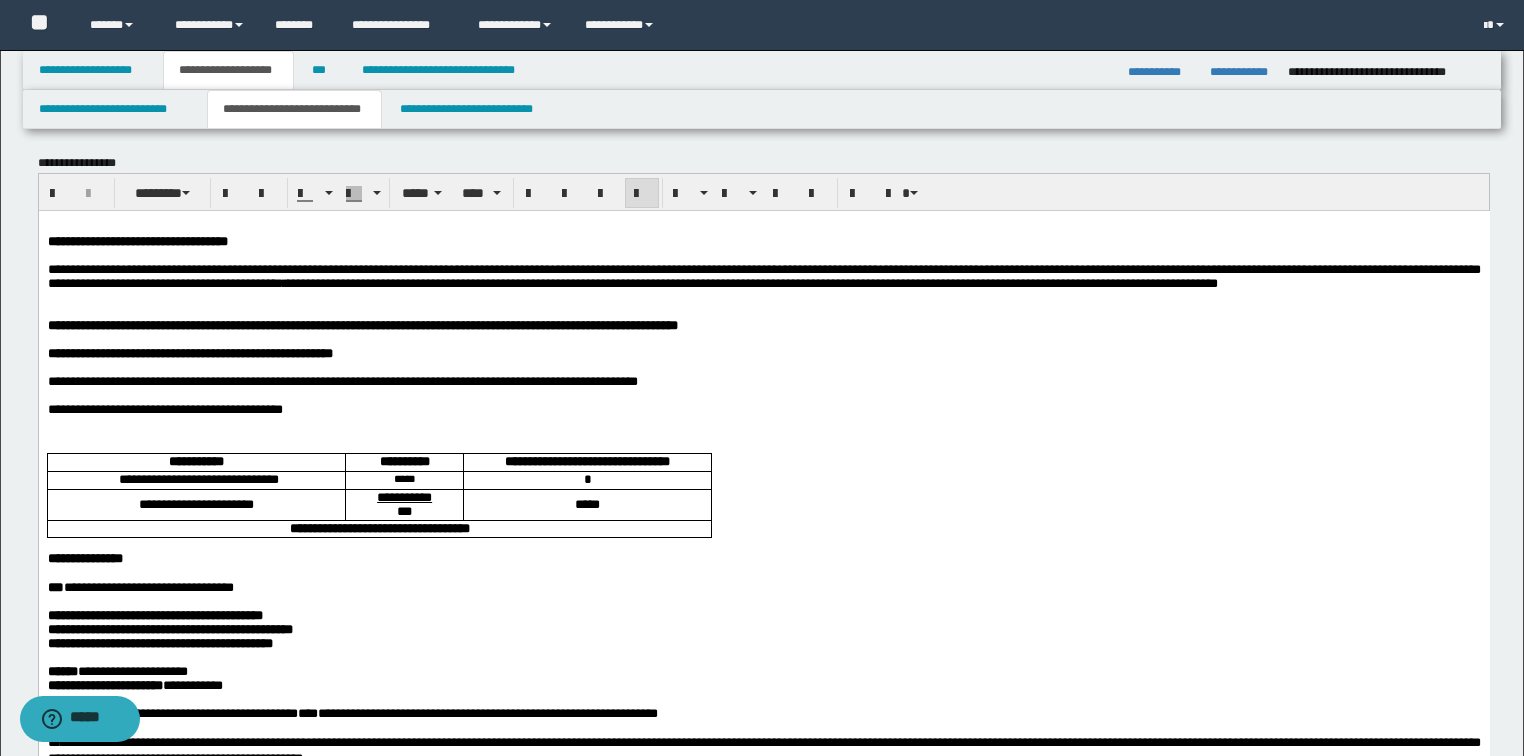 scroll, scrollTop: 0, scrollLeft: 0, axis: both 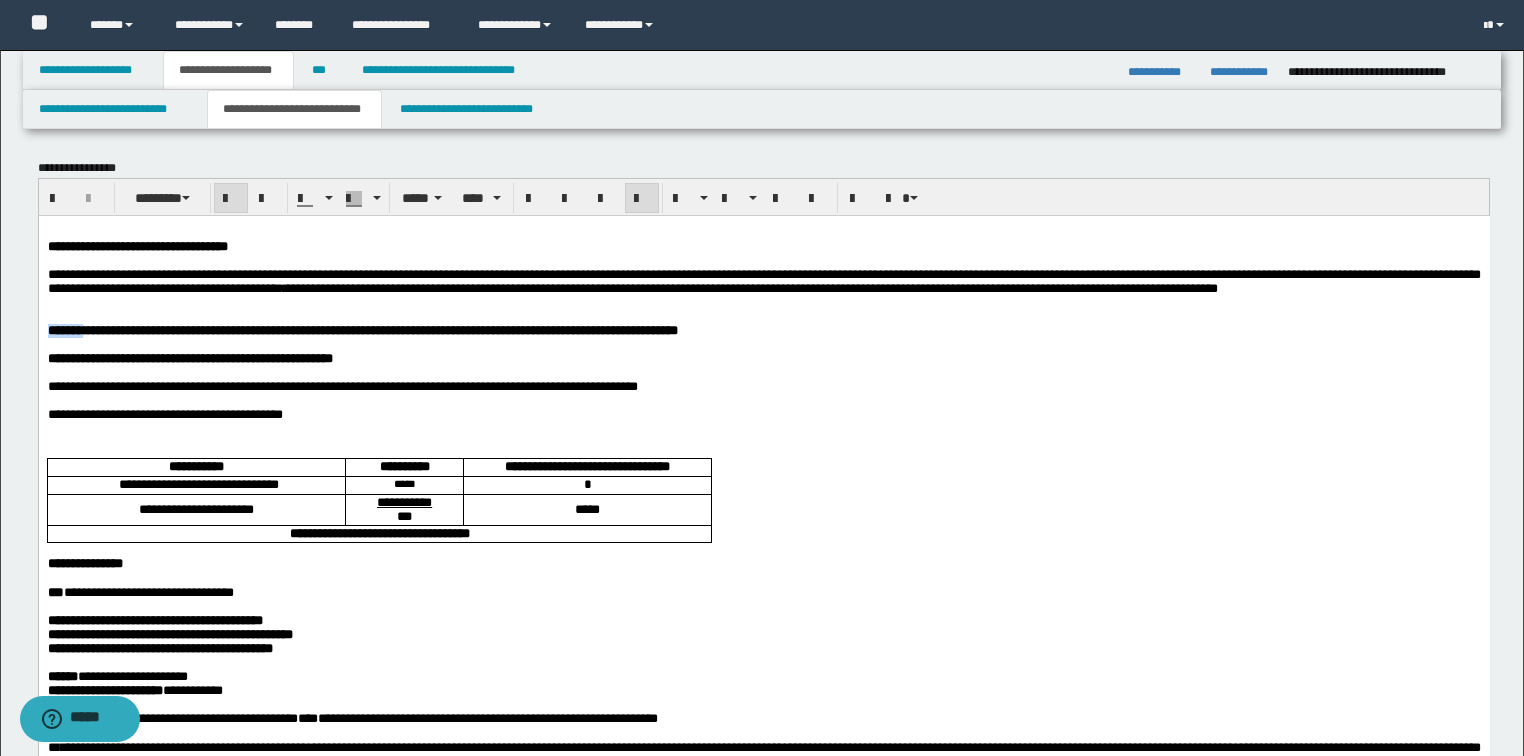 drag, startPoint x: 100, startPoint y: 356, endPoint x: -1, endPoint y: 357, distance: 101.00495 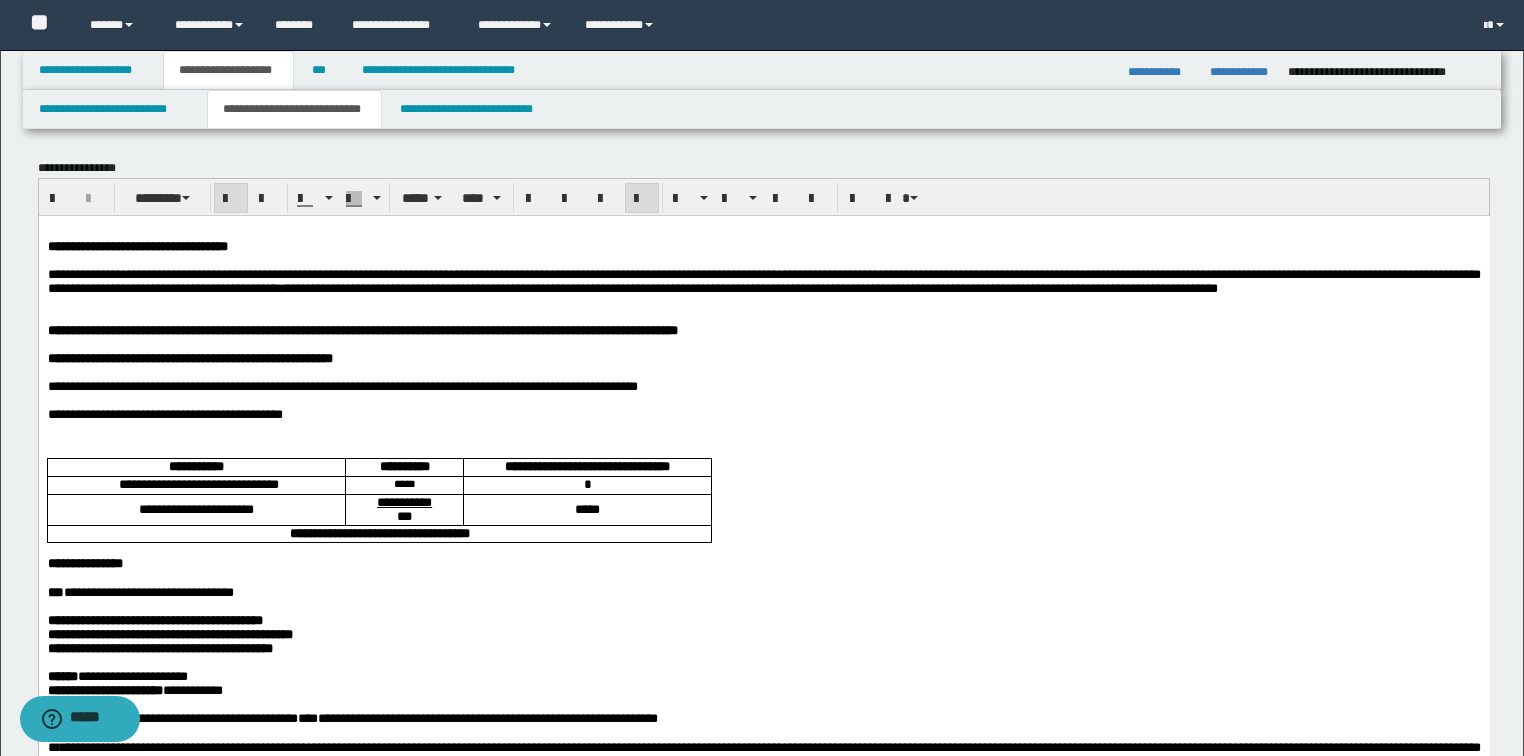 drag, startPoint x: 62, startPoint y: 350, endPoint x: 59, endPoint y: 361, distance: 11.401754 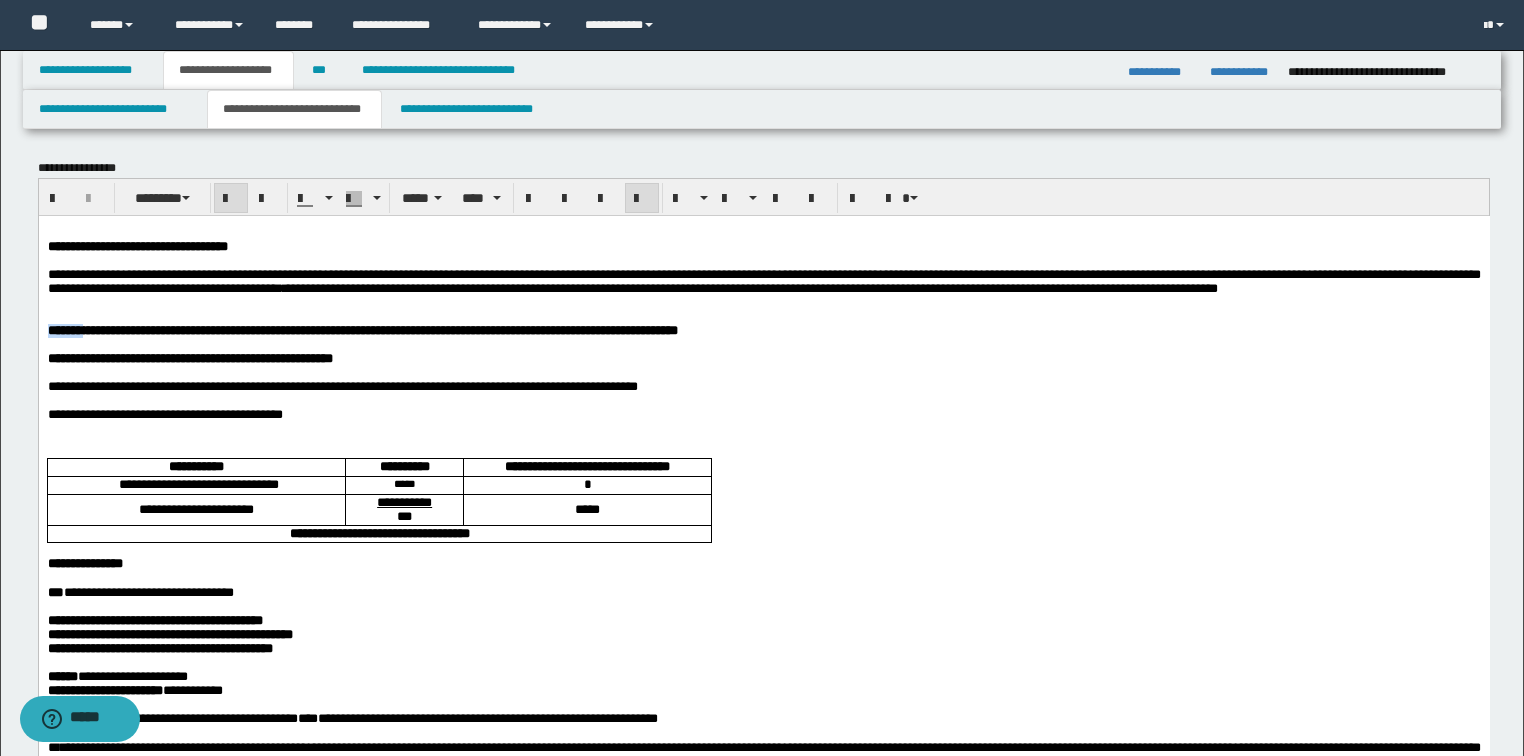 drag, startPoint x: 100, startPoint y: 355, endPoint x: -1, endPoint y: 356, distance: 101.00495 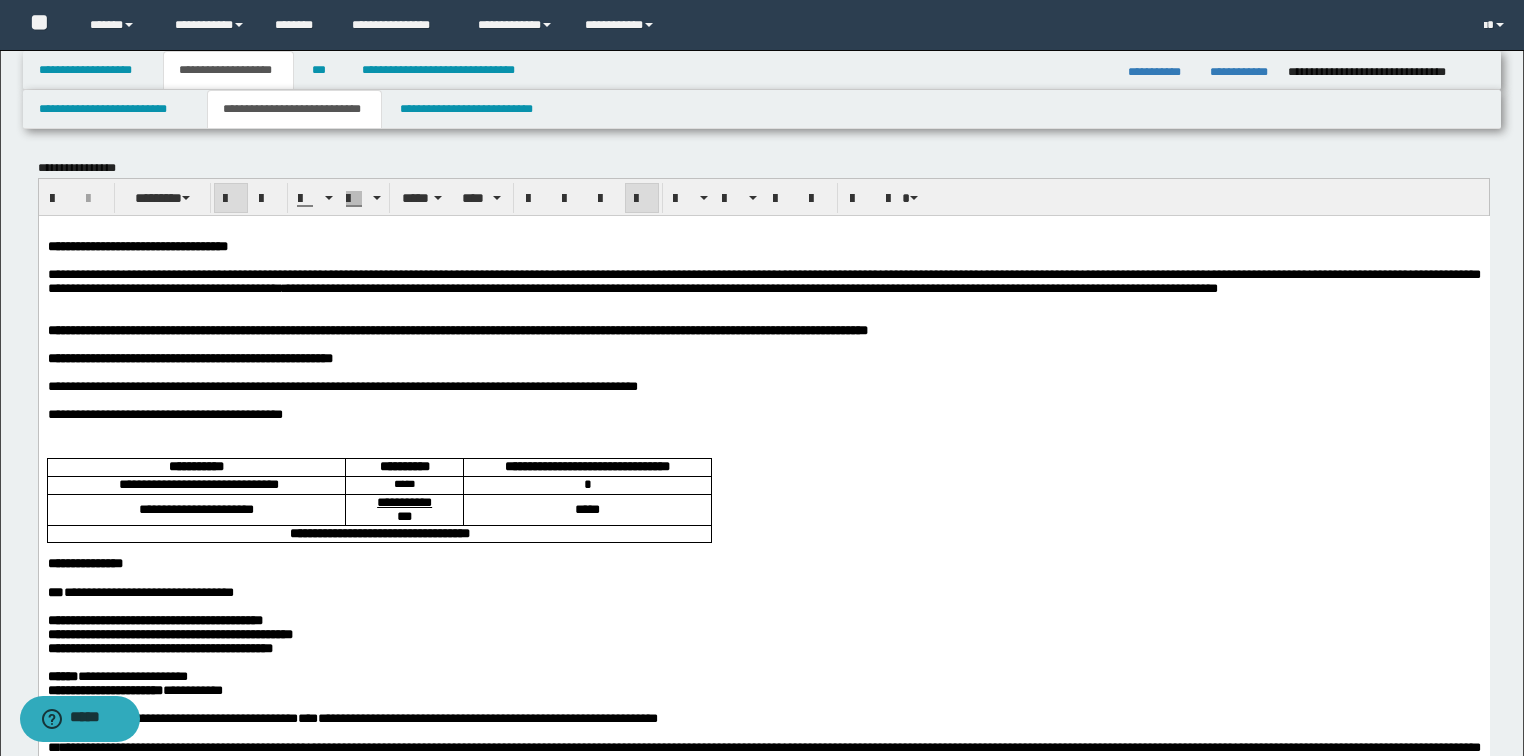 click on "**********" at bounding box center [457, 329] 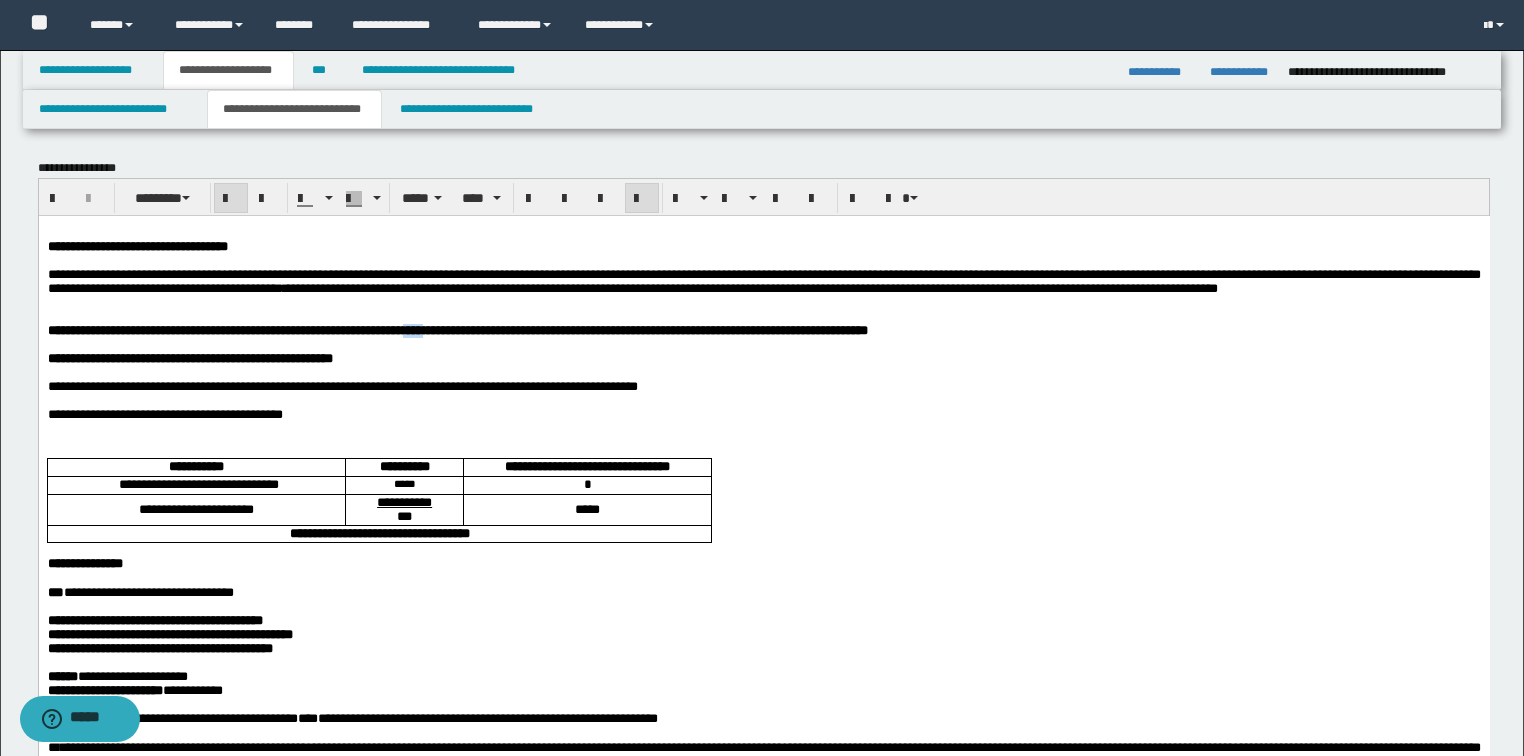 click on "**********" at bounding box center [457, 329] 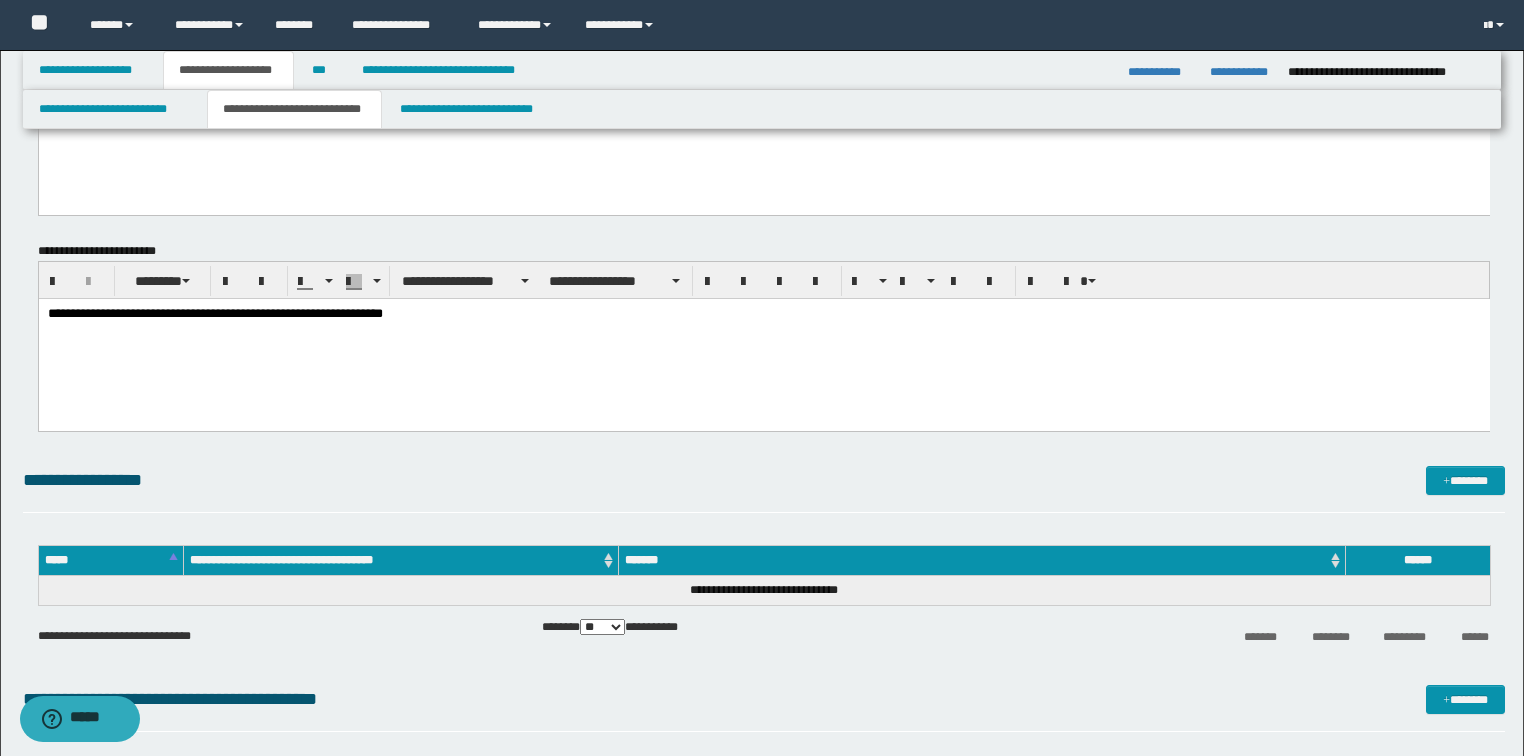 scroll, scrollTop: 3440, scrollLeft: 0, axis: vertical 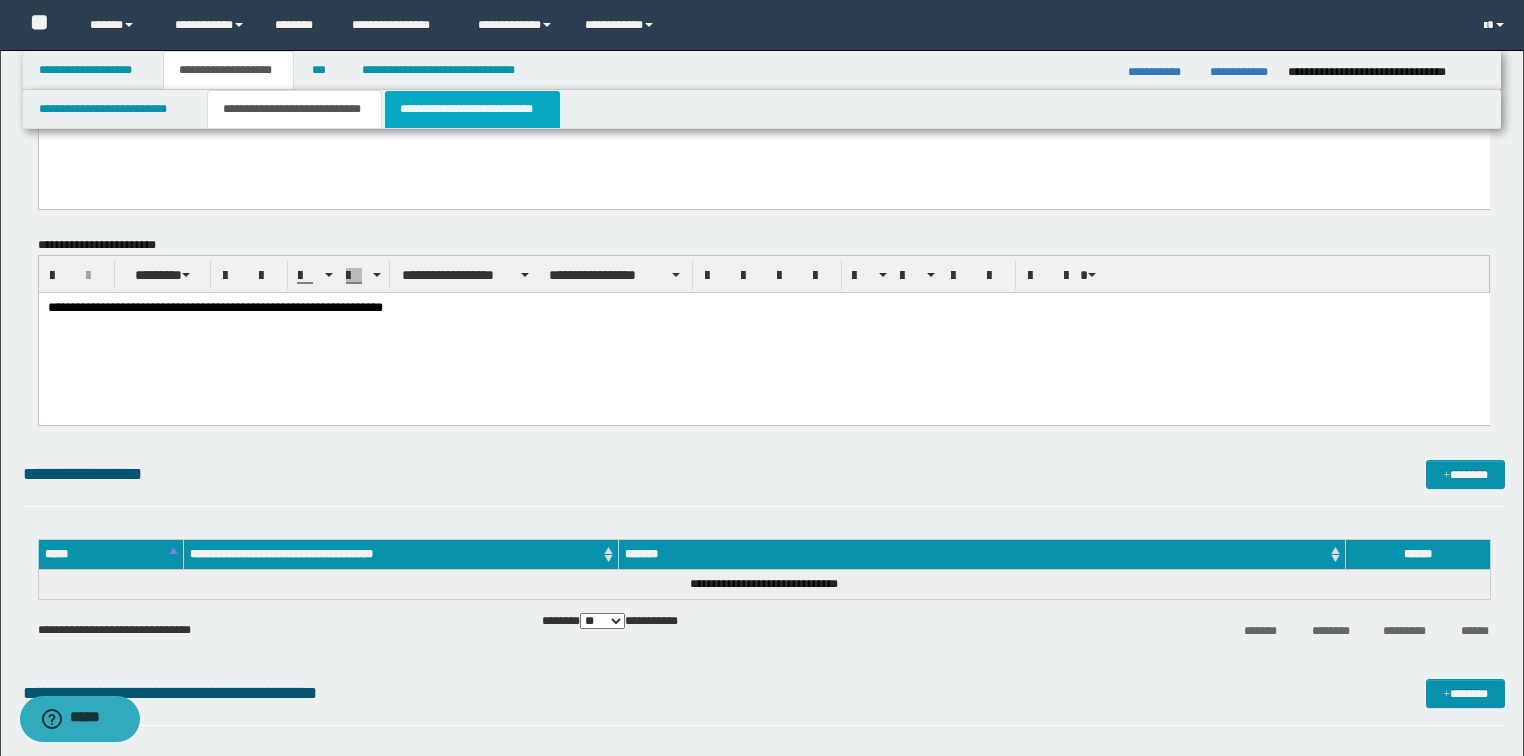 click on "**********" at bounding box center (472, 109) 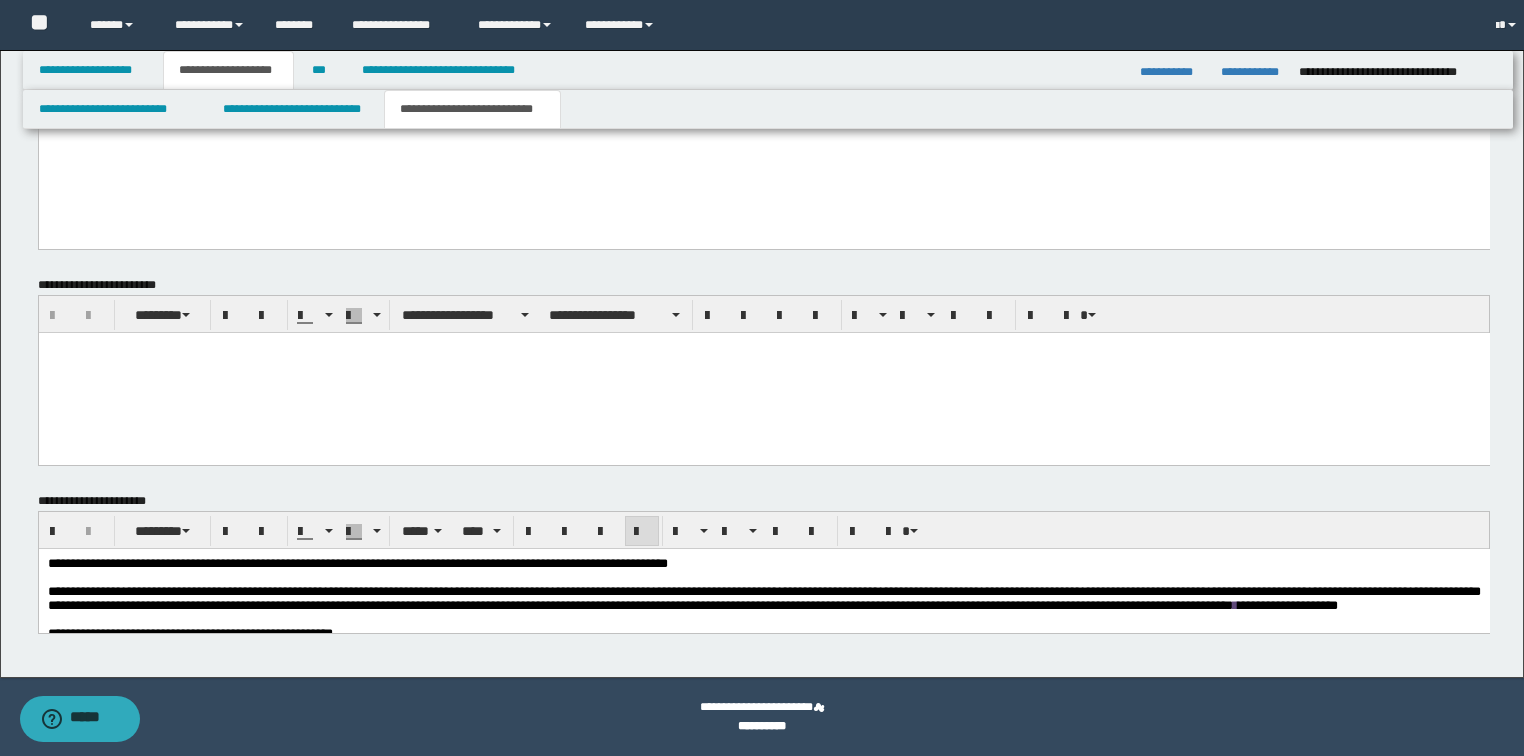 scroll, scrollTop: 1925, scrollLeft: 0, axis: vertical 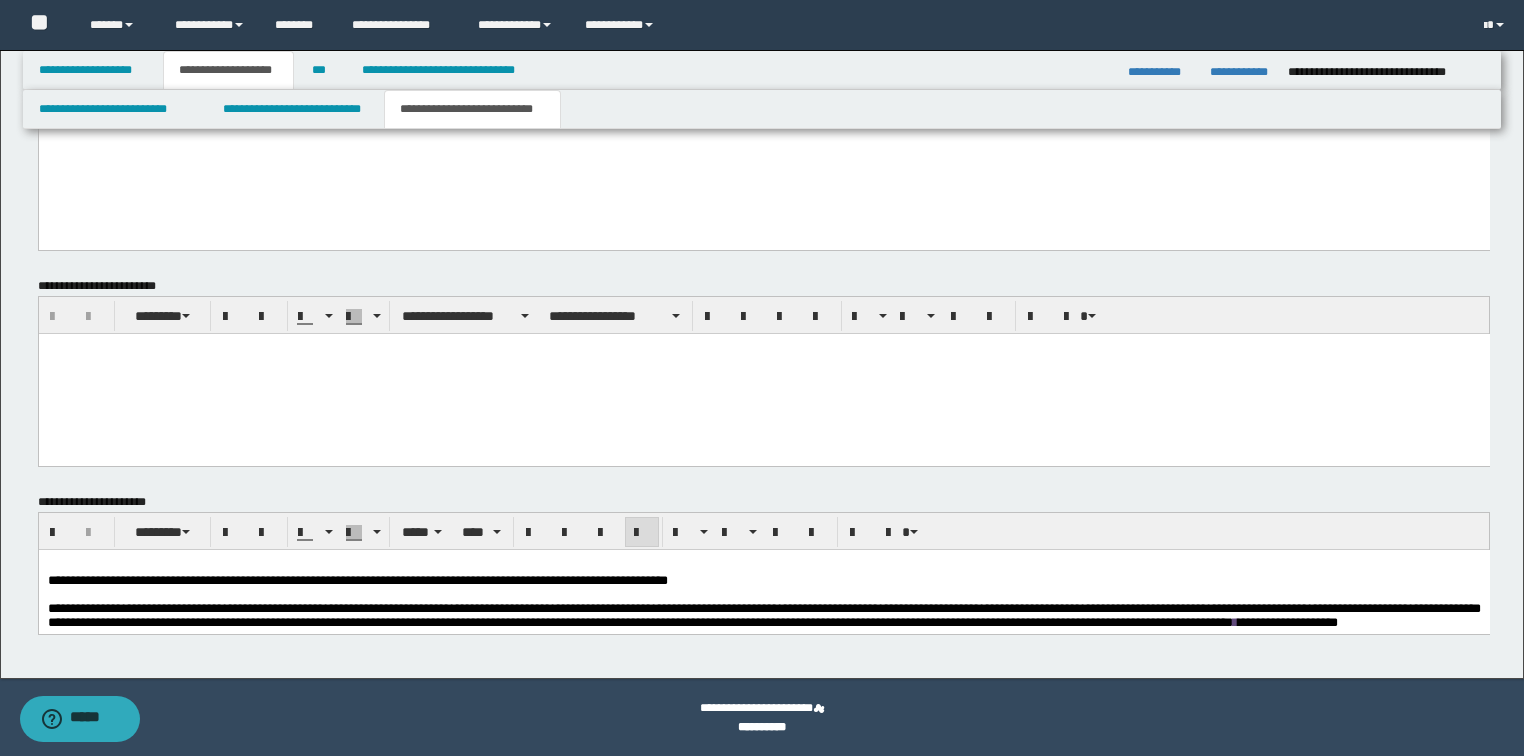 click on "**********" at bounding box center [357, 579] 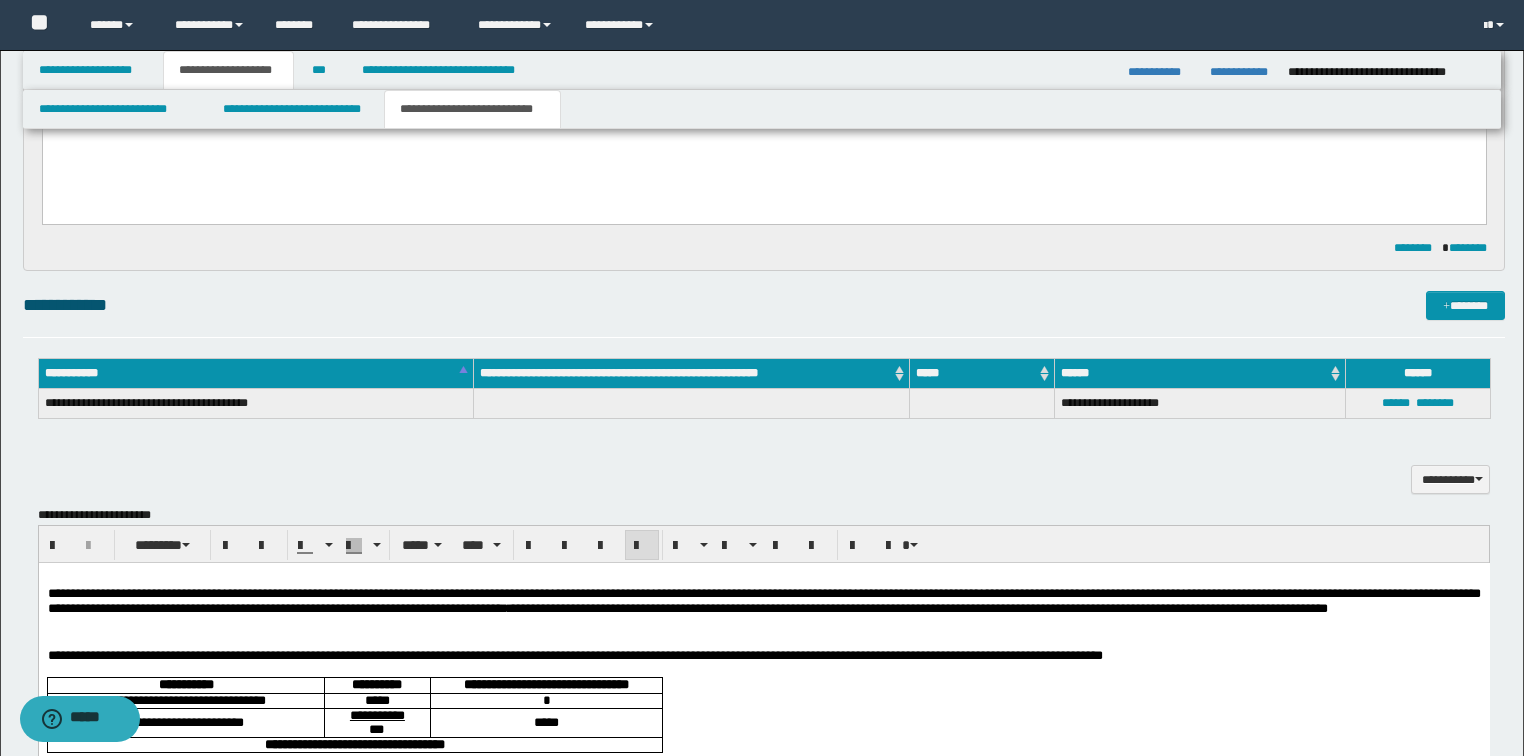 scroll, scrollTop: 725, scrollLeft: 0, axis: vertical 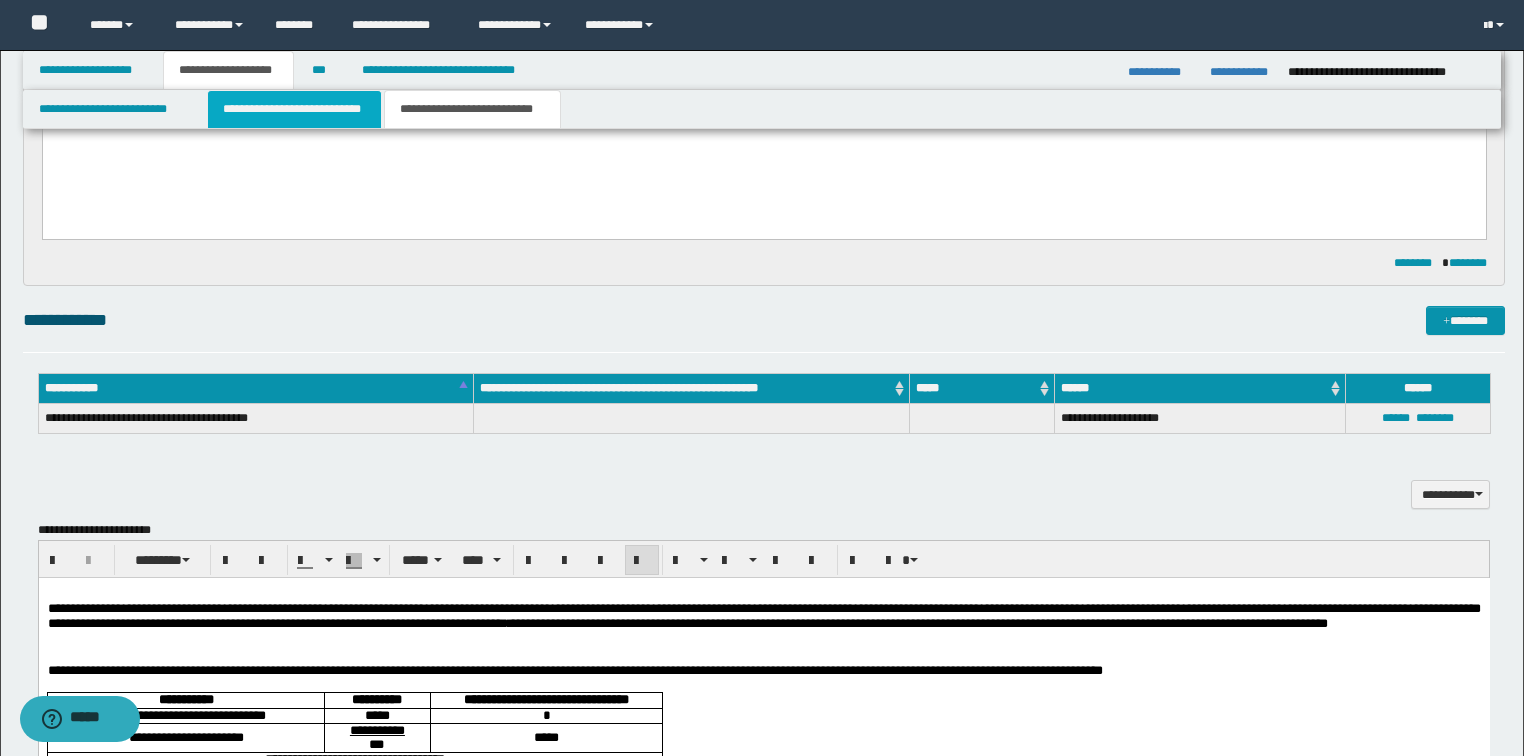 click on "**********" at bounding box center [294, 109] 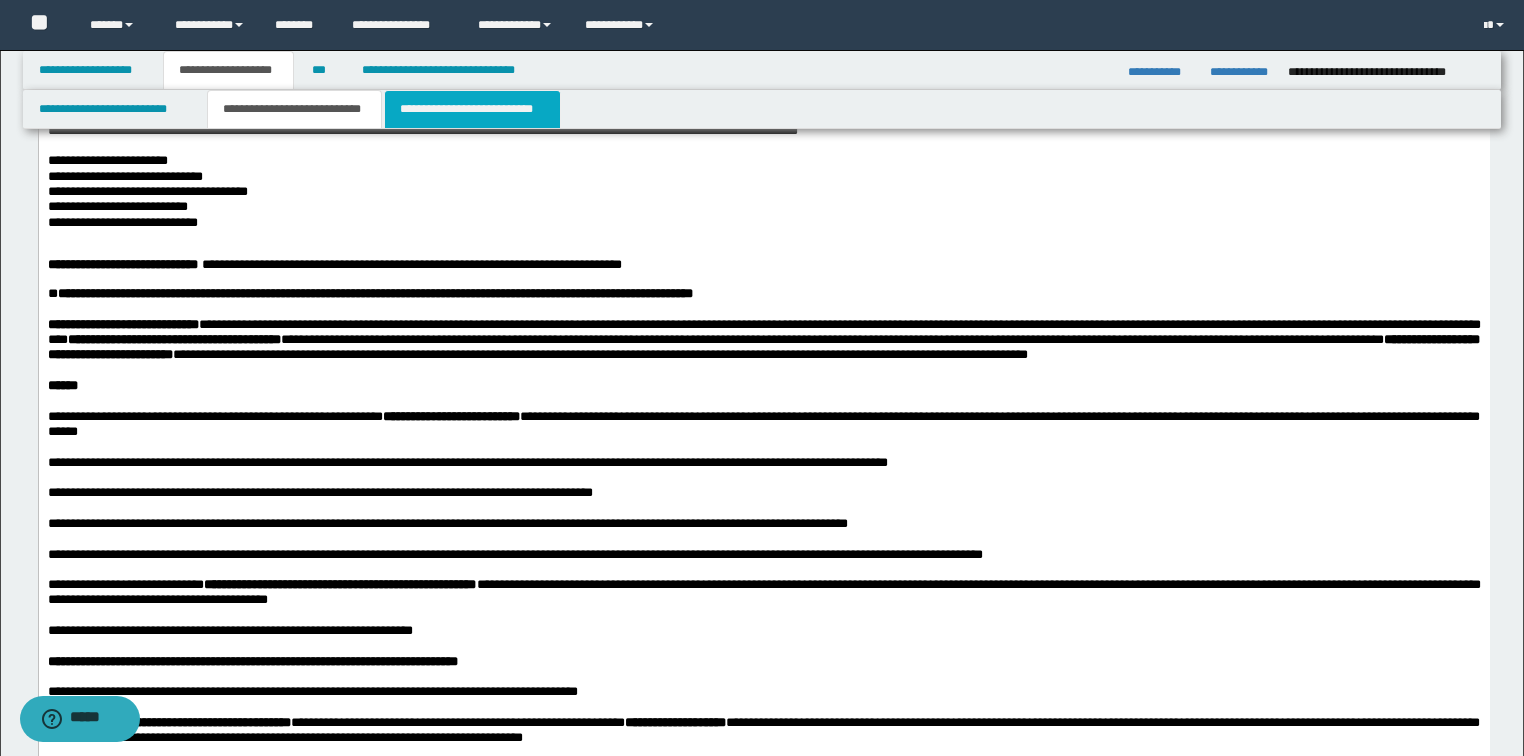 drag, startPoint x: 432, startPoint y: 107, endPoint x: 370, endPoint y: 51, distance: 83.546394 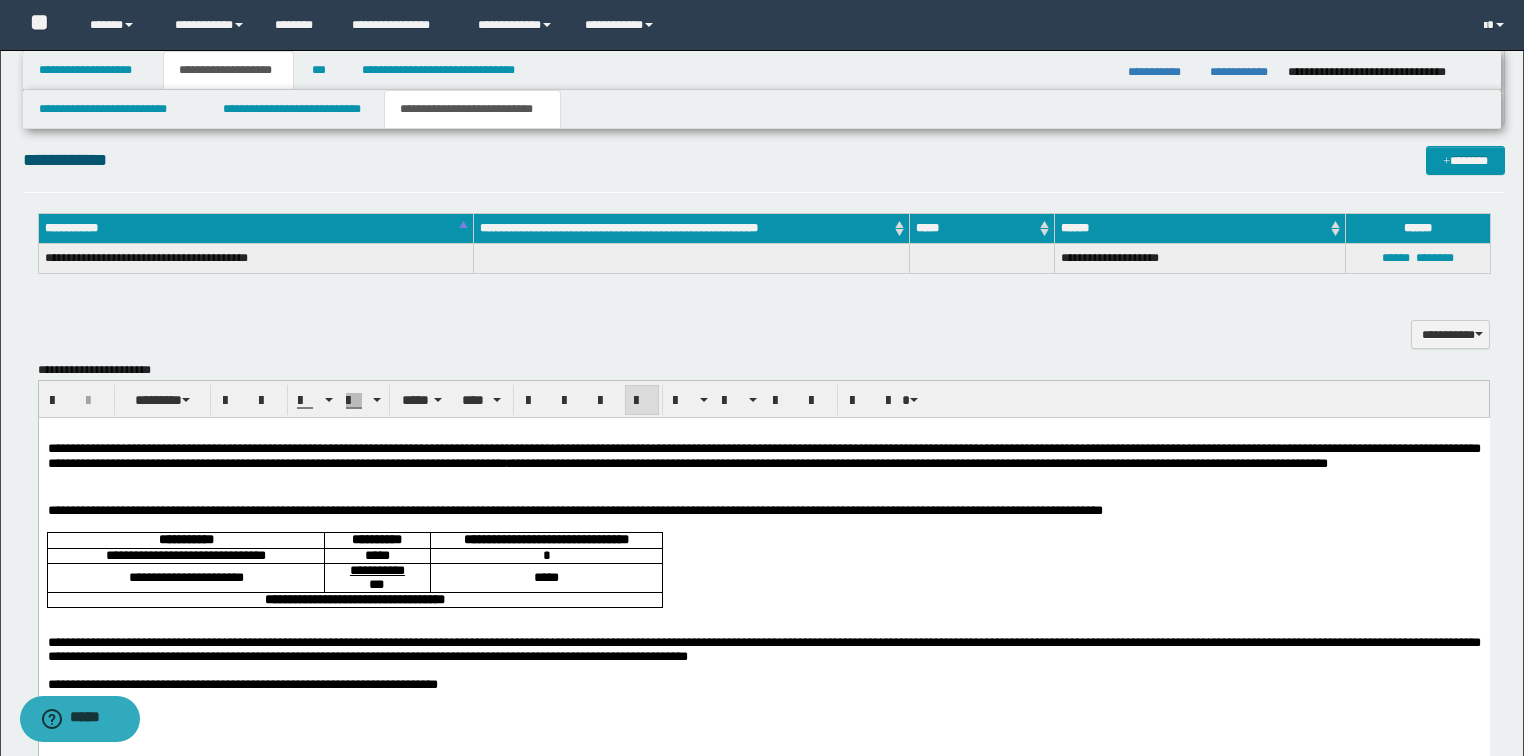 scroll, scrollTop: 1205, scrollLeft: 0, axis: vertical 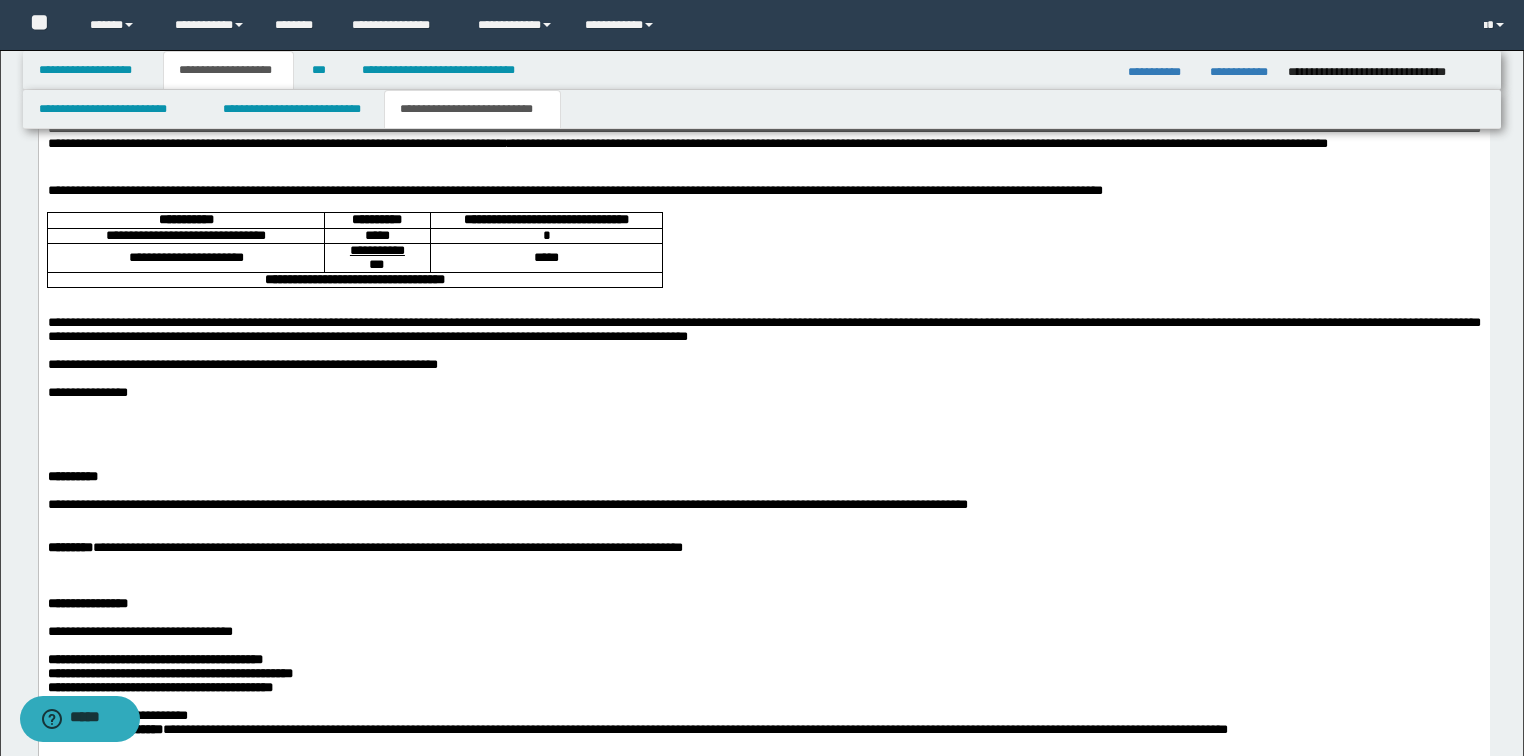 click on "**********" at bounding box center [763, 365] 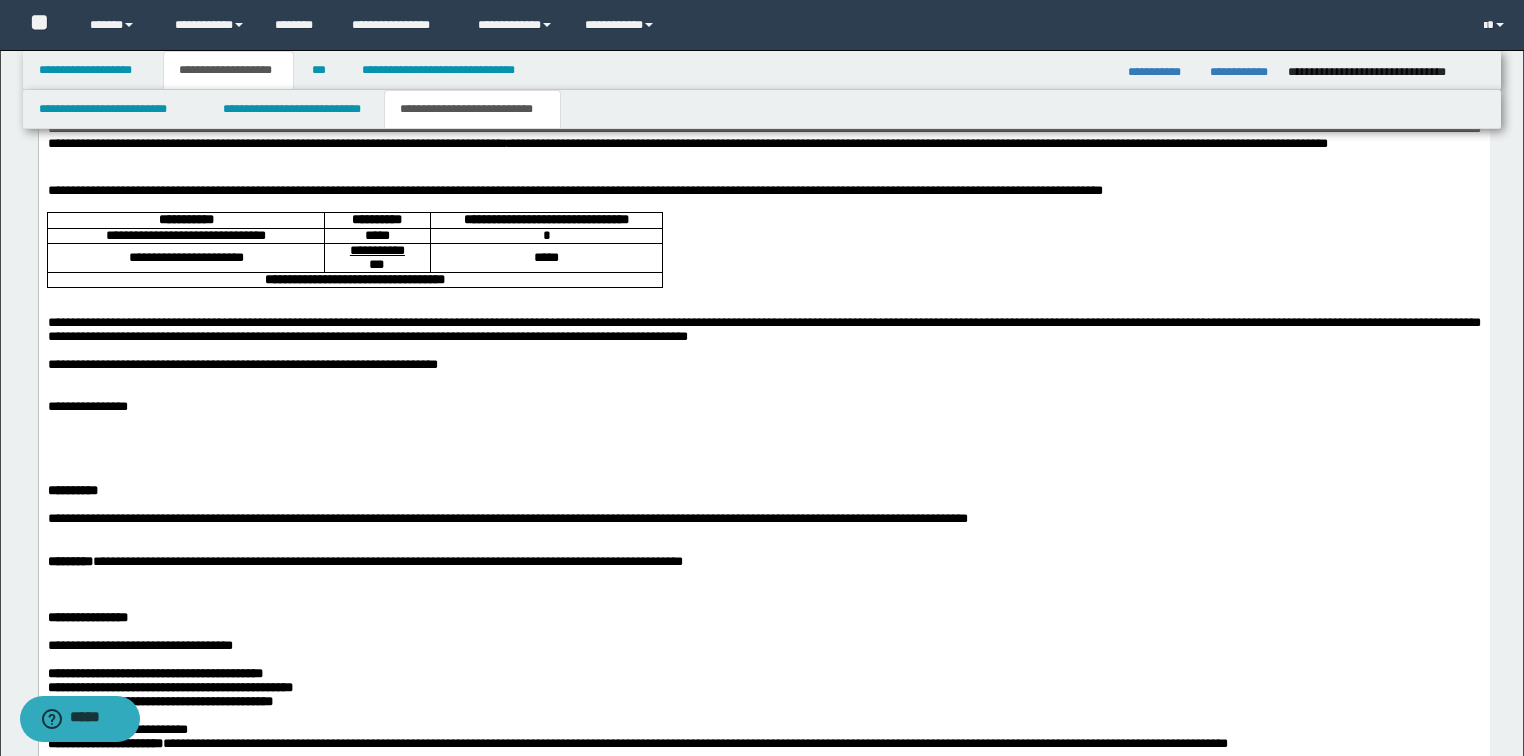 click at bounding box center (763, 421) 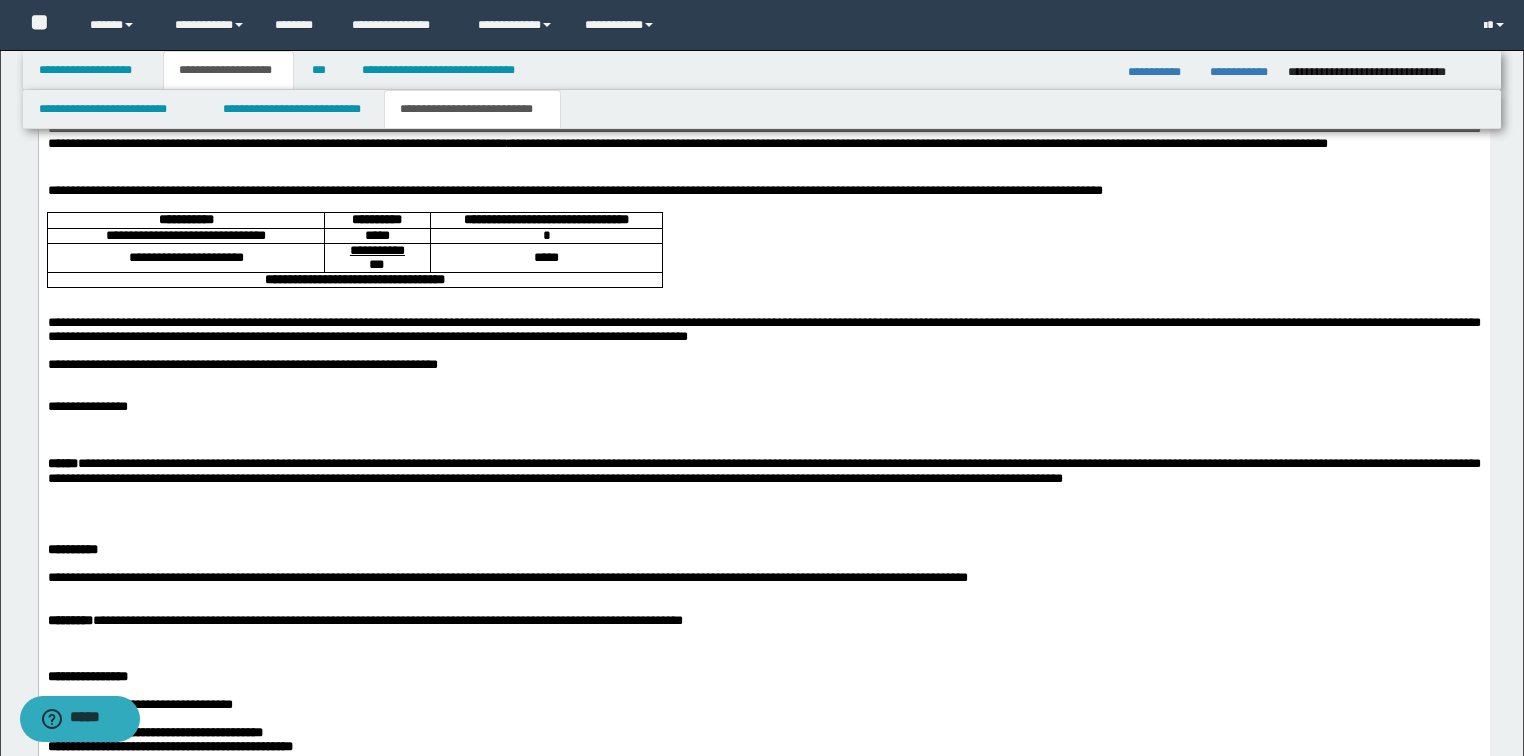 click on "**********" at bounding box center (763, 504) 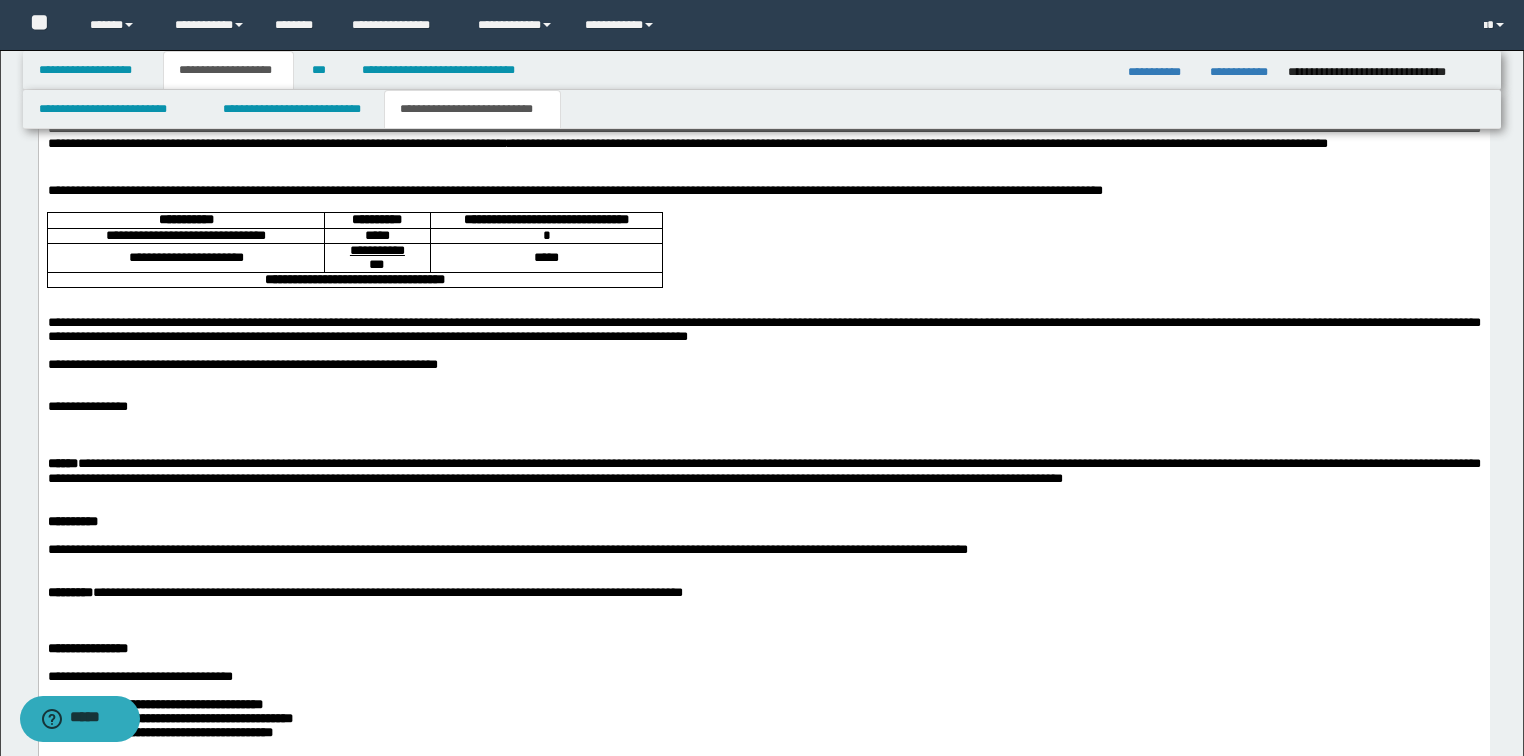 click on "**********" at bounding box center [763, 407] 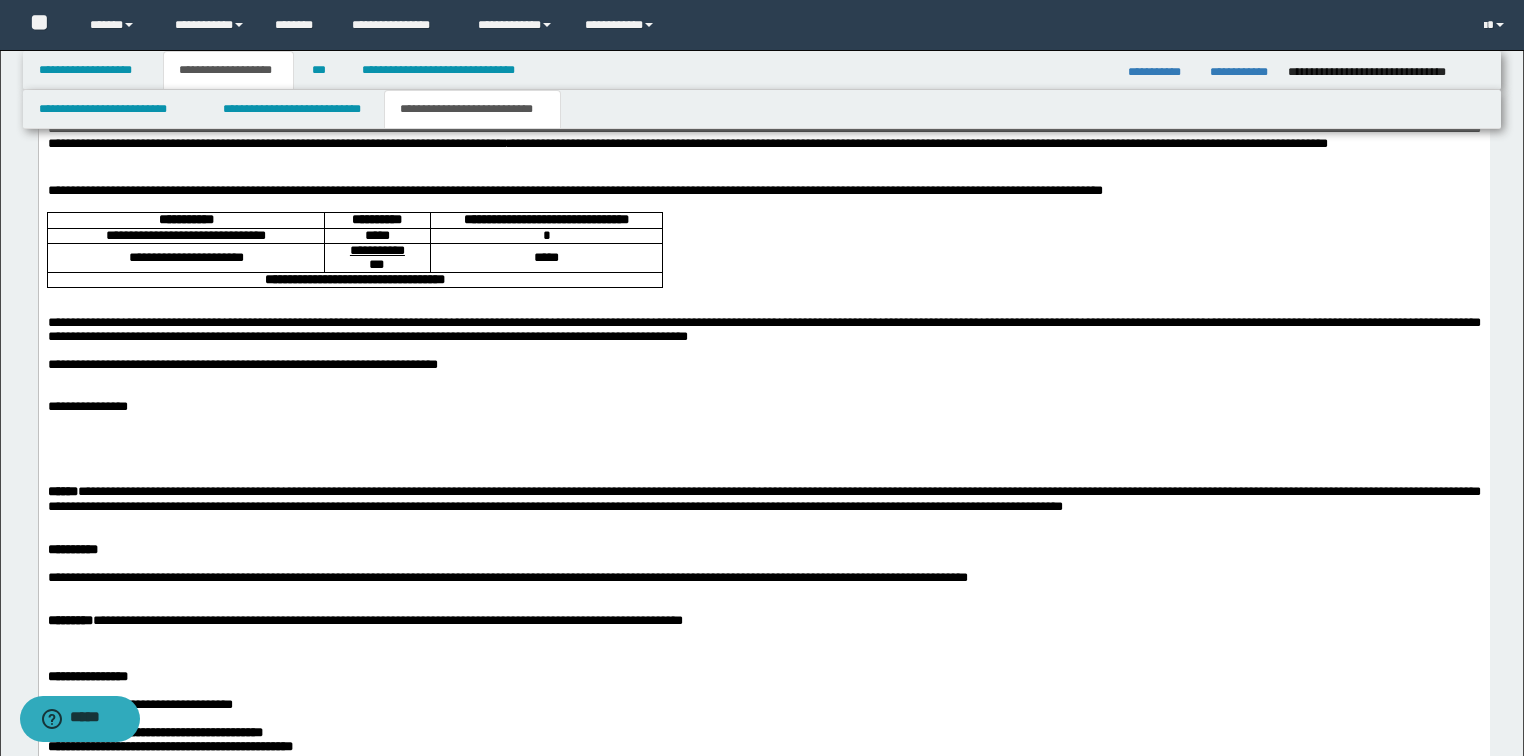 click at bounding box center (763, 449) 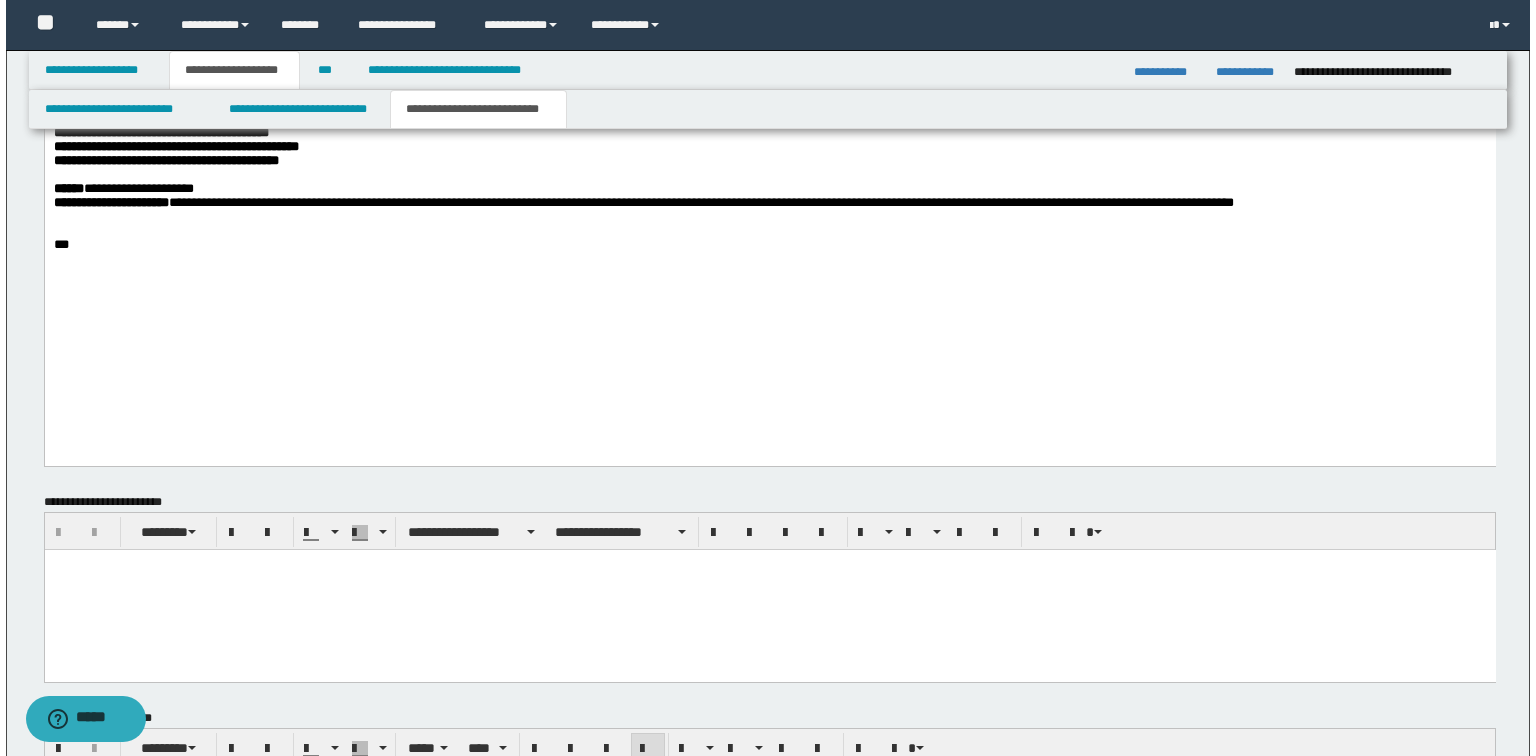 scroll, scrollTop: 1925, scrollLeft: 0, axis: vertical 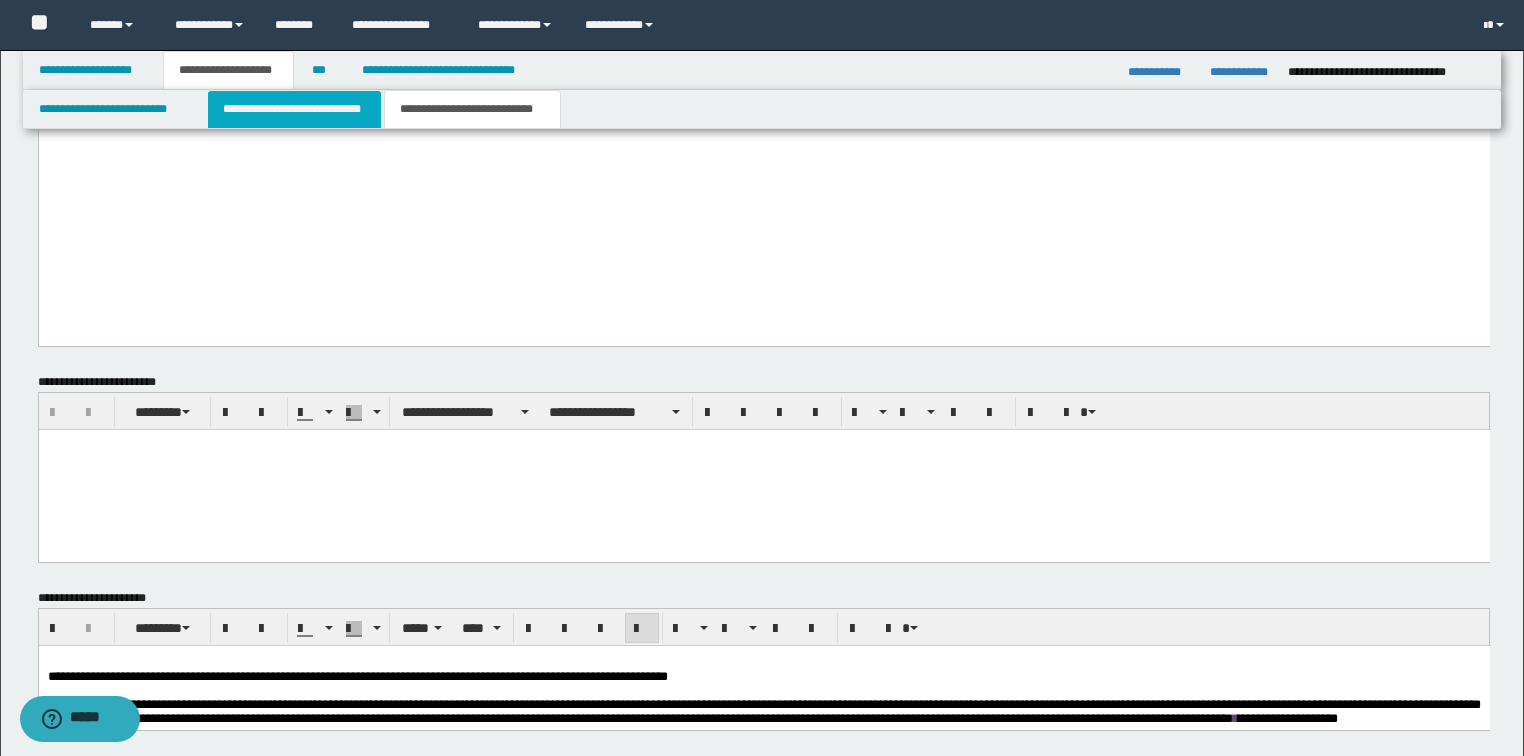 click on "**********" at bounding box center (294, 109) 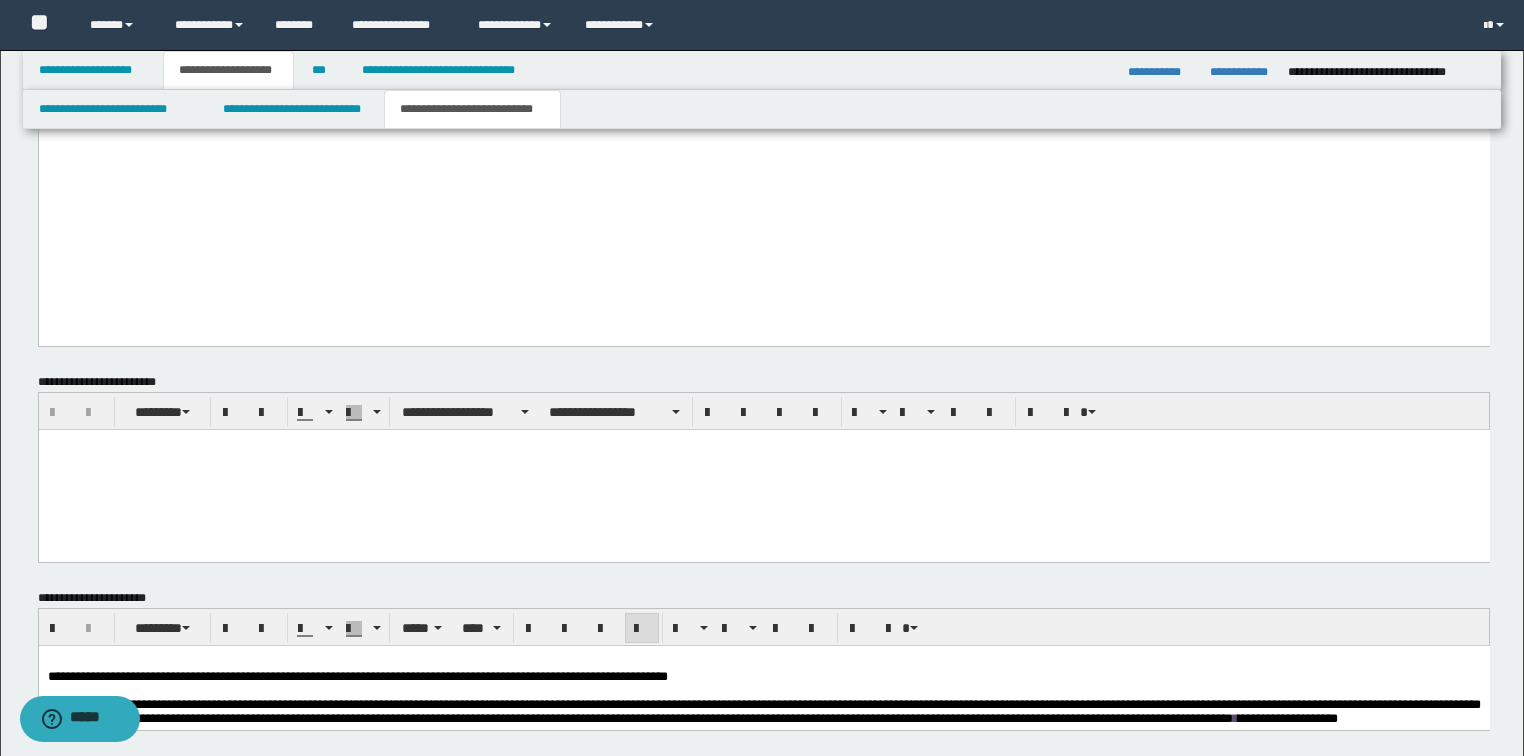 type 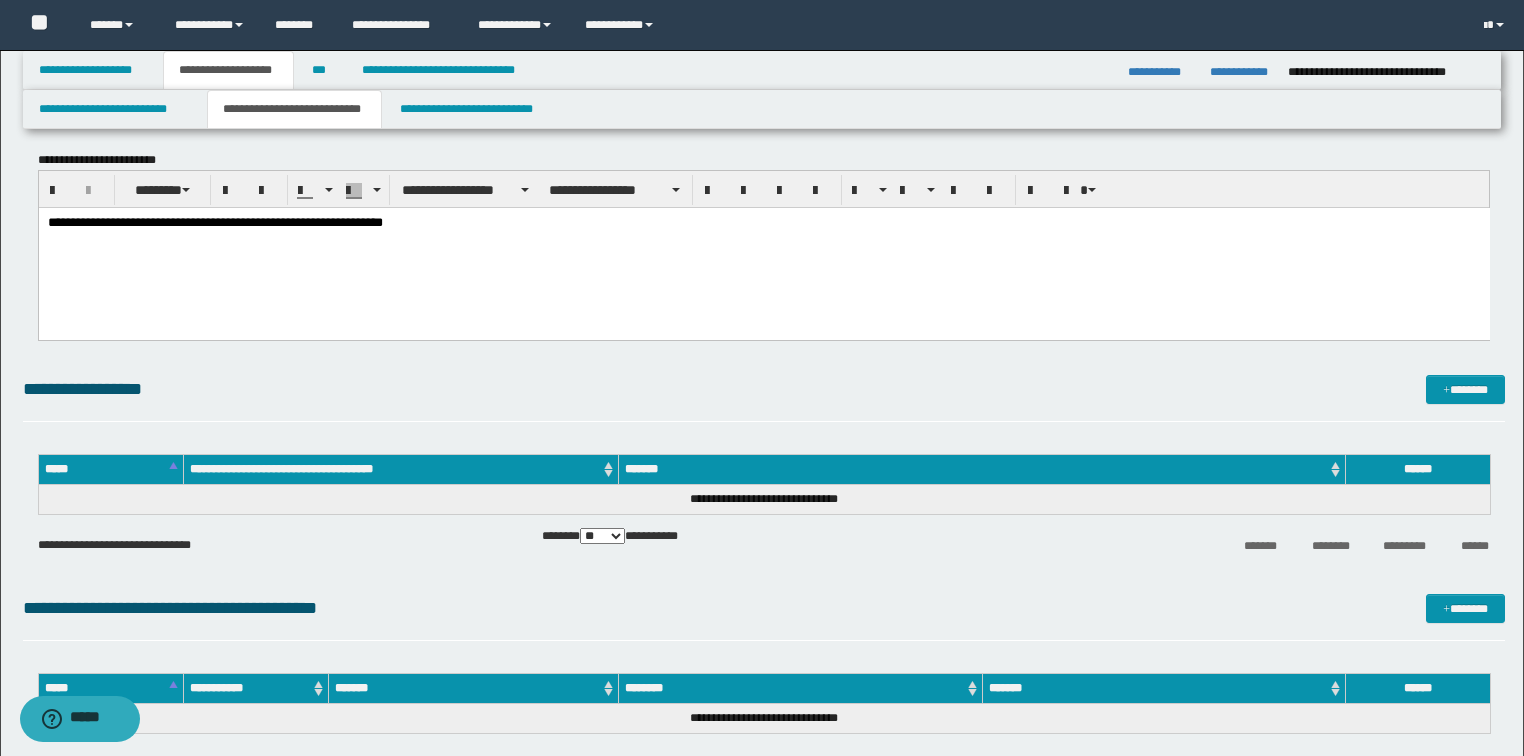 scroll, scrollTop: 3685, scrollLeft: 0, axis: vertical 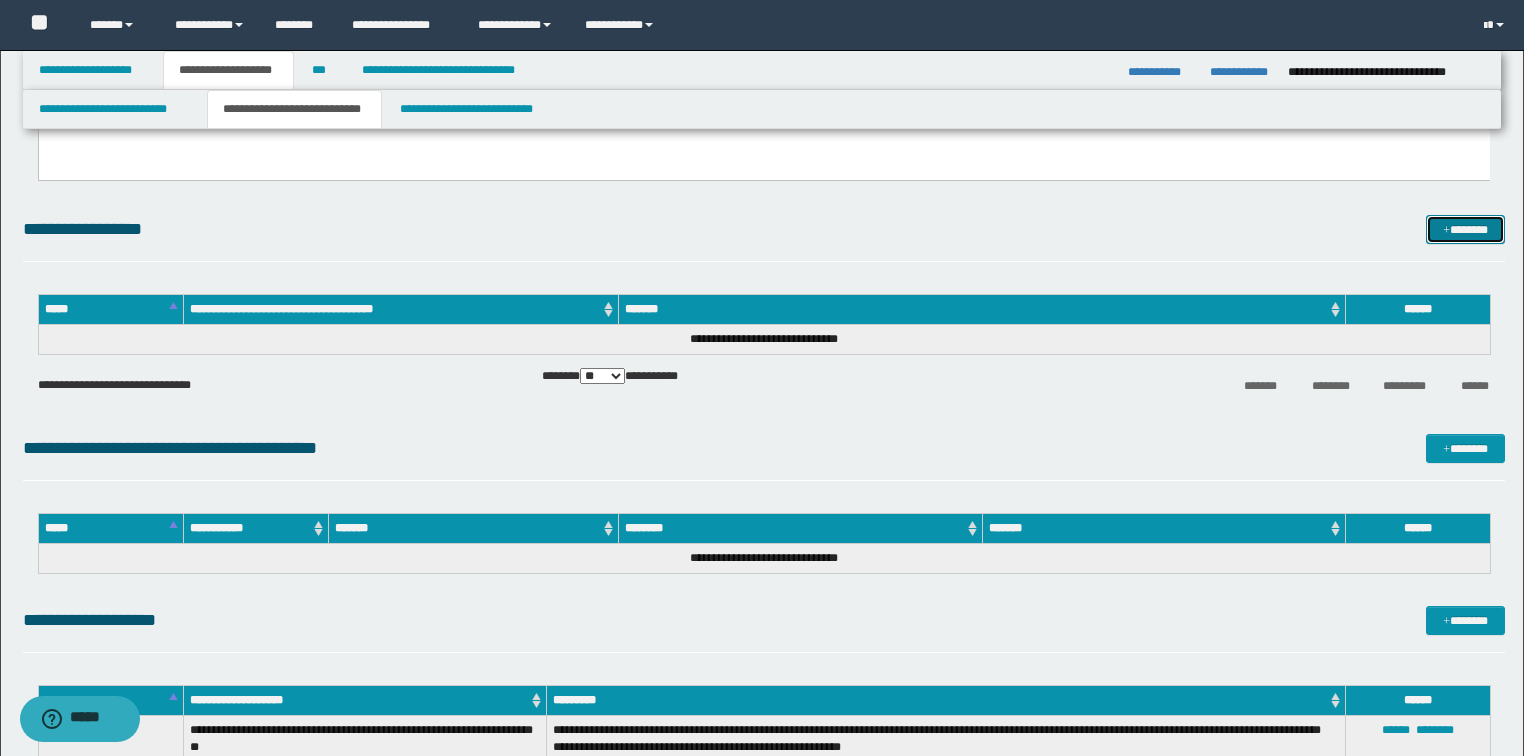 click on "*******" at bounding box center [1465, 230] 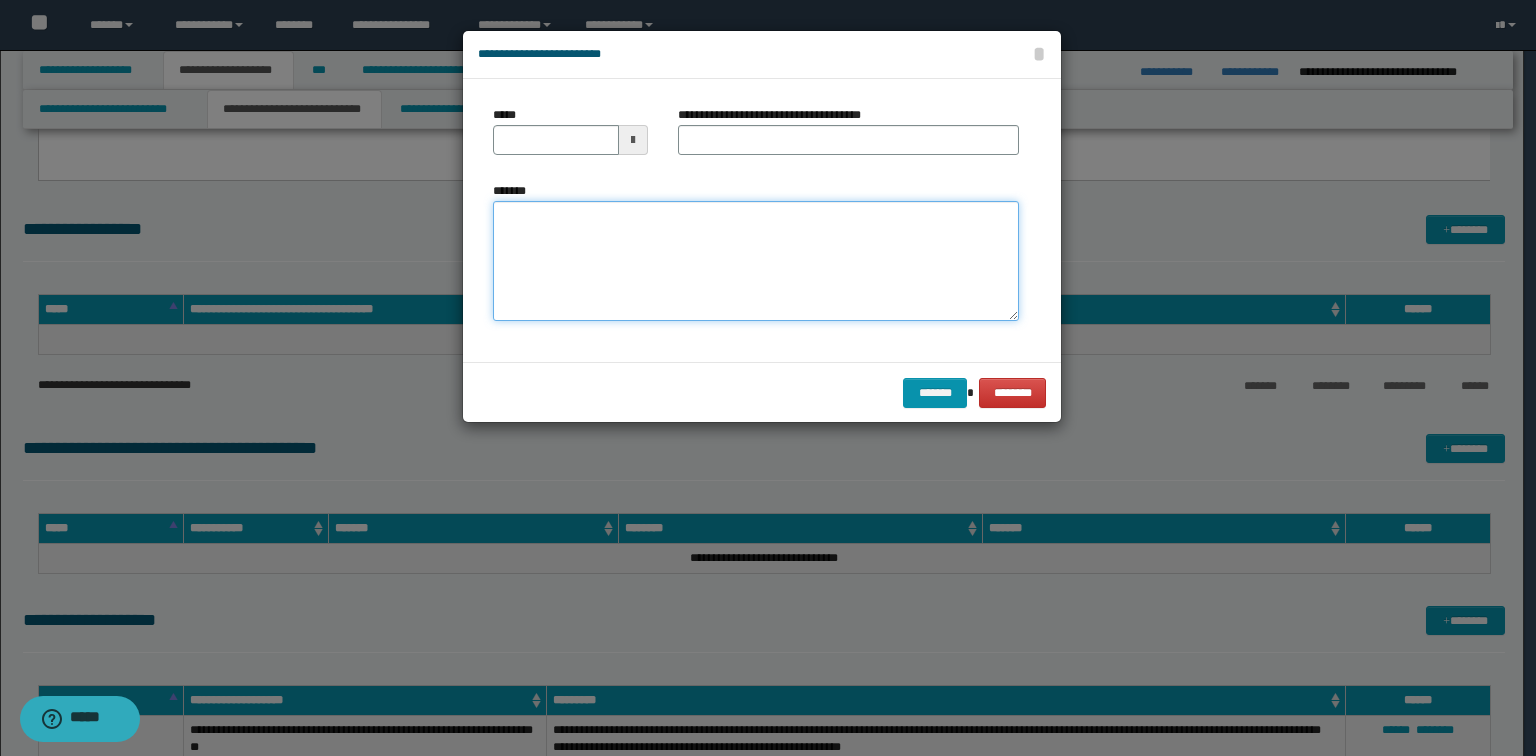 click on "*******" at bounding box center [756, 261] 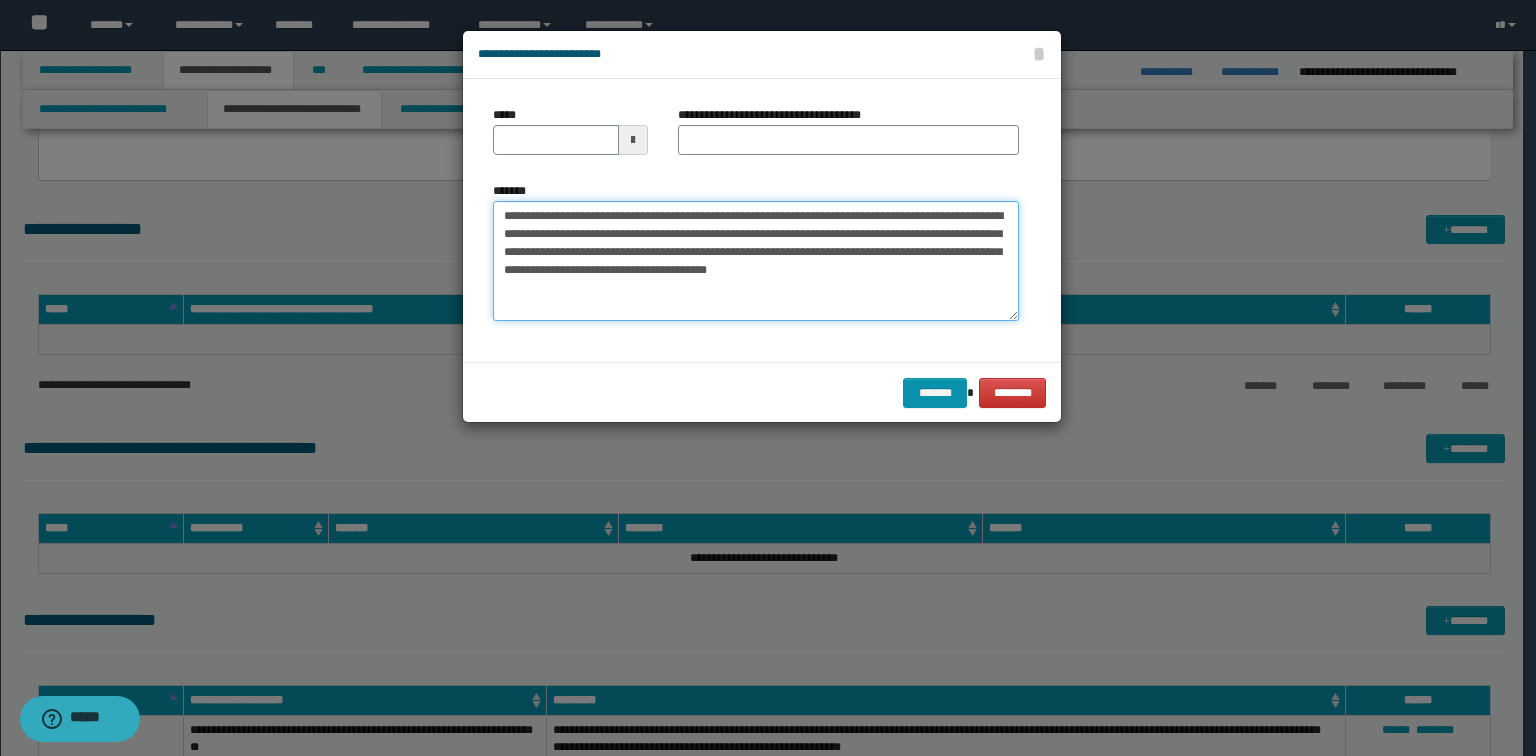 drag, startPoint x: 569, startPoint y: 220, endPoint x: 316, endPoint y: 211, distance: 253.16003 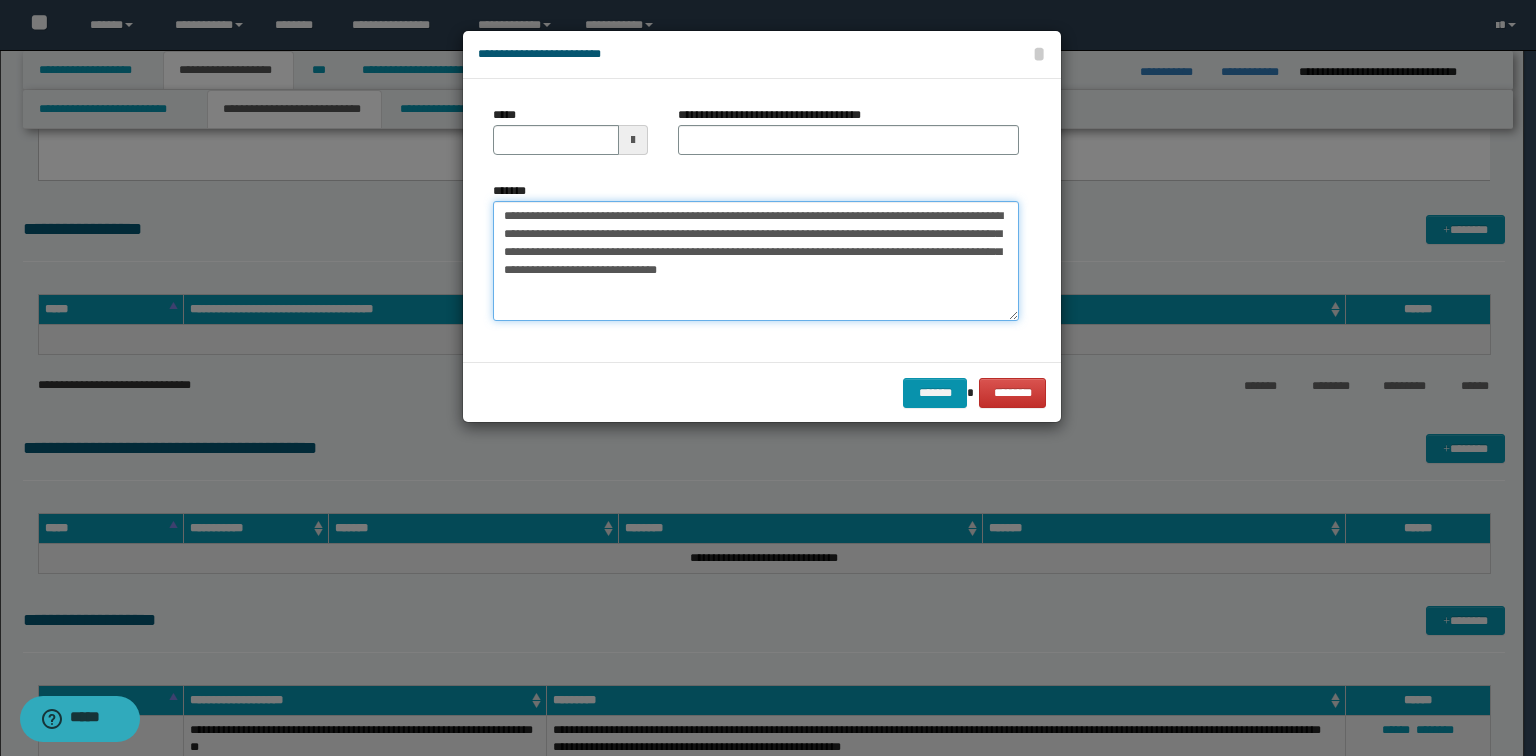 type on "**********" 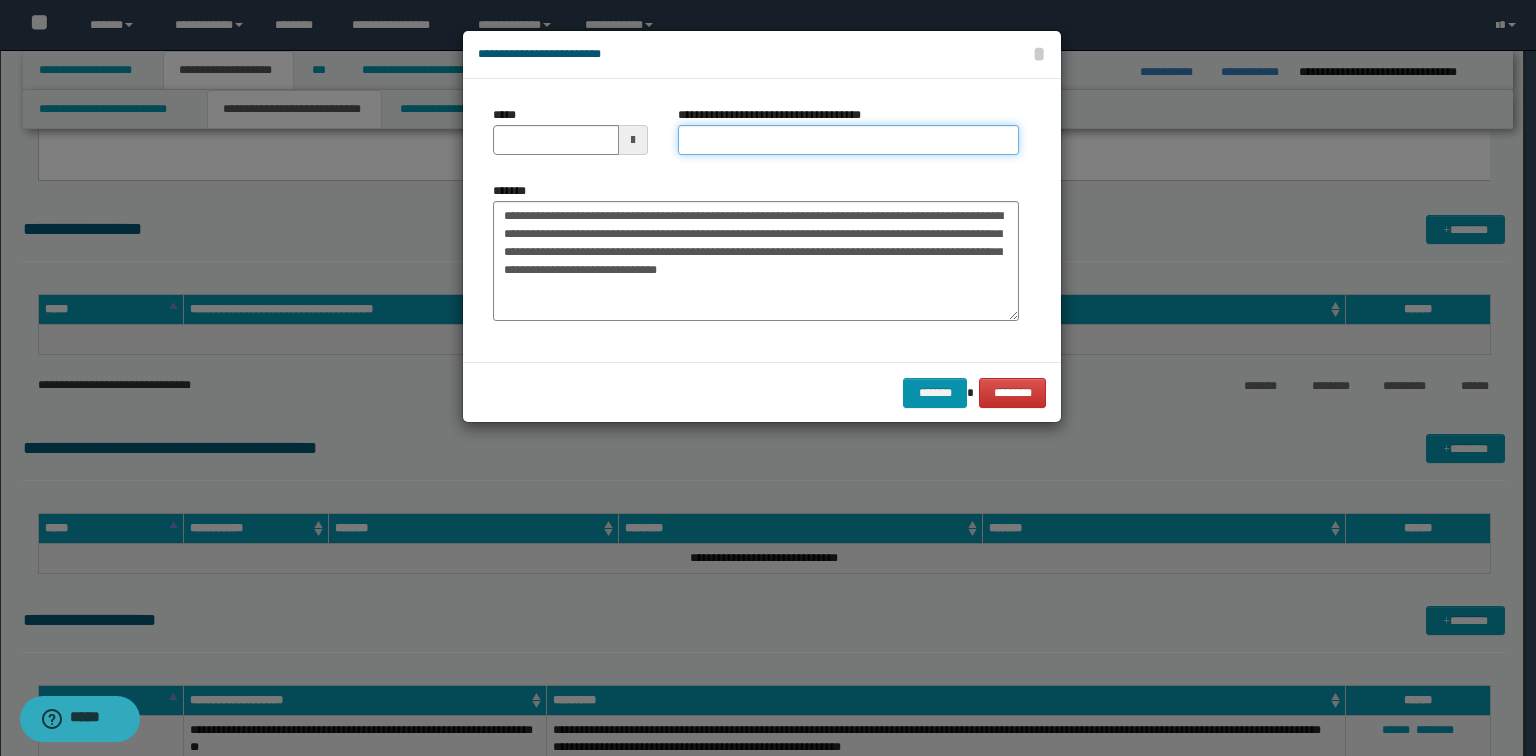 click on "**********" at bounding box center (848, 140) 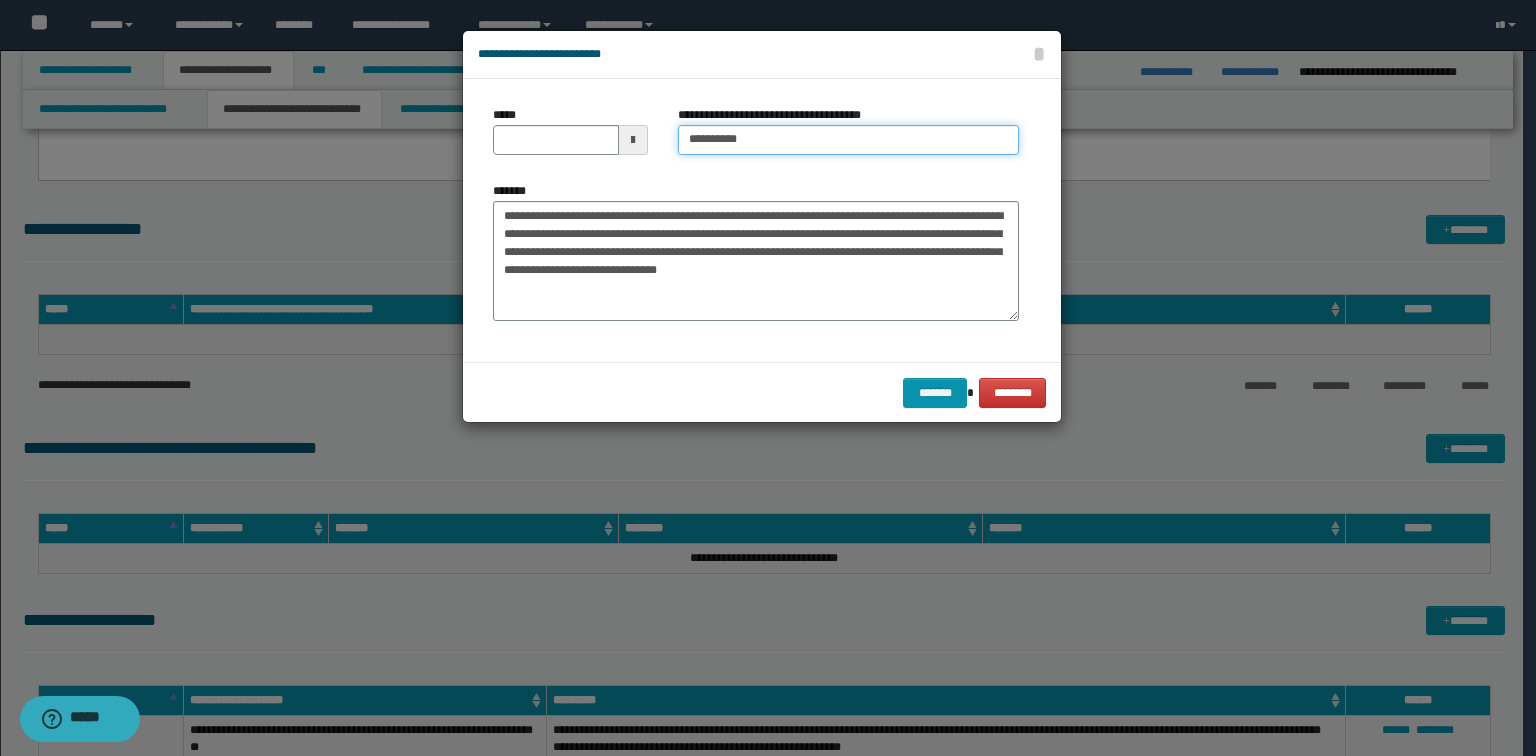 type on "*********" 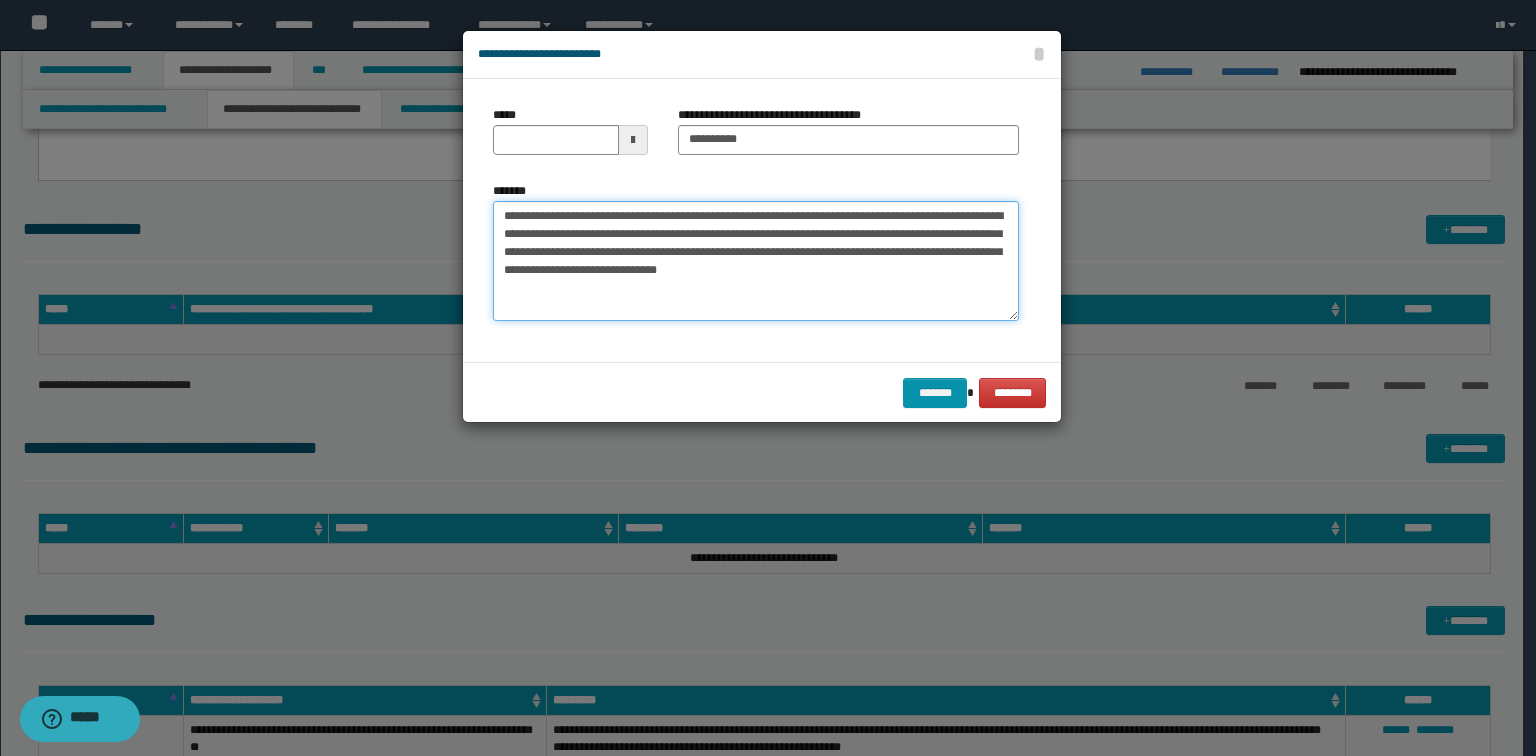click on "**********" at bounding box center [756, 261] 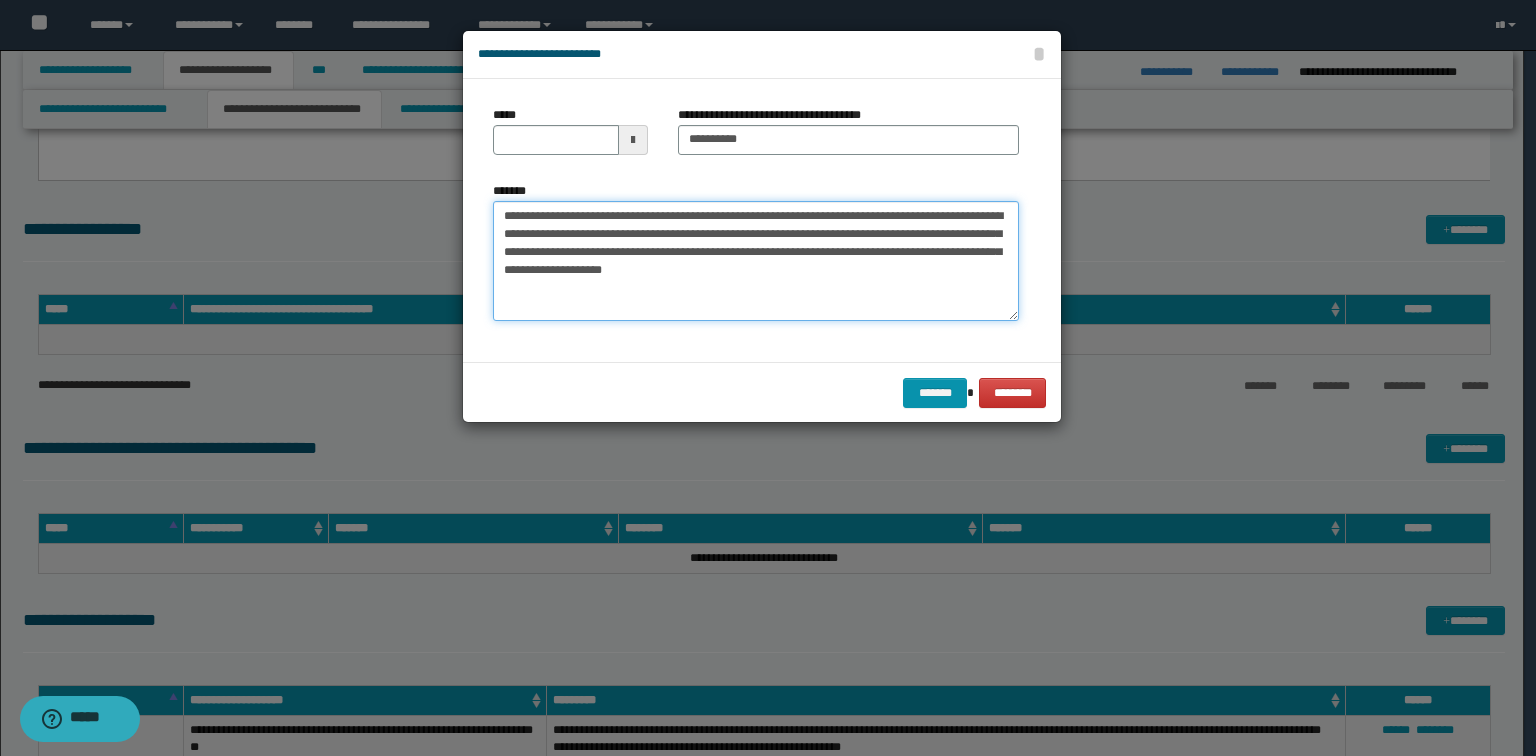 type 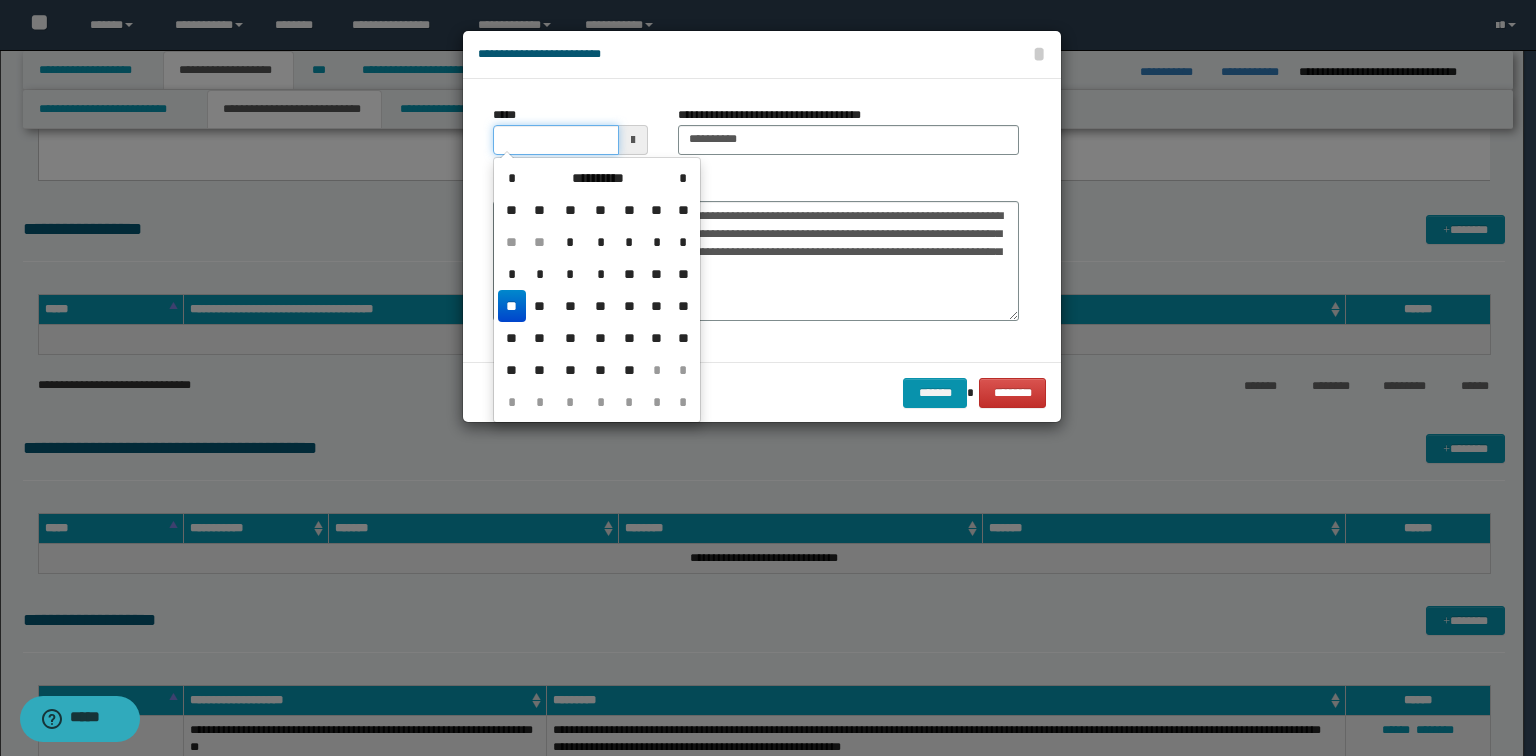 click on "*****" at bounding box center (556, 140) 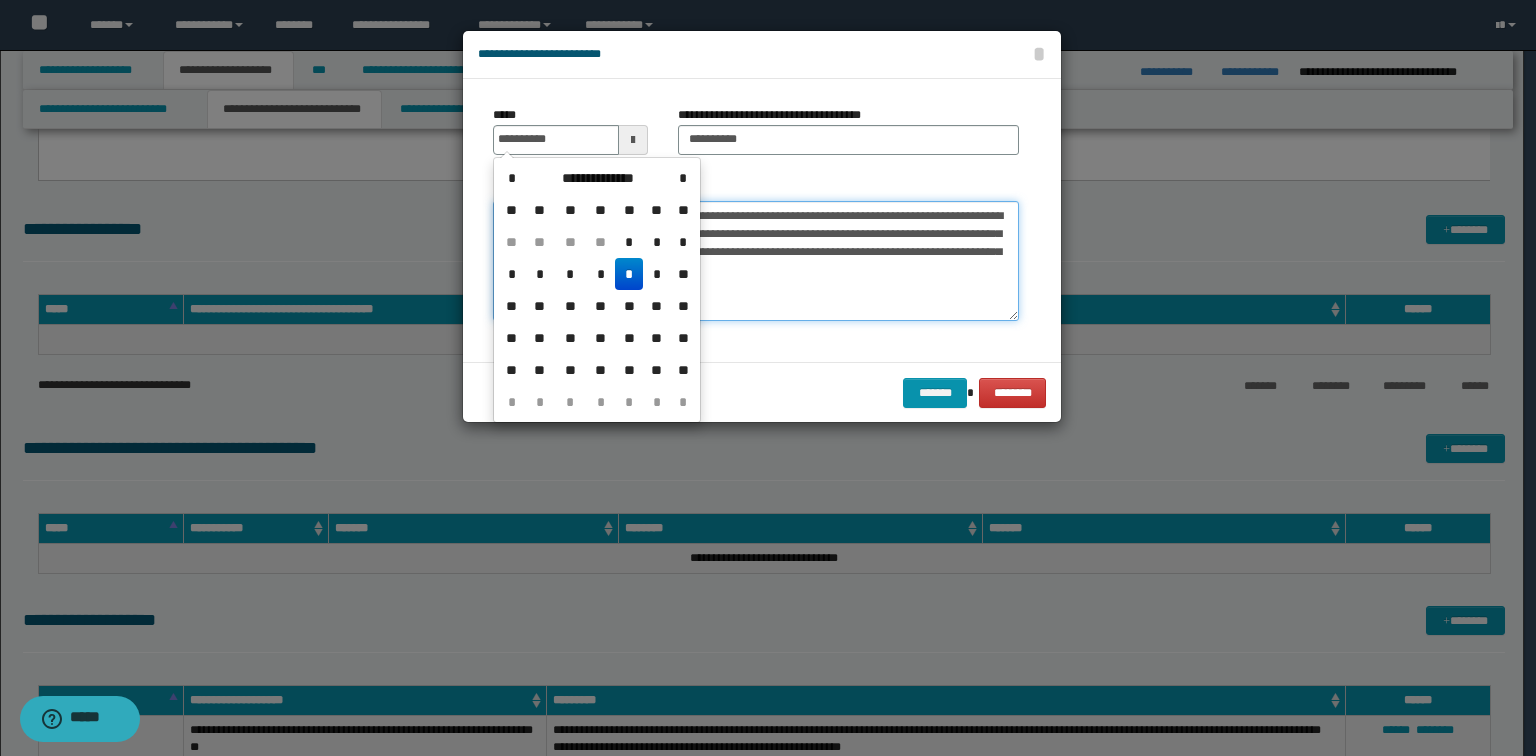 type on "**********" 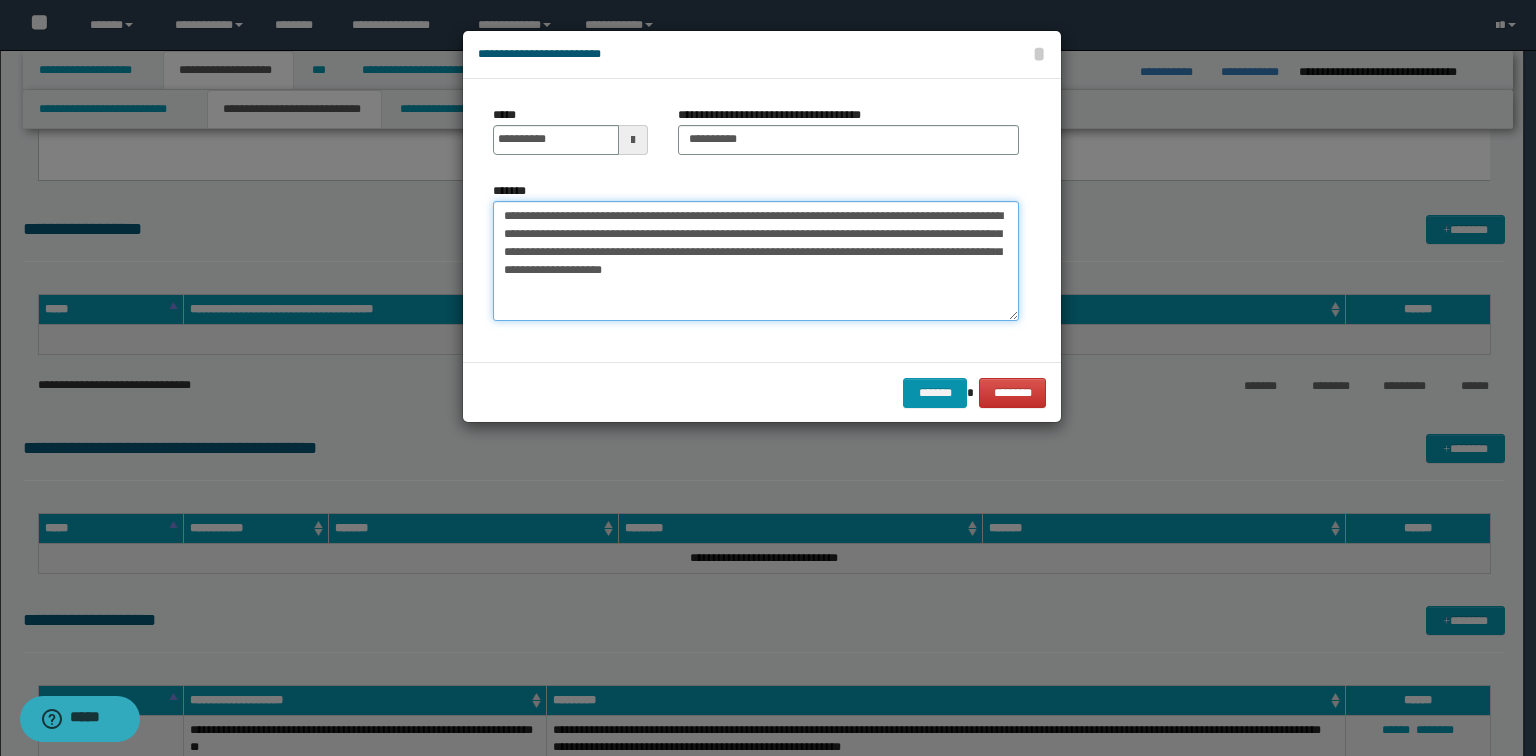 click on "**********" at bounding box center (756, 261) 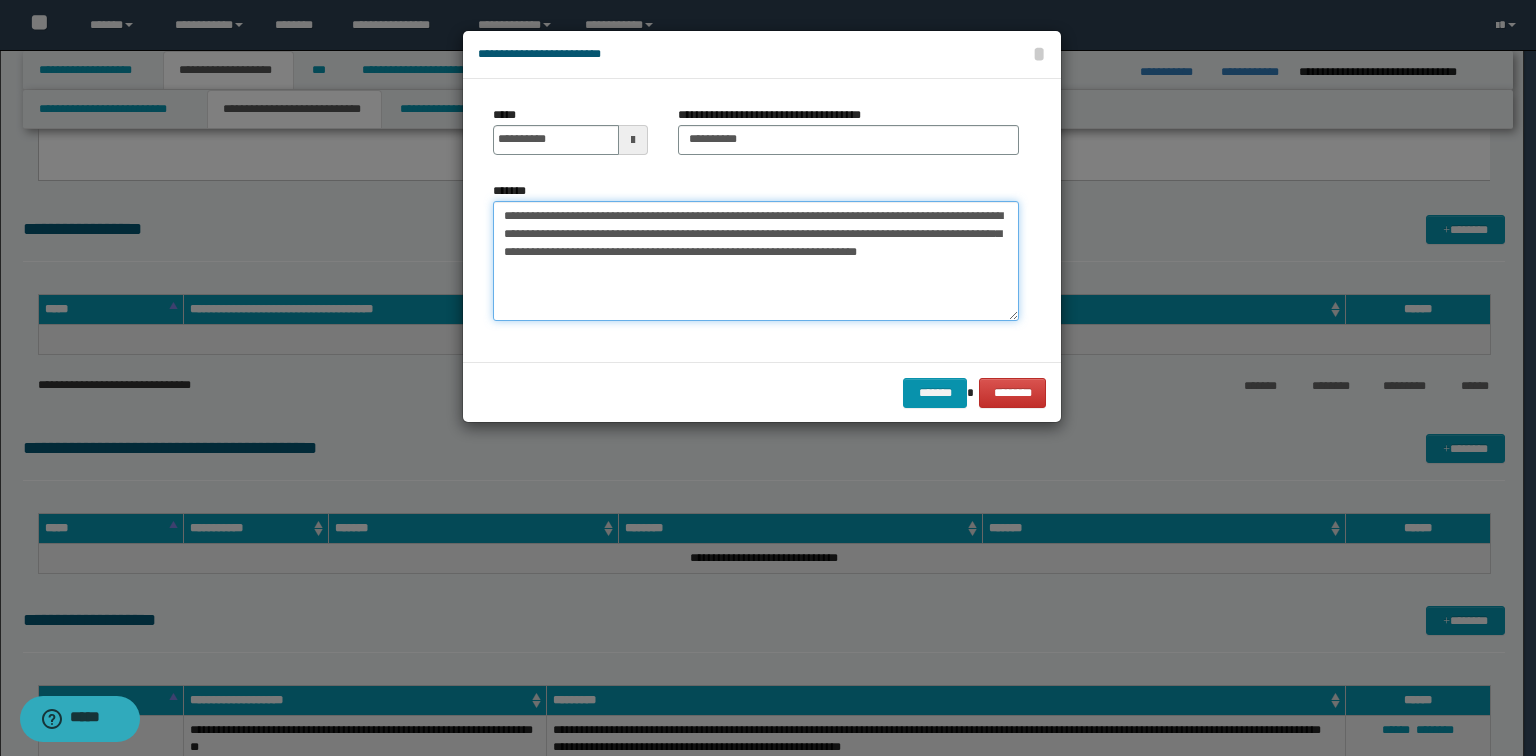 type on "**********" 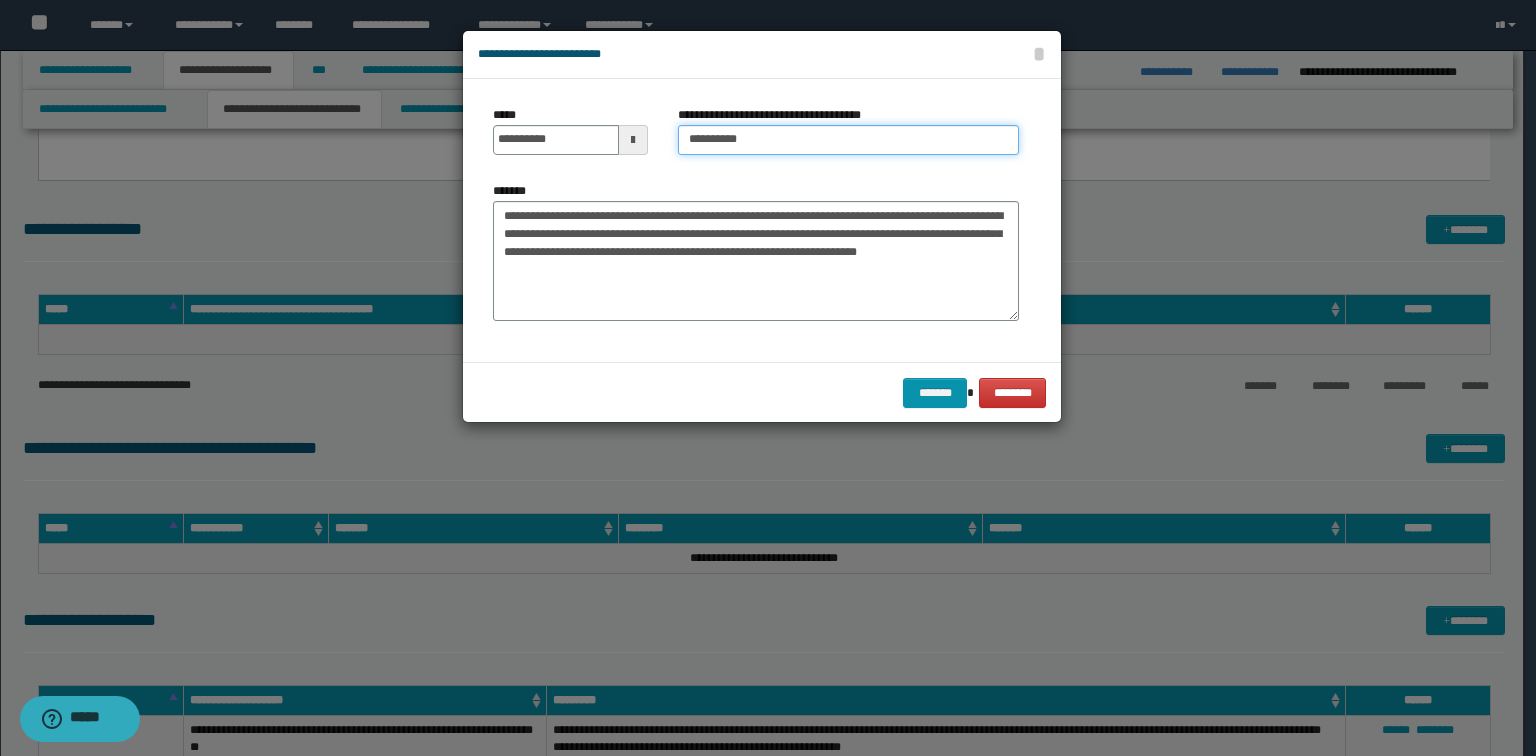 click on "*********" at bounding box center [848, 140] 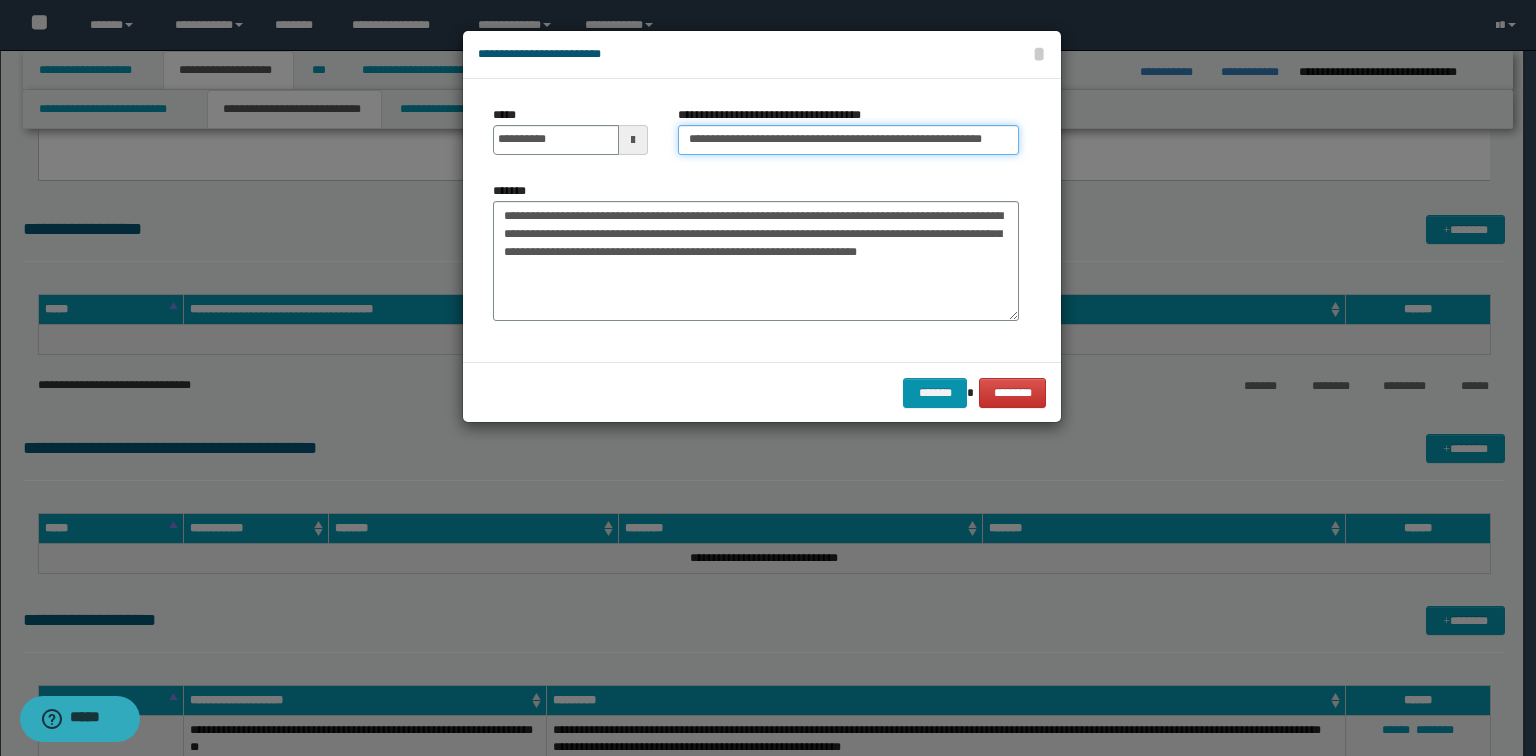 type on "**********" 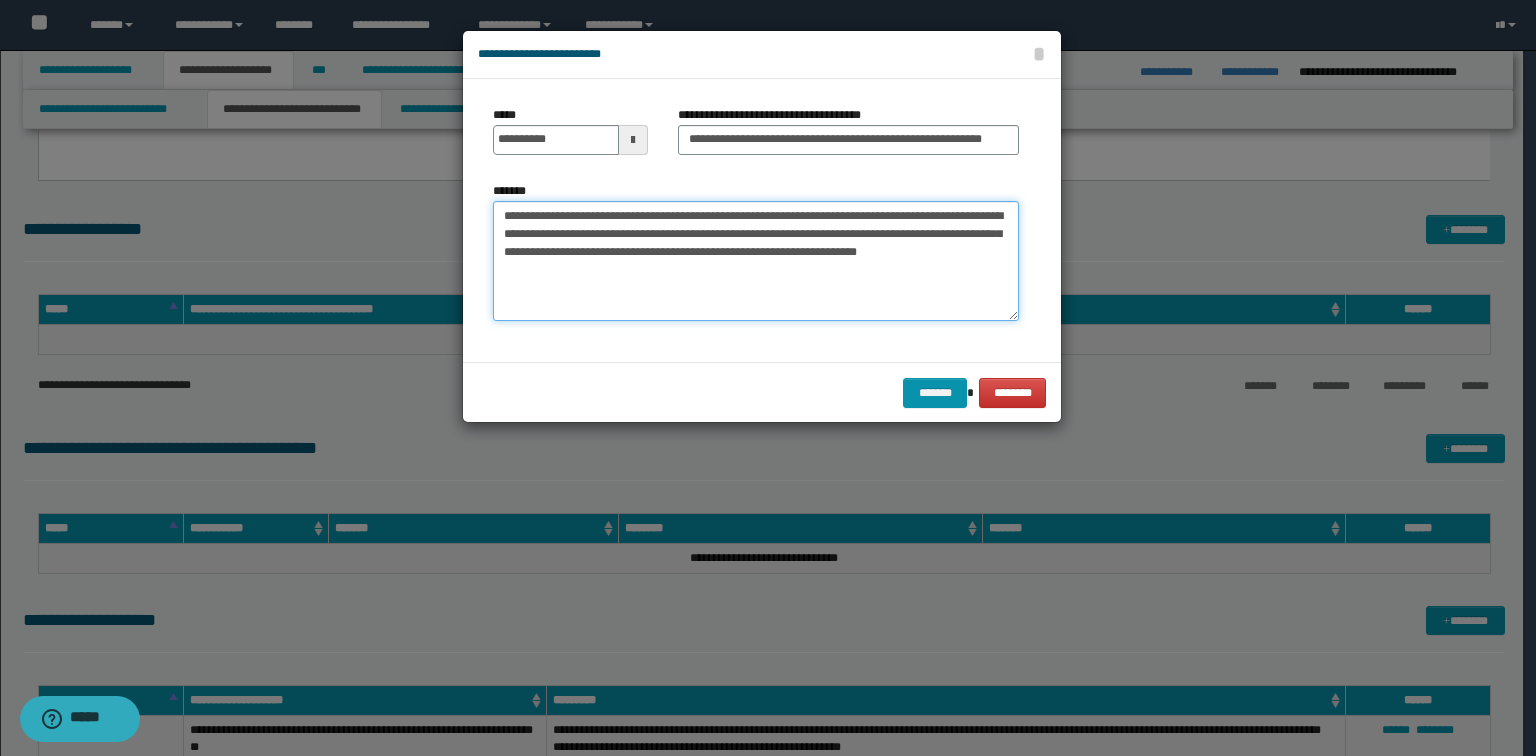 click on "**********" at bounding box center (756, 261) 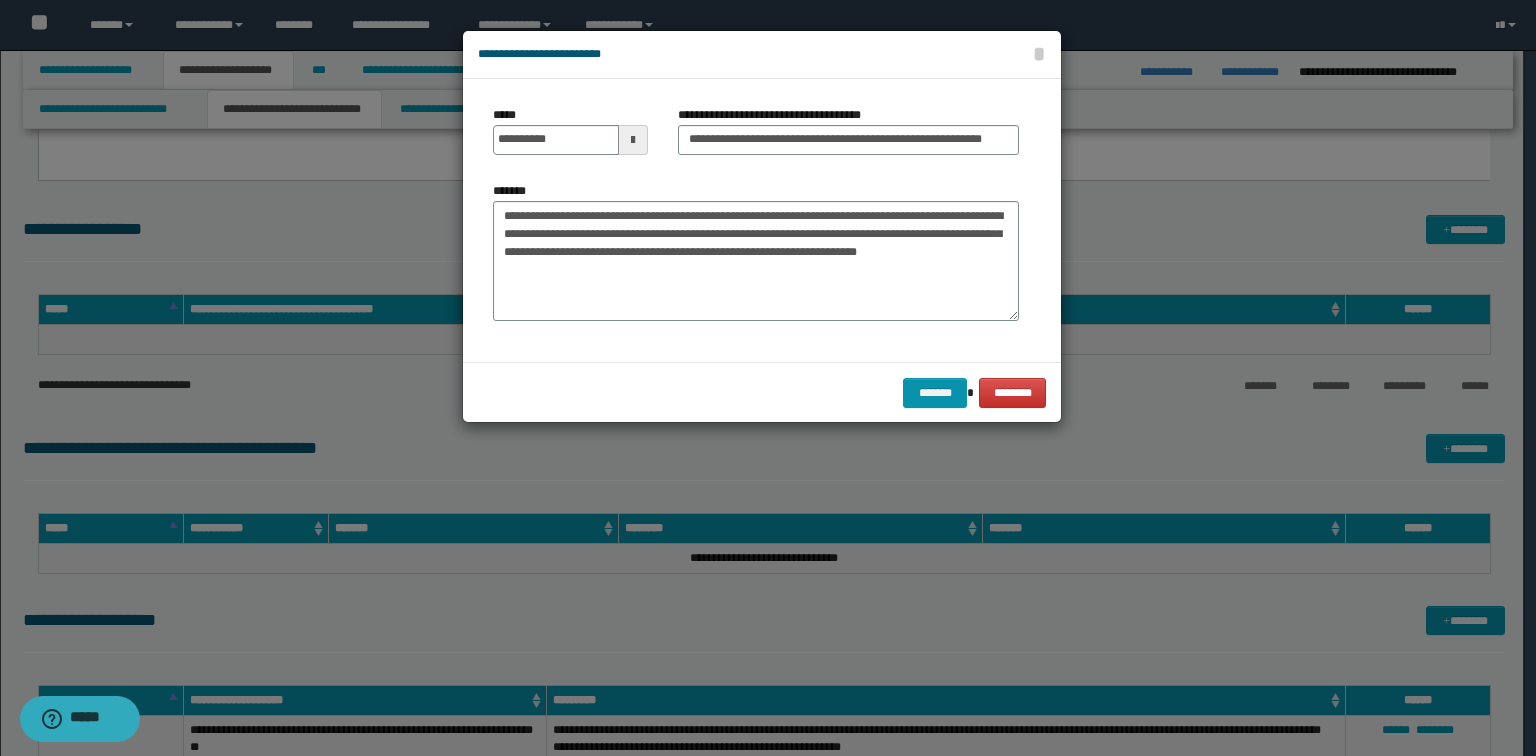 click on "*******
********" at bounding box center [762, 392] 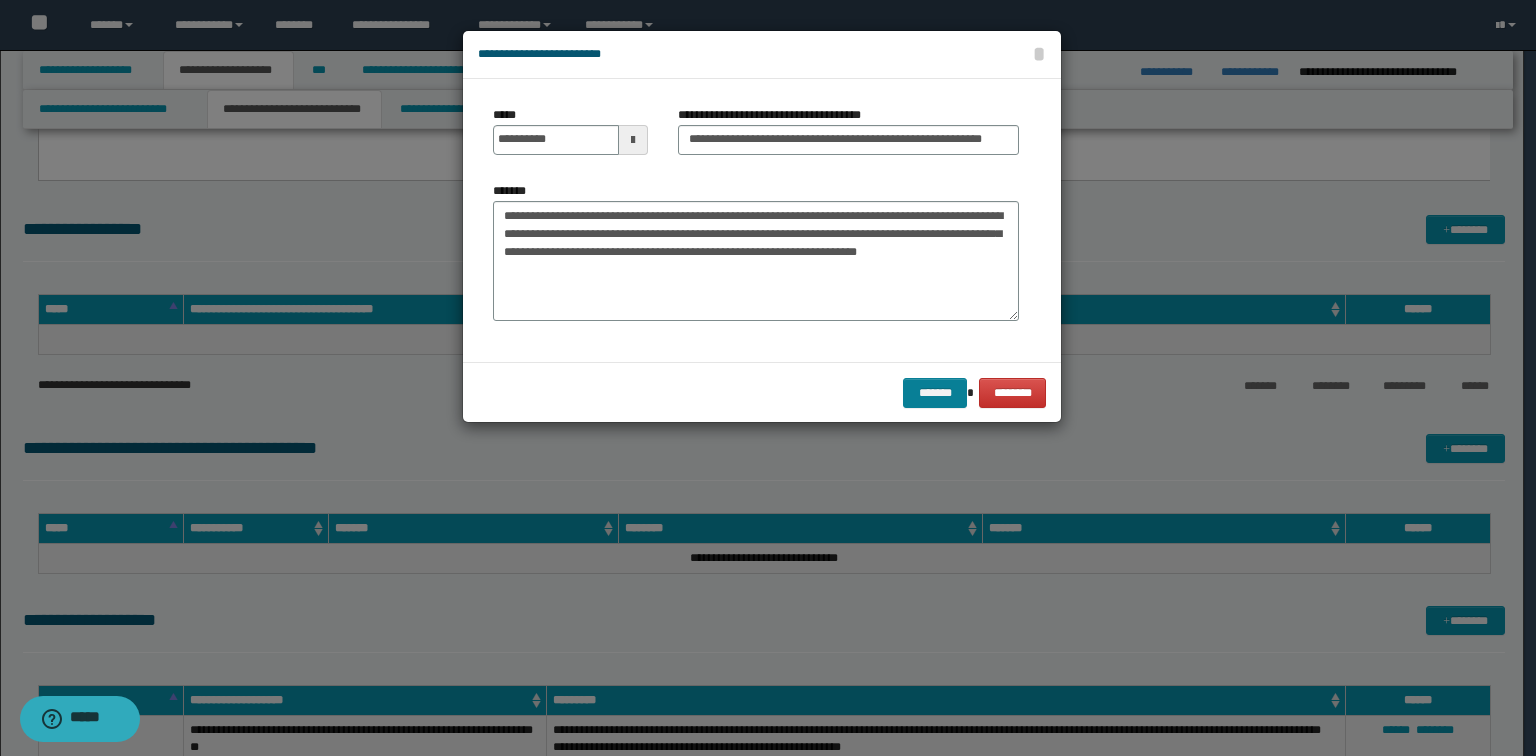 click on "*******
********" at bounding box center (762, 392) 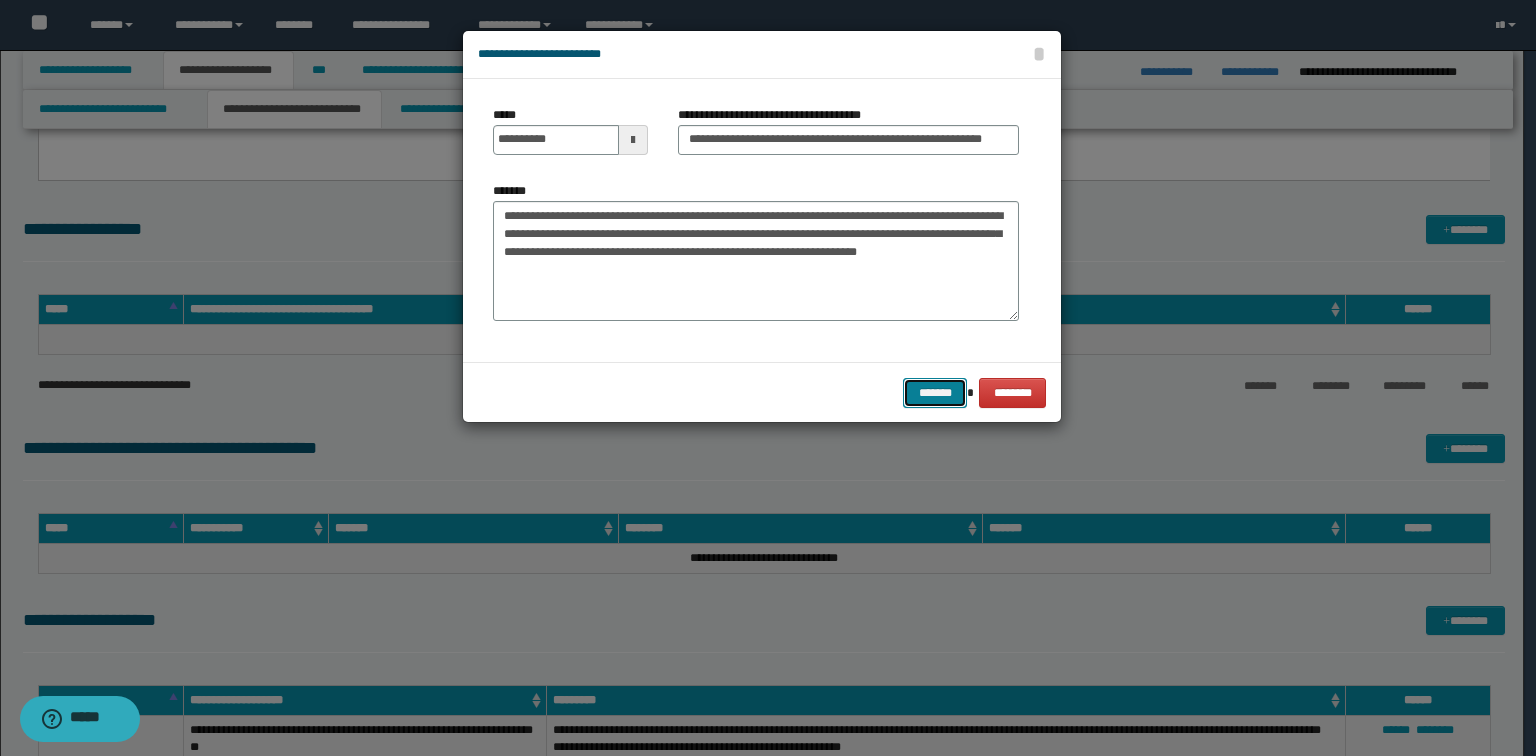 click on "*******" at bounding box center [935, 393] 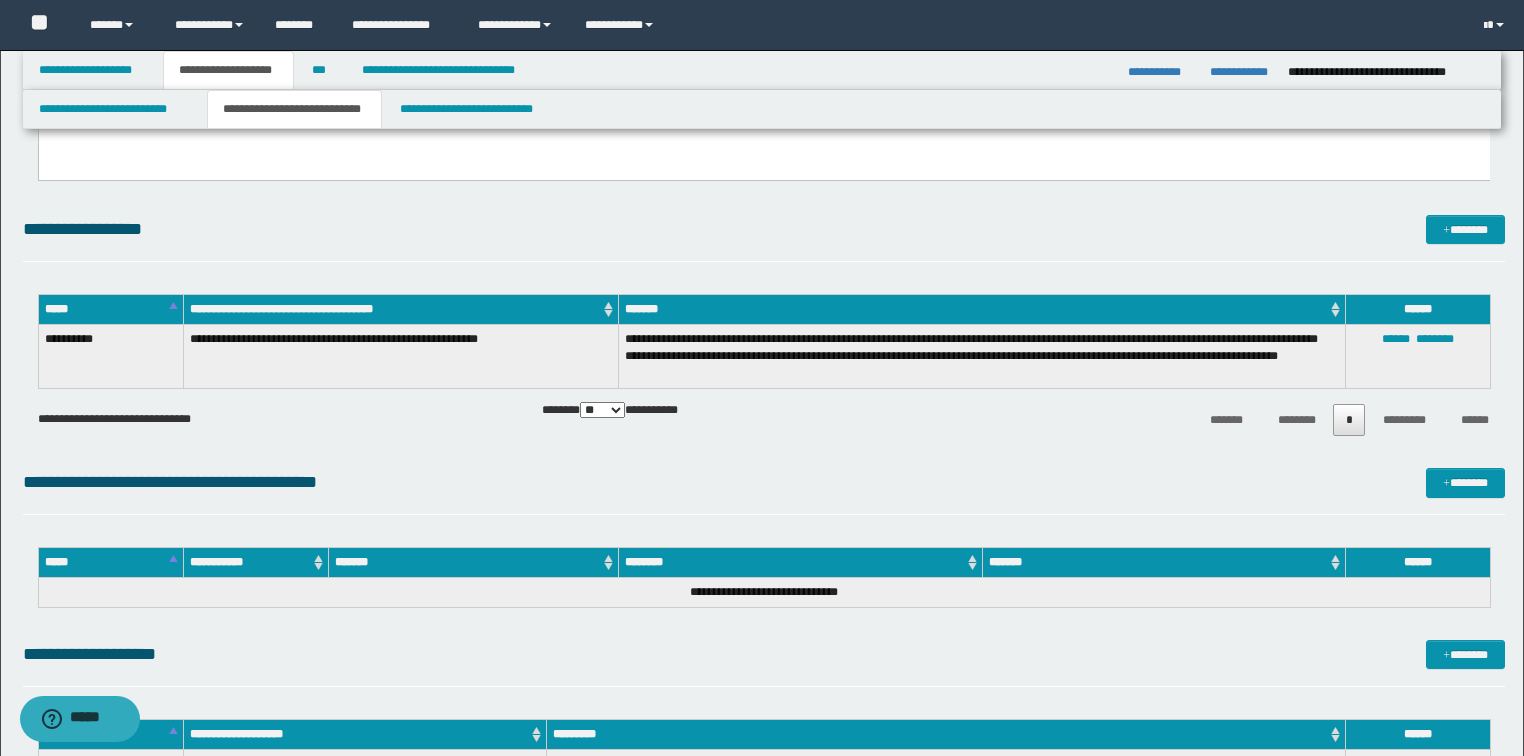 click on "**********" at bounding box center (982, 356) 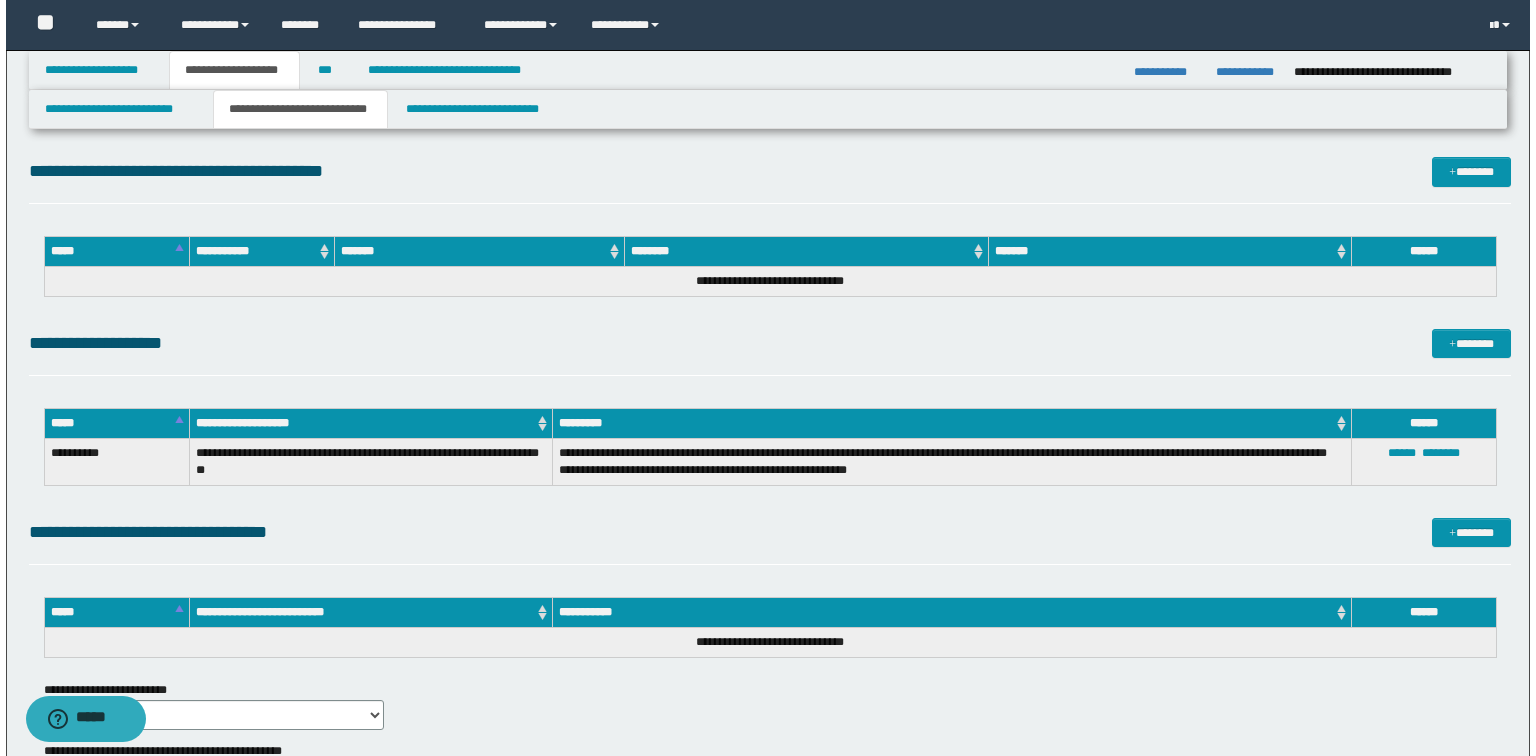 scroll, scrollTop: 4005, scrollLeft: 0, axis: vertical 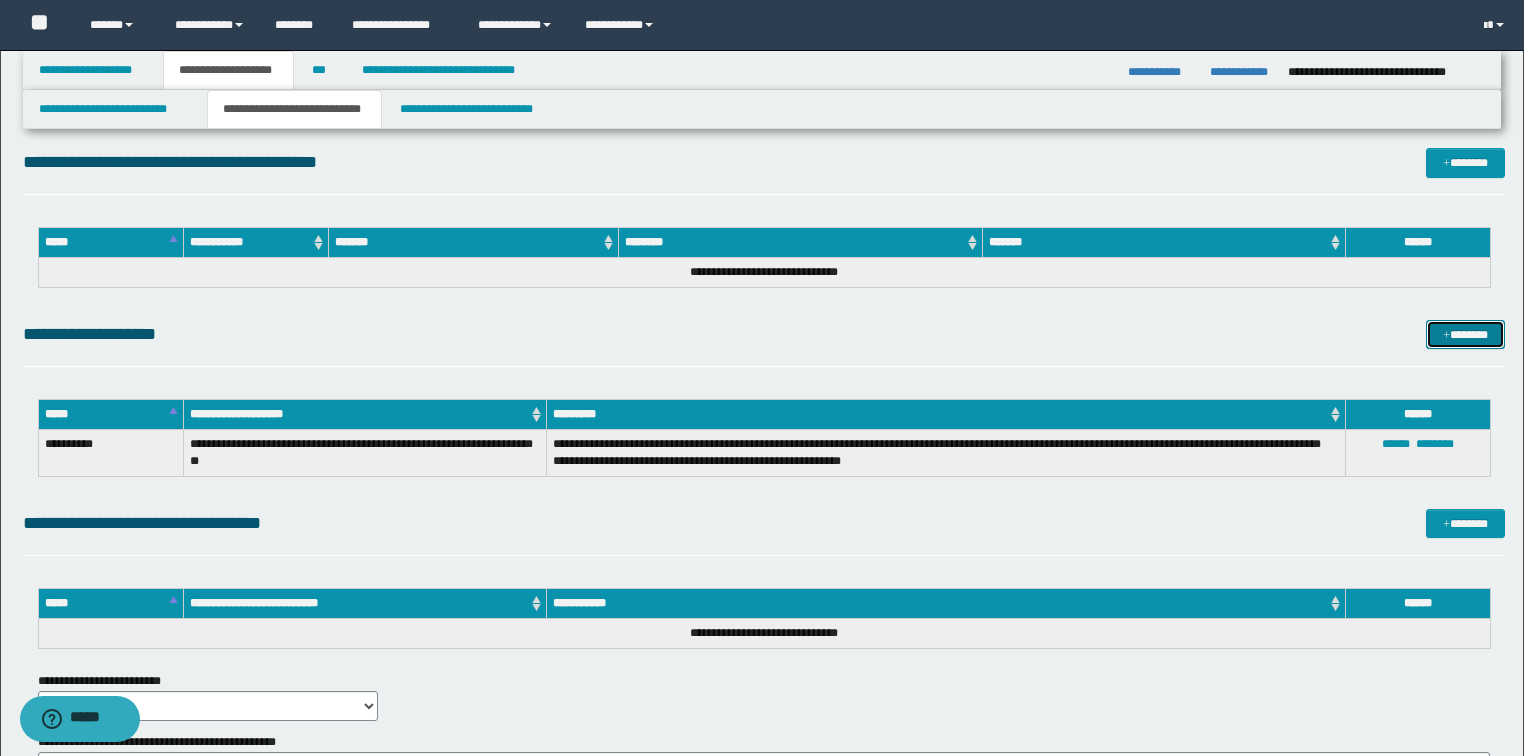 click on "*******" at bounding box center (1465, 335) 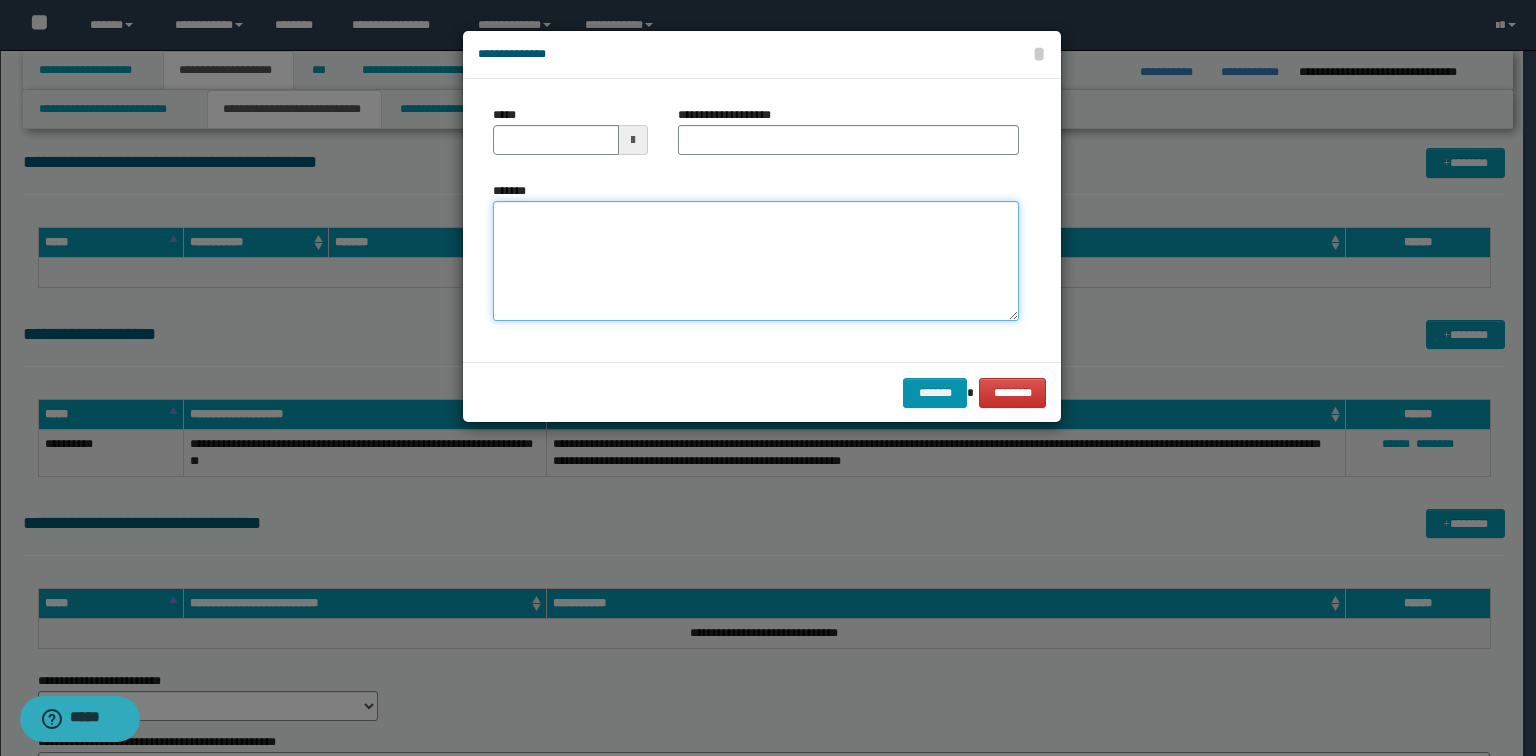 click on "*******" at bounding box center [756, 261] 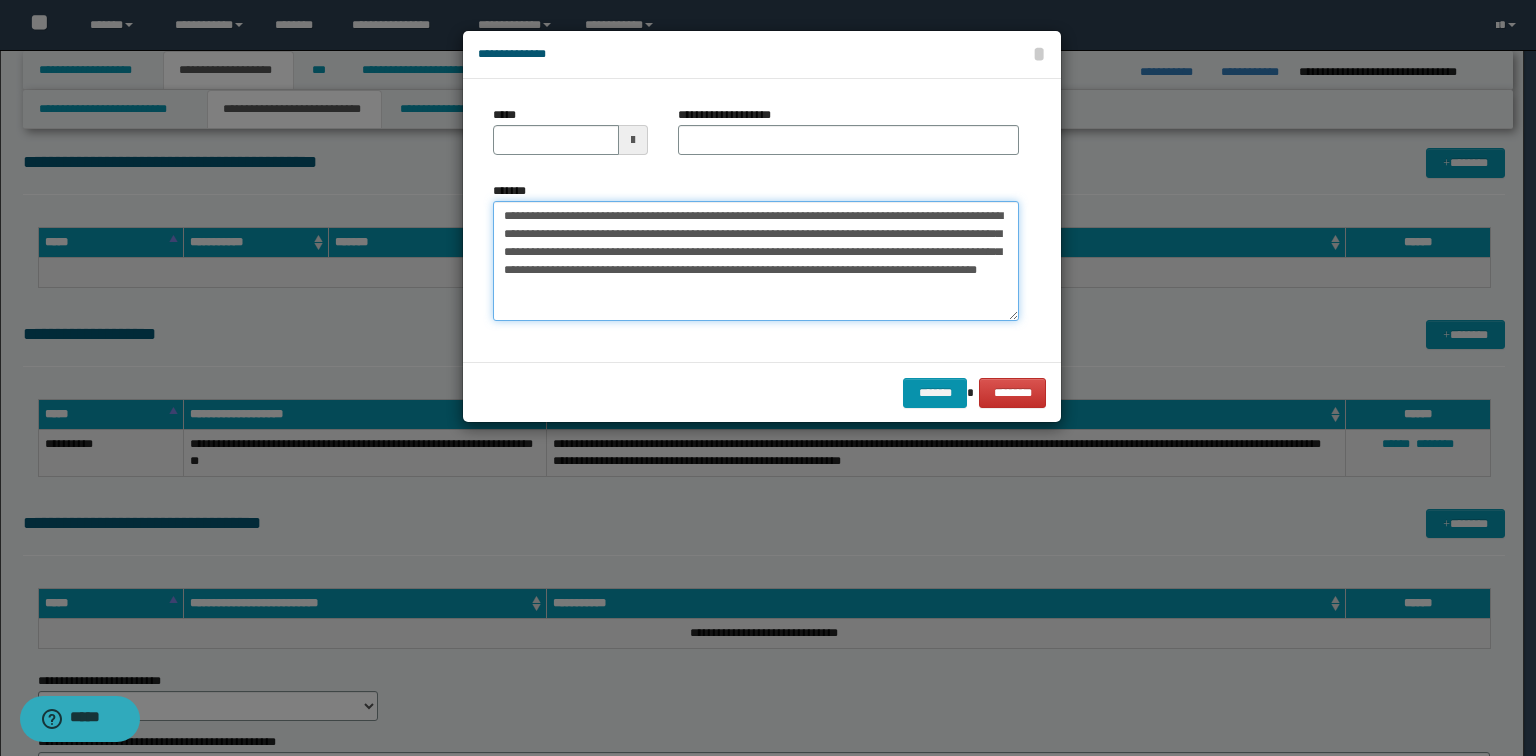 drag, startPoint x: 946, startPoint y: 216, endPoint x: 277, endPoint y: 181, distance: 669.9149 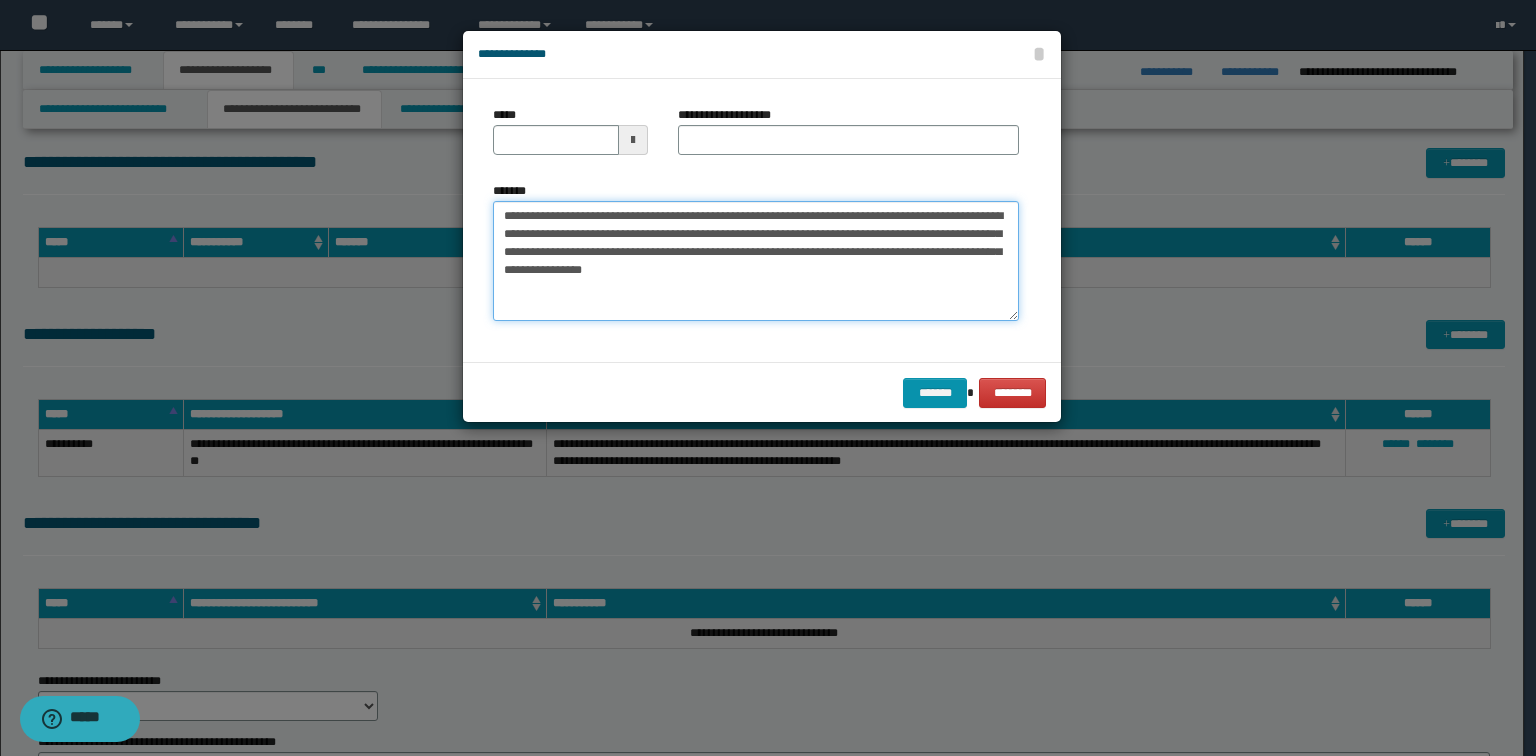 type 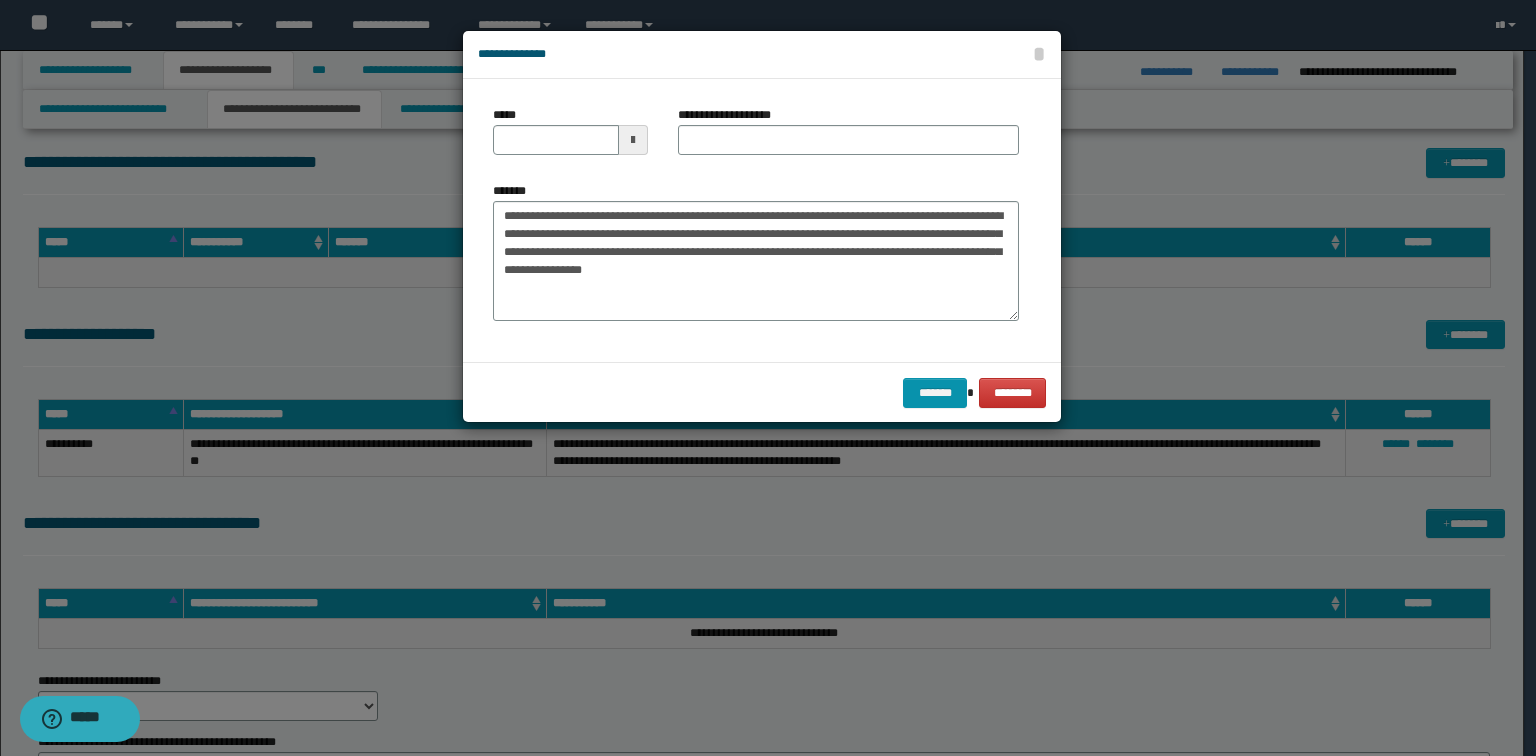 click on "*****" at bounding box center (570, 138) 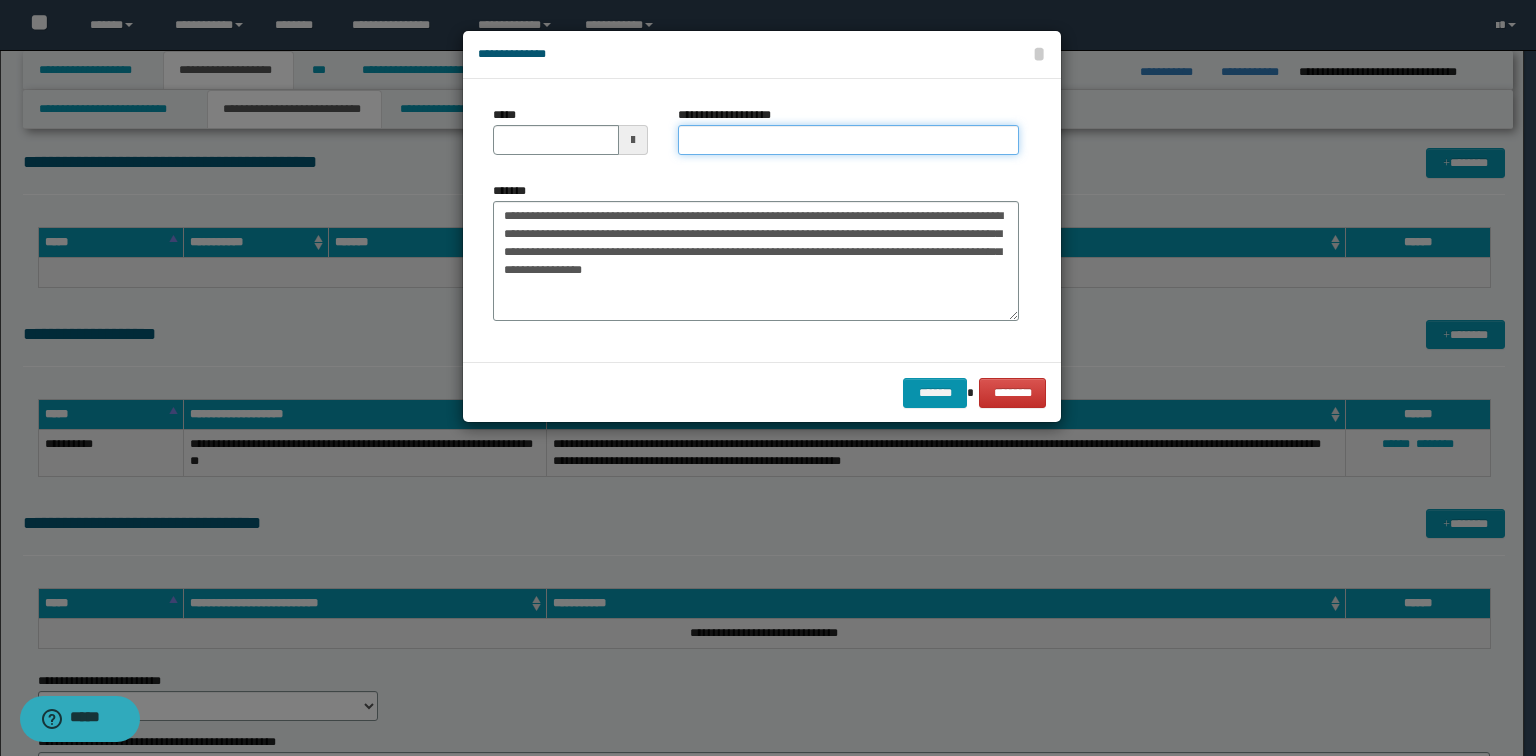 click on "**********" at bounding box center [848, 140] 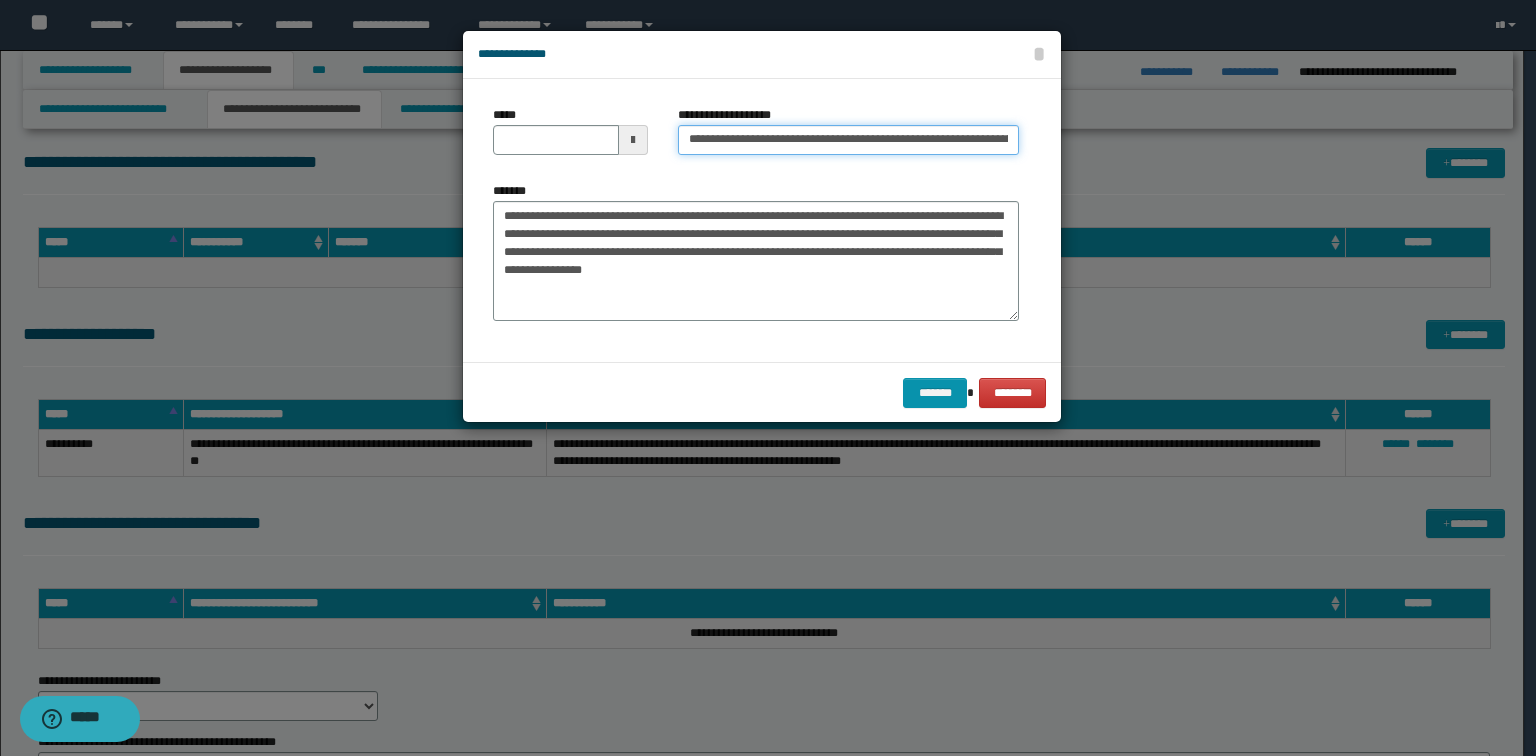 scroll, scrollTop: 0, scrollLeft: 122, axis: horizontal 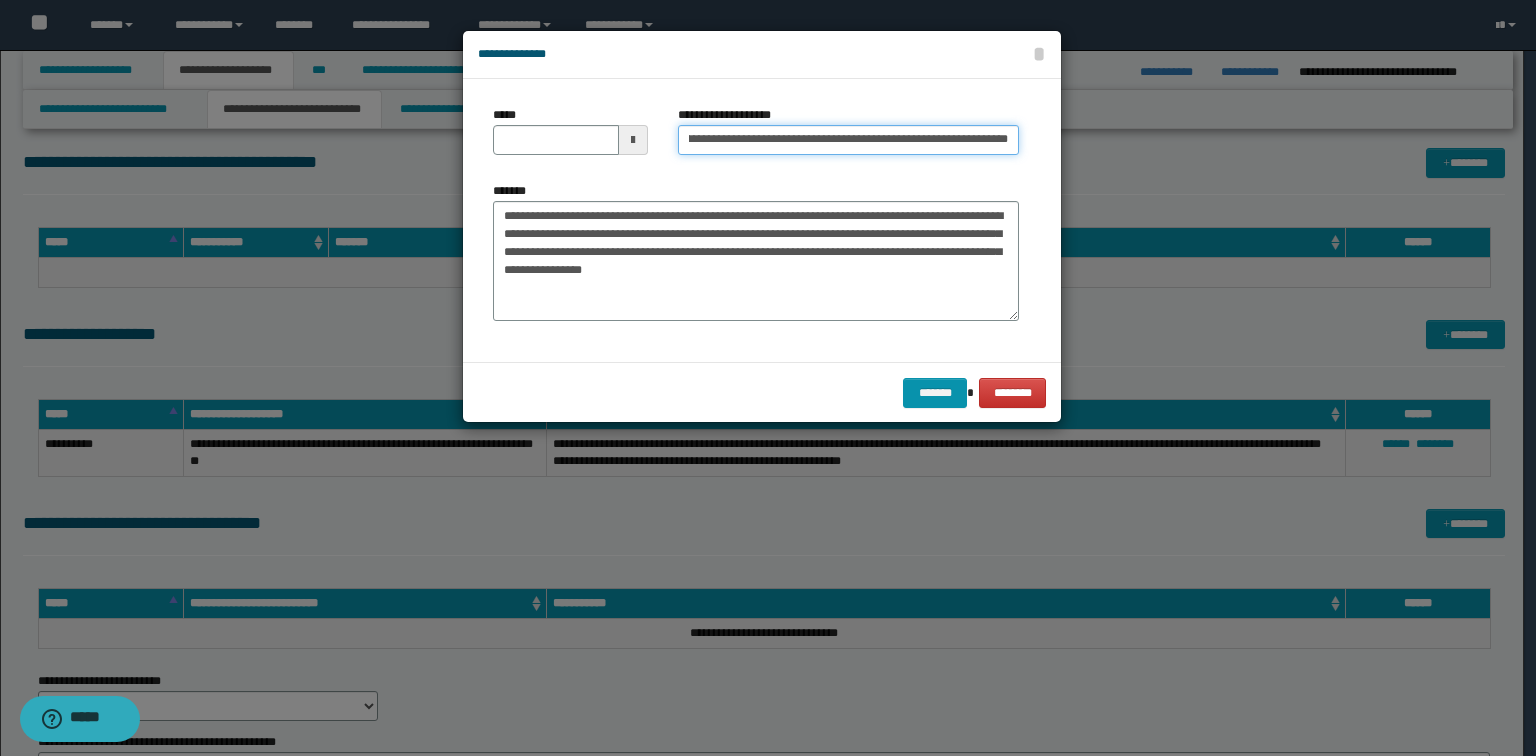 type on "**********" 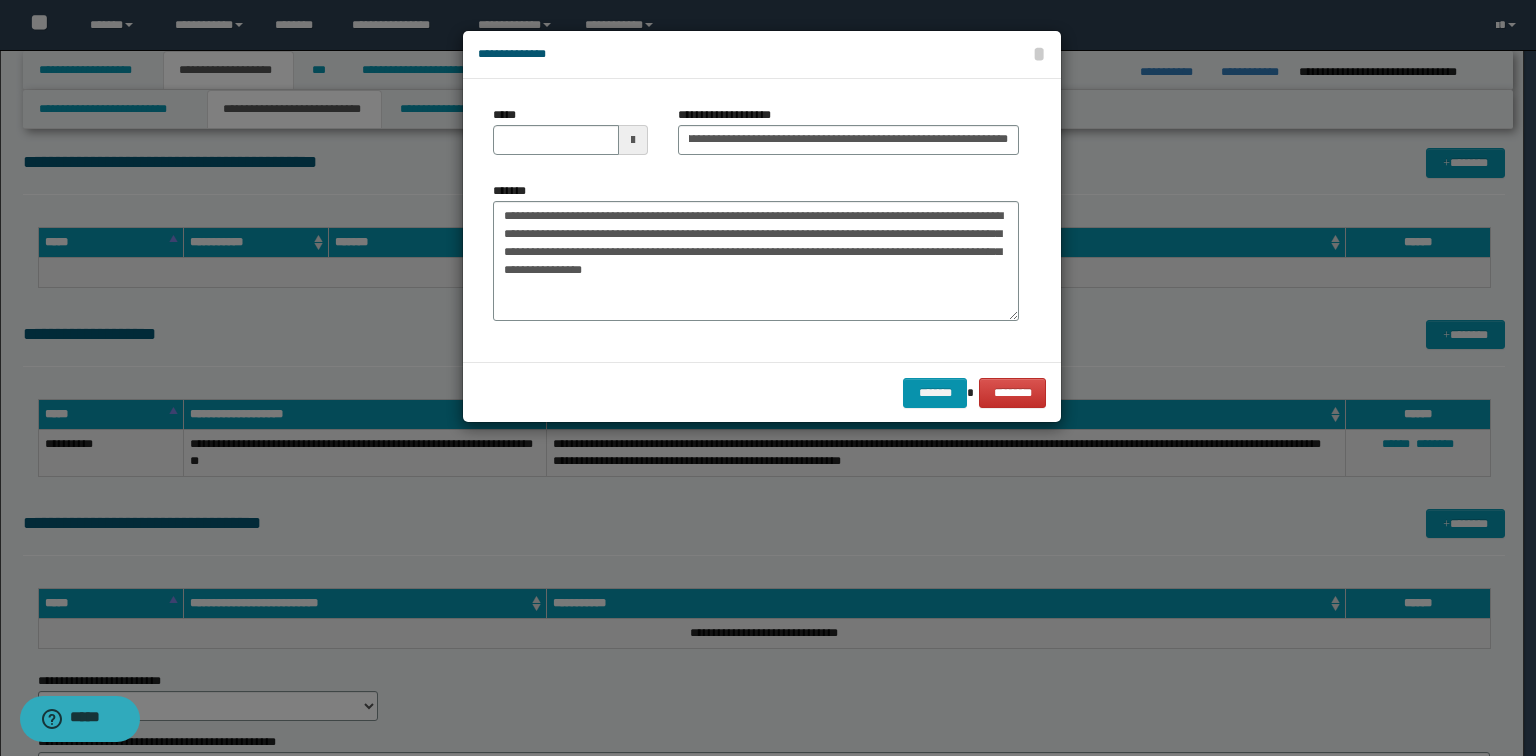 click on "**********" at bounding box center [756, 251] 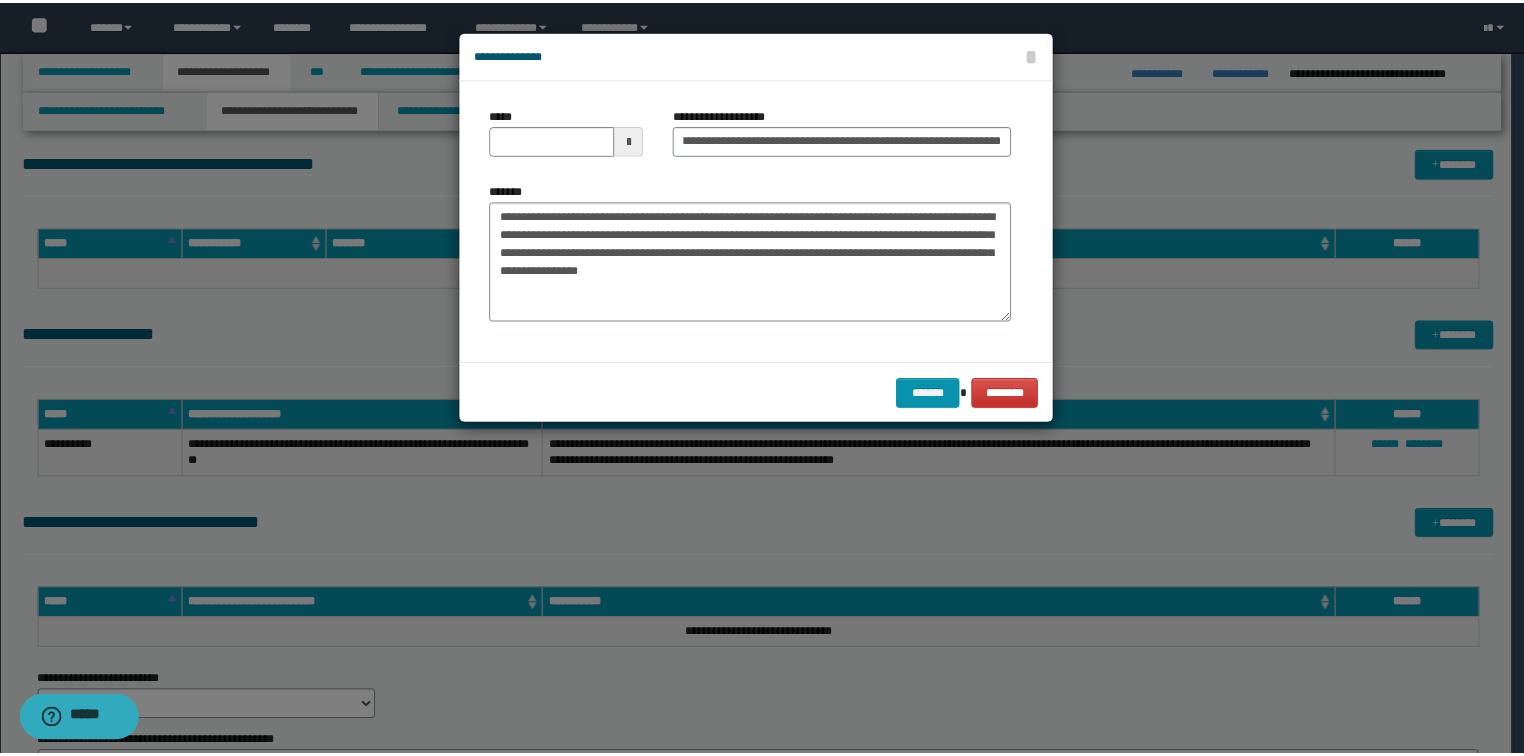 scroll, scrollTop: 0, scrollLeft: 0, axis: both 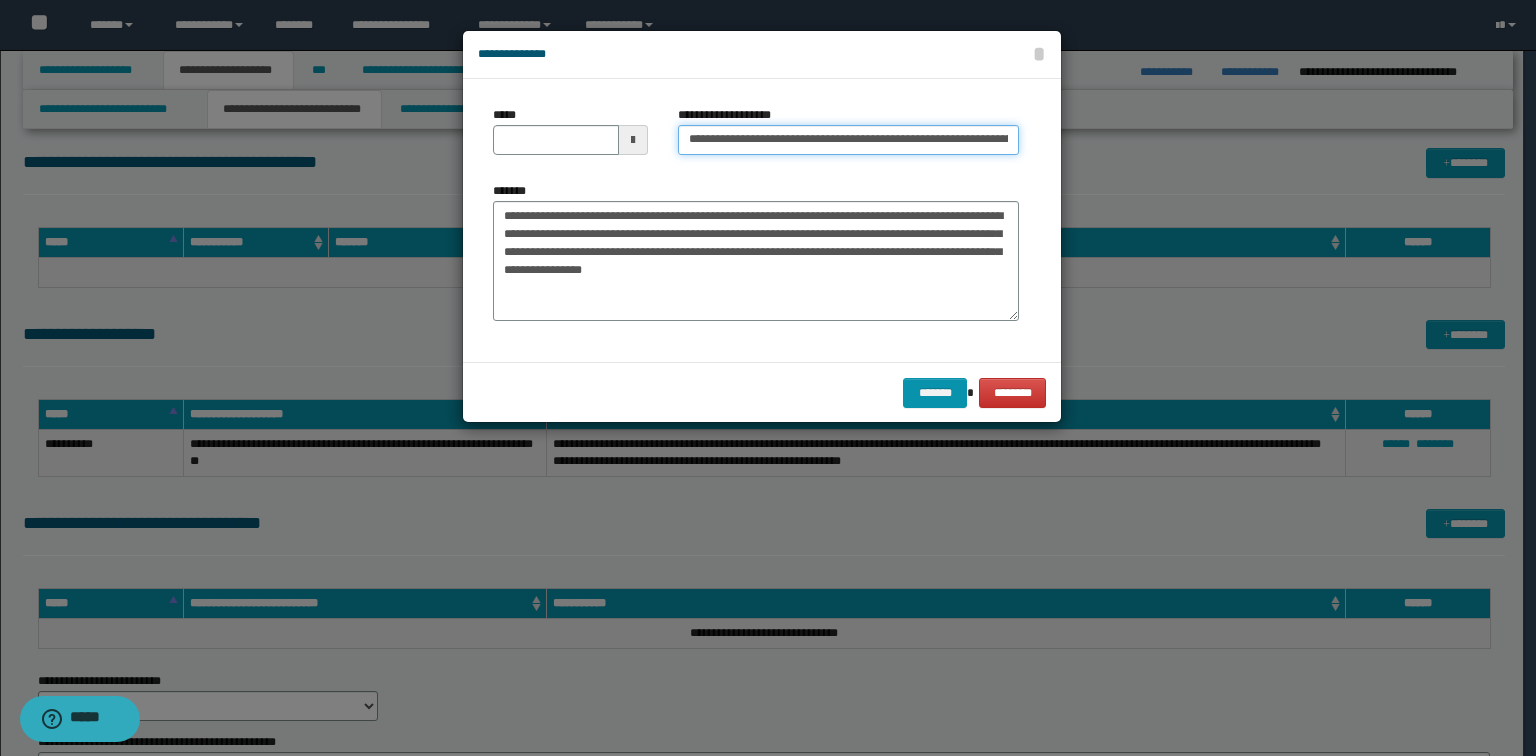 type 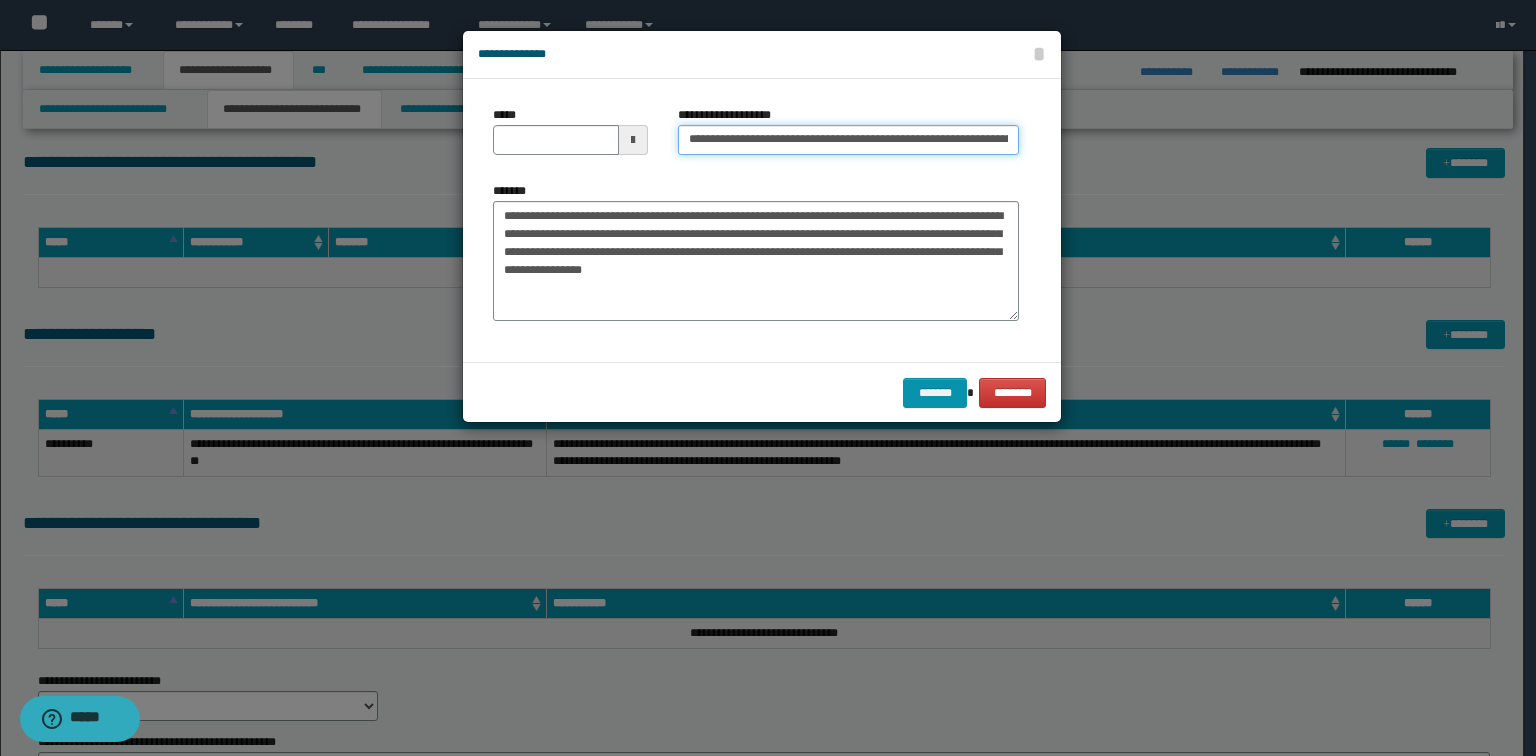type on "**********" 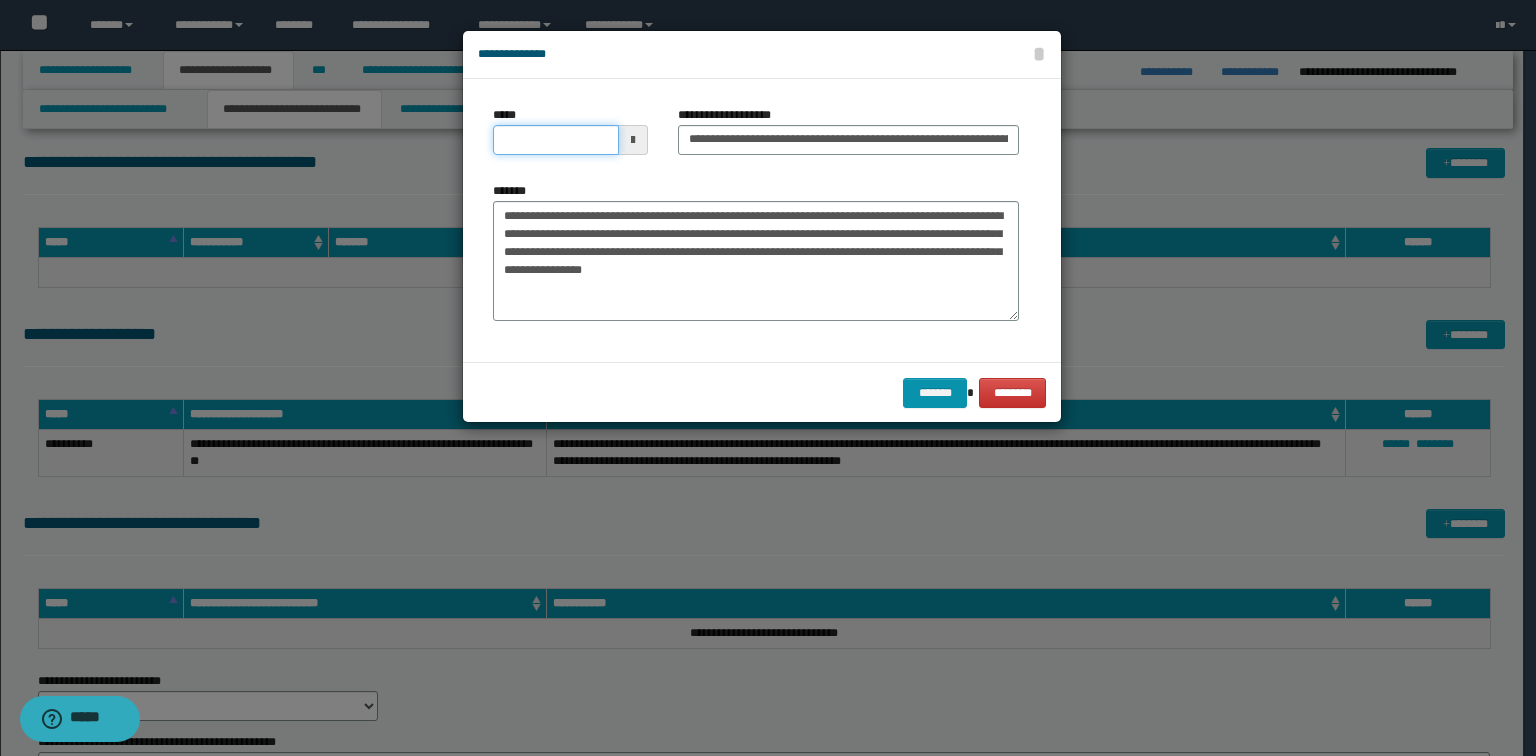 click on "*****" at bounding box center [556, 140] 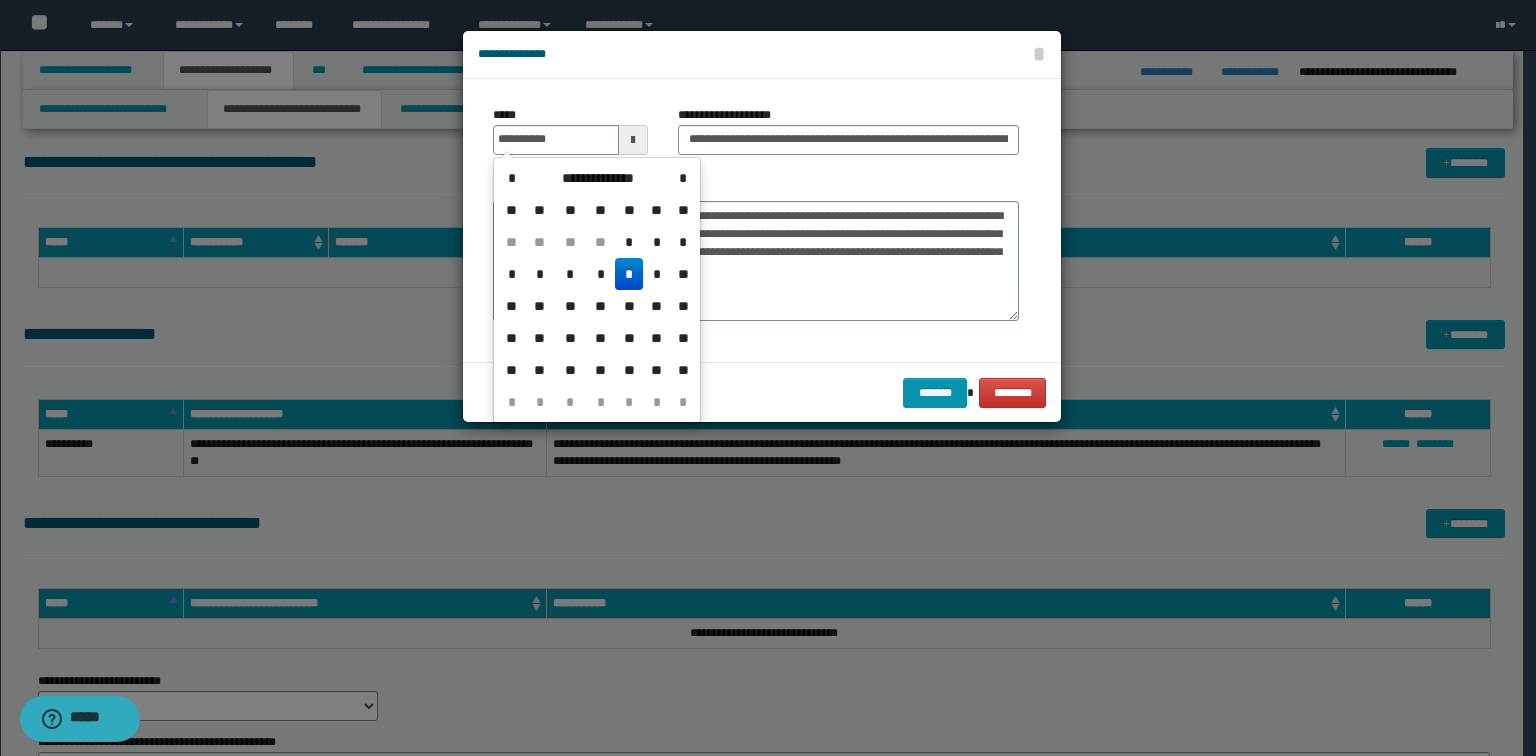 type on "**********" 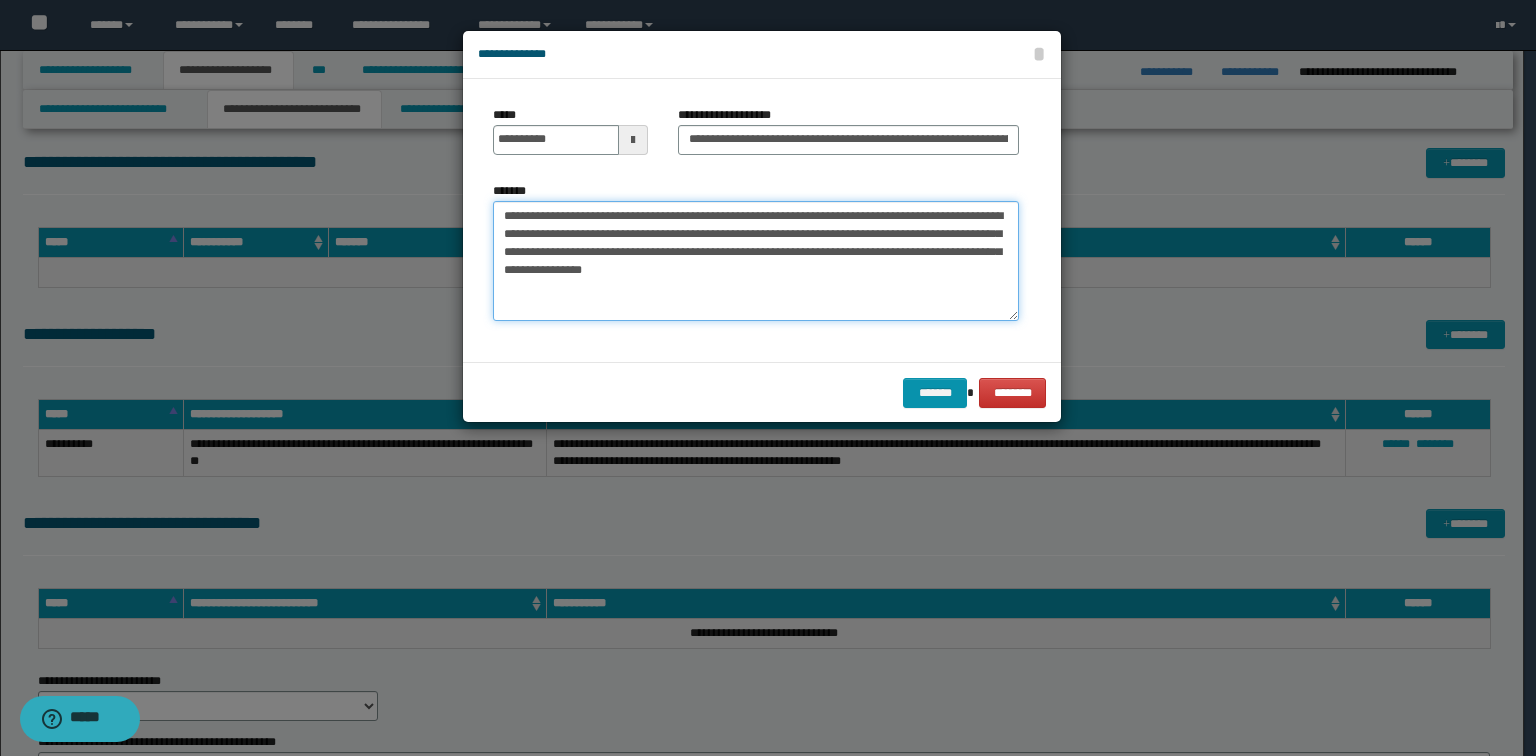 click on "**********" at bounding box center [756, 261] 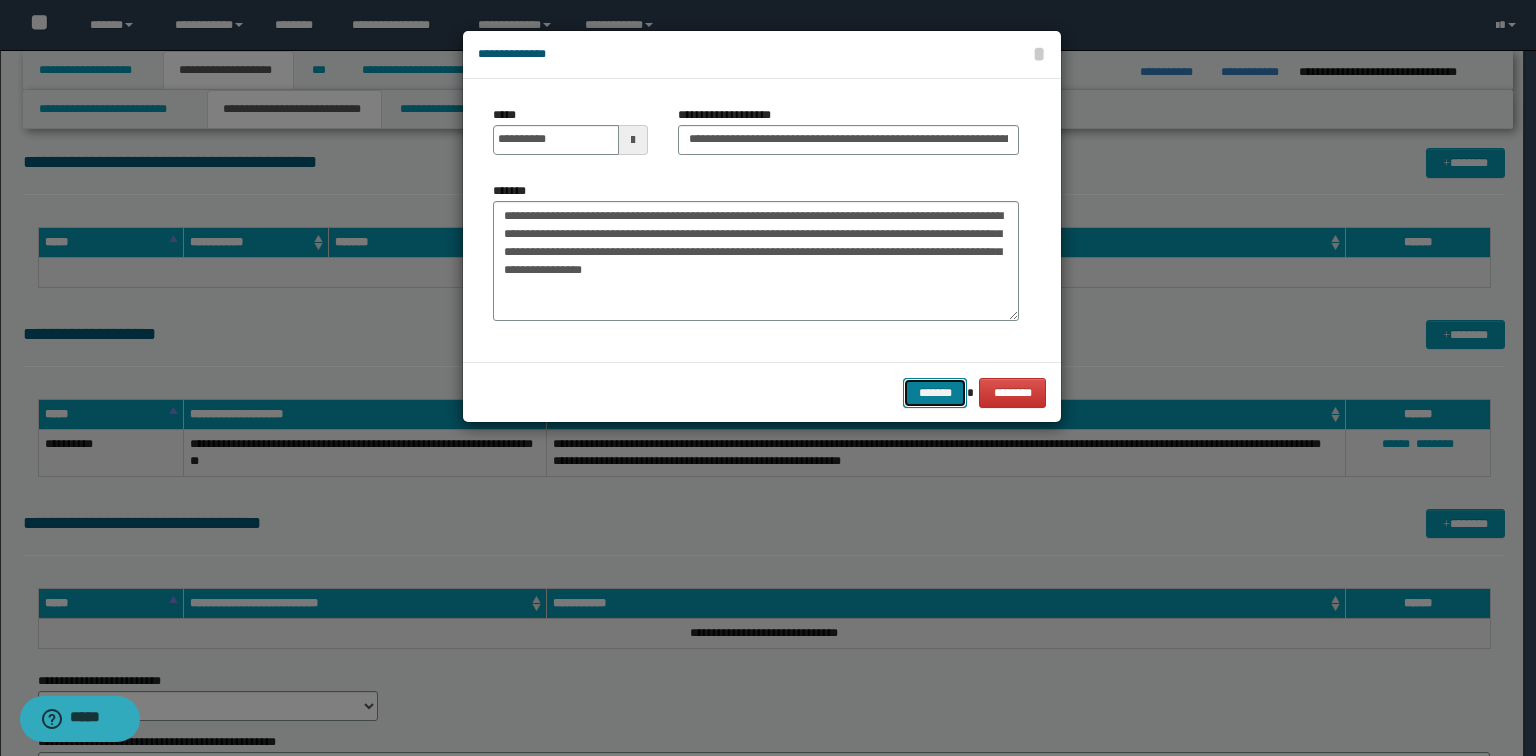 click on "*******" at bounding box center (935, 393) 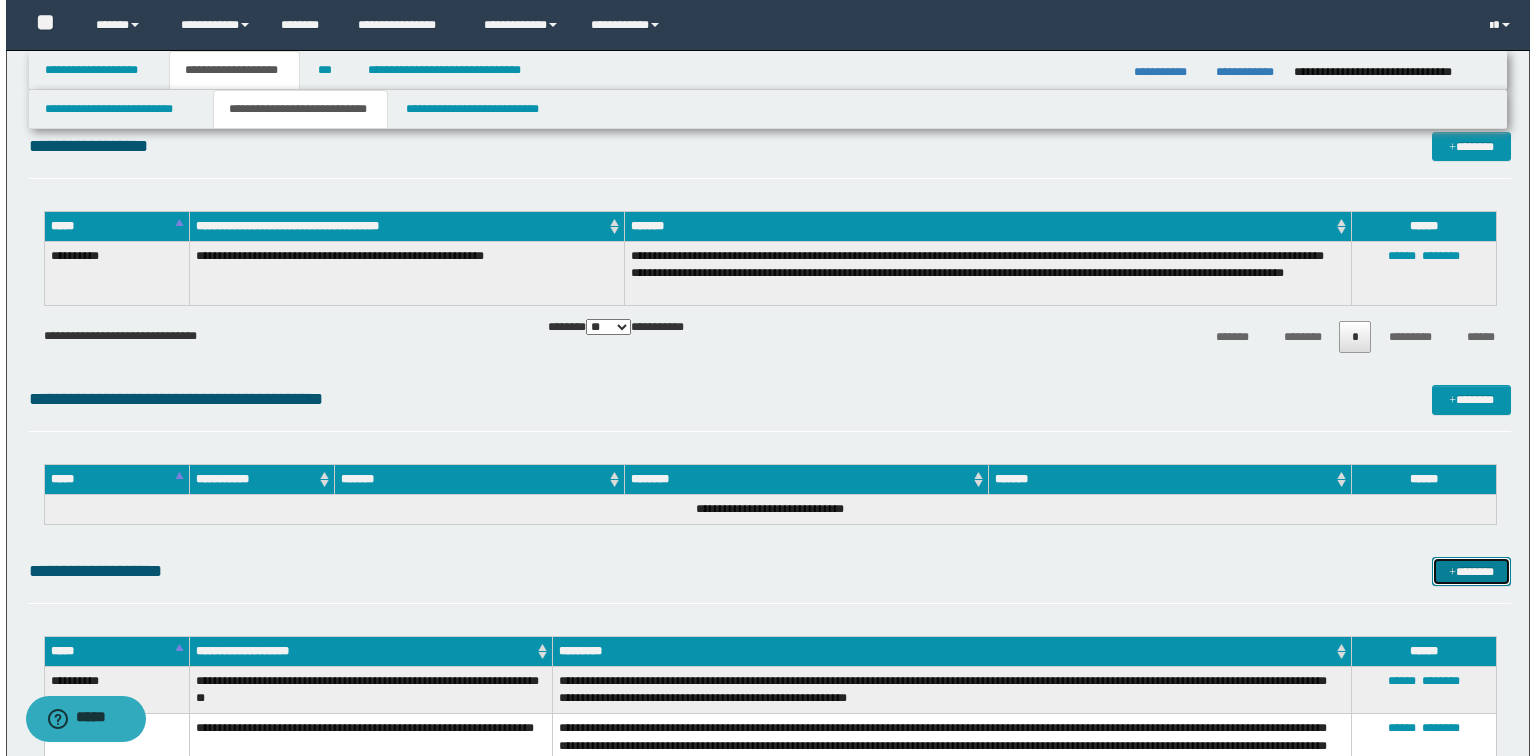 scroll, scrollTop: 3685, scrollLeft: 0, axis: vertical 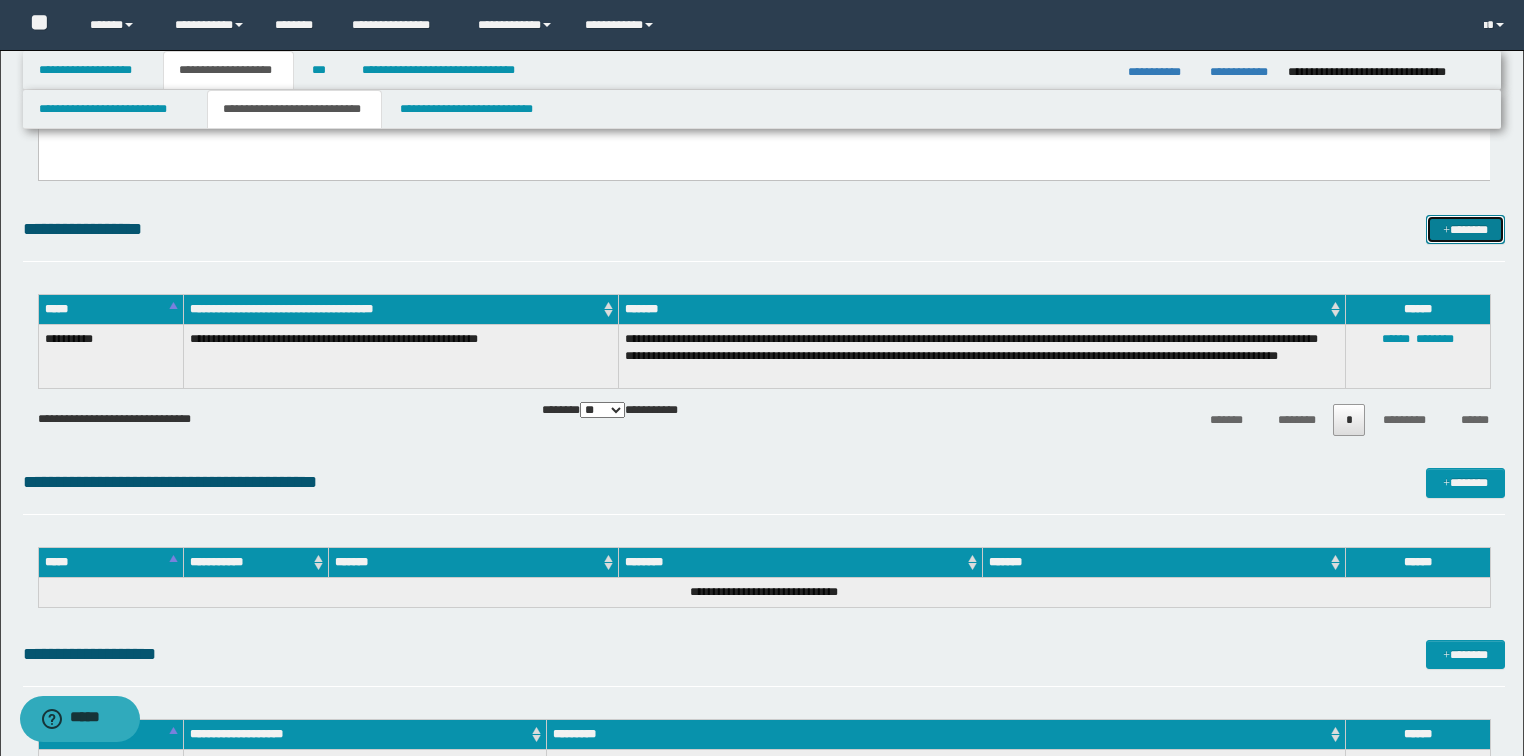 click on "*******" at bounding box center [1465, 230] 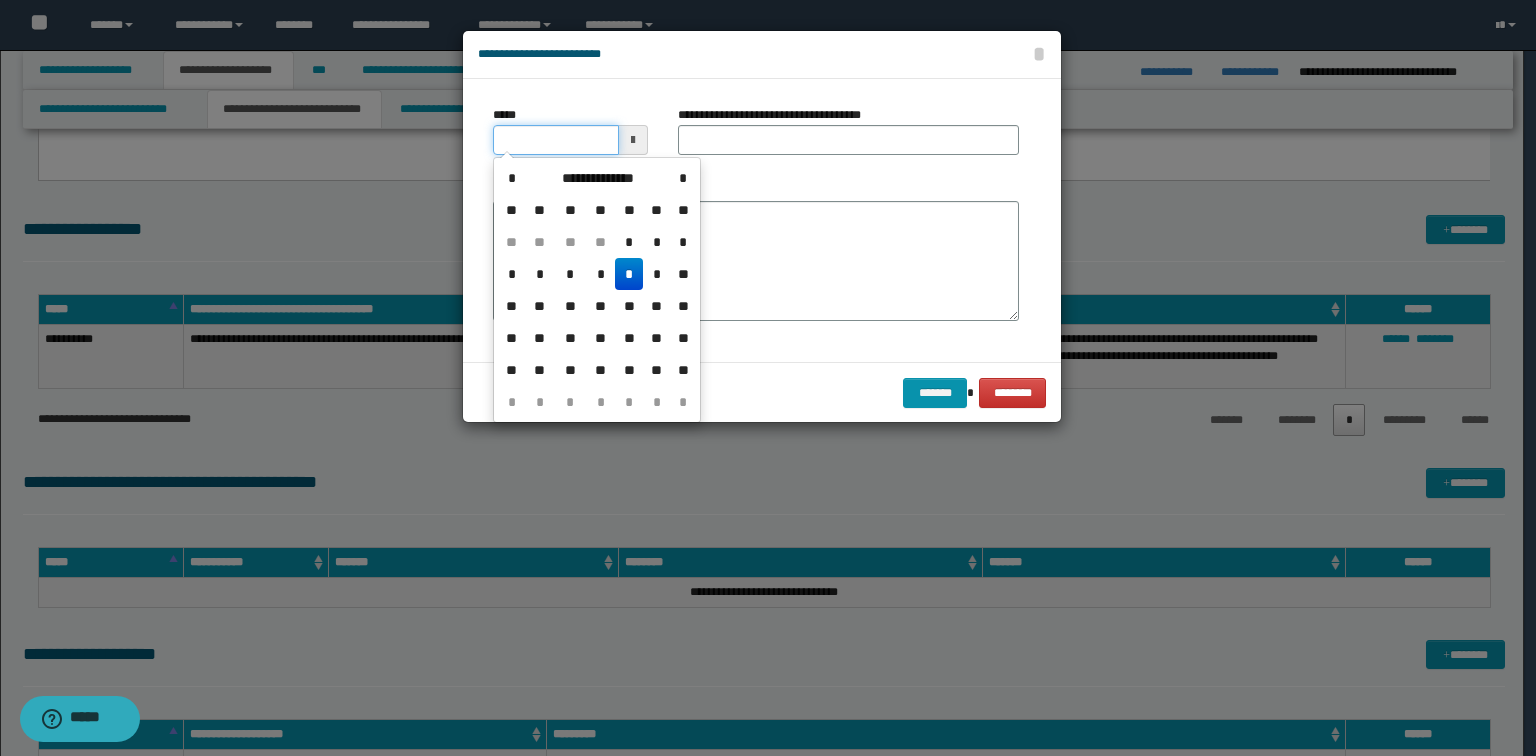 click on "*****" at bounding box center (556, 140) 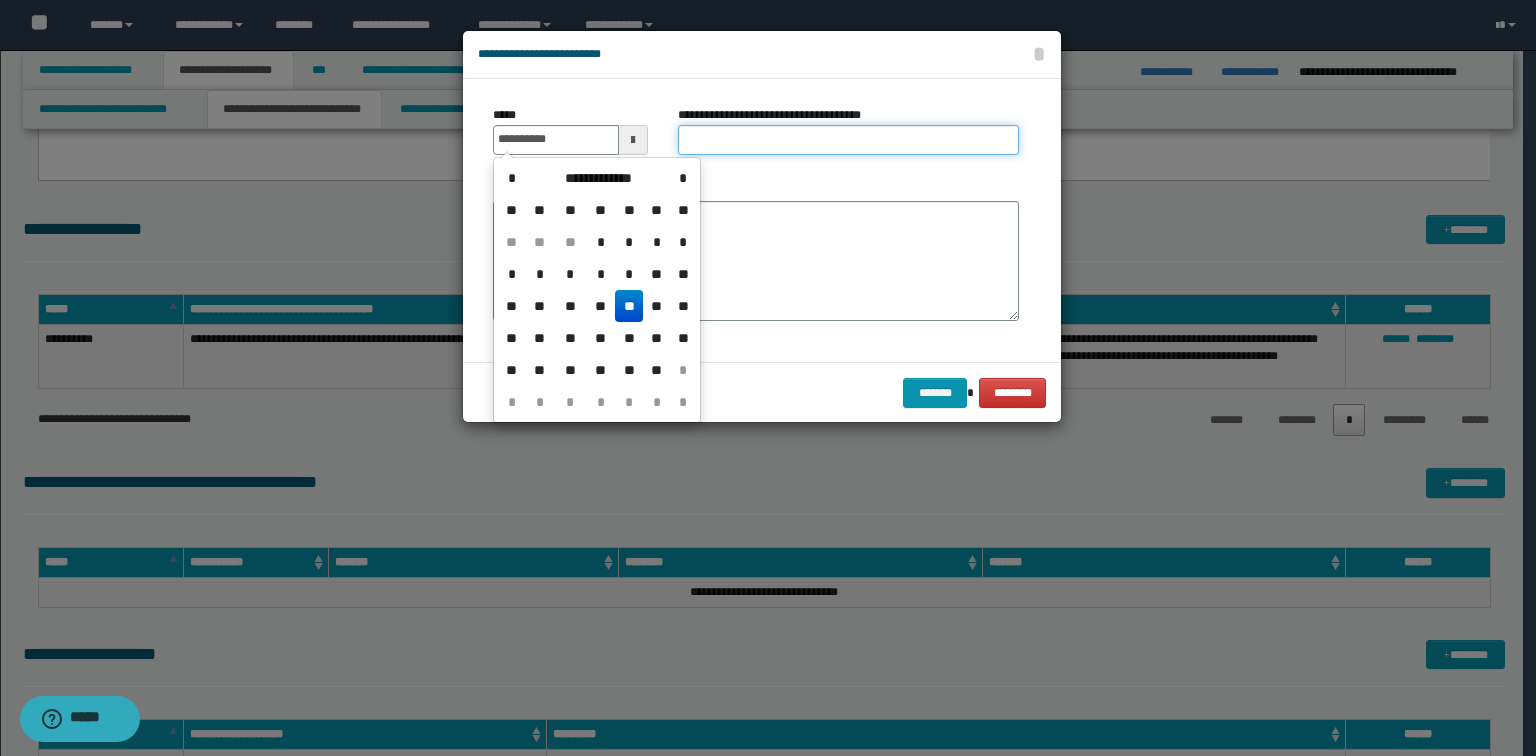 type on "**********" 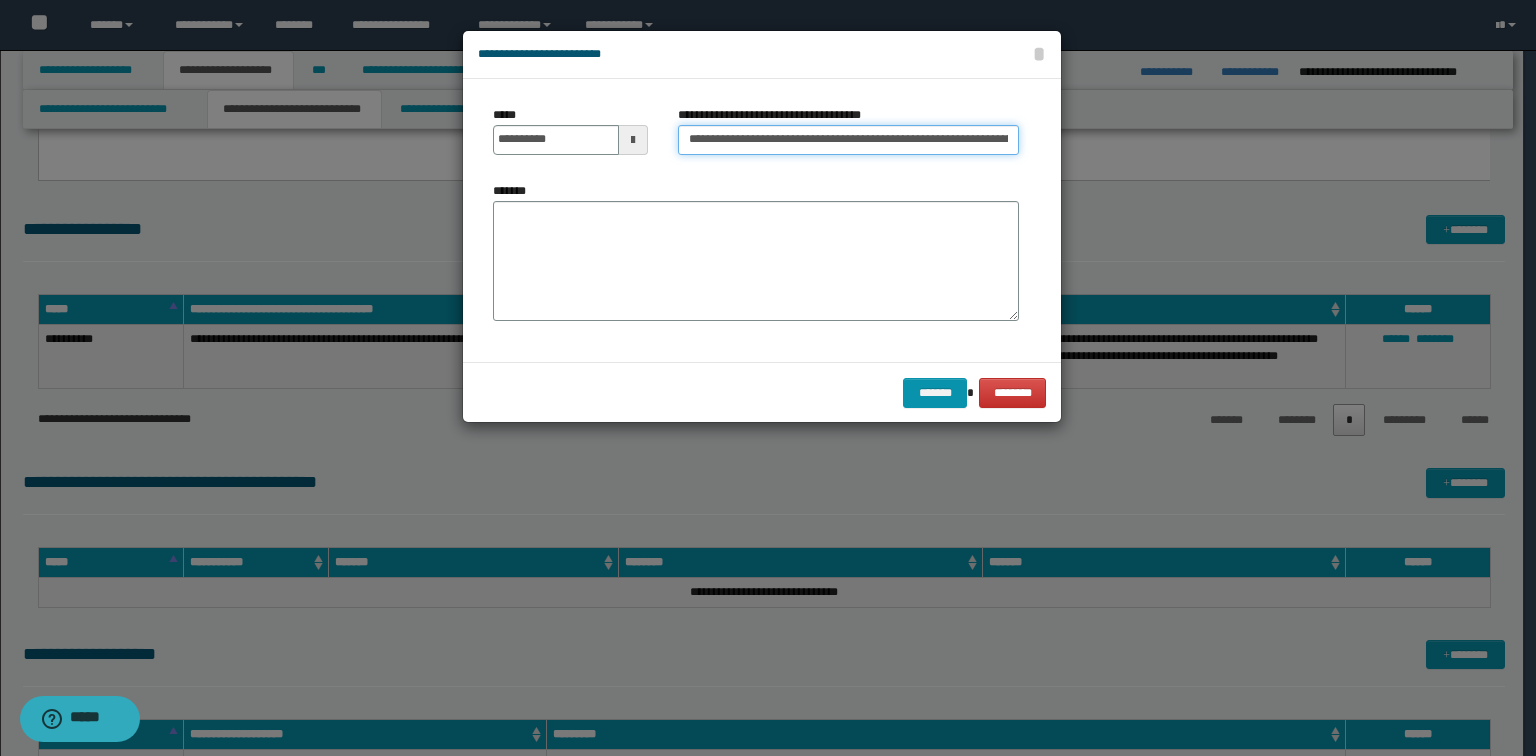scroll, scrollTop: 0, scrollLeft: 115, axis: horizontal 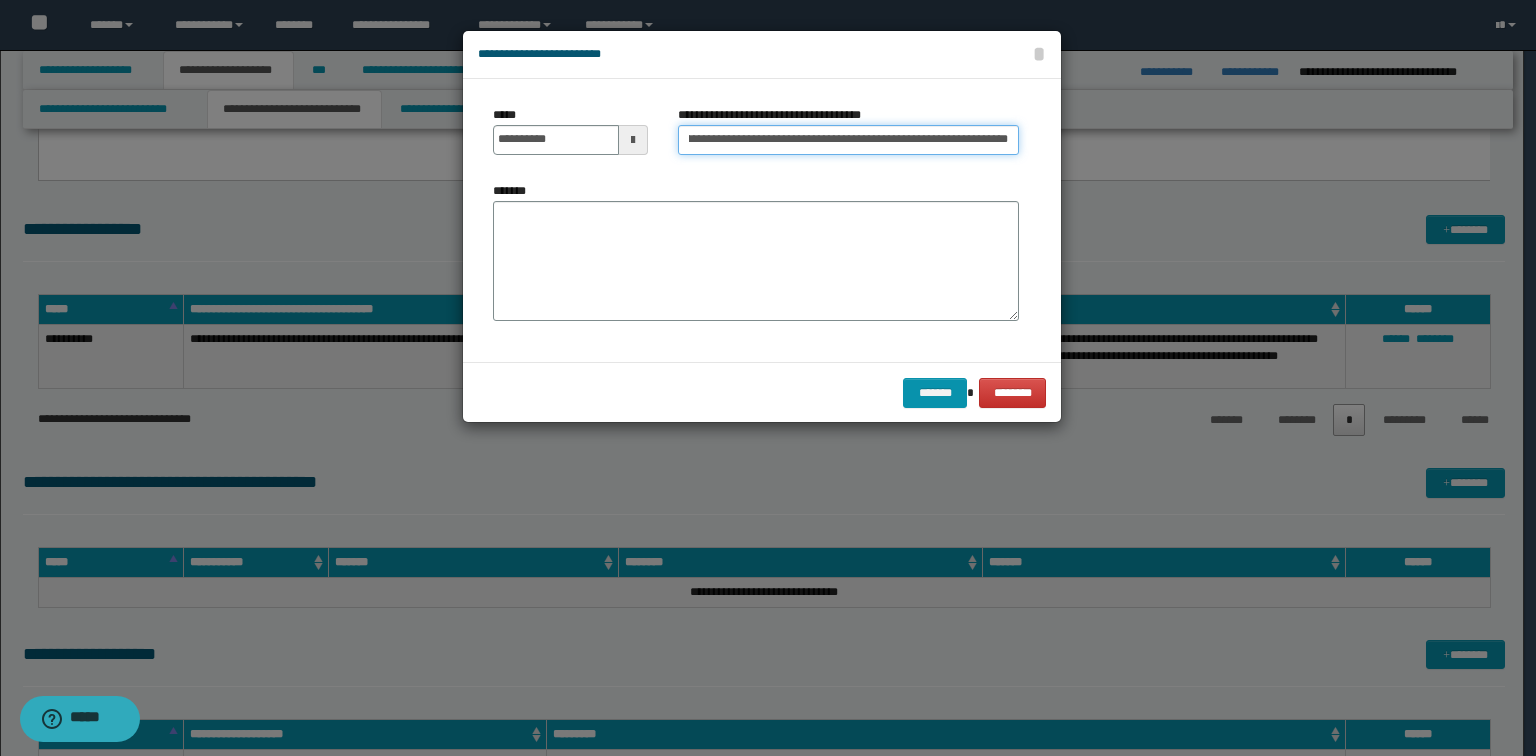 drag, startPoint x: 836, startPoint y: 137, endPoint x: 1303, endPoint y: 167, distance: 467.96262 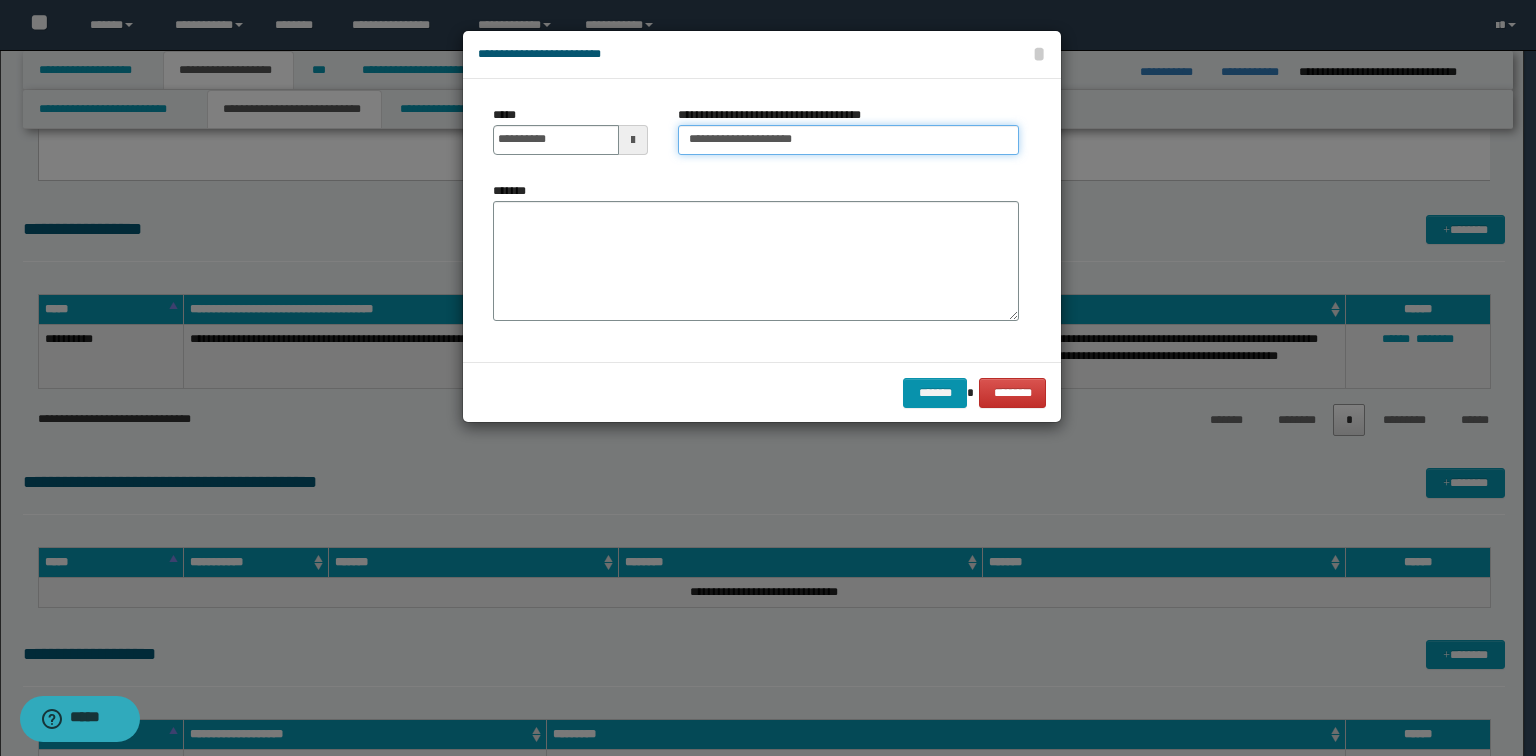 scroll, scrollTop: 0, scrollLeft: 0, axis: both 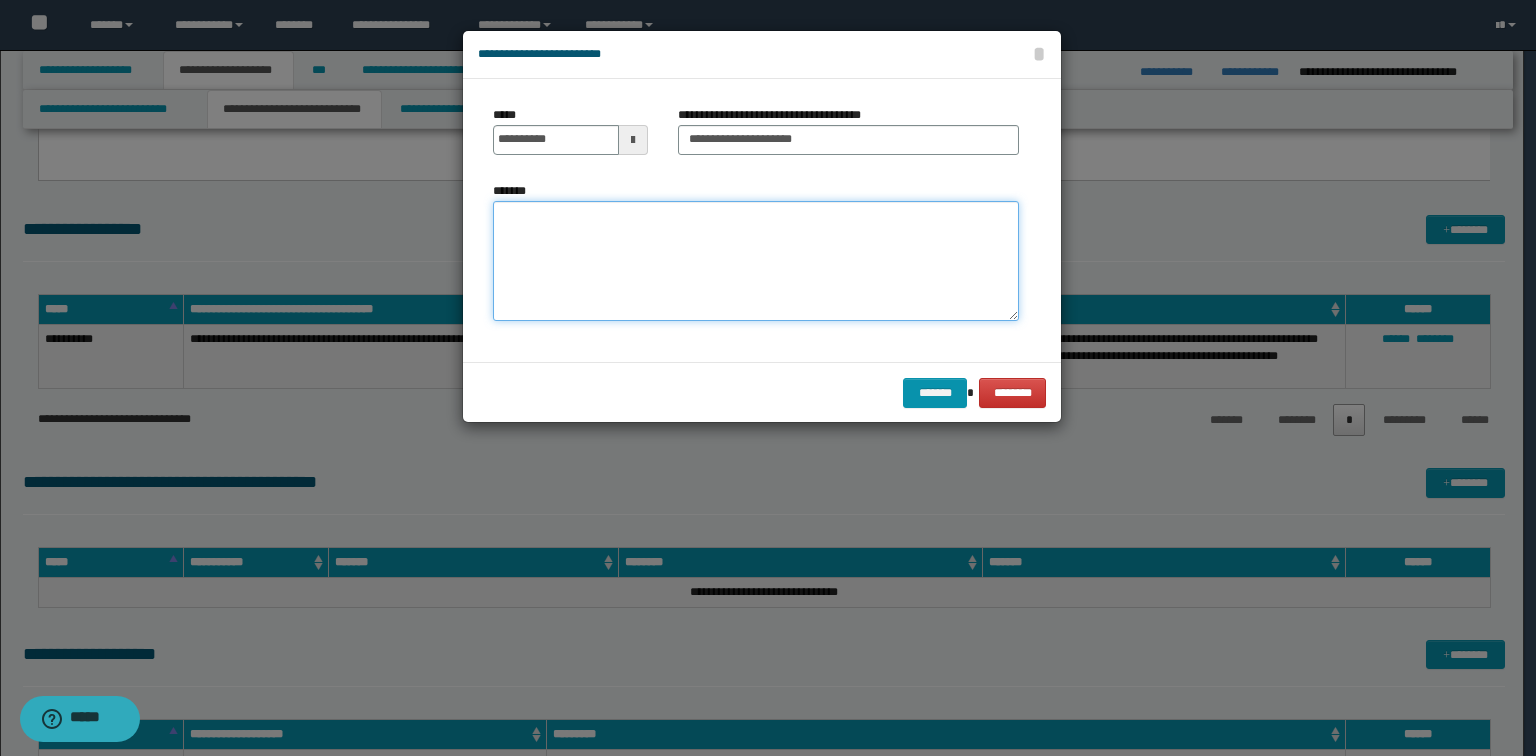 click on "*******" at bounding box center [756, 261] 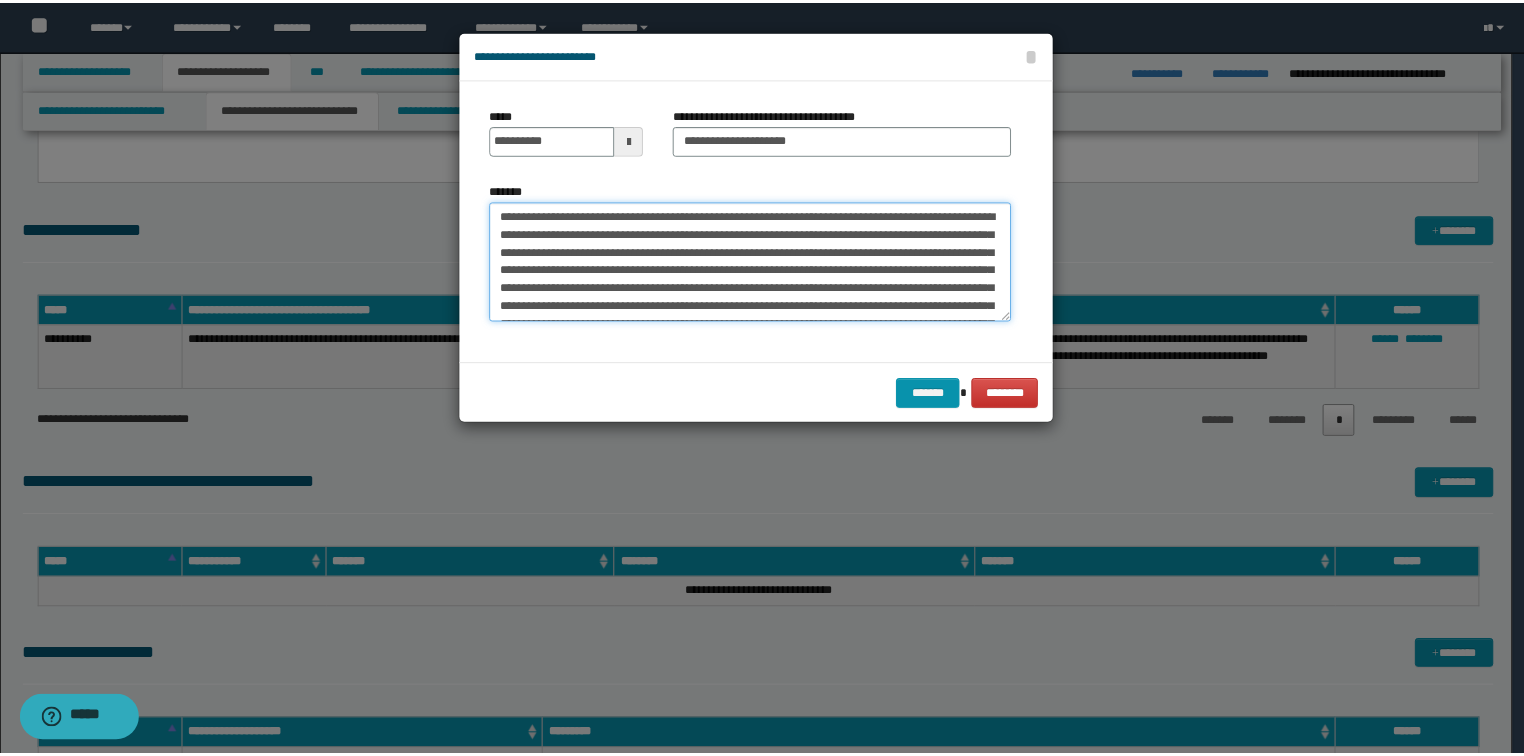 scroll, scrollTop: 48, scrollLeft: 0, axis: vertical 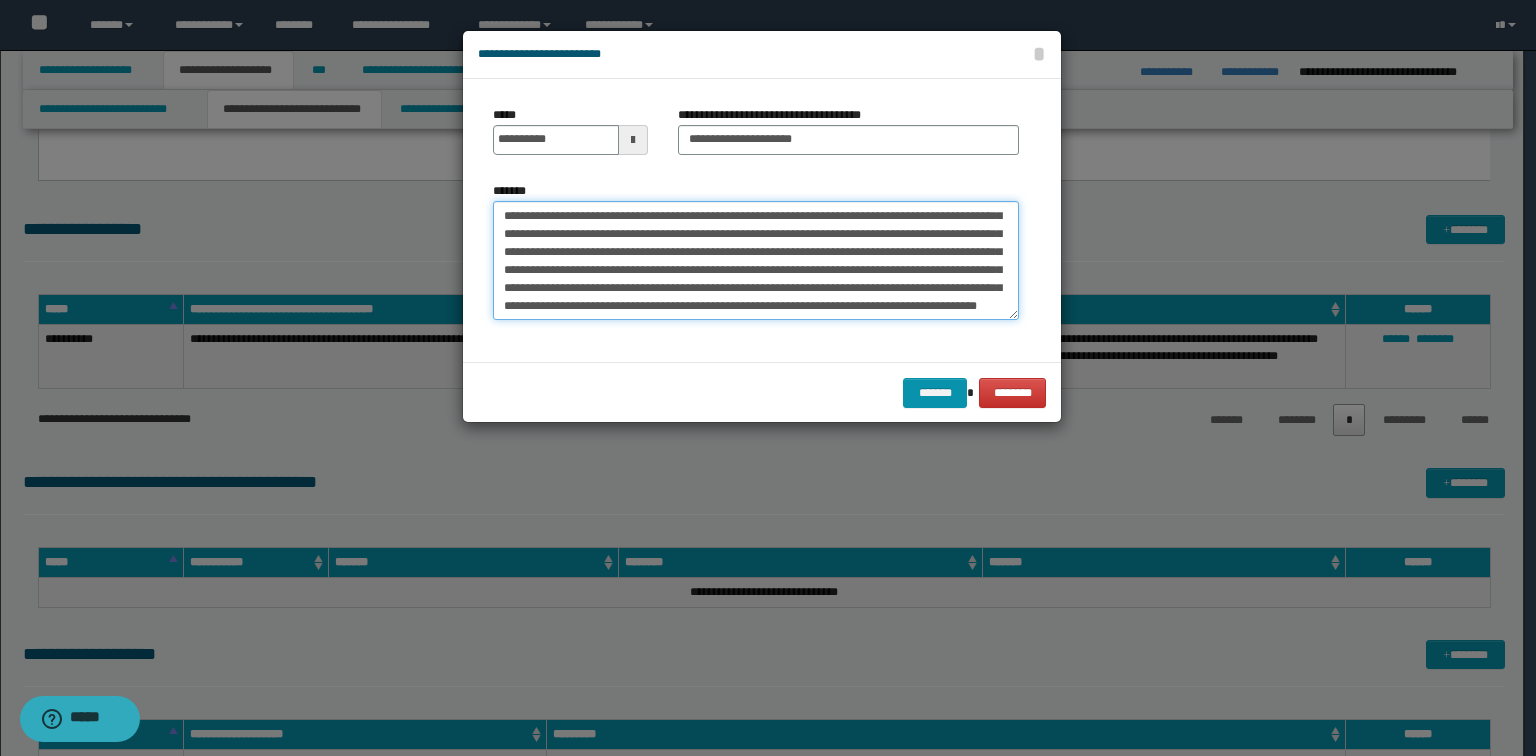 type on "**********" 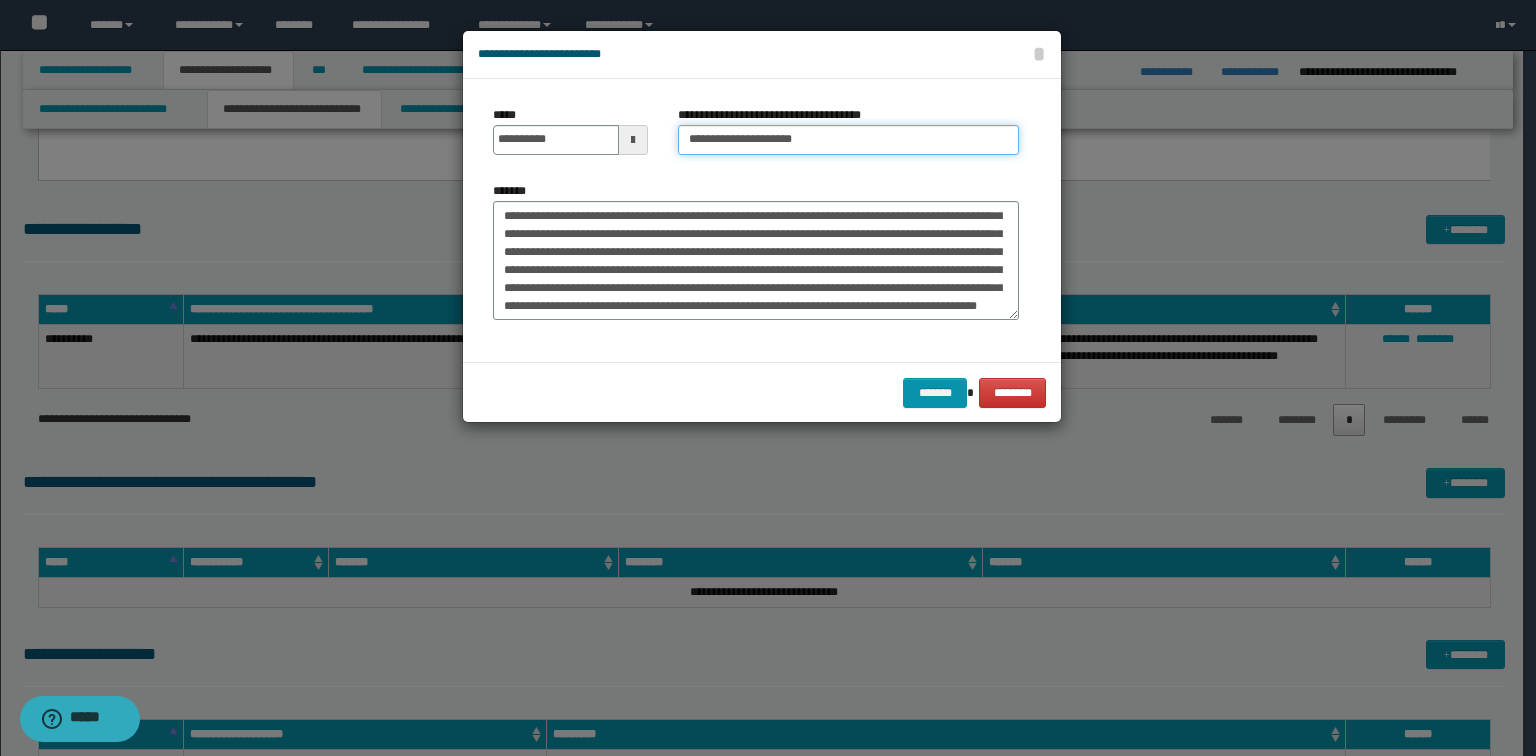 click on "**********" at bounding box center (848, 140) 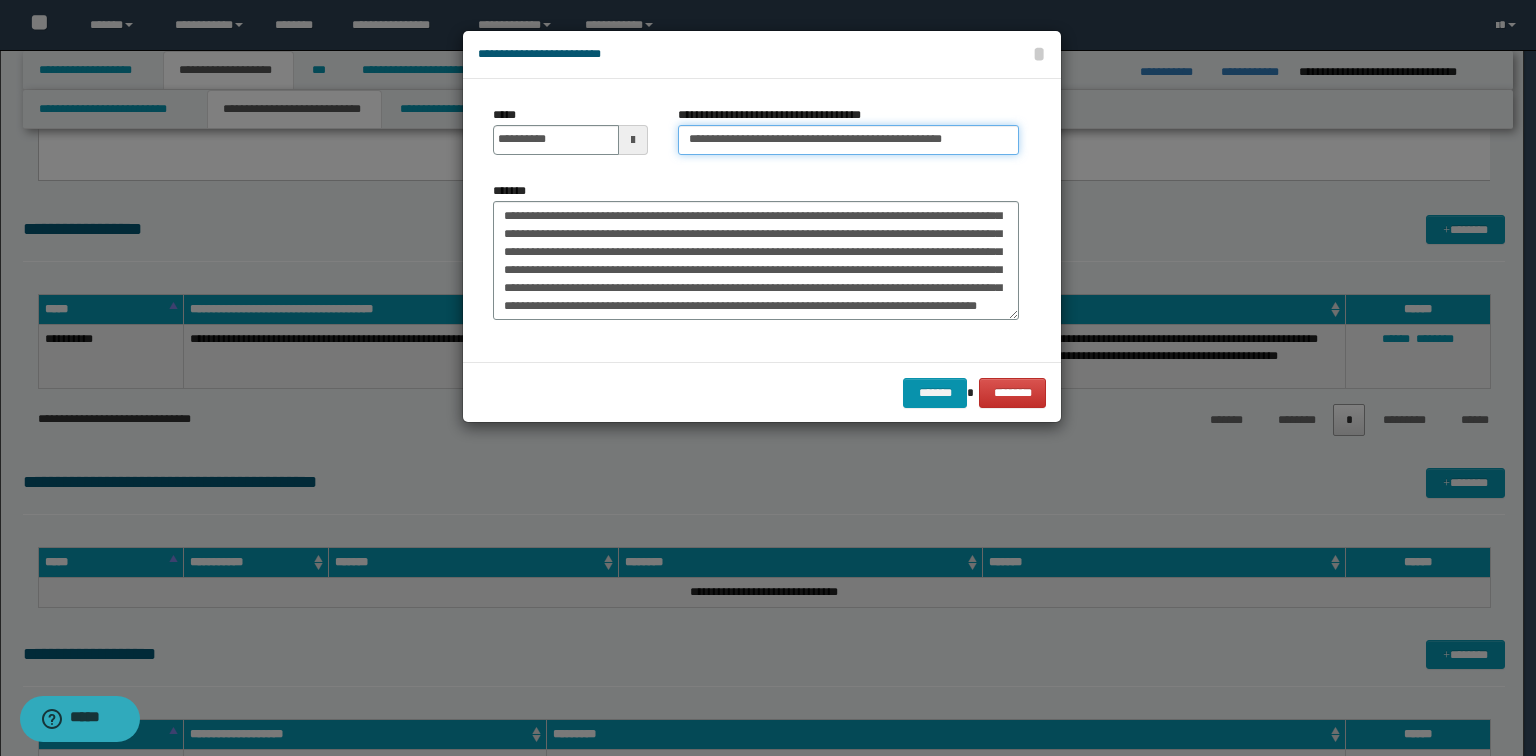 type on "**********" 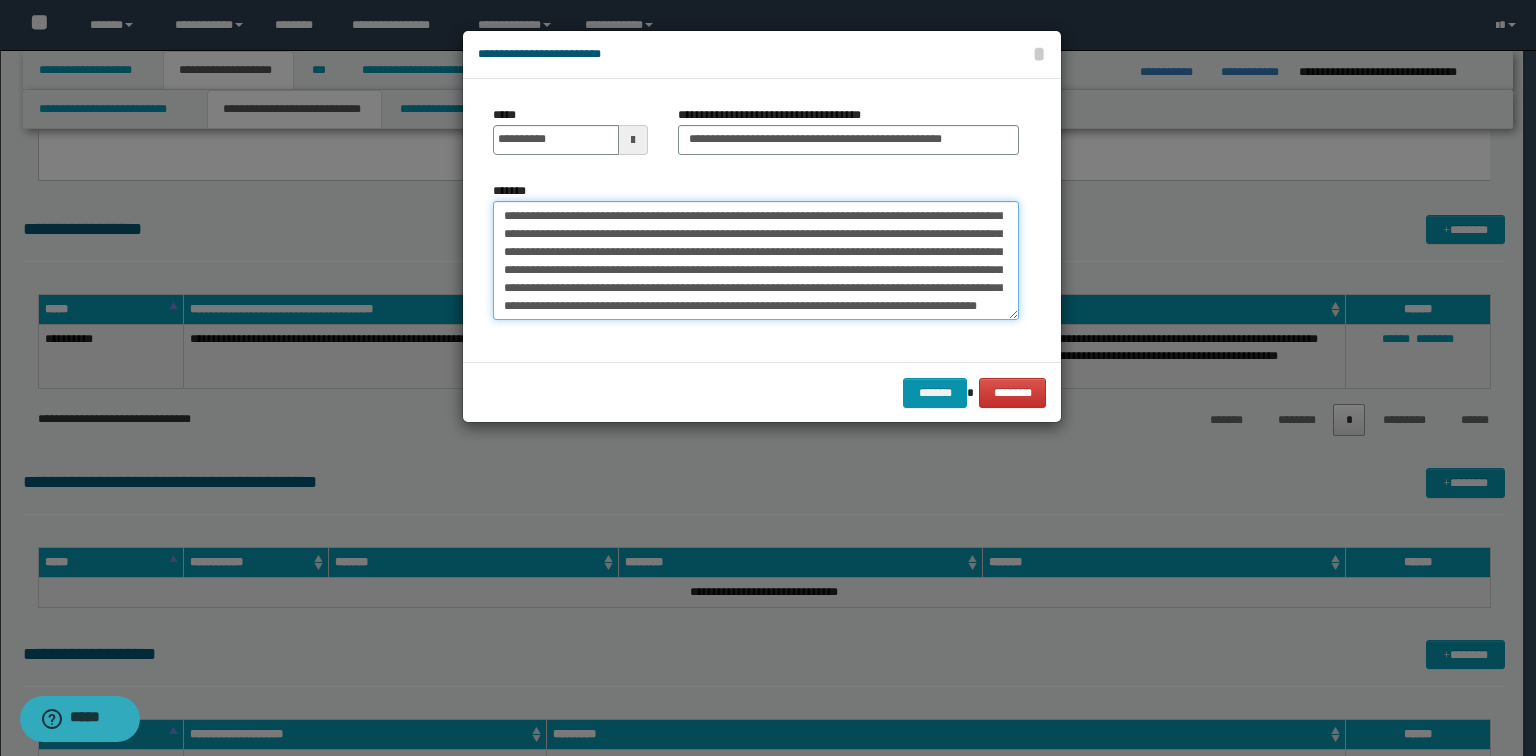 click on "**********" at bounding box center [756, 261] 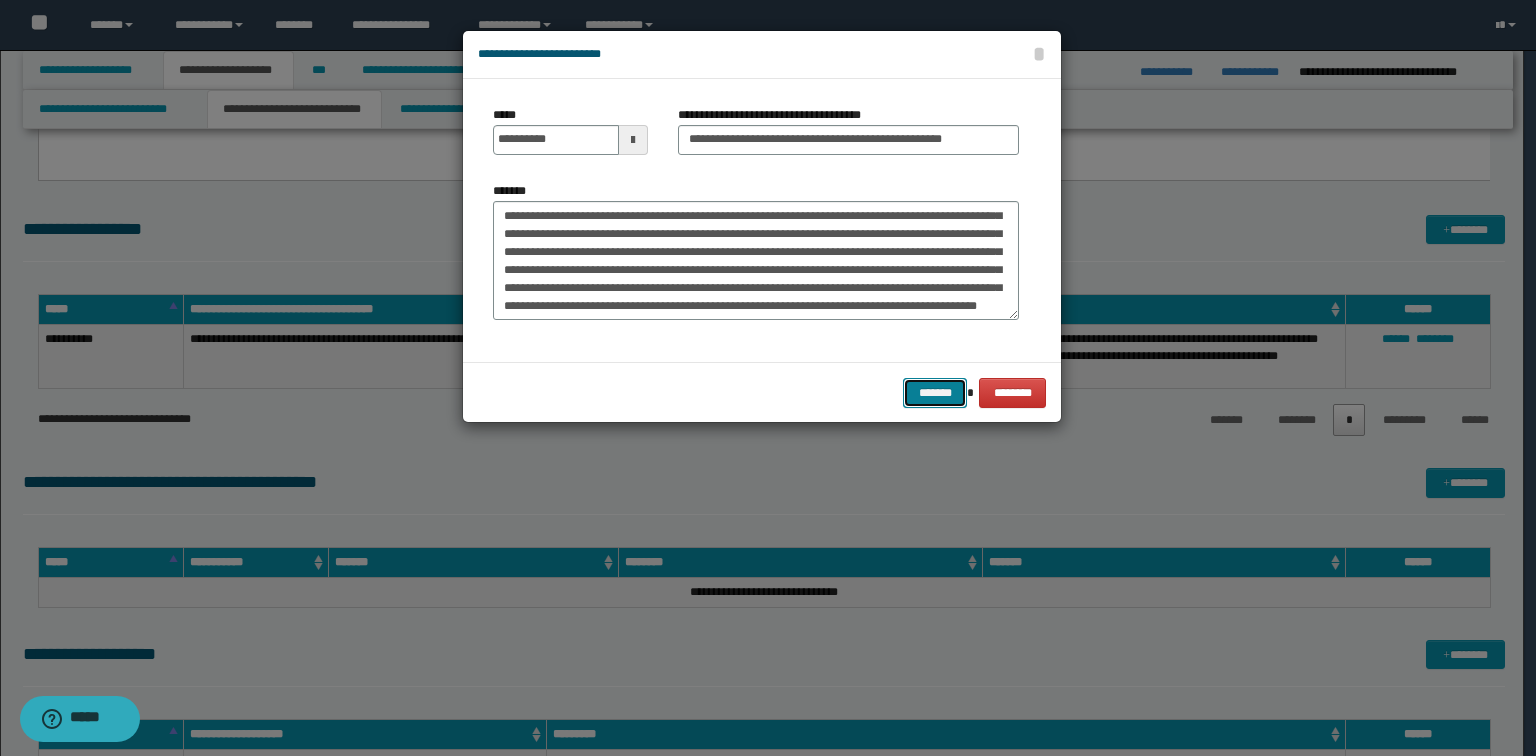 click on "*******" at bounding box center [935, 393] 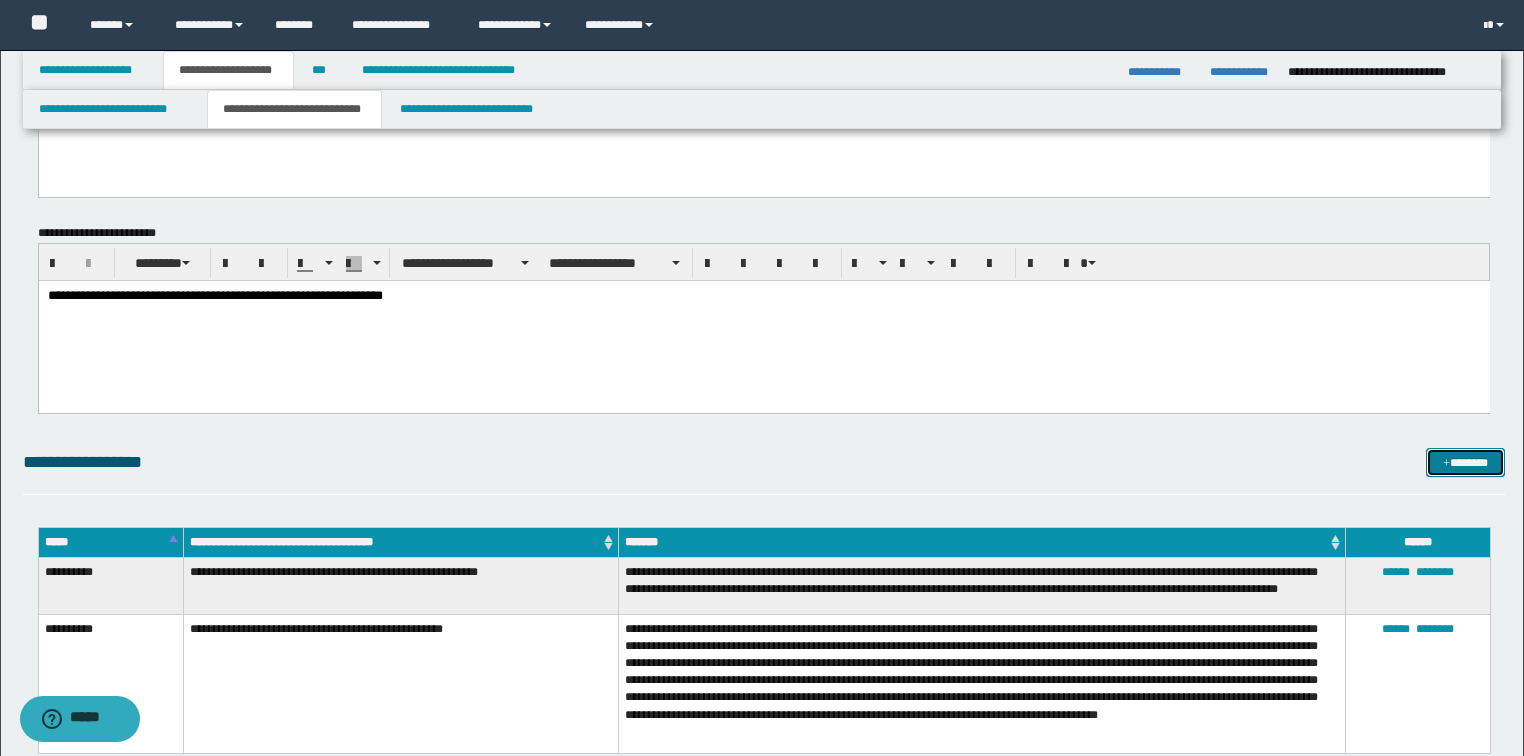 scroll, scrollTop: 3445, scrollLeft: 0, axis: vertical 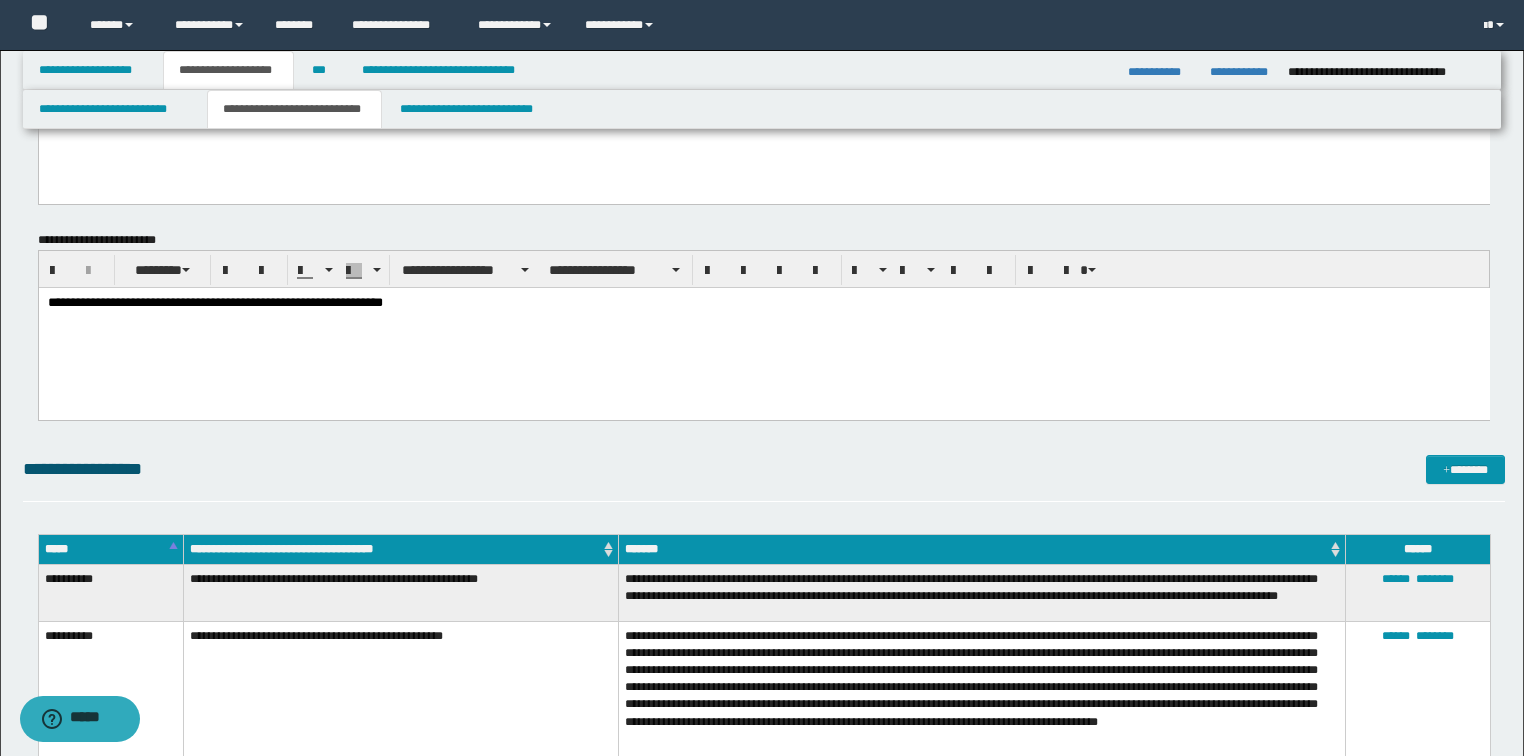 click on "**********" at bounding box center [763, 328] 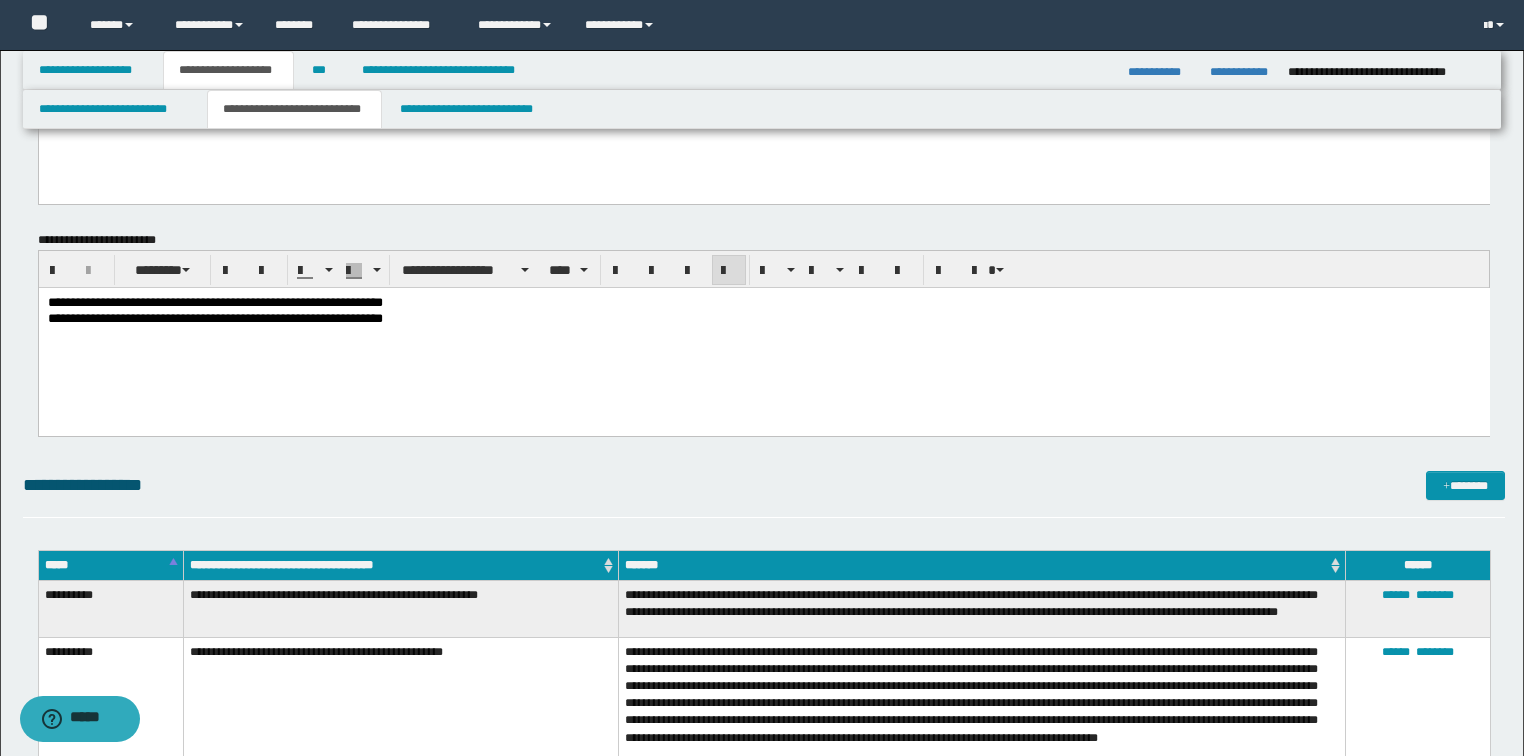 click on "**********" at bounding box center [763, 335] 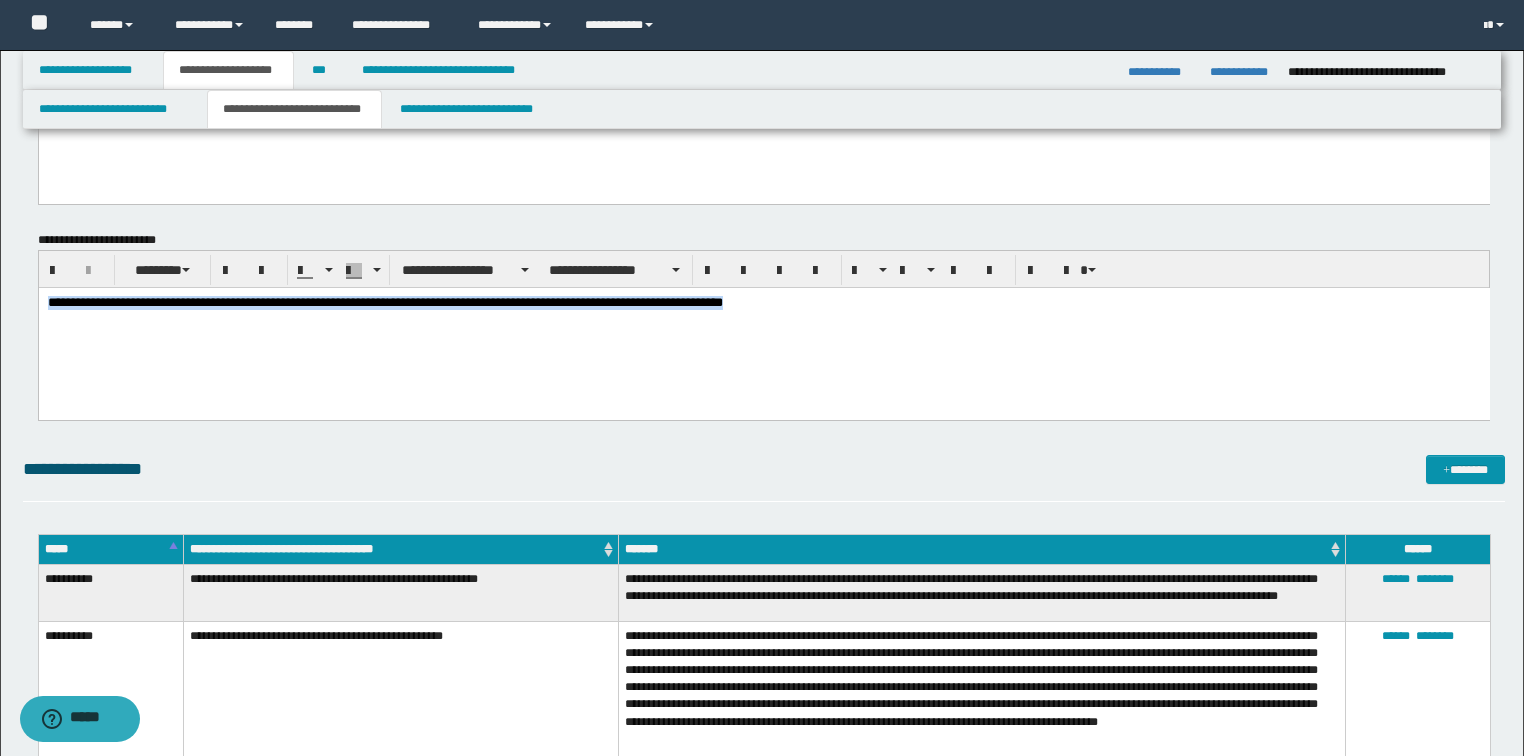 drag, startPoint x: 328, startPoint y: 276, endPoint x: 321, endPoint y: 284, distance: 10.630146 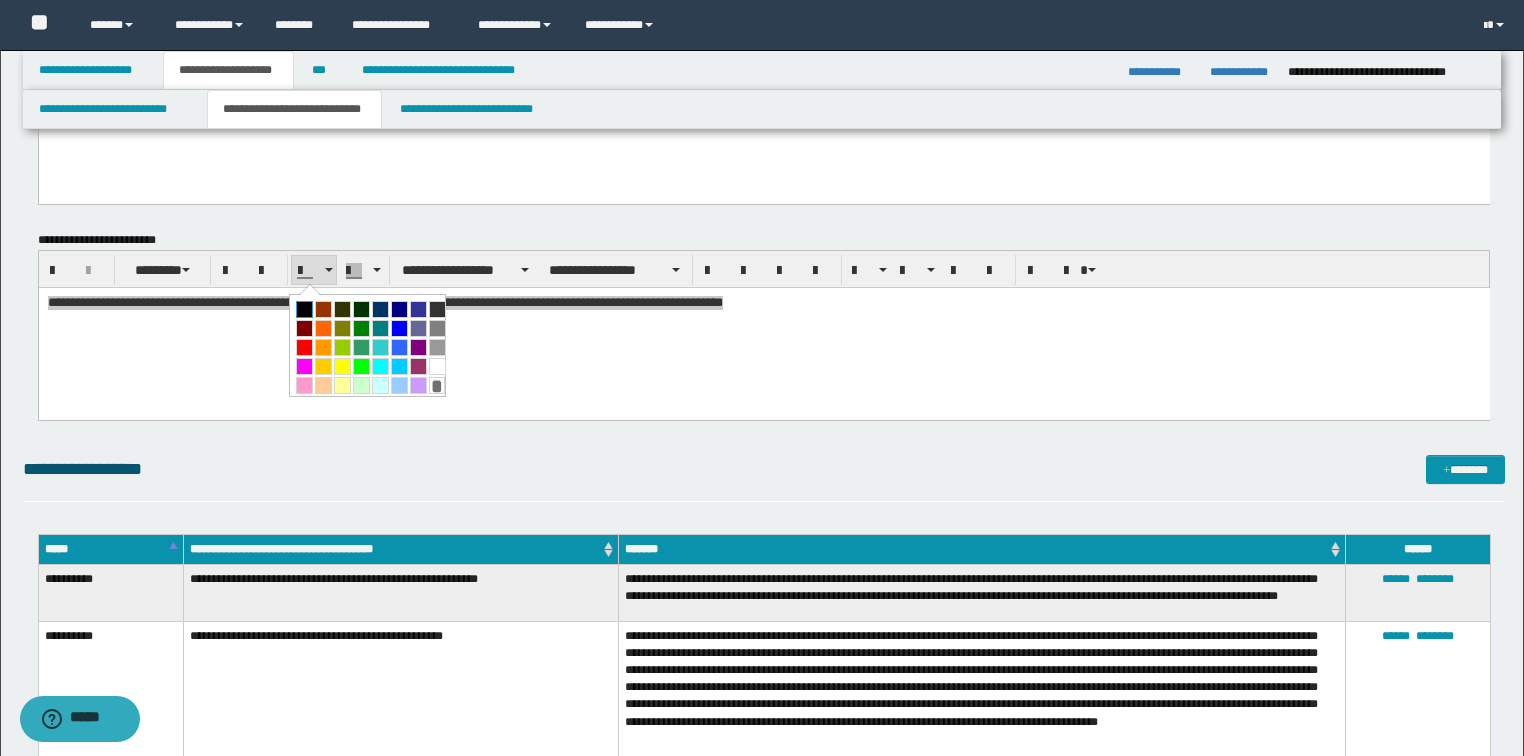 click at bounding box center [304, 309] 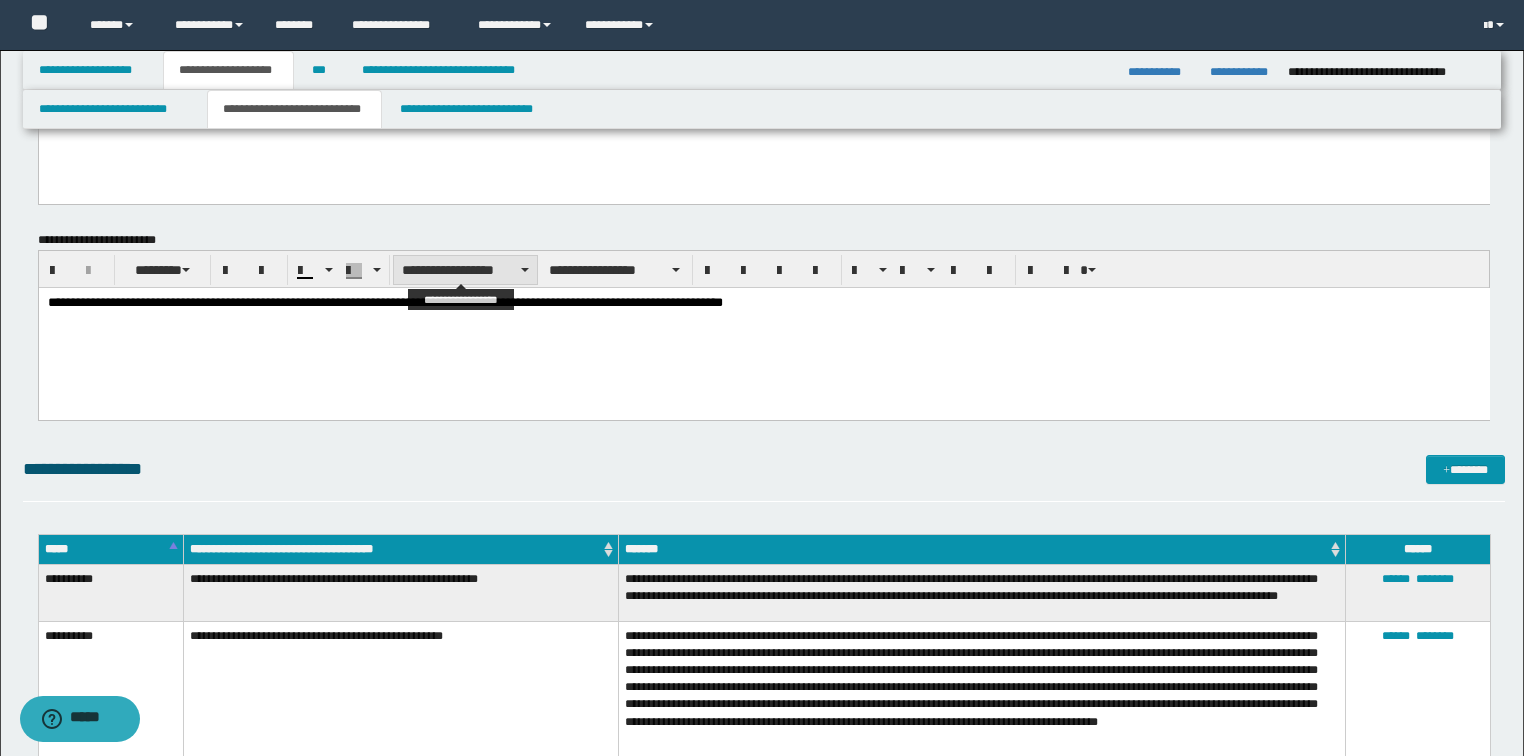 click on "**********" at bounding box center (465, 270) 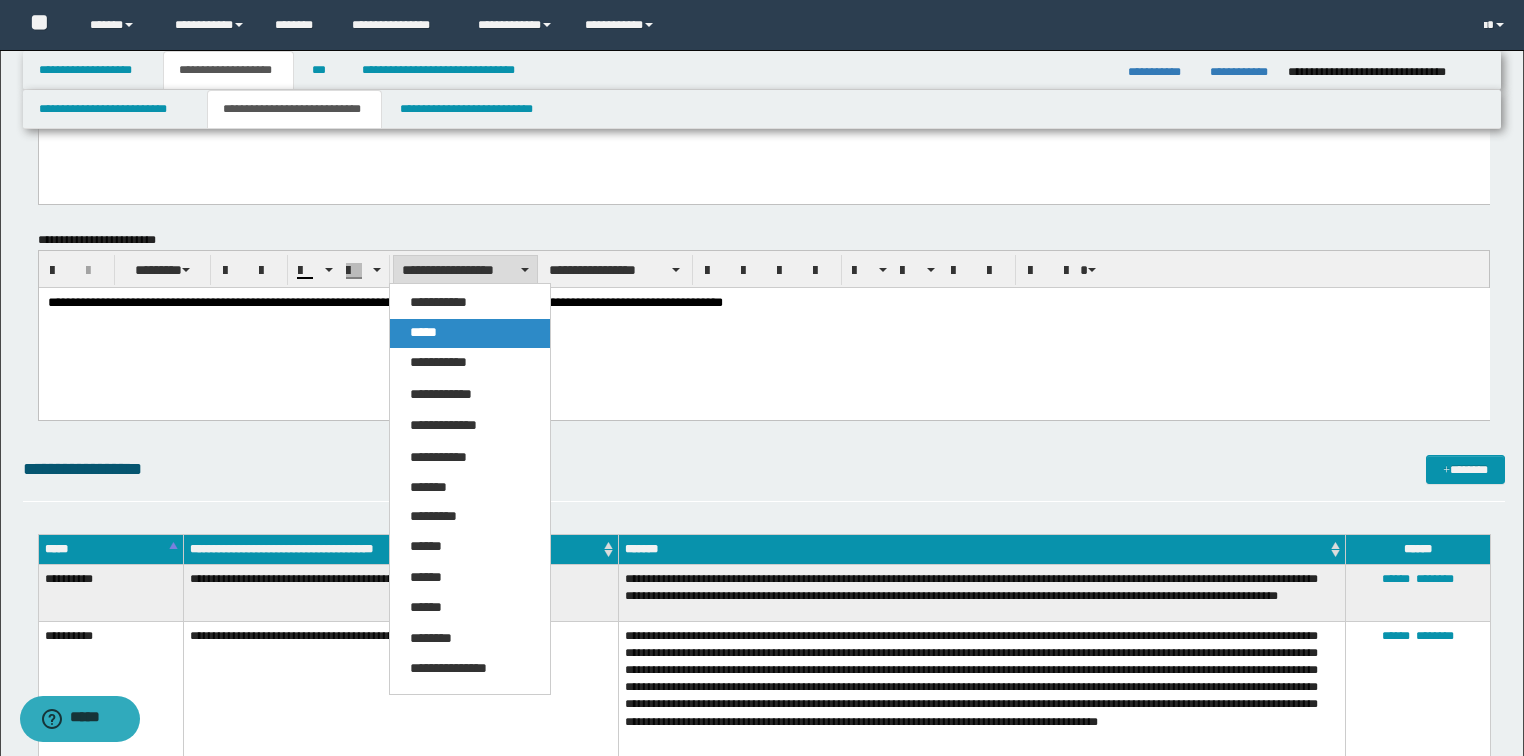 click on "*****" at bounding box center (423, 332) 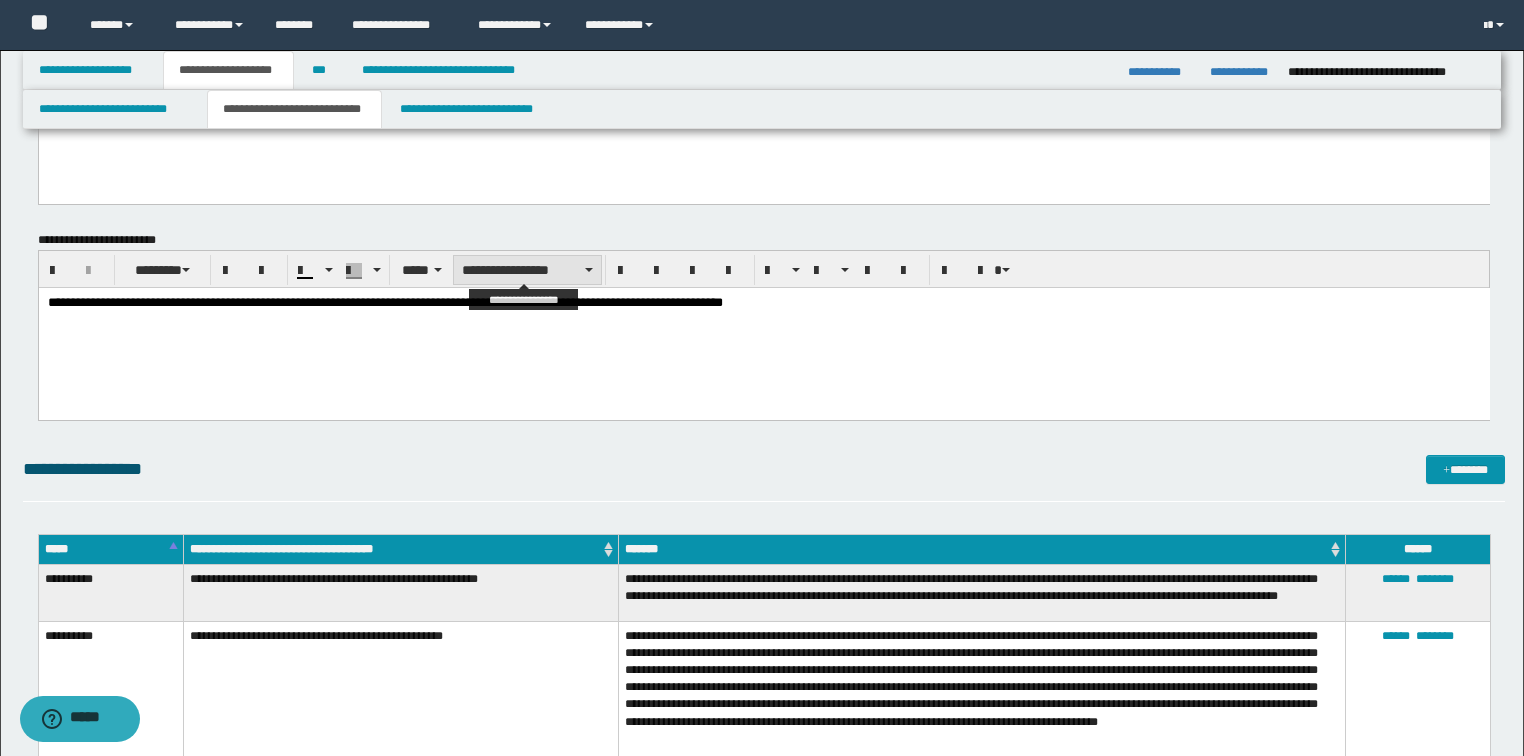 click on "**********" at bounding box center (527, 270) 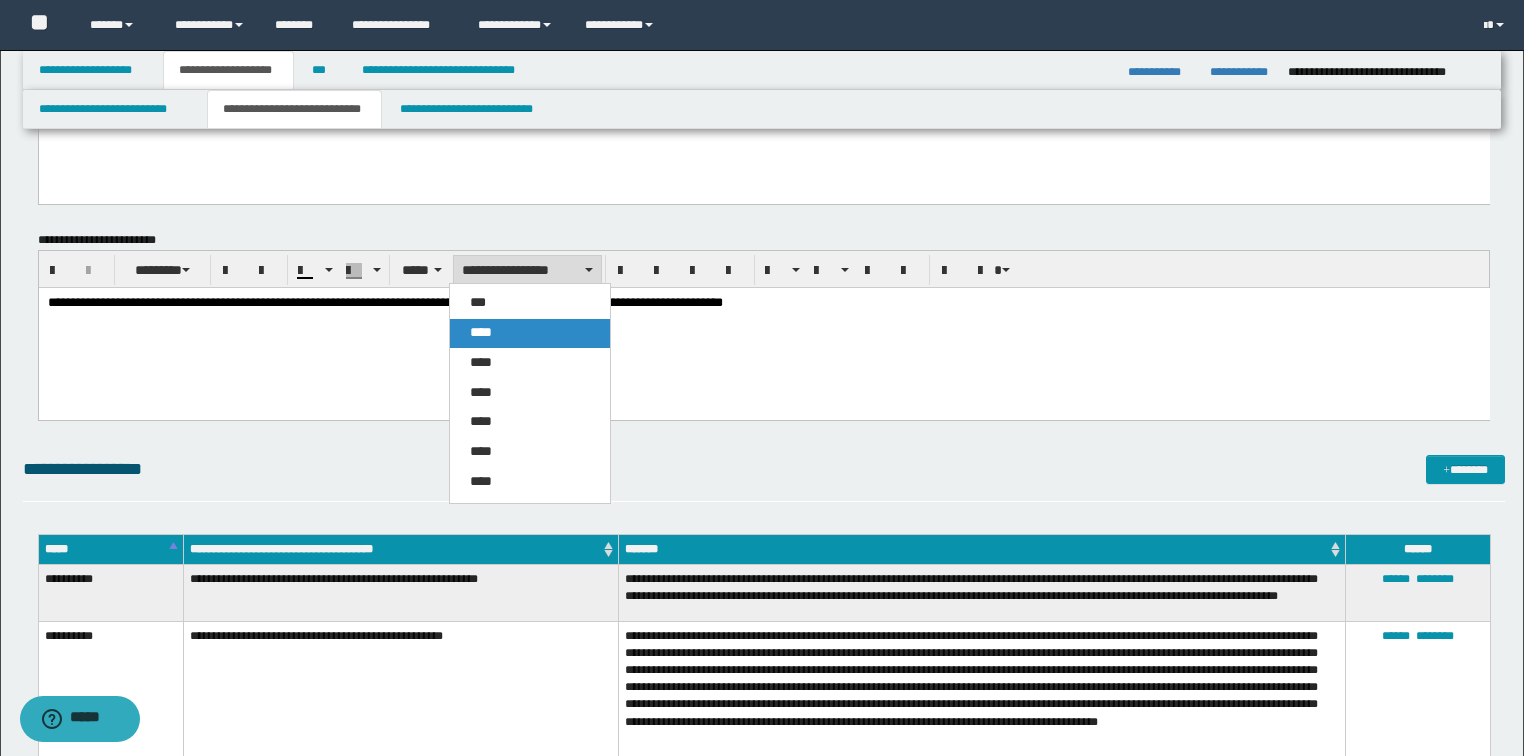 click on "****" at bounding box center (481, 332) 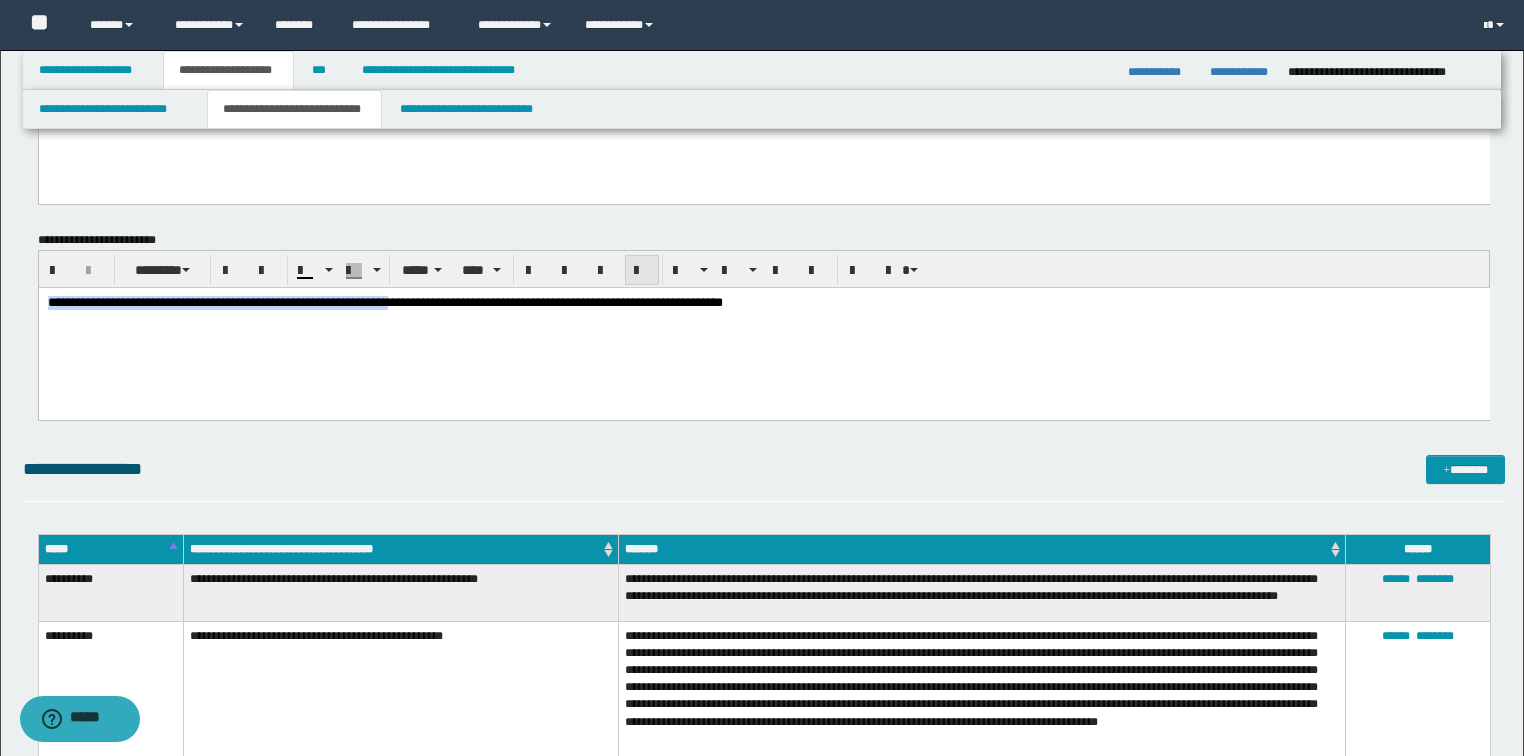 click at bounding box center [642, 270] 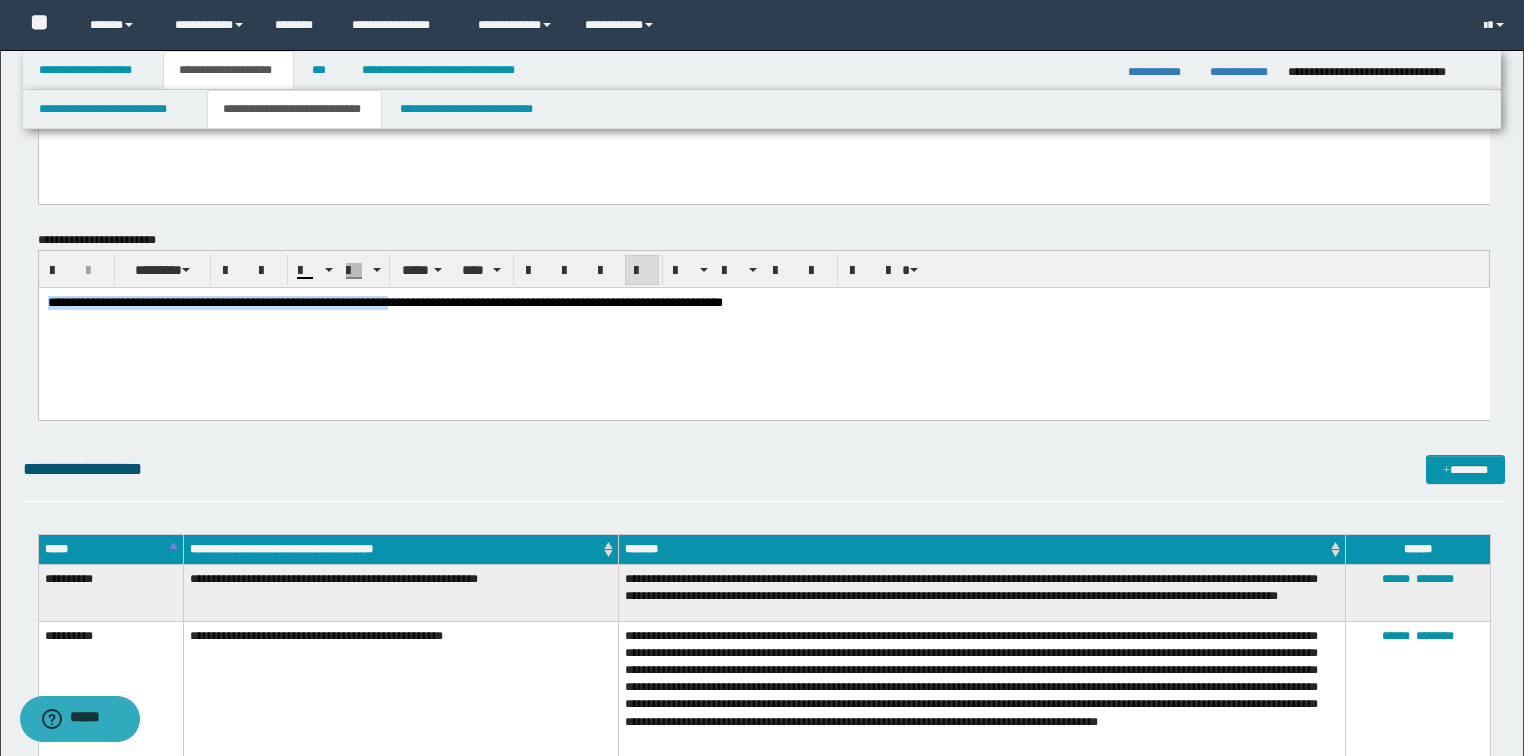 click at bounding box center [642, 270] 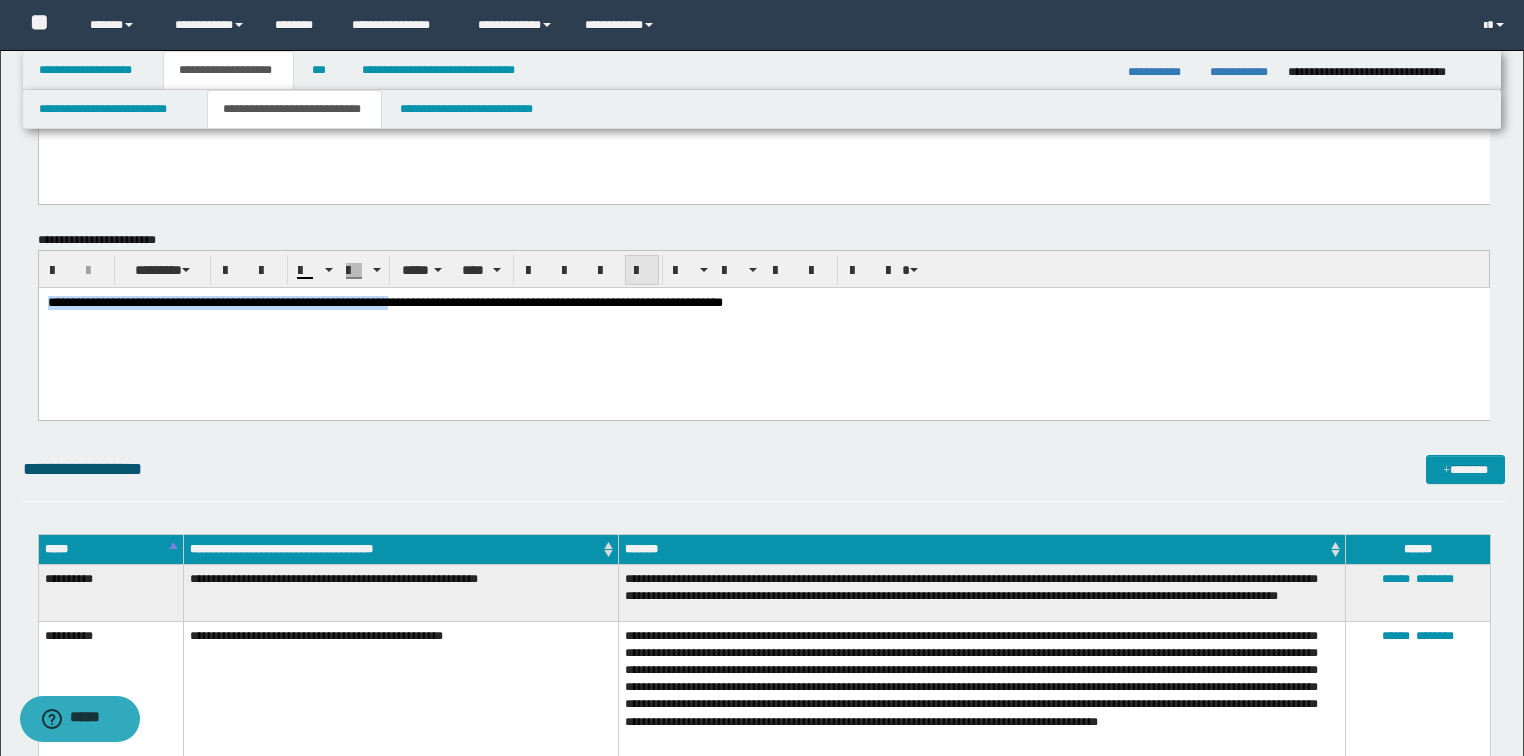 click at bounding box center [642, 270] 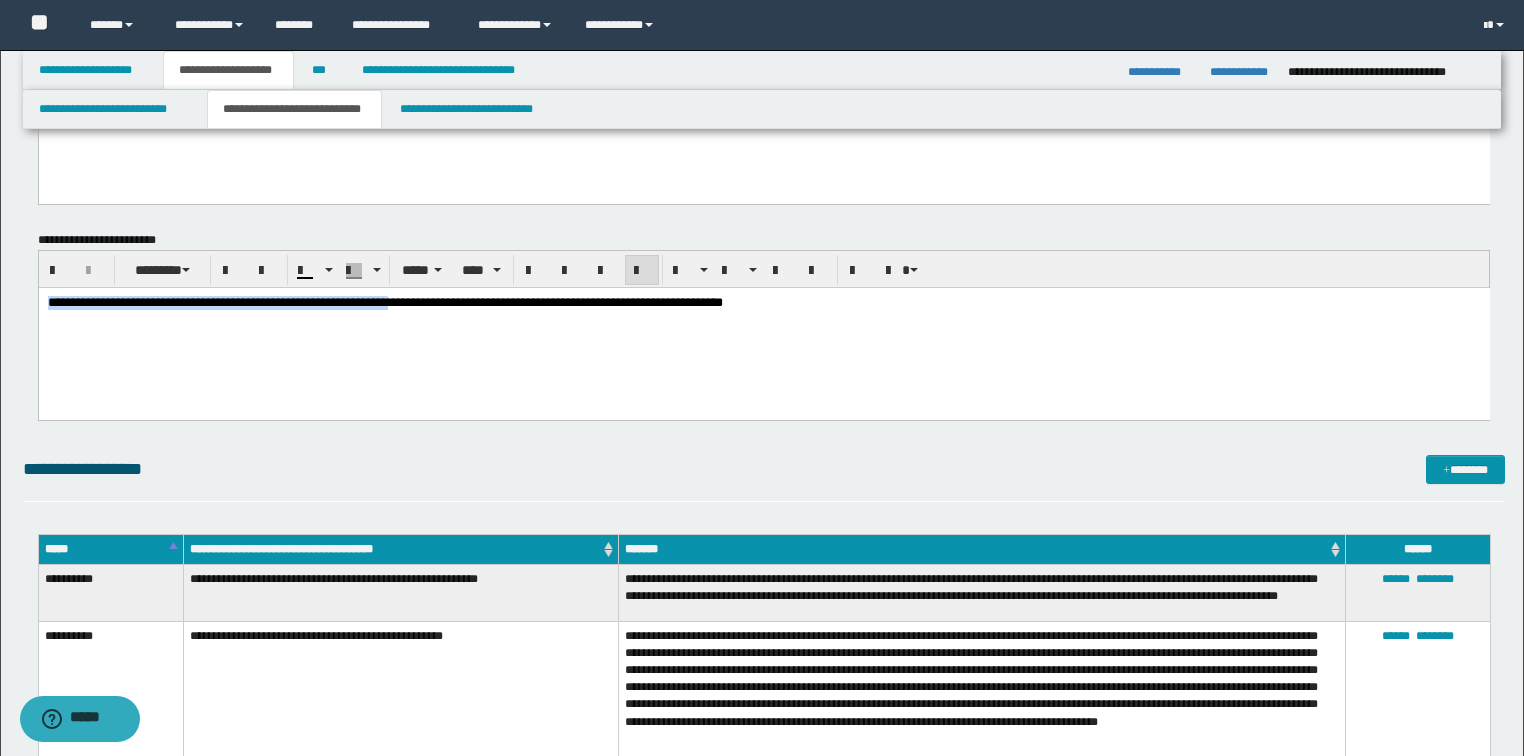 click on "**********" at bounding box center [763, 303] 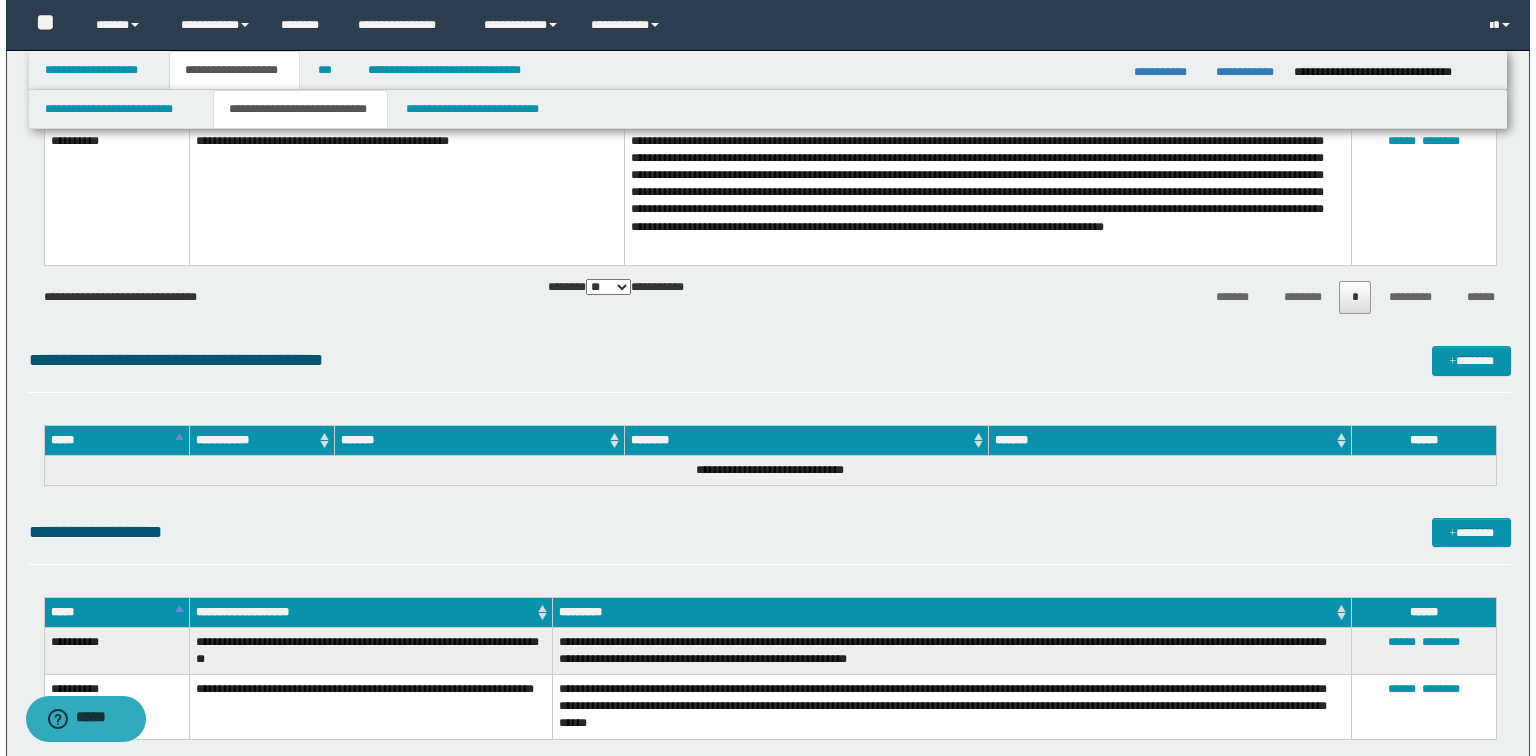 scroll, scrollTop: 4165, scrollLeft: 0, axis: vertical 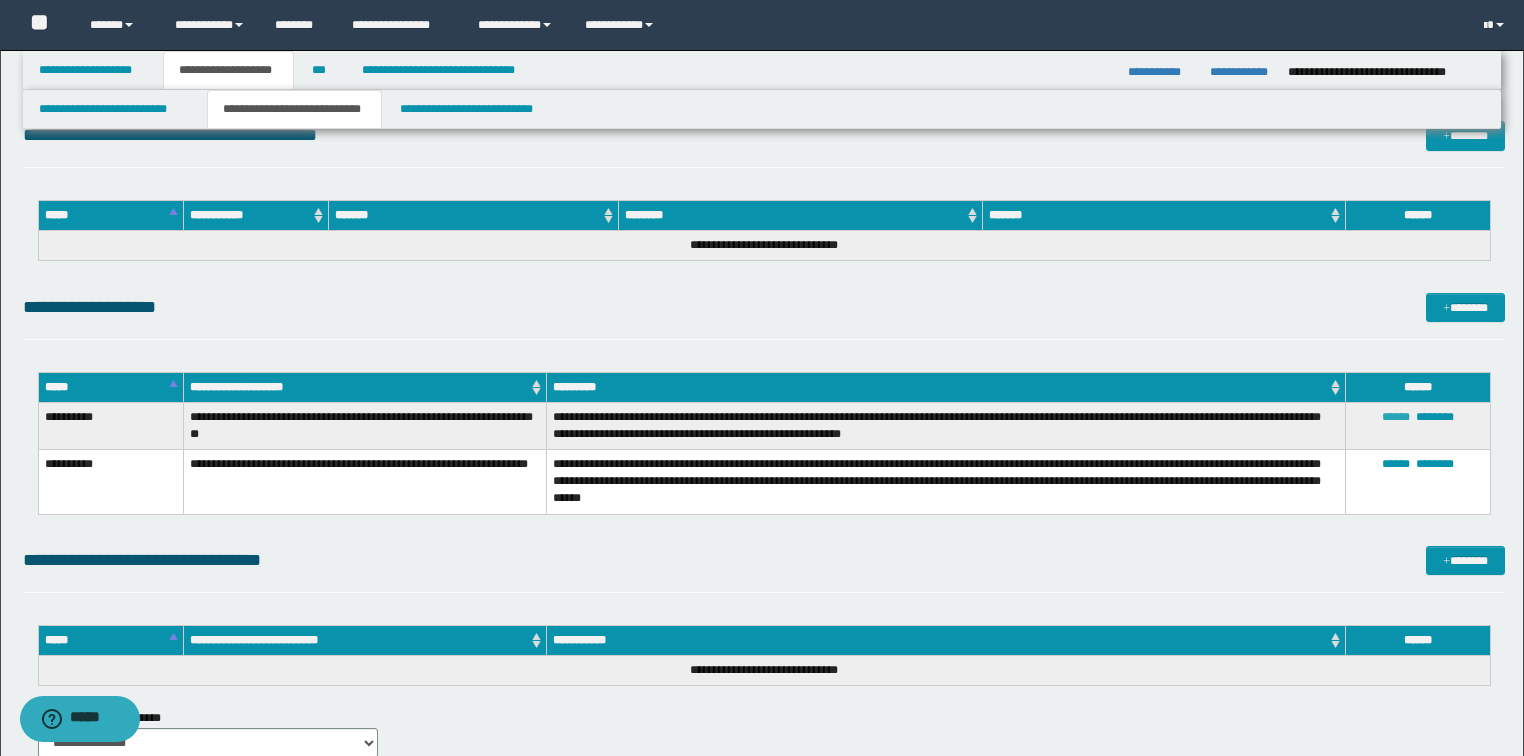 click on "******" at bounding box center (1396, 417) 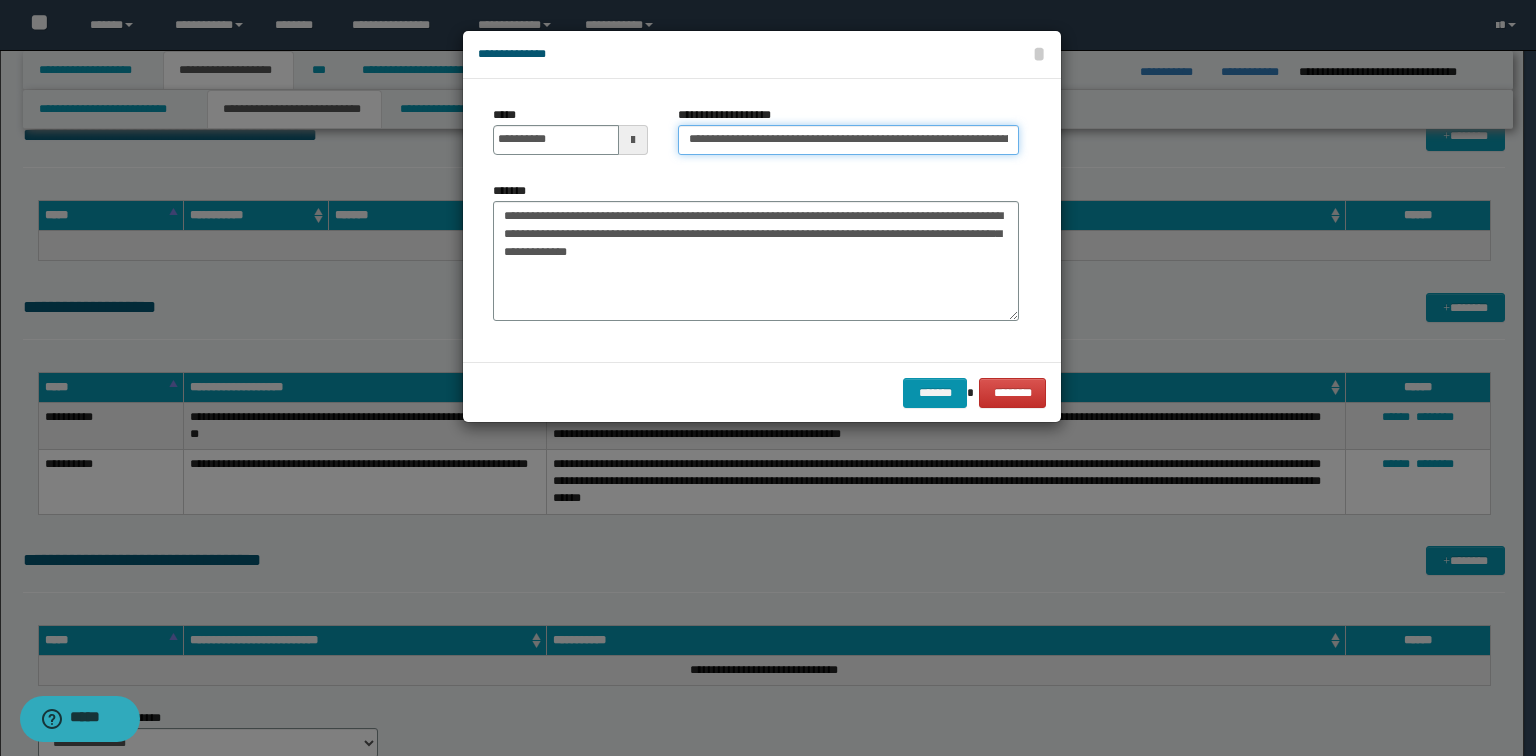 scroll, scrollTop: 0, scrollLeft: 92, axis: horizontal 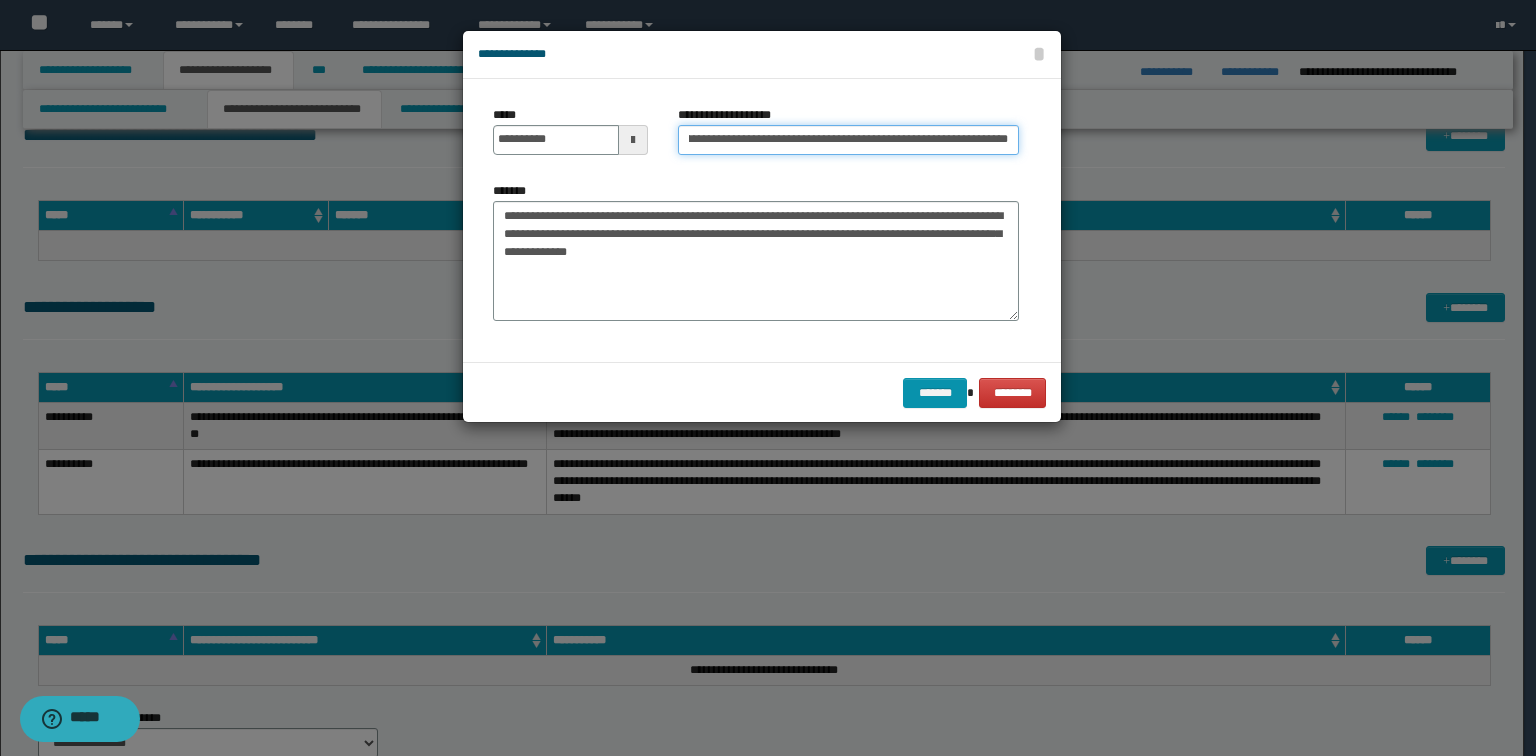 drag, startPoint x: 852, startPoint y: 141, endPoint x: 1144, endPoint y: 157, distance: 292.43802 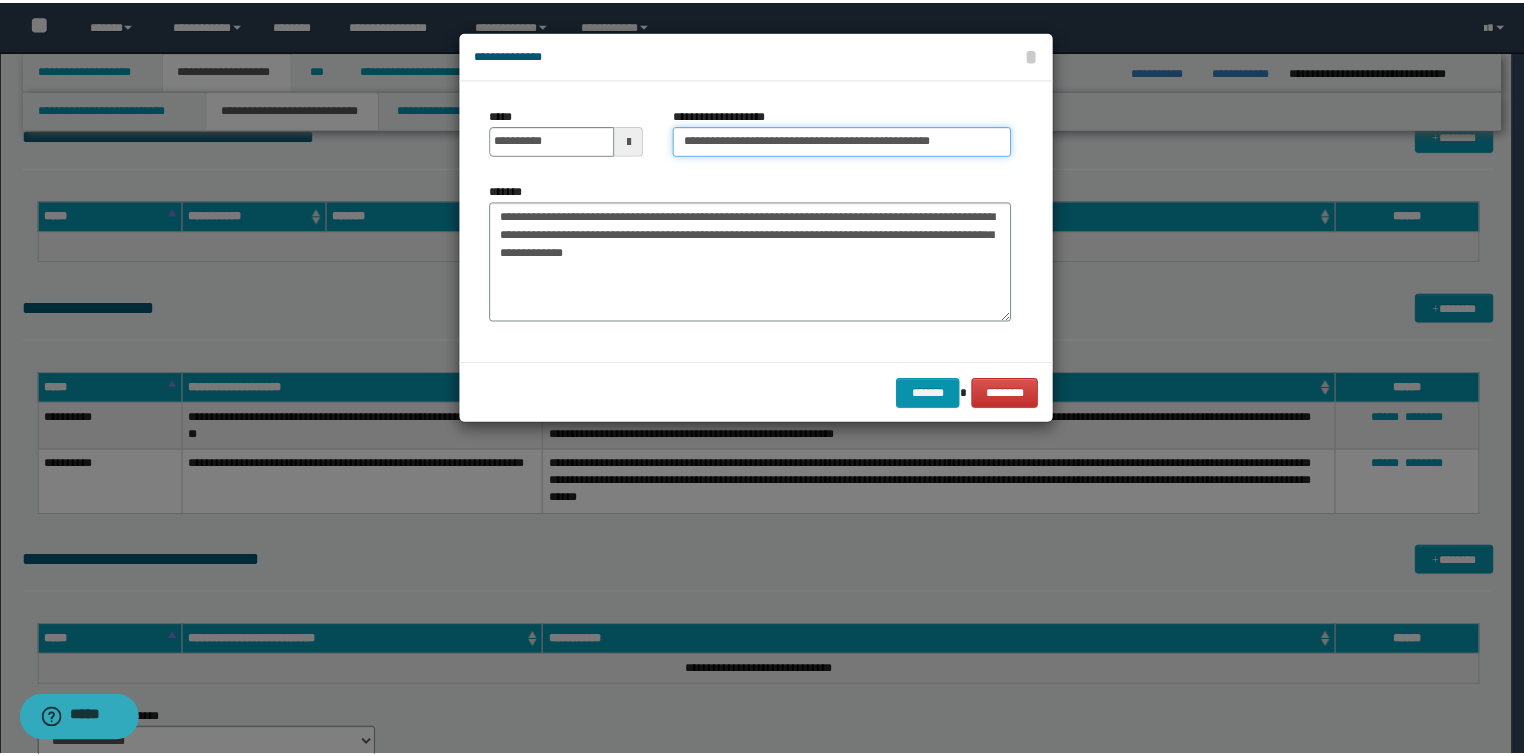 scroll, scrollTop: 0, scrollLeft: 0, axis: both 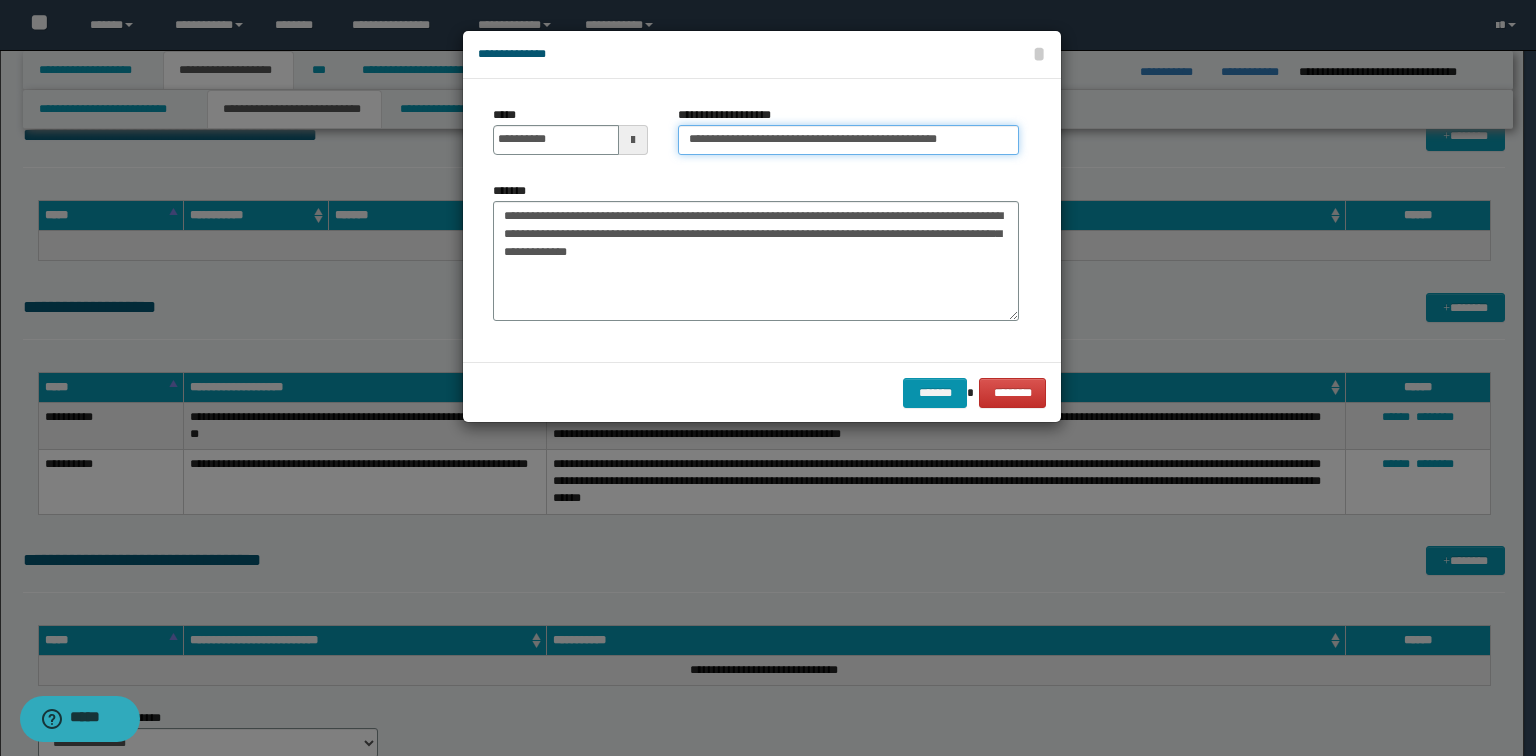 type on "**********" 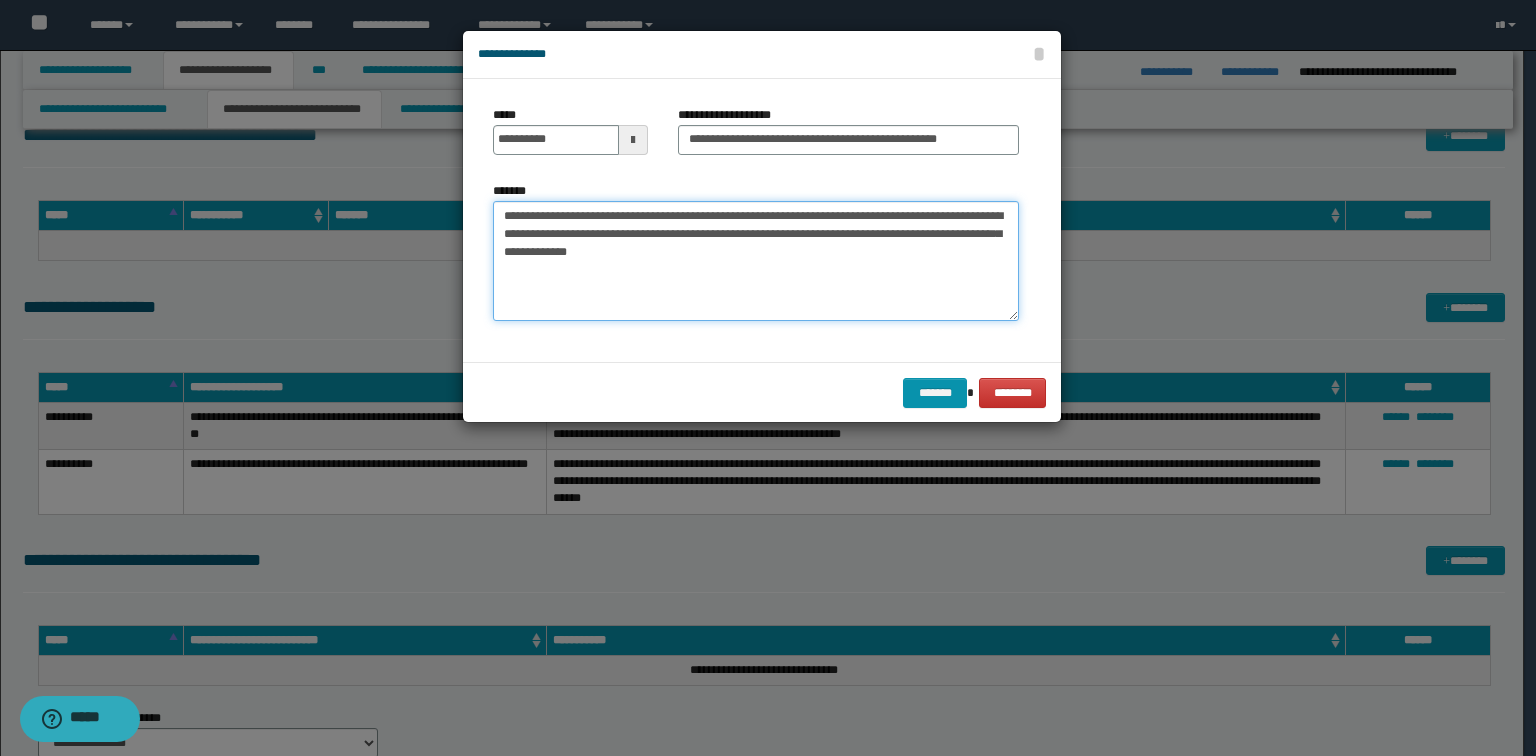 click on "**********" at bounding box center (756, 261) 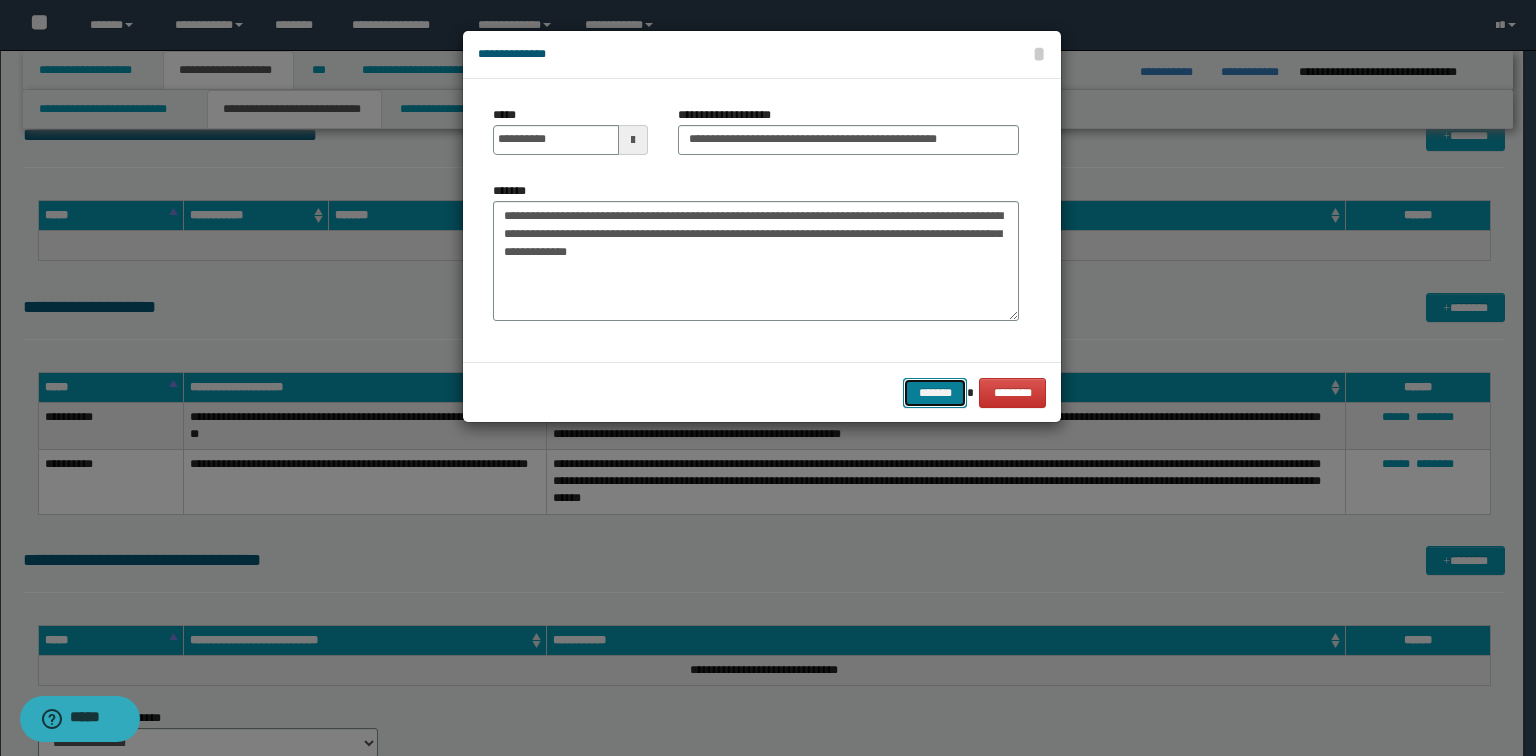 click on "*******" at bounding box center (935, 393) 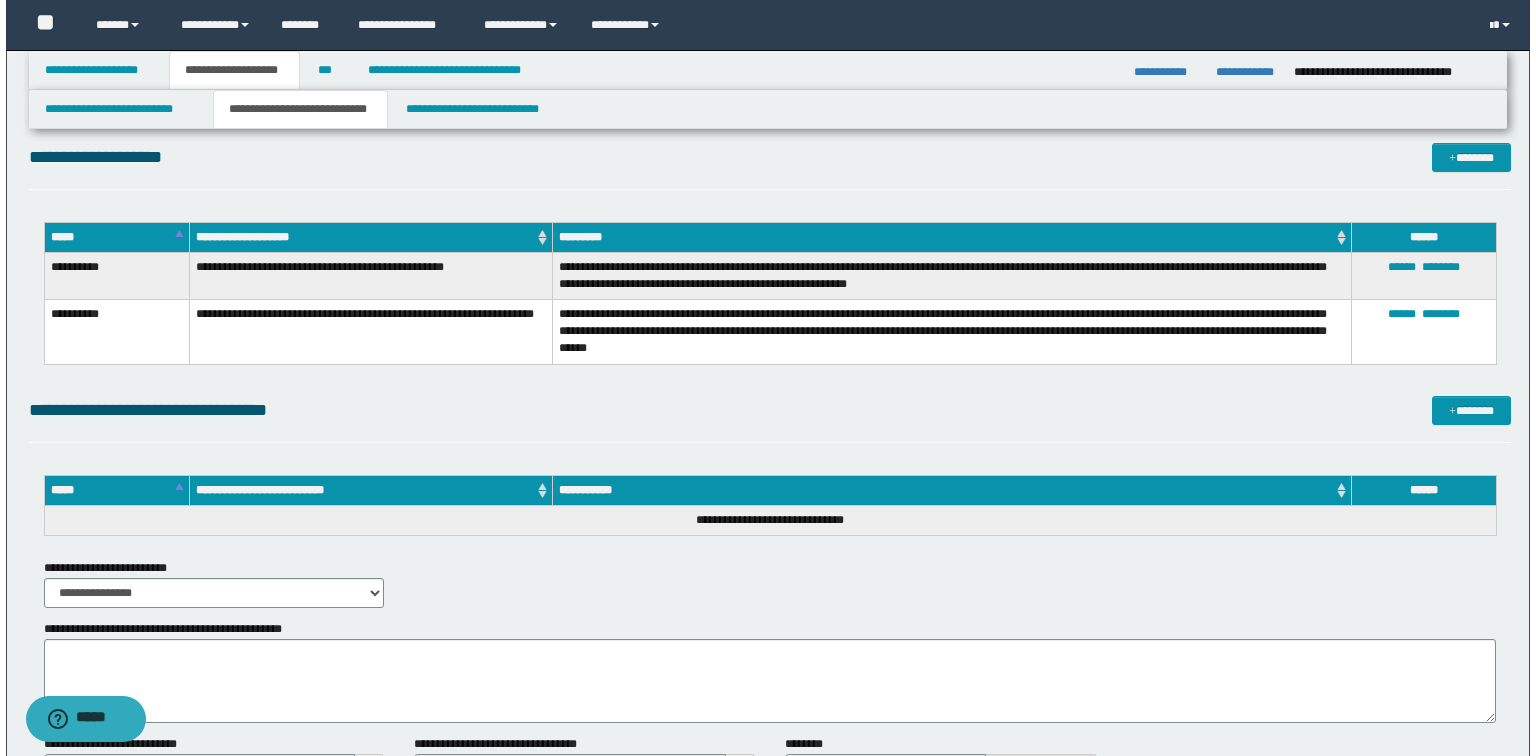 scroll, scrollTop: 4325, scrollLeft: 0, axis: vertical 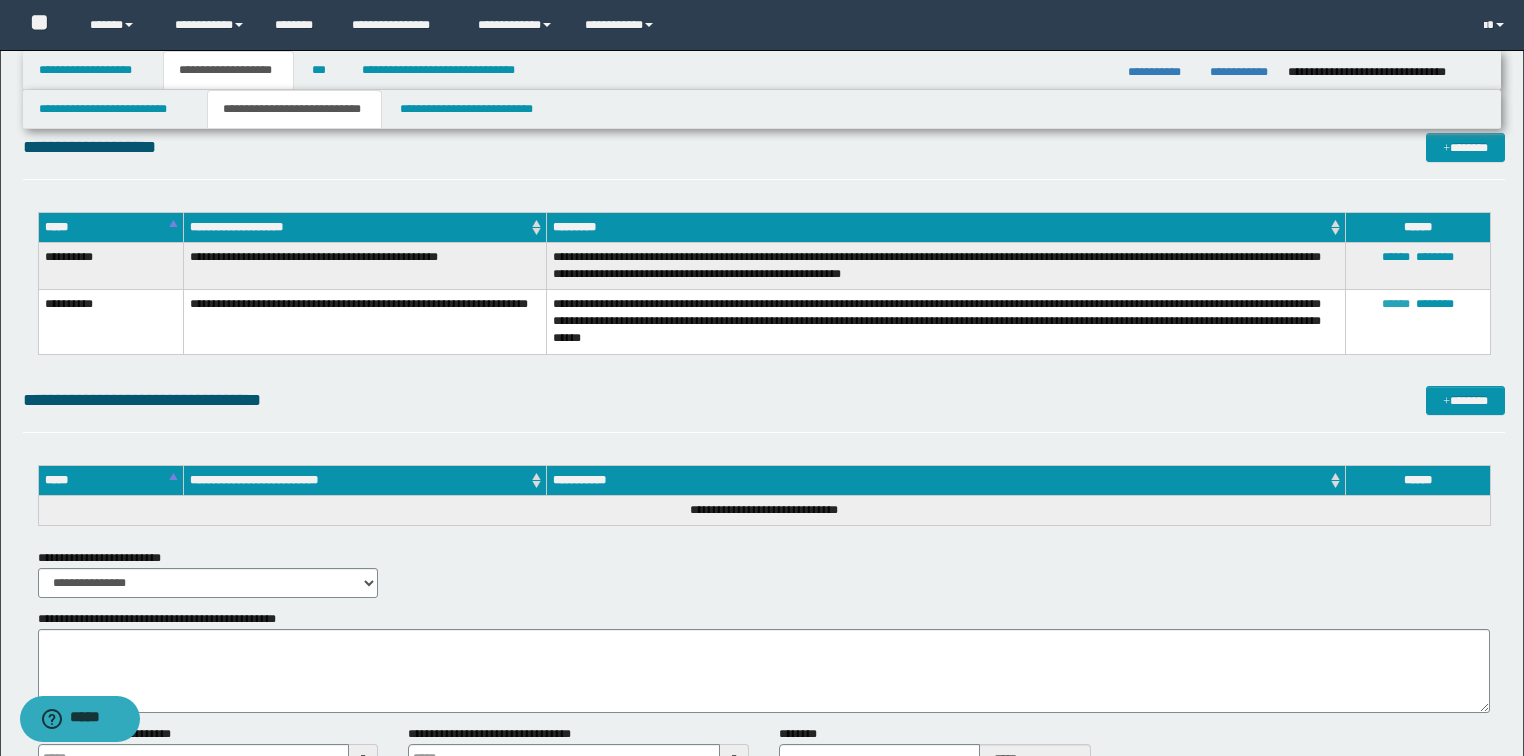 click on "******" at bounding box center (1396, 304) 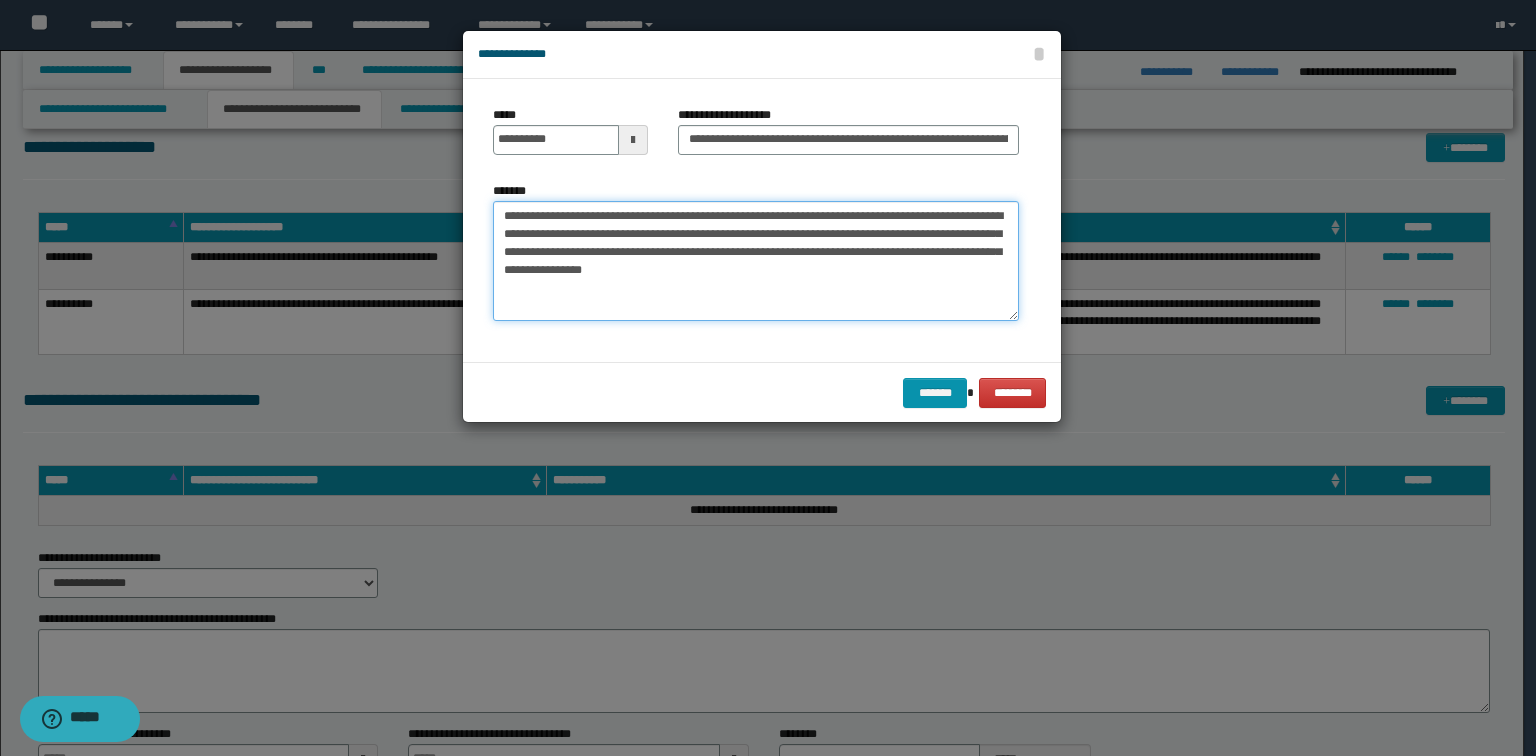 click on "**********" at bounding box center [756, 261] 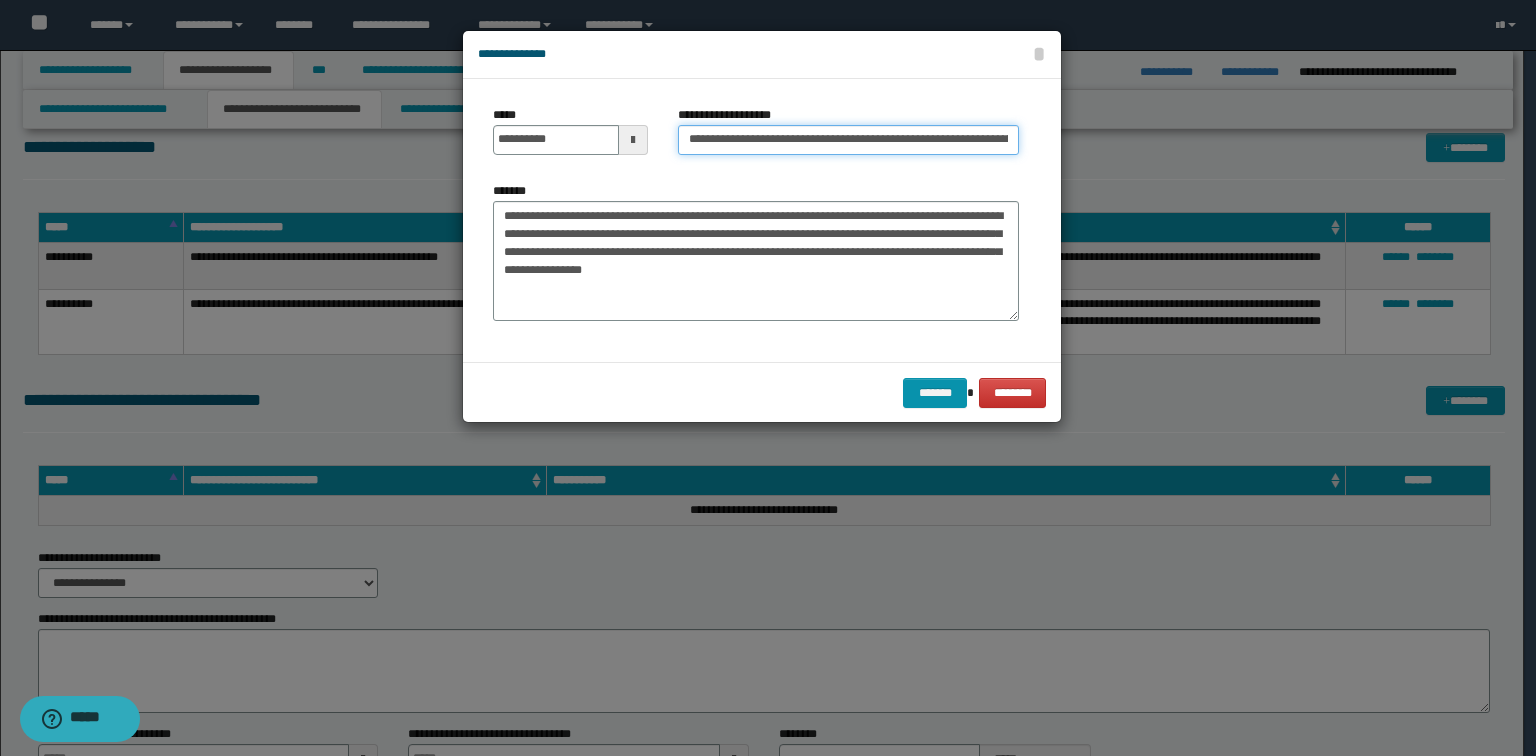 scroll, scrollTop: 0, scrollLeft: 57, axis: horizontal 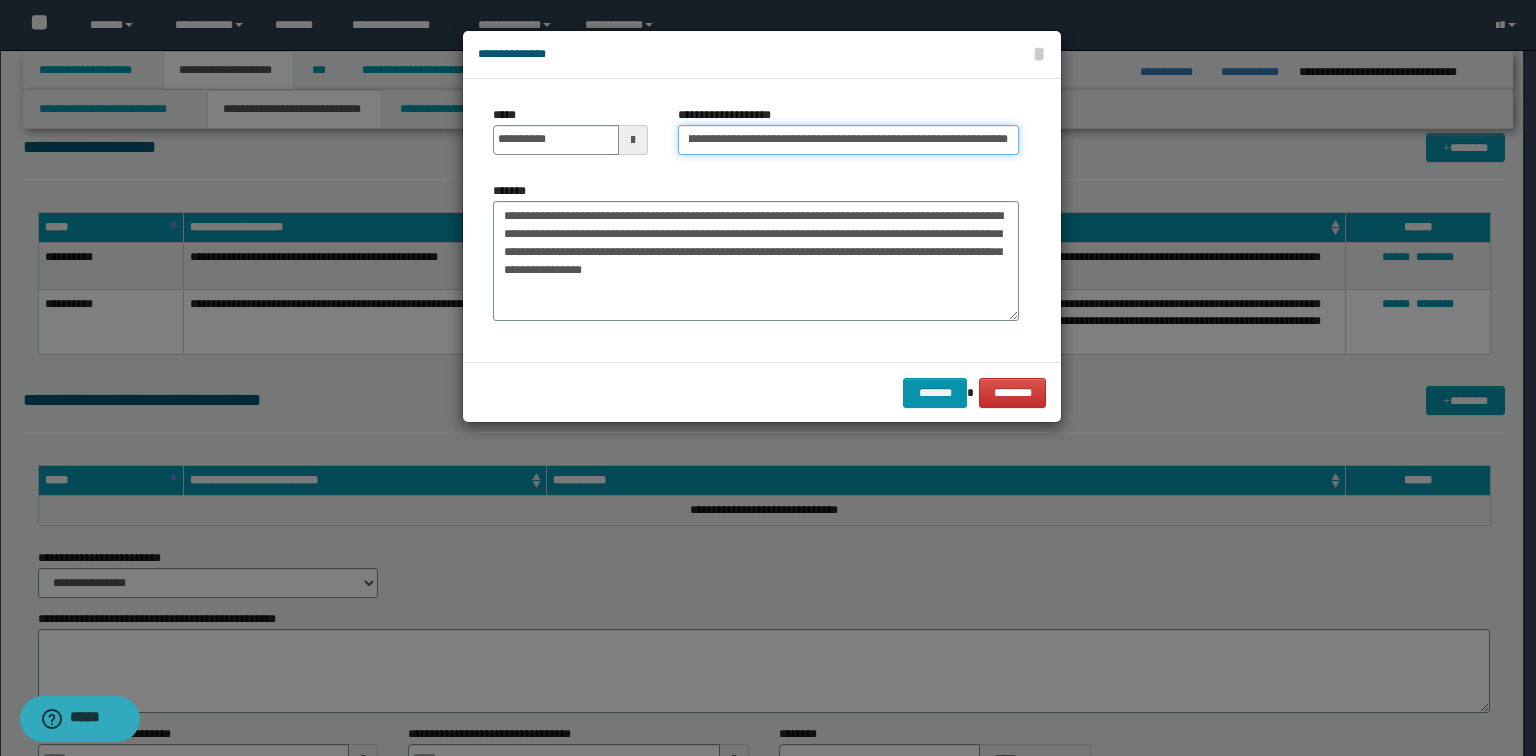 drag, startPoint x: 818, startPoint y: 140, endPoint x: 1132, endPoint y: 141, distance: 314.0016 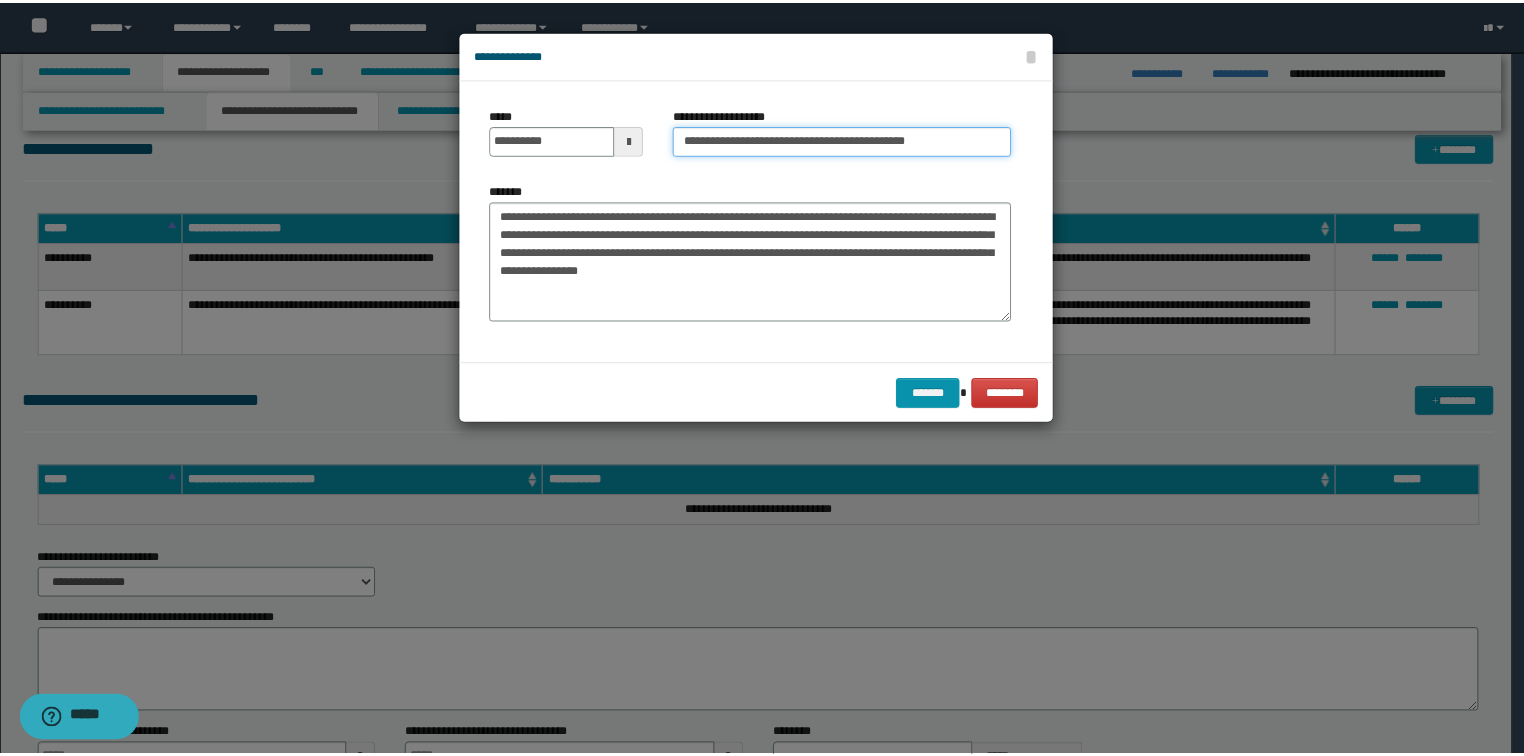 scroll, scrollTop: 0, scrollLeft: 0, axis: both 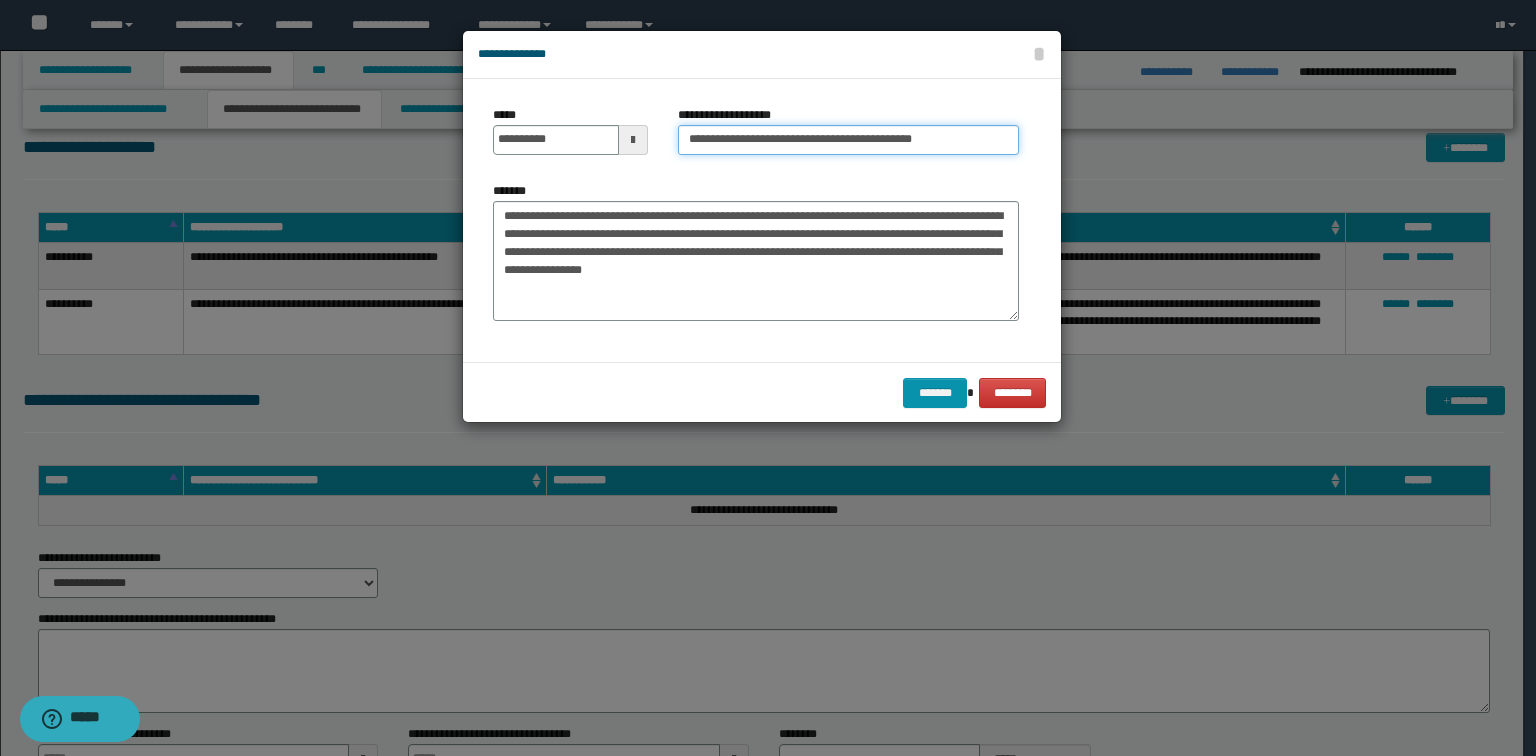 type on "**********" 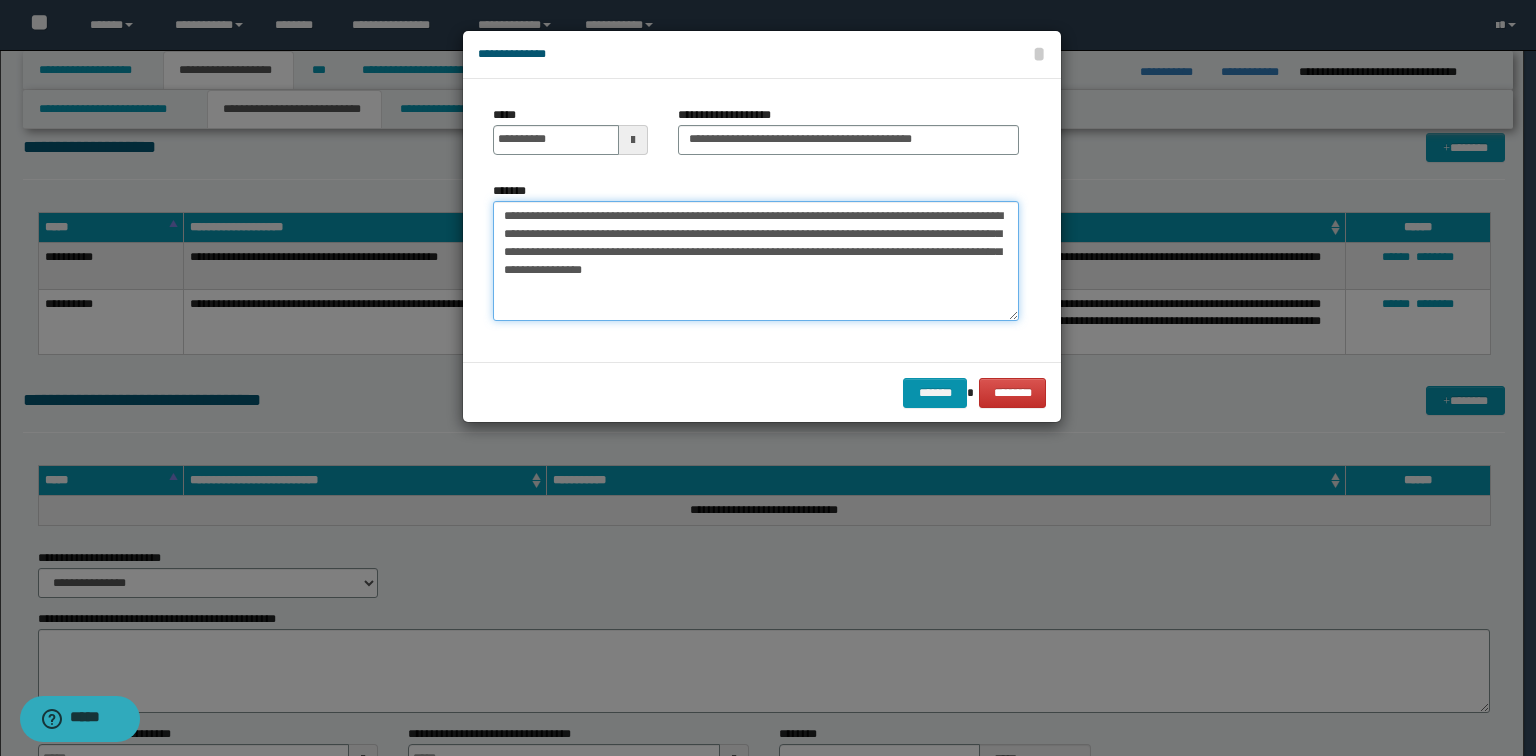 drag, startPoint x: 950, startPoint y: 257, endPoint x: 952, endPoint y: 289, distance: 32.06244 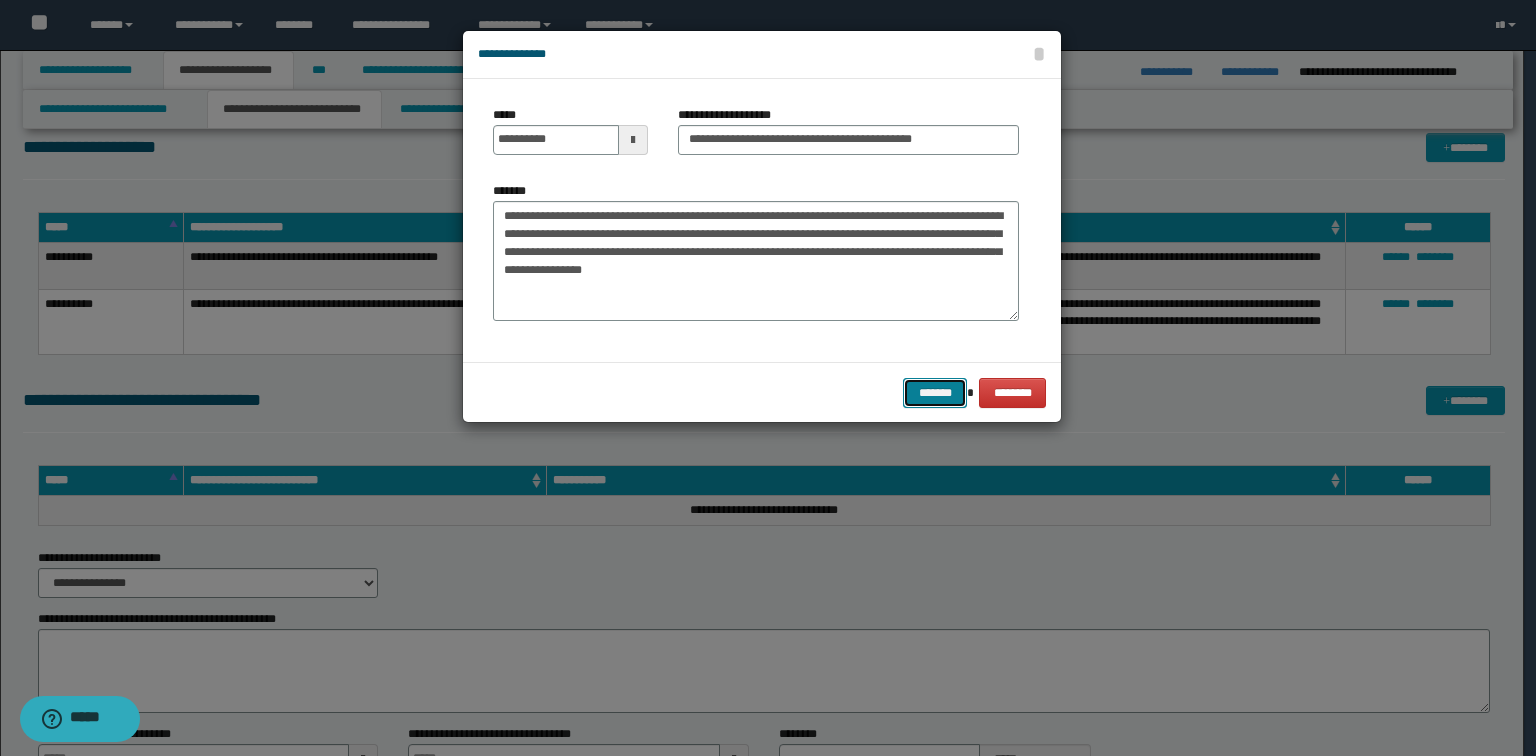 click on "*******" at bounding box center [935, 393] 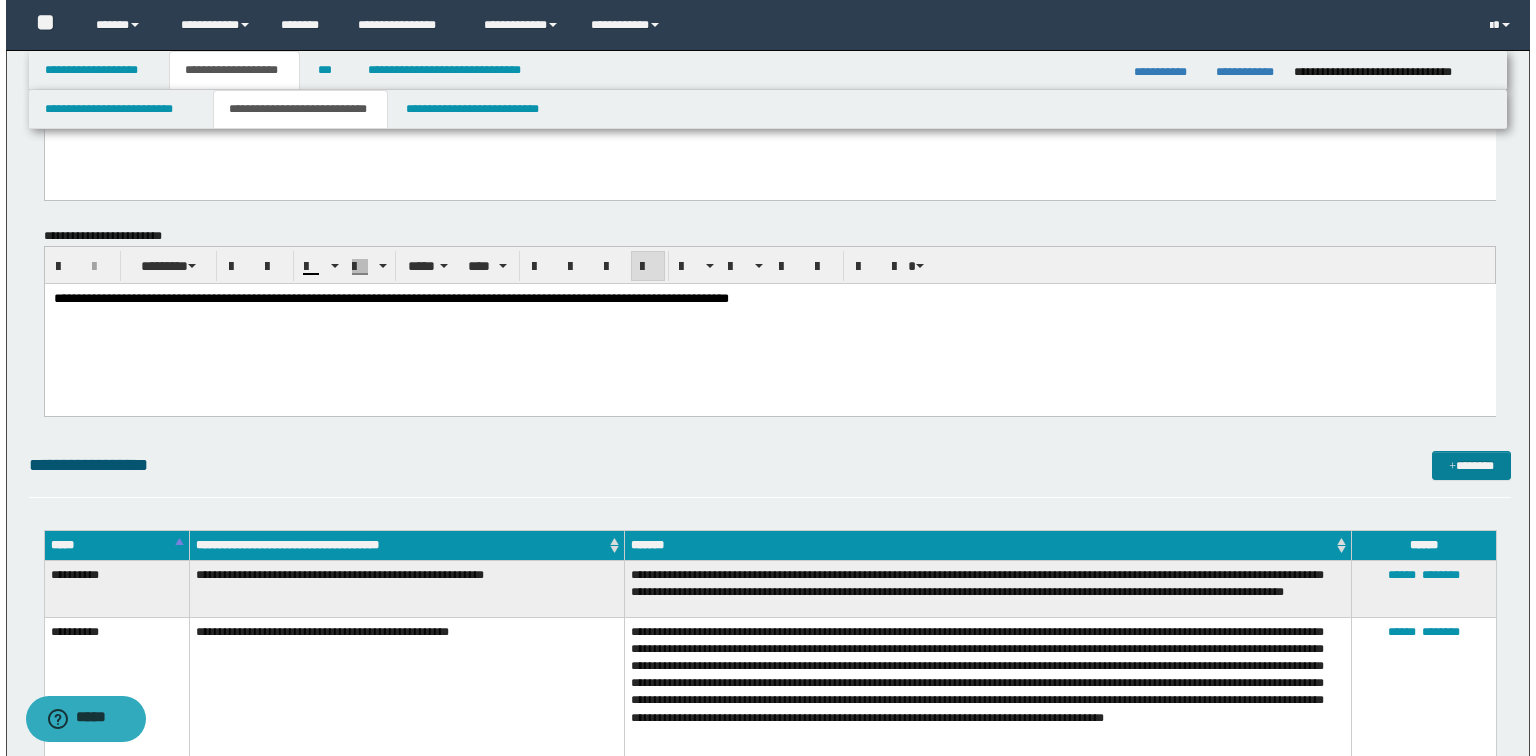 scroll, scrollTop: 3445, scrollLeft: 0, axis: vertical 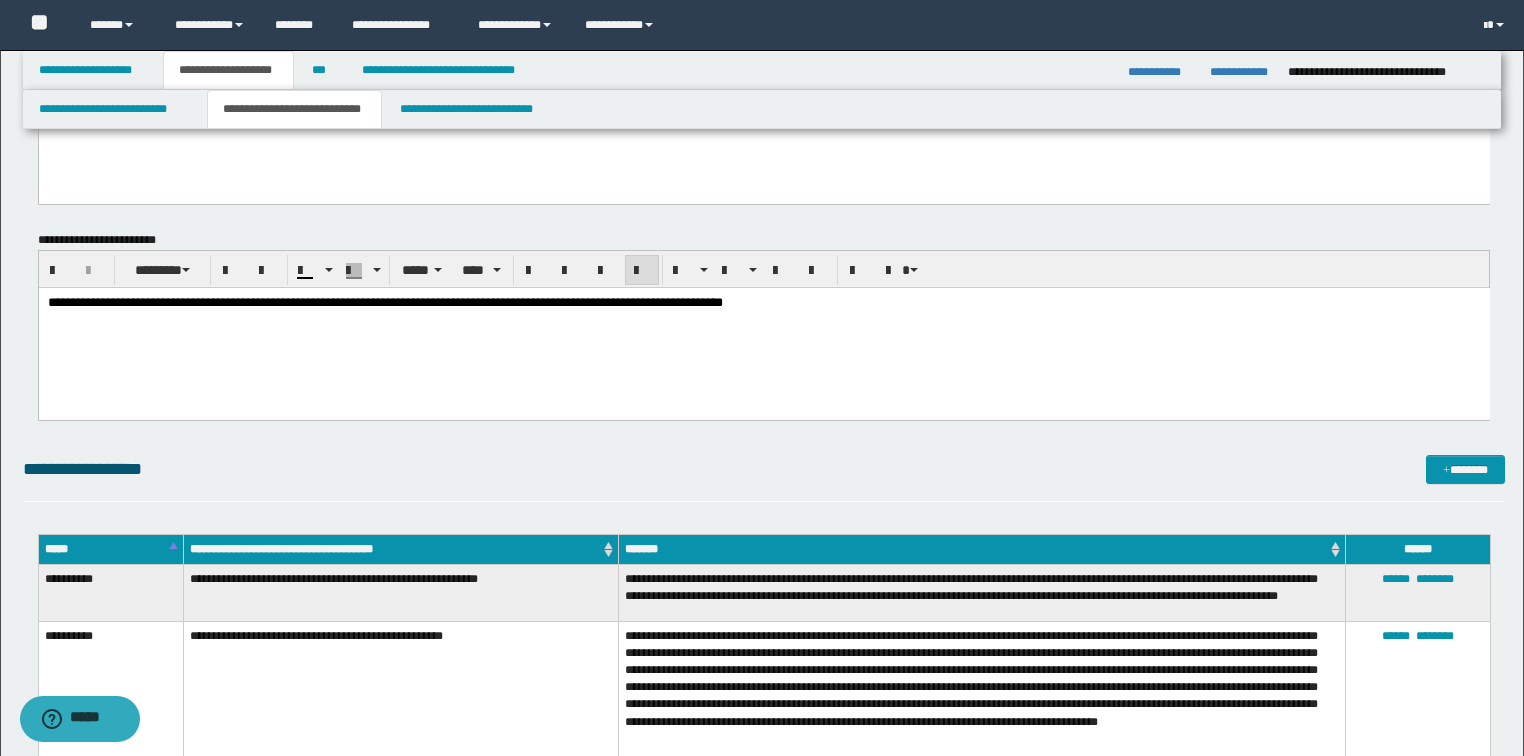 click on "**********" at bounding box center (764, -809) 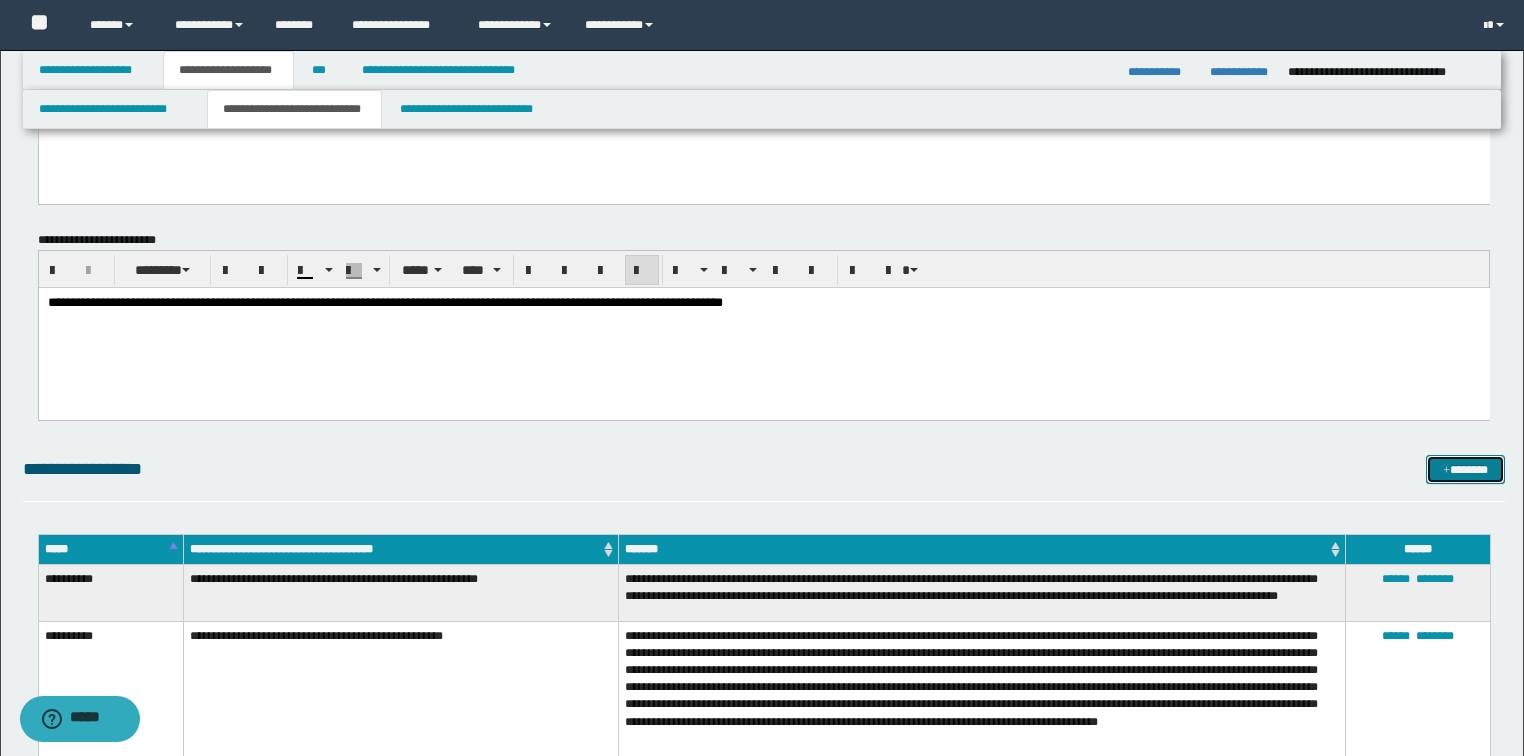 click on "*******" at bounding box center [1465, 470] 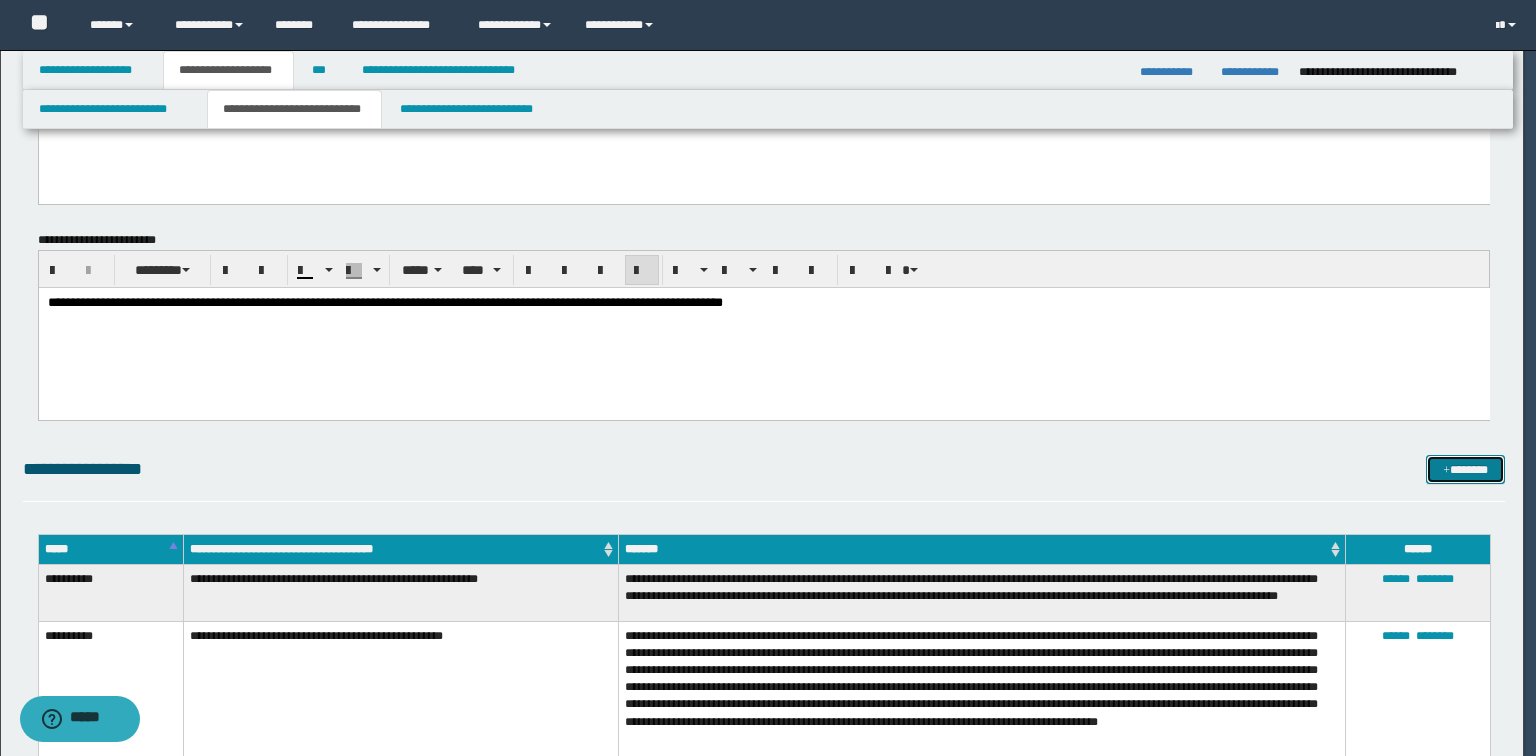 scroll, scrollTop: 0, scrollLeft: 0, axis: both 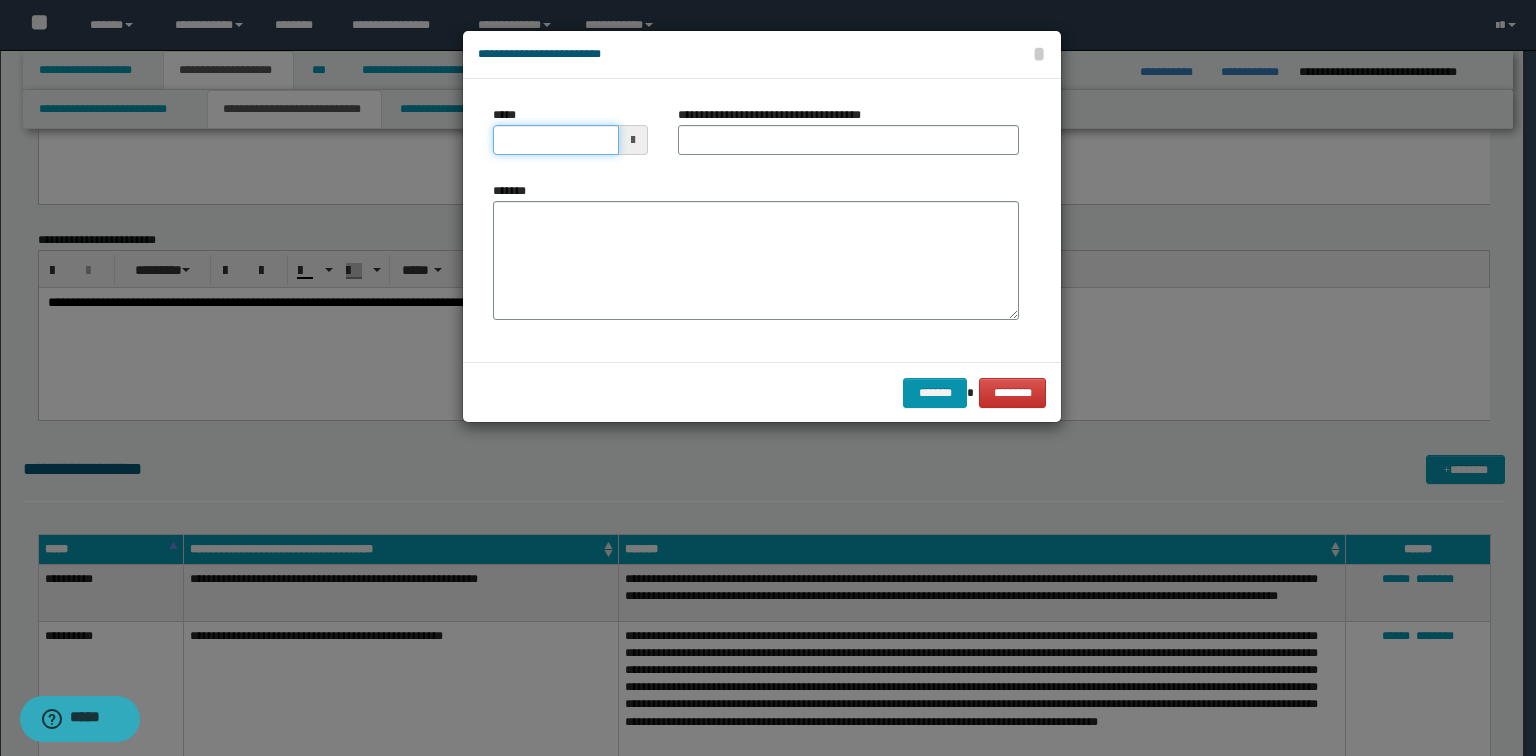 click on "*****" at bounding box center (556, 140) 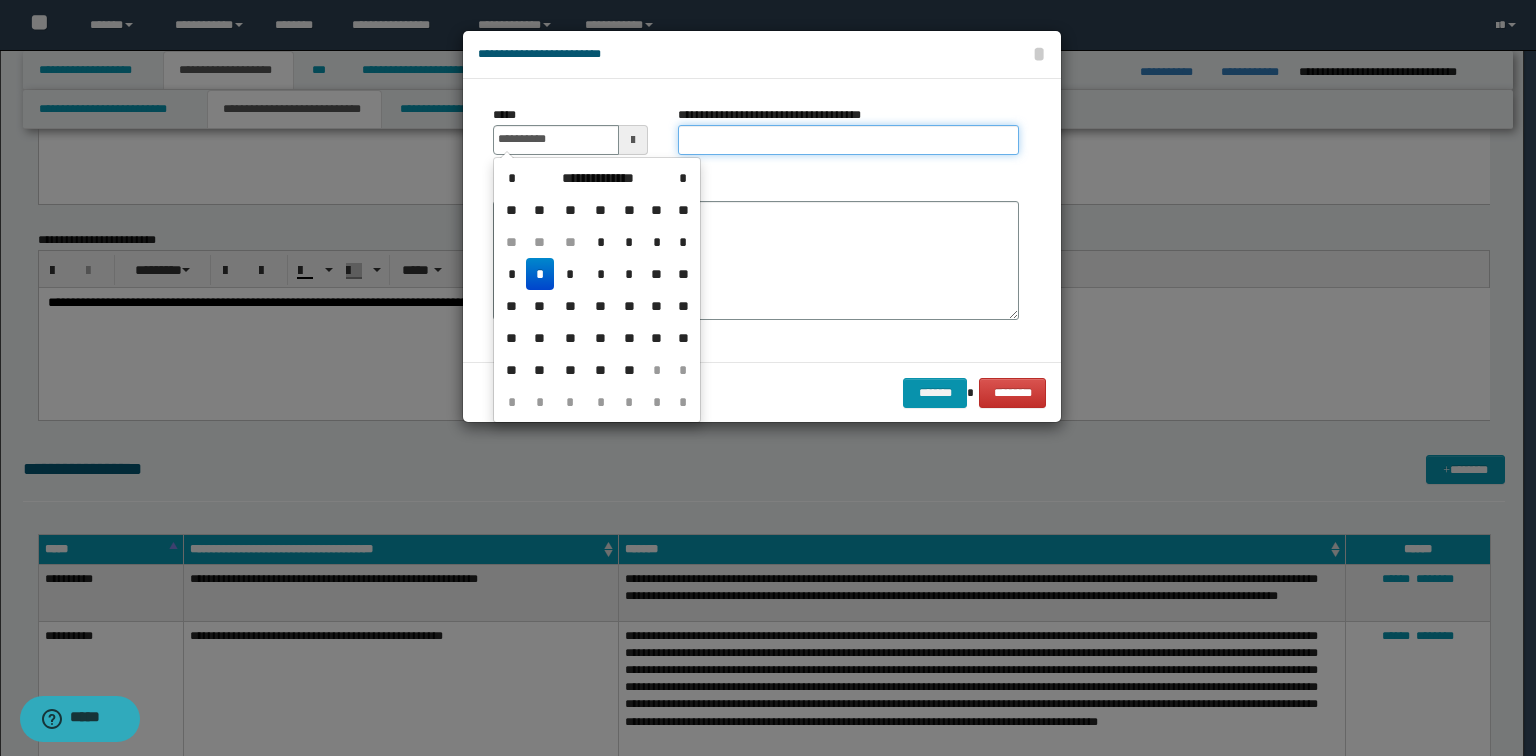 type on "**********" 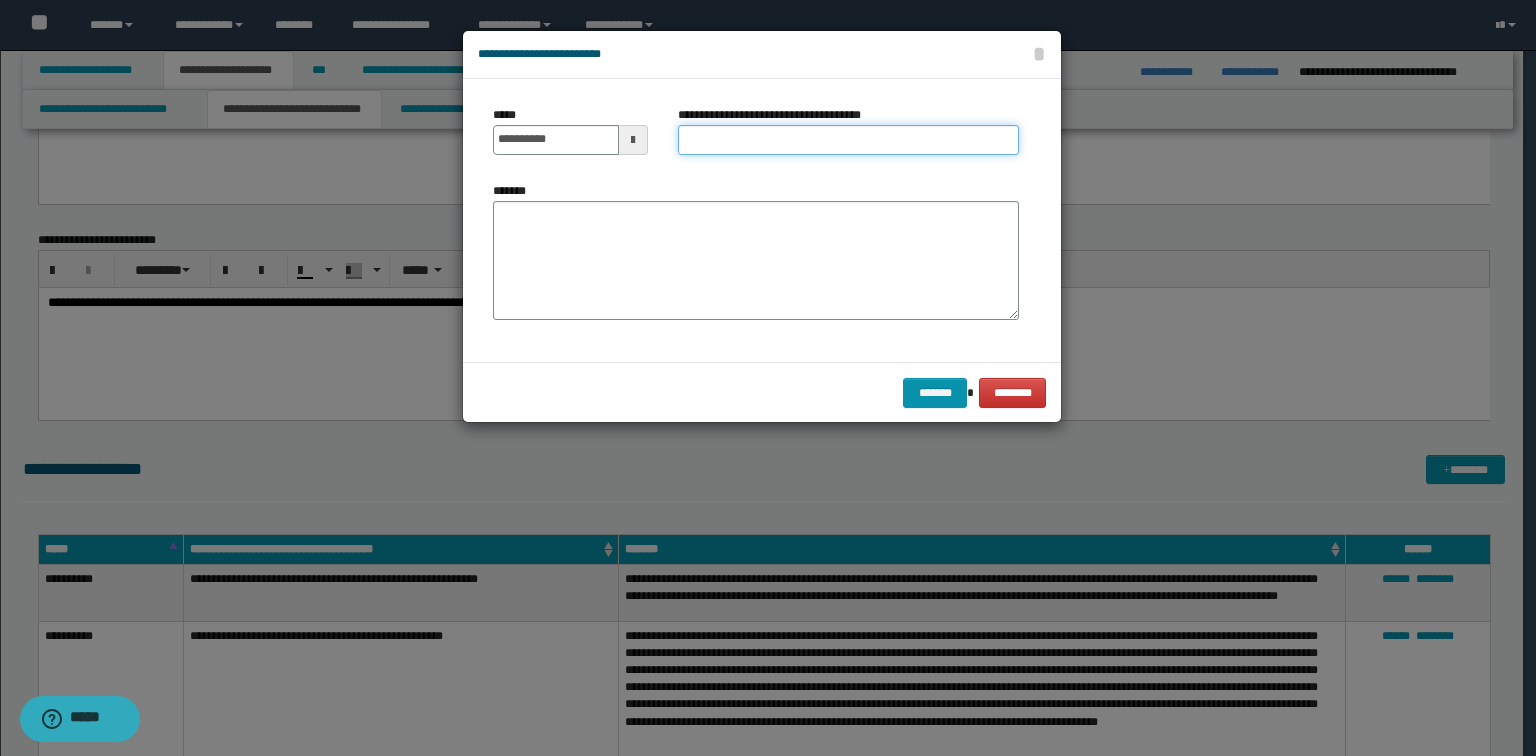paste on "**********" 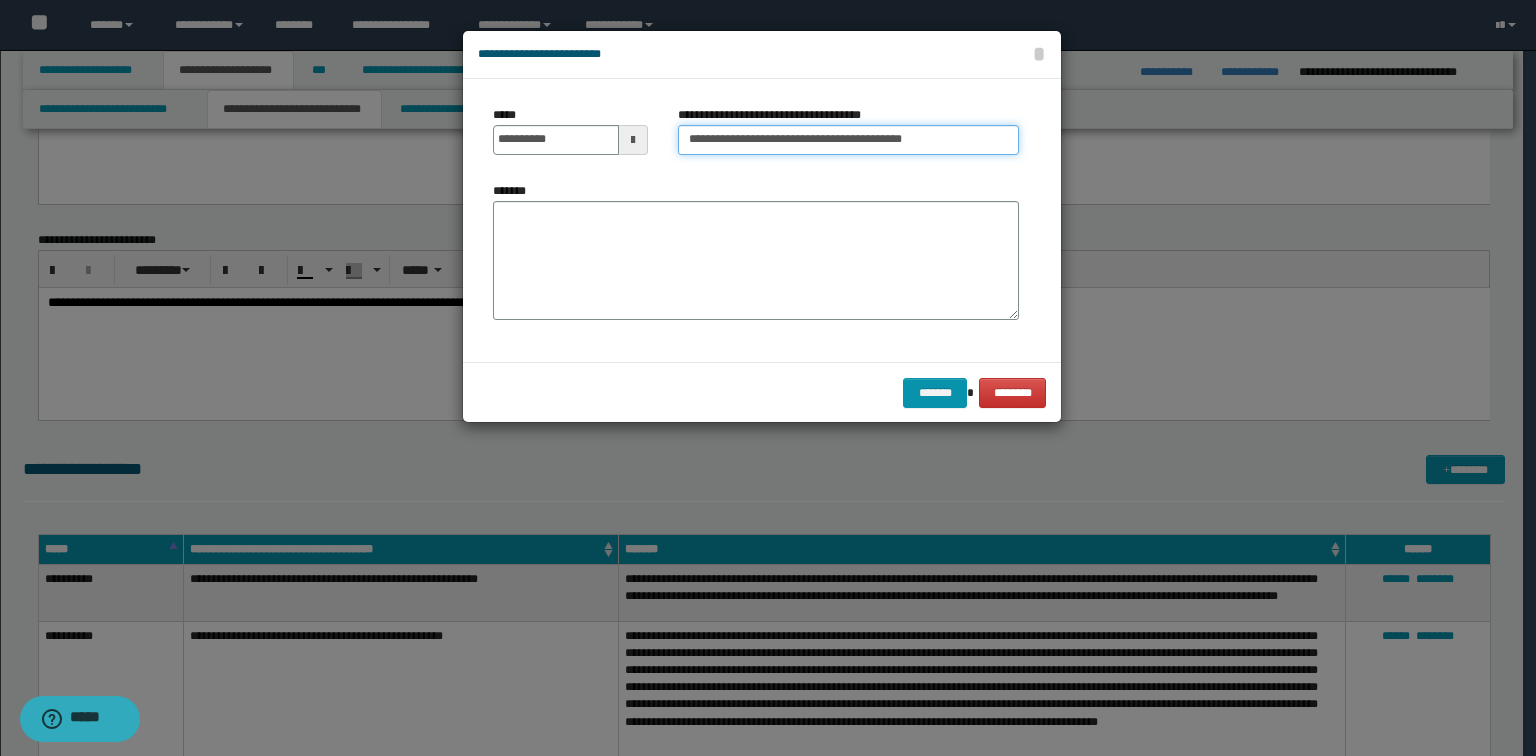 type on "**********" 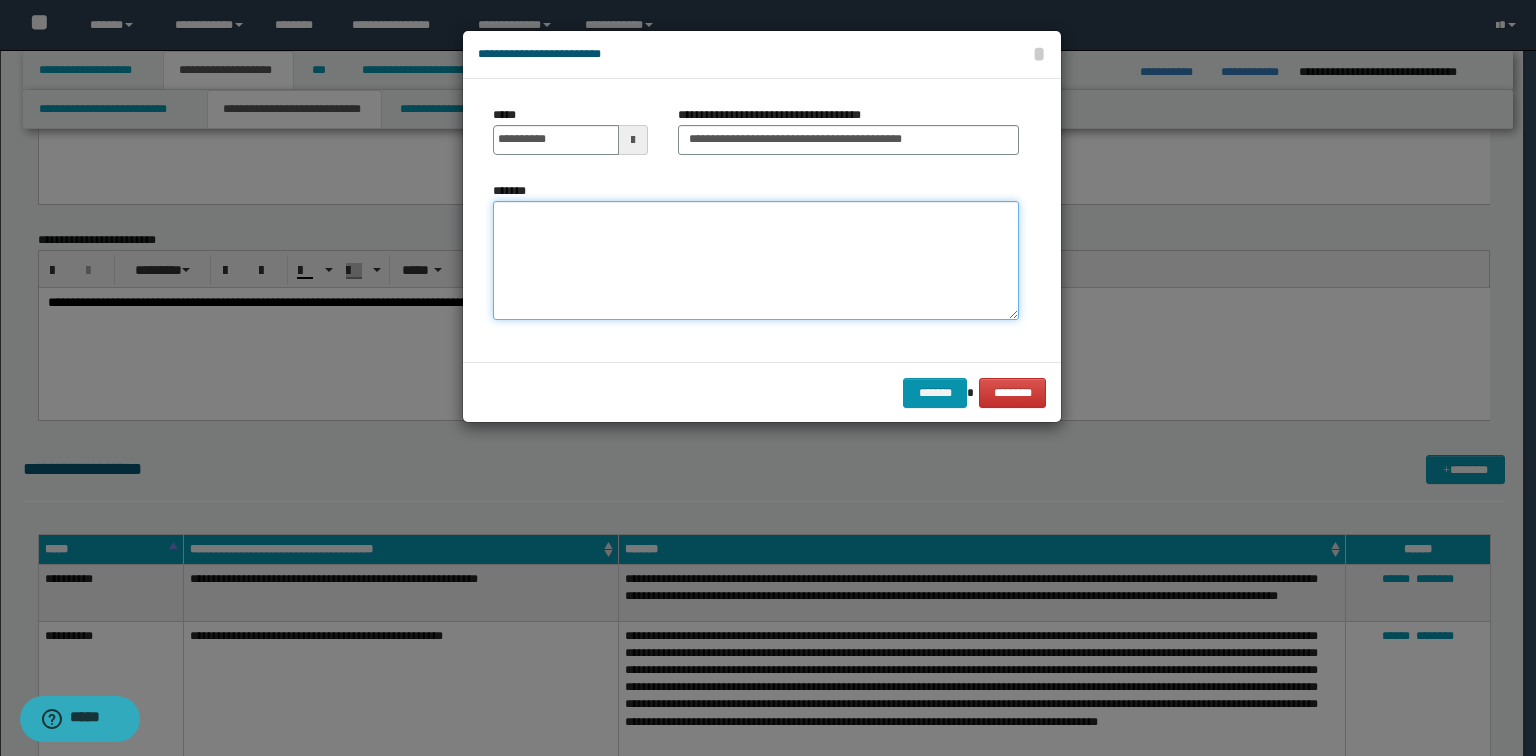 click on "*******" at bounding box center [756, 261] 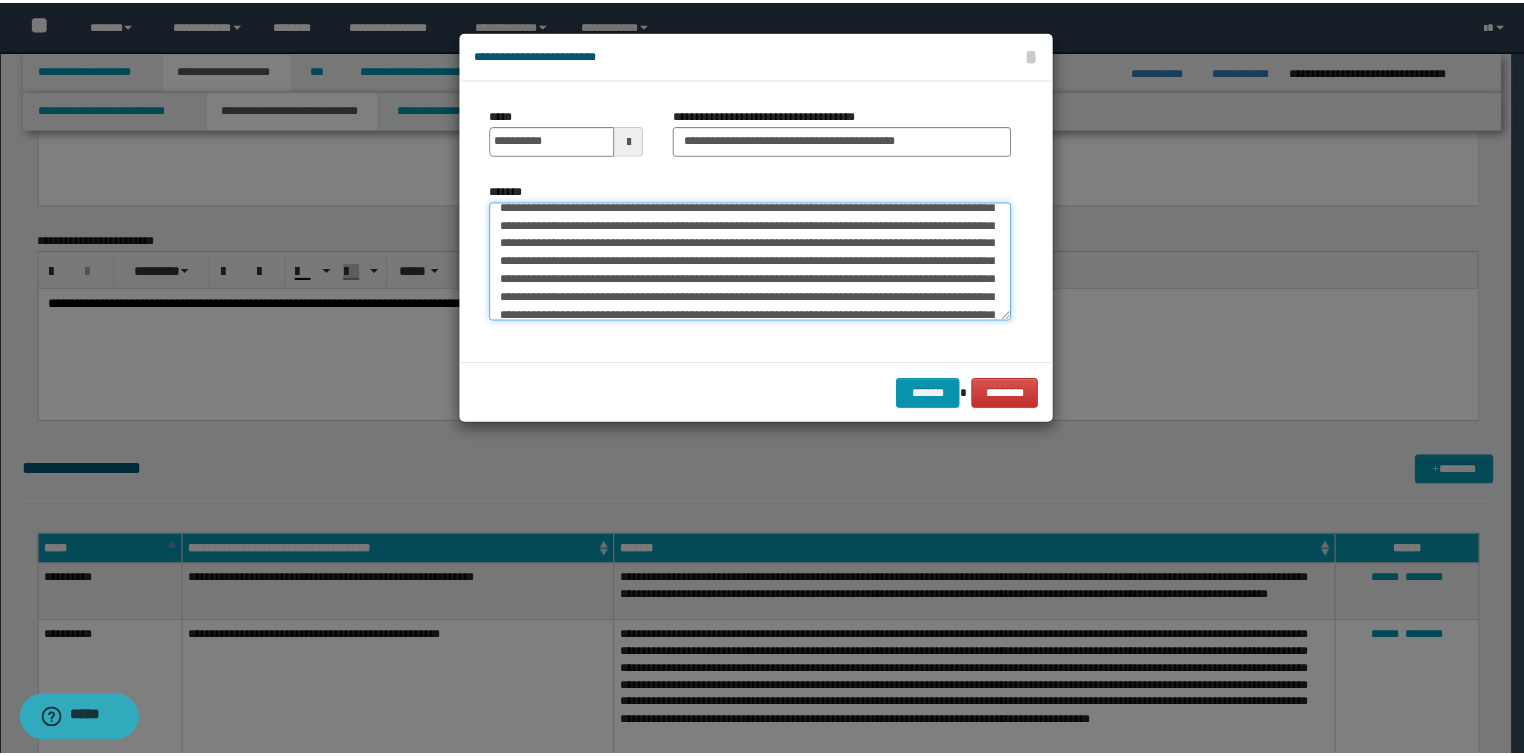 scroll, scrollTop: 0, scrollLeft: 0, axis: both 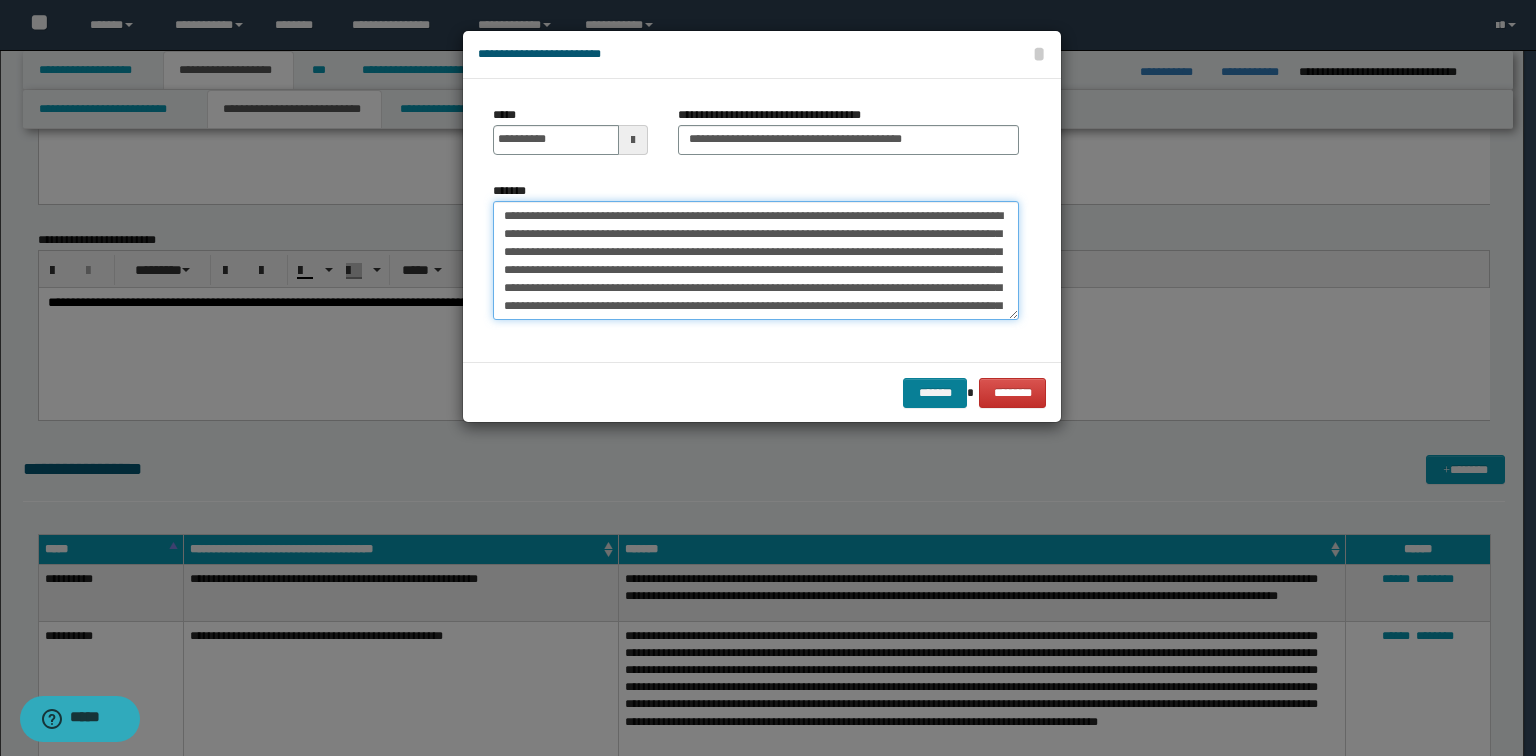 type on "**********" 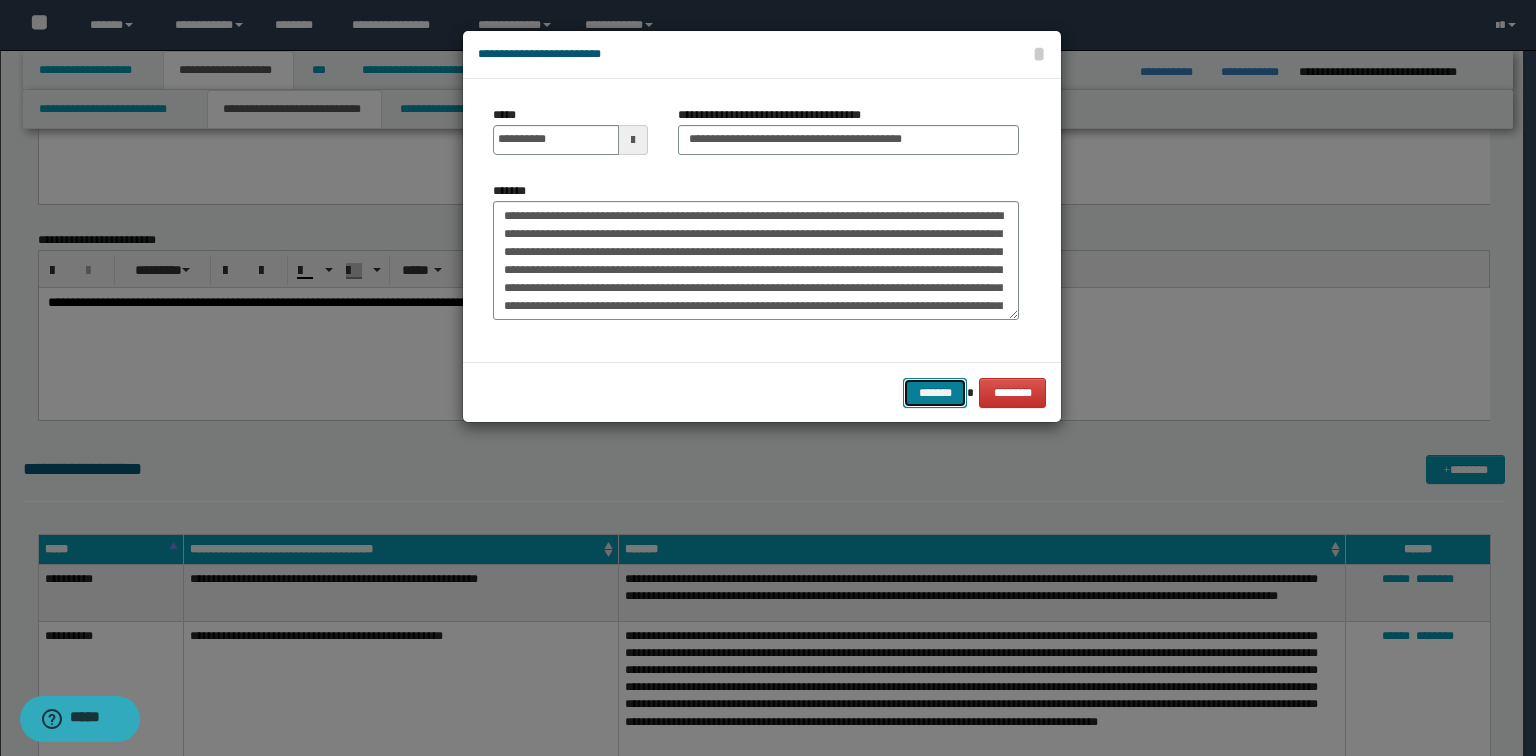 click on "*******" at bounding box center [935, 393] 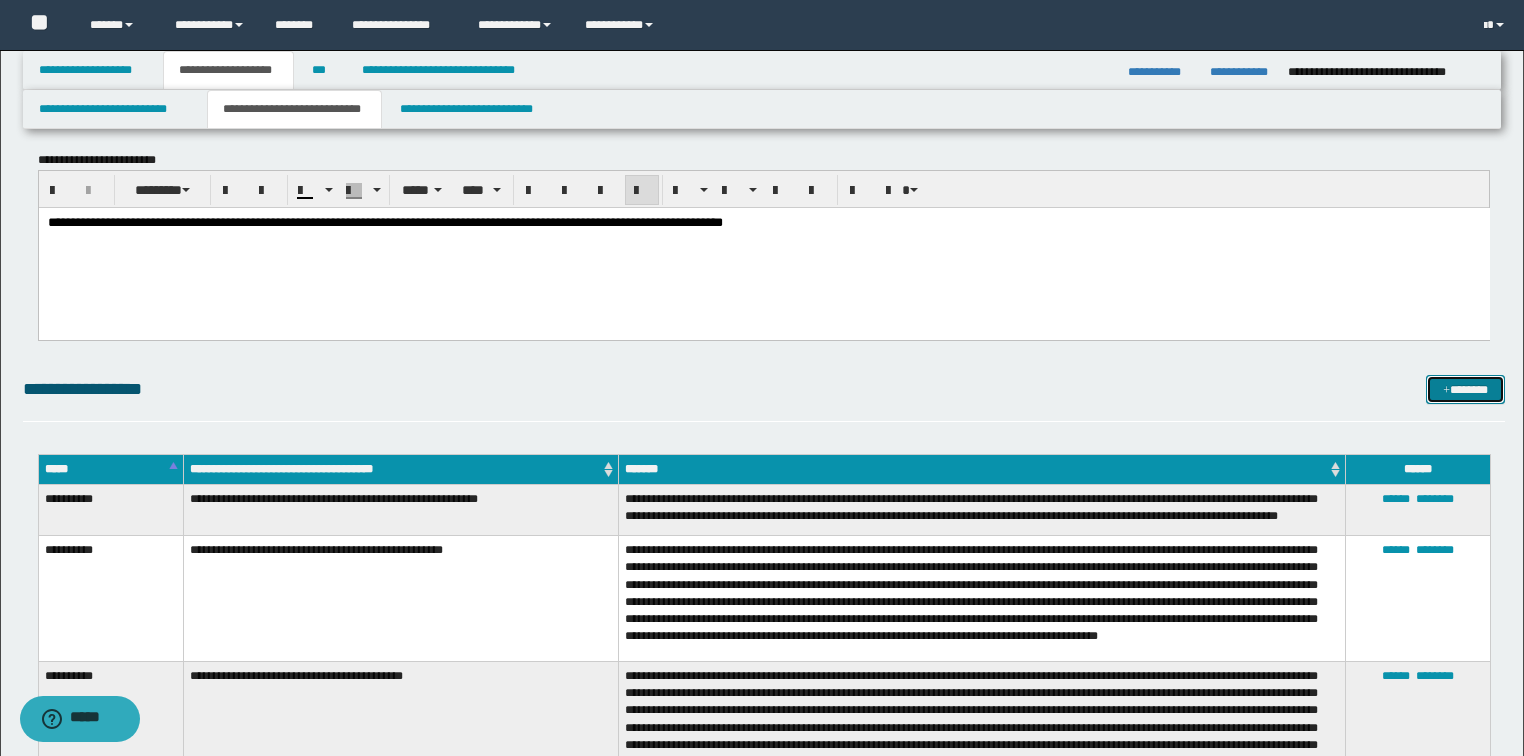 scroll, scrollTop: 3845, scrollLeft: 0, axis: vertical 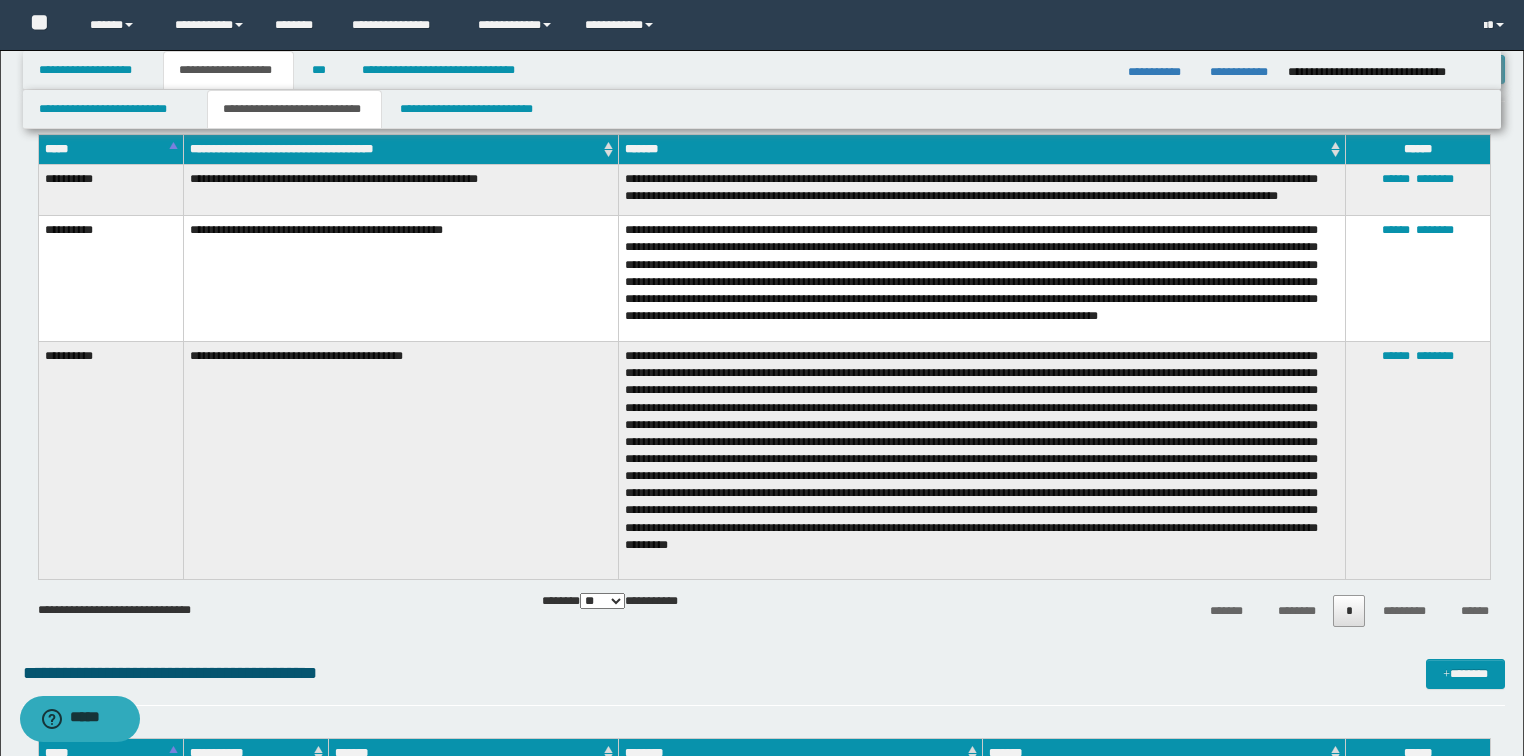 click on "*****" at bounding box center (110, 149) 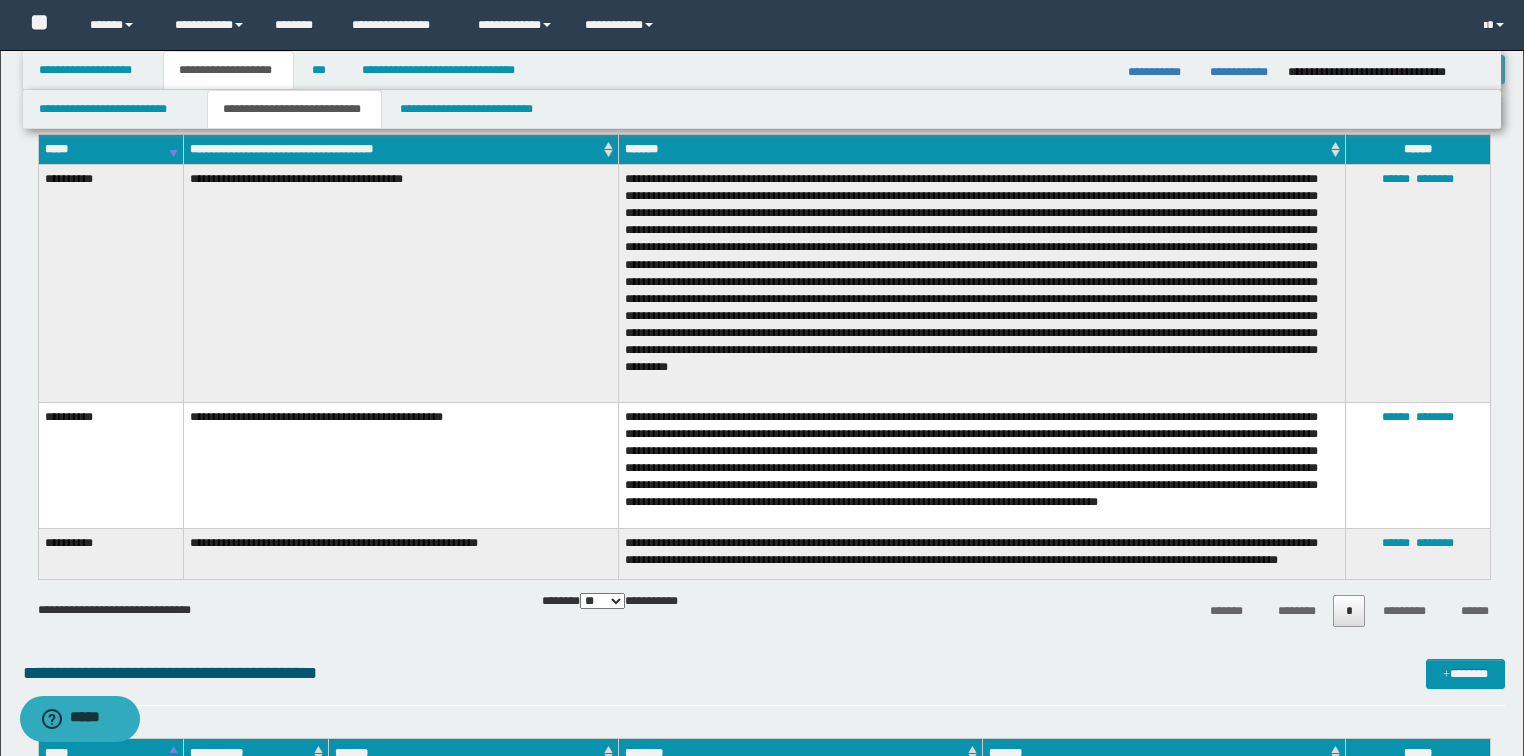 click on "*****" at bounding box center (110, 149) 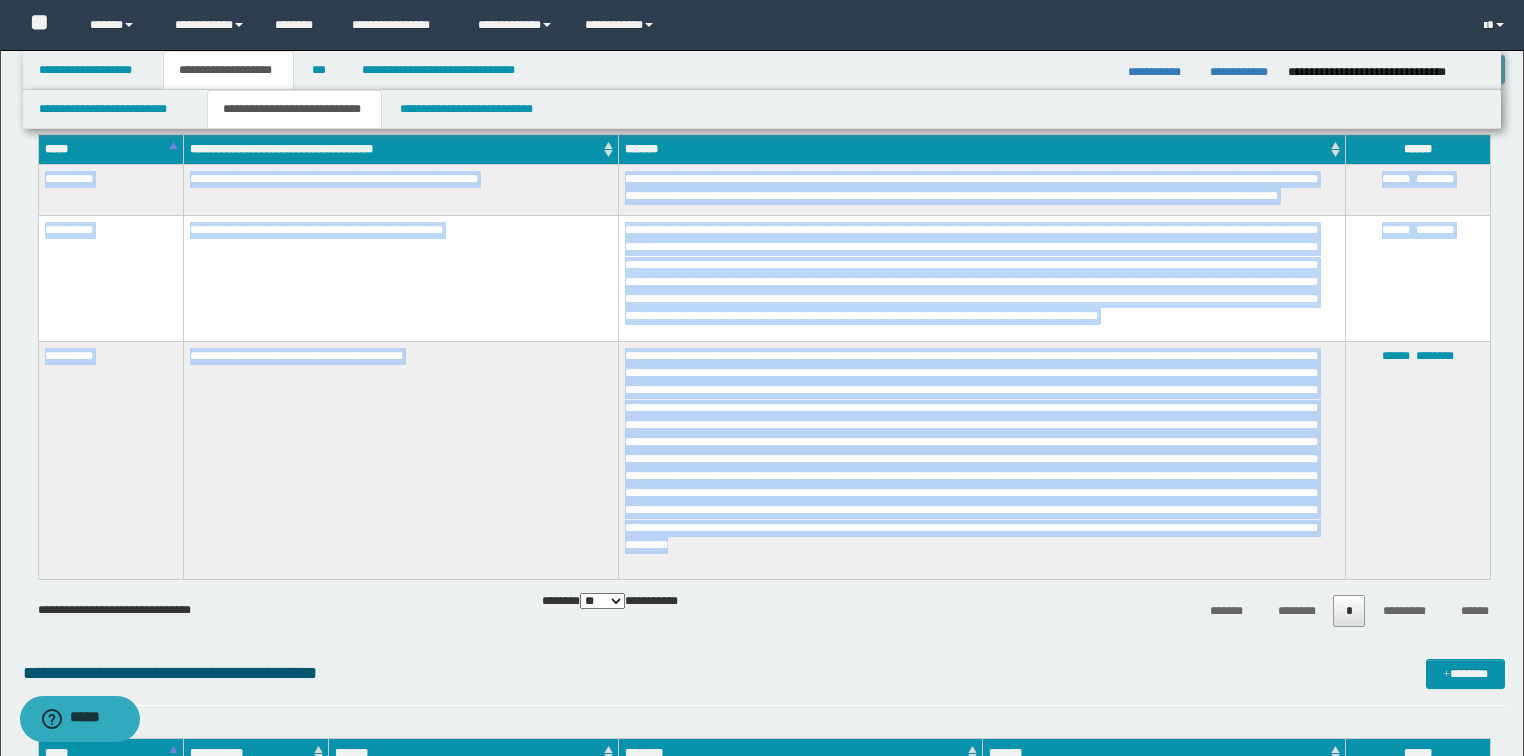 drag, startPoint x: 43, startPoint y: 179, endPoint x: 1306, endPoint y: 563, distance: 1320.0852 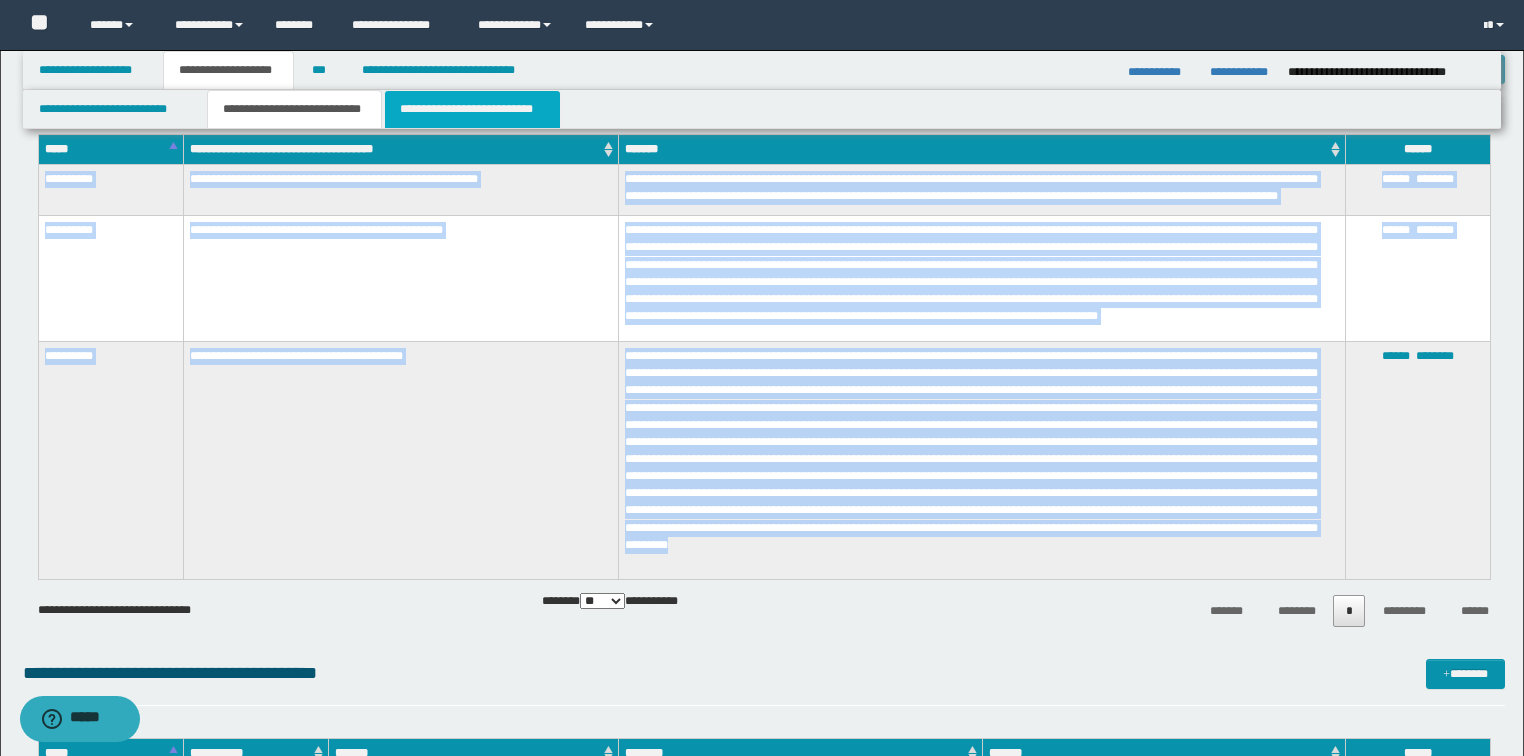 click on "**********" at bounding box center [472, 109] 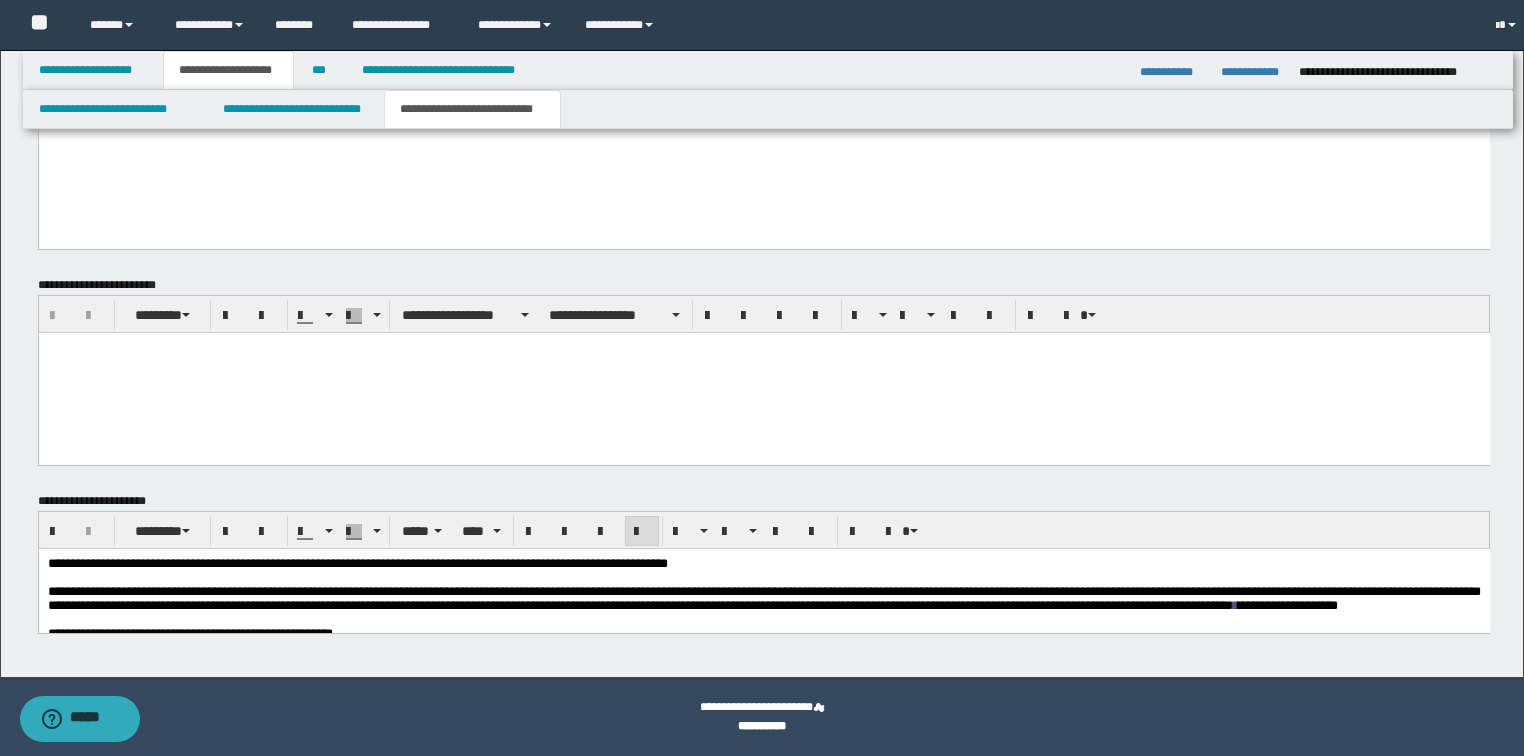 scroll, scrollTop: 2021, scrollLeft: 0, axis: vertical 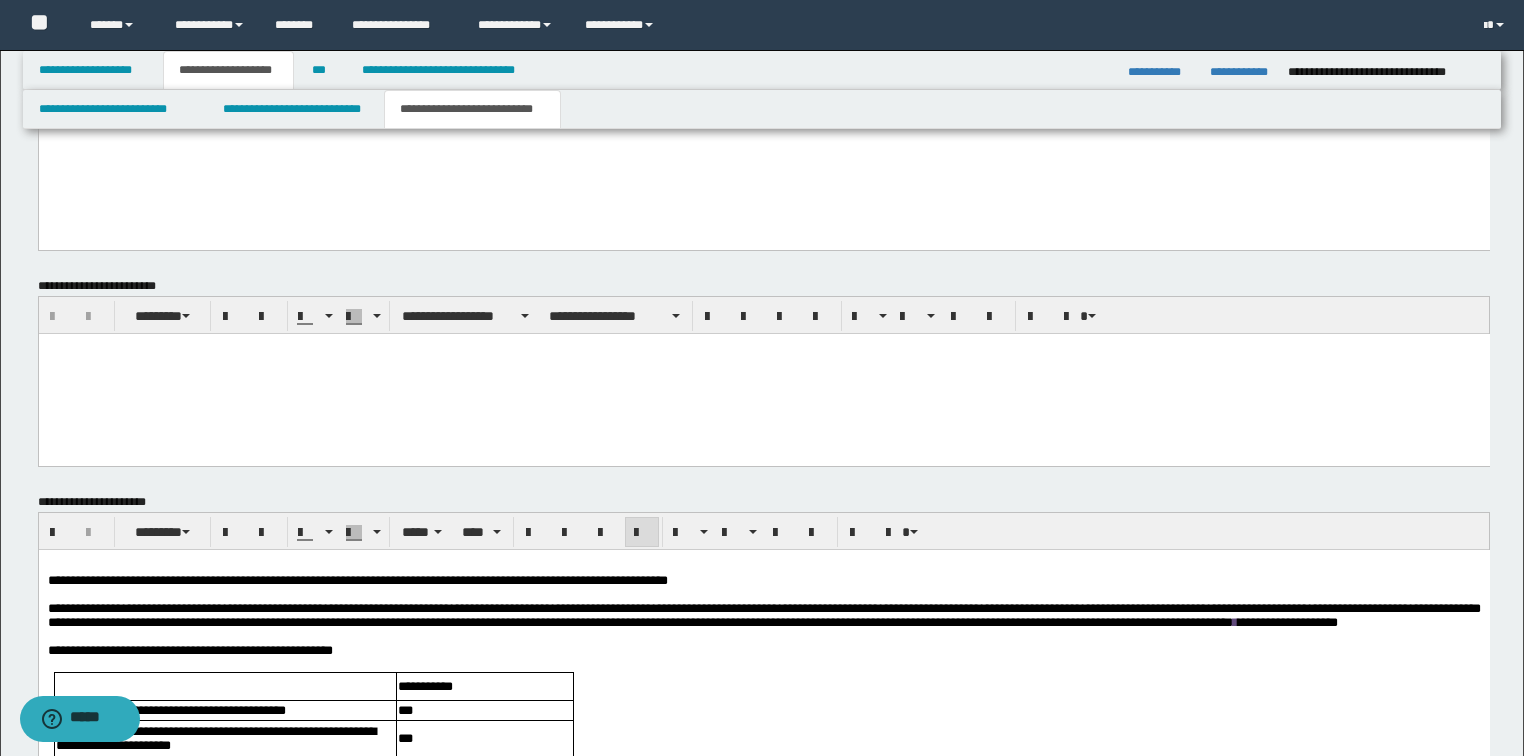 click at bounding box center [763, 594] 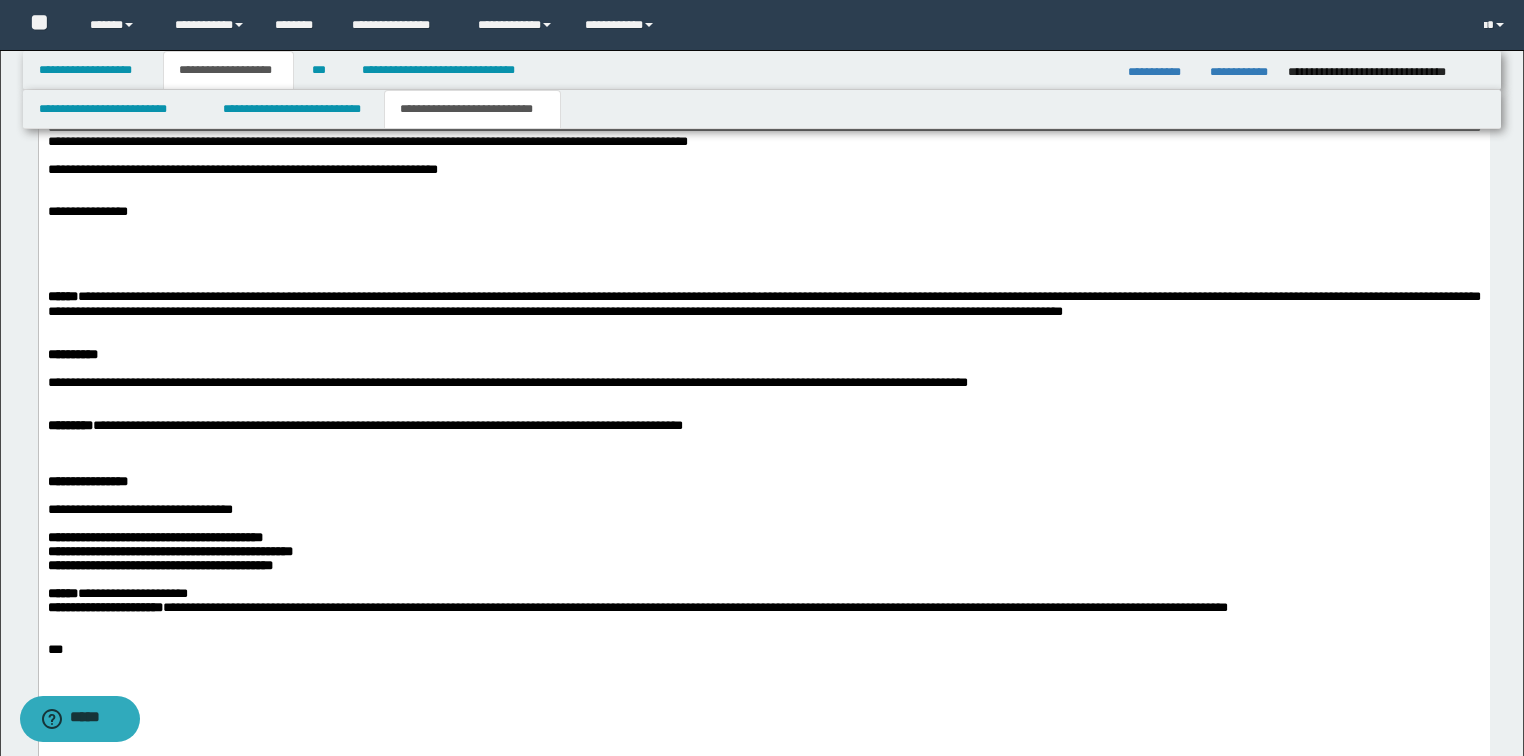 scroll, scrollTop: 1381, scrollLeft: 0, axis: vertical 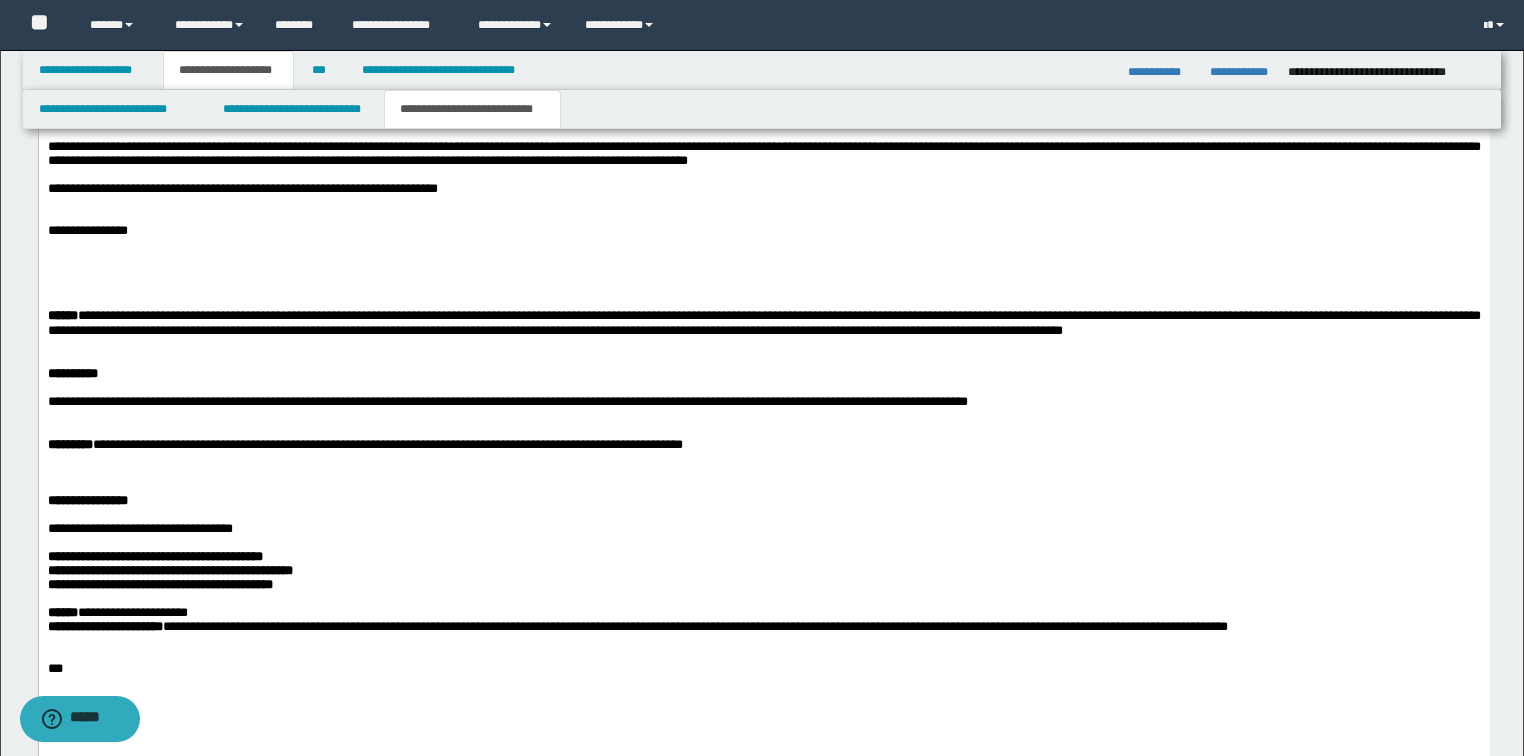 click on "**********" at bounding box center [763, 232] 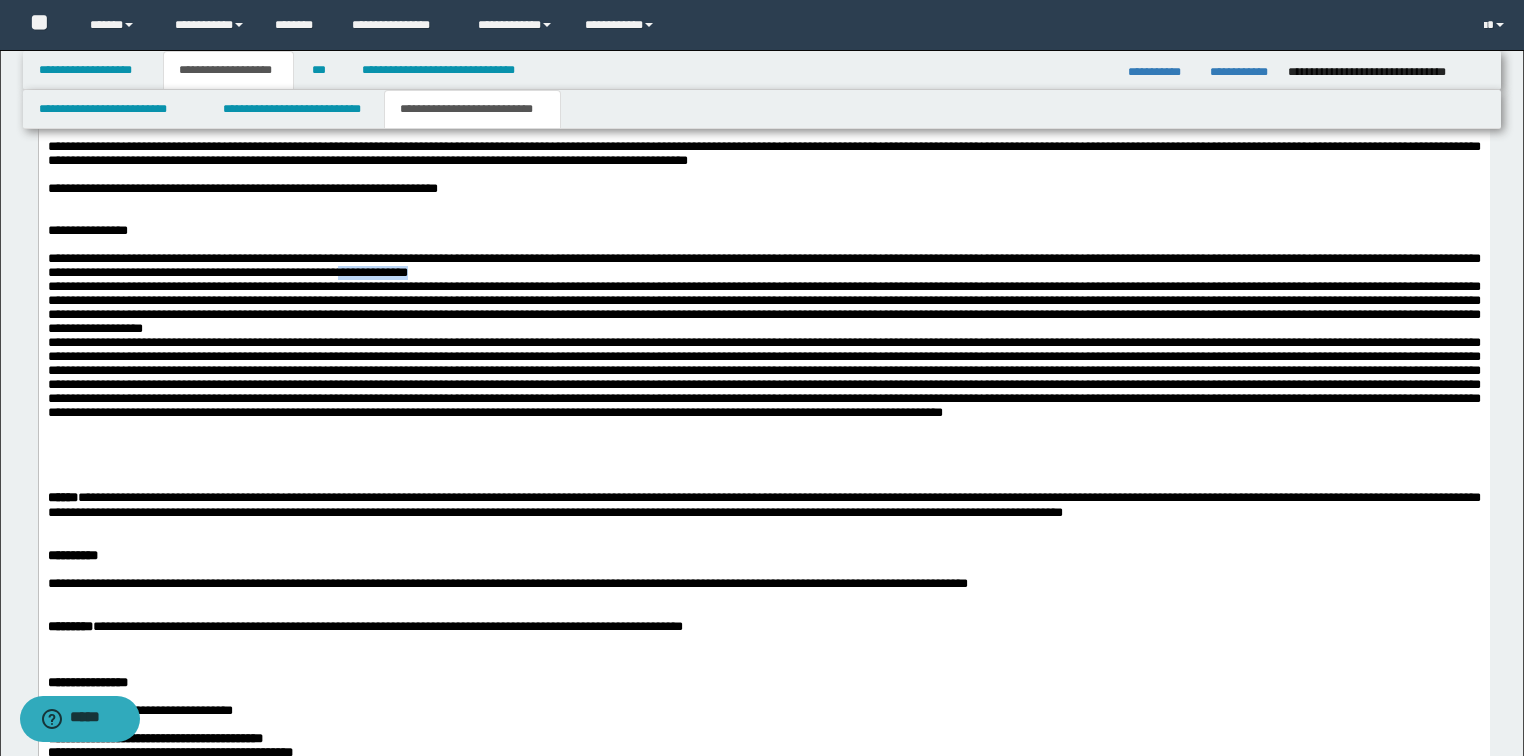drag, startPoint x: 831, startPoint y: 311, endPoint x: 740, endPoint y: 311, distance: 91 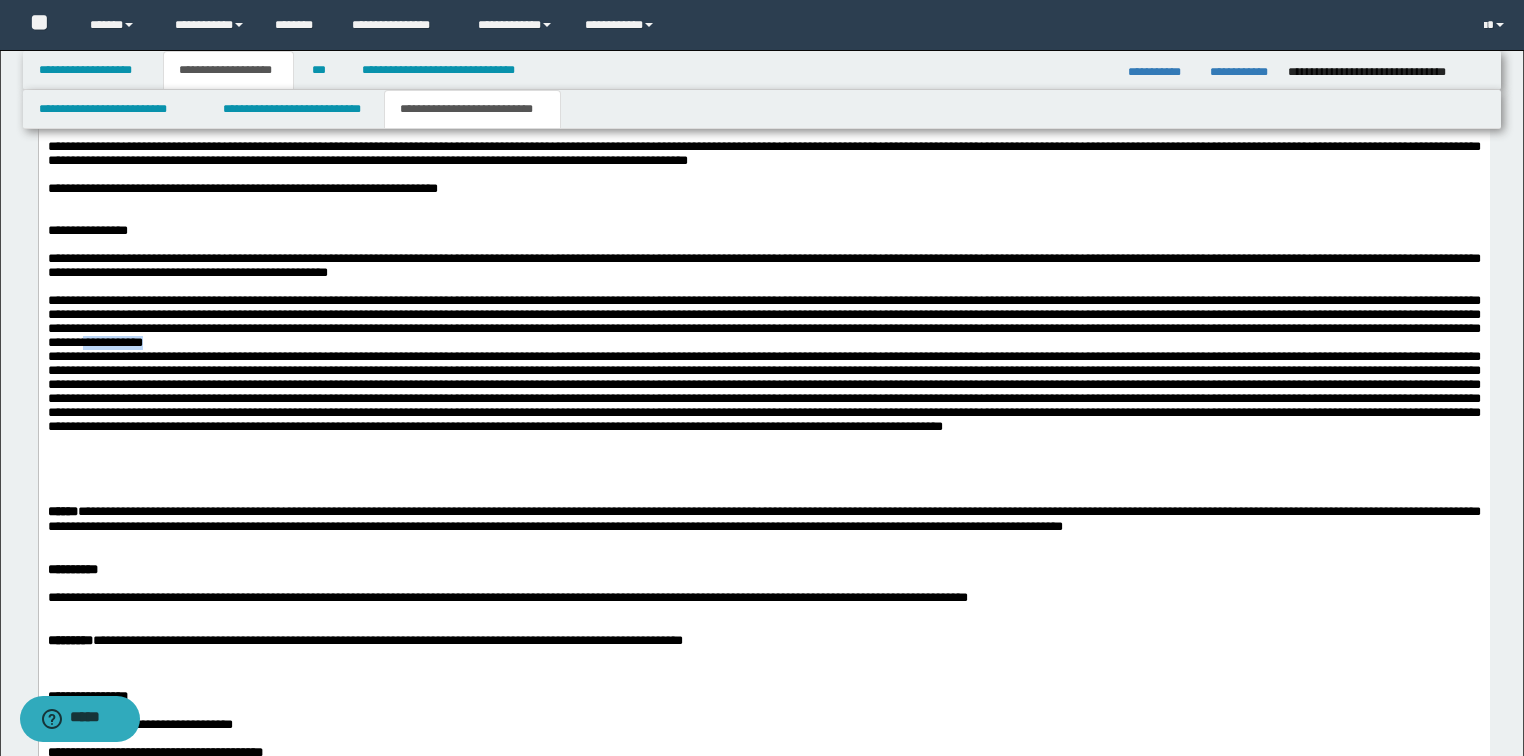 drag, startPoint x: 1086, startPoint y: 391, endPoint x: 991, endPoint y: 393, distance: 95.02105 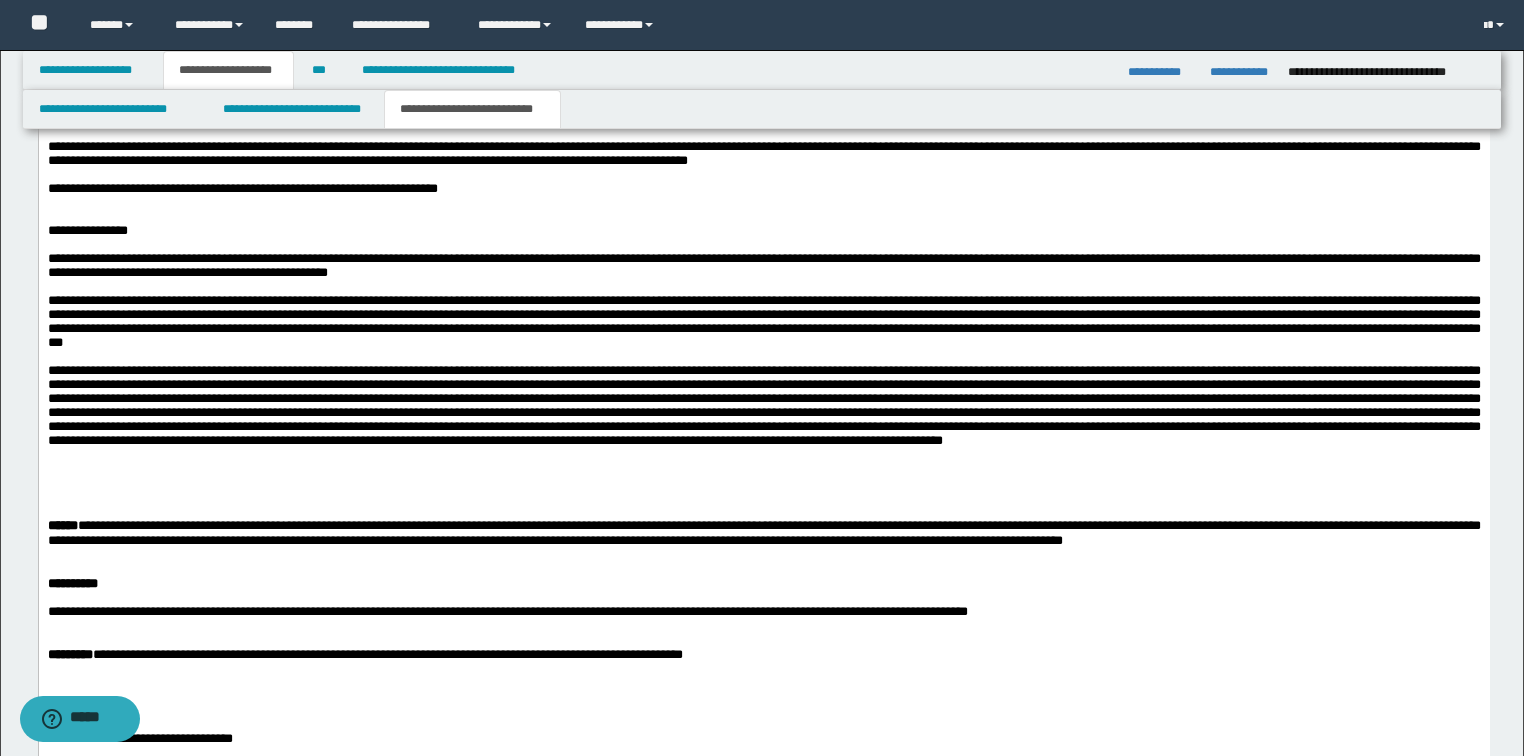 click at bounding box center [763, 400] 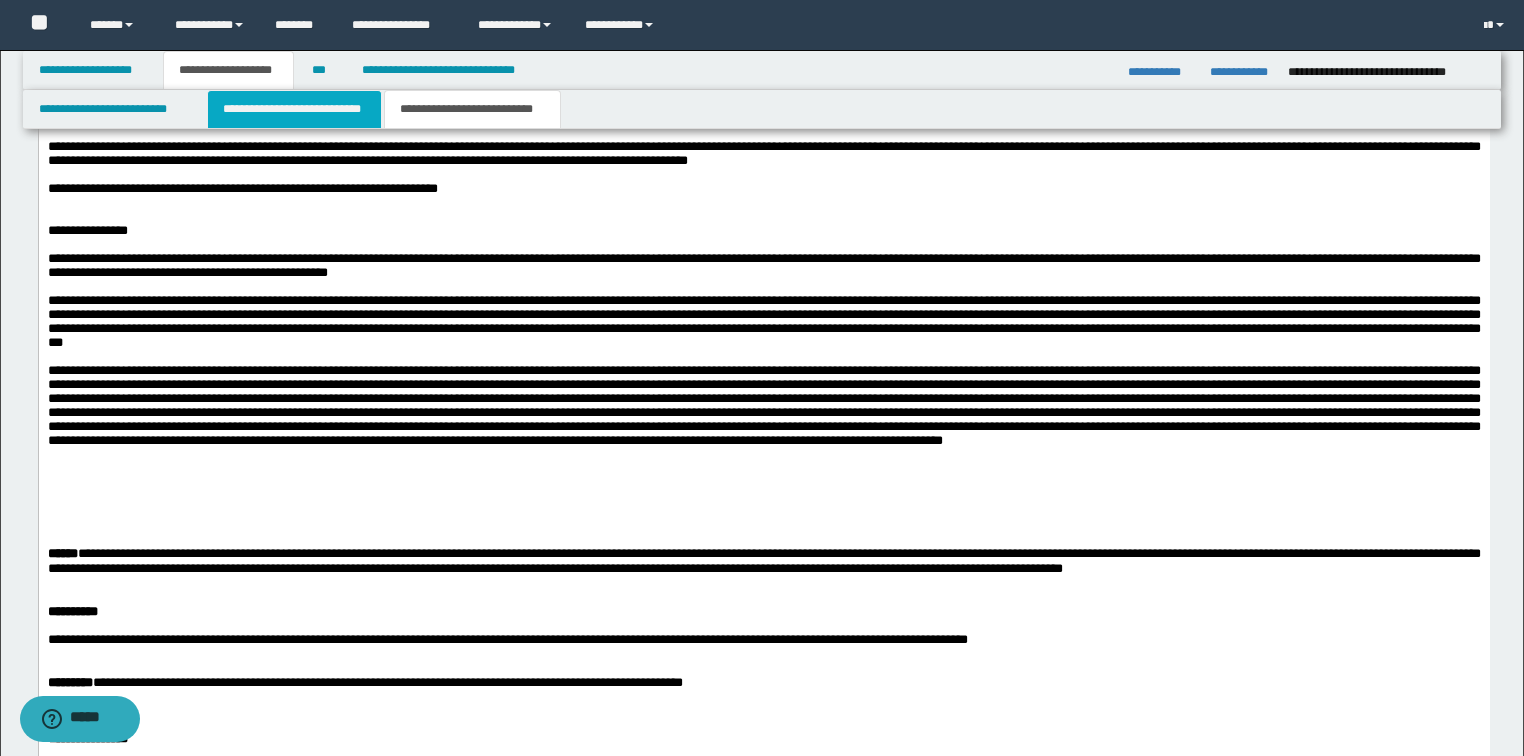 click on "**********" at bounding box center (294, 109) 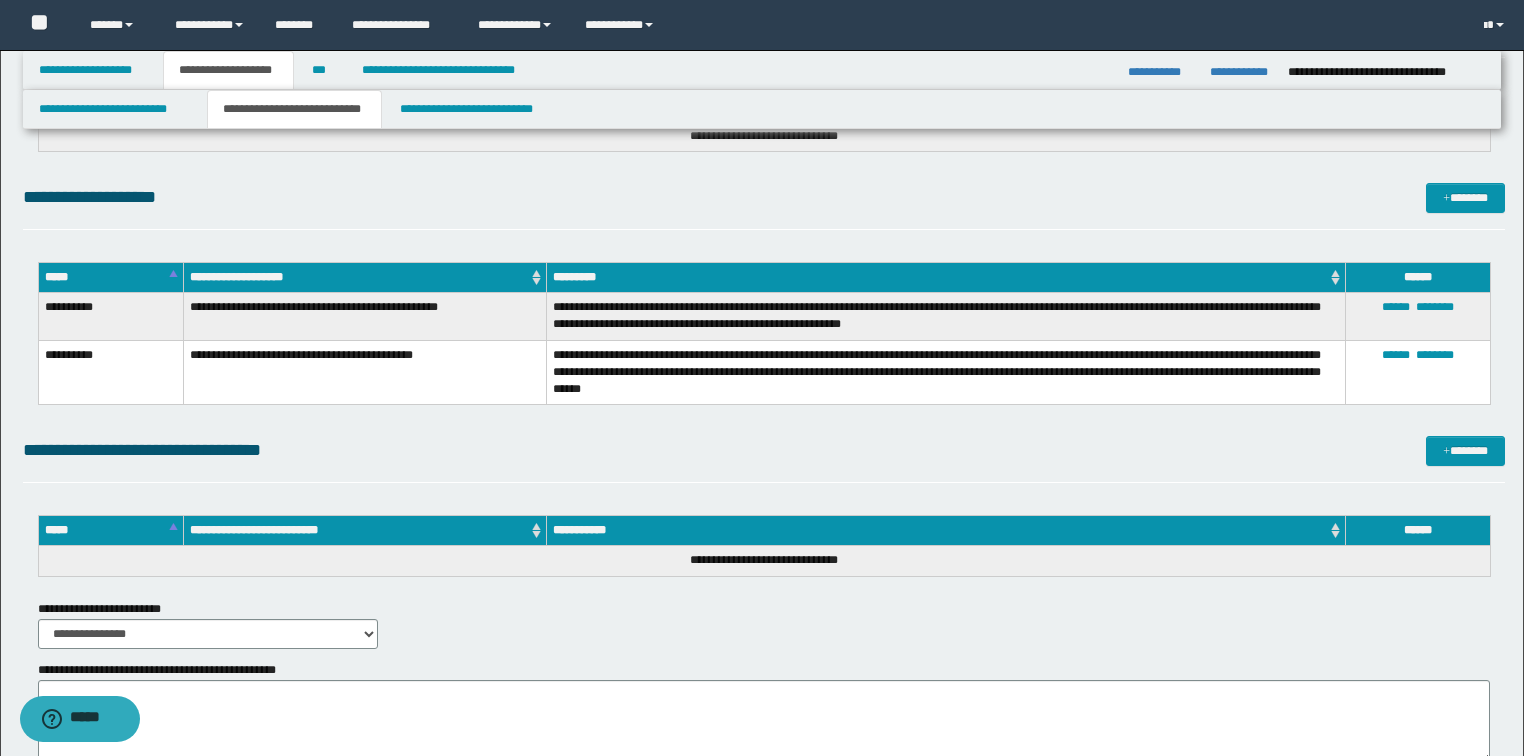 scroll, scrollTop: 4501, scrollLeft: 0, axis: vertical 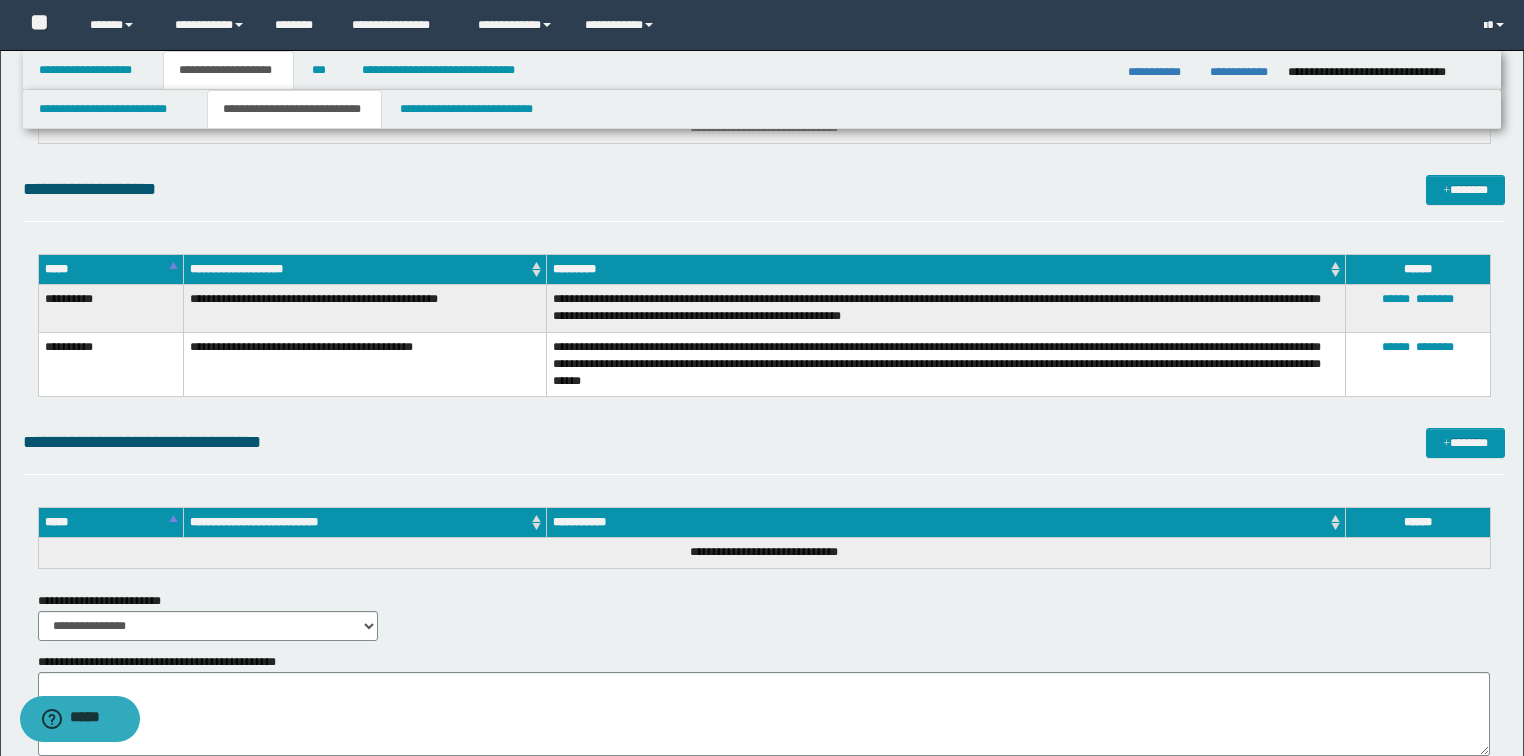 click on "*****" at bounding box center [110, 270] 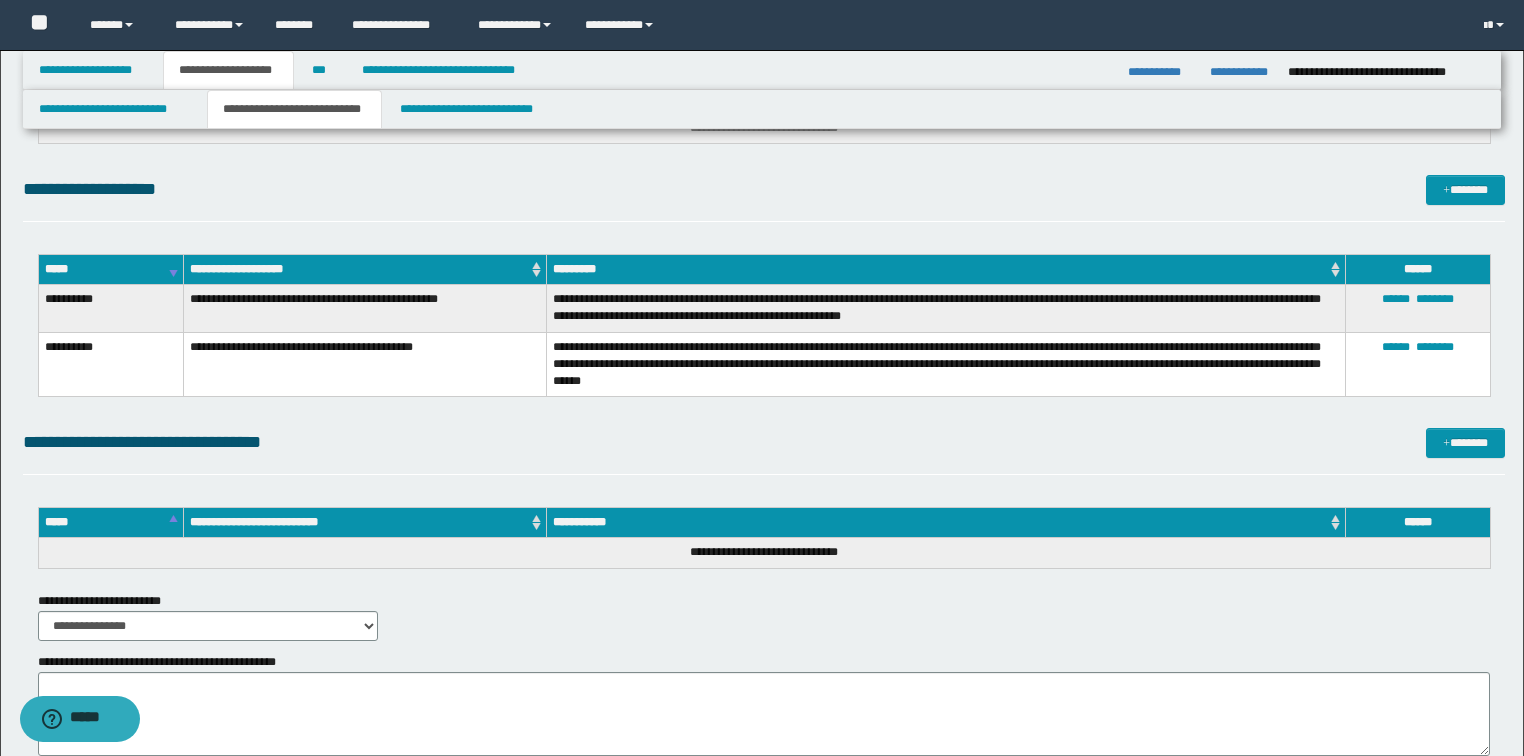 click on "*****" at bounding box center (110, 270) 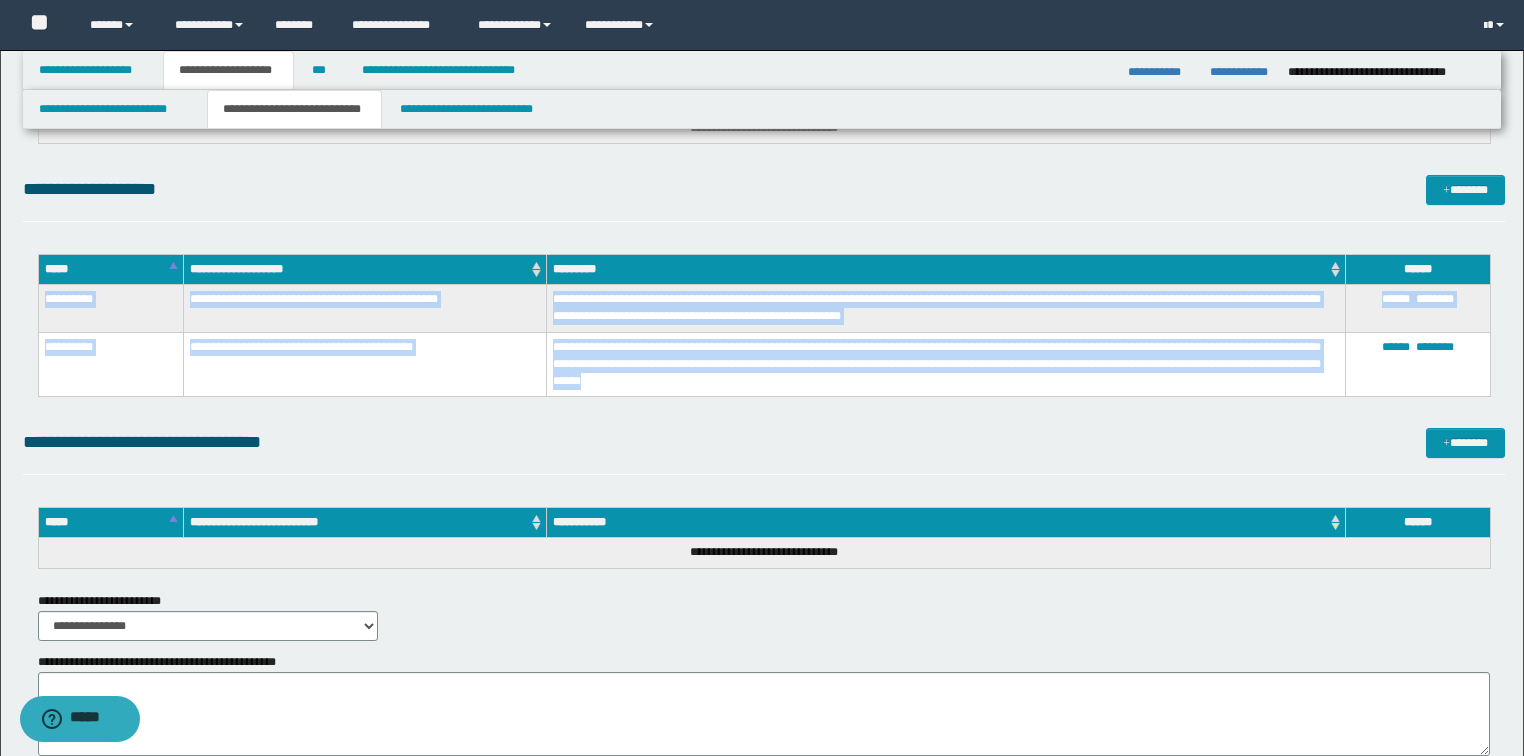 drag, startPoint x: 44, startPoint y: 298, endPoint x: 740, endPoint y: 377, distance: 700.4691 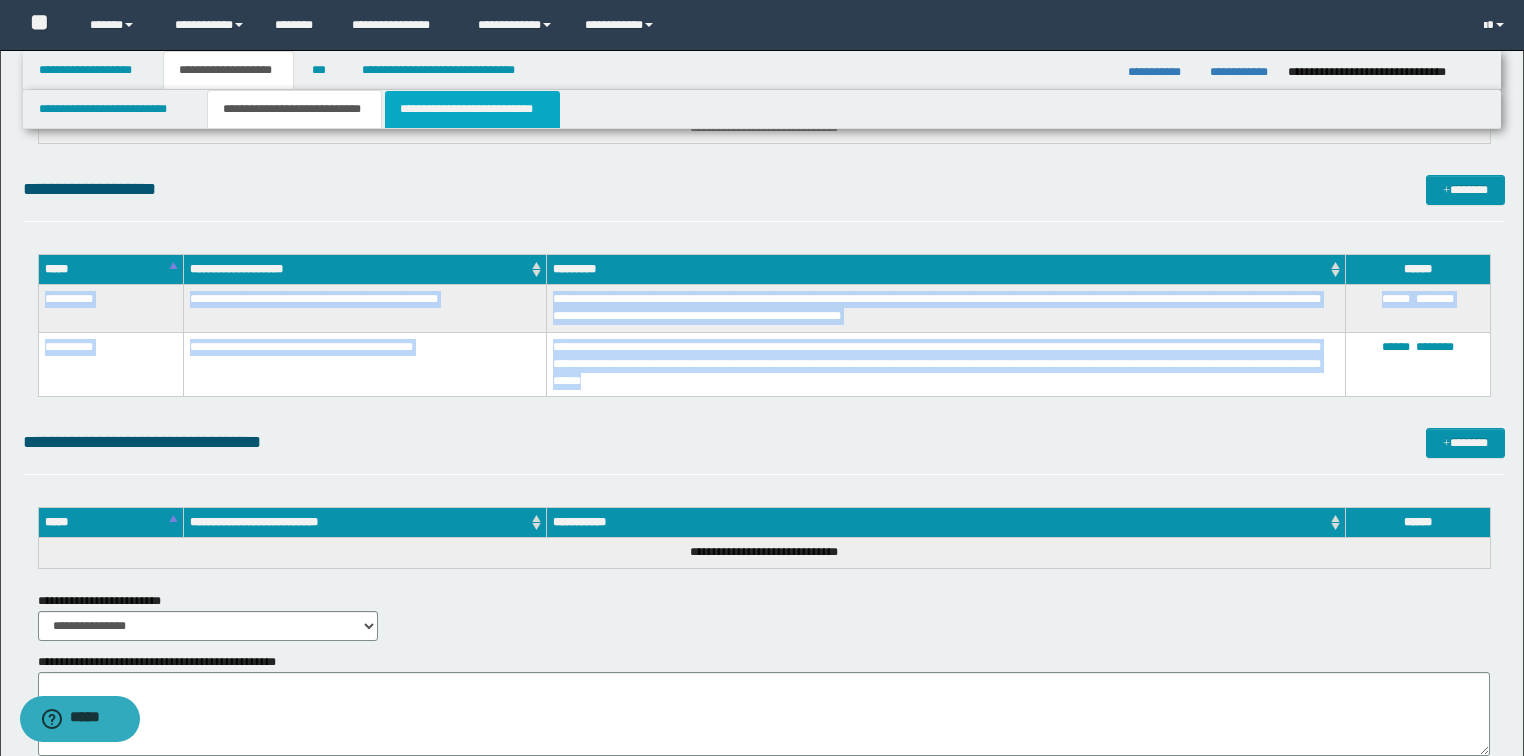 click on "**********" at bounding box center (472, 109) 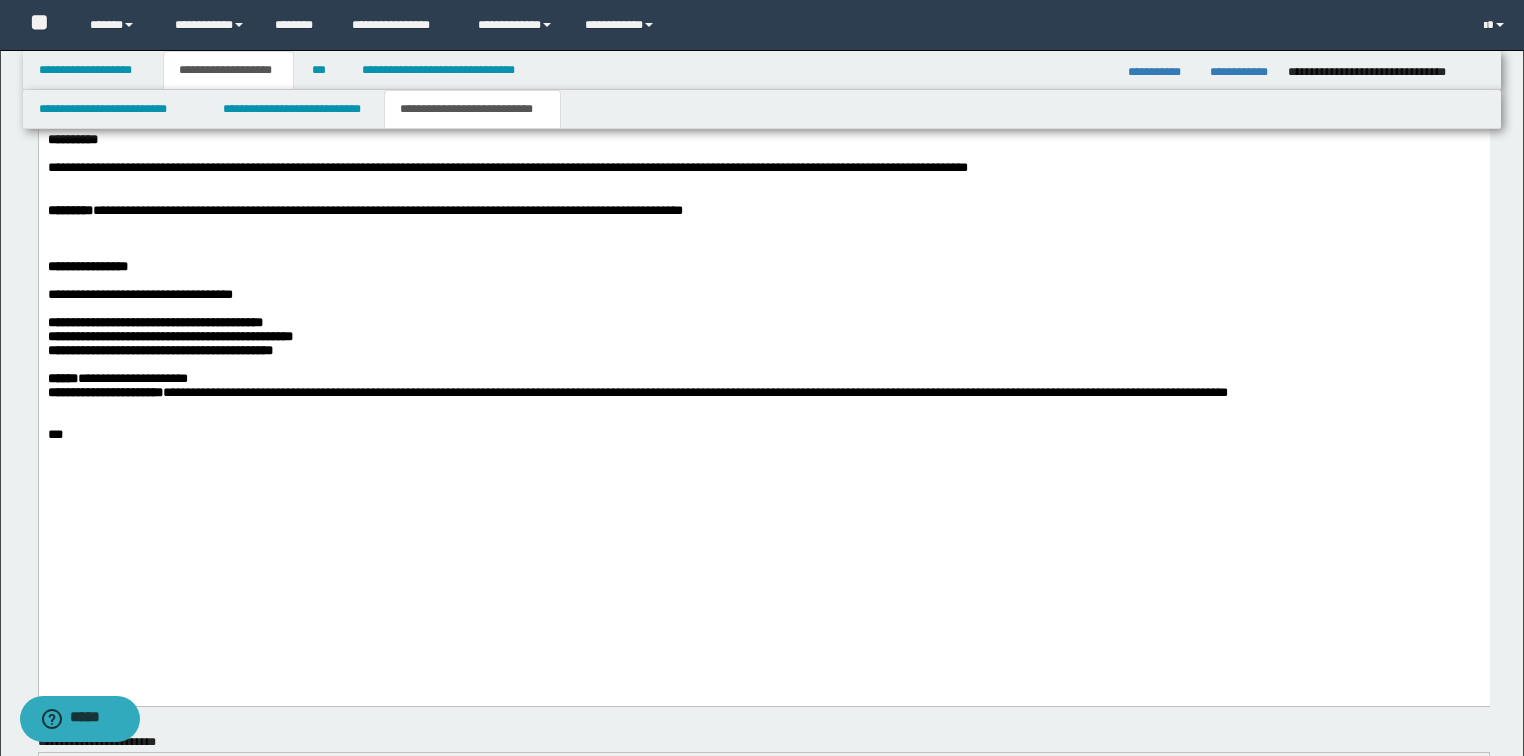 scroll, scrollTop: 1749, scrollLeft: 0, axis: vertical 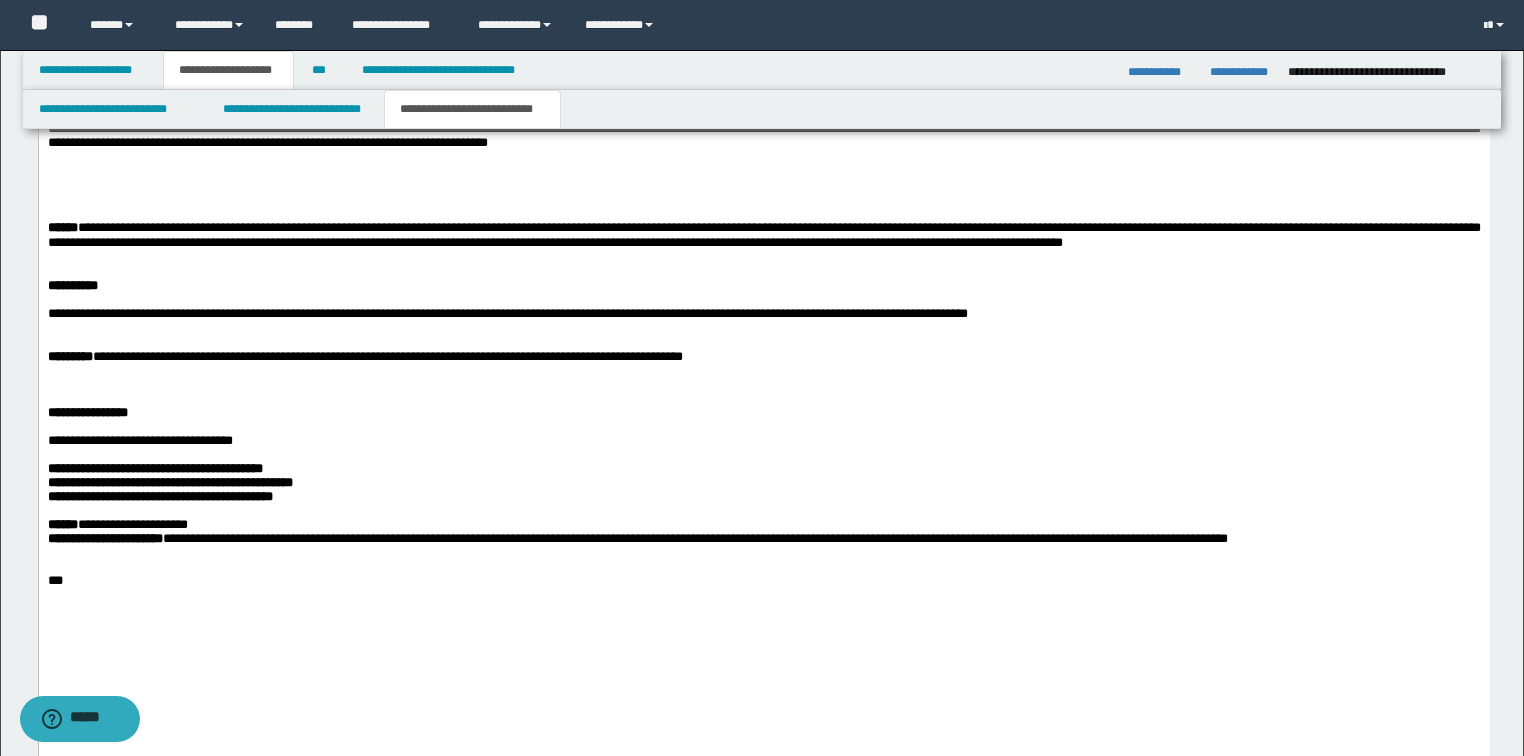 drag, startPoint x: 451, startPoint y: 196, endPoint x: 345, endPoint y: 221, distance: 108.90822 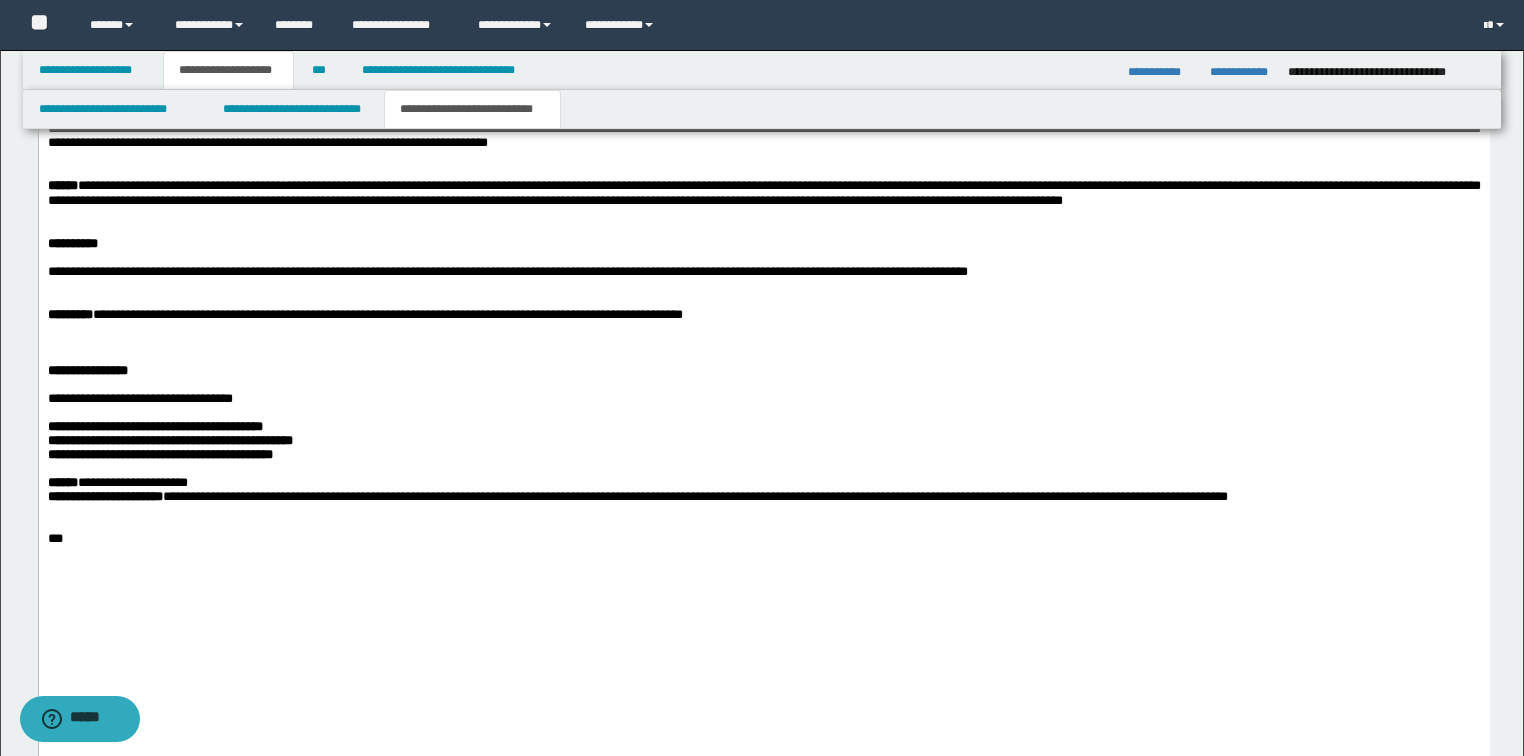 click at bounding box center (787, 231) 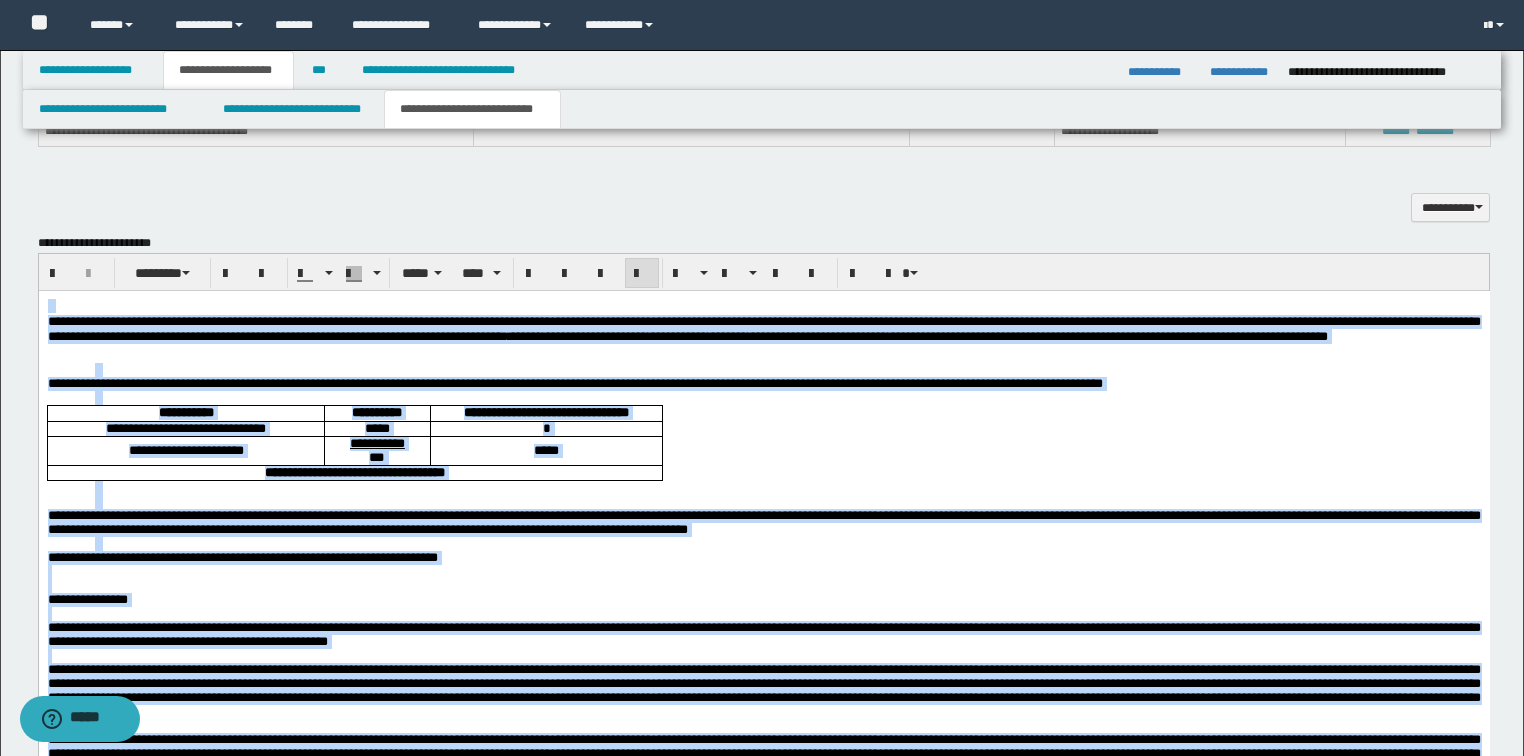 scroll, scrollTop: 949, scrollLeft: 0, axis: vertical 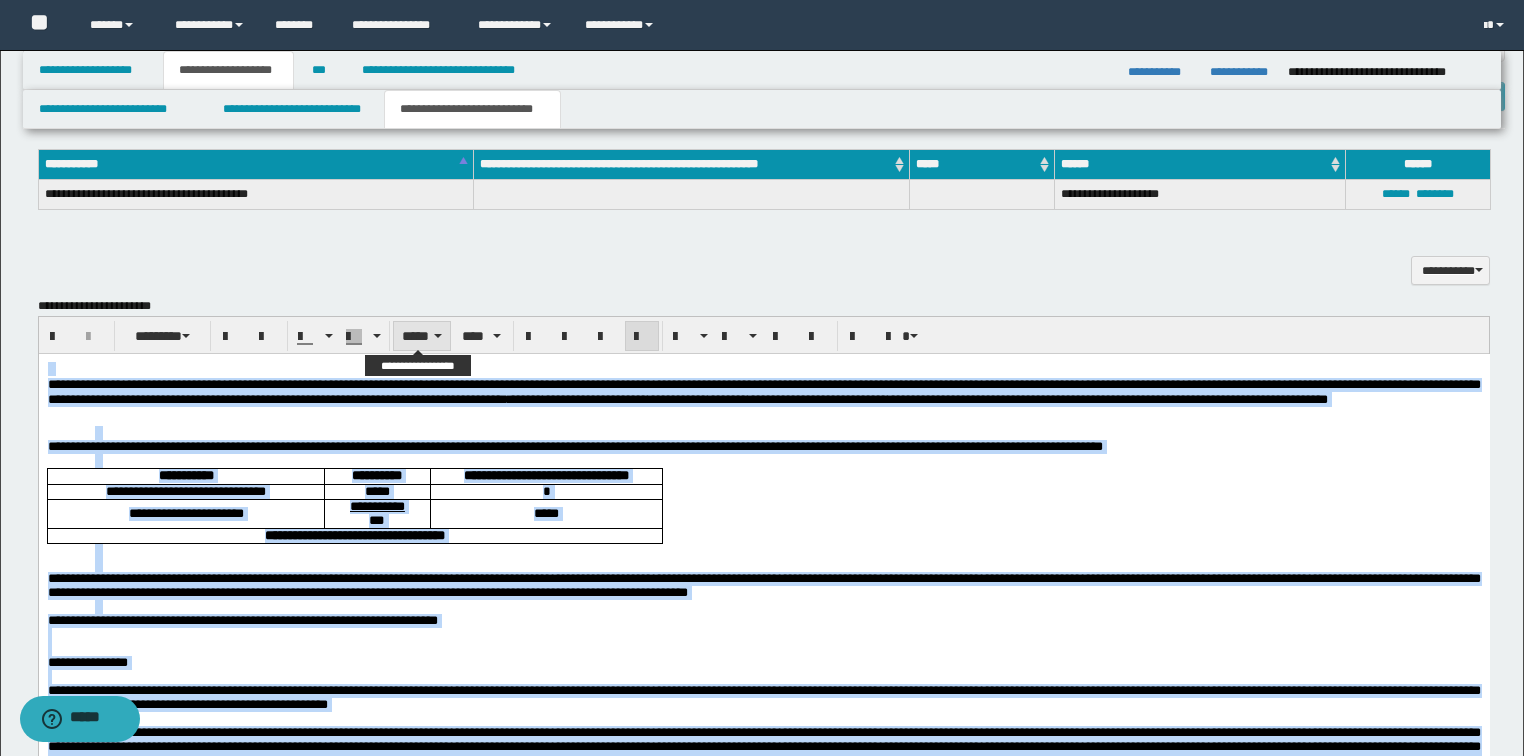 click at bounding box center (438, 336) 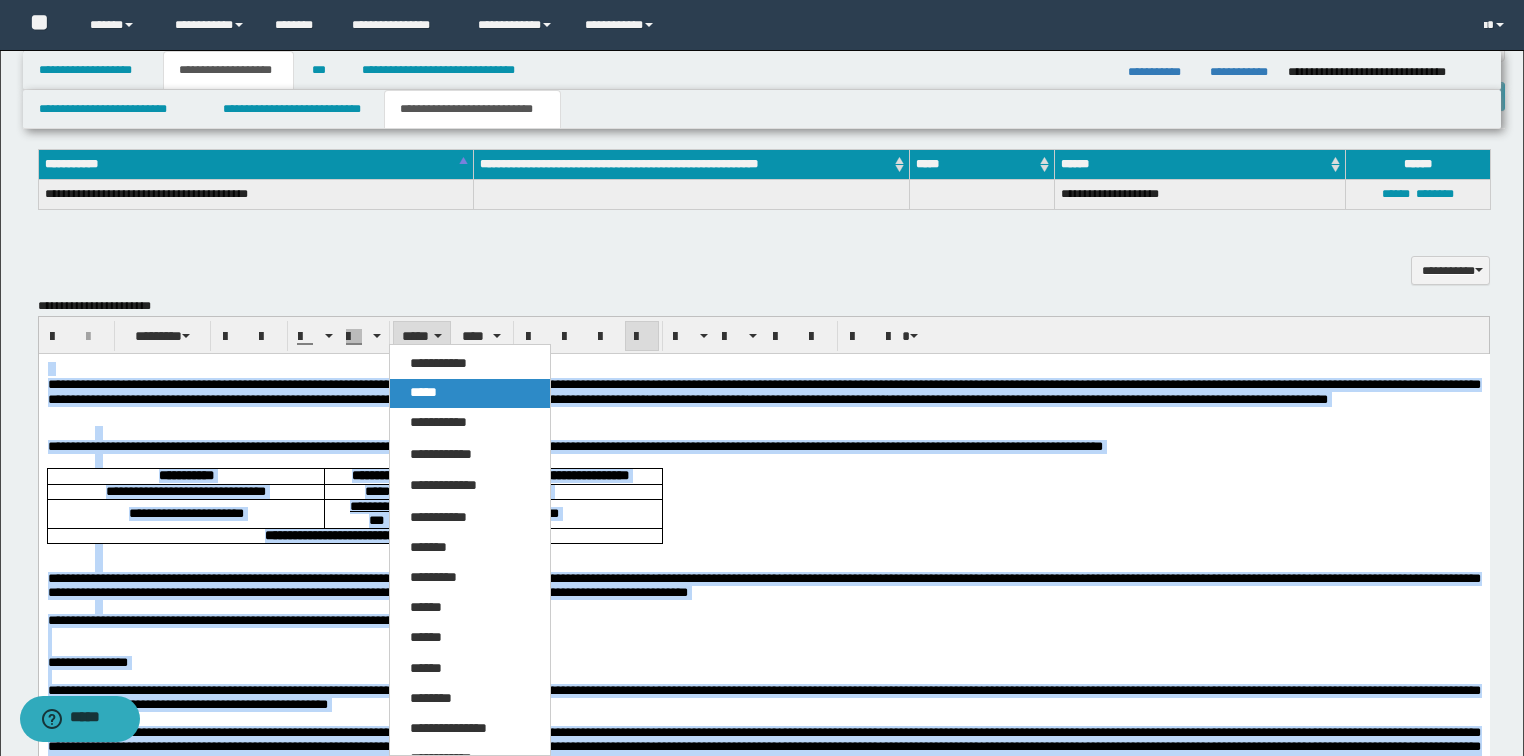 click on "*****" at bounding box center (470, 393) 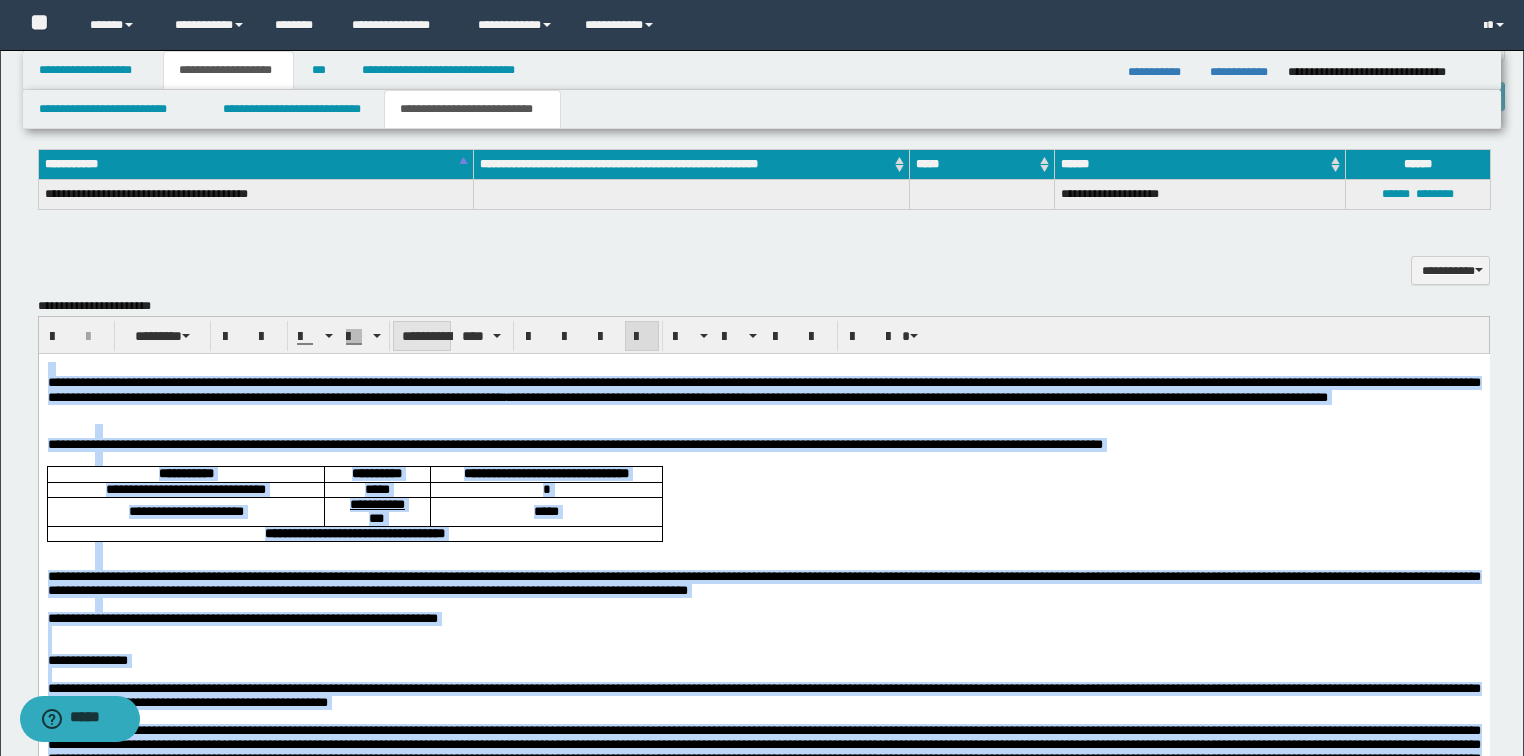 click on "**********" at bounding box center [422, 336] 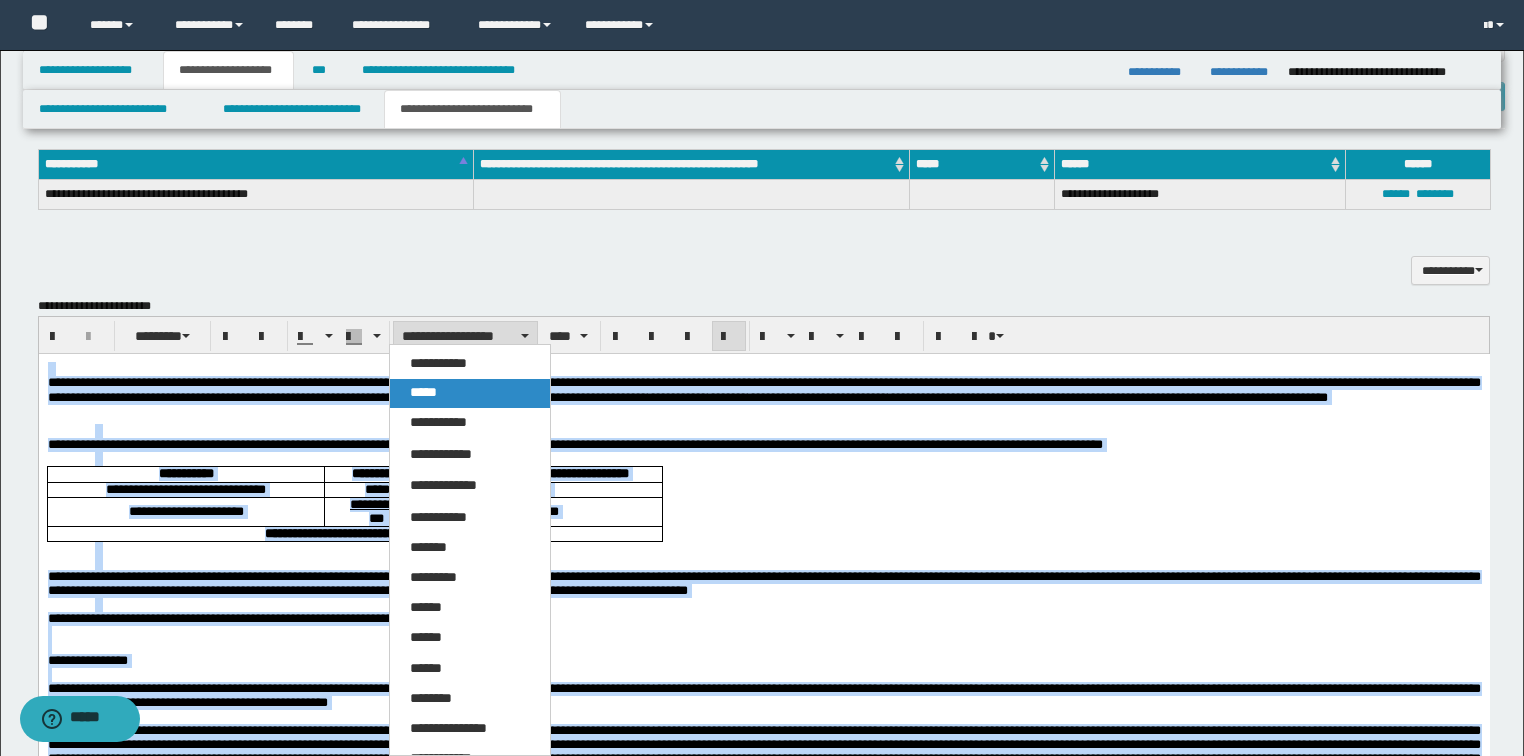 click on "*****" at bounding box center [423, 392] 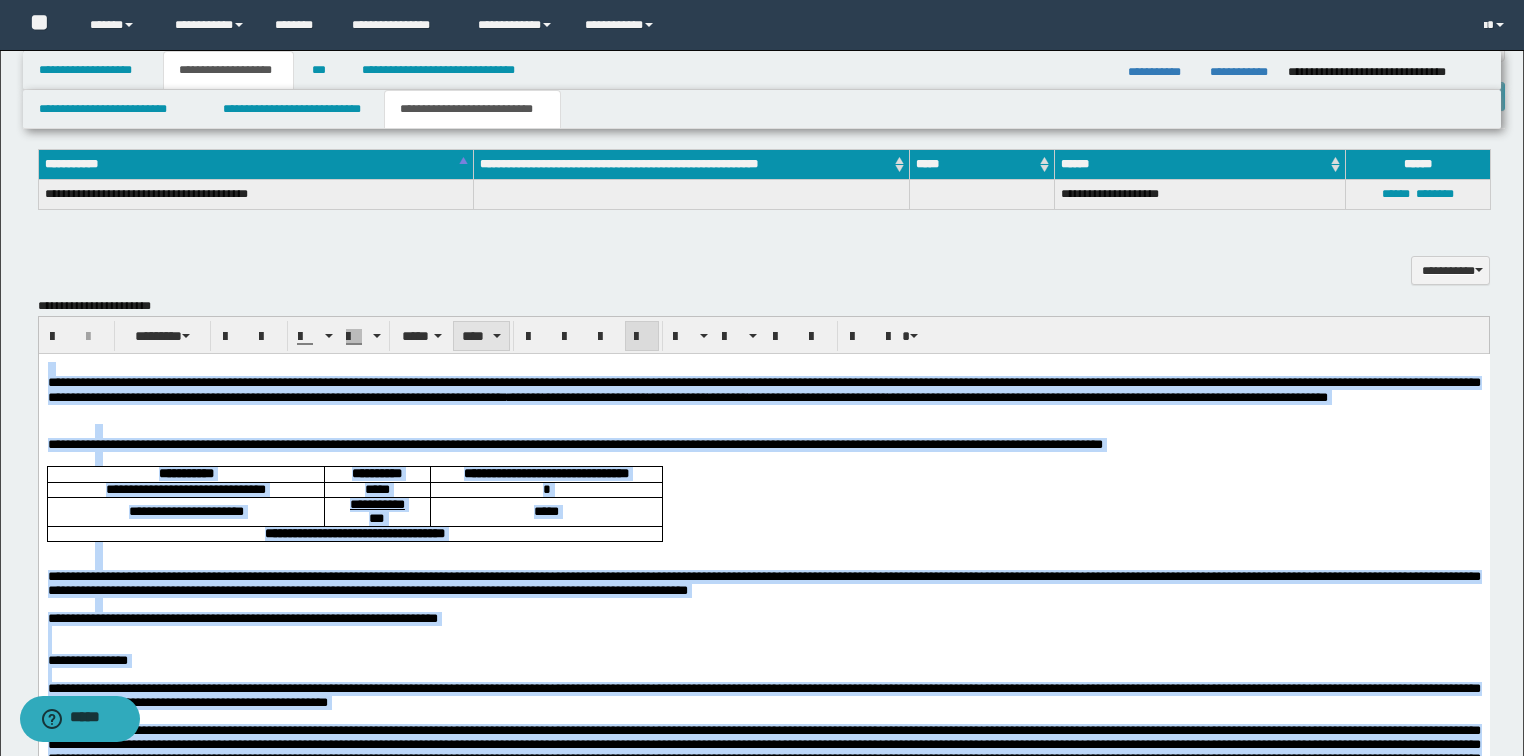 click on "****" at bounding box center [481, 336] 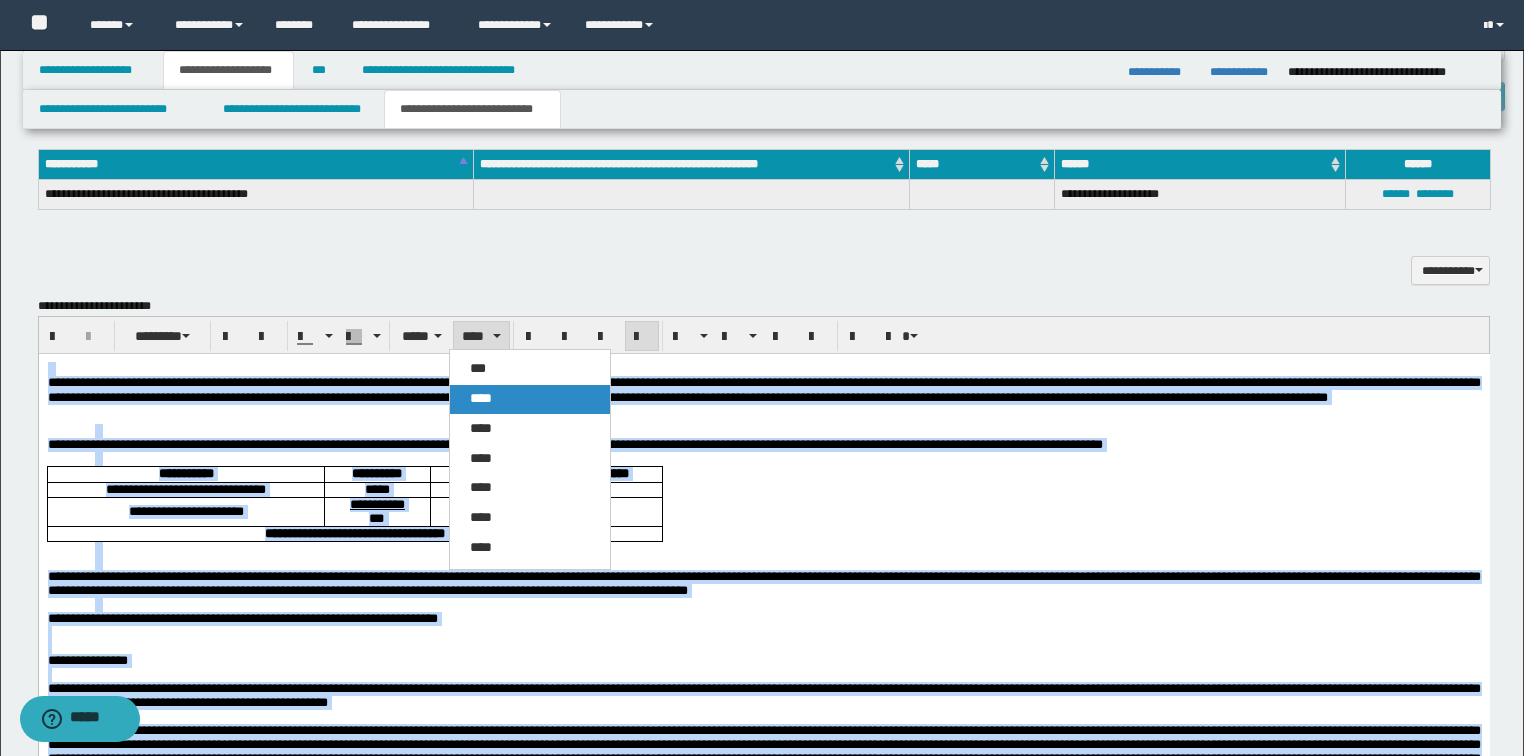 click on "****" at bounding box center [481, 398] 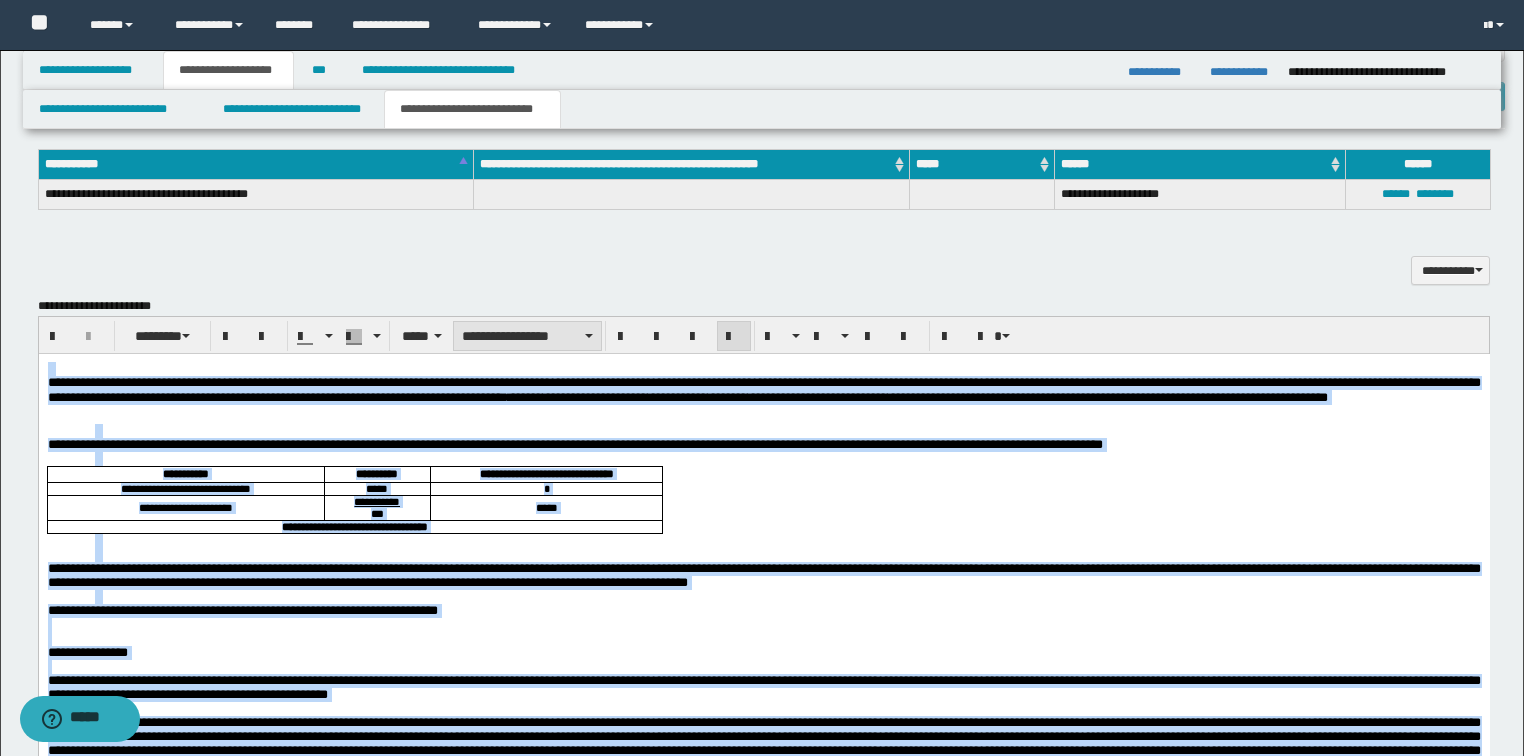 click on "**********" at bounding box center [527, 336] 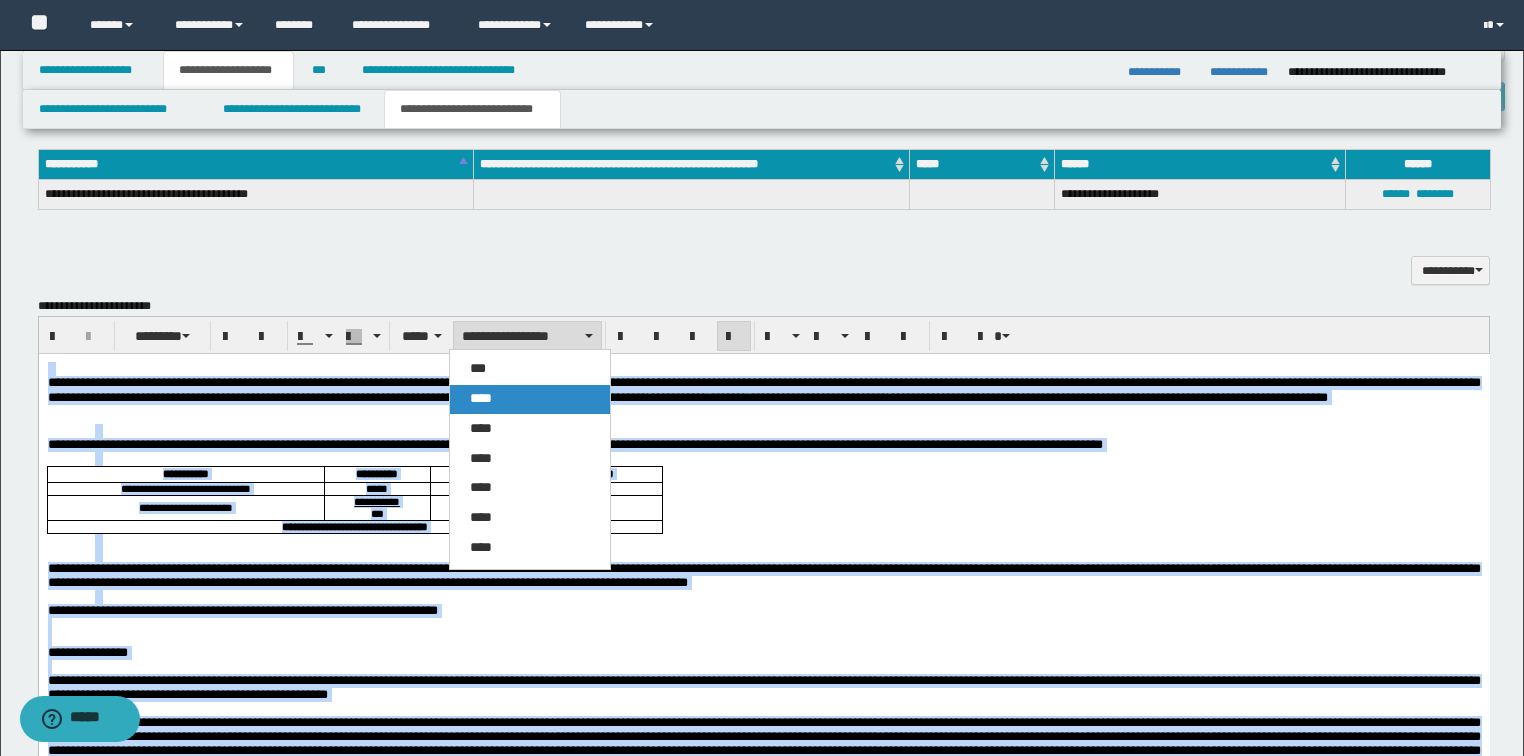 click on "****" at bounding box center (530, 399) 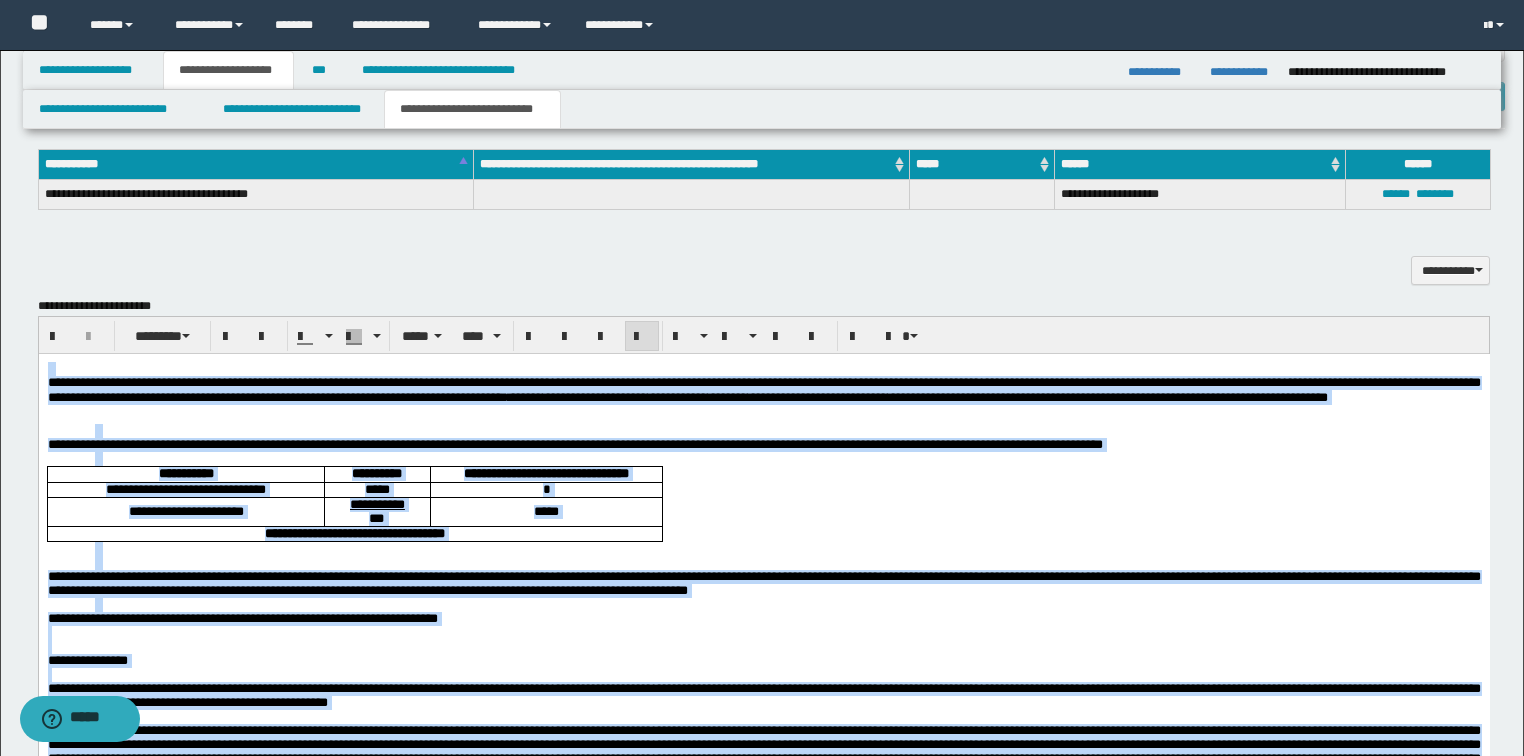 click at bounding box center [642, 337] 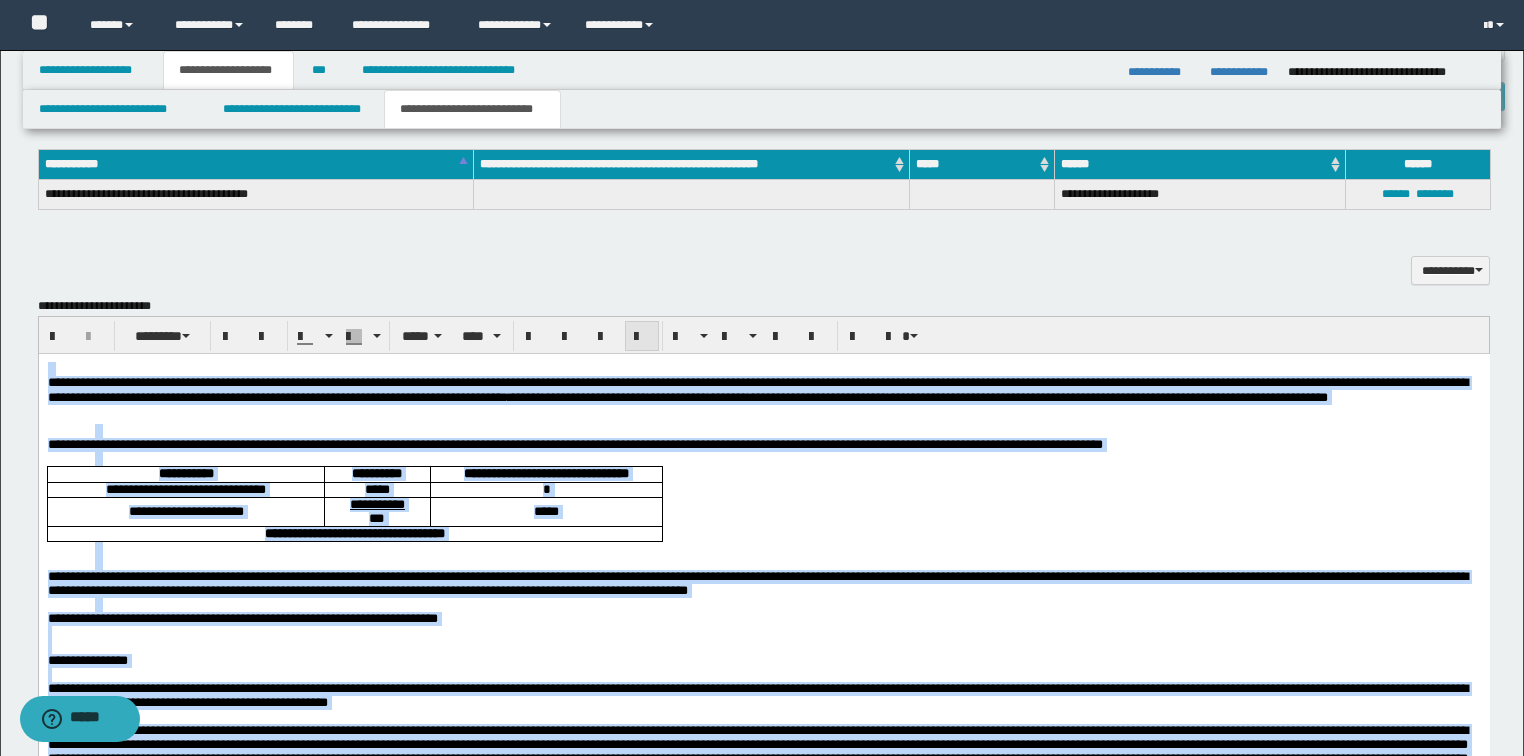 click at bounding box center (642, 337) 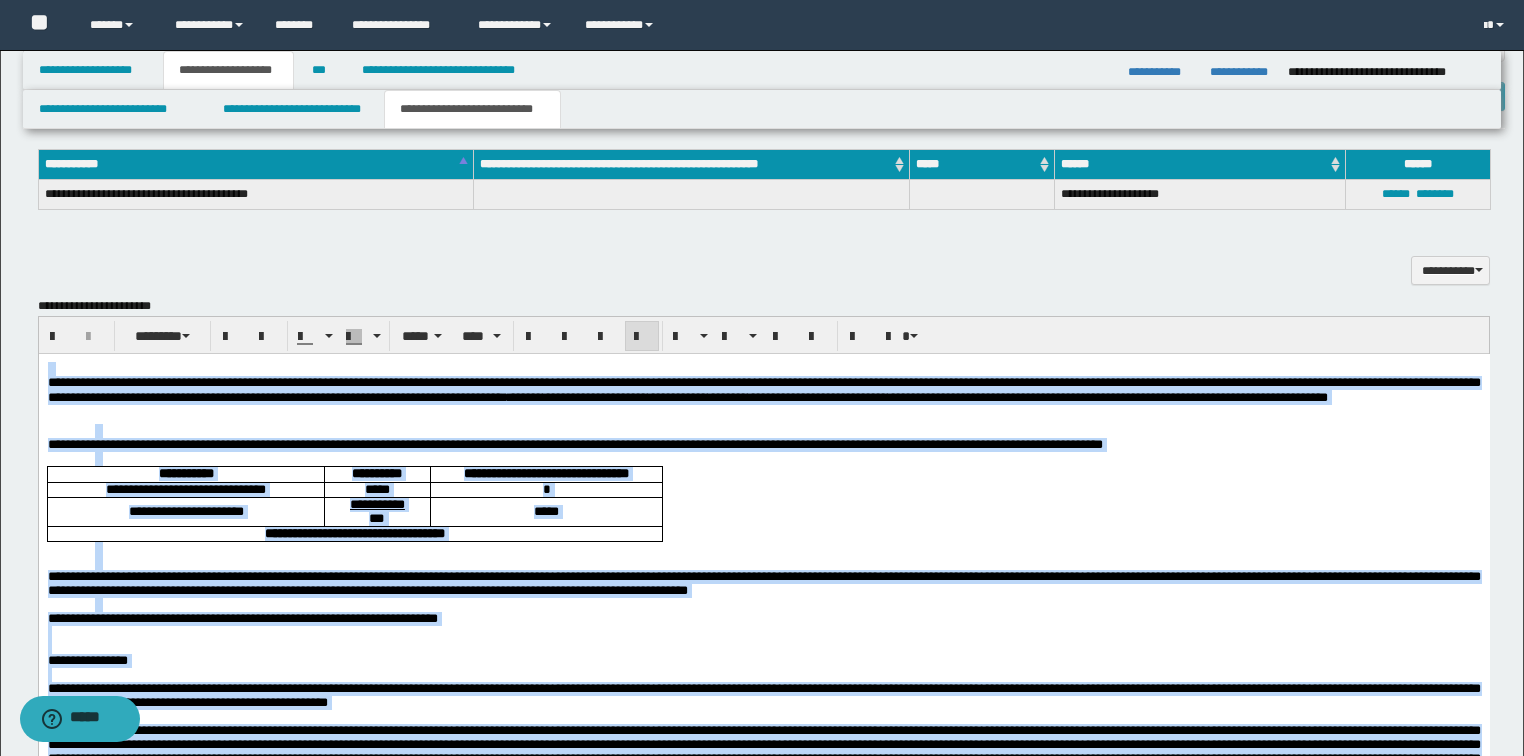 click at bounding box center (787, 431) 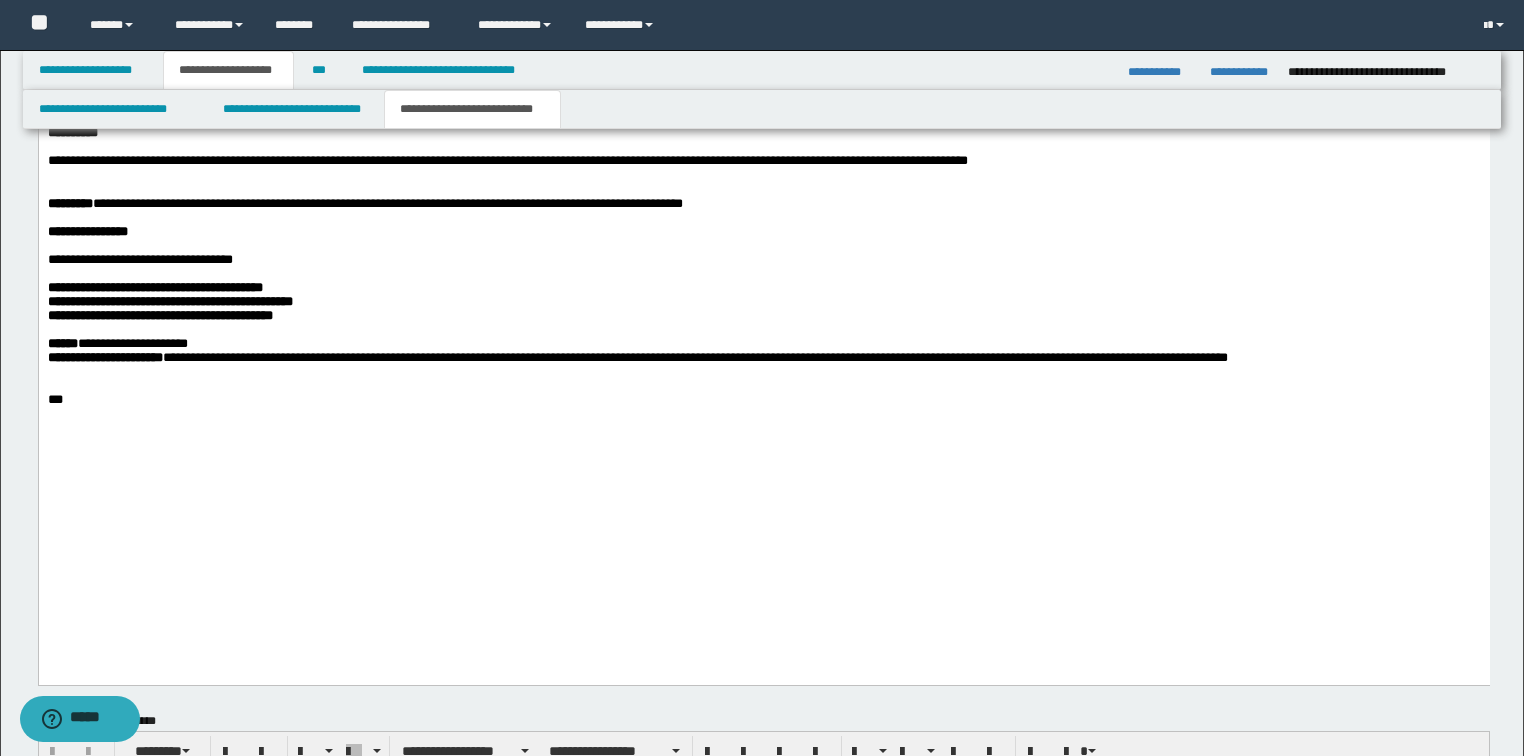 scroll, scrollTop: 1829, scrollLeft: 0, axis: vertical 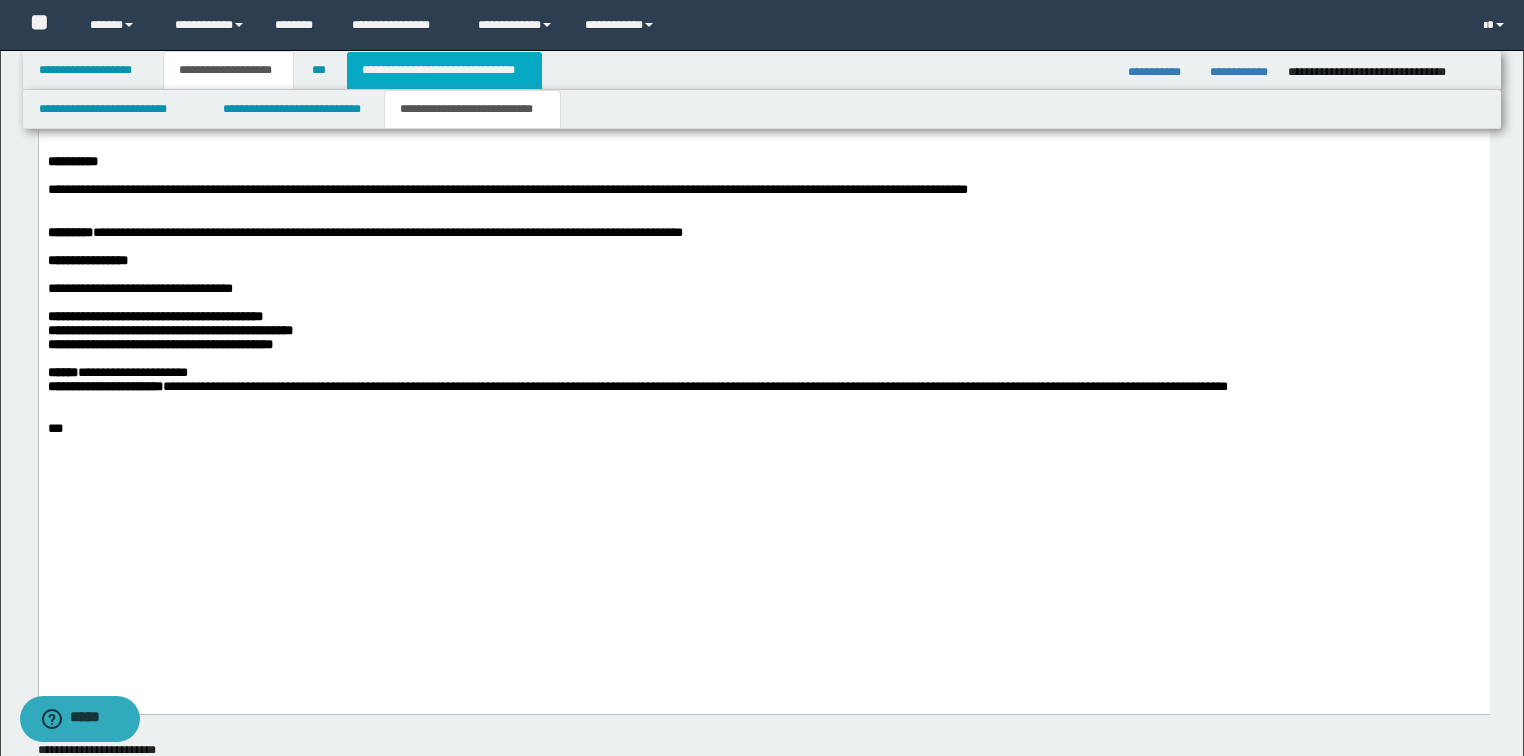 click on "**********" at bounding box center (444, 70) 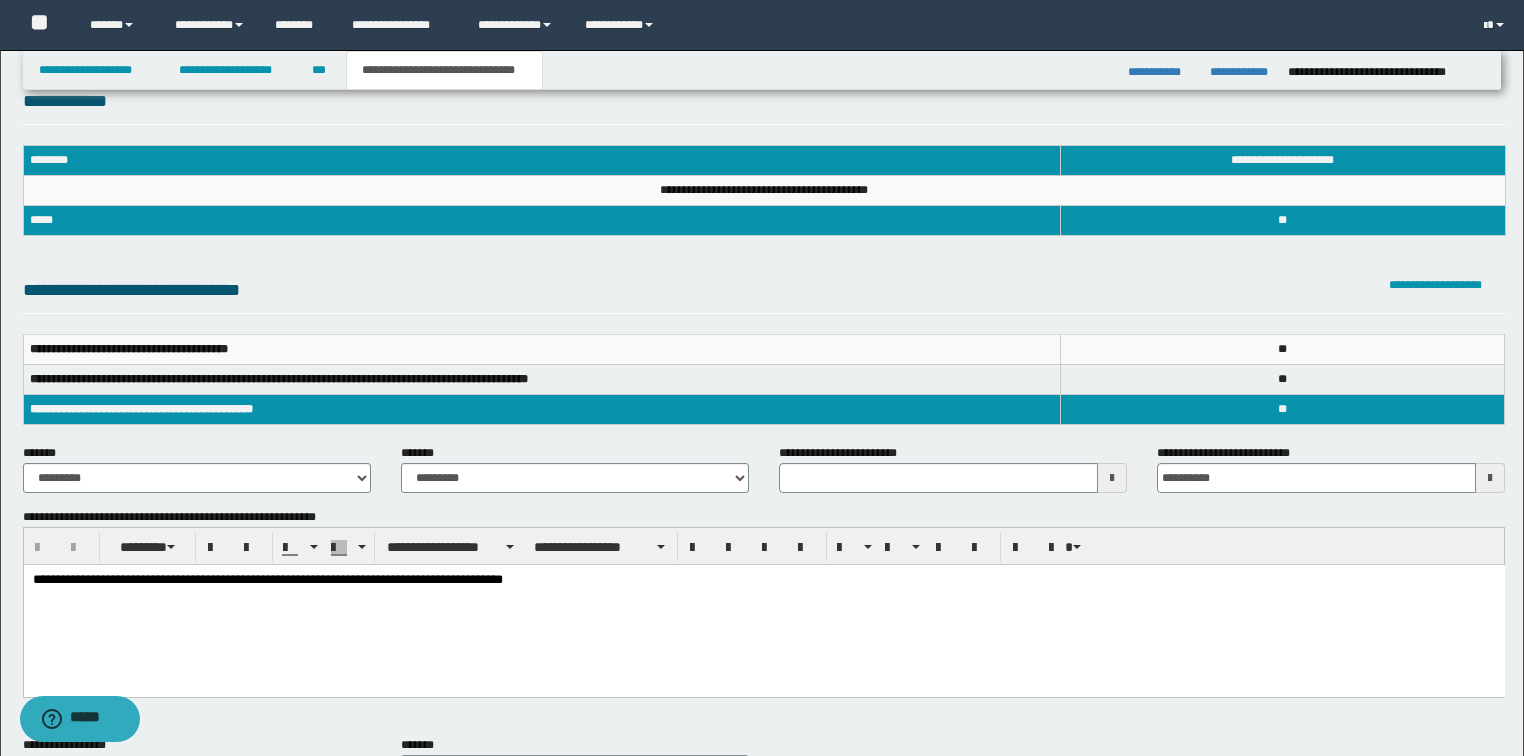 scroll, scrollTop: 32, scrollLeft: 0, axis: vertical 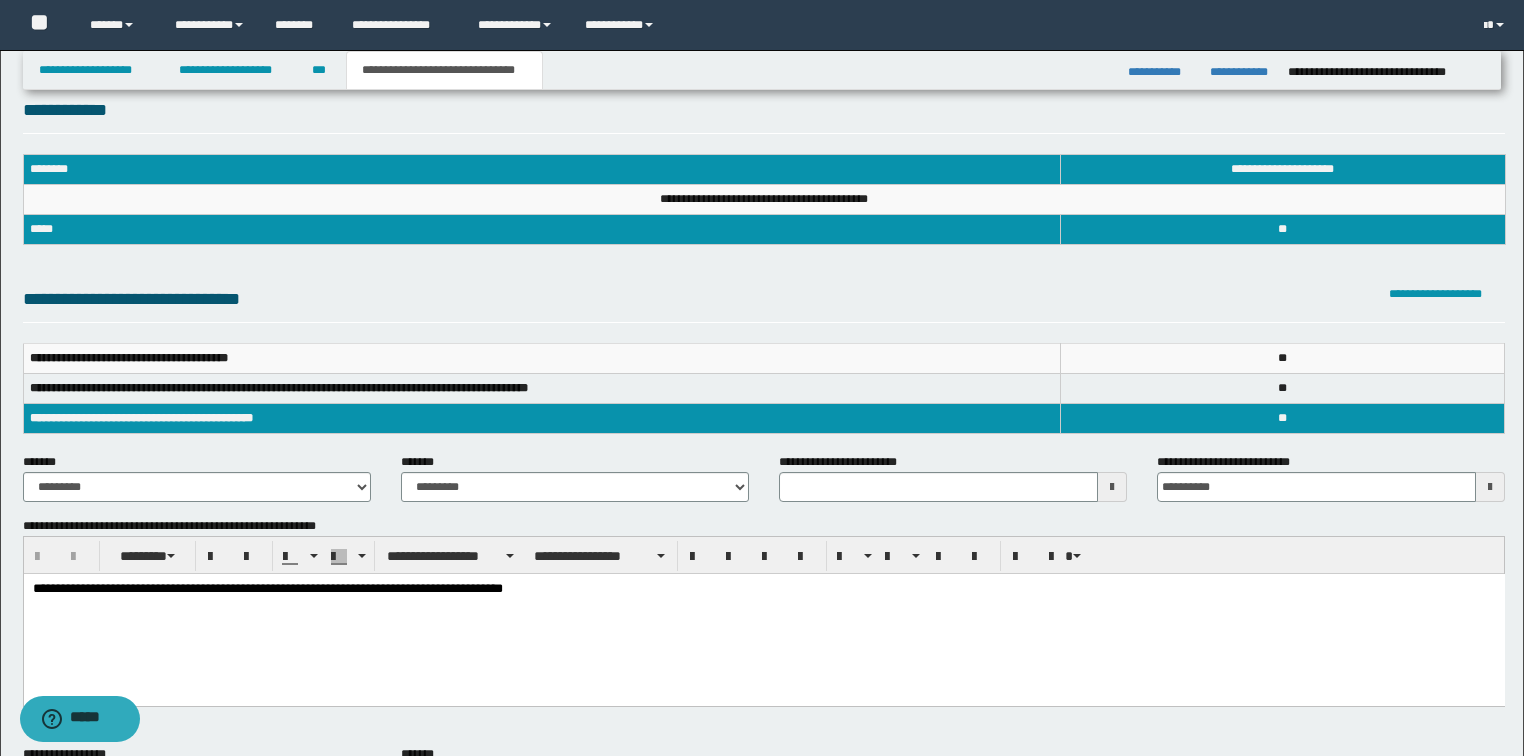 type 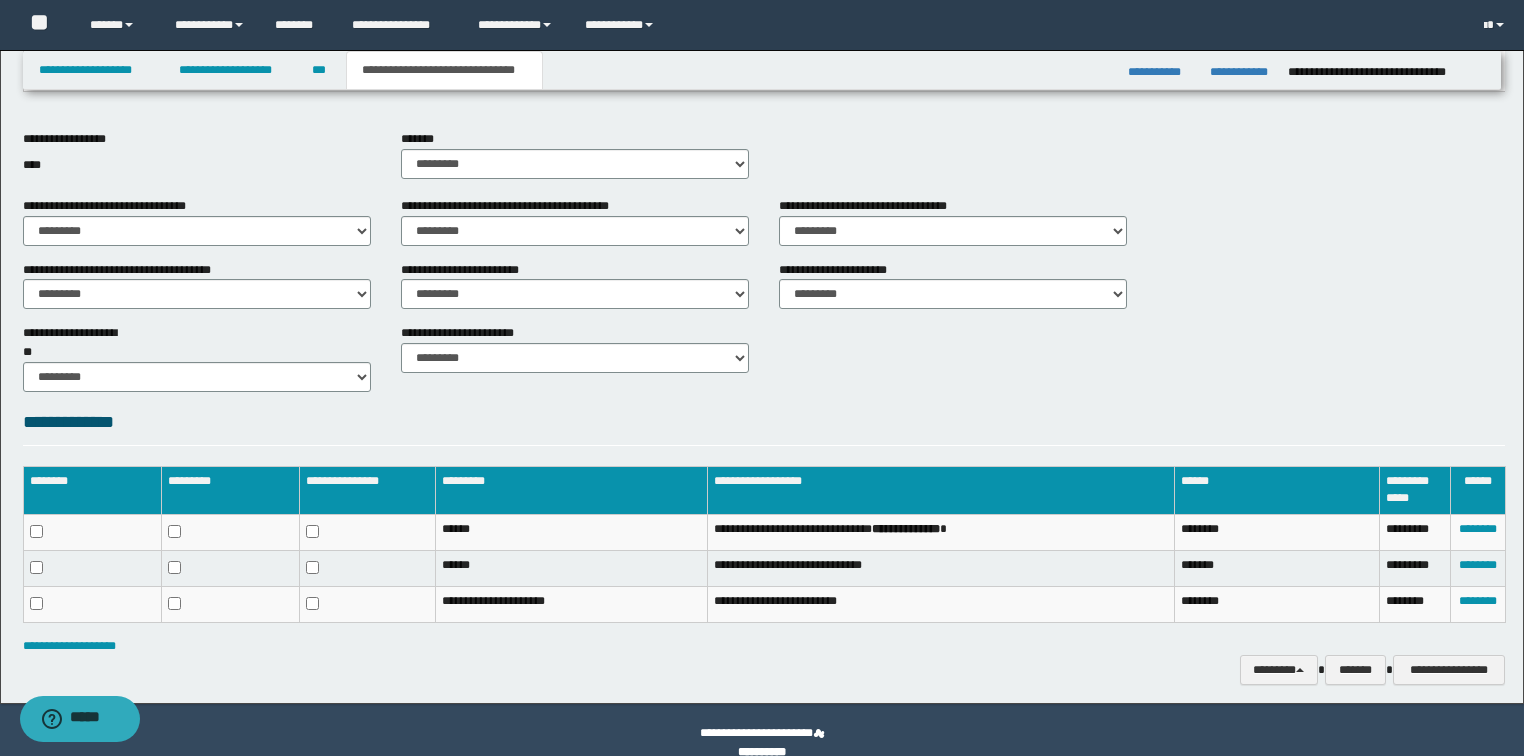 scroll, scrollTop: 672, scrollLeft: 0, axis: vertical 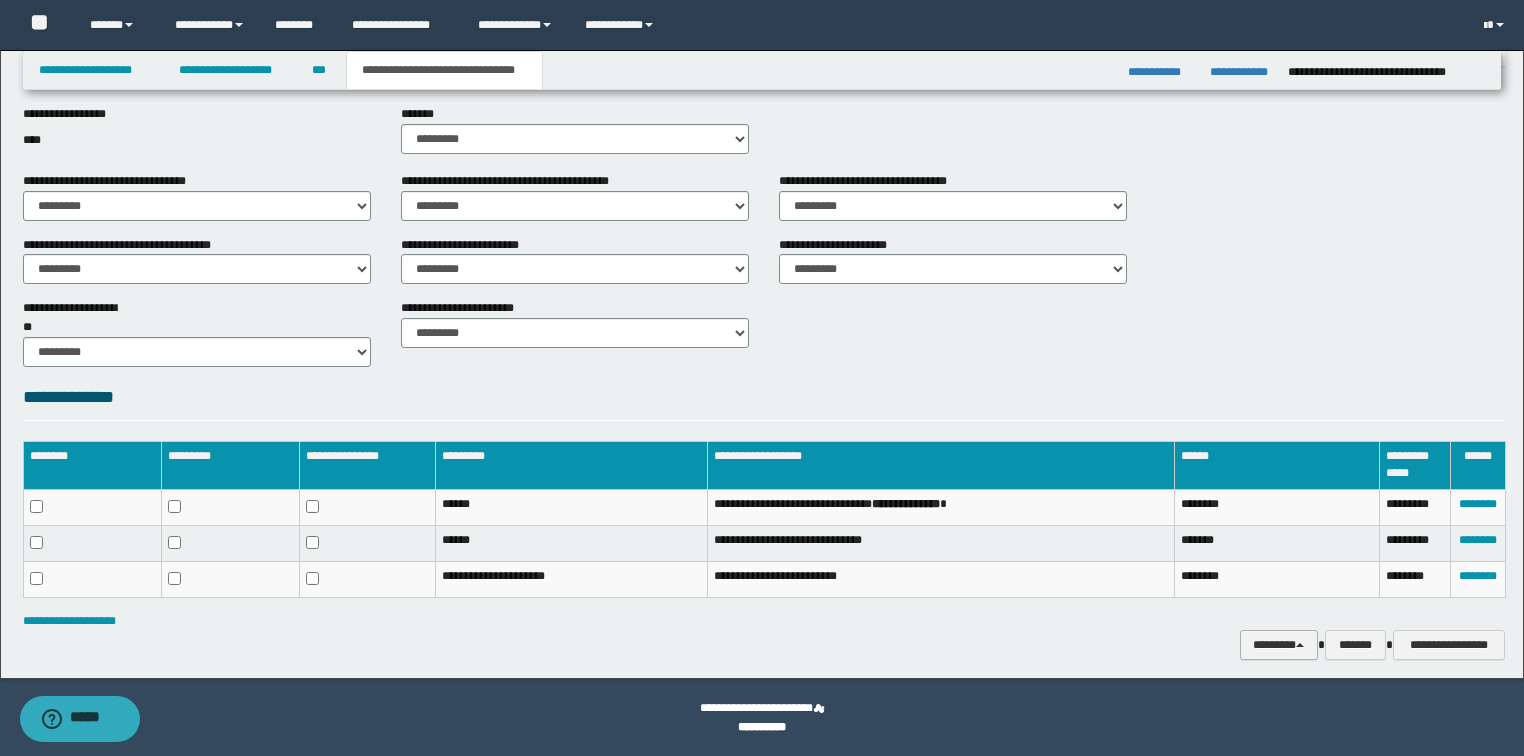 click on "********" at bounding box center (1279, 645) 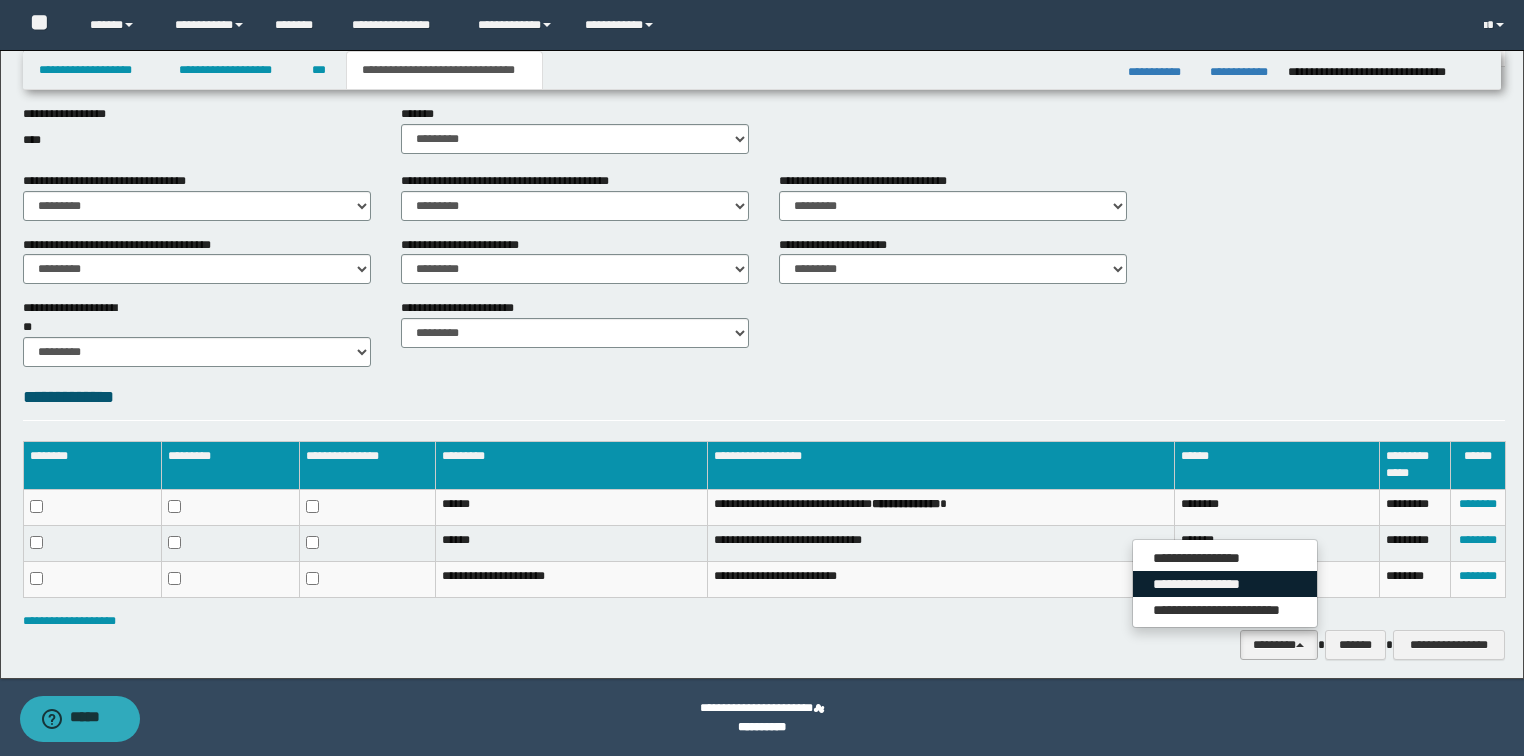 click on "**********" at bounding box center [1225, 584] 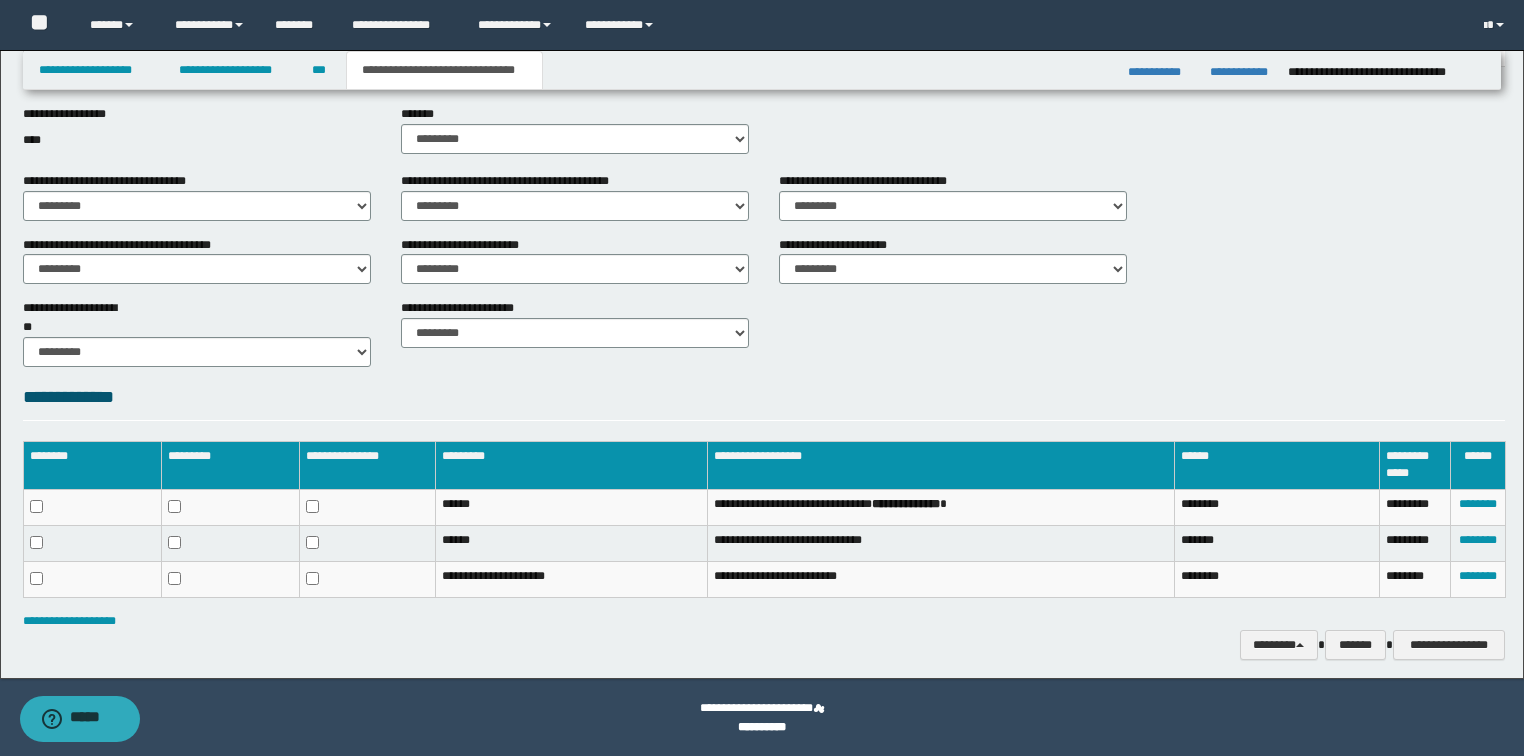 drag, startPoint x: 1263, startPoint y: 271, endPoint x: 1298, endPoint y: 211, distance: 69.46222 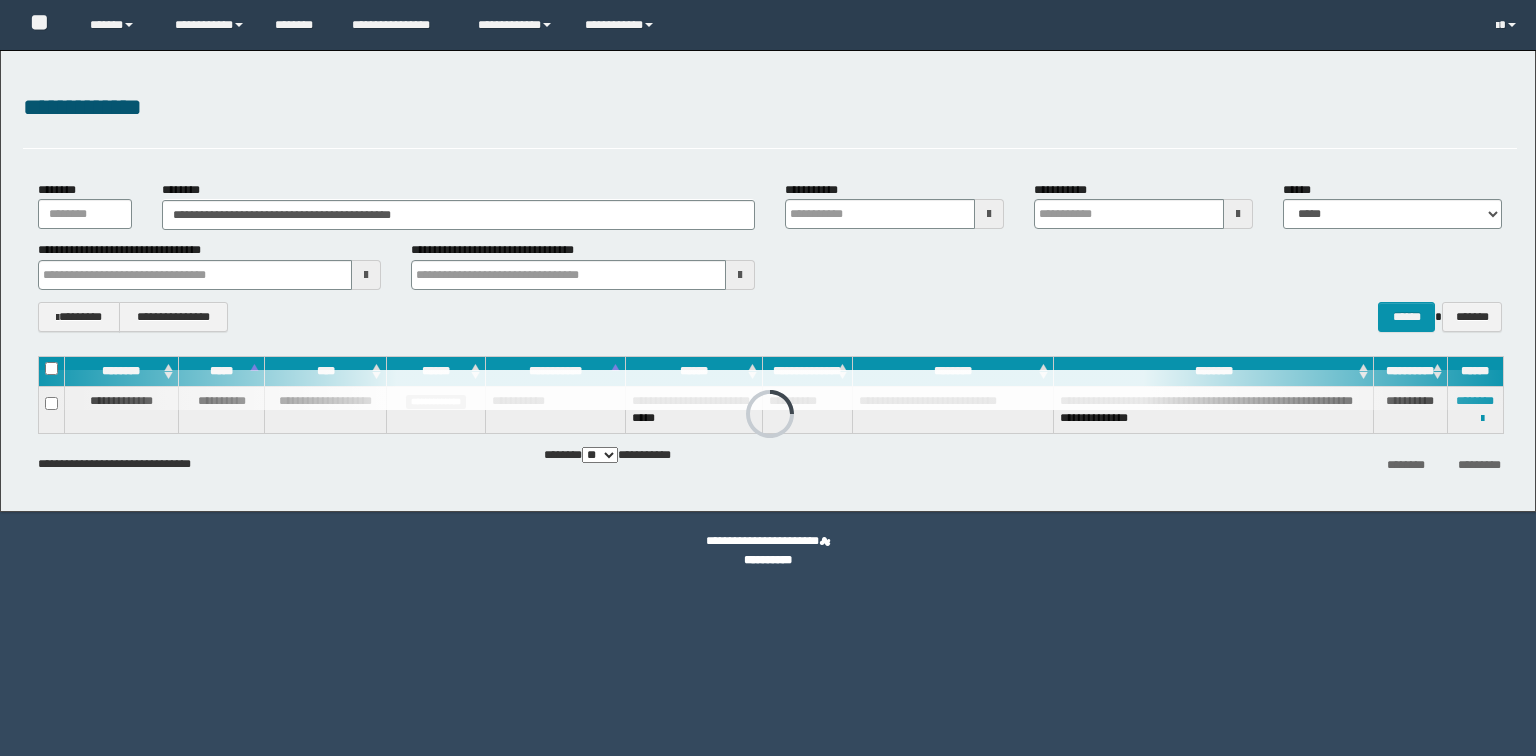 scroll, scrollTop: 0, scrollLeft: 0, axis: both 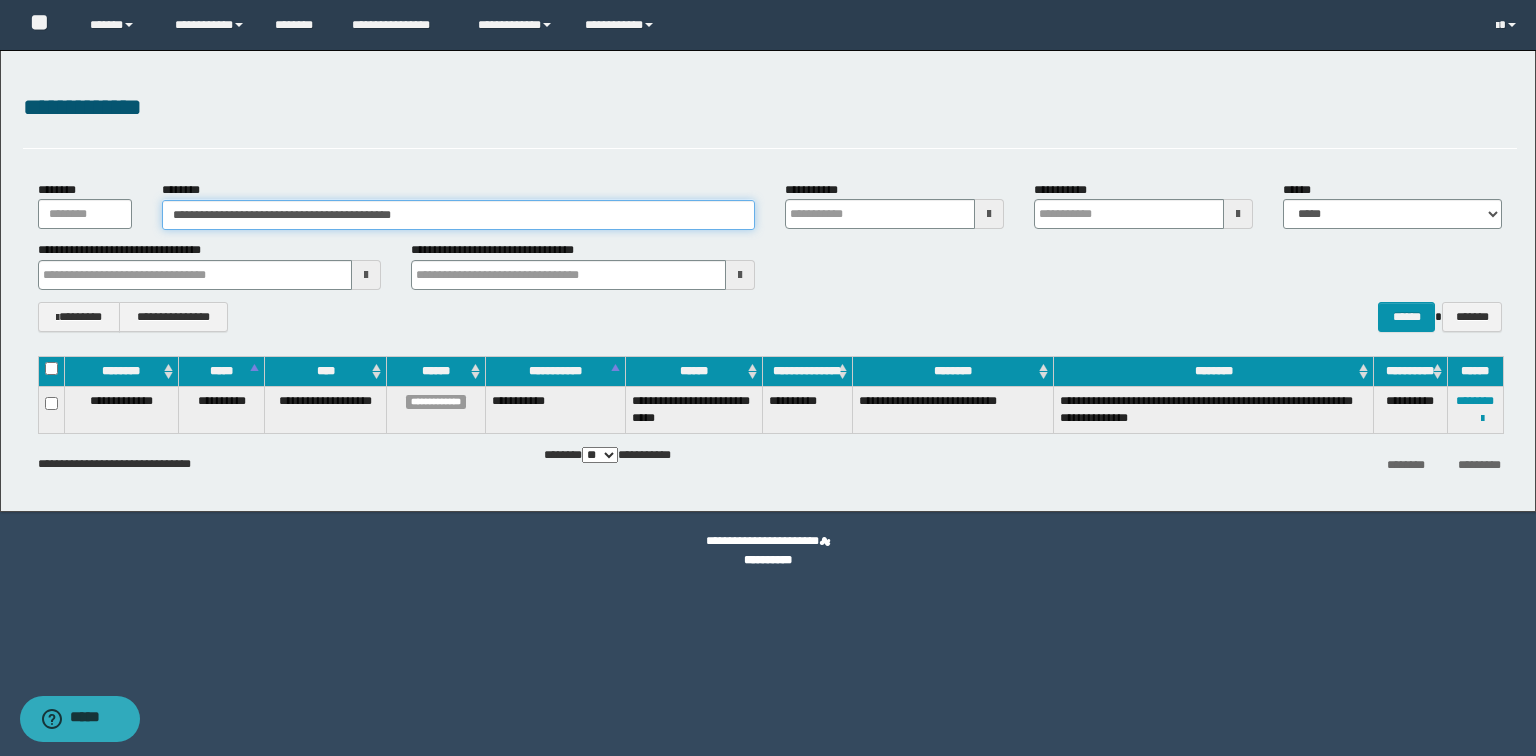 click on "**********" at bounding box center [458, 215] 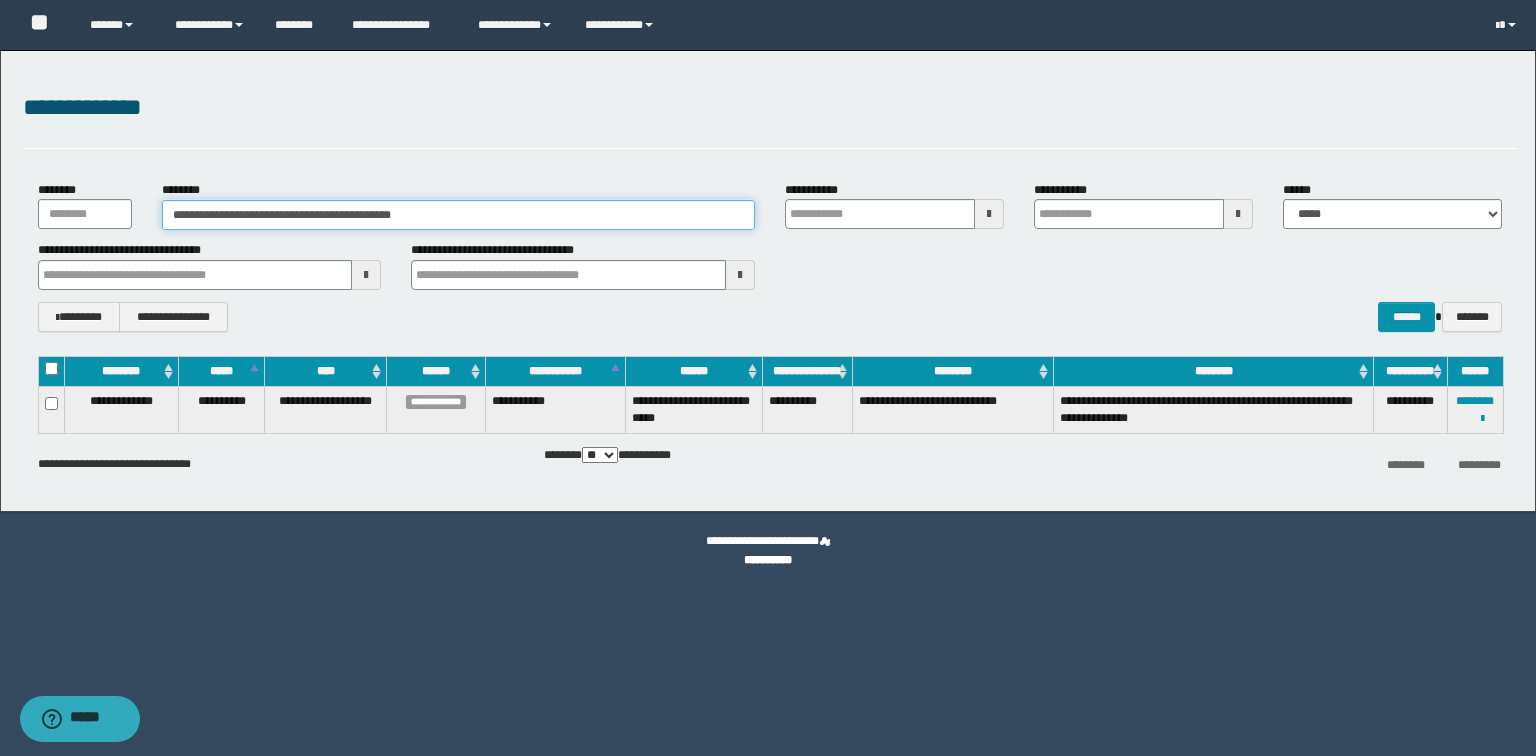 drag, startPoint x: 492, startPoint y: 222, endPoint x: 0, endPoint y: 157, distance: 496.27512 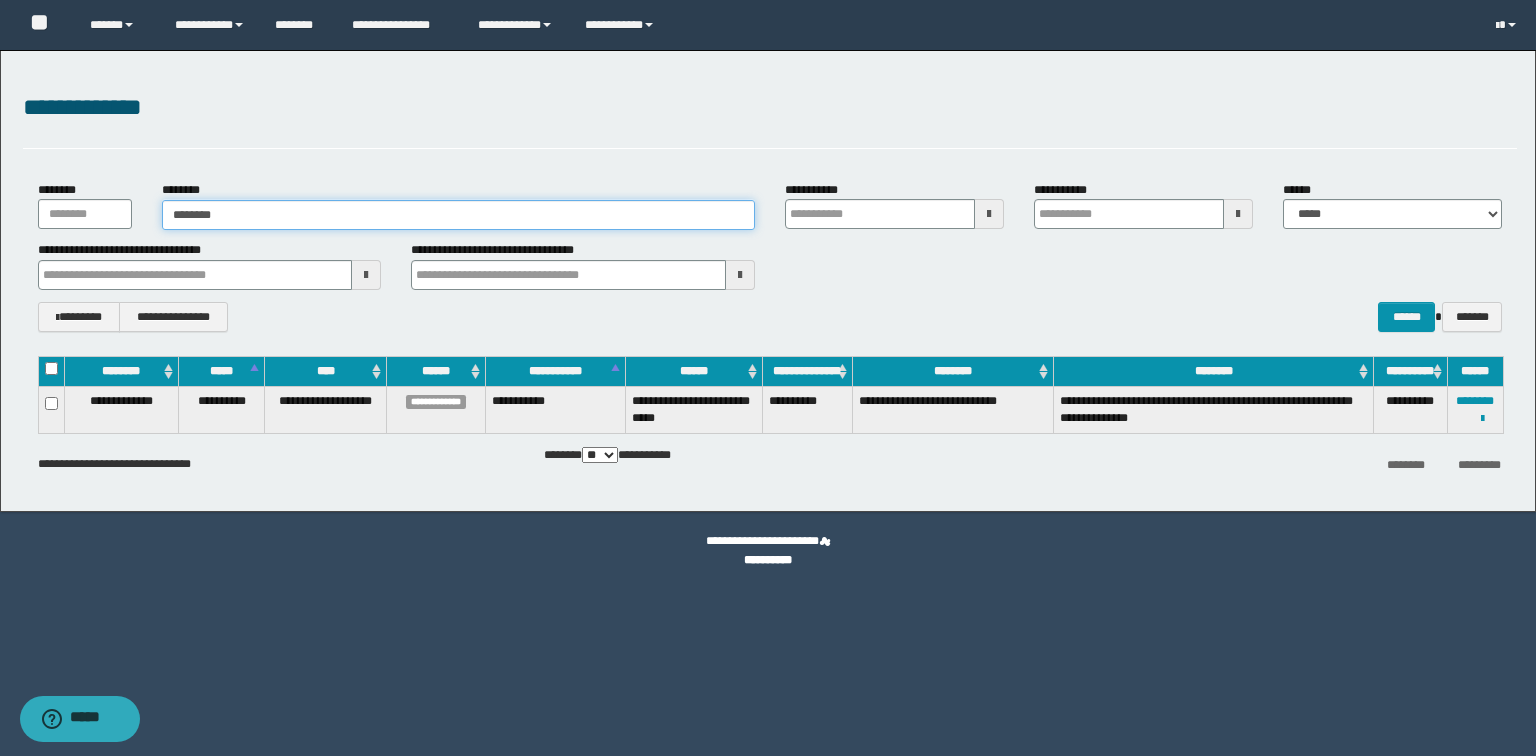 type on "********" 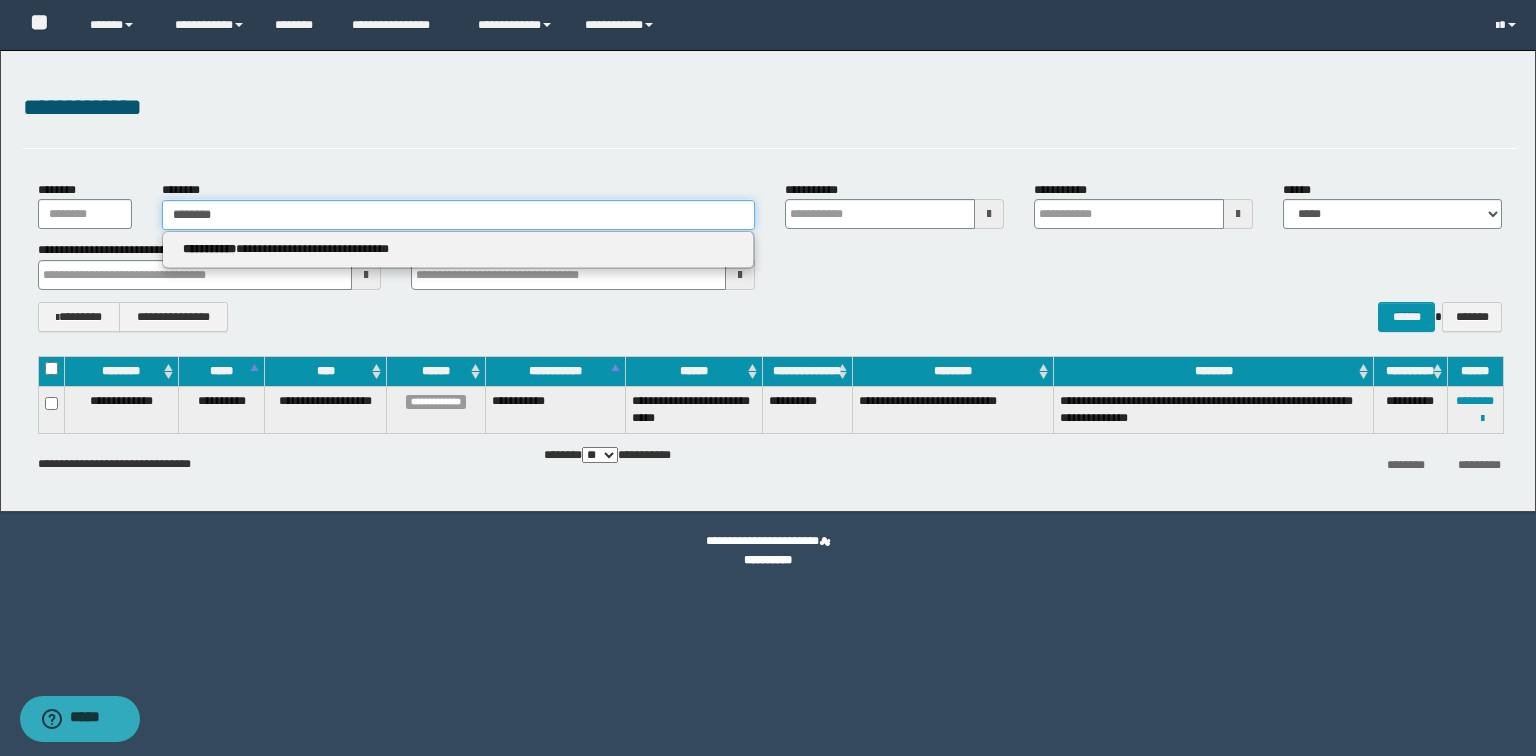 type on "********" 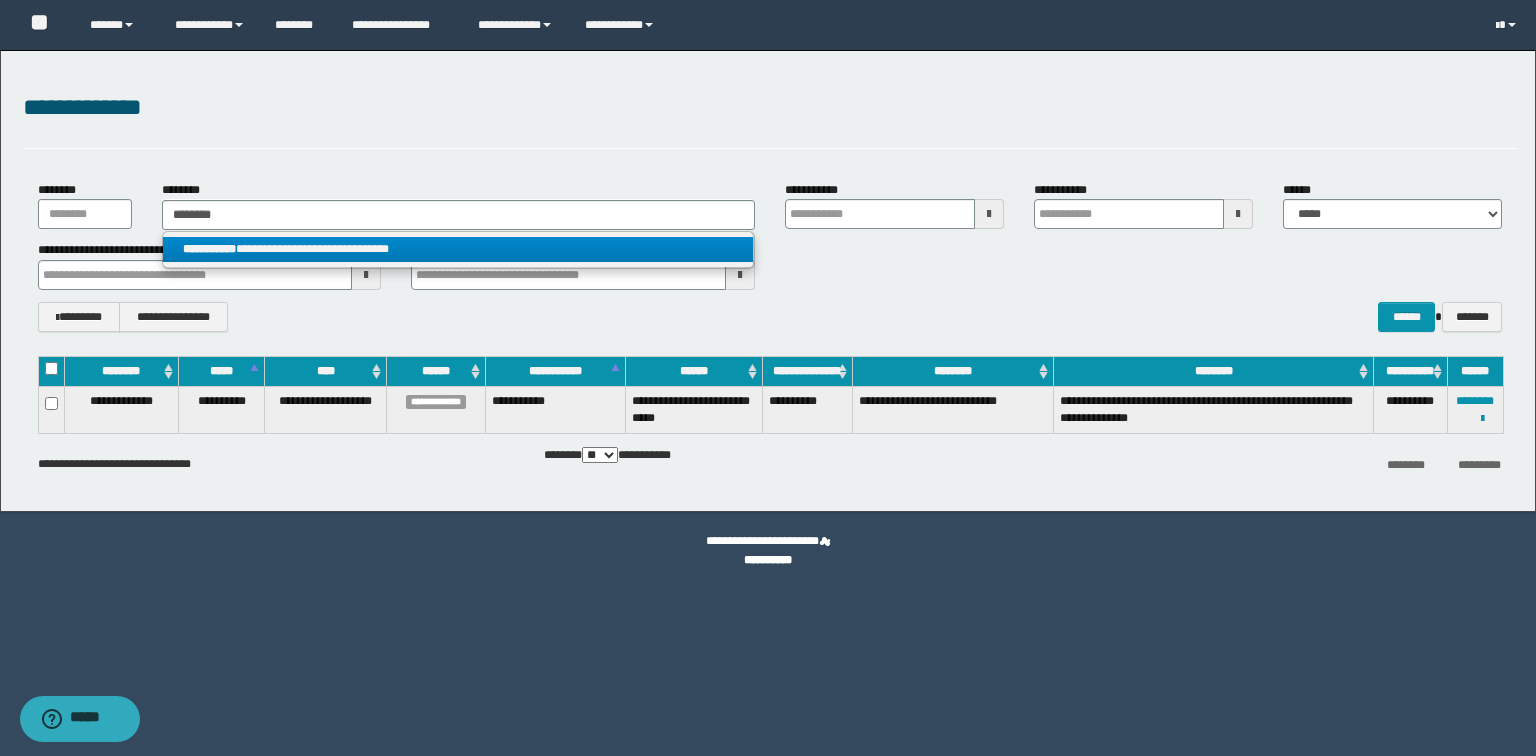 click on "**********" at bounding box center (458, 249) 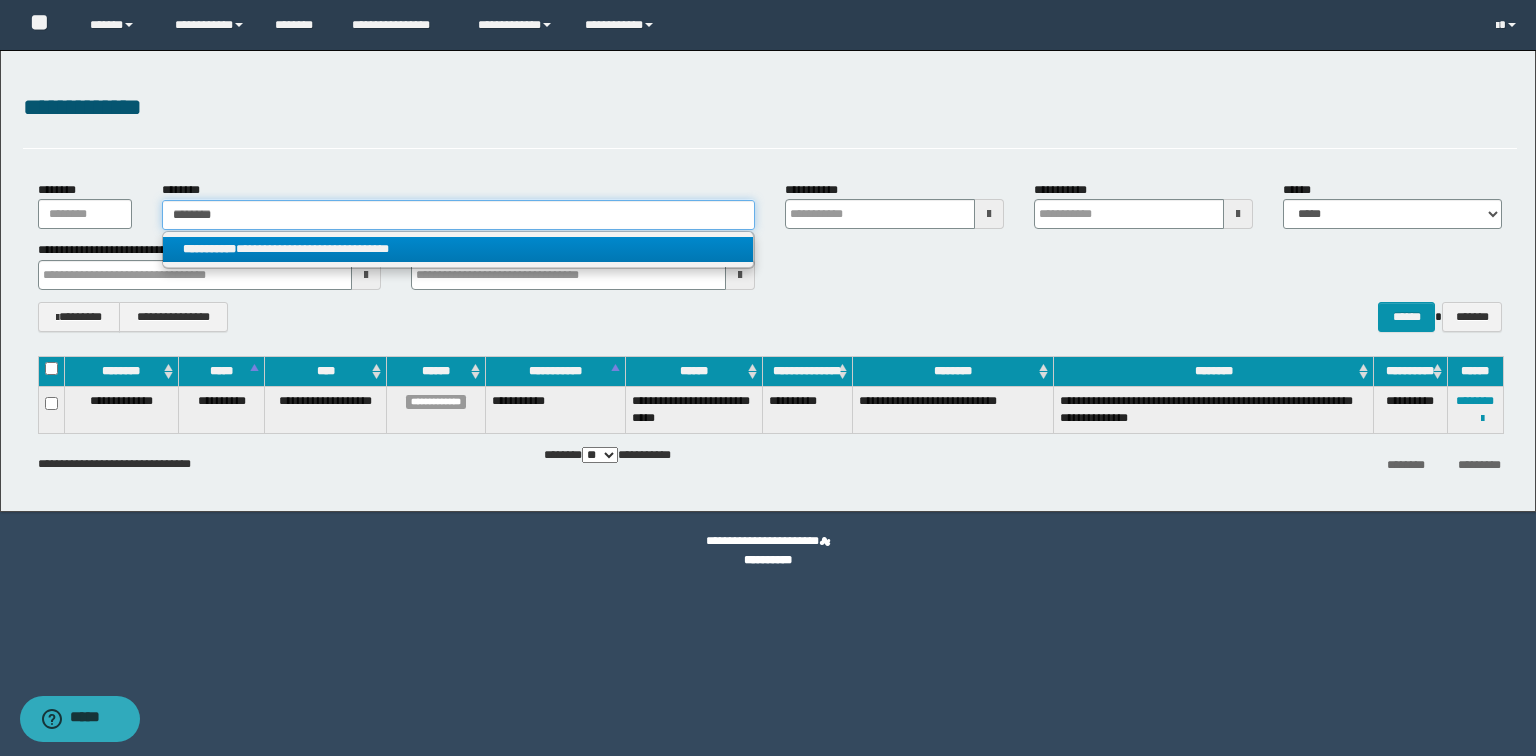 type 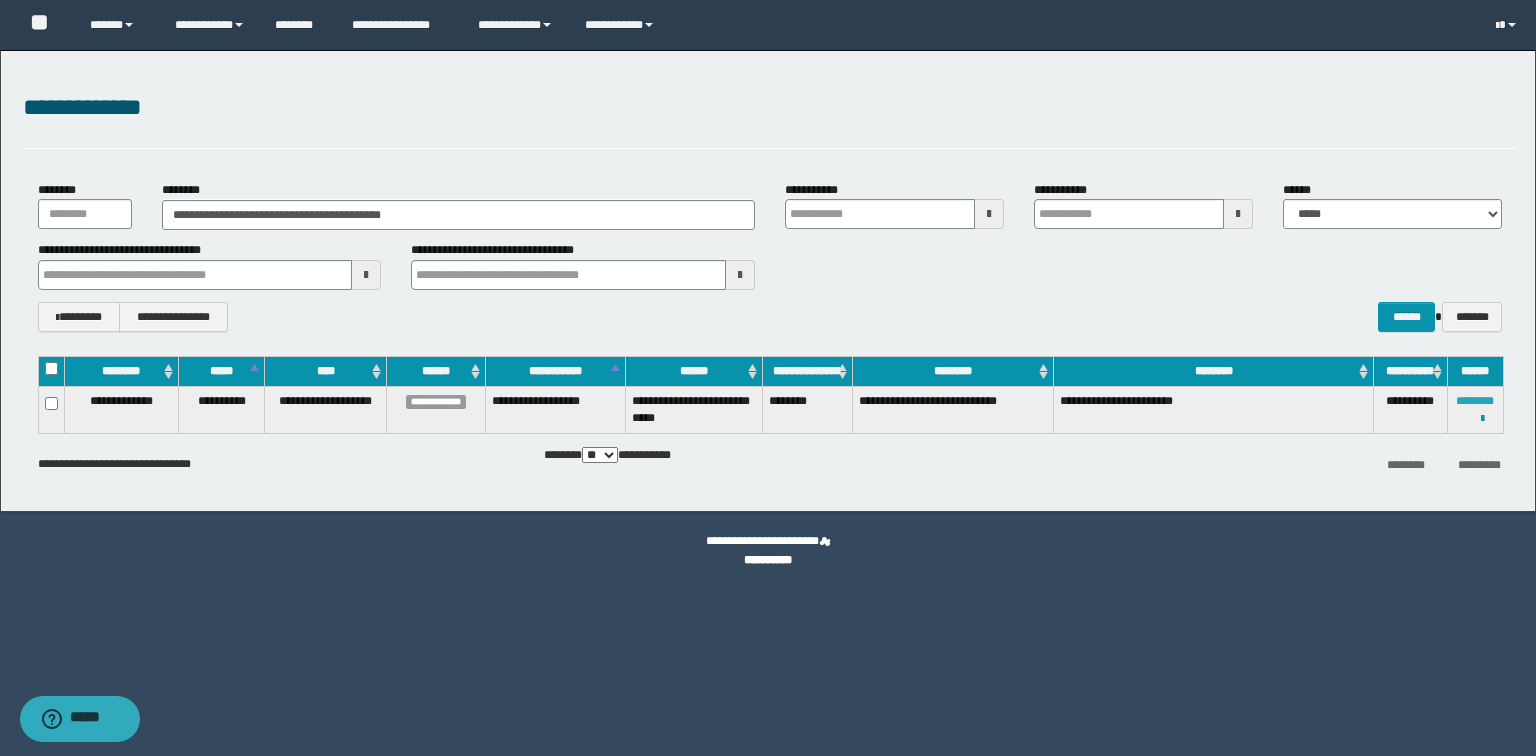 click on "********" at bounding box center (1475, 401) 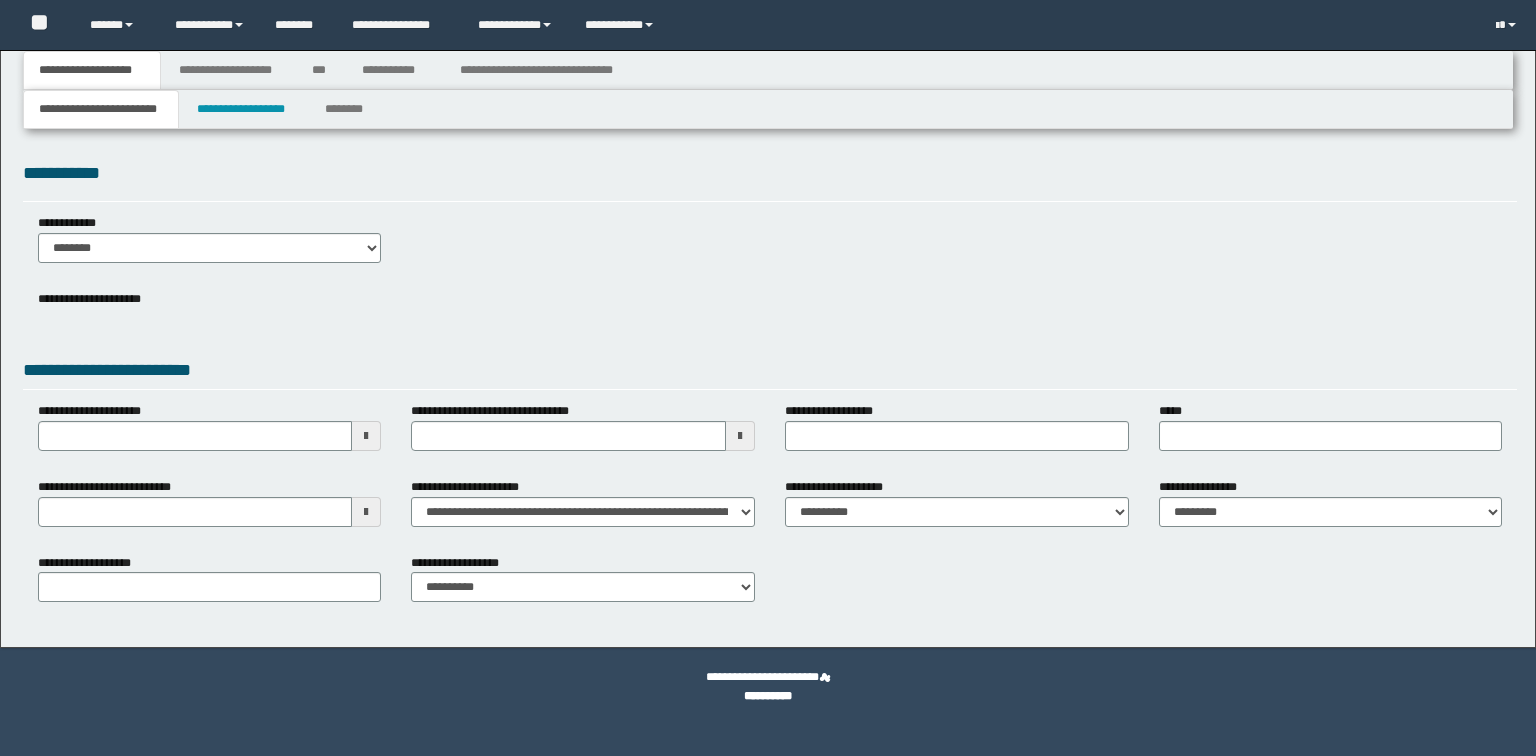 scroll, scrollTop: 0, scrollLeft: 0, axis: both 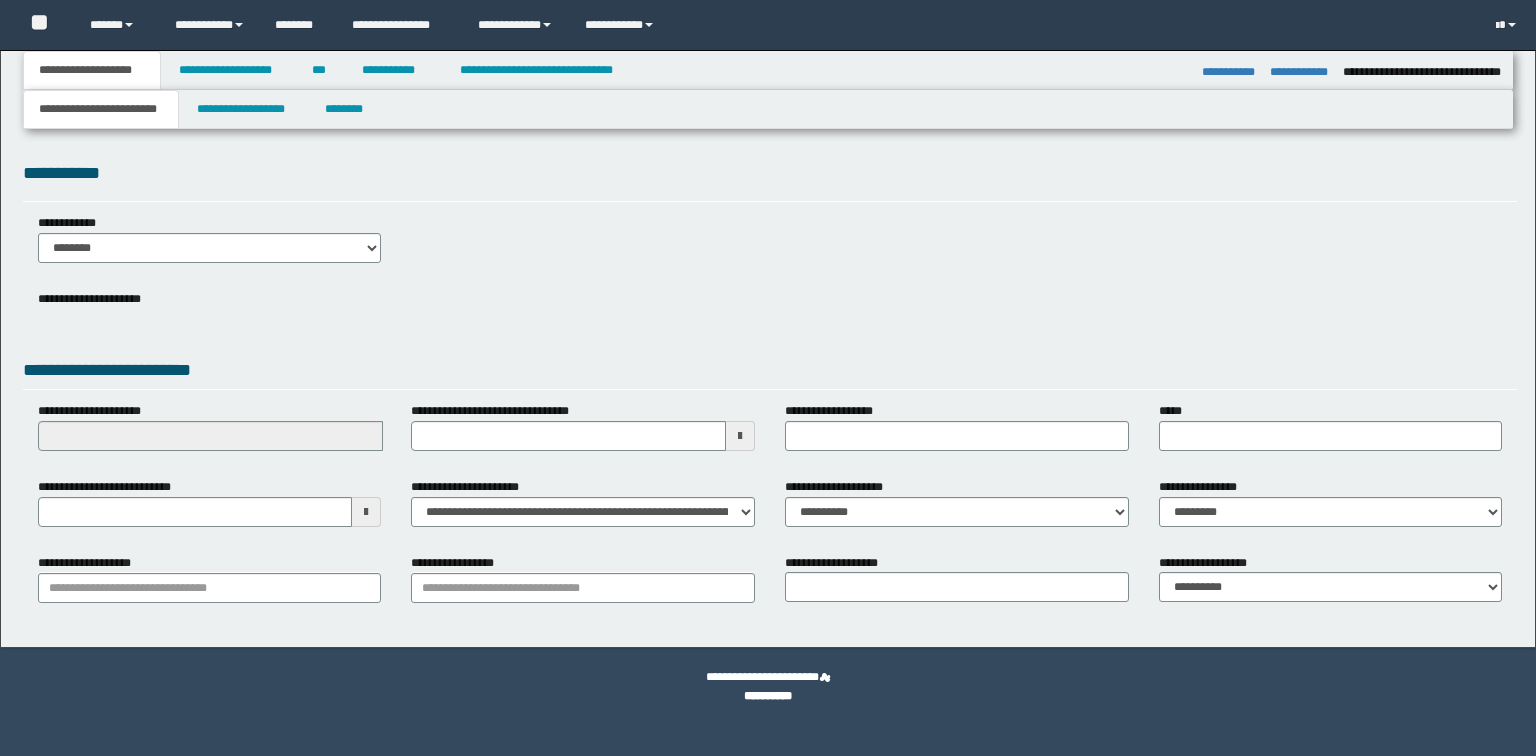select on "*" 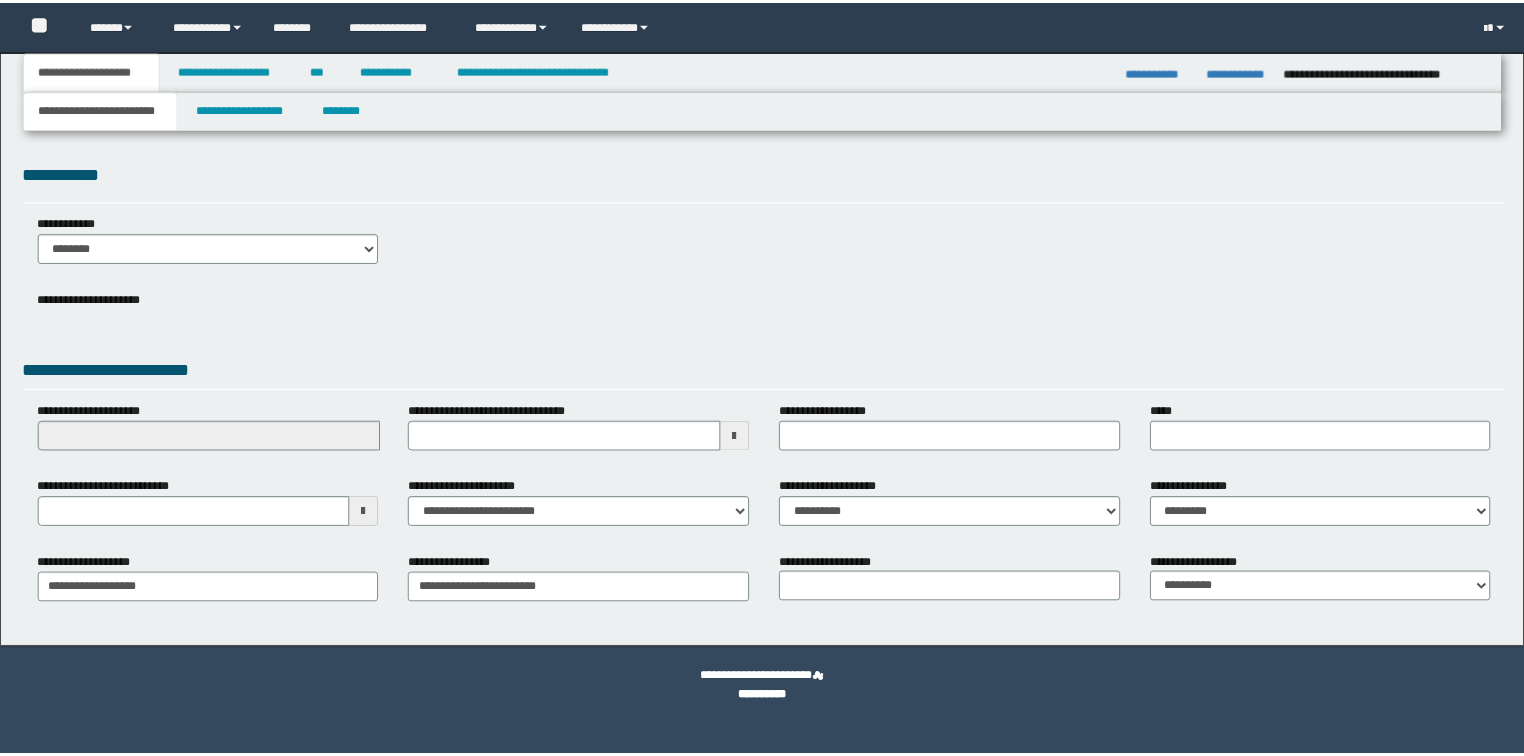 scroll, scrollTop: 0, scrollLeft: 0, axis: both 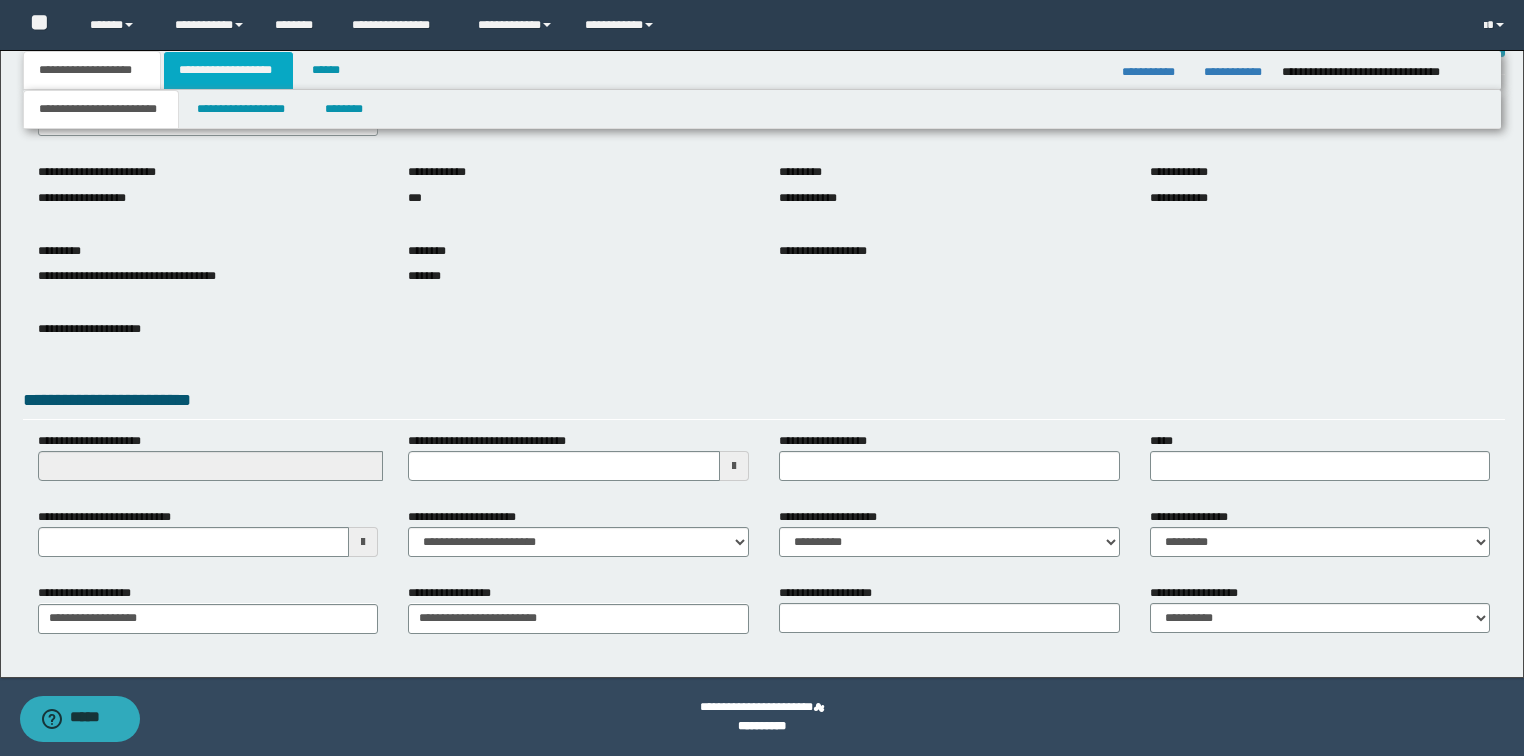 click on "**********" at bounding box center (228, 70) 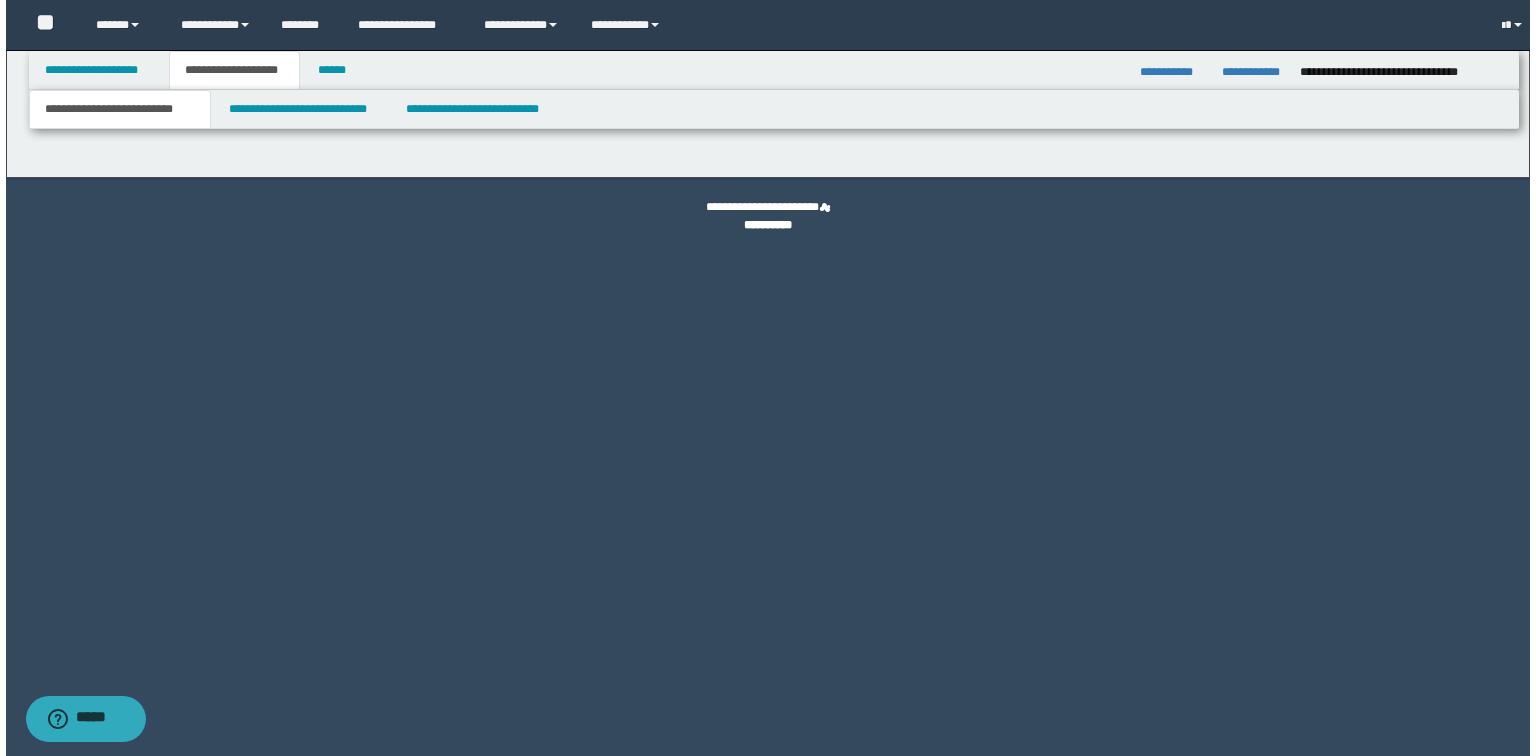 scroll, scrollTop: 0, scrollLeft: 0, axis: both 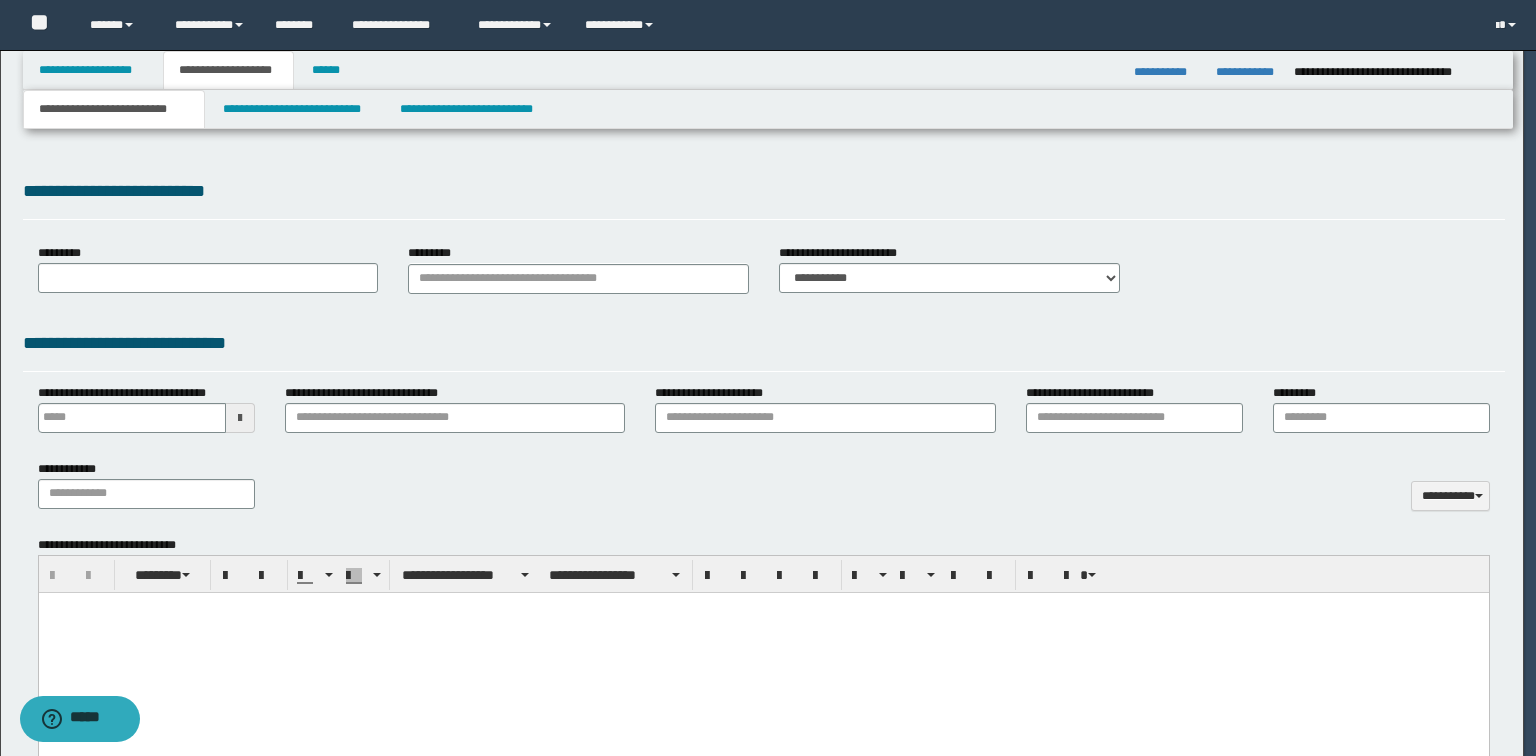 type 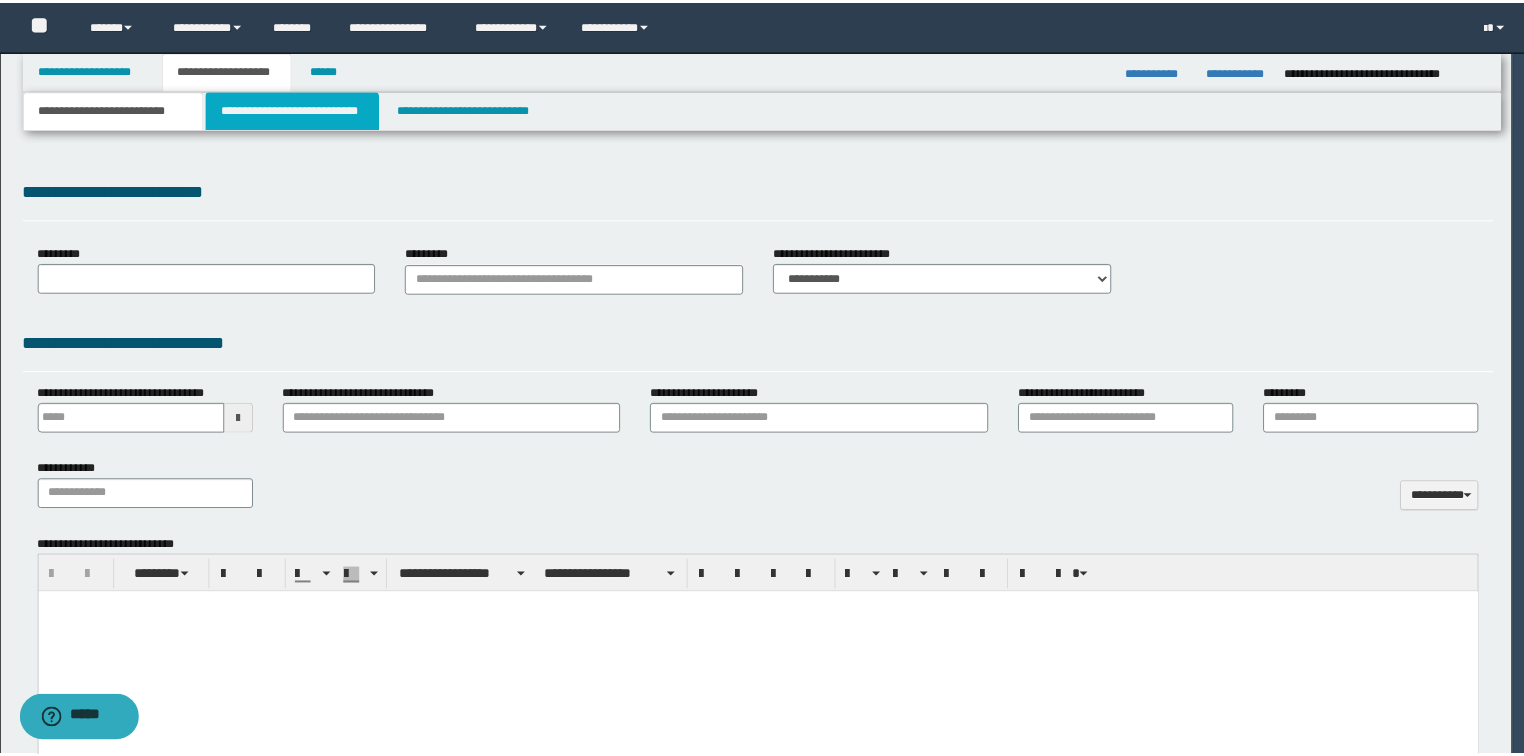 scroll, scrollTop: 0, scrollLeft: 0, axis: both 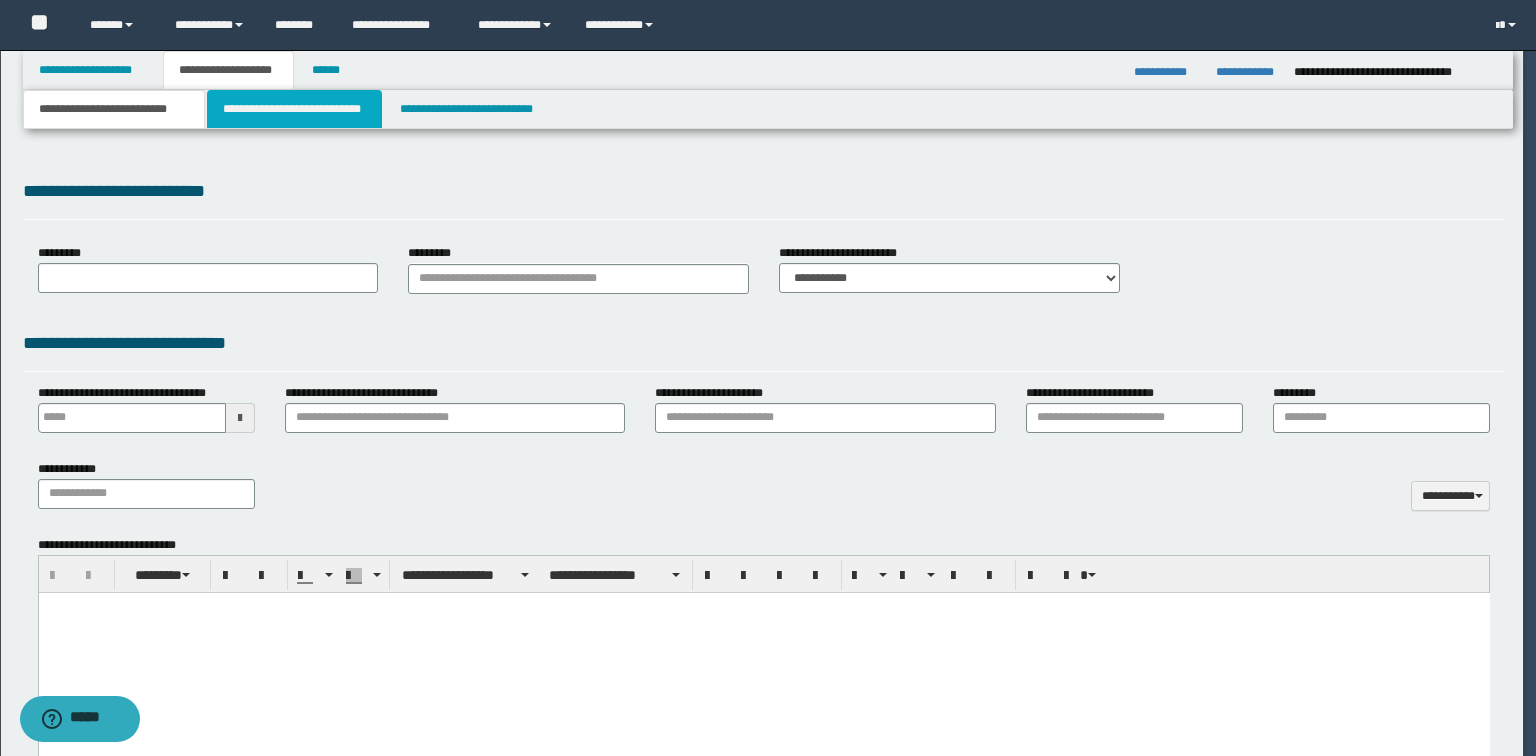 click on "**********" at bounding box center [294, 109] 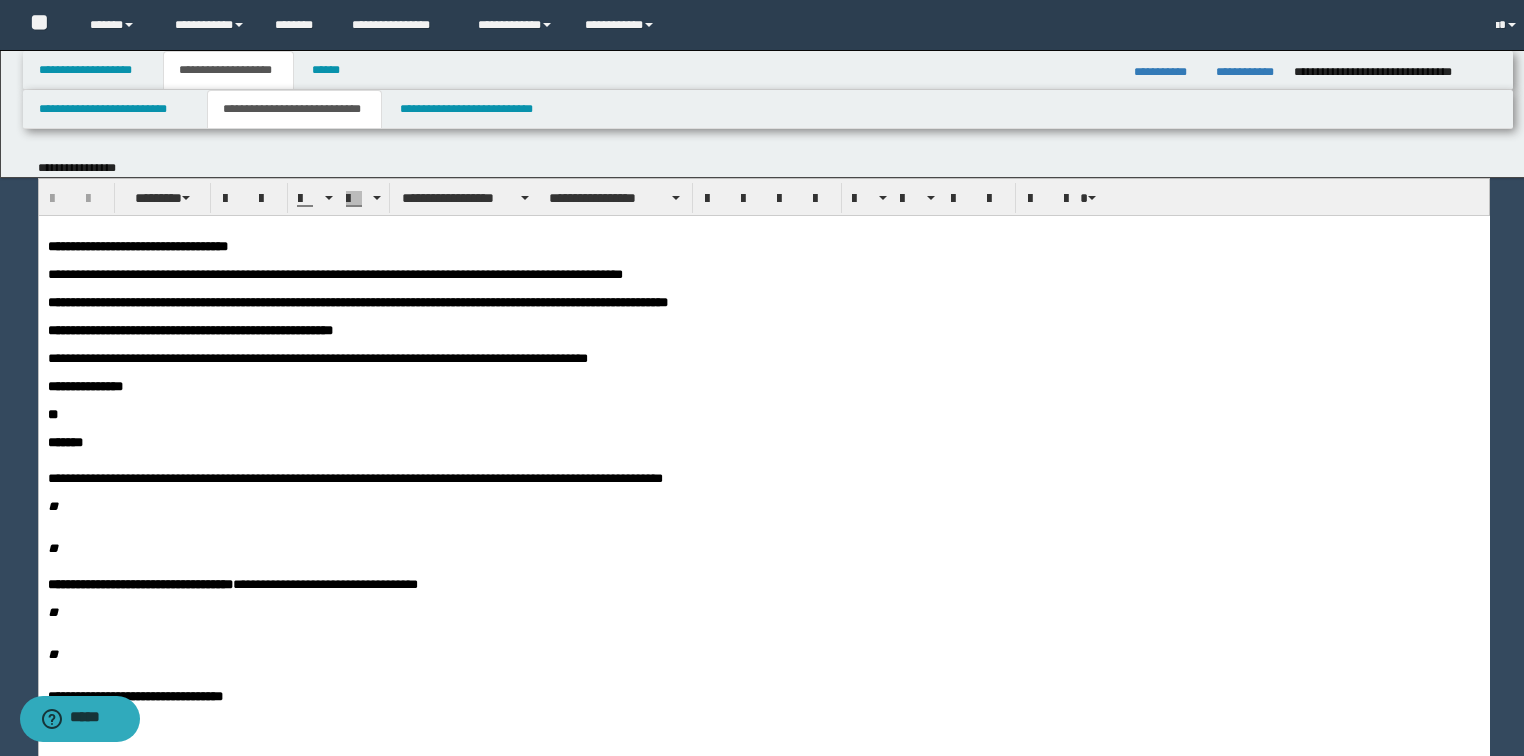 scroll, scrollTop: 0, scrollLeft: 0, axis: both 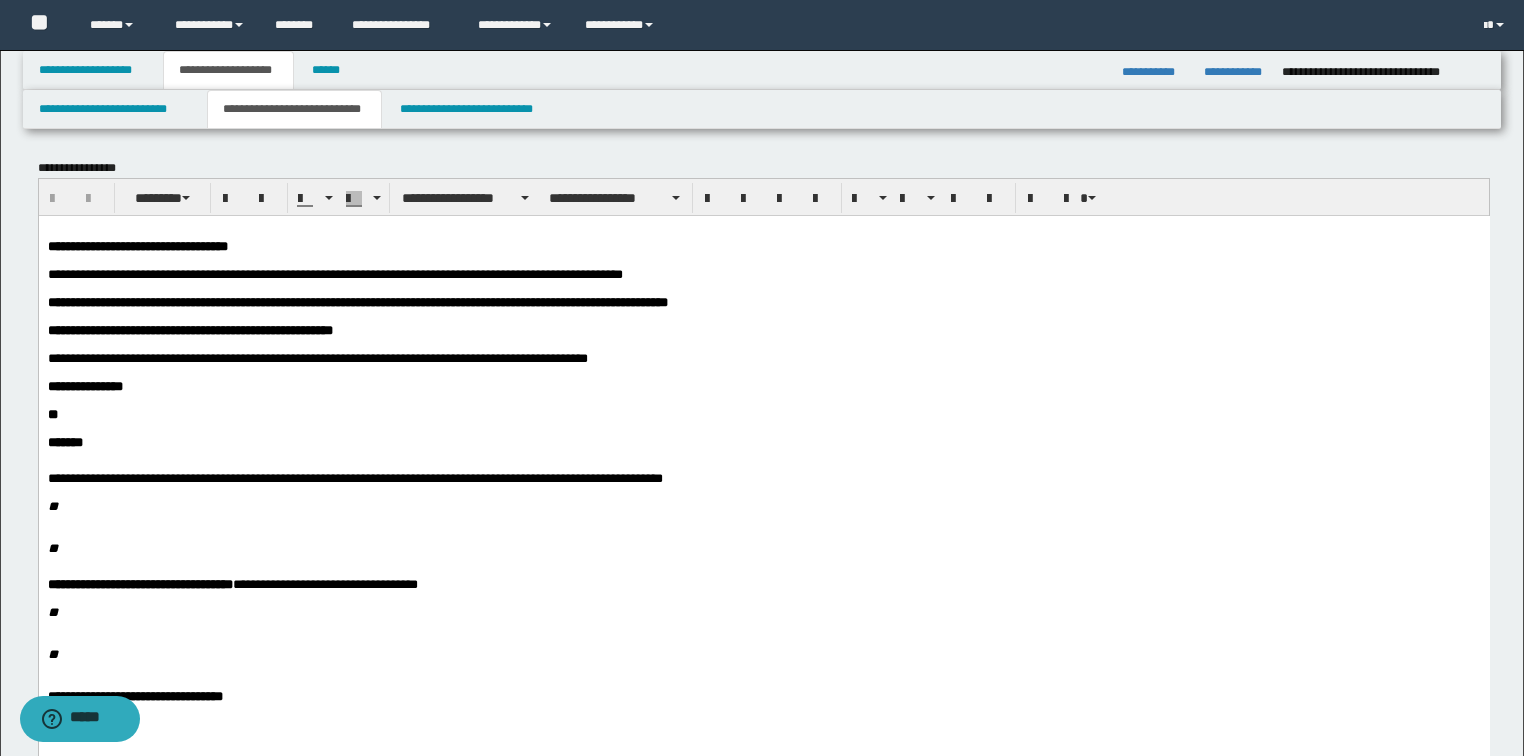 click on "**********" at bounding box center (334, 273) 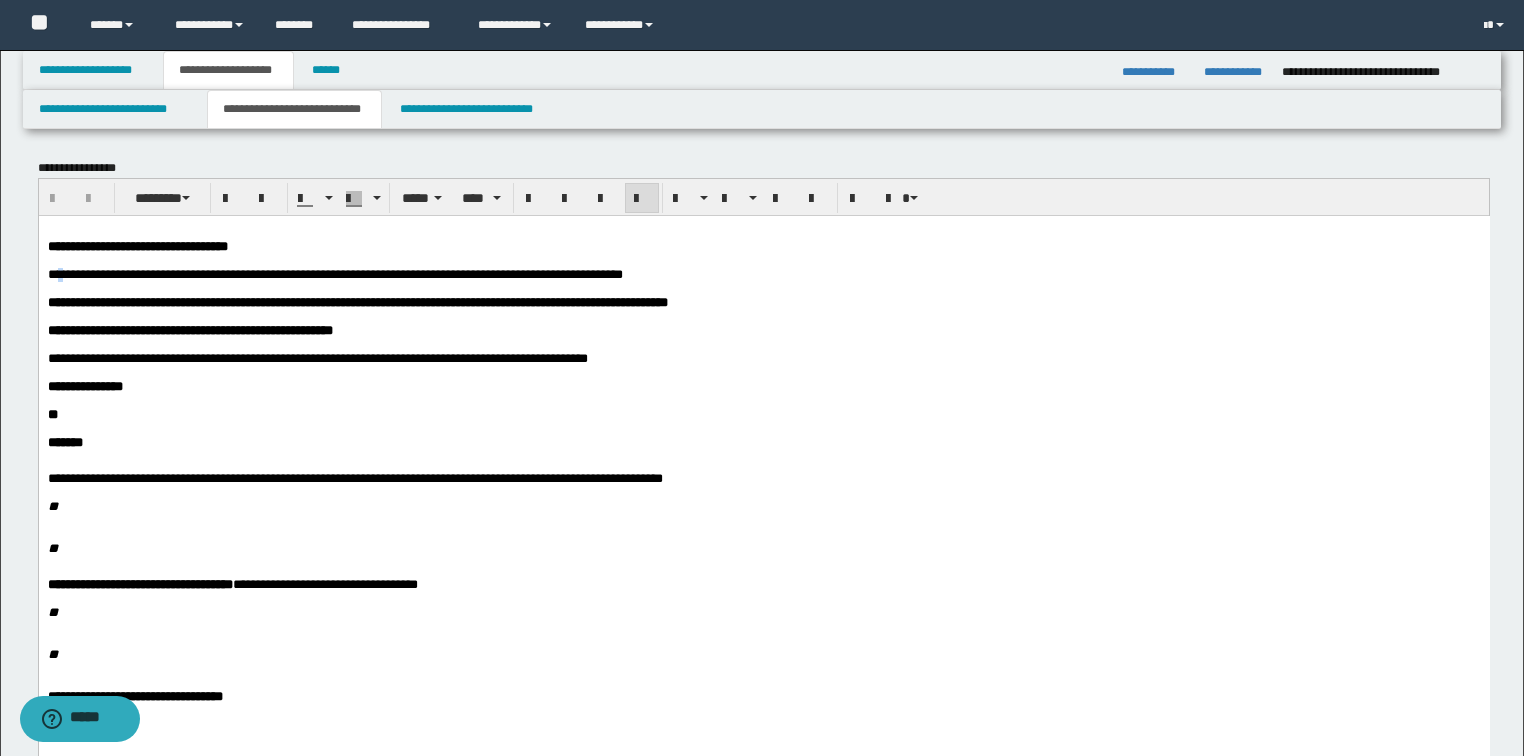 click on "**********" at bounding box center [334, 273] 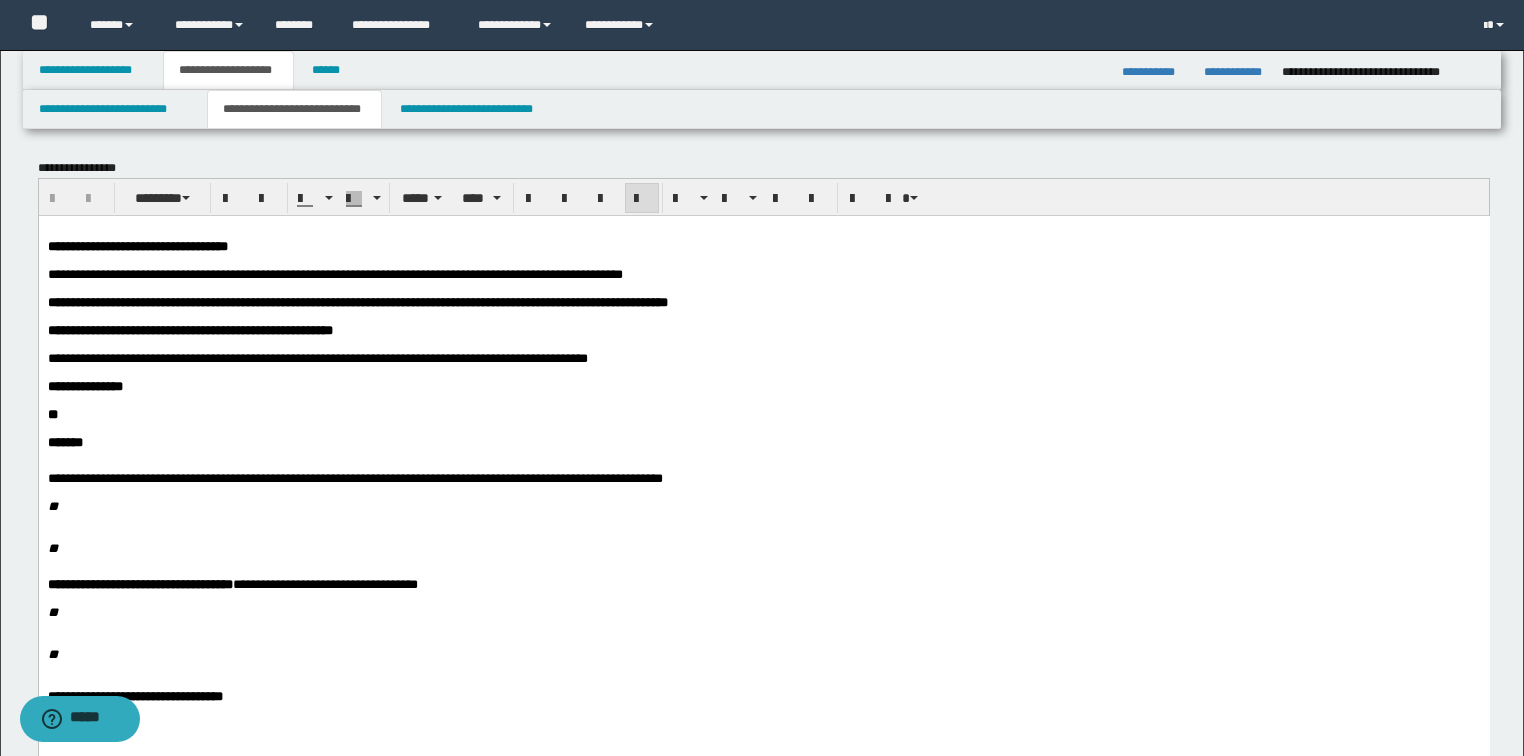 type 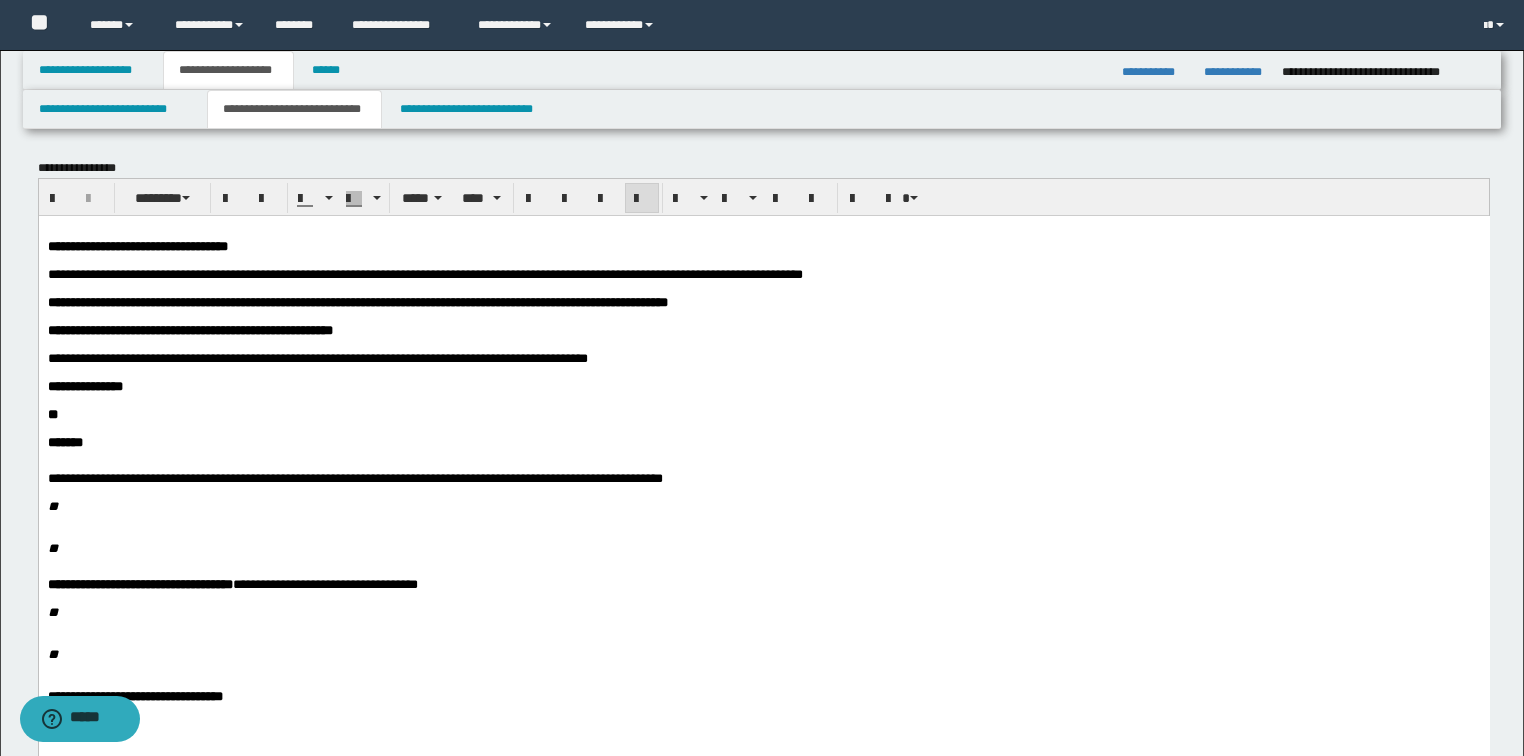 click on "**********" at bounding box center [763, 274] 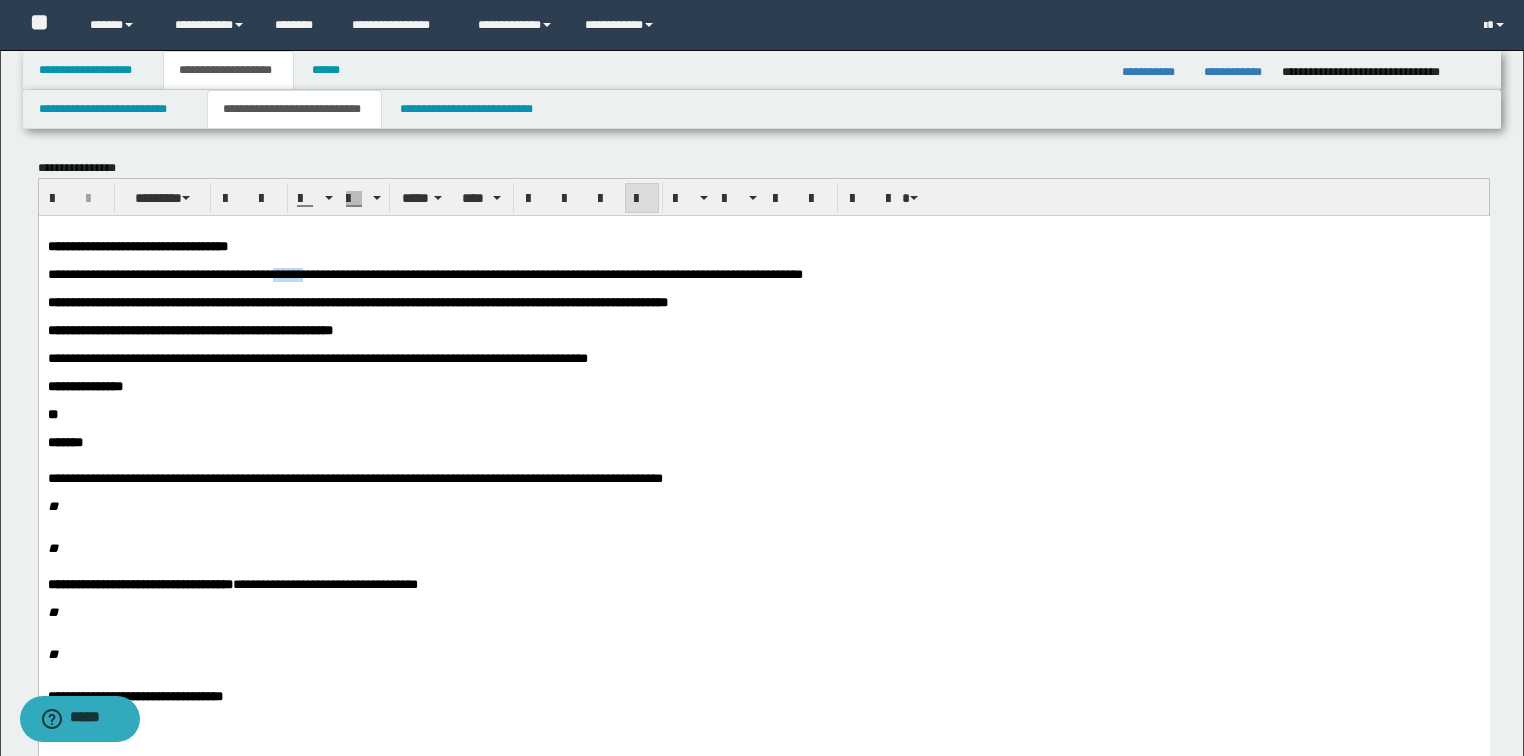 click on "**********" at bounding box center (763, 274) 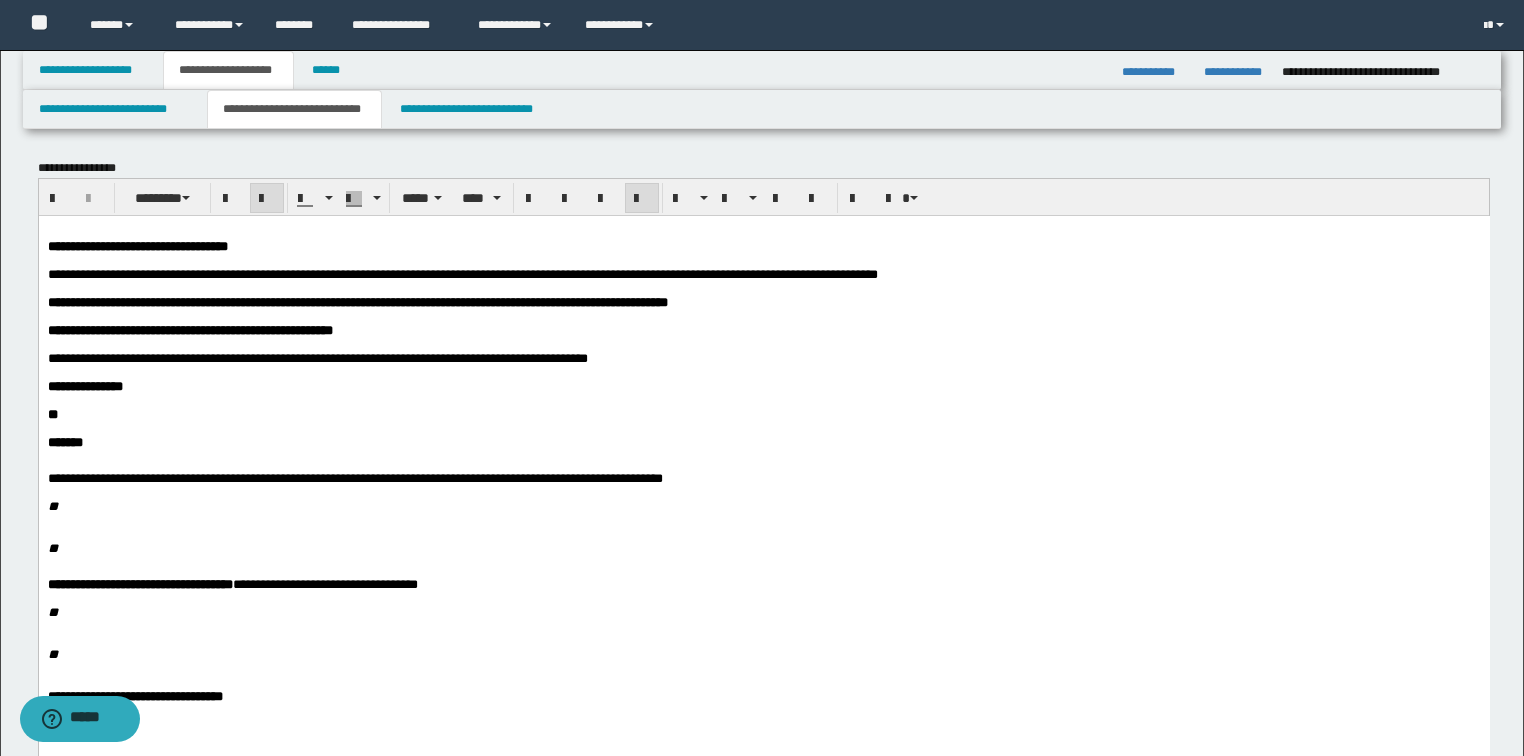 click on "**" at bounding box center (763, 506) 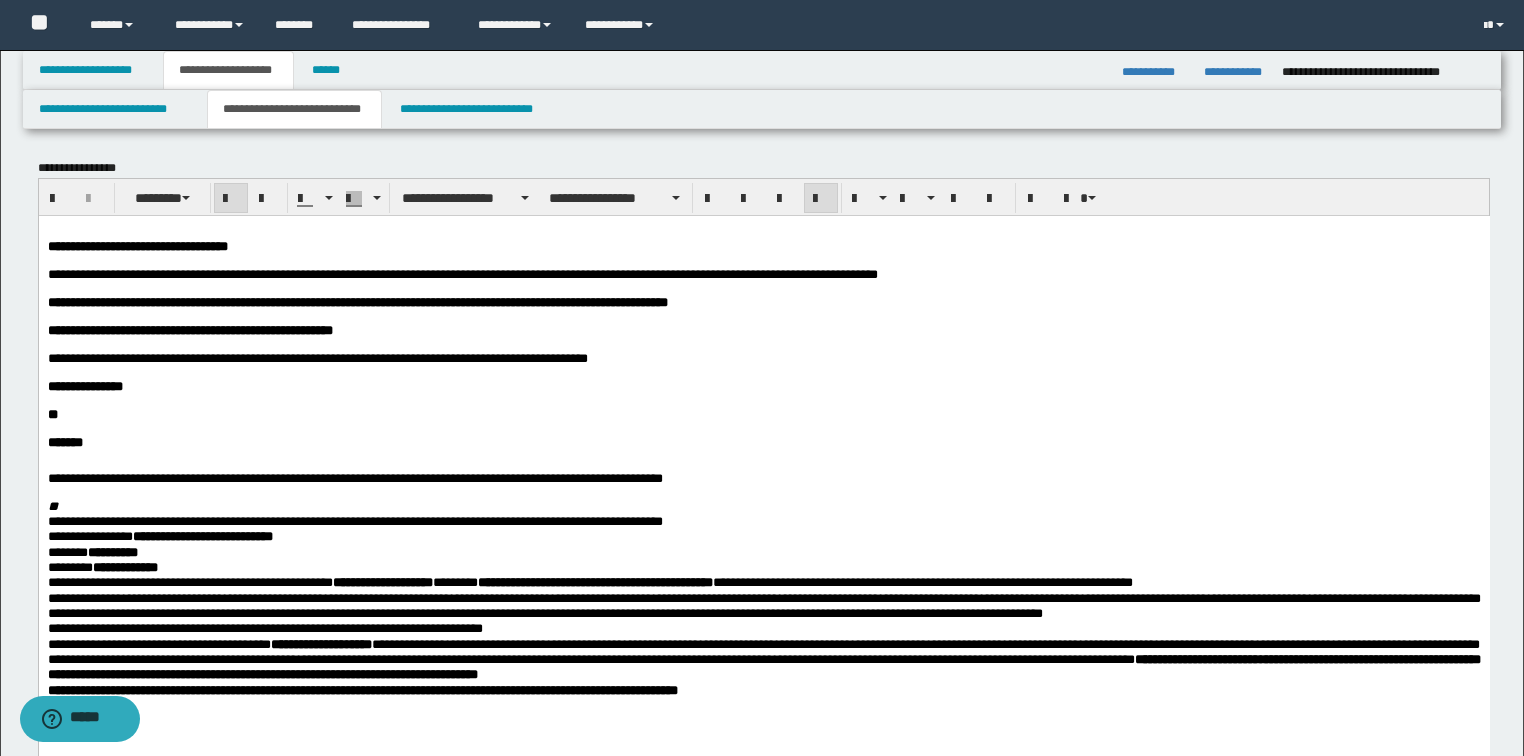 click on "**********" at bounding box center [763, 692] 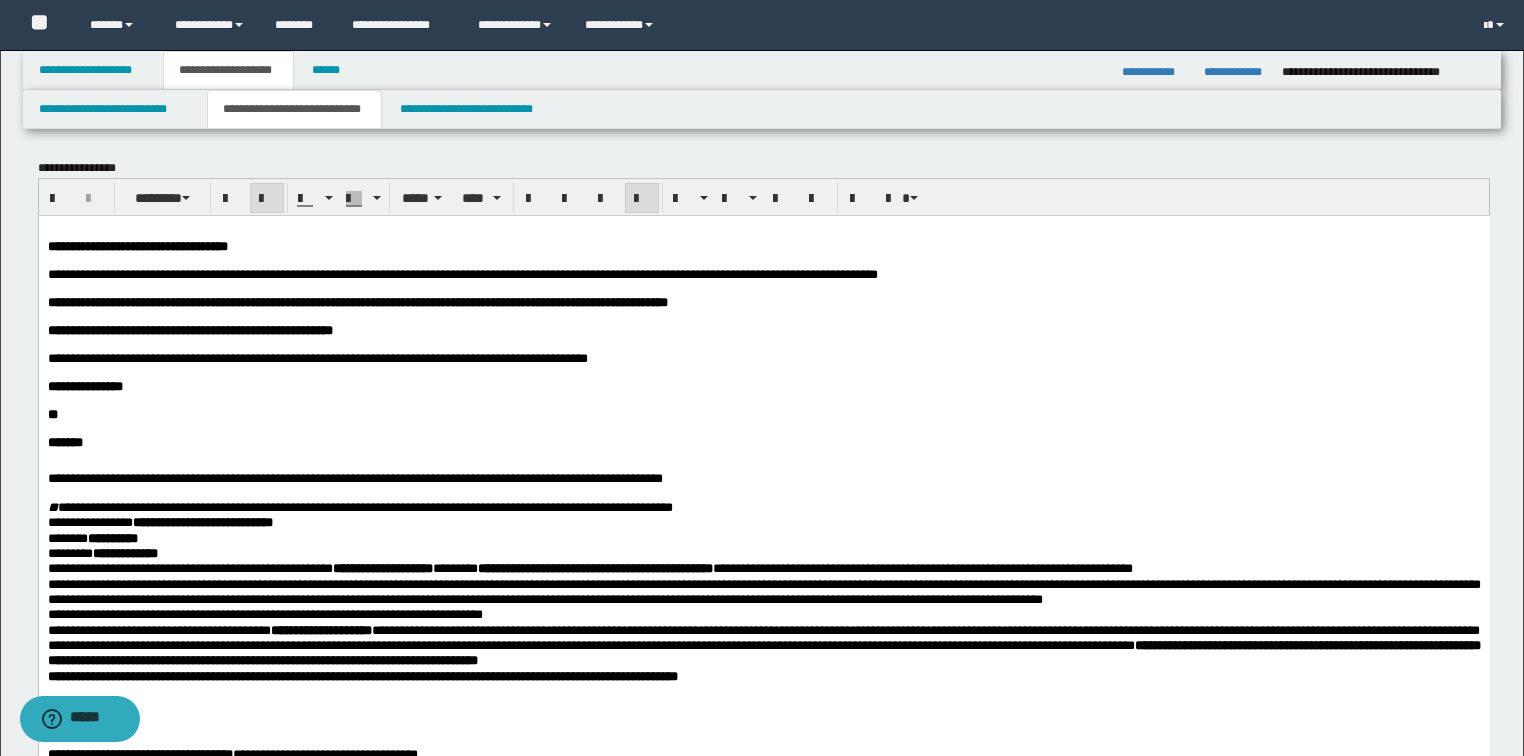 click at bounding box center (775, 492) 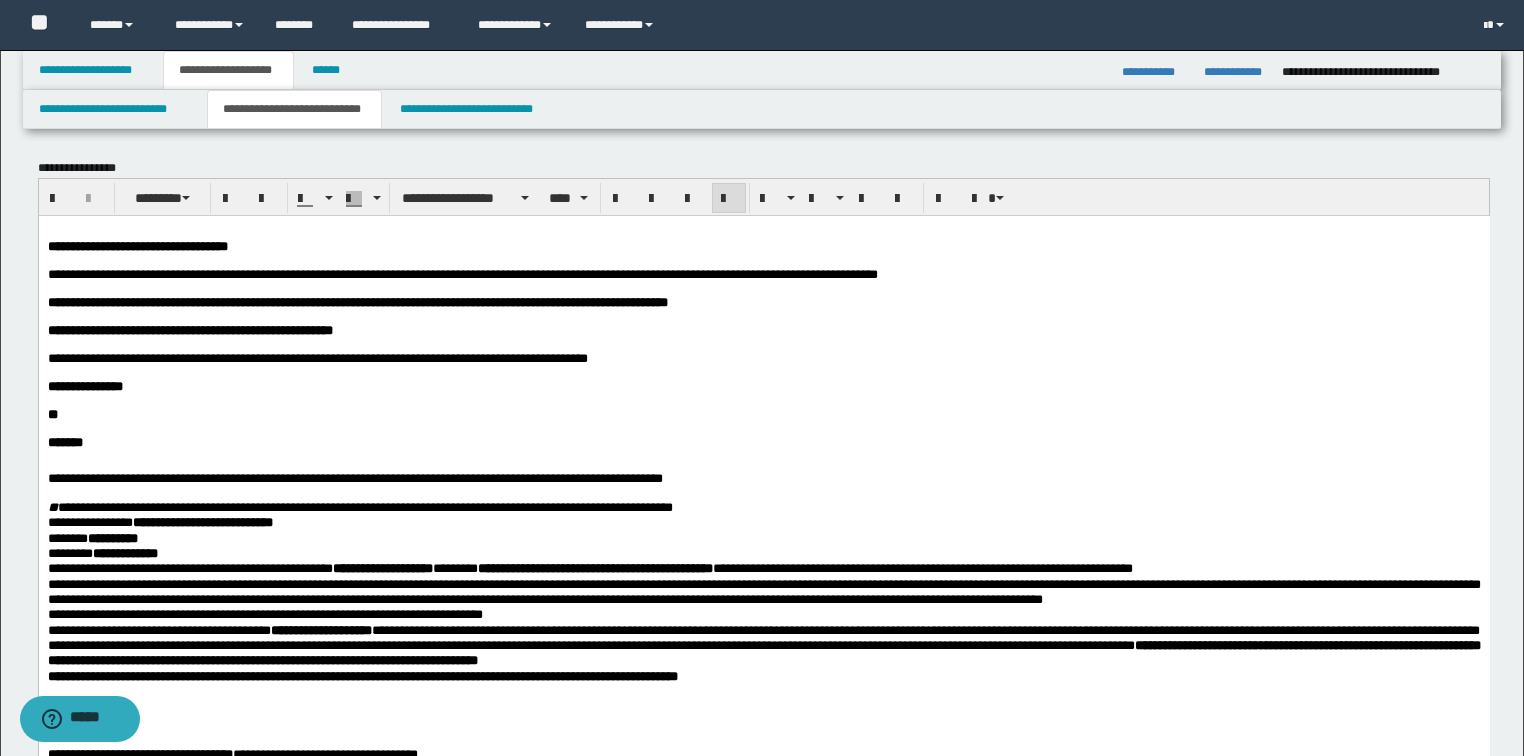 click on "**********" at bounding box center [763, 506] 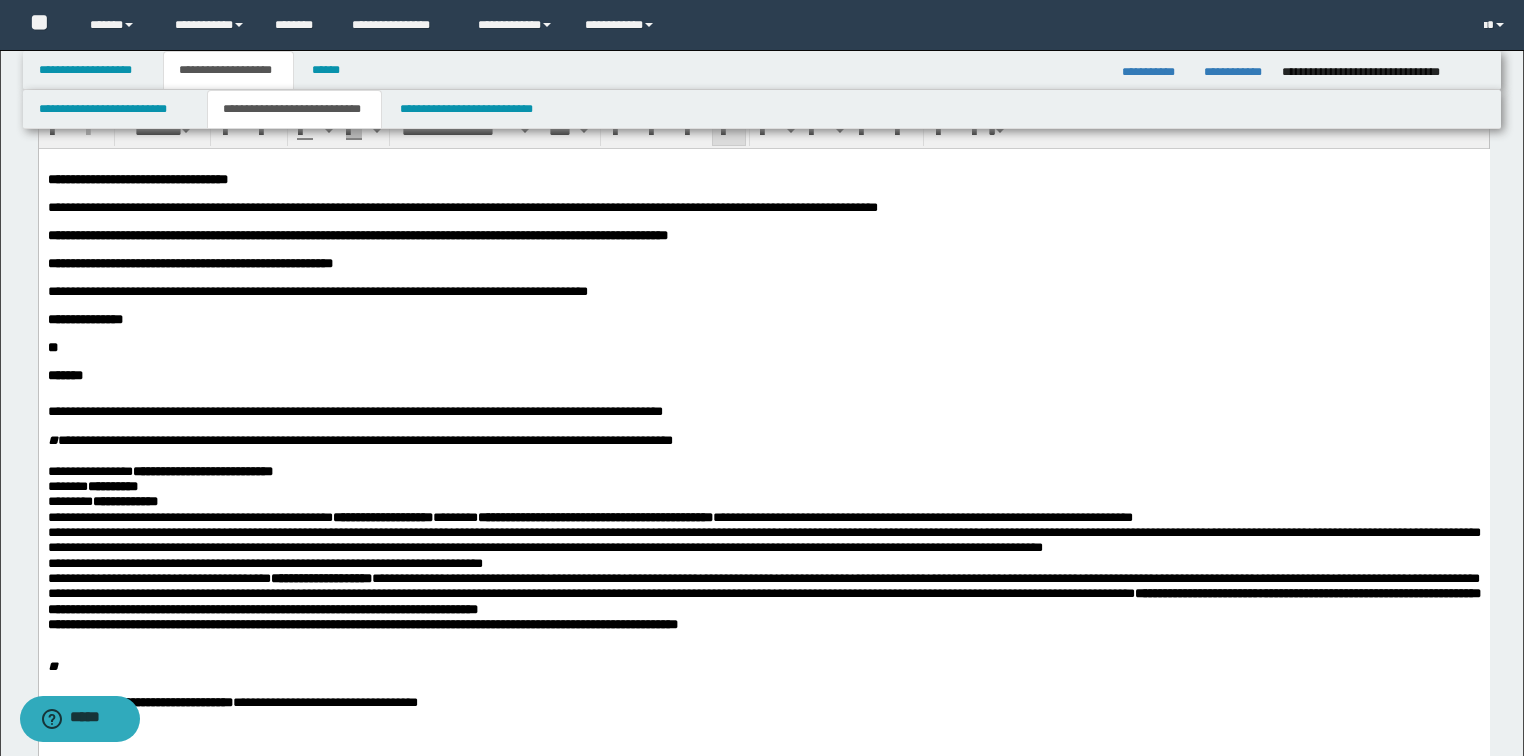 scroll, scrollTop: 160, scrollLeft: 0, axis: vertical 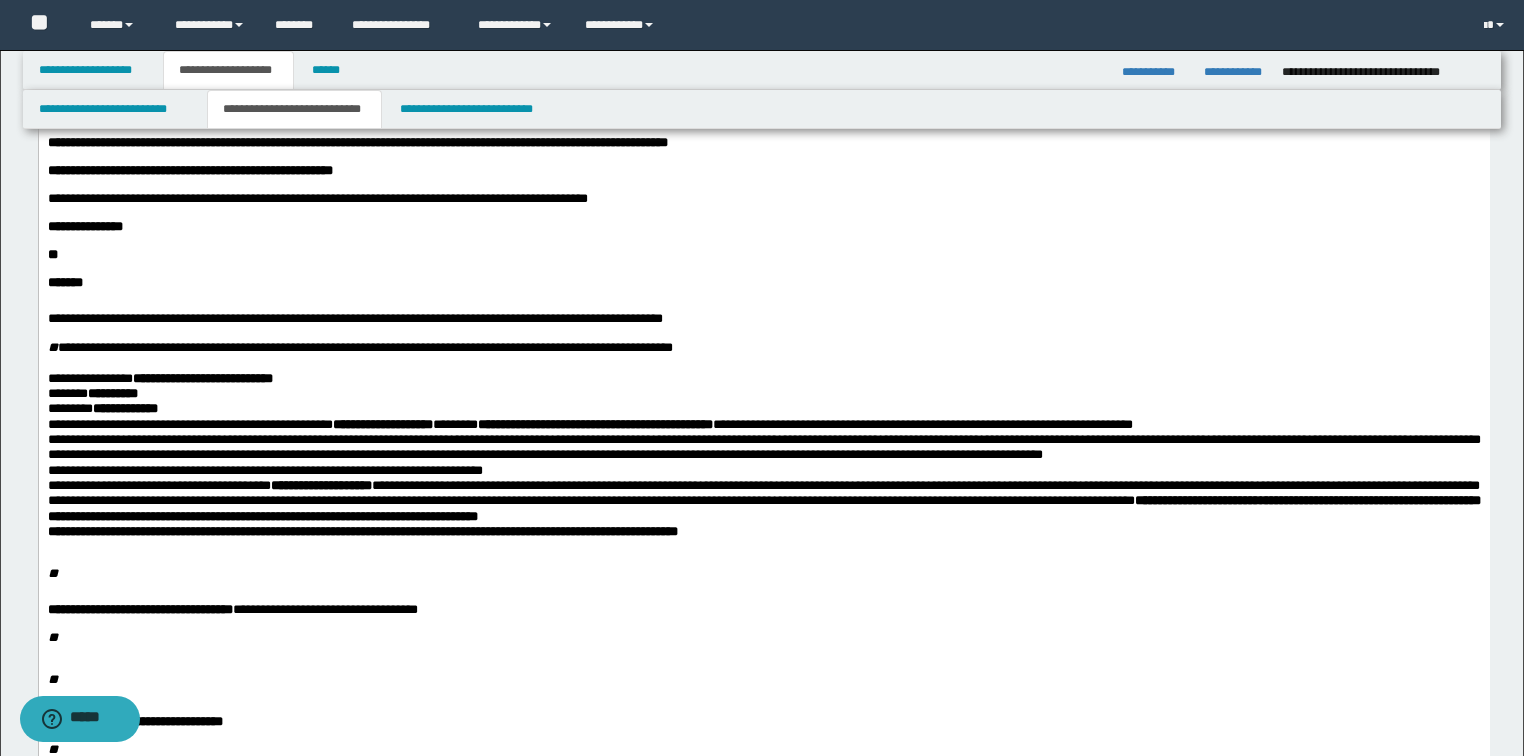 click on "**********" at bounding box center [763, 407] 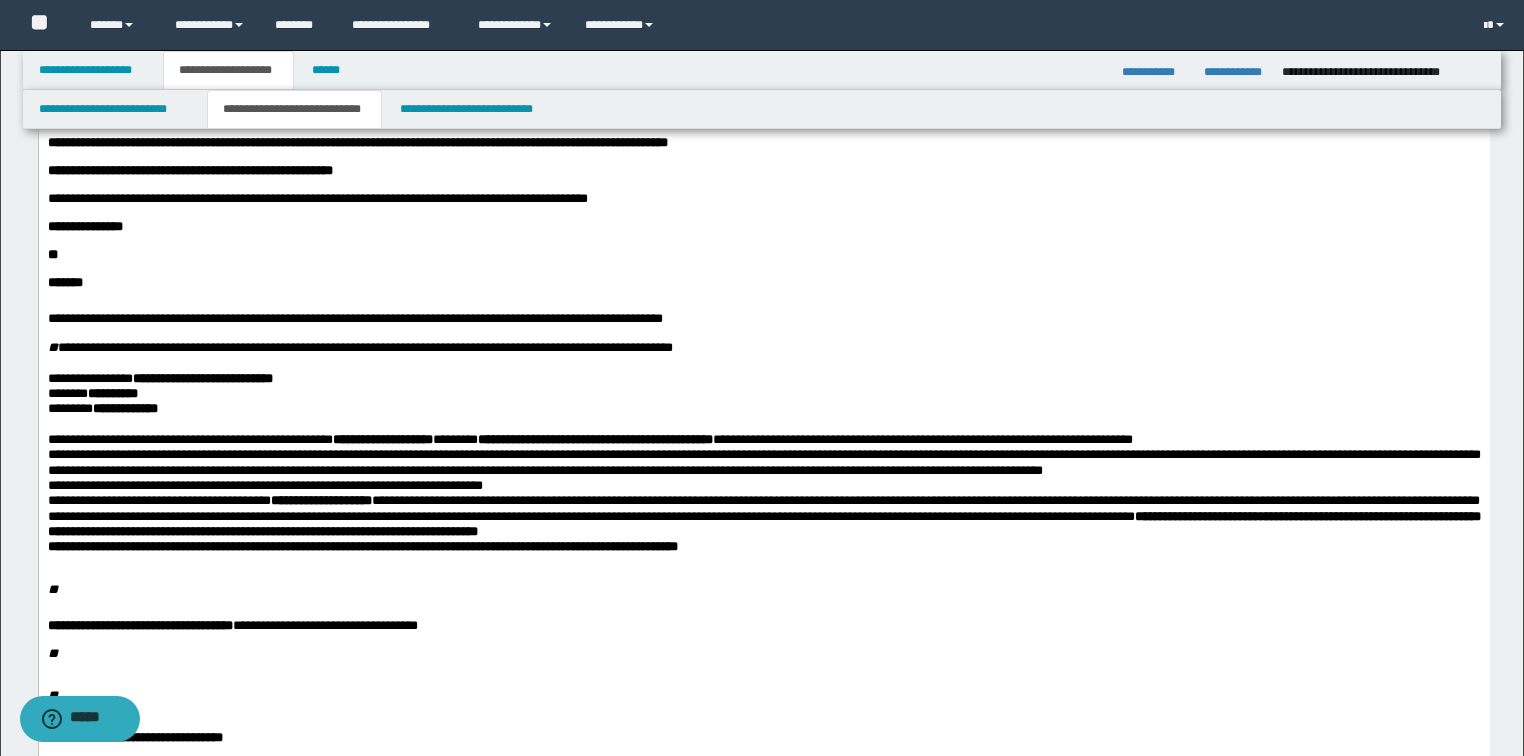 click on "**********" at bounding box center (763, 438) 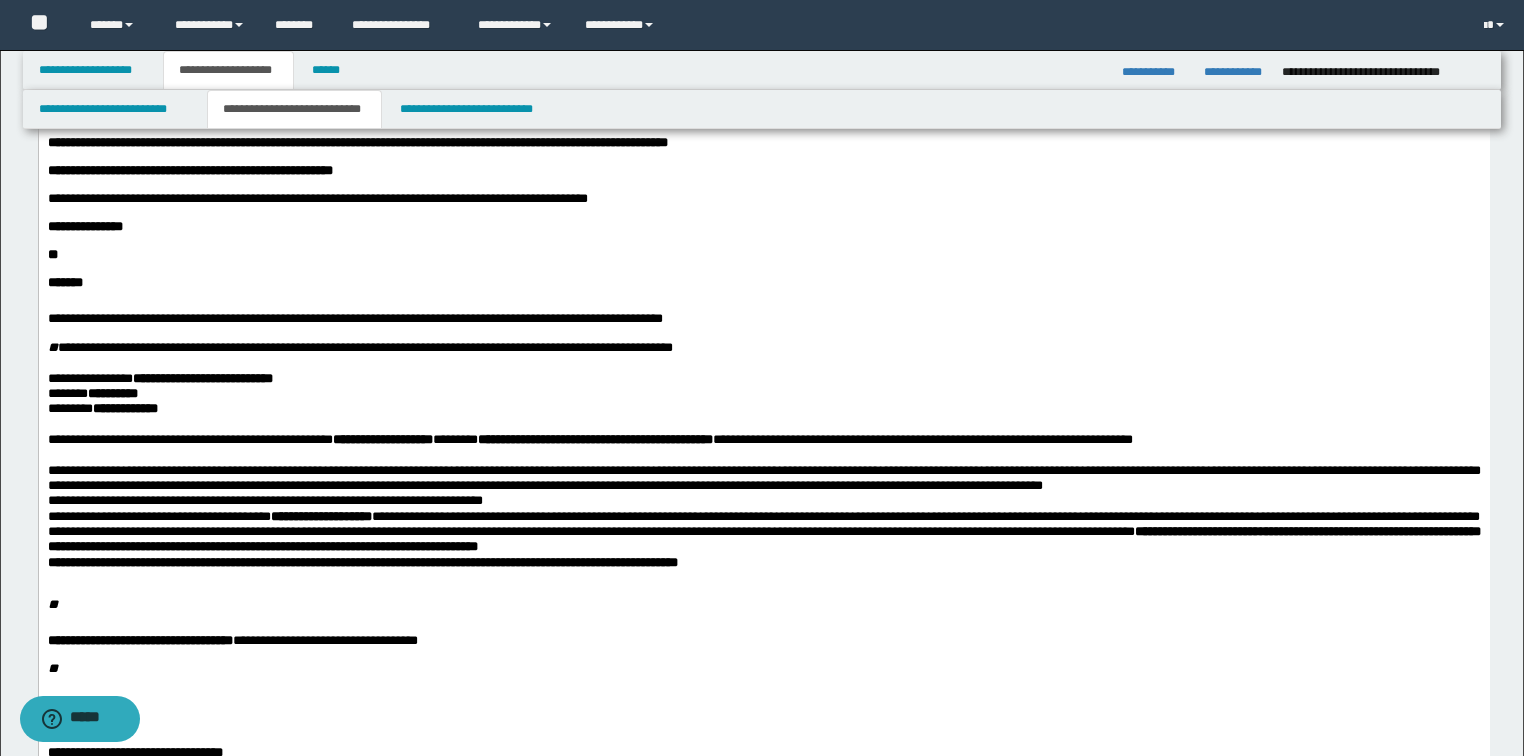 click on "**********" at bounding box center [763, 477] 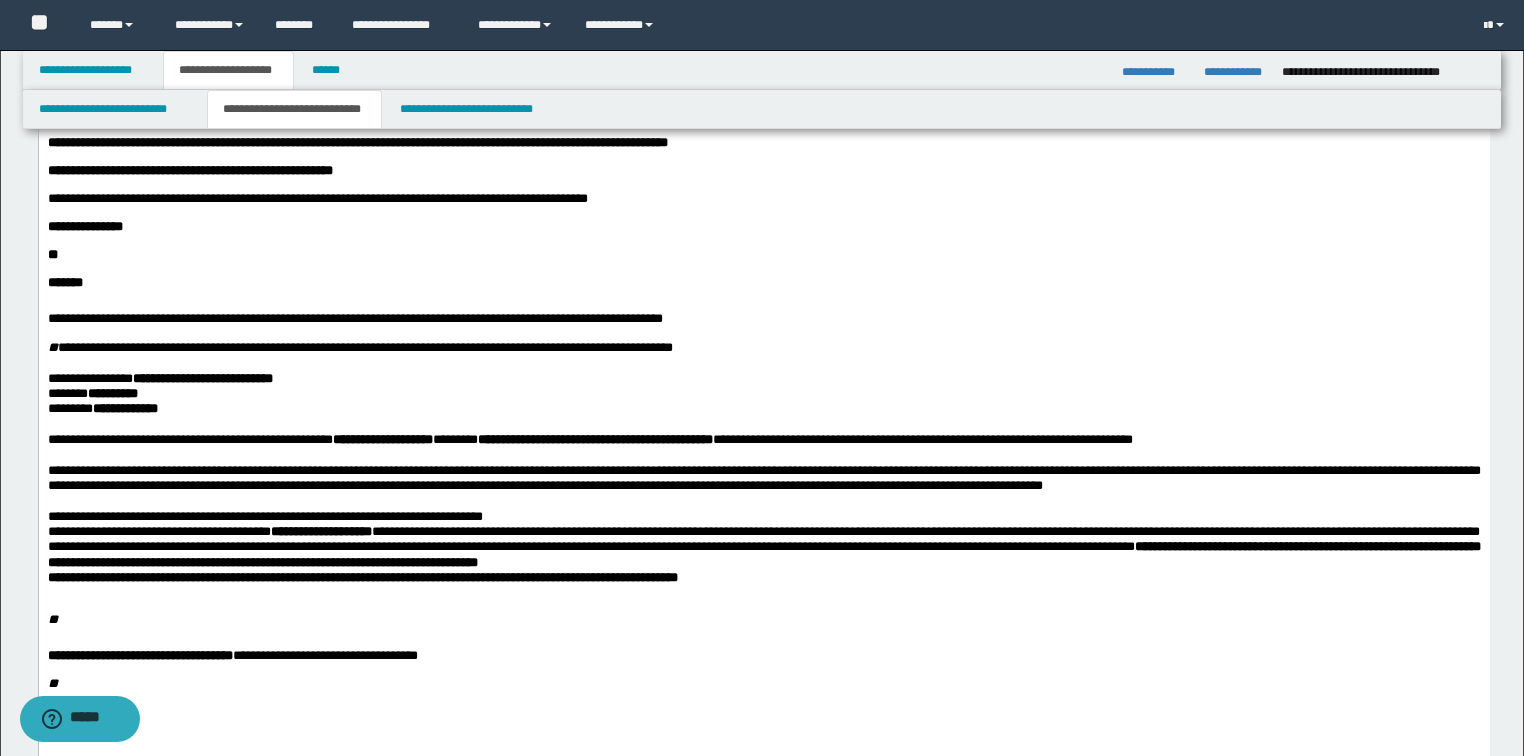 click on "**********" at bounding box center (763, 515) 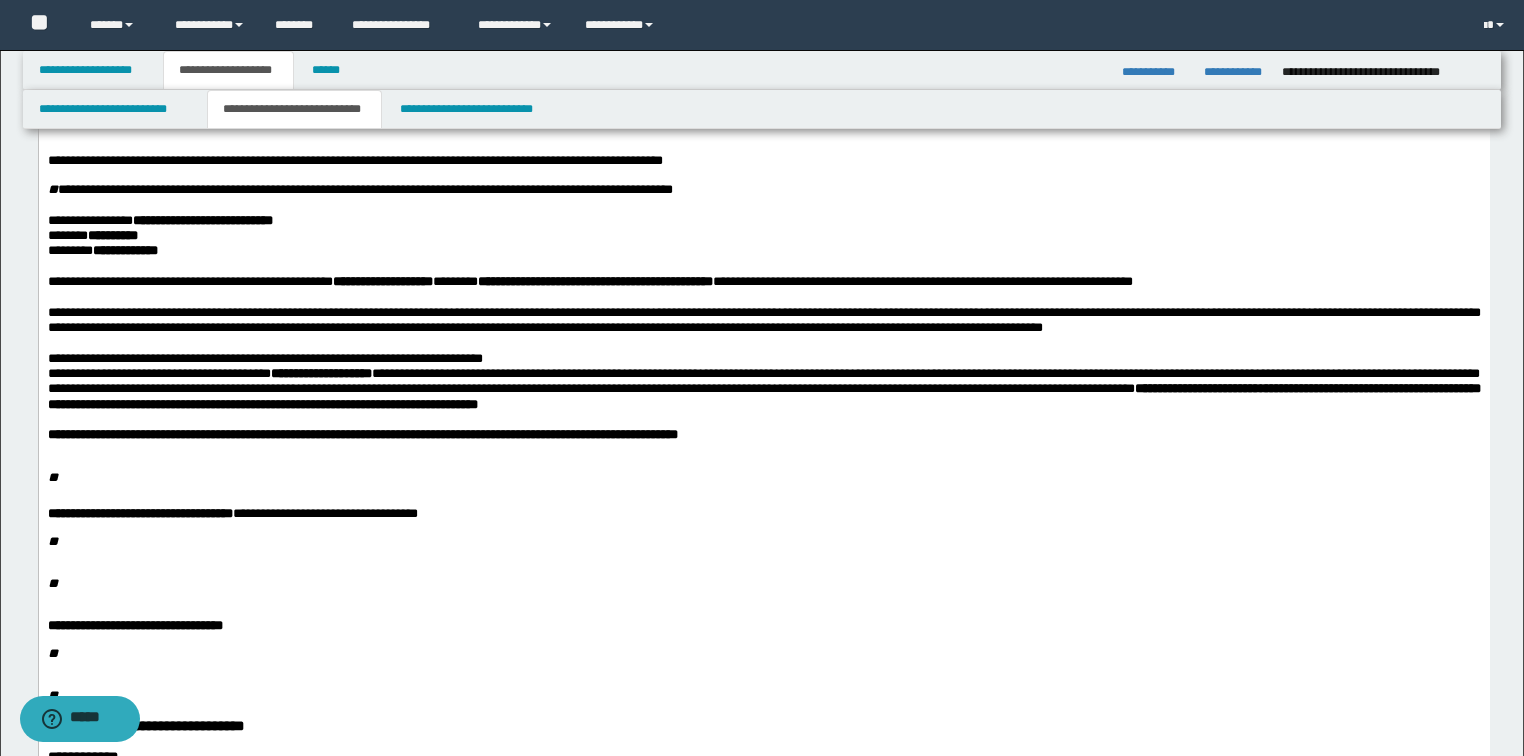 scroll, scrollTop: 320, scrollLeft: 0, axis: vertical 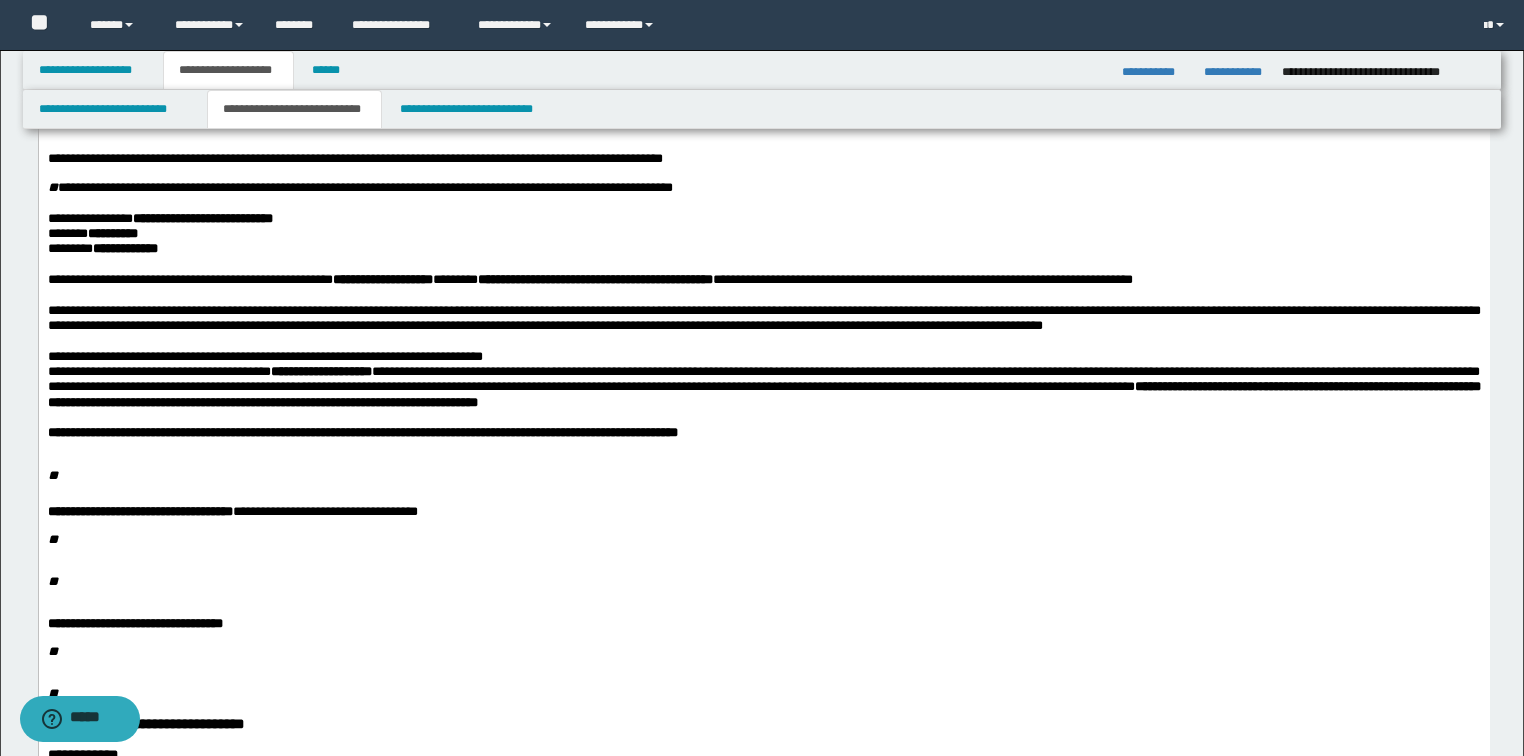click on "**********" at bounding box center (763, 404) 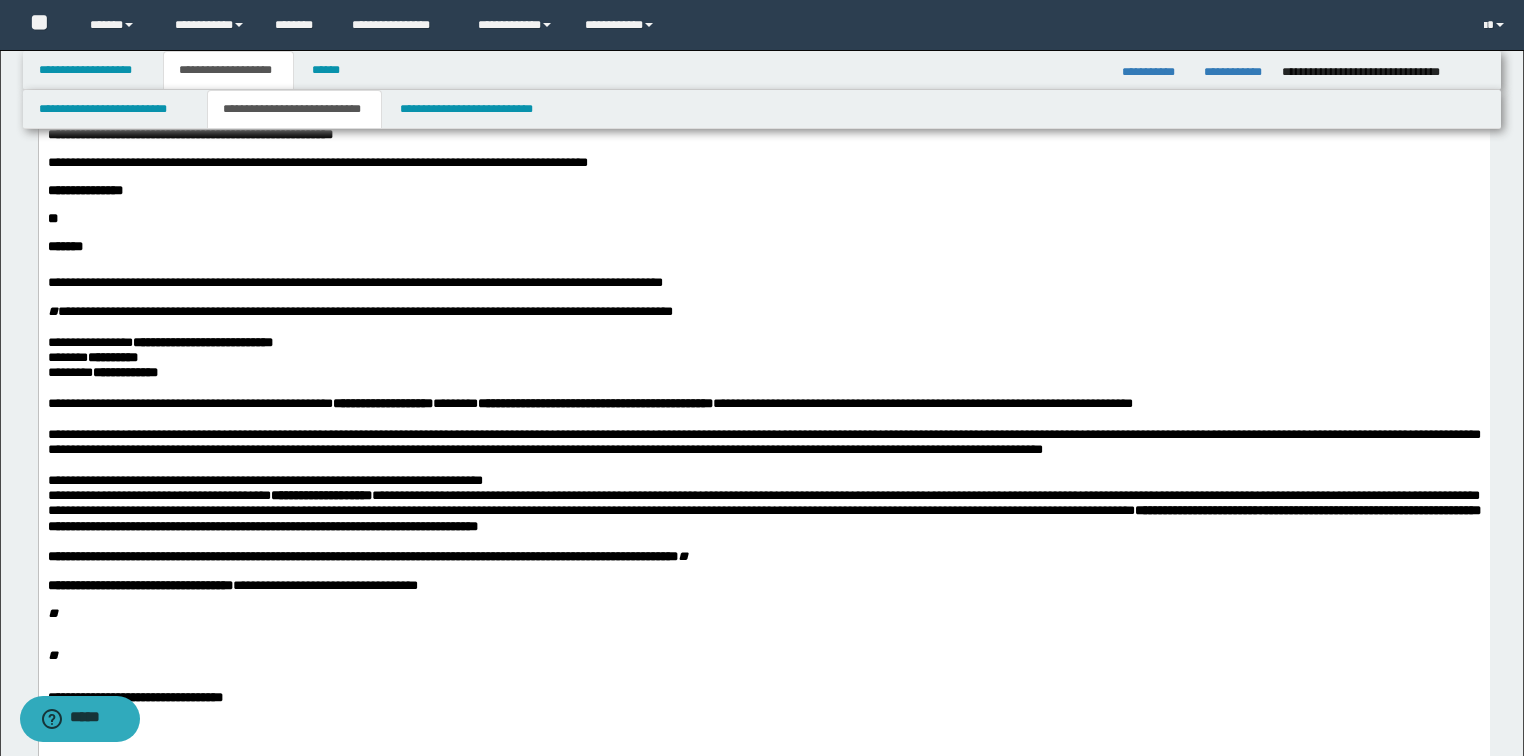 scroll, scrollTop: 320, scrollLeft: 0, axis: vertical 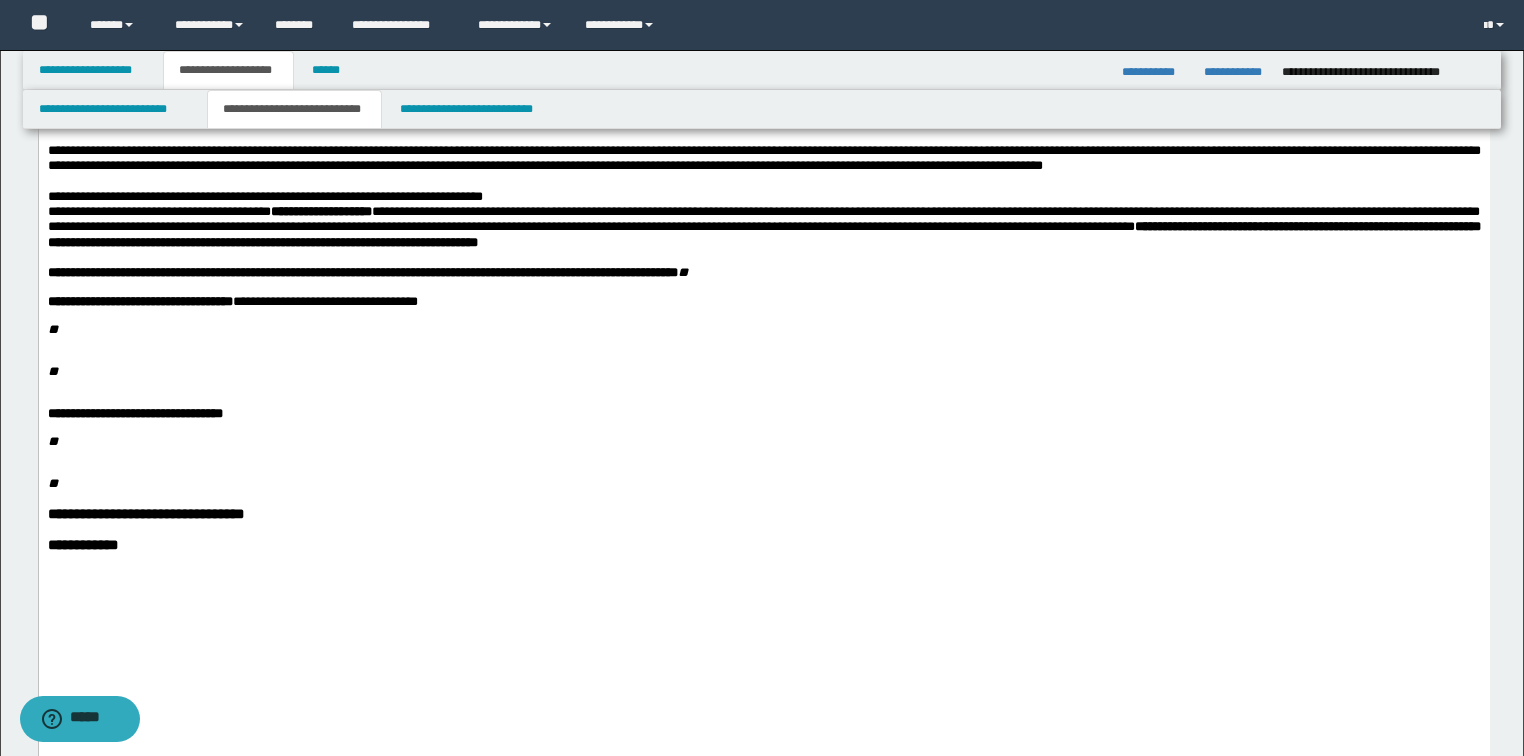 click on "**" at bounding box center [763, 330] 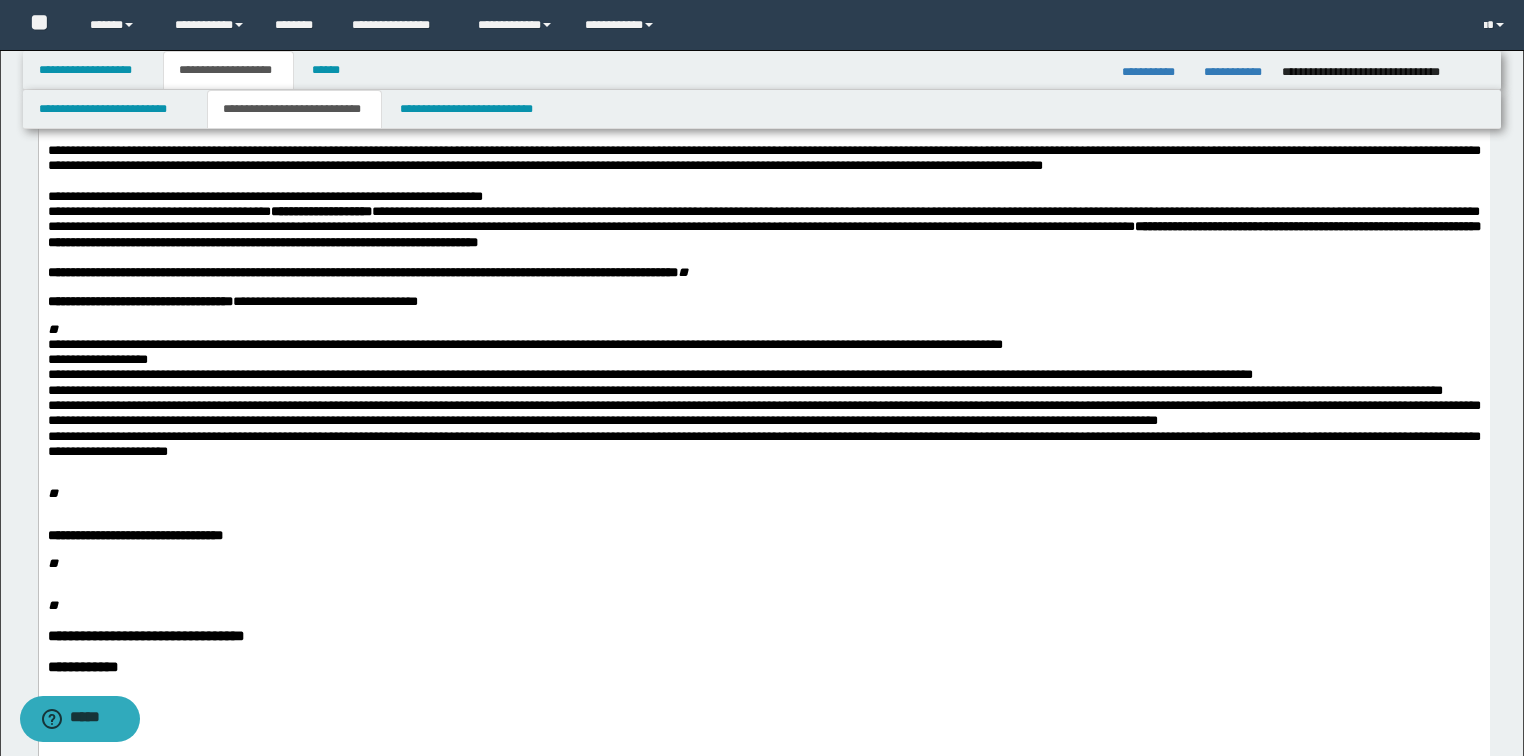 click on "**********" at bounding box center [763, 280] 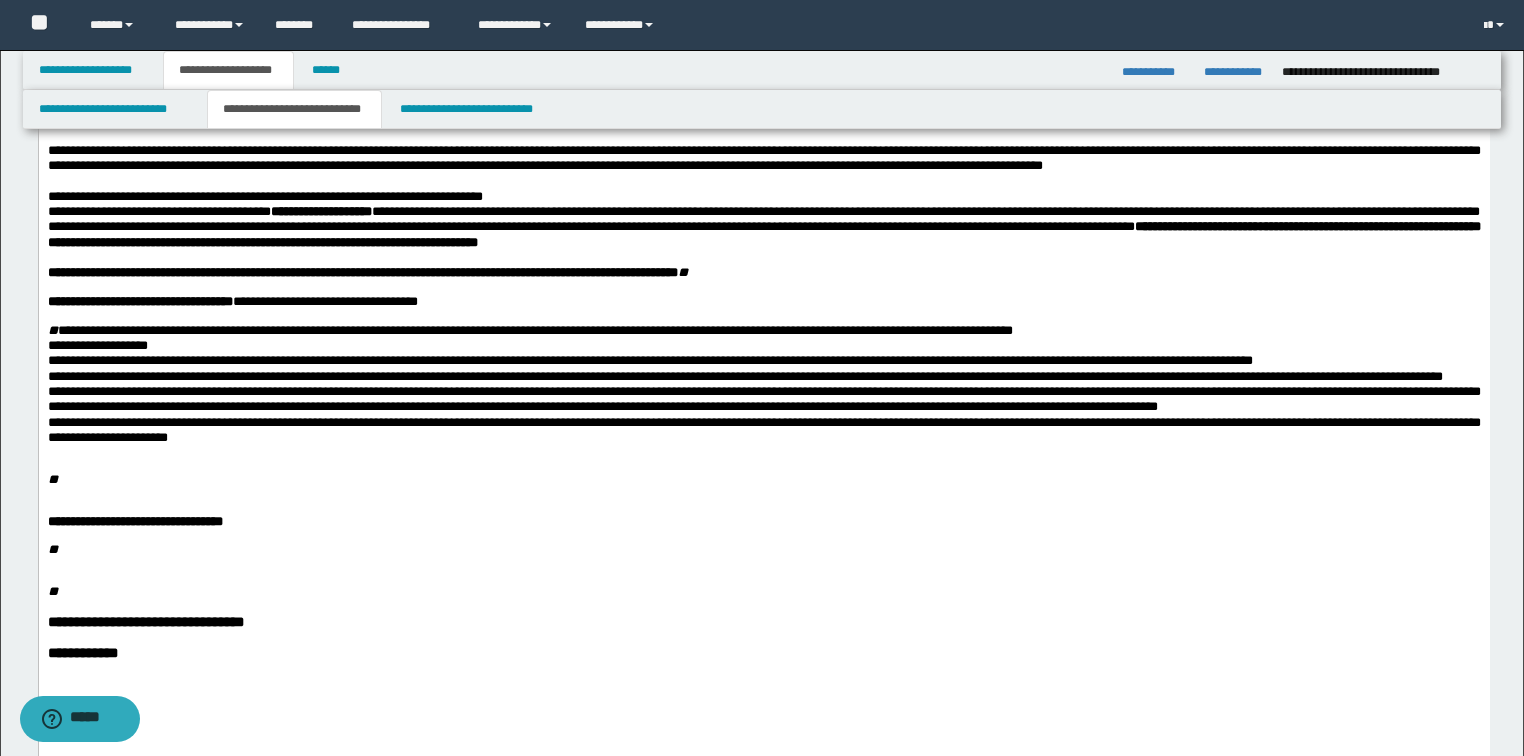 click on "**********" at bounding box center (763, 330) 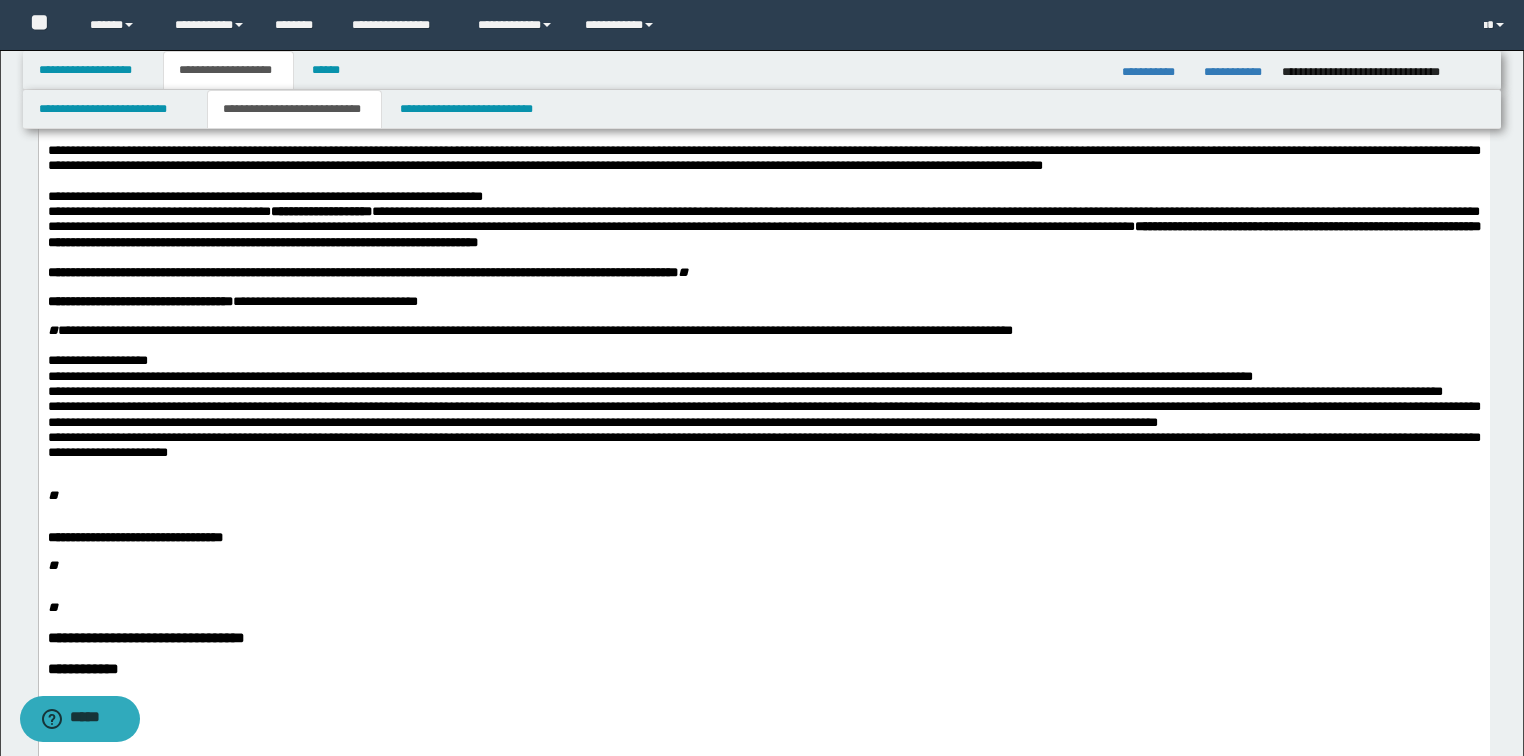 click at bounding box center [763, 345] 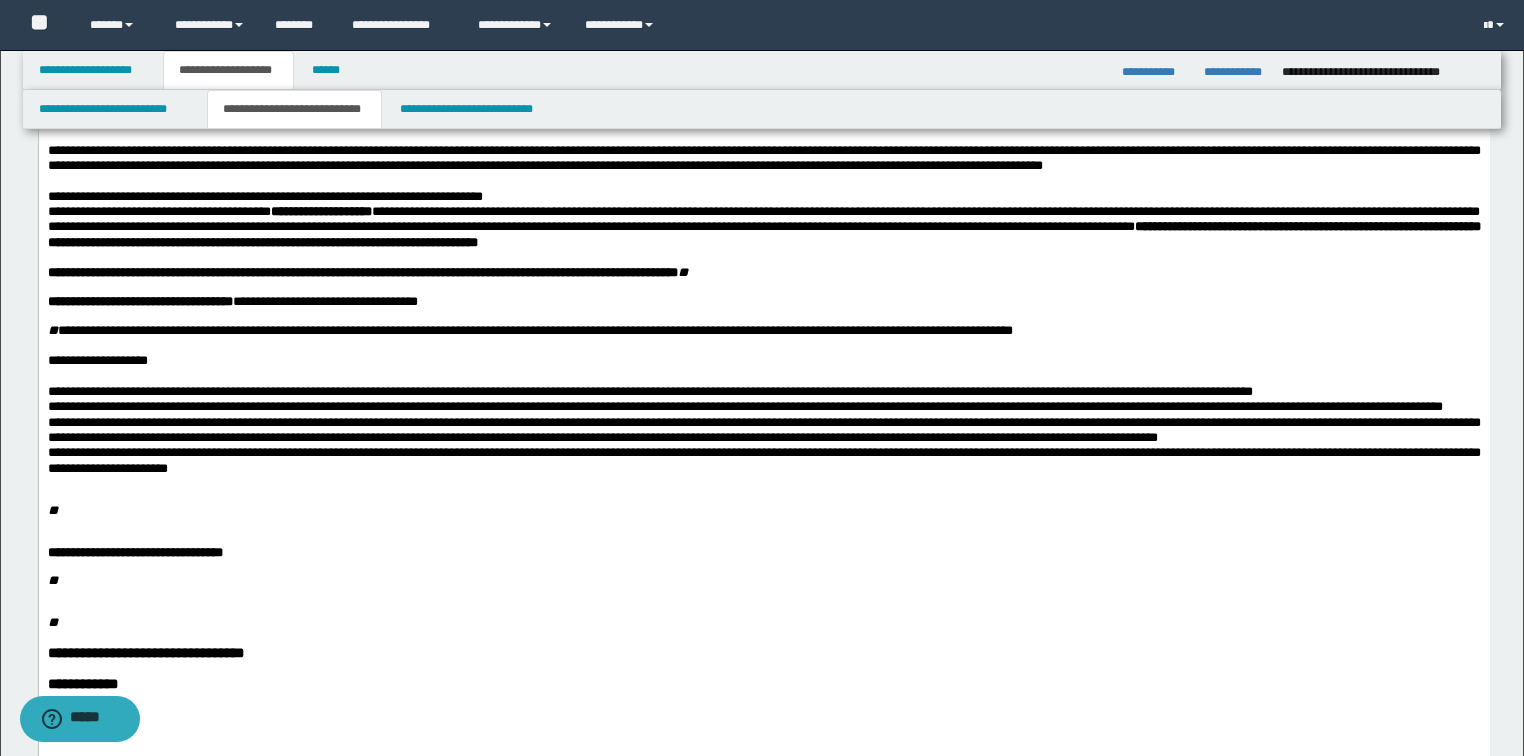 click on "**********" at bounding box center (763, 391) 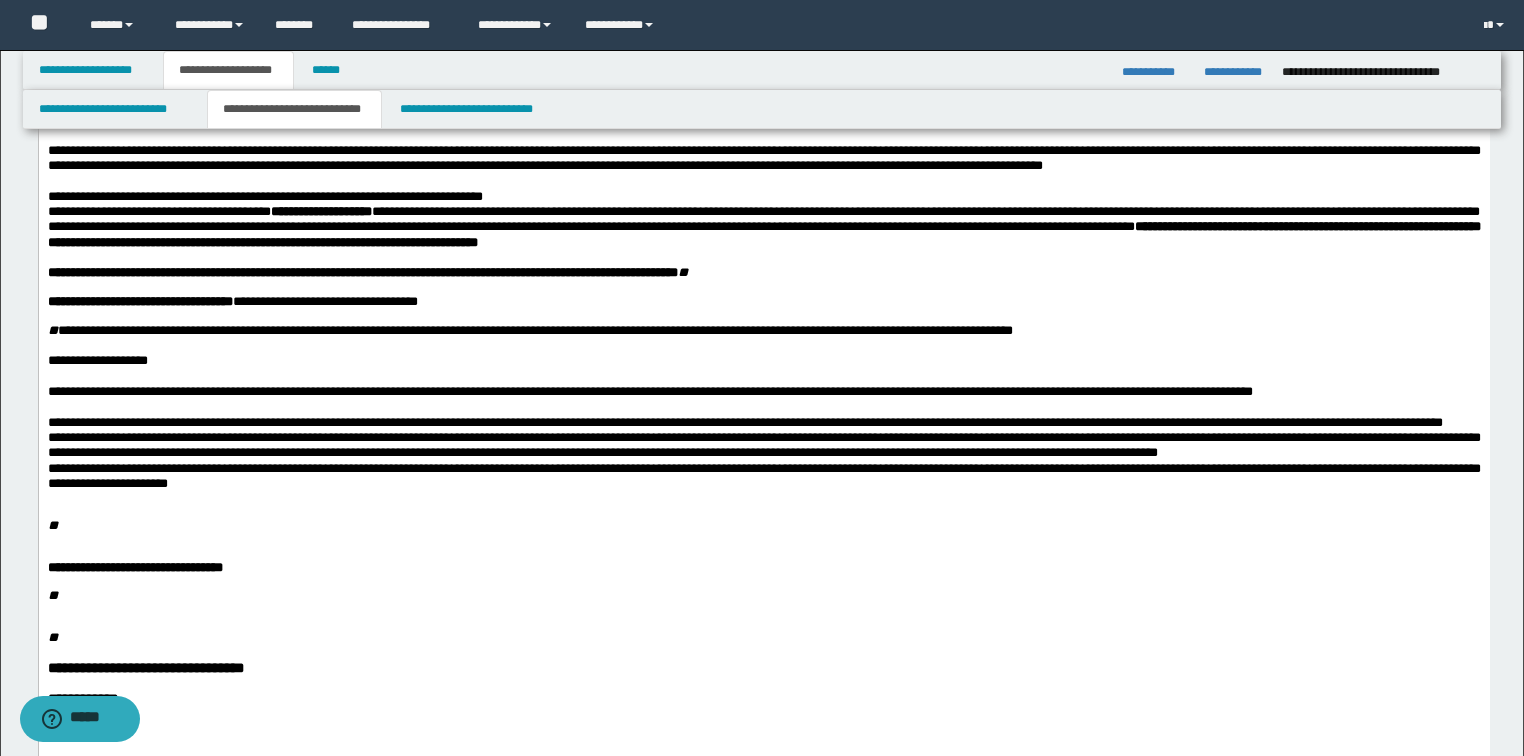 click on "**********" at bounding box center [744, 422] 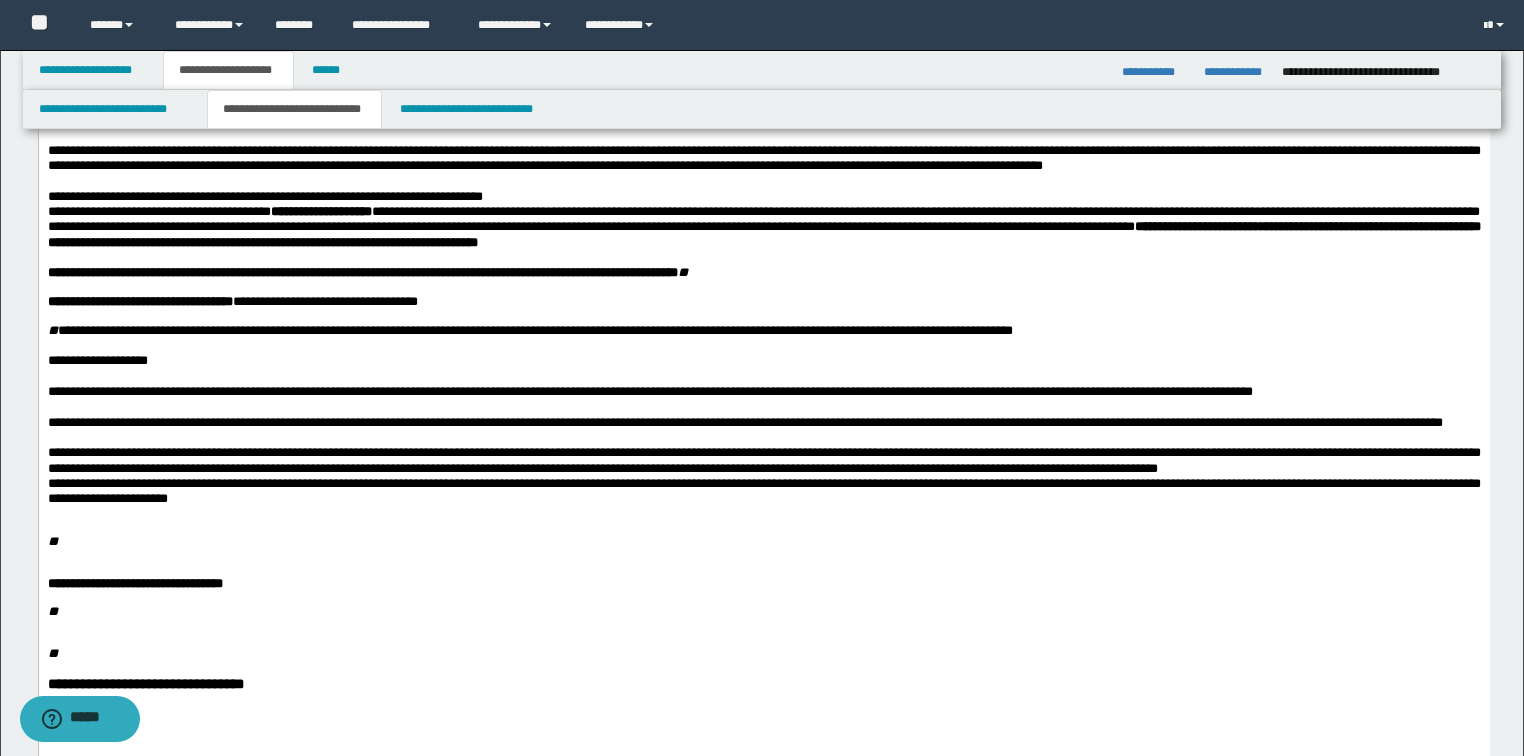 click on "**********" at bounding box center [763, 460] 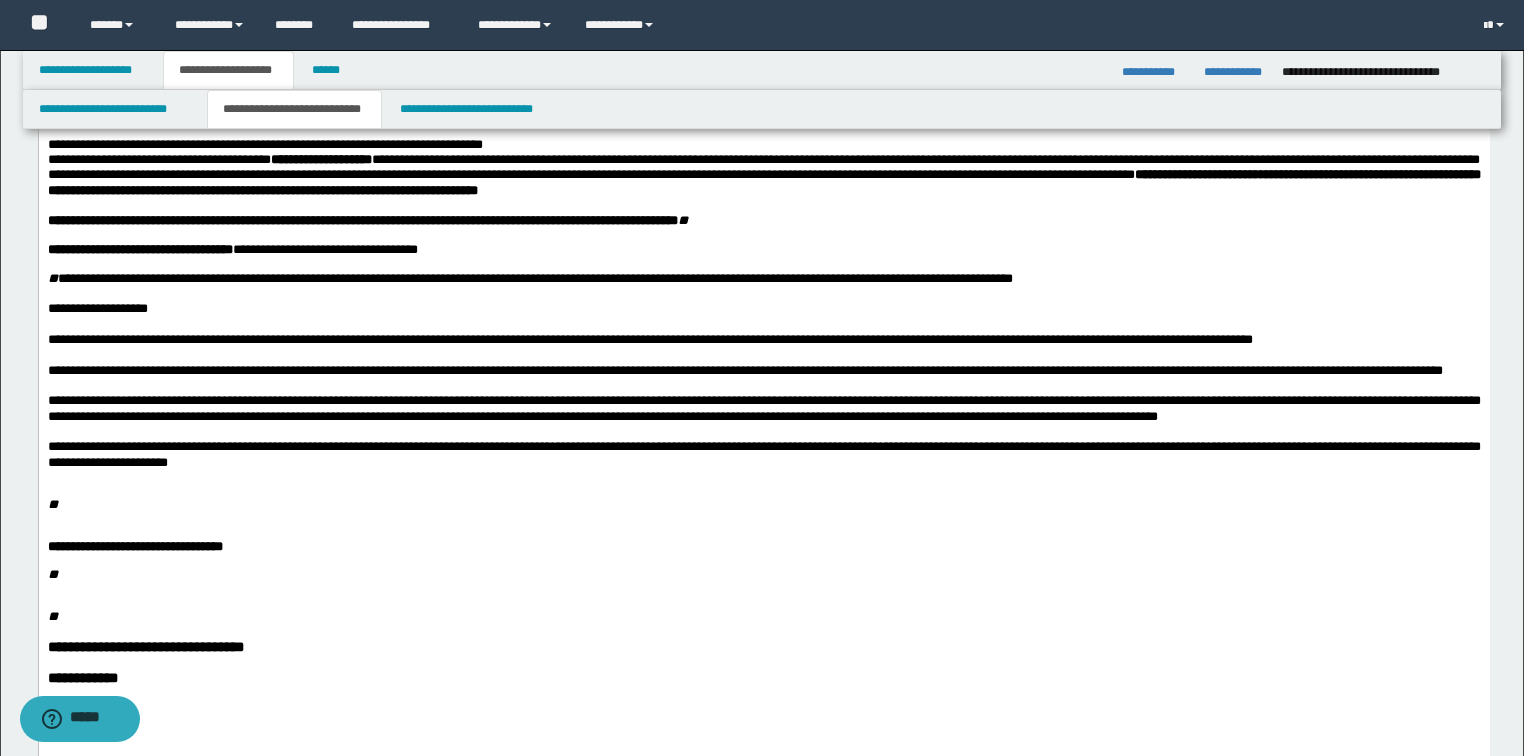 scroll, scrollTop: 560, scrollLeft: 0, axis: vertical 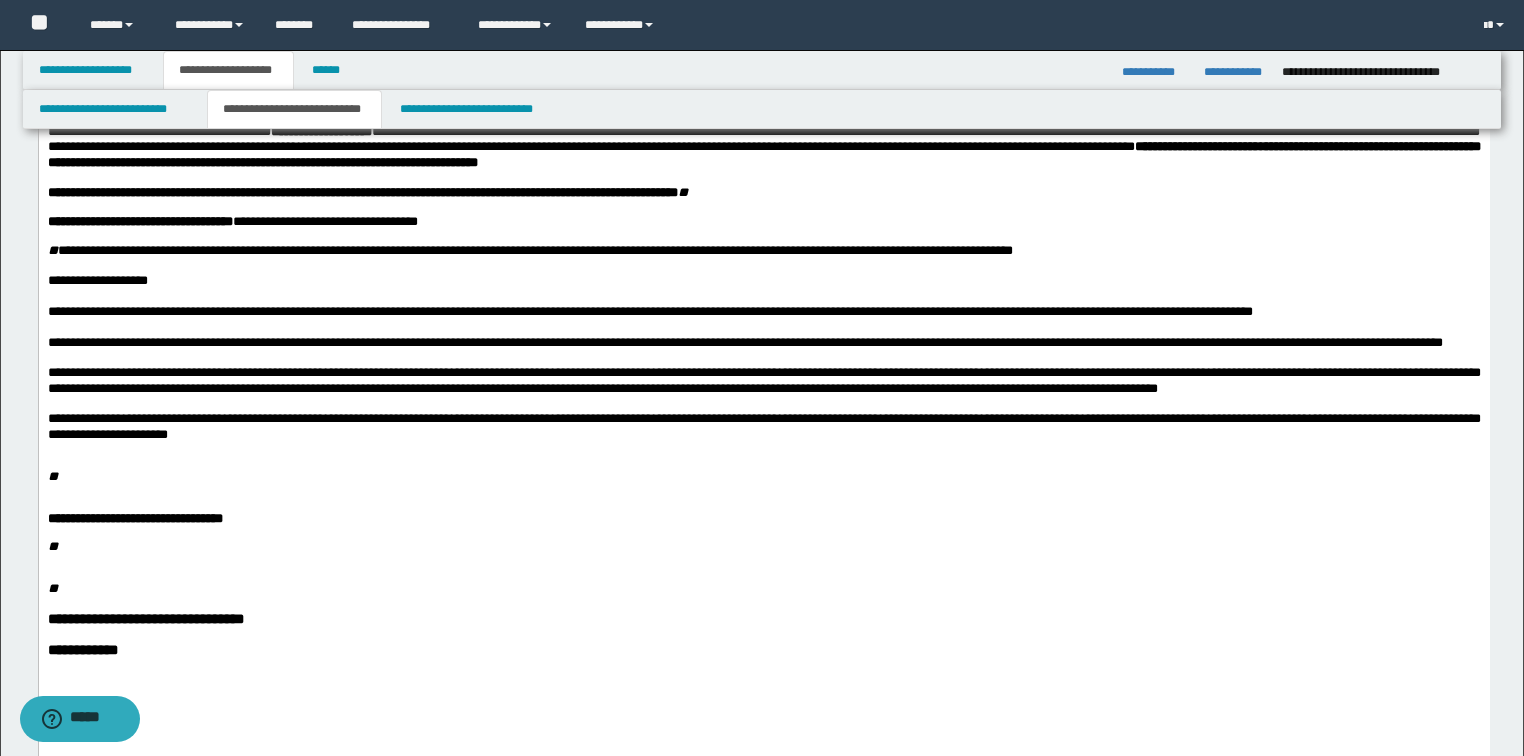 click on "**********" at bounding box center [763, 232] 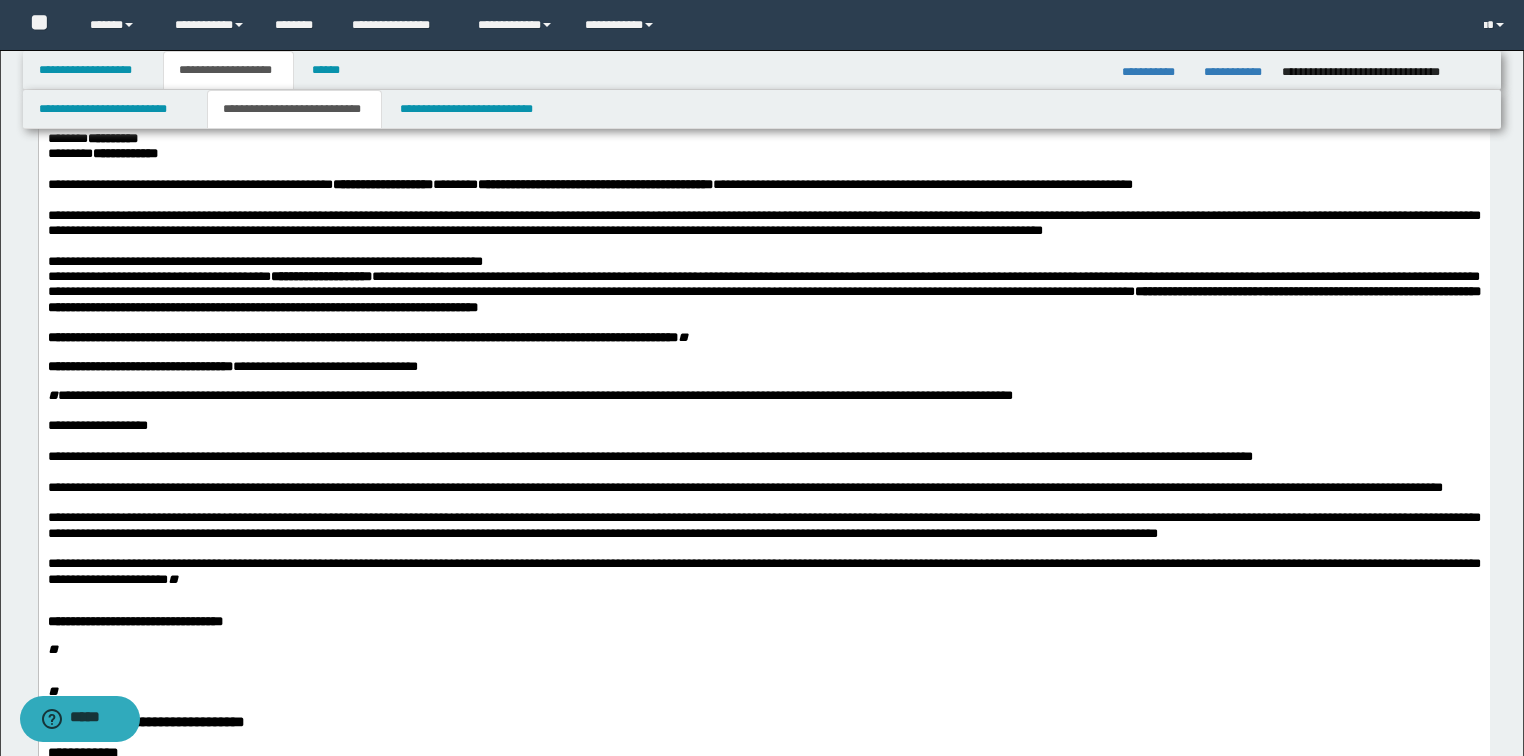 scroll, scrollTop: 320, scrollLeft: 0, axis: vertical 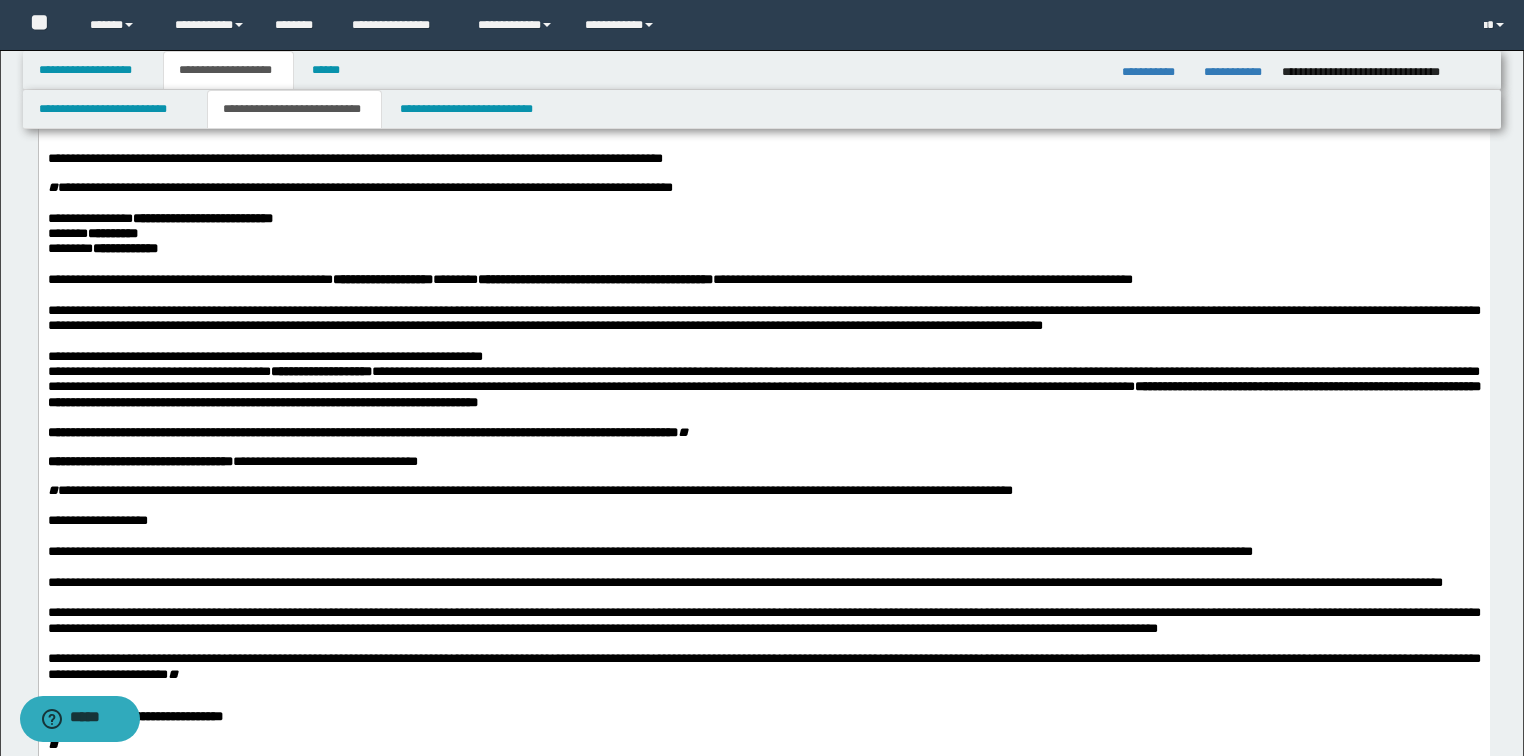 click on "**********" at bounding box center [139, 461] 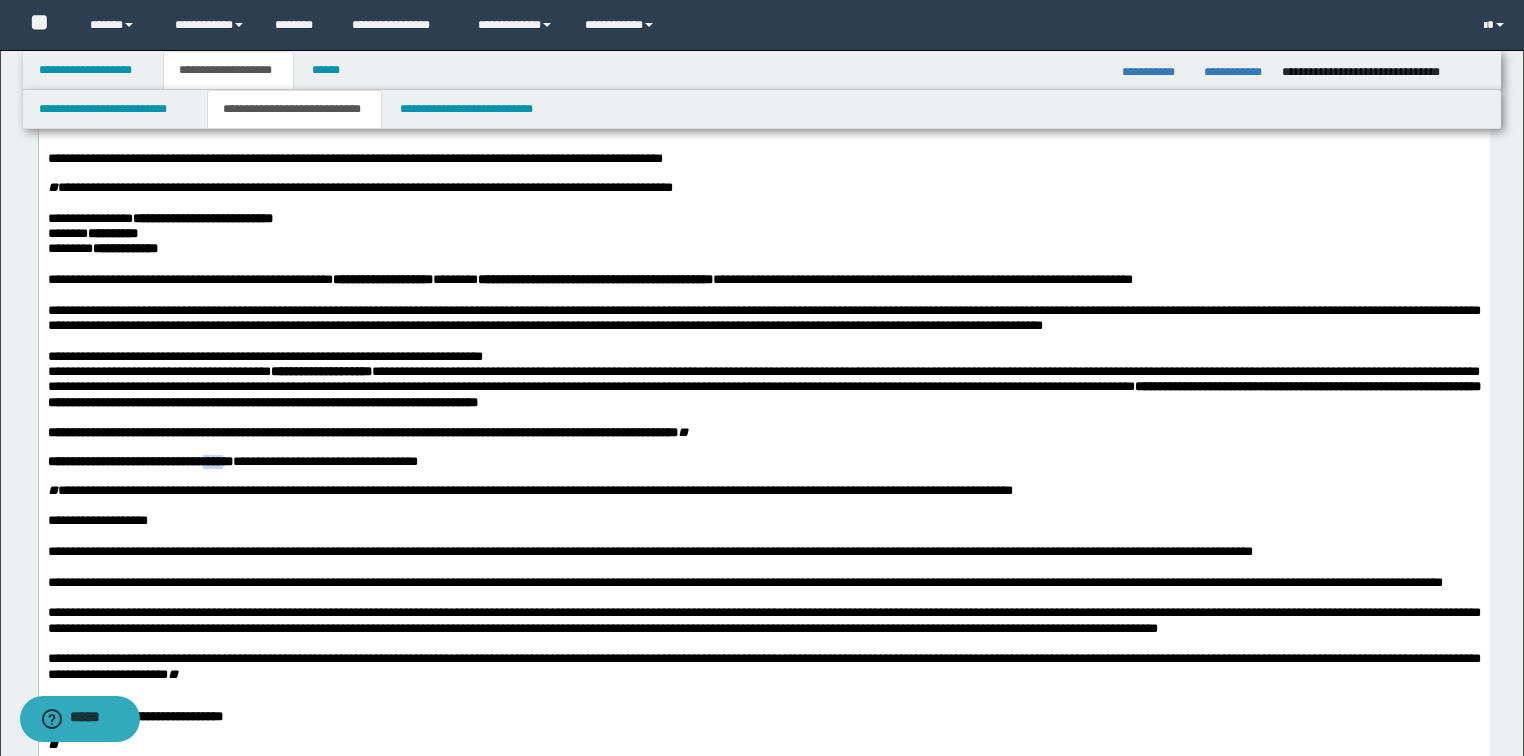 click on "**********" at bounding box center [139, 461] 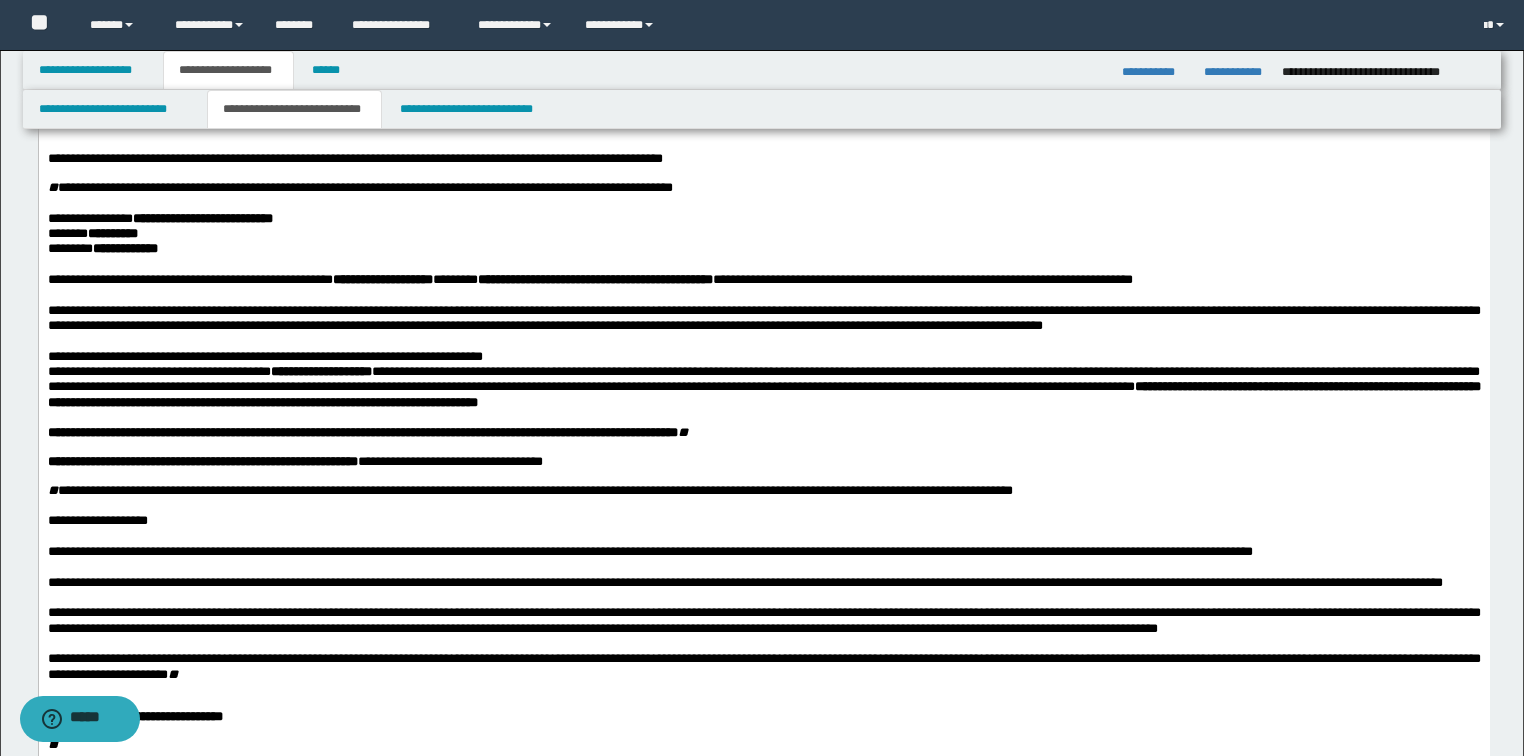 click on "**********" at bounding box center (202, 461) 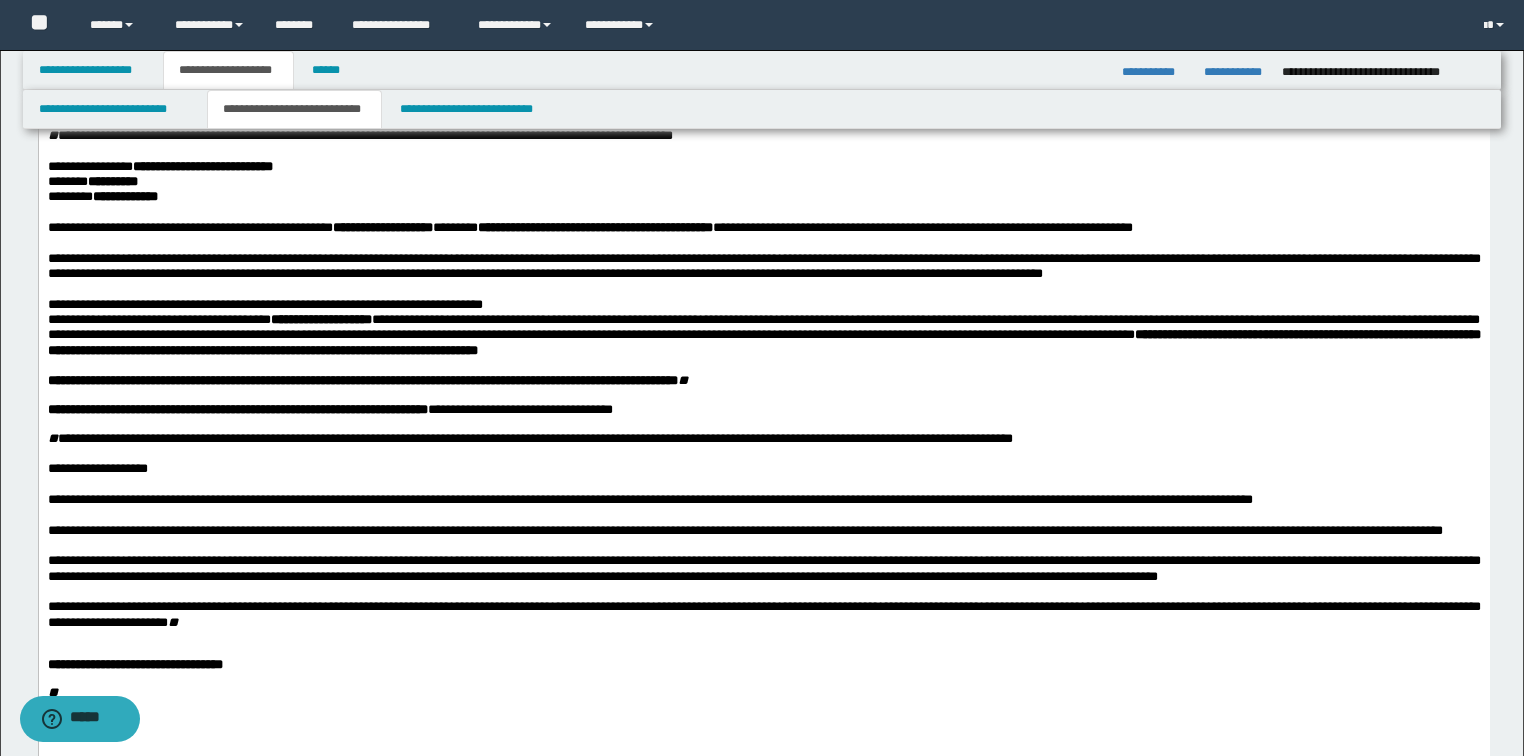 scroll, scrollTop: 400, scrollLeft: 0, axis: vertical 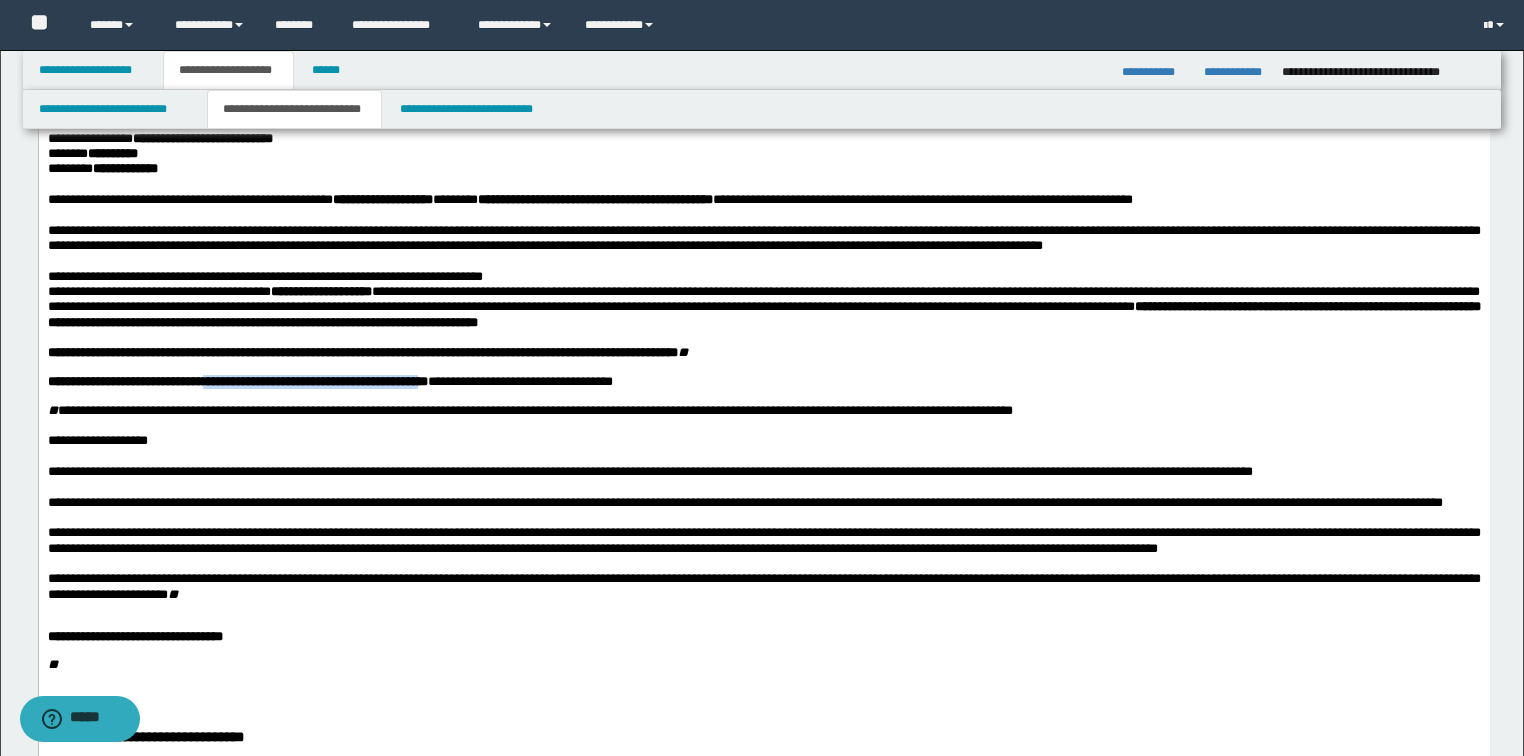 drag, startPoint x: 243, startPoint y: 447, endPoint x: 543, endPoint y: 450, distance: 300.015 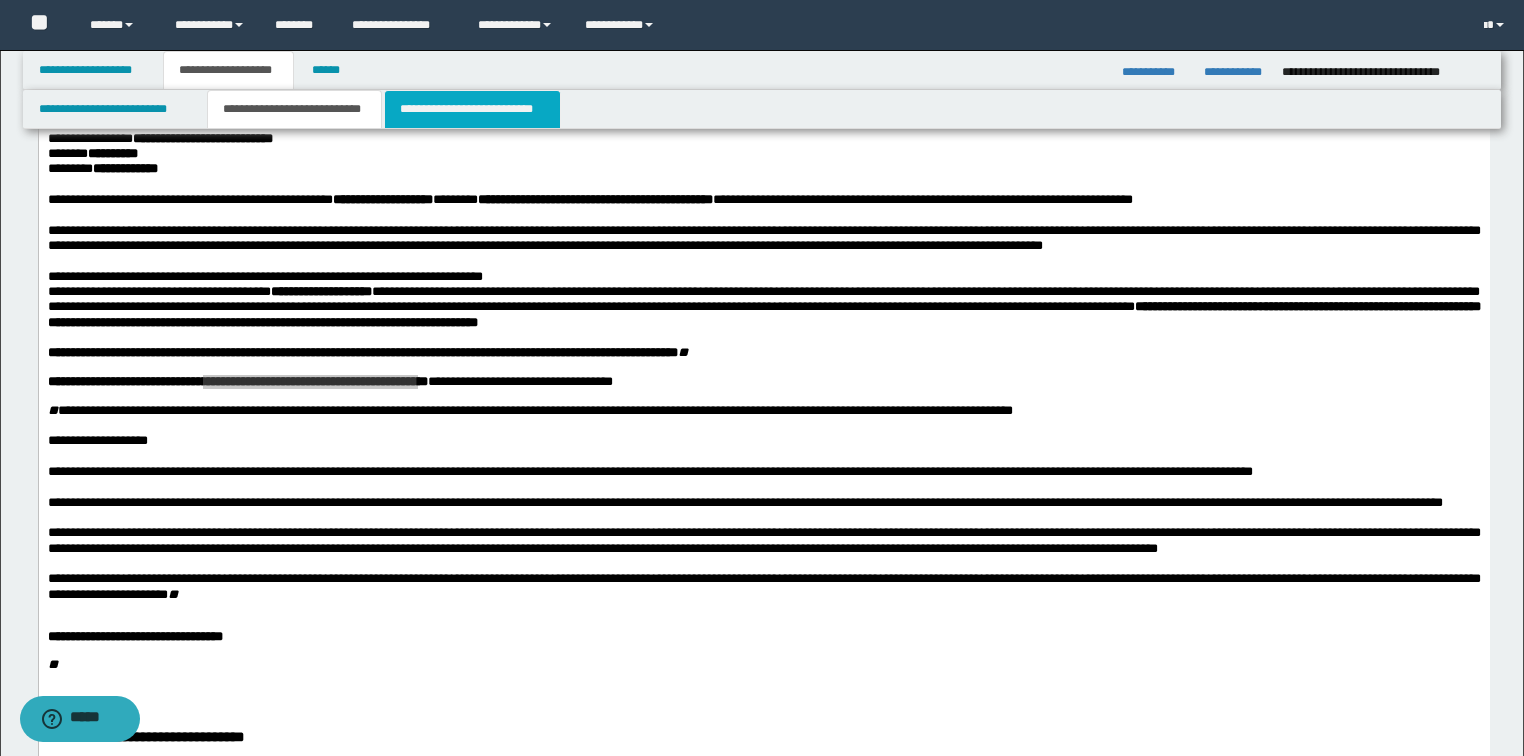 click on "**********" at bounding box center (472, 109) 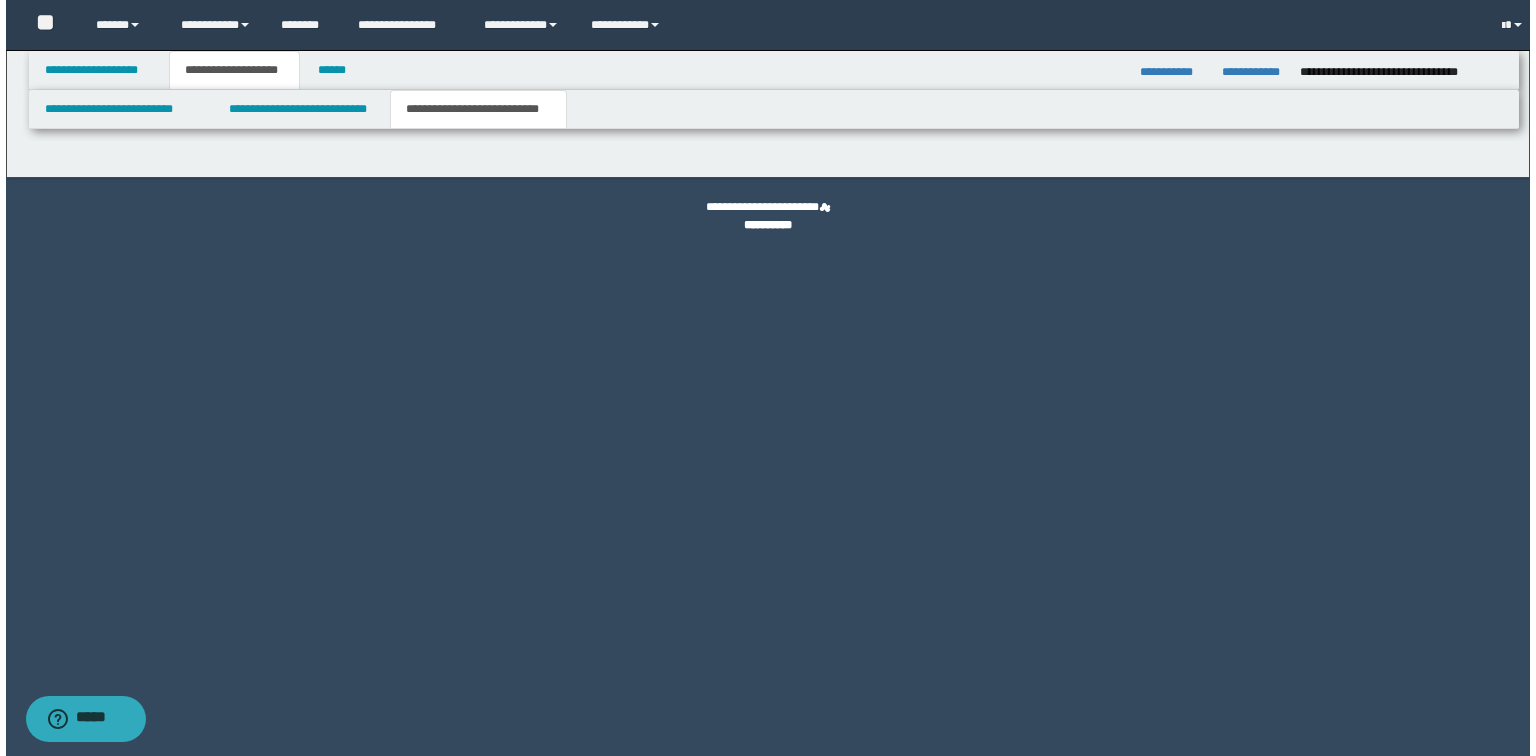scroll, scrollTop: 0, scrollLeft: 0, axis: both 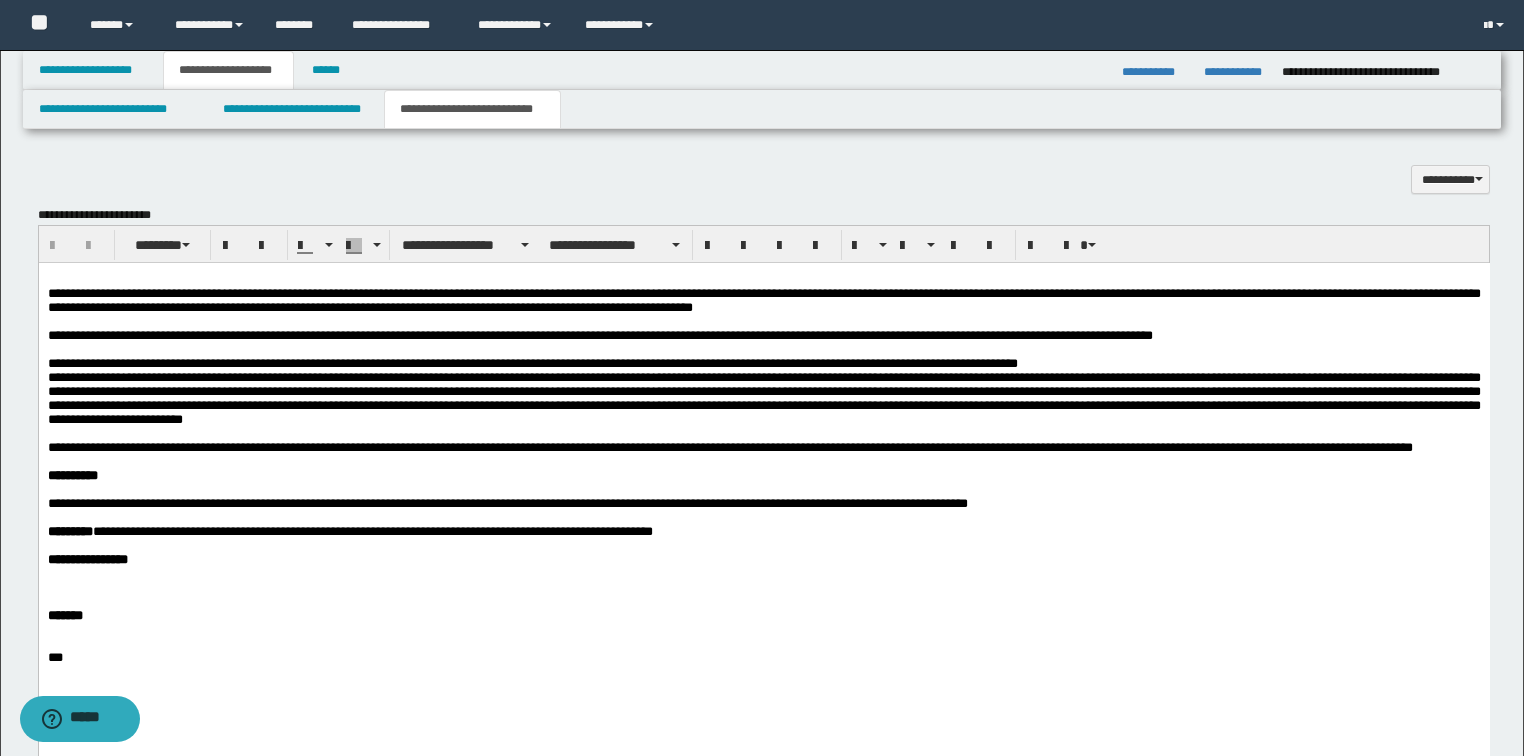 click on "**********" at bounding box center (763, 300) 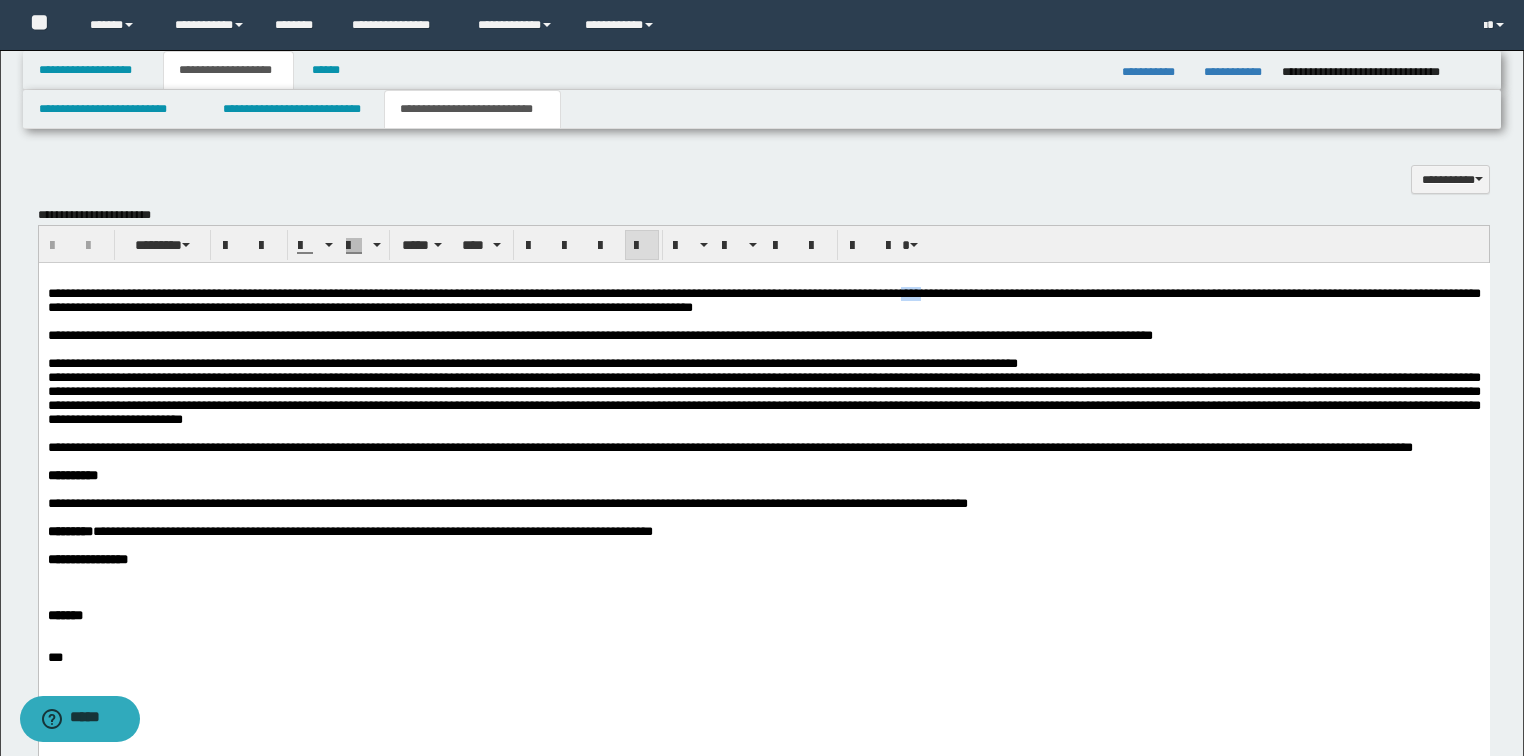 click on "**********" at bounding box center [763, 300] 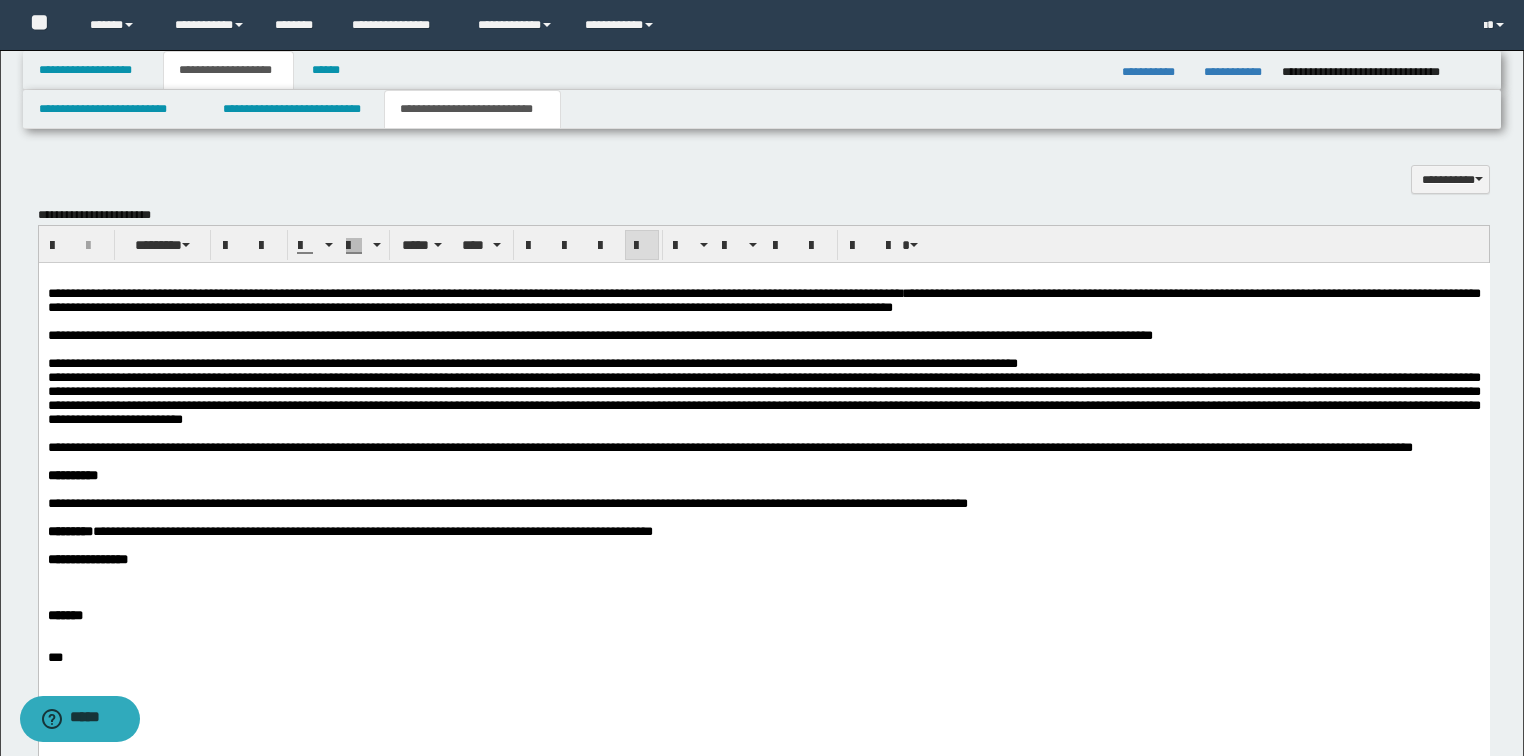 click on "**********" at bounding box center [763, 300] 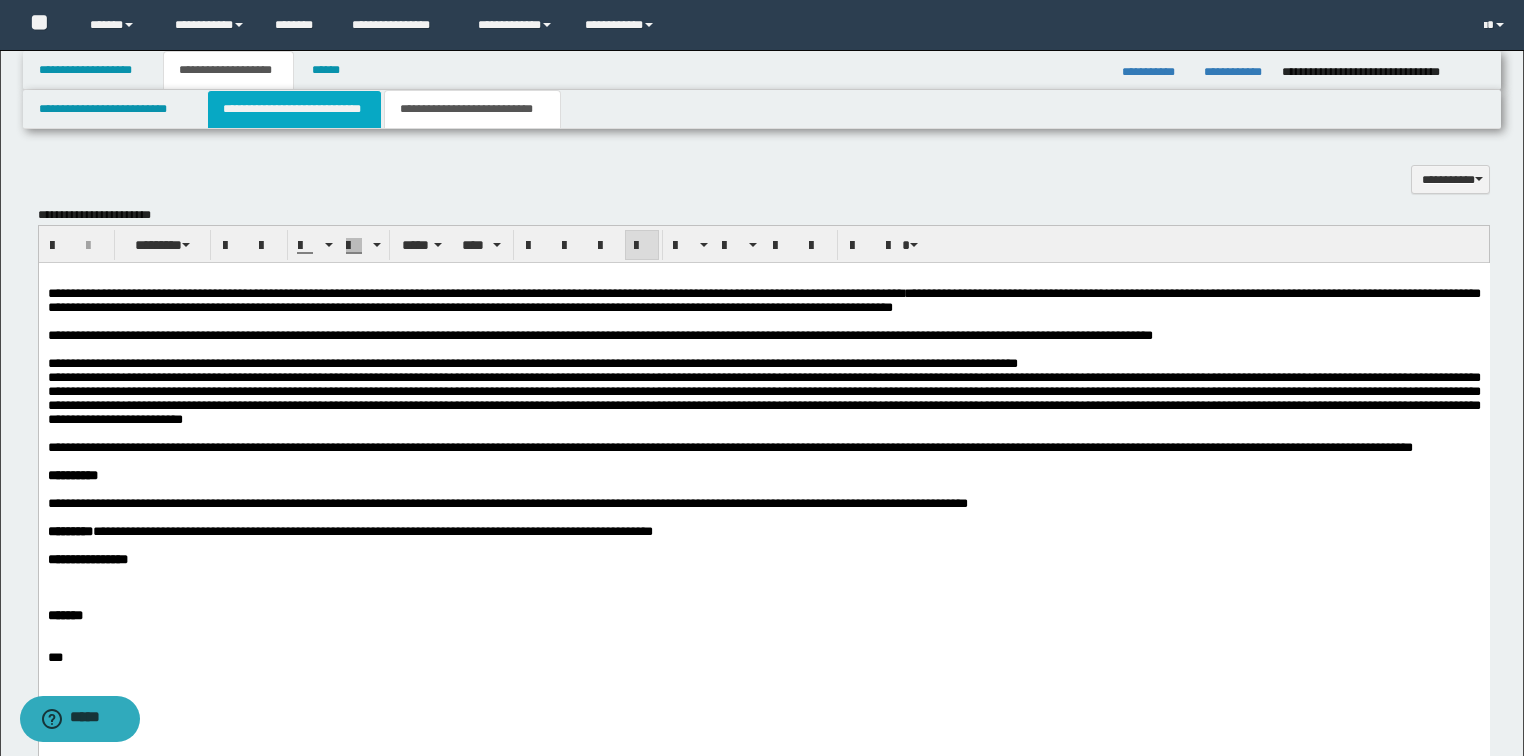 click on "**********" at bounding box center [294, 109] 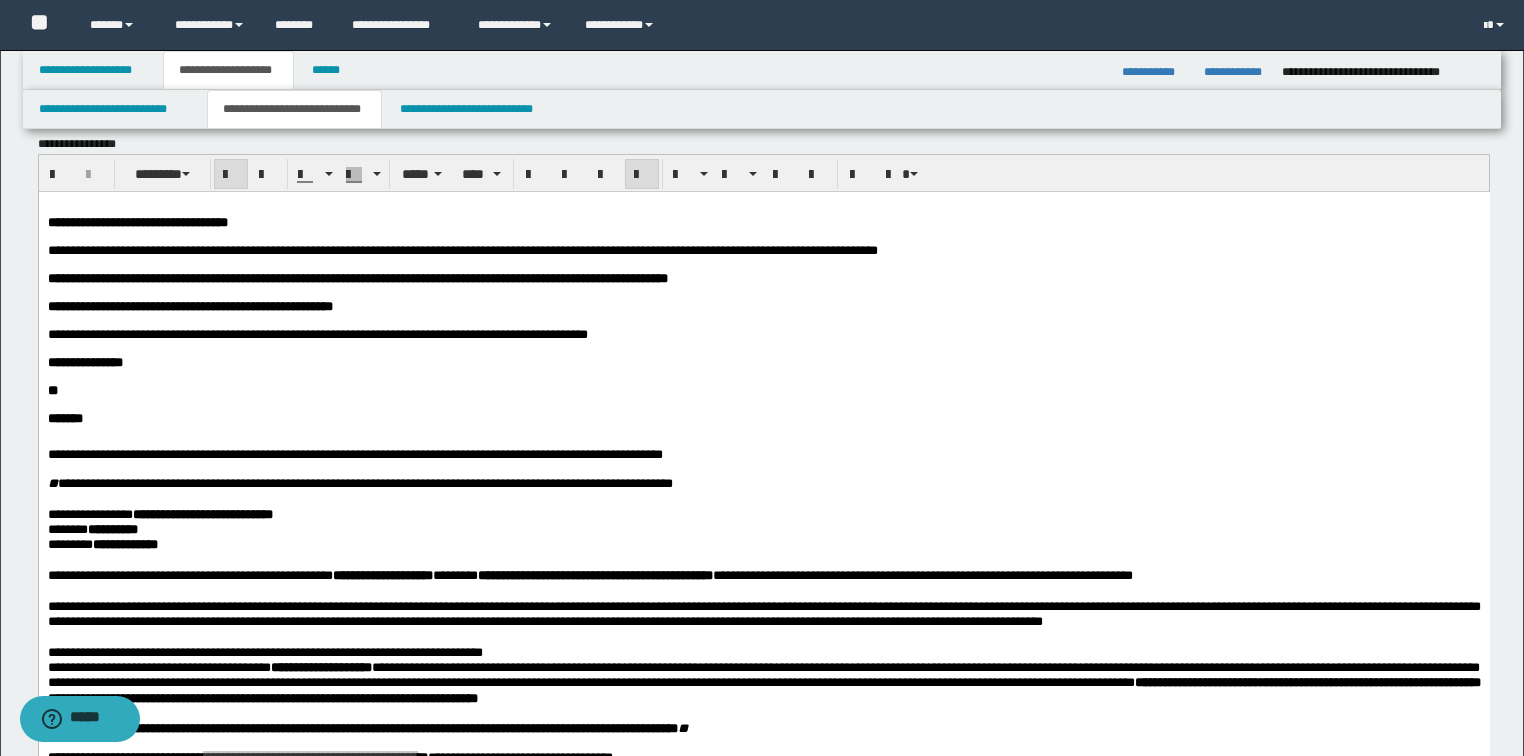 scroll, scrollTop: 0, scrollLeft: 0, axis: both 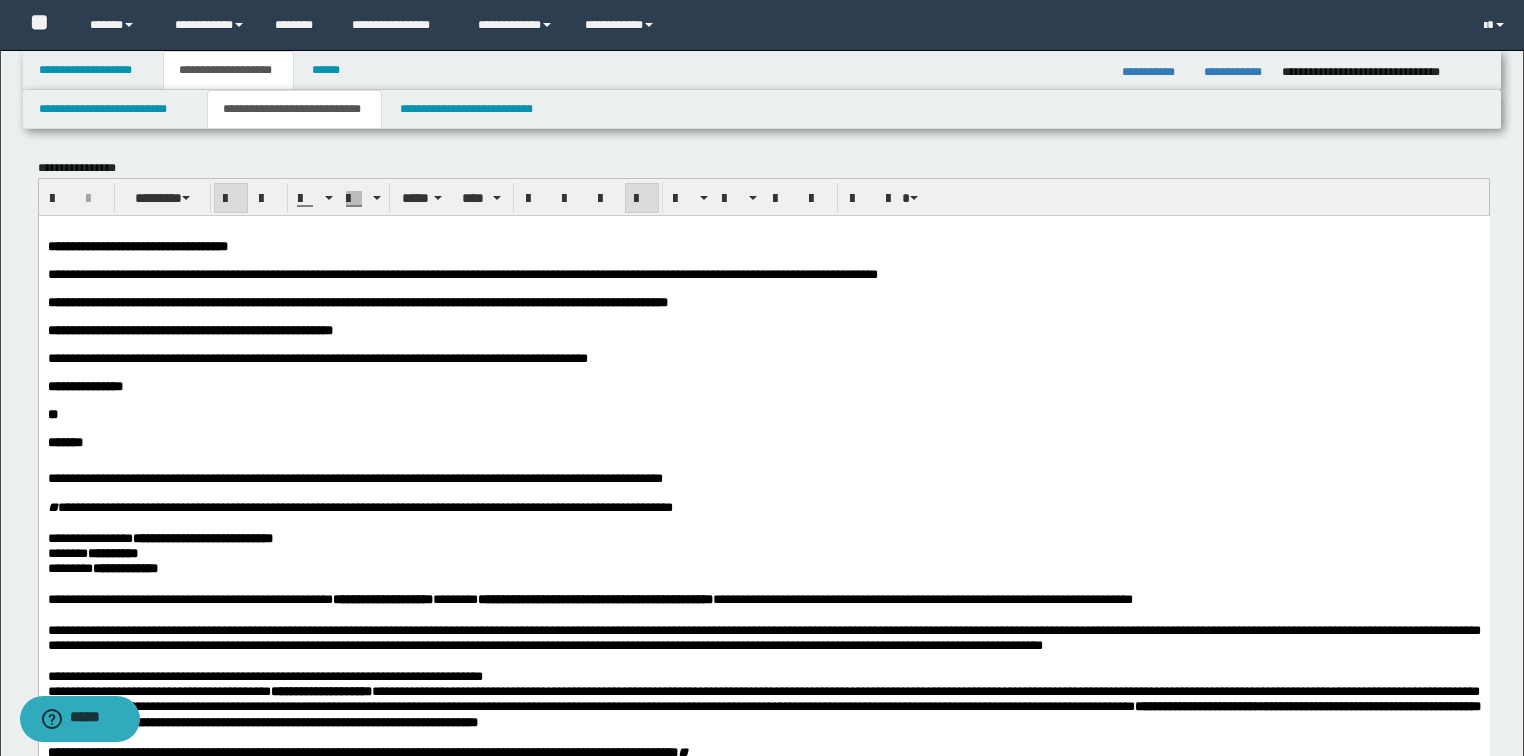 click on "**********" at bounding box center [317, 357] 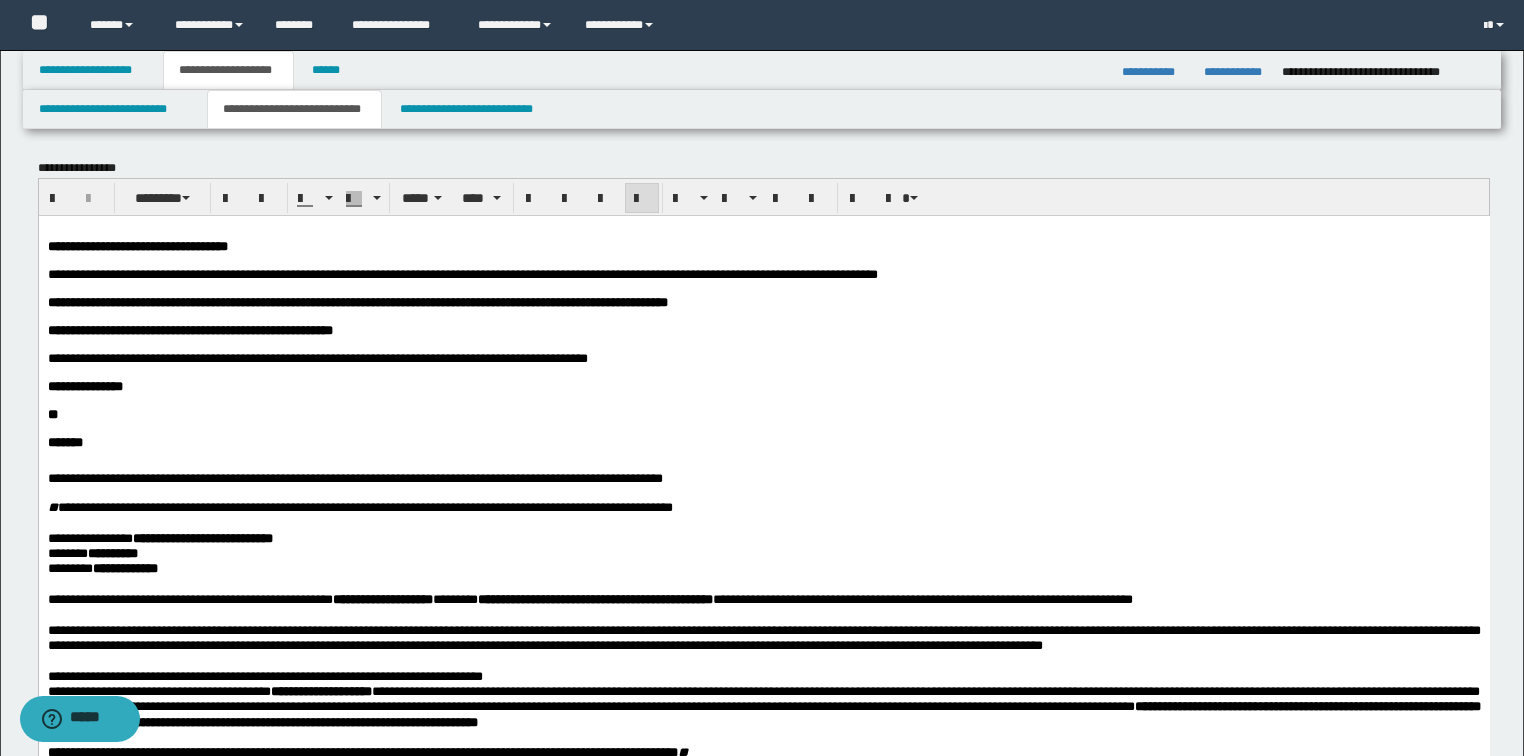 click on "**********" at bounding box center (317, 357) 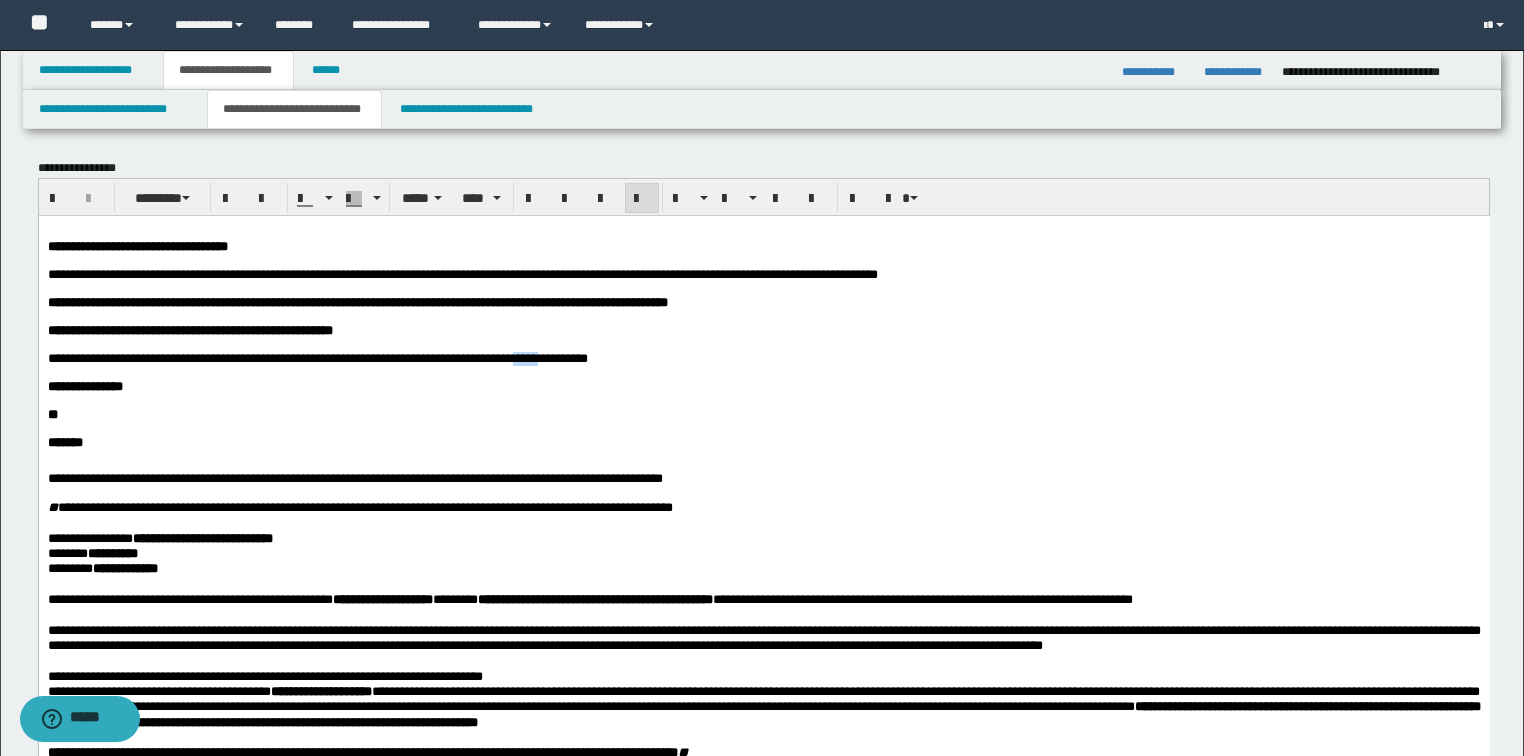 click on "**********" at bounding box center [317, 357] 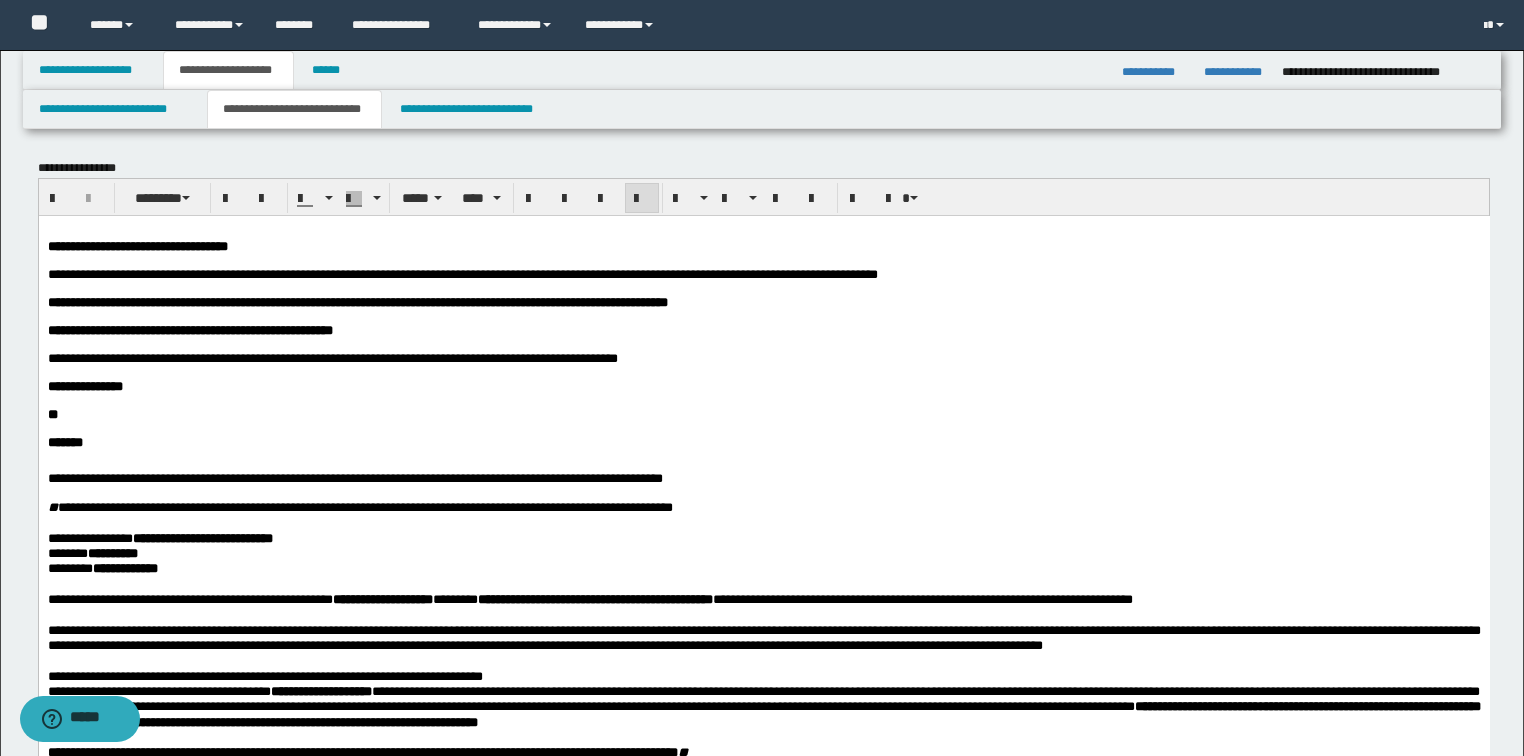 click on "**" at bounding box center [763, 414] 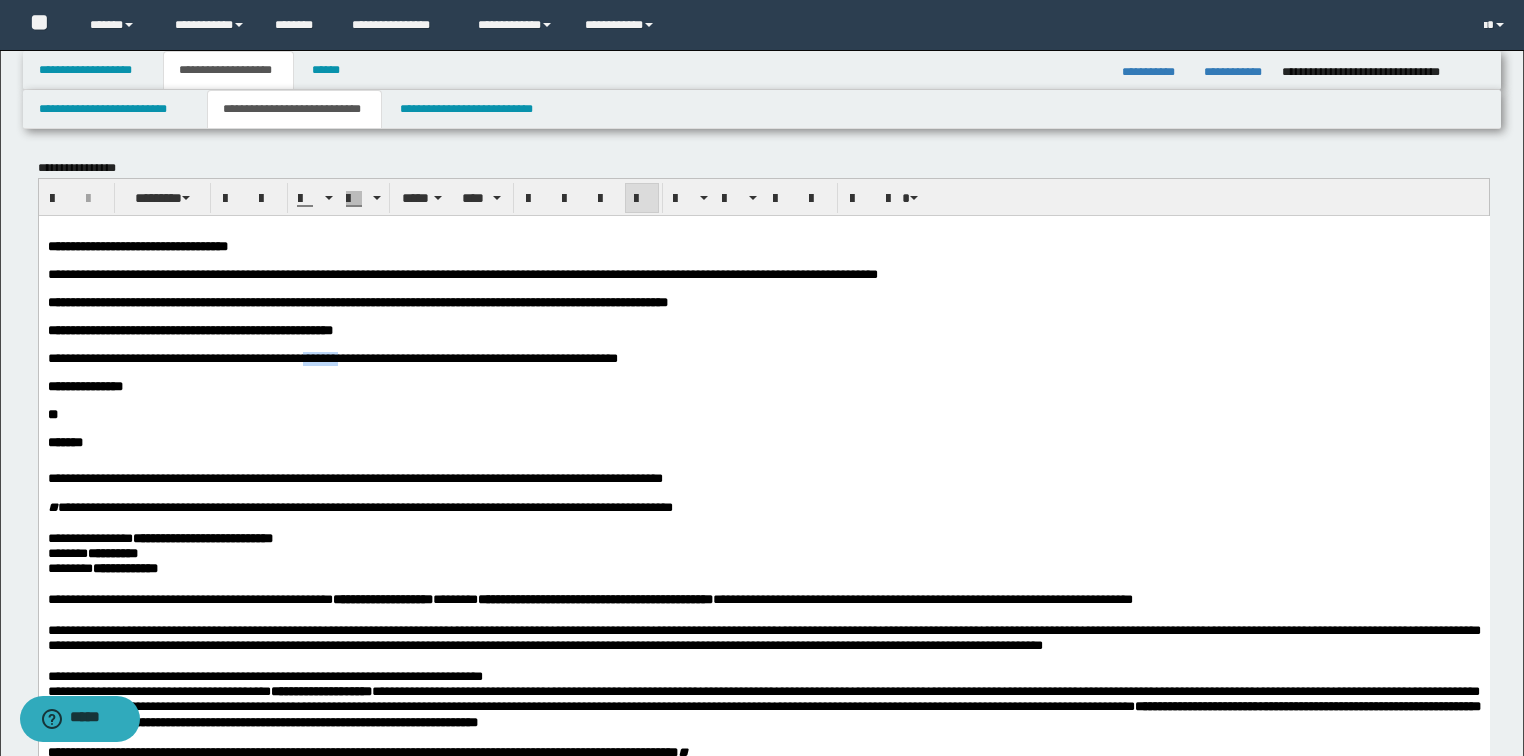 click on "**********" at bounding box center (332, 357) 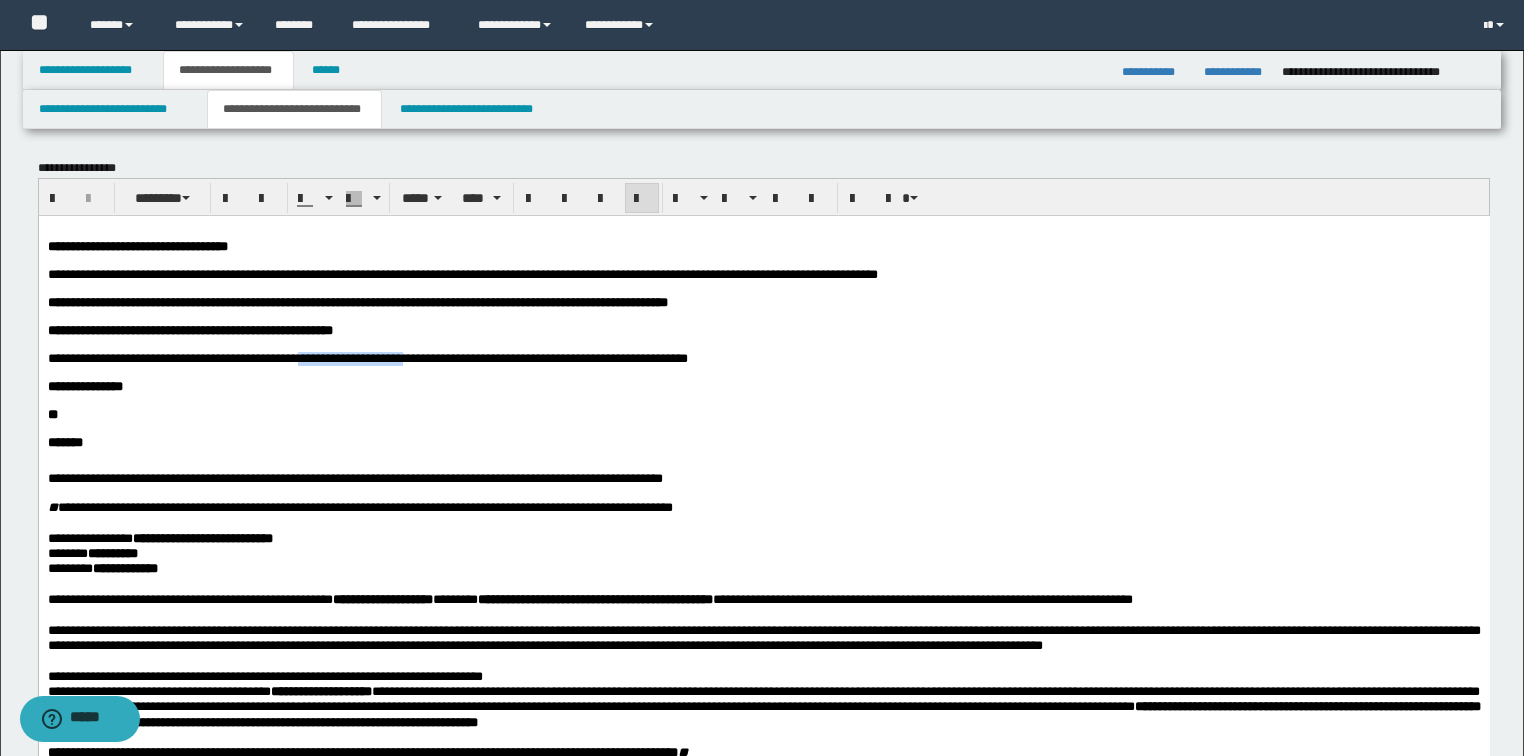 drag, startPoint x: 341, startPoint y: 374, endPoint x: 479, endPoint y: 378, distance: 138.05795 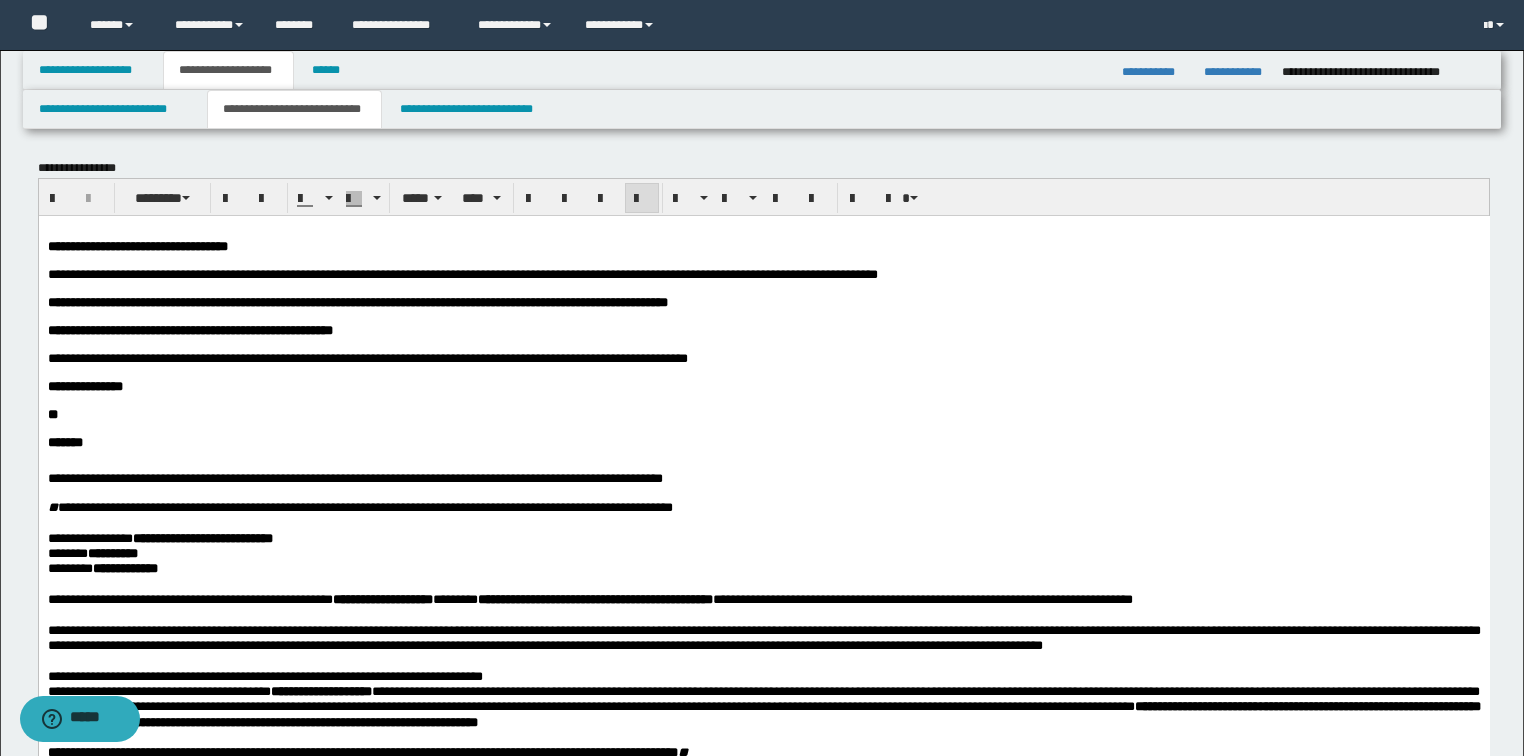 click on "**********" at bounding box center (354, 477) 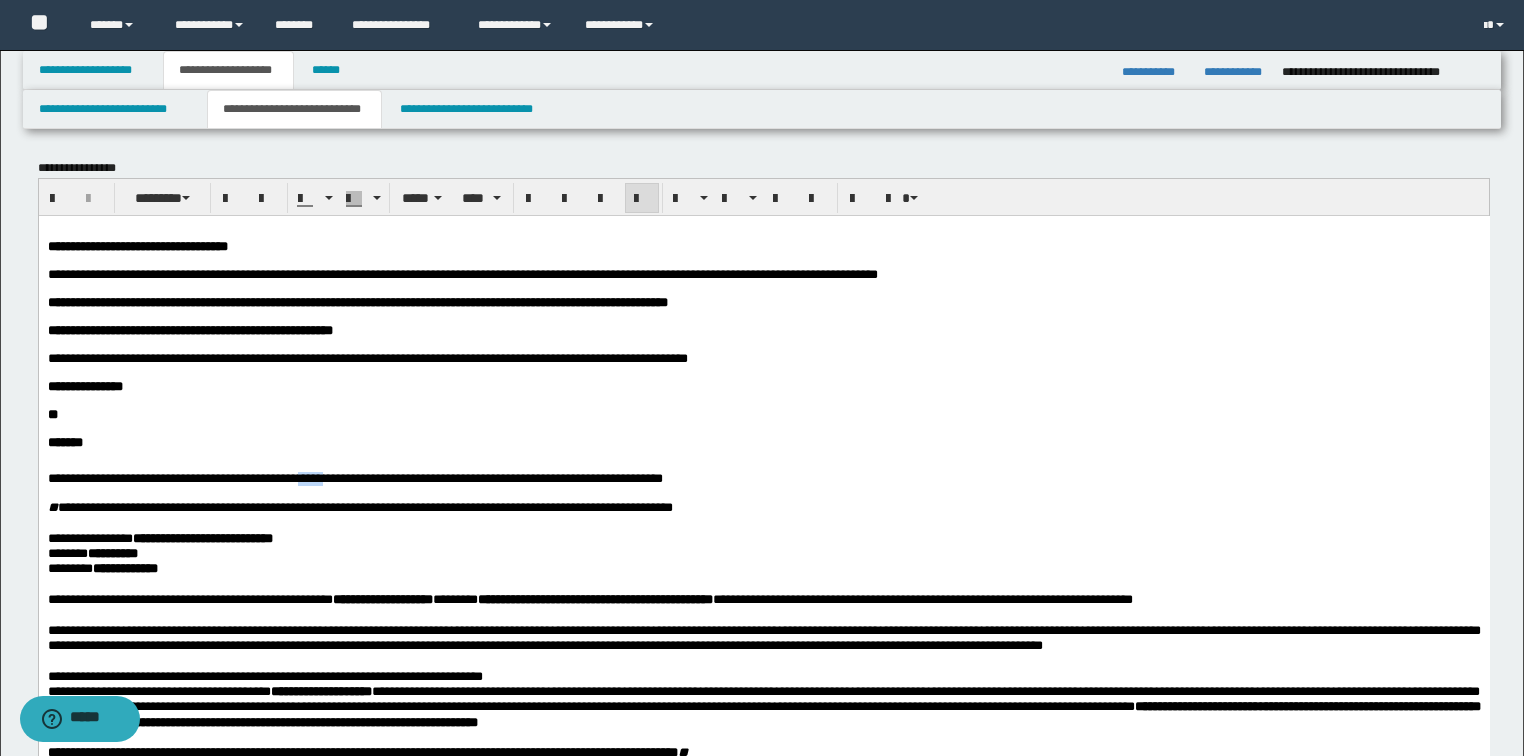 click on "**********" at bounding box center (354, 477) 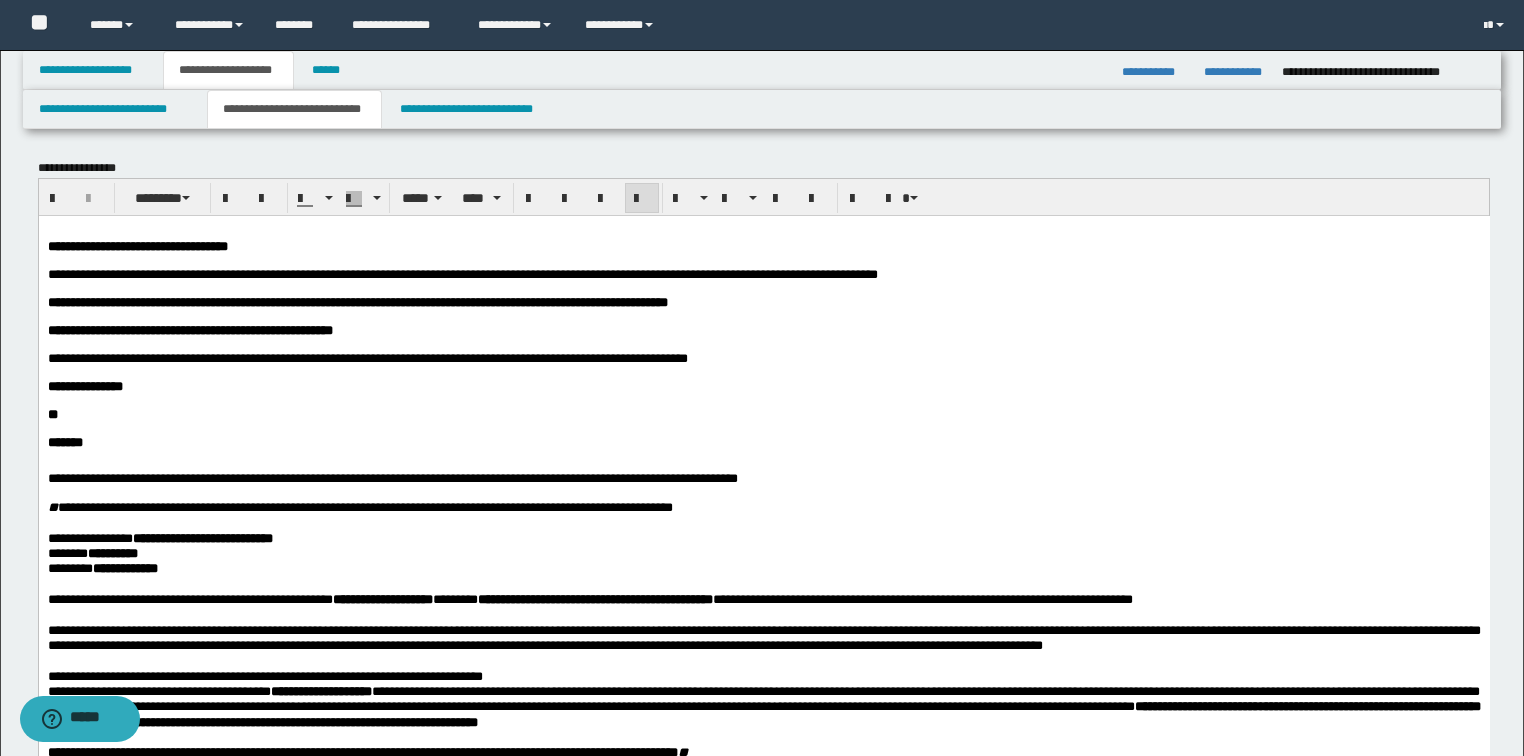 click on "**********" at bounding box center [392, 477] 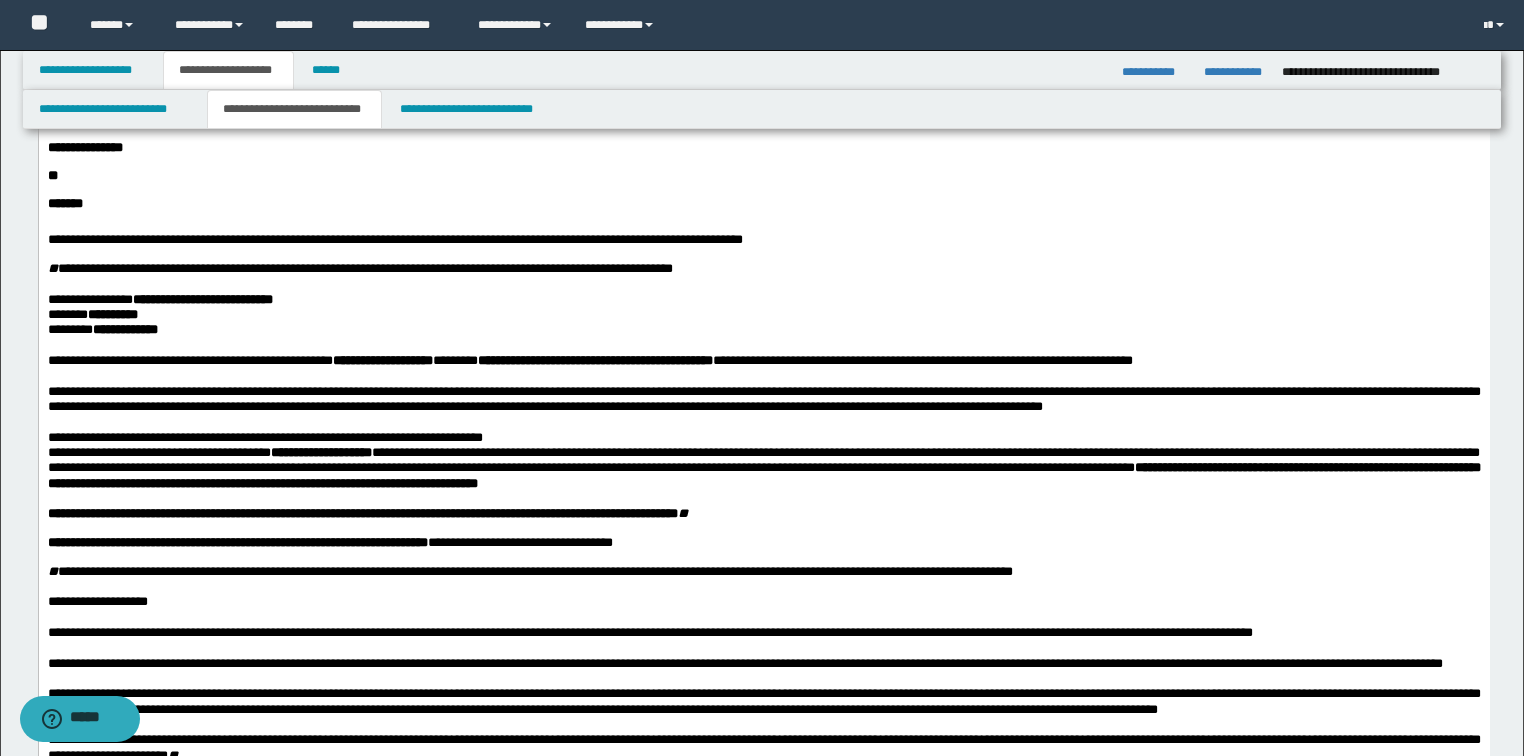 scroll, scrollTop: 240, scrollLeft: 0, axis: vertical 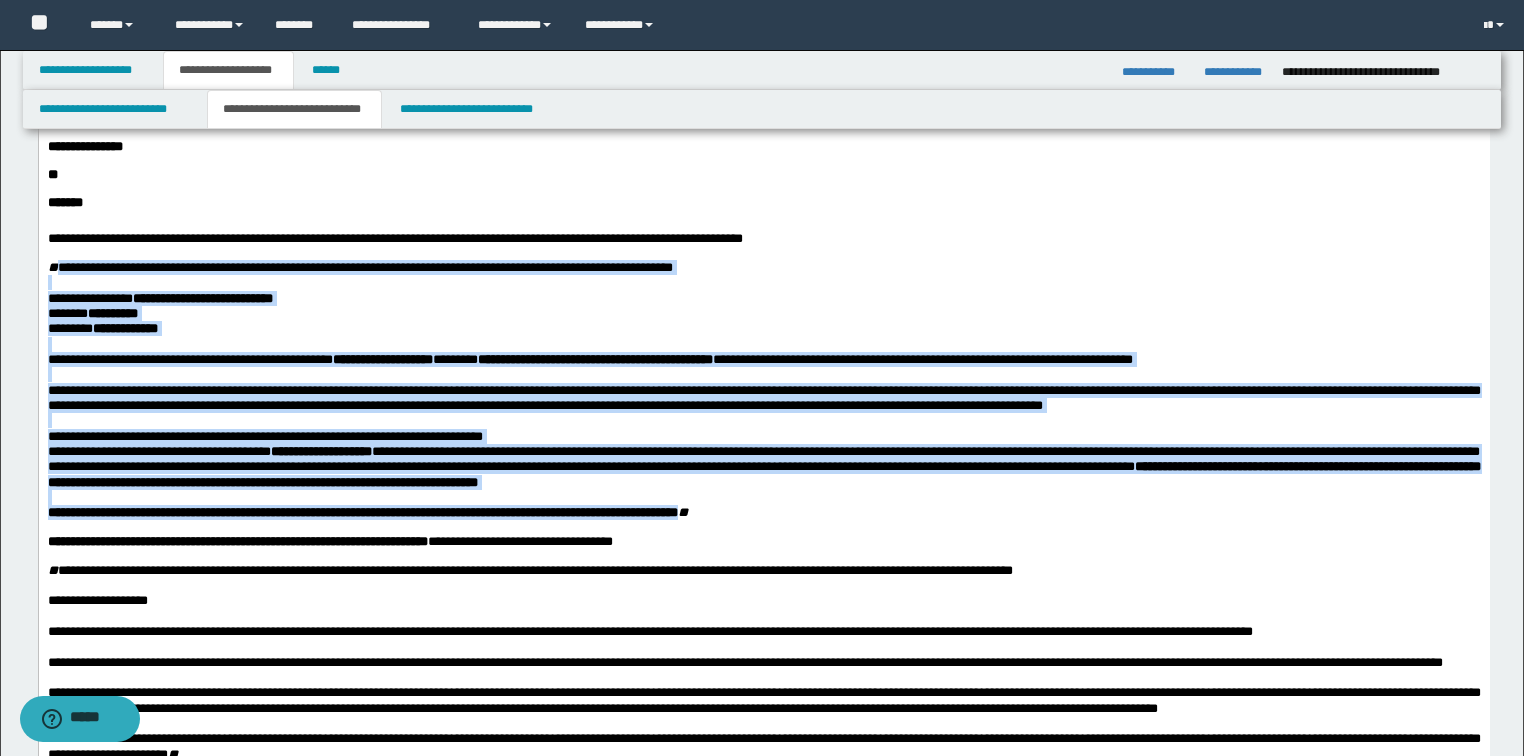 drag, startPoint x: 66, startPoint y: 302, endPoint x: 849, endPoint y: 573, distance: 828.57104 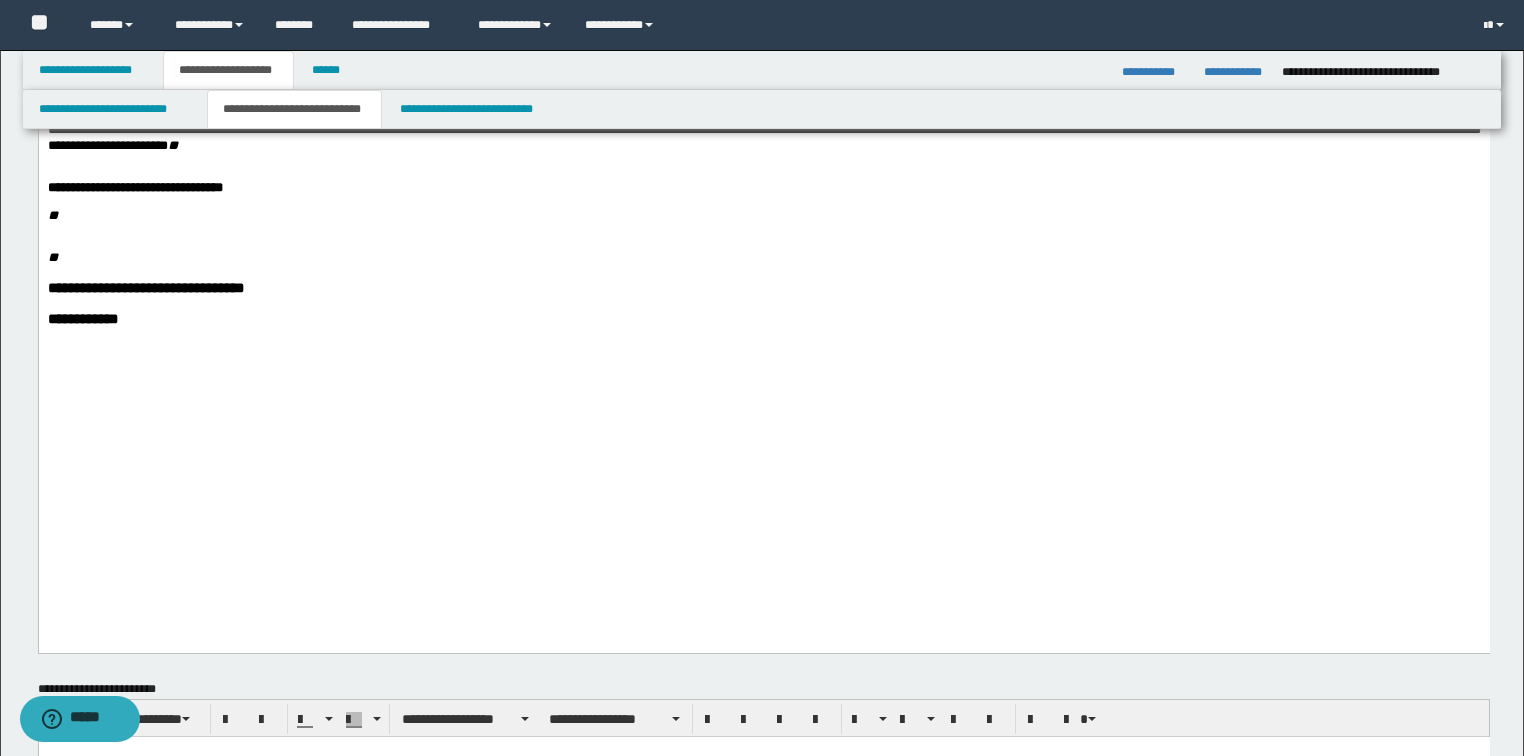 scroll, scrollTop: 640, scrollLeft: 0, axis: vertical 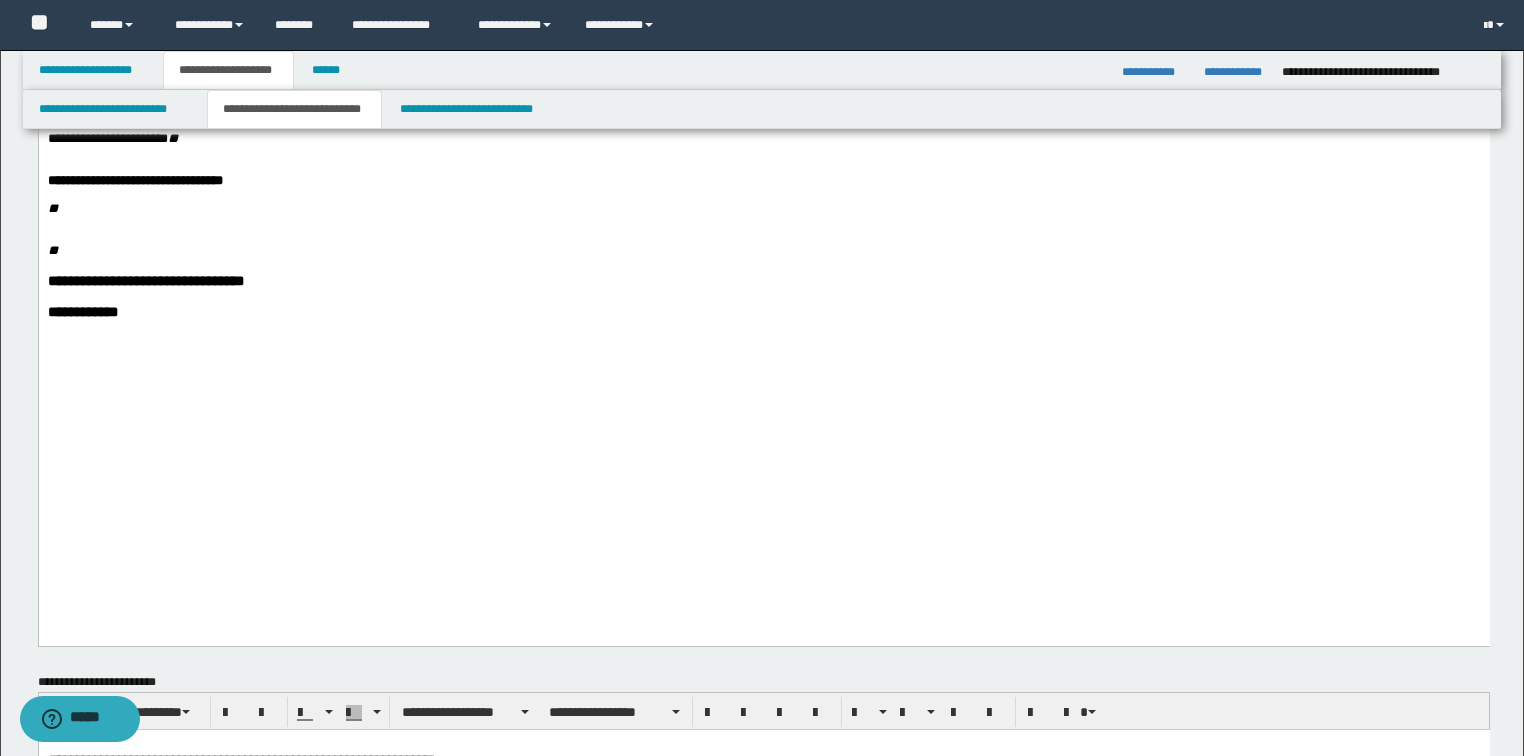 click on "**" at bounding box center (763, 209) 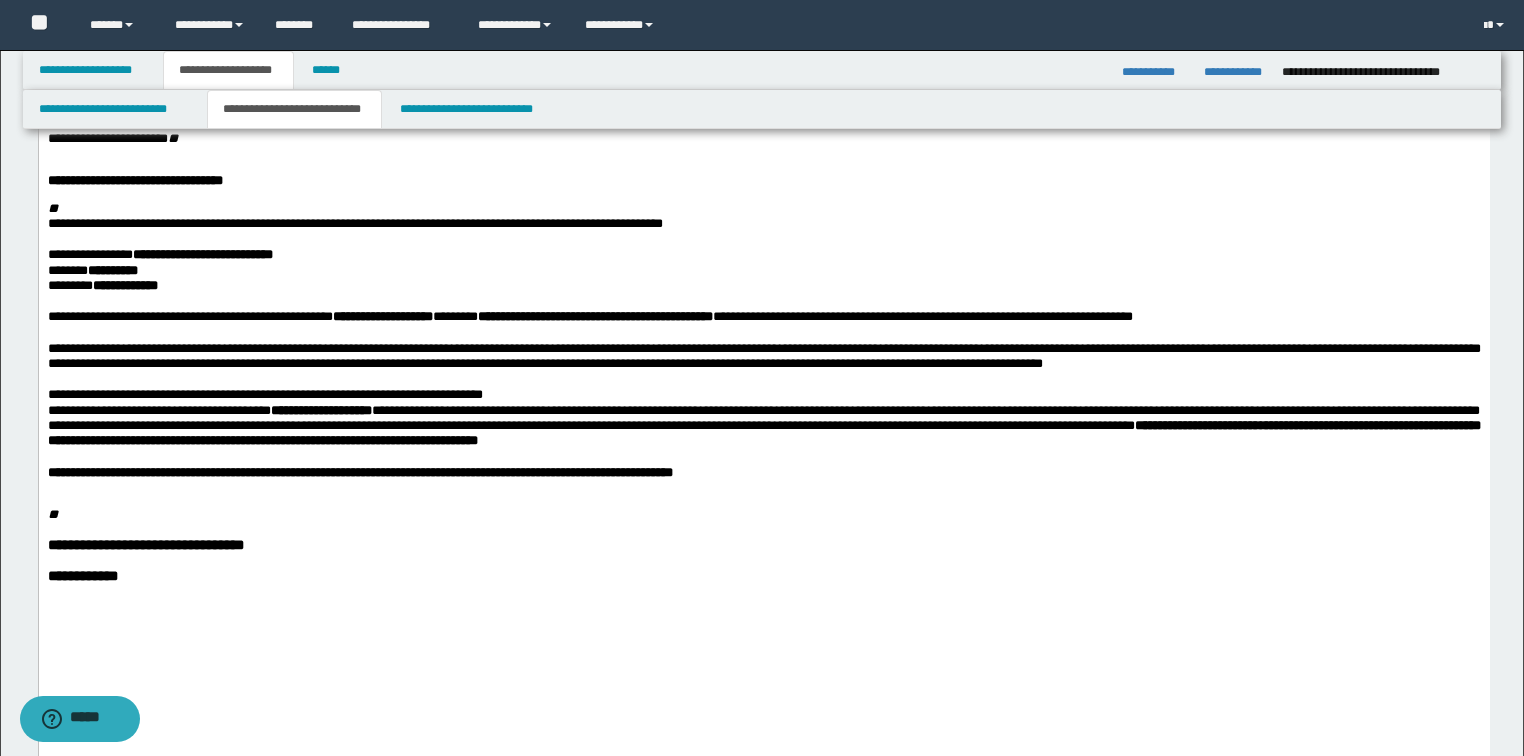 click on "**********" at bounding box center [354, 223] 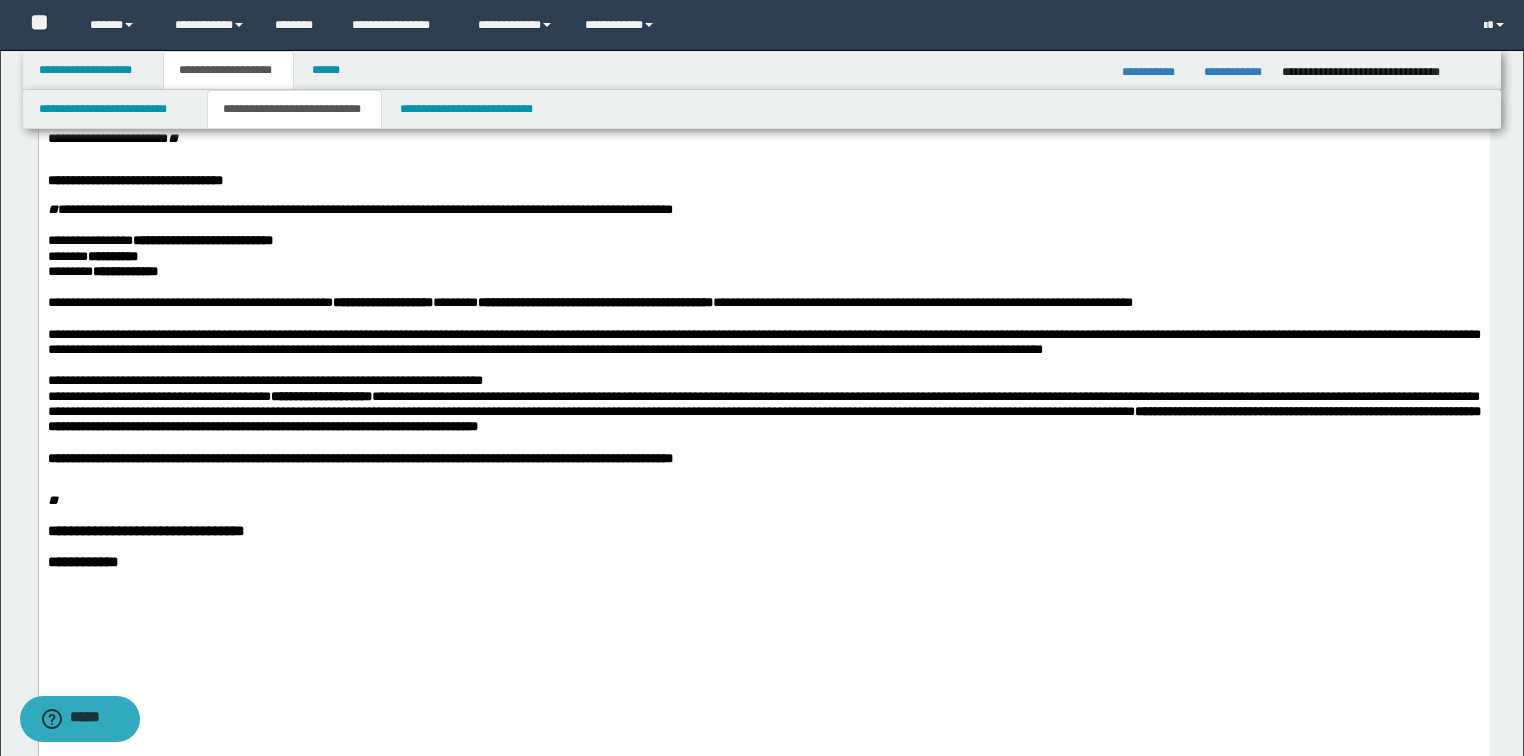 drag, startPoint x: 604, startPoint y: 514, endPoint x: 604, endPoint y: 531, distance: 17 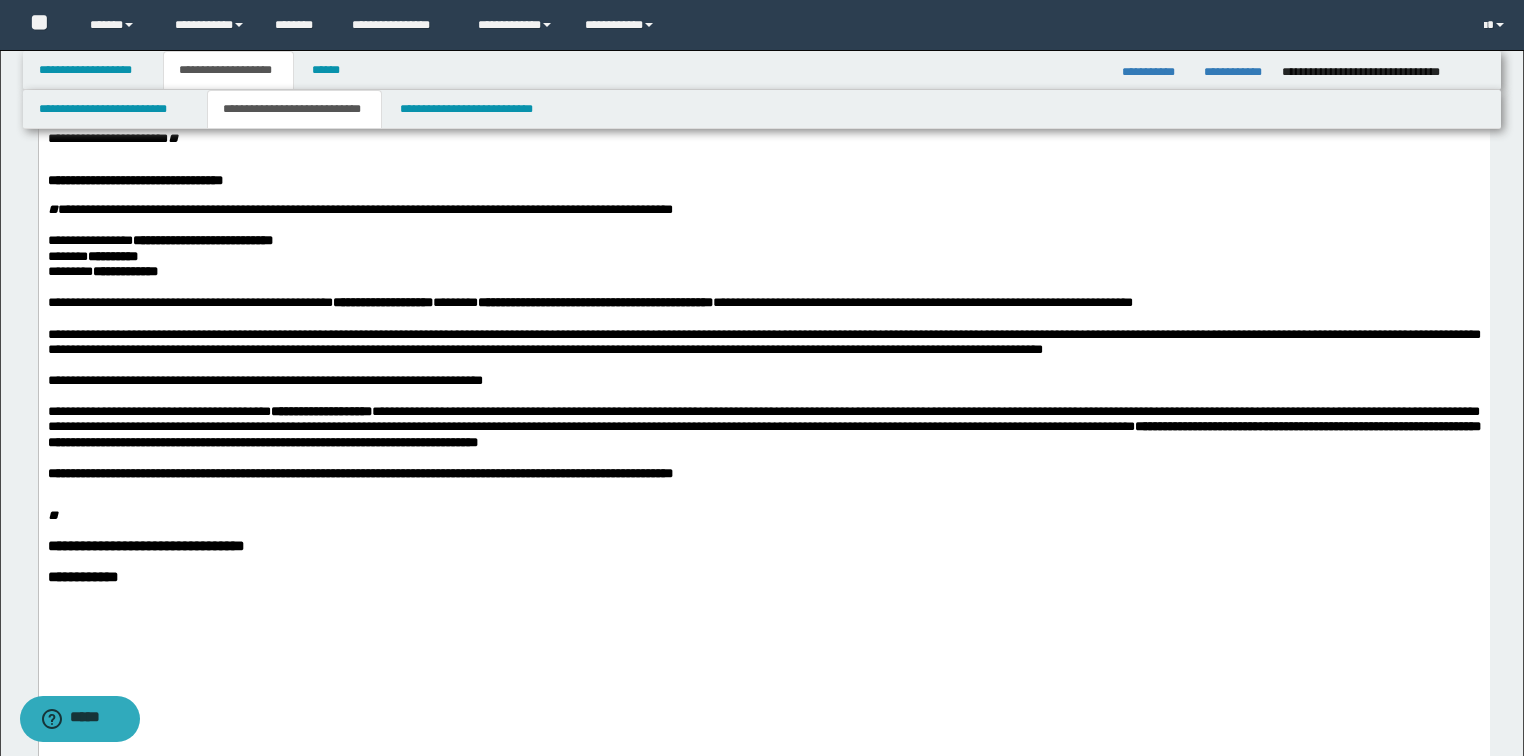 click on "**" at bounding box center (52, 515) 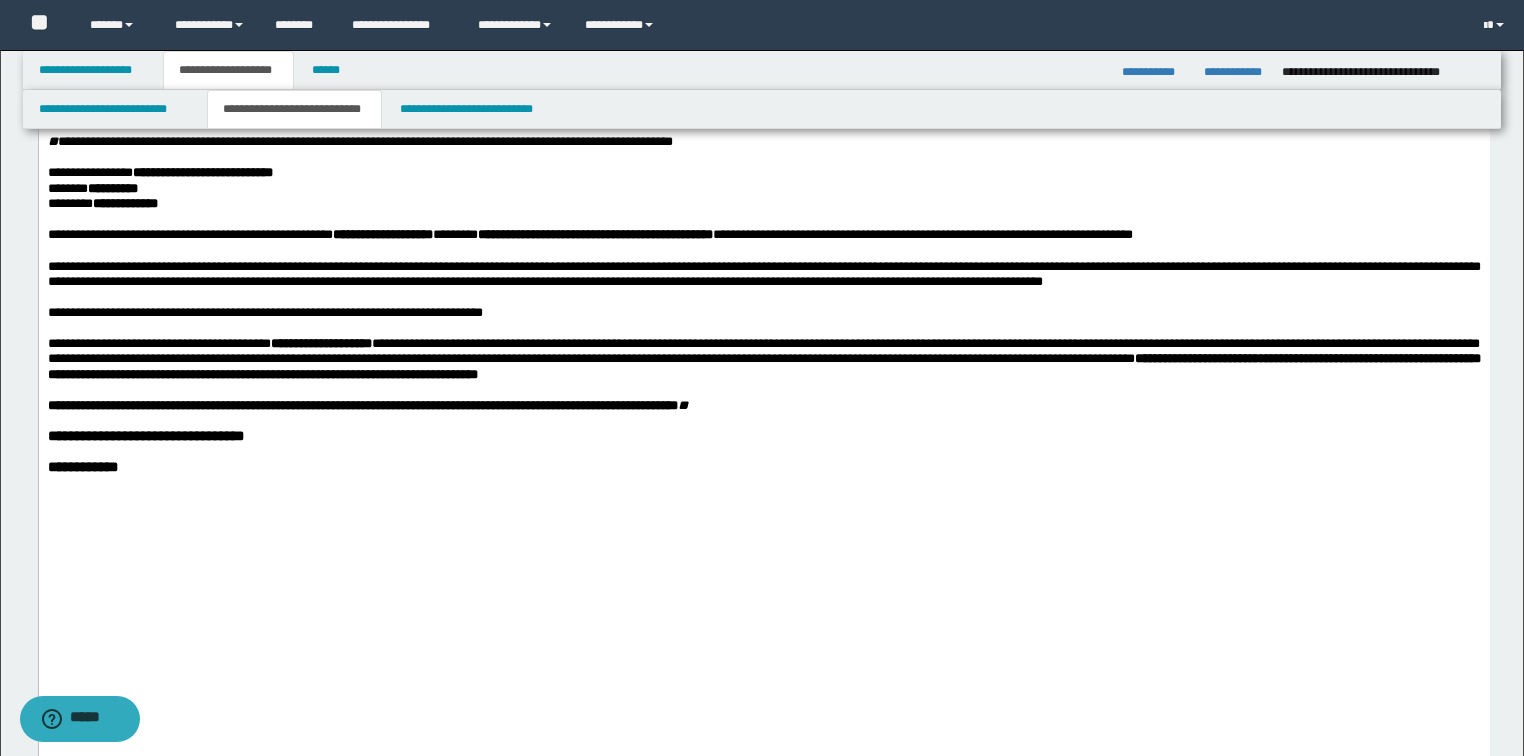 scroll, scrollTop: 800, scrollLeft: 0, axis: vertical 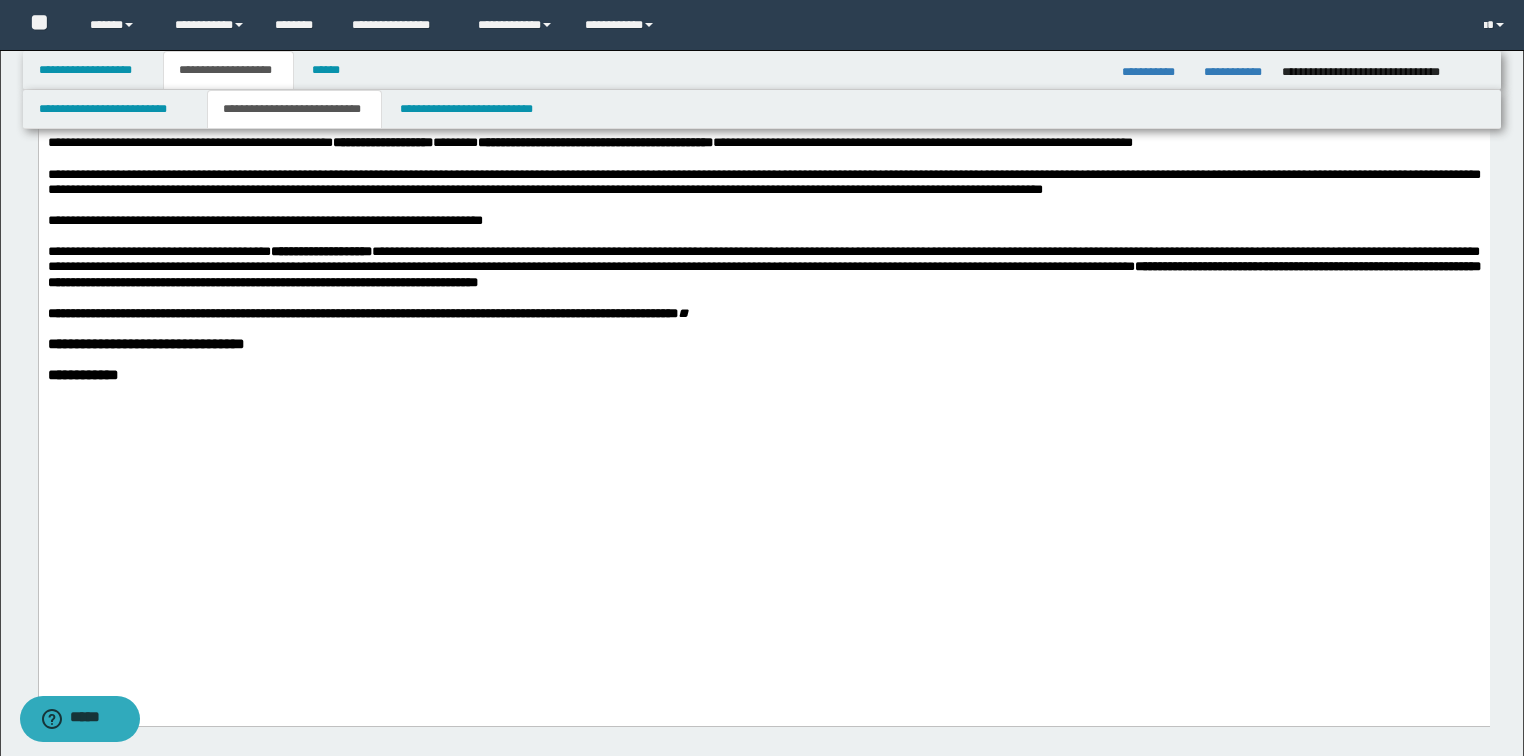 click at bounding box center (763, 360) 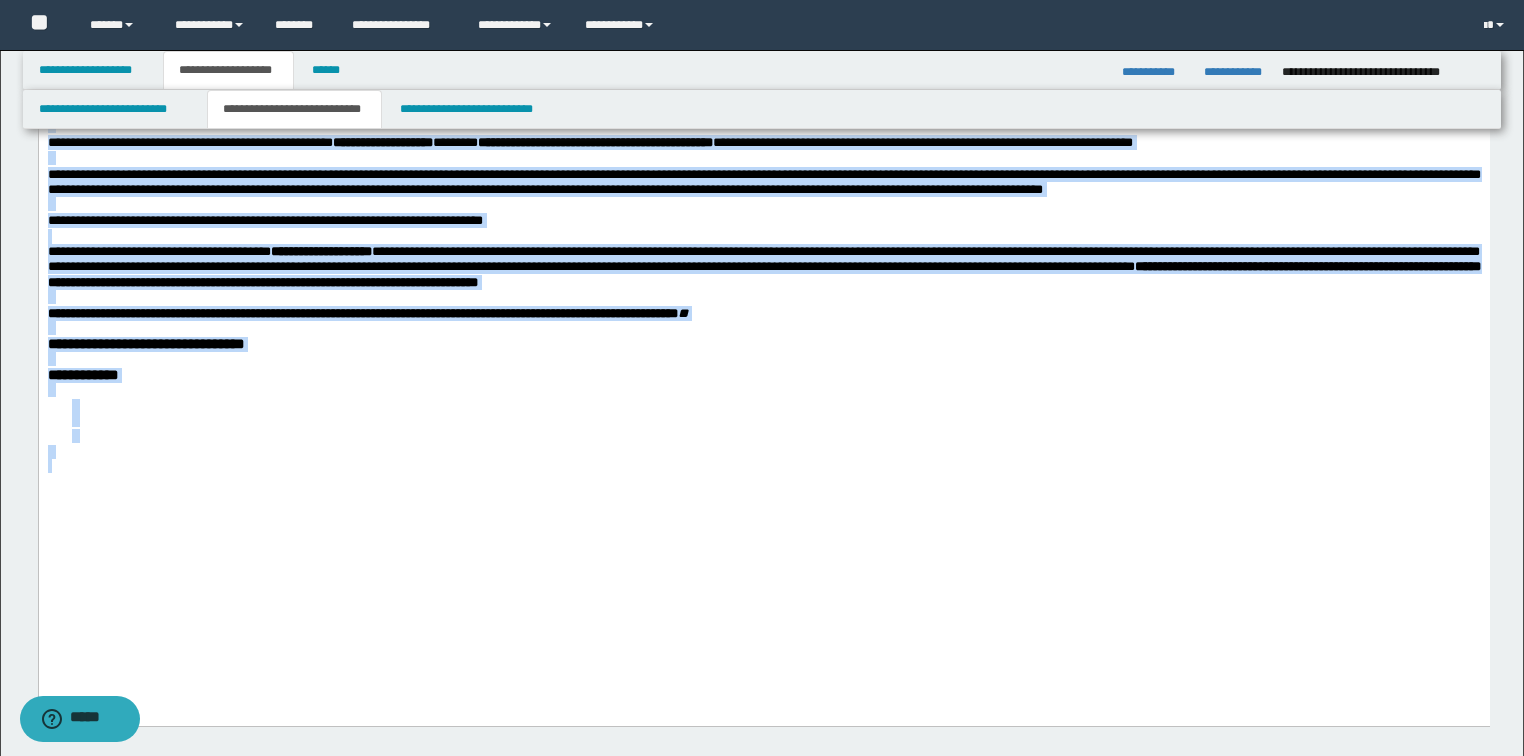 click at bounding box center [763, 467] 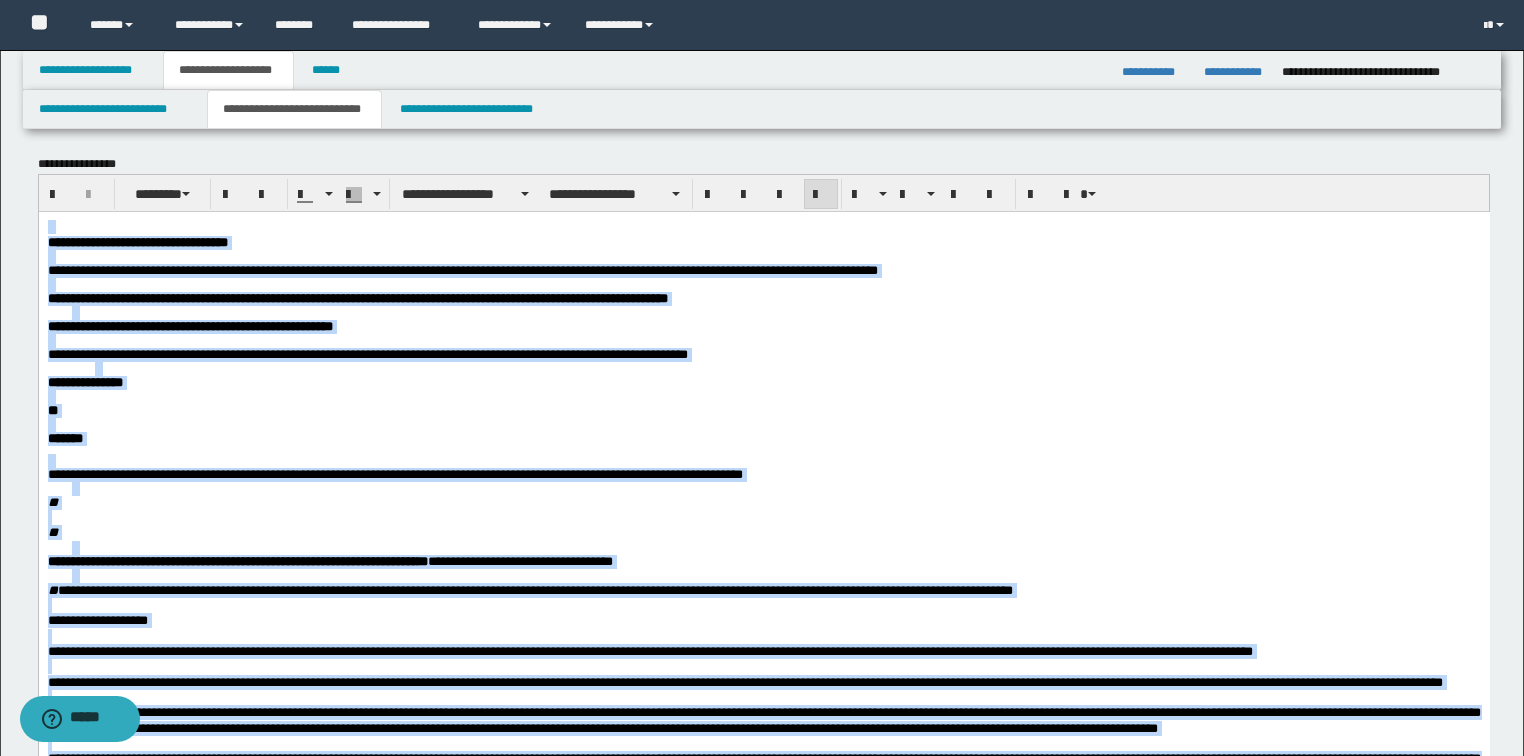 scroll, scrollTop: 0, scrollLeft: 0, axis: both 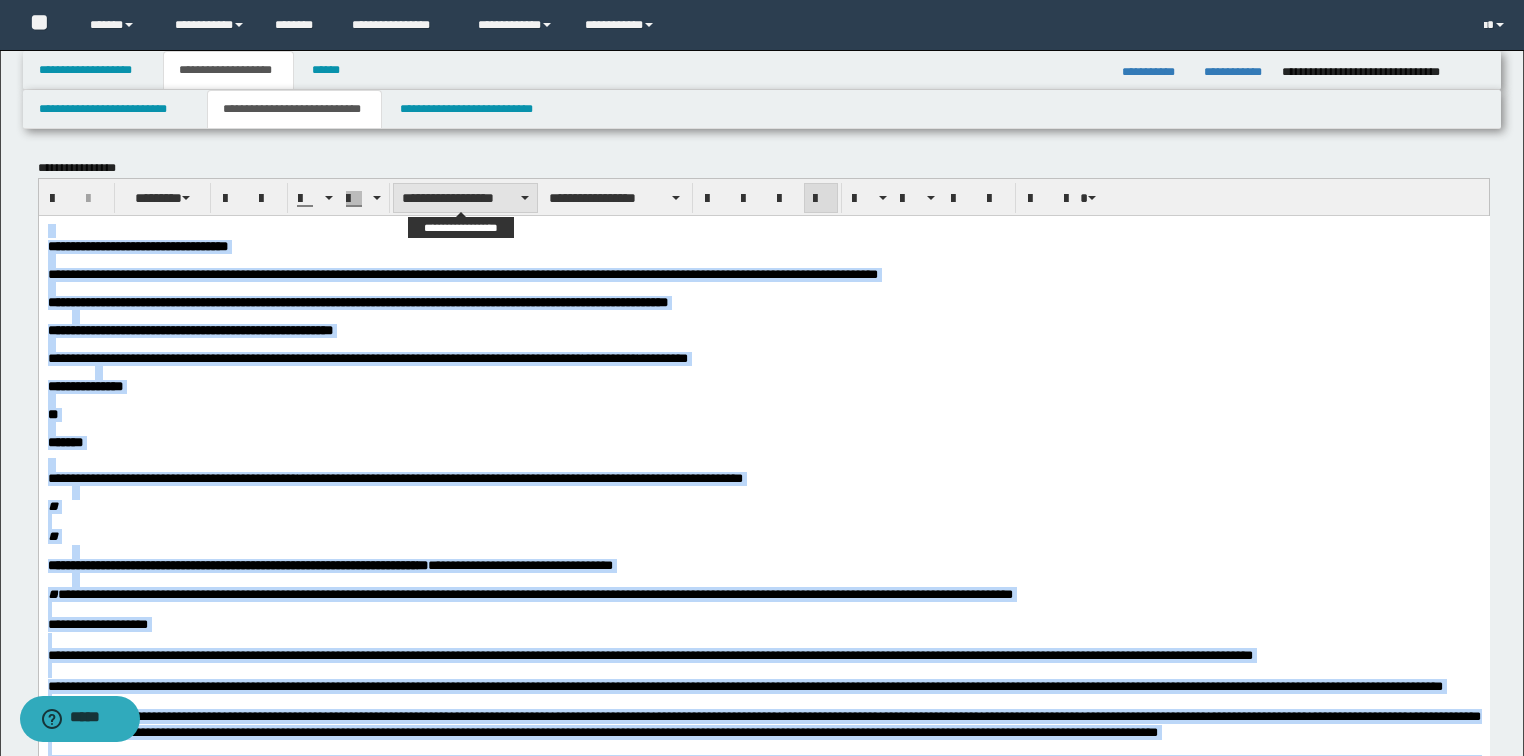 click on "**********" at bounding box center (465, 198) 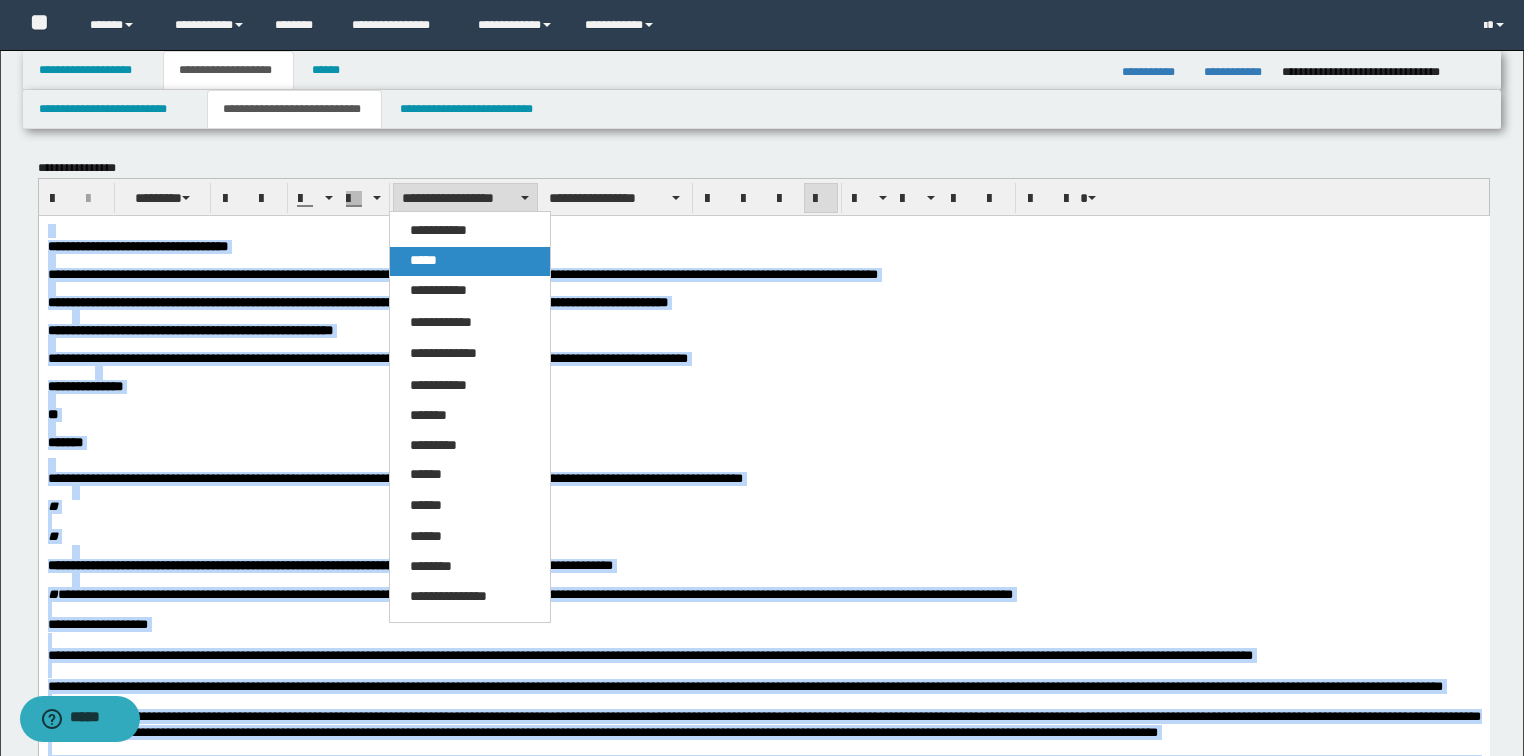 drag, startPoint x: 417, startPoint y: 258, endPoint x: 428, endPoint y: 12, distance: 246.24582 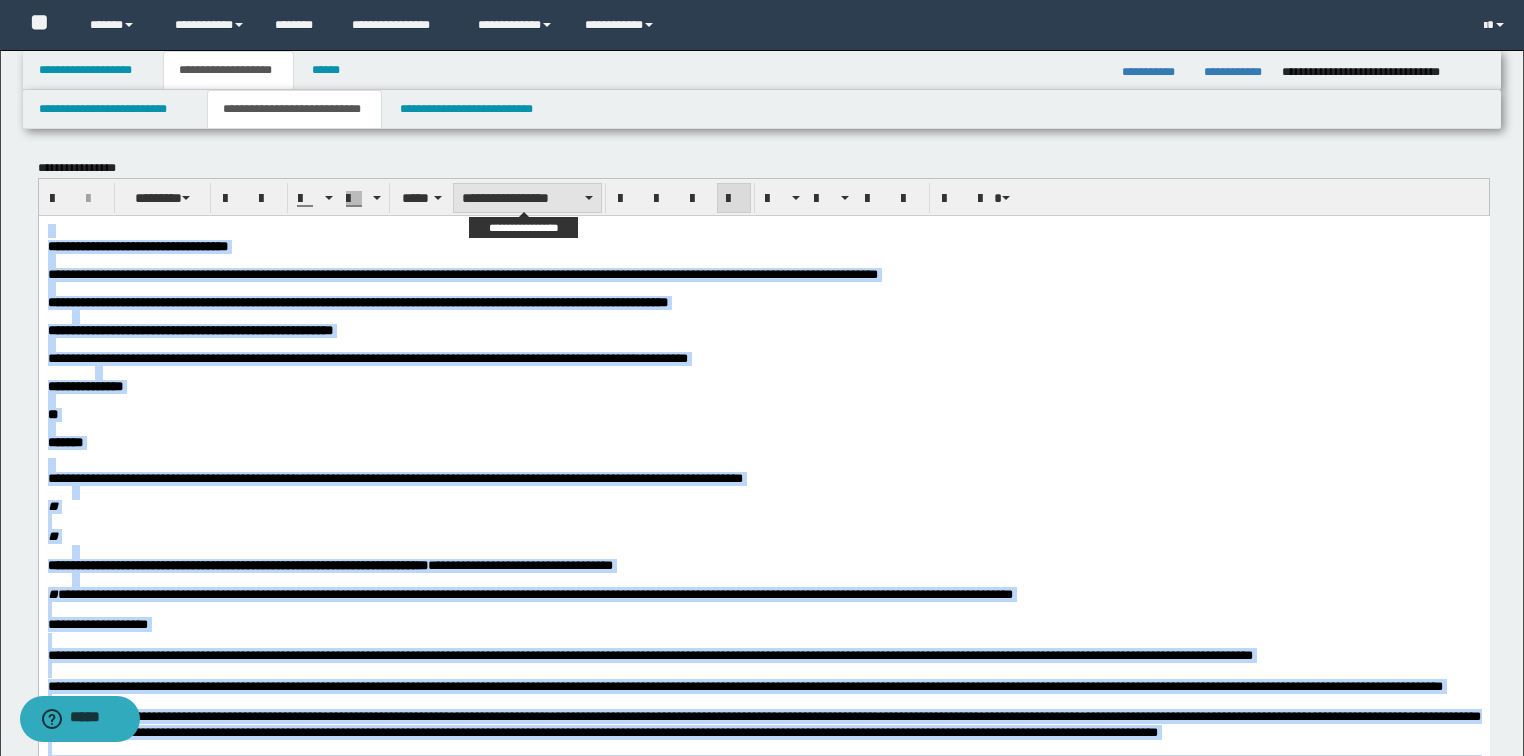 drag, startPoint x: 512, startPoint y: 188, endPoint x: 514, endPoint y: 204, distance: 16.124516 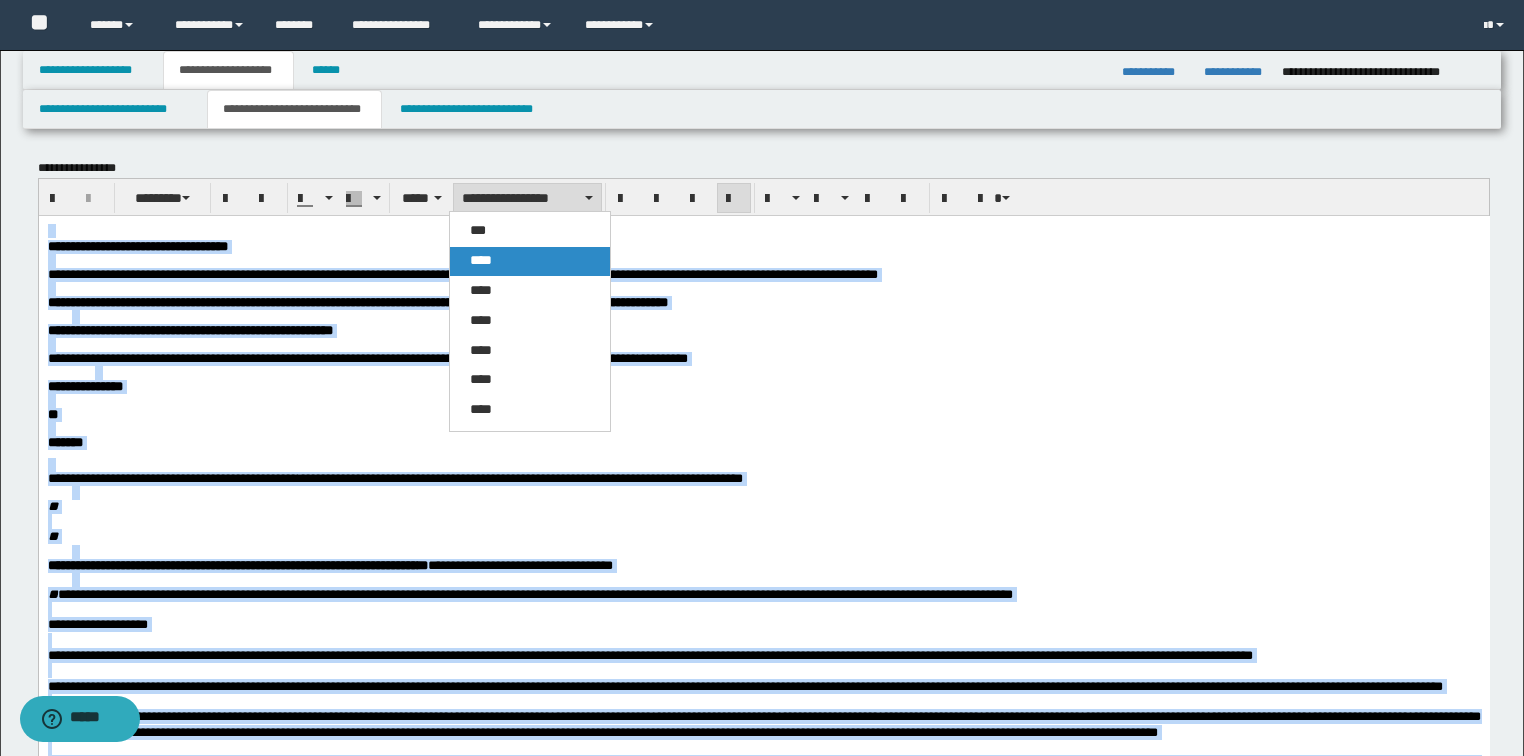 click on "****" at bounding box center (530, 261) 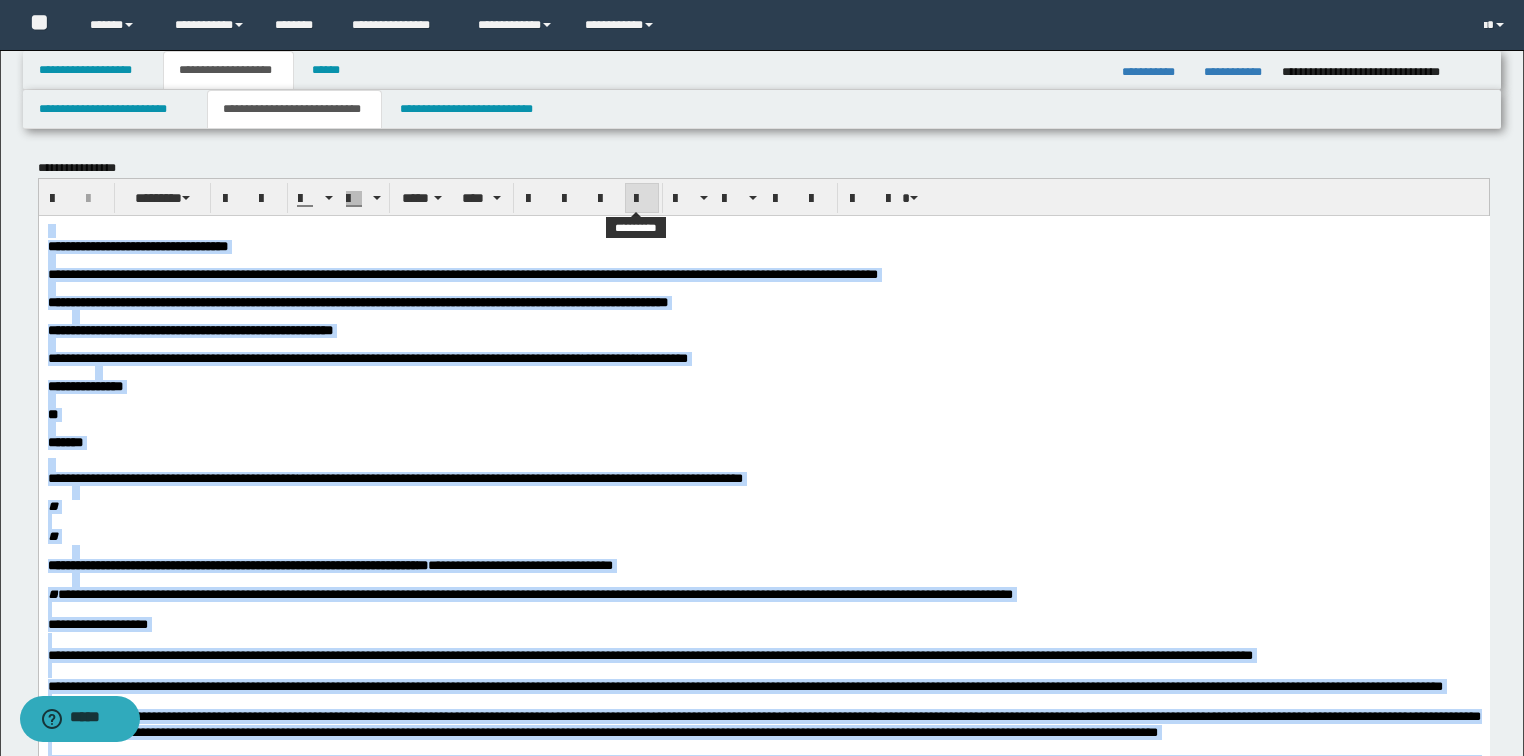 click at bounding box center (642, 198) 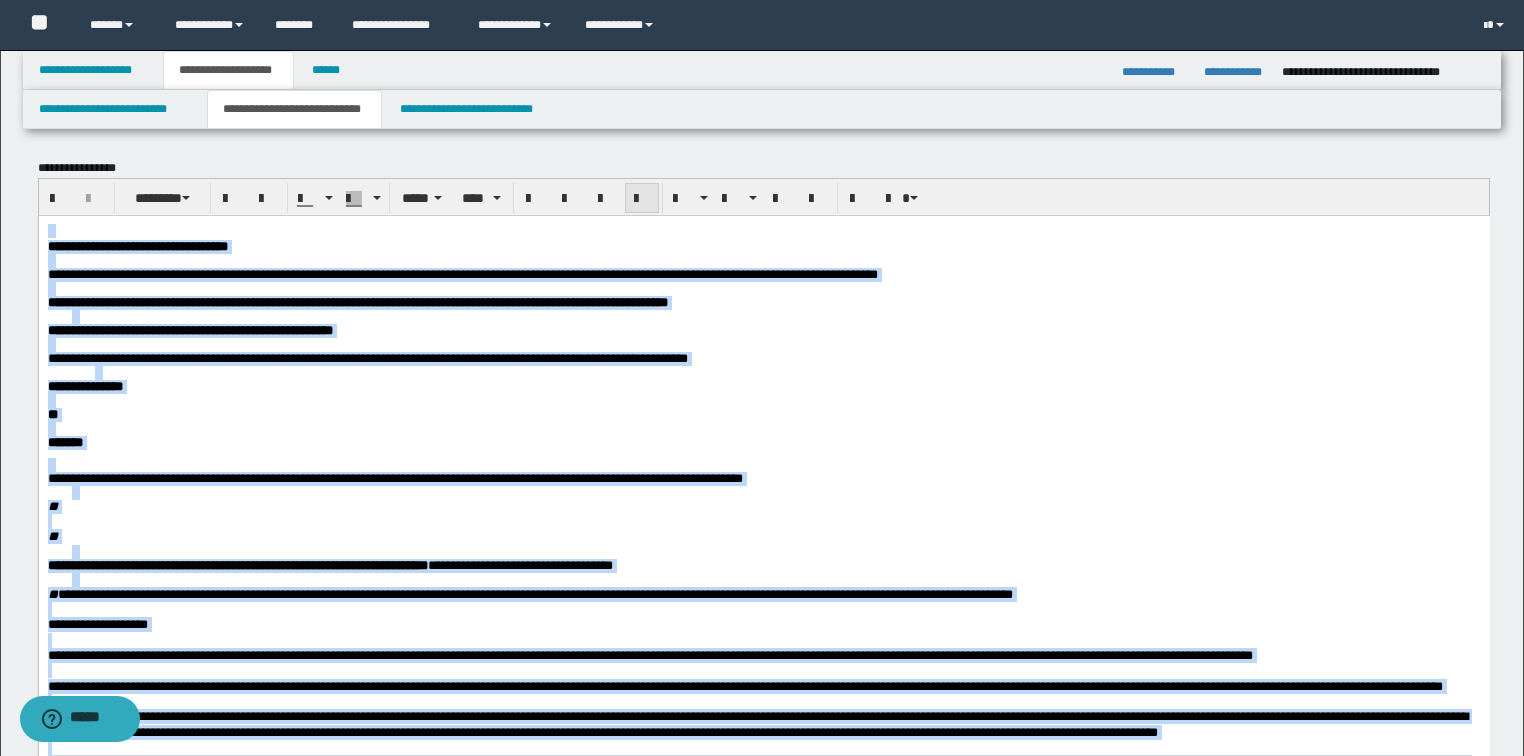 click at bounding box center [642, 198] 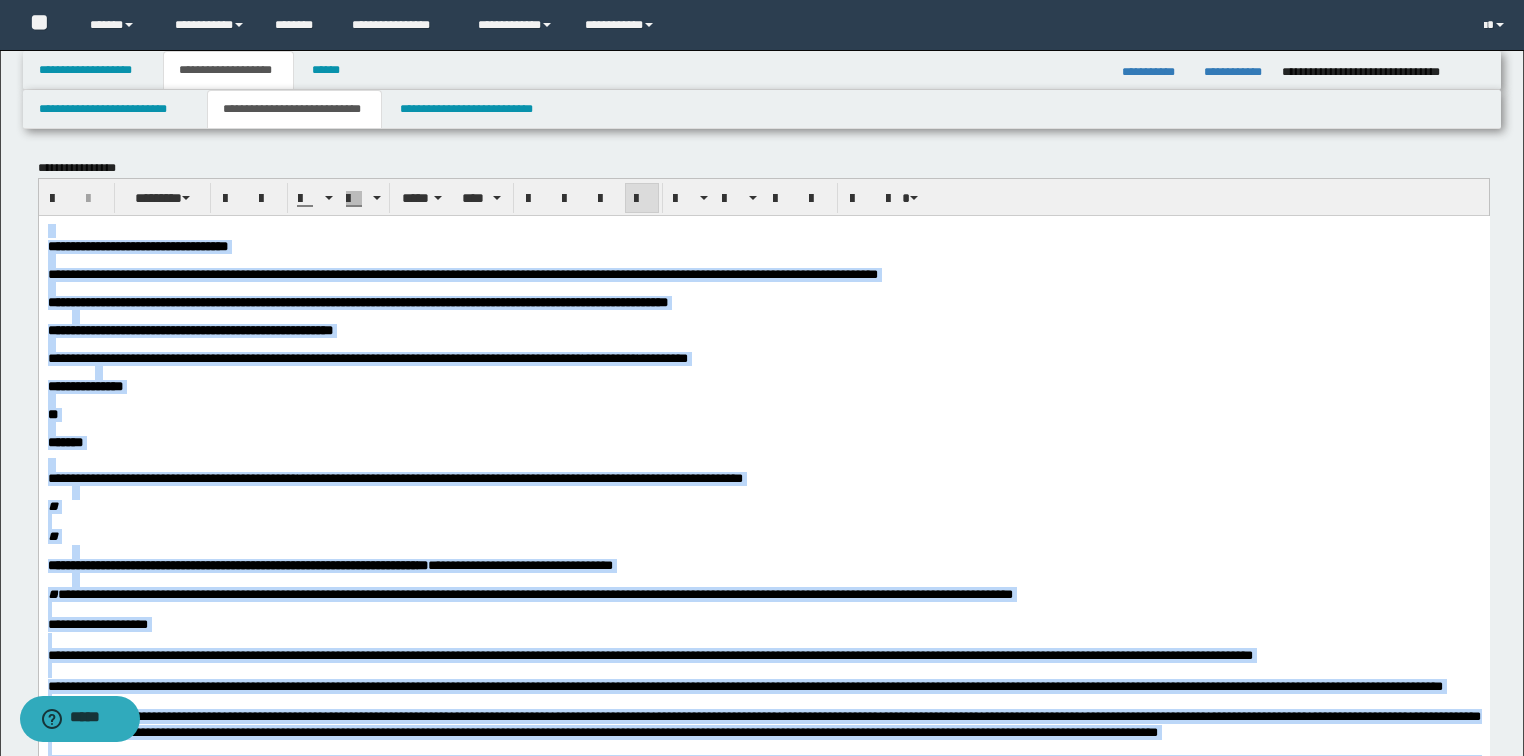 click at bounding box center [642, 198] 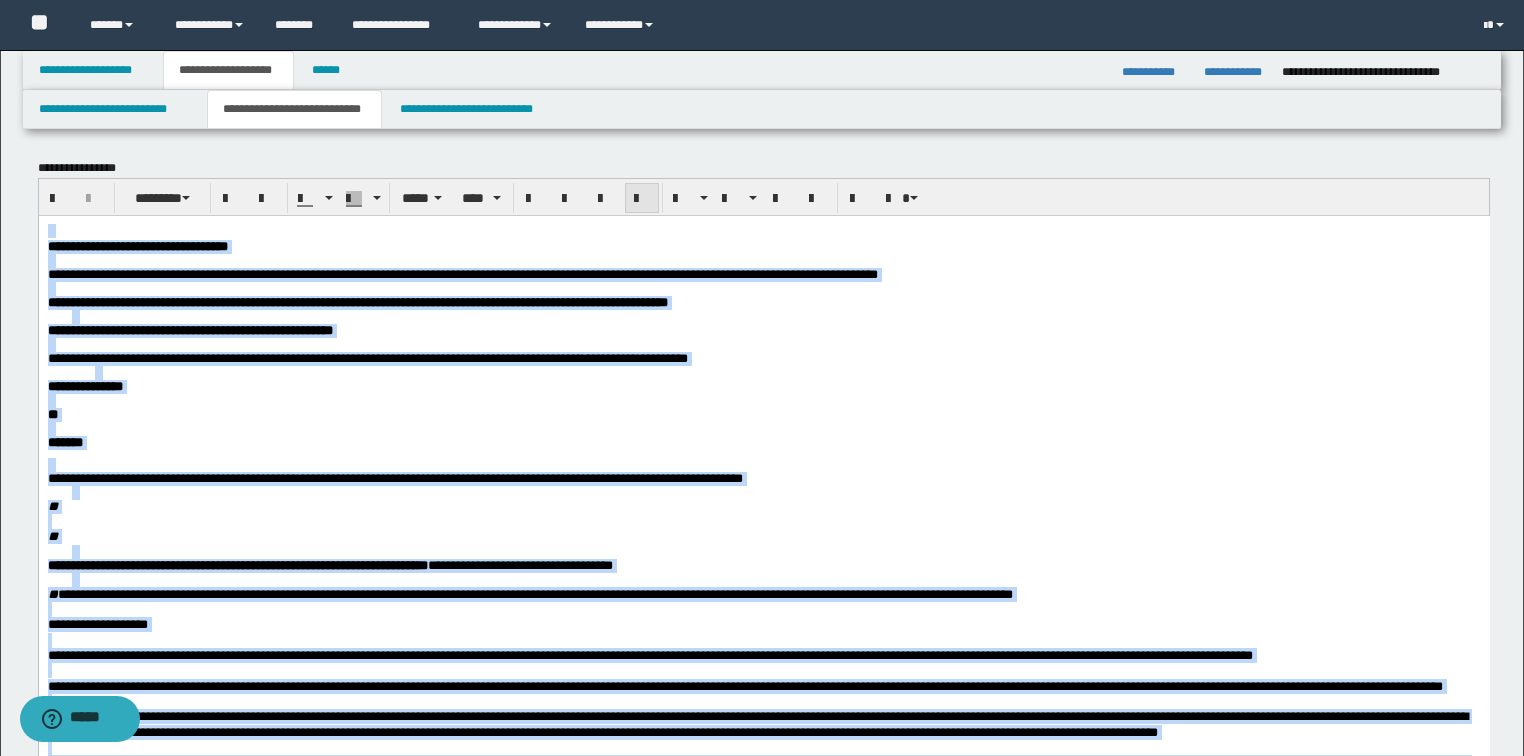 click at bounding box center (642, 198) 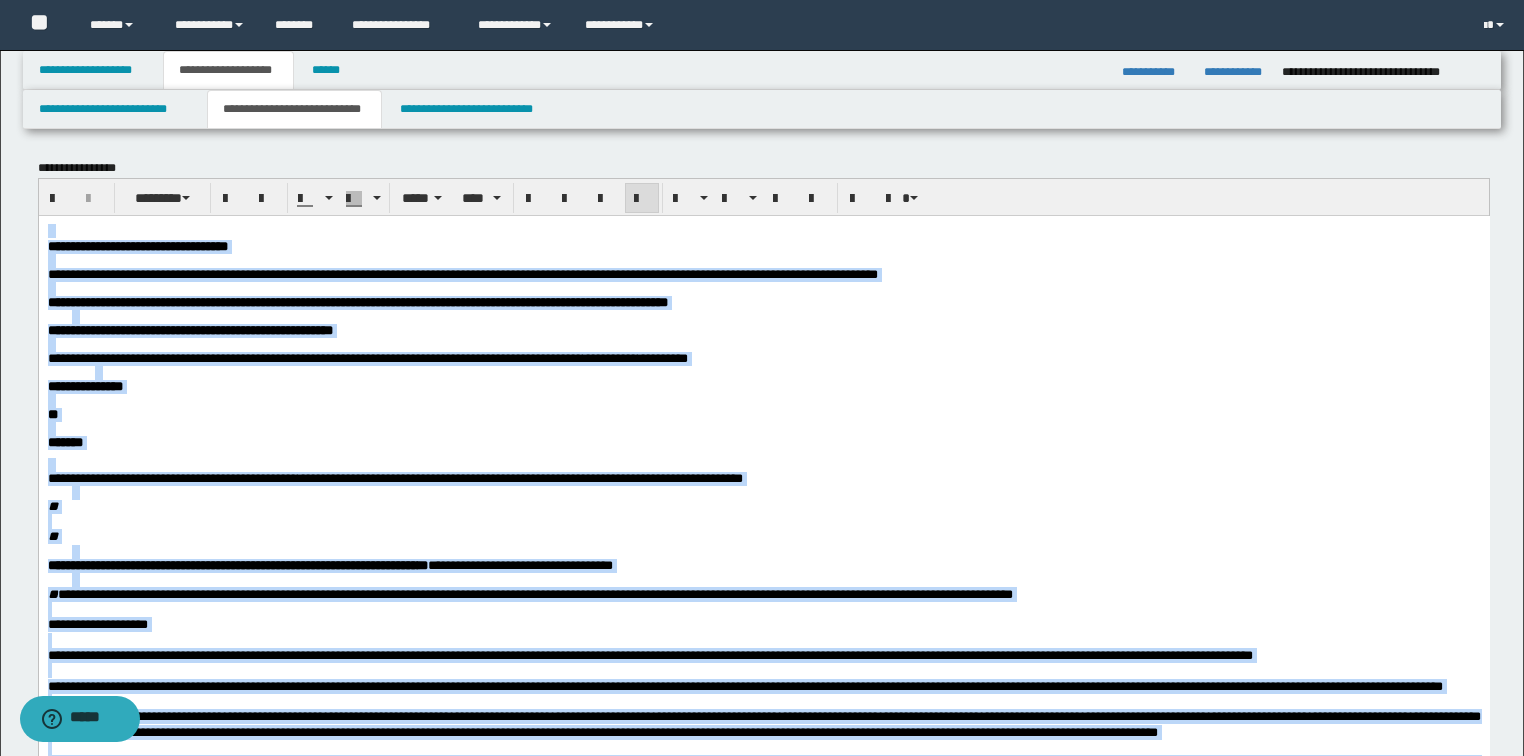 click on "**********" at bounding box center [357, 301] 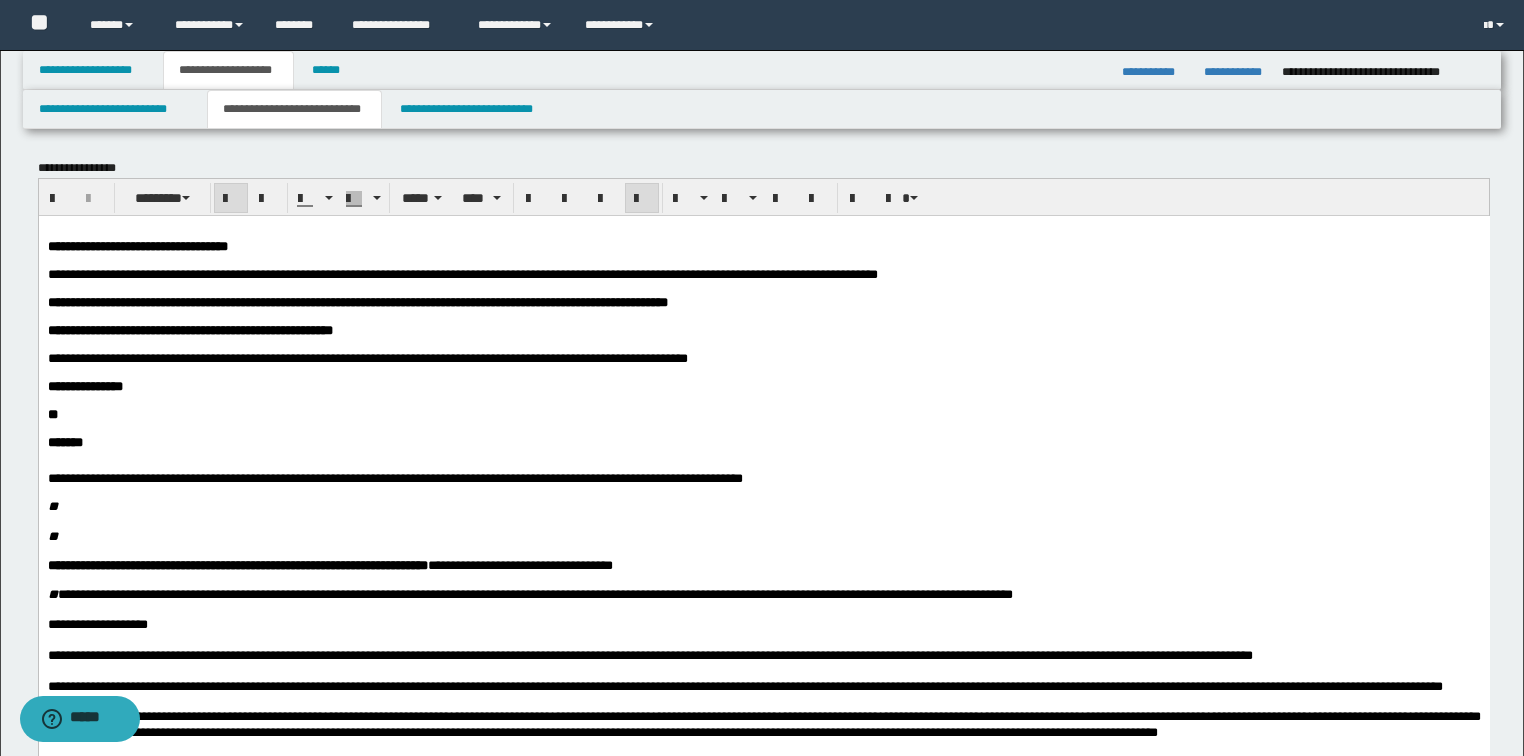 scroll, scrollTop: 80, scrollLeft: 0, axis: vertical 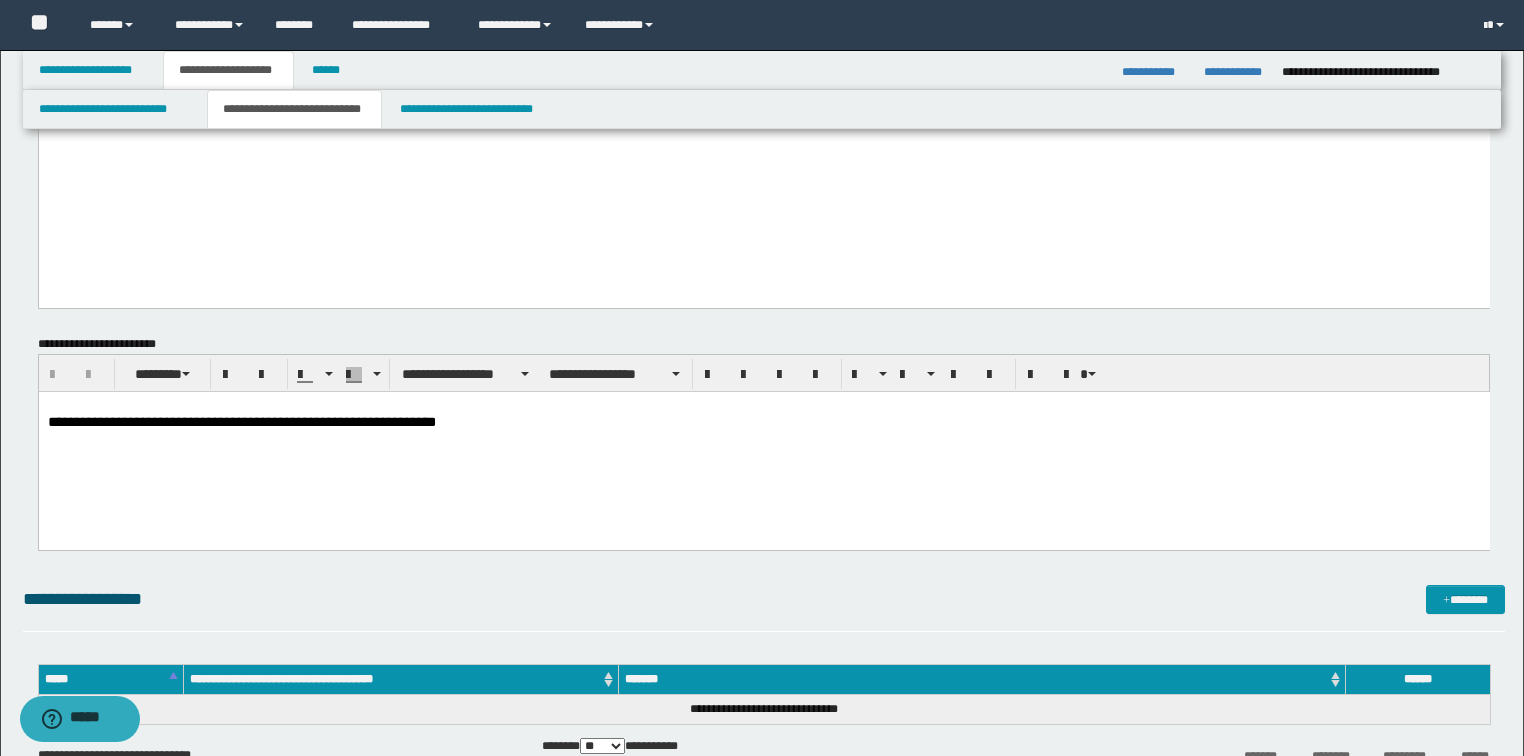 click on "**********" at bounding box center (763, 24) 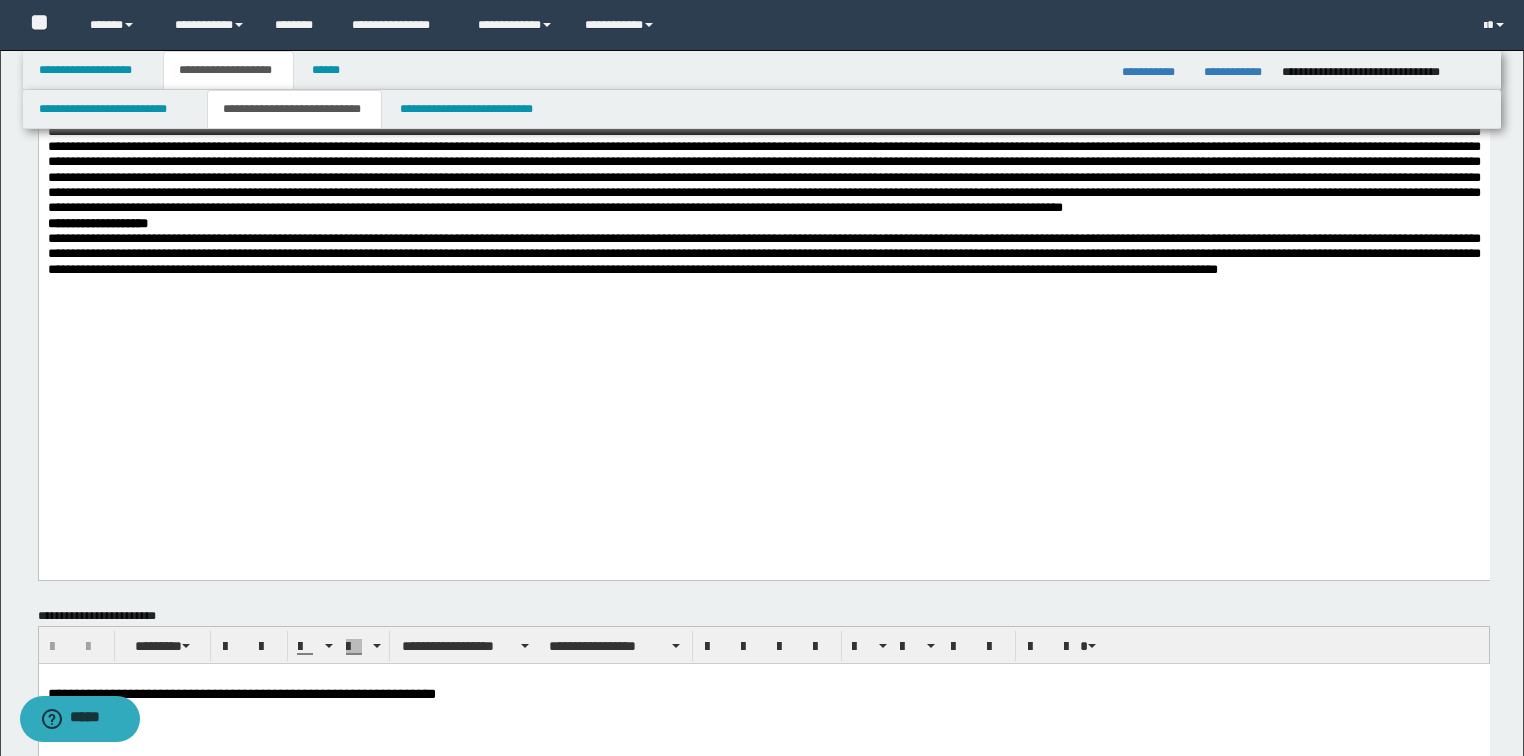 click at bounding box center (763, 139) 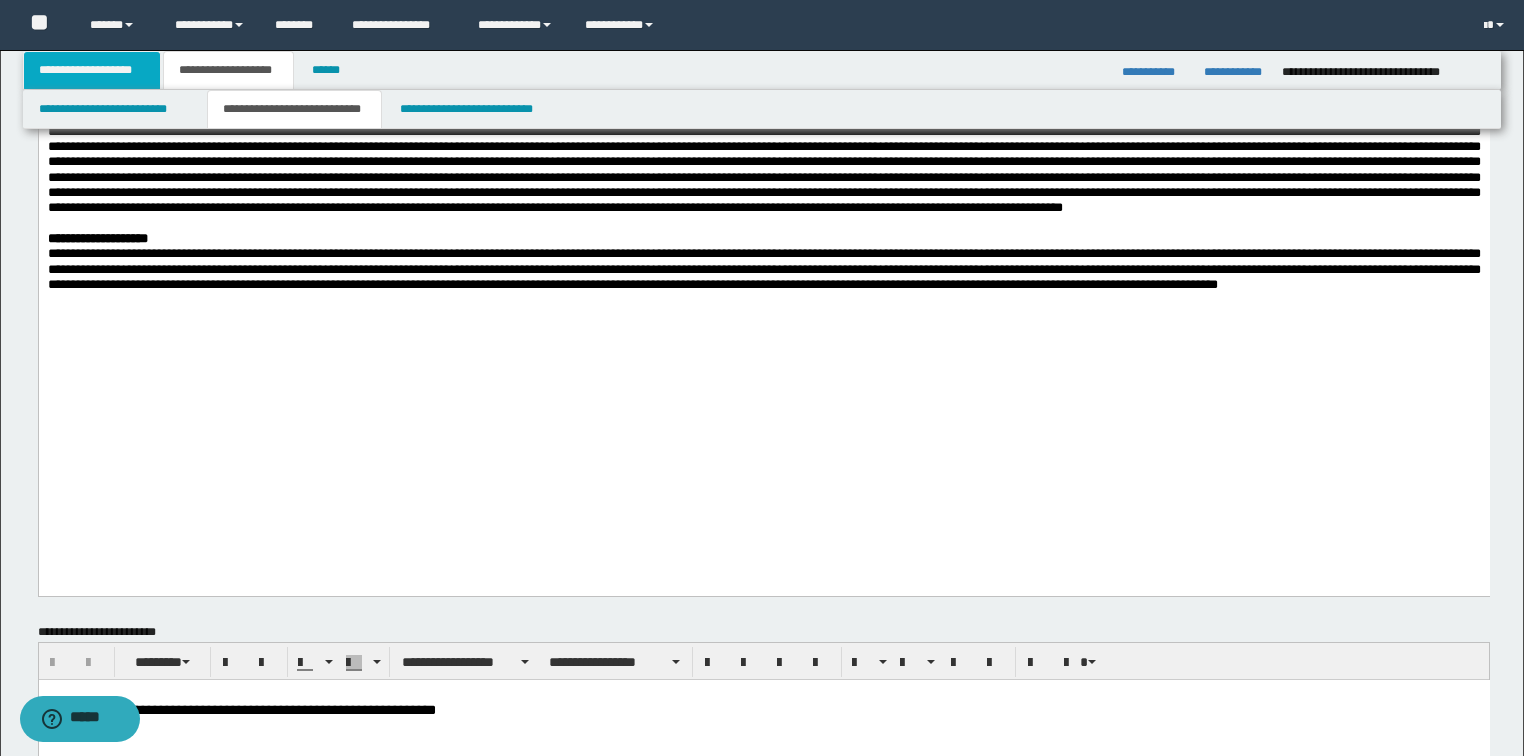 click on "**********" at bounding box center [92, 70] 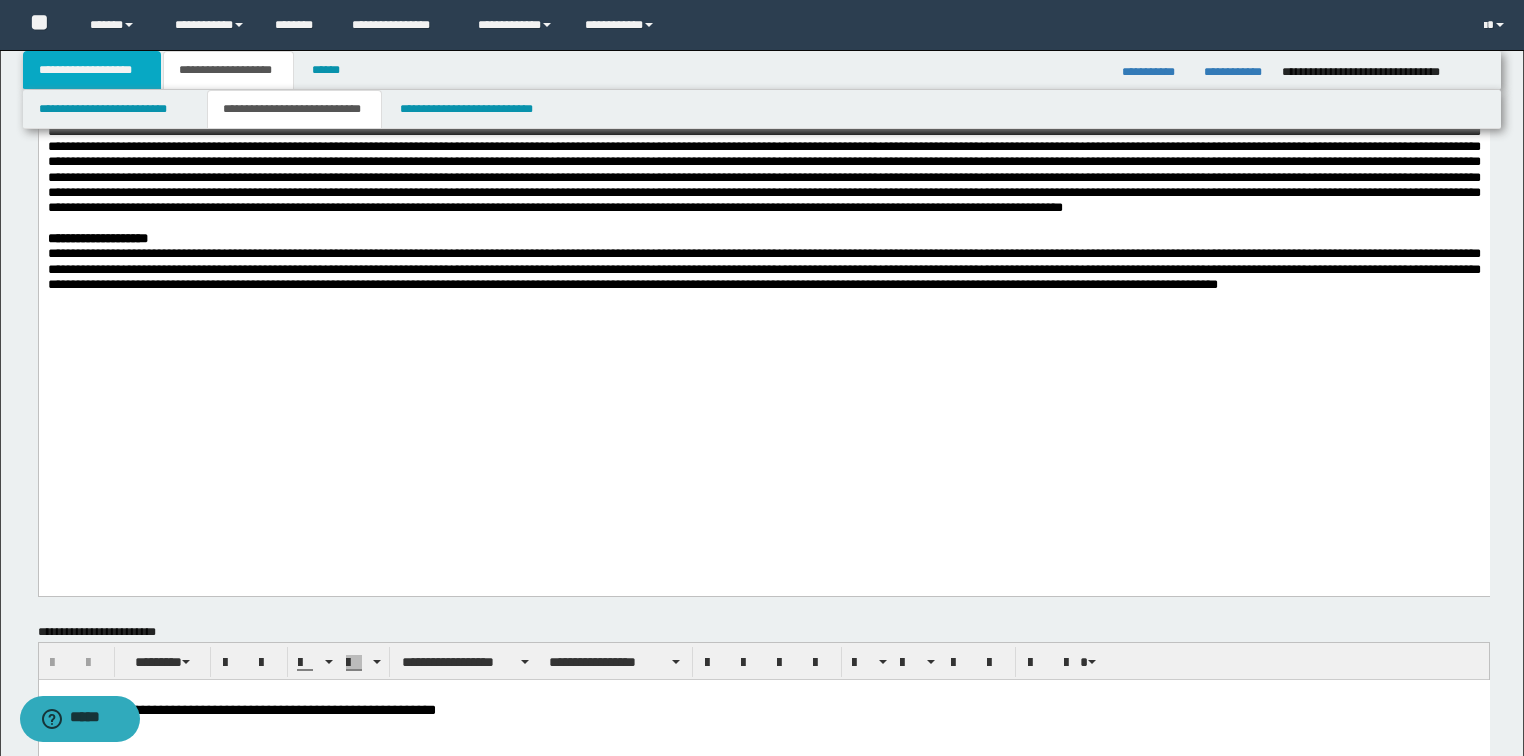 scroll, scrollTop: 127, scrollLeft: 0, axis: vertical 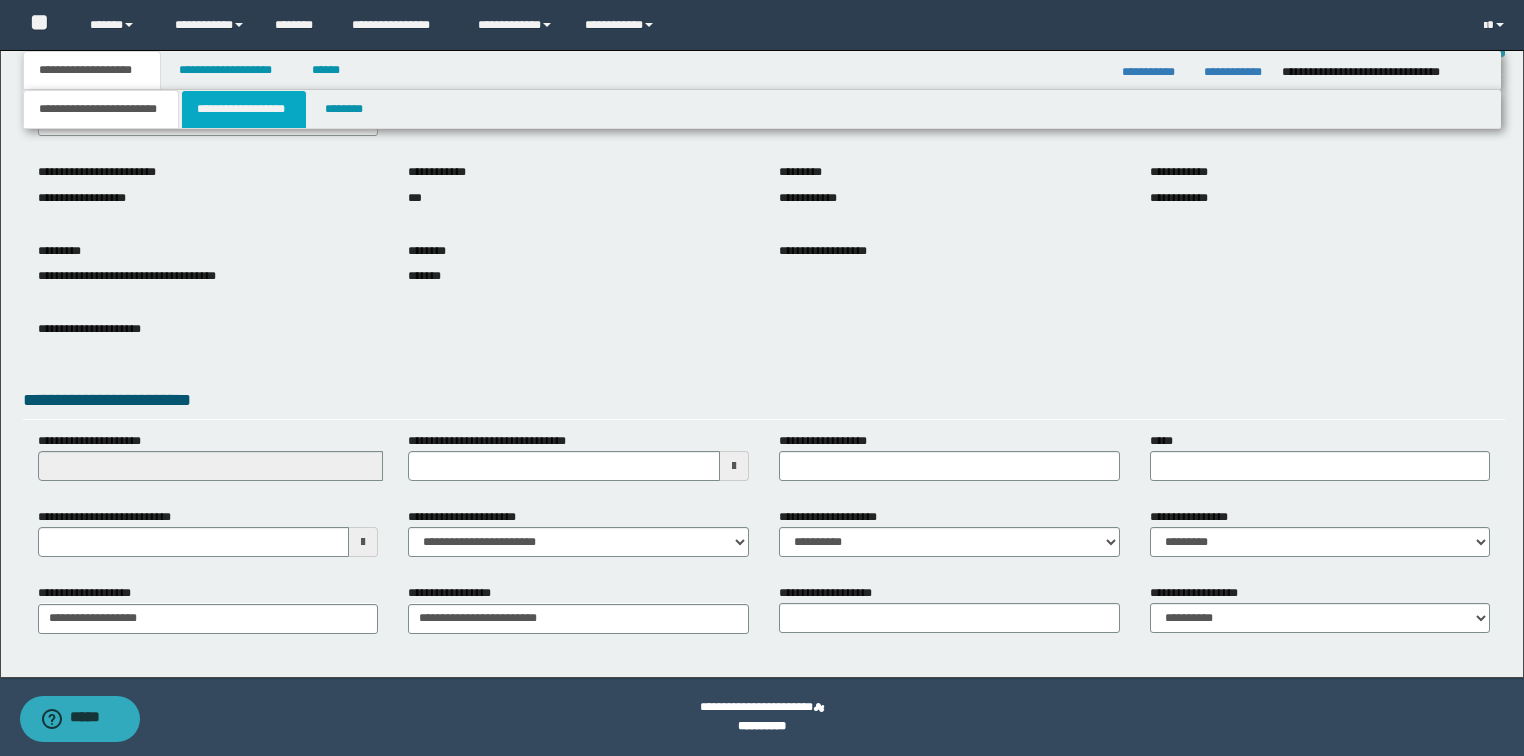 click on "**********" at bounding box center (244, 109) 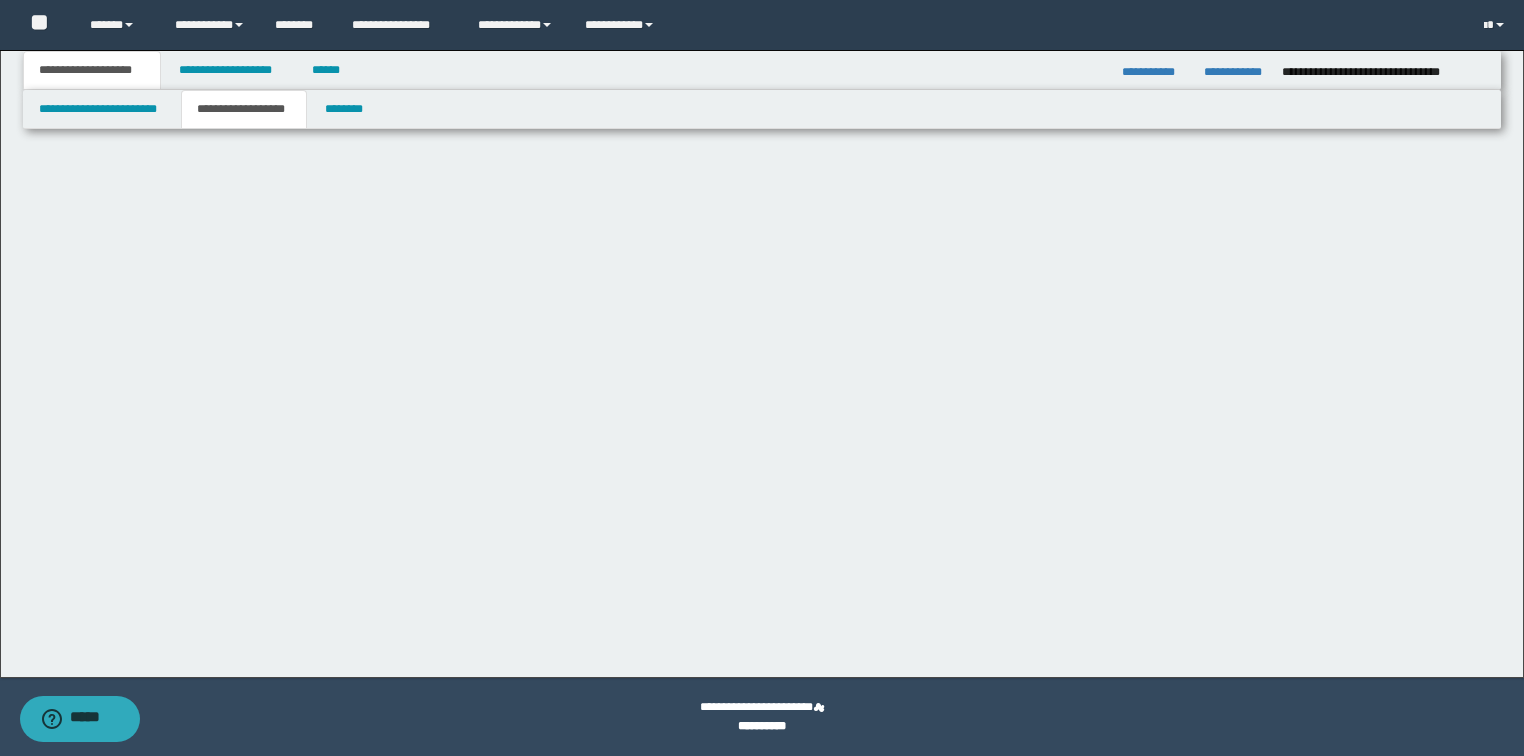 scroll, scrollTop: 0, scrollLeft: 0, axis: both 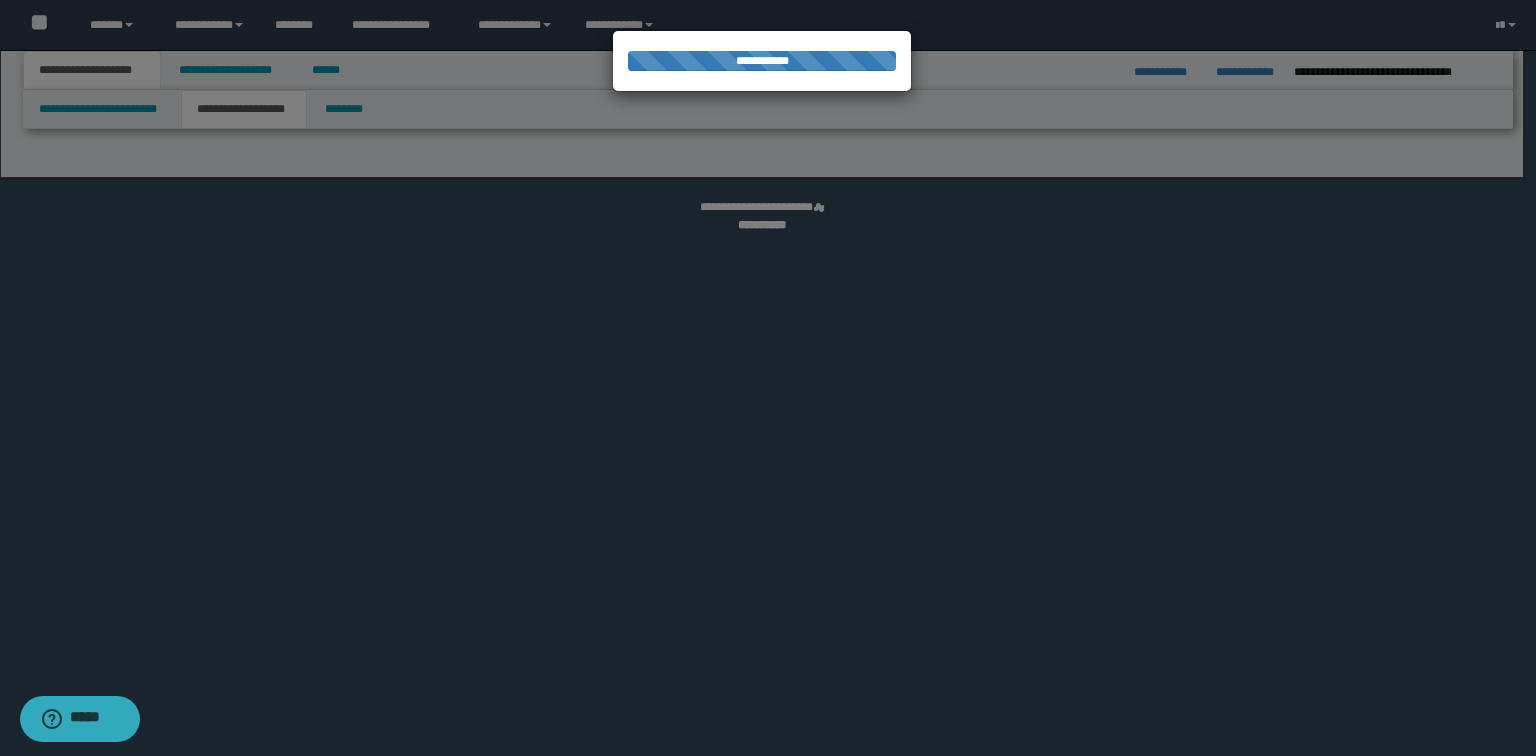 select on "*" 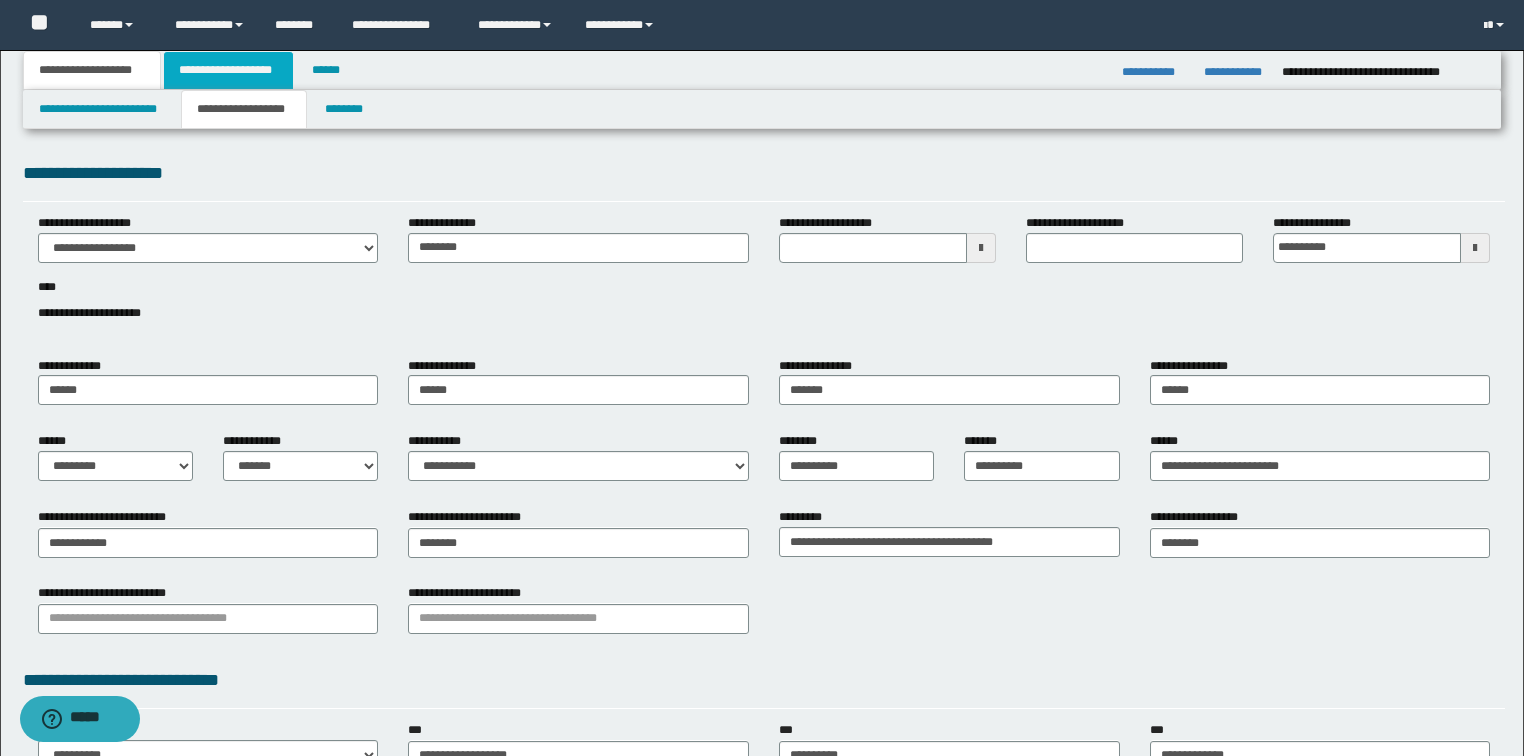 click on "**********" at bounding box center (228, 70) 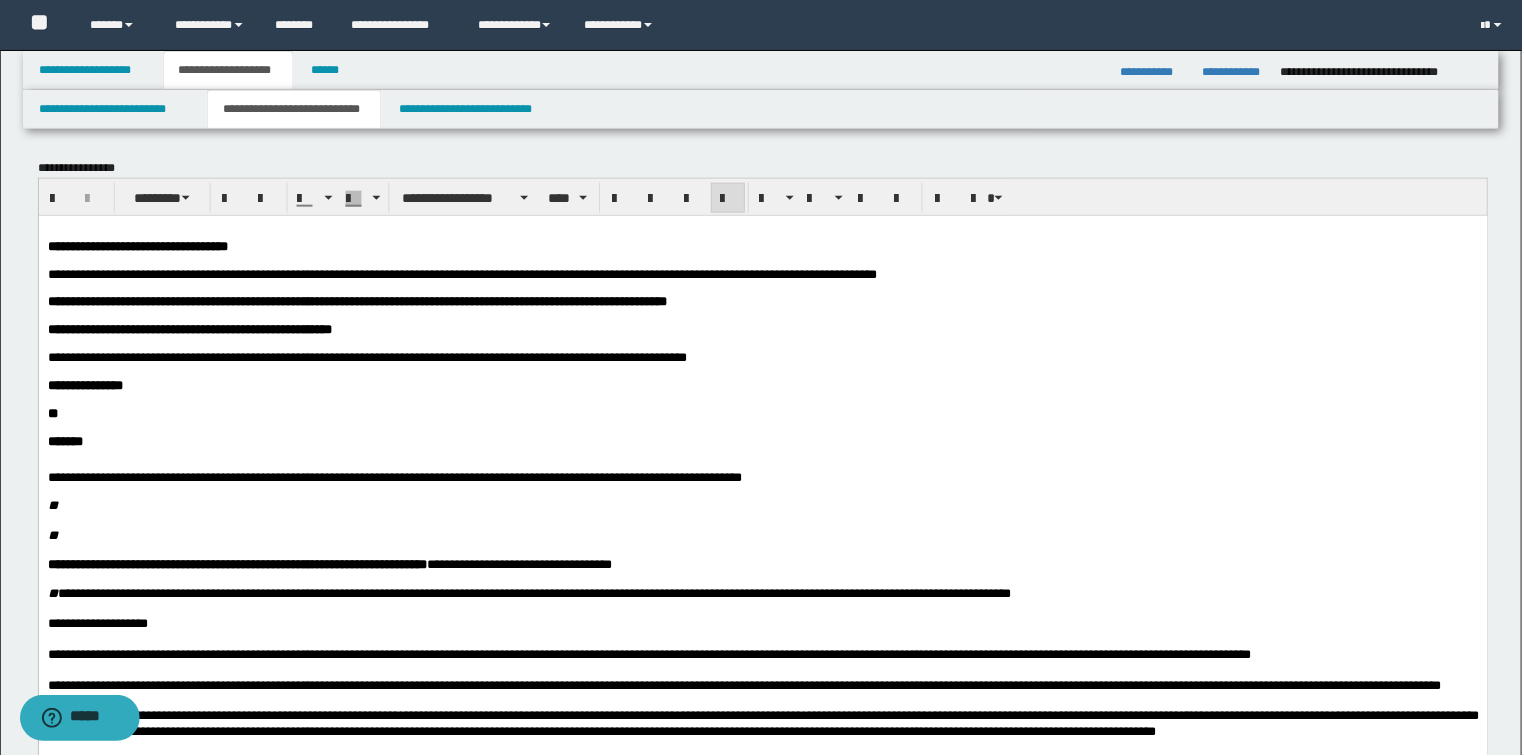 click on "**********" at bounding box center [294, 109] 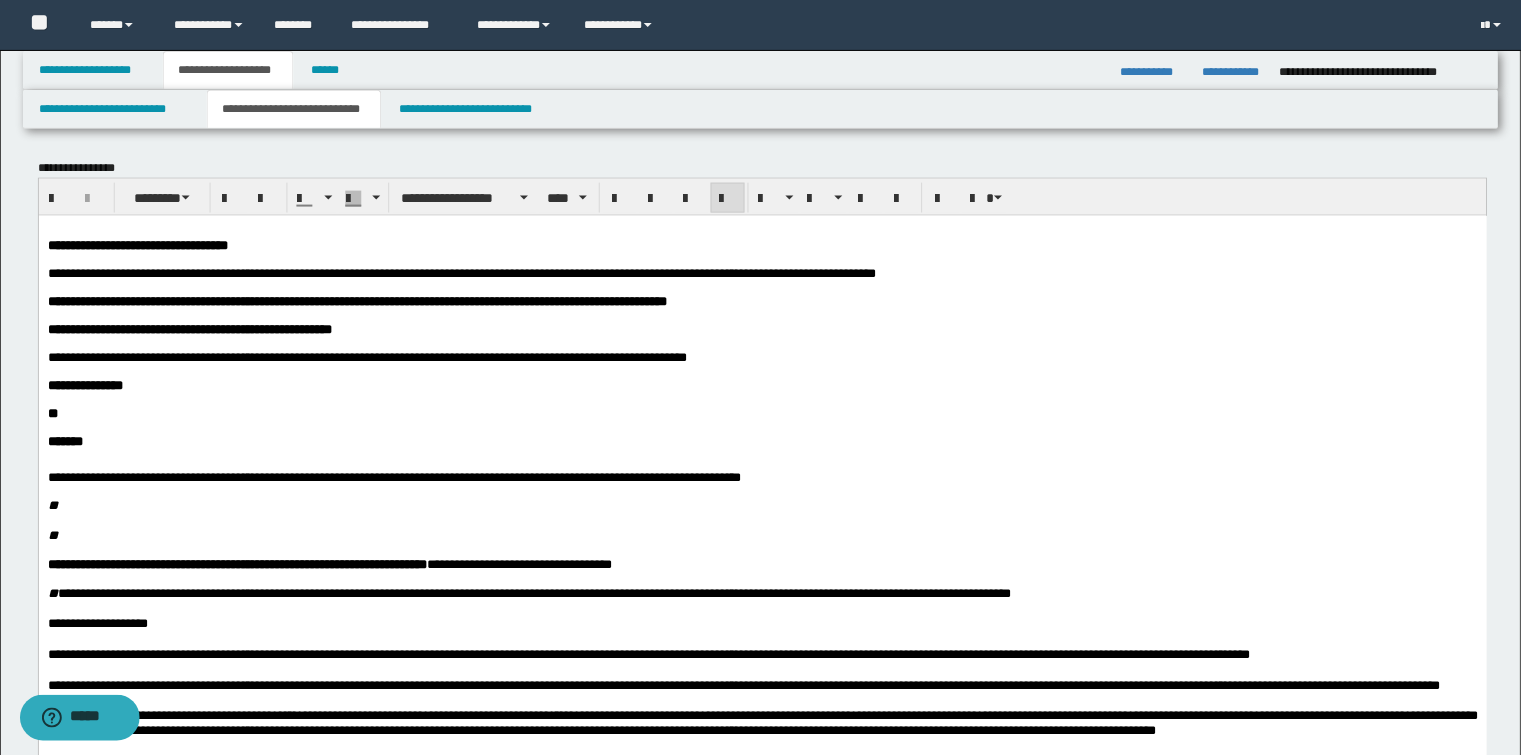type 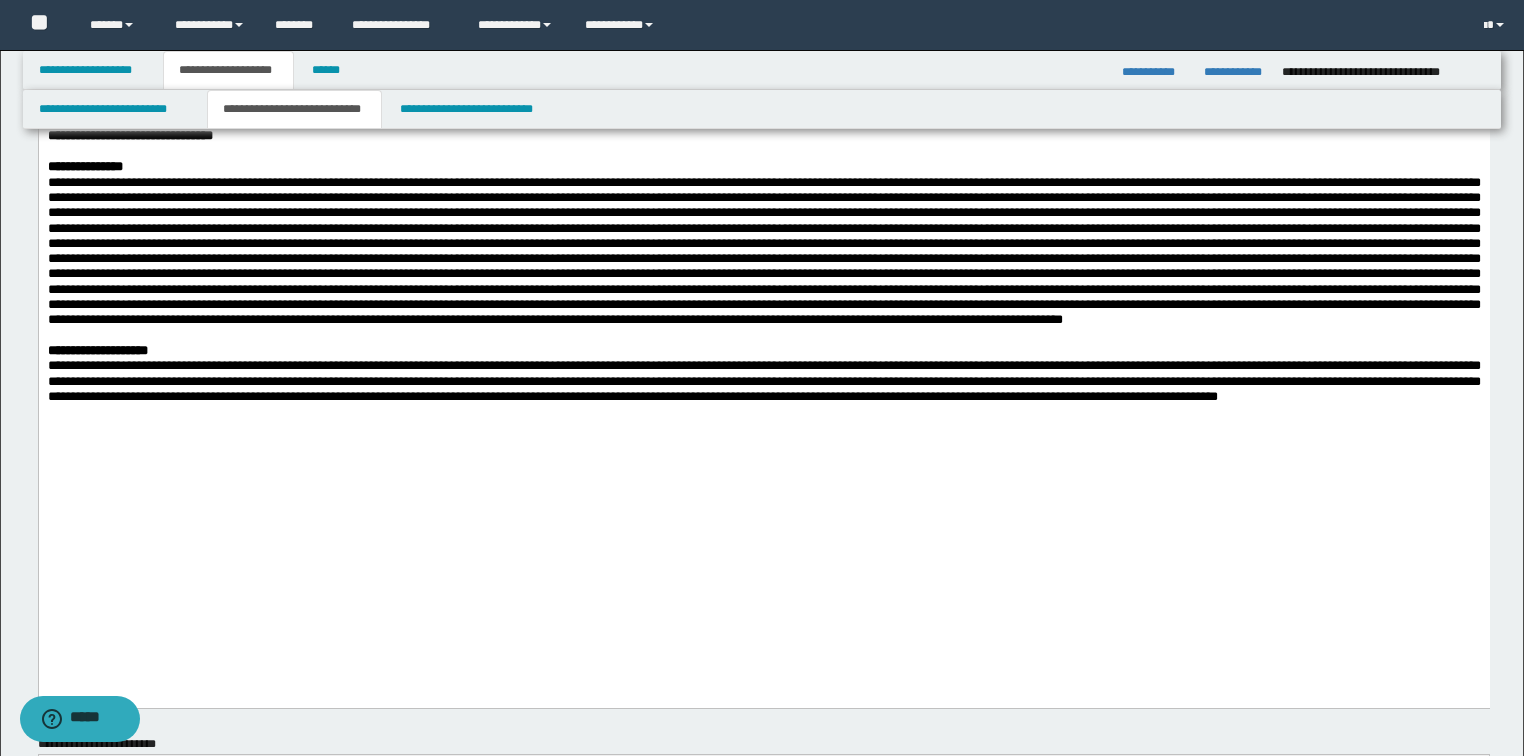 scroll, scrollTop: 1040, scrollLeft: 0, axis: vertical 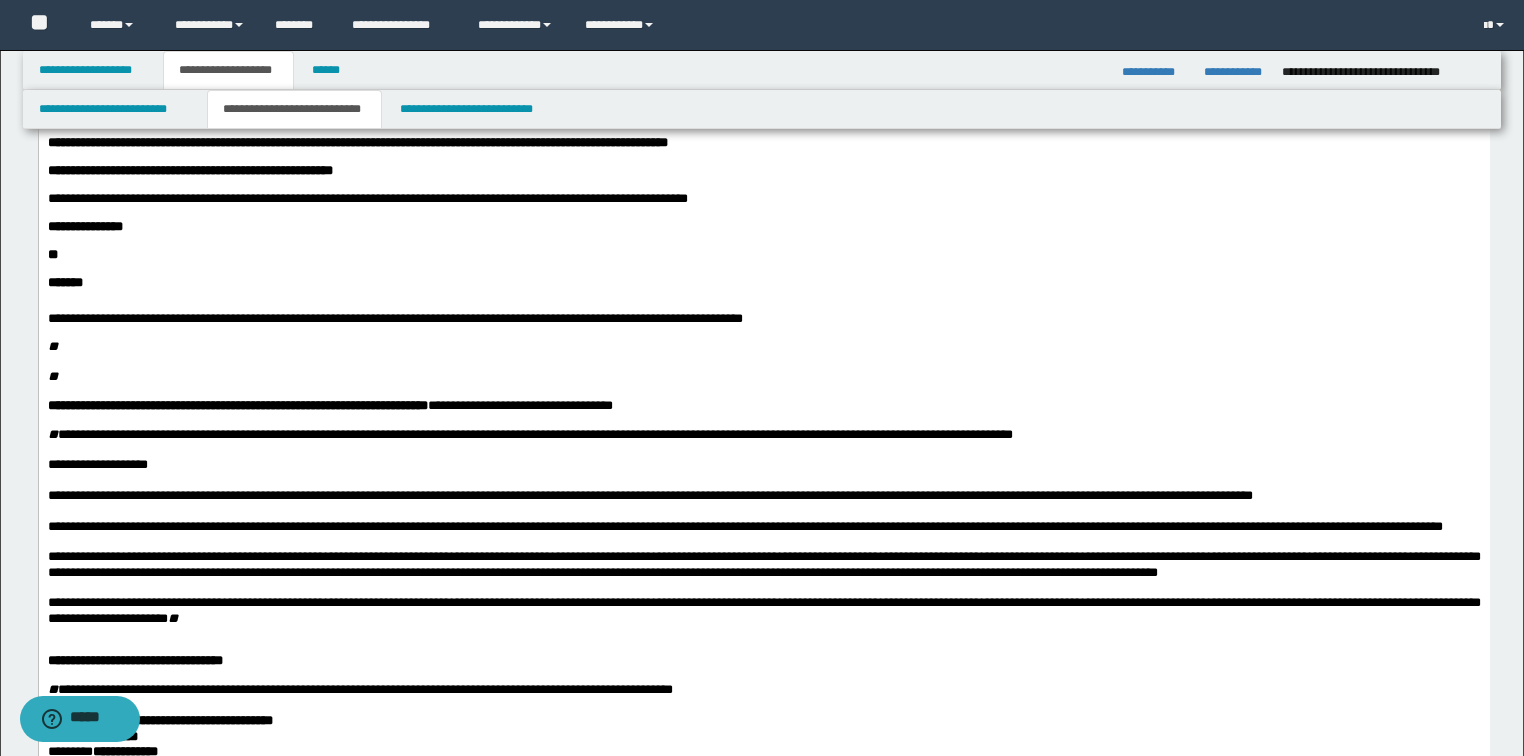click on "**" at bounding box center [763, 346] 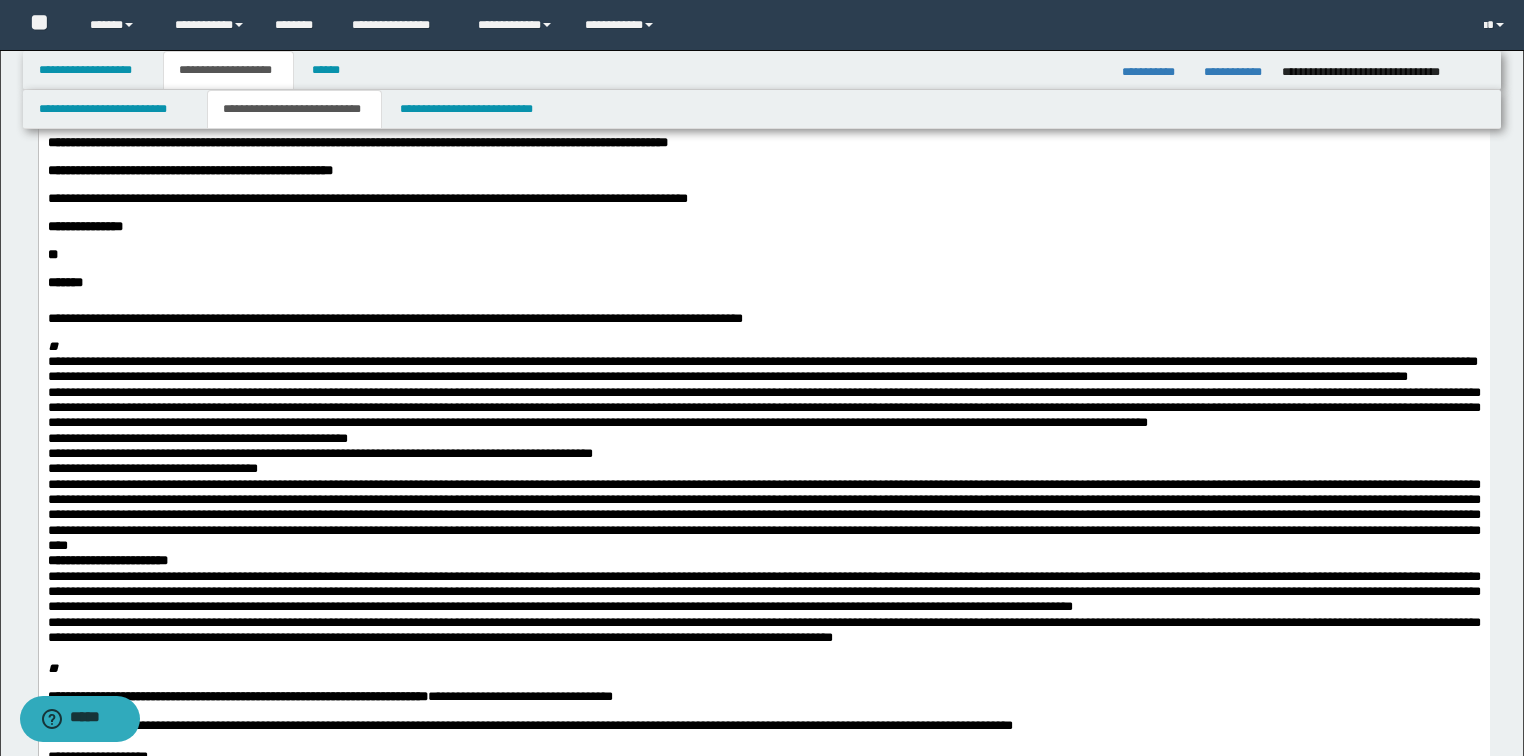 click on "**********" at bounding box center [762, 360] 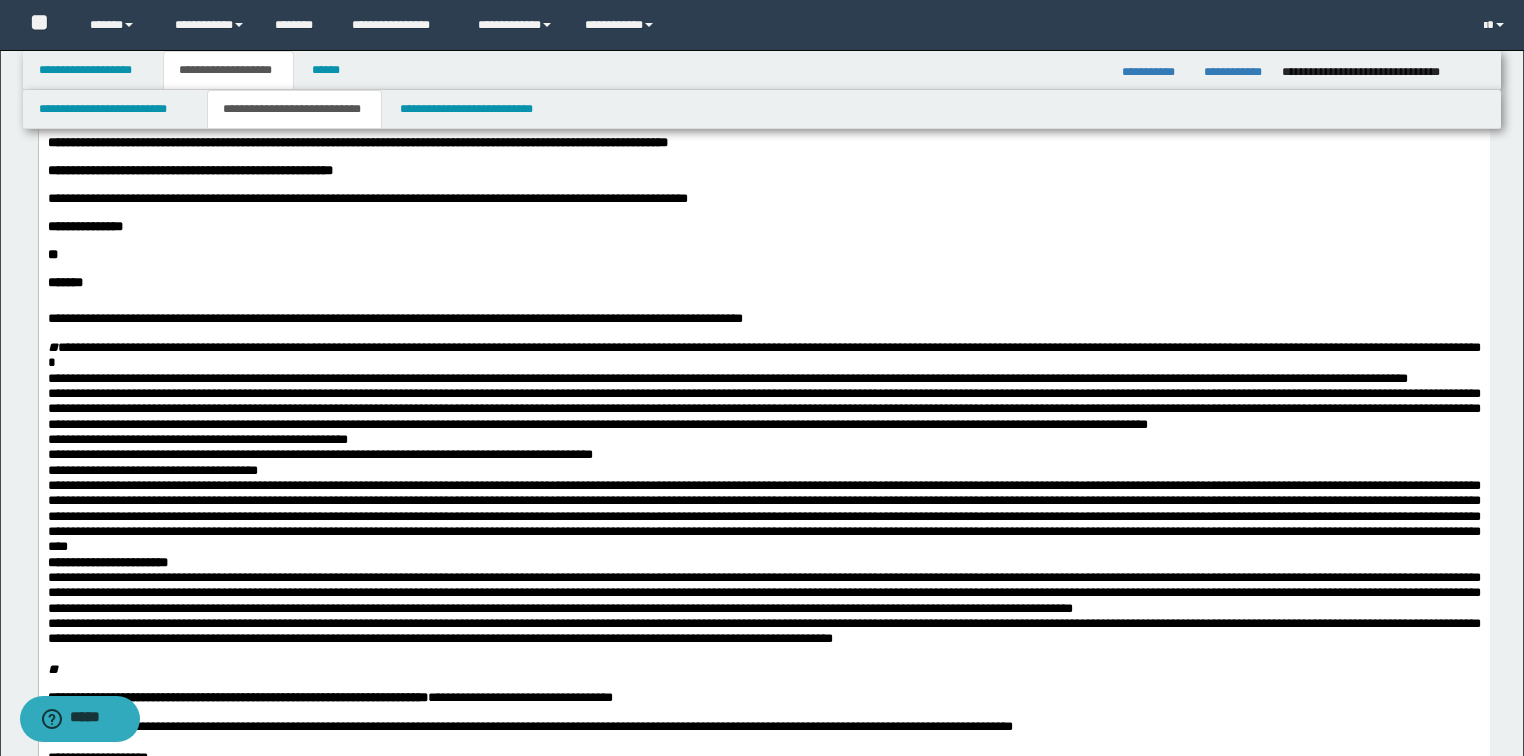 click on "**********" at bounding box center (763, 354) 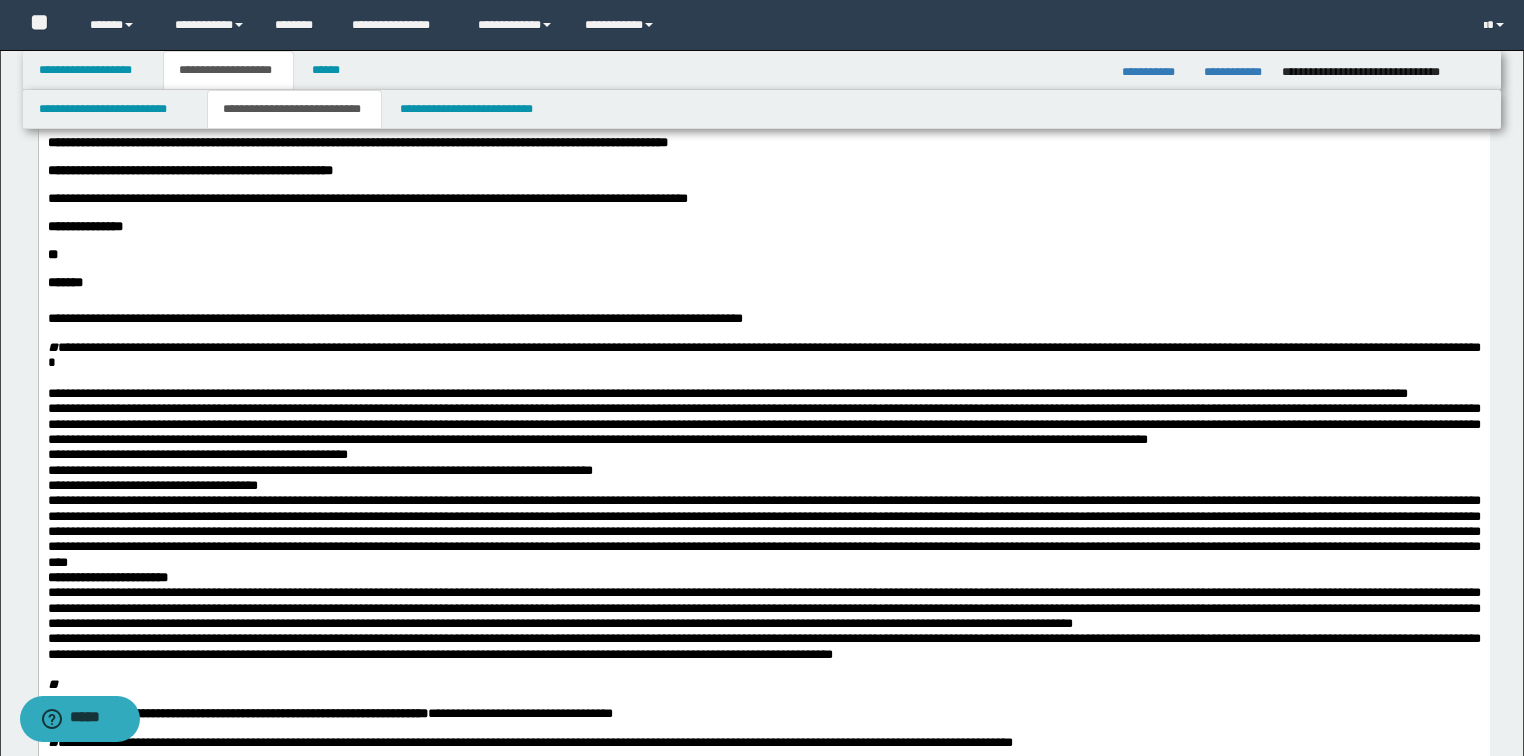 click on "**********" at bounding box center [763, 392] 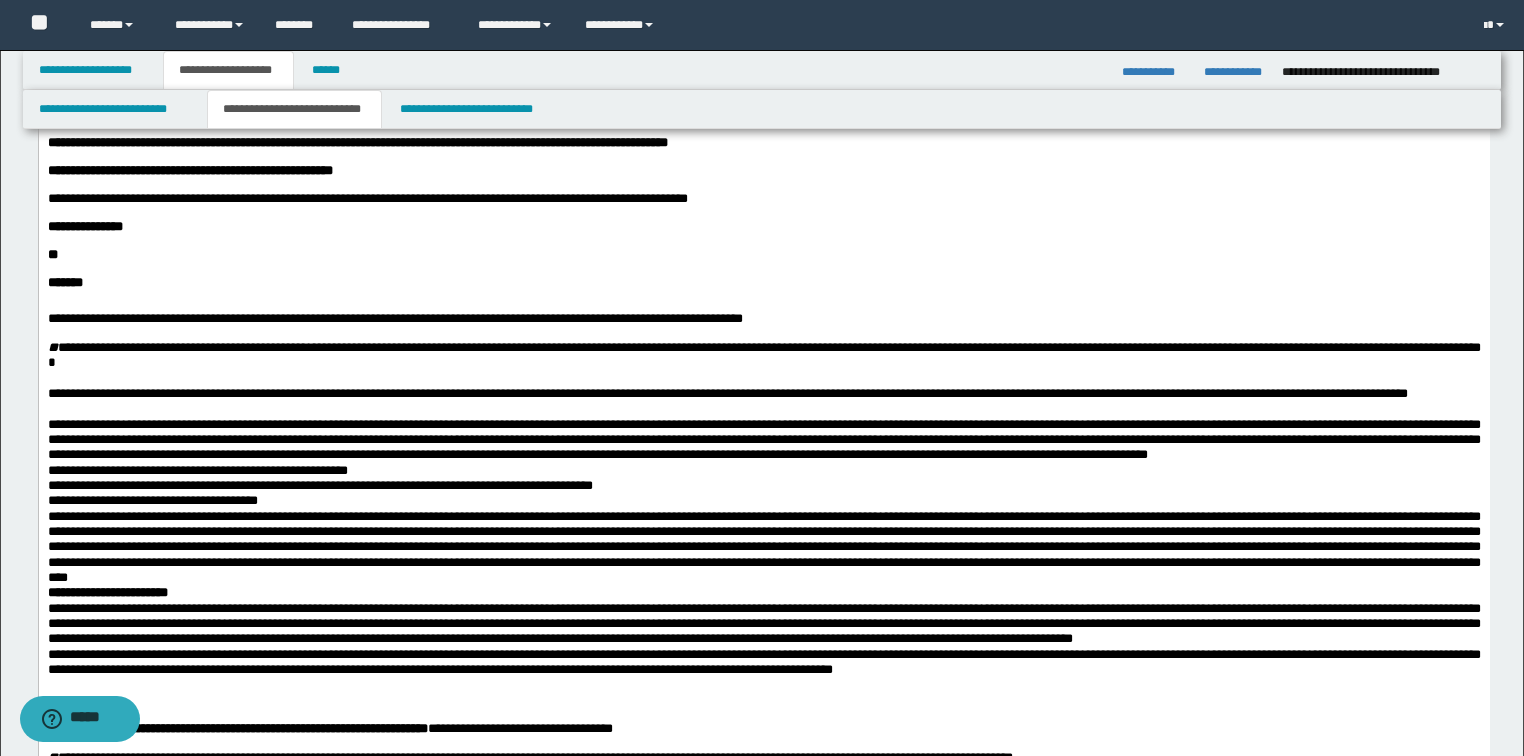 click on "**********" at bounding box center (763, 439) 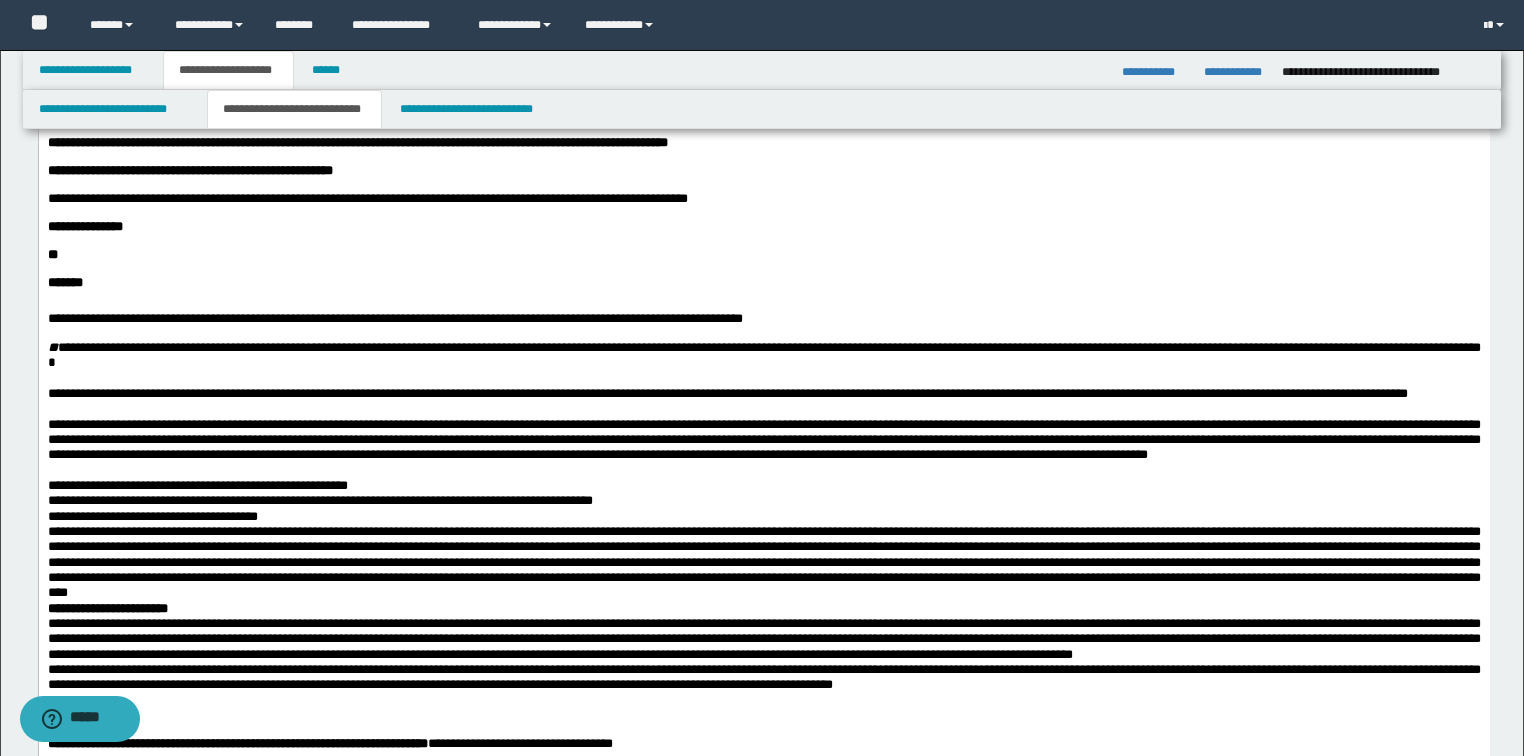 click on "**********" at bounding box center [763, 484] 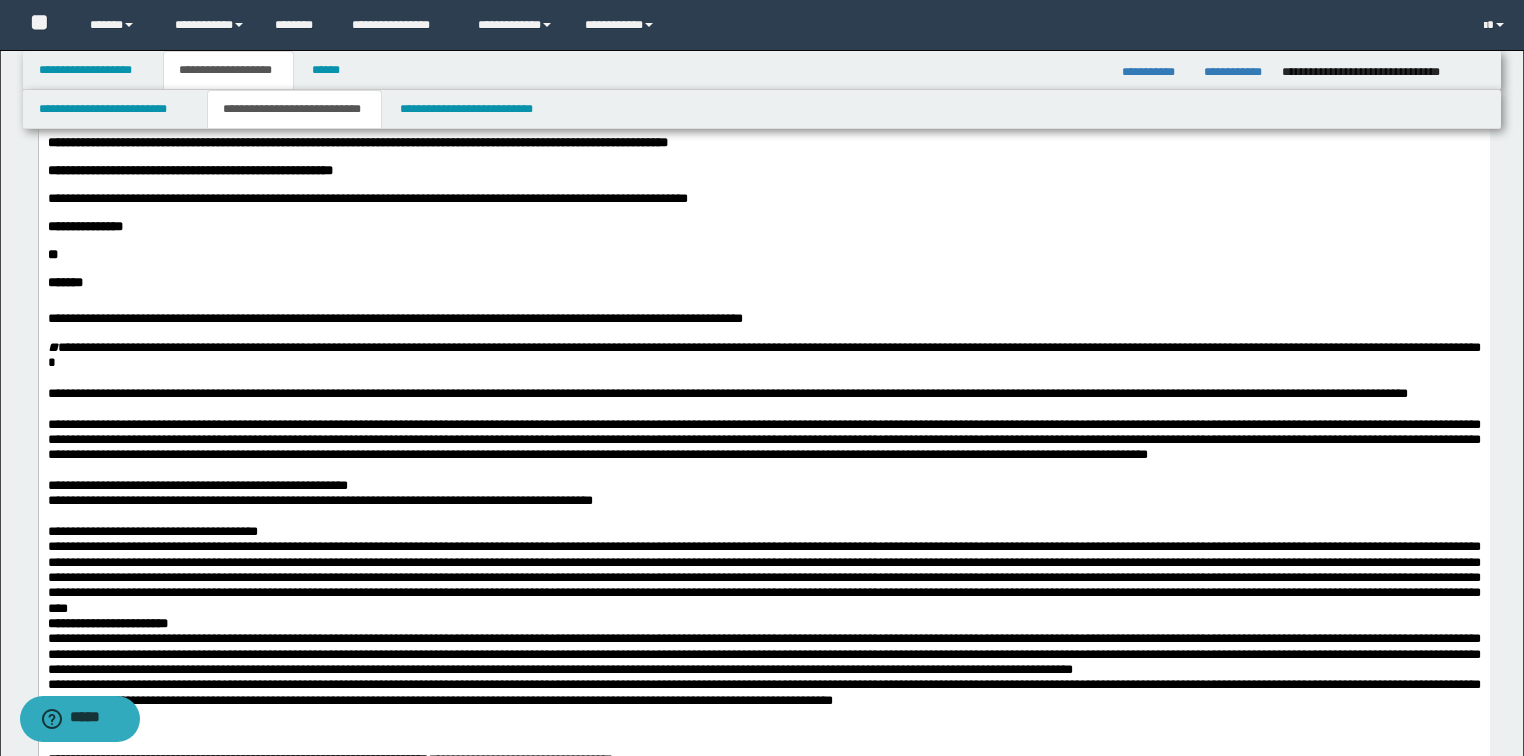 click on "**********" at bounding box center (763, 530) 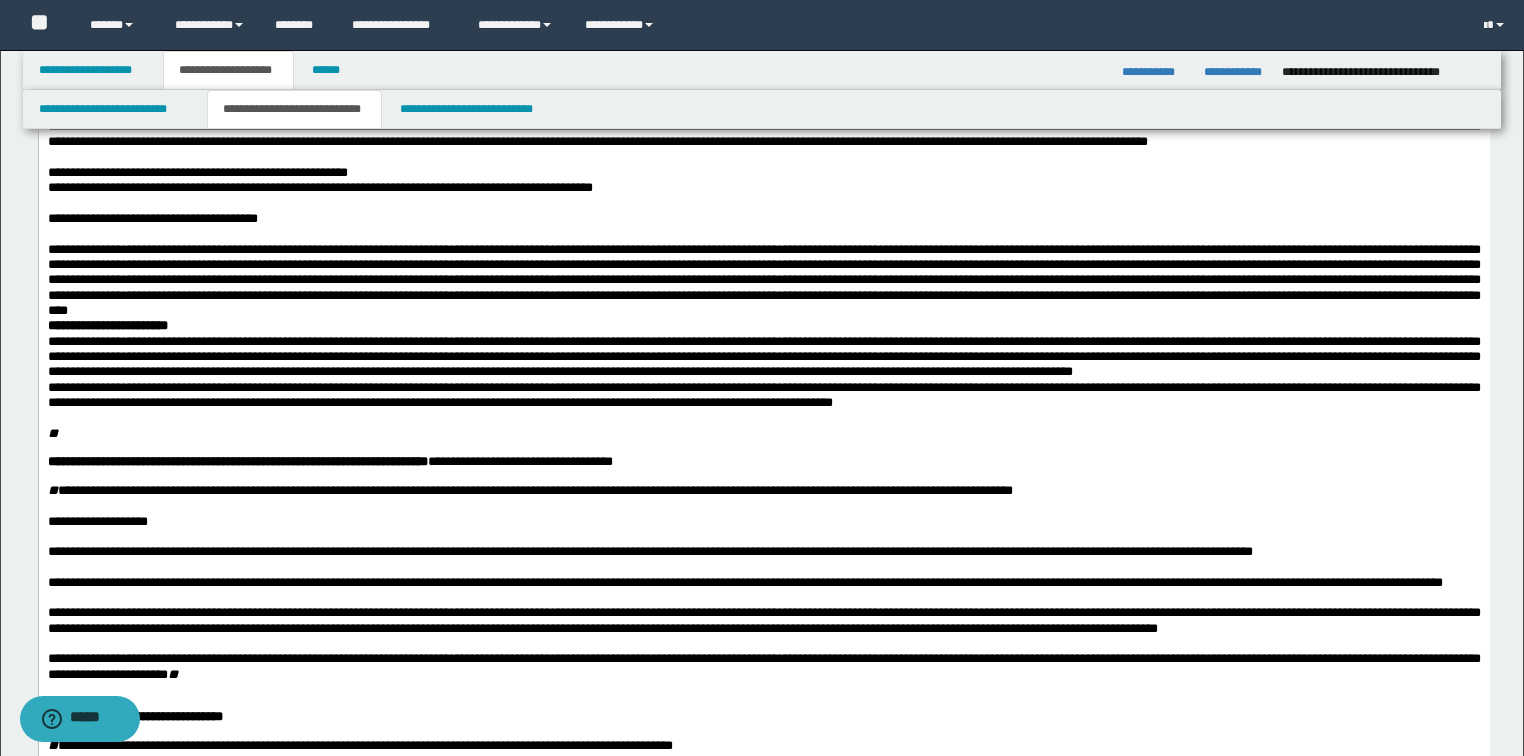 scroll, scrollTop: 480, scrollLeft: 0, axis: vertical 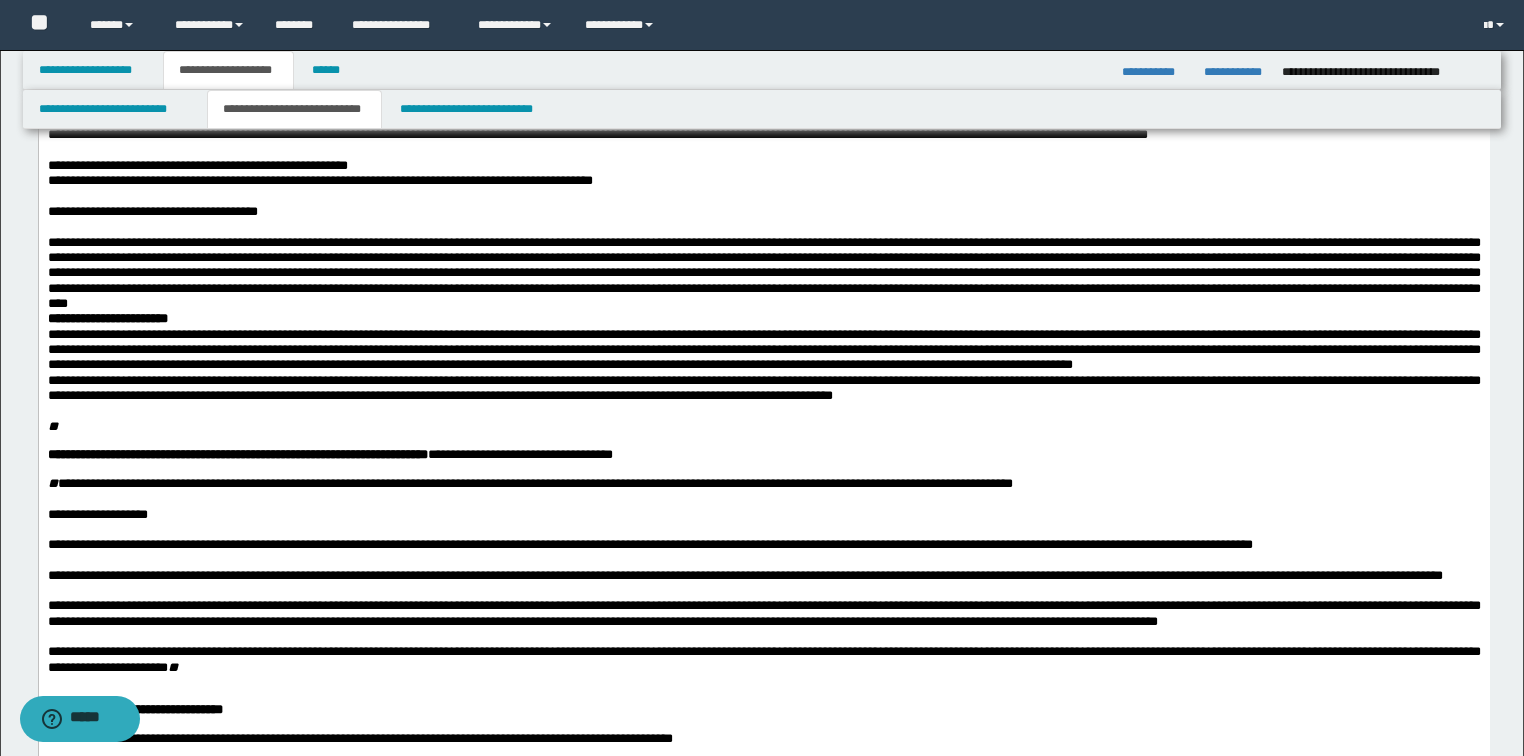 click at bounding box center [763, 273] 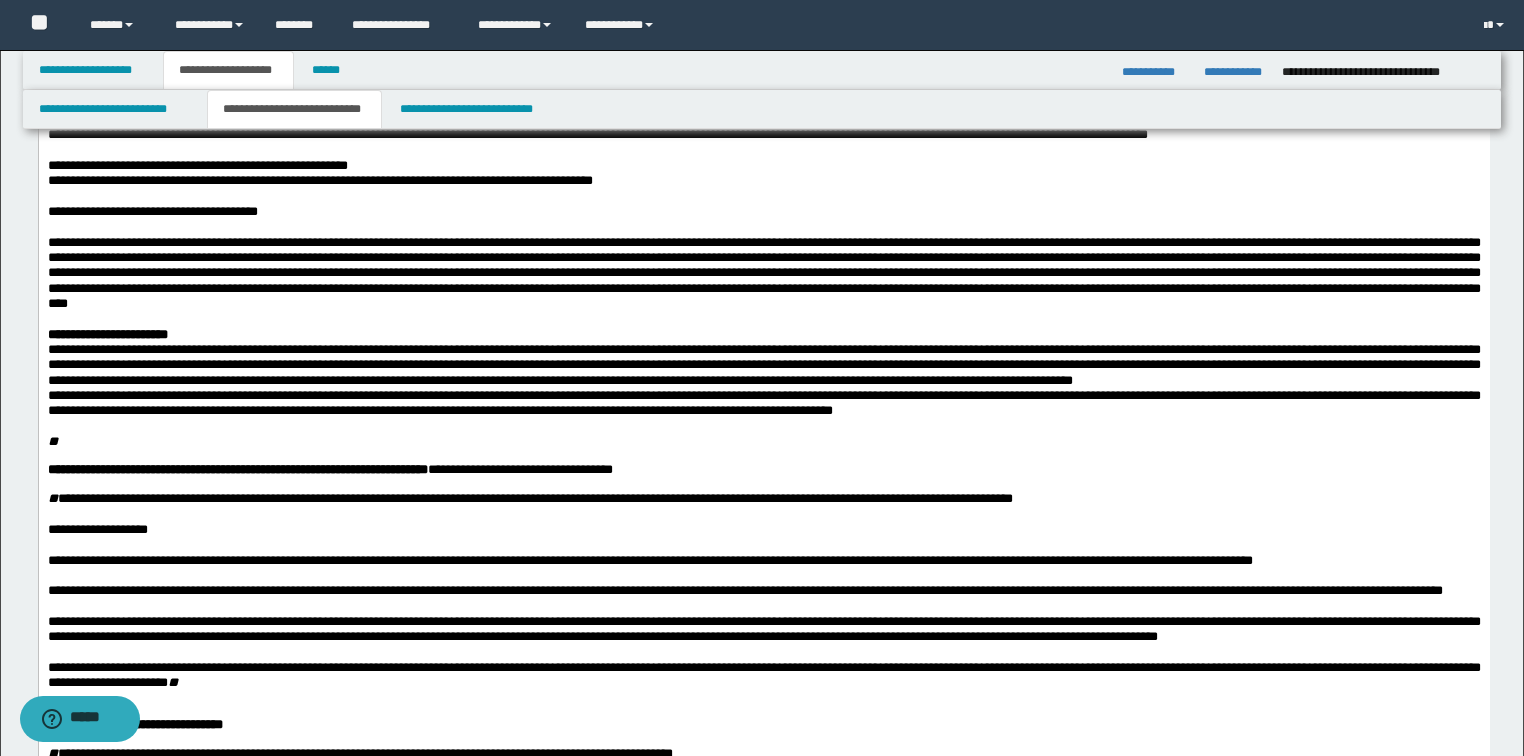 click on "**********" at bounding box center (763, 334) 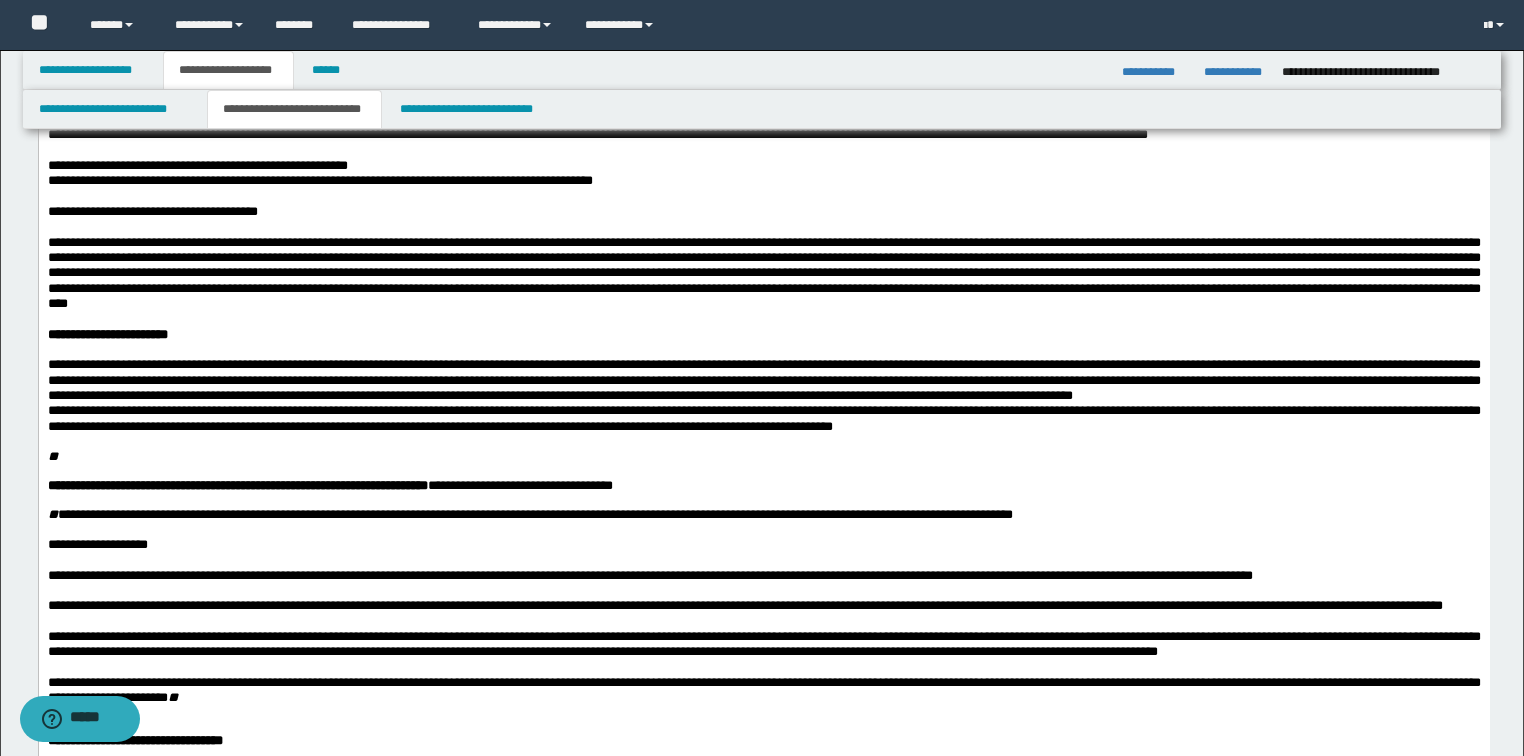 click on "**********" at bounding box center (763, 380) 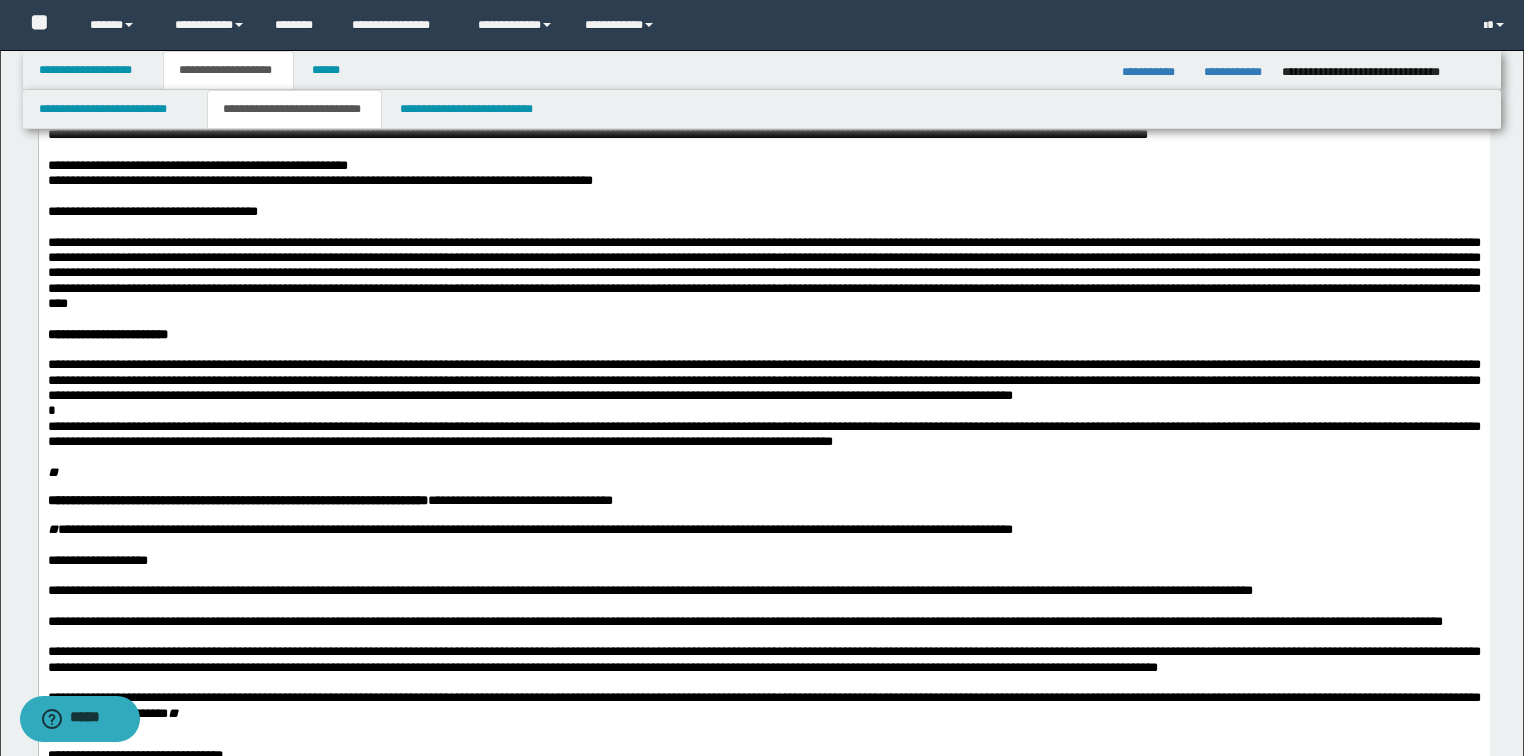click on "*" at bounding box center (763, 410) 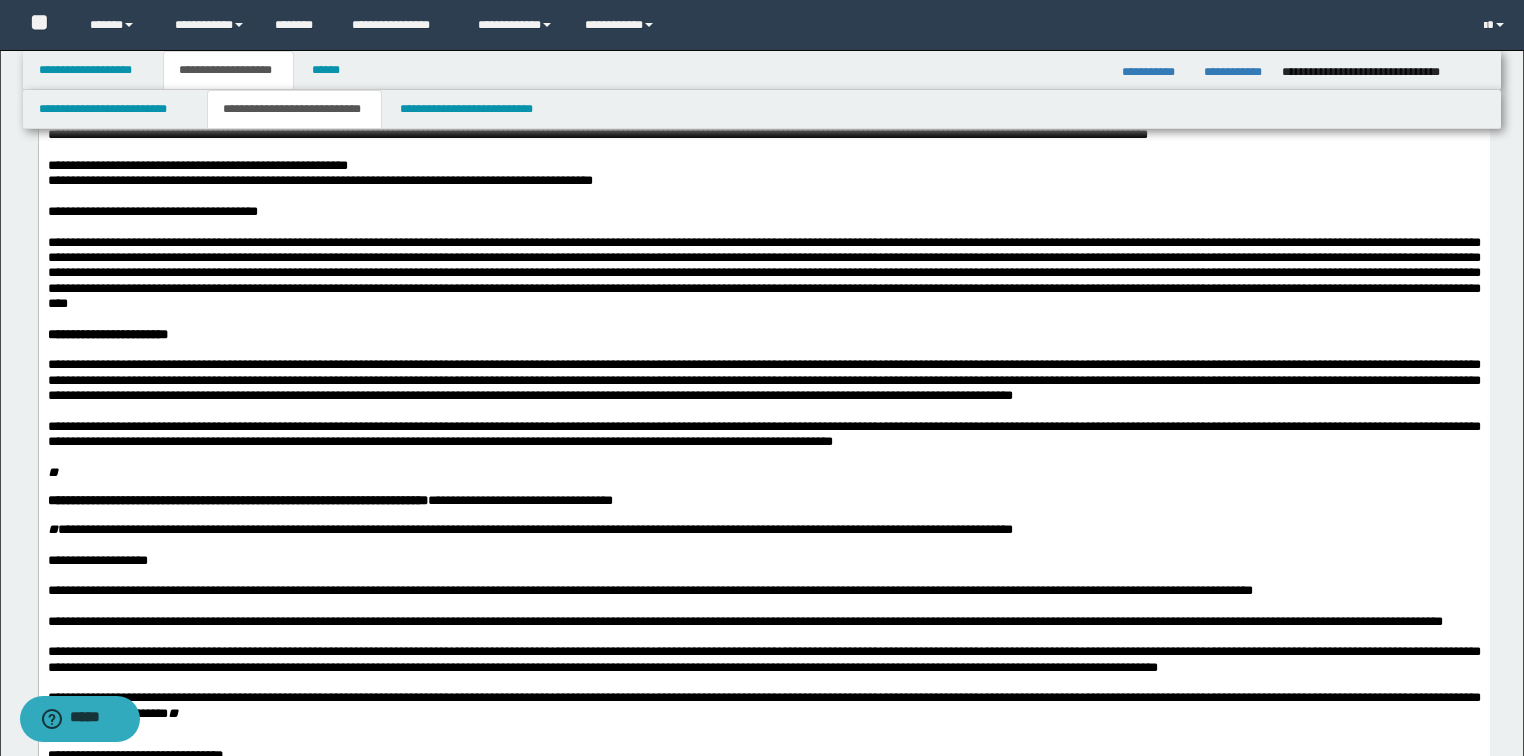 drag, startPoint x: 49, startPoint y: 573, endPoint x: 51, endPoint y: 623, distance: 50.039986 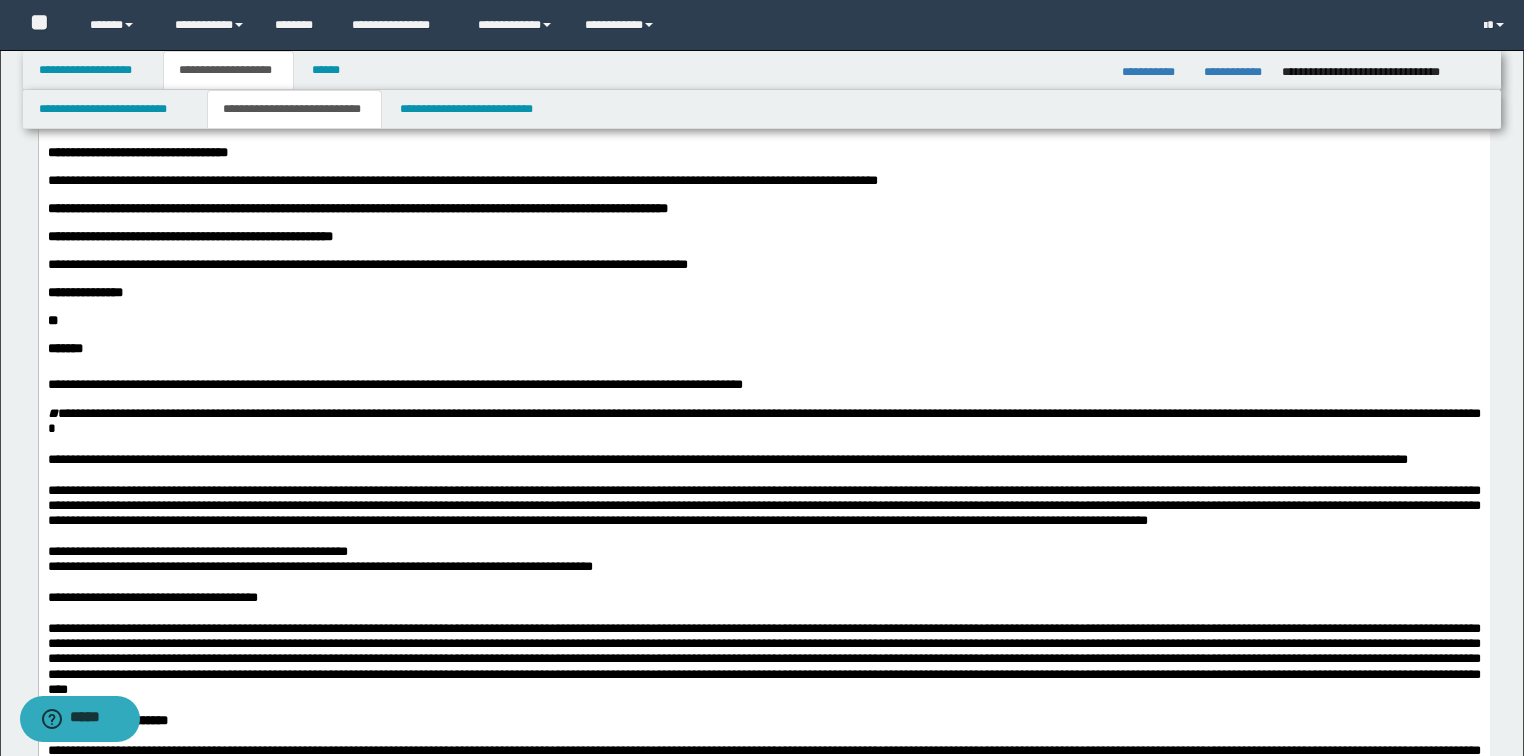 scroll, scrollTop: 0, scrollLeft: 0, axis: both 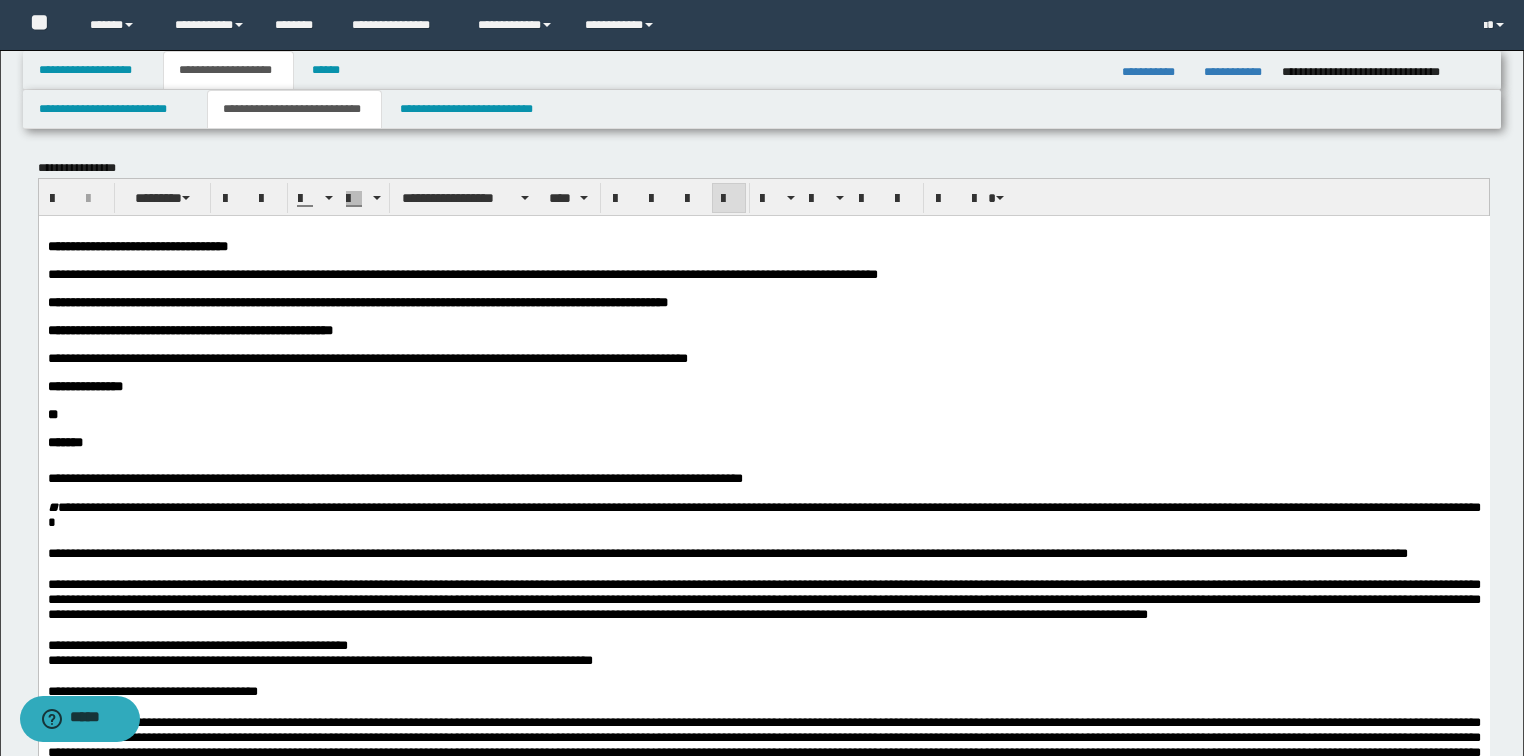 click on "**" at bounding box center (763, 414) 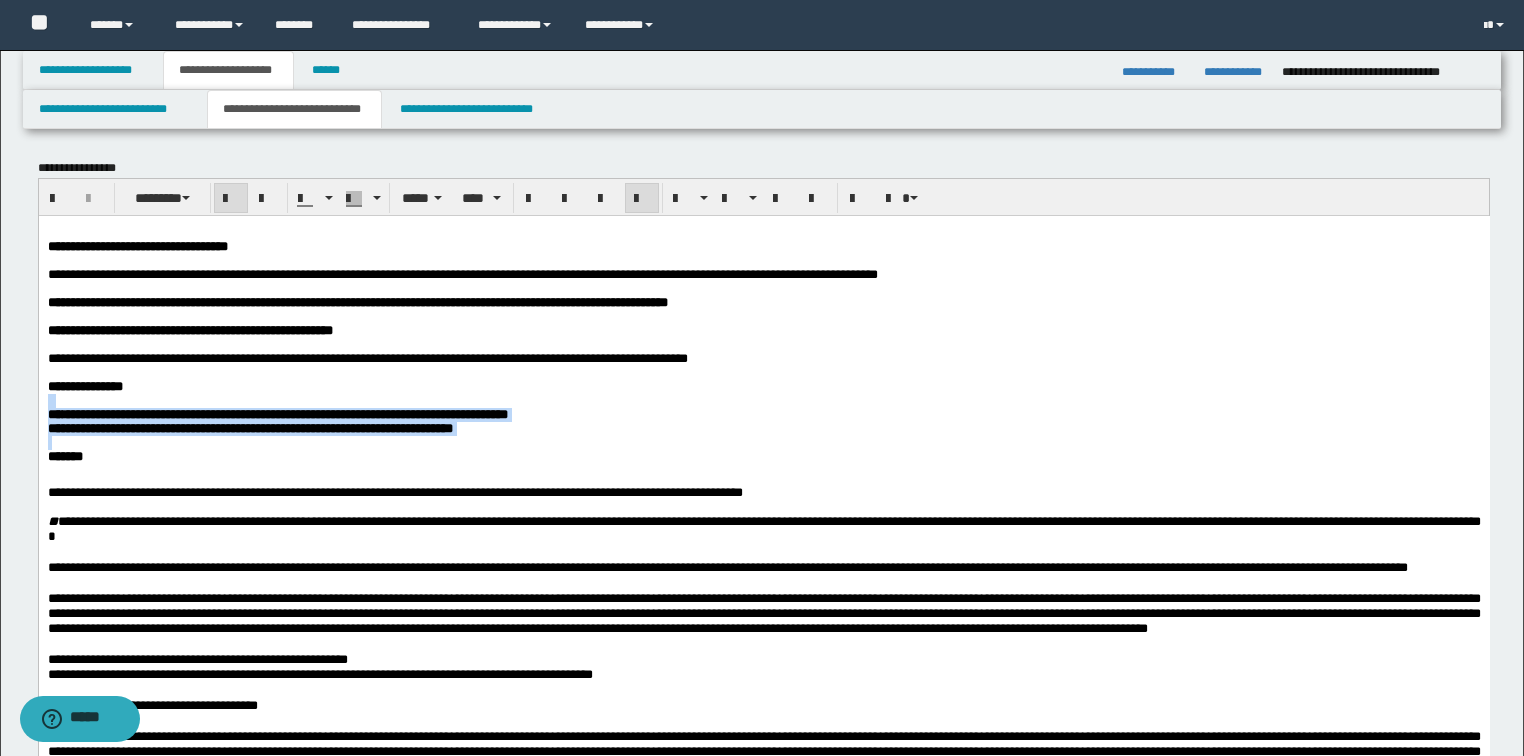 drag, startPoint x: 608, startPoint y: 464, endPoint x: 1, endPoint y: 427, distance: 608.12665 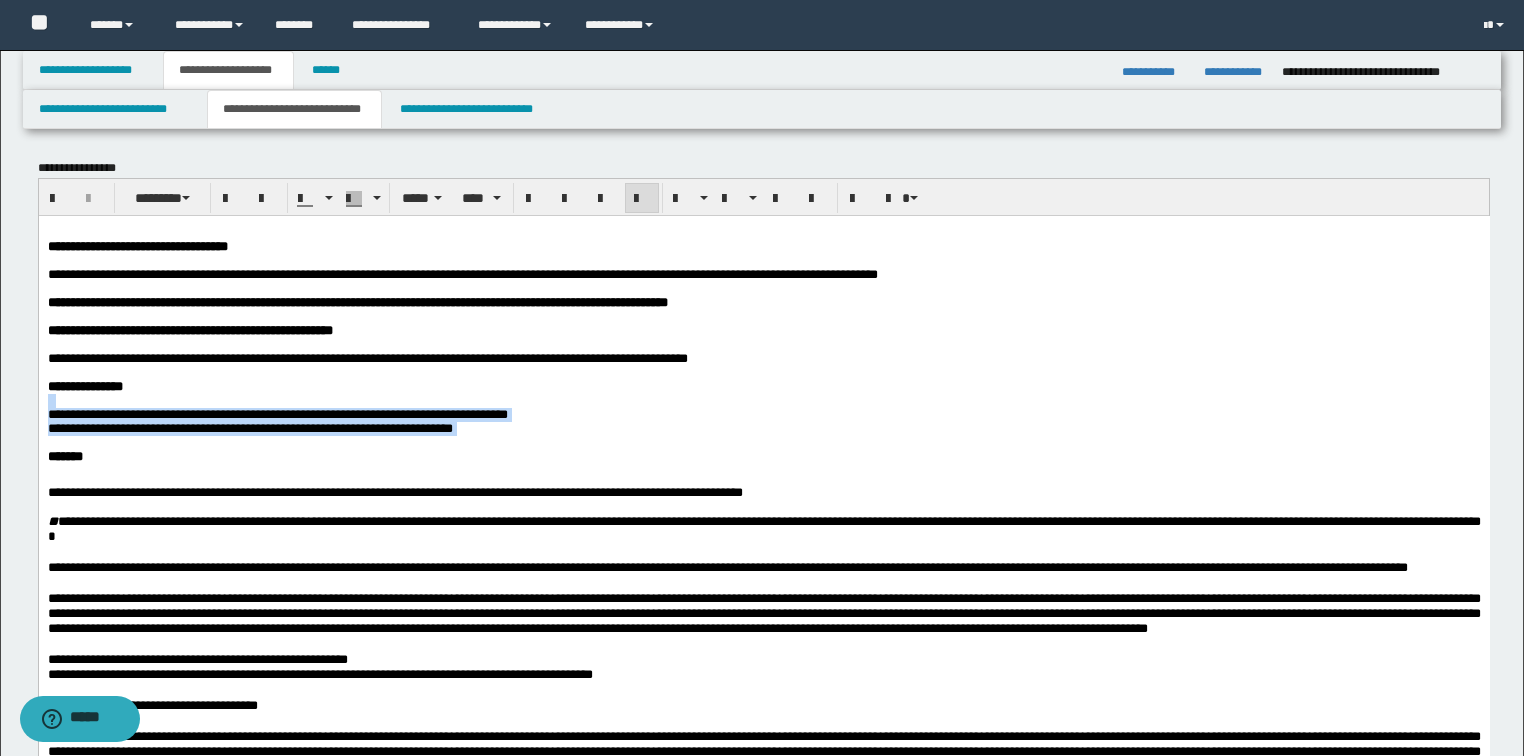 click on "**********" at bounding box center [763, 1041] 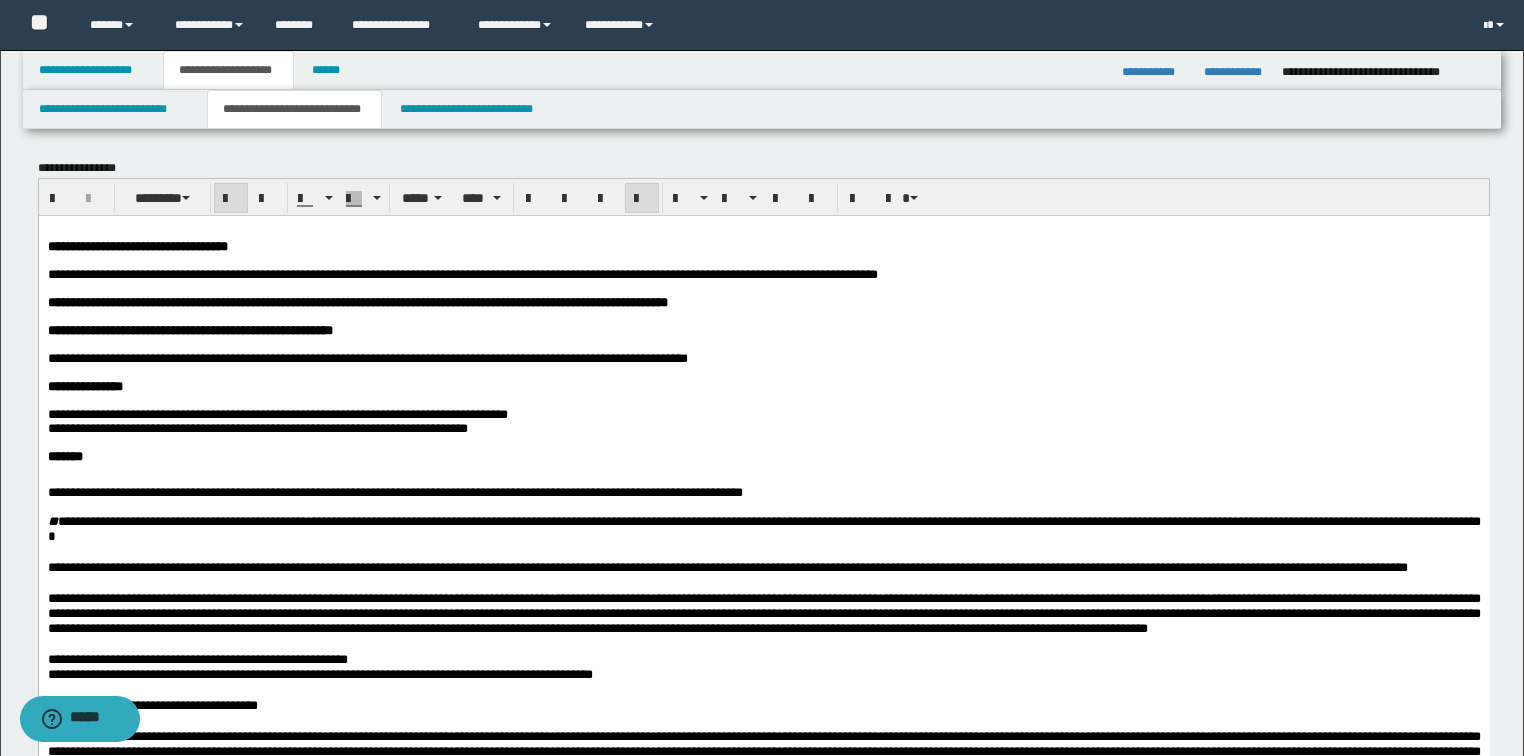 click on "*******" at bounding box center (763, 456) 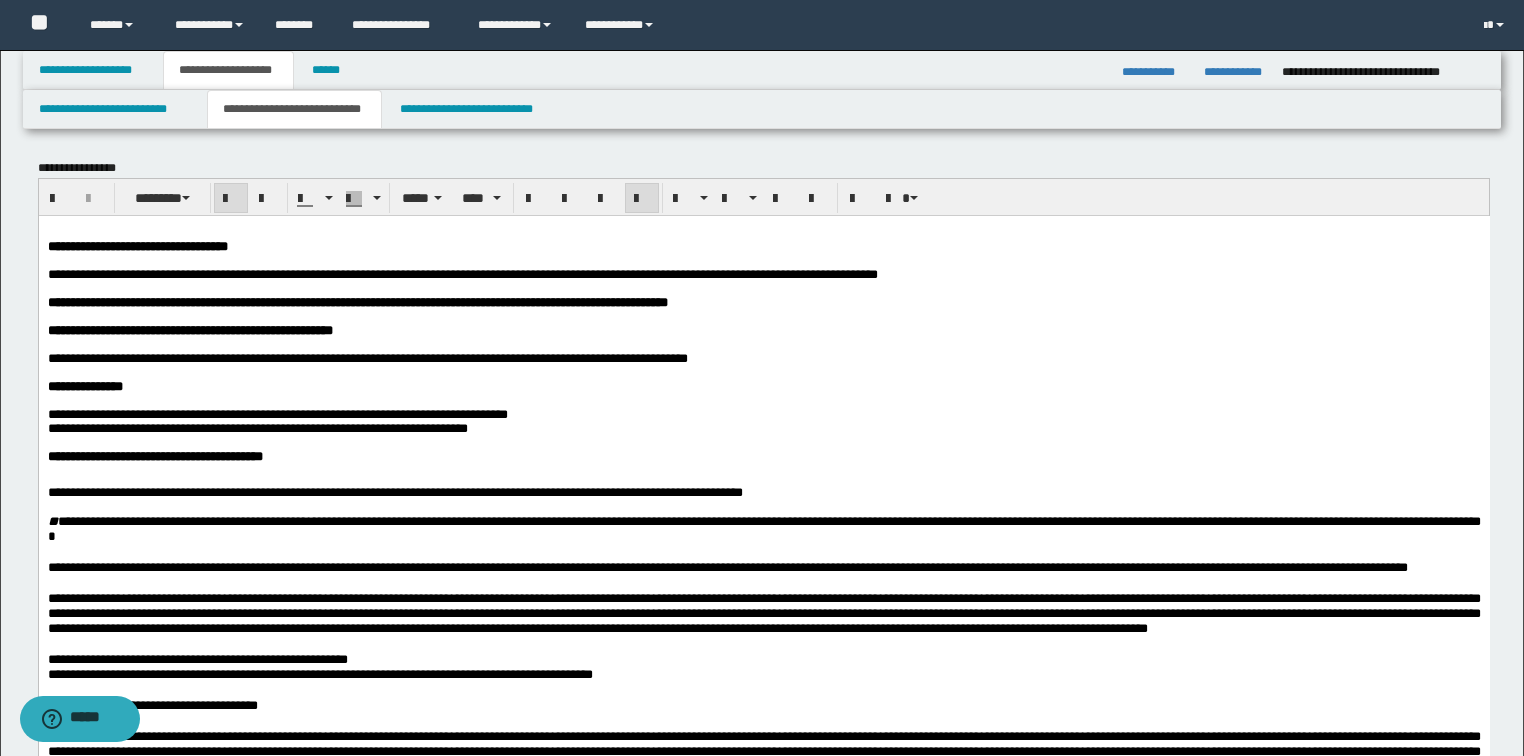click on "**********" at bounding box center [154, 455] 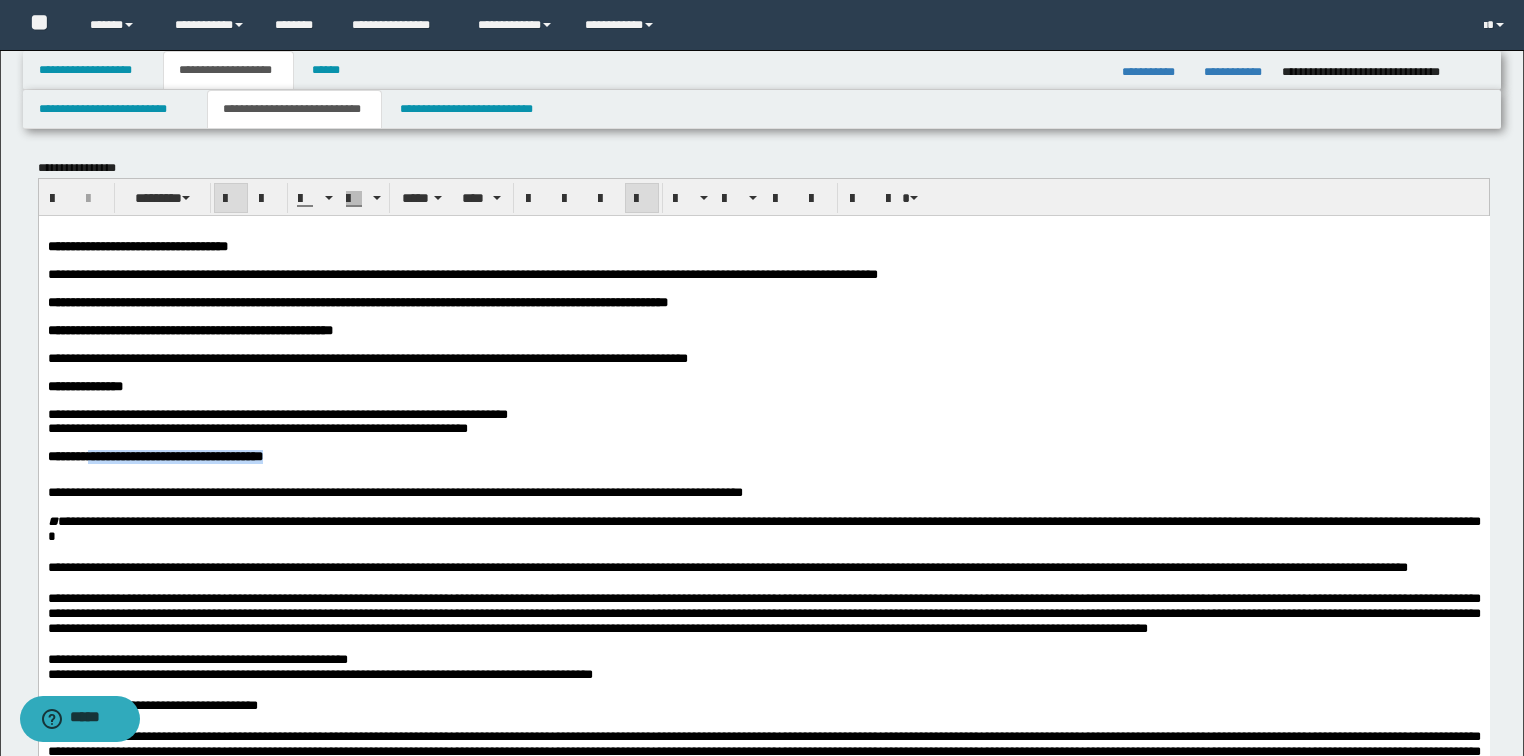 drag, startPoint x: 99, startPoint y: 483, endPoint x: 335, endPoint y: 484, distance: 236.00212 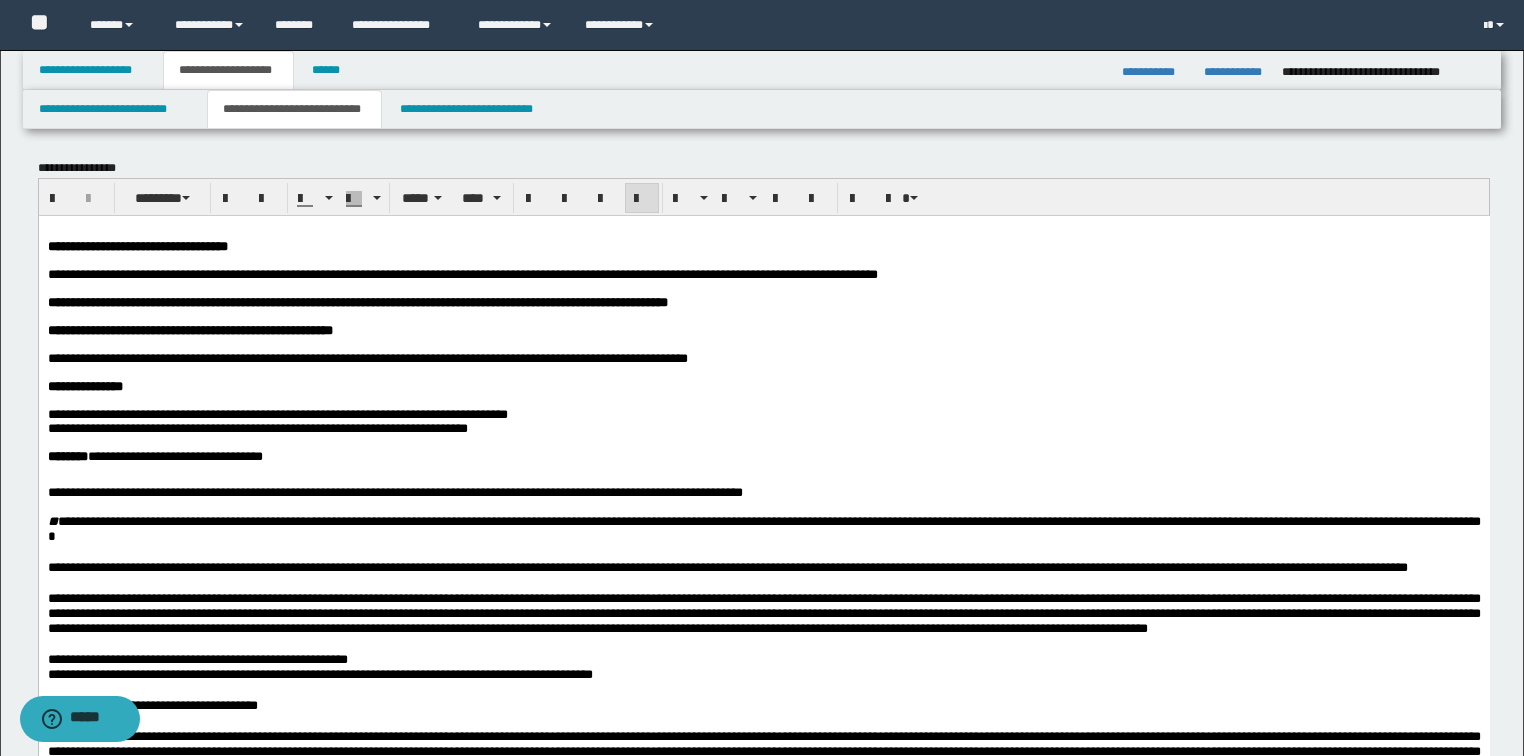 click on "**********" at bounding box center [154, 455] 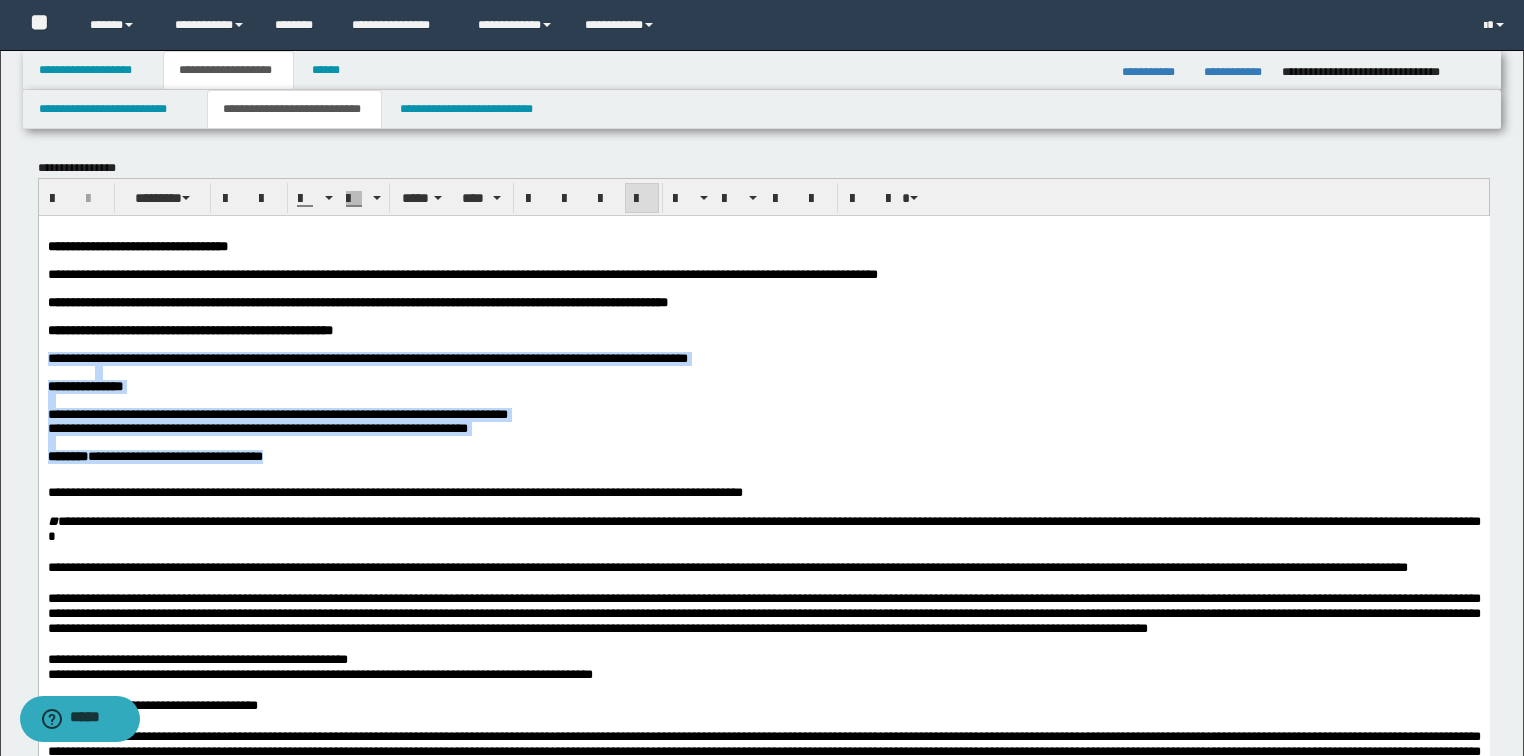 drag, startPoint x: 49, startPoint y: 374, endPoint x: 343, endPoint y: 484, distance: 313.90445 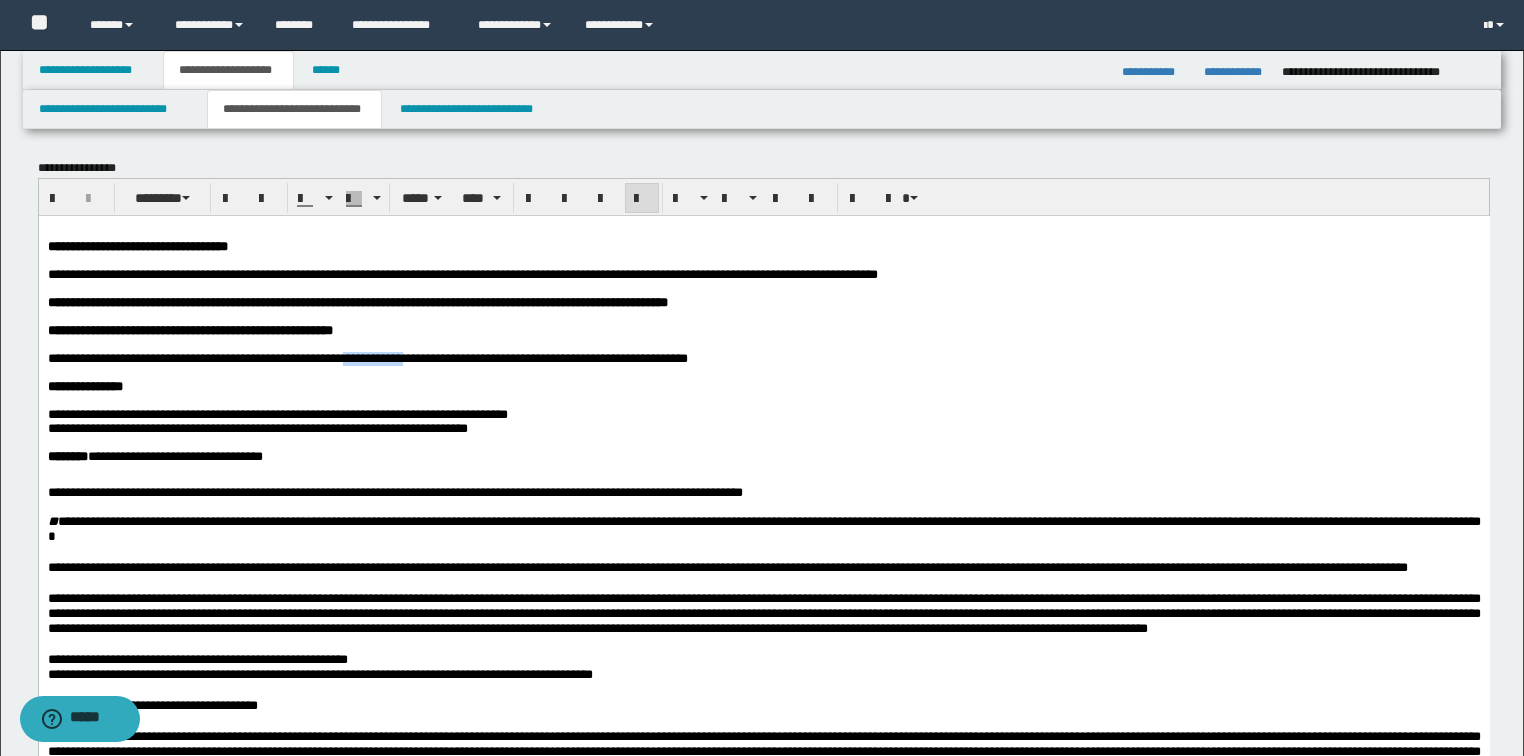 drag, startPoint x: 399, startPoint y: 372, endPoint x: 479, endPoint y: 380, distance: 80.399 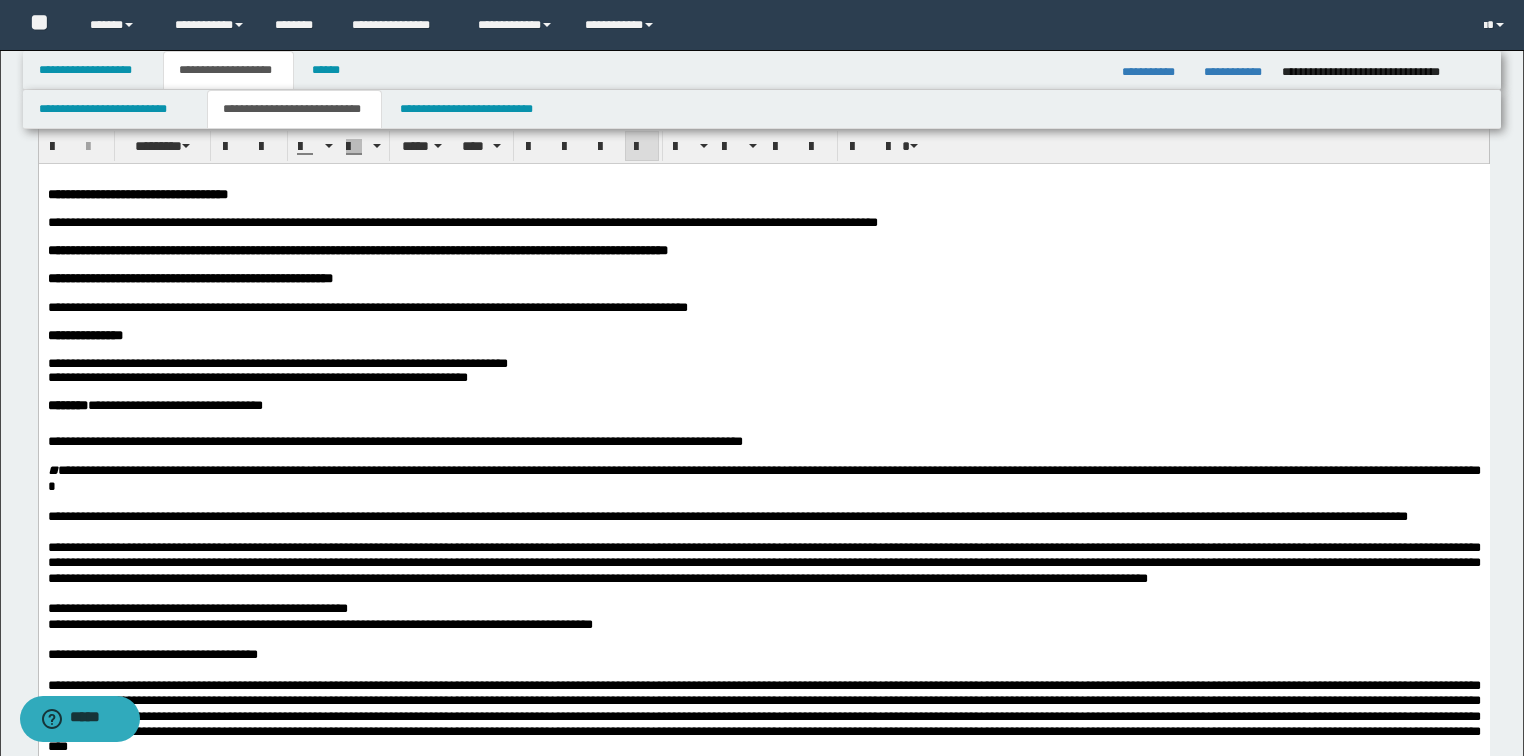 scroll, scrollTop: 80, scrollLeft: 0, axis: vertical 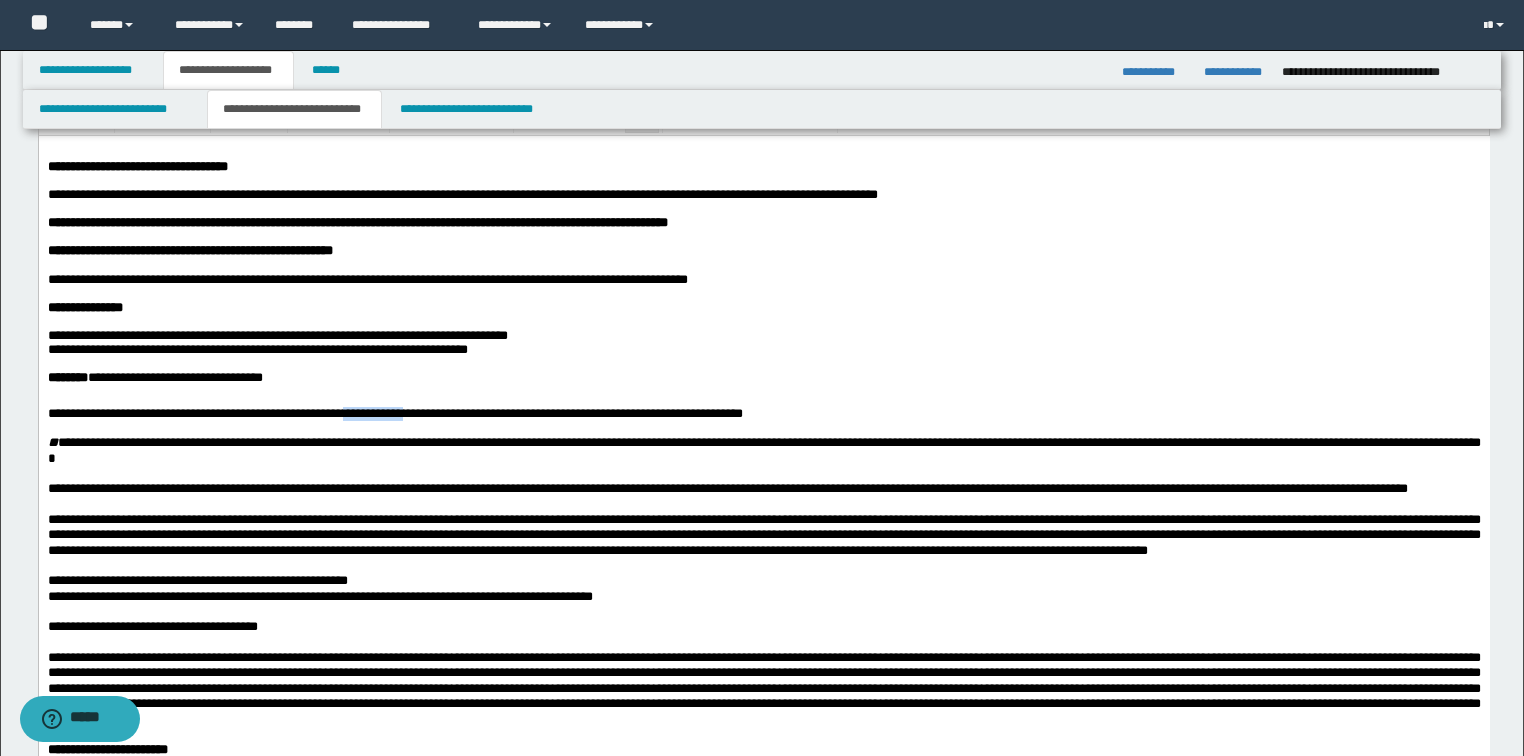 drag, startPoint x: 401, startPoint y: 448, endPoint x: 482, endPoint y: 453, distance: 81.154175 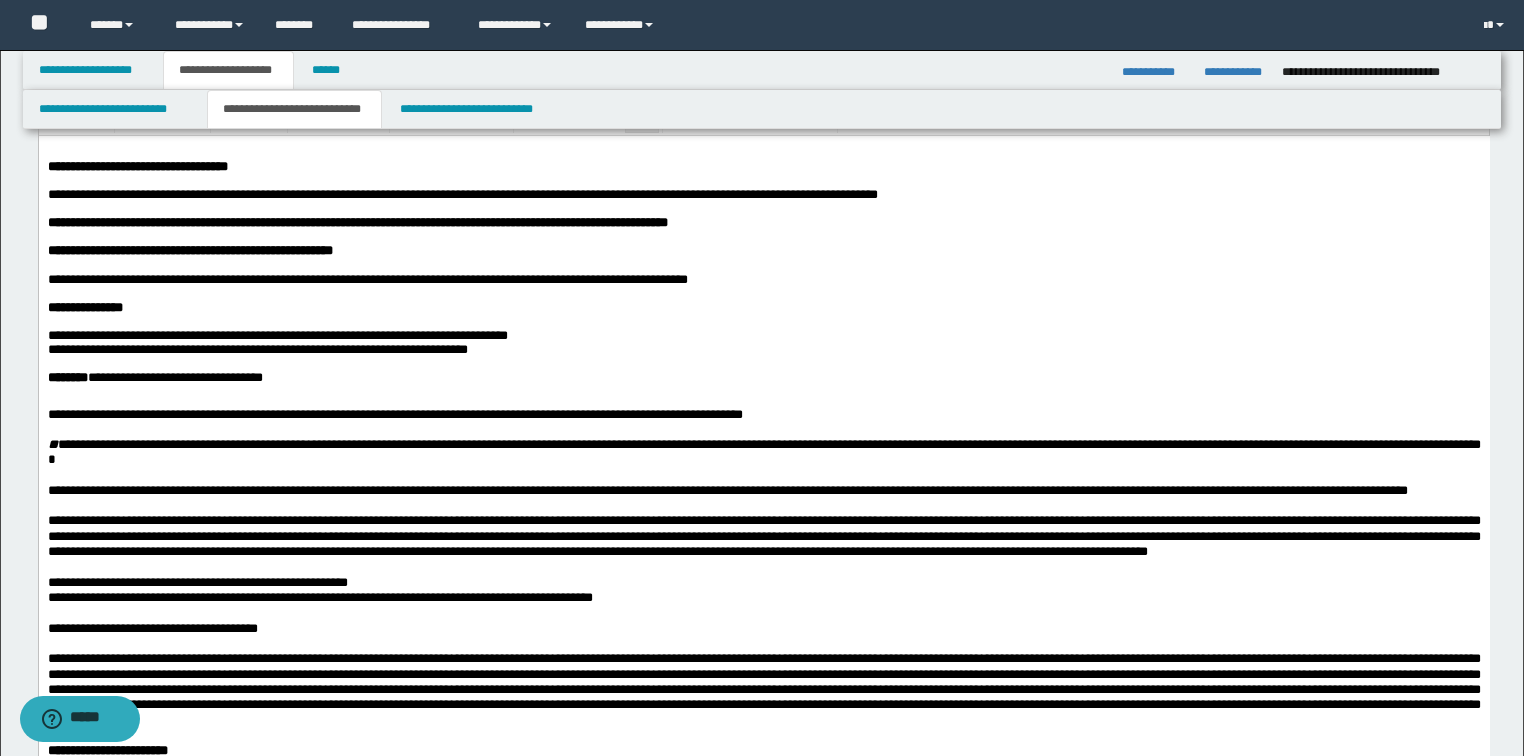 click on "**********" at bounding box center [763, 307] 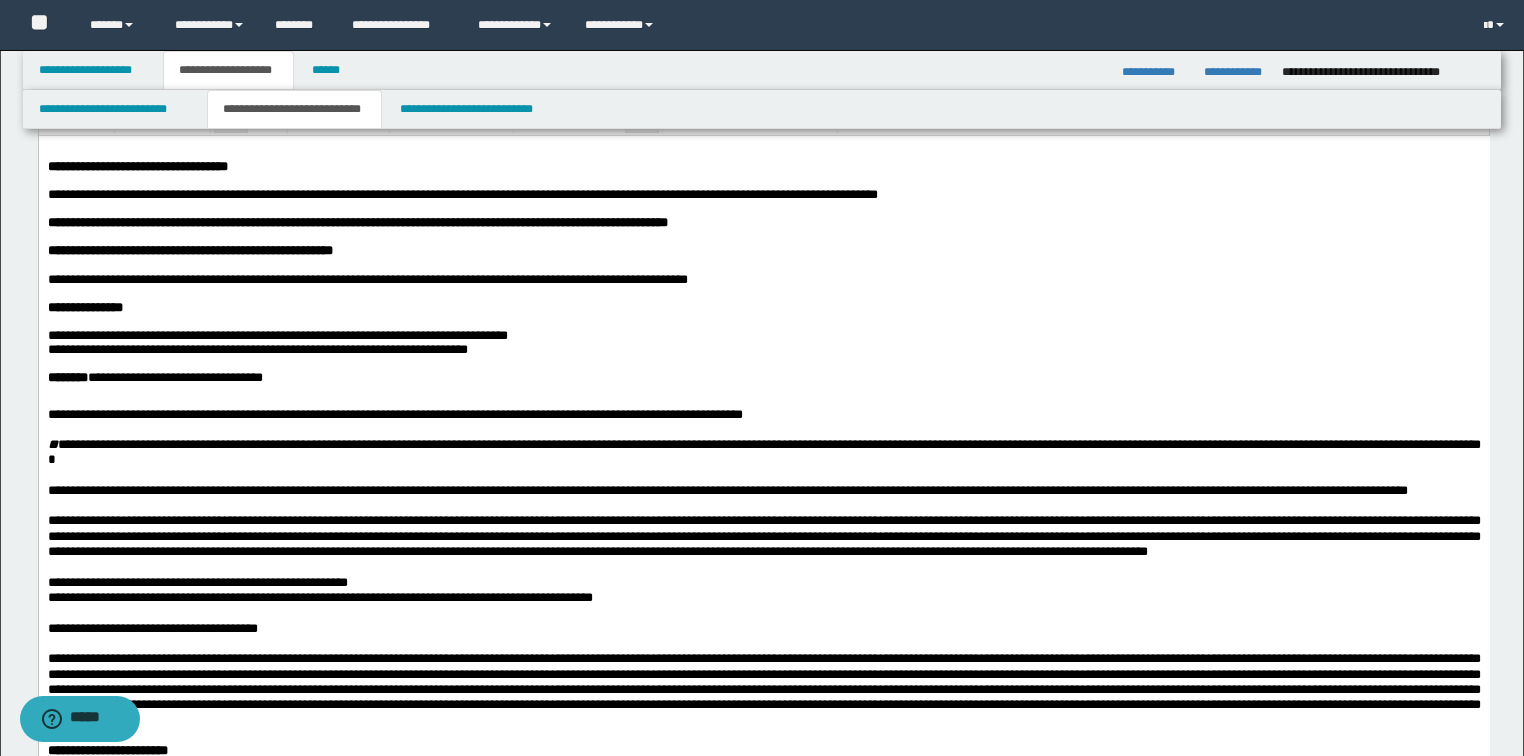 click on "**********" at bounding box center (367, 278) 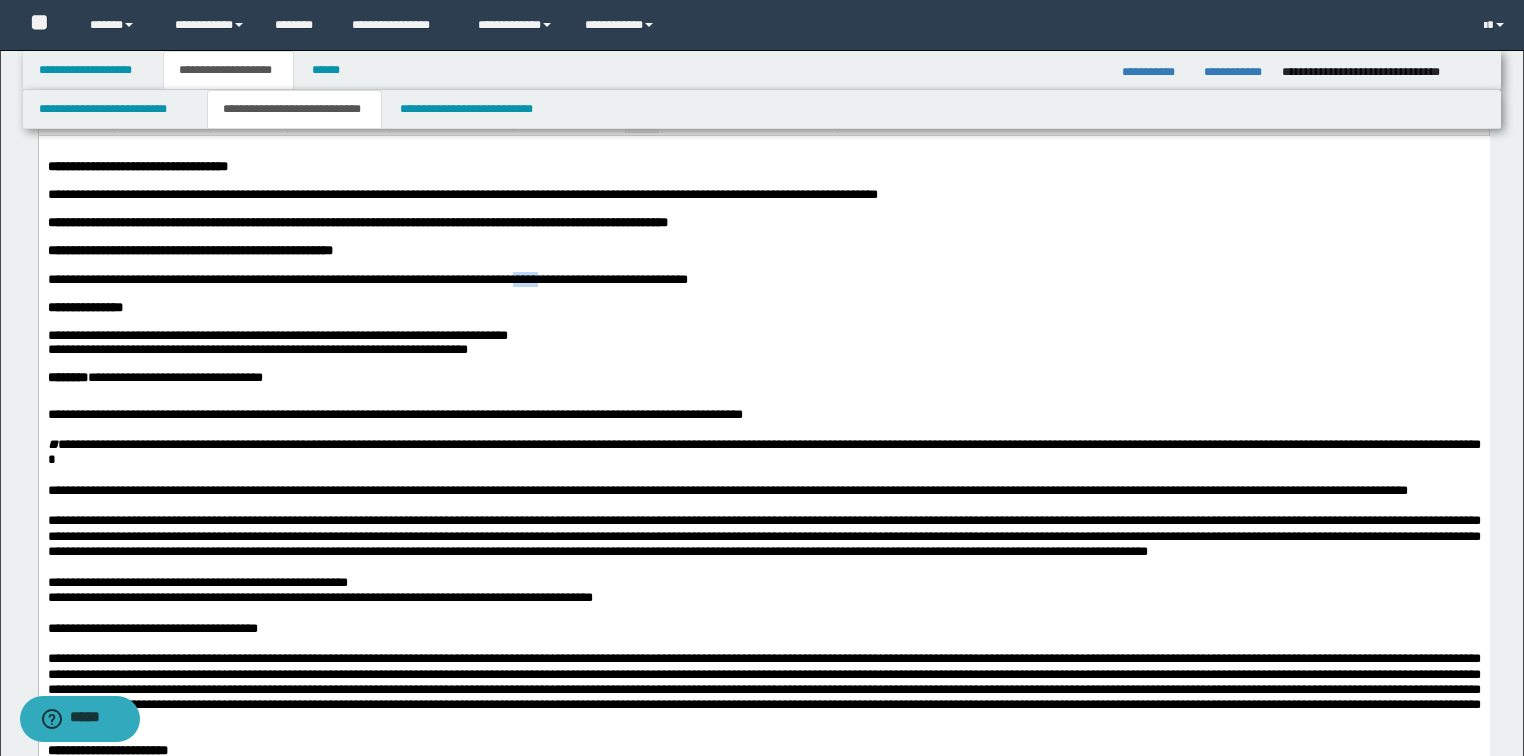 click on "**********" at bounding box center (367, 278) 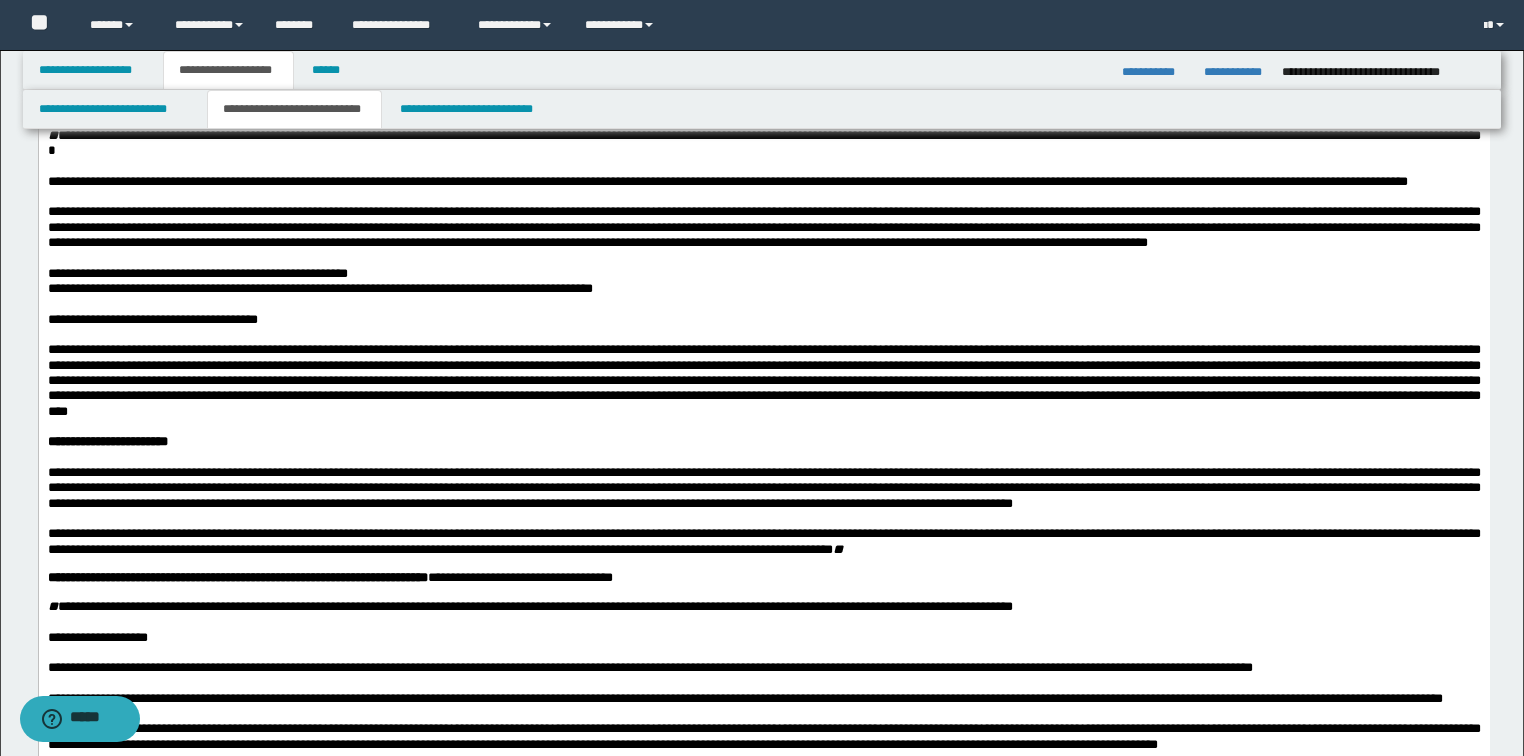 scroll, scrollTop: 560, scrollLeft: 0, axis: vertical 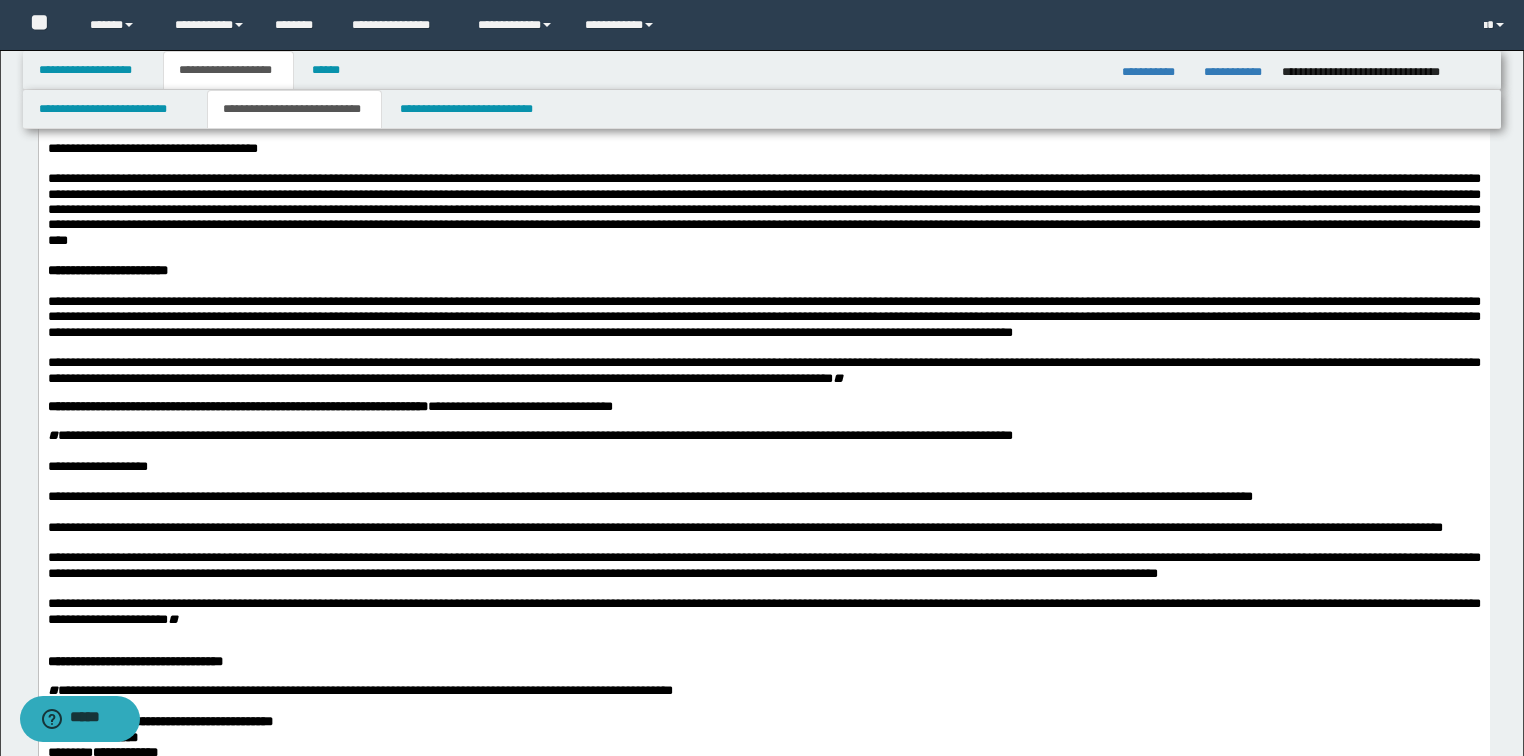 click at bounding box center [763, 209] 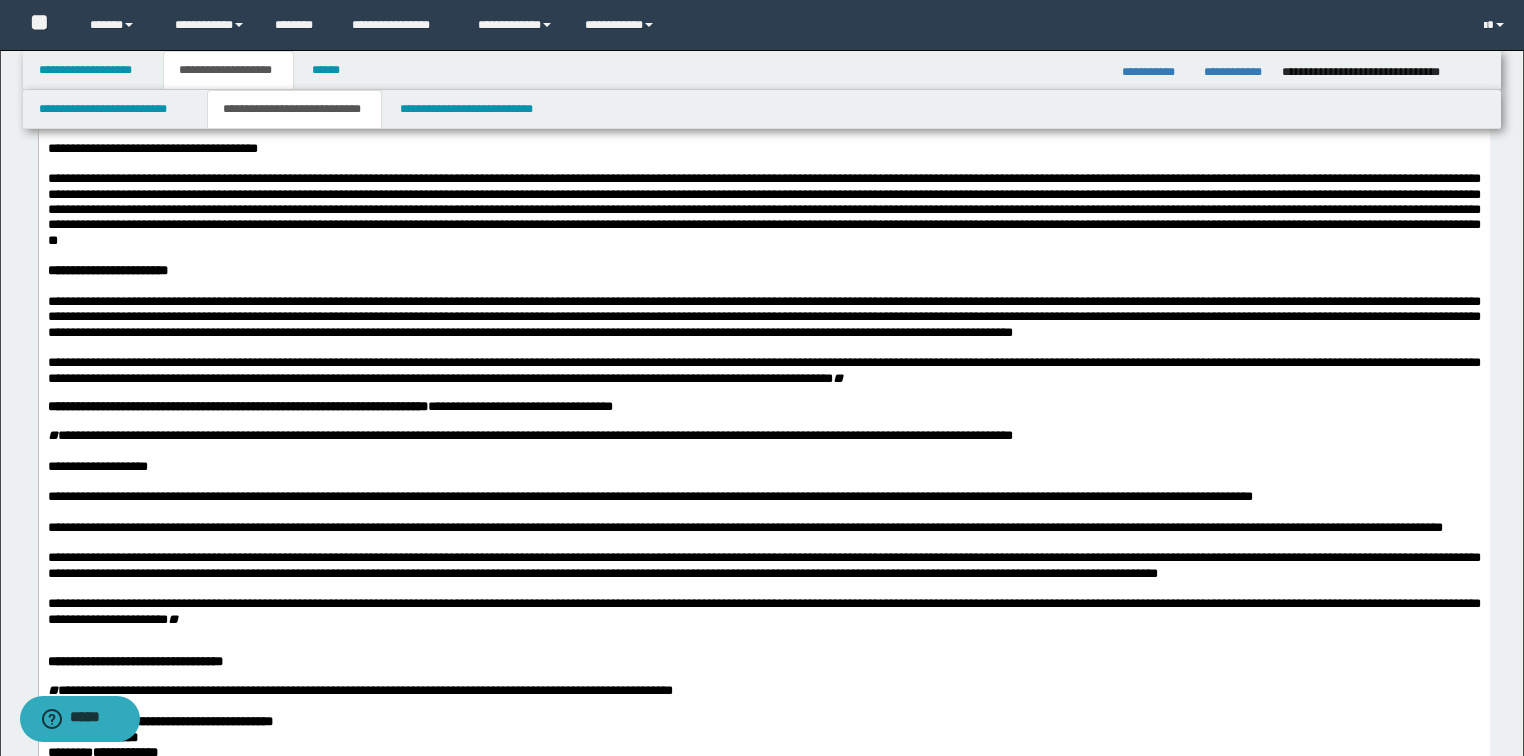 click at bounding box center [763, 209] 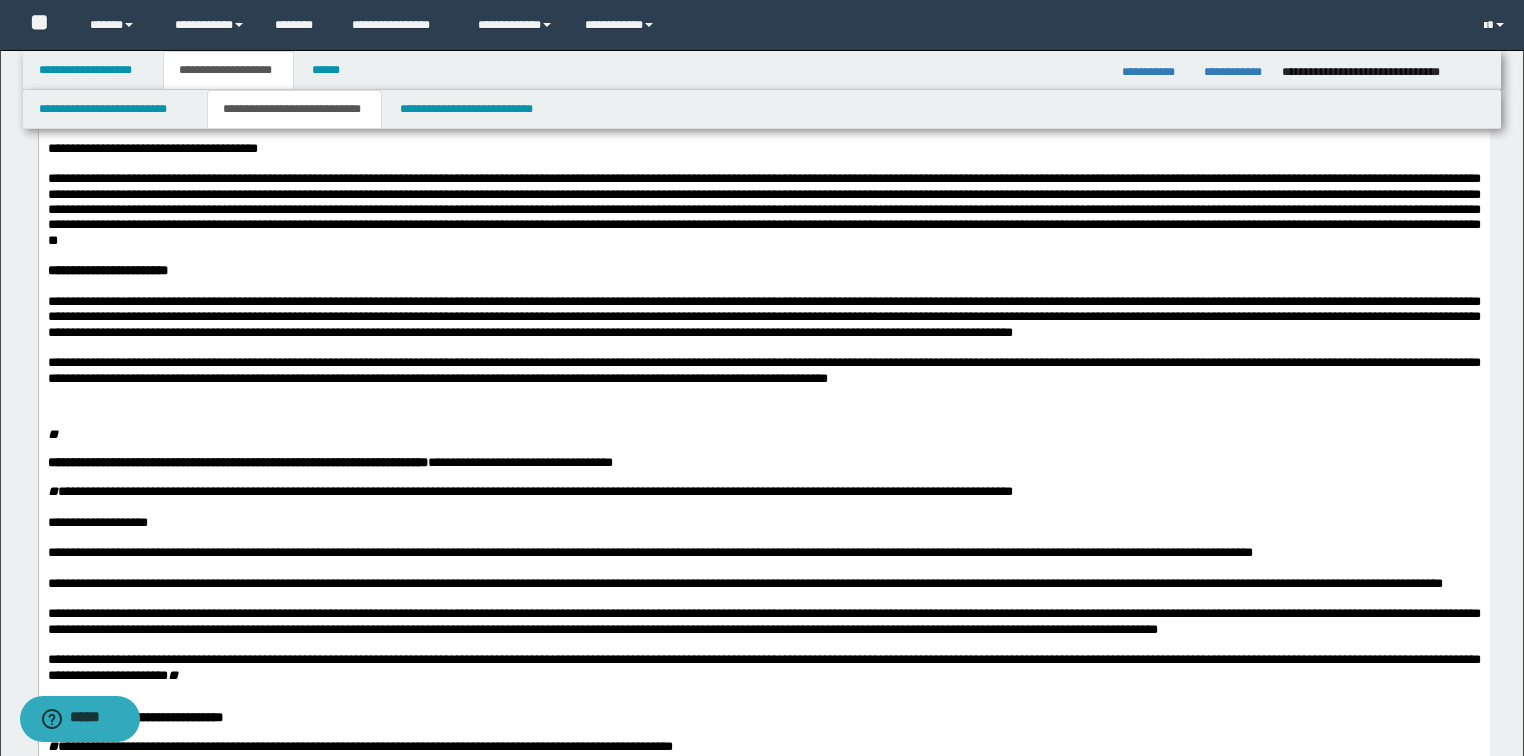 click on "**********" at bounding box center (763, 370) 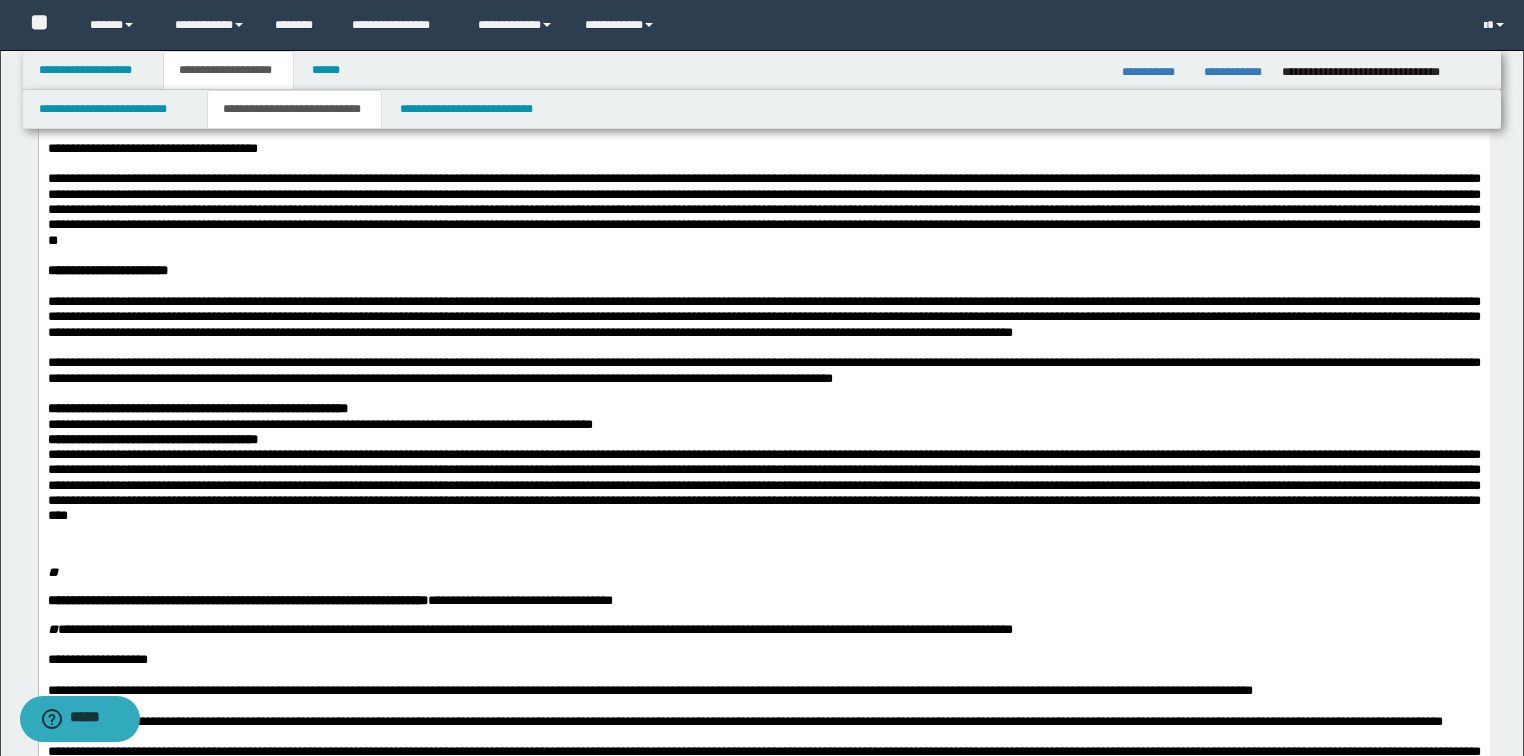 scroll, scrollTop: 640, scrollLeft: 0, axis: vertical 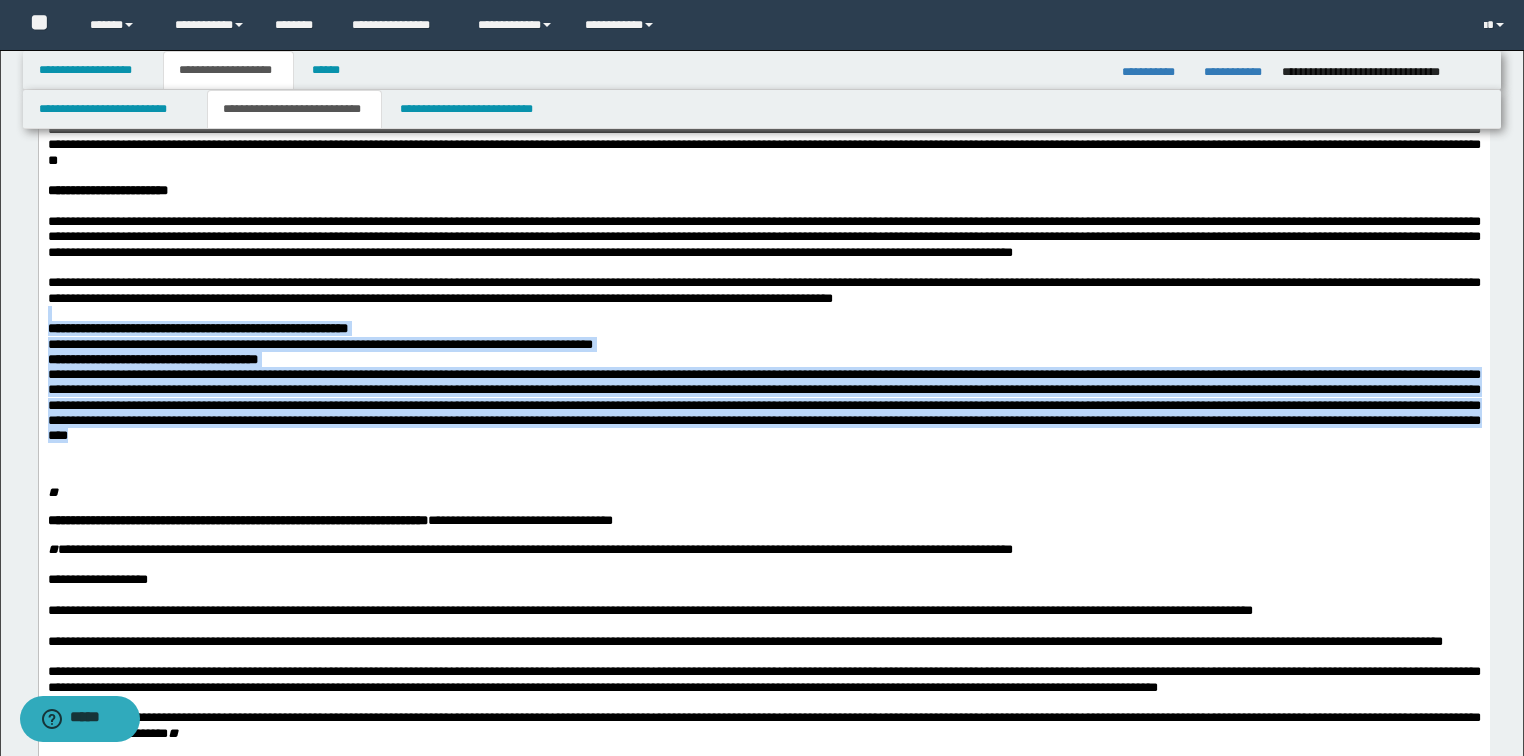 drag, startPoint x: 1159, startPoint y: 554, endPoint x: 13, endPoint y: 420, distance: 1153.8076 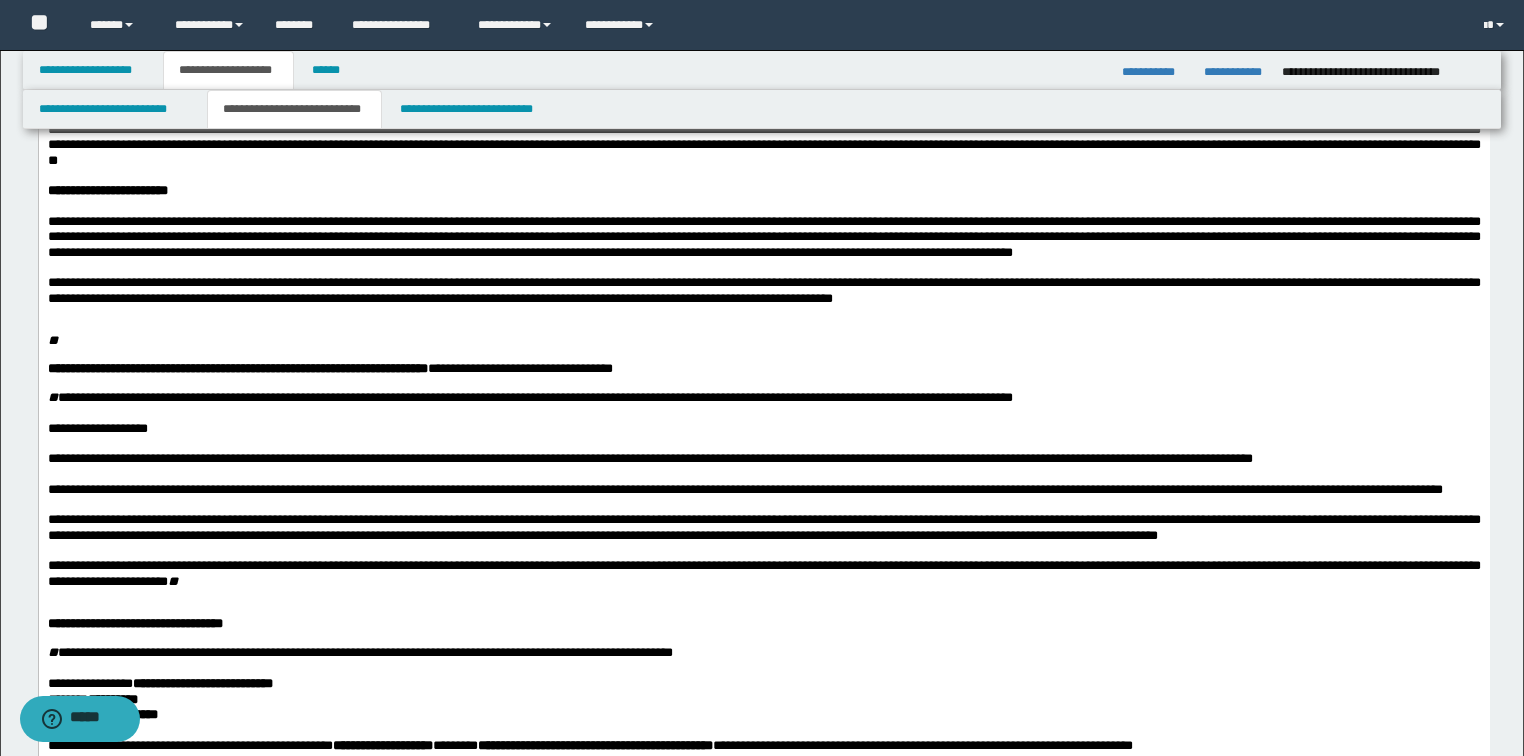 click on "**********" at bounding box center [763, 425] 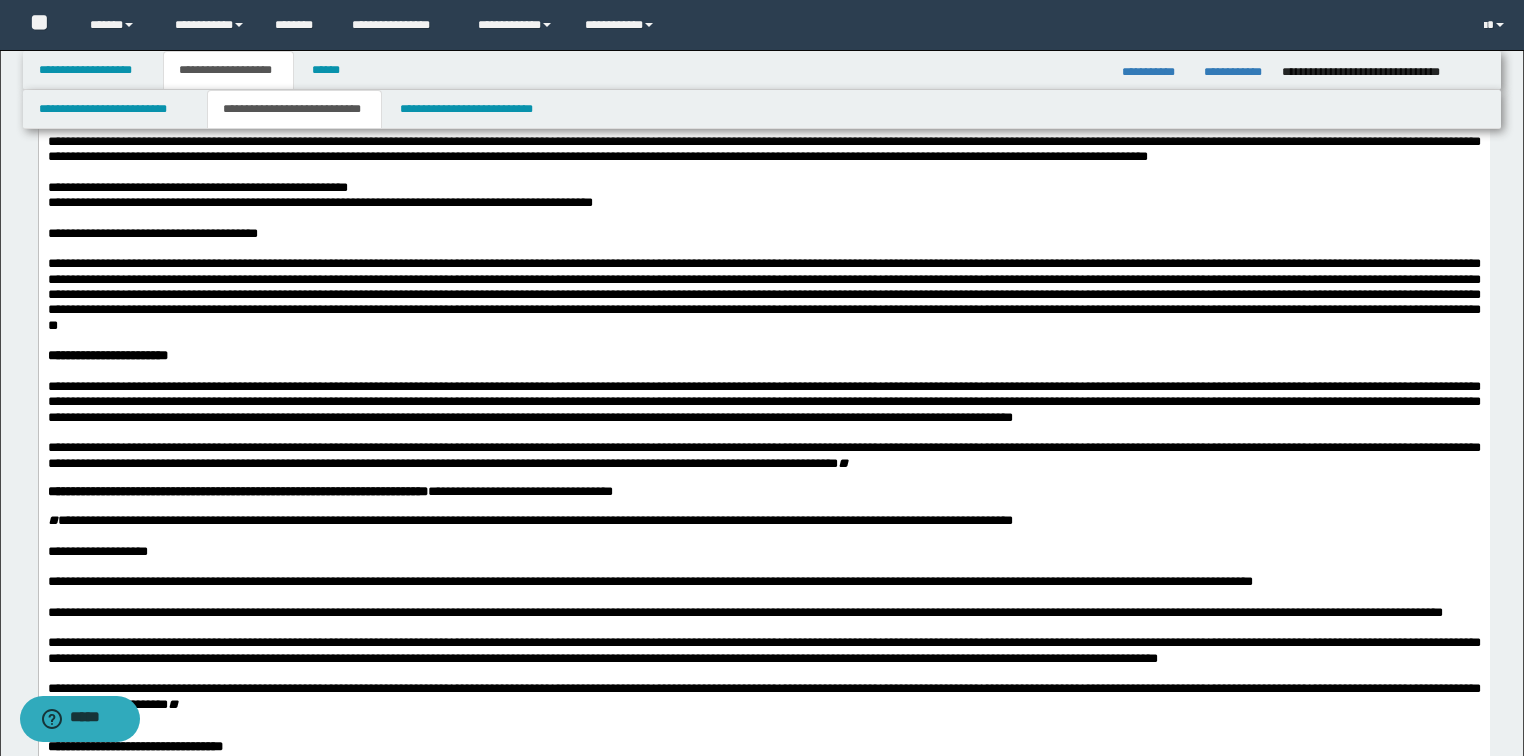 scroll, scrollTop: 480, scrollLeft: 0, axis: vertical 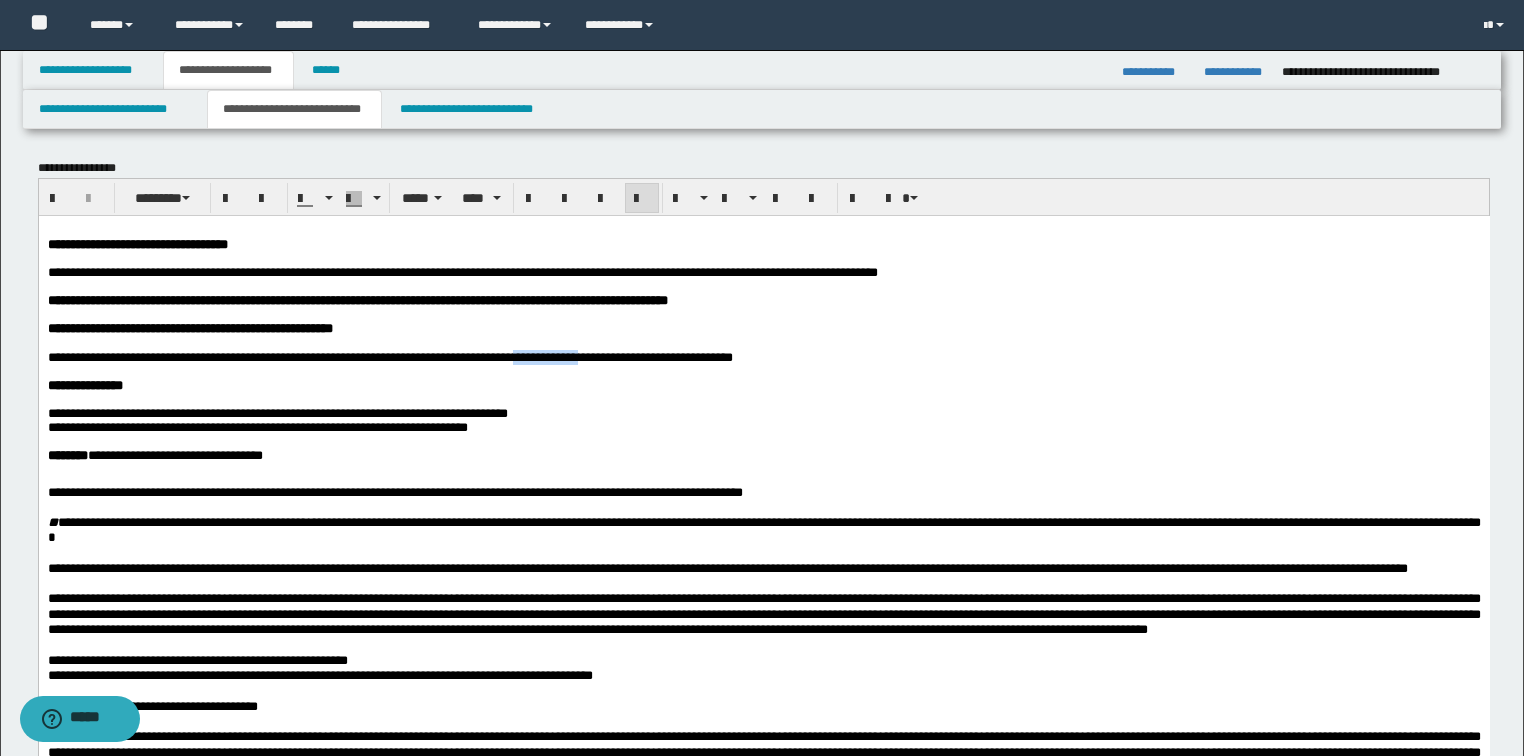 drag, startPoint x: 626, startPoint y: 373, endPoint x: 714, endPoint y: 376, distance: 88.051125 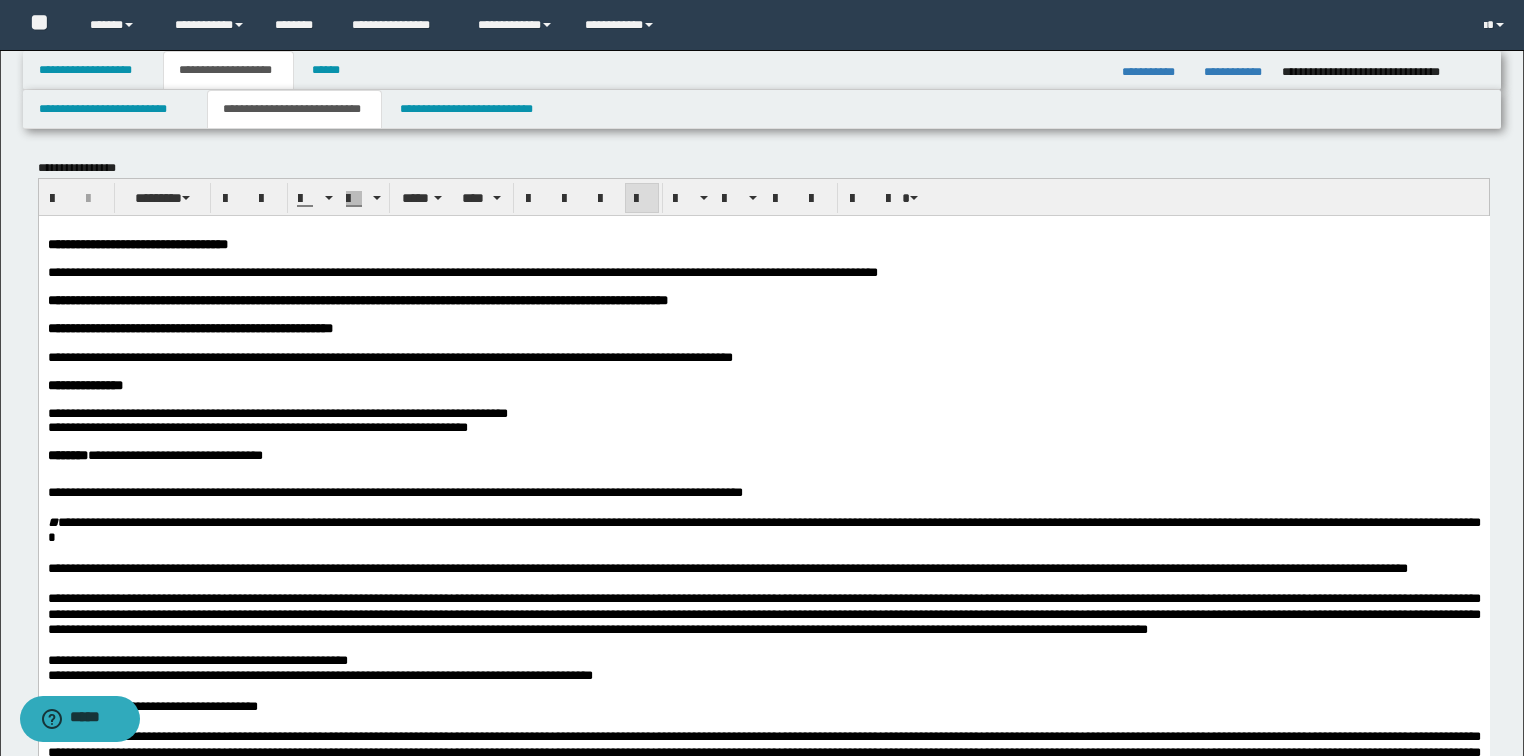 click at bounding box center (787, 371) 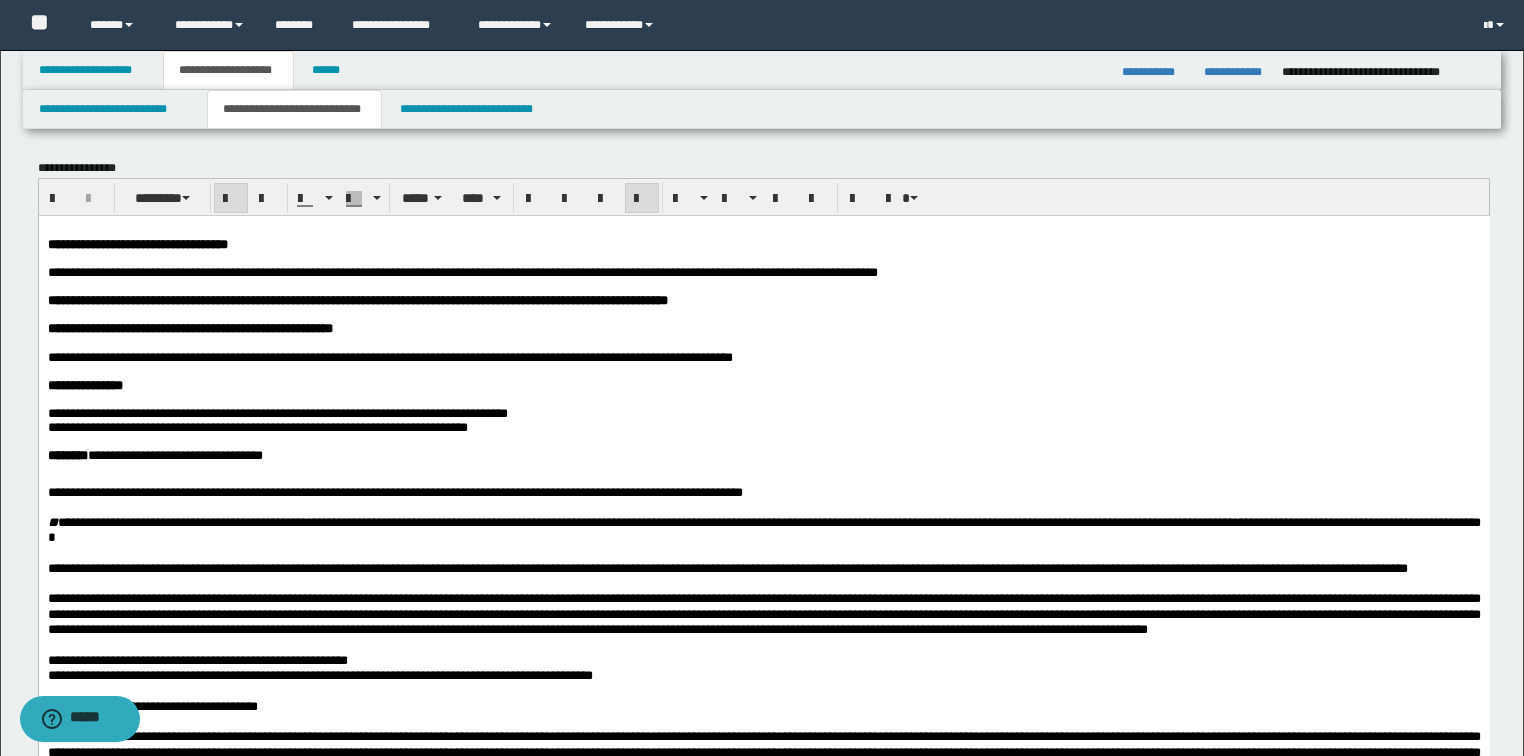 click on "**********" at bounding box center (357, 299) 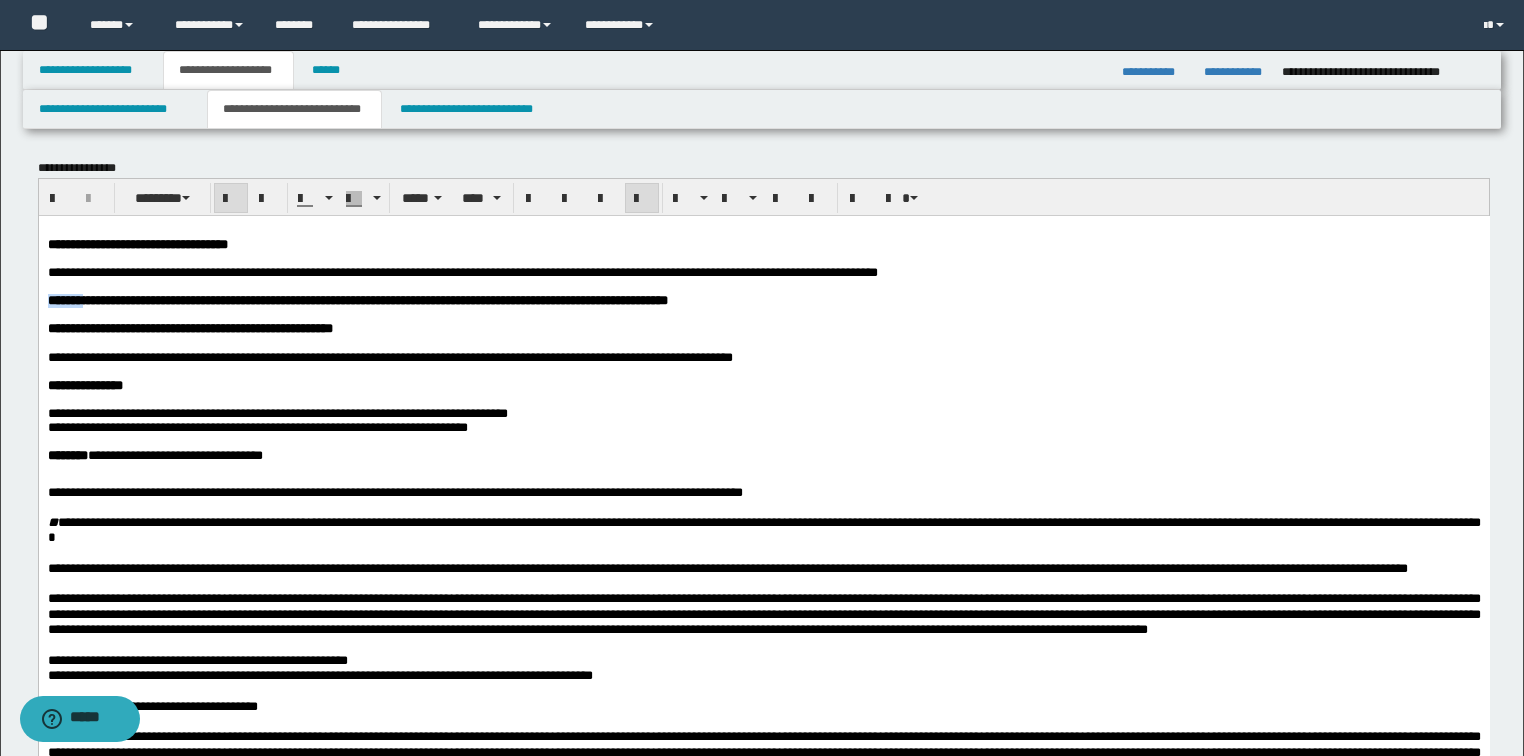click on "**********" at bounding box center (357, 299) 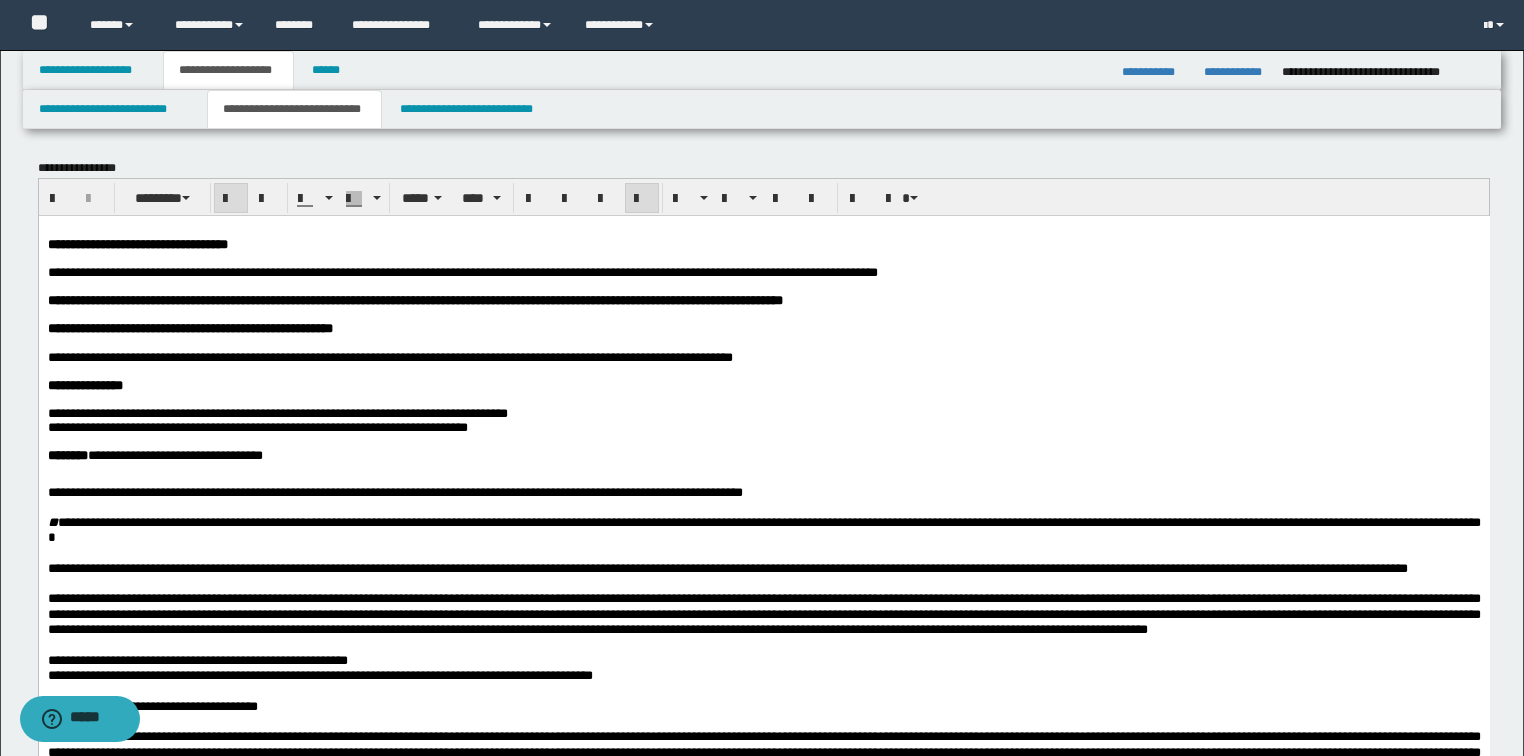click on "**********" at bounding box center (414, 299) 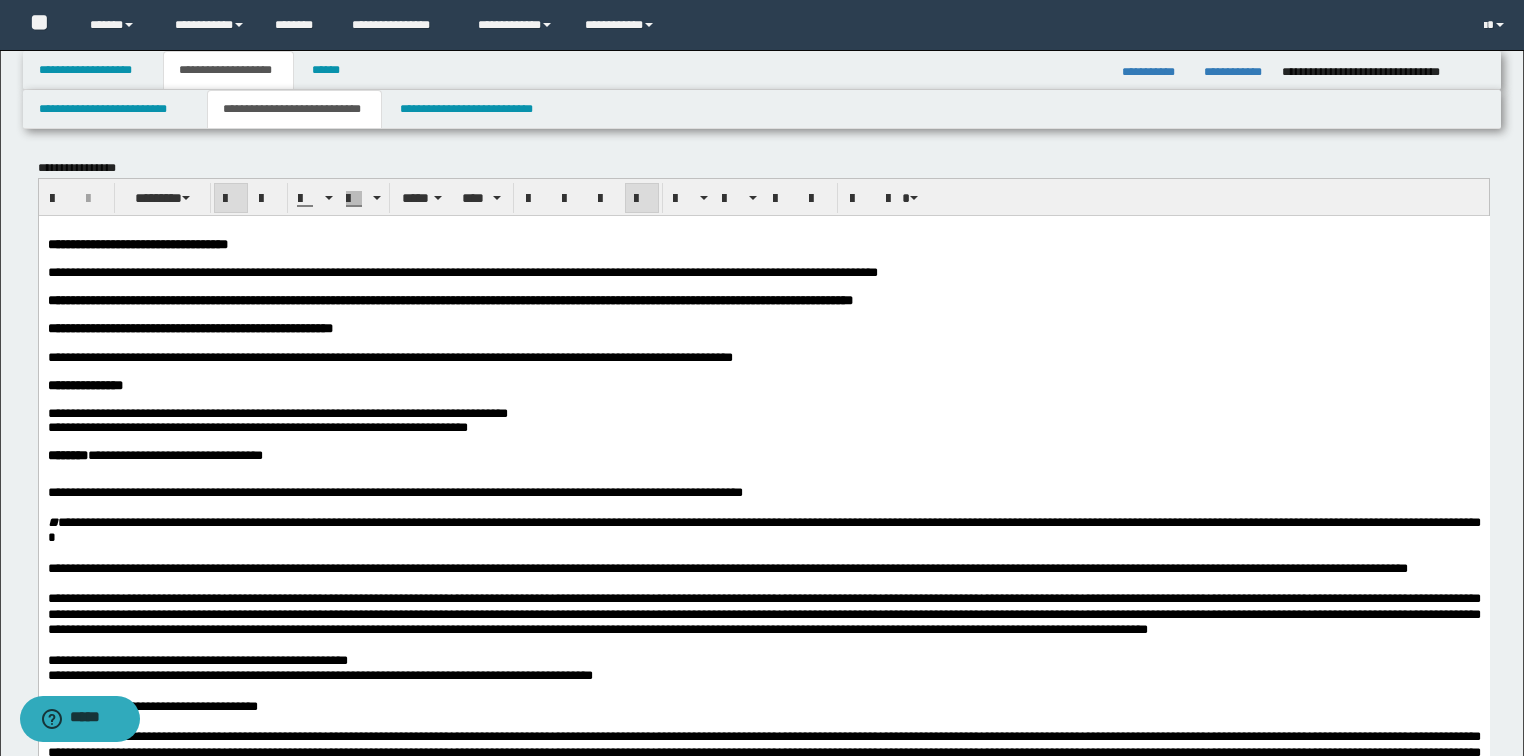 click on "**********" at bounding box center (449, 299) 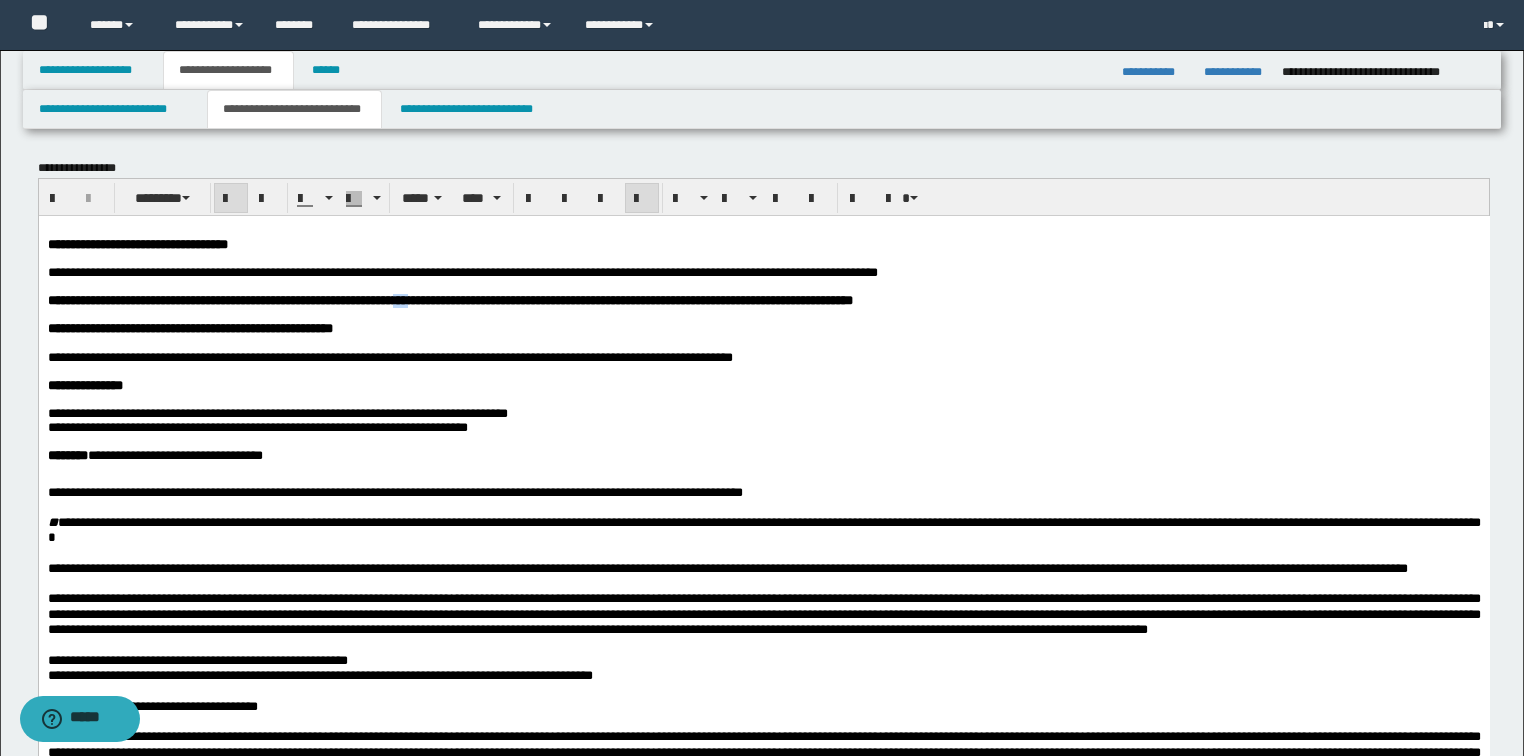 click on "**********" at bounding box center (449, 299) 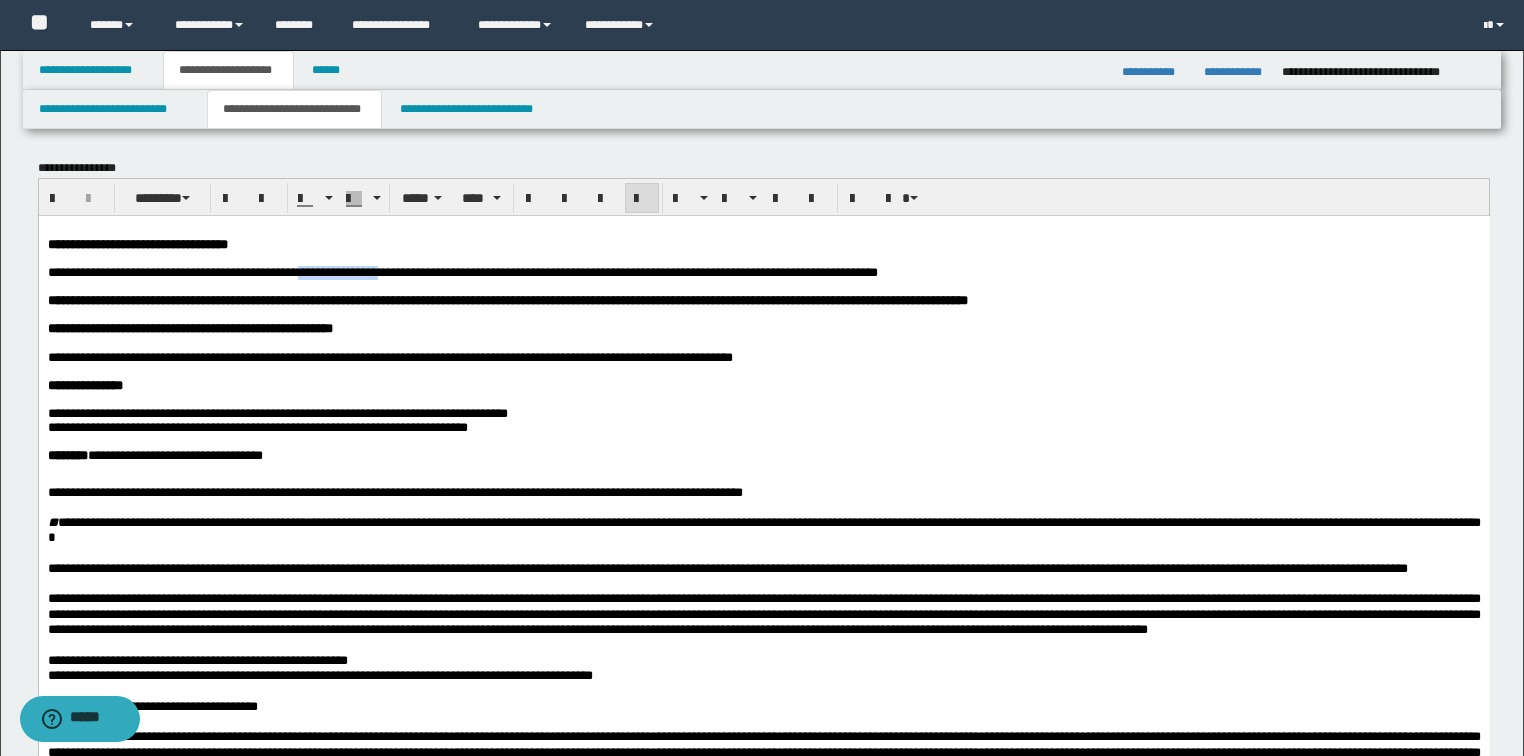 drag, startPoint x: 356, startPoint y: 276, endPoint x: 456, endPoint y: 276, distance: 100 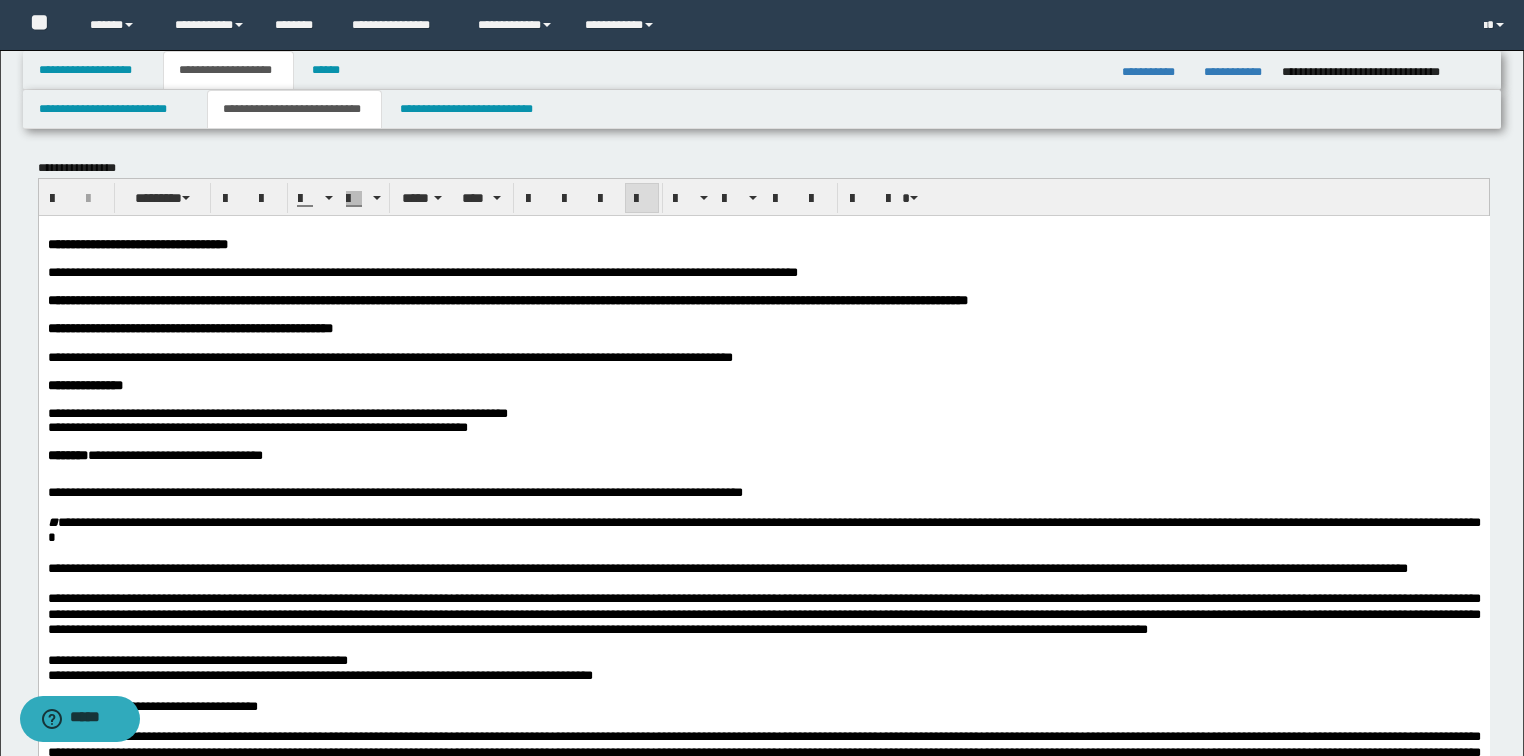 click on "**********" at bounding box center [422, 271] 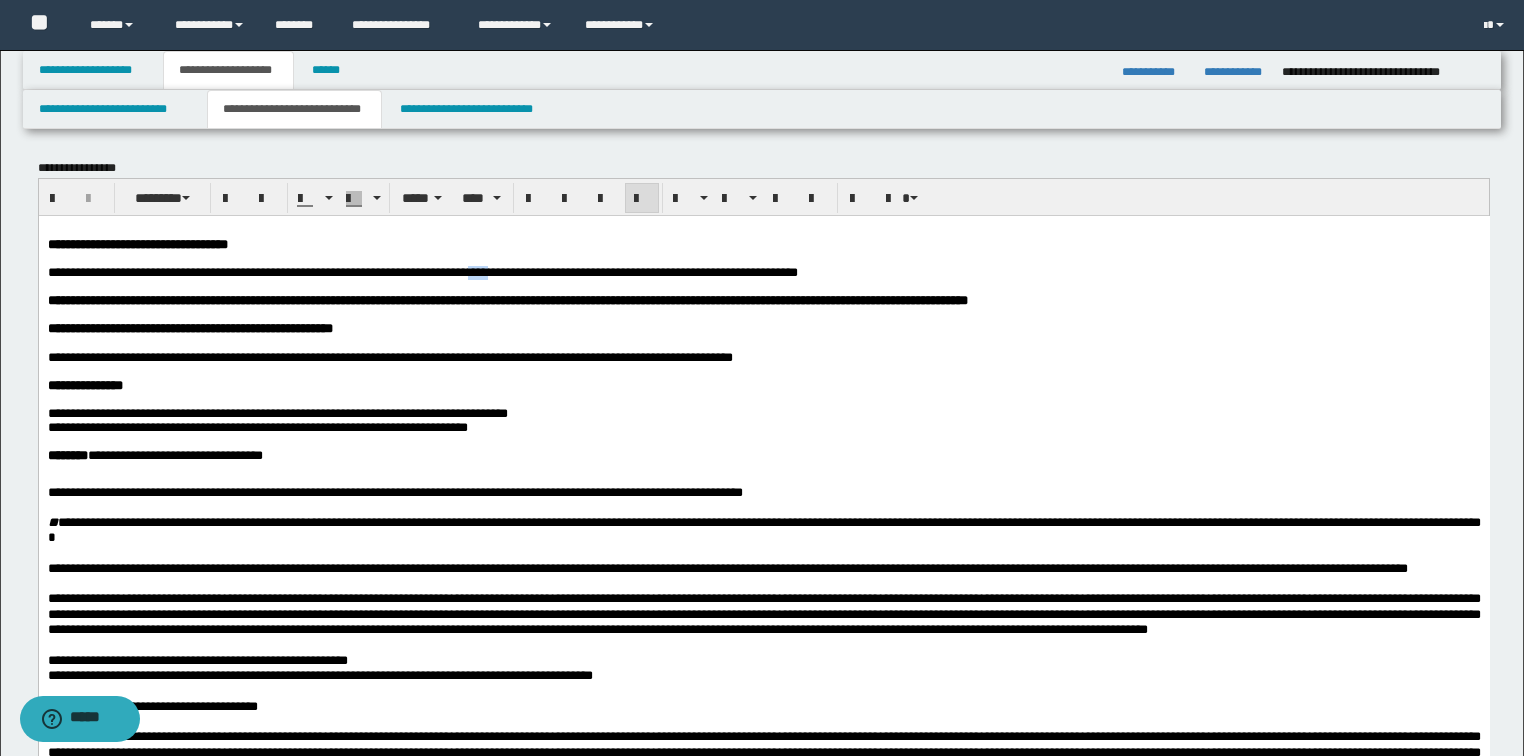 click on "**********" at bounding box center (422, 271) 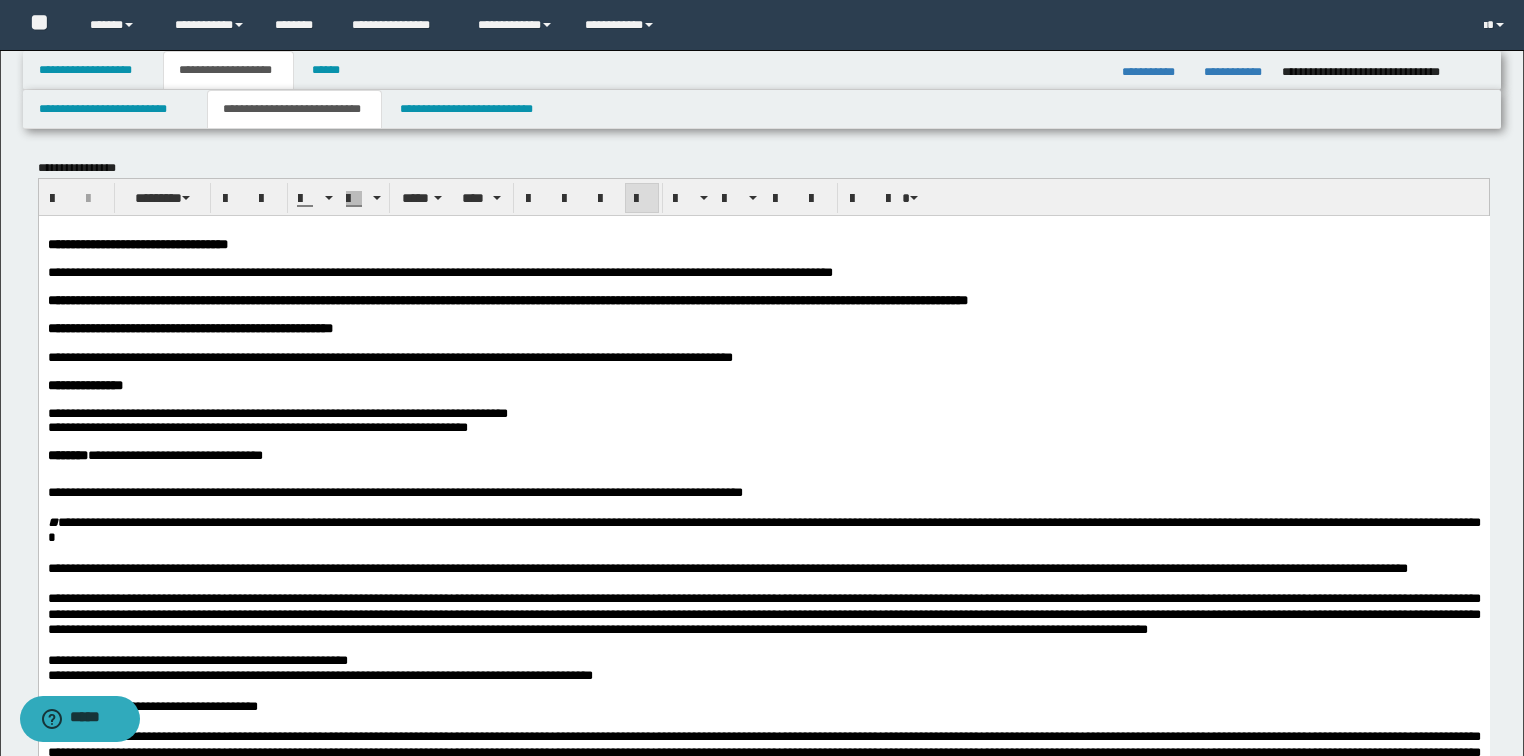 click on "**********" at bounding box center (439, 271) 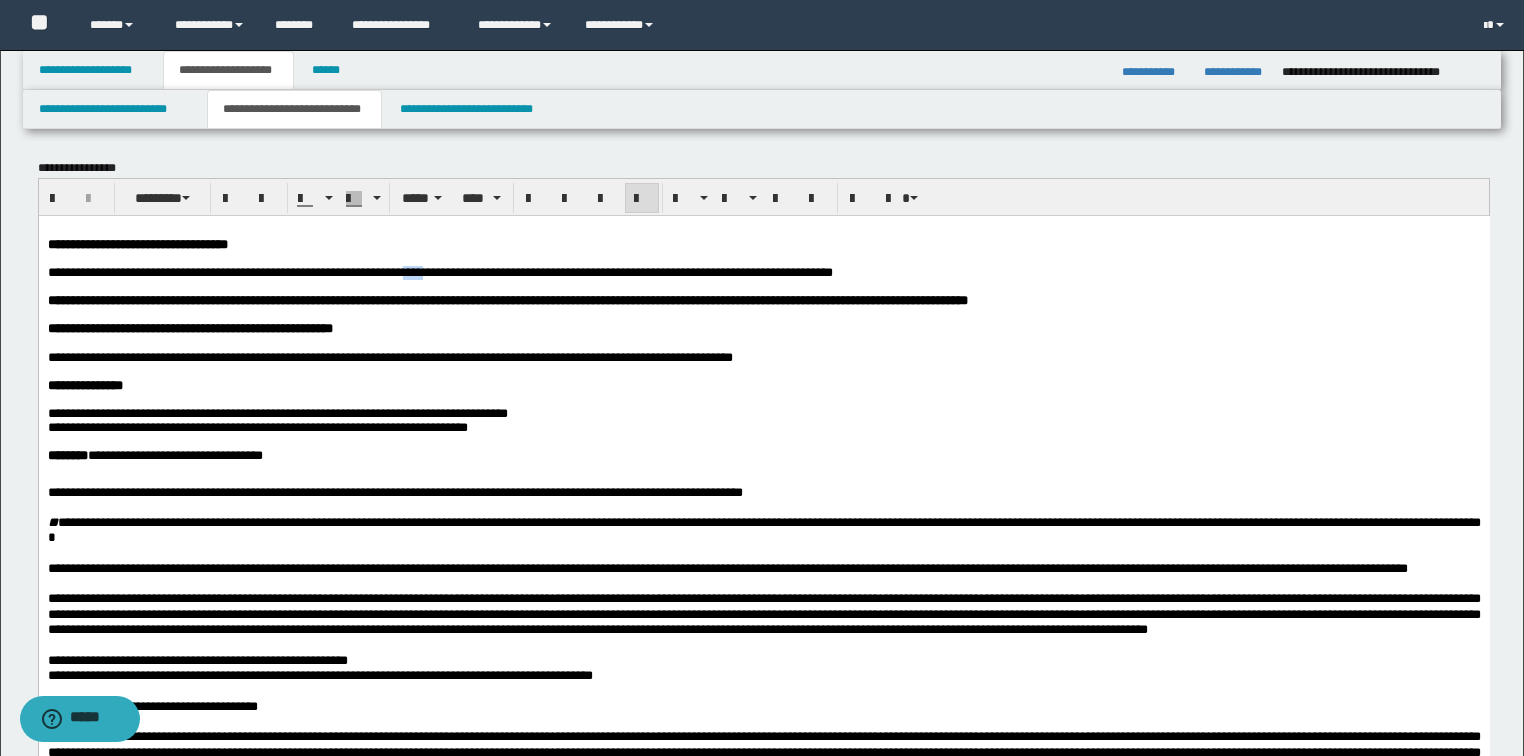 click on "**********" at bounding box center (439, 271) 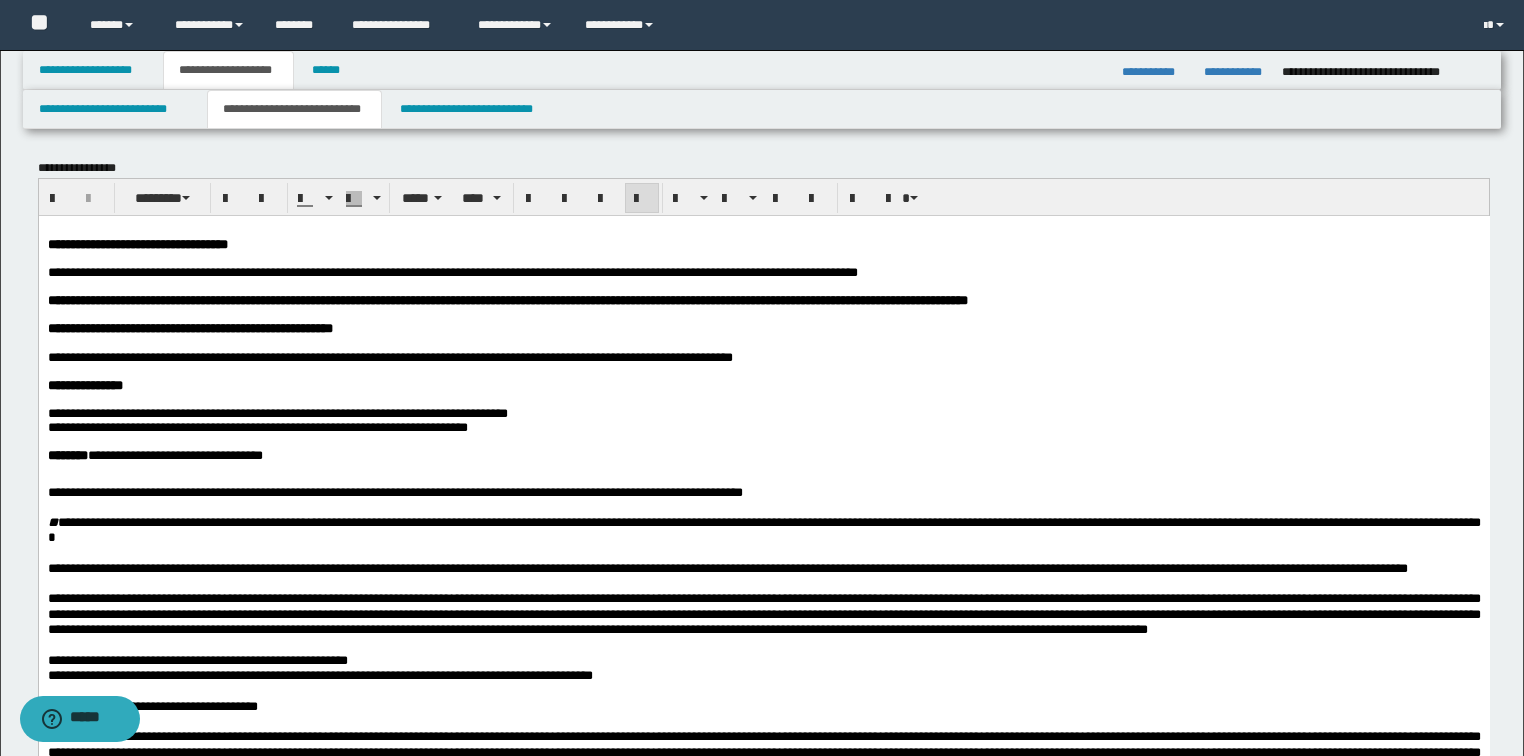 click on "**********" at bounding box center (452, 271) 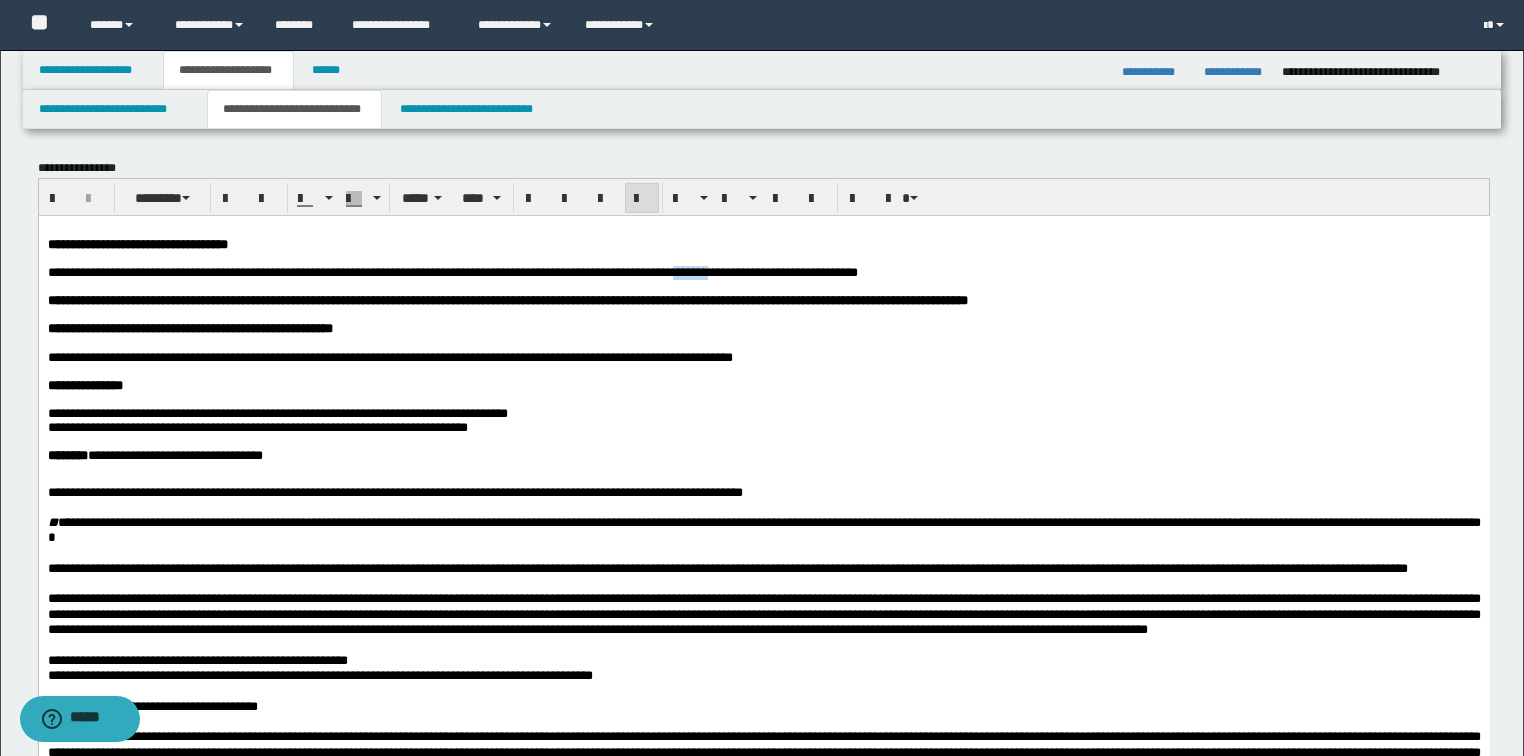click on "**********" at bounding box center [452, 271] 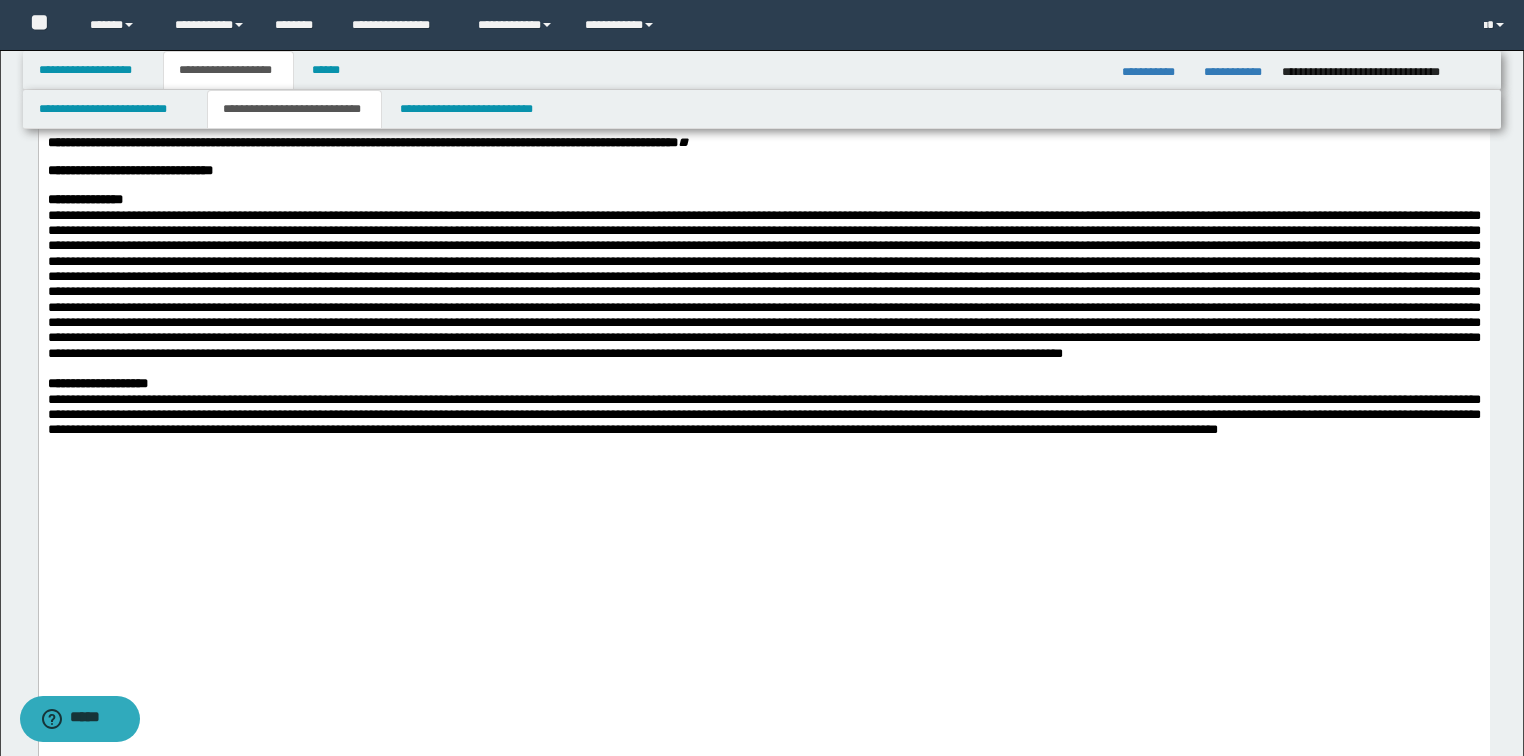scroll, scrollTop: 1600, scrollLeft: 0, axis: vertical 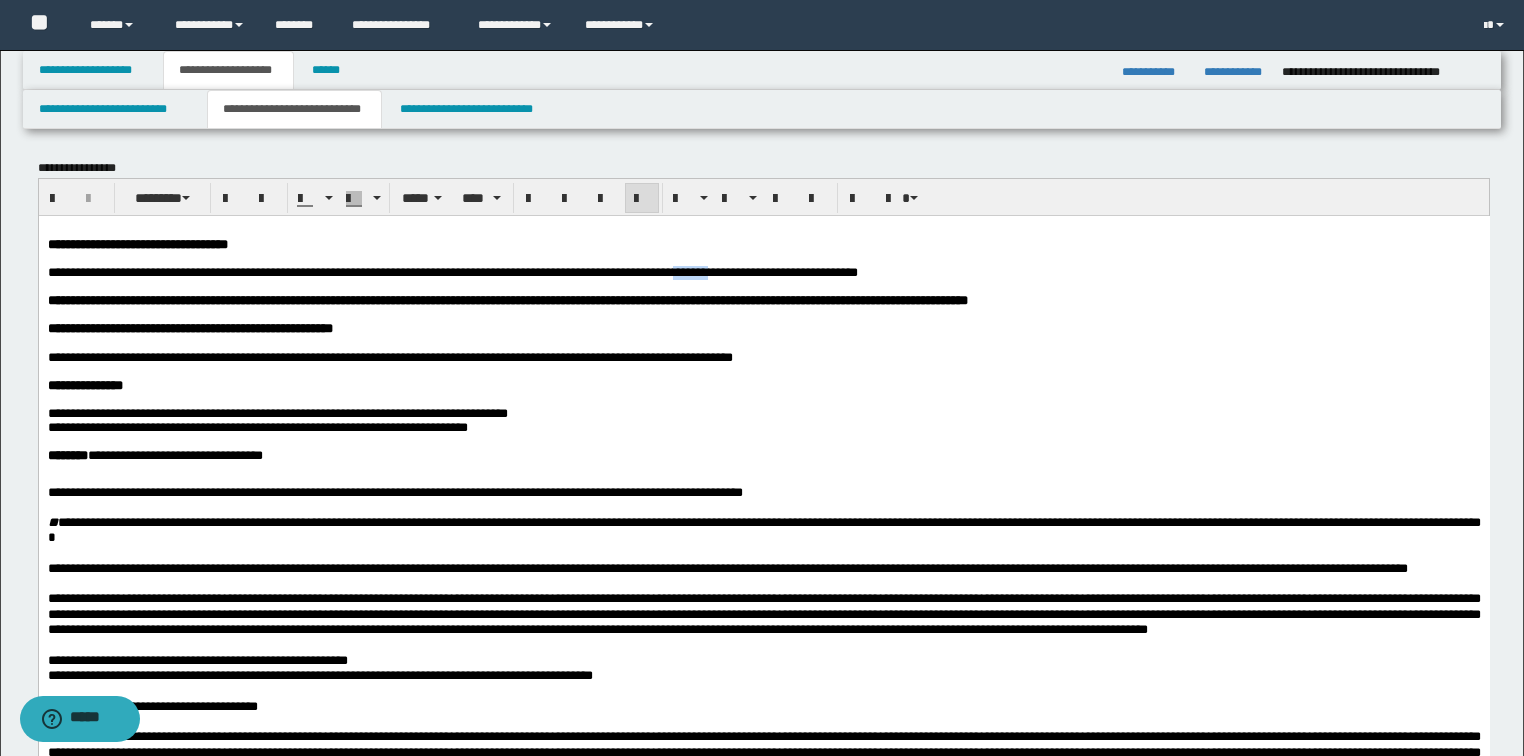click on "**********" at bounding box center [452, 271] 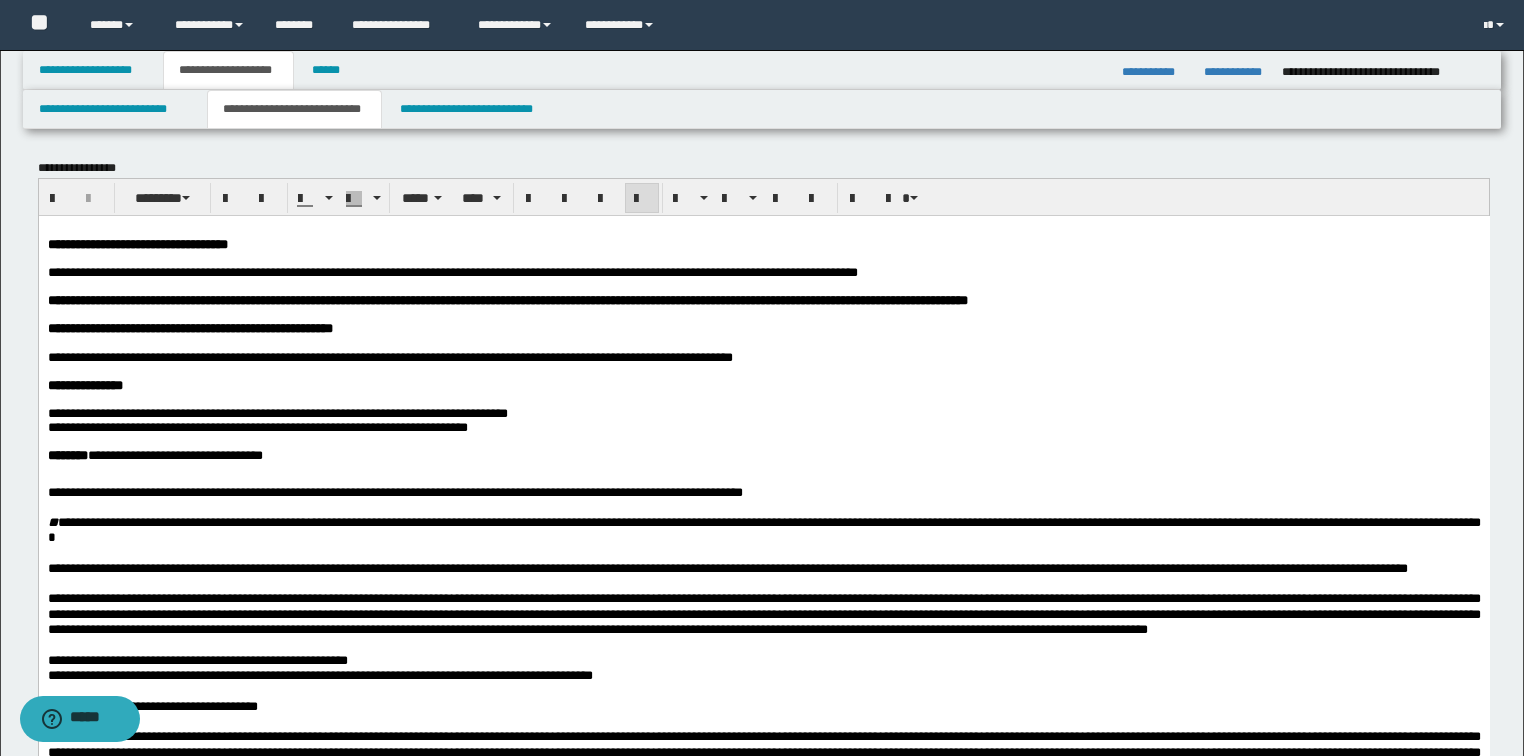 click on "**********" at bounding box center [452, 271] 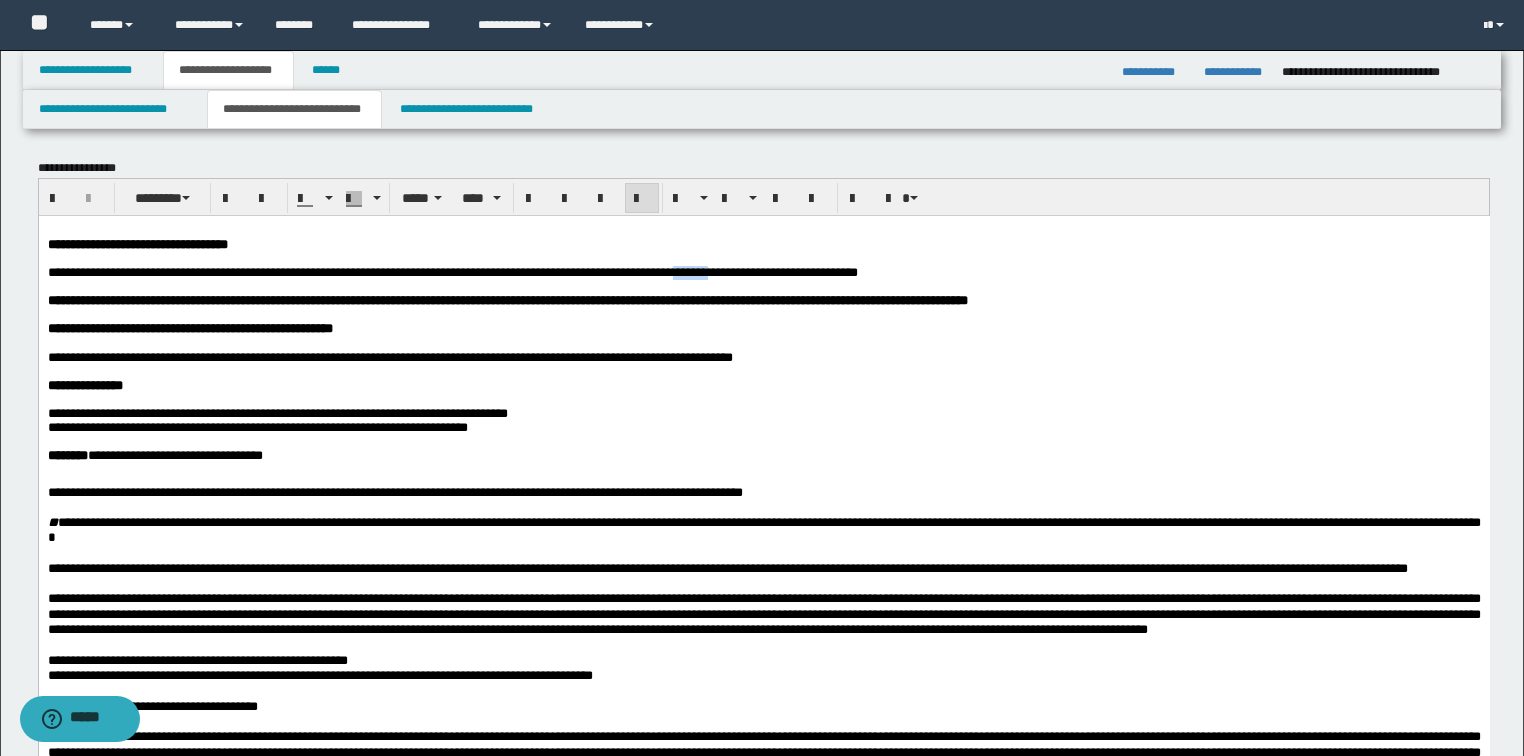 click on "**********" at bounding box center [452, 271] 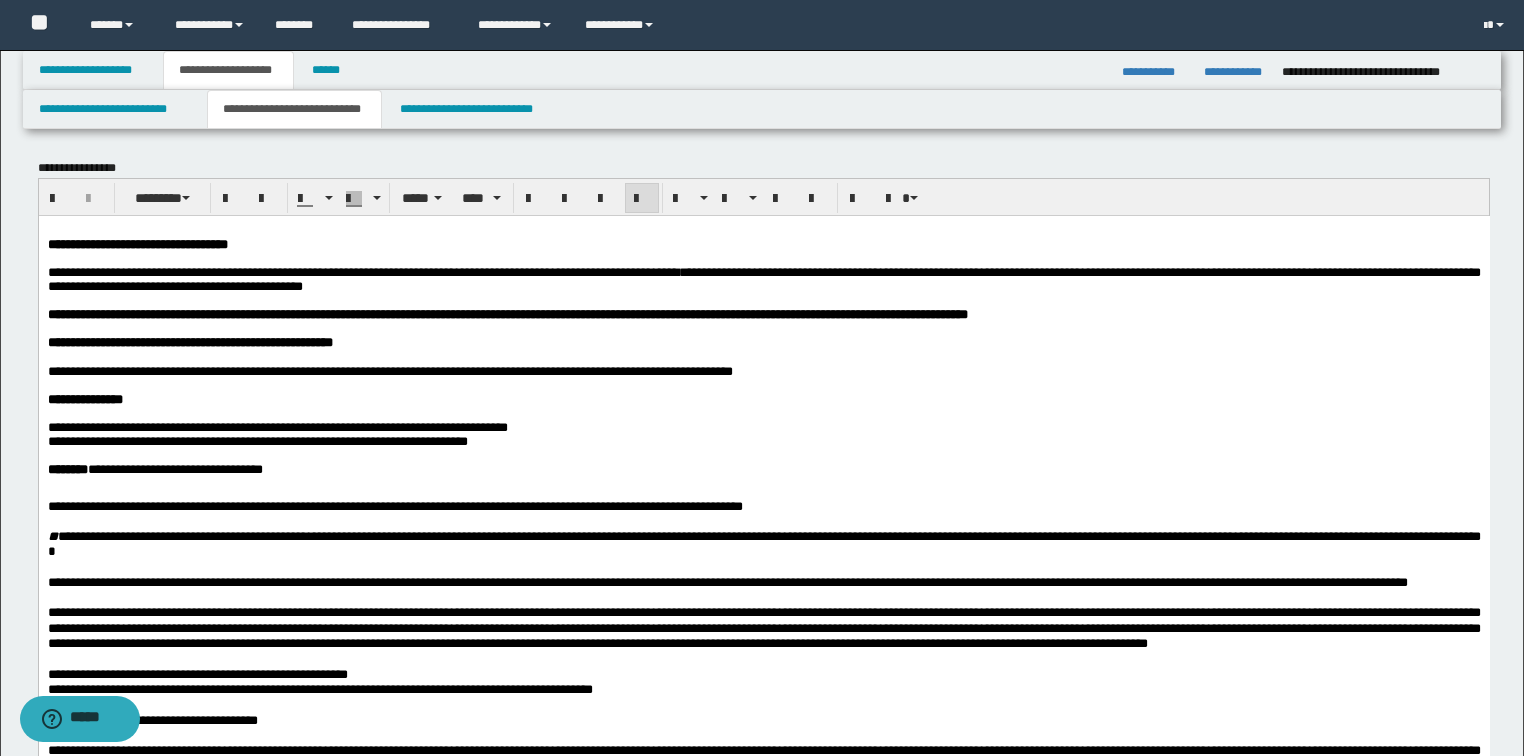 click on "**********" at bounding box center [763, 278] 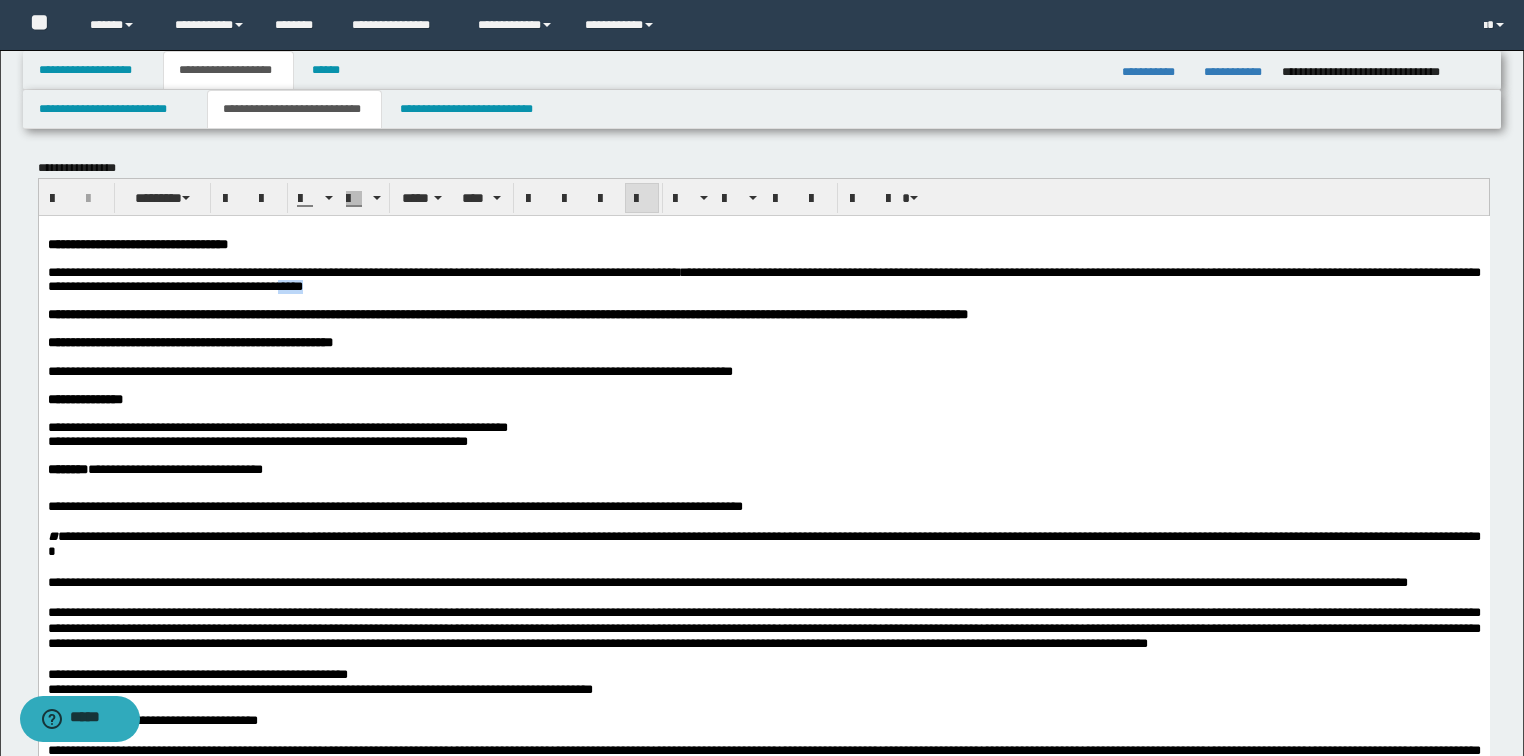 click on "**********" at bounding box center (763, 278) 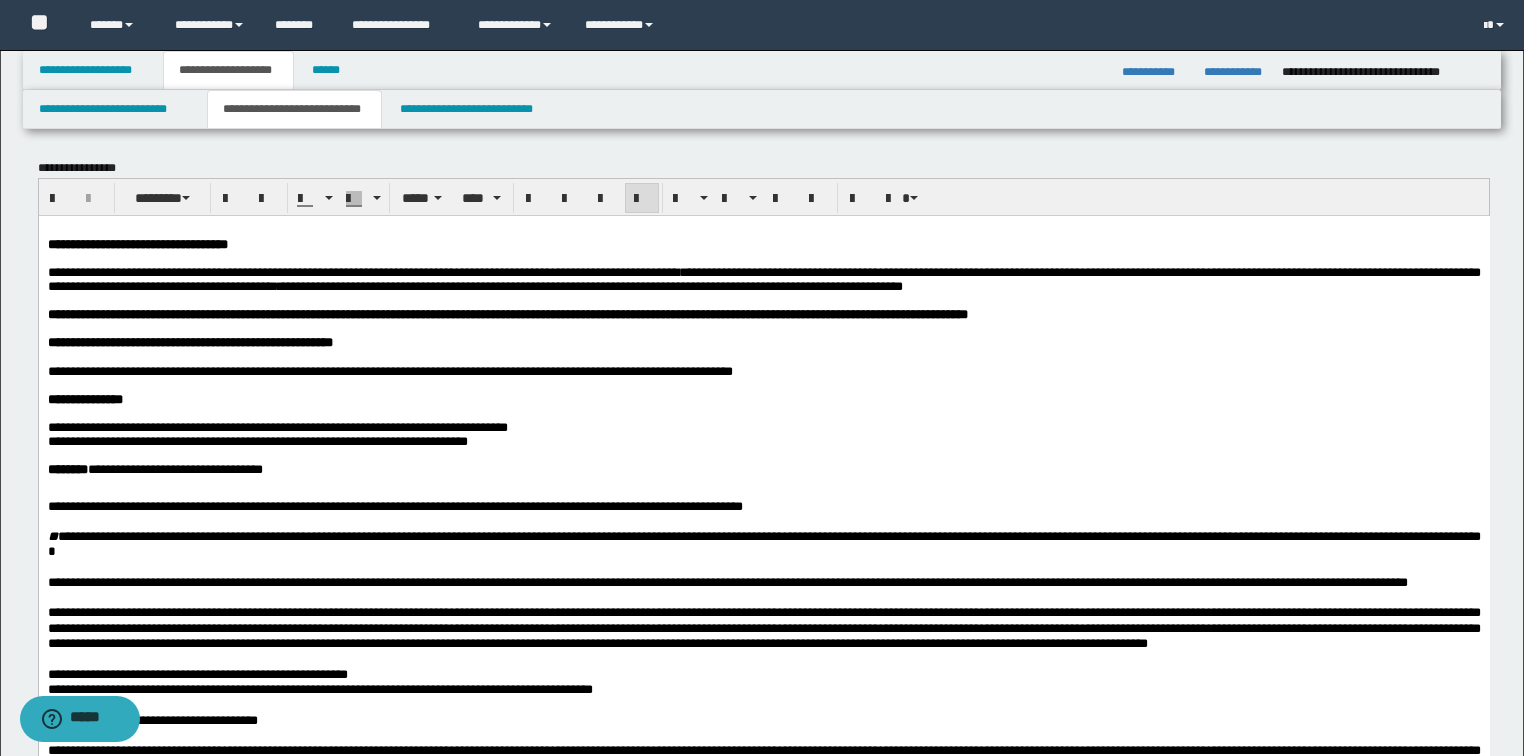 click at bounding box center [763, 300] 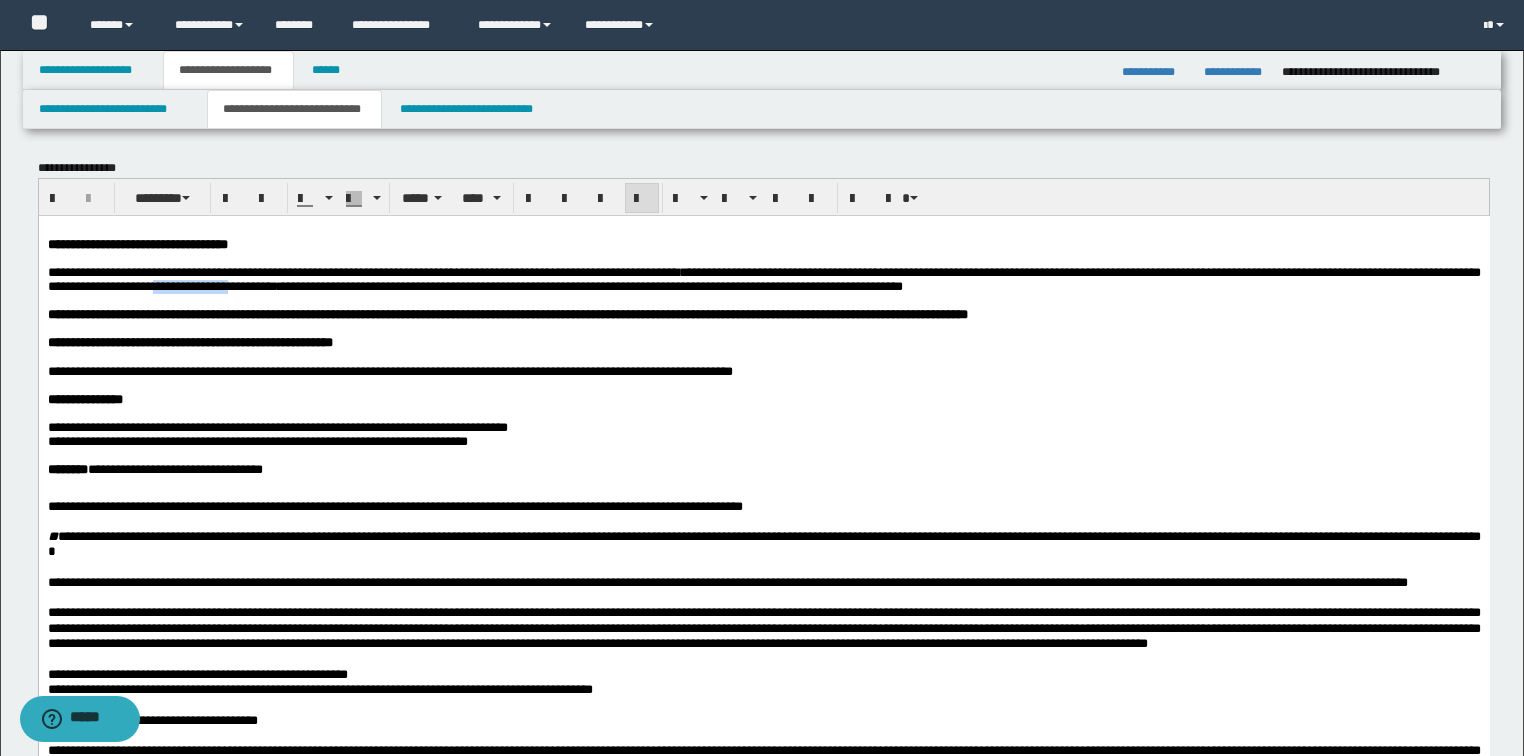 drag, startPoint x: 493, startPoint y: 295, endPoint x: 586, endPoint y: 302, distance: 93.26307 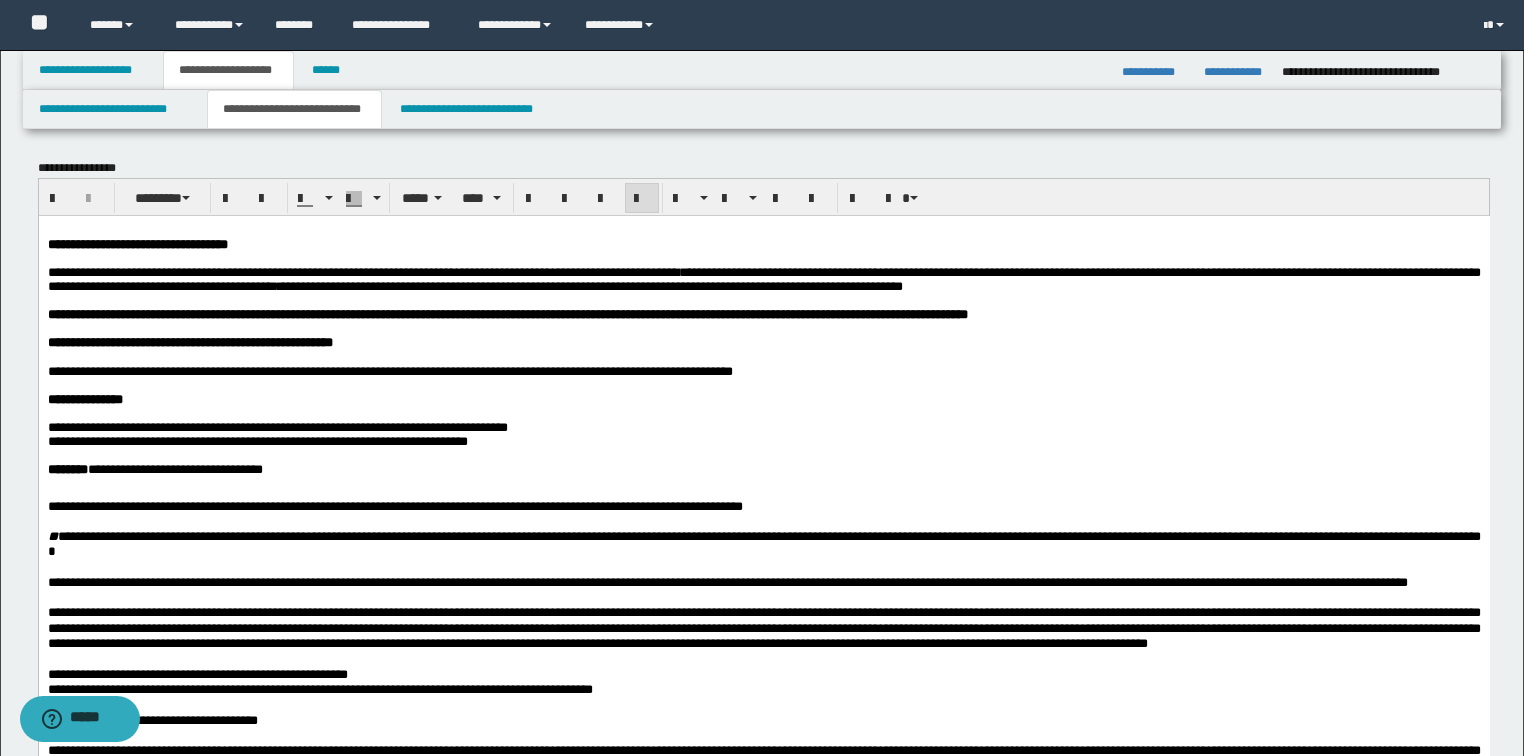 click at bounding box center [763, 300] 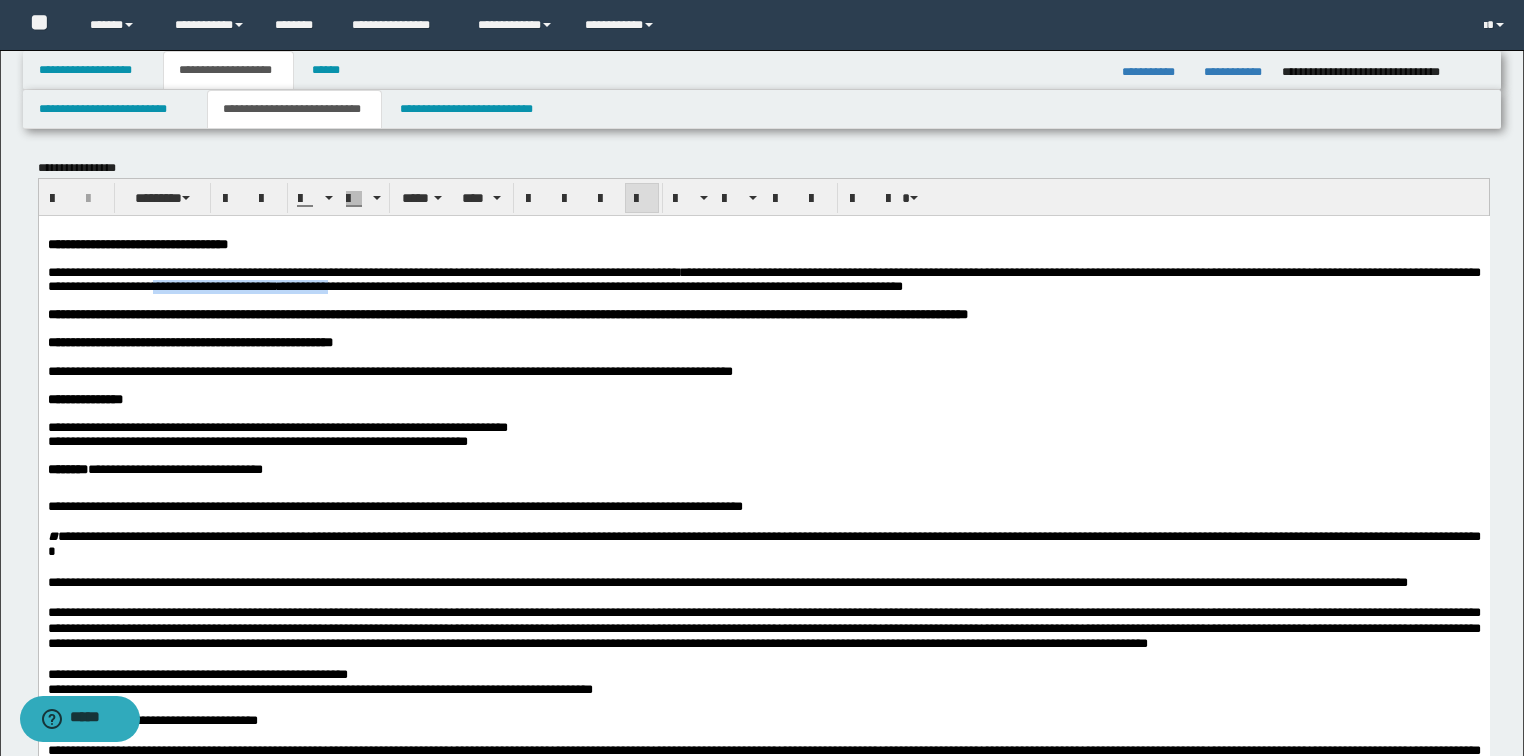 drag, startPoint x: 493, startPoint y: 295, endPoint x: 709, endPoint y: 295, distance: 216 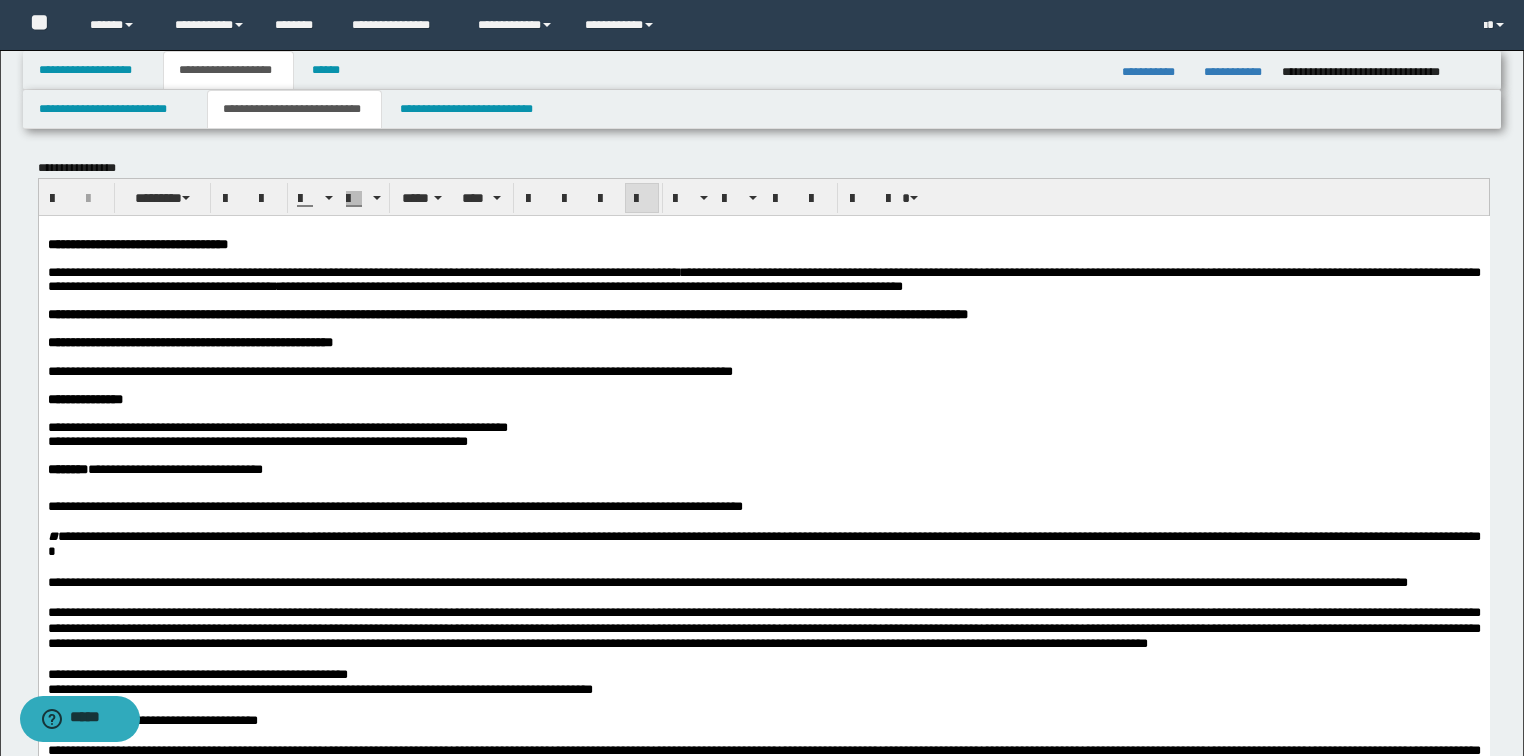 click on "**********" at bounding box center (763, 278) 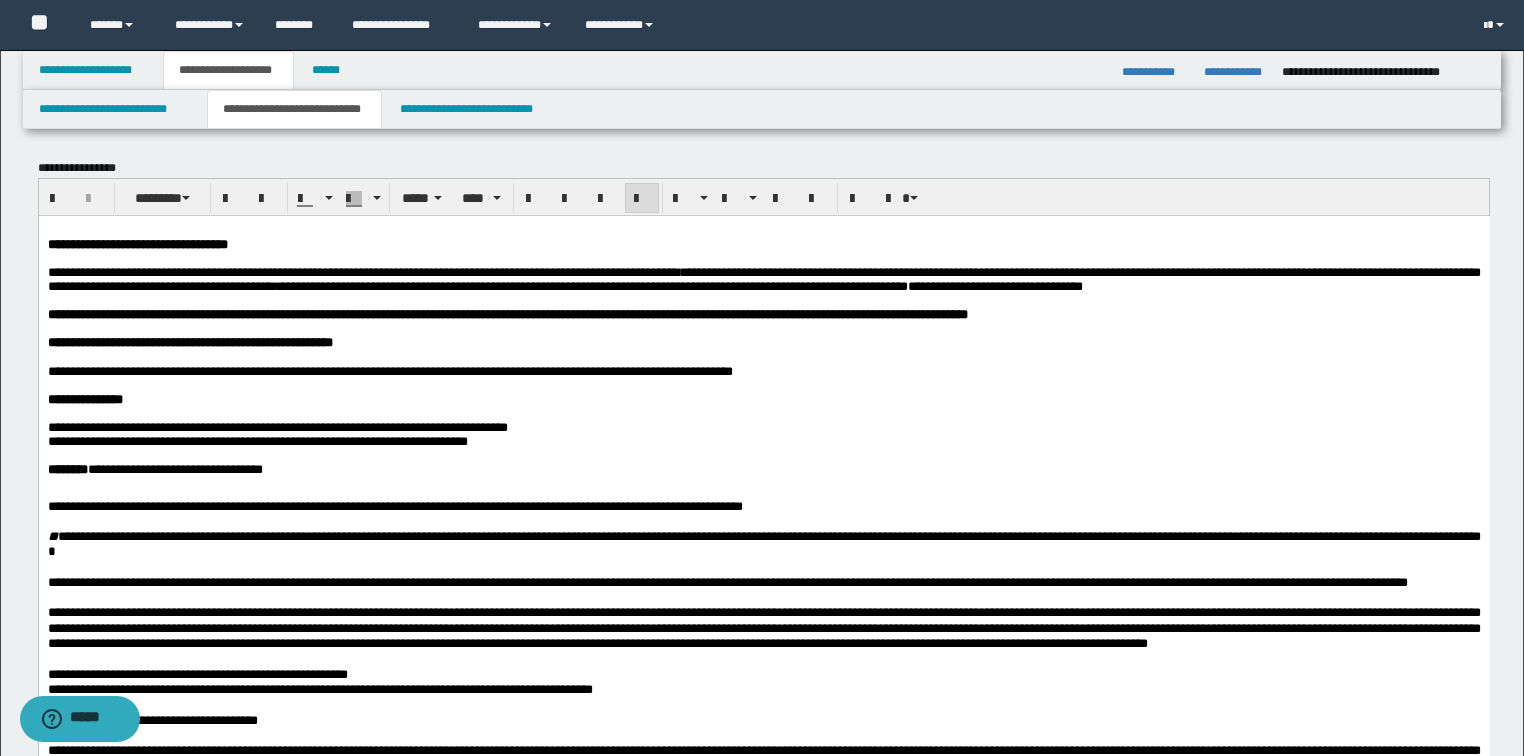 click on "**********" at bounding box center (969, 285) 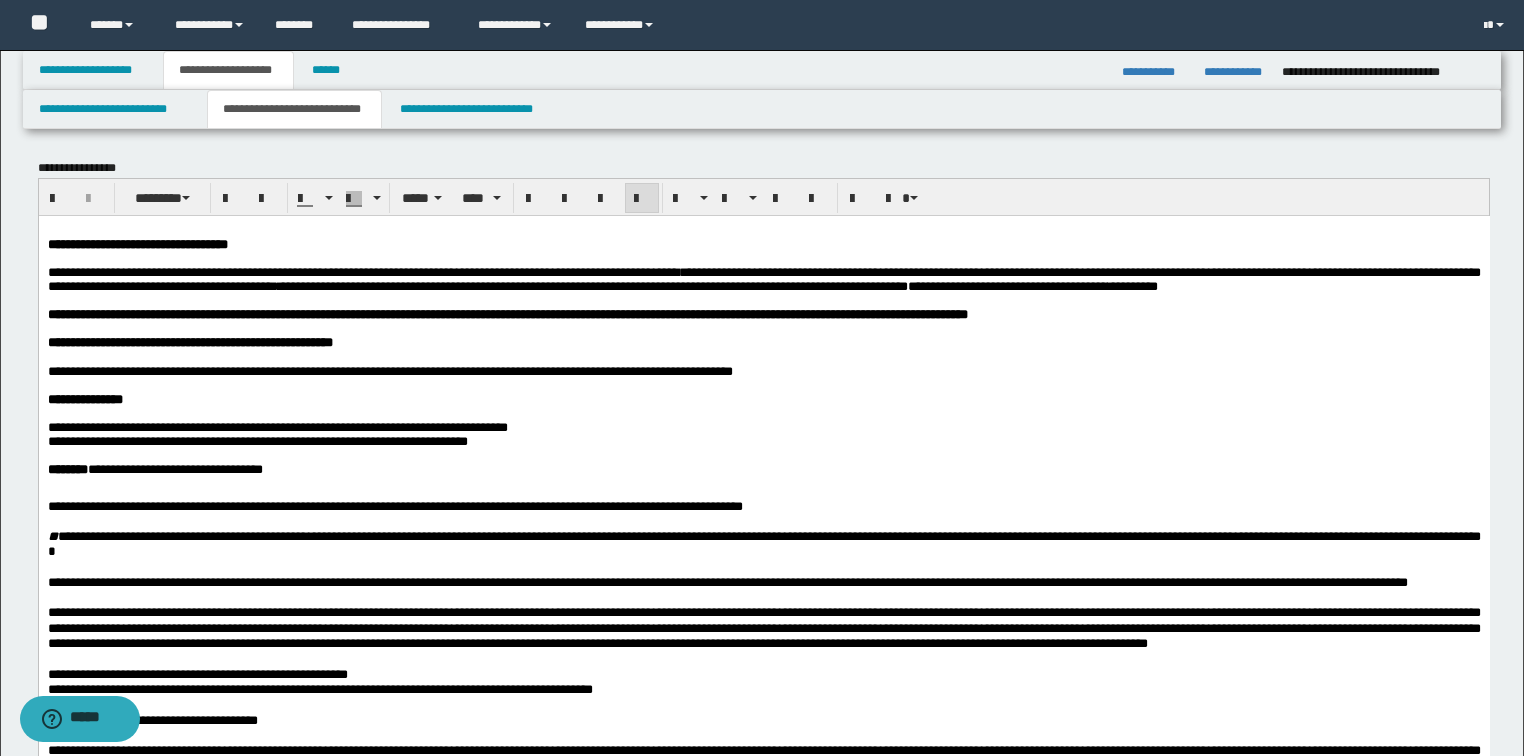 click on "**********" at bounding box center (763, 279) 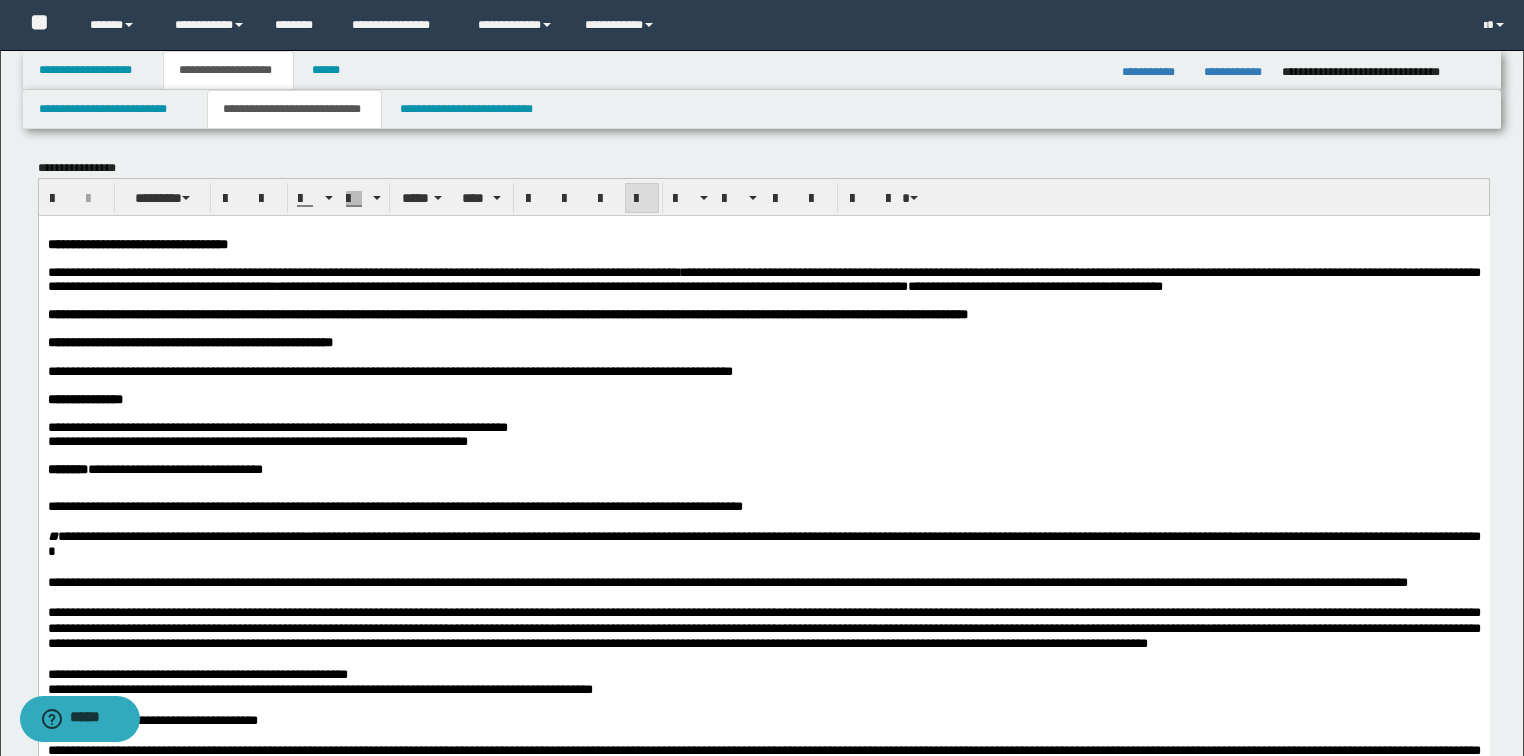 click on "**********" at bounding box center [763, 399] 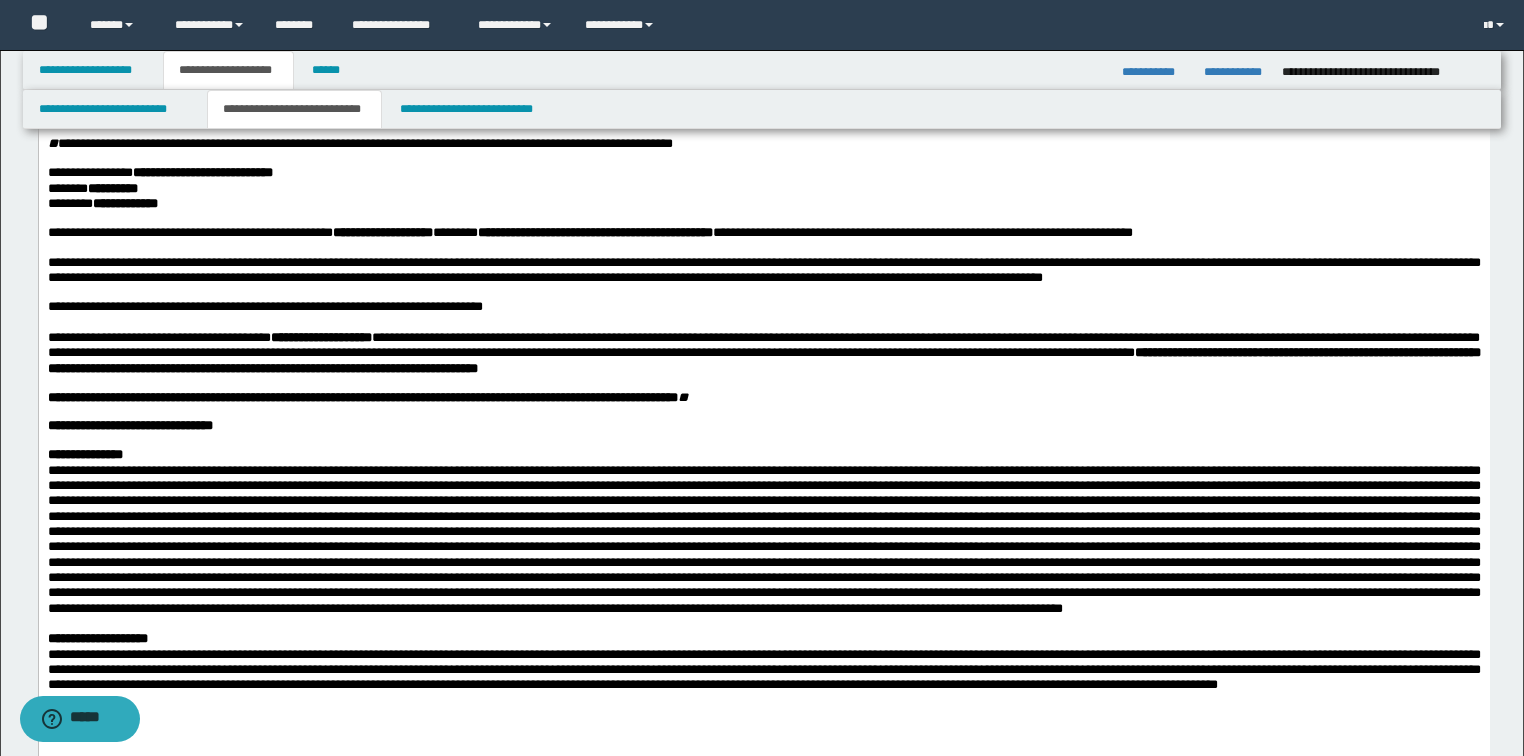 scroll, scrollTop: 1280, scrollLeft: 0, axis: vertical 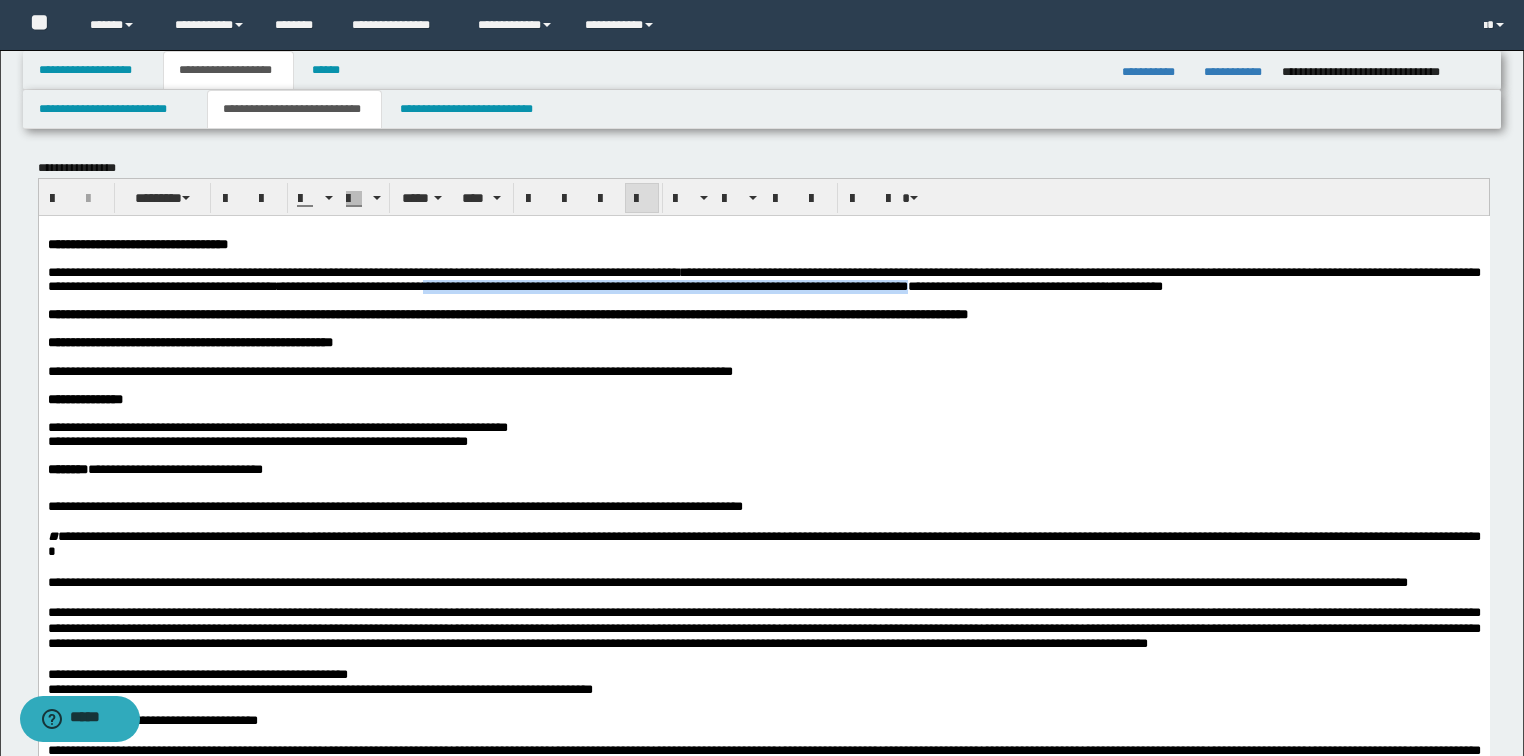 drag, startPoint x: 827, startPoint y: 296, endPoint x: 1427, endPoint y: 294, distance: 600.00336 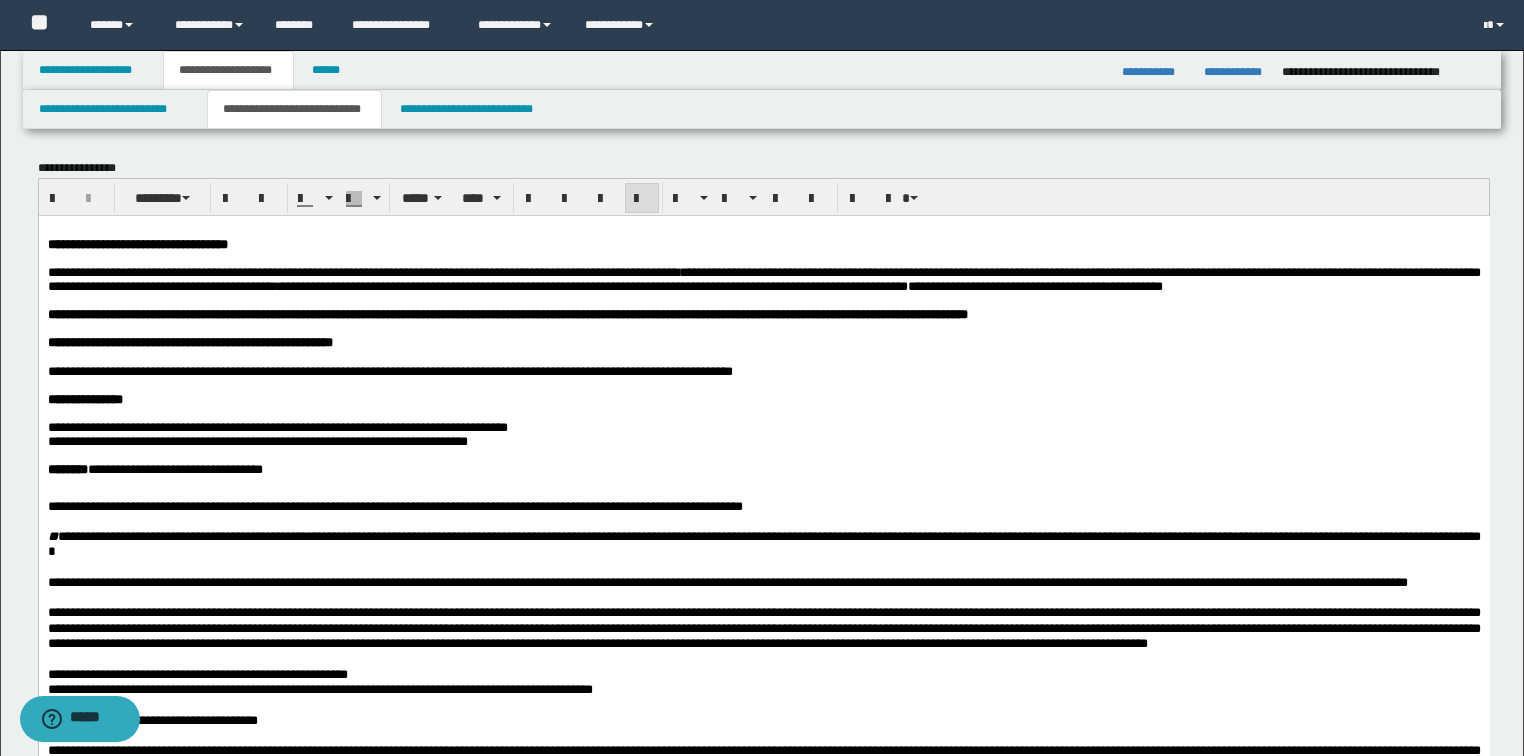 click on "**********" at bounding box center (389, 370) 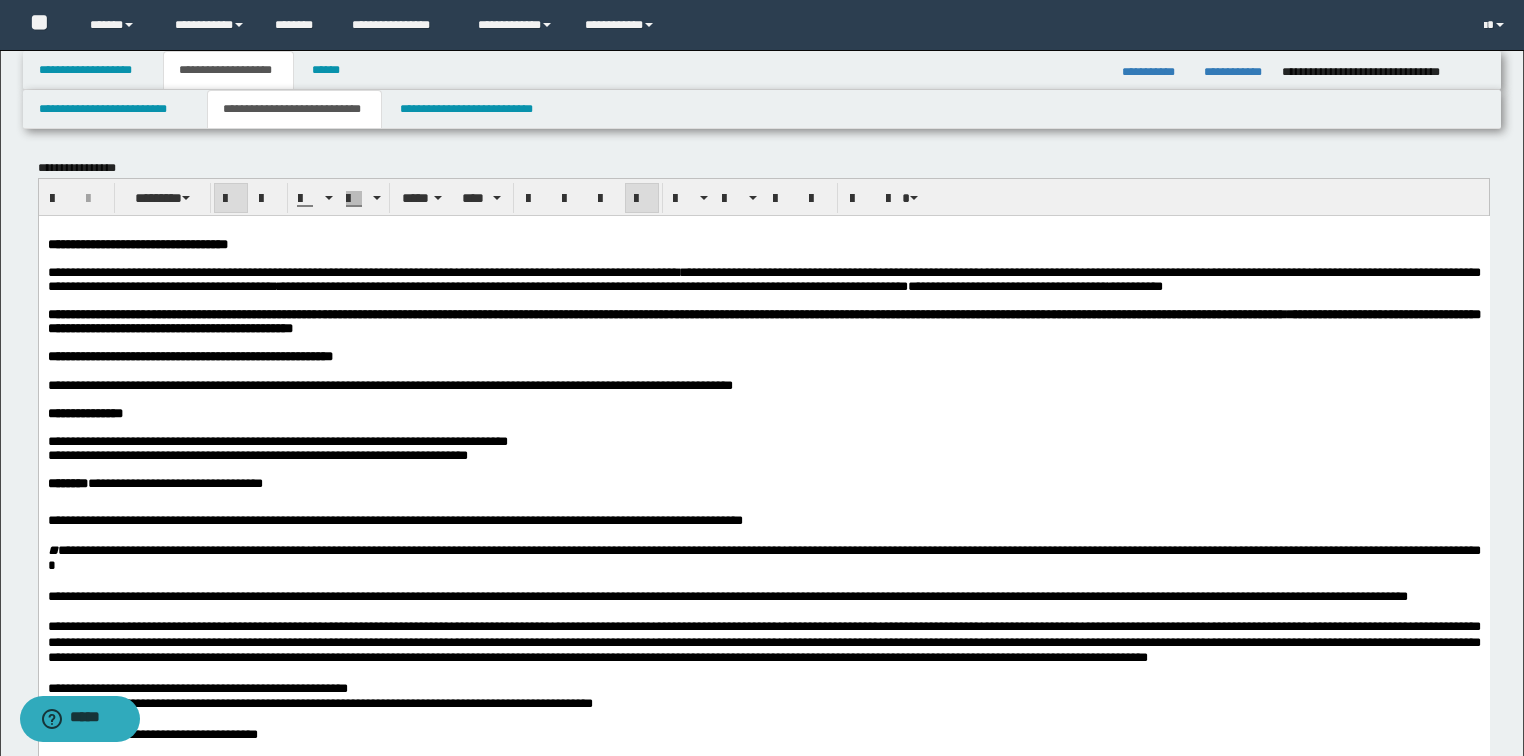 click on "**********" at bounding box center (763, 320) 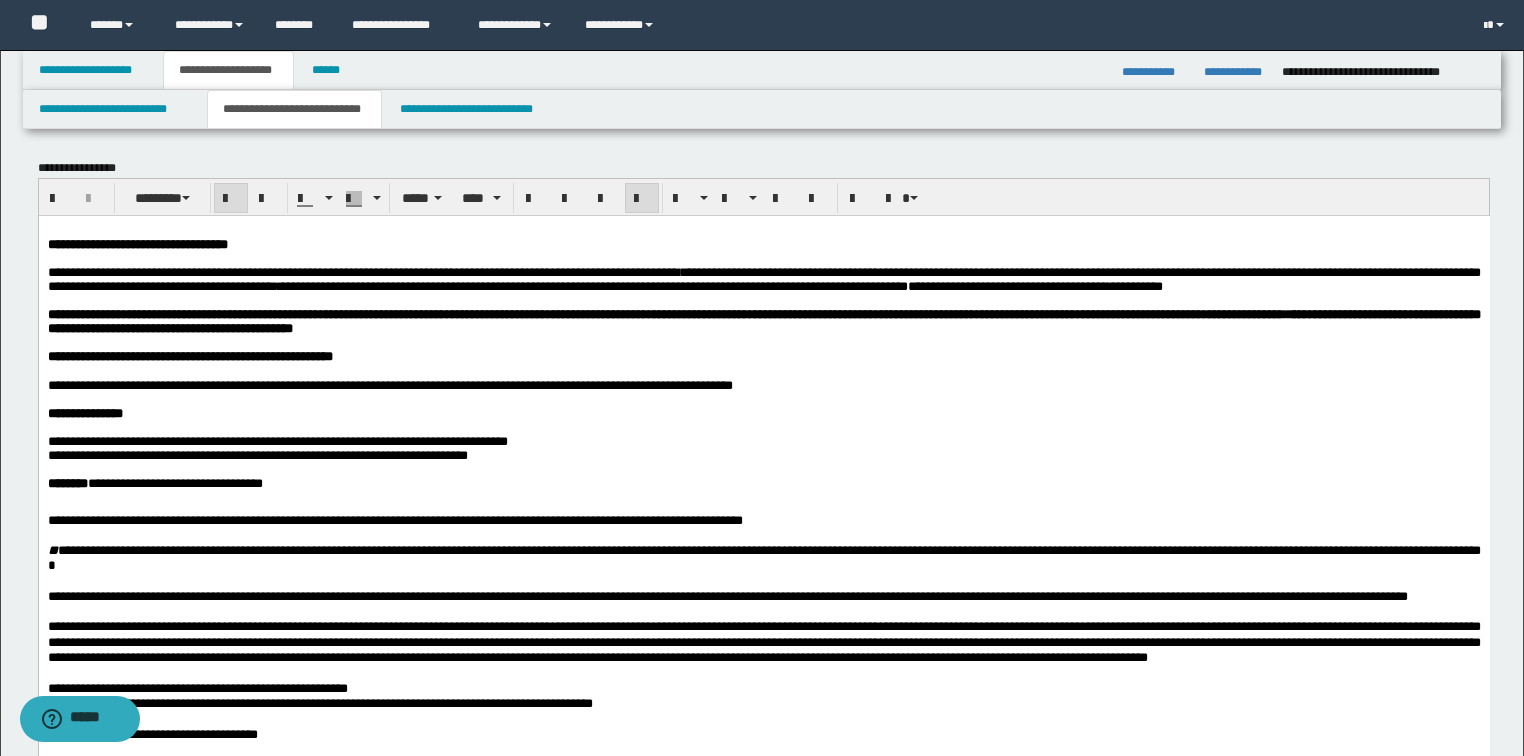 click at bounding box center (787, 399) 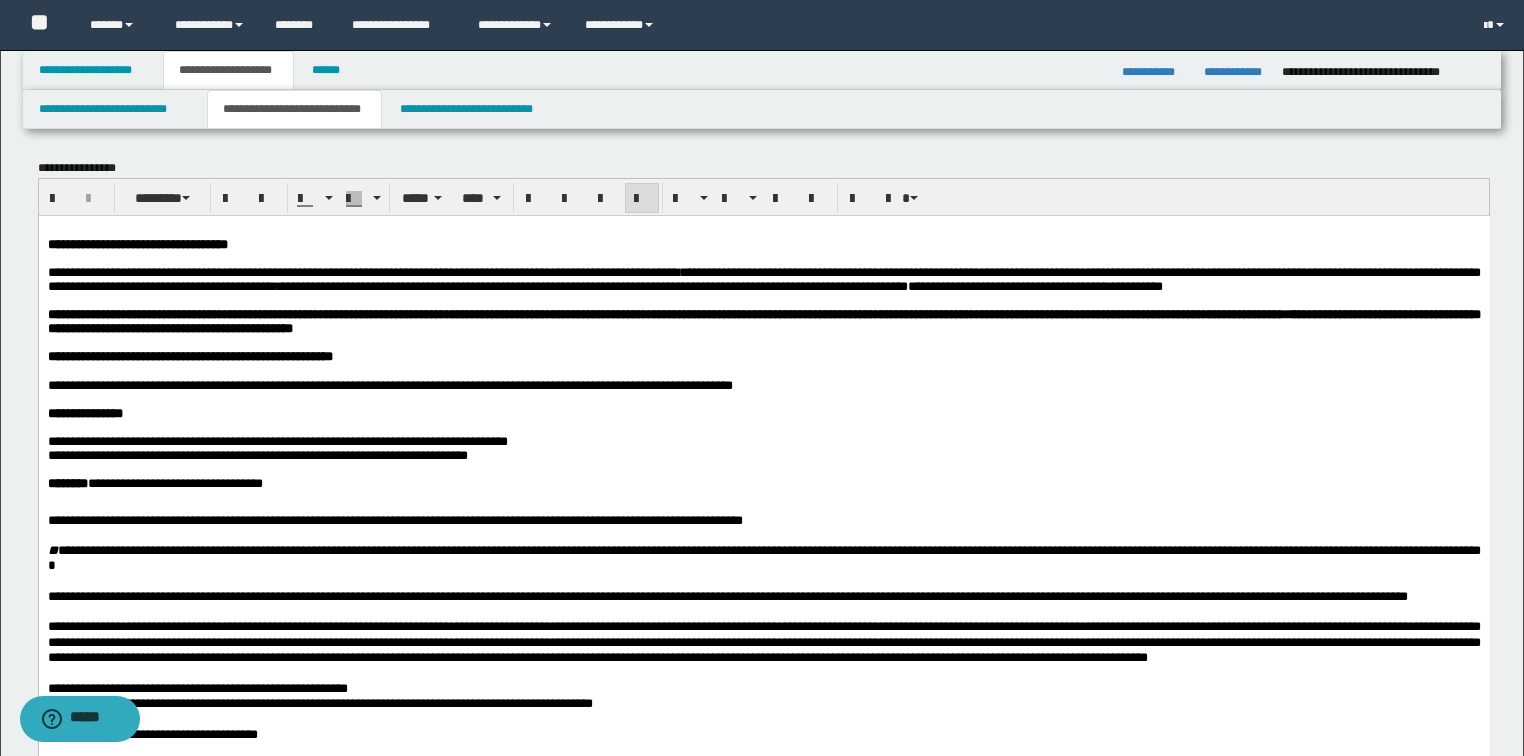 click on "**********" at bounding box center (763, 320) 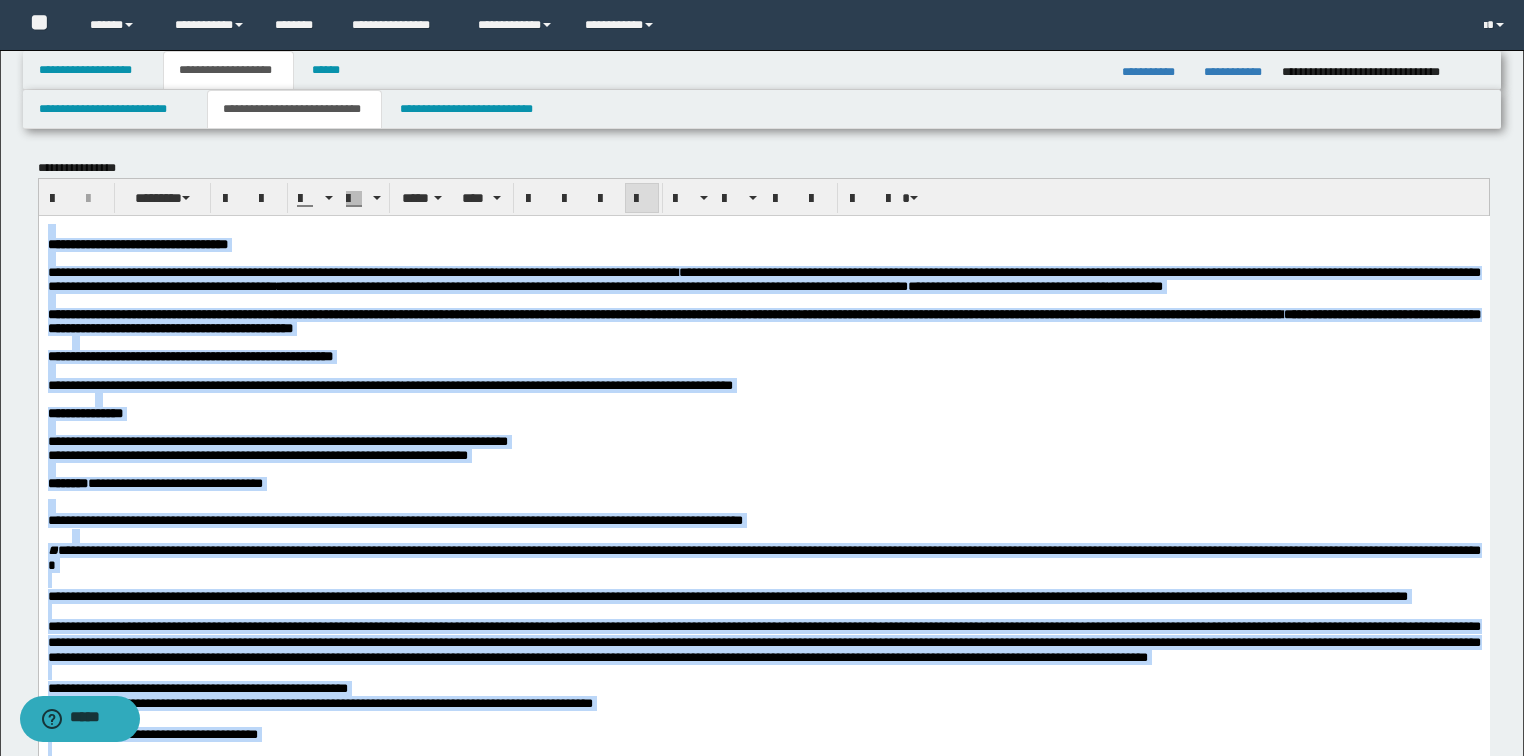 click at bounding box center [642, 199] 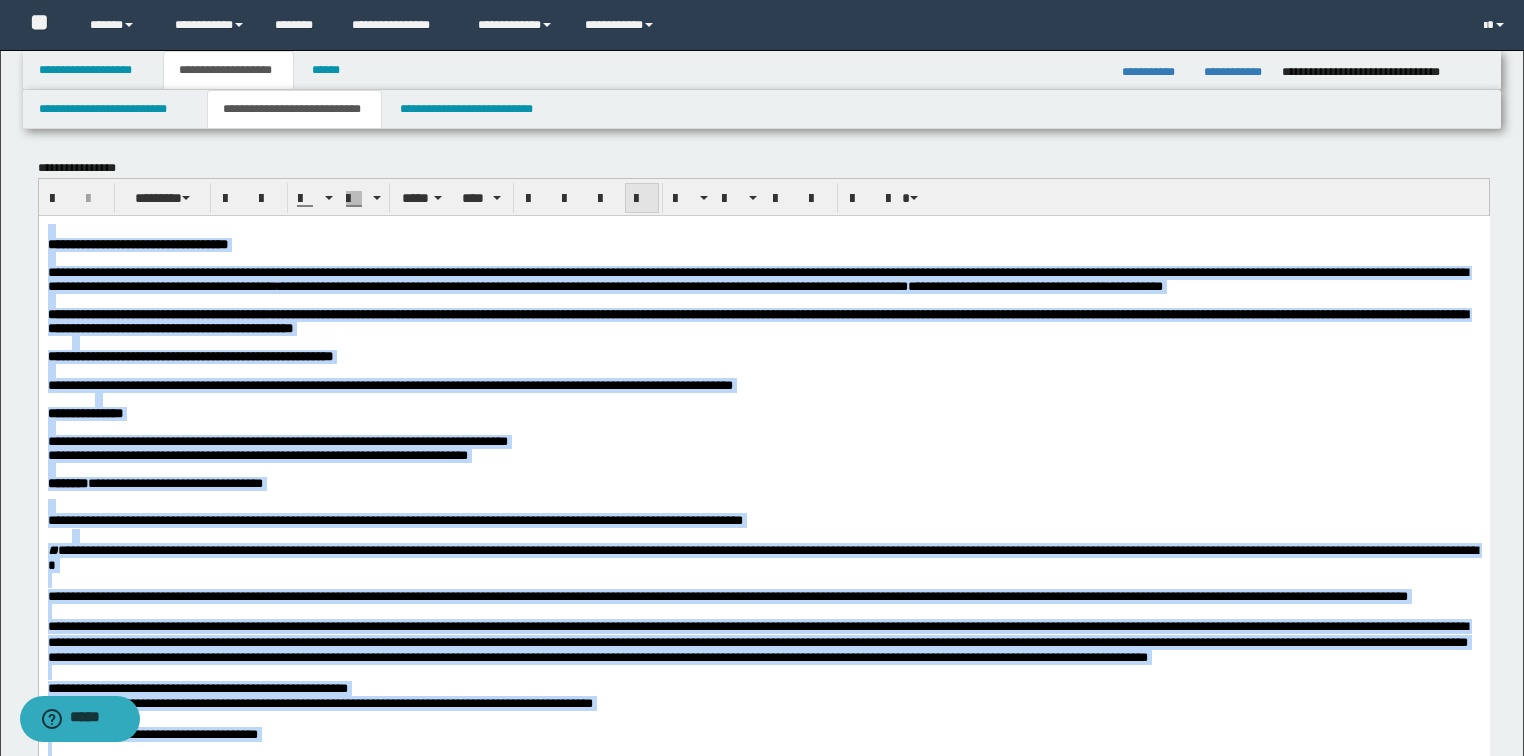 drag, startPoint x: 635, startPoint y: 200, endPoint x: 568, endPoint y: 29, distance: 183.65729 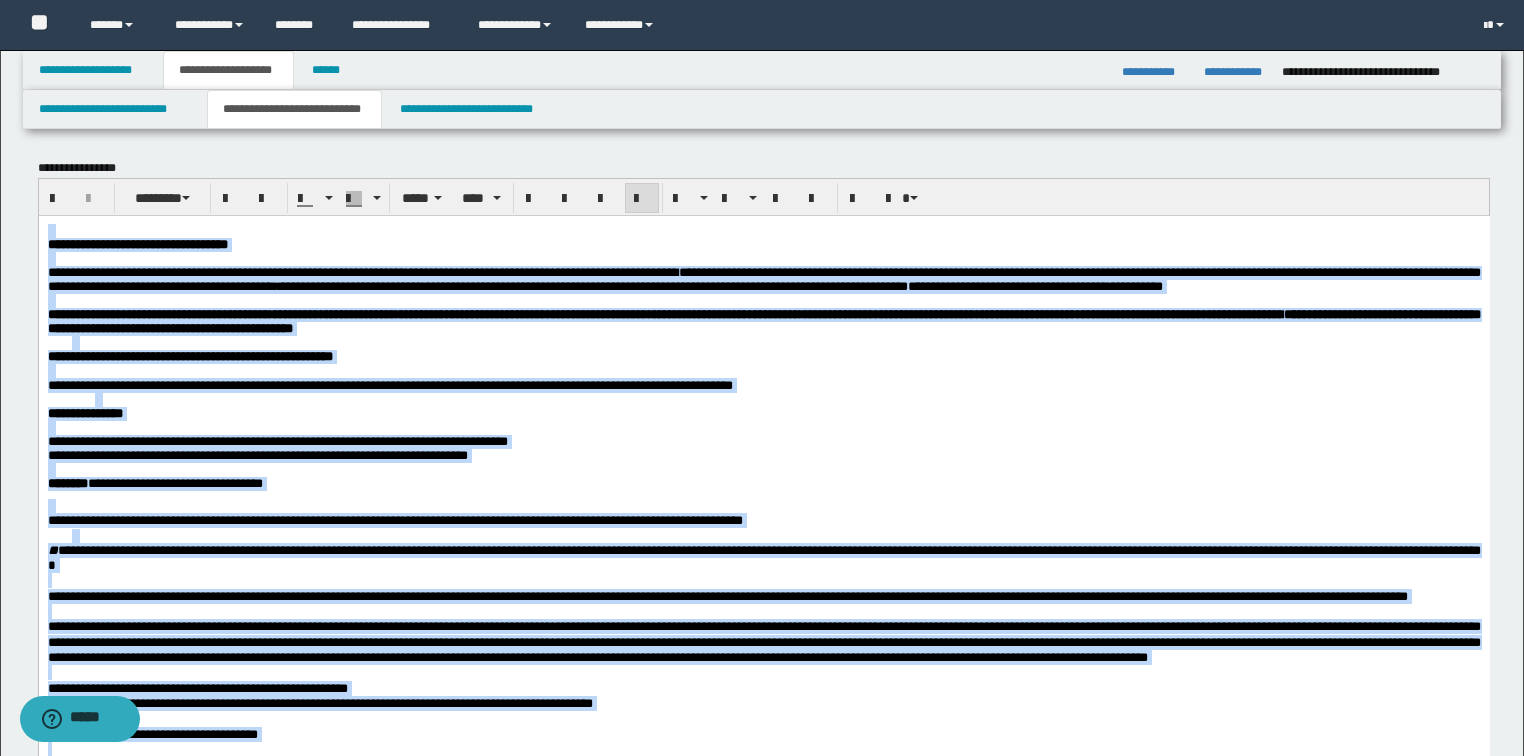 click on "**********" at bounding box center [763, 278] 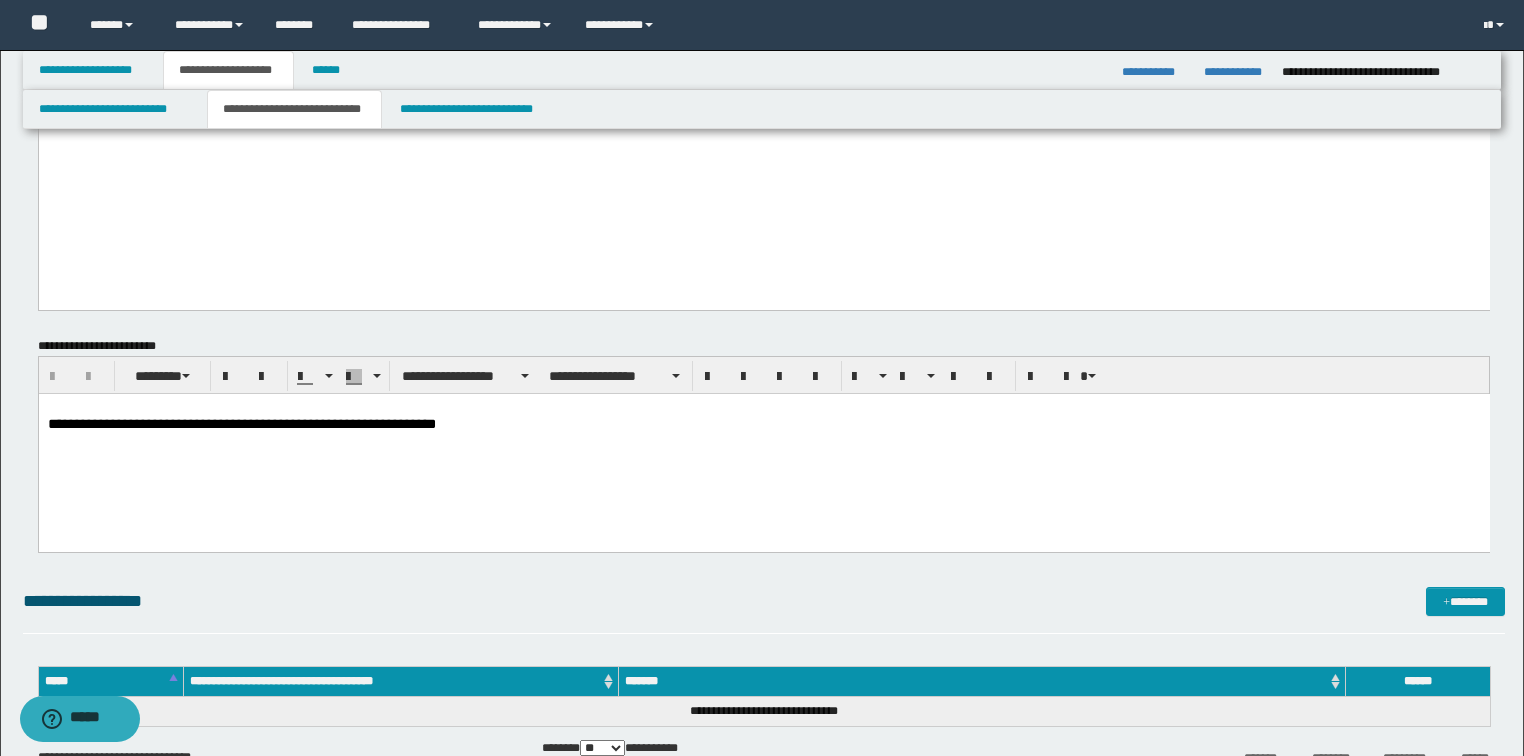 scroll, scrollTop: 1920, scrollLeft: 0, axis: vertical 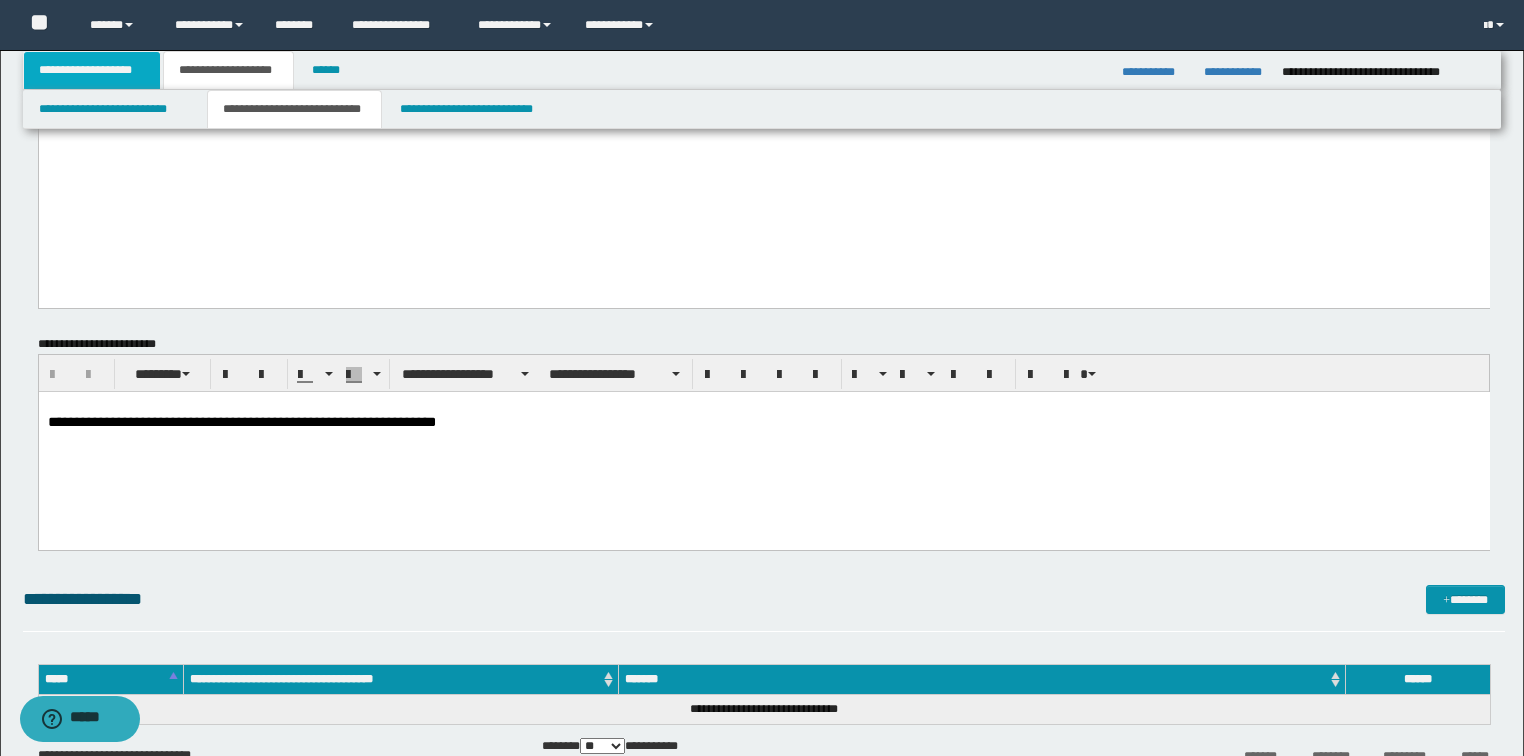 click on "**********" at bounding box center (92, 70) 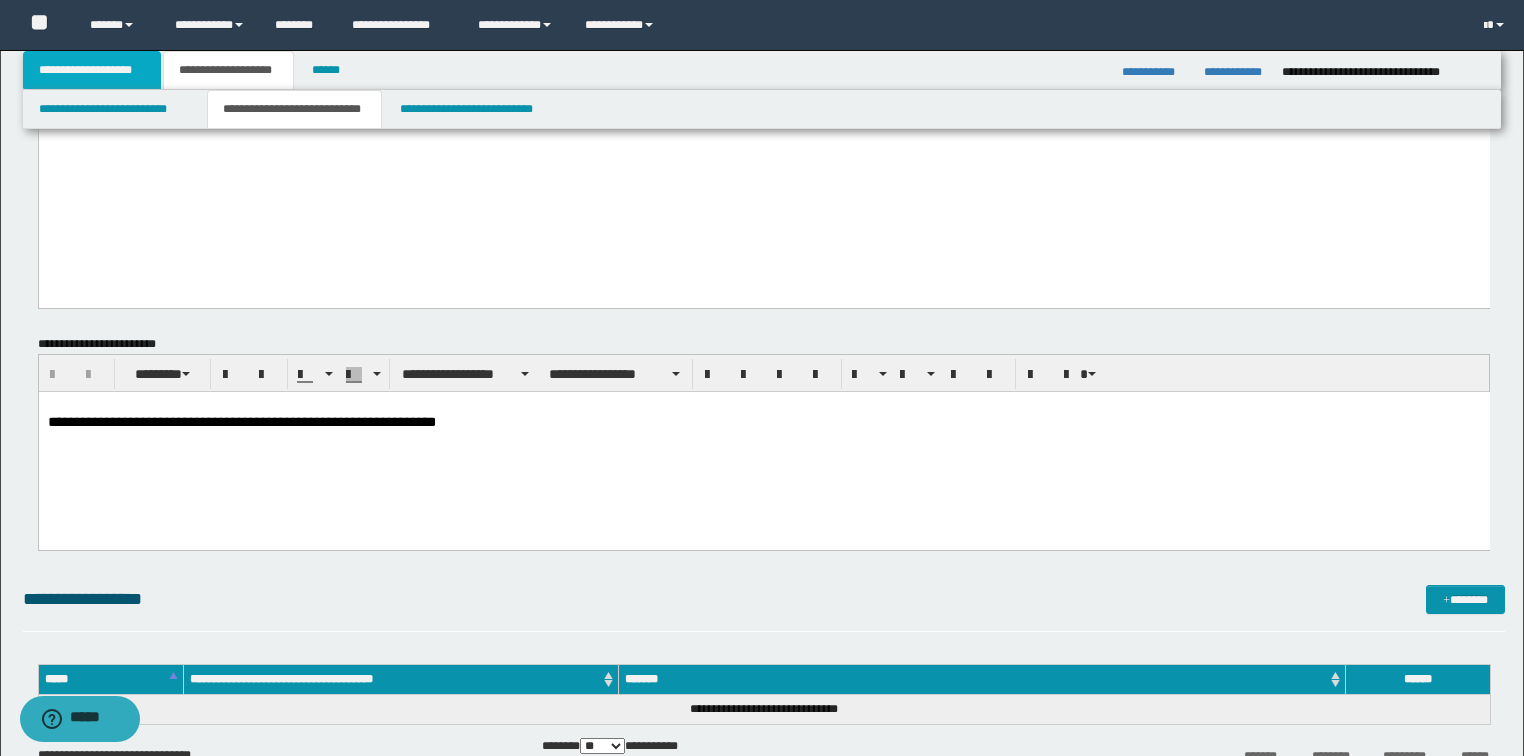 scroll, scrollTop: 350, scrollLeft: 0, axis: vertical 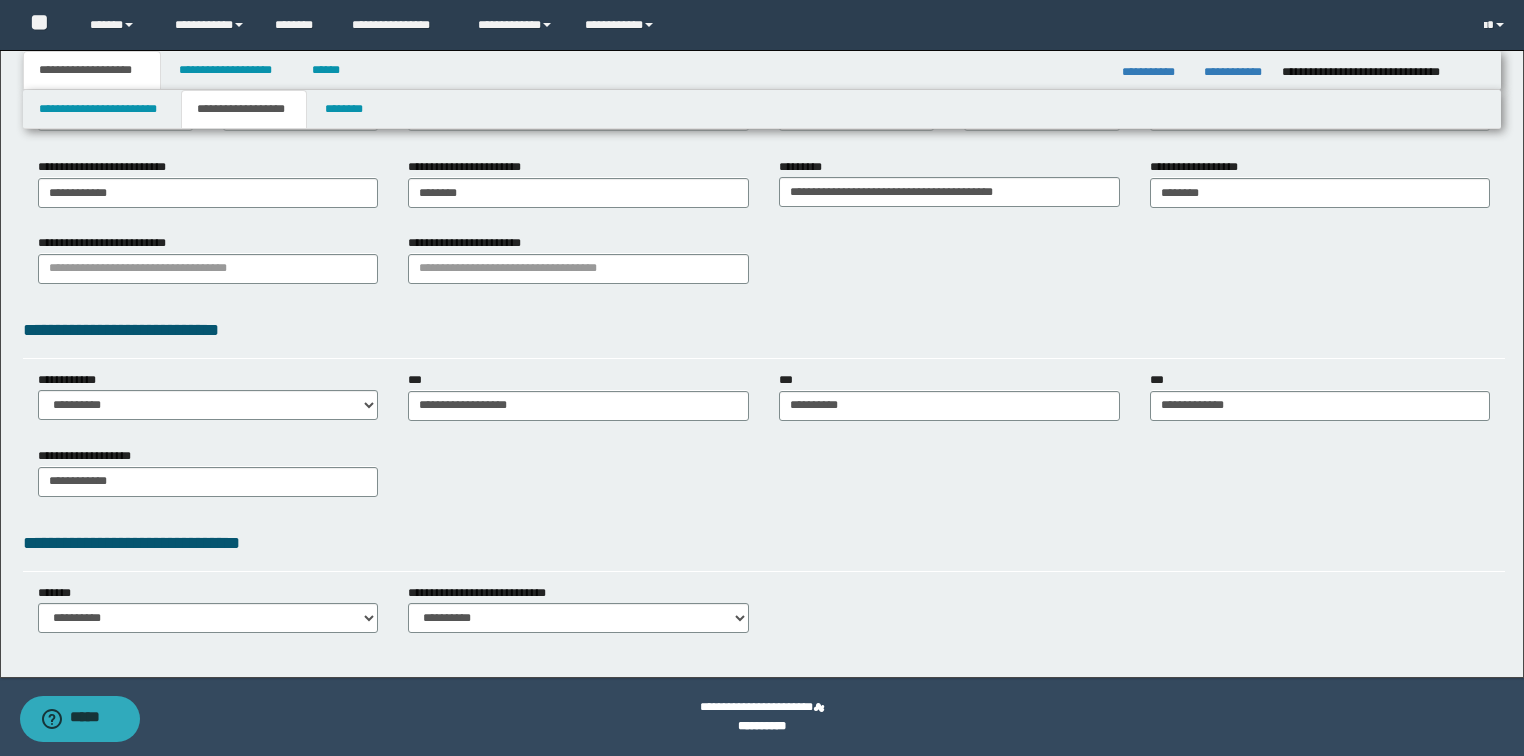 click on "**********" at bounding box center [244, 109] 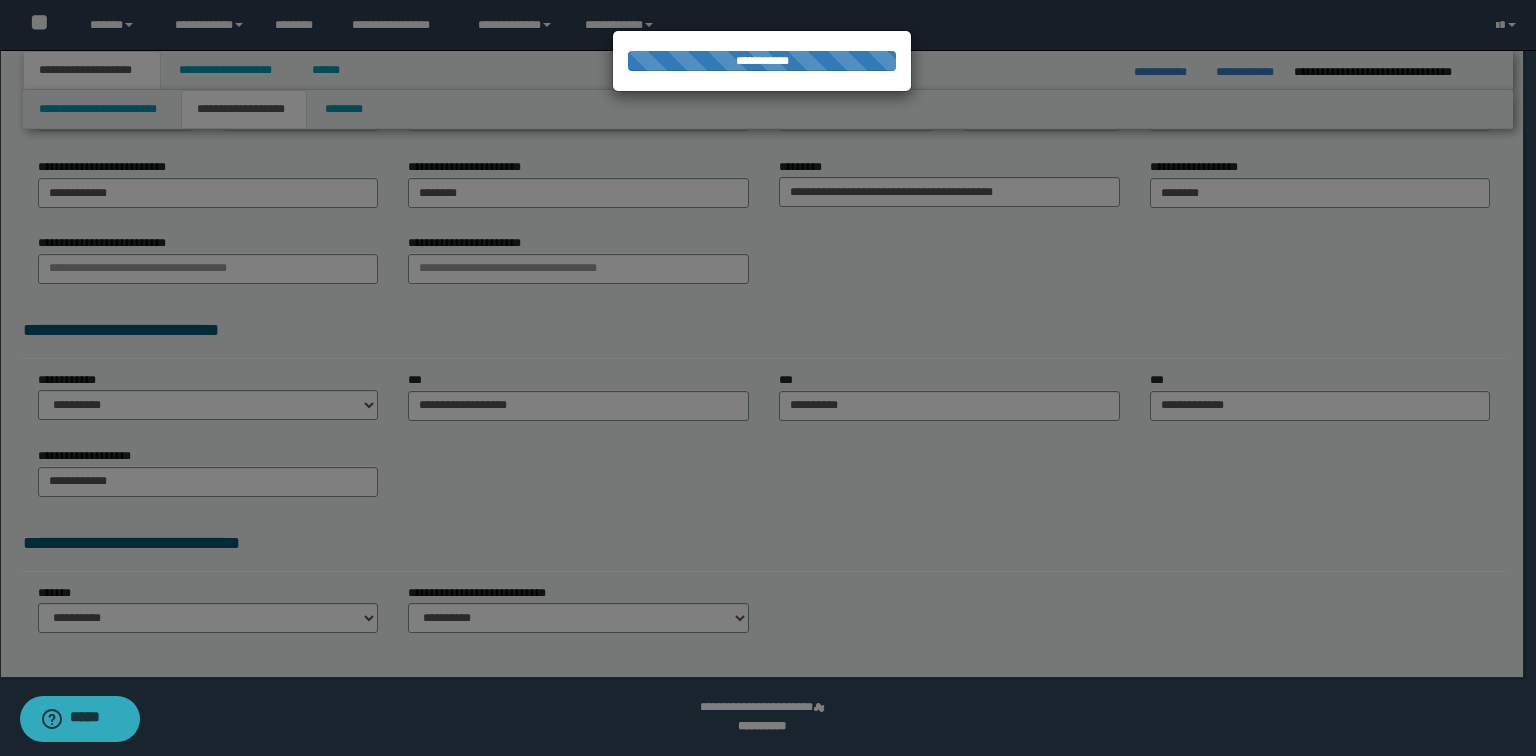 click on "**********" at bounding box center [244, 109] 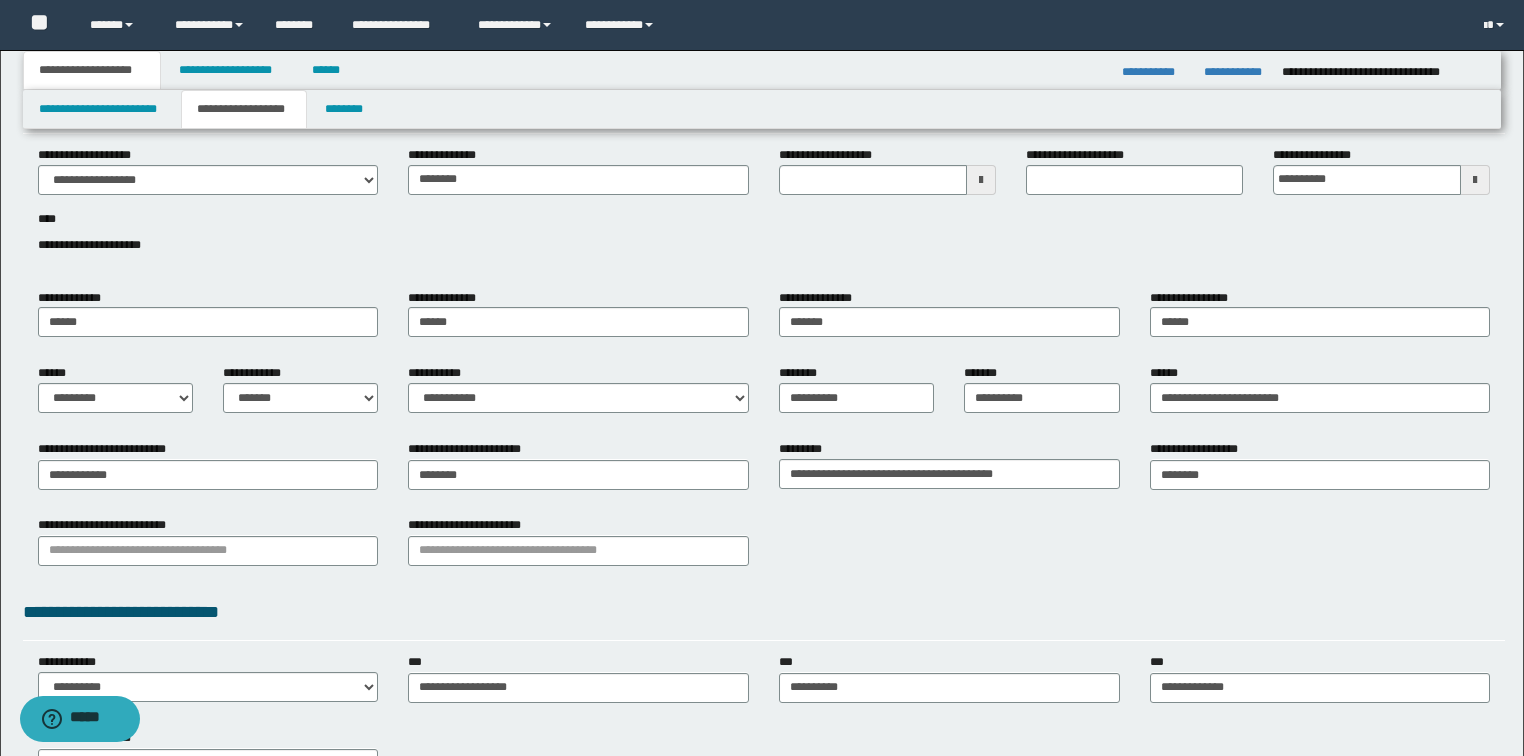 scroll, scrollTop: 0, scrollLeft: 0, axis: both 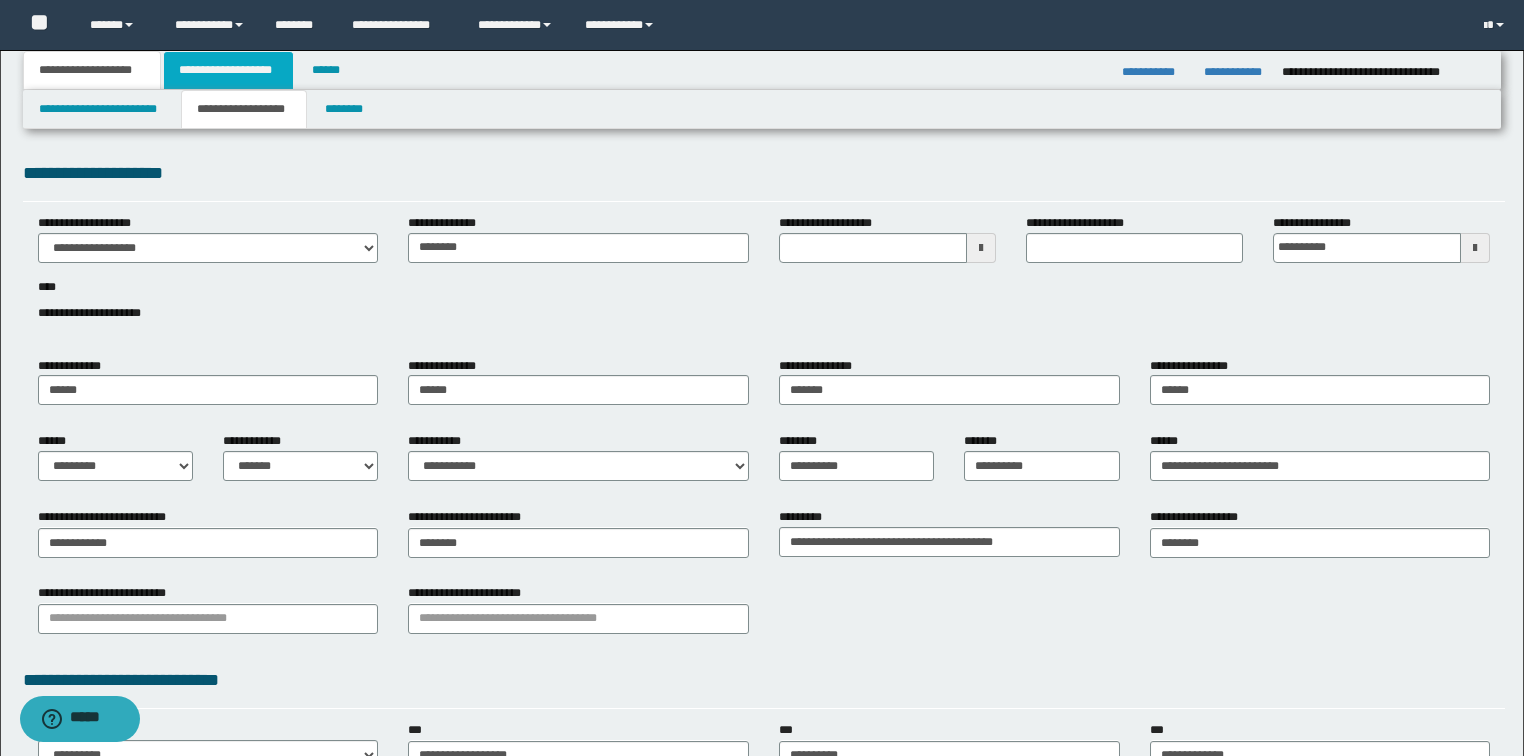 click on "**********" at bounding box center (228, 70) 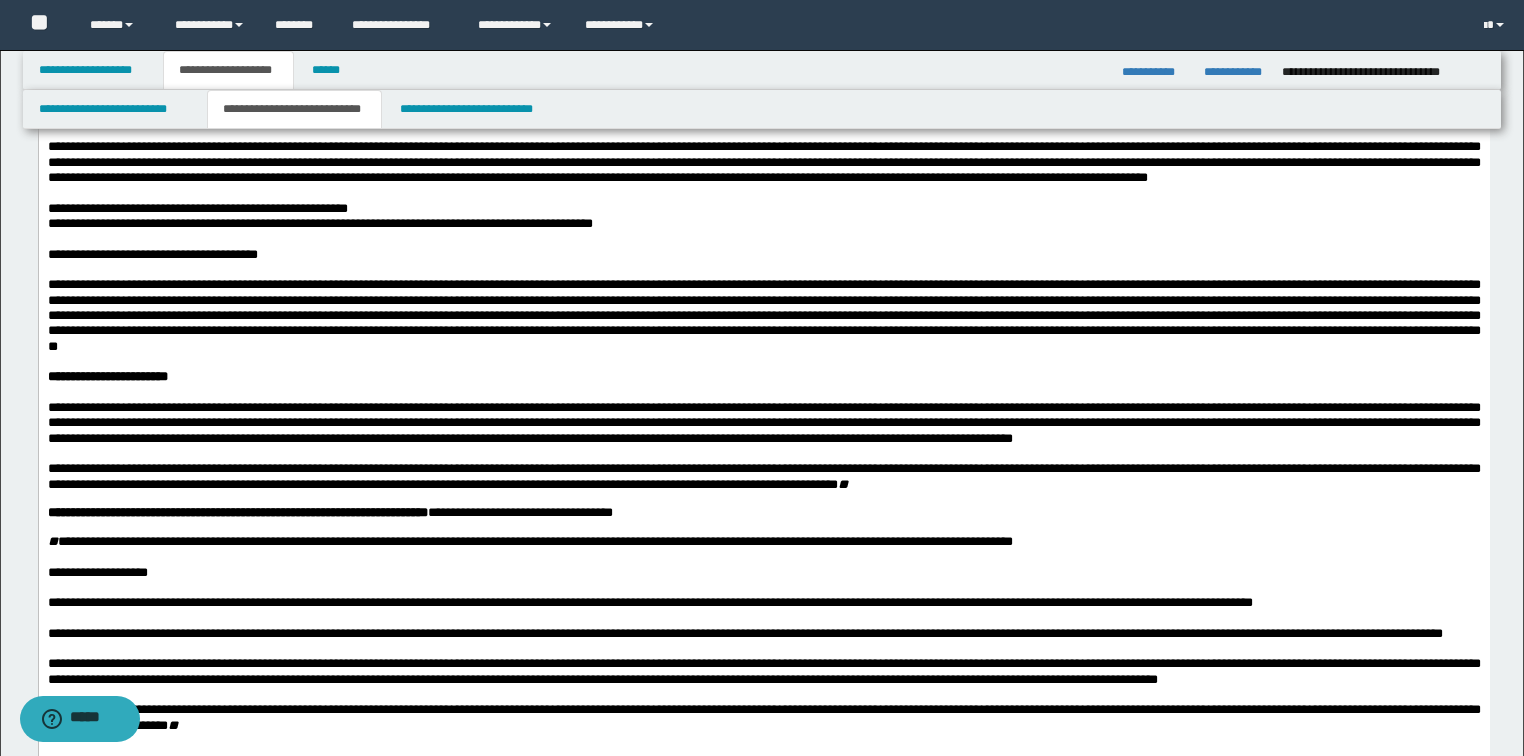scroll, scrollTop: 640, scrollLeft: 0, axis: vertical 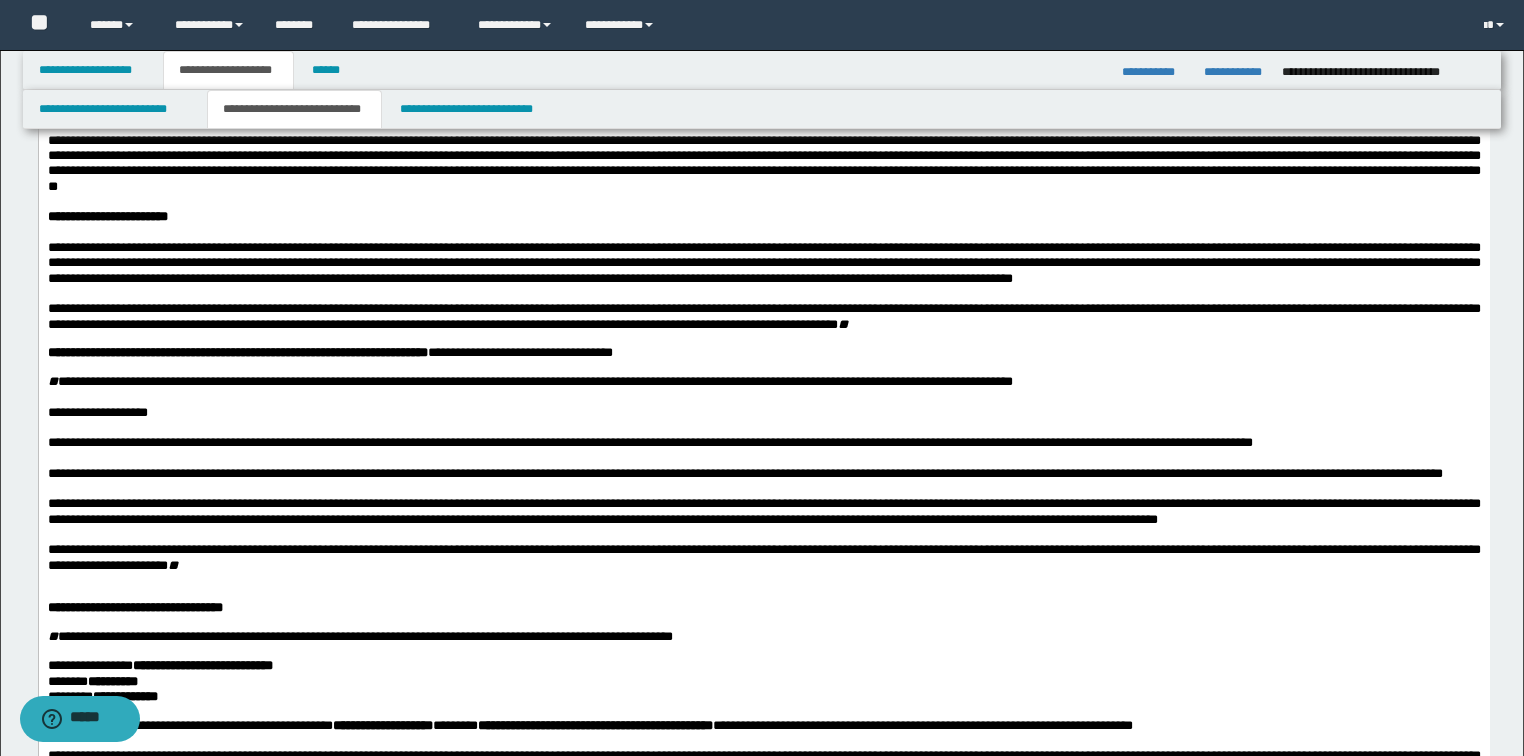 drag, startPoint x: 402, startPoint y: 217, endPoint x: 435, endPoint y: 221, distance: 33.24154 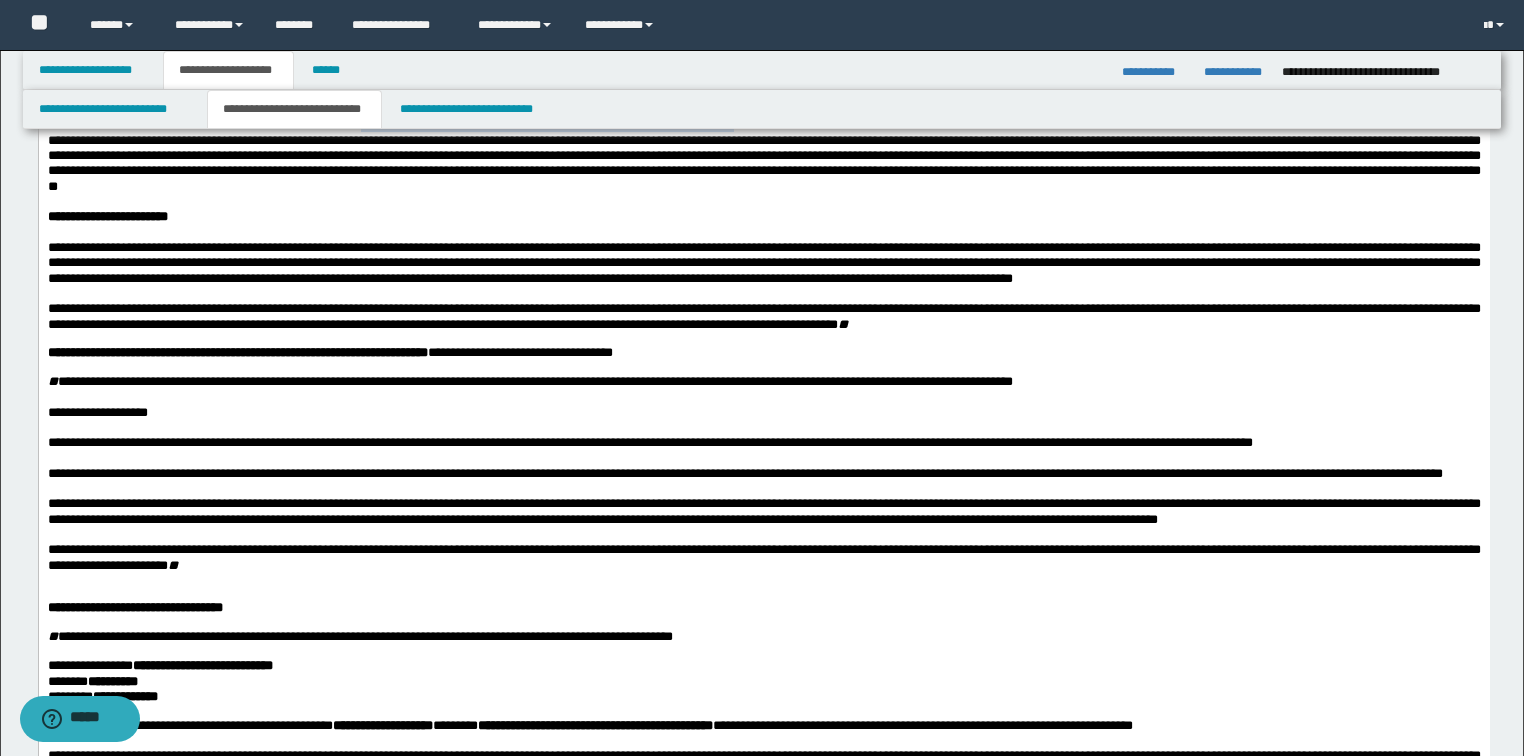 drag, startPoint x: 405, startPoint y: 222, endPoint x: 855, endPoint y: 222, distance: 450 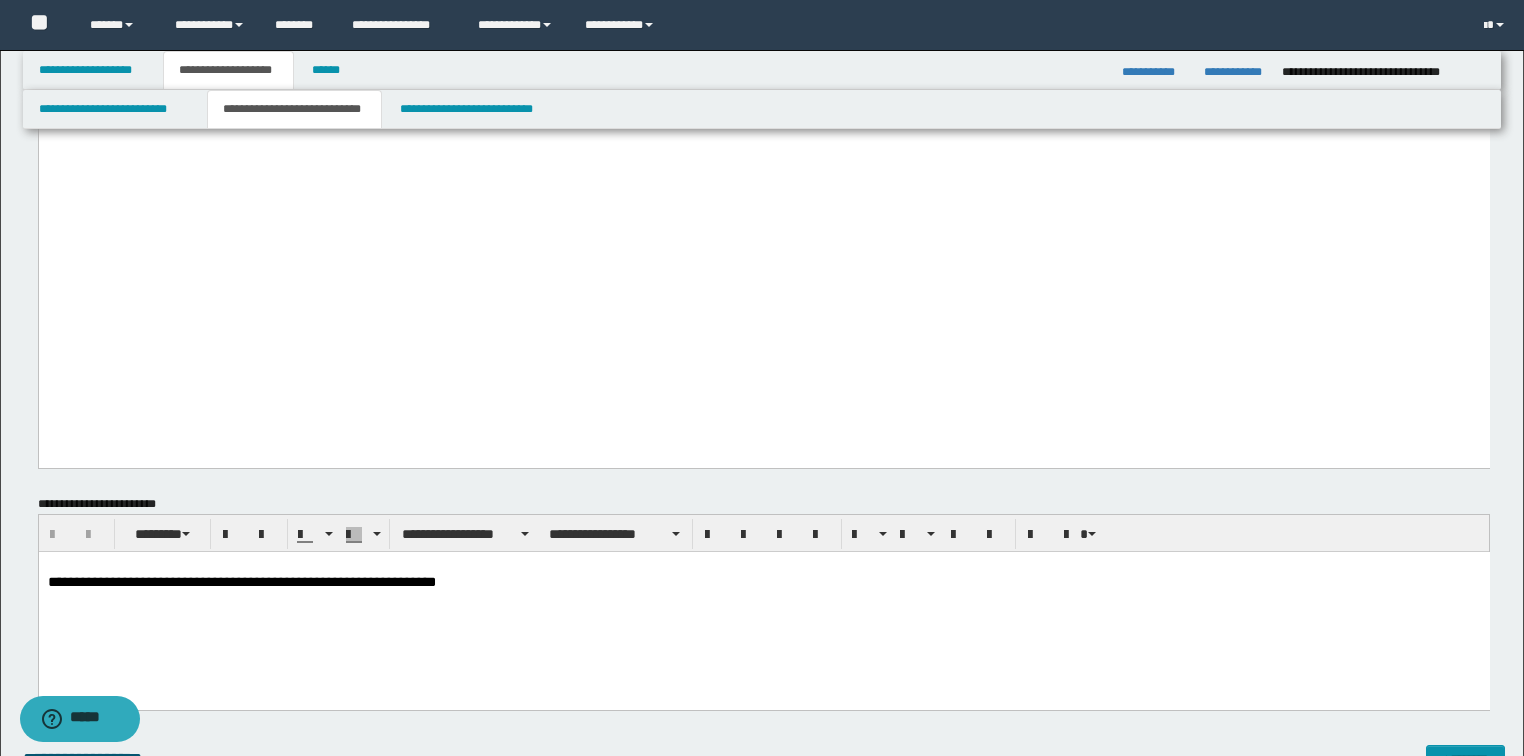 scroll, scrollTop: 1920, scrollLeft: 0, axis: vertical 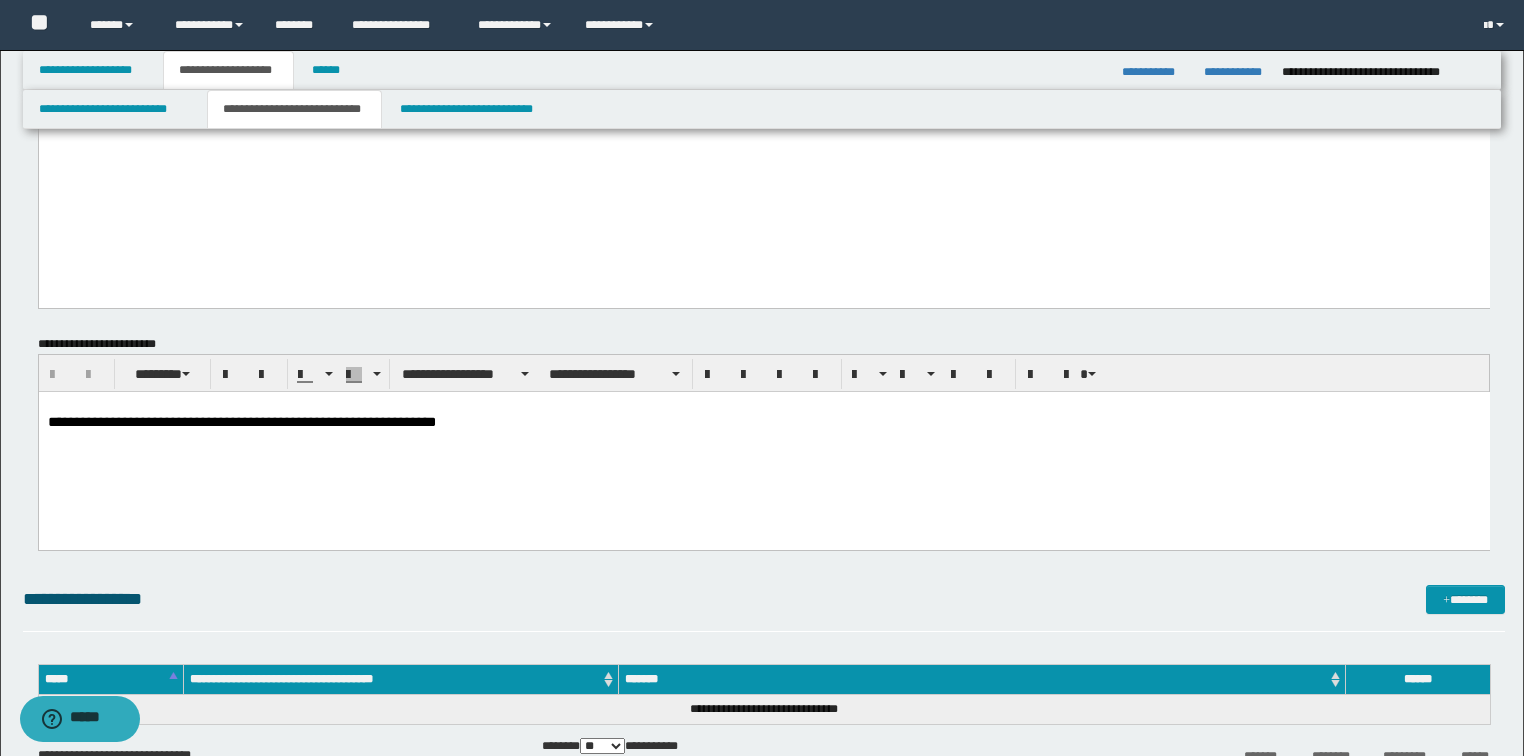 click on "**********" at bounding box center (241, 421) 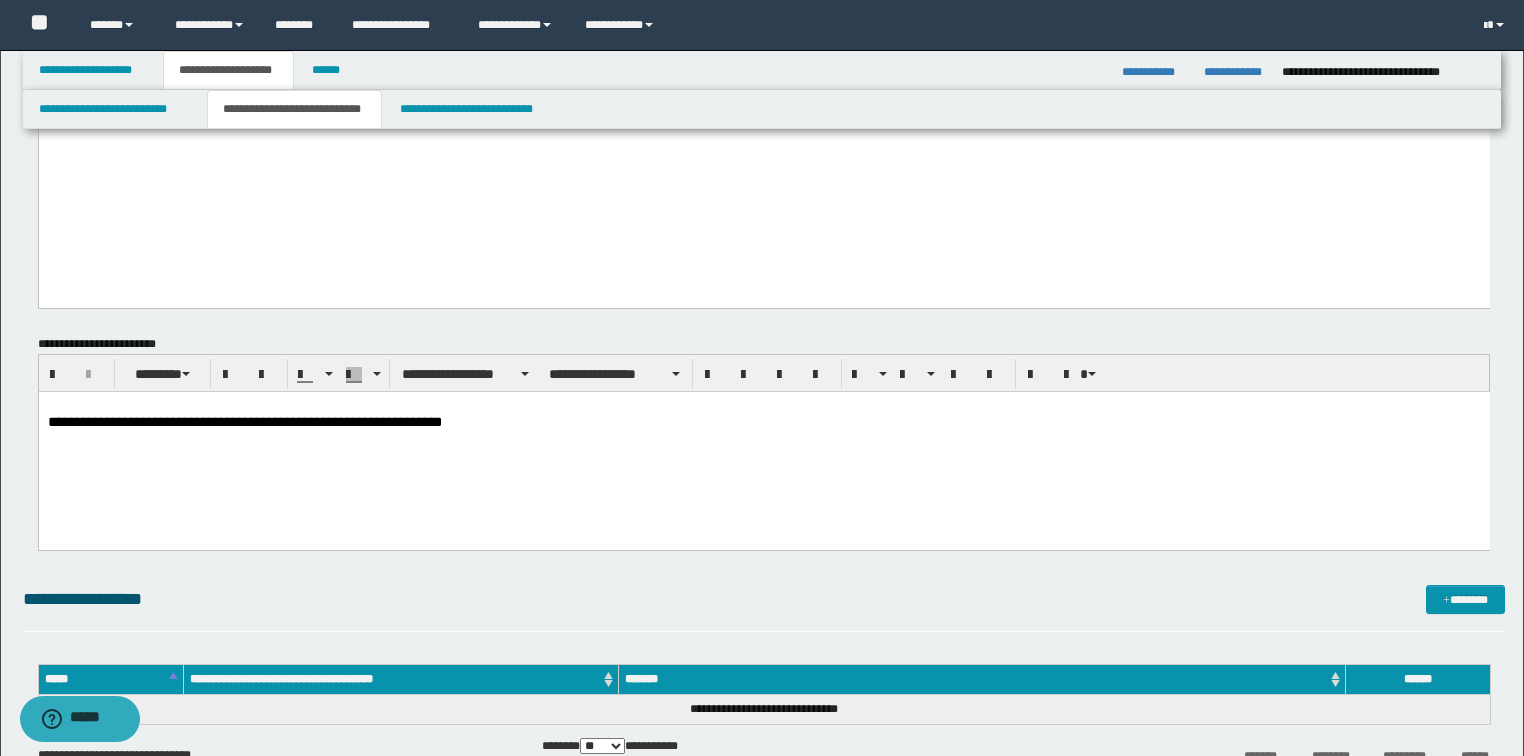 click on "**********" at bounding box center [763, 421] 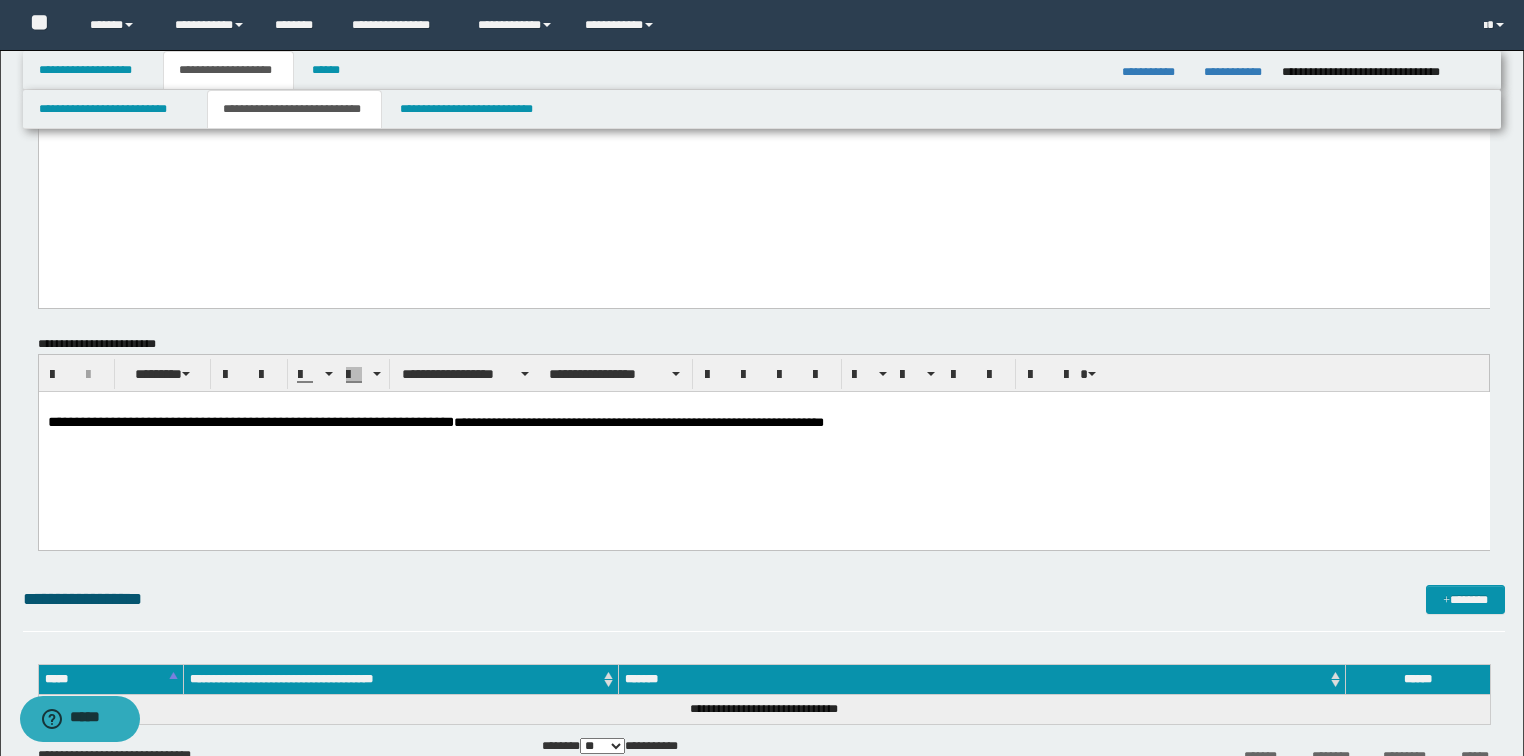 click on "**********" at bounding box center [638, 421] 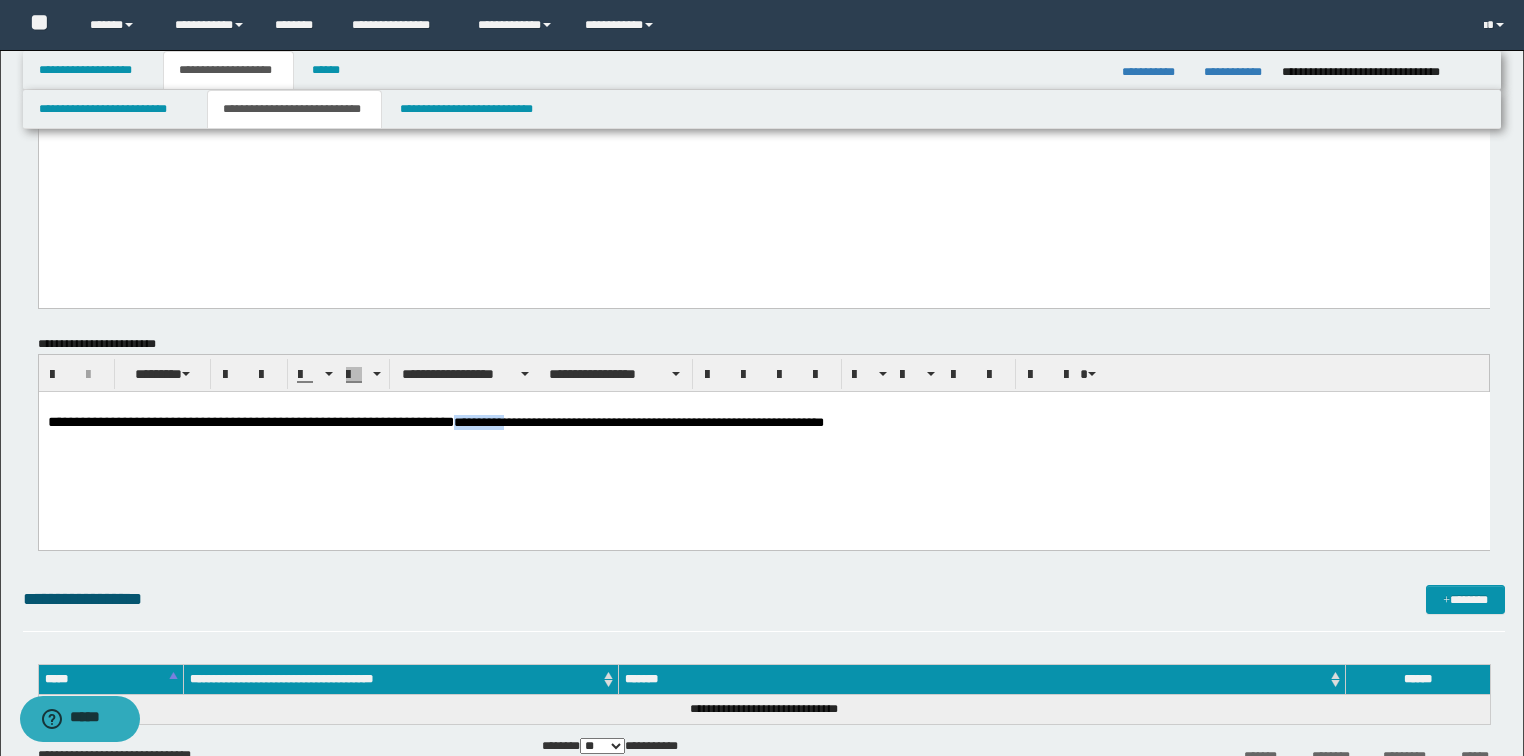 click on "**********" at bounding box center (638, 421) 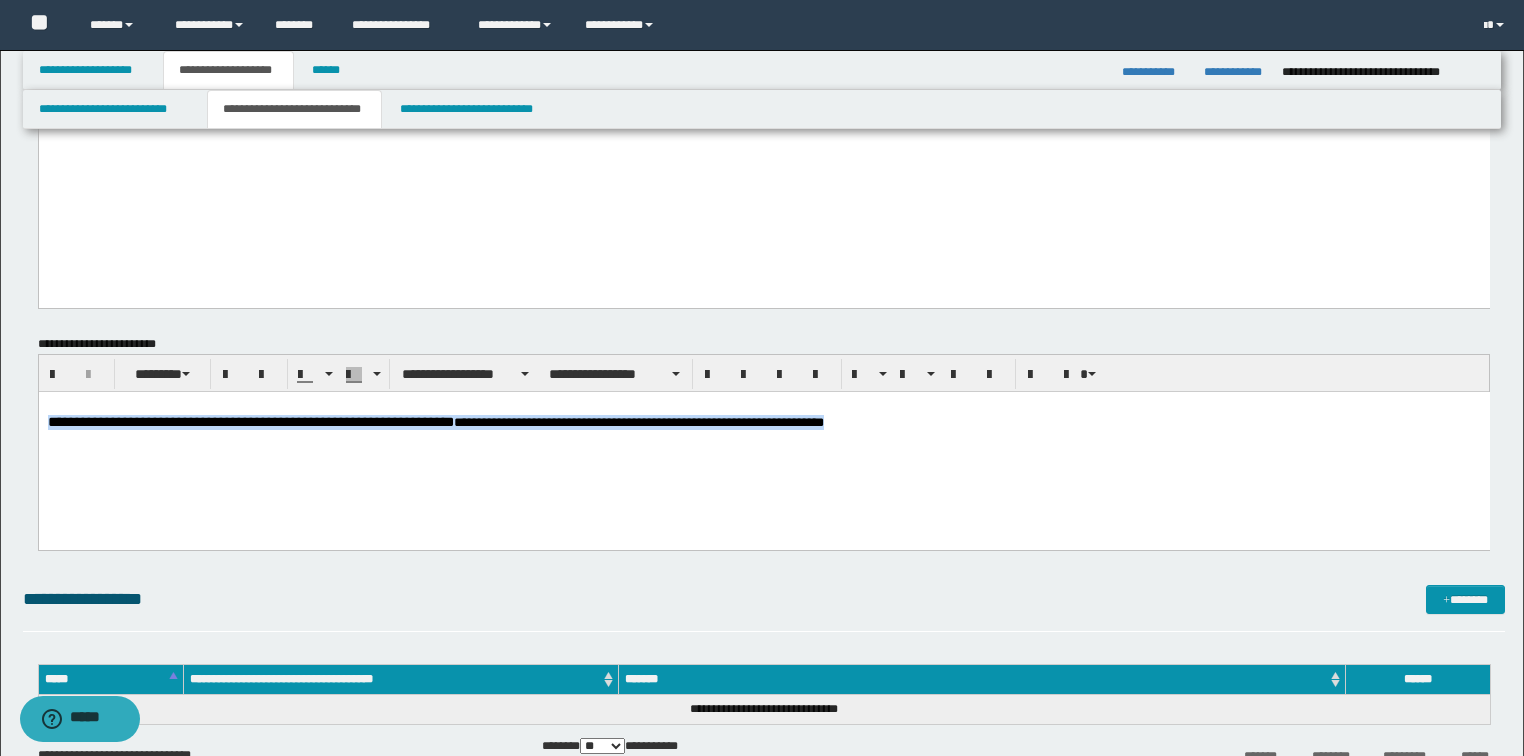 click on "**********" at bounding box center [638, 421] 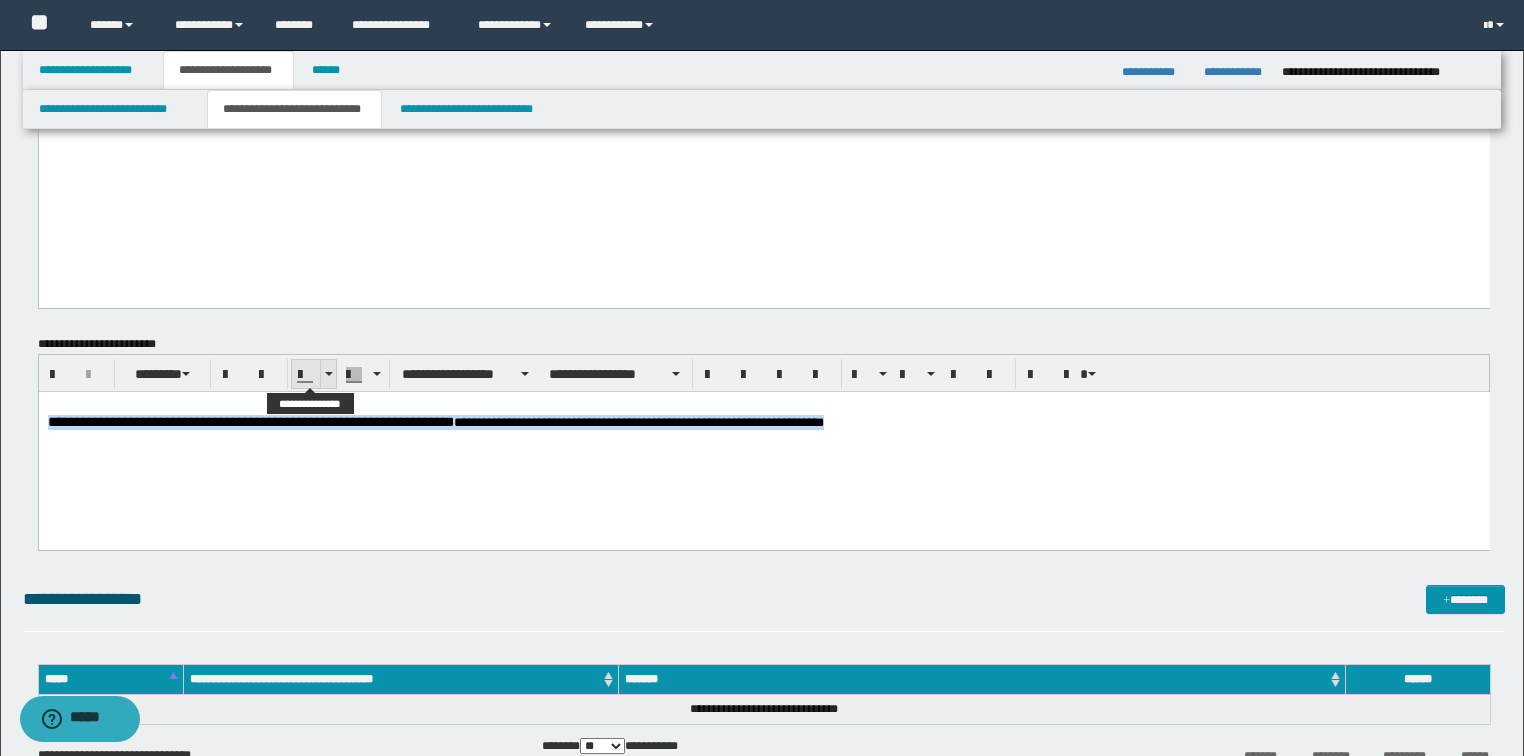 click at bounding box center [329, 374] 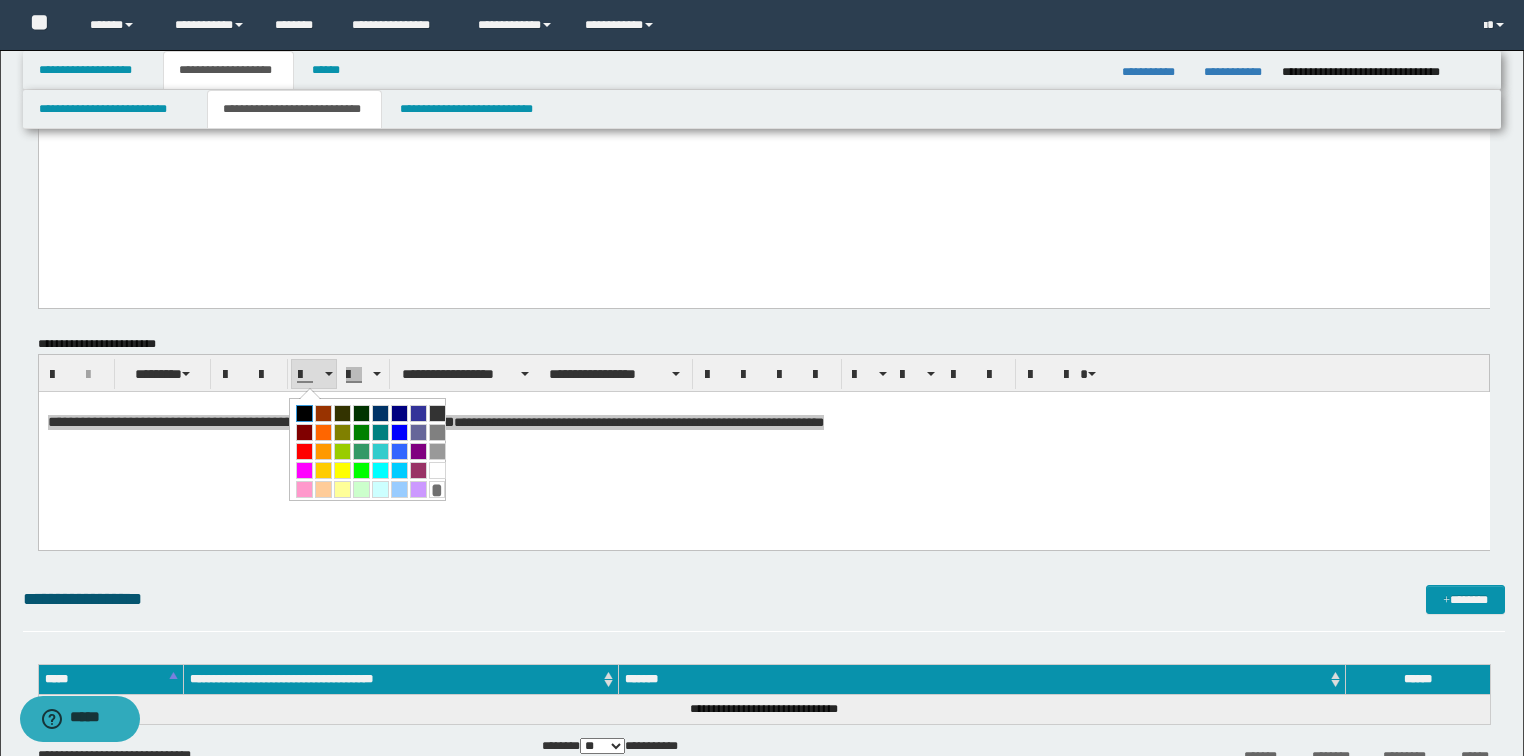 click at bounding box center [304, 413] 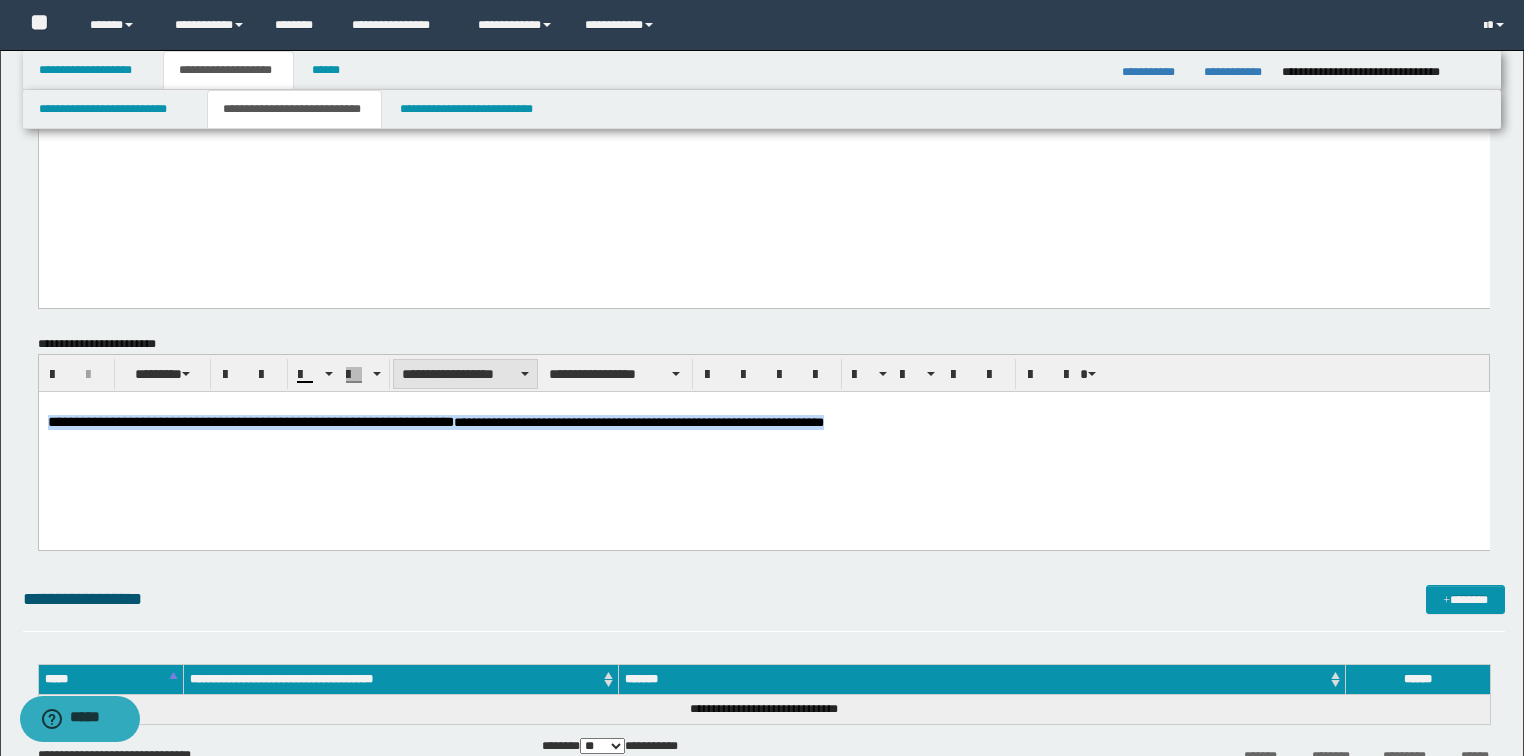 click on "**********" at bounding box center (465, 374) 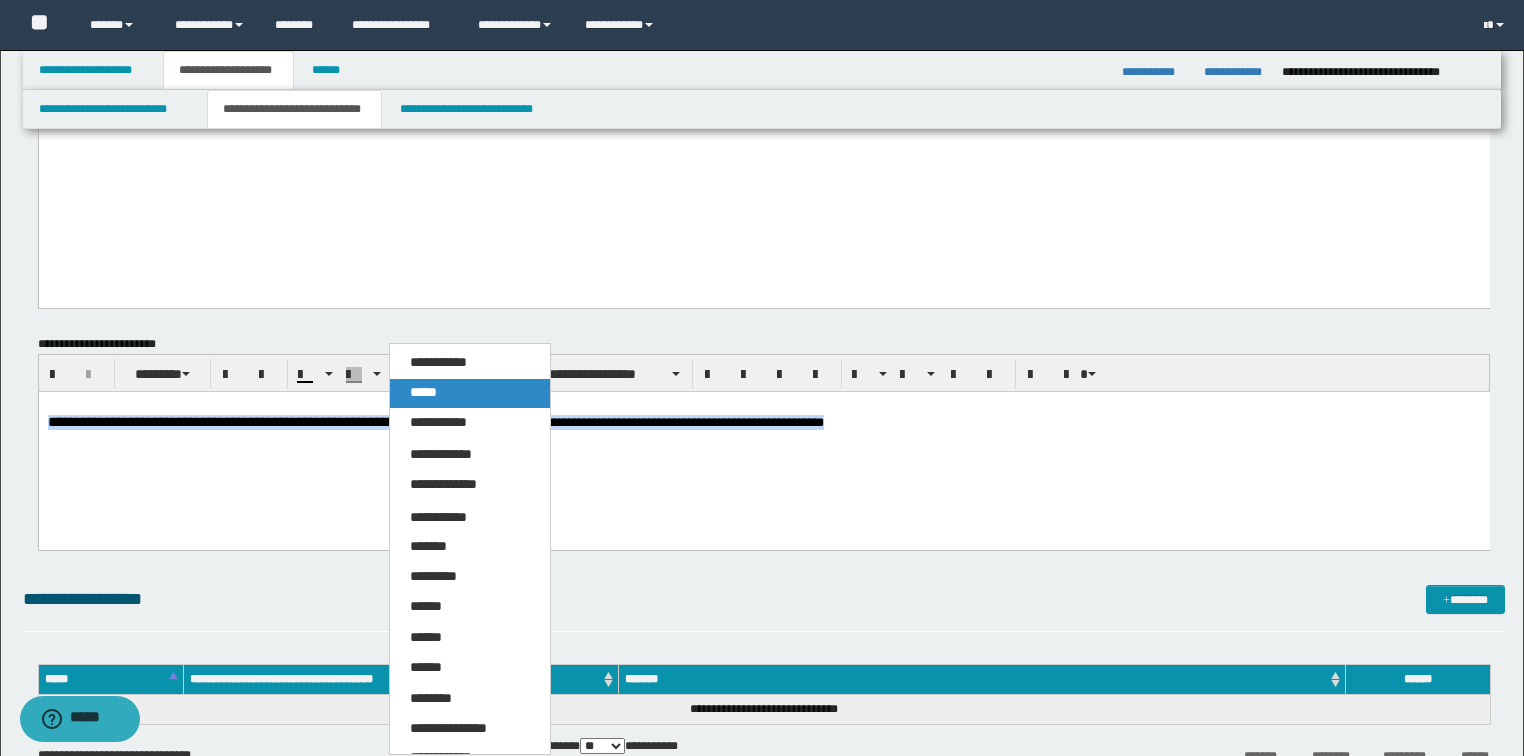 click on "*****" at bounding box center [470, 393] 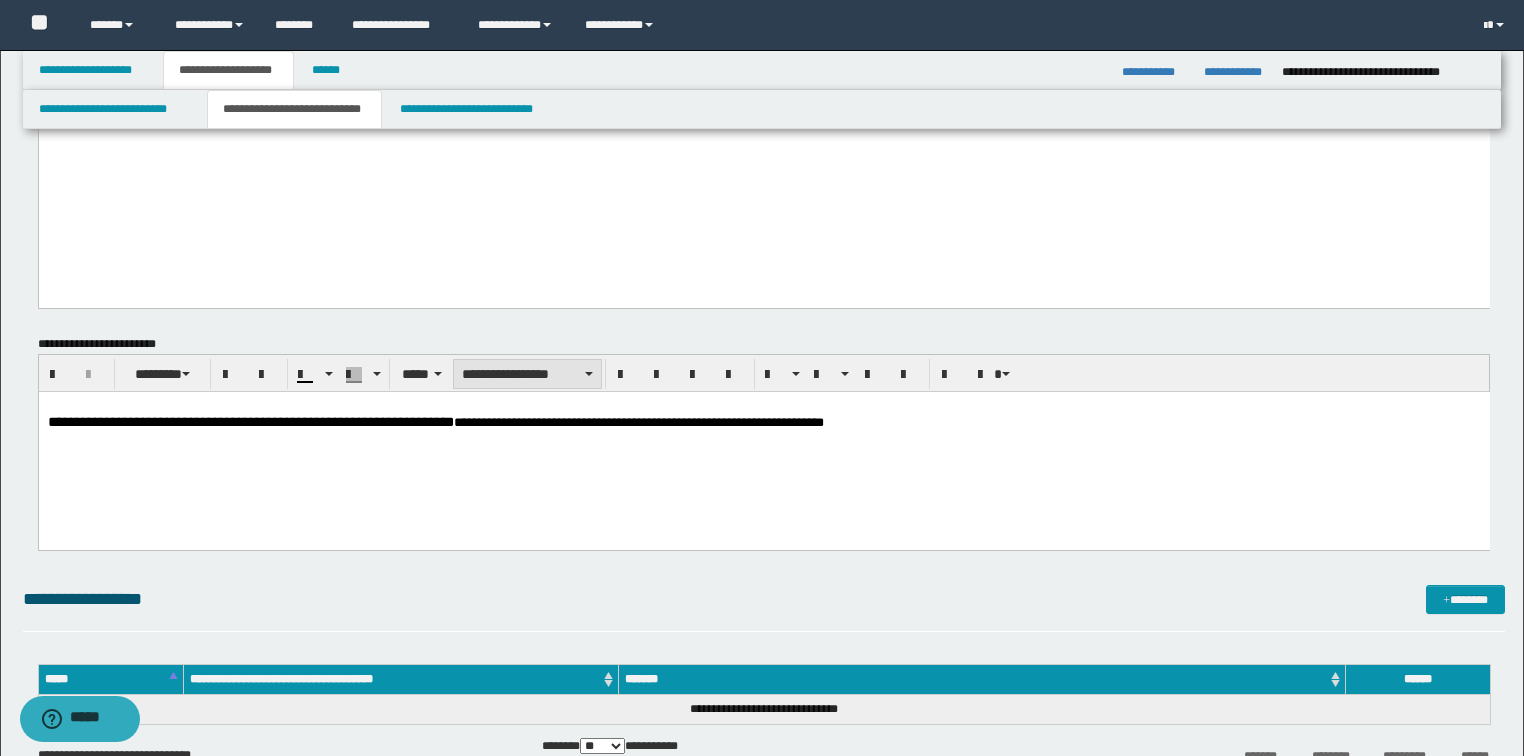 click on "**********" at bounding box center (527, 374) 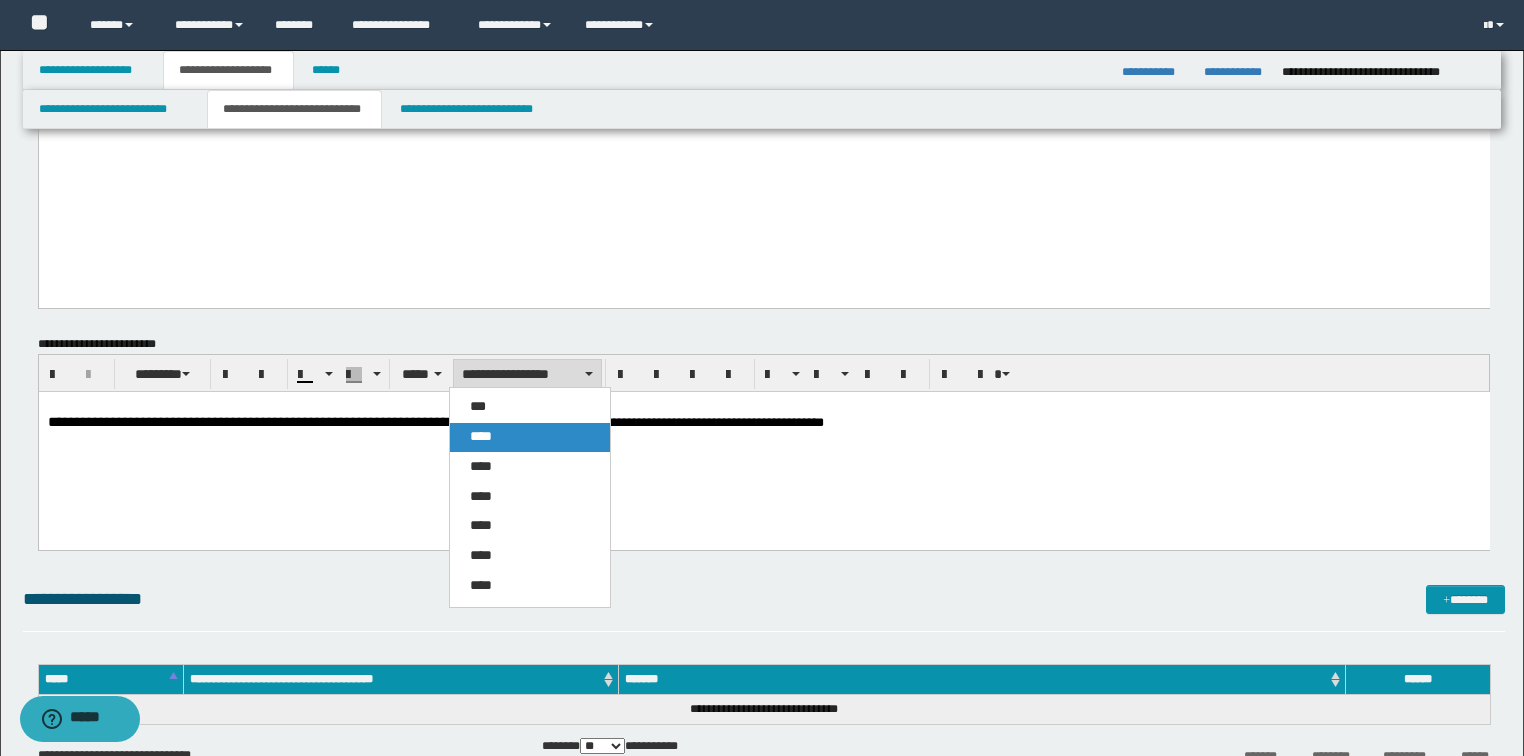 click on "****" at bounding box center [481, 436] 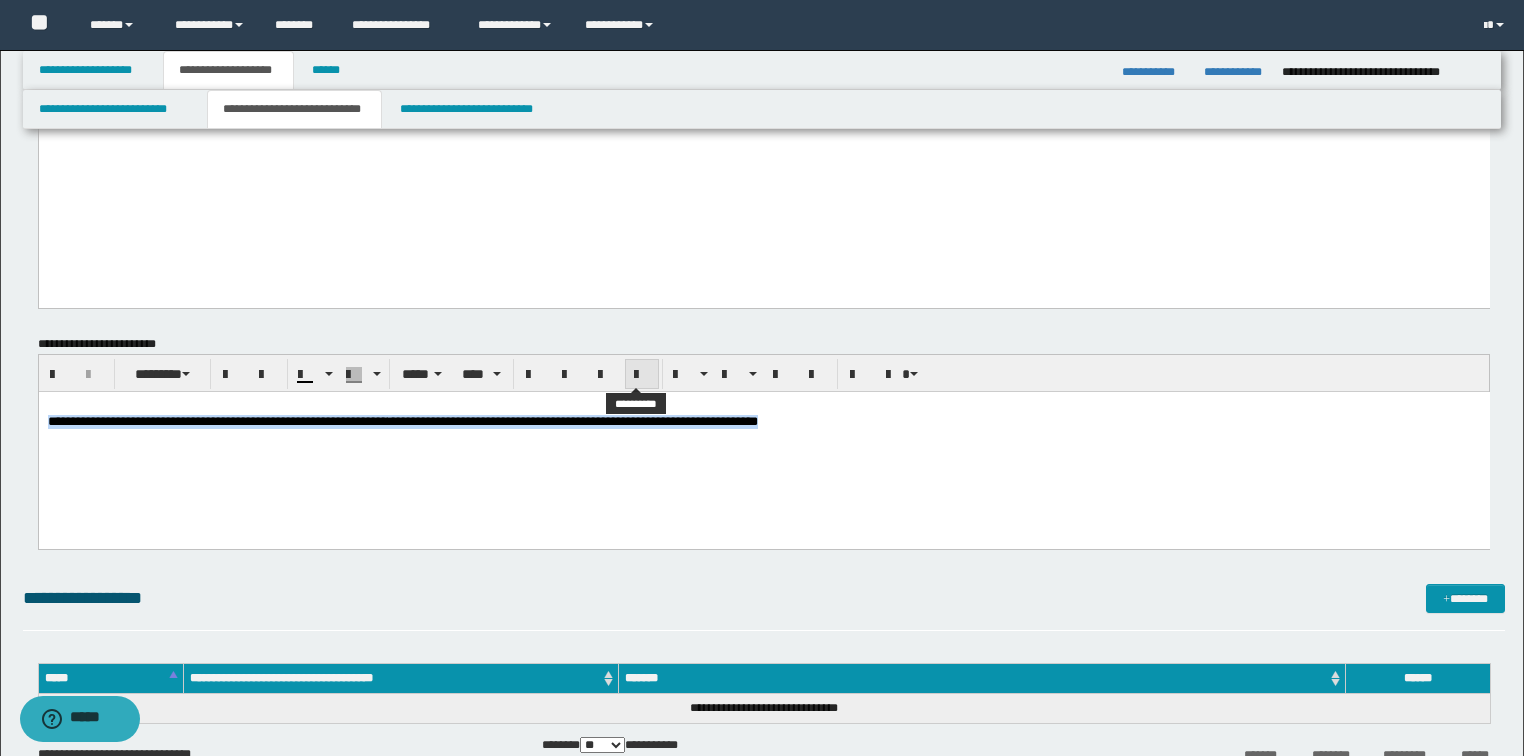 click at bounding box center [642, 375] 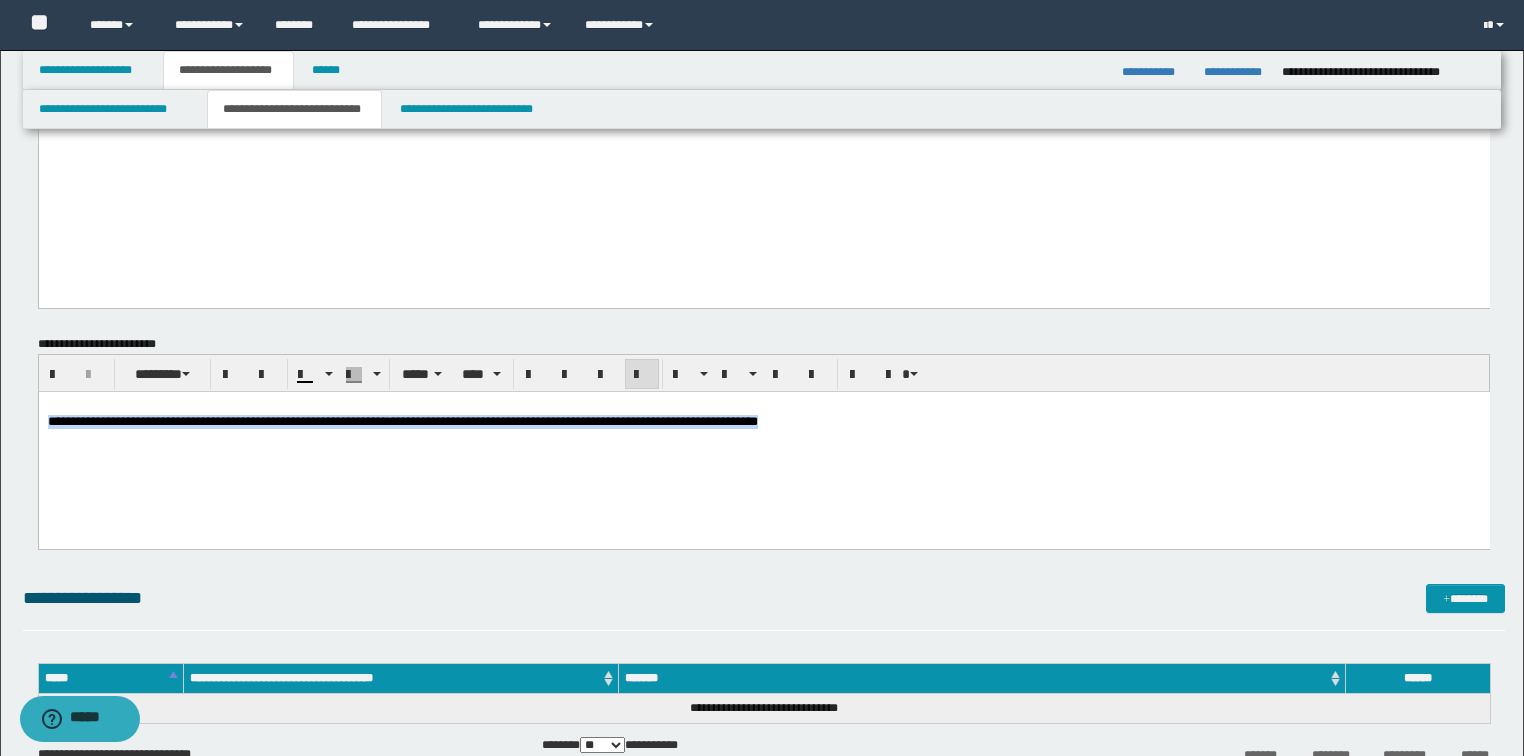 click at bounding box center [642, 375] 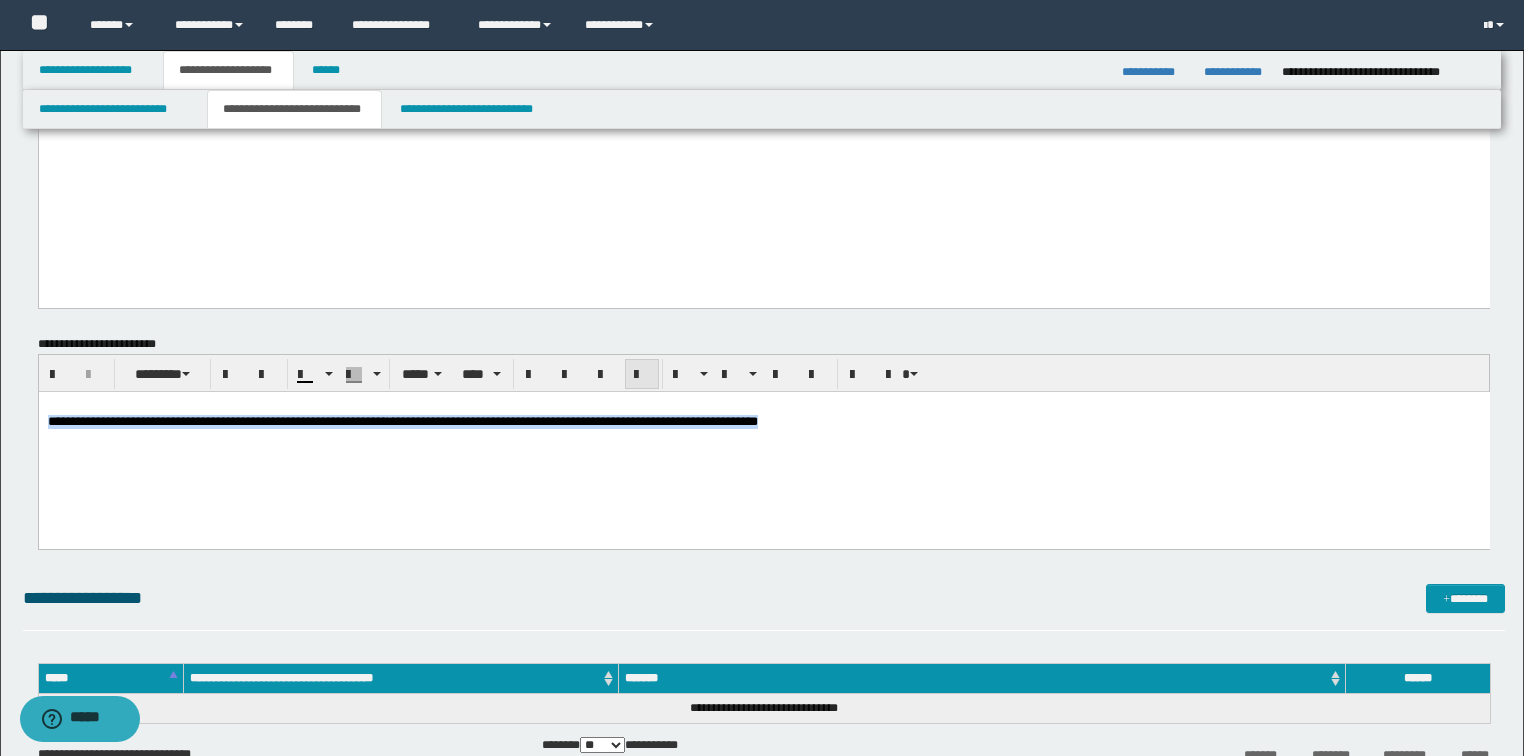 click at bounding box center [642, 375] 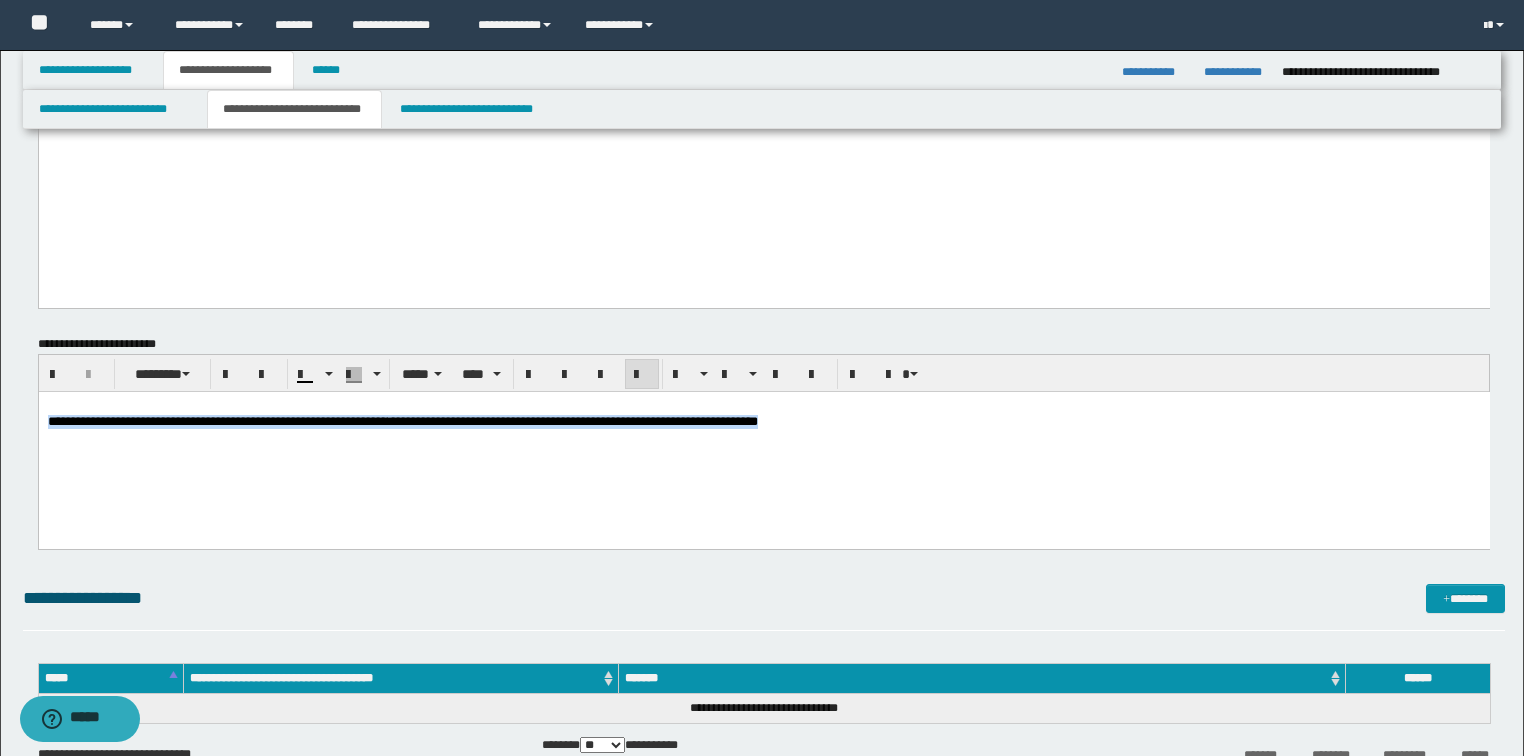 click on "**********" at bounding box center (763, 421) 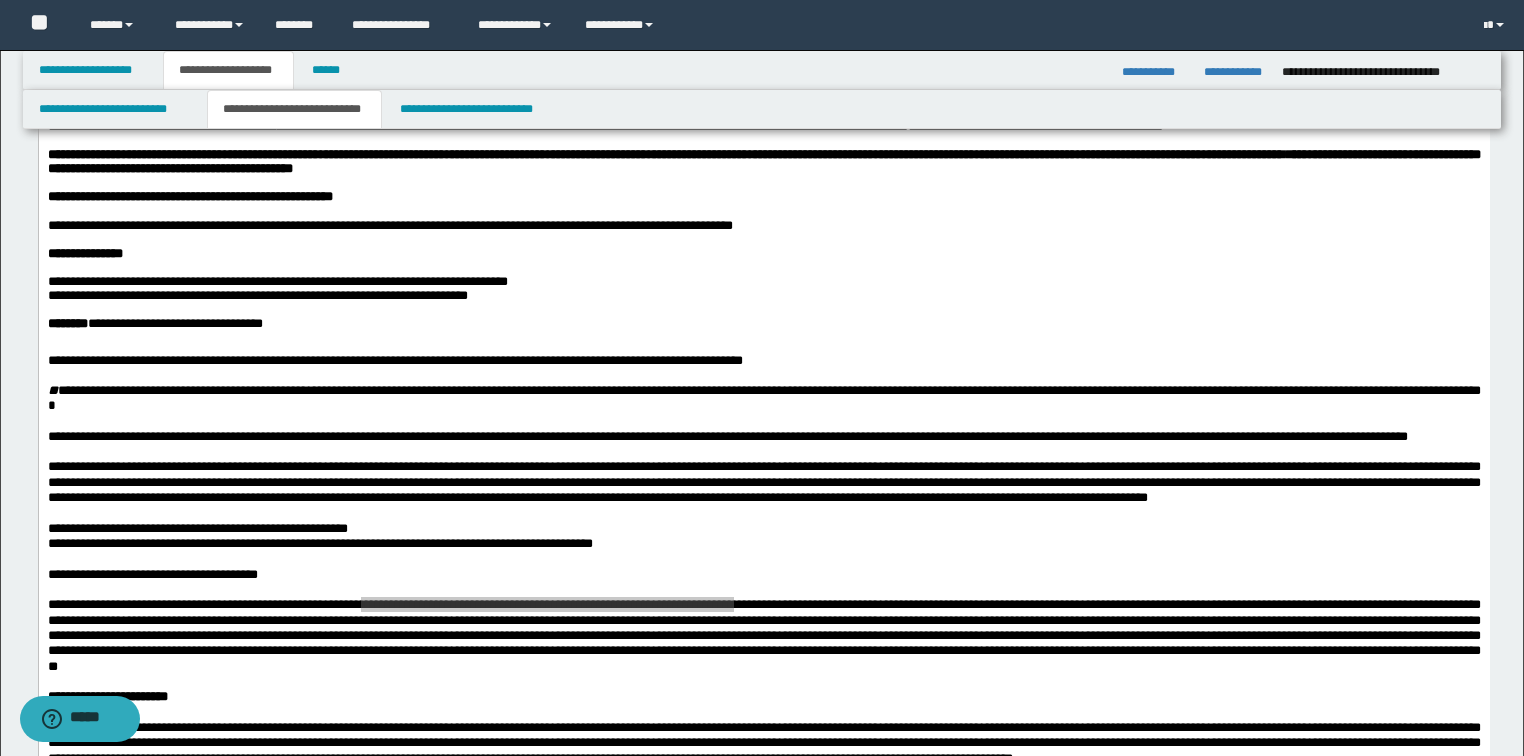 scroll, scrollTop: 0, scrollLeft: 0, axis: both 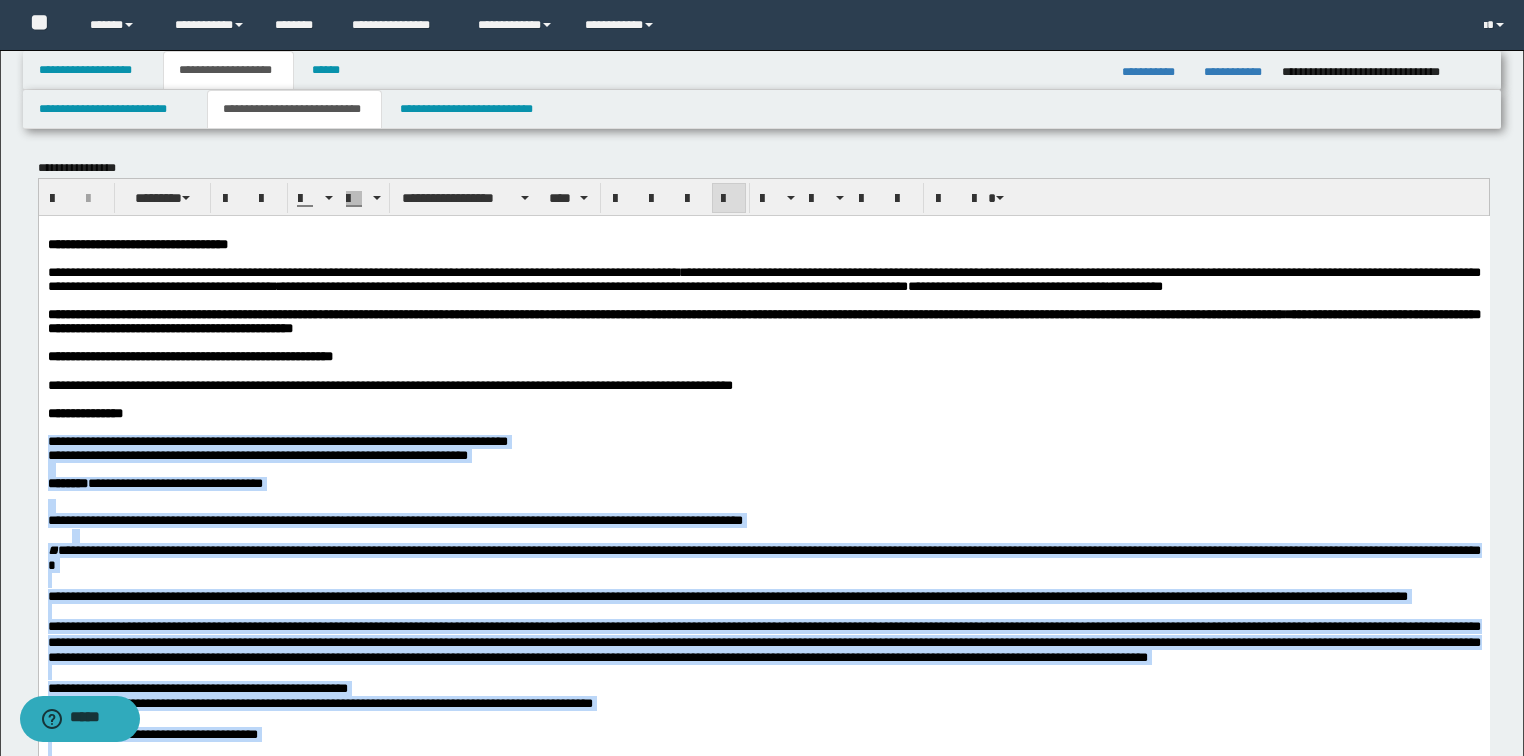 click at bounding box center (763, 427) 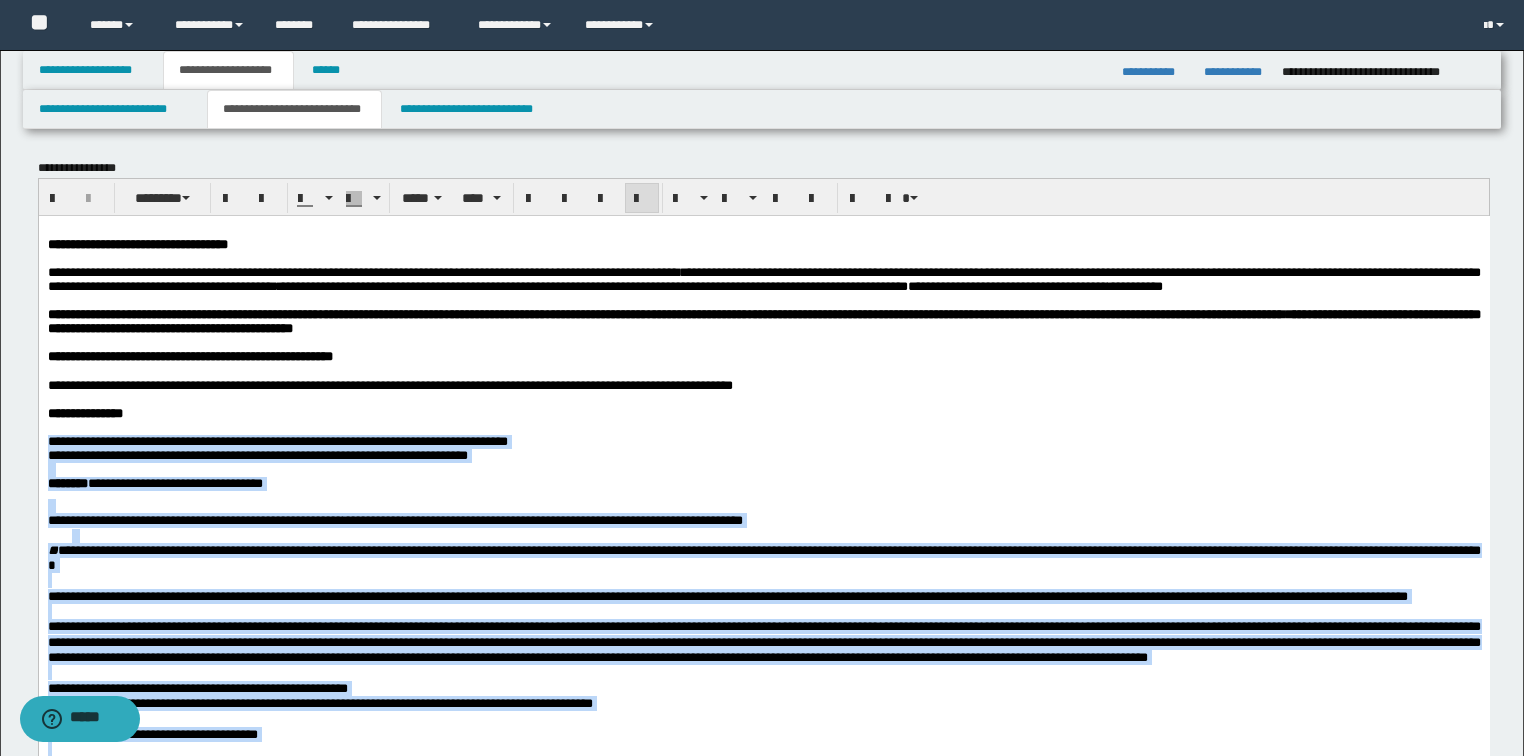click on "**********" at bounding box center [763, 557] 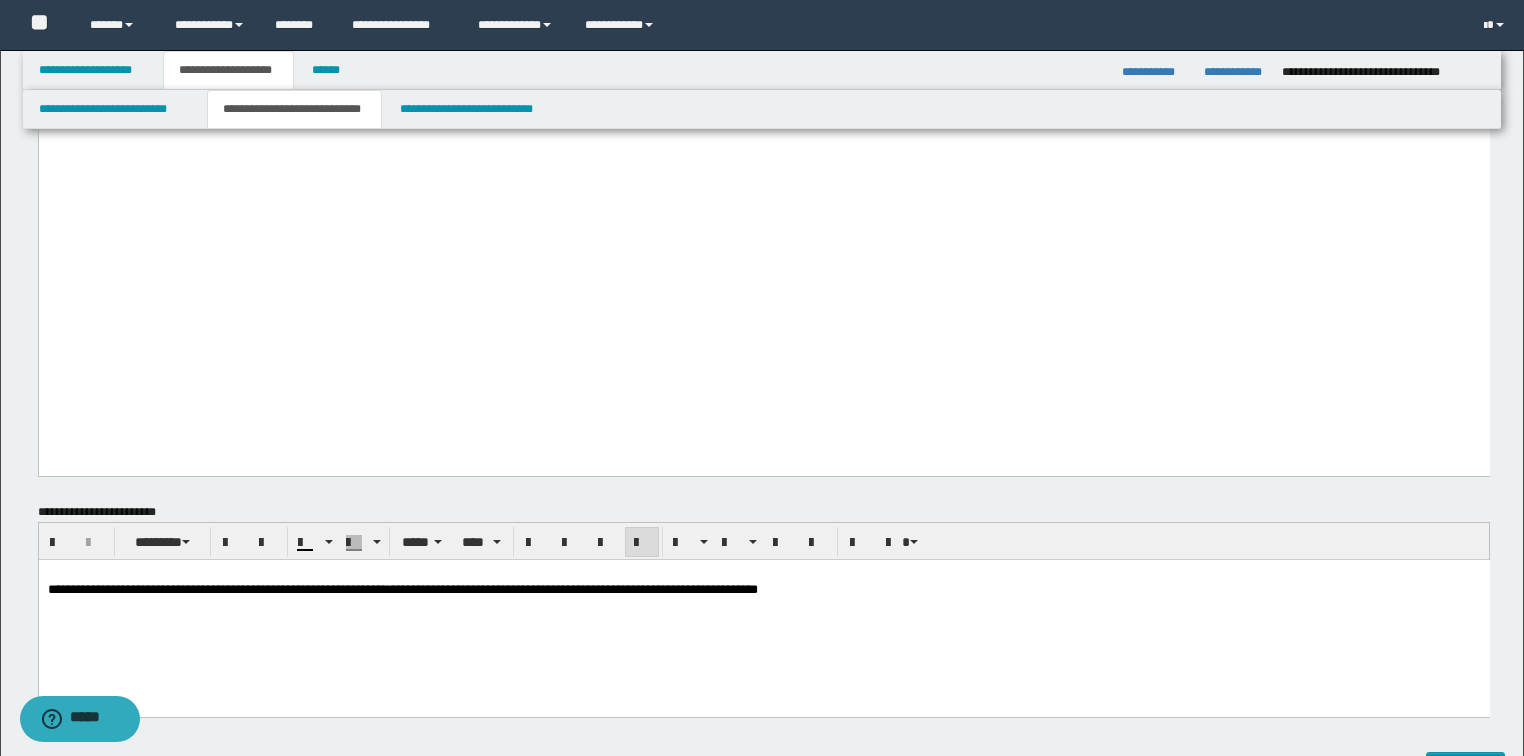 scroll, scrollTop: 1760, scrollLeft: 0, axis: vertical 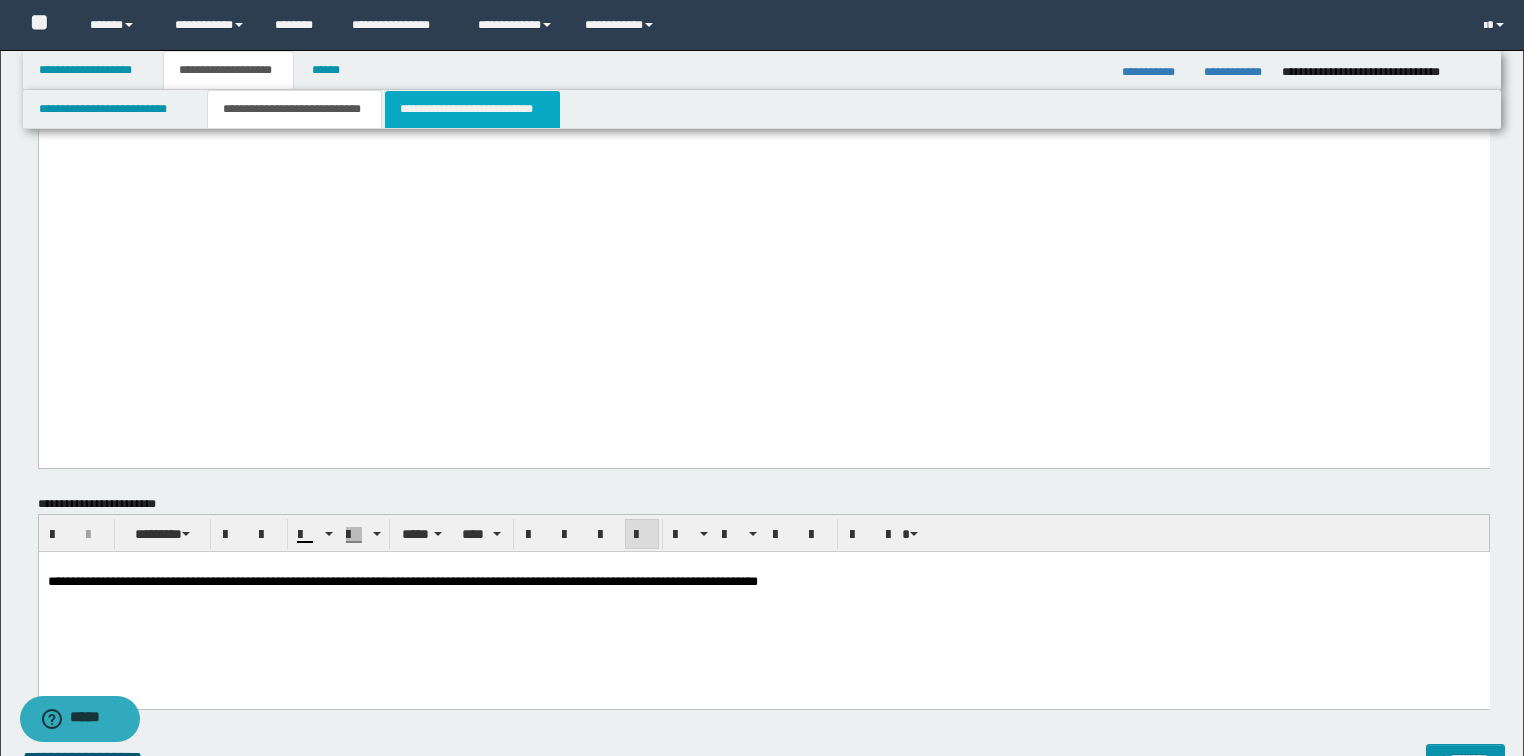click on "**********" at bounding box center [472, 109] 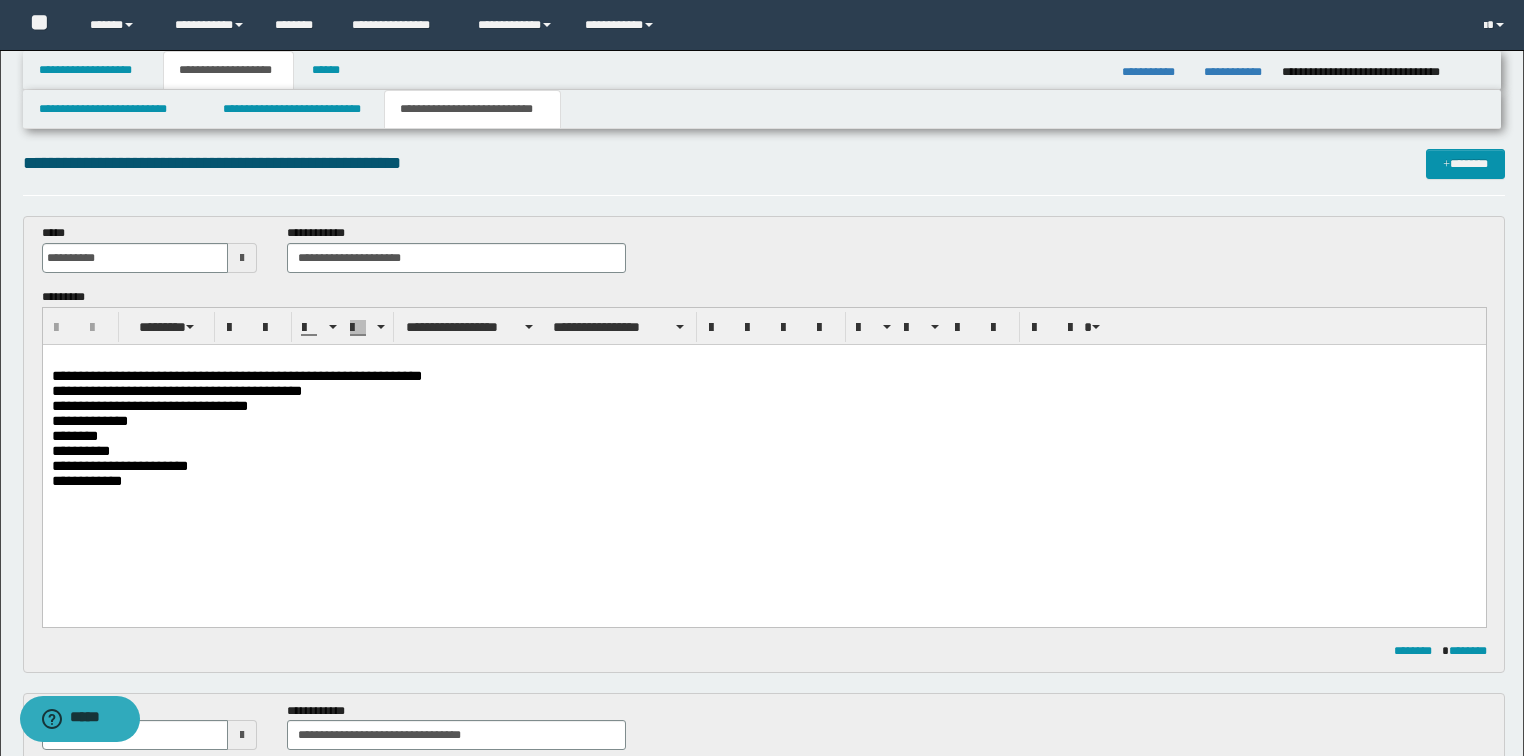 scroll, scrollTop: 0, scrollLeft: 0, axis: both 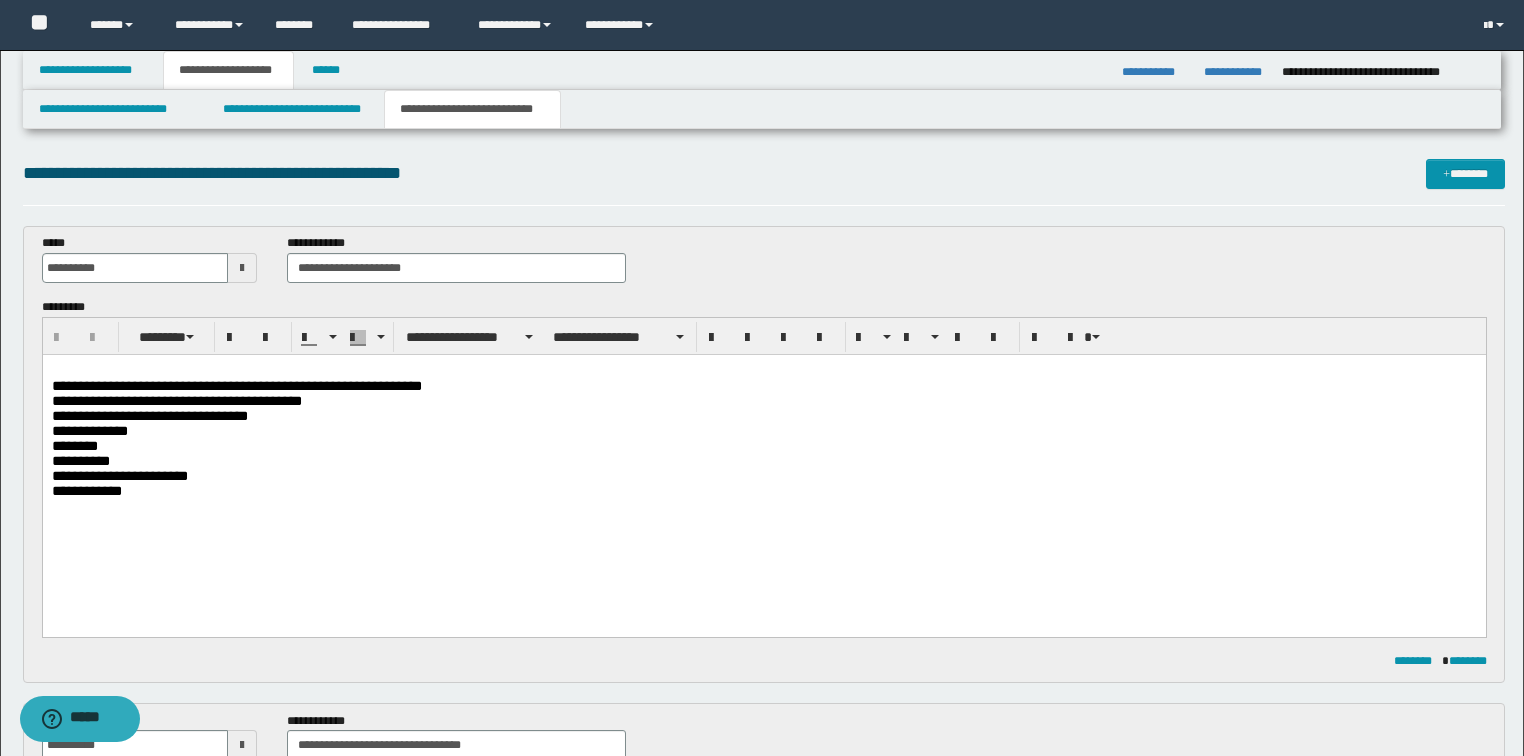 click on "**********" at bounding box center [149, 415] 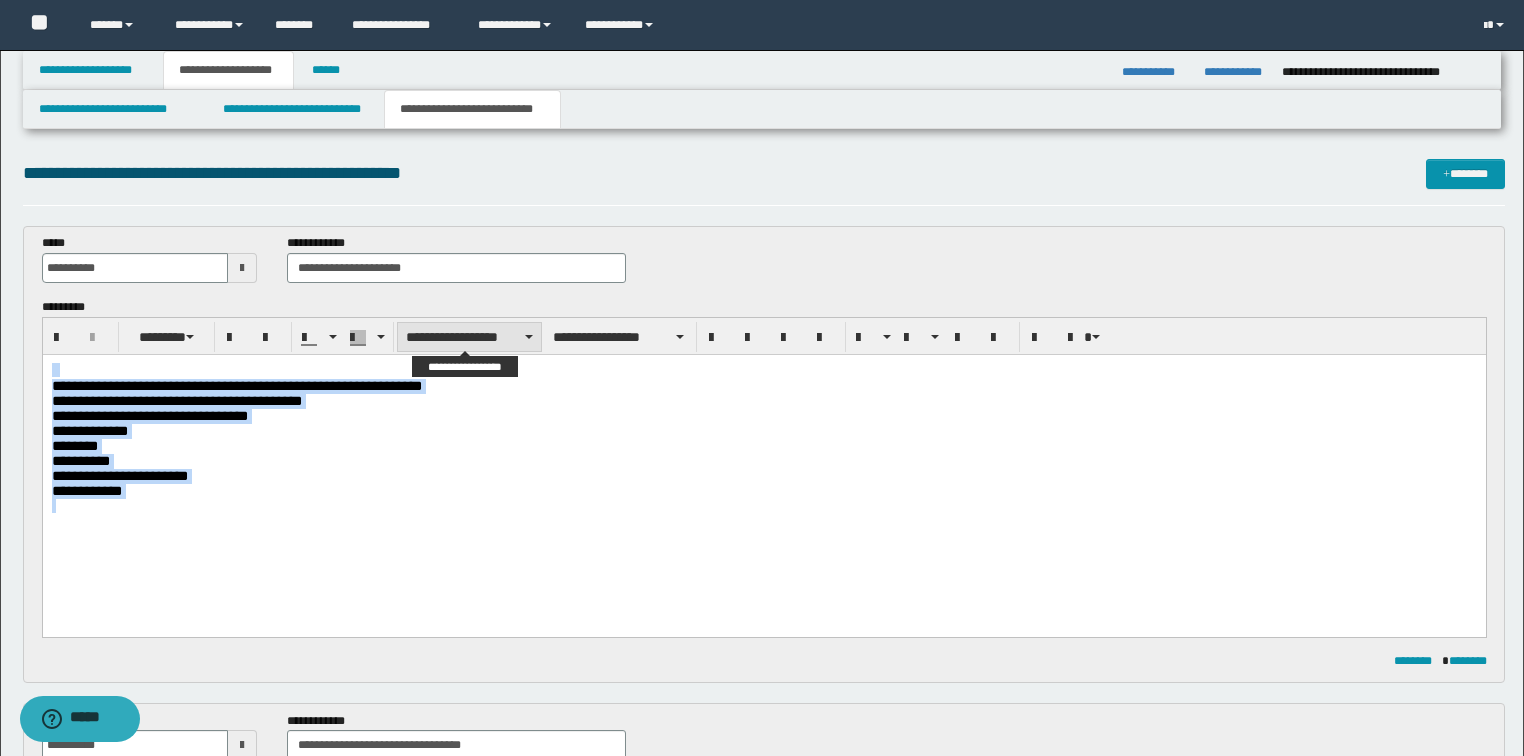 click on "**********" at bounding box center [469, 337] 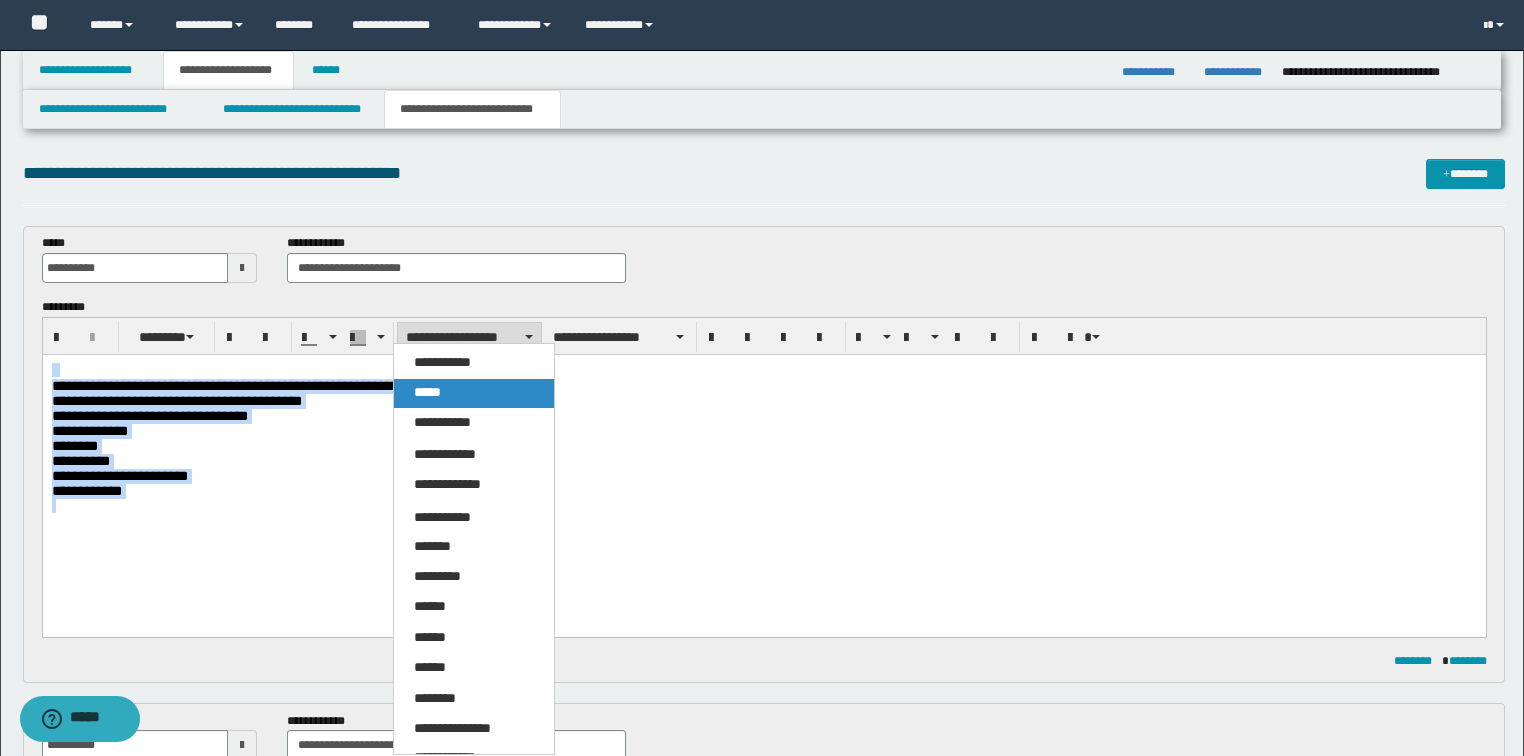 click on "*****" at bounding box center [427, 392] 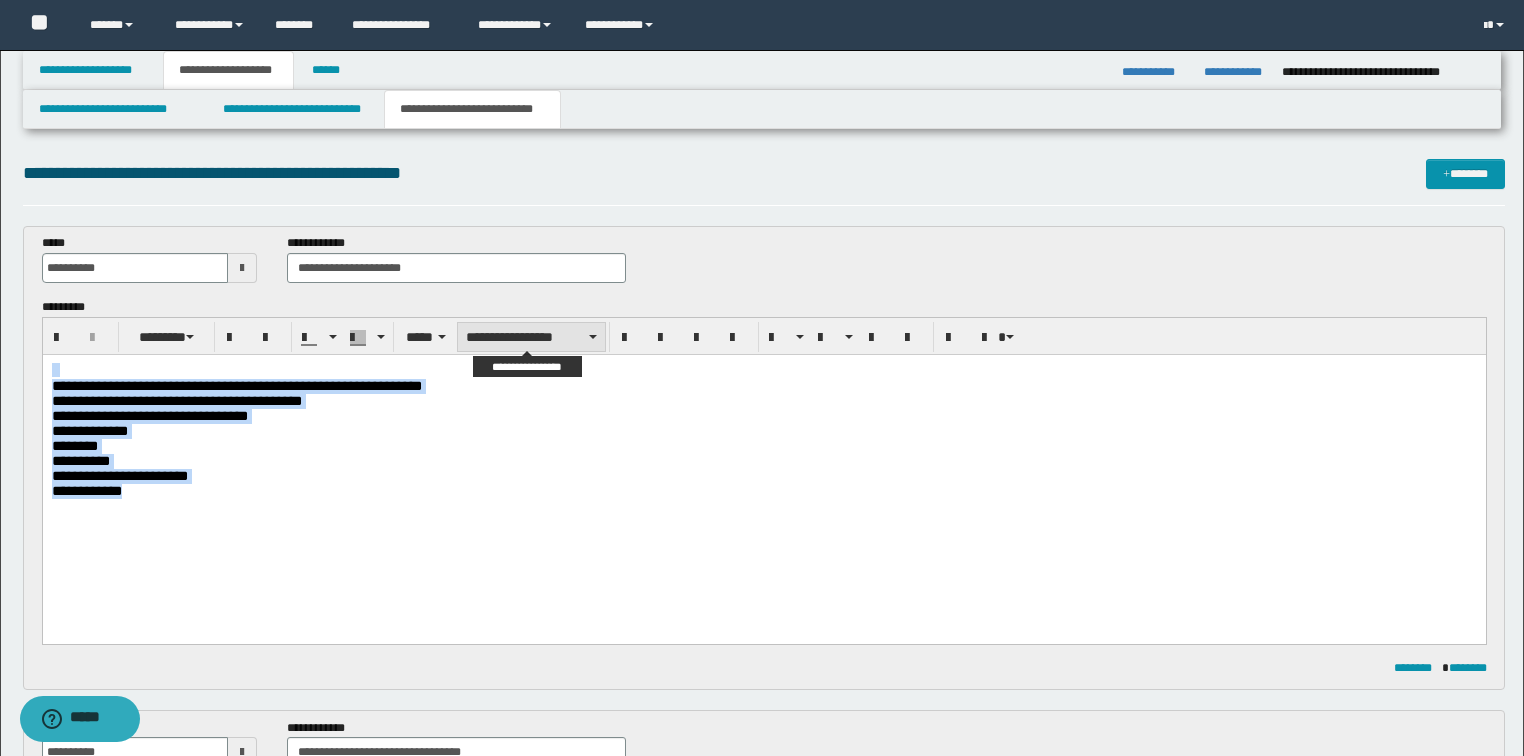click on "**********" at bounding box center [531, 337] 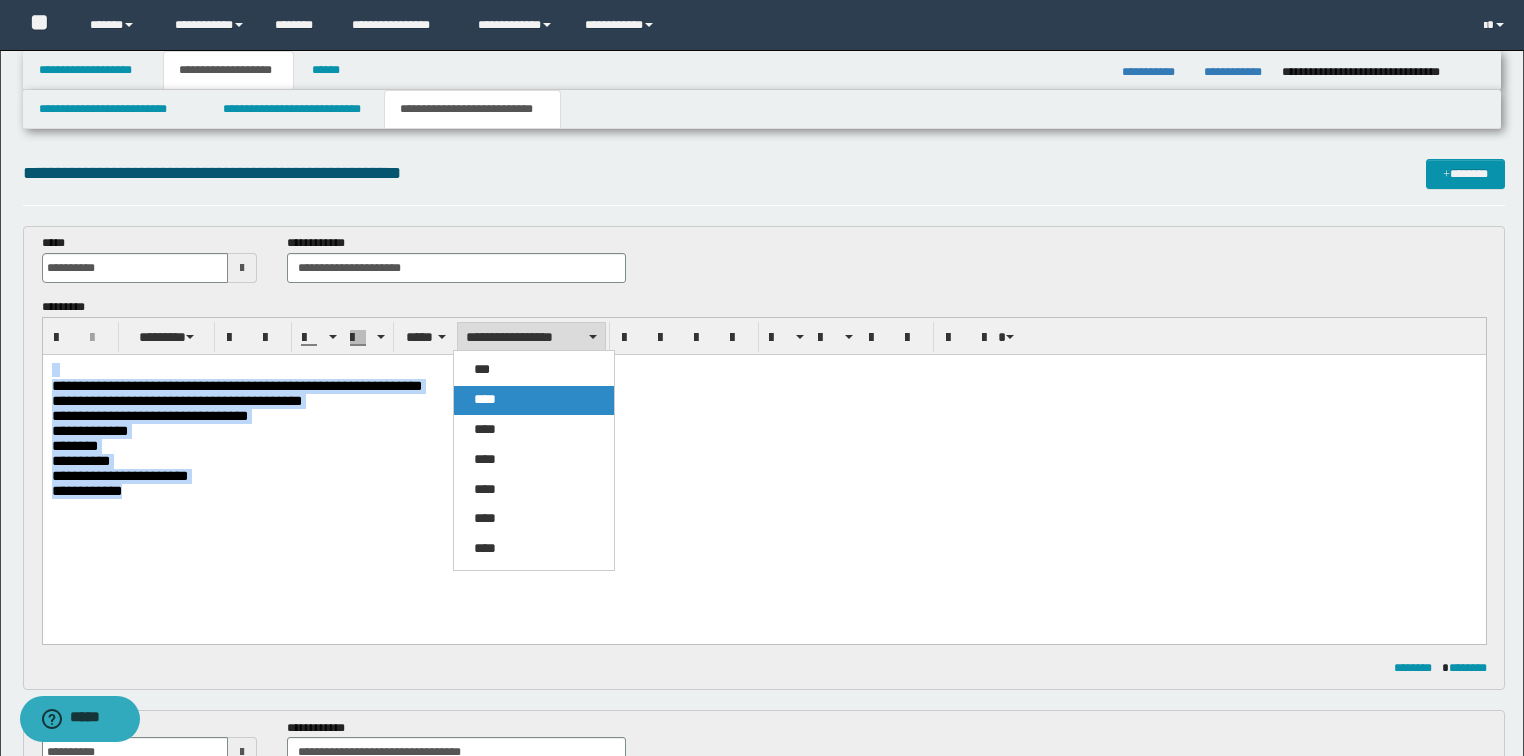 drag, startPoint x: 507, startPoint y: 392, endPoint x: 581, endPoint y: 19, distance: 380.26965 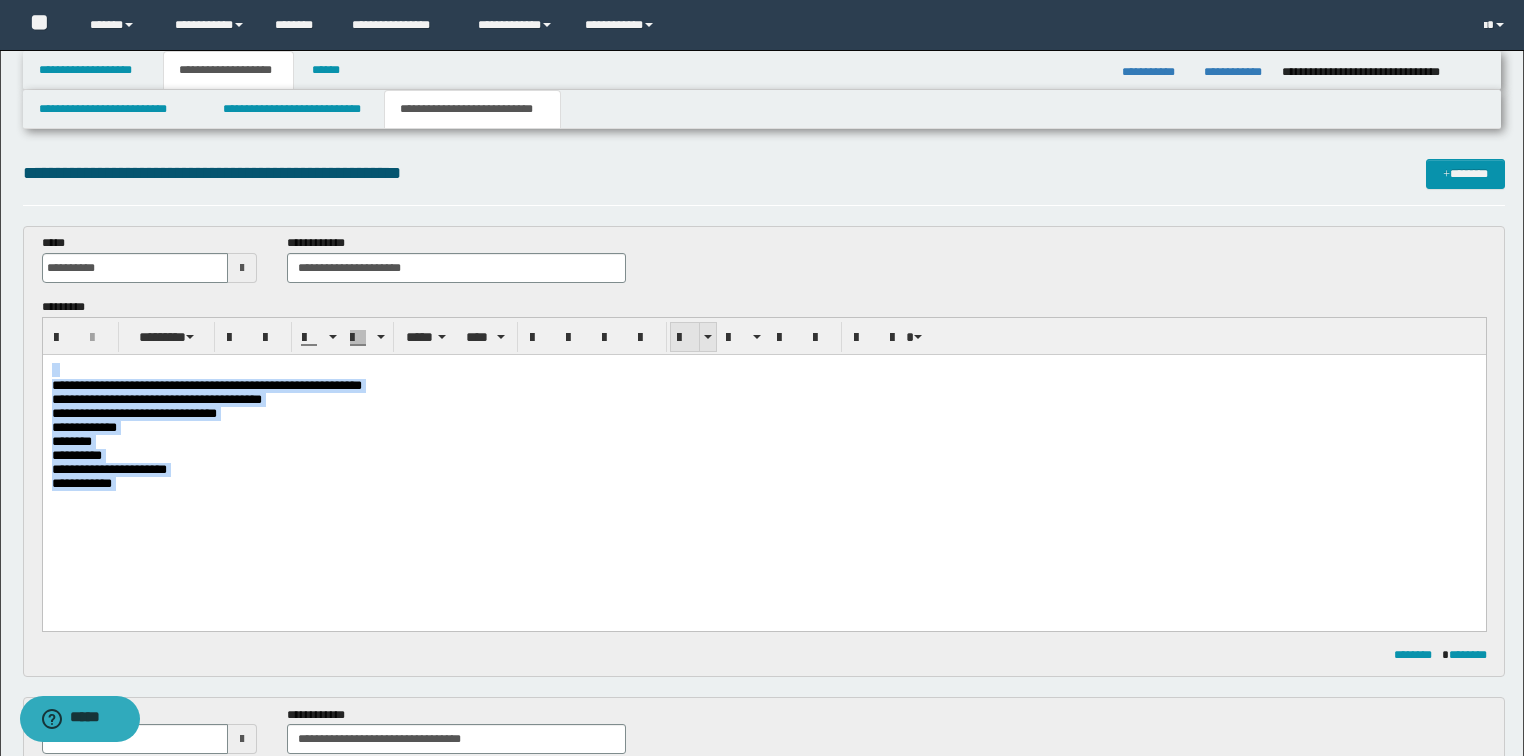 click at bounding box center [685, 338] 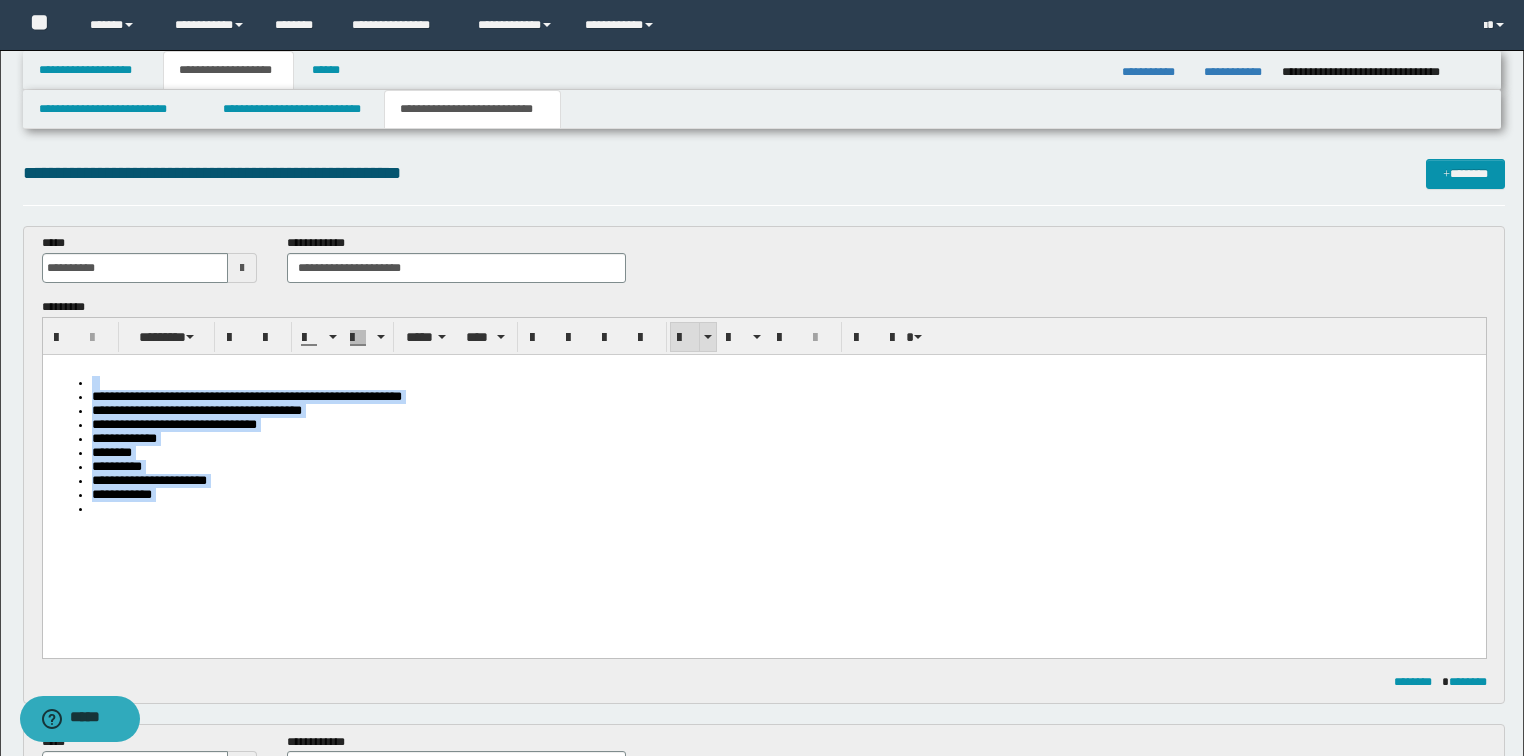 click at bounding box center [685, 338] 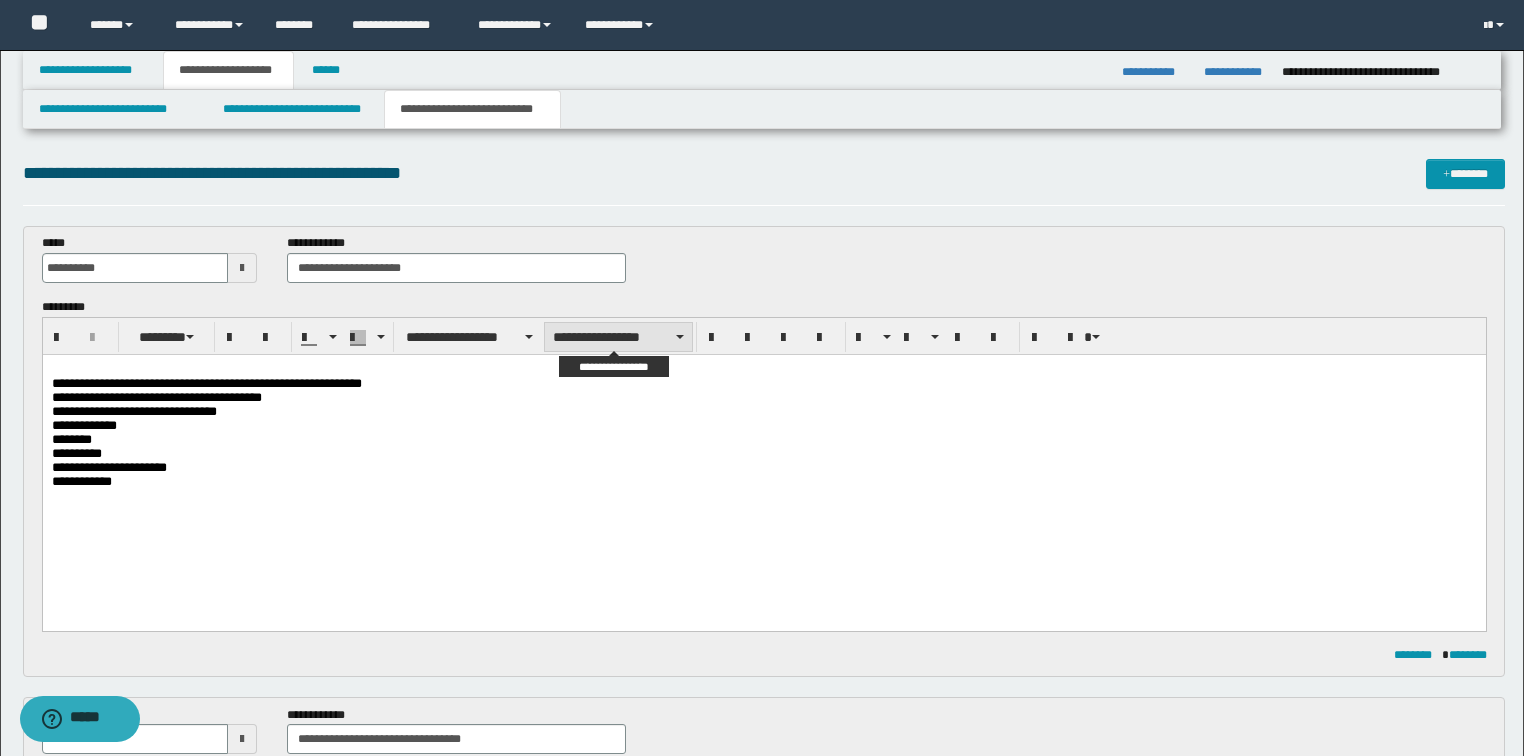 click on "**********" at bounding box center [618, 337] 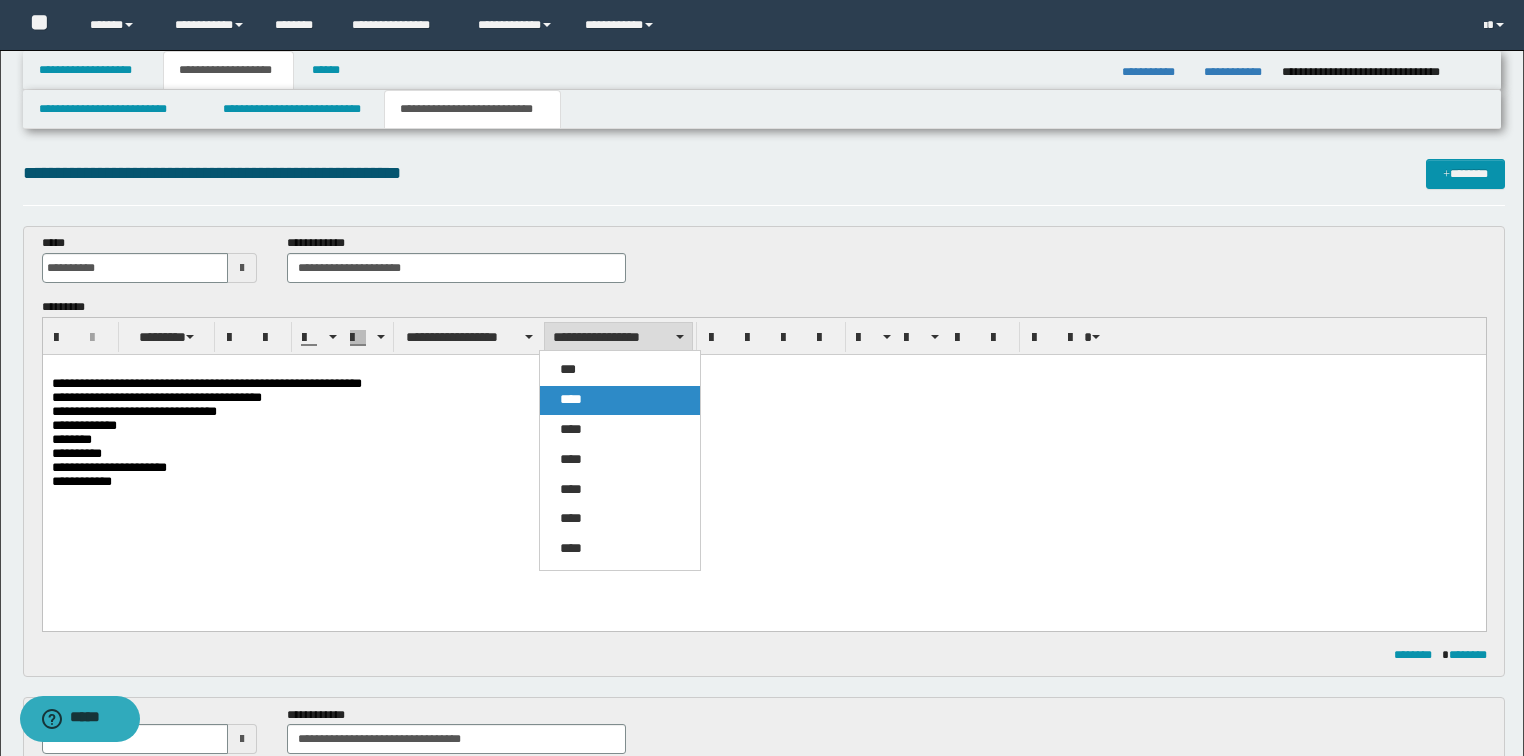 click on "****" at bounding box center [571, 399] 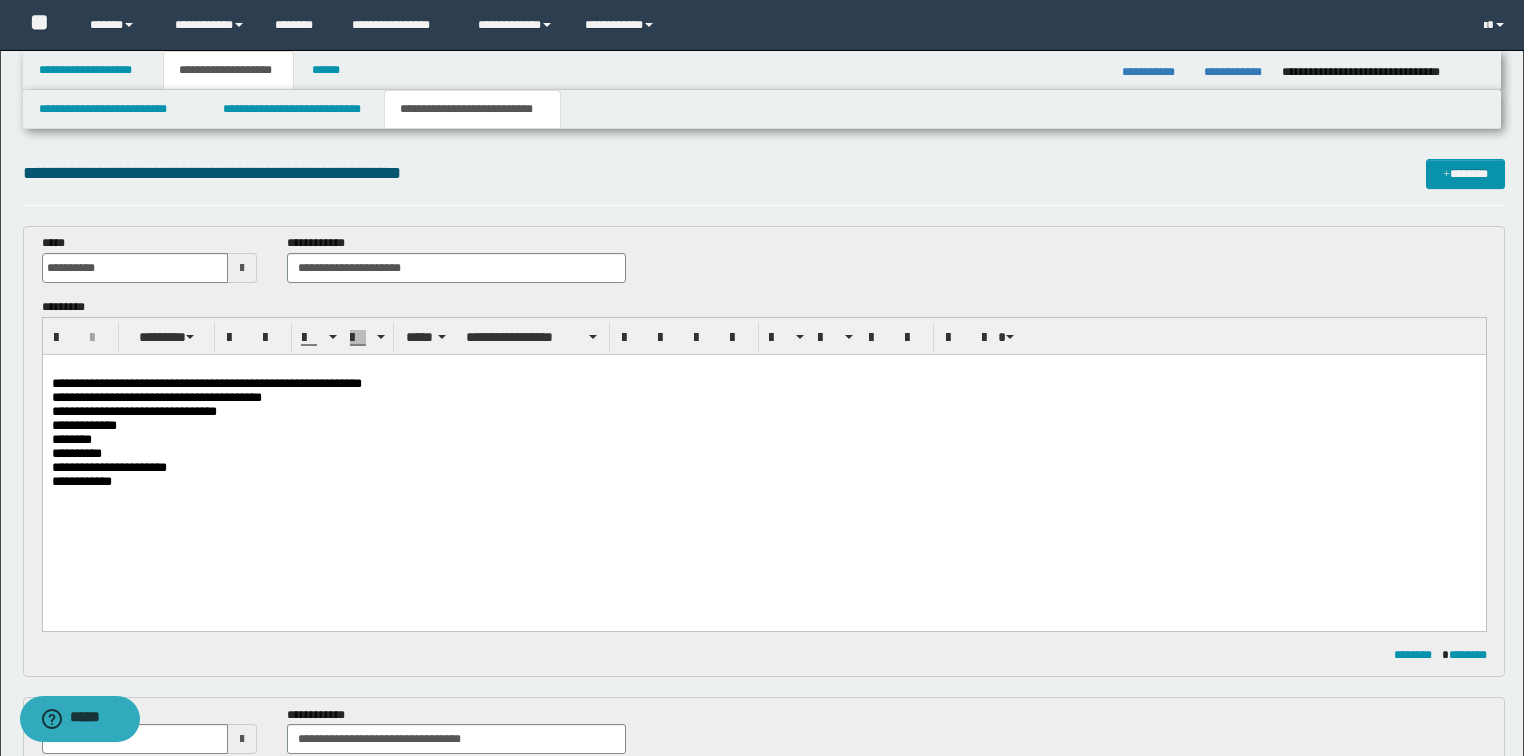 click on "**********" at bounding box center (763, 411) 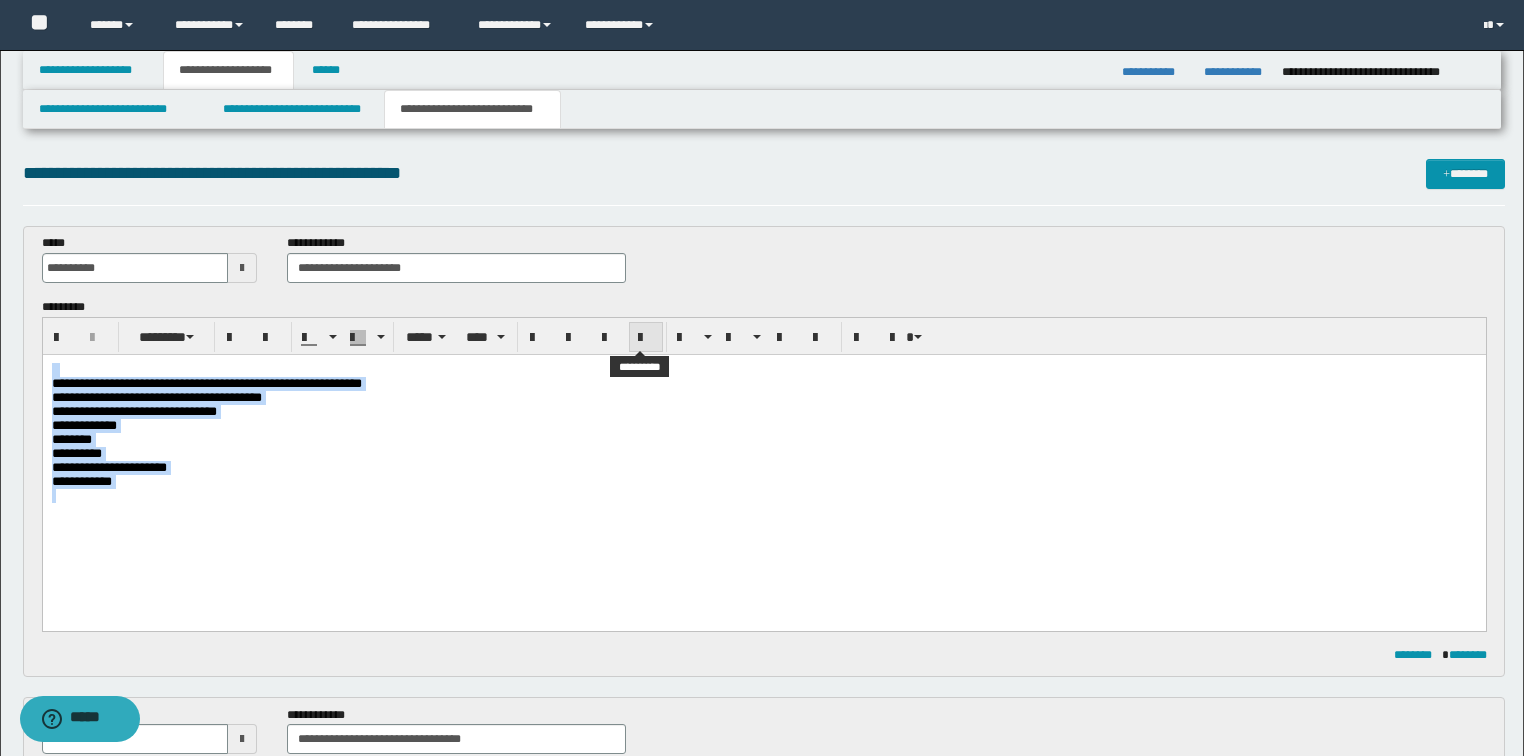 click at bounding box center [646, 337] 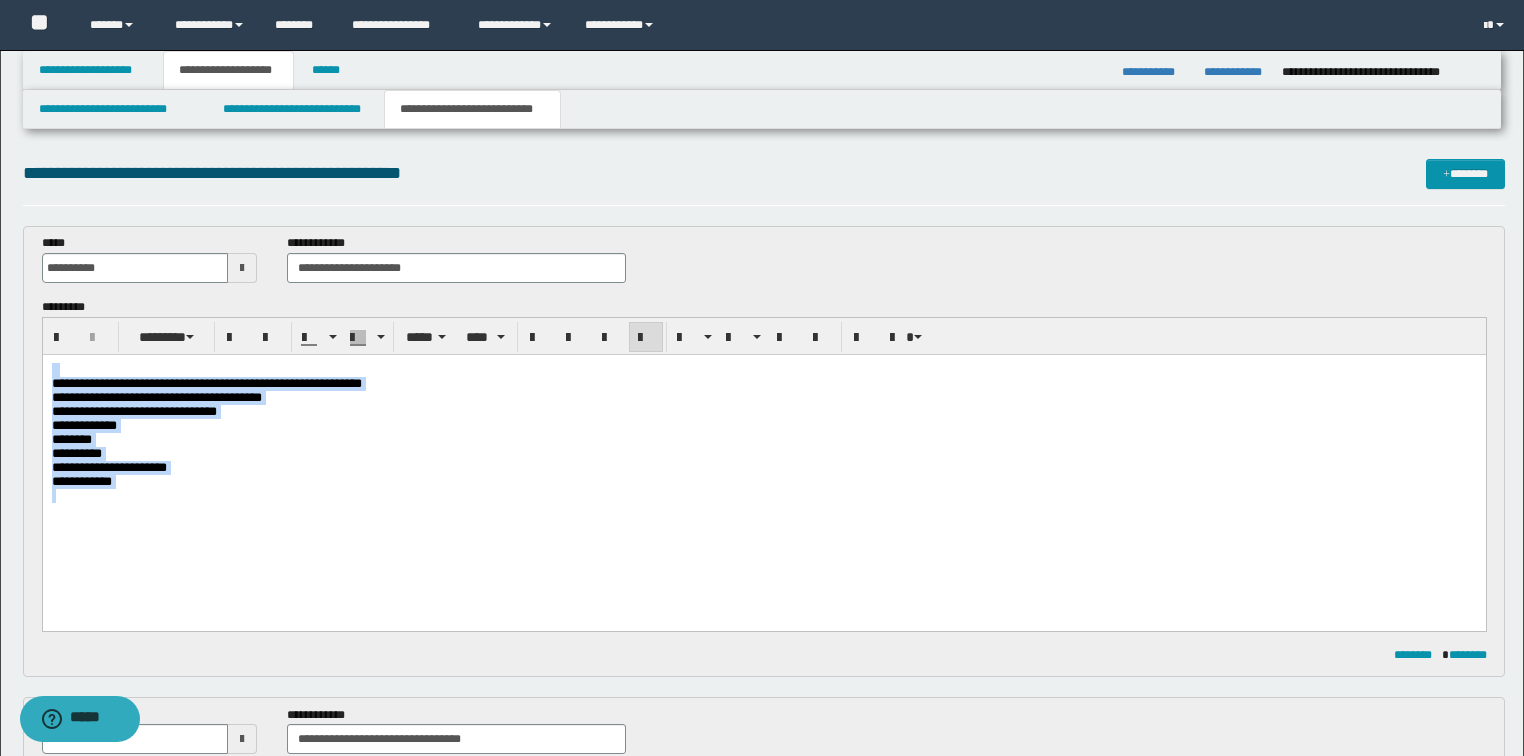 click at bounding box center [646, 337] 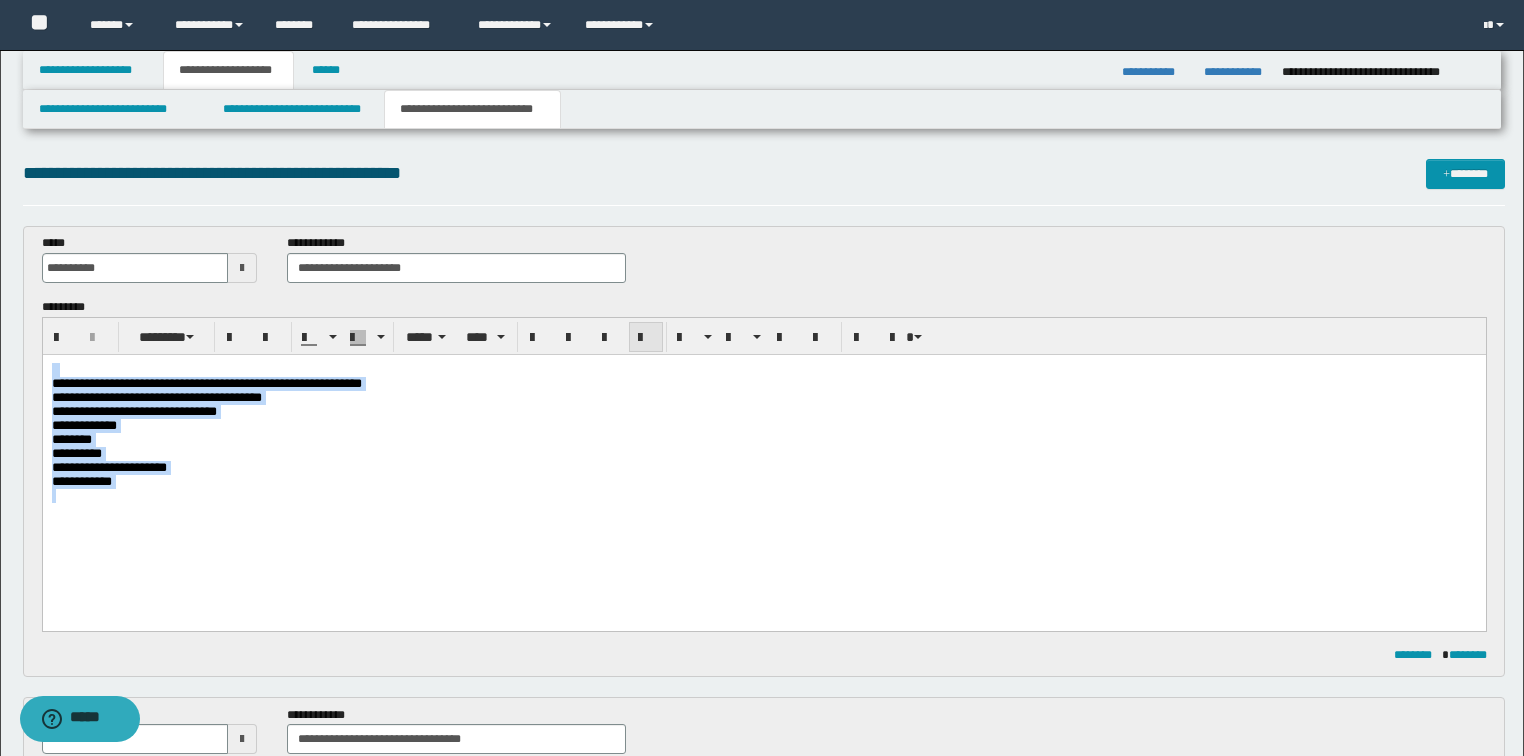 click at bounding box center (646, 337) 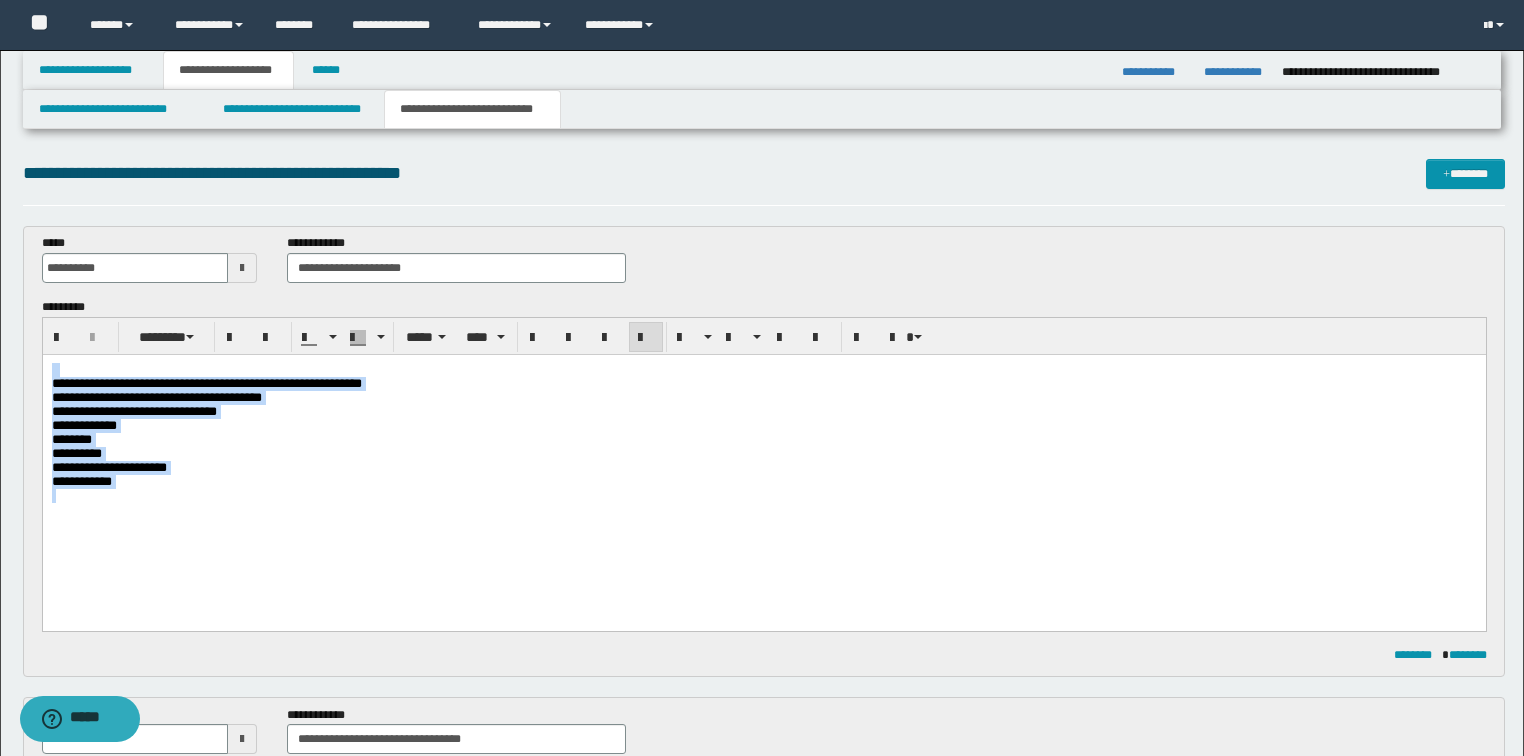 click on "**********" at bounding box center (763, 397) 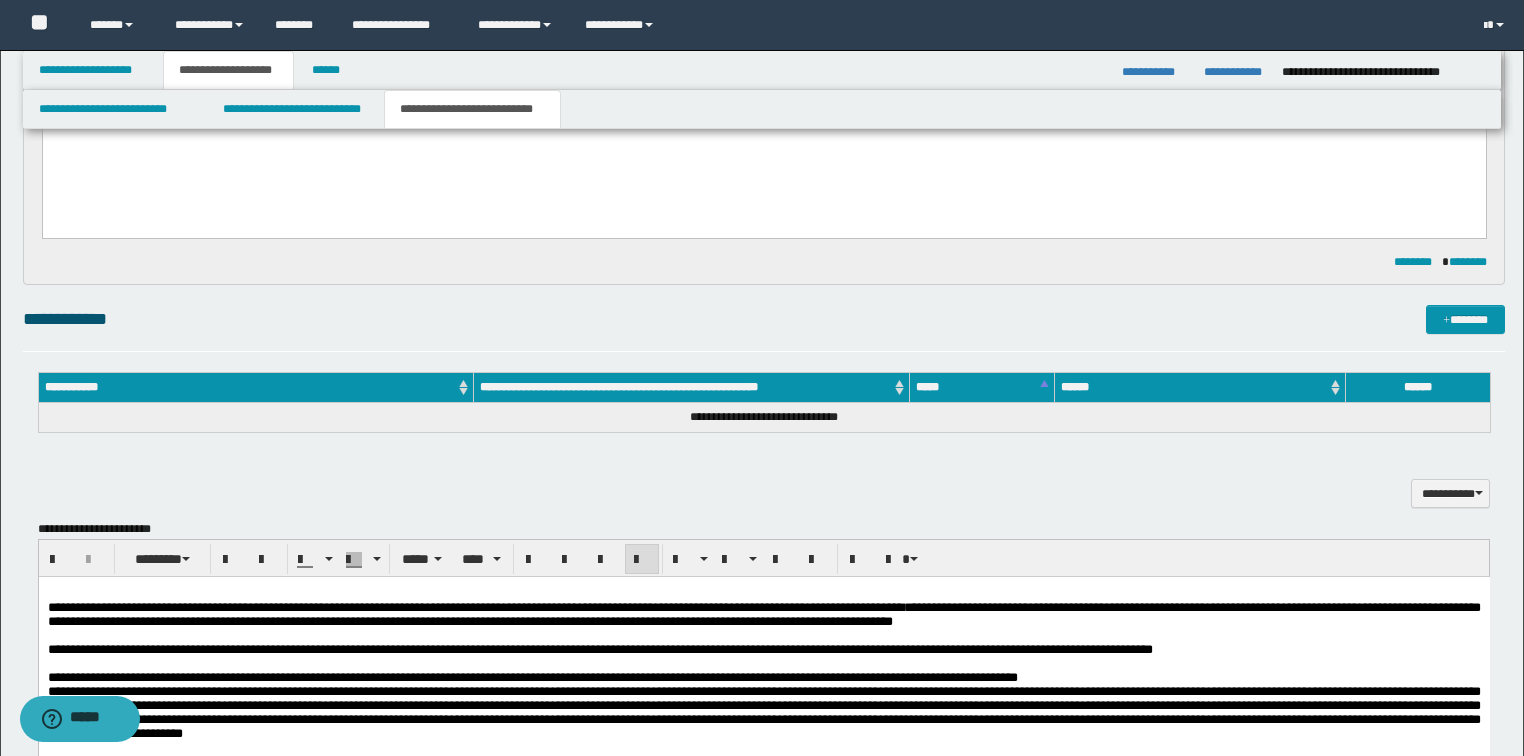 scroll, scrollTop: 880, scrollLeft: 0, axis: vertical 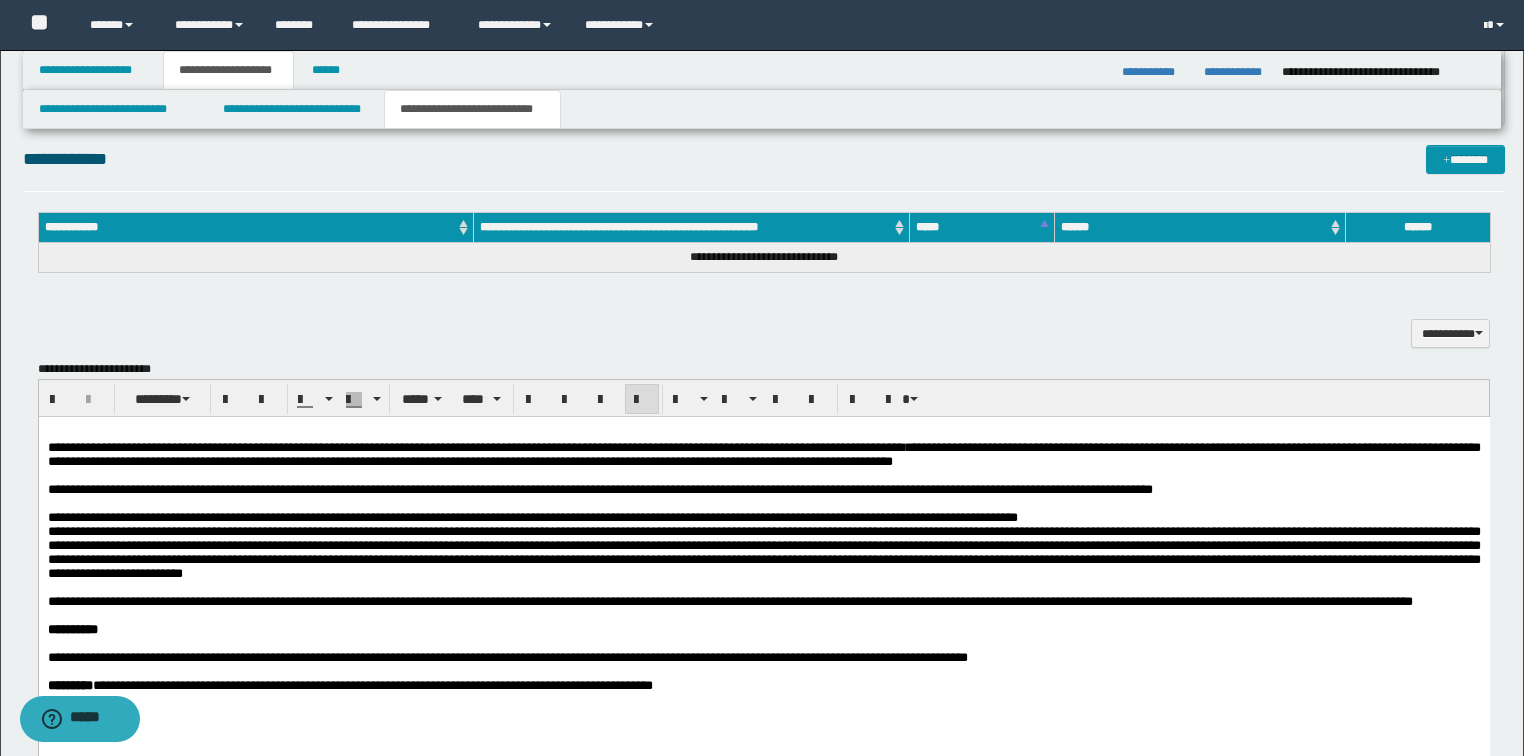 click on "**********" at bounding box center (763, 454) 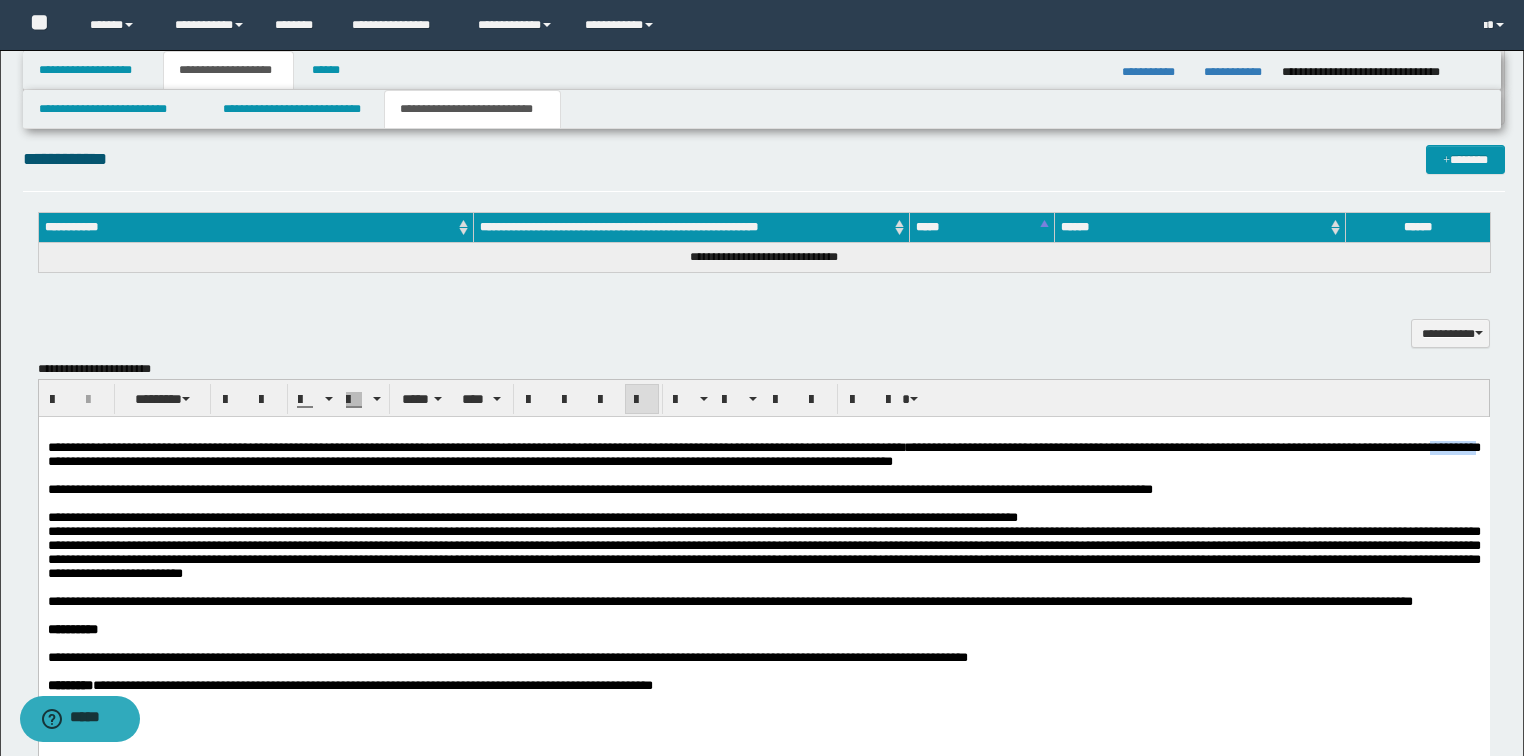 click on "**********" at bounding box center (763, 454) 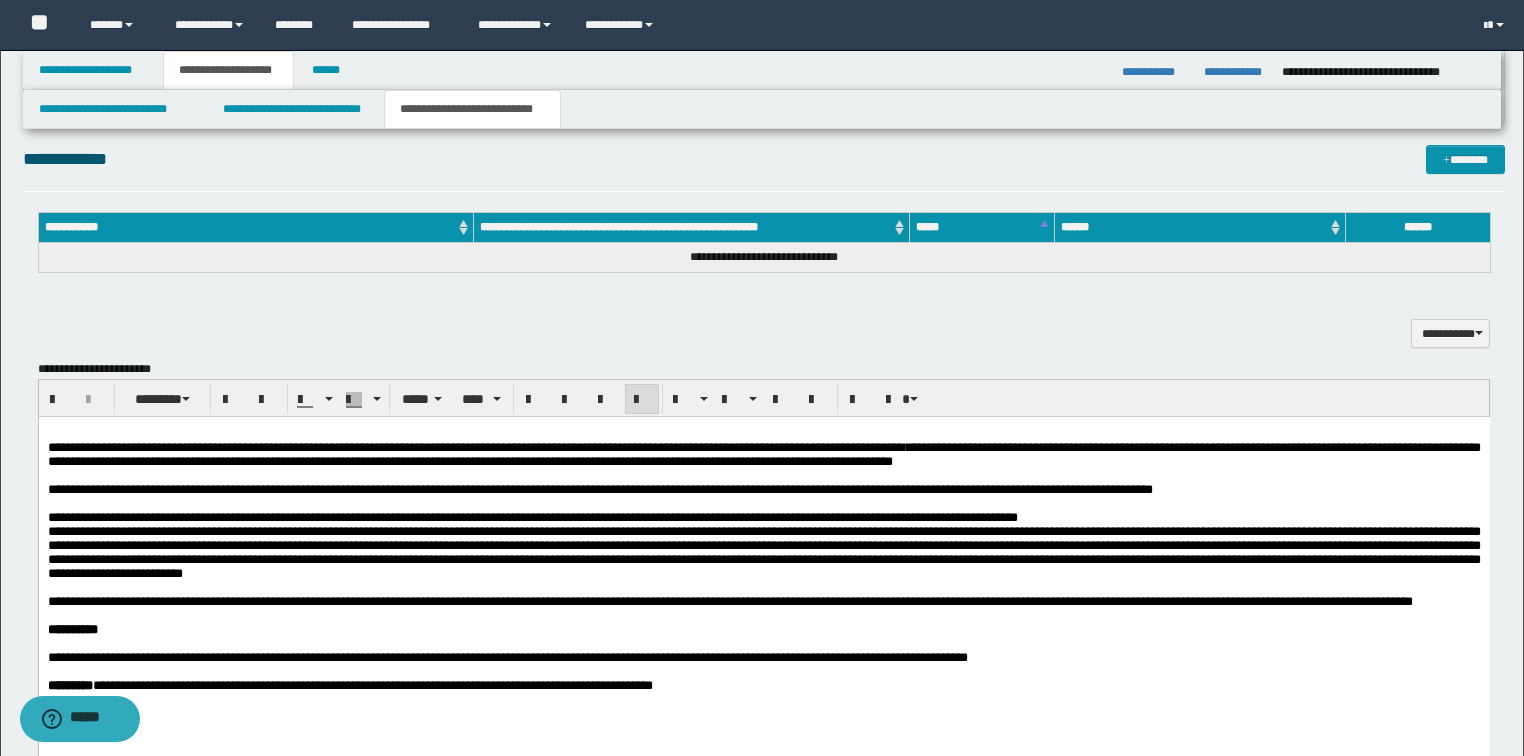 click at bounding box center [787, 476] 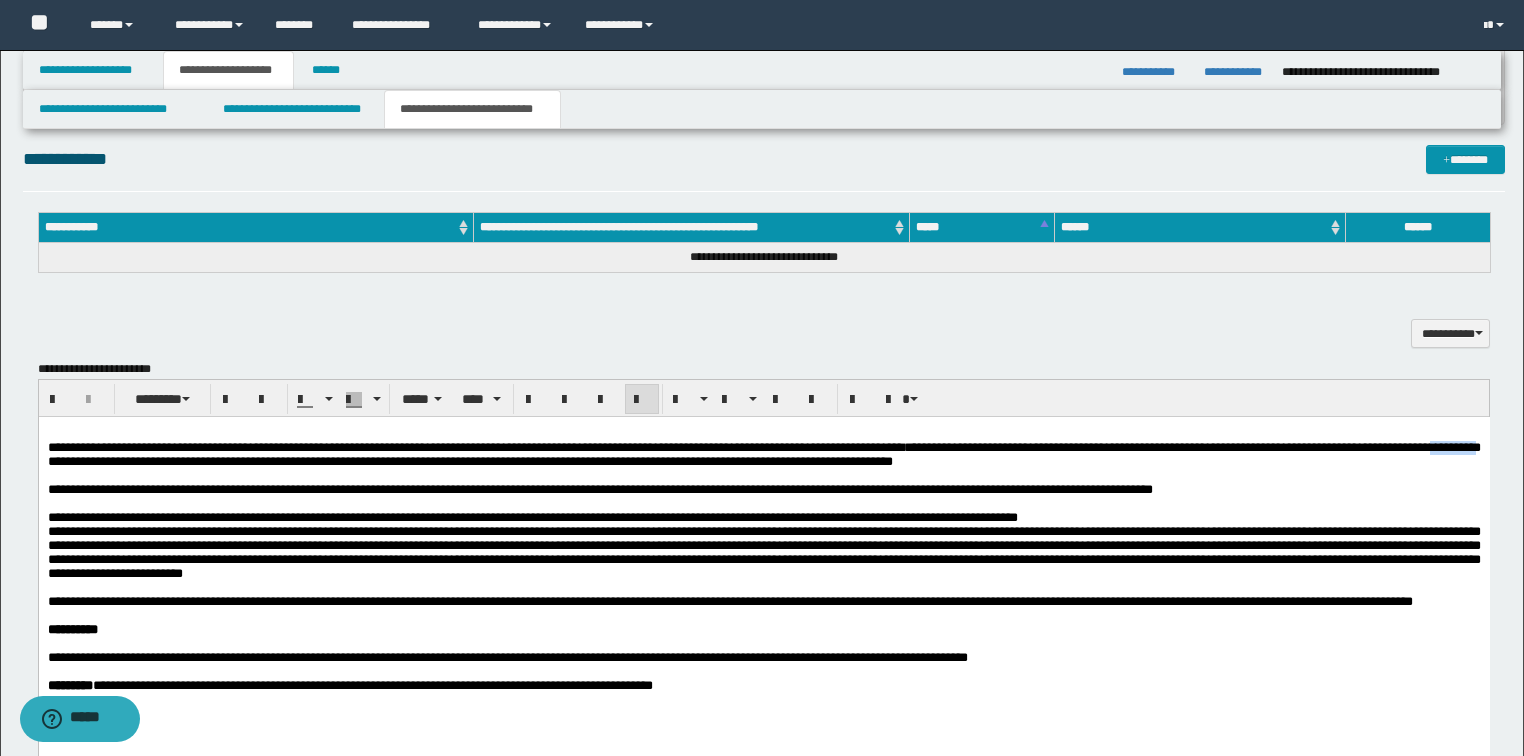 click on "**********" at bounding box center (763, 454) 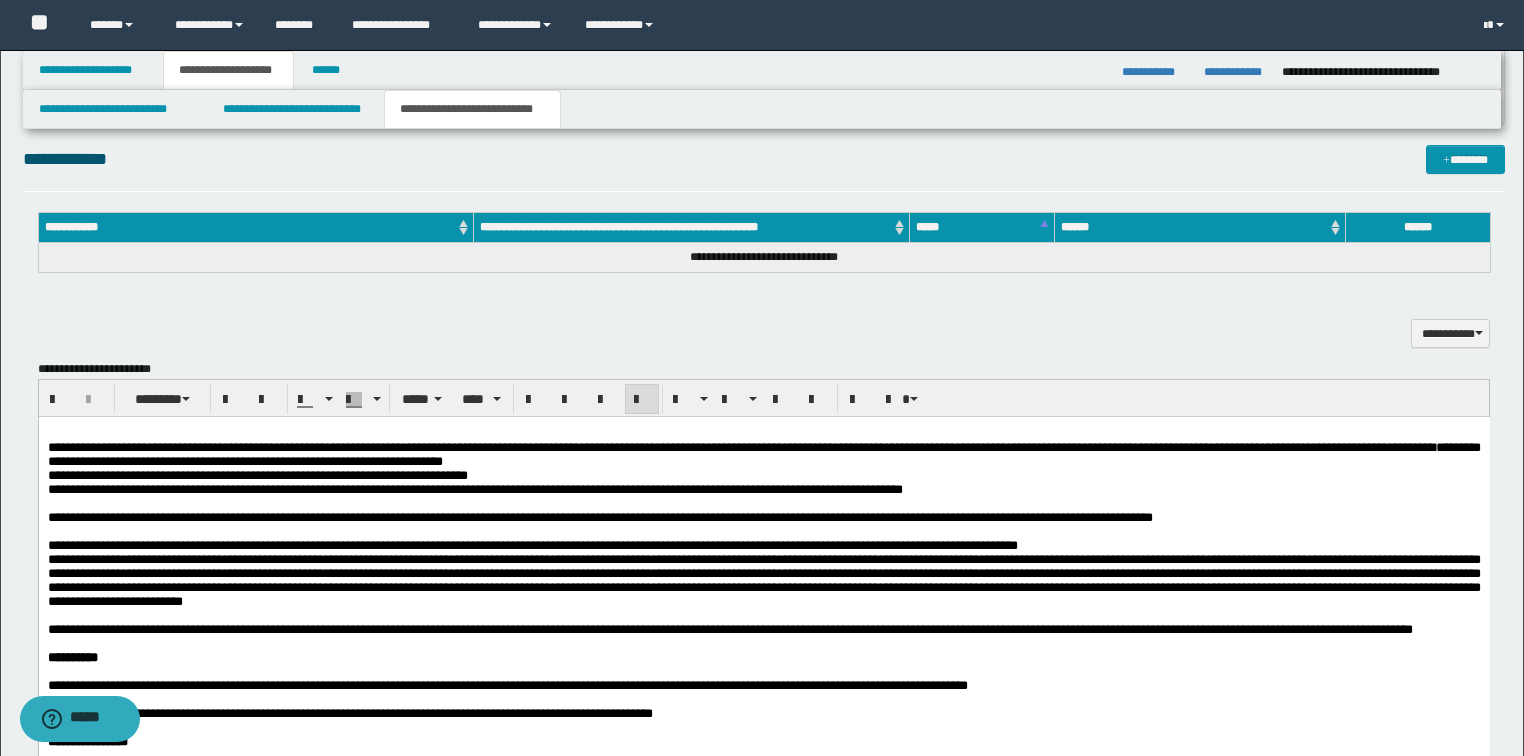 drag, startPoint x: 67, startPoint y: 479, endPoint x: 103, endPoint y: 513, distance: 49.517673 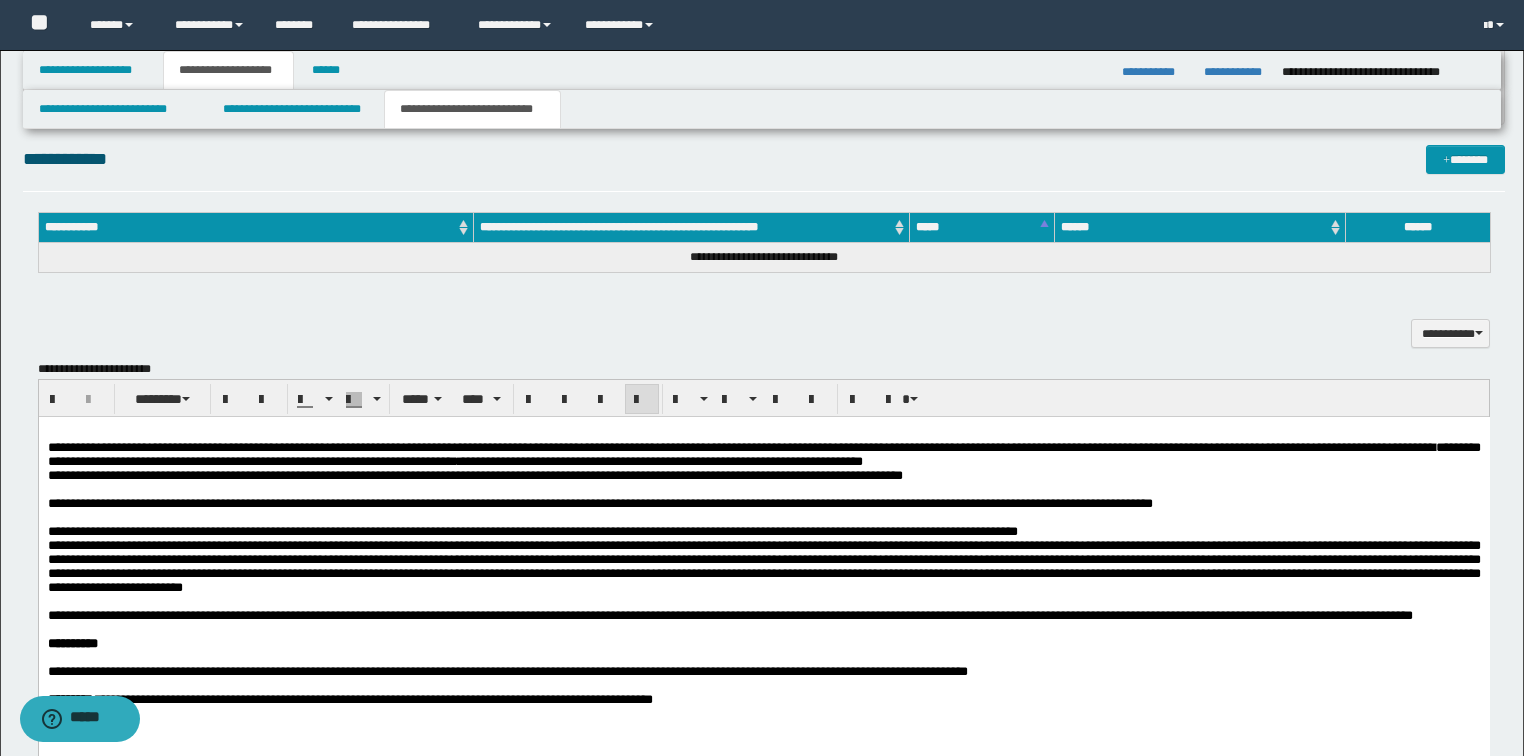 drag, startPoint x: 43, startPoint y: 478, endPoint x: 70, endPoint y: 919, distance: 441.82574 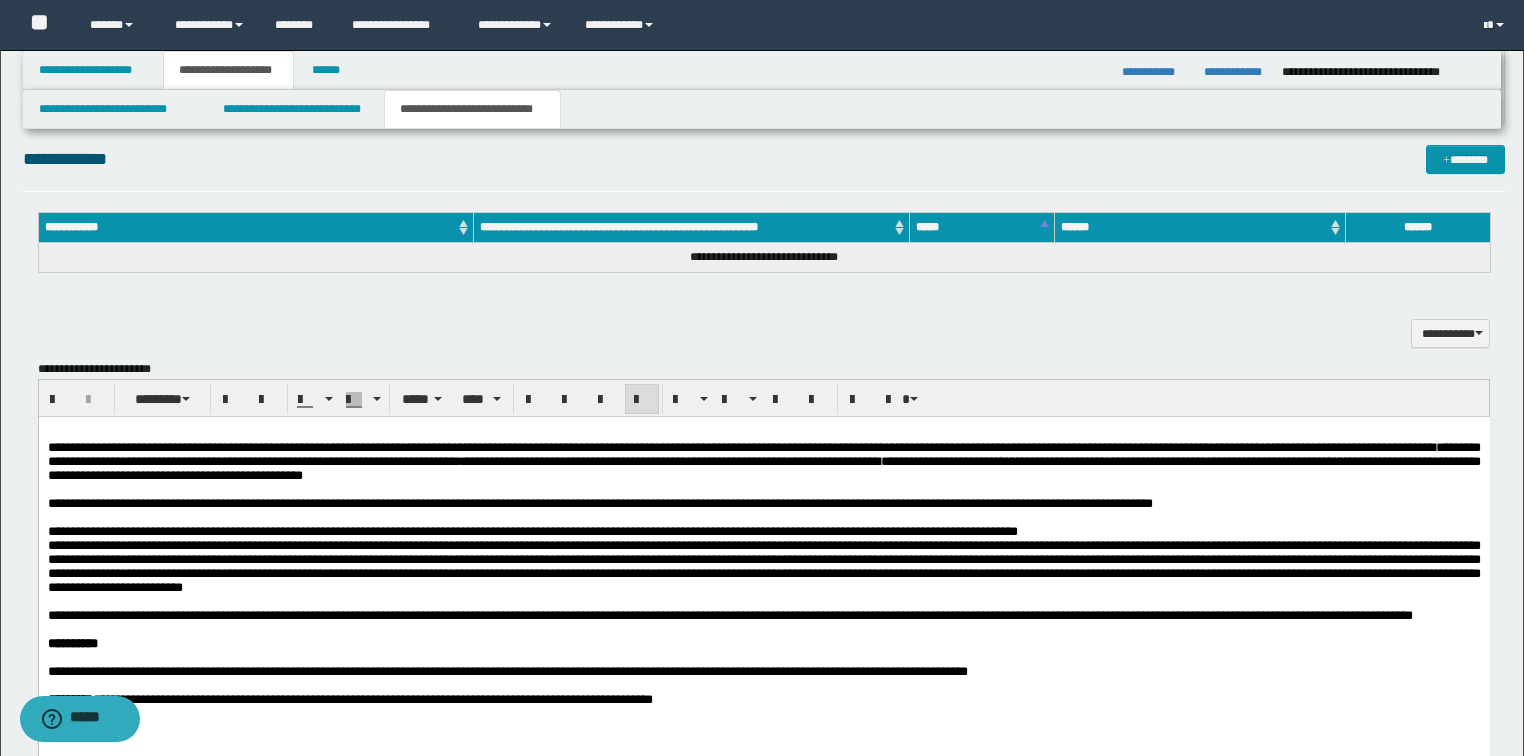 click on "**********" at bounding box center (763, 461) 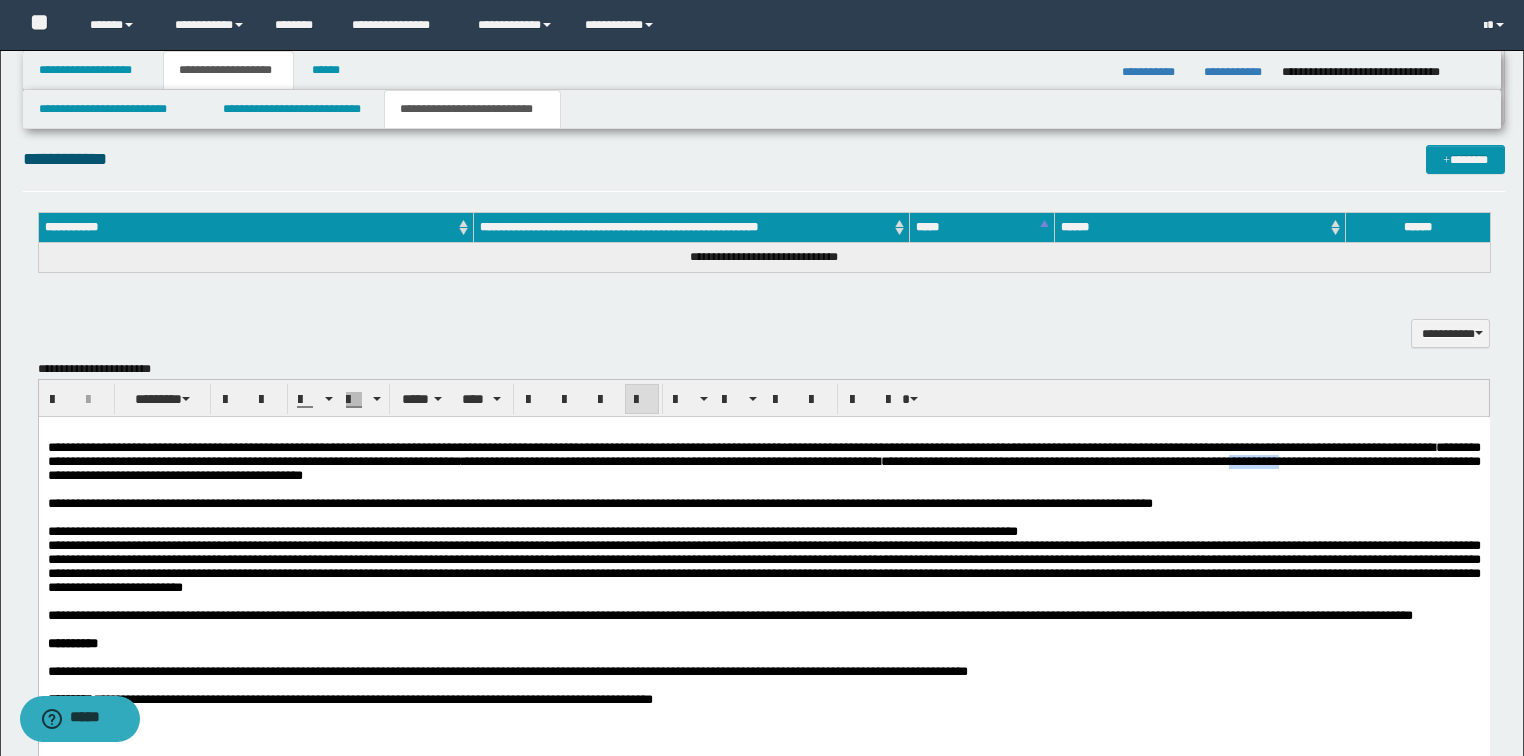 click on "**********" at bounding box center [763, 461] 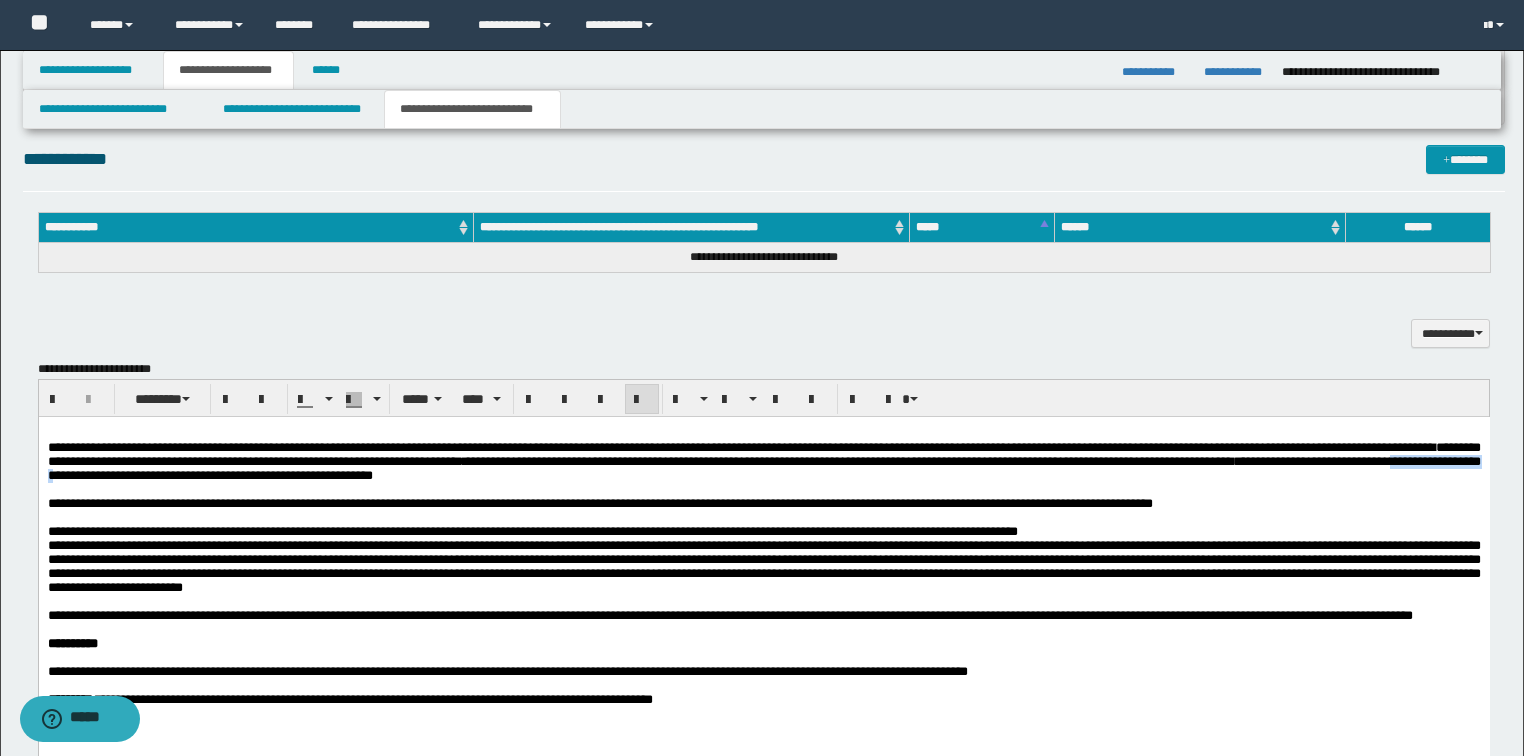drag, startPoint x: 487, startPoint y: 479, endPoint x: 606, endPoint y: 477, distance: 119.01681 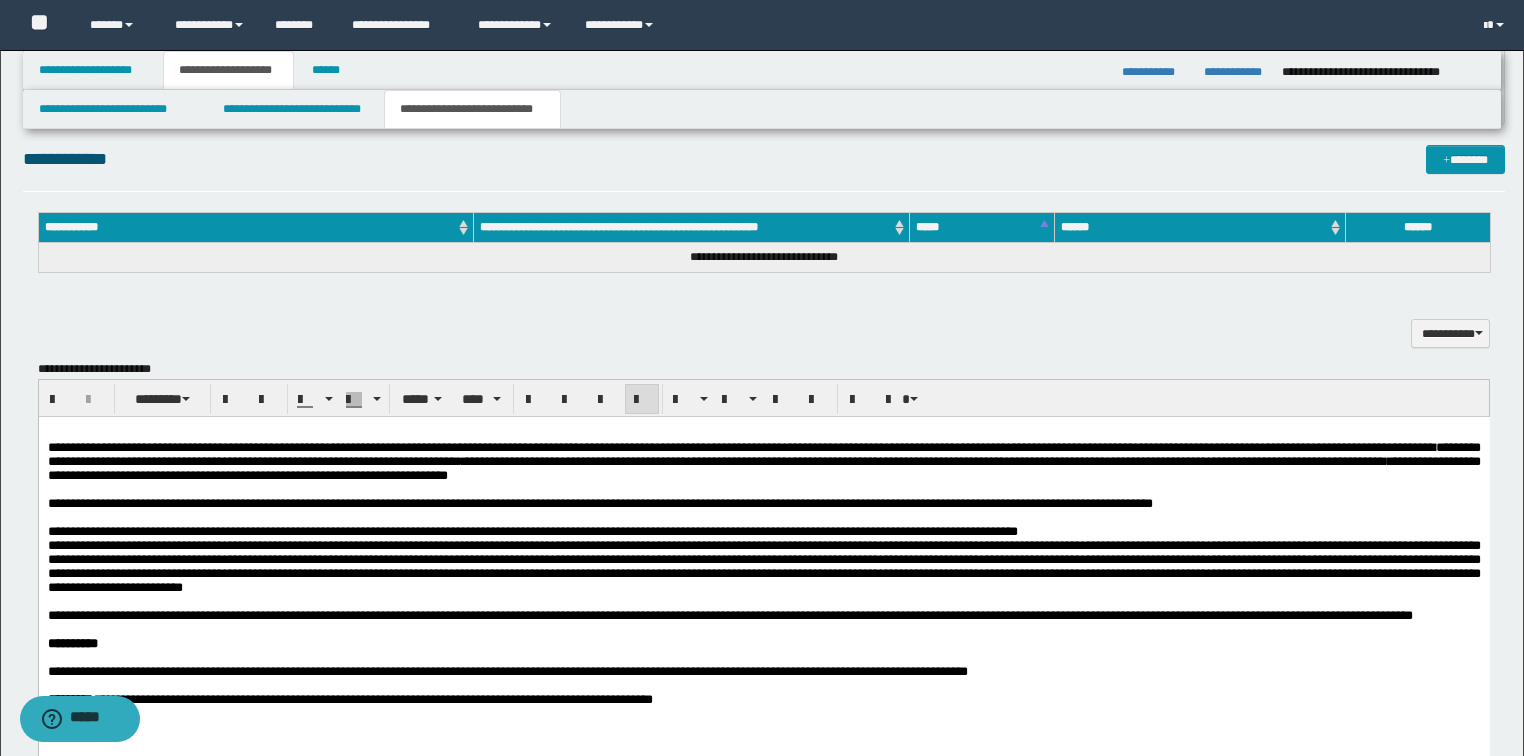 click on "**********" at bounding box center [763, 461] 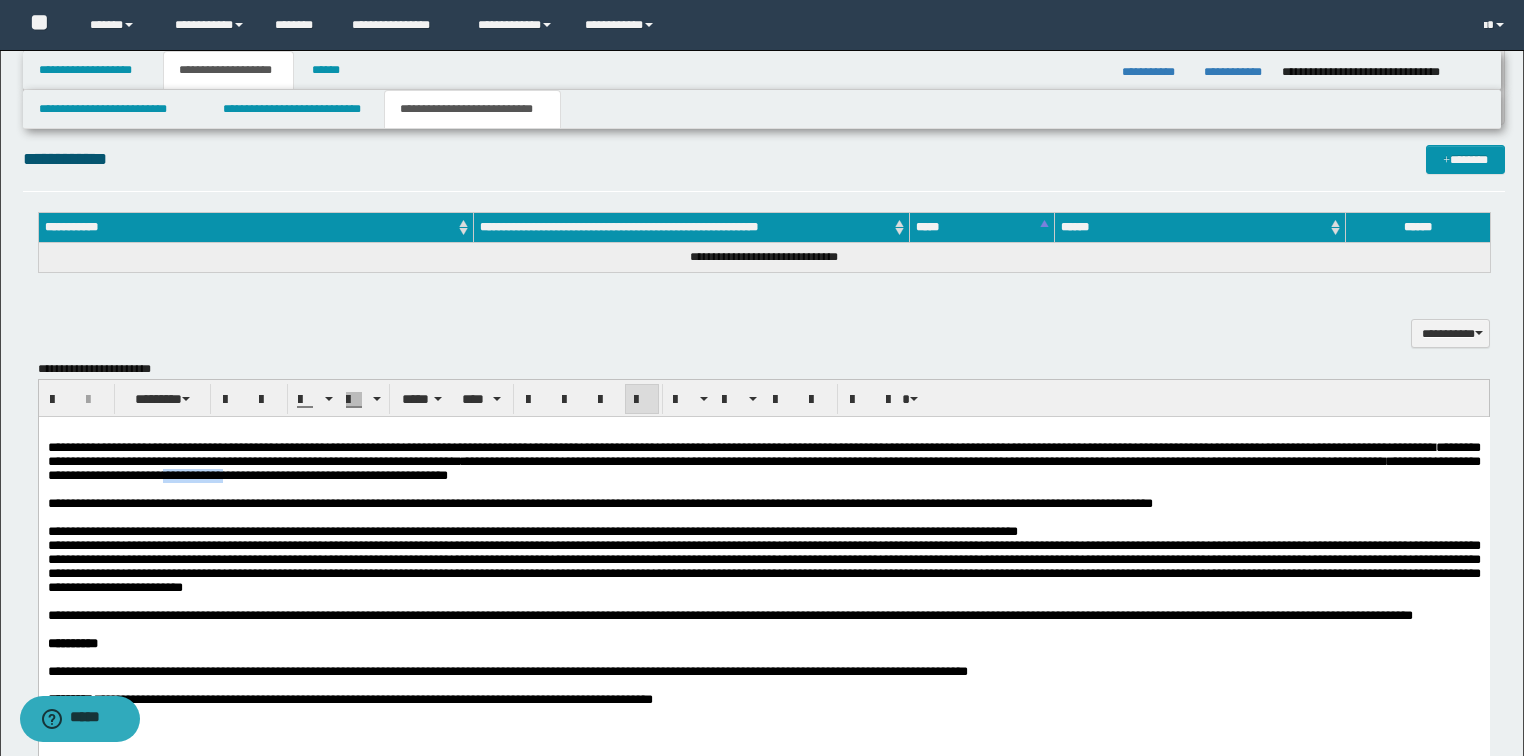 click on "**********" at bounding box center [763, 461] 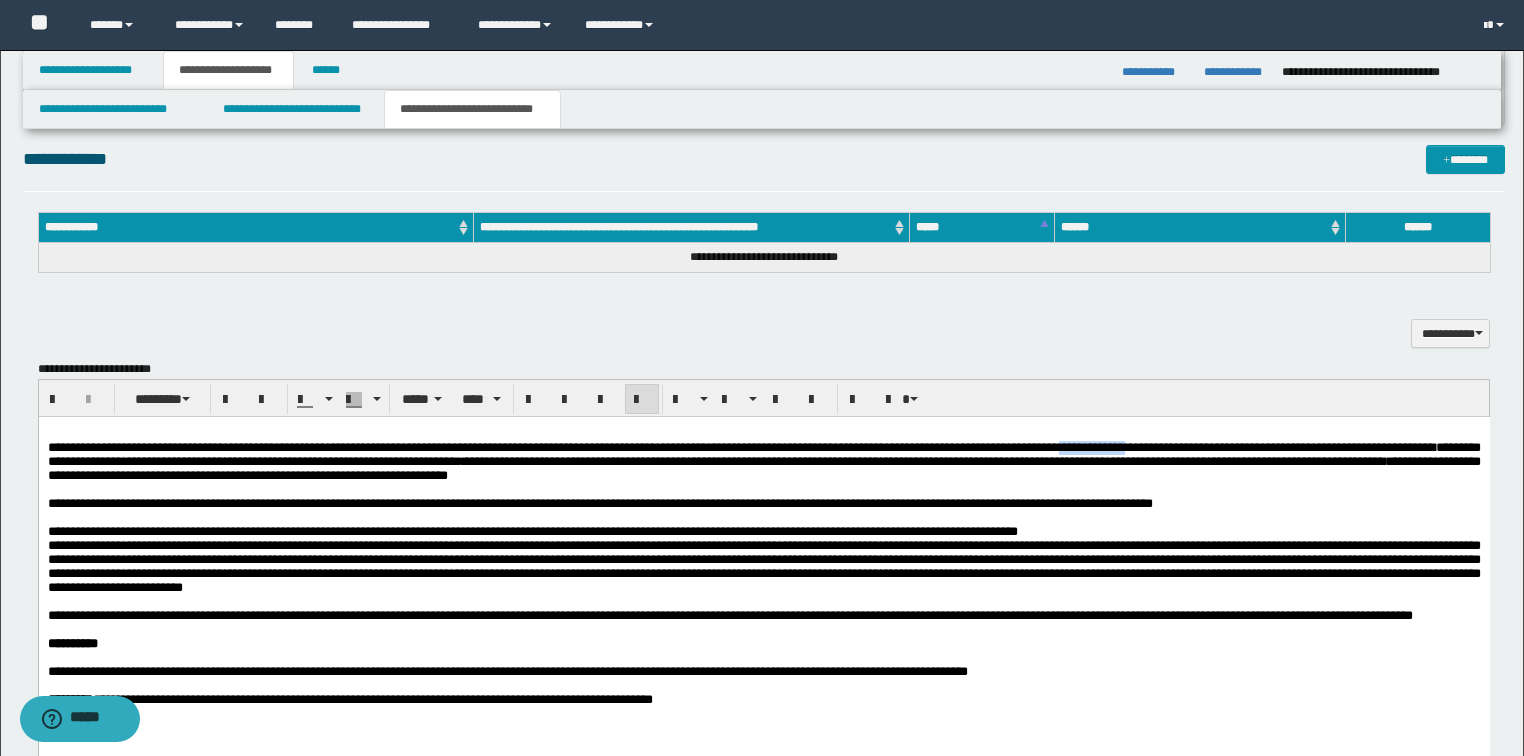 drag, startPoint x: 1259, startPoint y: 447, endPoint x: 1352, endPoint y: 447, distance: 93 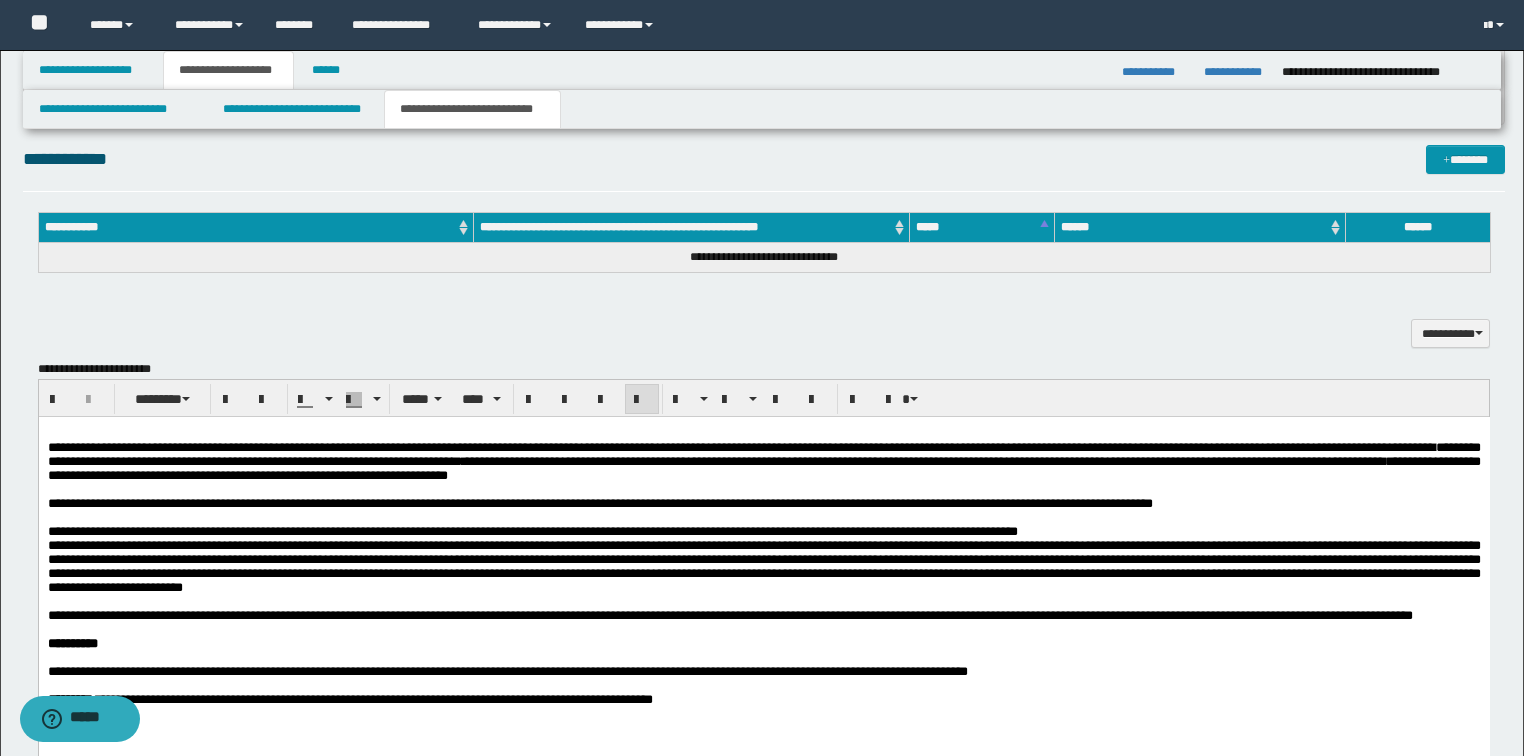 click on "**********" at bounding box center [763, 461] 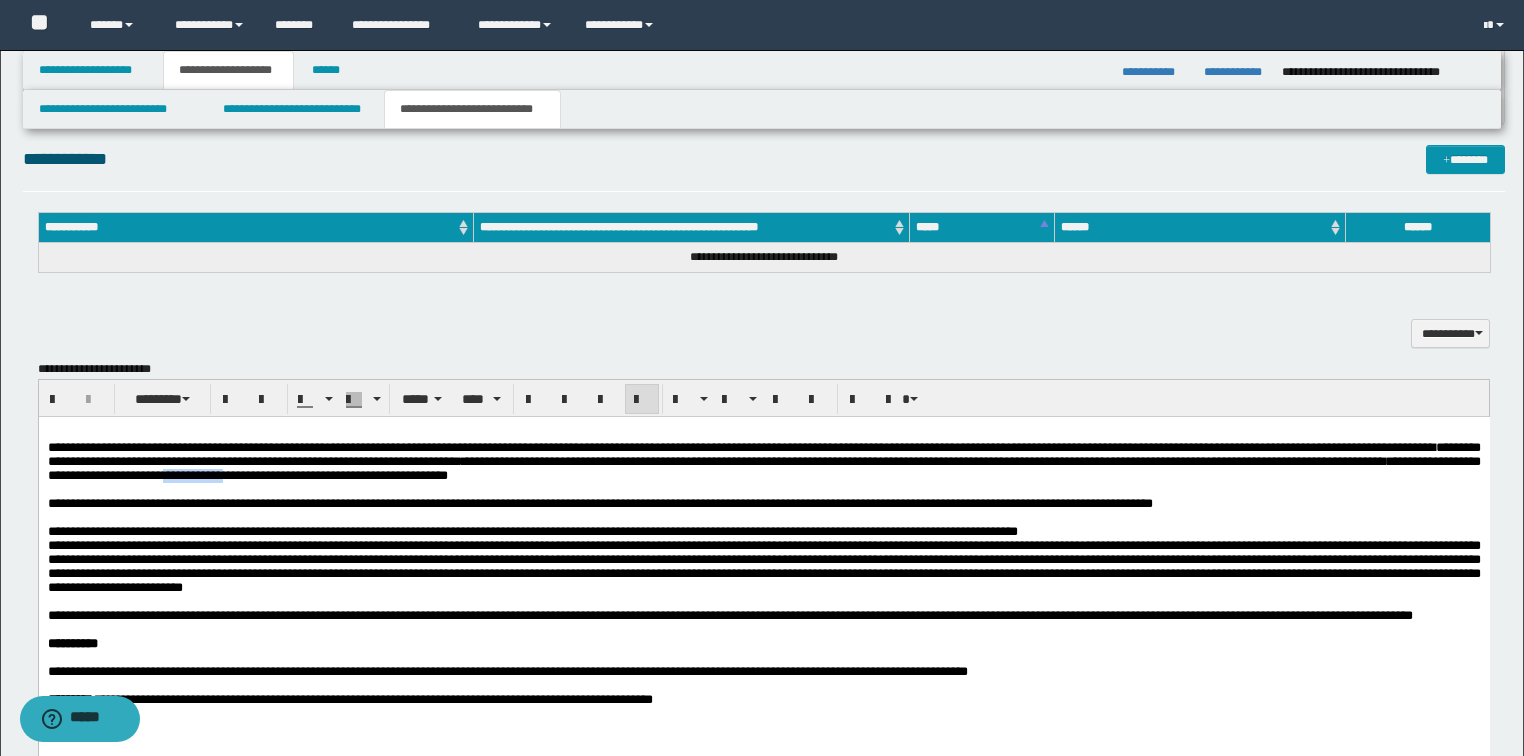 click on "**********" at bounding box center (763, 461) 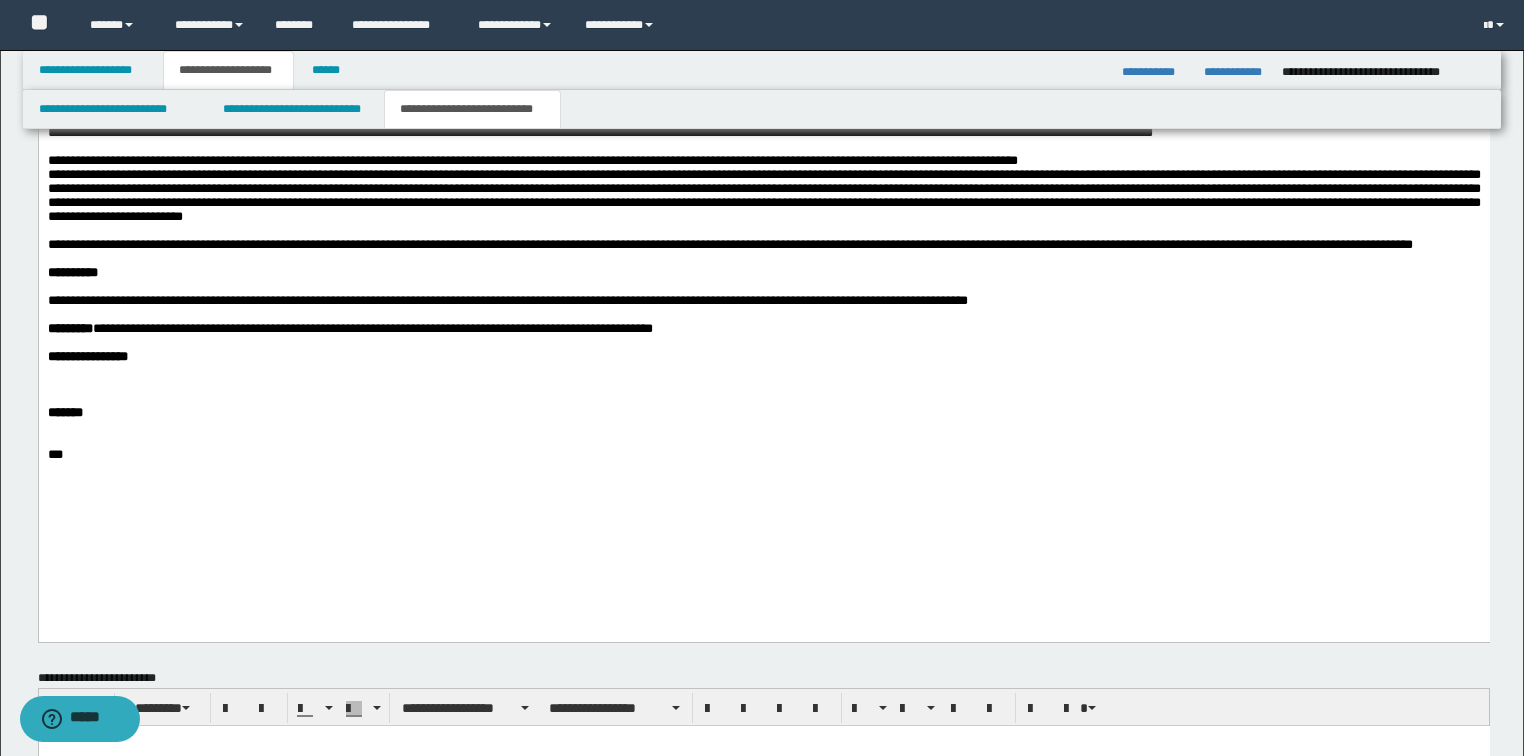 scroll, scrollTop: 1280, scrollLeft: 0, axis: vertical 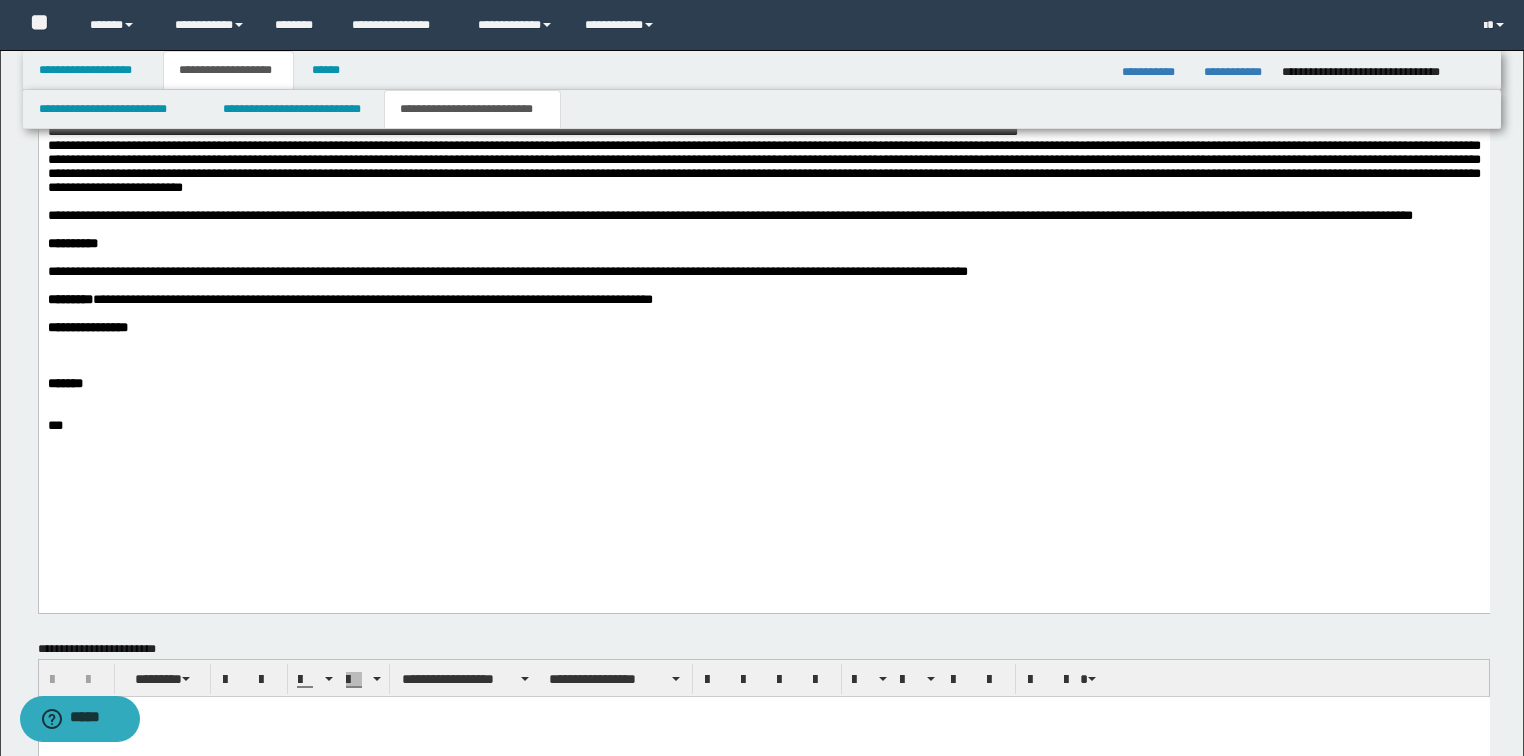 click on "**********" at bounding box center (349, 299) 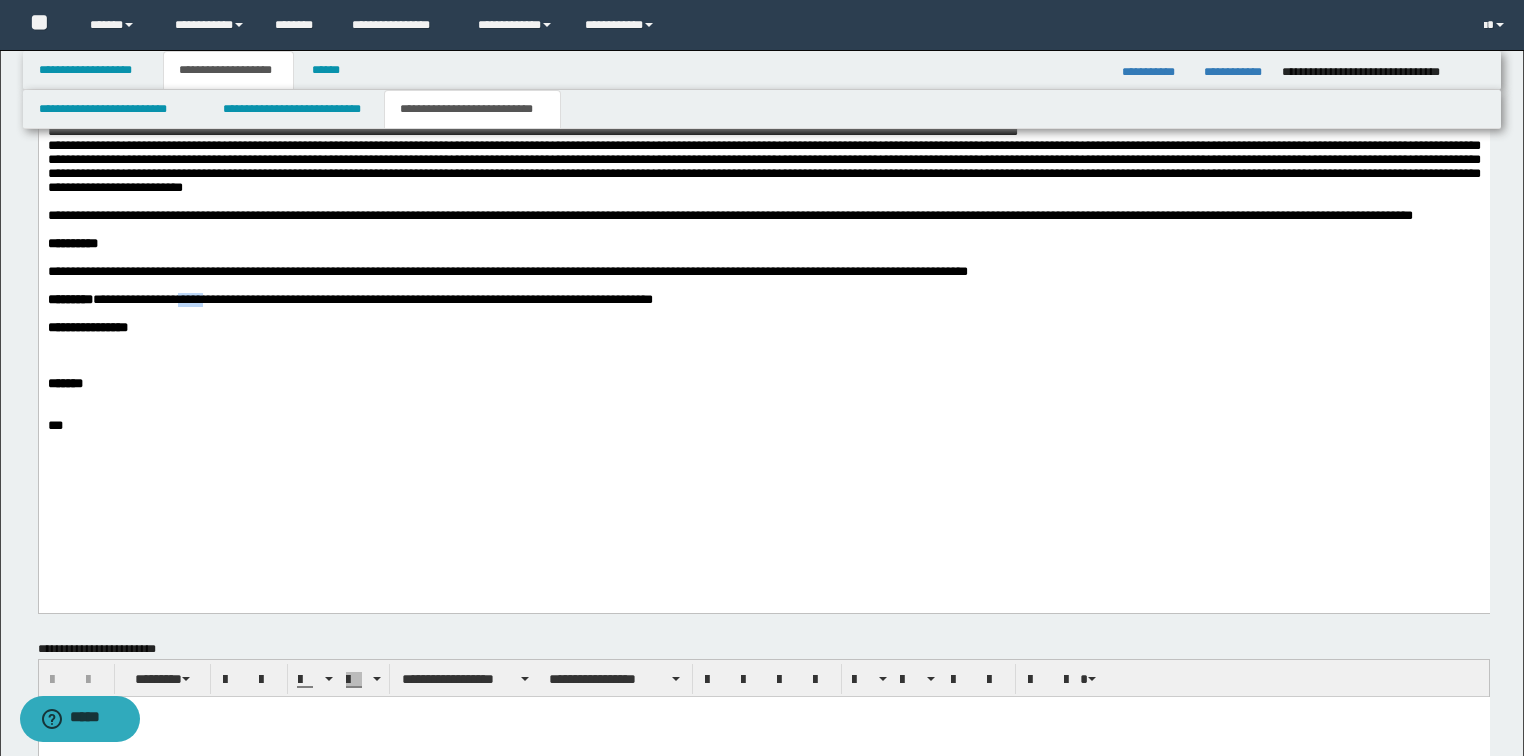 click on "**********" at bounding box center (349, 299) 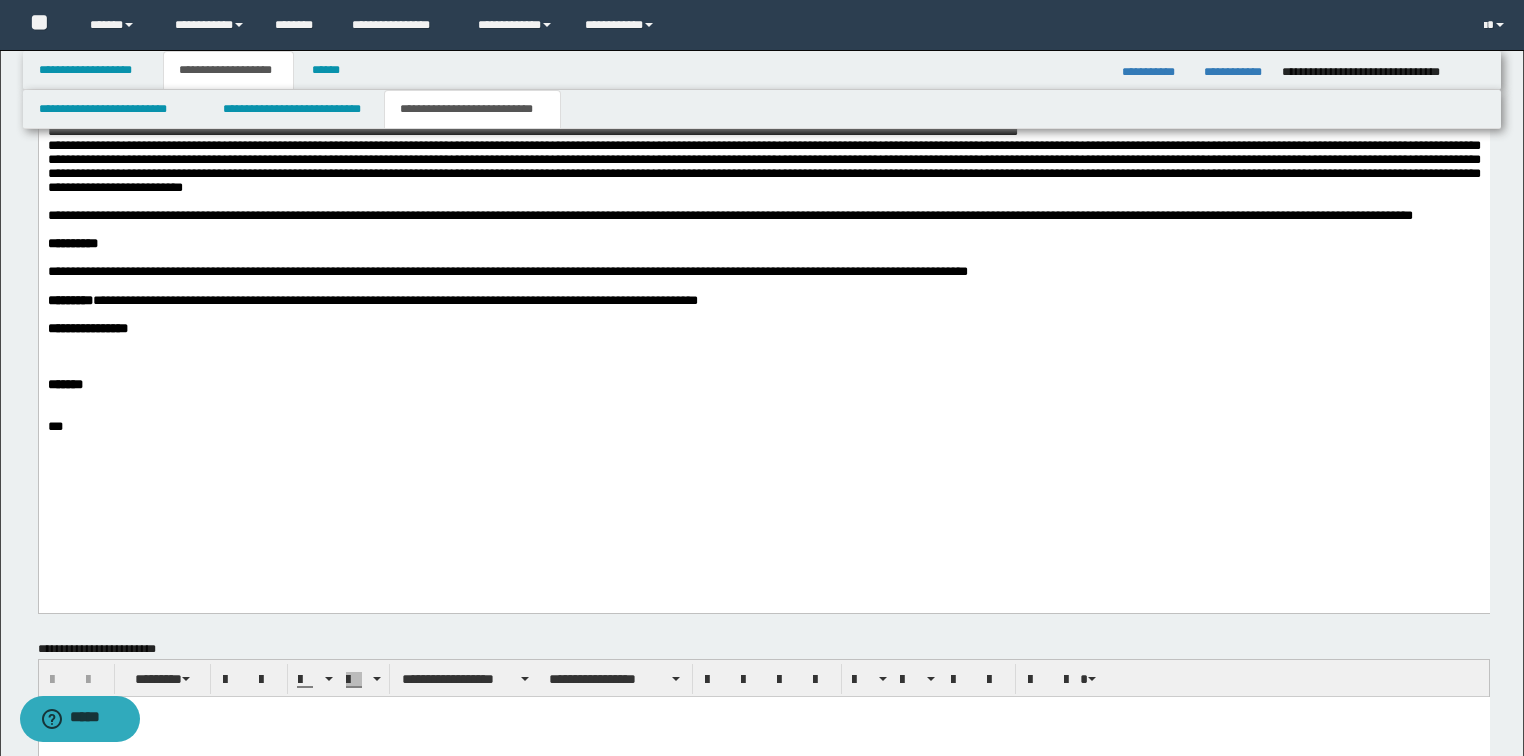 click on "**********" at bounding box center [372, 300] 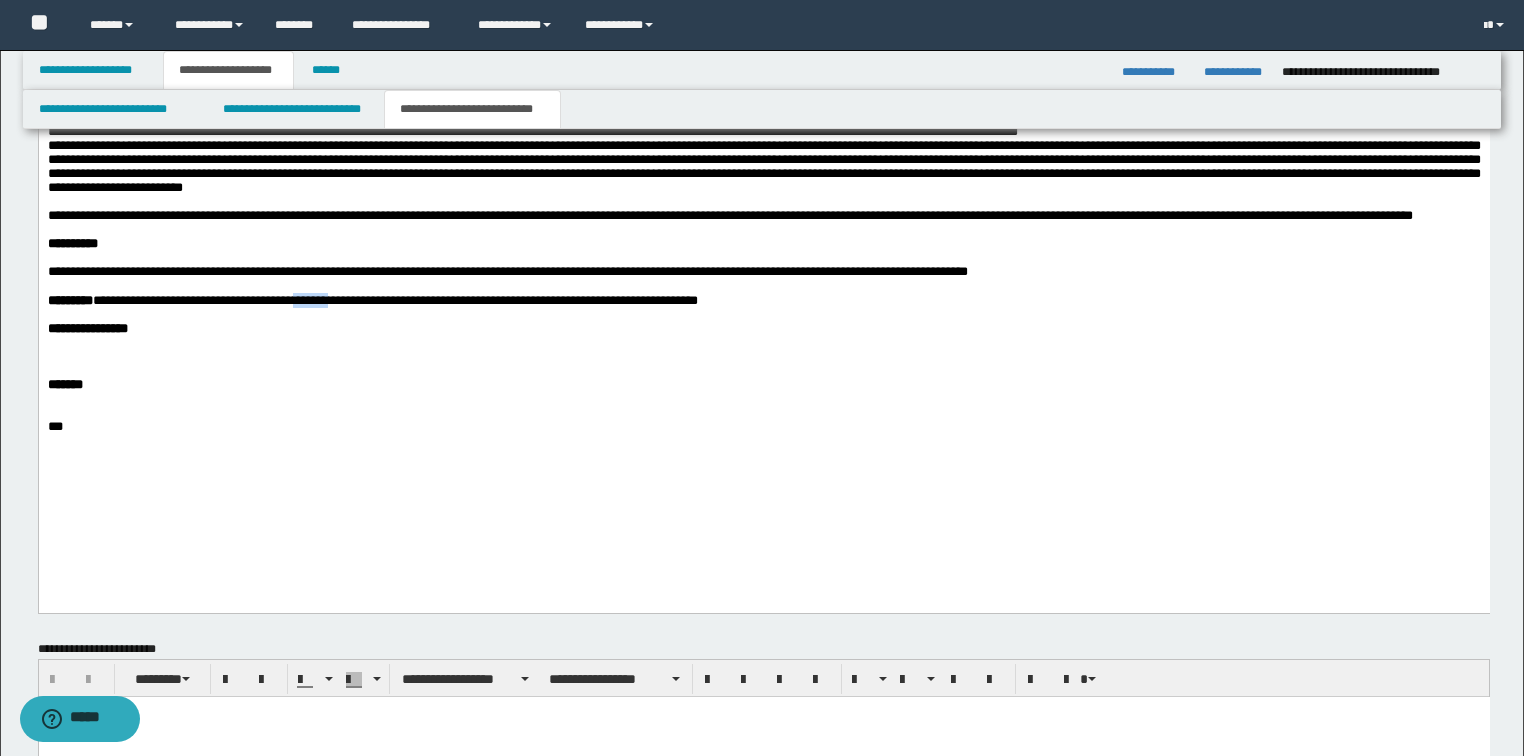 click on "**********" at bounding box center (372, 300) 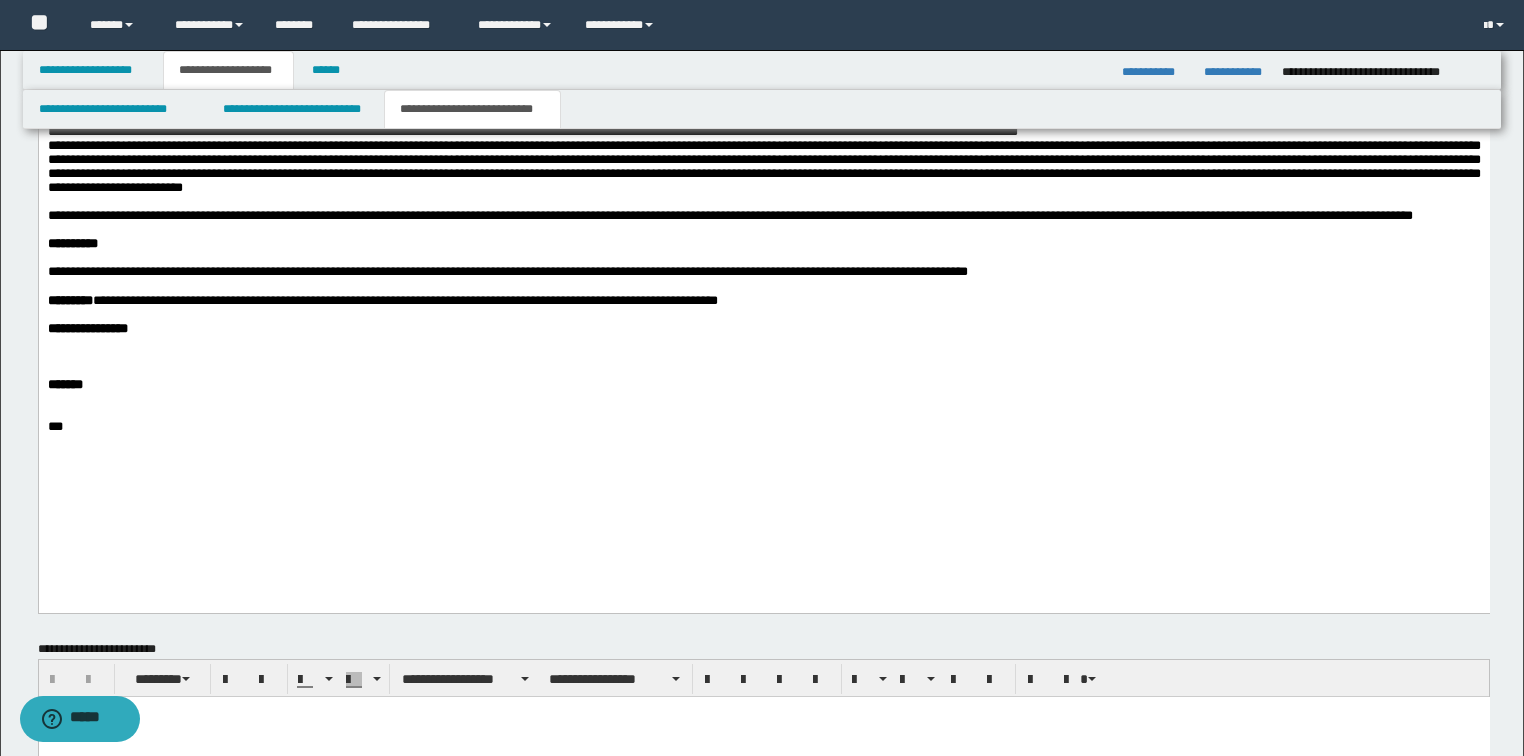 click on "**********" at bounding box center (382, 300) 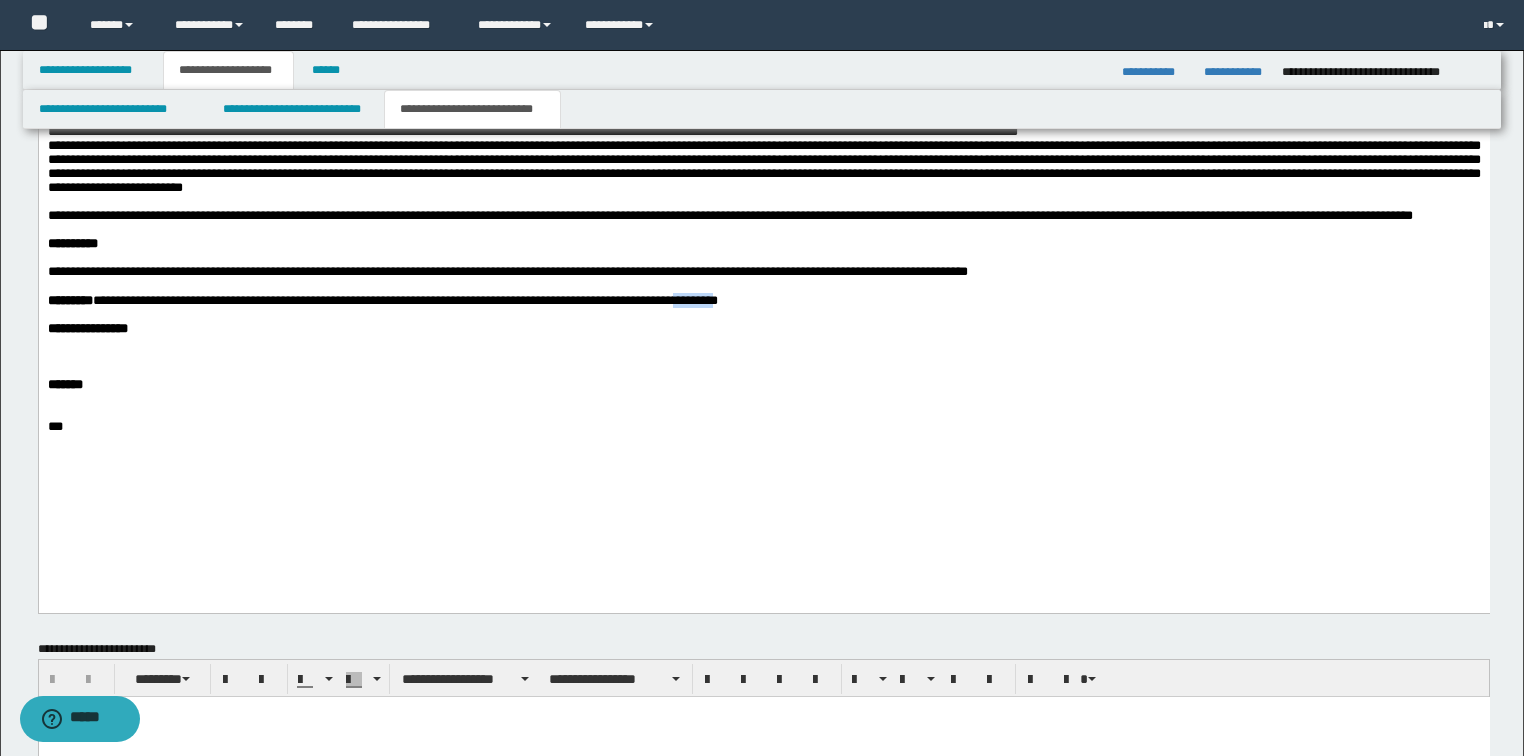 click on "**********" at bounding box center (382, 300) 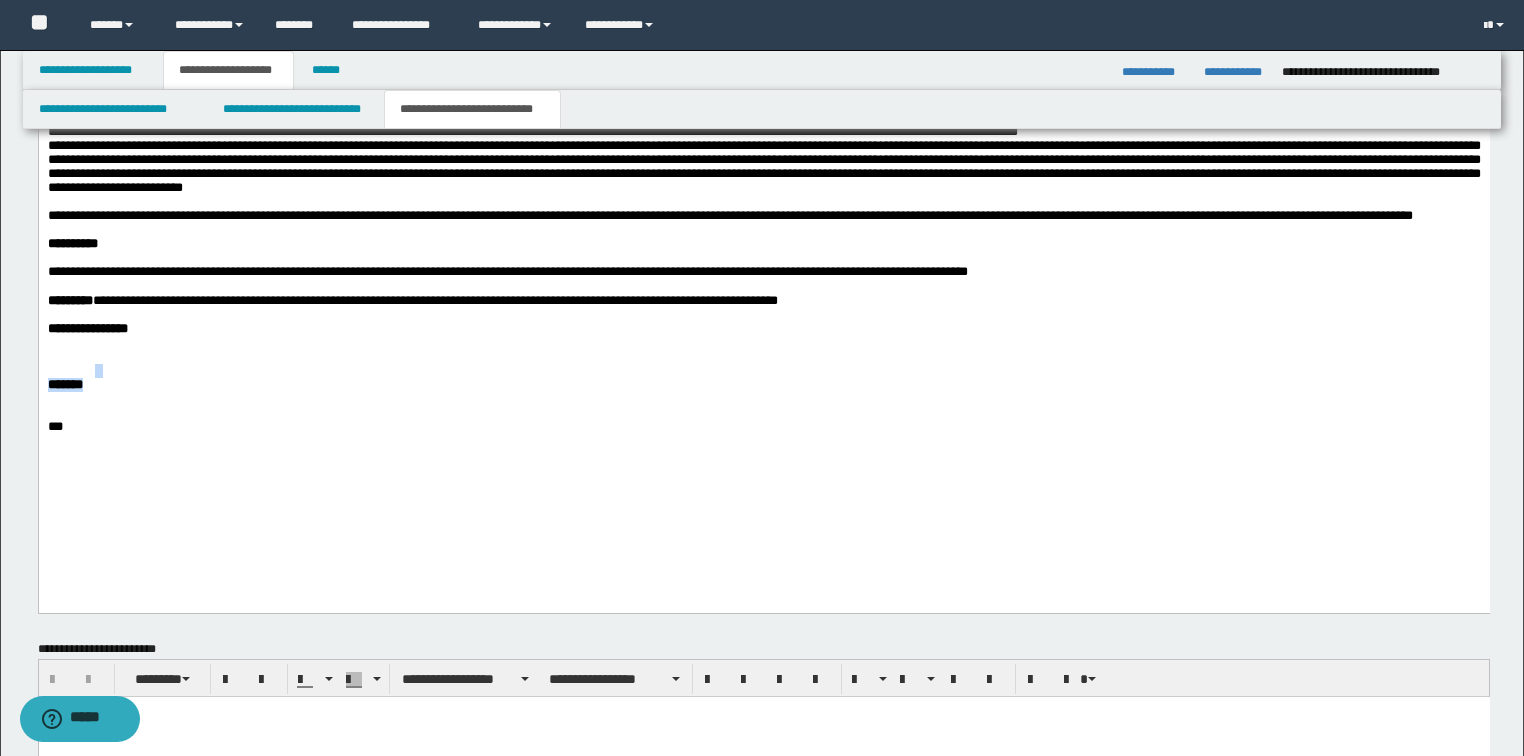 drag, startPoint x: 114, startPoint y: 448, endPoint x: 8, endPoint y: 431, distance: 107.35455 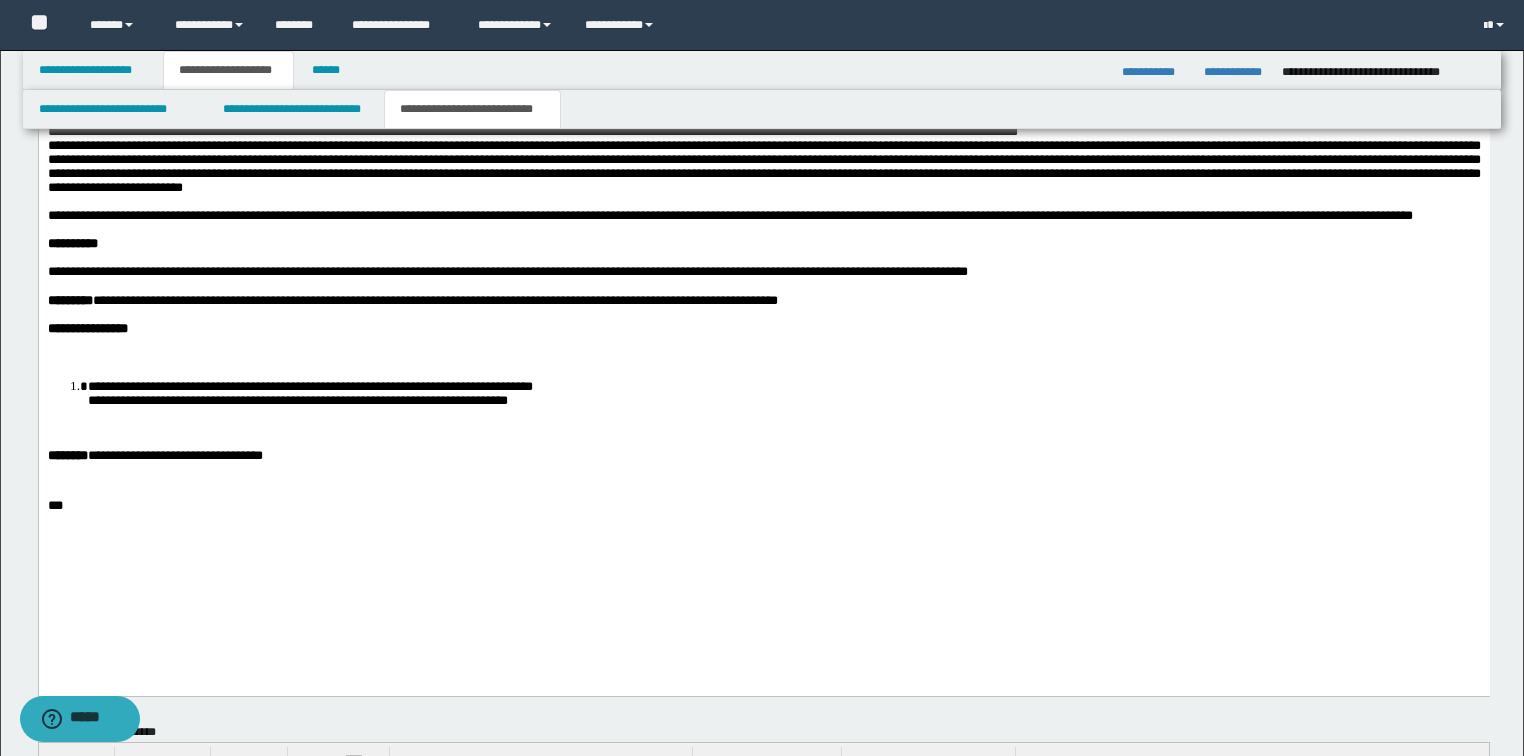 drag, startPoint x: 89, startPoint y: 443, endPoint x: 127, endPoint y: 475, distance: 49.67897 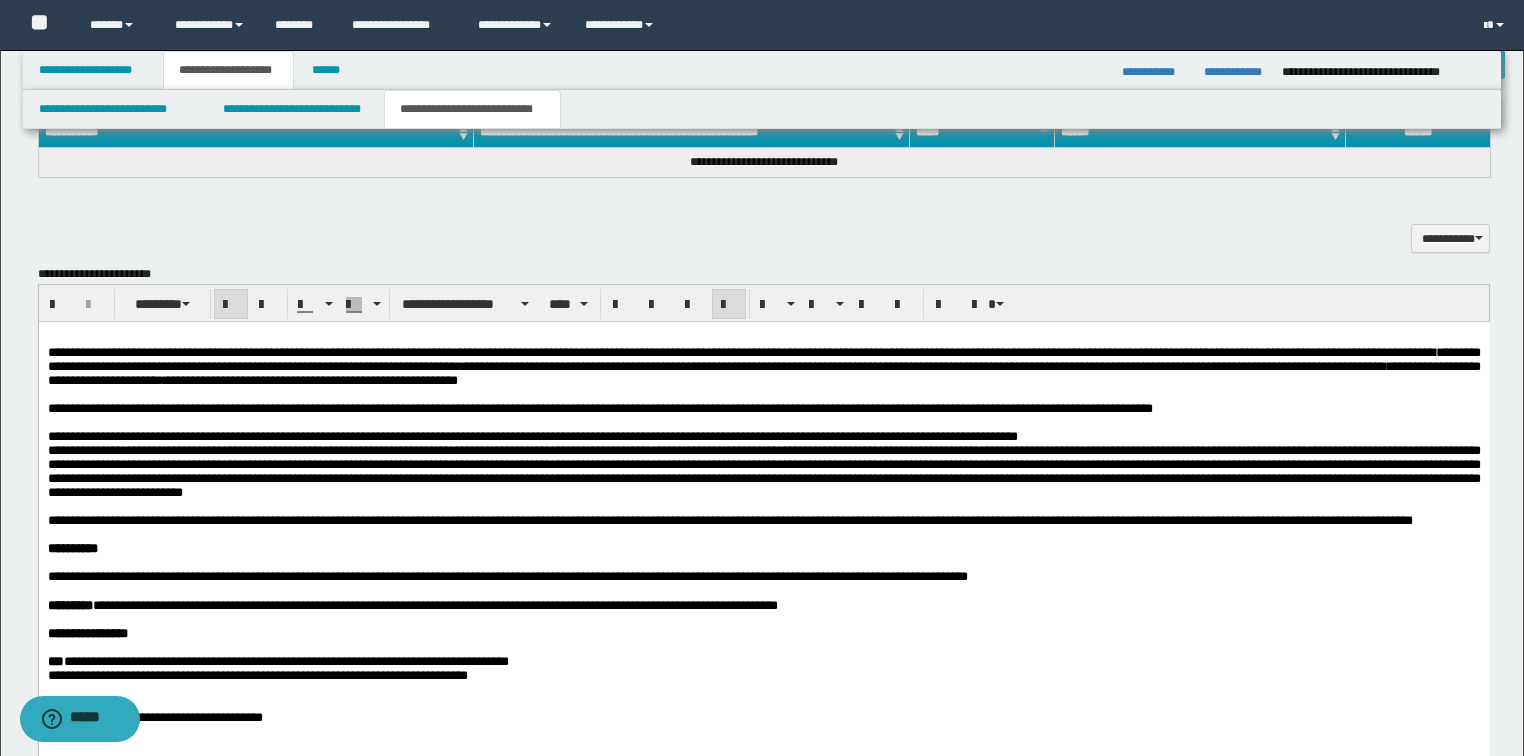 scroll, scrollTop: 960, scrollLeft: 0, axis: vertical 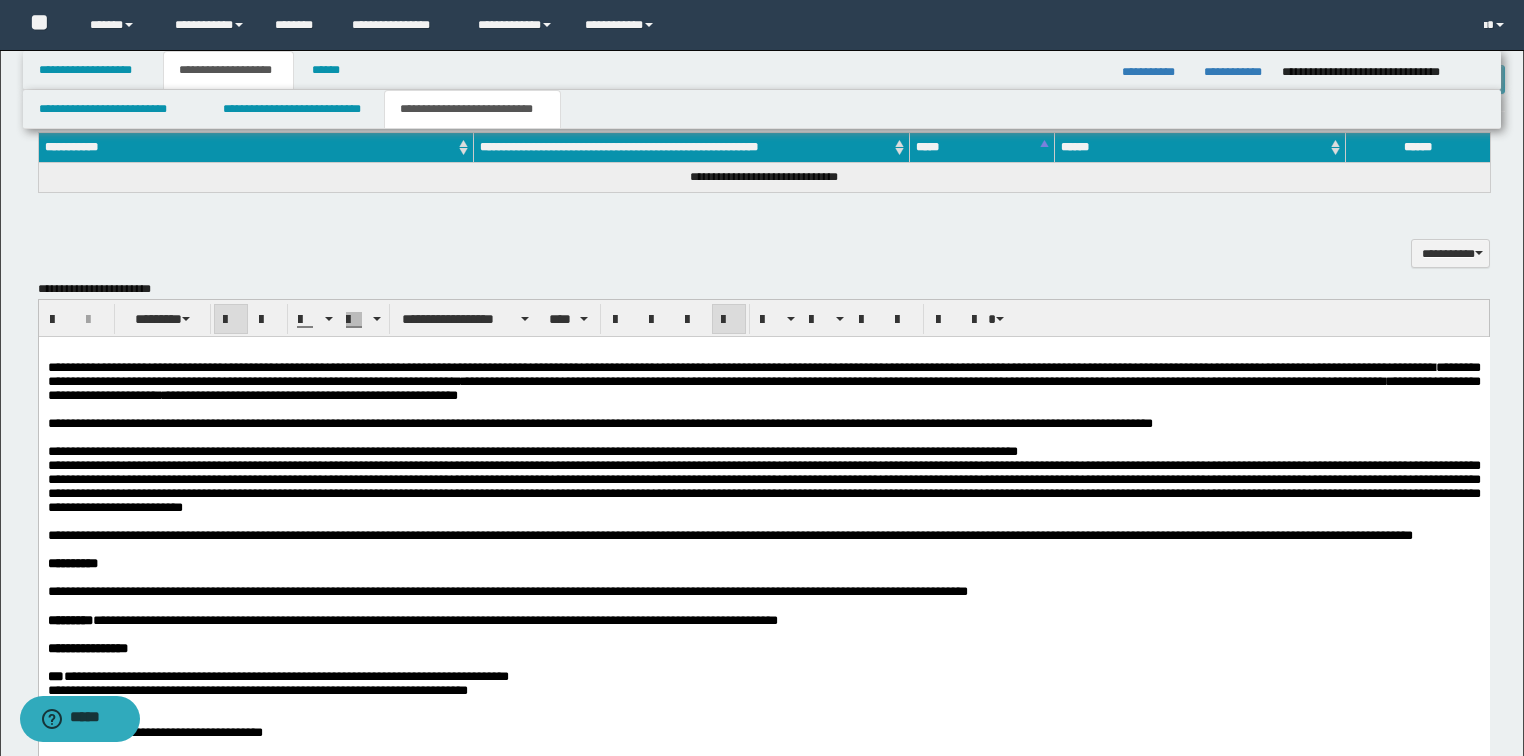 click on "**********" at bounding box center (763, 381) 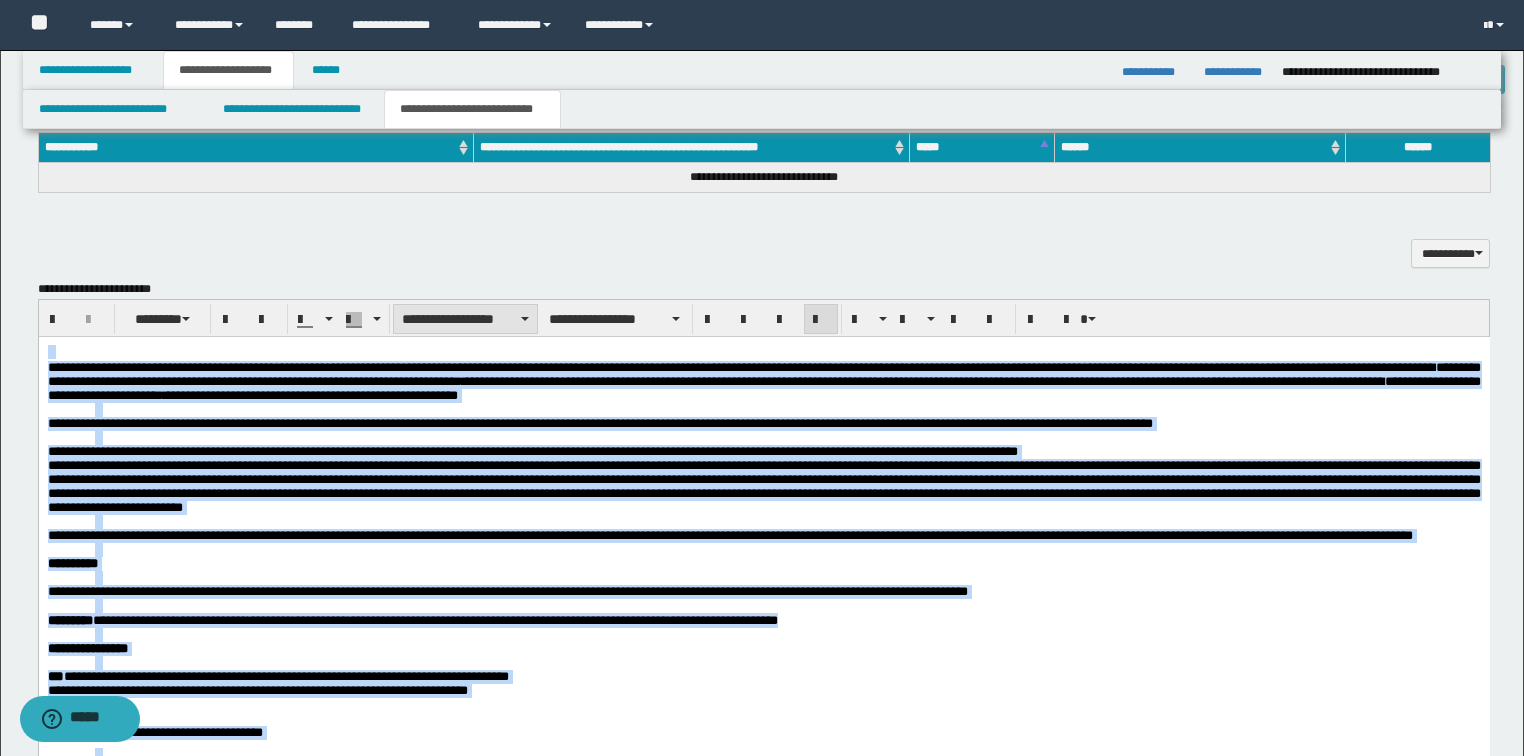 click on "**********" at bounding box center (465, 319) 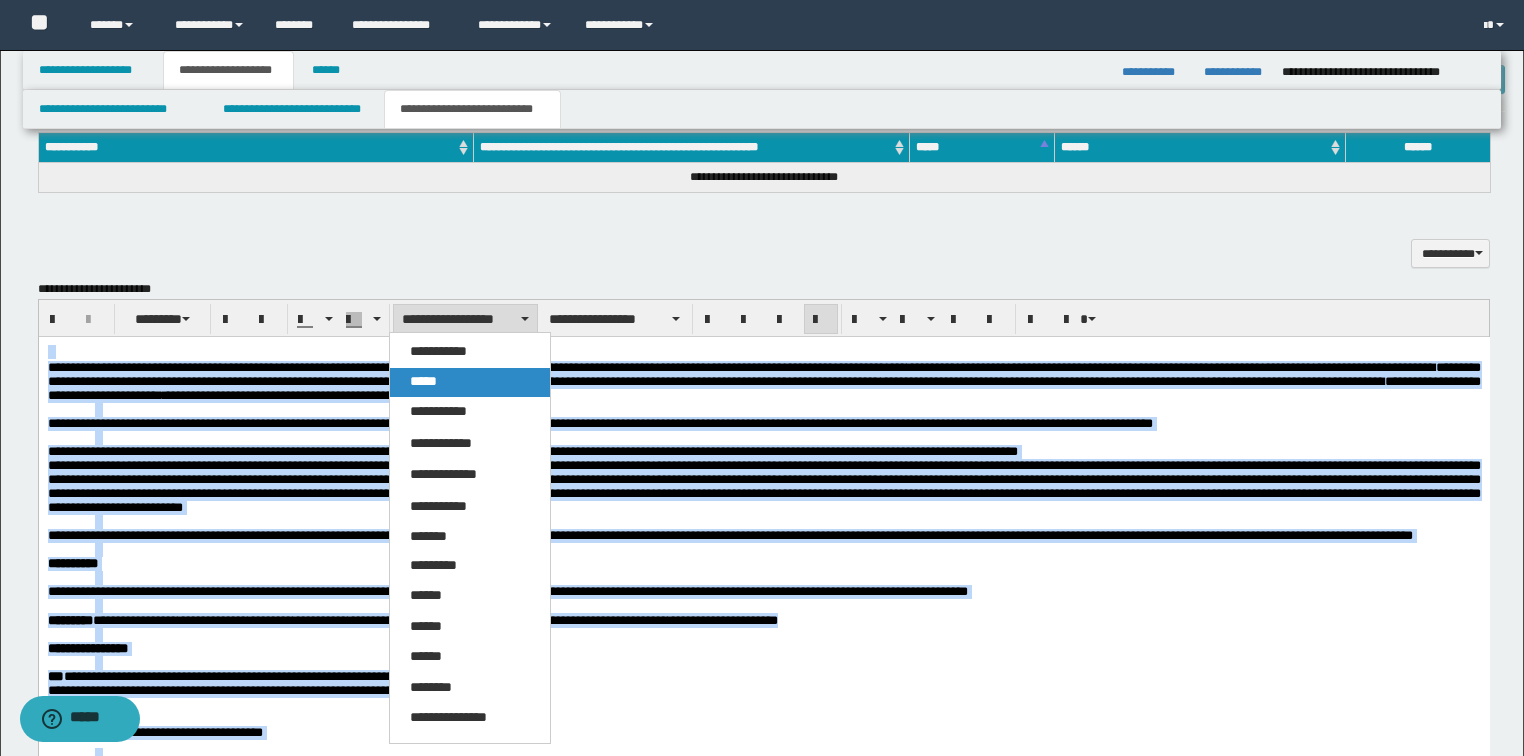 click on "*****" at bounding box center (470, 382) 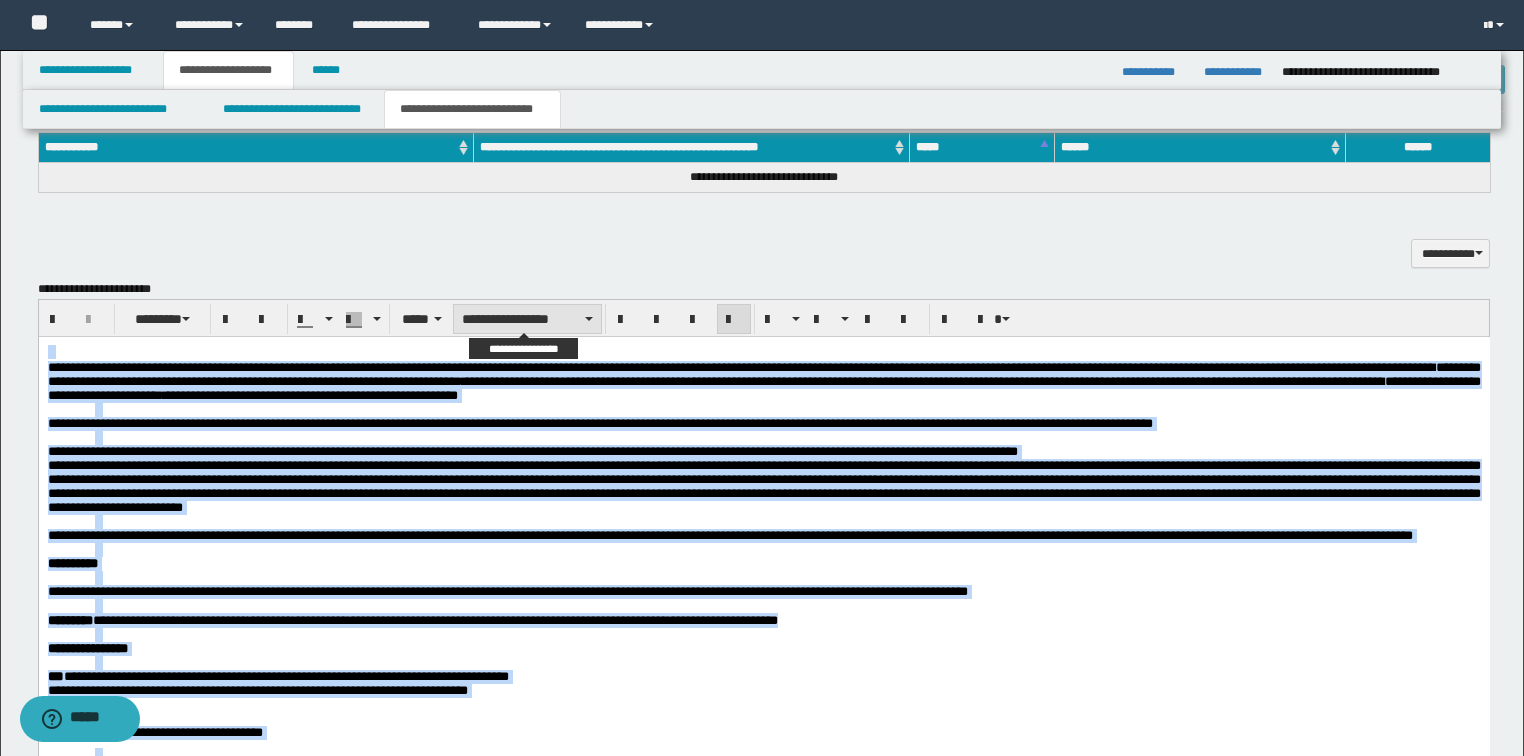 click on "**********" at bounding box center (527, 319) 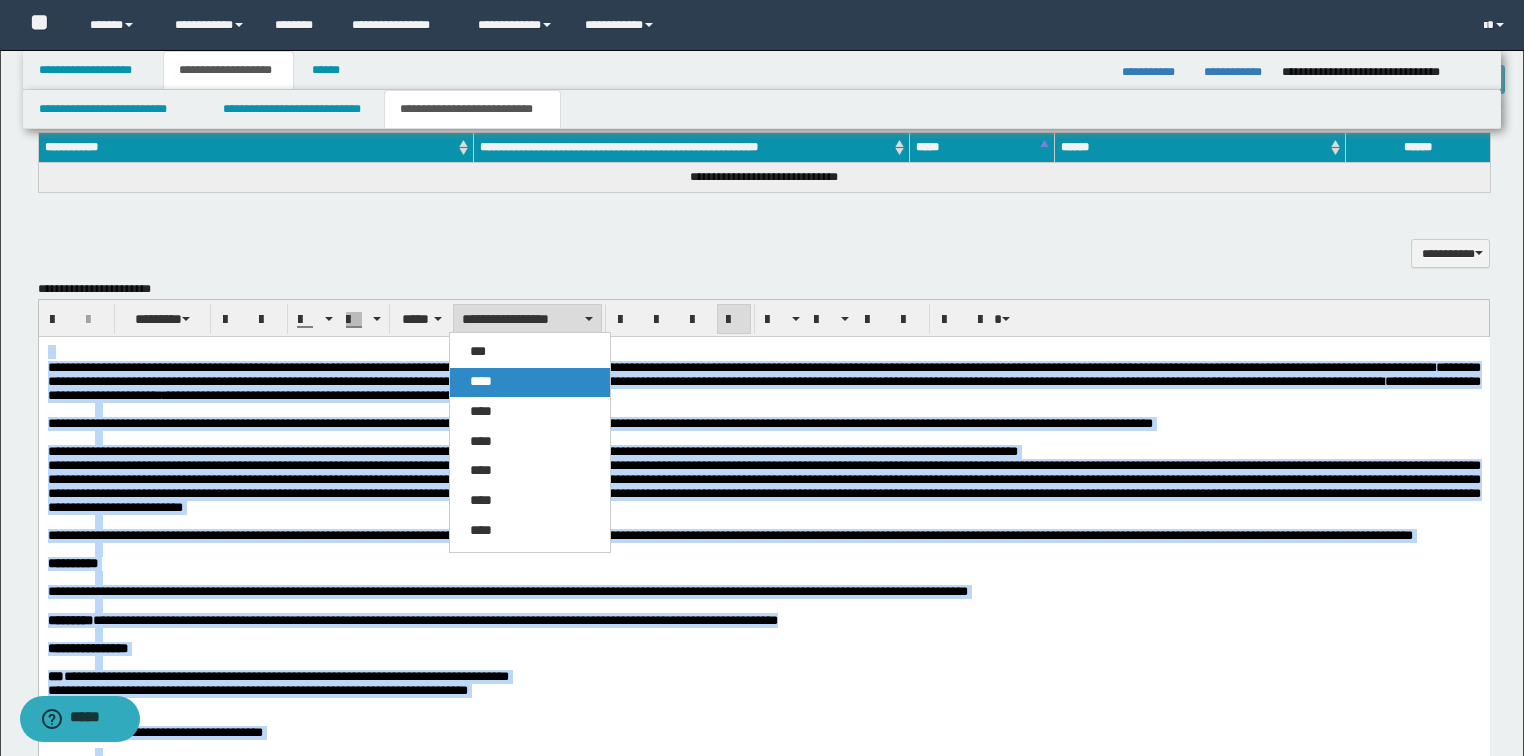 click on "****" at bounding box center [530, 382] 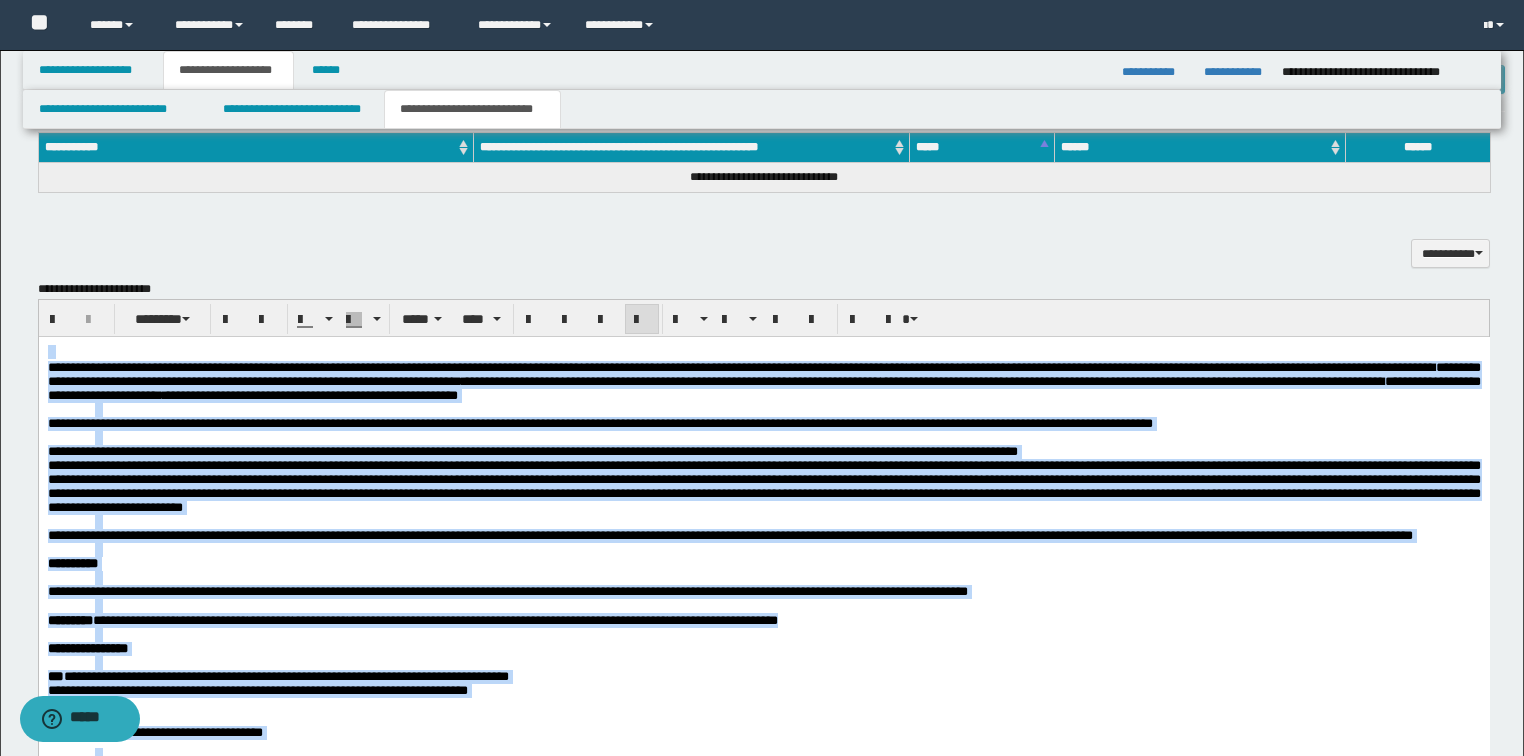 click at bounding box center (642, 320) 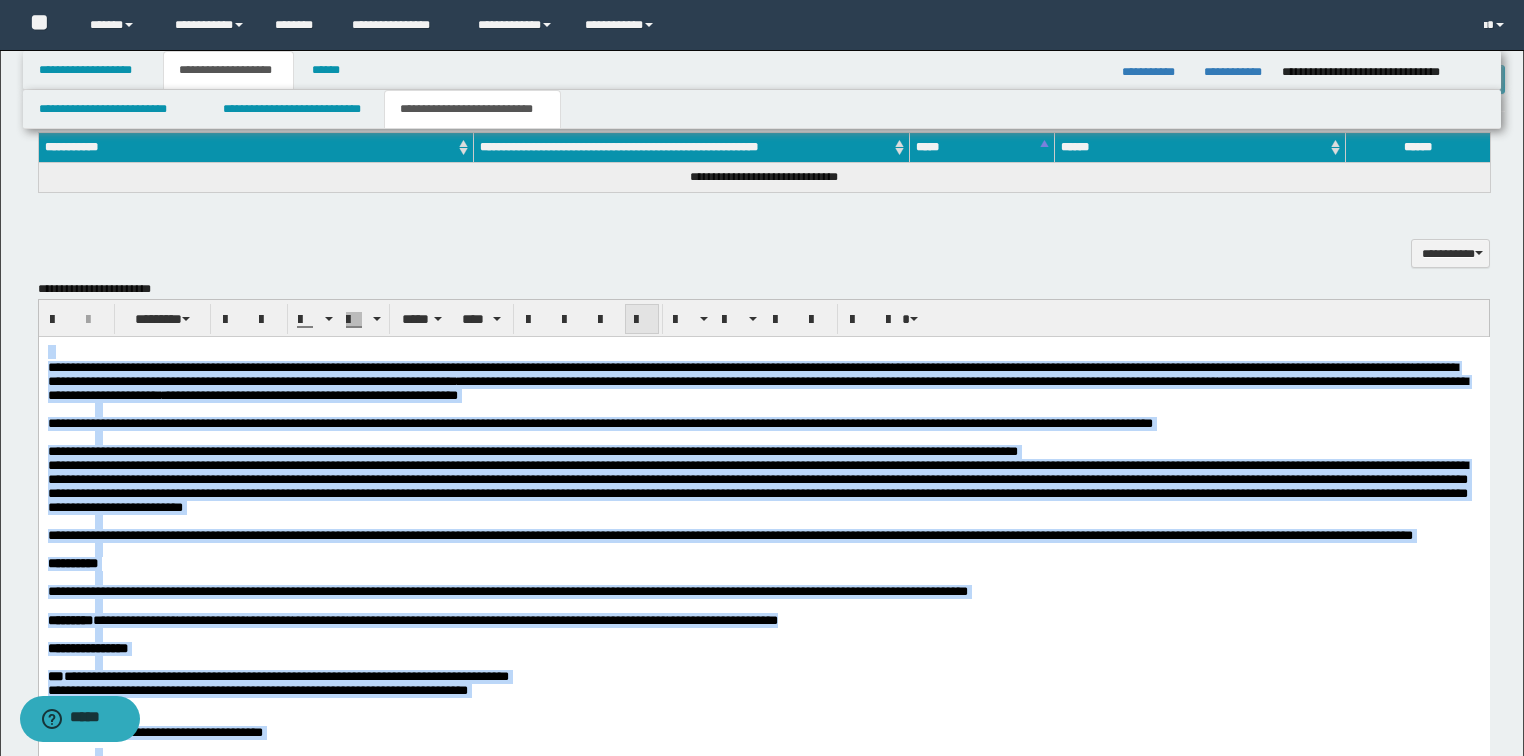 click at bounding box center [642, 320] 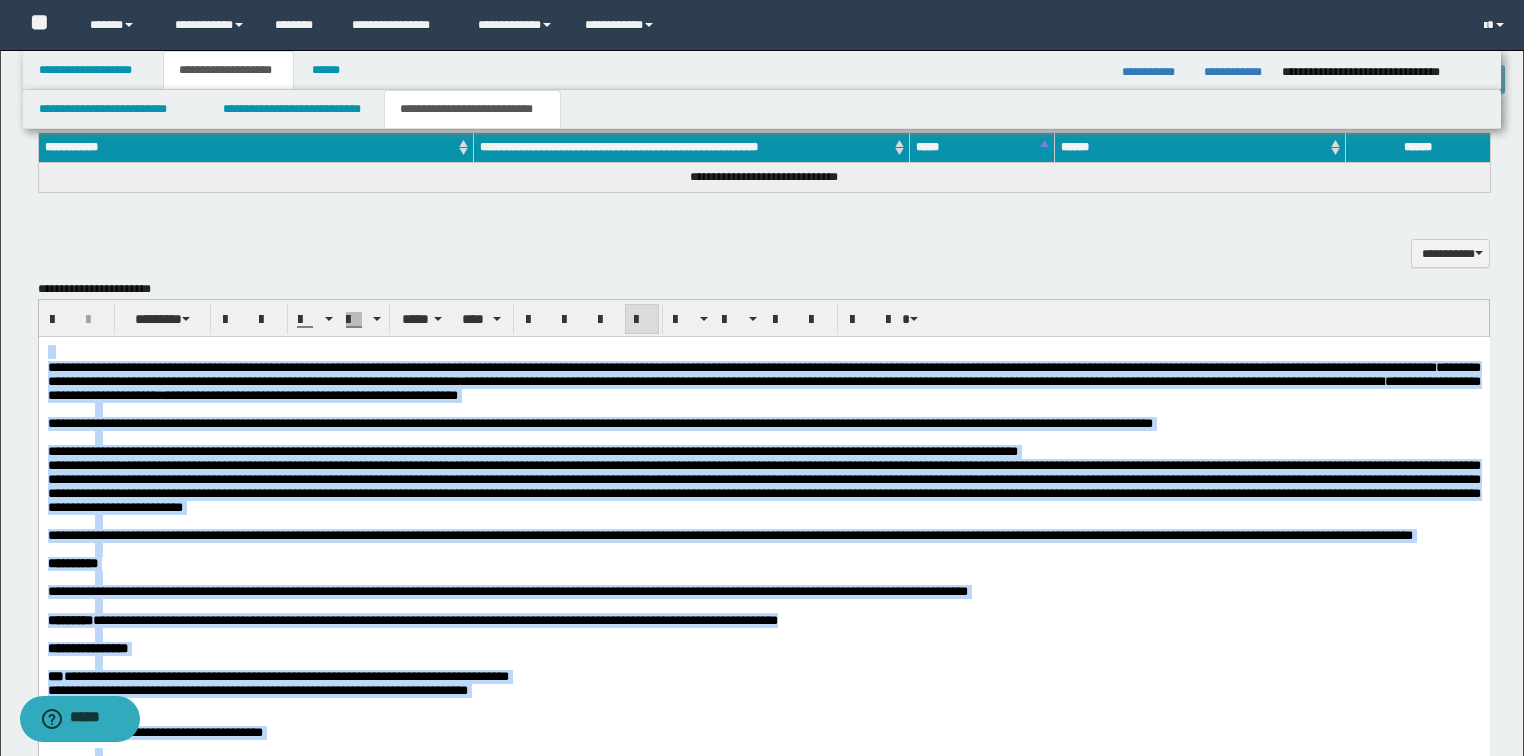 click on "**********" at bounding box center [763, 381] 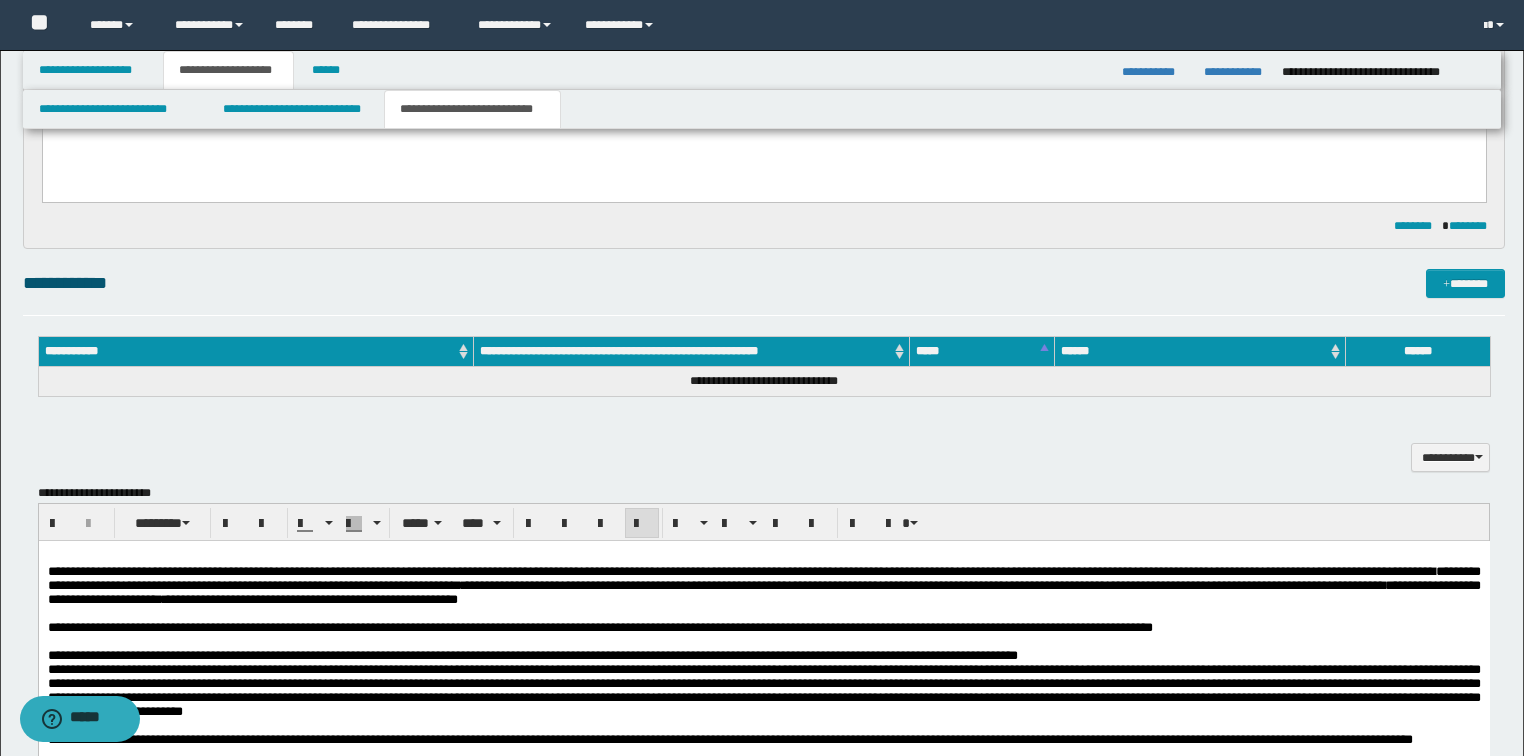 scroll, scrollTop: 720, scrollLeft: 0, axis: vertical 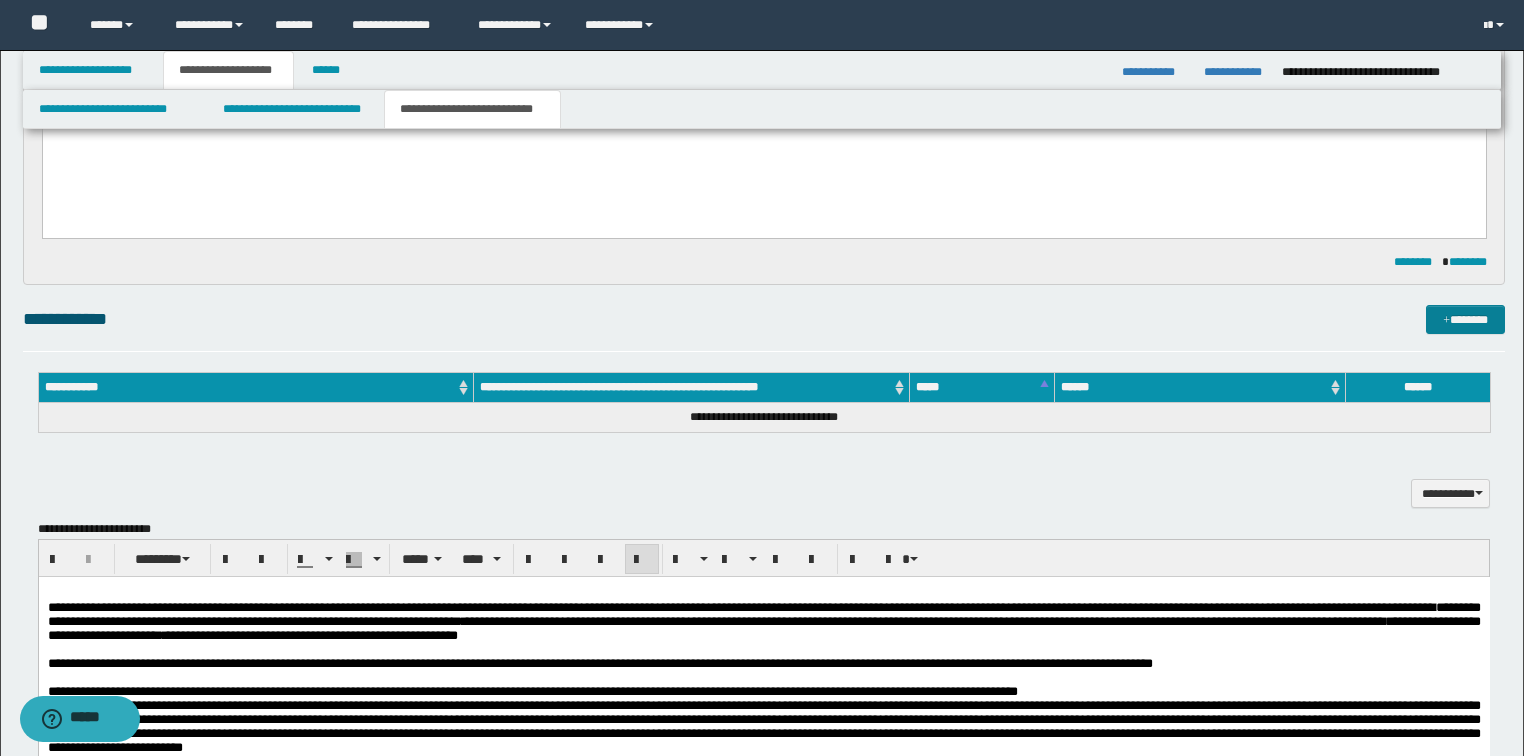 click on "*******" at bounding box center (1465, 320) 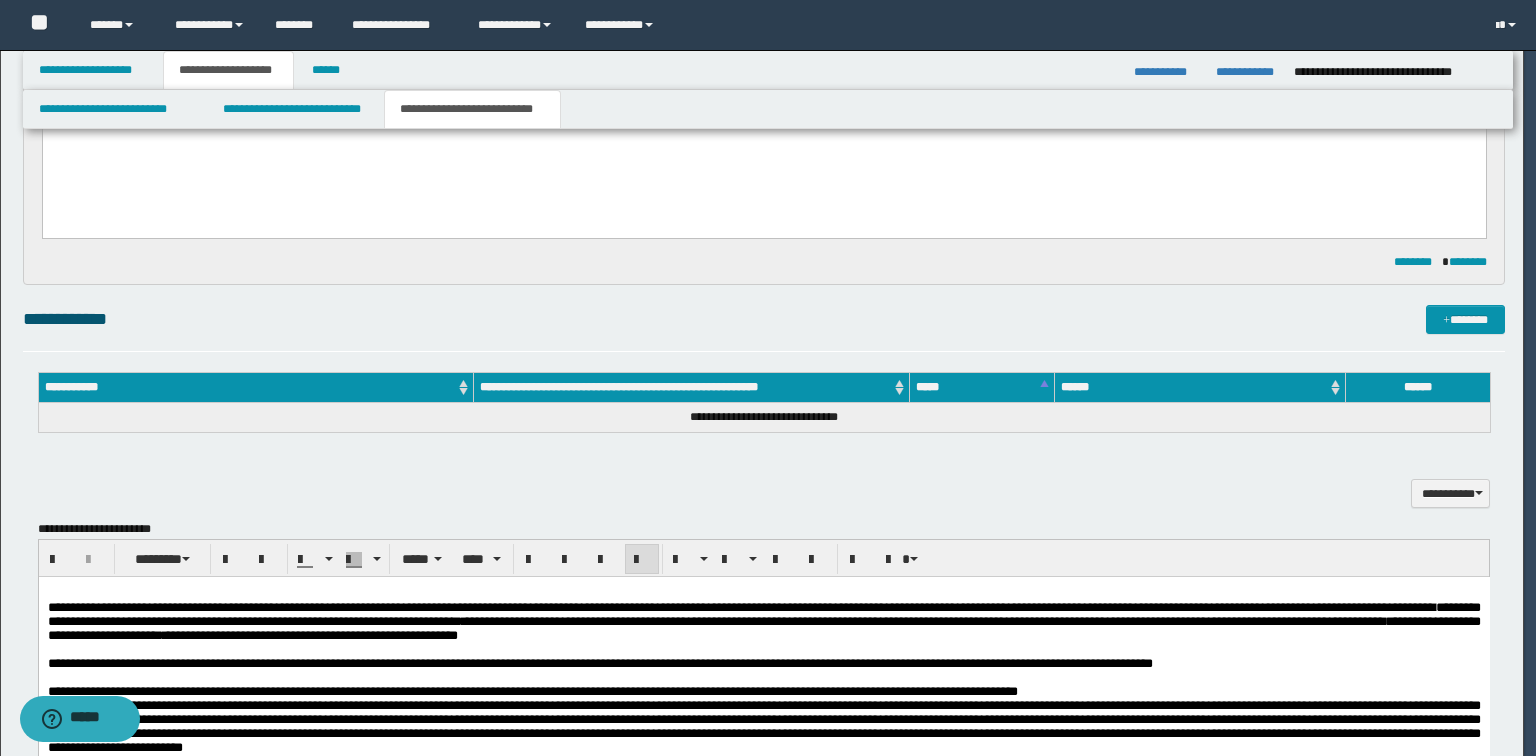 type 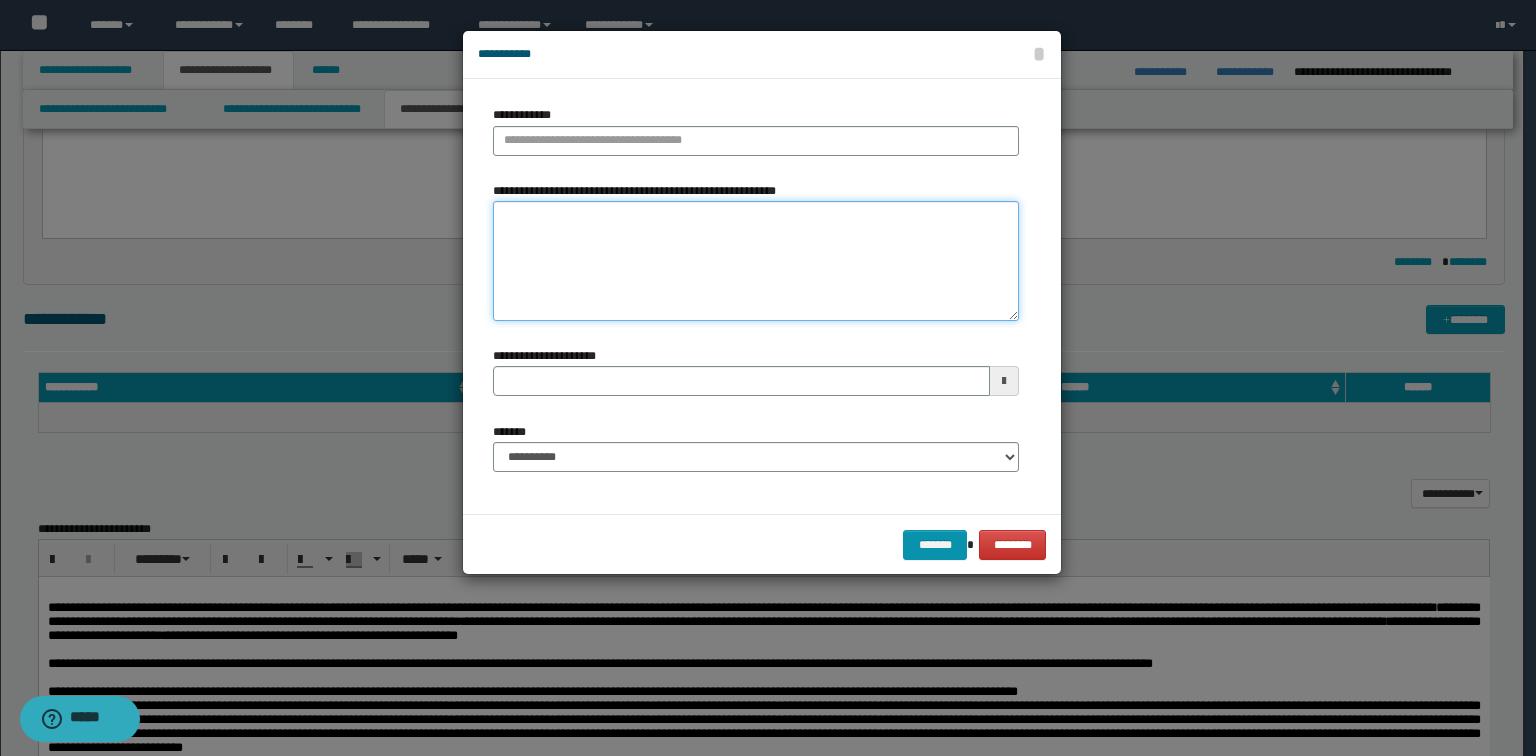 click on "**********" at bounding box center (756, 261) 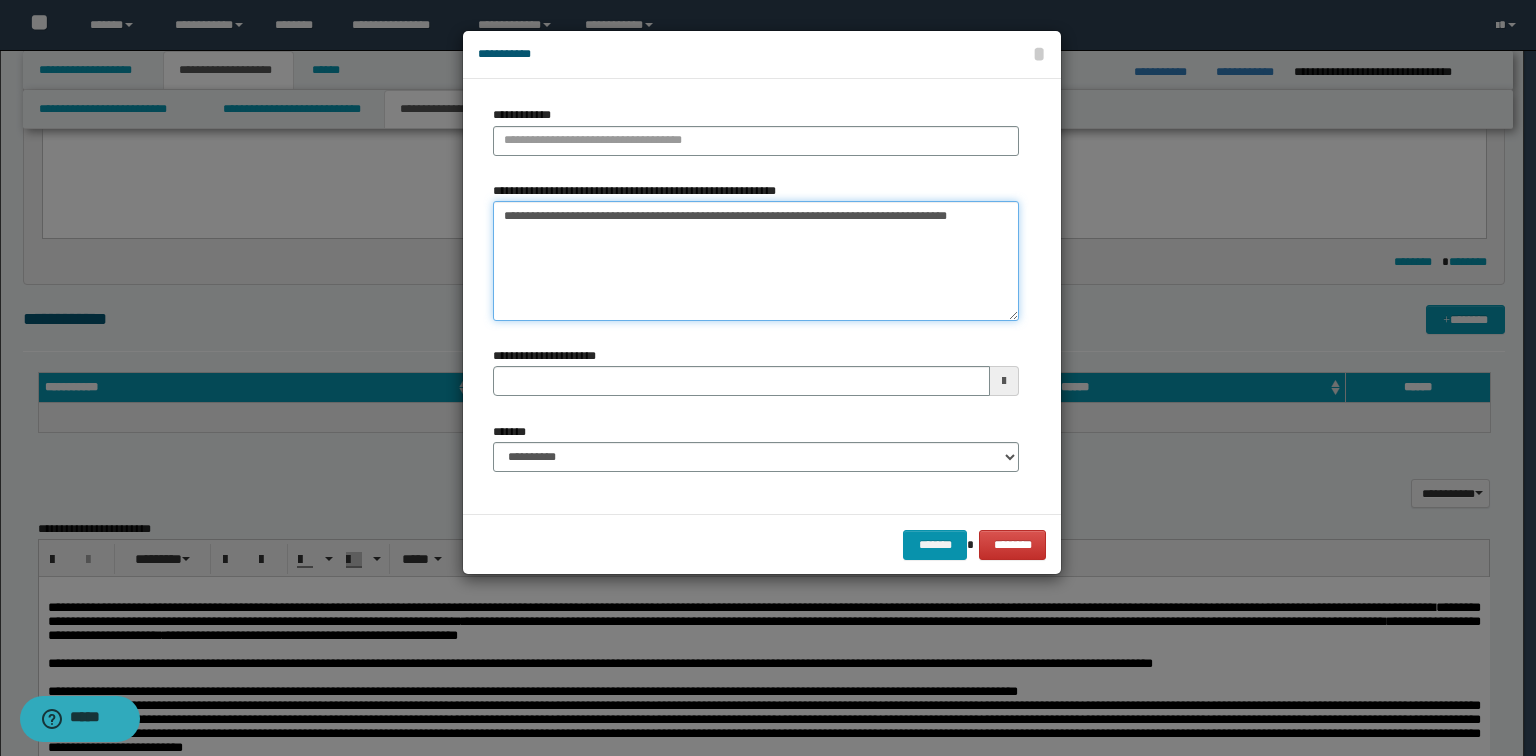 drag, startPoint x: 712, startPoint y: 219, endPoint x: 298, endPoint y: 216, distance: 414.01086 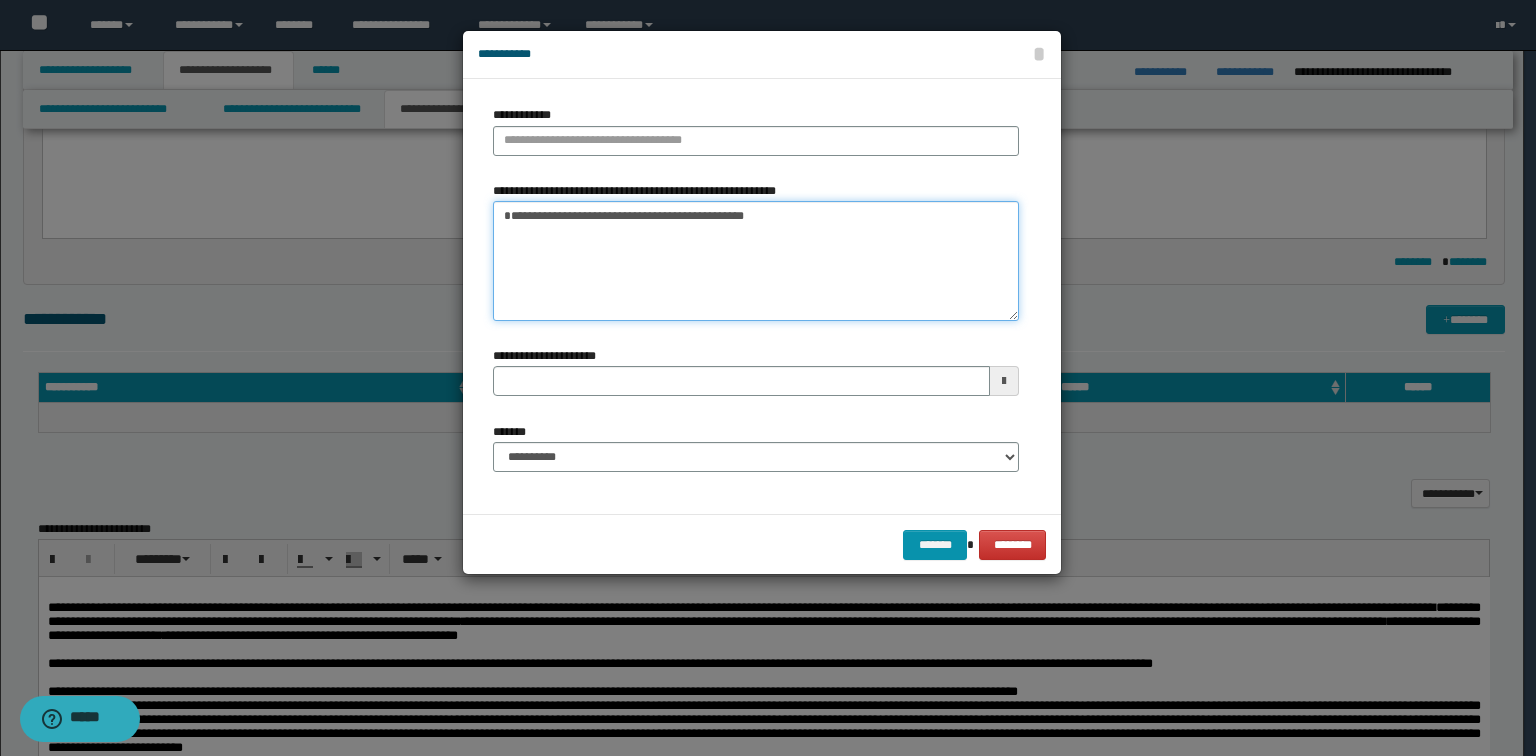 type on "**********" 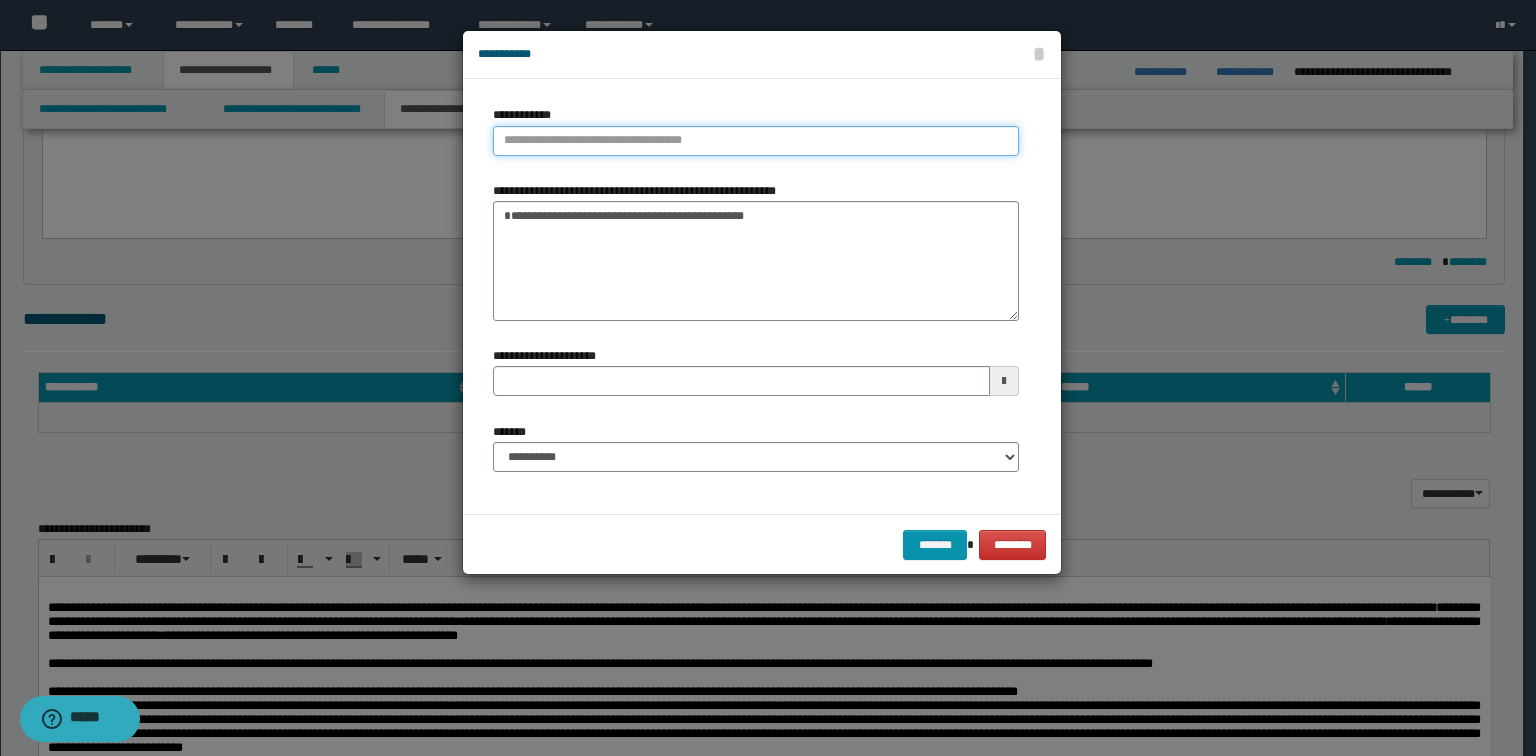 click on "**********" at bounding box center (756, 141) 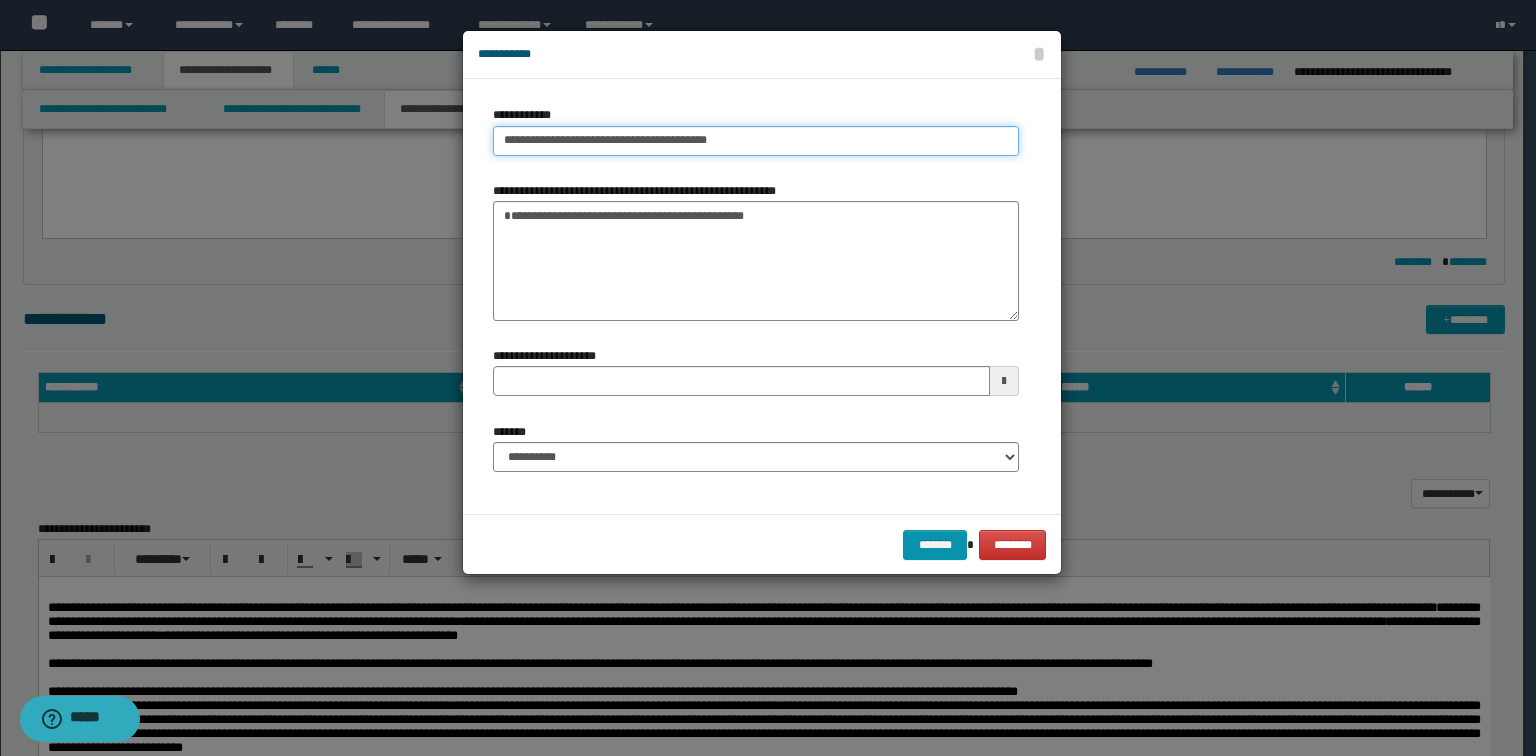 type on "**********" 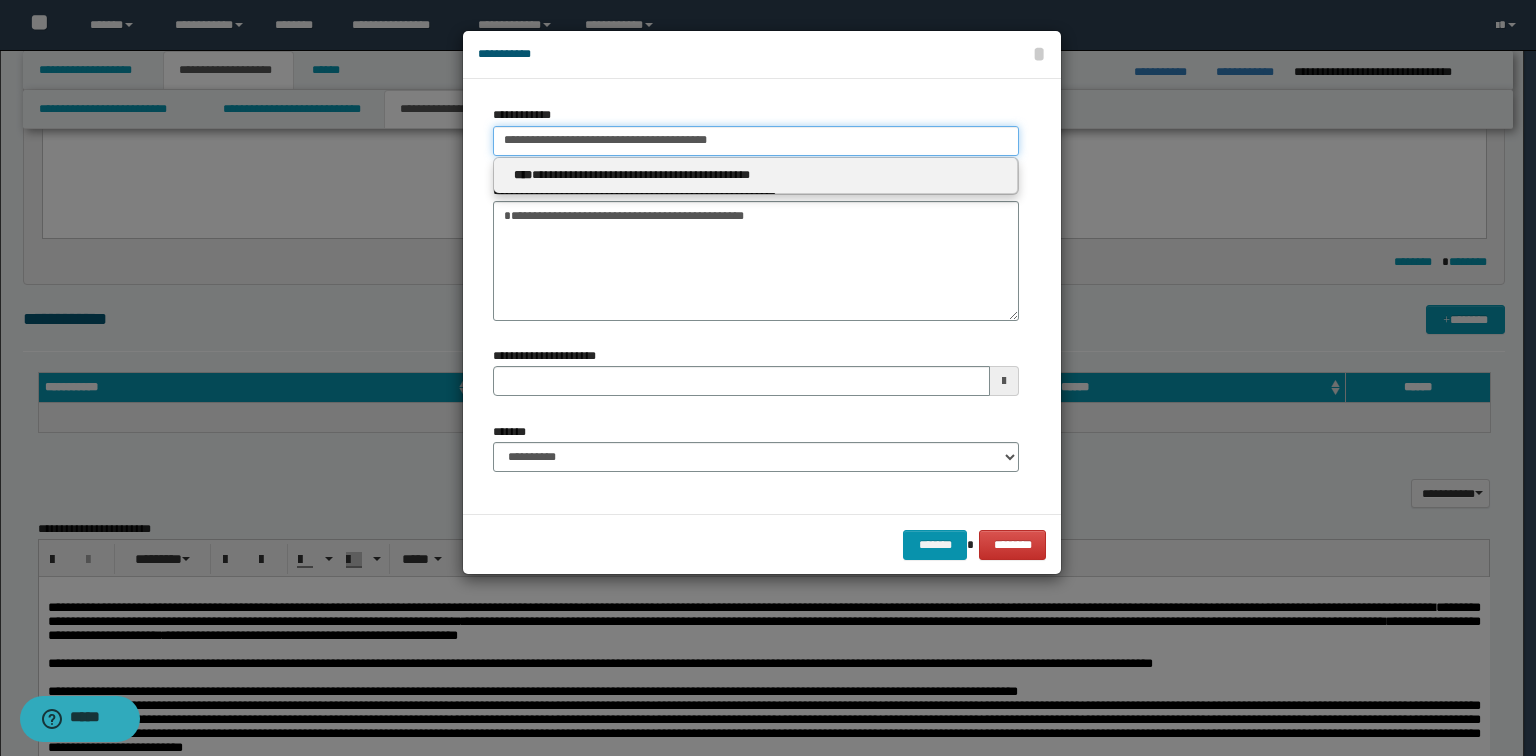 type on "**********" 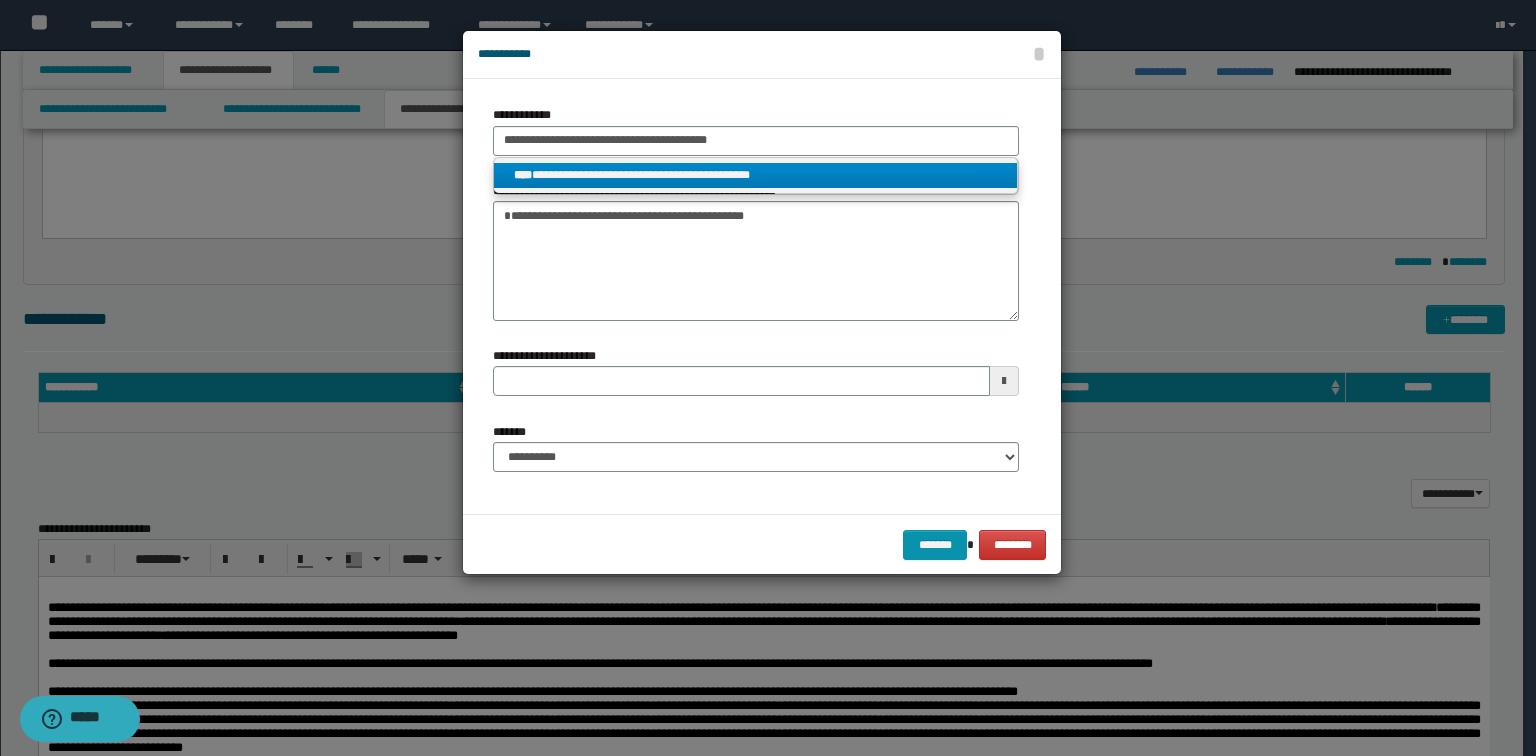 click on "**********" at bounding box center (756, 175) 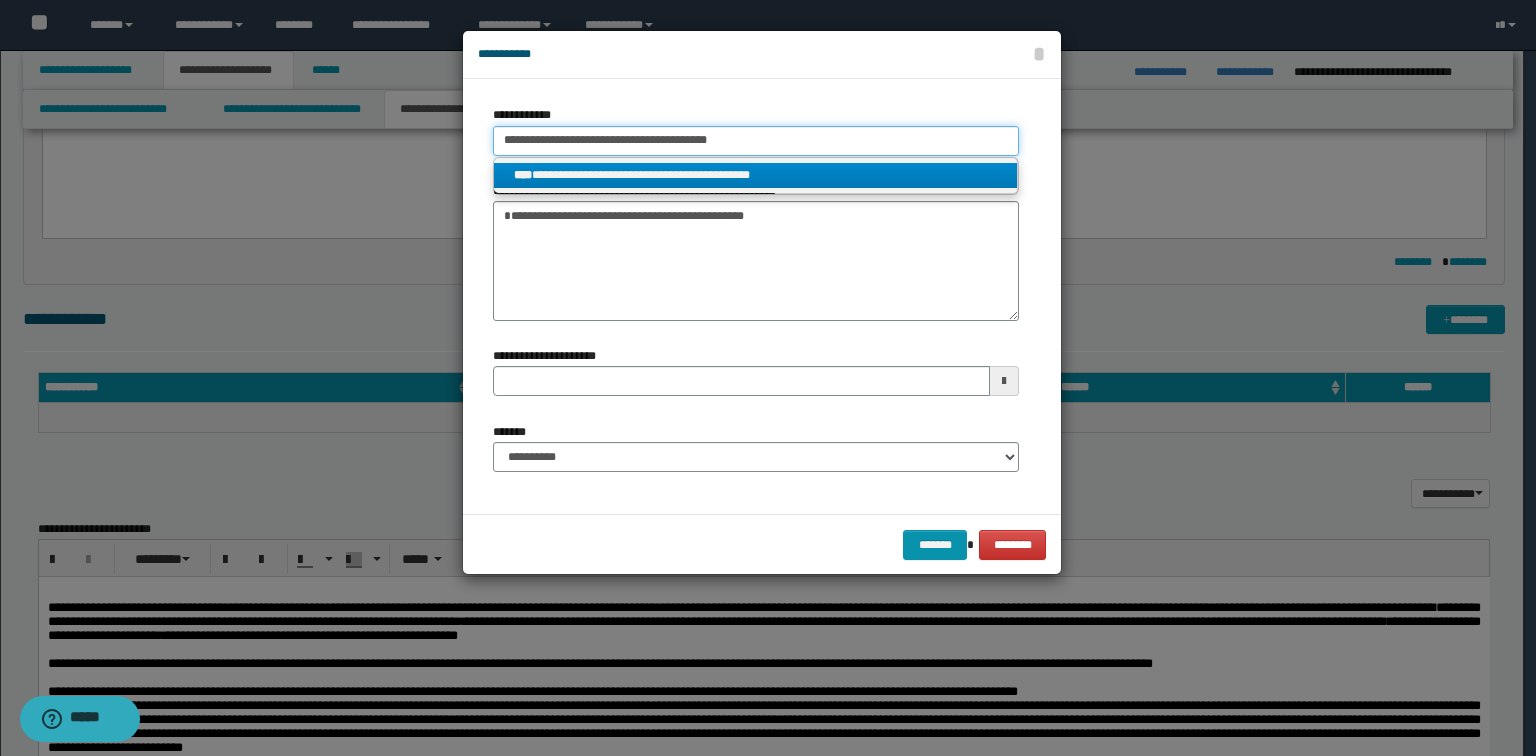 type 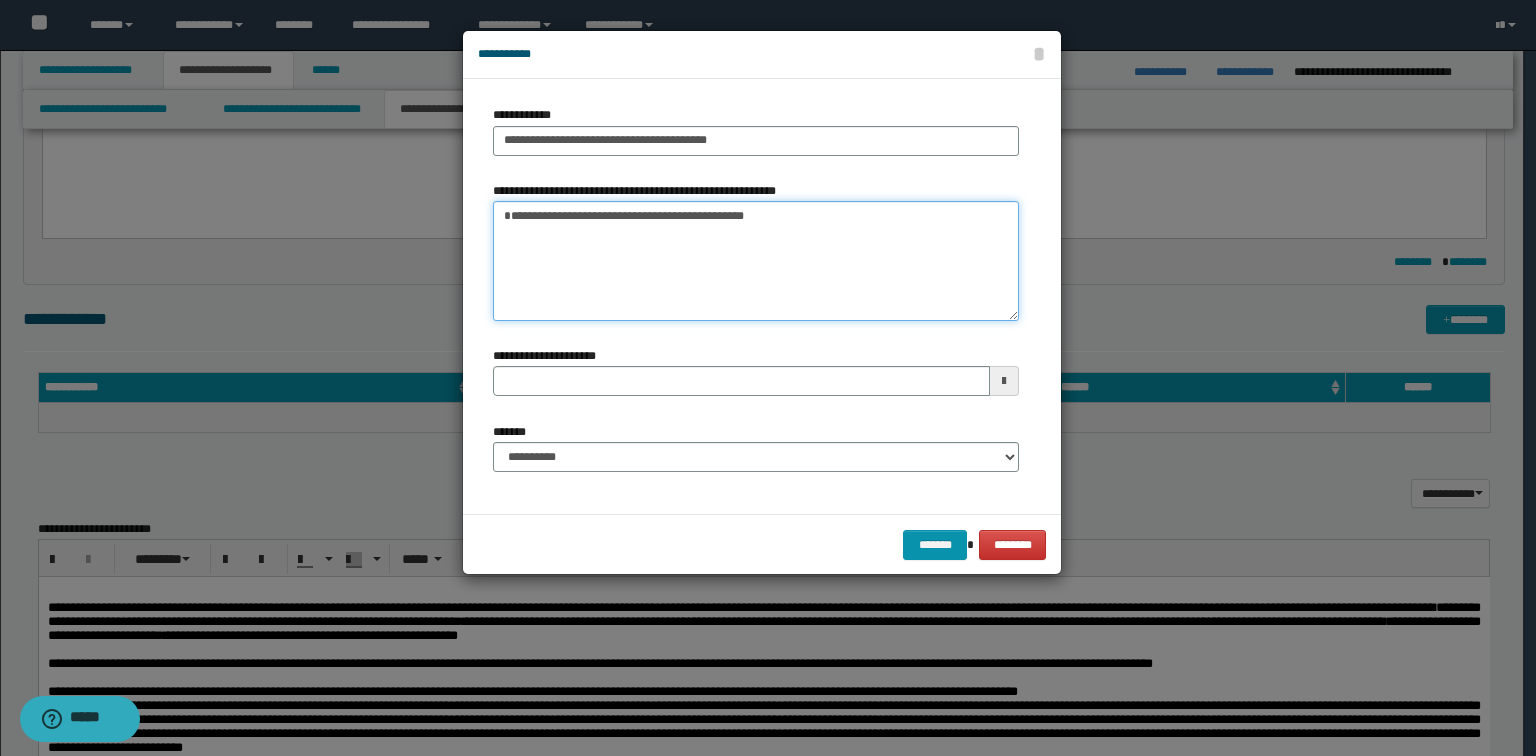 click on "**********" at bounding box center [756, 261] 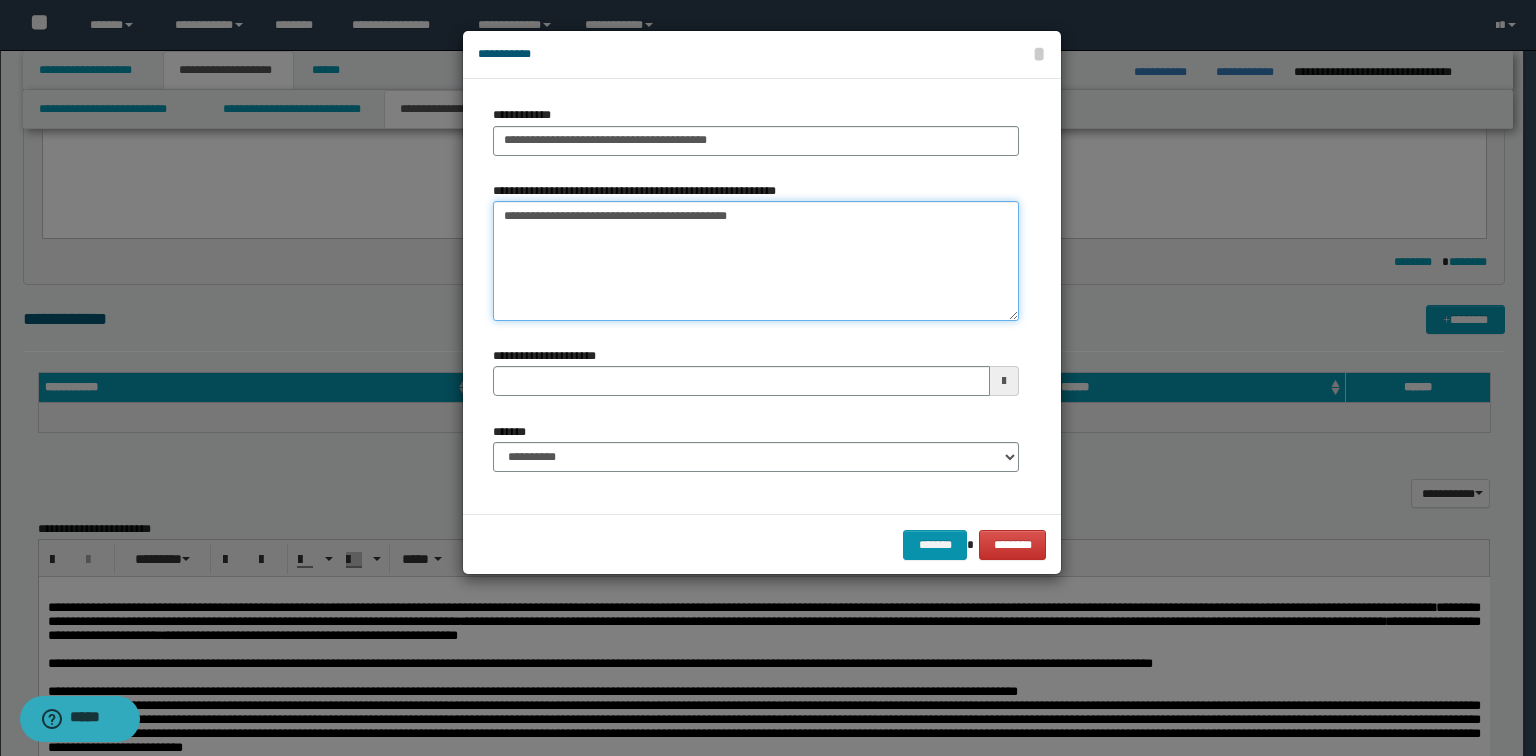type on "**********" 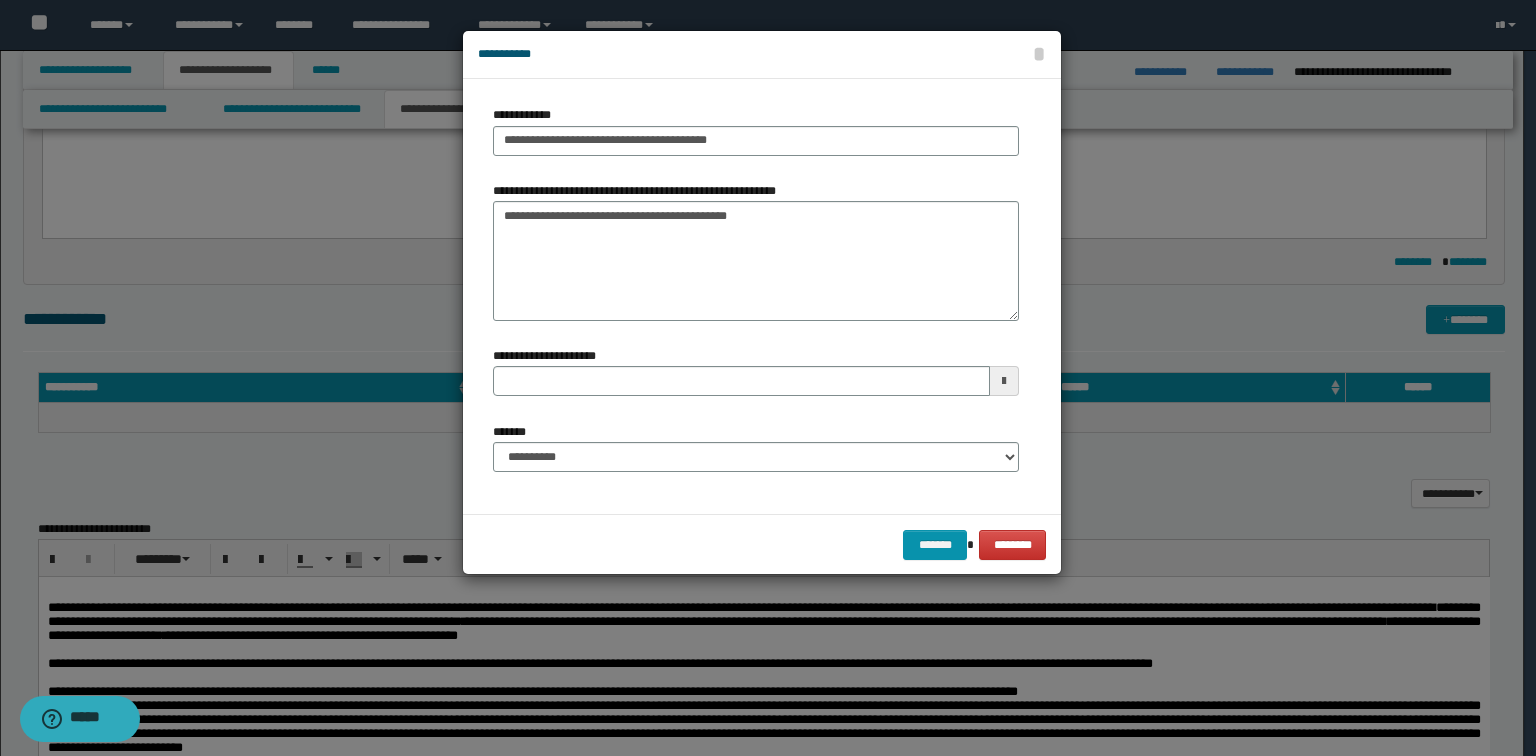 type 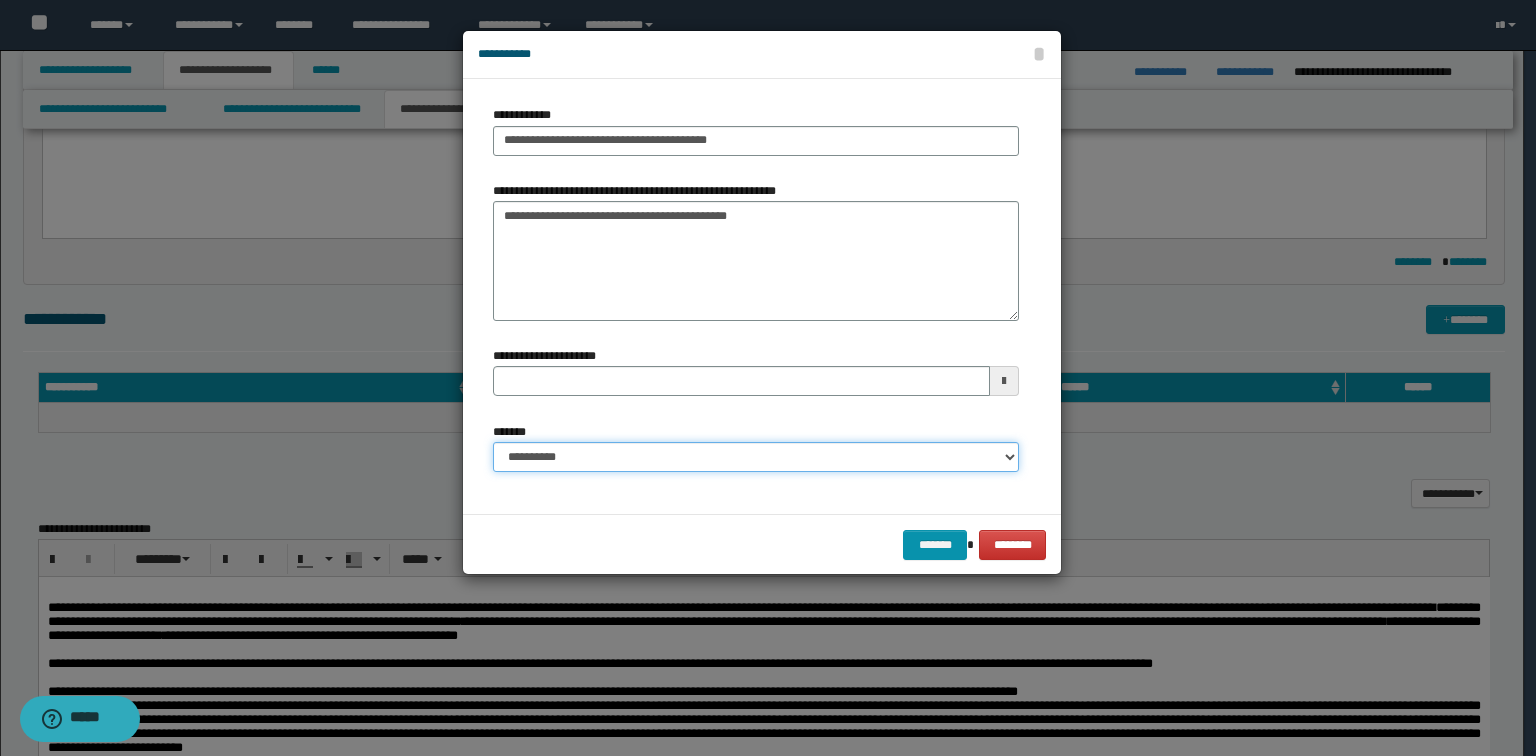 click on "**********" at bounding box center (756, 457) 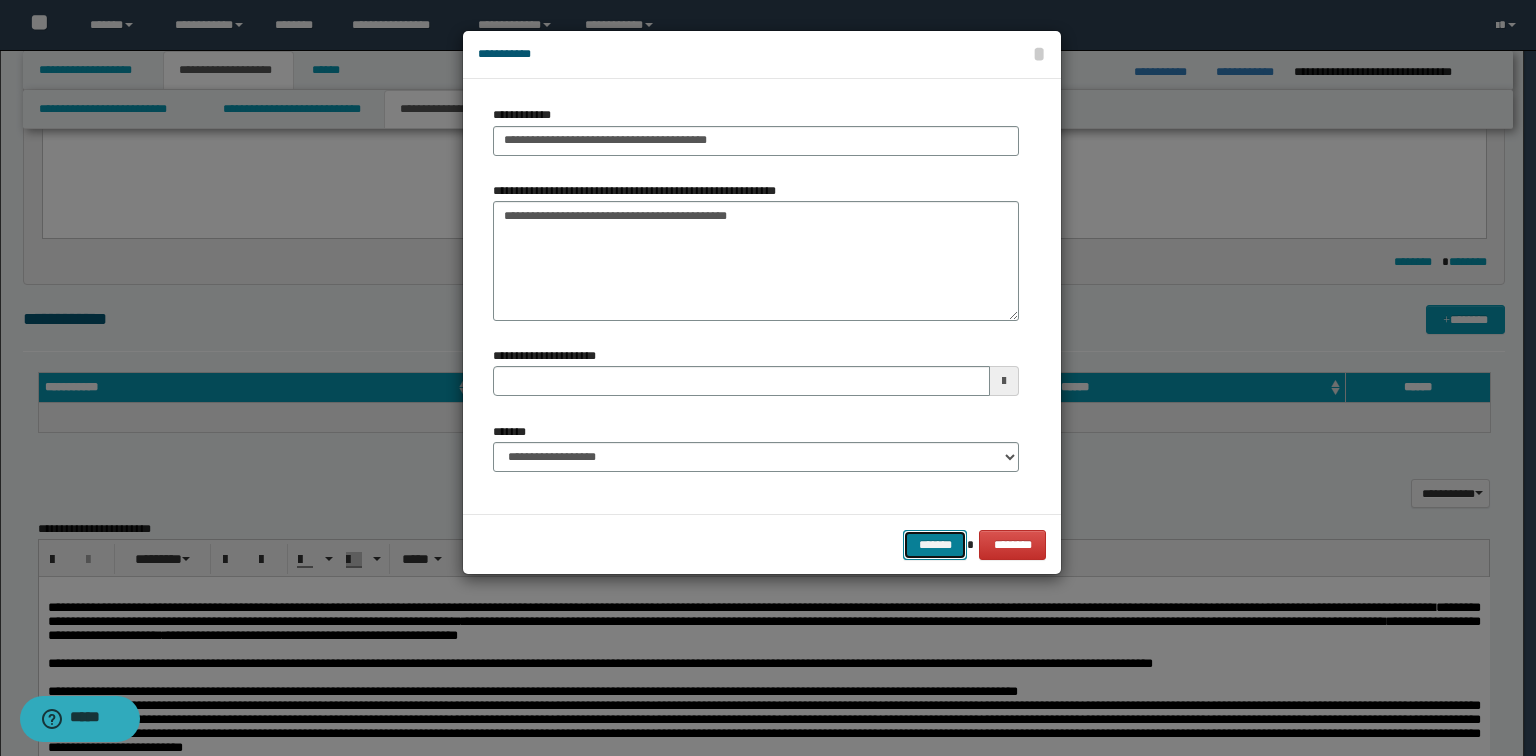 click on "*******" at bounding box center (935, 545) 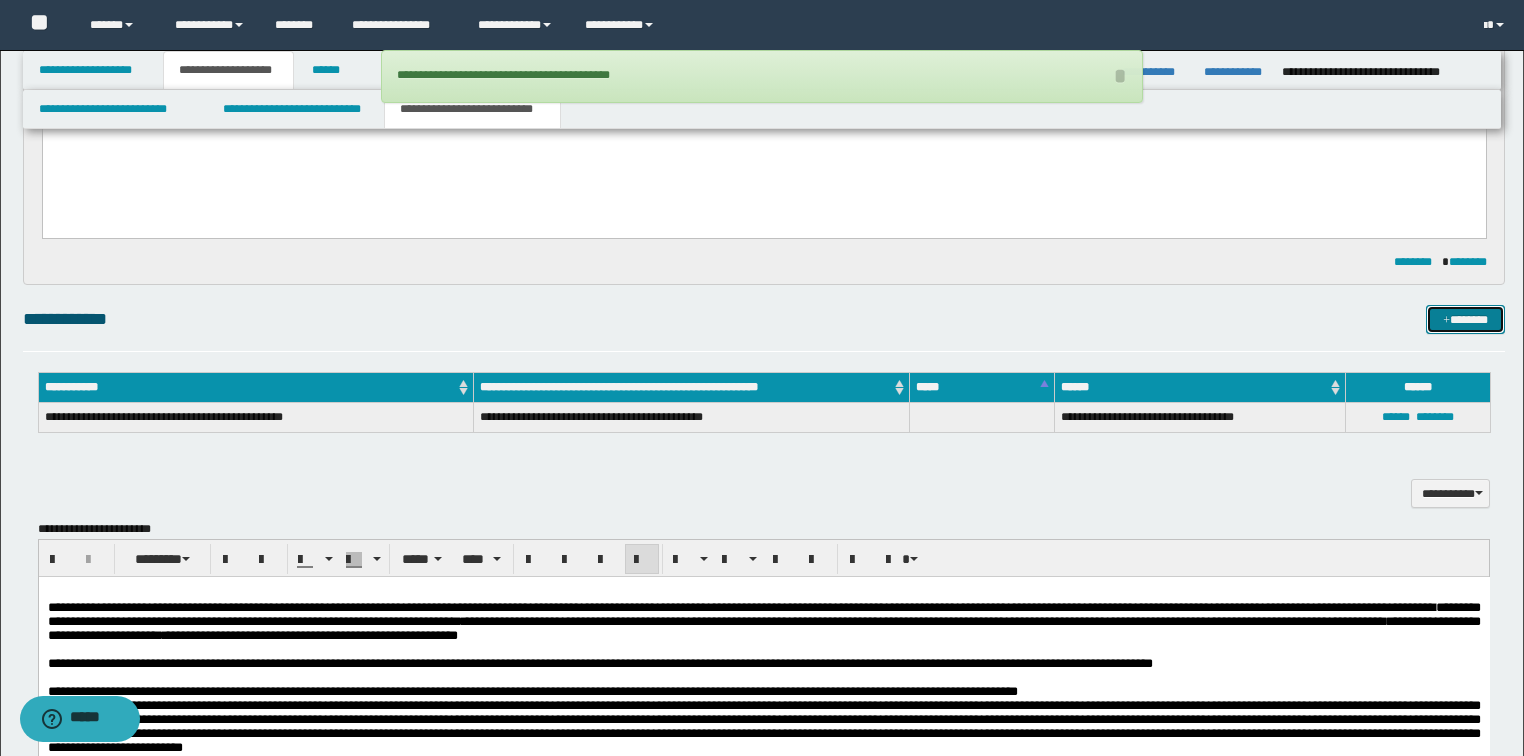 click on "*******" at bounding box center [1465, 320] 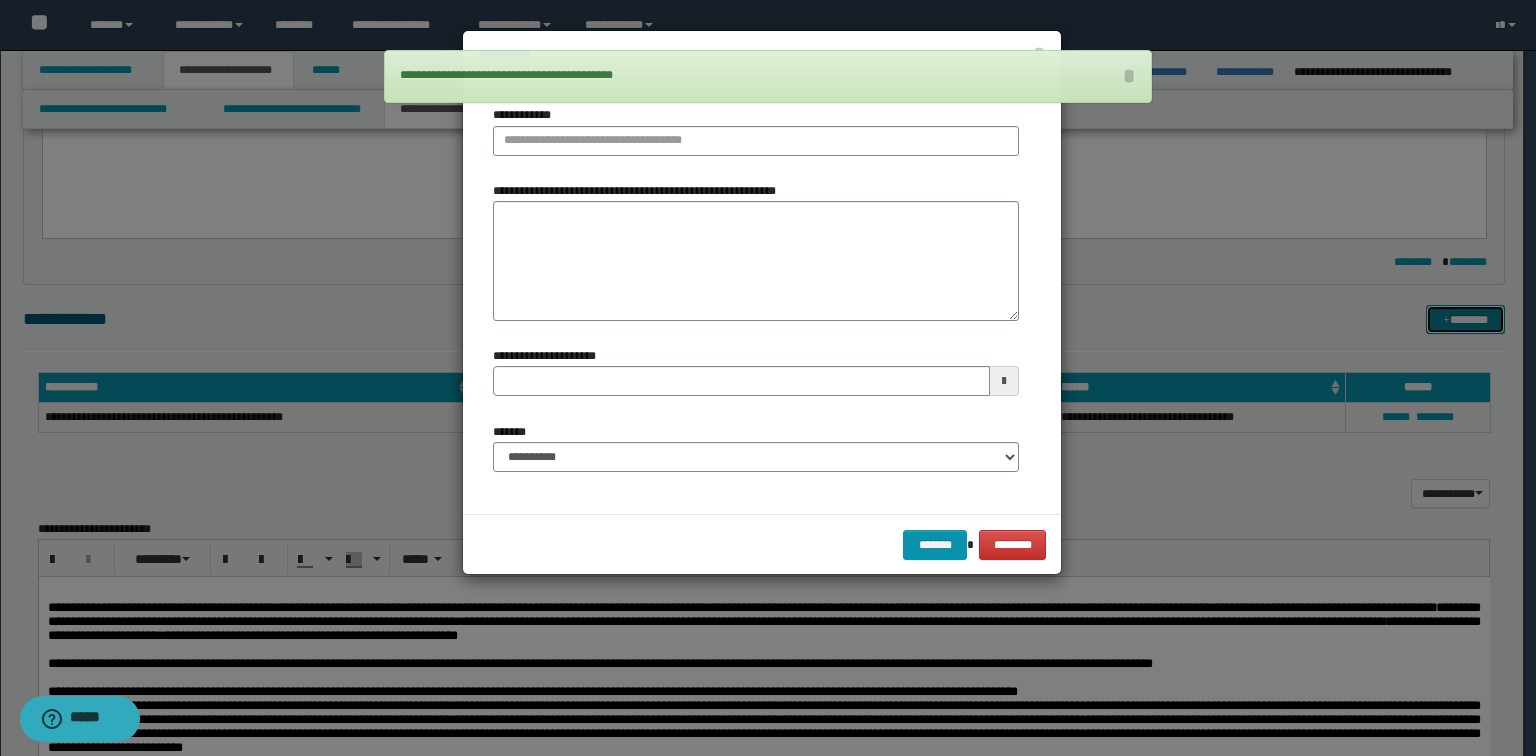type 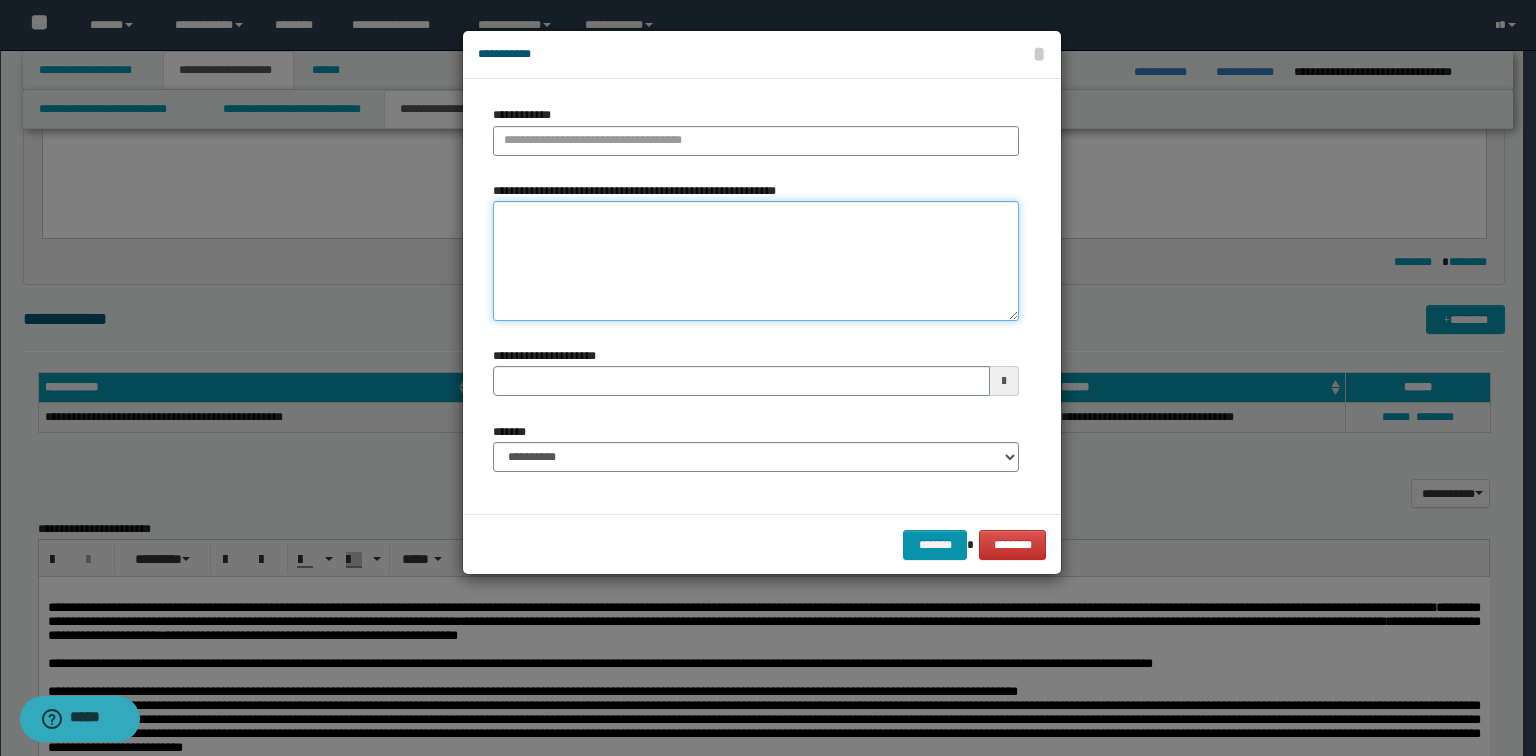 click on "**********" at bounding box center [756, 261] 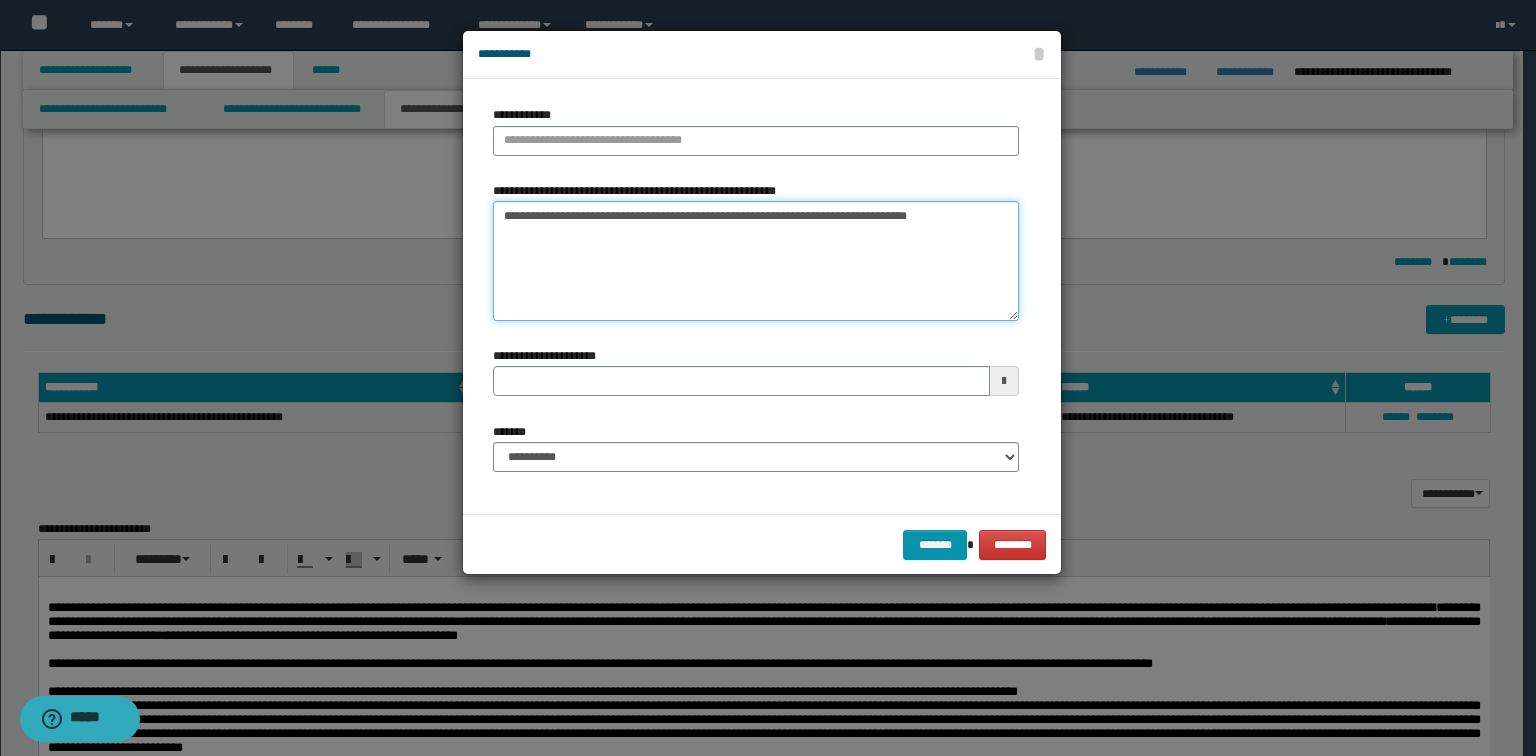 drag, startPoint x: 676, startPoint y: 212, endPoint x: 286, endPoint y: 204, distance: 390.08203 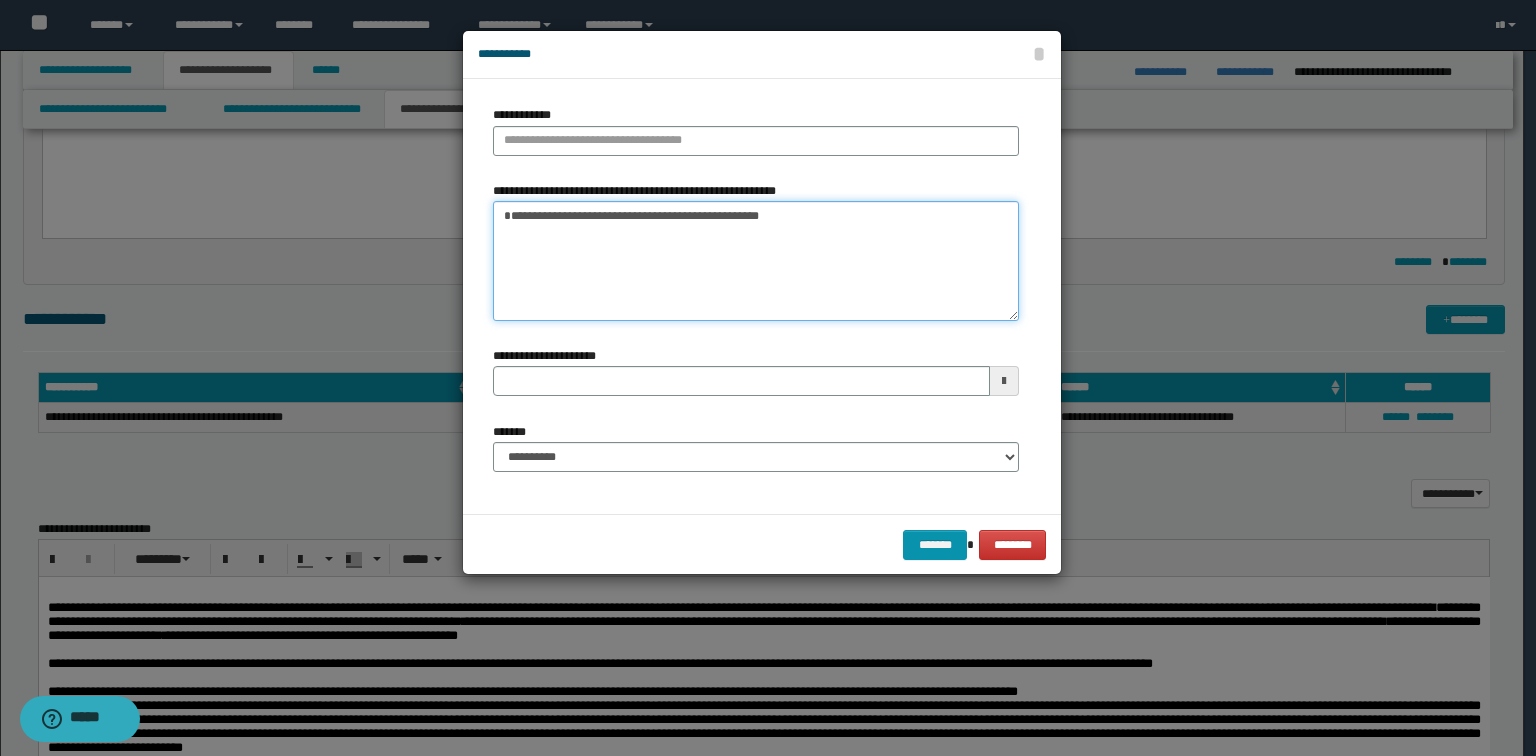 type on "**********" 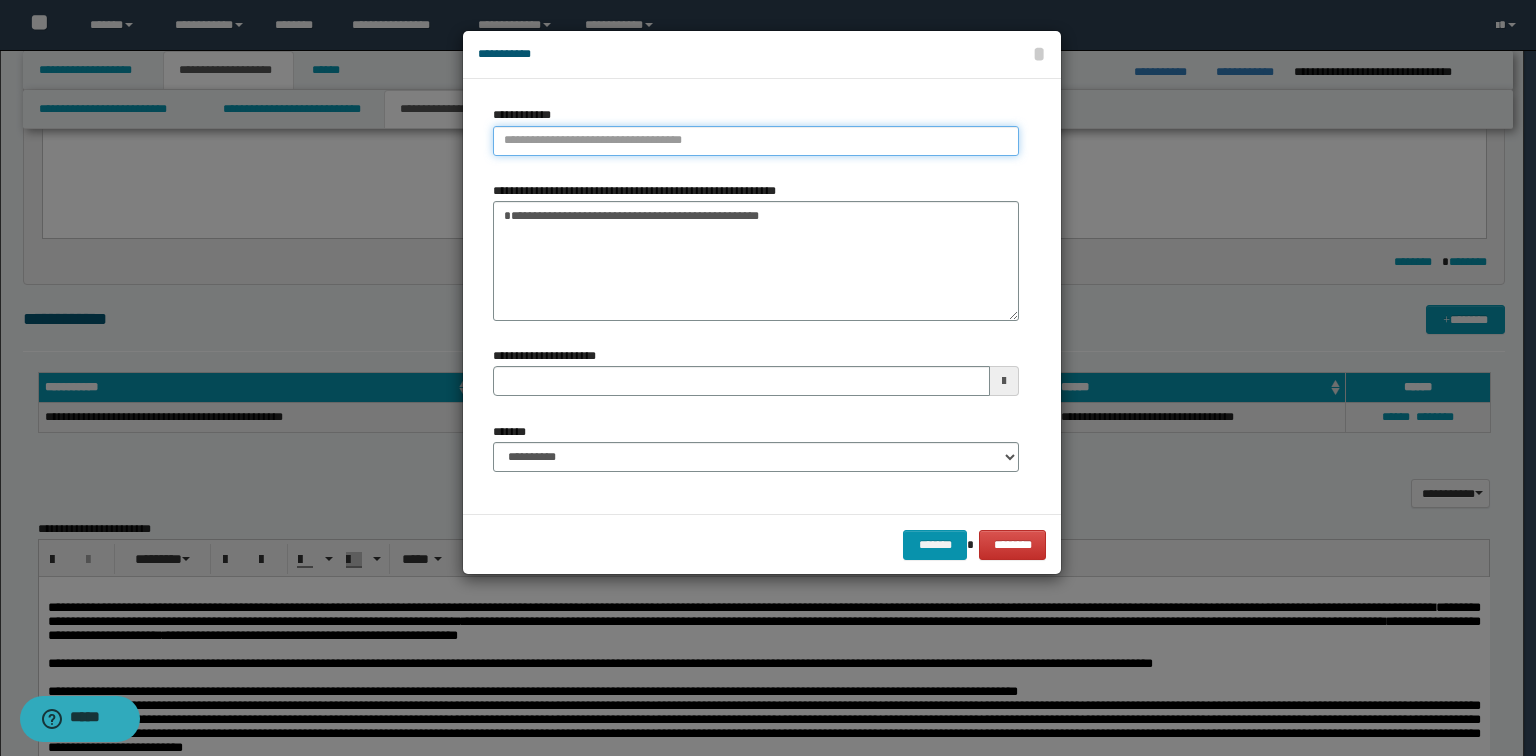 type on "**********" 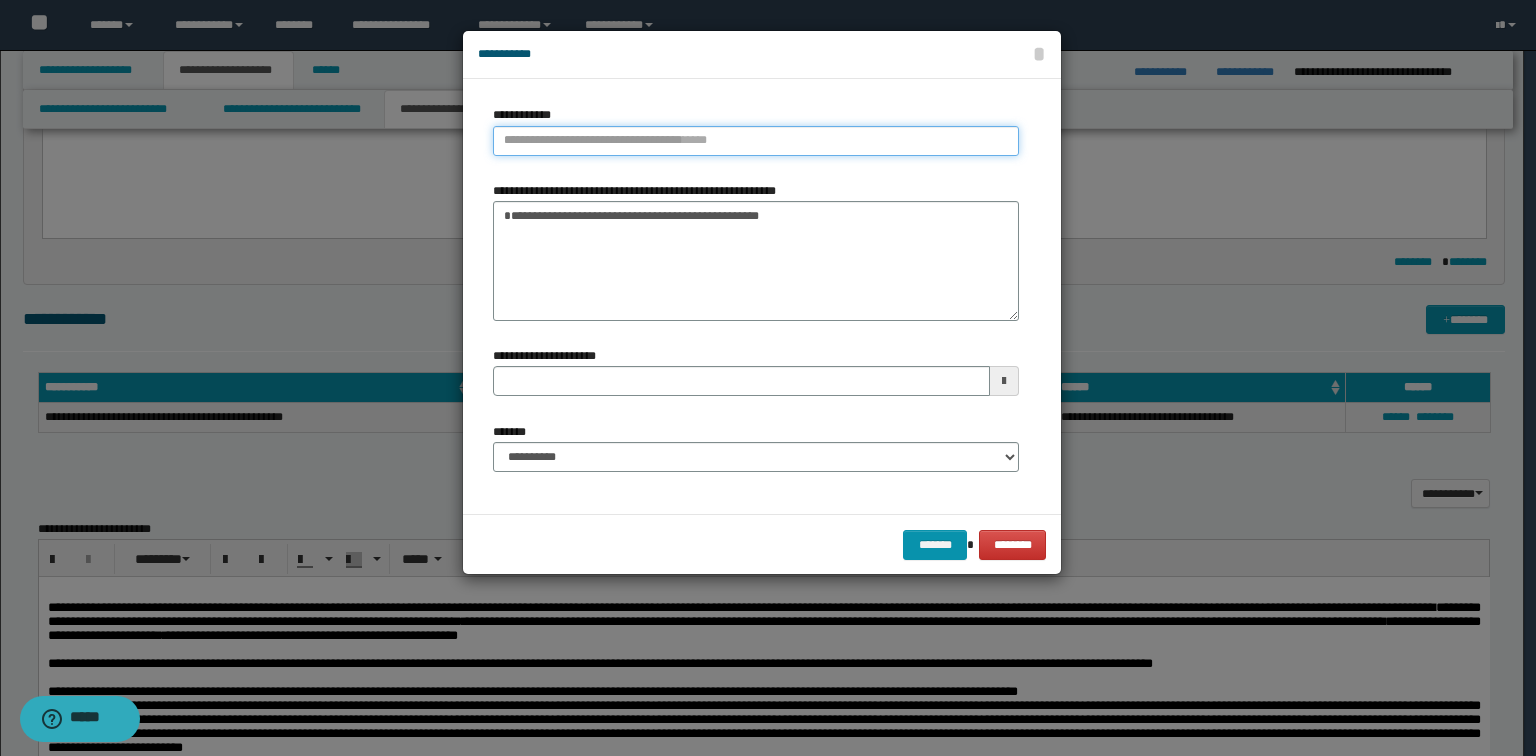 click on "**********" at bounding box center [756, 141] 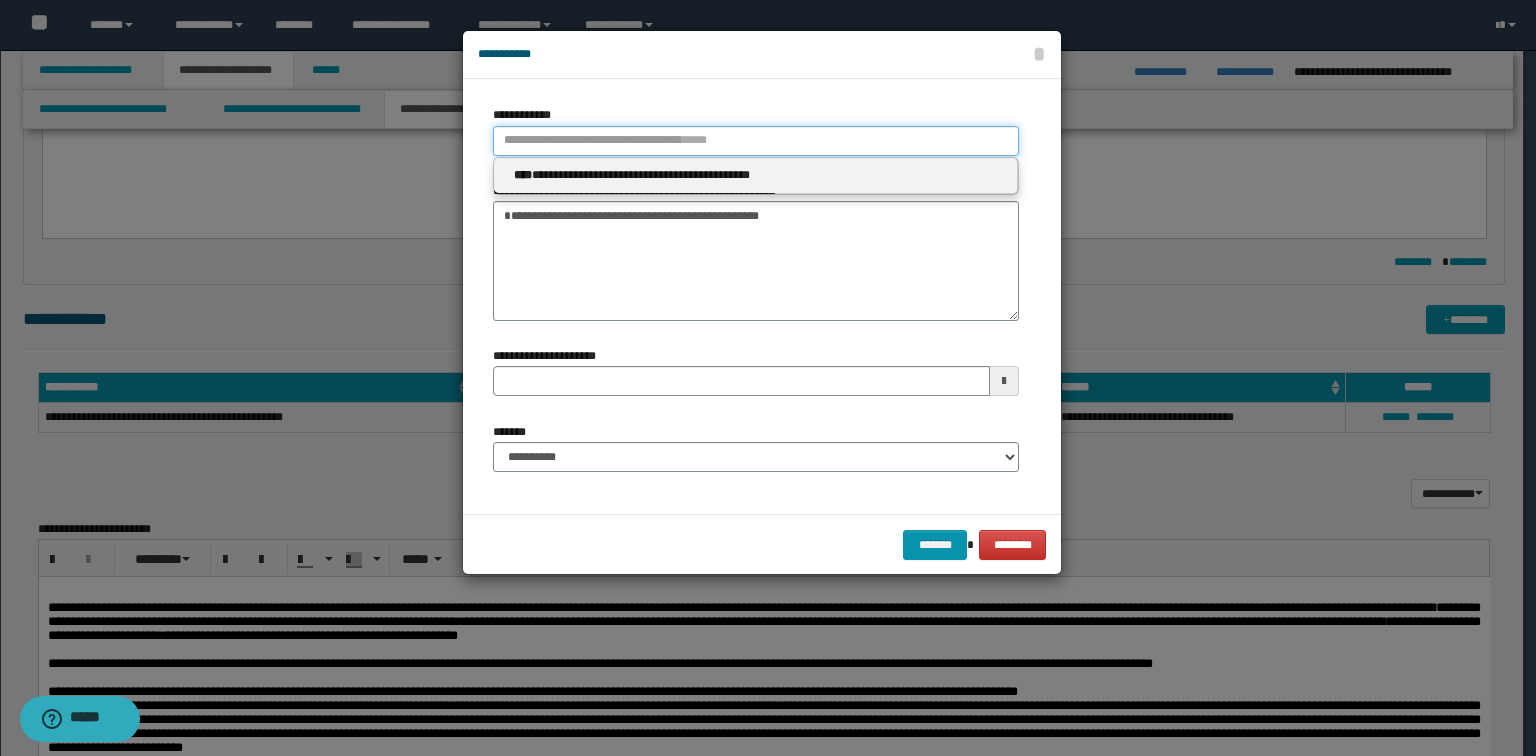 paste on "**********" 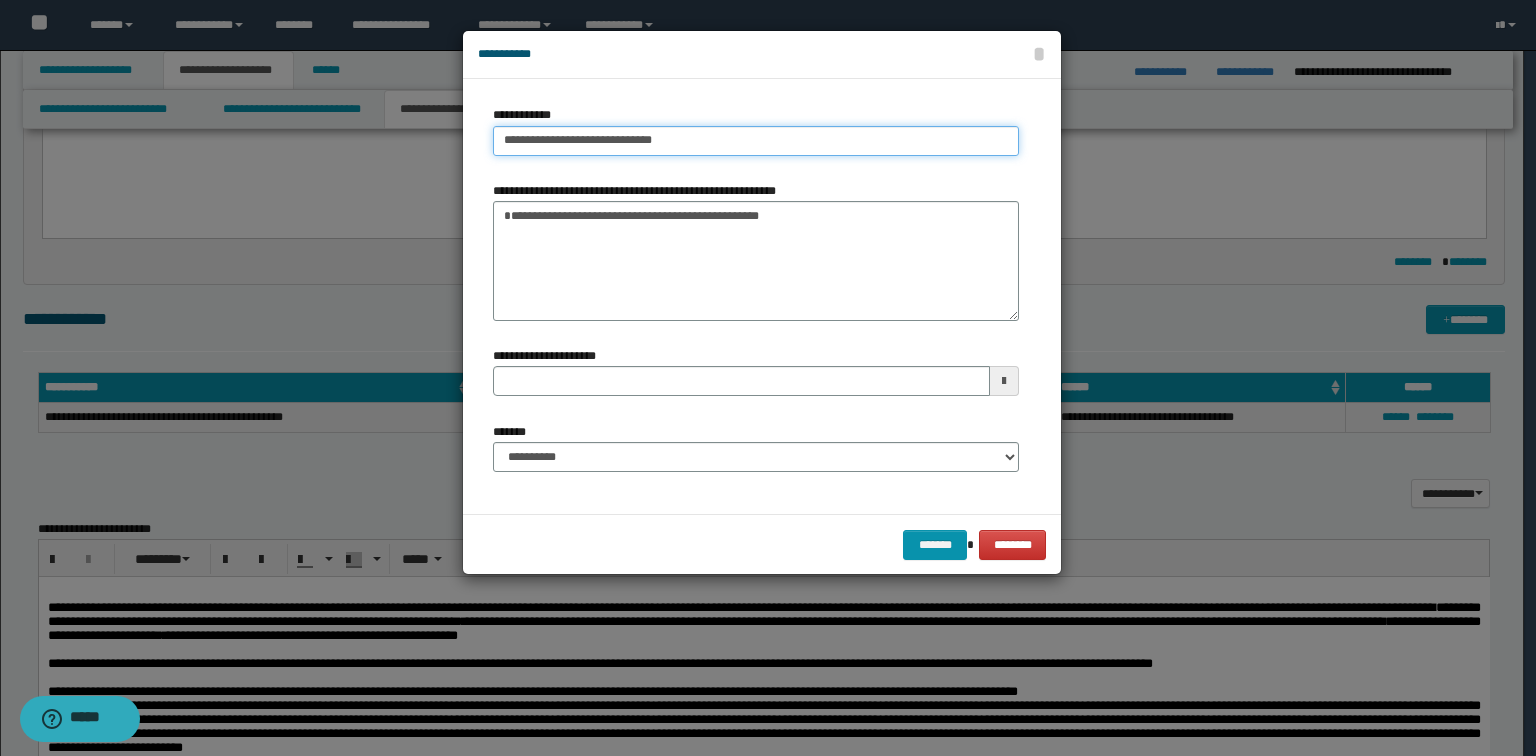 type on "**********" 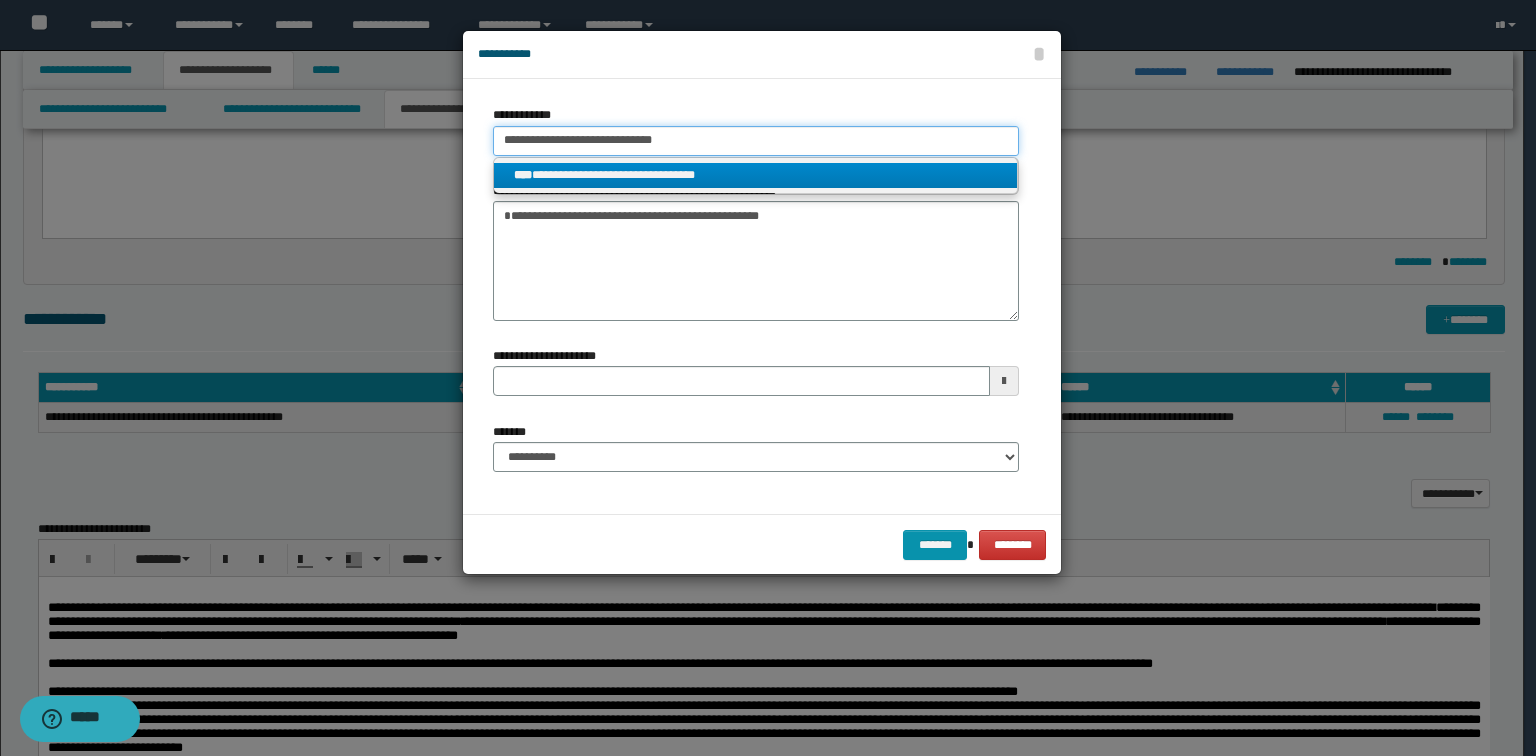 type on "**********" 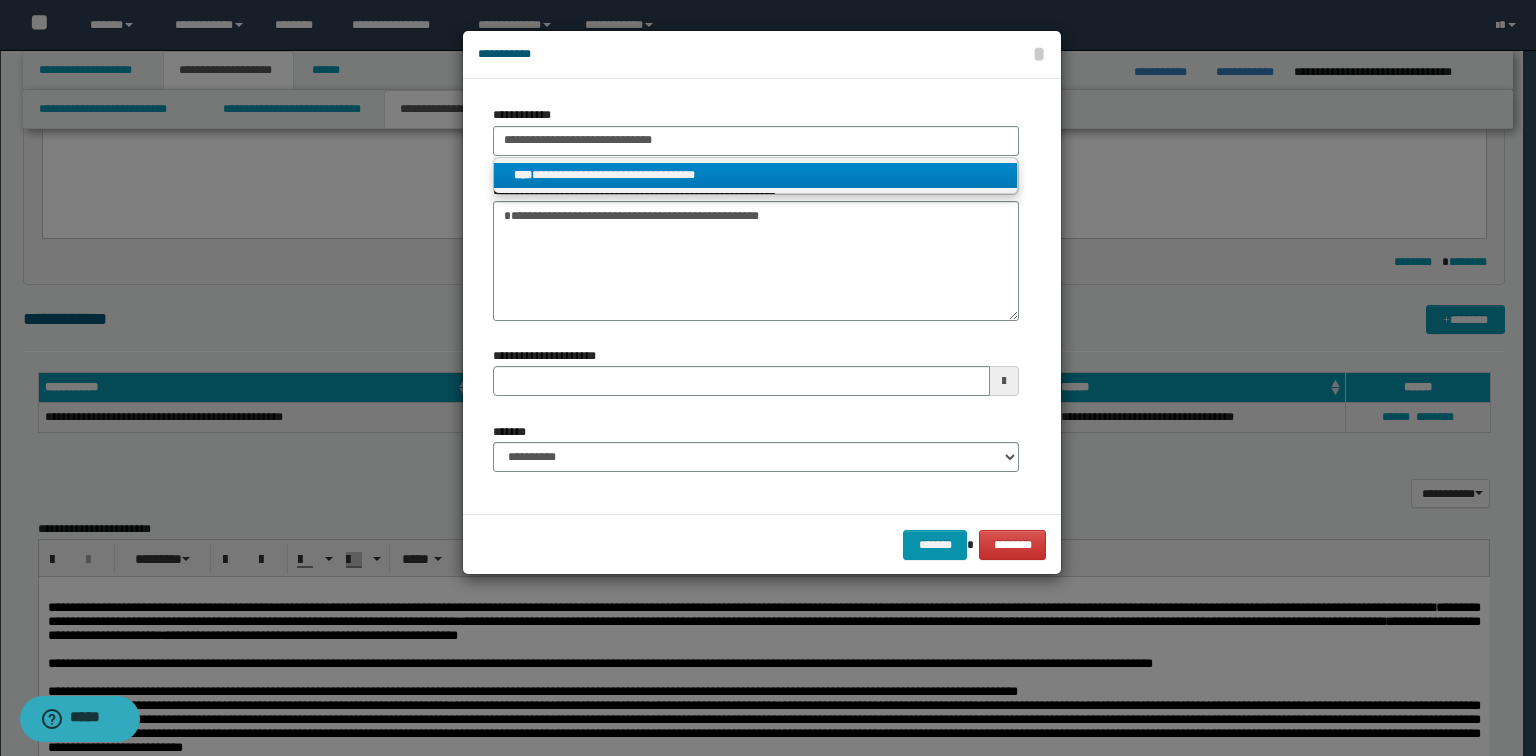 click on "**********" at bounding box center [756, 175] 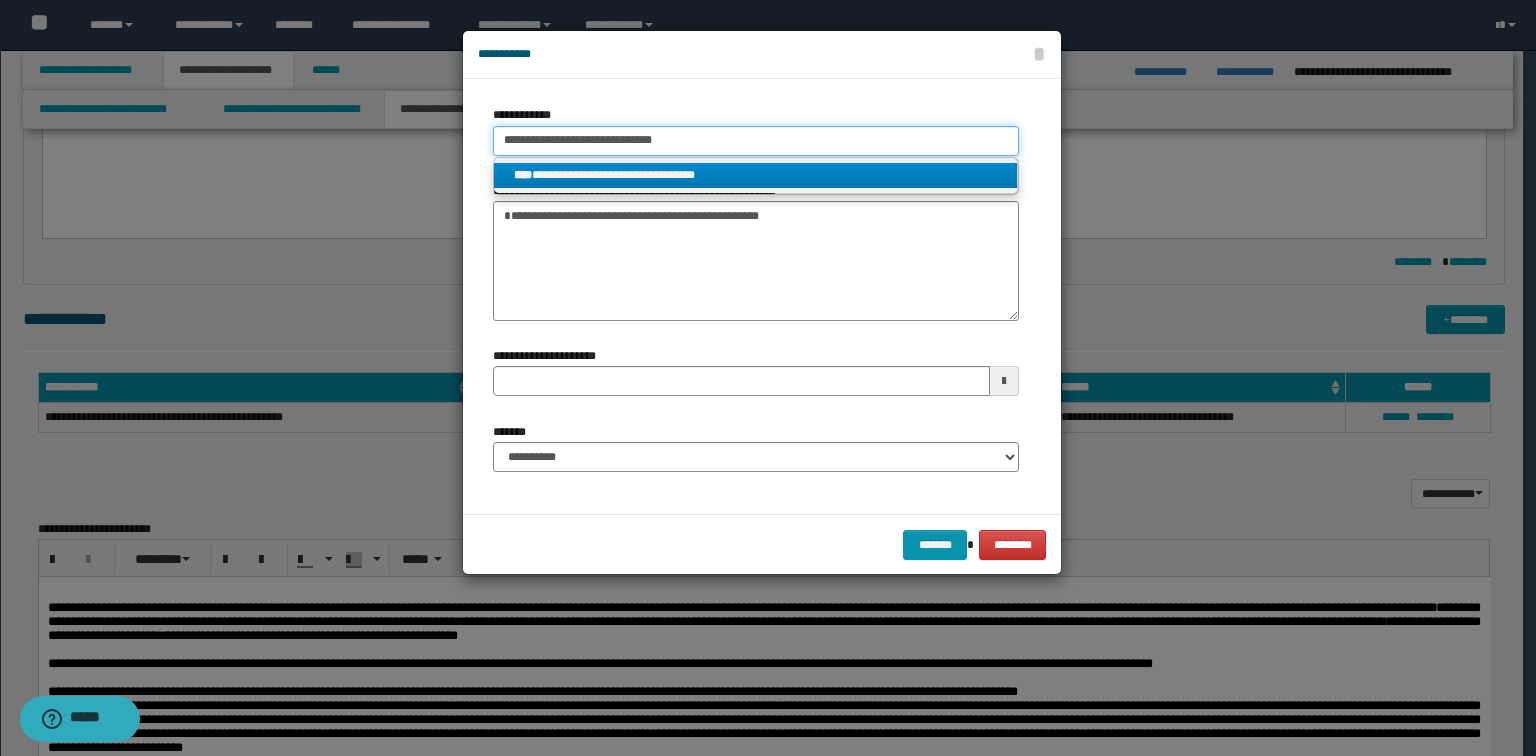type 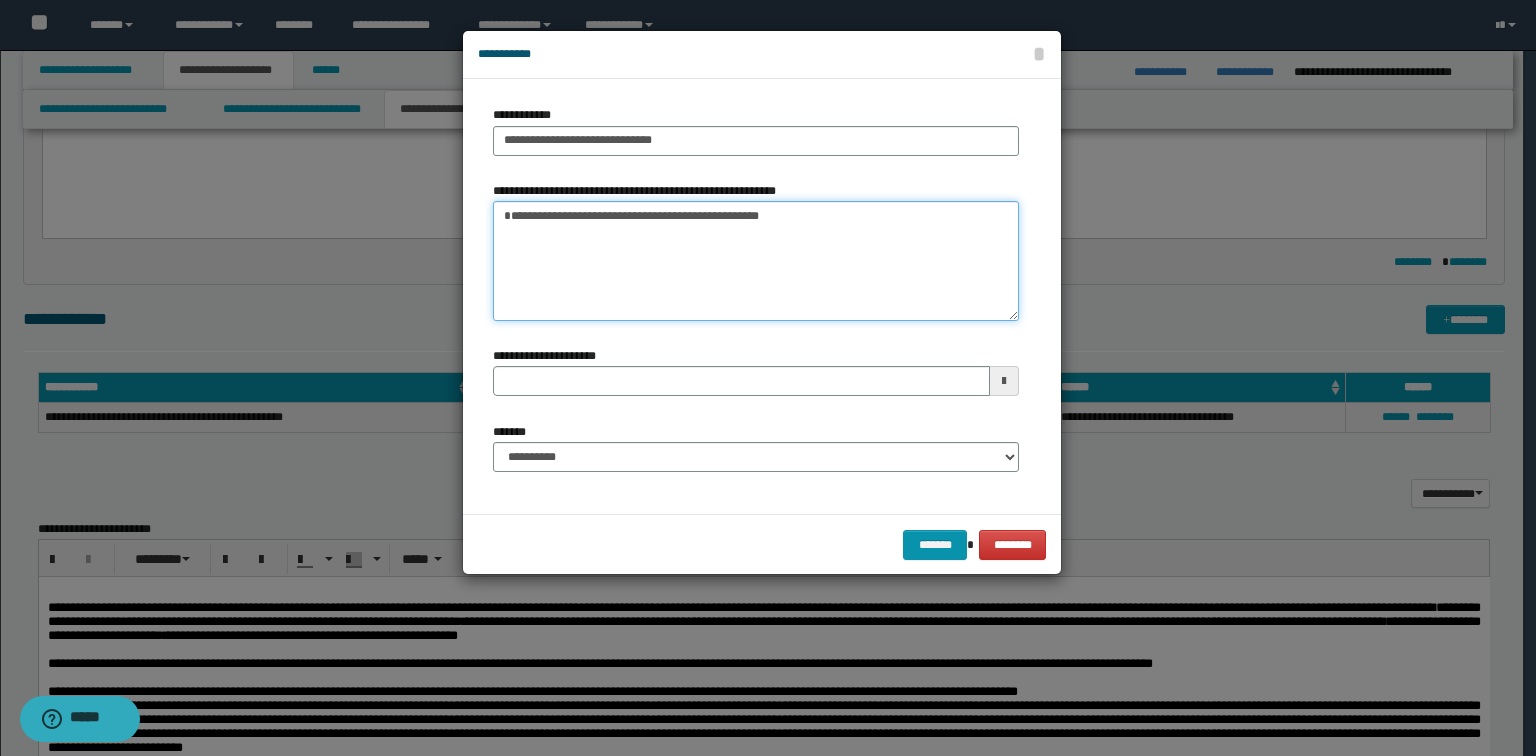 click on "**********" at bounding box center (756, 261) 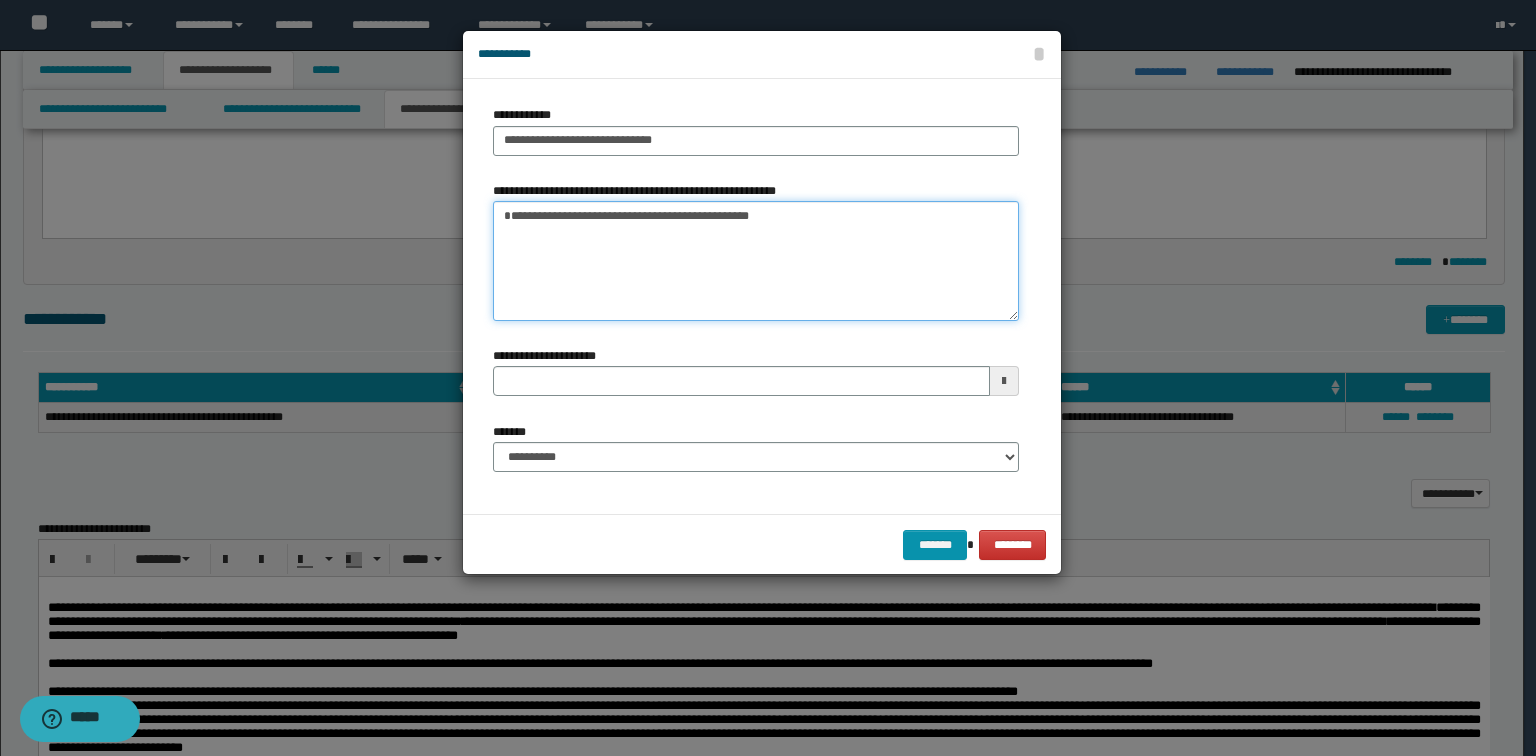 type on "**********" 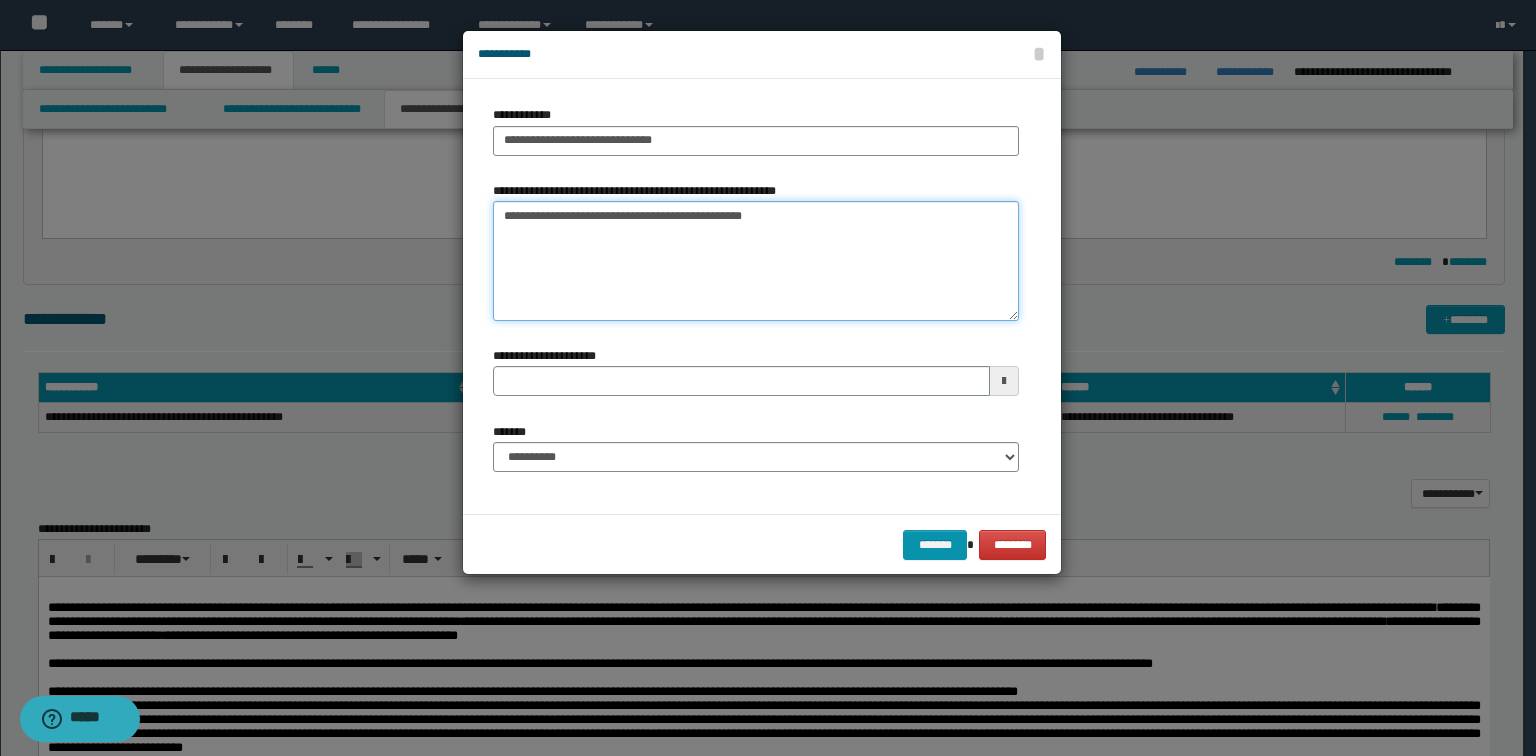 type 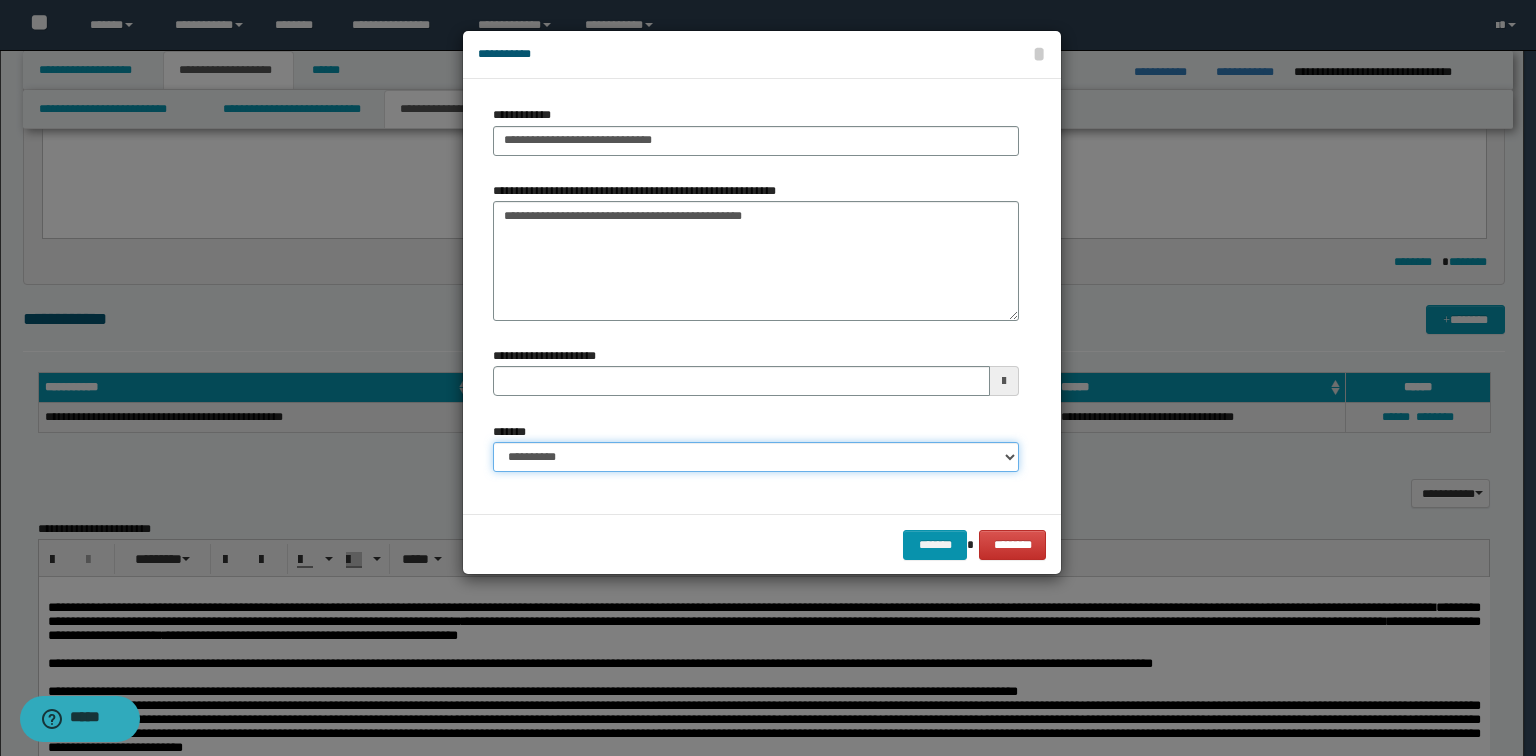 click on "**********" at bounding box center (756, 457) 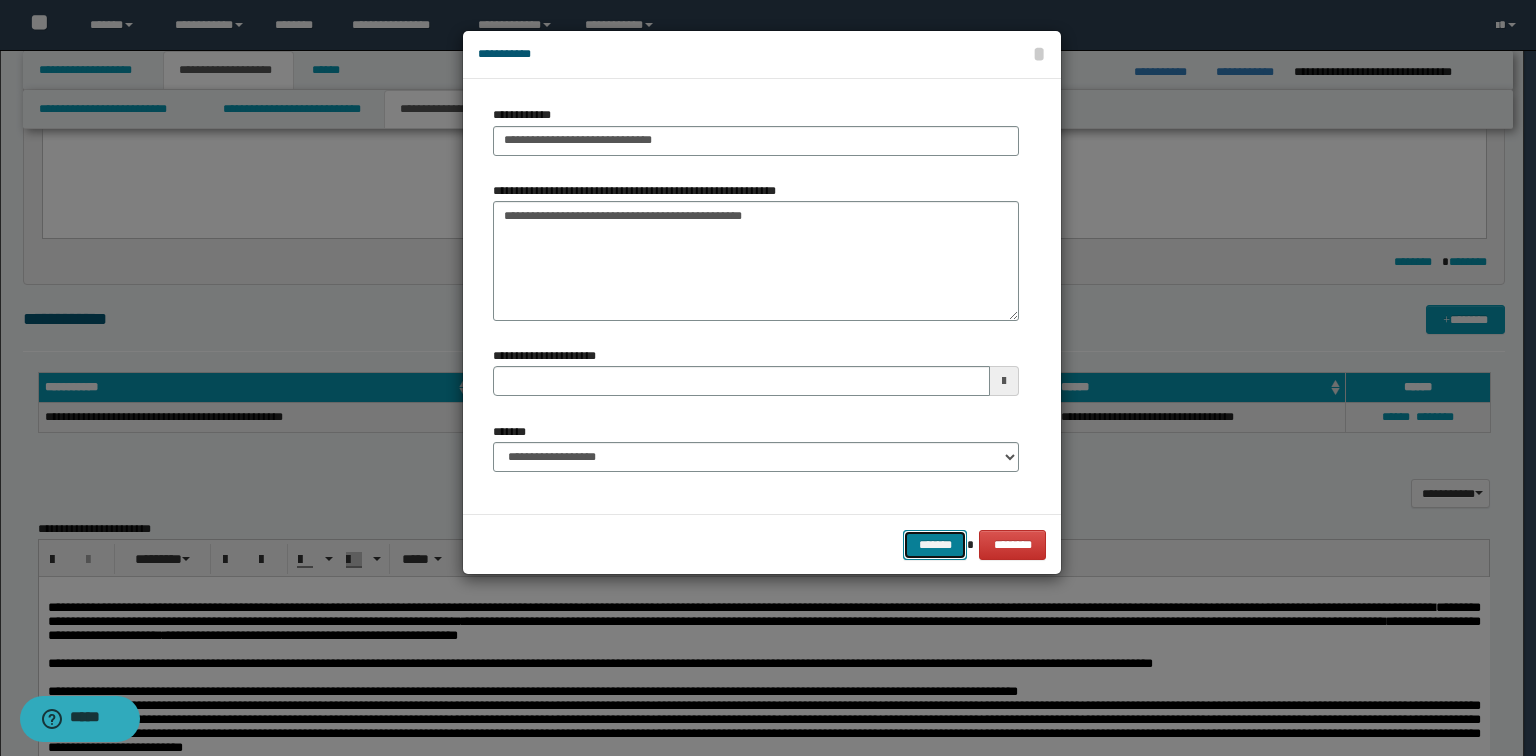 click on "*******" at bounding box center [935, 545] 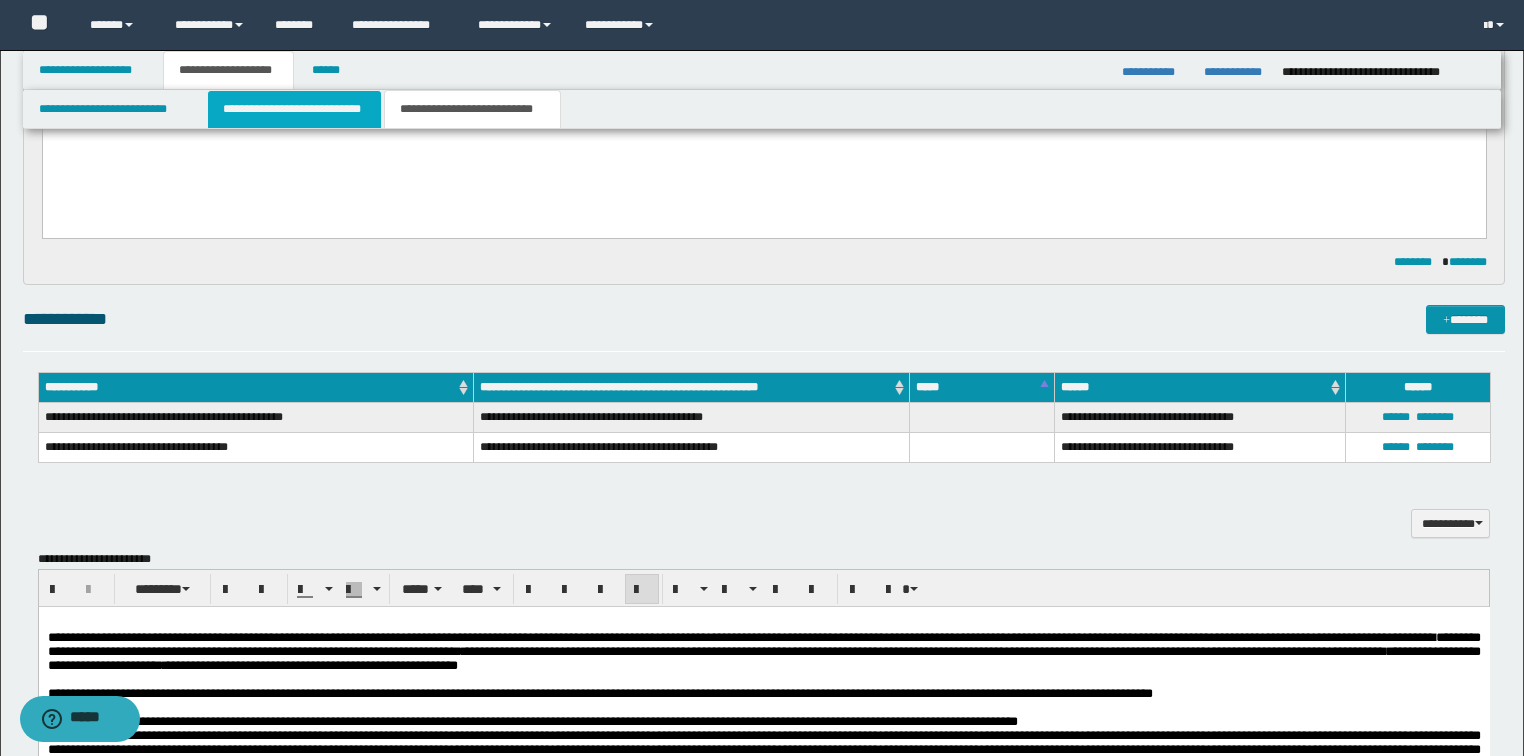 click on "**********" at bounding box center [294, 109] 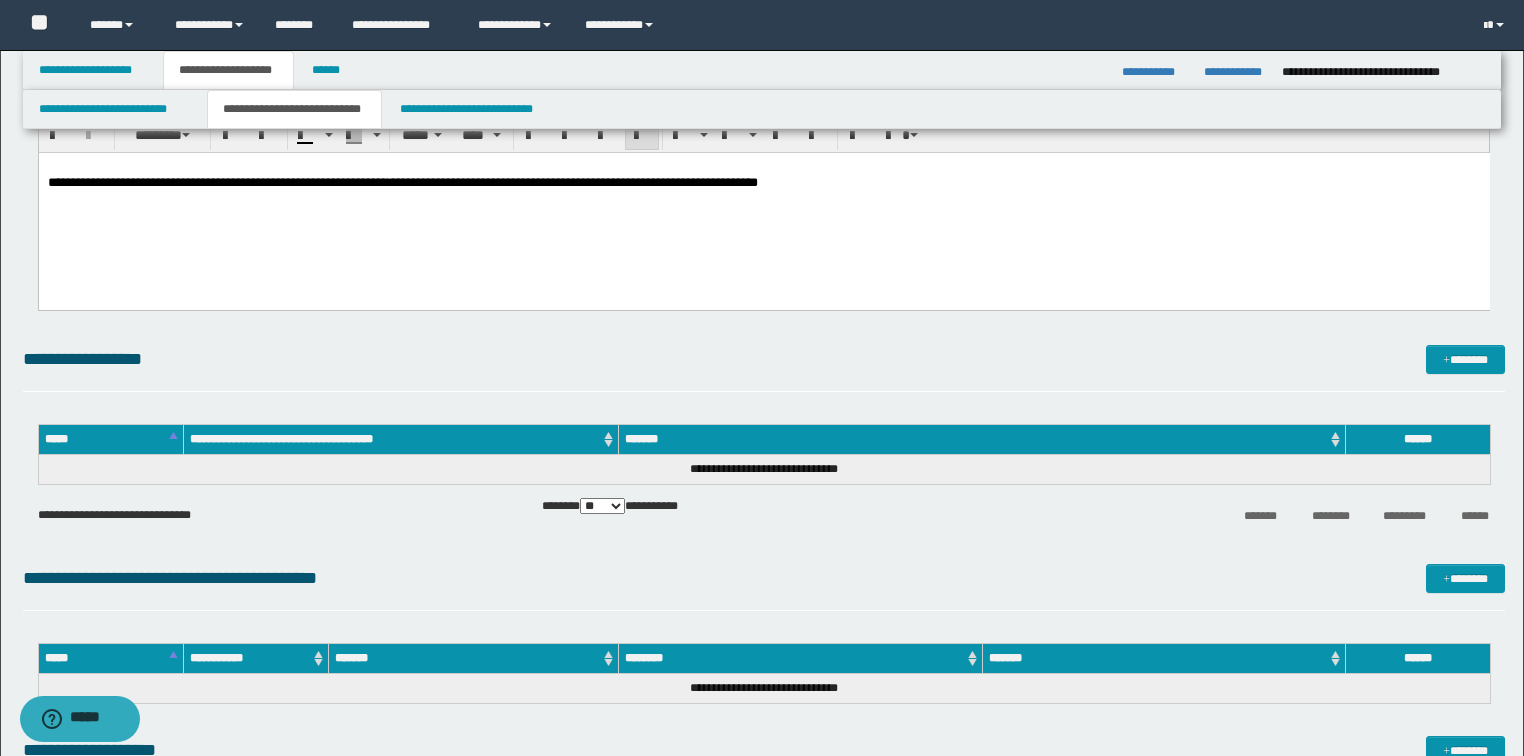 scroll, scrollTop: 2160, scrollLeft: 0, axis: vertical 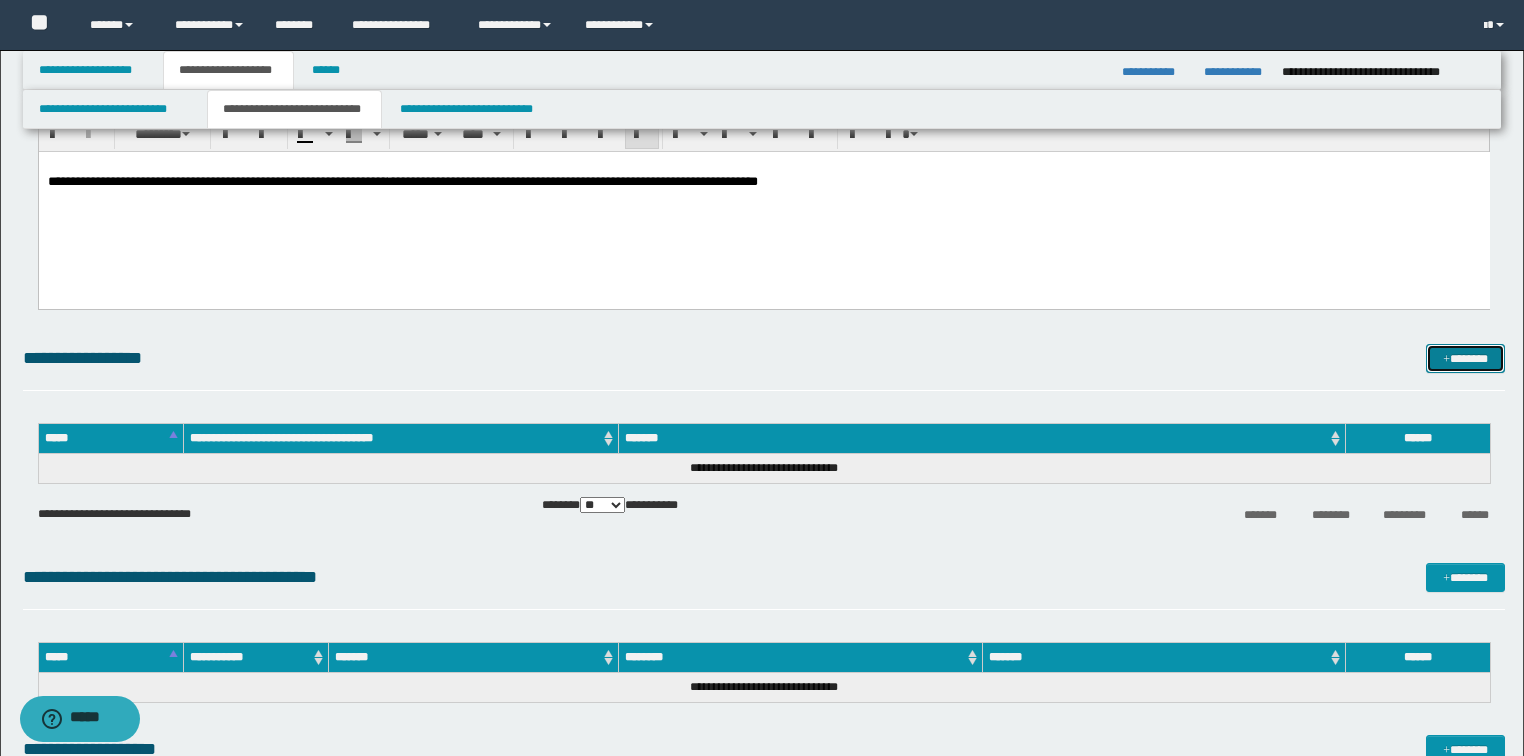 click on "*******" at bounding box center [1465, 359] 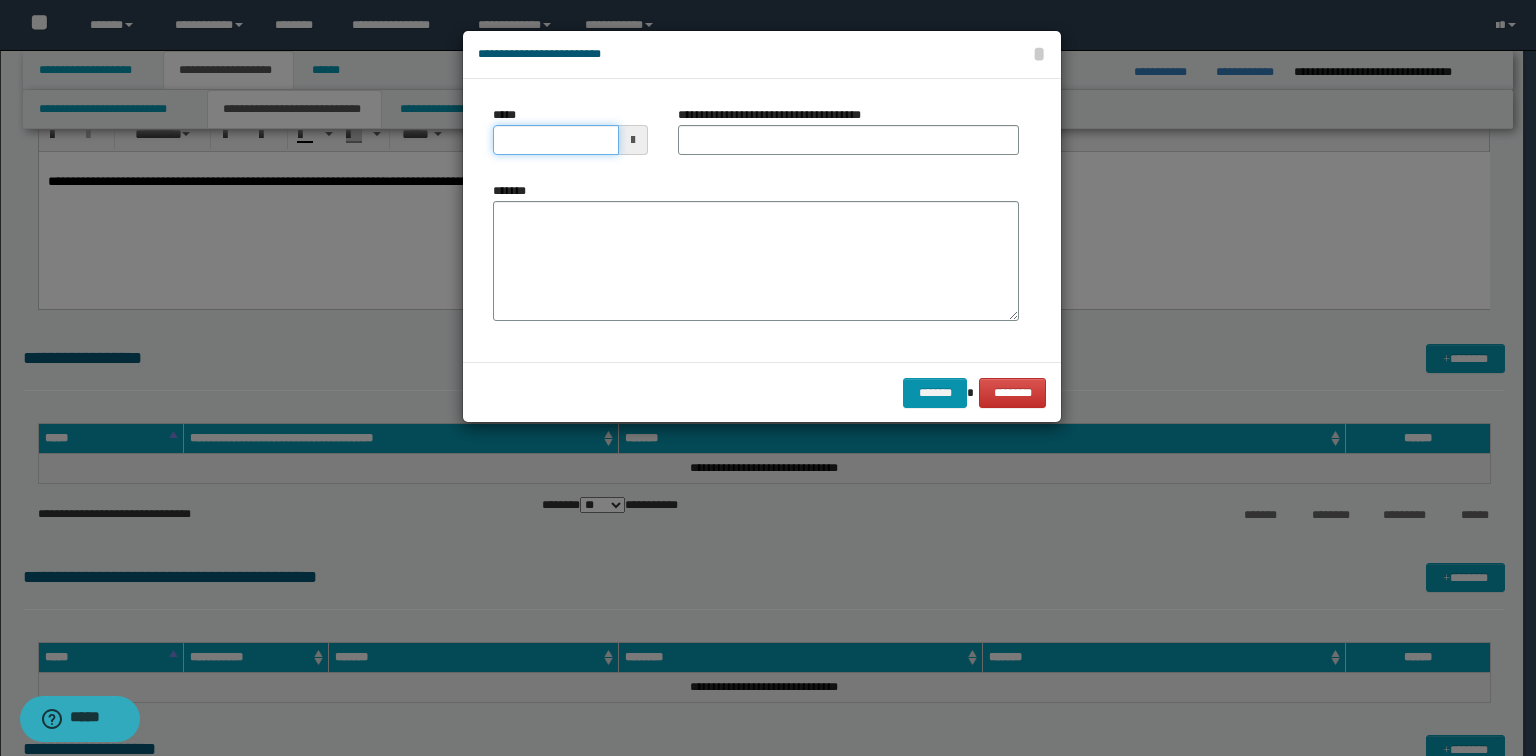 click on "*****" at bounding box center (556, 140) 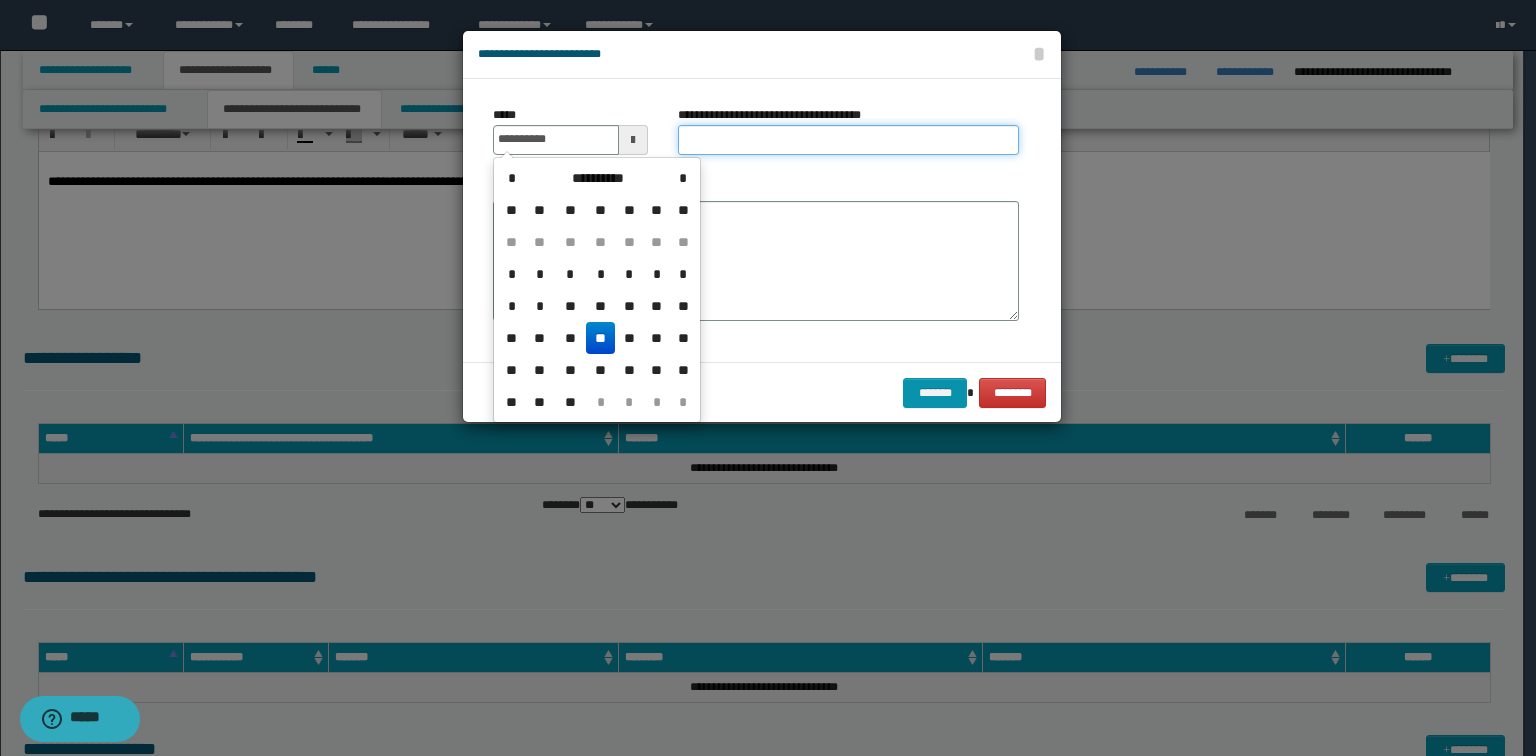 type on "**********" 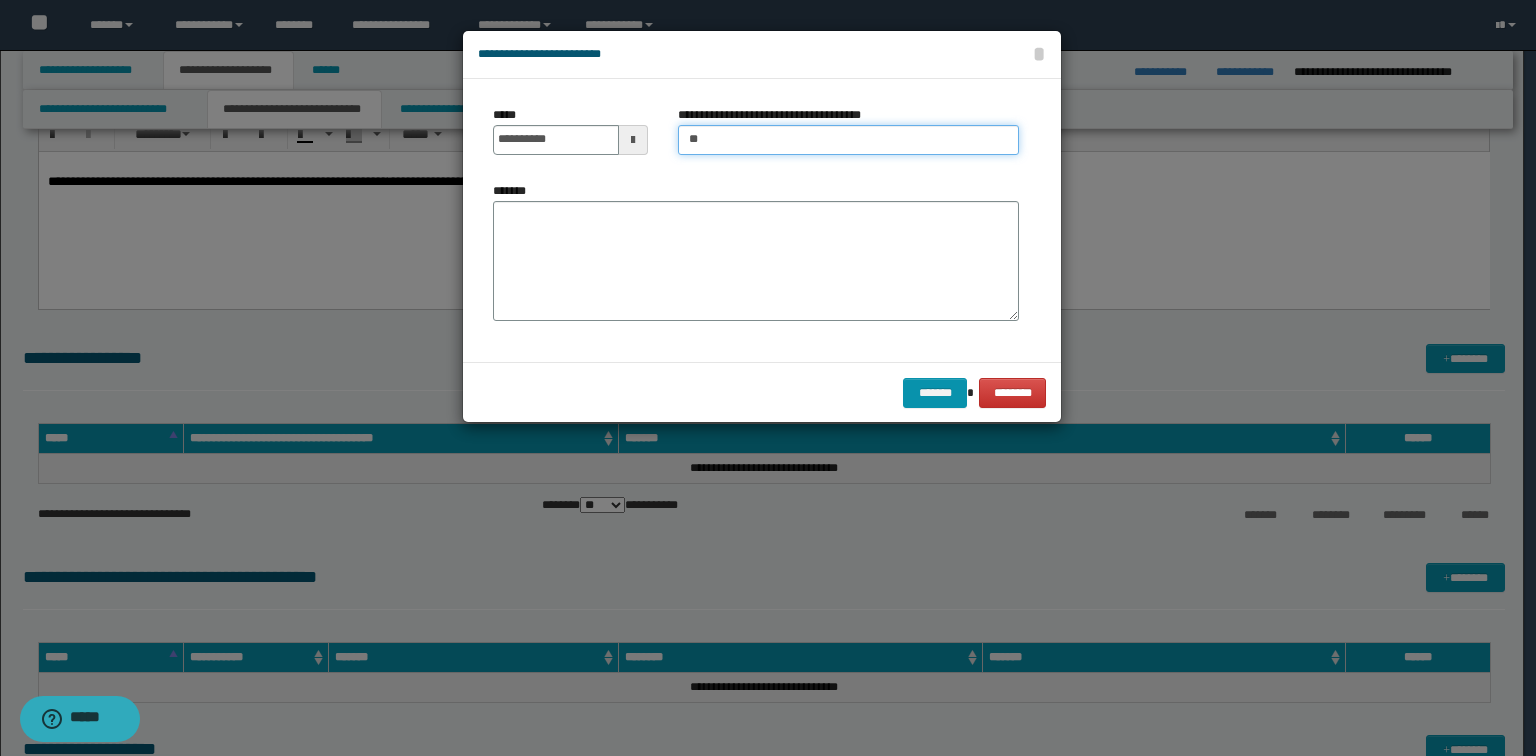 type on "**********" 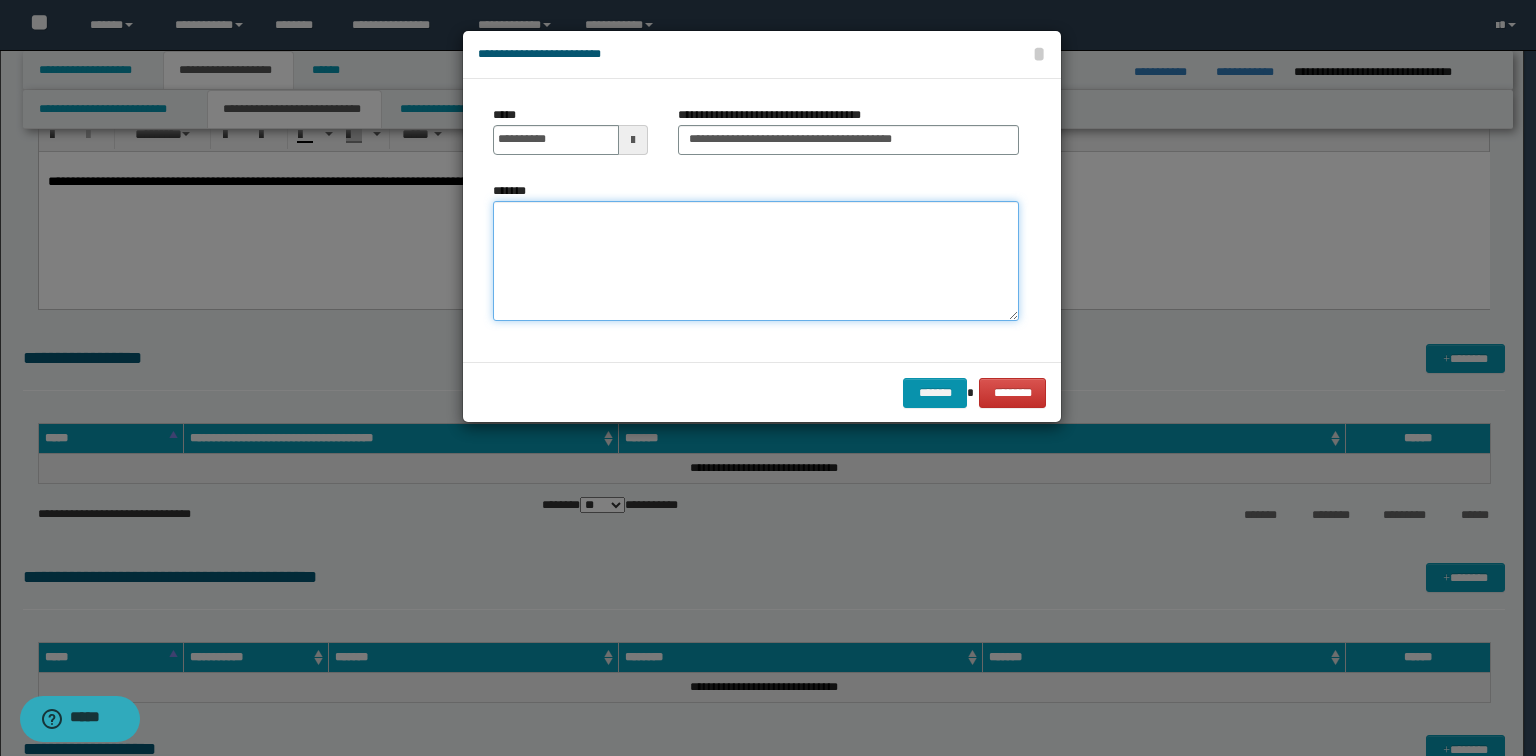 click on "*******" at bounding box center [756, 261] 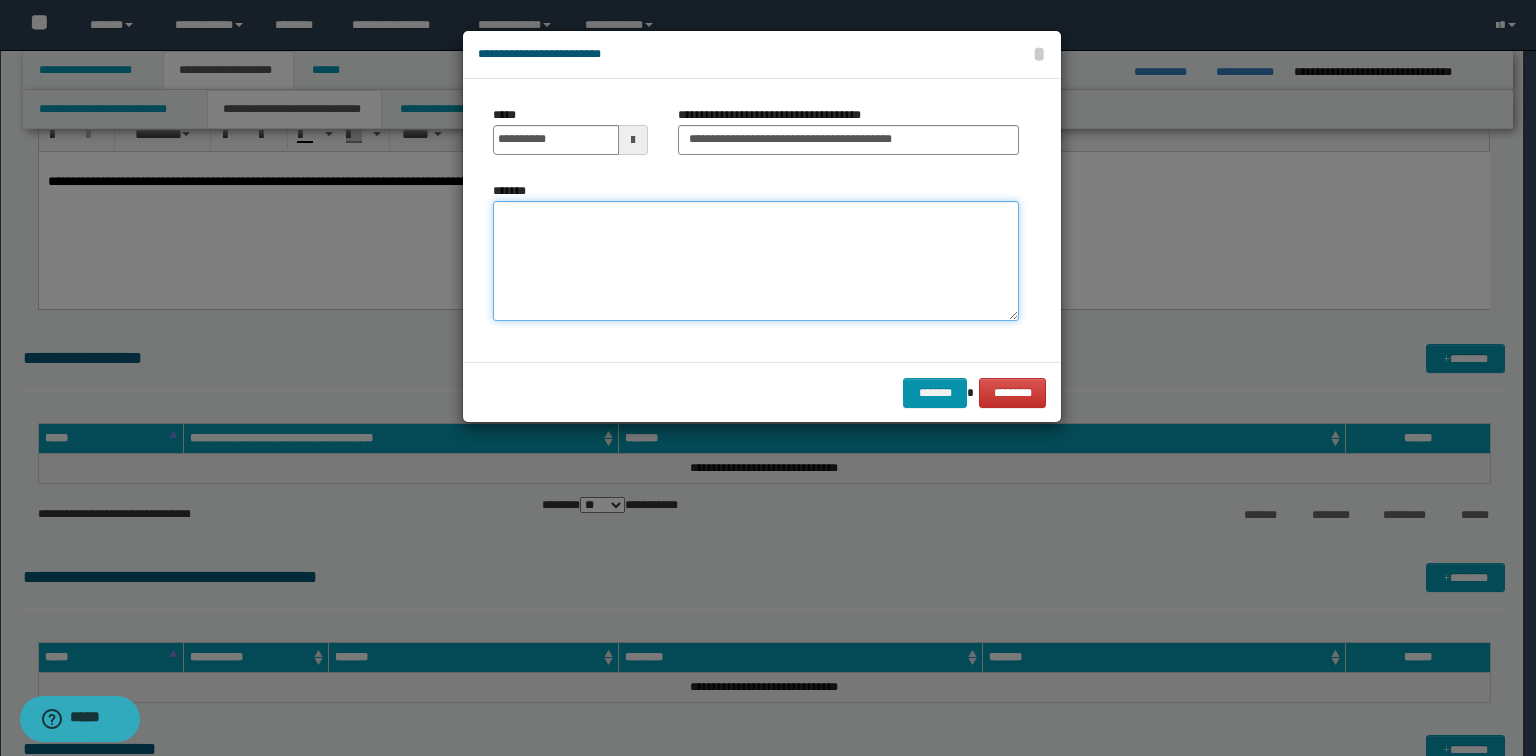 click on "*******" at bounding box center [756, 261] 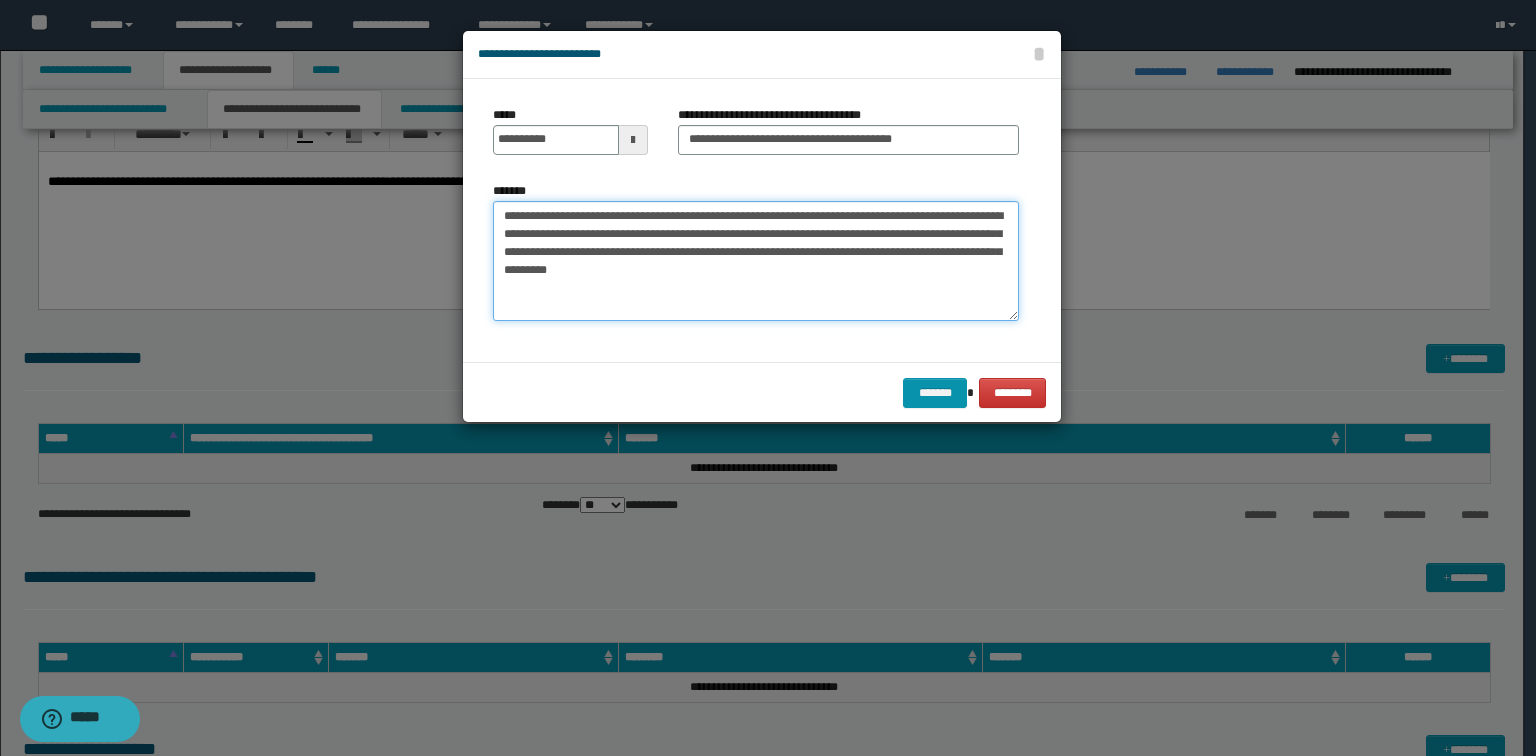 click on "**********" at bounding box center (756, 261) 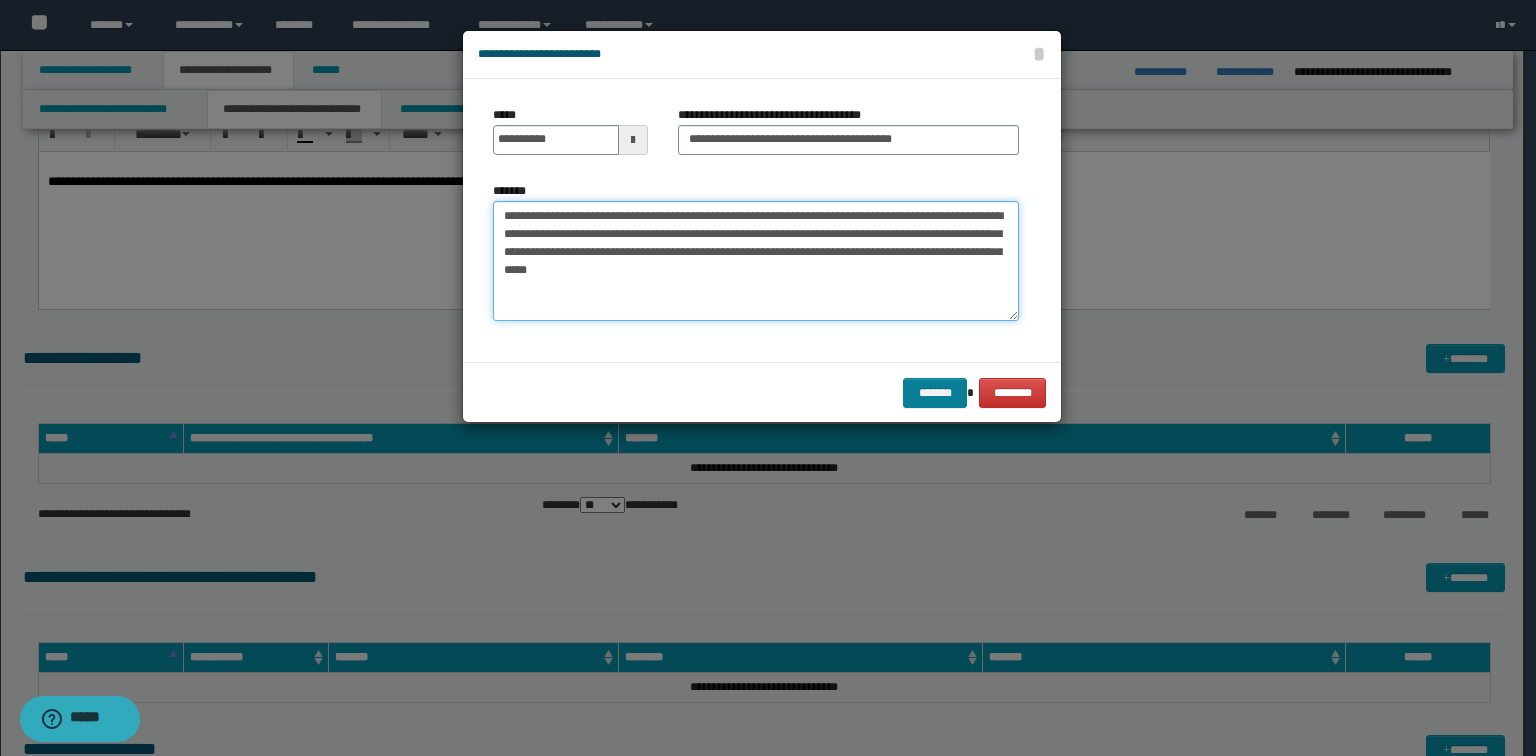 type on "**********" 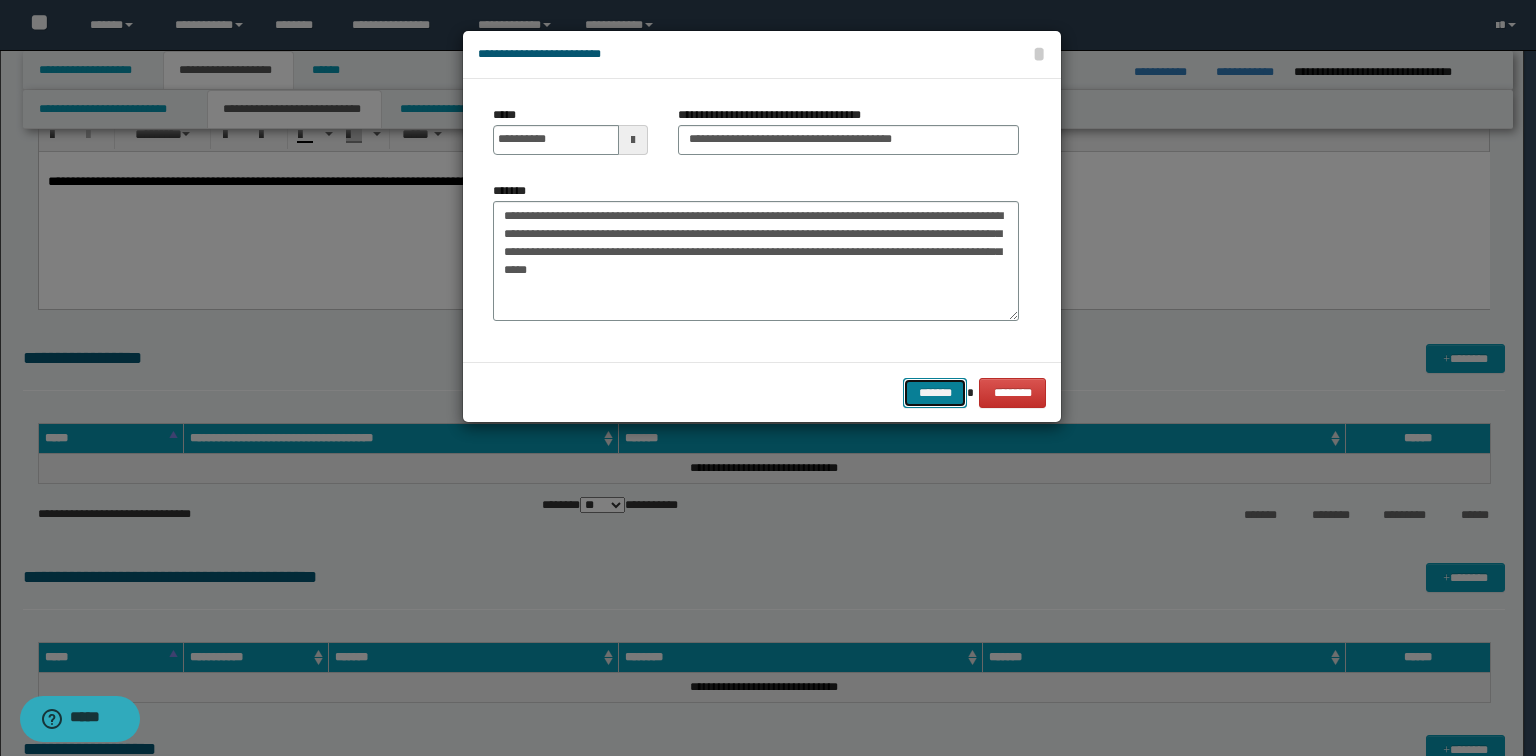 click on "*******" at bounding box center (935, 393) 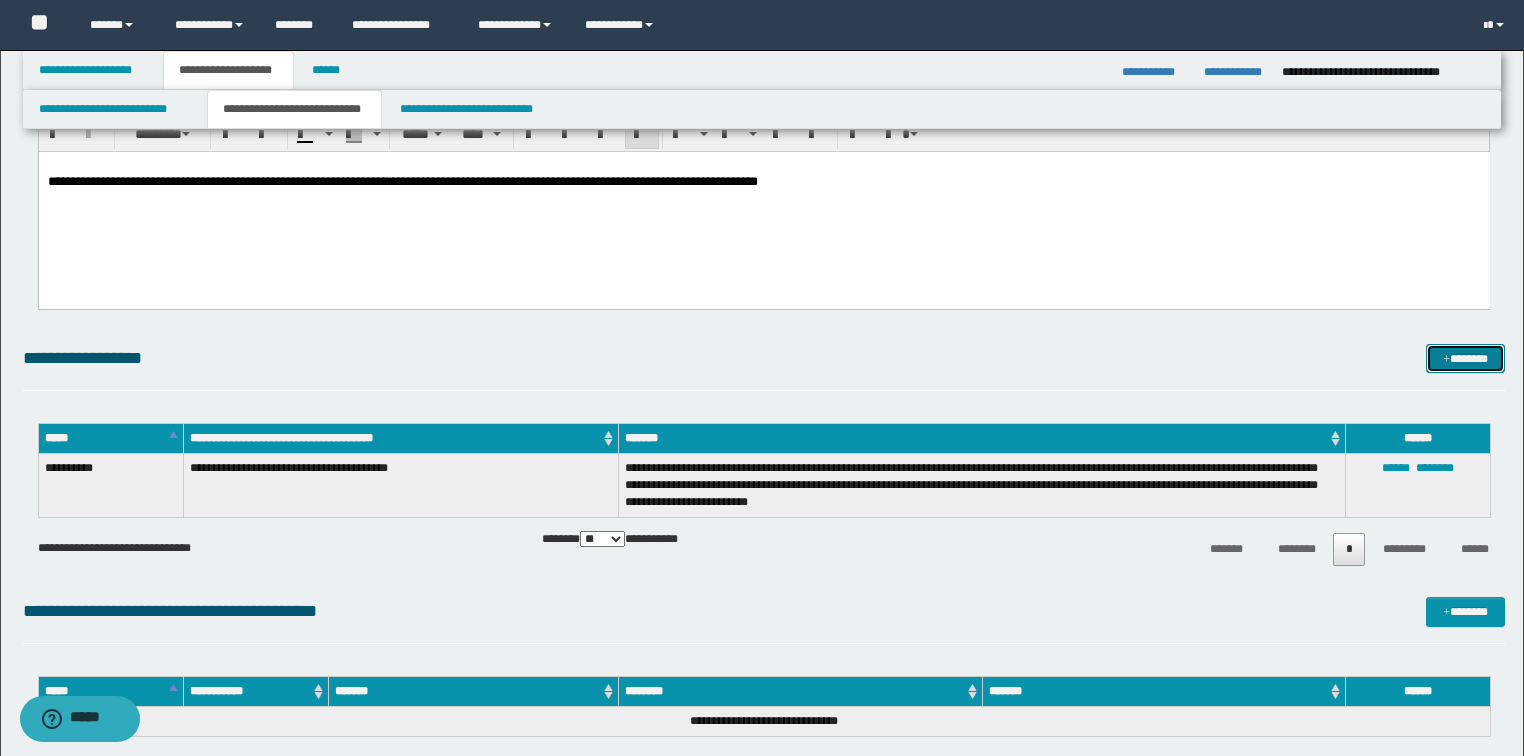 click on "*******" at bounding box center [1465, 359] 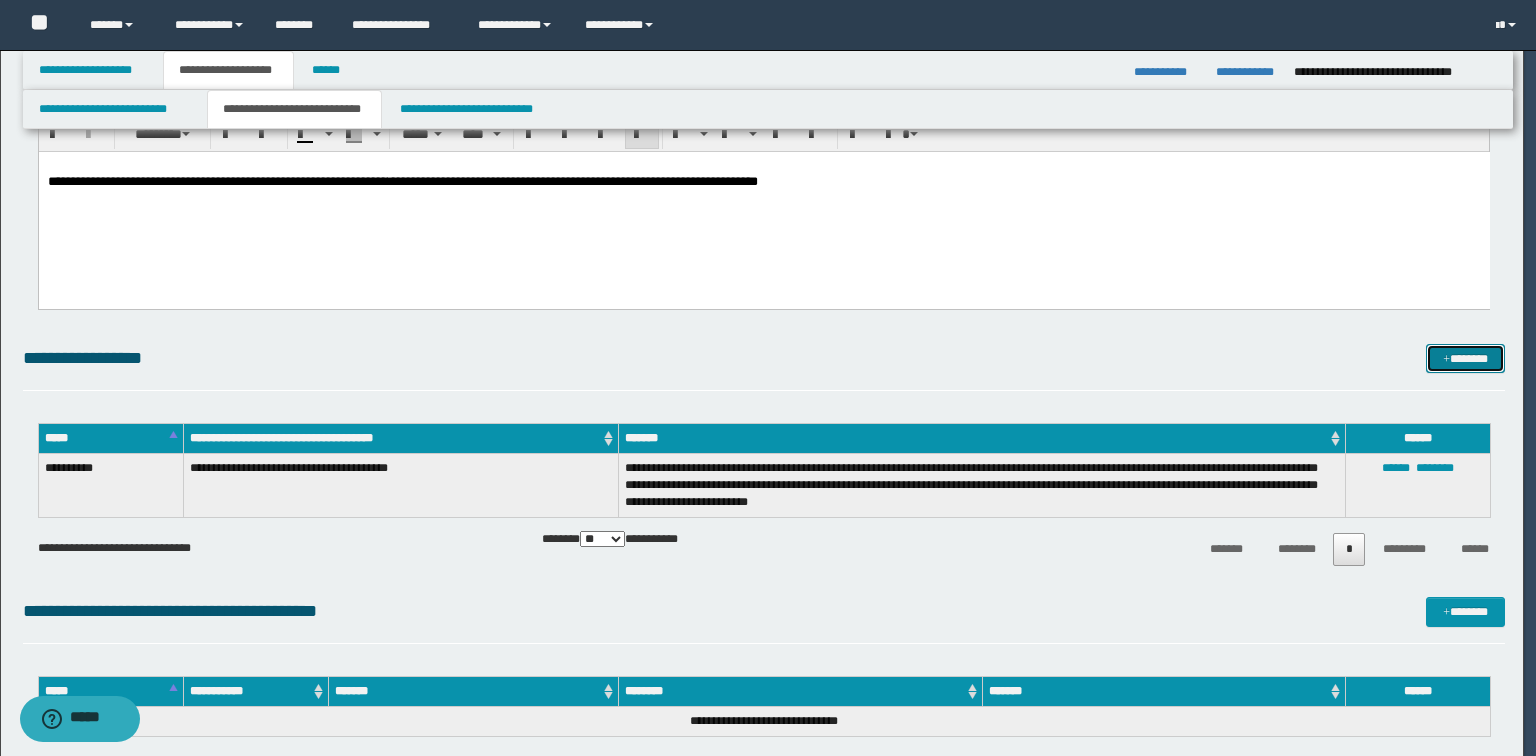 click on "*******" at bounding box center (1465, 359) 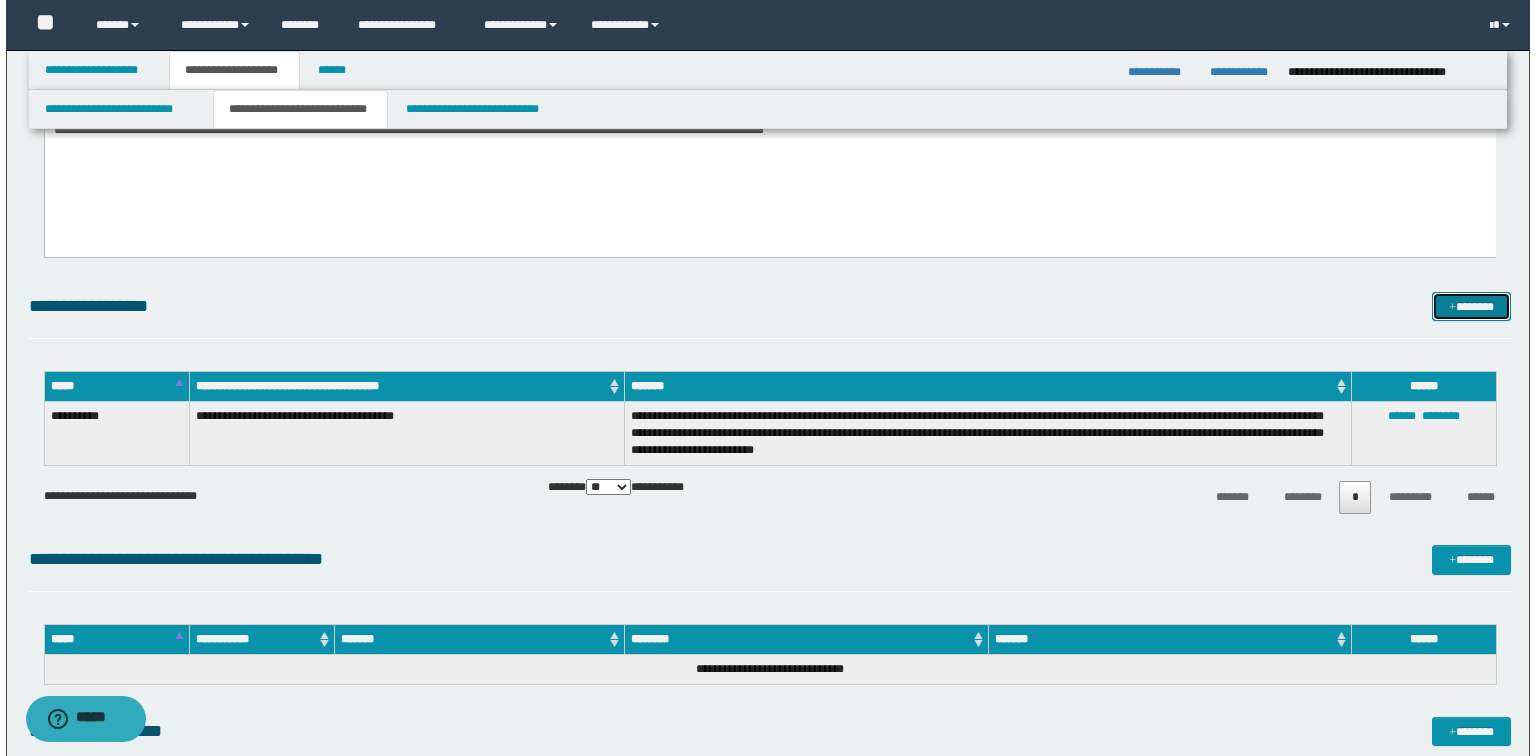 scroll, scrollTop: 2240, scrollLeft: 0, axis: vertical 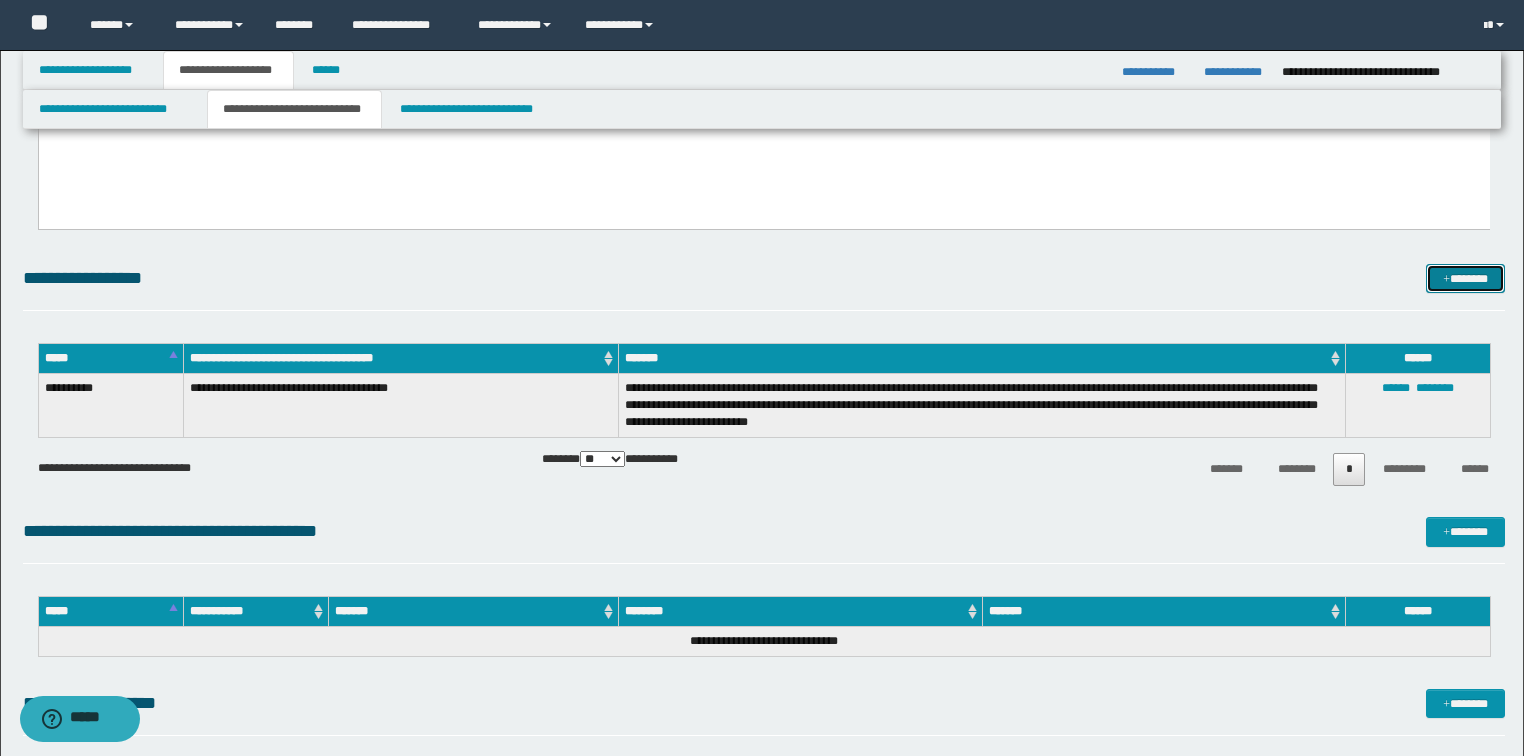 click on "*******" at bounding box center [1465, 279] 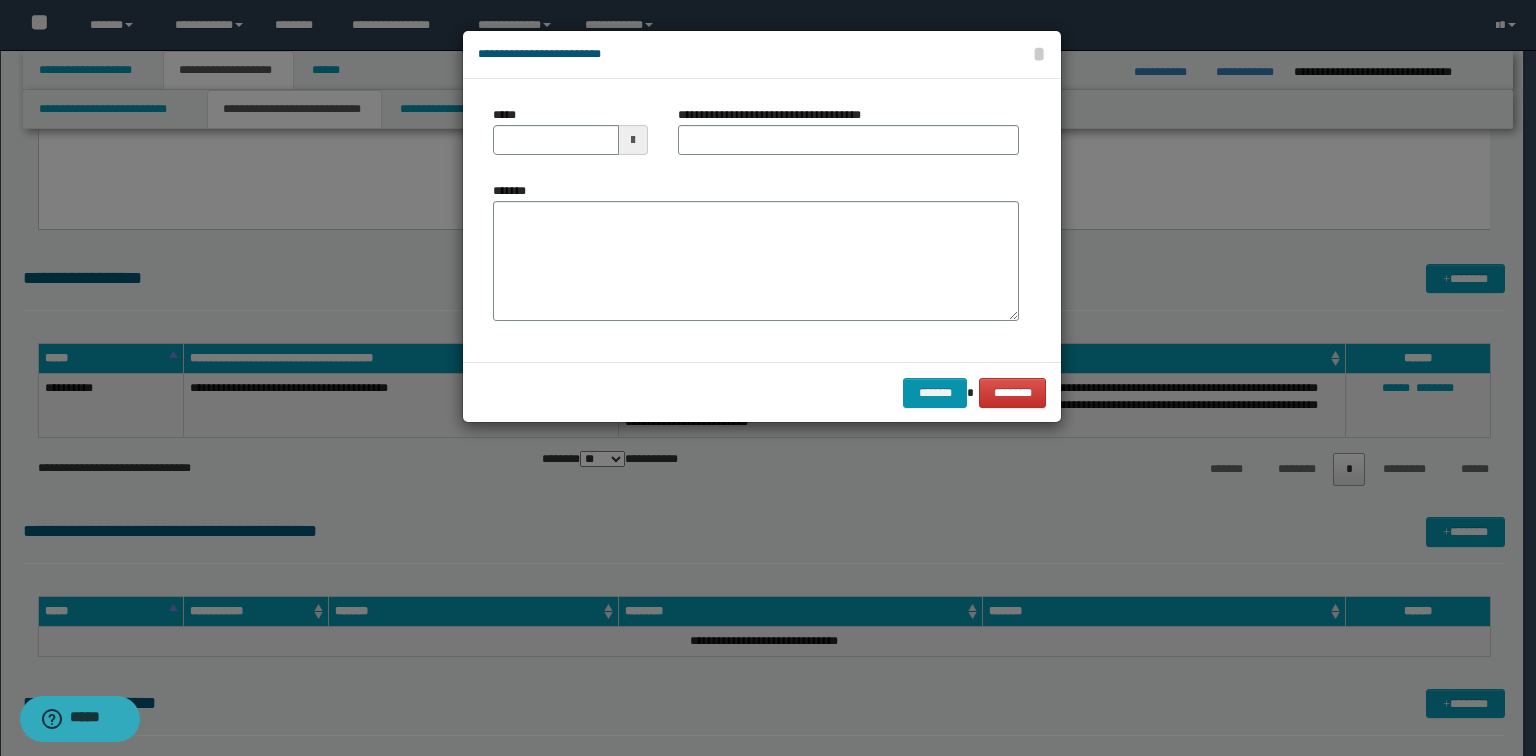 drag, startPoint x: 471, startPoint y: 256, endPoint x: 597, endPoint y: 254, distance: 126.01587 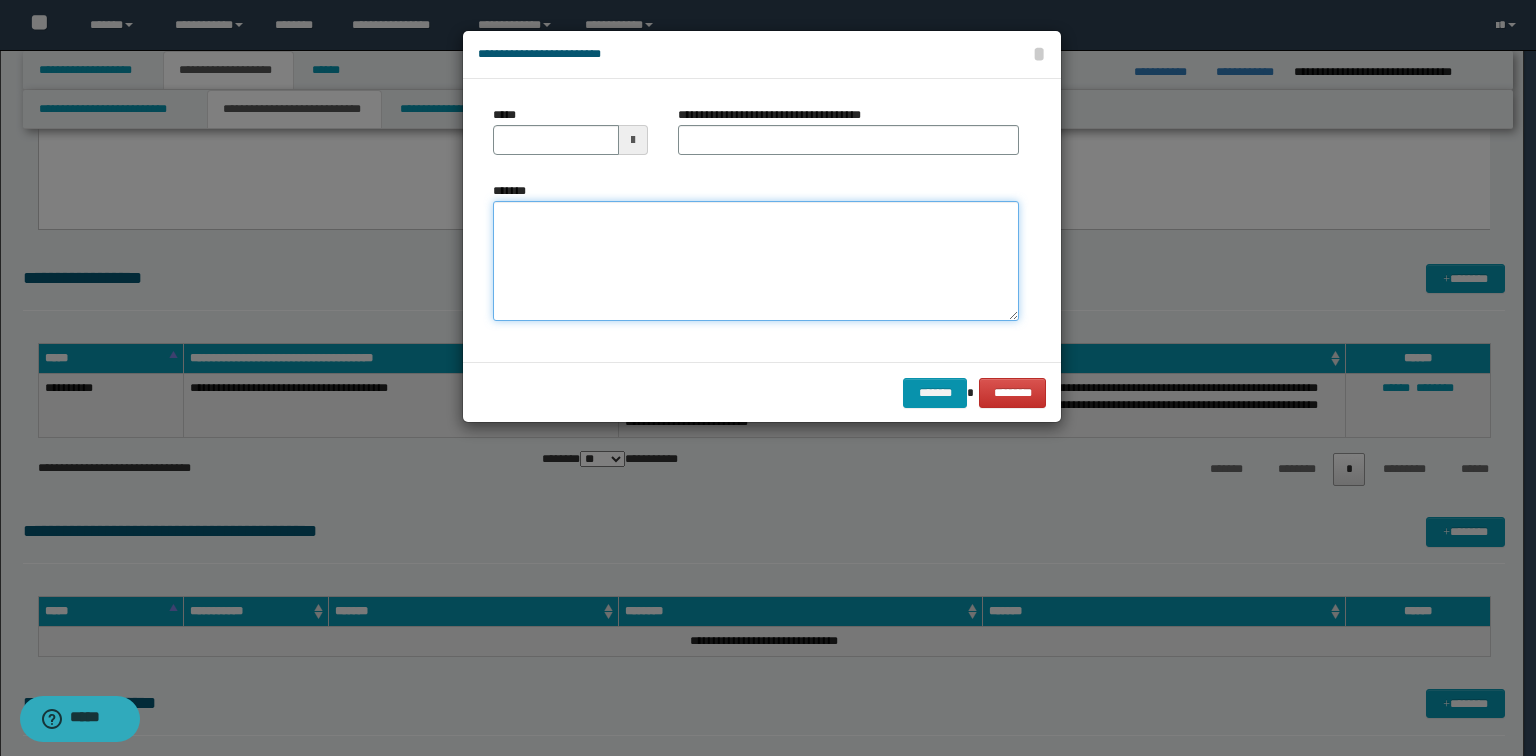 click on "*******" at bounding box center (756, 261) 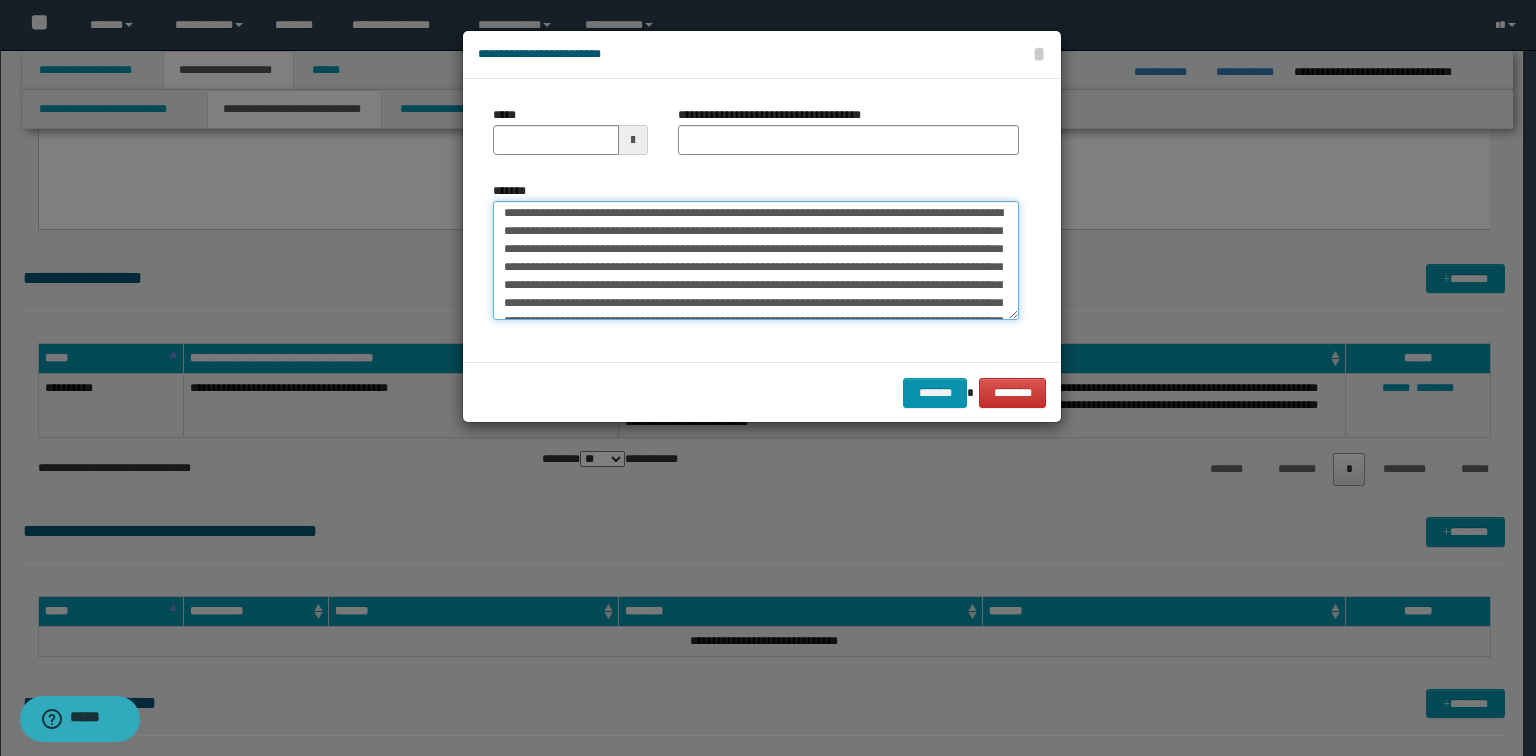 scroll, scrollTop: 0, scrollLeft: 0, axis: both 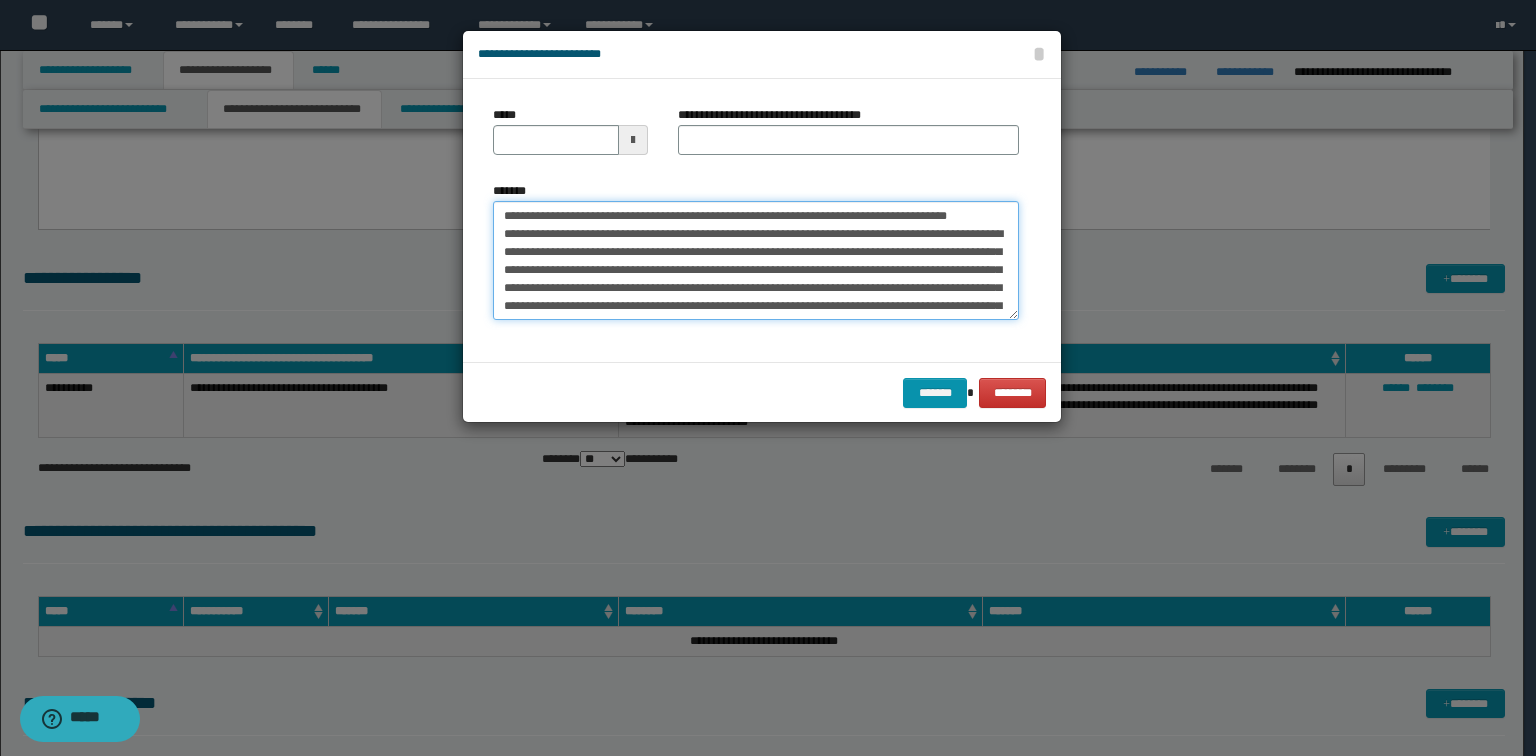 drag, startPoint x: 578, startPoint y: 231, endPoint x: 348, endPoint y: 192, distance: 233.2831 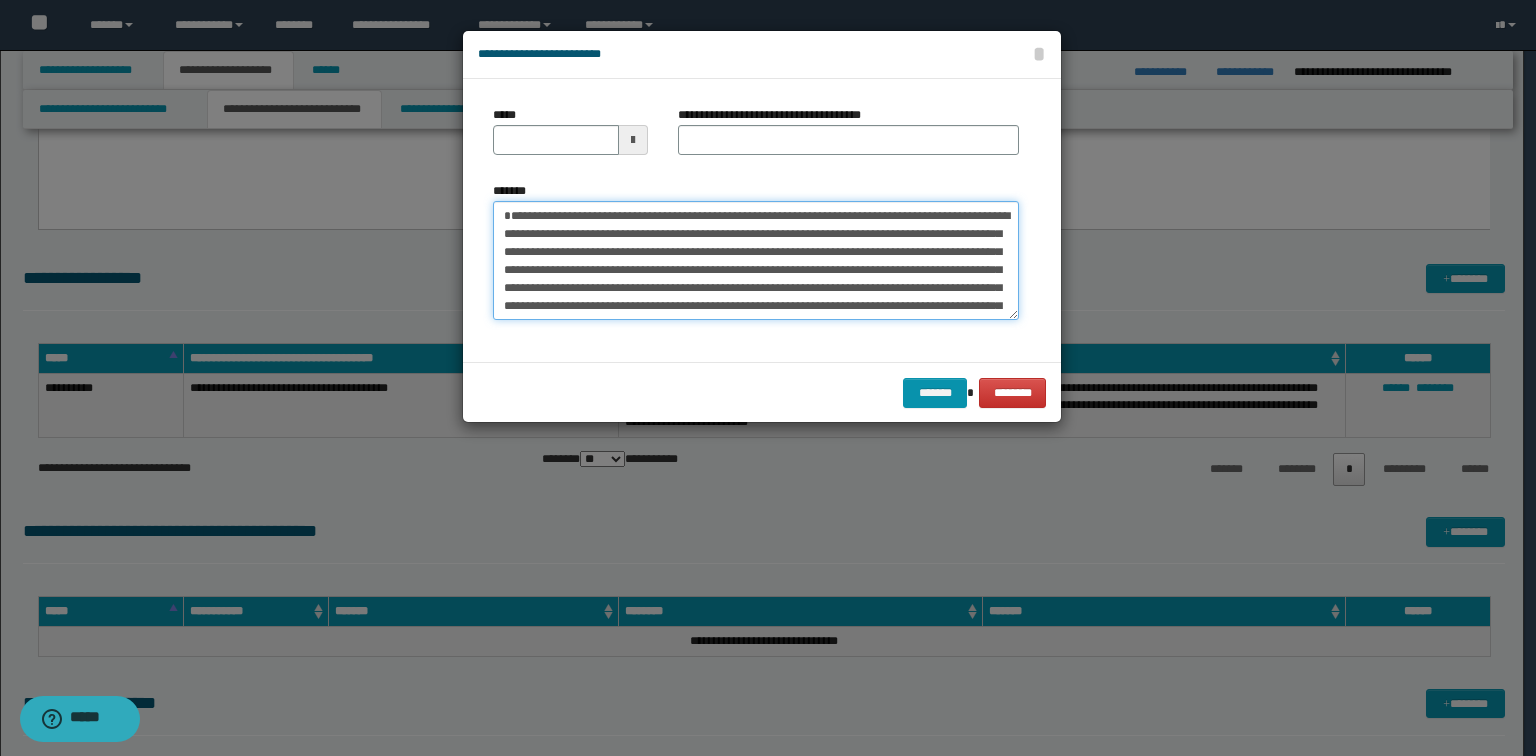 type on "**********" 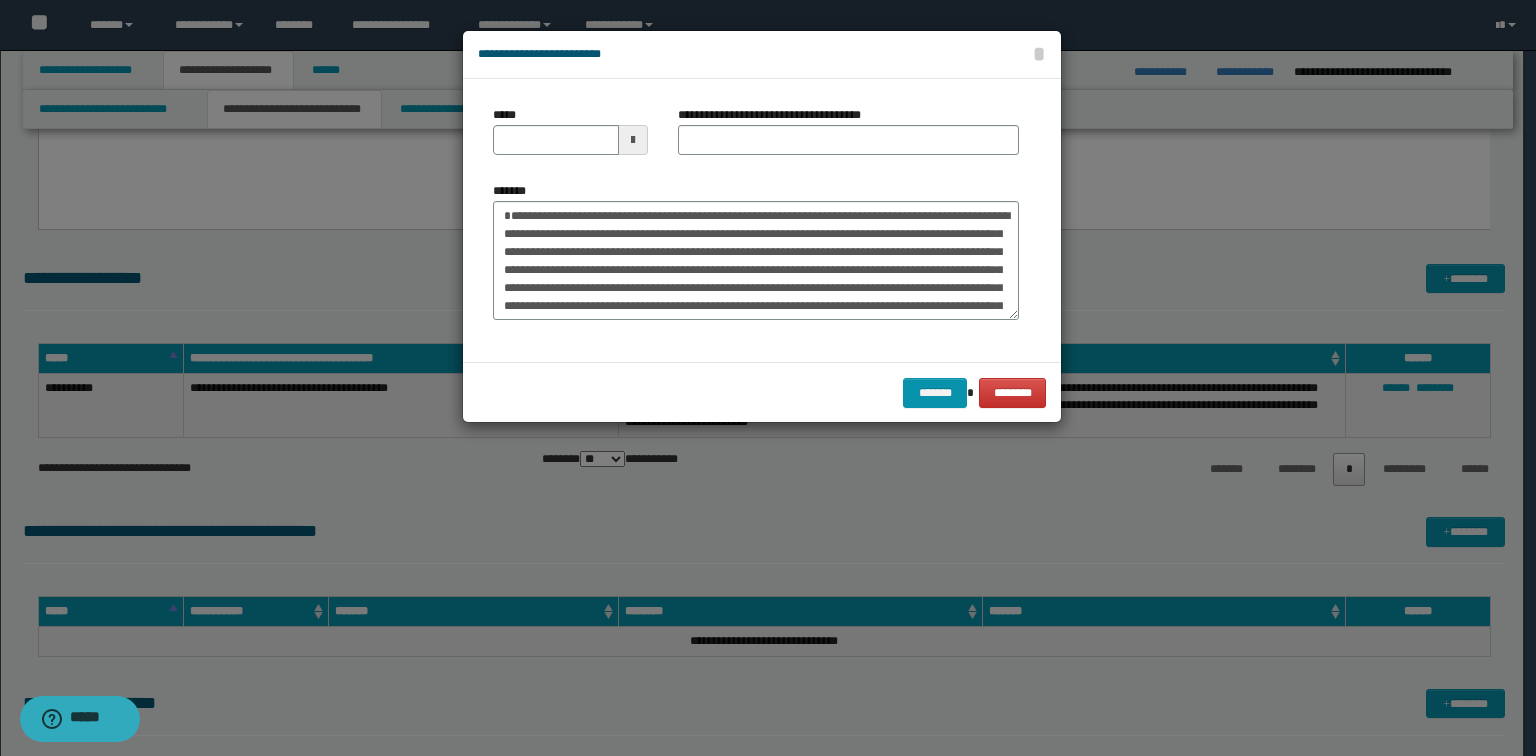 click on "**********" at bounding box center [777, 115] 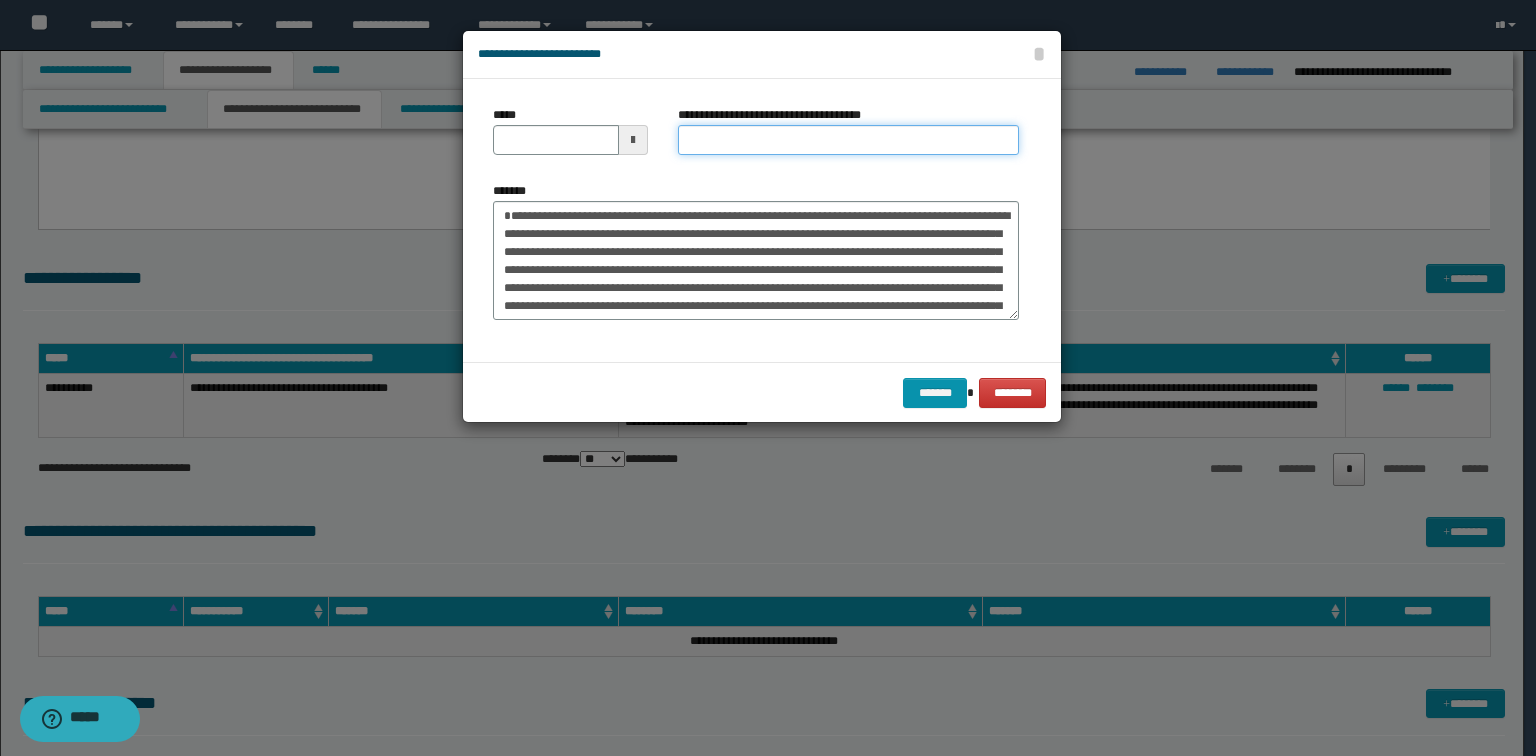 click on "**********" at bounding box center [848, 140] 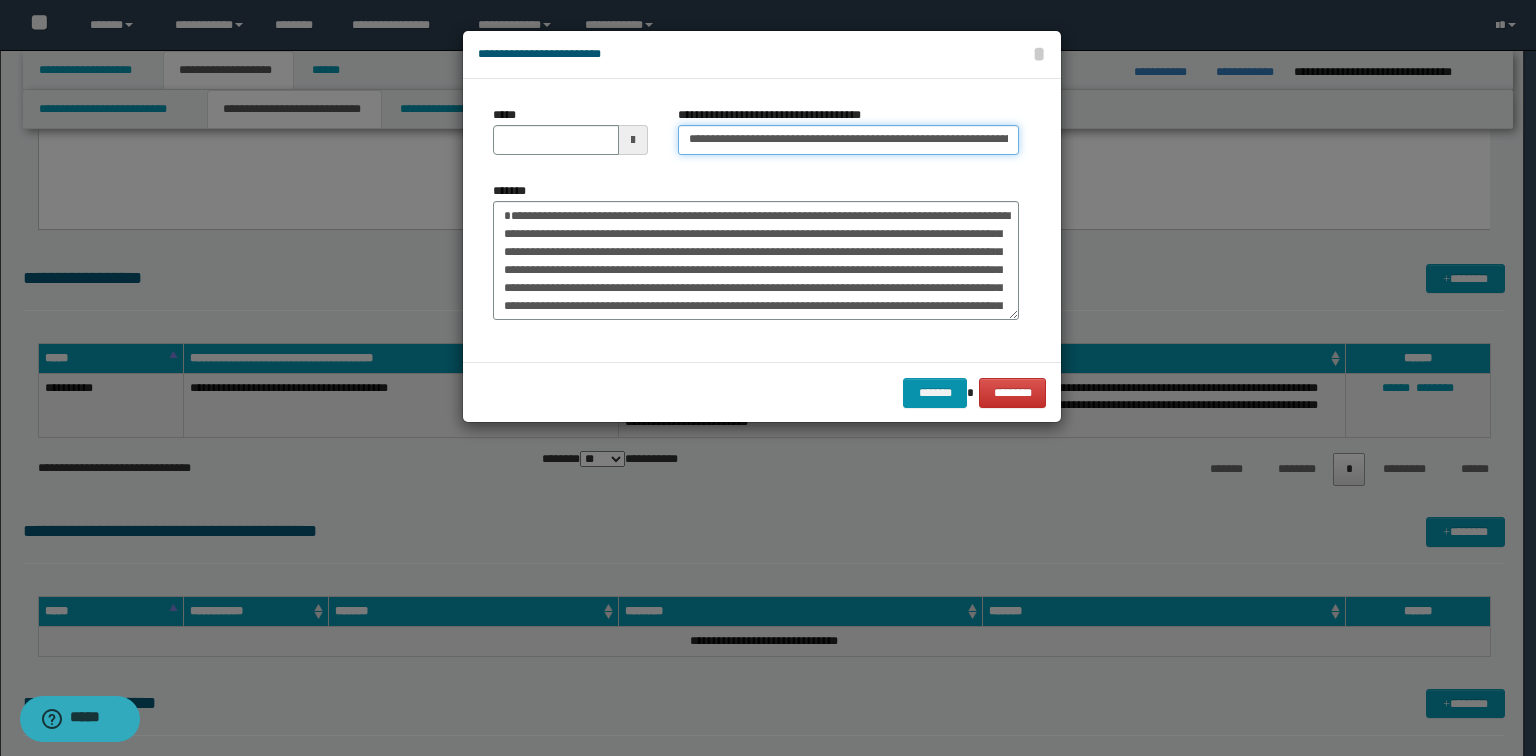 scroll, scrollTop: 0, scrollLeft: 188, axis: horizontal 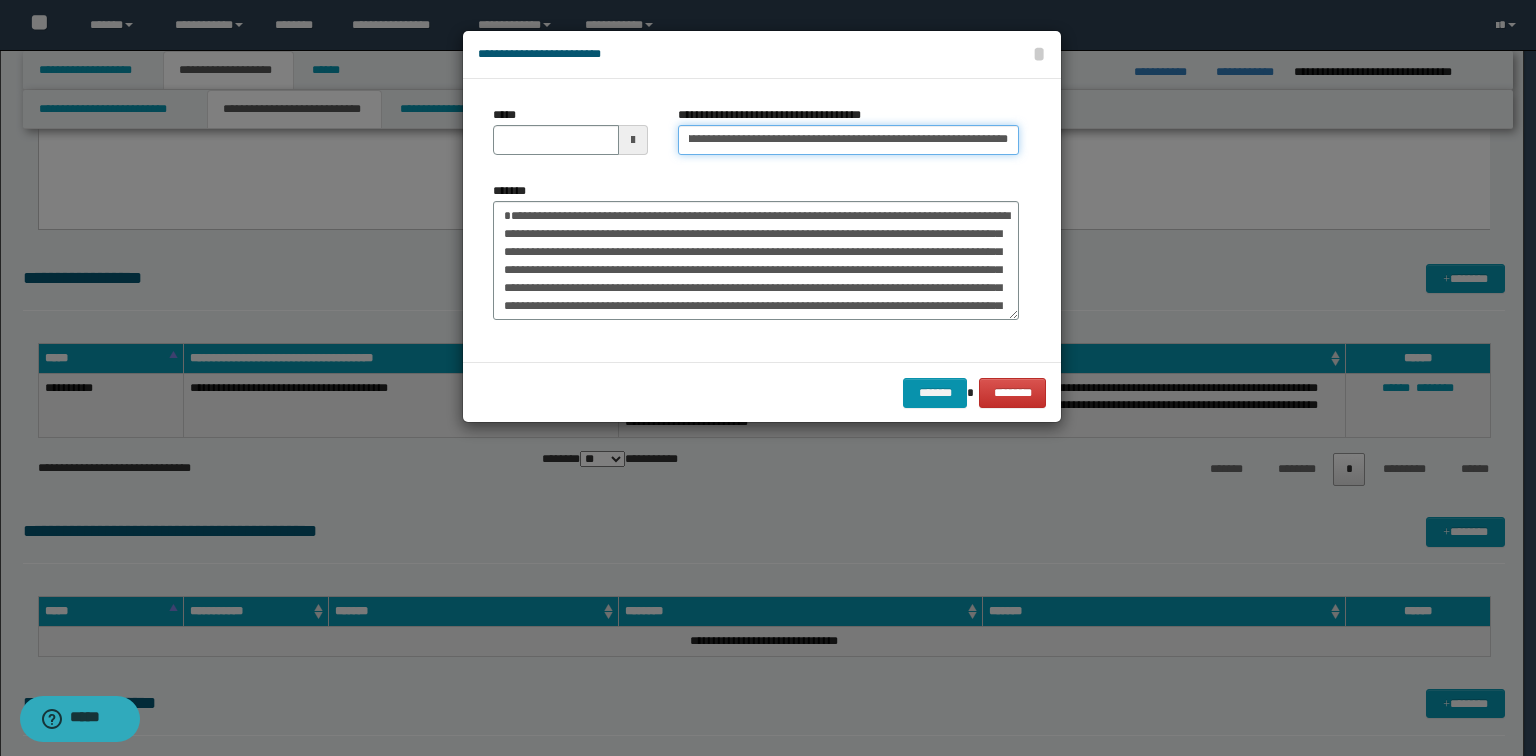type on "**********" 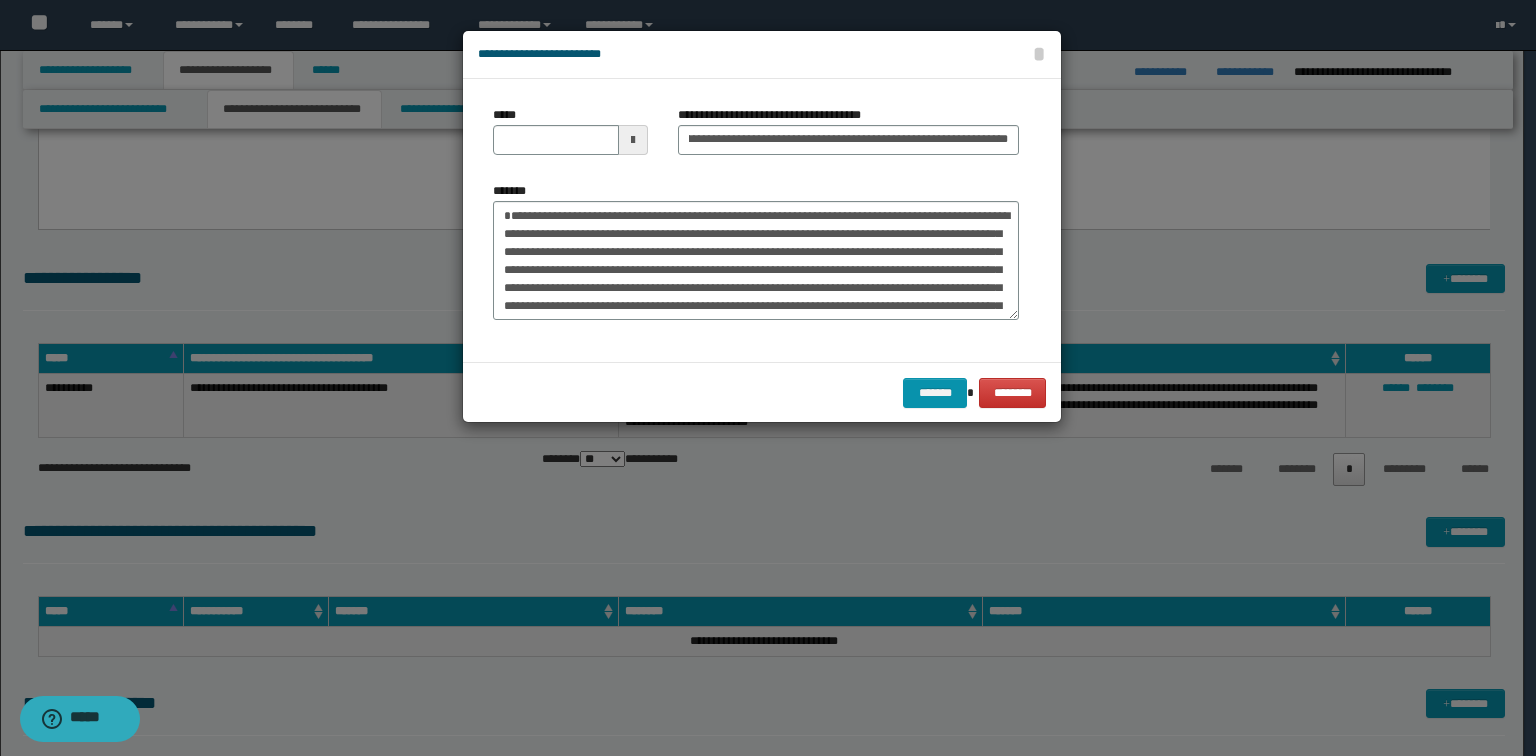 click on "**********" at bounding box center [756, 220] 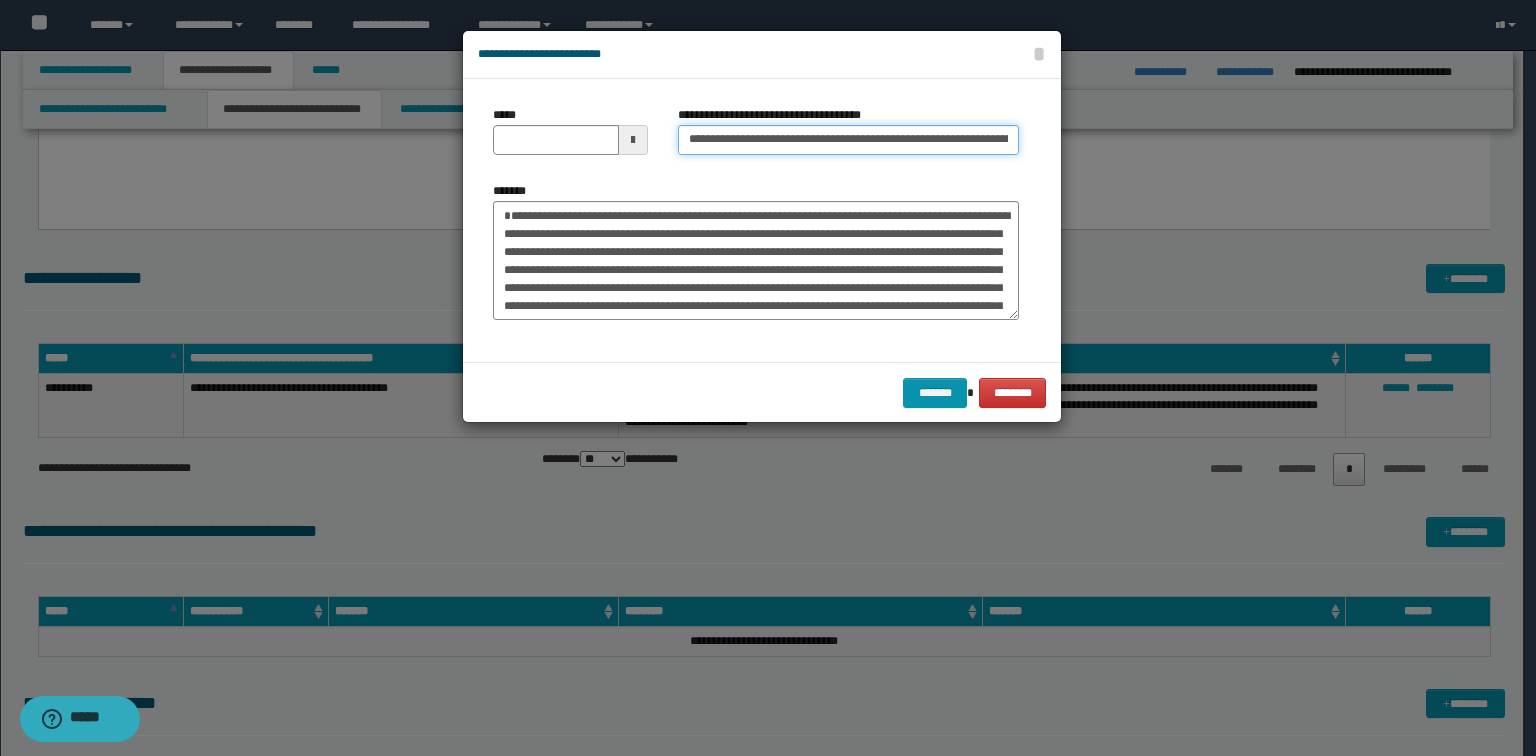 type 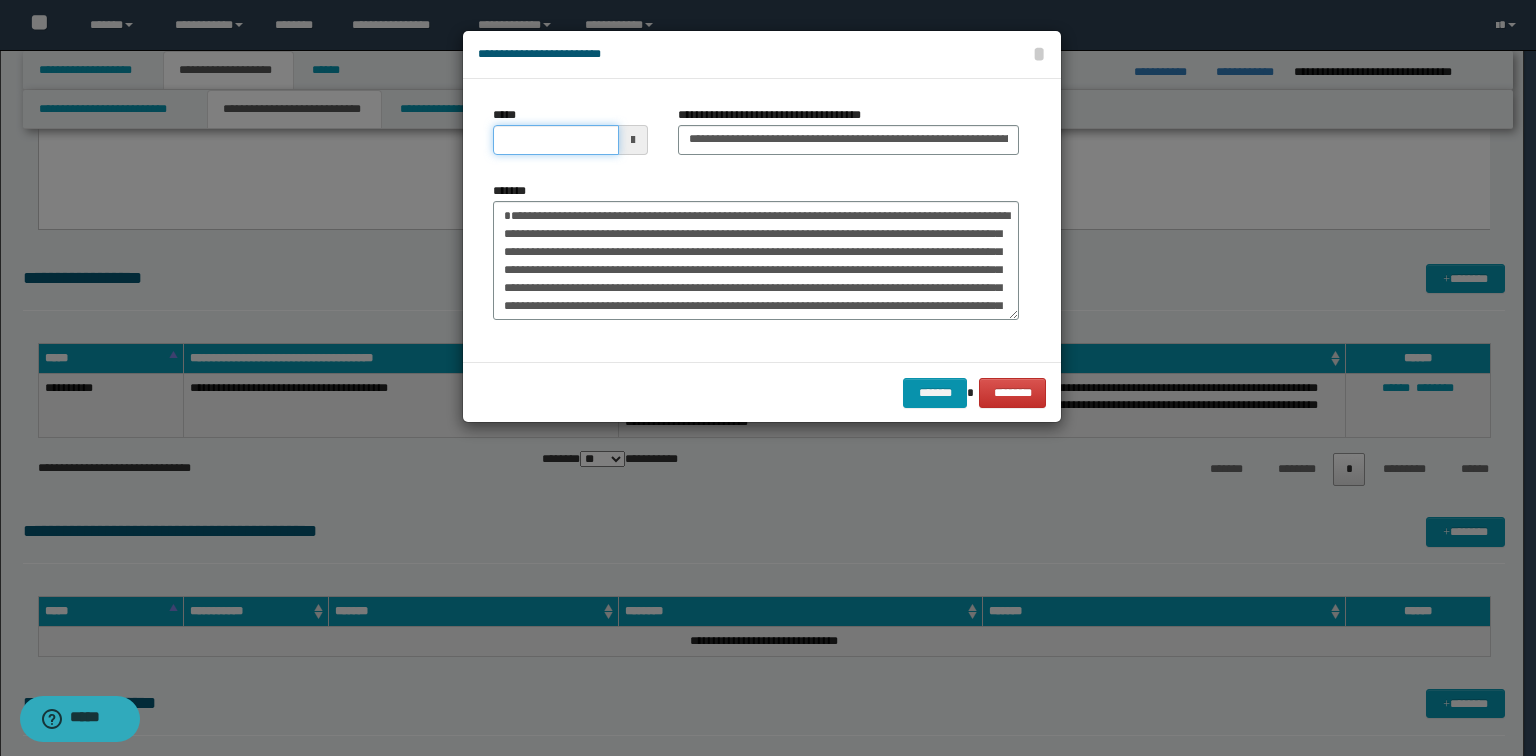 click on "*****" at bounding box center (556, 140) 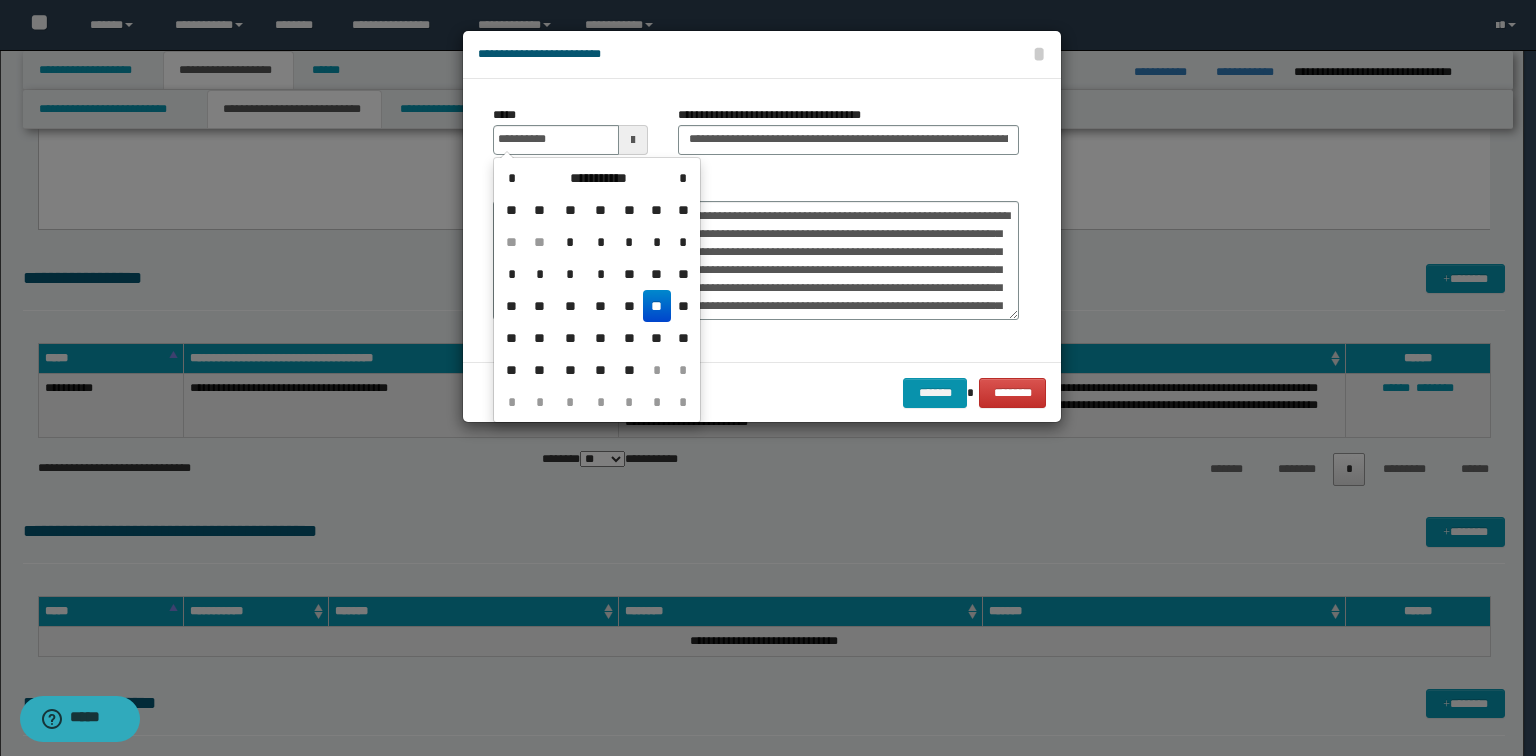 type on "**********" 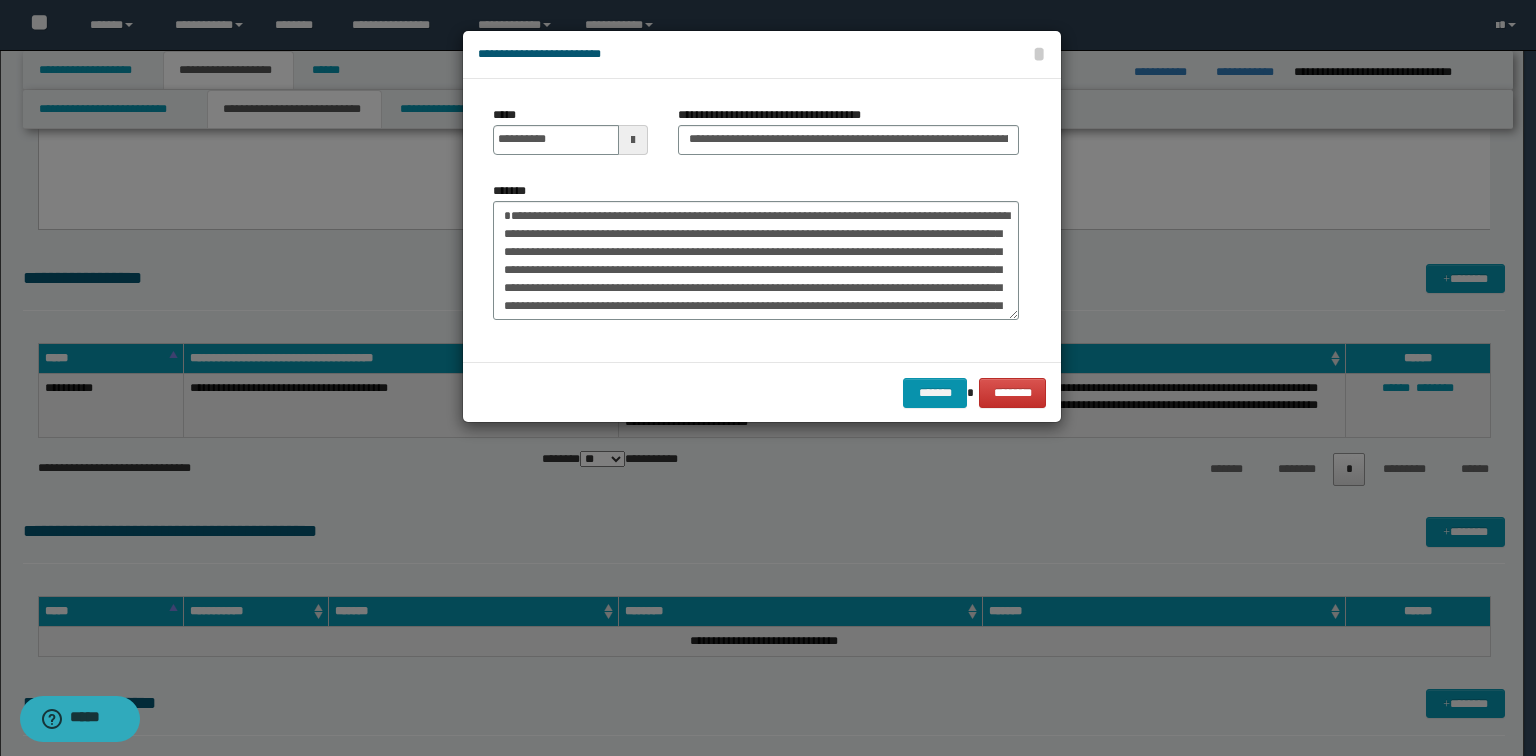 click on "**********" at bounding box center [570, 130] 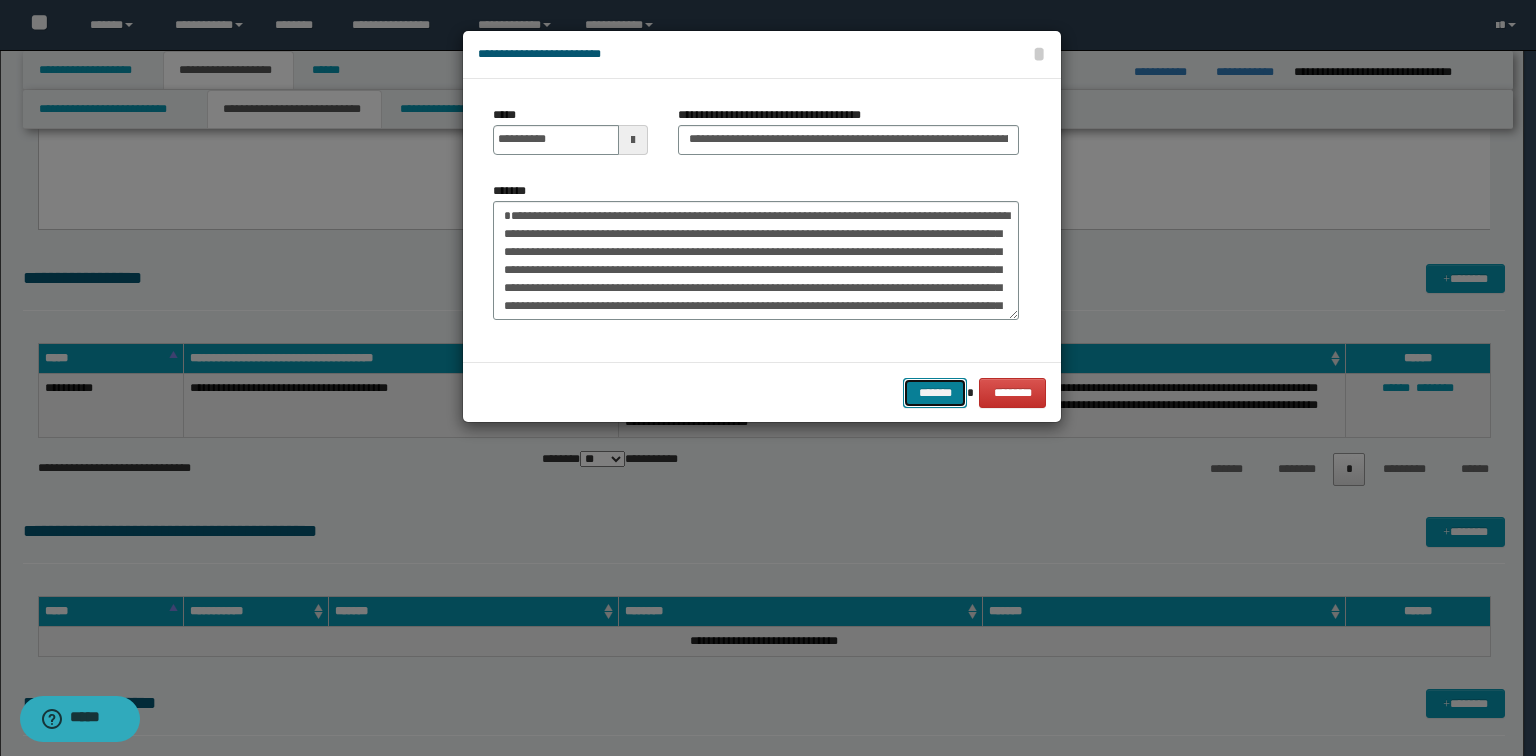 click on "*******" at bounding box center (935, 393) 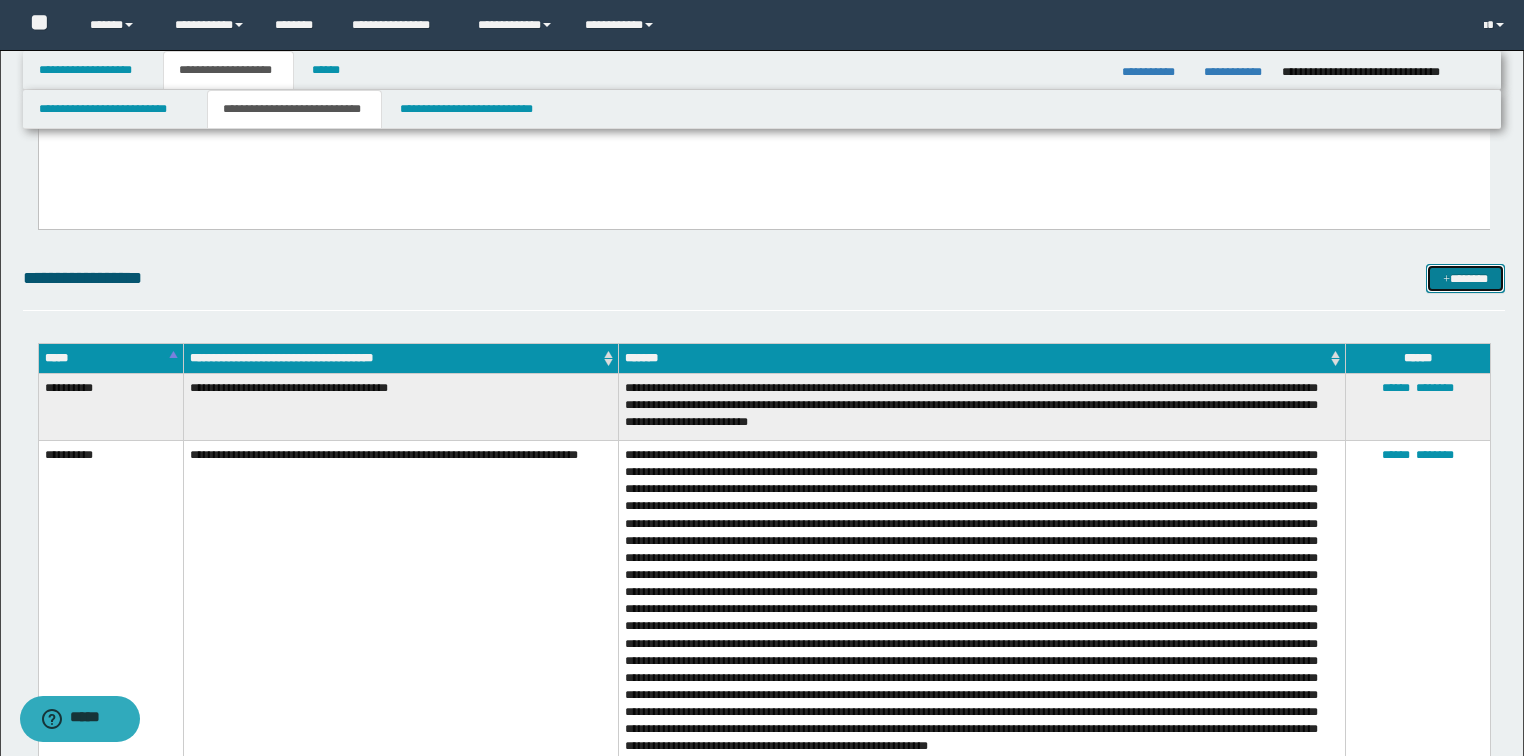 click on "*******" at bounding box center (1465, 279) 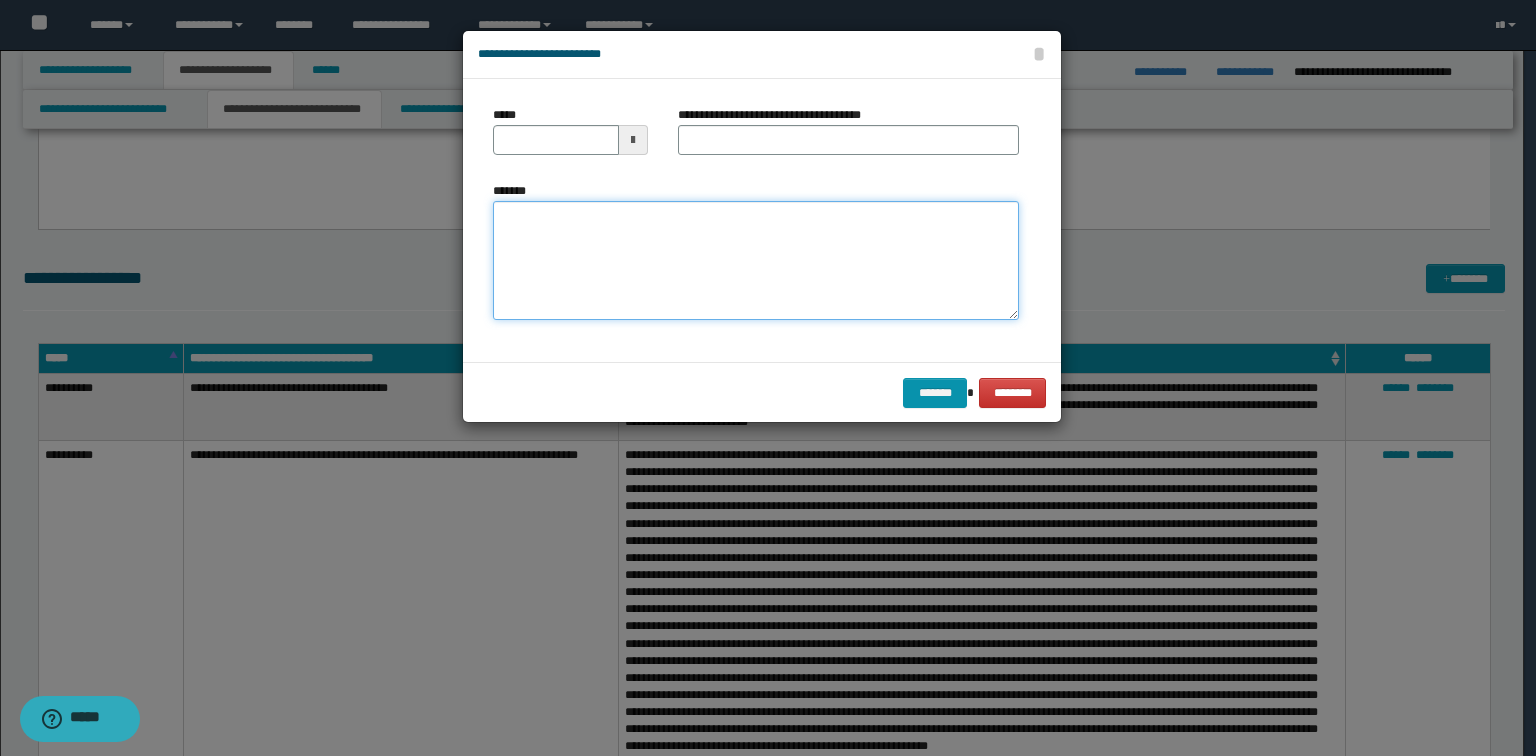 click on "*******" at bounding box center (756, 261) 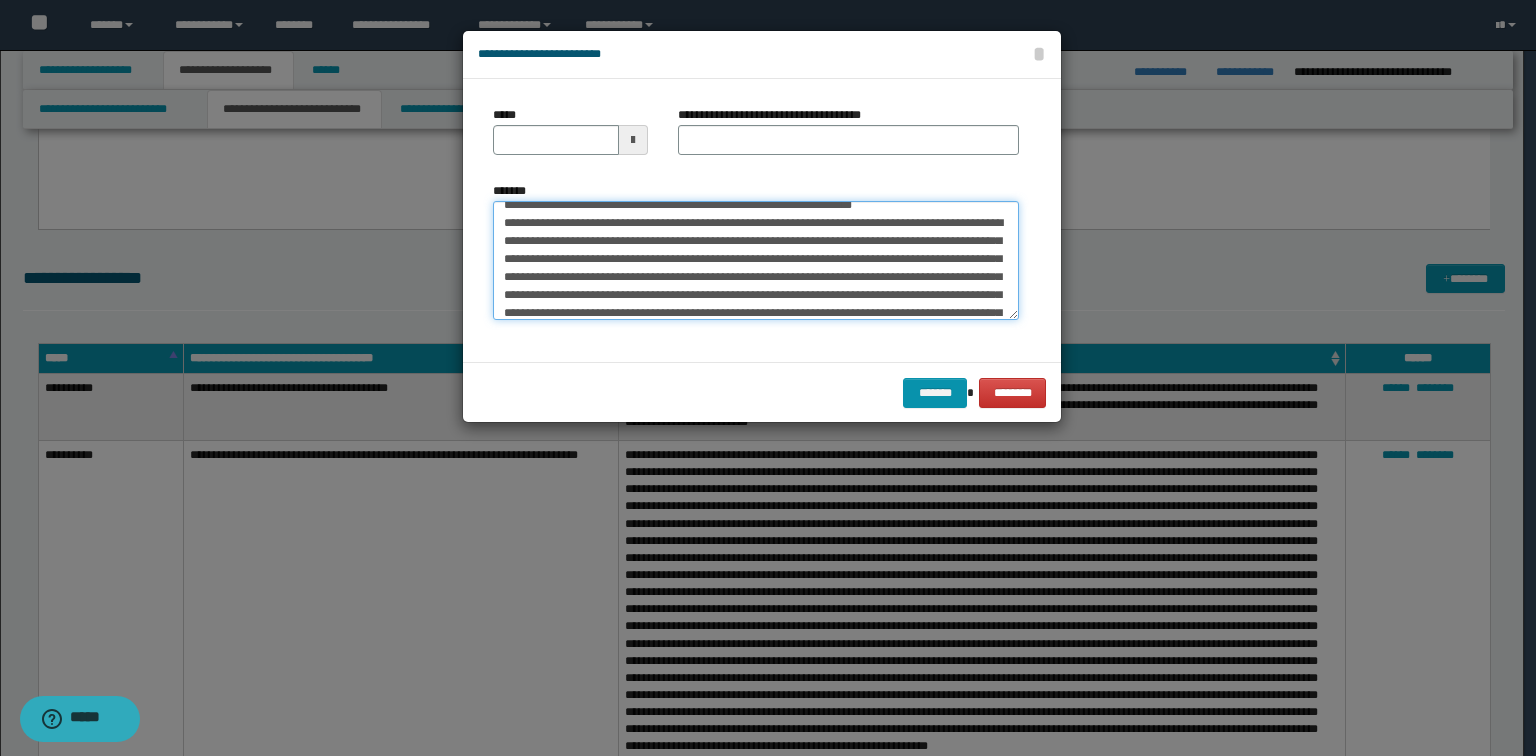 scroll, scrollTop: 0, scrollLeft: 0, axis: both 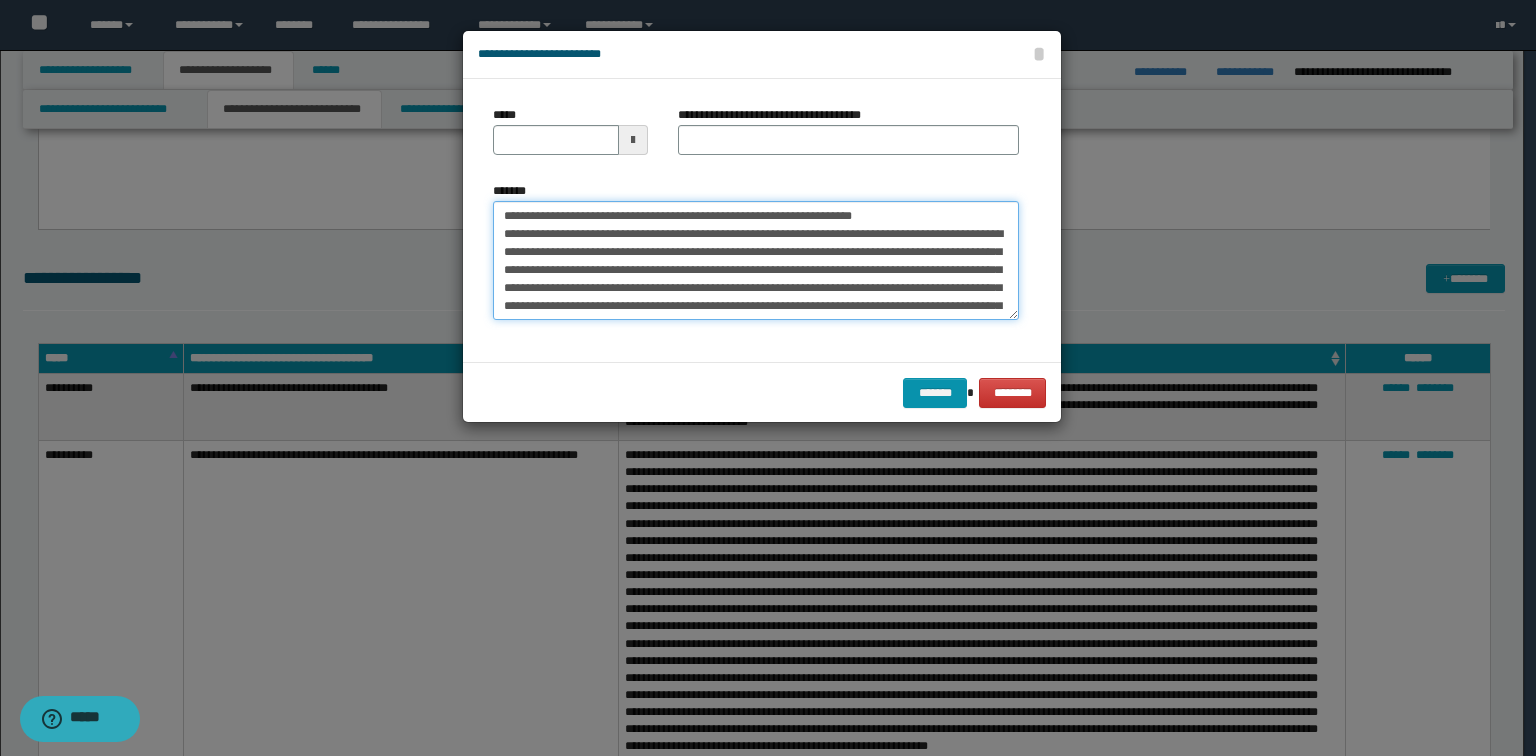 drag, startPoint x: 906, startPoint y: 212, endPoint x: 244, endPoint y: 208, distance: 662.0121 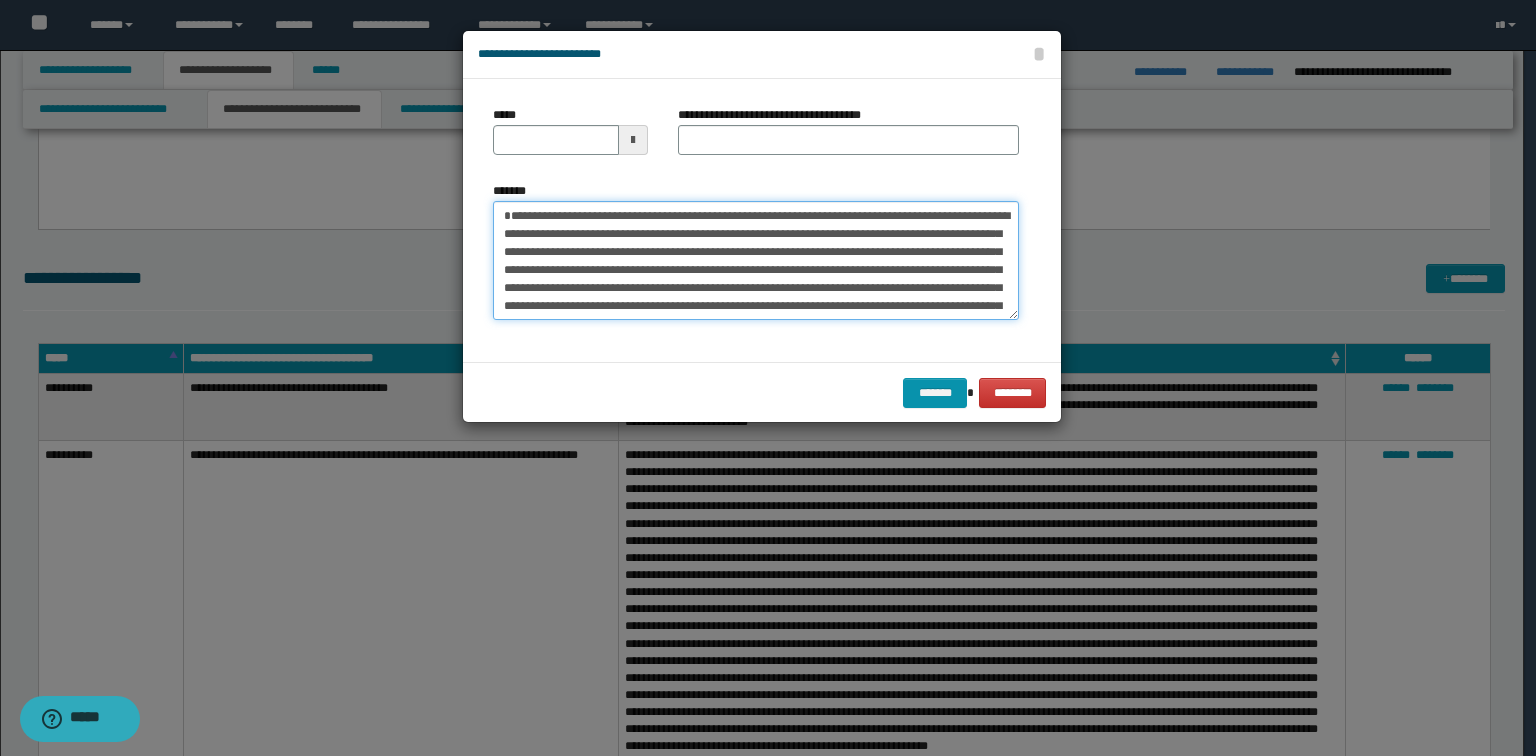 type 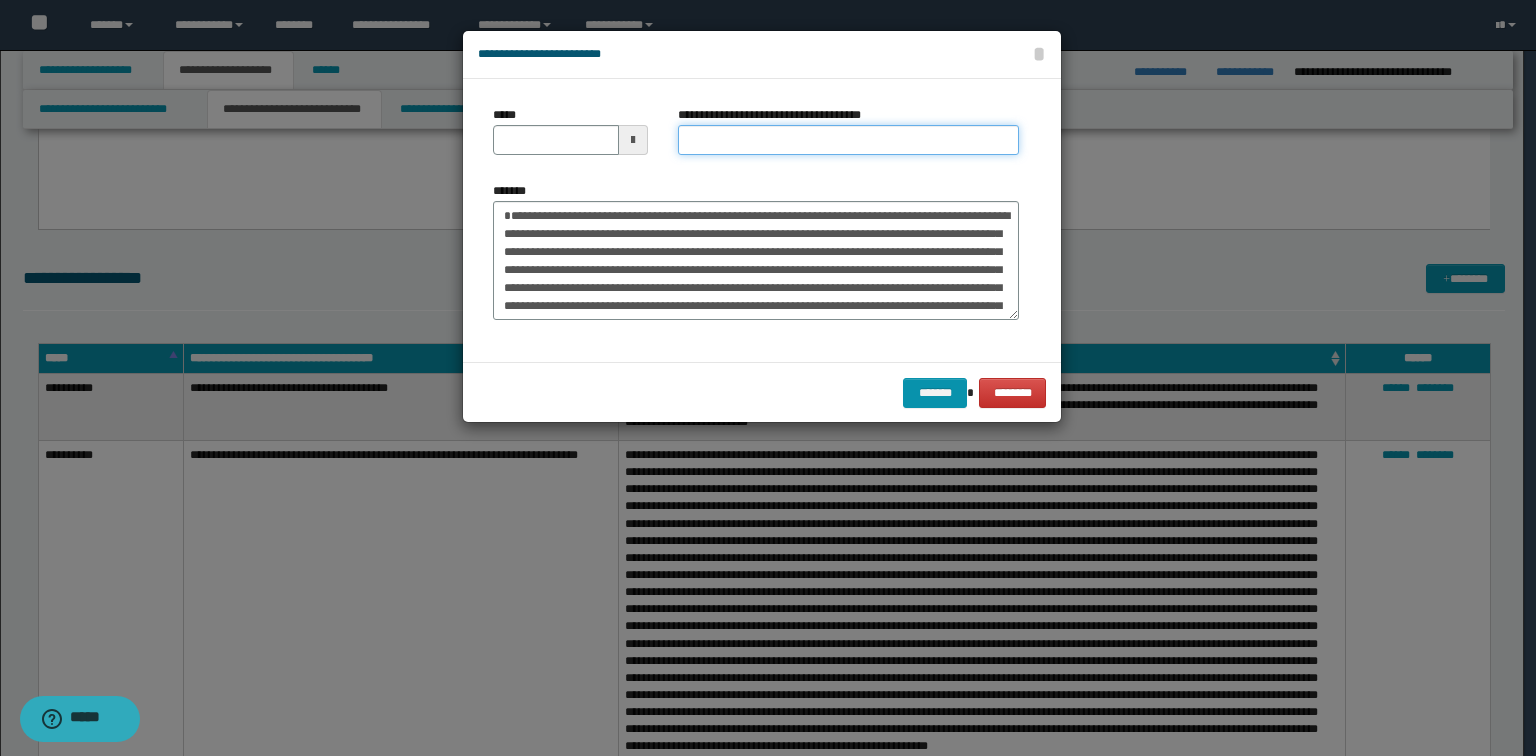 click on "**********" at bounding box center [848, 140] 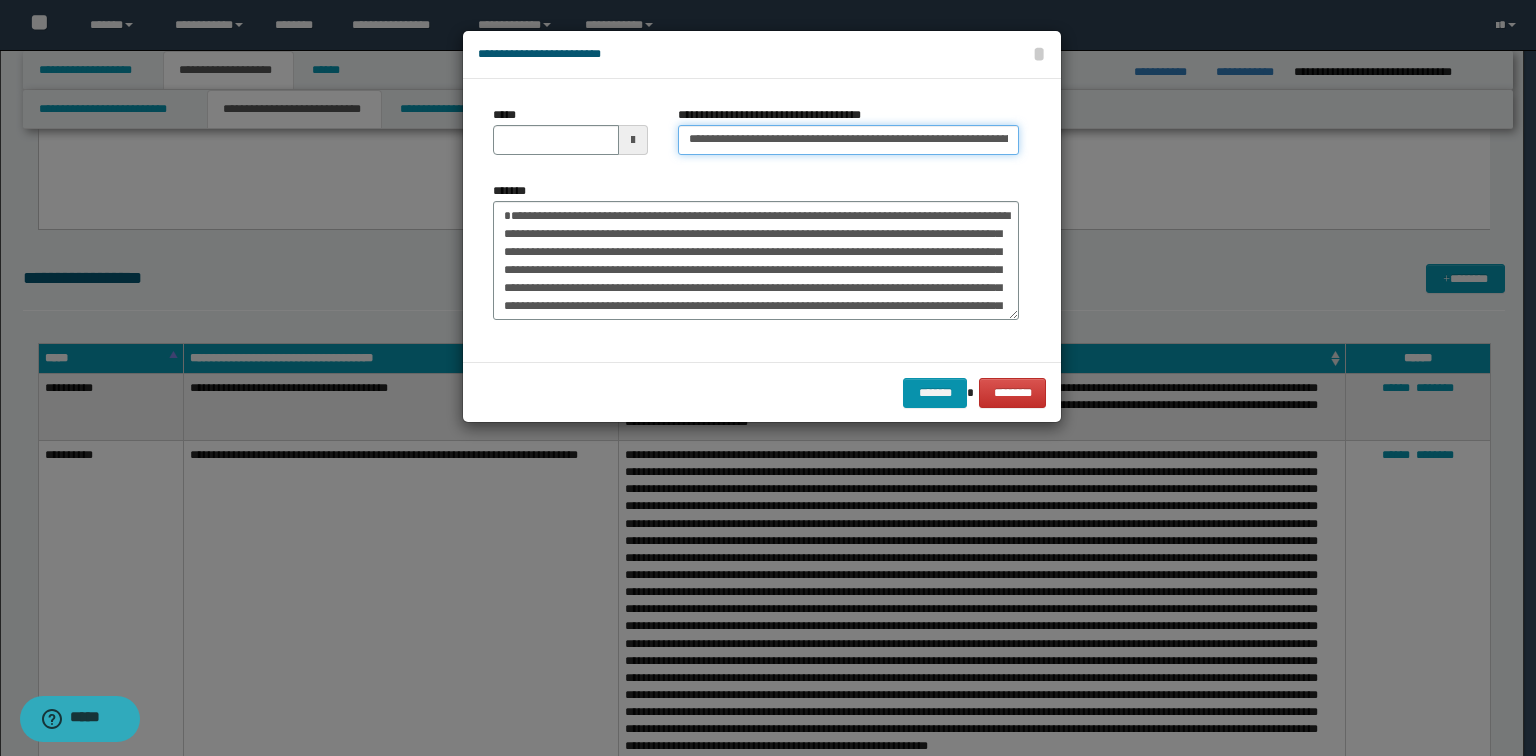 scroll, scrollTop: 0, scrollLeft: 53, axis: horizontal 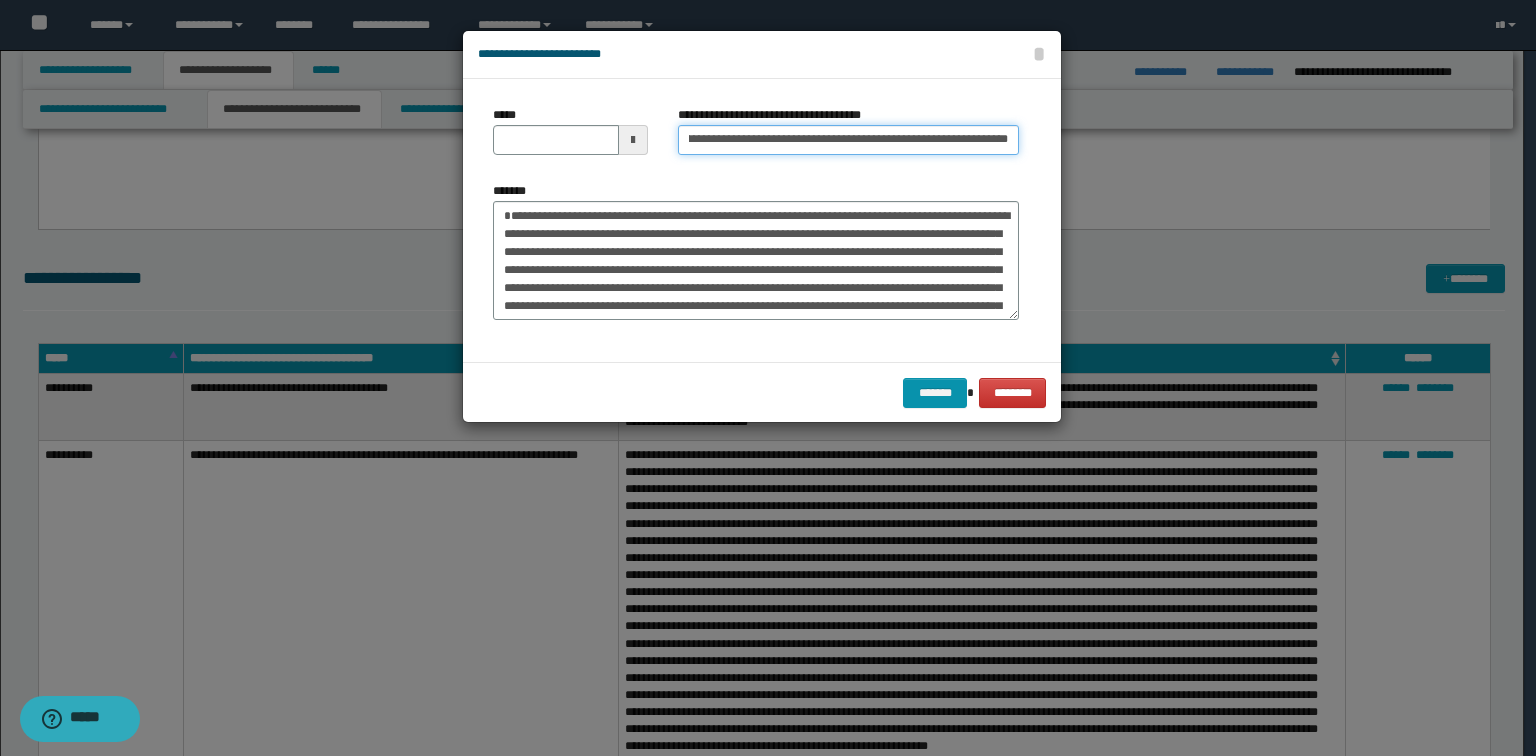 type on "**********" 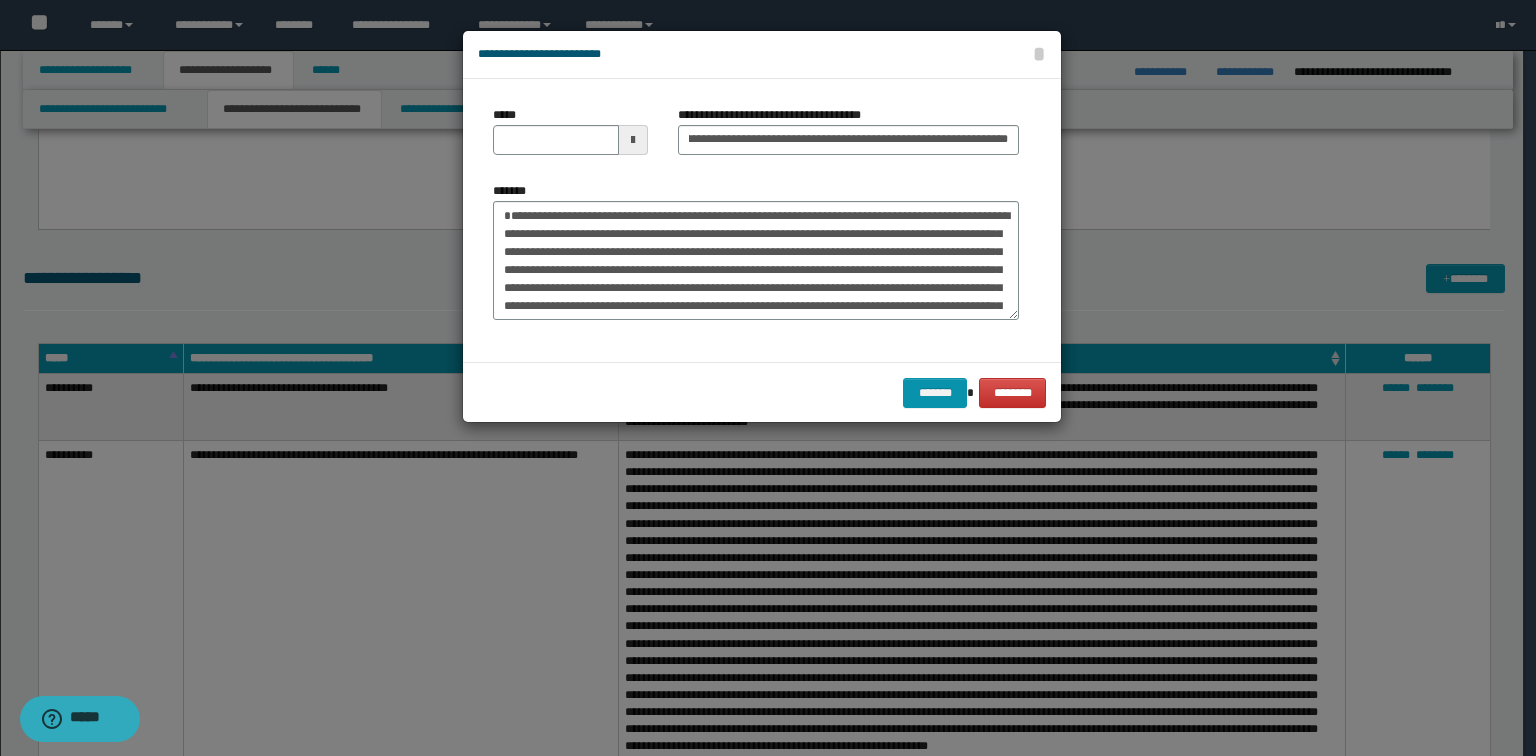 drag, startPoint x: 764, startPoint y: 199, endPoint x: 765, endPoint y: 180, distance: 19.026299 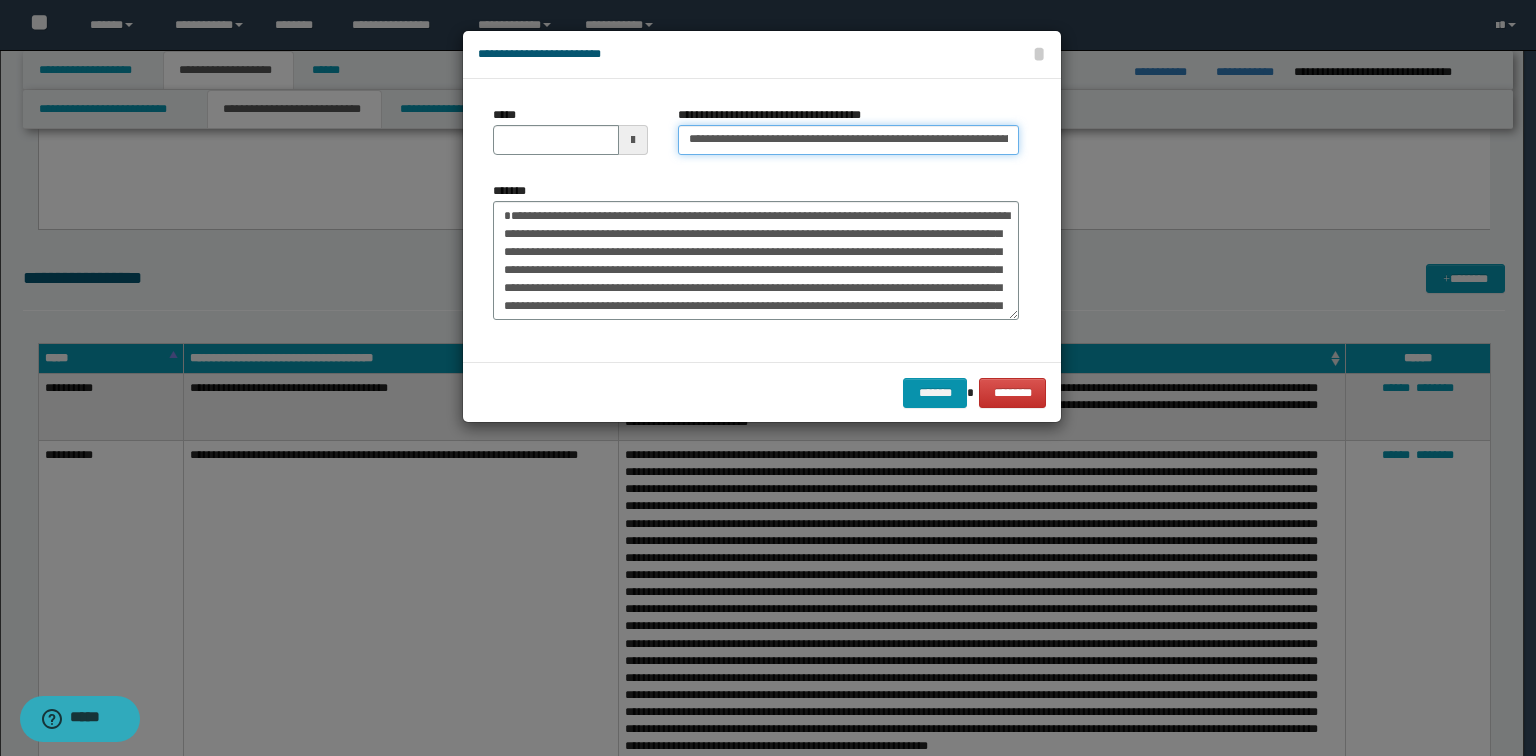 type 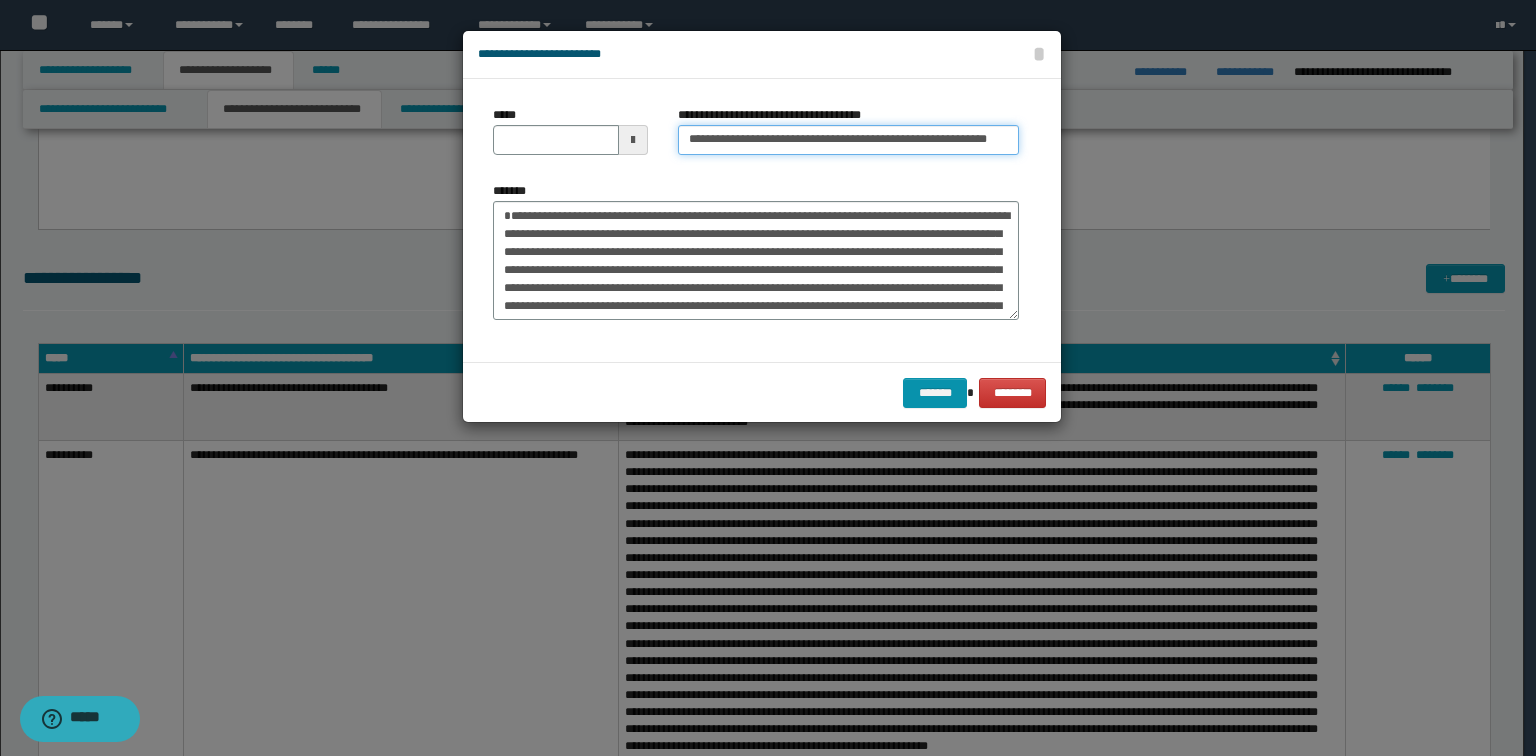 type 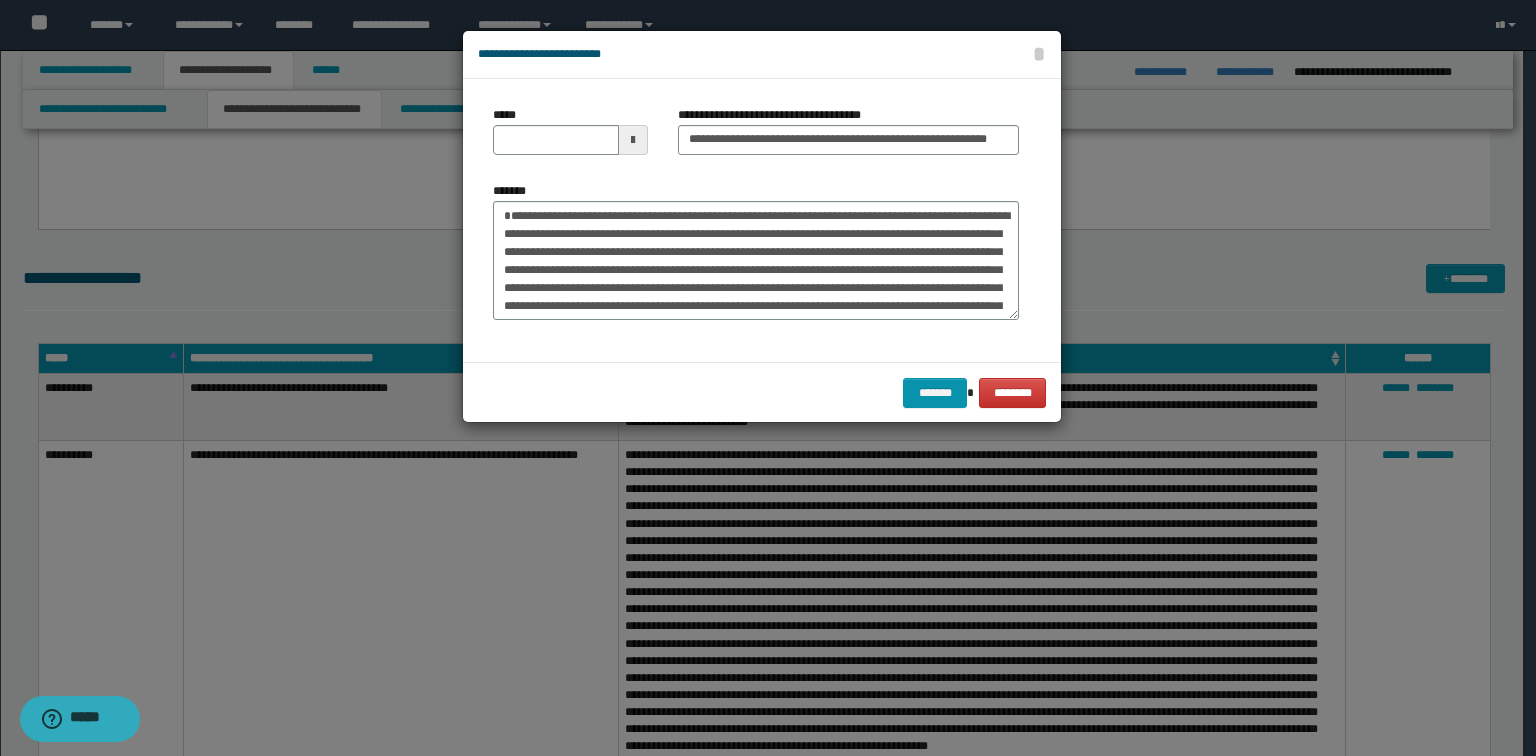 click at bounding box center [633, 140] 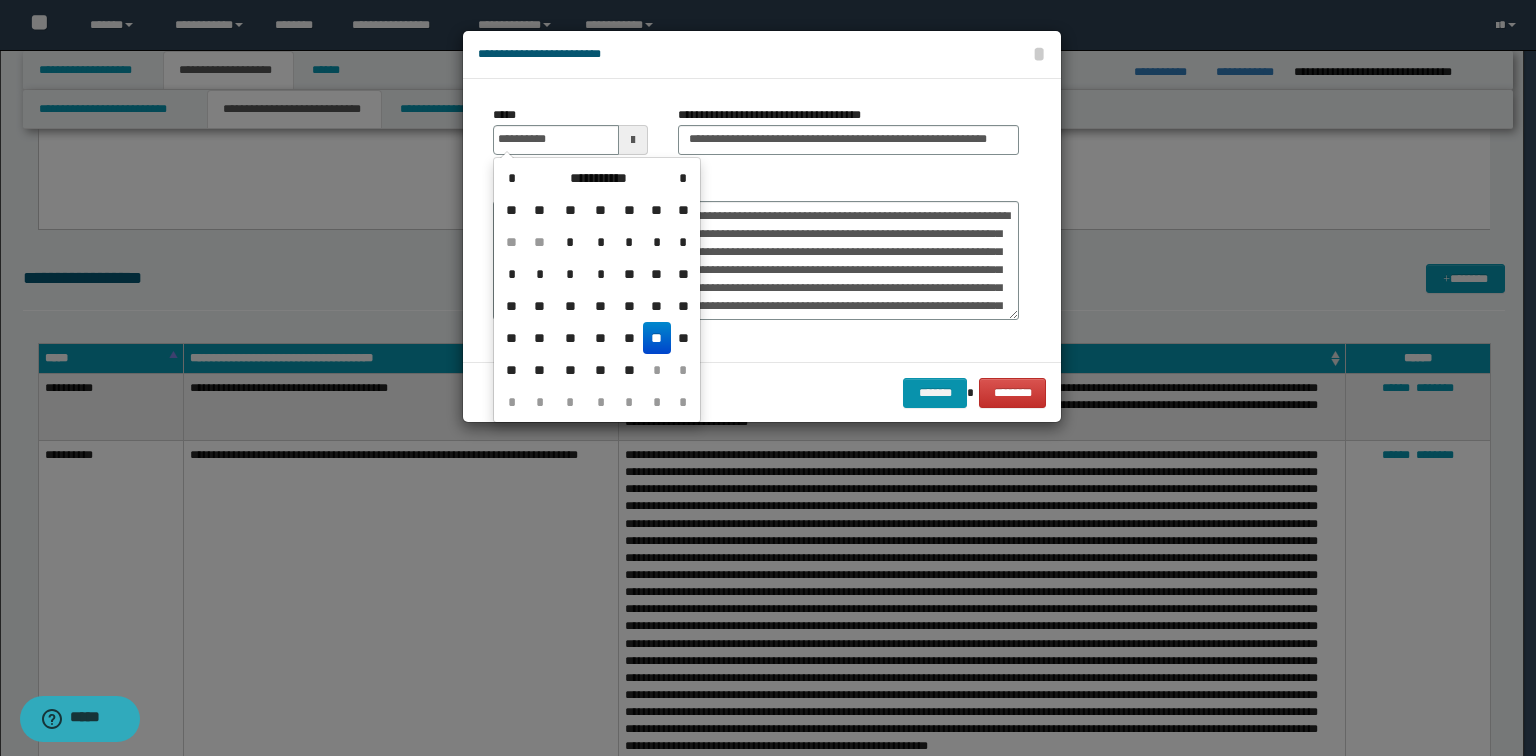 type on "**********" 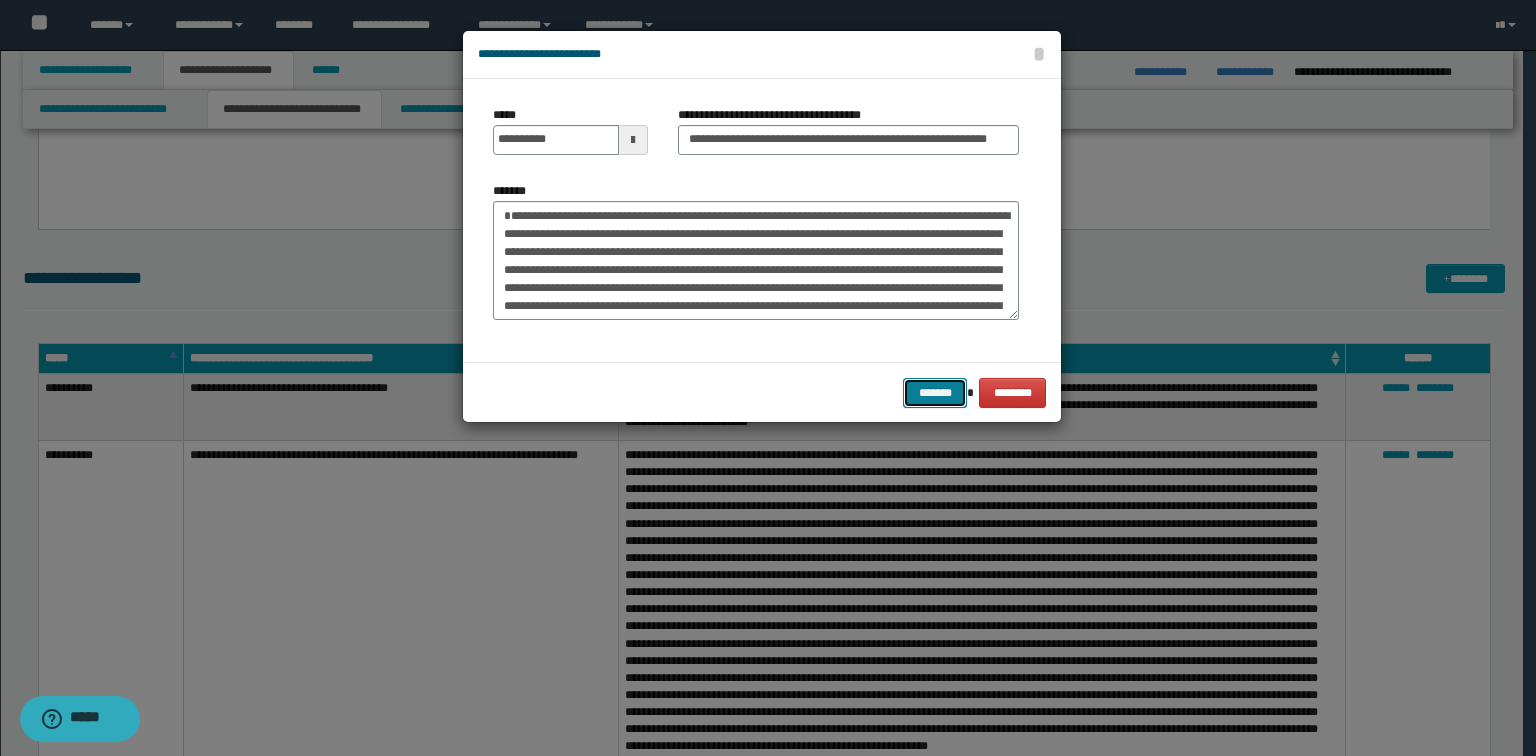 click on "*******" at bounding box center [935, 393] 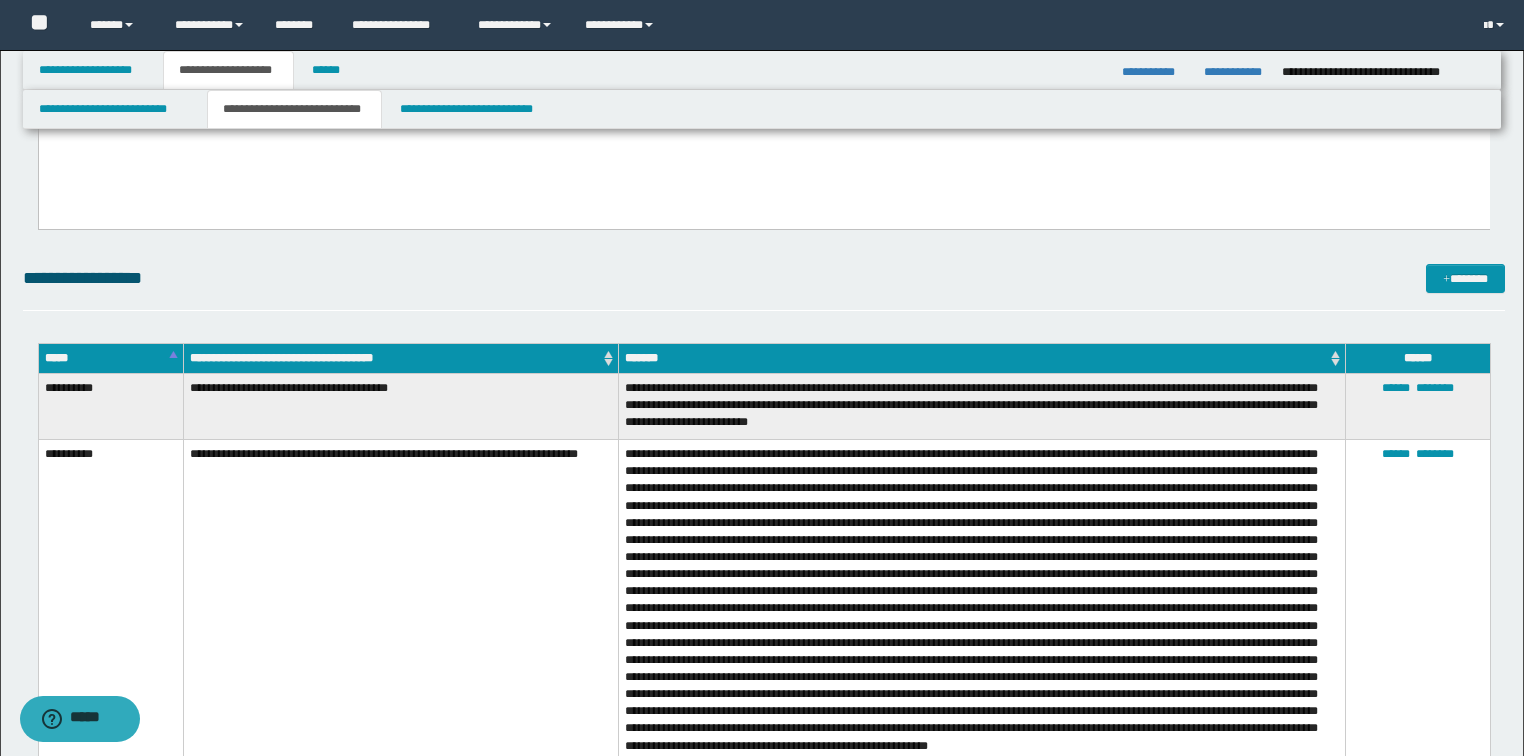 click on "**********" at bounding box center (764, 278) 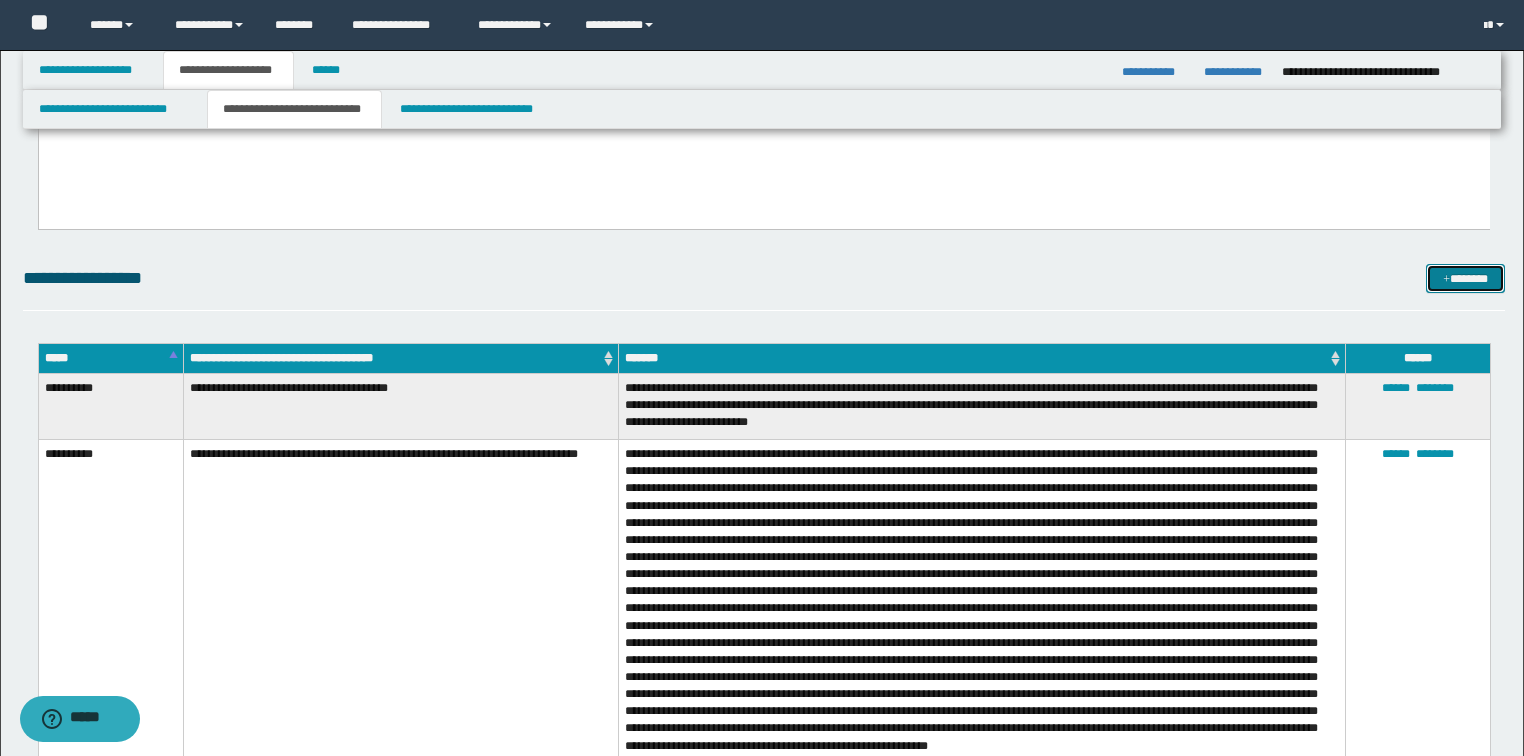click on "*******" at bounding box center [1465, 279] 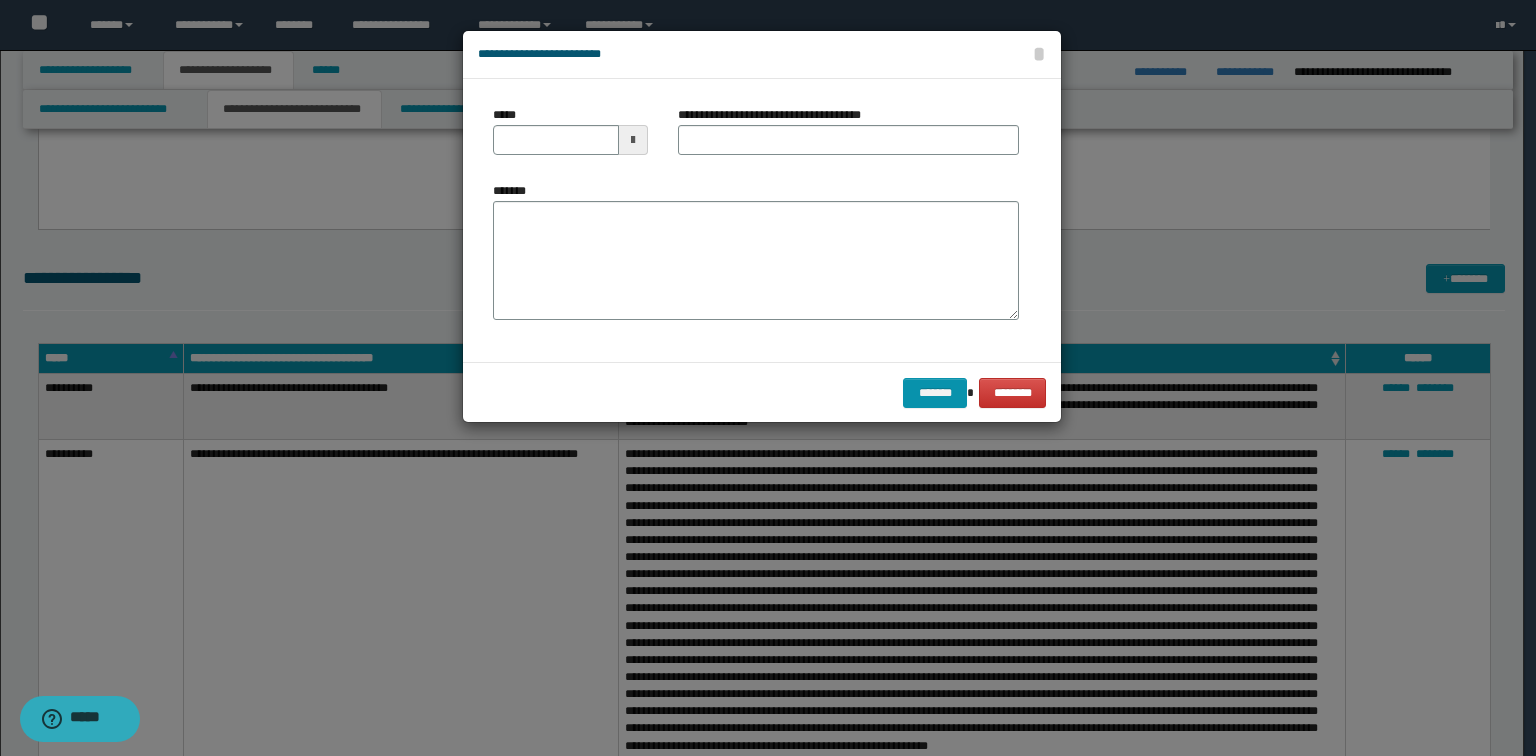click on "*******" at bounding box center [756, 251] 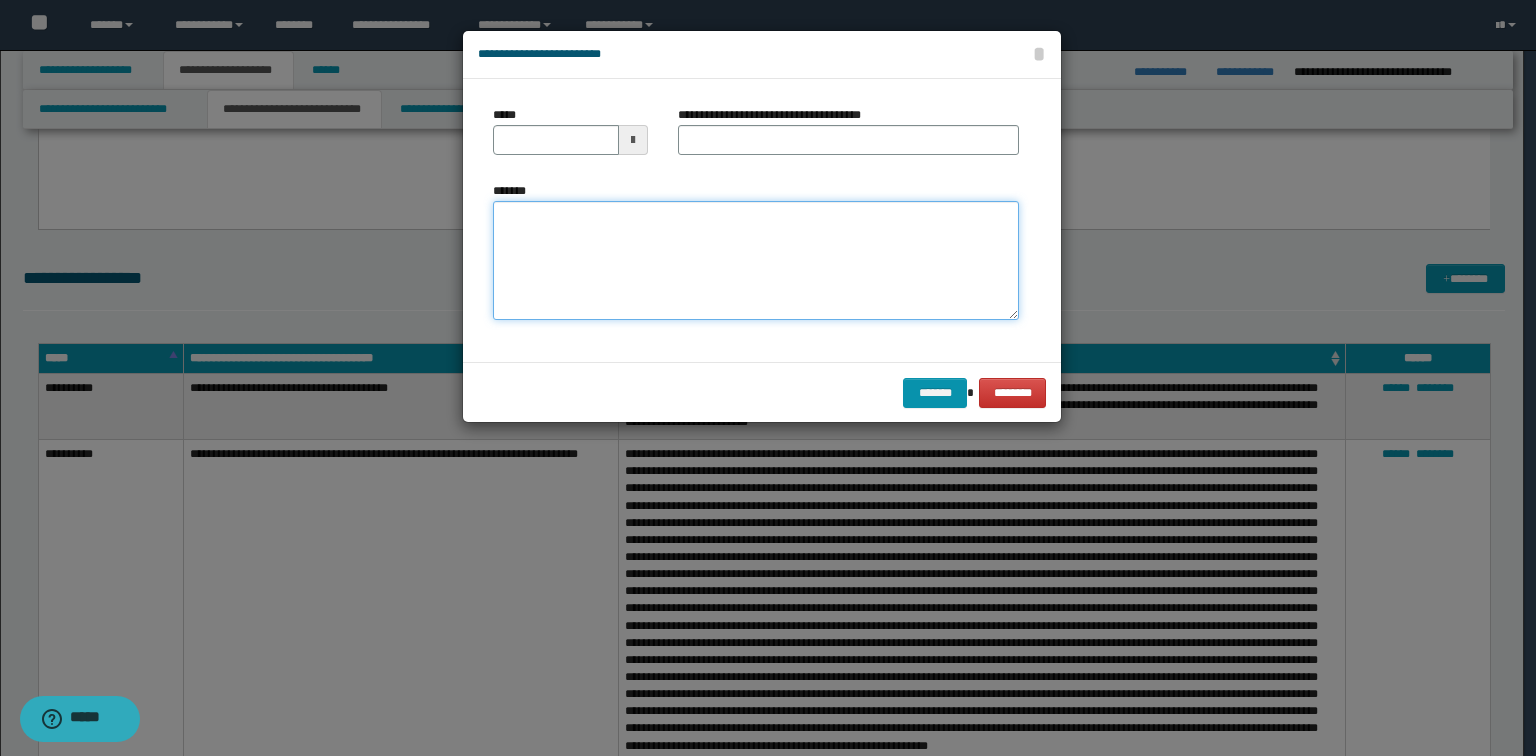 click on "*******" at bounding box center [756, 261] 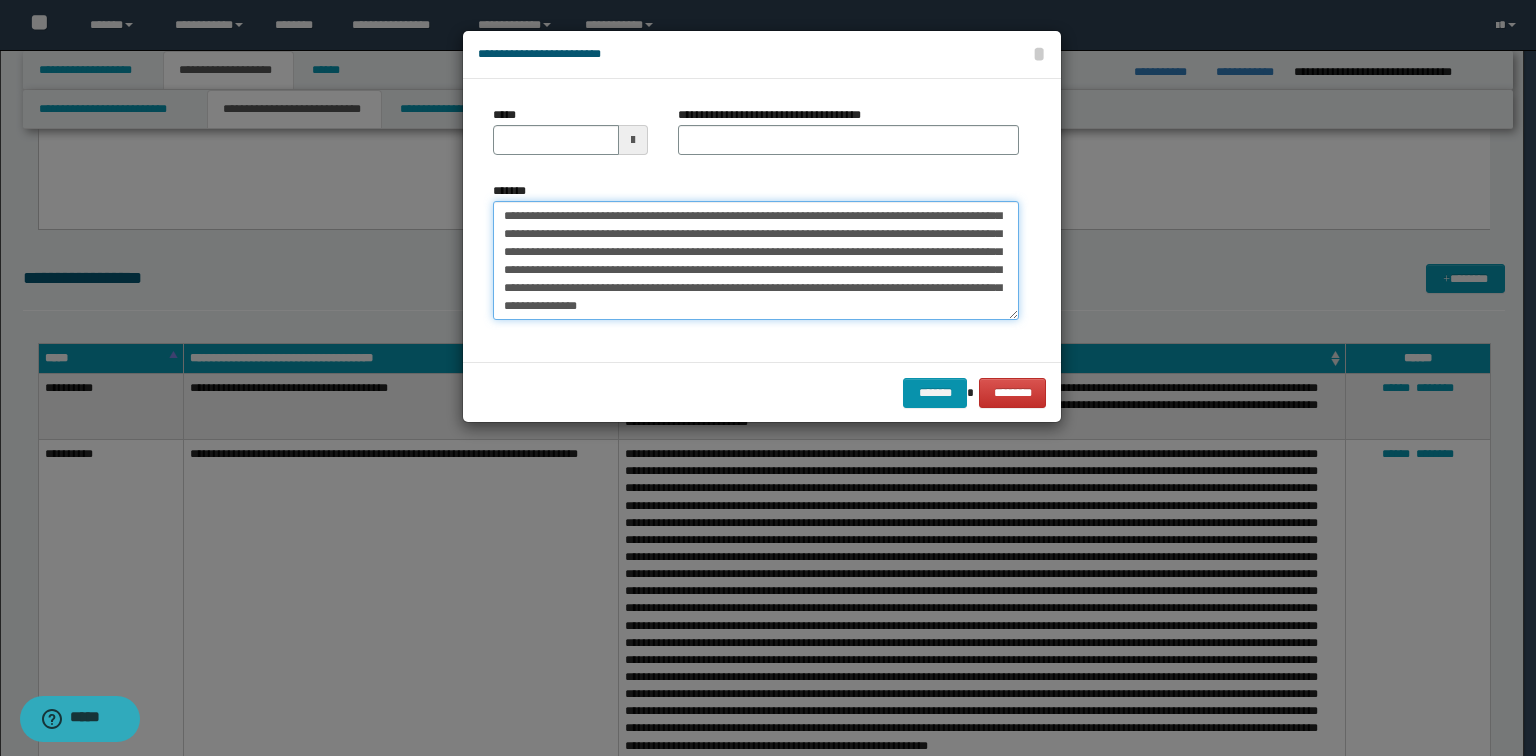 click on "**********" at bounding box center (756, 261) 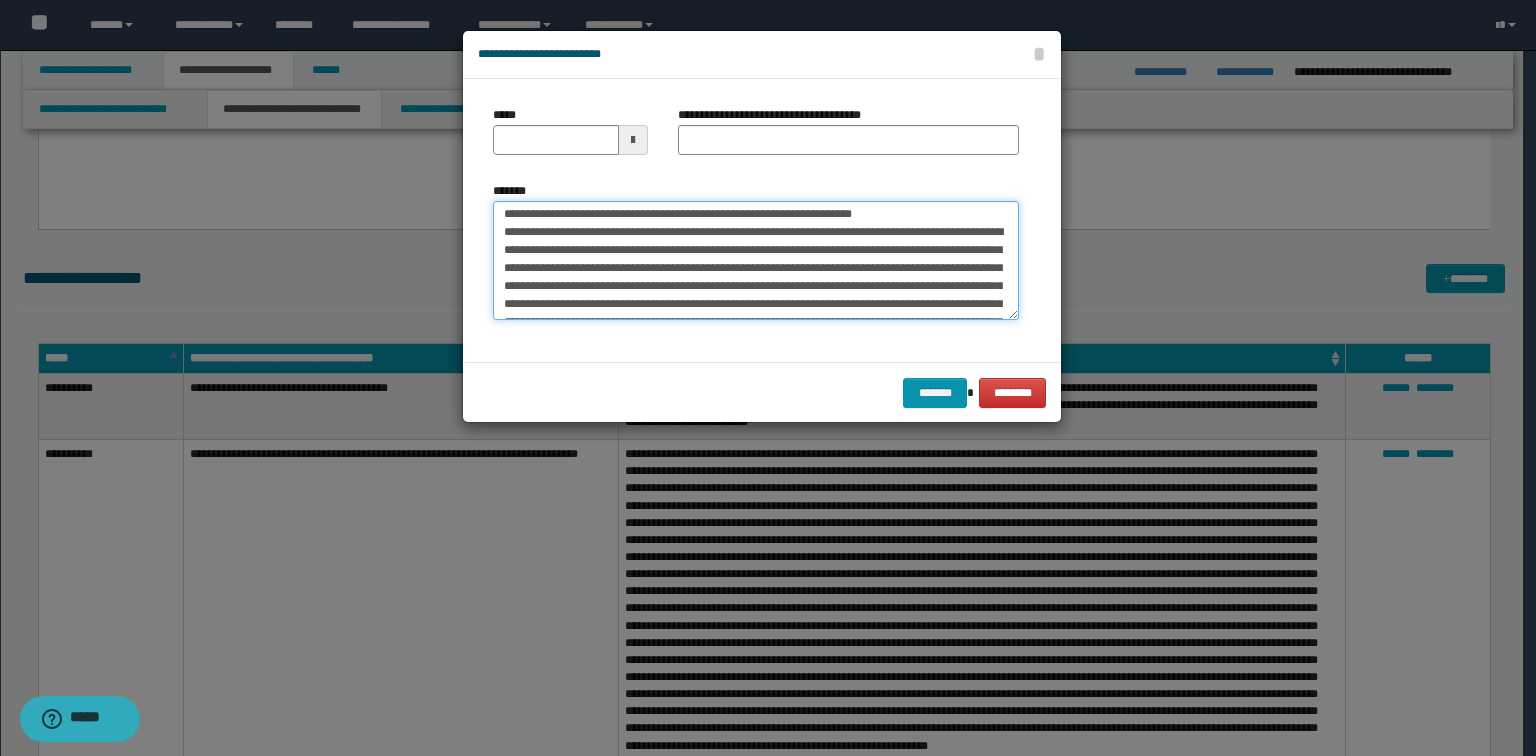 scroll, scrollTop: 0, scrollLeft: 0, axis: both 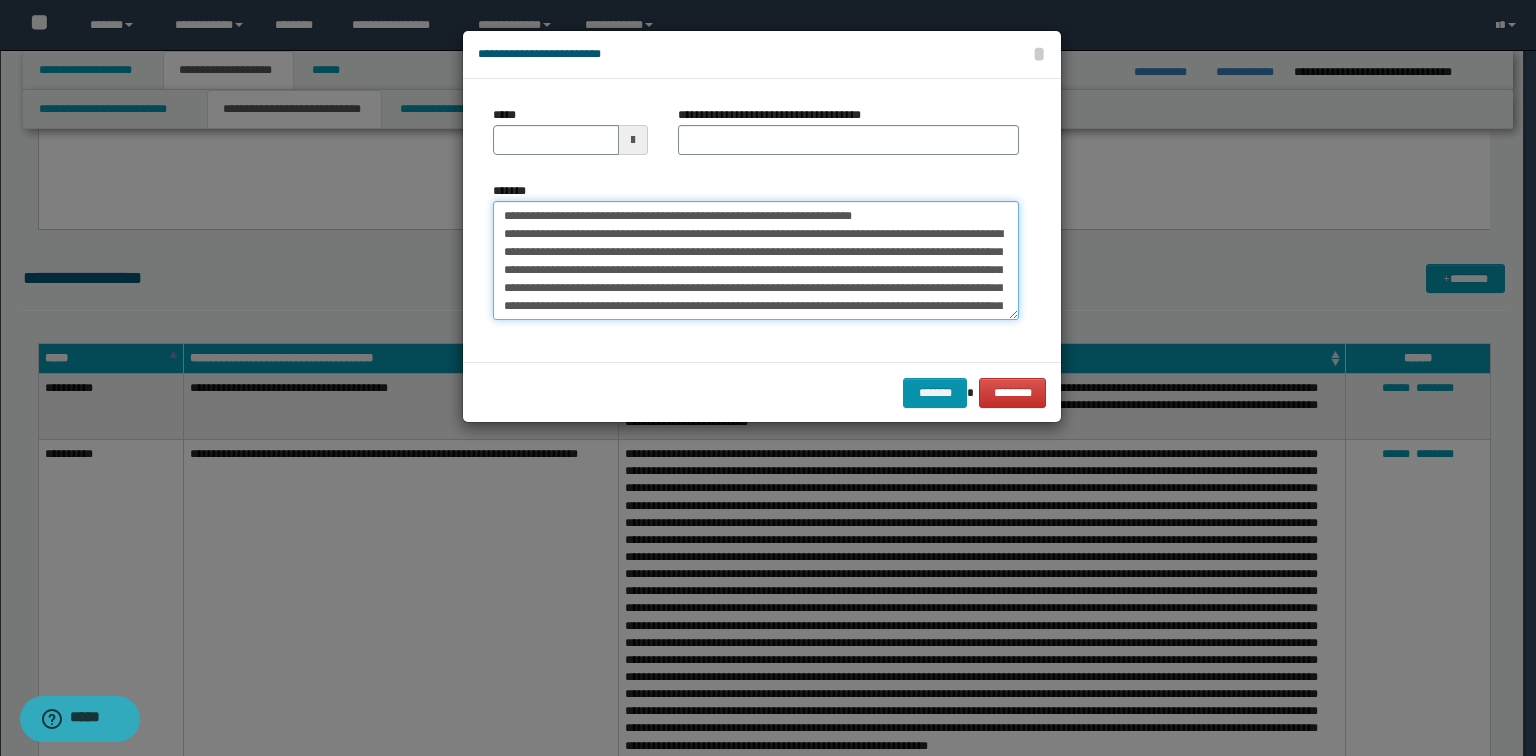 drag, startPoint x: 945, startPoint y: 210, endPoint x: 364, endPoint y: 216, distance: 581.031 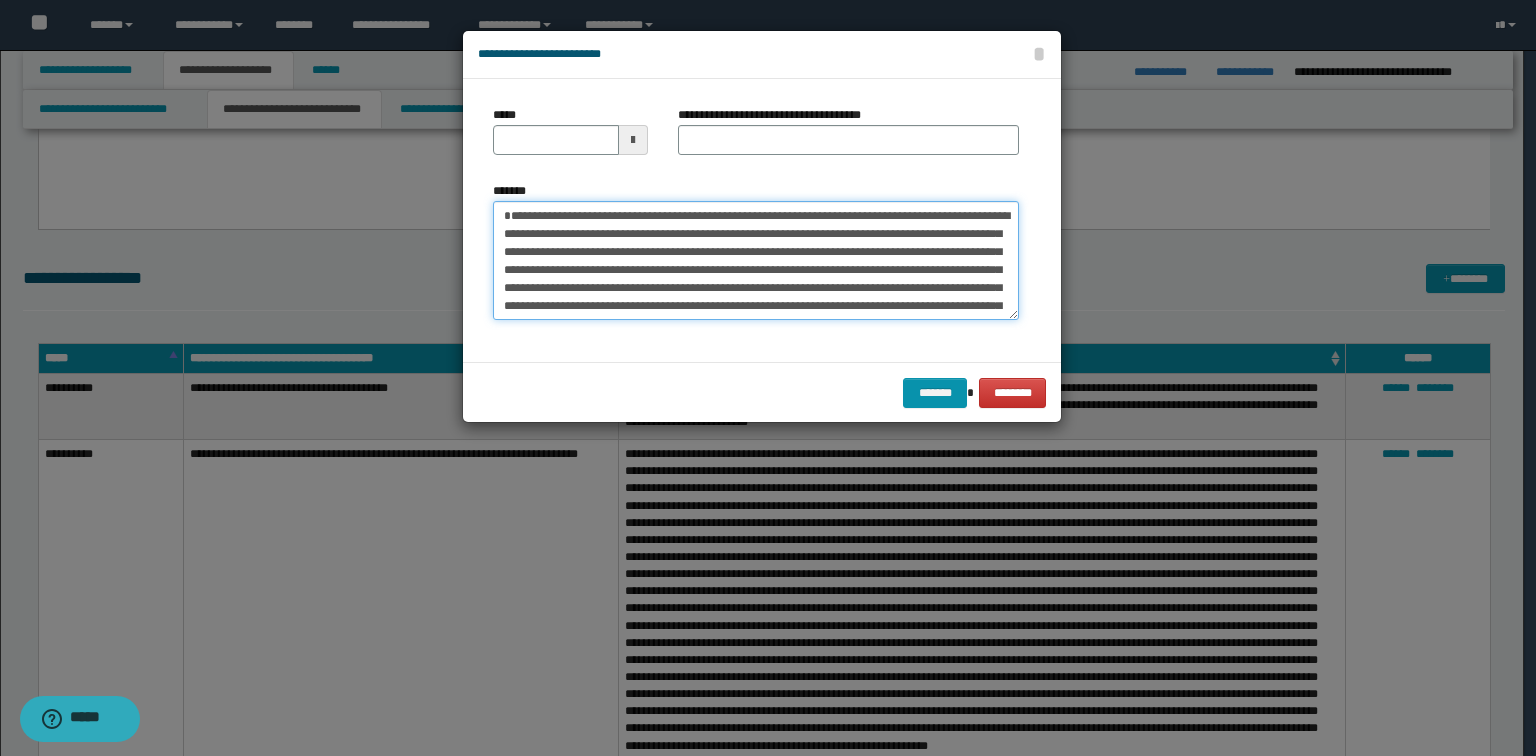 type on "**********" 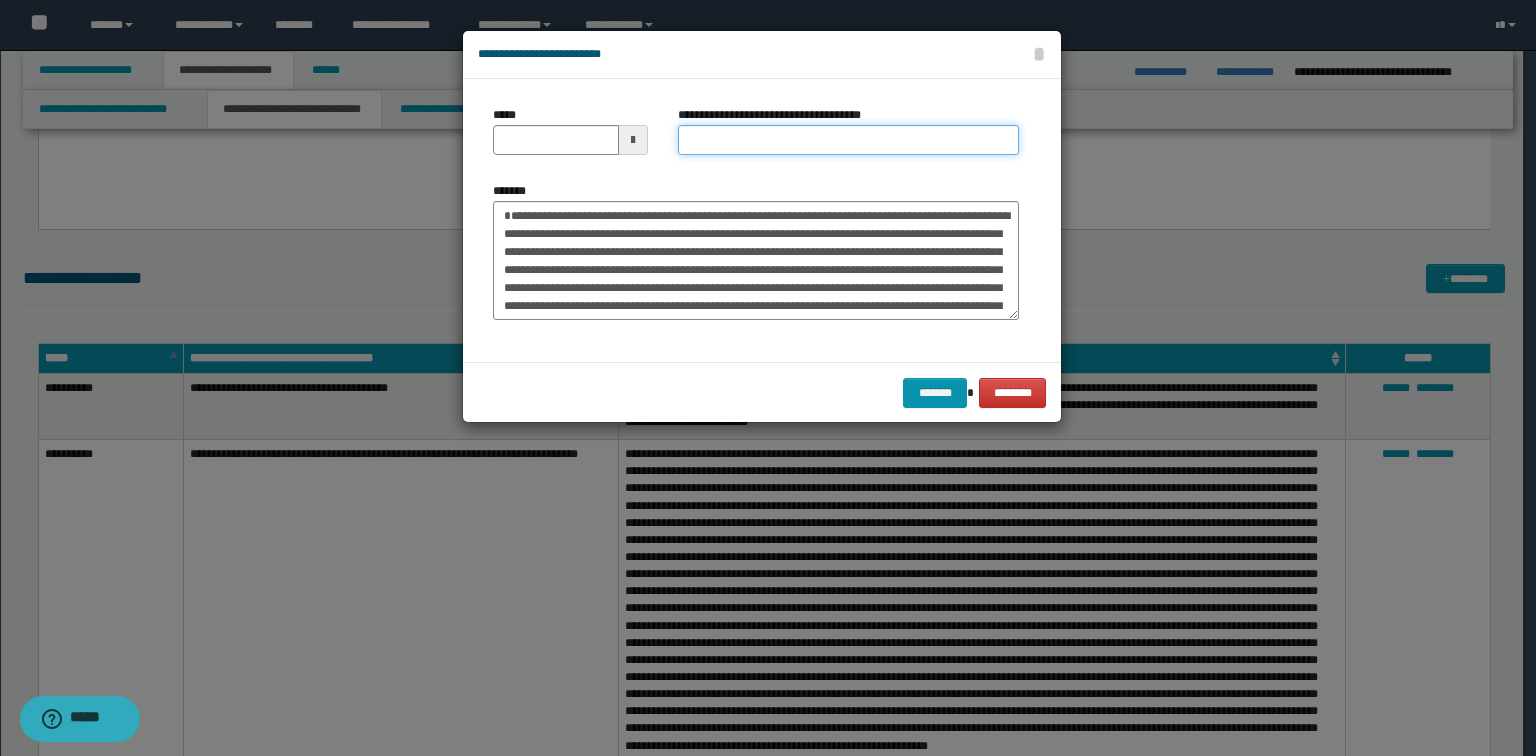 click on "**********" at bounding box center [848, 140] 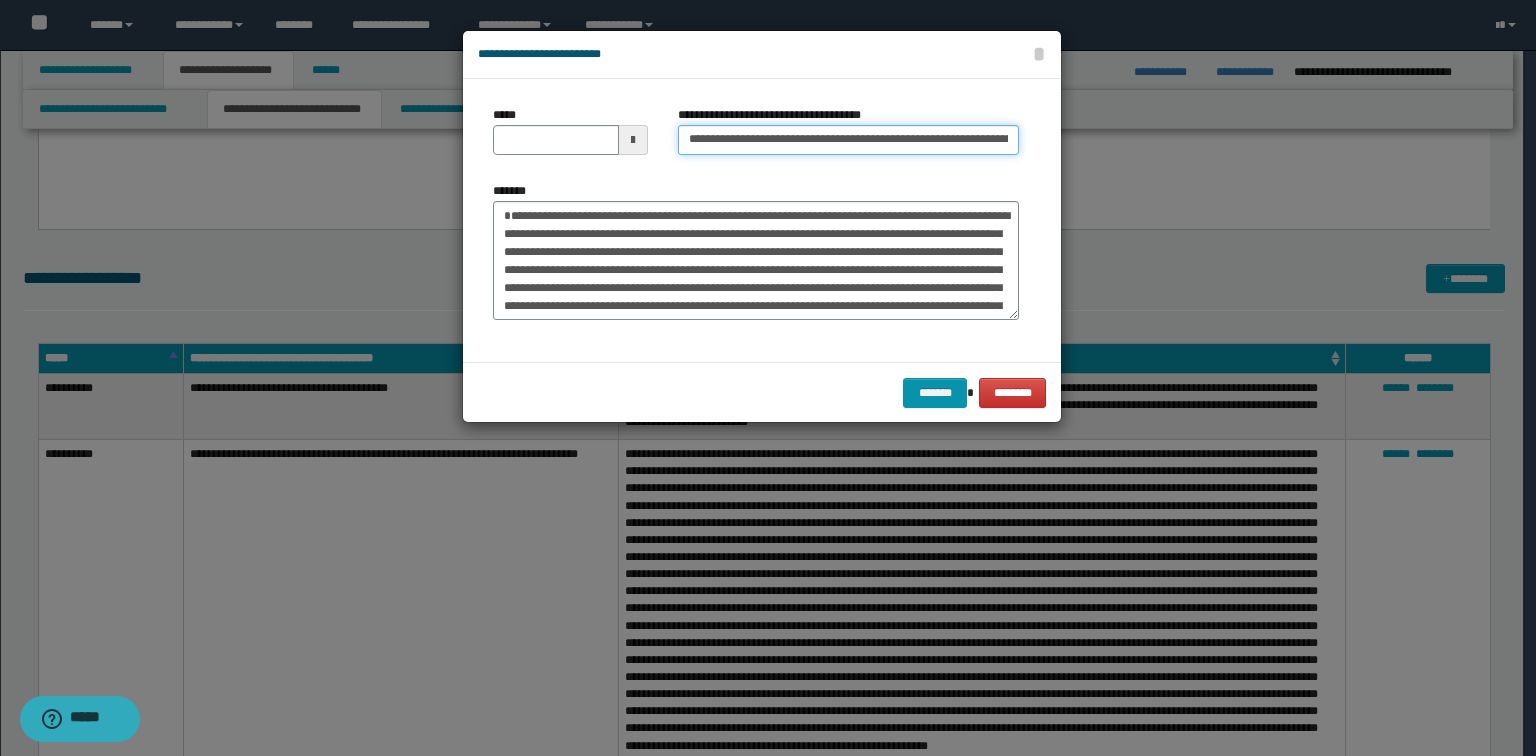scroll, scrollTop: 0, scrollLeft: 66, axis: horizontal 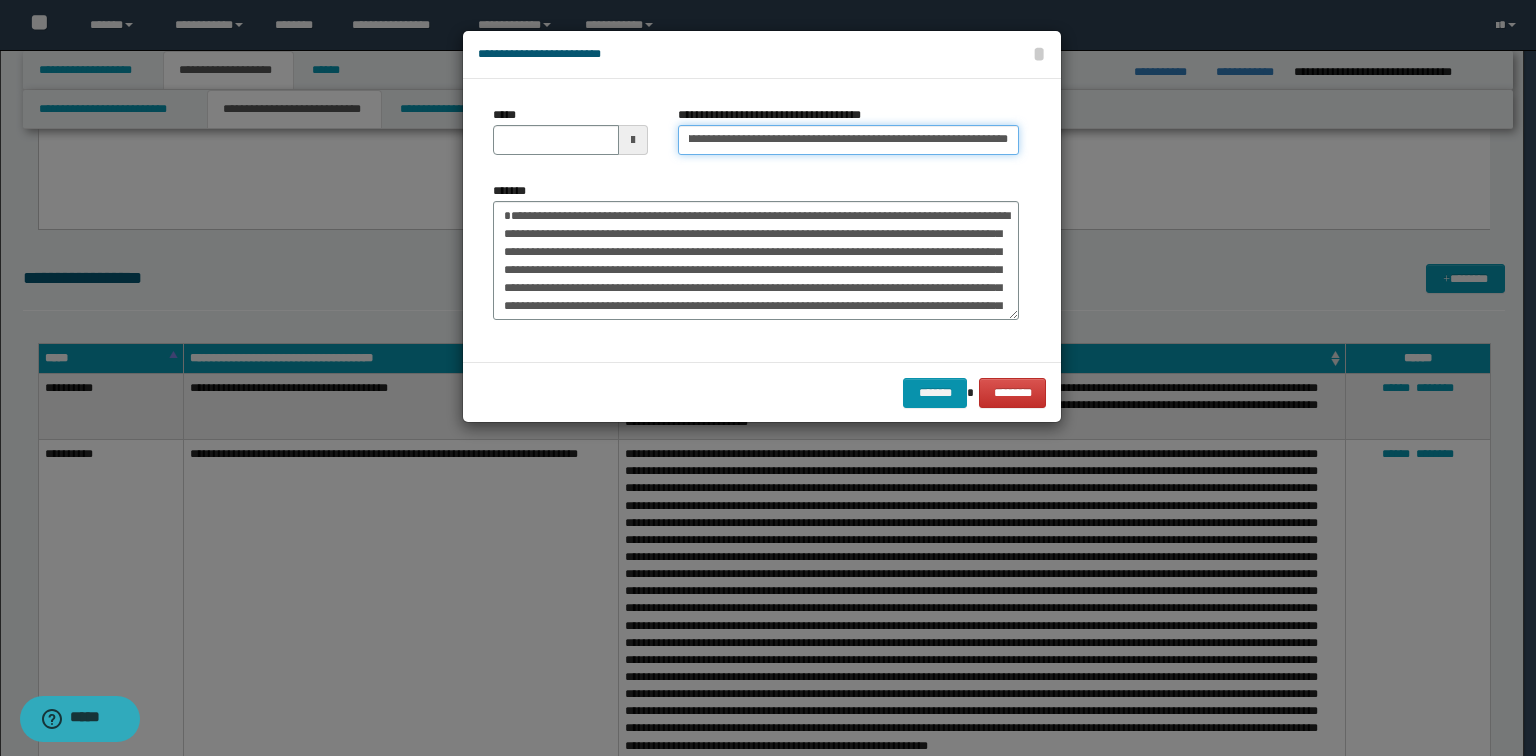 type on "**********" 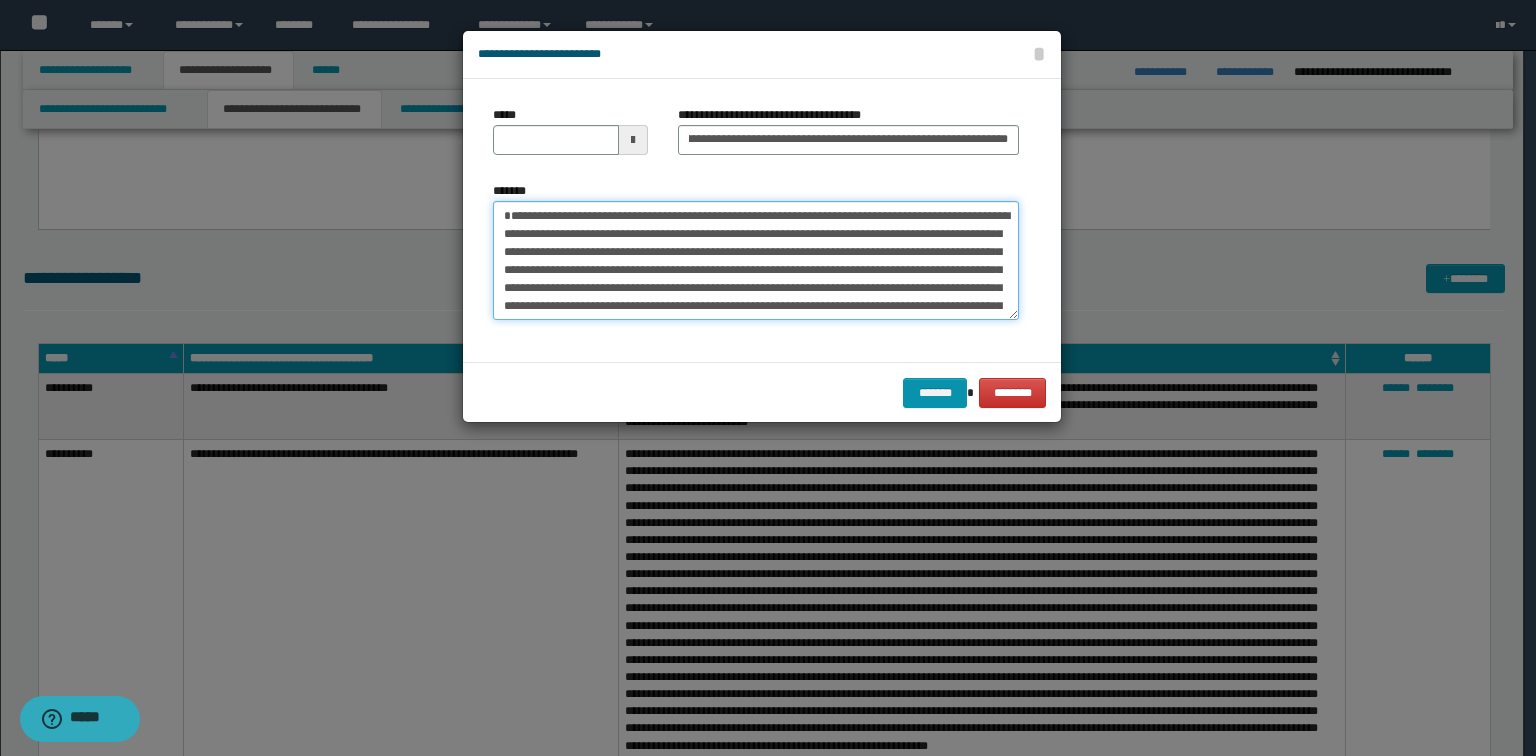 click on "**********" at bounding box center (756, 261) 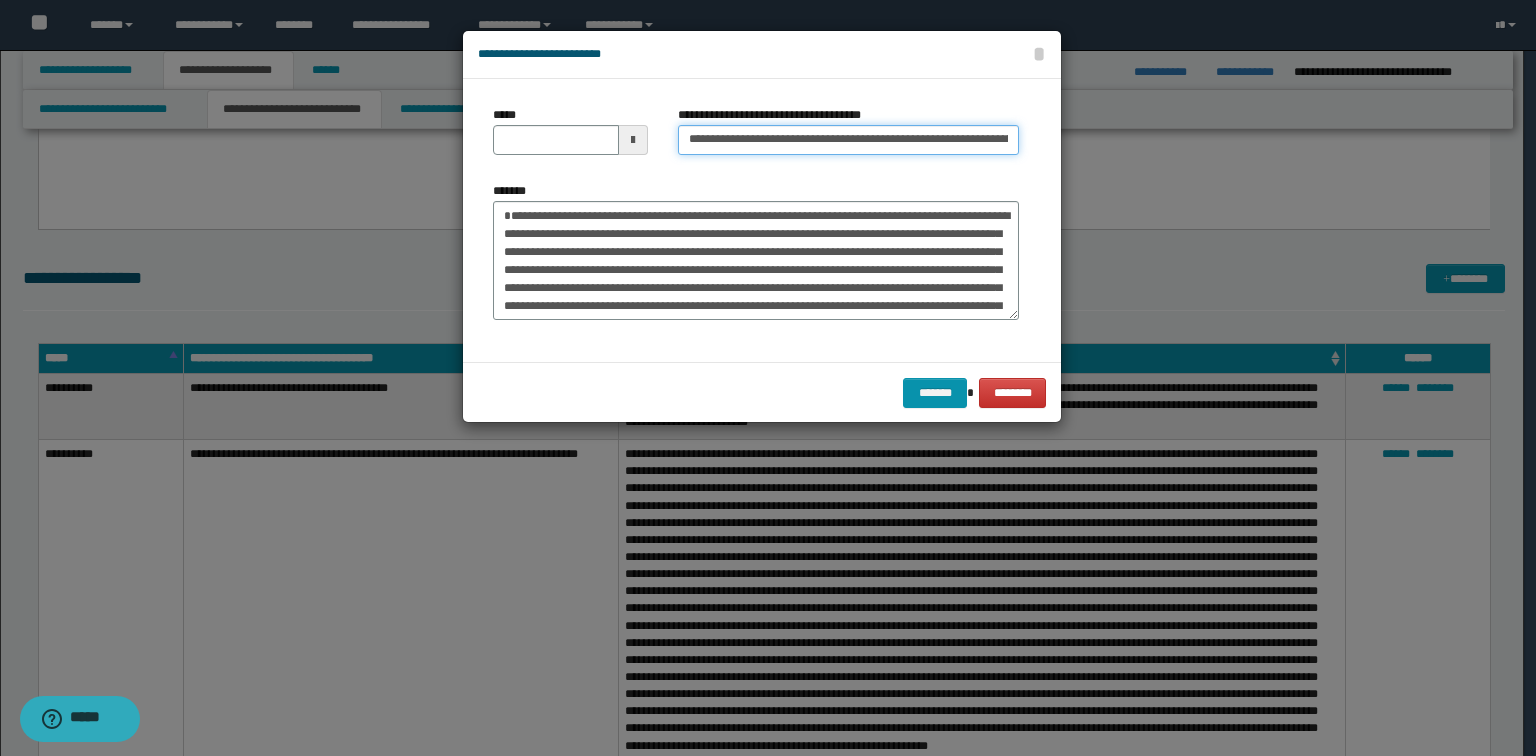 type 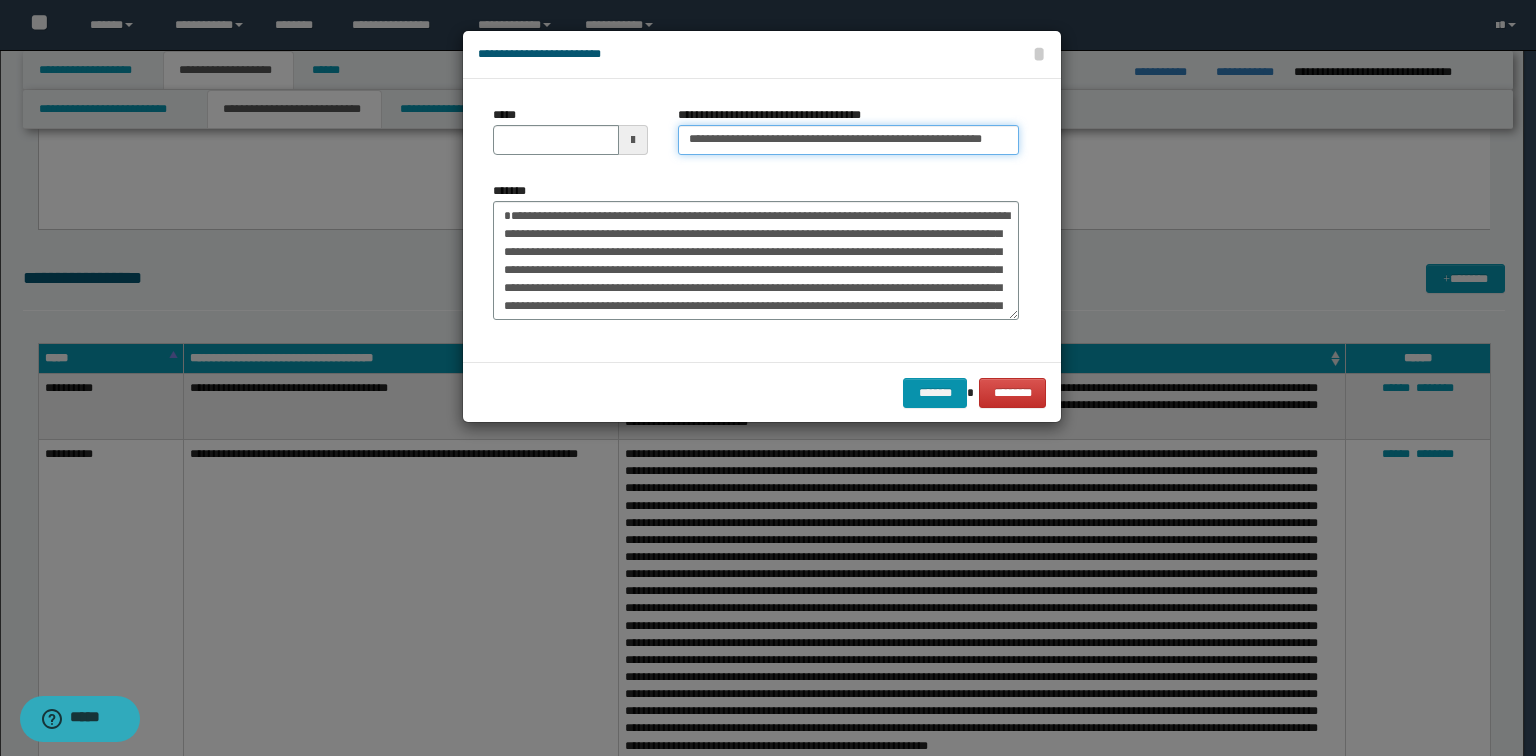 type 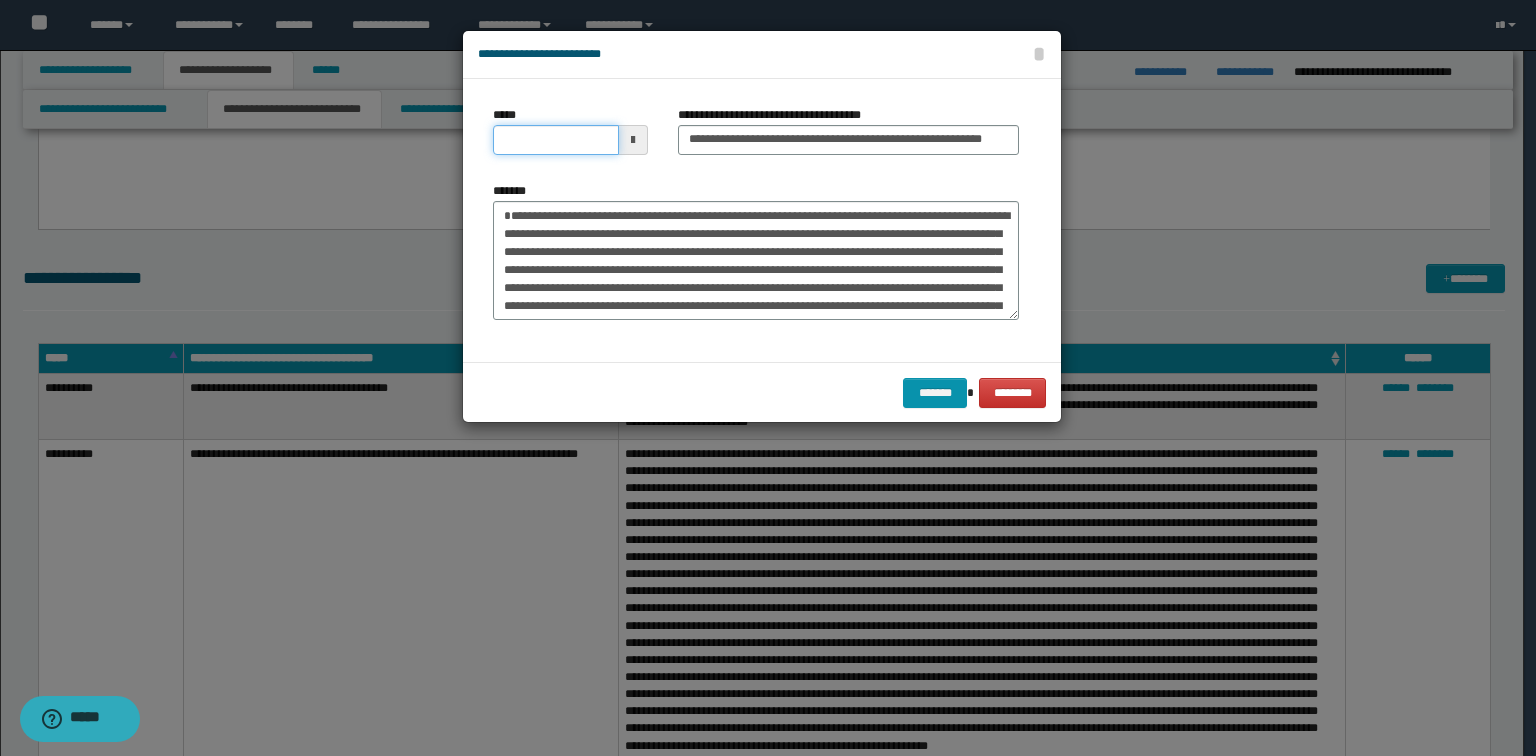 click on "**********" at bounding box center (762, -1862) 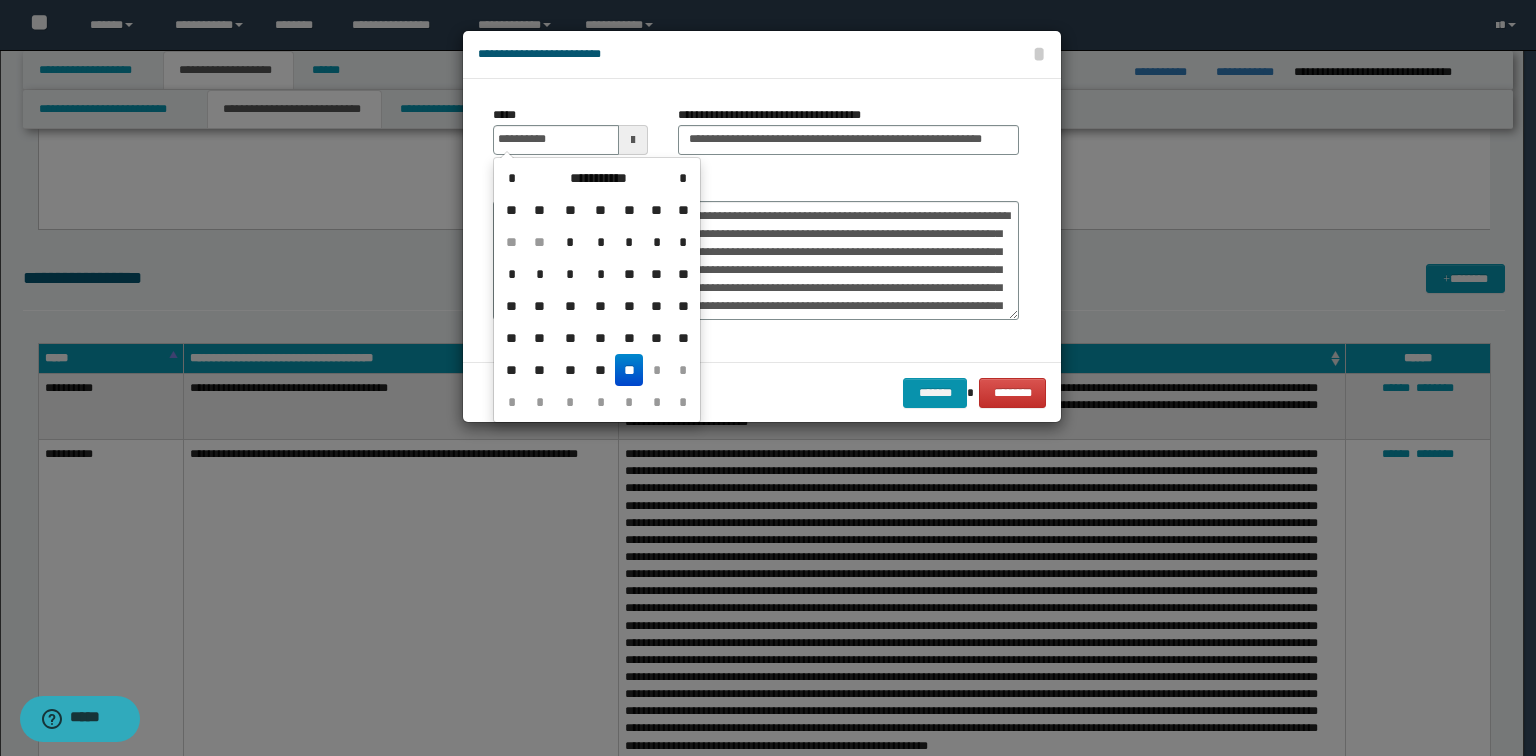 type on "**********" 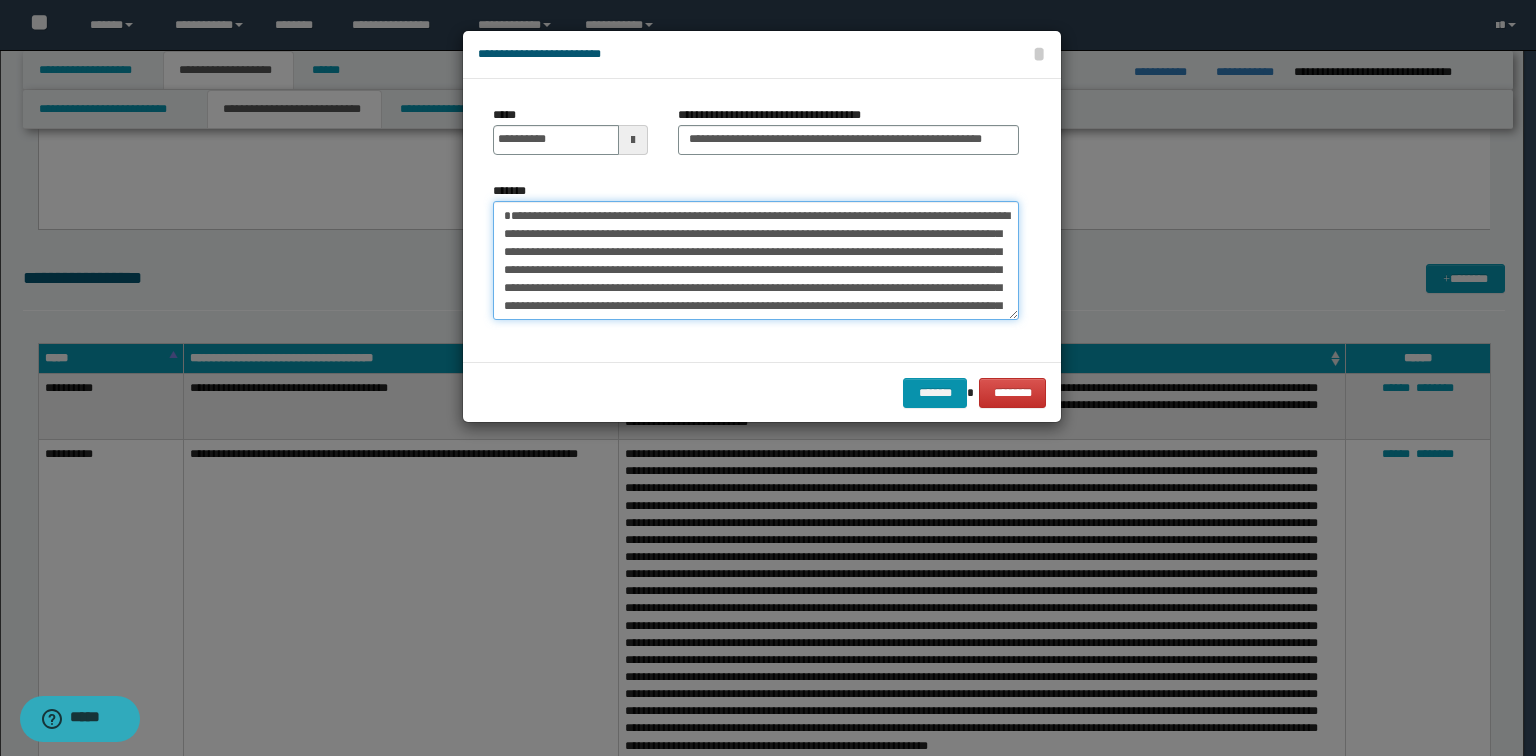 click on "**********" at bounding box center [756, 261] 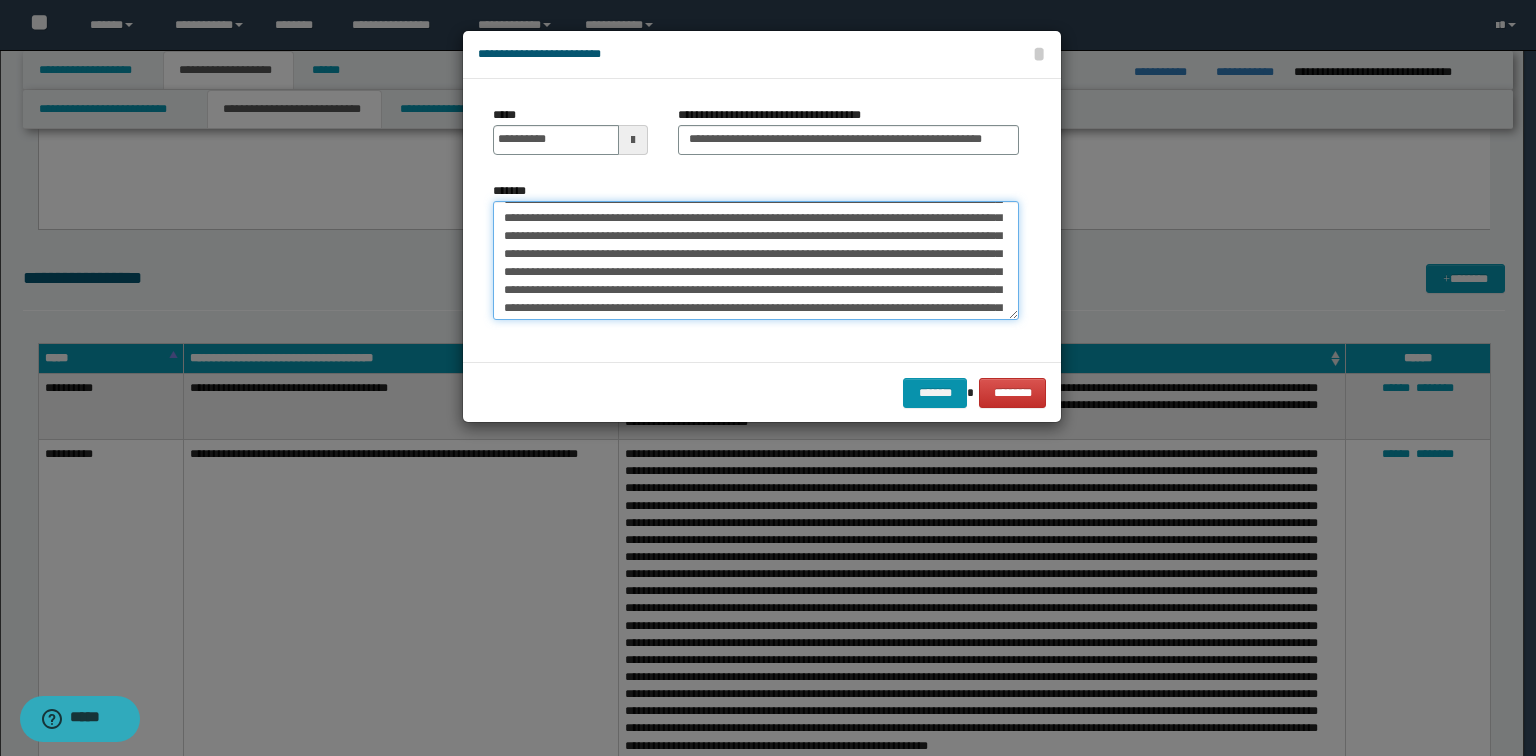 scroll, scrollTop: 125, scrollLeft: 0, axis: vertical 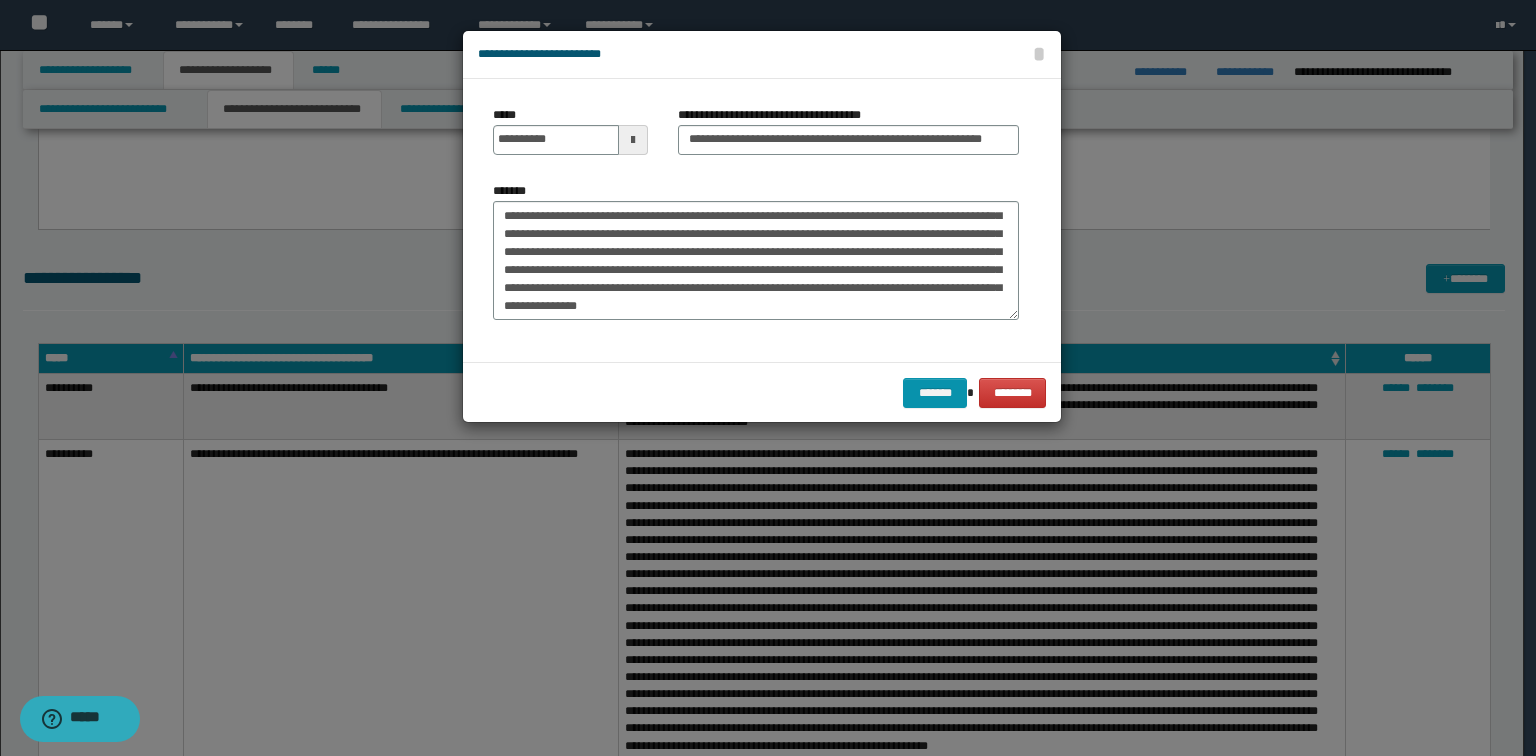 click on "*******
********" at bounding box center (762, 392) 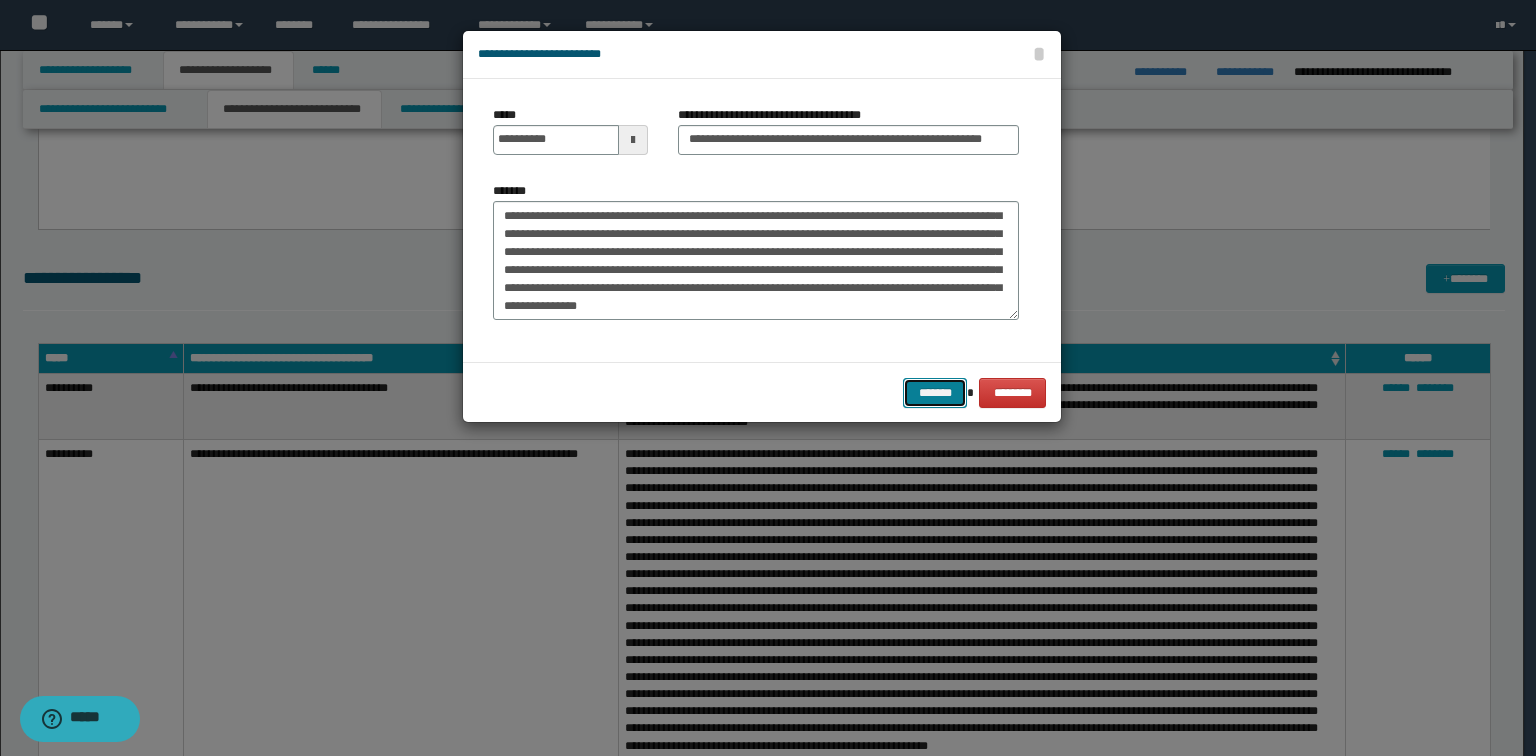 click on "*******" at bounding box center (935, 393) 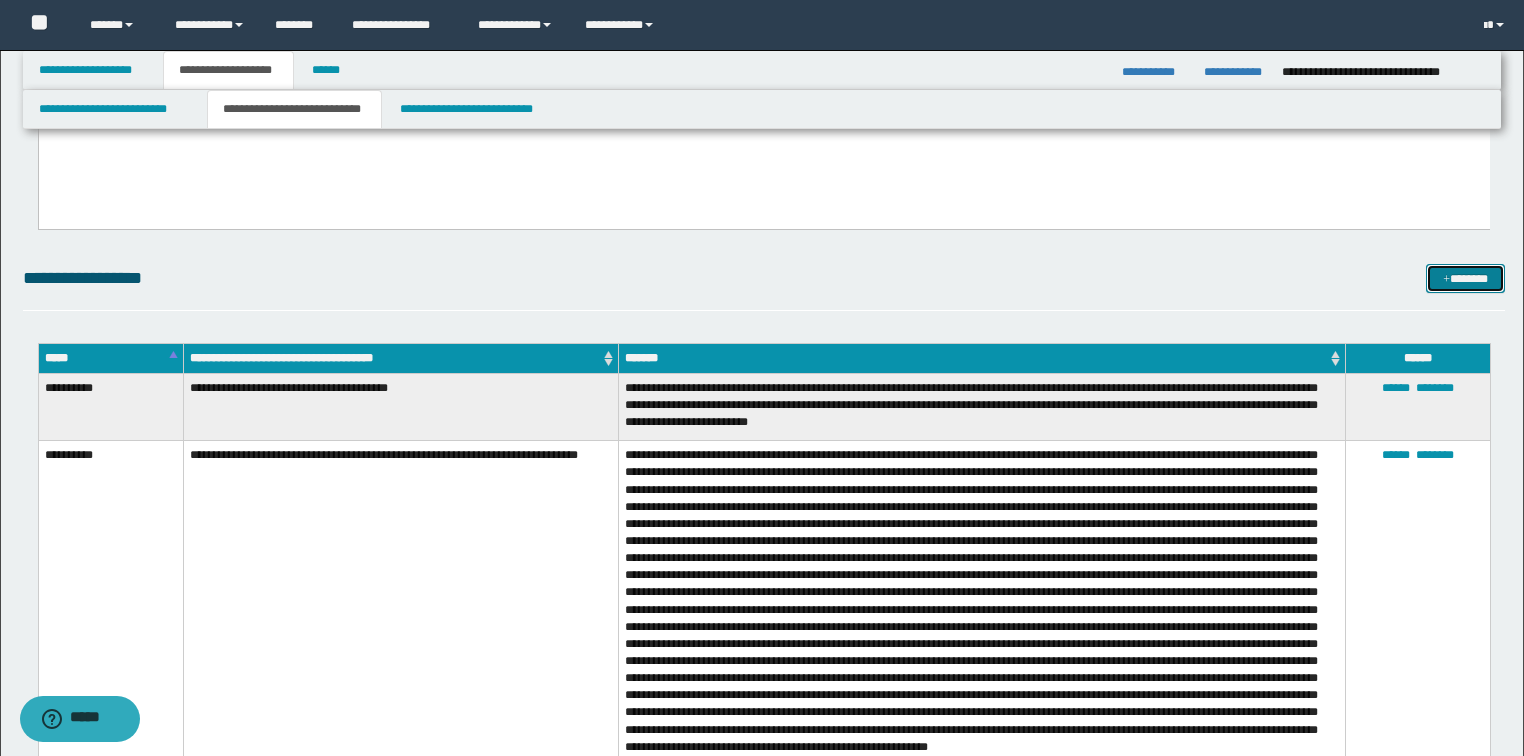 click on "*******" at bounding box center (1465, 279) 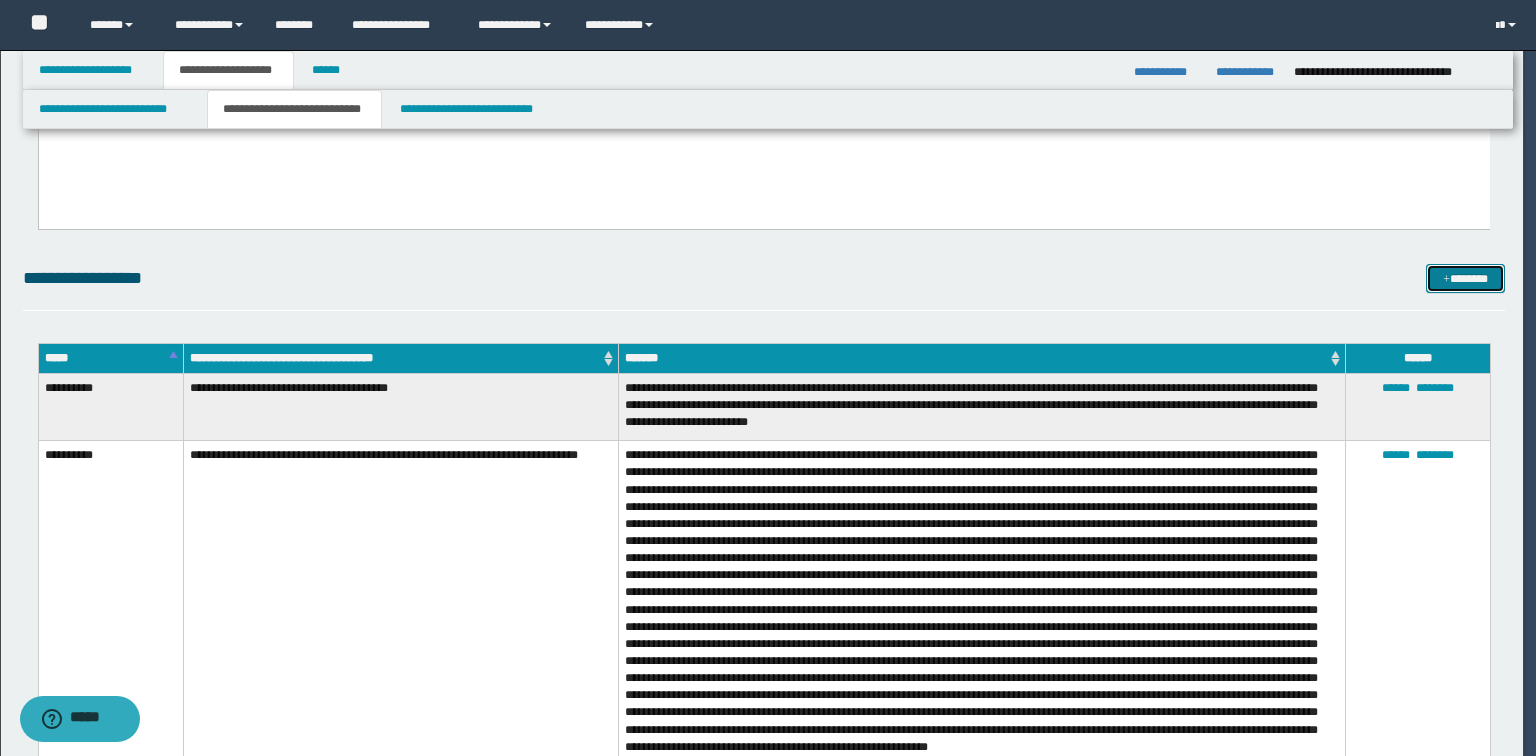 scroll, scrollTop: 0, scrollLeft: 0, axis: both 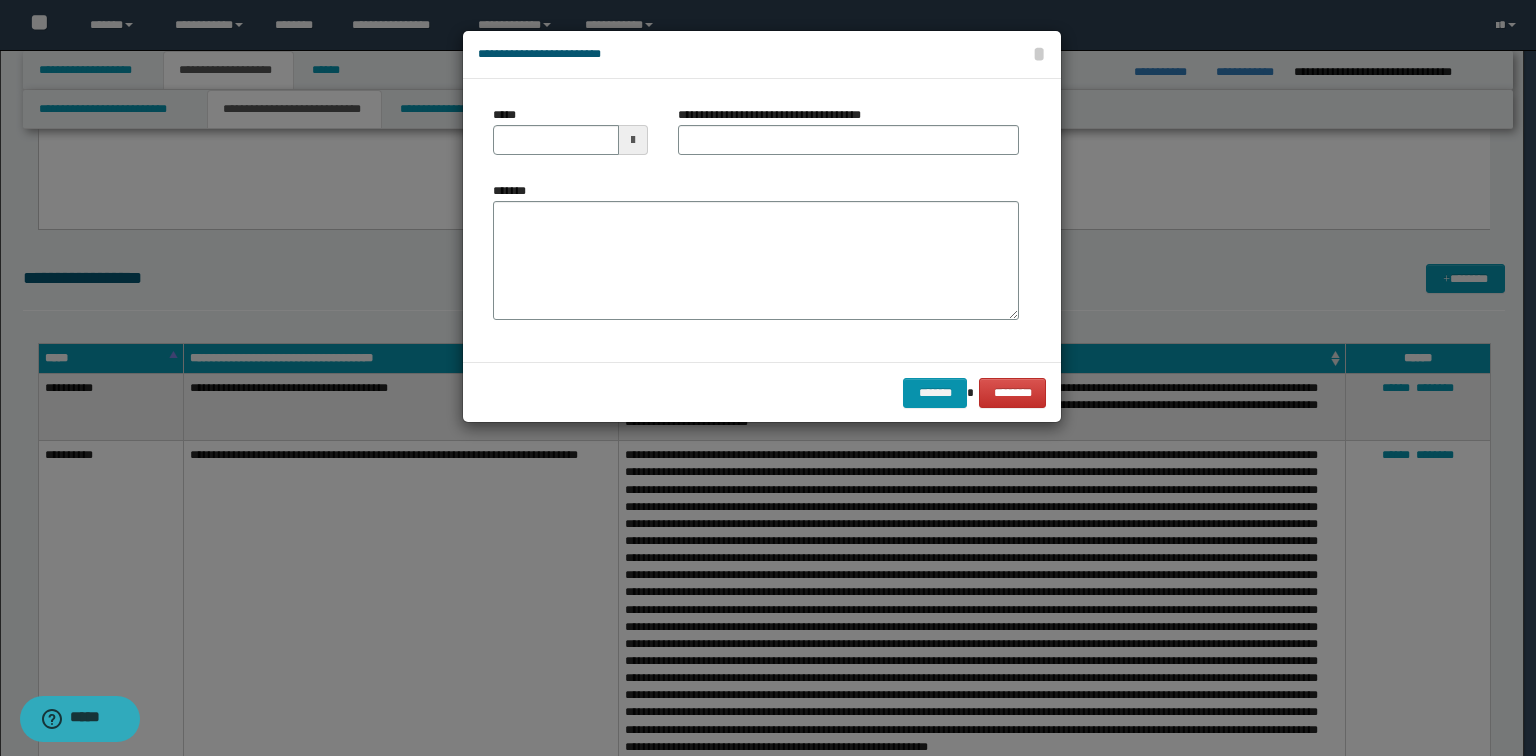click on "*******" at bounding box center [756, 261] 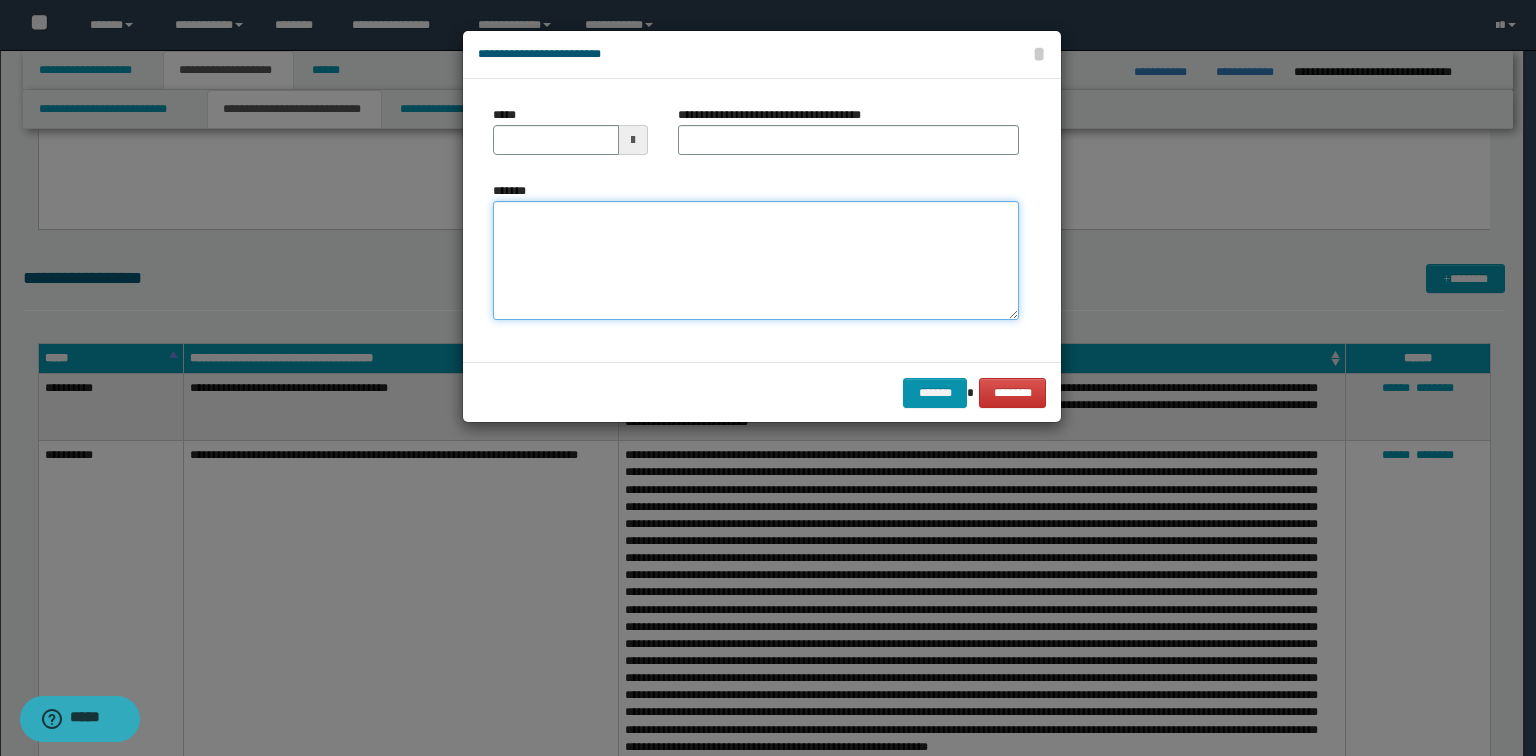 click on "*******" at bounding box center (756, 261) 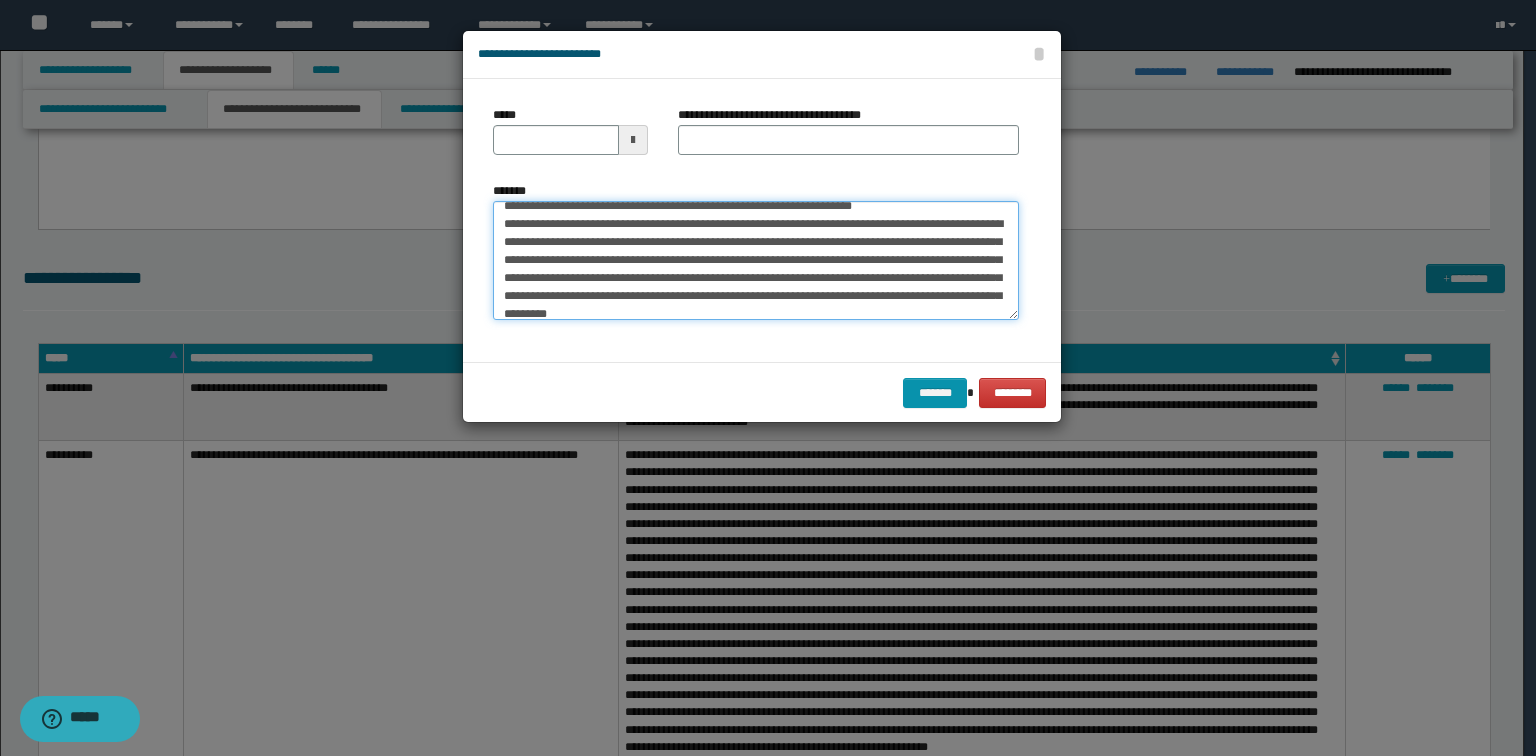 scroll, scrollTop: 0, scrollLeft: 0, axis: both 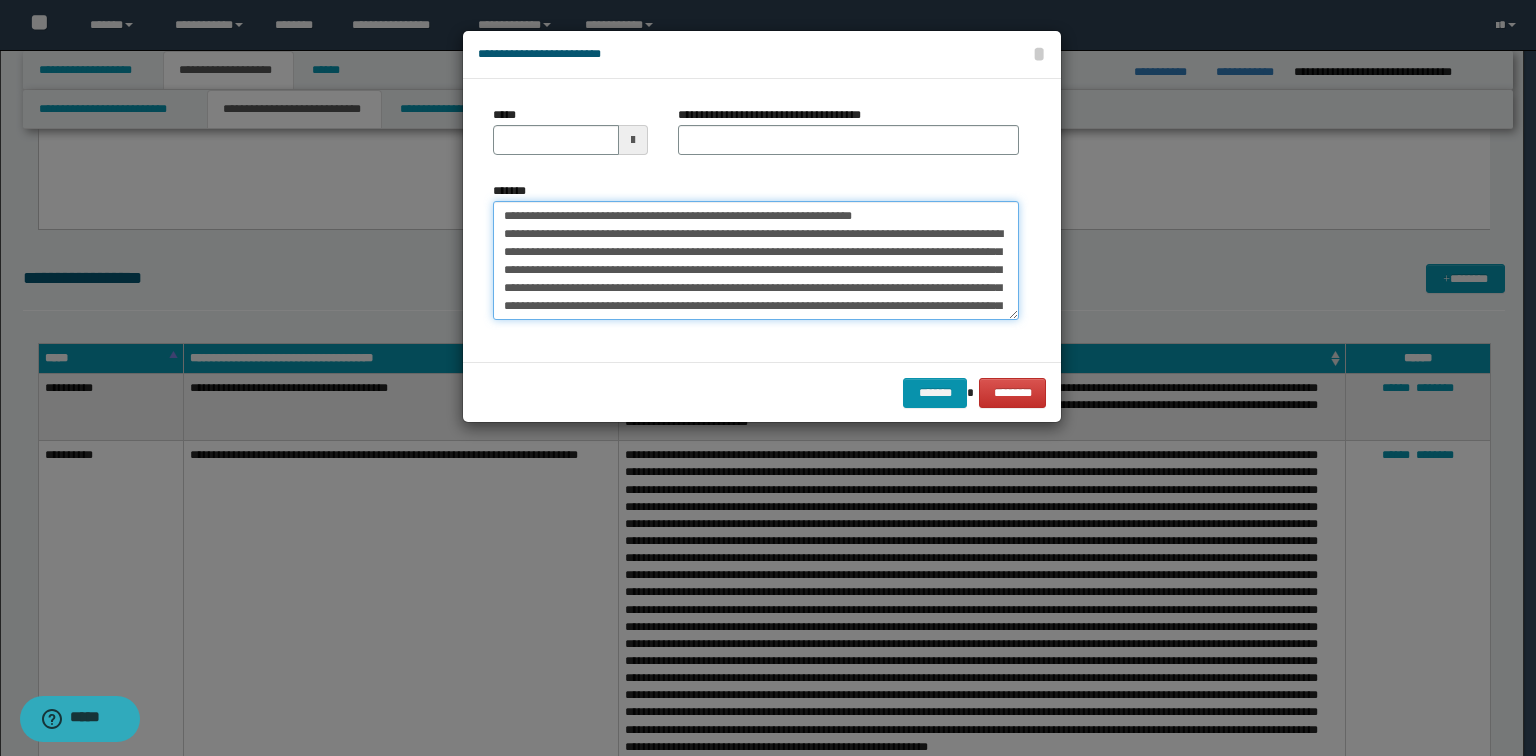 drag, startPoint x: 920, startPoint y: 208, endPoint x: 284, endPoint y: 198, distance: 636.0786 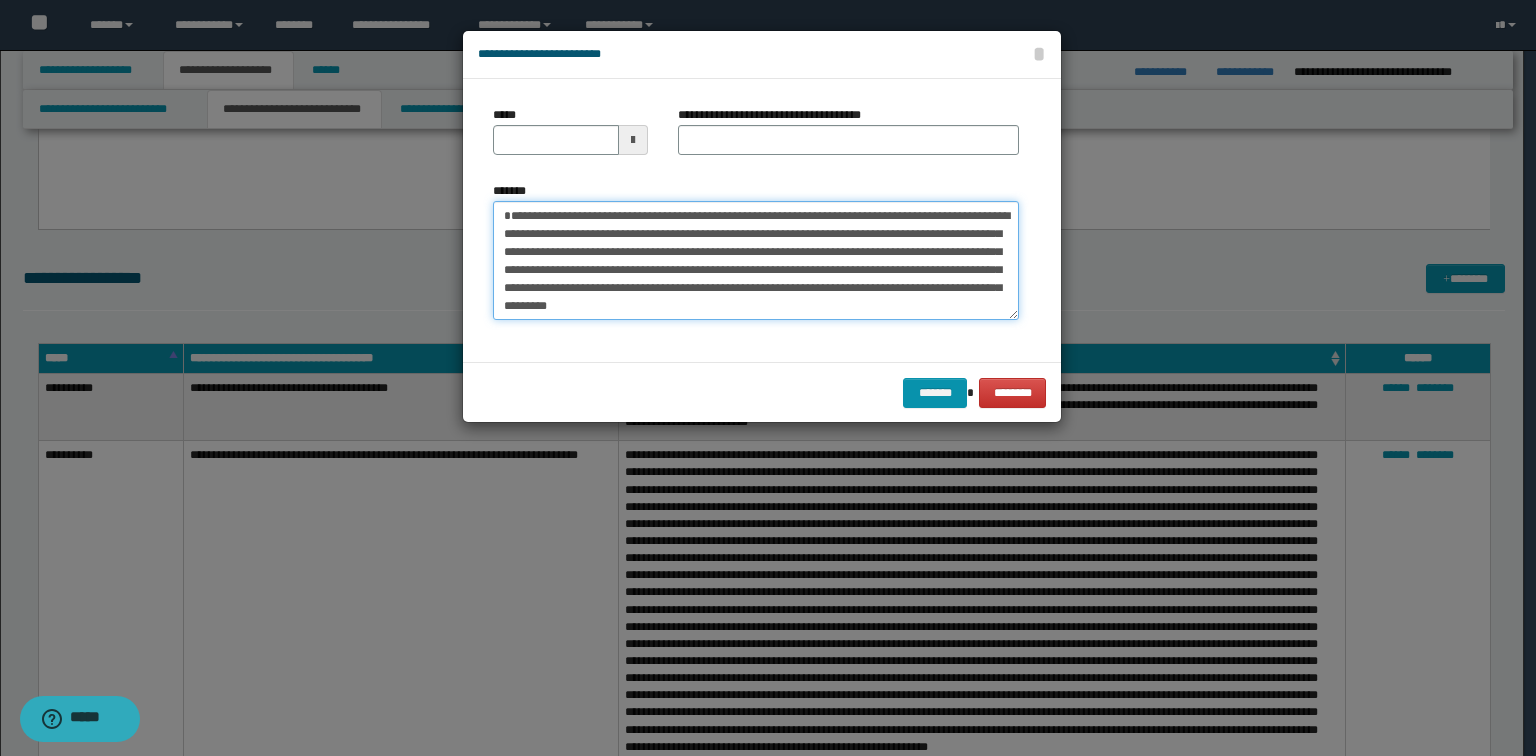 type on "**********" 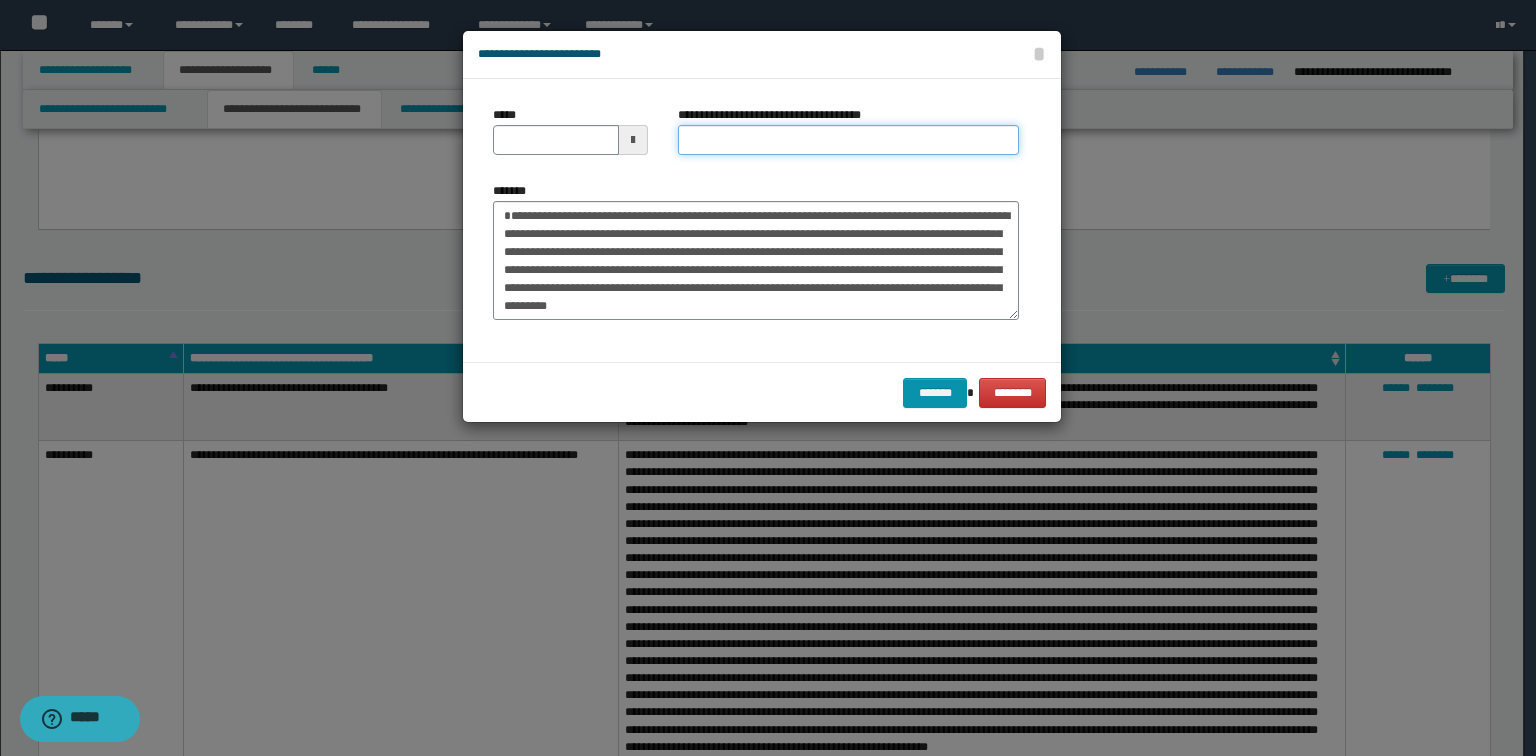 click on "**********" at bounding box center (848, 140) 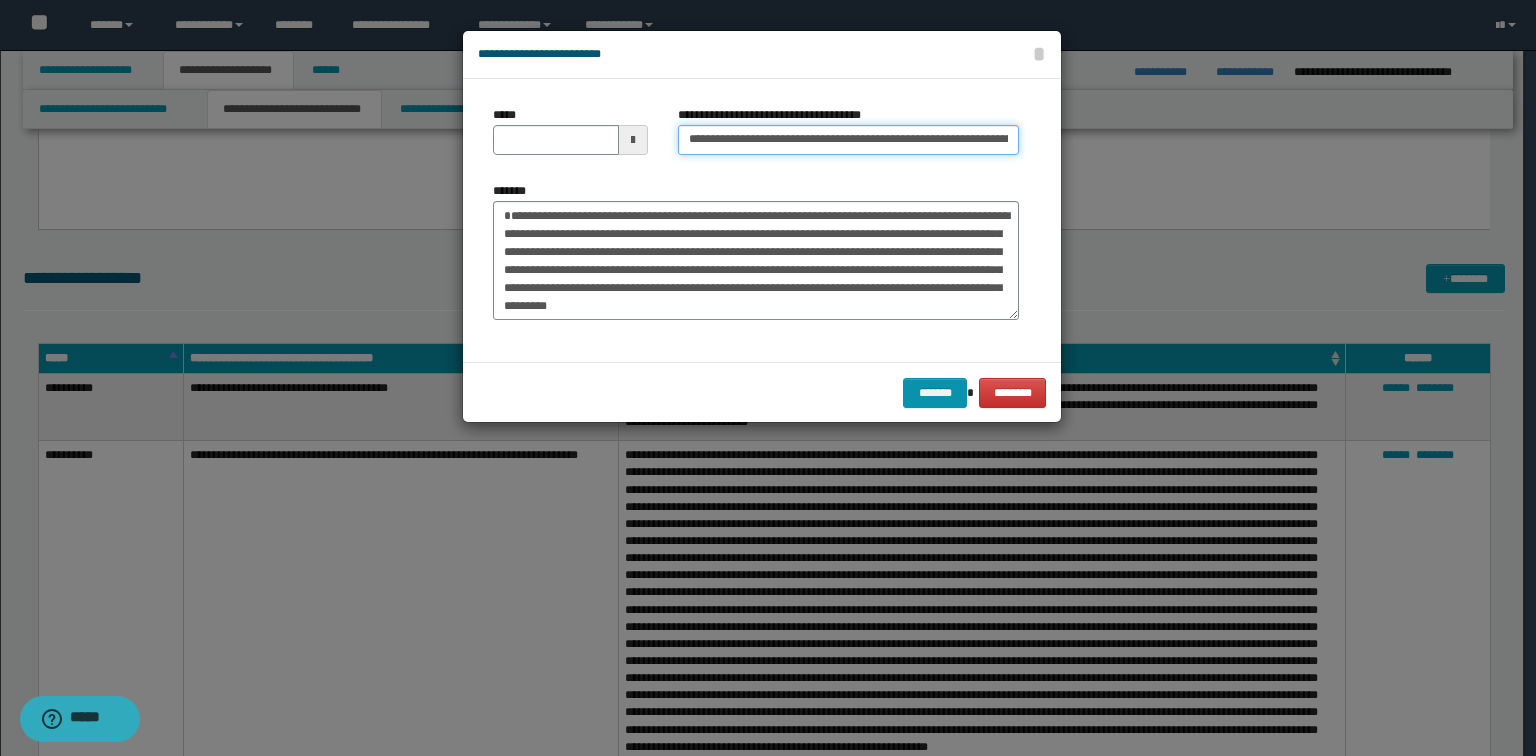 scroll, scrollTop: 0, scrollLeft: 66, axis: horizontal 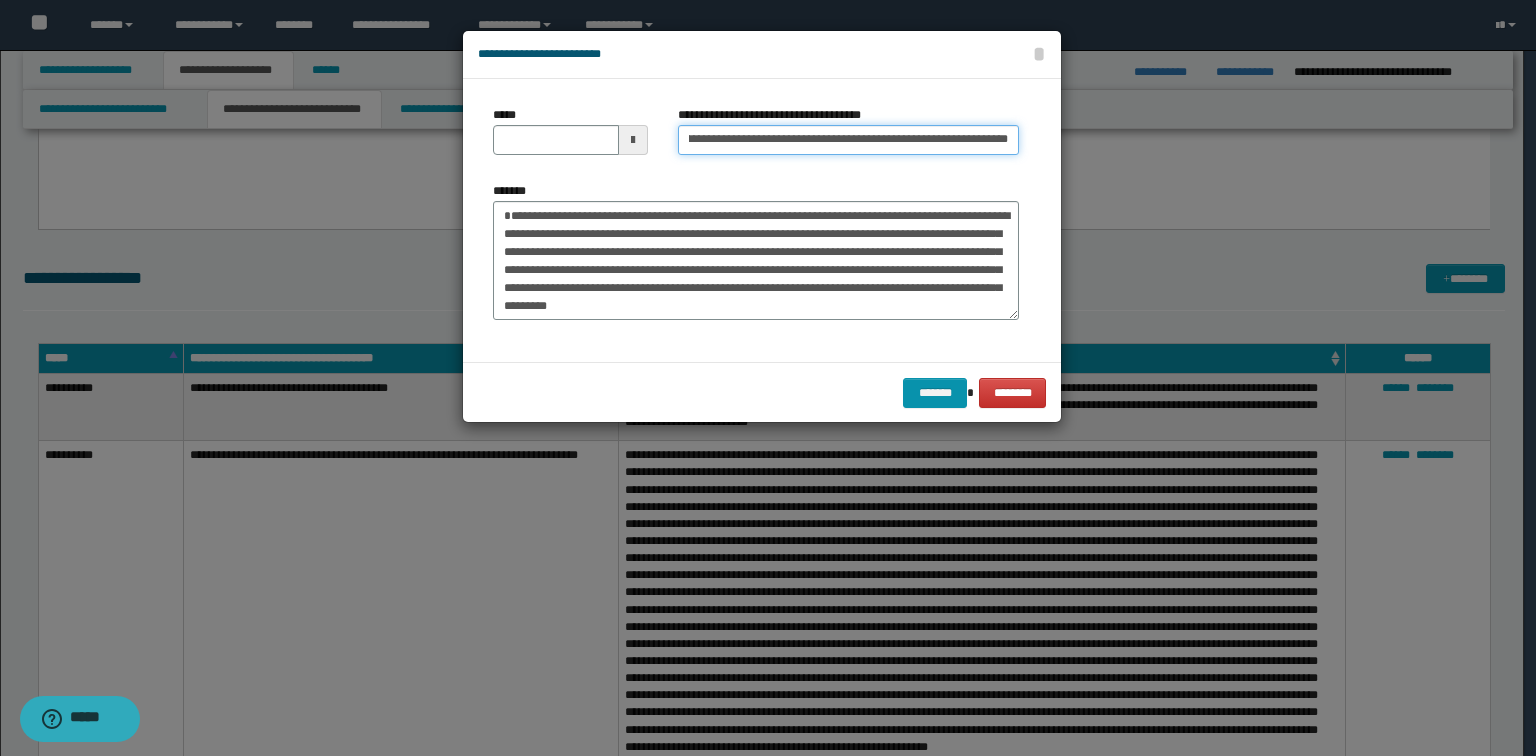 type on "**********" 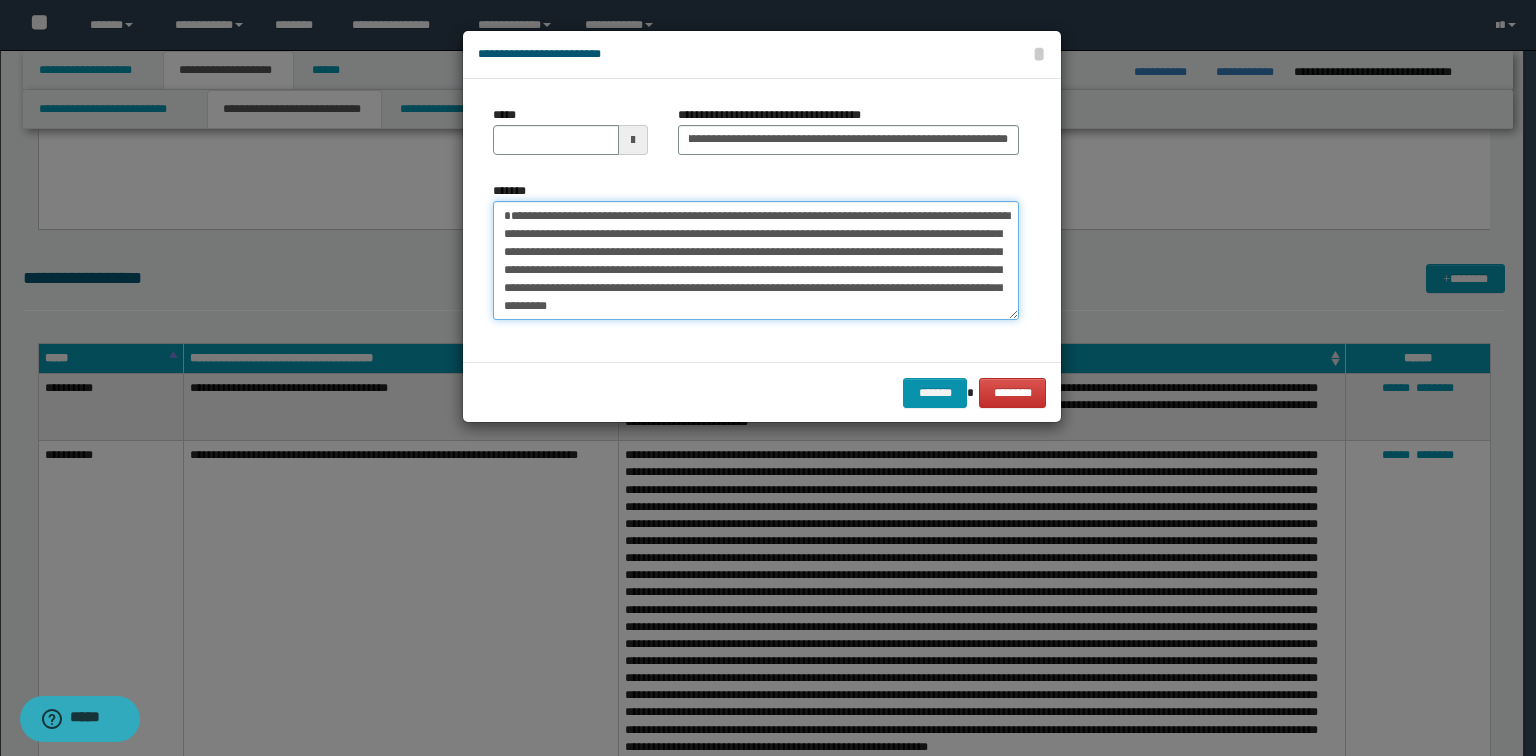 drag, startPoint x: 772, startPoint y: 216, endPoint x: 771, endPoint y: 202, distance: 14.035668 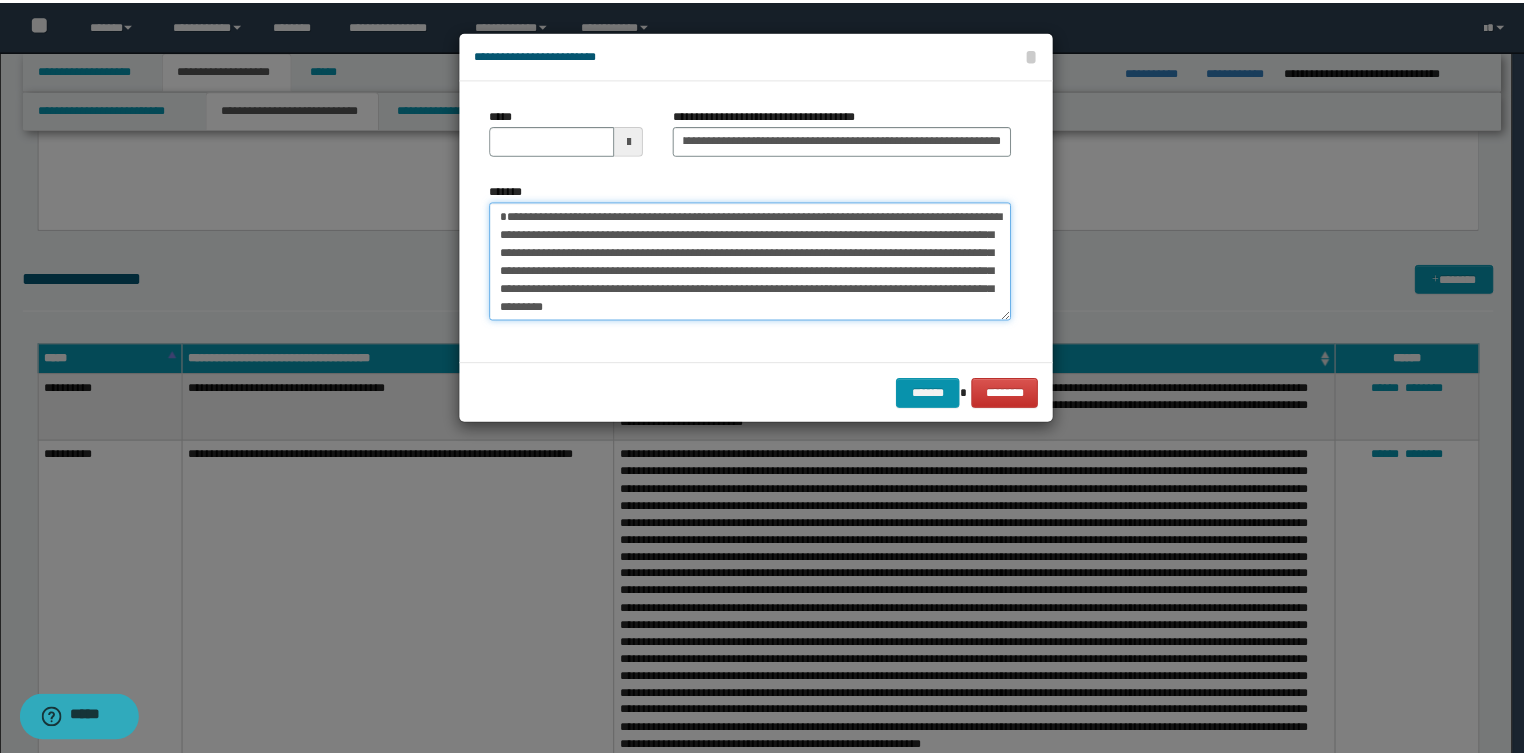 scroll, scrollTop: 0, scrollLeft: 0, axis: both 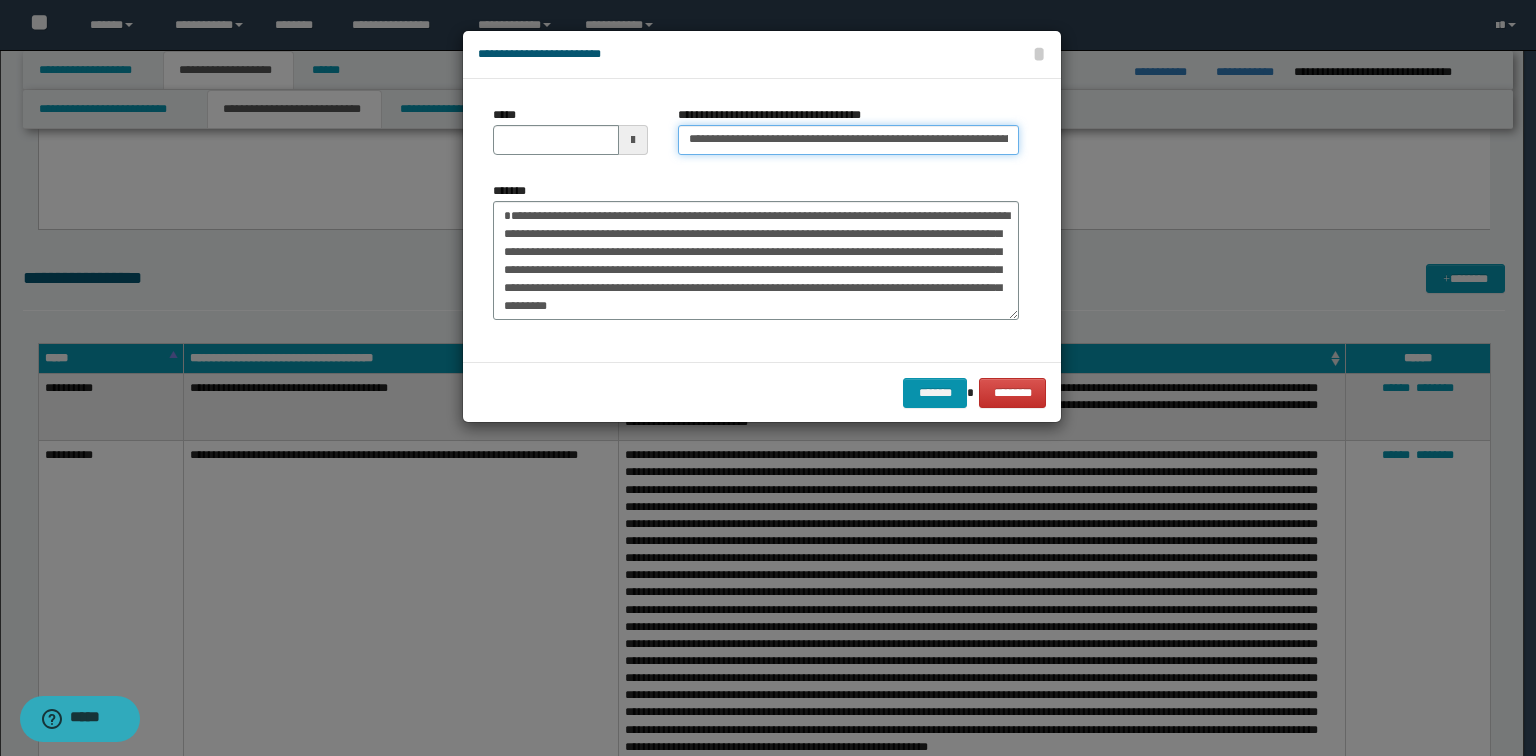 type 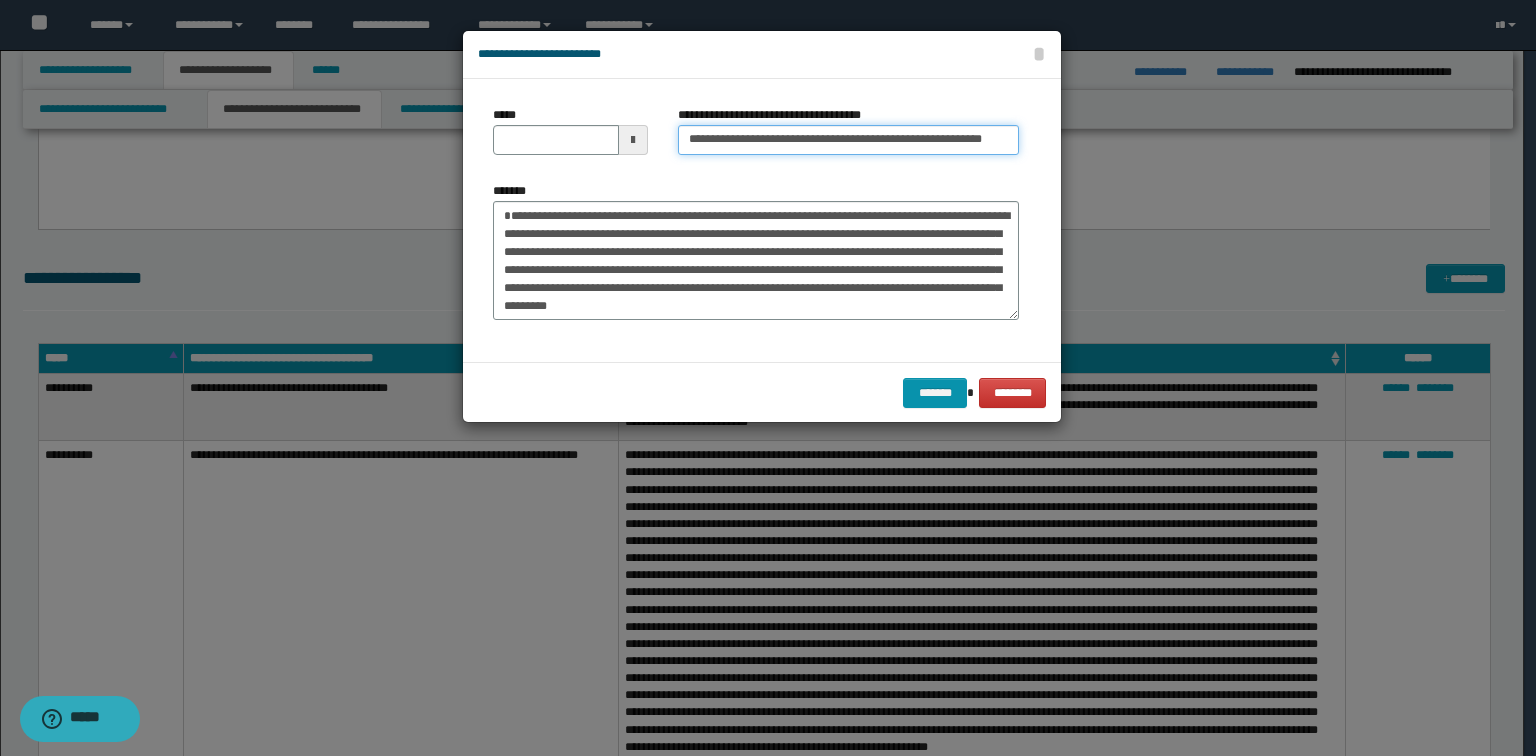 type 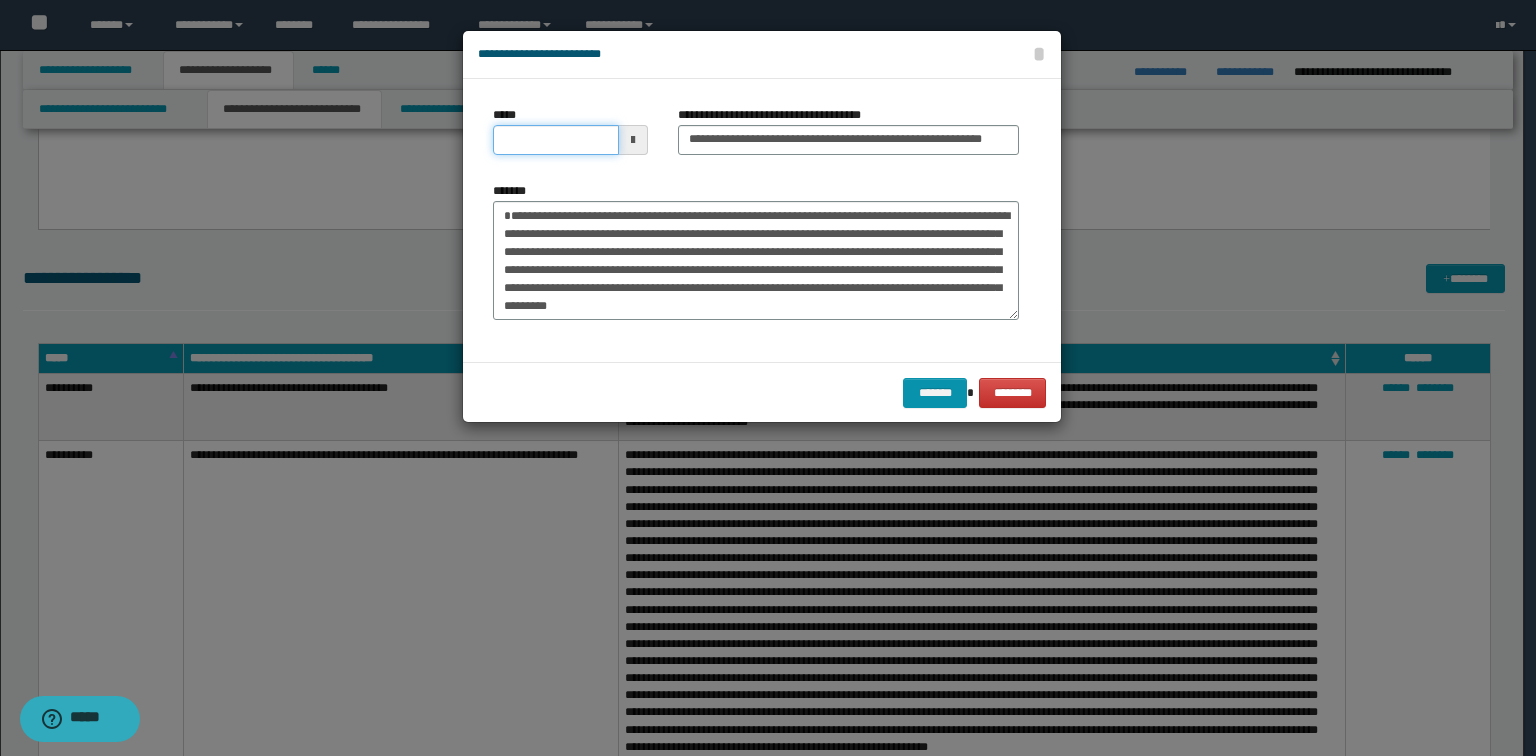 click on "*****" at bounding box center [556, 140] 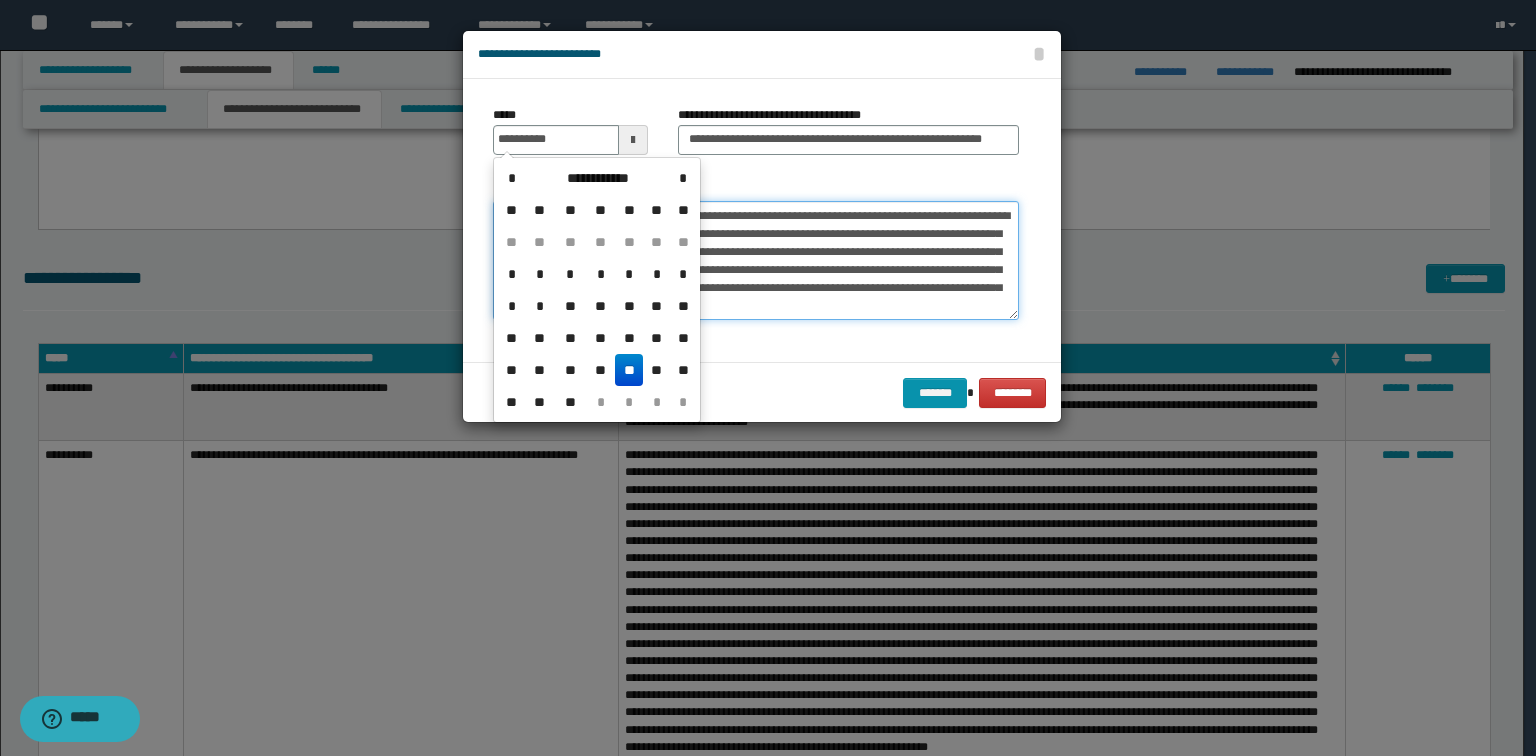 type on "**********" 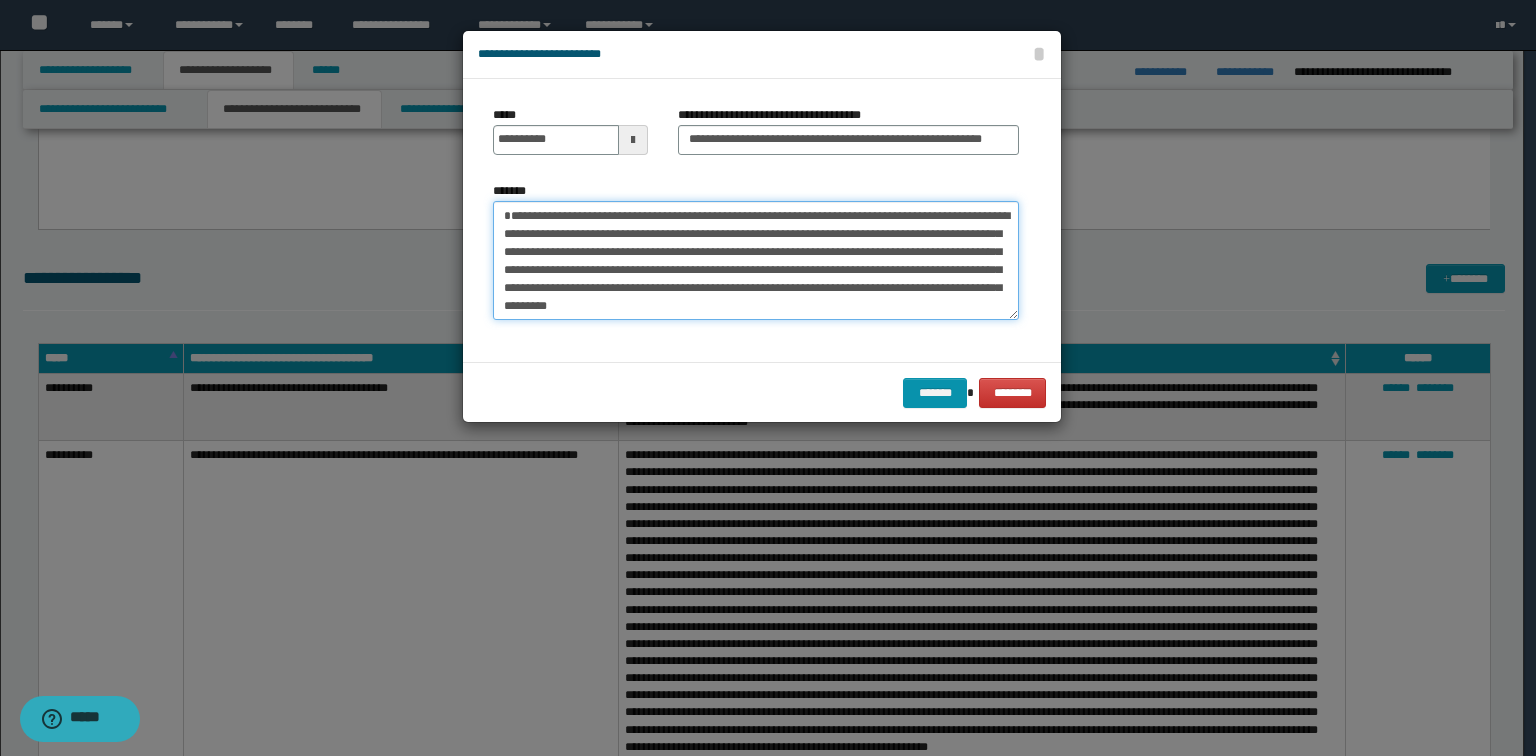 click on "**********" at bounding box center (756, 261) 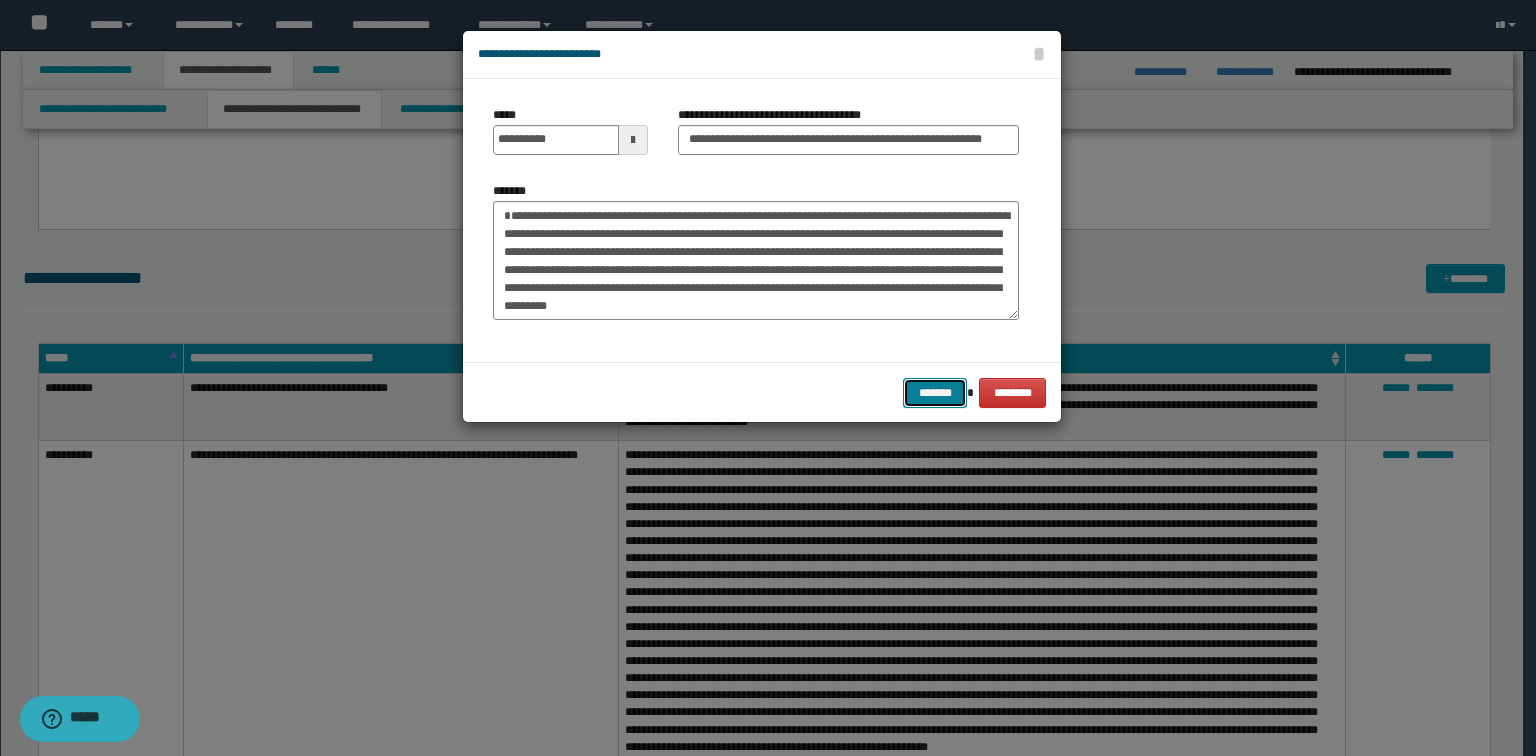 click on "*******" at bounding box center [935, 393] 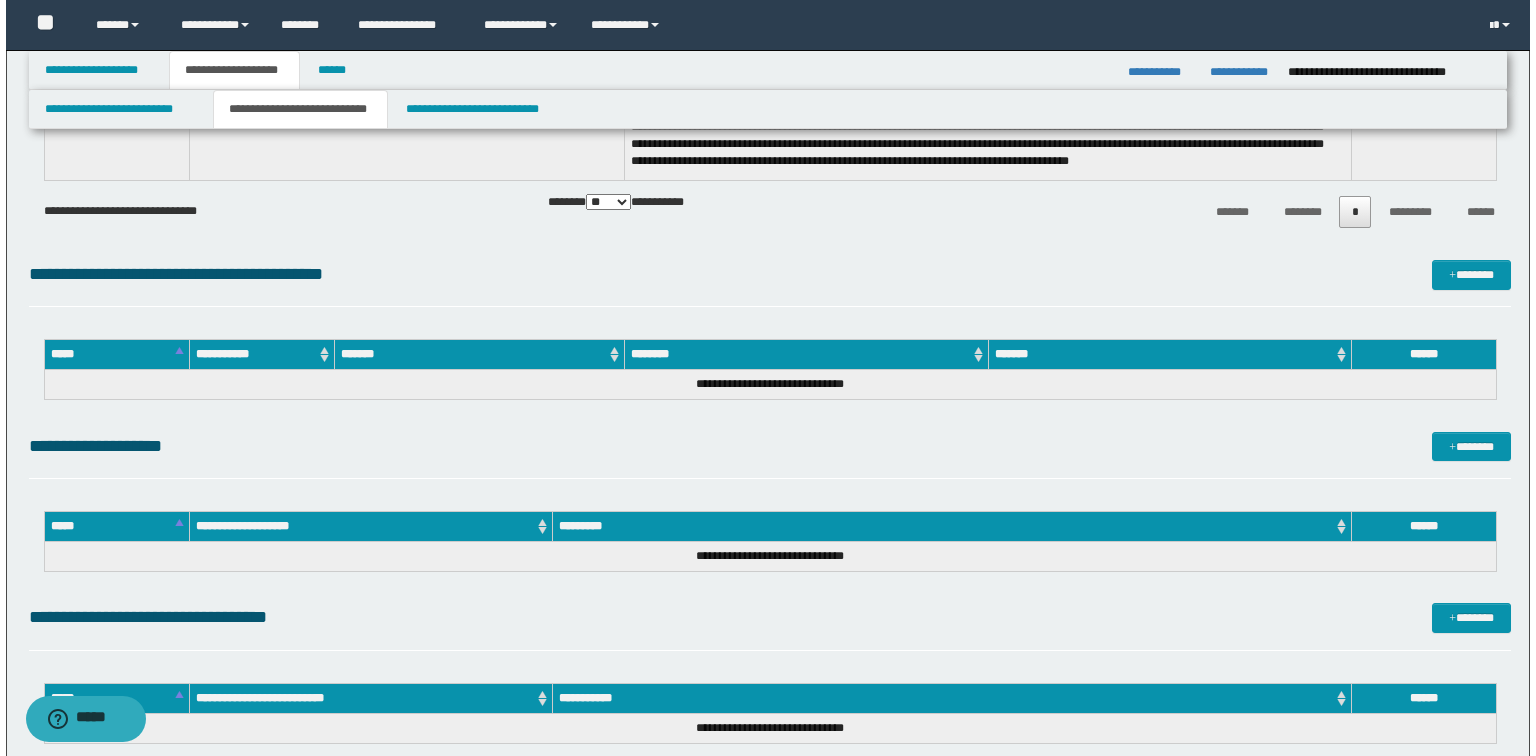 scroll, scrollTop: 3280, scrollLeft: 0, axis: vertical 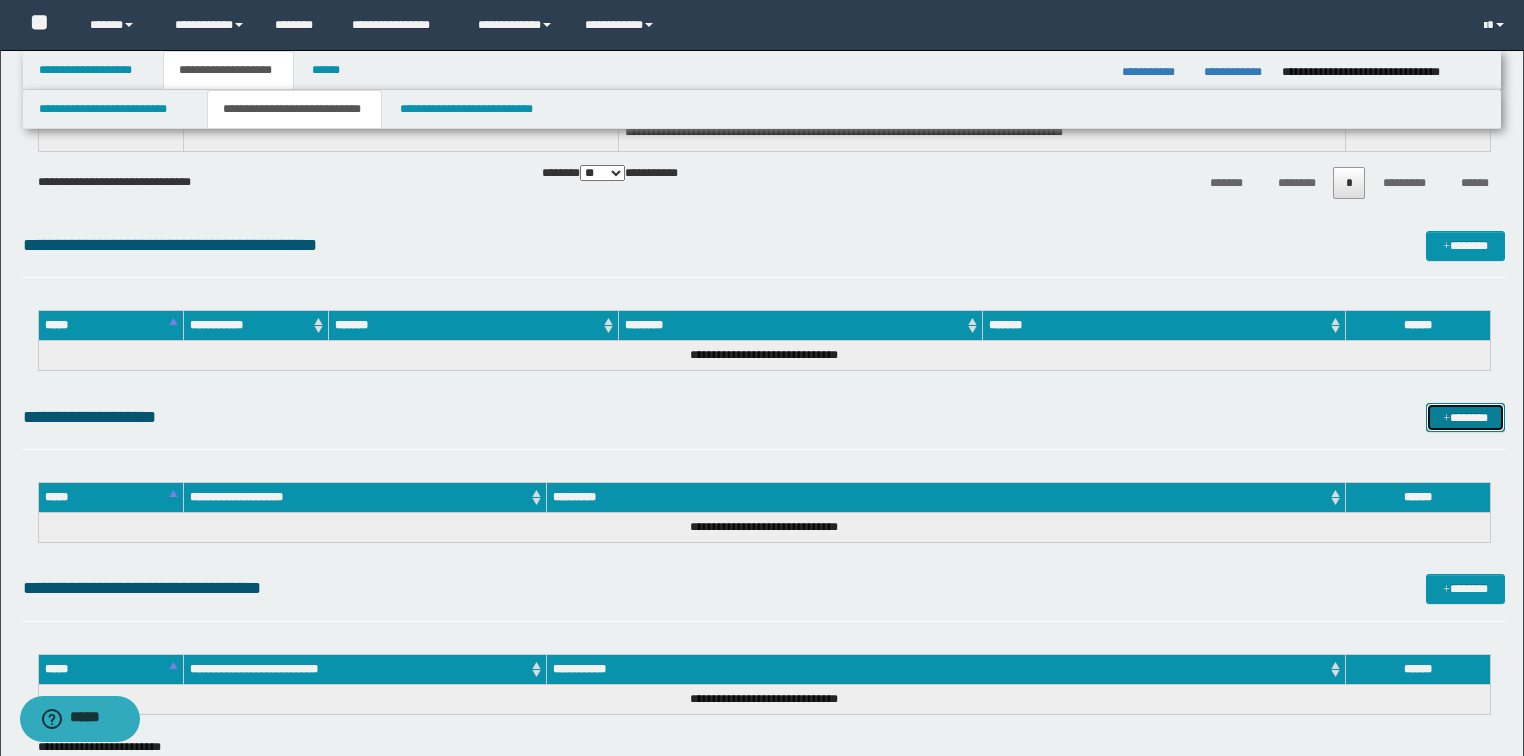 click on "*******" at bounding box center (1465, 418) 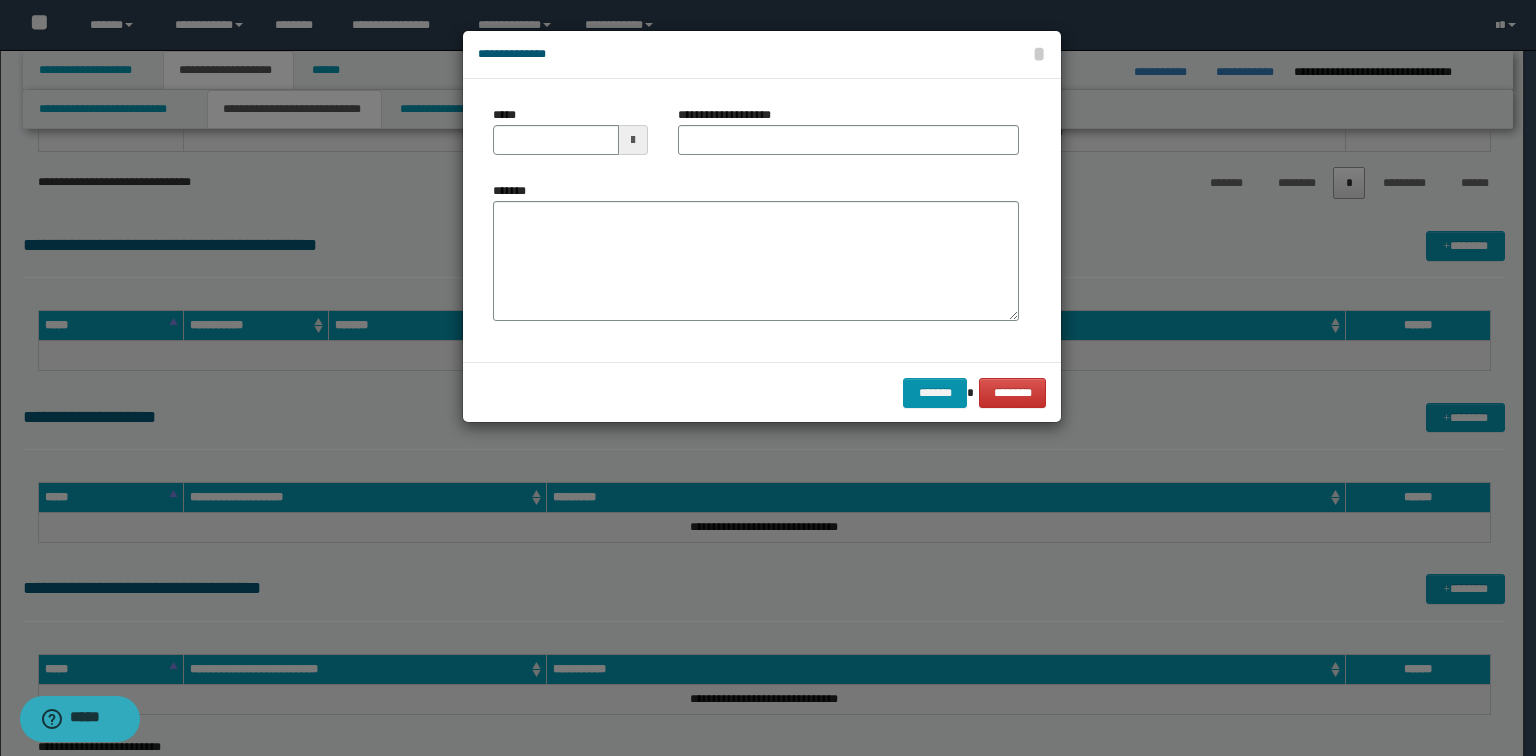 click on "**********" at bounding box center (762, 220) 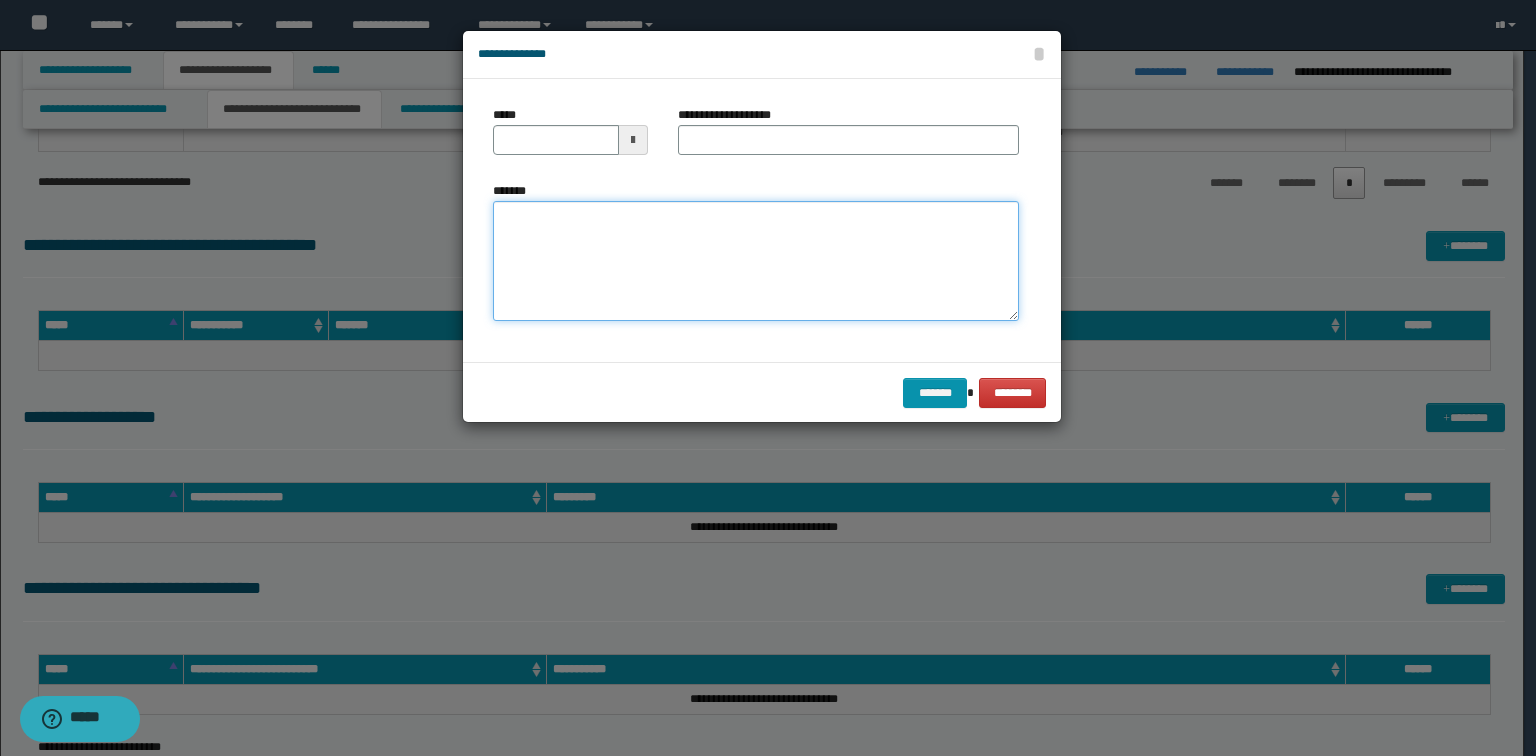 click on "*******" at bounding box center (756, 261) 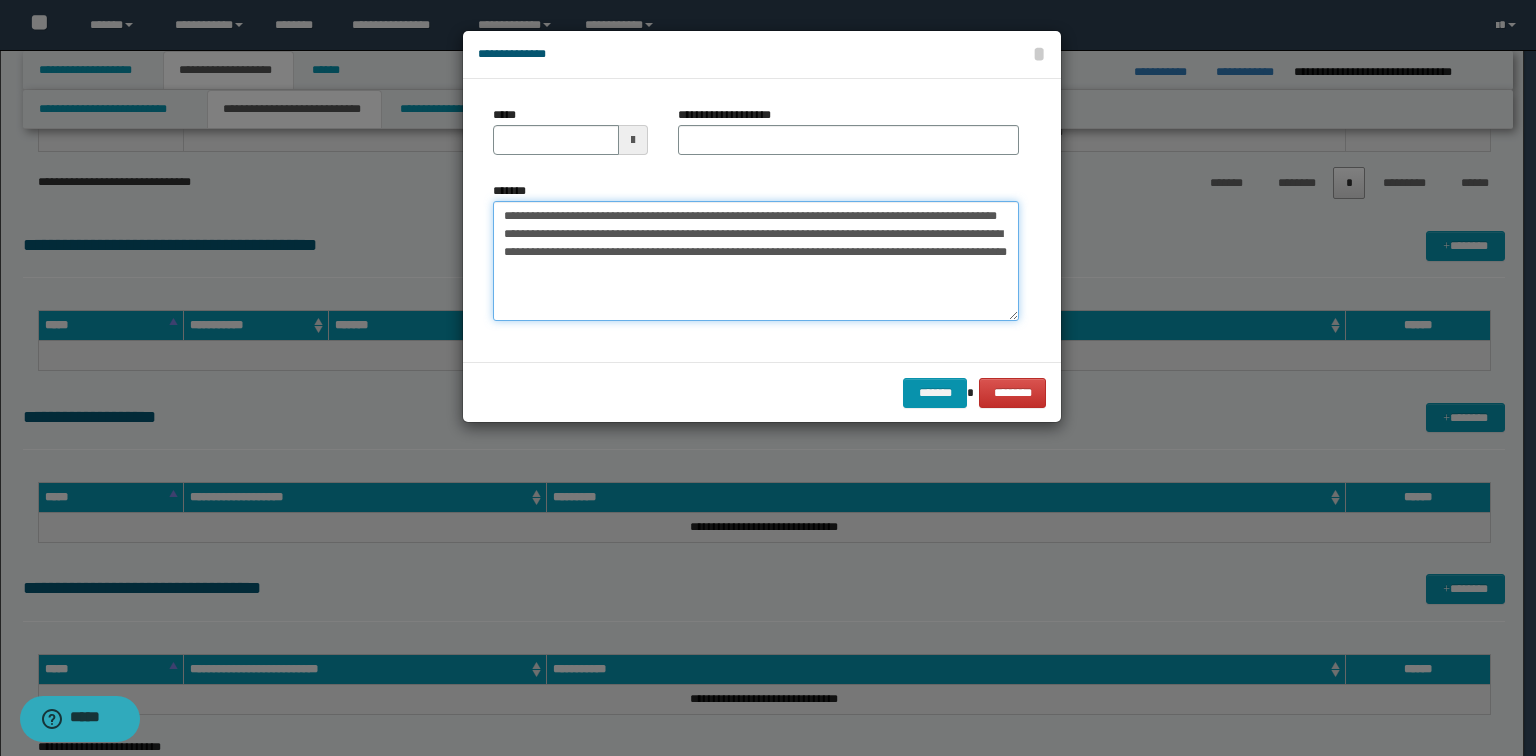 drag, startPoint x: 628, startPoint y: 230, endPoint x: 368, endPoint y: 216, distance: 260.37665 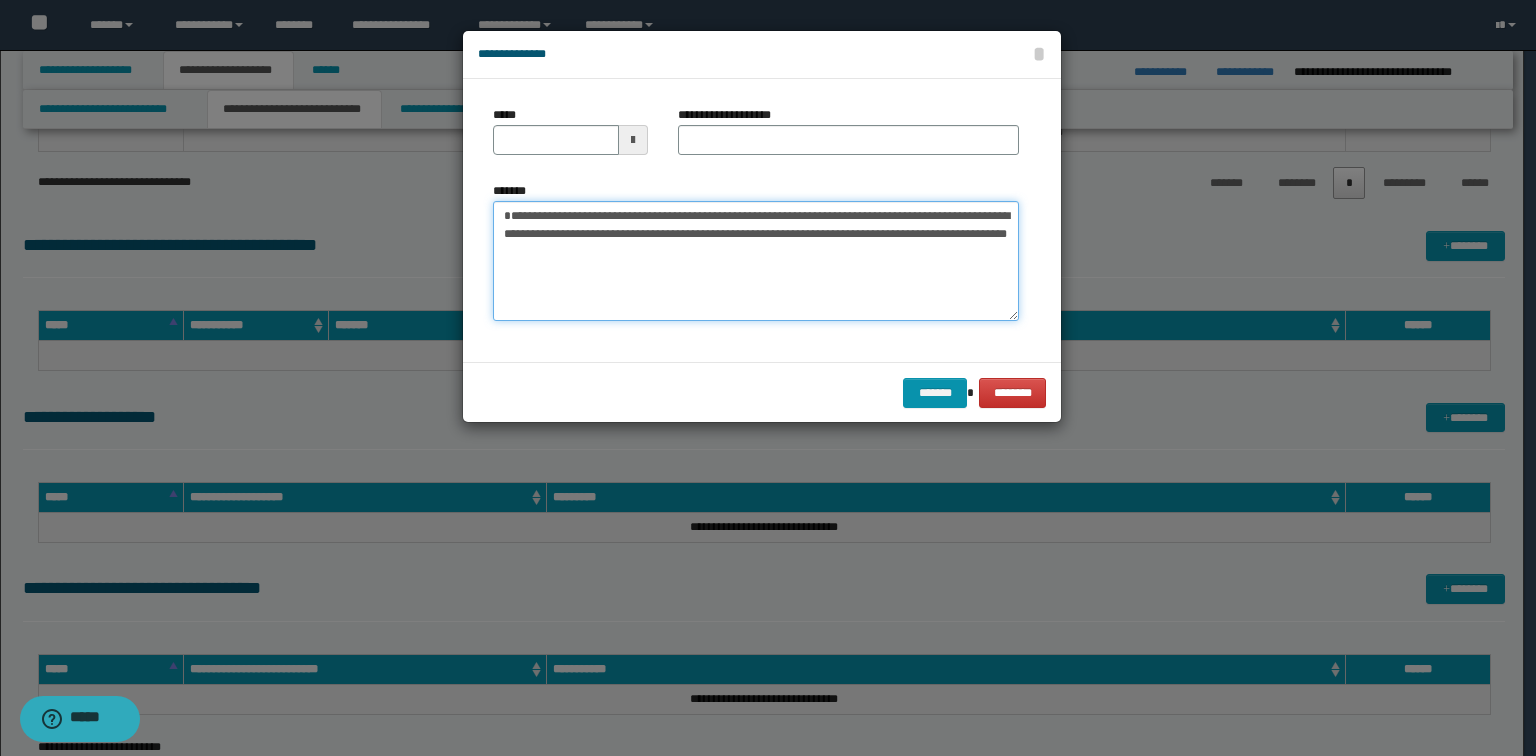 type on "**********" 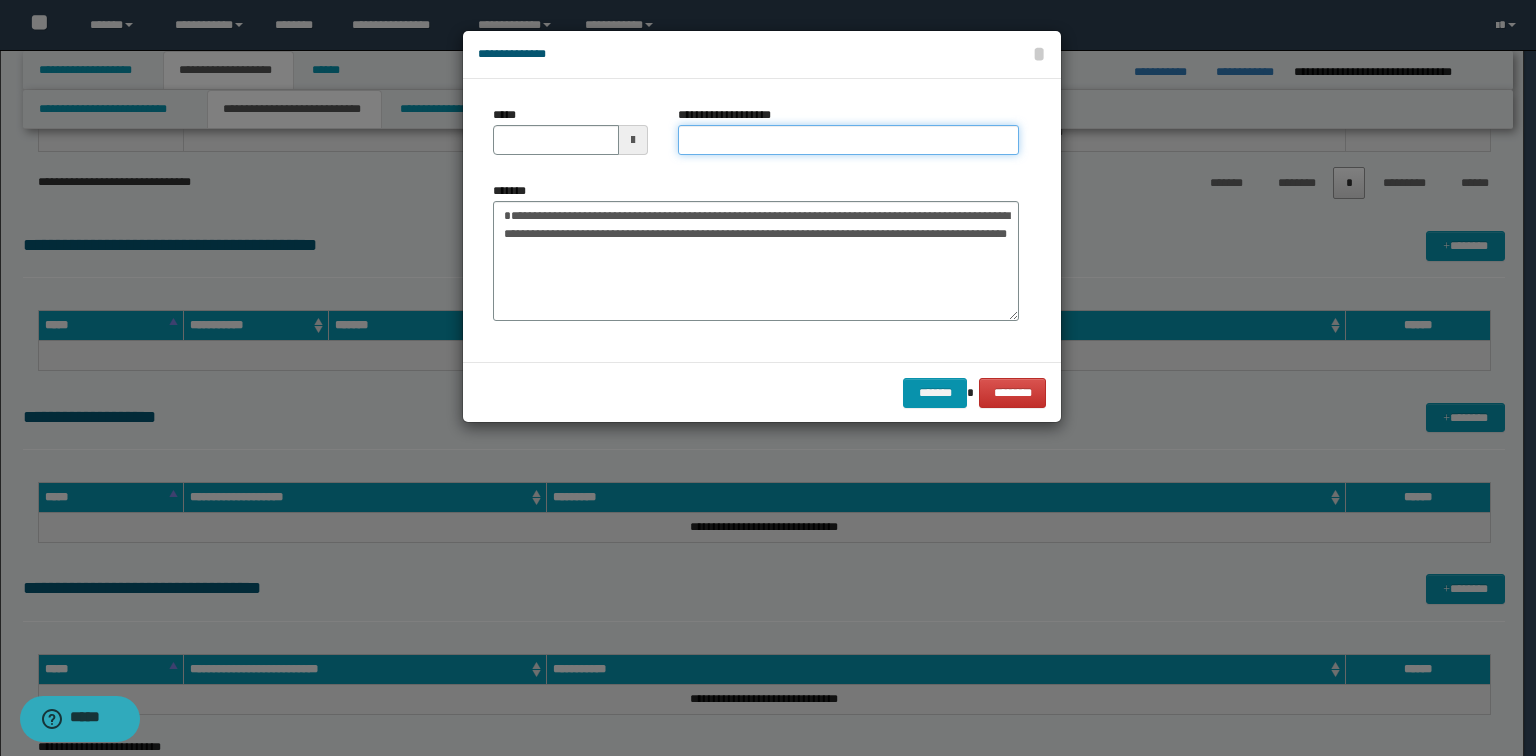 click on "**********" at bounding box center (848, 140) 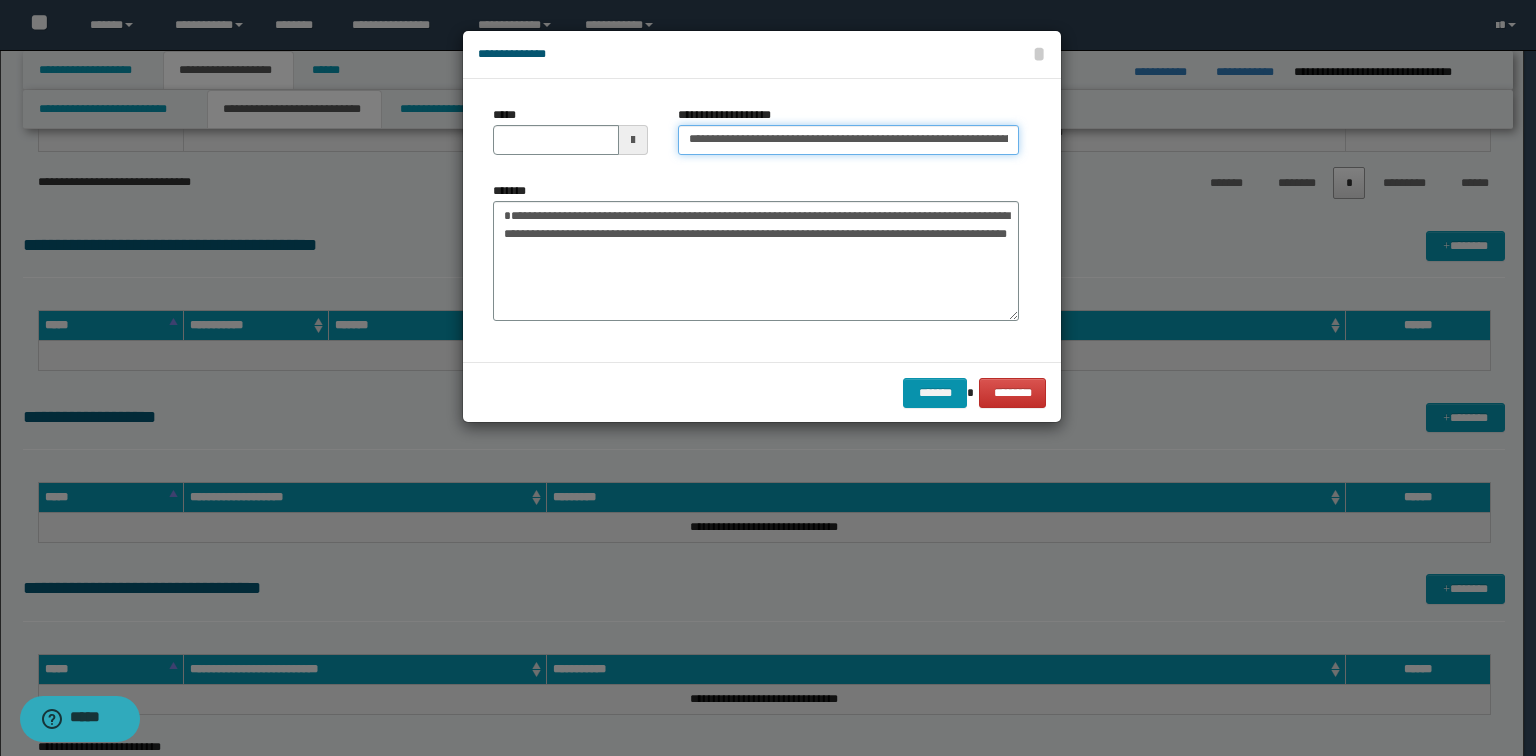 scroll, scrollTop: 0, scrollLeft: 274, axis: horizontal 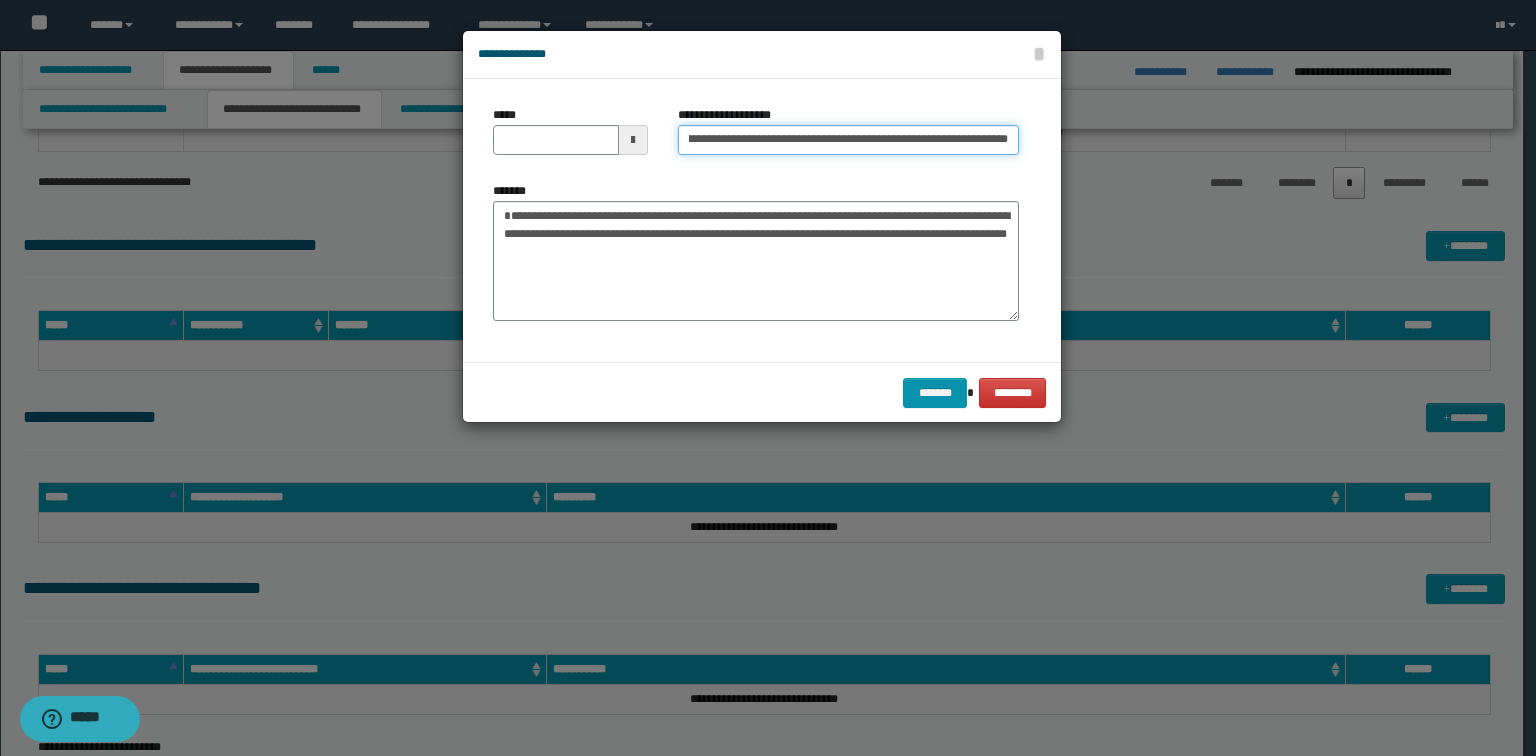 type on "**********" 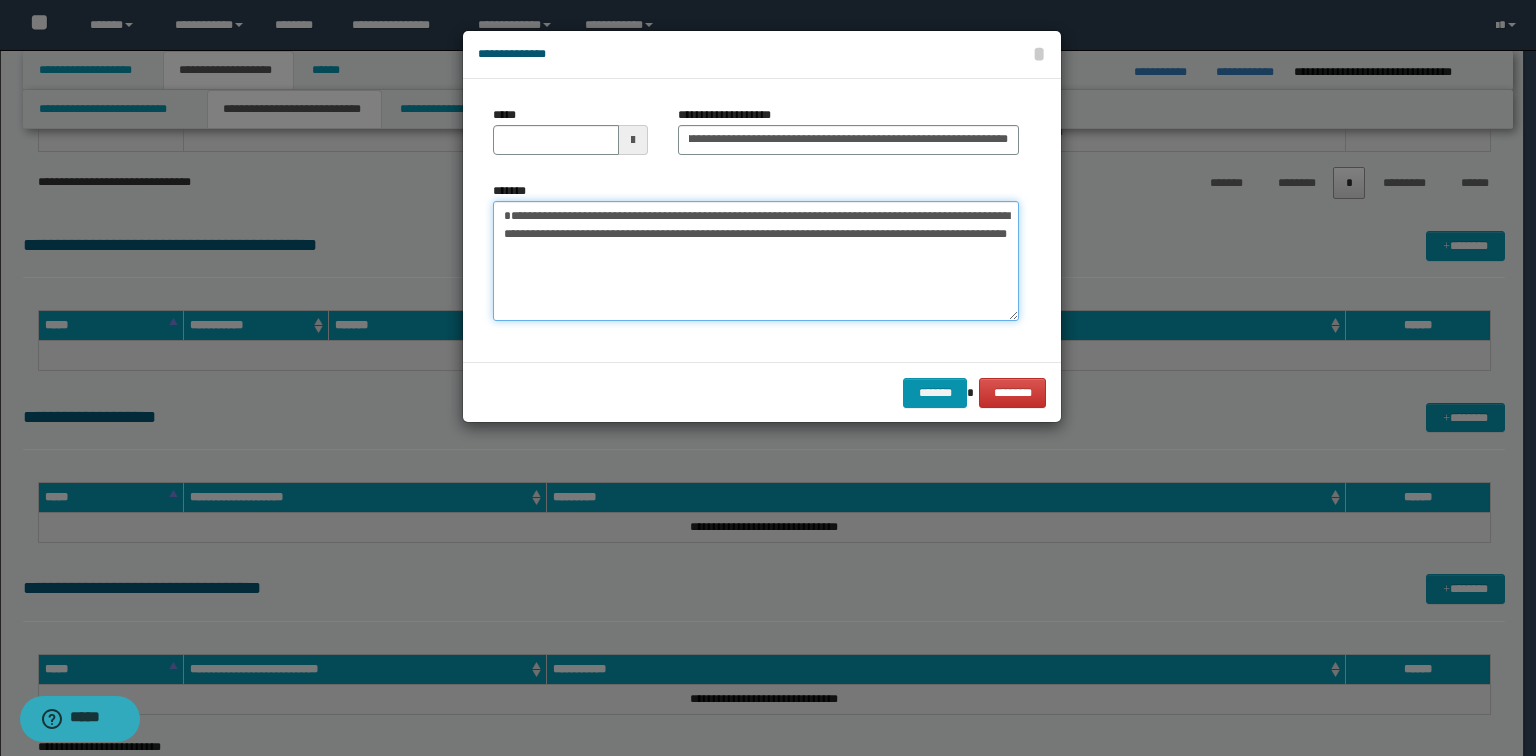 click on "**********" at bounding box center (756, 261) 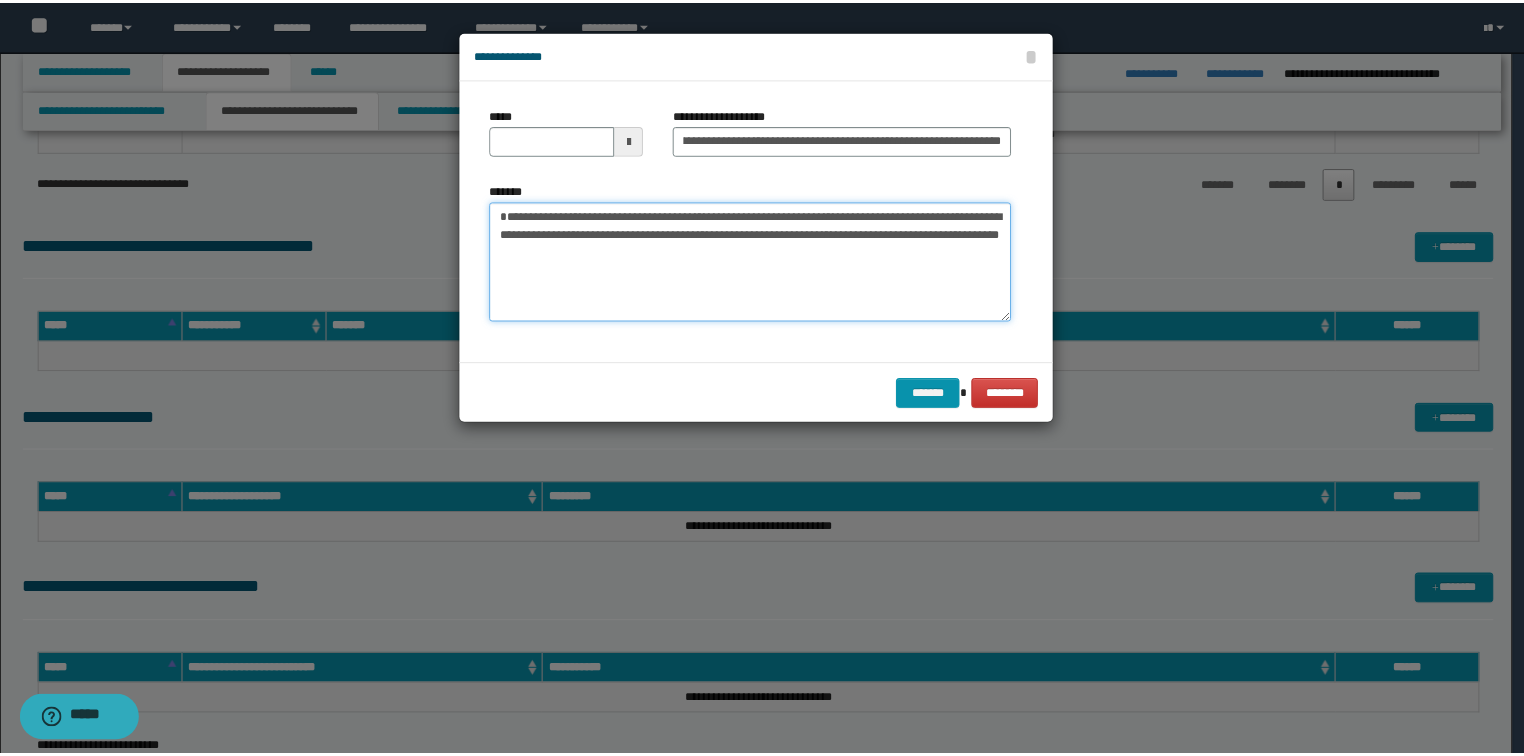 scroll, scrollTop: 0, scrollLeft: 0, axis: both 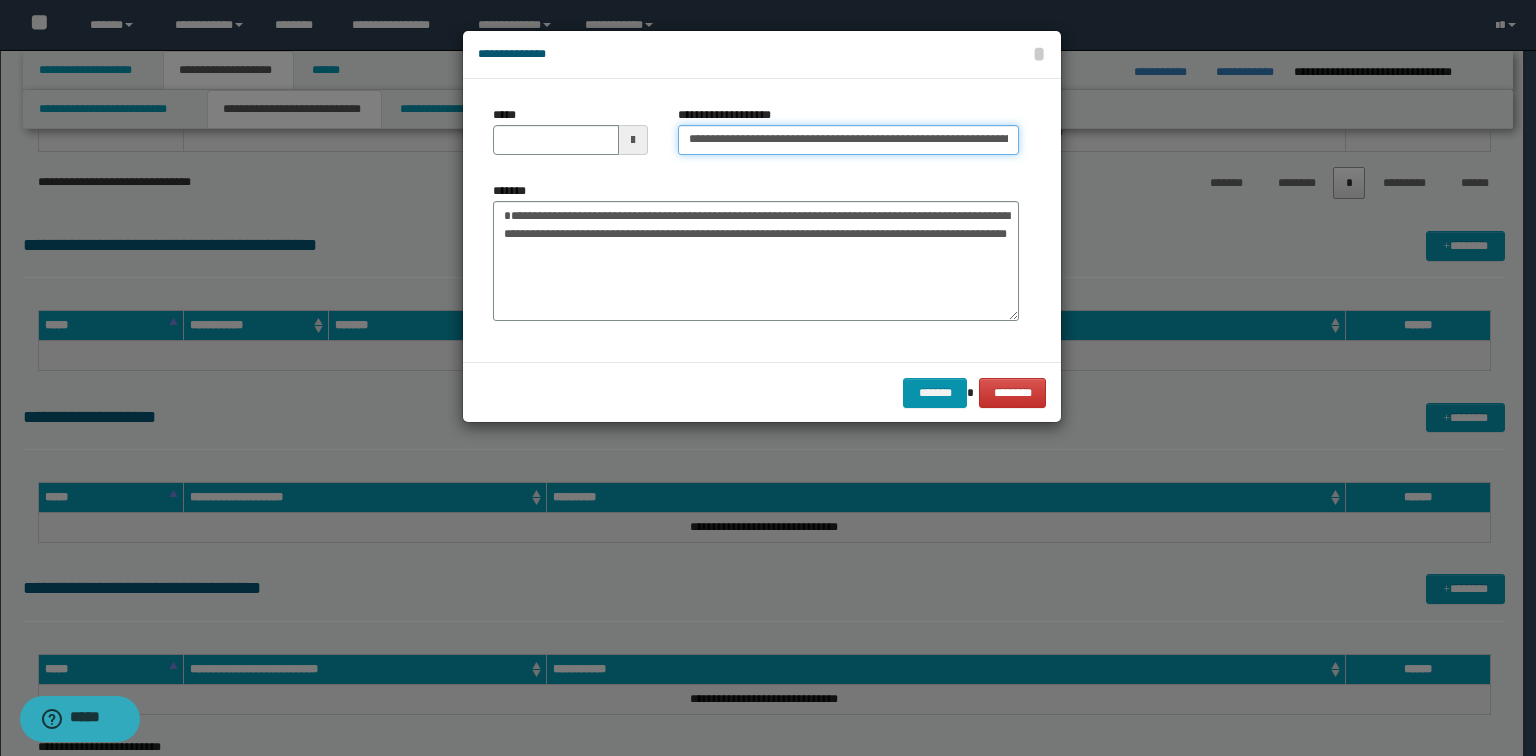 type 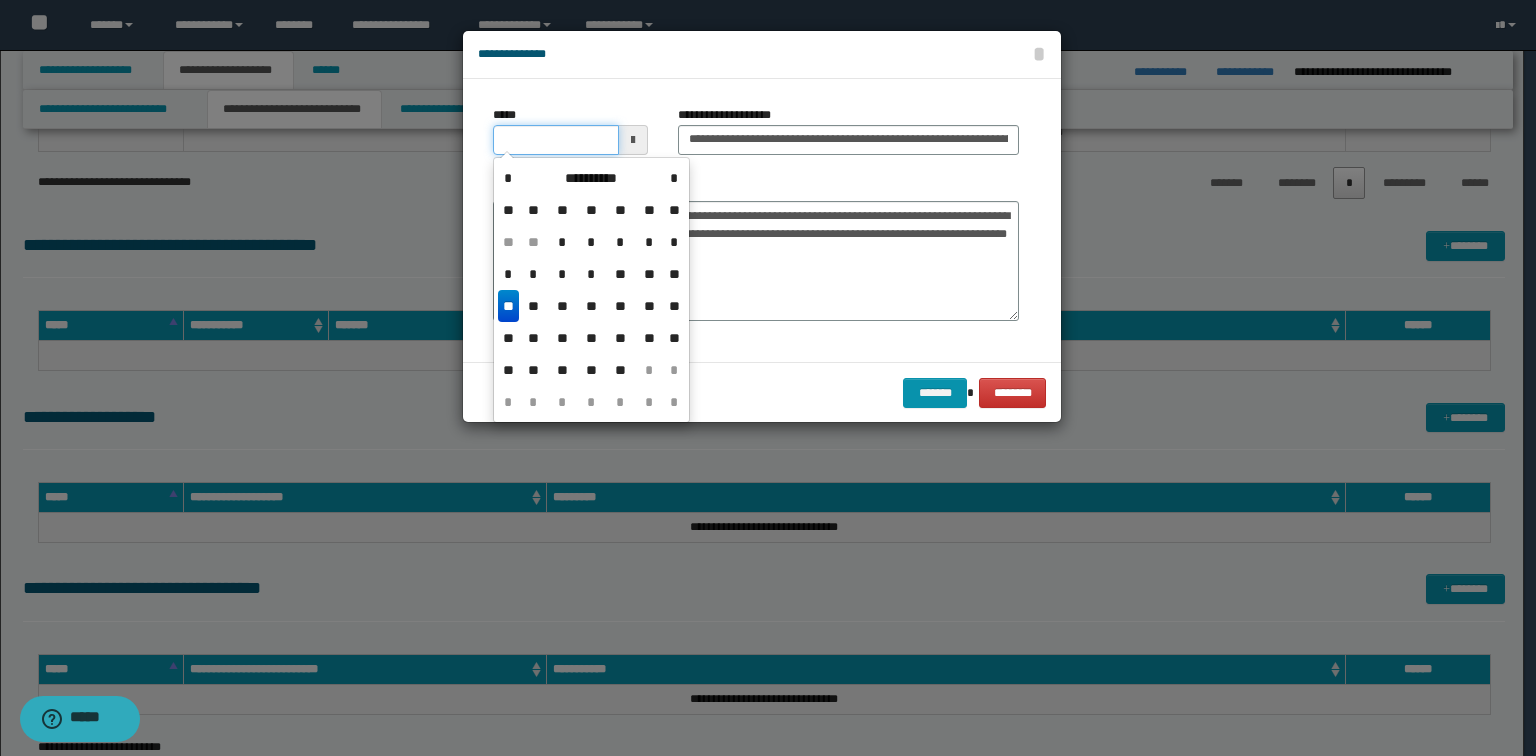 click on "*****" at bounding box center [556, 140] 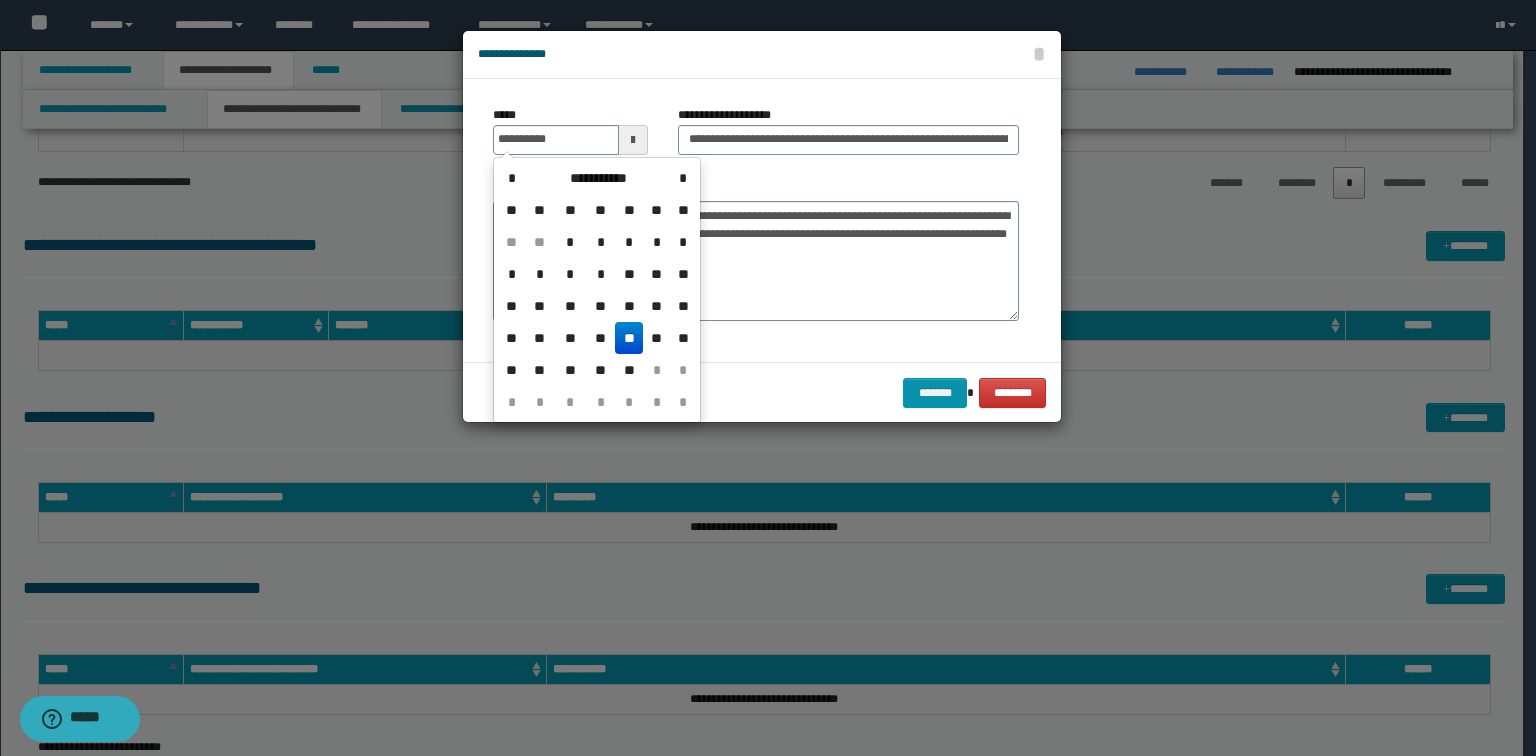 type on "**********" 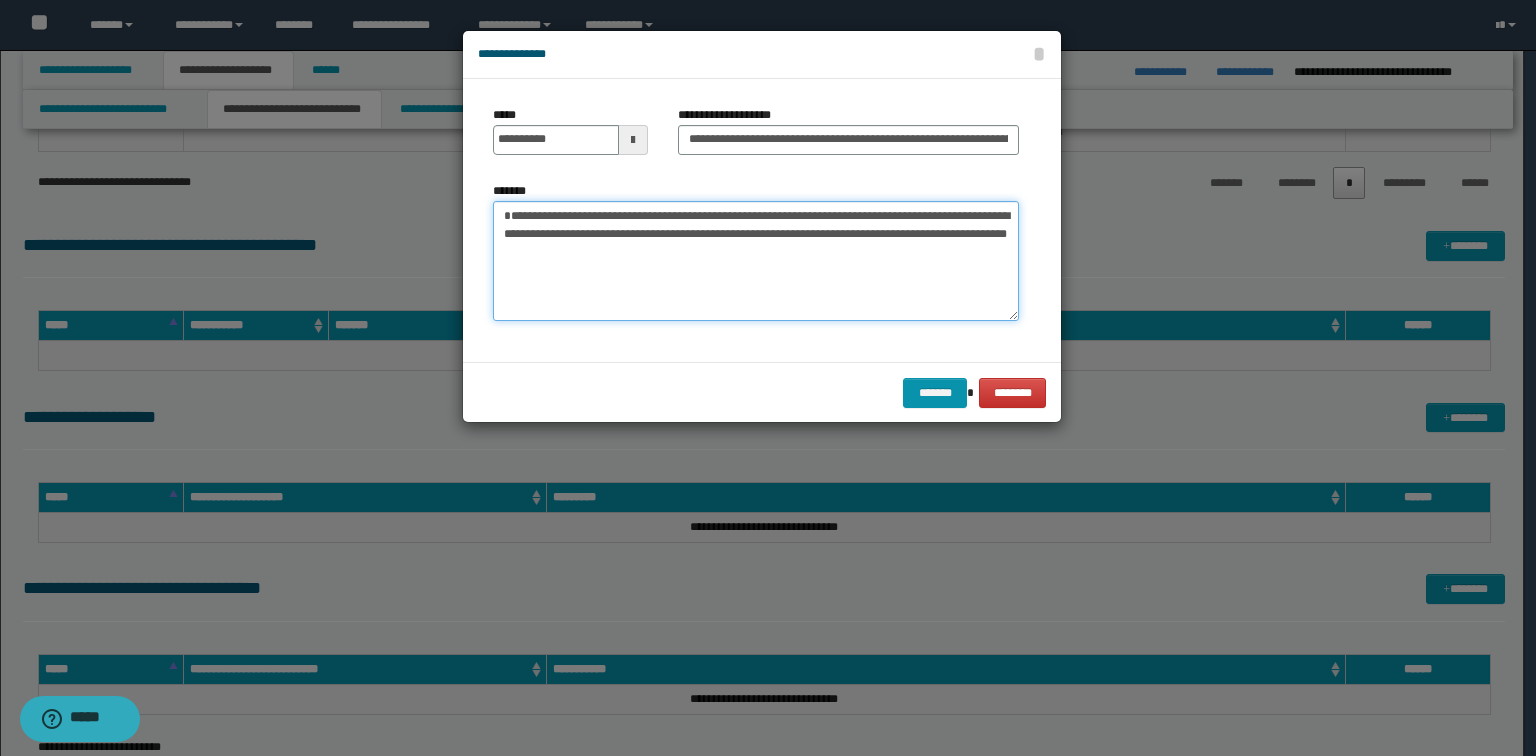 click on "**********" at bounding box center (756, 261) 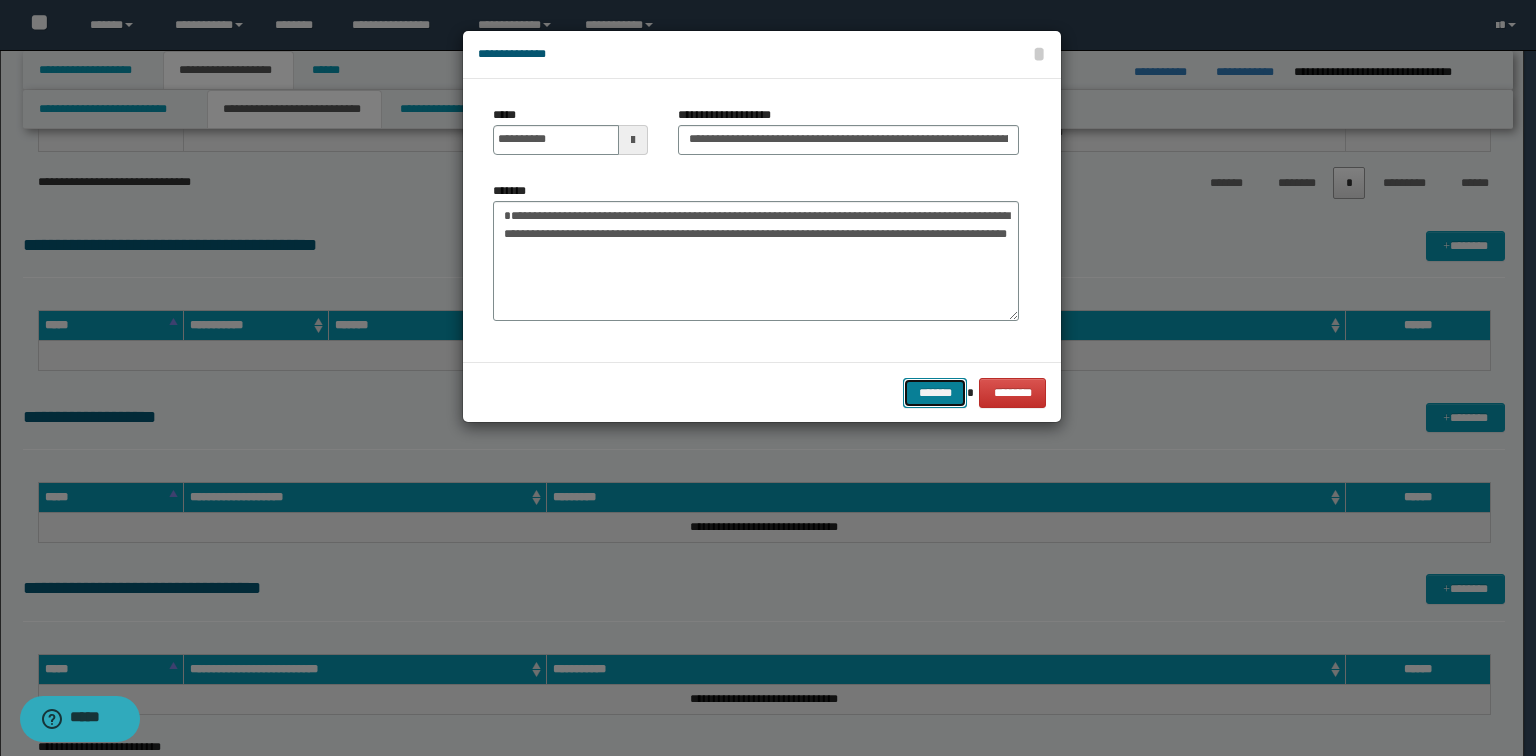 click on "*******" at bounding box center [935, 393] 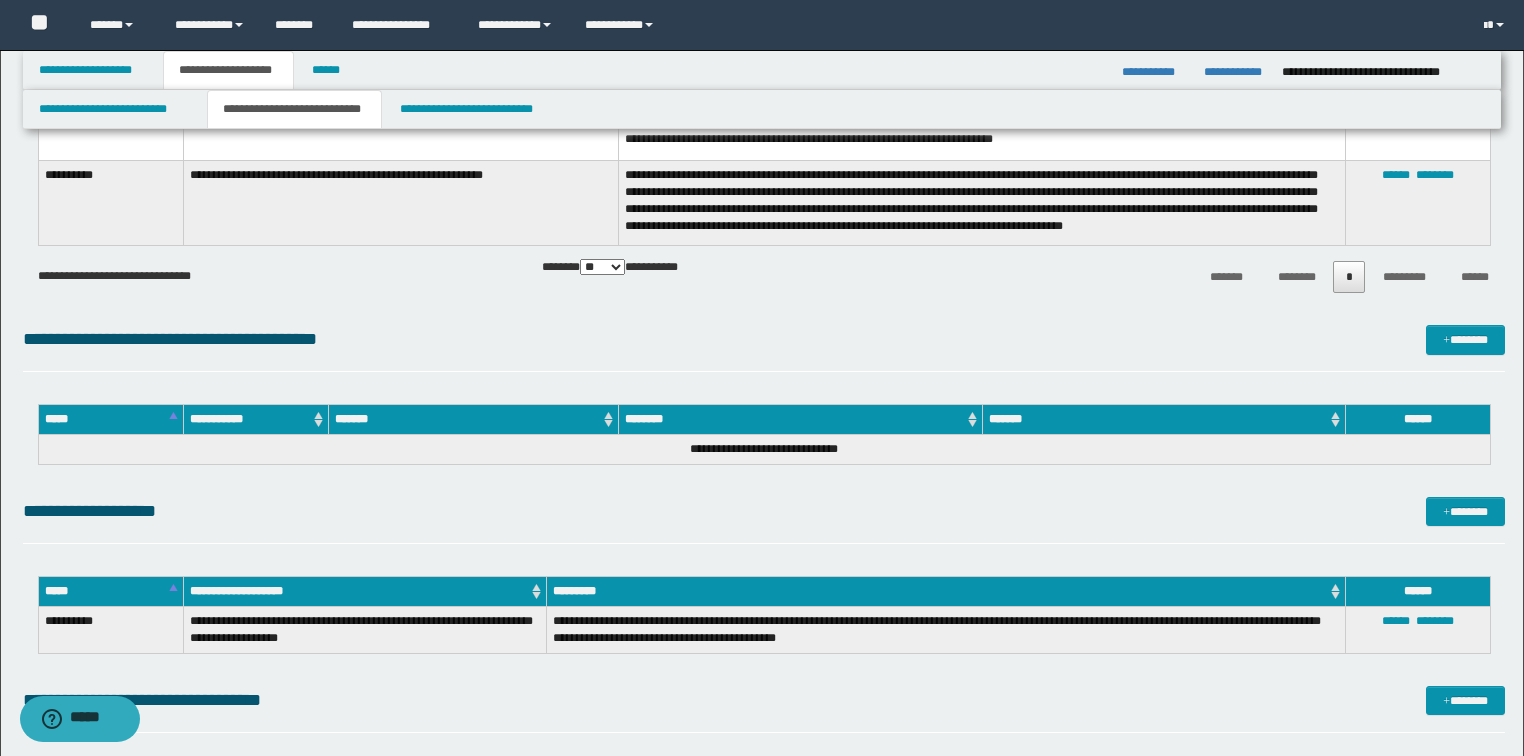 scroll, scrollTop: 3200, scrollLeft: 0, axis: vertical 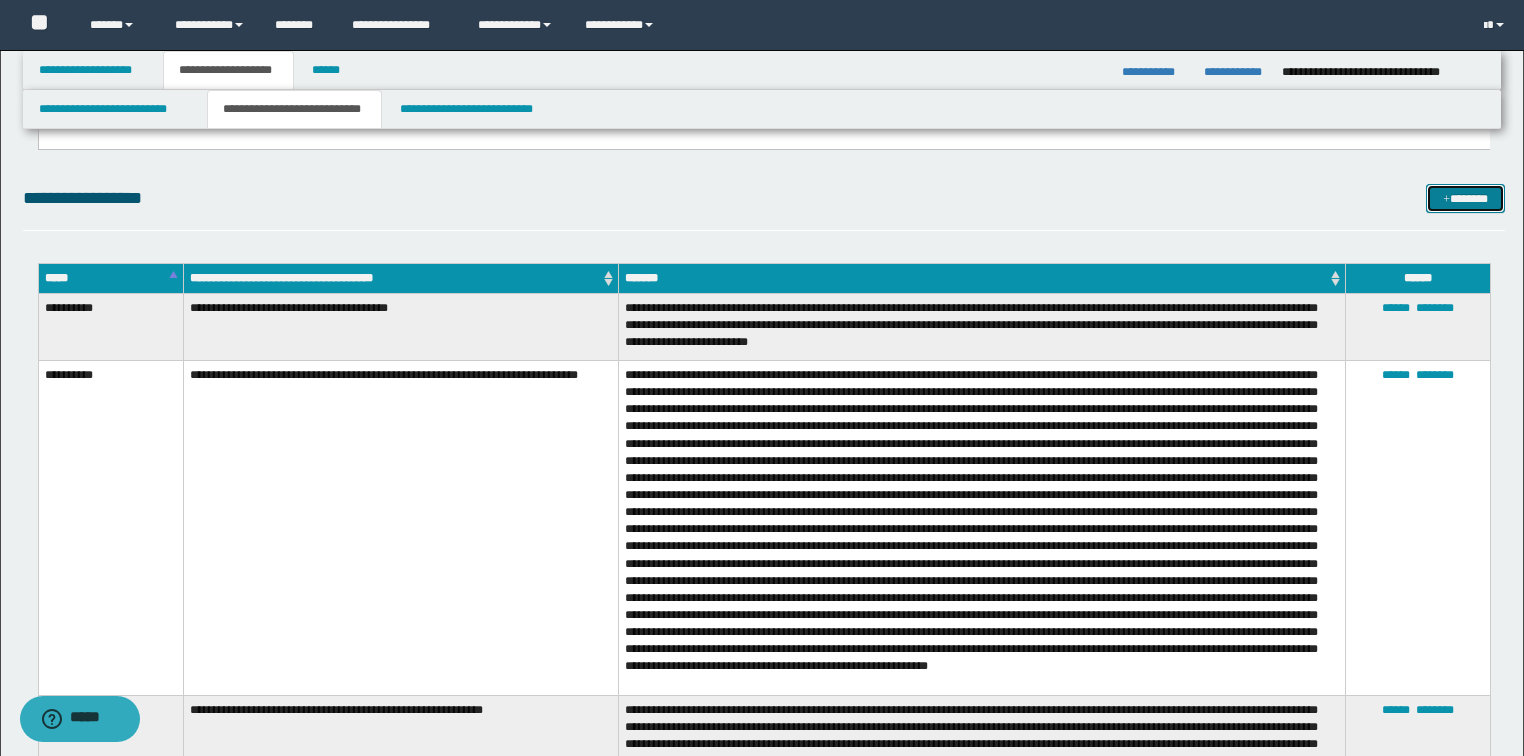 click on "*******" at bounding box center [1465, 199] 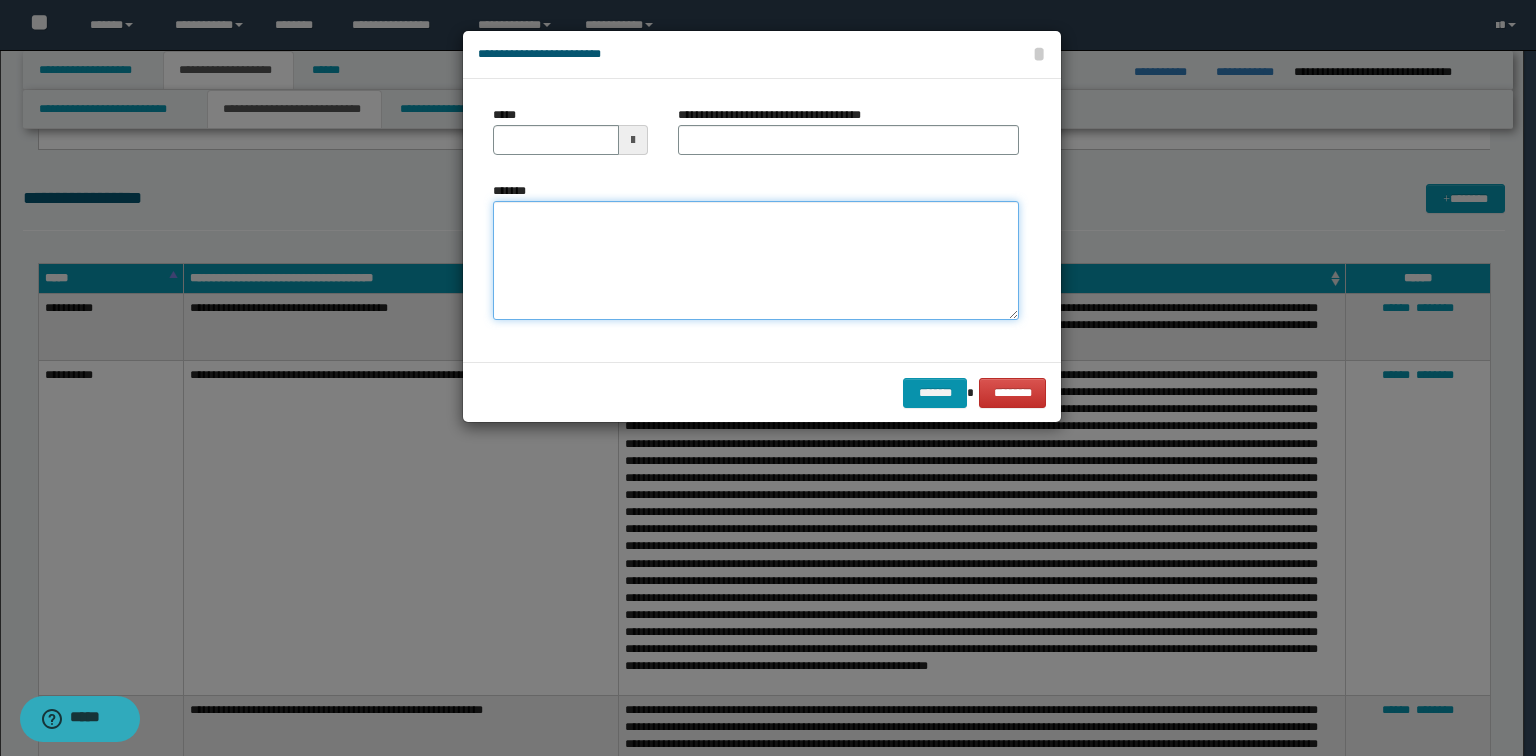 click on "*******" at bounding box center (756, 261) 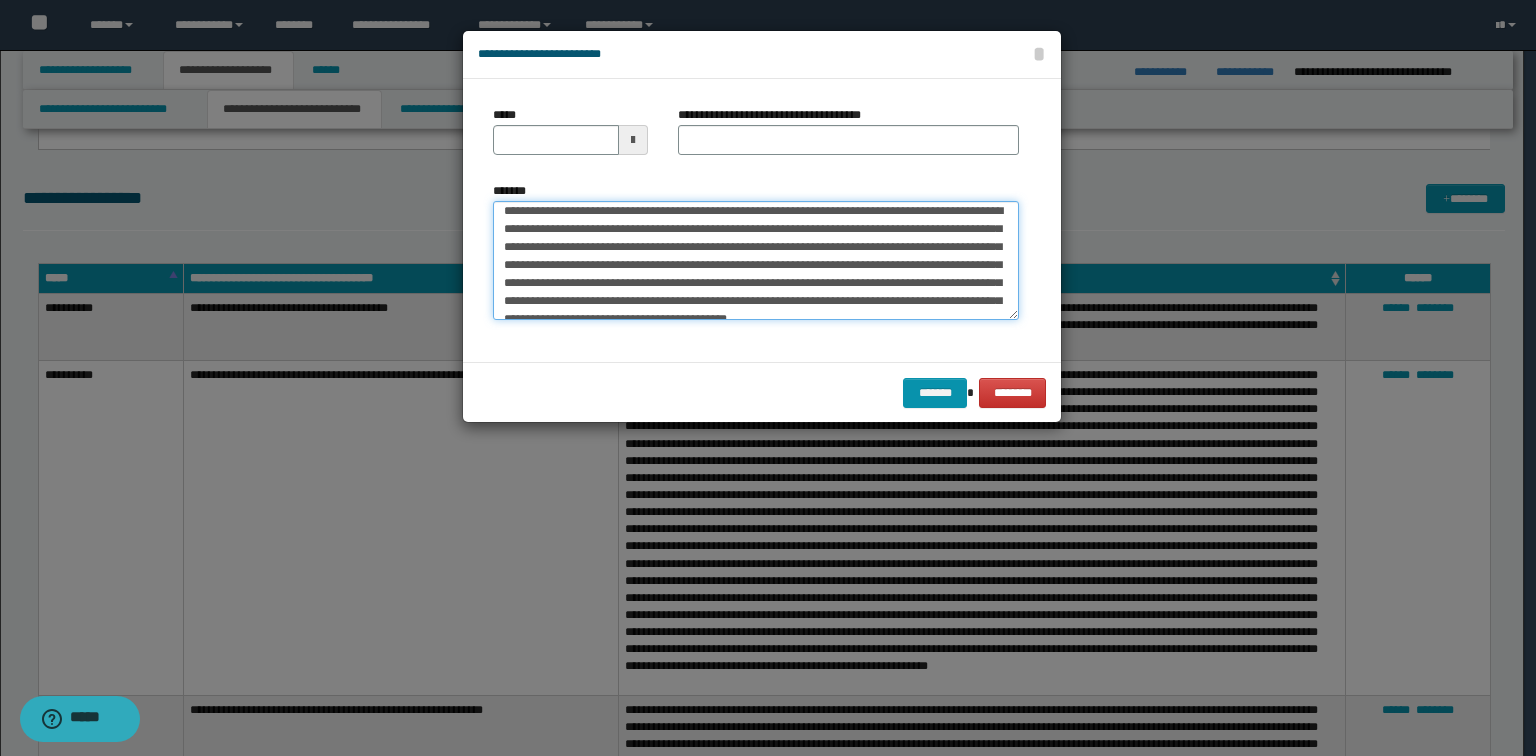 scroll, scrollTop: 0, scrollLeft: 0, axis: both 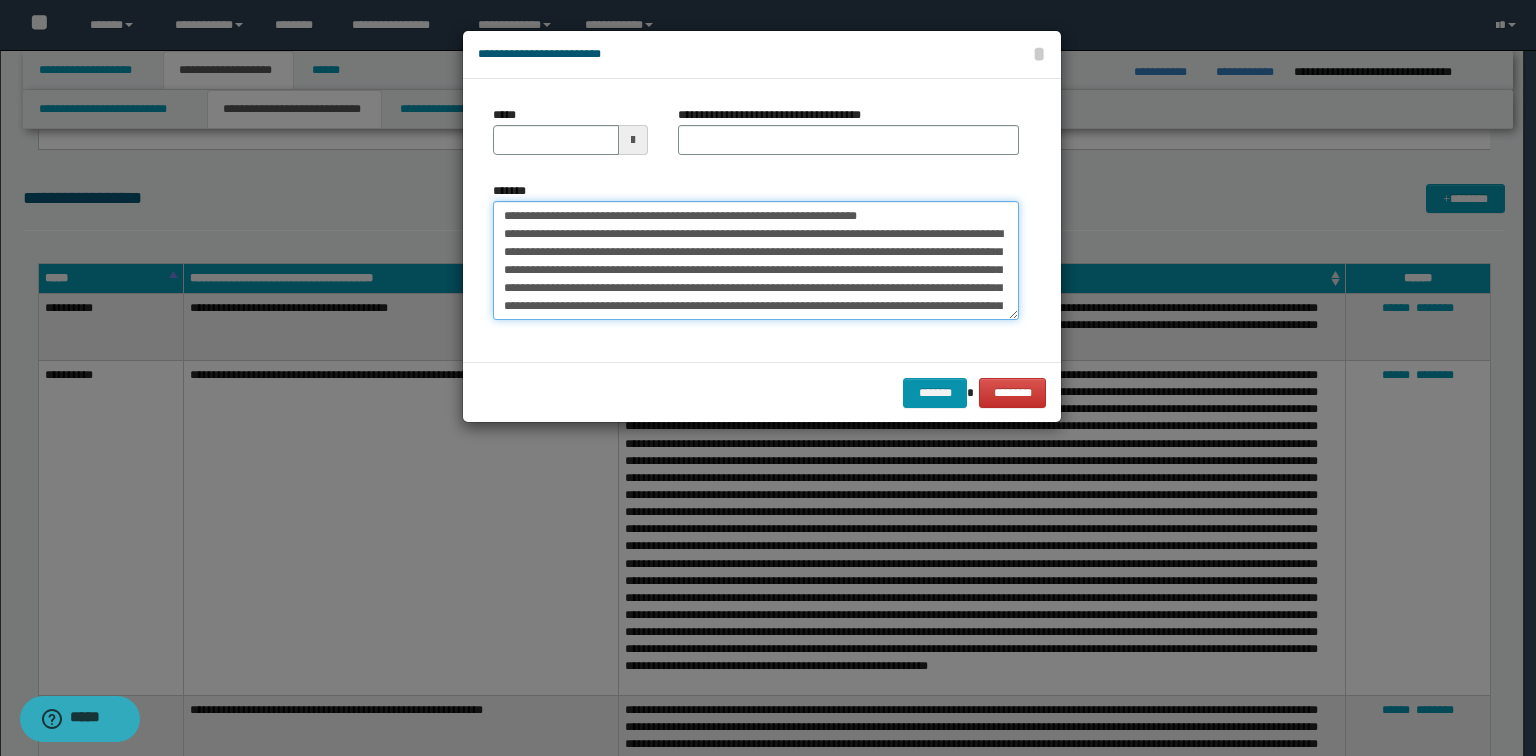 drag, startPoint x: 898, startPoint y: 214, endPoint x: 332, endPoint y: 181, distance: 566.9612 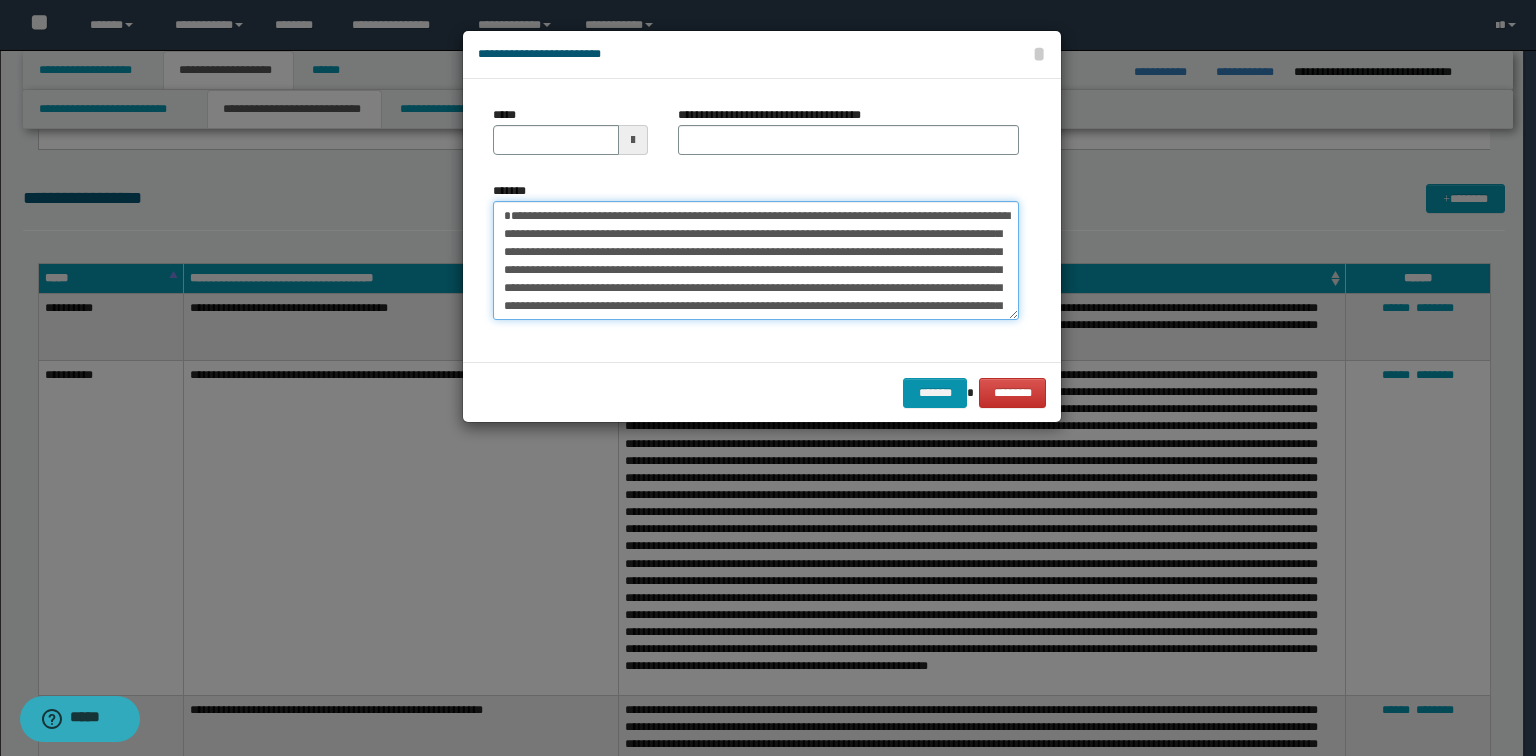 type on "**********" 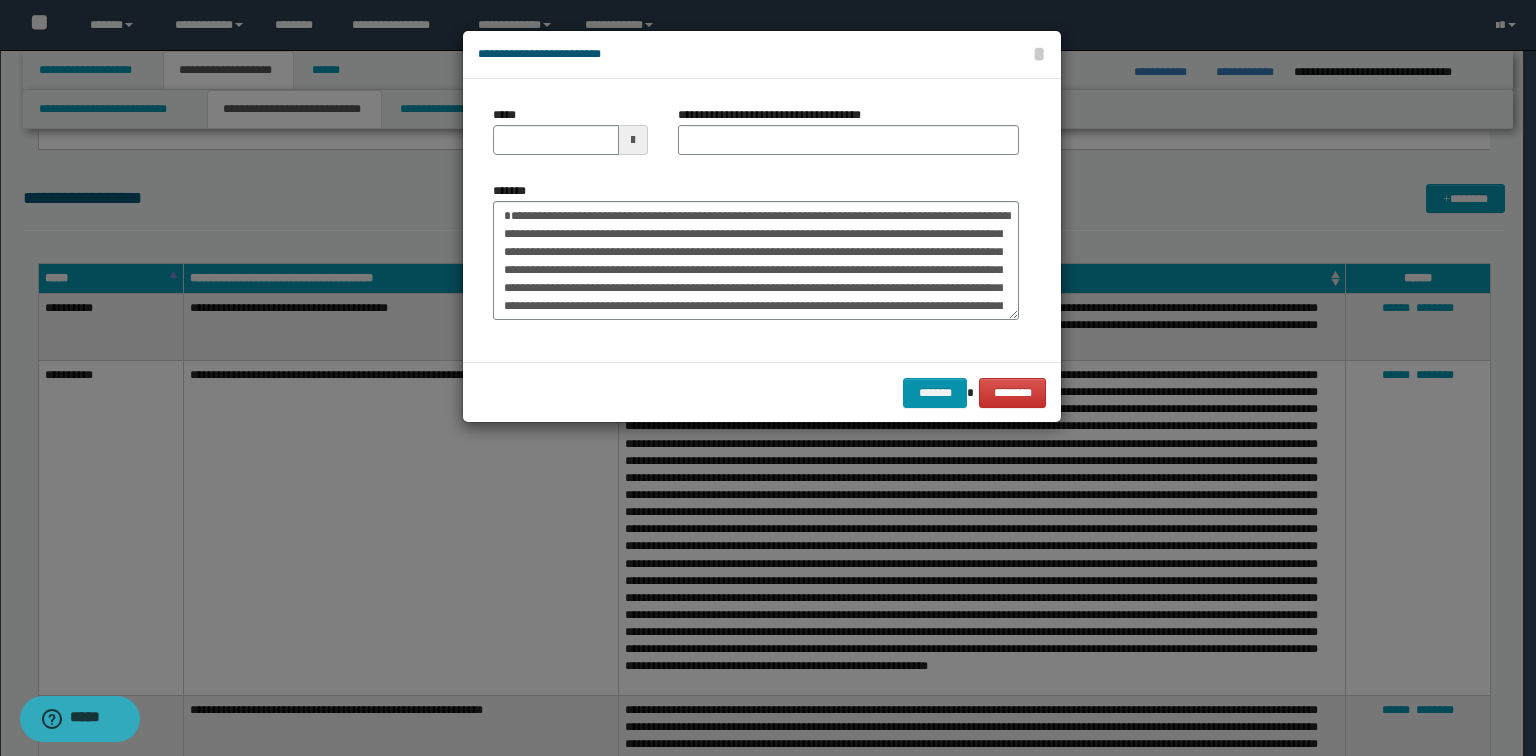 click on "**********" at bounding box center (777, 115) 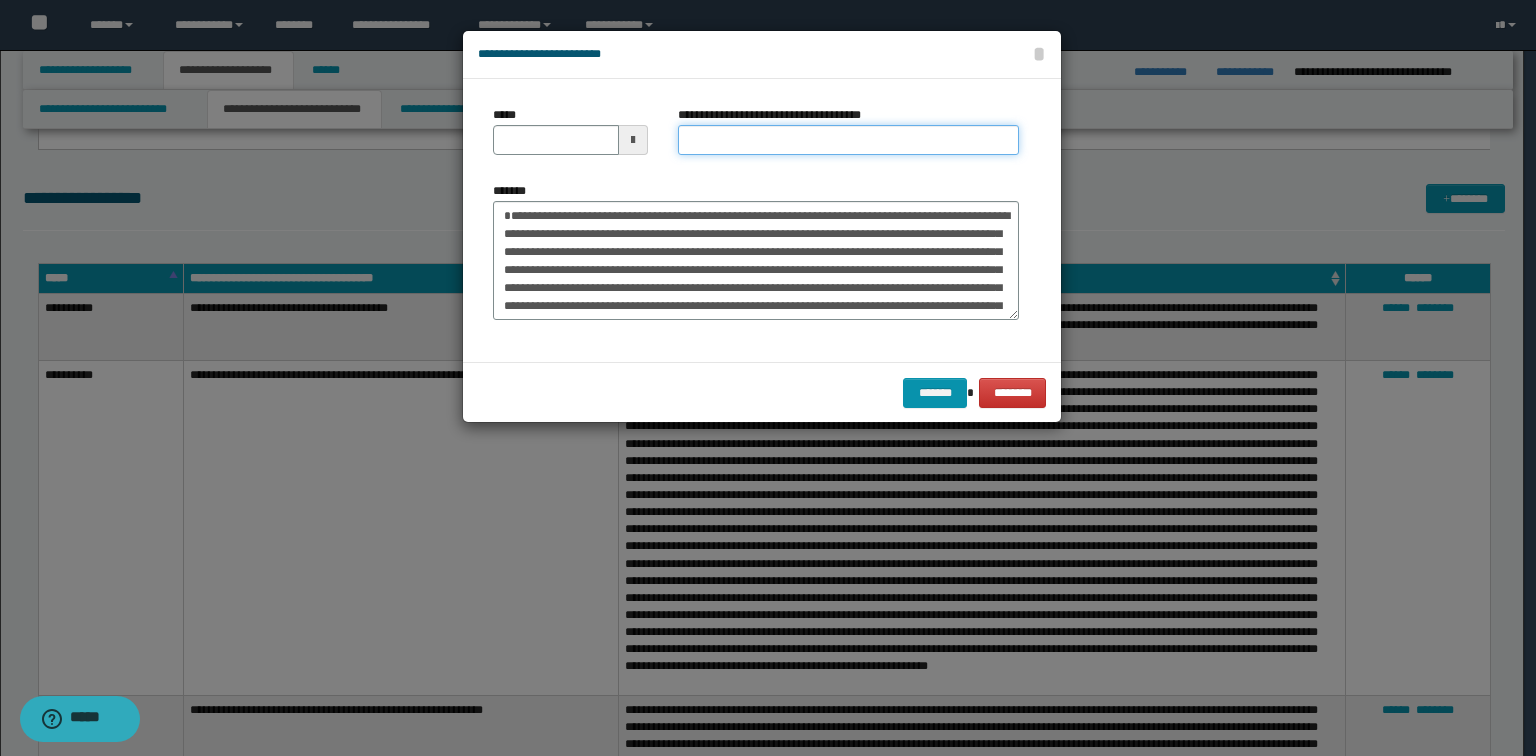 click on "**********" at bounding box center (848, 140) 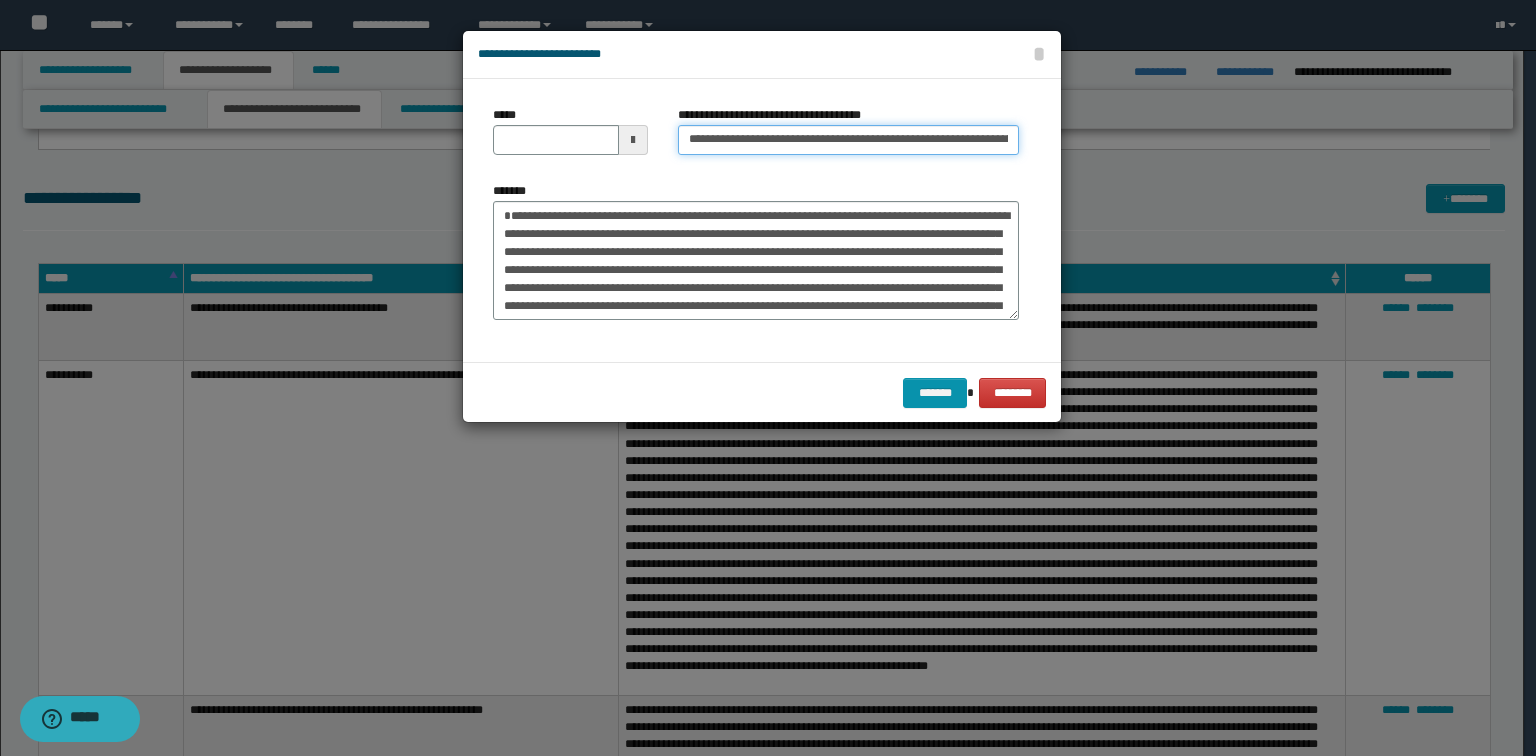 scroll, scrollTop: 0, scrollLeft: 68, axis: horizontal 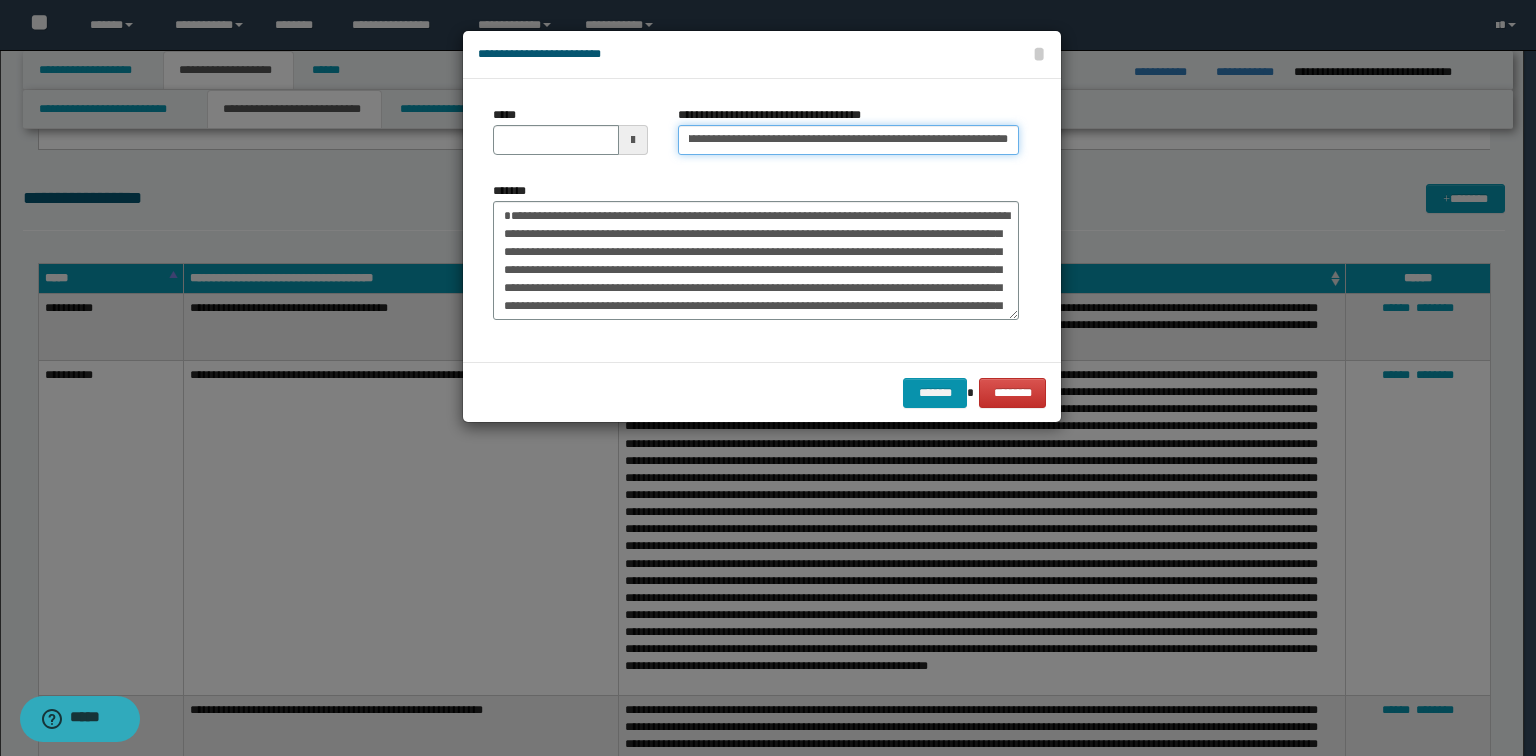 type on "**********" 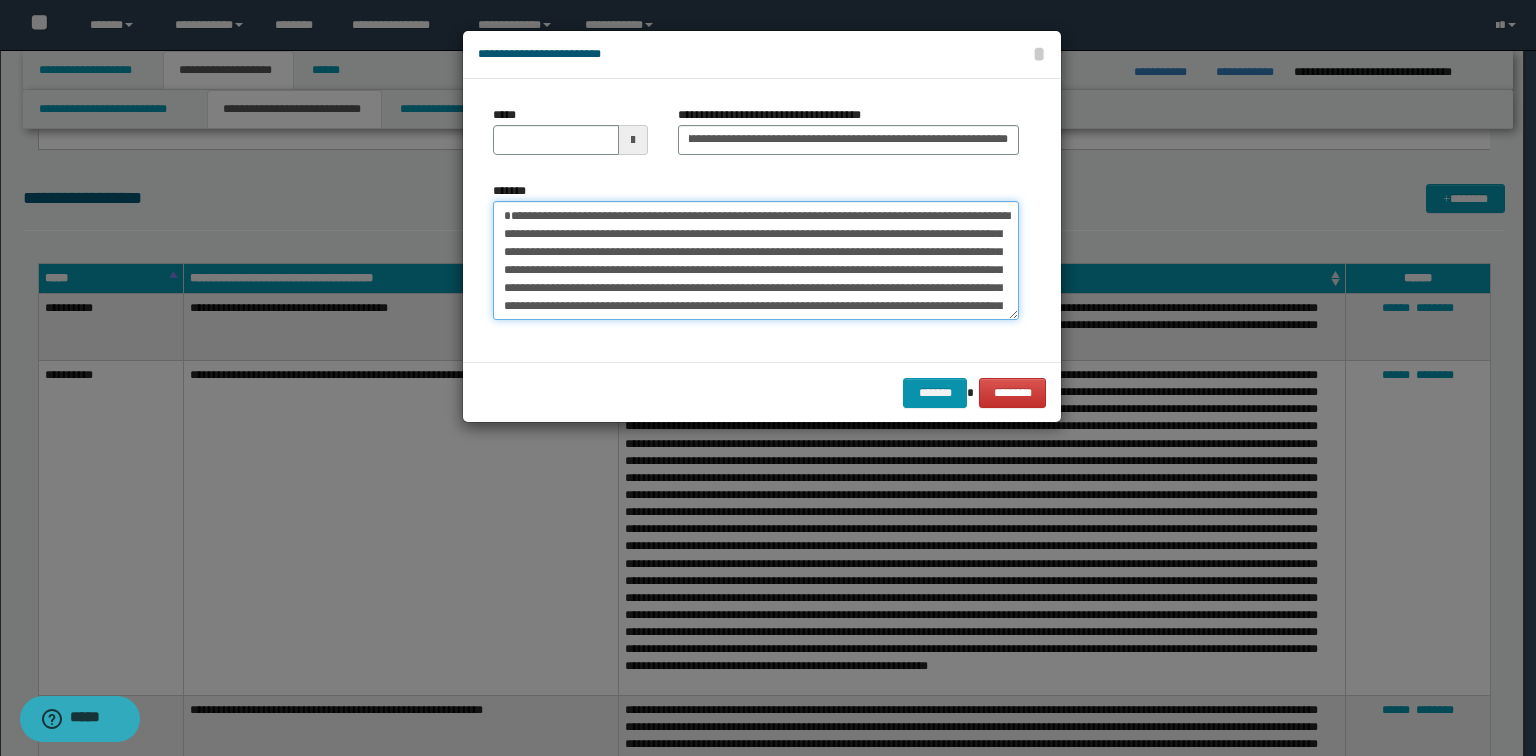 drag, startPoint x: 714, startPoint y: 206, endPoint x: 720, endPoint y: 197, distance: 10.816654 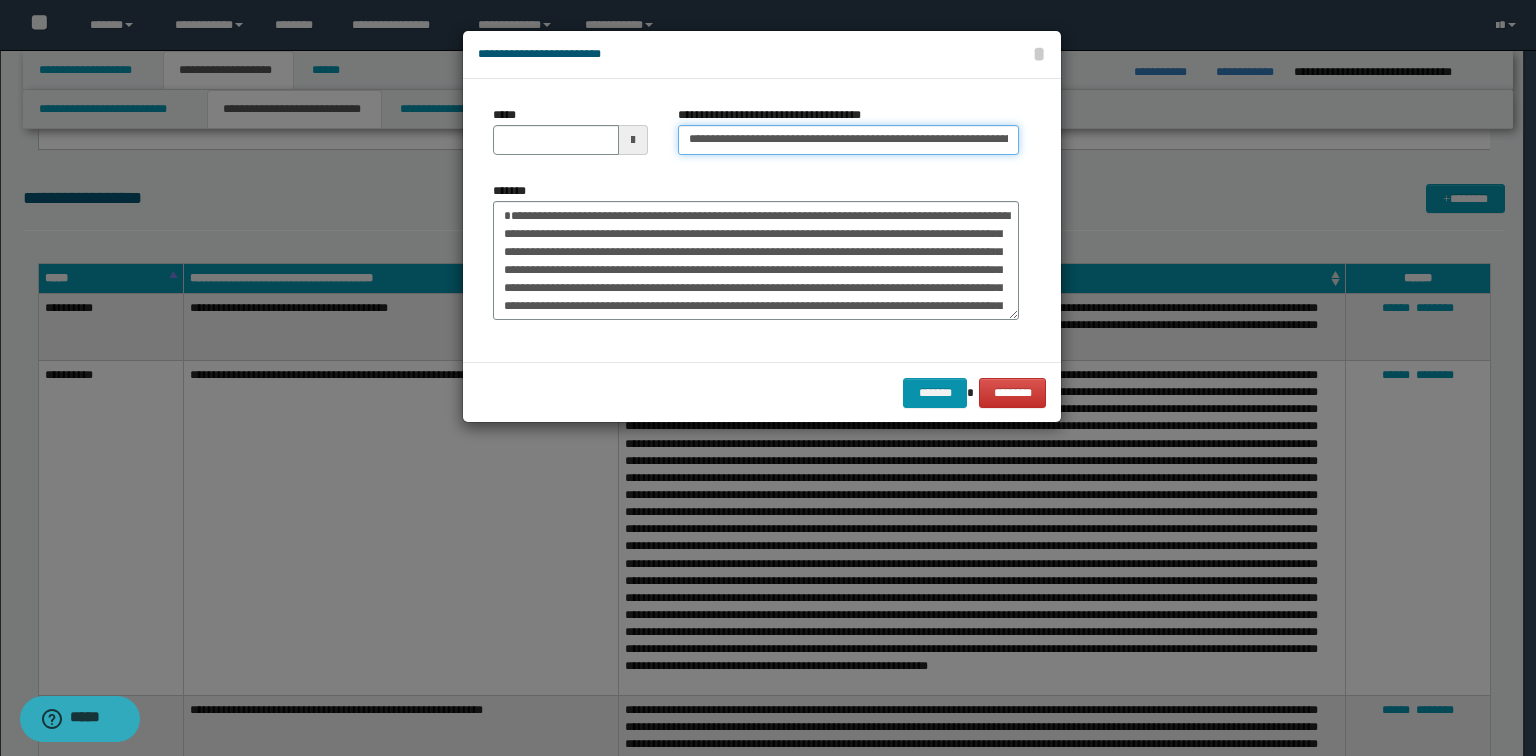type 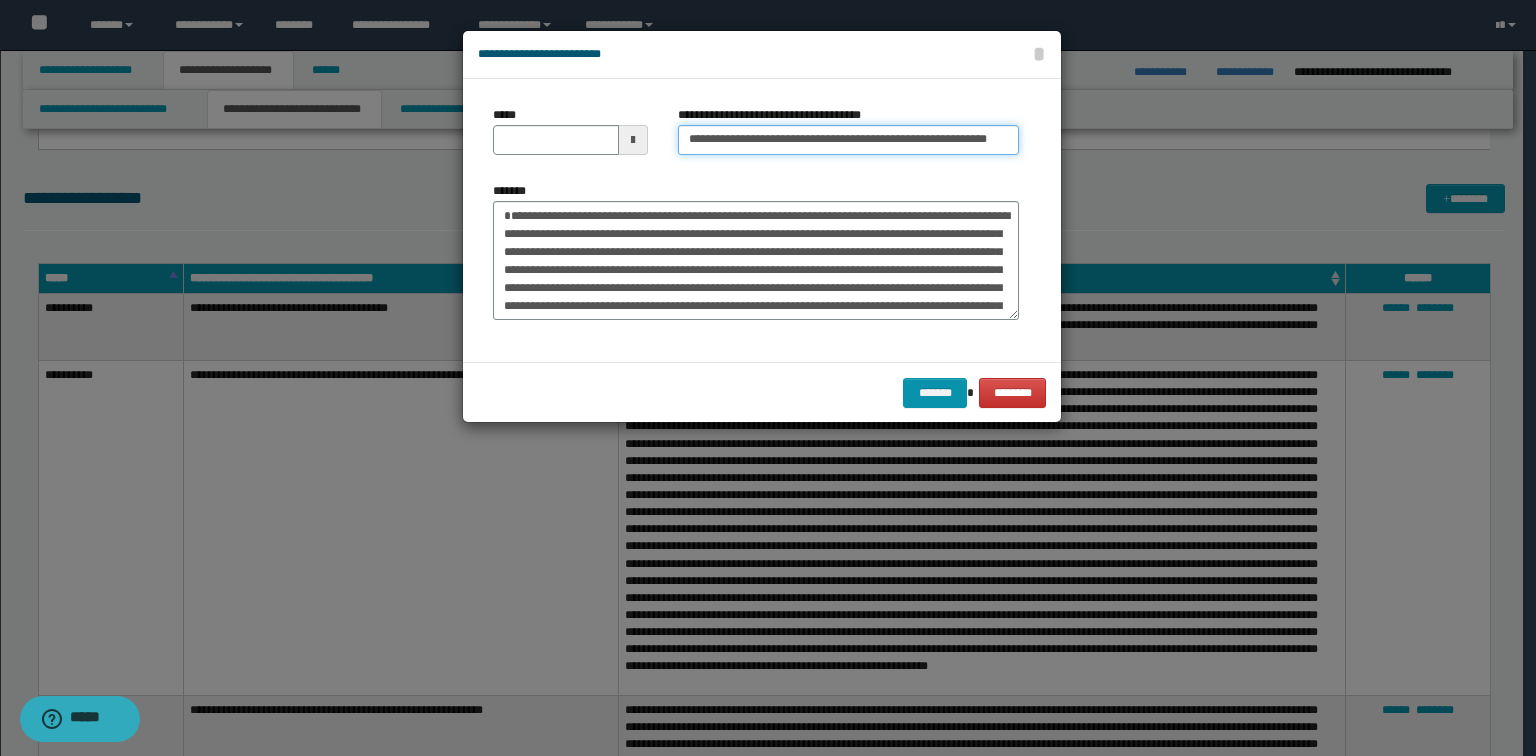 type on "**********" 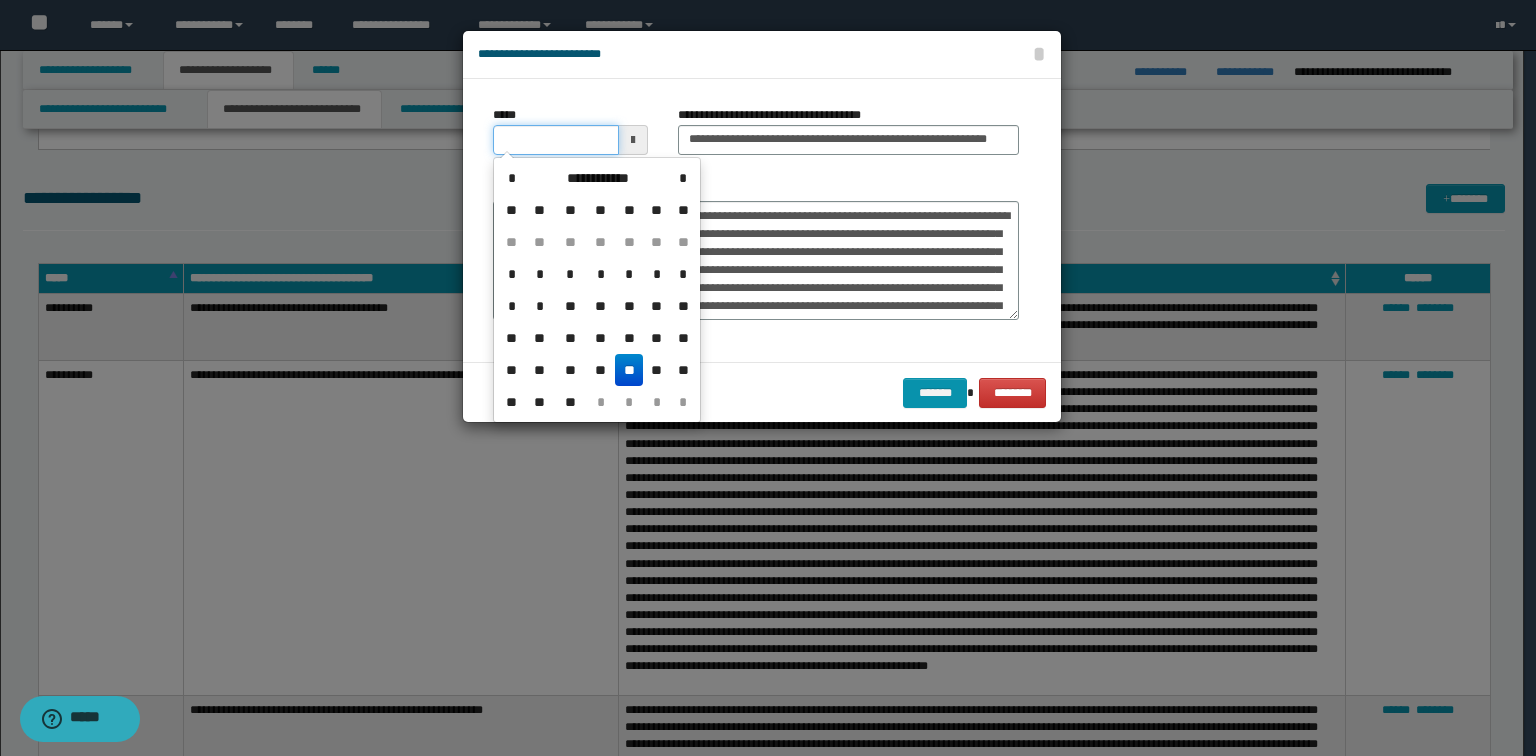 click on "*****" at bounding box center (556, 140) 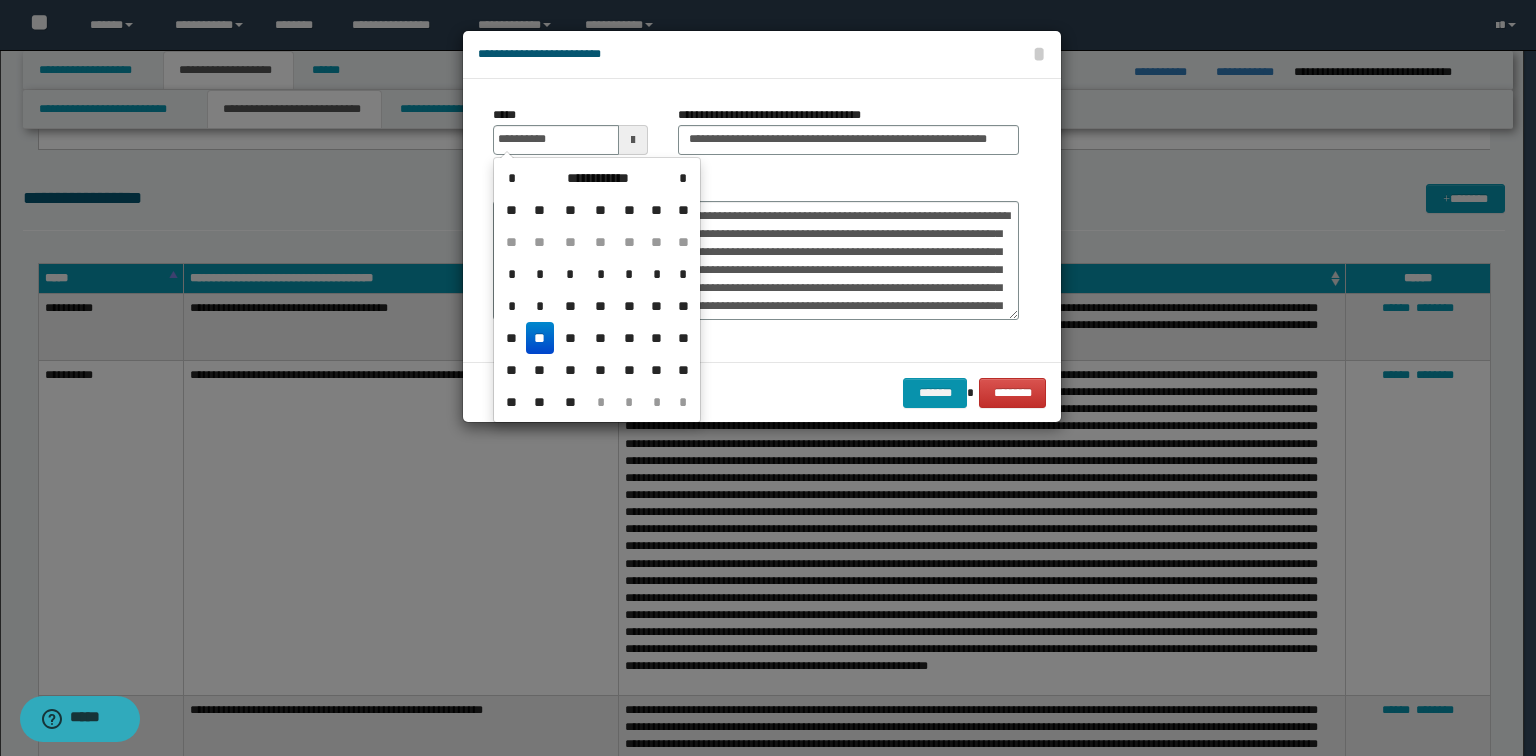 click on "**********" at bounding box center [762, 220] 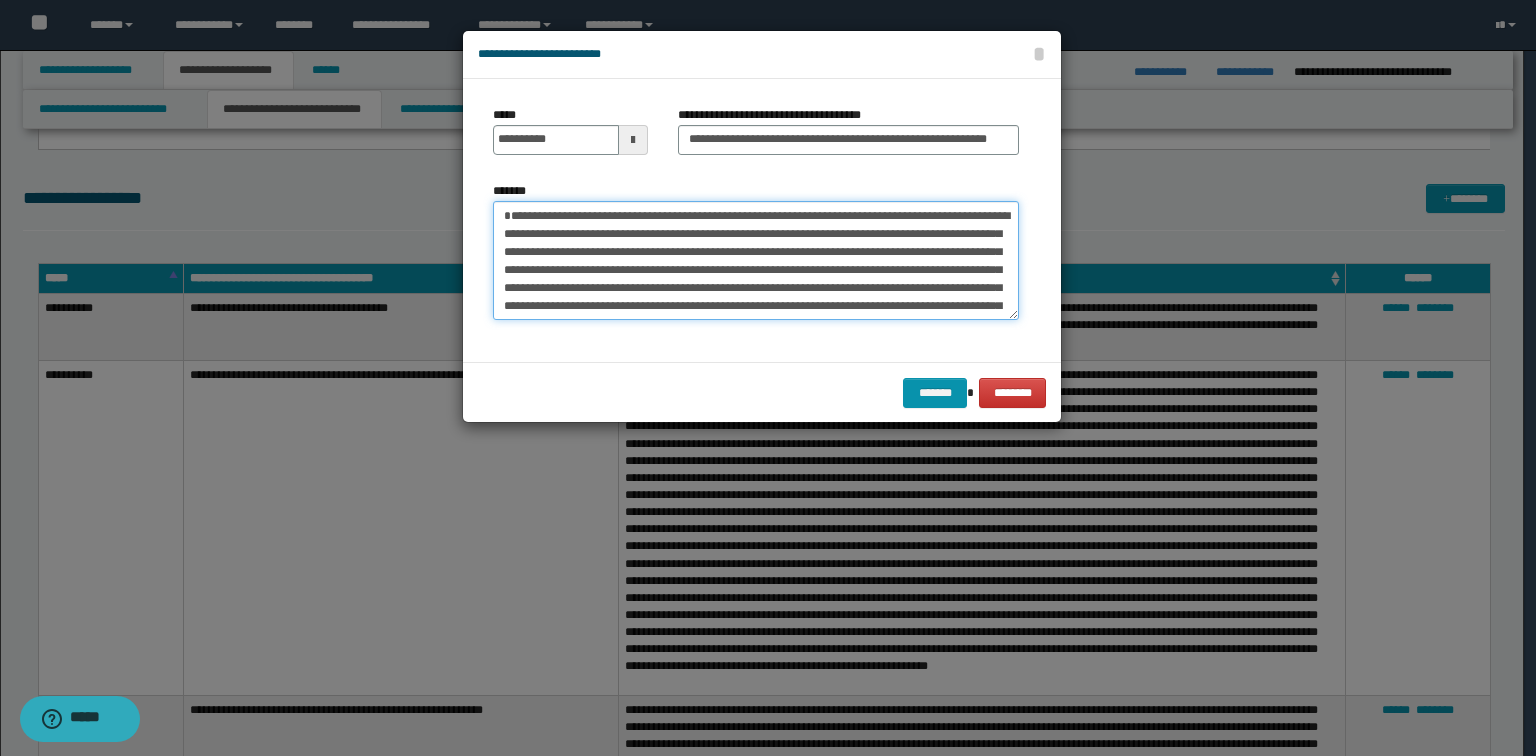 click on "**********" at bounding box center [756, 261] 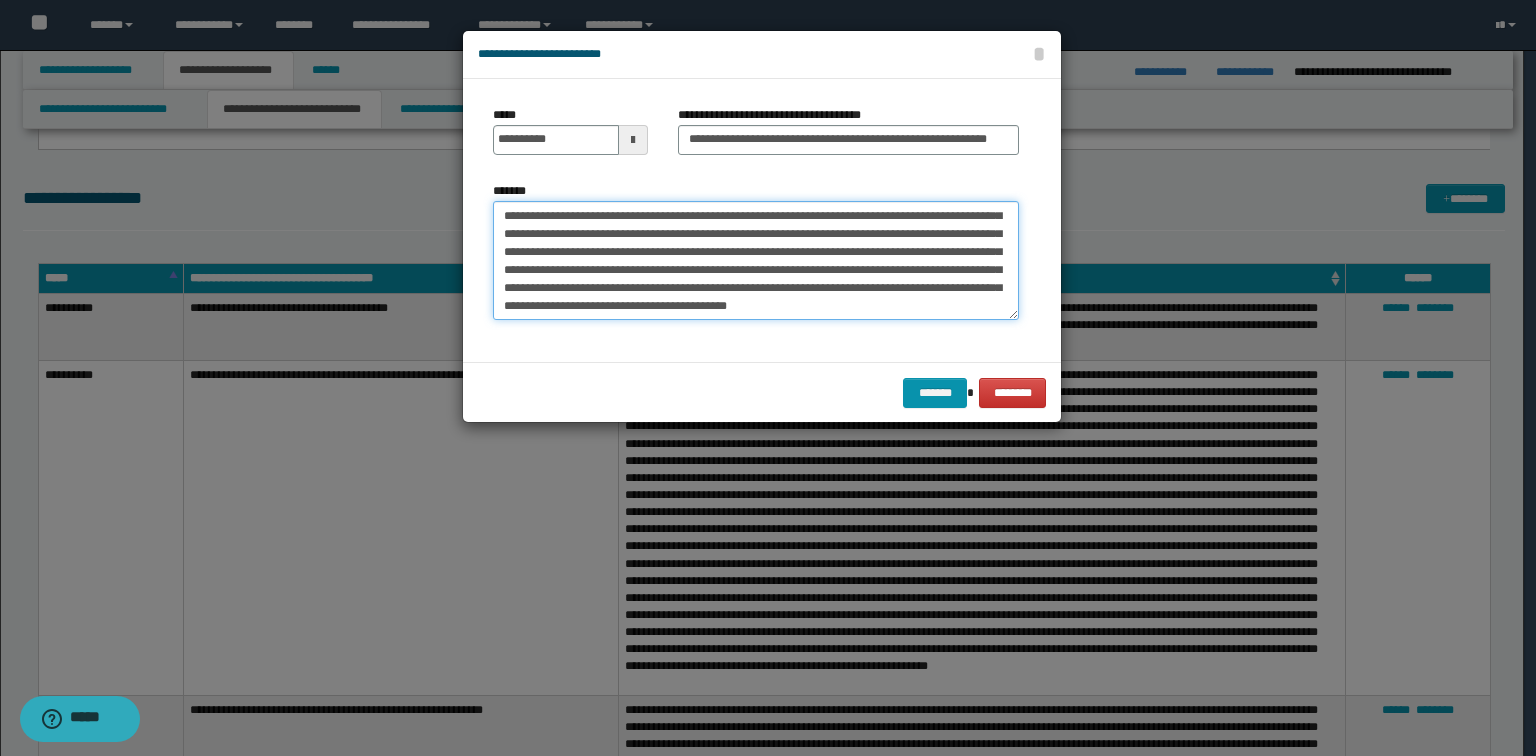 scroll, scrollTop: 72, scrollLeft: 0, axis: vertical 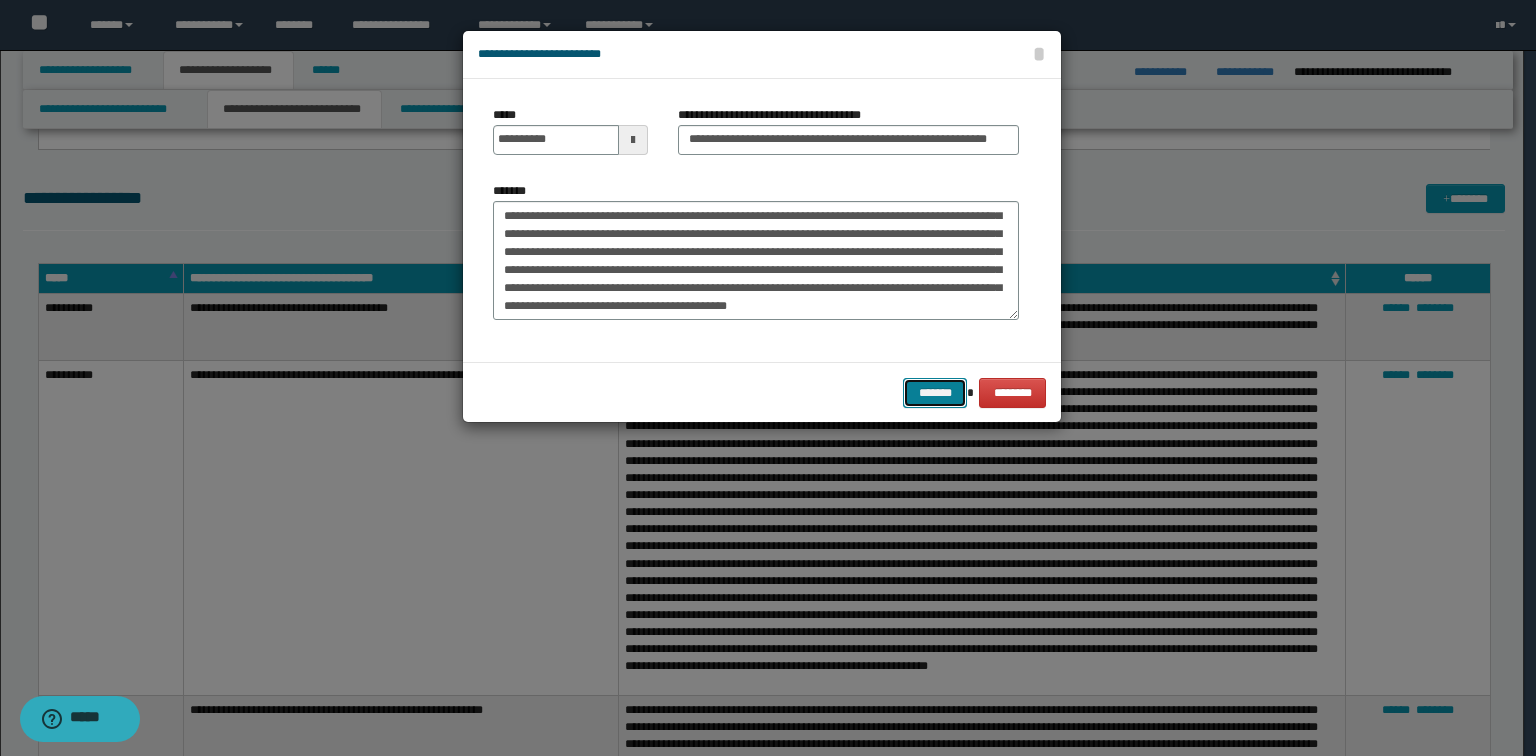 click on "*******" at bounding box center (935, 393) 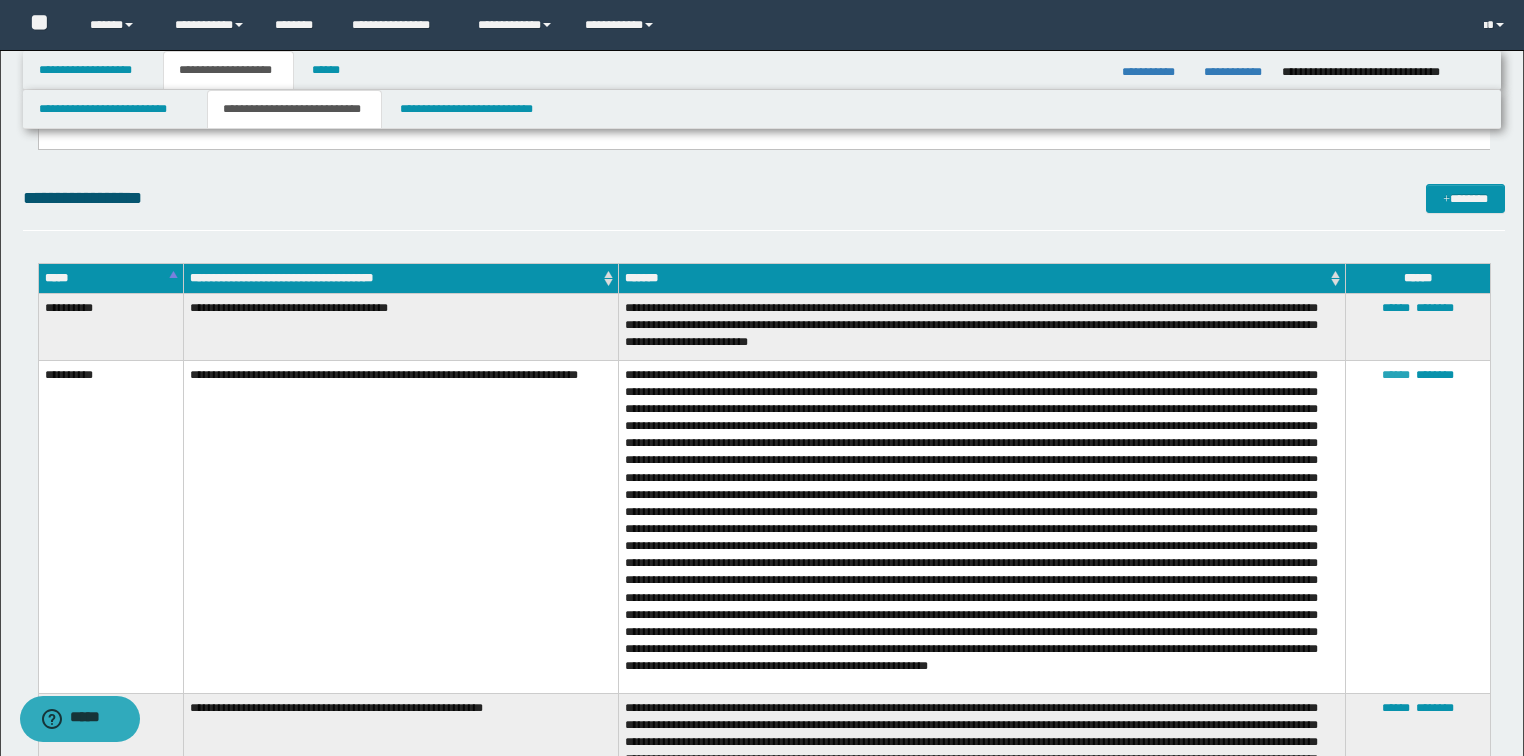 click on "******" at bounding box center (1396, 375) 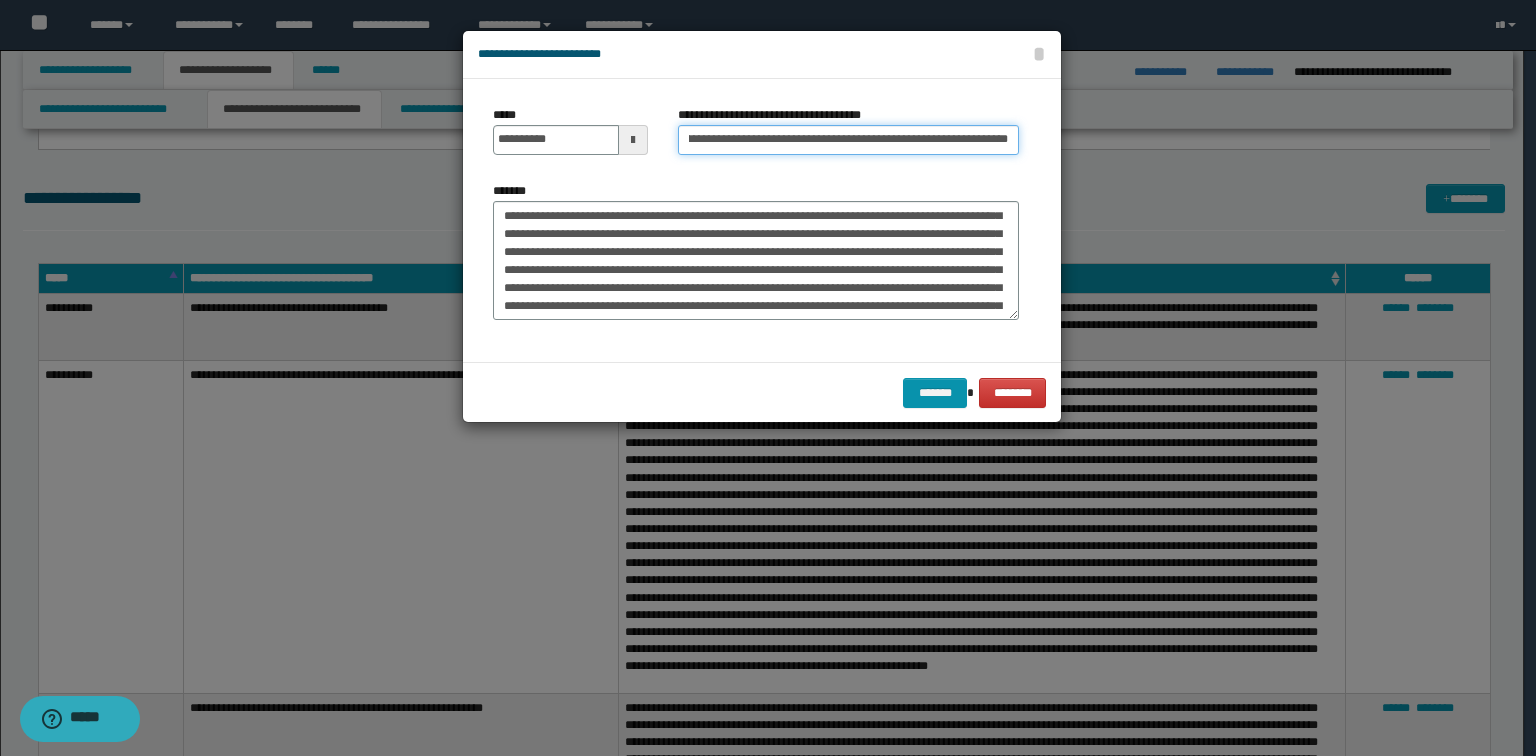 drag, startPoint x: 876, startPoint y: 139, endPoint x: 1086, endPoint y: 144, distance: 210.05951 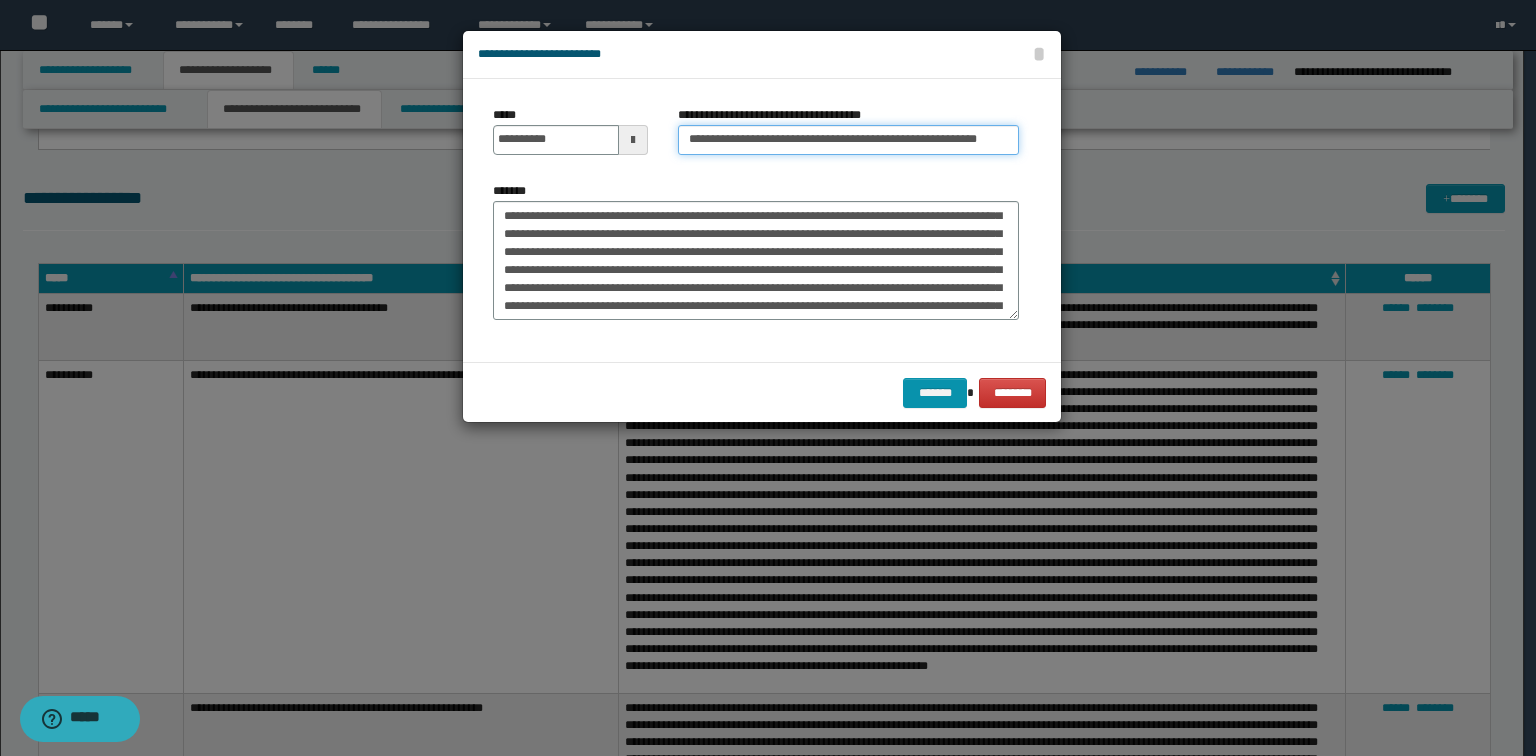 scroll, scrollTop: 0, scrollLeft: 35, axis: horizontal 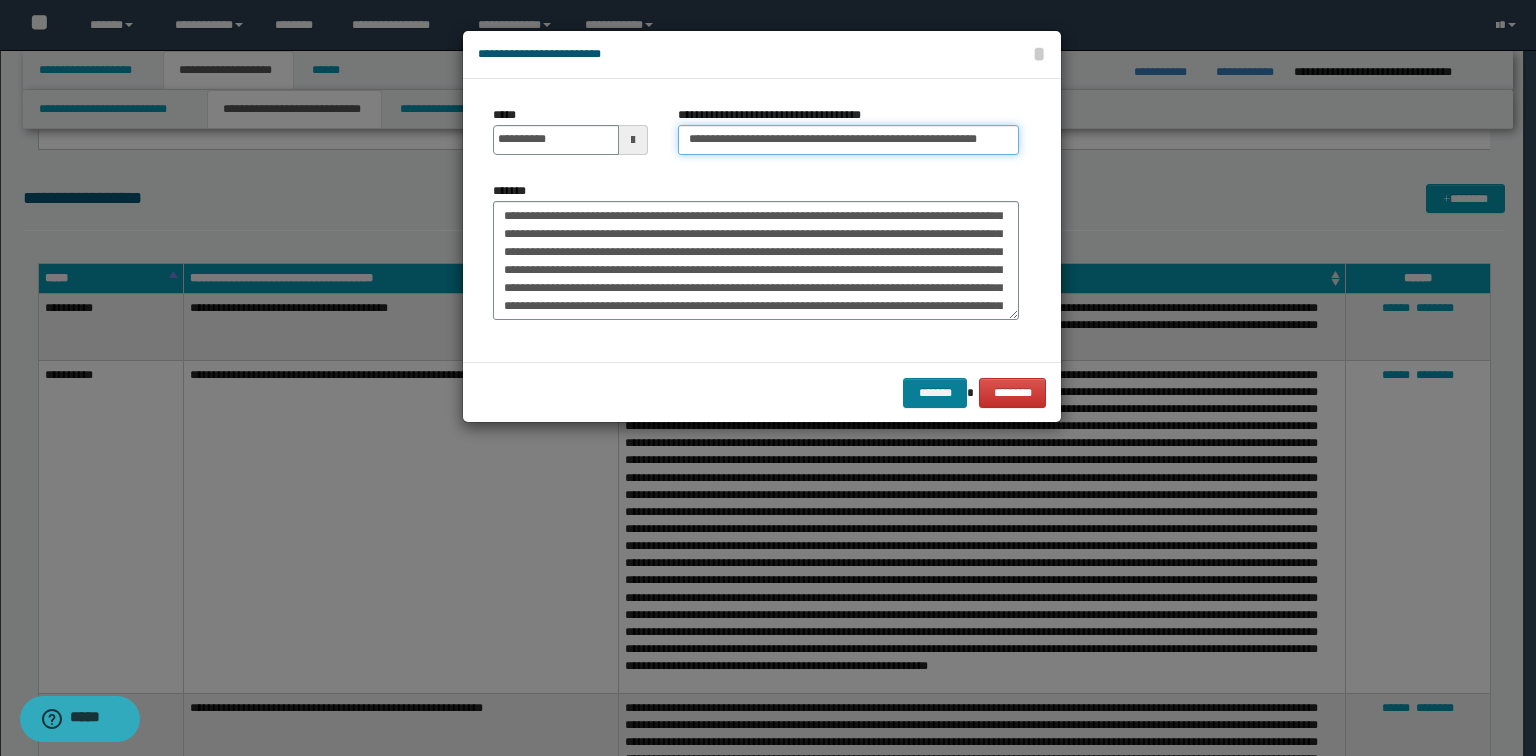 type on "**********" 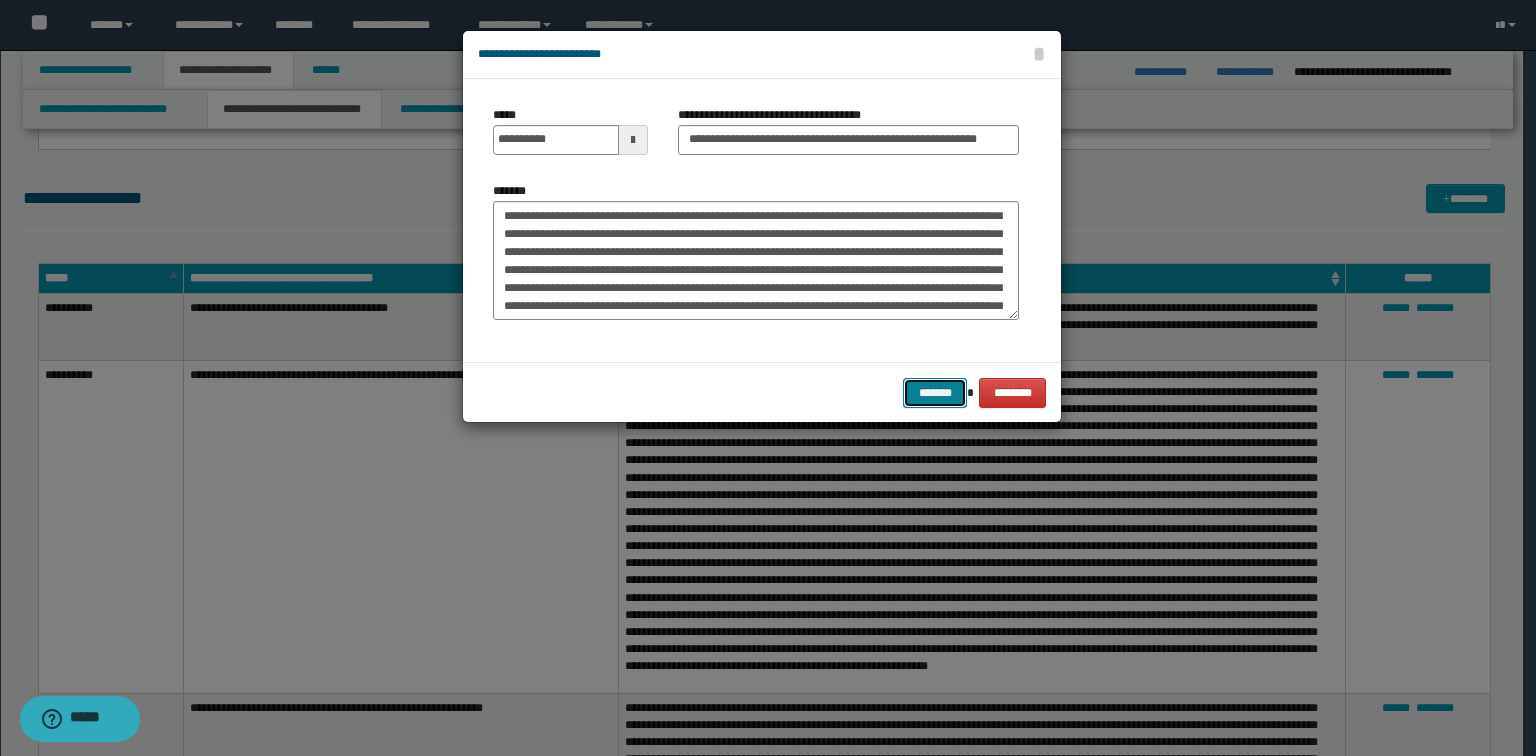 click on "*******" at bounding box center (935, 393) 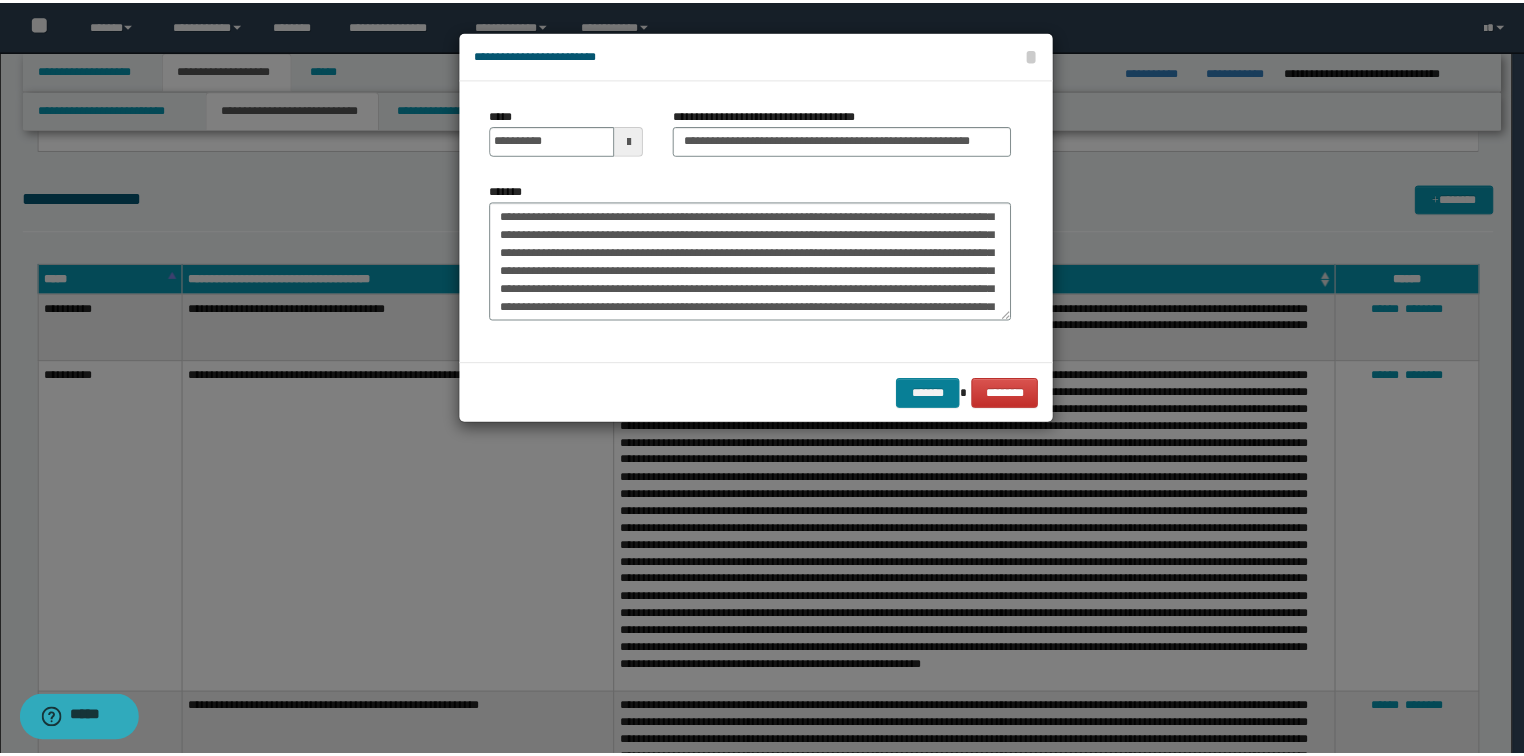 scroll, scrollTop: 0, scrollLeft: 0, axis: both 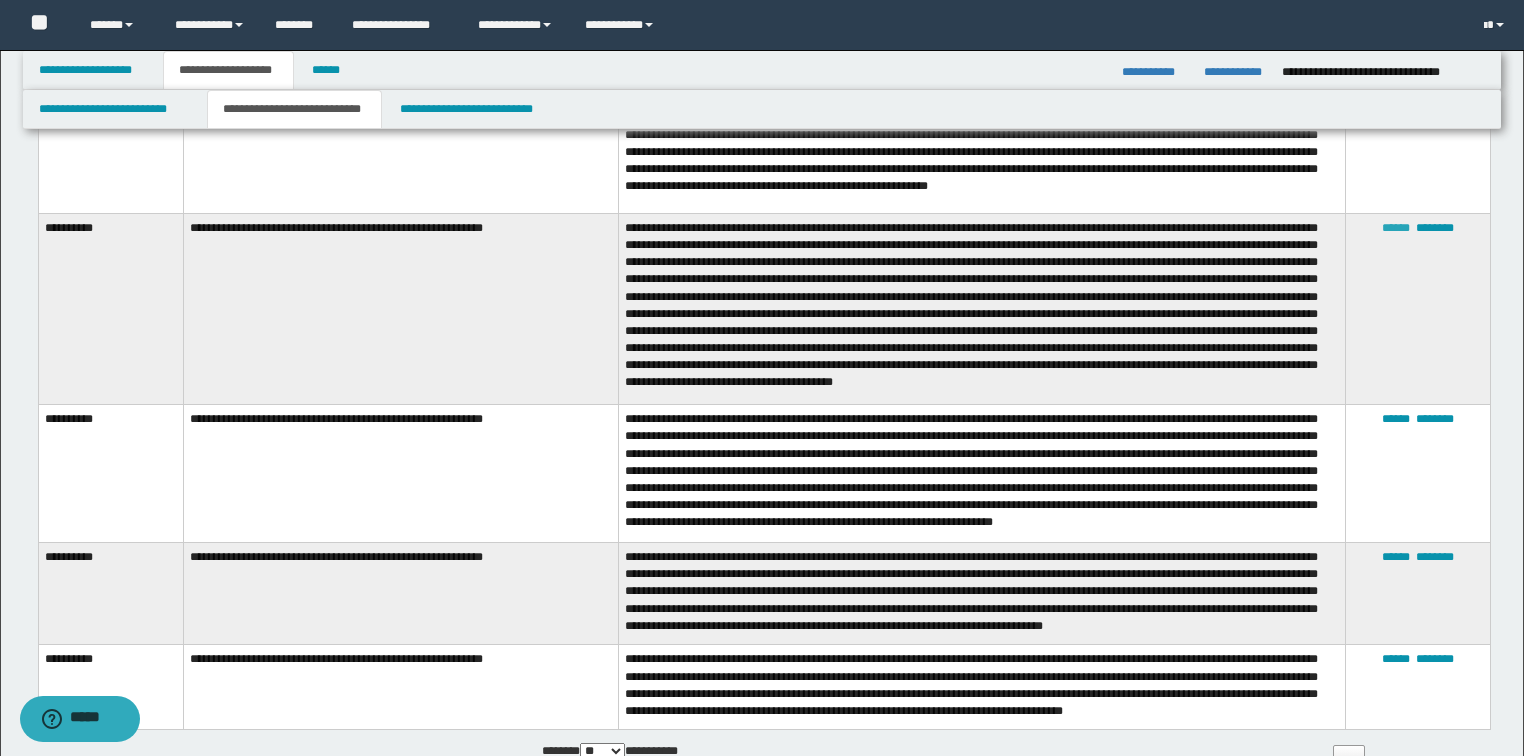 click on "******" at bounding box center [1396, 228] 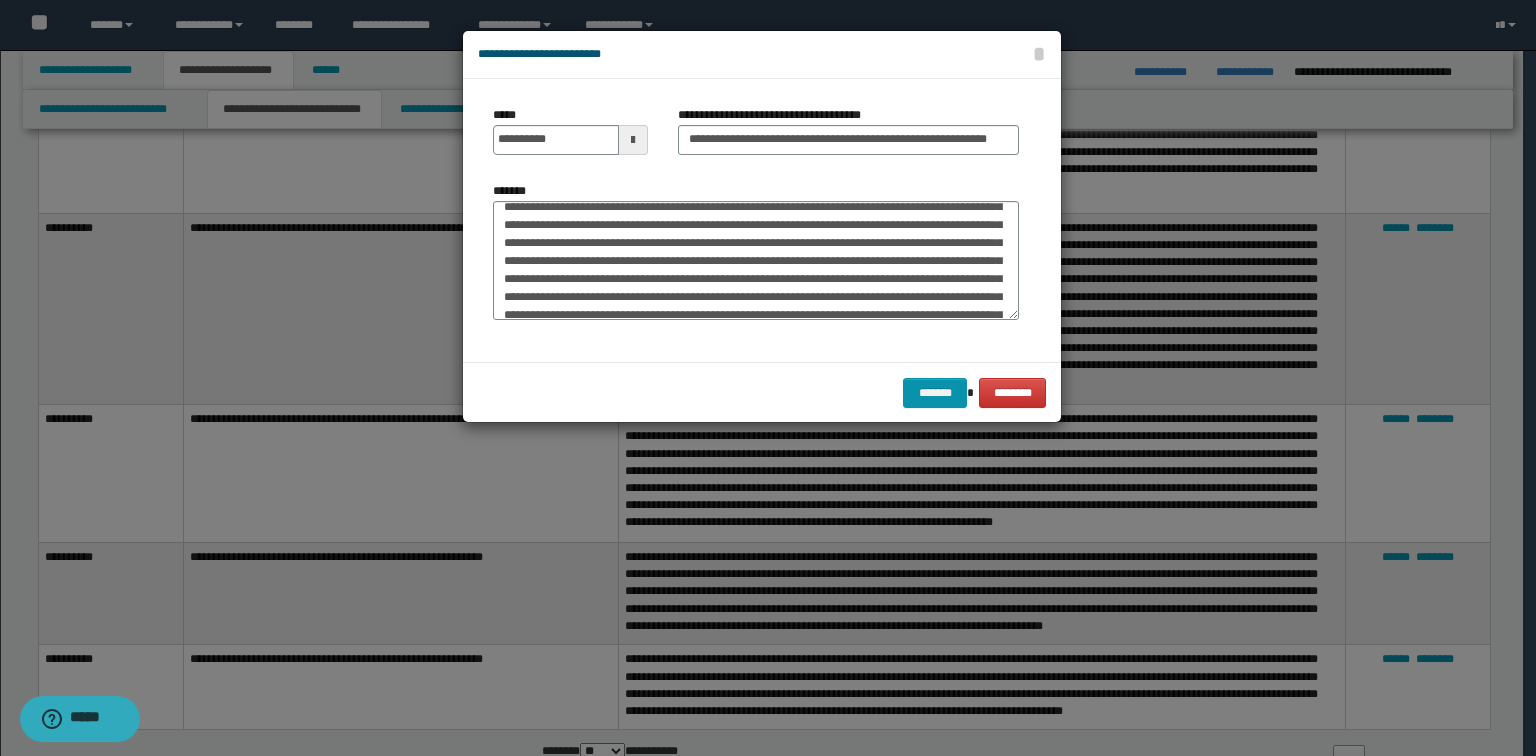 scroll, scrollTop: 0, scrollLeft: 0, axis: both 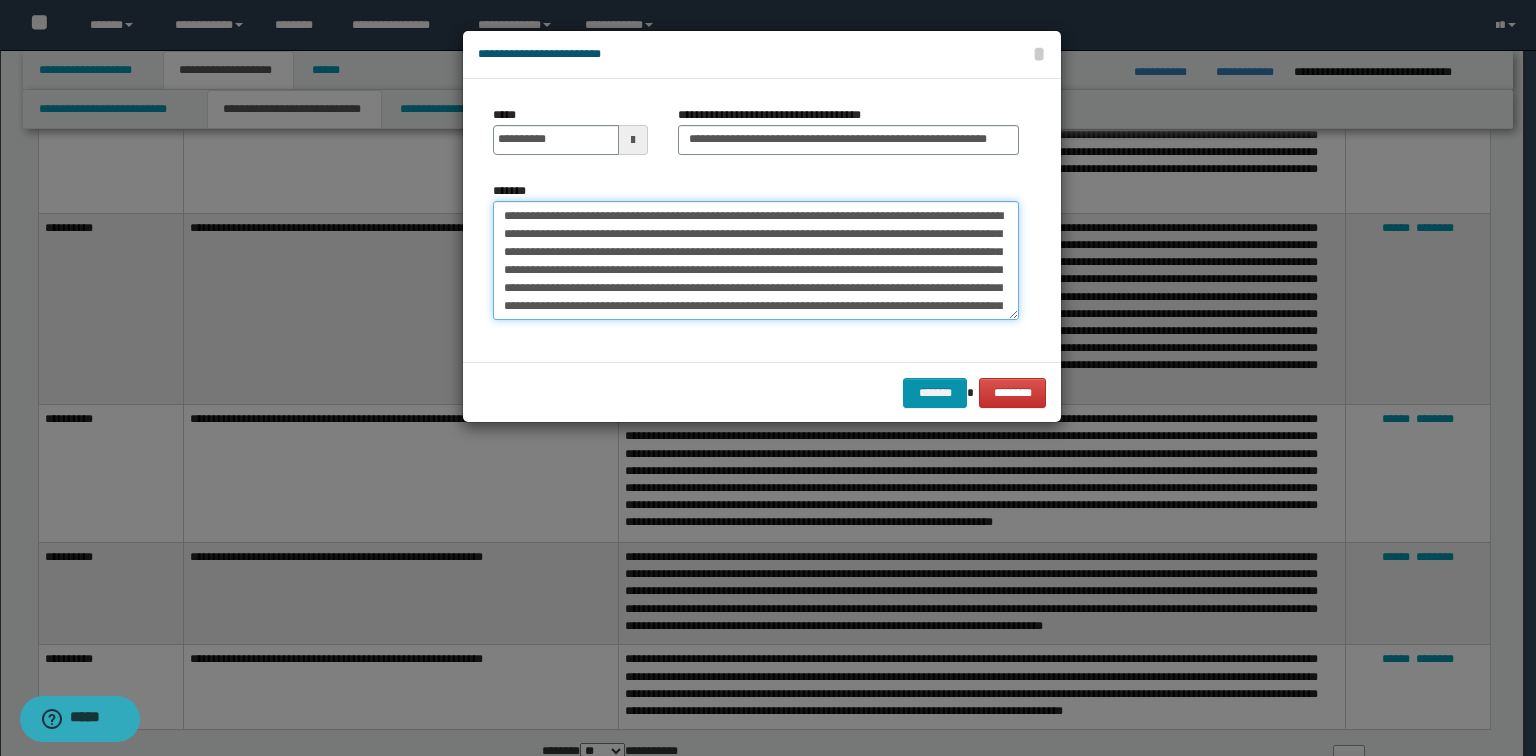 click on "*******" at bounding box center [756, 261] 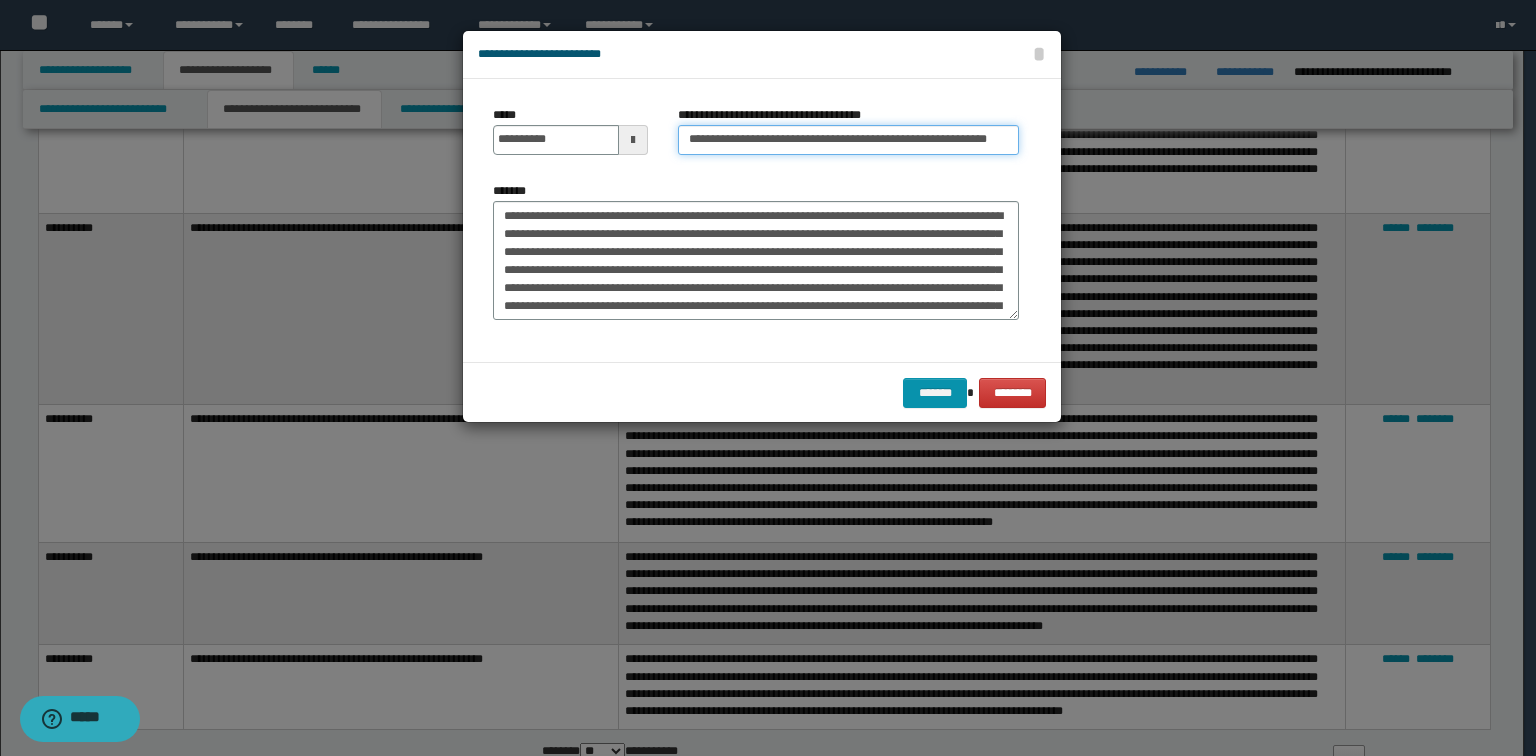 drag, startPoint x: 746, startPoint y: 140, endPoint x: 1026, endPoint y: 138, distance: 280.00714 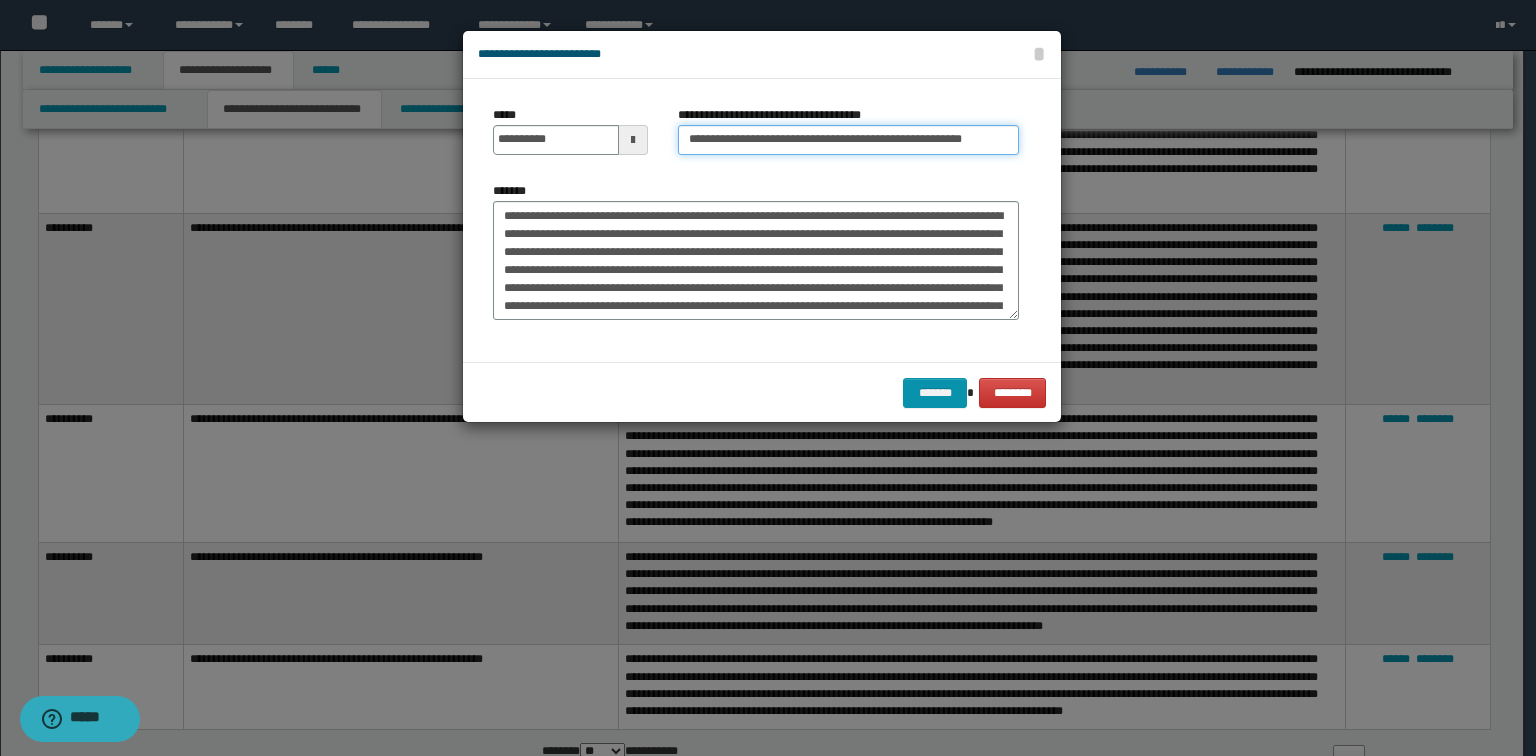 type on "**********" 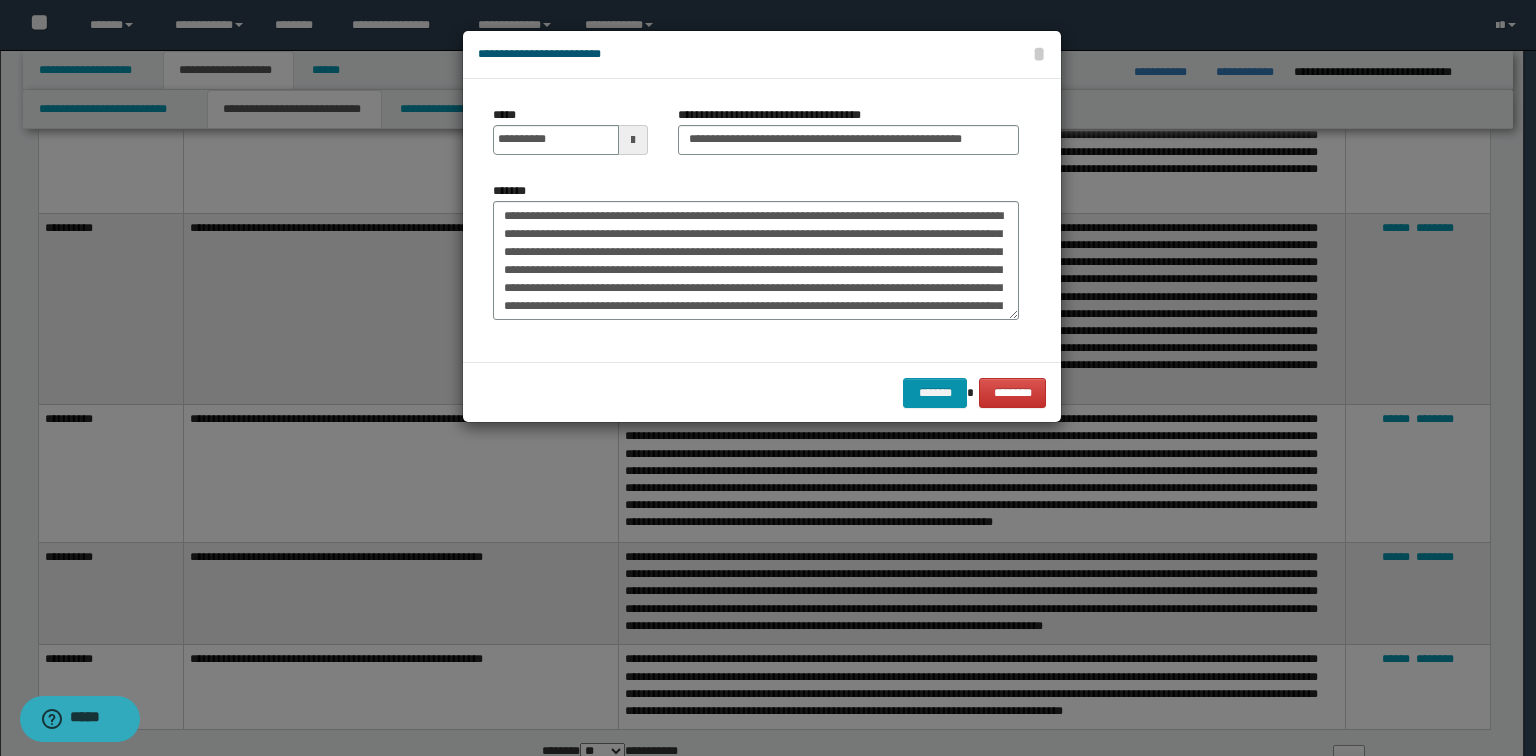 click on "*******" at bounding box center (756, 251) 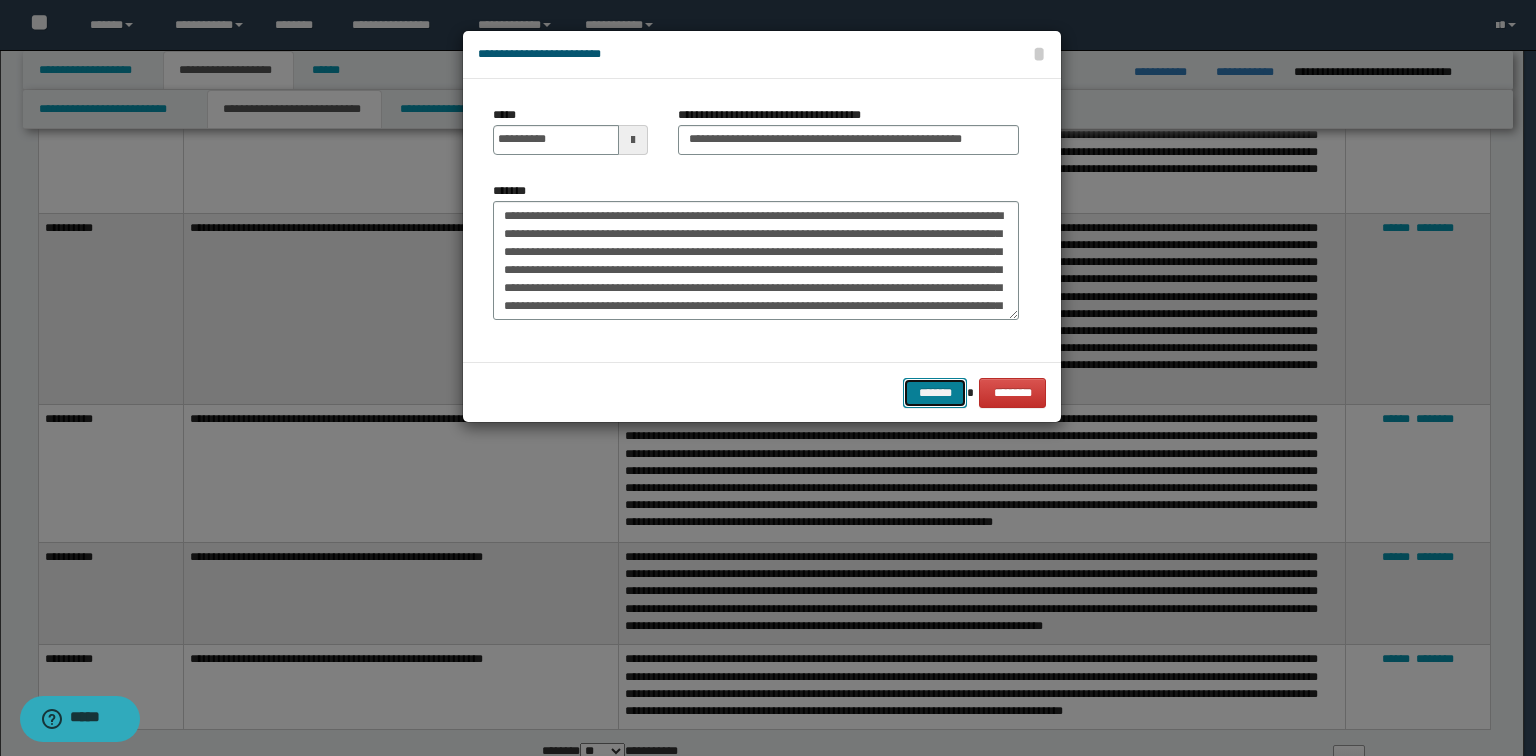 click on "*******" at bounding box center (935, 393) 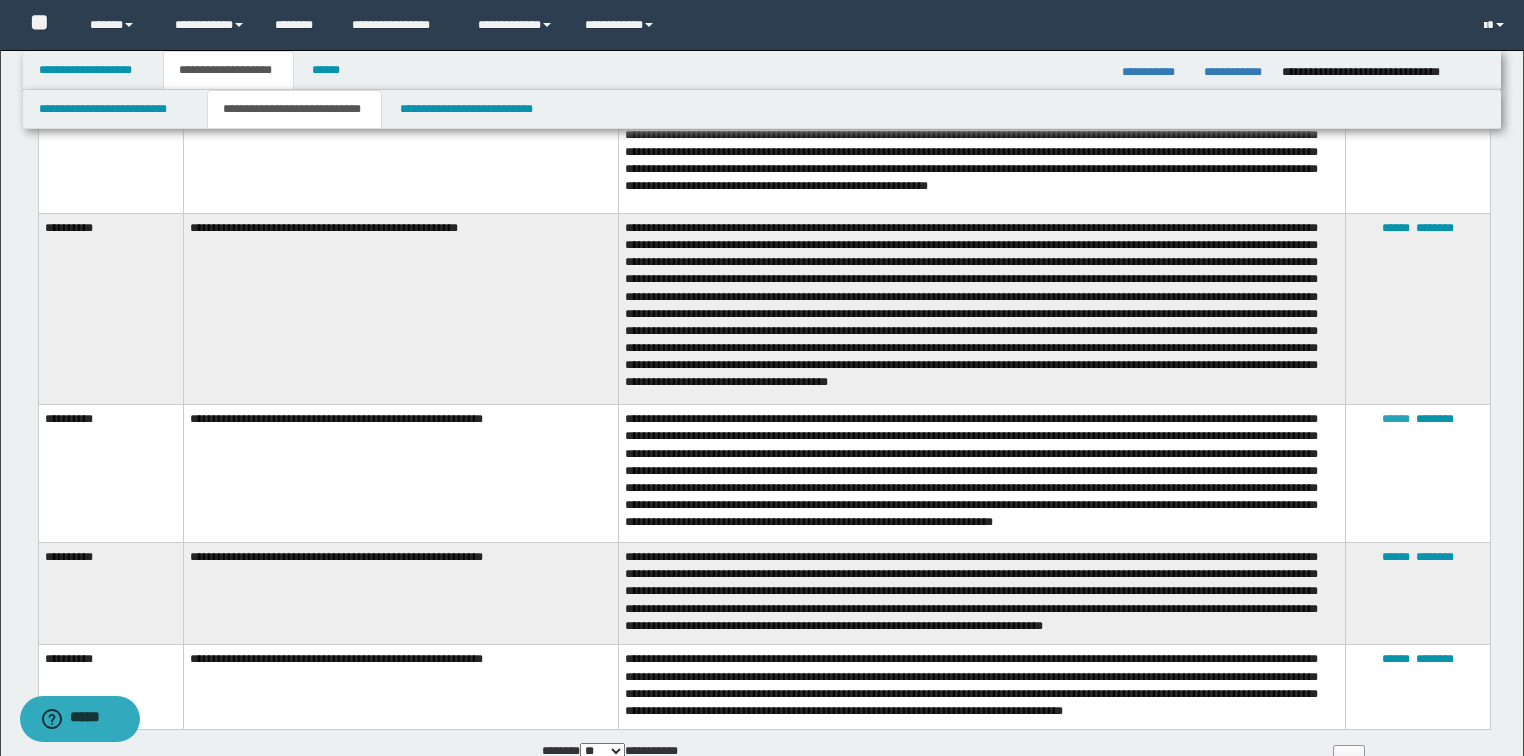 click on "******" at bounding box center [1396, 419] 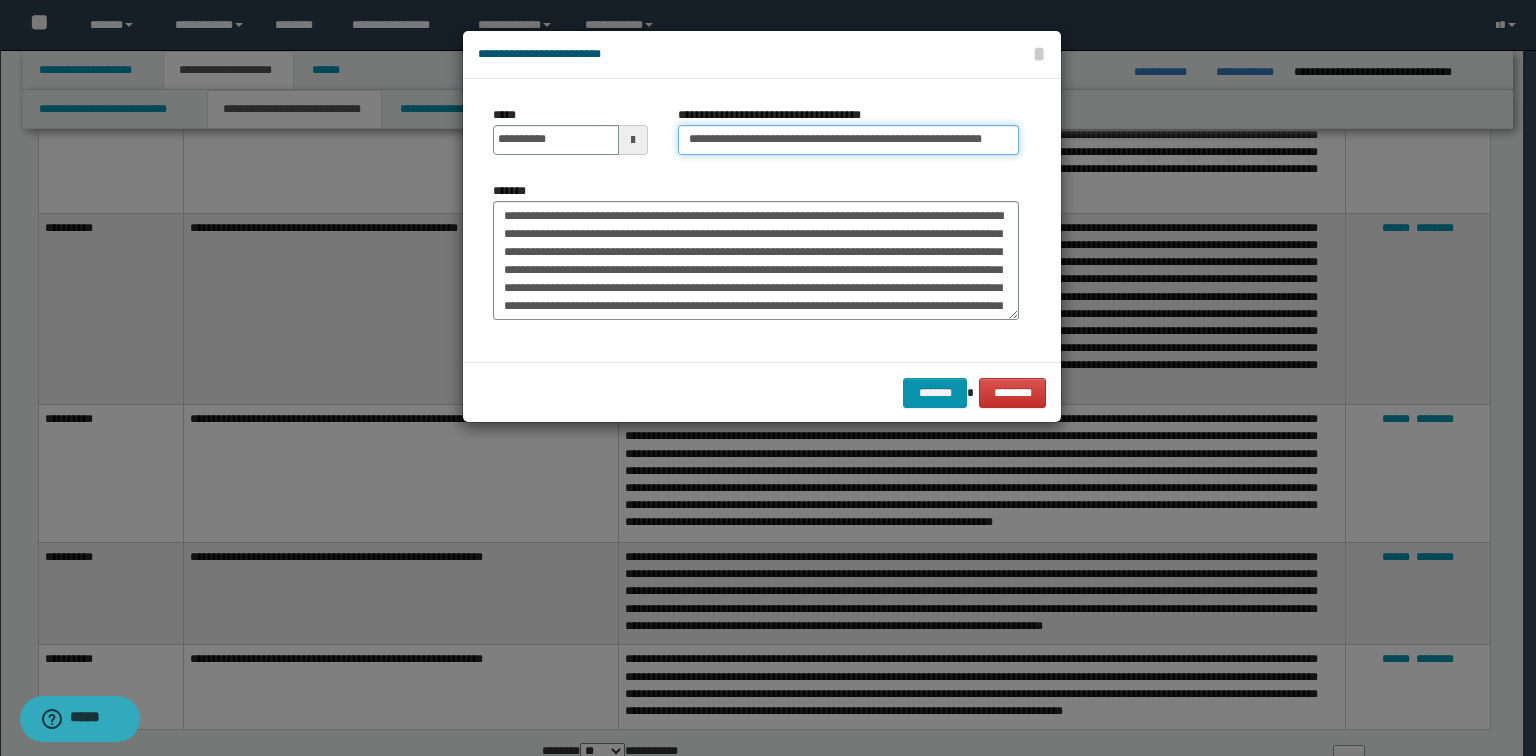 click on "**********" at bounding box center (848, 140) 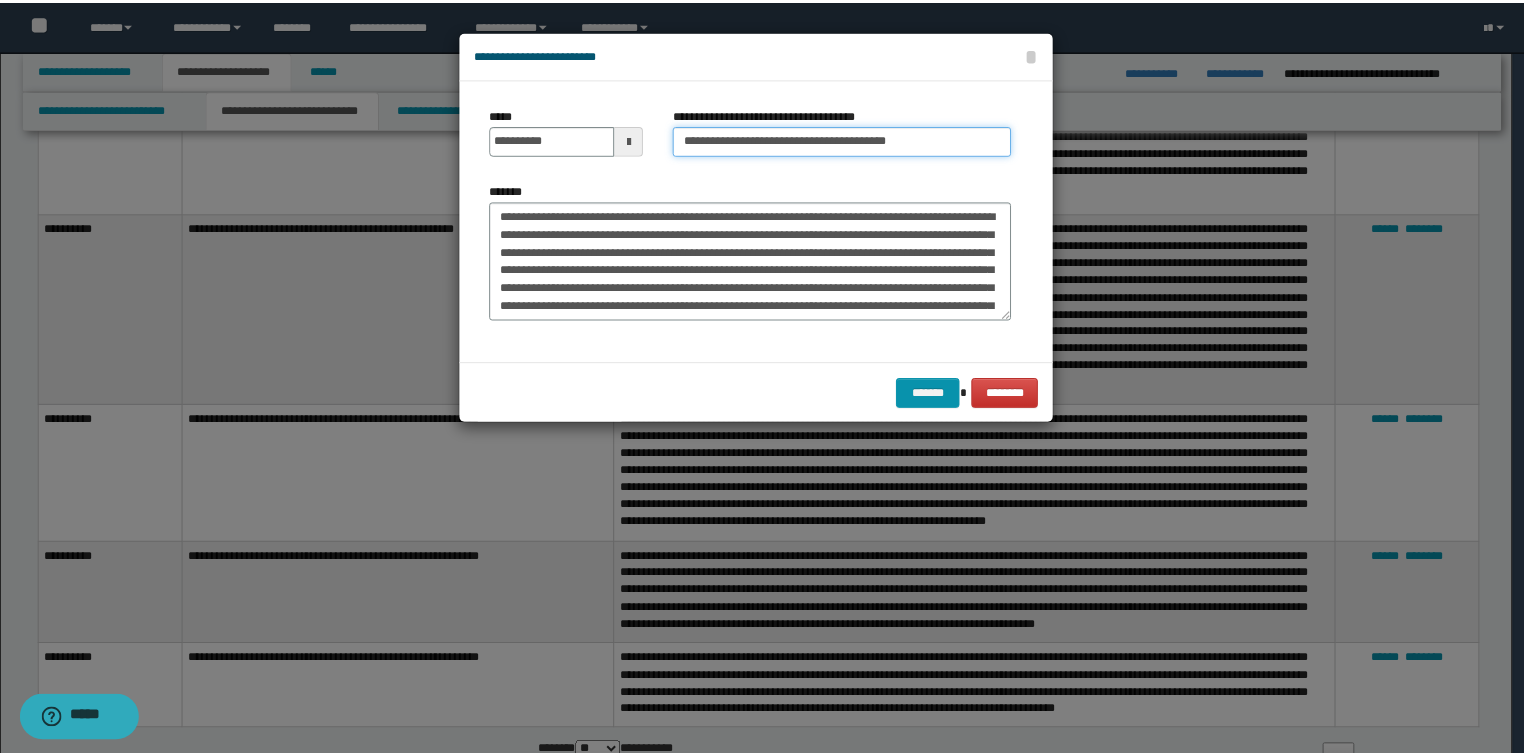 scroll, scrollTop: 0, scrollLeft: 0, axis: both 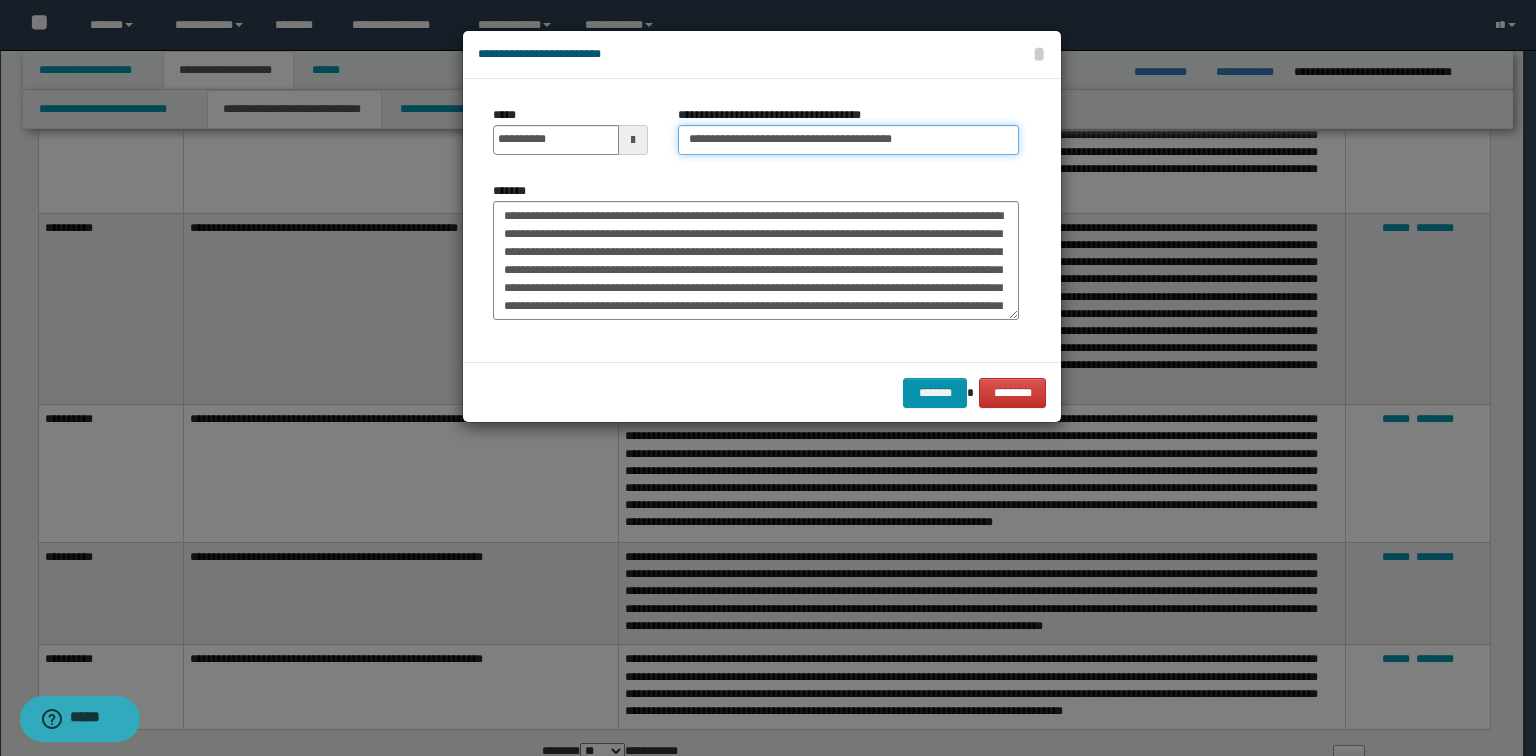 type on "**********" 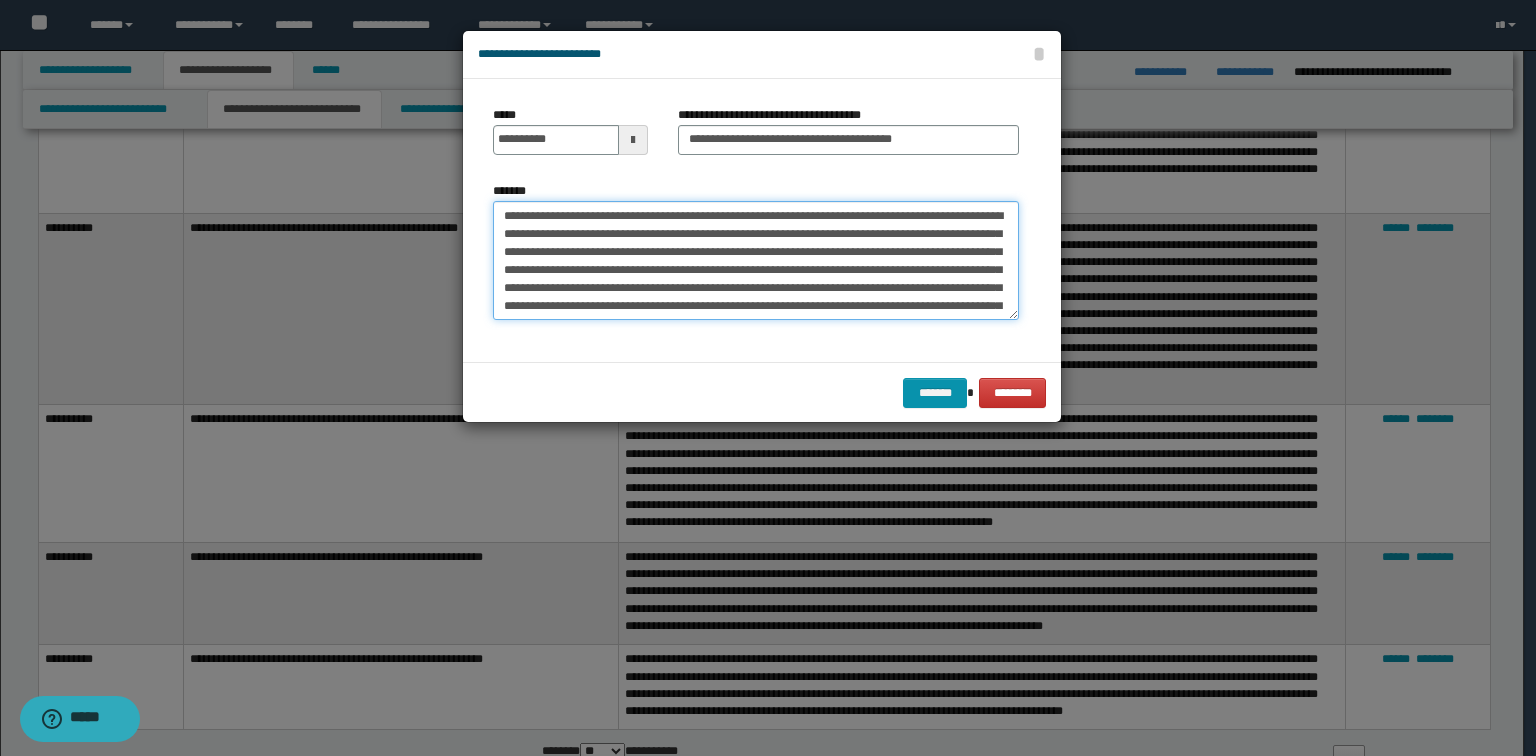 click on "**********" at bounding box center [756, 261] 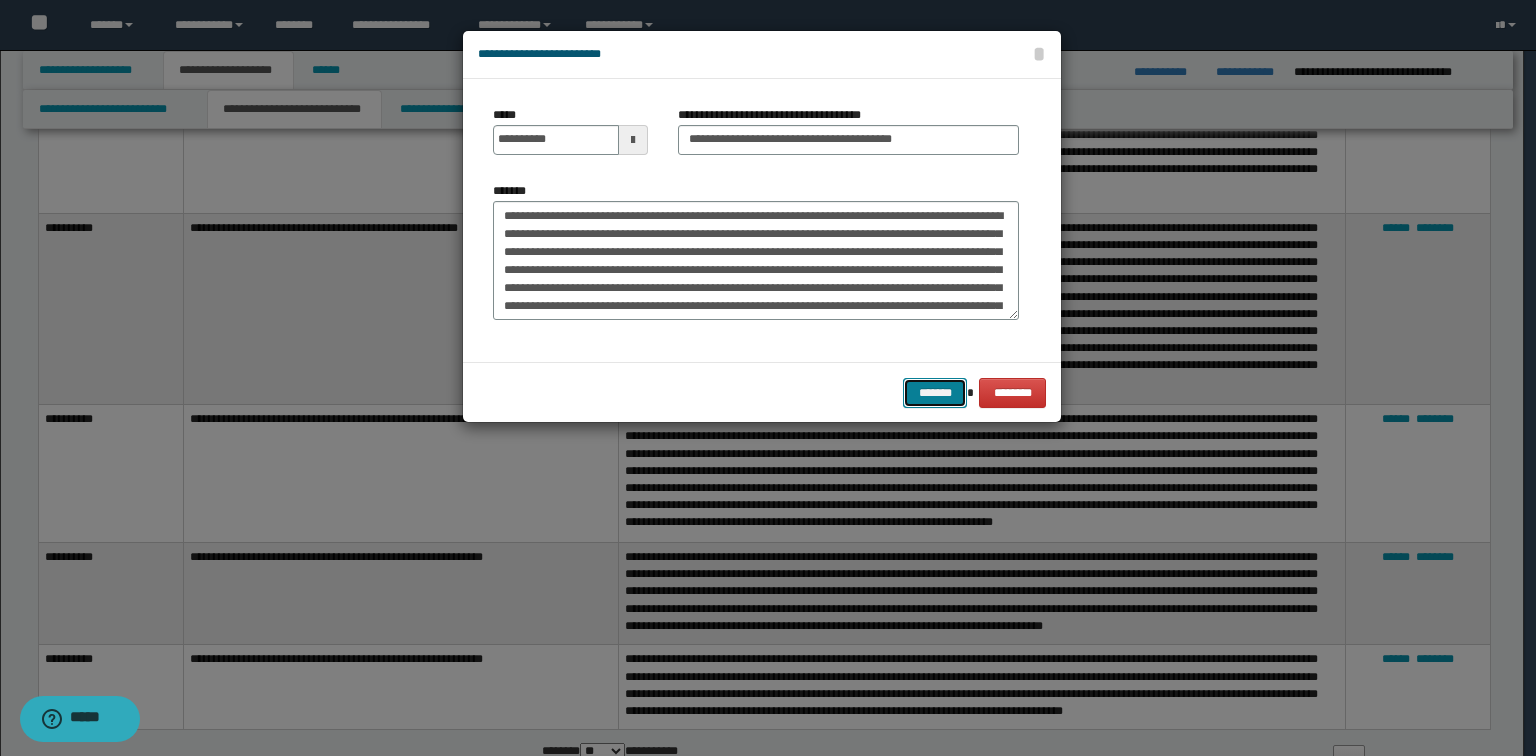 click on "*******" at bounding box center [935, 393] 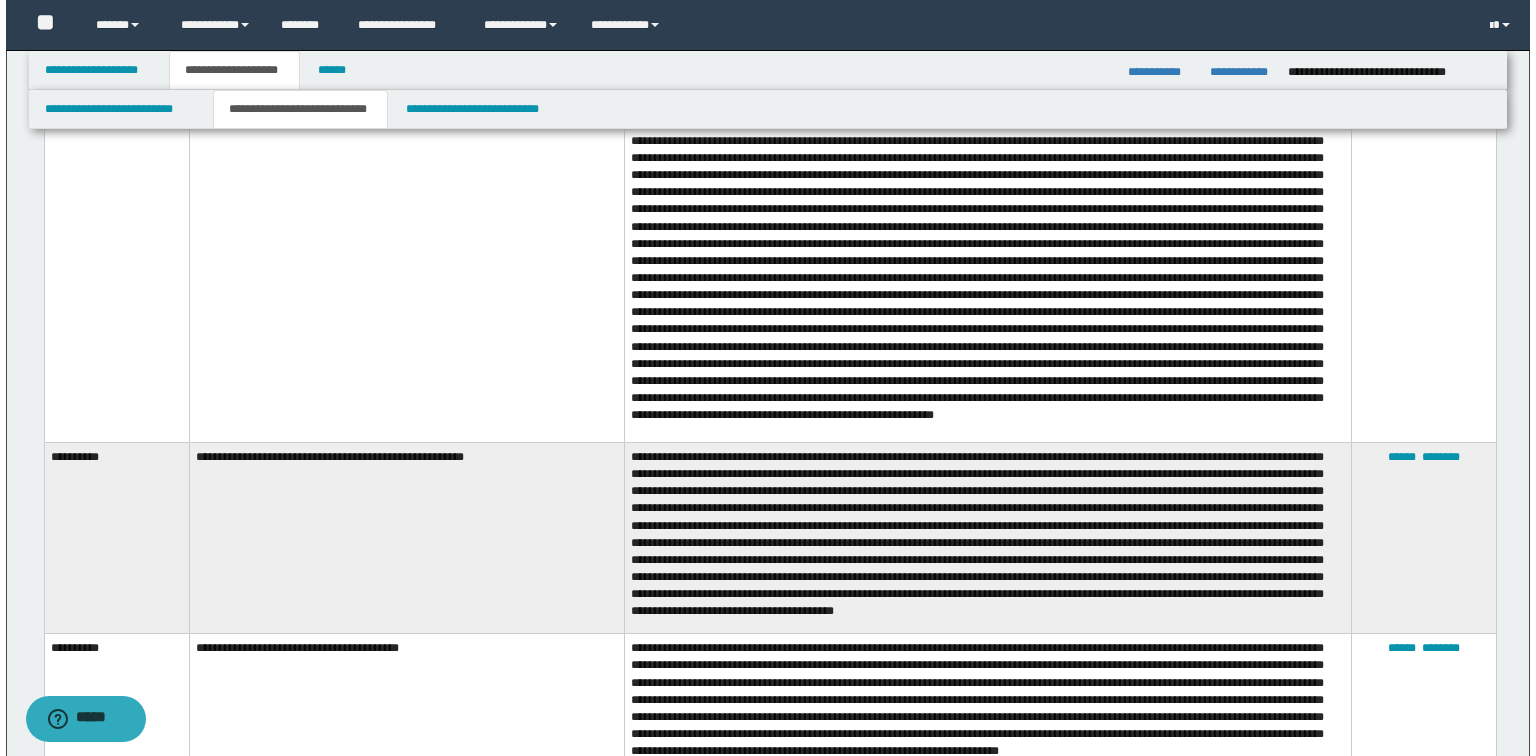 scroll, scrollTop: 2320, scrollLeft: 0, axis: vertical 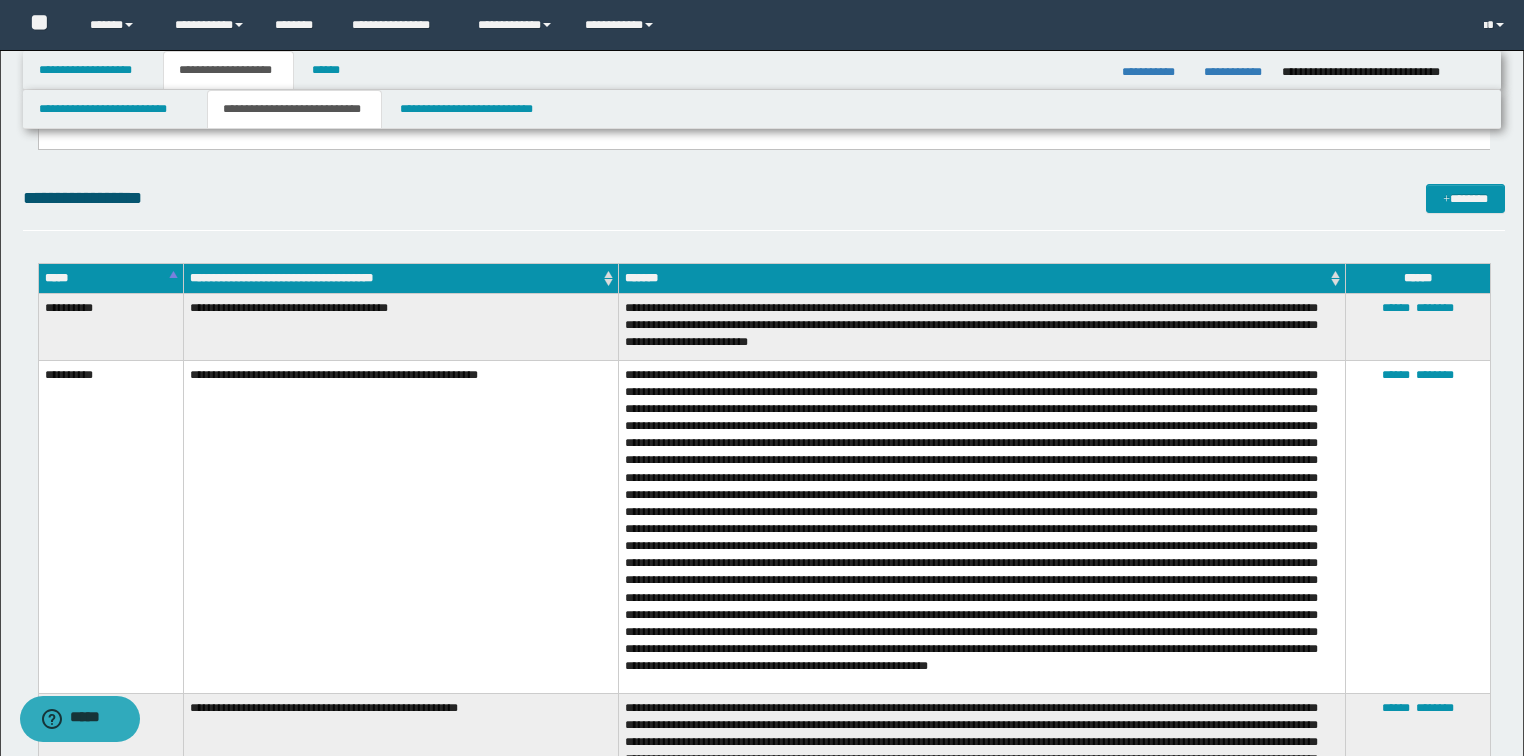 click on "*****" at bounding box center (110, 278) 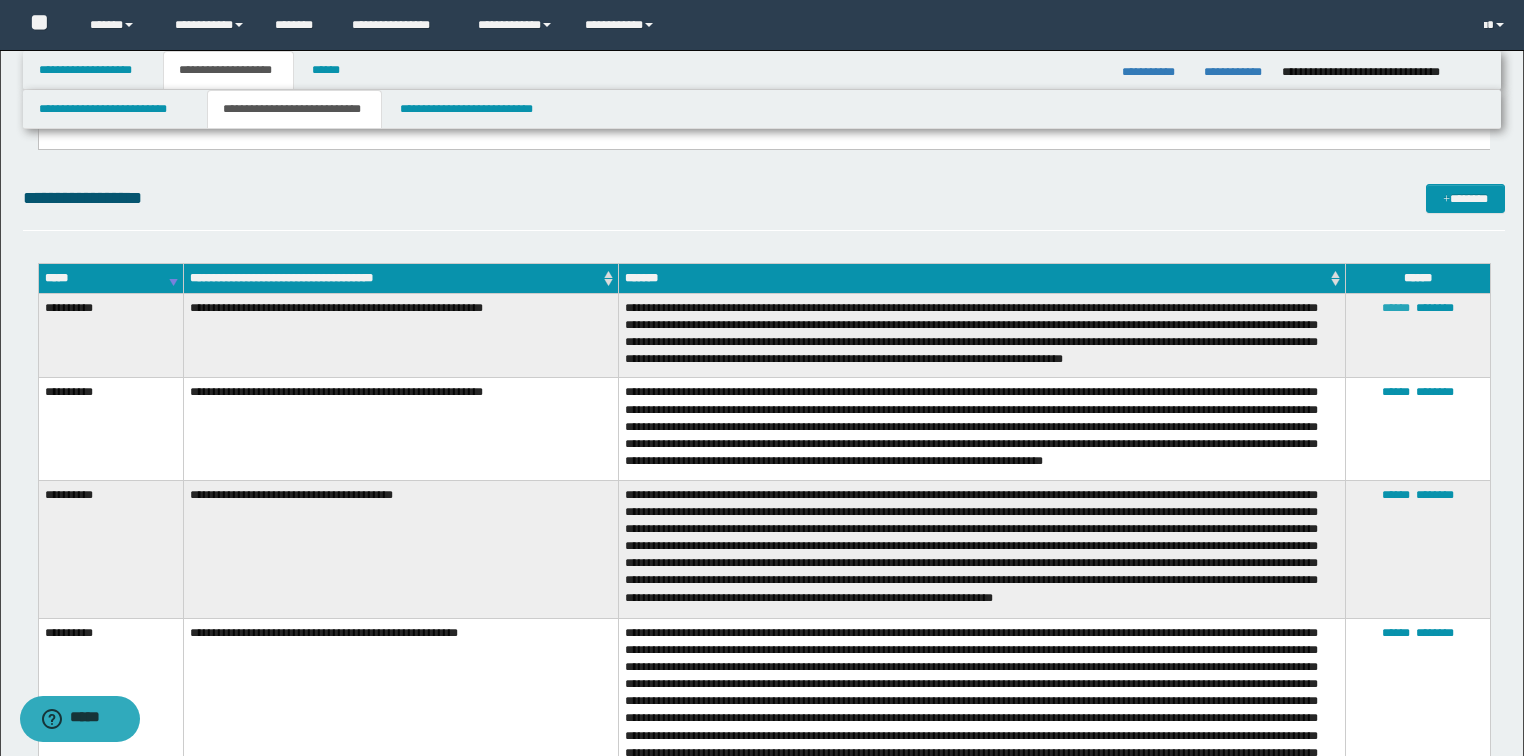 click on "******" at bounding box center (1396, 308) 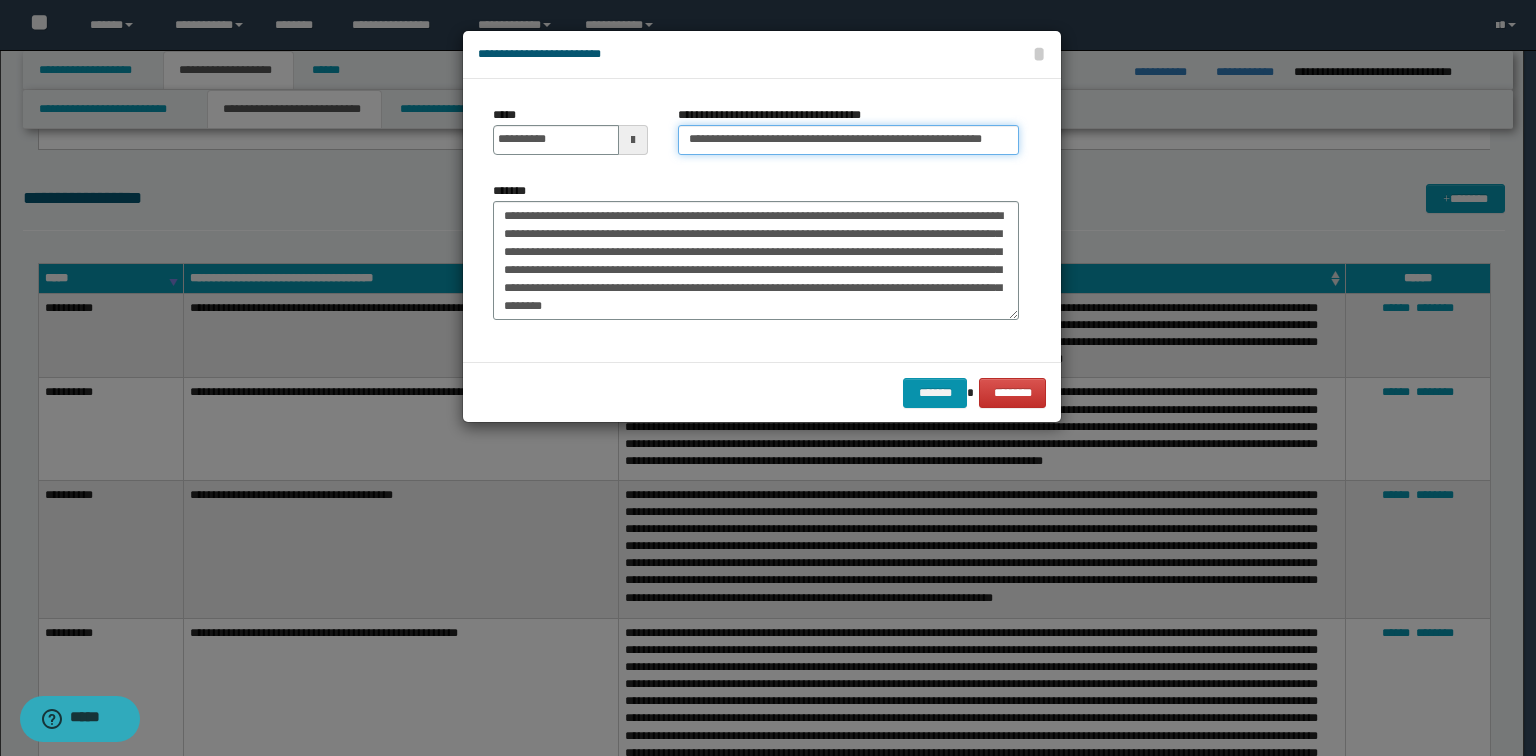 scroll, scrollTop: 0, scrollLeft: 1, axis: horizontal 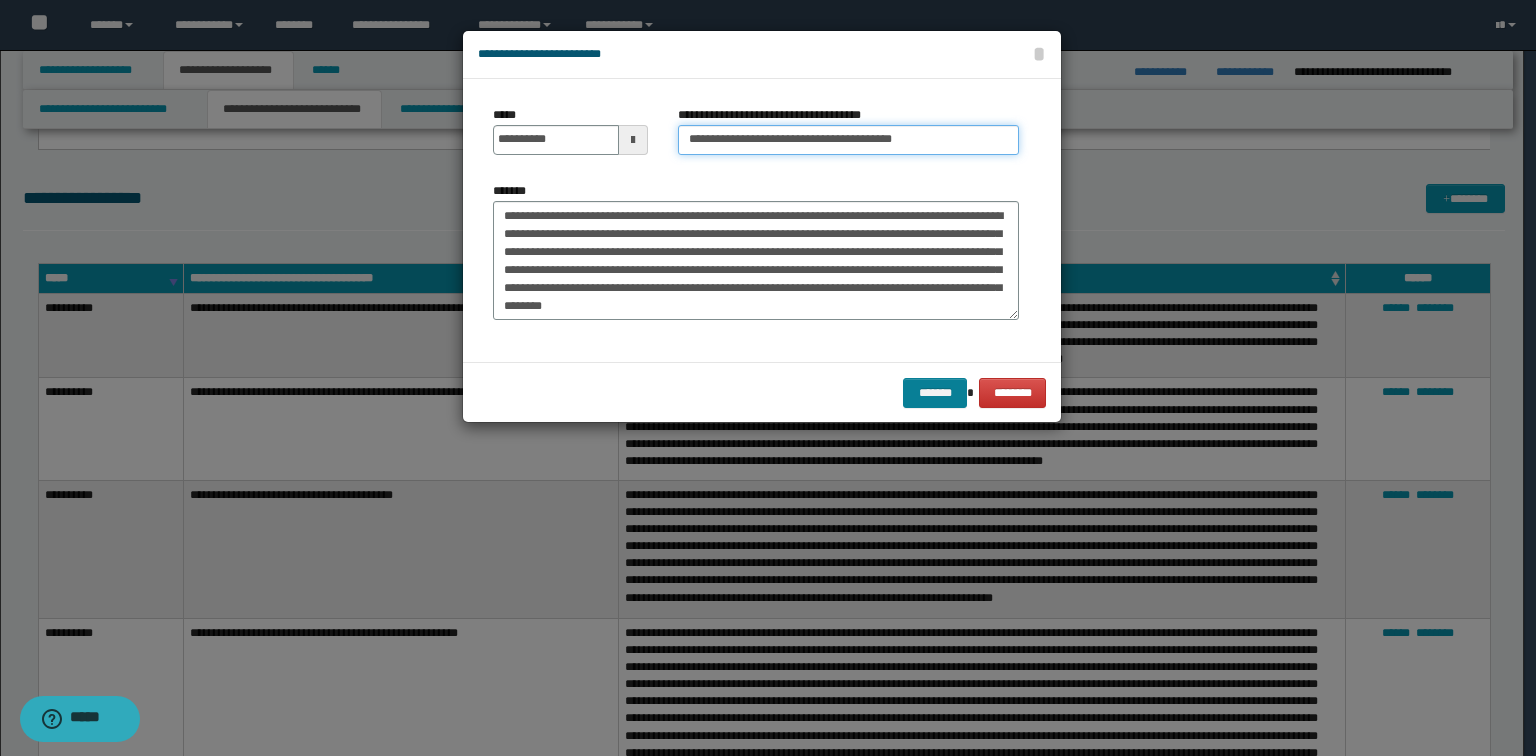 type on "**********" 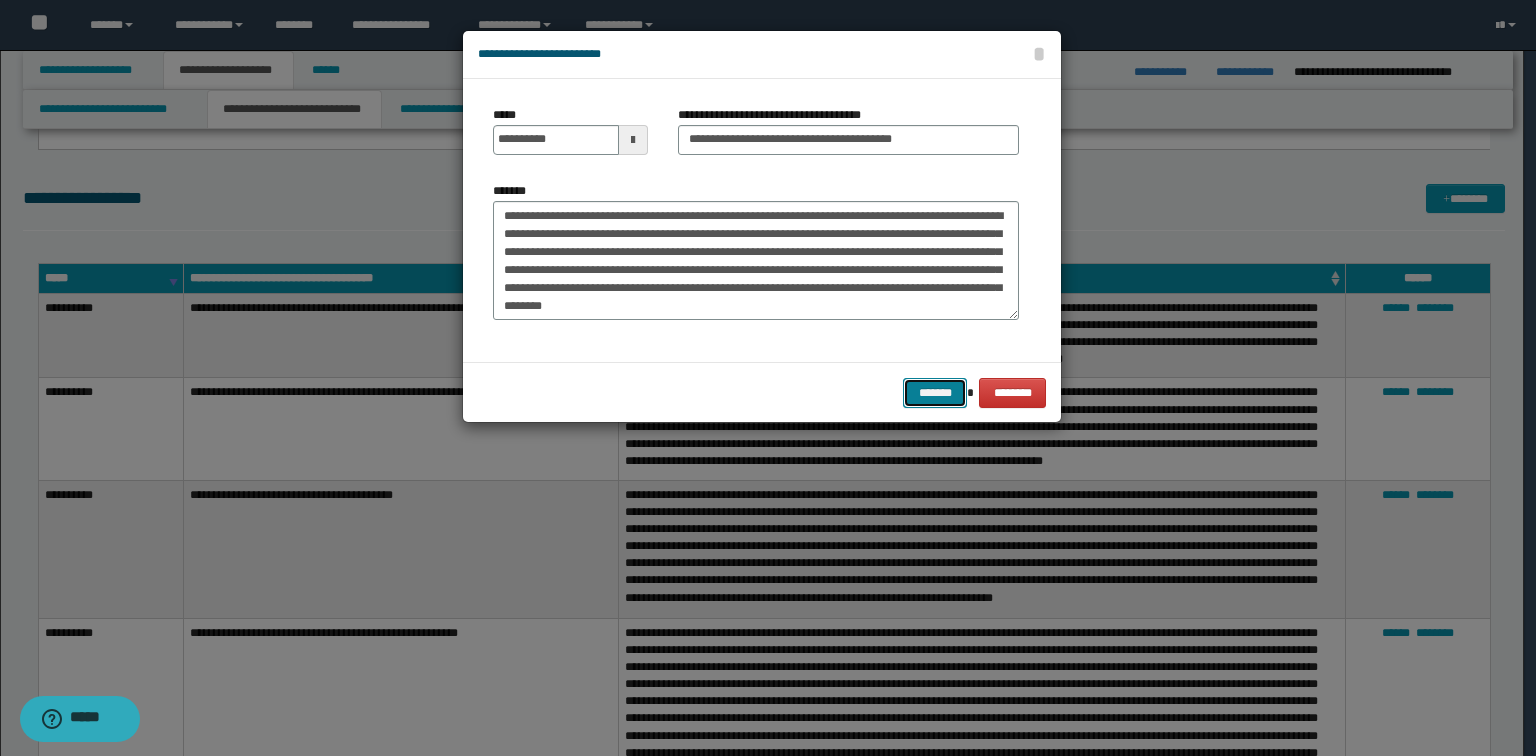click on "*******" at bounding box center (935, 393) 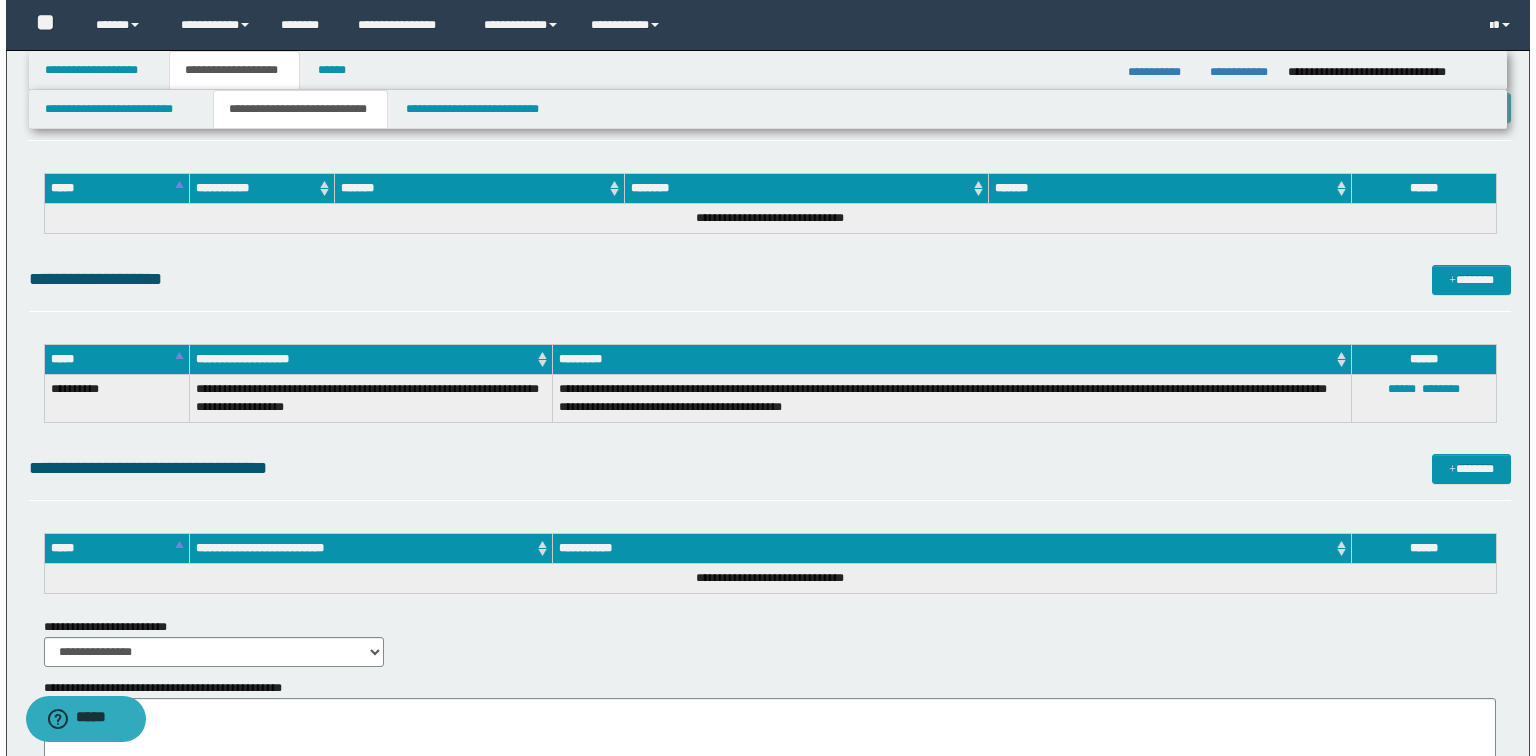 scroll, scrollTop: 3520, scrollLeft: 0, axis: vertical 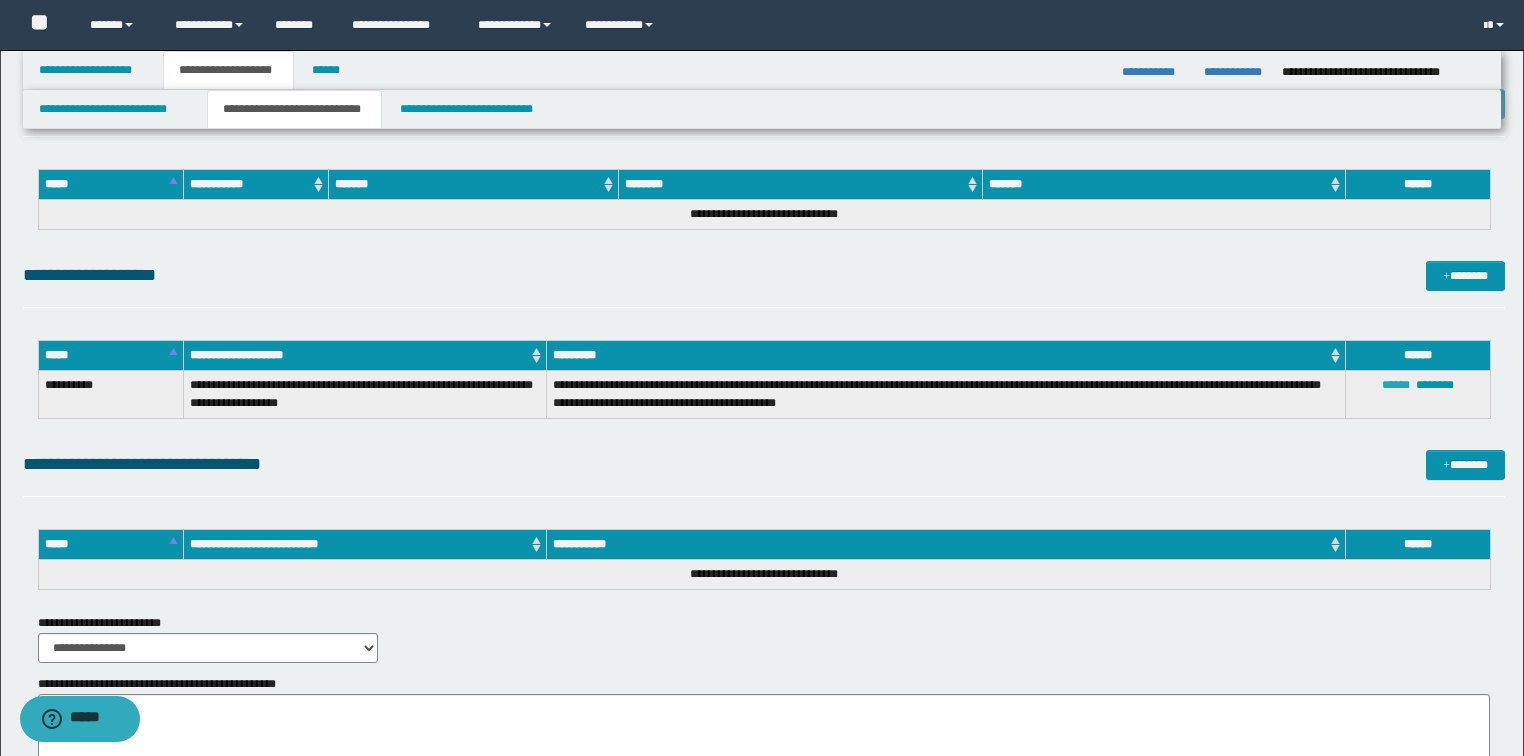 click on "******" at bounding box center [1396, 385] 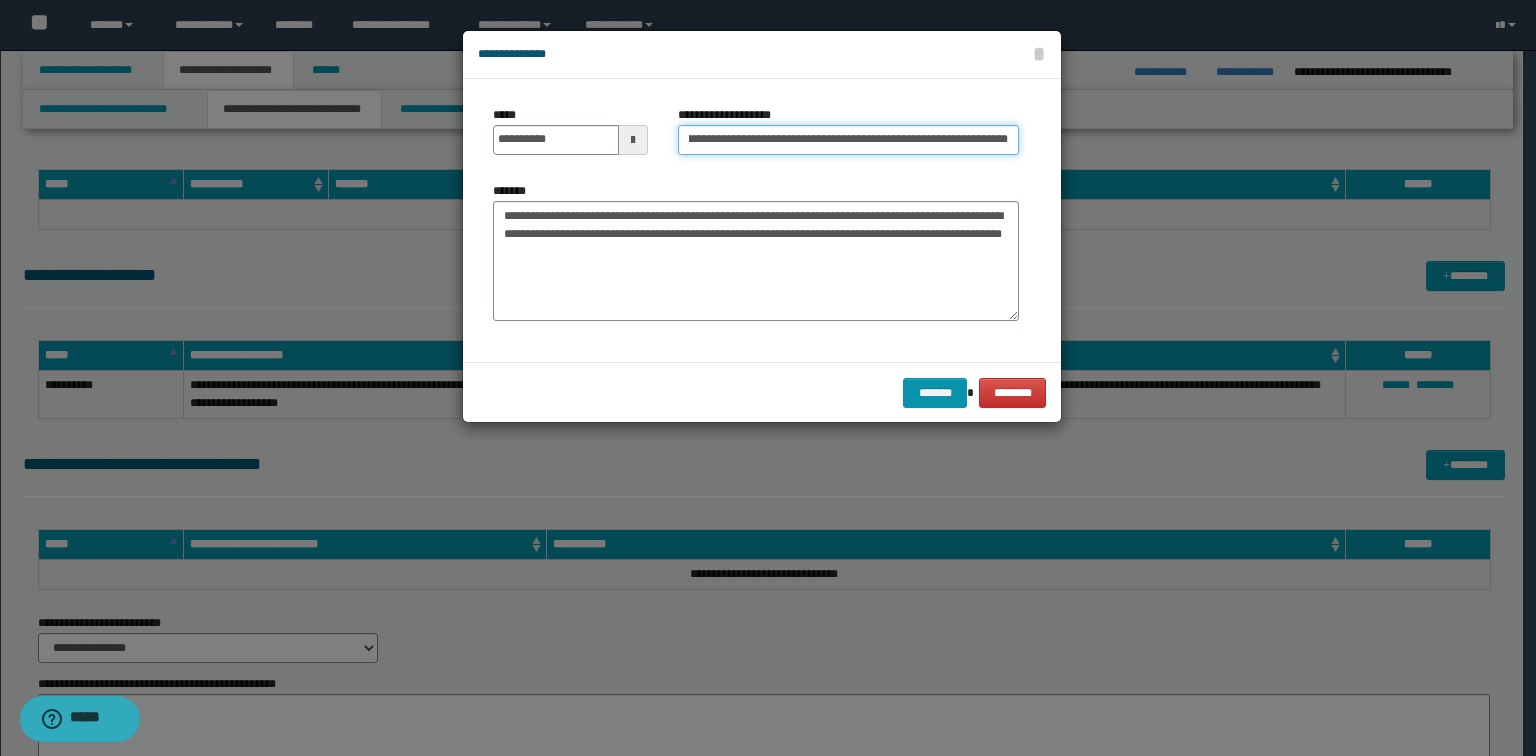 drag, startPoint x: 964, startPoint y: 139, endPoint x: 1103, endPoint y: 142, distance: 139.03236 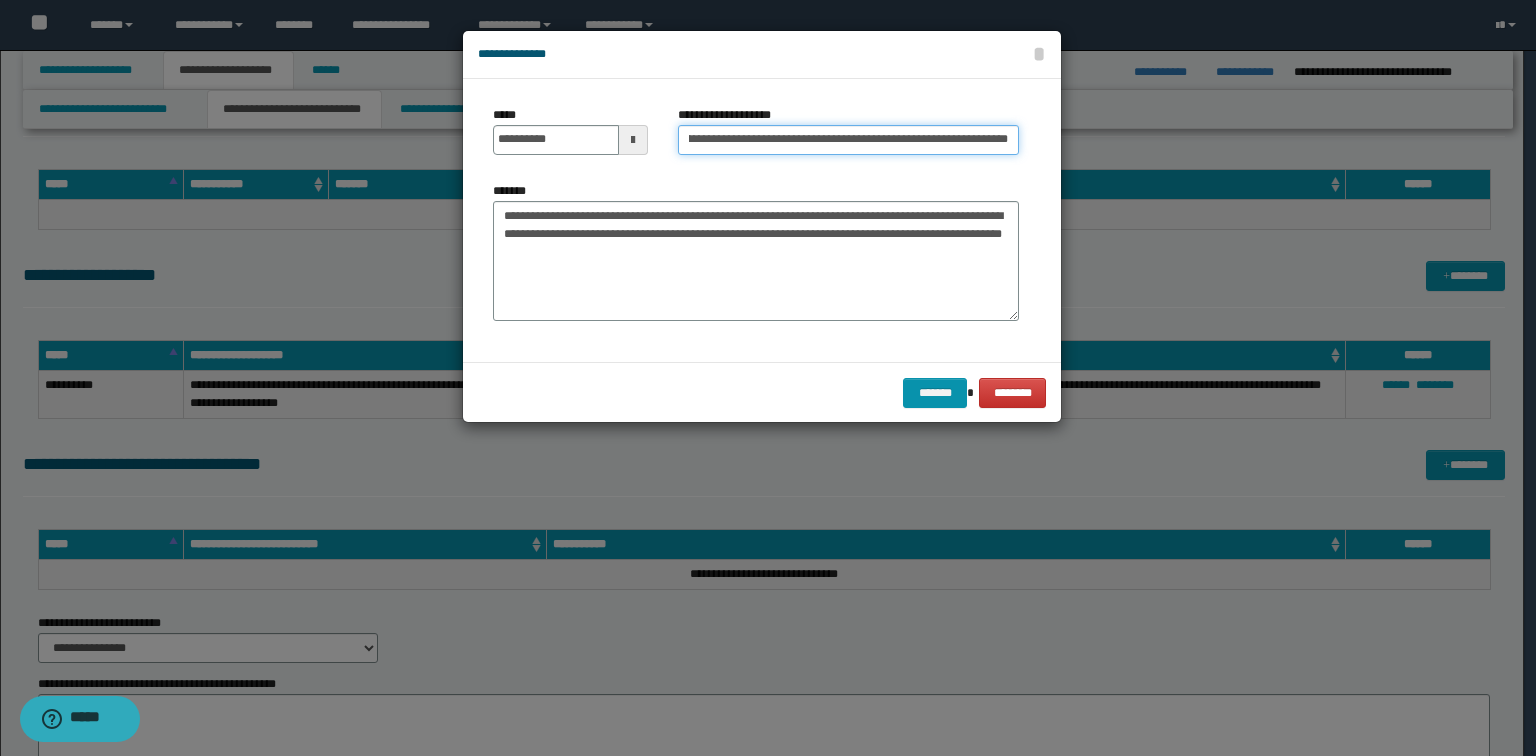 scroll, scrollTop: 0, scrollLeft: 100, axis: horizontal 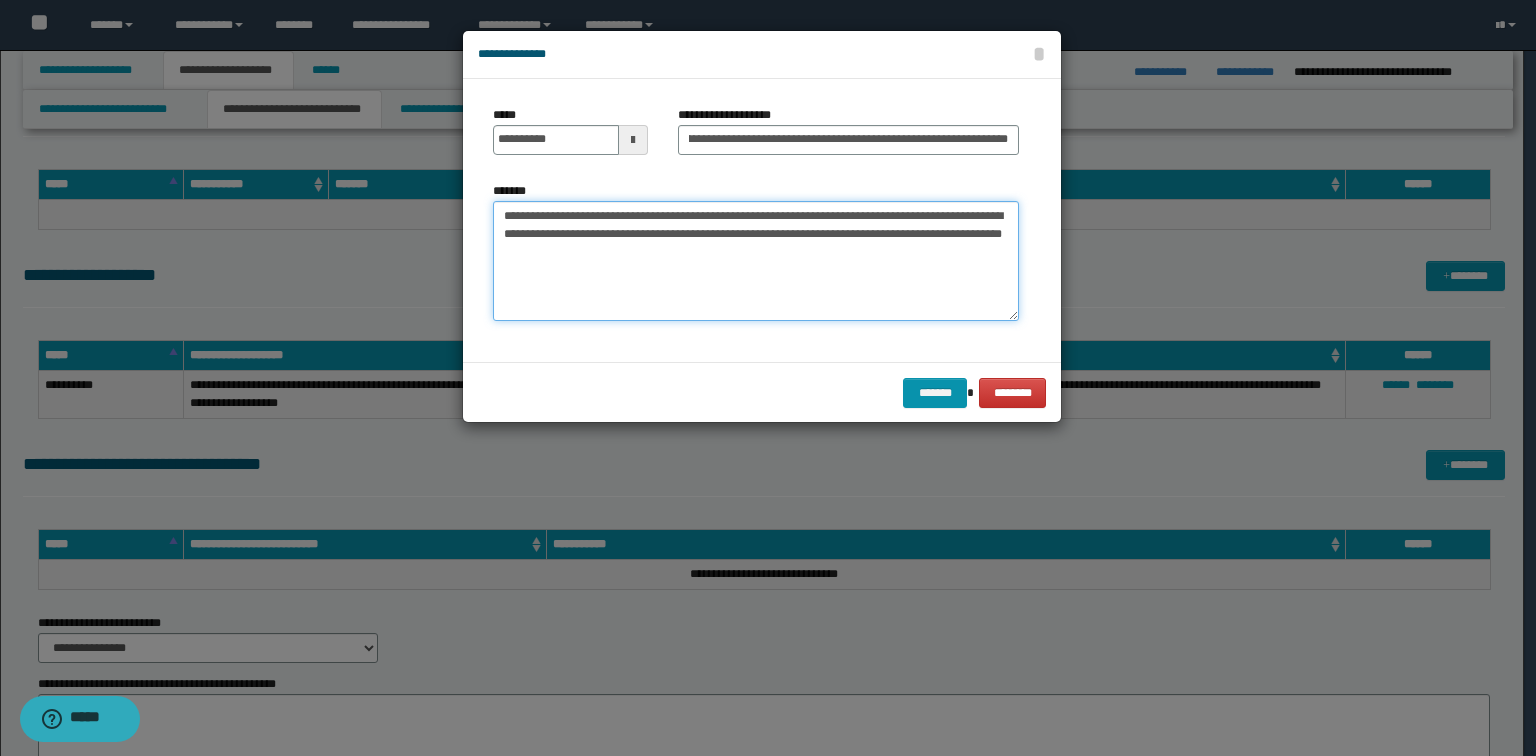 click on "**********" at bounding box center [756, 261] 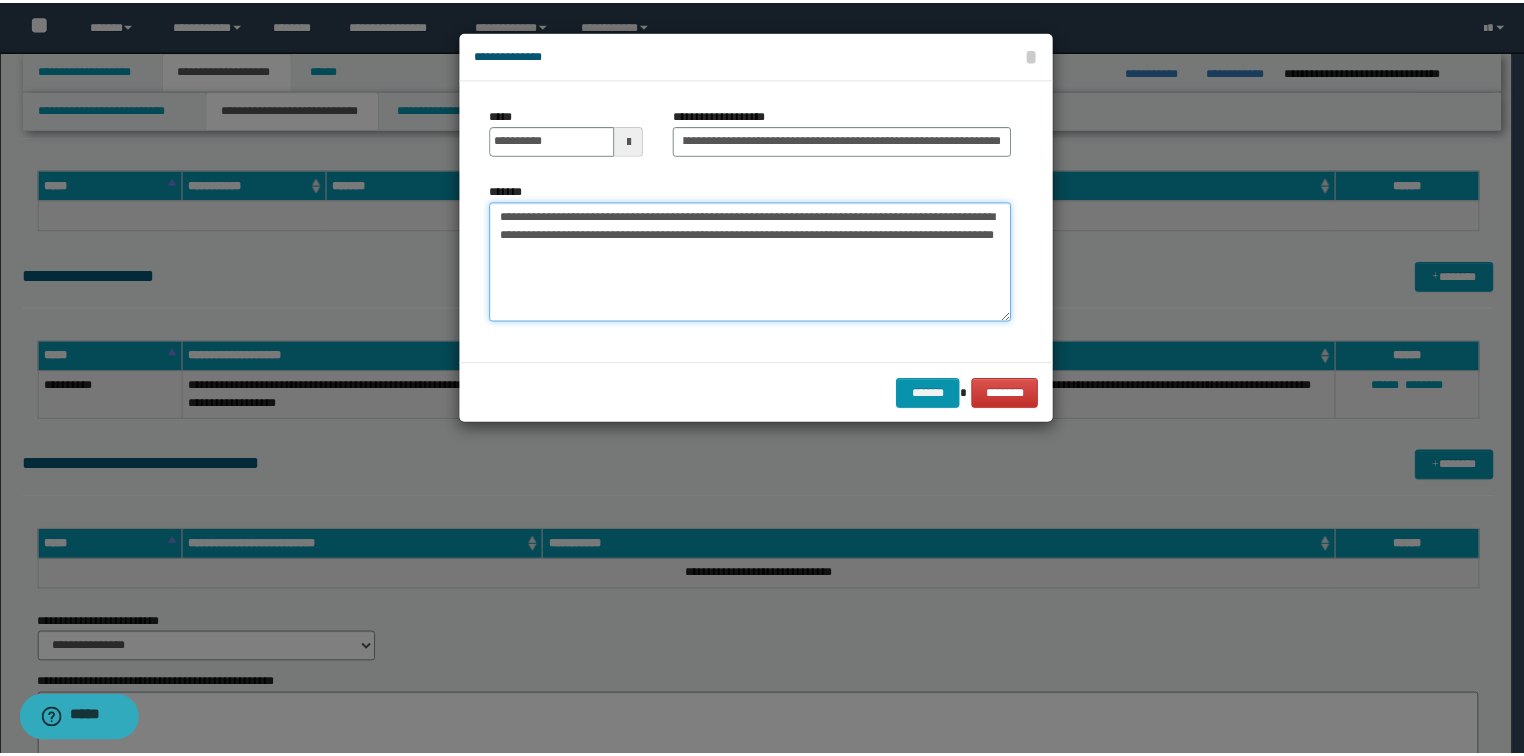 scroll, scrollTop: 0, scrollLeft: 0, axis: both 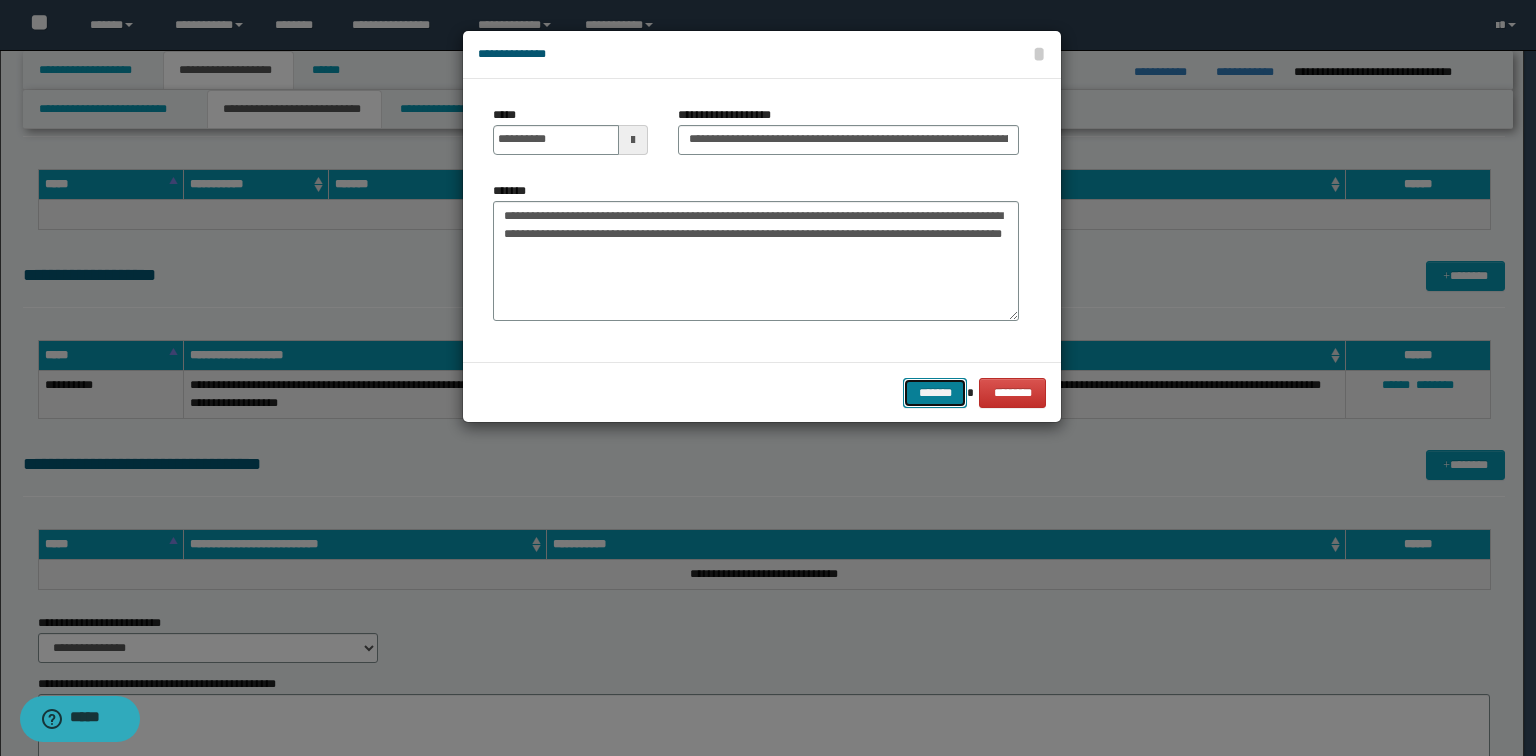 click on "*******" at bounding box center [935, 393] 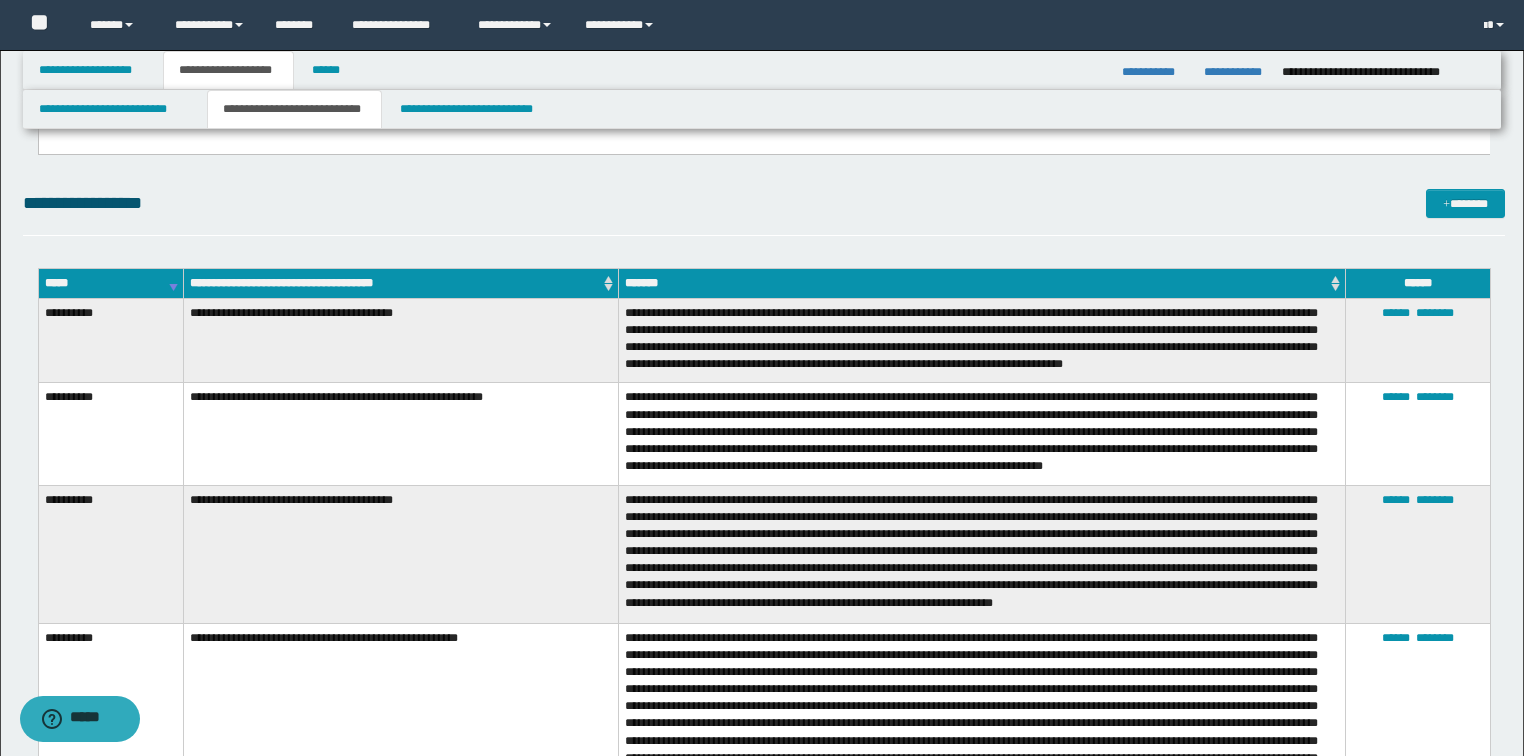 scroll, scrollTop: 2240, scrollLeft: 0, axis: vertical 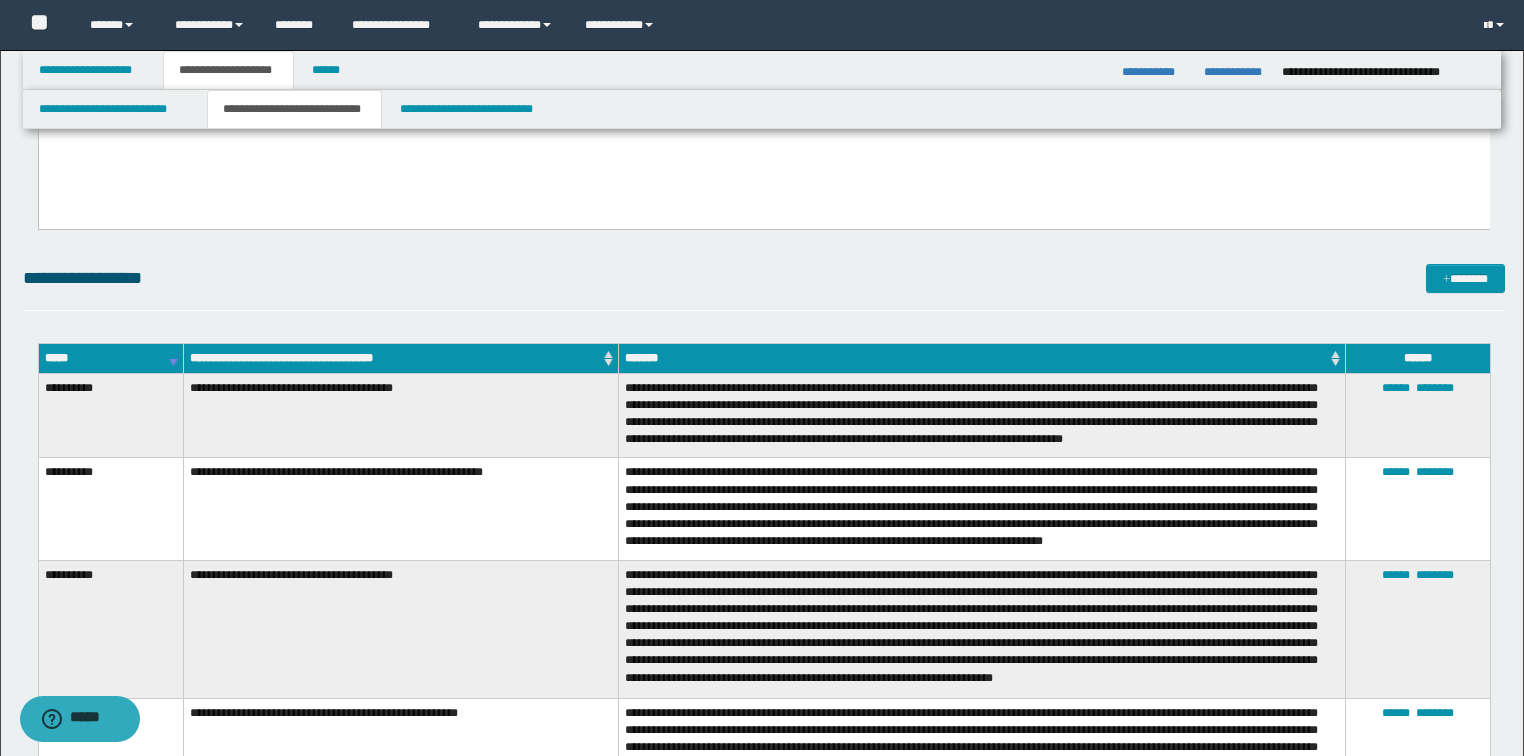 click on "*****" at bounding box center (110, 358) 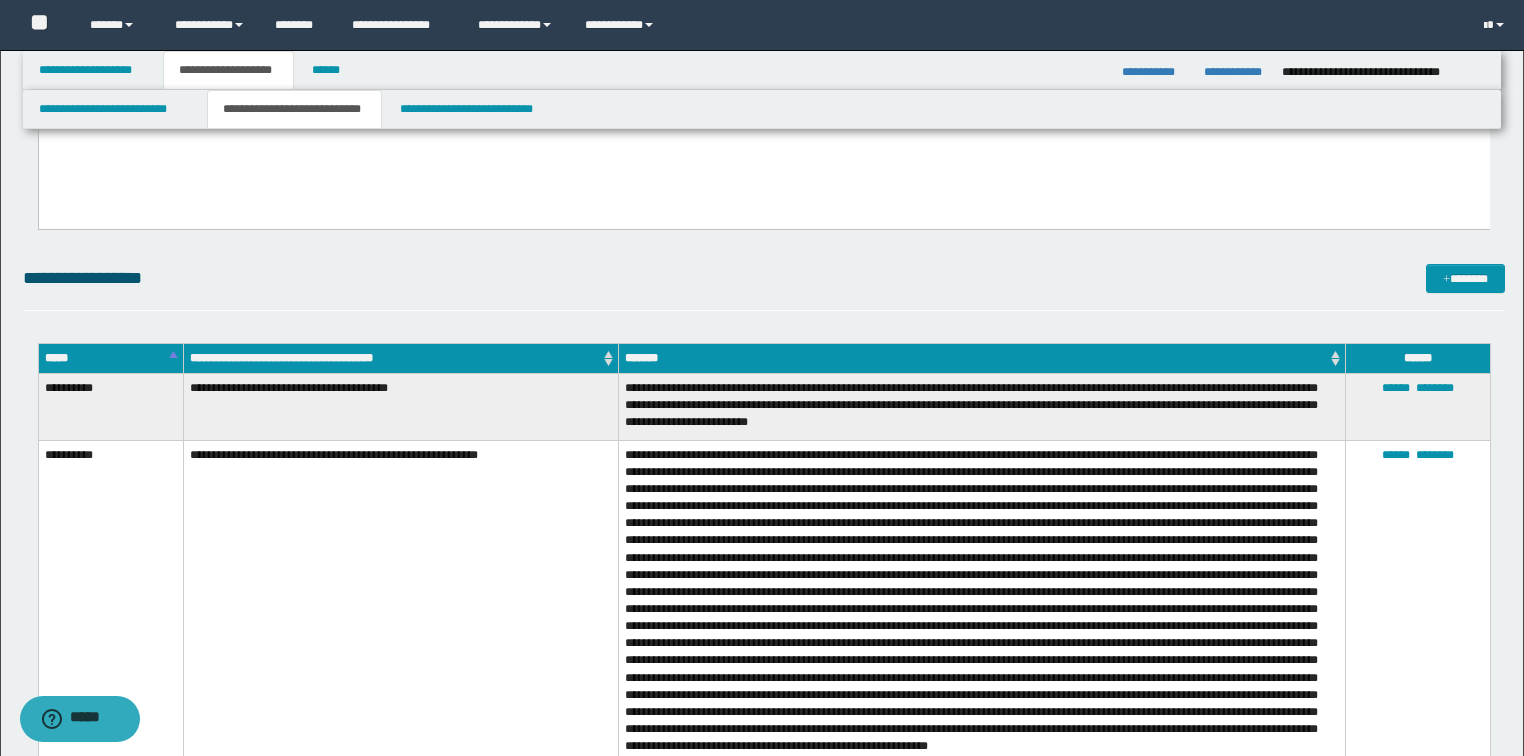 click on "*****" at bounding box center (110, 358) 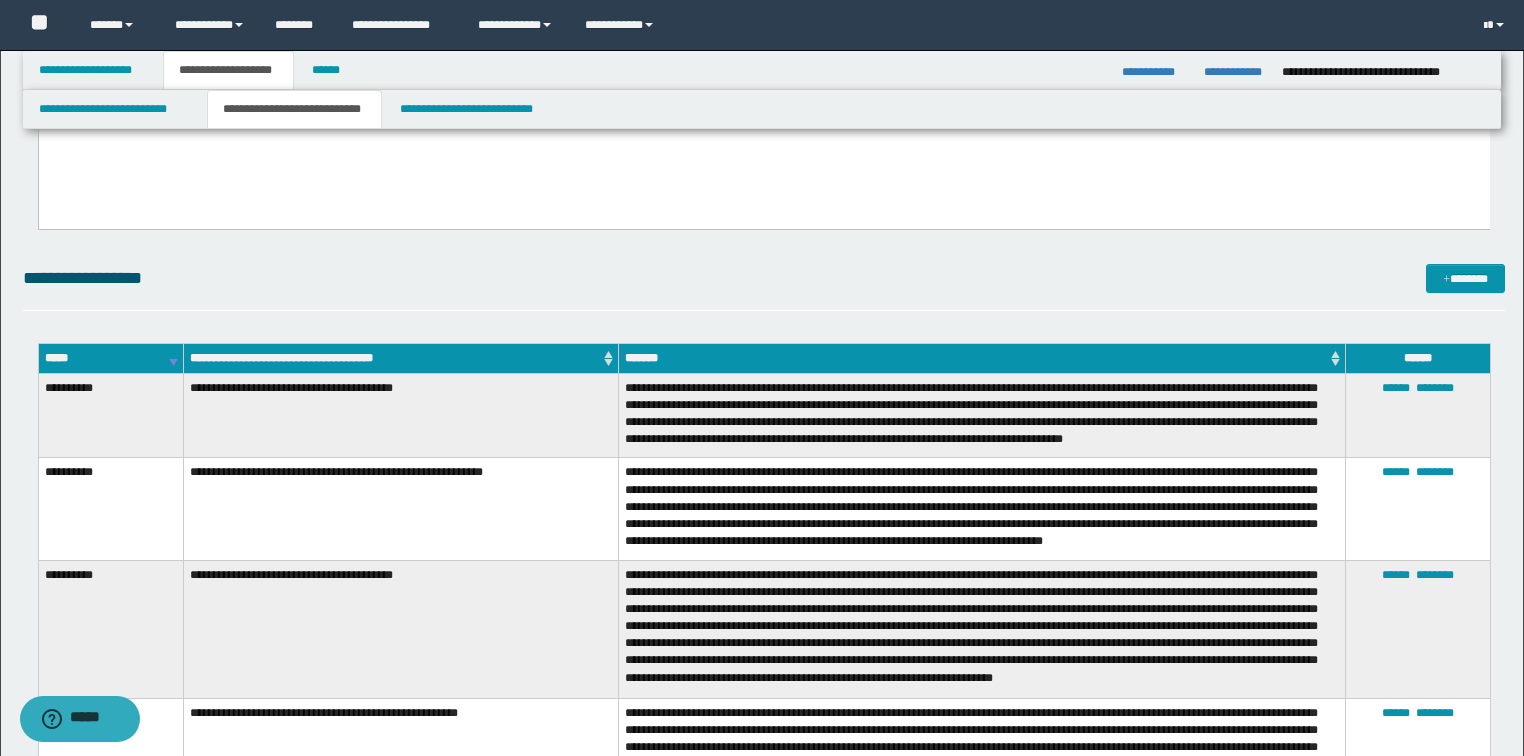 click on "*****" at bounding box center (110, 358) 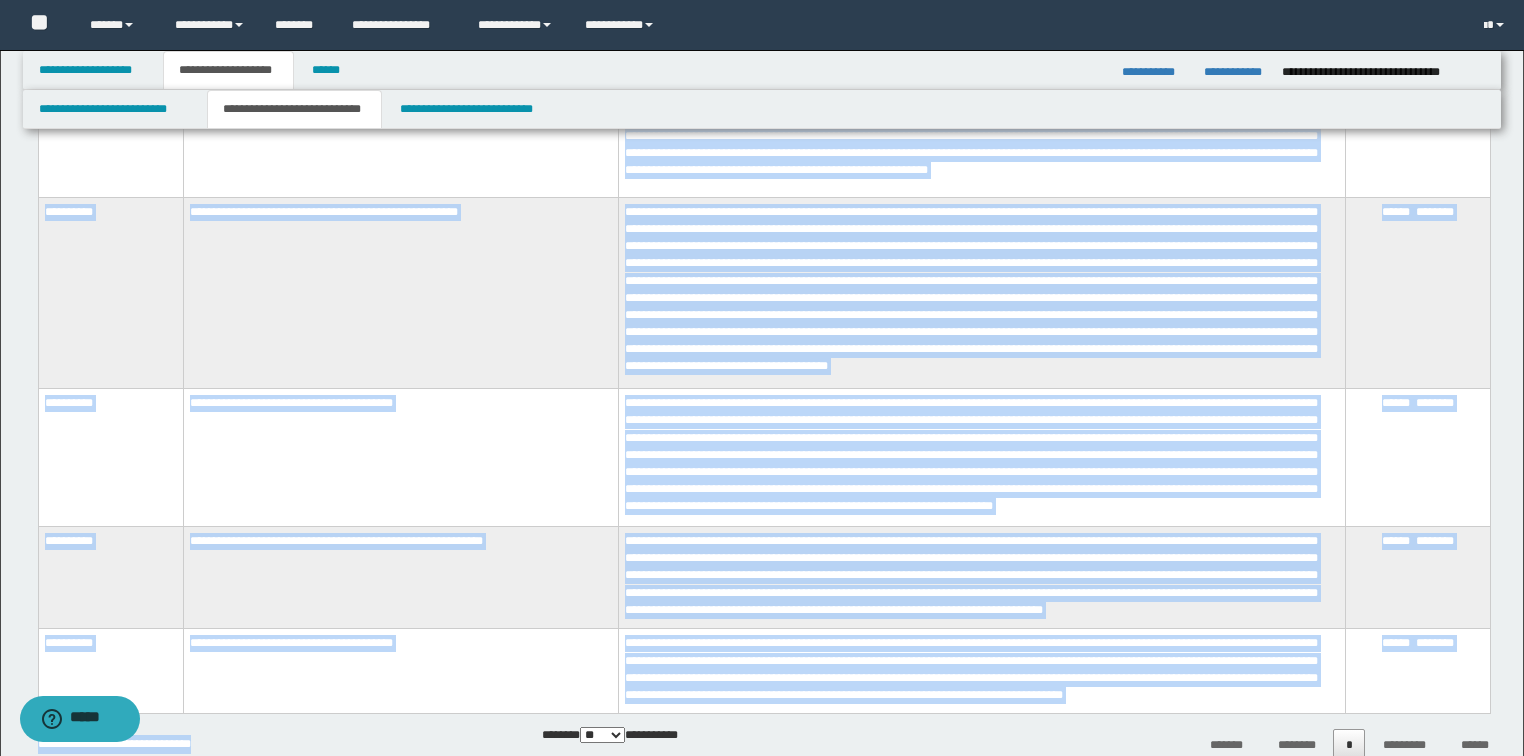 scroll, scrollTop: 3087, scrollLeft: 0, axis: vertical 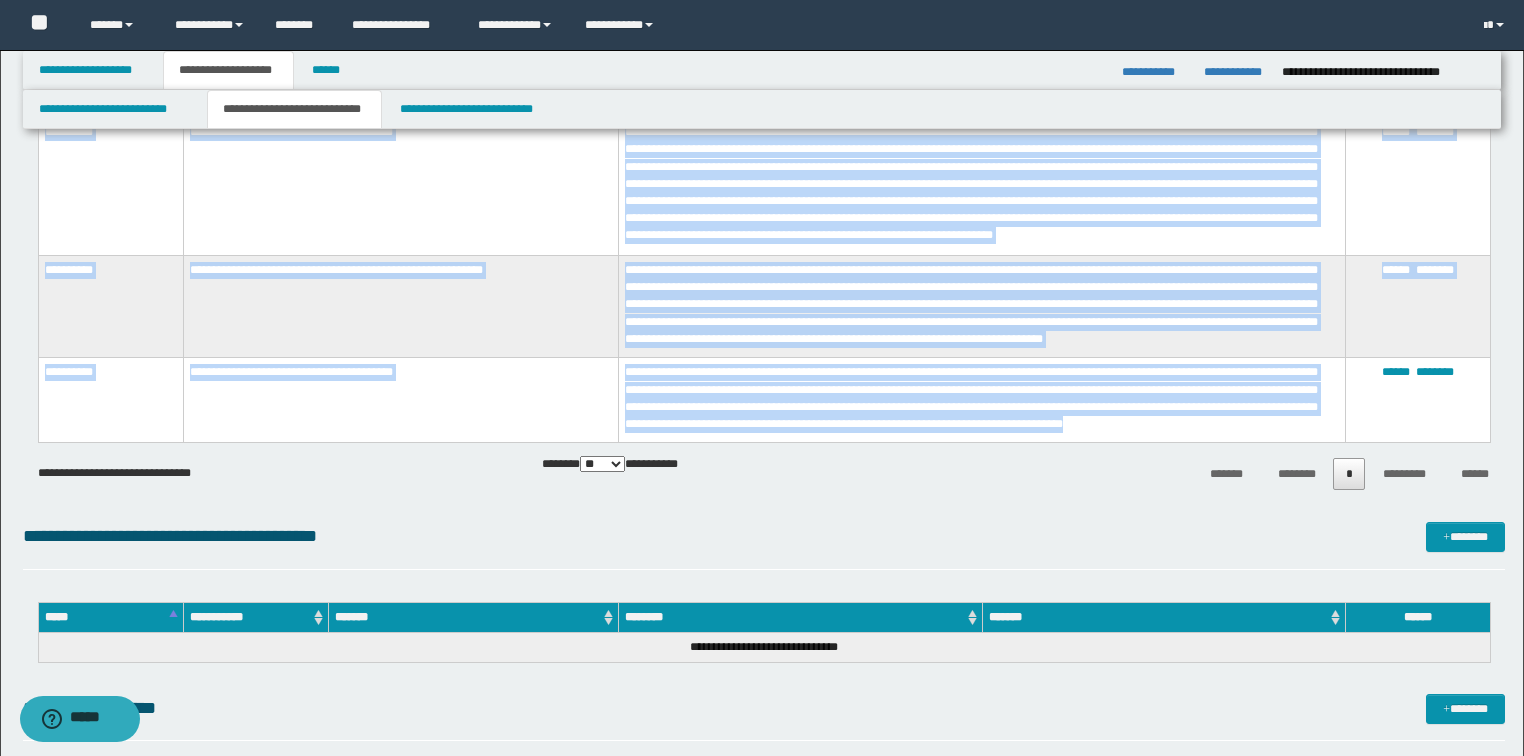 drag, startPoint x: 44, startPoint y: 385, endPoint x: 1155, endPoint y: 402, distance: 1111.13 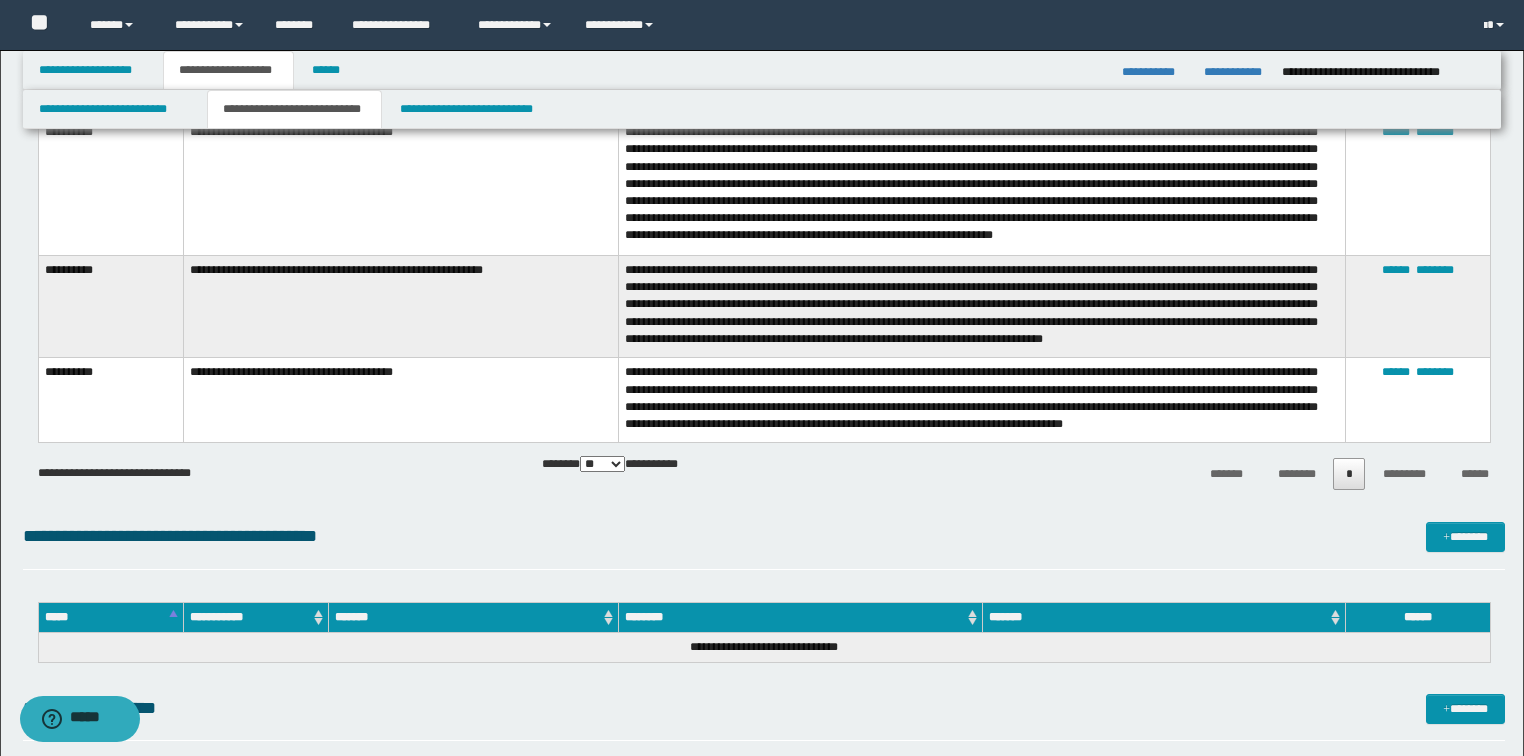 click on "**********" at bounding box center (295, 109) 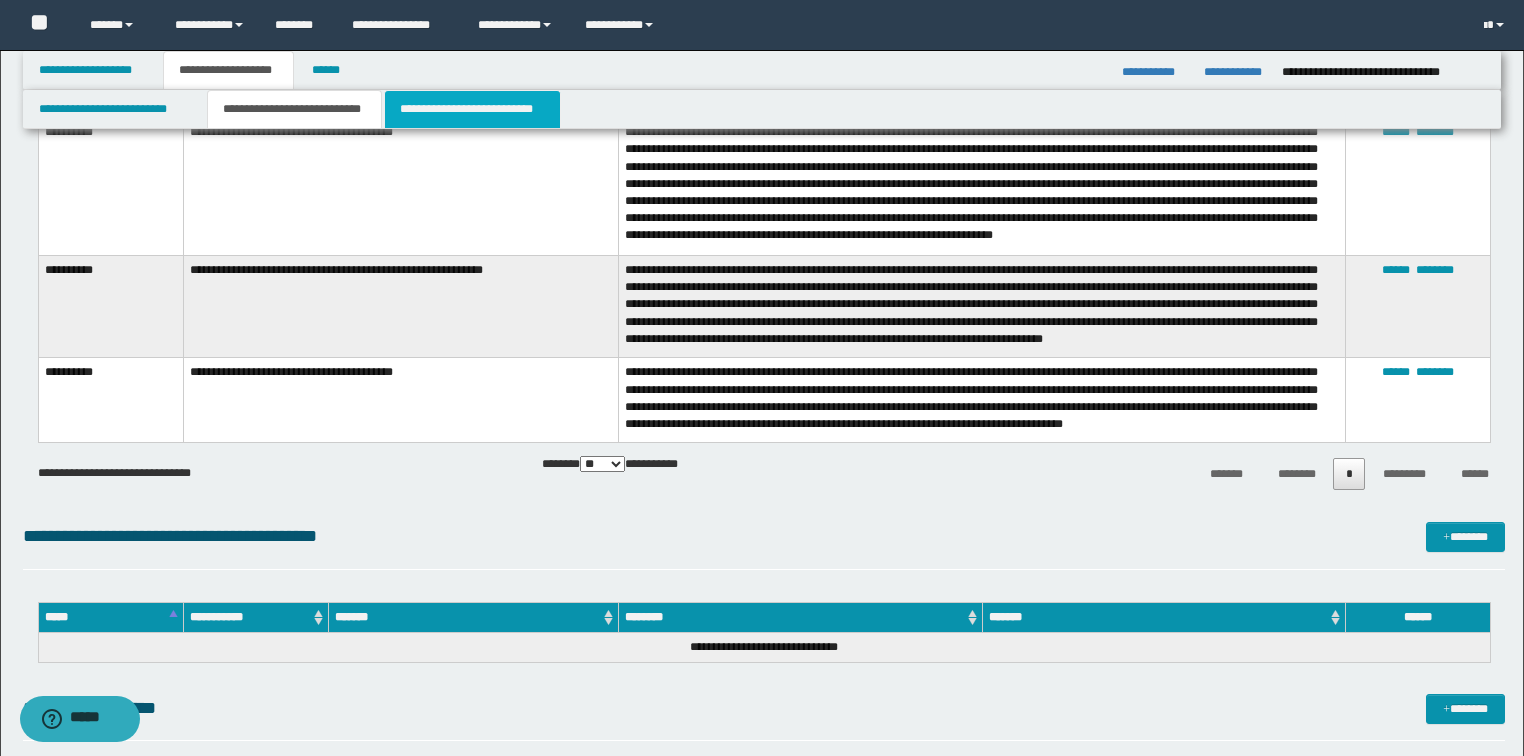 click on "**********" at bounding box center [472, 109] 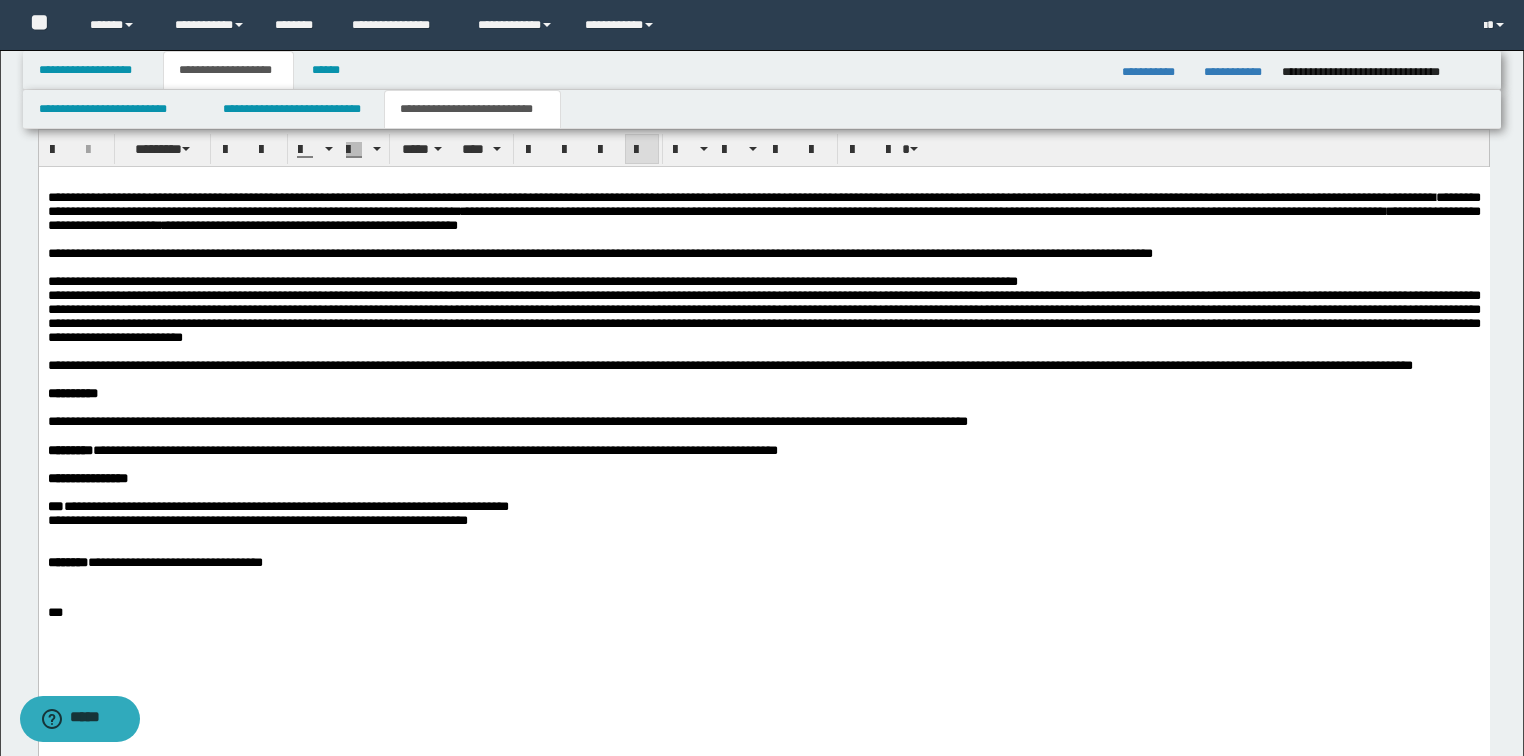 scroll, scrollTop: 1153, scrollLeft: 0, axis: vertical 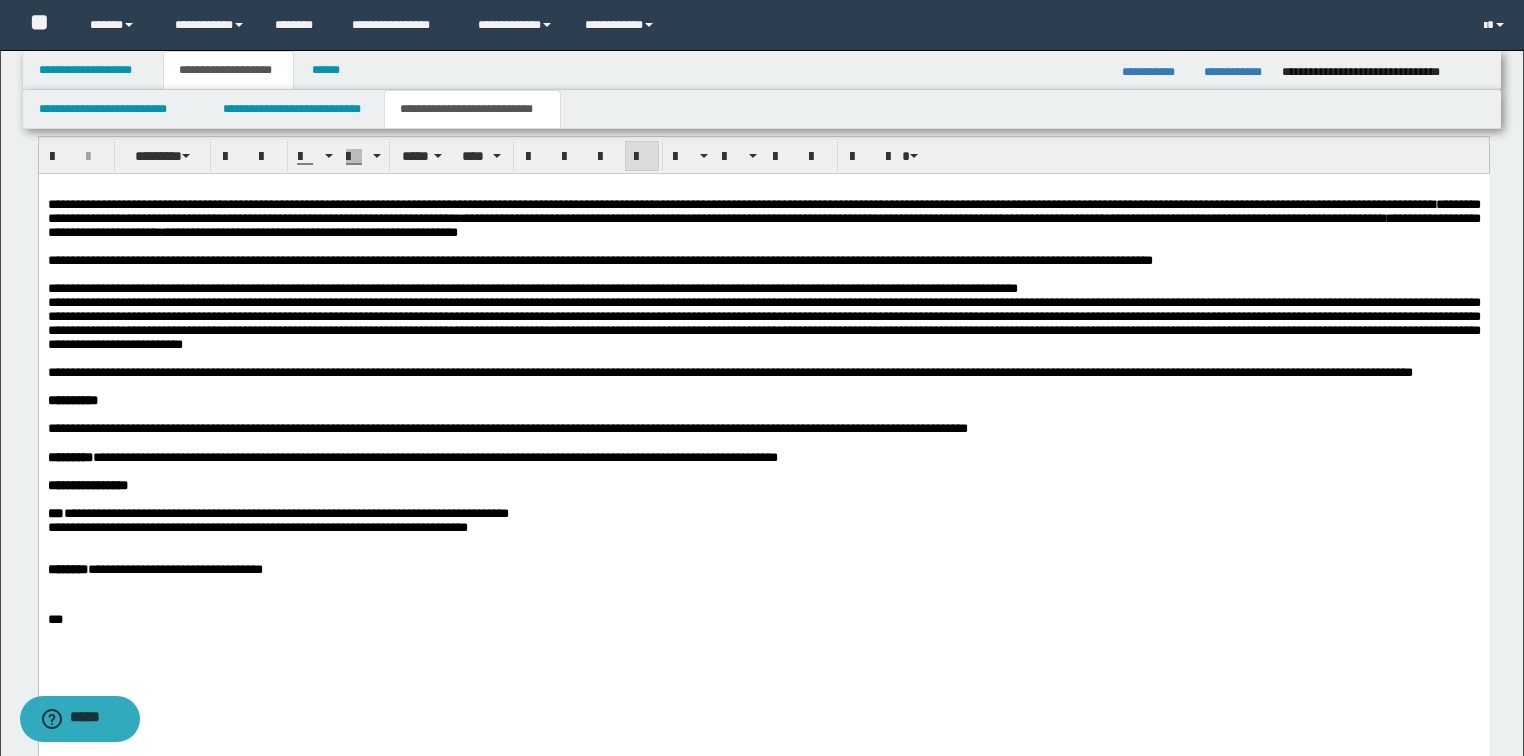 click on "**********" at bounding box center (763, 373) 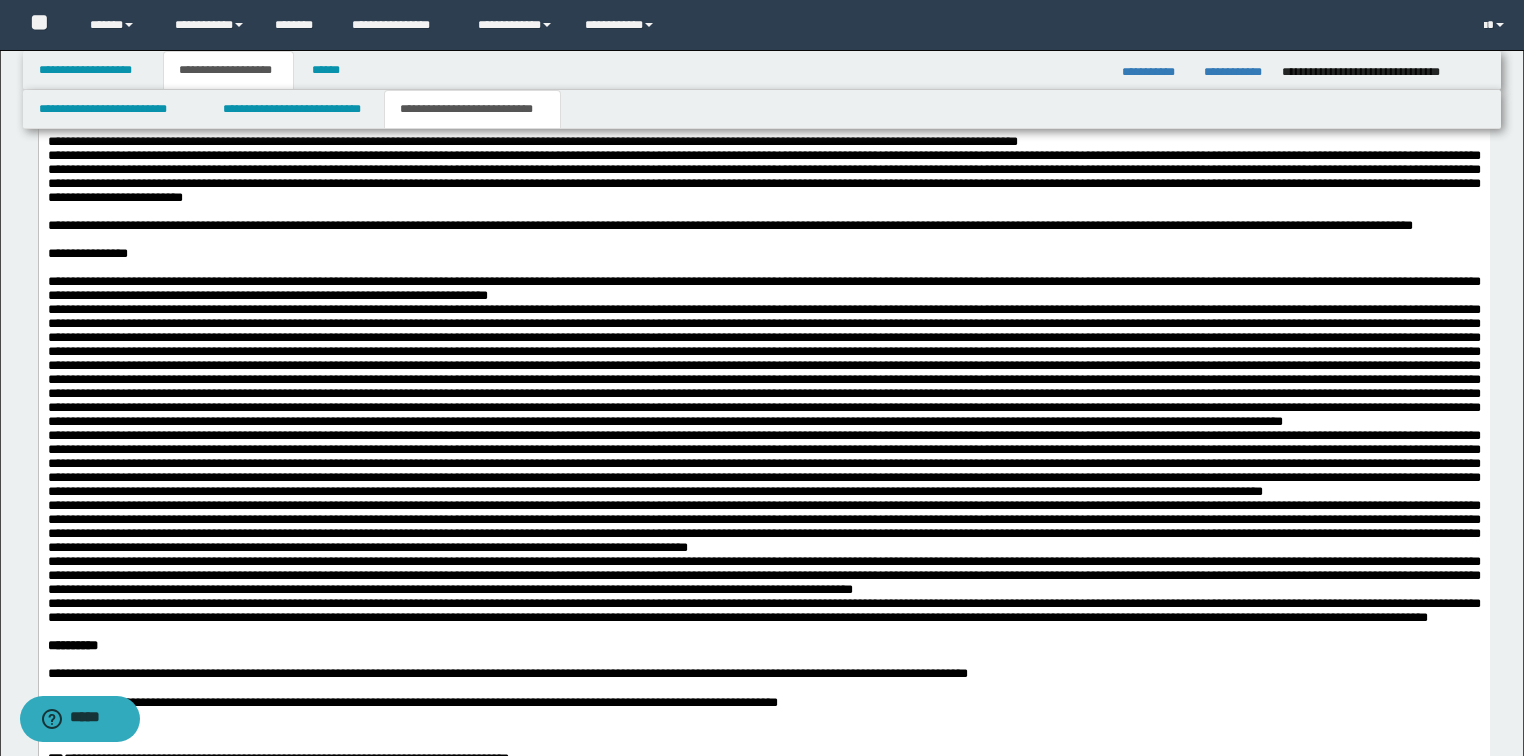 scroll, scrollTop: 1393, scrollLeft: 0, axis: vertical 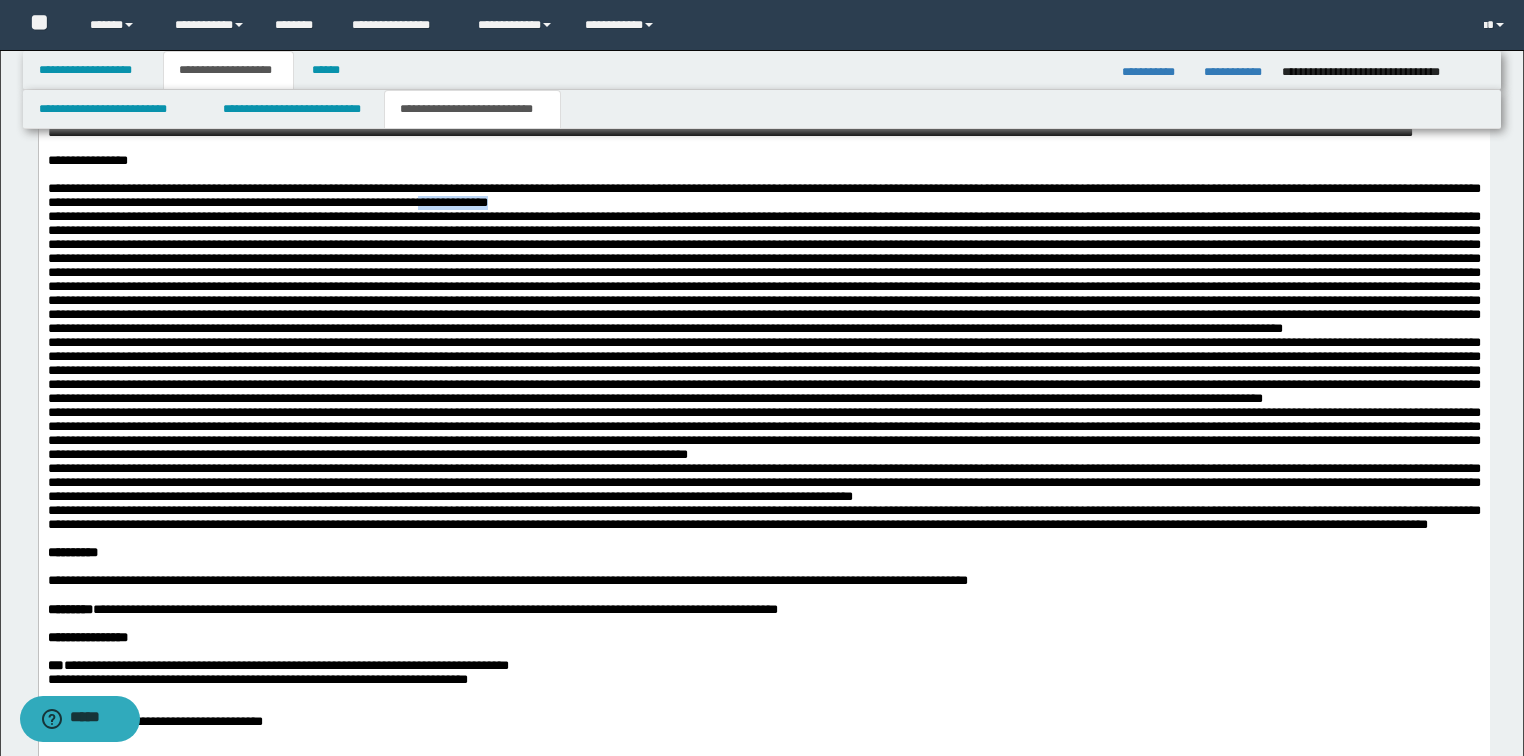 drag, startPoint x: 923, startPoint y: 256, endPoint x: 823, endPoint y: 259, distance: 100.04499 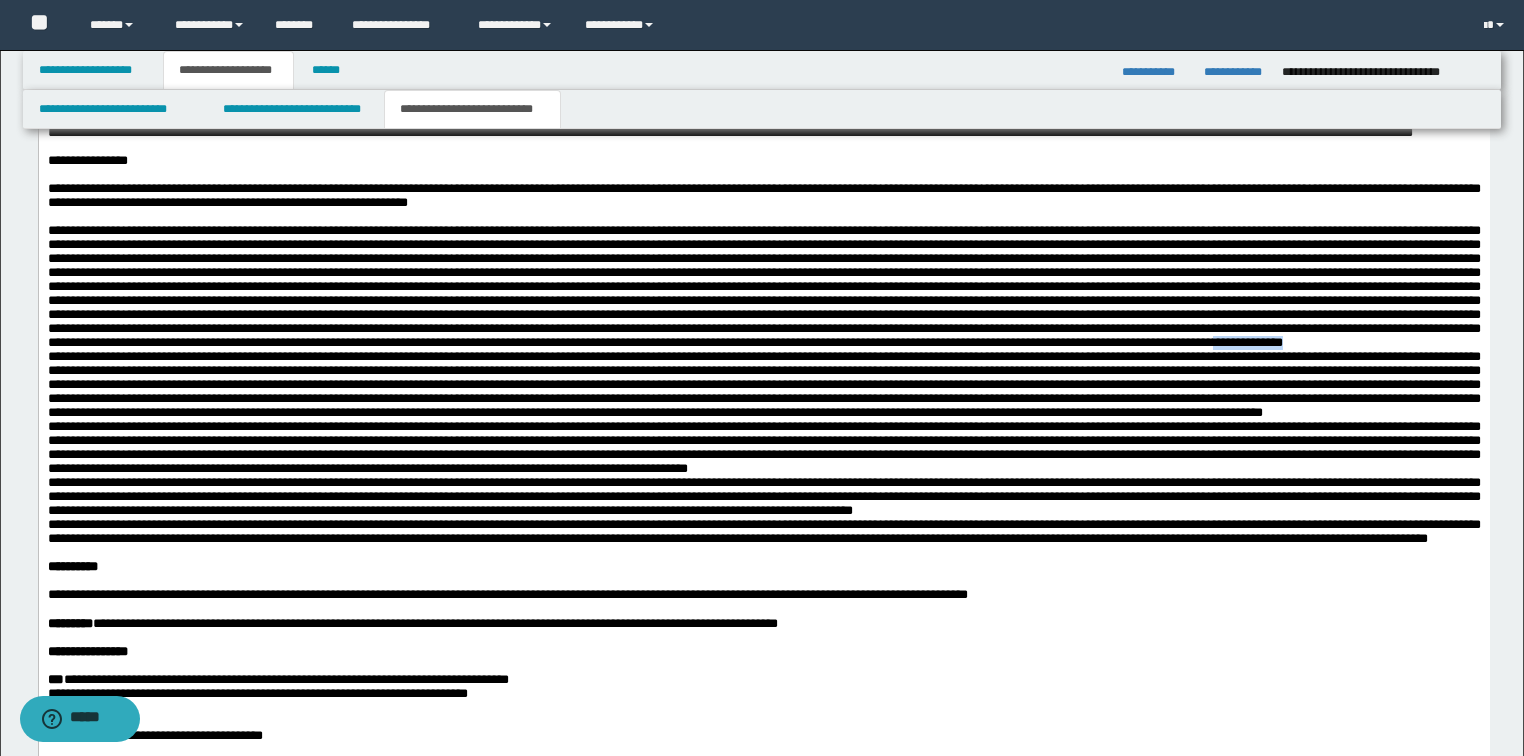 drag, startPoint x: 940, startPoint y: 447, endPoint x: 823, endPoint y: 449, distance: 117.01709 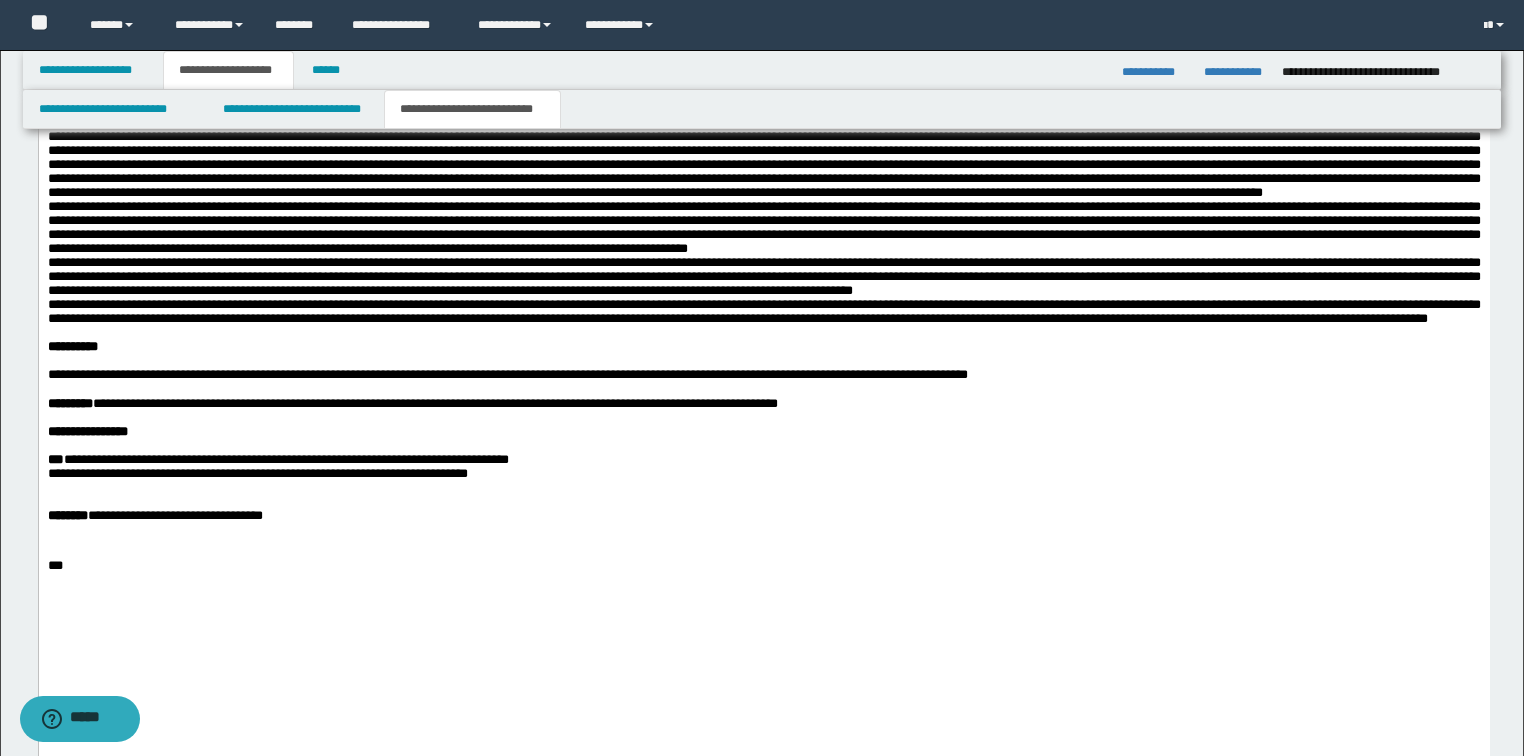 scroll, scrollTop: 1633, scrollLeft: 0, axis: vertical 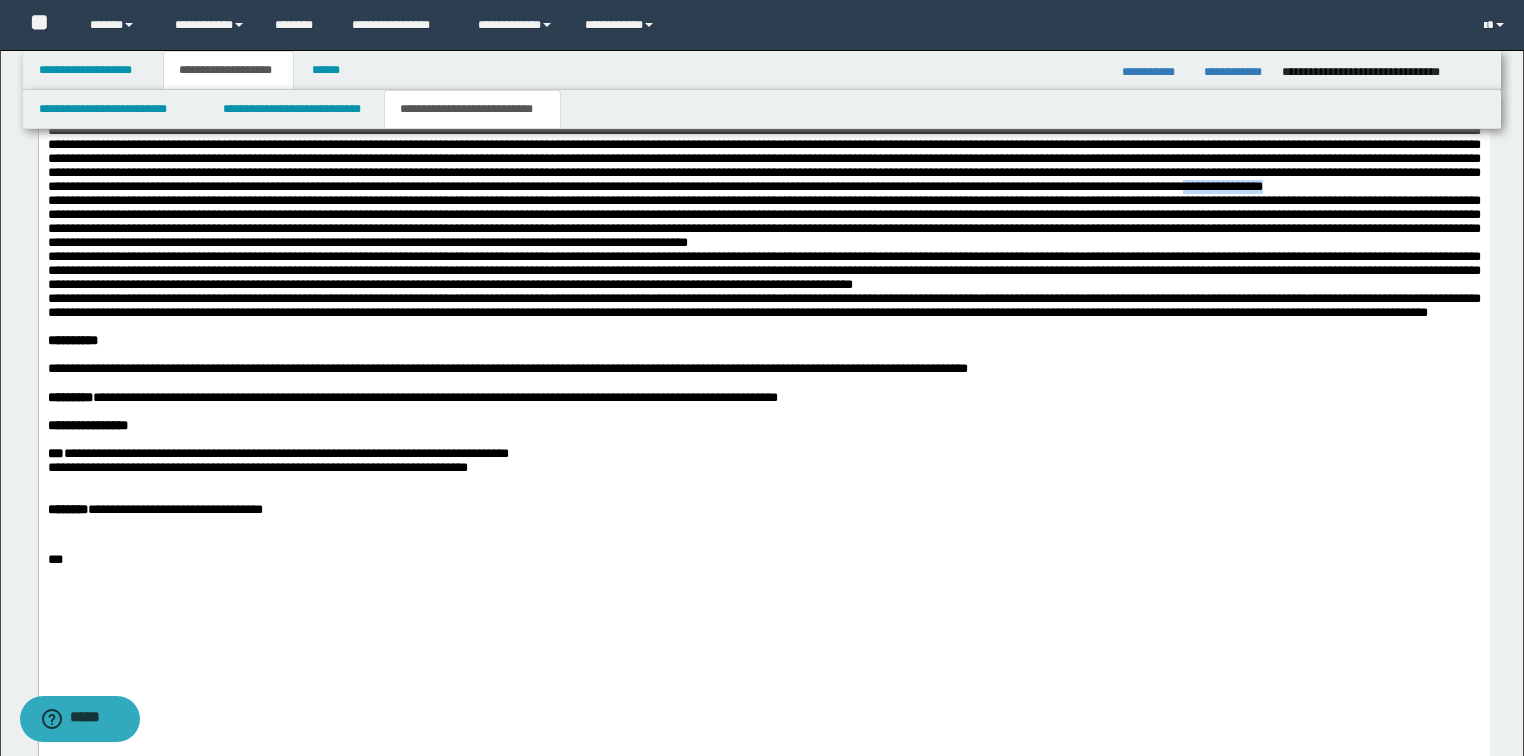 drag, startPoint x: 1375, startPoint y: 325, endPoint x: 1268, endPoint y: 320, distance: 107.11676 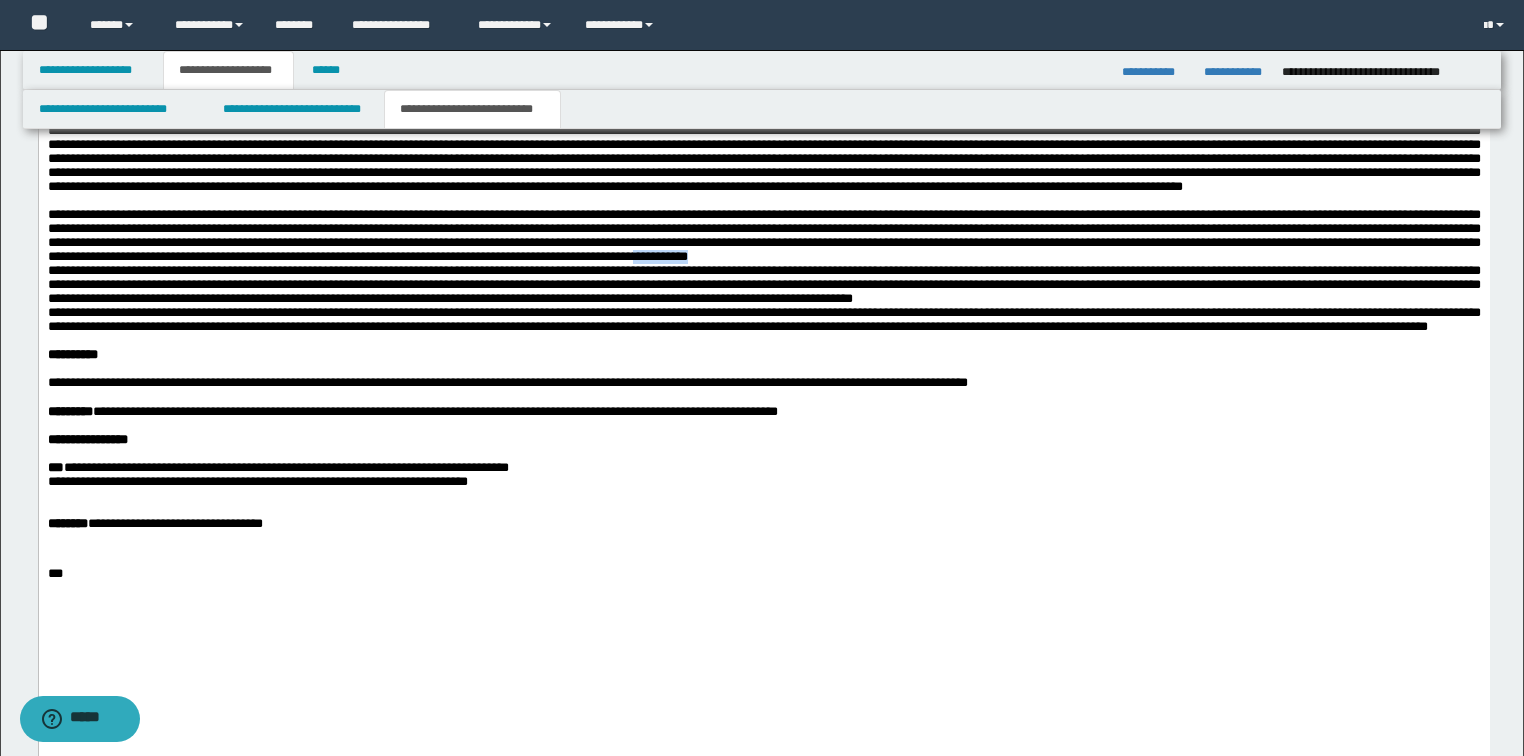 drag, startPoint x: 458, startPoint y: 419, endPoint x: 367, endPoint y: 417, distance: 91.02197 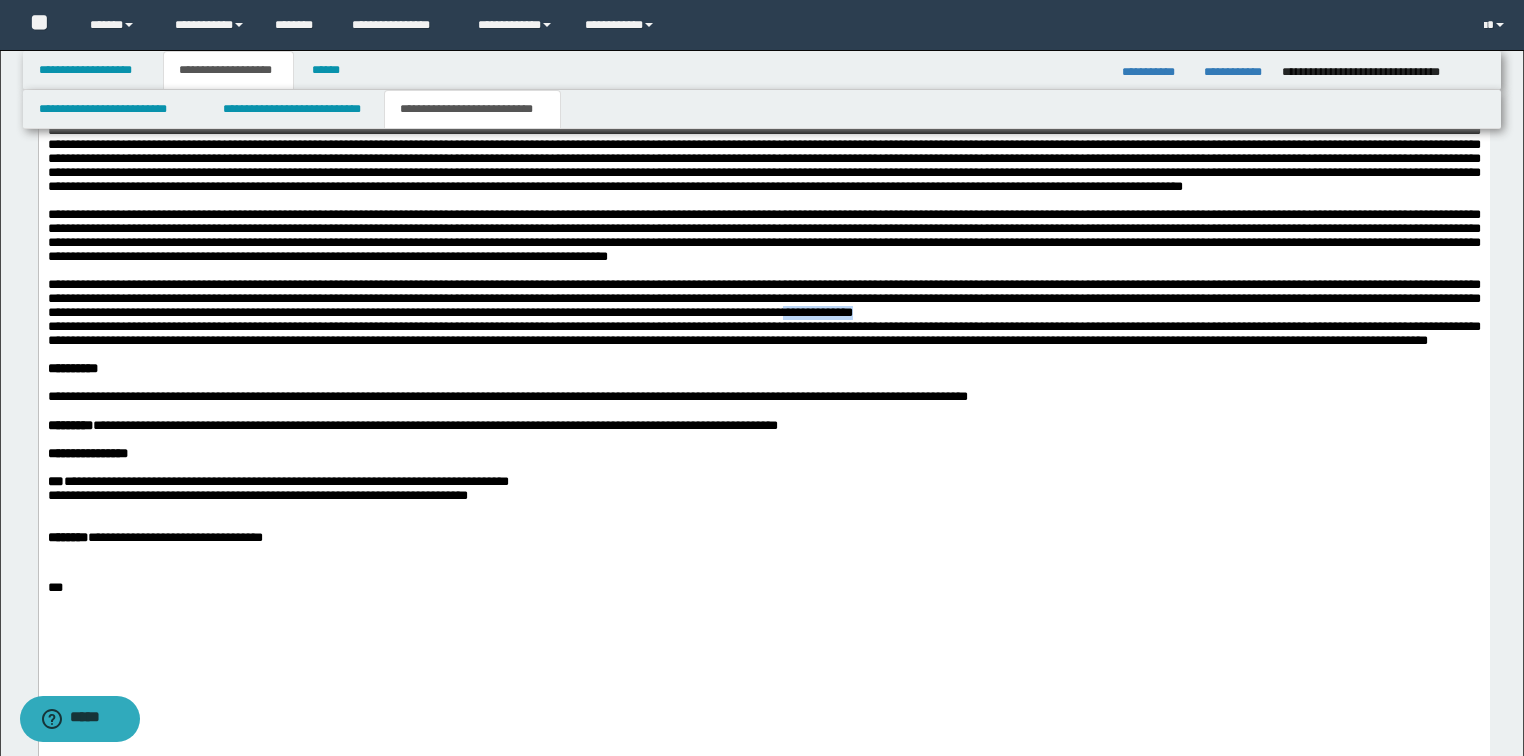 drag, startPoint x: 259, startPoint y: 494, endPoint x: 163, endPoint y: 492, distance: 96.02083 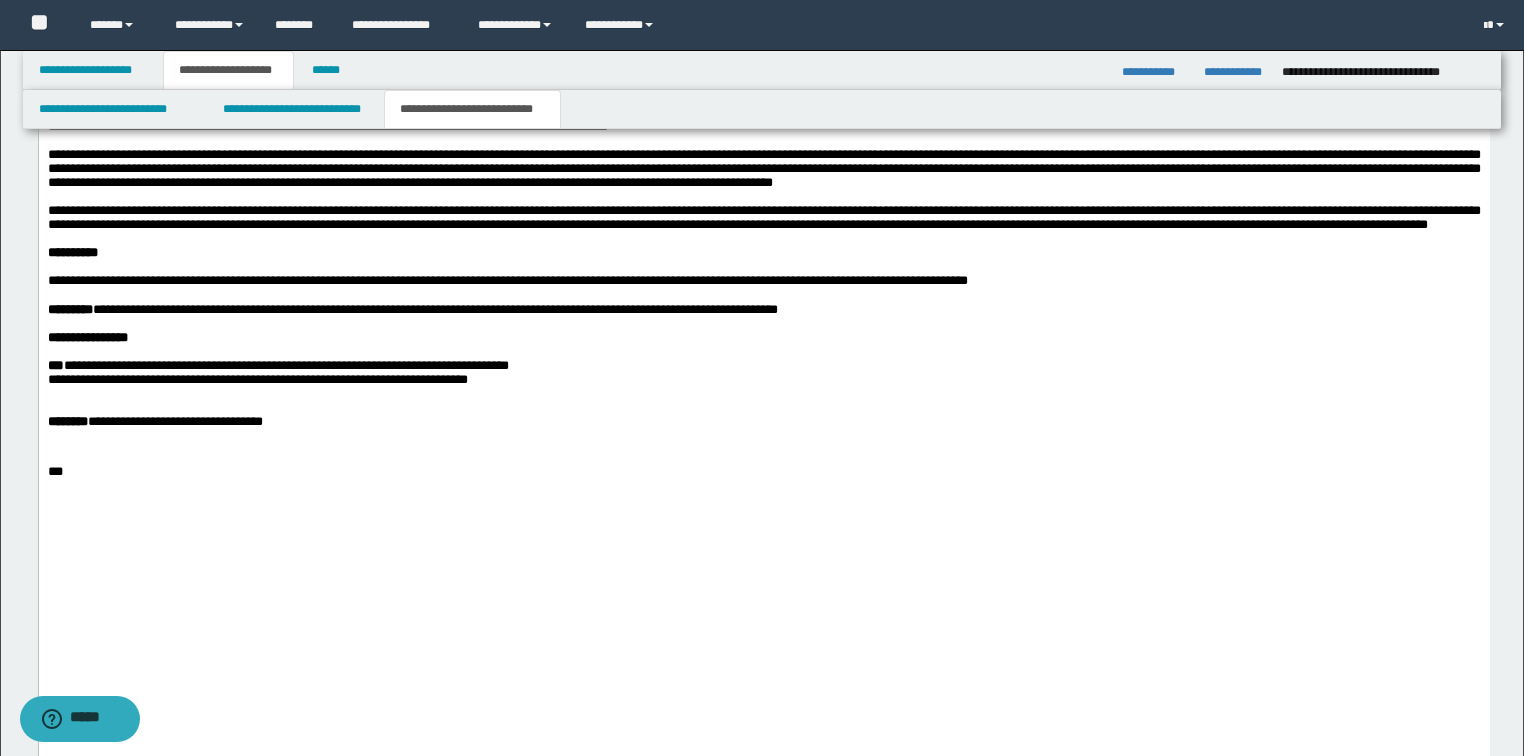 scroll, scrollTop: 1873, scrollLeft: 0, axis: vertical 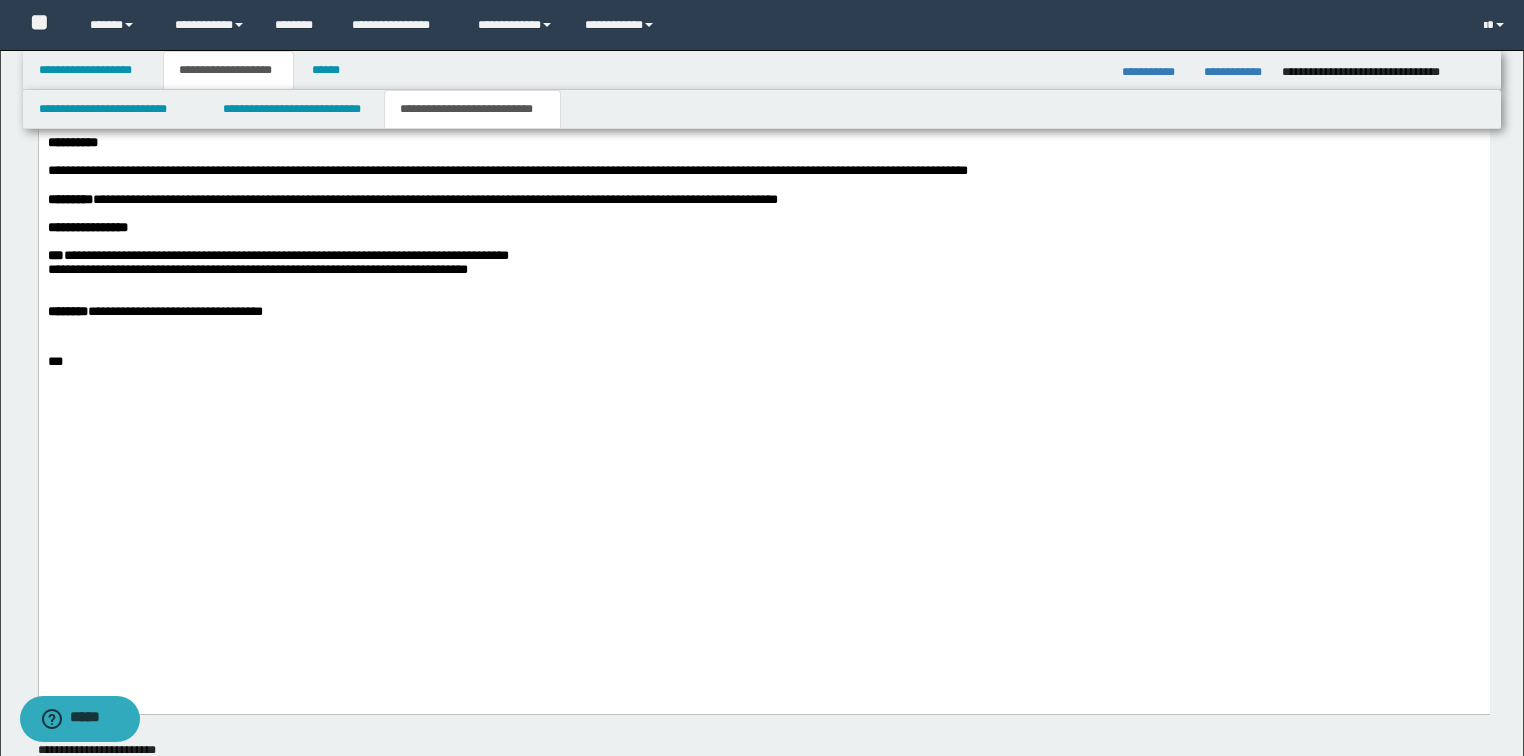click on "**********" at bounding box center (763, 102) 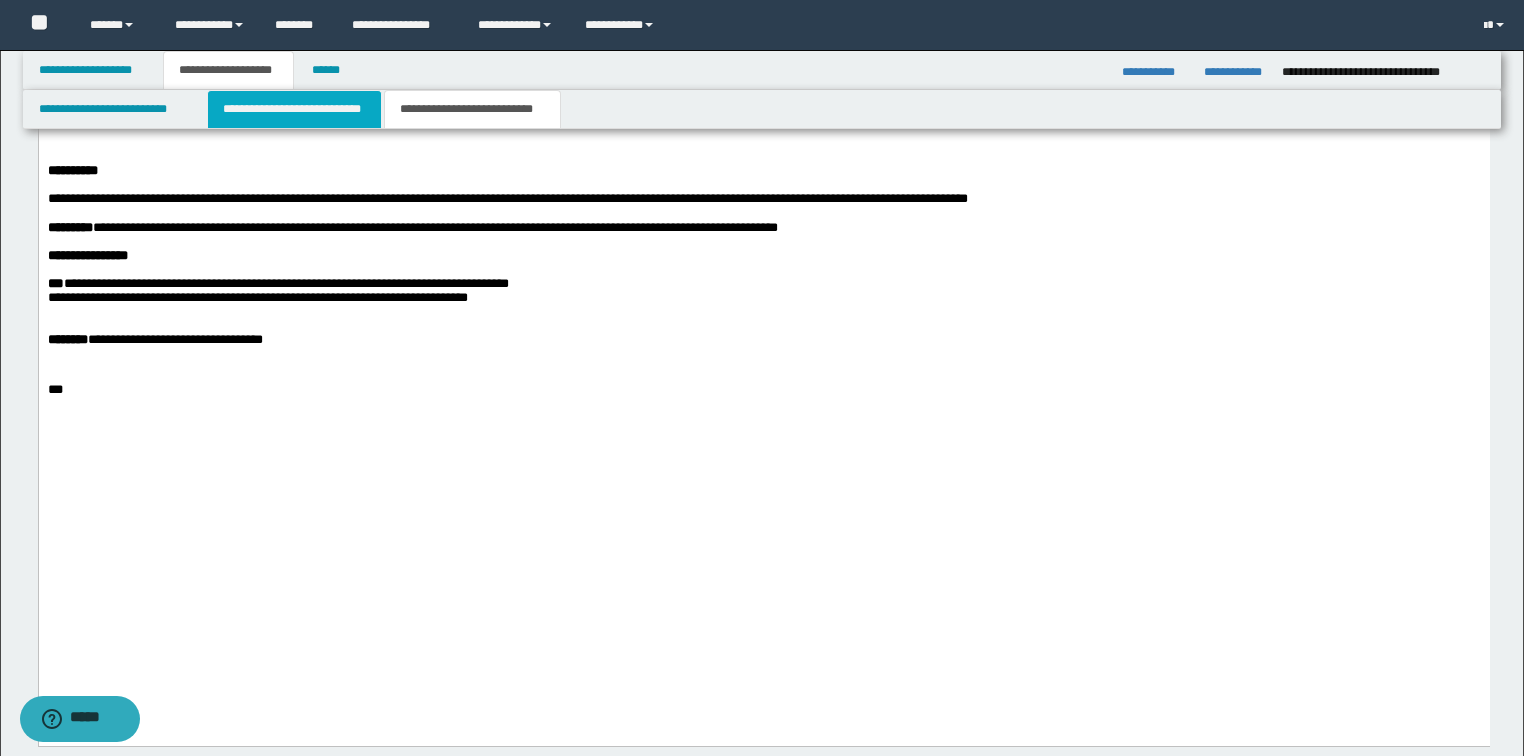 click on "**********" at bounding box center [294, 109] 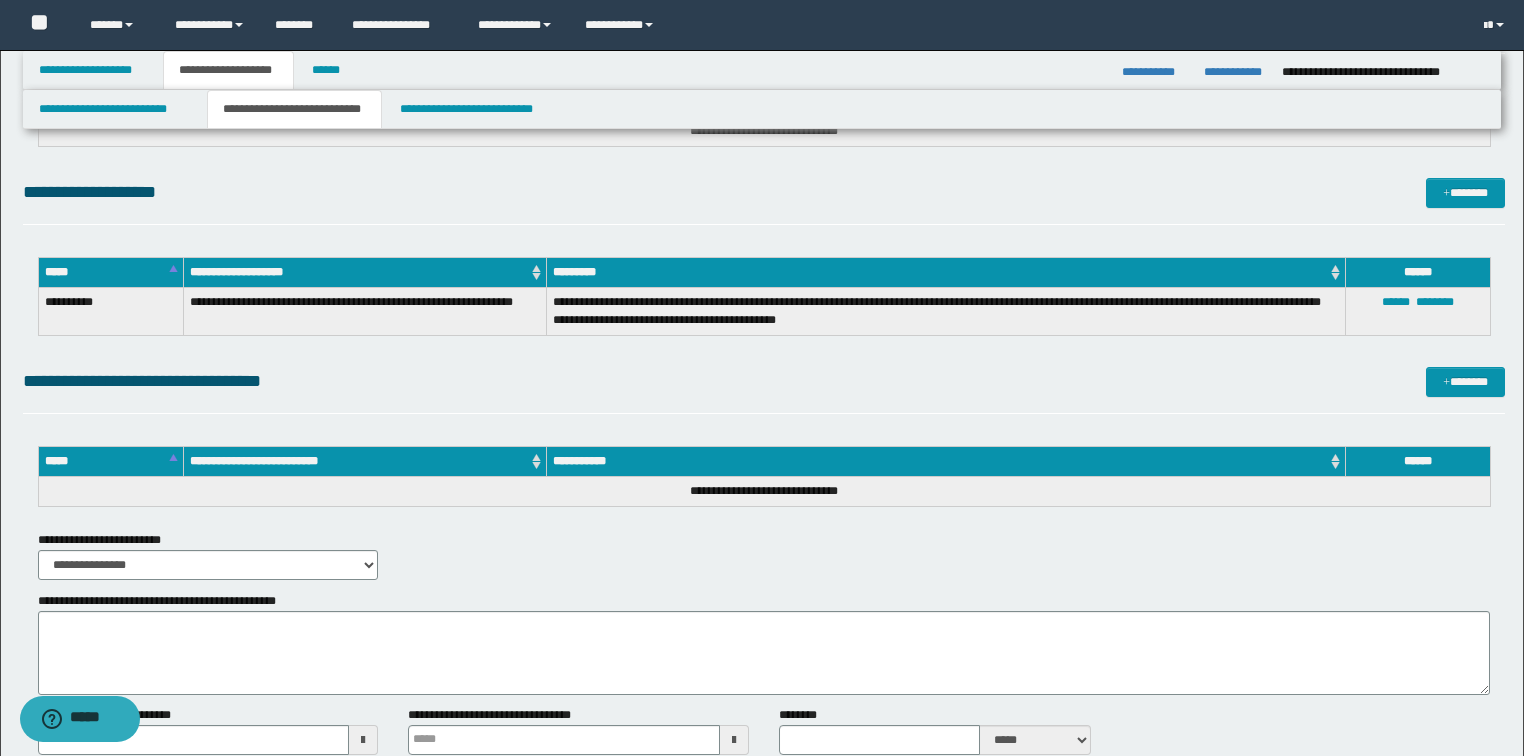 scroll, scrollTop: 3633, scrollLeft: 0, axis: vertical 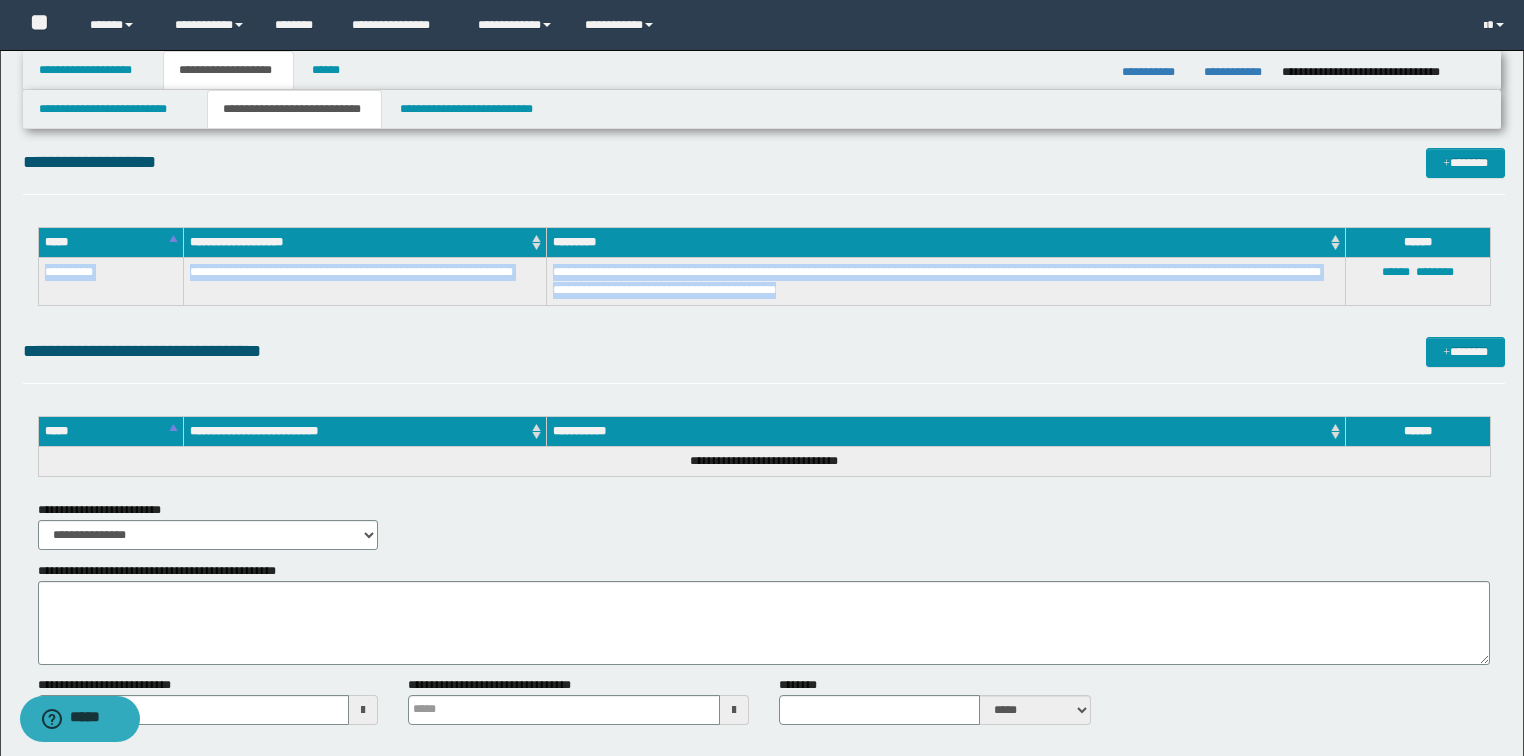 drag, startPoint x: 44, startPoint y: 268, endPoint x: 867, endPoint y: 289, distance: 823.2679 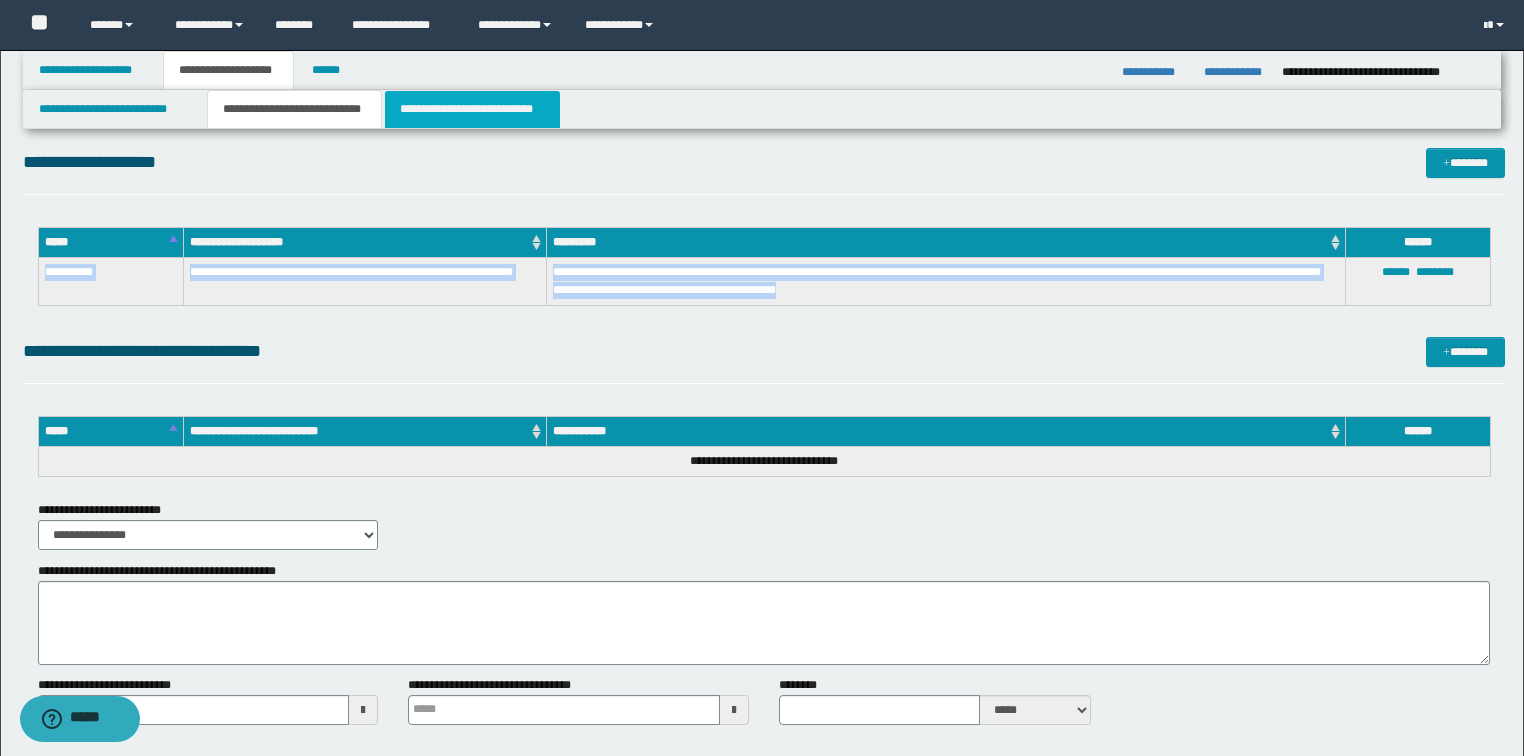 click on "**********" at bounding box center (472, 109) 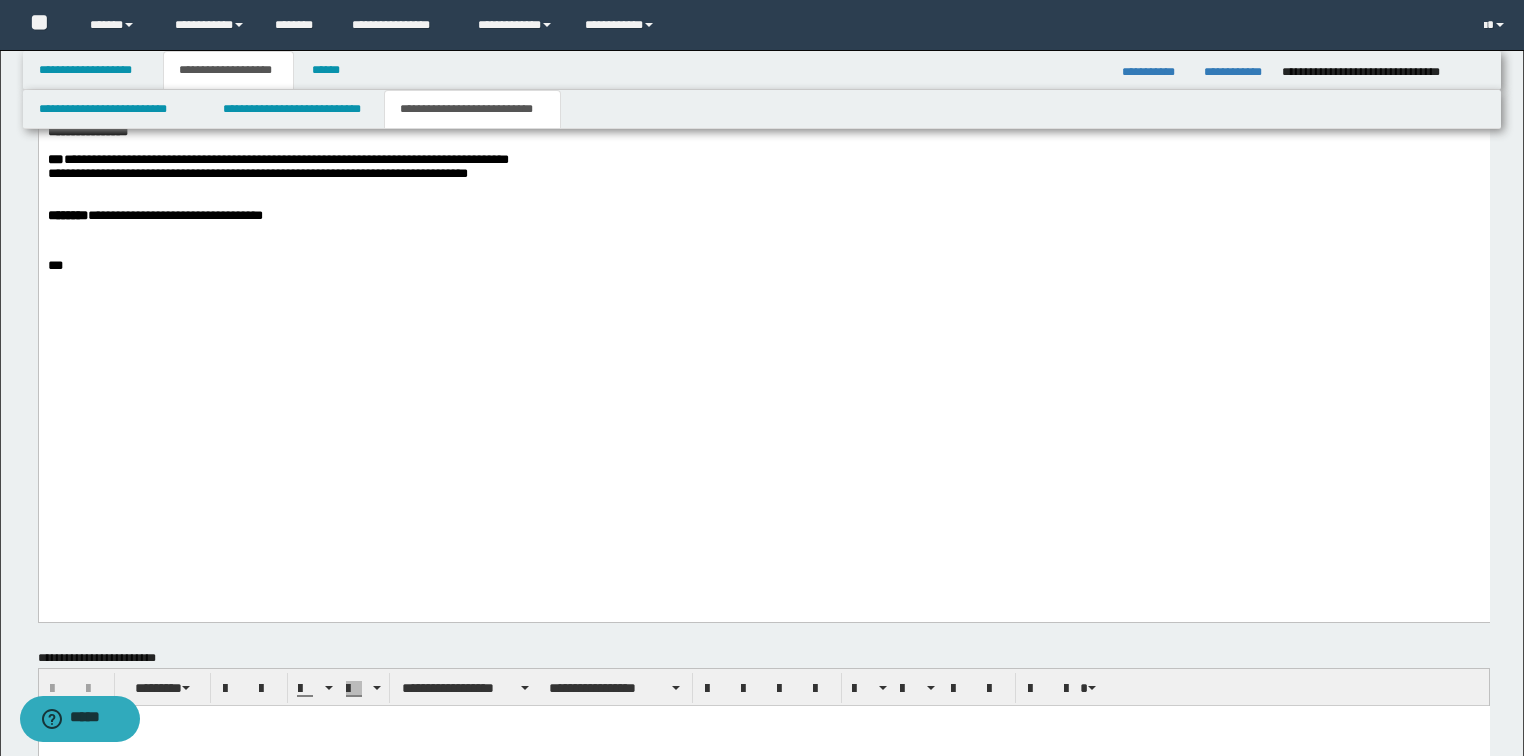 scroll, scrollTop: 1969, scrollLeft: 0, axis: vertical 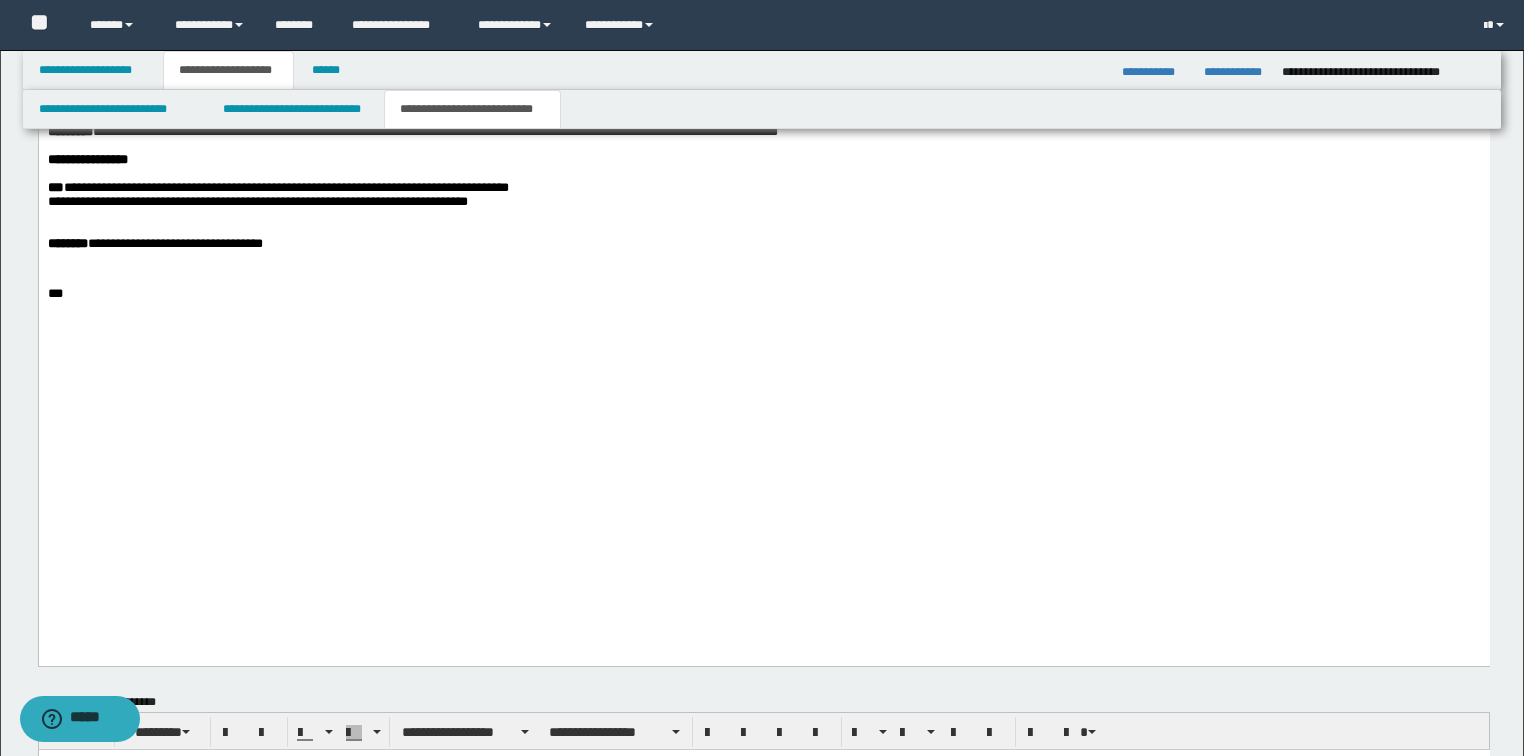click on "**********" at bounding box center [763, 48] 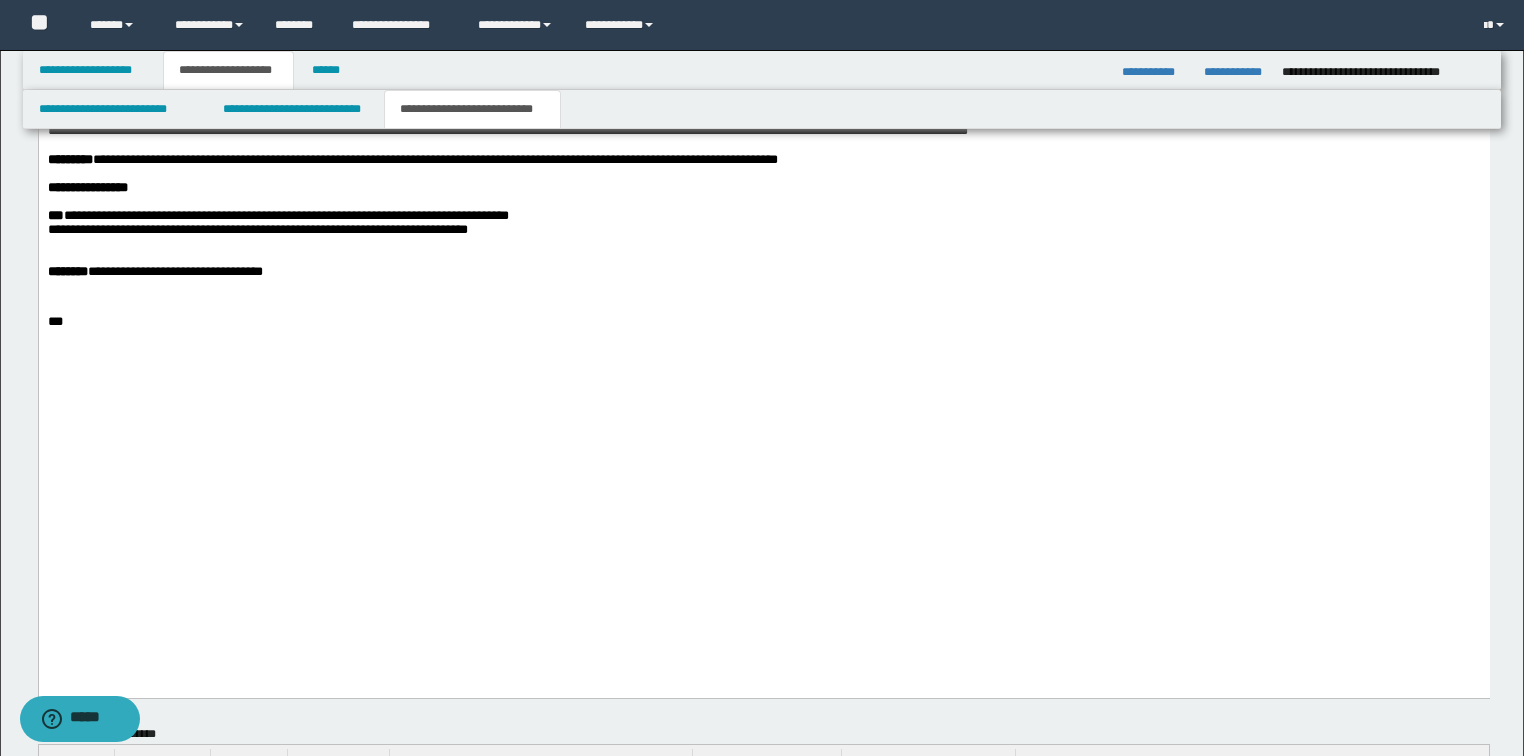click at bounding box center (763, 76) 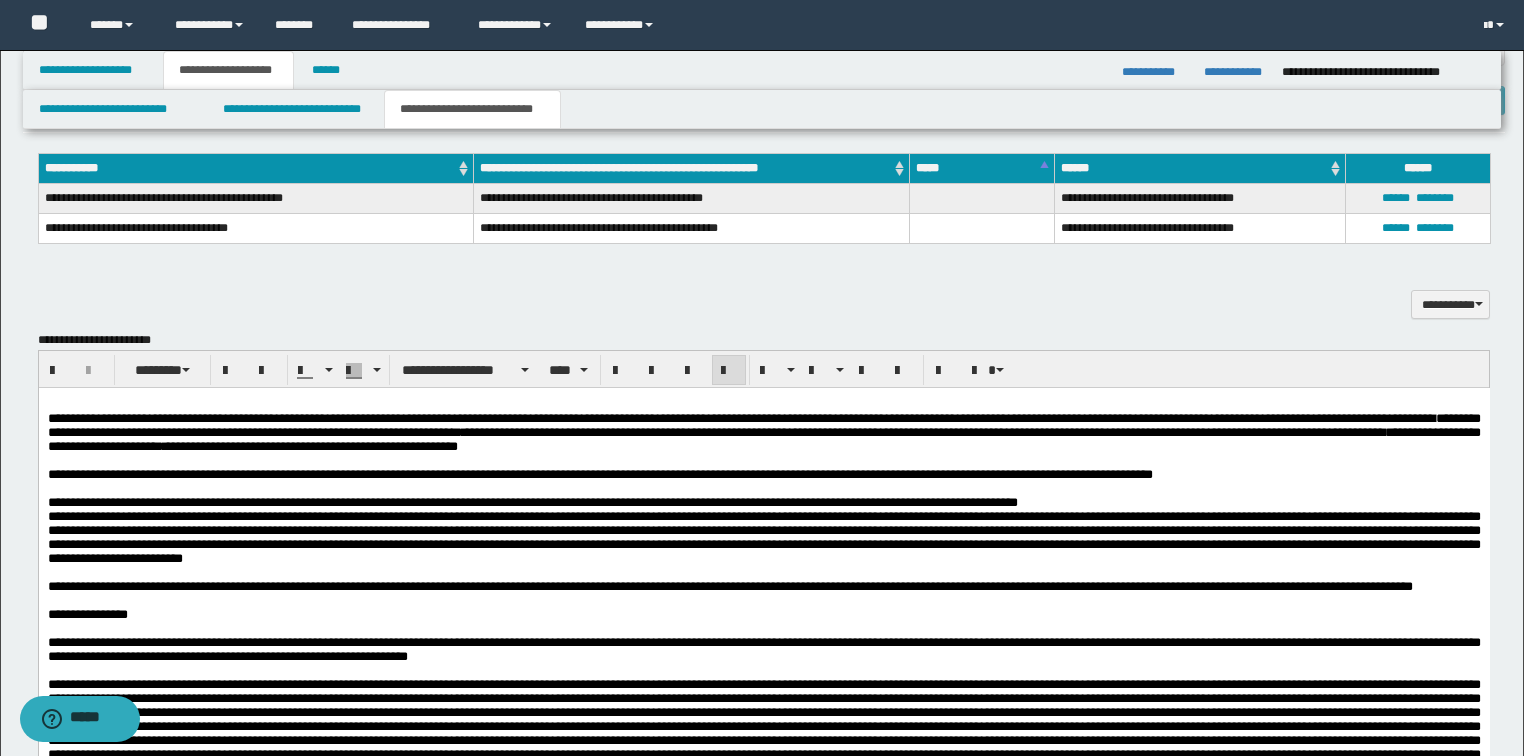 scroll, scrollTop: 929, scrollLeft: 0, axis: vertical 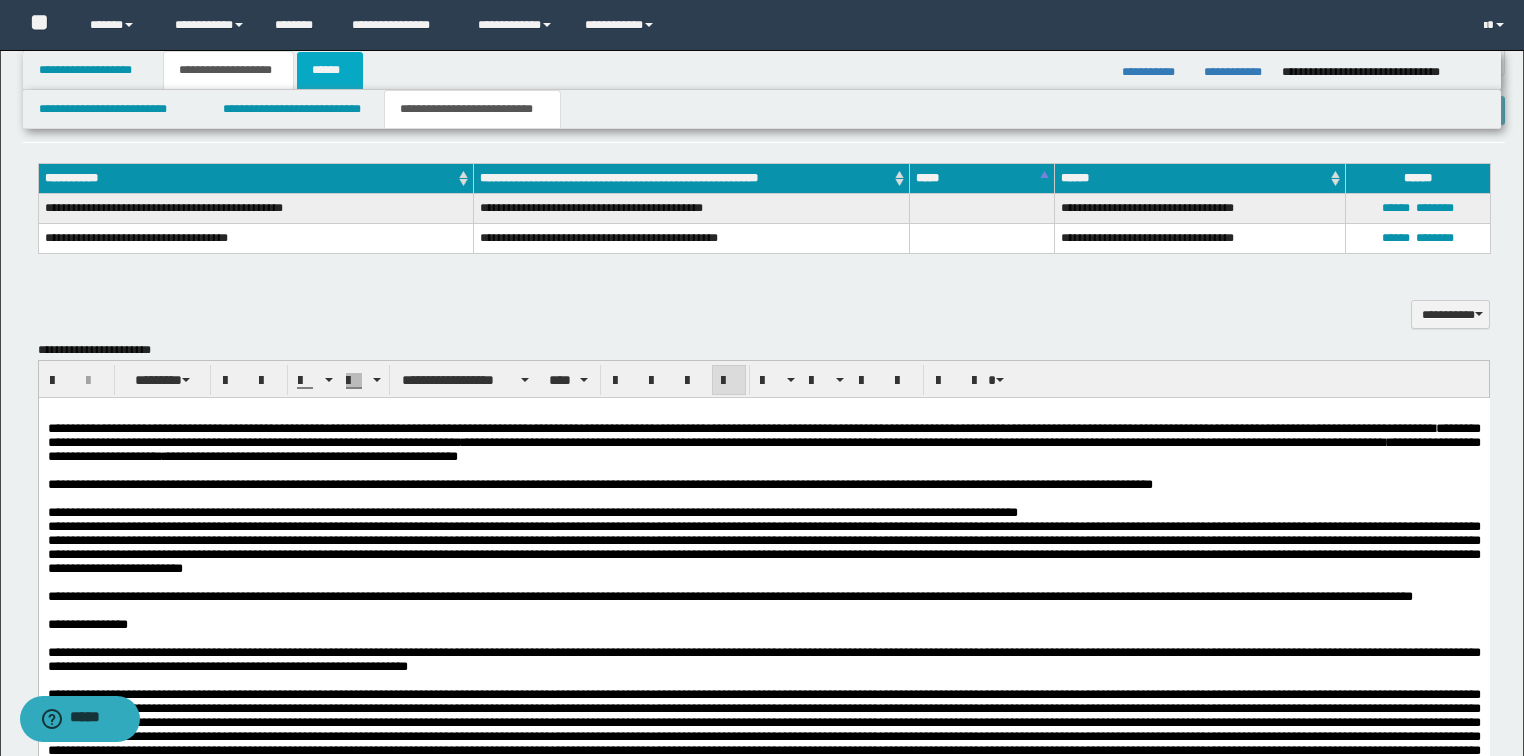 click on "******" at bounding box center [330, 70] 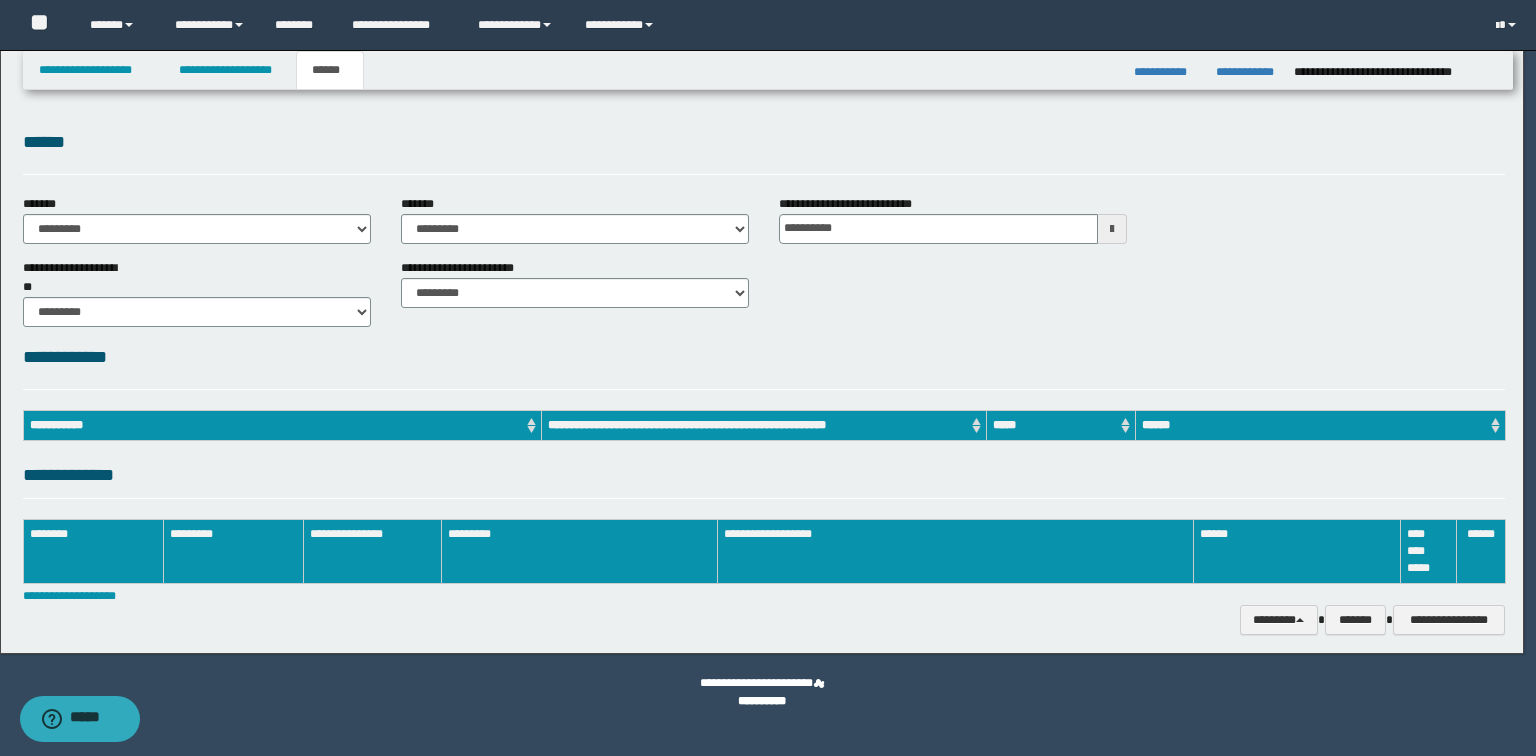 scroll, scrollTop: 0, scrollLeft: 0, axis: both 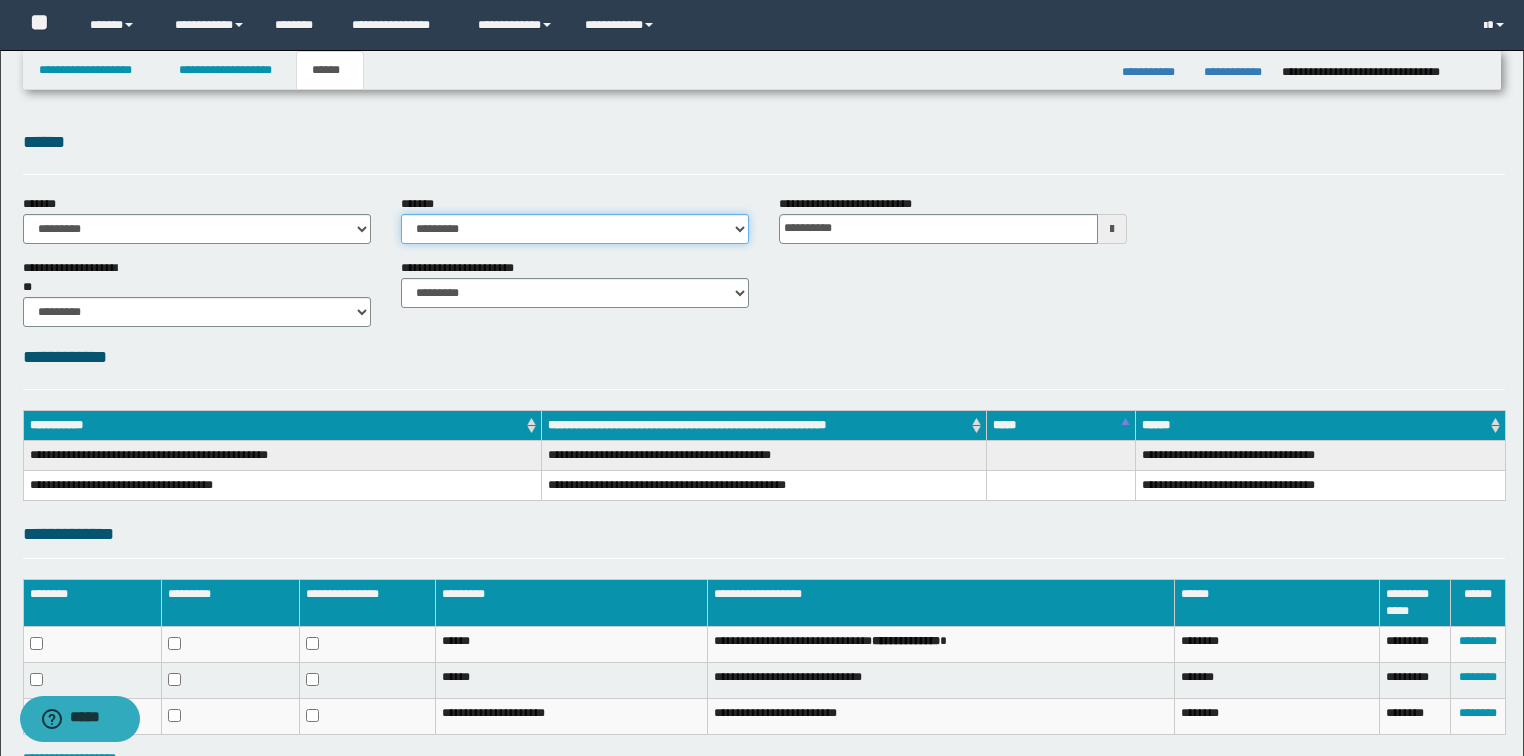 click on "**********" at bounding box center (575, 229) 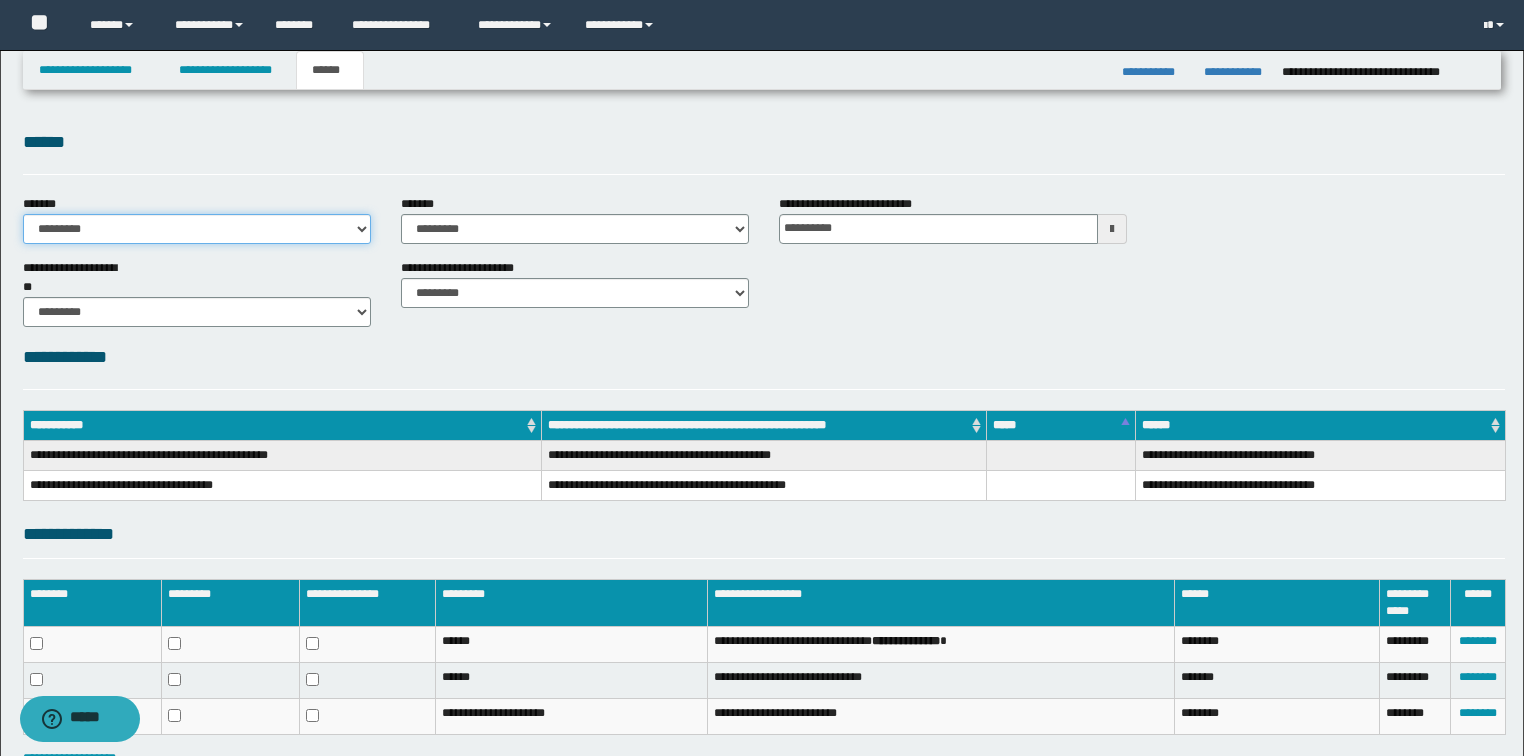 click on "**********" at bounding box center [197, 229] 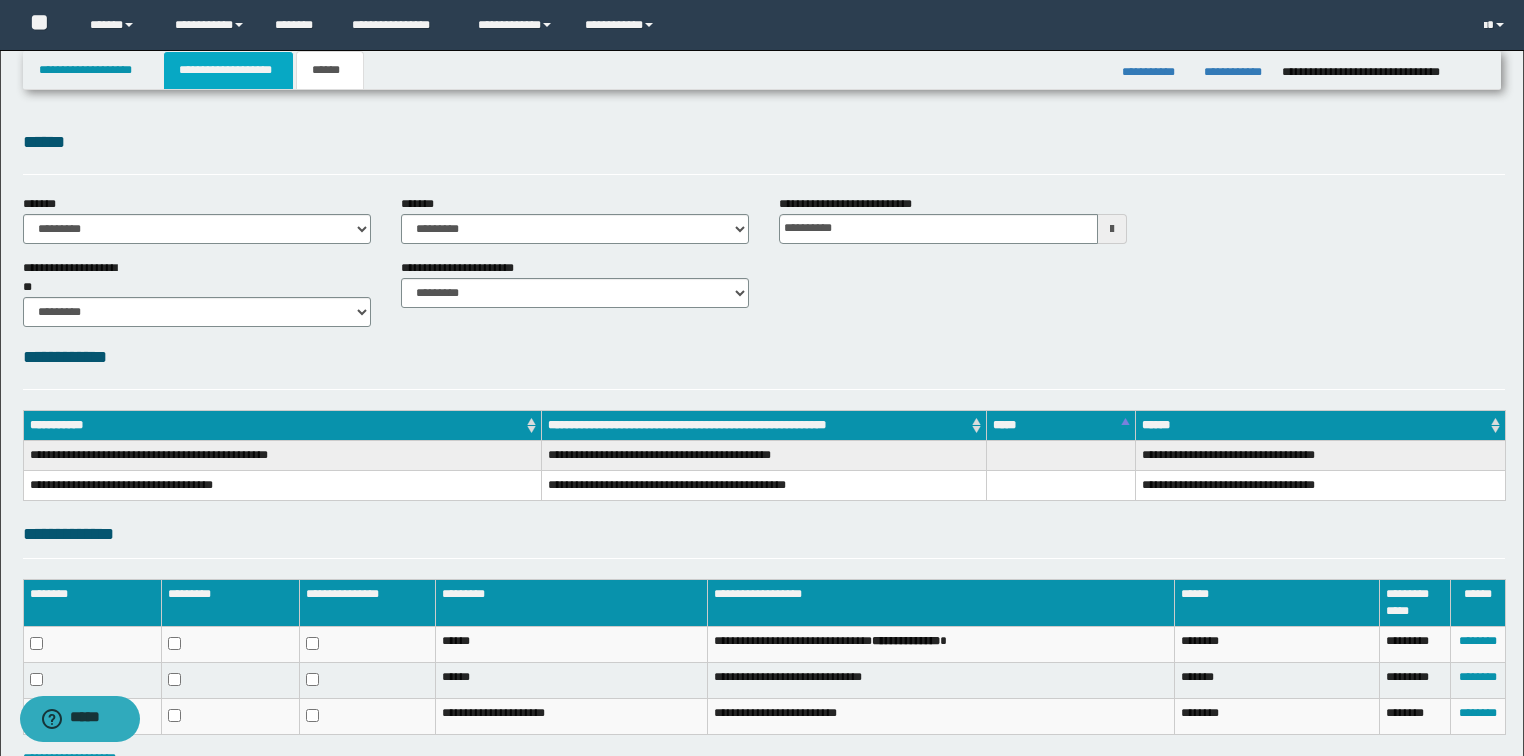 click on "**********" at bounding box center (228, 70) 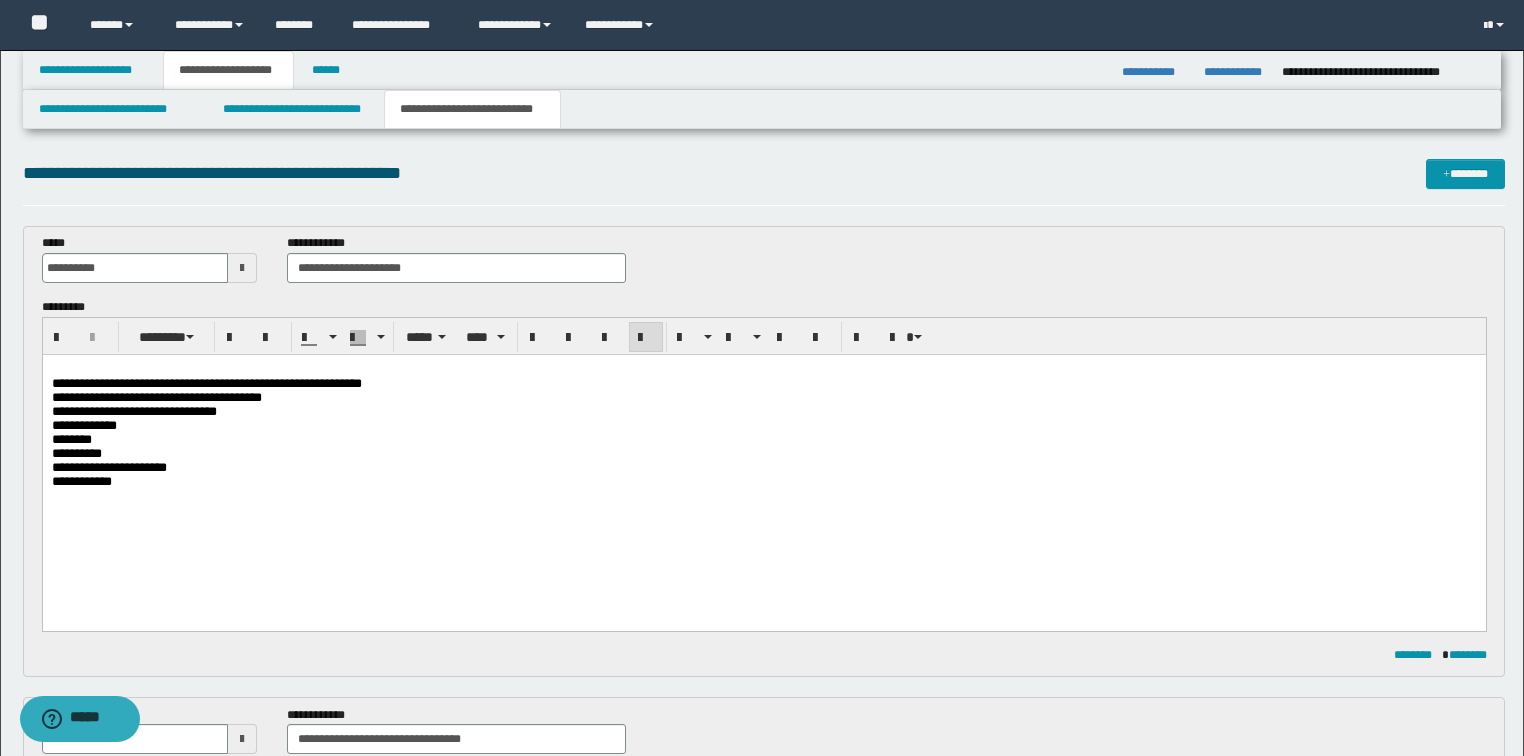 click on "**********" at bounding box center (472, 109) 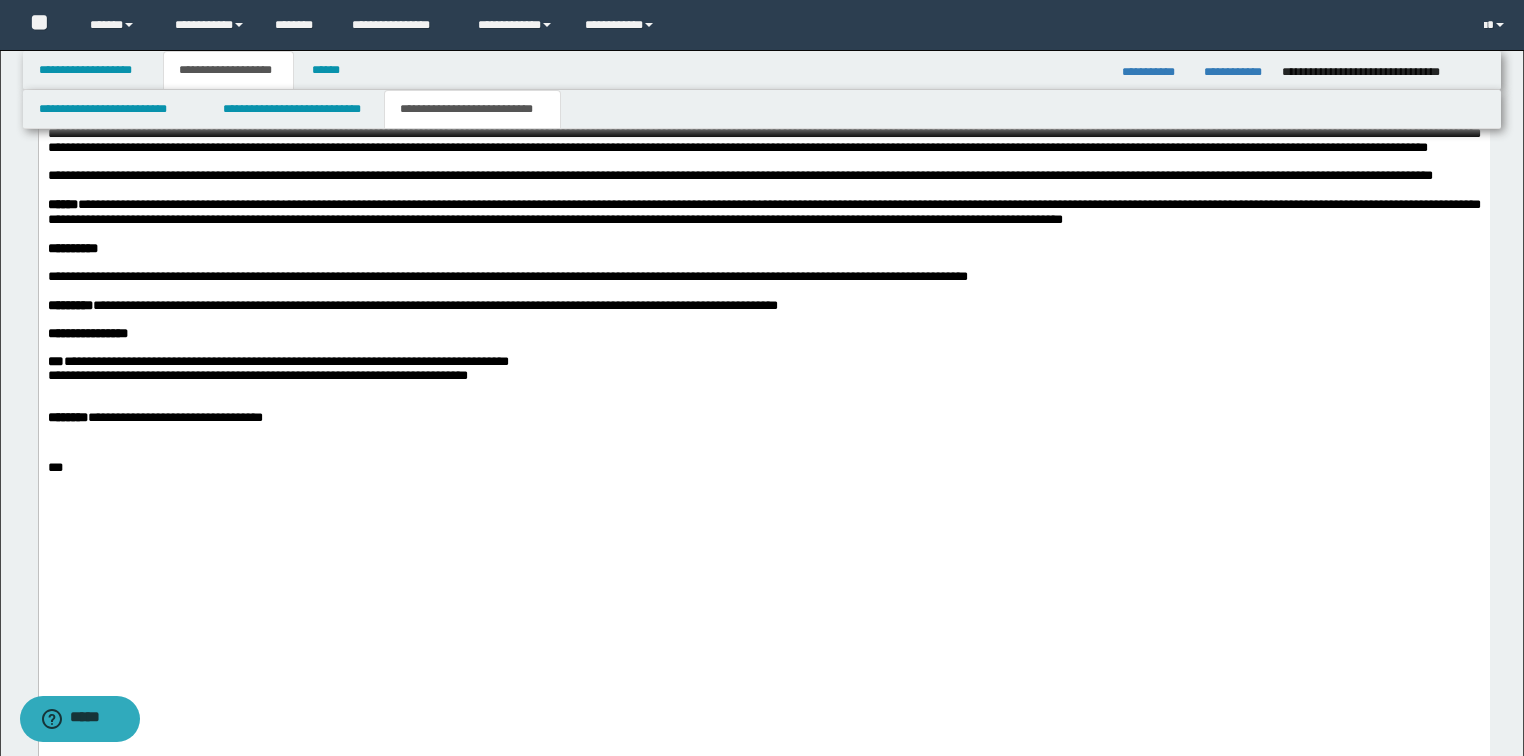 scroll, scrollTop: 2080, scrollLeft: 0, axis: vertical 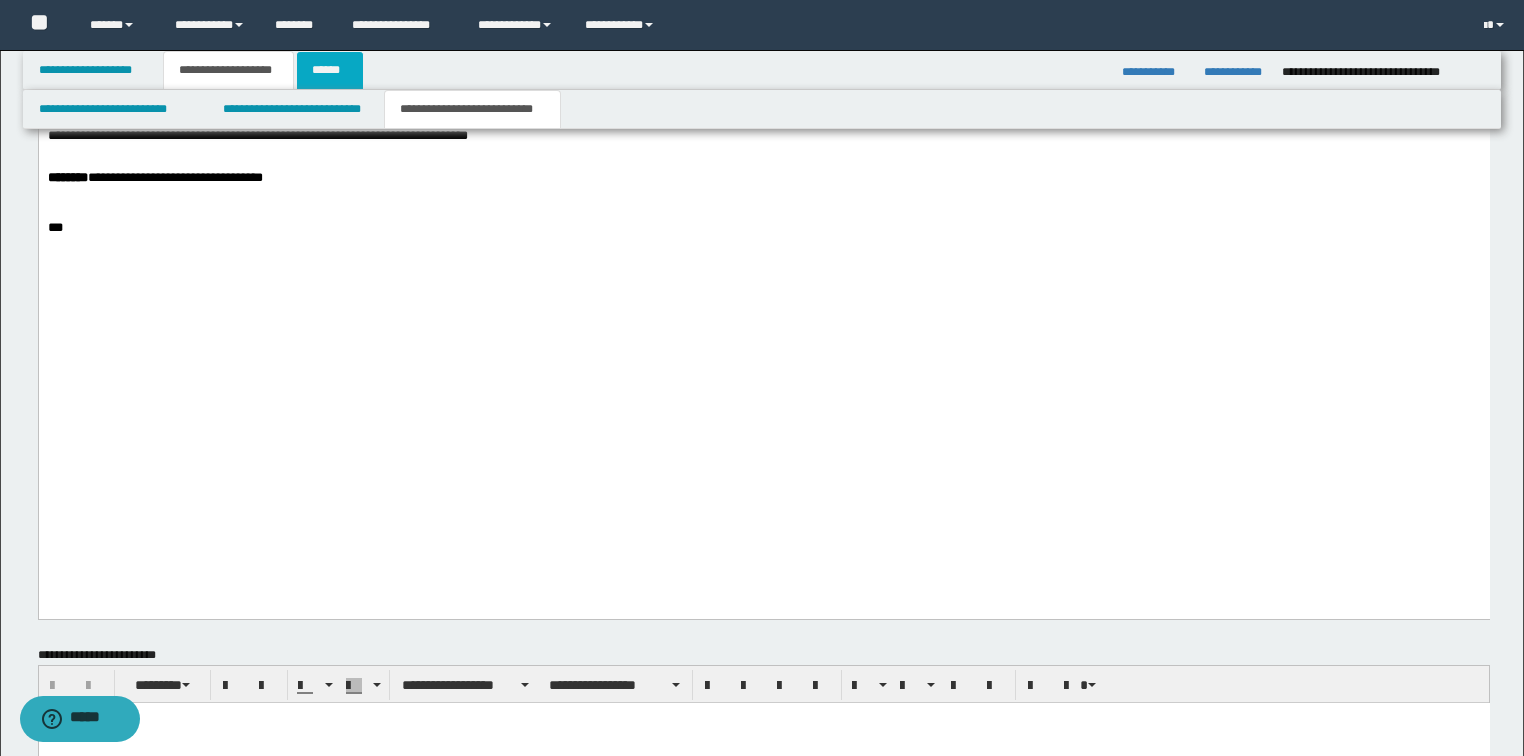 click on "******" at bounding box center (330, 70) 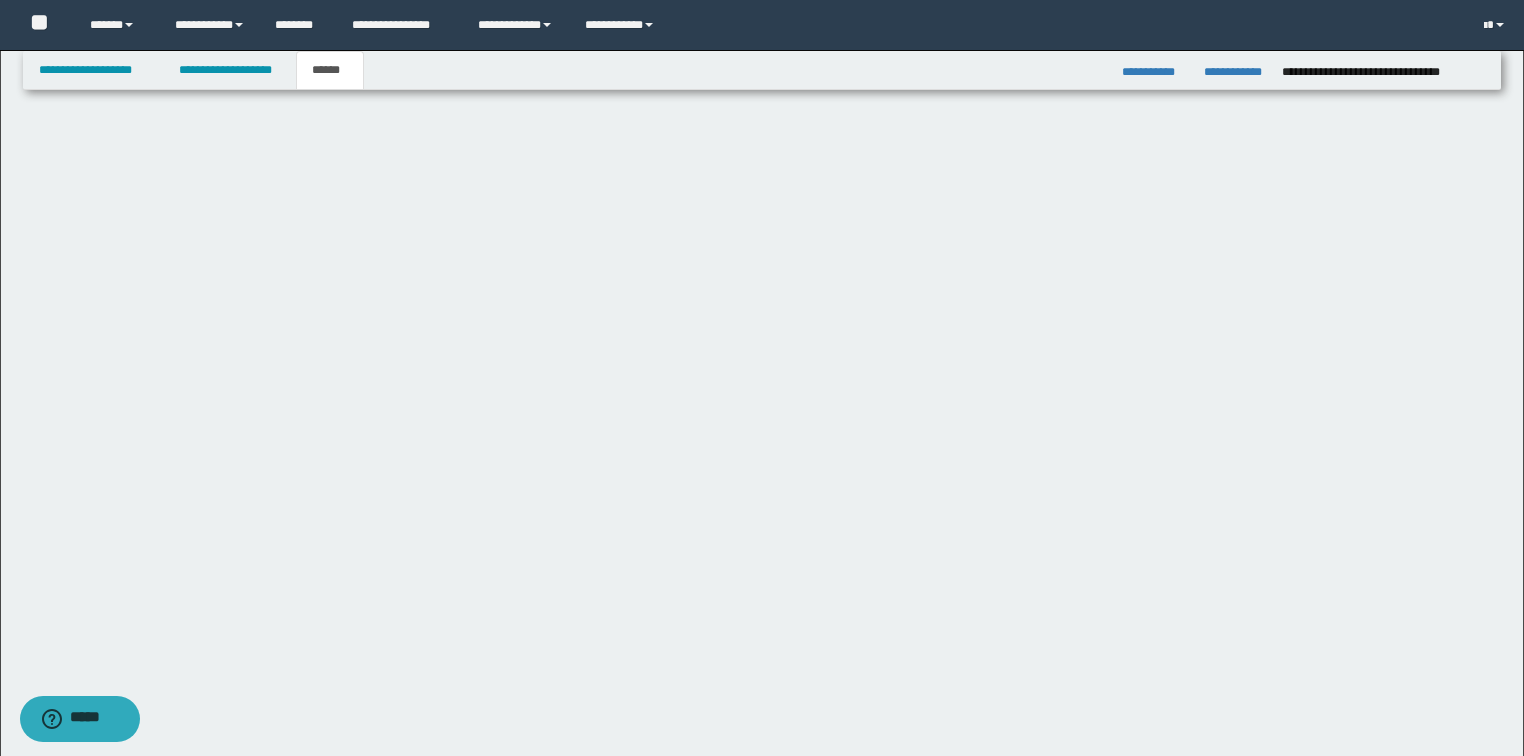 scroll, scrollTop: 137, scrollLeft: 0, axis: vertical 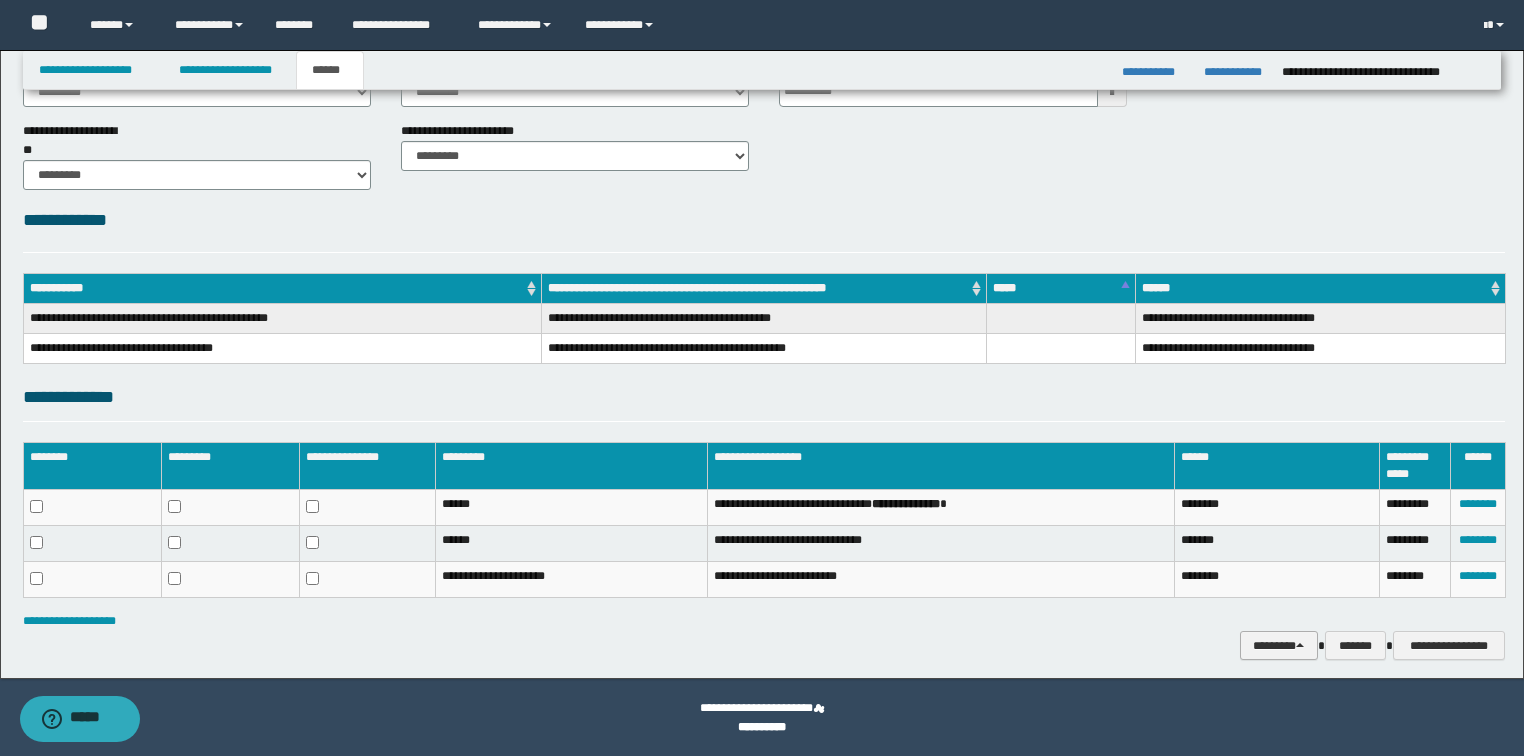 click on "********" at bounding box center [1279, 646] 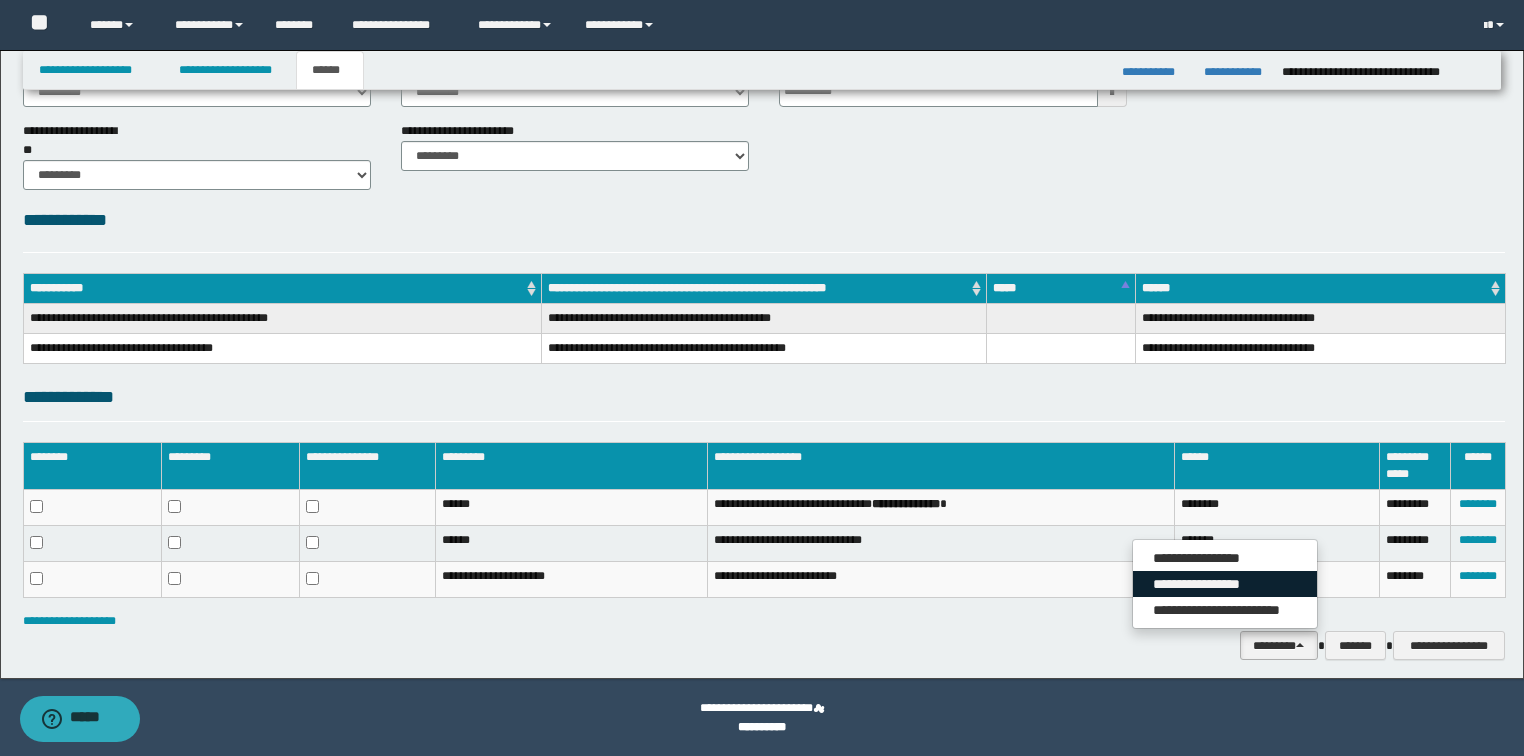 click on "**********" at bounding box center (1225, 584) 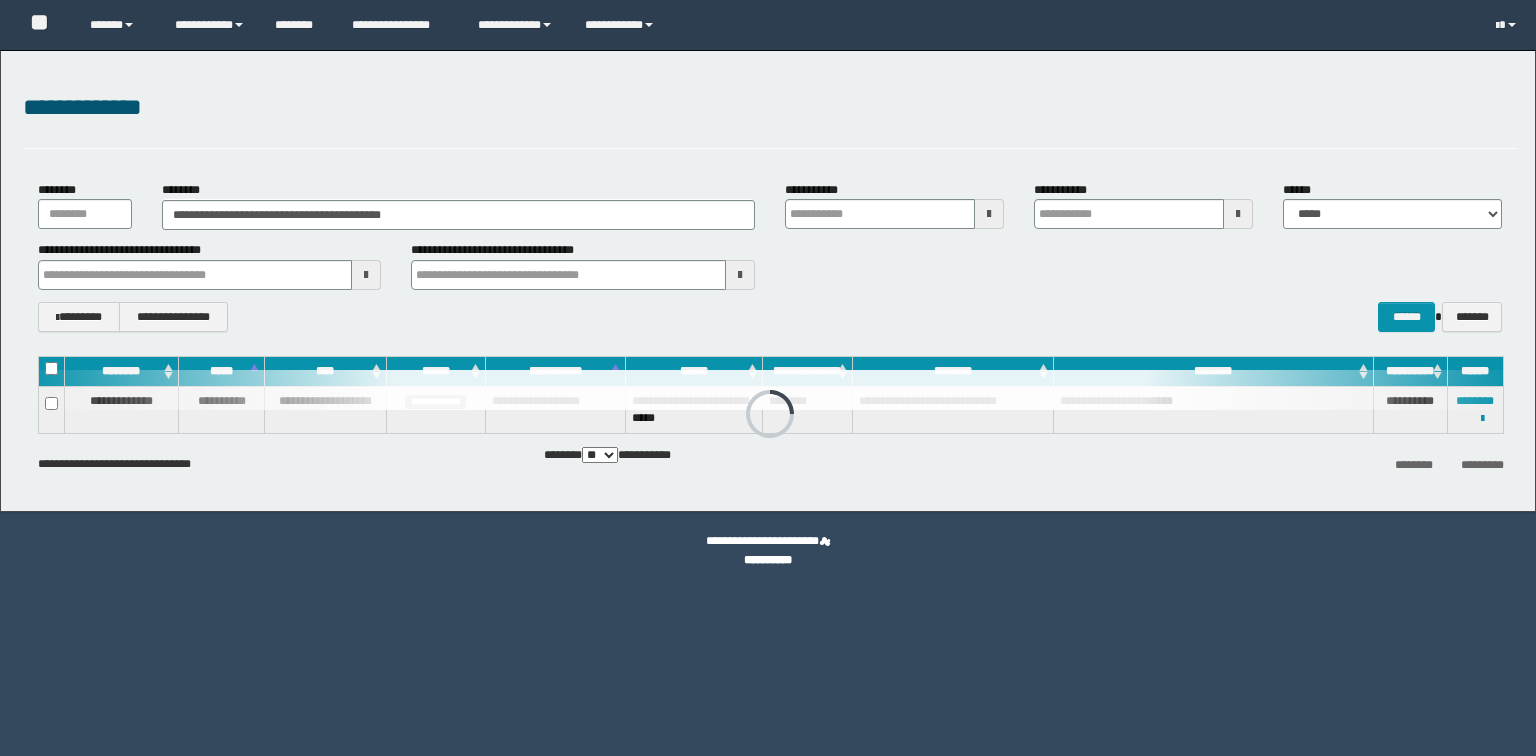 scroll, scrollTop: 0, scrollLeft: 0, axis: both 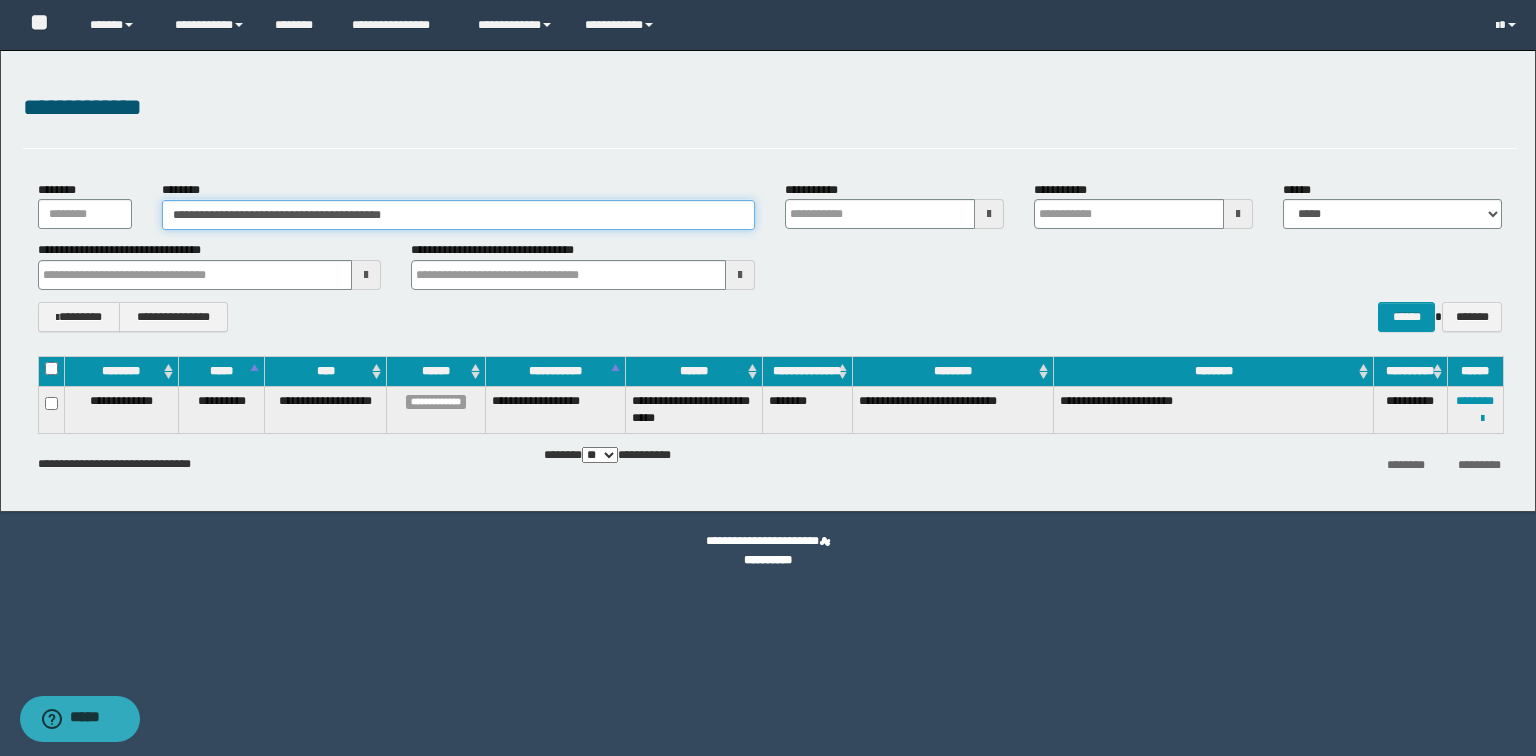 click on "**********" at bounding box center (458, 215) 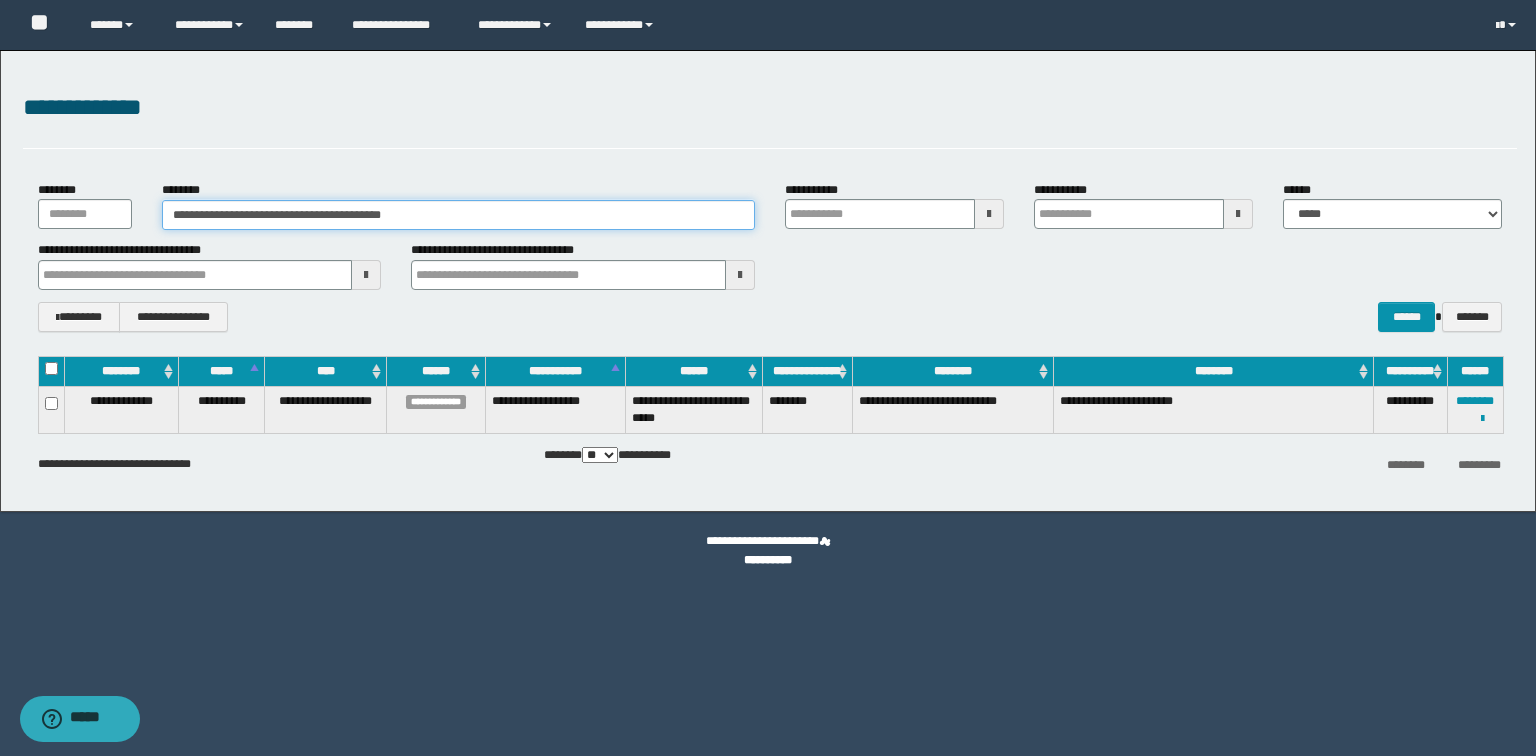 drag, startPoint x: 486, startPoint y: 223, endPoint x: 0, endPoint y: 164, distance: 489.56818 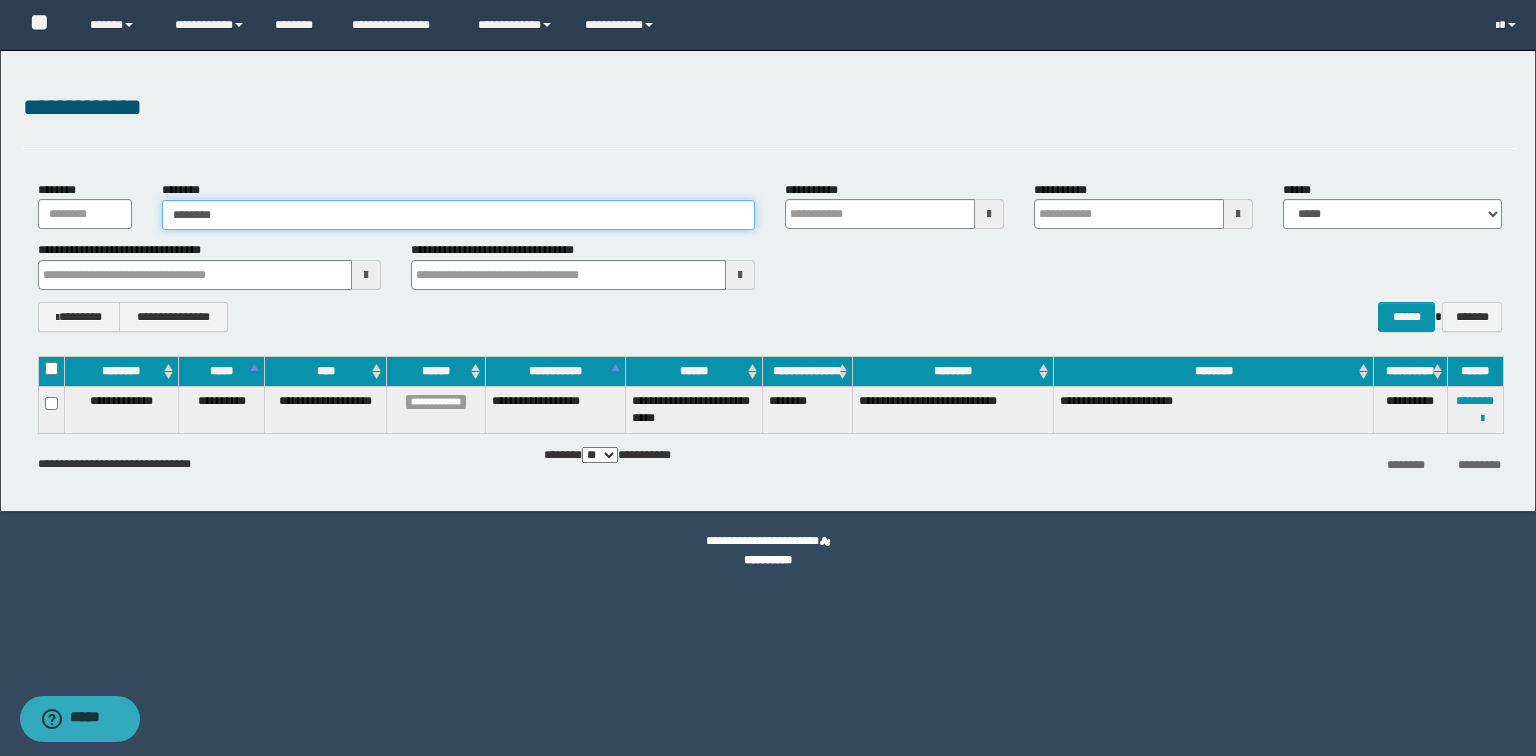 type on "********" 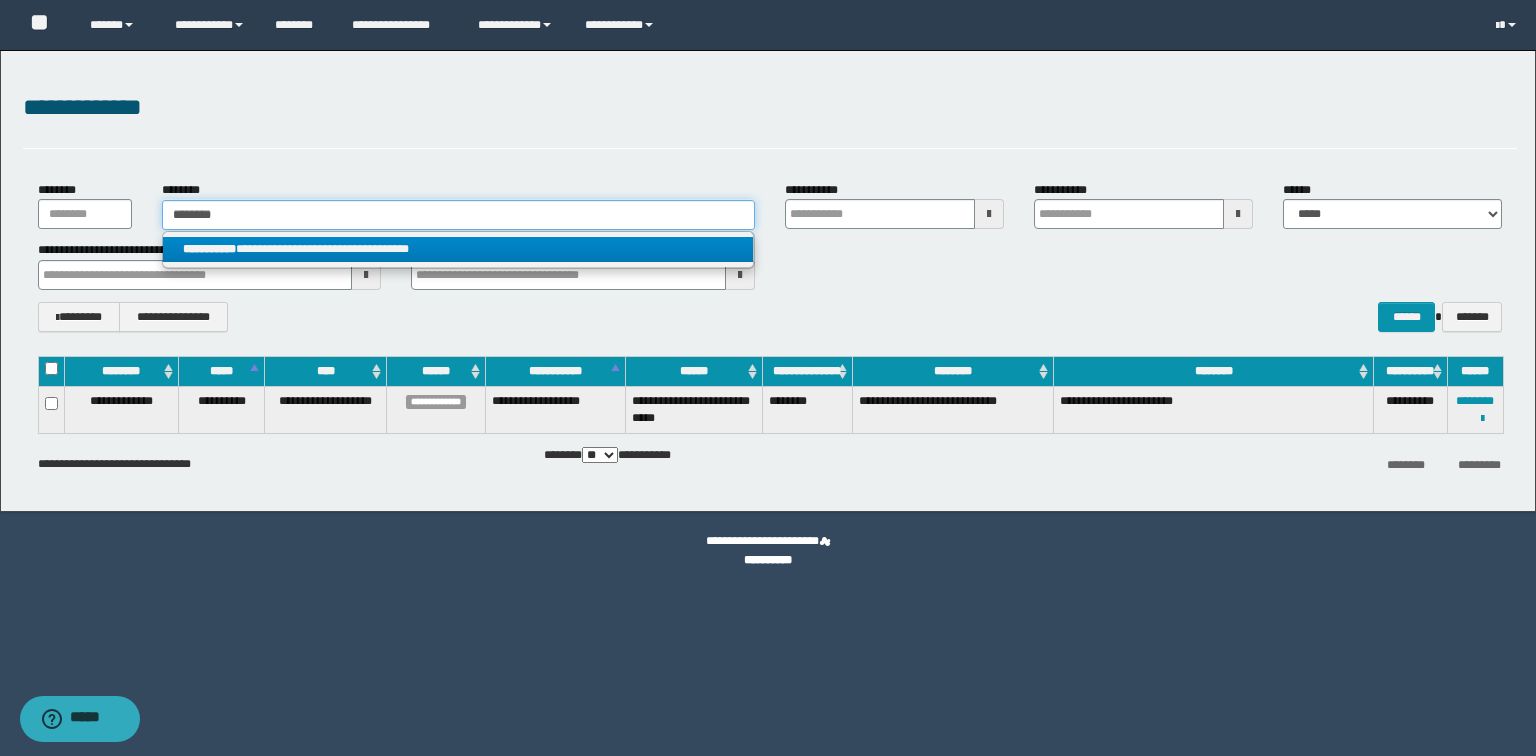 type on "********" 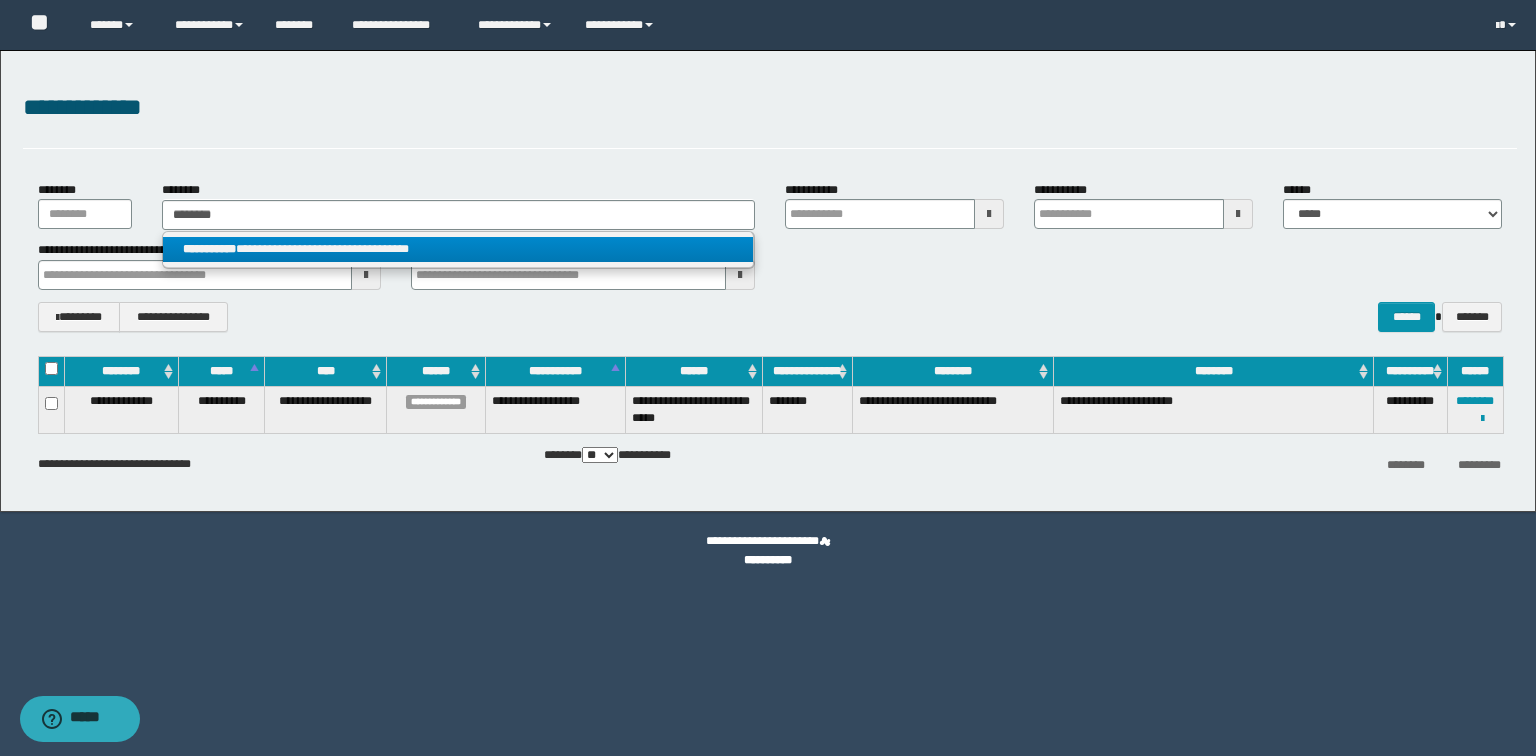 click on "**********" at bounding box center (458, 249) 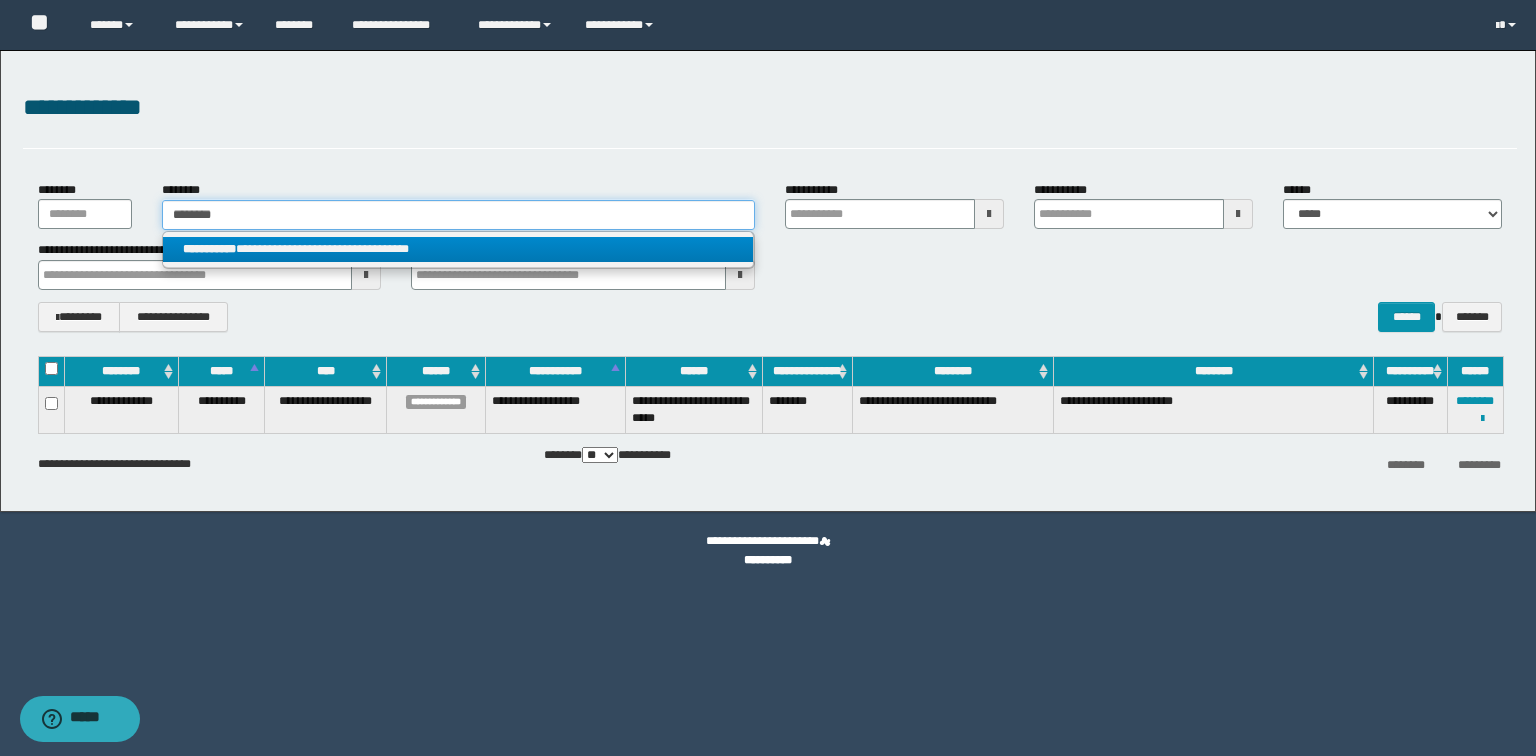 type 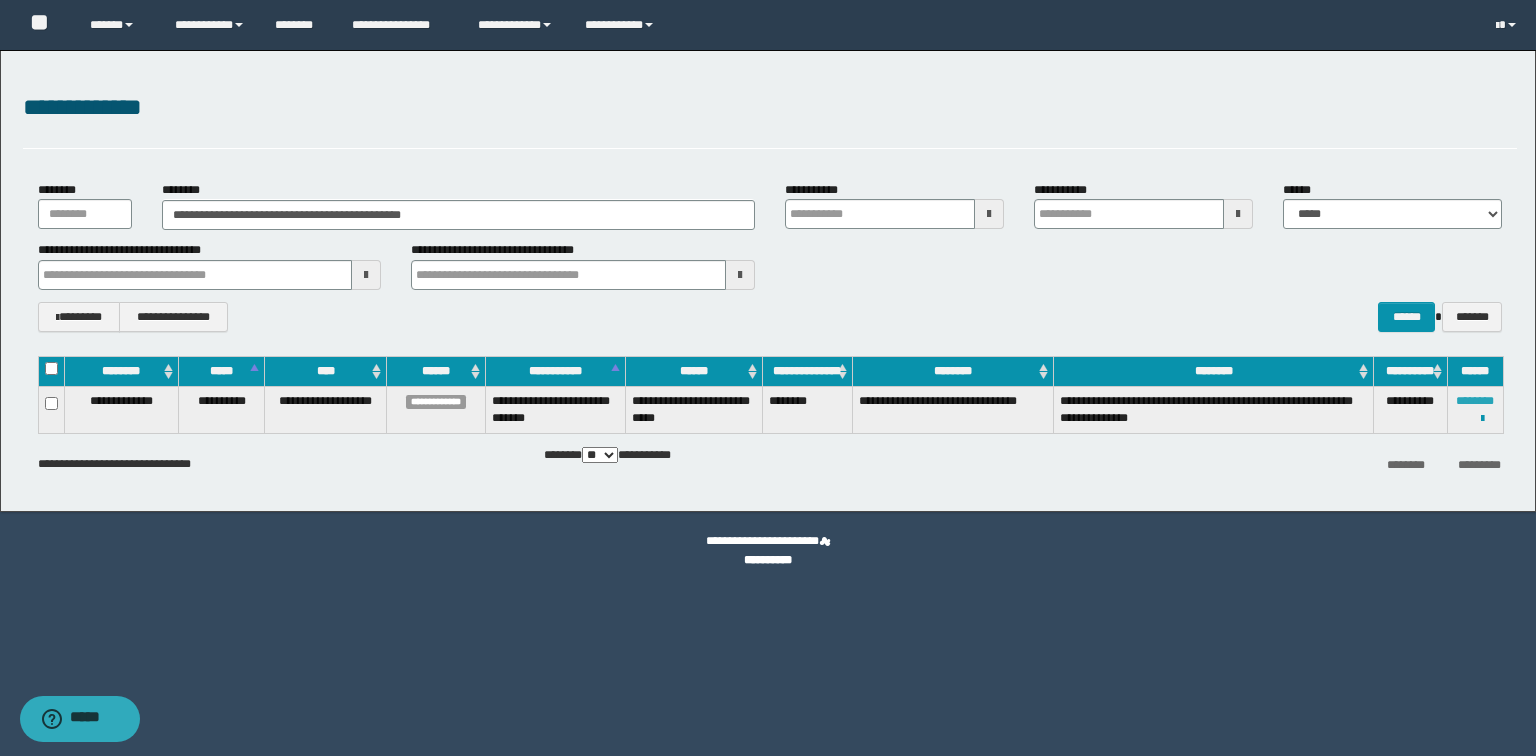 click on "********" at bounding box center (1475, 401) 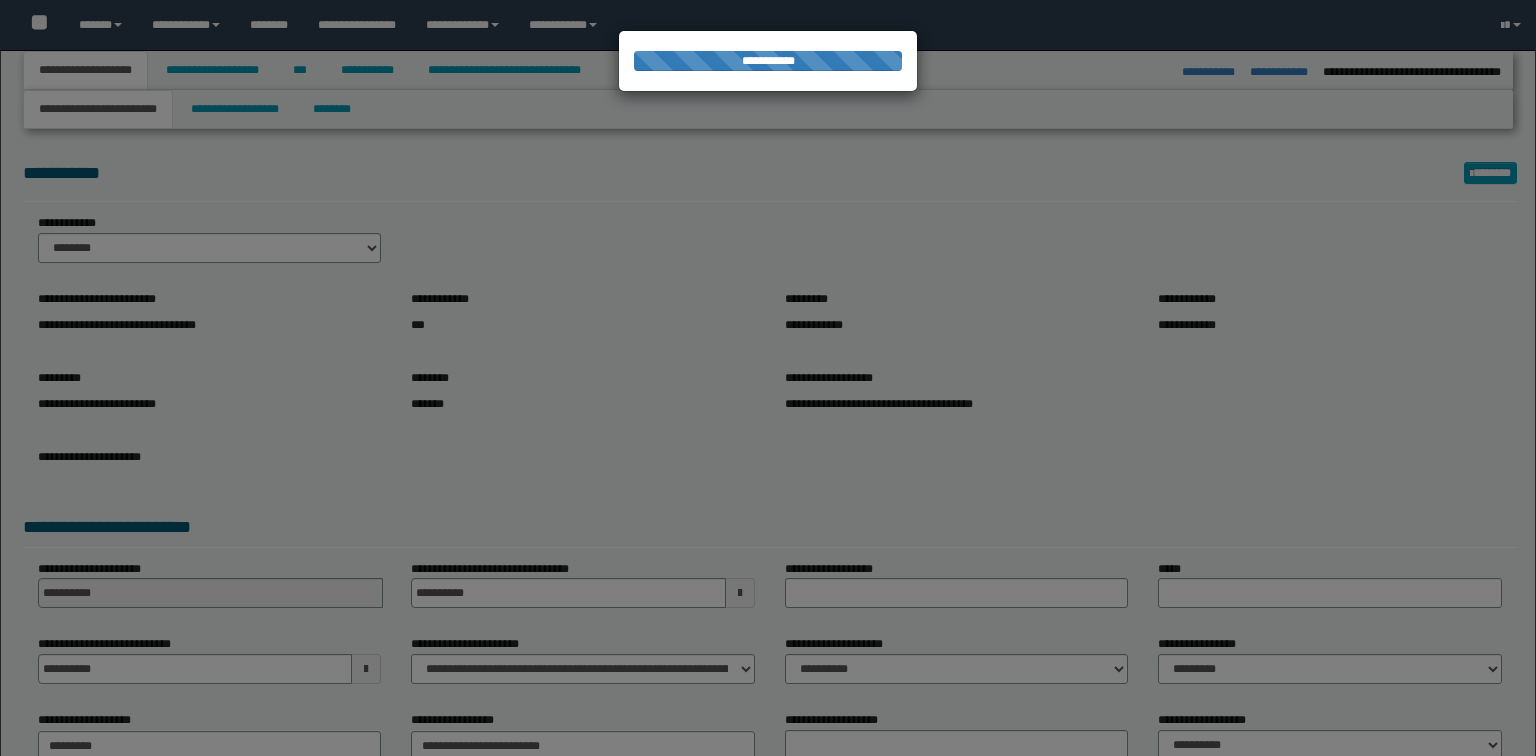 select on "*" 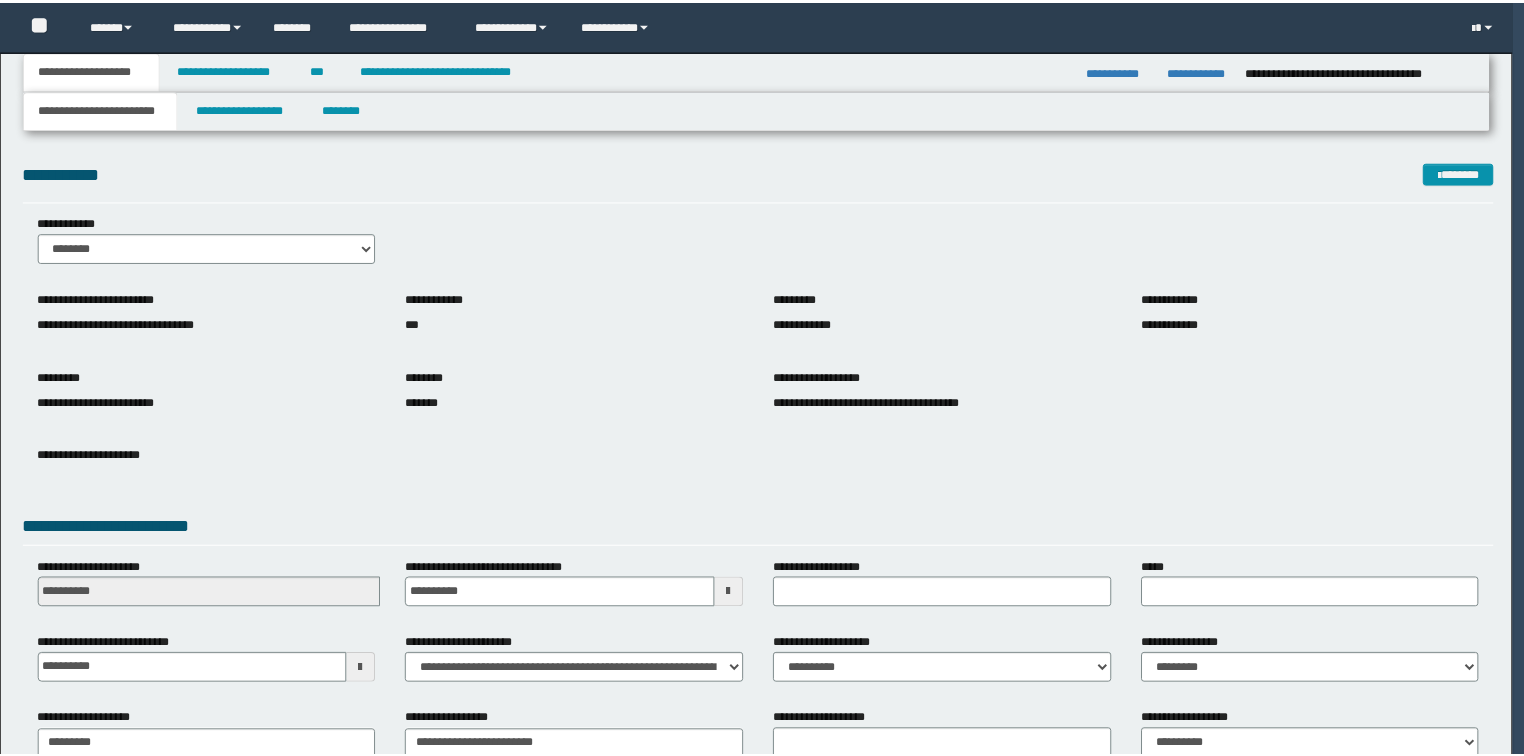 scroll, scrollTop: 0, scrollLeft: 0, axis: both 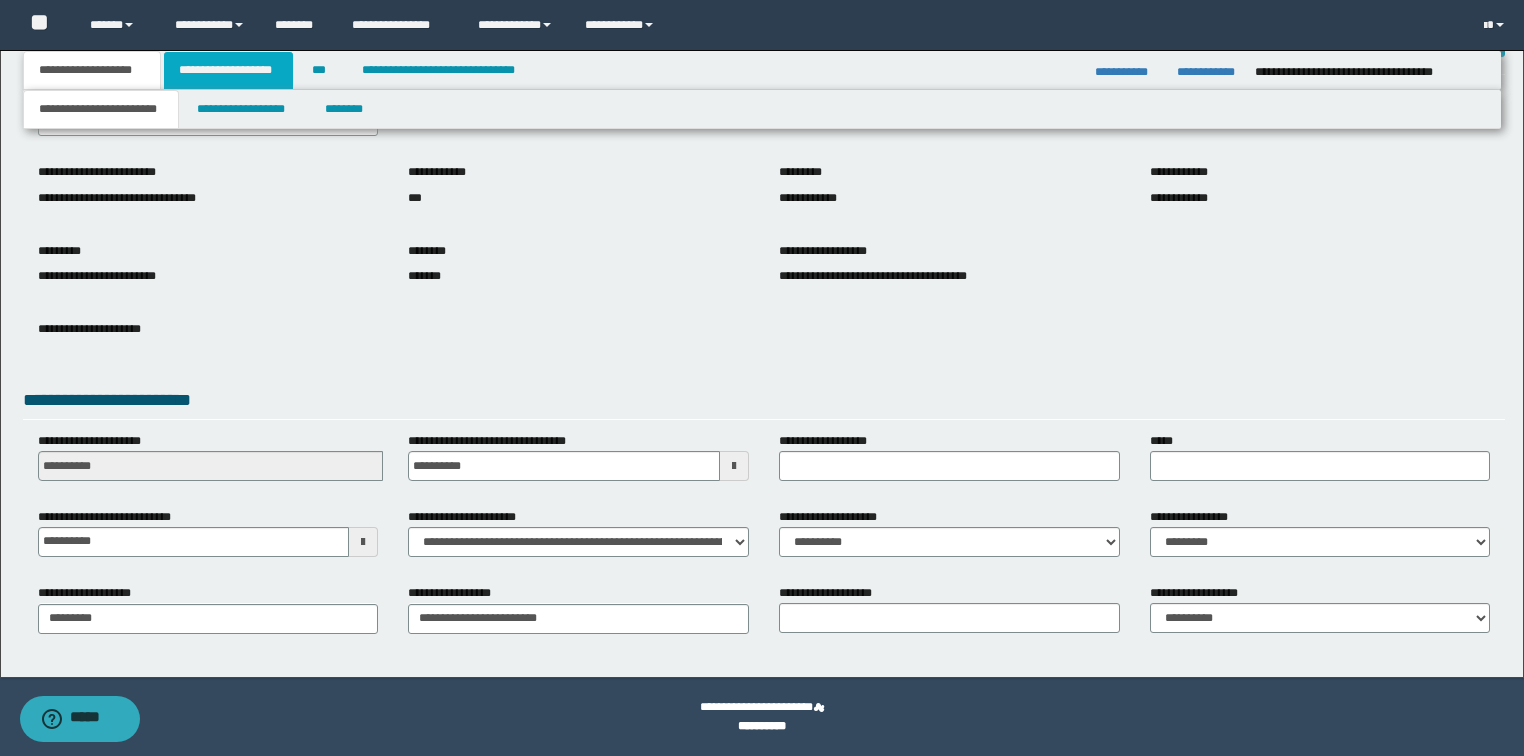 click on "**********" at bounding box center [228, 70] 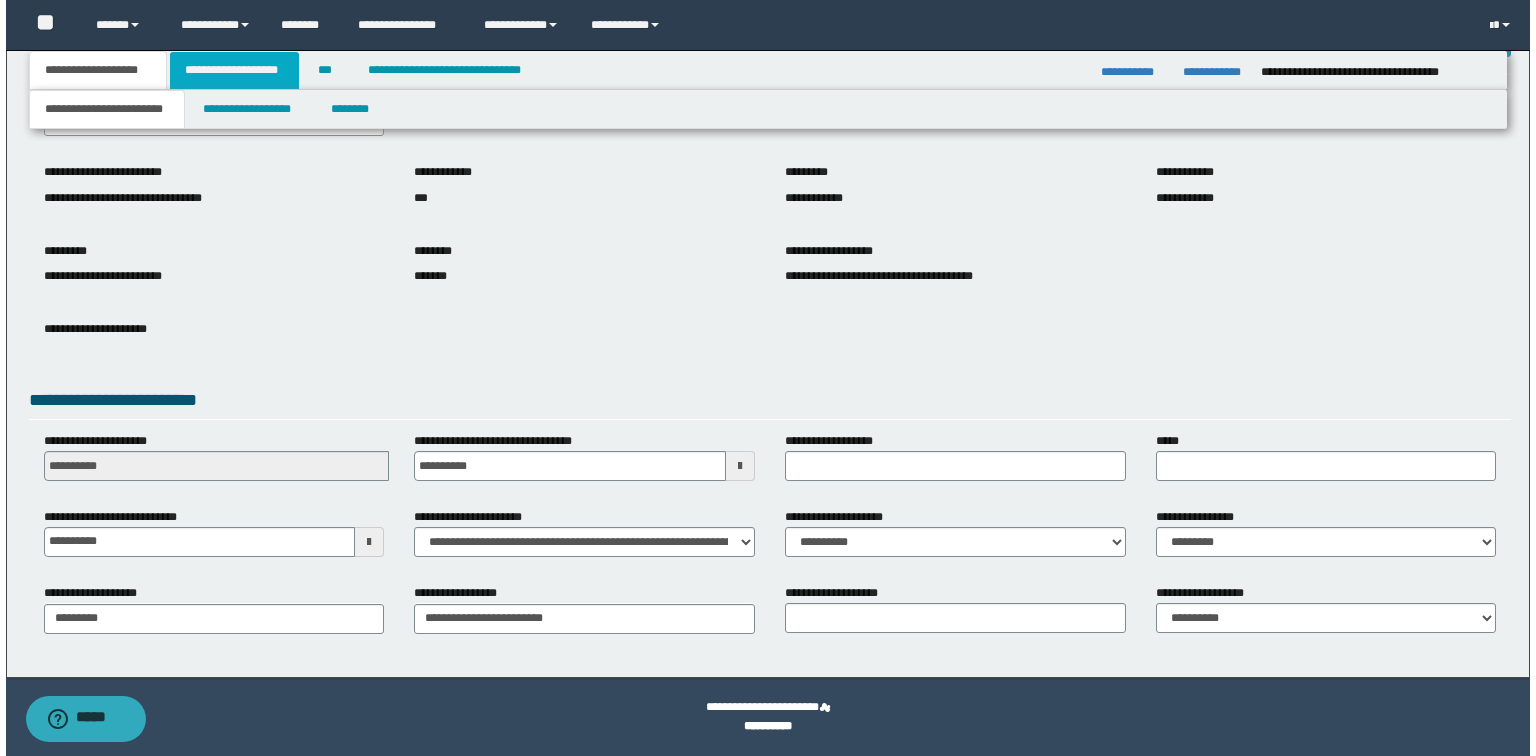 scroll, scrollTop: 0, scrollLeft: 0, axis: both 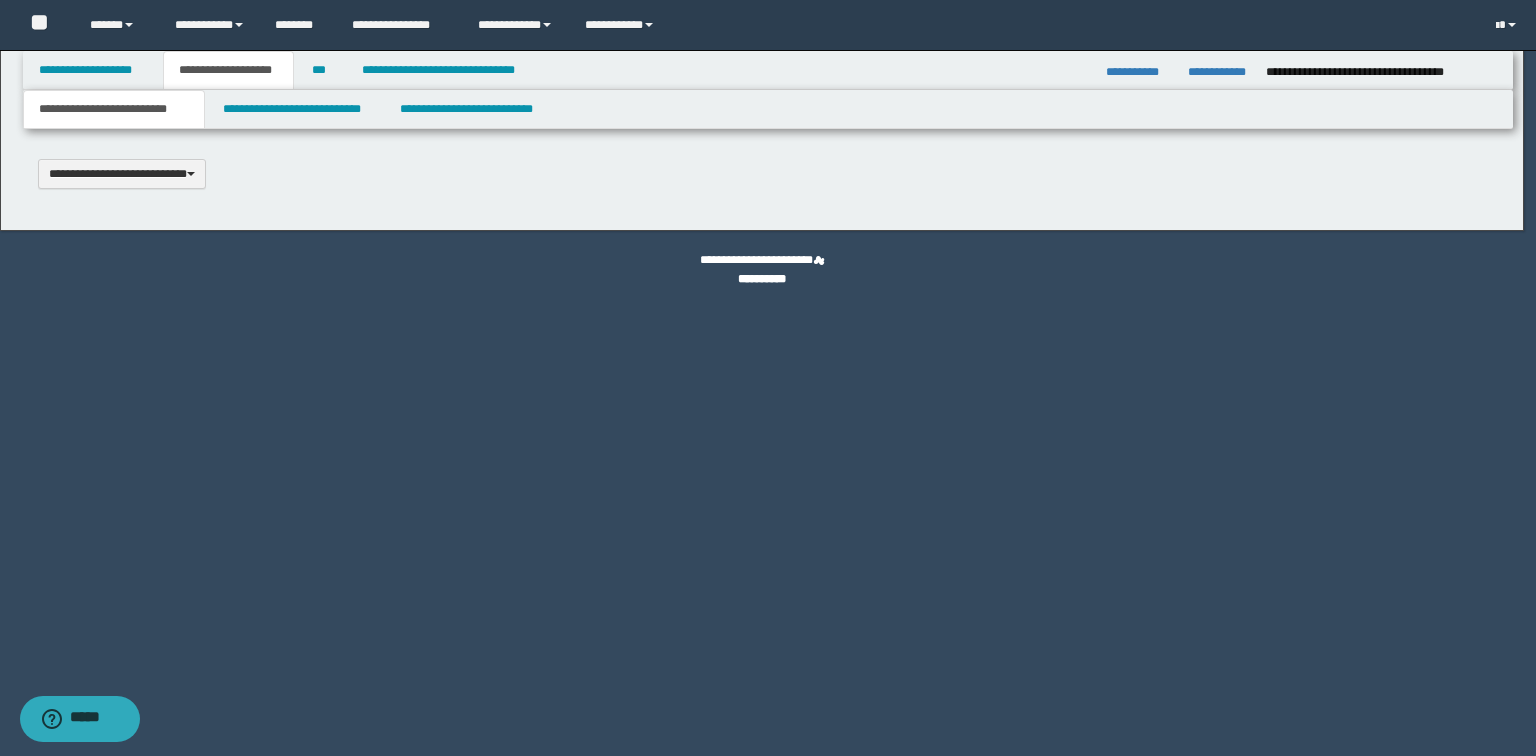 type 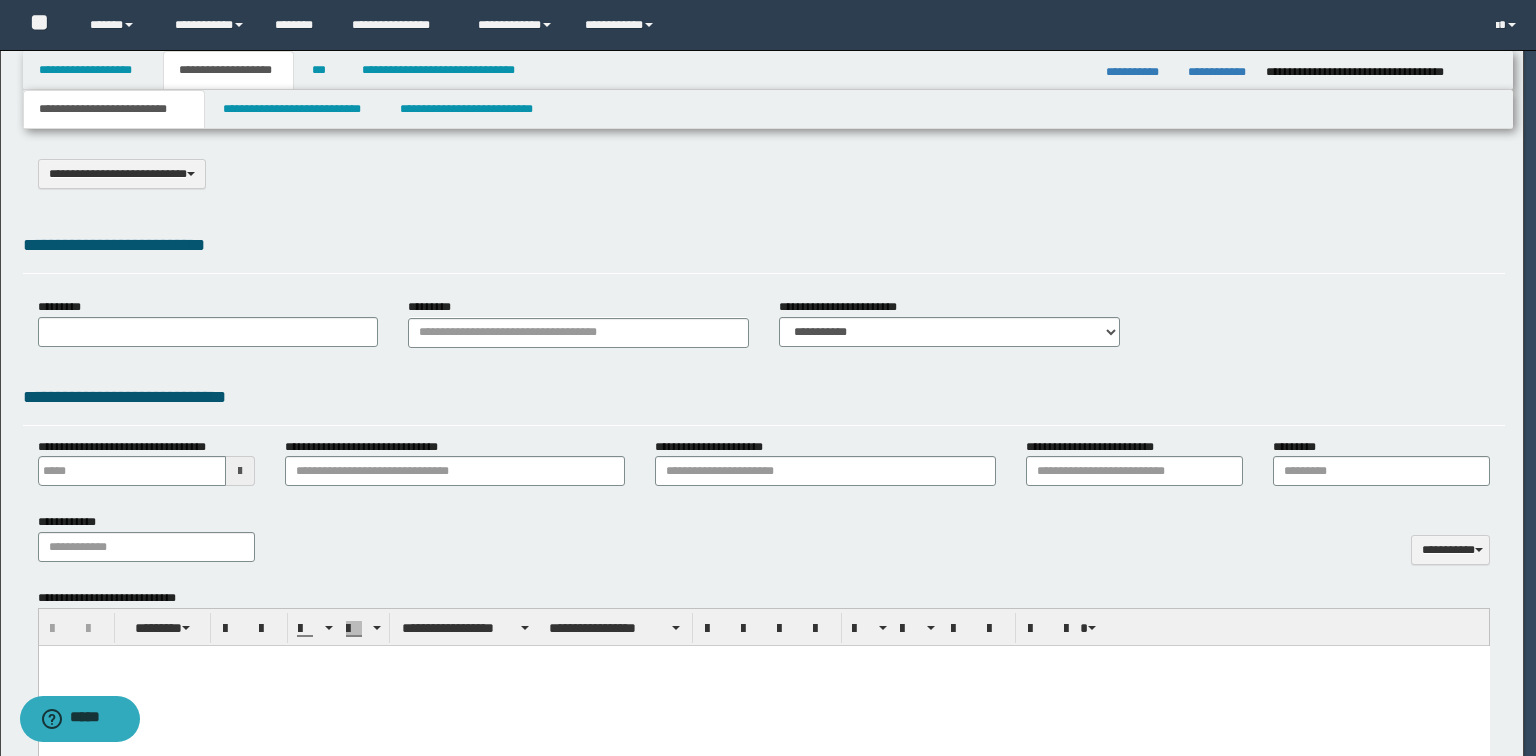 select on "*" 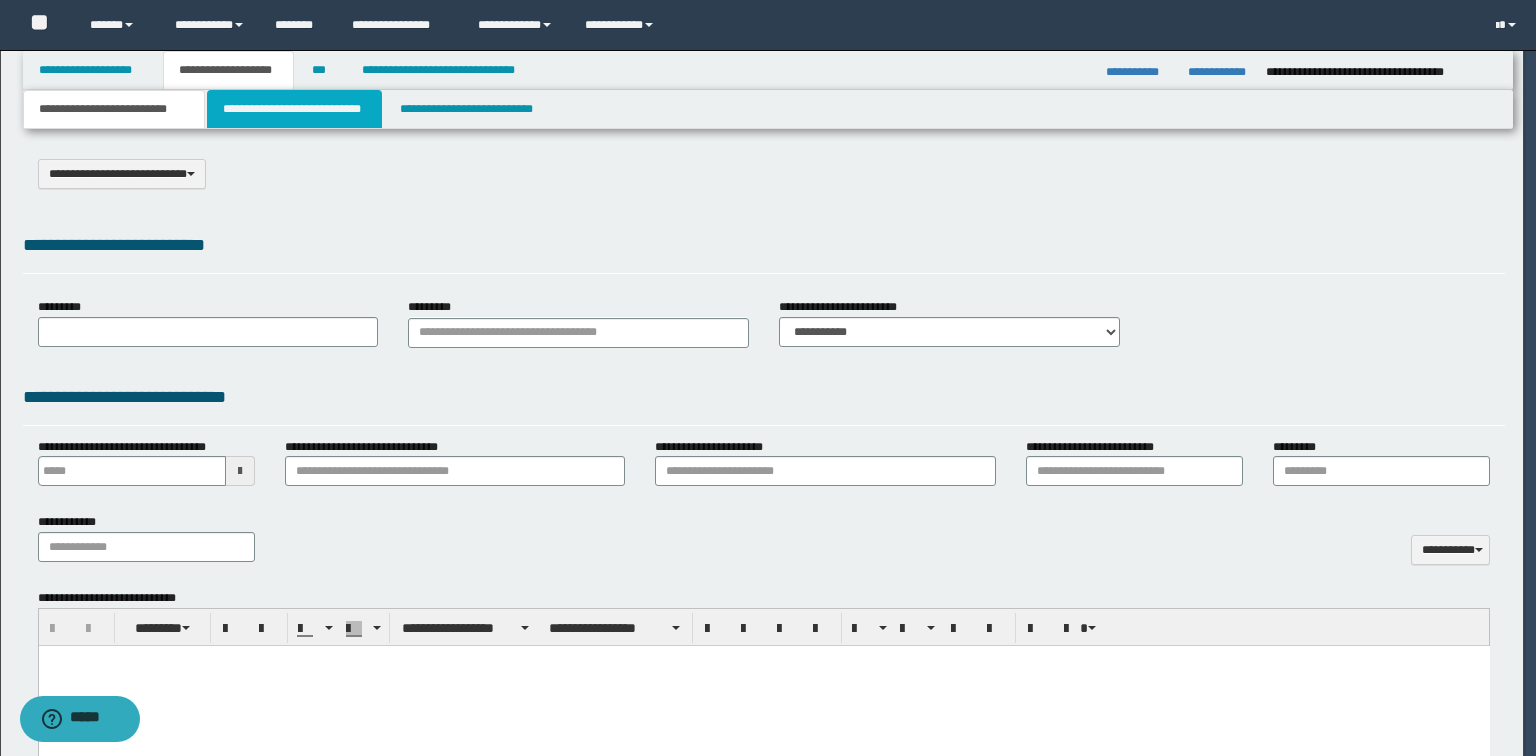 click on "**********" at bounding box center (294, 109) 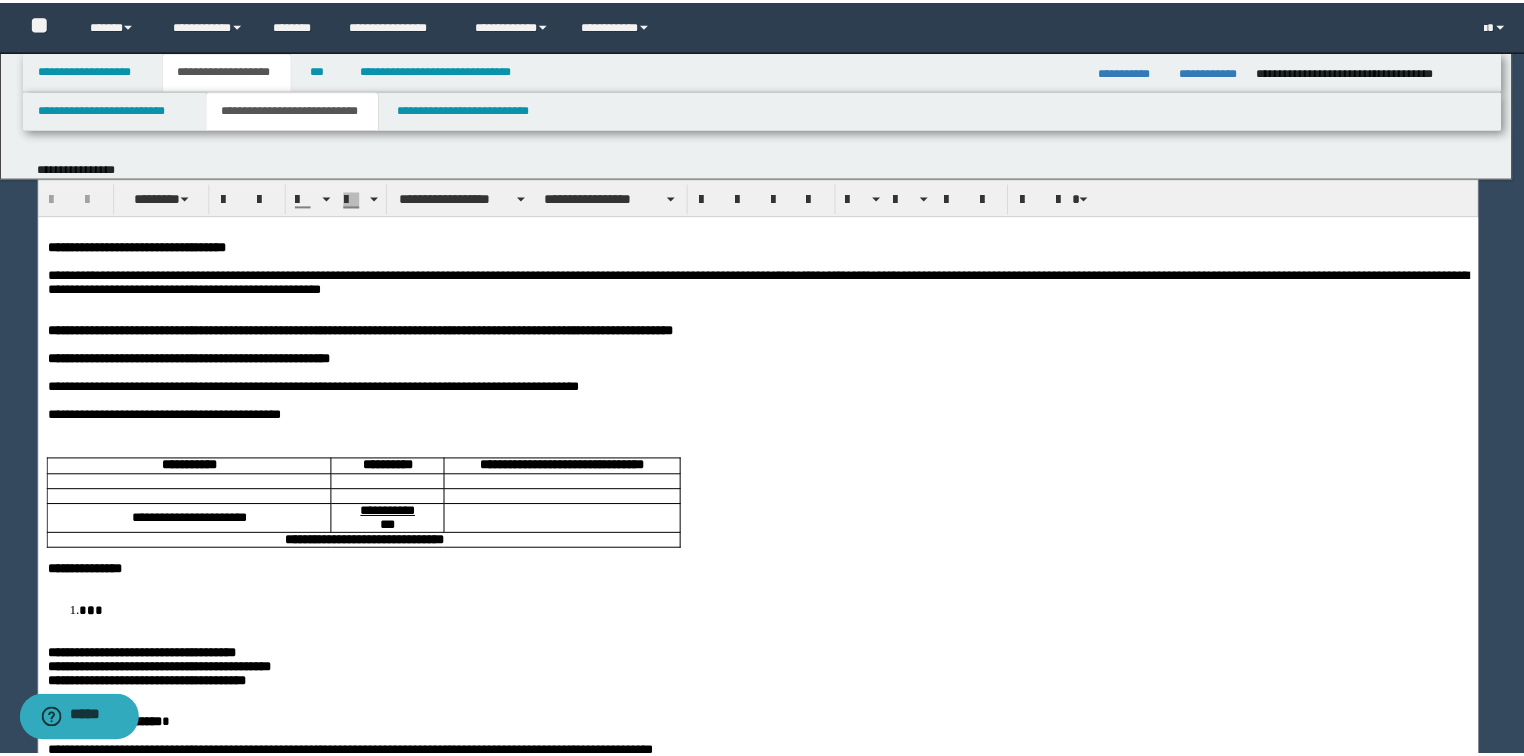 scroll, scrollTop: 0, scrollLeft: 0, axis: both 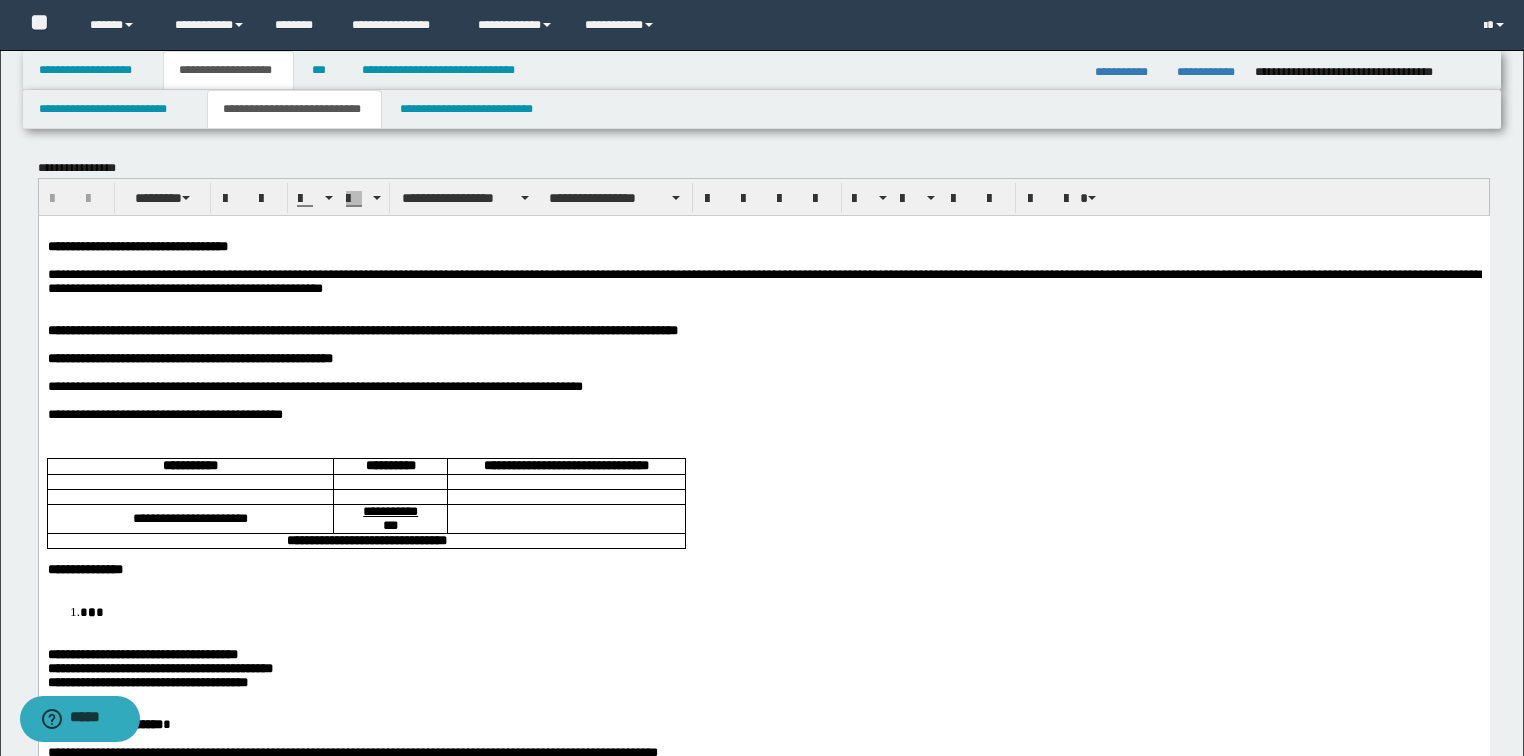 click on "**********" at bounding box center [763, 280] 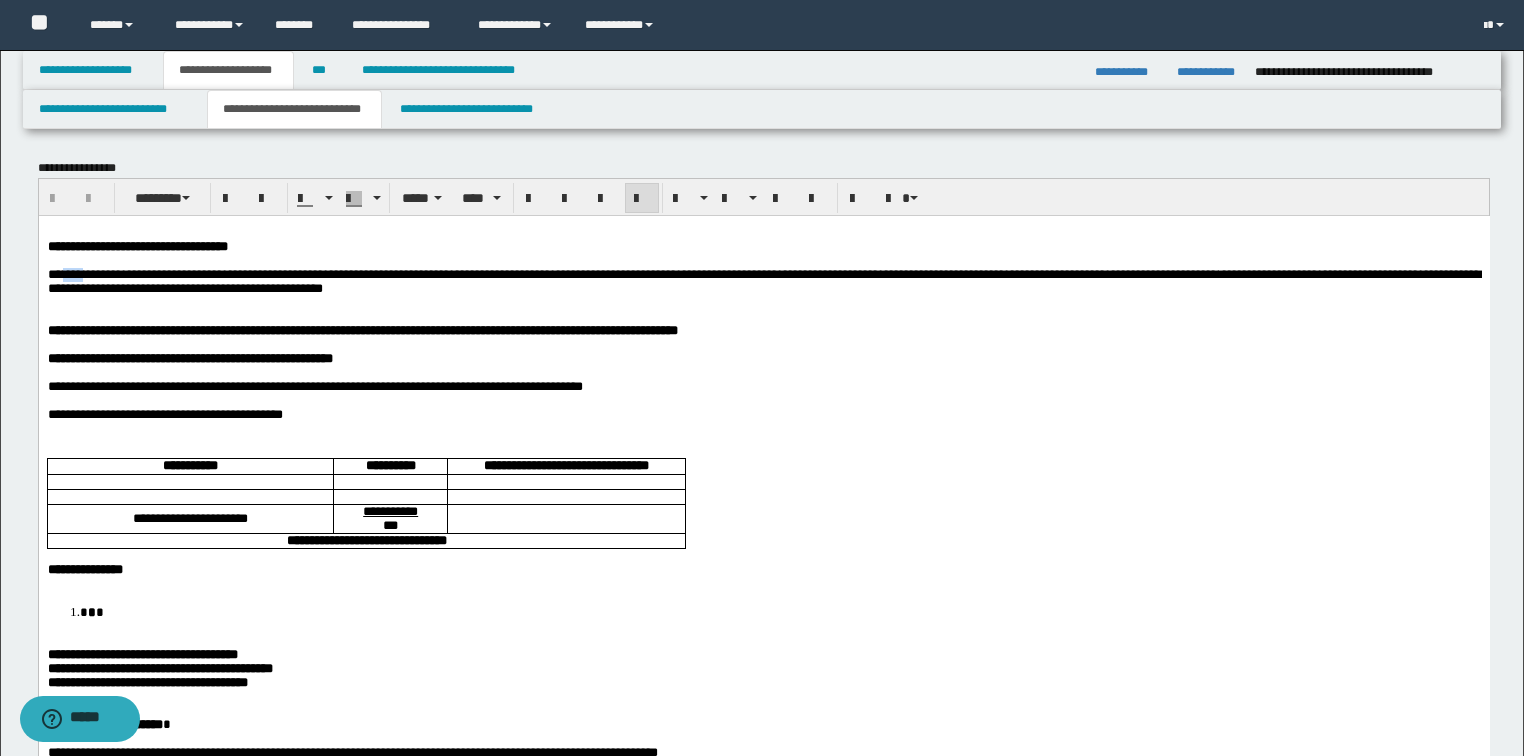 click on "**********" at bounding box center [763, 280] 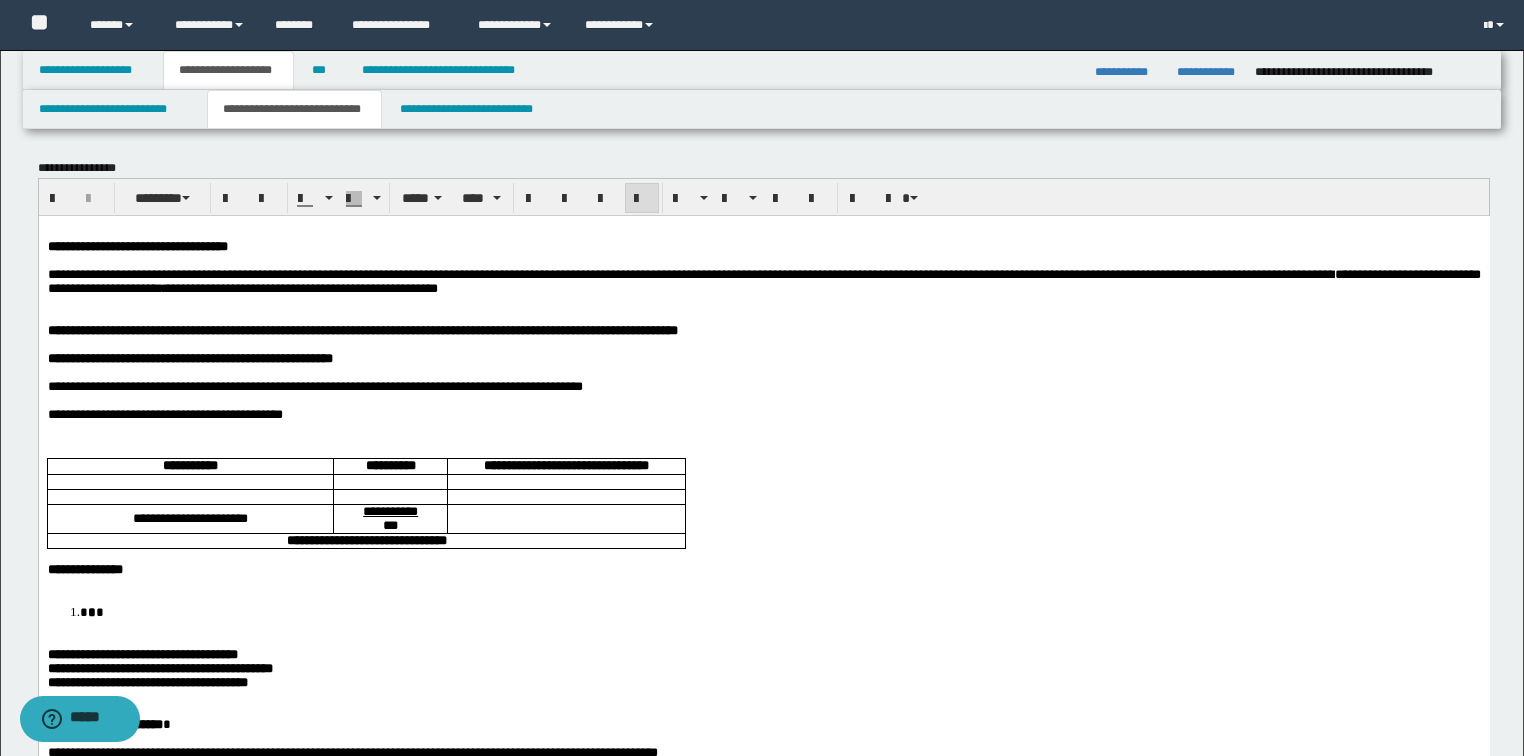 click on "**********" at bounding box center [763, 280] 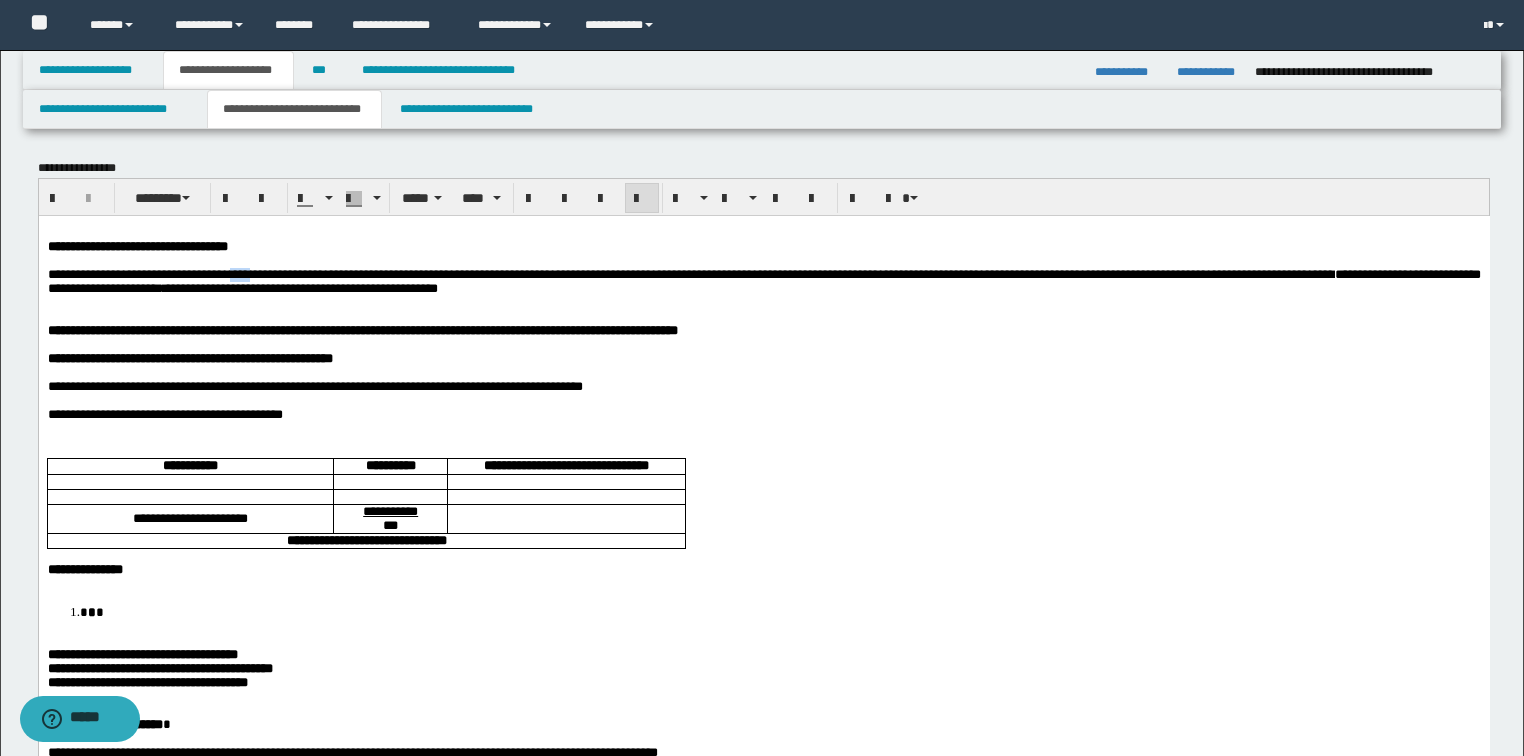 click on "**********" at bounding box center (763, 280) 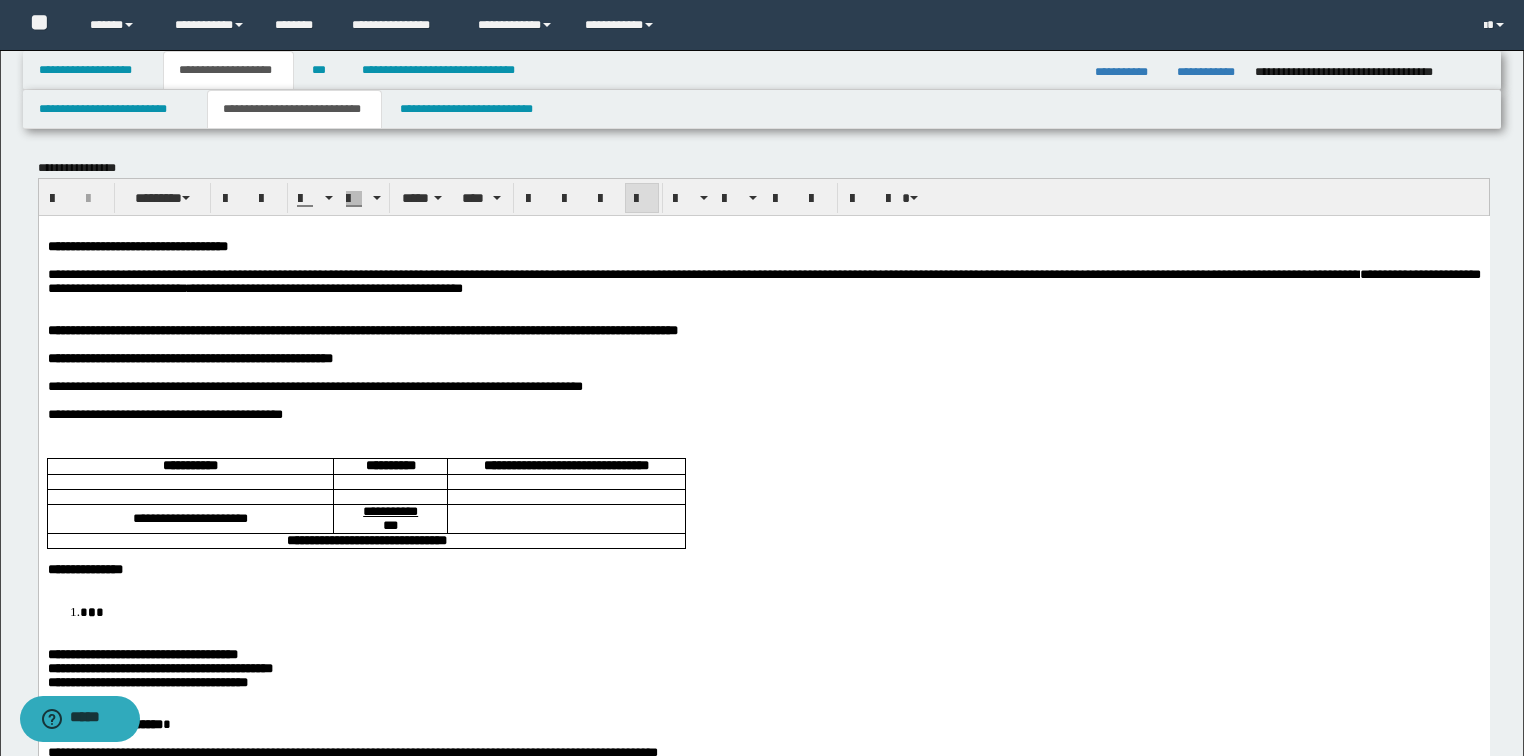 click on "**********" at bounding box center [763, 280] 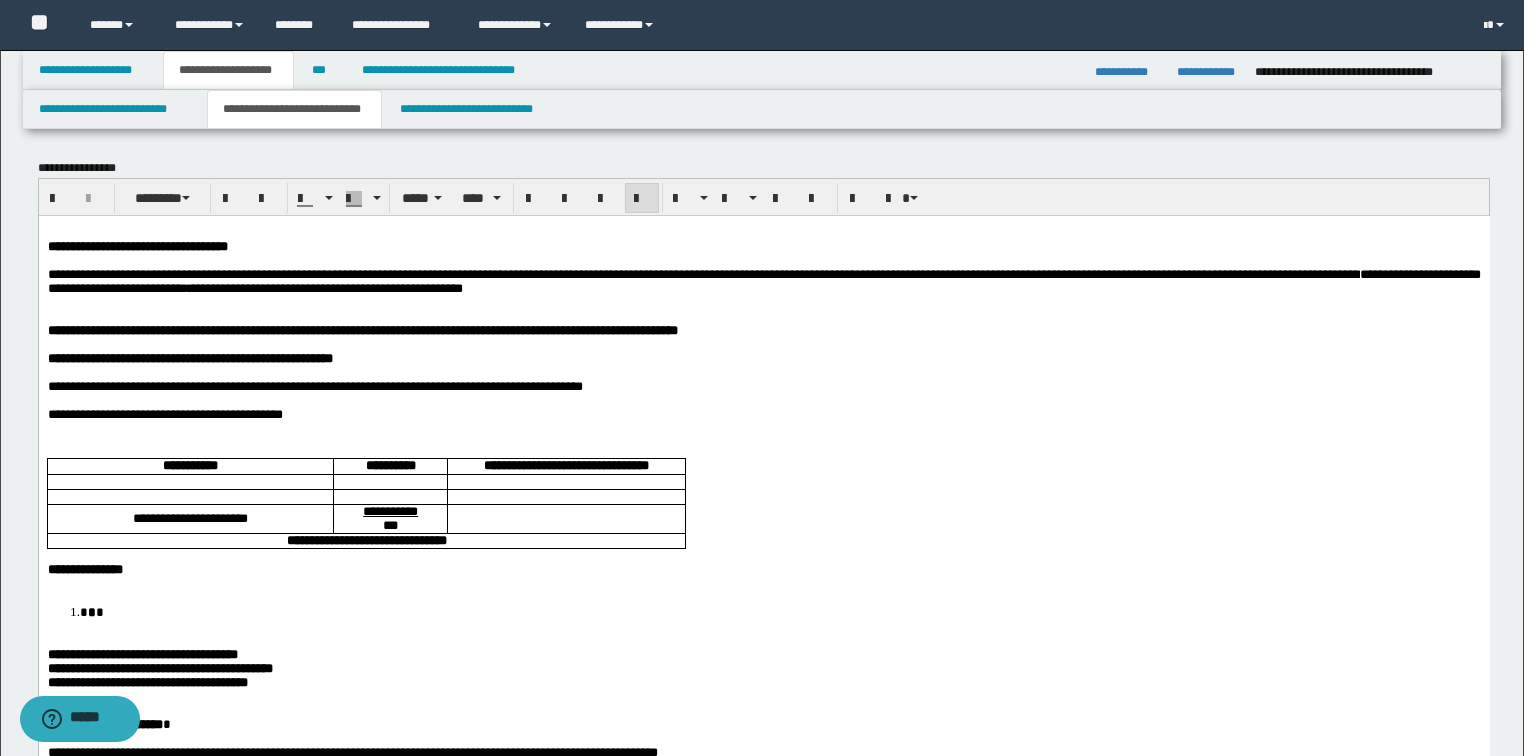click on "**********" at bounding box center (763, 280) 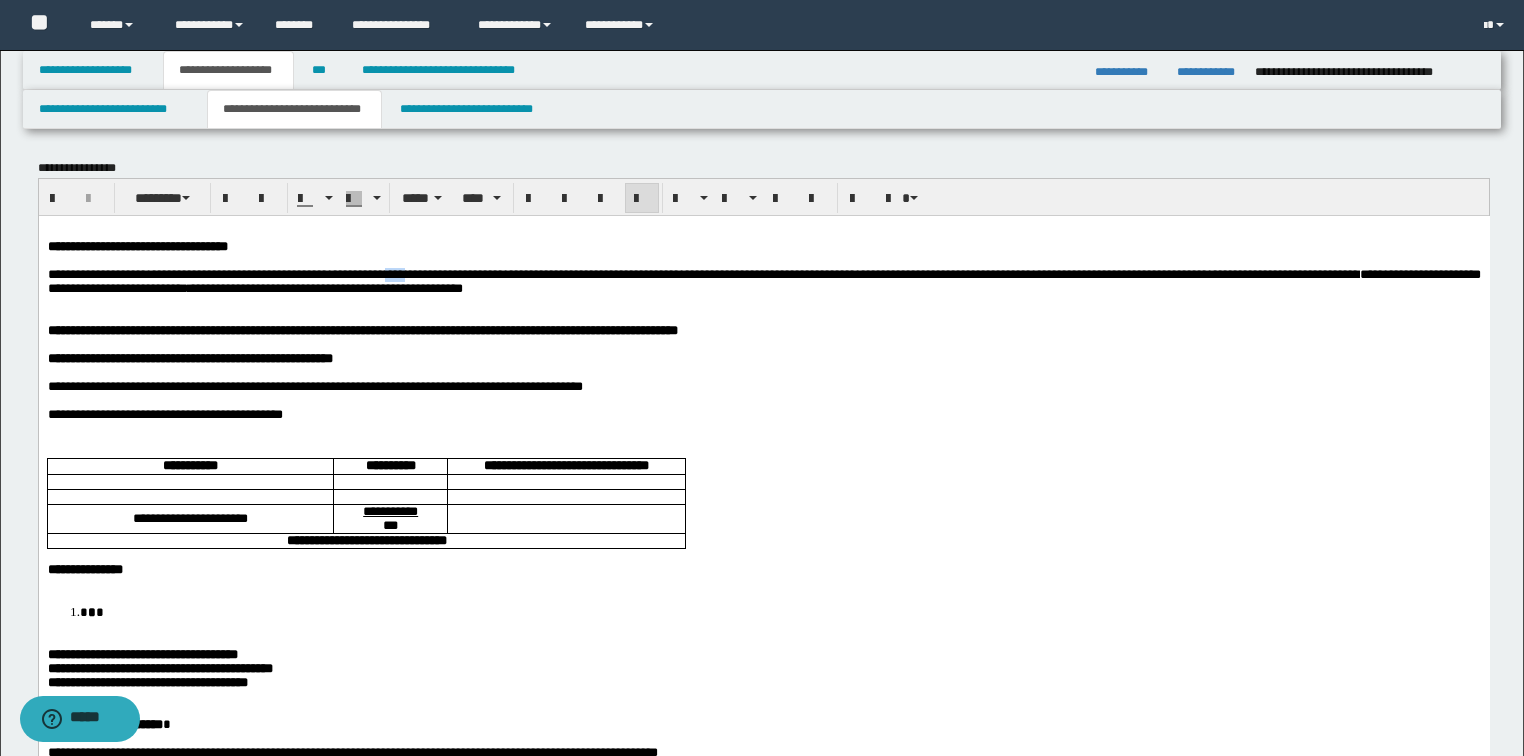 click on "**********" at bounding box center [763, 280] 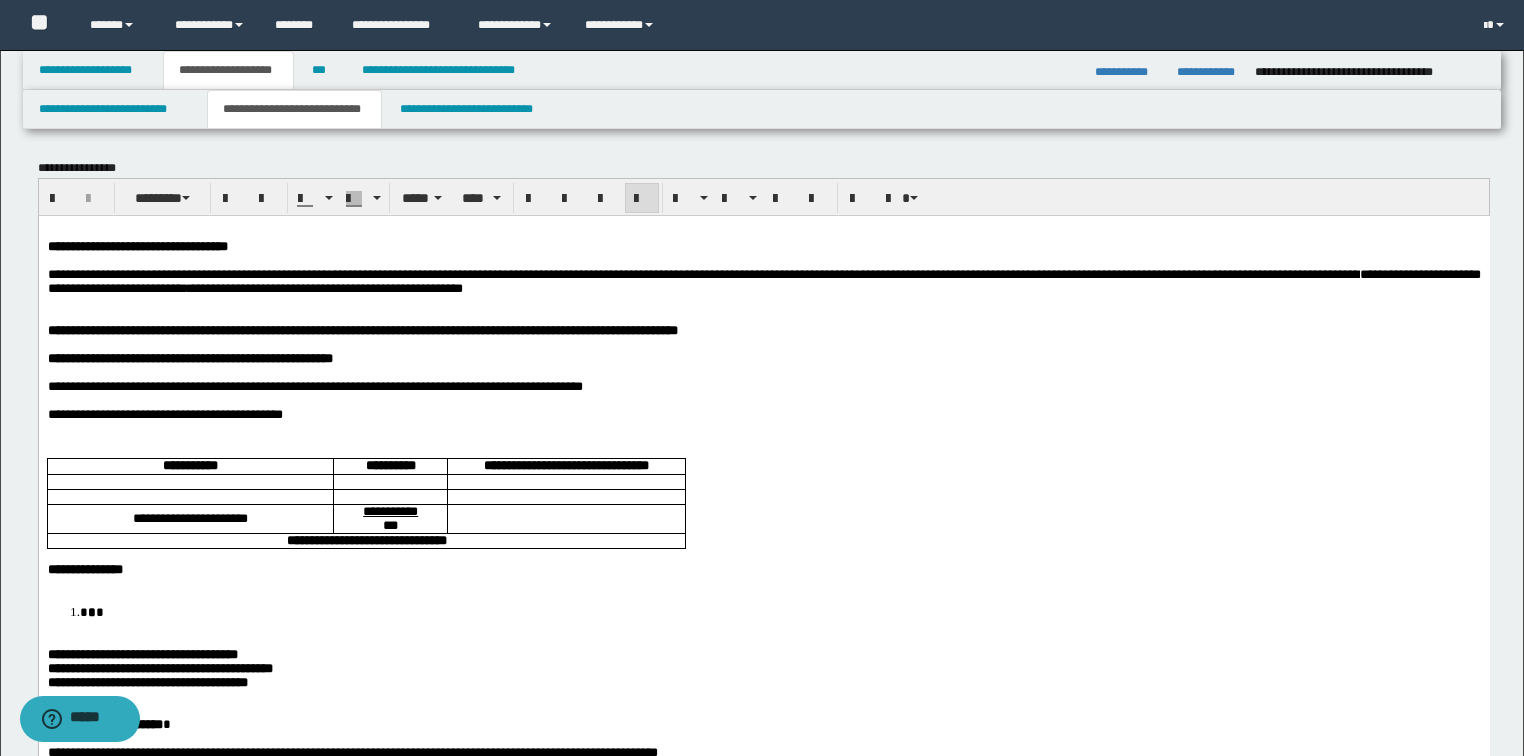click on "**********" at bounding box center [763, 280] 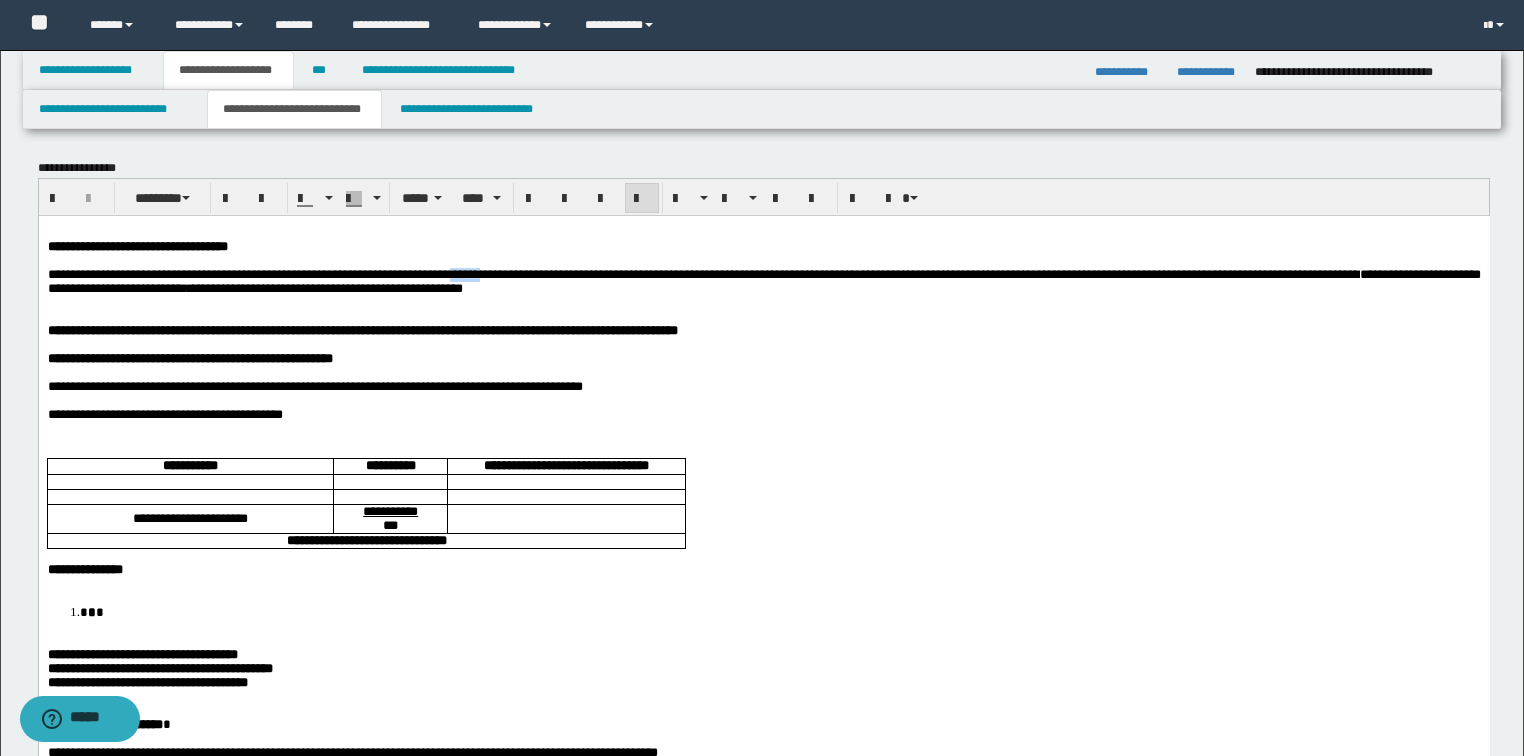 click on "**********" at bounding box center (763, 280) 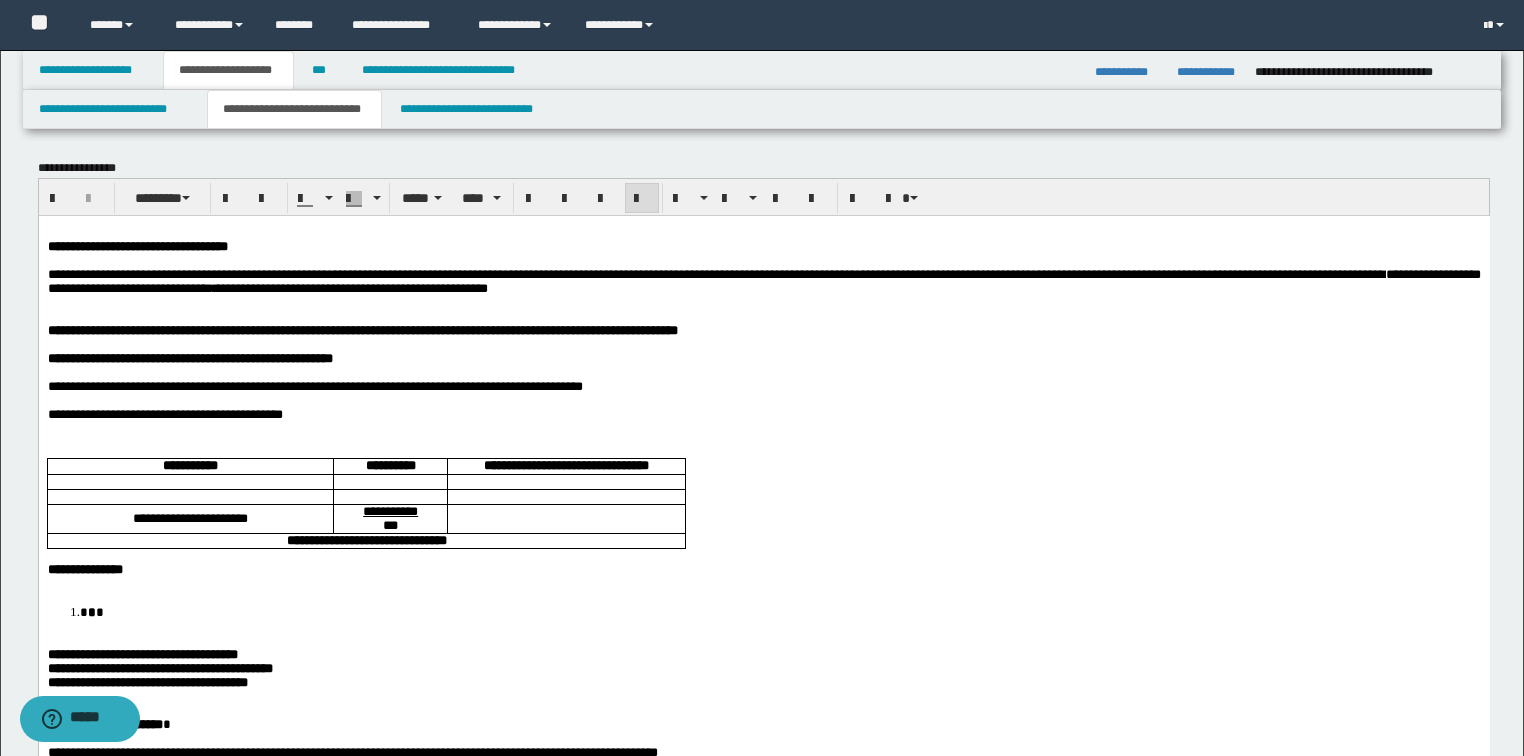 click on "**********" at bounding box center [763, 280] 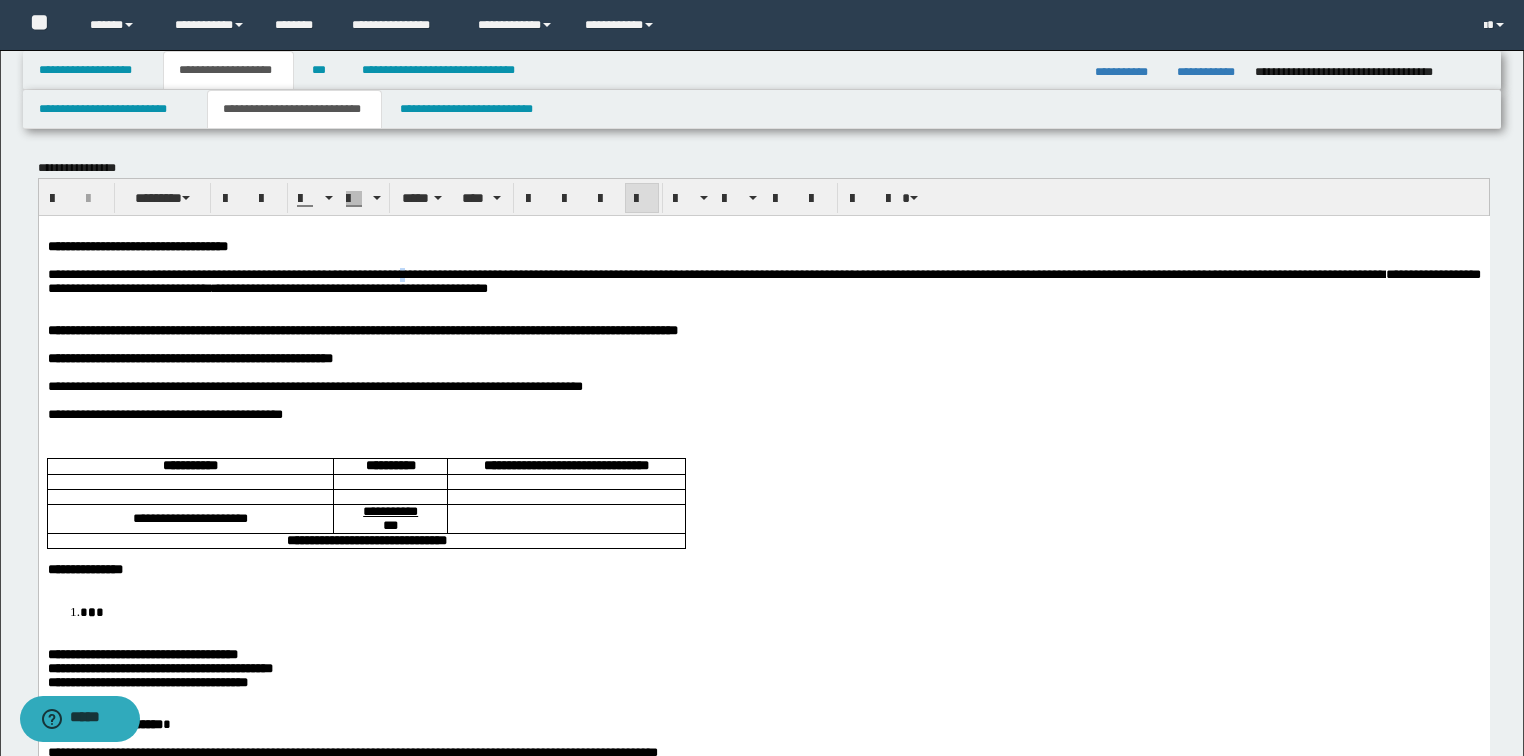 click on "**********" at bounding box center [763, 280] 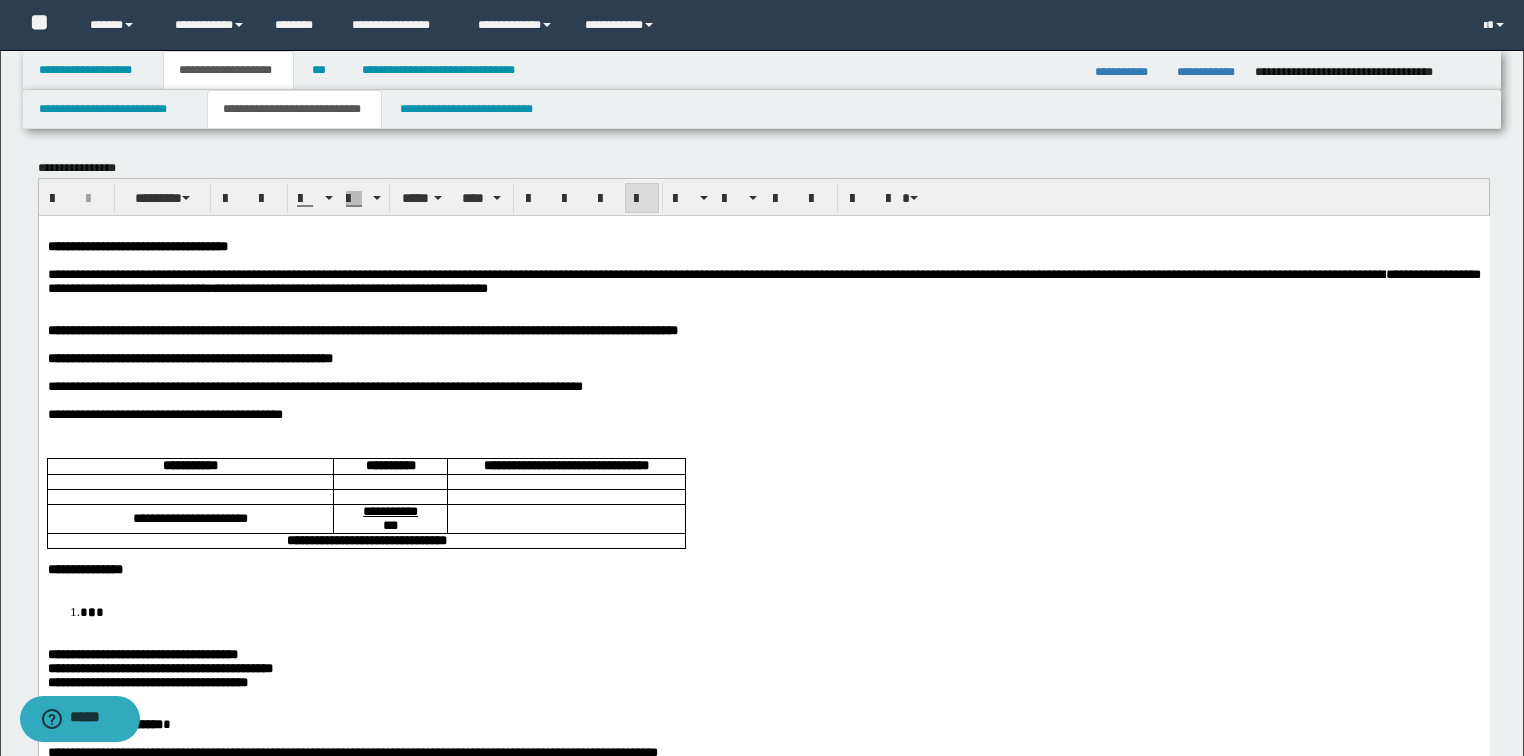 click on "**********" at bounding box center [763, 280] 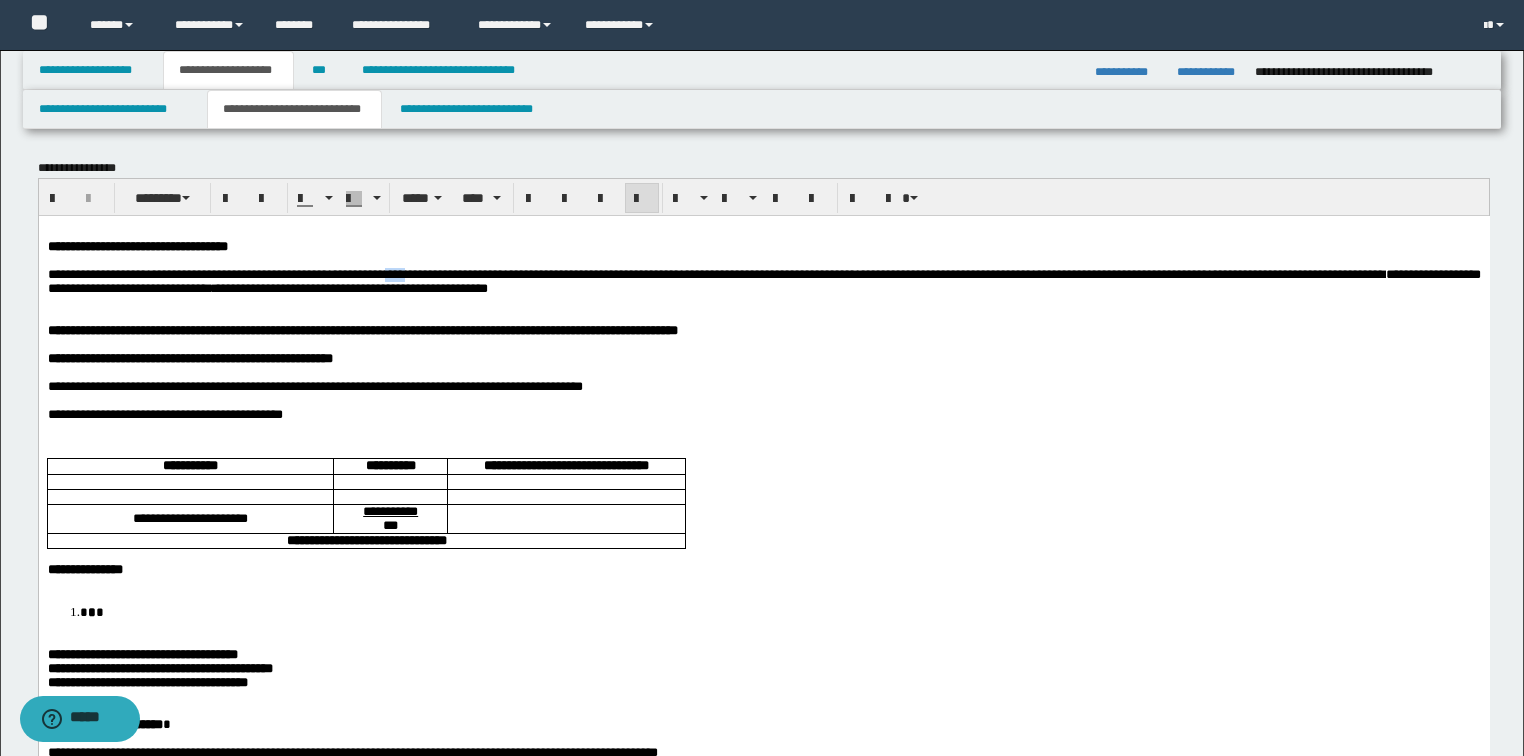 click on "**********" at bounding box center [763, 280] 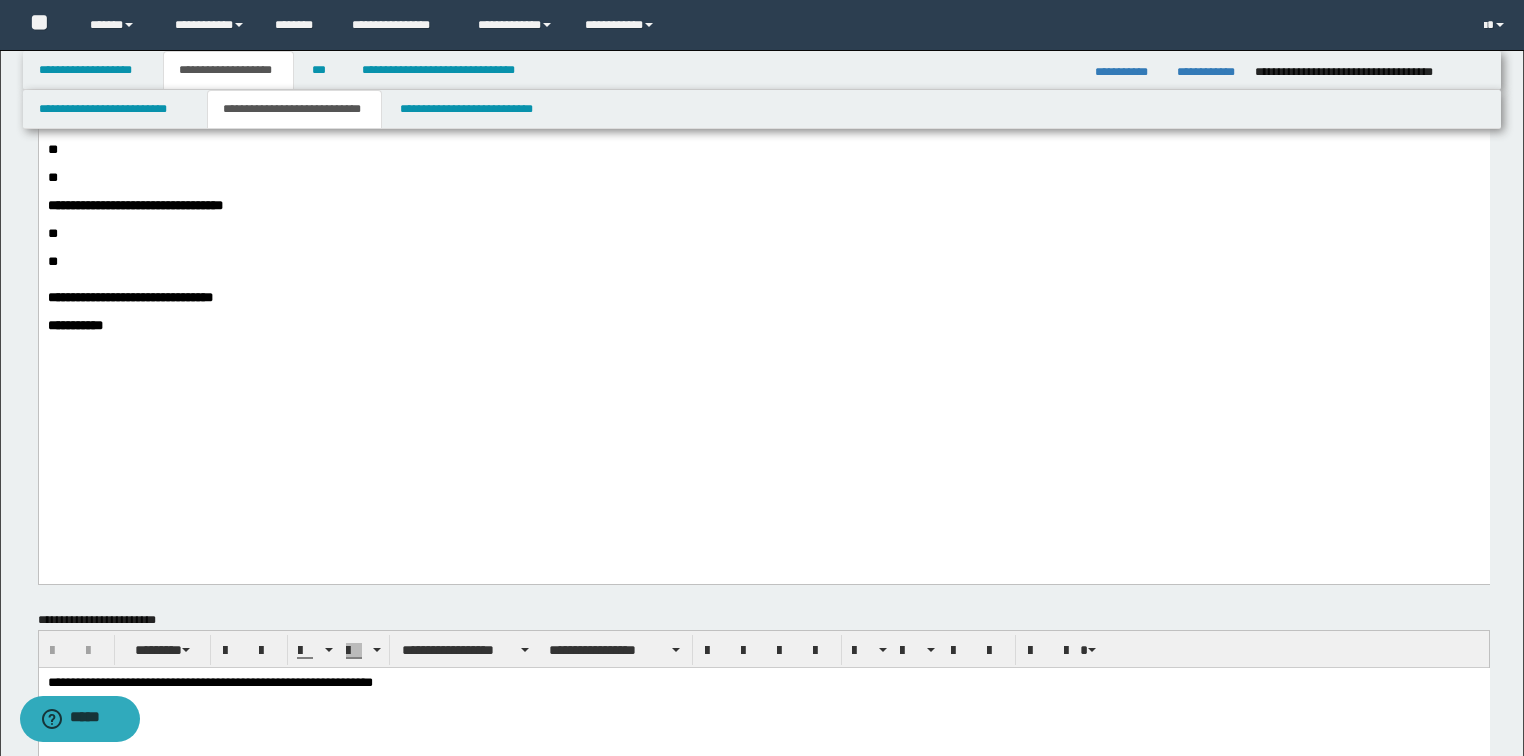 scroll, scrollTop: 720, scrollLeft: 0, axis: vertical 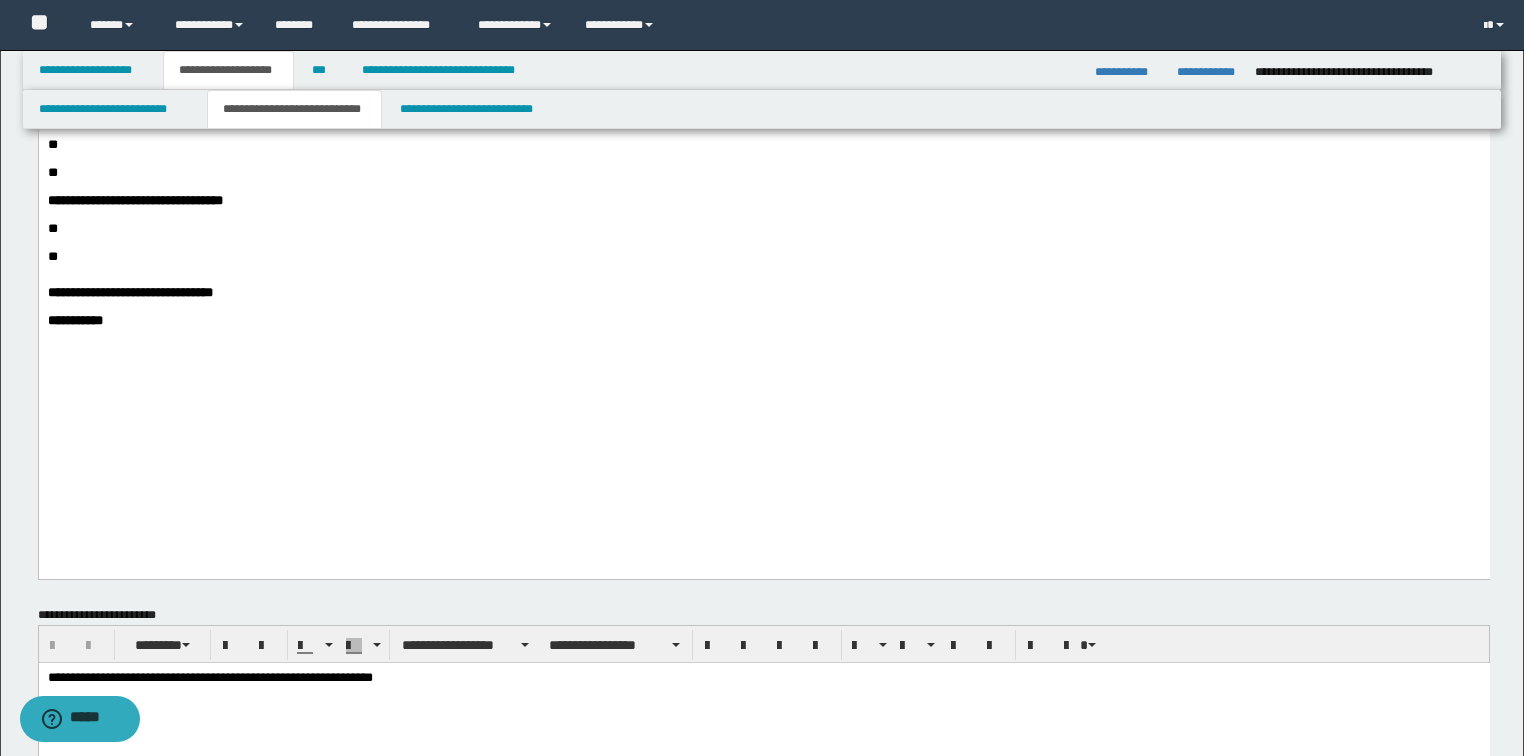 click on "**********" at bounding box center [763, -40] 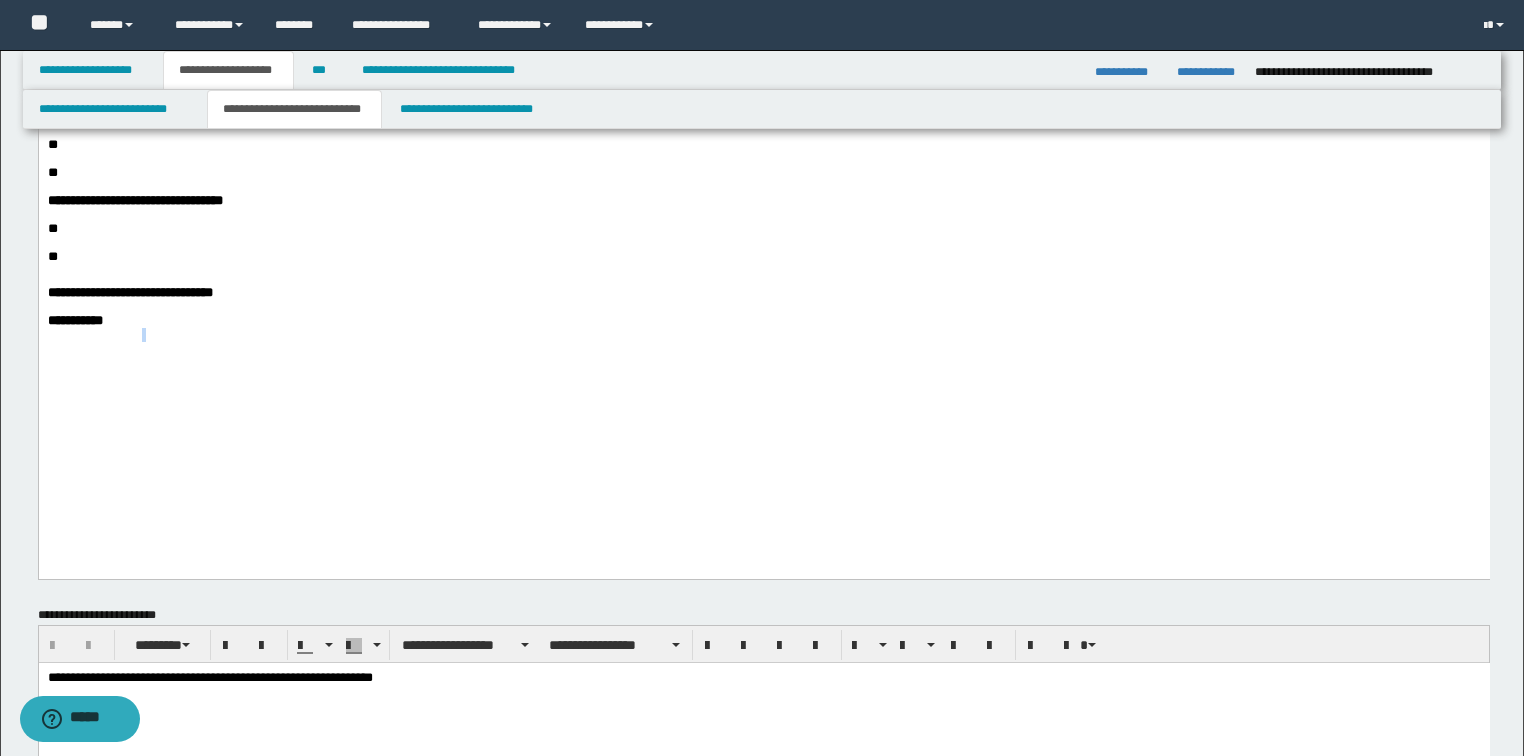 click on "**********" at bounding box center (763, -40) 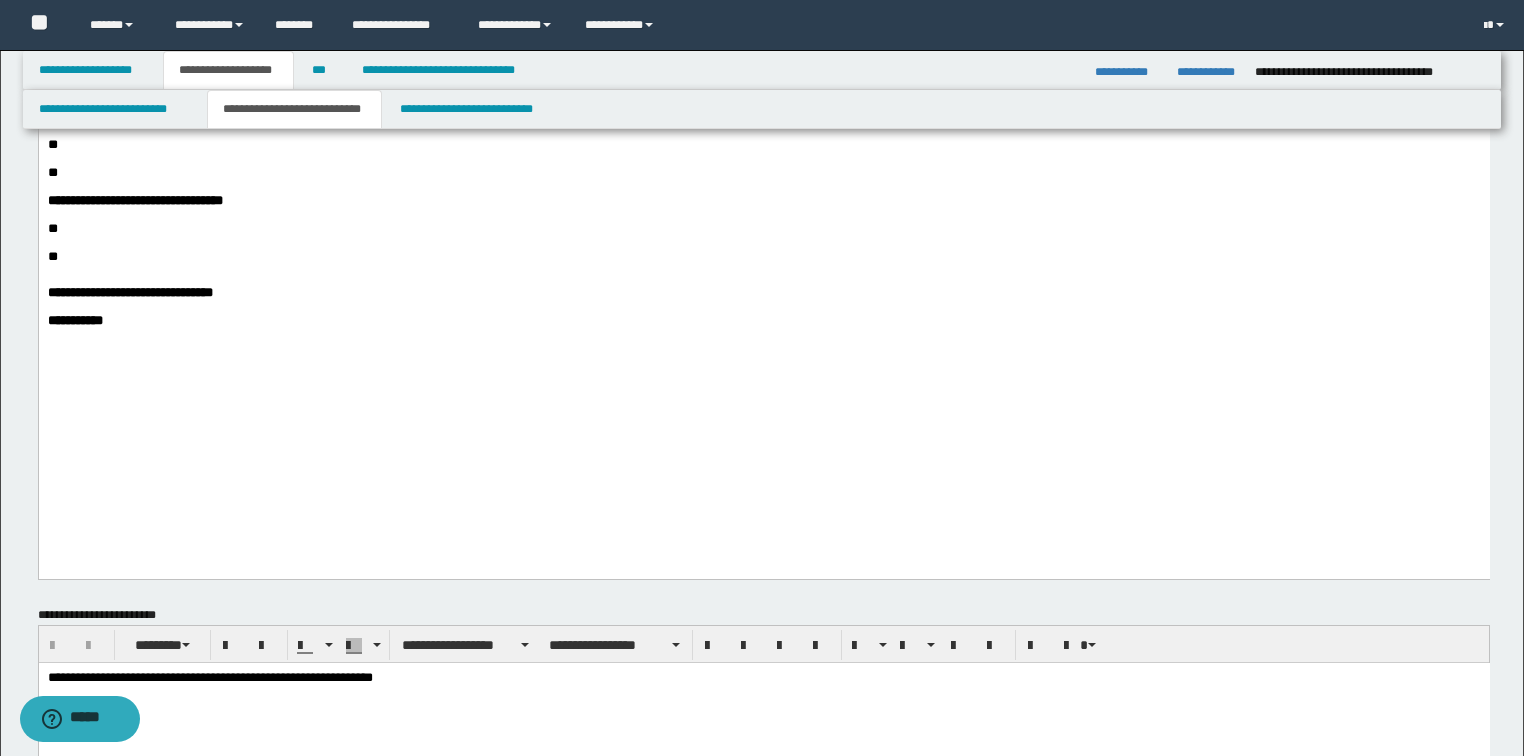 click on "**********" at bounding box center (74, 320) 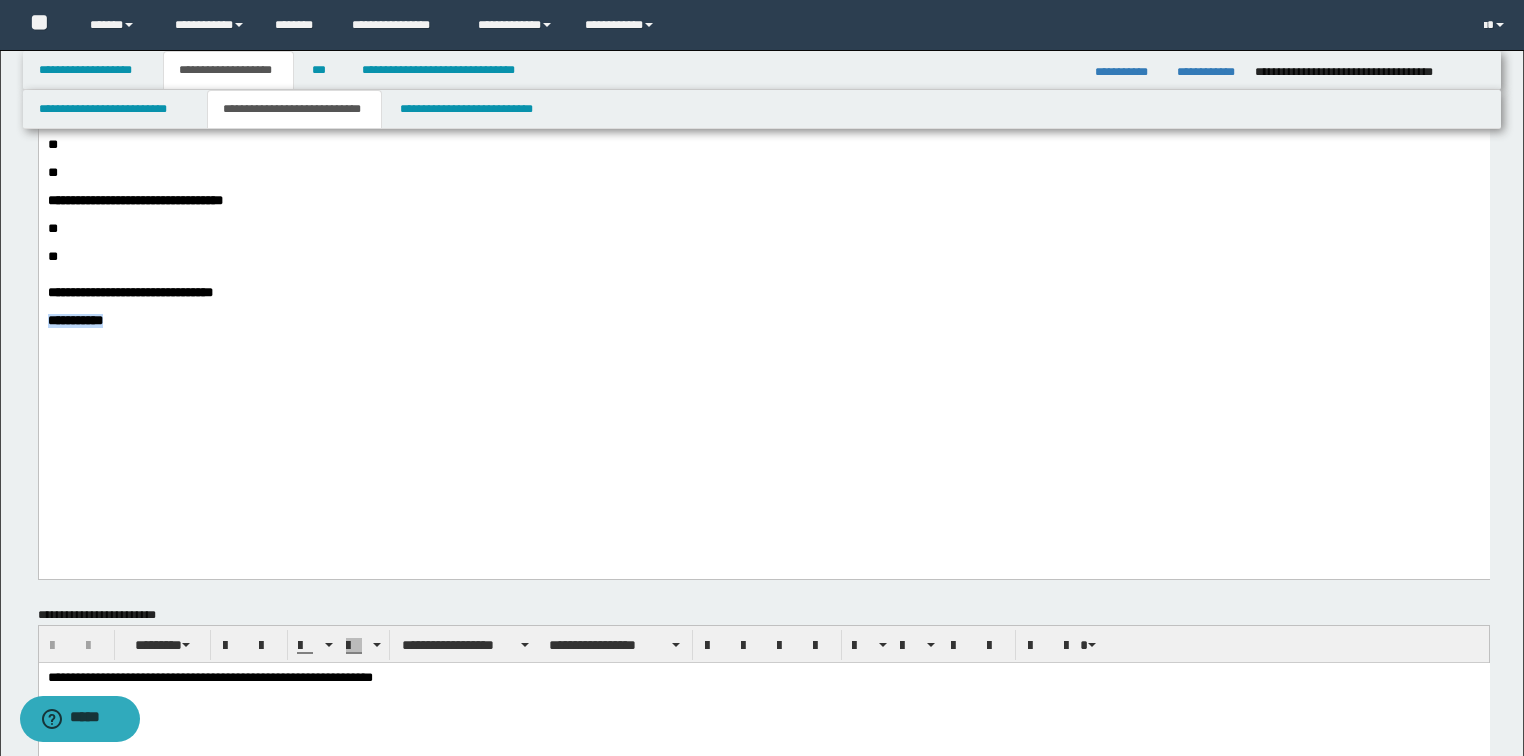 click on "**********" at bounding box center (74, 320) 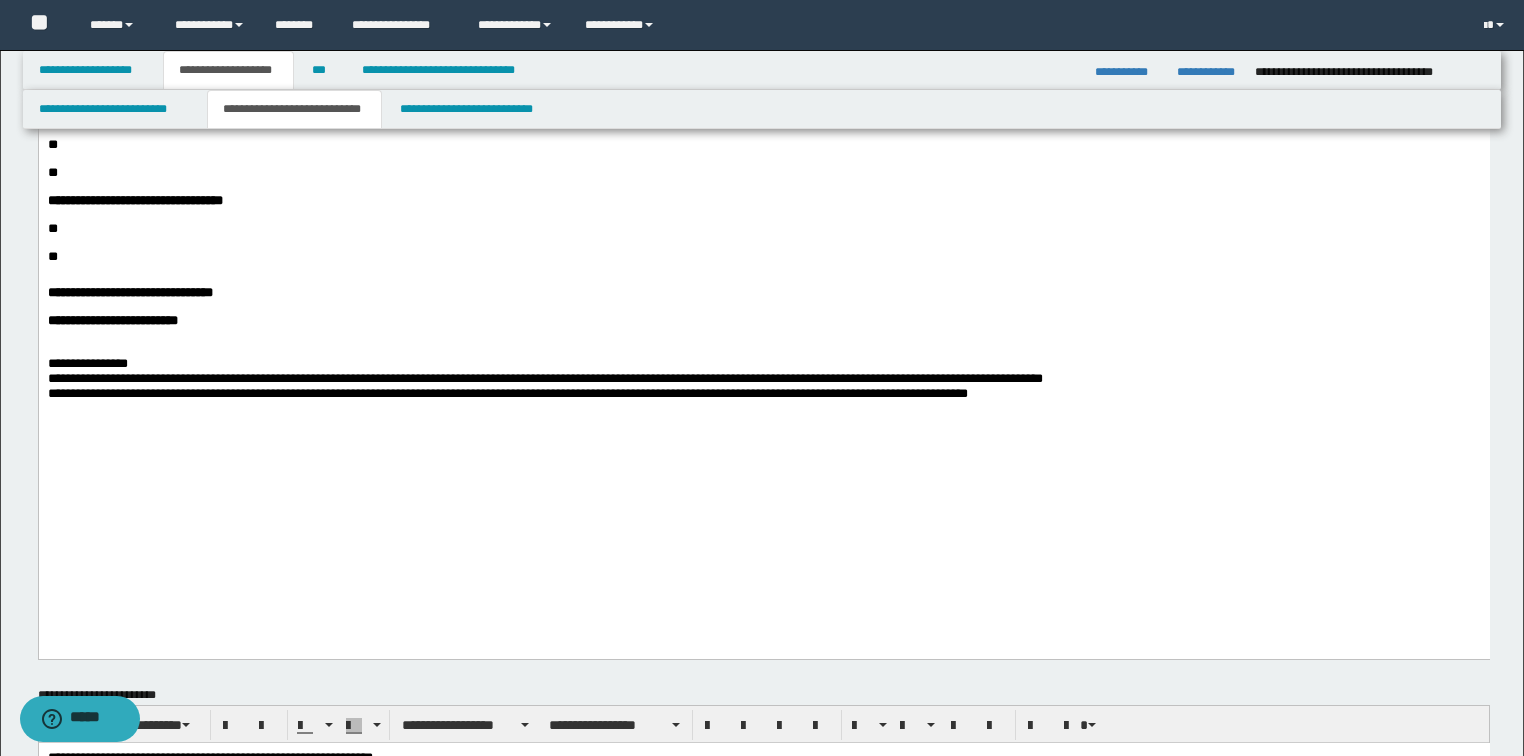 click on "**********" at bounding box center [763, 363] 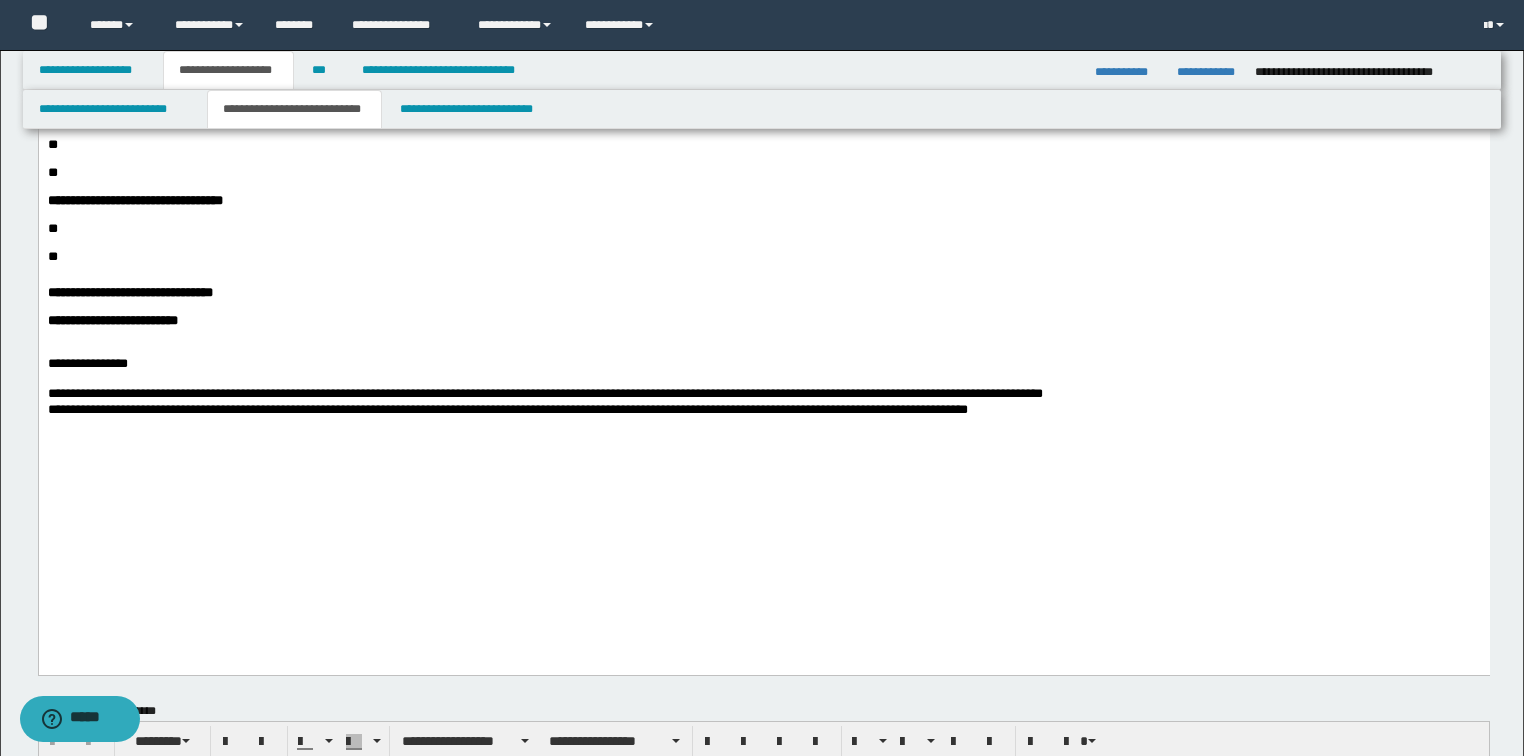 click on "**********" at bounding box center (763, 393) 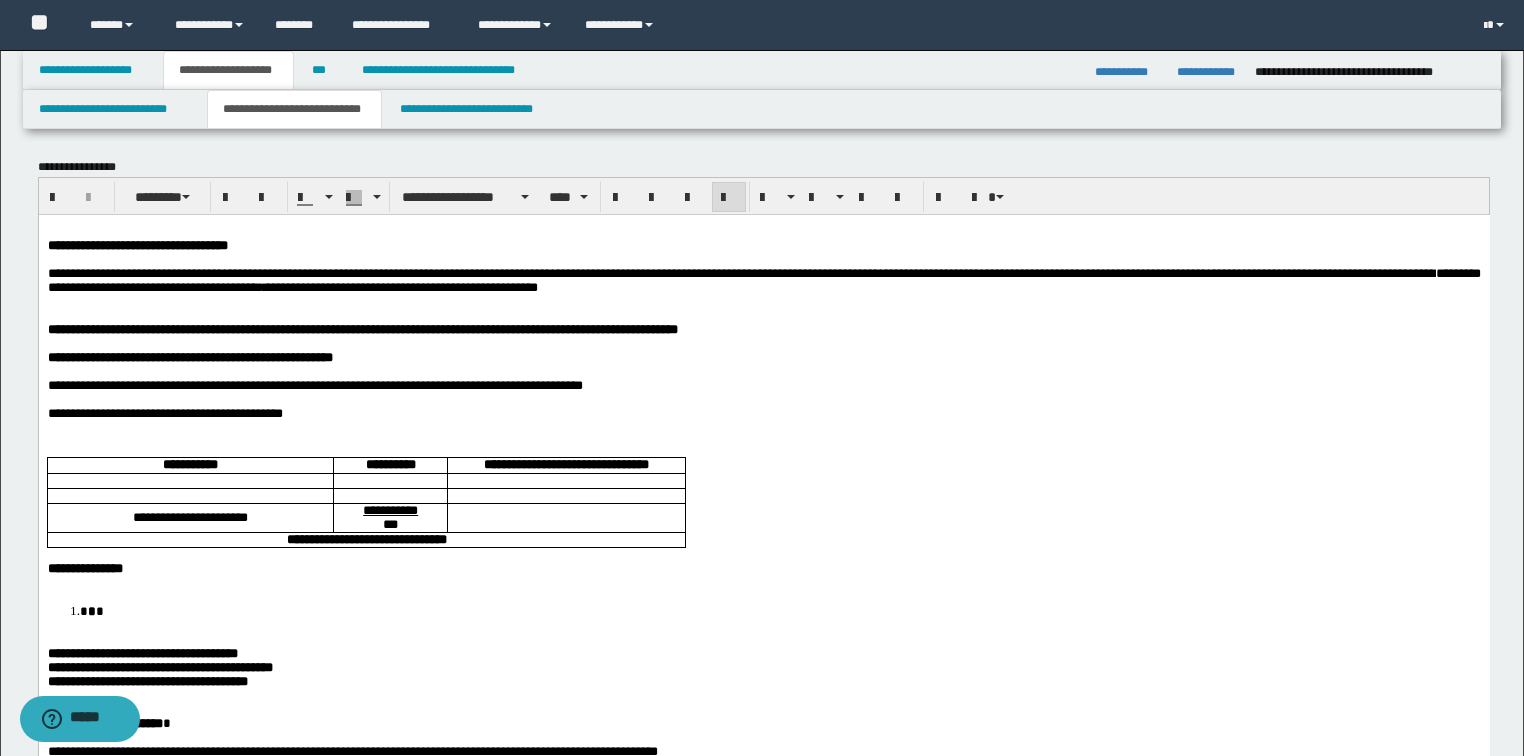scroll, scrollTop: 0, scrollLeft: 0, axis: both 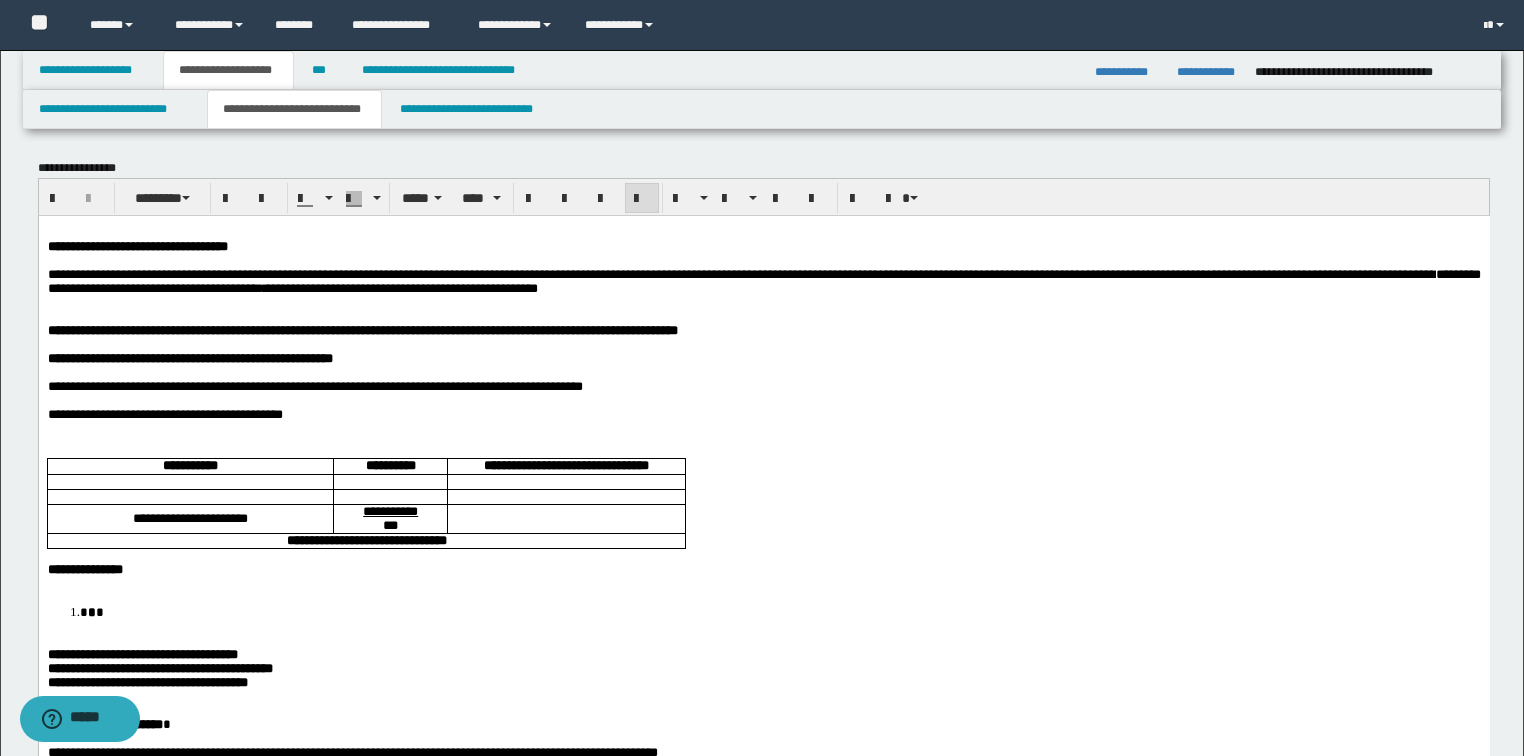 drag, startPoint x: 1108, startPoint y: 278, endPoint x: 1077, endPoint y: 288, distance: 32.572994 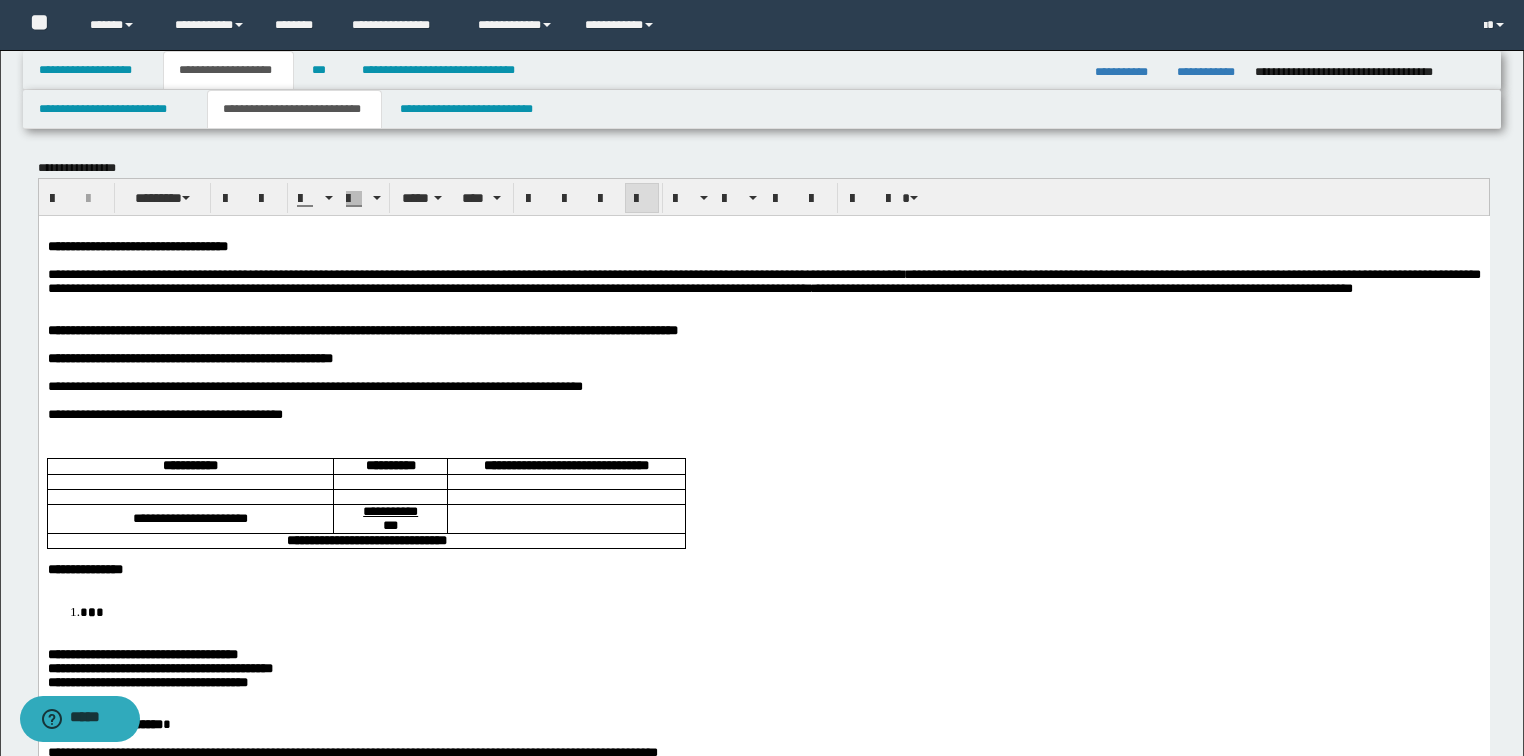 click on "**********" at bounding box center (763, 280) 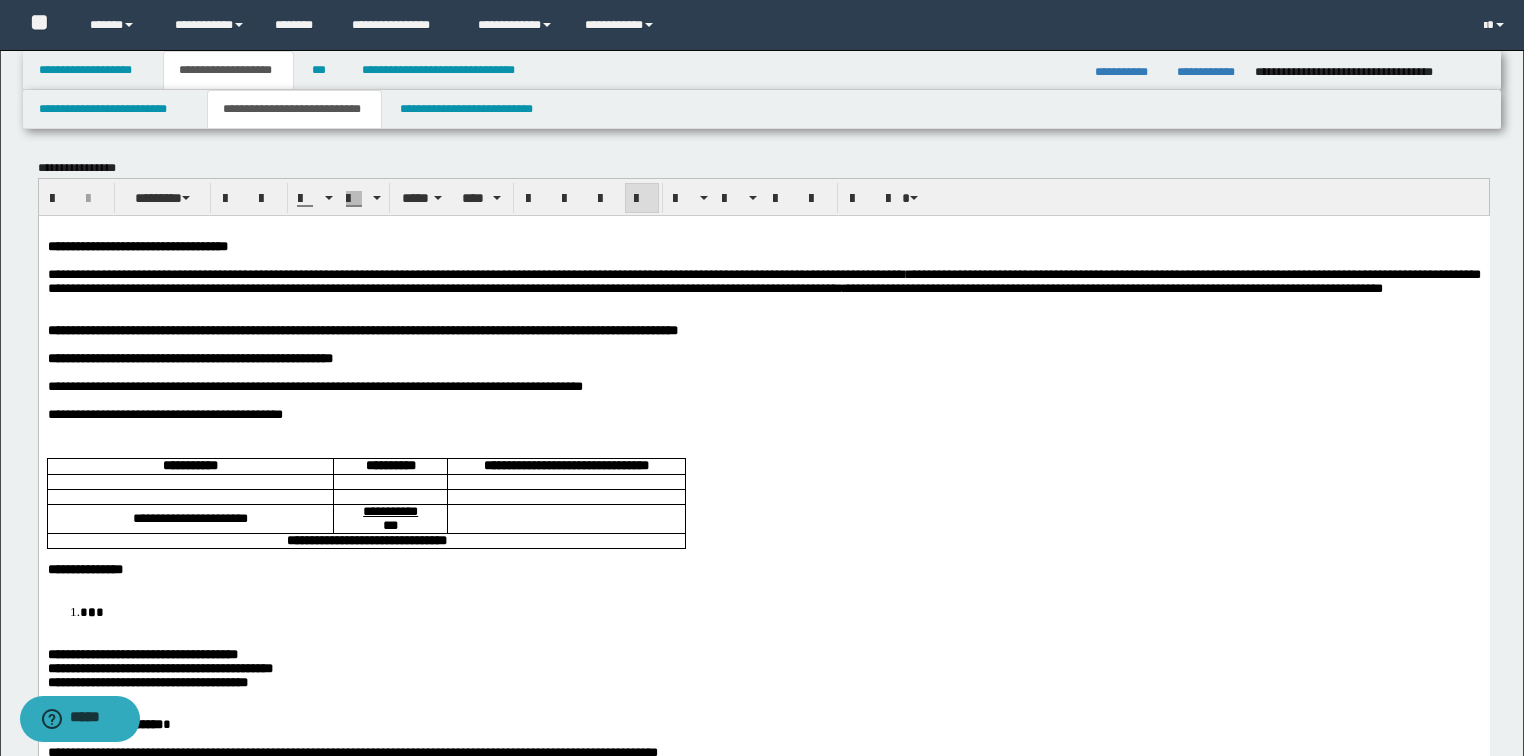 click on "**********" at bounding box center (763, 280) 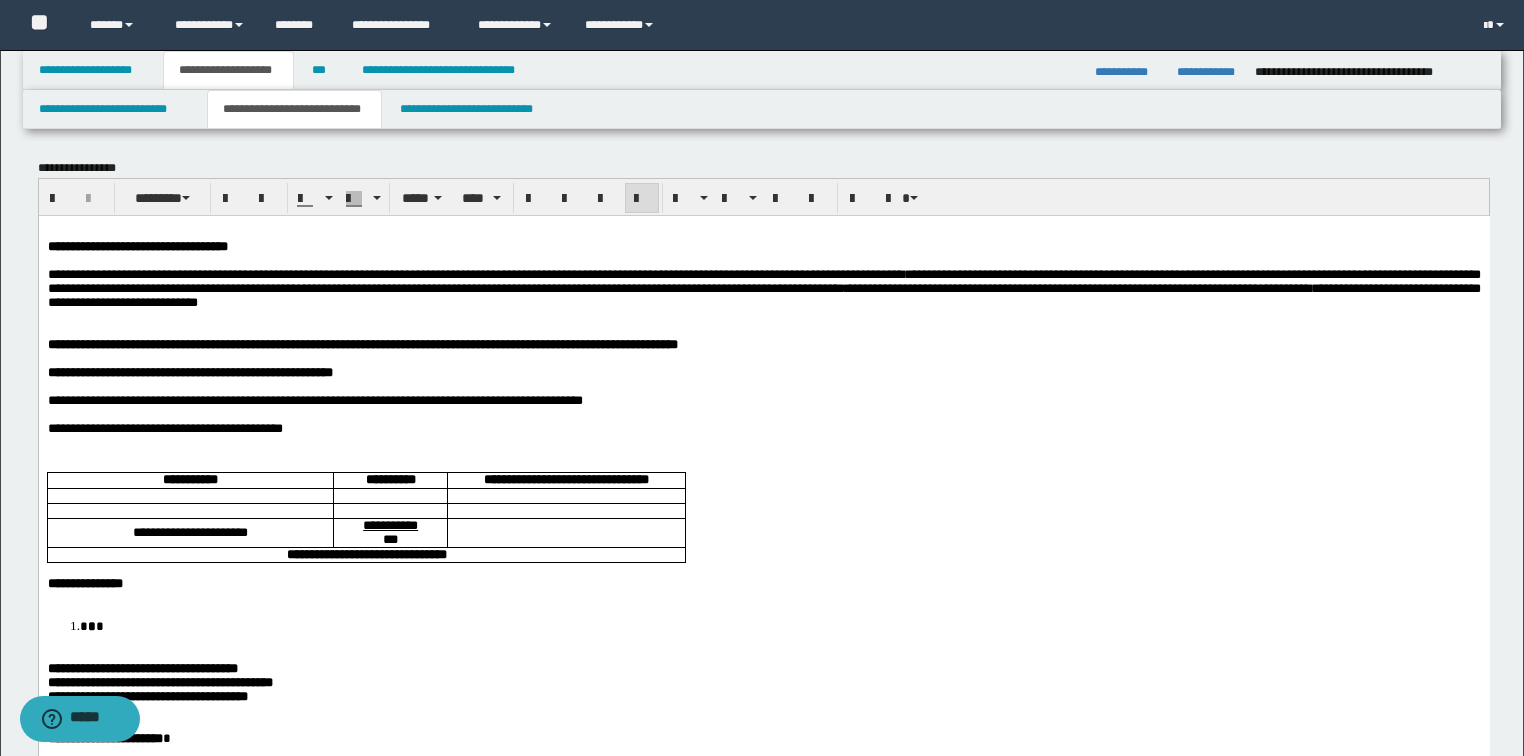 click on "**********" at bounding box center [763, 287] 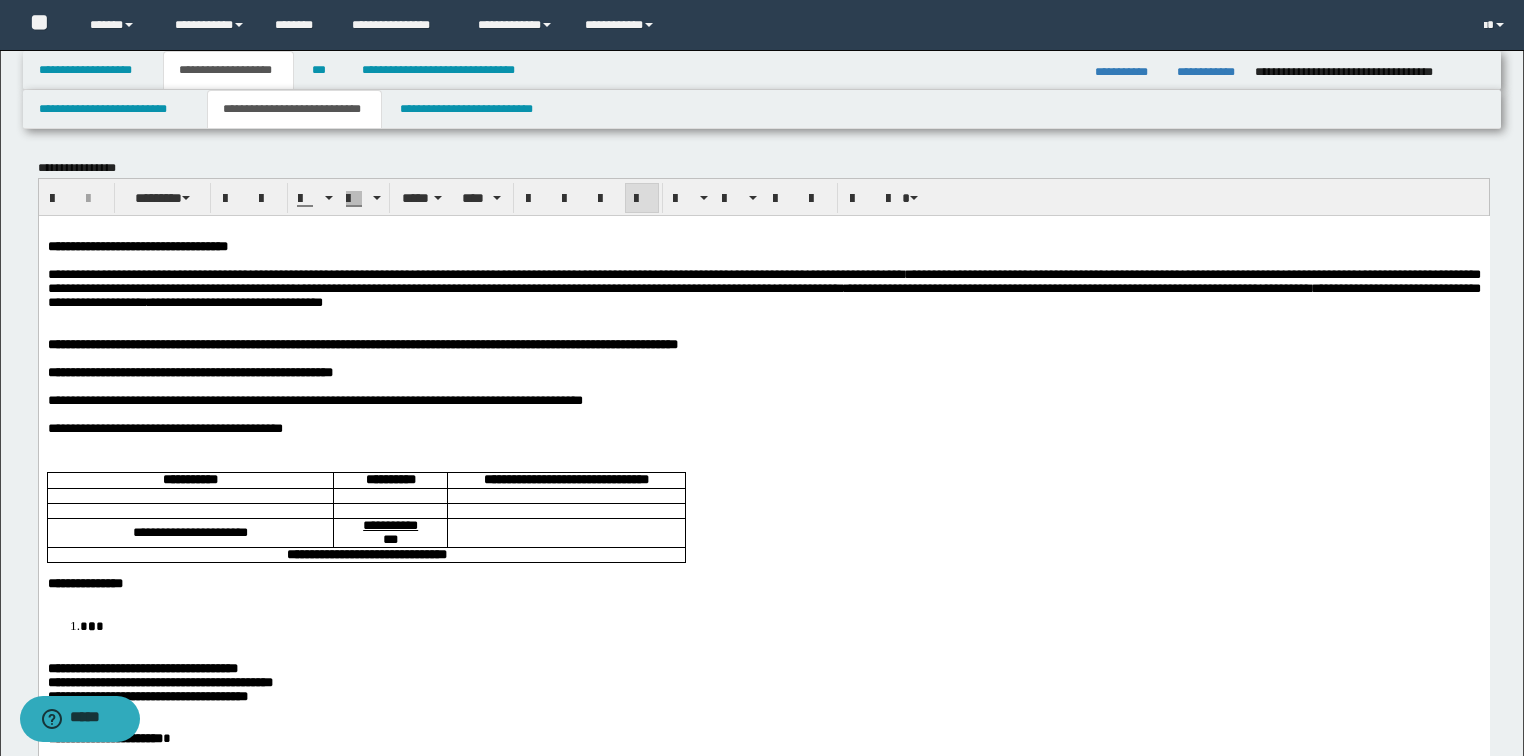 click on "**********" at bounding box center [763, 287] 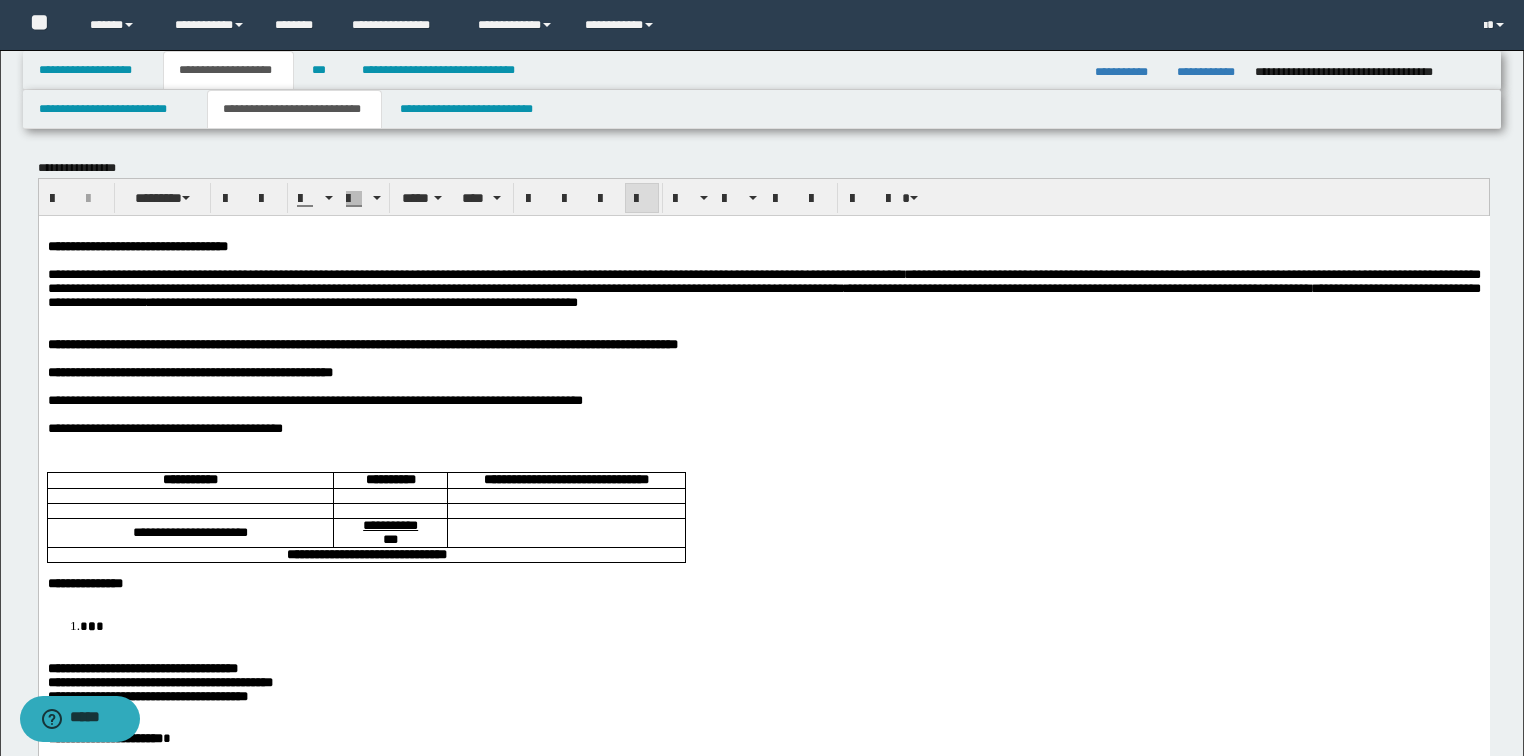 click on "**********" at bounding box center (763, 287) 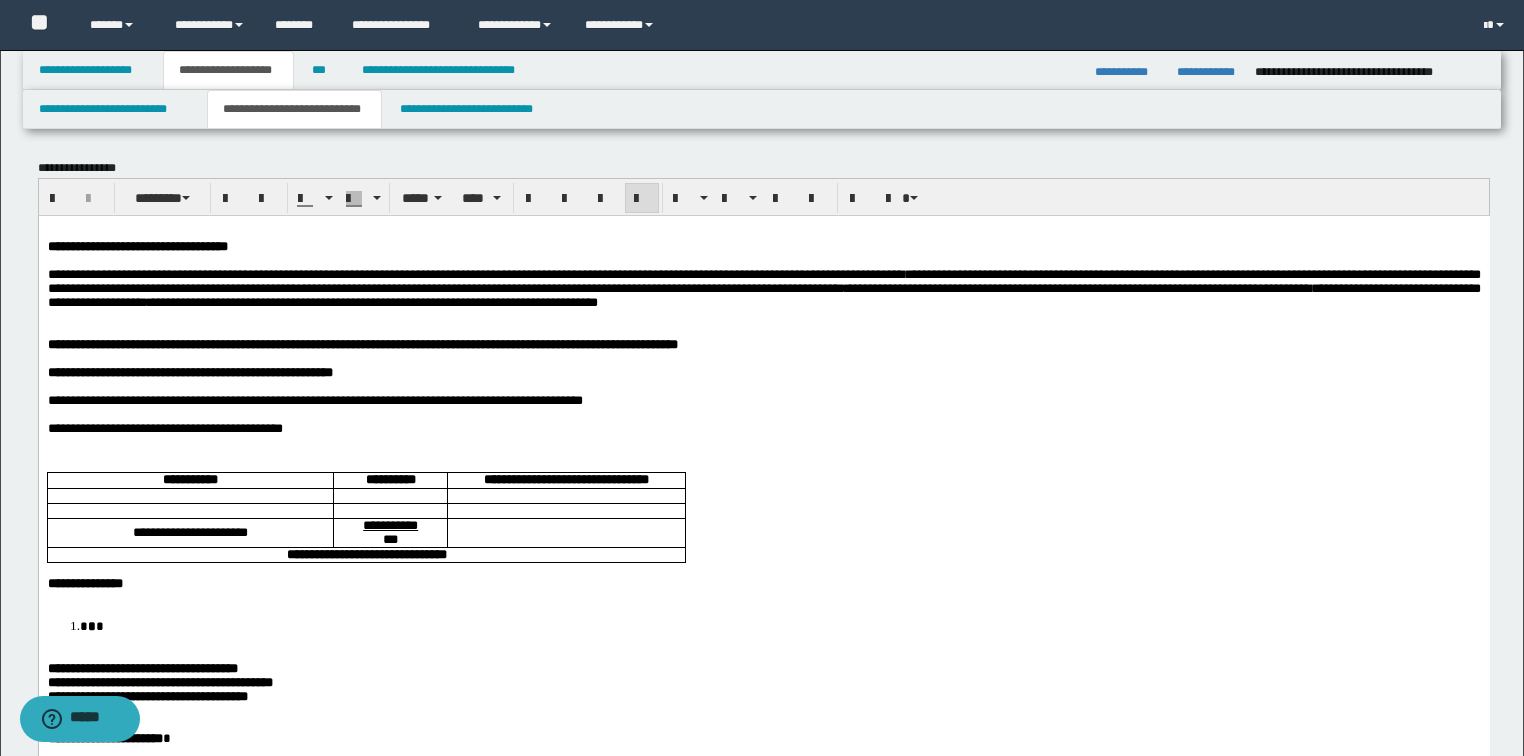 click on "**********" at bounding box center (763, 287) 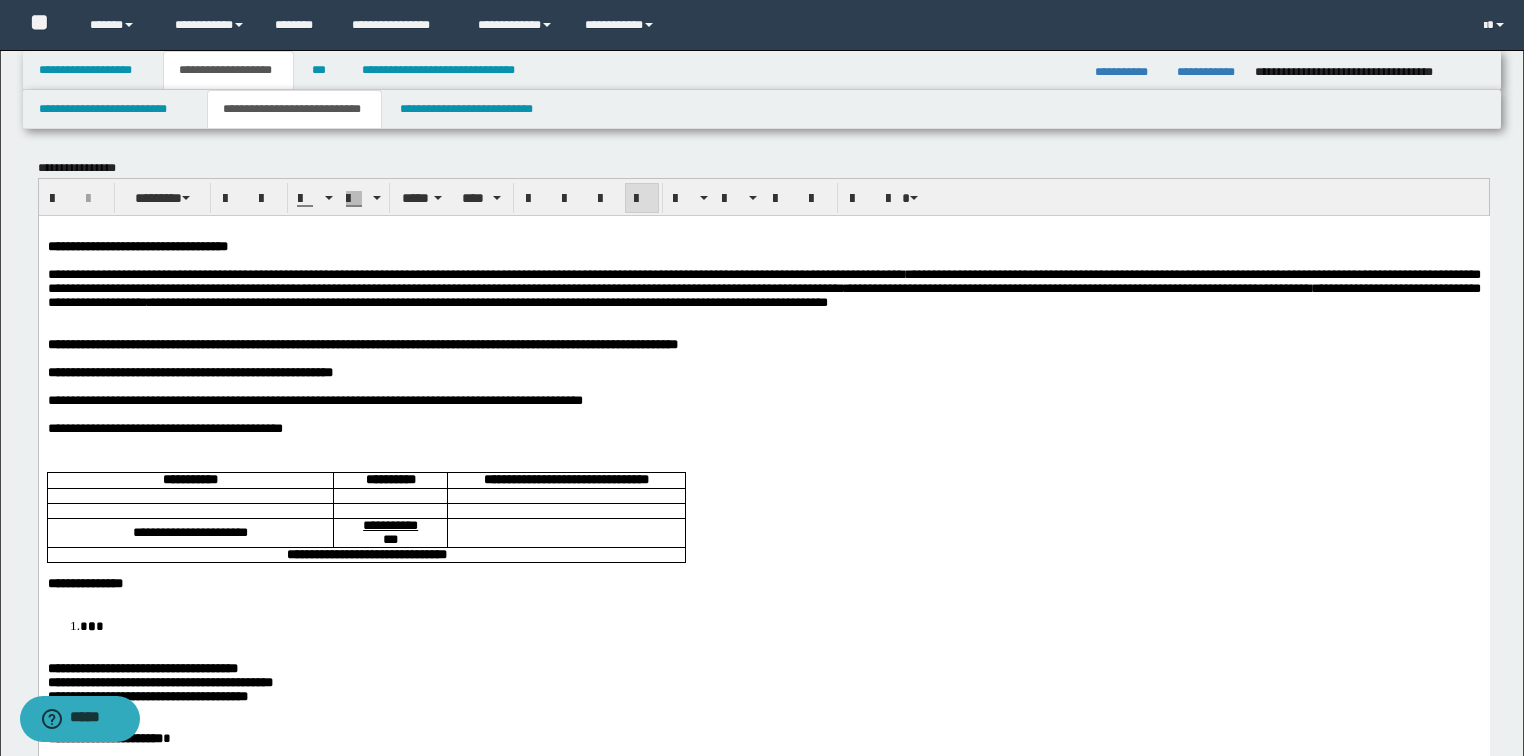 click on "**********" at bounding box center (763, 287) 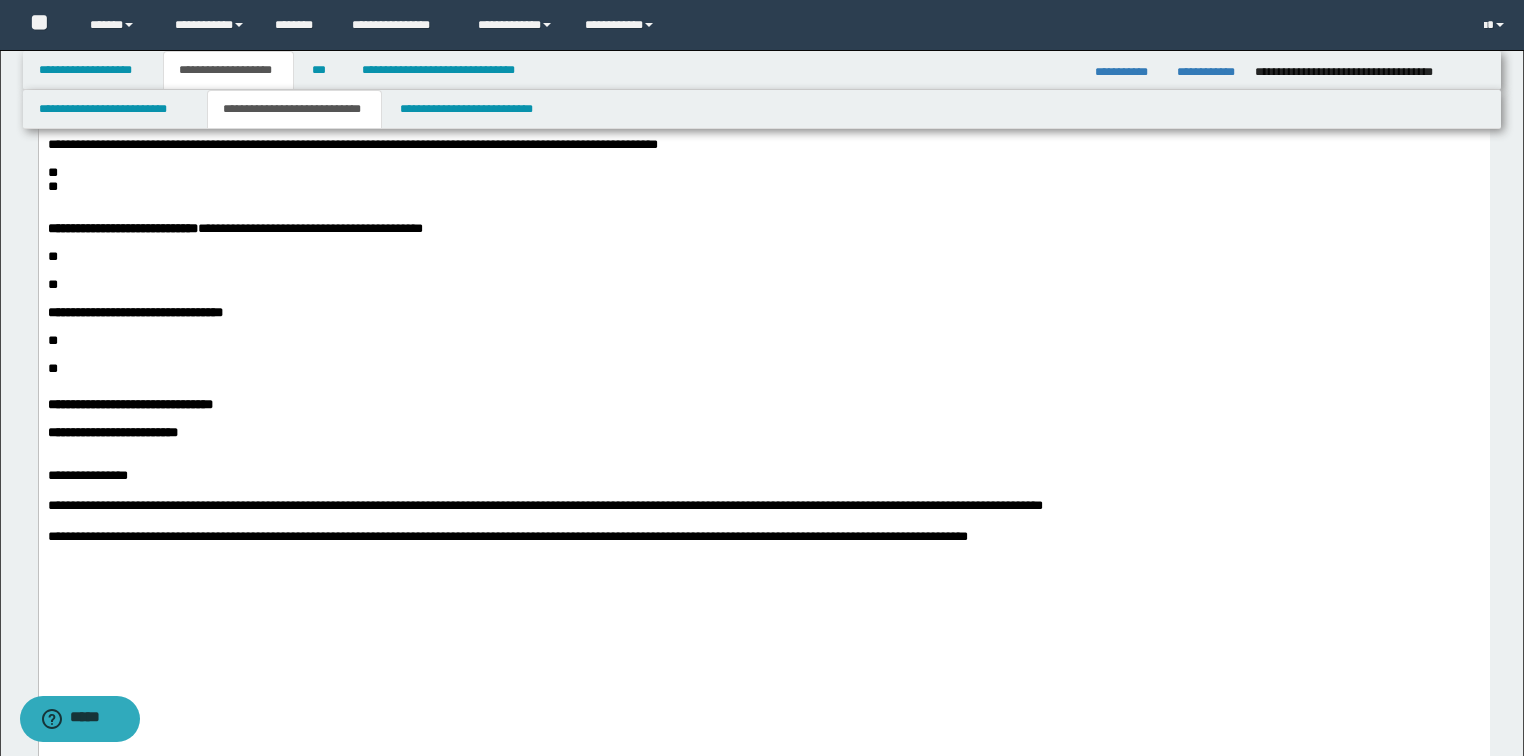 scroll, scrollTop: 640, scrollLeft: 0, axis: vertical 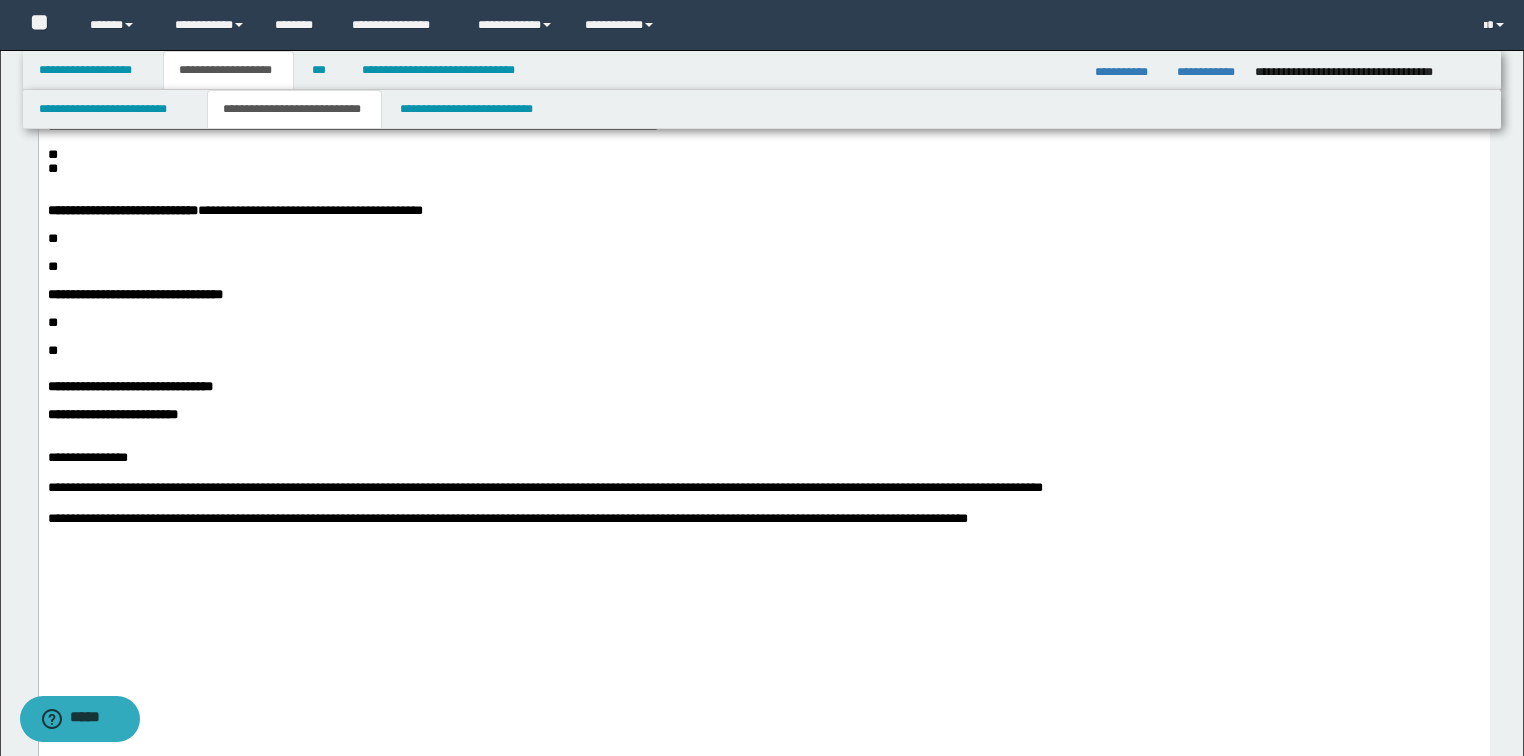 click on "**" at bounding box center [763, 155] 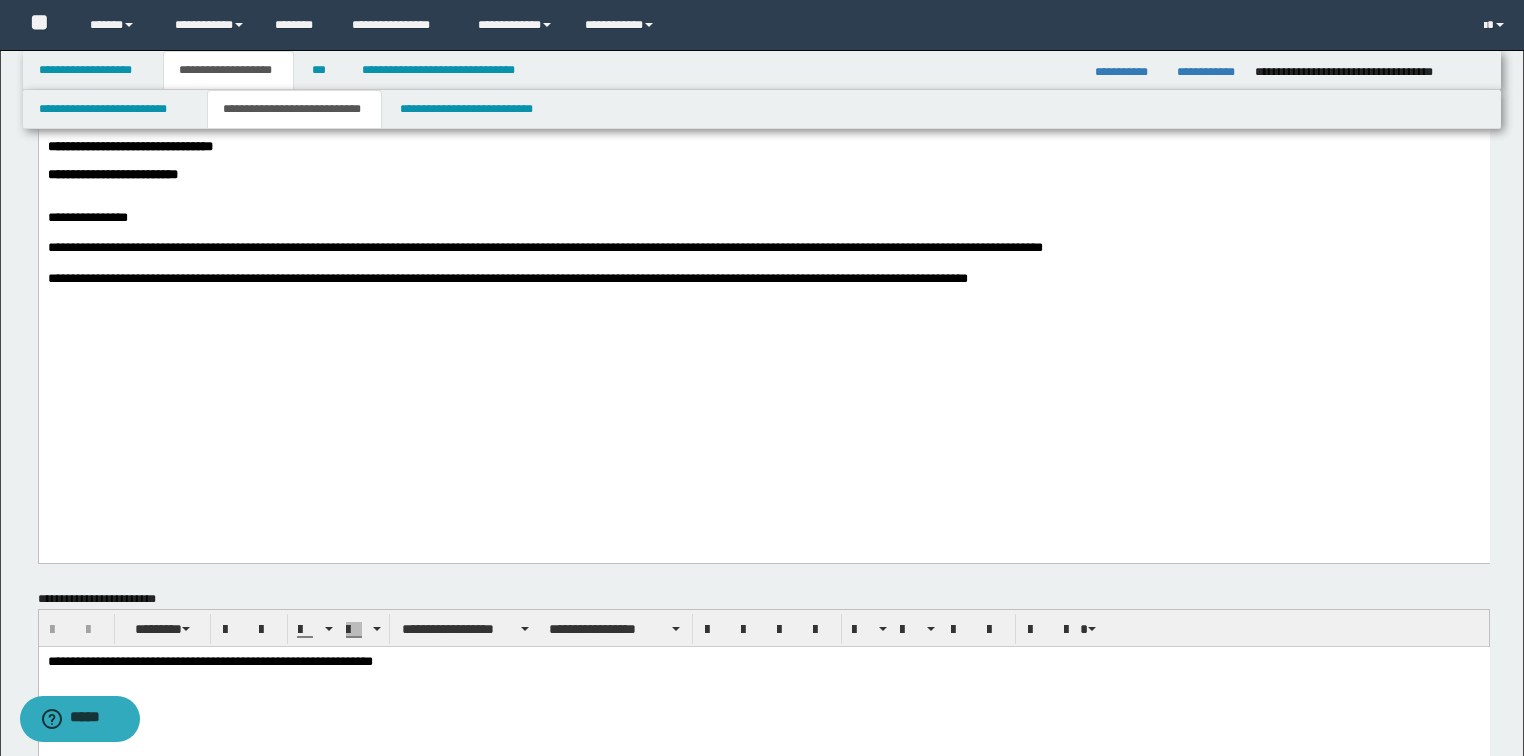 click on "**********" at bounding box center (763, 278) 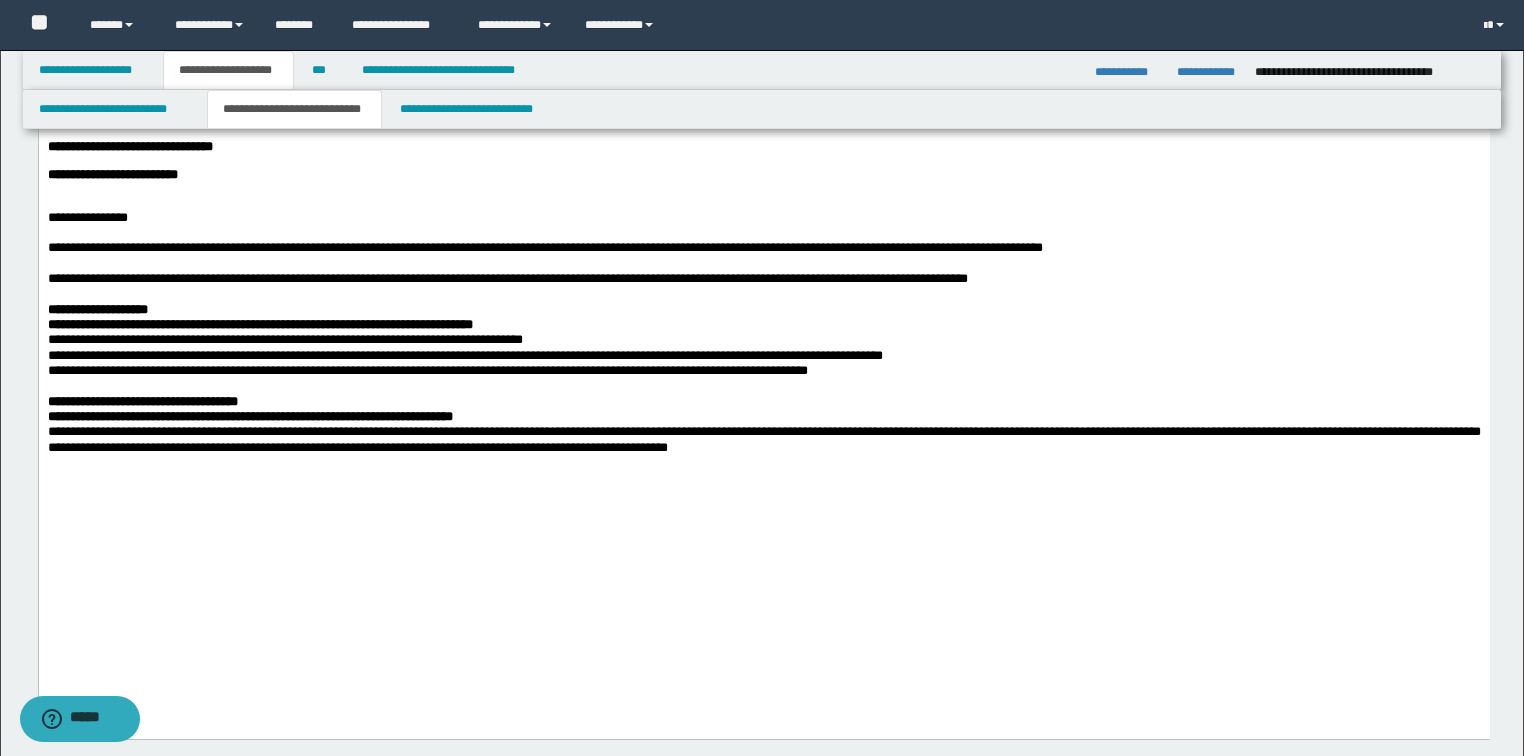 click on "**********" at bounding box center (763, 309) 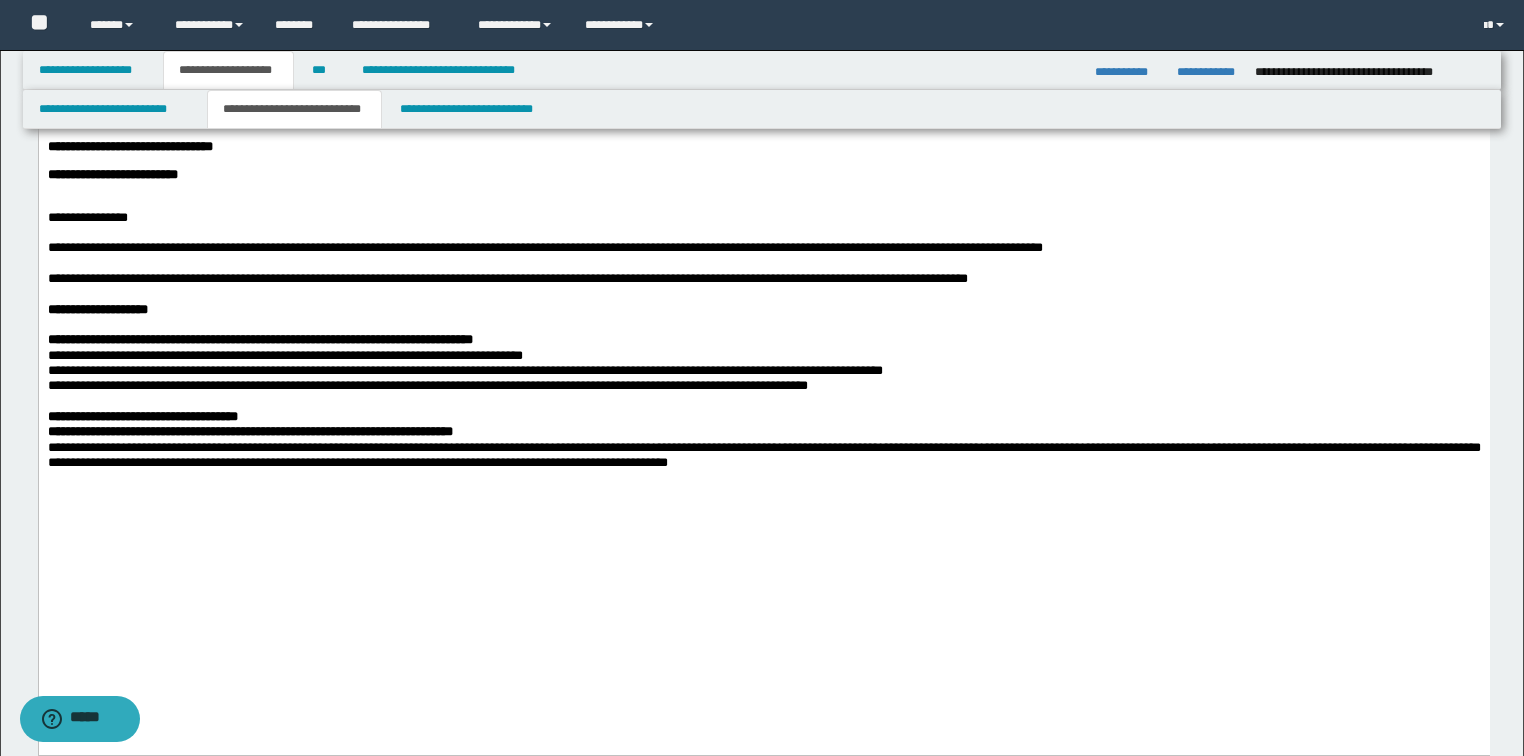 click on "**********" at bounding box center (763, 339) 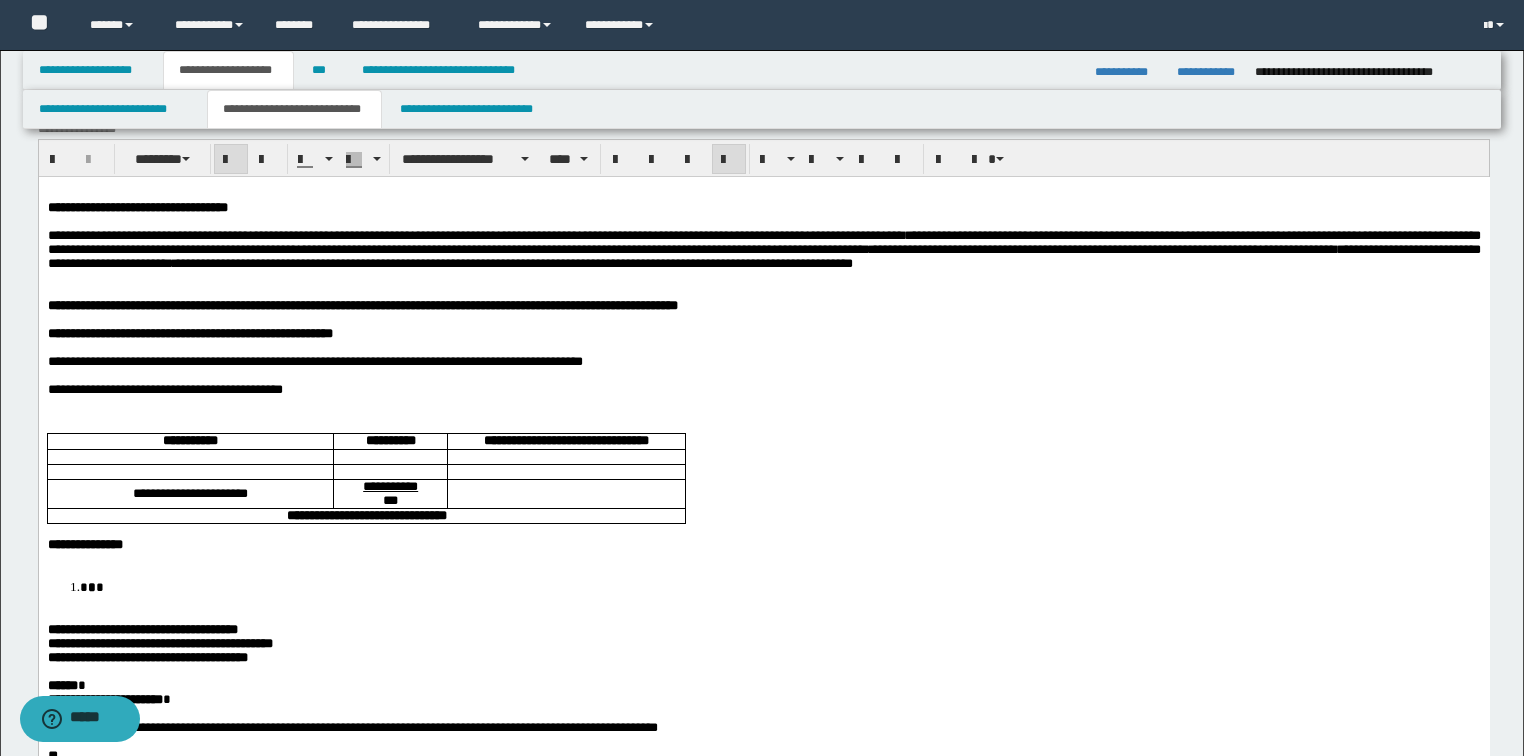 scroll, scrollTop: 0, scrollLeft: 0, axis: both 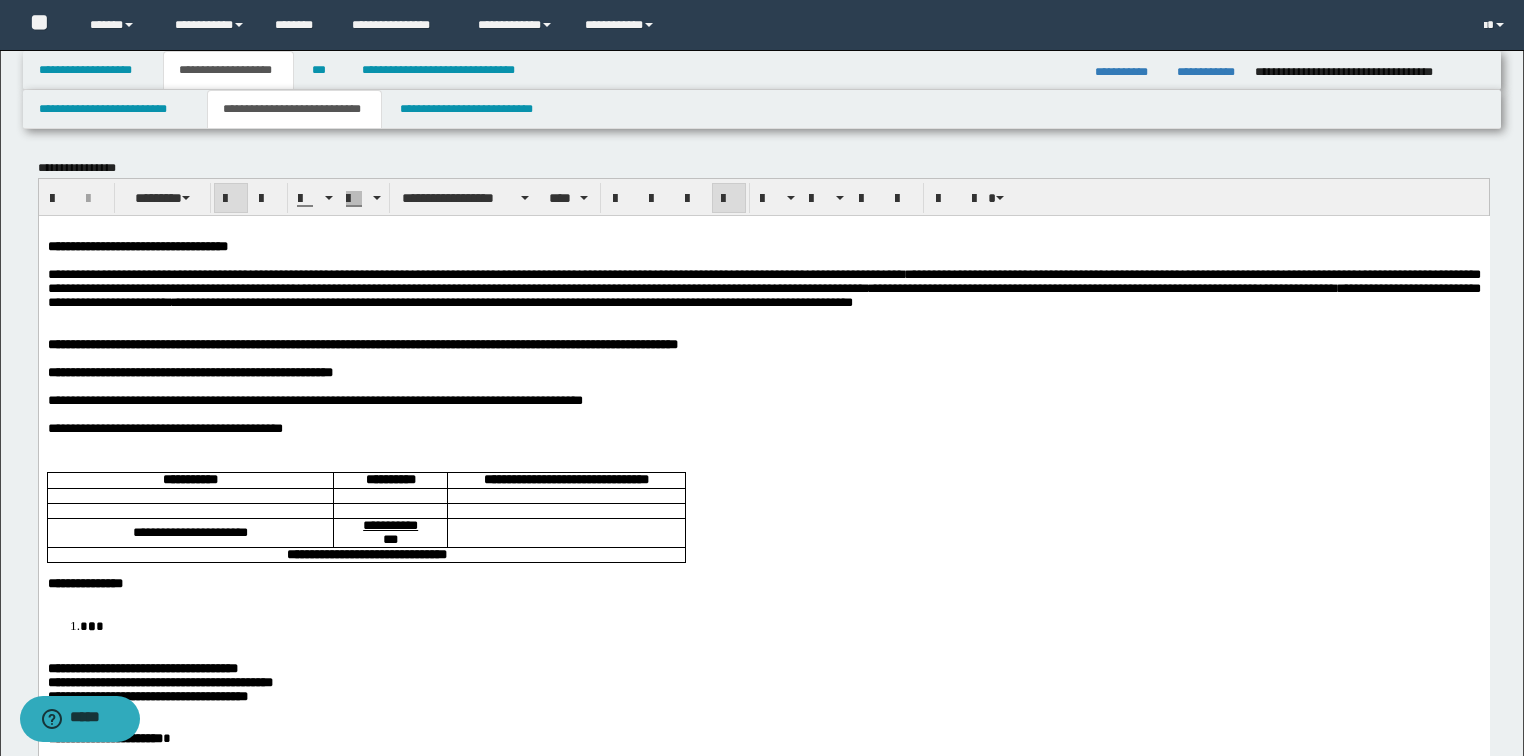 click on "**********" at bounding box center [763, 287] 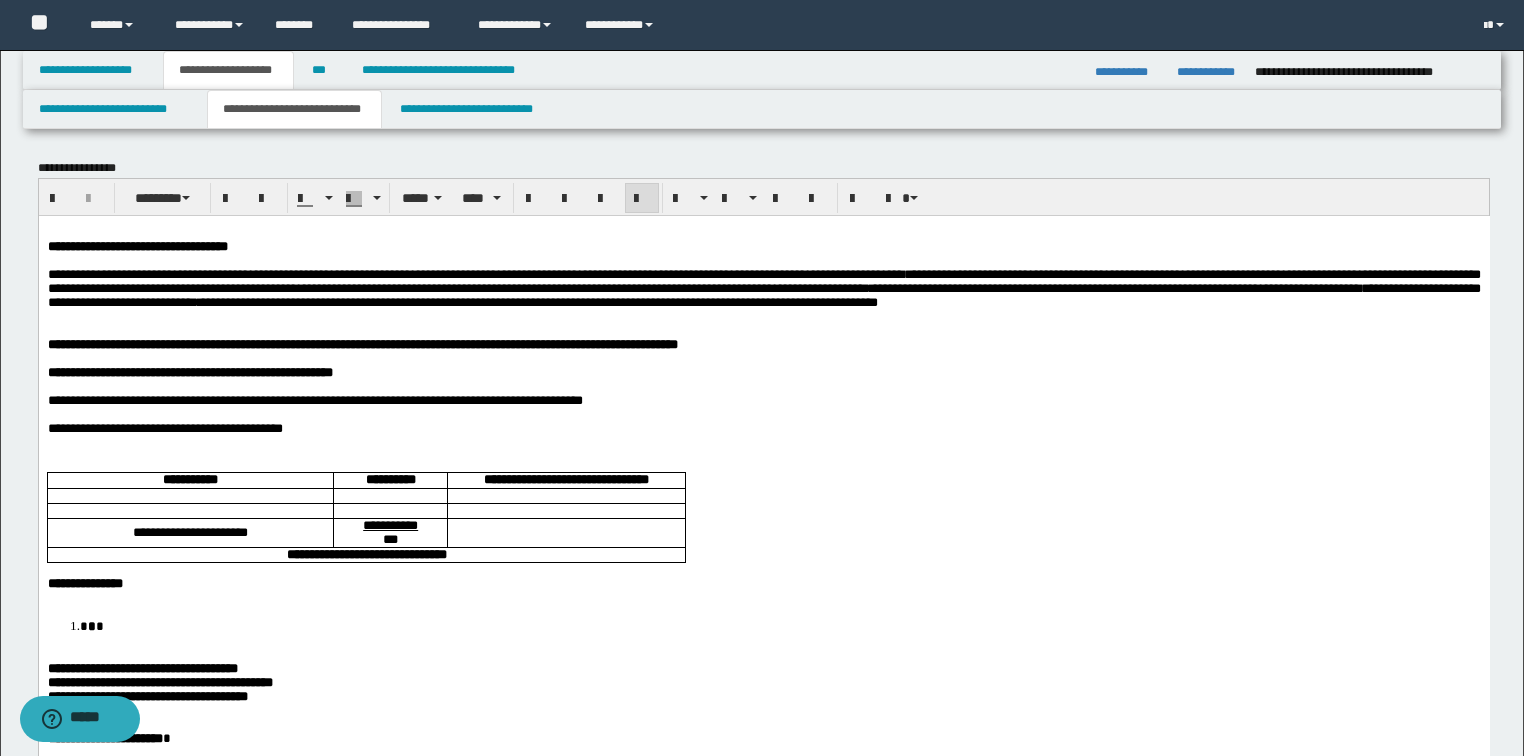 click on "**********" at bounding box center (763, 287) 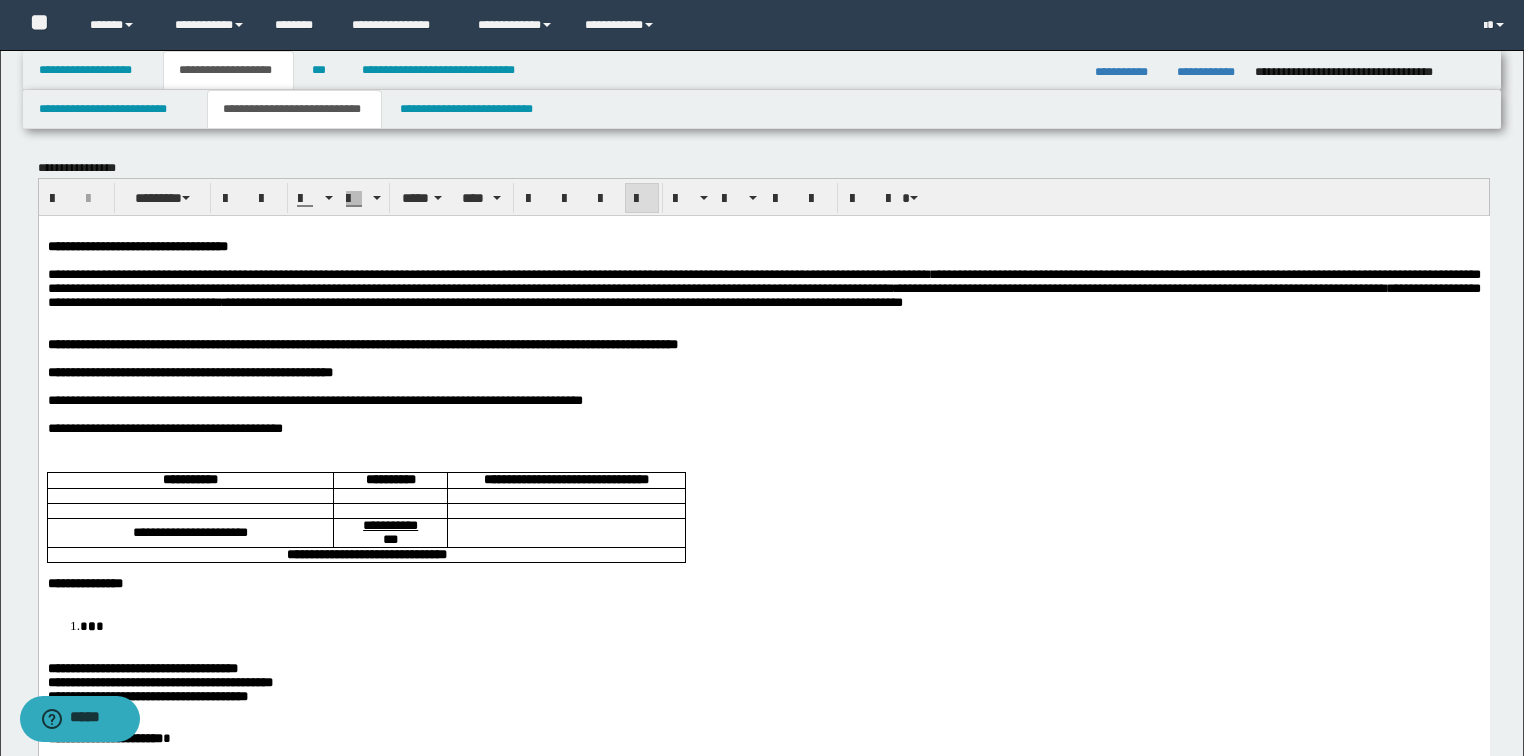 click on "**********" at bounding box center (763, 287) 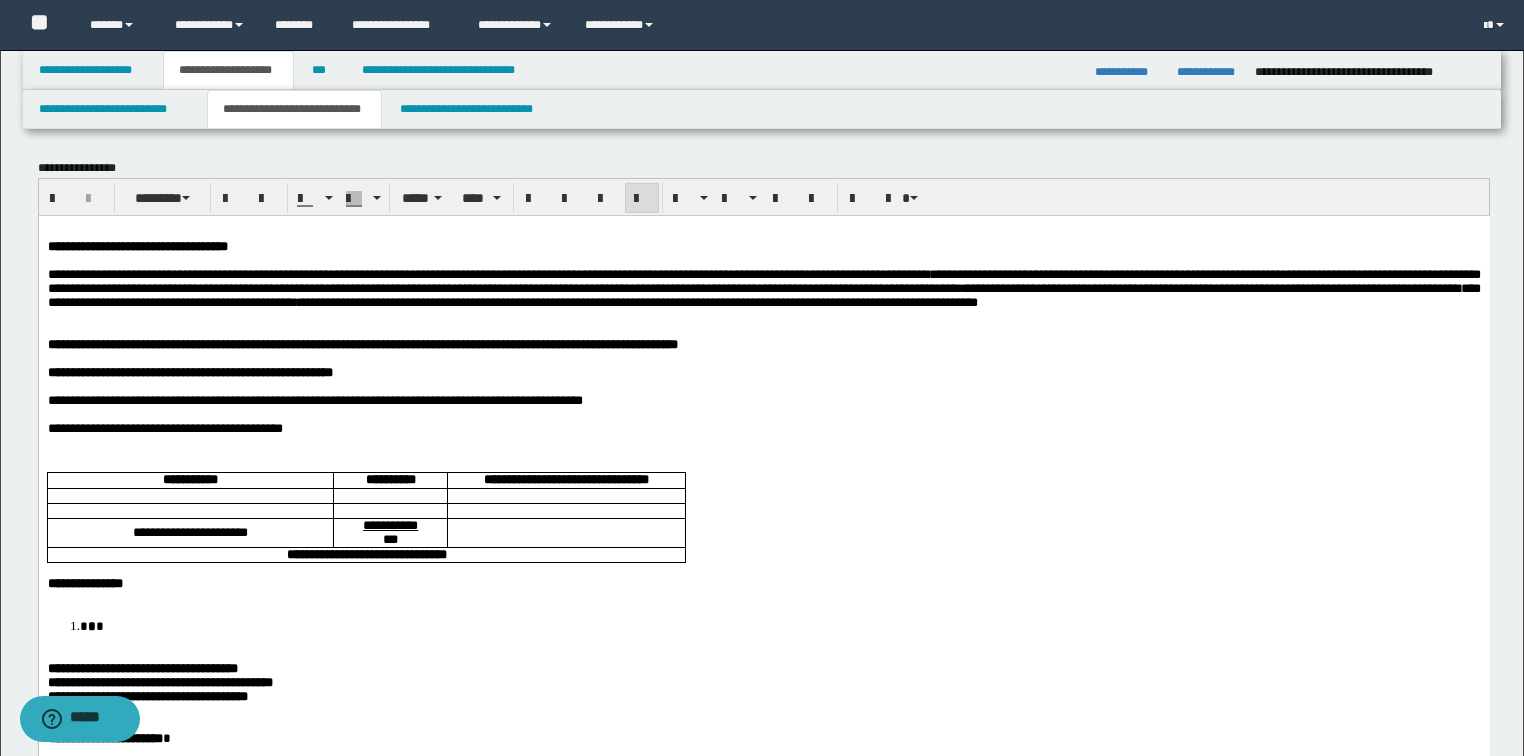 click on "**********" at bounding box center [763, 287] 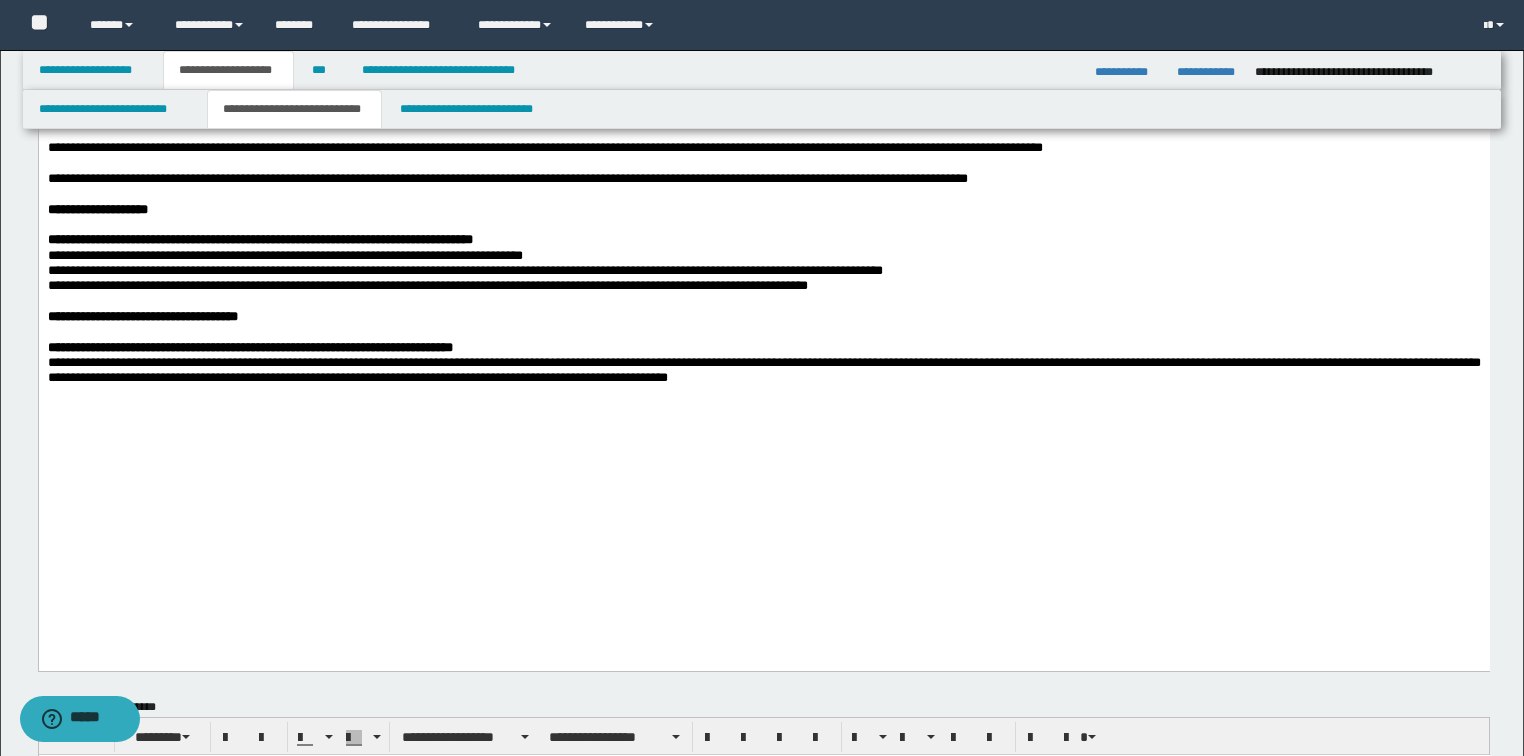 scroll, scrollTop: 1200, scrollLeft: 0, axis: vertical 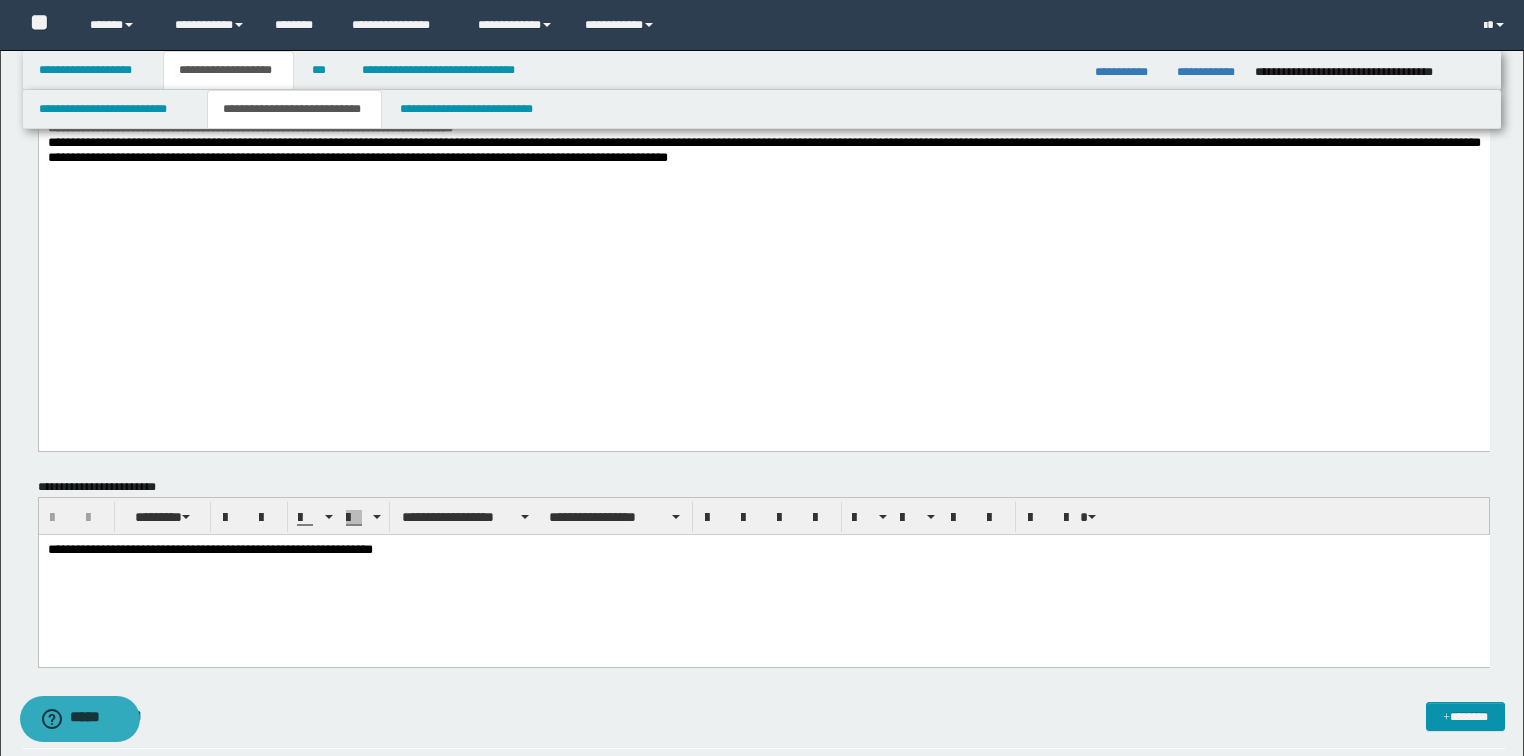 click on "**********" at bounding box center (763, -362) 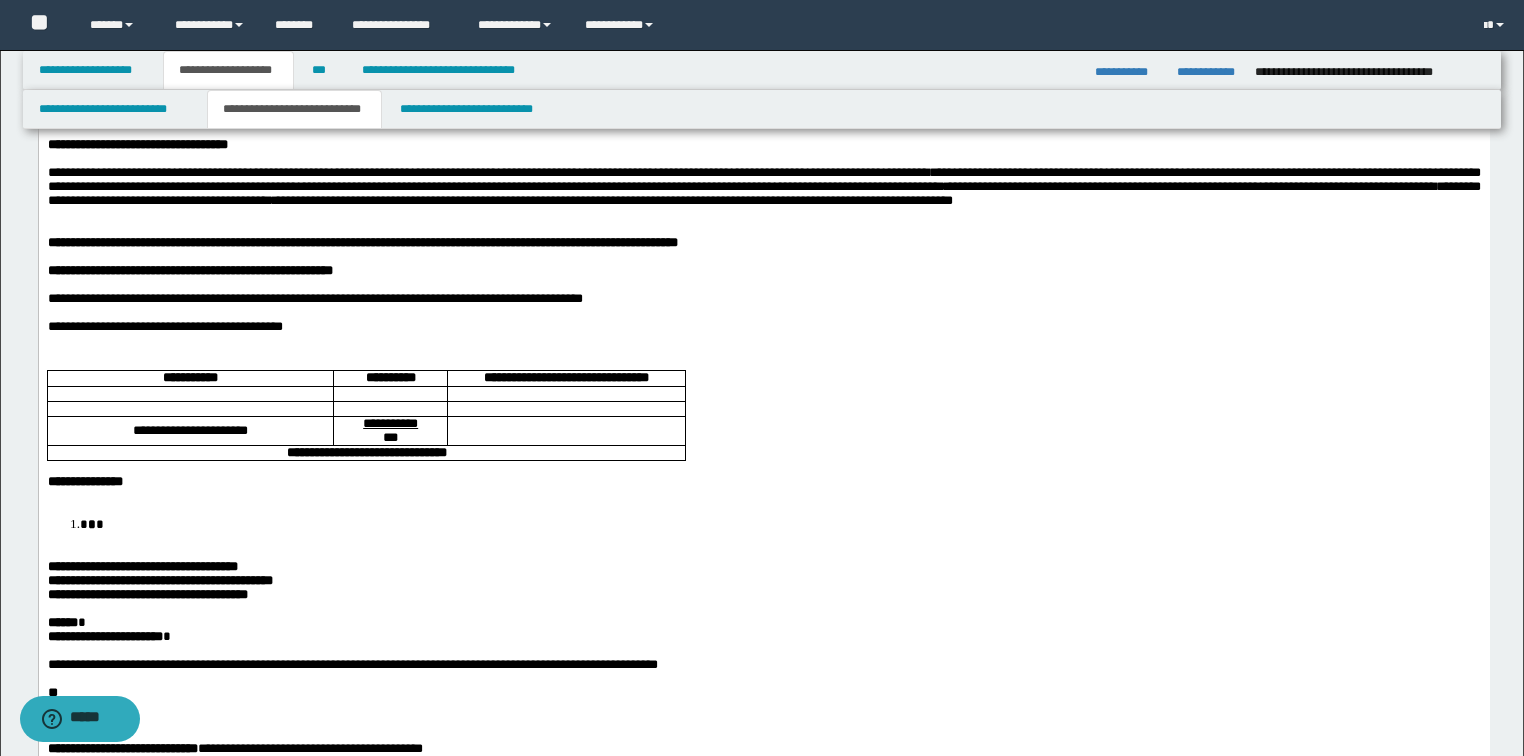scroll, scrollTop: 0, scrollLeft: 0, axis: both 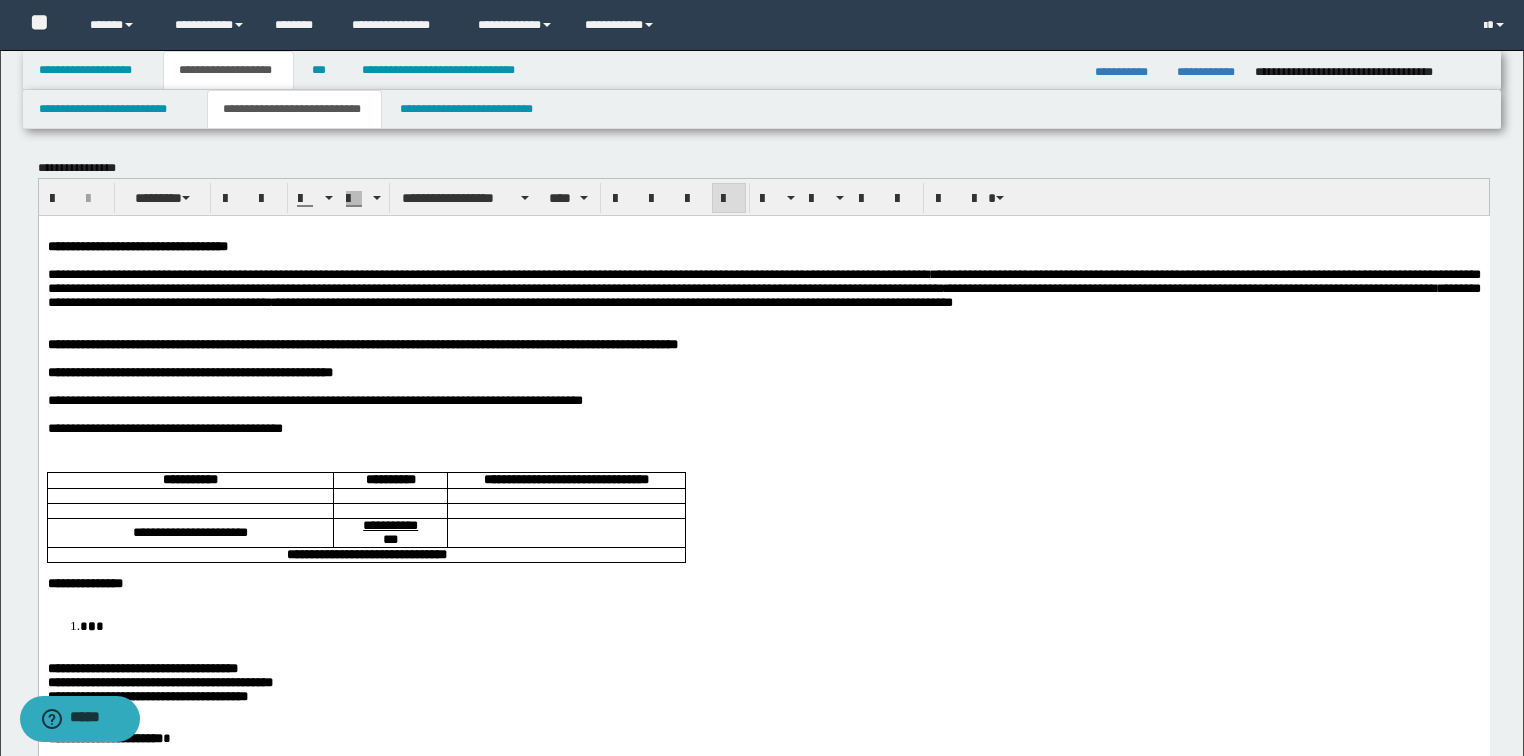 click on "**********" at bounding box center [362, 343] 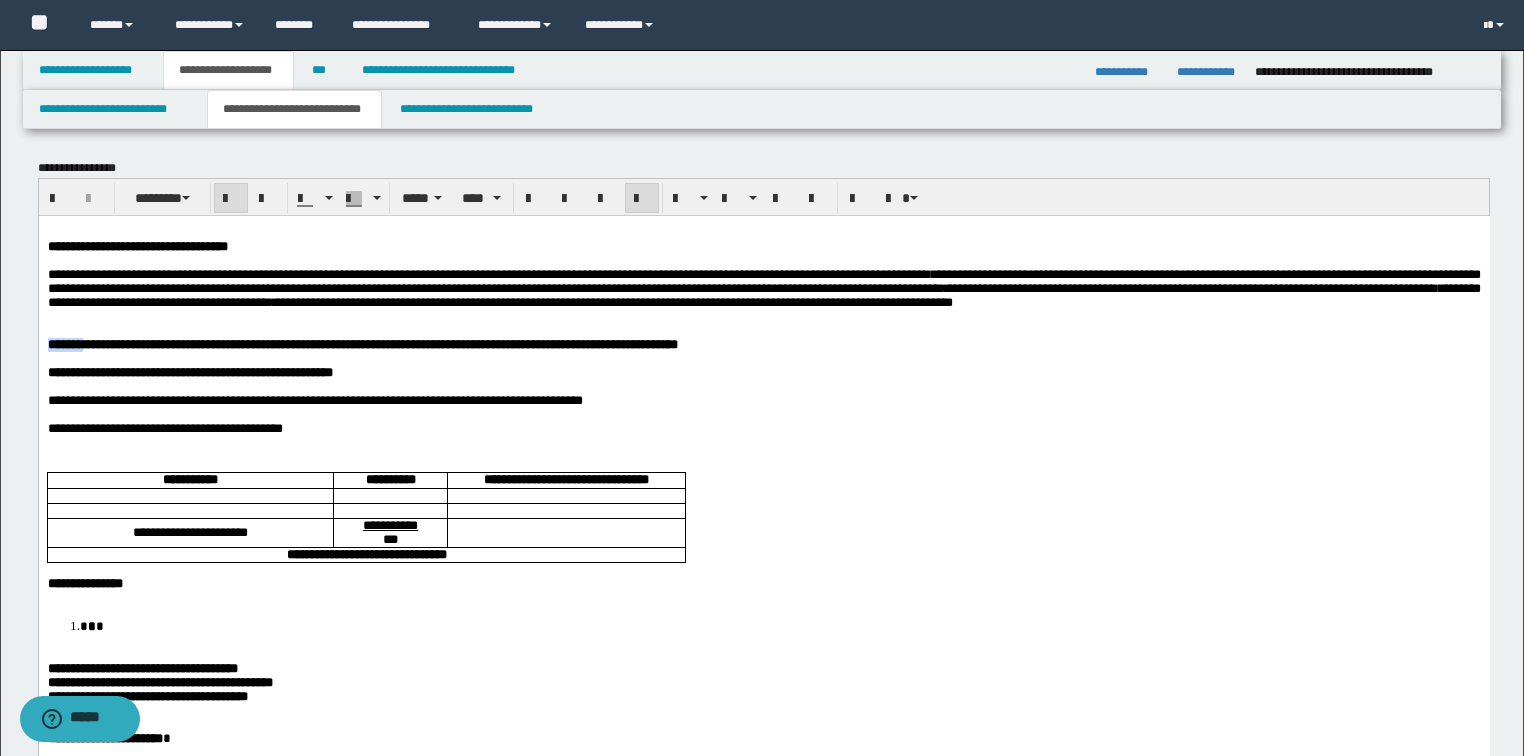 drag, startPoint x: 99, startPoint y: 376, endPoint x: 1, endPoint y: 376, distance: 98 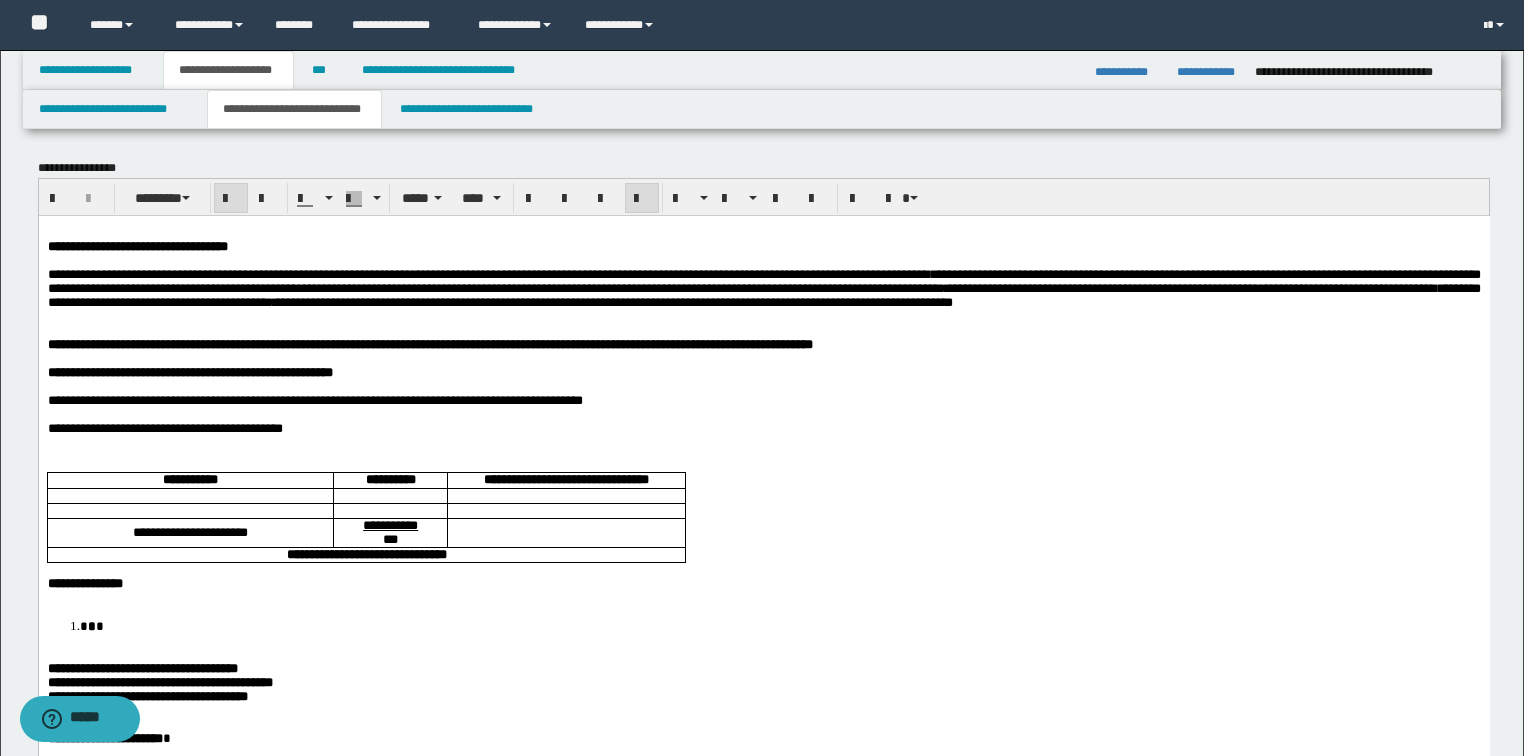 click on "**********" at bounding box center [429, 343] 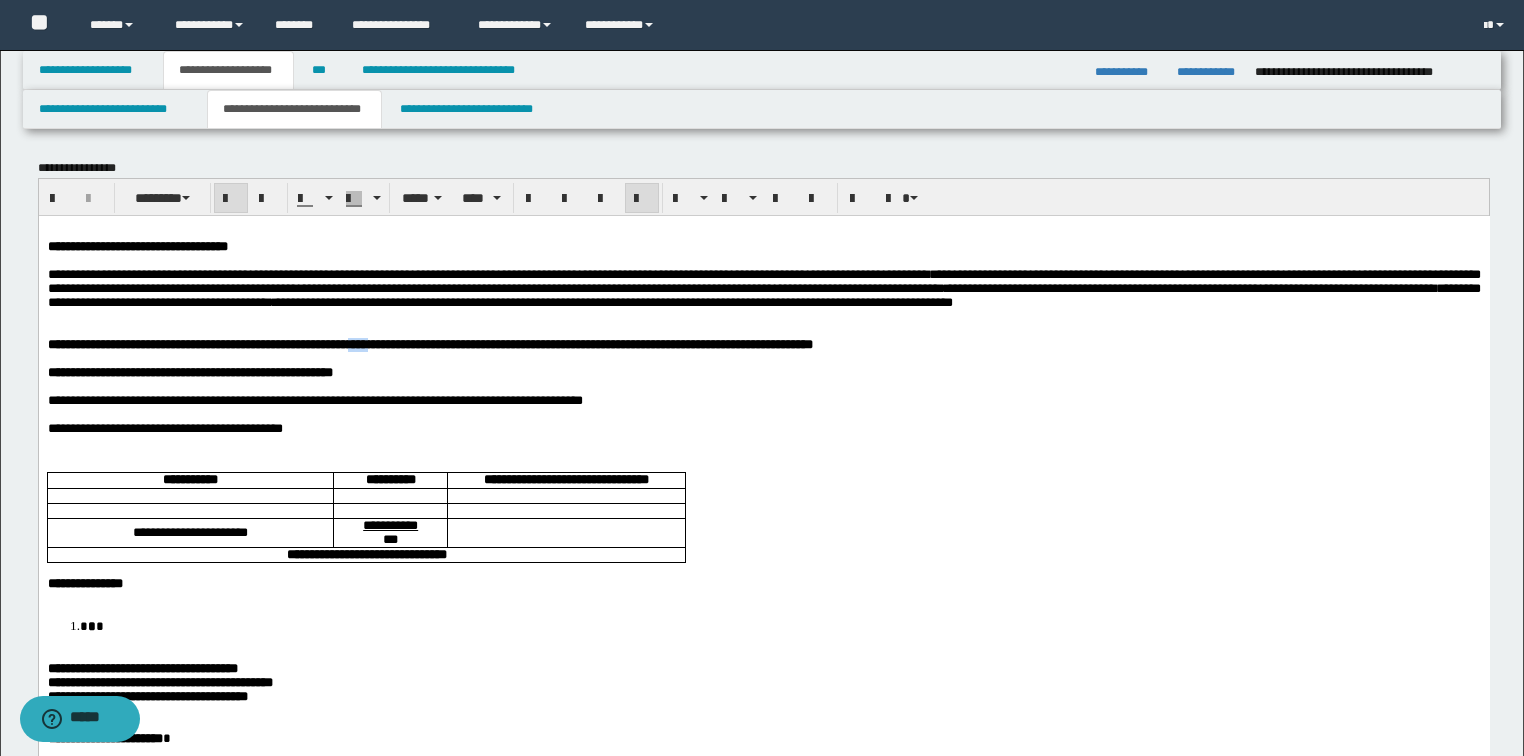click on "**********" at bounding box center [429, 343] 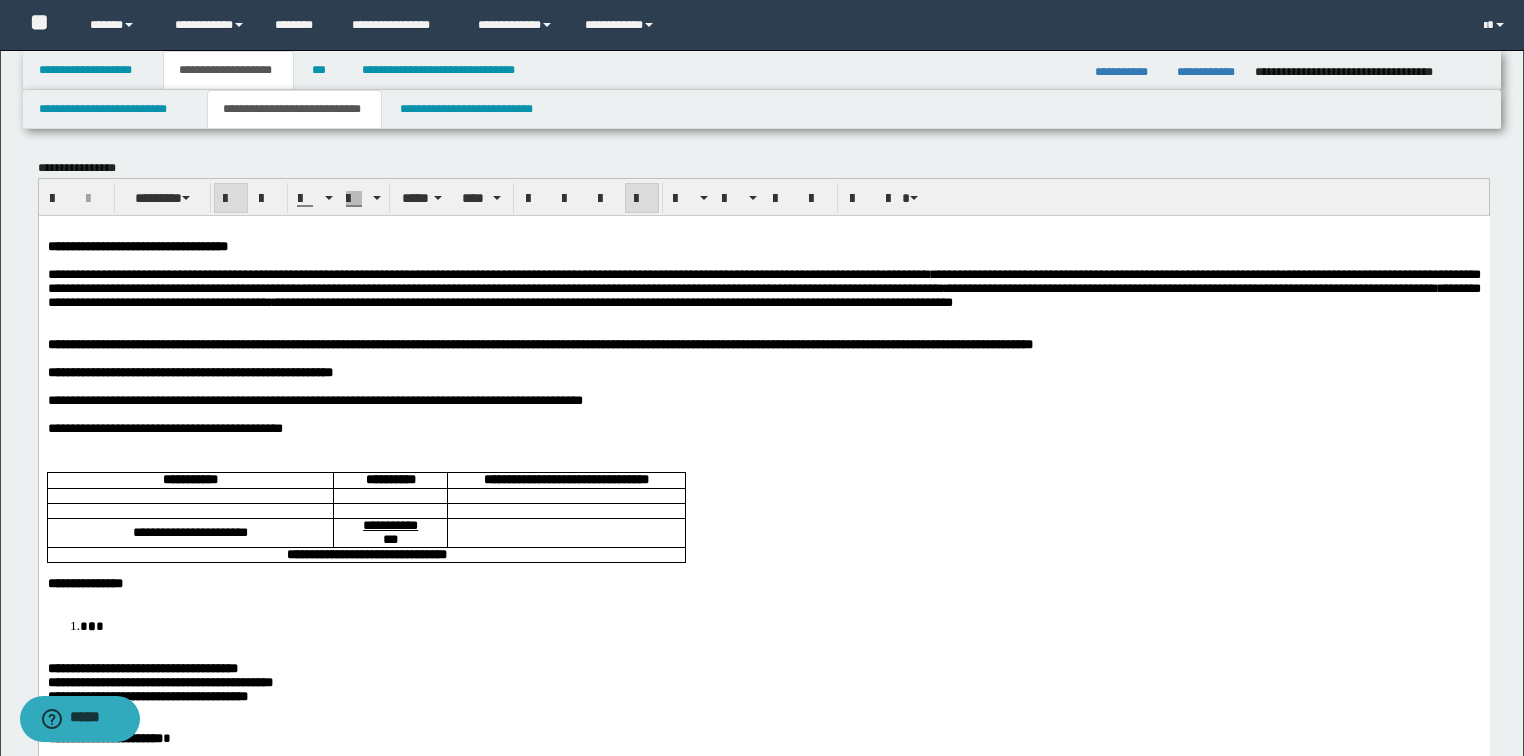 click on "**********" at bounding box center [314, 399] 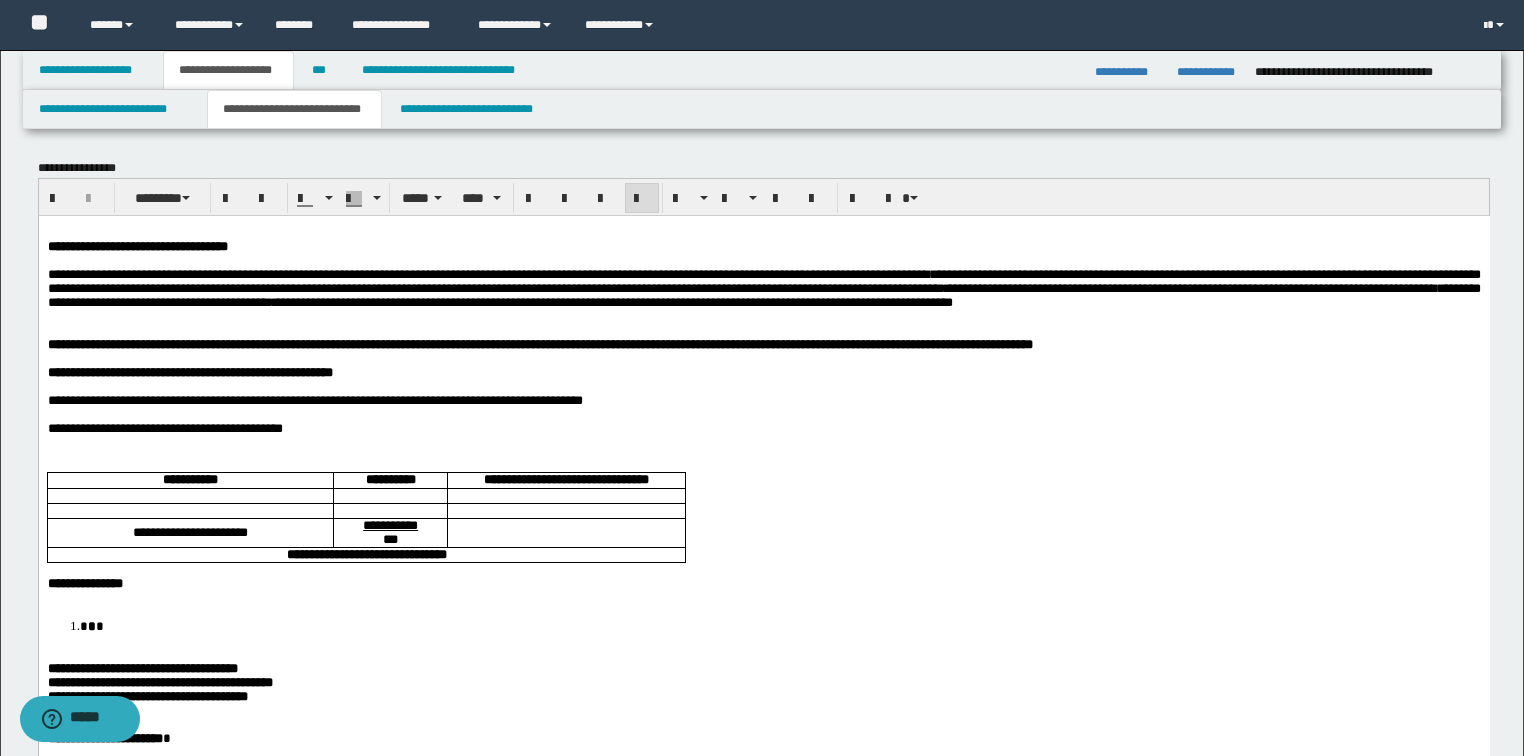click on "**********" at bounding box center [314, 399] 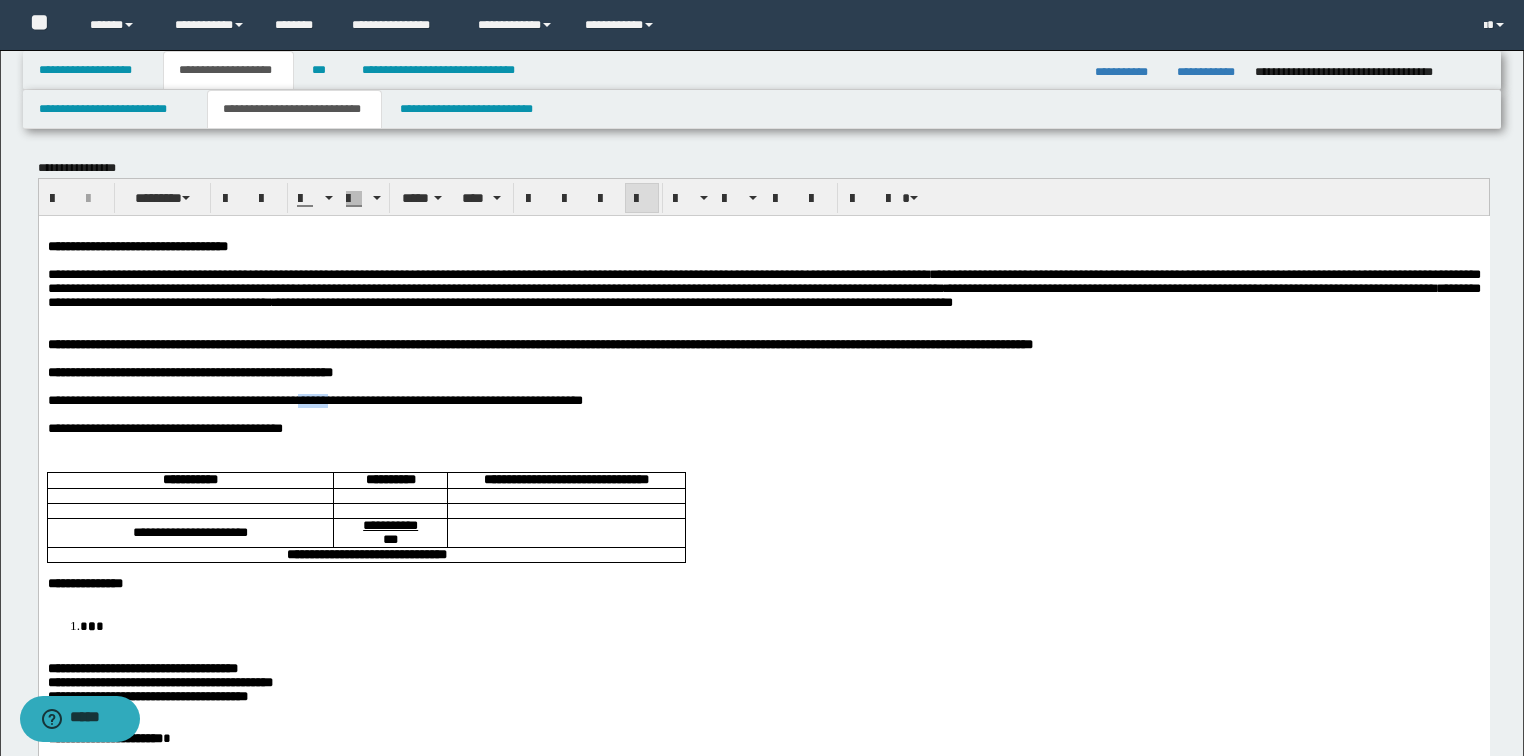 click on "**********" at bounding box center (314, 399) 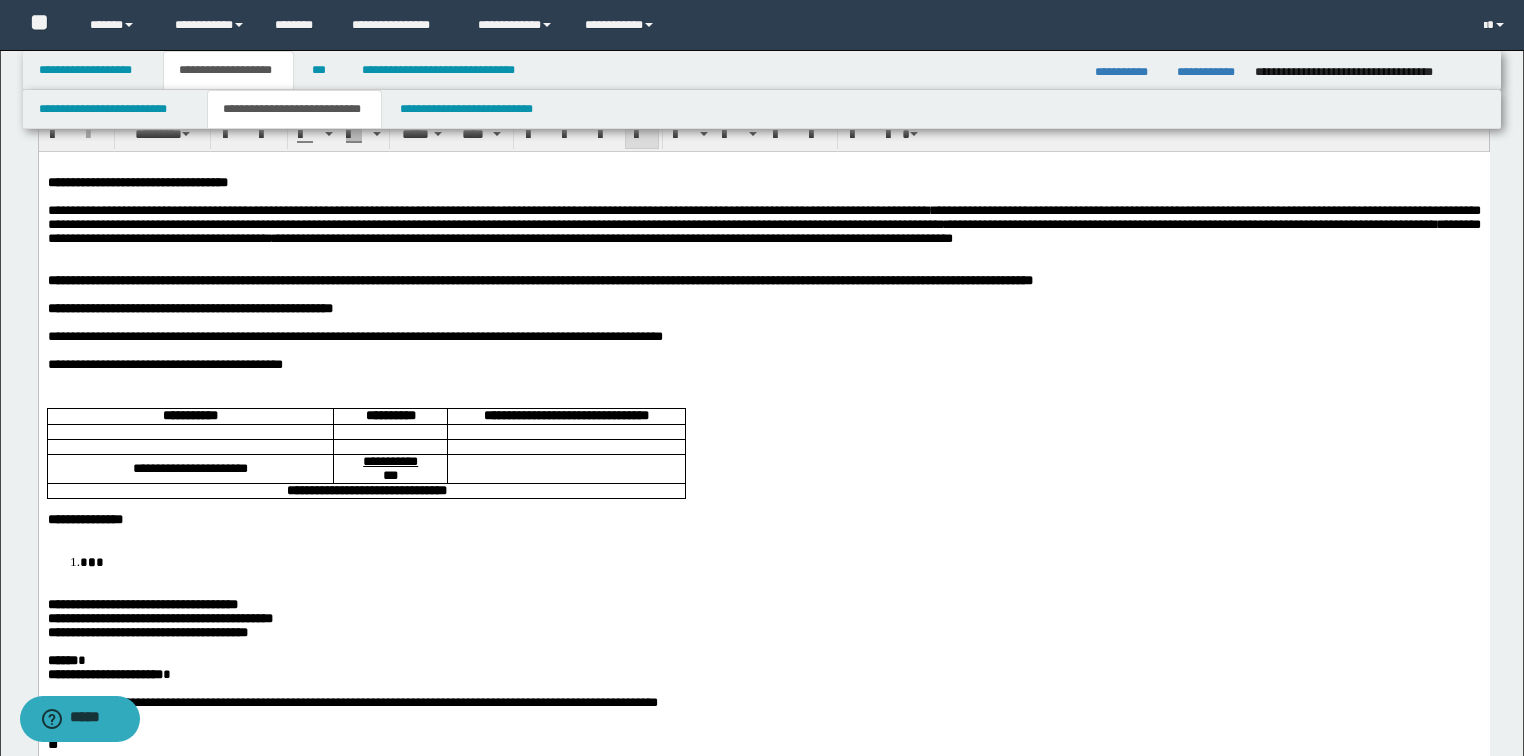 scroll, scrollTop: 160, scrollLeft: 0, axis: vertical 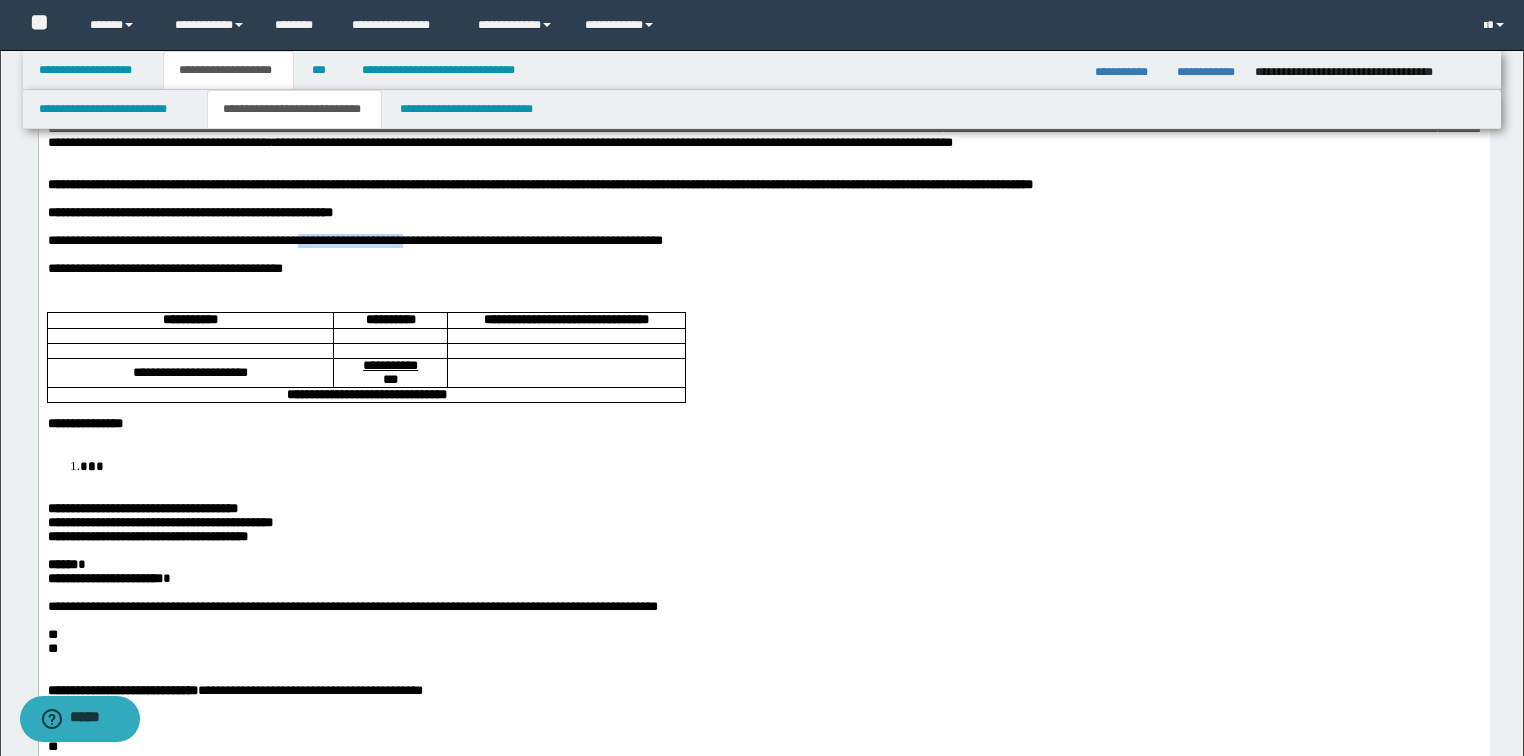 drag, startPoint x: 346, startPoint y: 274, endPoint x: 481, endPoint y: 280, distance: 135.13327 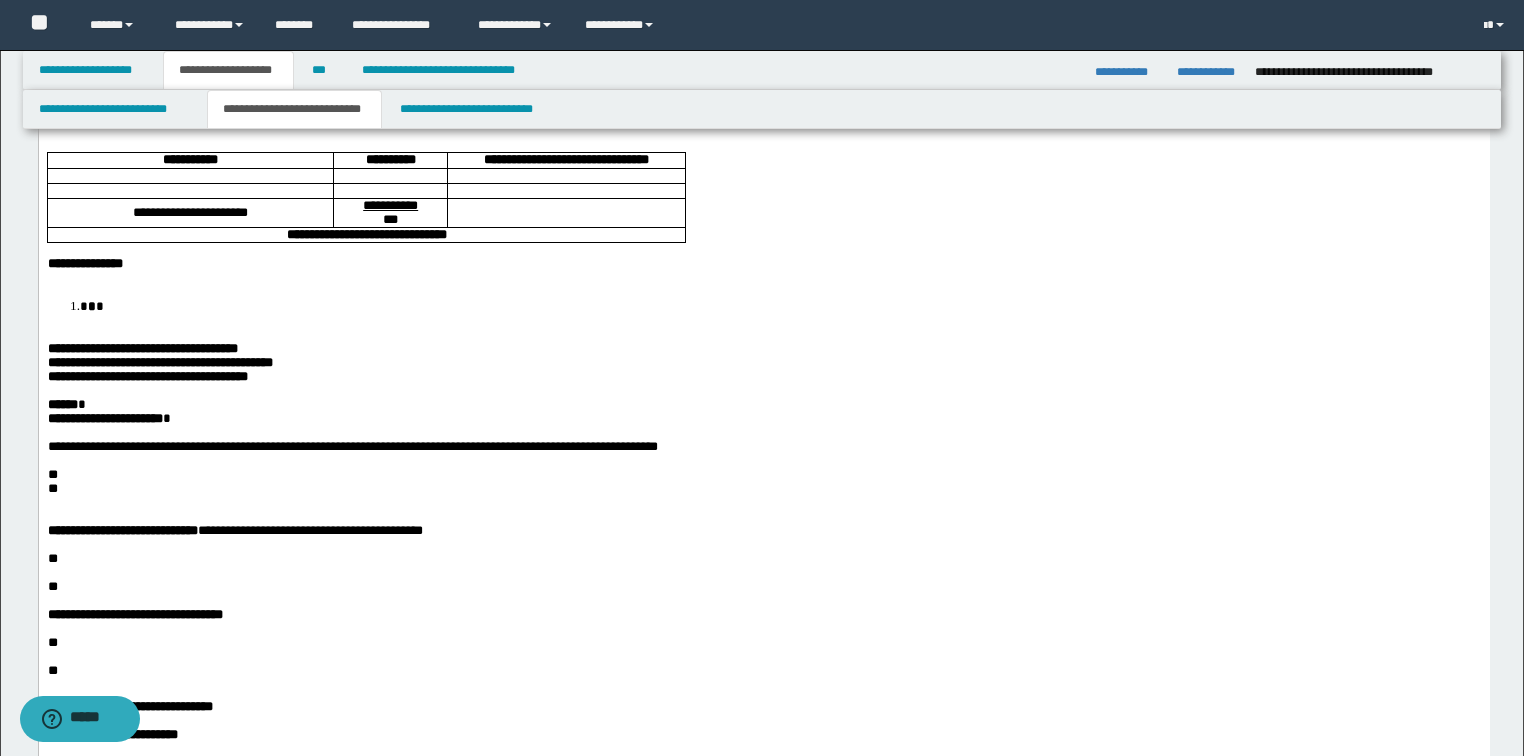 click on "**********" at bounding box center [352, 446] 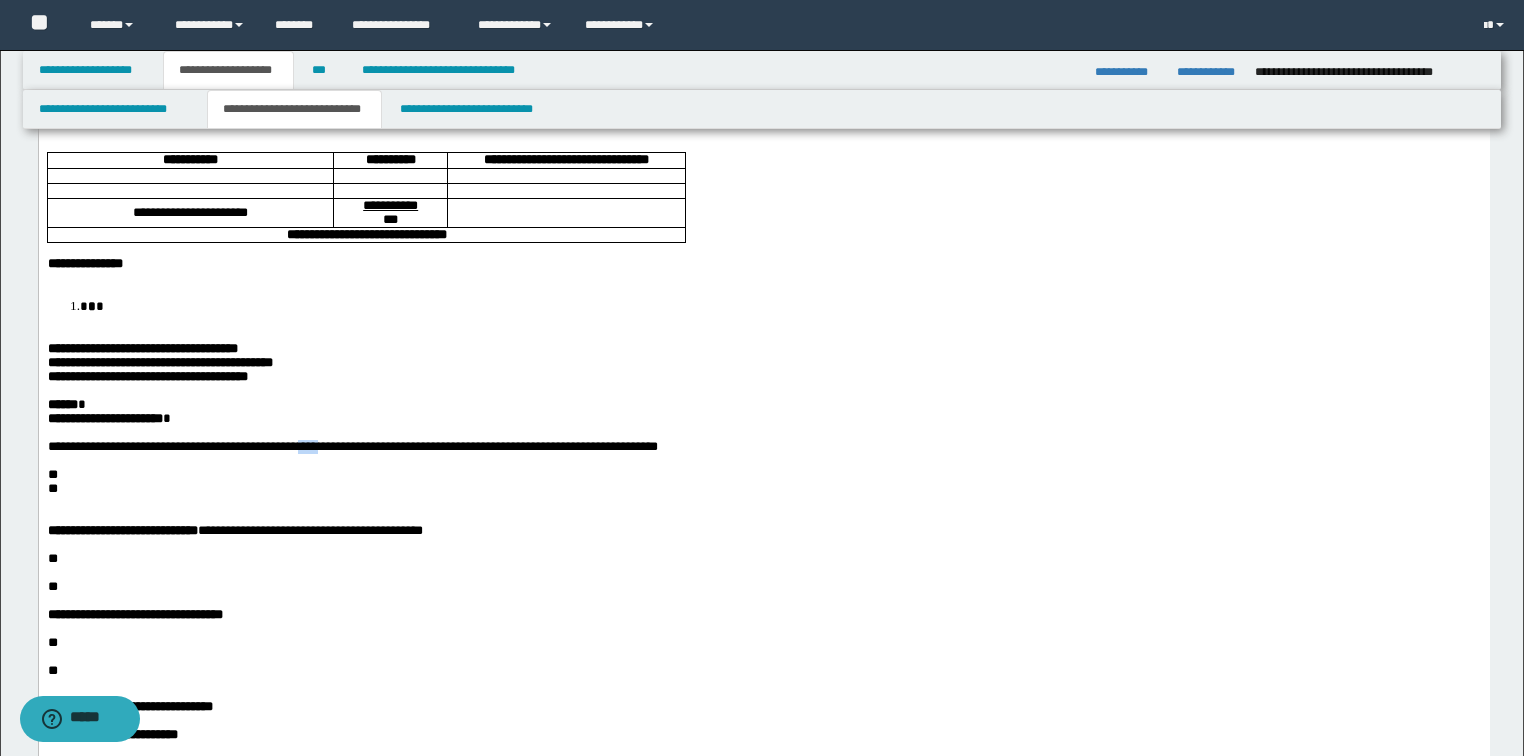 click on "**********" at bounding box center (352, 446) 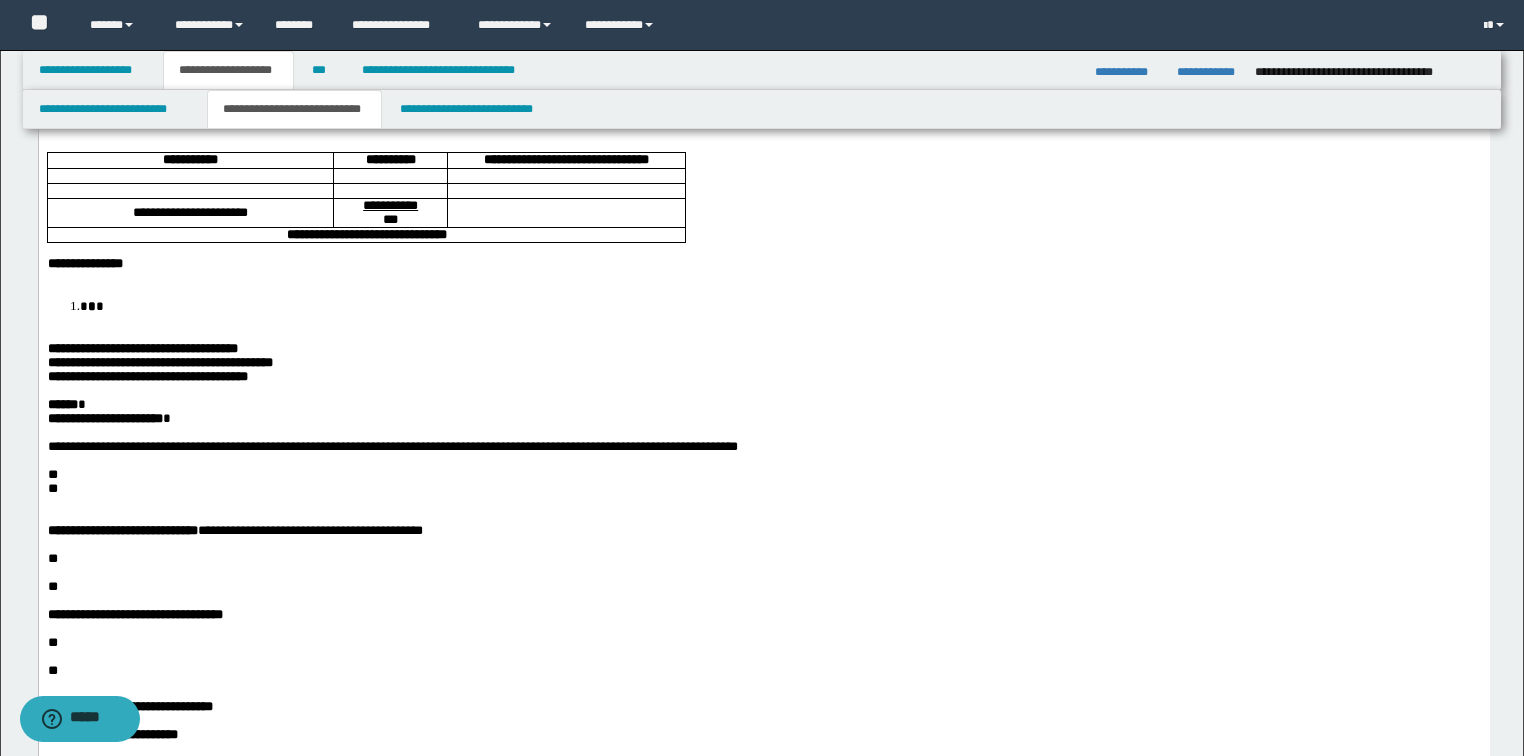 click on "**********" at bounding box center [392, 446] 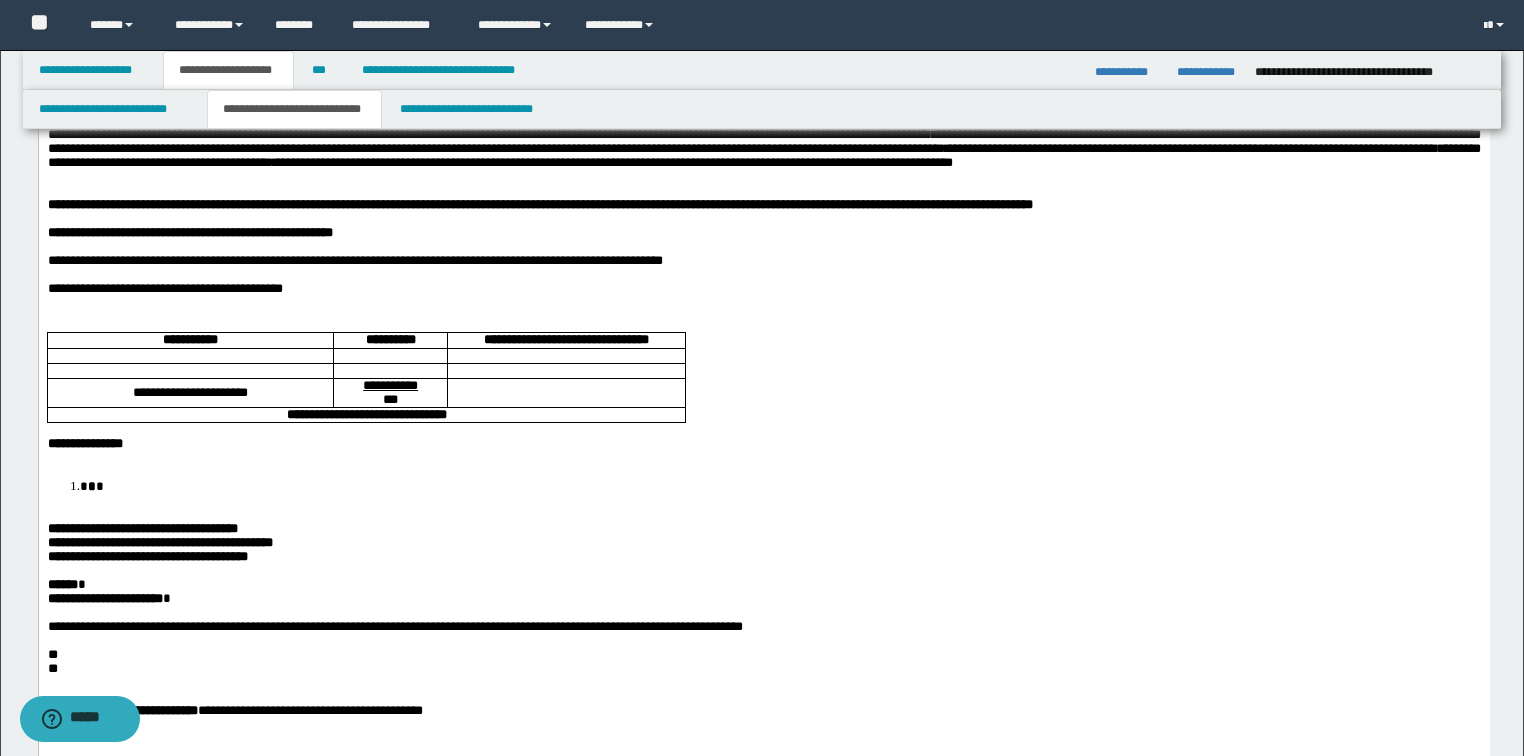 scroll, scrollTop: 0, scrollLeft: 0, axis: both 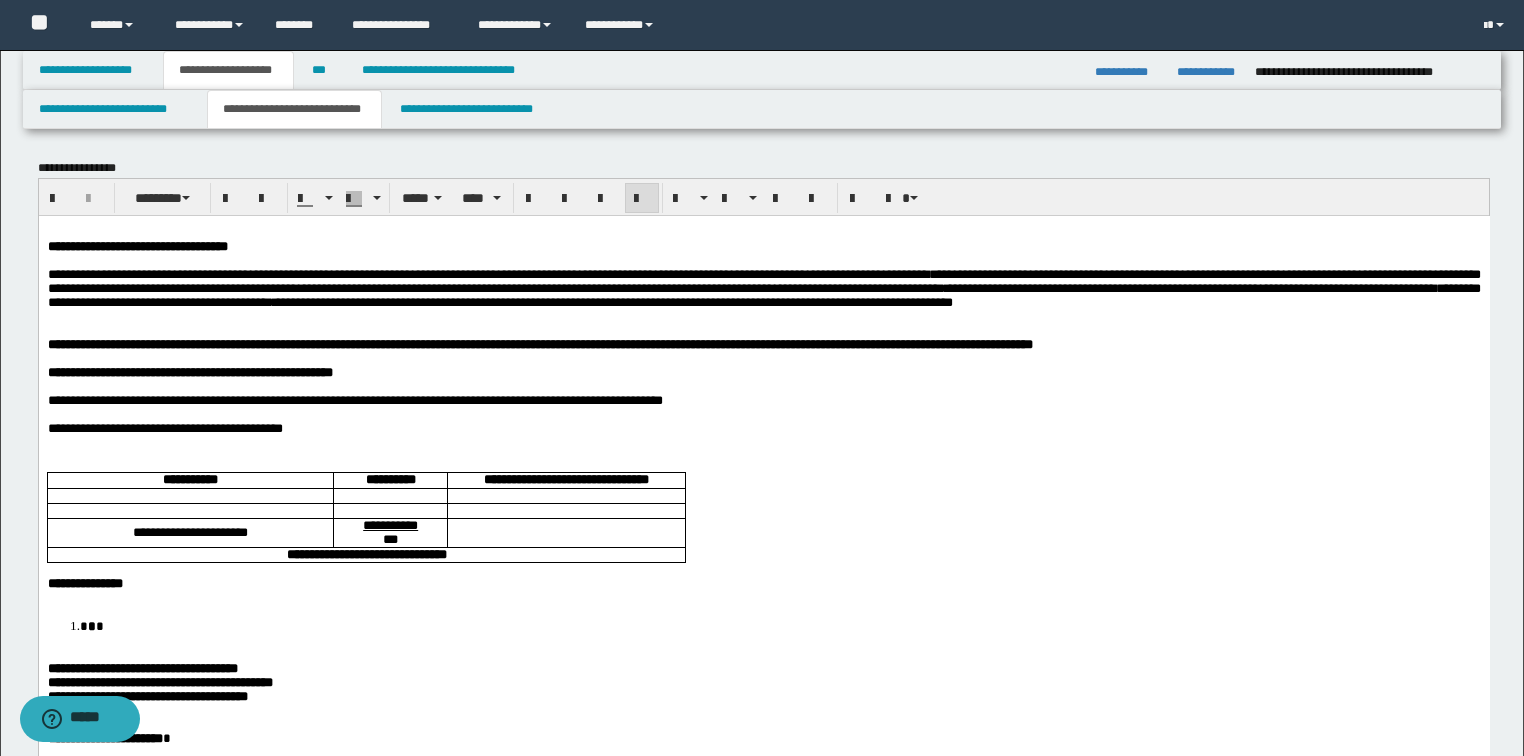 click on "**********" at bounding box center (354, 399) 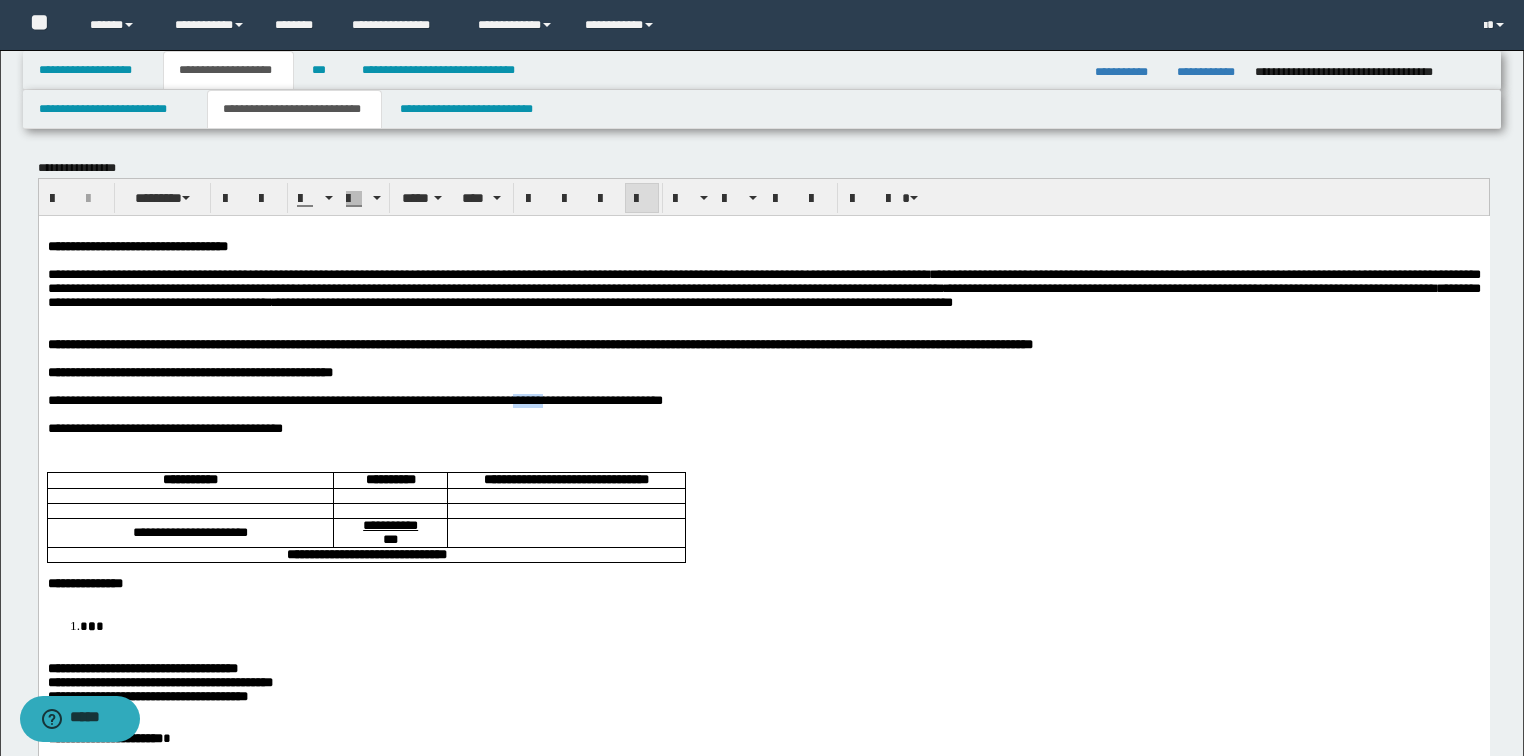 click on "**********" at bounding box center (354, 399) 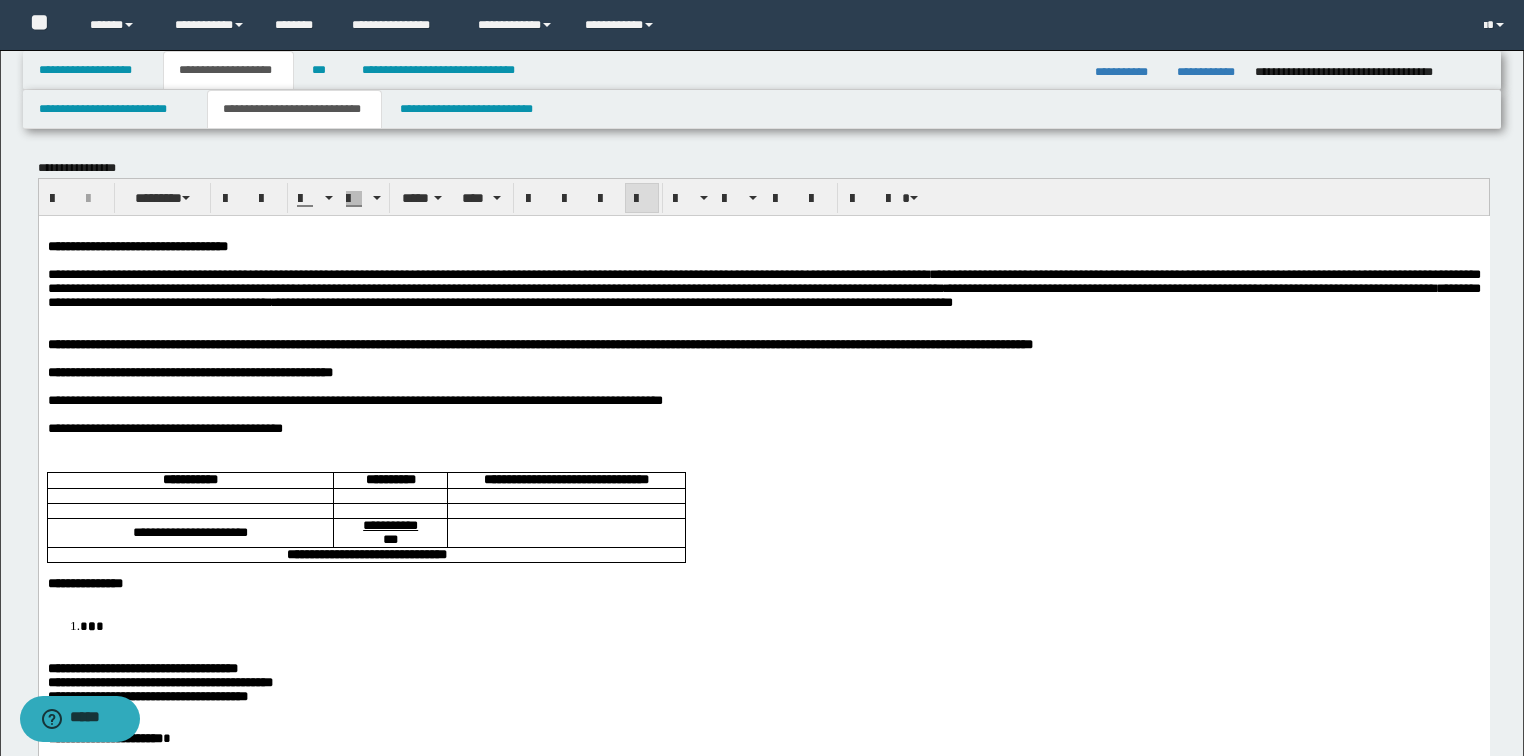 click on "**********" at bounding box center [354, 399] 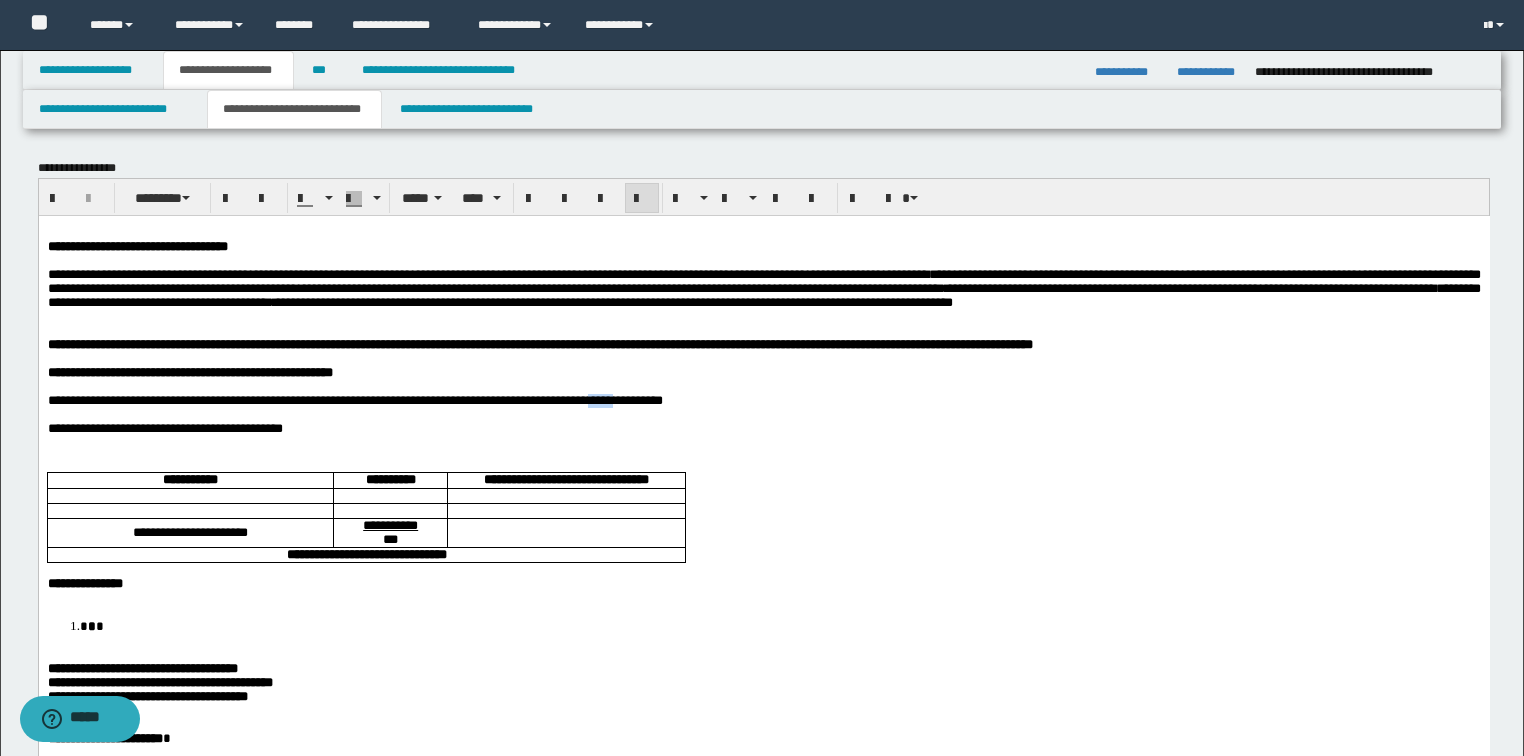 click on "**********" at bounding box center [354, 399] 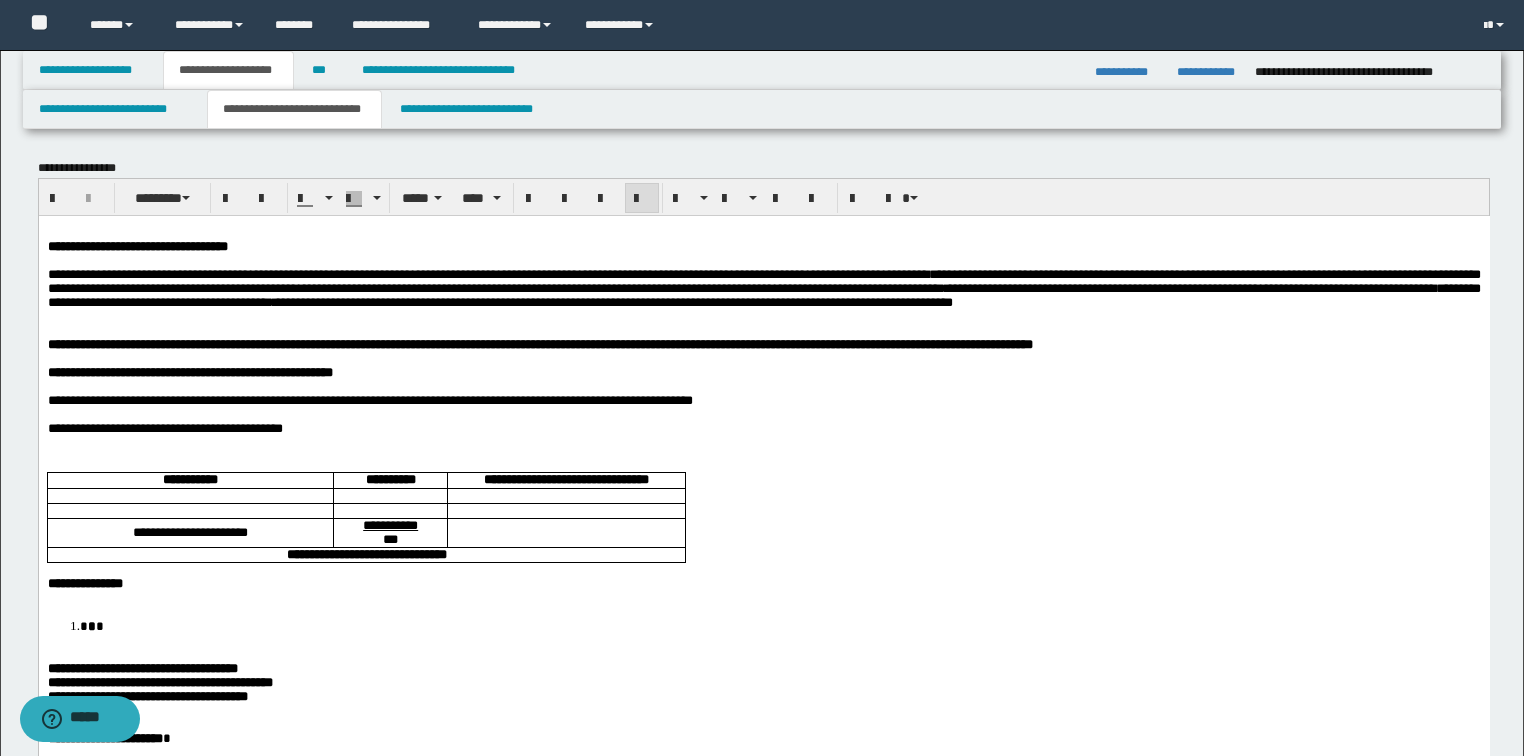 click on "**********" at bounding box center (369, 399) 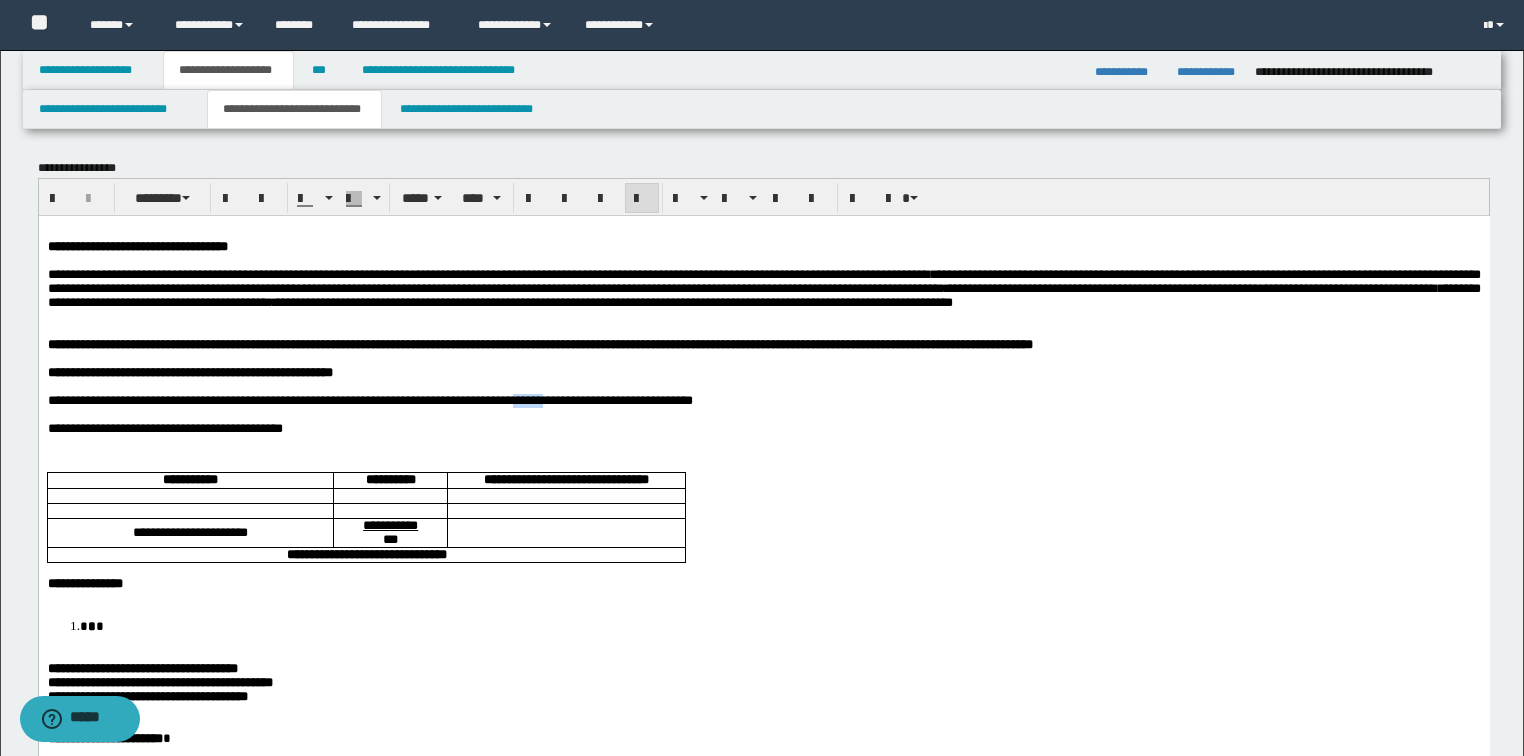 click on "**********" at bounding box center [369, 399] 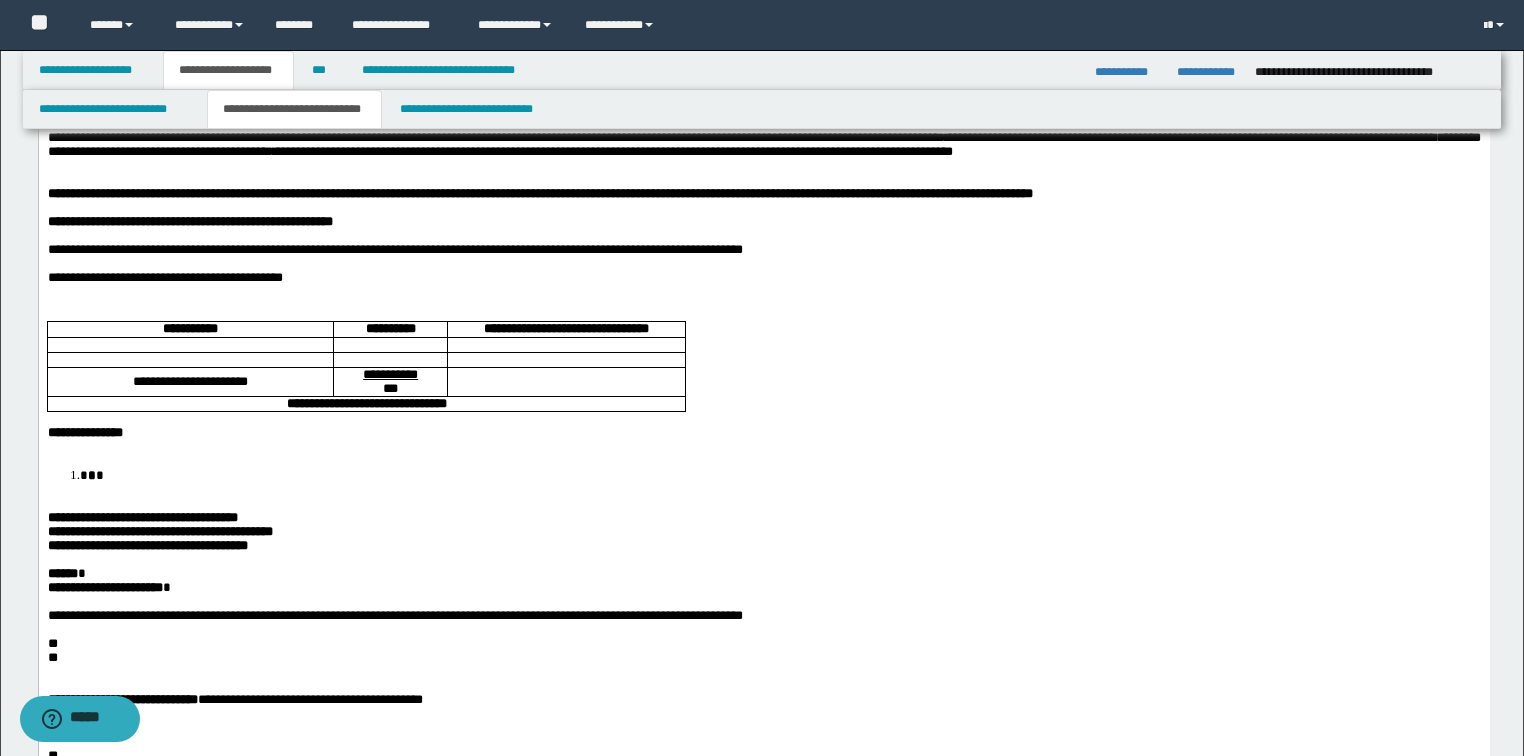 scroll, scrollTop: 160, scrollLeft: 0, axis: vertical 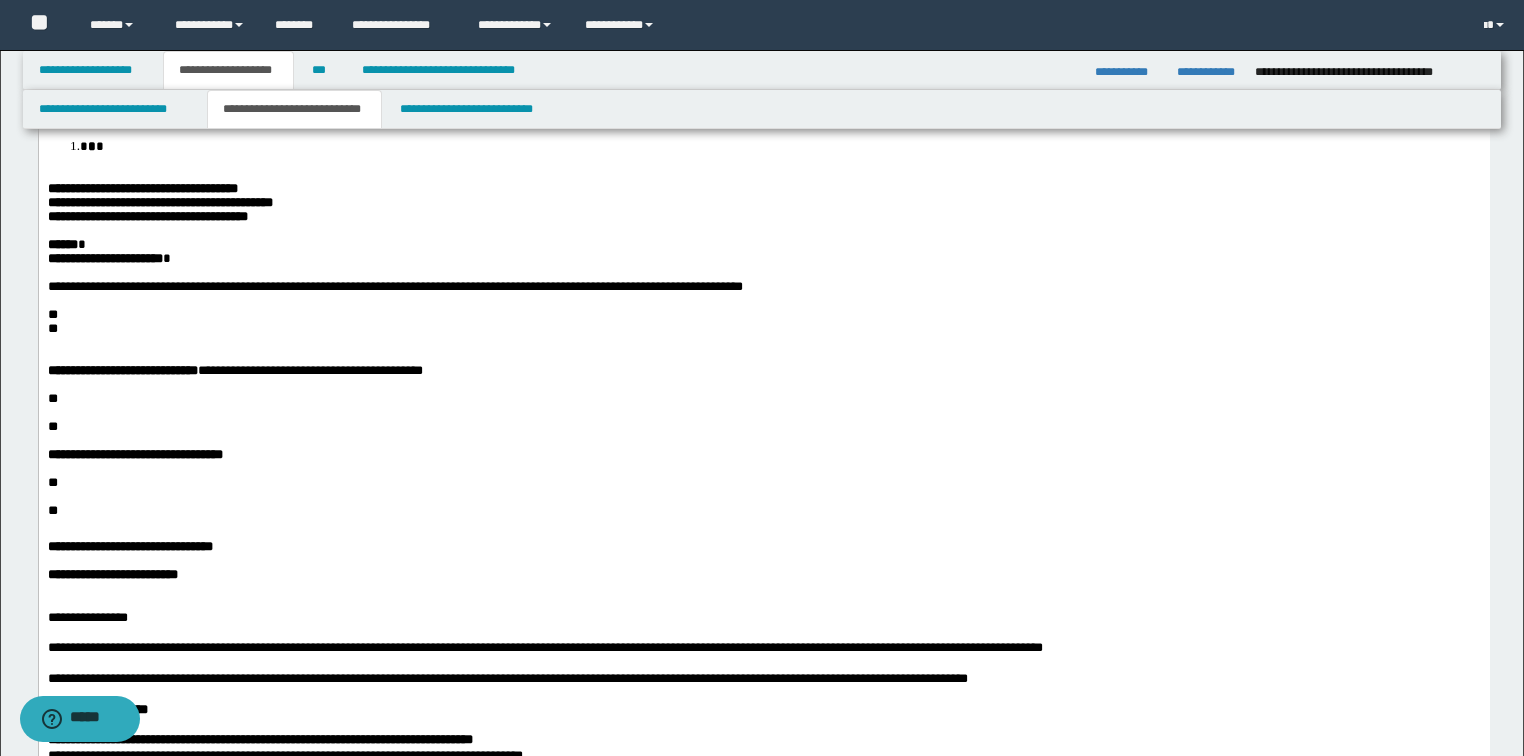click on "**" at bounding box center [763, 315] 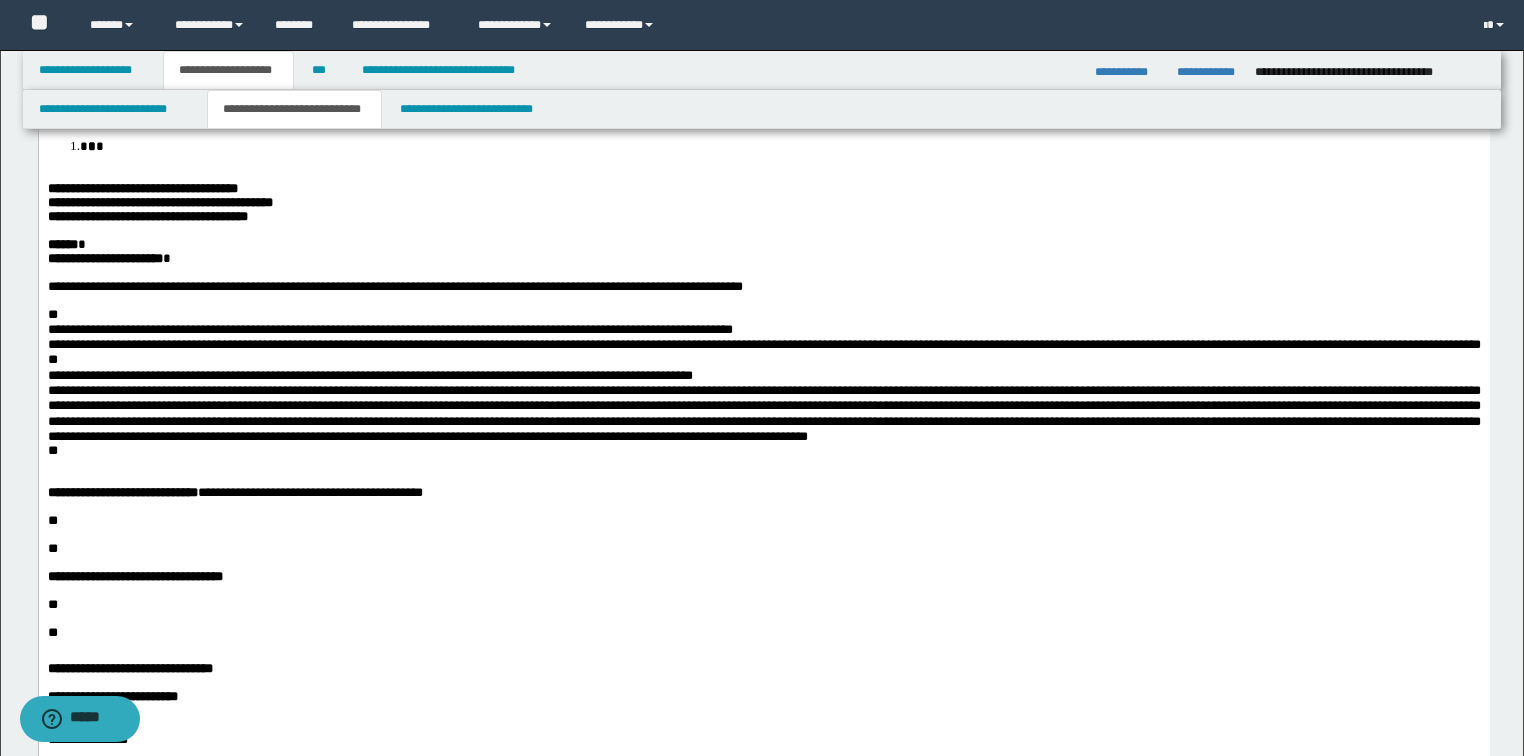 click on "**********" at bounding box center (389, 329) 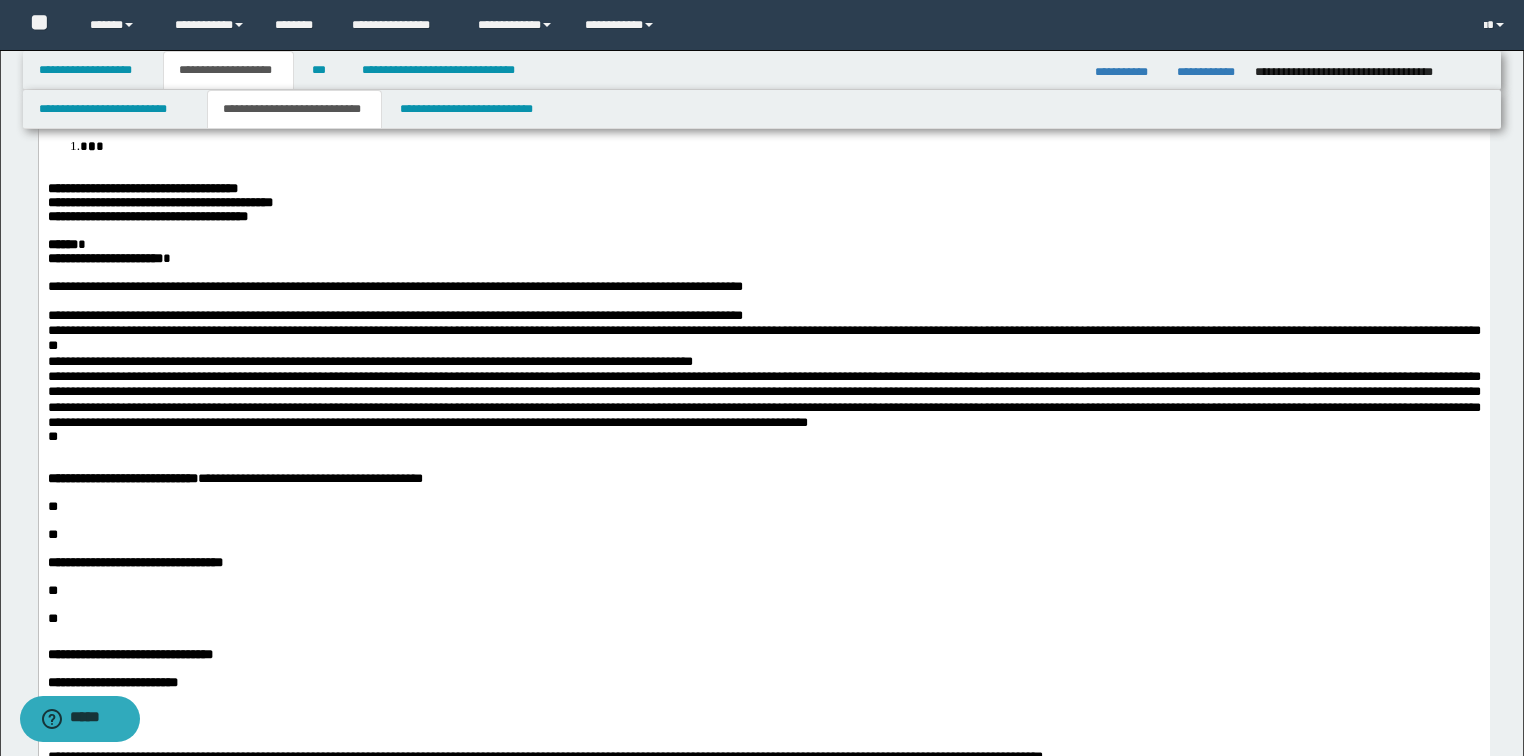 click on "**********" at bounding box center (763, 315) 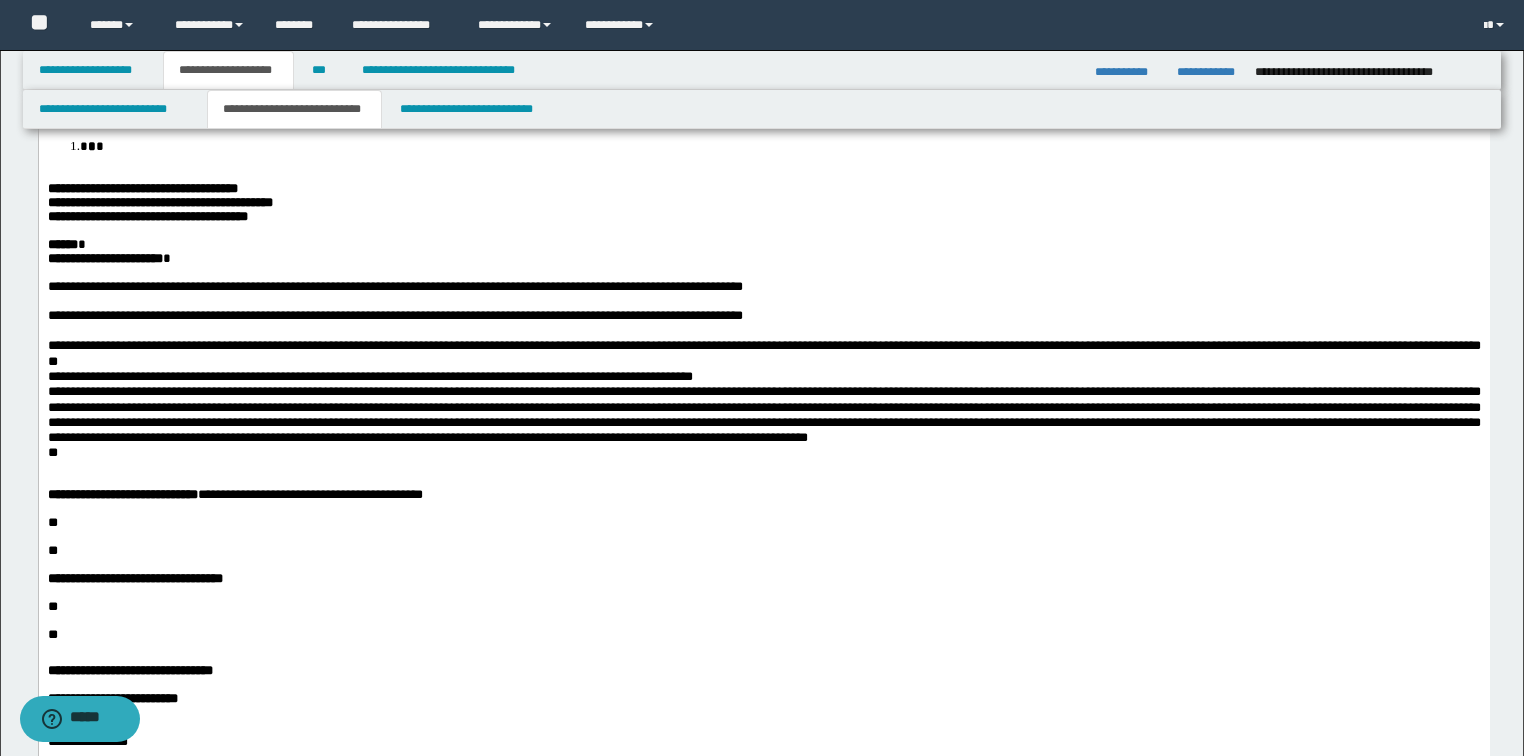 click on "**********" at bounding box center (369, 376) 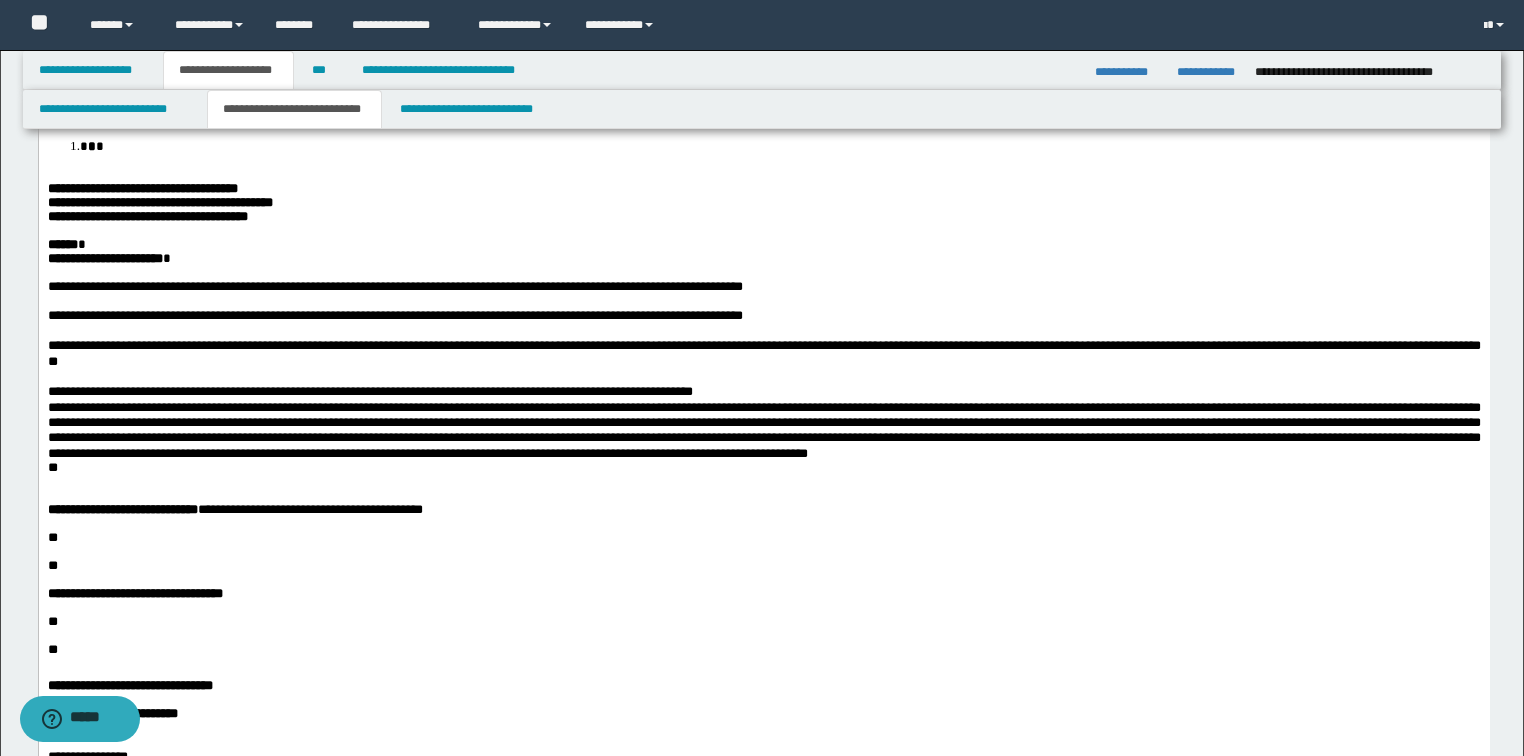 click on "**********" at bounding box center (763, 391) 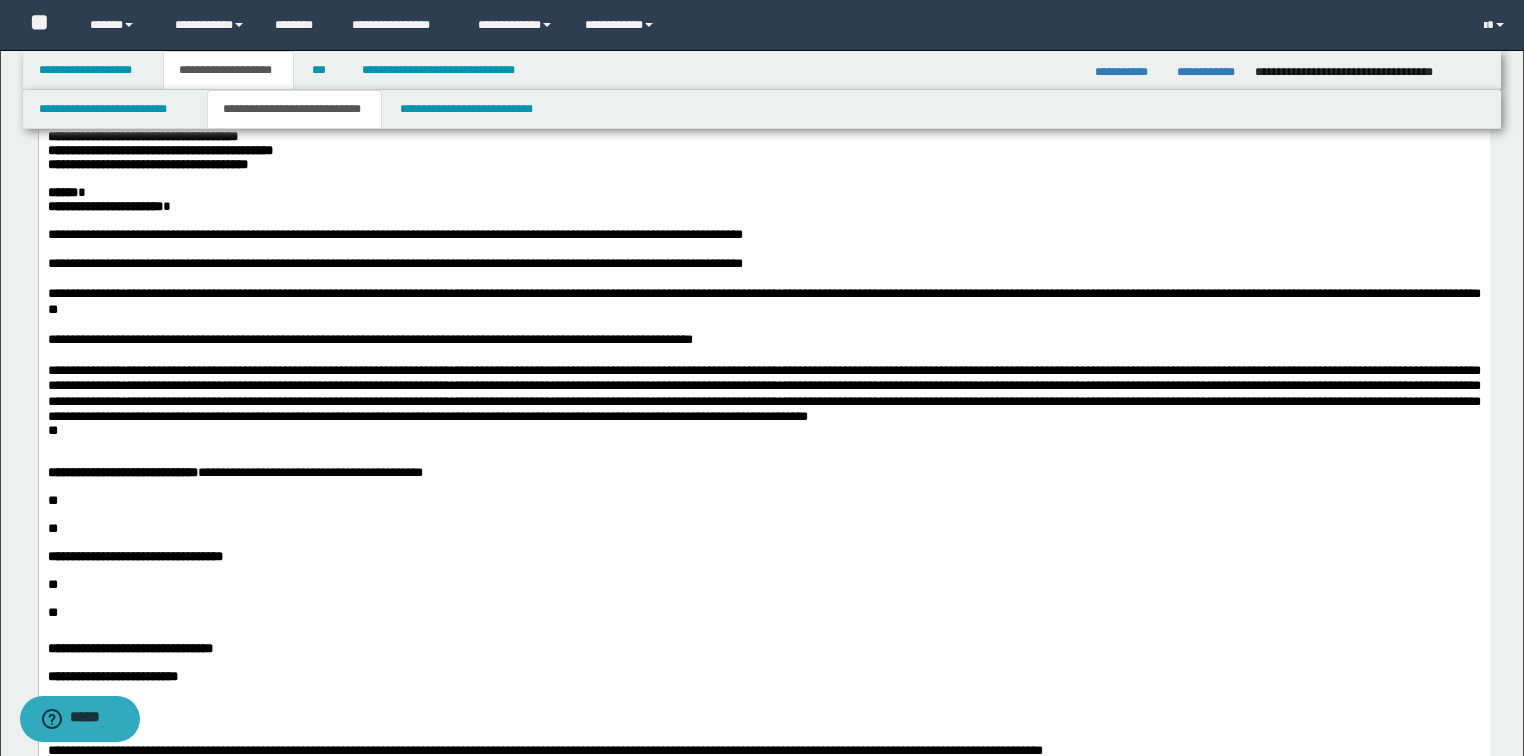 scroll, scrollTop: 560, scrollLeft: 0, axis: vertical 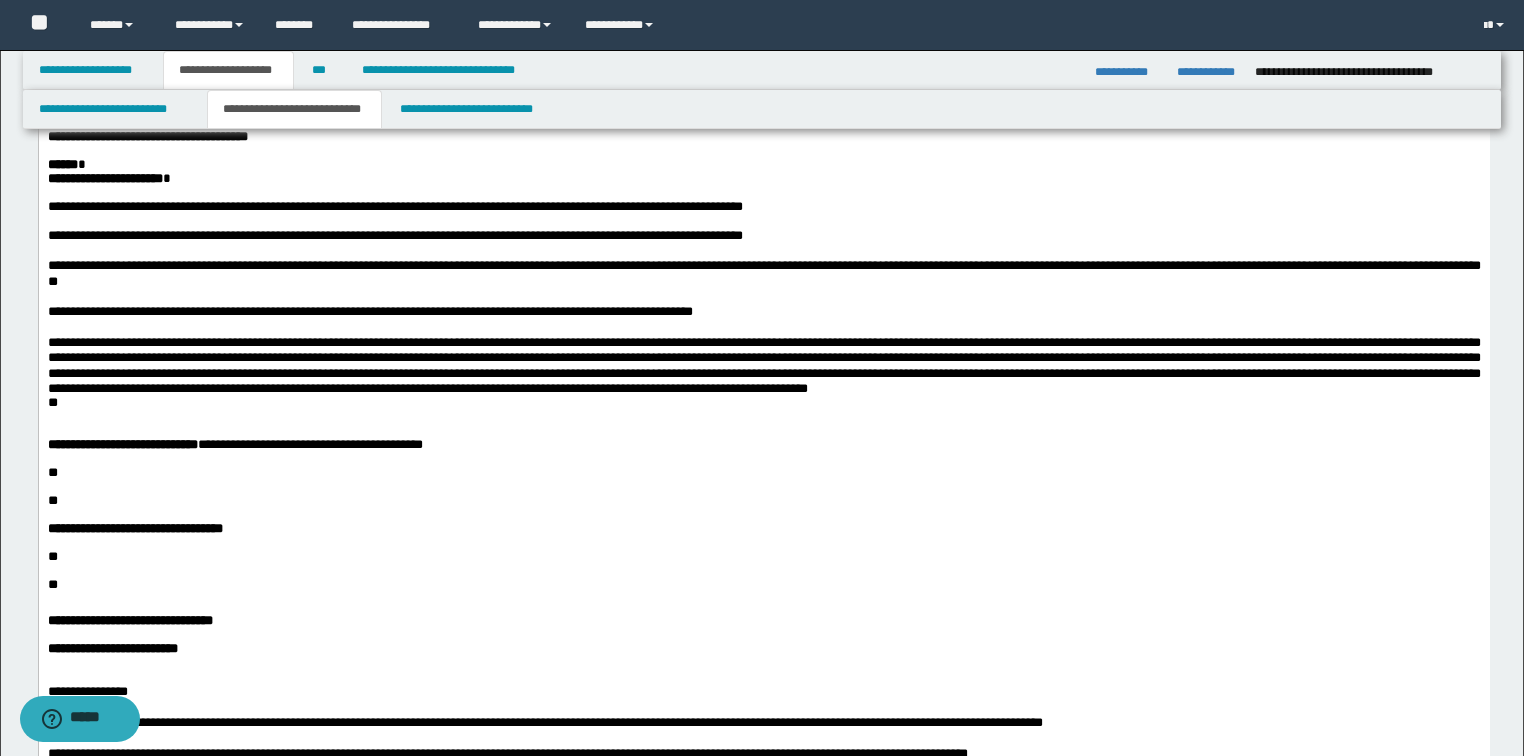 click on "**********" at bounding box center (763, 365) 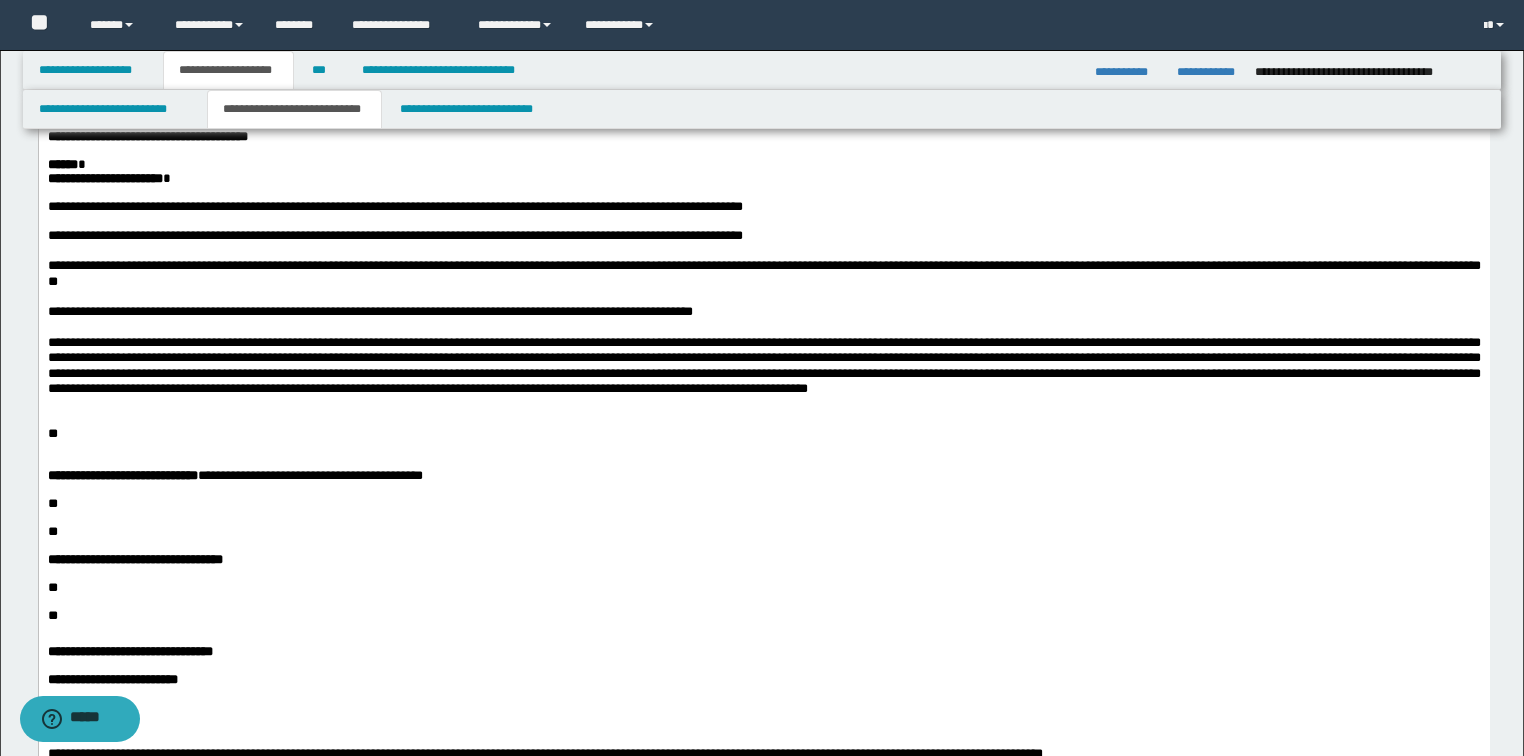 click on "**********" at bounding box center [763, 365] 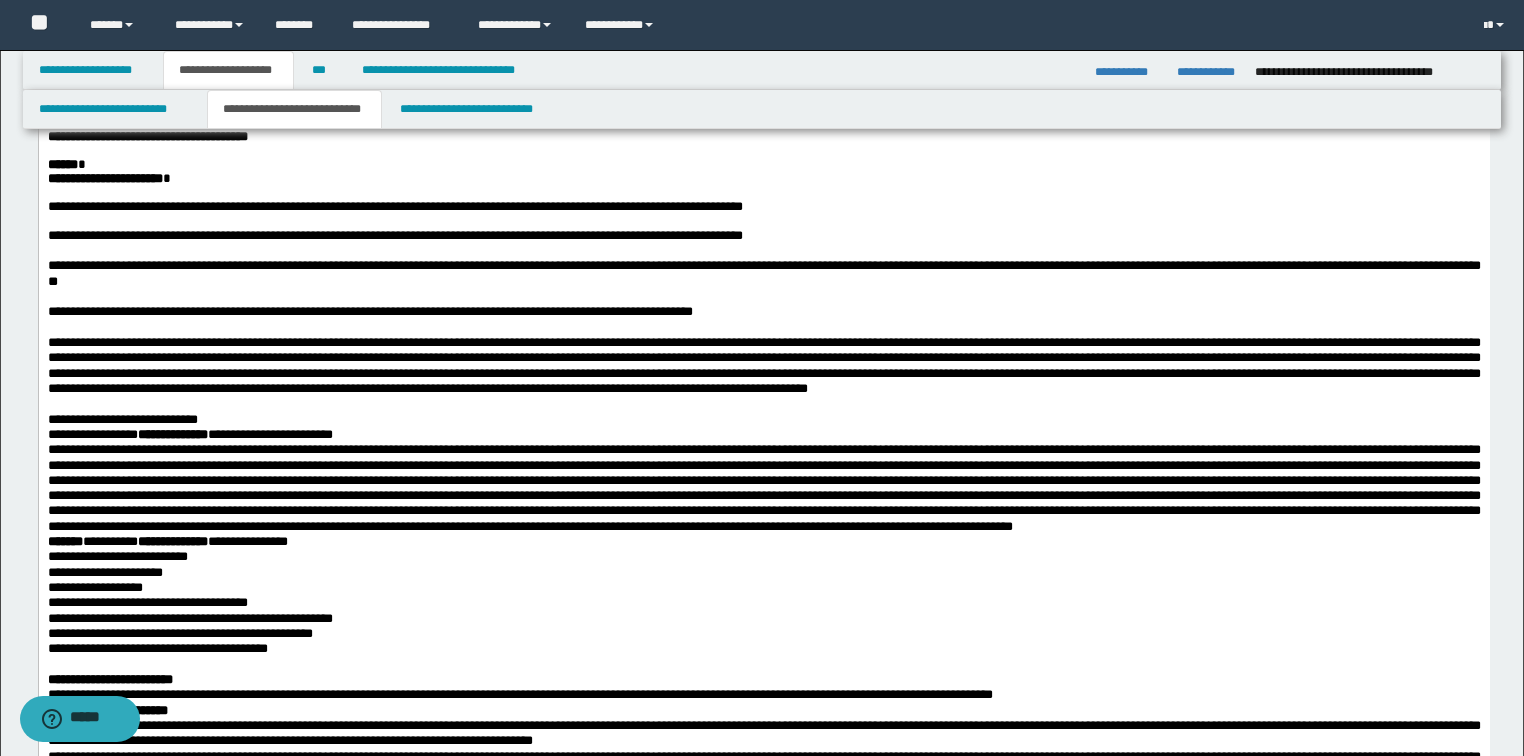 scroll, scrollTop: 800, scrollLeft: 0, axis: vertical 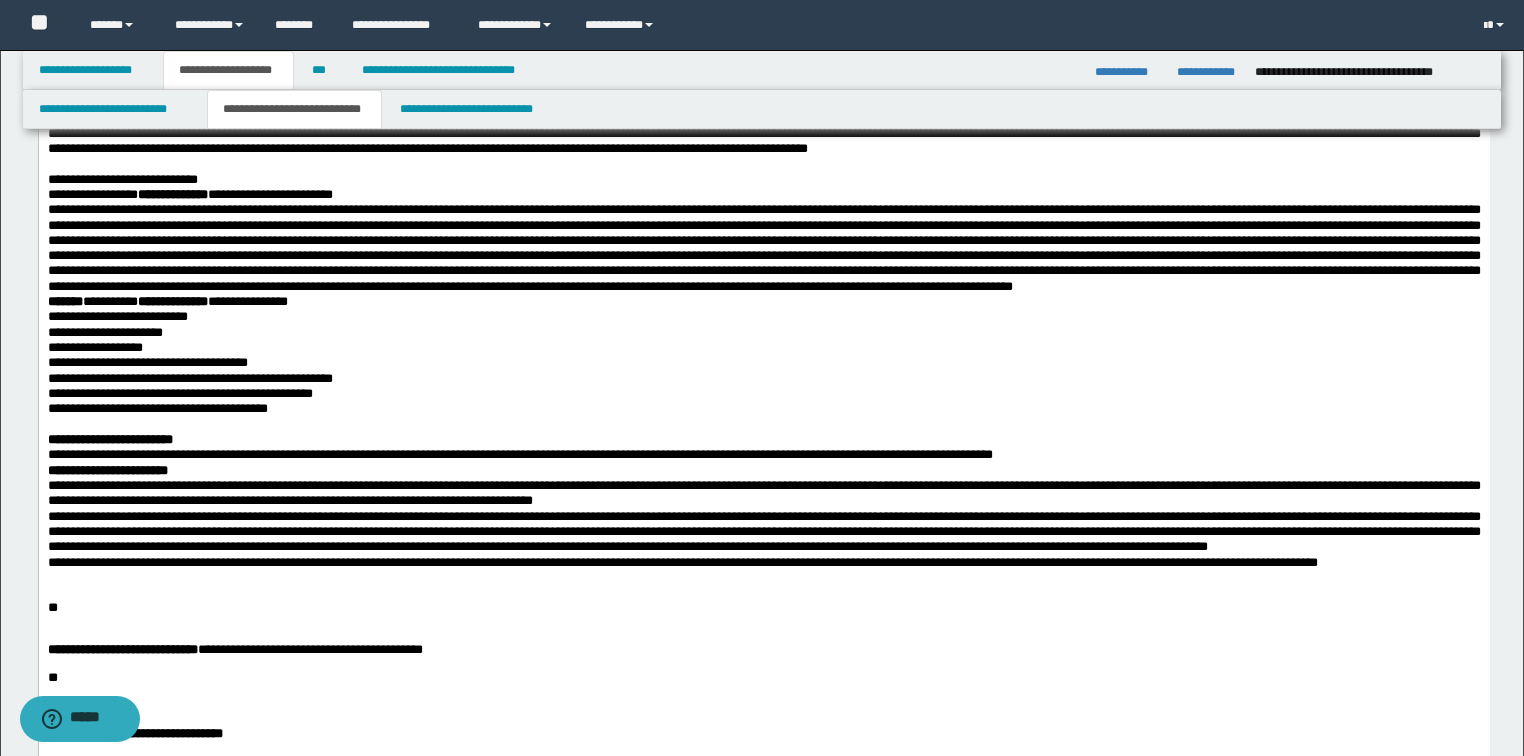 click at bounding box center (763, 163) 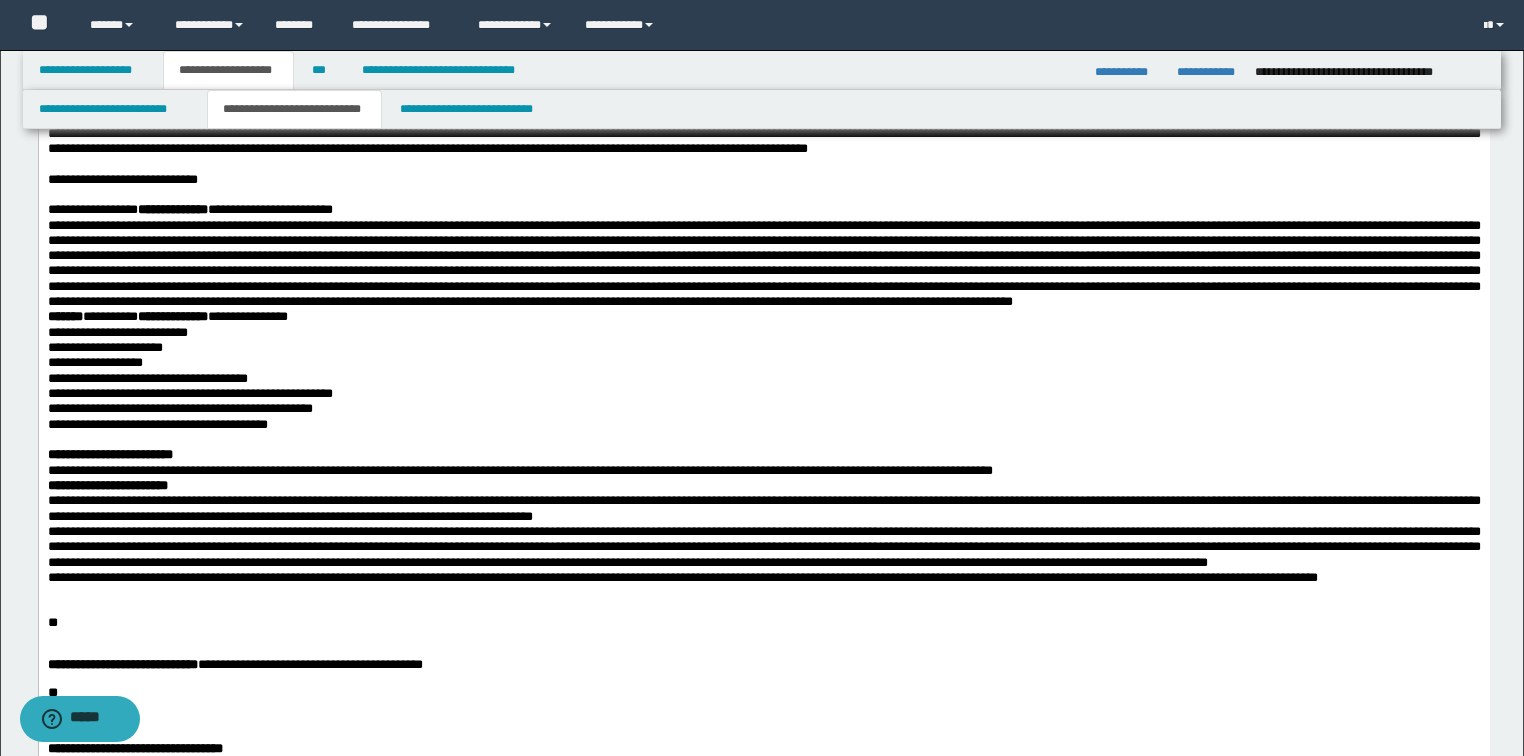 click on "**********" at bounding box center (763, 209) 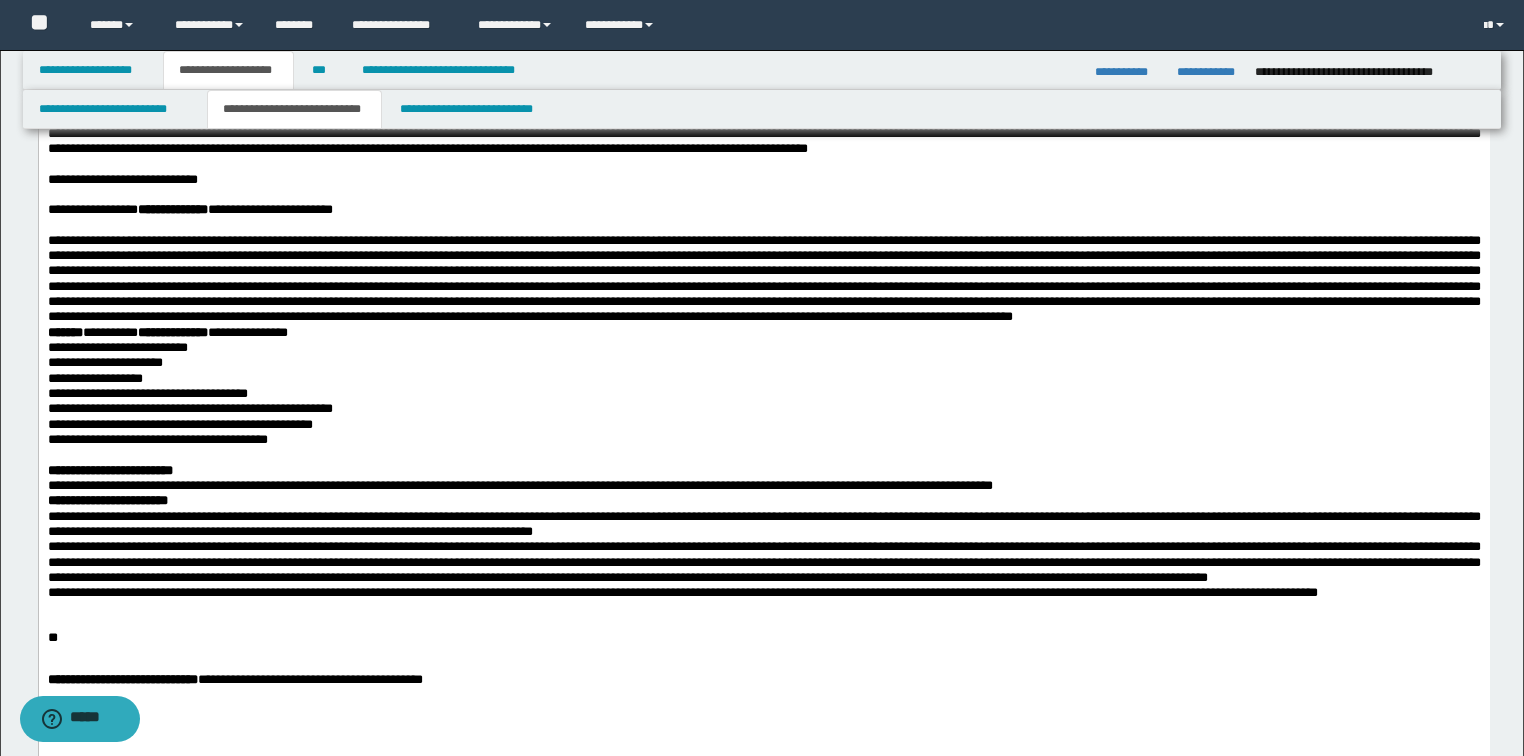 click at bounding box center (763, 279) 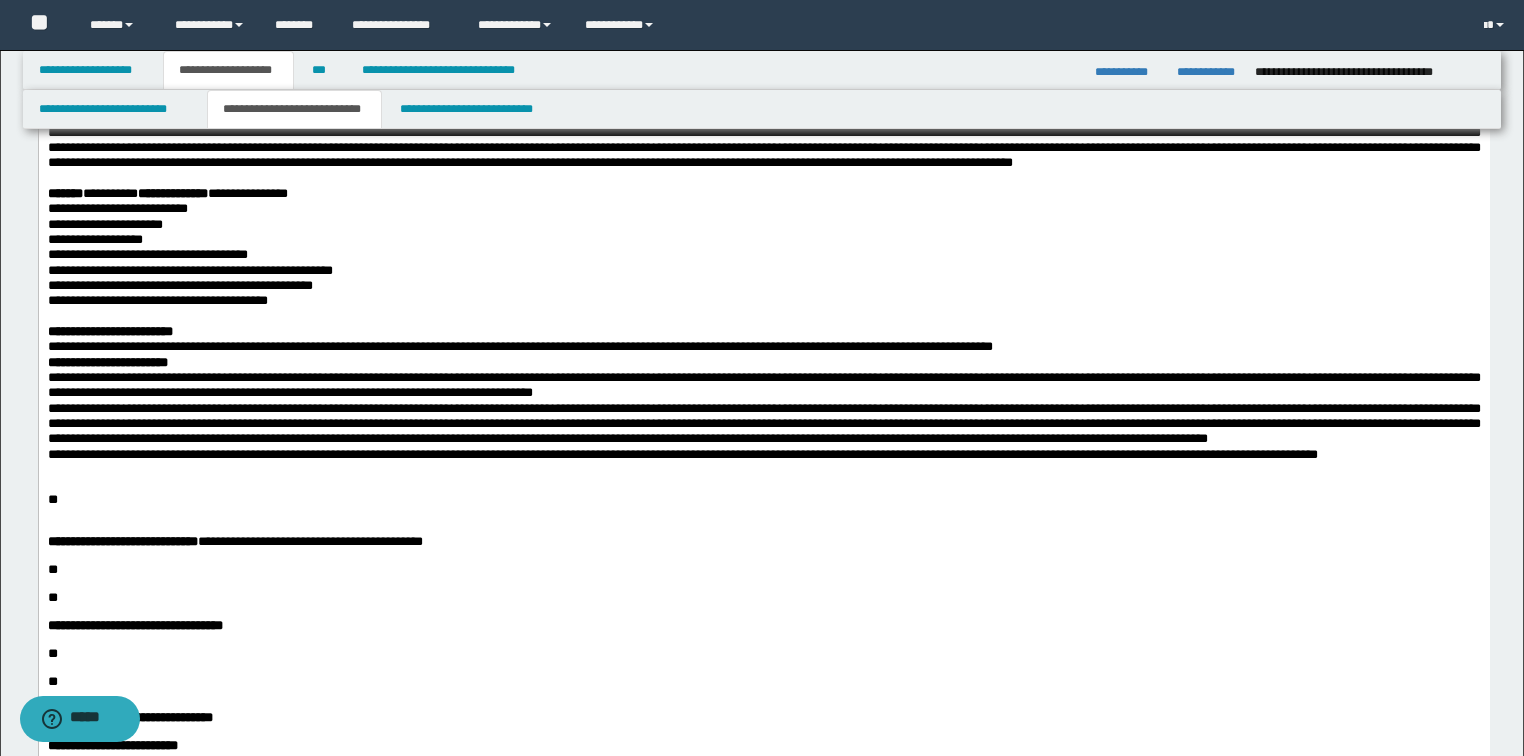 scroll, scrollTop: 960, scrollLeft: 0, axis: vertical 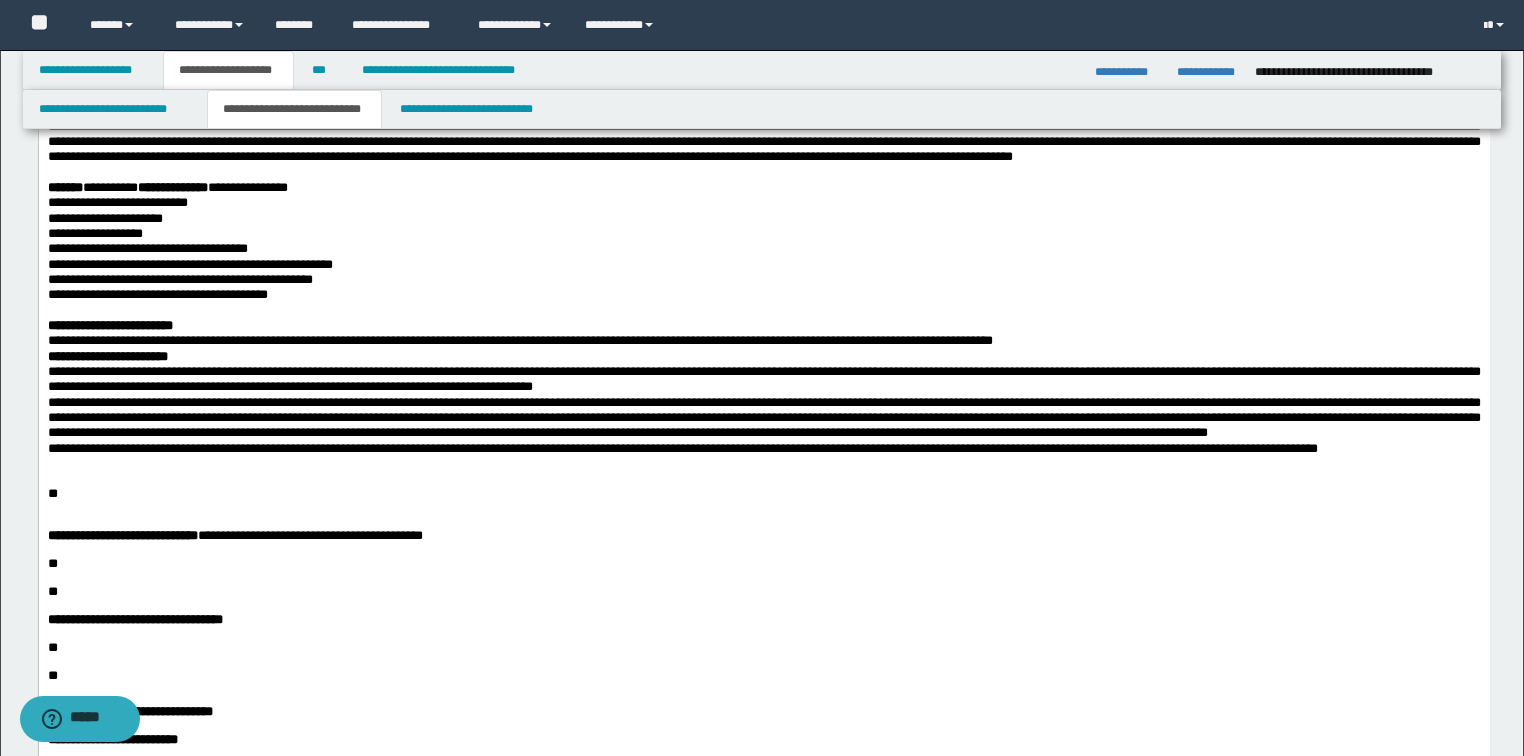 click at bounding box center [763, 310] 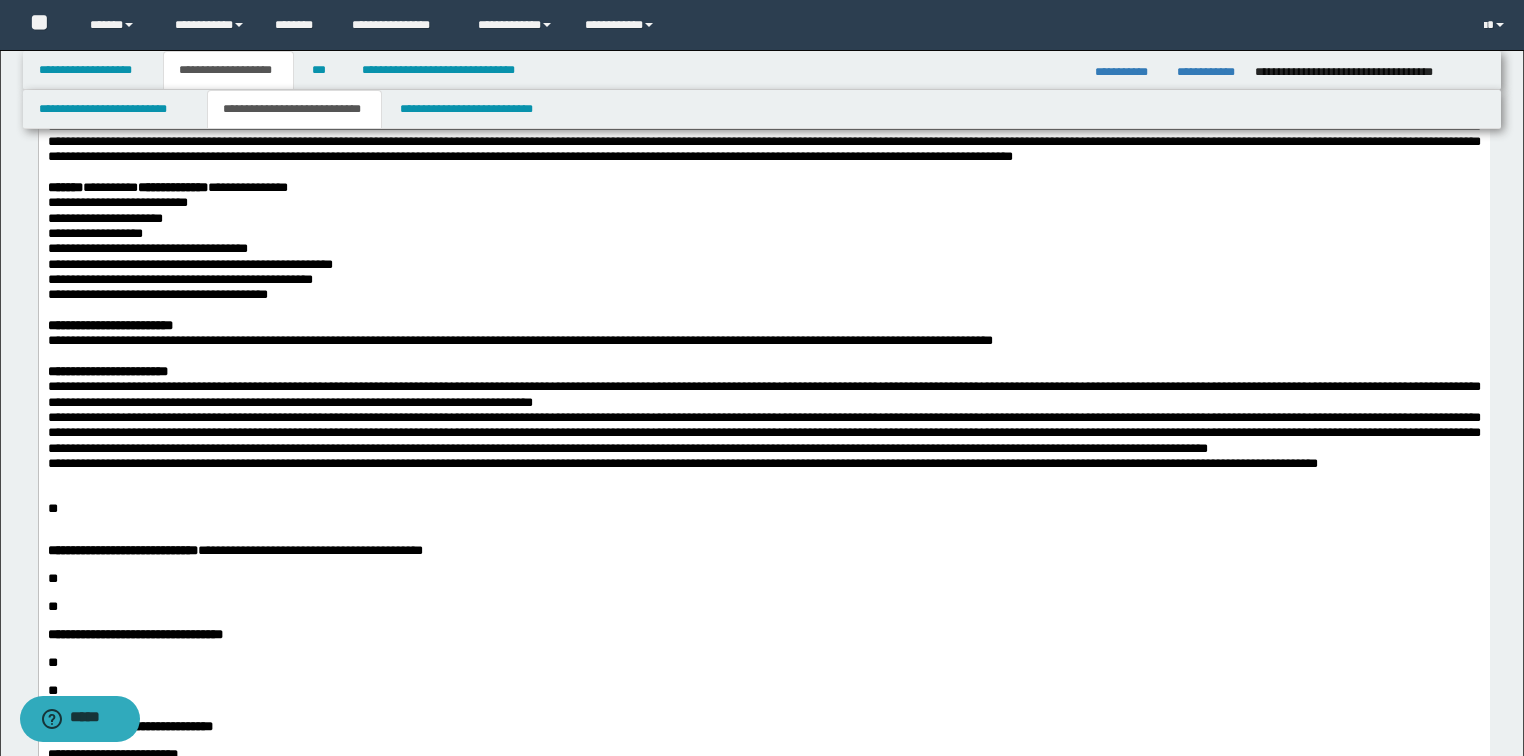 click on "**********" at bounding box center (763, 371) 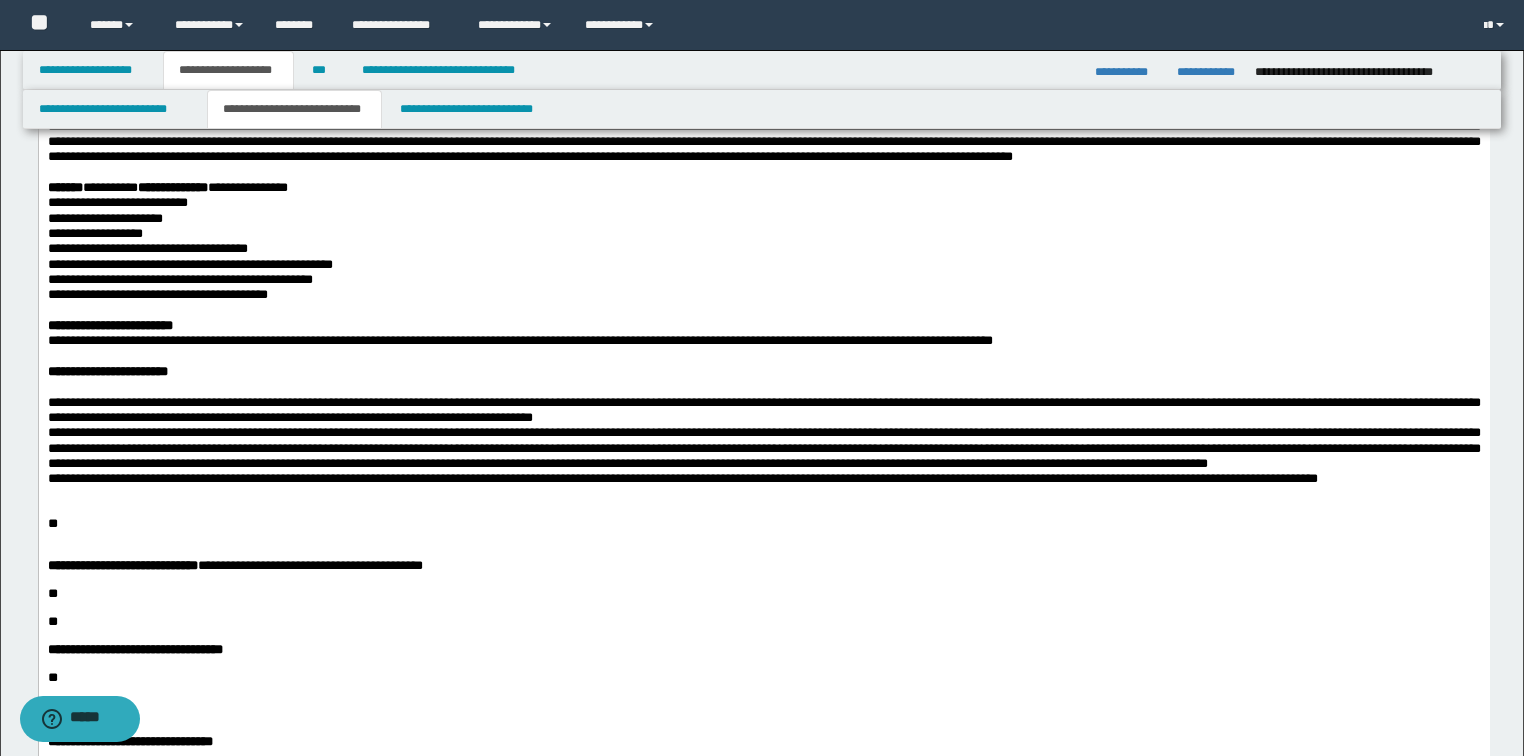 click on "**********" at bounding box center (763, 410) 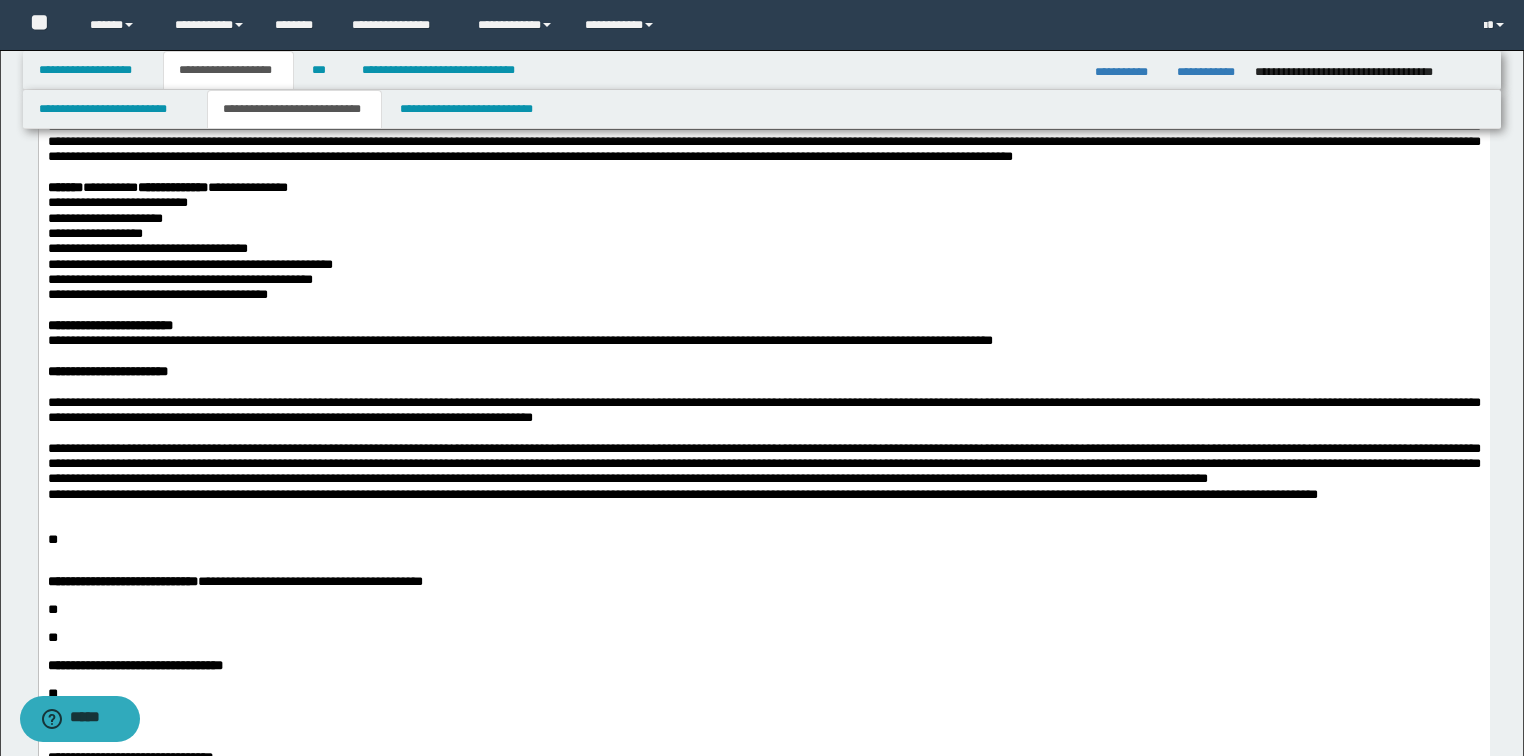click on "**********" at bounding box center [763, 464] 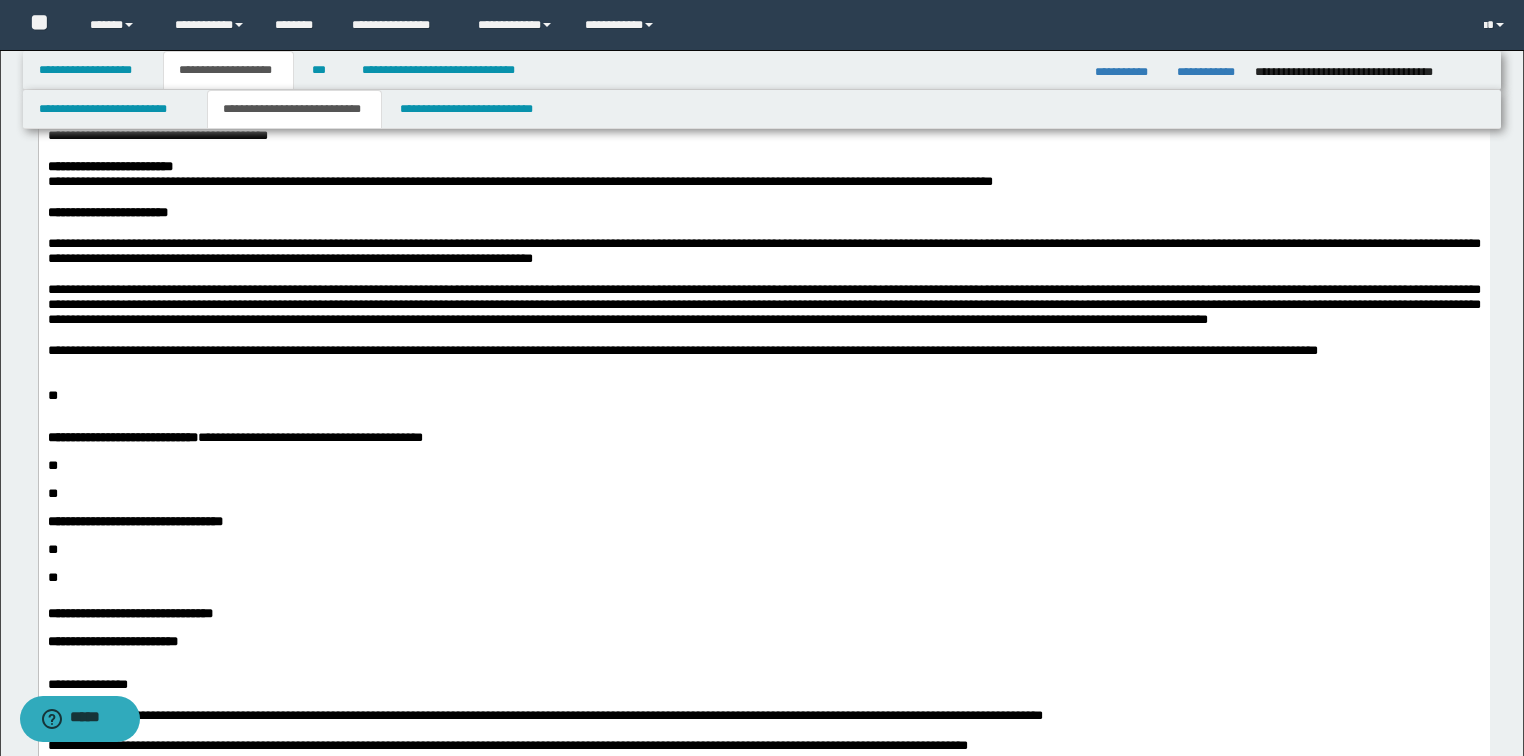 scroll, scrollTop: 1120, scrollLeft: 0, axis: vertical 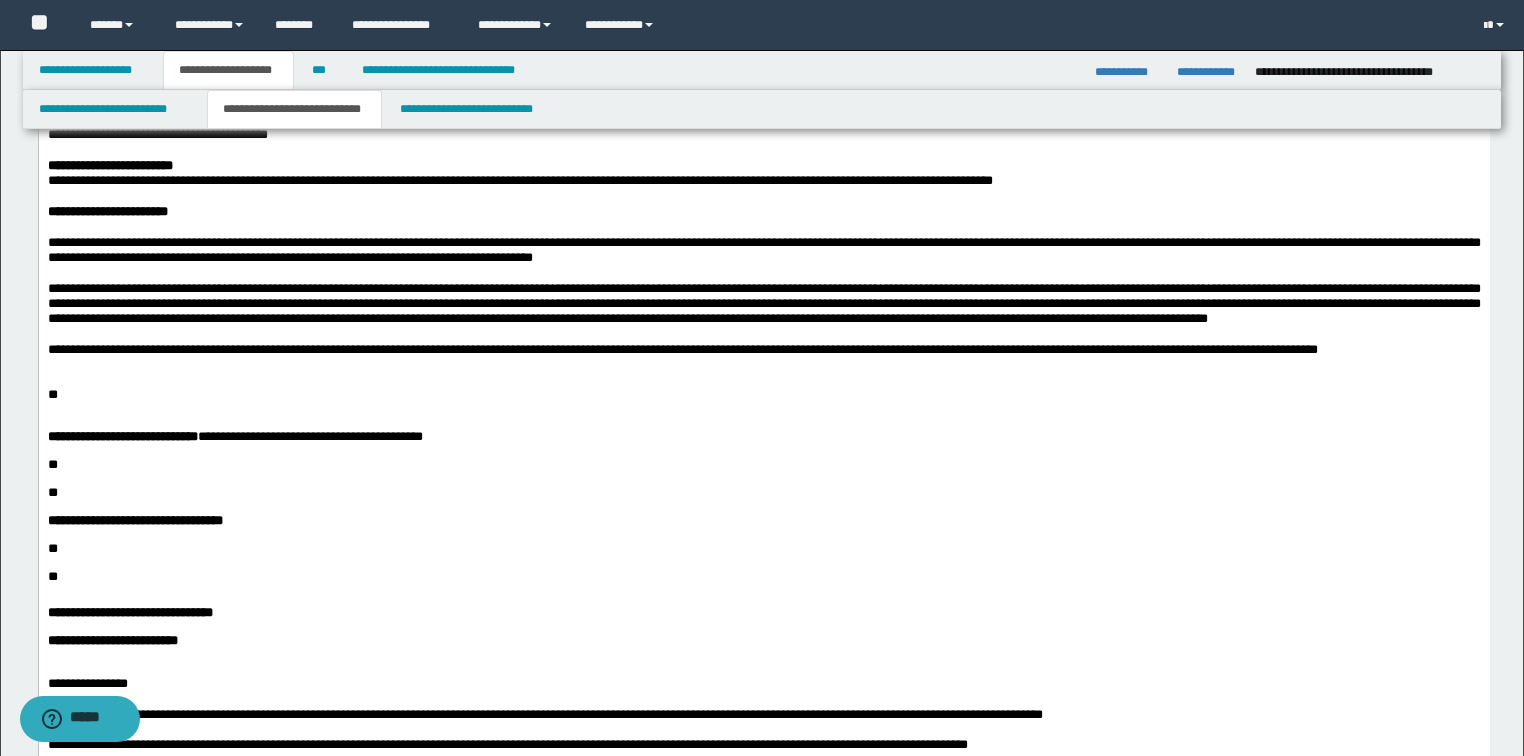 click on "**" at bounding box center [52, 394] 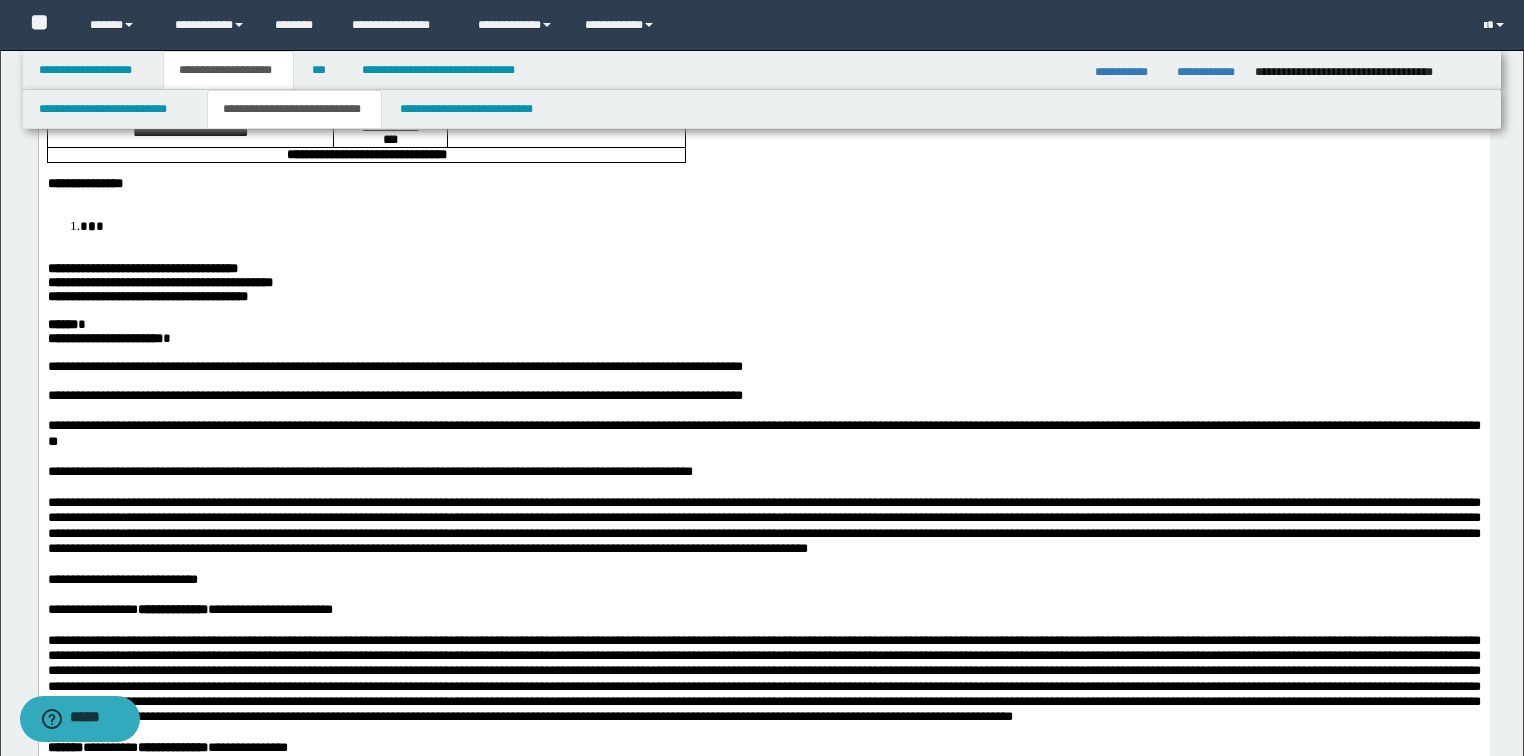 scroll, scrollTop: 240, scrollLeft: 0, axis: vertical 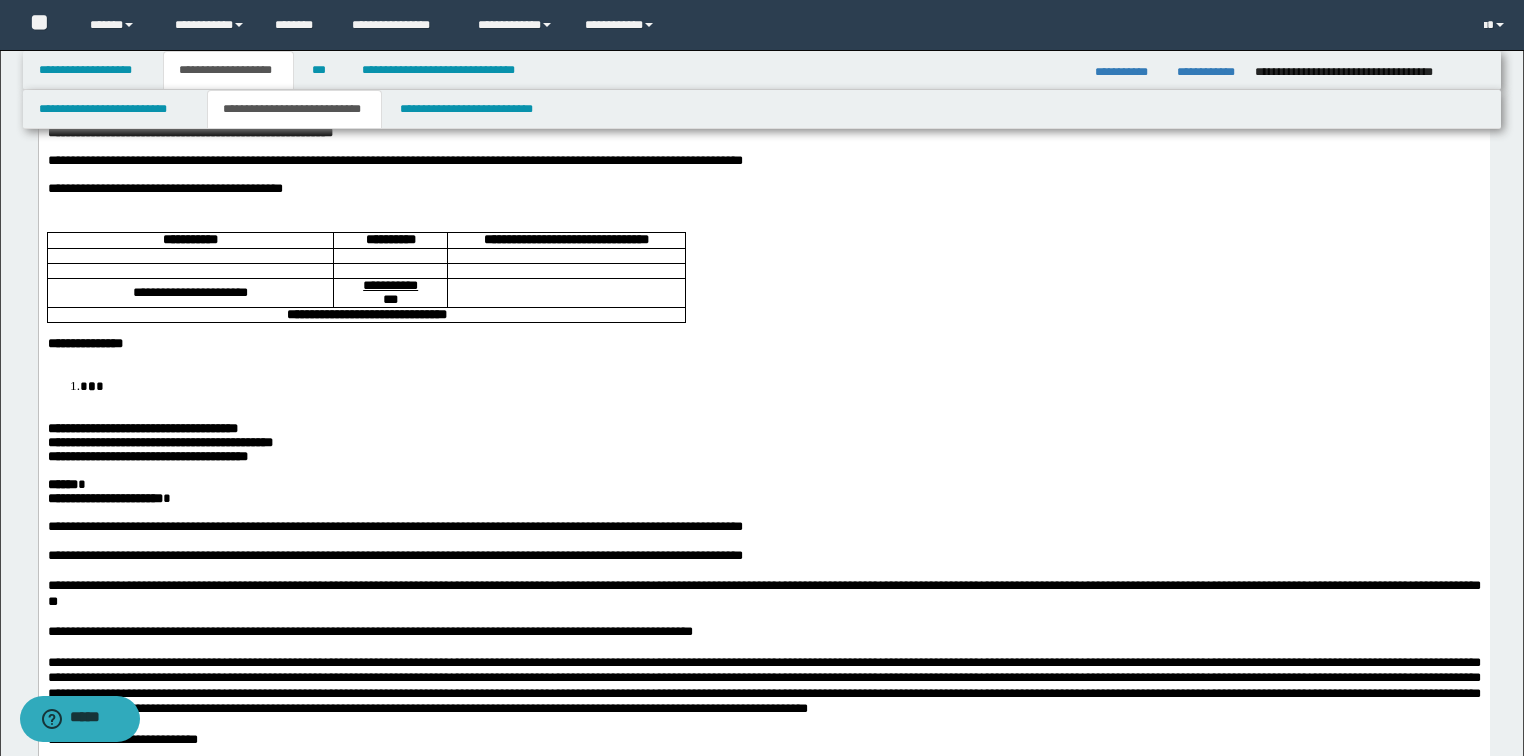click on "**********" at bounding box center [763, 933] 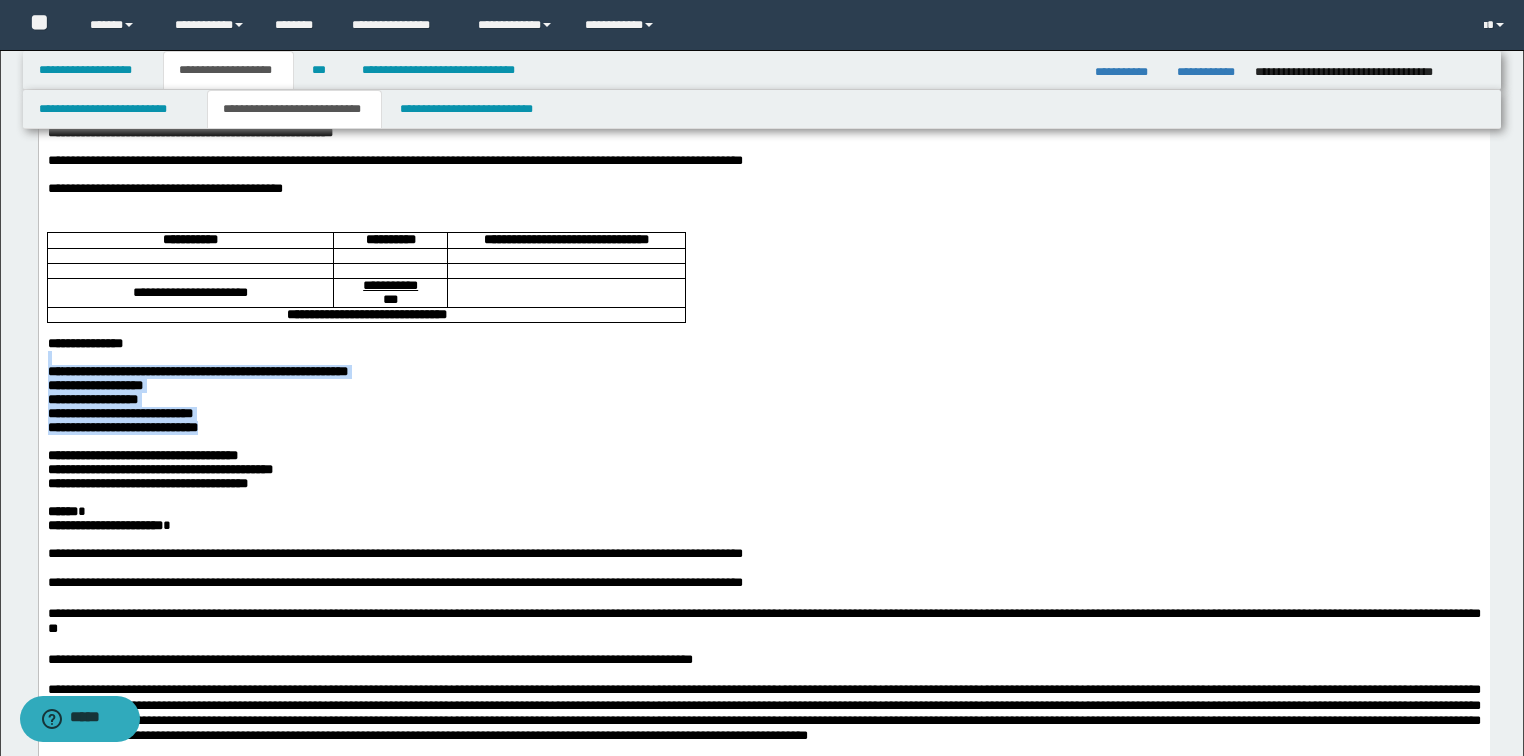 drag, startPoint x: 255, startPoint y: 504, endPoint x: 65, endPoint y: 400, distance: 216.60101 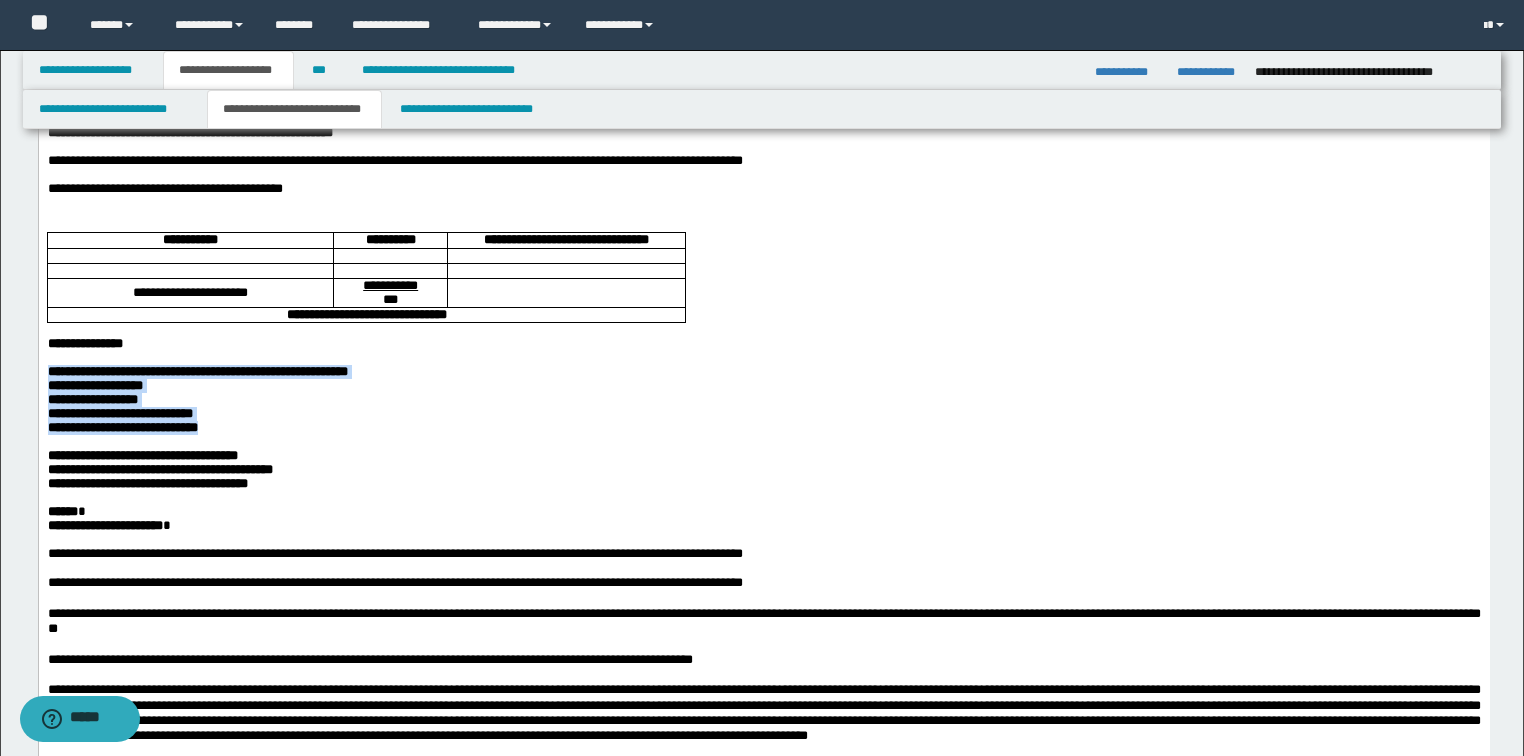 drag, startPoint x: 268, startPoint y: 502, endPoint x: -1, endPoint y: 442, distance: 275.61023 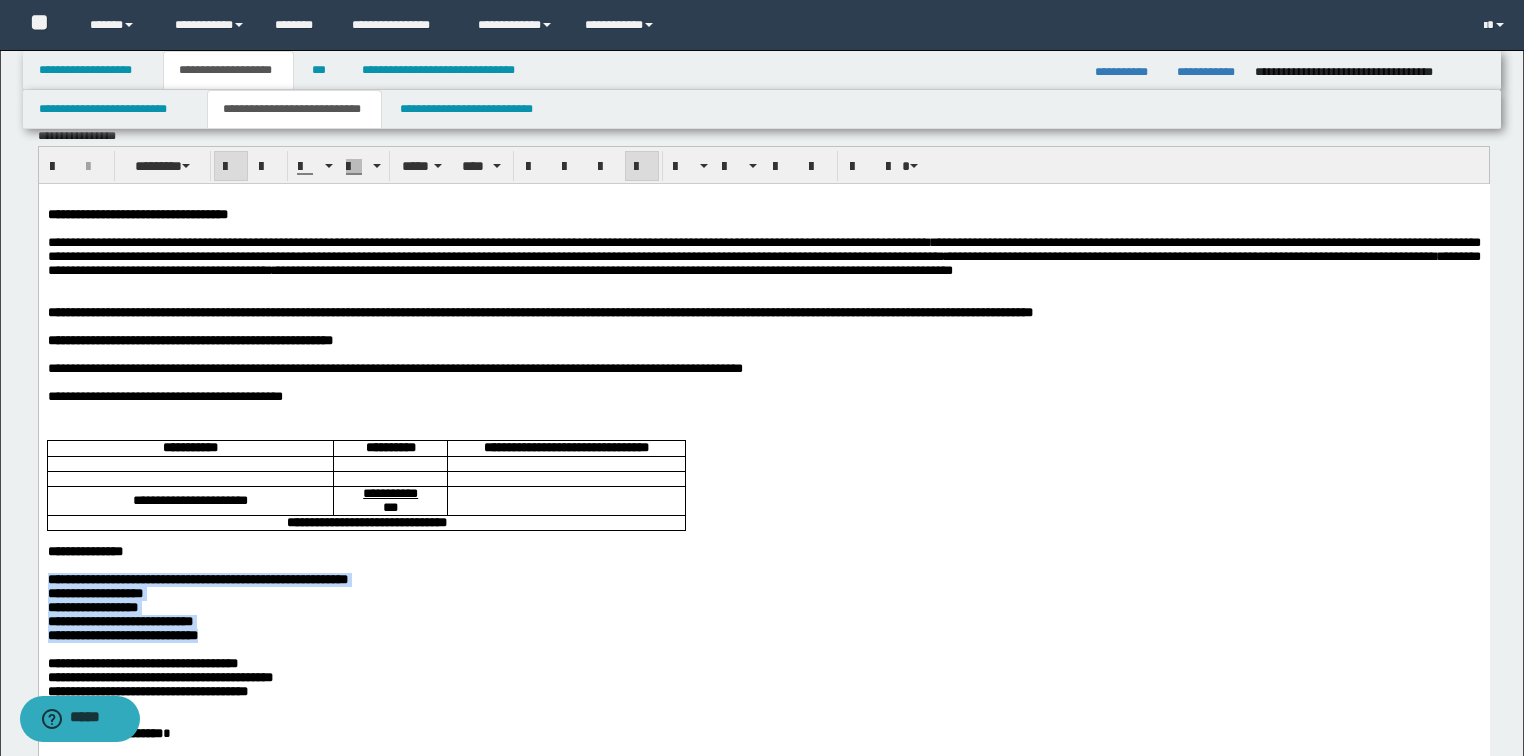 scroll, scrollTop: 0, scrollLeft: 0, axis: both 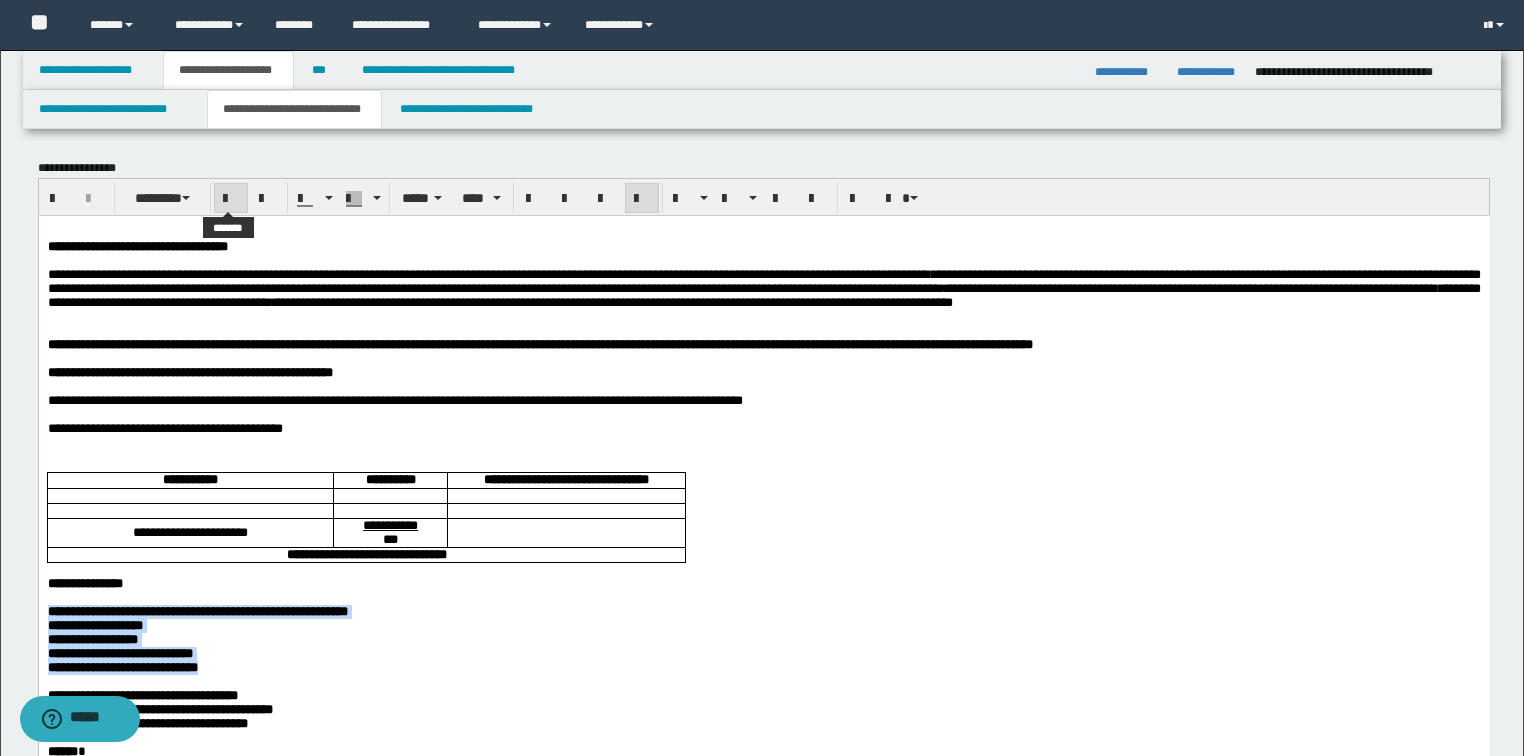 click at bounding box center (231, 199) 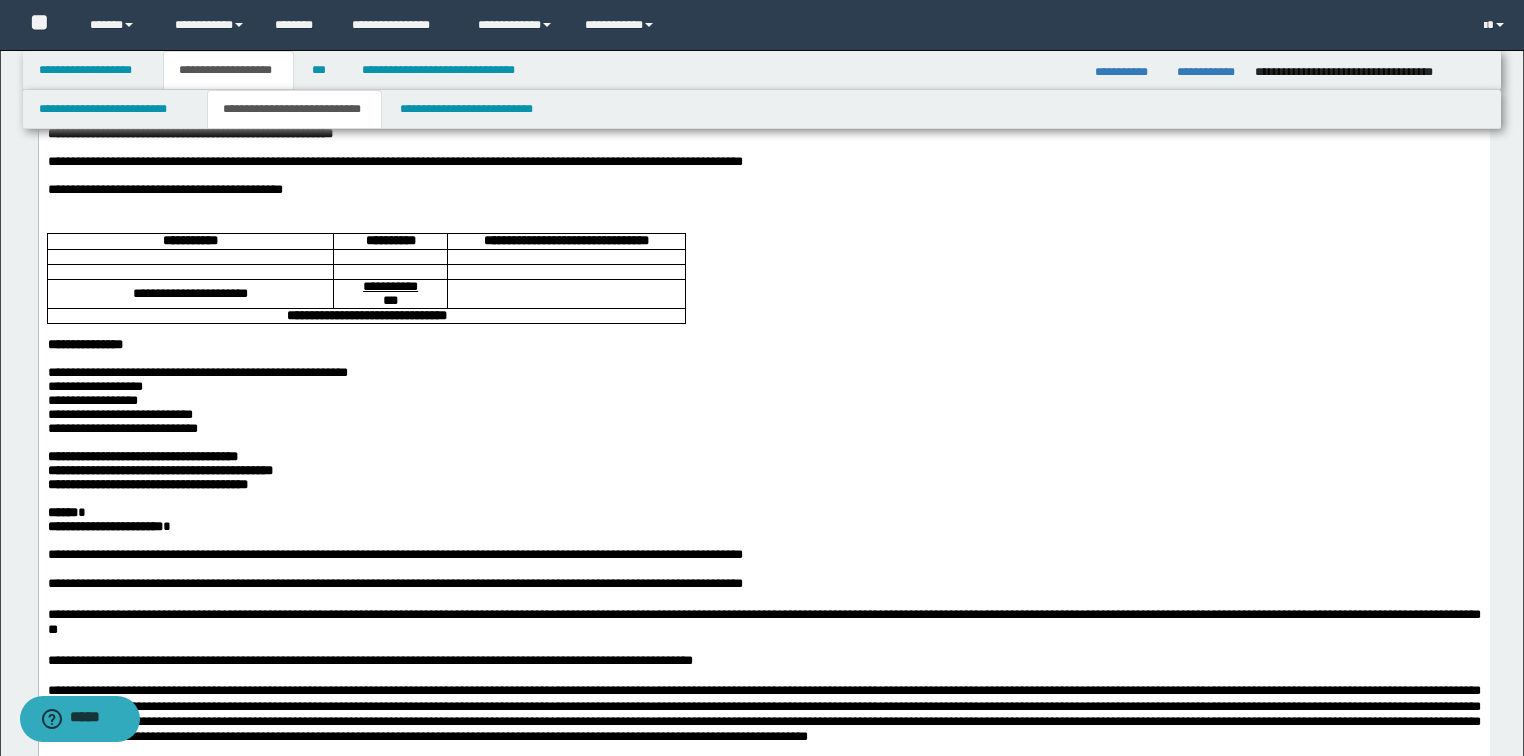 scroll, scrollTop: 240, scrollLeft: 0, axis: vertical 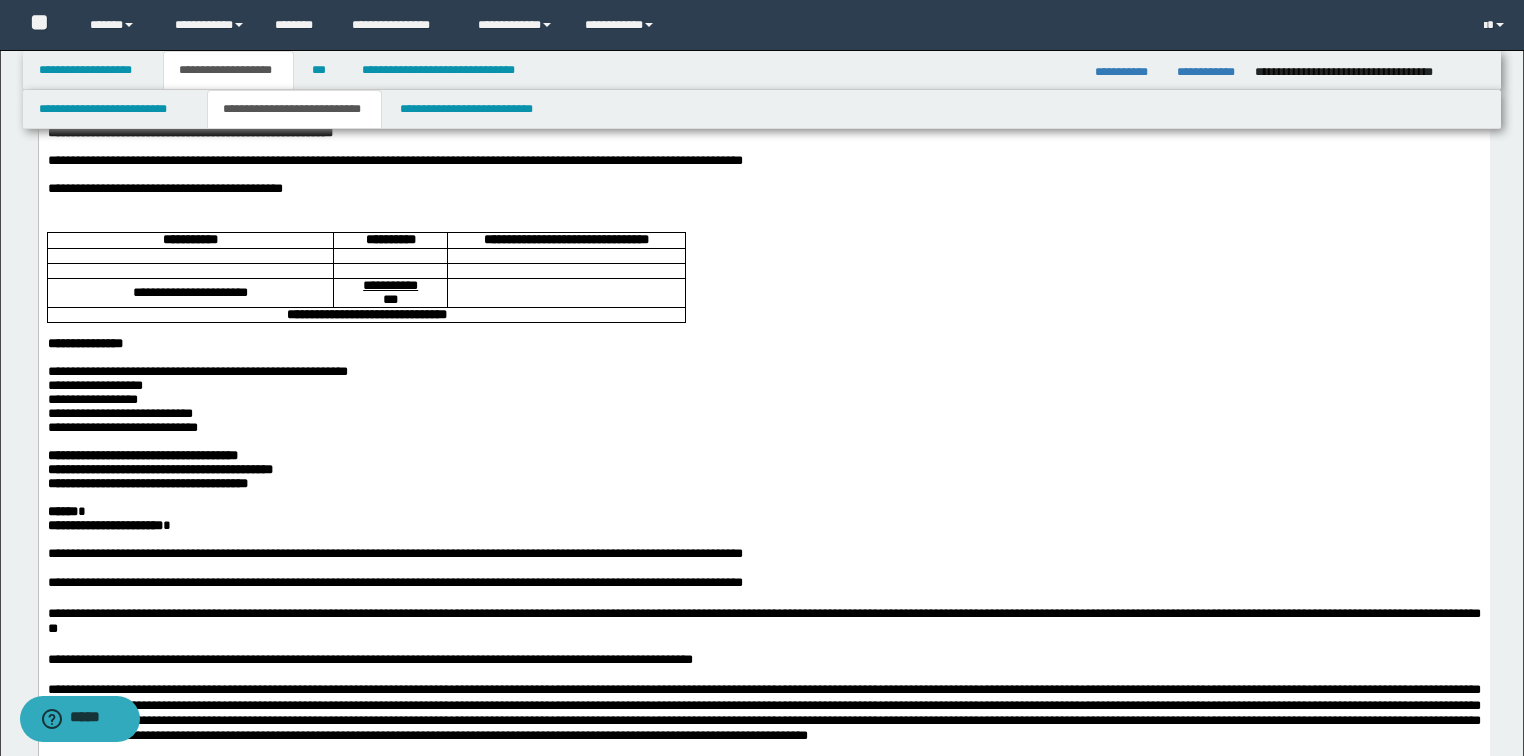 click on "**********" at bounding box center (763, 947) 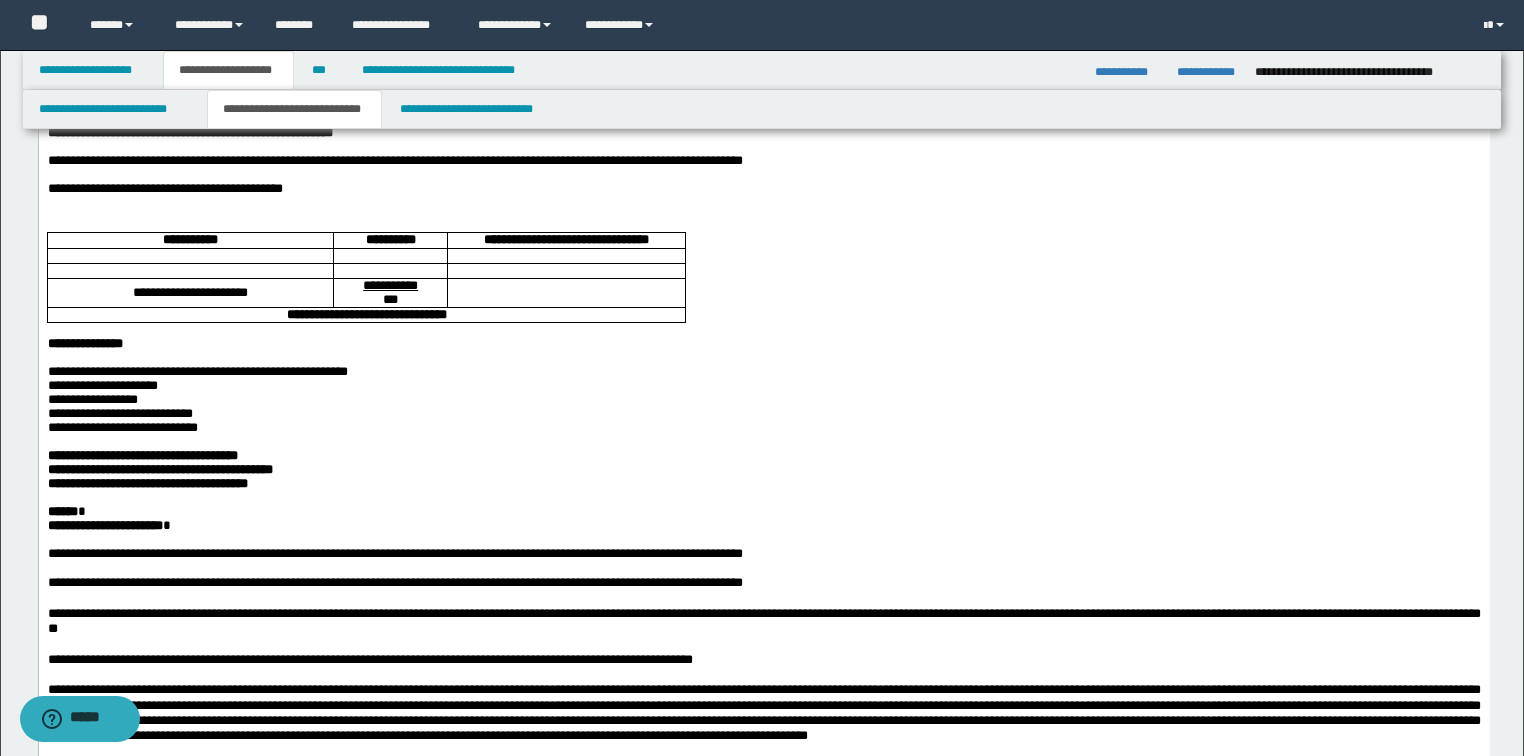 click on "**********" at bounding box center [197, 399] 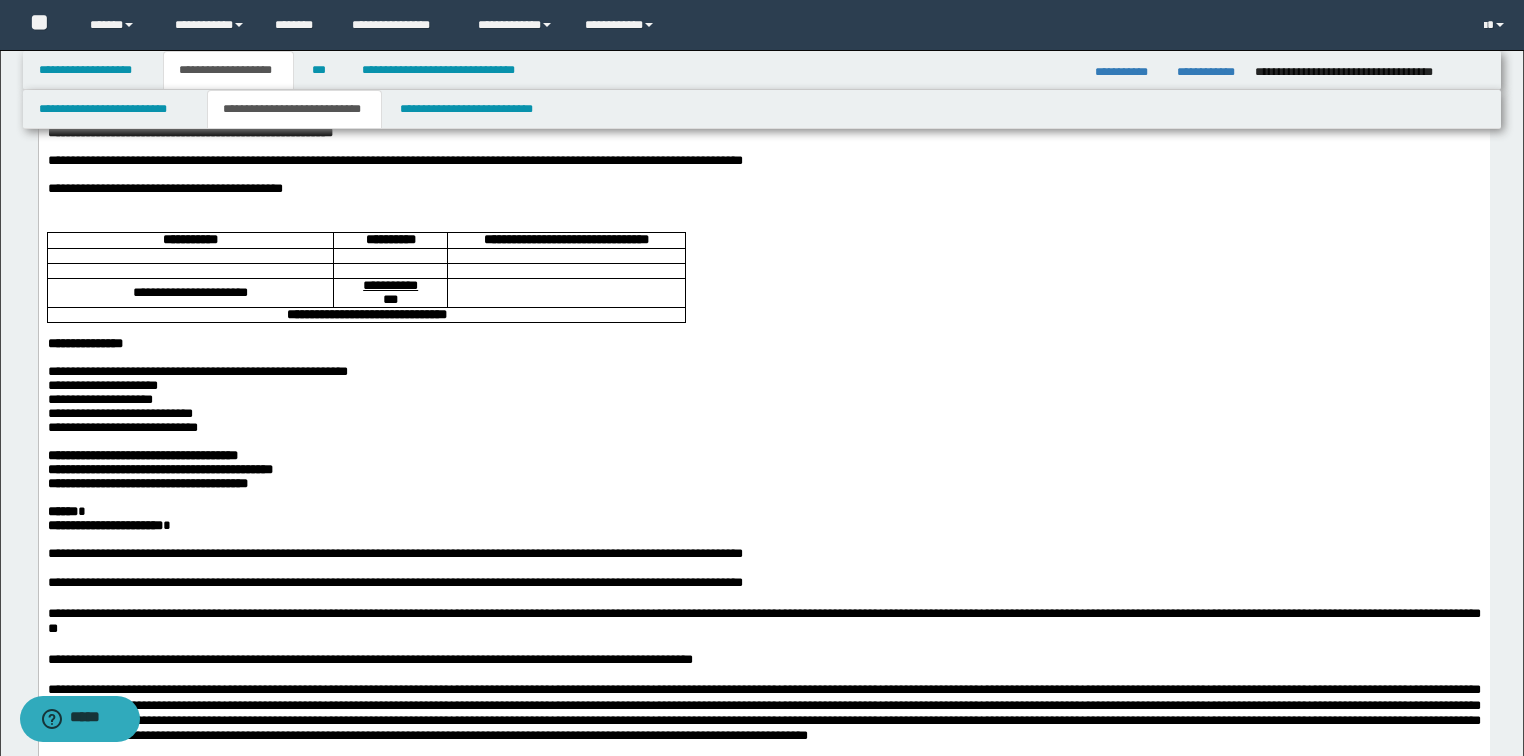 click on "**********" at bounding box center (763, 947) 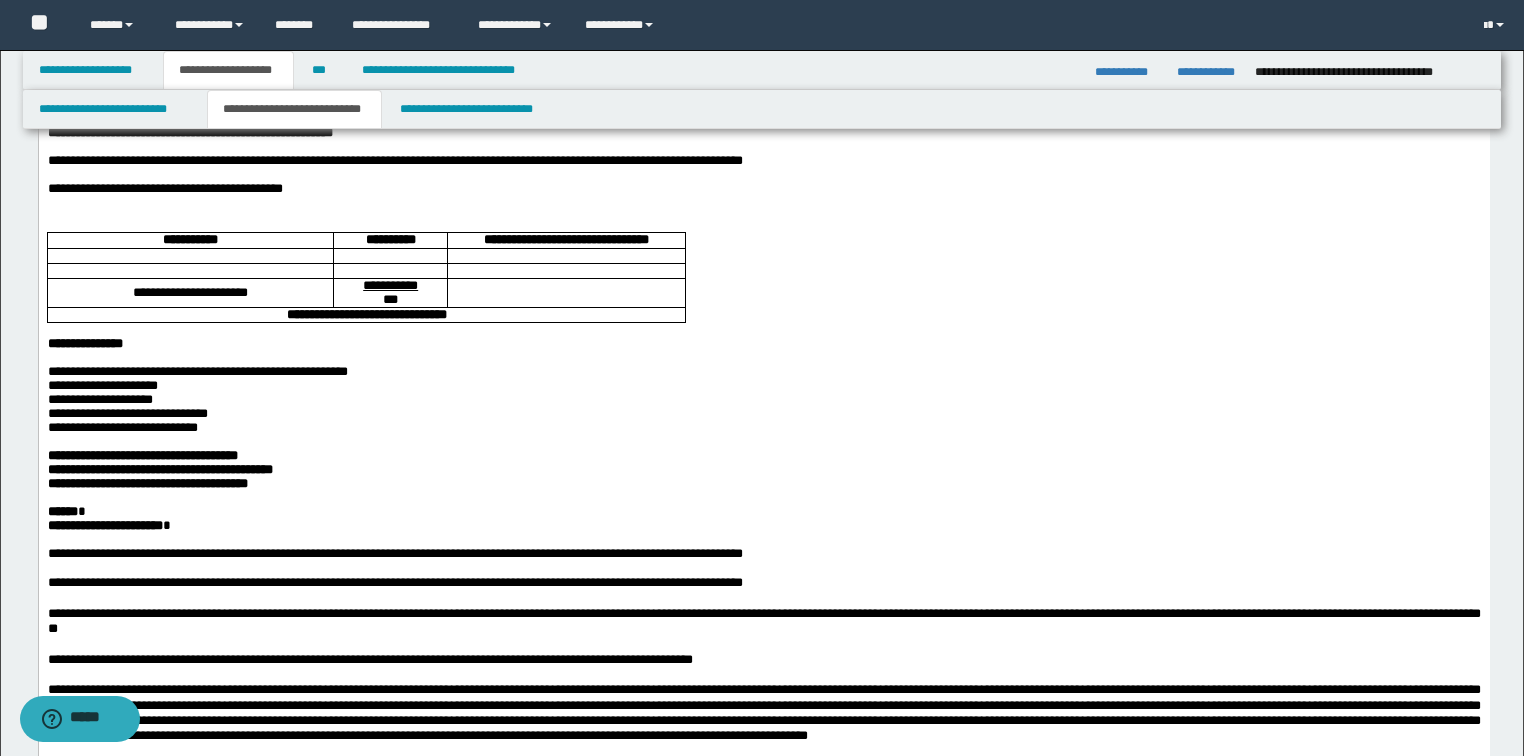 click on "**********" at bounding box center (763, 947) 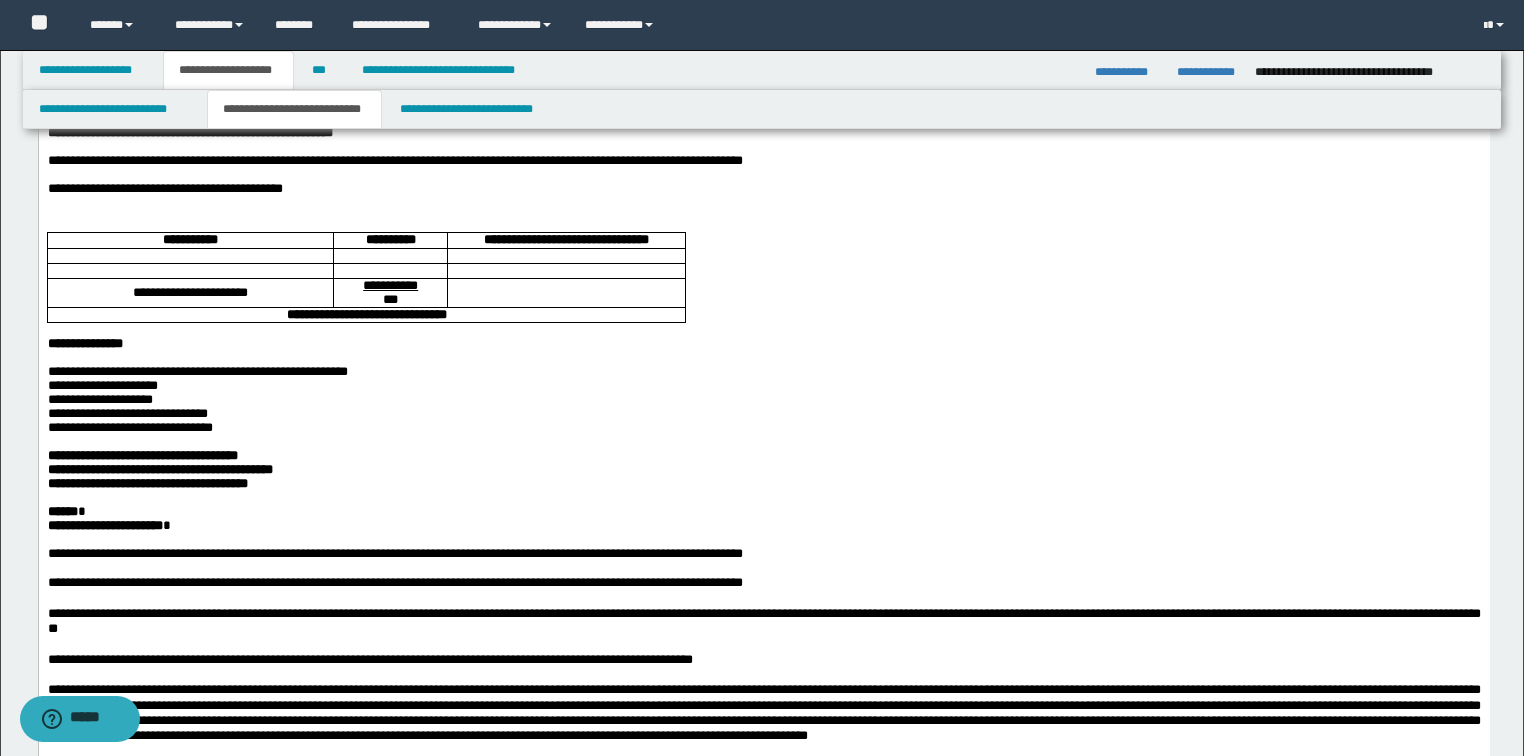 click on "****** *" at bounding box center (763, 512) 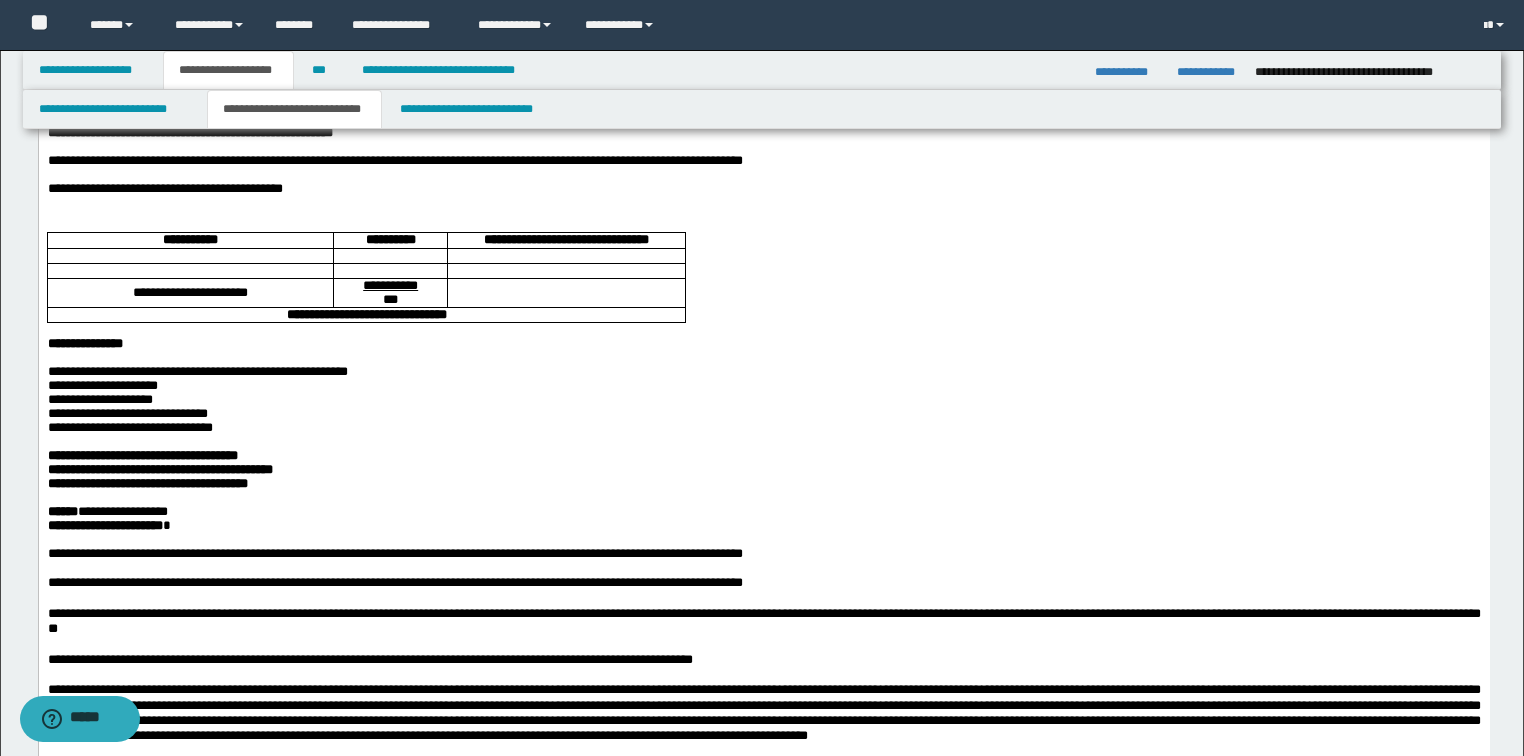 click on "**********" at bounding box center [763, 526] 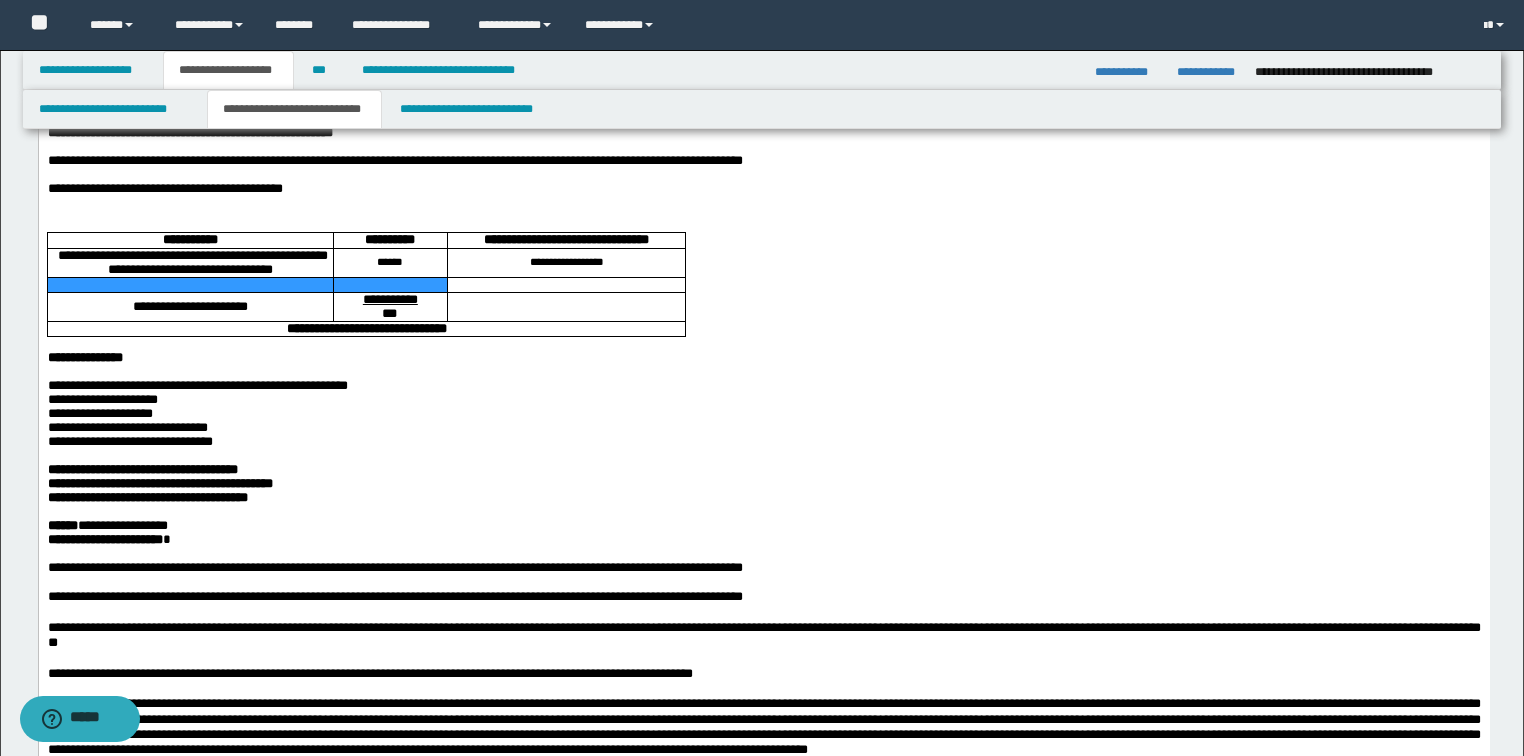 drag, startPoint x: 269, startPoint y: 357, endPoint x: 643, endPoint y: 349, distance: 374.08554 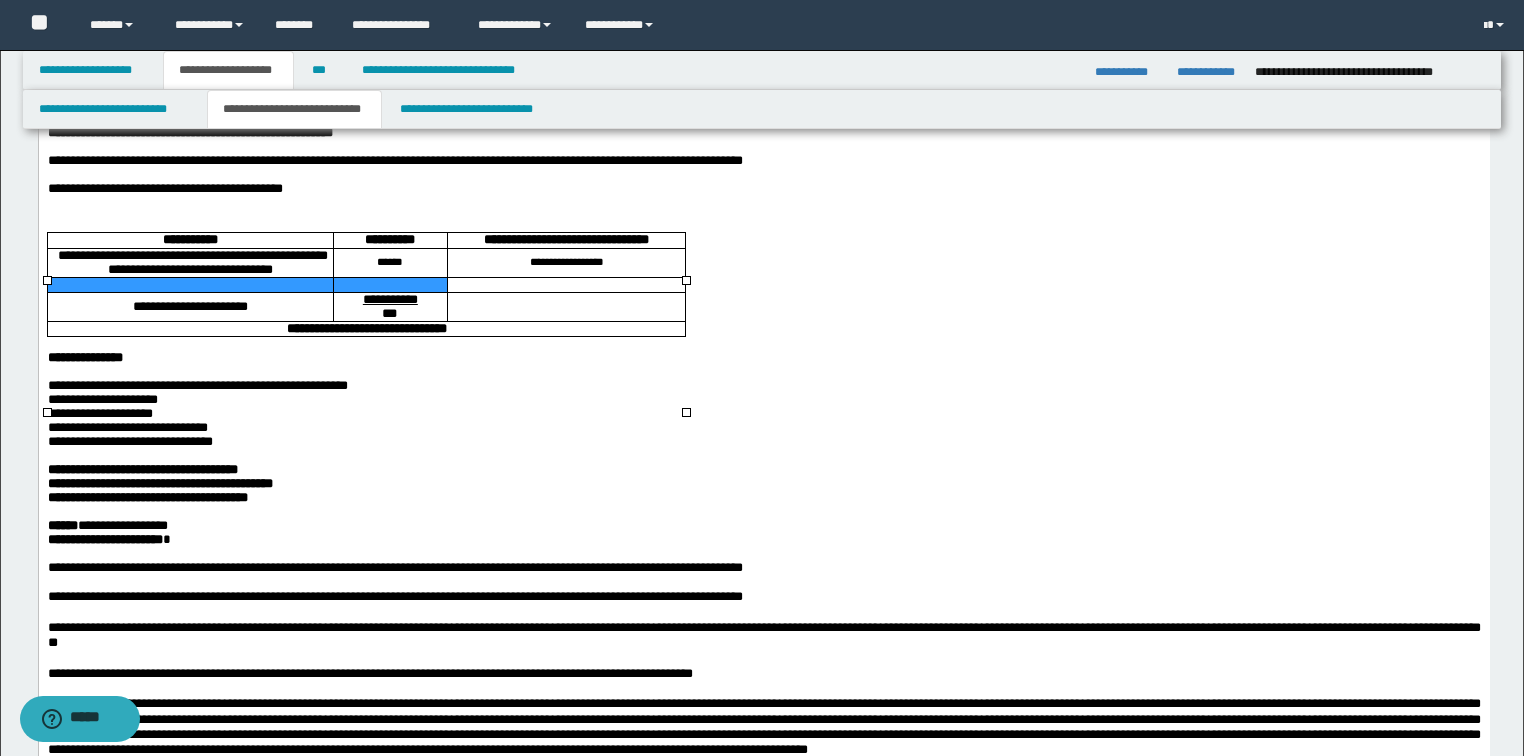 click on "**********" at bounding box center [565, 262] 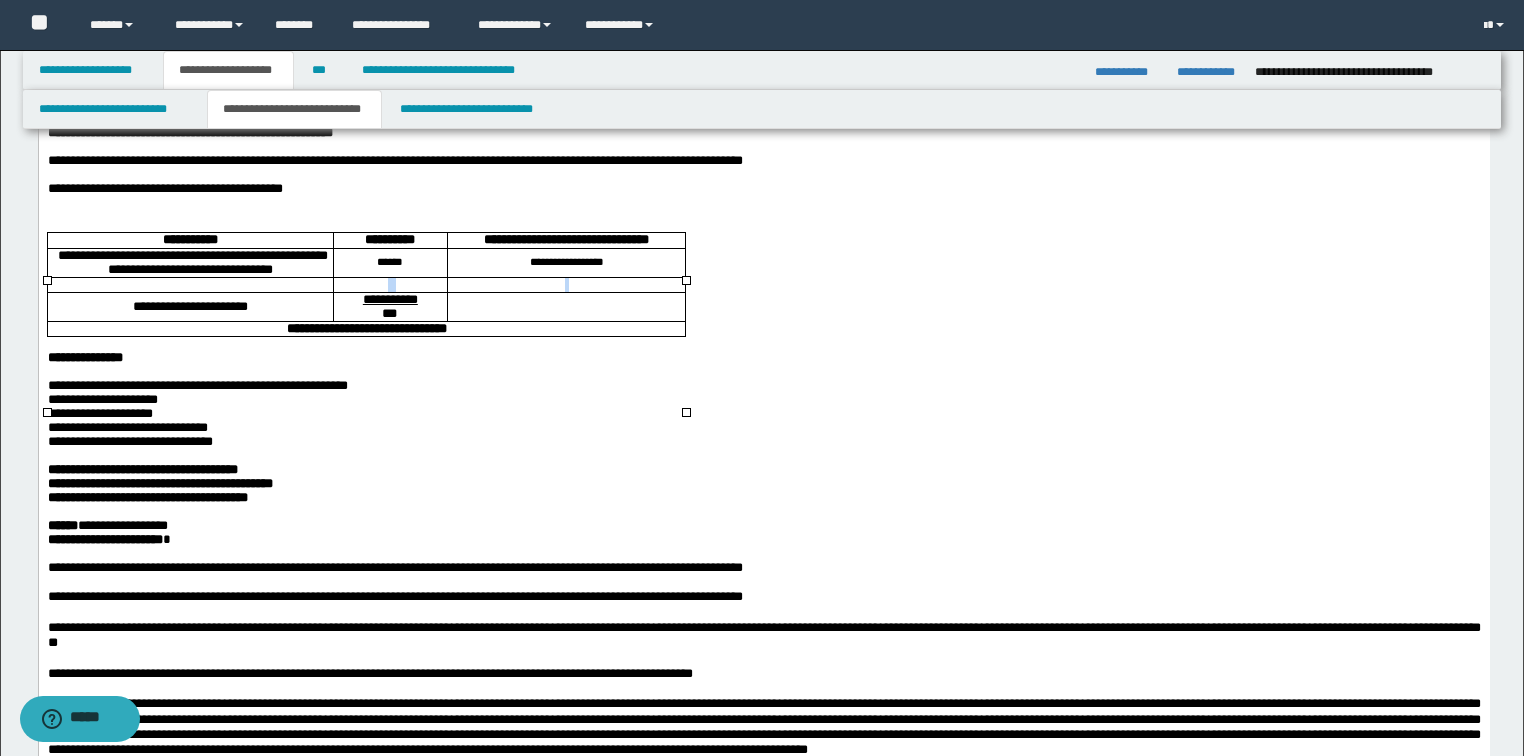 drag, startPoint x: 303, startPoint y: 346, endPoint x: 604, endPoint y: 356, distance: 301.16608 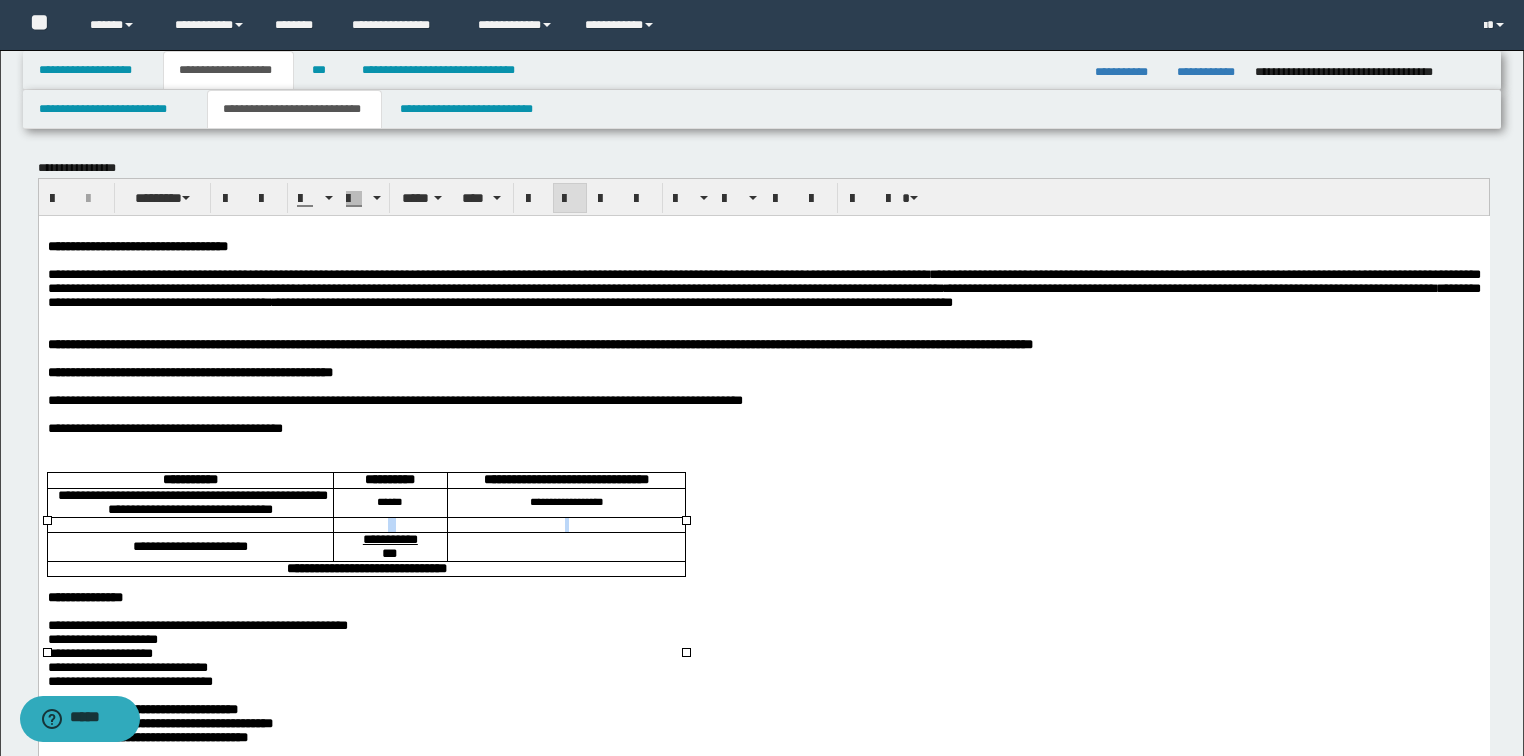 scroll, scrollTop: 0, scrollLeft: 0, axis: both 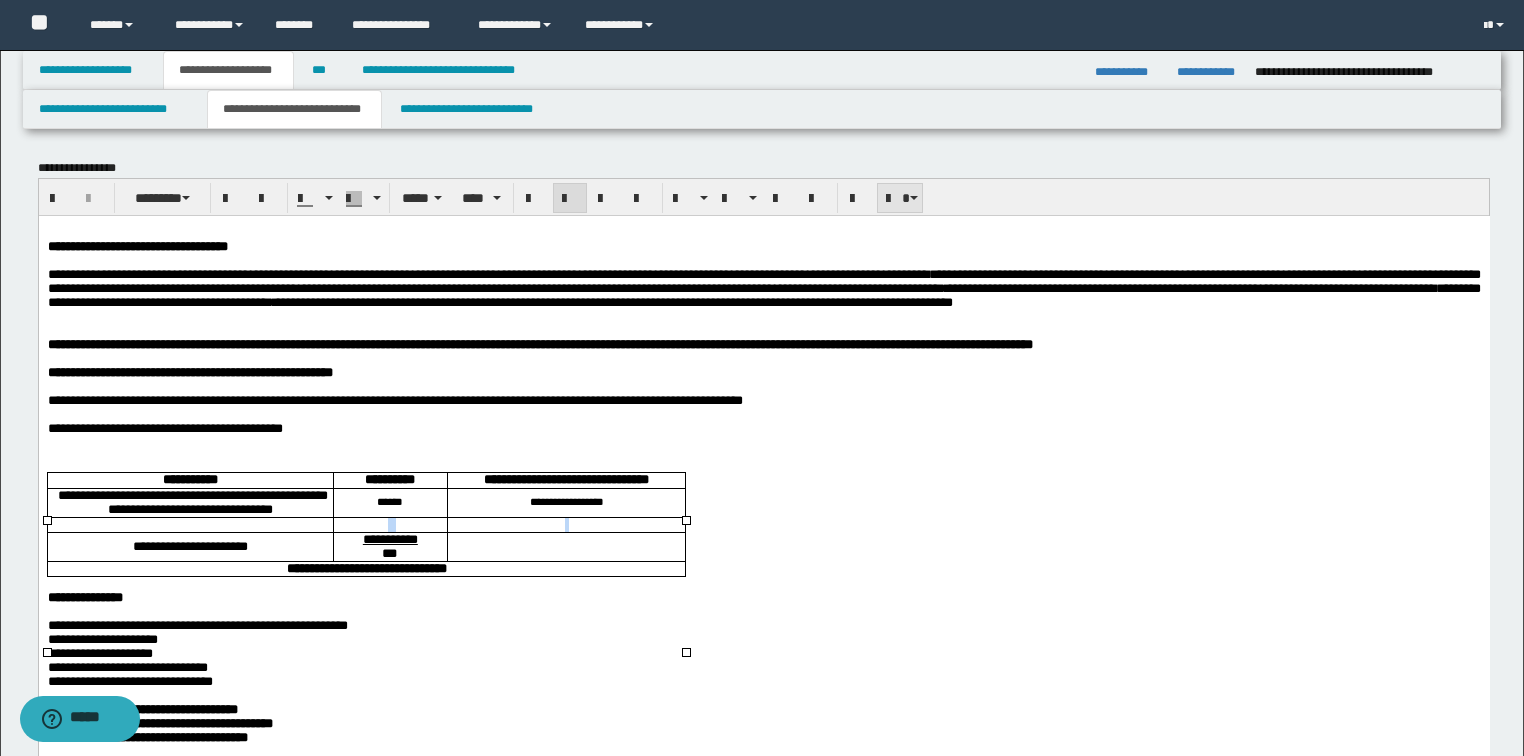click at bounding box center (900, 198) 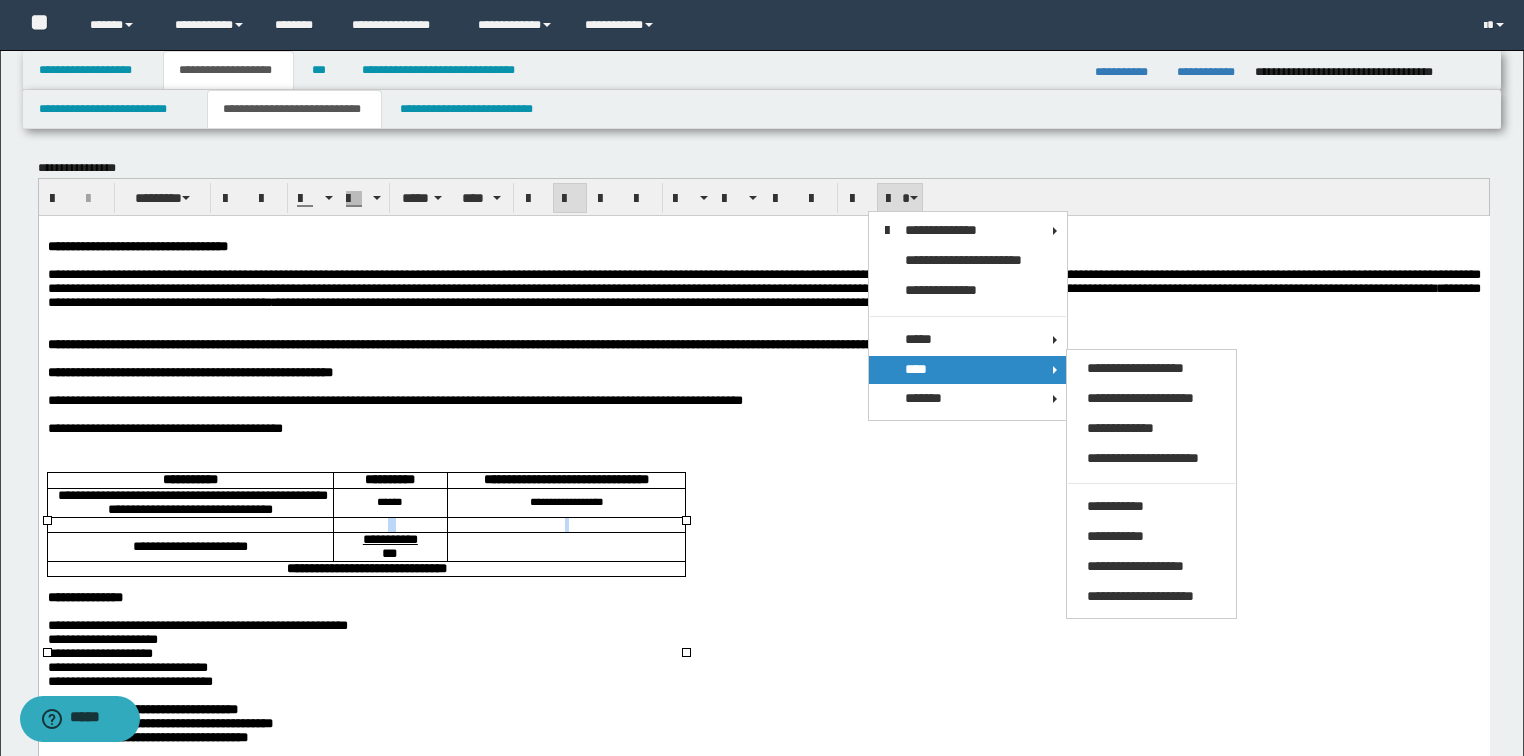 click on "****" at bounding box center [968, 370] 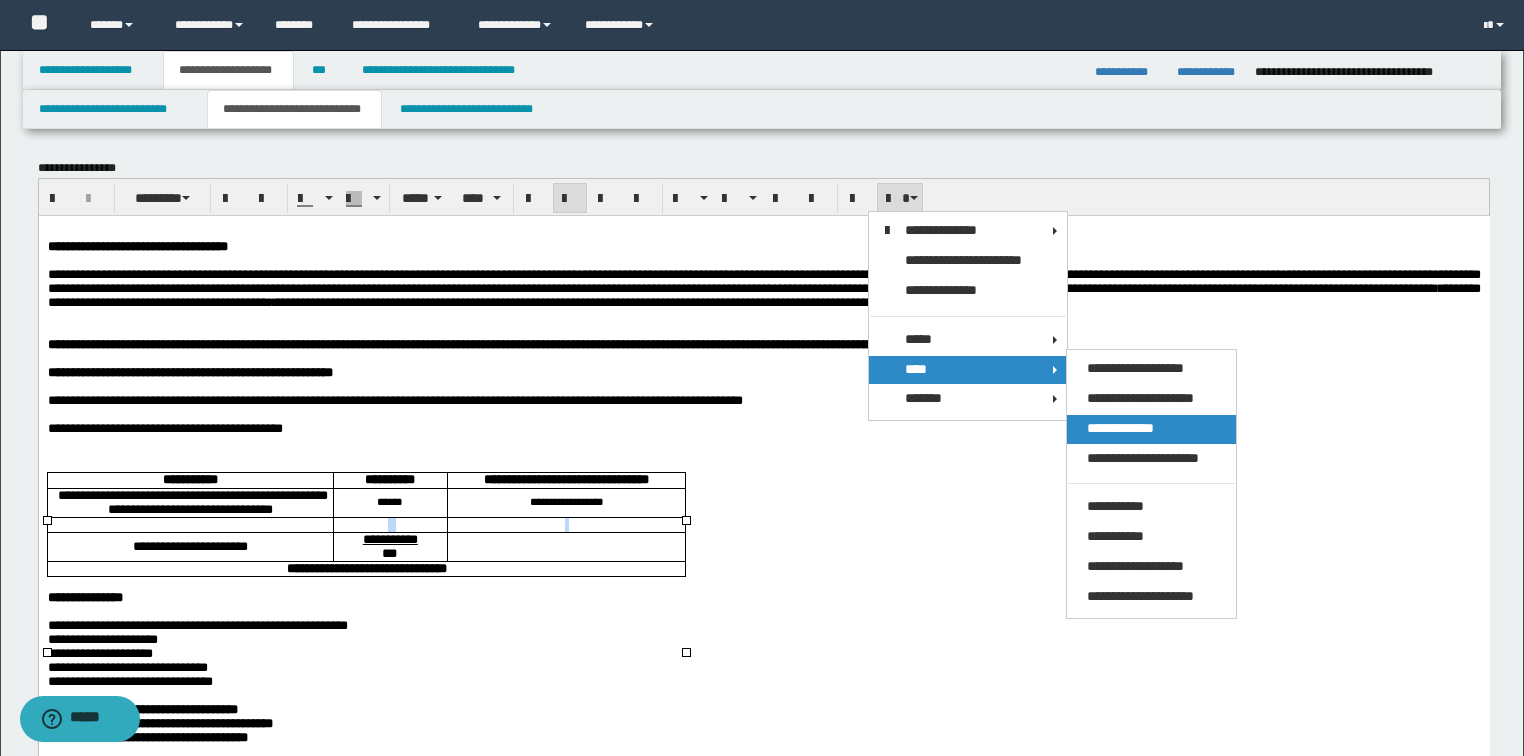 click on "**********" at bounding box center [1120, 428] 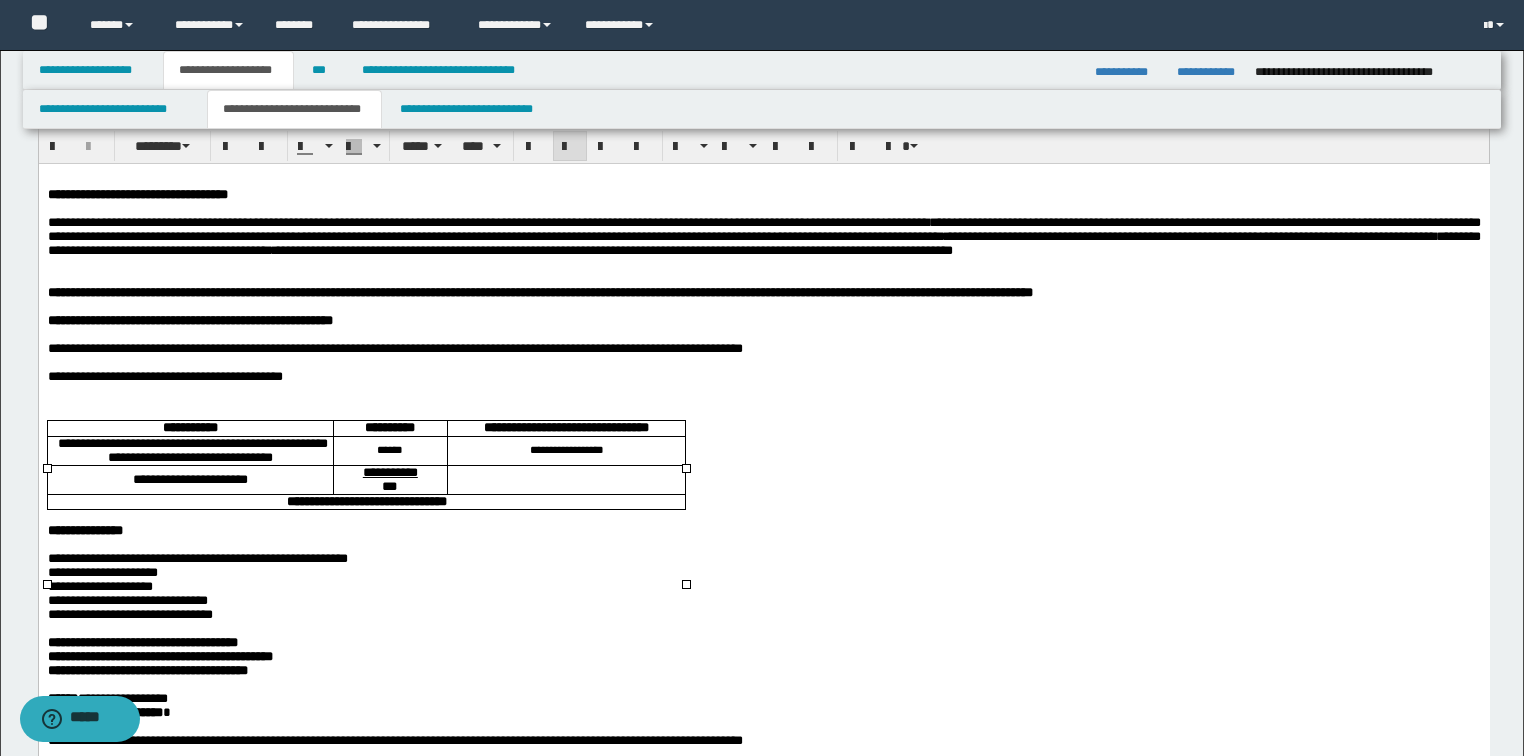 scroll, scrollTop: 80, scrollLeft: 0, axis: vertical 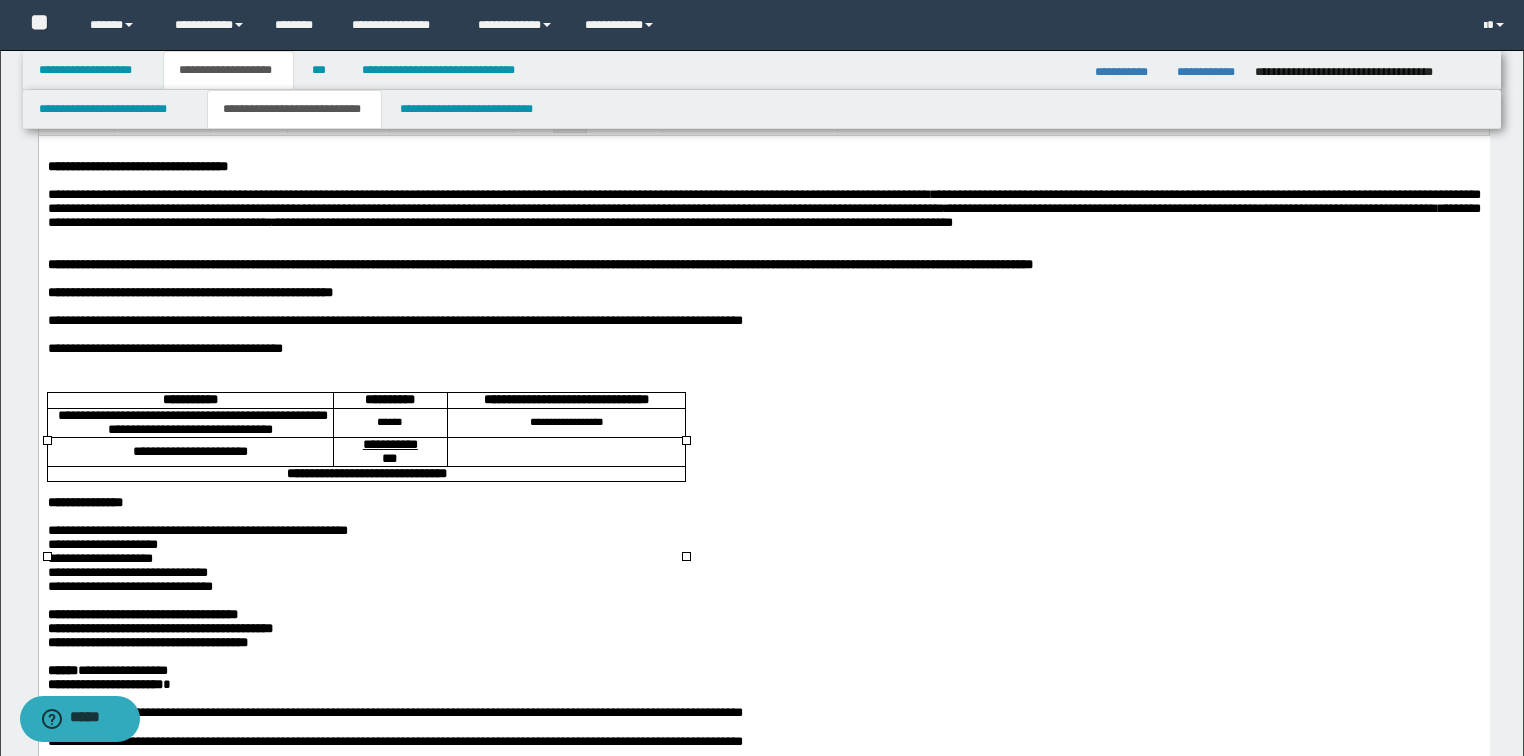click at bounding box center [566, 451] 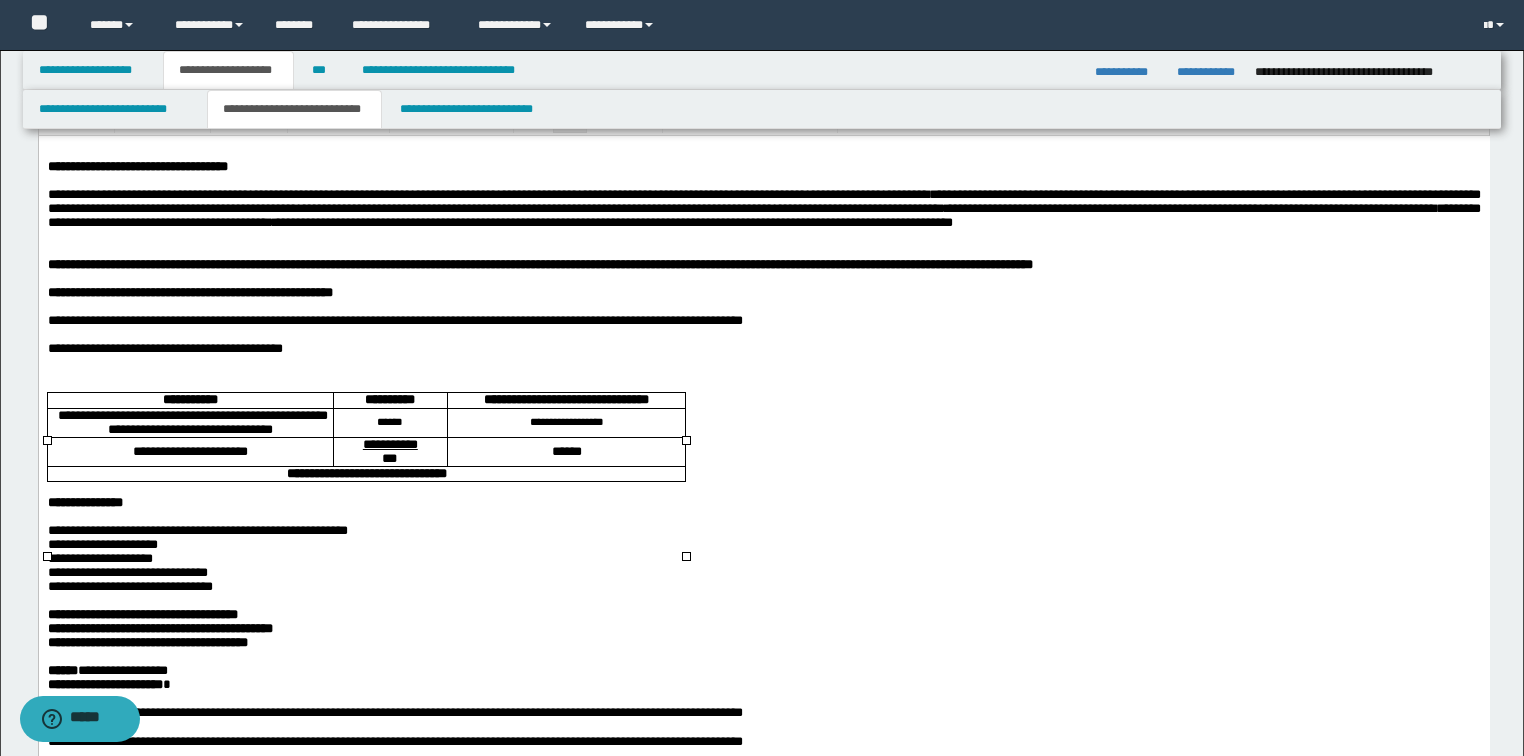 click on "**********" at bounding box center [366, 472] 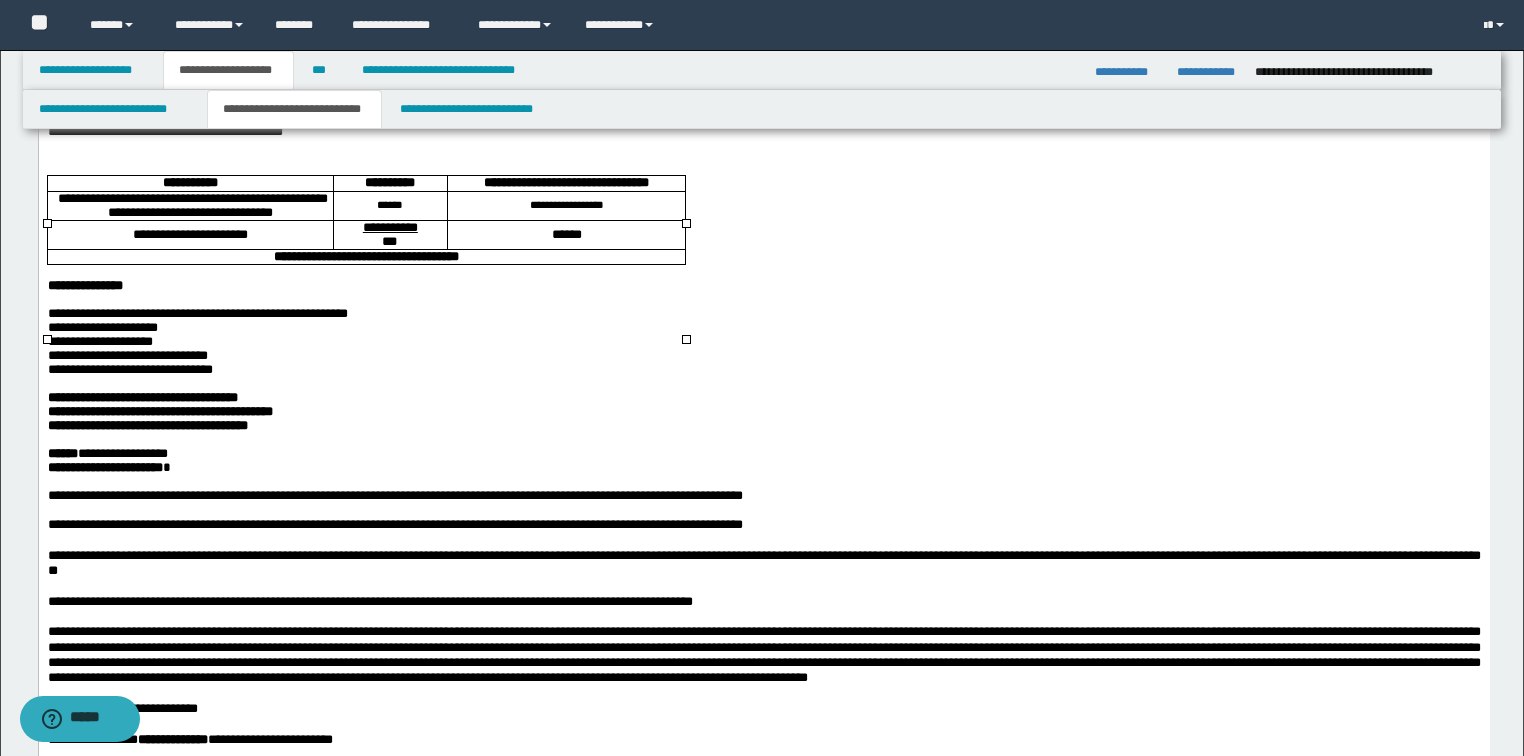 scroll, scrollTop: 320, scrollLeft: 0, axis: vertical 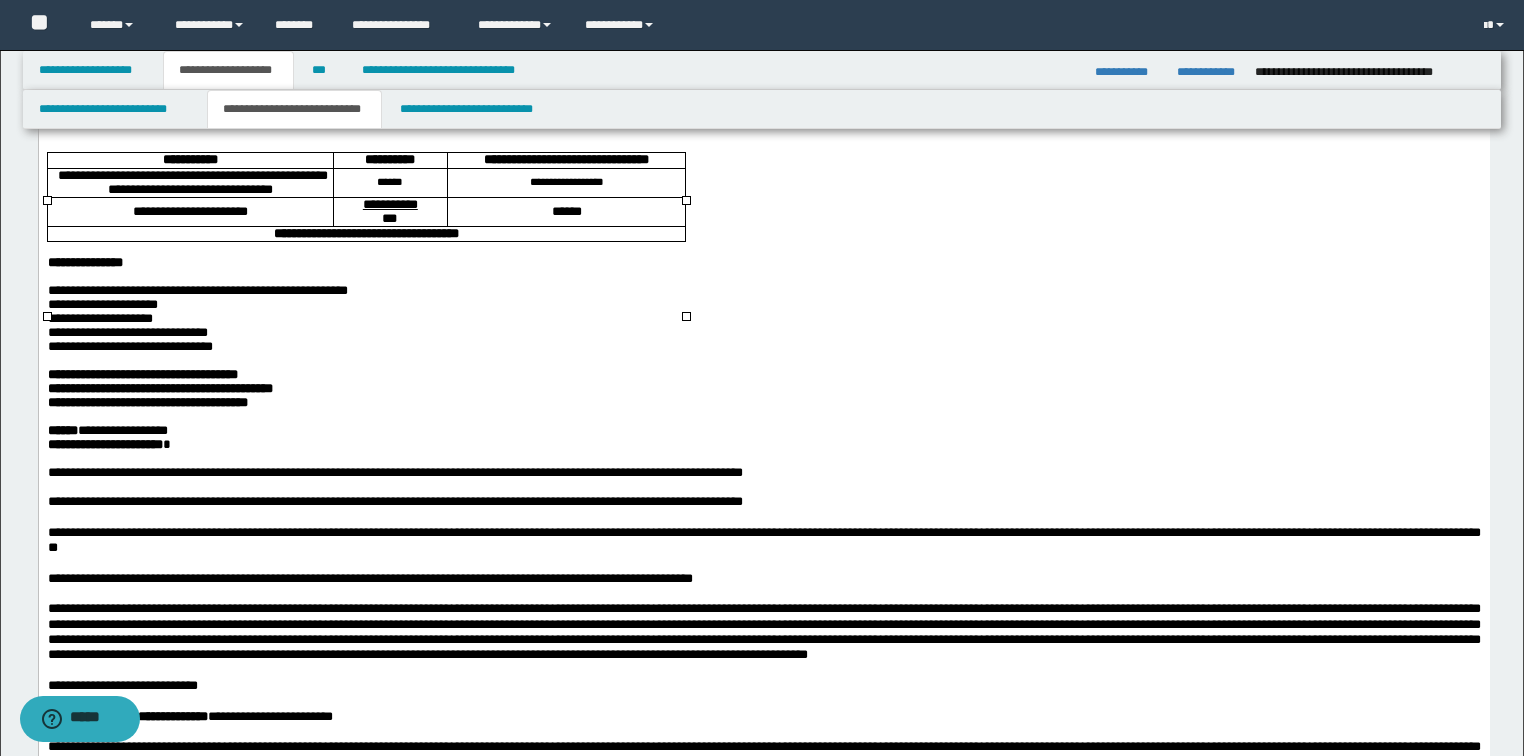click on "**********" at bounding box center [142, 374] 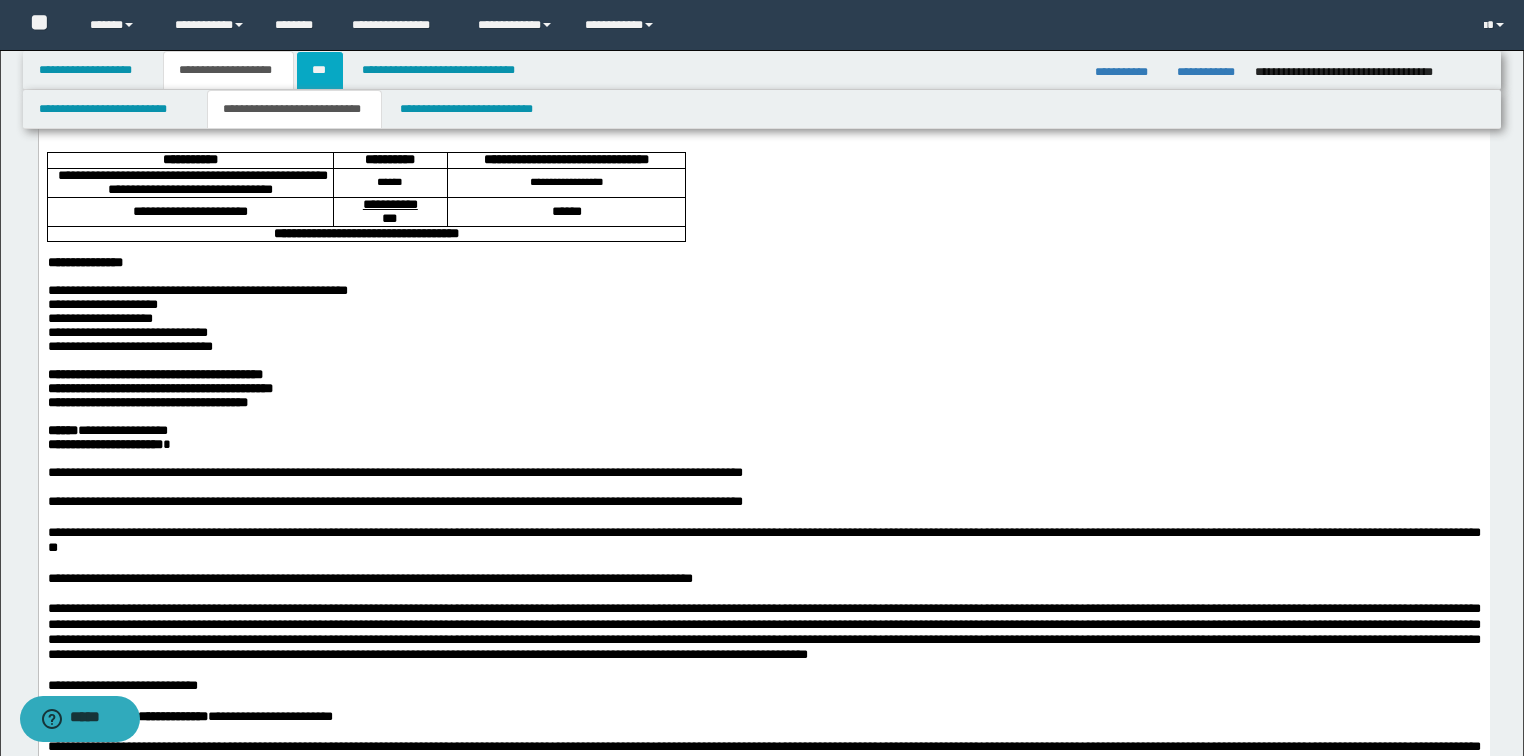 click on "***" at bounding box center (320, 70) 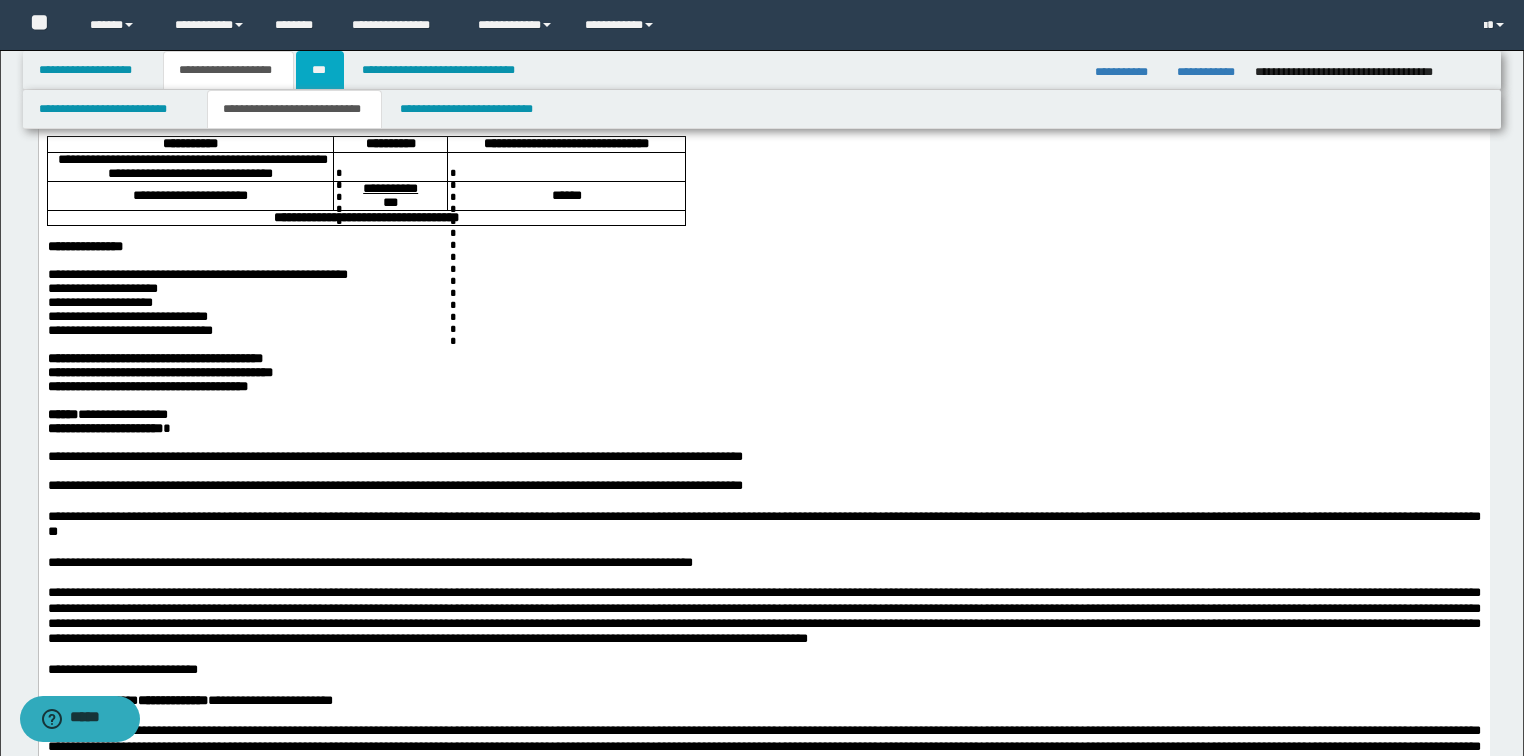 scroll, scrollTop: 0, scrollLeft: 0, axis: both 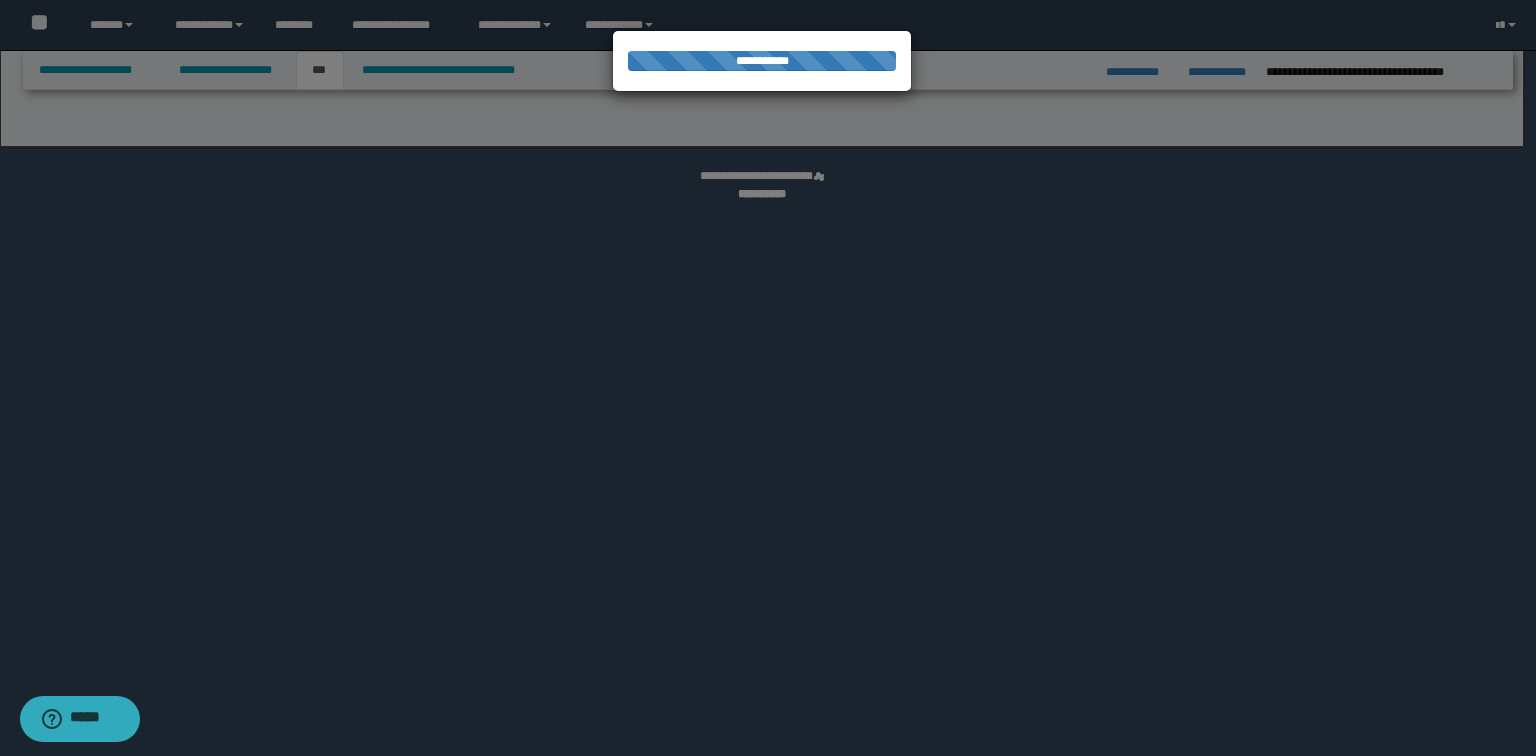 select on "***" 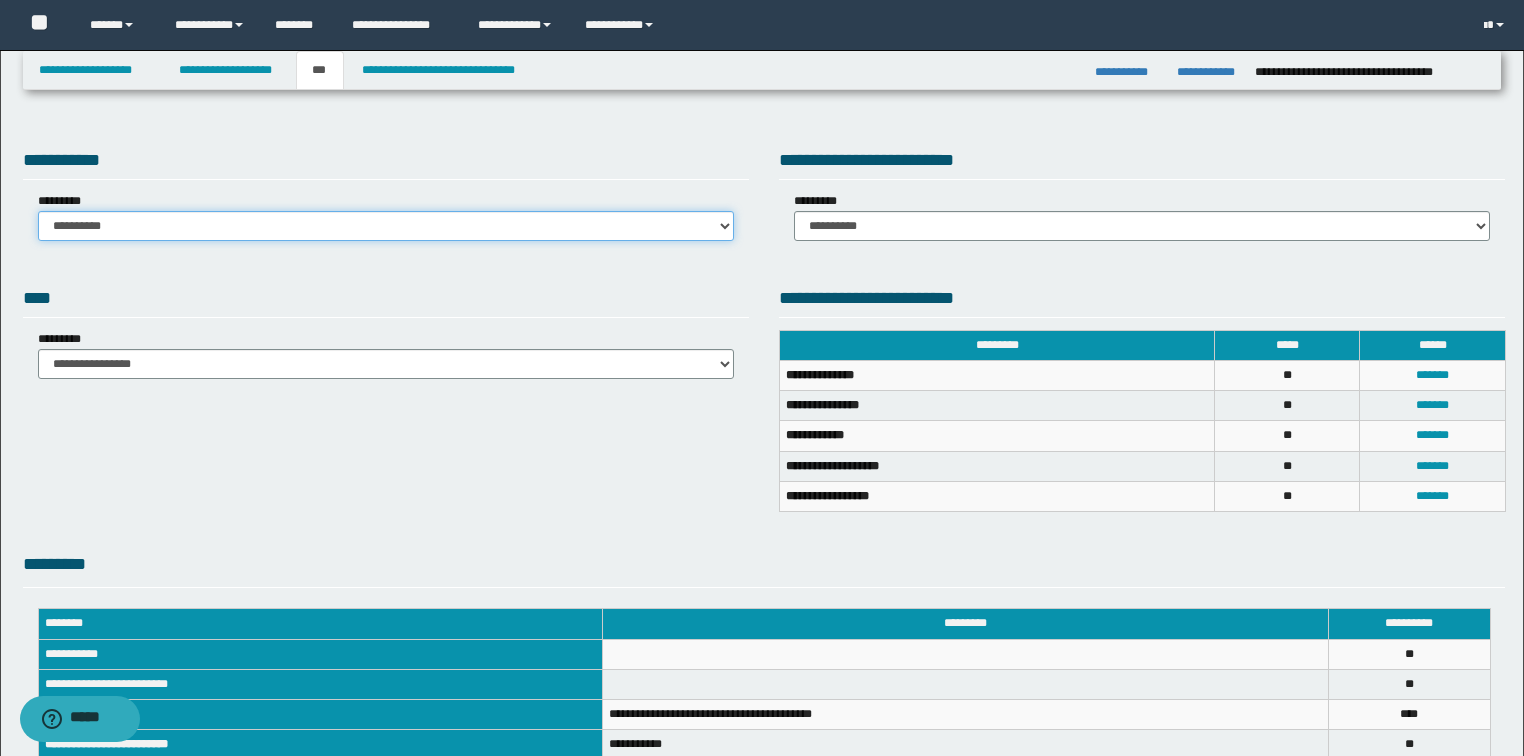drag, startPoint x: 305, startPoint y: 220, endPoint x: 282, endPoint y: 239, distance: 29.832869 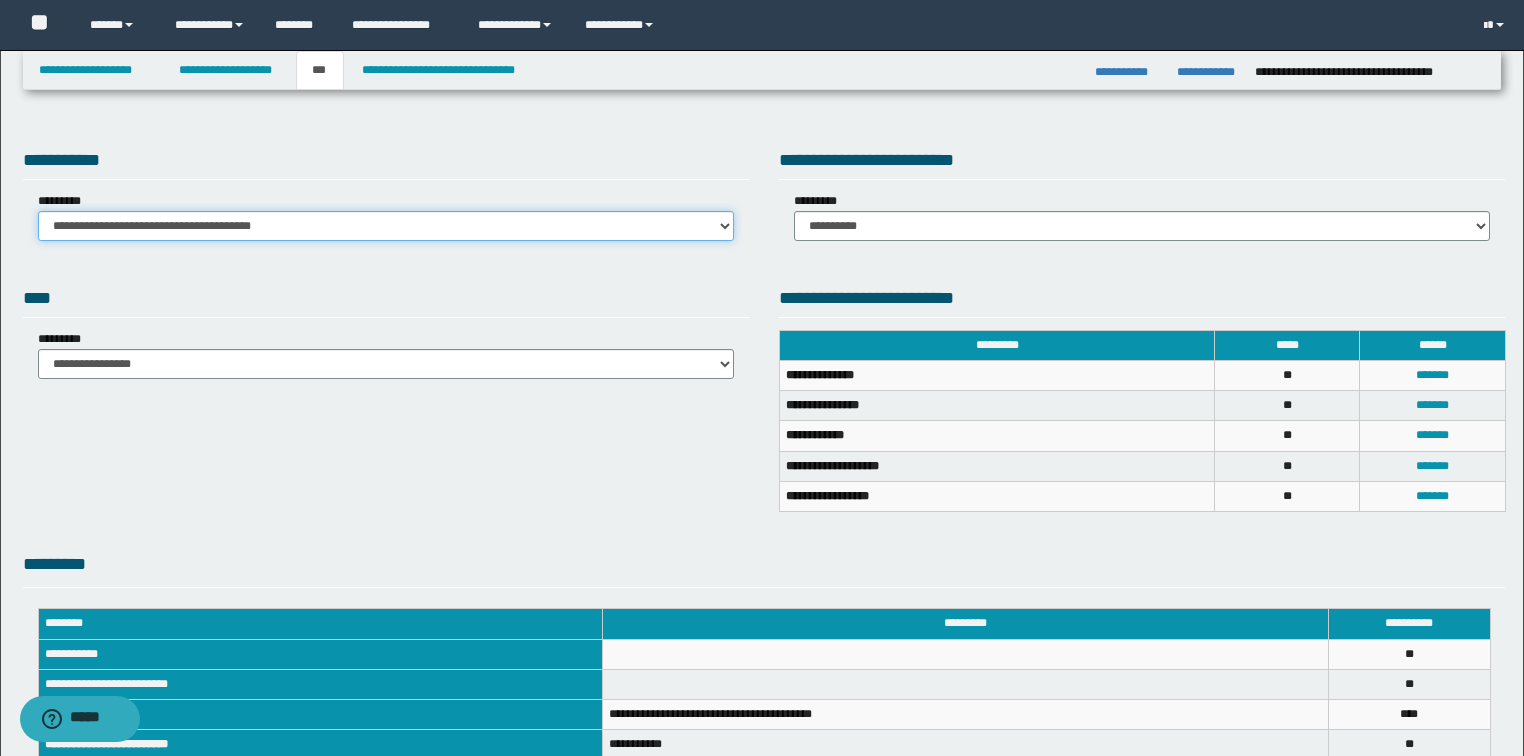 click on "**********" at bounding box center (386, 226) 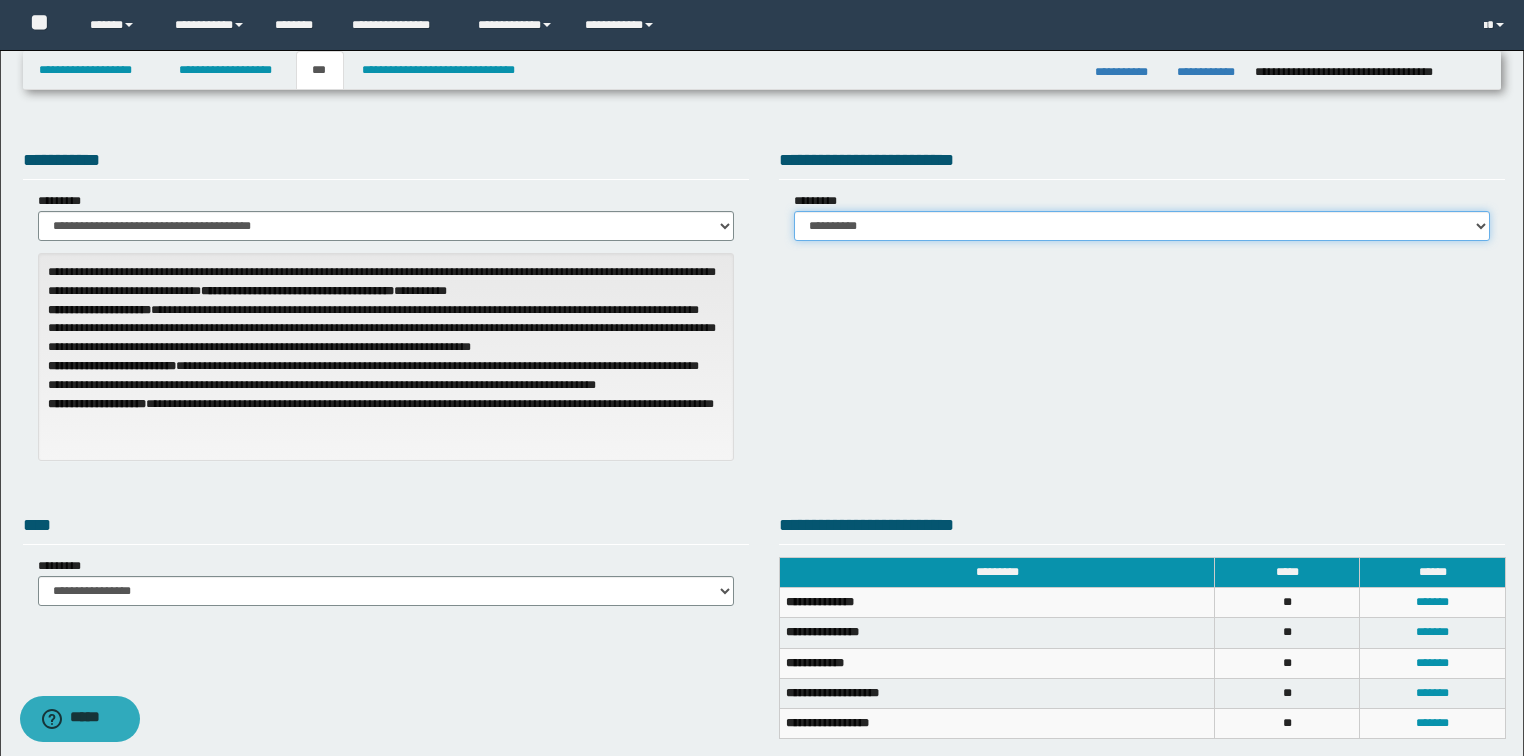 click on "**********" at bounding box center (1142, 226) 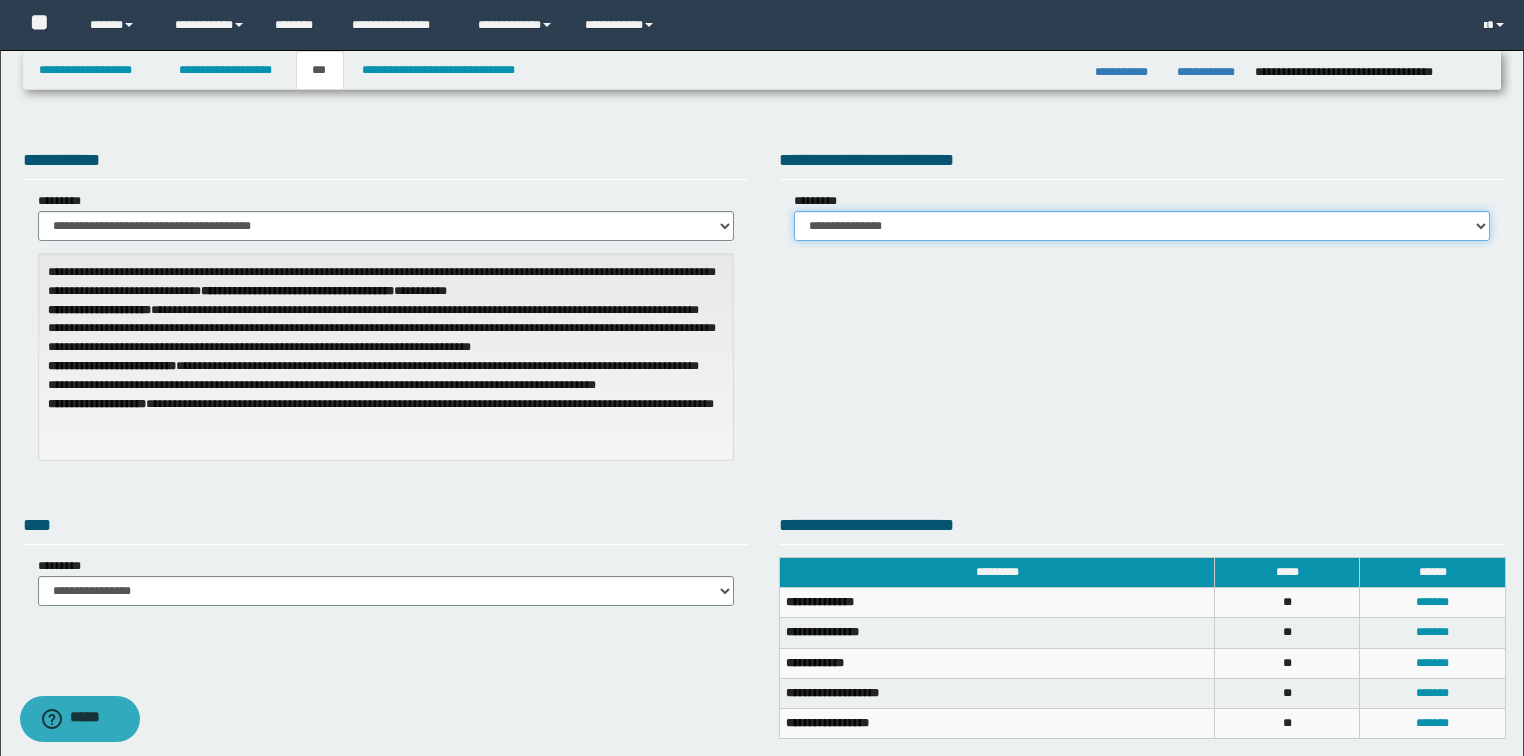 click on "**********" at bounding box center [1142, 226] 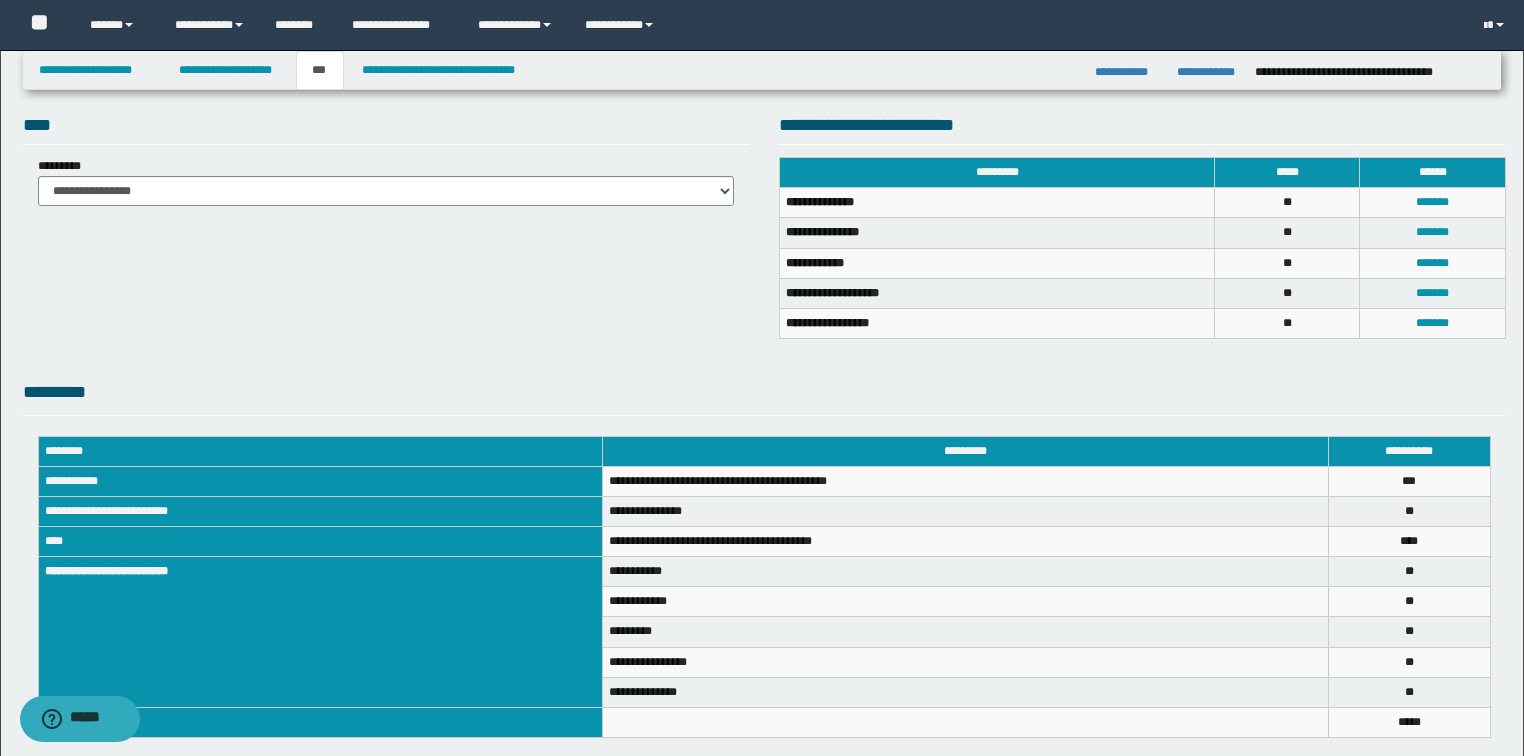 scroll, scrollTop: 480, scrollLeft: 0, axis: vertical 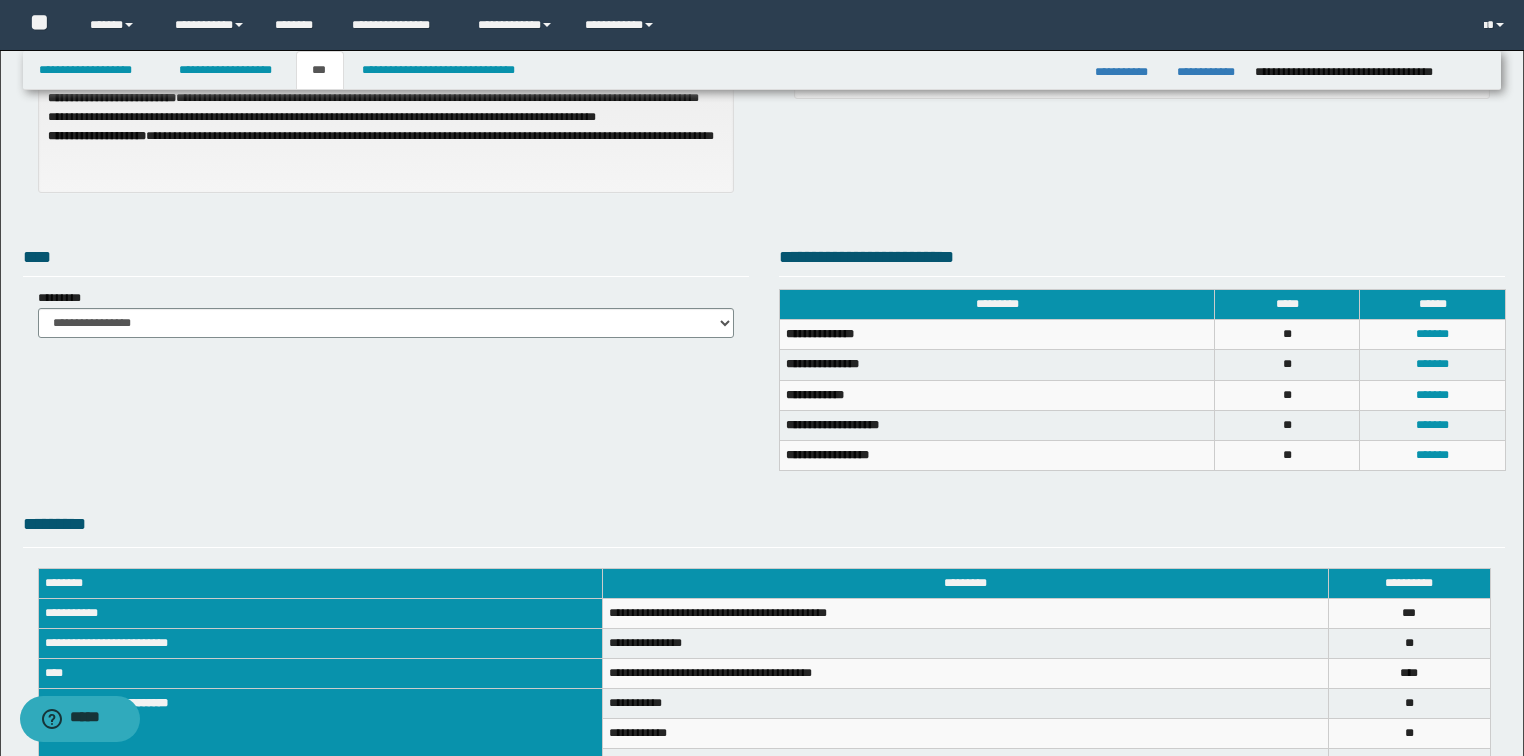 click on "*******" at bounding box center [1432, 335] 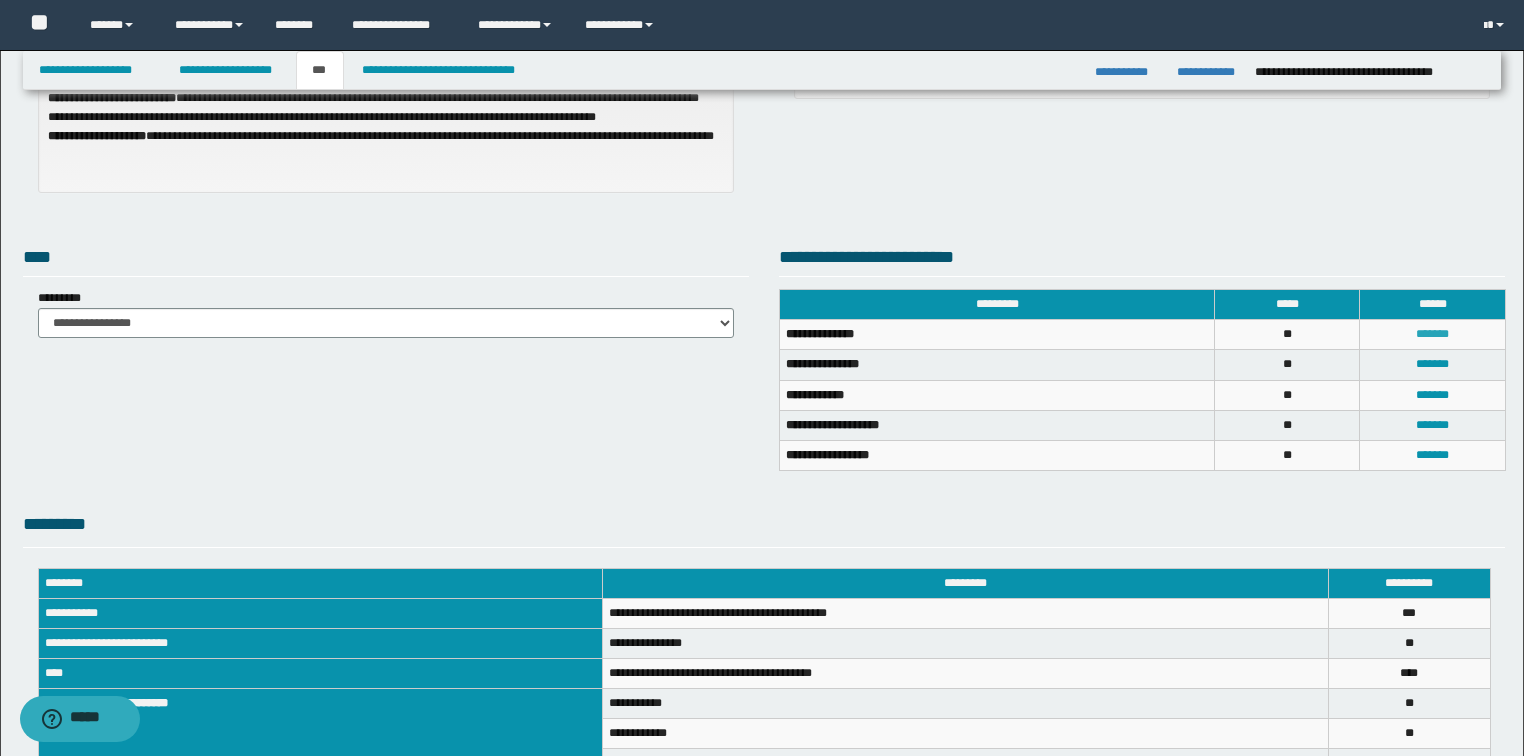 click on "*******" at bounding box center [1432, 334] 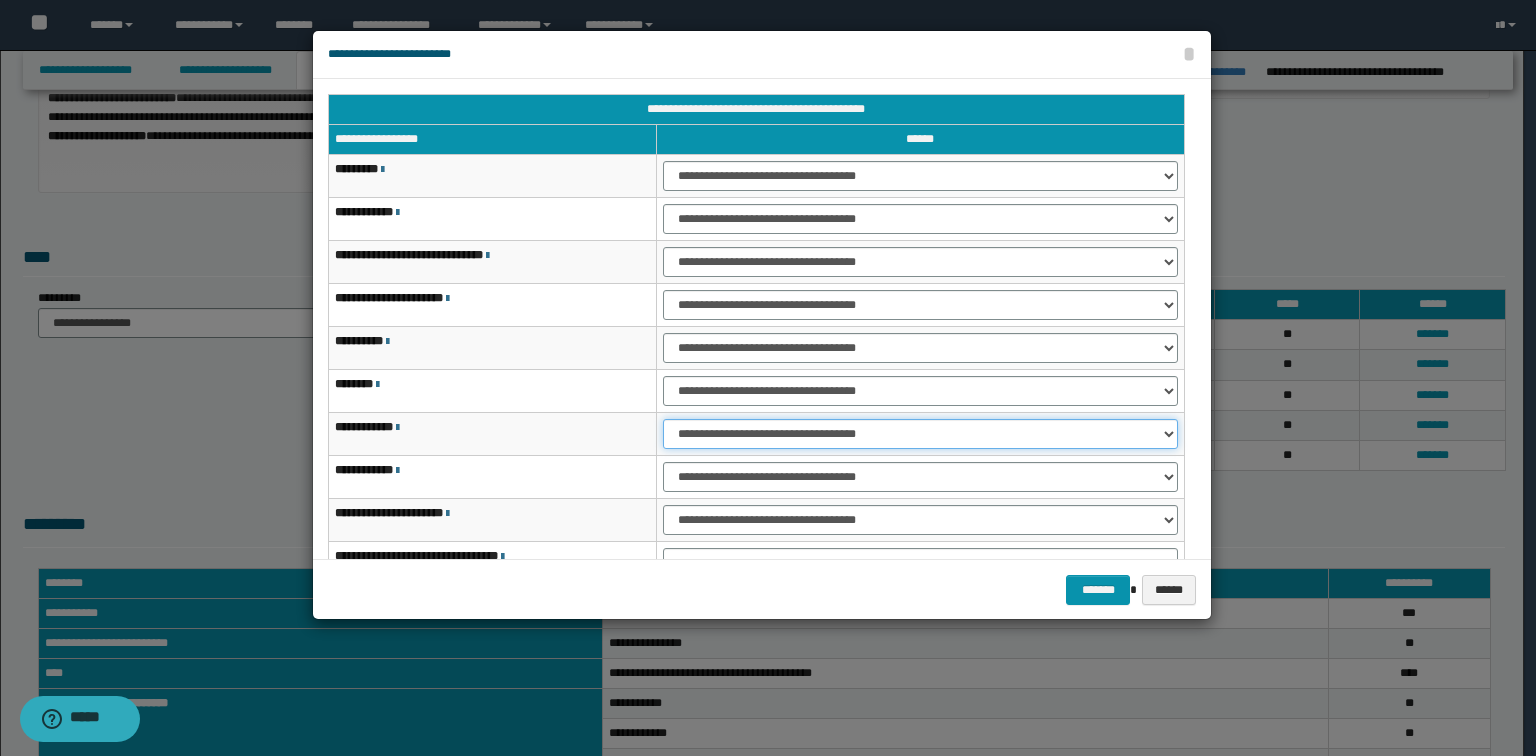 click on "**********" at bounding box center (920, 434) 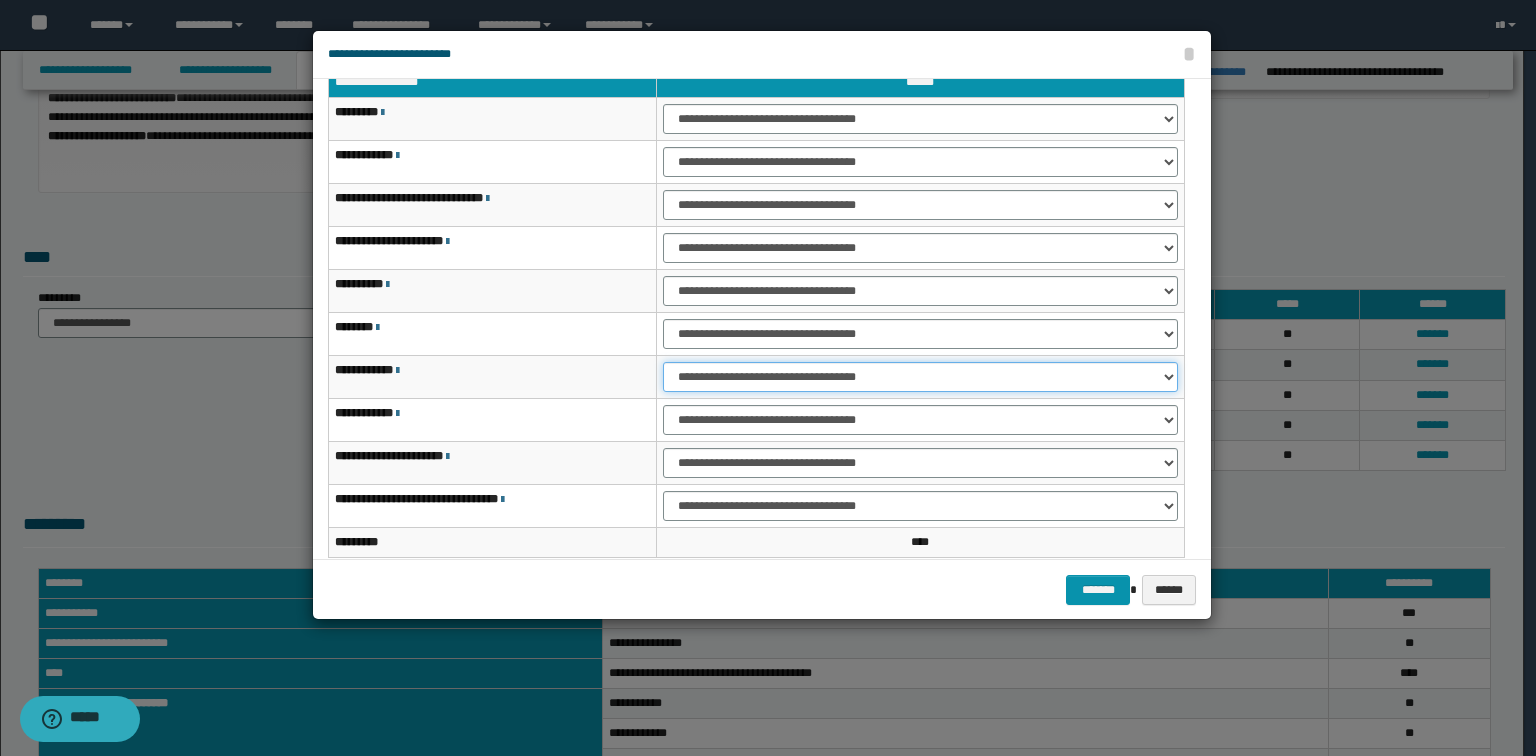 scroll, scrollTop: 118, scrollLeft: 0, axis: vertical 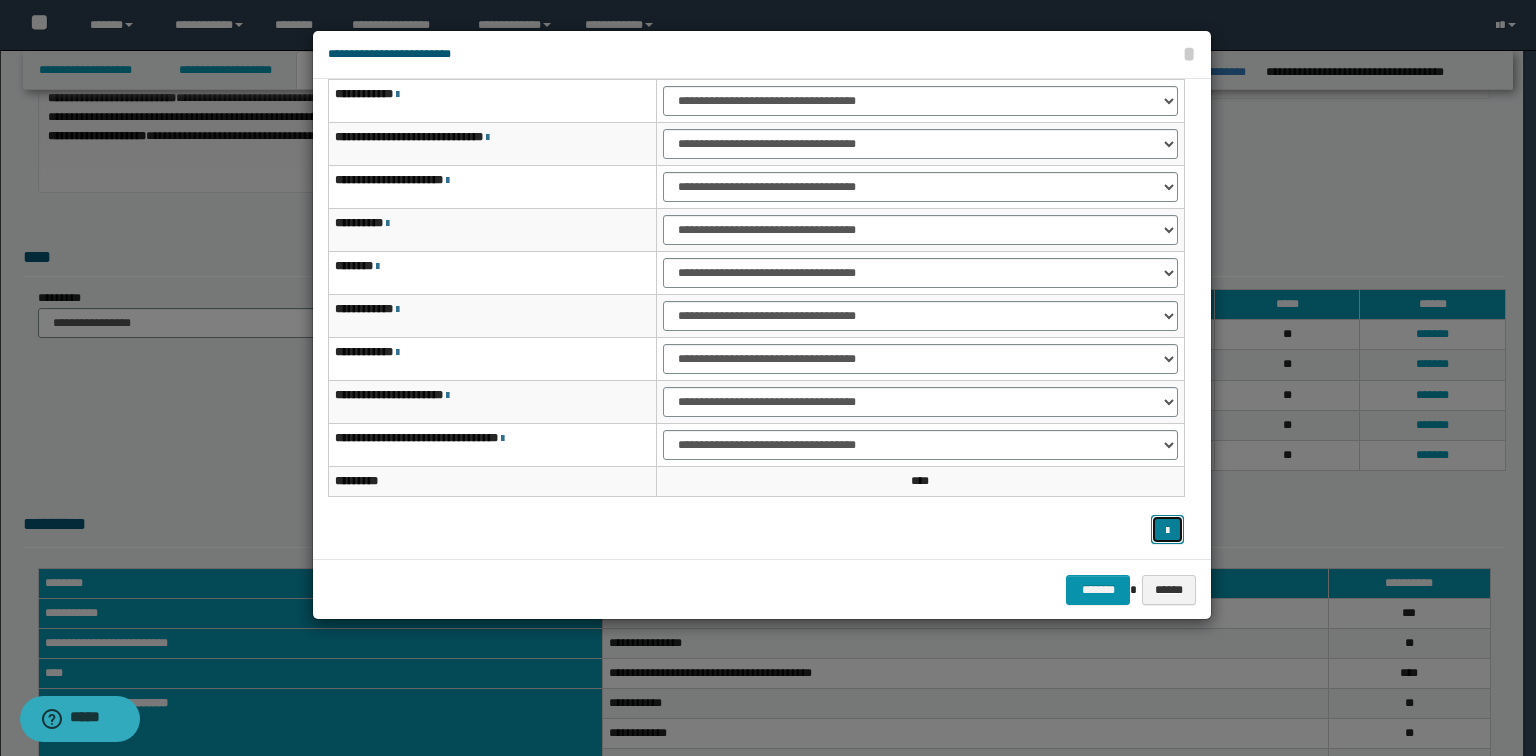 click at bounding box center [1168, 530] 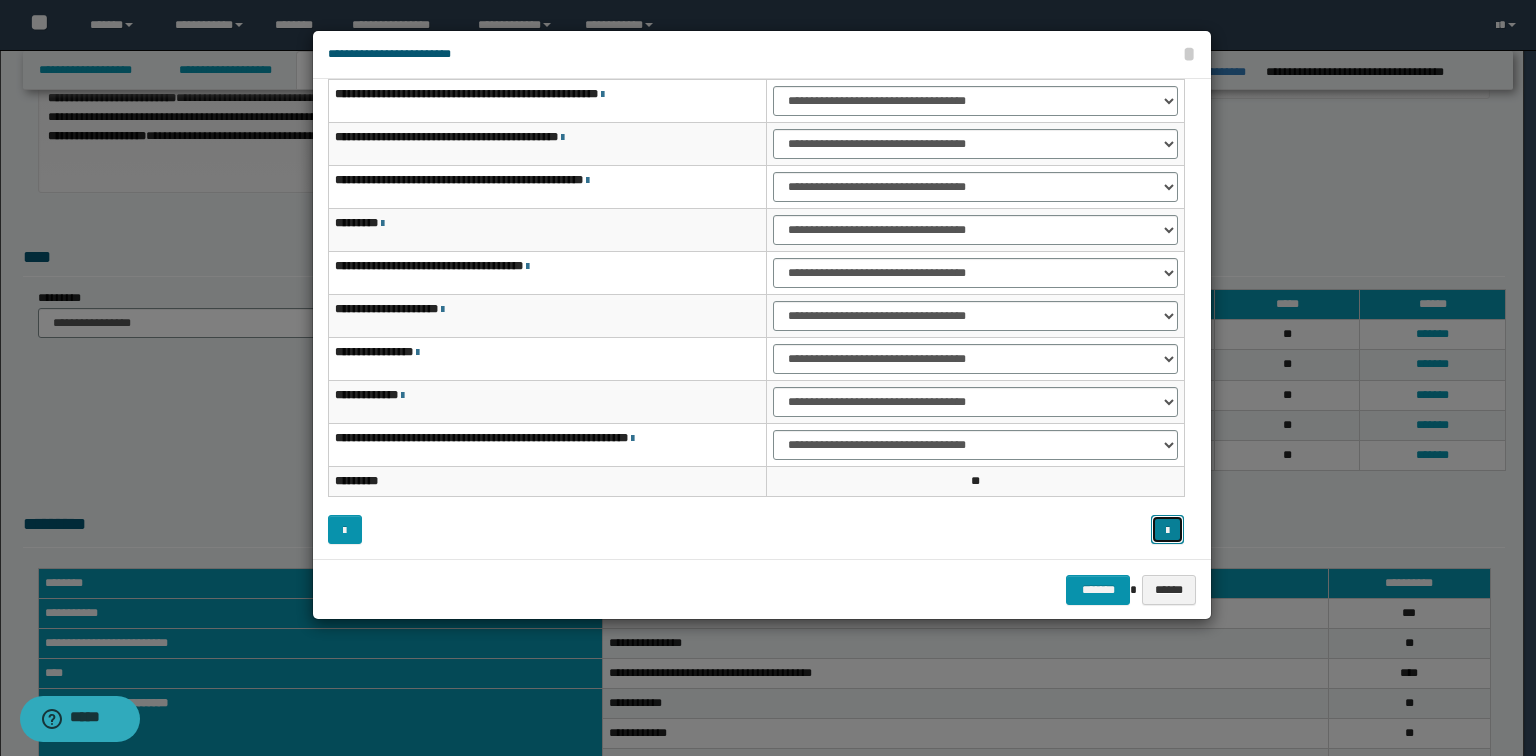 type 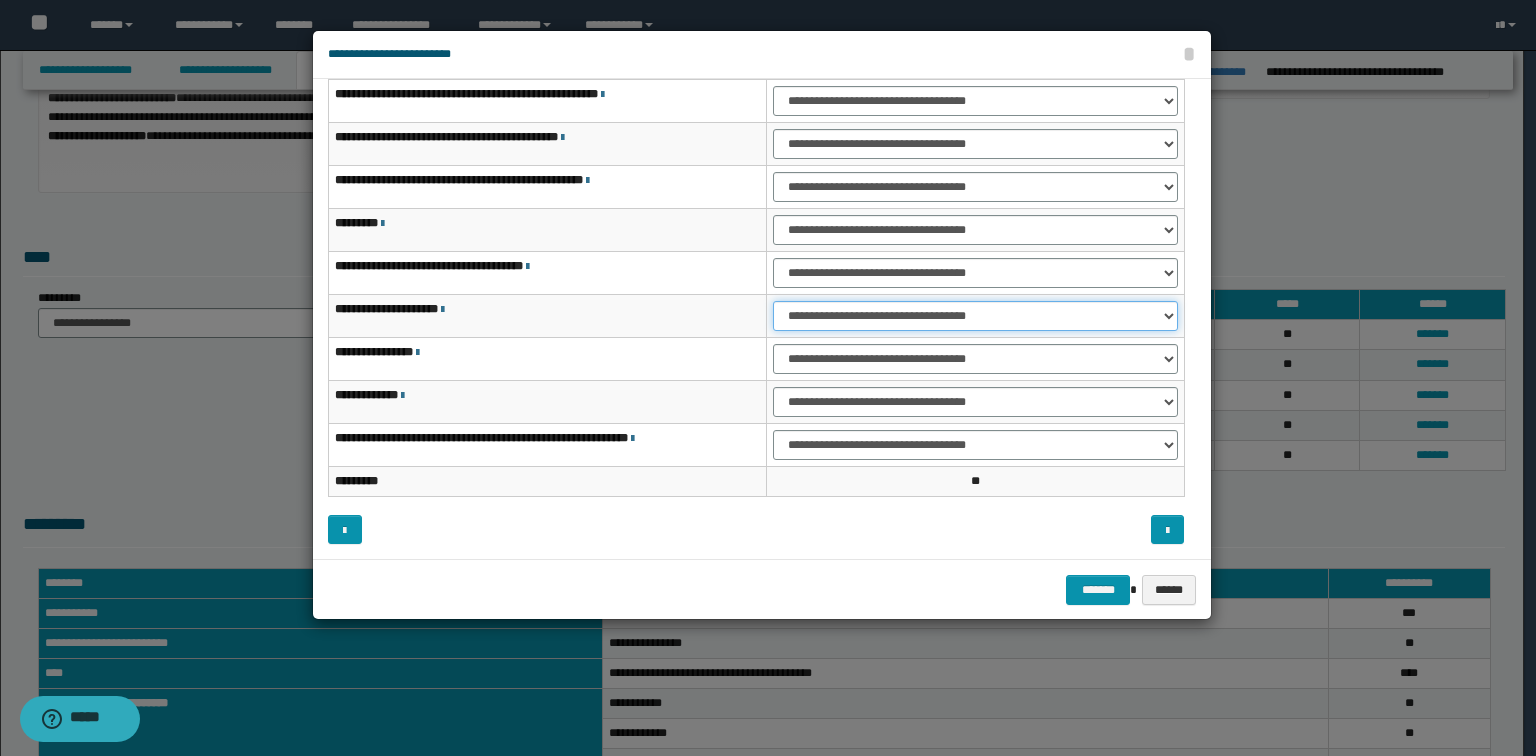 click on "**********" at bounding box center (975, 316) 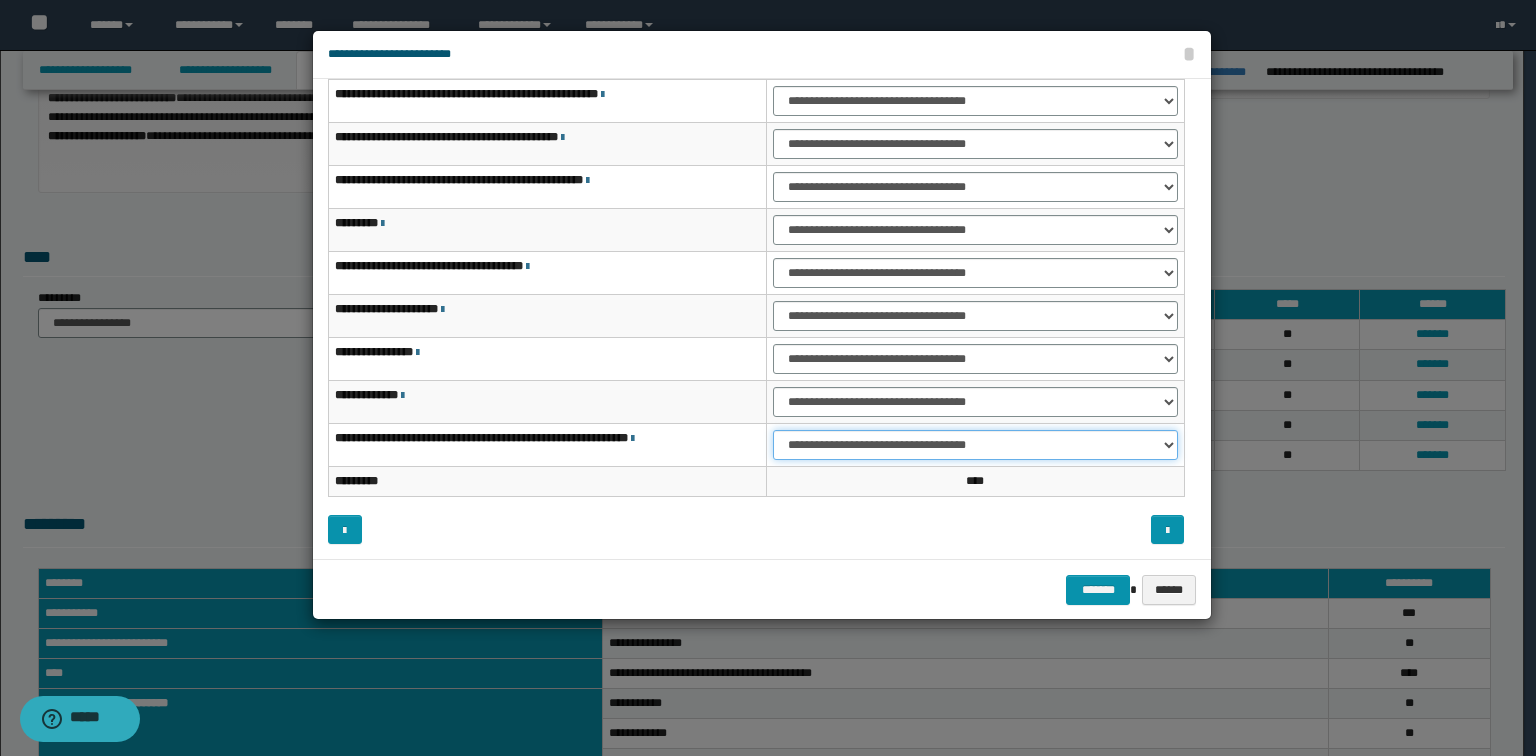 click on "**********" at bounding box center [975, 445] 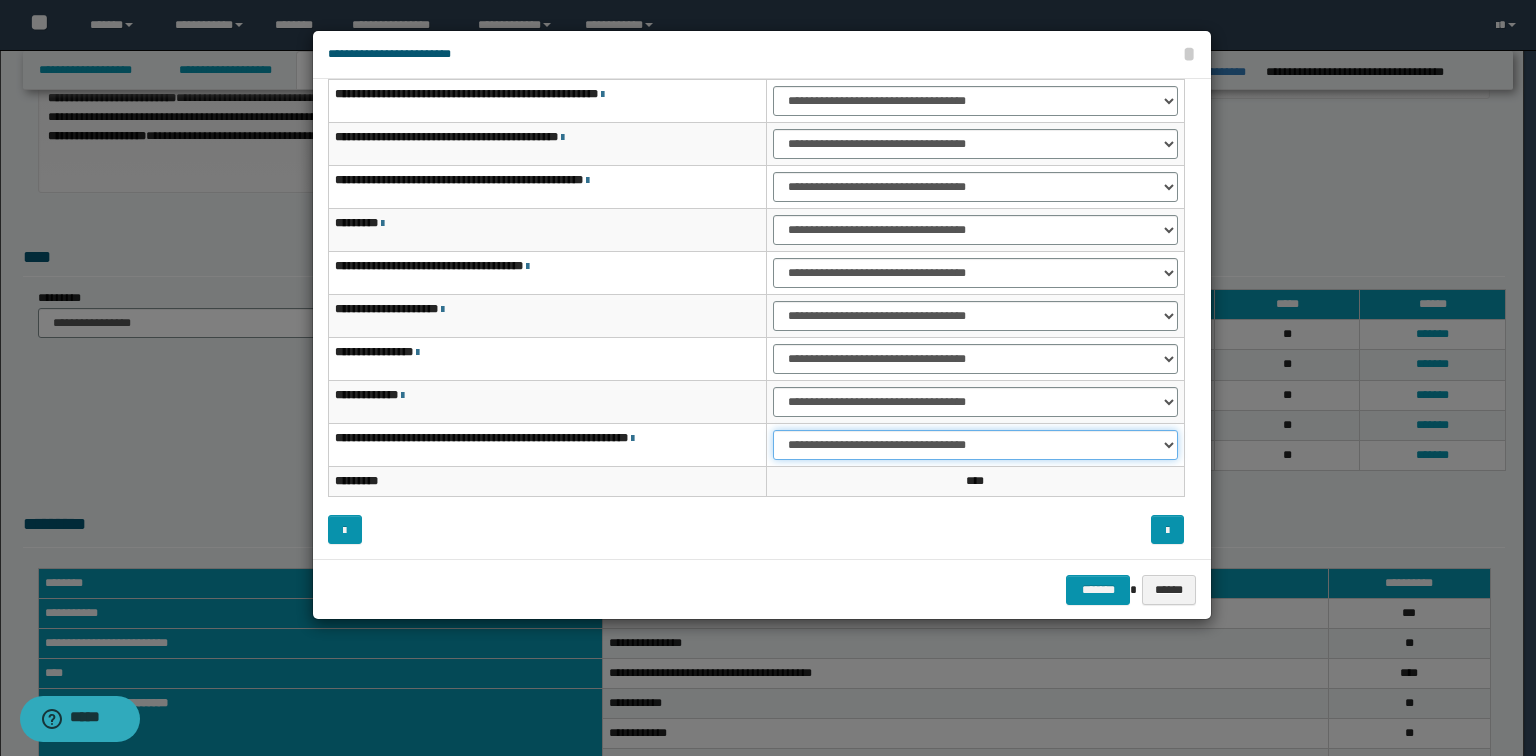 click on "**********" at bounding box center (975, 445) 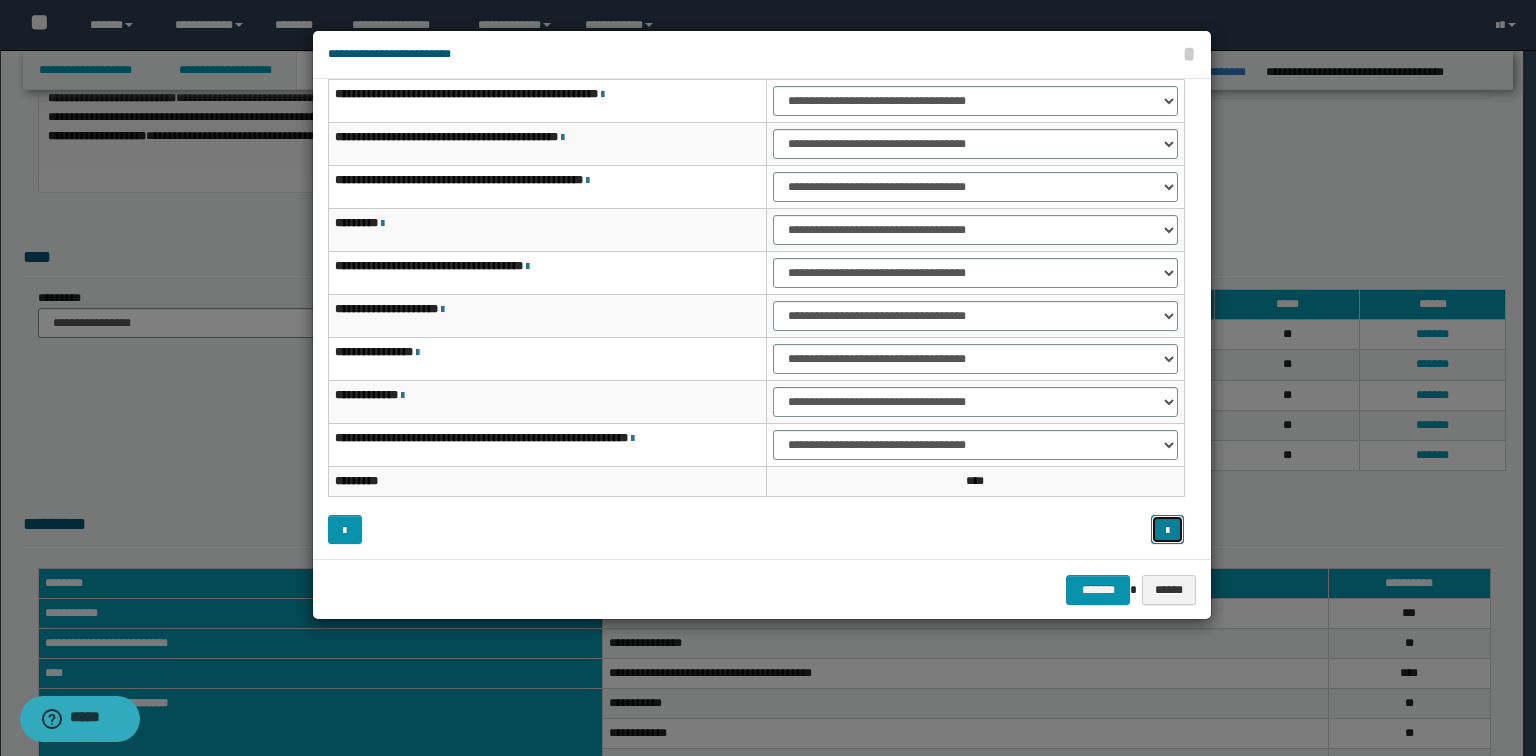 click at bounding box center (1168, 530) 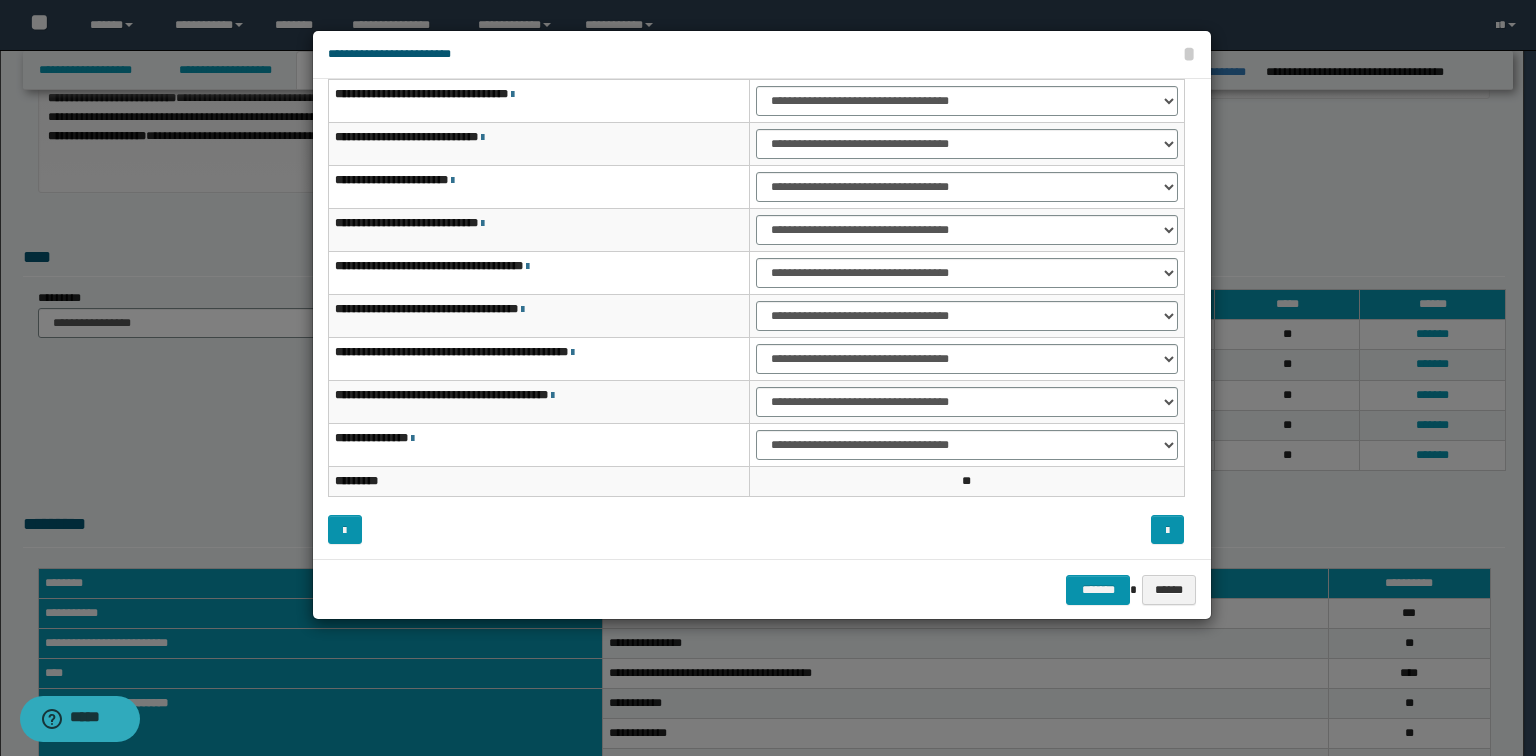 click on "**********" at bounding box center (967, 187) 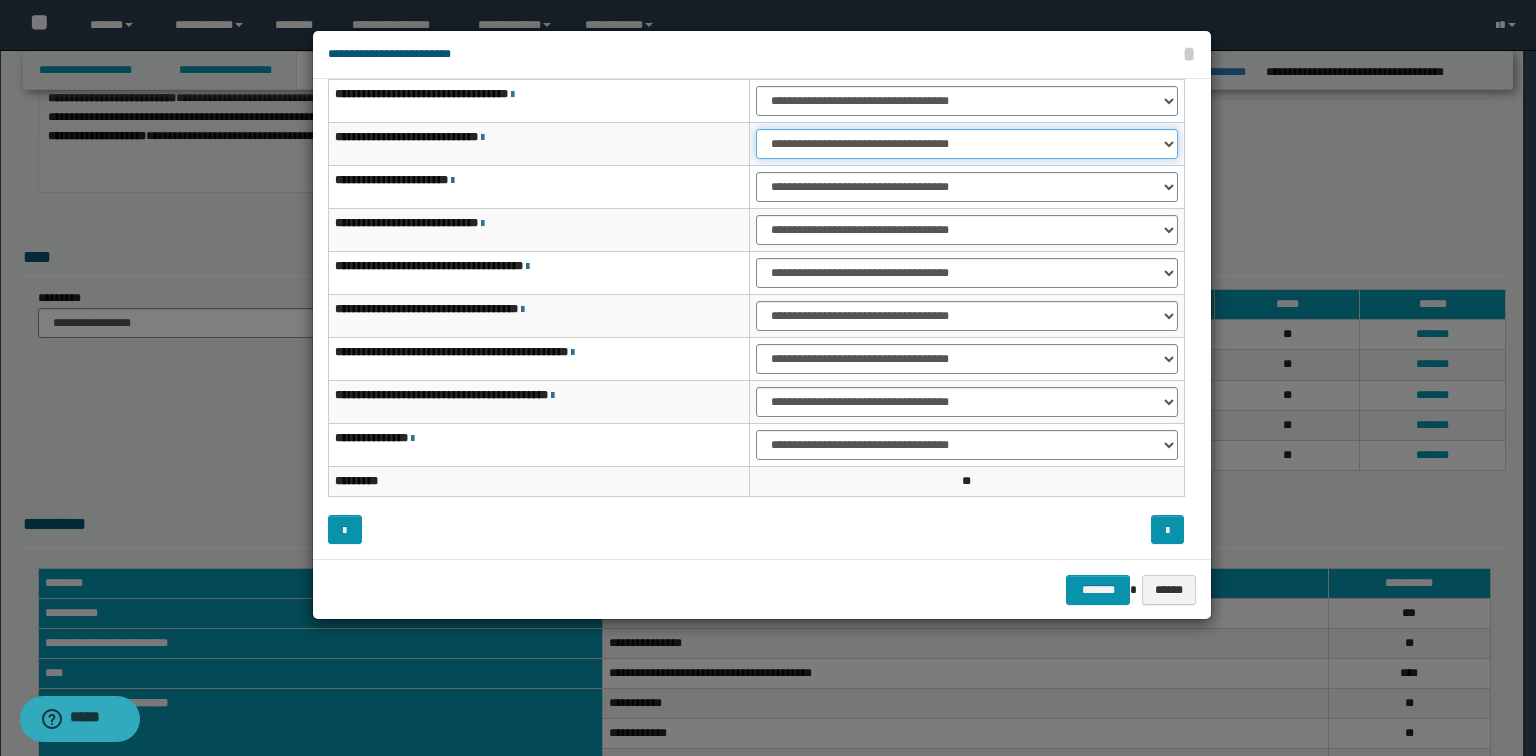 click on "**********" at bounding box center [967, 144] 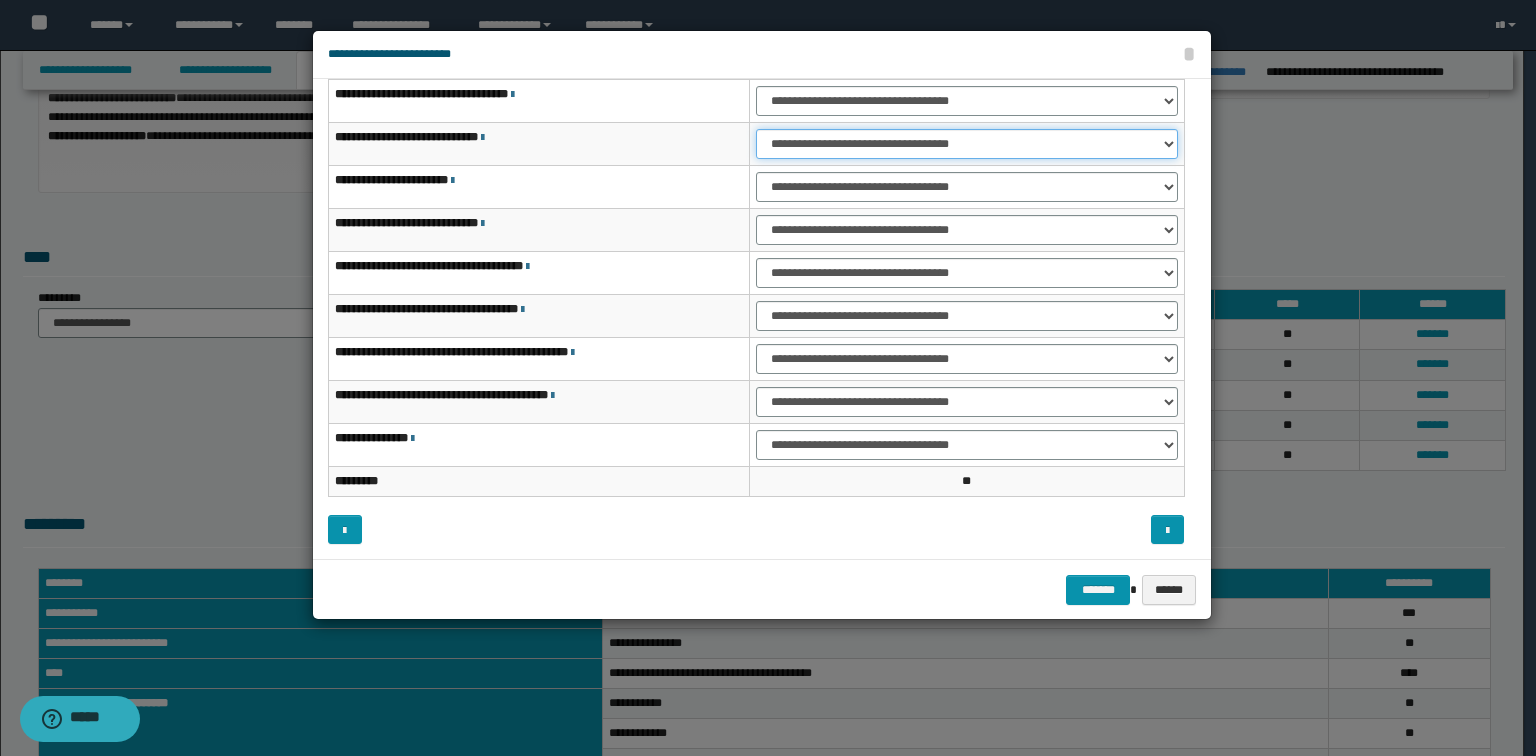 select on "***" 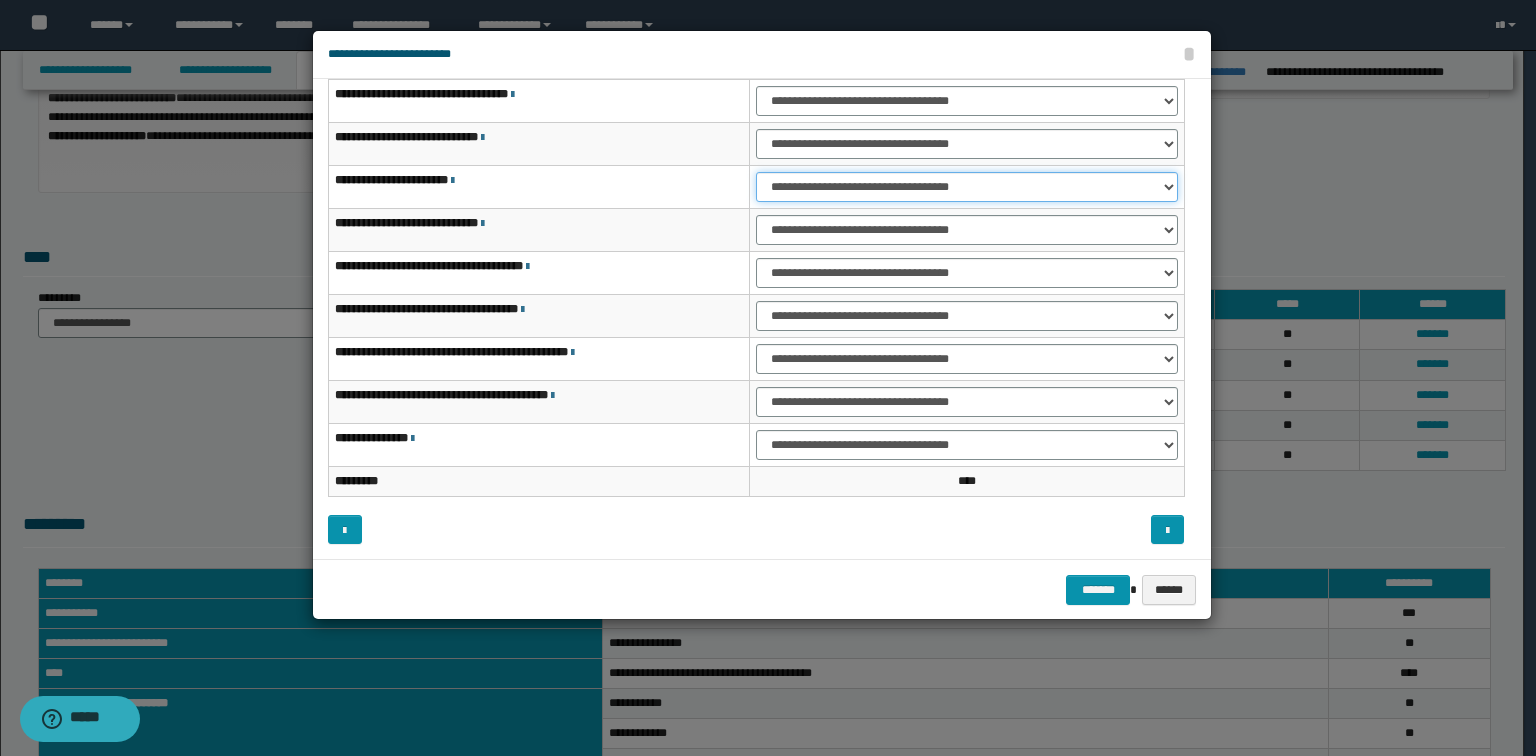 click on "**********" at bounding box center [967, 187] 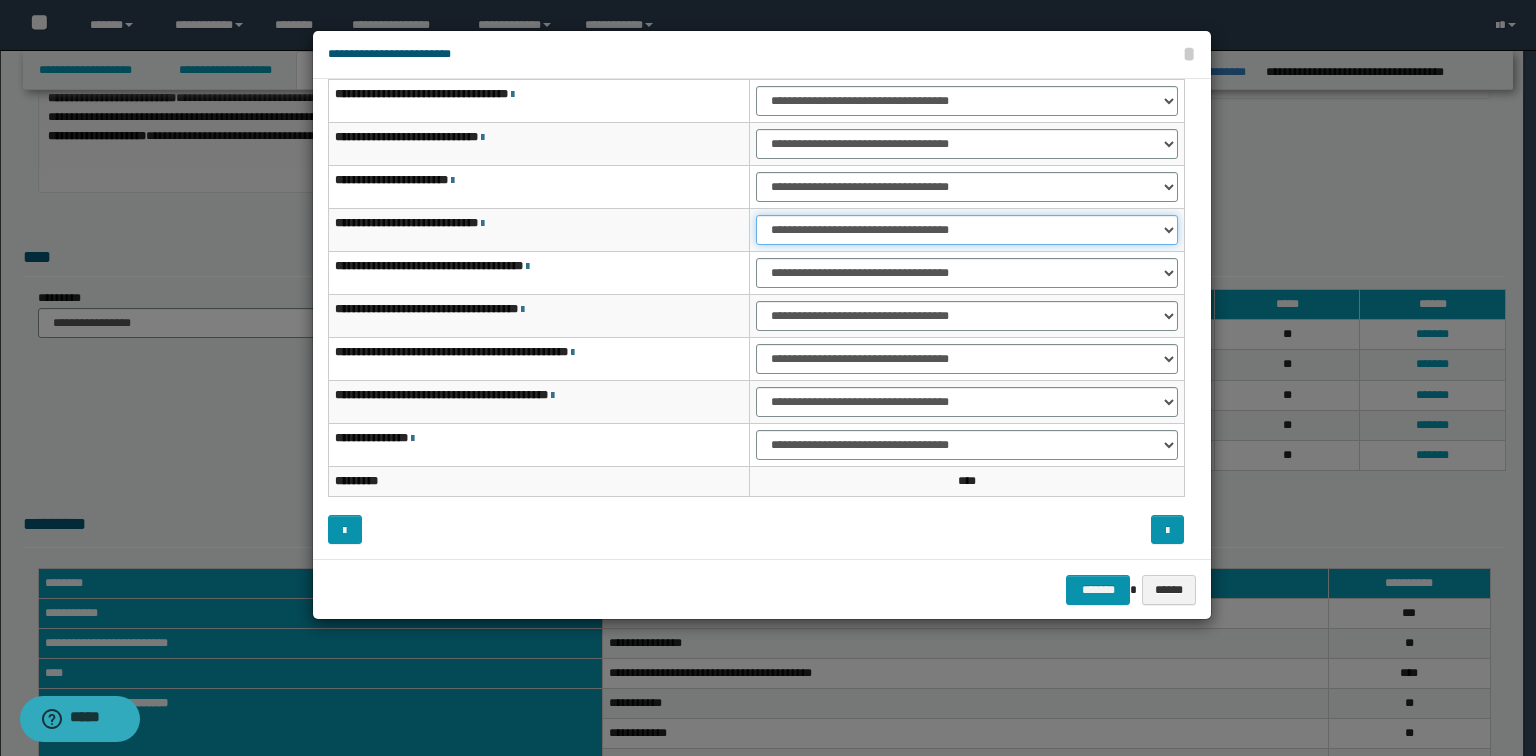 click on "**********" at bounding box center (967, 230) 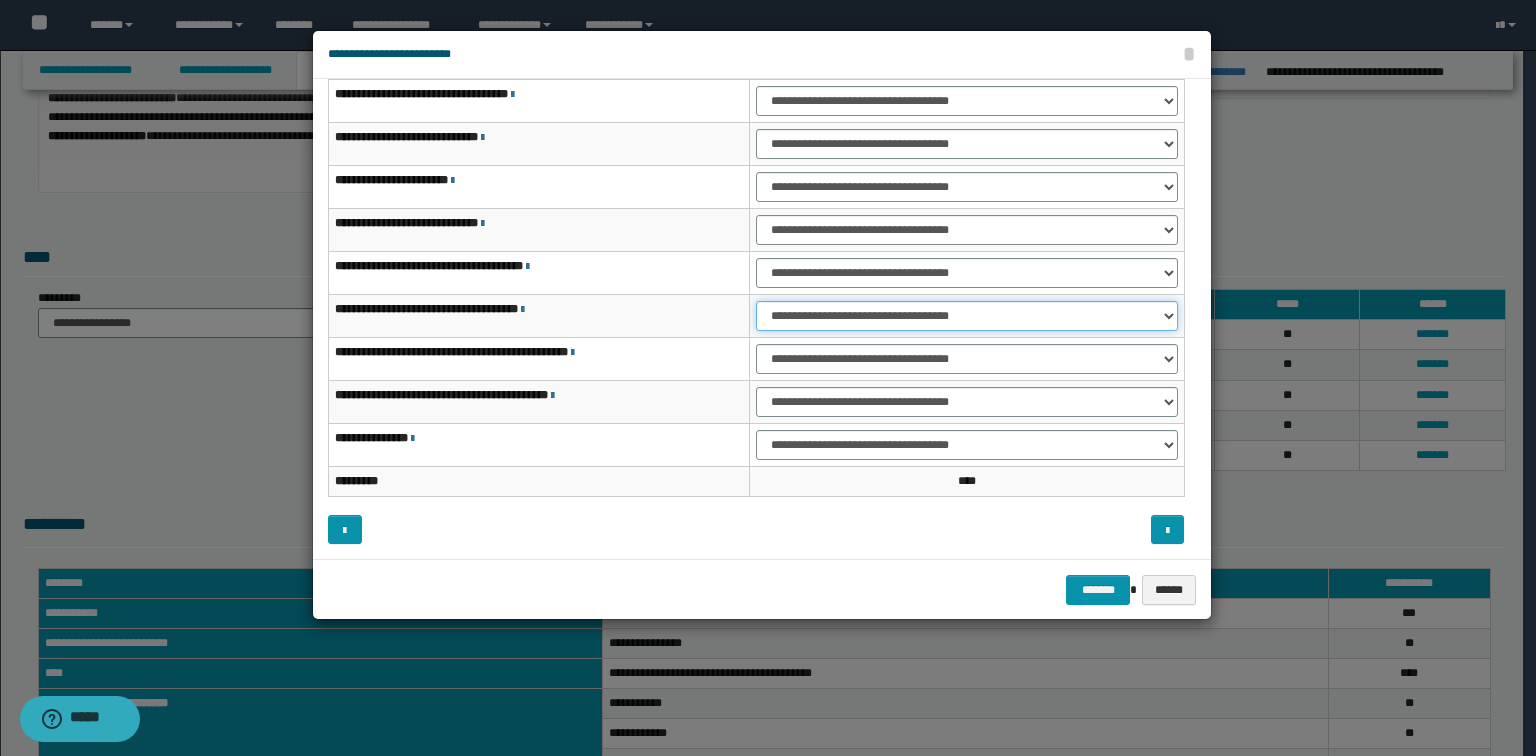click on "**********" at bounding box center (967, 316) 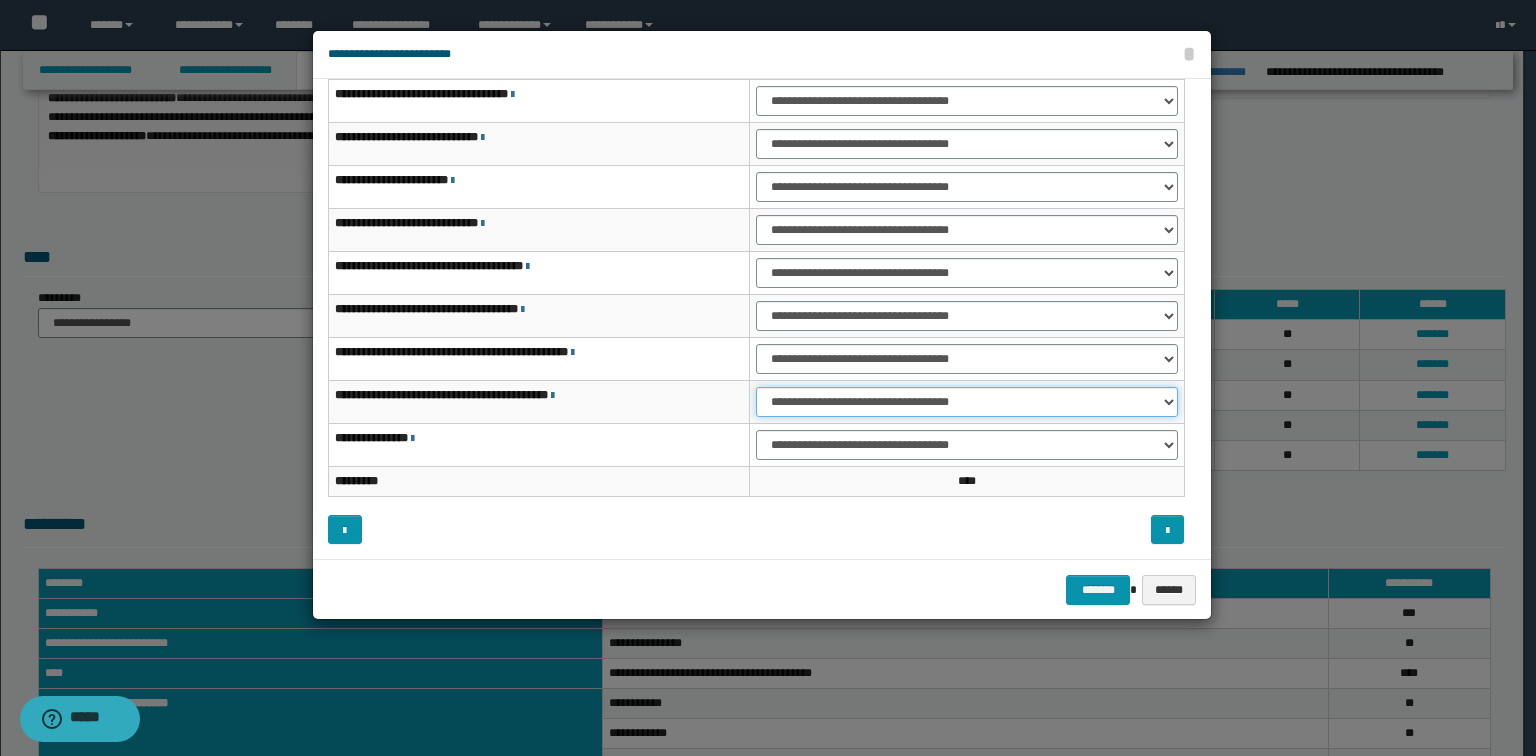 click on "**********" at bounding box center (967, 402) 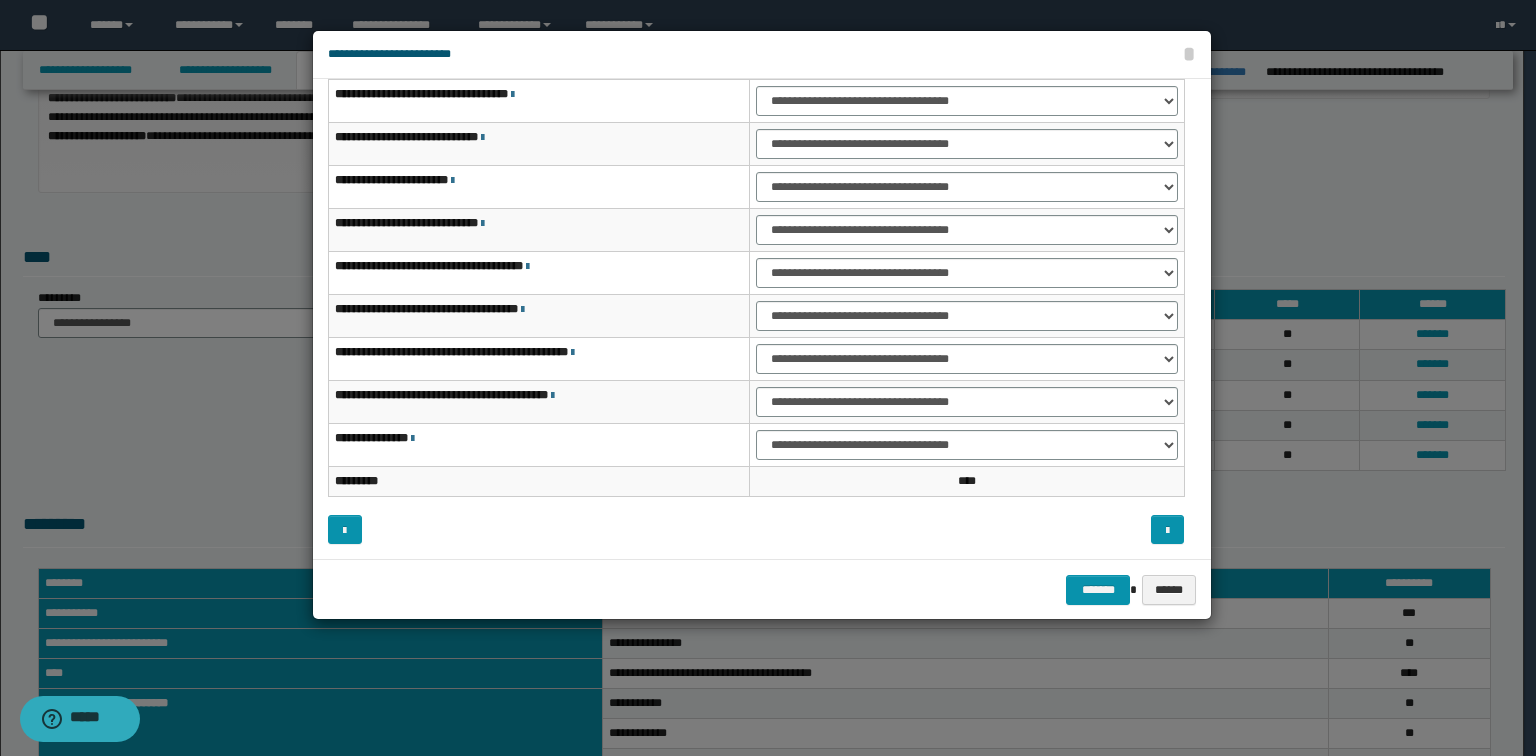 click on "**********" at bounding box center (967, 445) 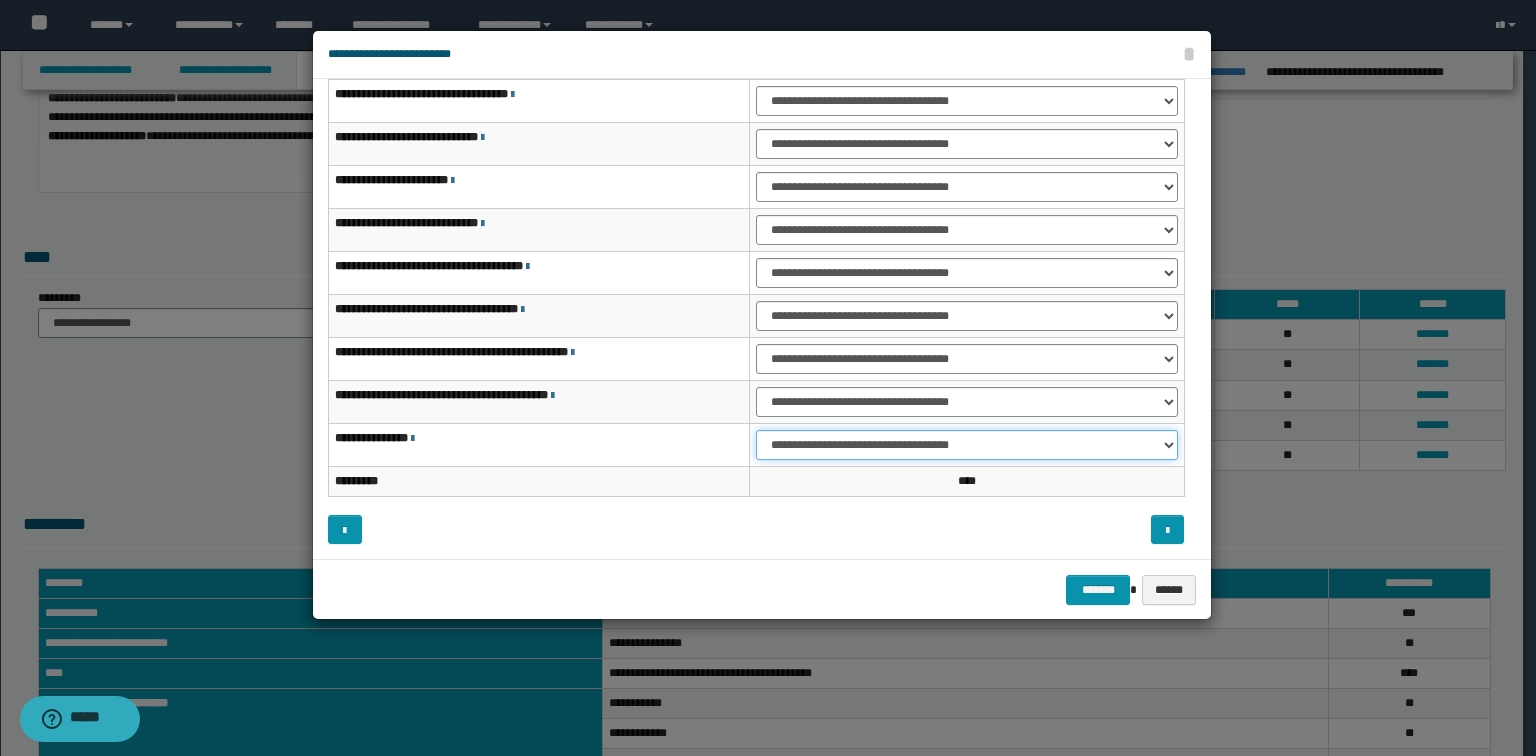 click on "**********" at bounding box center (967, 445) 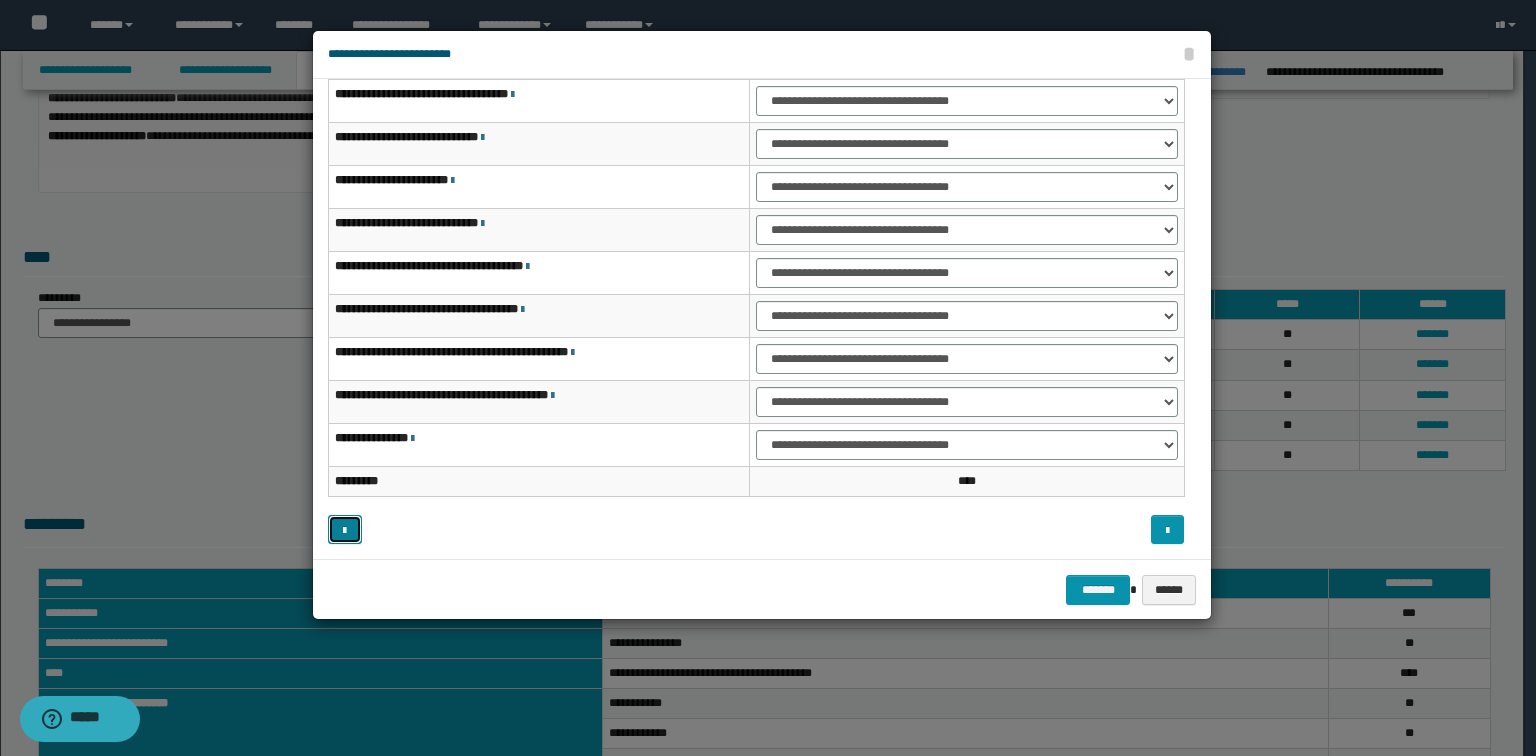 click at bounding box center (345, 530) 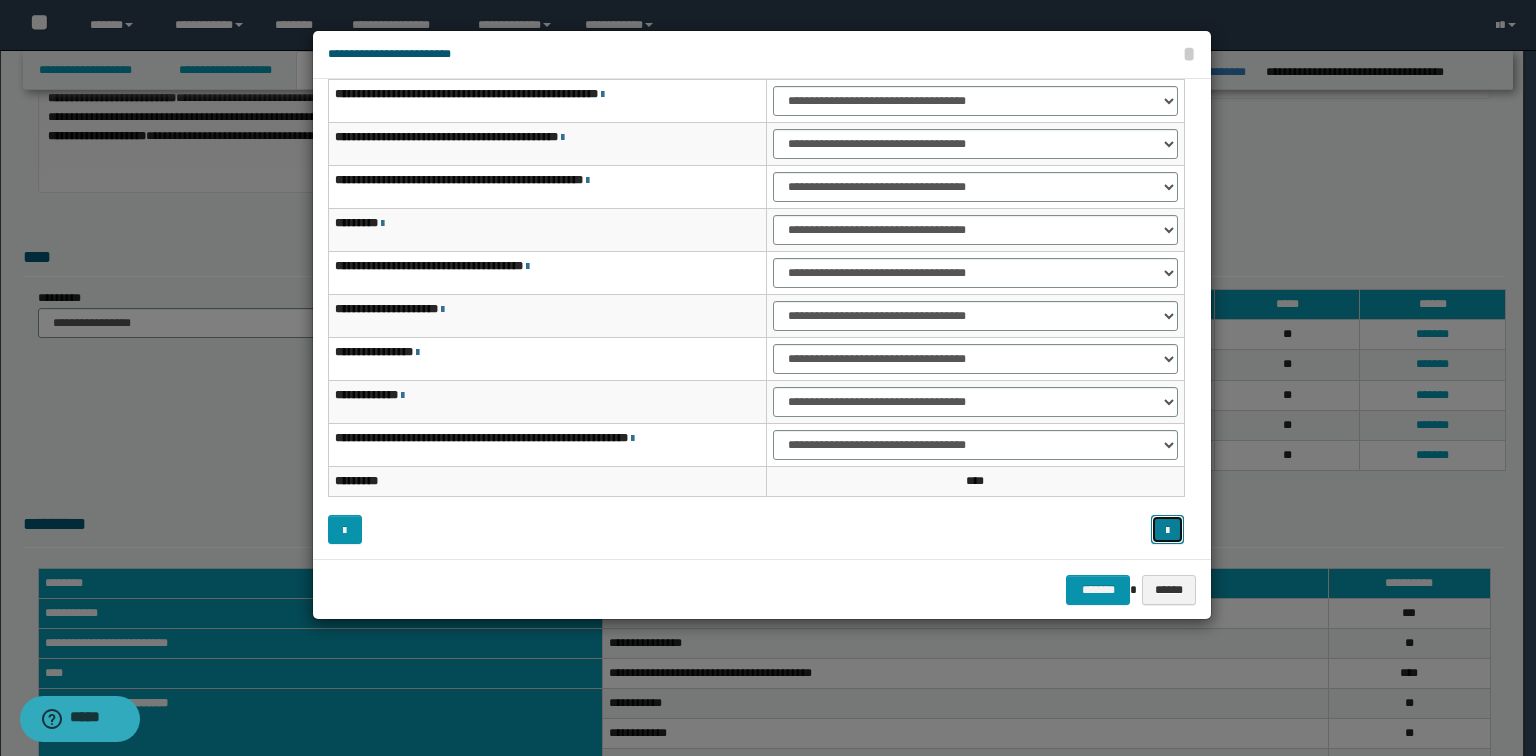 click at bounding box center [1167, 531] 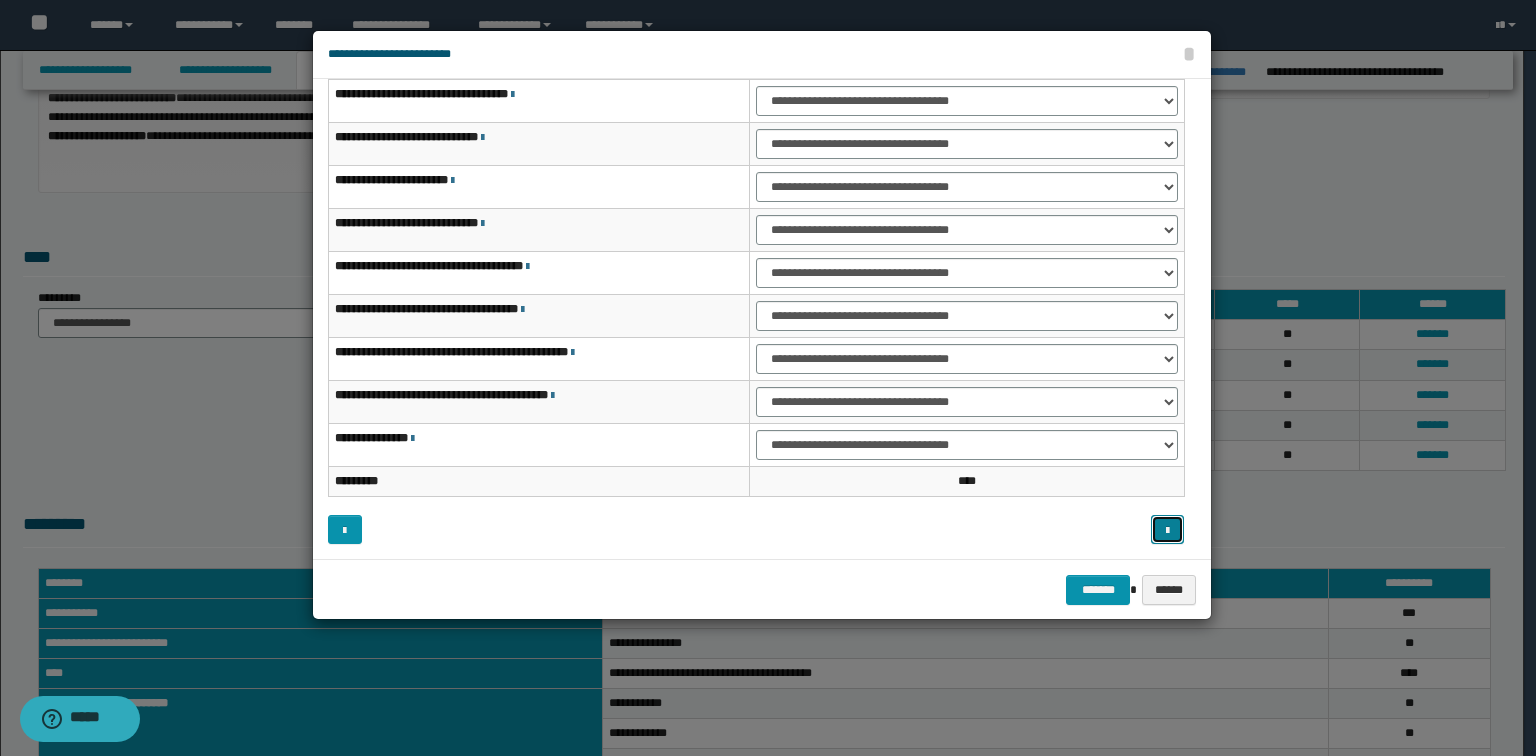 click at bounding box center (1167, 531) 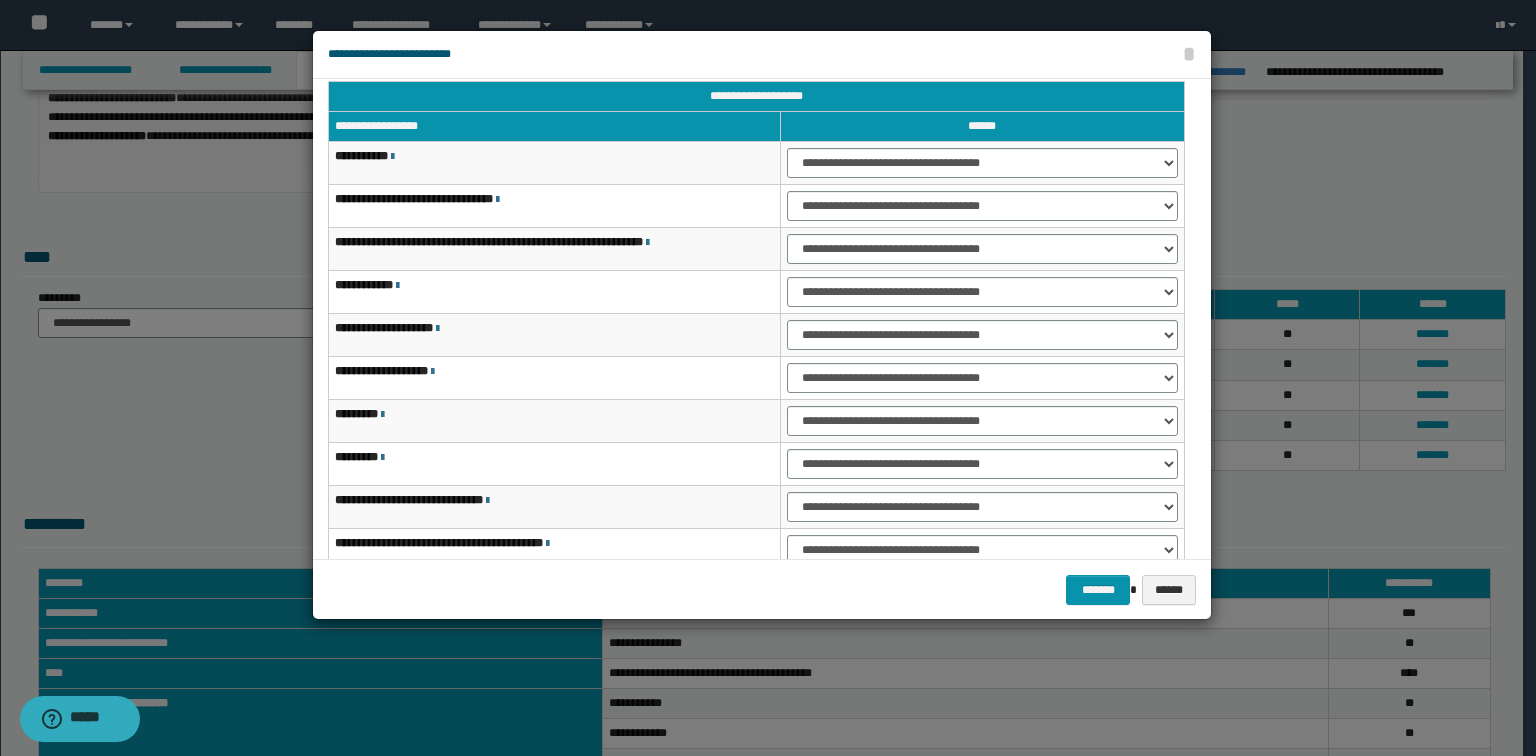 scroll, scrollTop: 0, scrollLeft: 0, axis: both 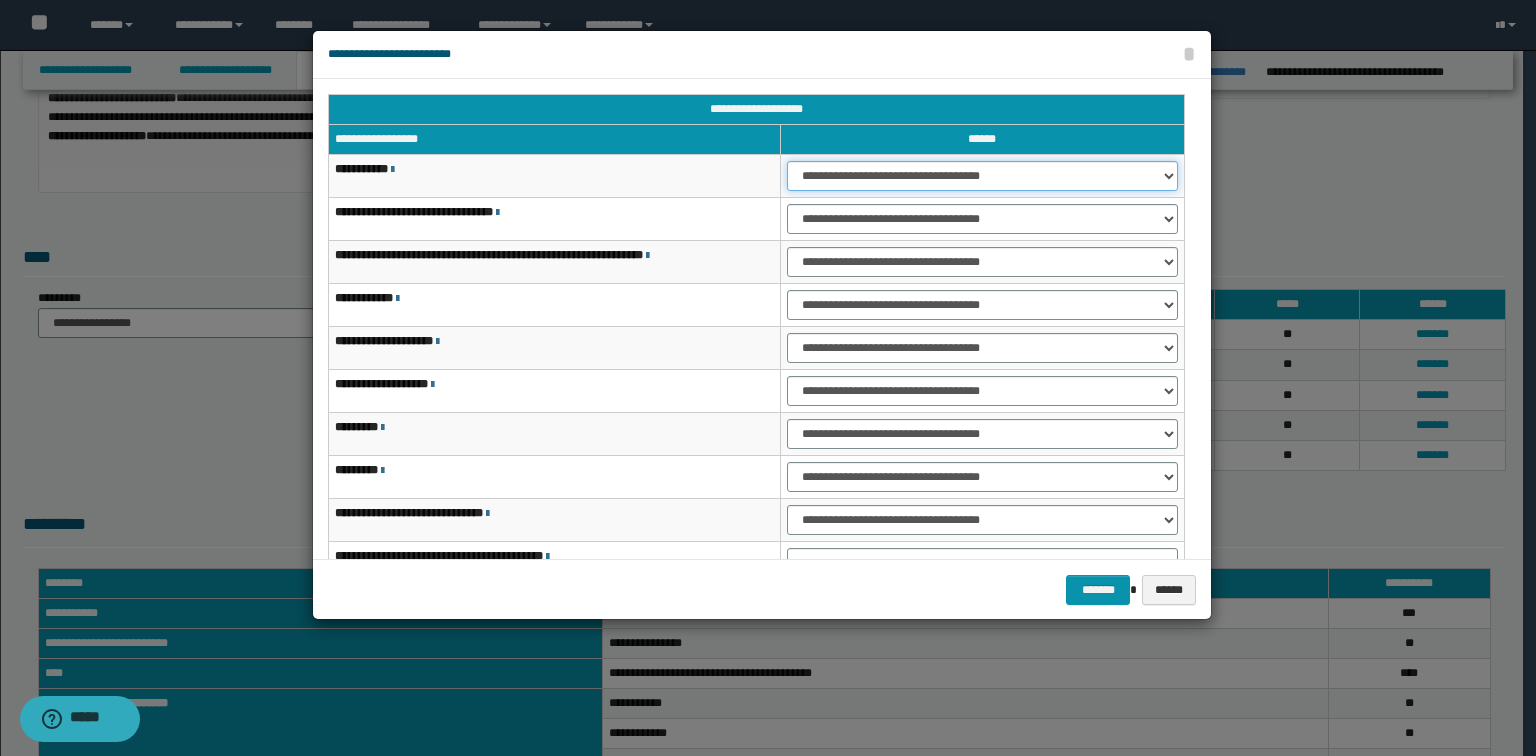click on "**********" at bounding box center (982, 176) 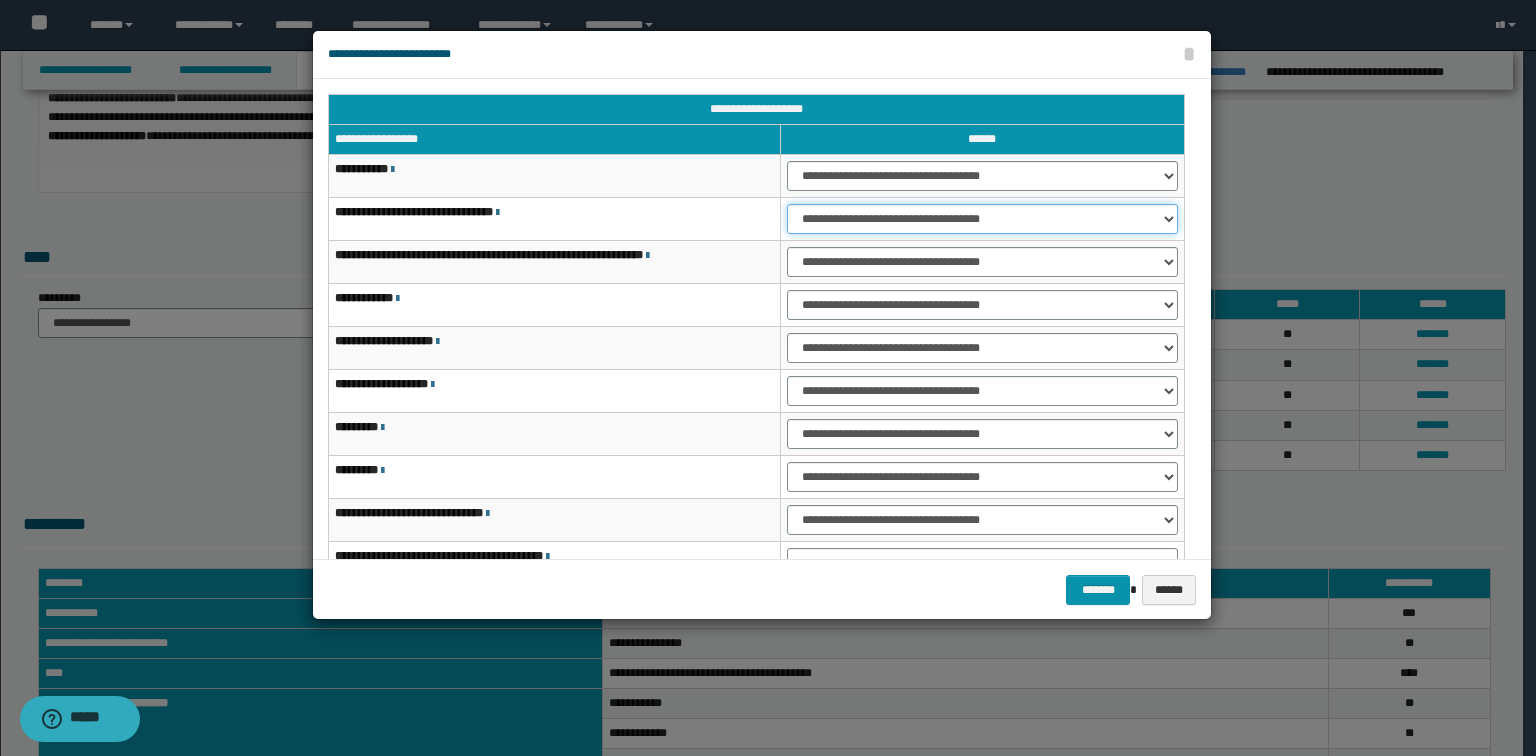 click on "**********" at bounding box center [982, 219] 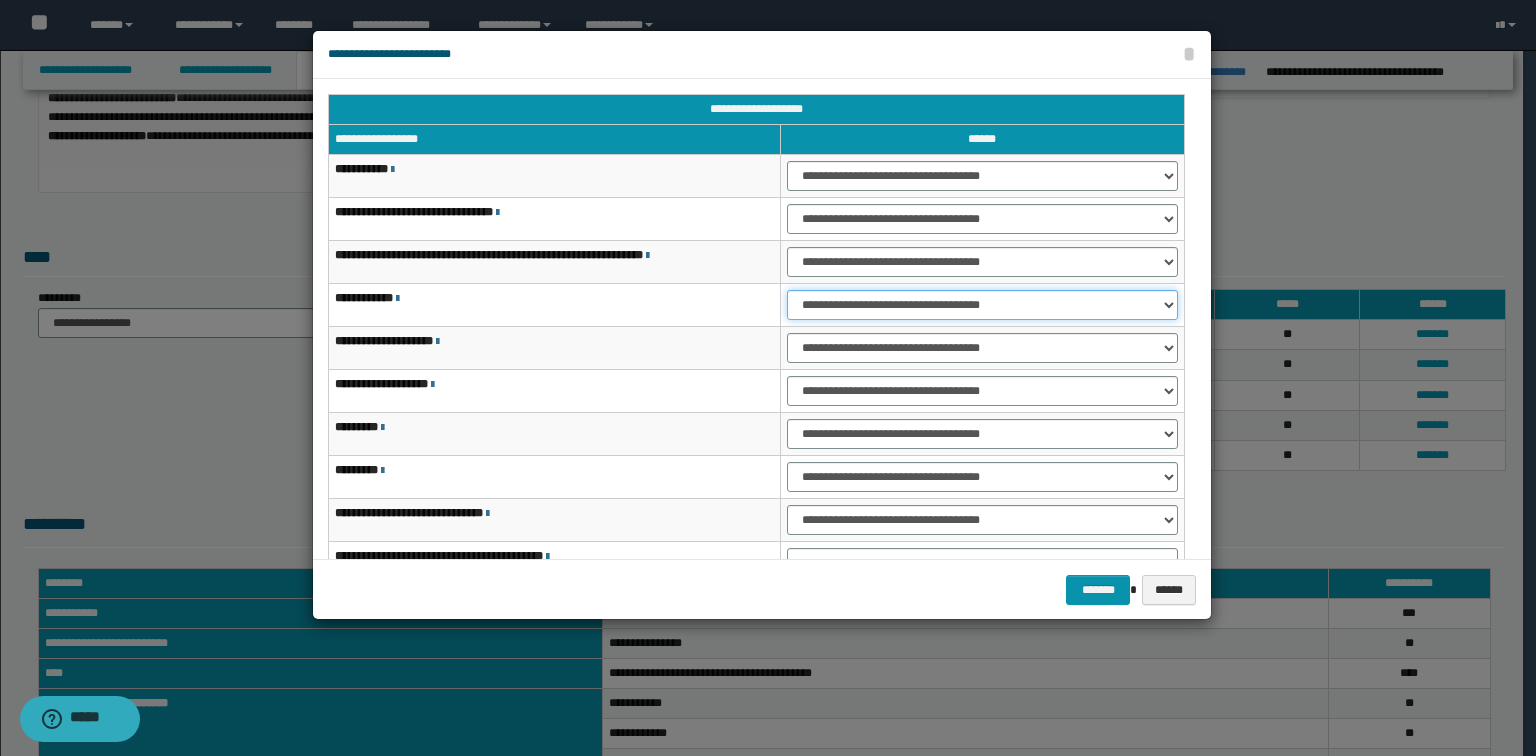 click on "**********" at bounding box center (982, 305) 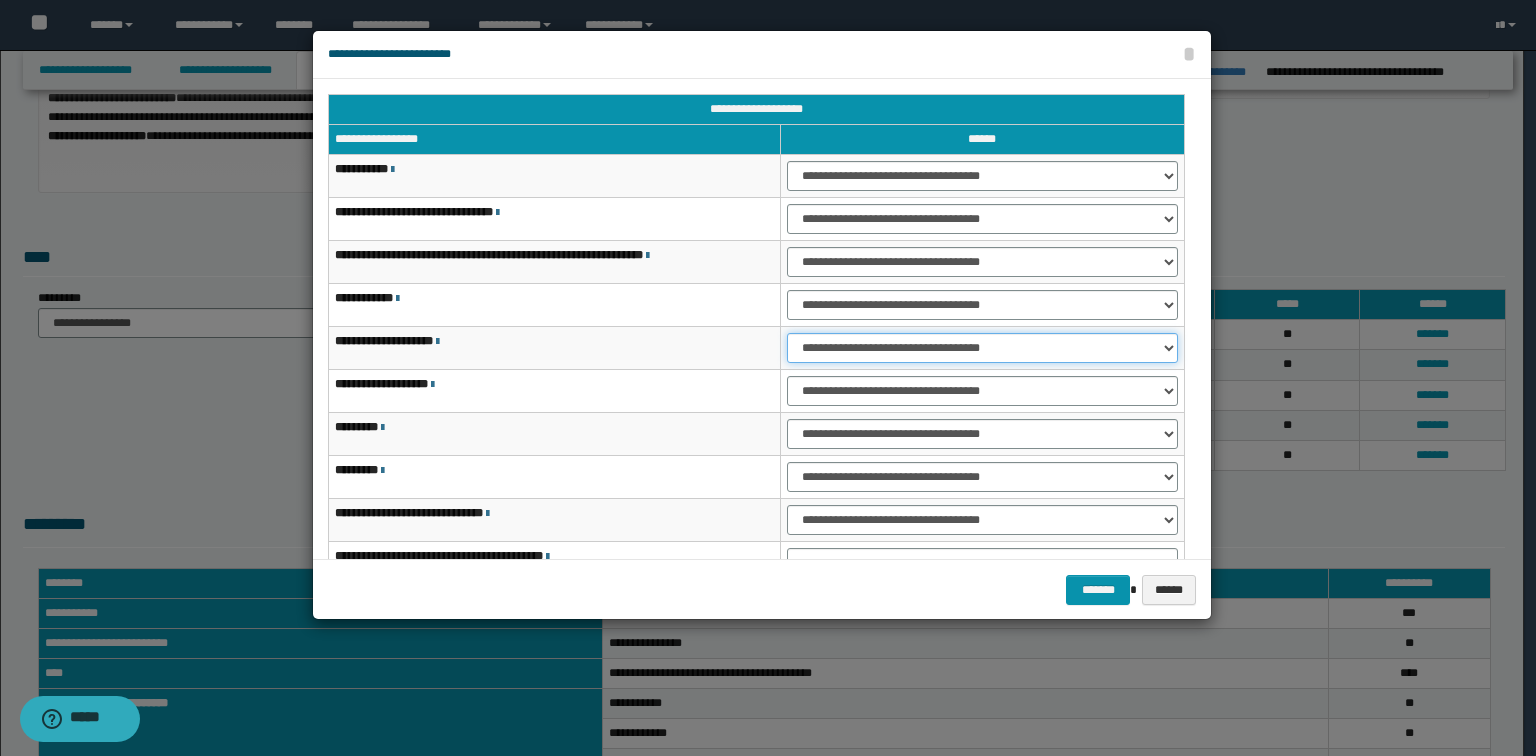 click on "**********" at bounding box center (982, 348) 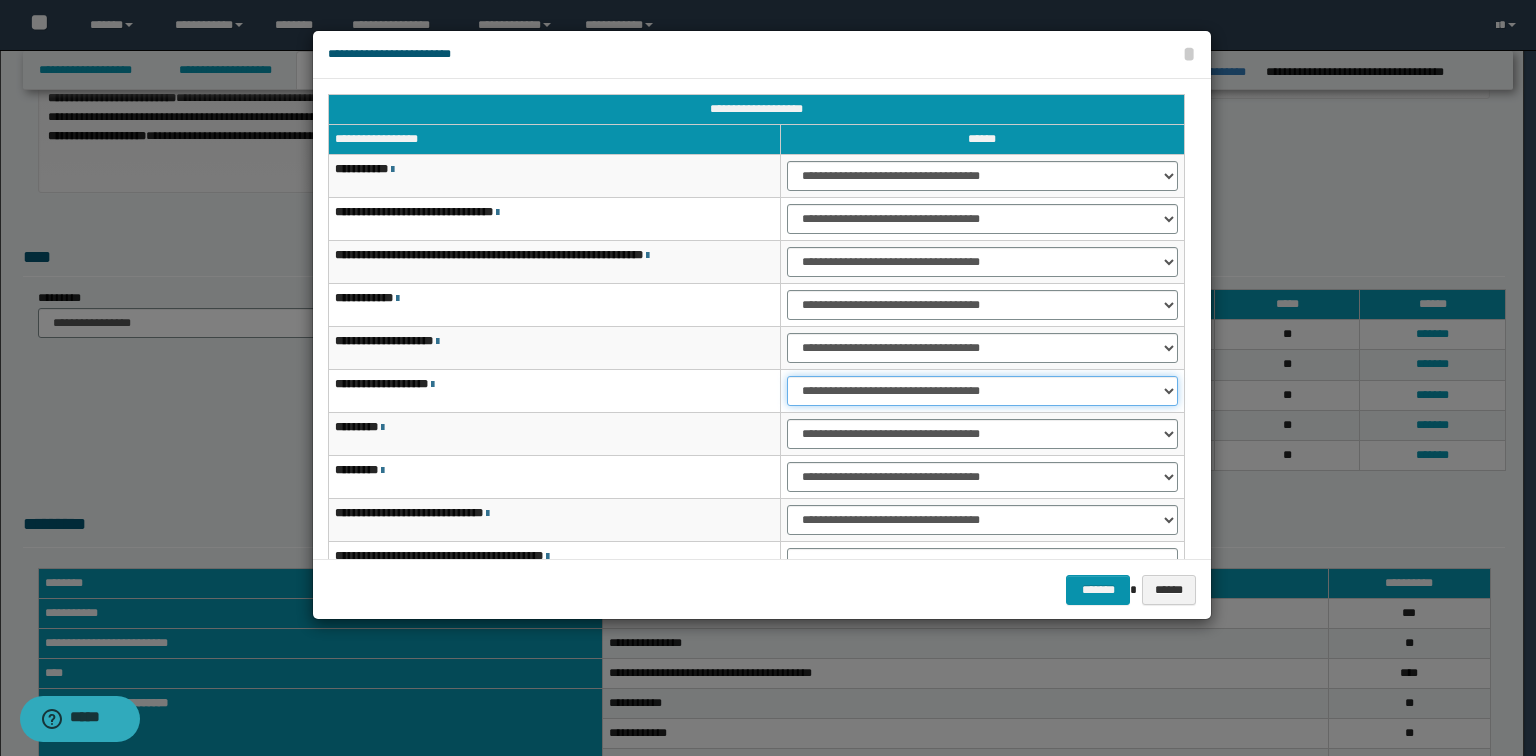 click on "**********" at bounding box center (982, 391) 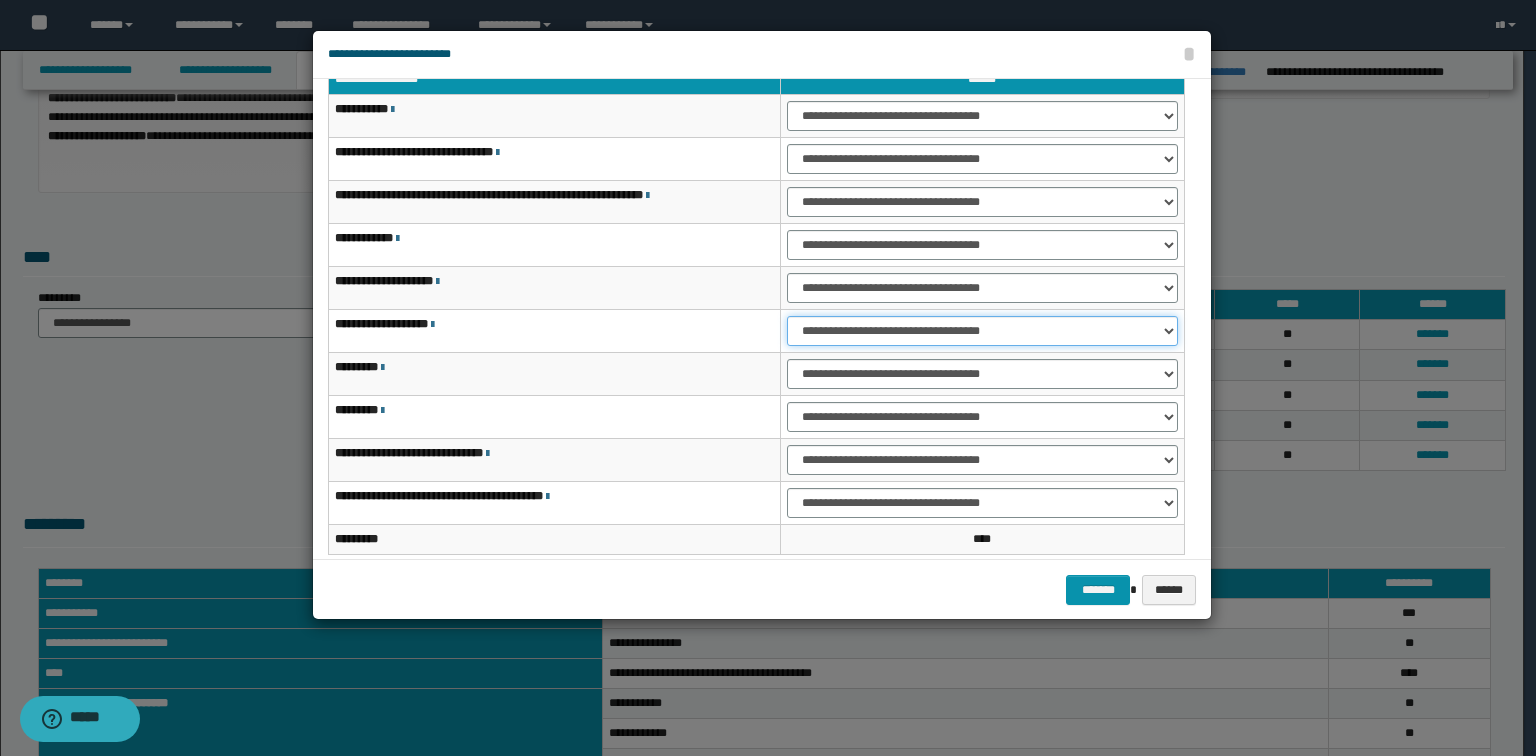 scroll, scrollTop: 118, scrollLeft: 0, axis: vertical 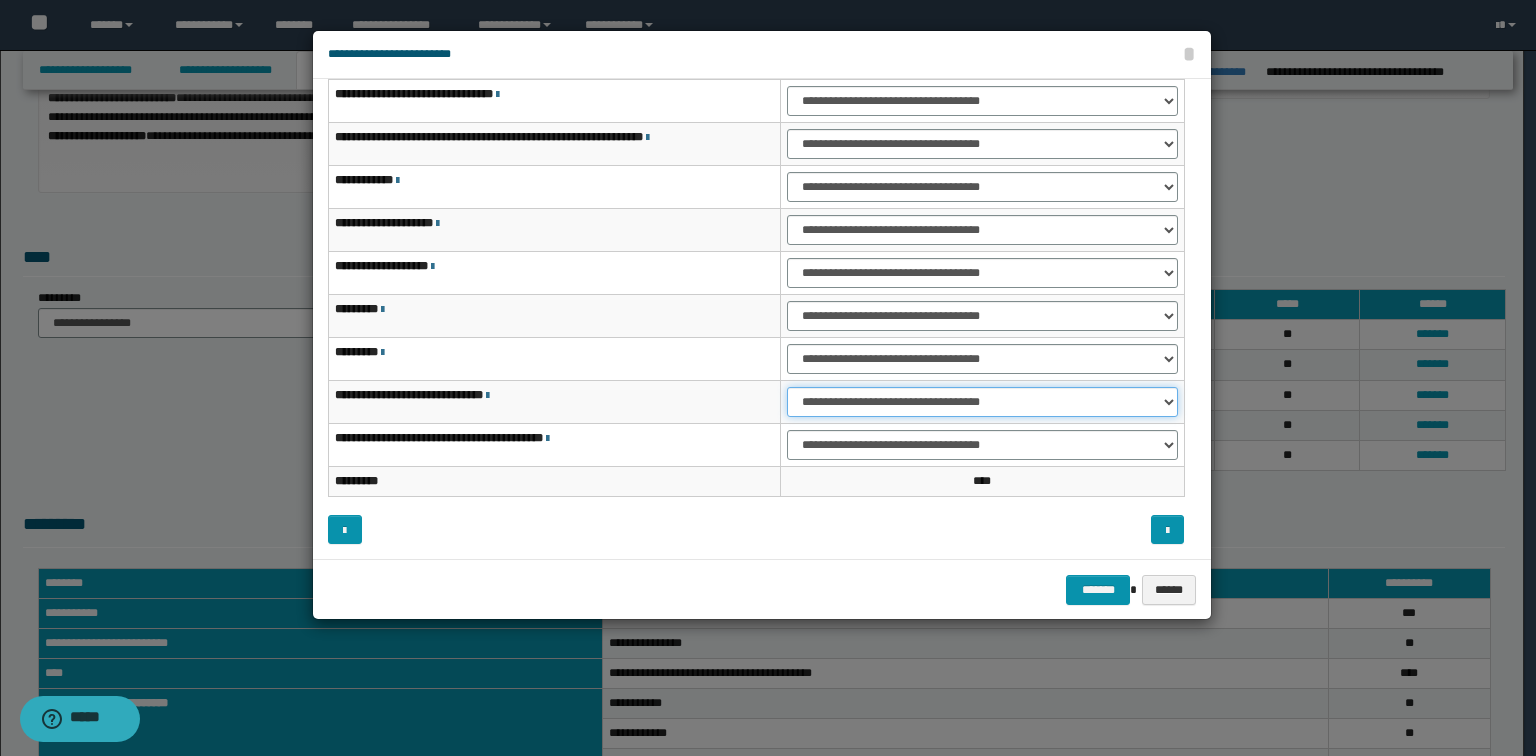 click on "**********" at bounding box center [982, 402] 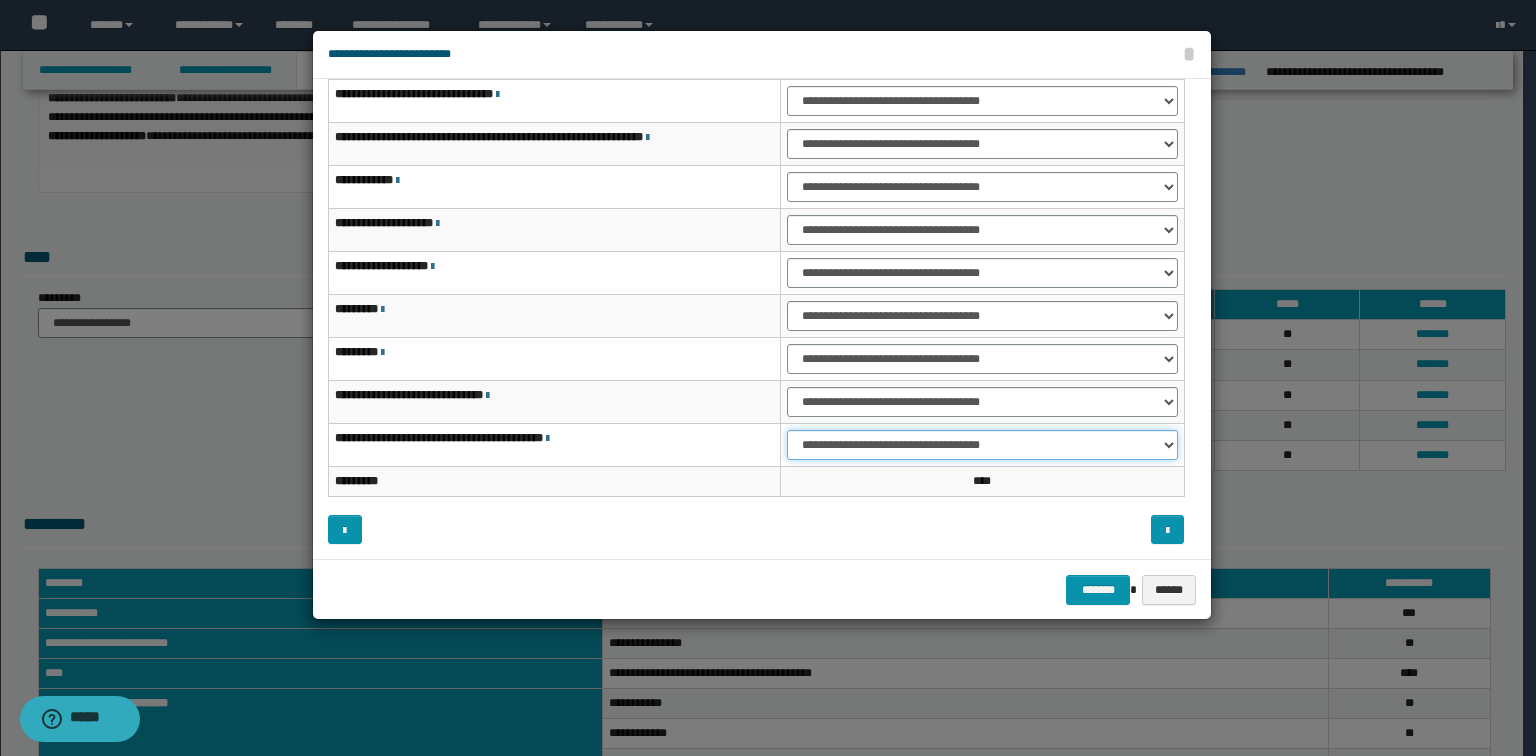 click on "**********" at bounding box center [982, 445] 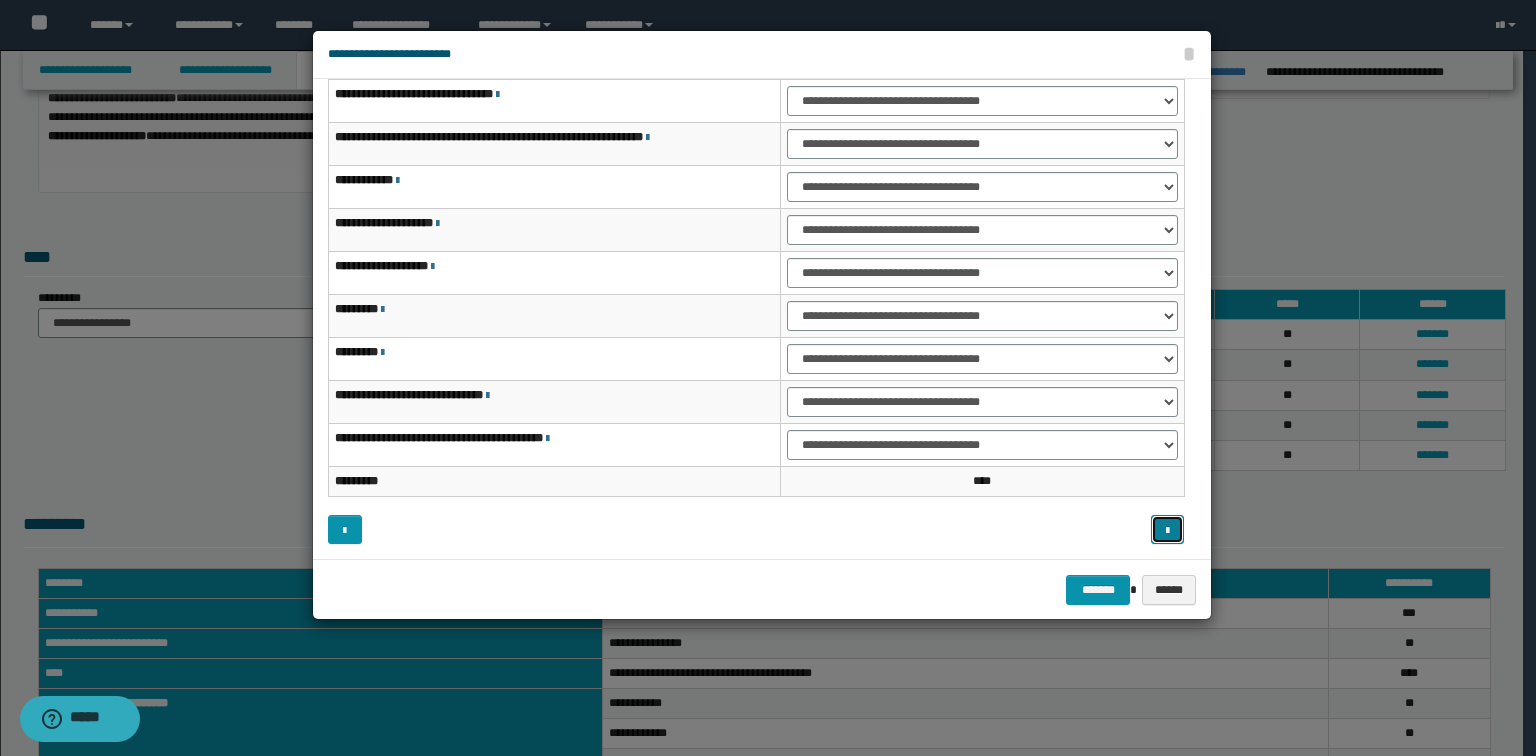 click at bounding box center [1167, 531] 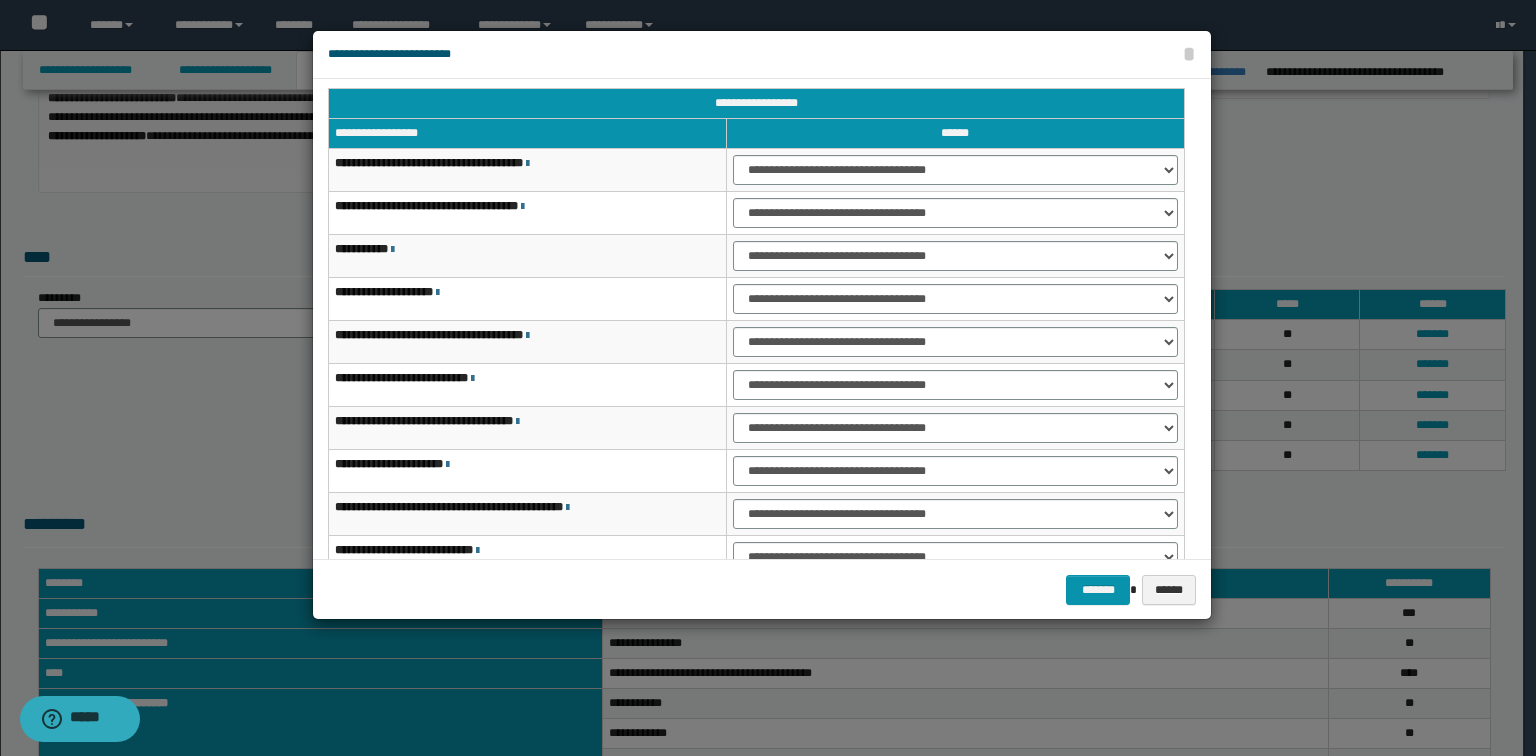 scroll, scrollTop: 0, scrollLeft: 0, axis: both 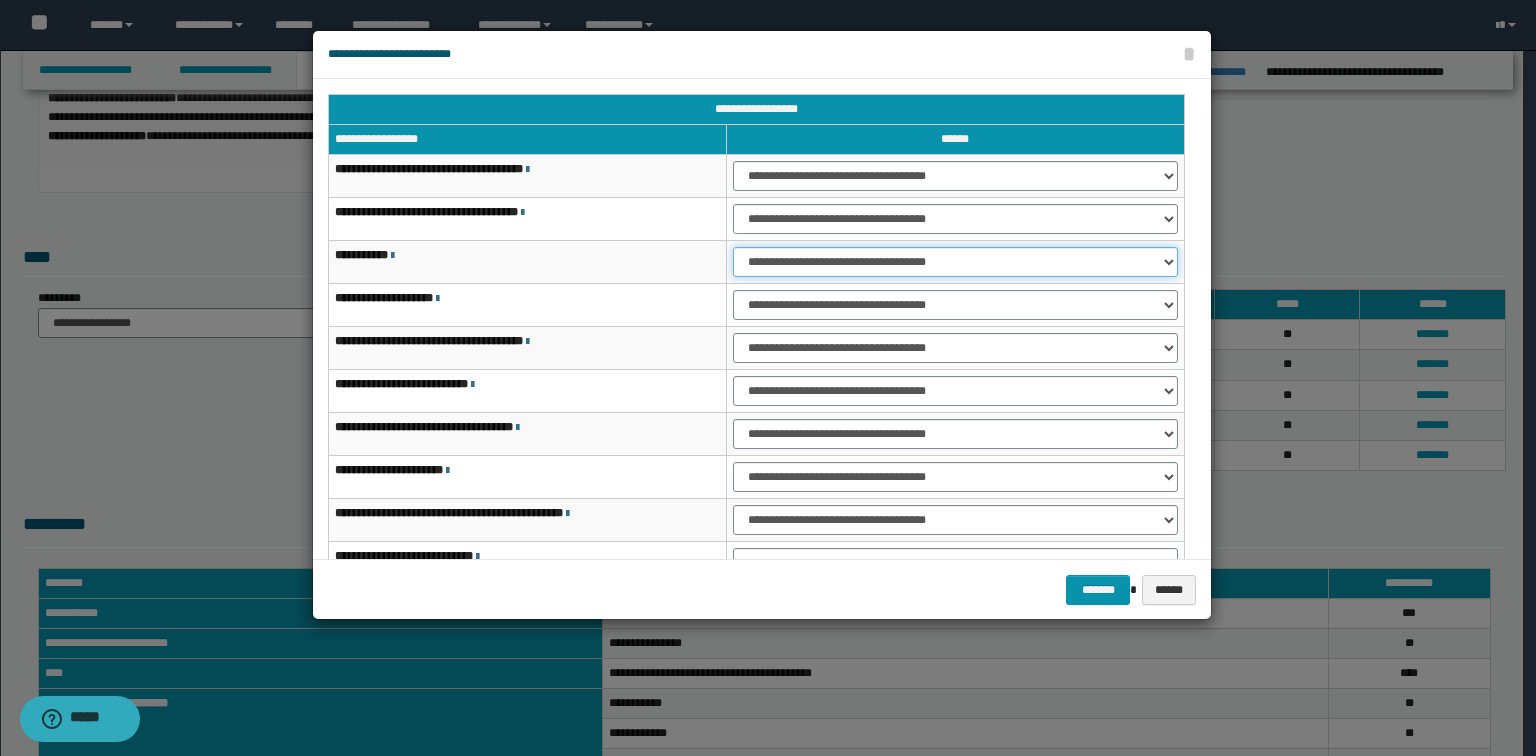 click on "**********" at bounding box center [955, 262] 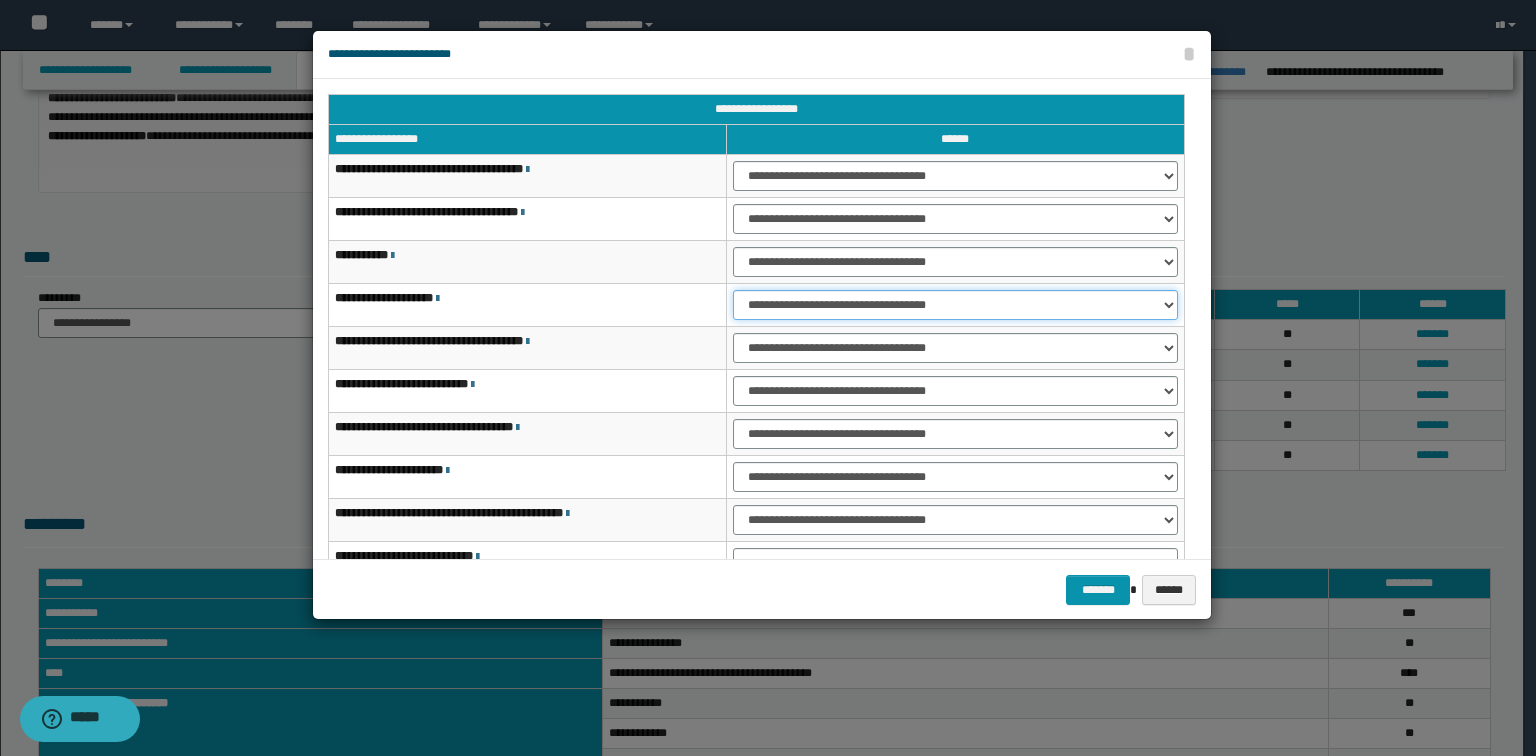 click on "**********" at bounding box center (955, 305) 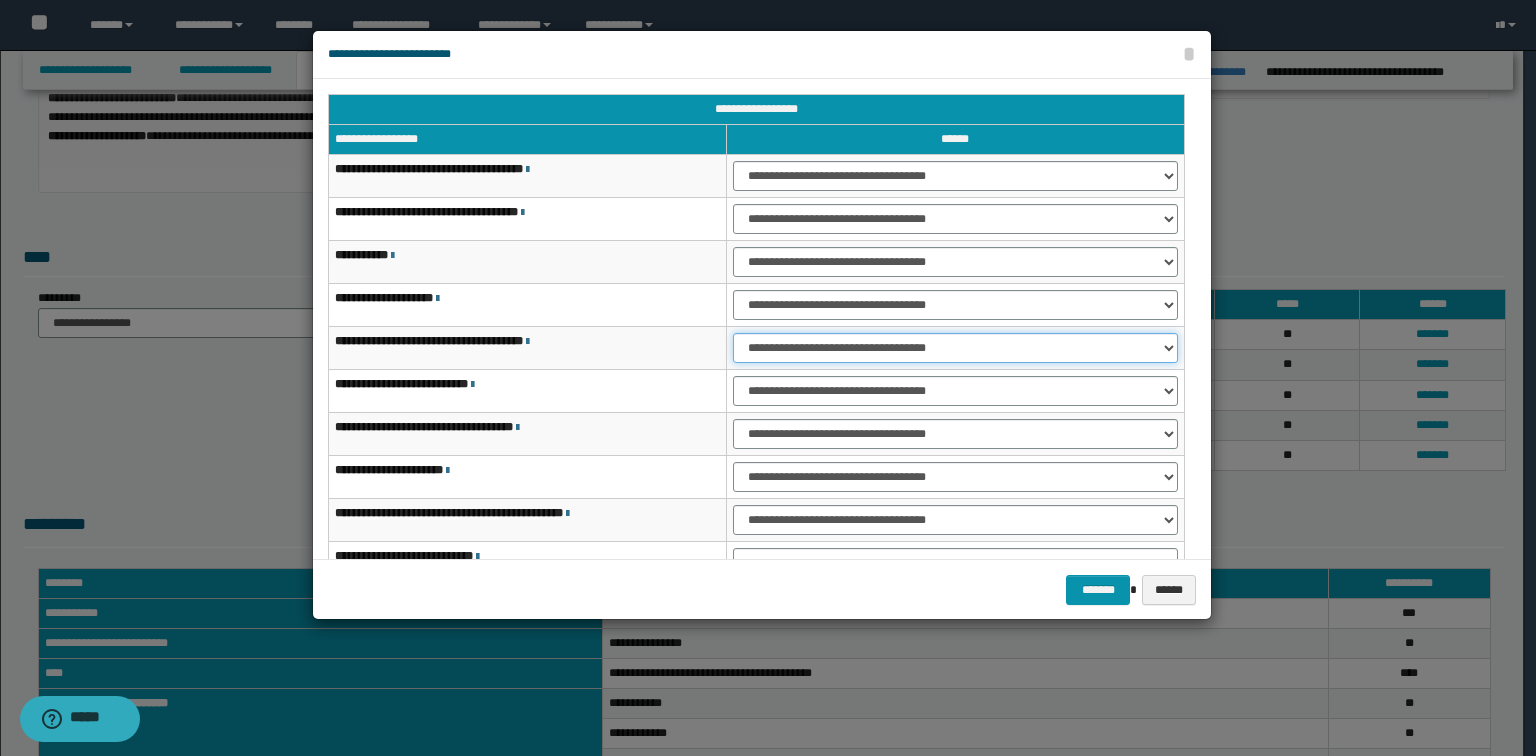 click on "**********" at bounding box center (955, 348) 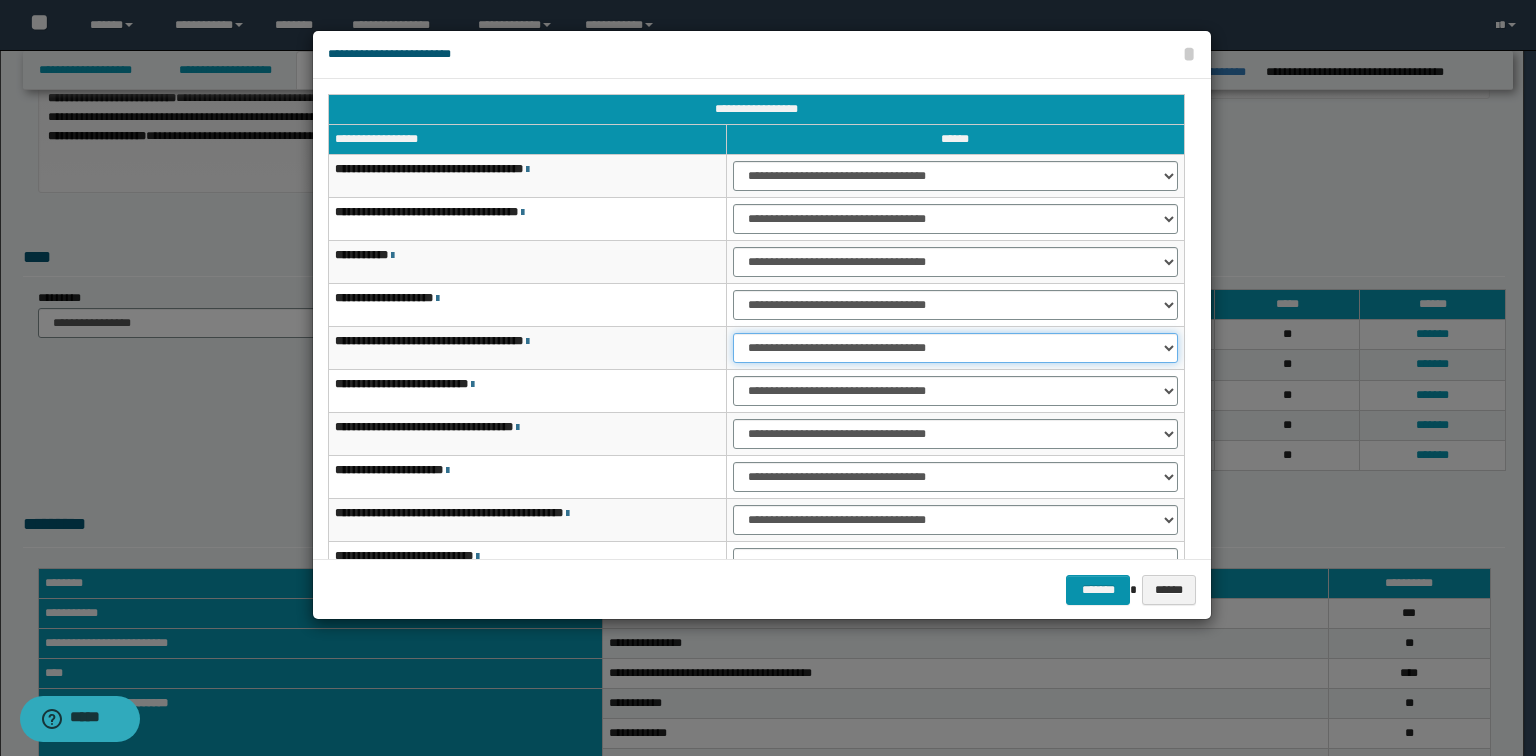select on "***" 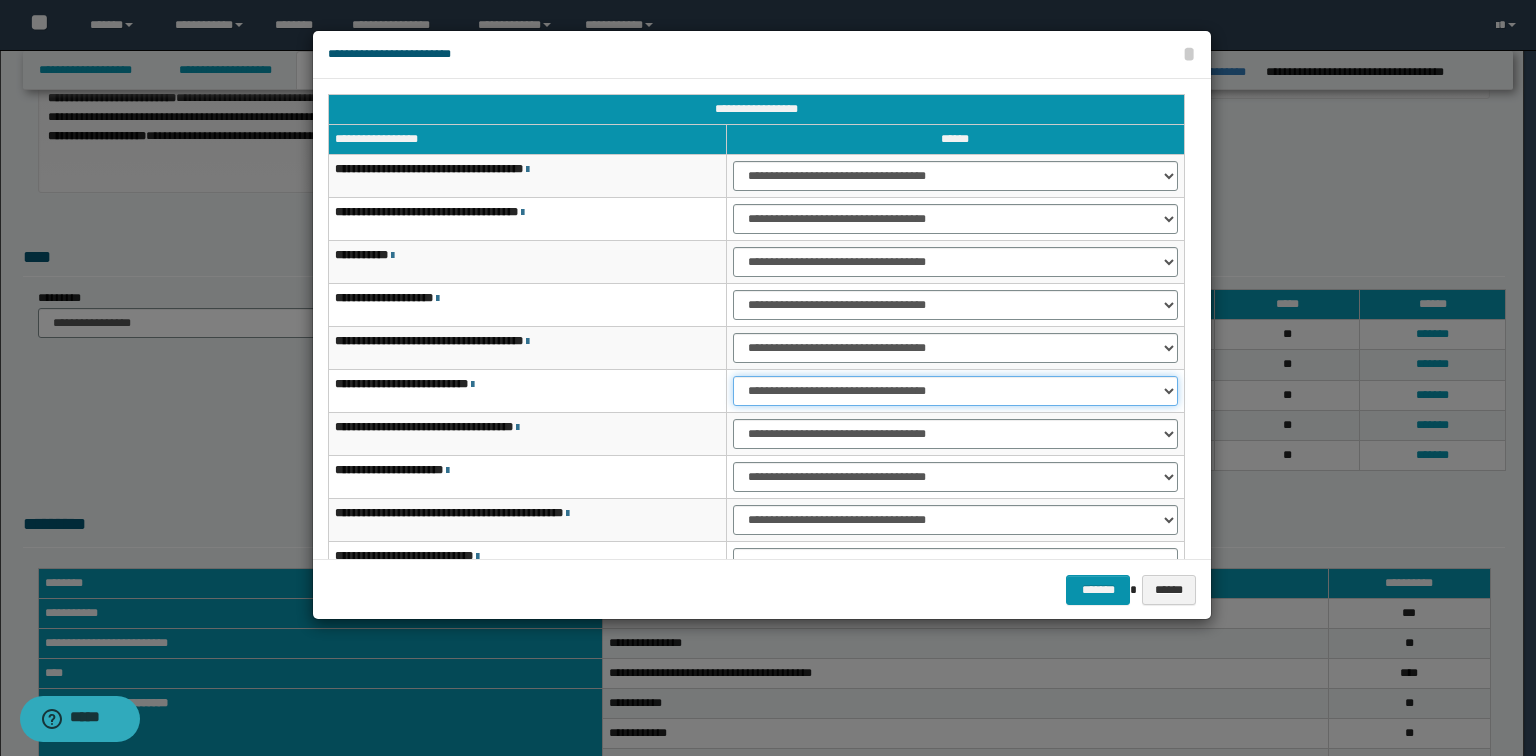 click on "**********" at bounding box center [955, 391] 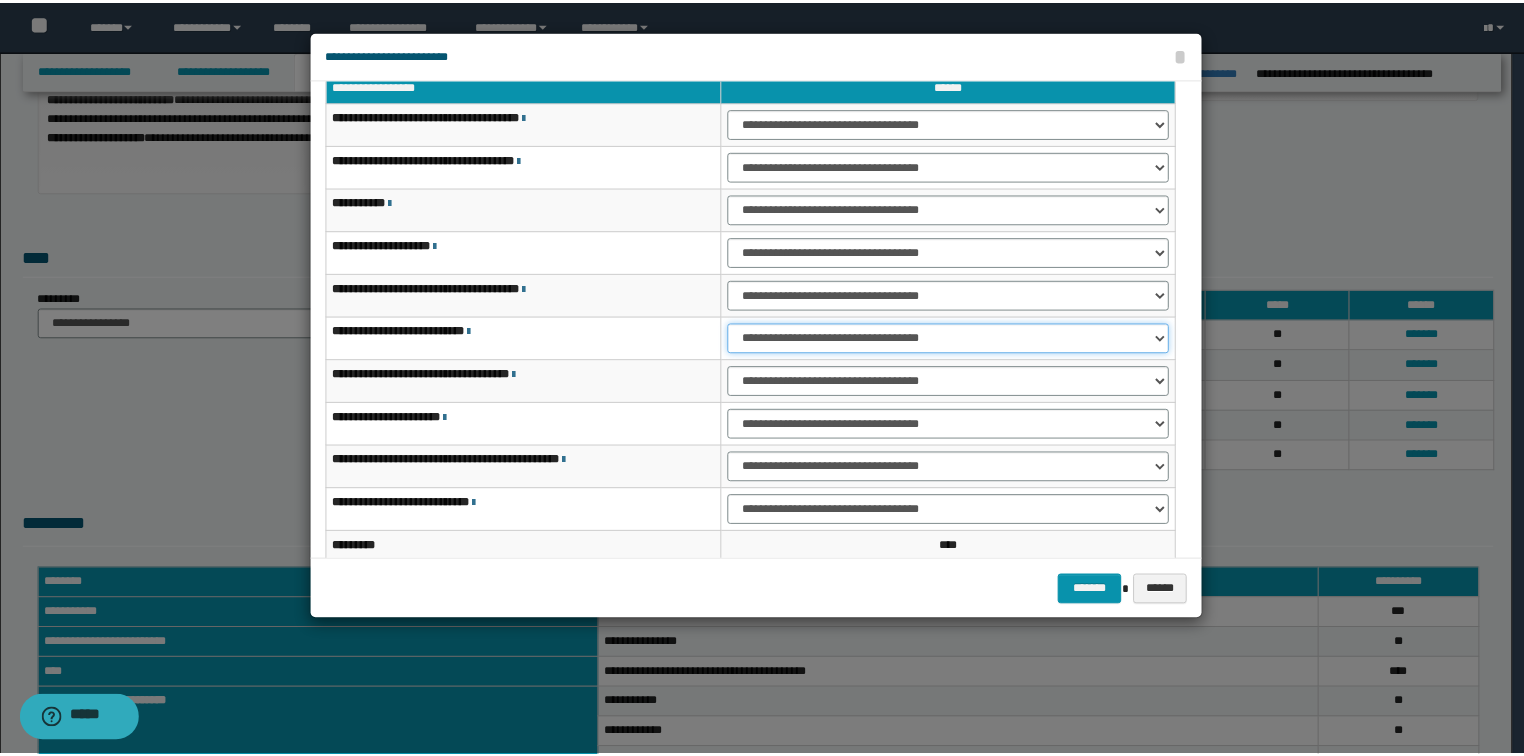 scroll, scrollTop: 118, scrollLeft: 0, axis: vertical 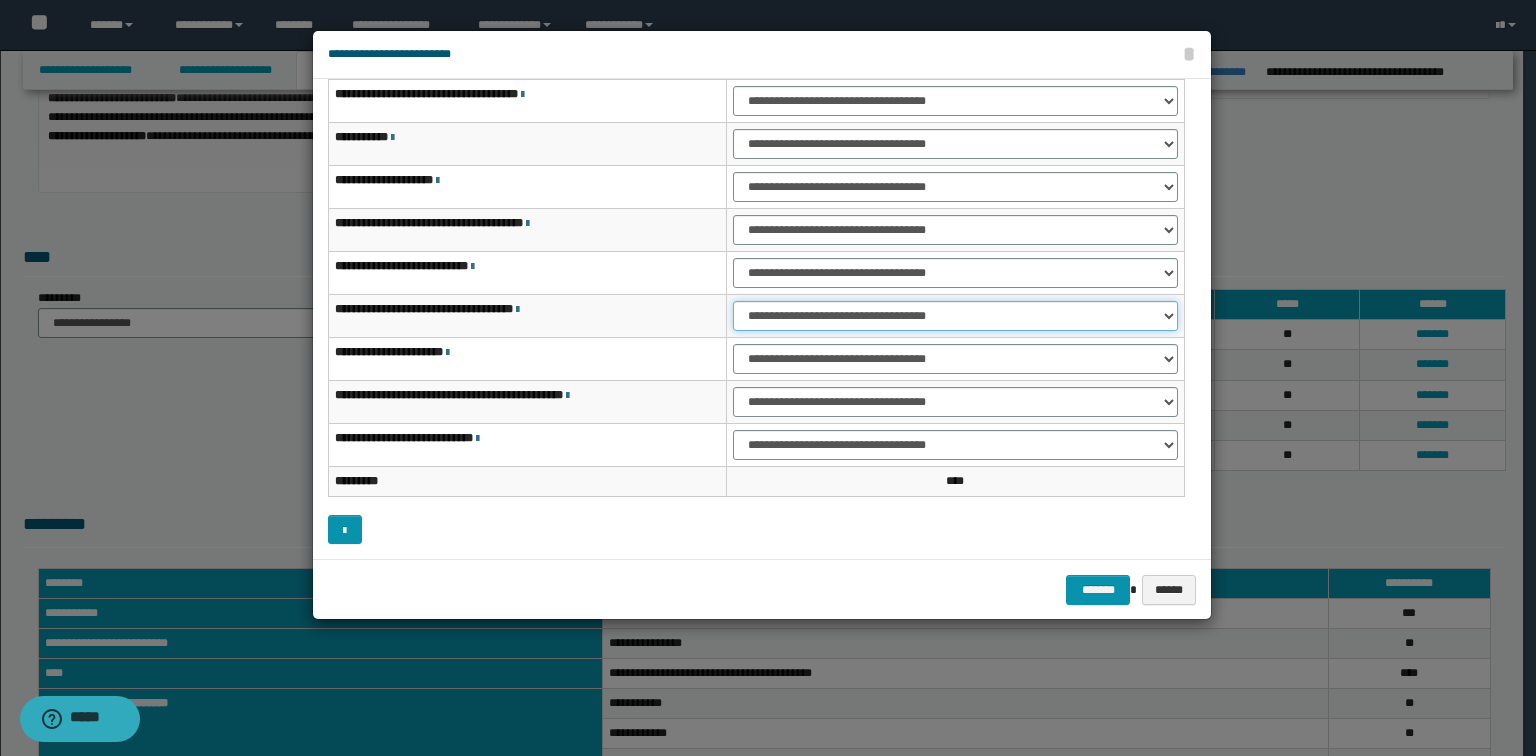 drag, startPoint x: 782, startPoint y: 309, endPoint x: 784, endPoint y: 326, distance: 17.117243 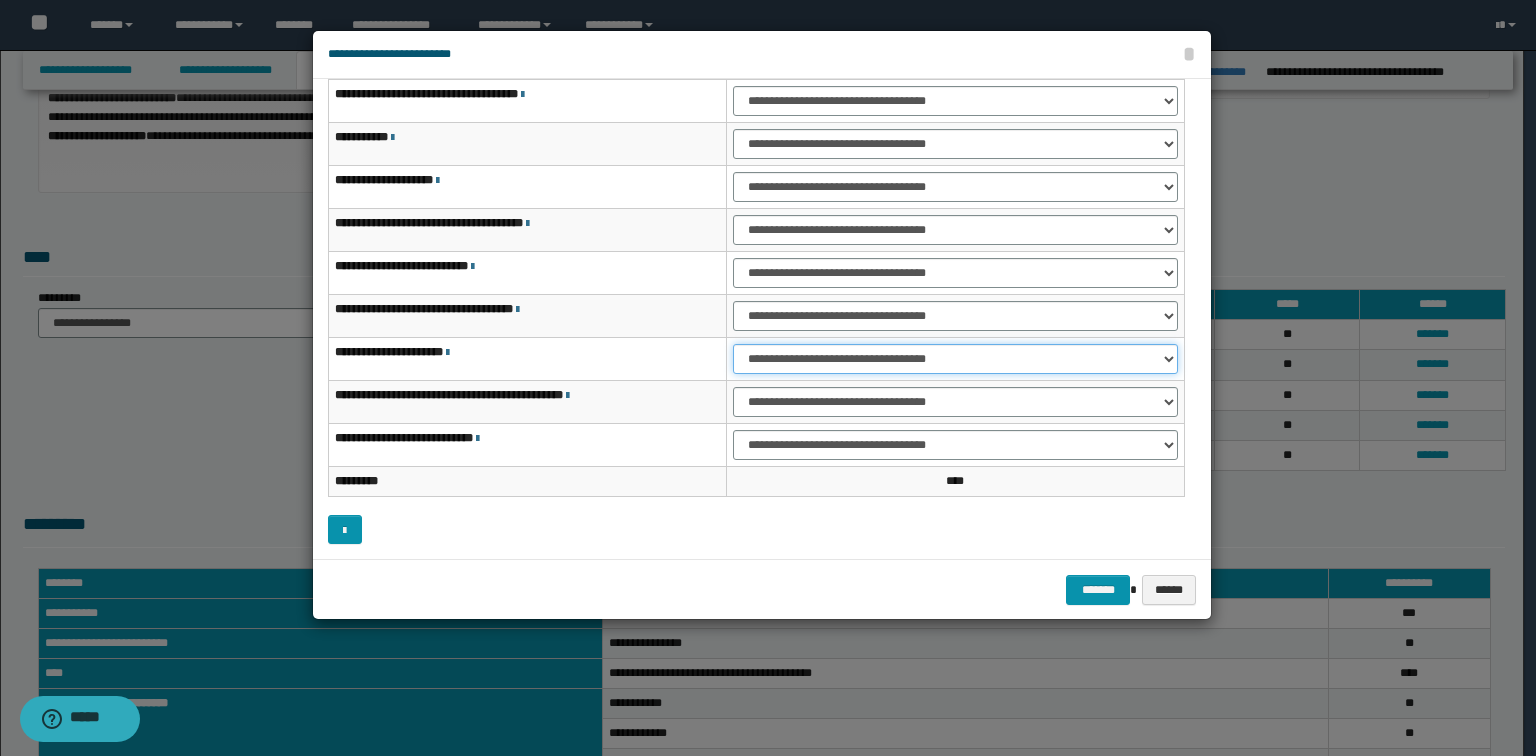 click on "**********" at bounding box center (955, 359) 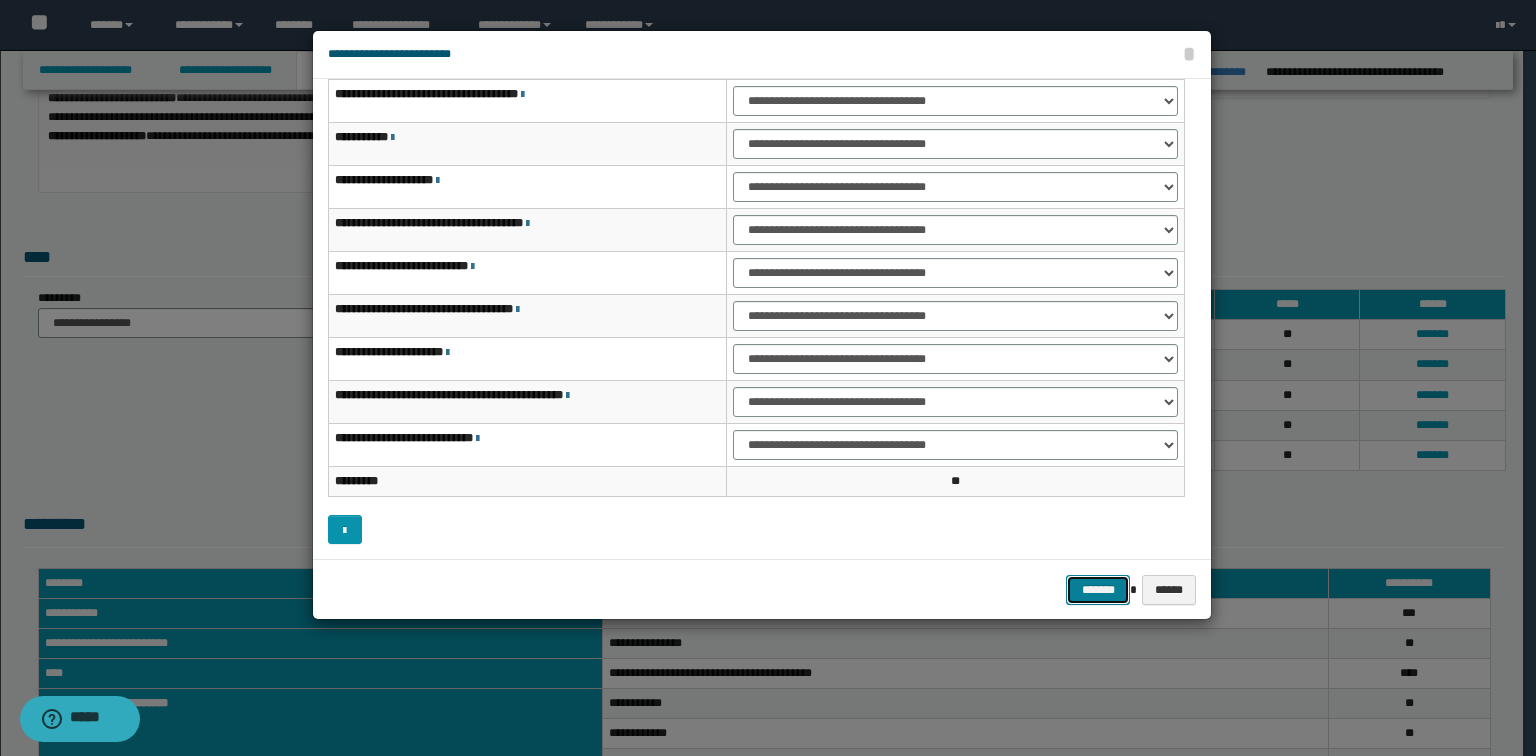 click on "*******" at bounding box center [1098, 590] 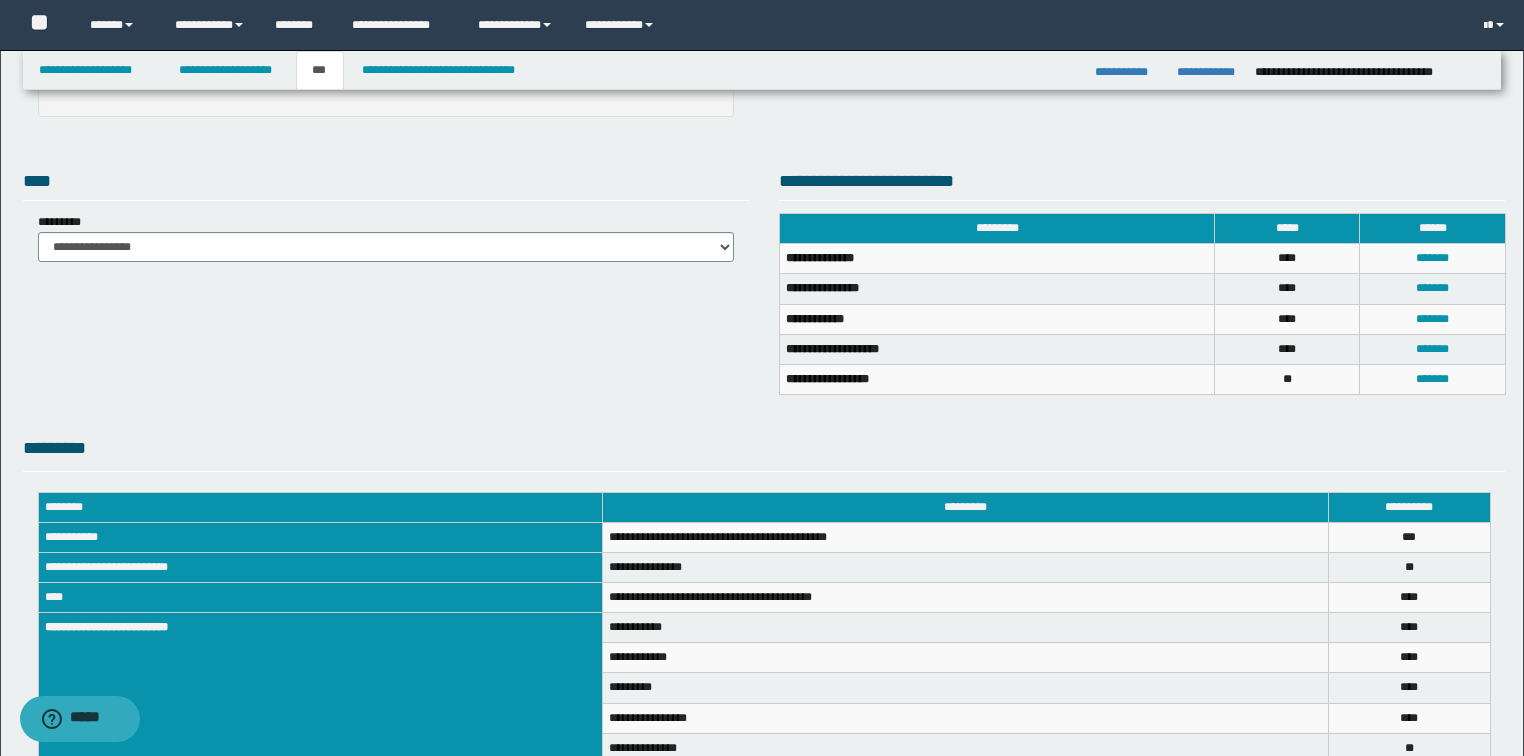 scroll, scrollTop: 508, scrollLeft: 0, axis: vertical 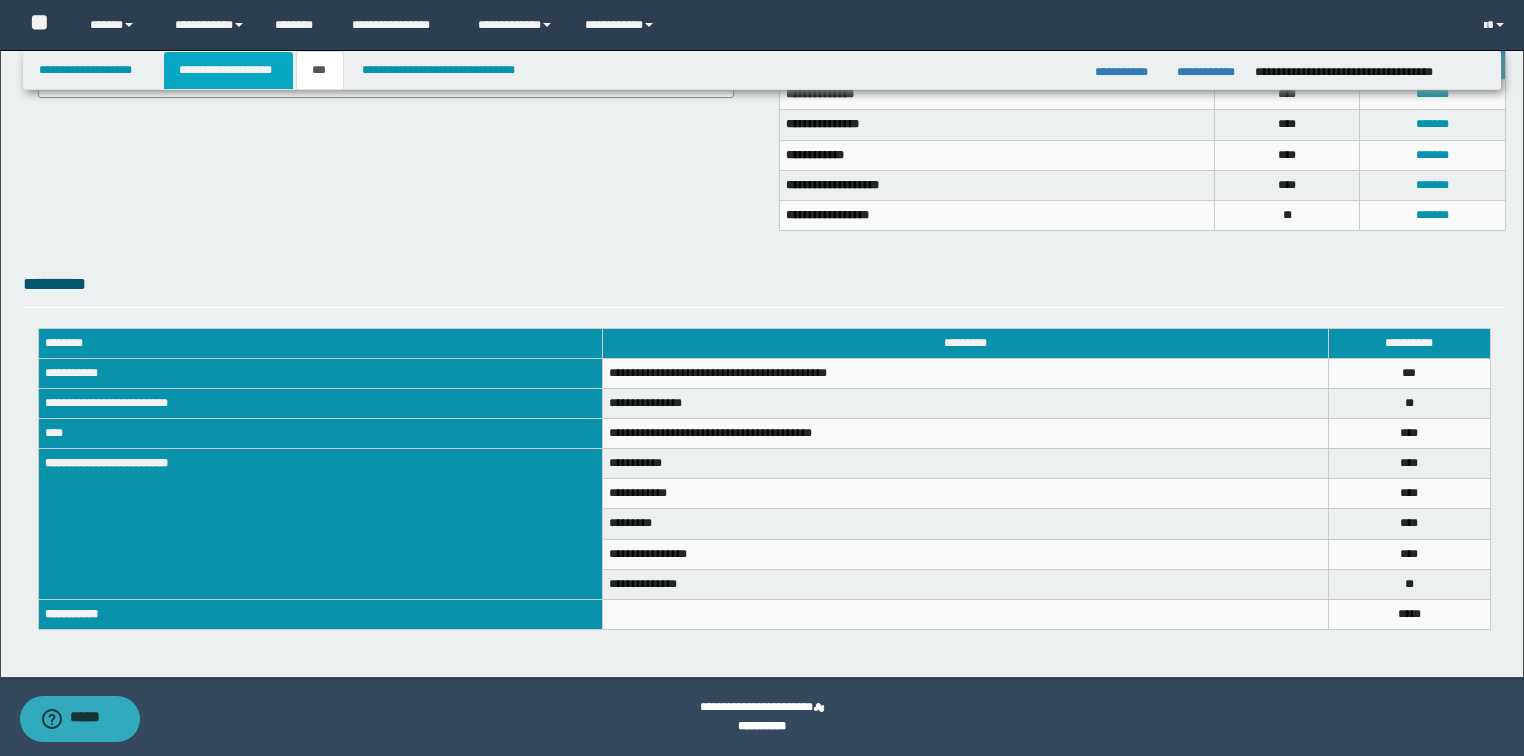 click on "**********" at bounding box center [228, 70] 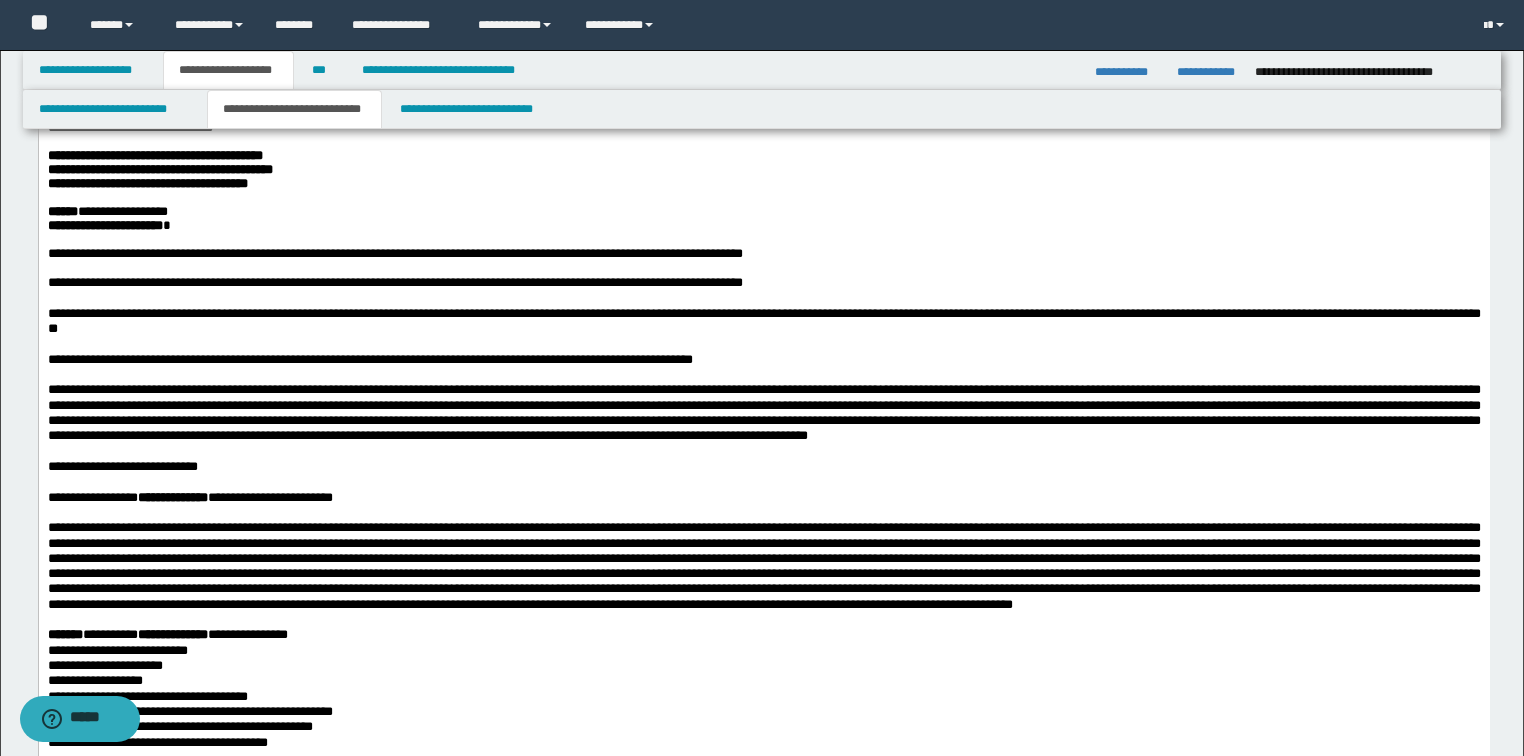 click on "**********" at bounding box center [159, 169] 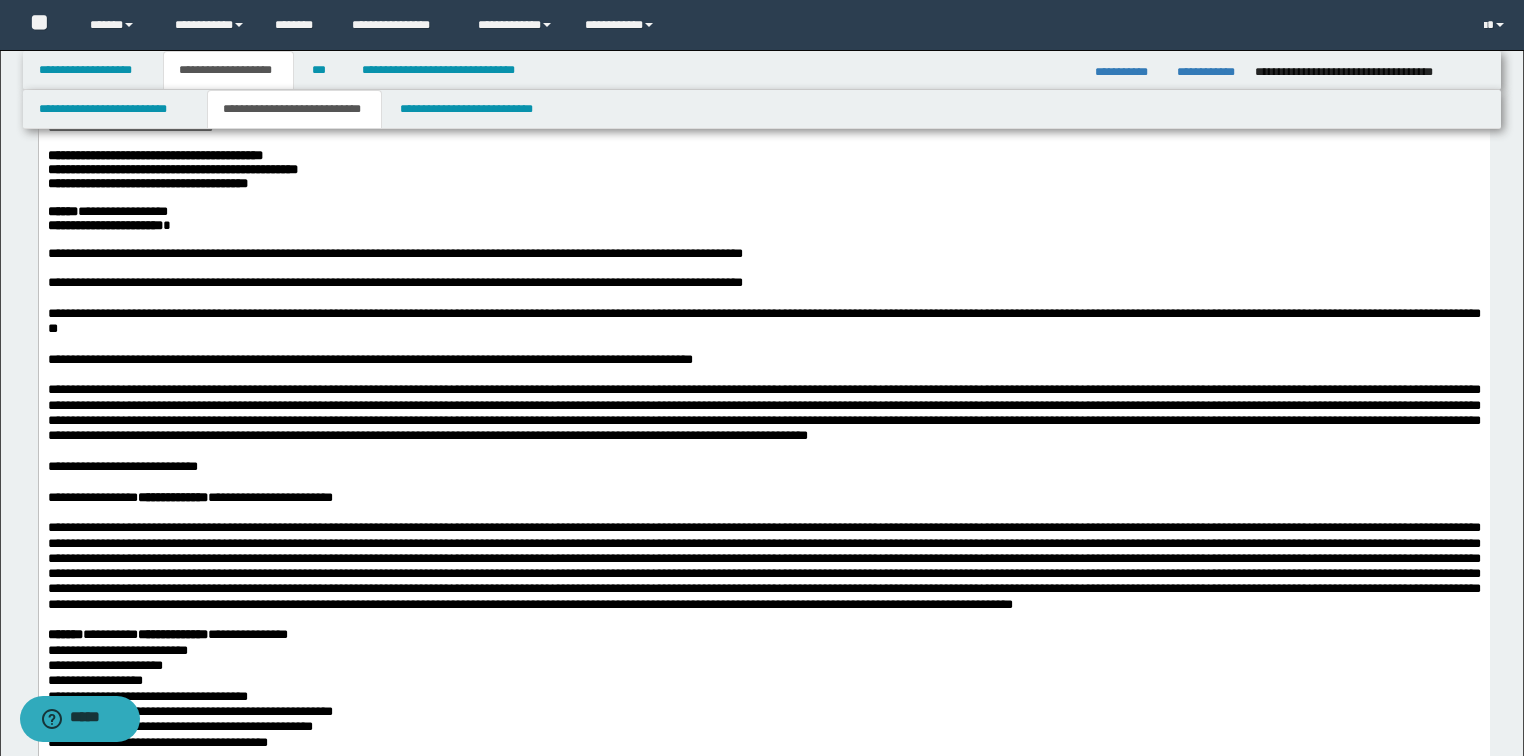 click on "**********" at bounding box center (154, 155) 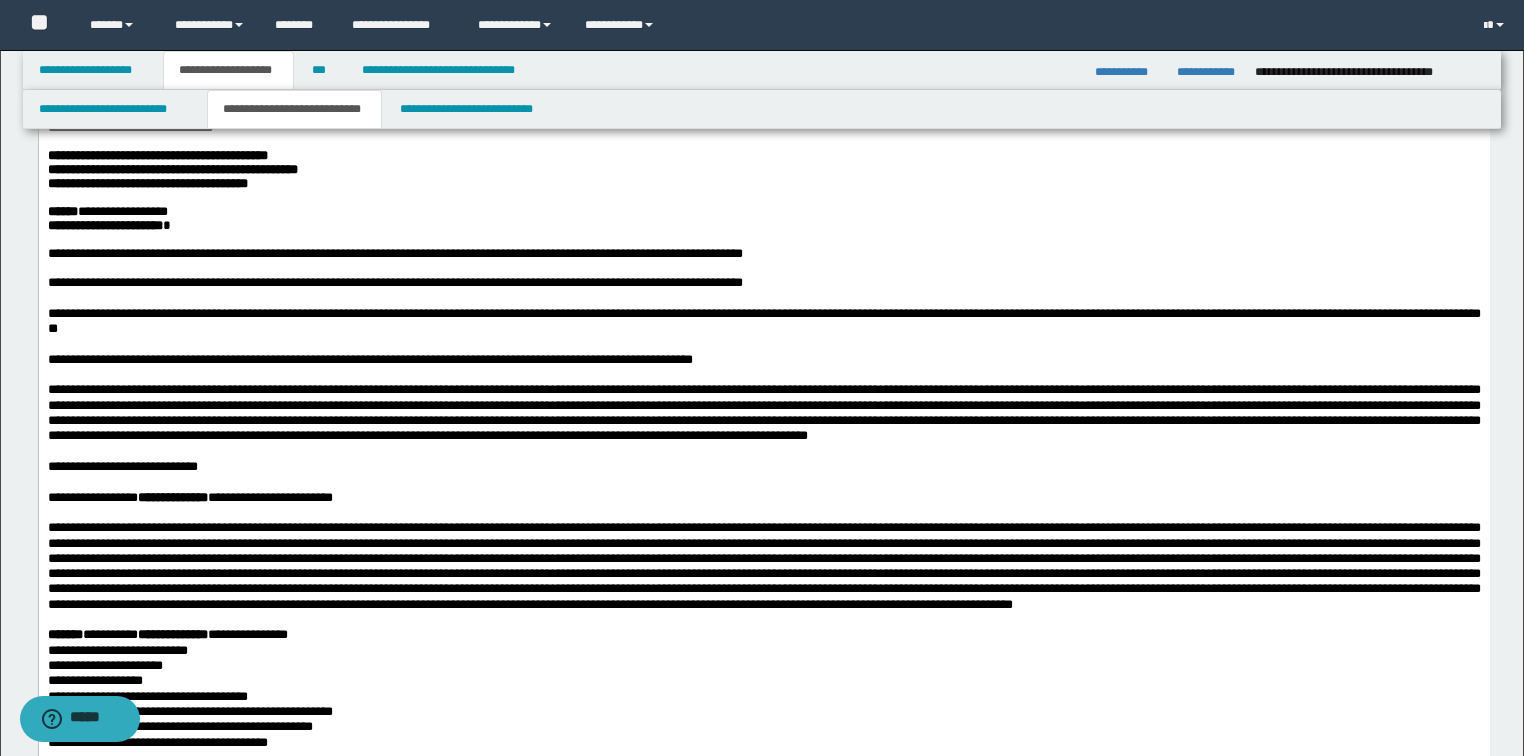 click on "**********" at bounding box center [147, 183] 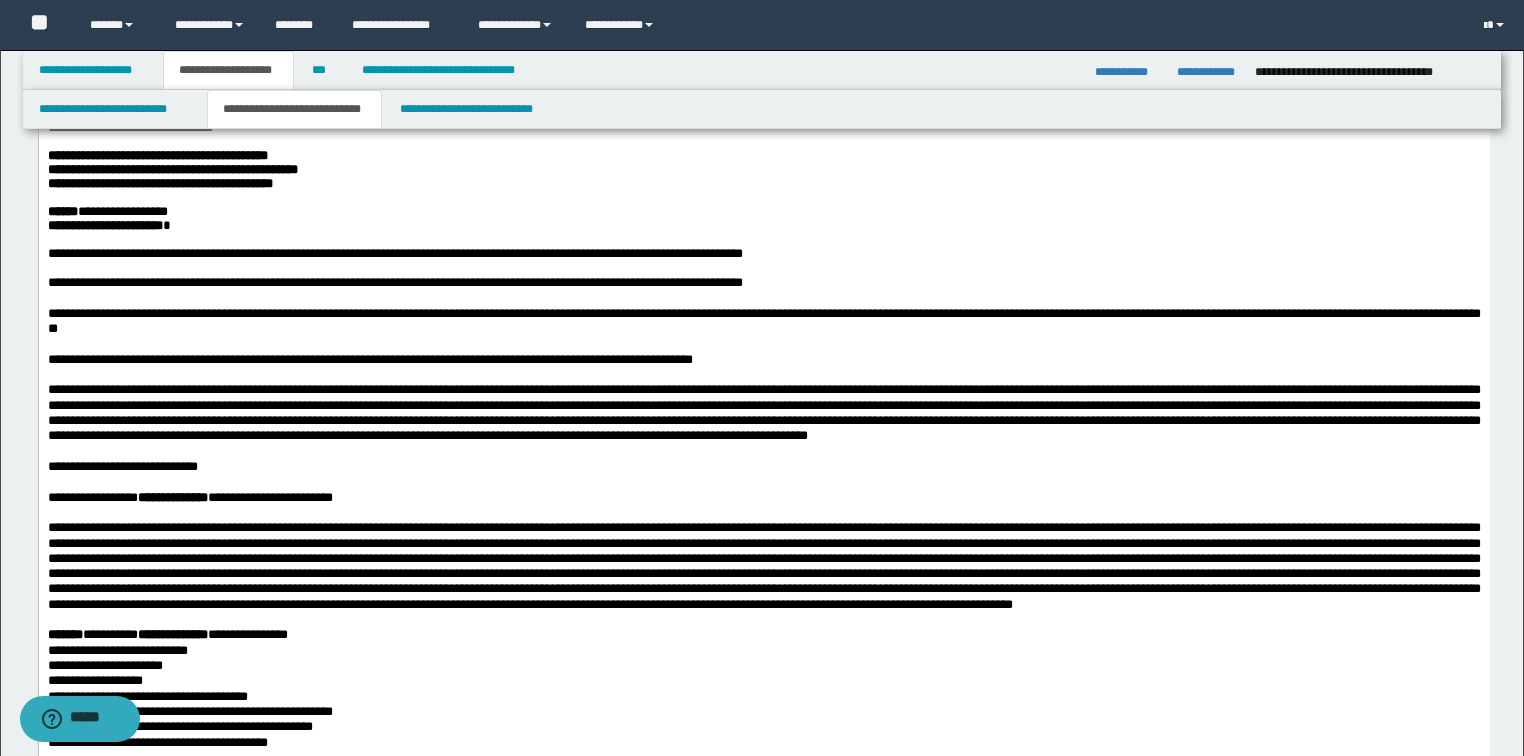 click on "**********" at bounding box center [159, 183] 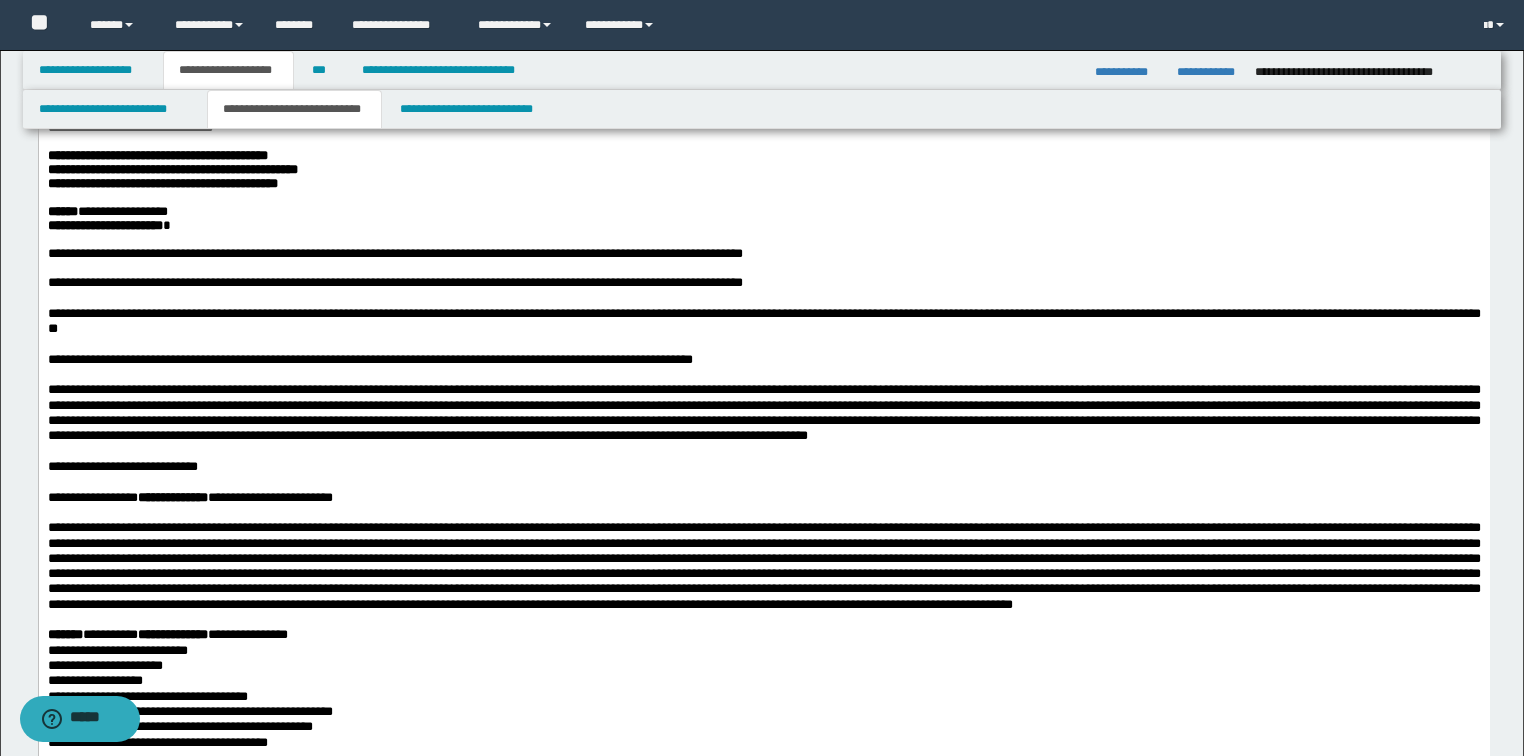click on "**********" at bounding box center (763, 226) 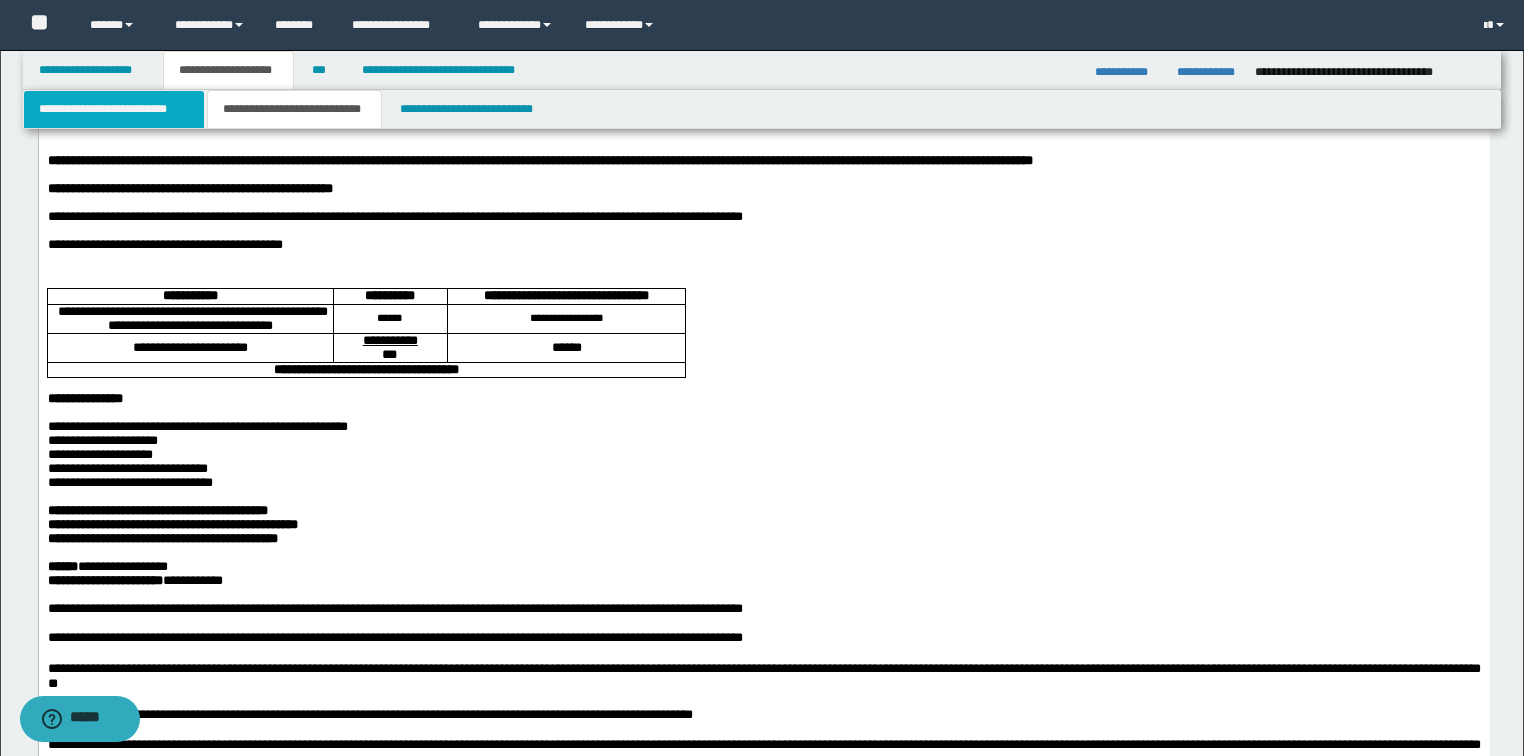 scroll, scrollTop: 139, scrollLeft: 0, axis: vertical 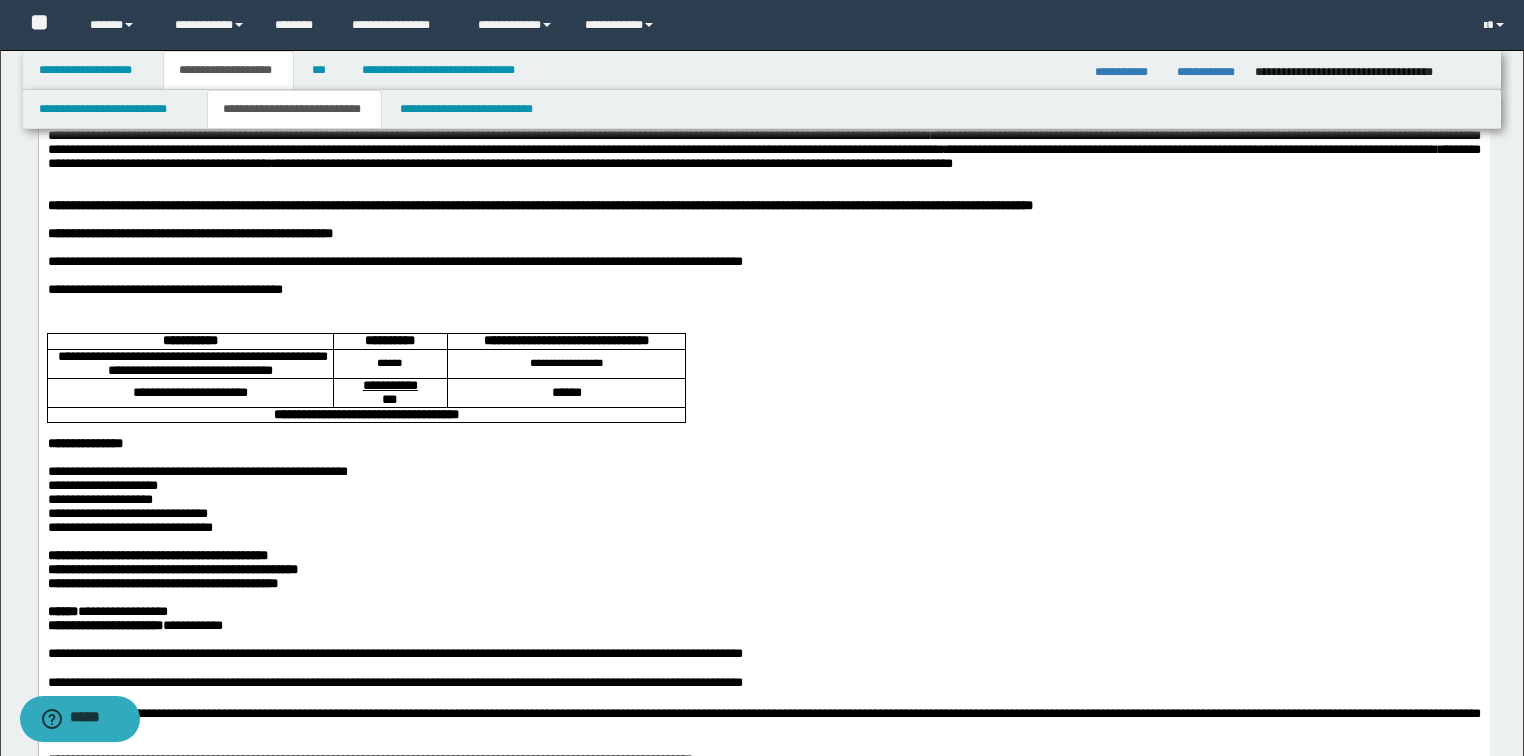 click at bounding box center (763, 317) 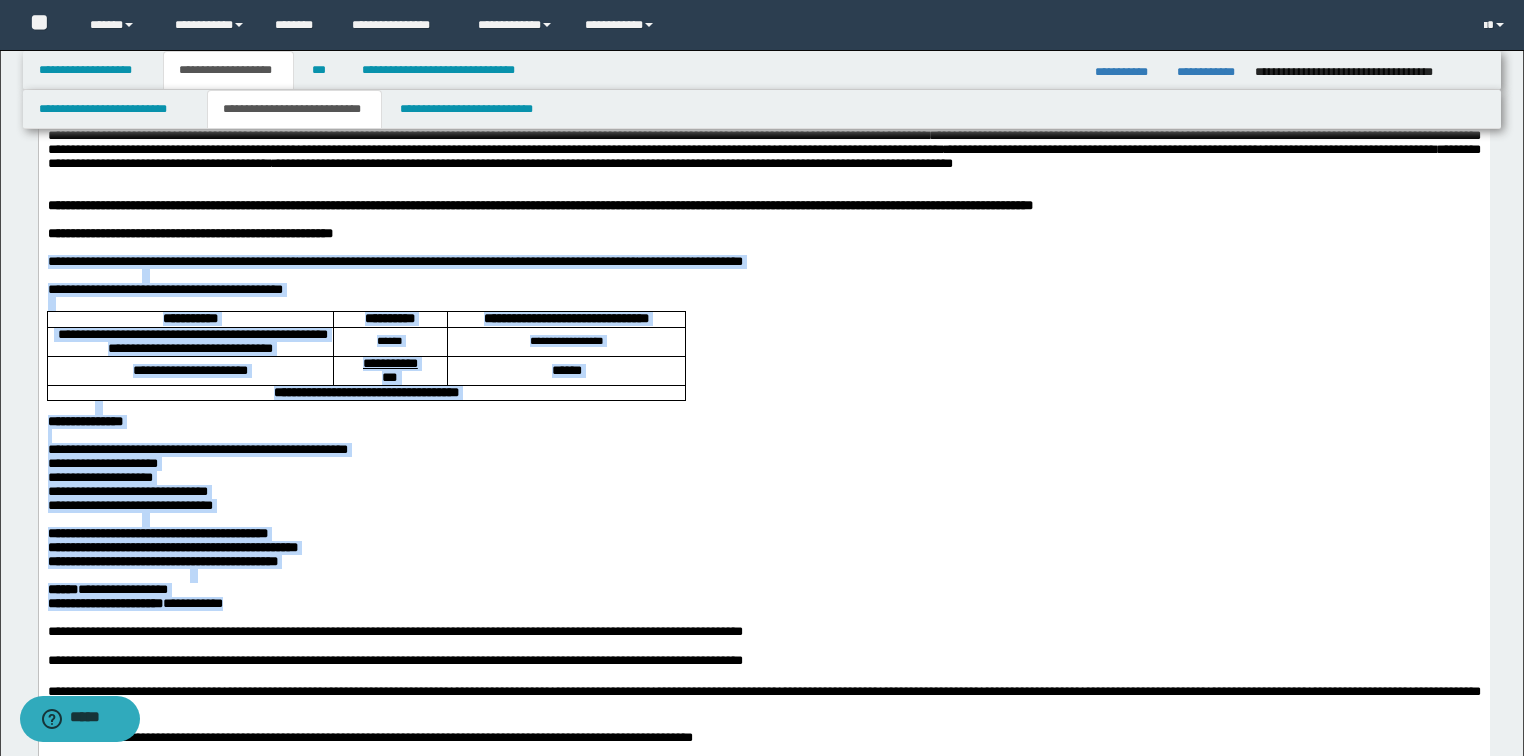 drag, startPoint x: 47, startPoint y: 299, endPoint x: 319, endPoint y: 697, distance: 482.06638 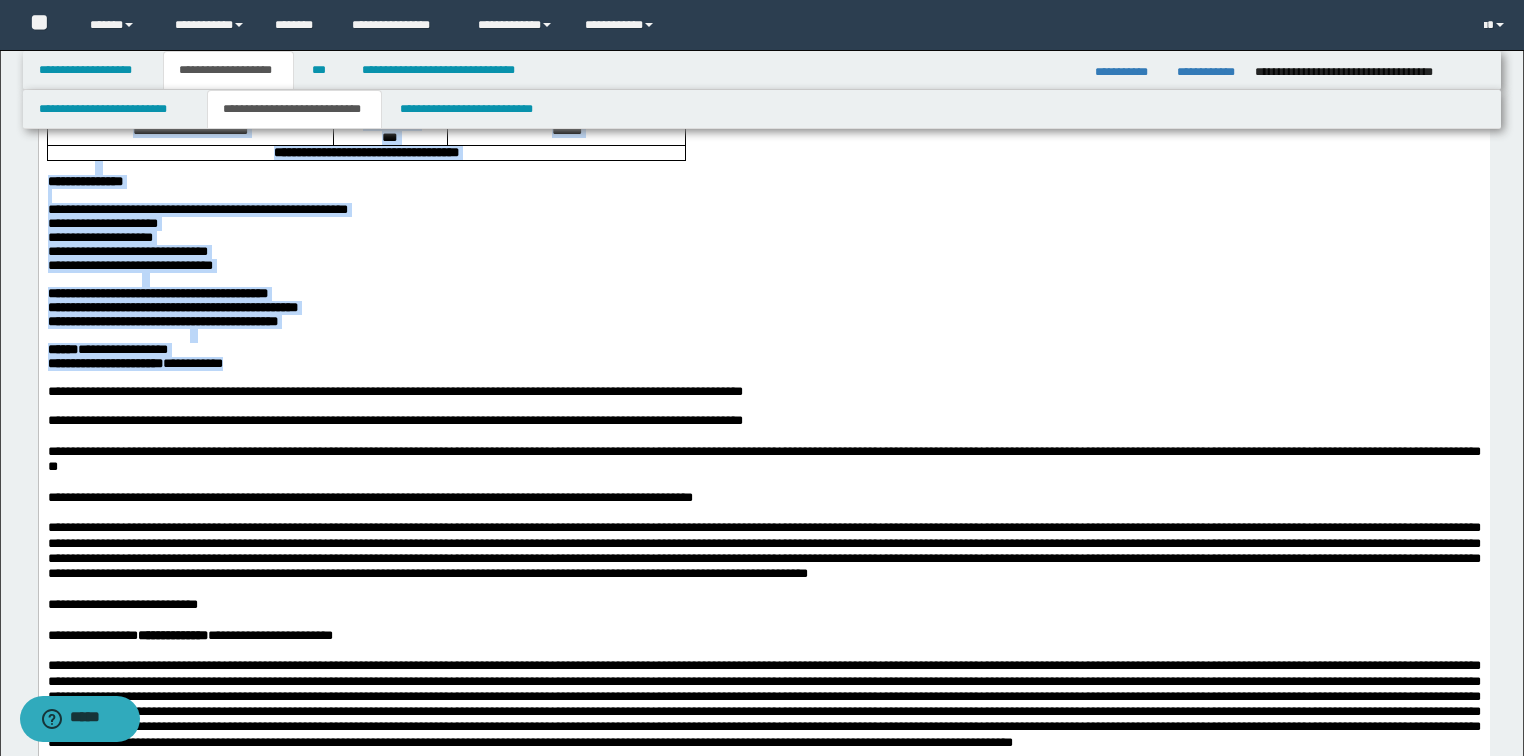 click on "**********" at bounding box center (763, 238) 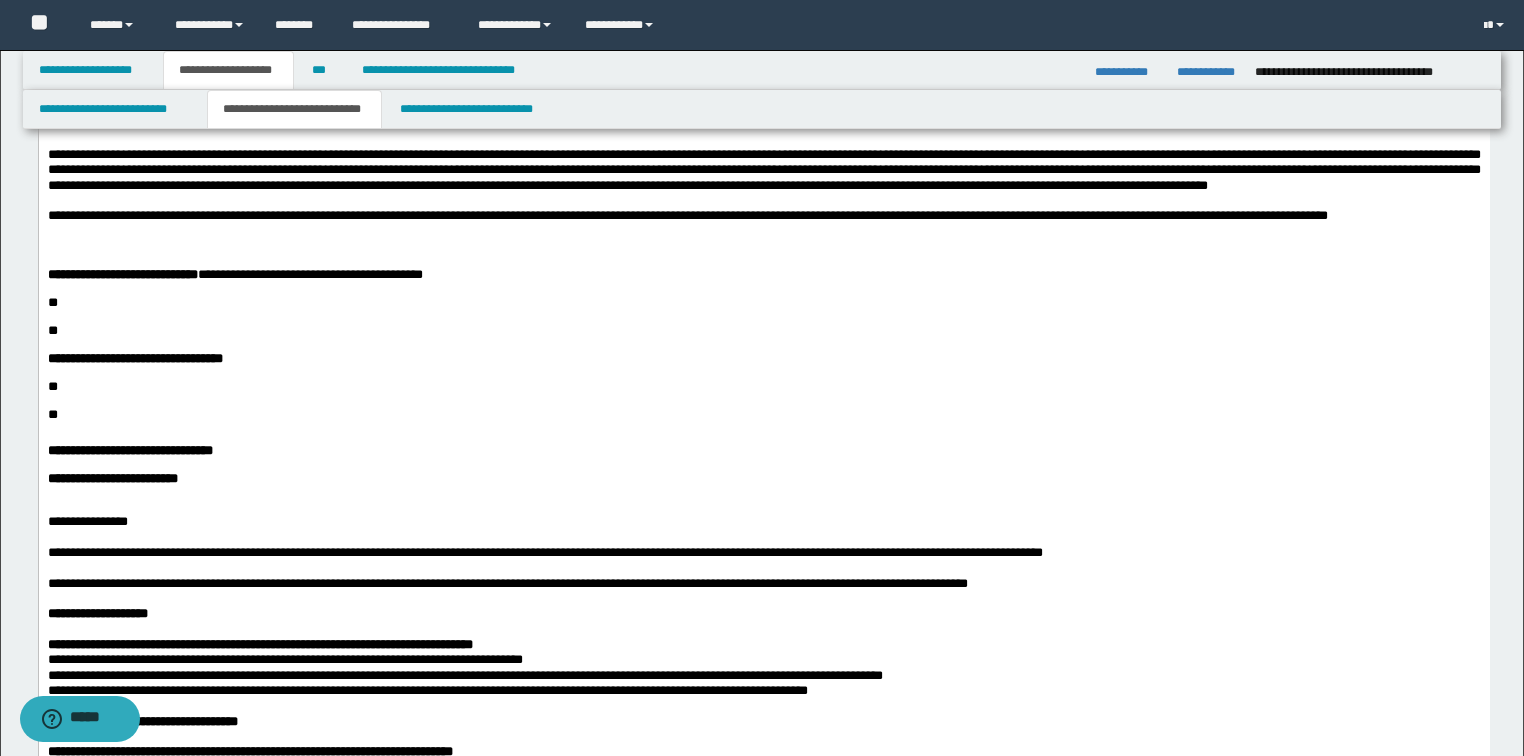 scroll, scrollTop: 1419, scrollLeft: 0, axis: vertical 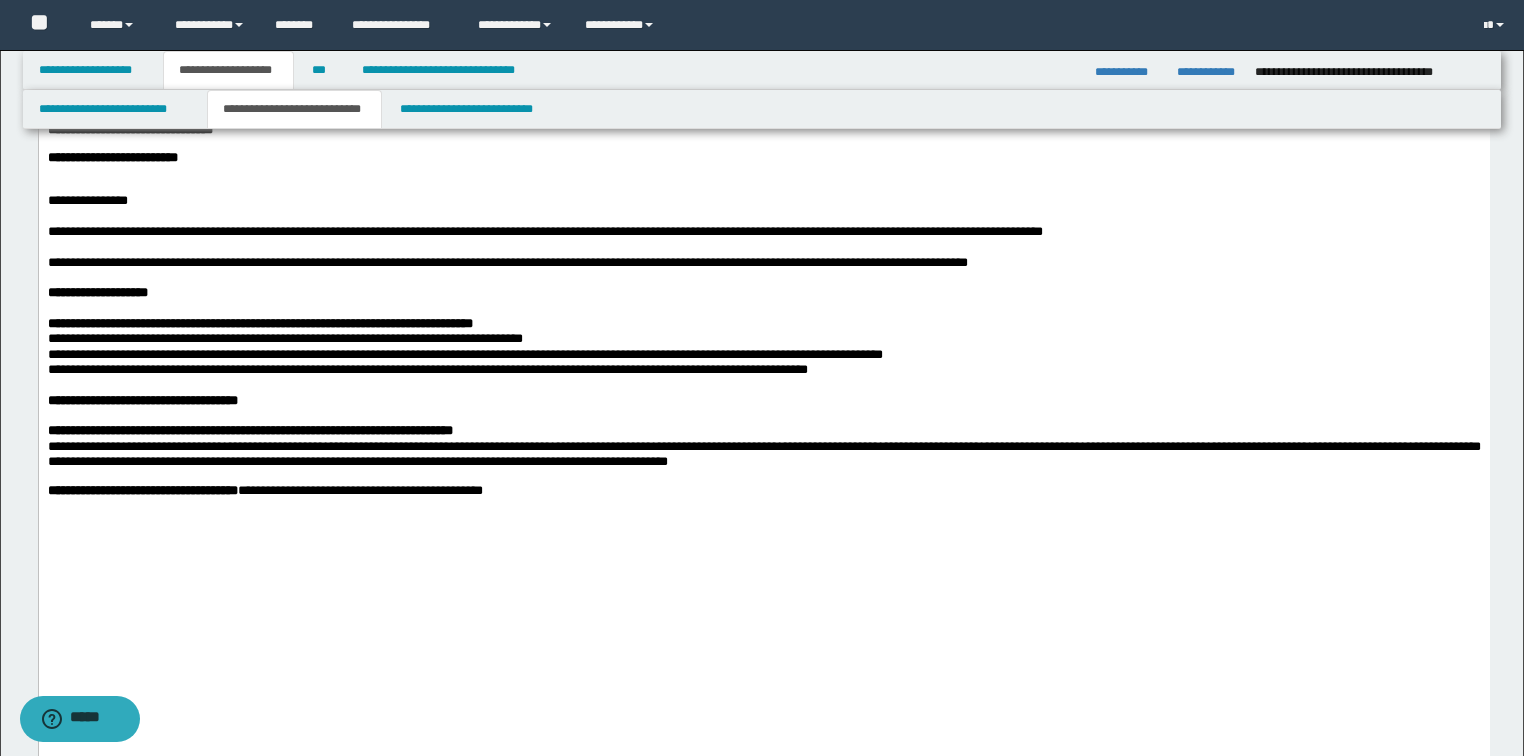 click on "**" at bounding box center [763, 66] 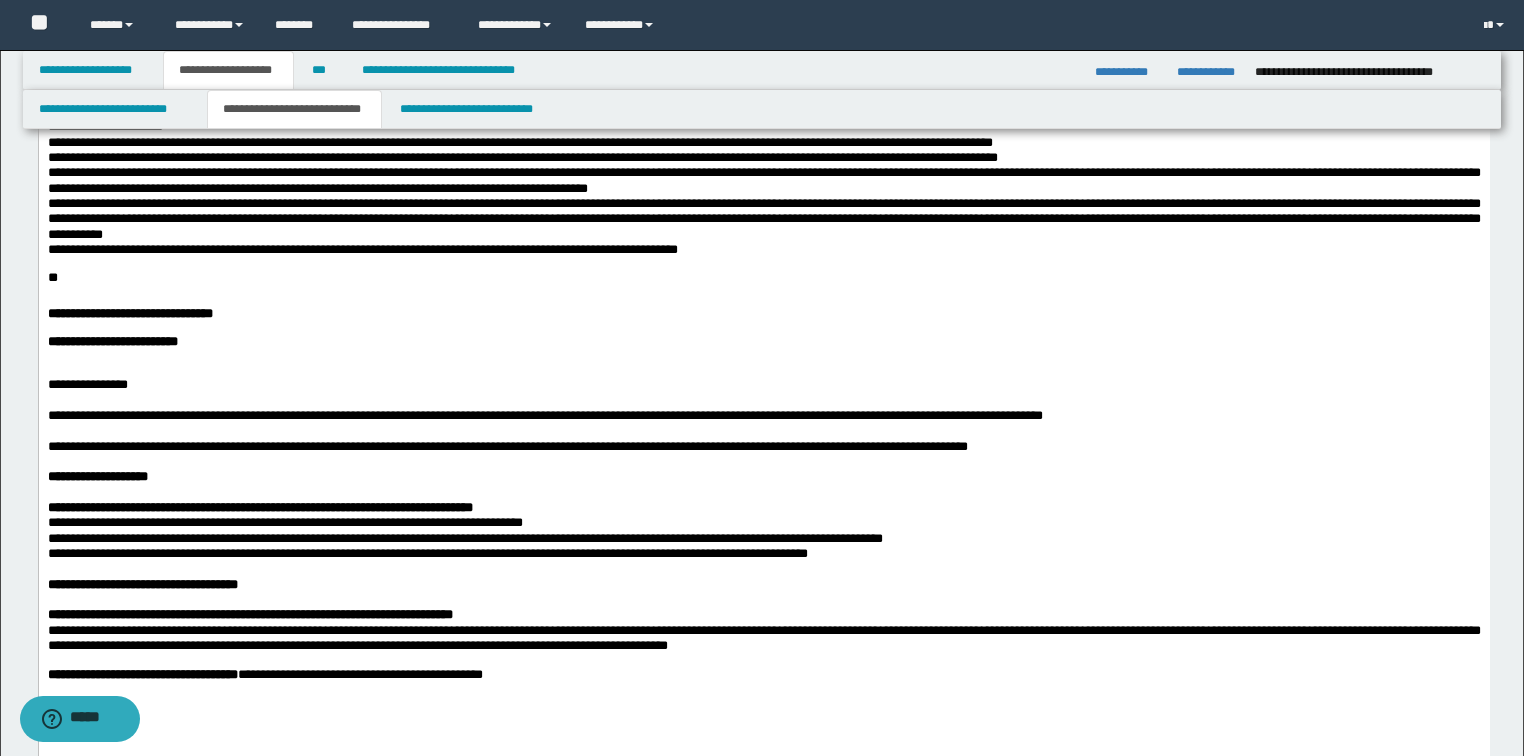 click on "**********" at bounding box center [507, 80] 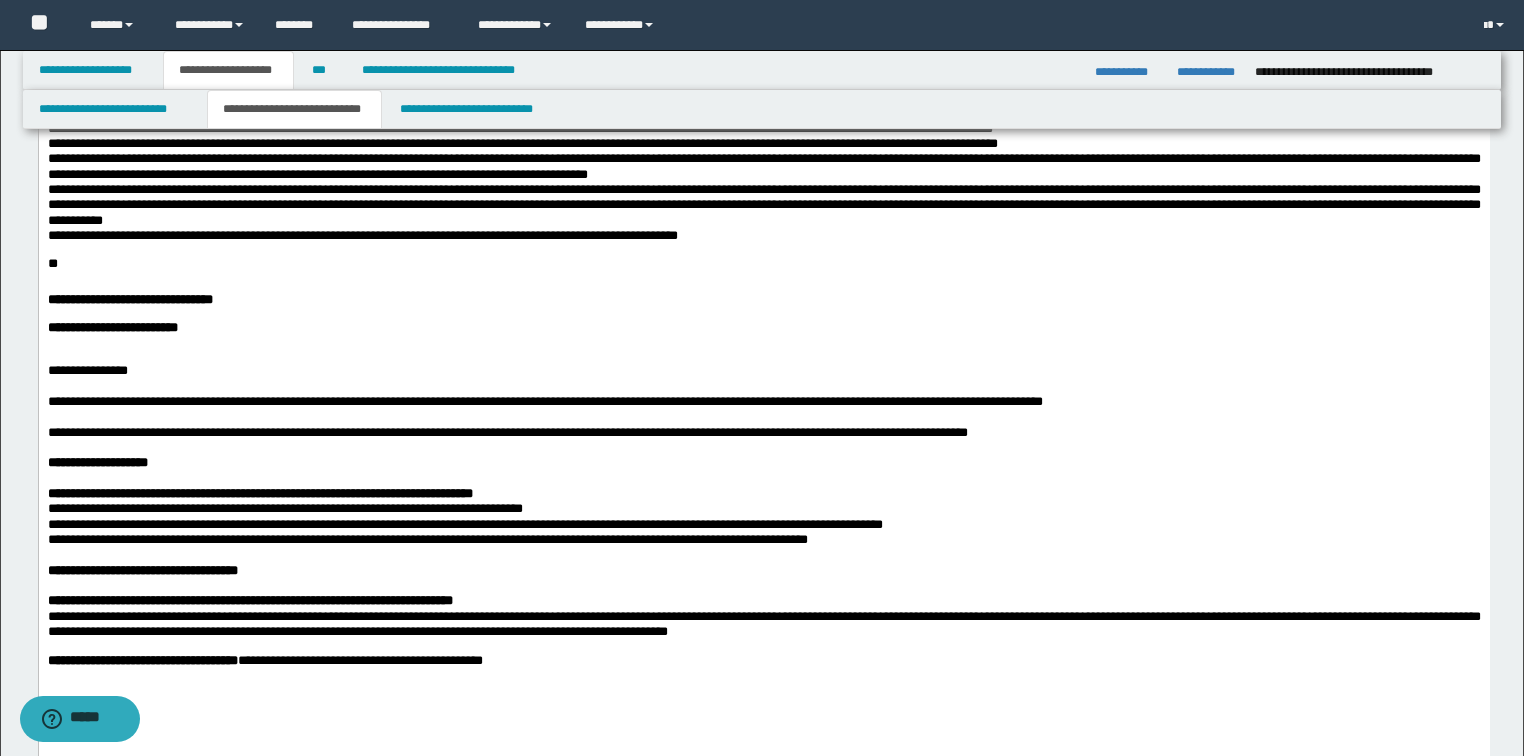 click on "**********" at bounding box center [763, 66] 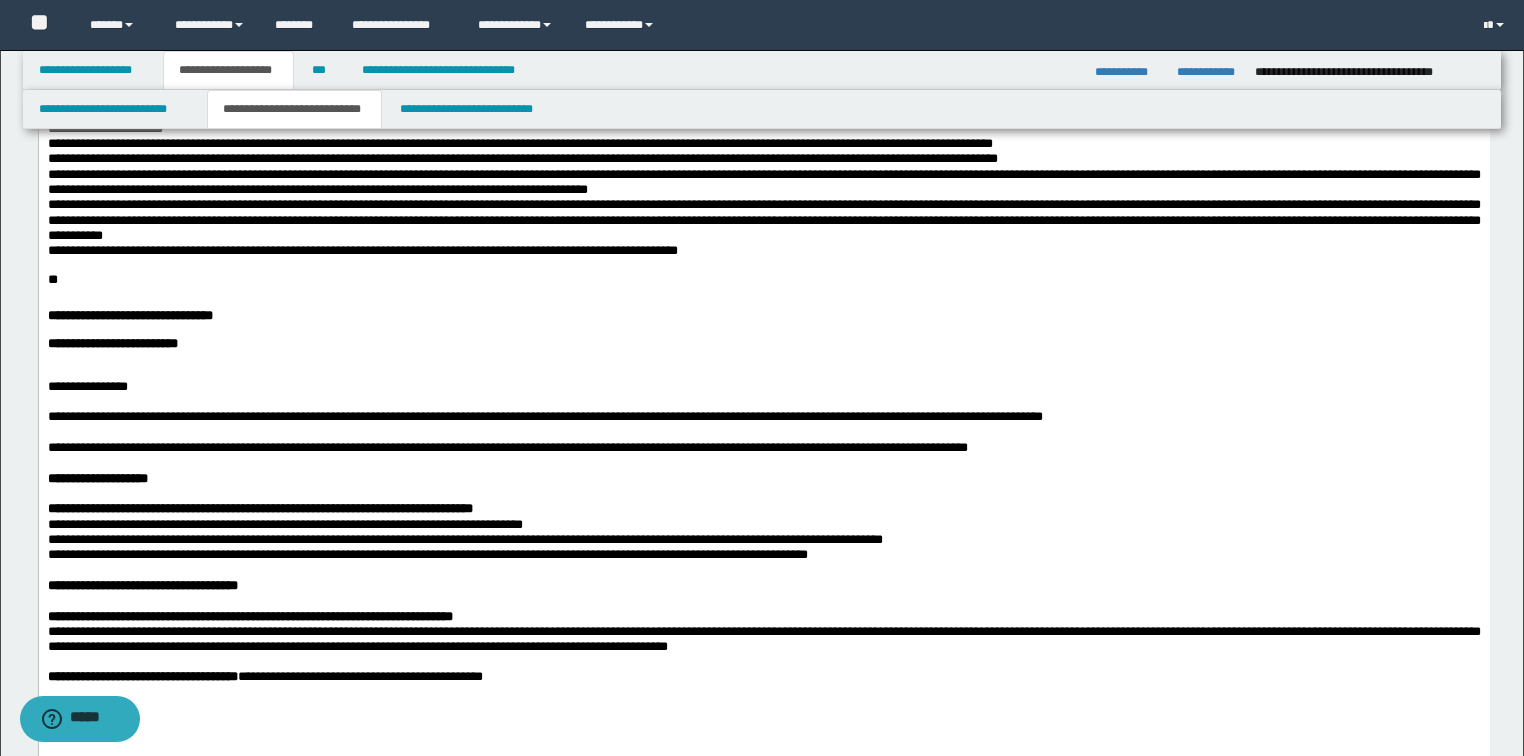 click on "**********" at bounding box center [763, 128] 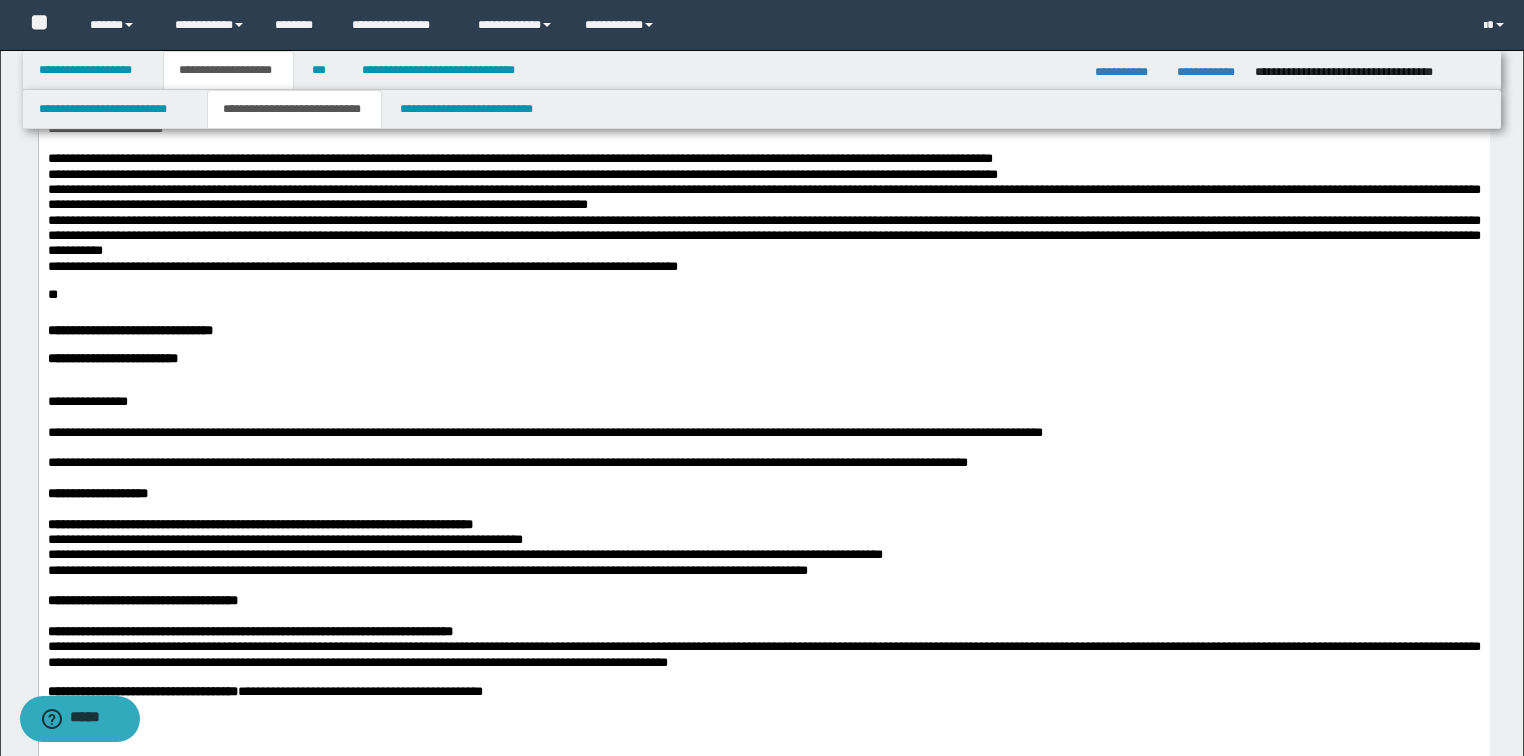 click on "**********" at bounding box center (763, 158) 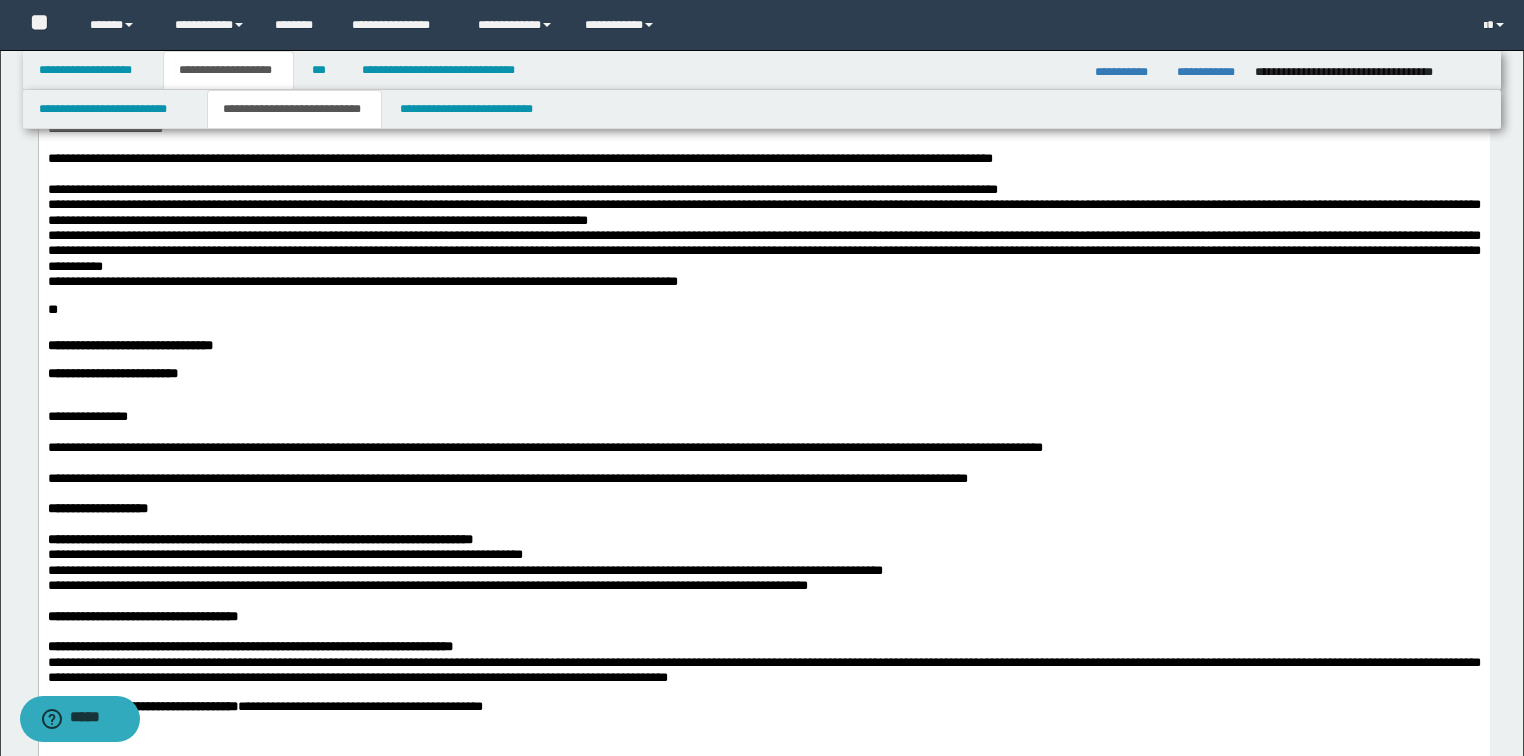 click on "**********" at bounding box center (763, 212) 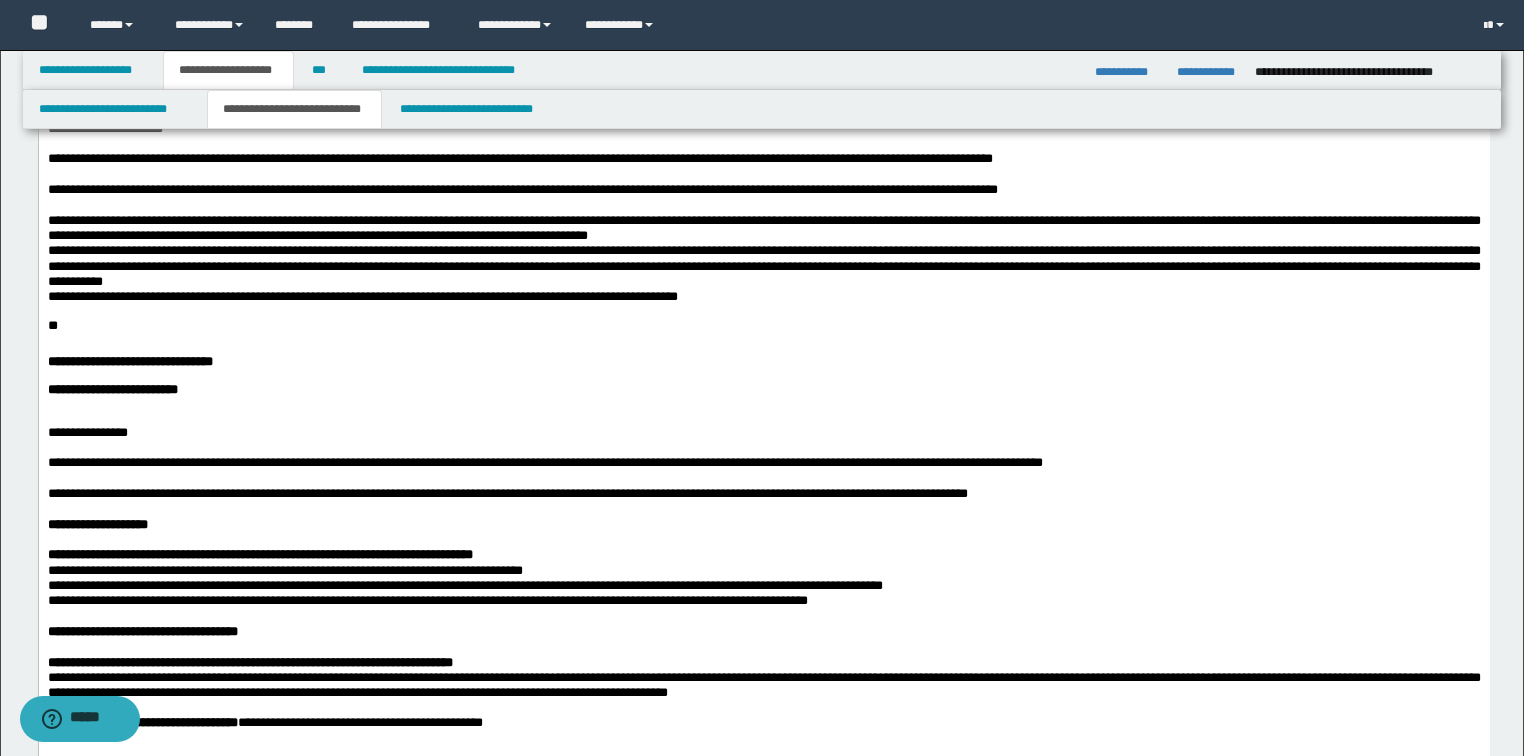click on "**********" at bounding box center [763, 228] 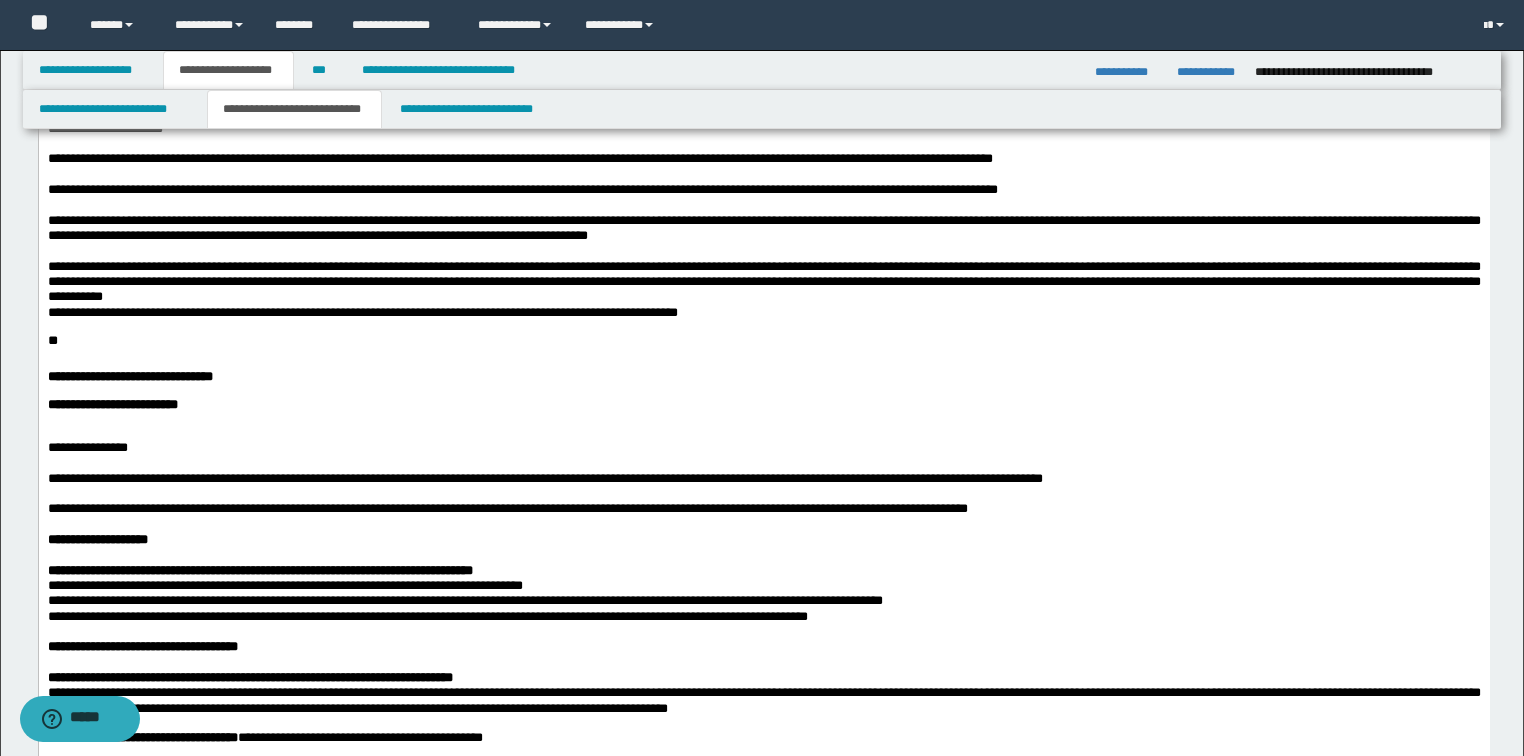 drag, startPoint x: 774, startPoint y: 502, endPoint x: 771, endPoint y: 514, distance: 12.369317 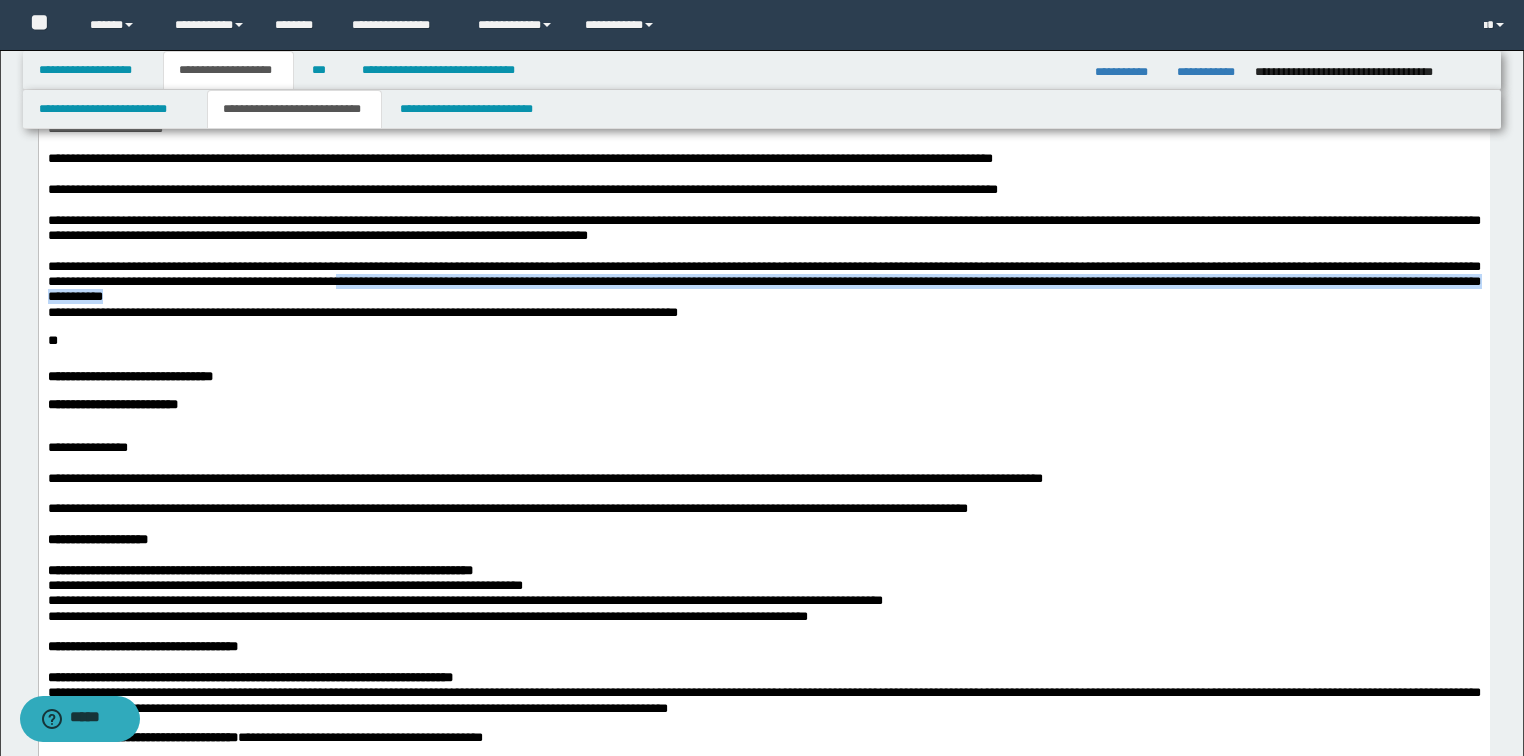 click on "**********" at bounding box center (763, 282) 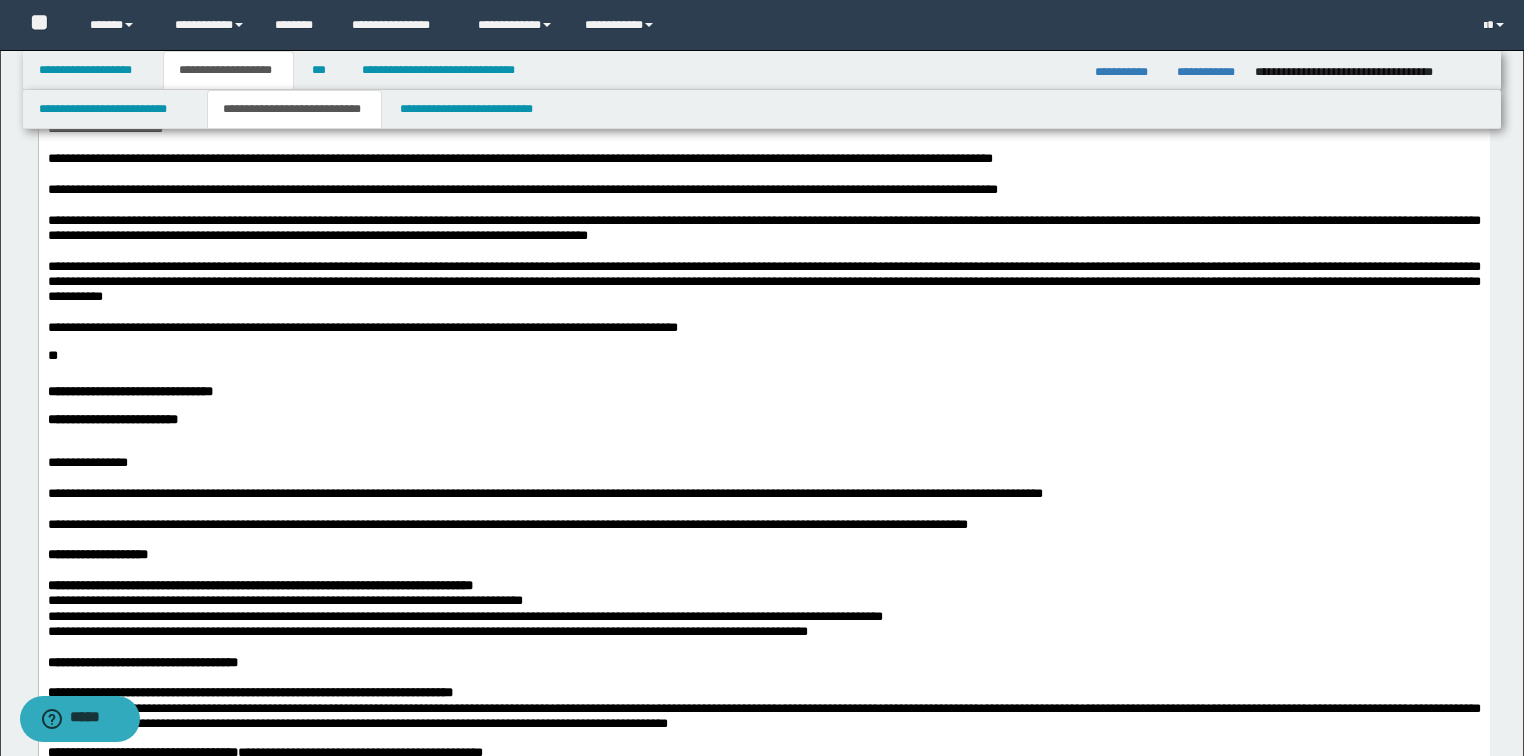 click on "**" at bounding box center (52, 355) 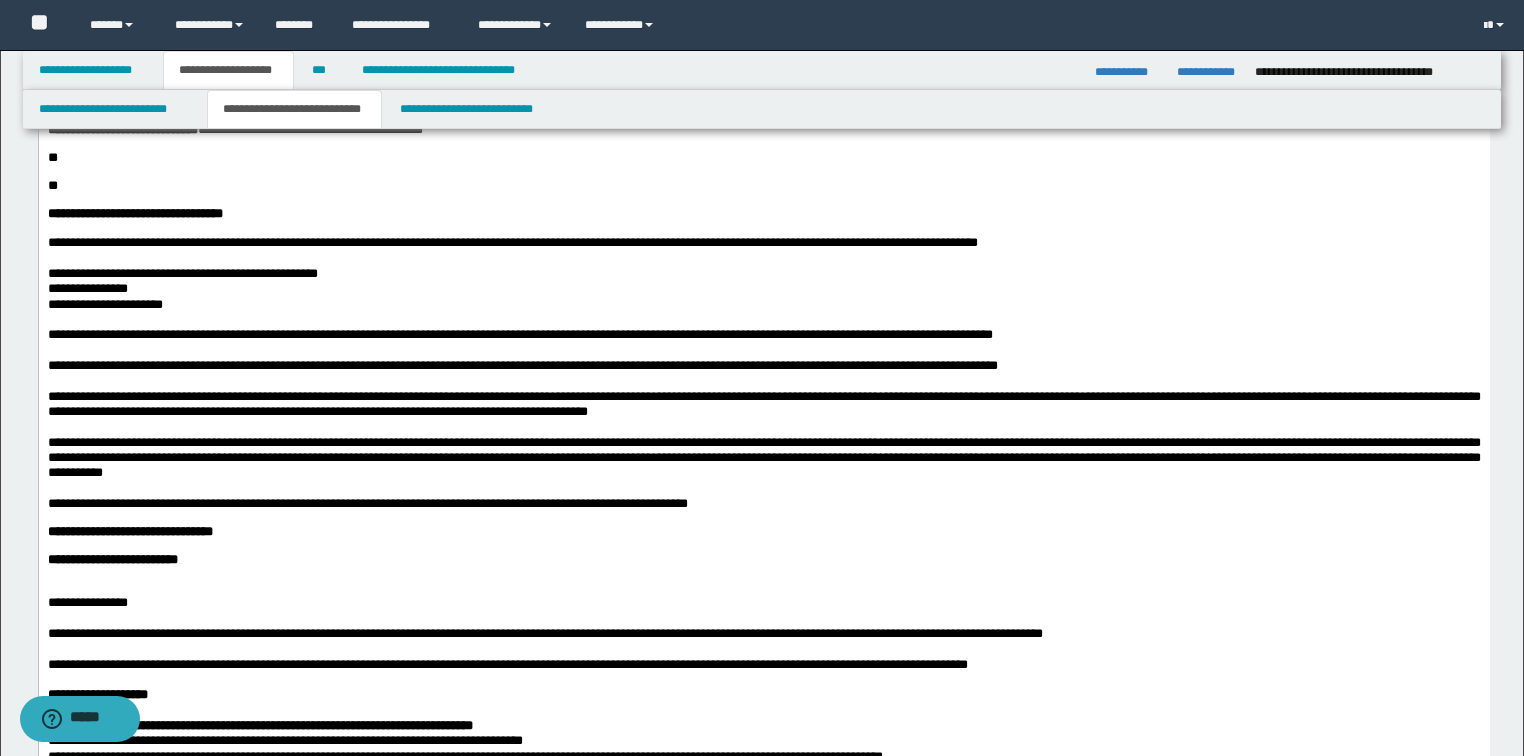 scroll, scrollTop: 1339, scrollLeft: 0, axis: vertical 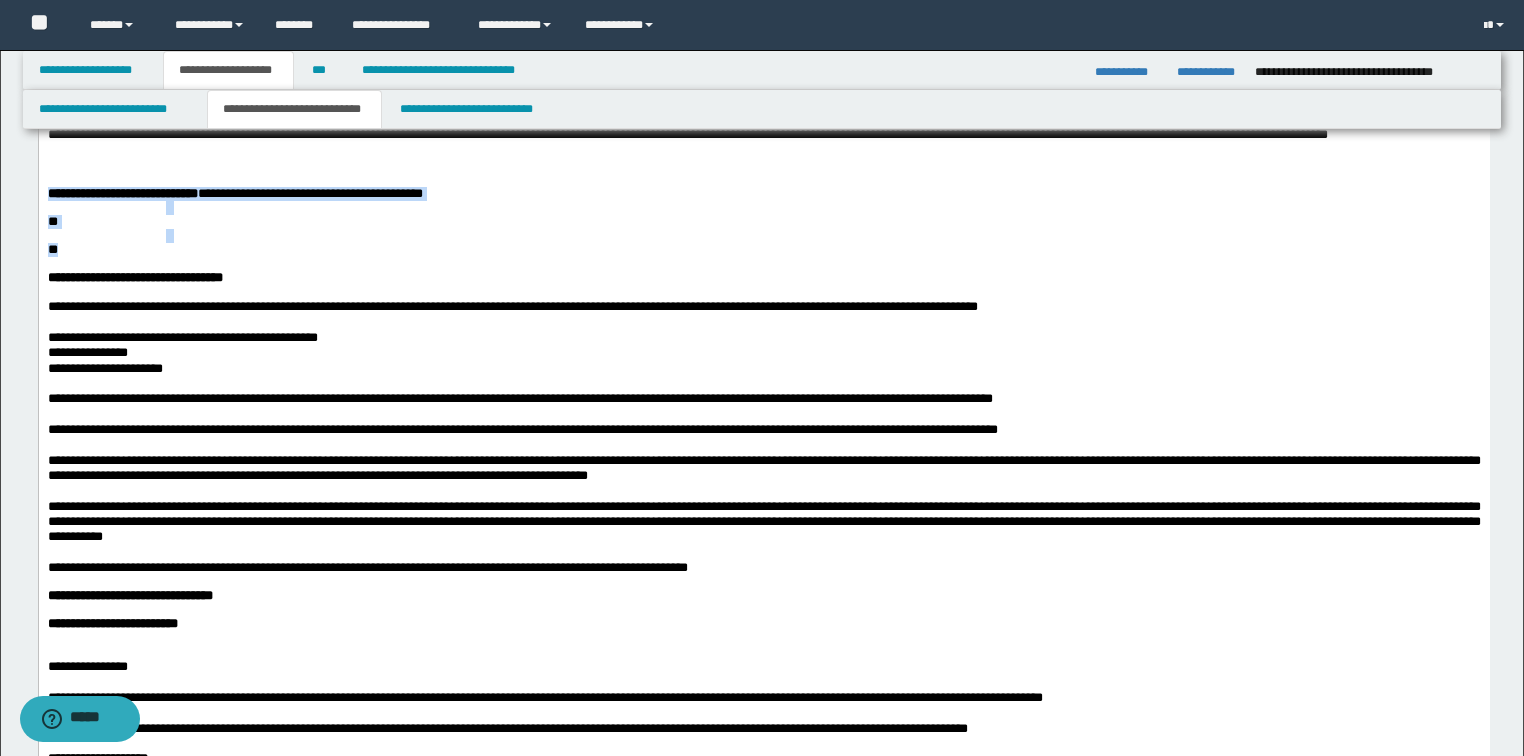 drag, startPoint x: 48, startPoint y: 380, endPoint x: 86, endPoint y: 442, distance: 72.718636 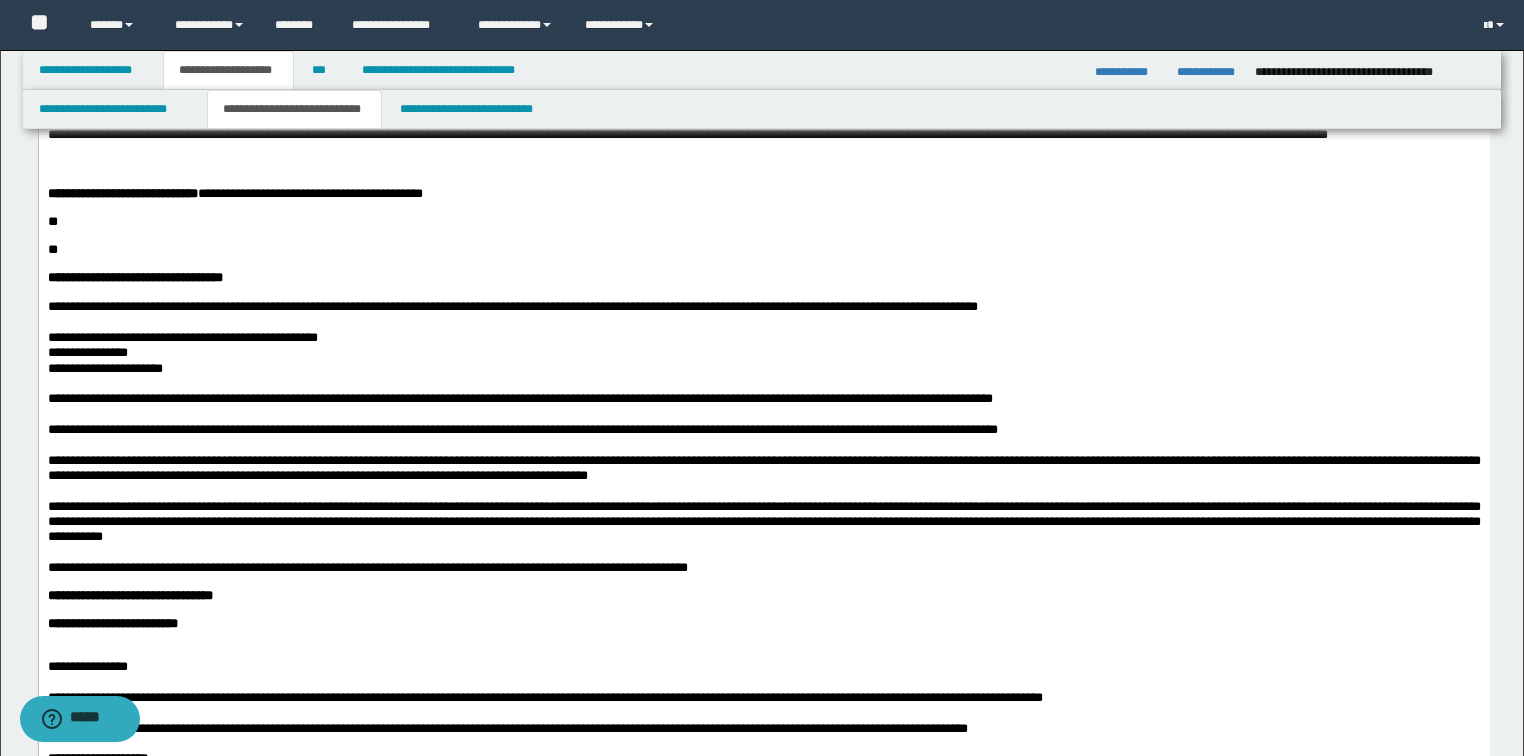 click on "**********" at bounding box center [763, -50] 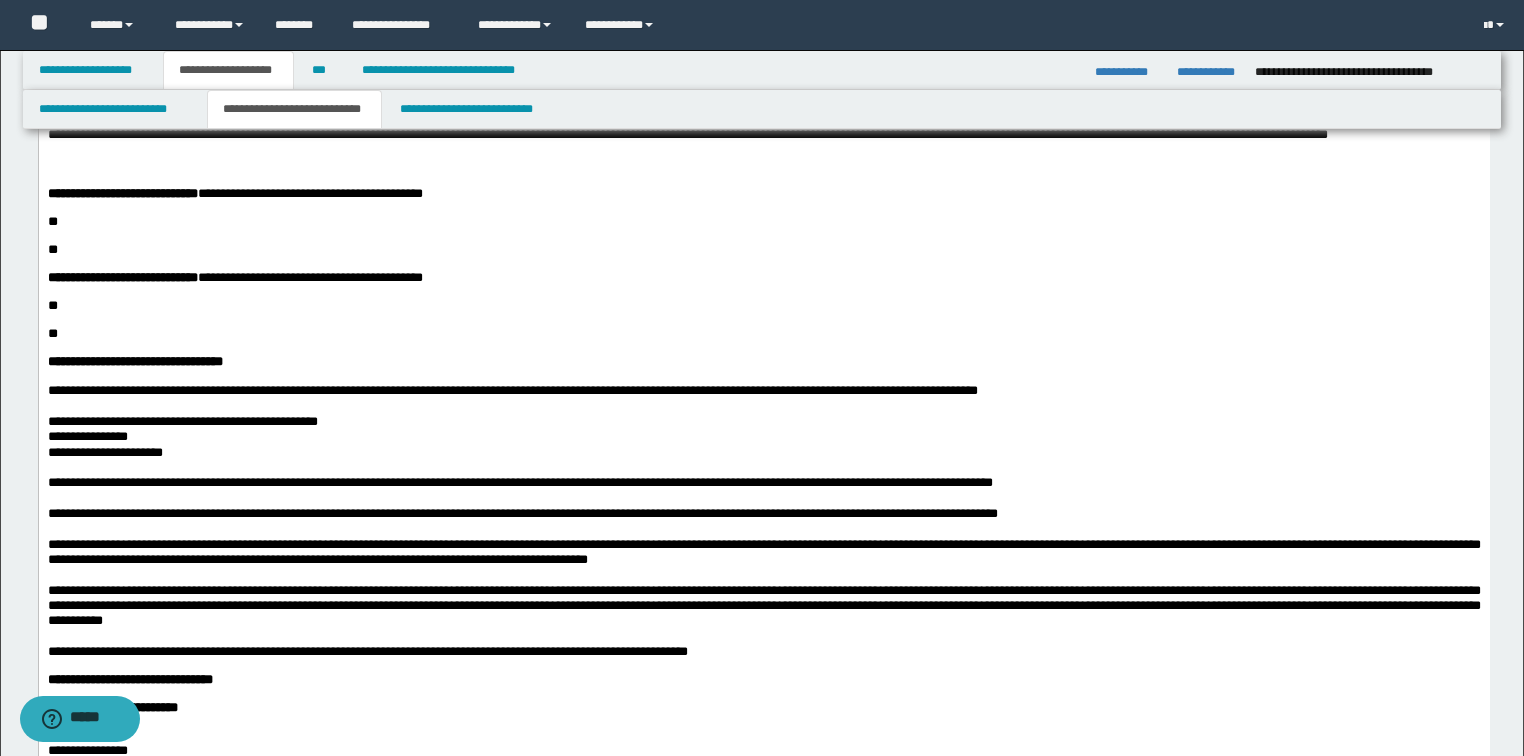 click on "**" at bounding box center (763, 222) 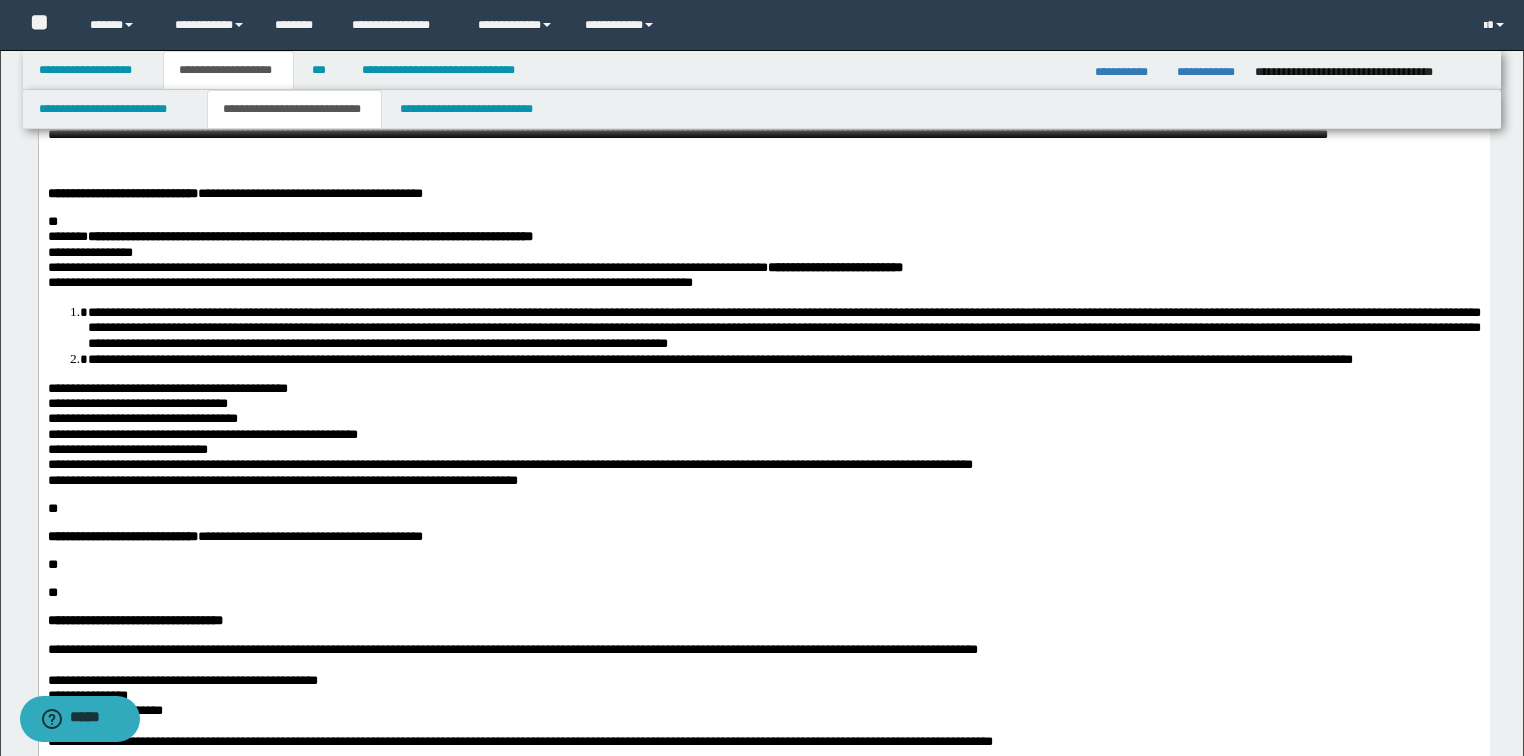 click on "**********" at bounding box center (289, 236) 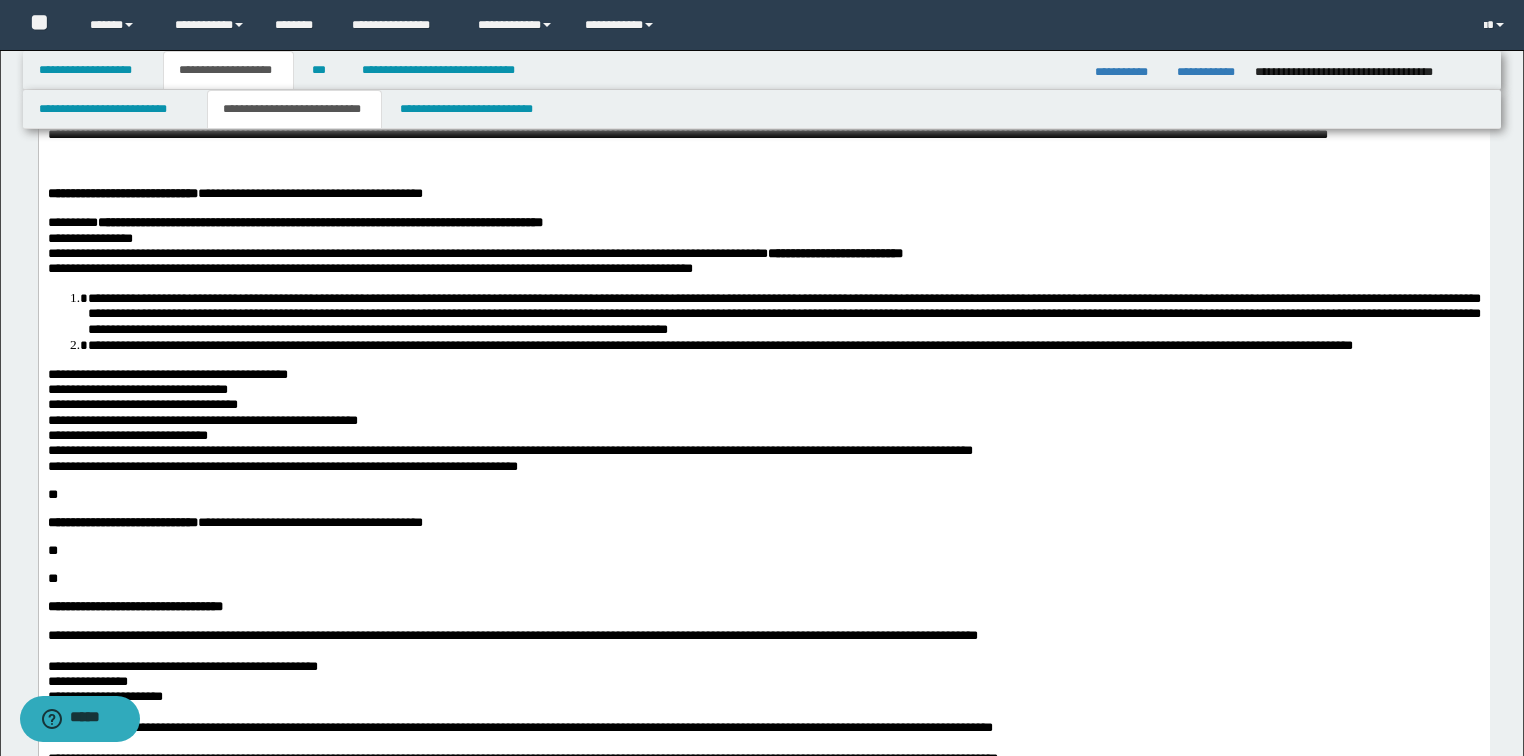 click on "**********" at bounding box center (763, 222) 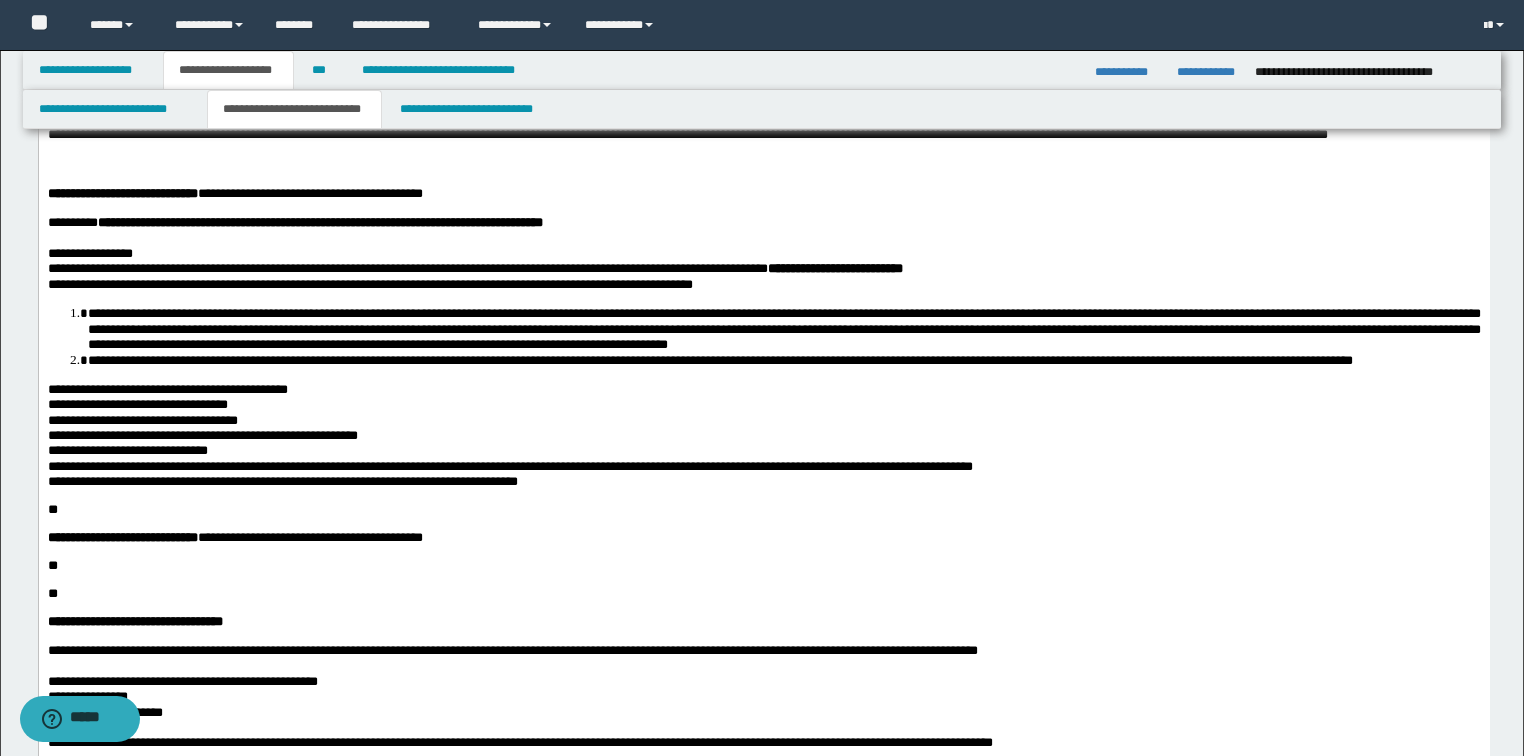 click on "**********" at bounding box center (763, 253) 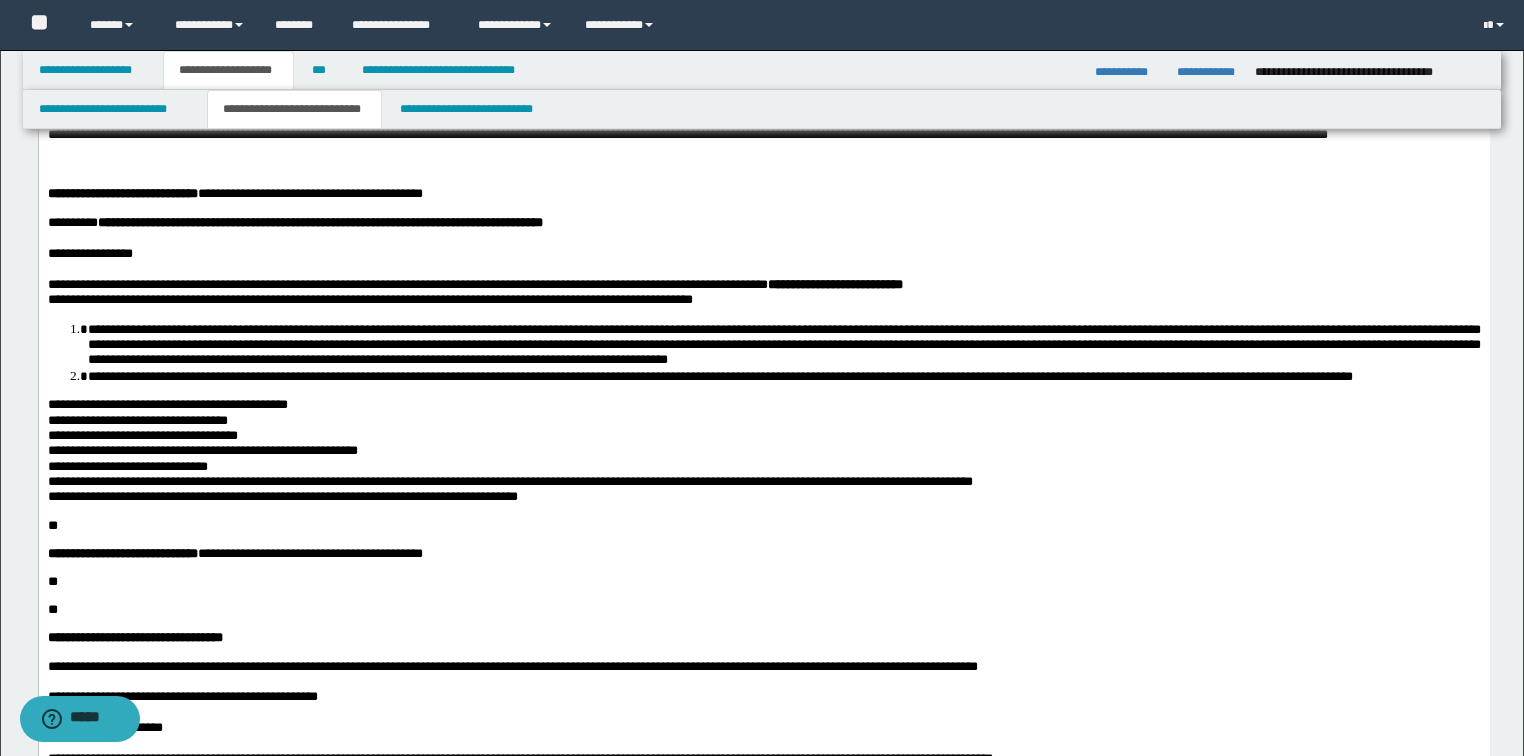 click on "**********" at bounding box center [763, 284] 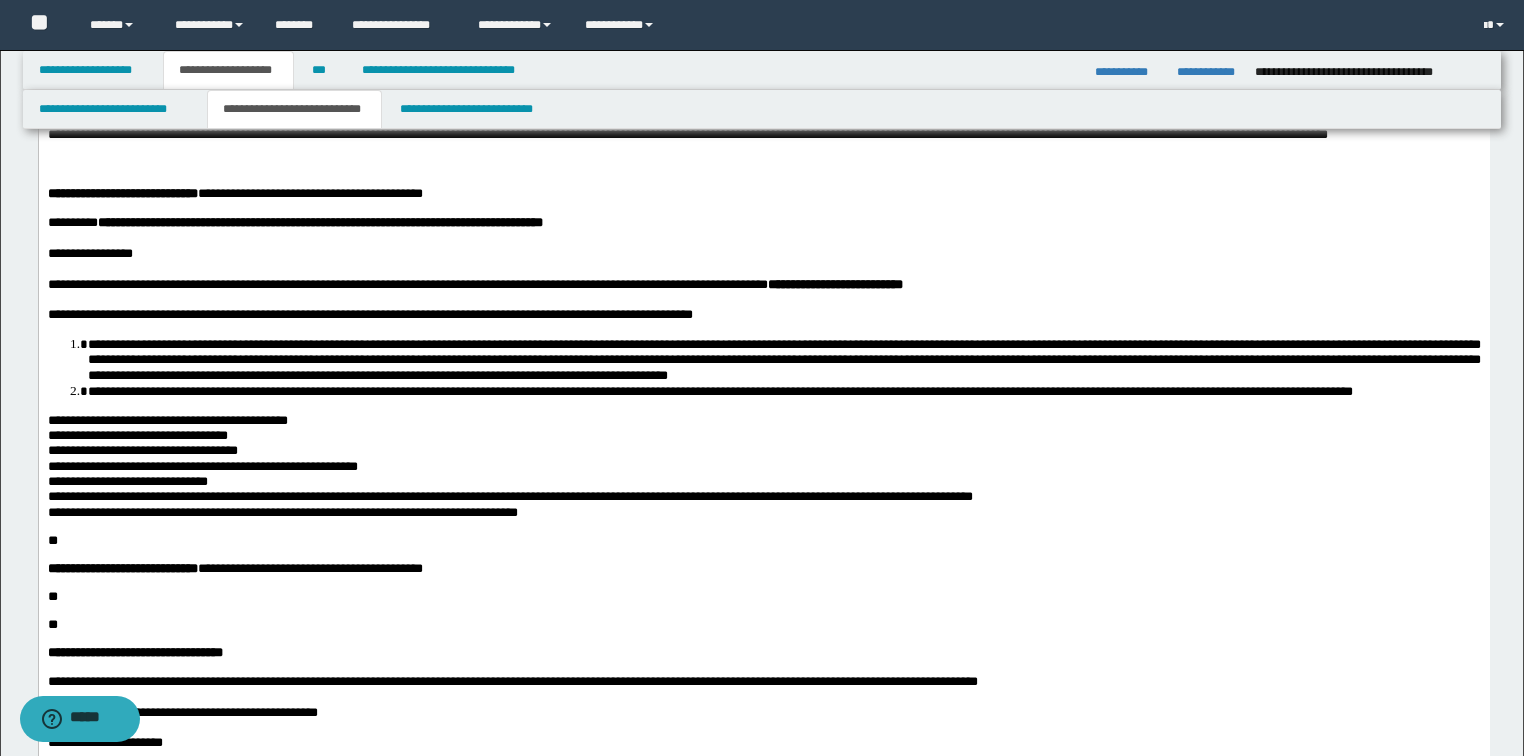 click on "**********" at bounding box center (783, 360) 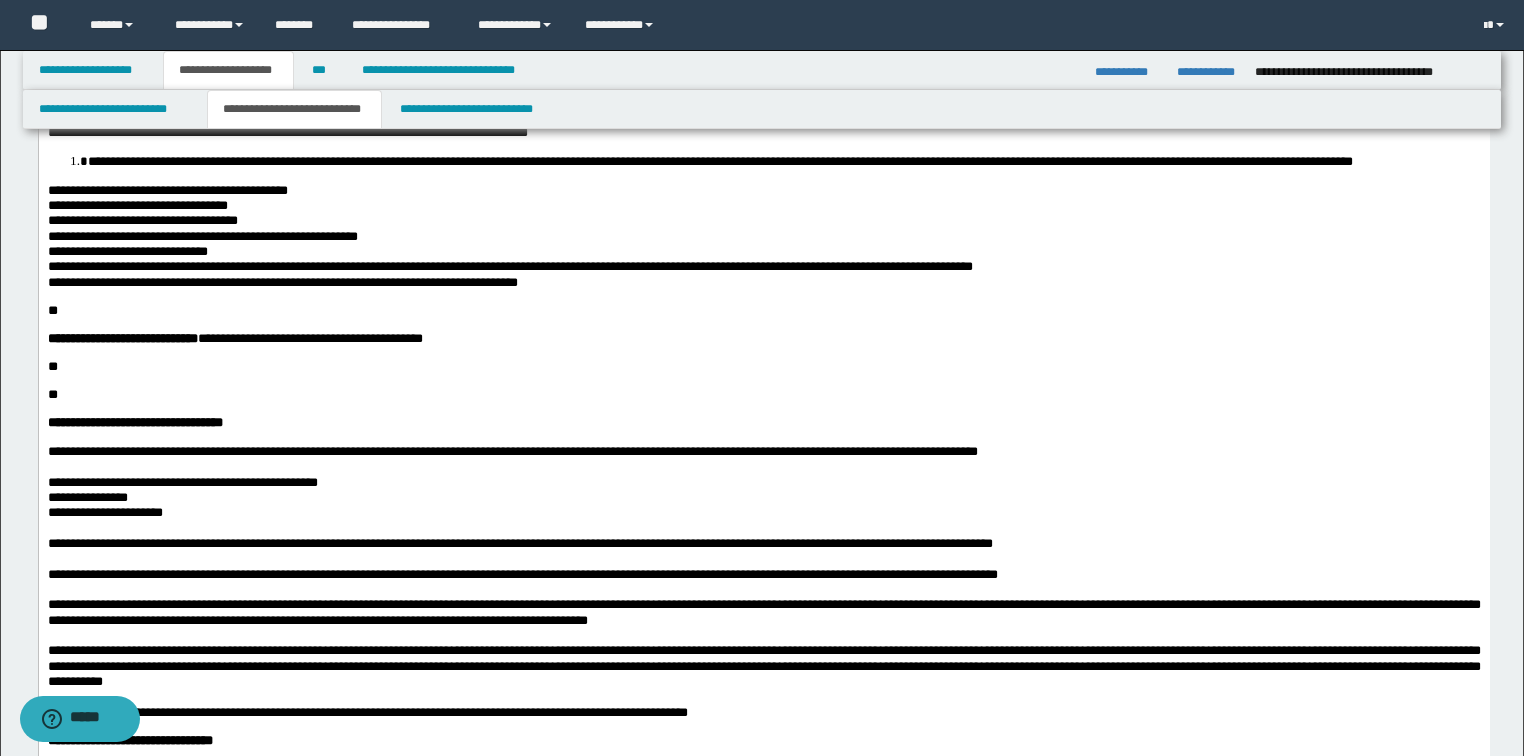scroll, scrollTop: 1579, scrollLeft: 0, axis: vertical 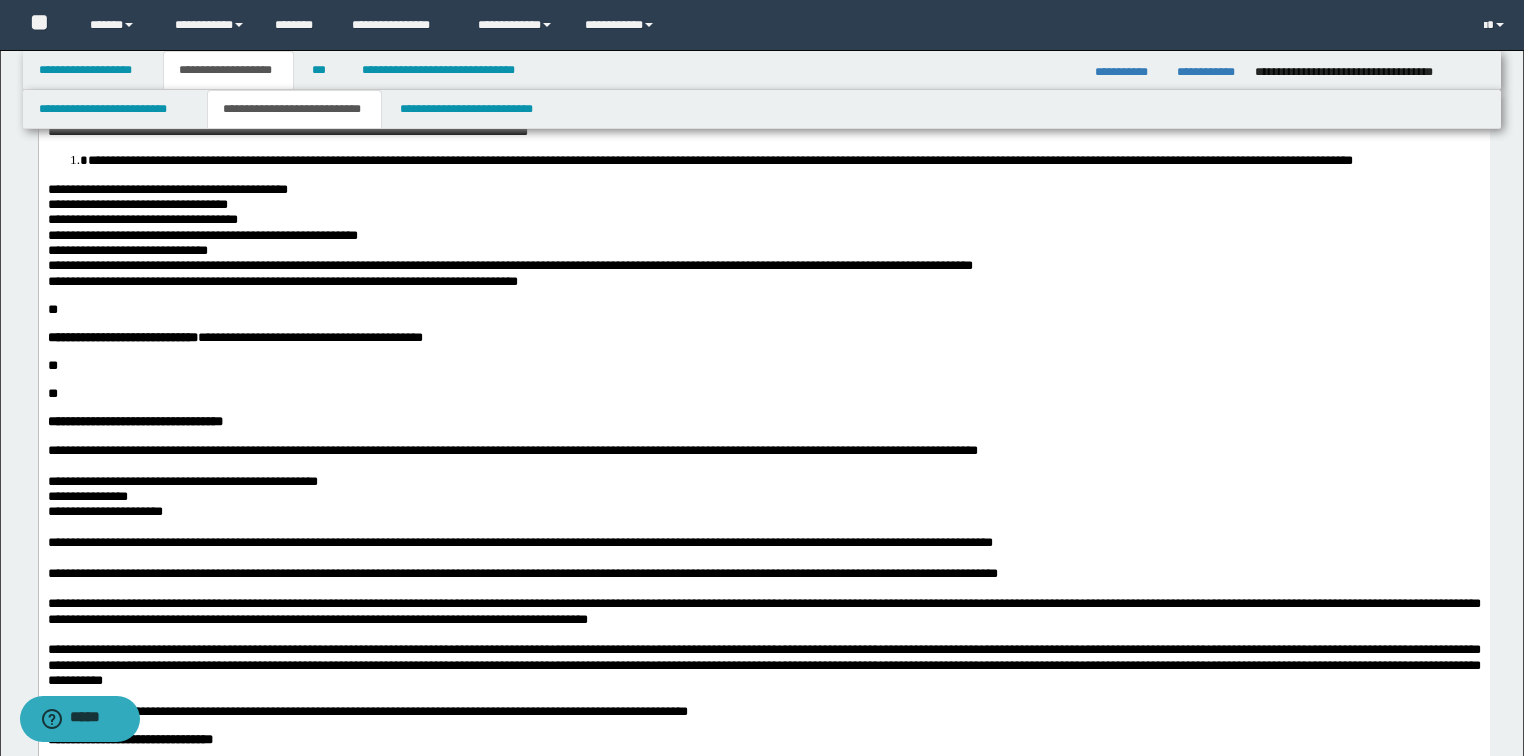drag, startPoint x: 87, startPoint y: 358, endPoint x: 91, endPoint y: 382, distance: 24.33105 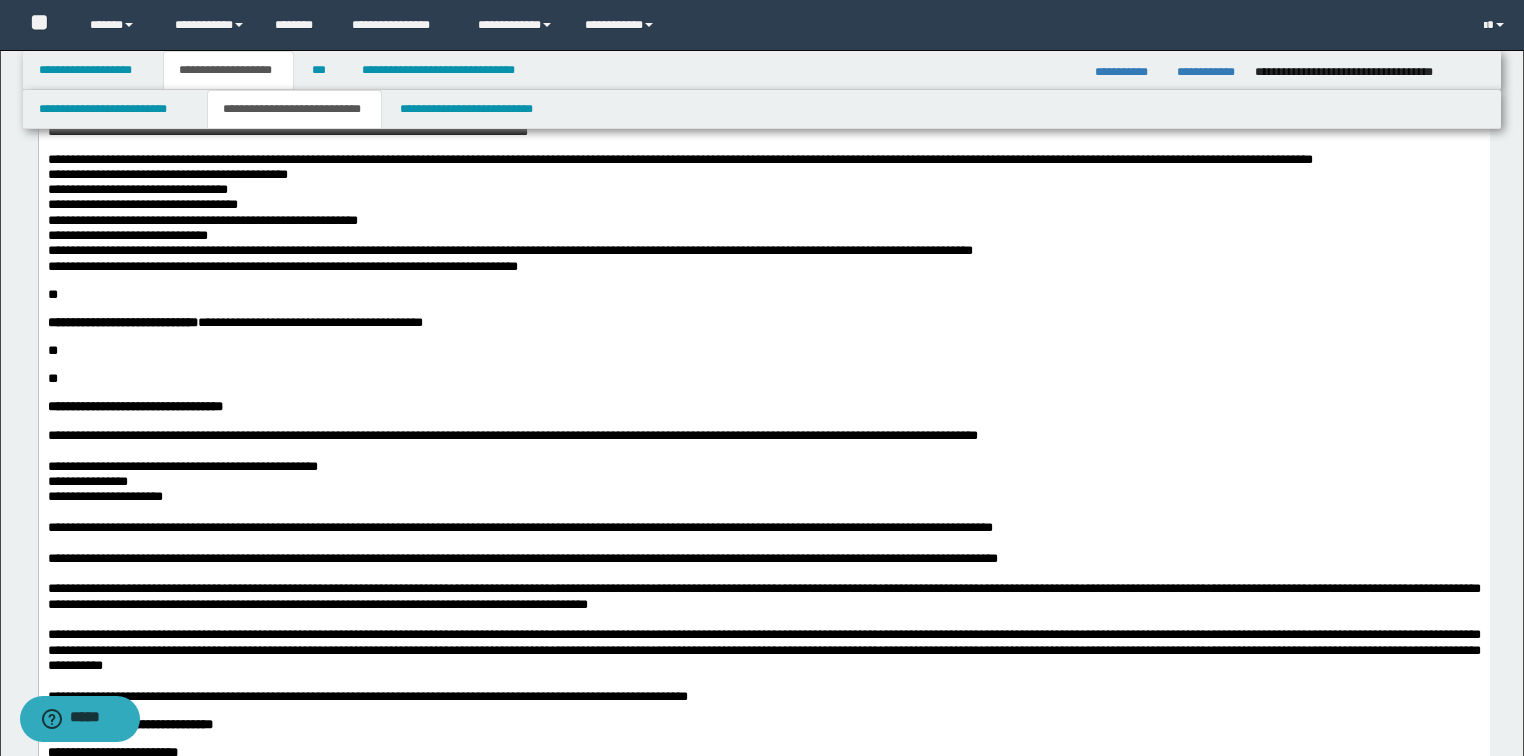 click on "**********" at bounding box center [763, 160] 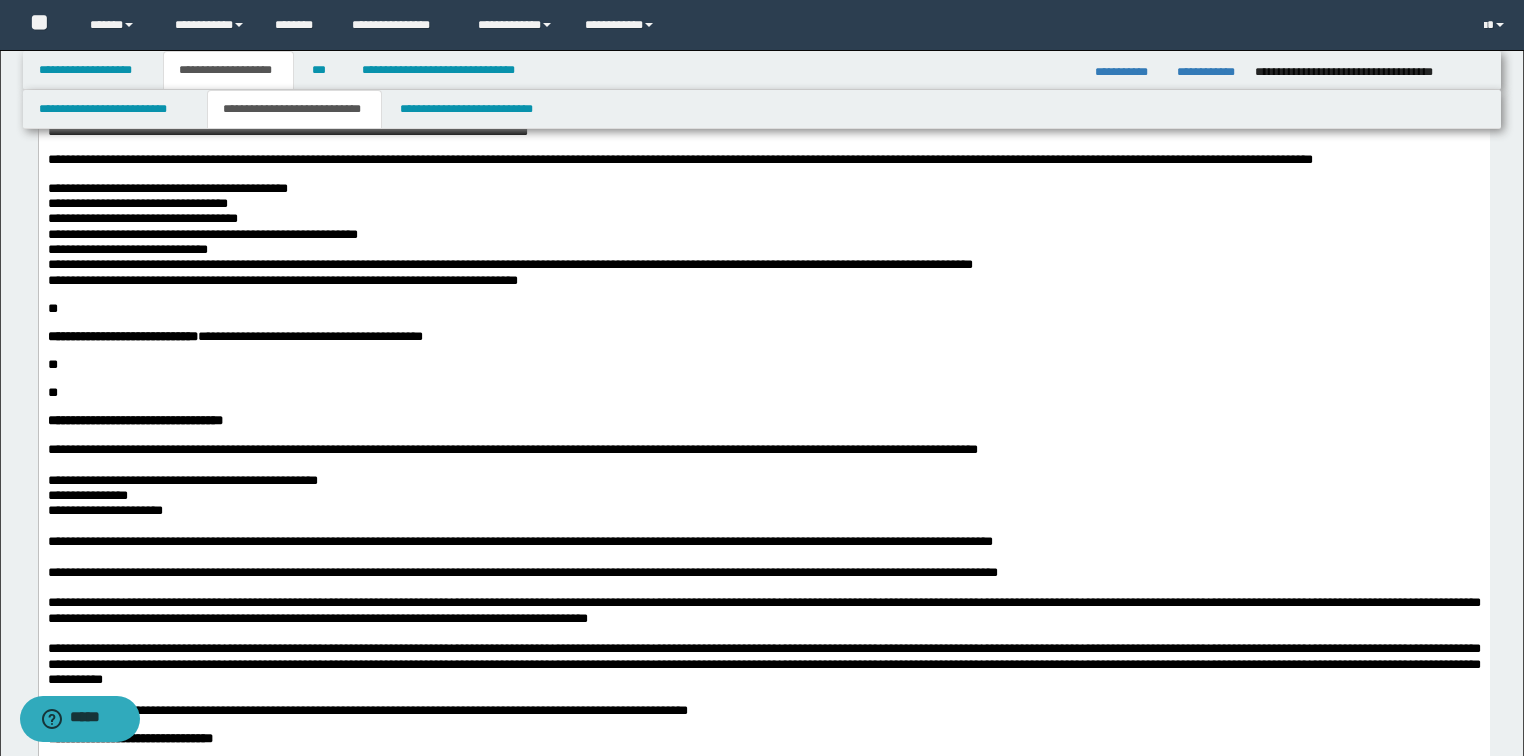 click on "**********" at bounding box center [763, 249] 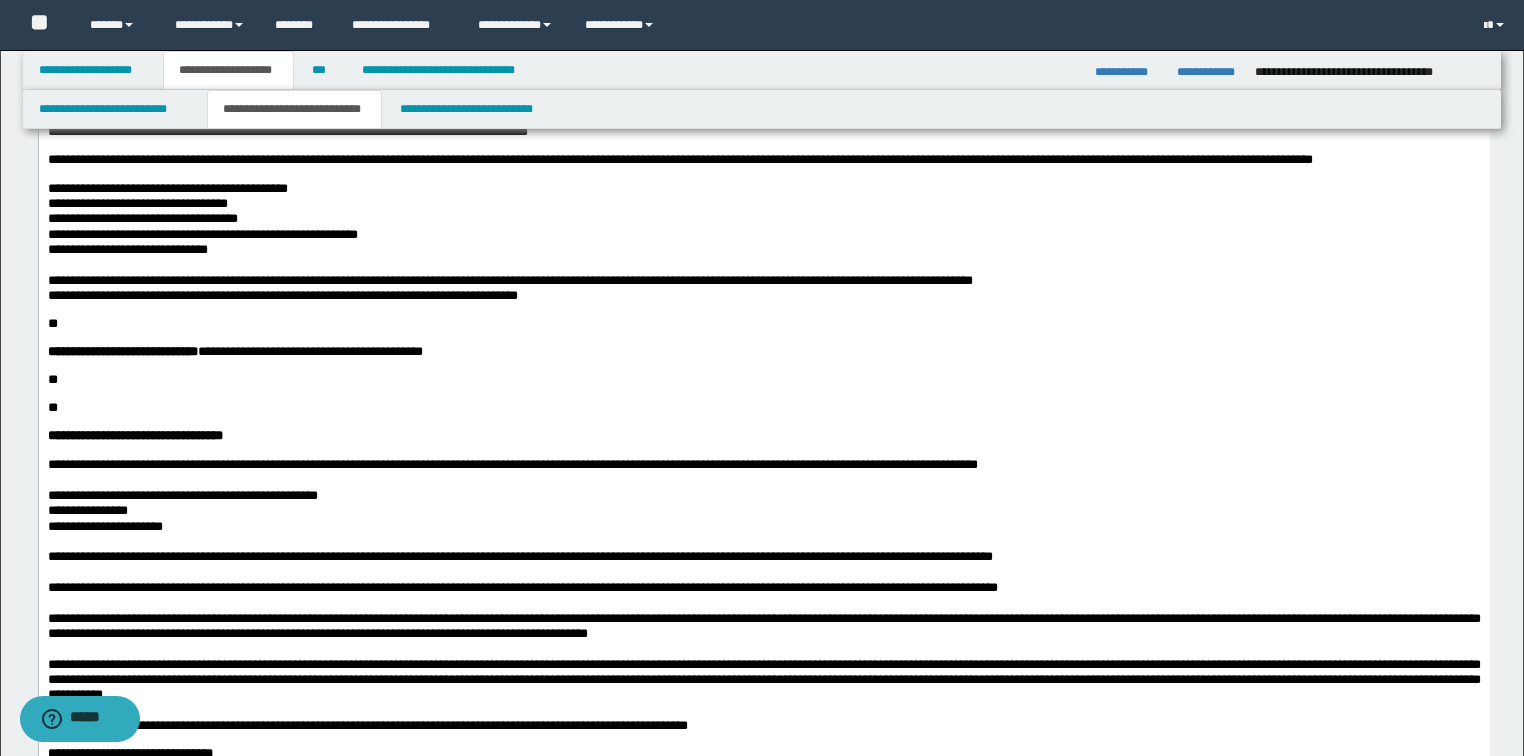 click on "**********" at bounding box center [763, 188] 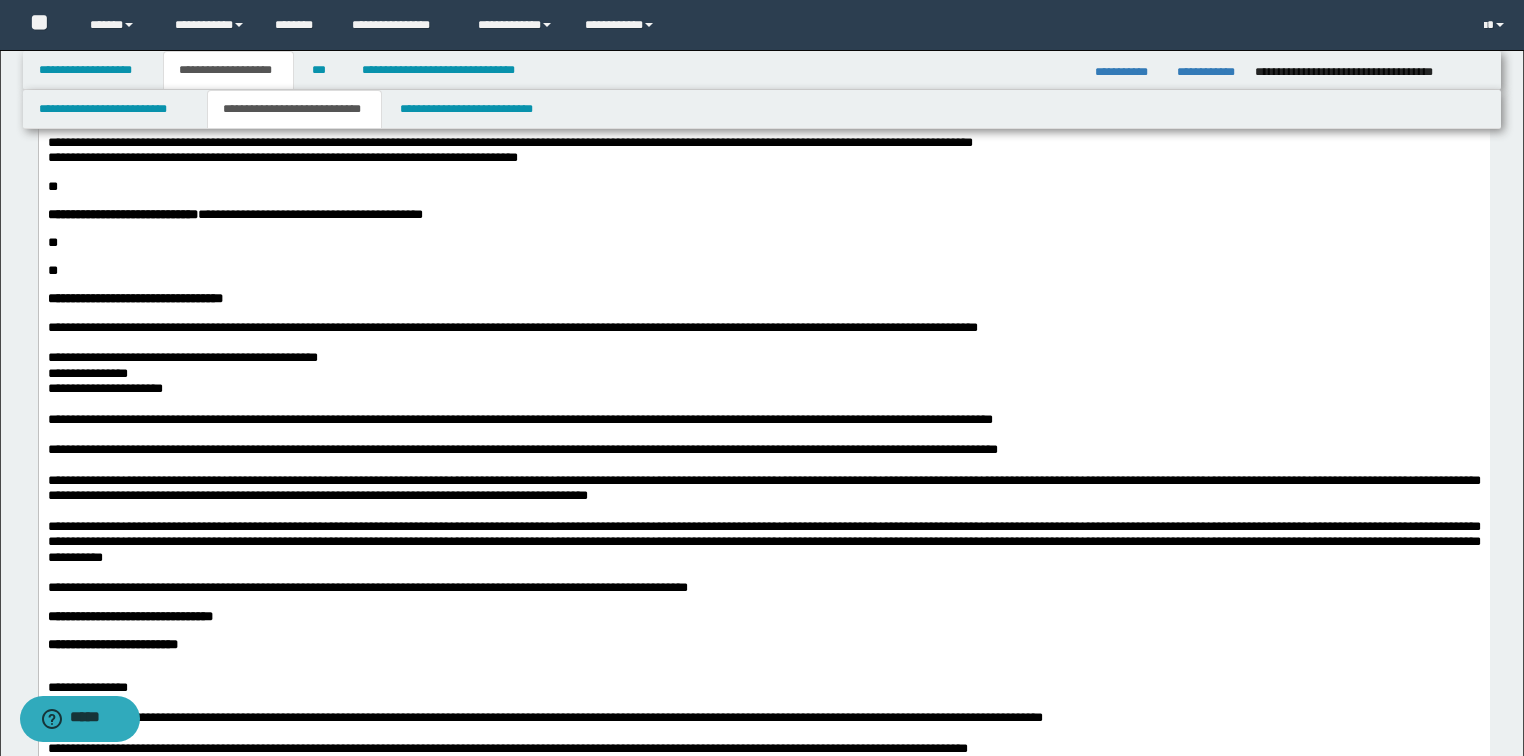 scroll, scrollTop: 1739, scrollLeft: 0, axis: vertical 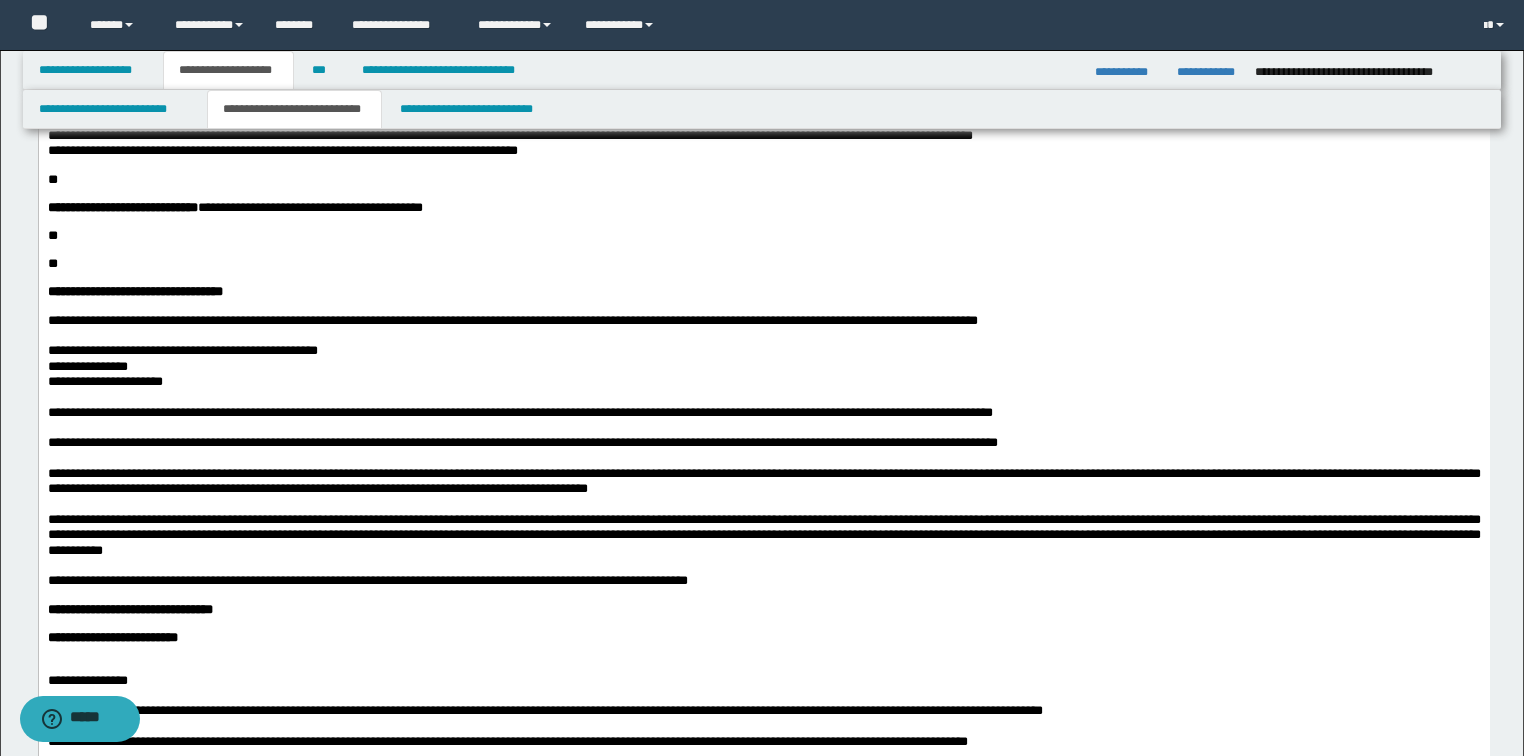 click on "**********" at bounding box center [763, 150] 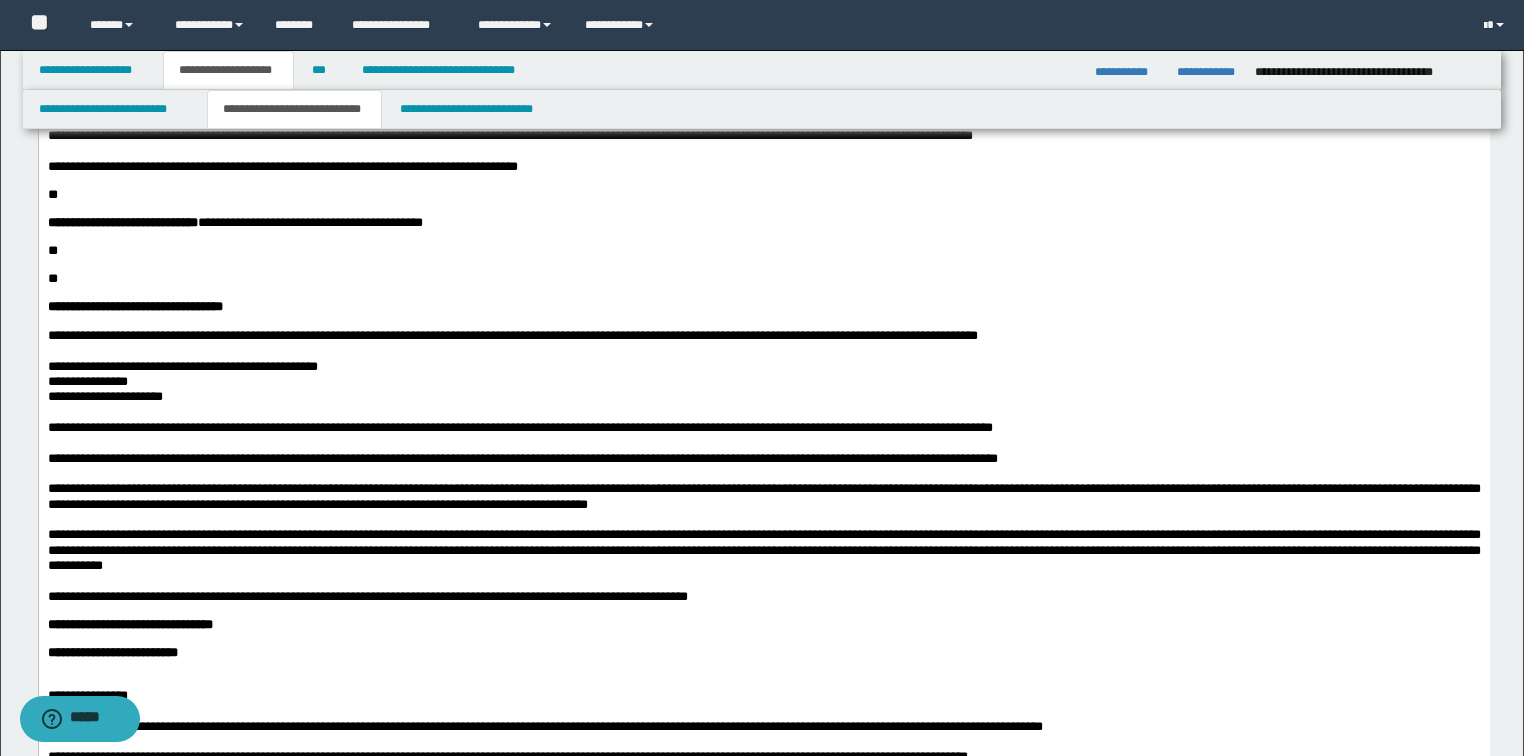 click on "**********" at bounding box center (763, -236) 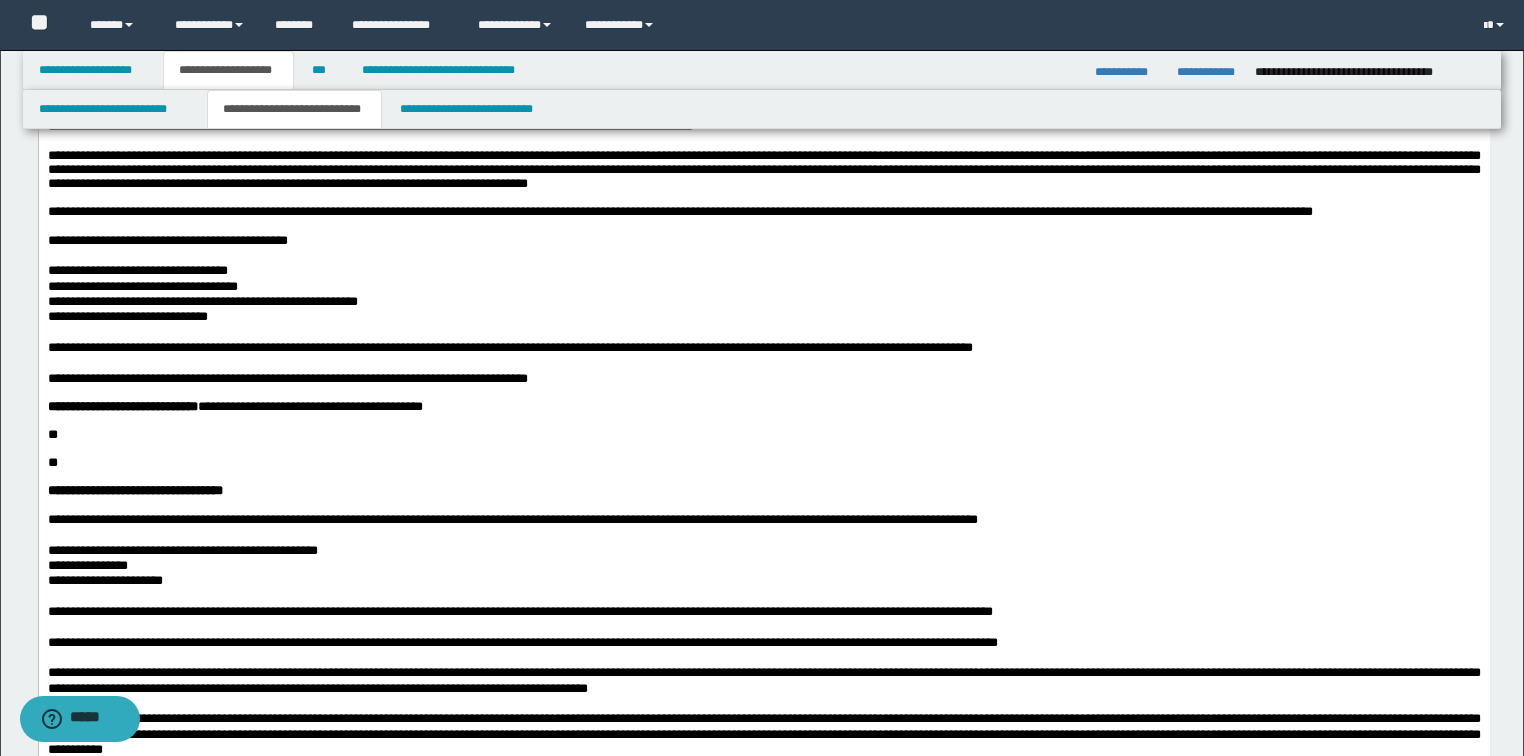 scroll, scrollTop: 1499, scrollLeft: 0, axis: vertical 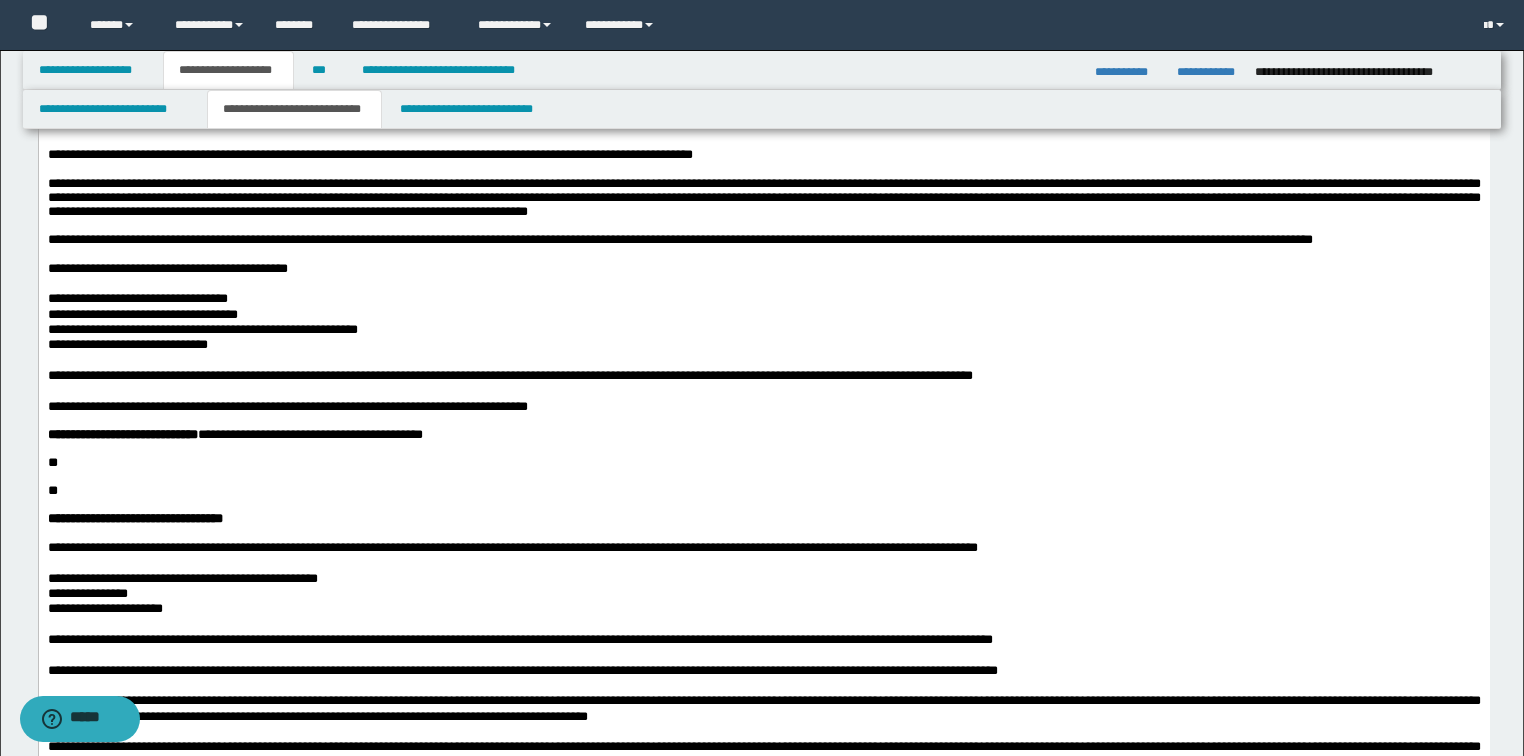 click on "**********" at bounding box center (234, 33) 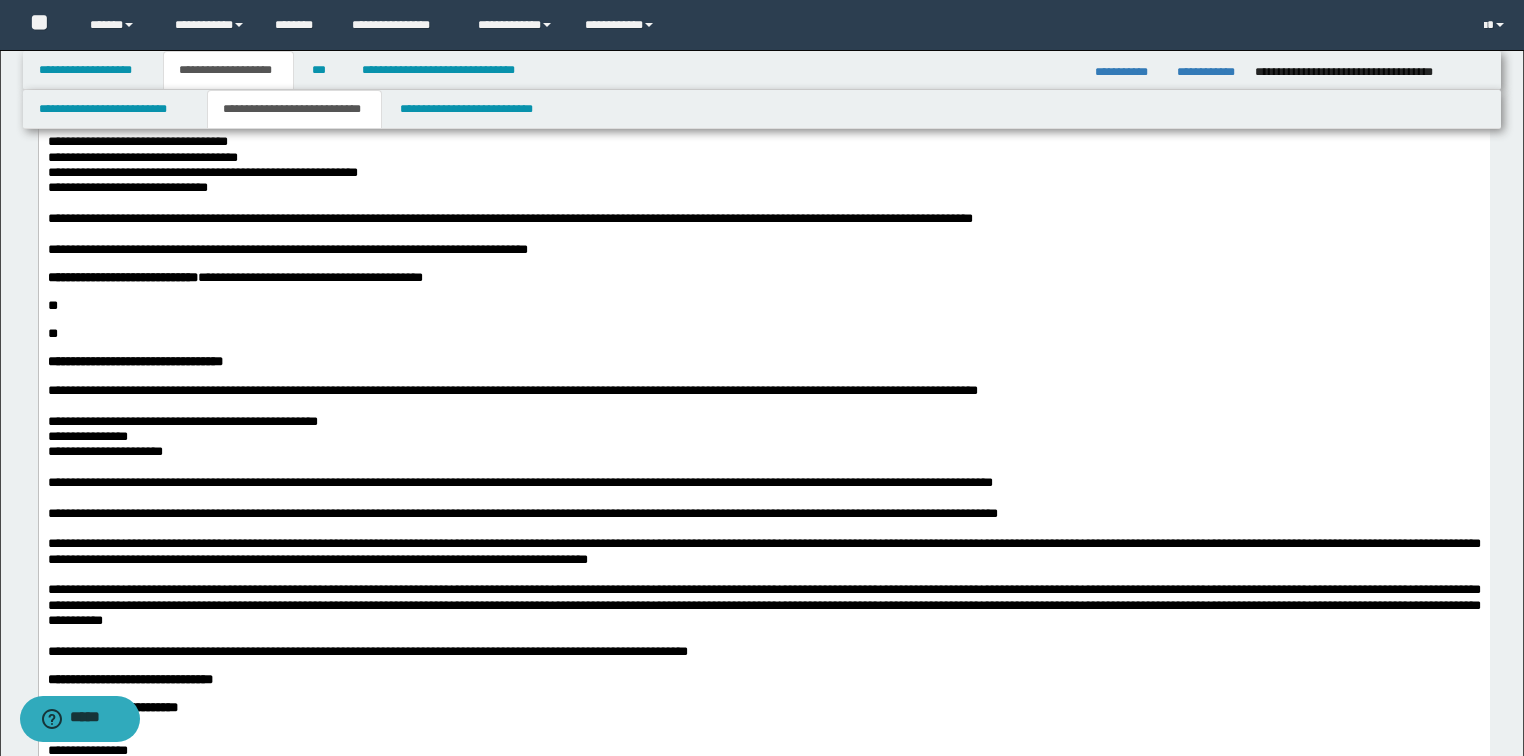 scroll, scrollTop: 1659, scrollLeft: 0, axis: vertical 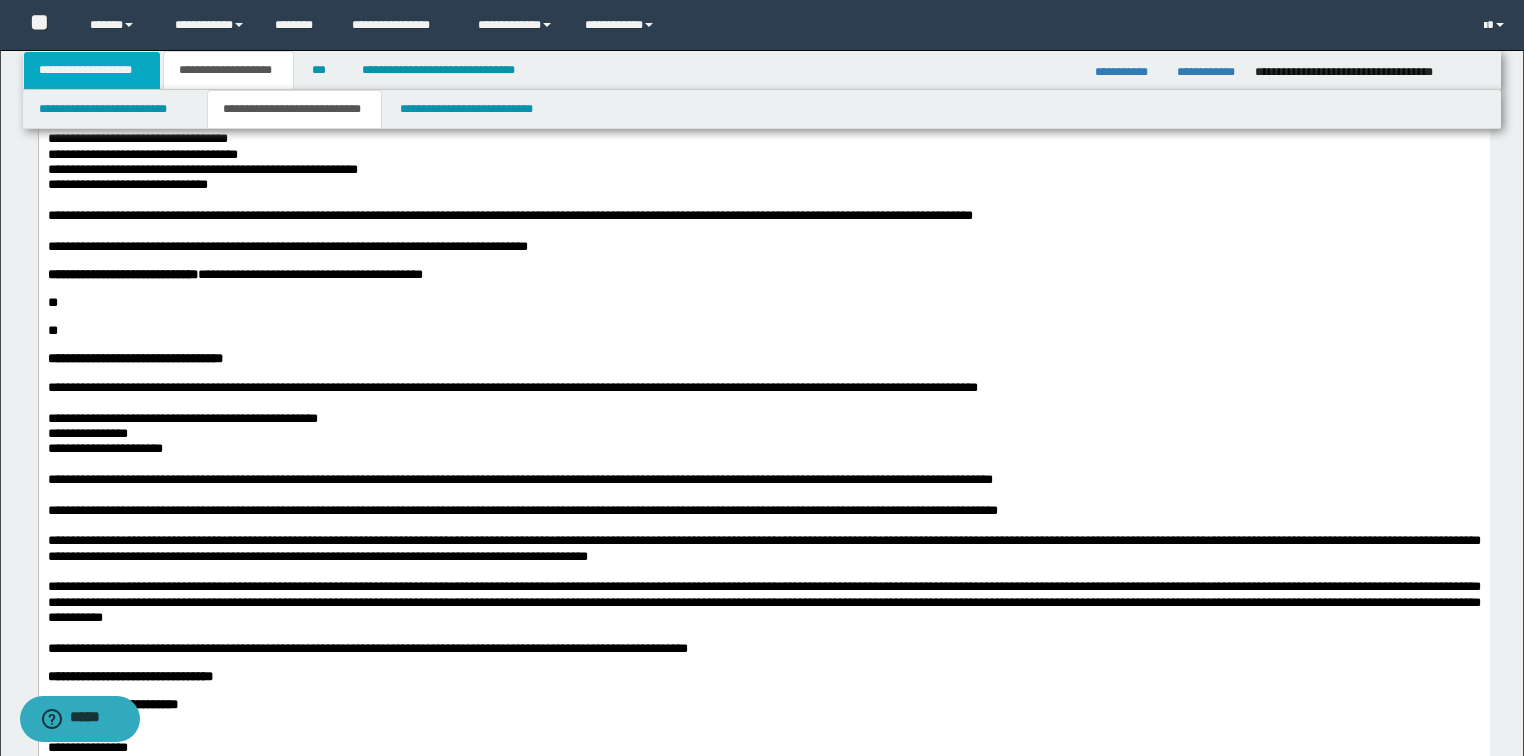 click on "**********" at bounding box center (92, 70) 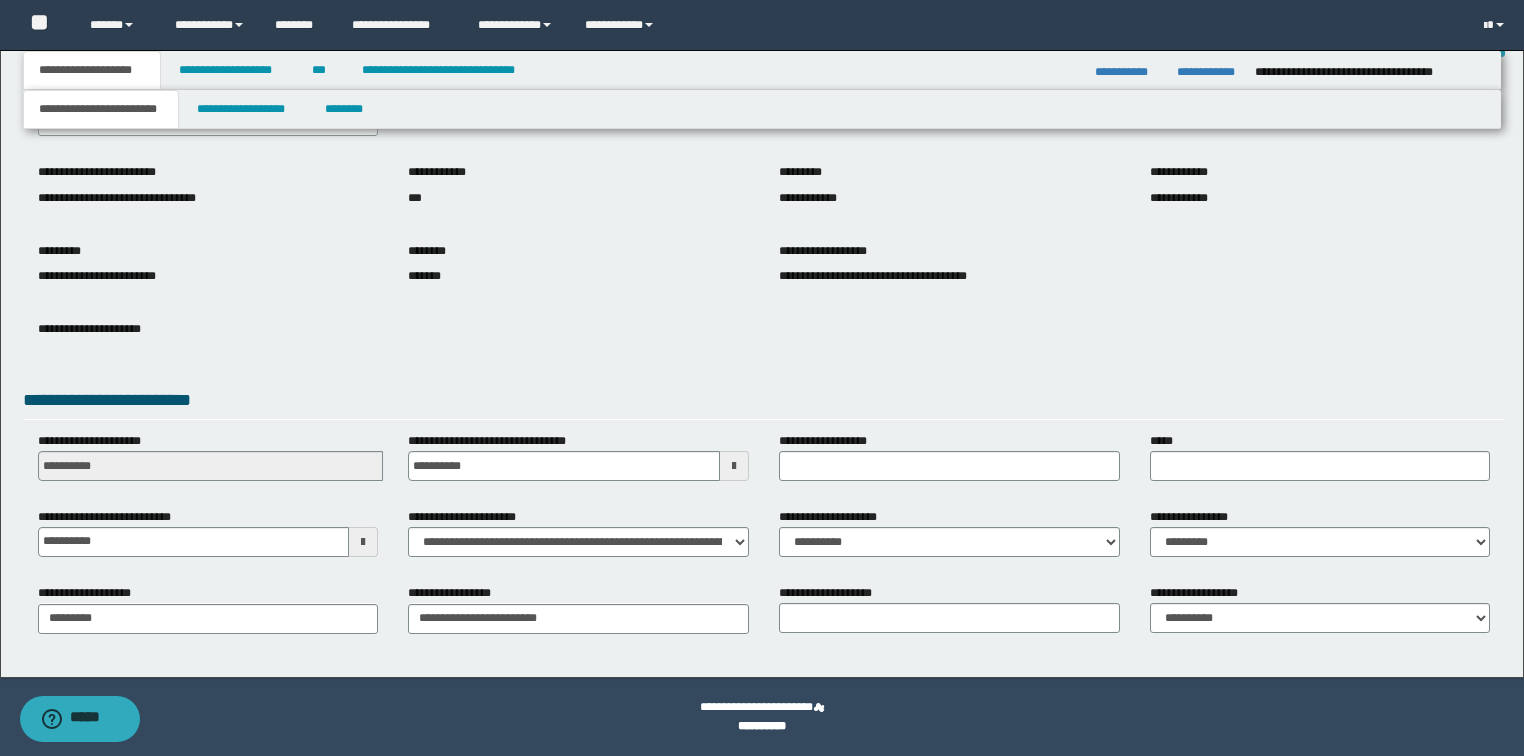 scroll, scrollTop: 127, scrollLeft: 0, axis: vertical 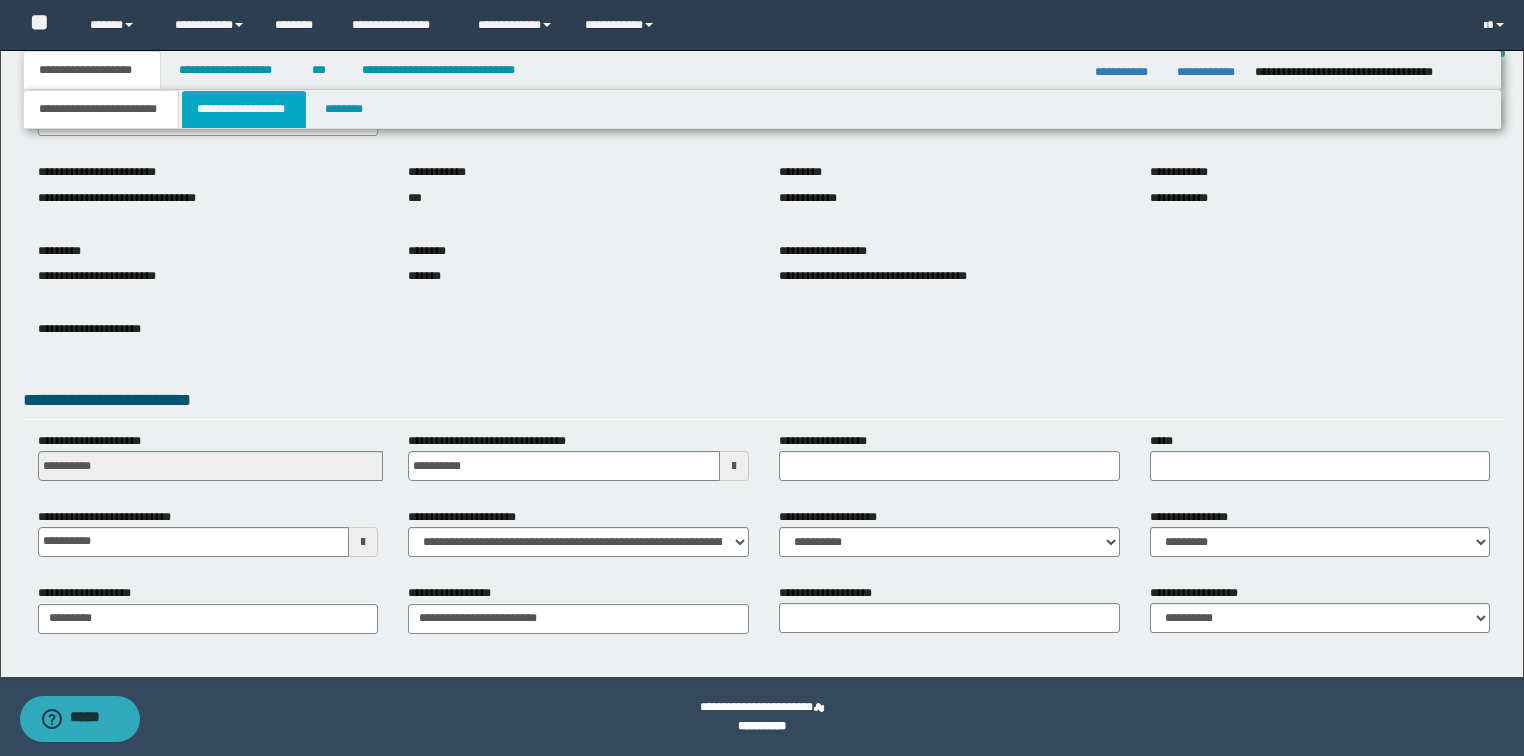 click on "**********" at bounding box center (244, 109) 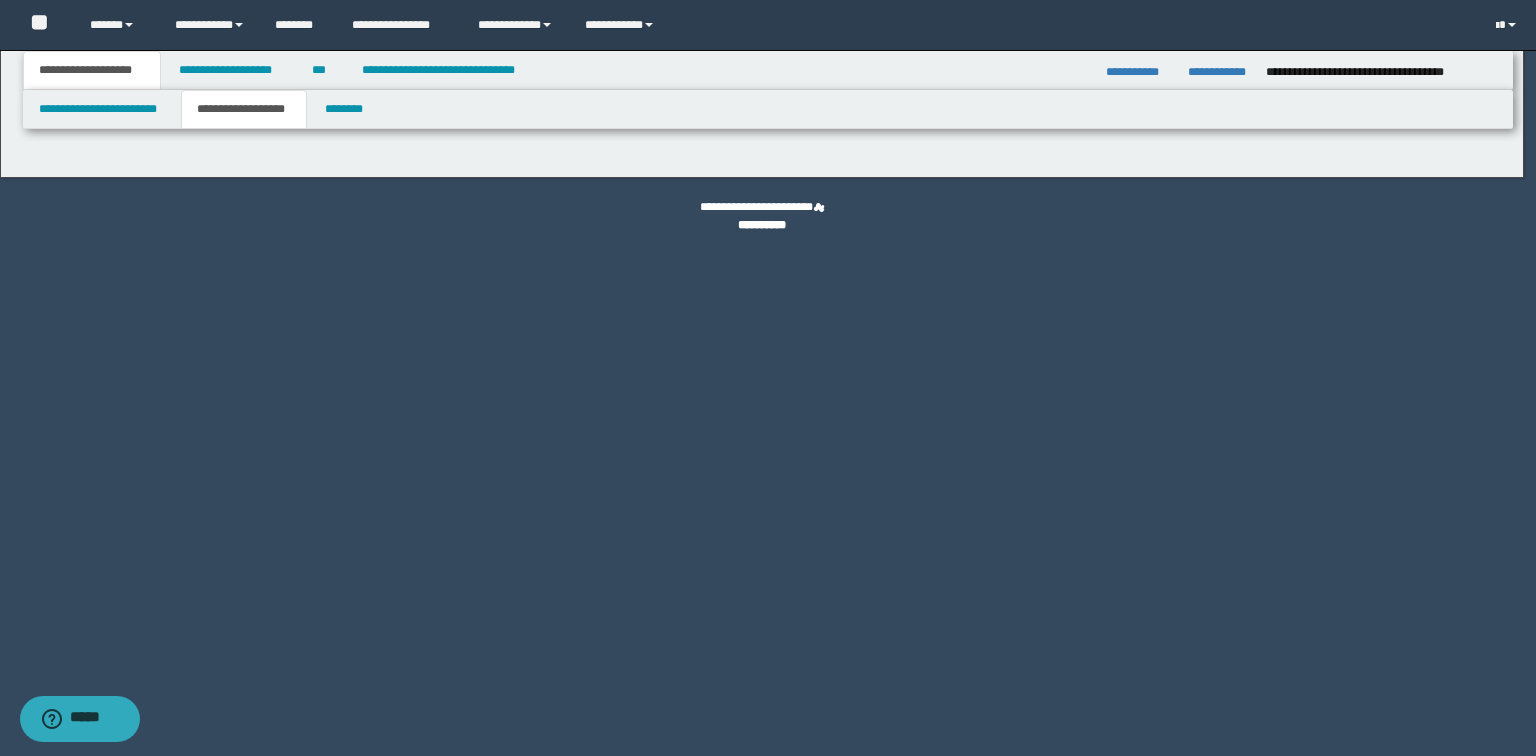 select on "*" 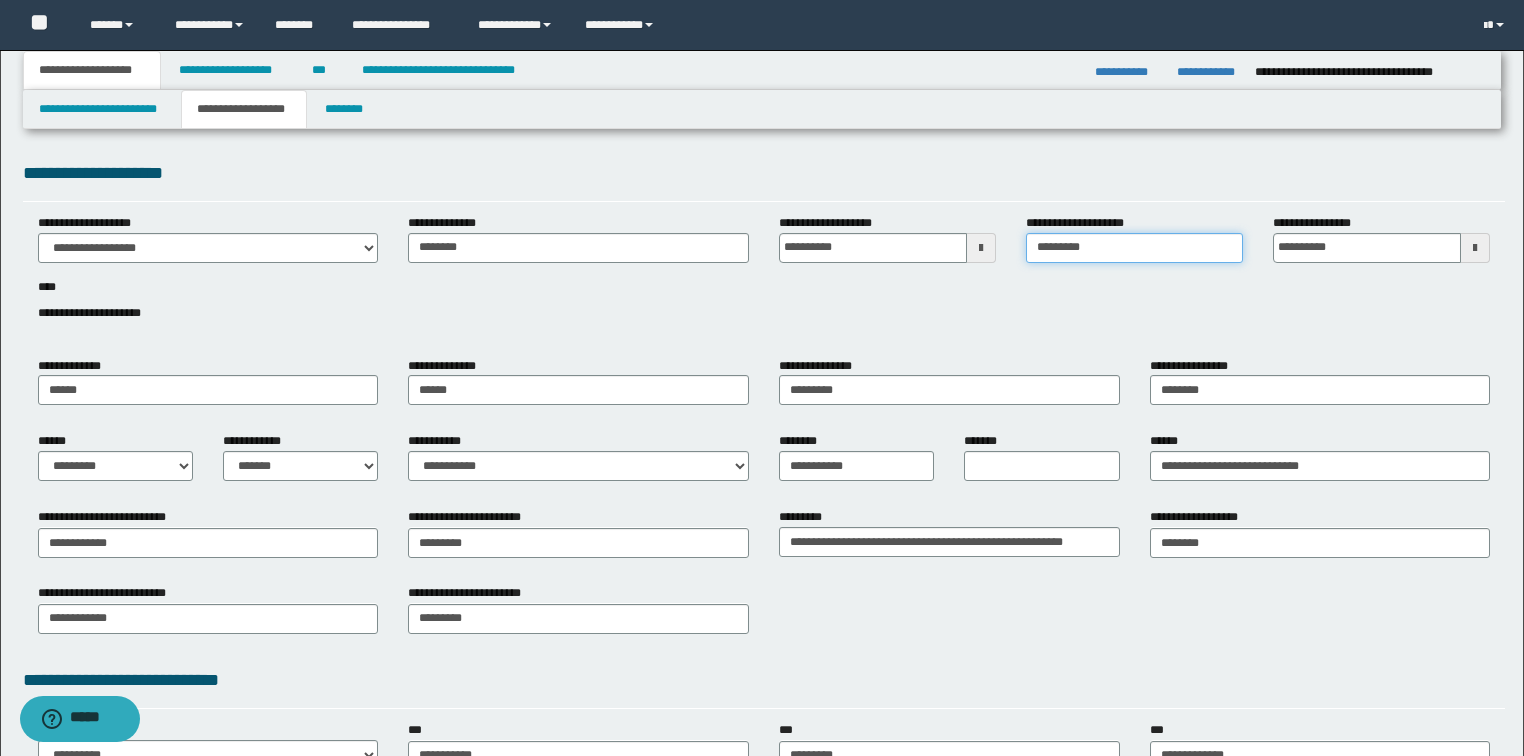 click on "*********" at bounding box center [1134, 248] 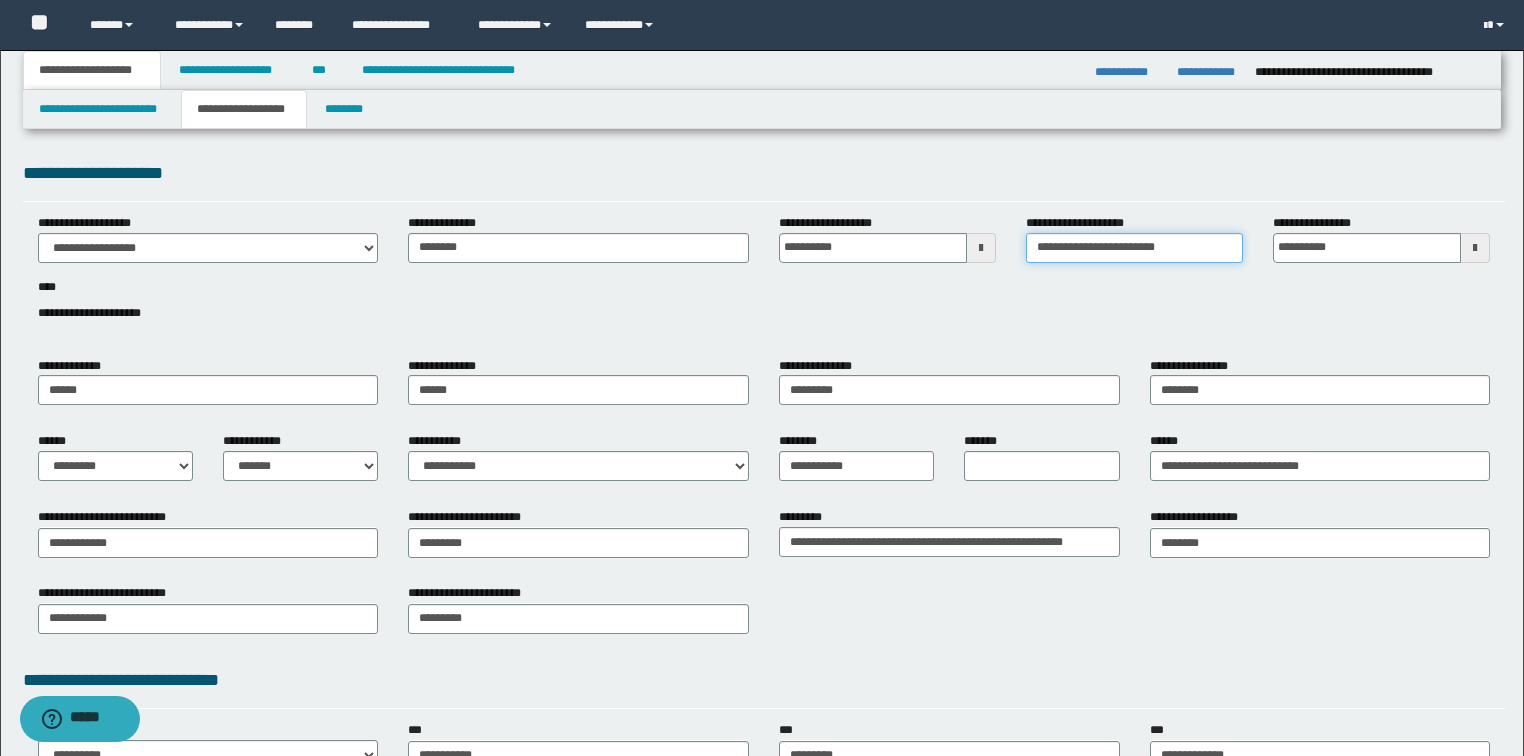 type on "**********" 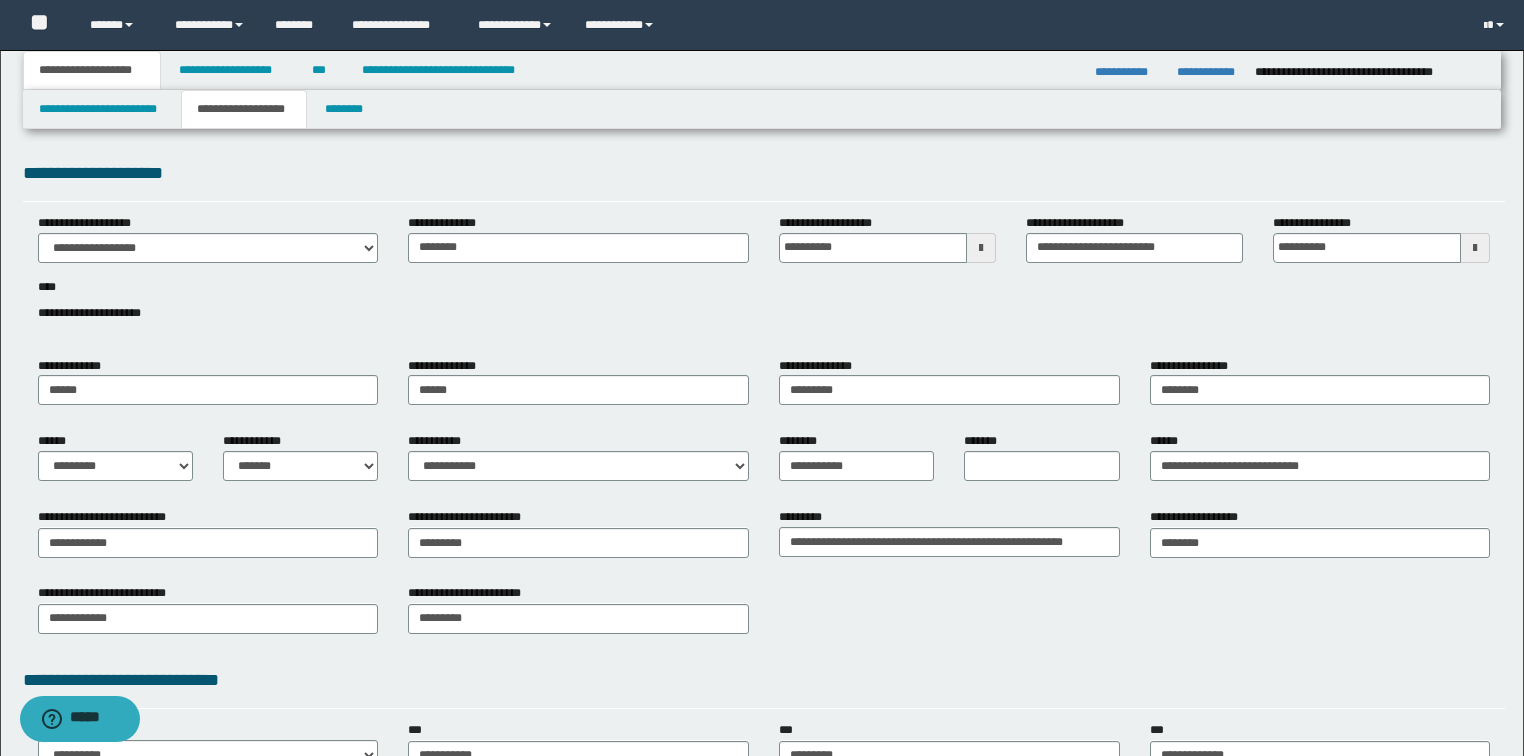 click on "**********" at bounding box center [764, 279] 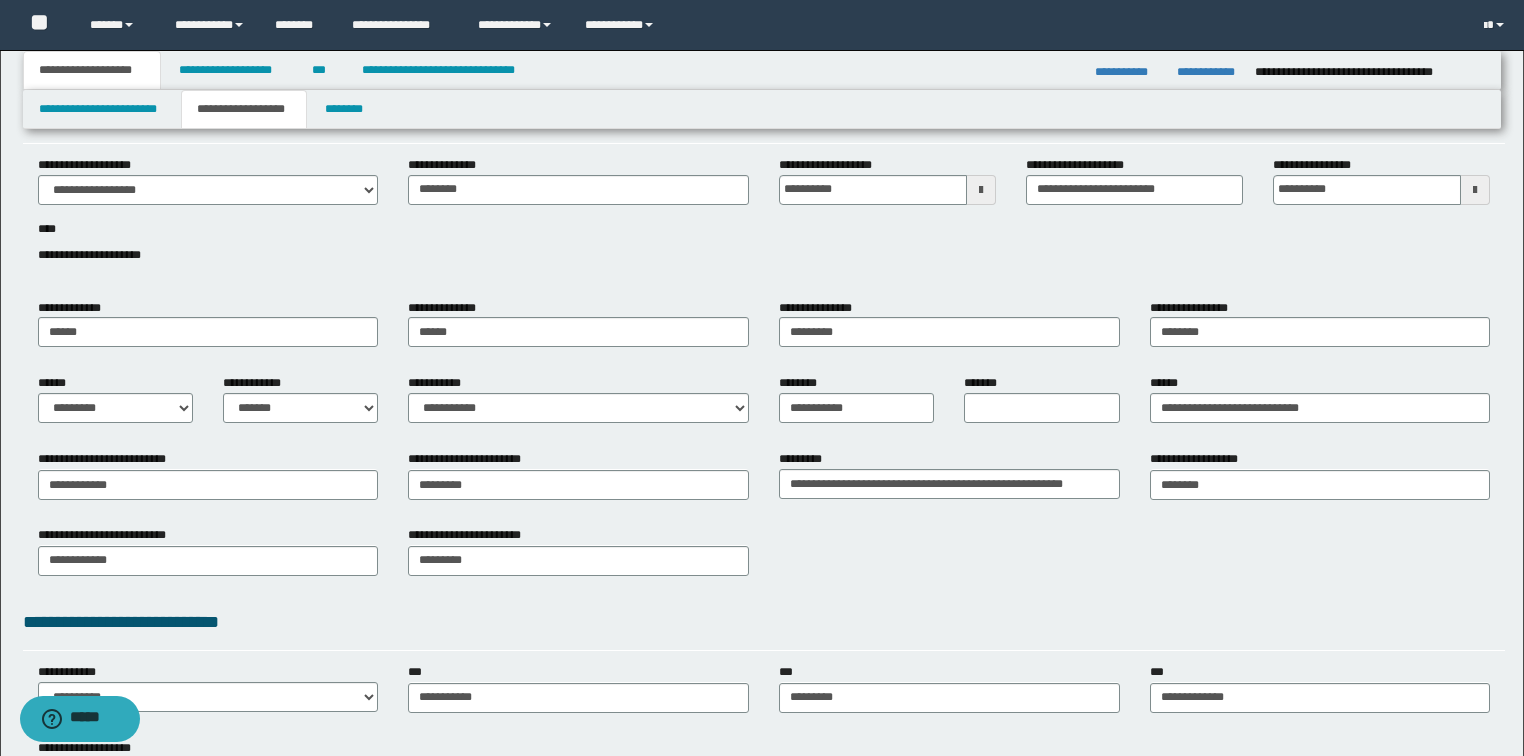 scroll, scrollTop: 0, scrollLeft: 0, axis: both 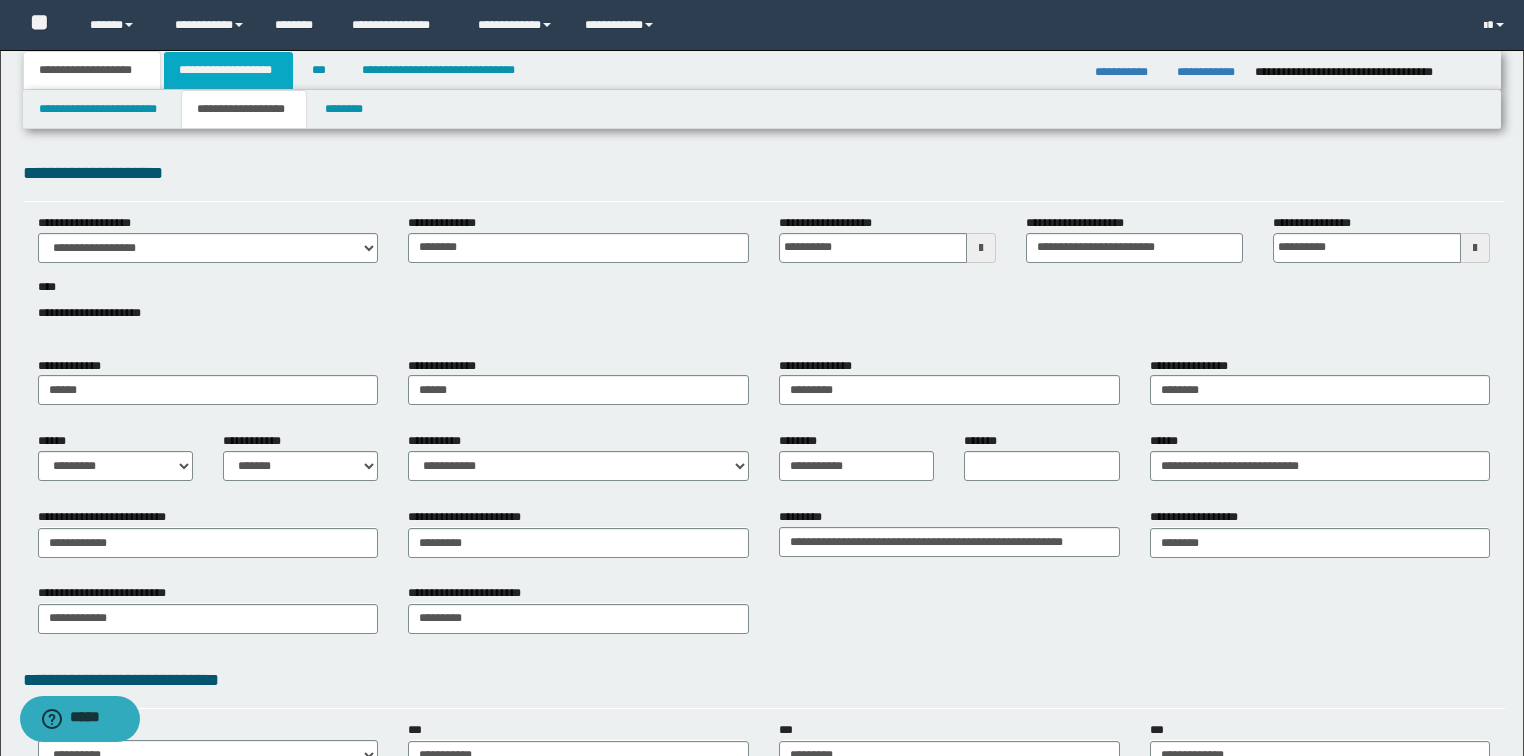 click on "**********" at bounding box center [228, 70] 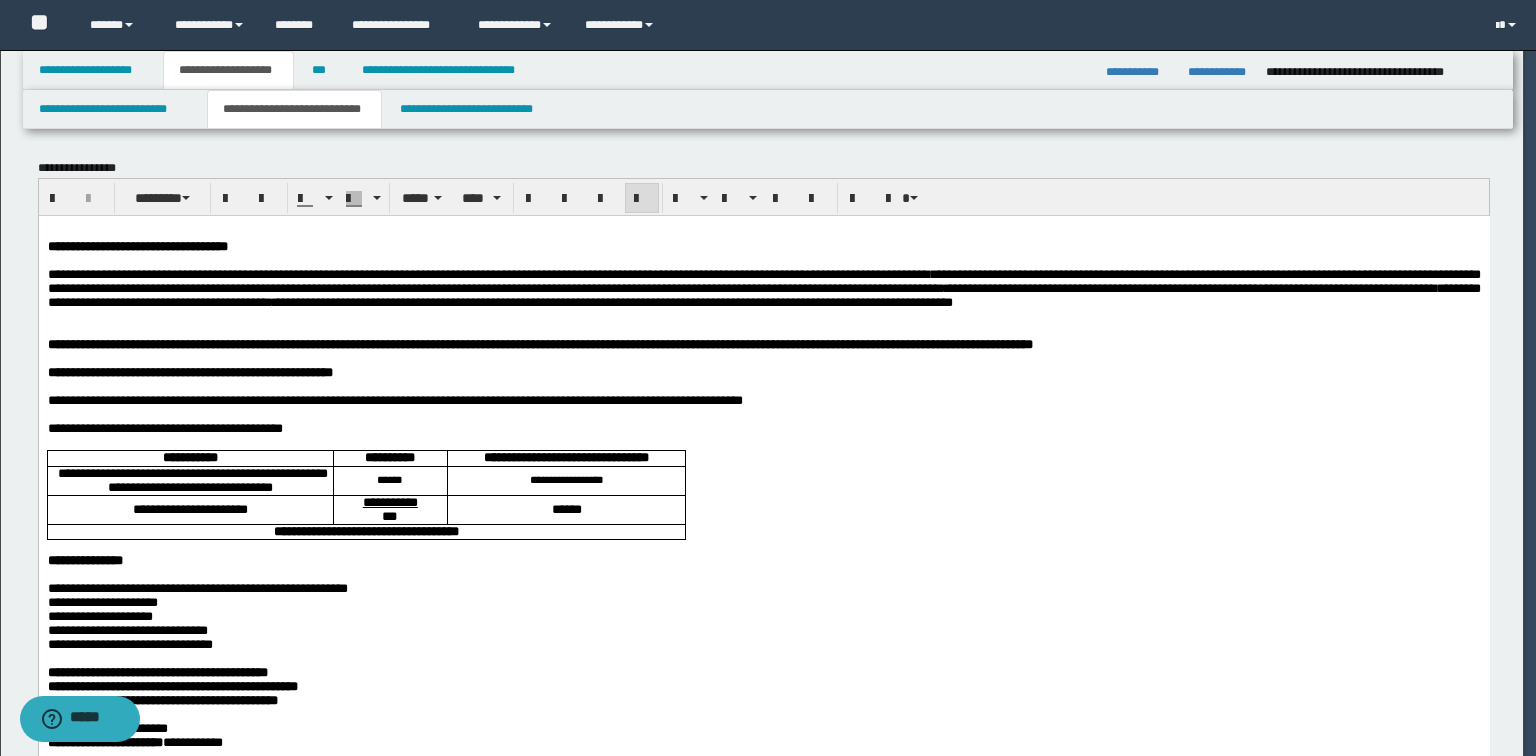 click on "**********" at bounding box center [294, 109] 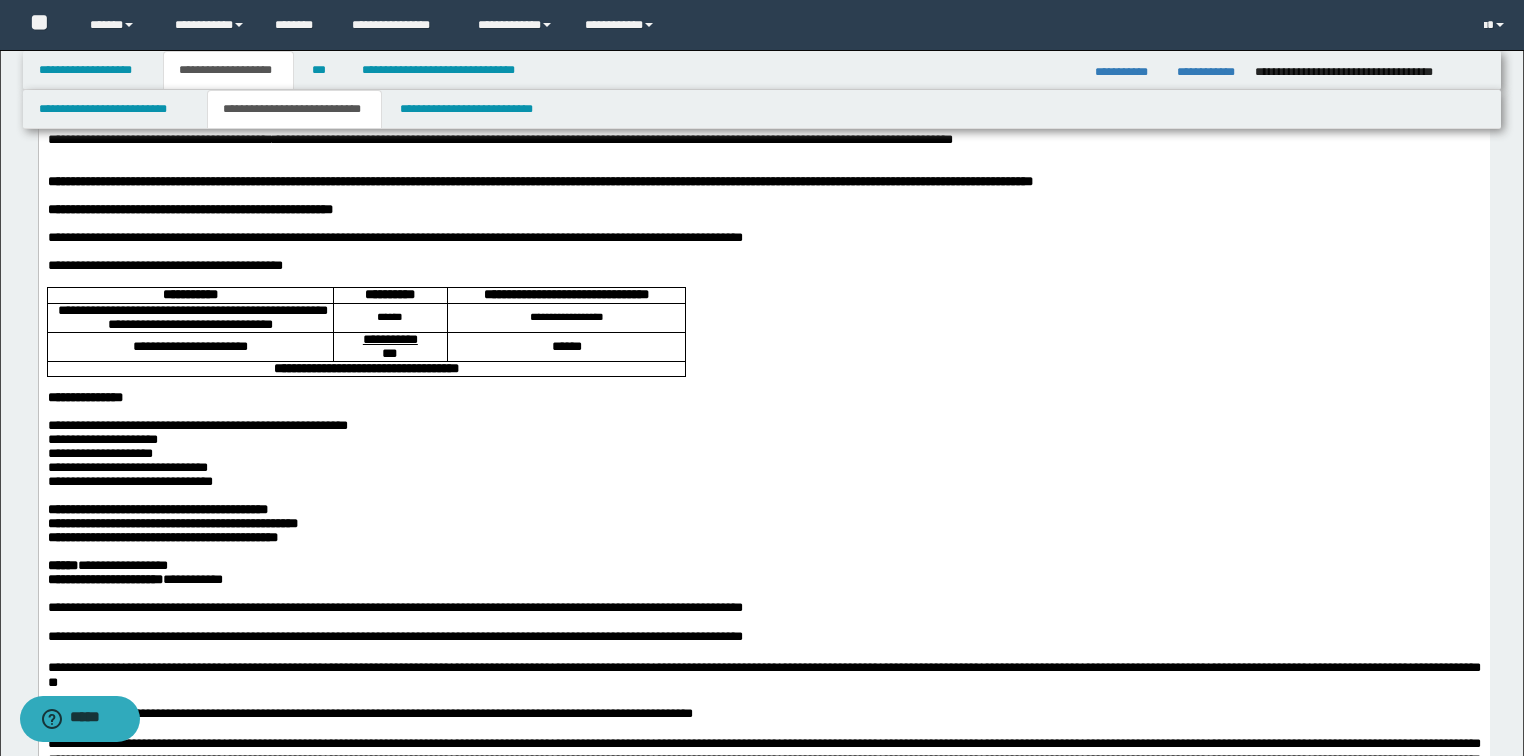 scroll, scrollTop: 160, scrollLeft: 0, axis: vertical 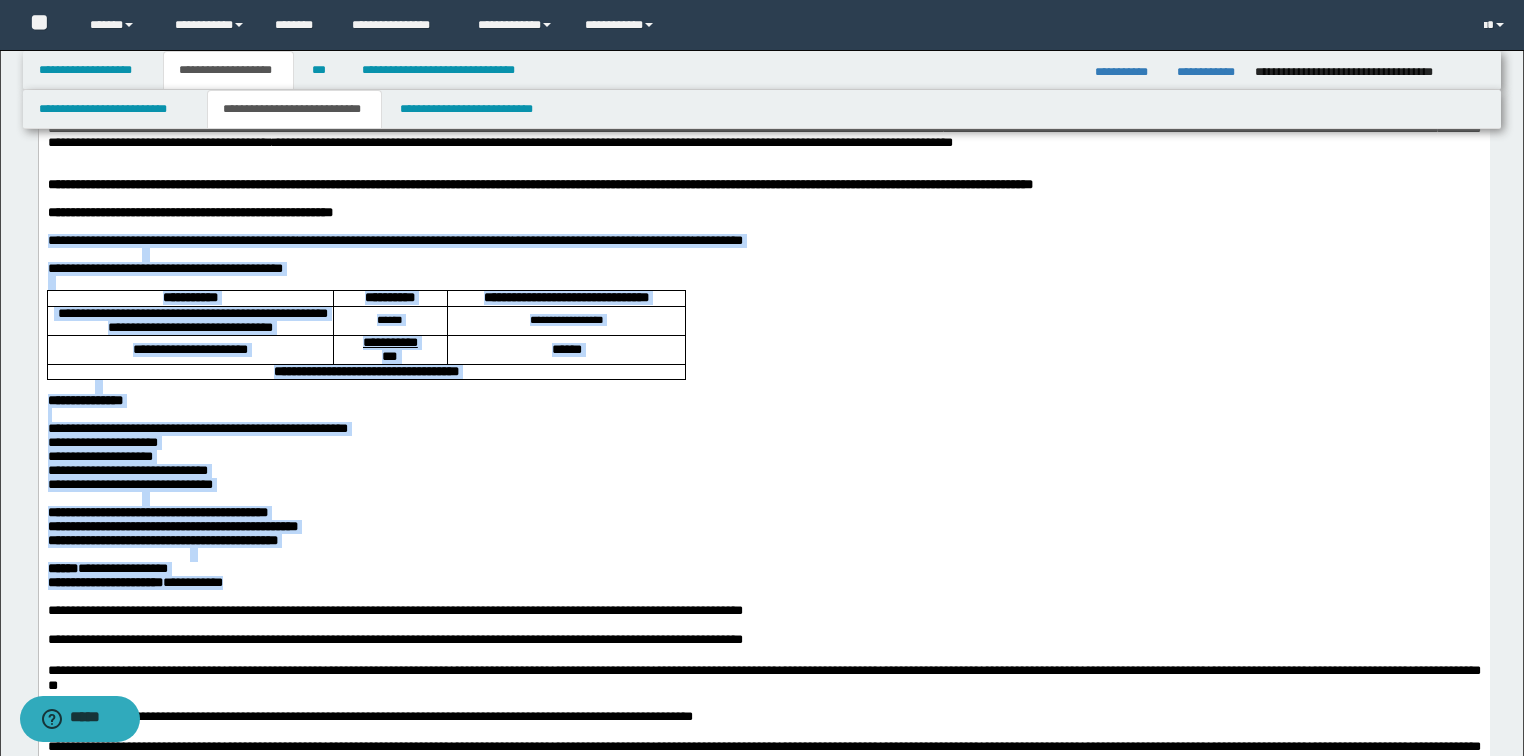 drag, startPoint x: 47, startPoint y: 275, endPoint x: 322, endPoint y: 677, distance: 487.06158 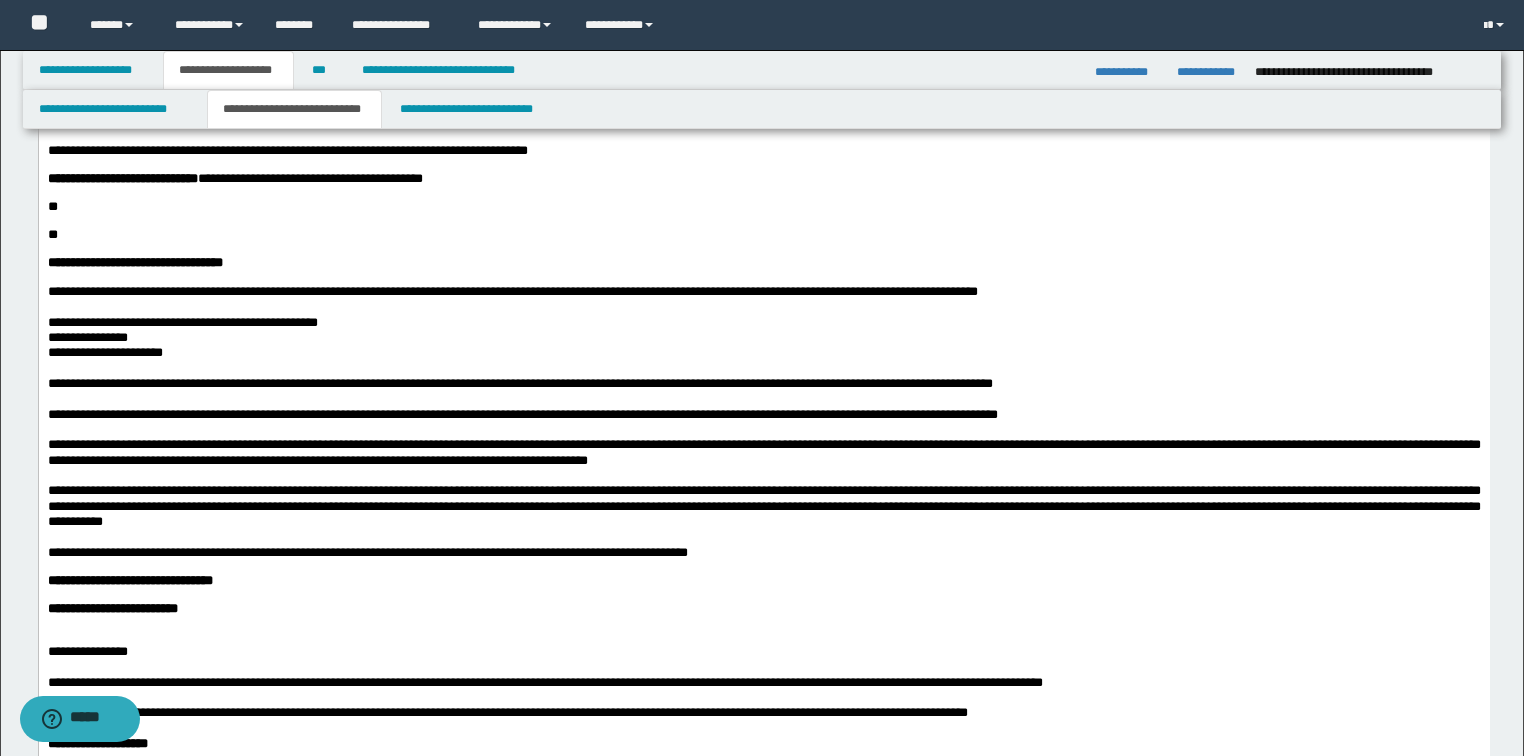 scroll, scrollTop: 1840, scrollLeft: 0, axis: vertical 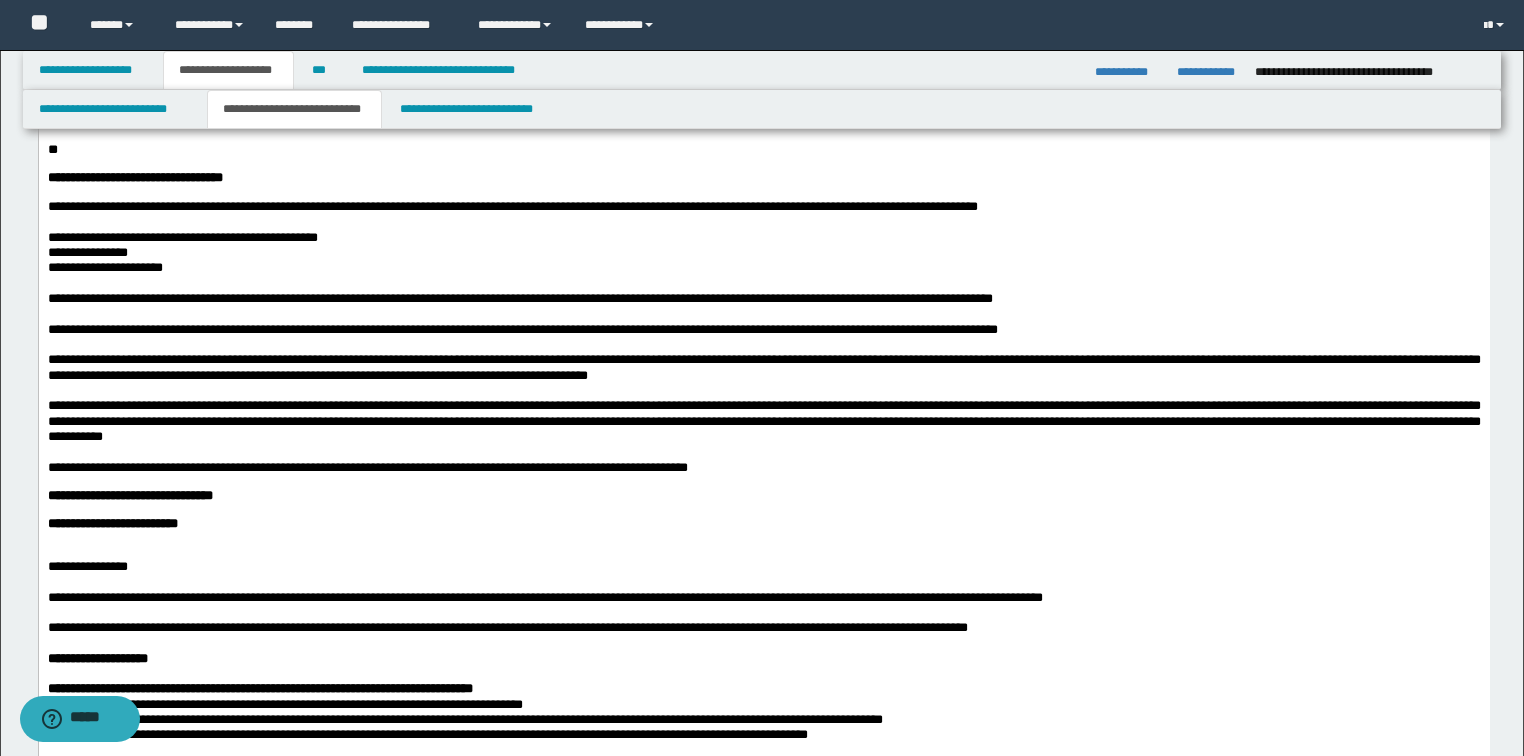 click on "**********" at bounding box center (763, -351) 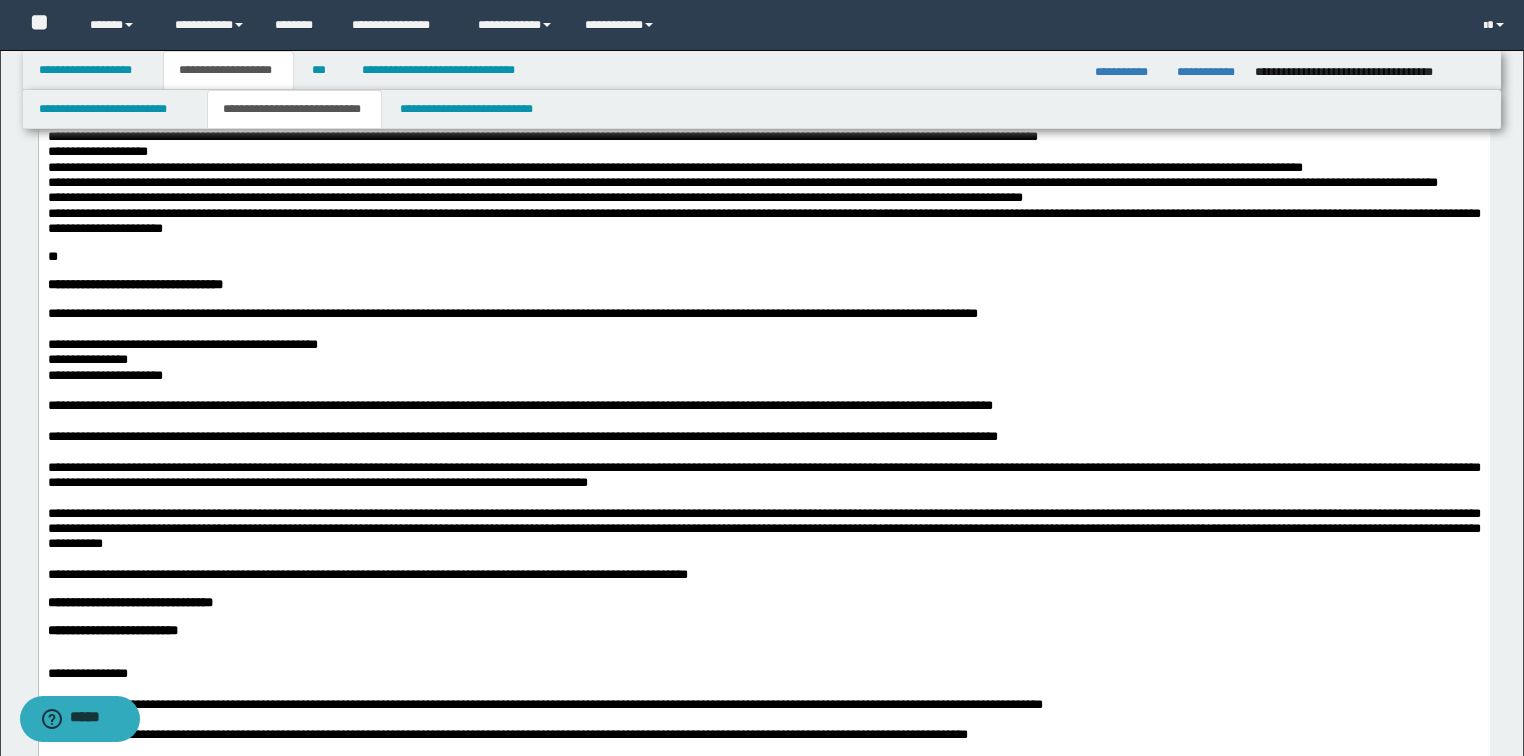 drag, startPoint x: 42, startPoint y: 373, endPoint x: 45, endPoint y: 389, distance: 16.27882 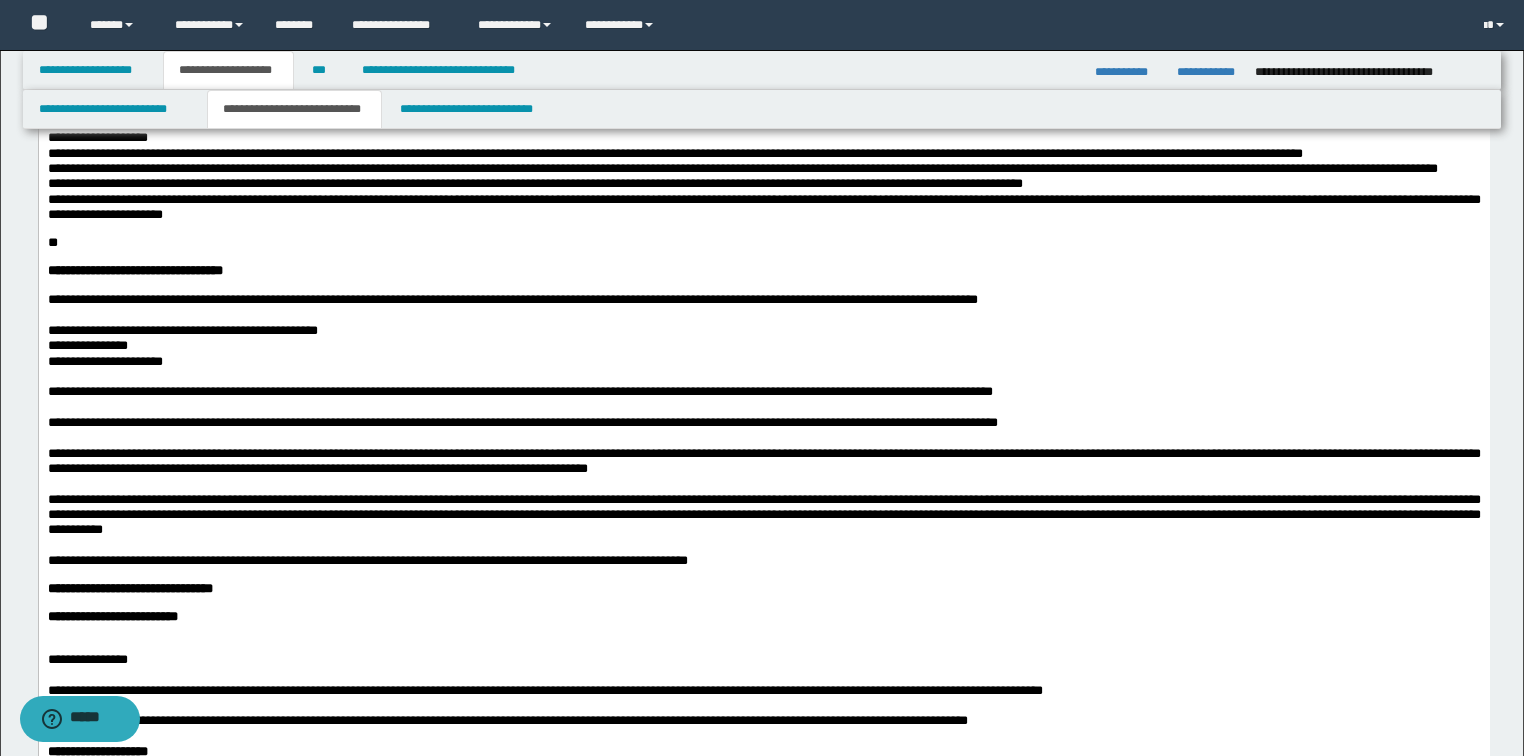 click on "**********" at bounding box center [763, 122] 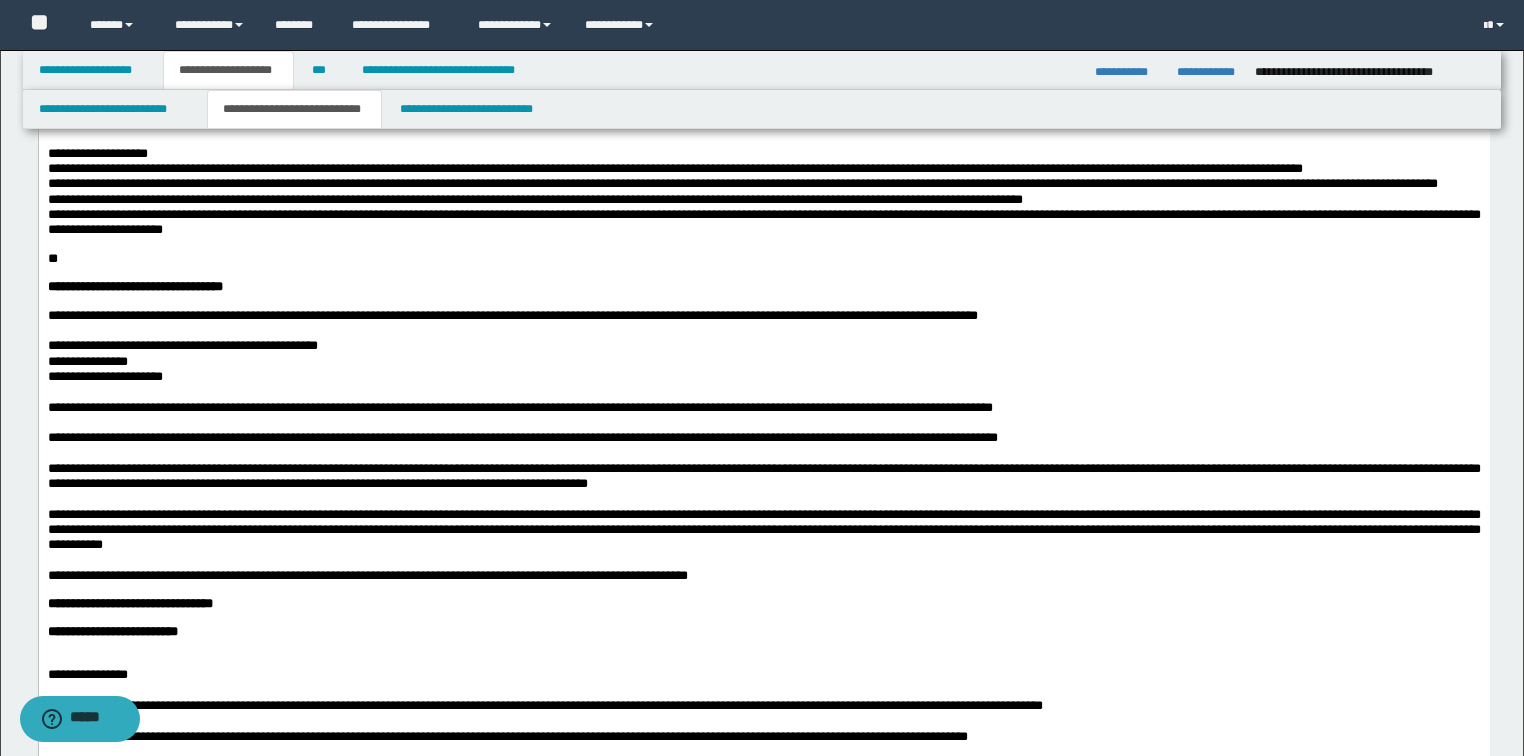 click on "**********" at bounding box center [97, 153] 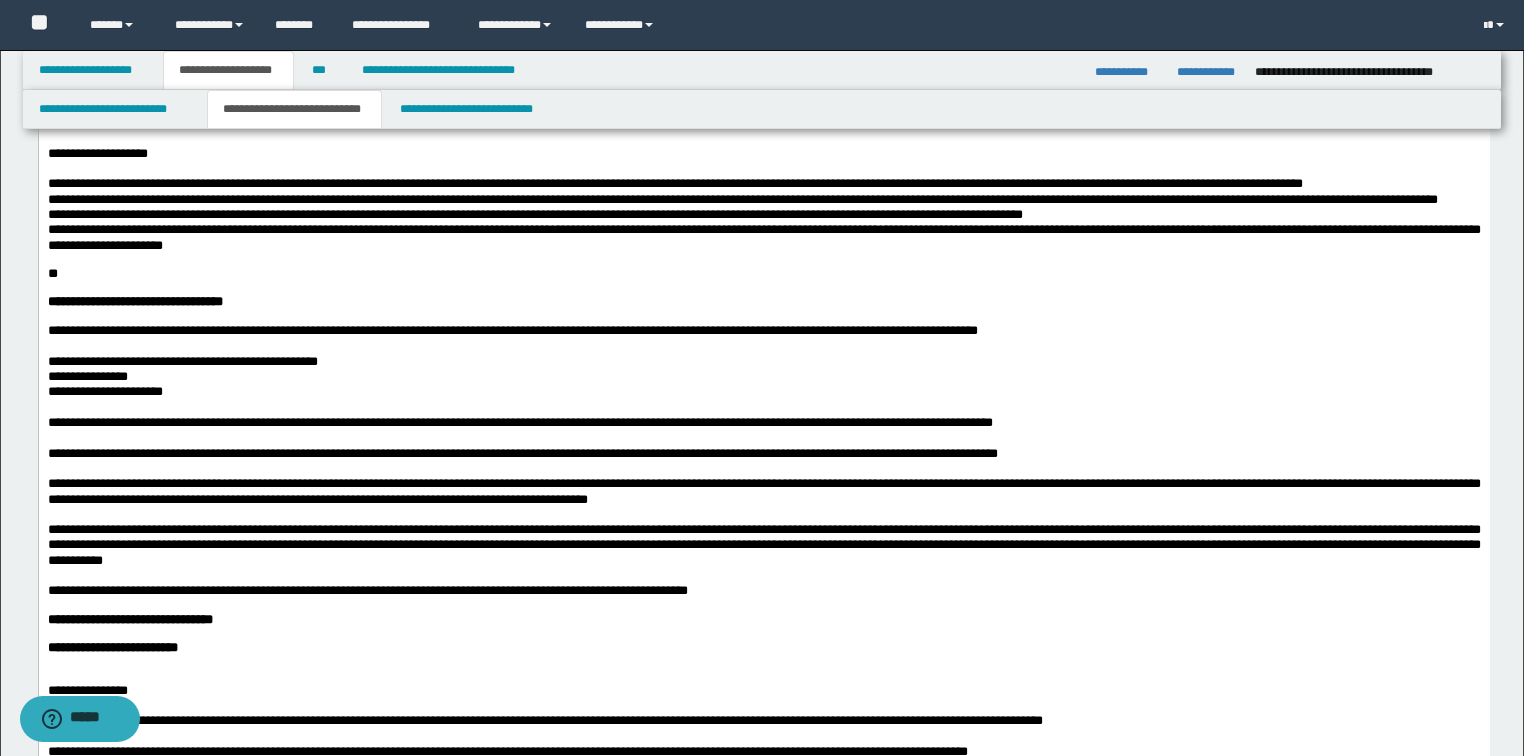 click on "**********" at bounding box center [674, 183] 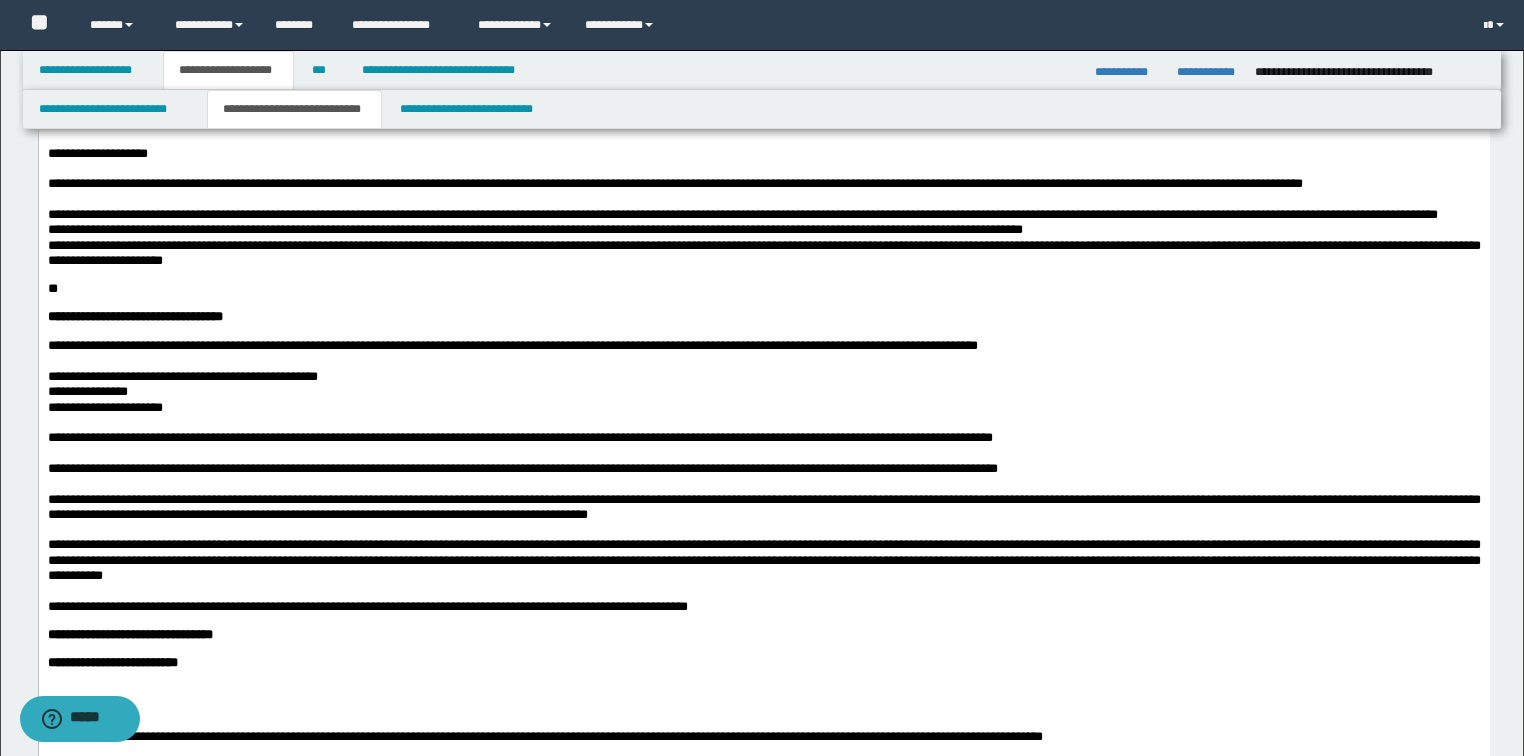 click on "**********" at bounding box center [763, 214] 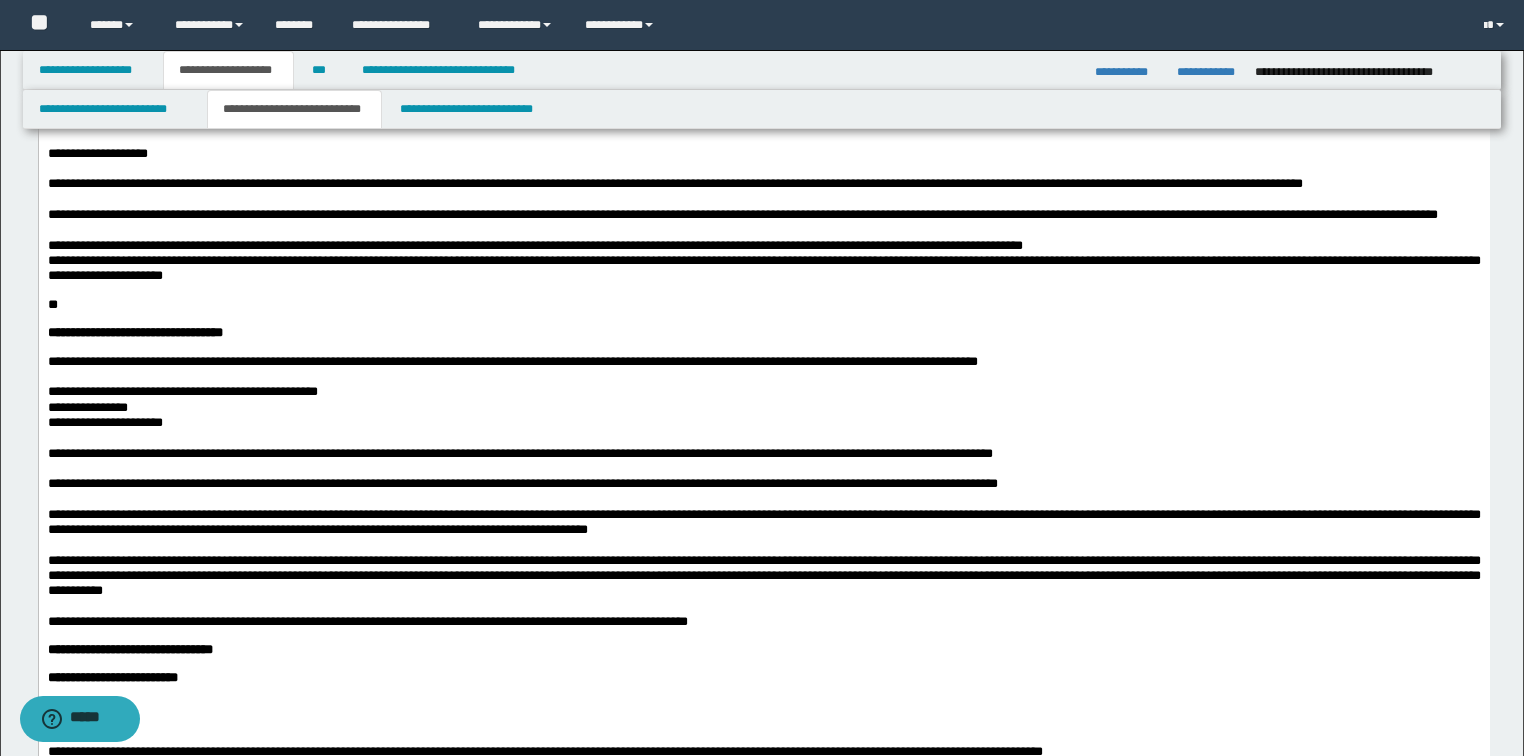 click on "**********" at bounding box center (763, 268) 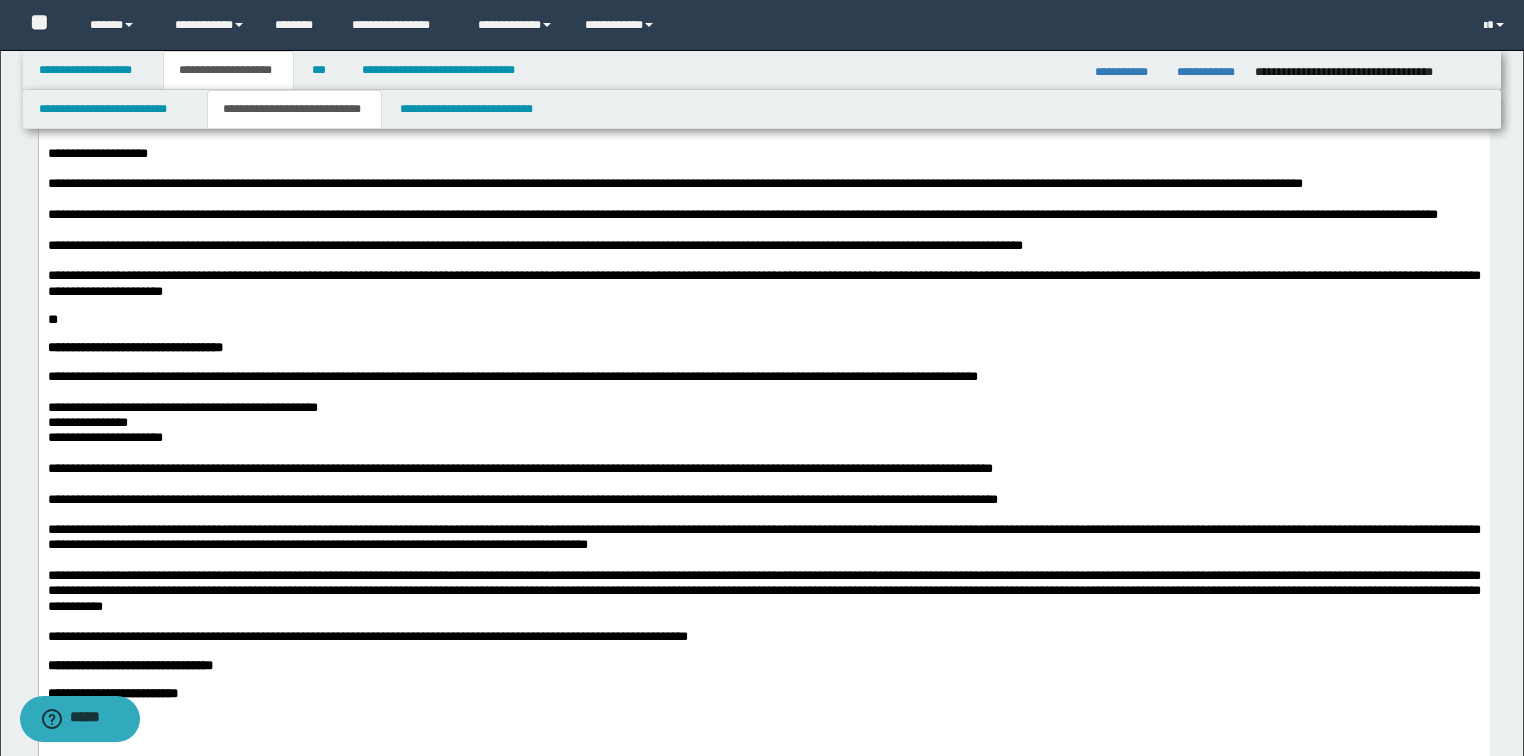 click on "**" at bounding box center [52, 319] 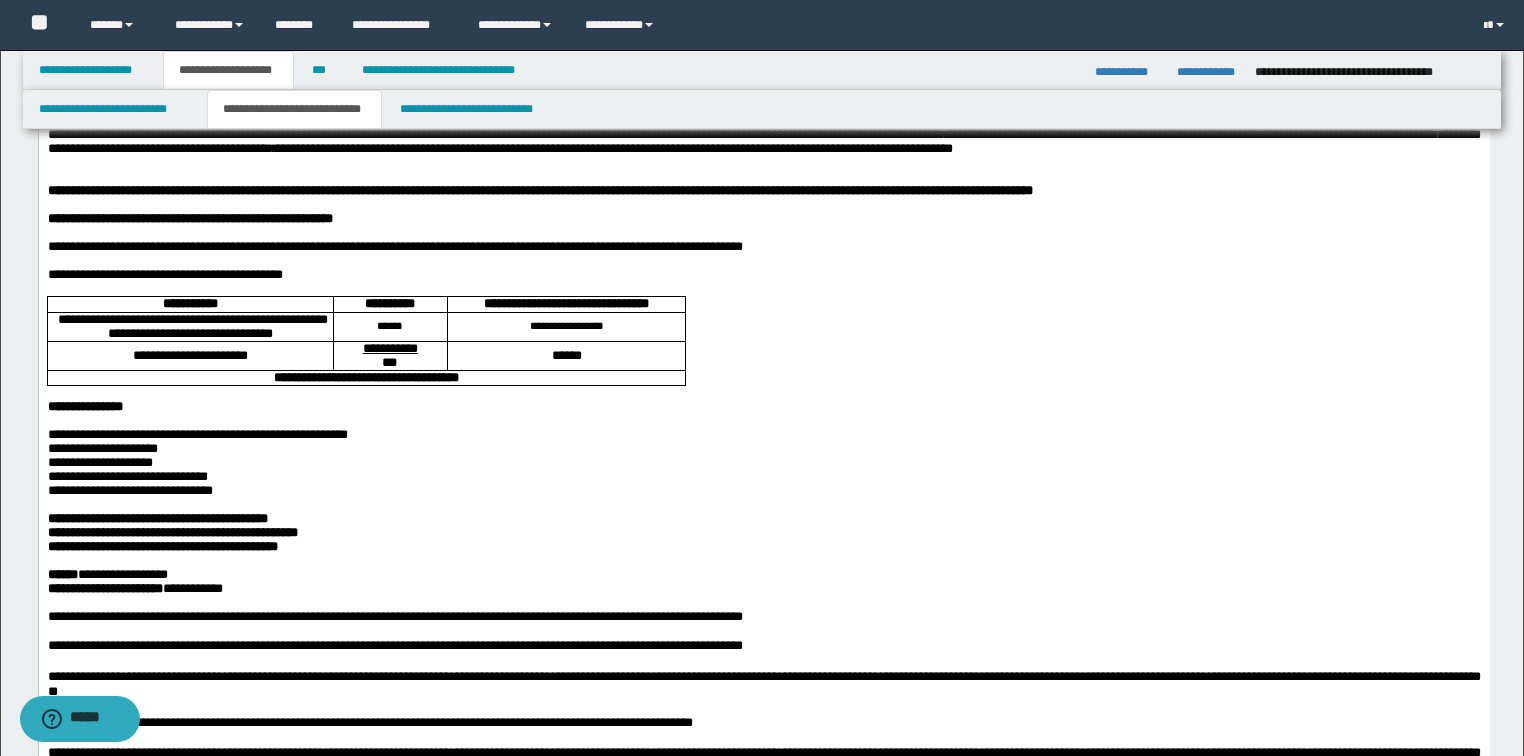 scroll, scrollTop: 0, scrollLeft: 0, axis: both 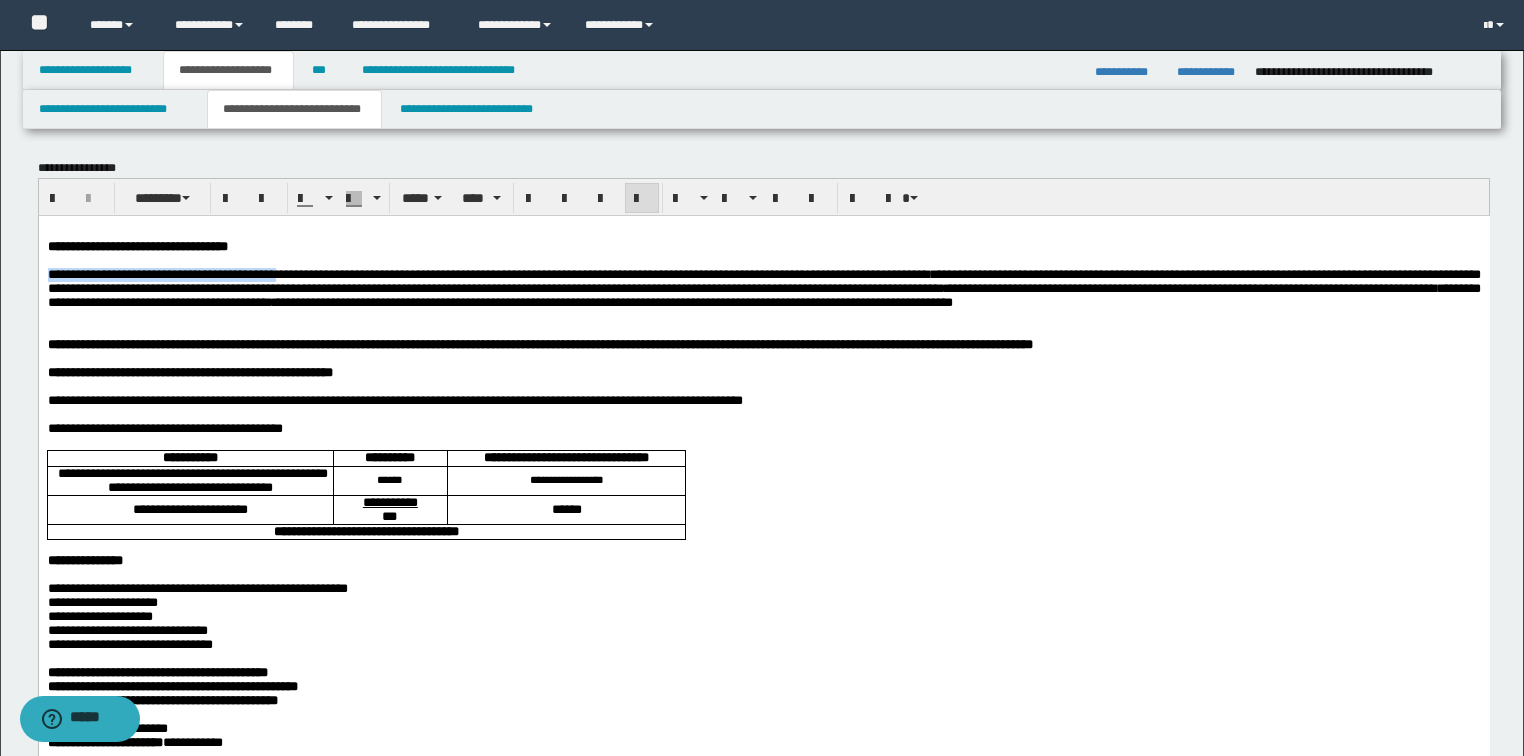 drag, startPoint x: 47, startPoint y: 276, endPoint x: 343, endPoint y: 282, distance: 296.0608 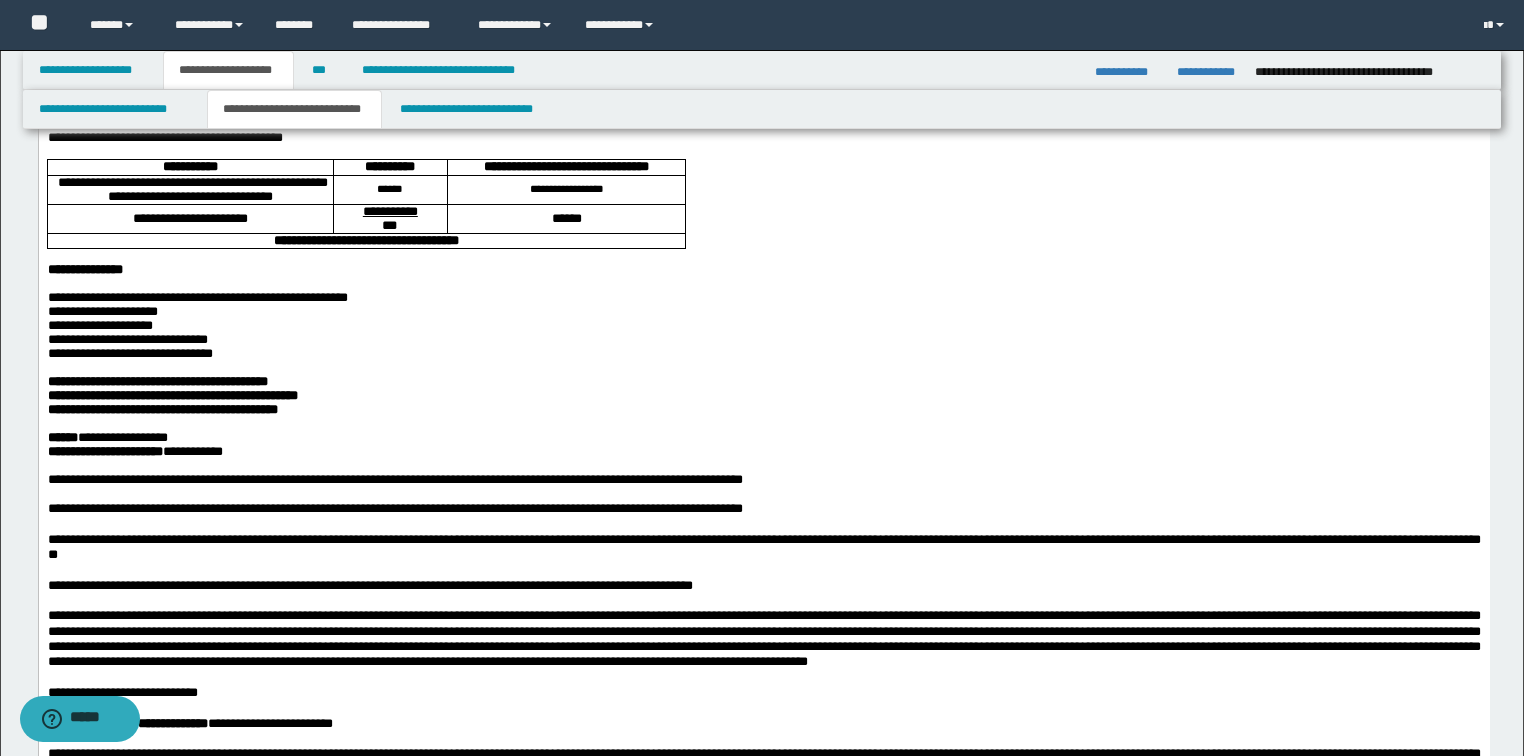 scroll, scrollTop: 320, scrollLeft: 0, axis: vertical 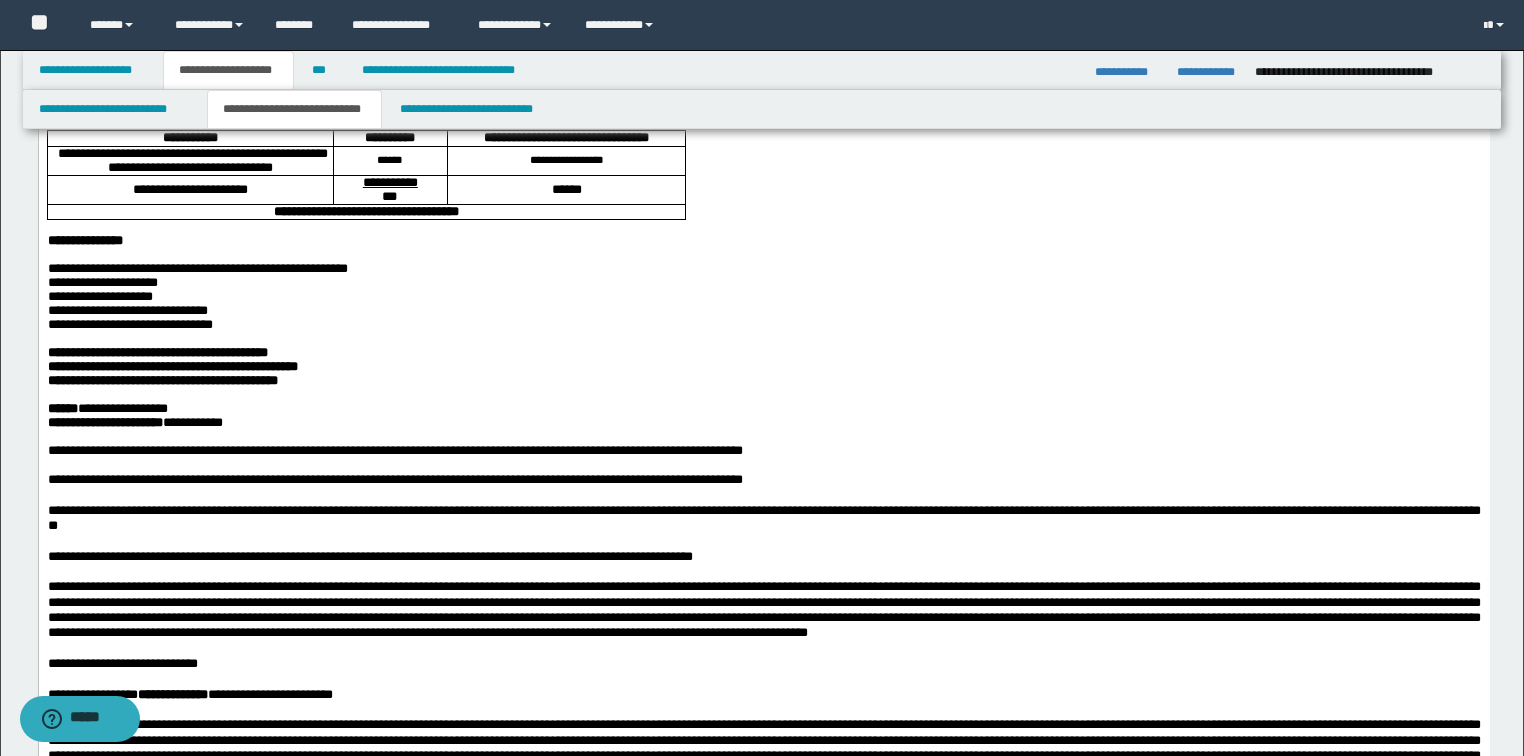 click on "**********" at bounding box center [763, 297] 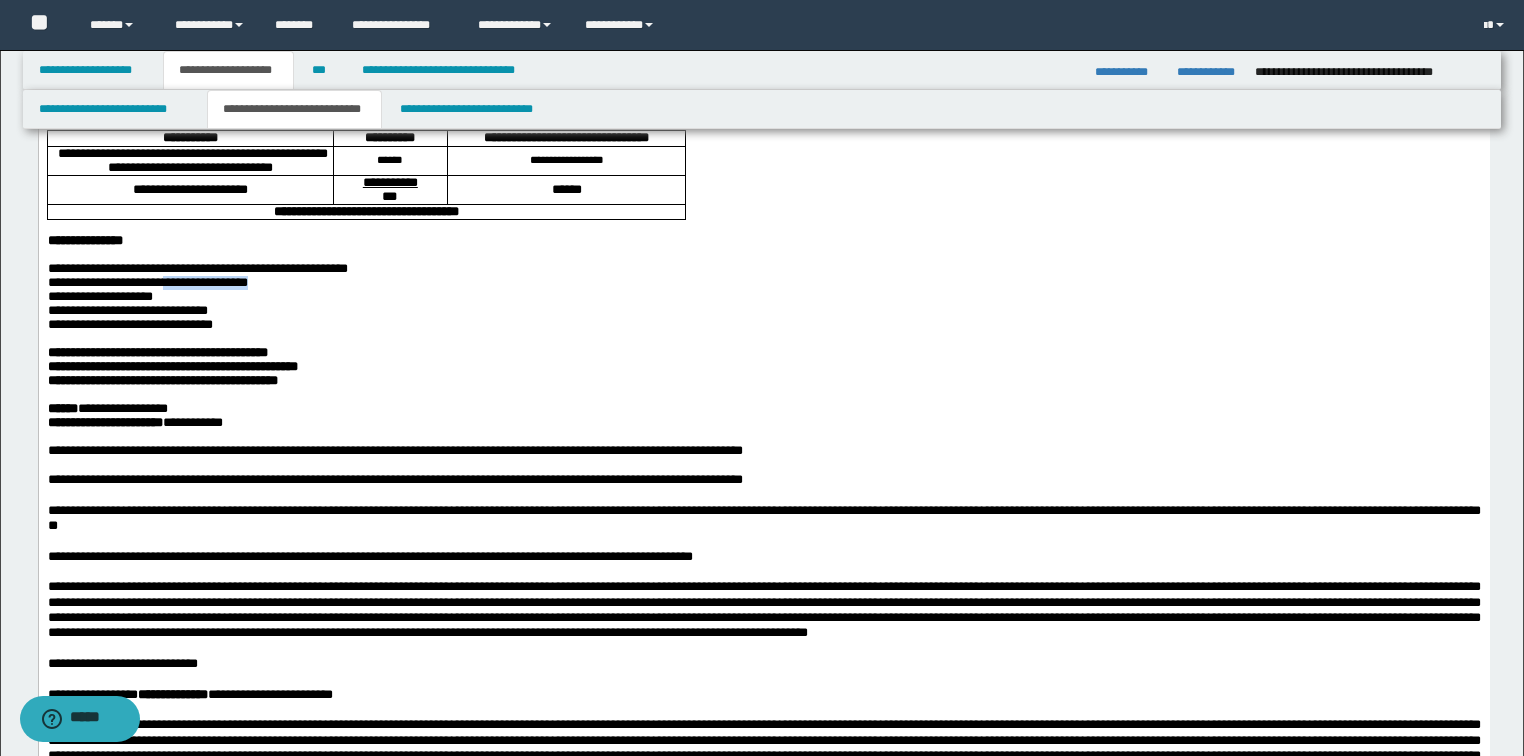 drag, startPoint x: 182, startPoint y: 365, endPoint x: 288, endPoint y: 369, distance: 106.07545 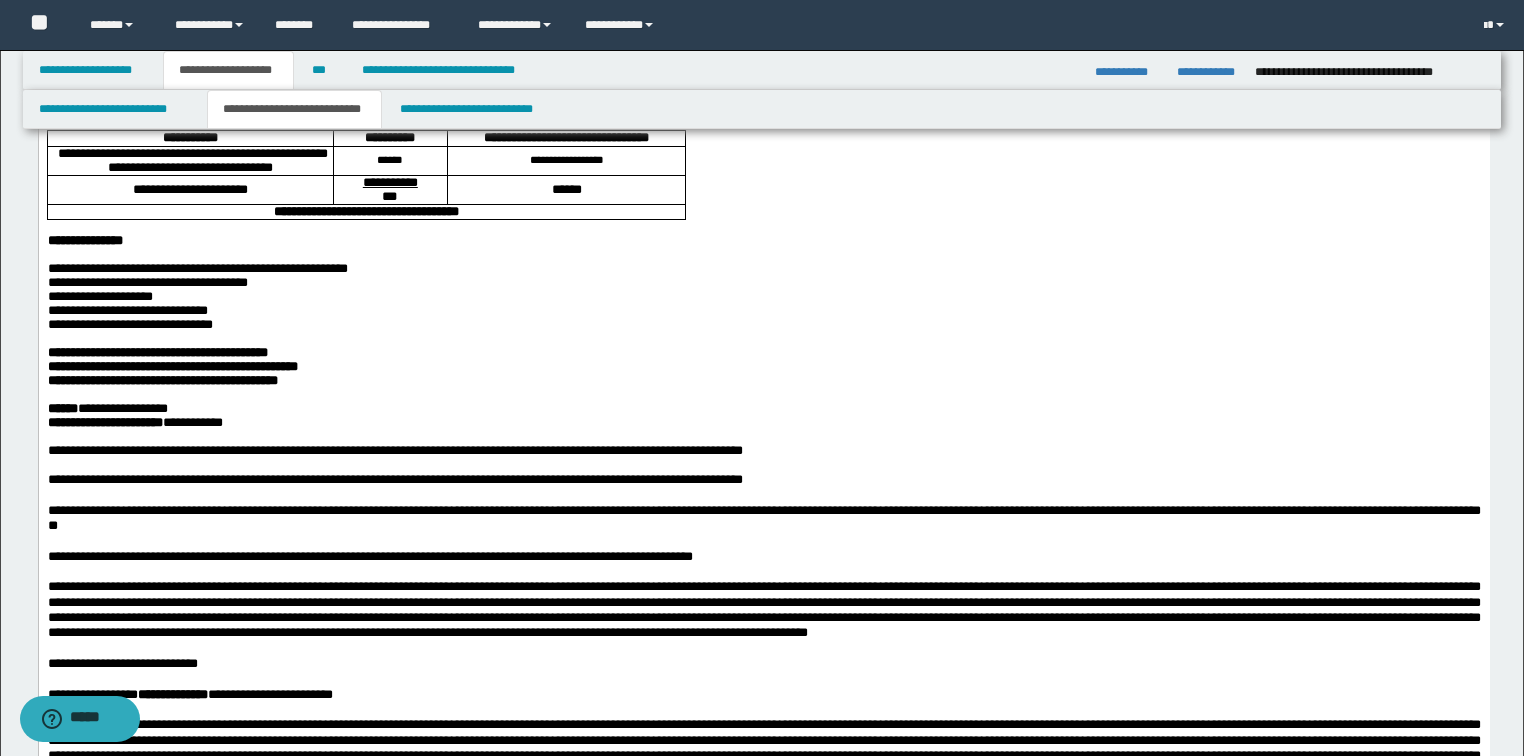click on "**********" at bounding box center (763, 297) 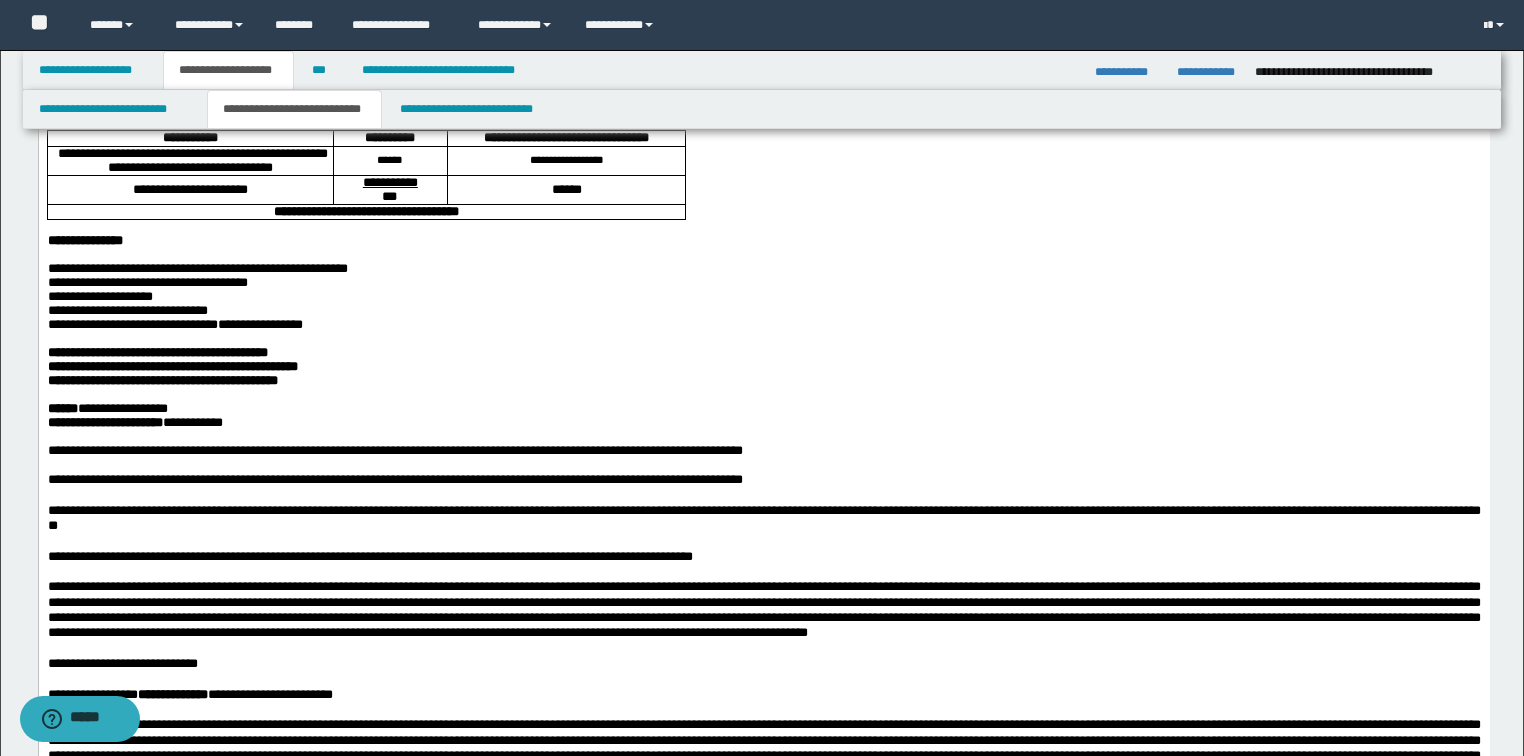 click on "**********" at bounding box center [197, 296] 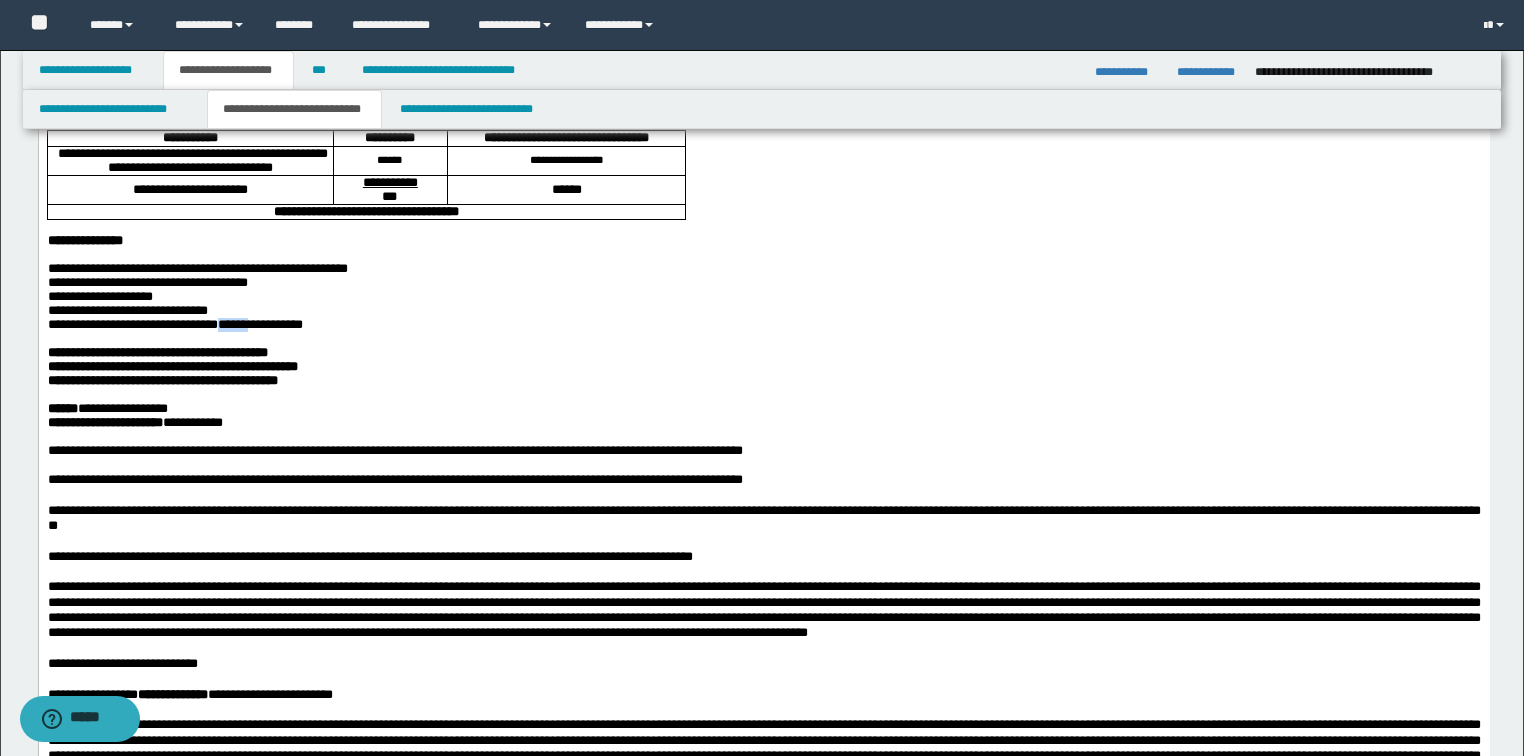 drag, startPoint x: 251, startPoint y: 411, endPoint x: 287, endPoint y: 413, distance: 36.05551 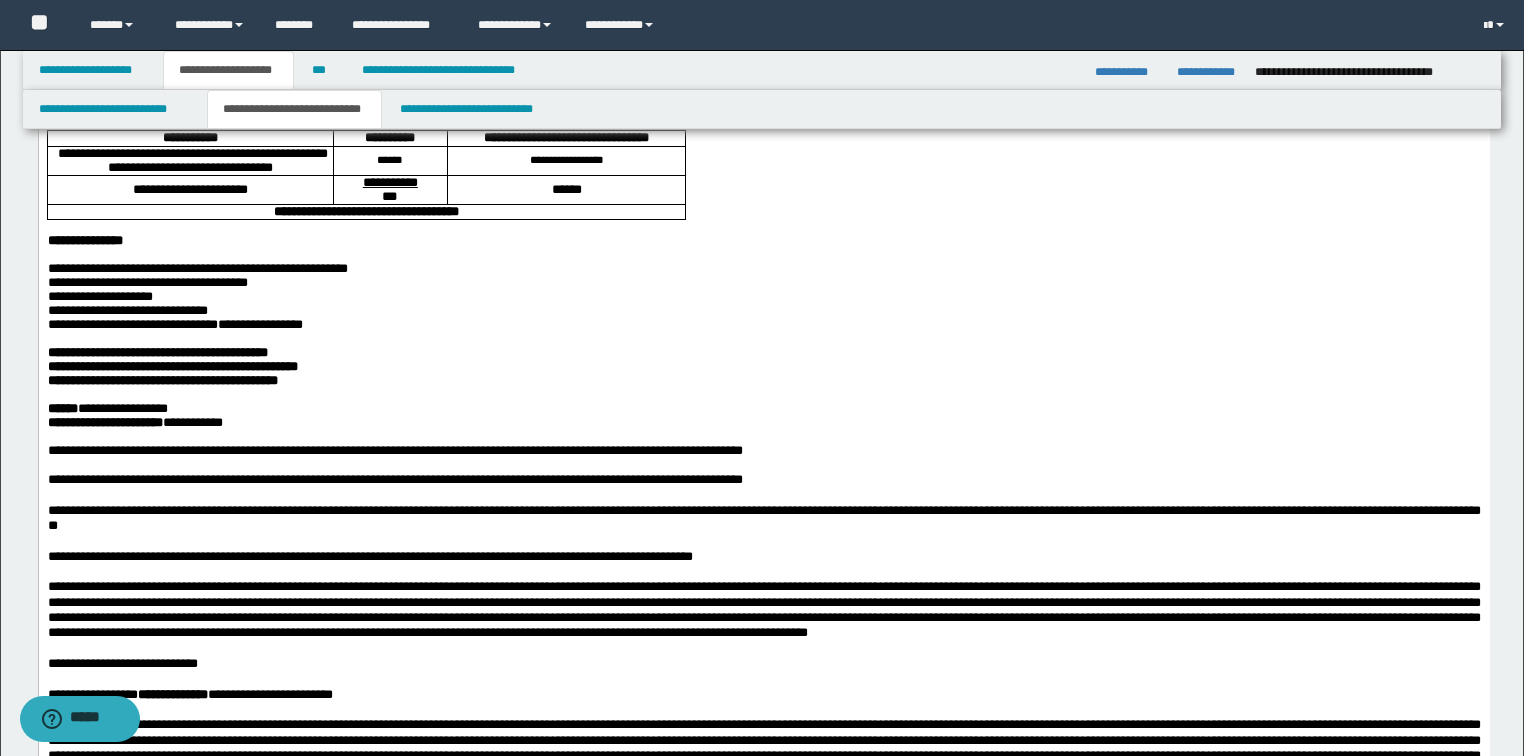 click at bounding box center (763, 255) 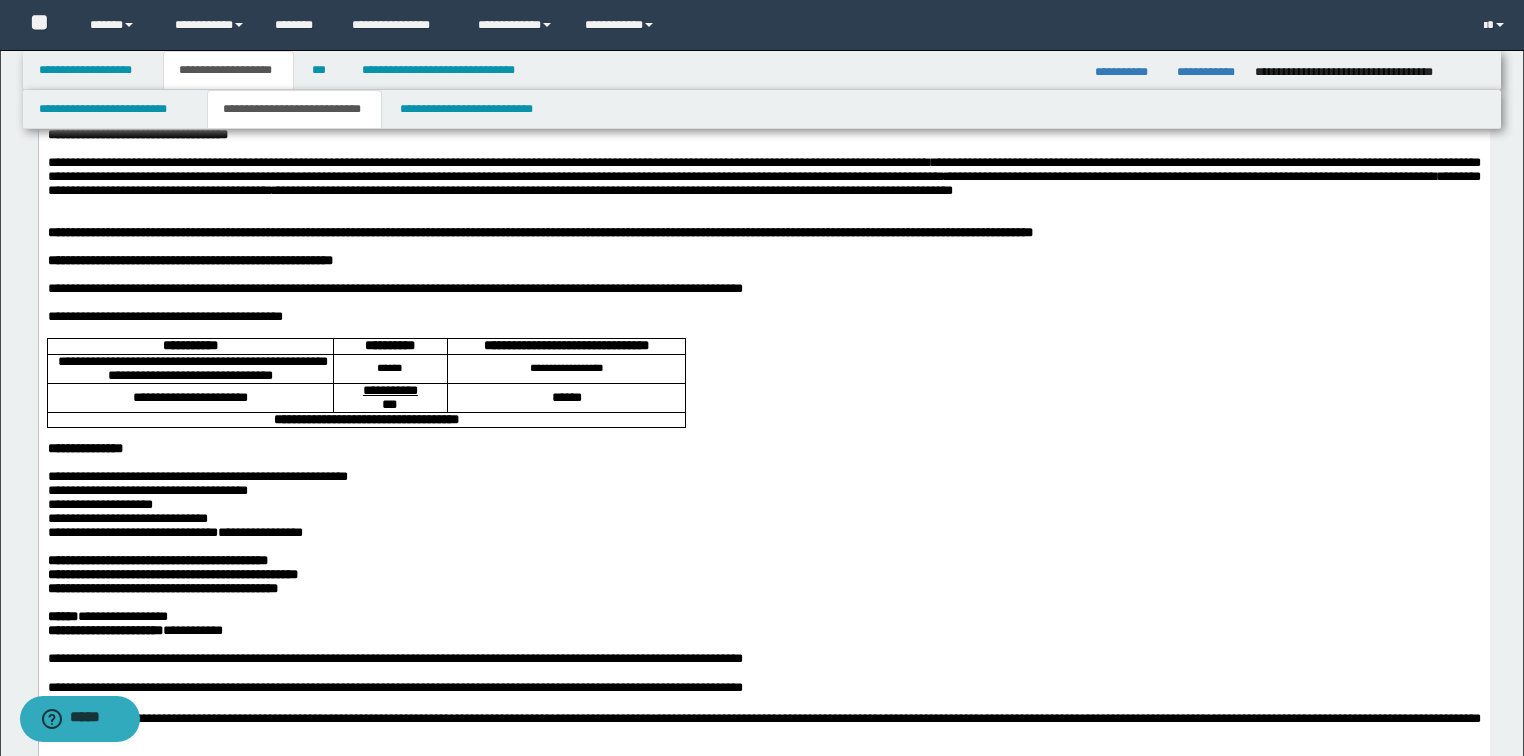 scroll, scrollTop: 0, scrollLeft: 0, axis: both 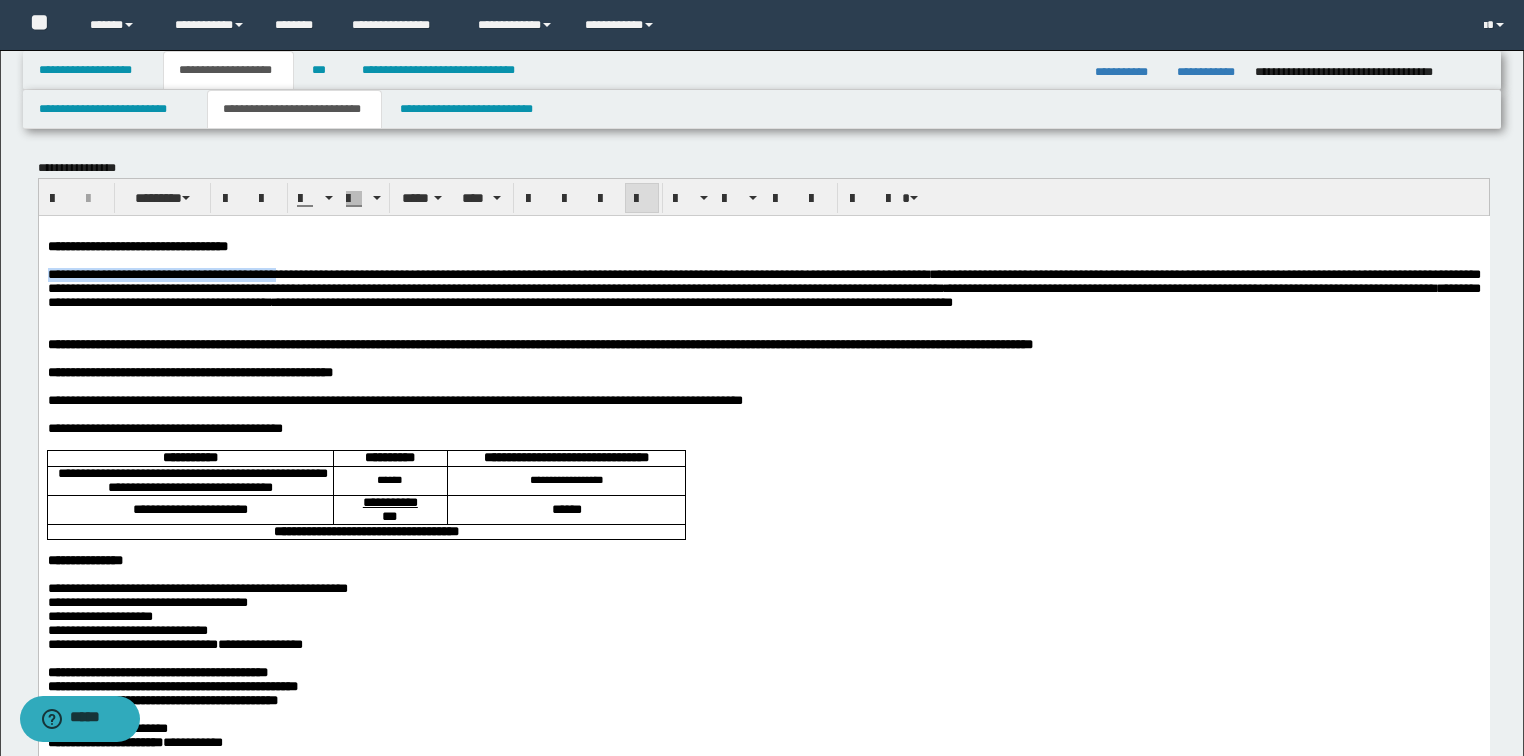 drag, startPoint x: 46, startPoint y: 276, endPoint x: 343, endPoint y: 275, distance: 297.00168 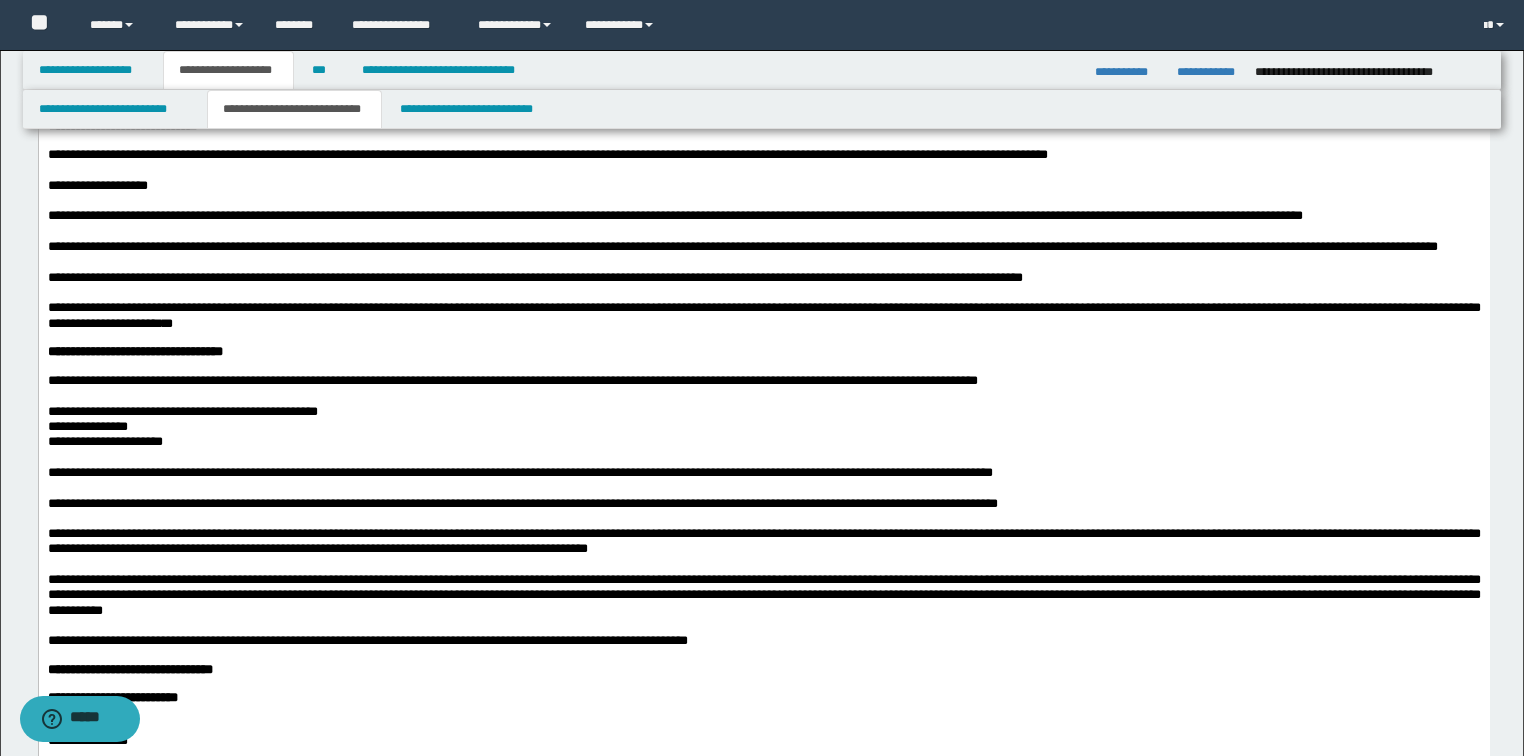 scroll, scrollTop: 1840, scrollLeft: 0, axis: vertical 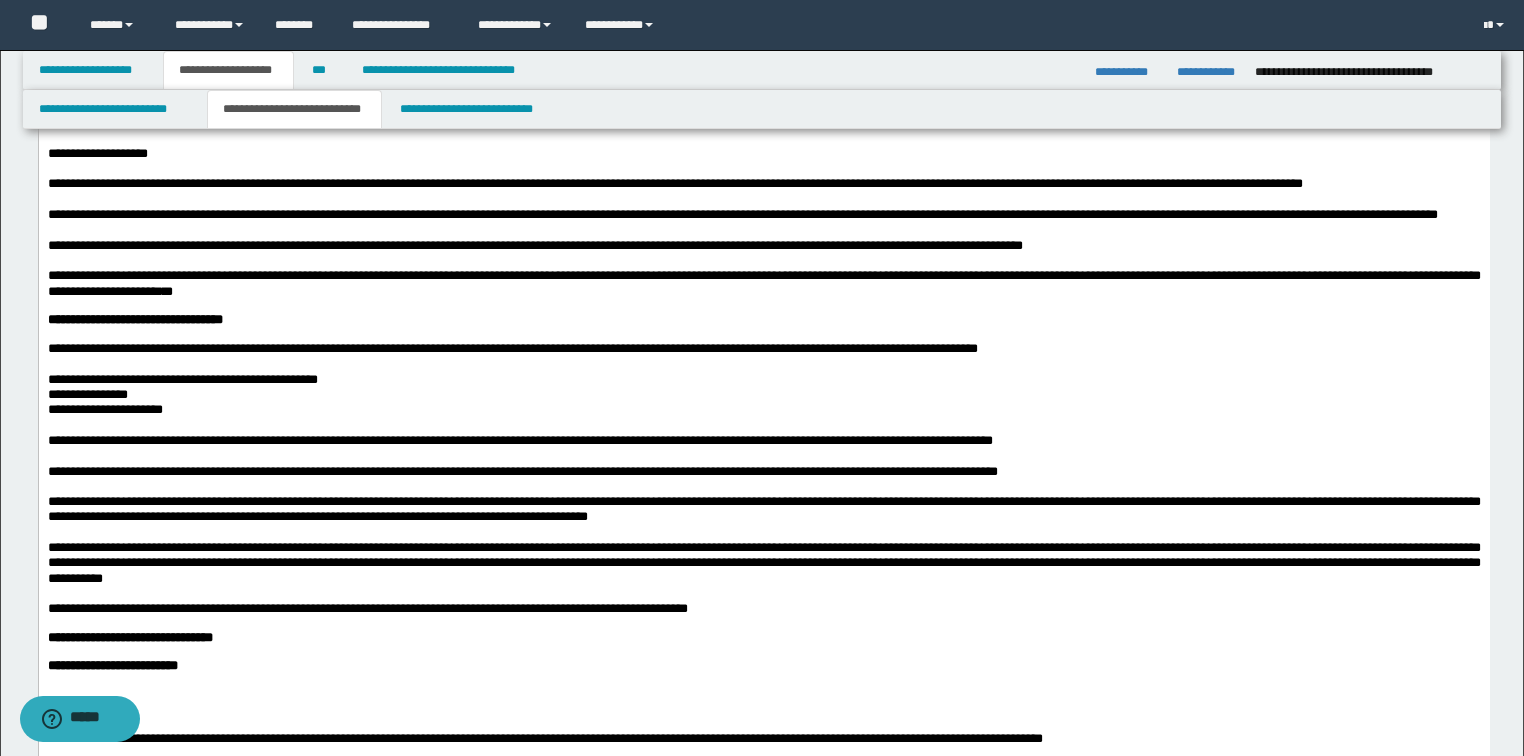 click on "**********" at bounding box center [234, 93] 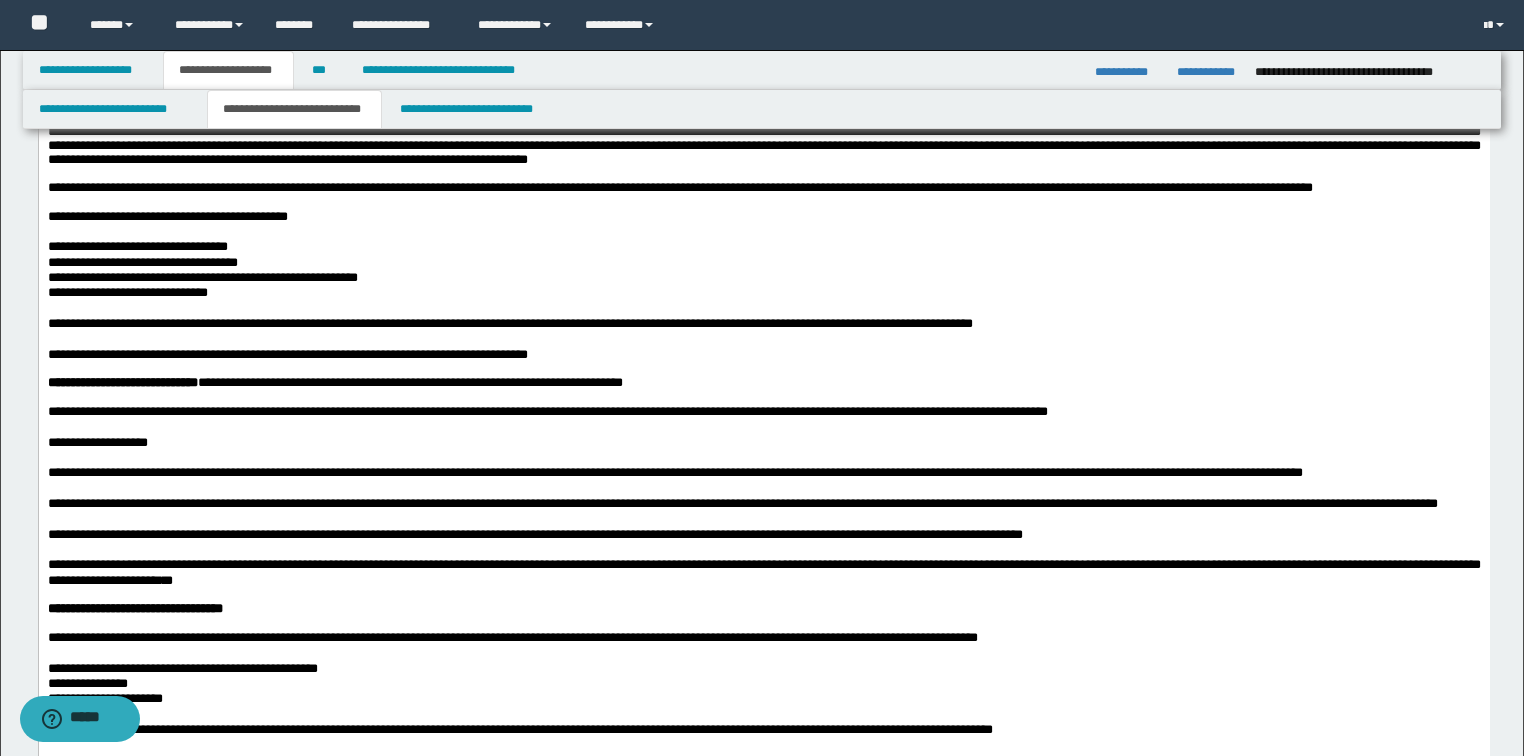 scroll, scrollTop: 1520, scrollLeft: 0, axis: vertical 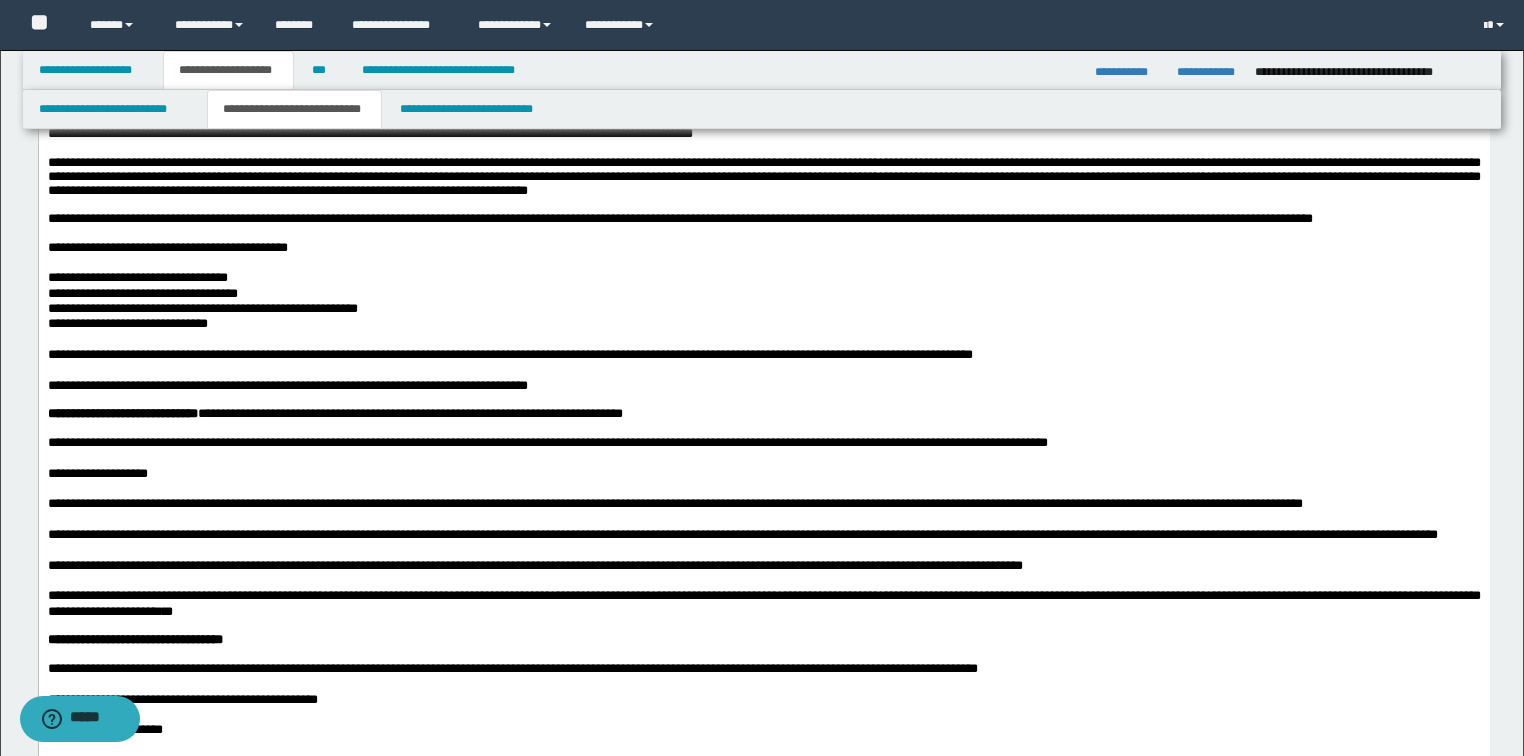 drag, startPoint x: 244, startPoint y: 203, endPoint x: 545, endPoint y: 200, distance: 301.01495 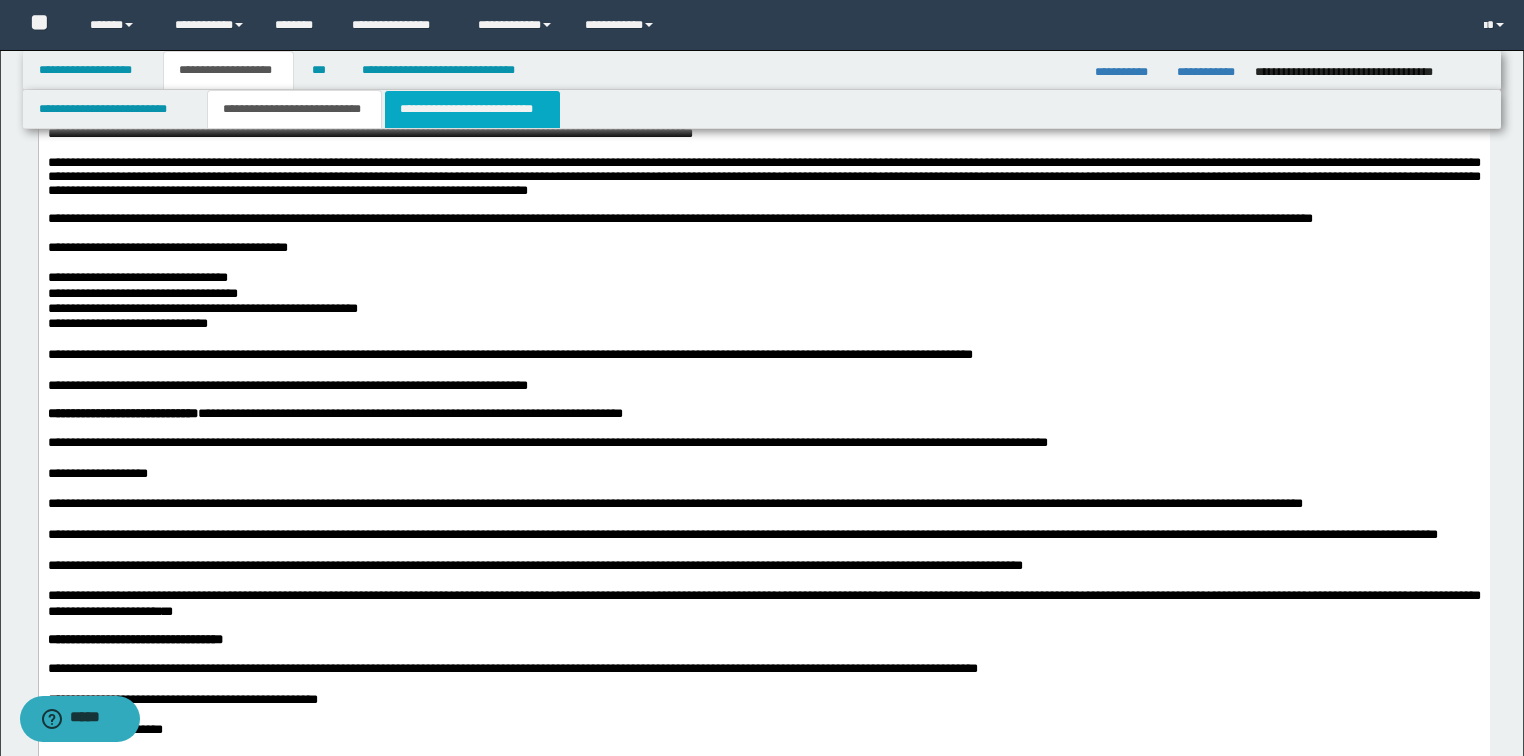click on "**********" at bounding box center (472, 109) 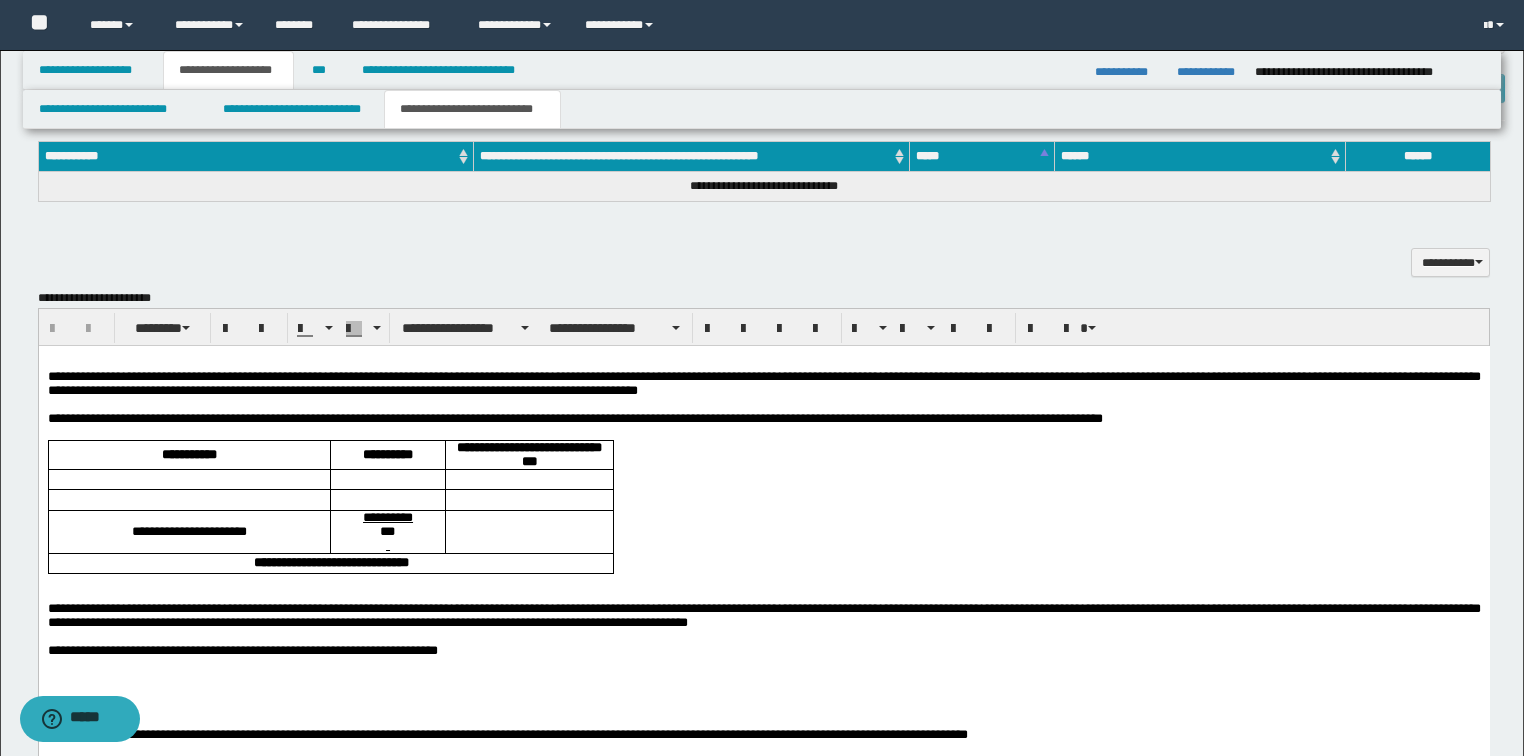 scroll, scrollTop: 960, scrollLeft: 0, axis: vertical 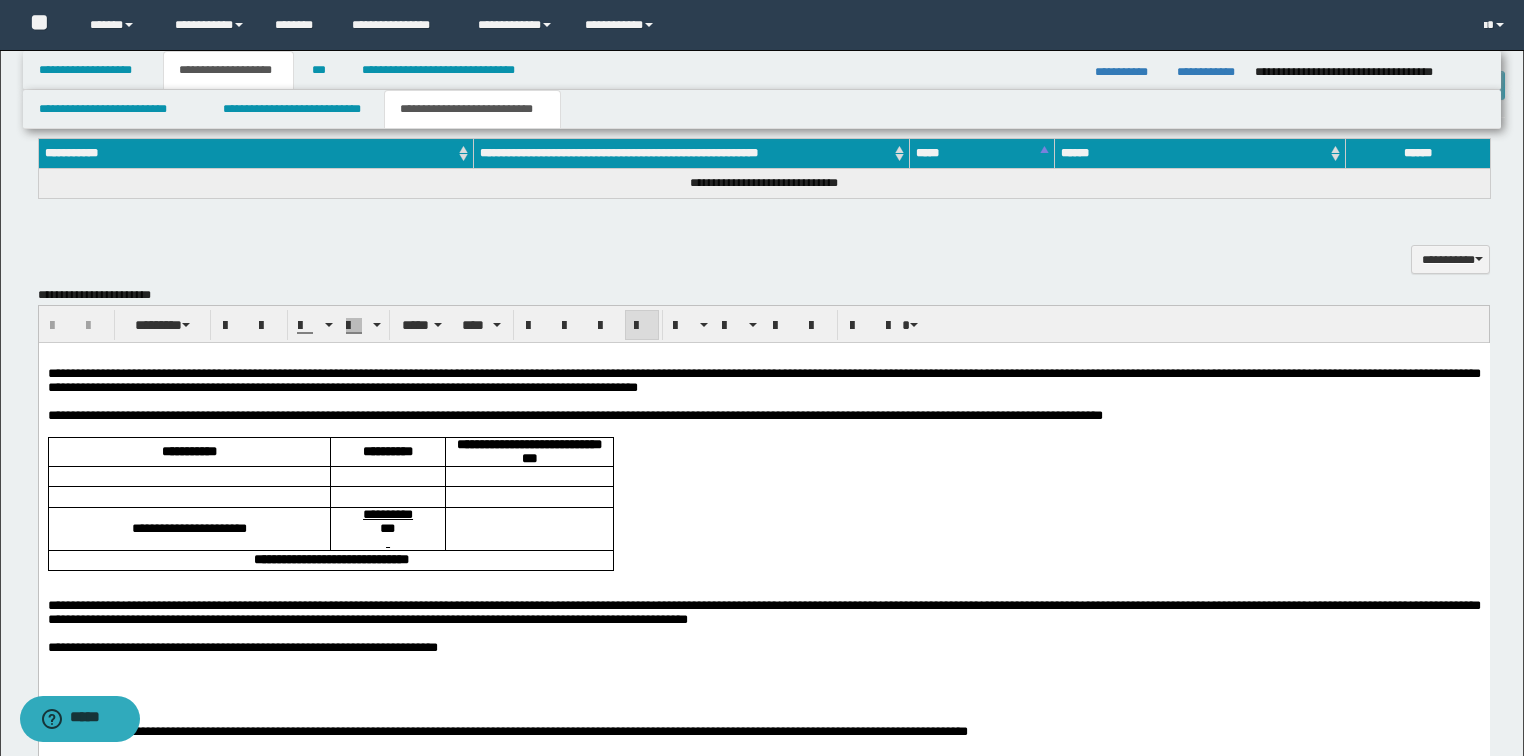 click on "**********" at bounding box center (763, 380) 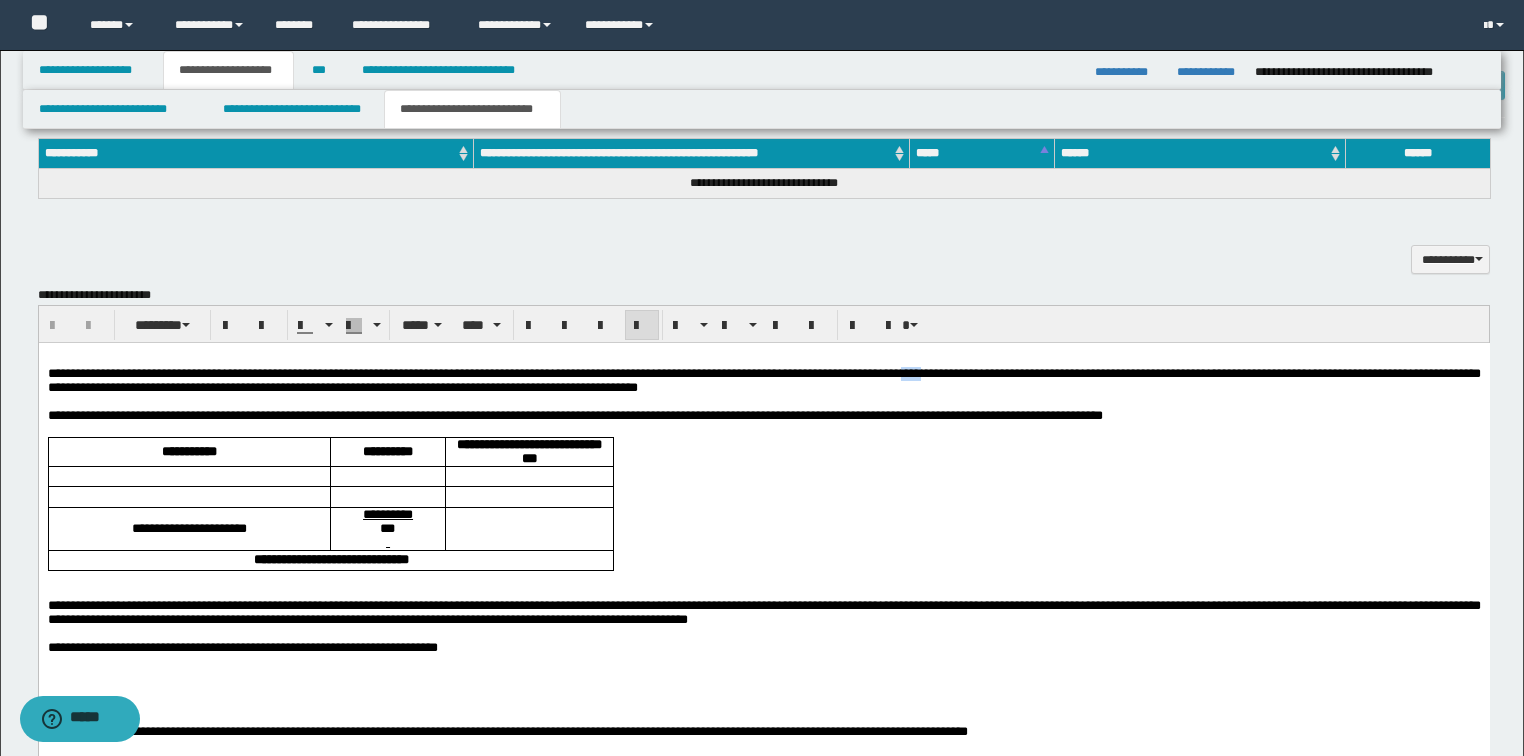 click on "**********" at bounding box center [763, 380] 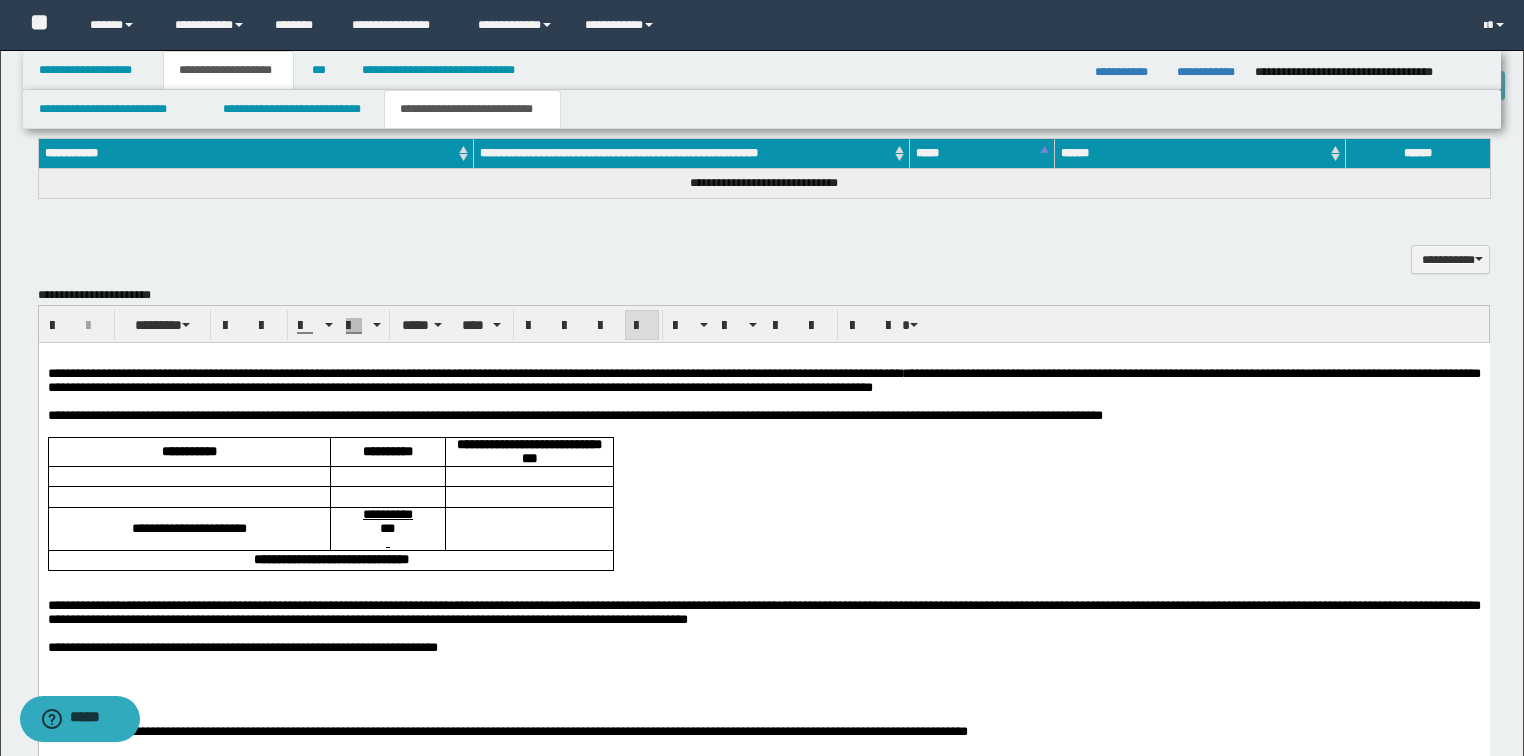 click at bounding box center [763, 359] 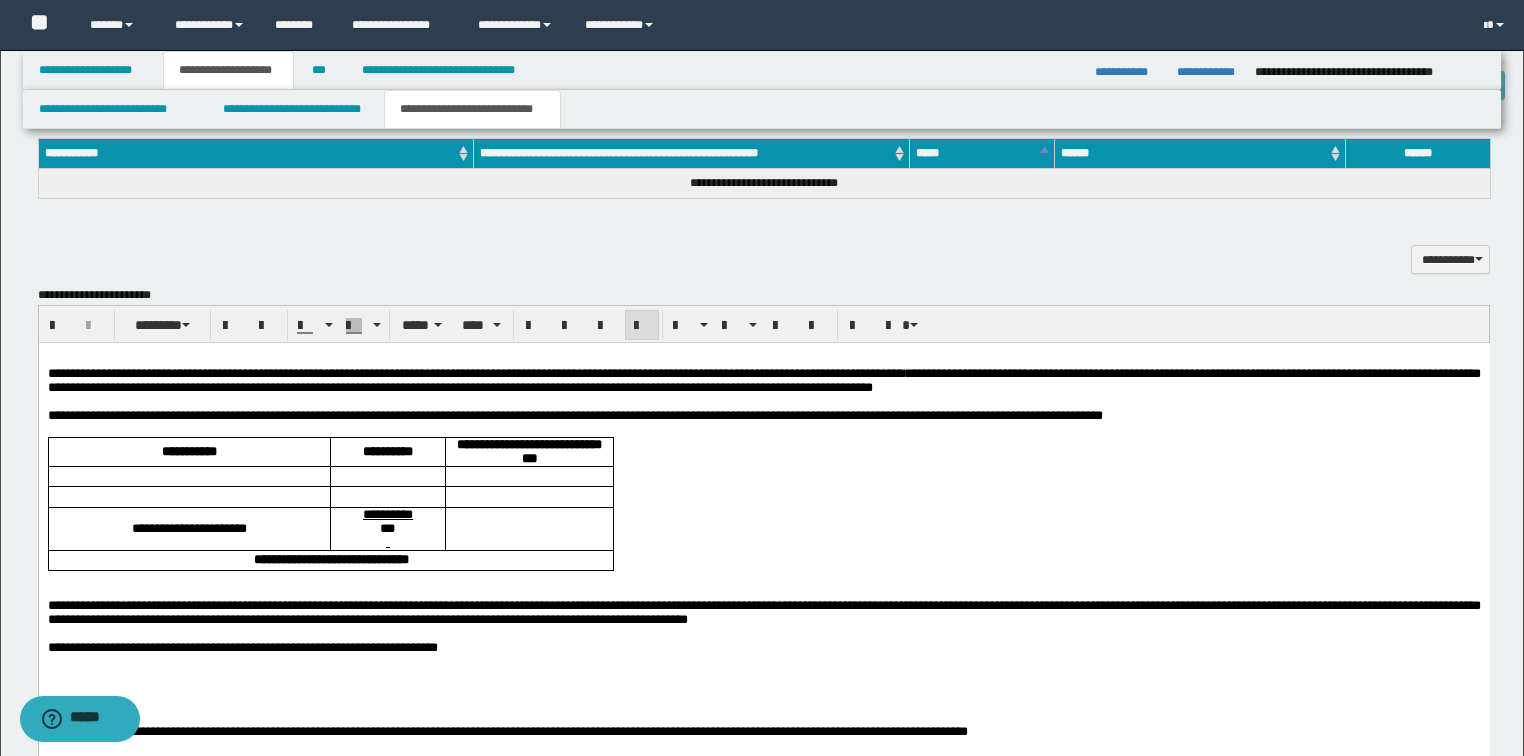 click on "**********" at bounding box center (763, 380) 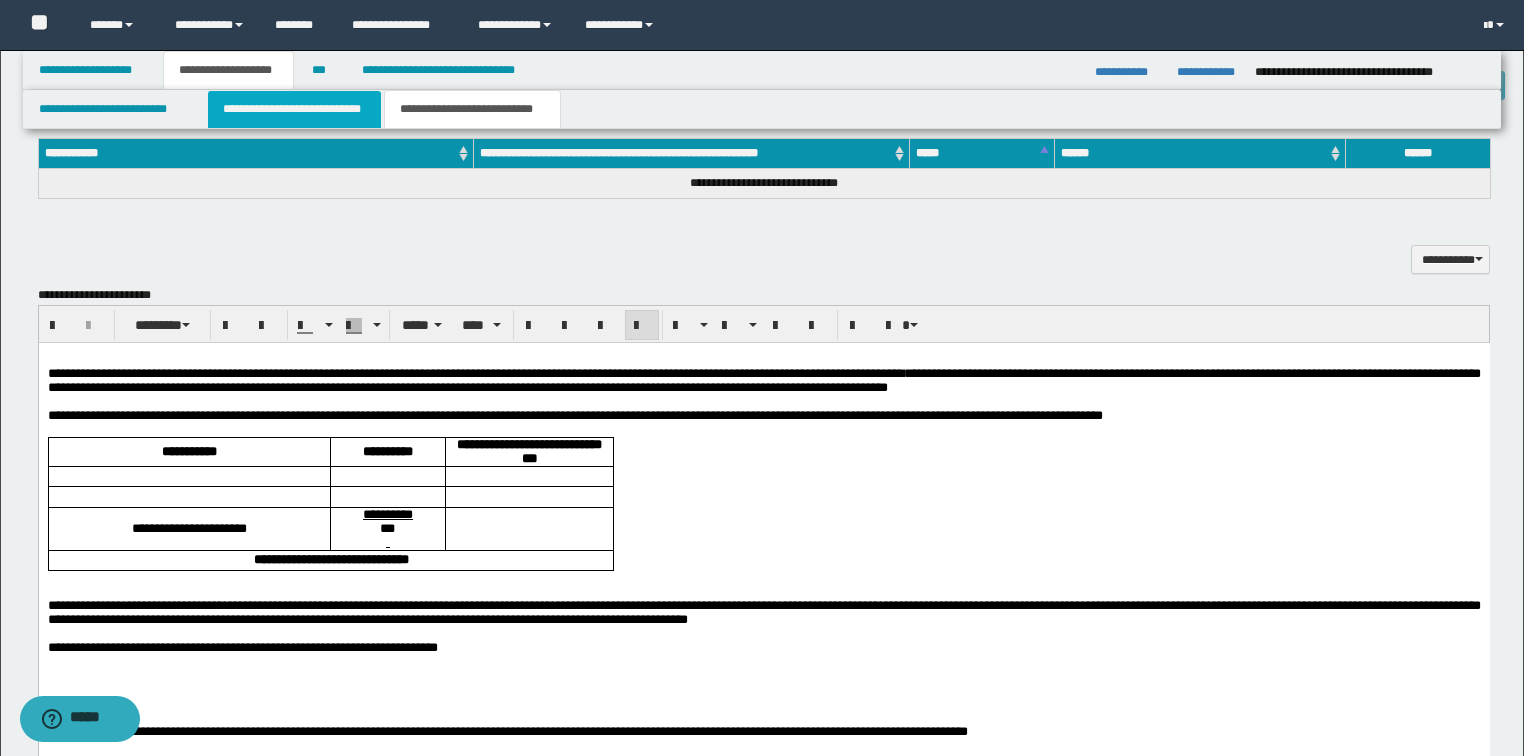 click on "**********" at bounding box center [294, 109] 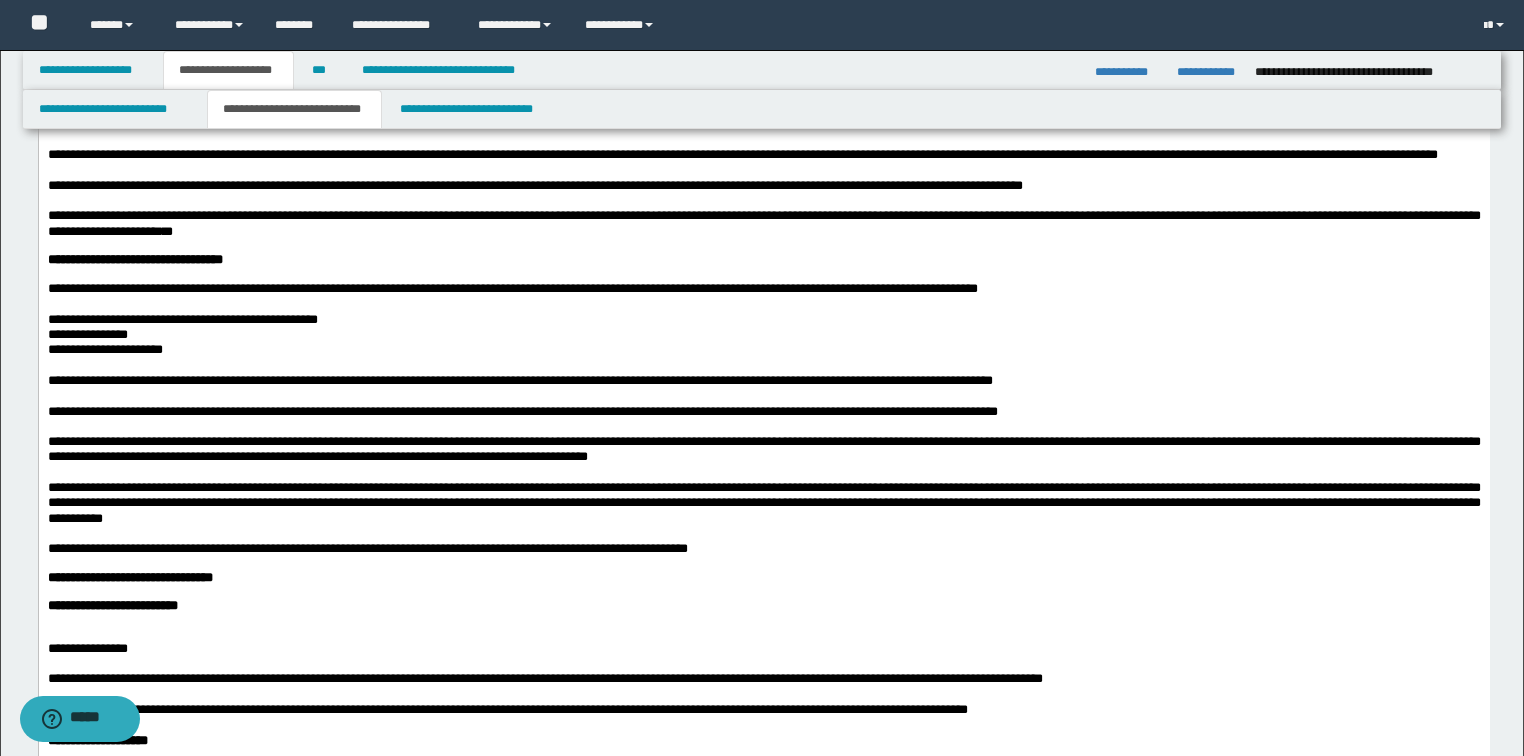 scroll, scrollTop: 1840, scrollLeft: 0, axis: vertical 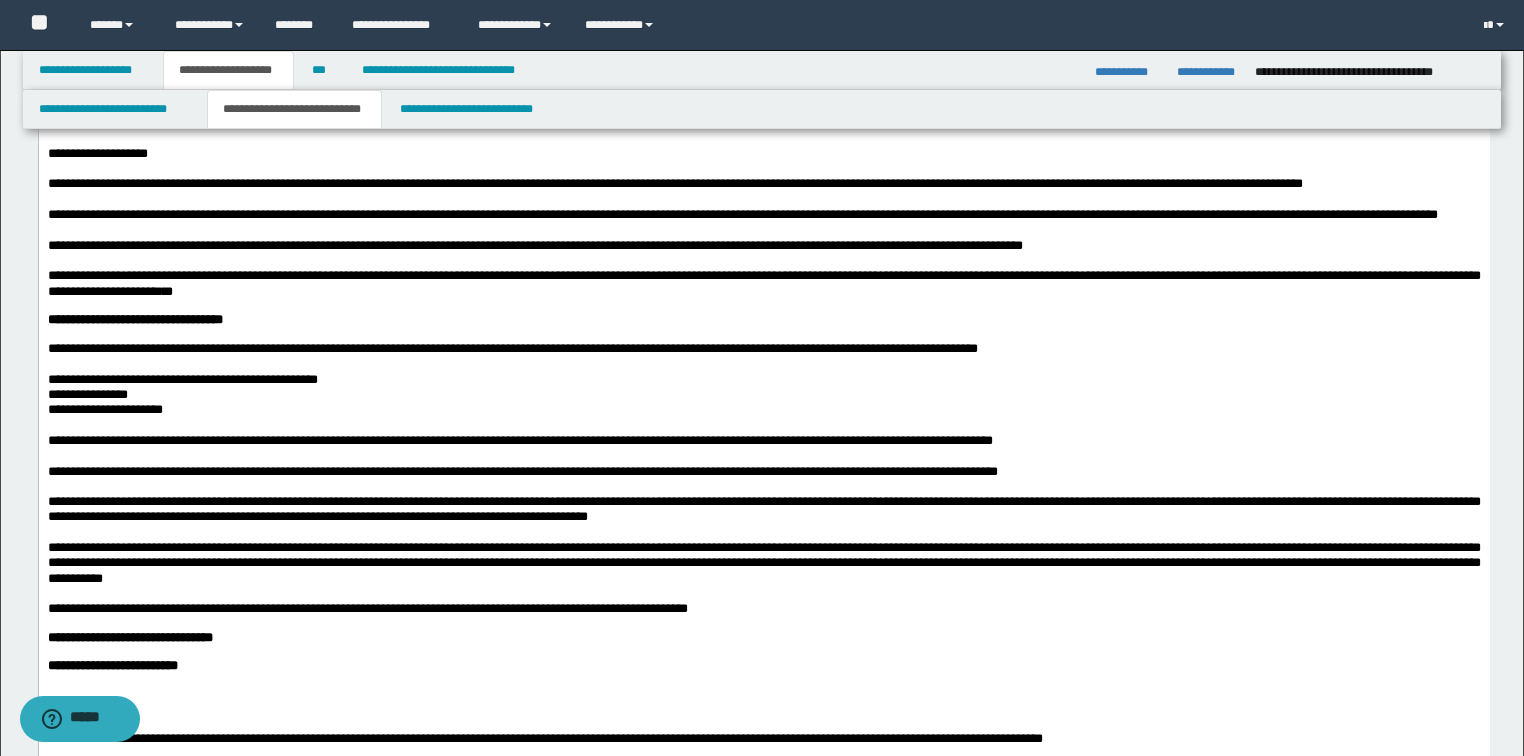 drag, startPoint x: 243, startPoint y: 328, endPoint x: 335, endPoint y: 332, distance: 92.086914 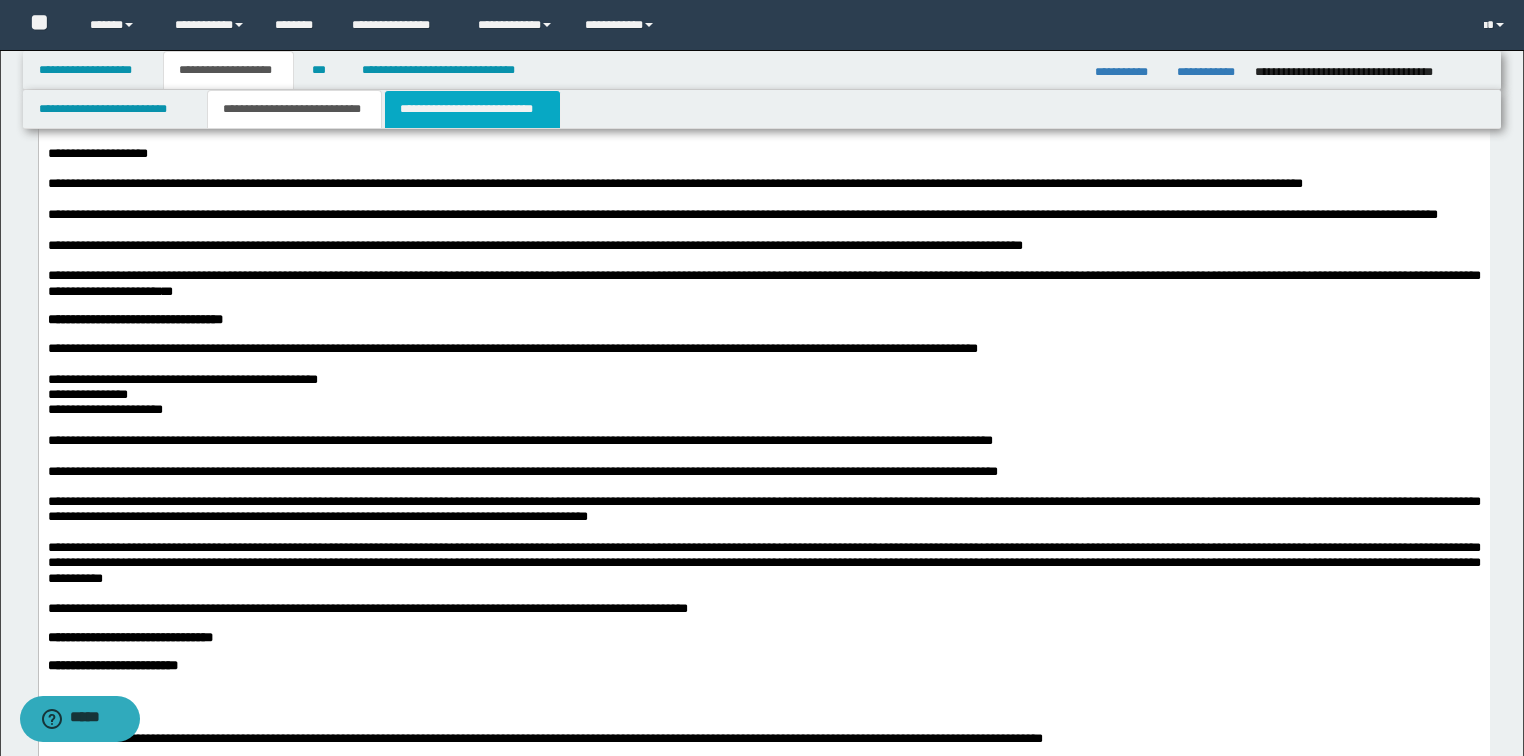 drag, startPoint x: 459, startPoint y: 120, endPoint x: 517, endPoint y: 776, distance: 658.559 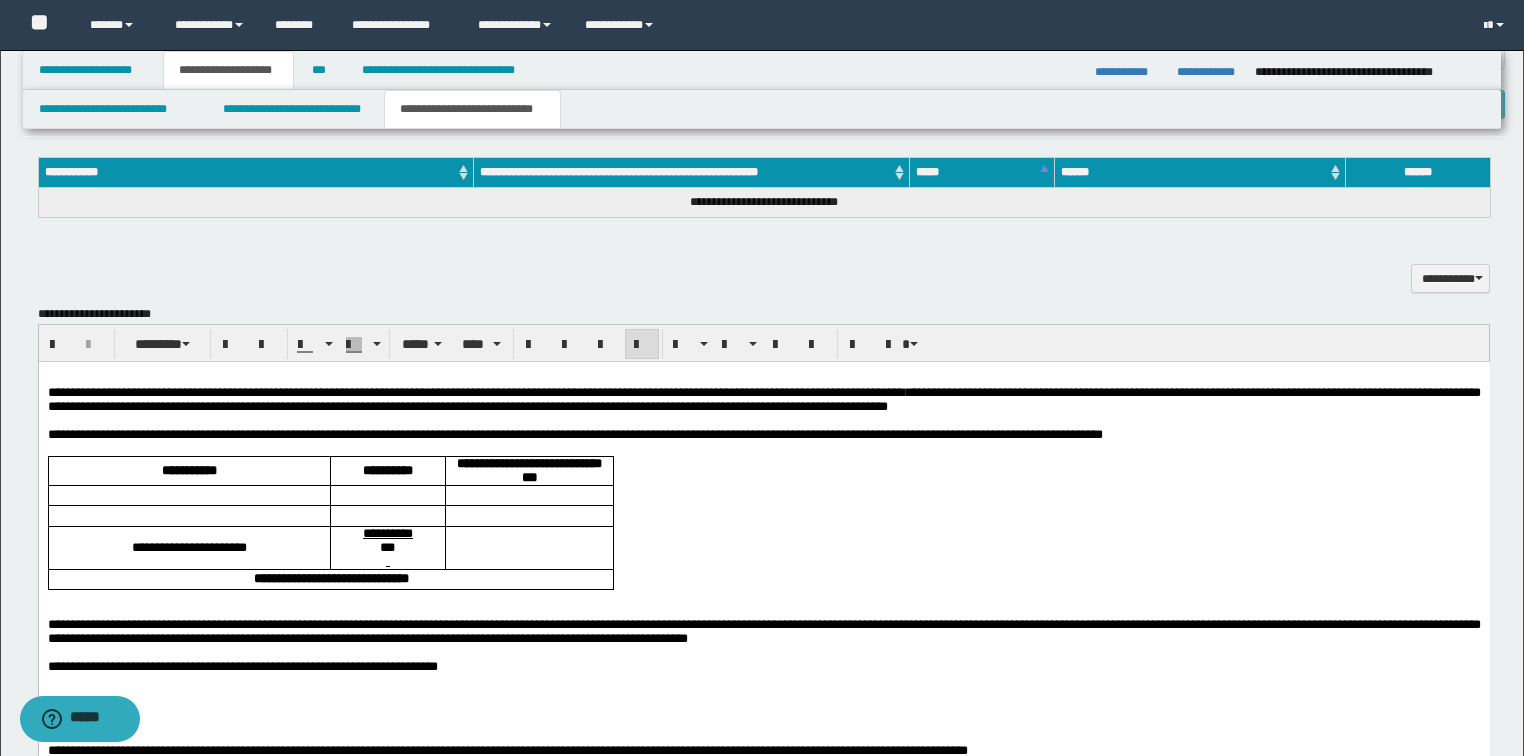 scroll, scrollTop: 880, scrollLeft: 0, axis: vertical 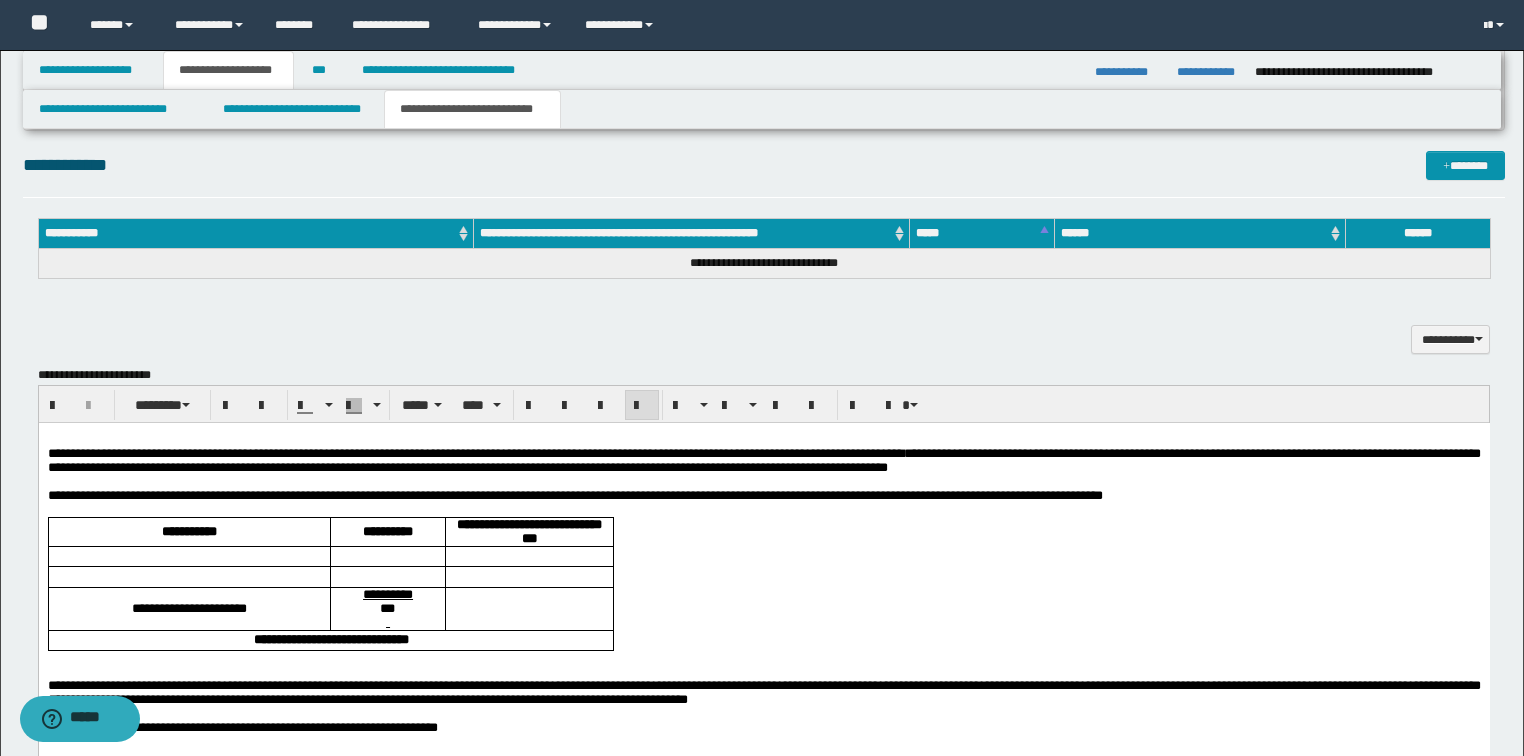 click on "**********" at bounding box center [763, 460] 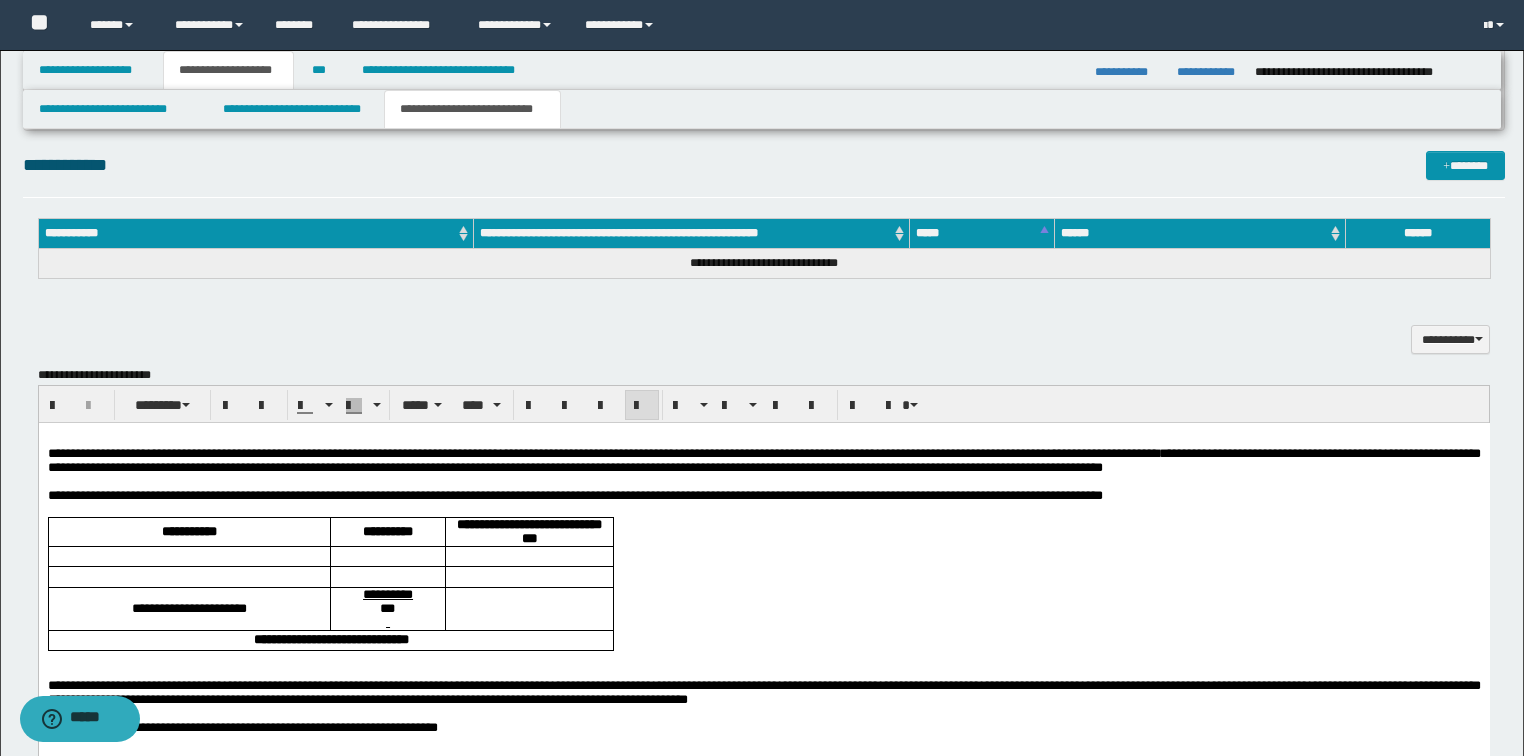 click on "**********" at bounding box center [763, 460] 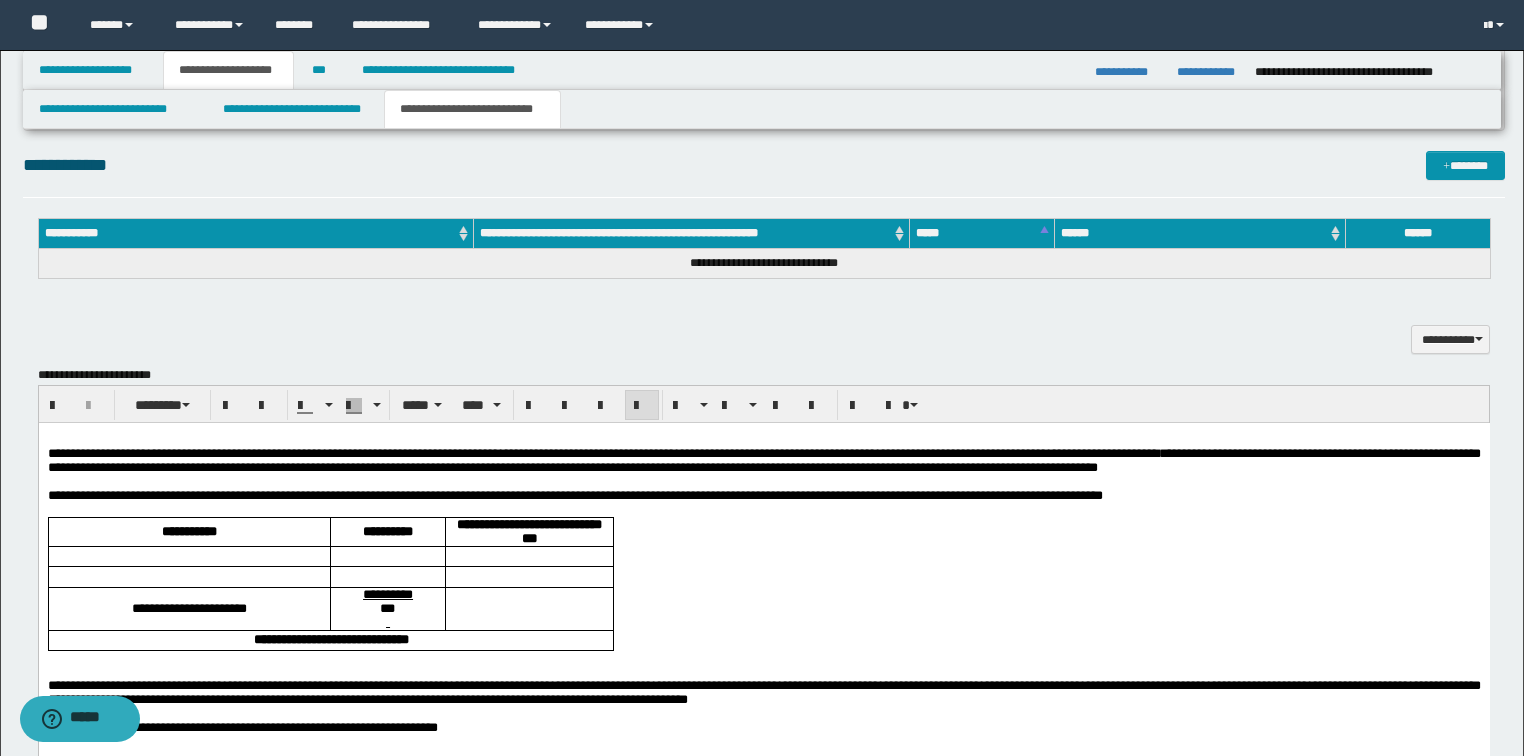 click on "**********" at bounding box center [763, 460] 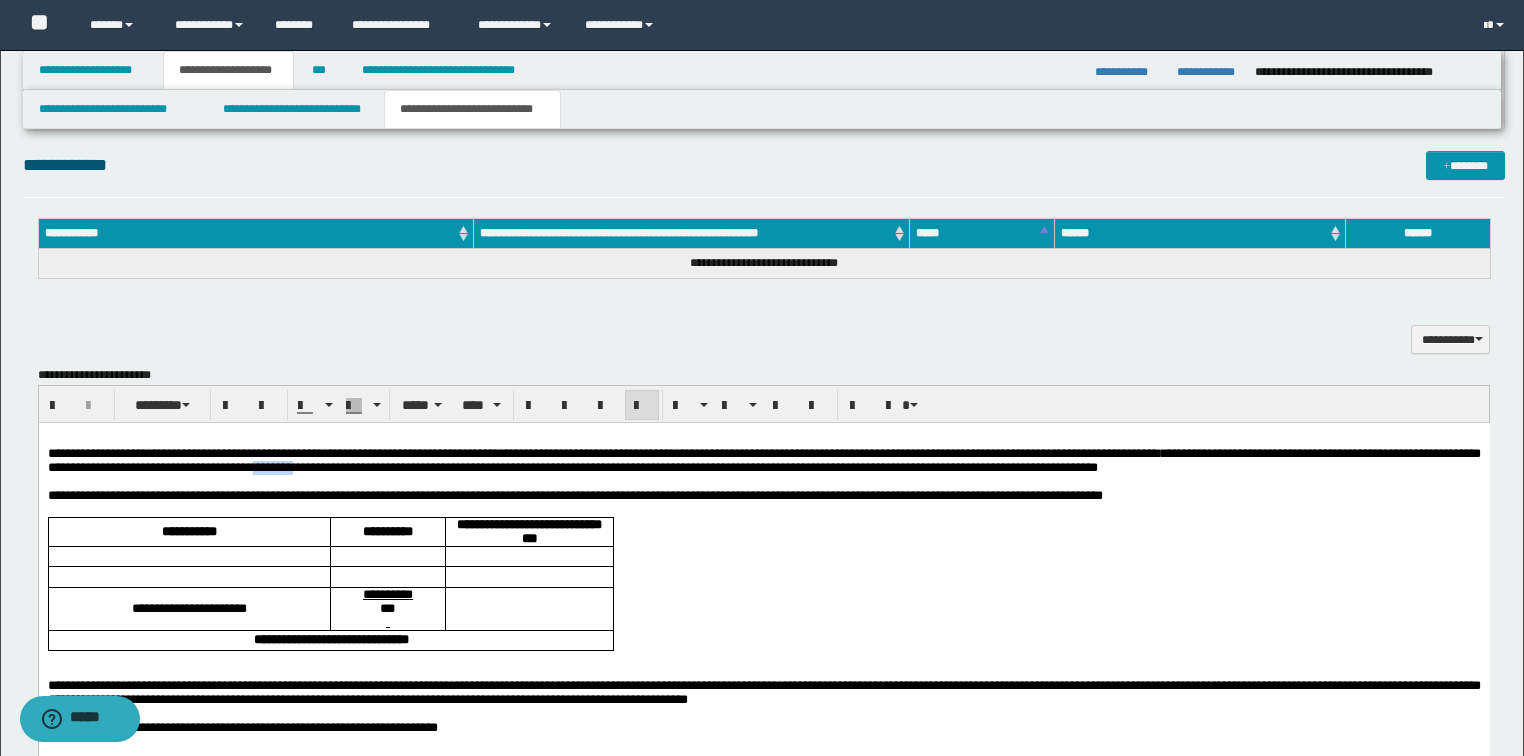 click on "**********" at bounding box center (763, 460) 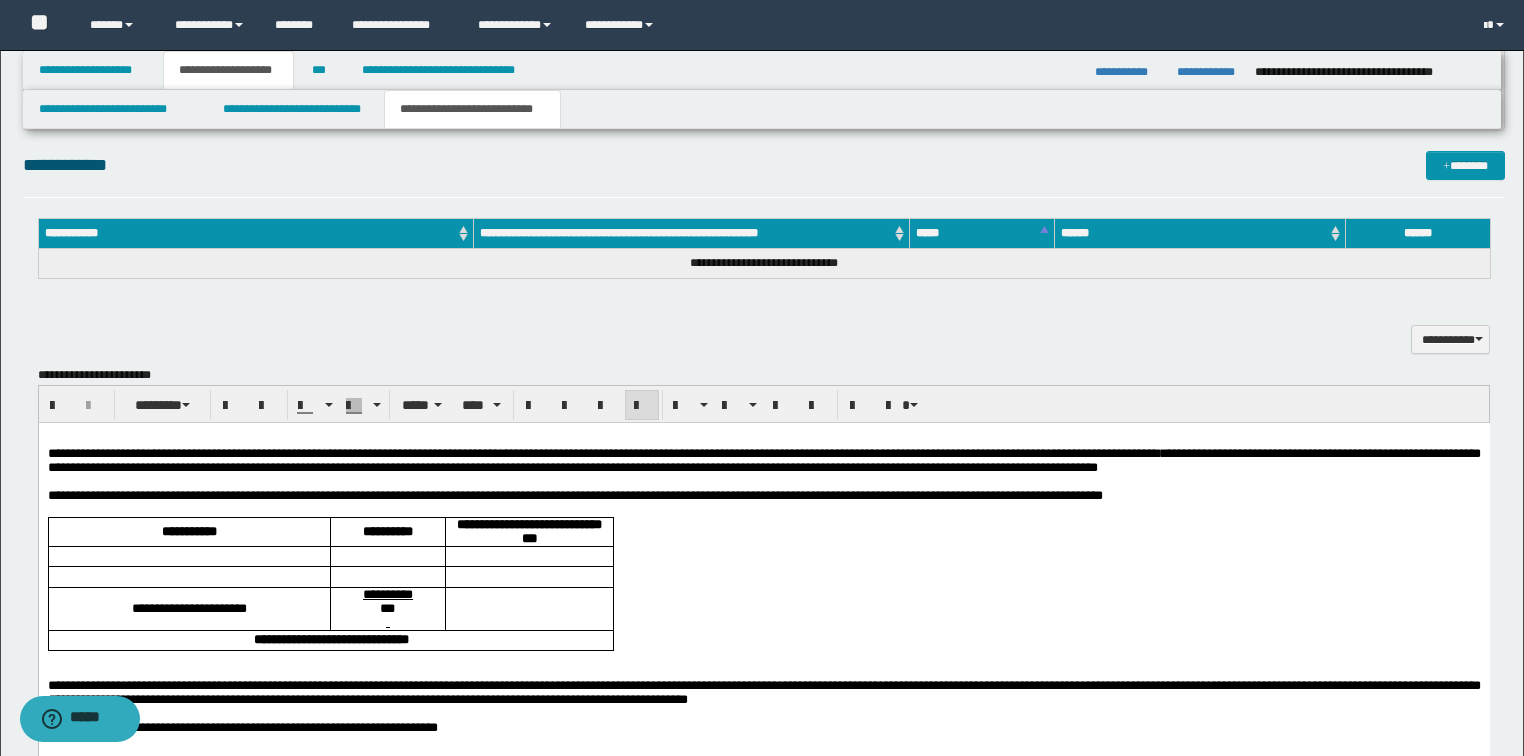 drag, startPoint x: 621, startPoint y: 590, endPoint x: 627, endPoint y: 573, distance: 18.027756 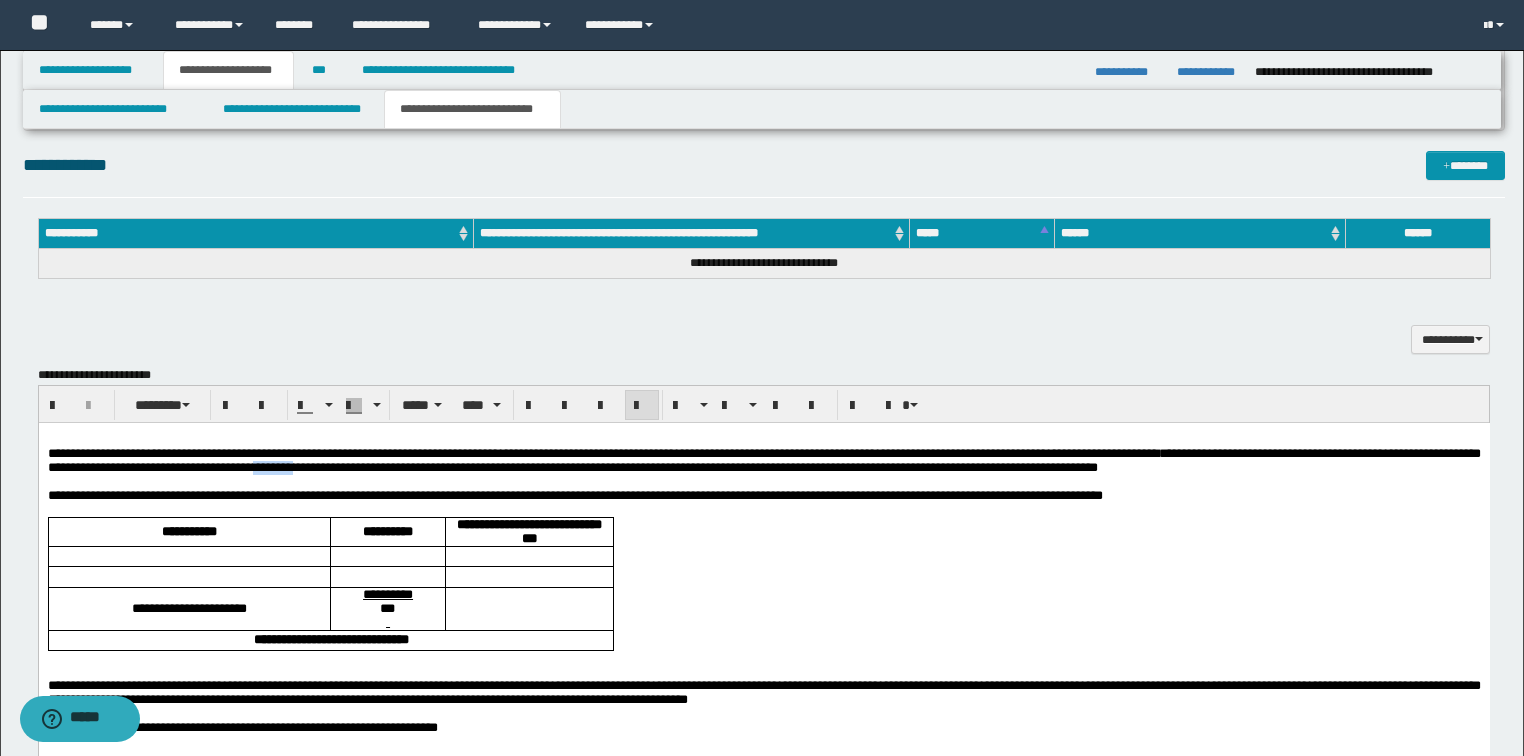 click on "**********" at bounding box center (763, 460) 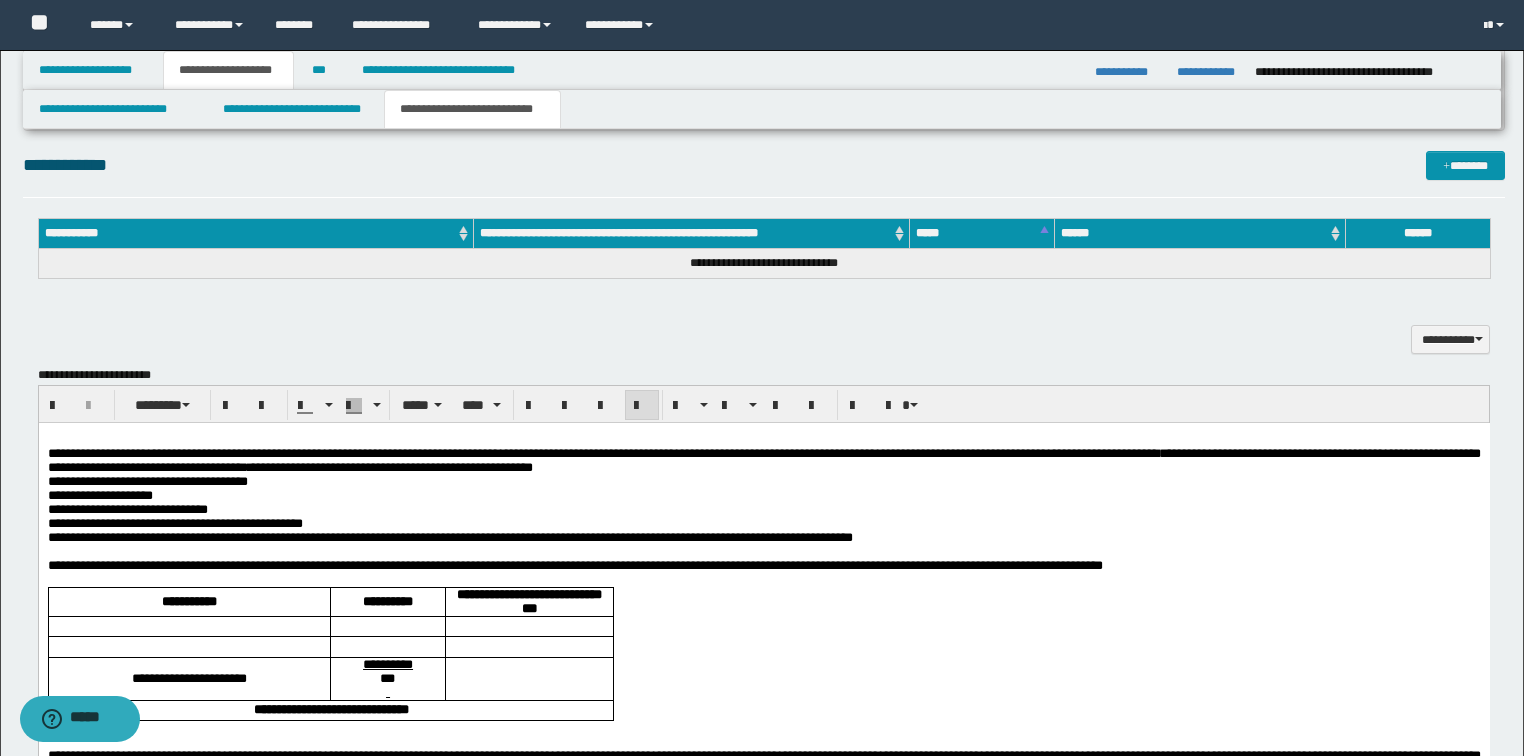 click on "**********" at bounding box center [763, 495] 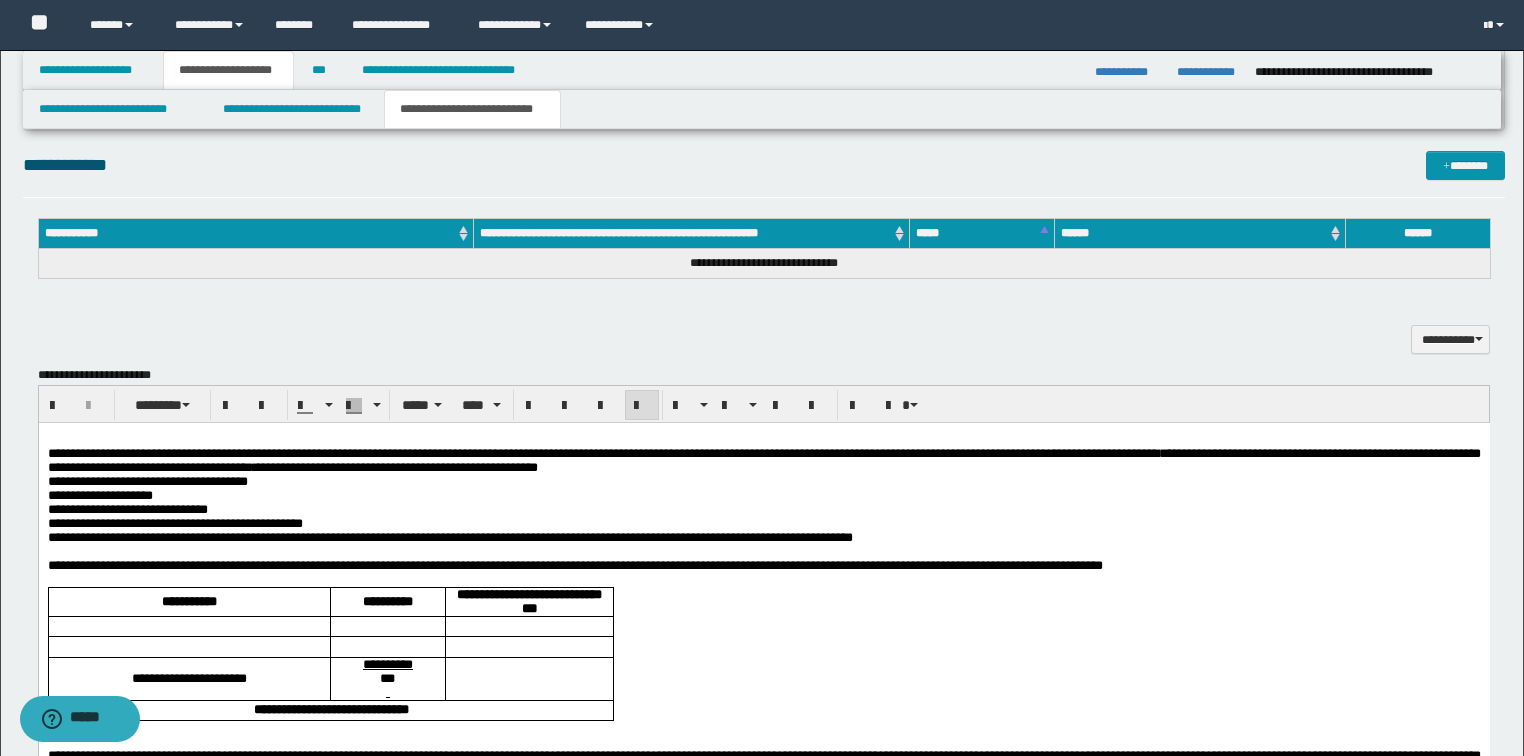 click on "**********" at bounding box center [763, 495] 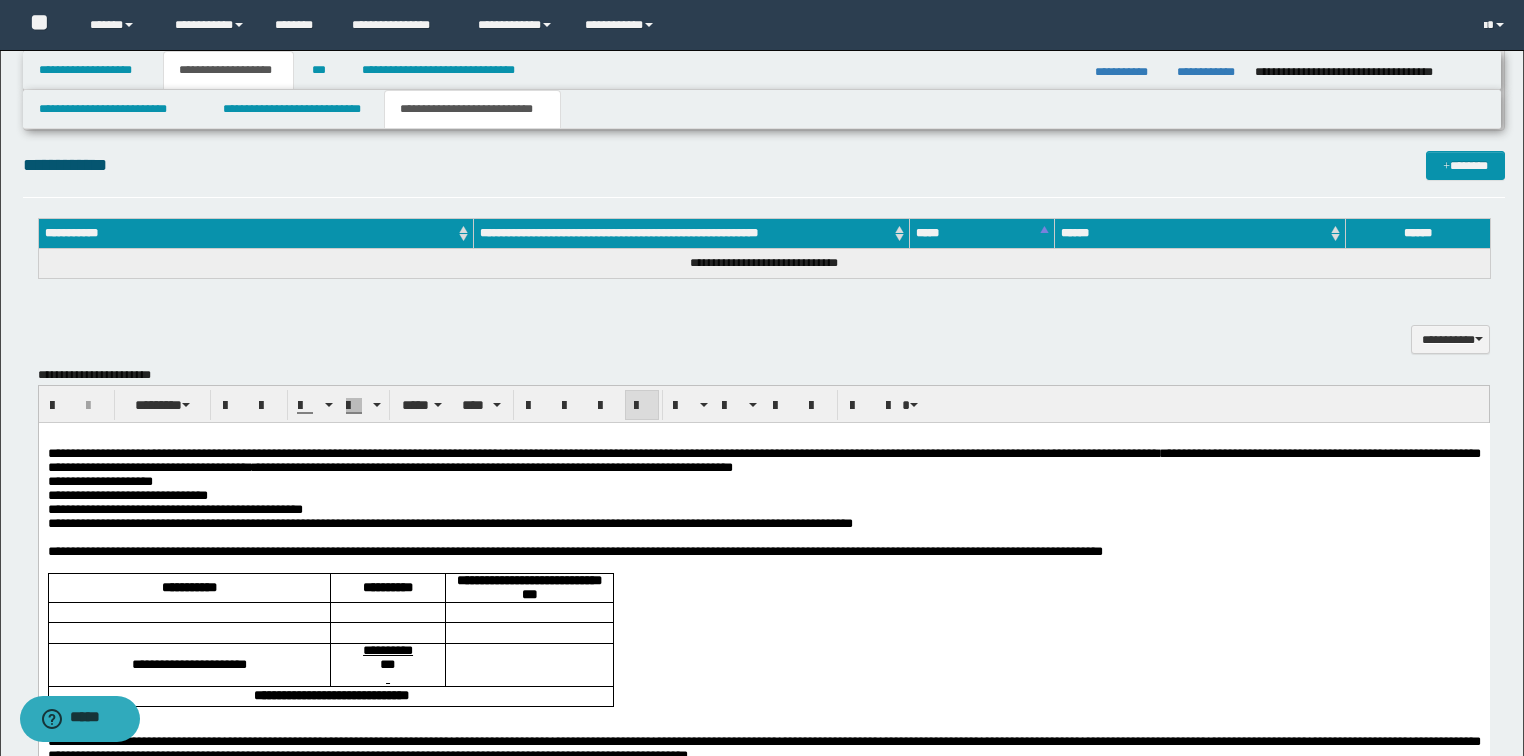 click on "**********" at bounding box center (763, 488) 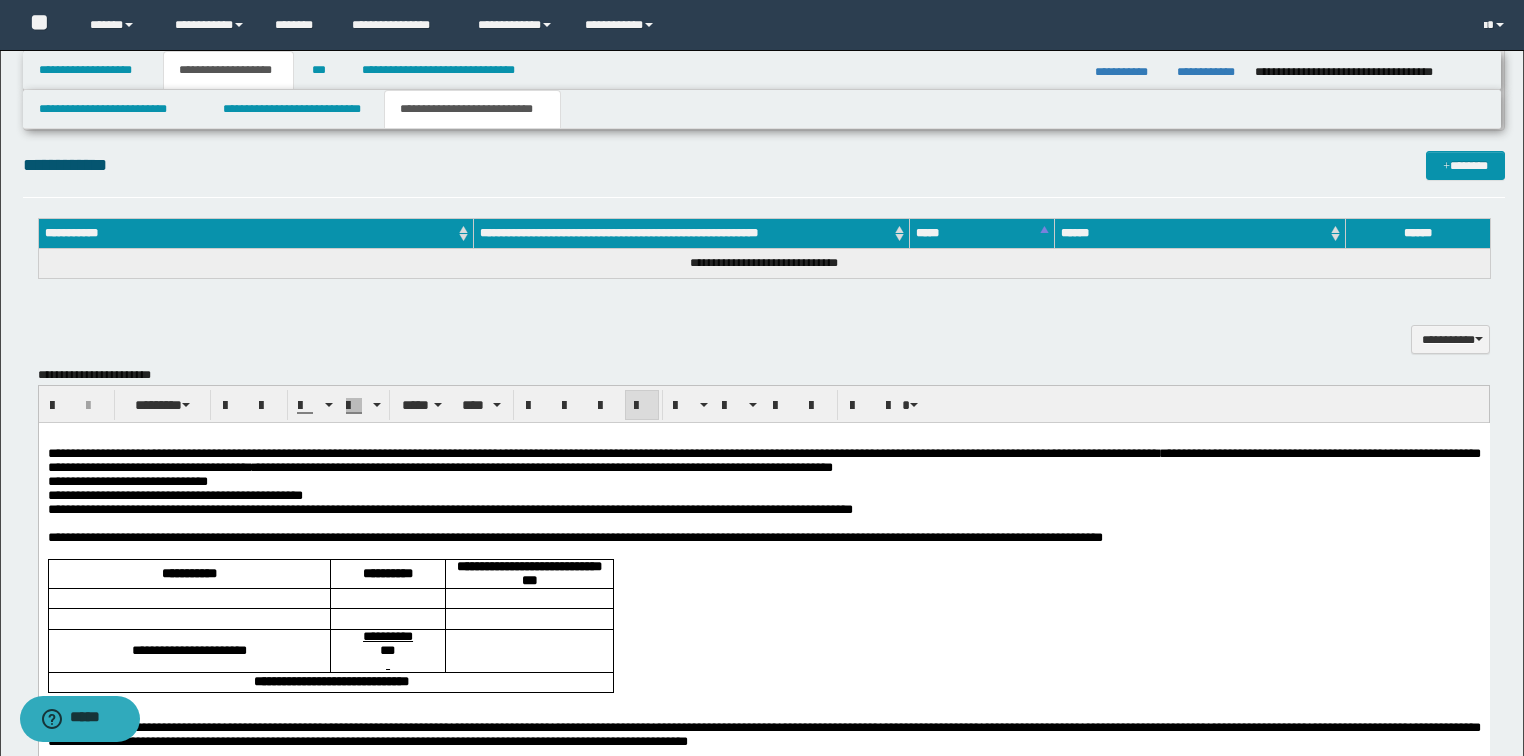 click on "**********" at bounding box center [763, 481] 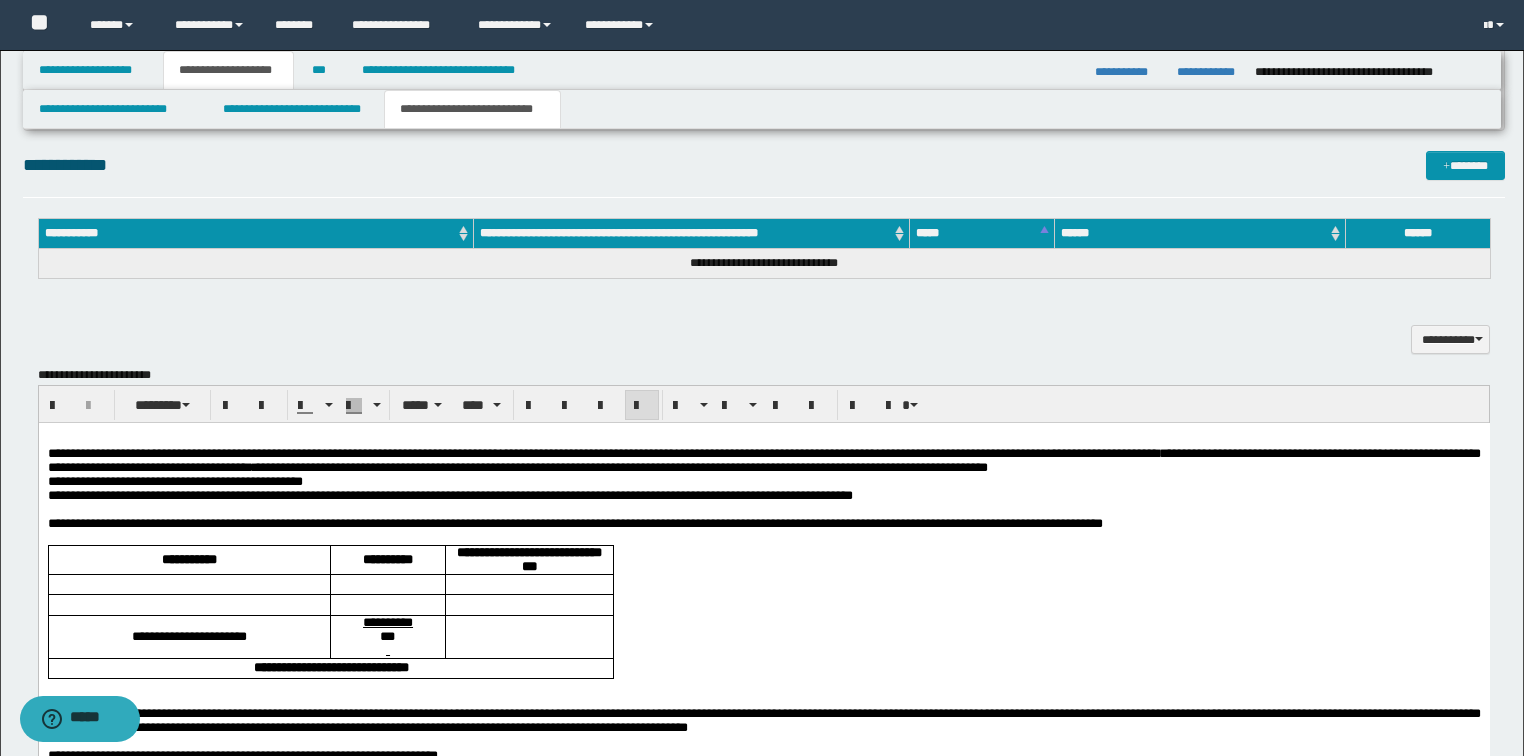 click on "**********" at bounding box center [763, 474] 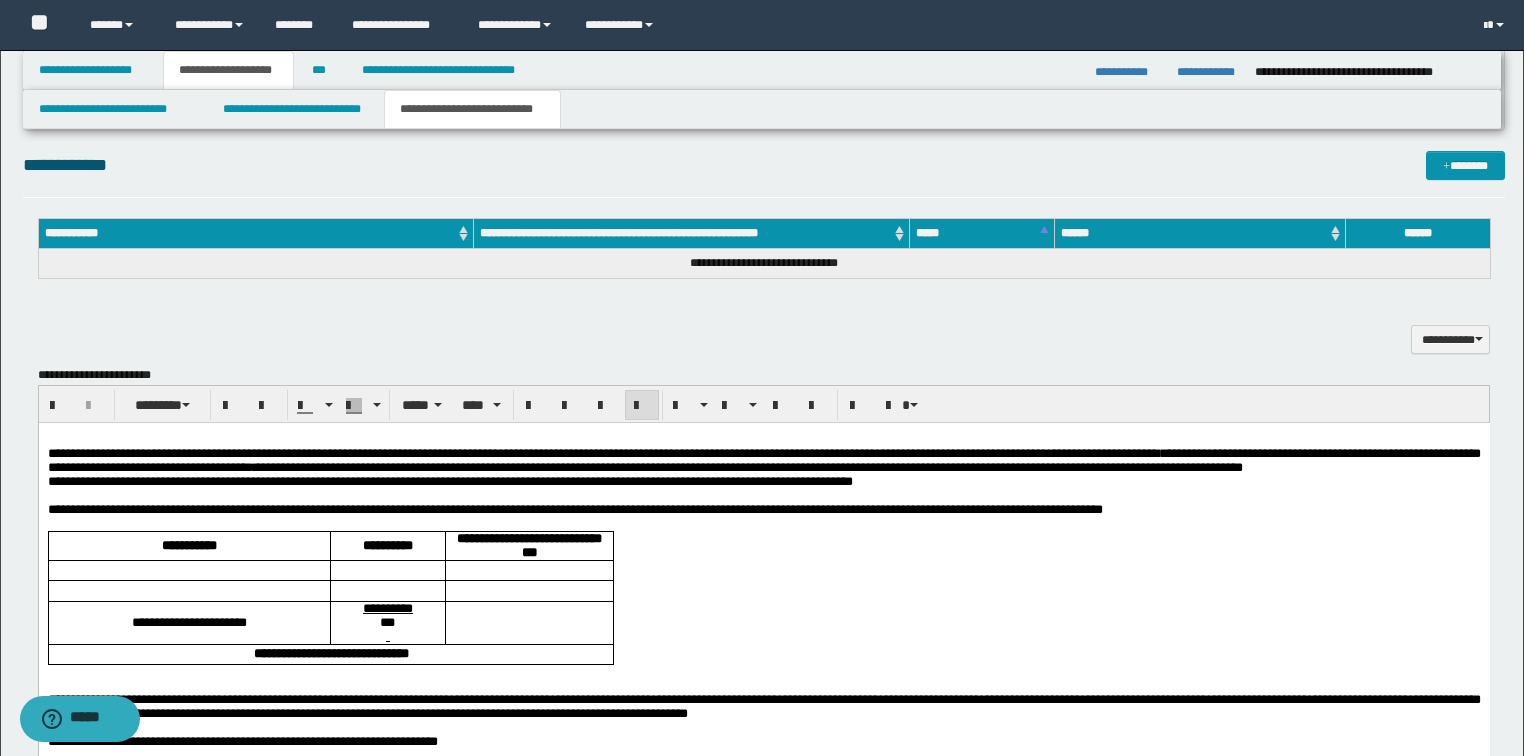 click on "**********" at bounding box center (763, 467) 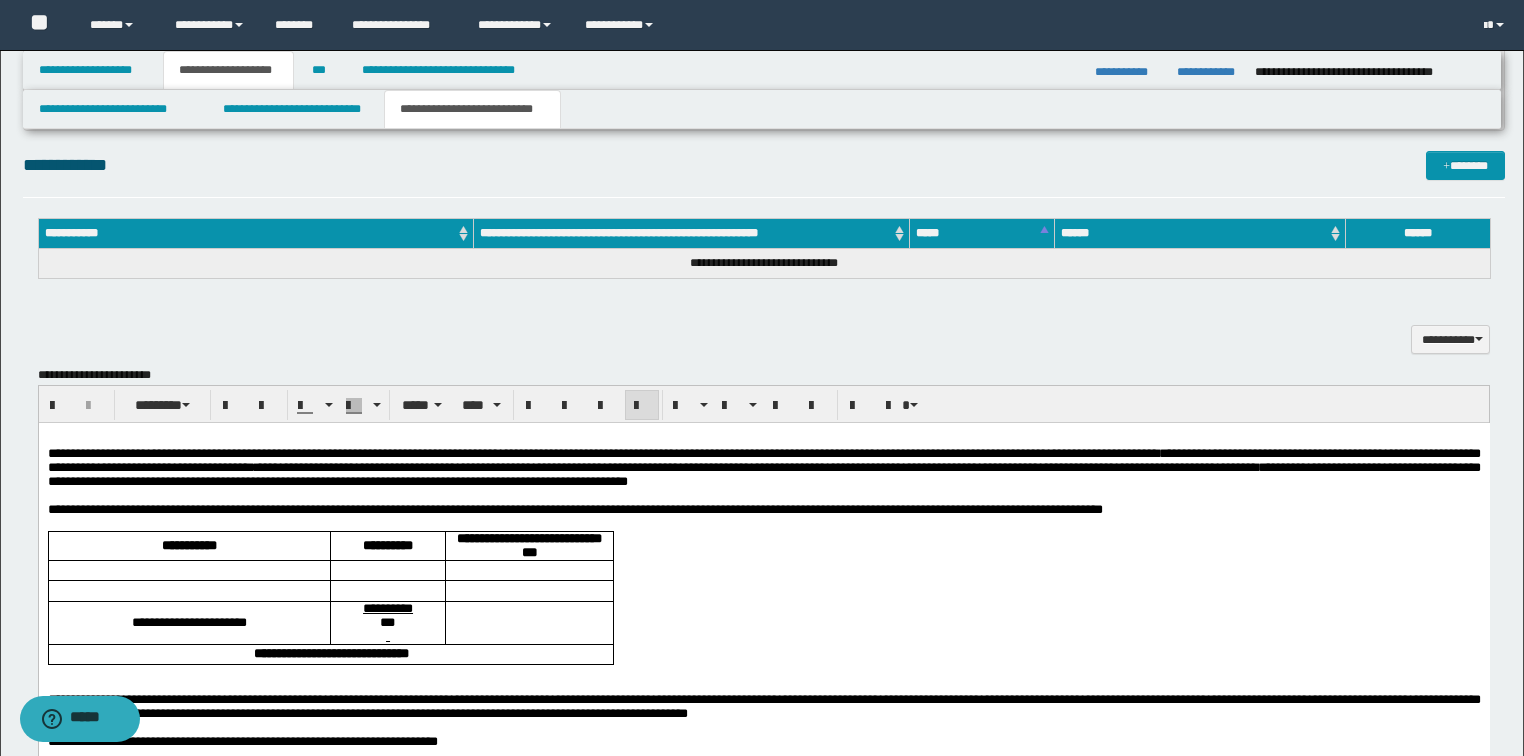 click on "**********" at bounding box center (763, 467) 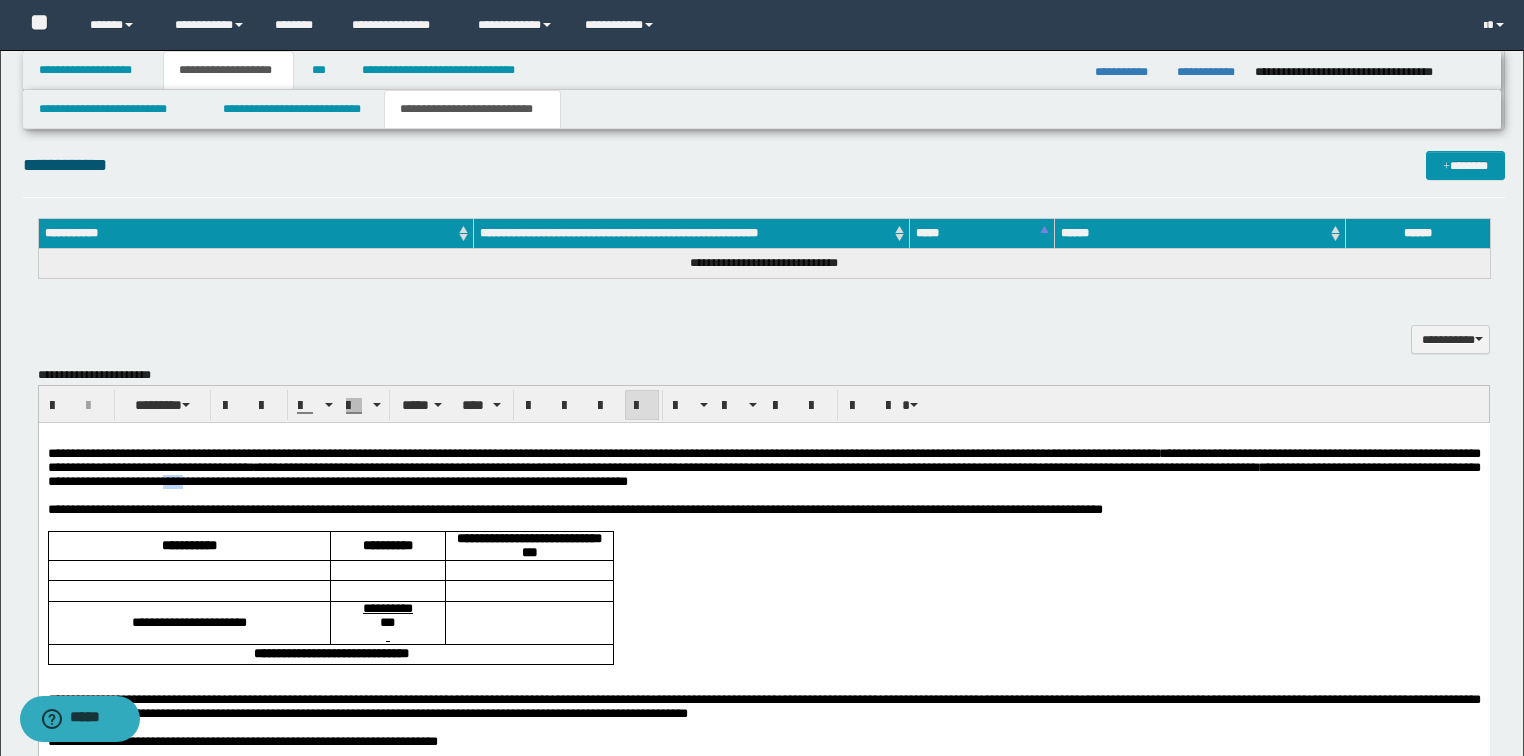 click on "**********" at bounding box center [763, 467] 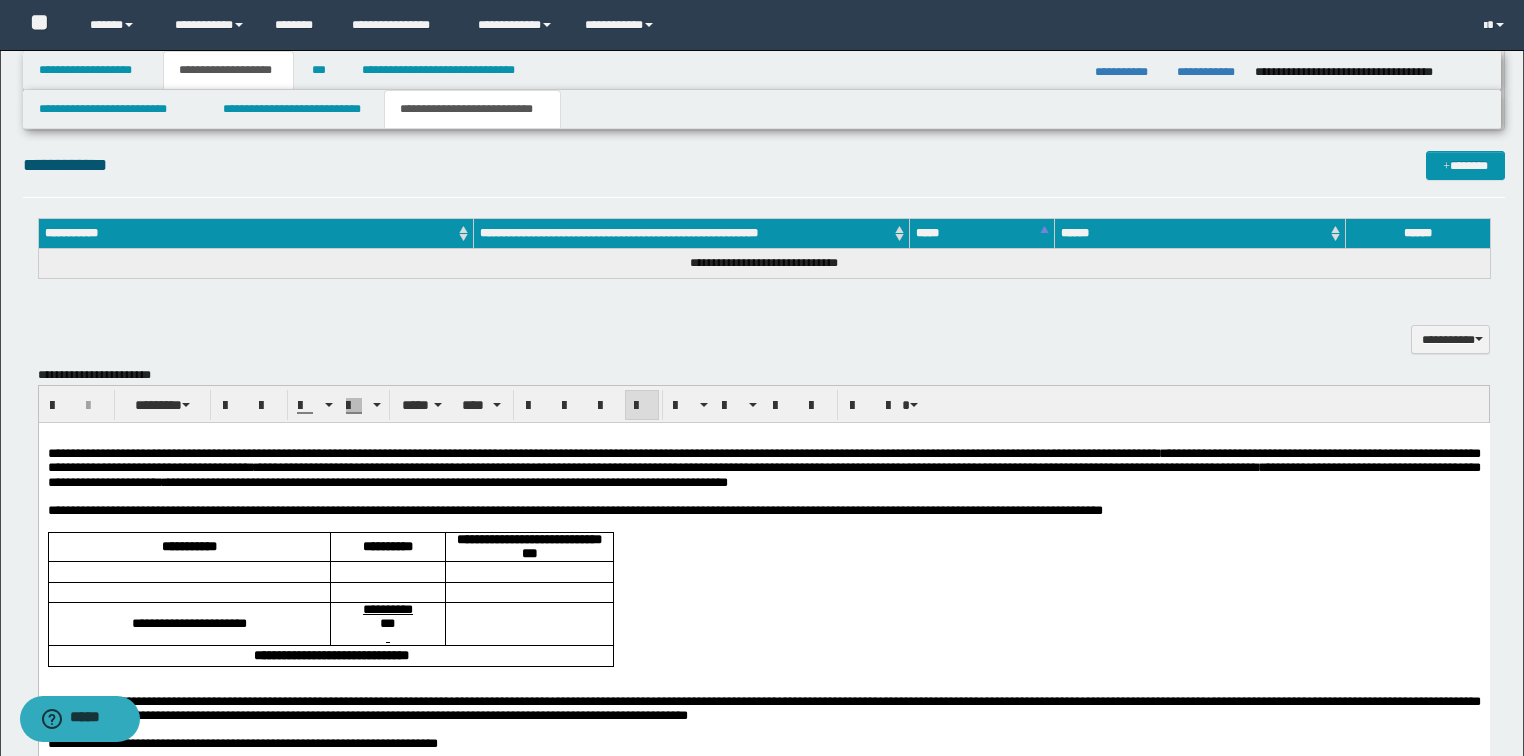 click on "**********" at bounding box center (763, 468) 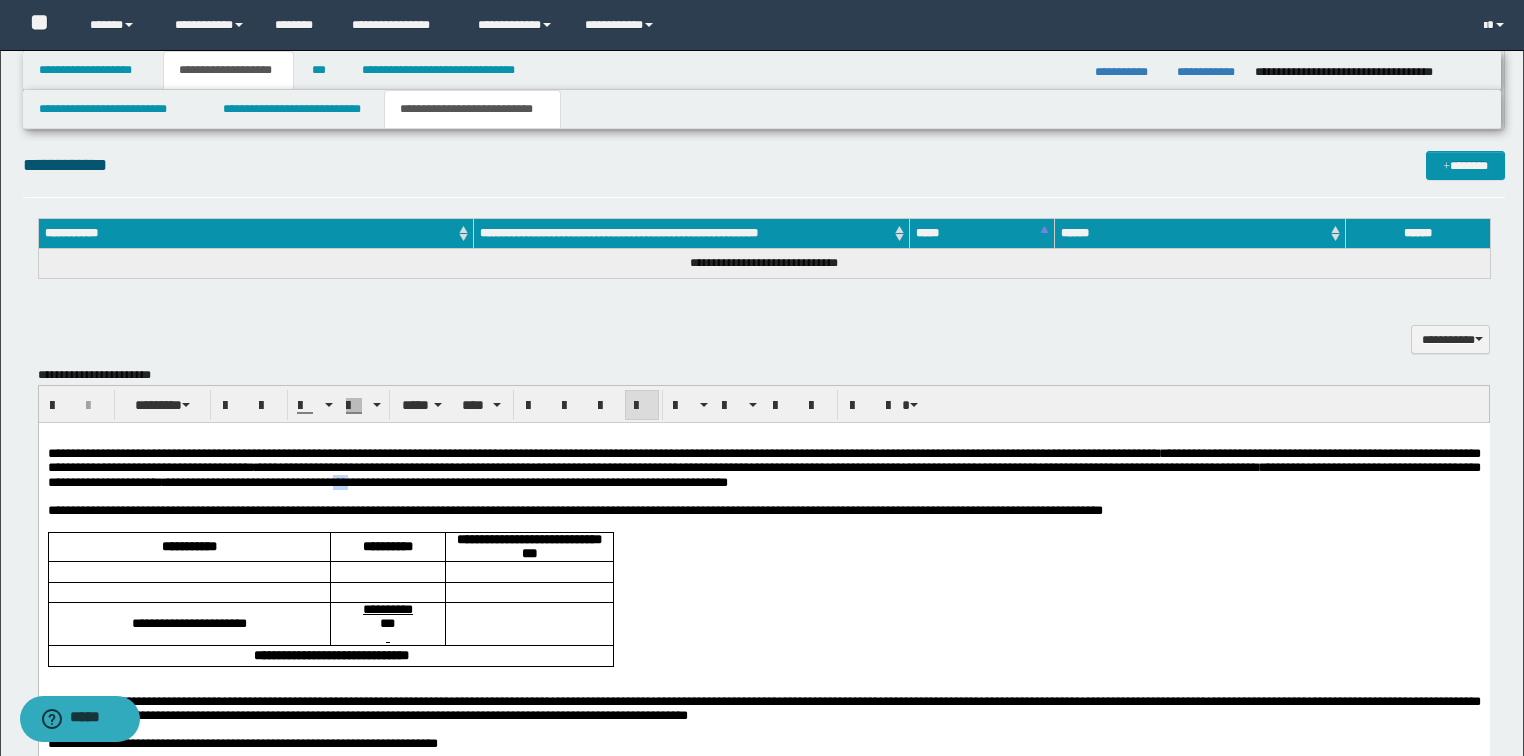 click on "**********" at bounding box center [763, 468] 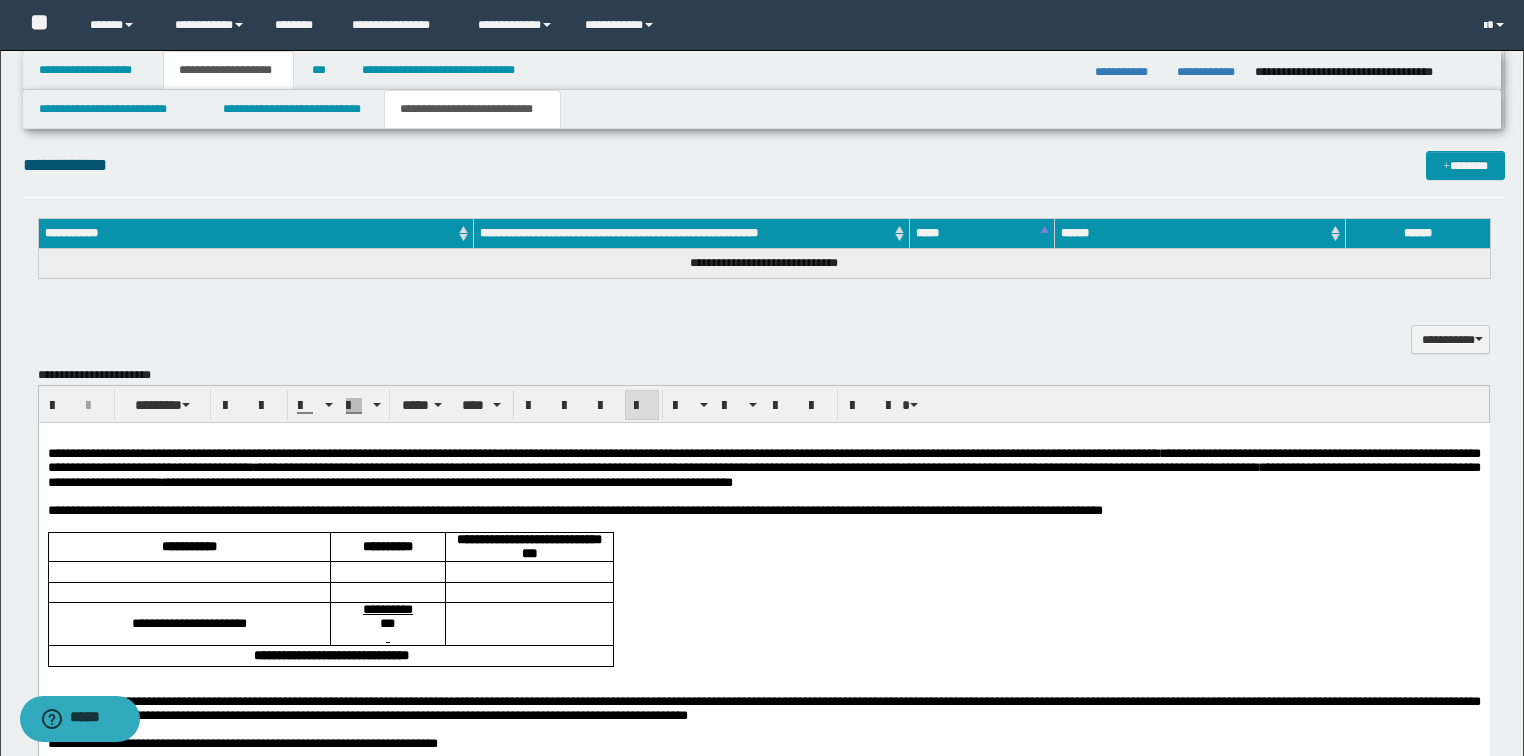 click on "**********" at bounding box center (763, 468) 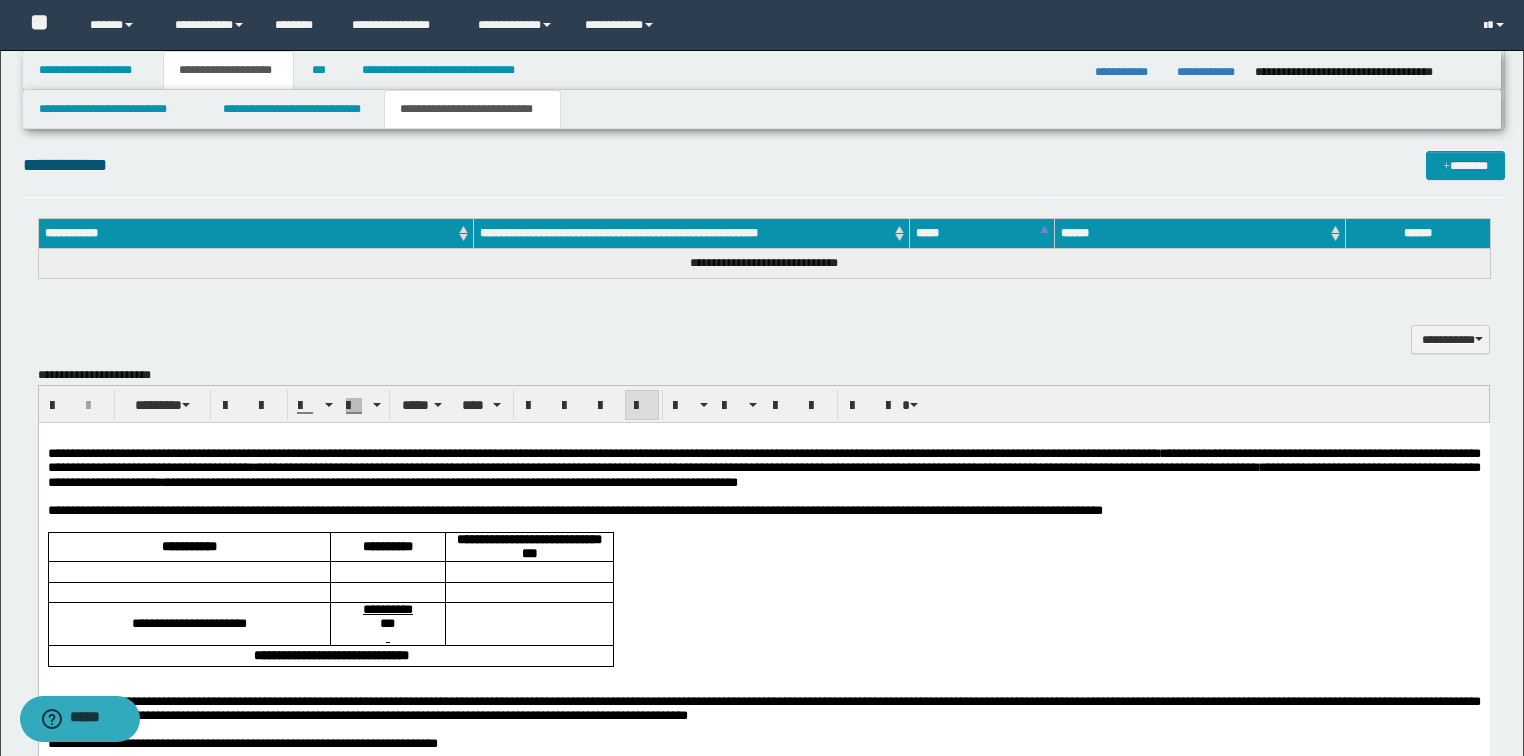 click on "**********" at bounding box center (763, 468) 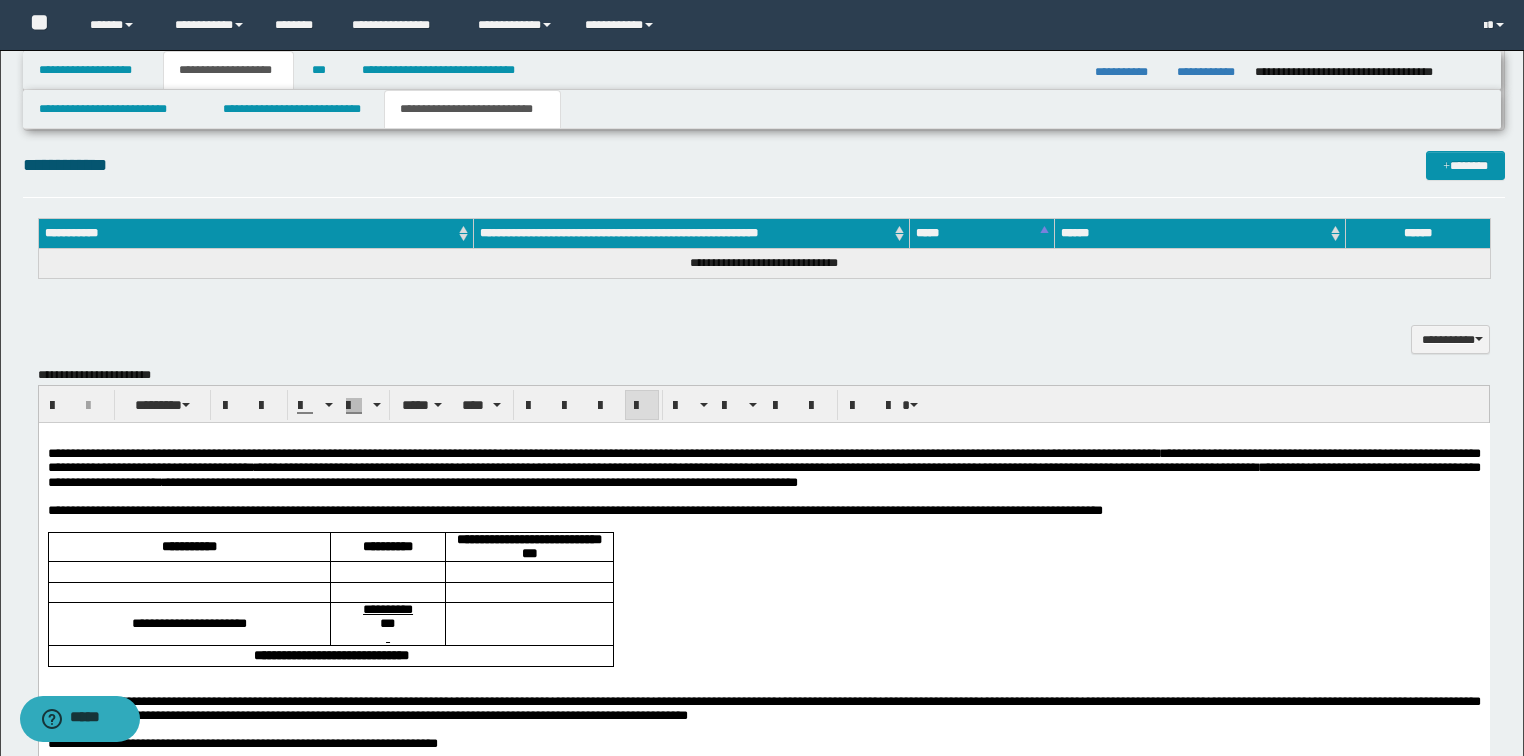 click on "**********" at bounding box center [763, 468] 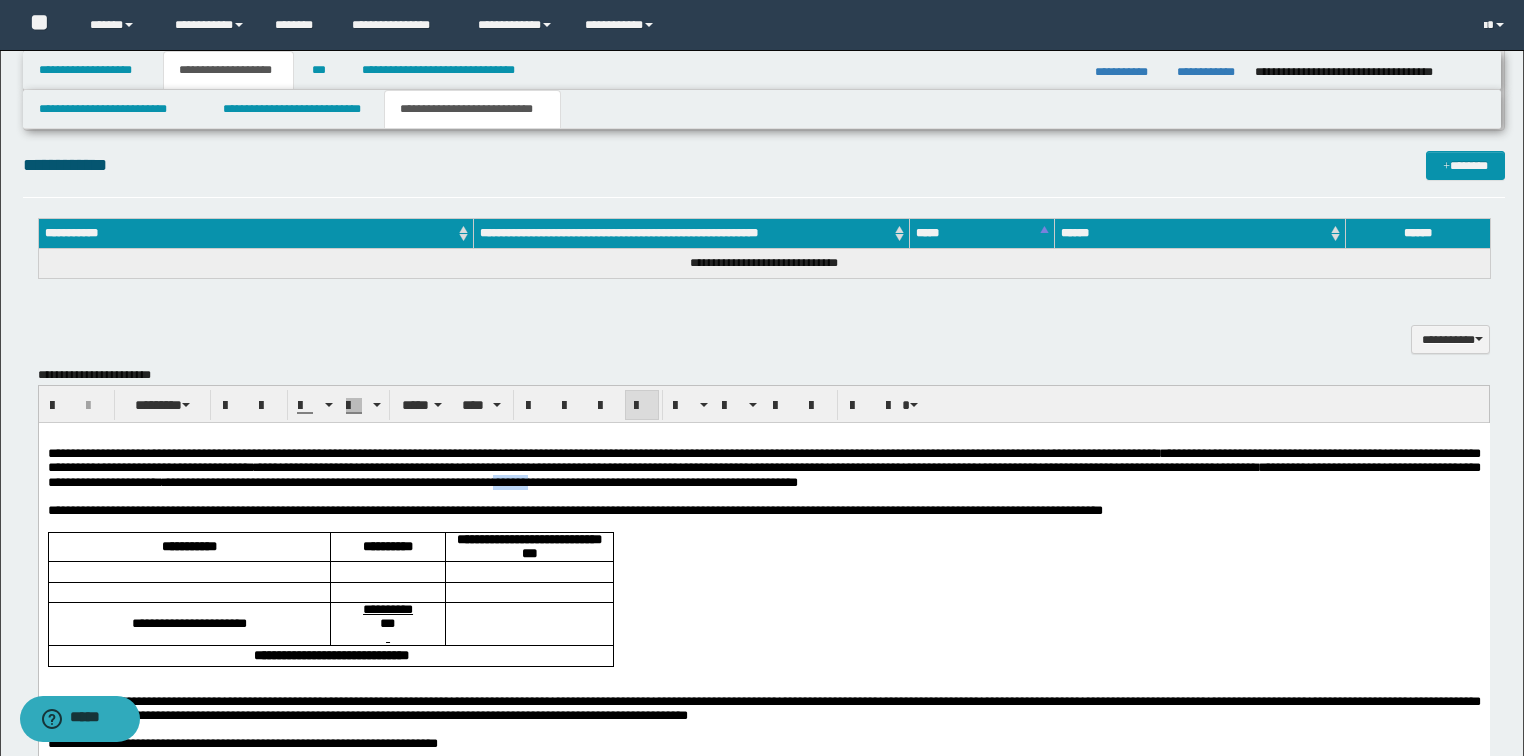 click on "**********" at bounding box center (763, 468) 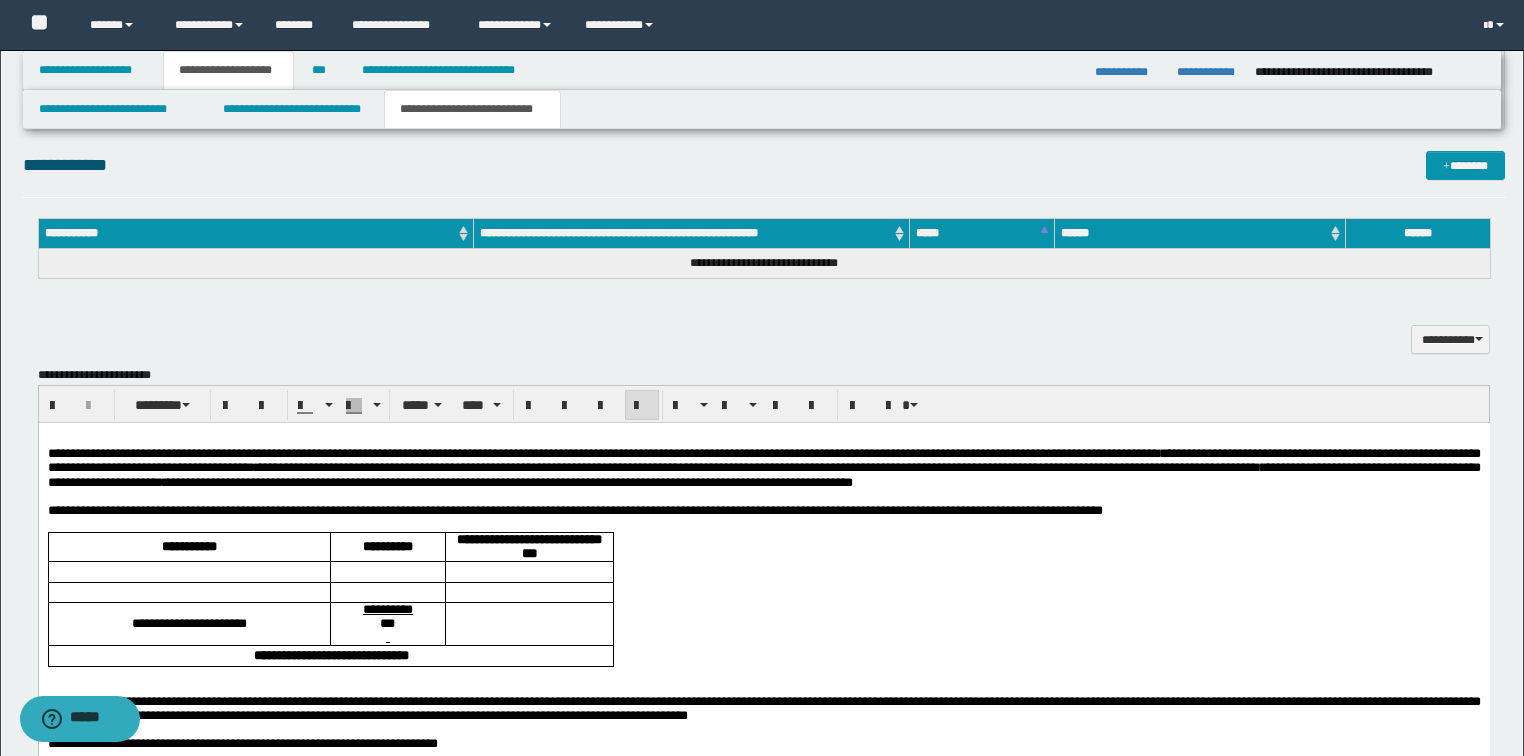 click on "**********" at bounding box center [763, 468] 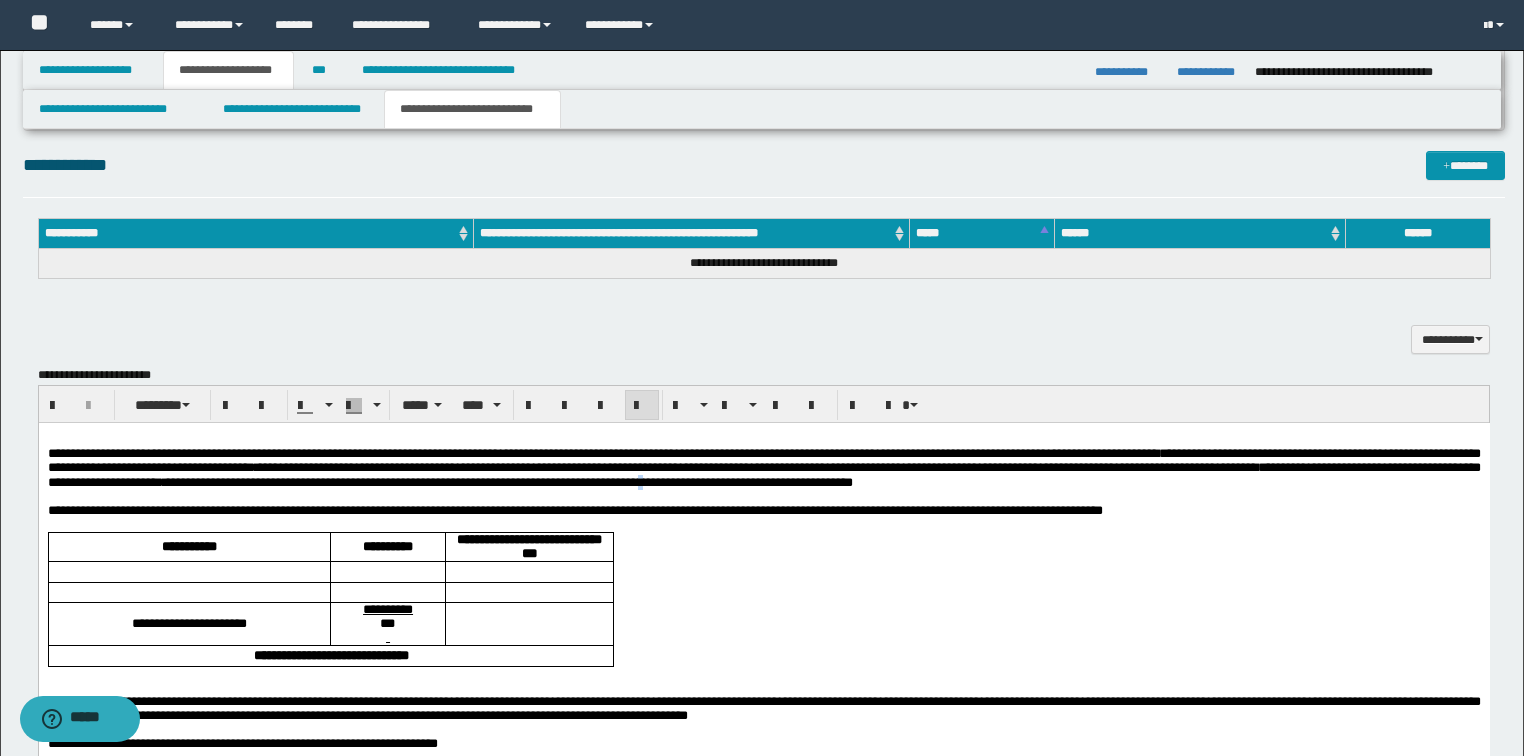 click on "**********" at bounding box center [763, 468] 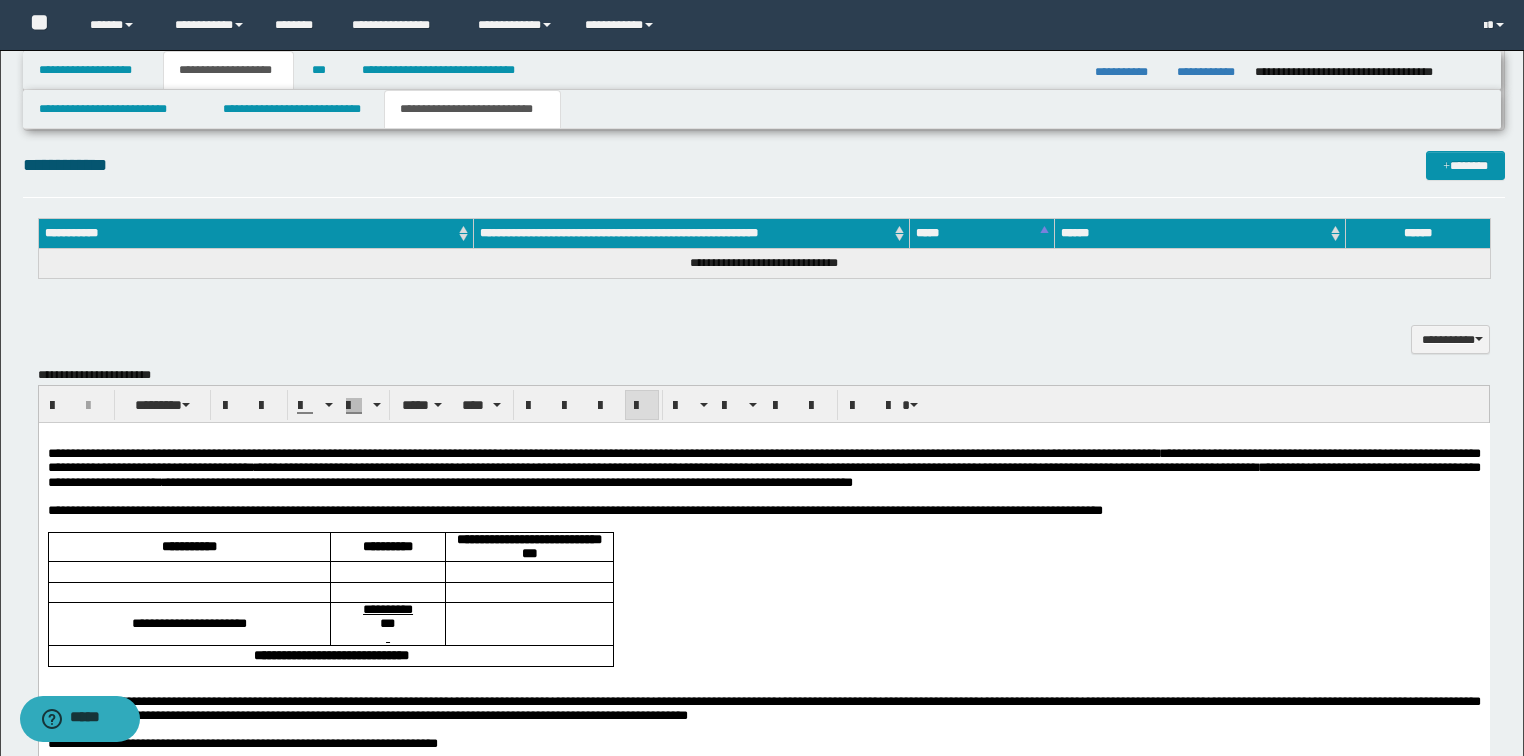 click on "**********" at bounding box center [763, 468] 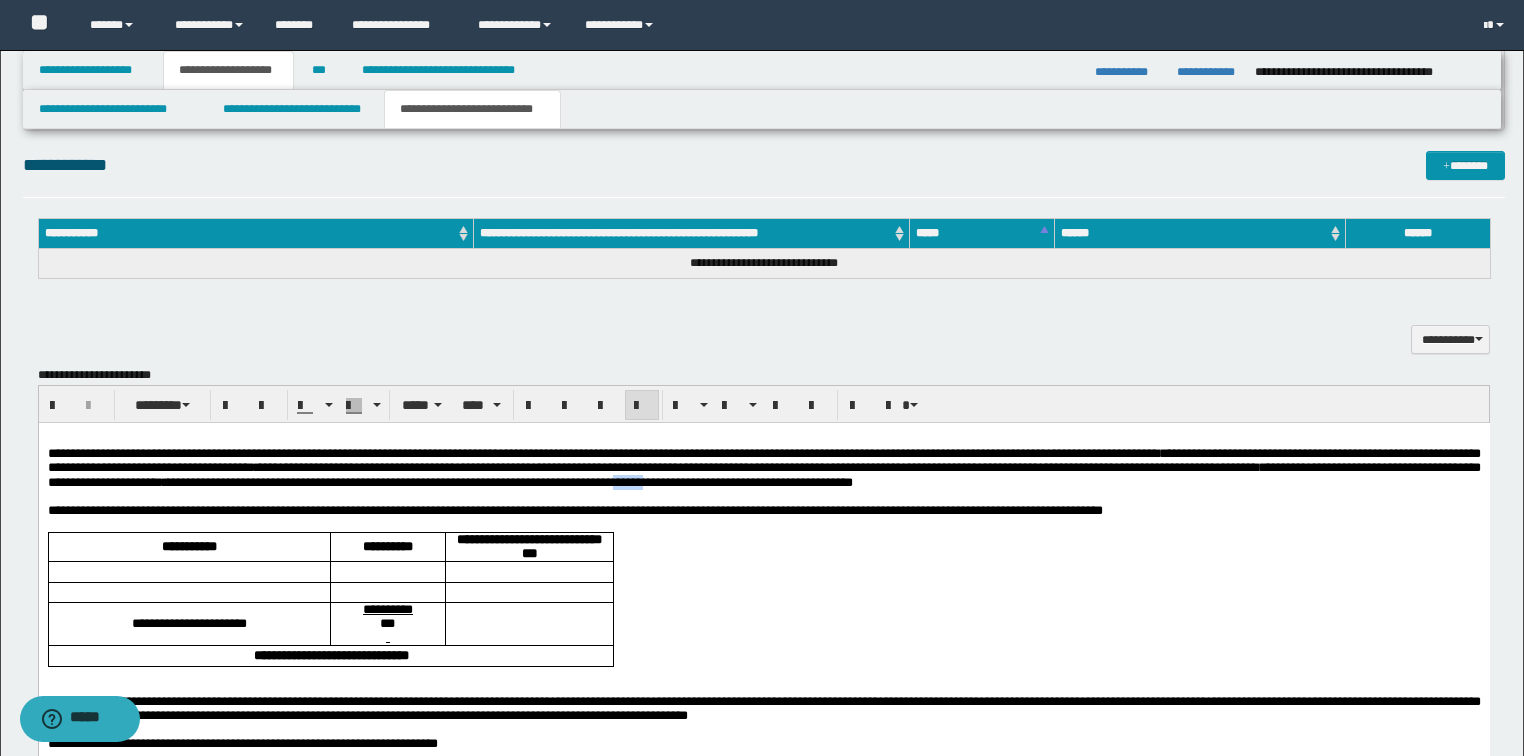 click on "**********" at bounding box center (763, 468) 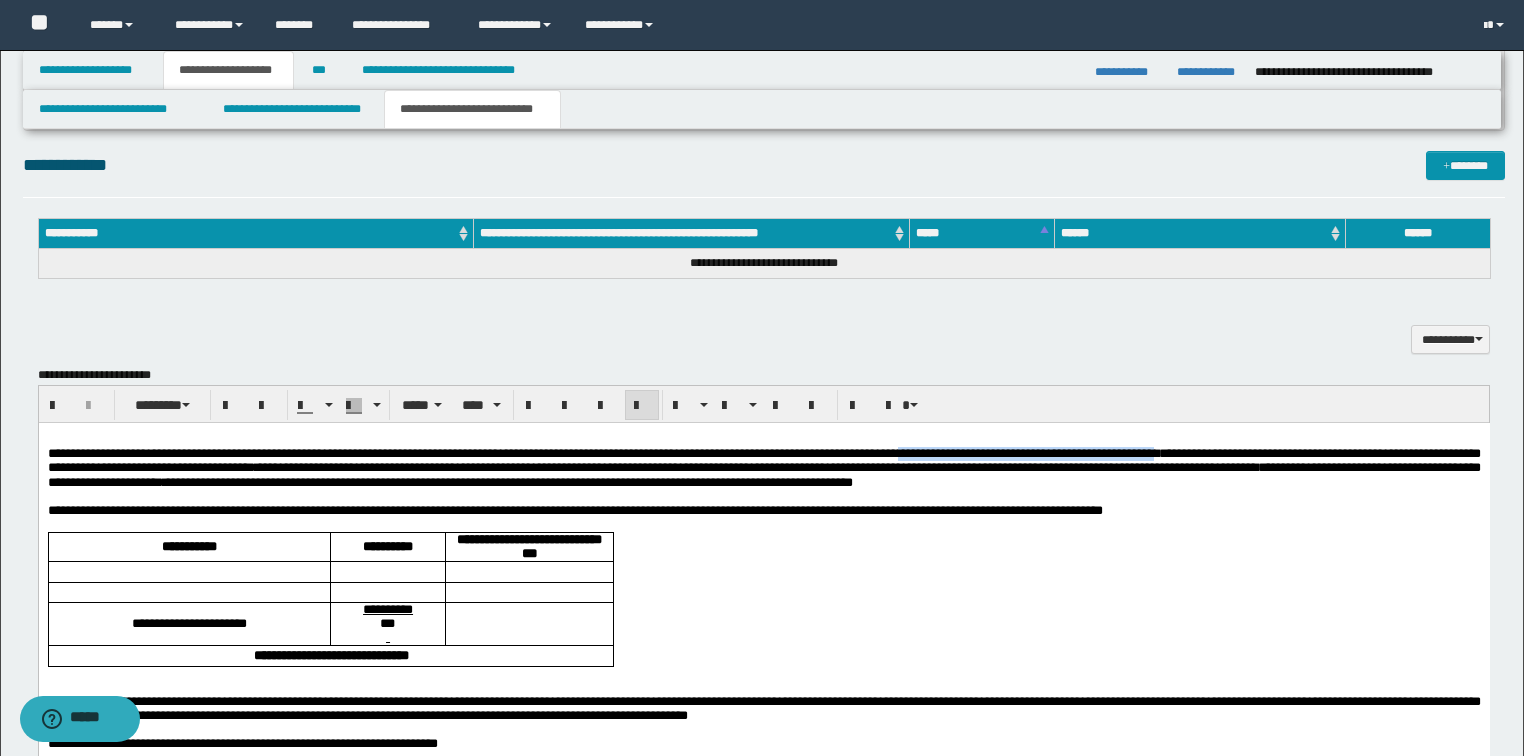 drag, startPoint x: 1089, startPoint y: 450, endPoint x: 1408, endPoint y: 455, distance: 319.03918 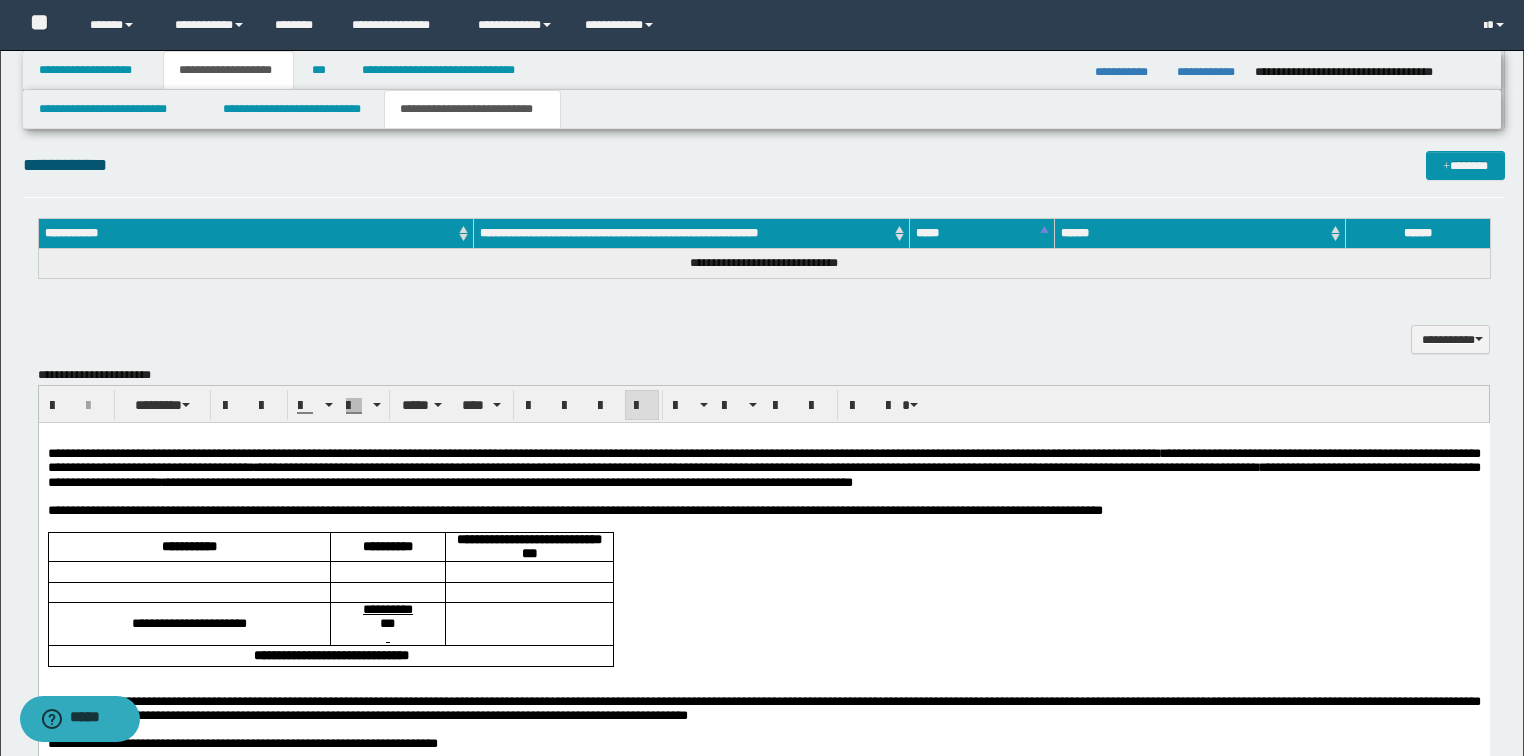 click at bounding box center [787, 525] 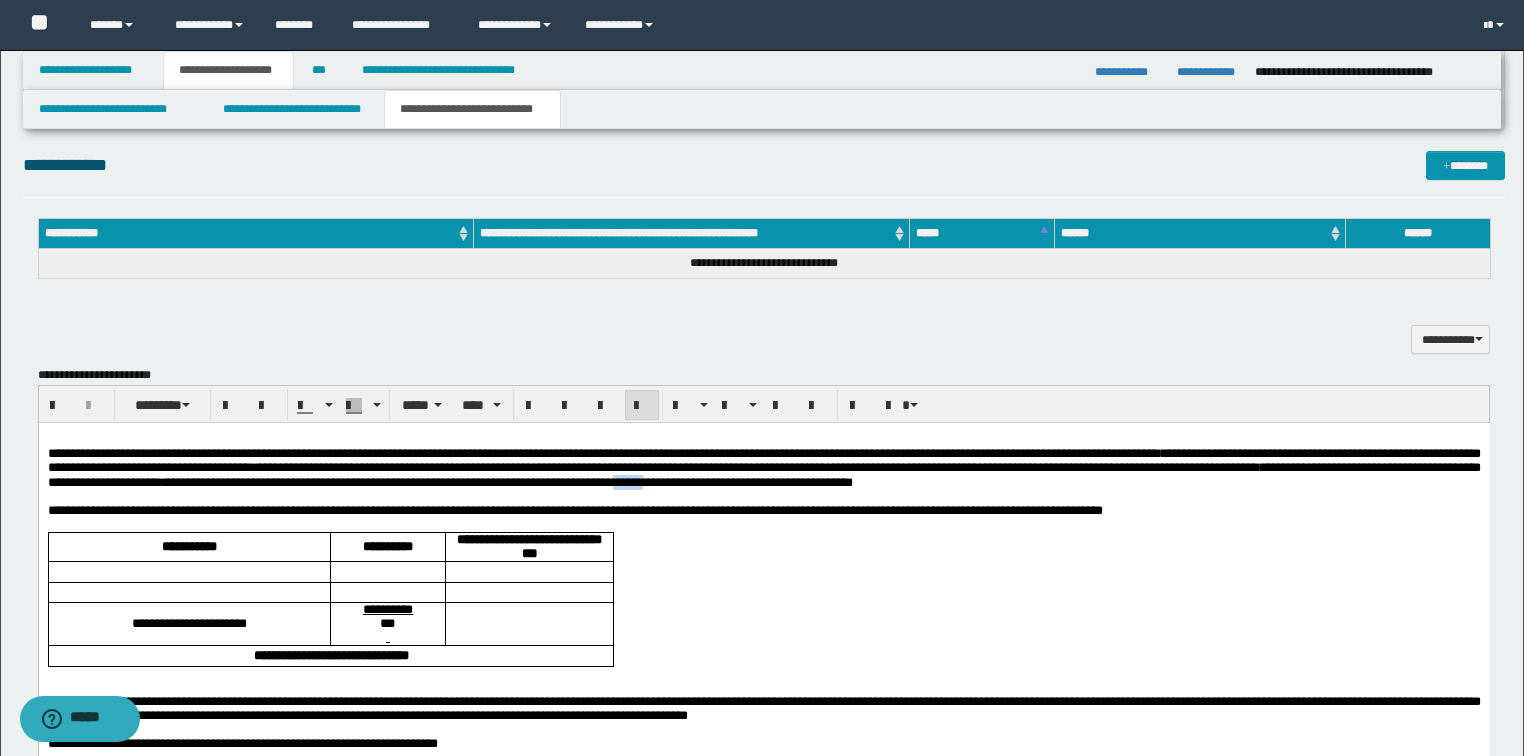 click on "**********" at bounding box center [763, 468] 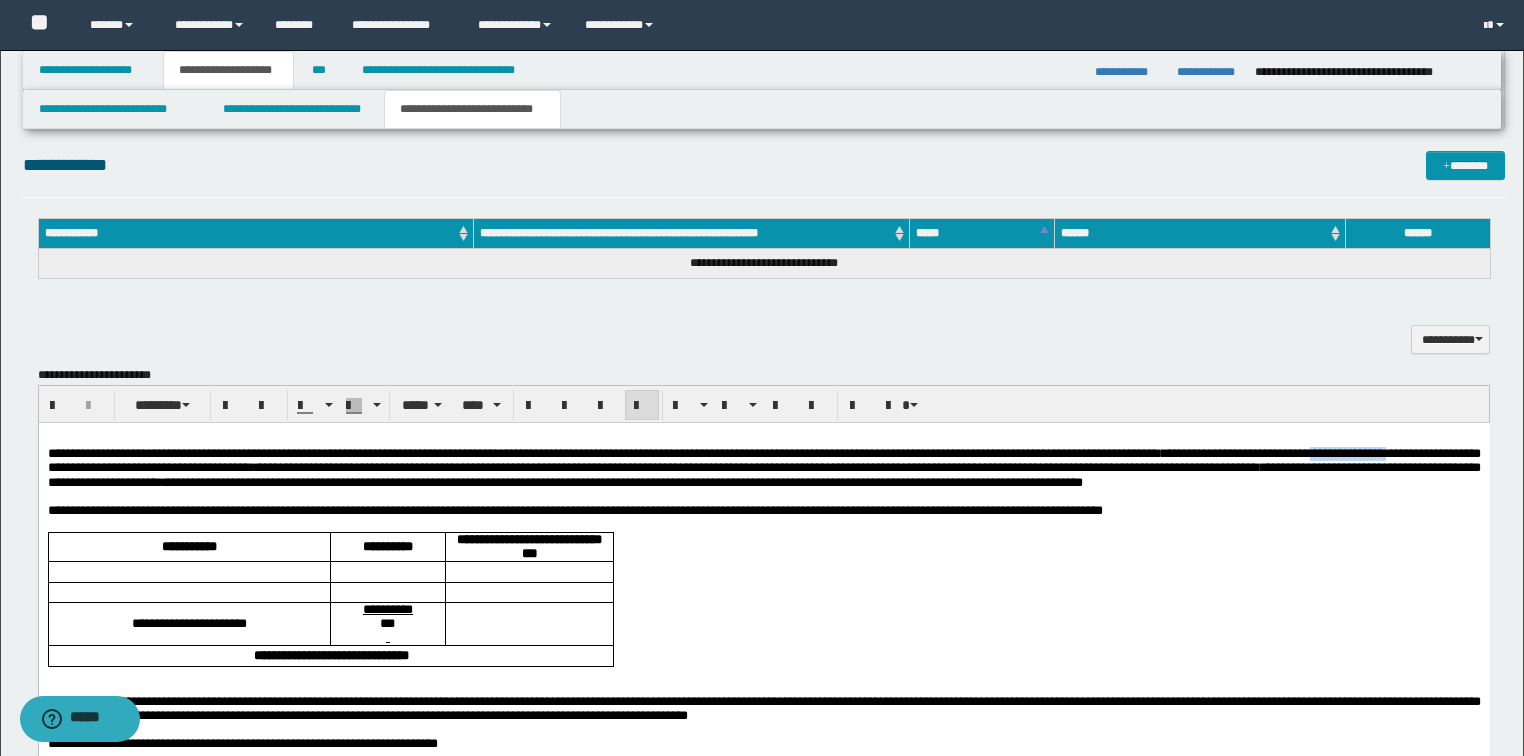 drag, startPoint x: 171, startPoint y: 470, endPoint x: 271, endPoint y: 473, distance: 100.04499 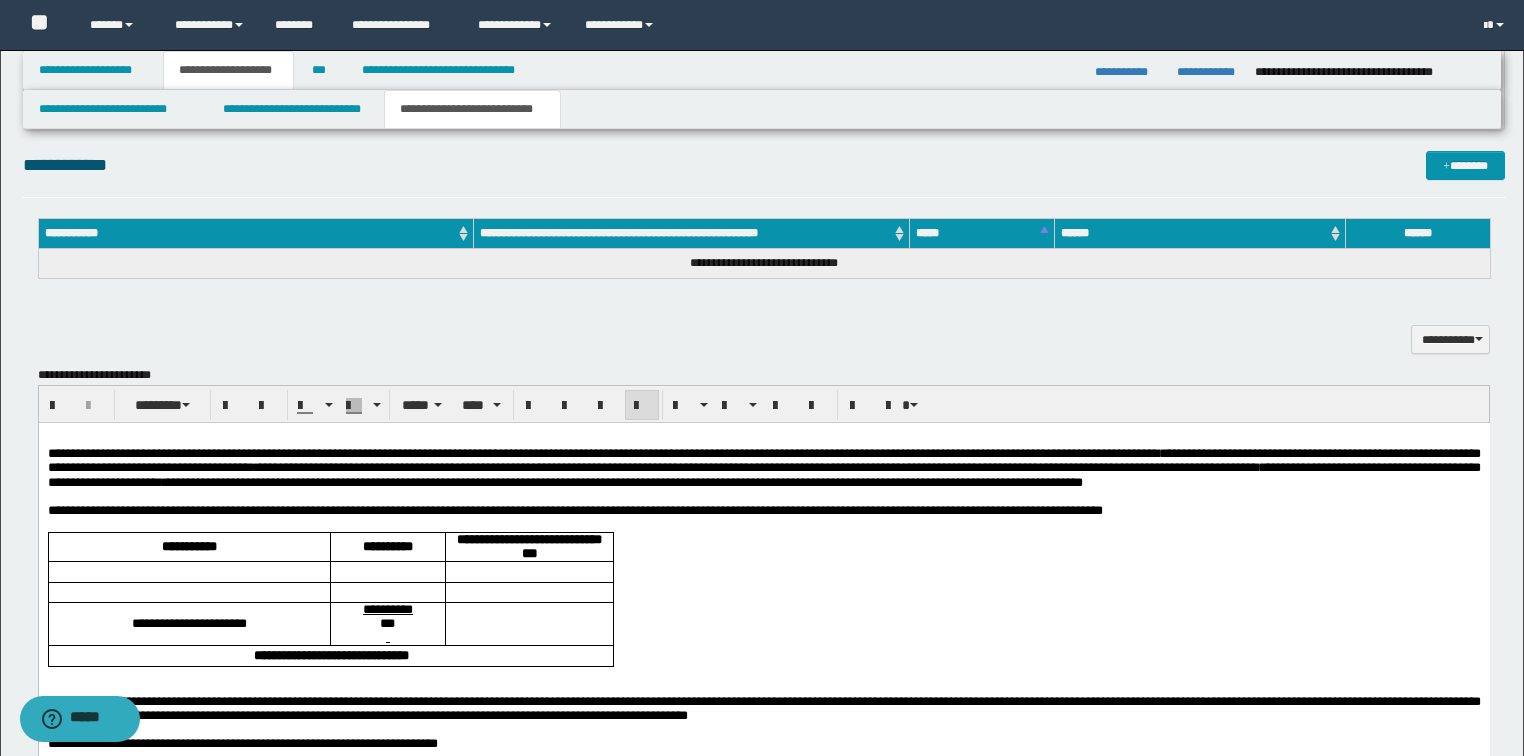 click on "**********" at bounding box center (763, 468) 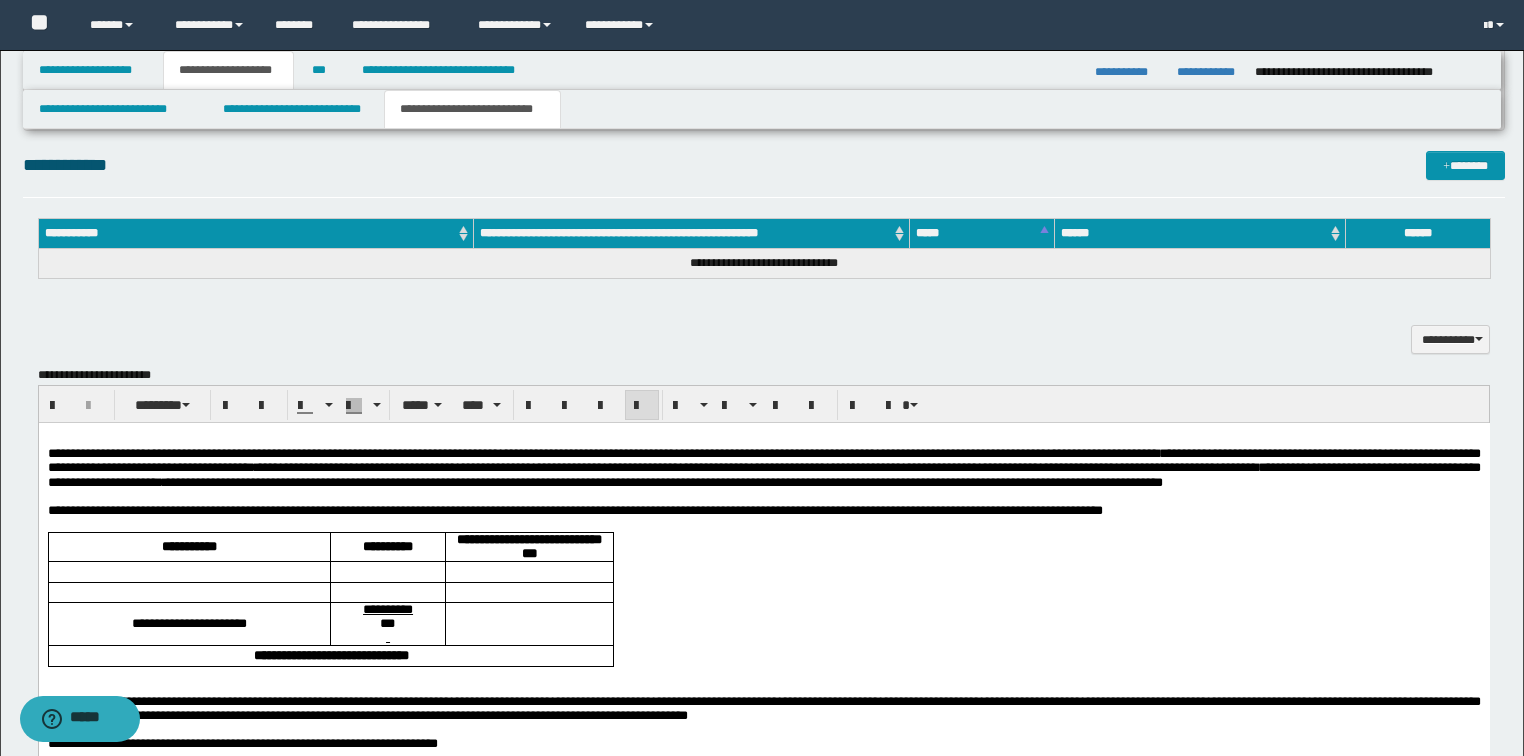 click at bounding box center (787, 497) 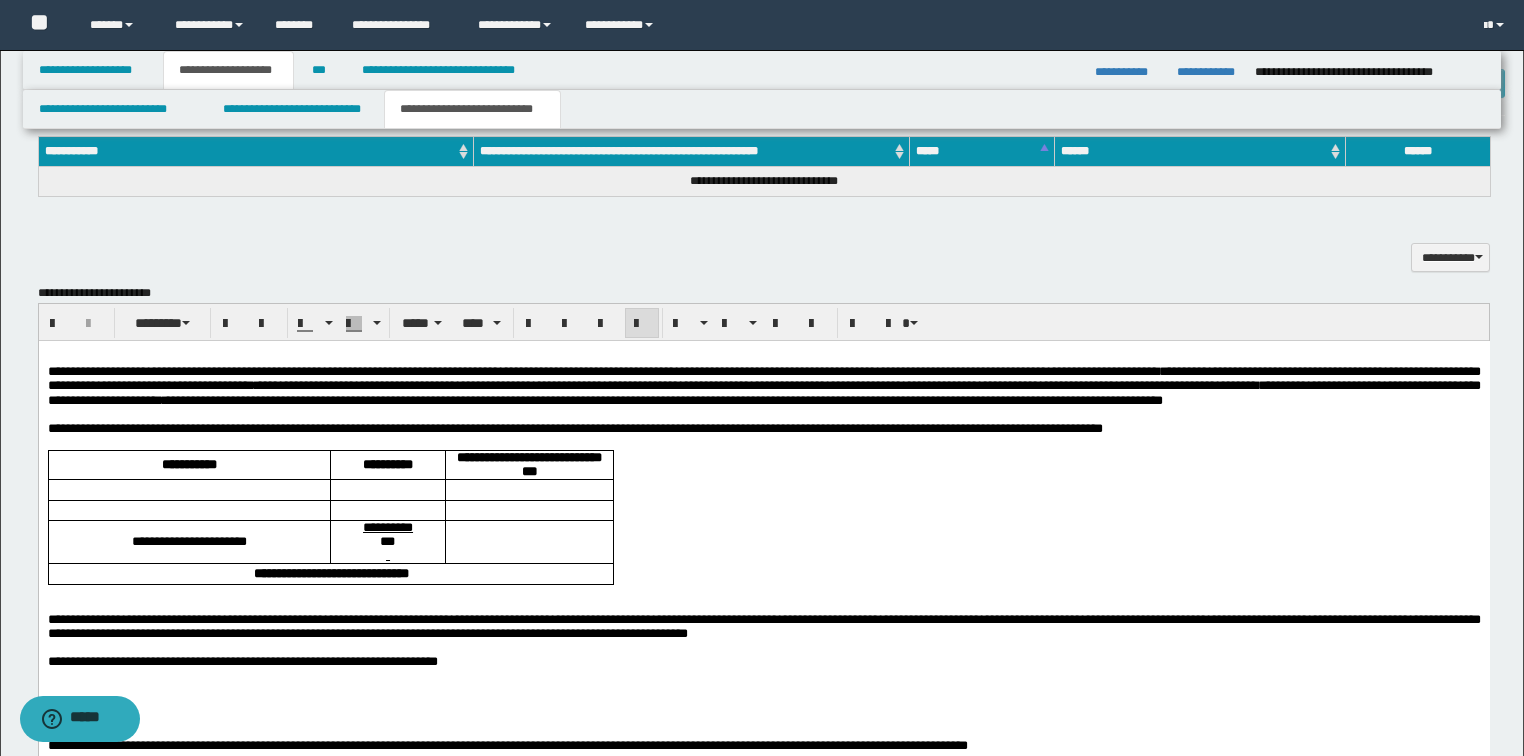 scroll, scrollTop: 1040, scrollLeft: 0, axis: vertical 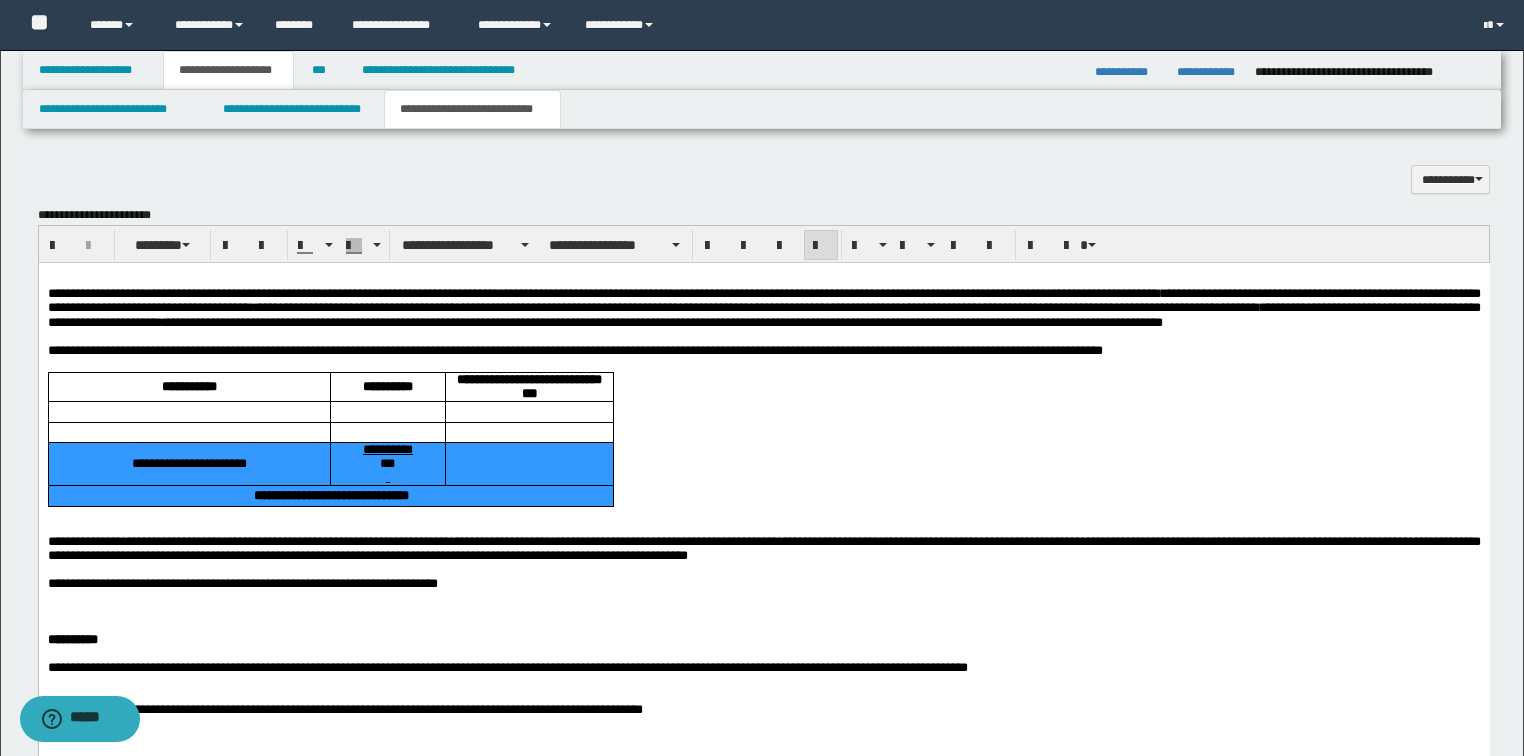 drag, startPoint x: 600, startPoint y: 537, endPoint x: 43, endPoint y: 397, distance: 574.3248 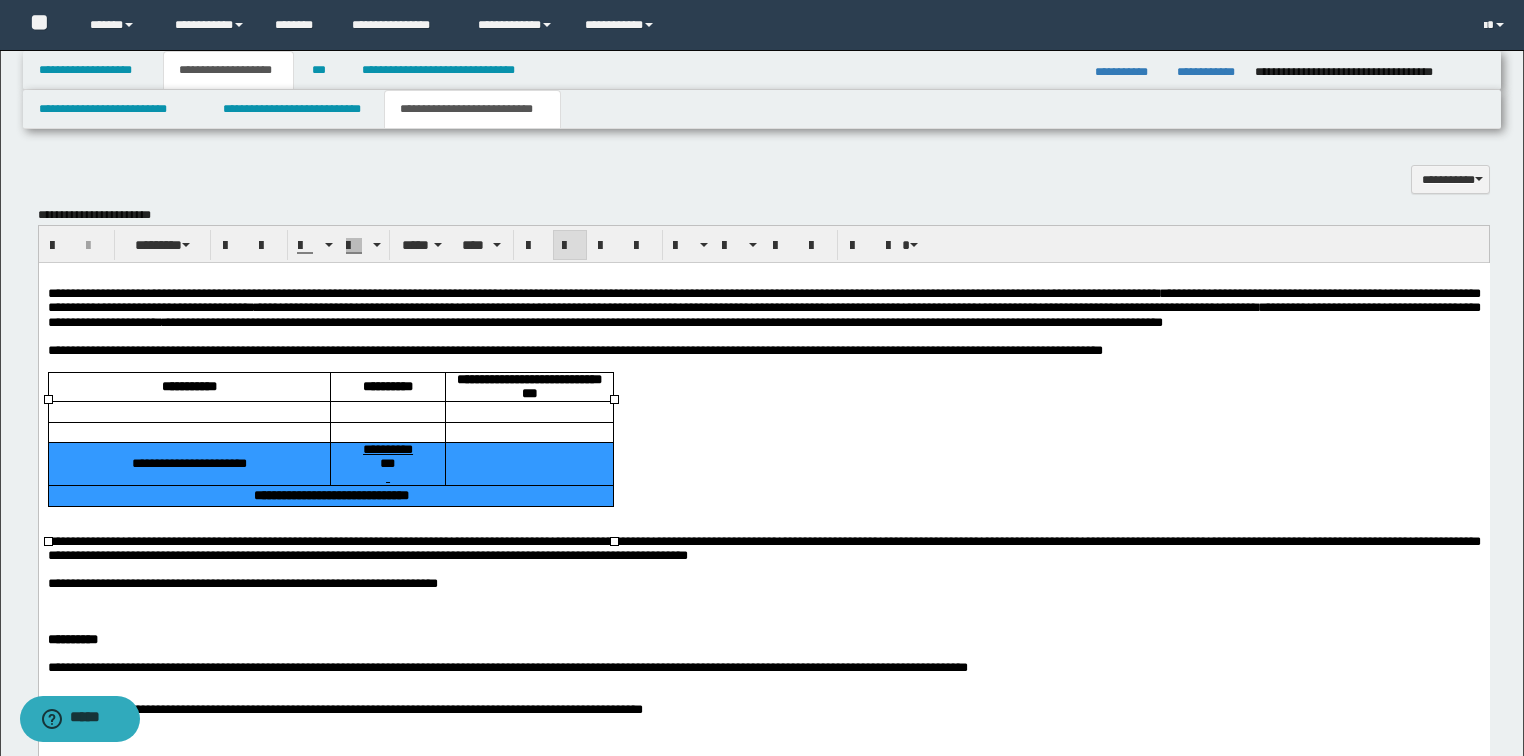 click at bounding box center [188, 432] 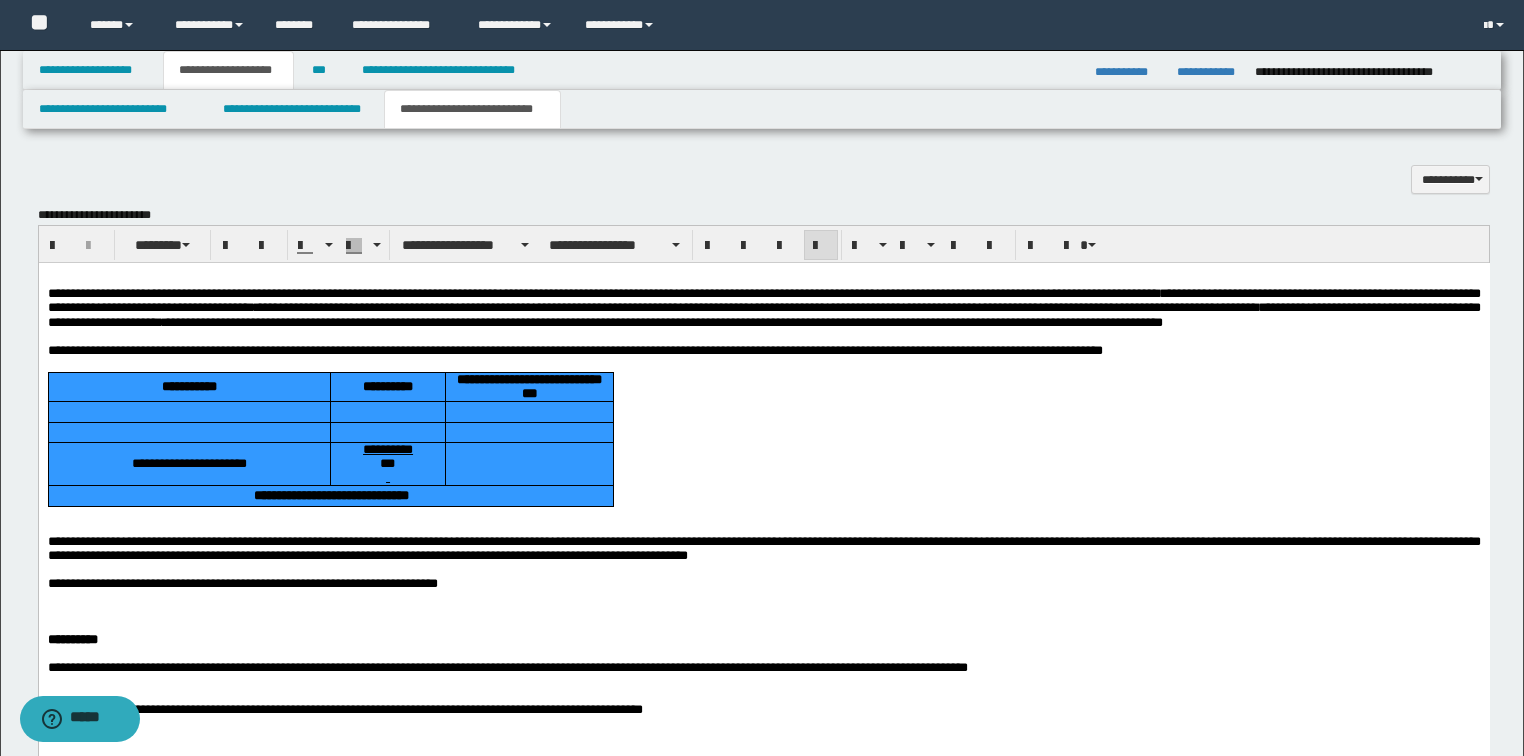 drag, startPoint x: 64, startPoint y: 402, endPoint x: 621, endPoint y: 544, distance: 574.8156 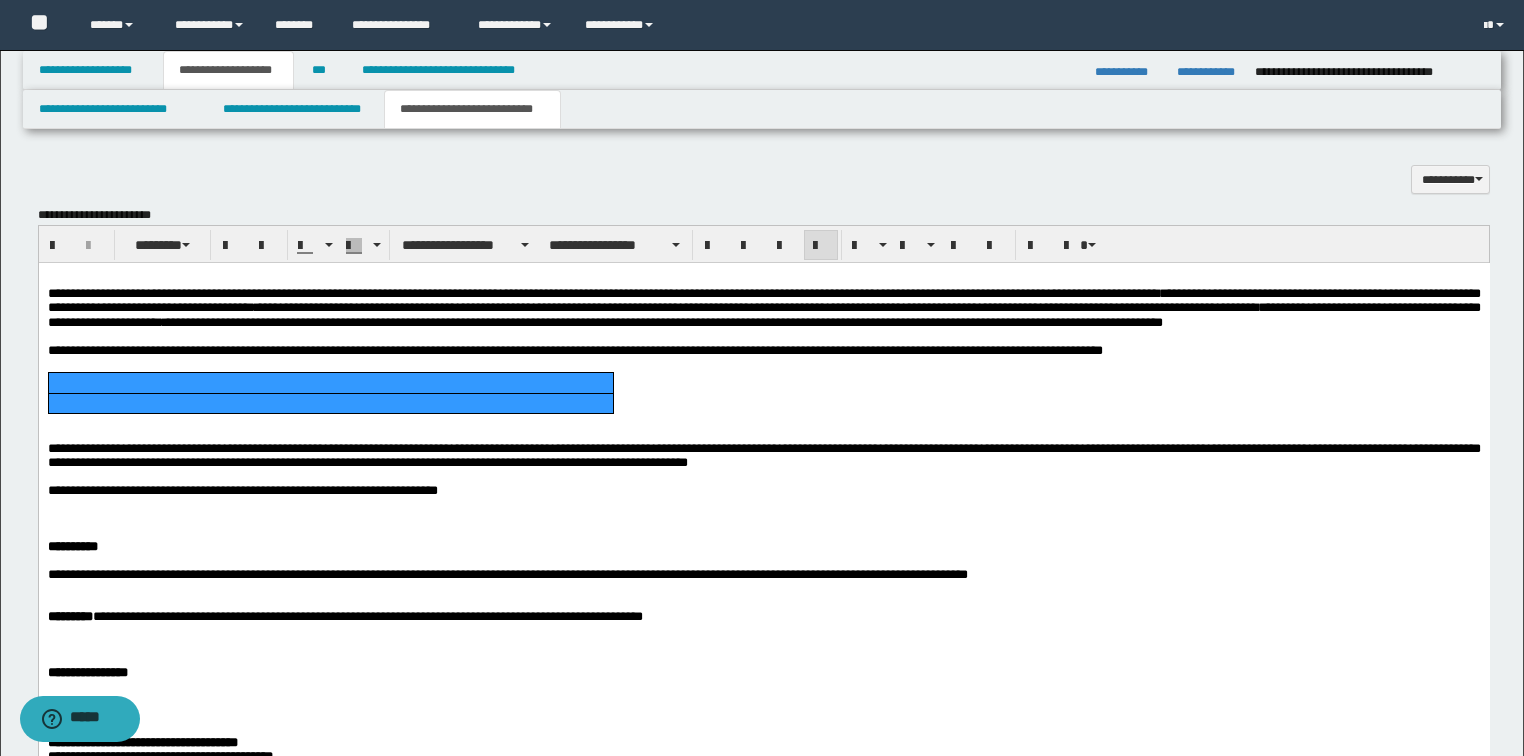 drag, startPoint x: 602, startPoint y: 427, endPoint x: 100, endPoint y: 399, distance: 502.78027 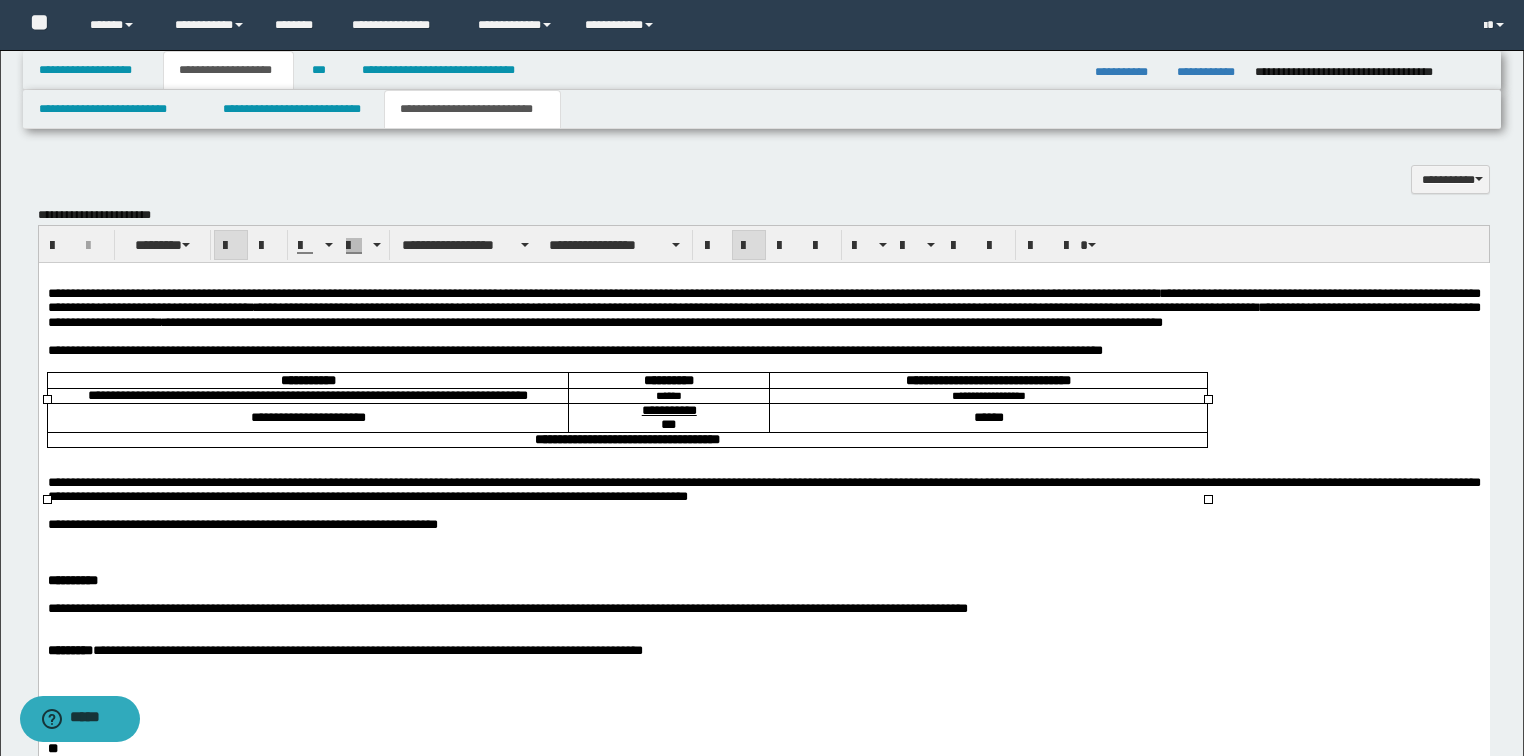 click on "**********" at bounding box center (988, 396) 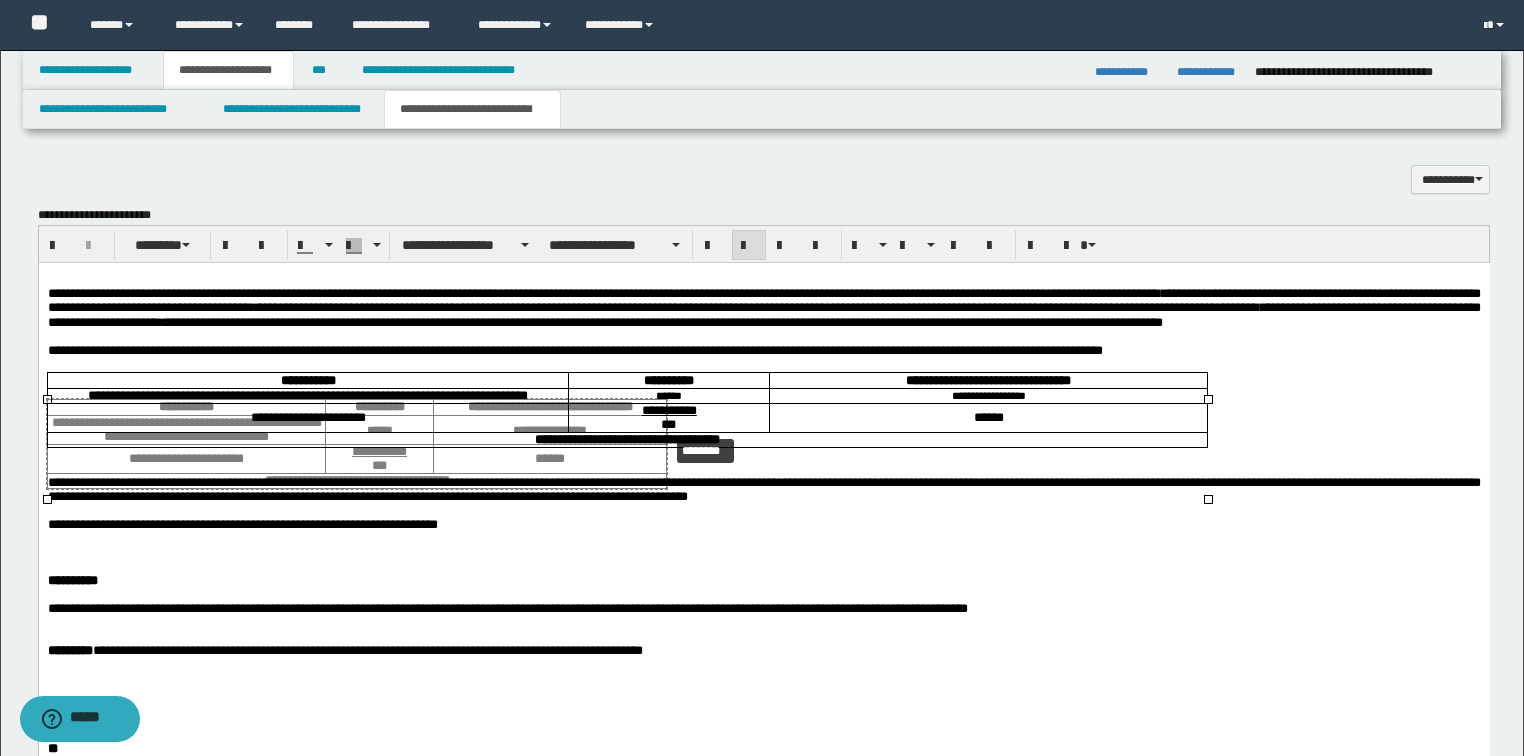 drag, startPoint x: 1205, startPoint y: 396, endPoint x: 772, endPoint y: 424, distance: 433.90436 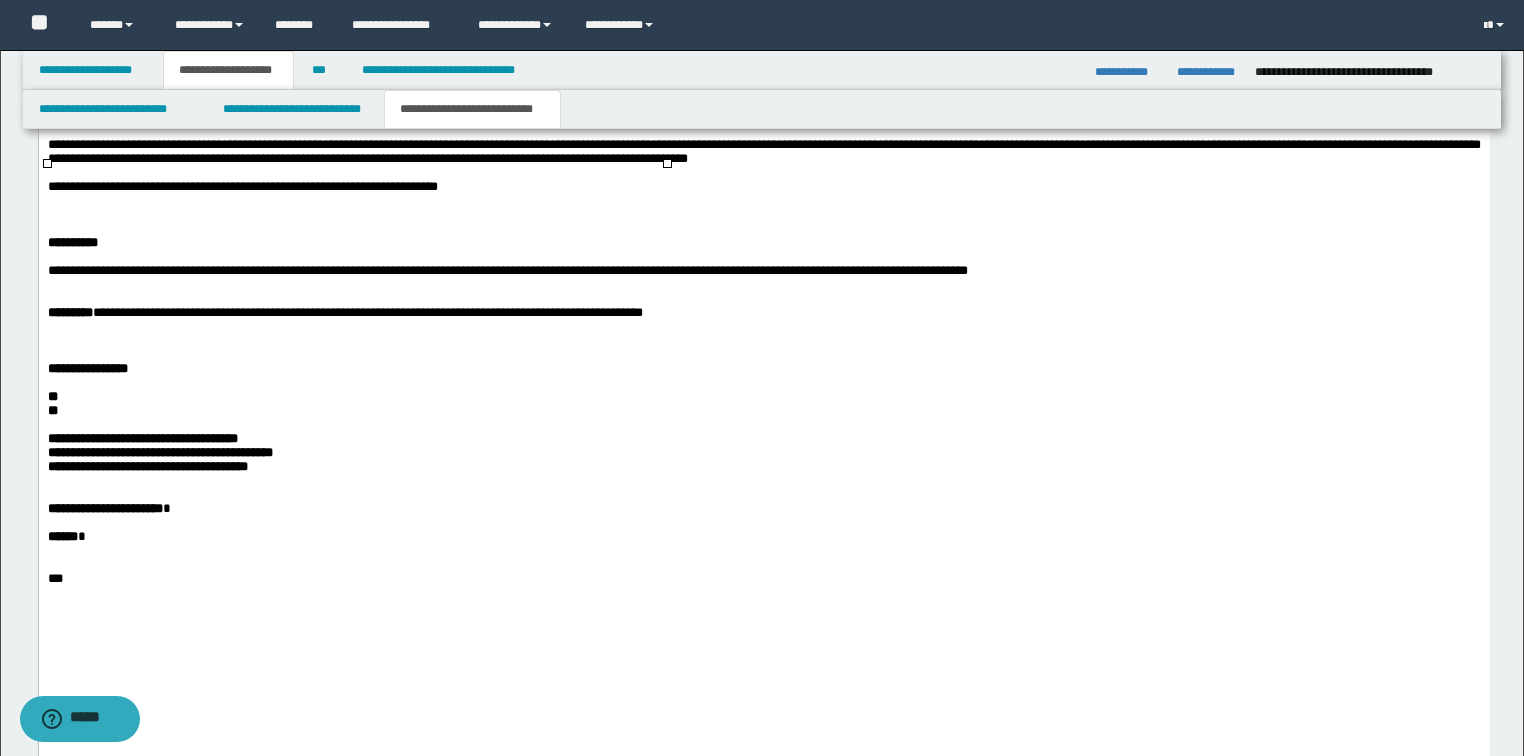 scroll, scrollTop: 1440, scrollLeft: 0, axis: vertical 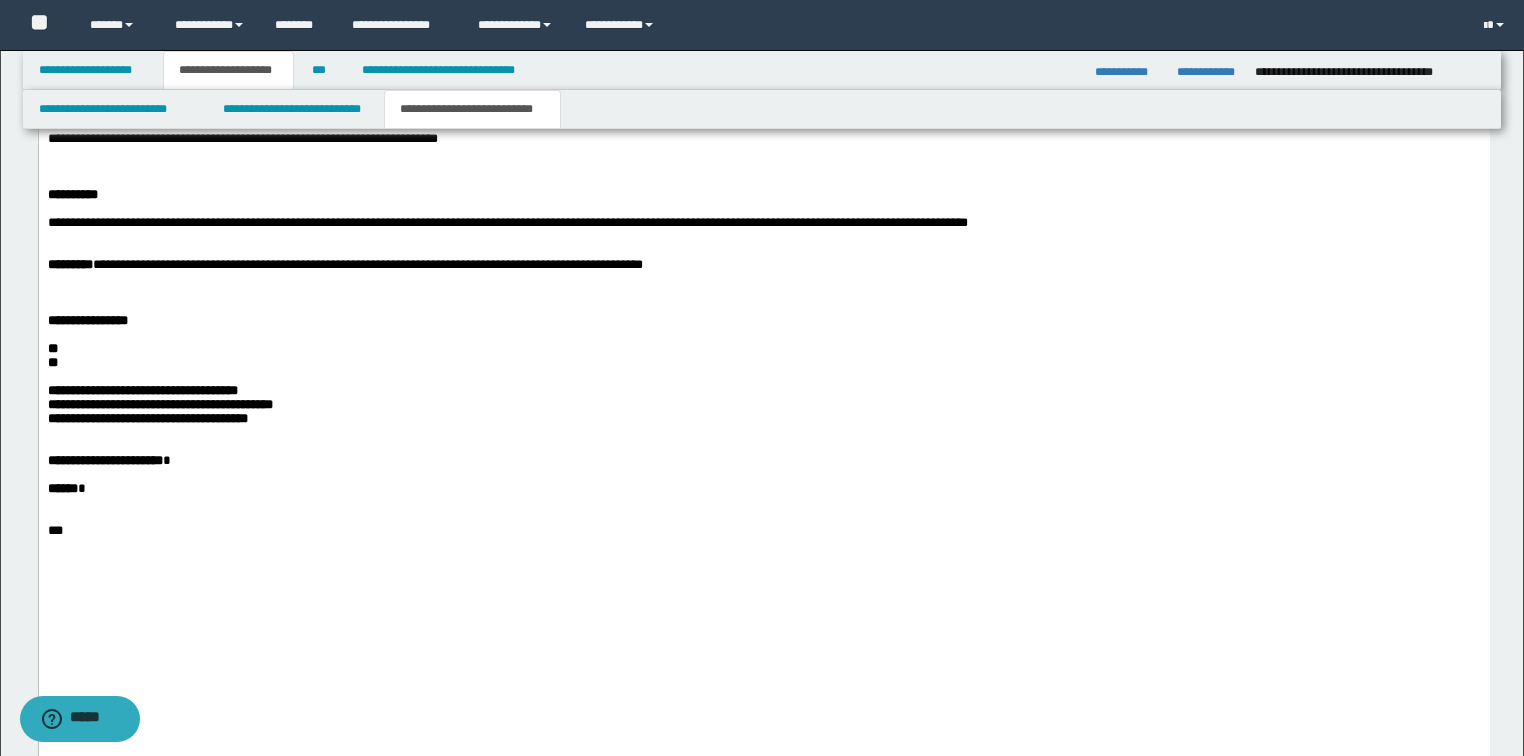 click on "**********" at bounding box center [344, 265] 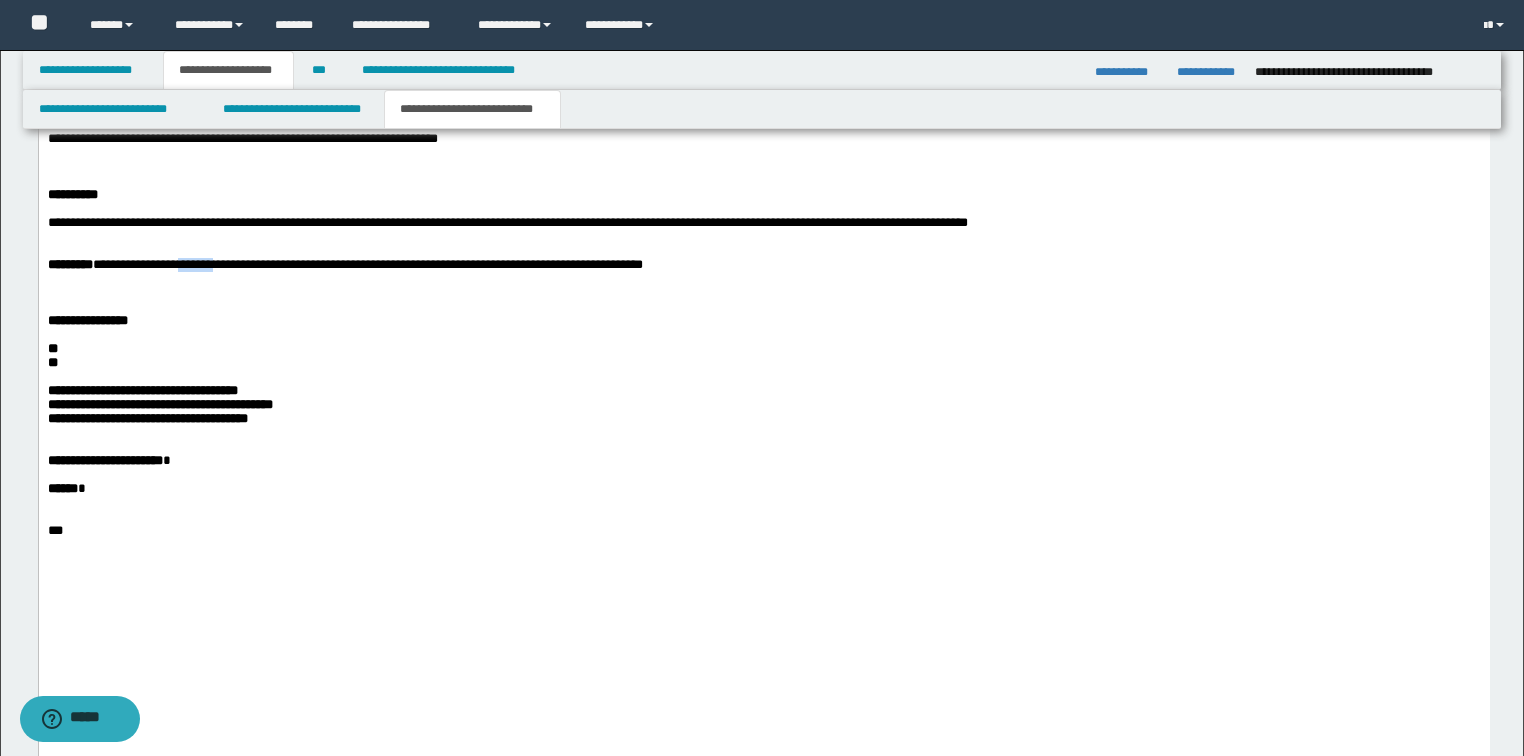 click on "**********" at bounding box center (344, 265) 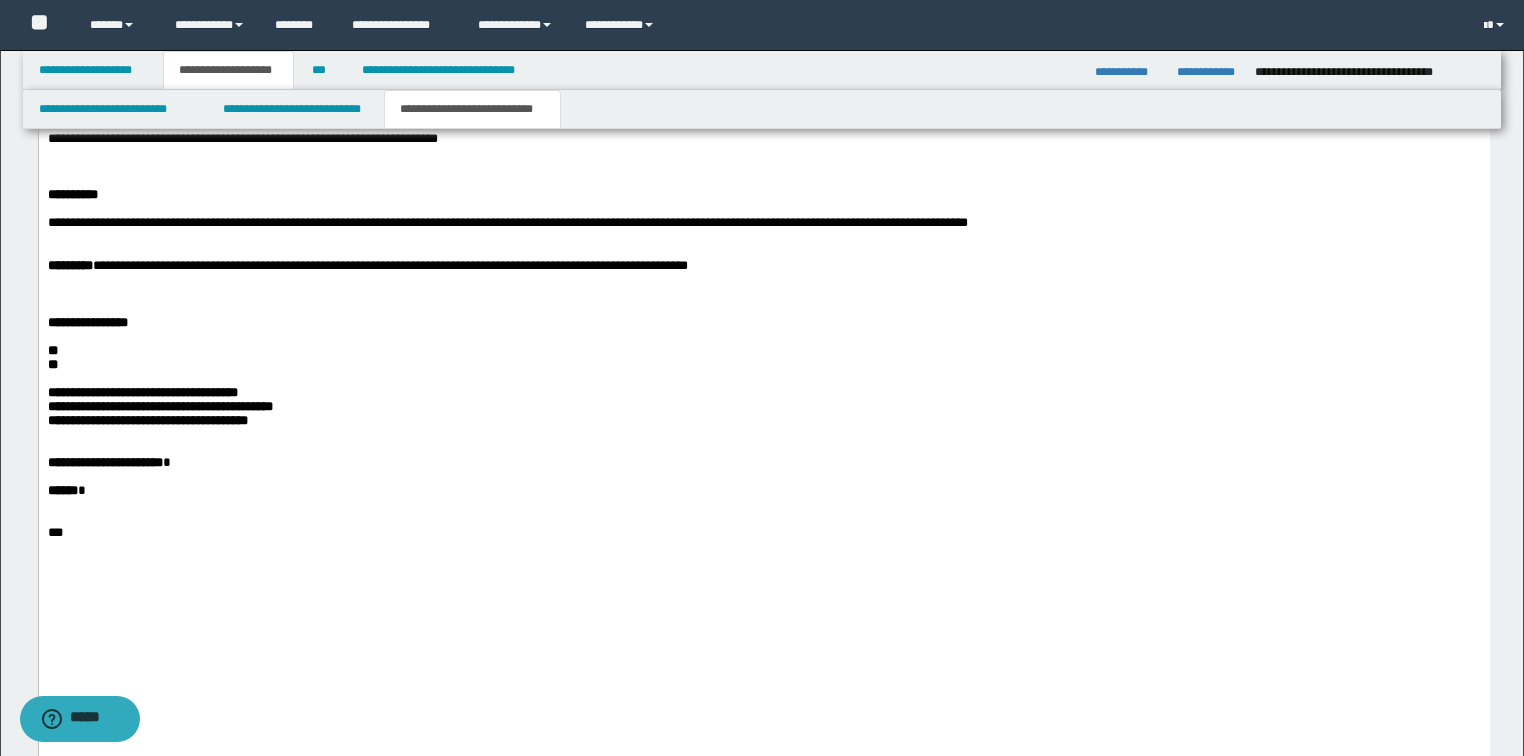 click on "**********" at bounding box center (367, 266) 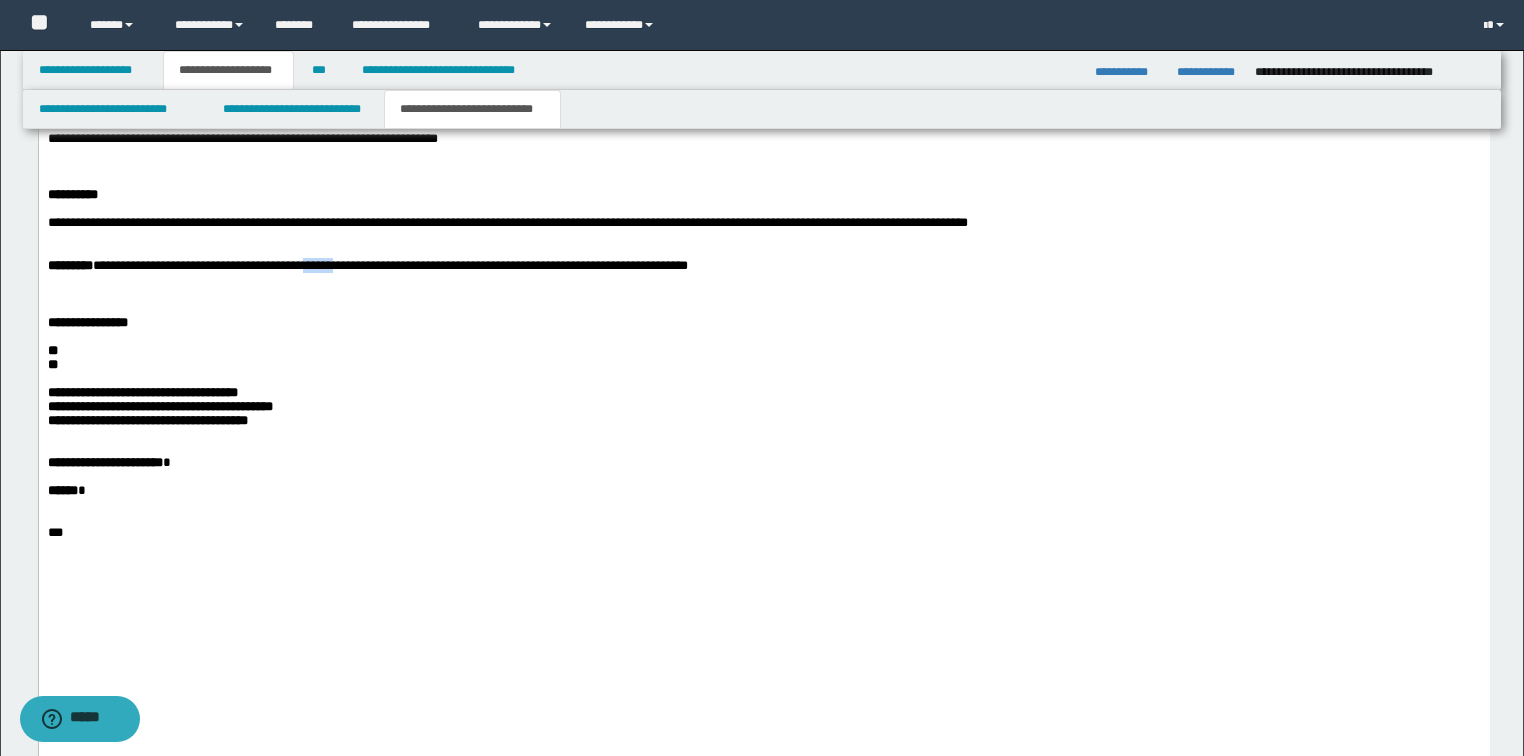 click on "**********" at bounding box center [367, 266] 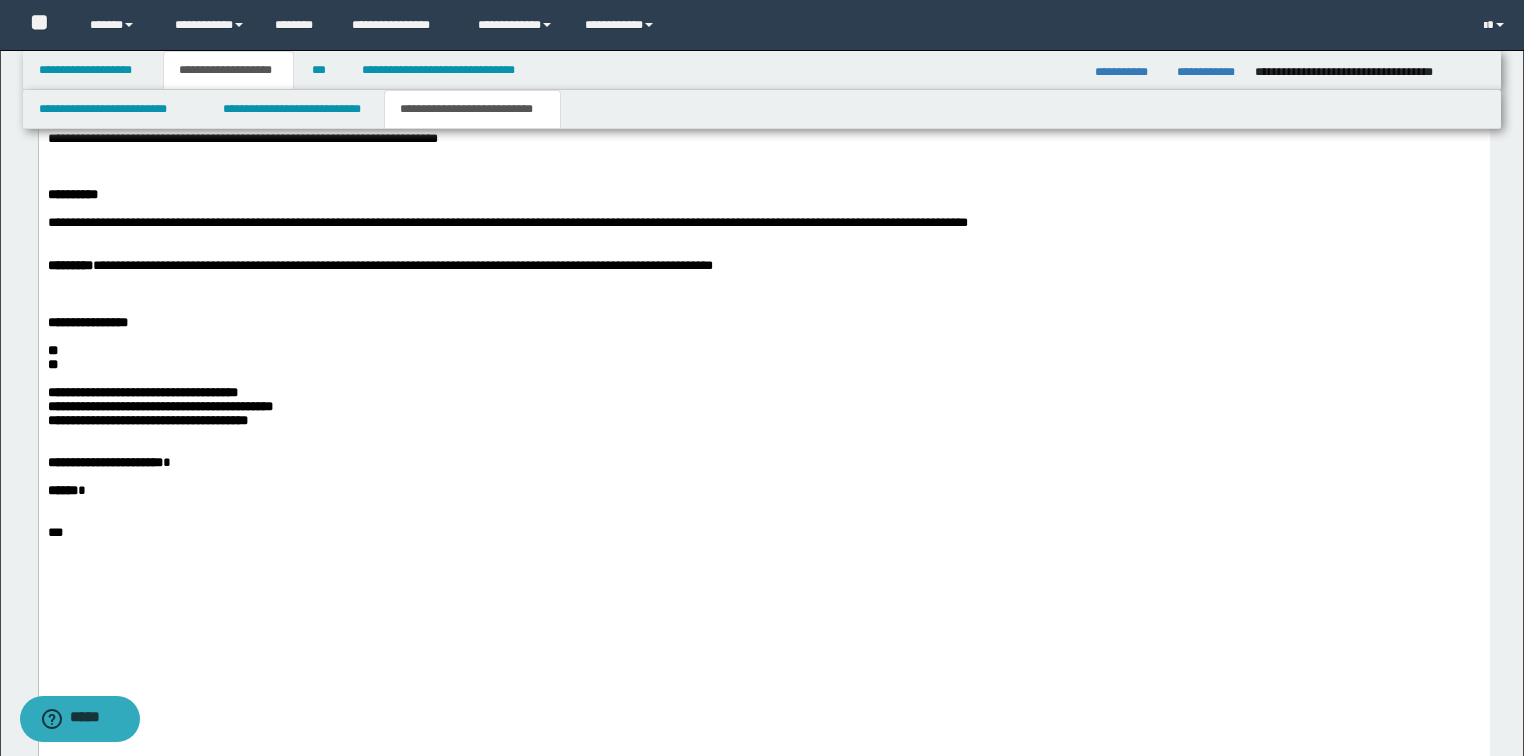 click on "**********" at bounding box center [379, 266] 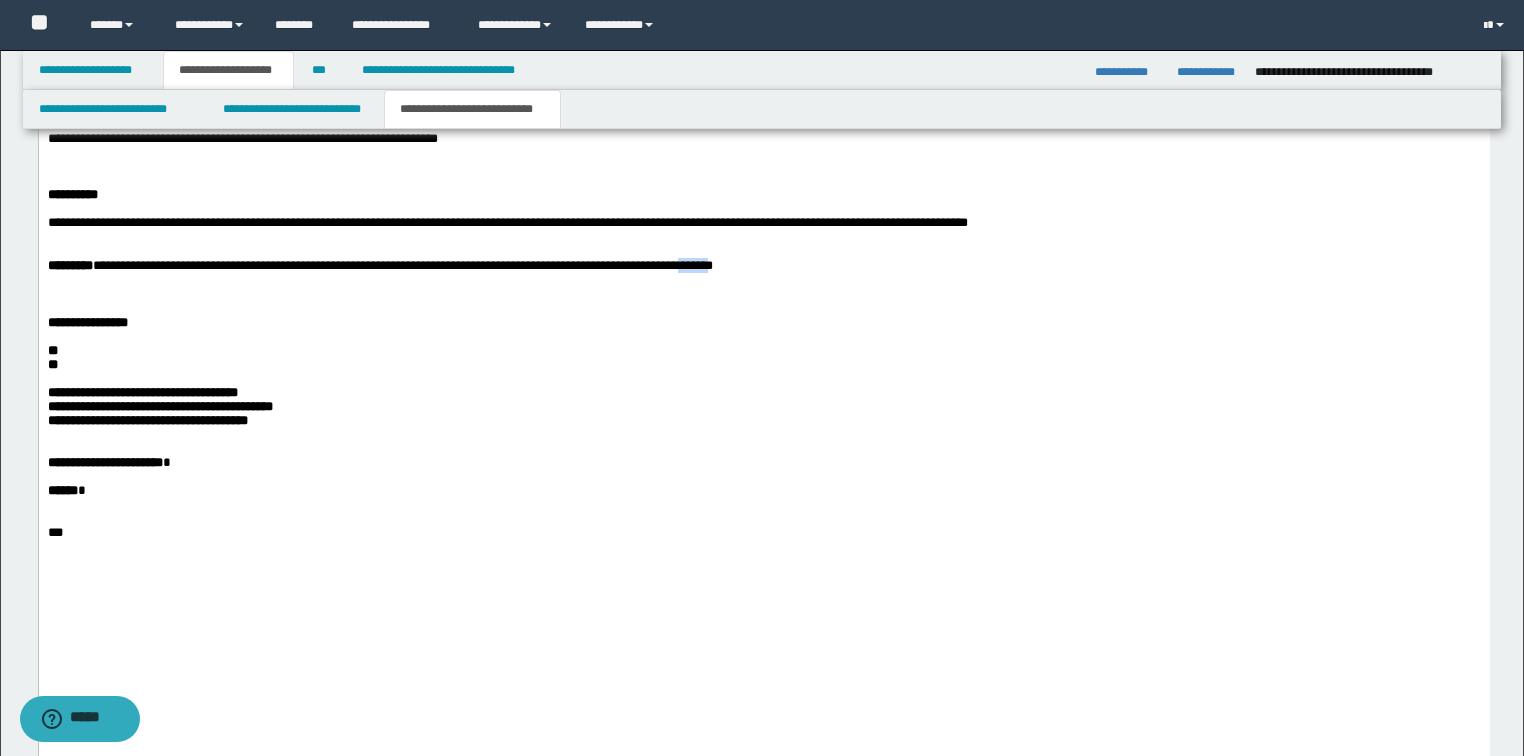 click on "**********" at bounding box center (379, 266) 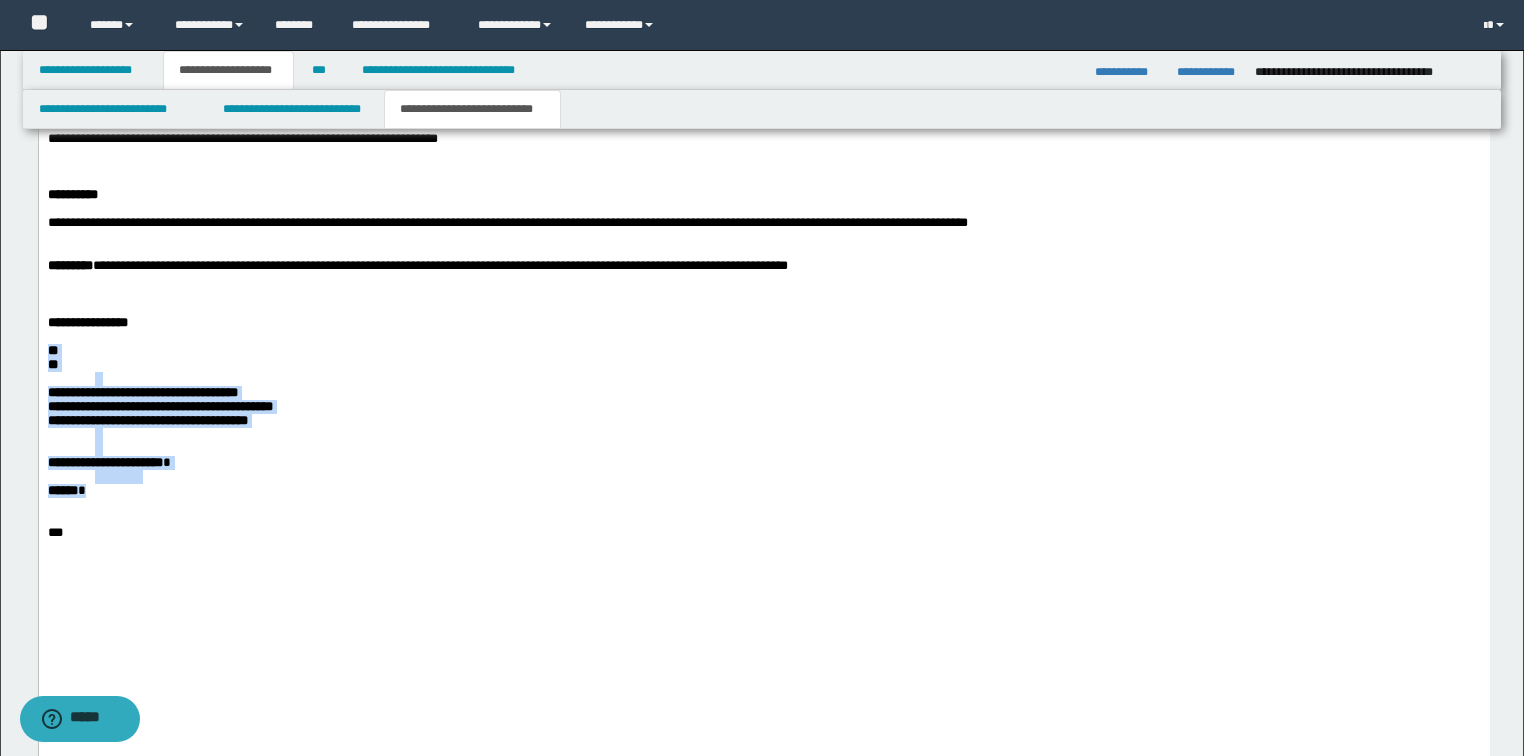 drag, startPoint x: 110, startPoint y: 605, endPoint x: 50, endPoint y: 314, distance: 297.1212 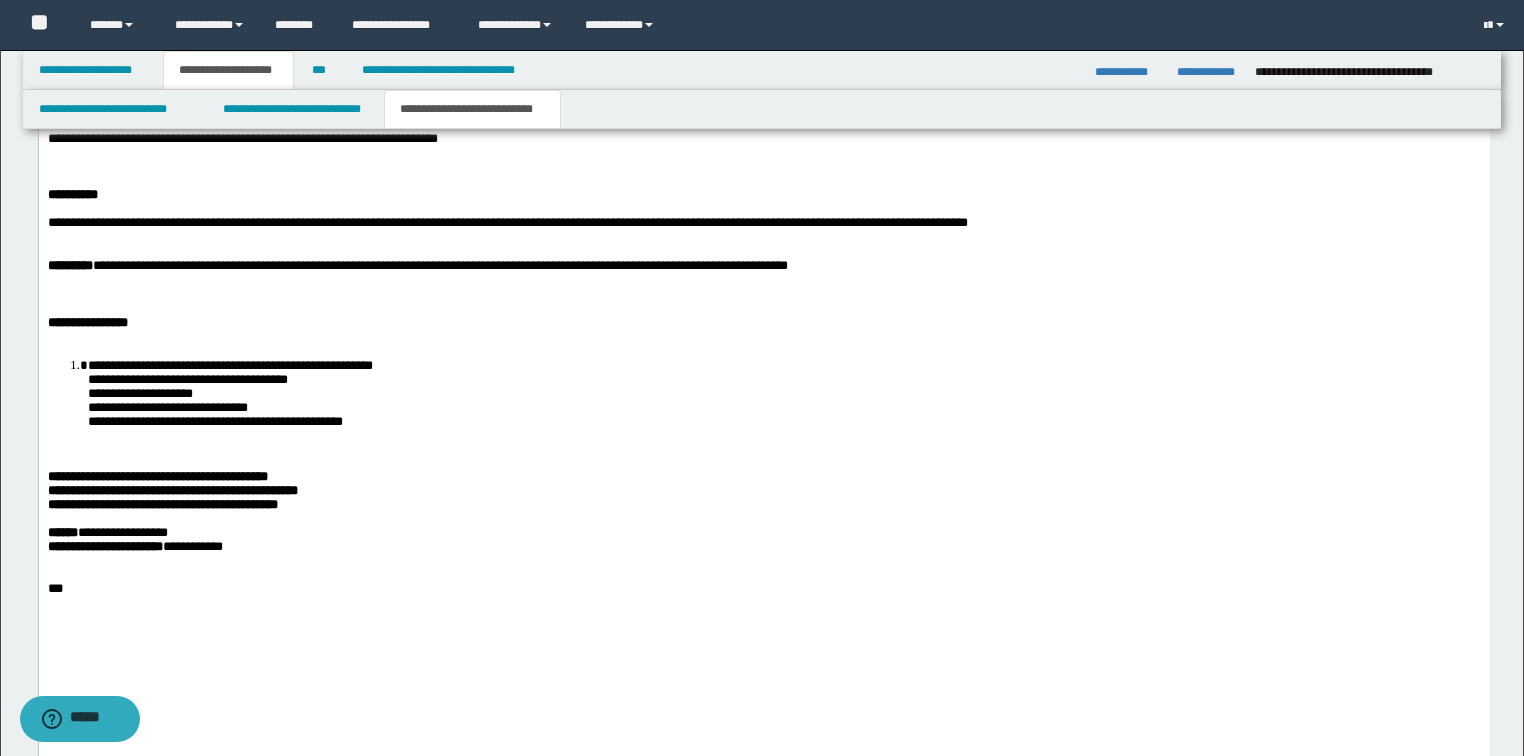 click on "**********" at bounding box center (229, 394) 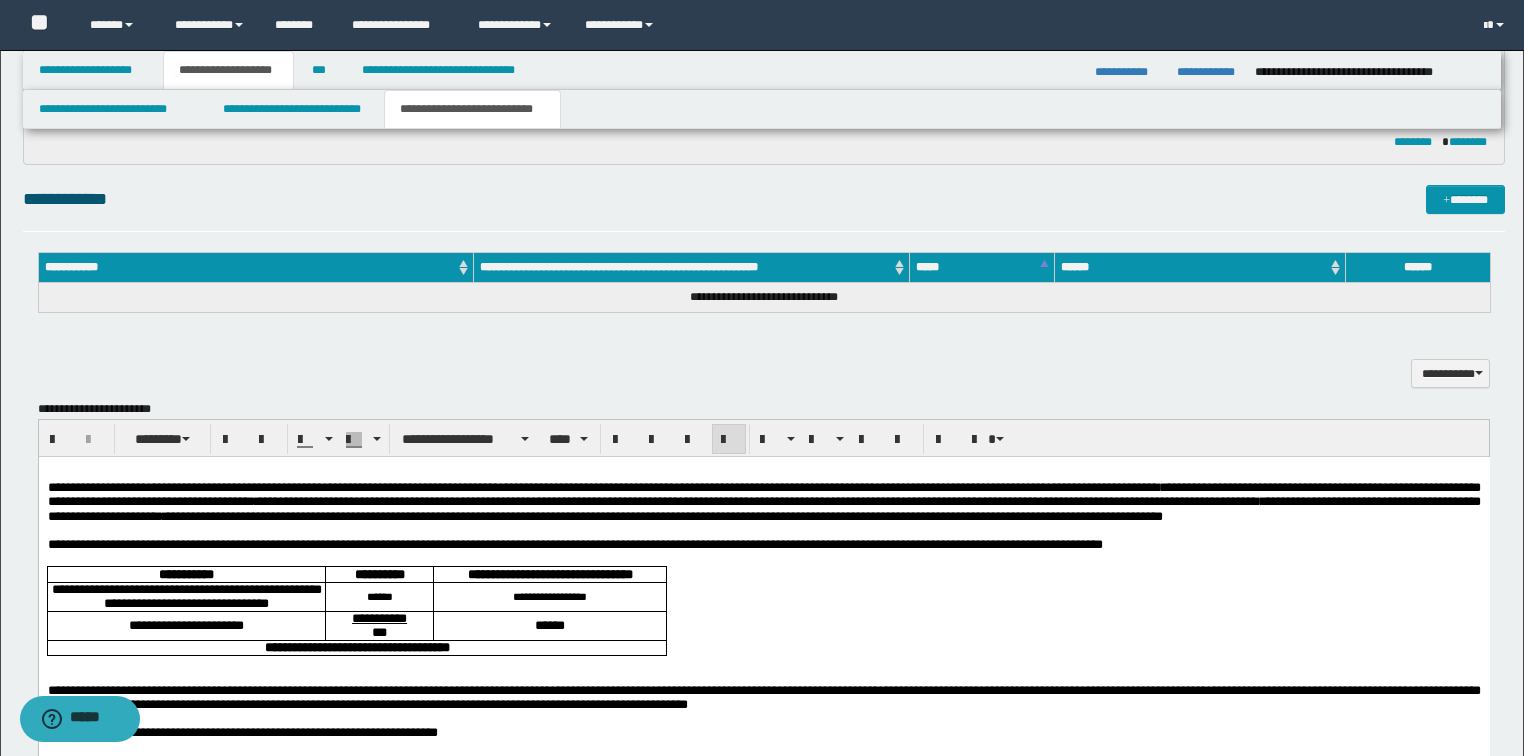 scroll, scrollTop: 640, scrollLeft: 0, axis: vertical 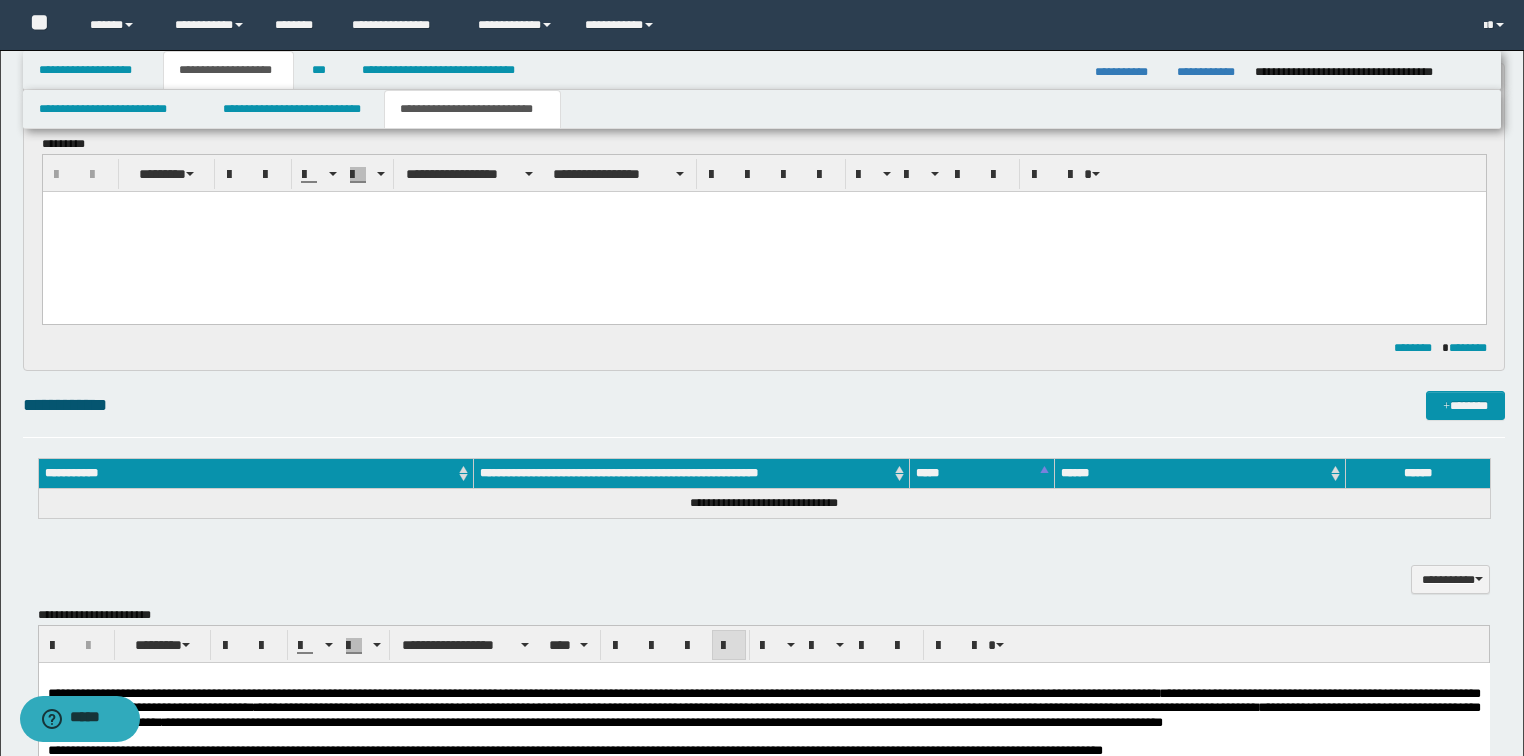 click on "**********" at bounding box center (762, 727) 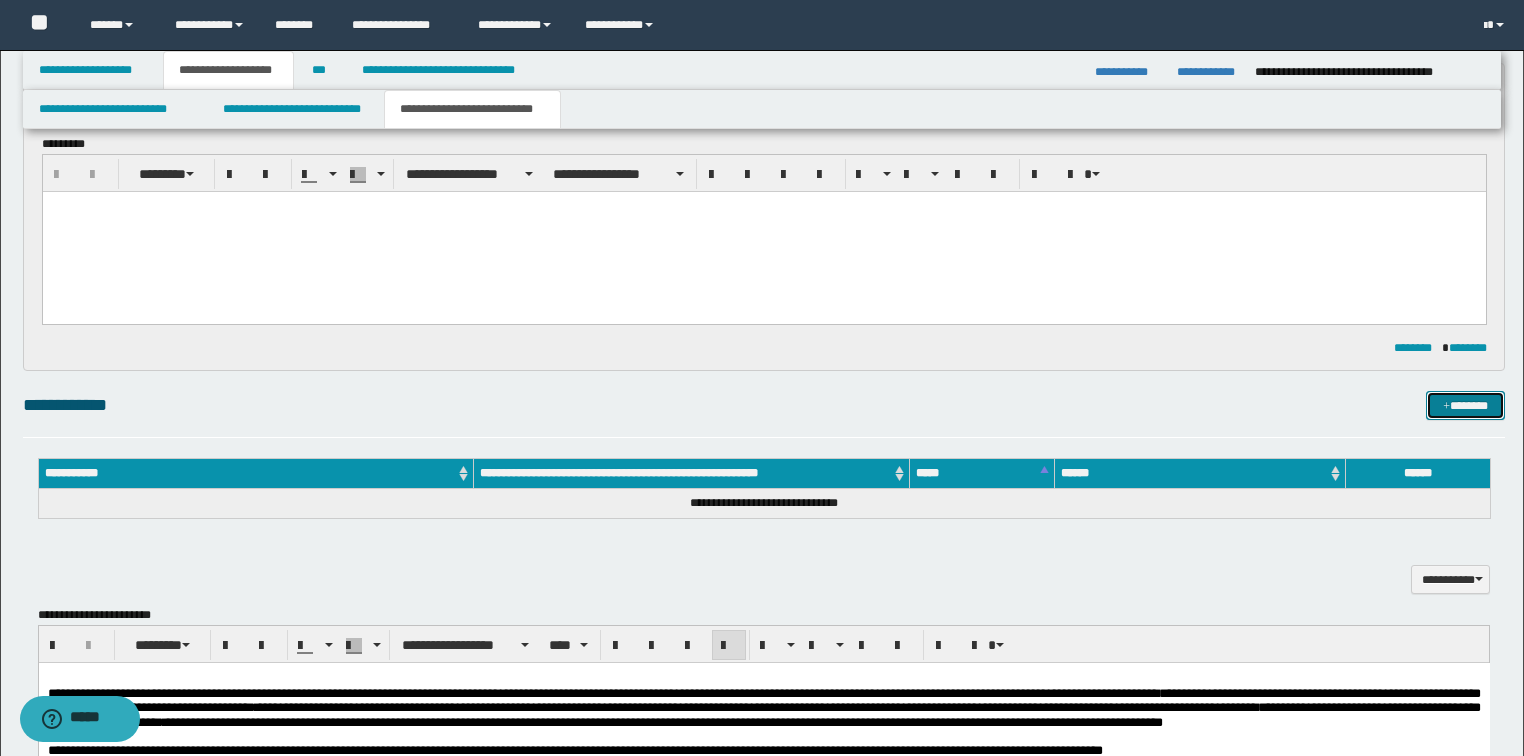 click on "*******" at bounding box center (1465, 406) 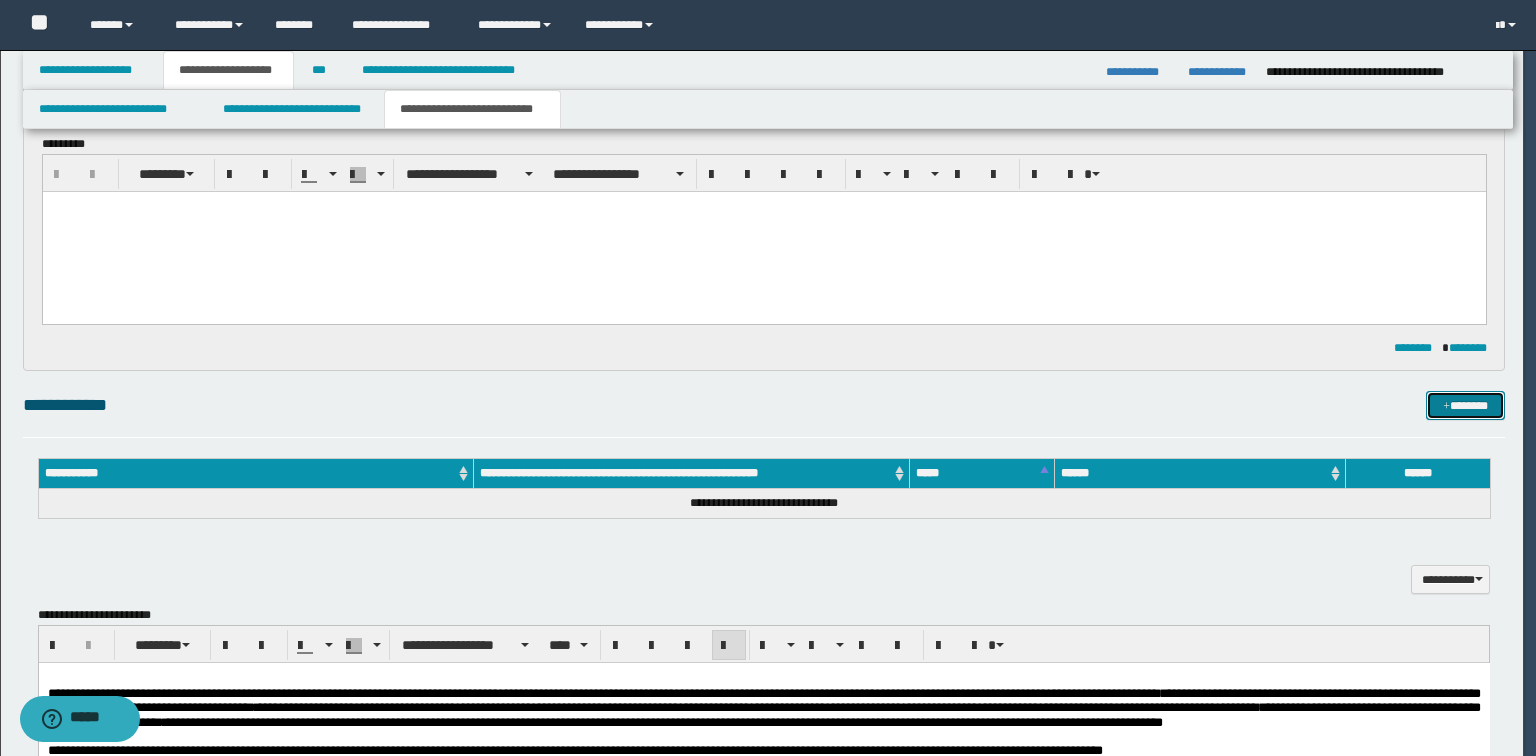 type 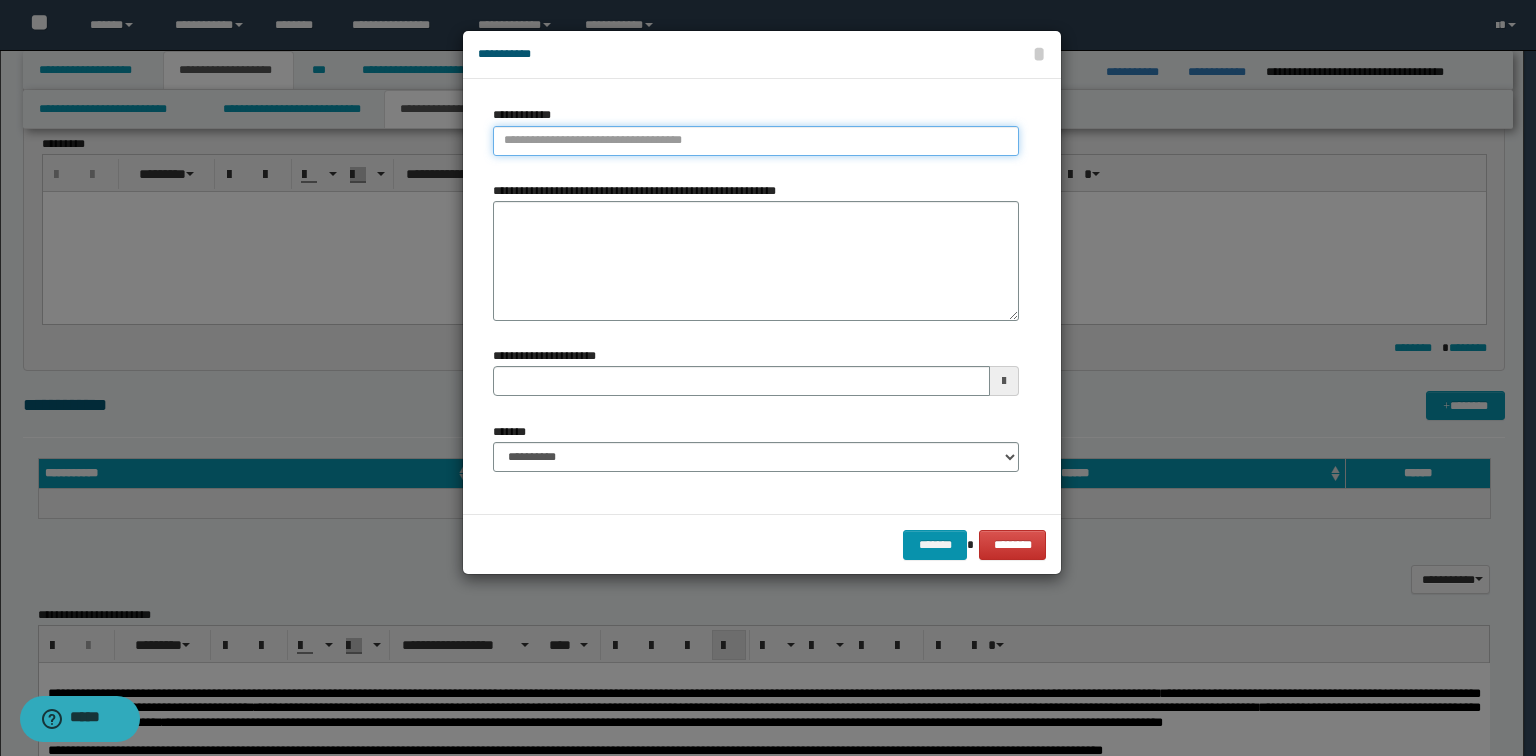 click on "**********" at bounding box center (756, 141) 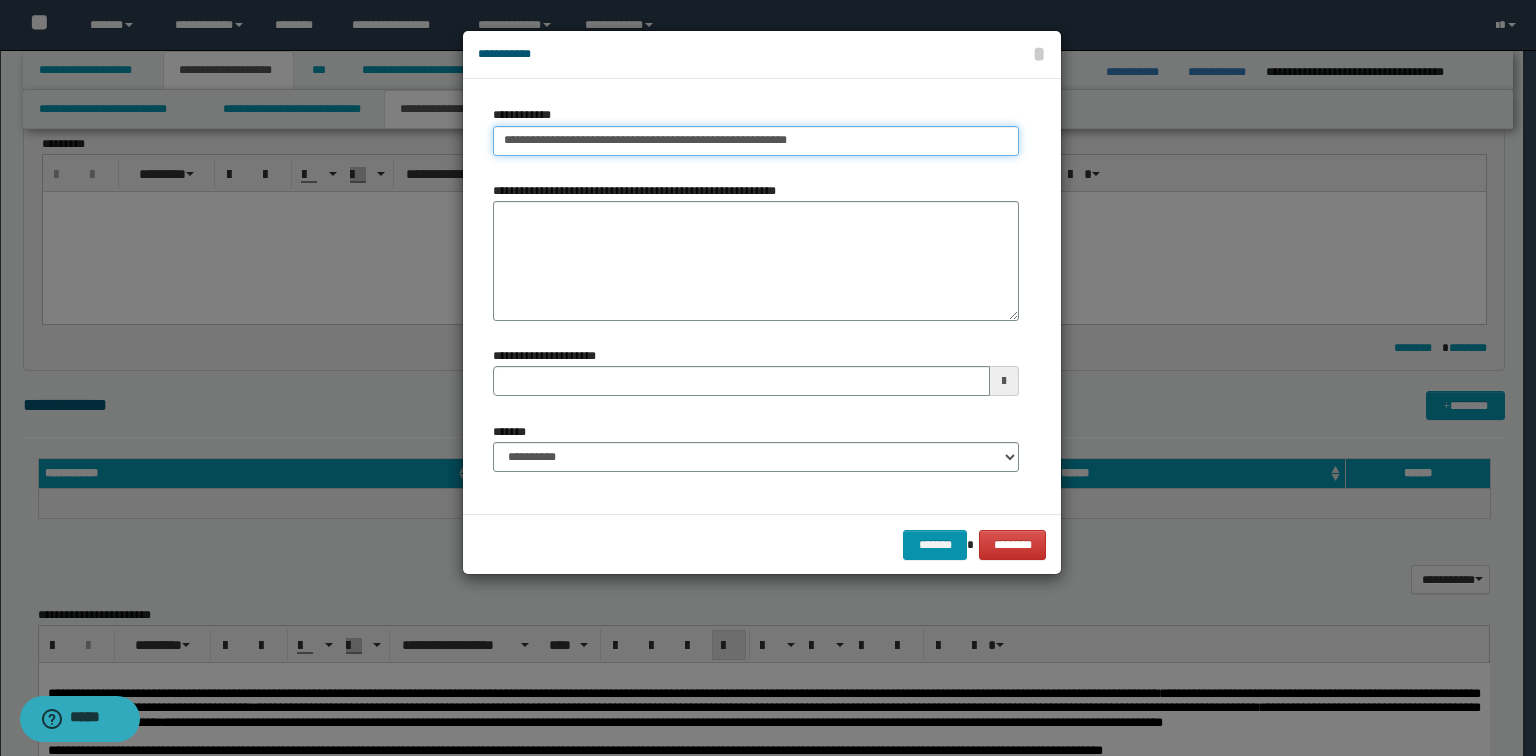 type on "**********" 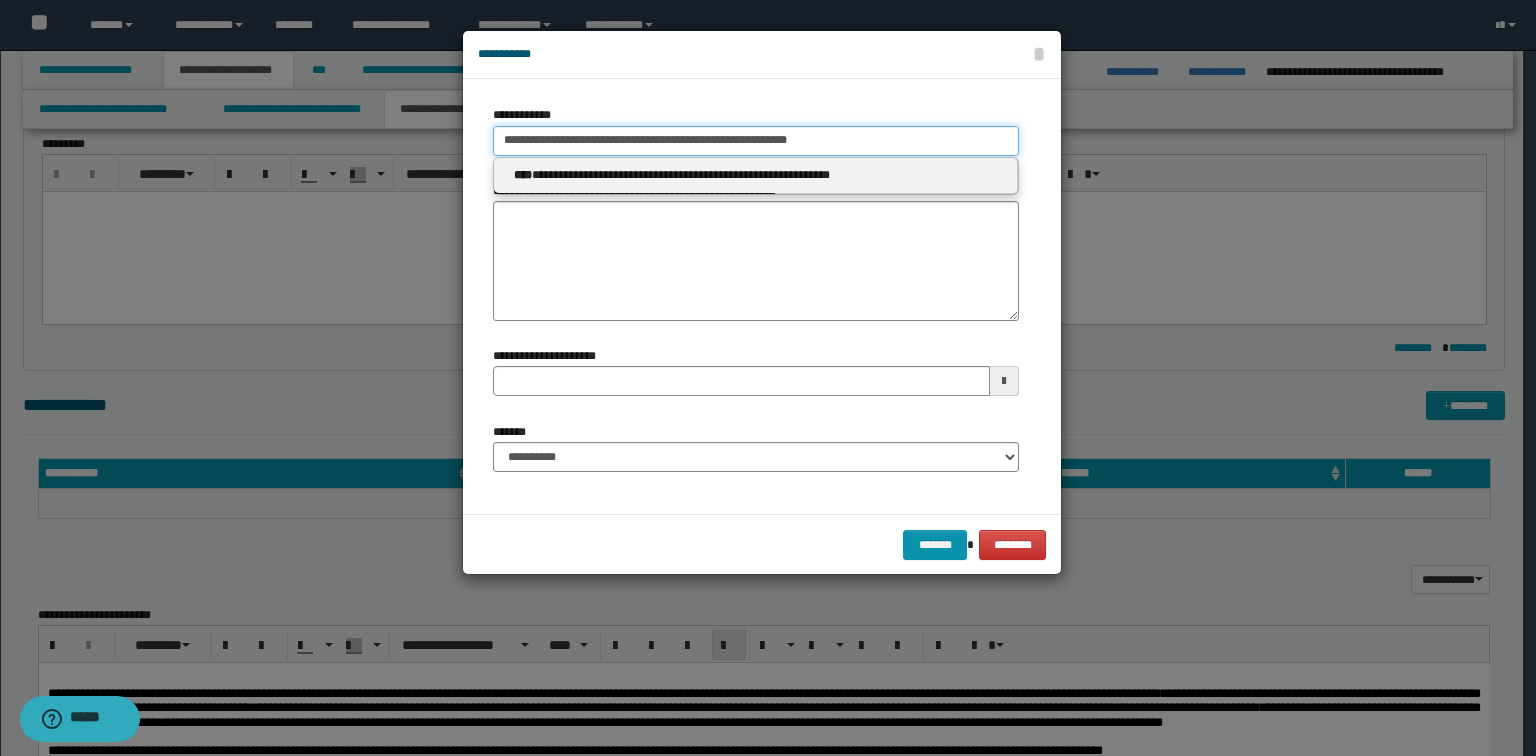 type on "**********" 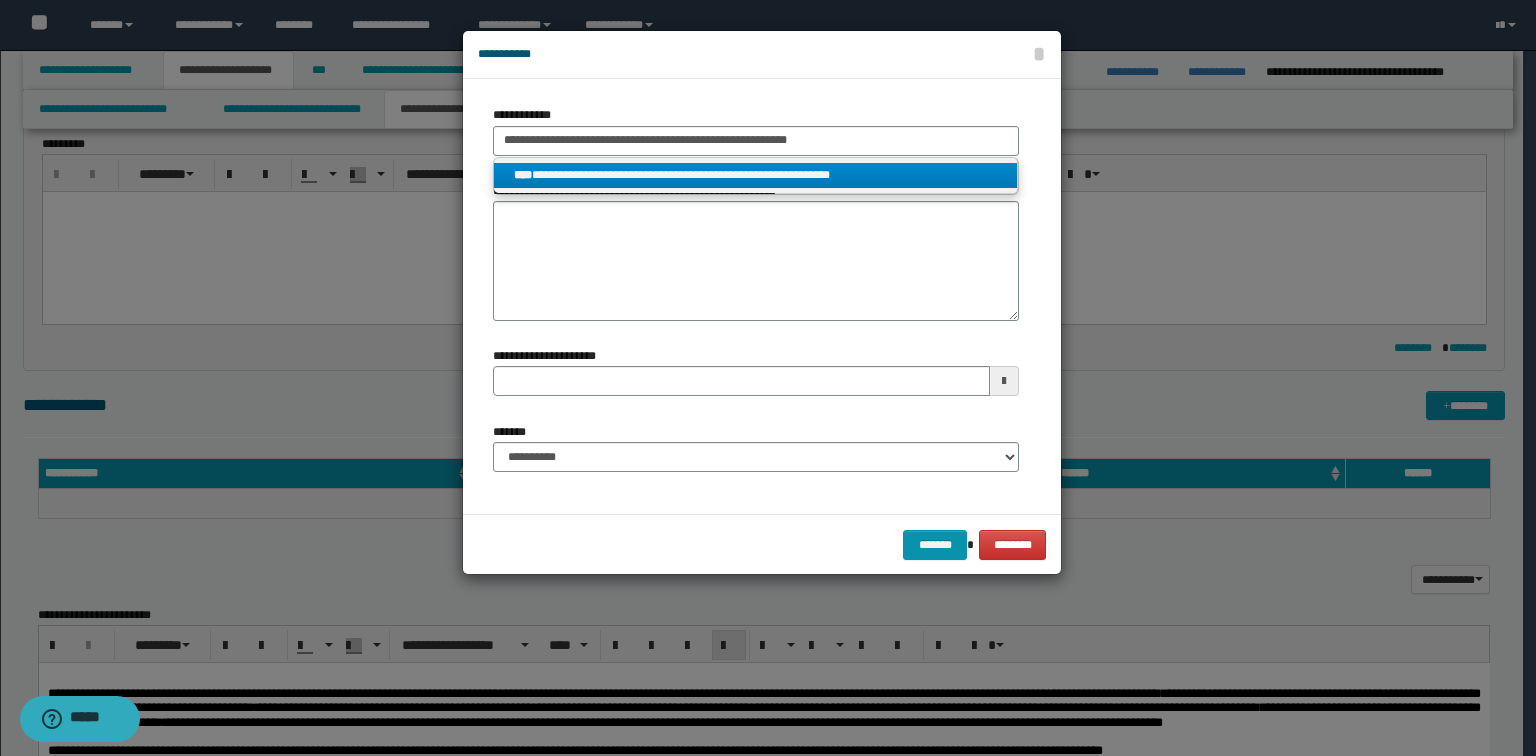 click on "**********" at bounding box center (756, 175) 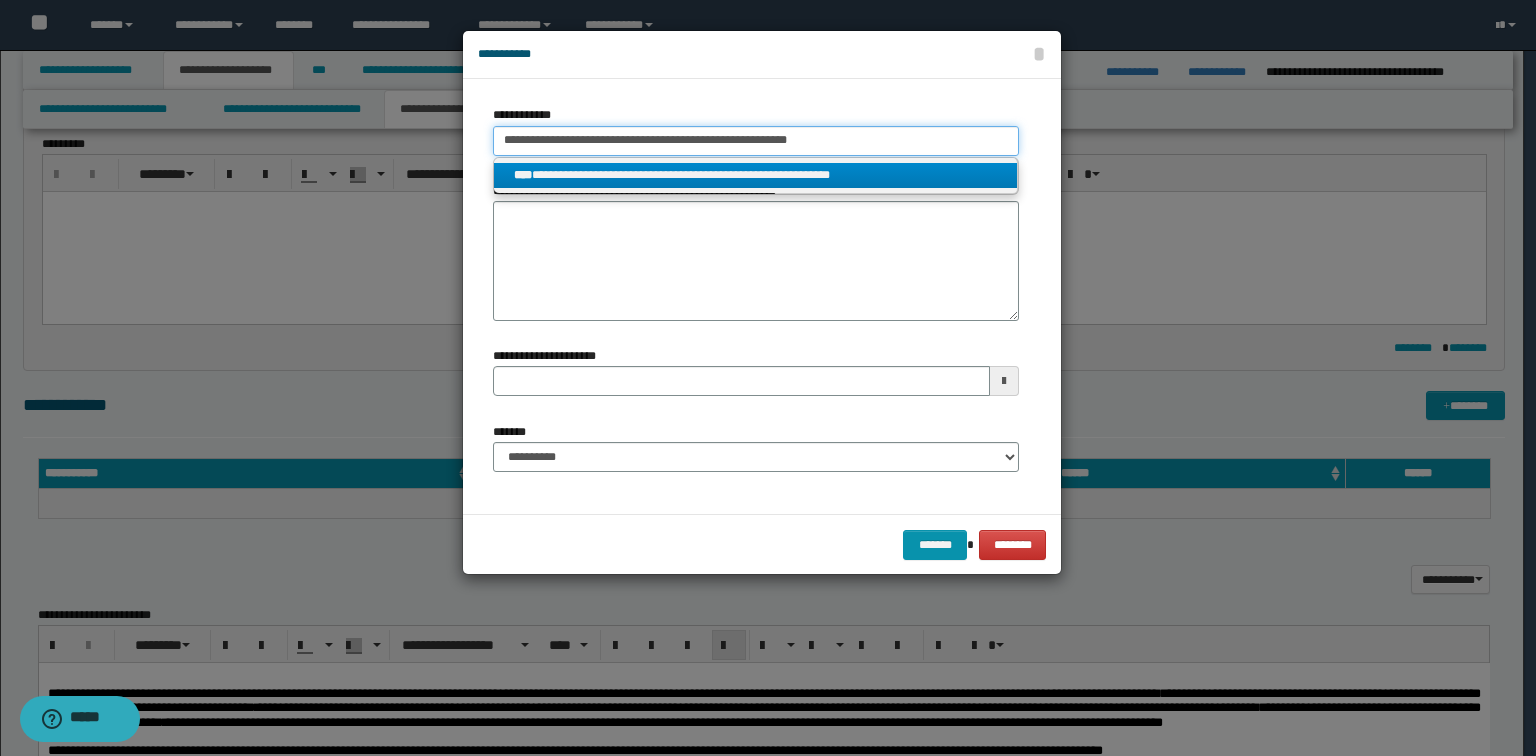 type 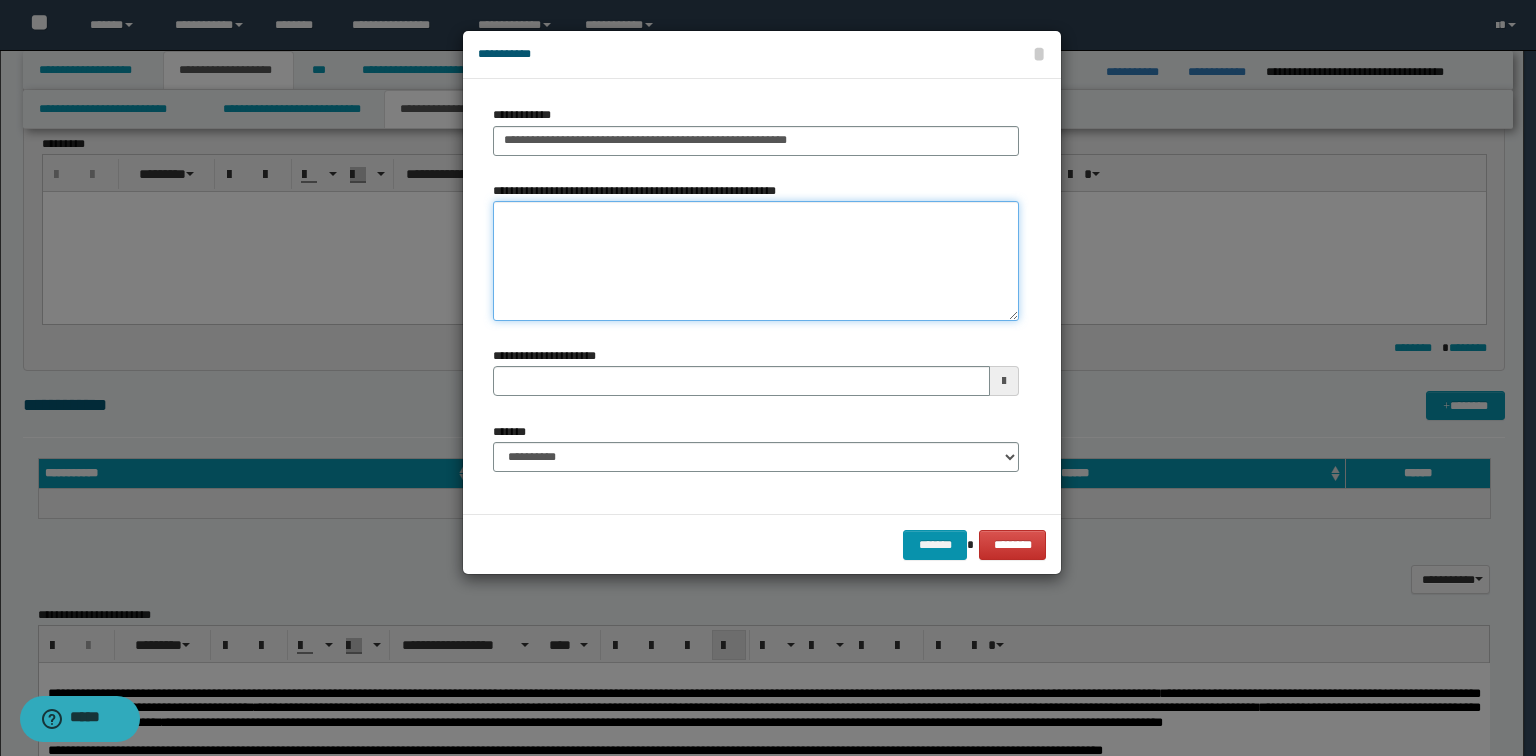 click on "**********" at bounding box center (756, 261) 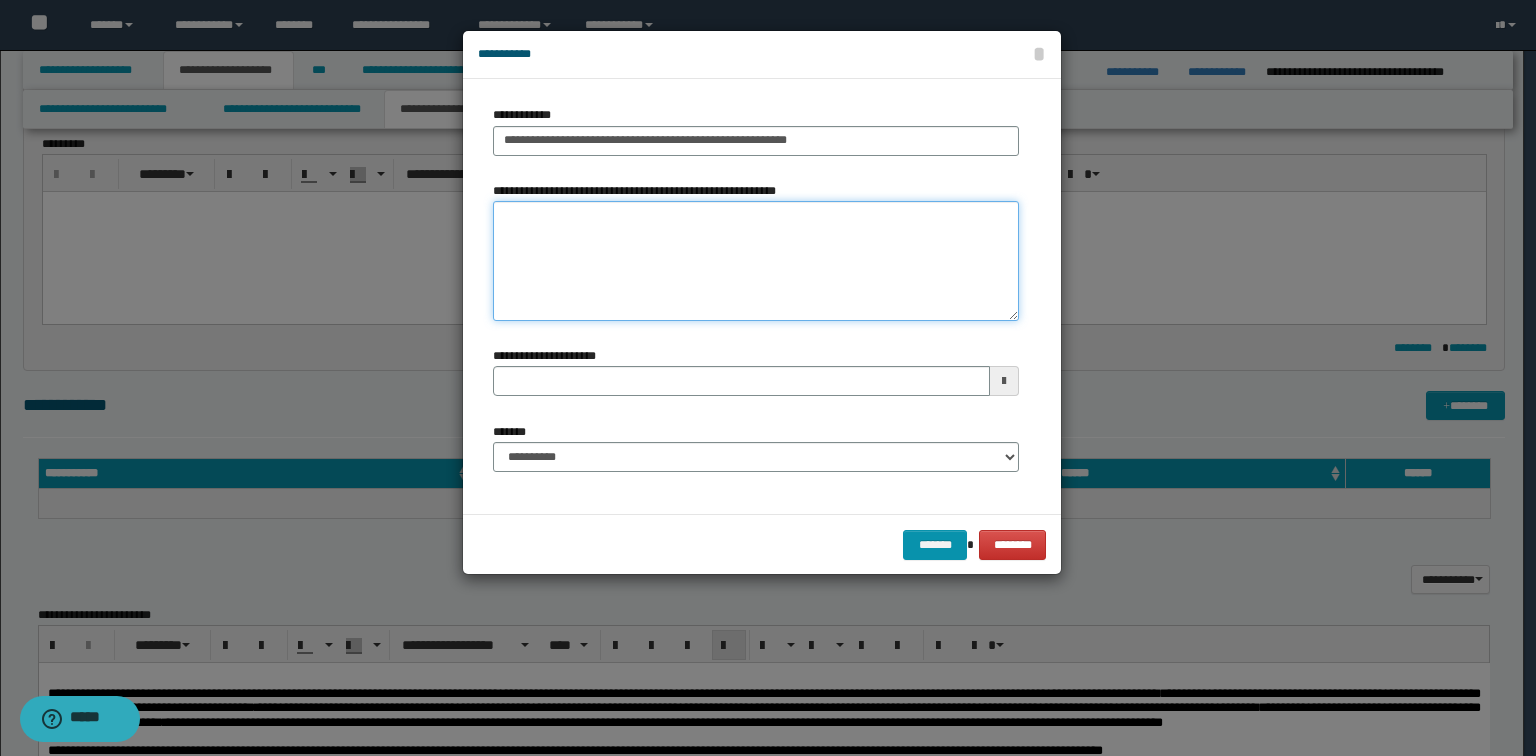 type 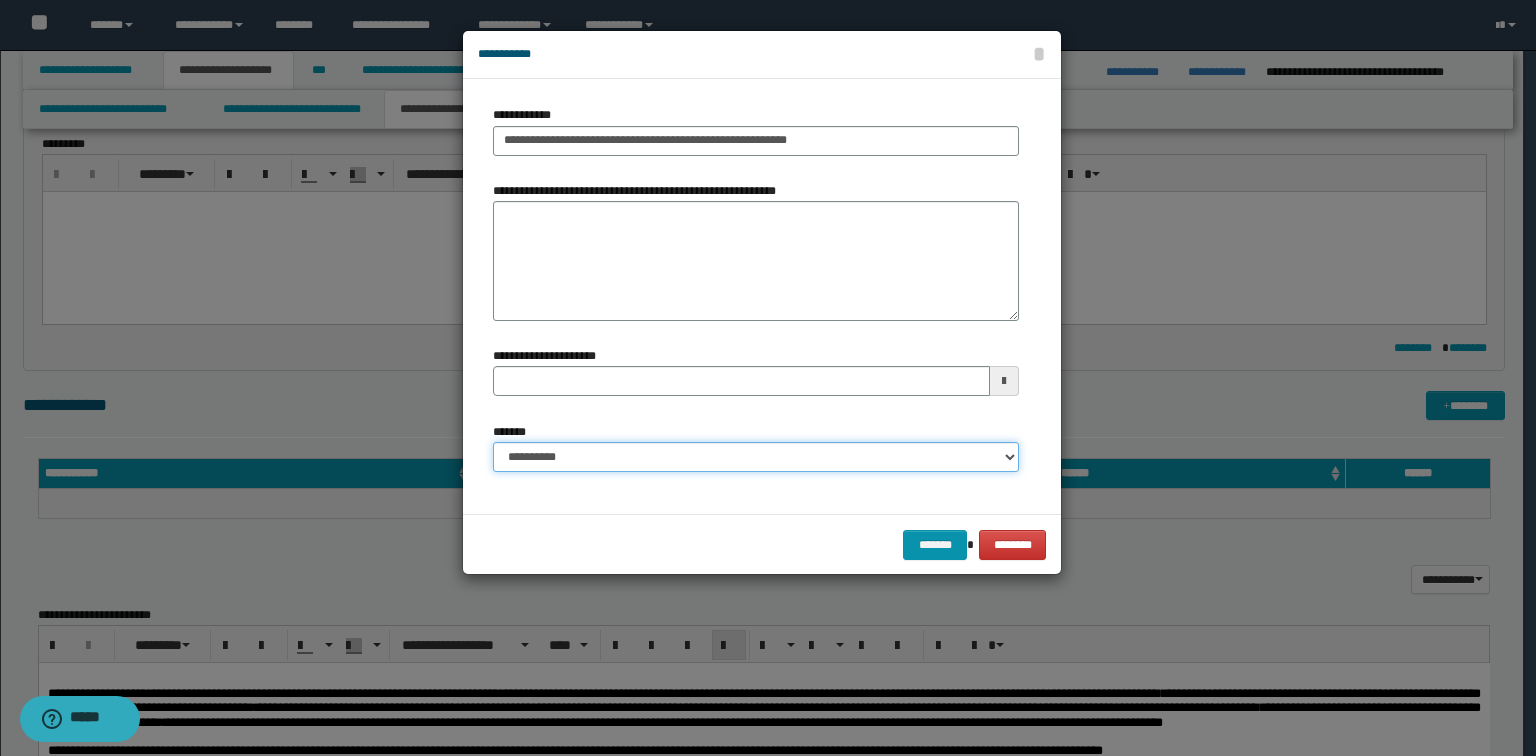 click on "**********" at bounding box center [756, 457] 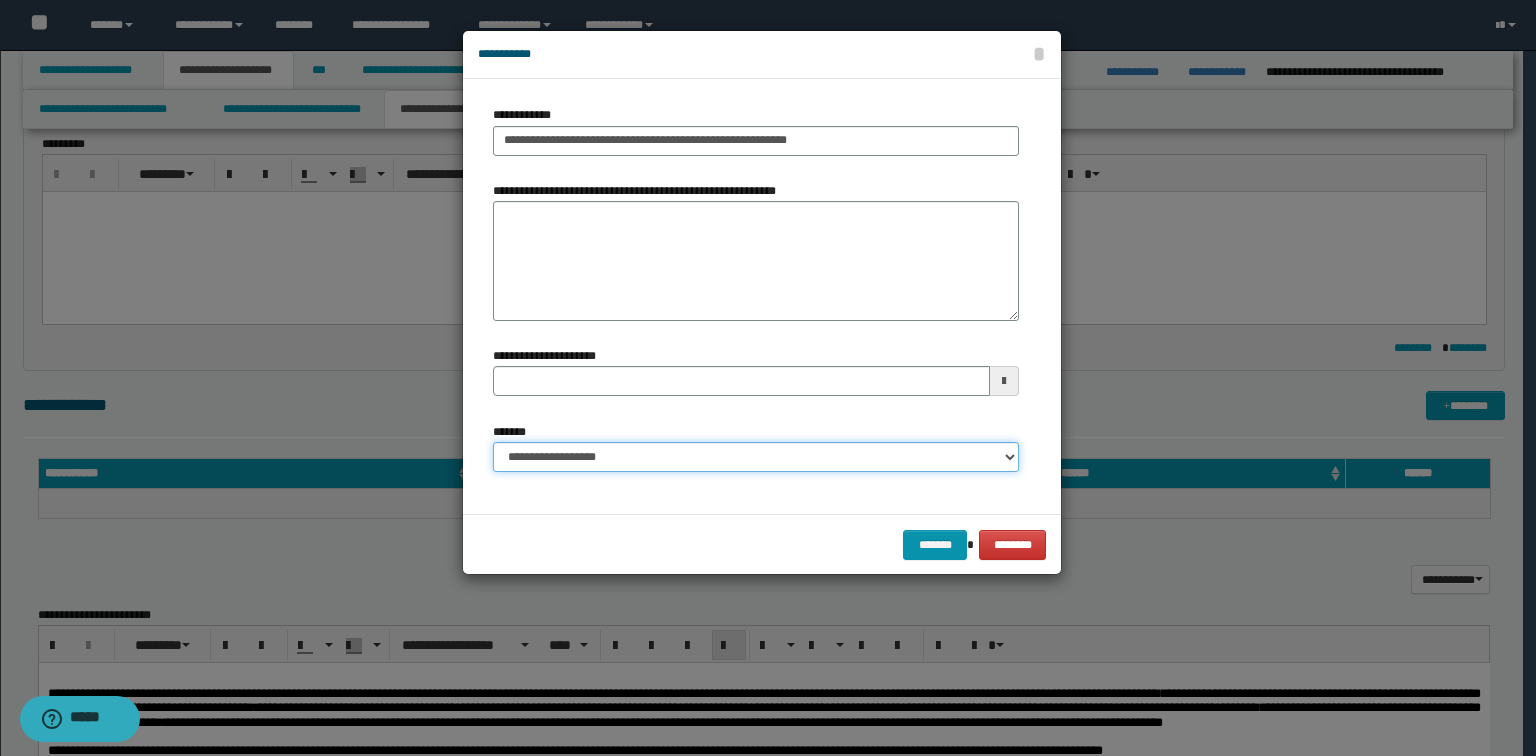 click on "**********" at bounding box center [756, 457] 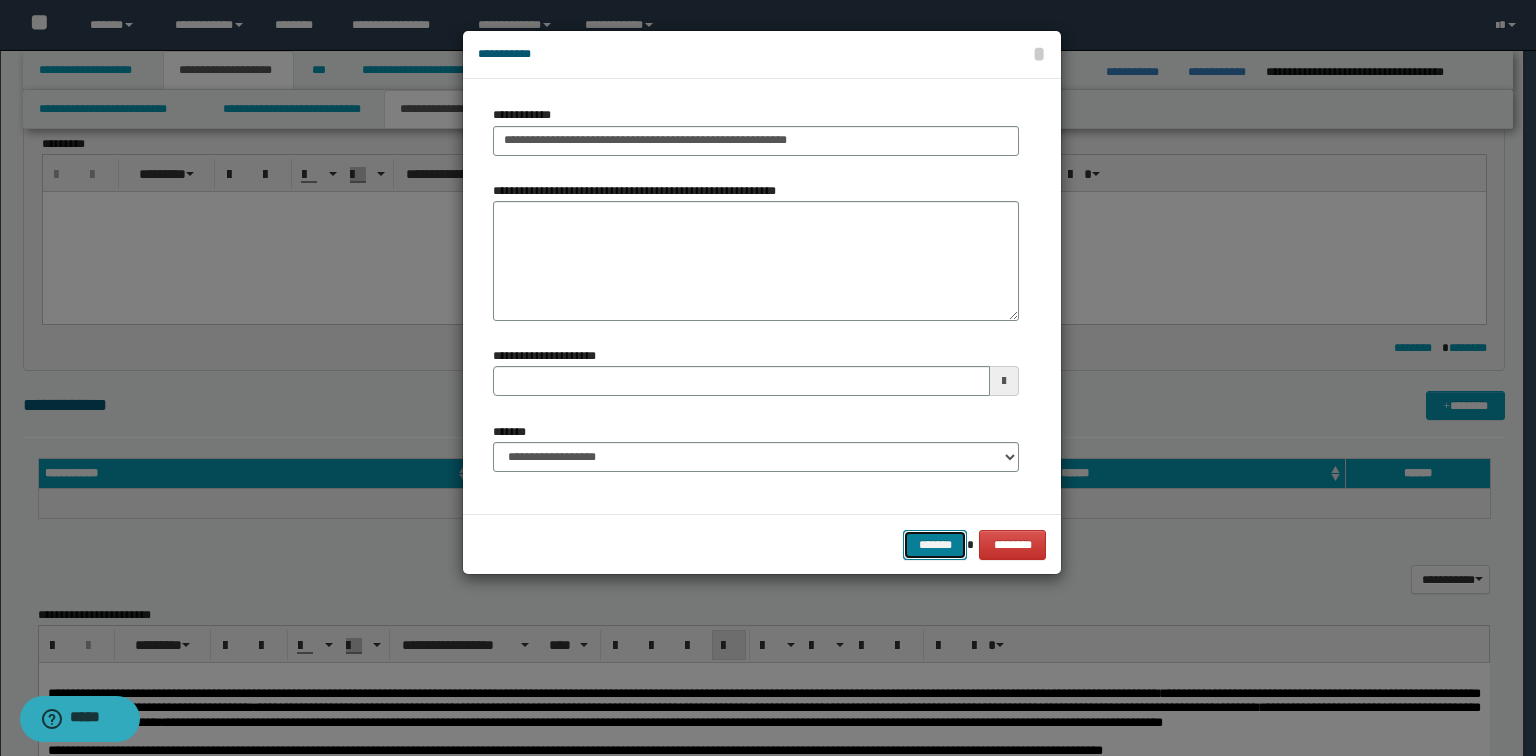 click on "*******" at bounding box center (935, 545) 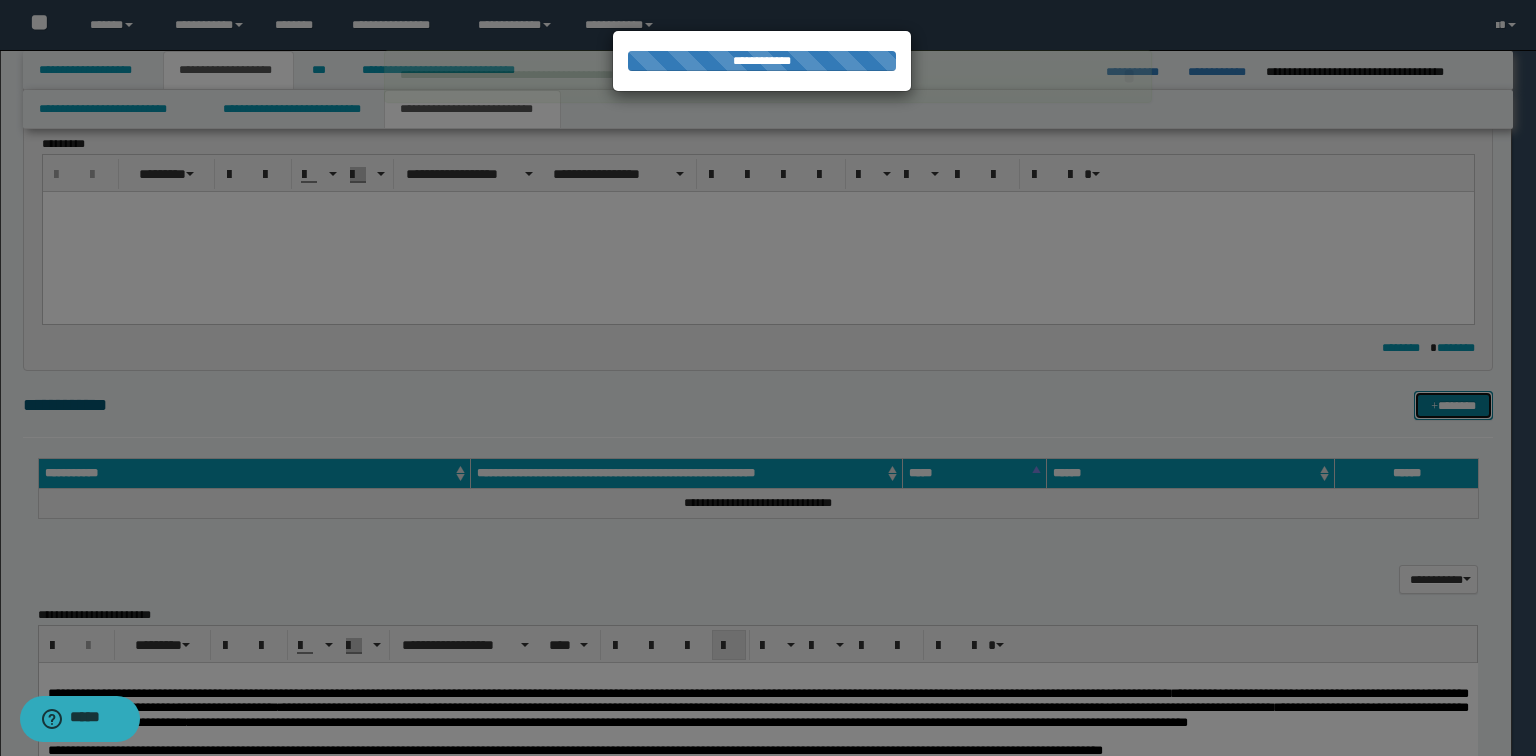 type 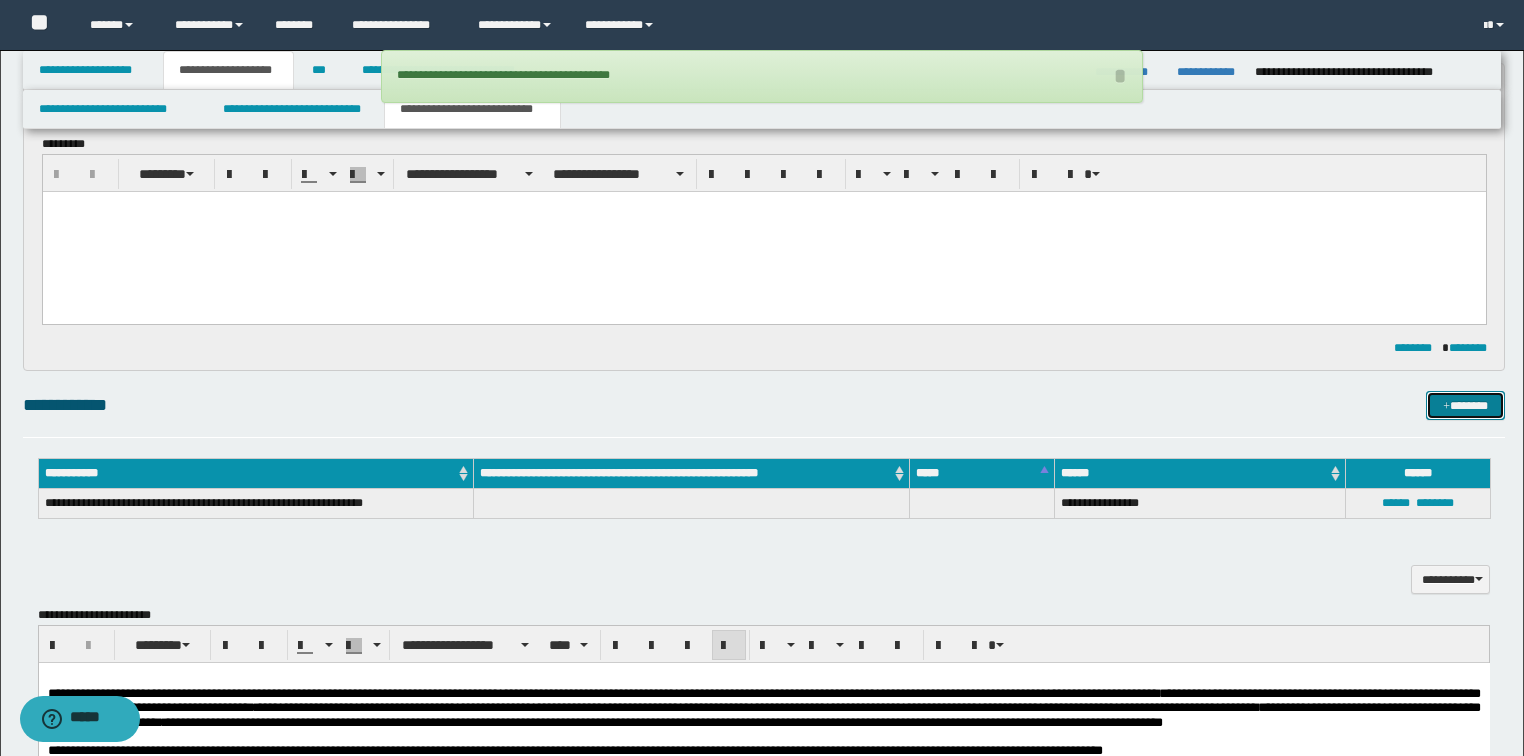 click on "*******" at bounding box center (1465, 406) 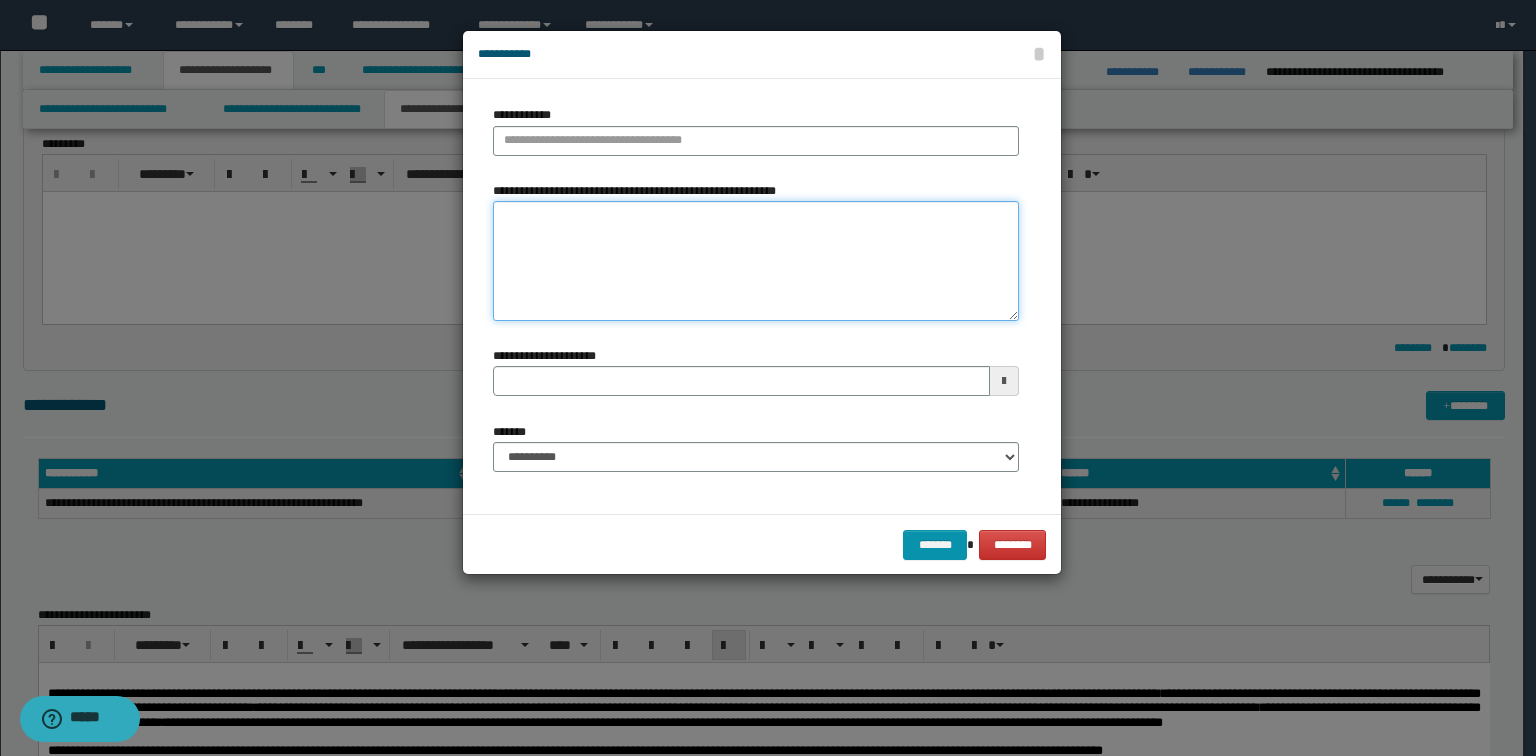 click on "**********" at bounding box center (756, 261) 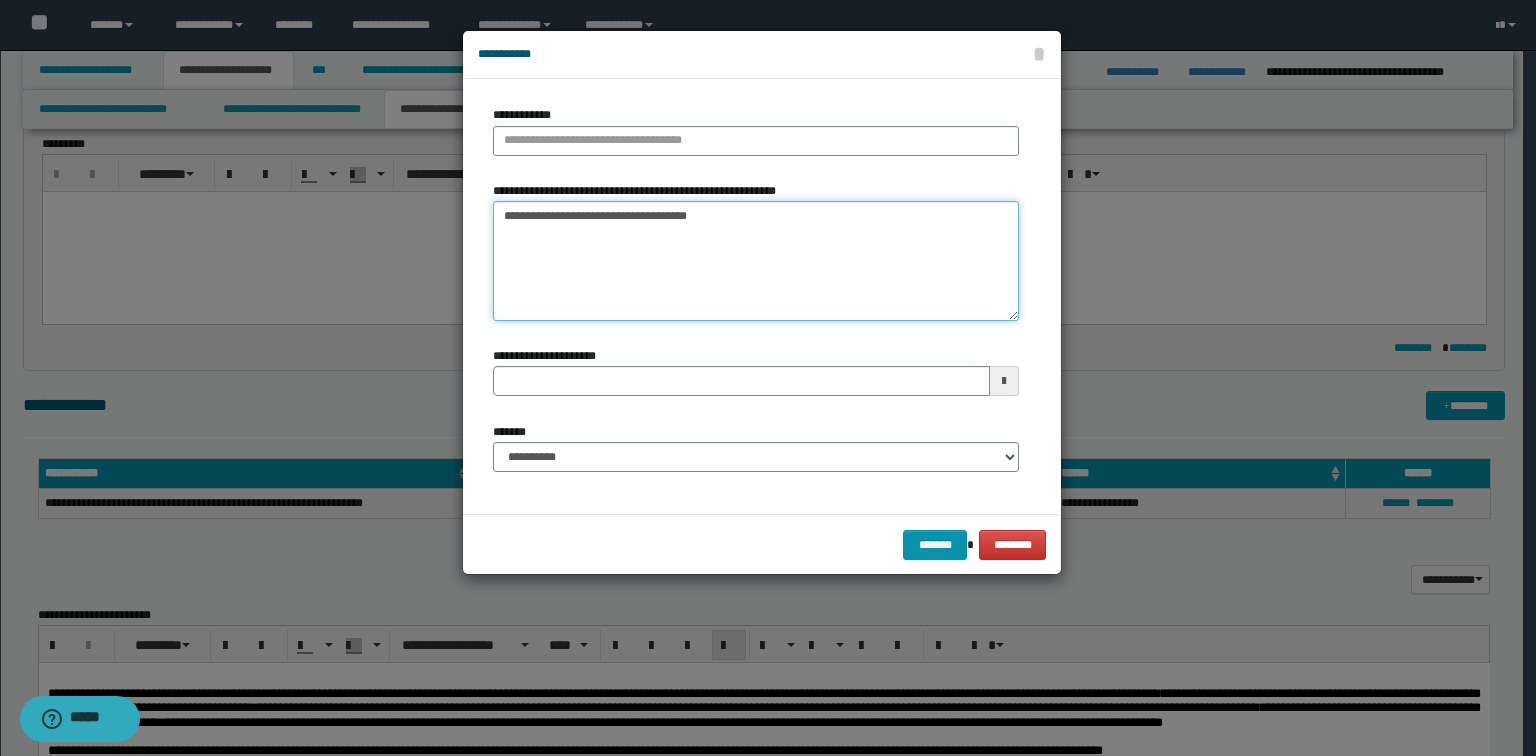 drag, startPoint x: 608, startPoint y: 211, endPoint x: 167, endPoint y: 184, distance: 441.82574 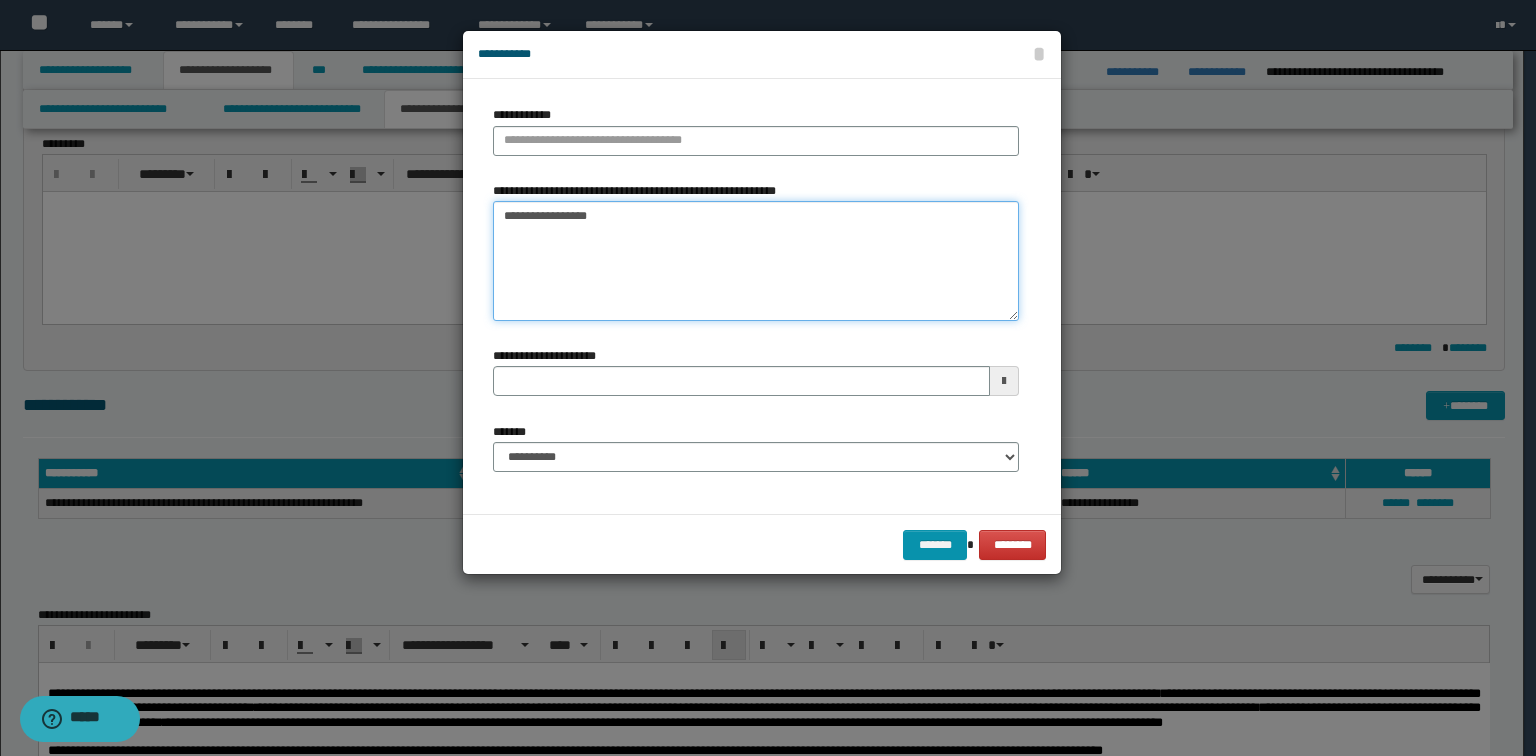 type on "**********" 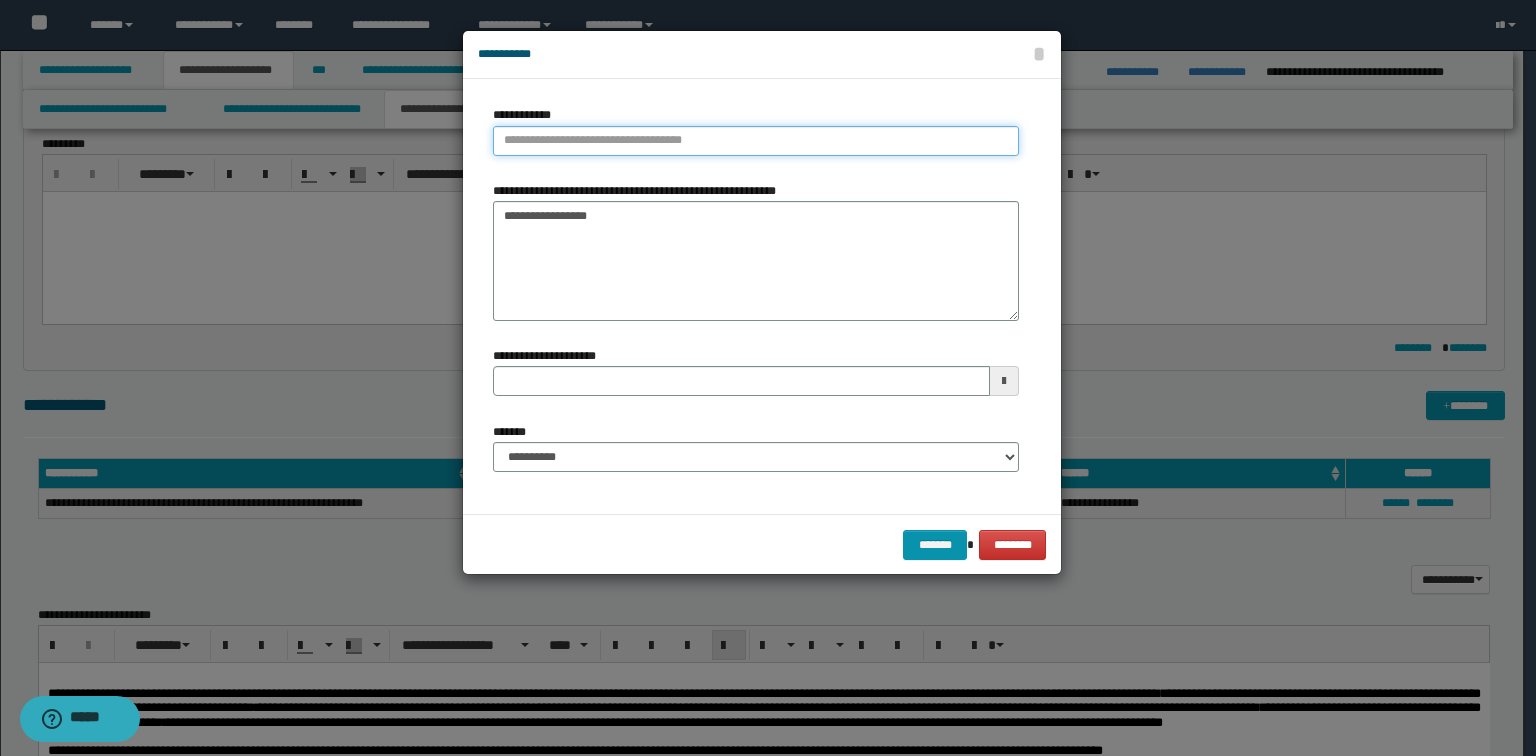 type on "**********" 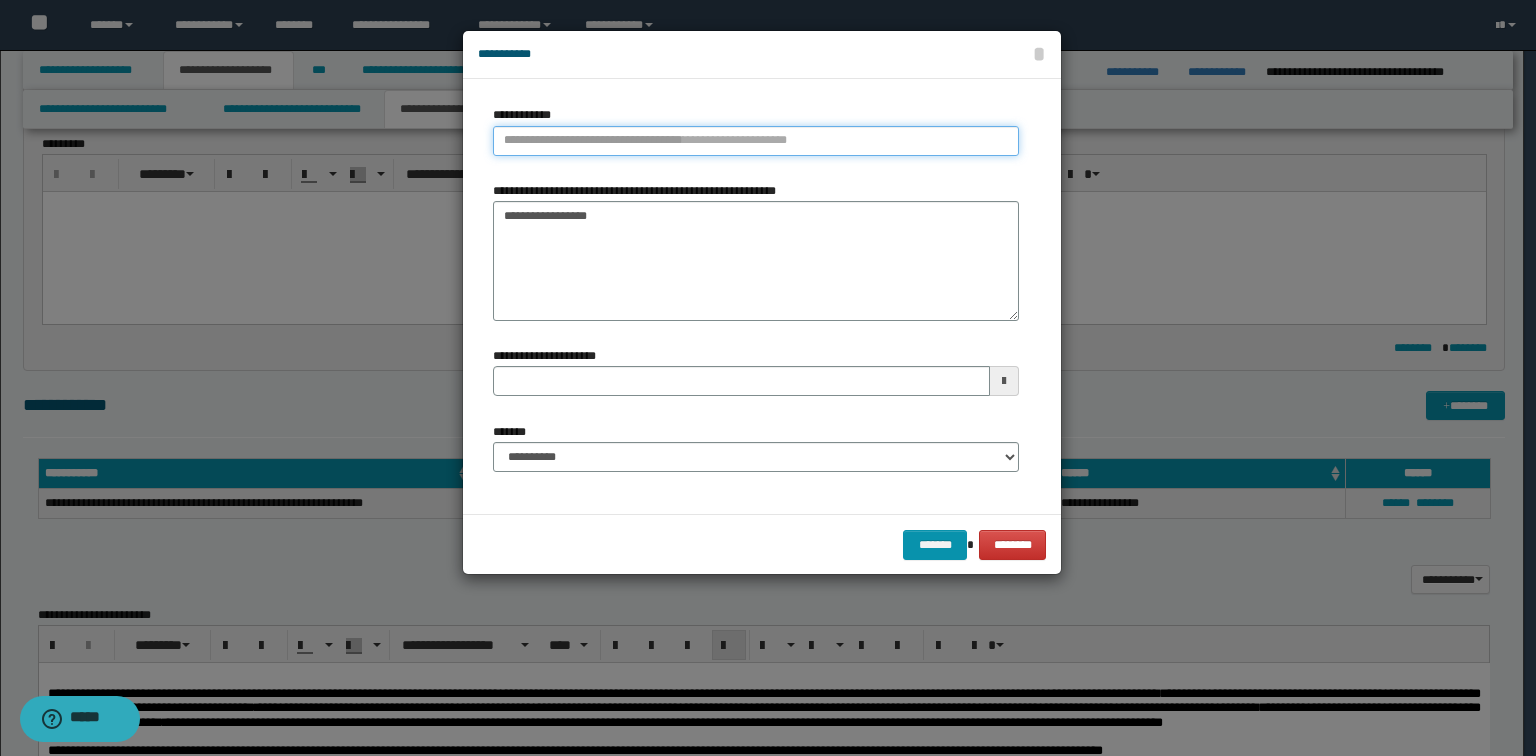 click on "**********" at bounding box center (756, 141) 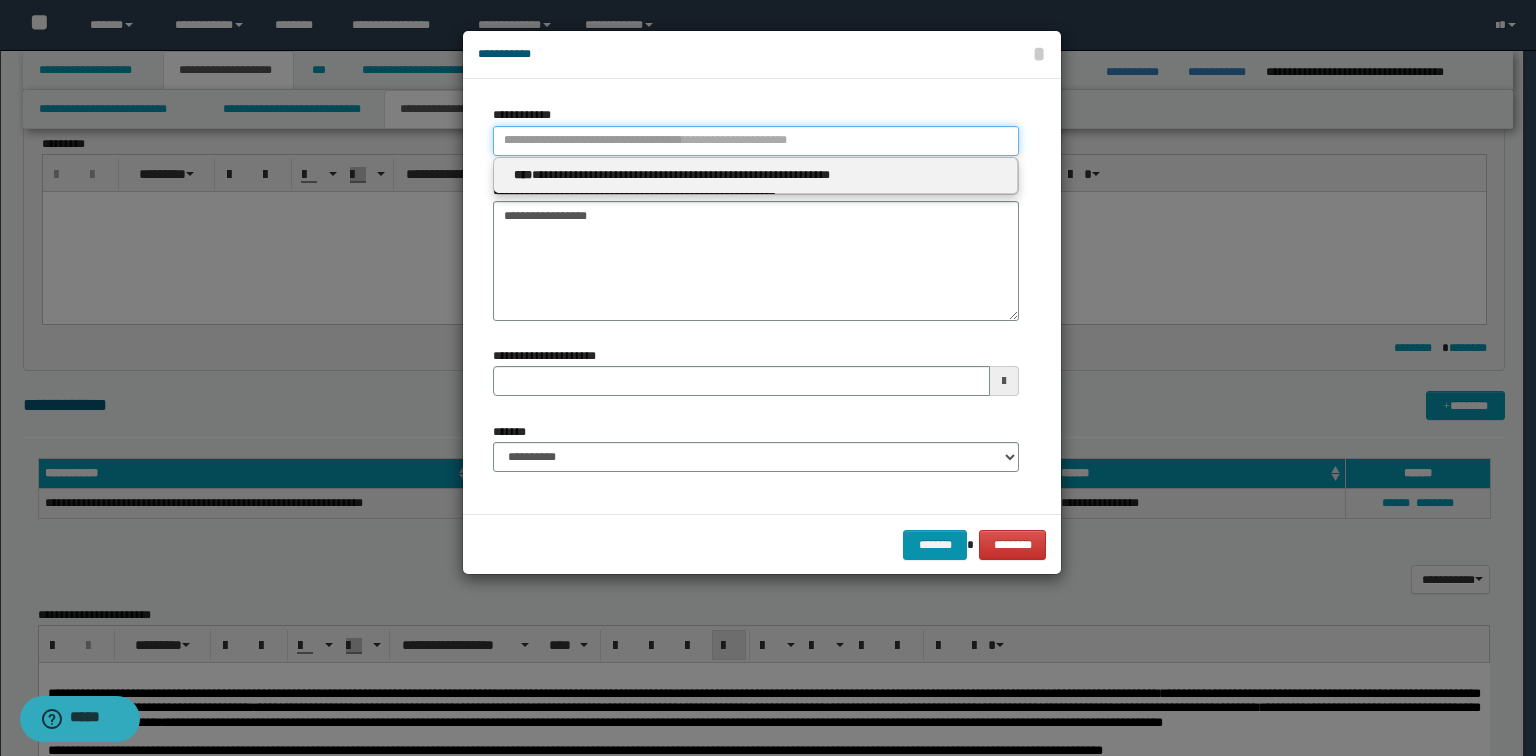paste on "**********" 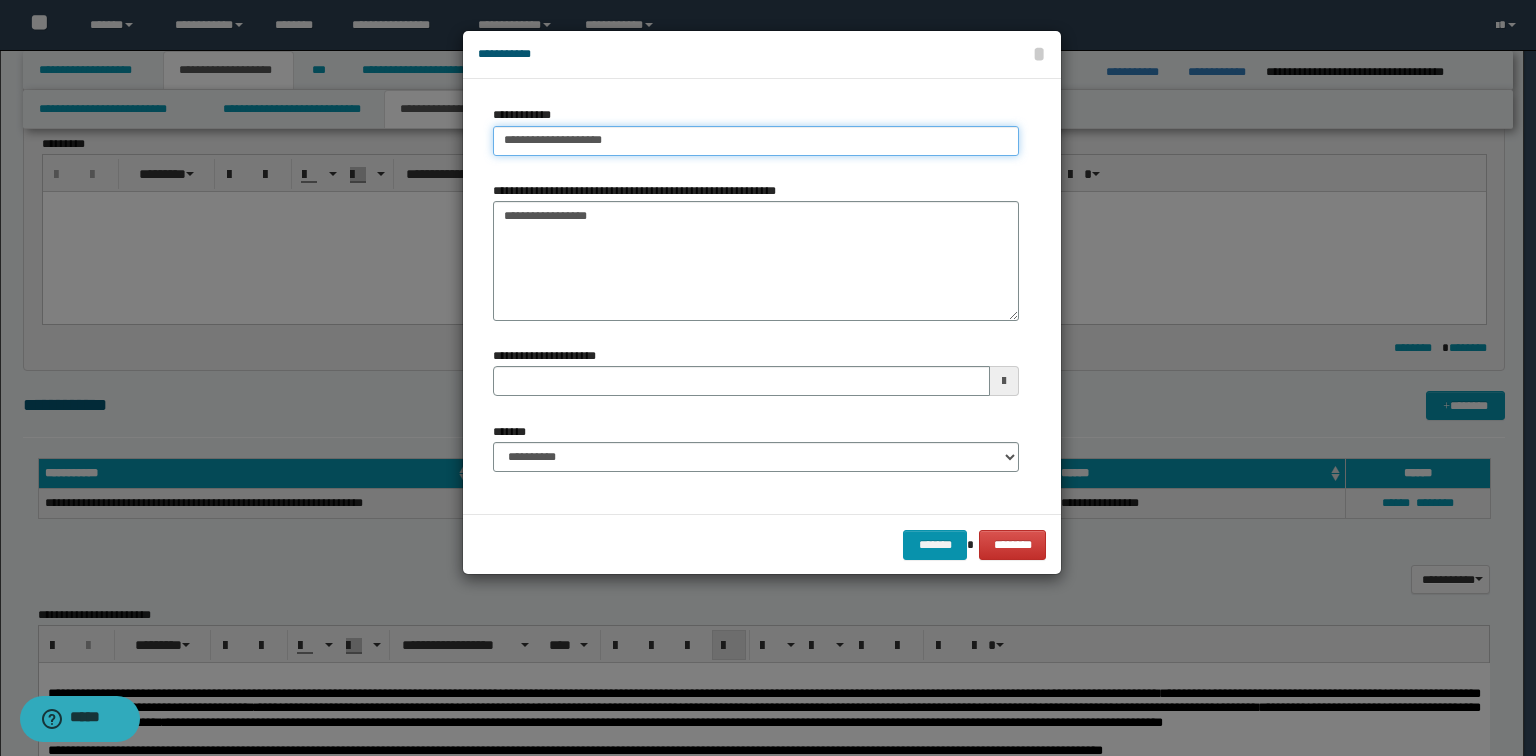 type on "**********" 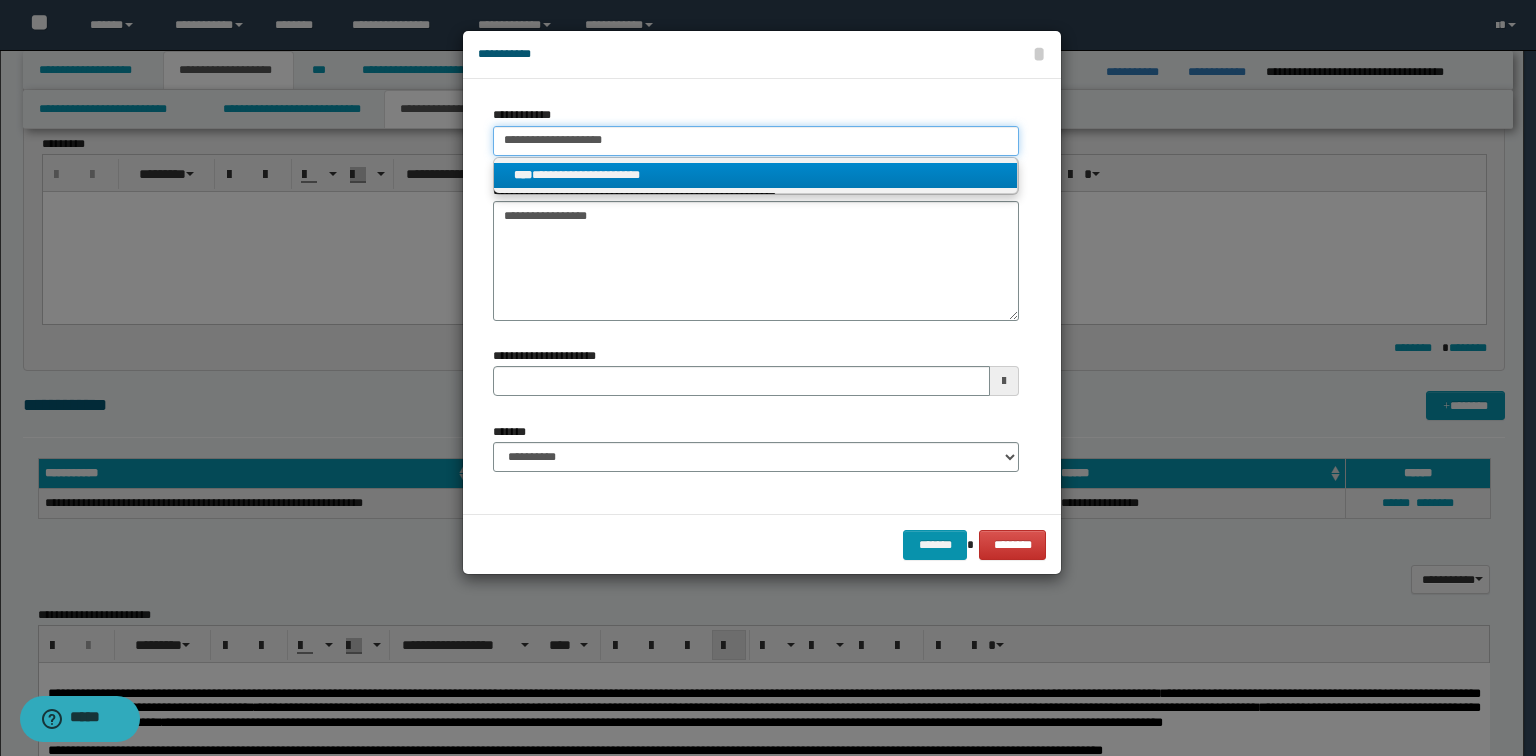 type on "**********" 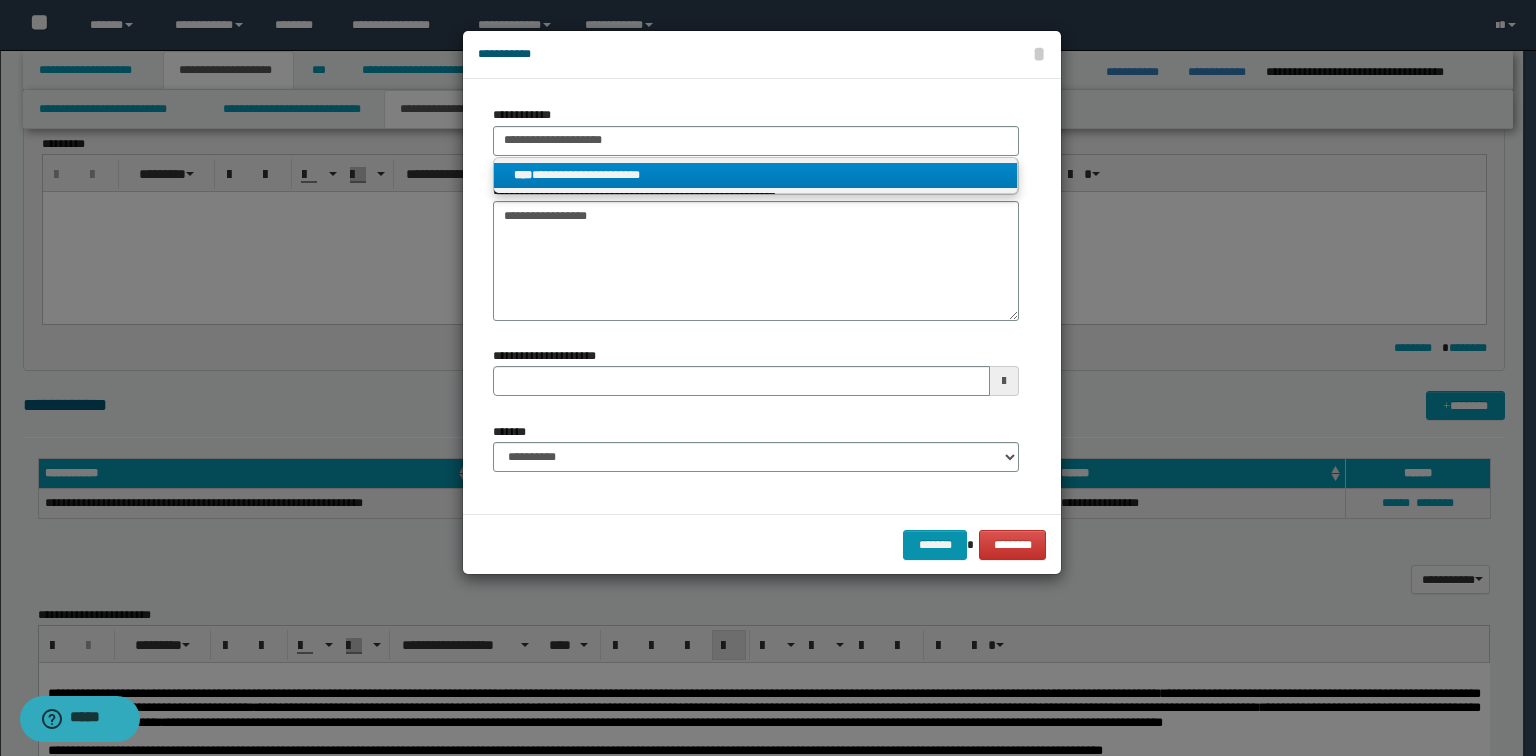 click on "**********" at bounding box center [756, 175] 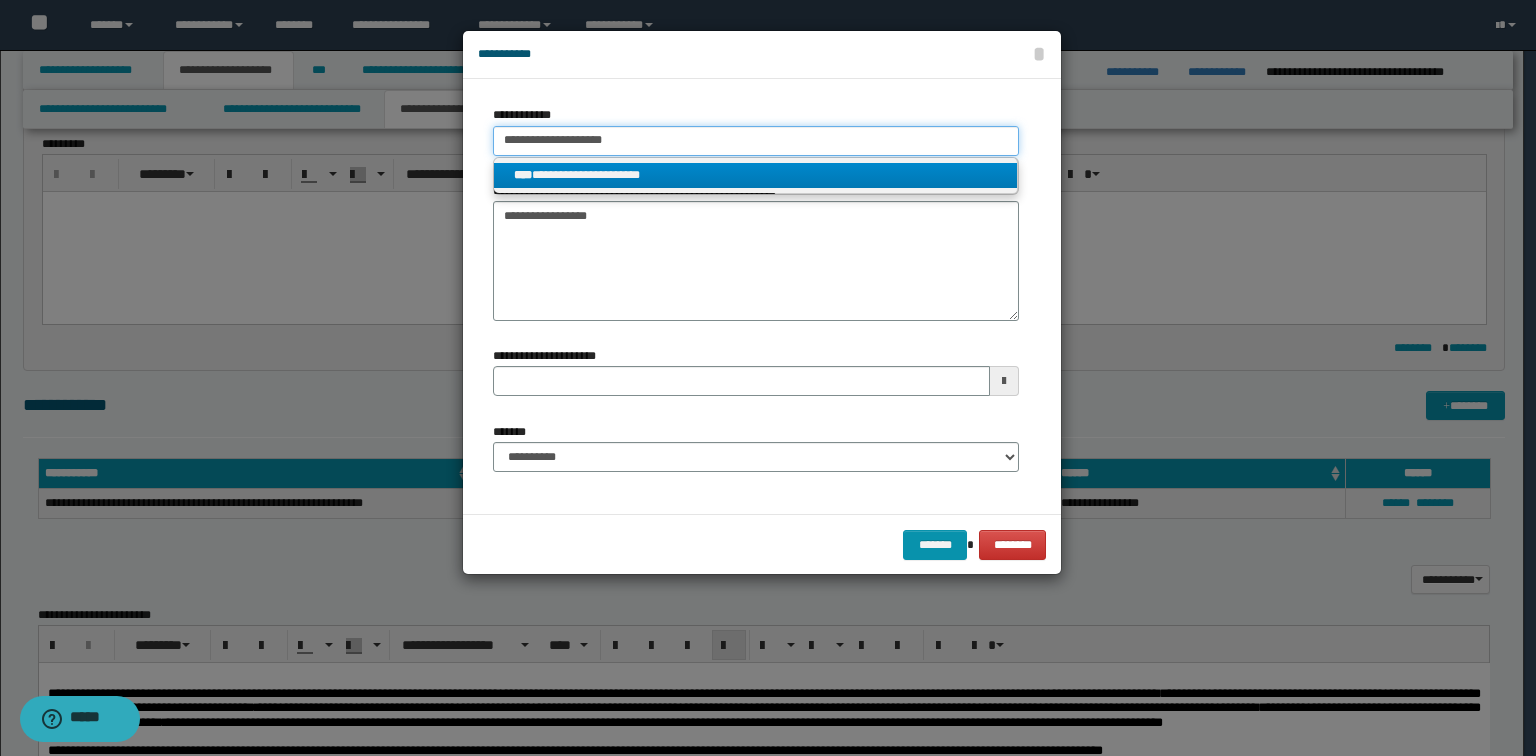 type 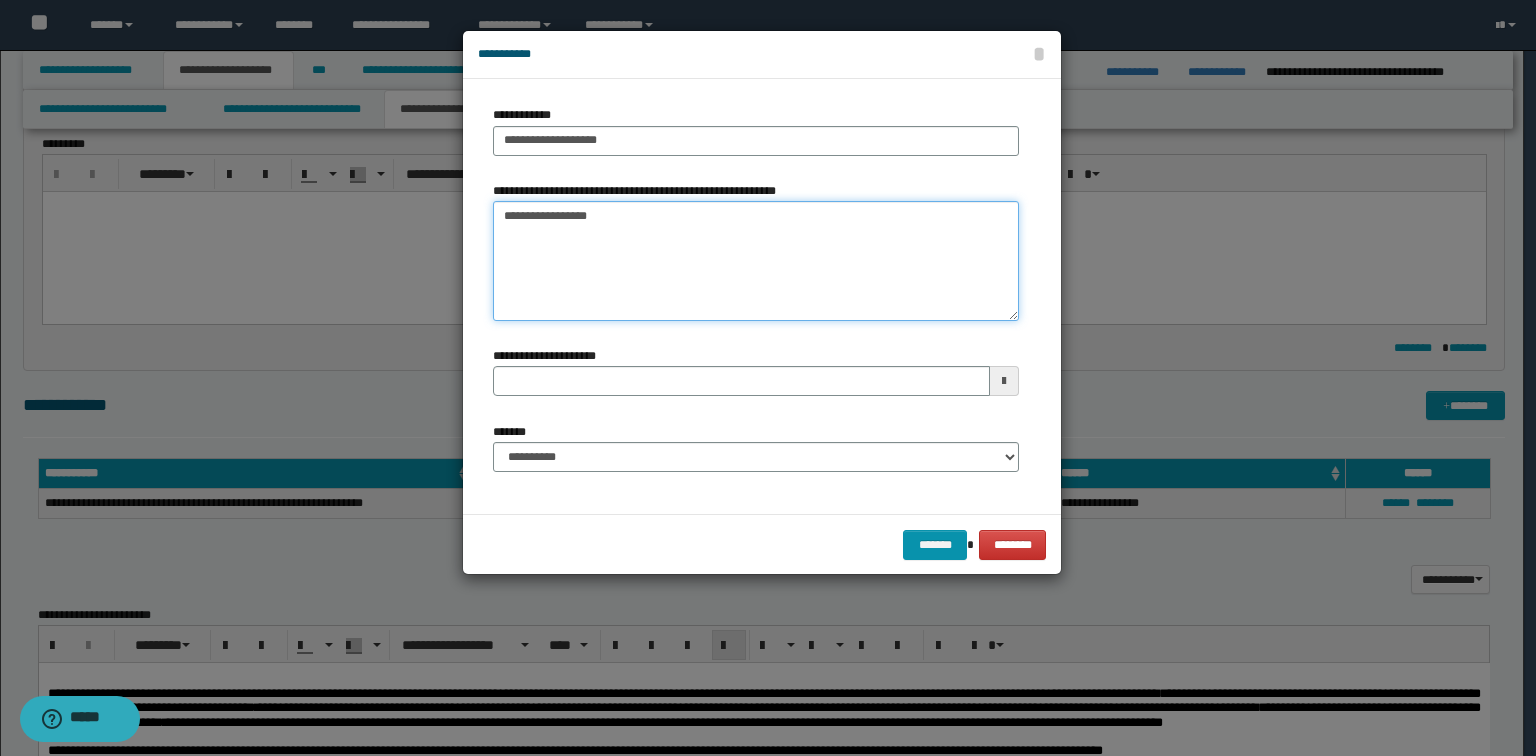 click on "**********" at bounding box center [756, 261] 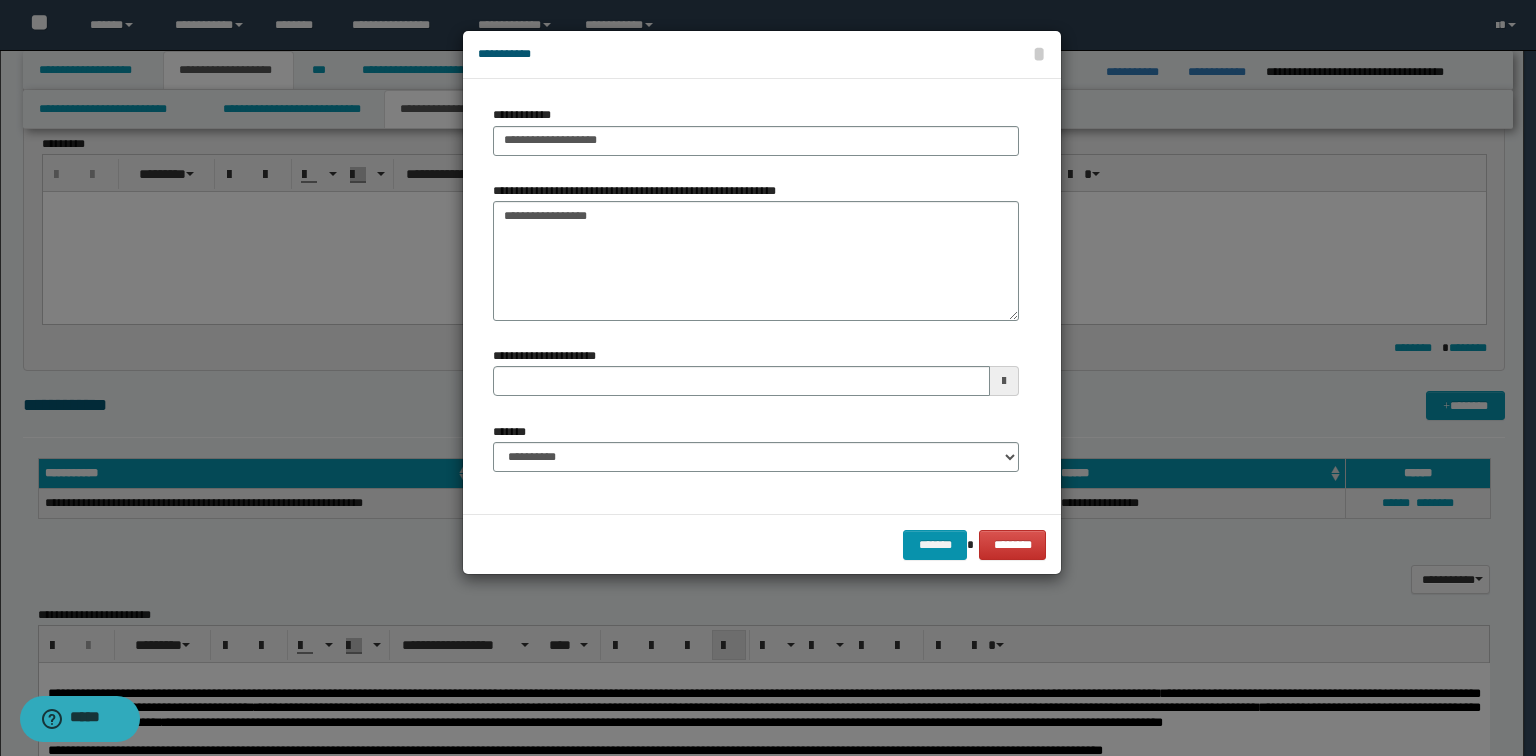 click on "**********" at bounding box center (756, 447) 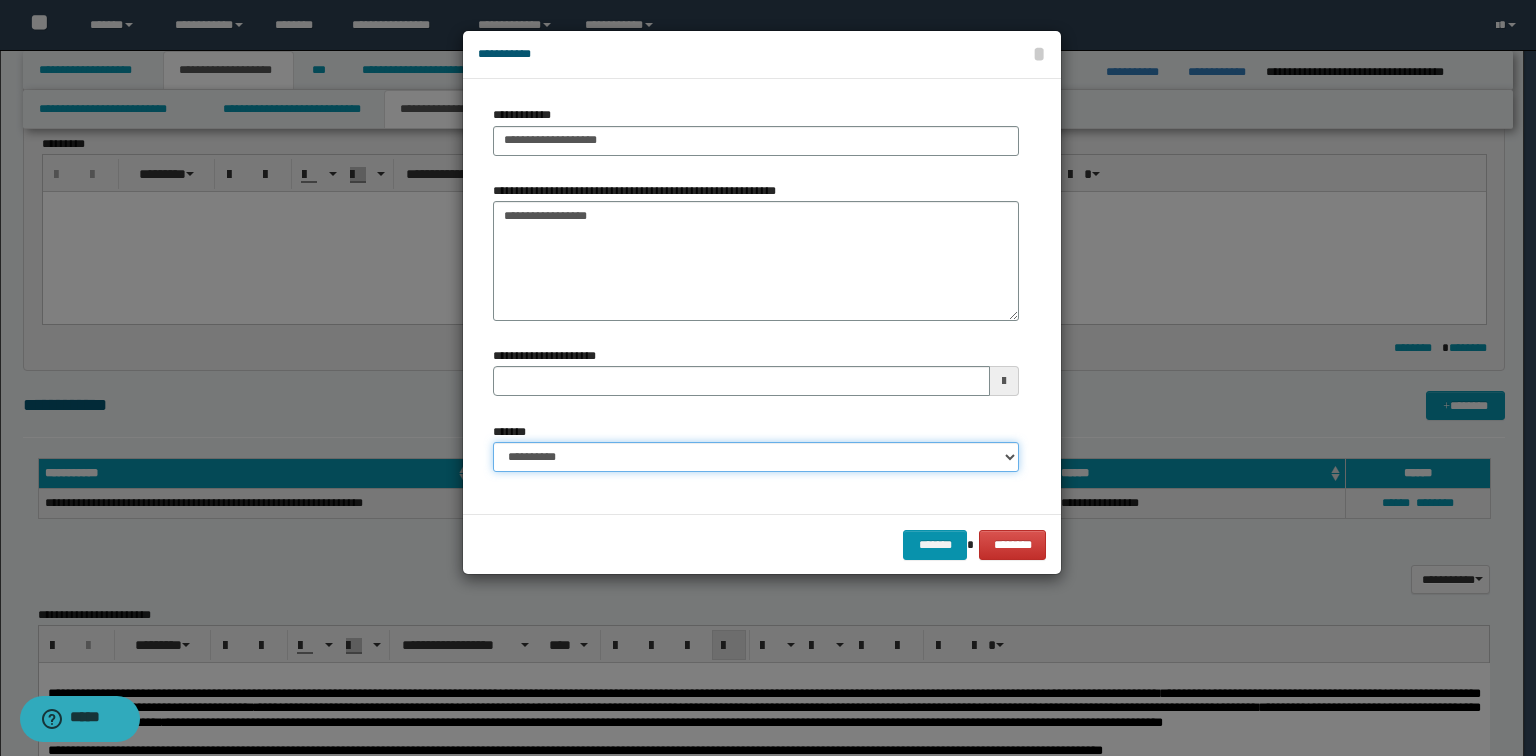 click on "**********" at bounding box center [756, 457] 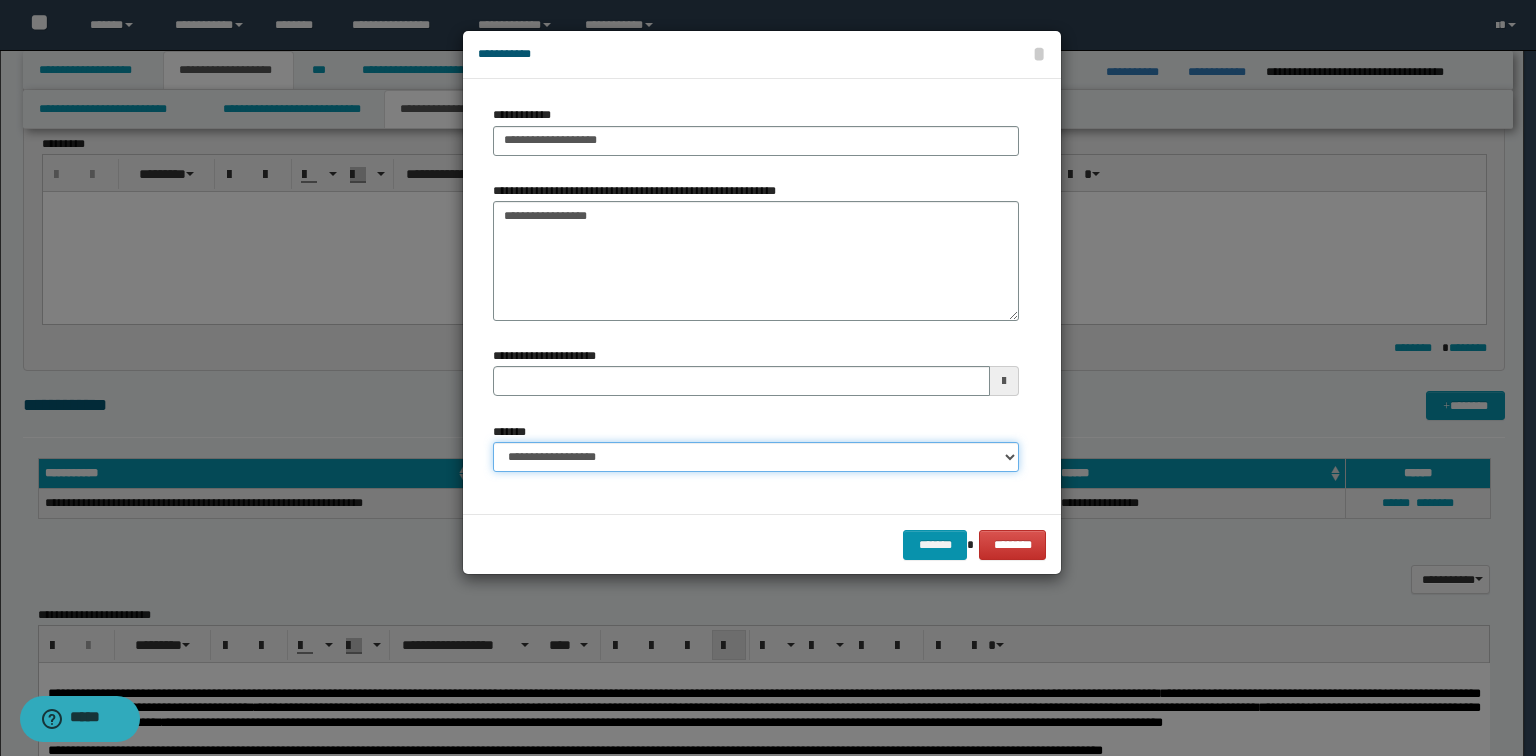 click on "**********" at bounding box center [756, 457] 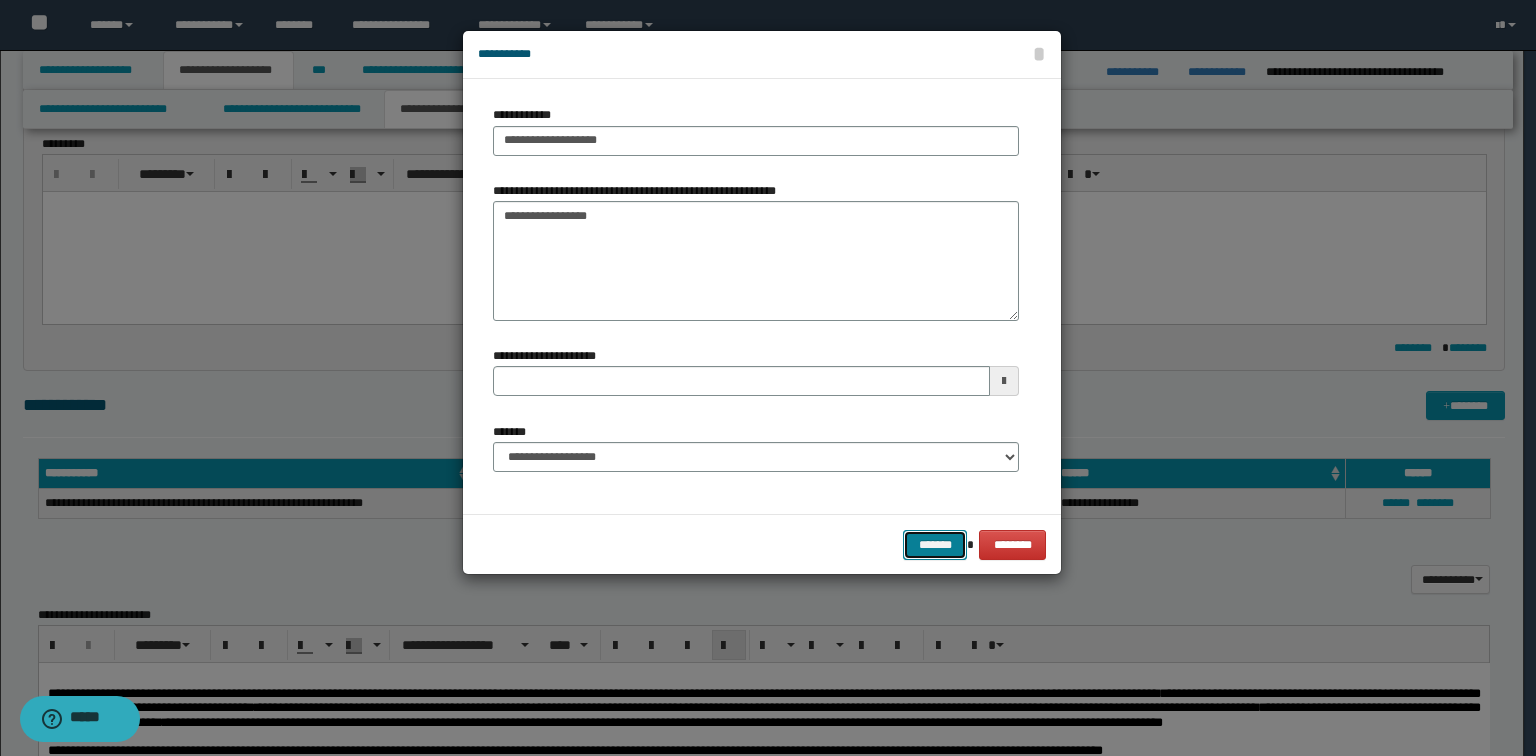 click on "*******" at bounding box center (935, 545) 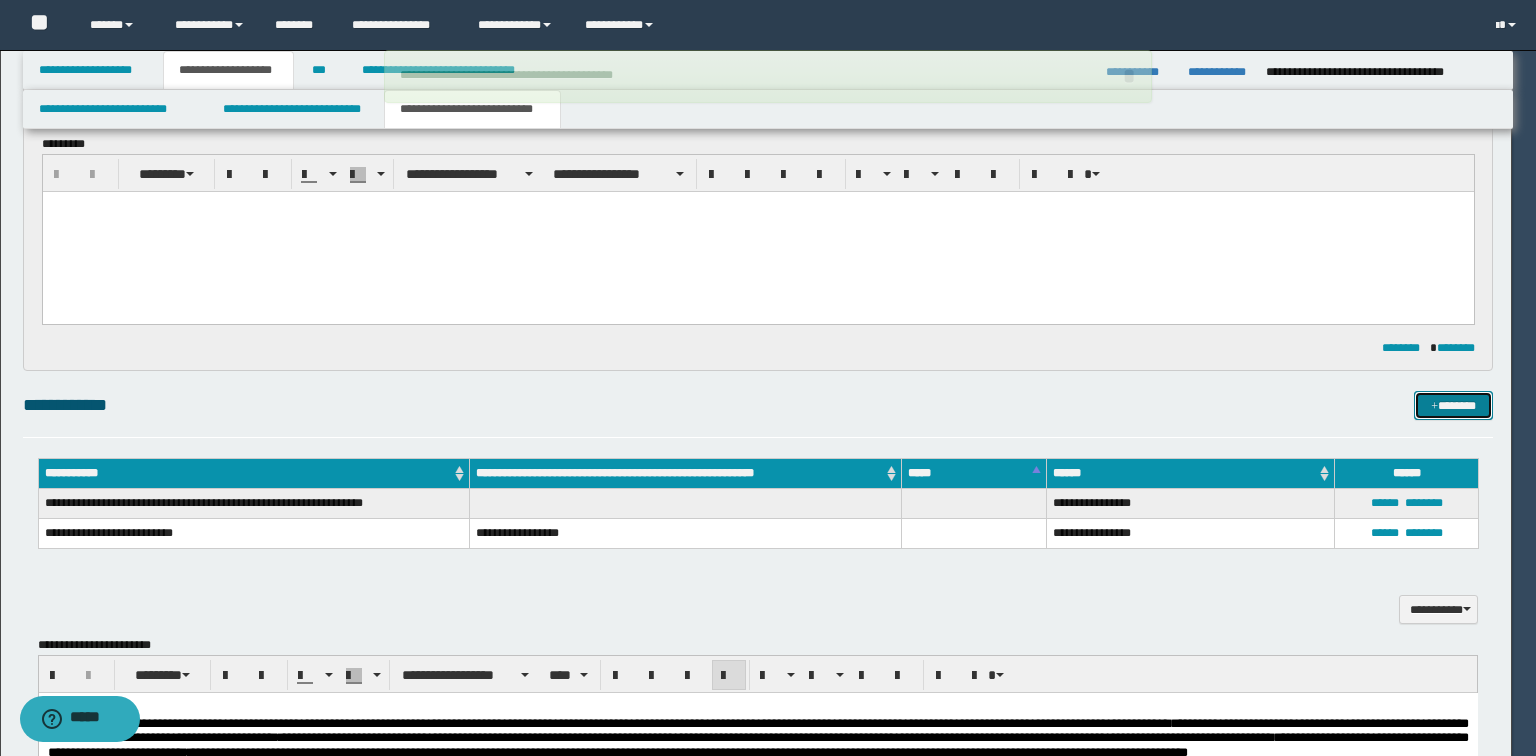 type 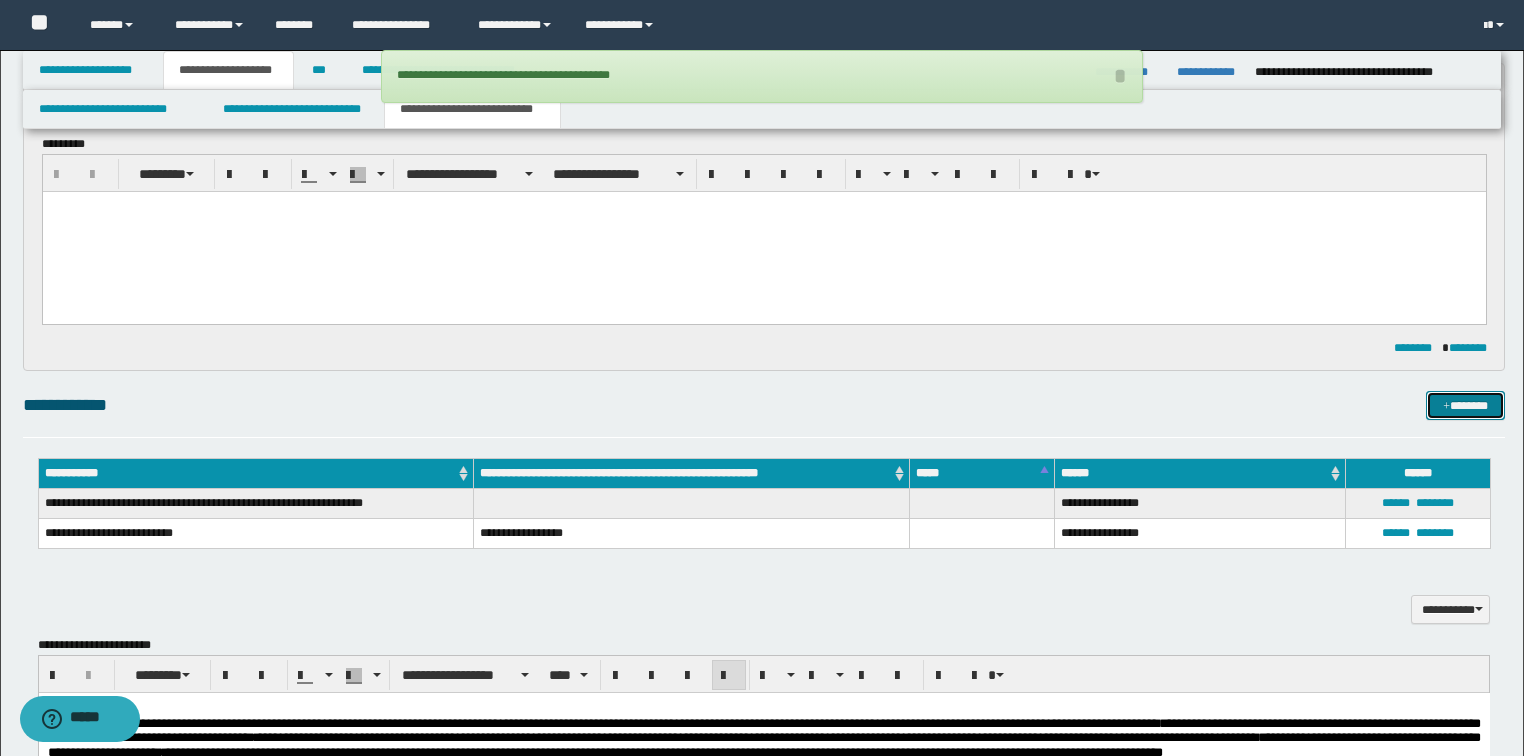 click on "*******" at bounding box center (1465, 406) 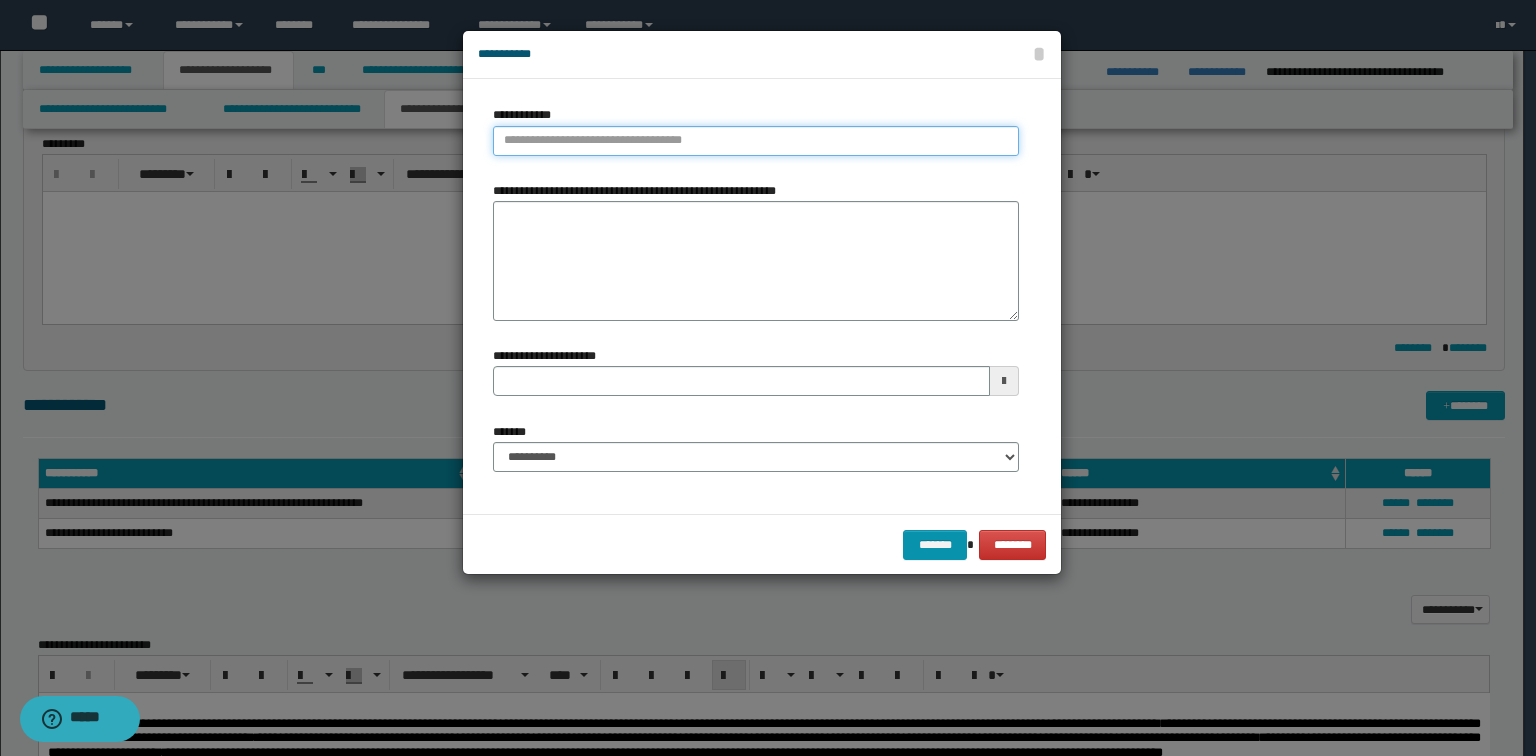 type on "**********" 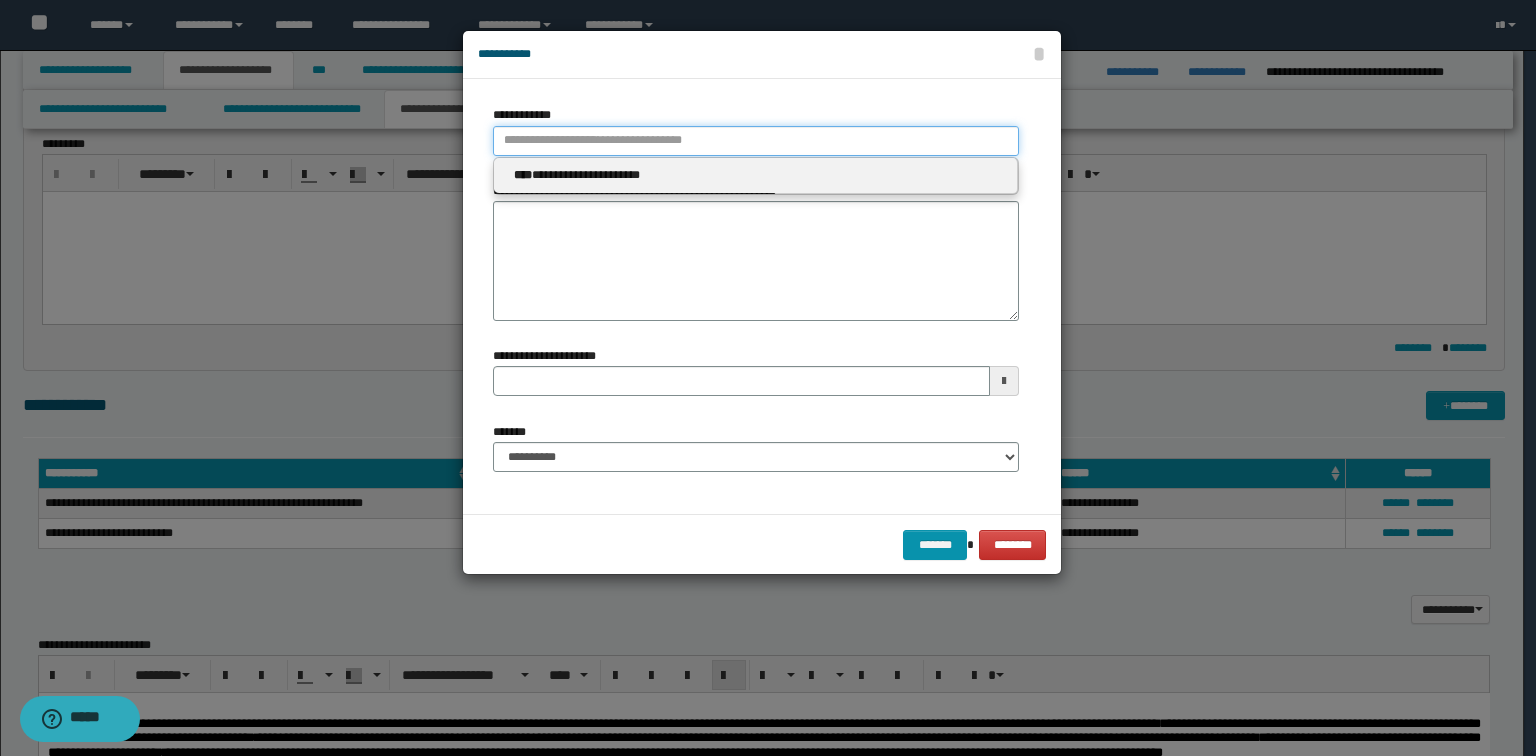 click on "**********" at bounding box center [756, 141] 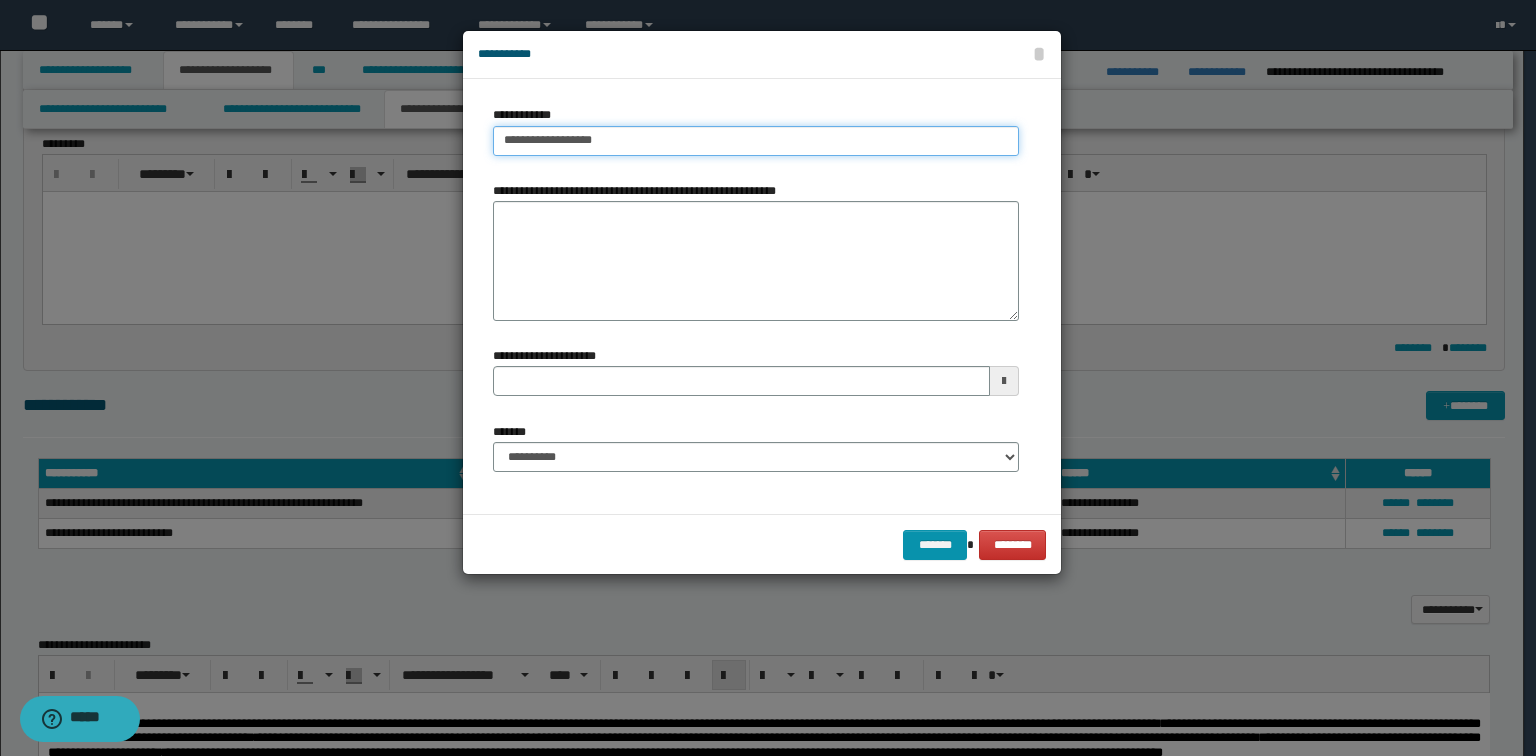 type on "**********" 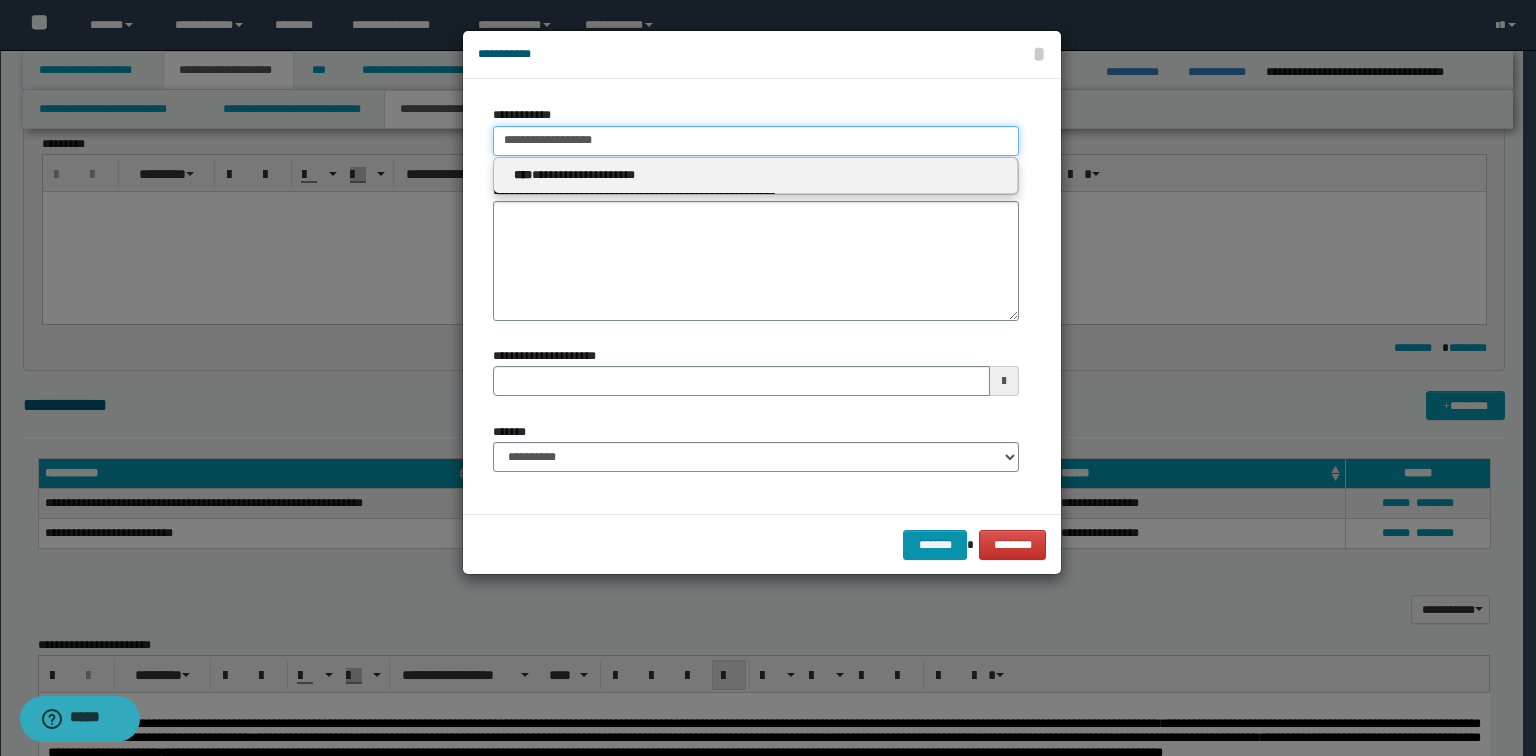 type on "**********" 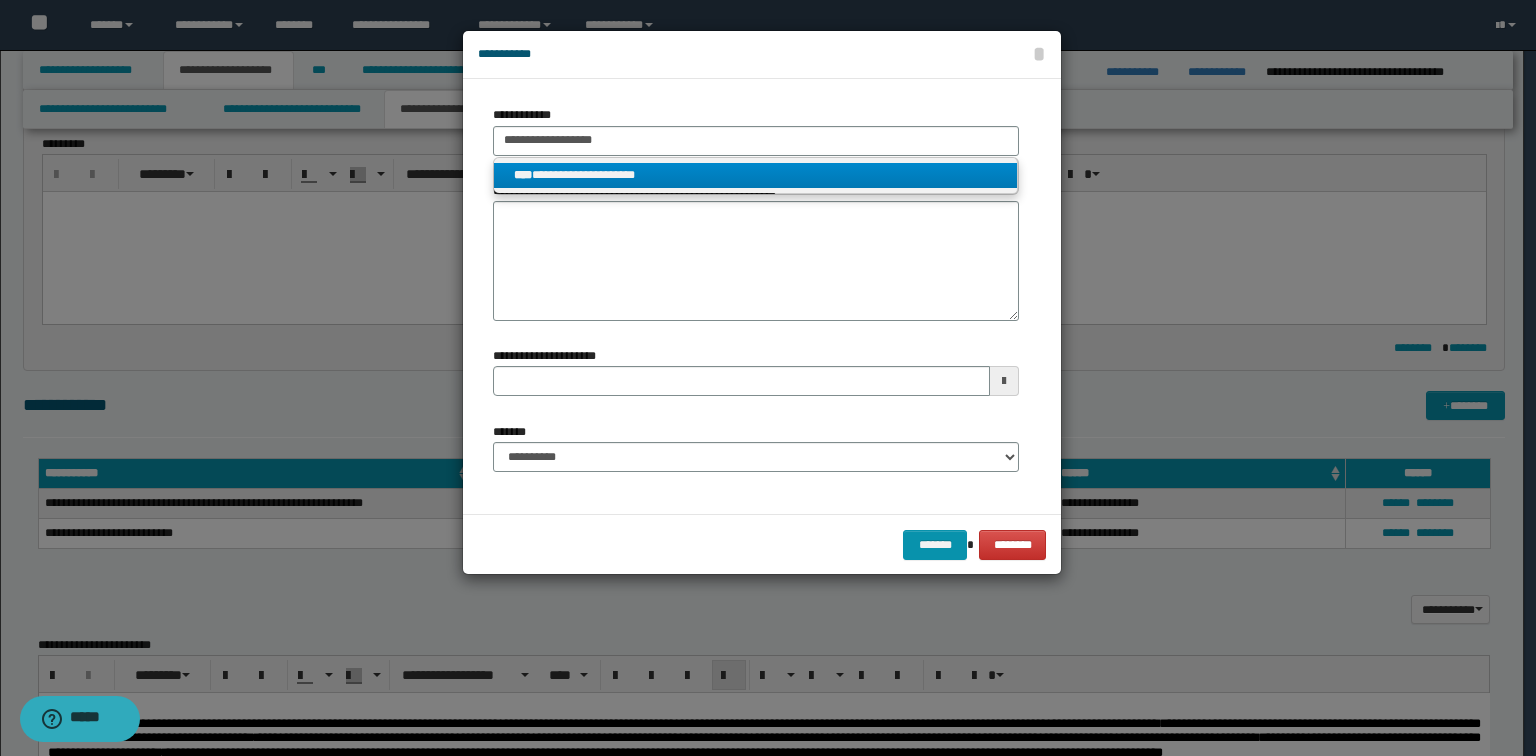 click on "**********" at bounding box center [756, 175] 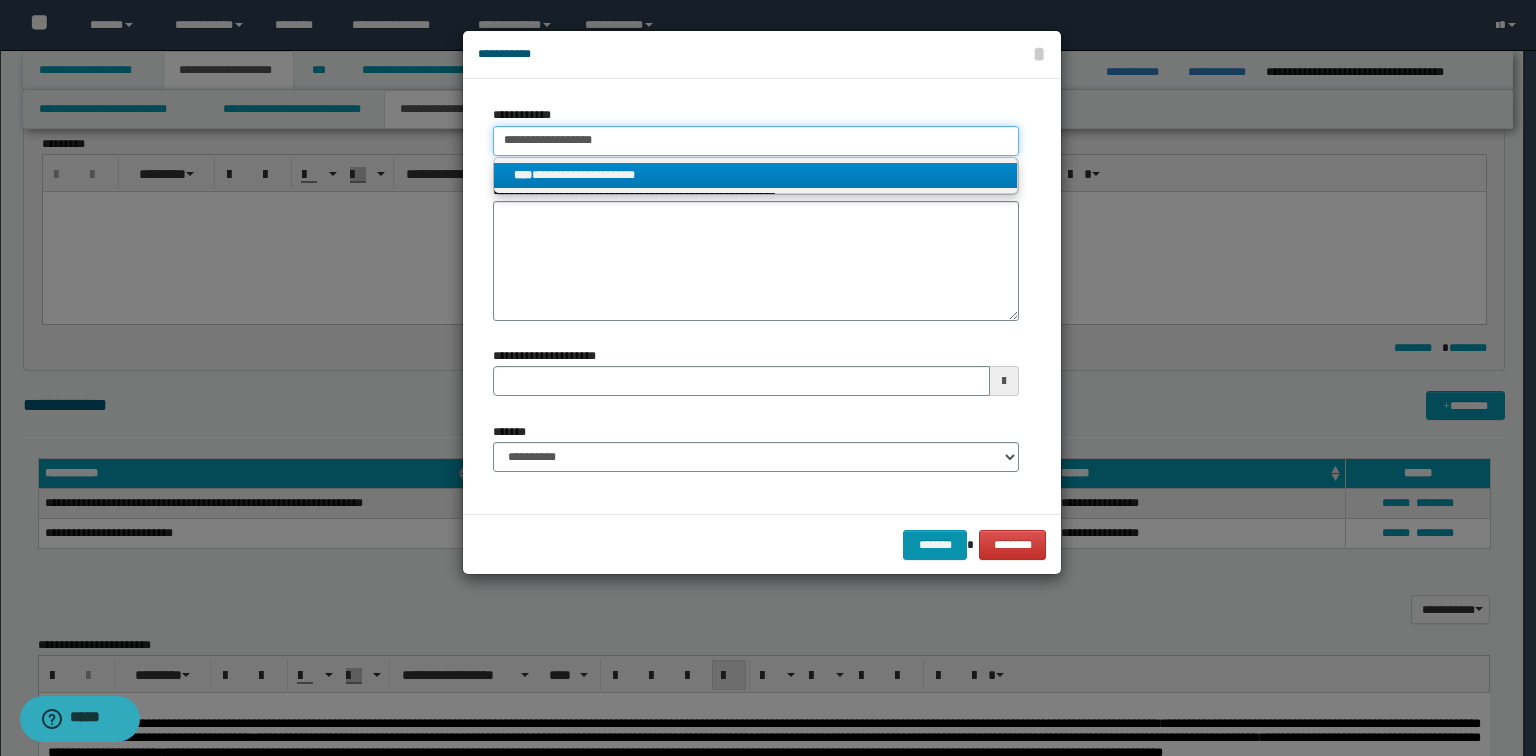 type 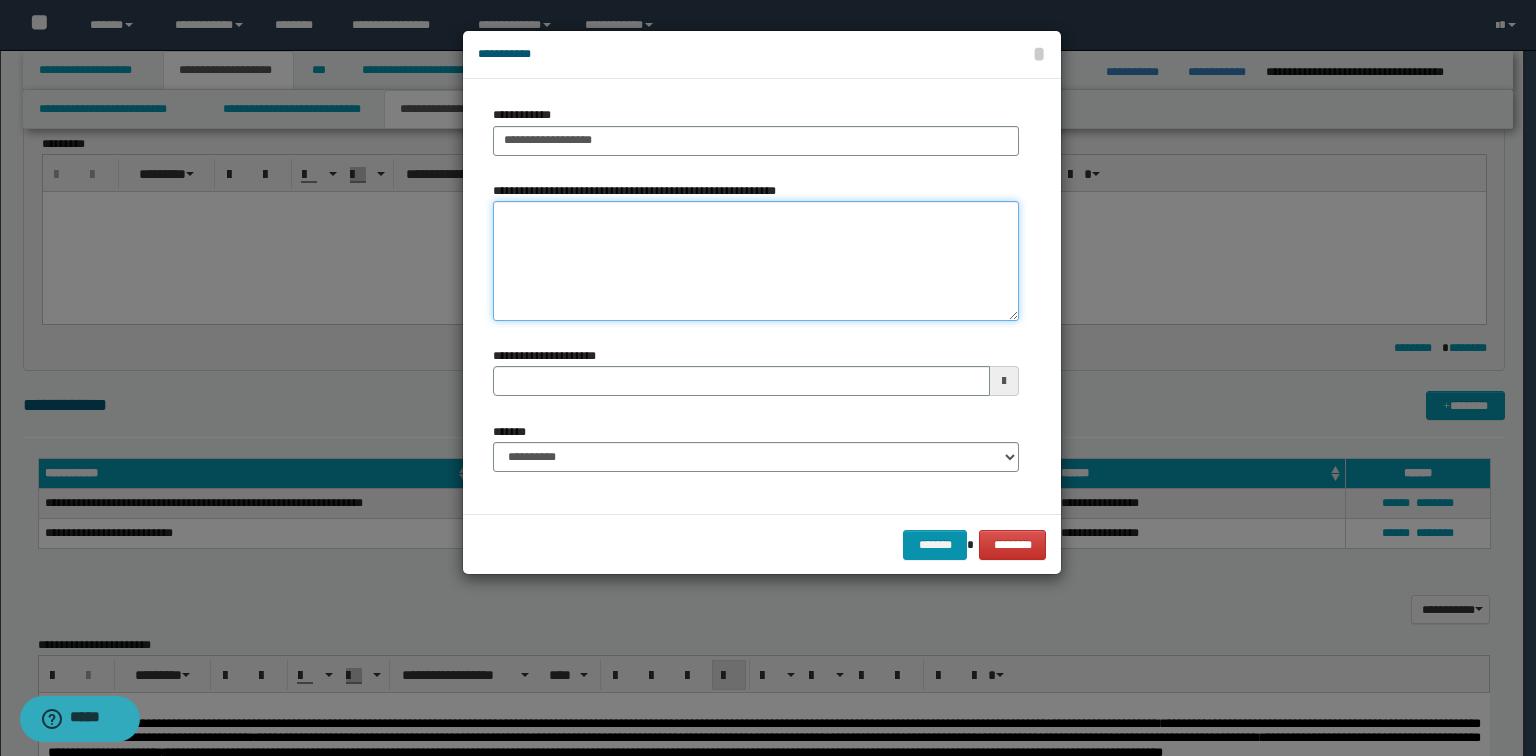 click on "**********" at bounding box center [756, 261] 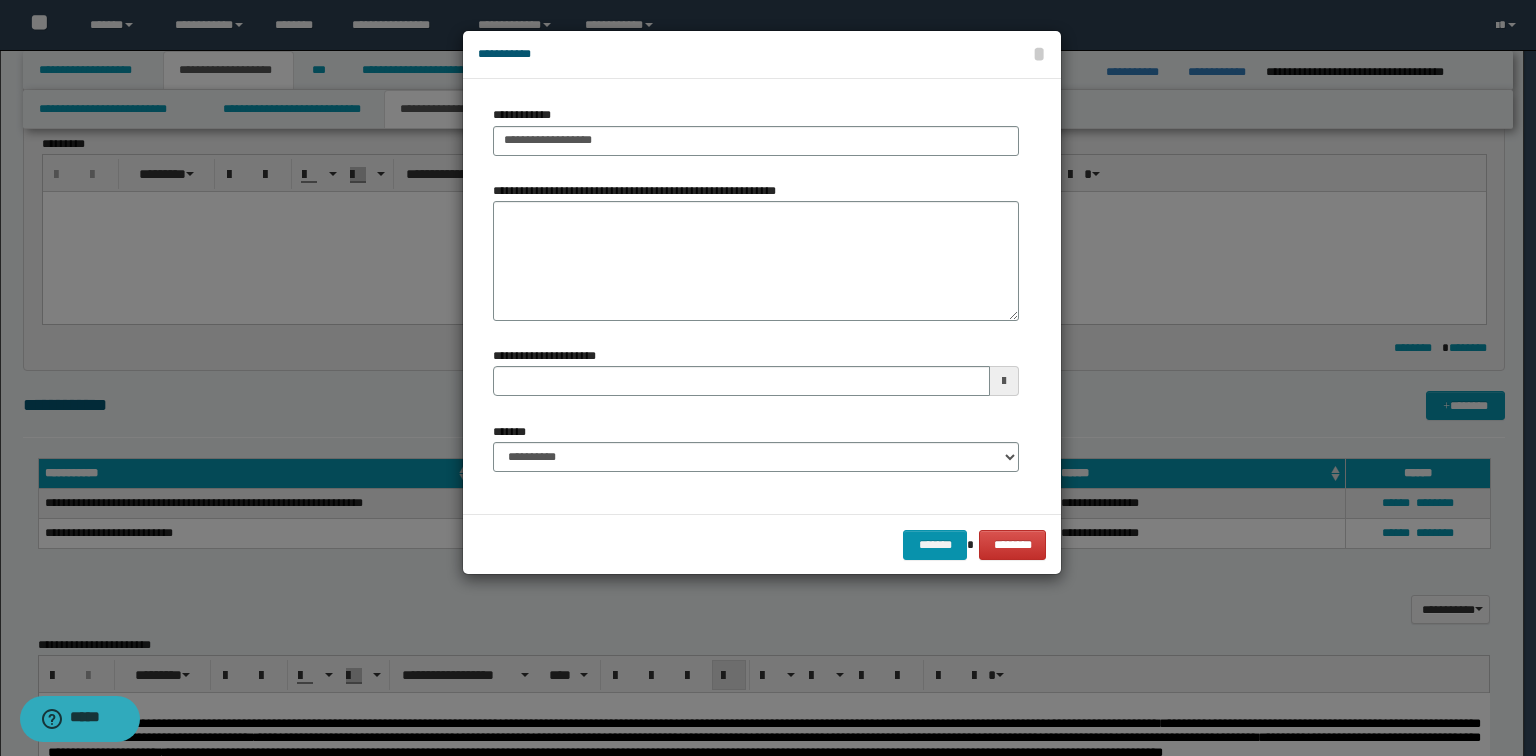 type 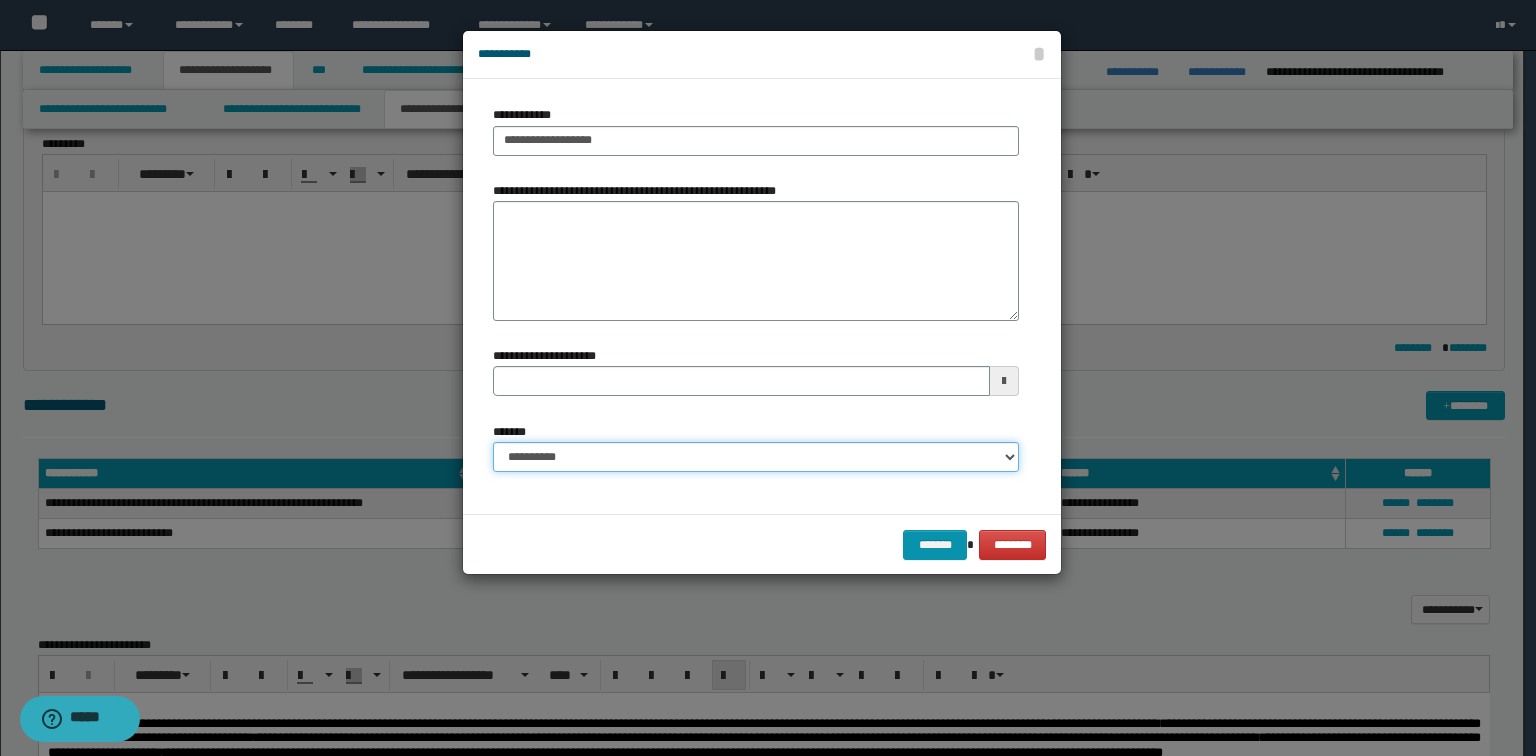 click on "**********" at bounding box center [756, 457] 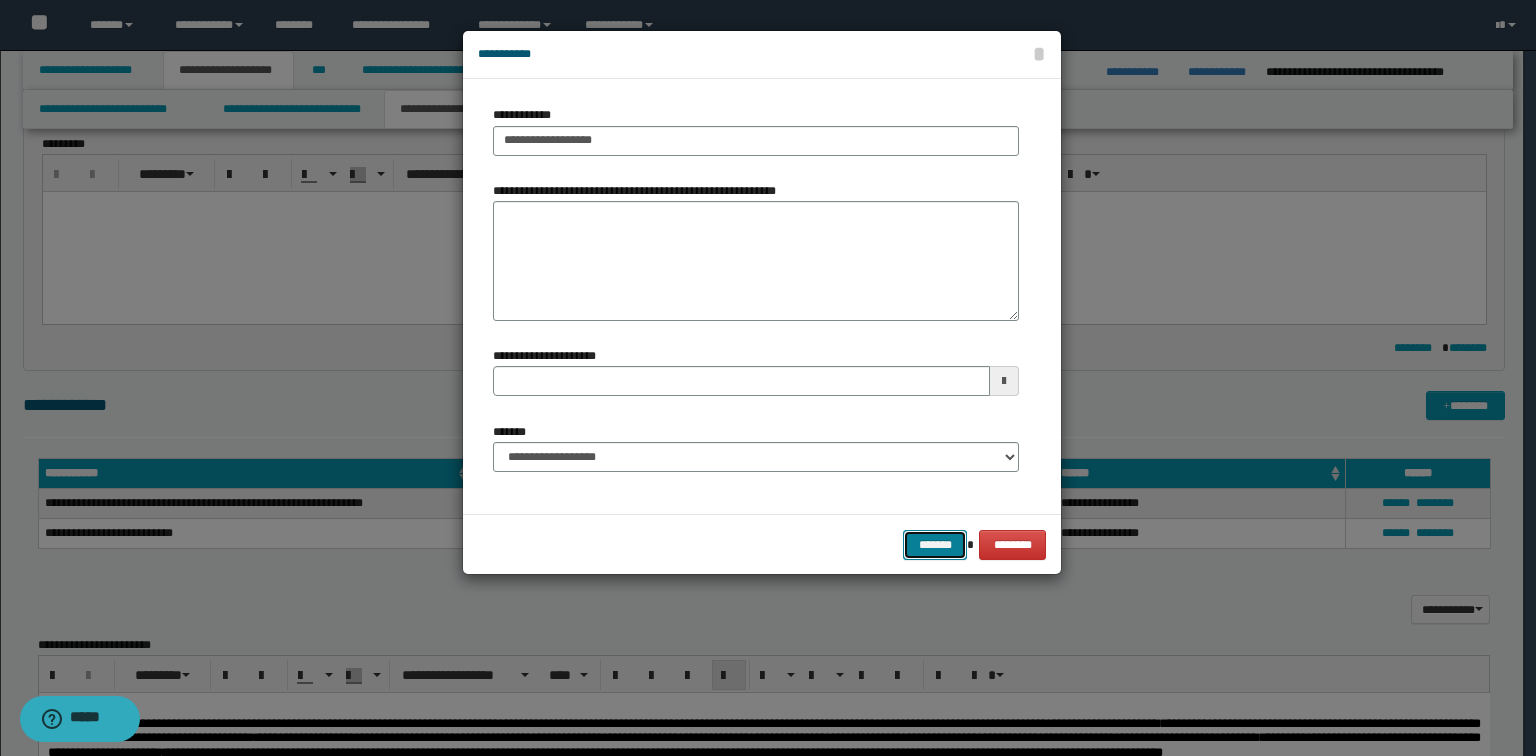 click on "*******" at bounding box center [935, 545] 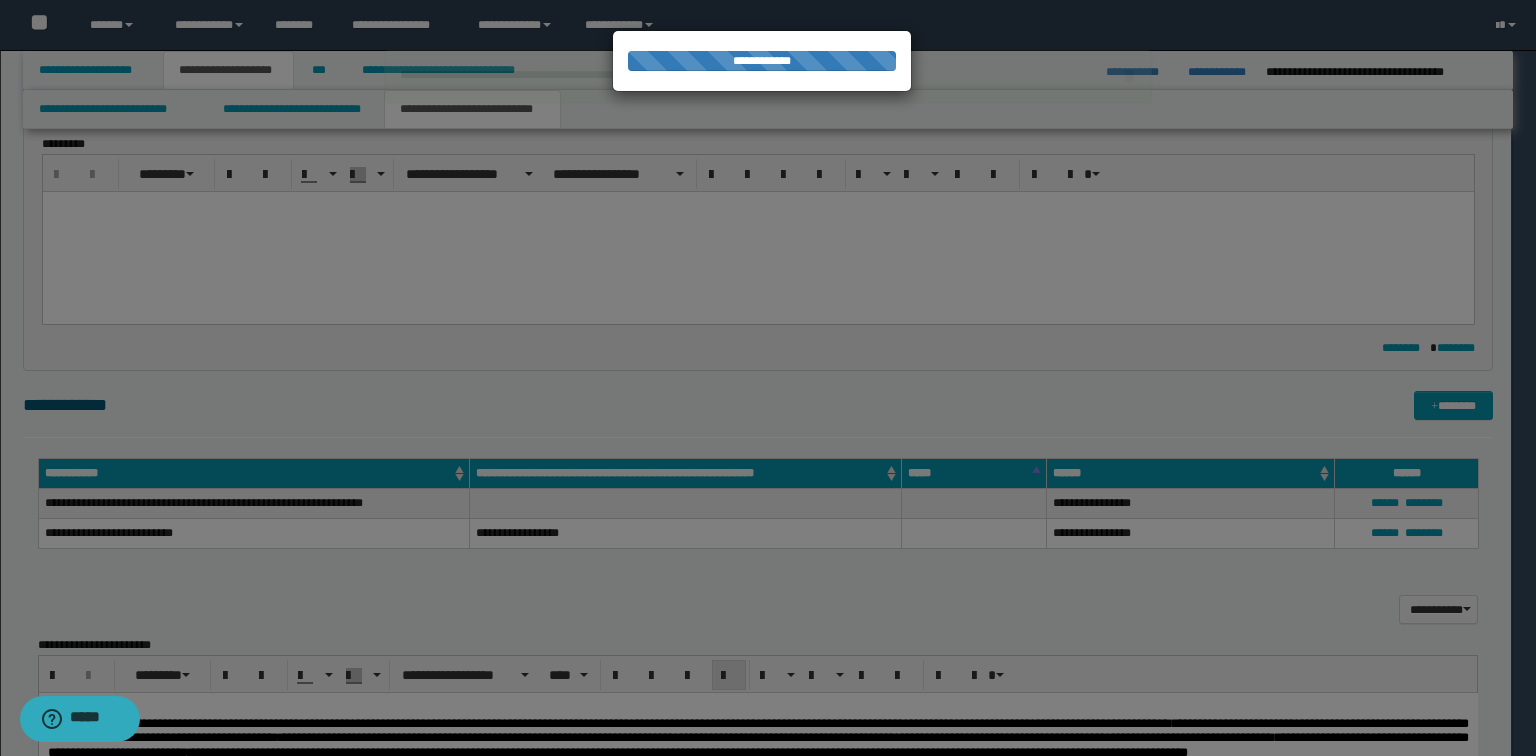 type 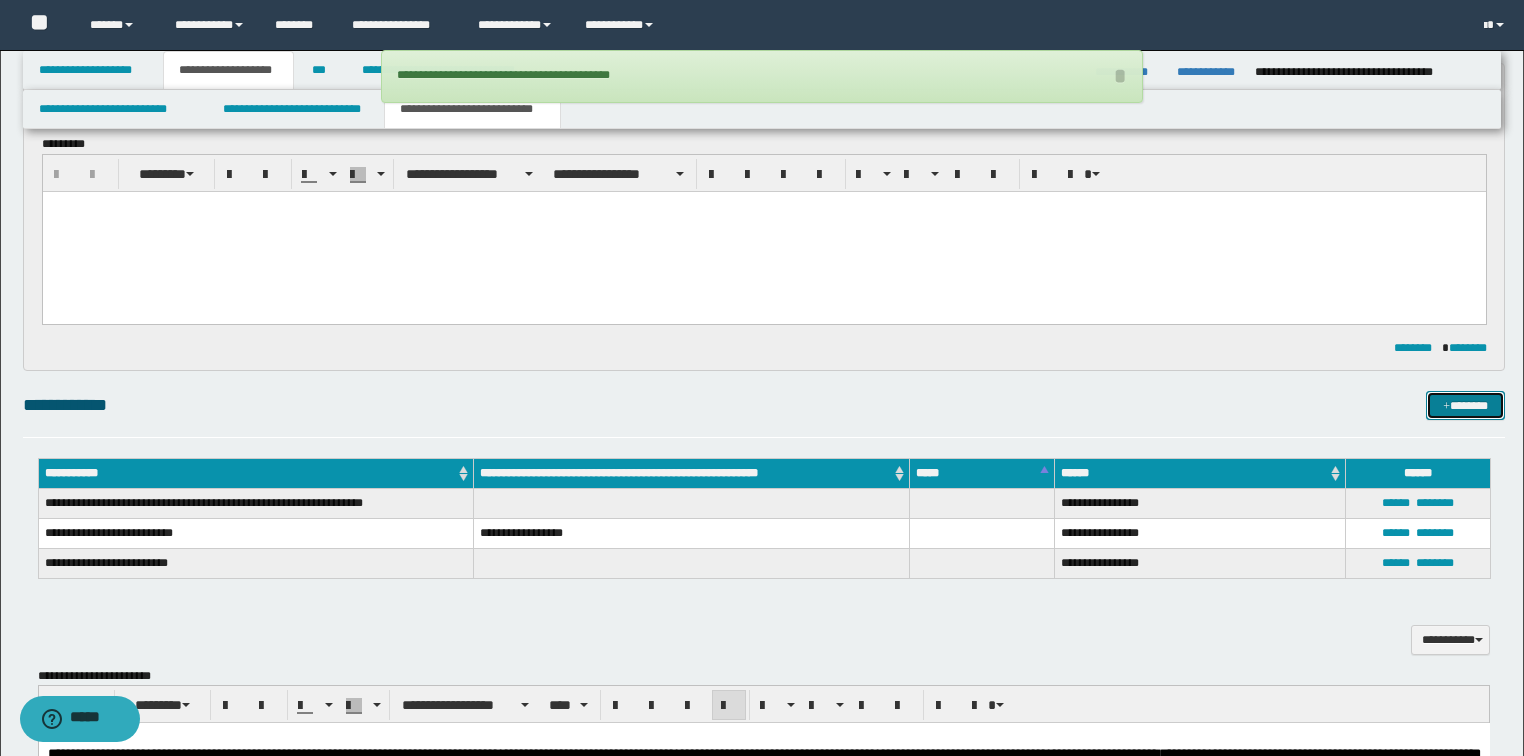 click on "*******" at bounding box center [1465, 406] 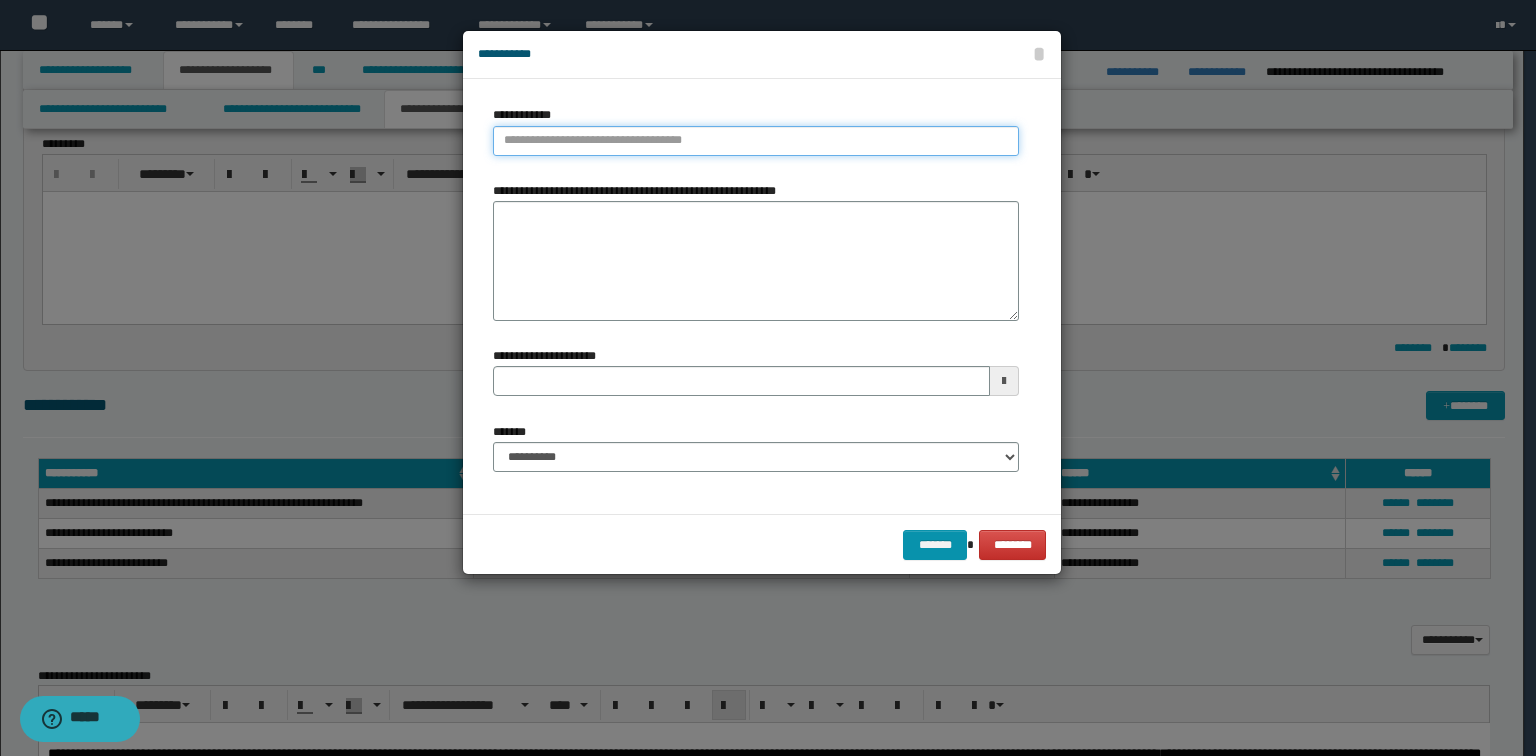type on "**********" 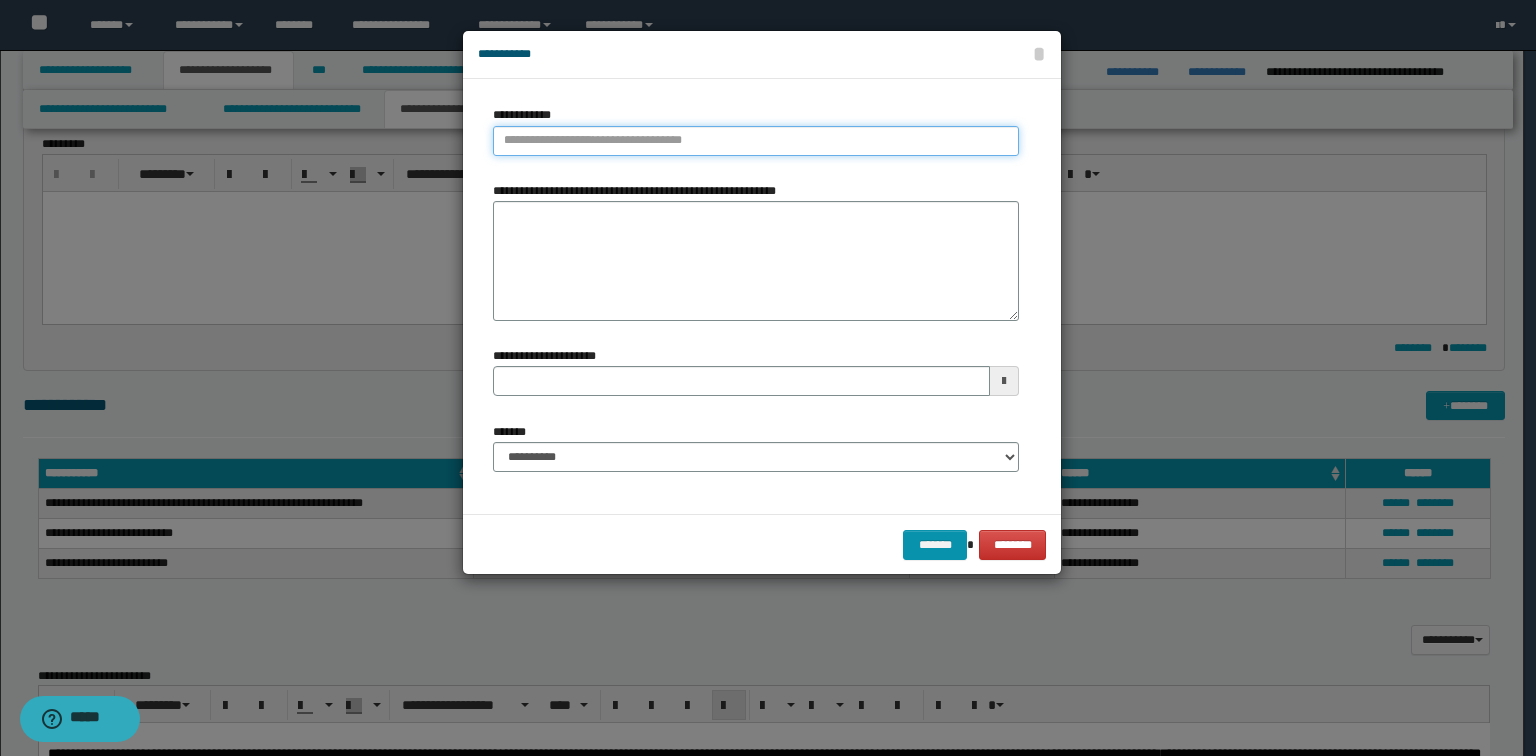 click on "**********" at bounding box center [756, 141] 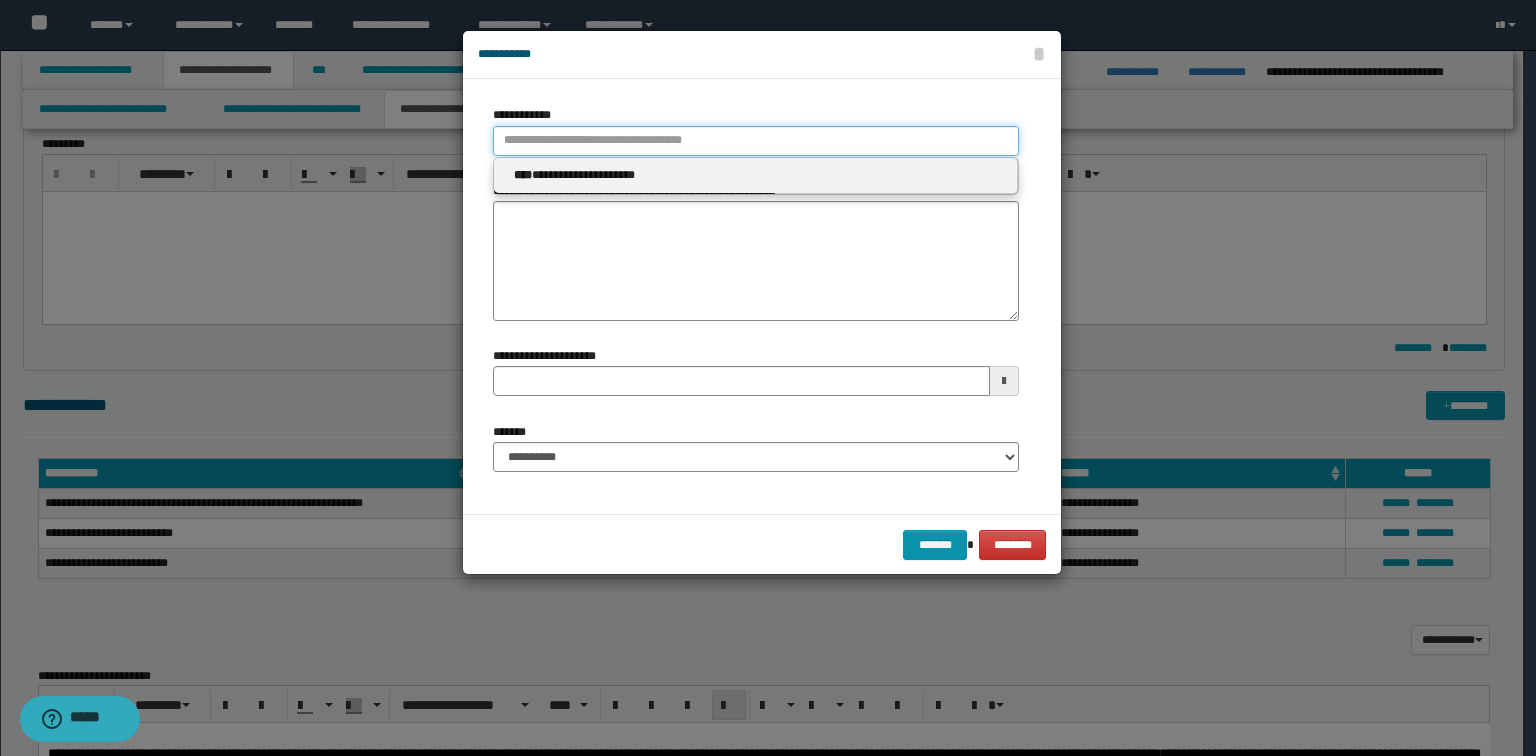 paste on "**********" 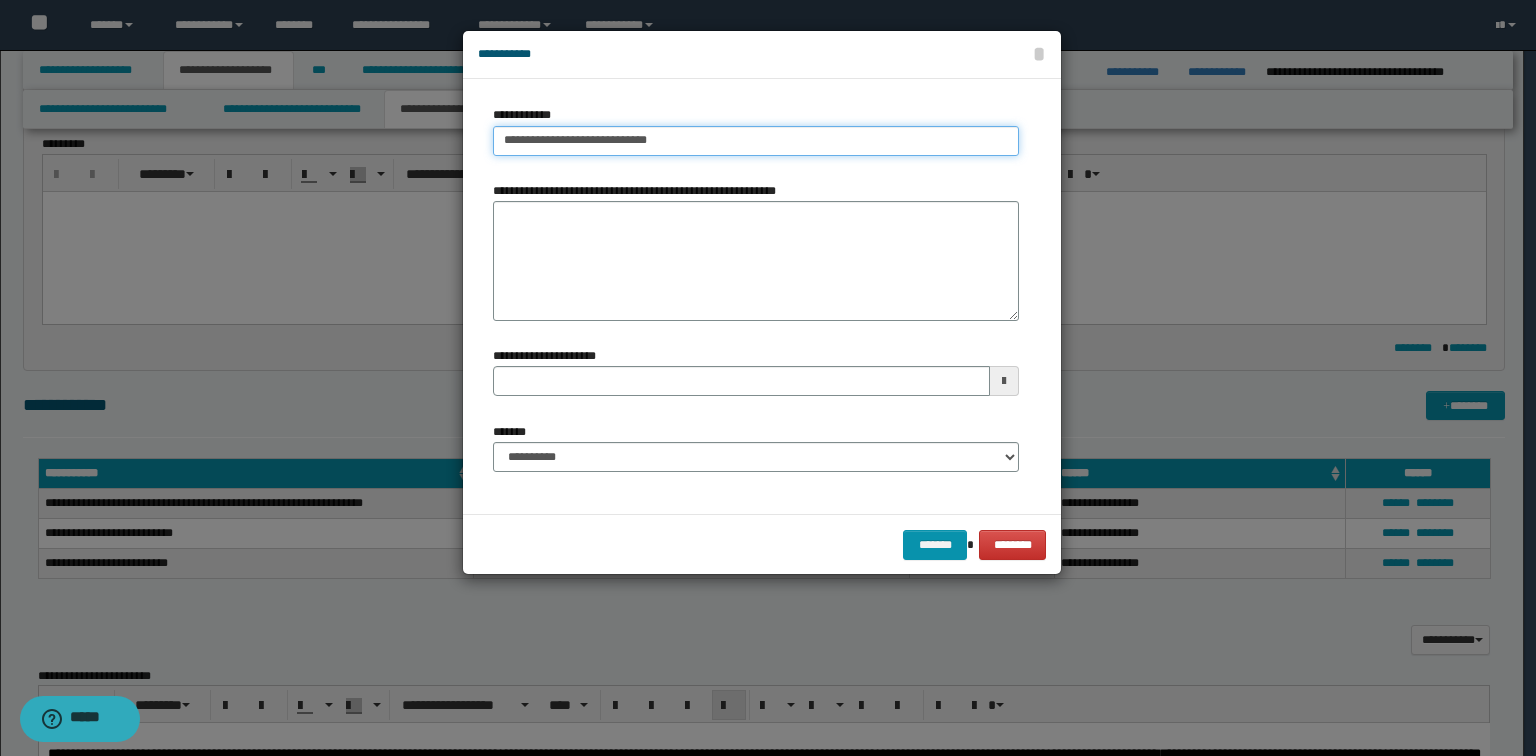 type on "**********" 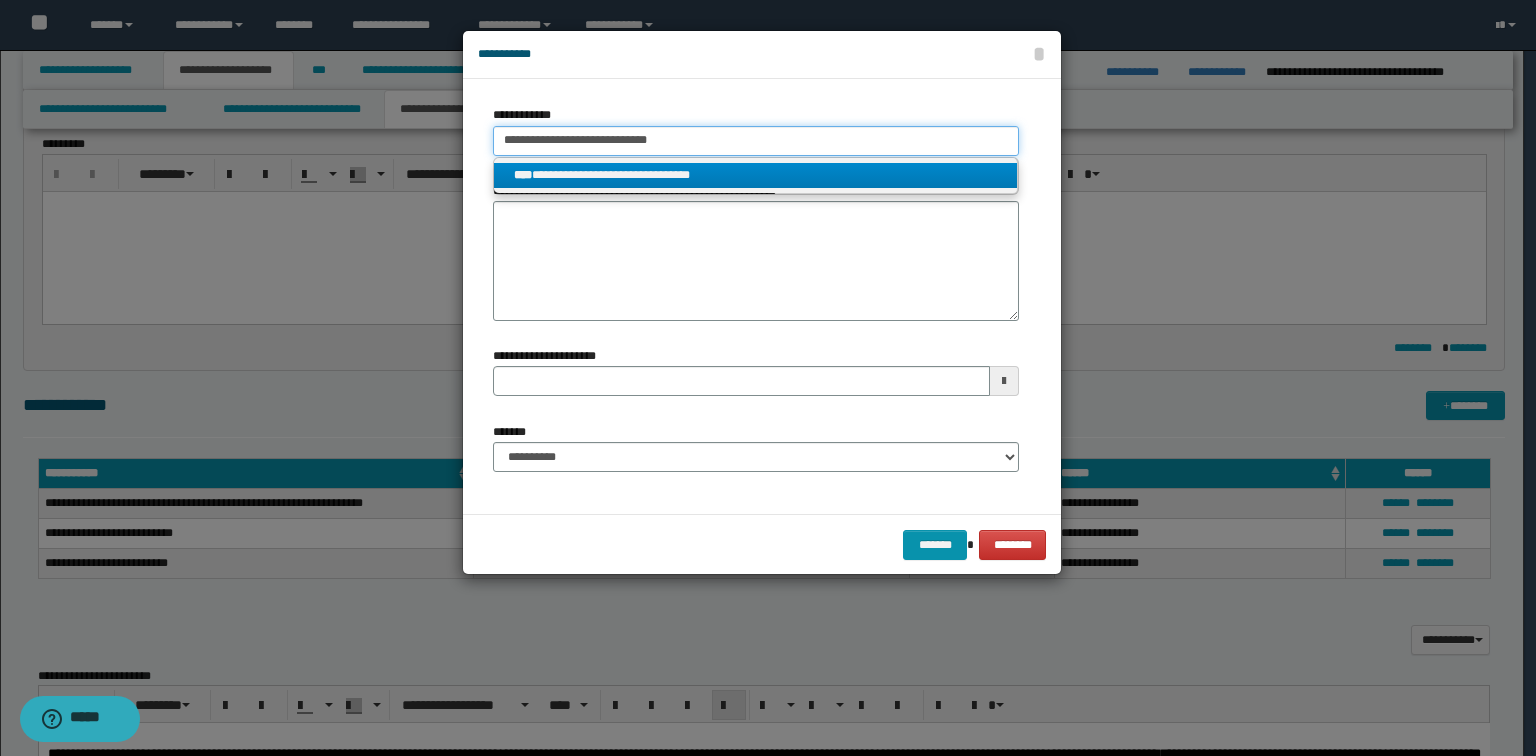type on "**********" 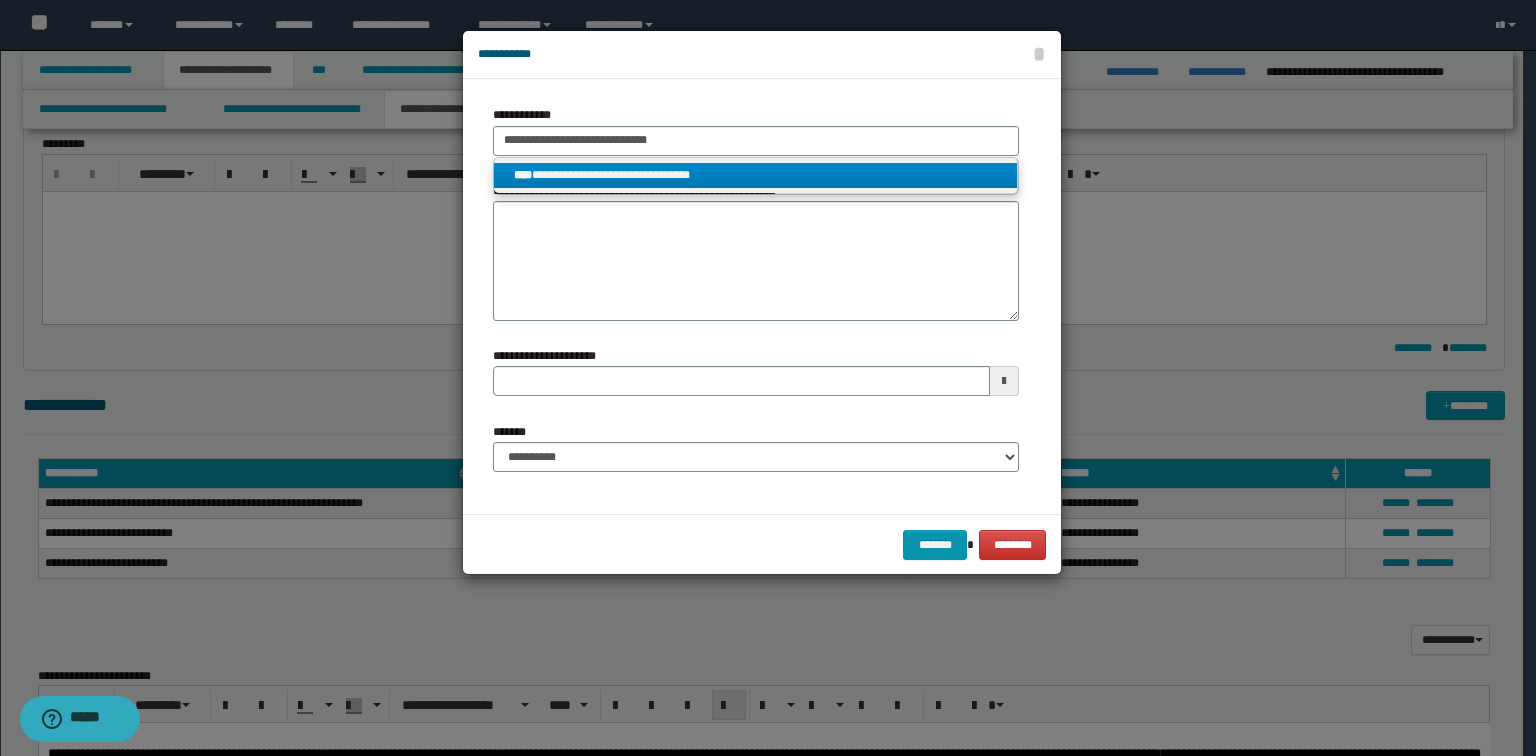 click on "**********" at bounding box center [756, 175] 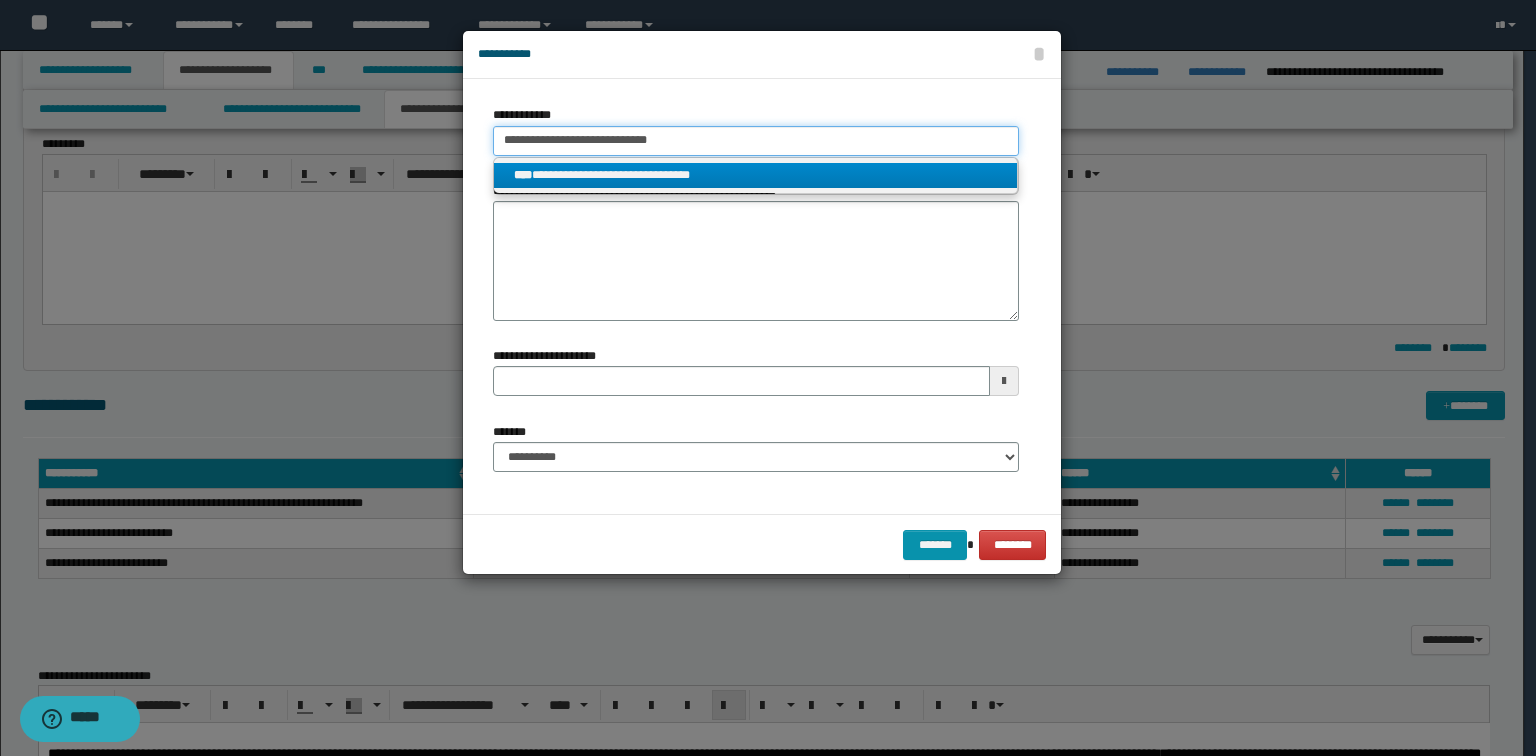 type 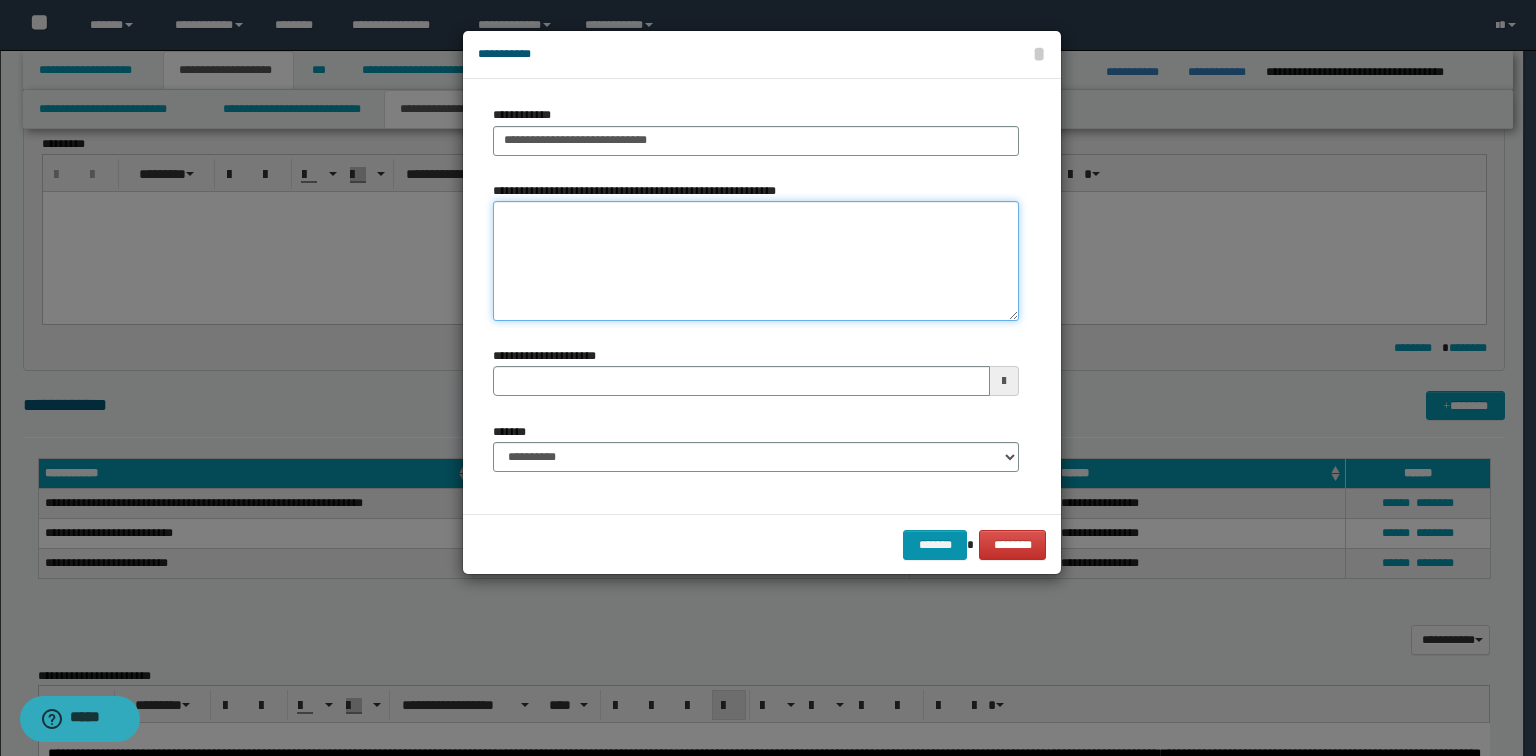 click on "**********" at bounding box center (756, 261) 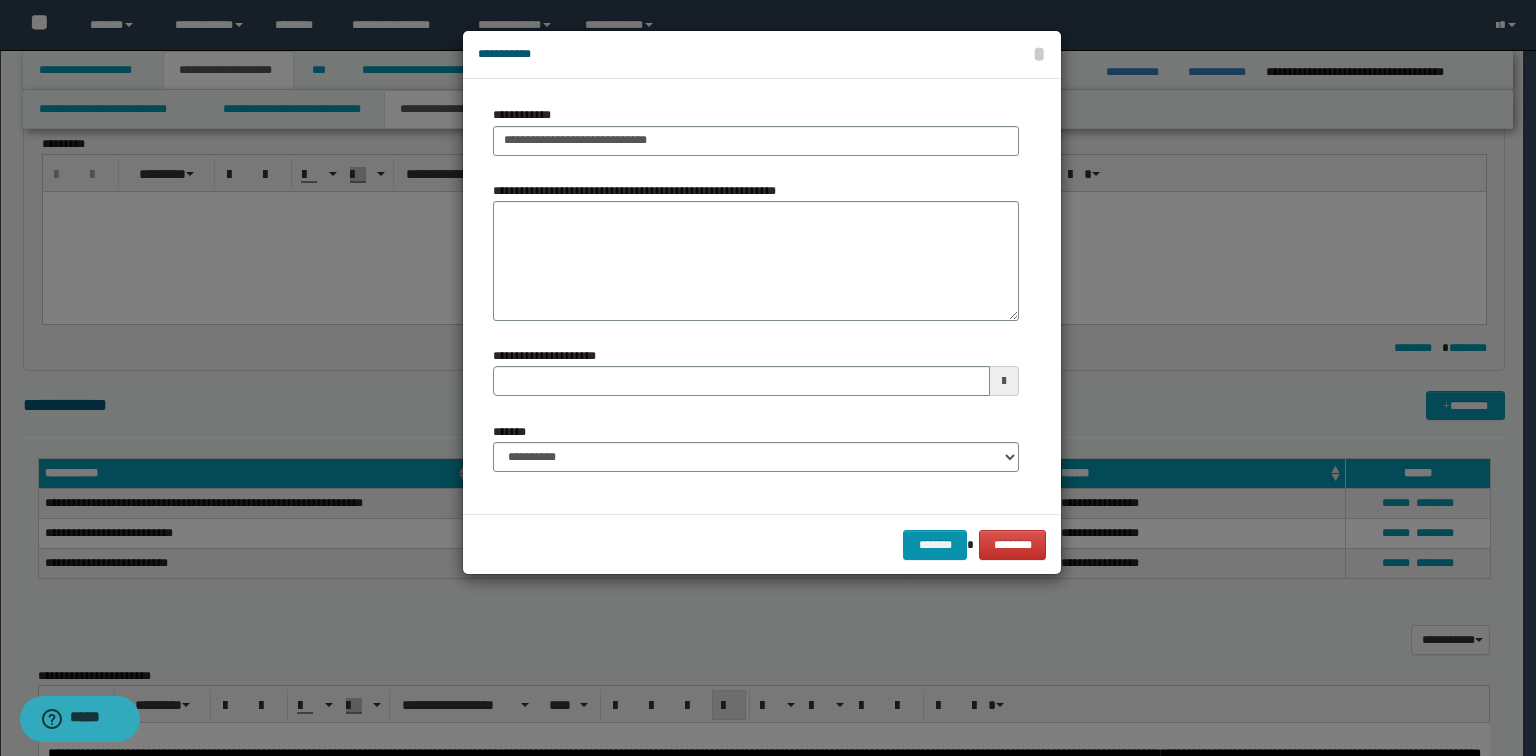 click on "**********" at bounding box center [756, 447] 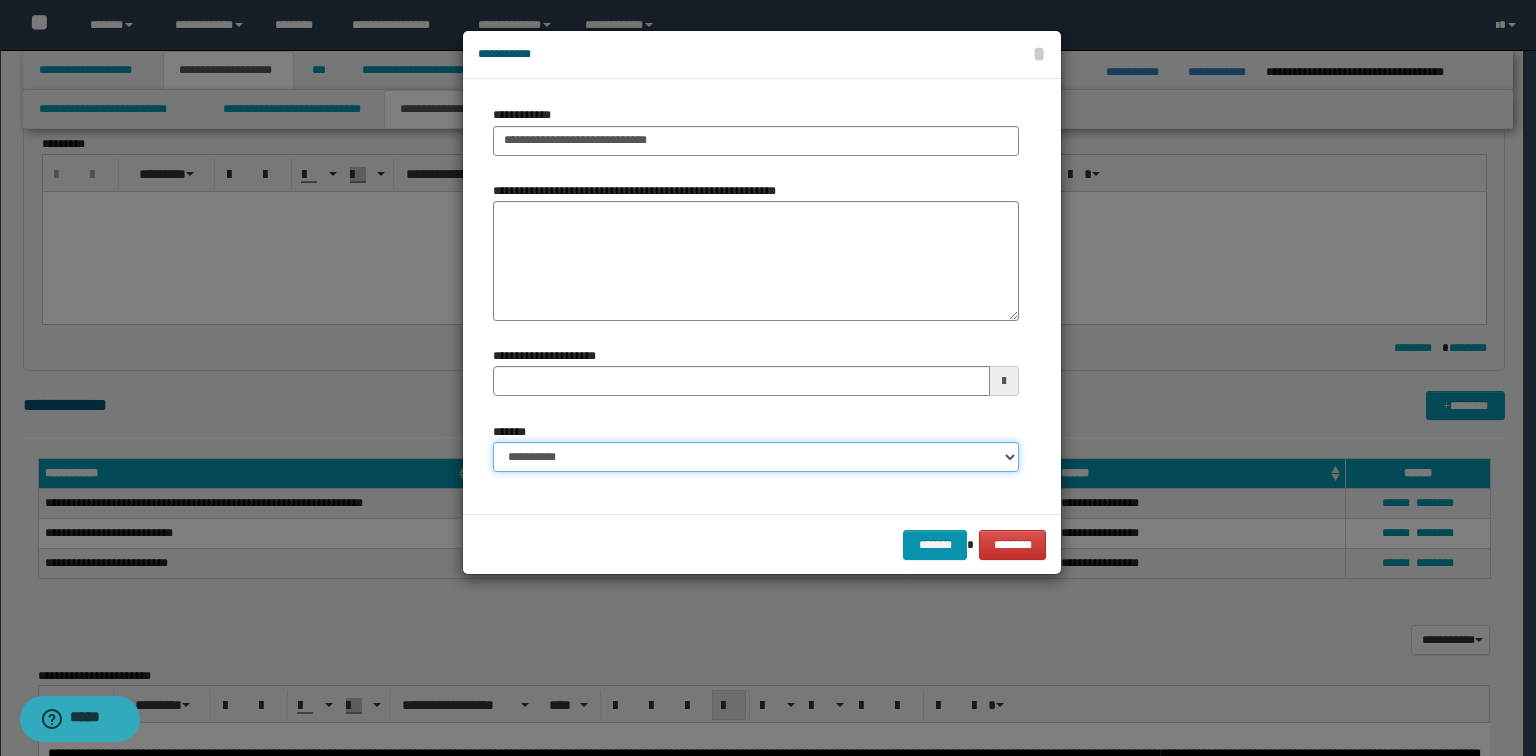 click on "**********" at bounding box center (756, 457) 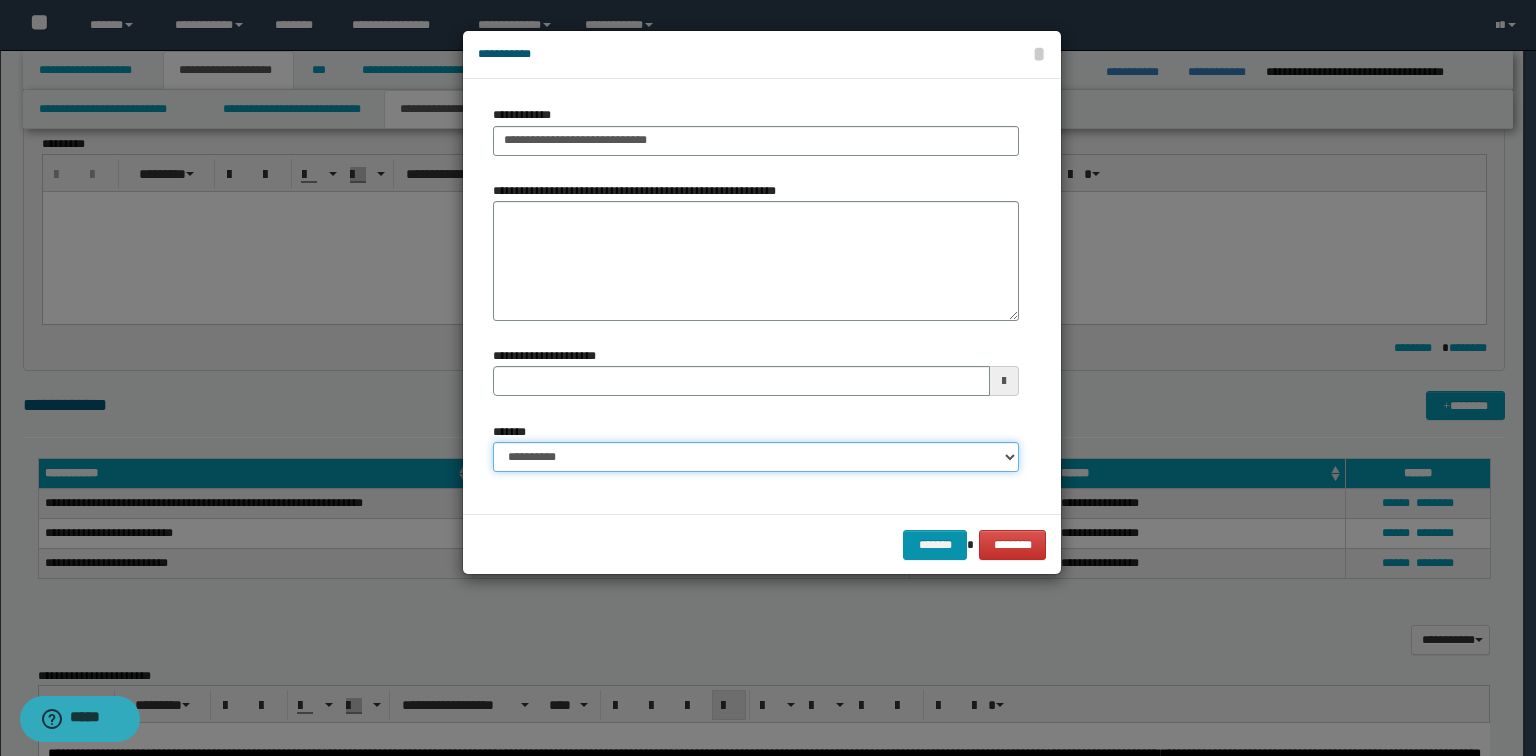 select on "*" 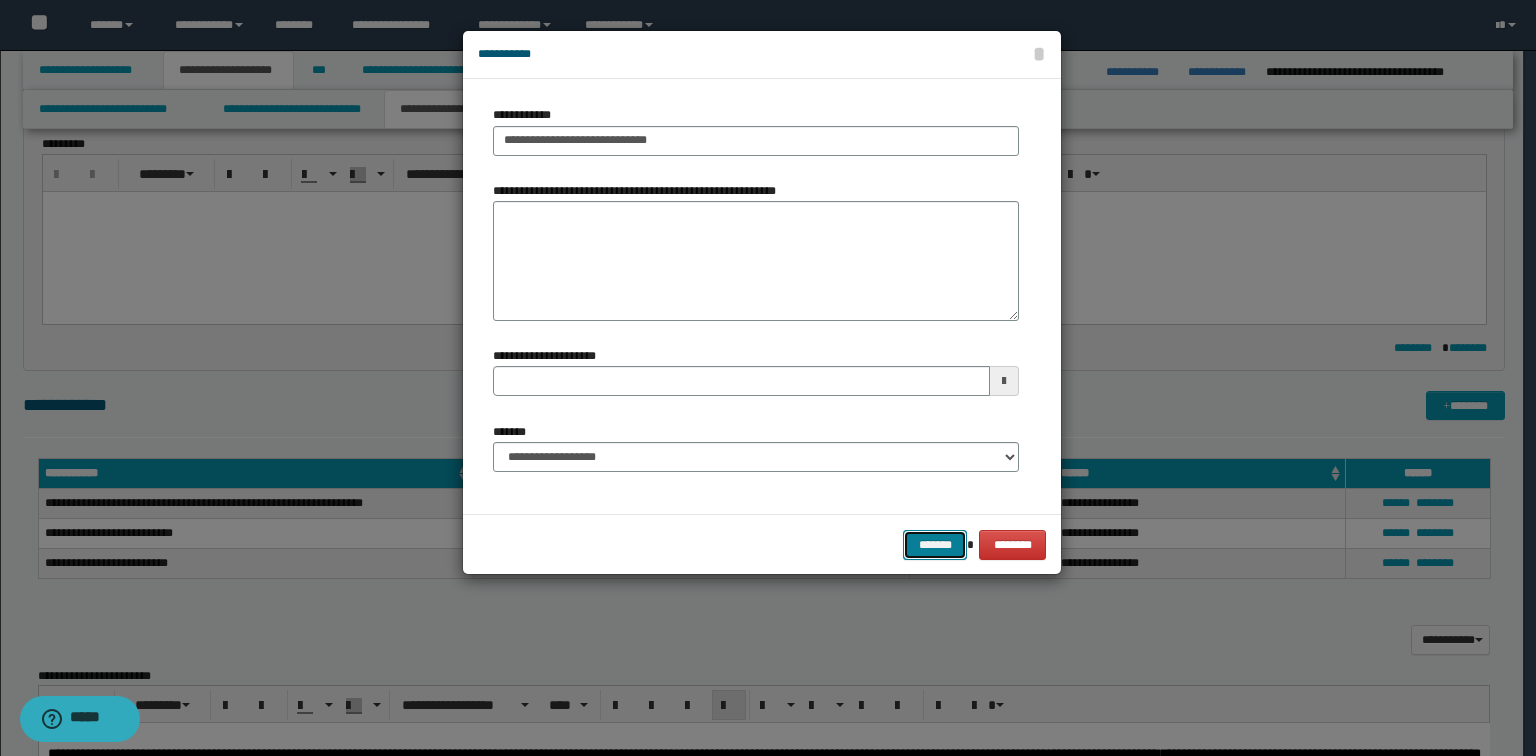 click on "*******" at bounding box center (935, 545) 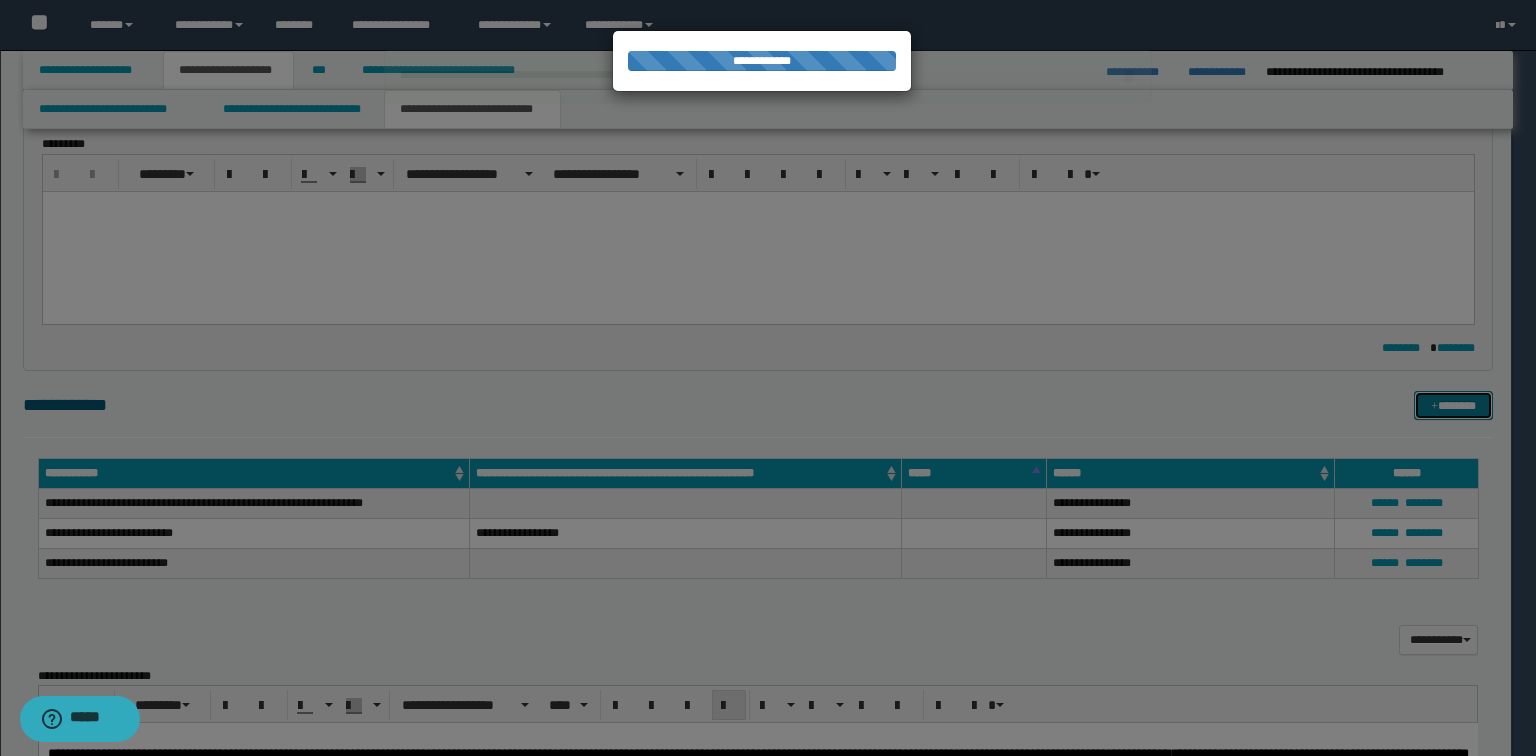 type 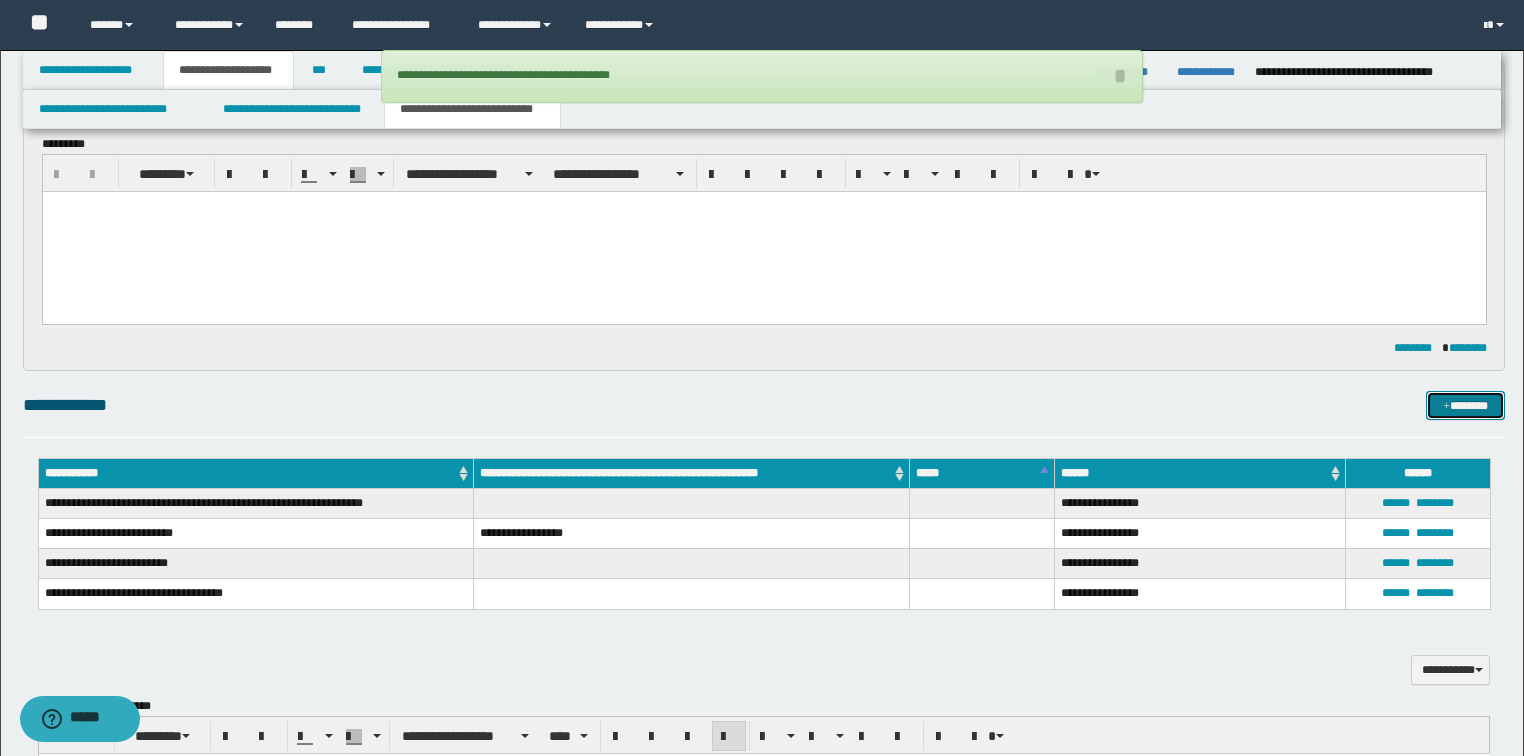 click on "*******" at bounding box center (1465, 406) 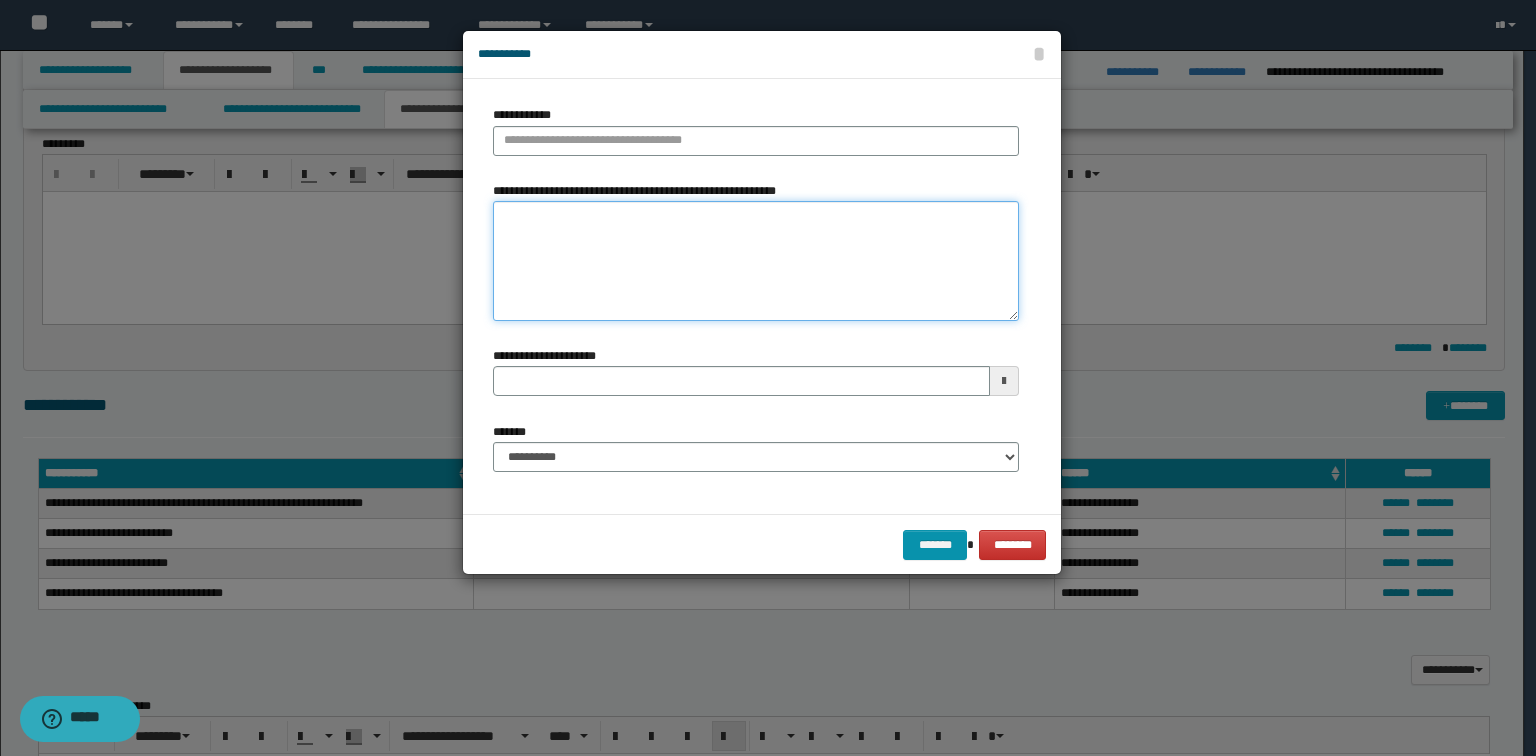 click on "**********" at bounding box center (756, 261) 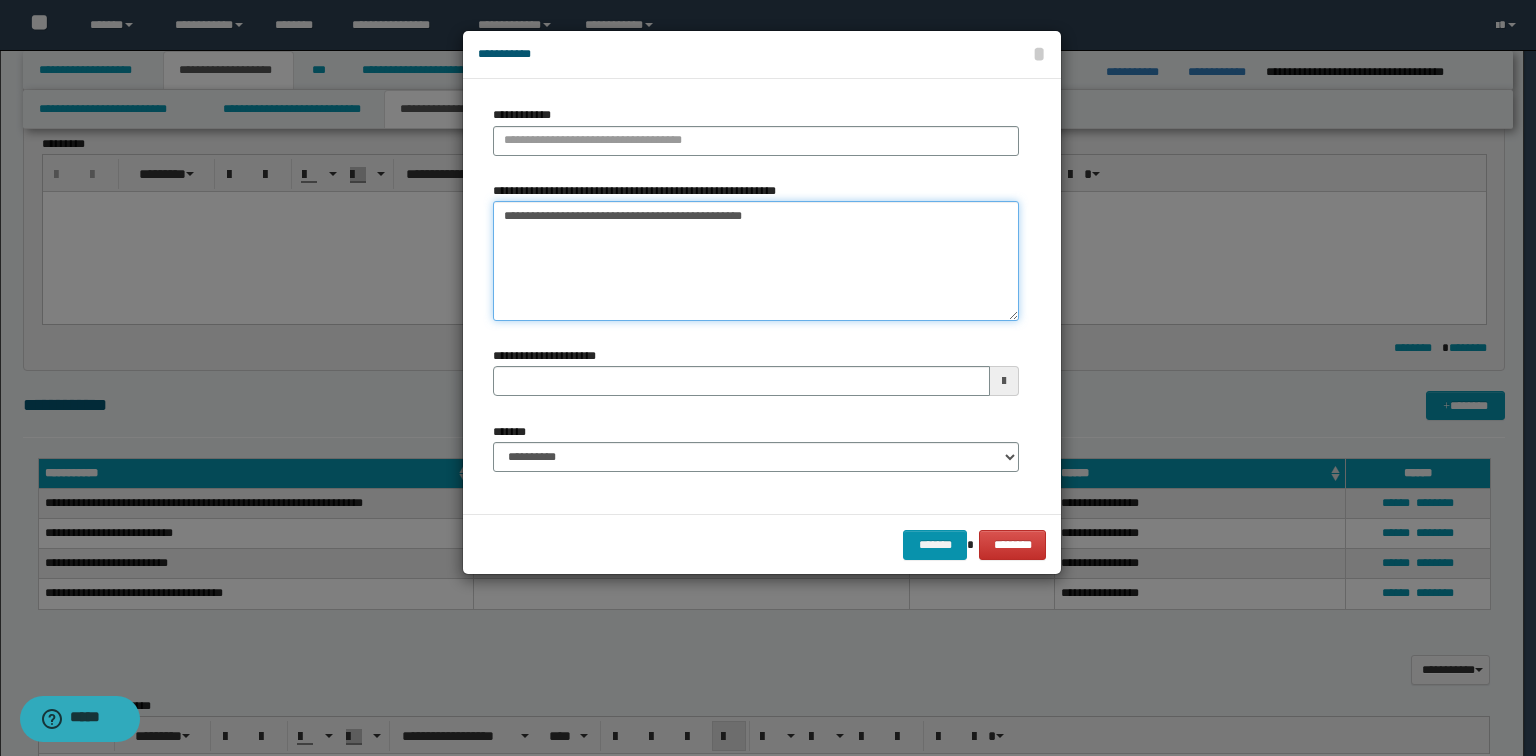 drag, startPoint x: 676, startPoint y: 217, endPoint x: 250, endPoint y: 205, distance: 426.16898 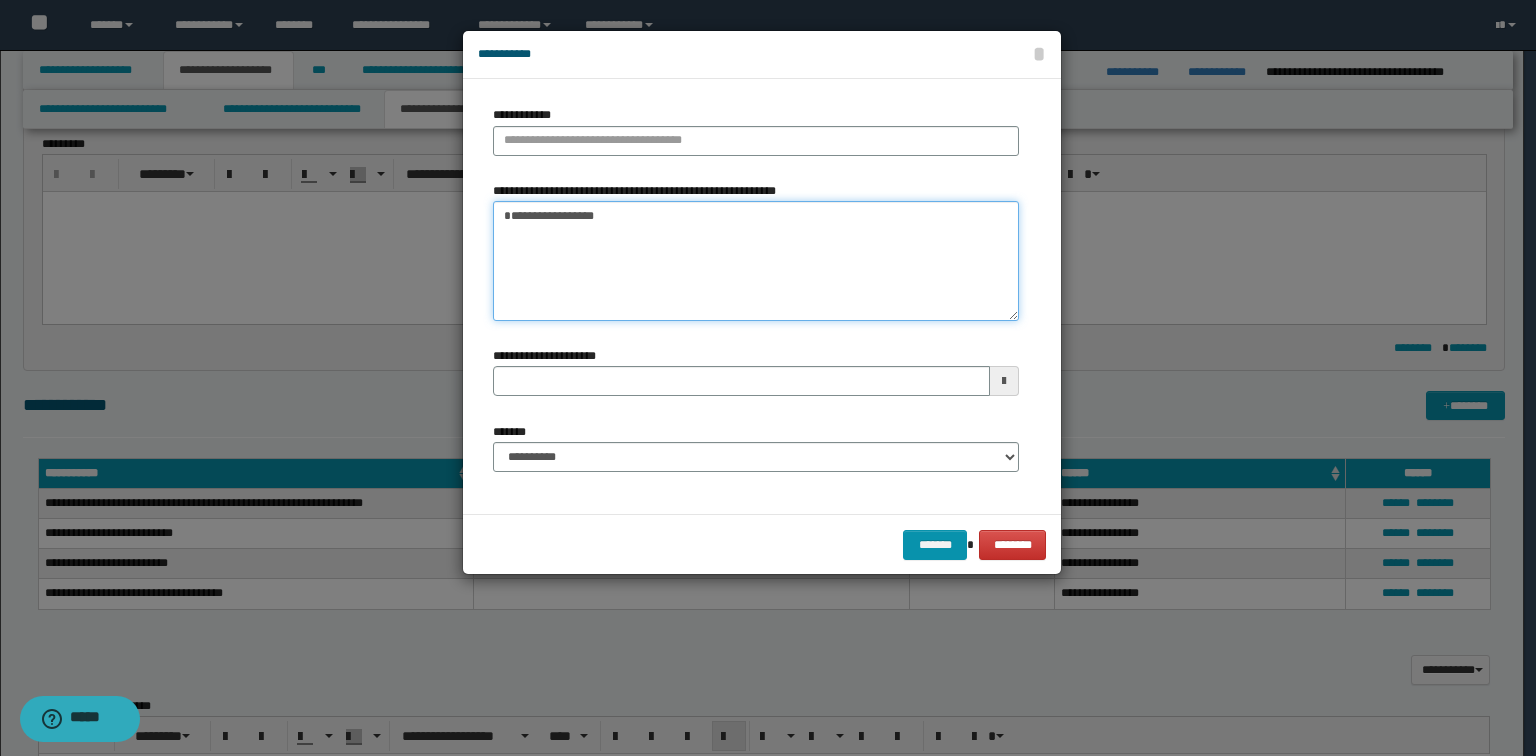 type on "**********" 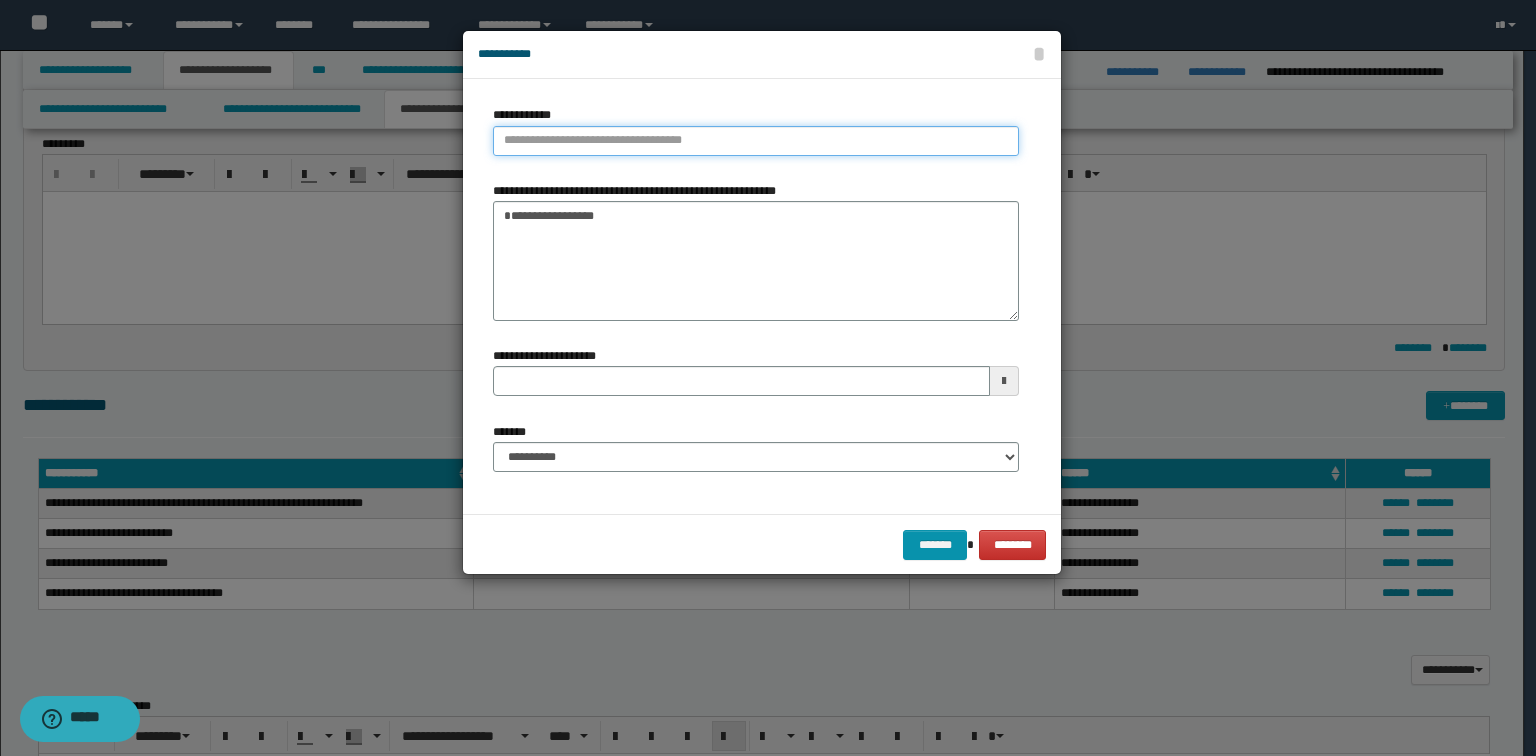 type on "**********" 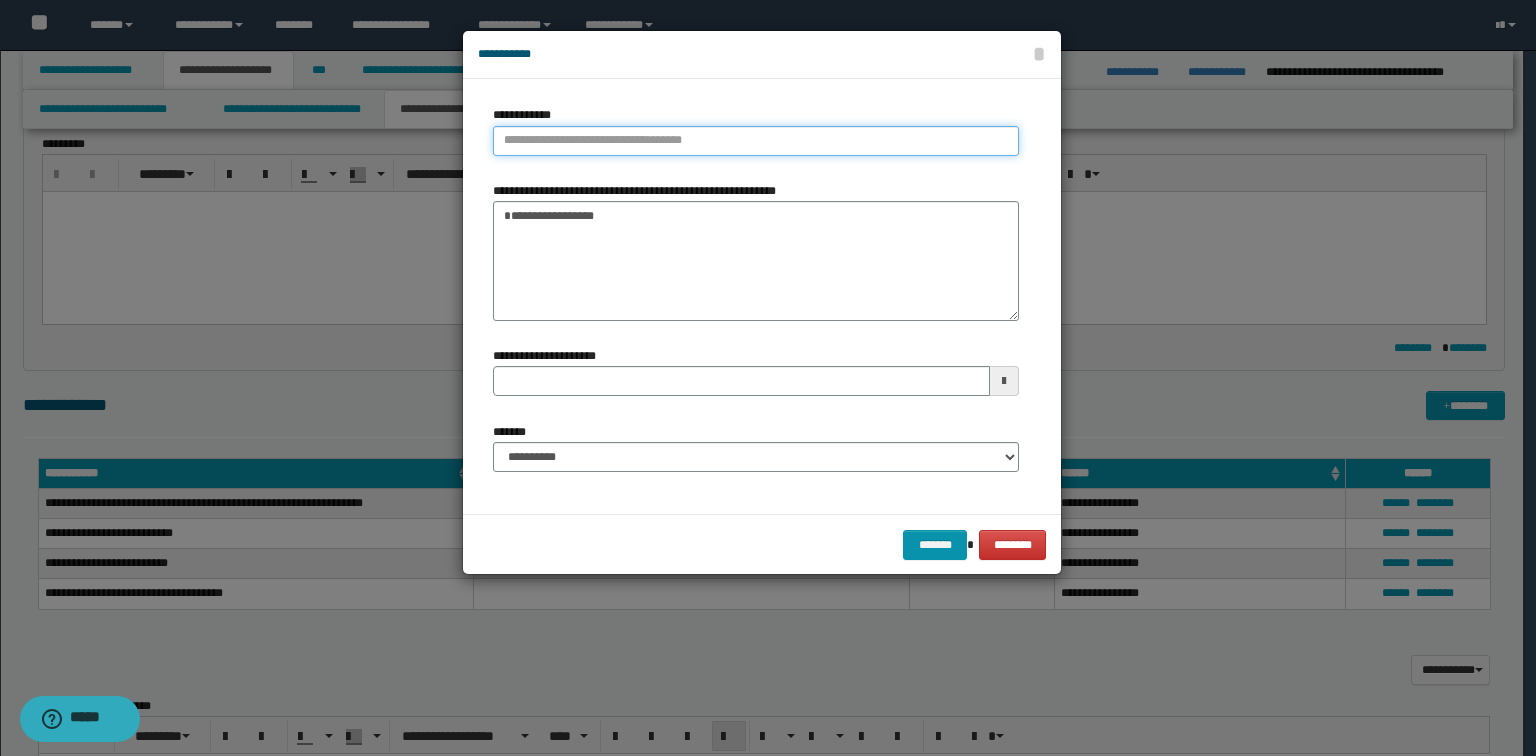 click on "**********" at bounding box center [756, 141] 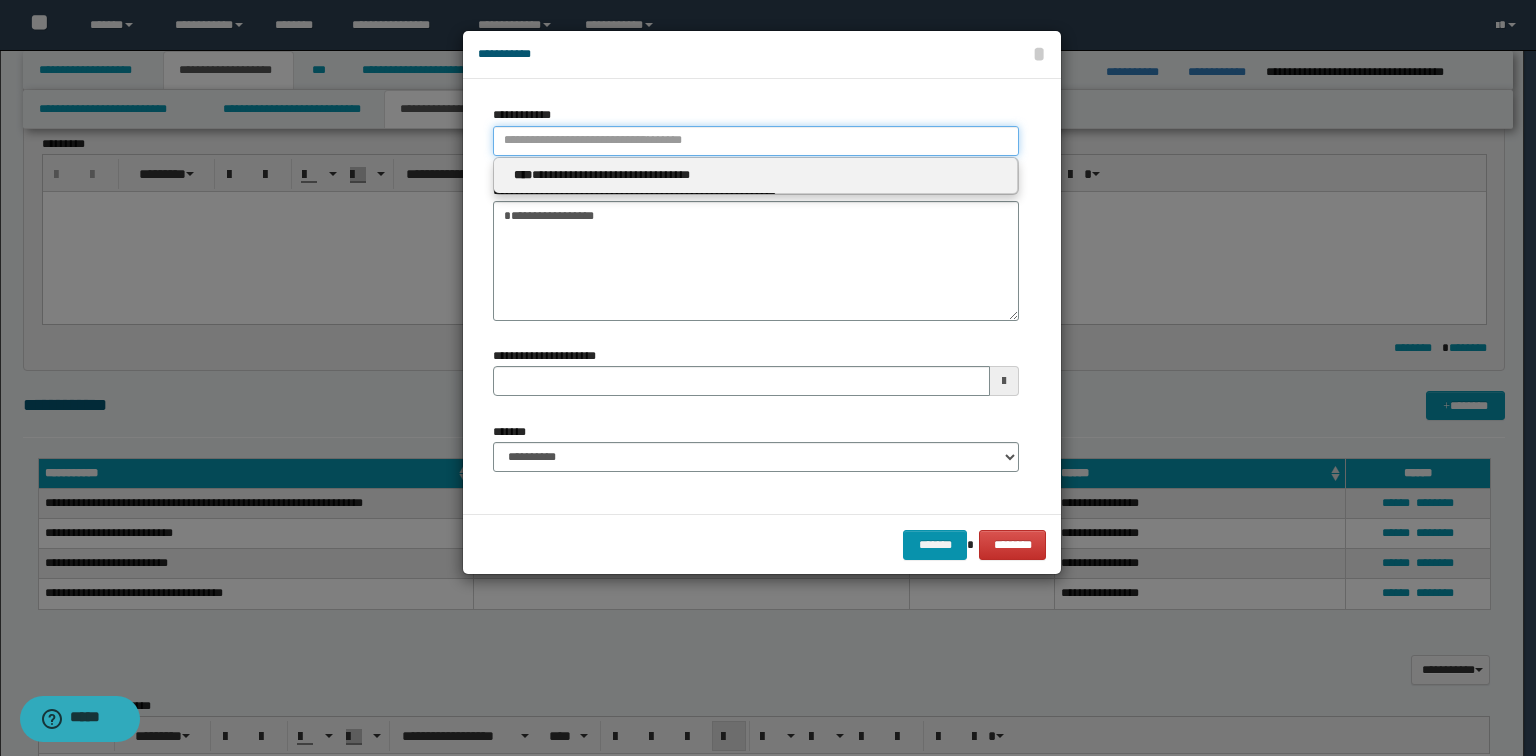 paste on "**********" 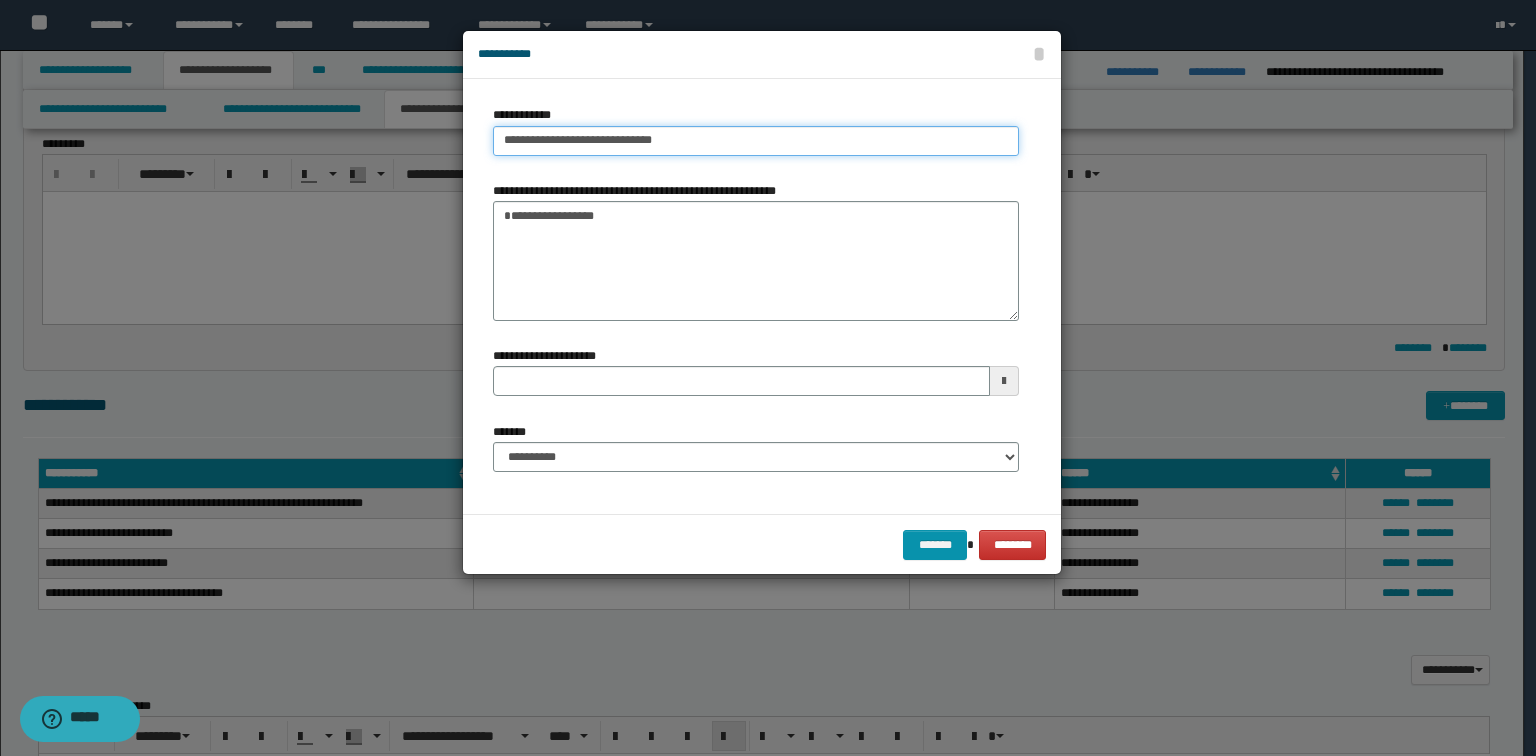 type on "**********" 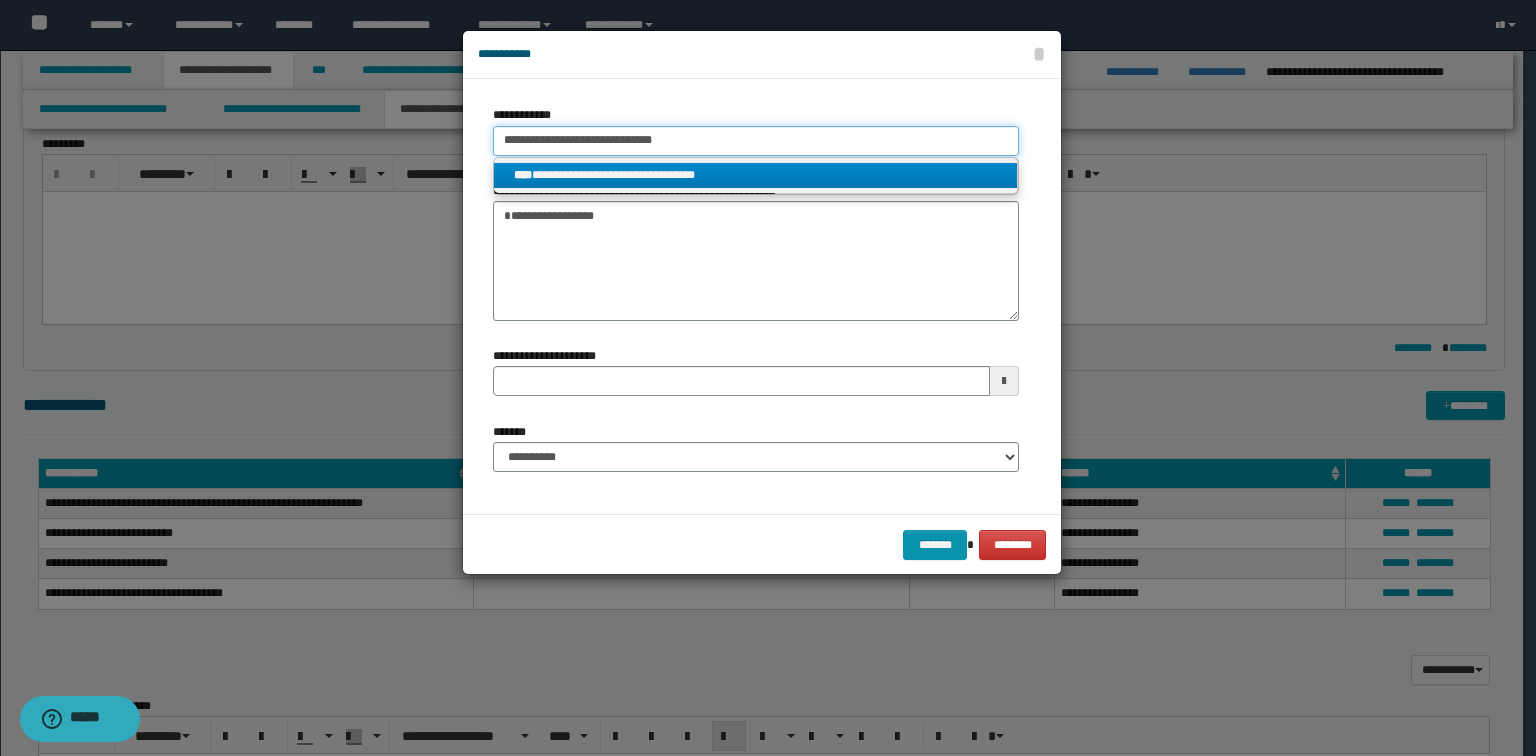 type on "**********" 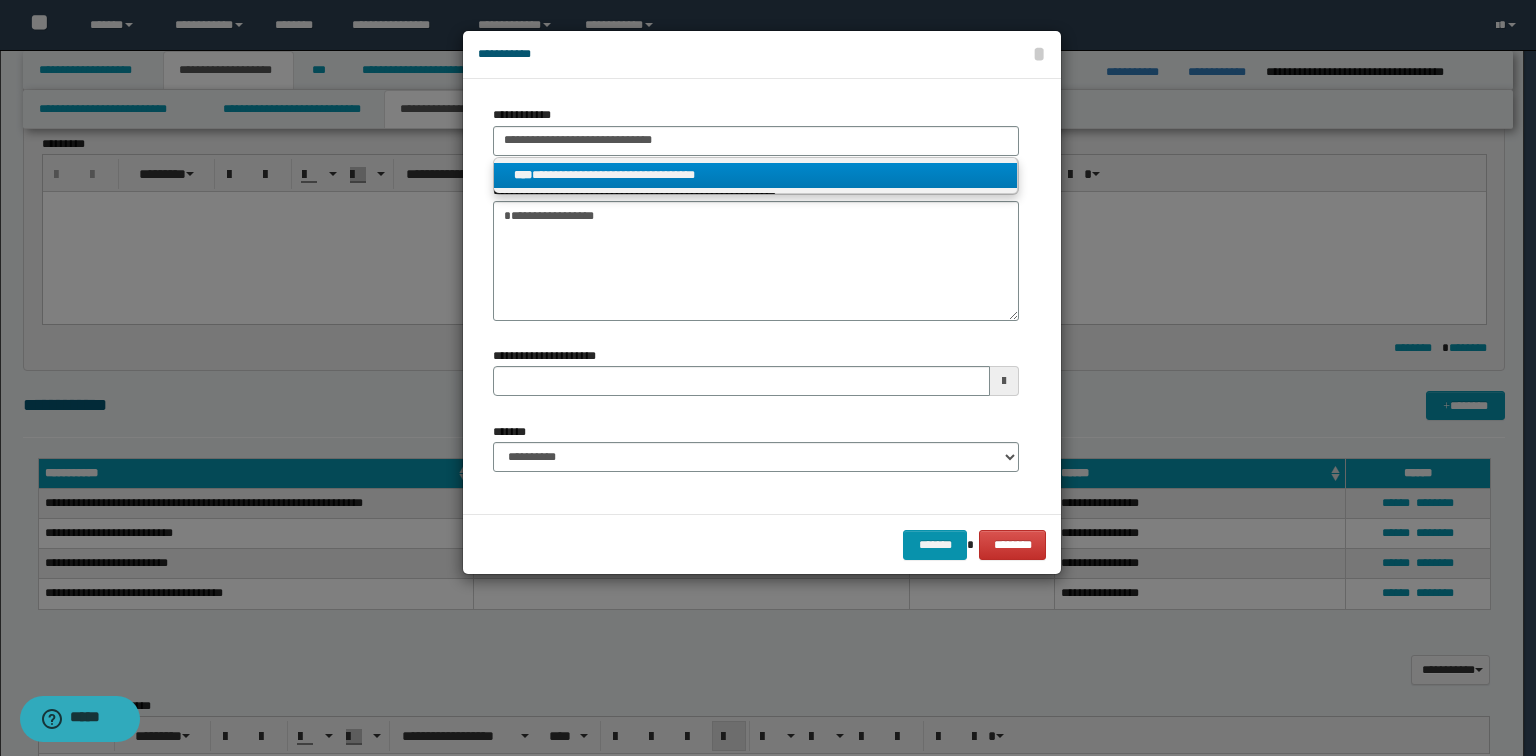 click on "**********" at bounding box center [756, 175] 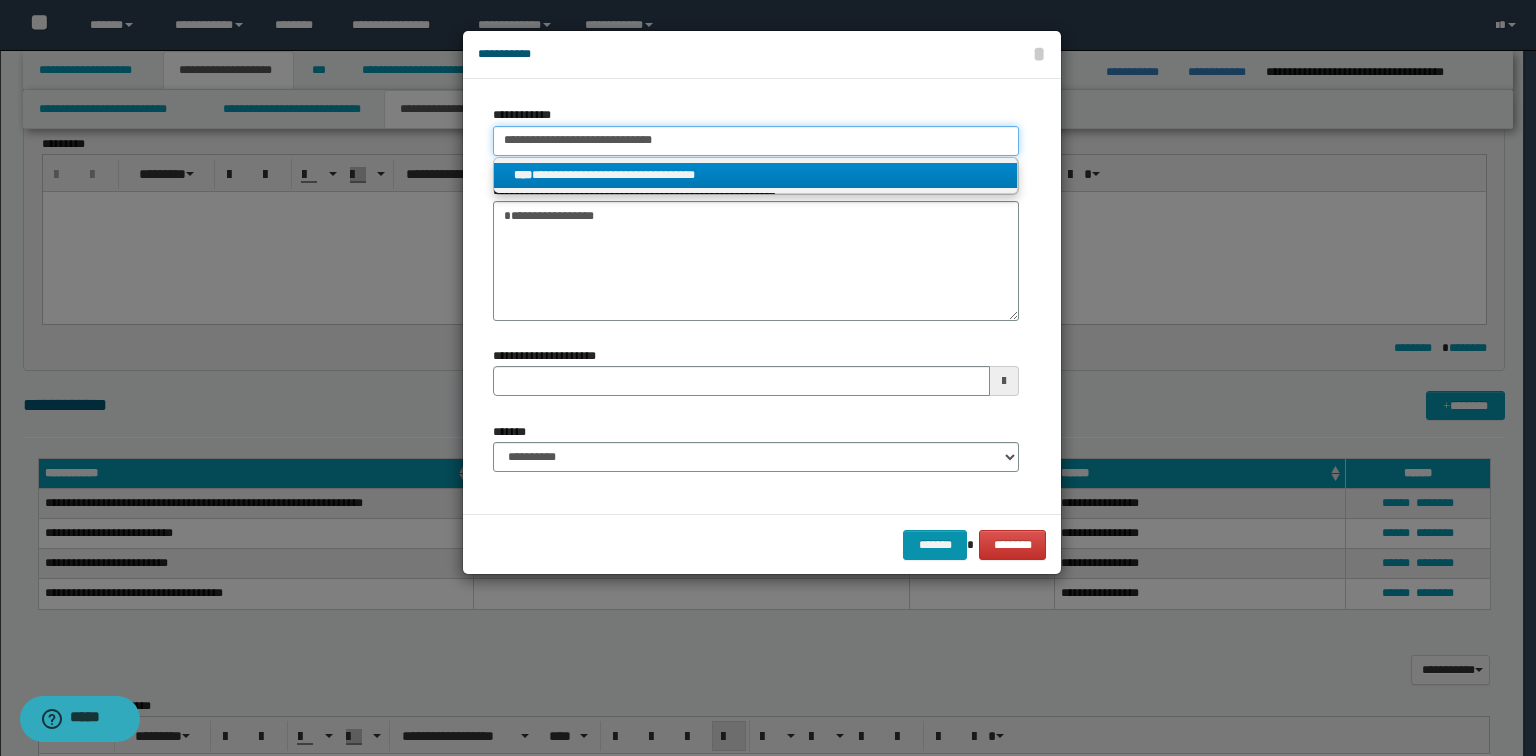 type 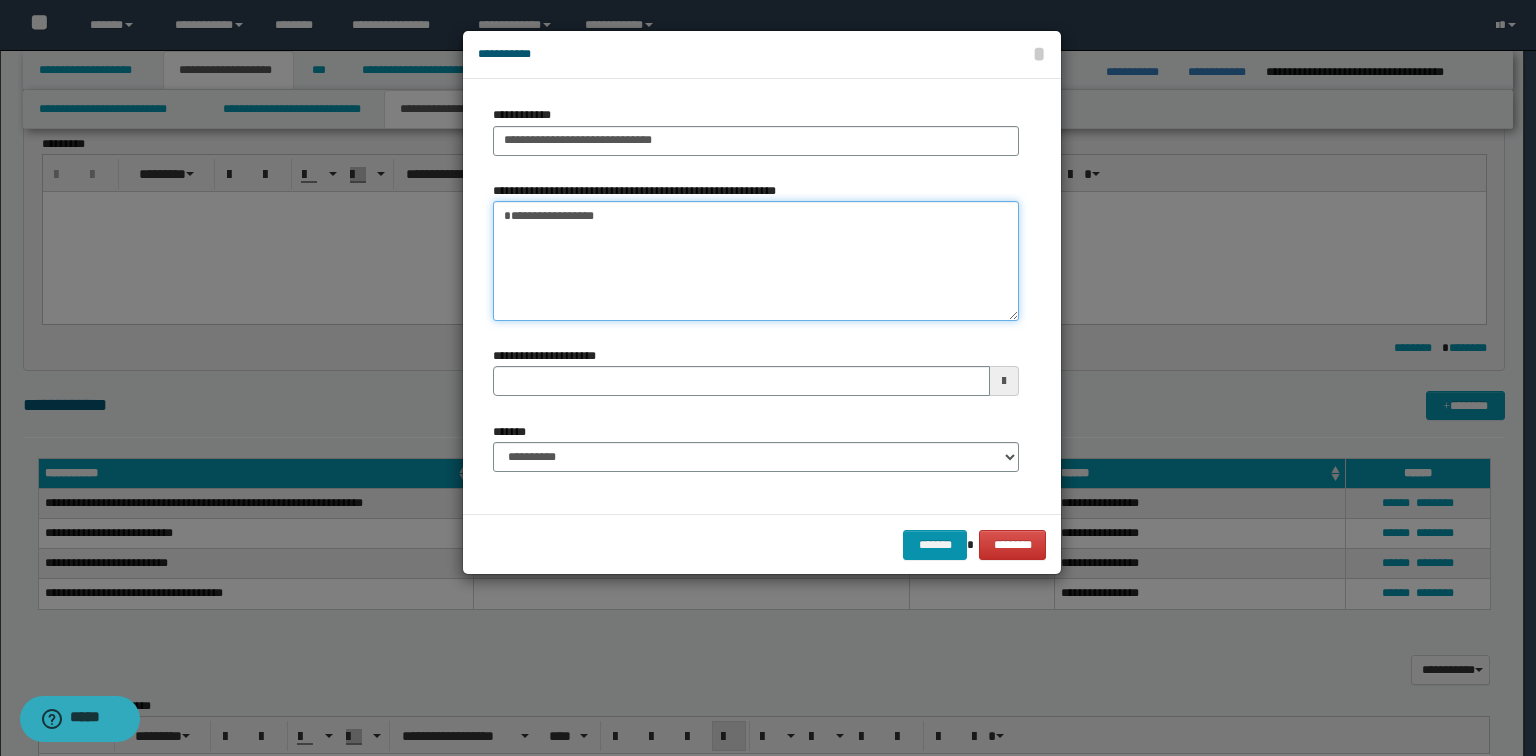 click on "**********" at bounding box center [756, 261] 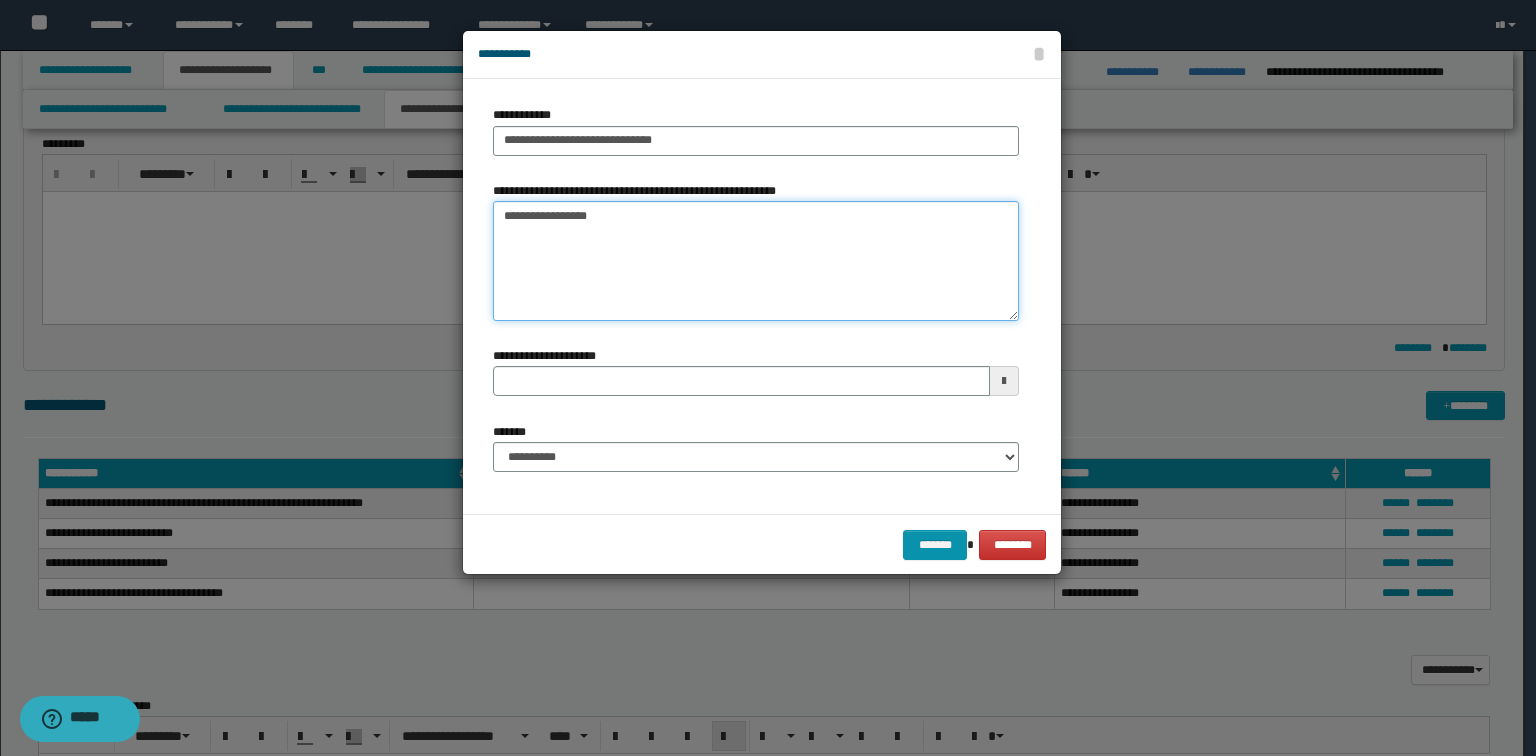 type 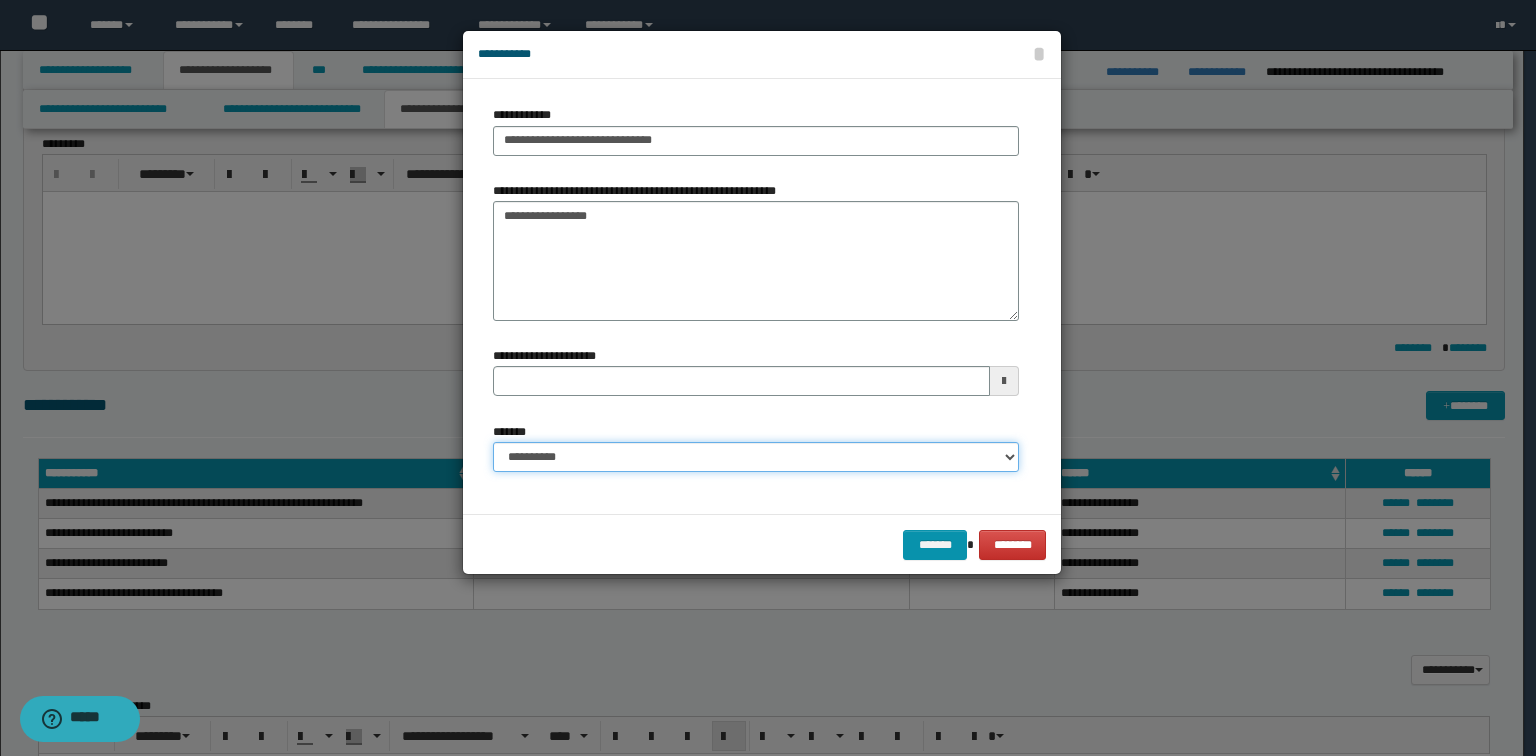 drag, startPoint x: 566, startPoint y: 443, endPoint x: 569, endPoint y: 459, distance: 16.27882 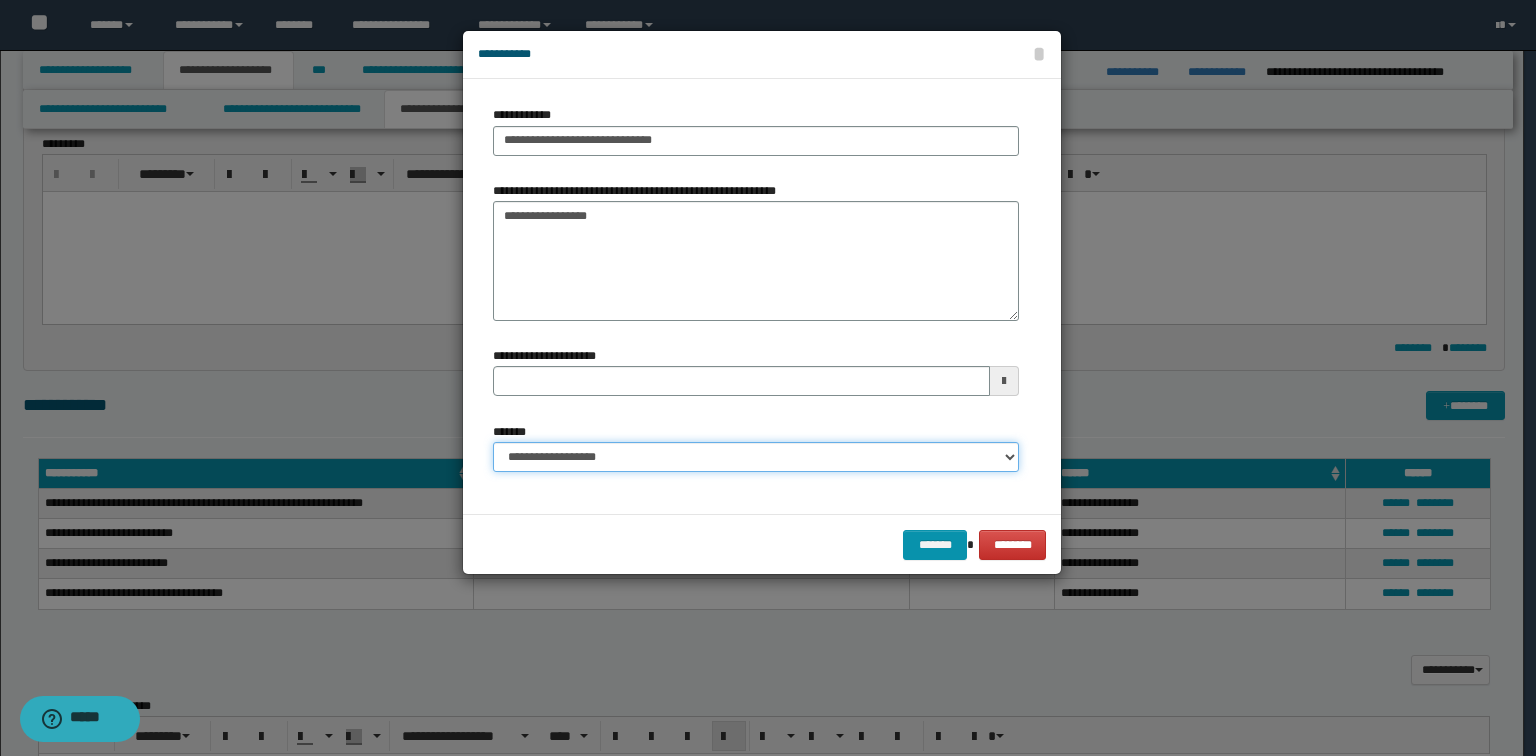 click on "**********" at bounding box center [756, 457] 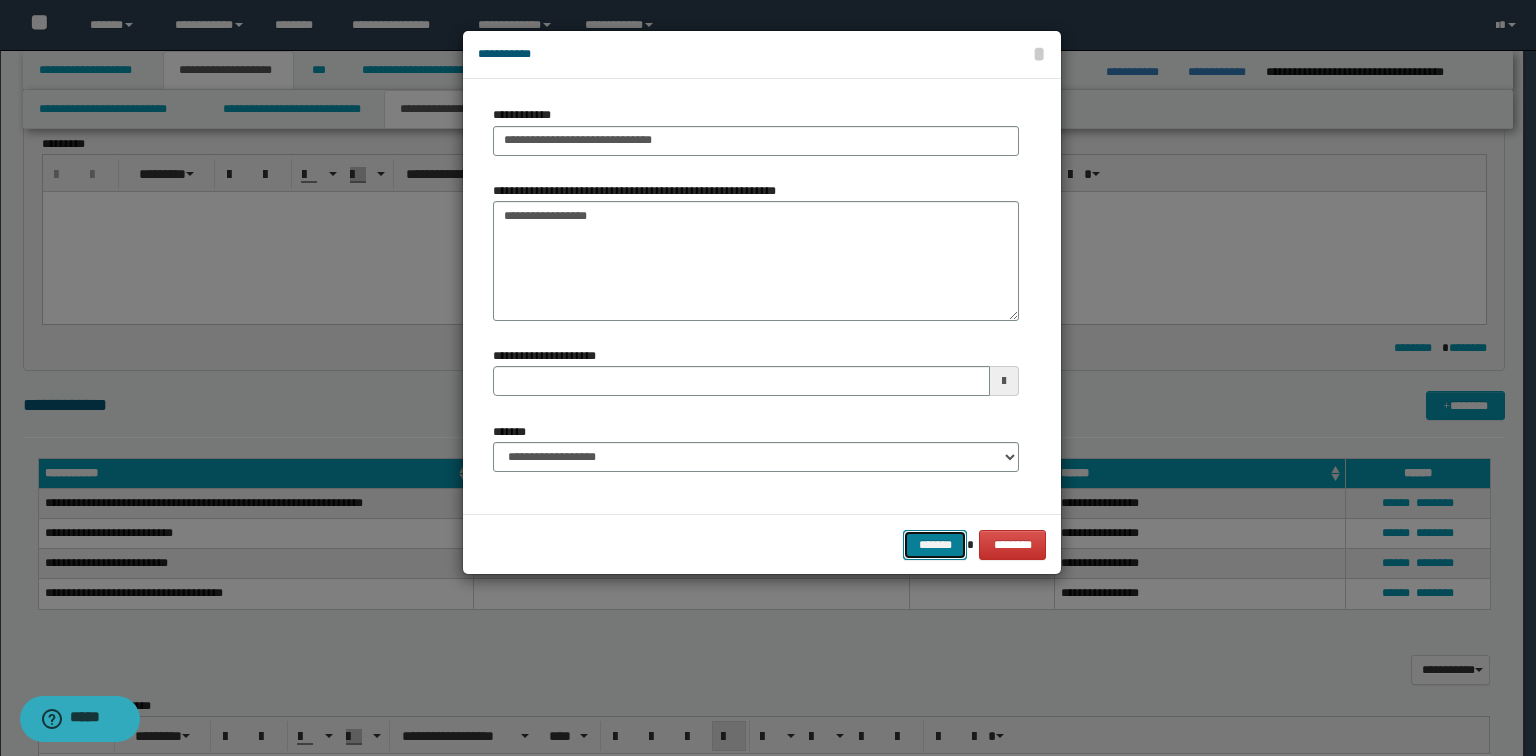 click on "*******" at bounding box center (935, 545) 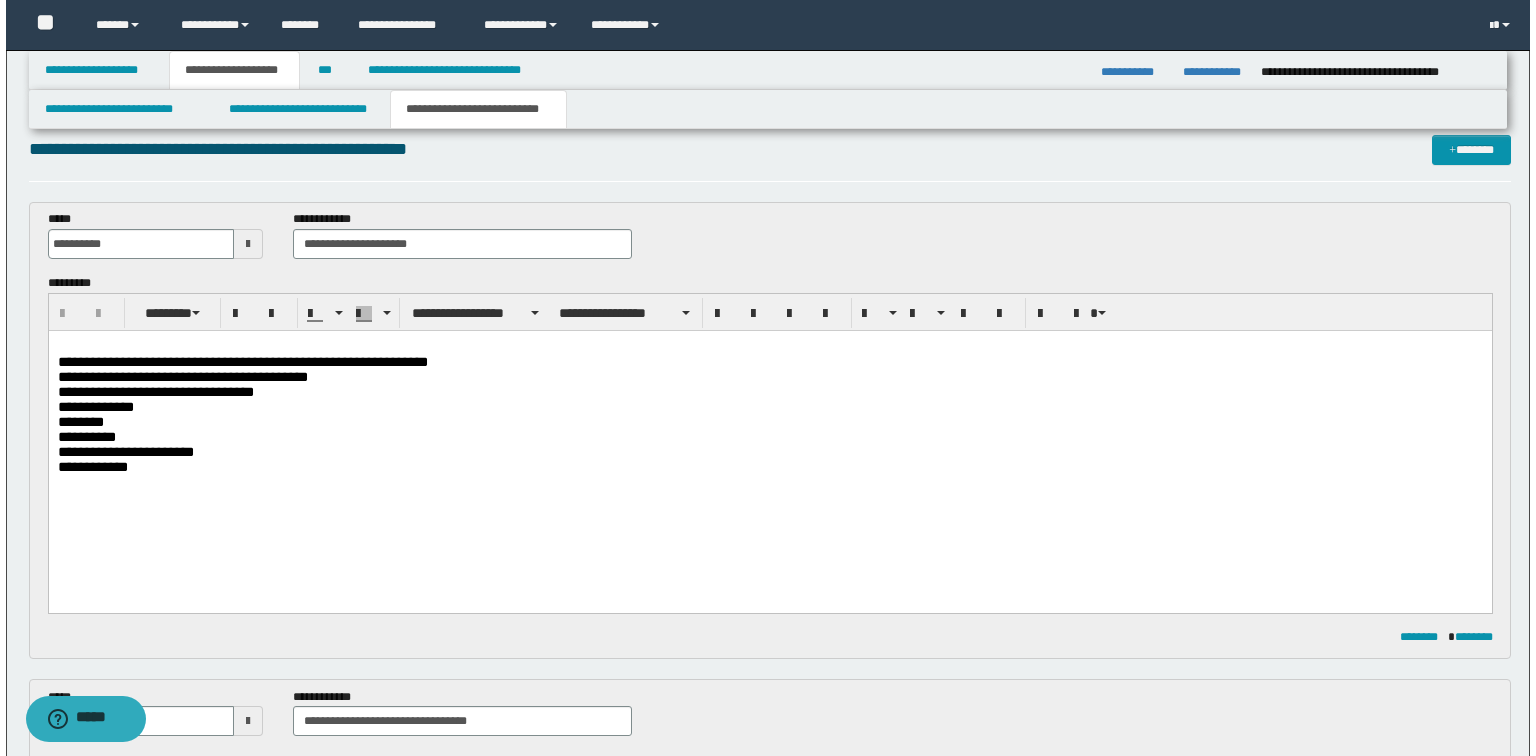 scroll, scrollTop: 0, scrollLeft: 0, axis: both 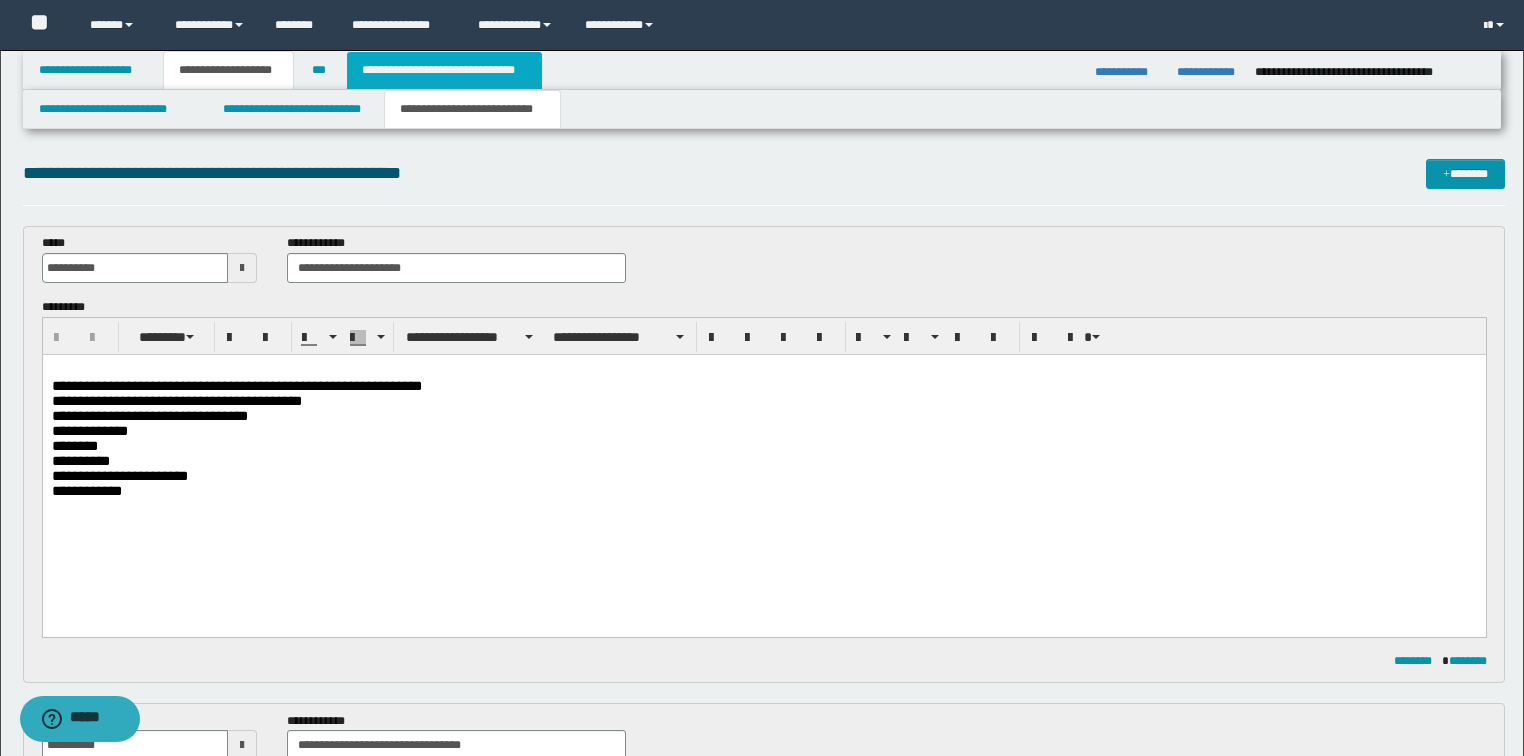 click on "**********" at bounding box center [444, 70] 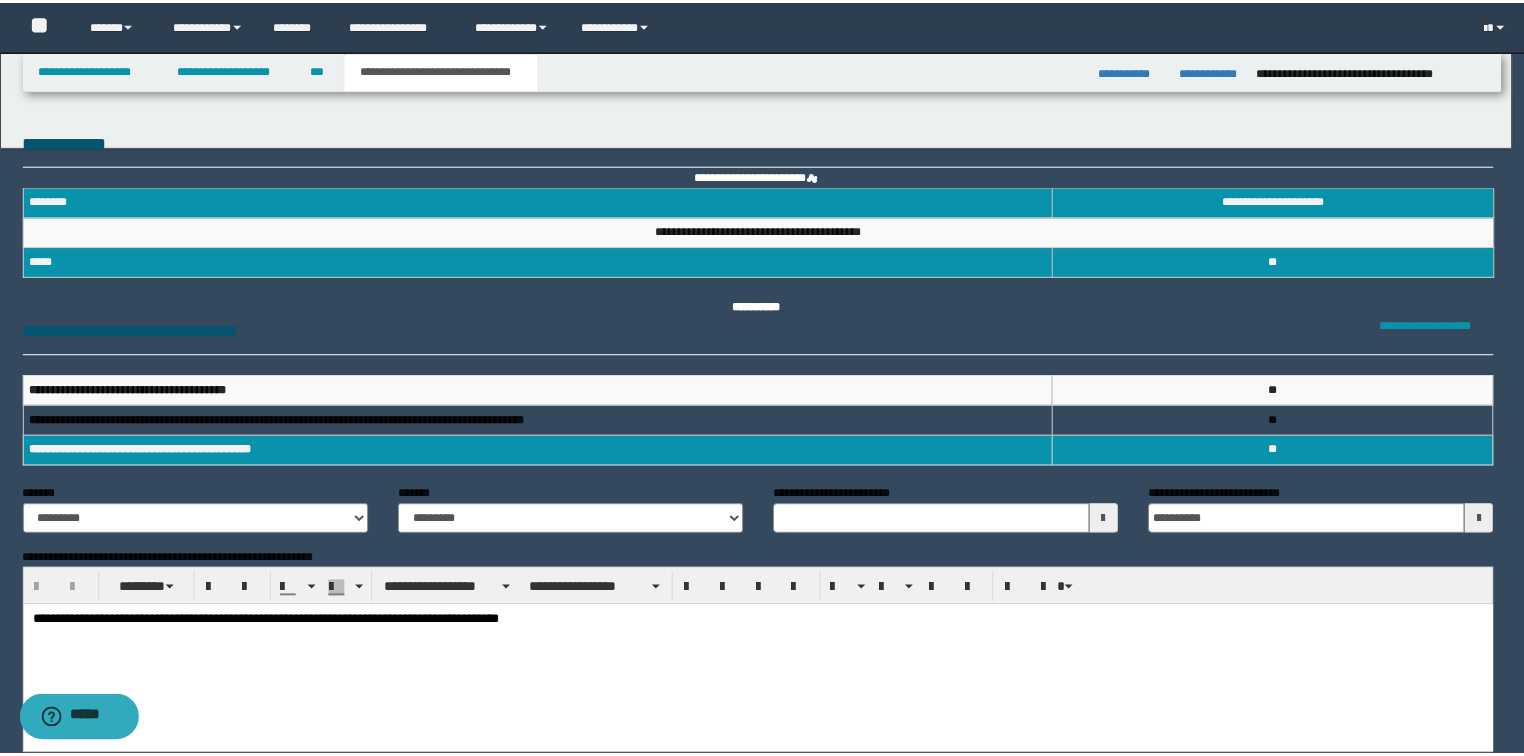 scroll, scrollTop: 0, scrollLeft: 0, axis: both 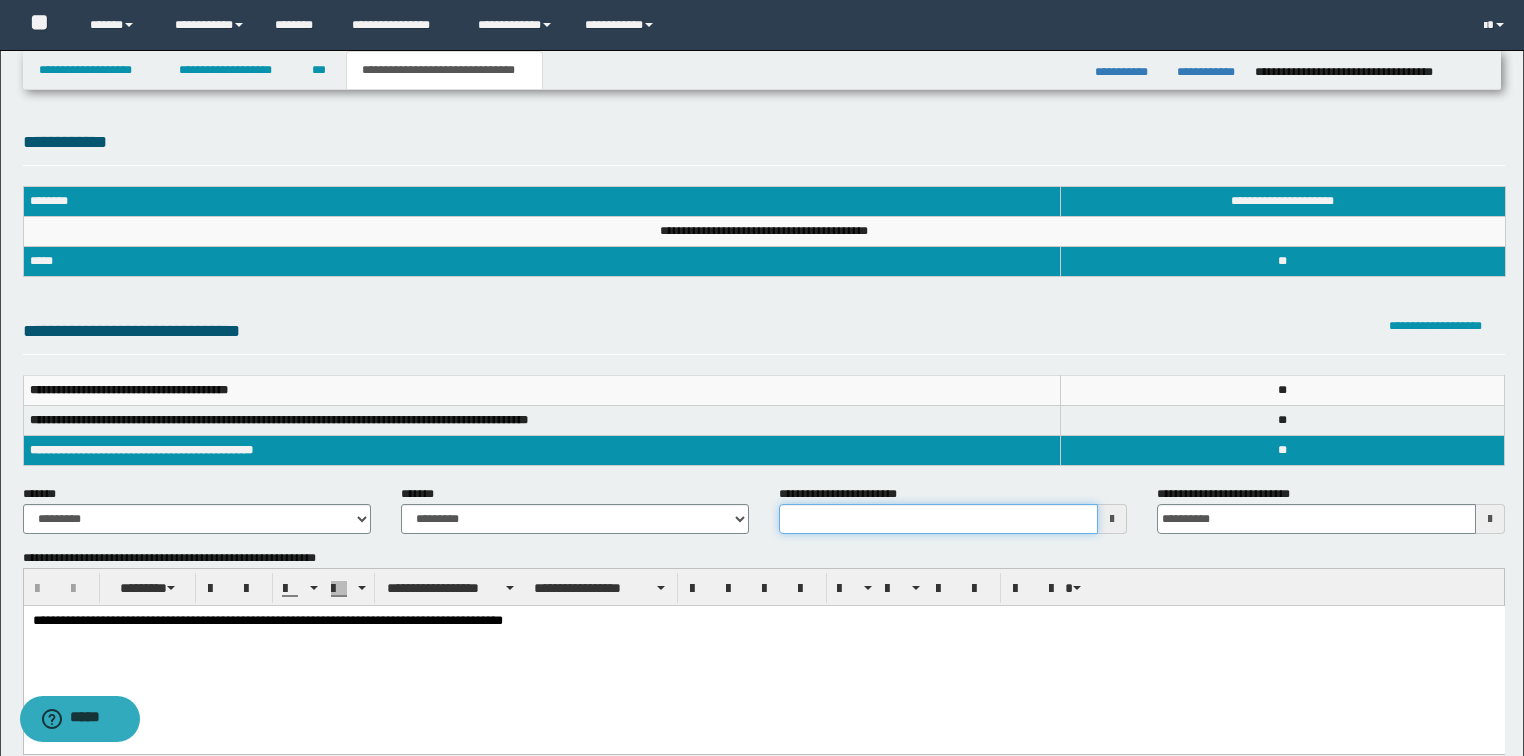 click on "**********" at bounding box center [938, 519] 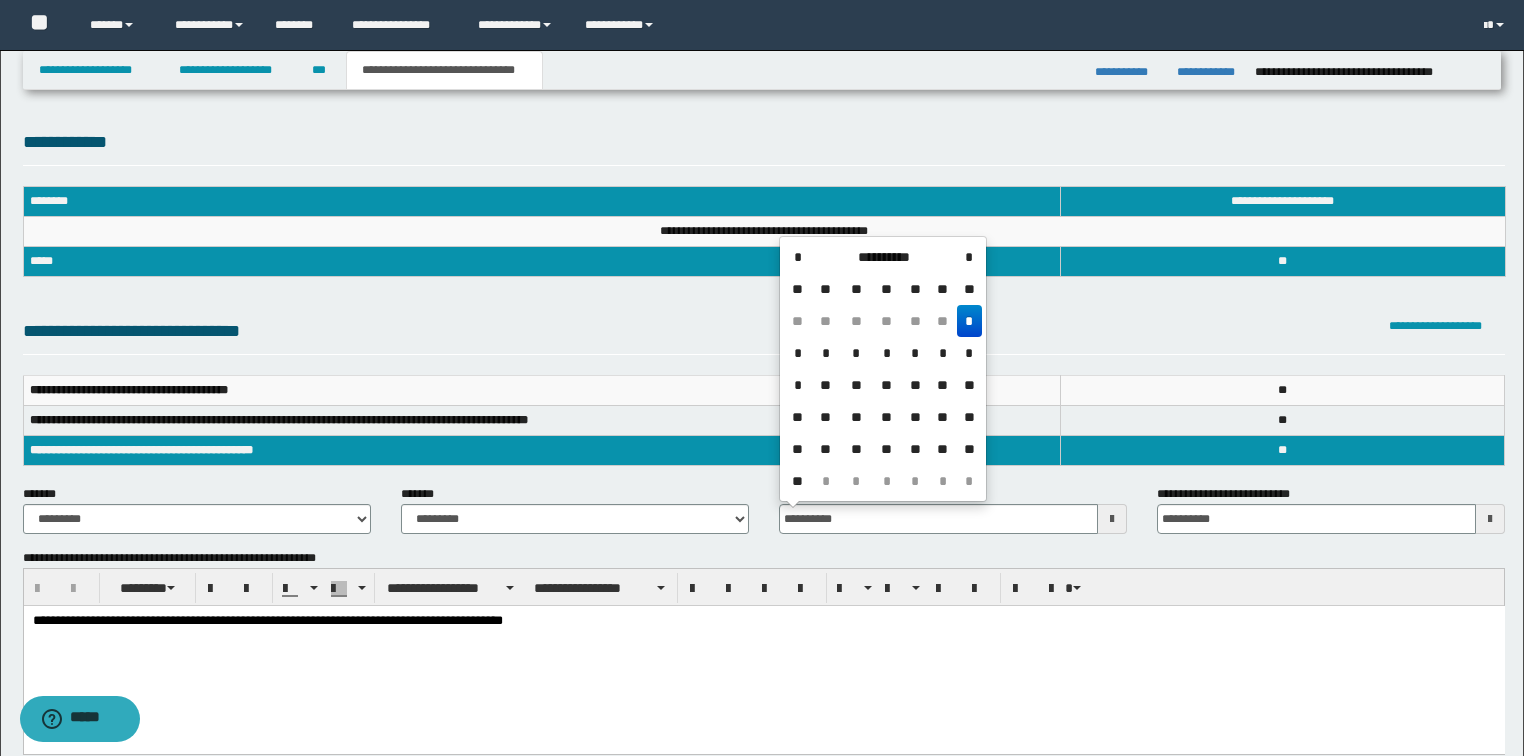 type on "**********" 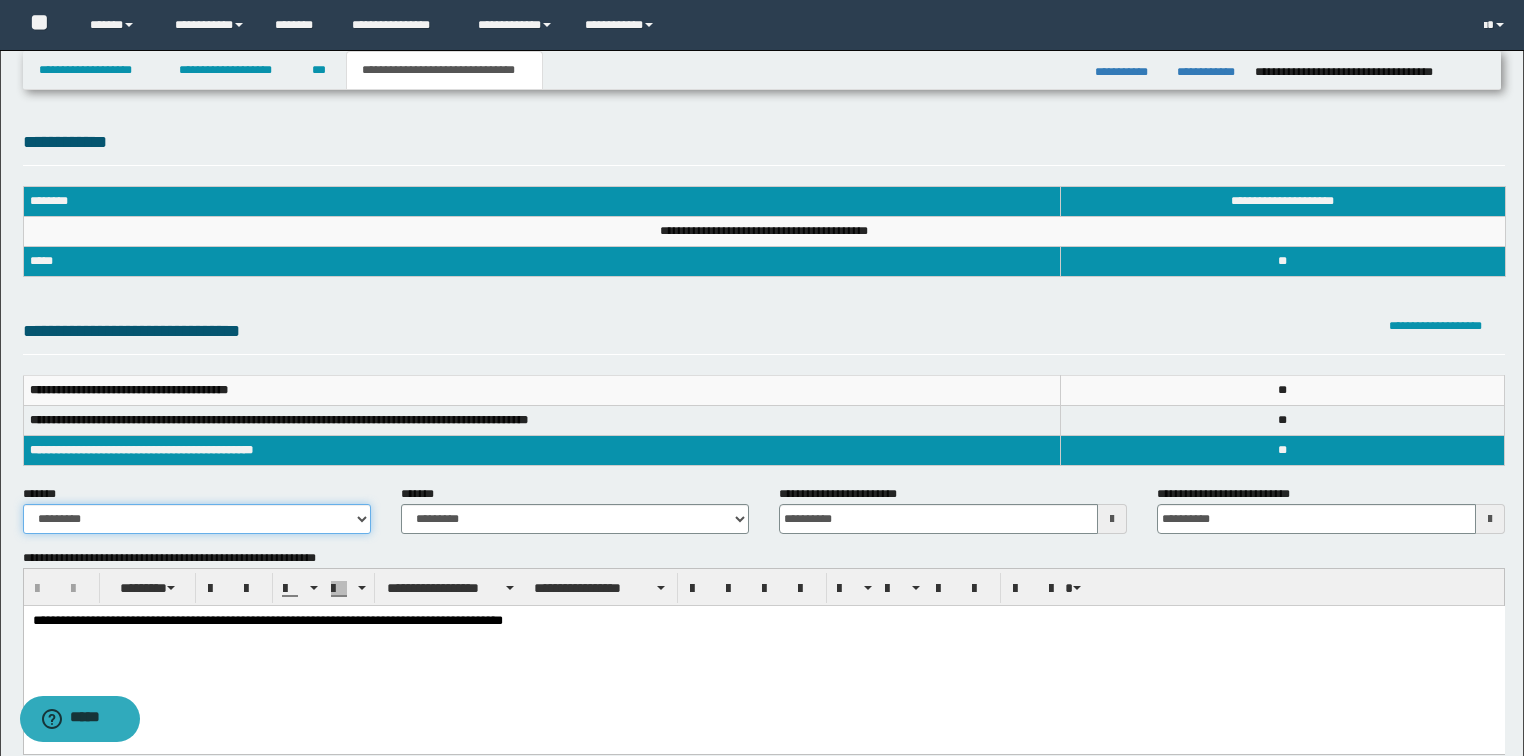 click on "**********" at bounding box center (197, 519) 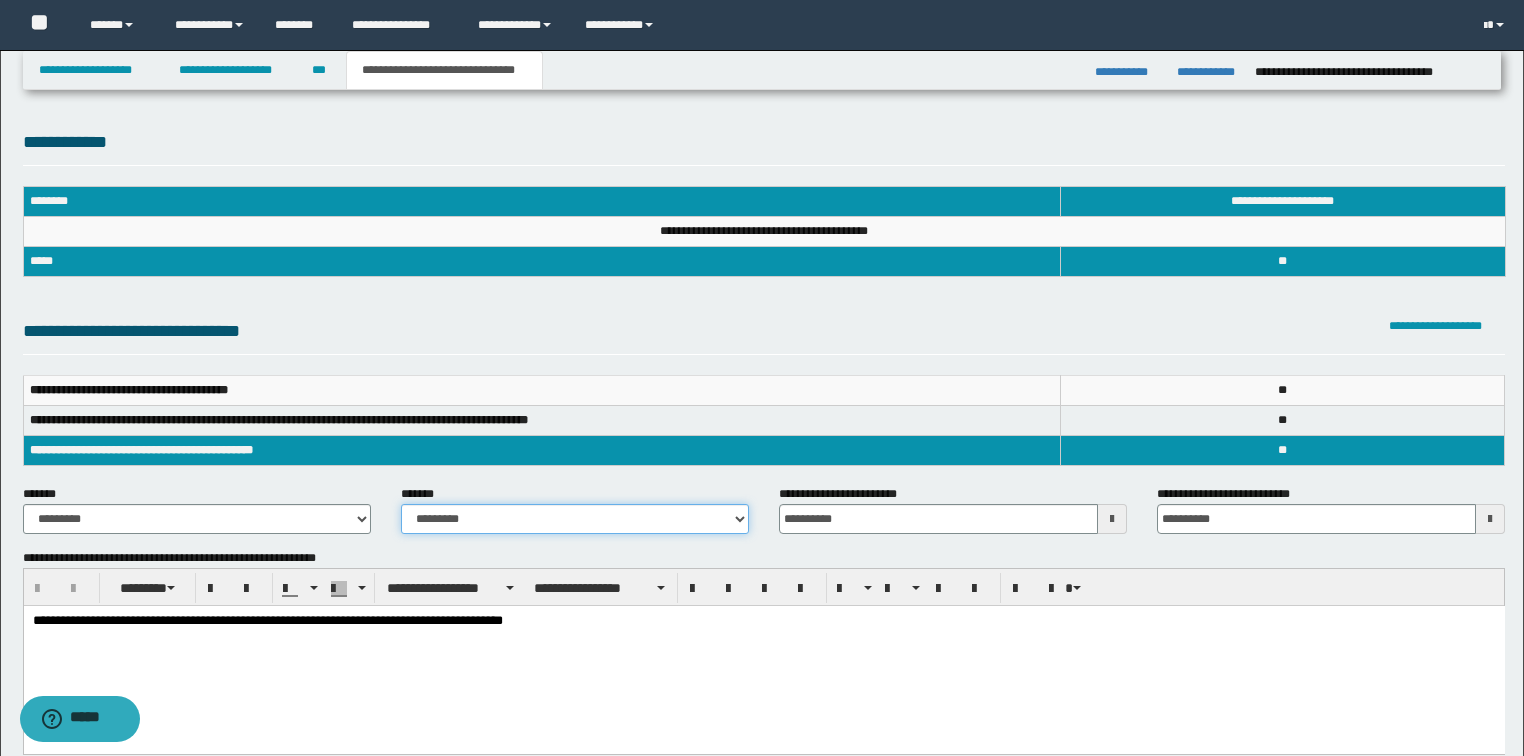 click on "**********" at bounding box center [575, 519] 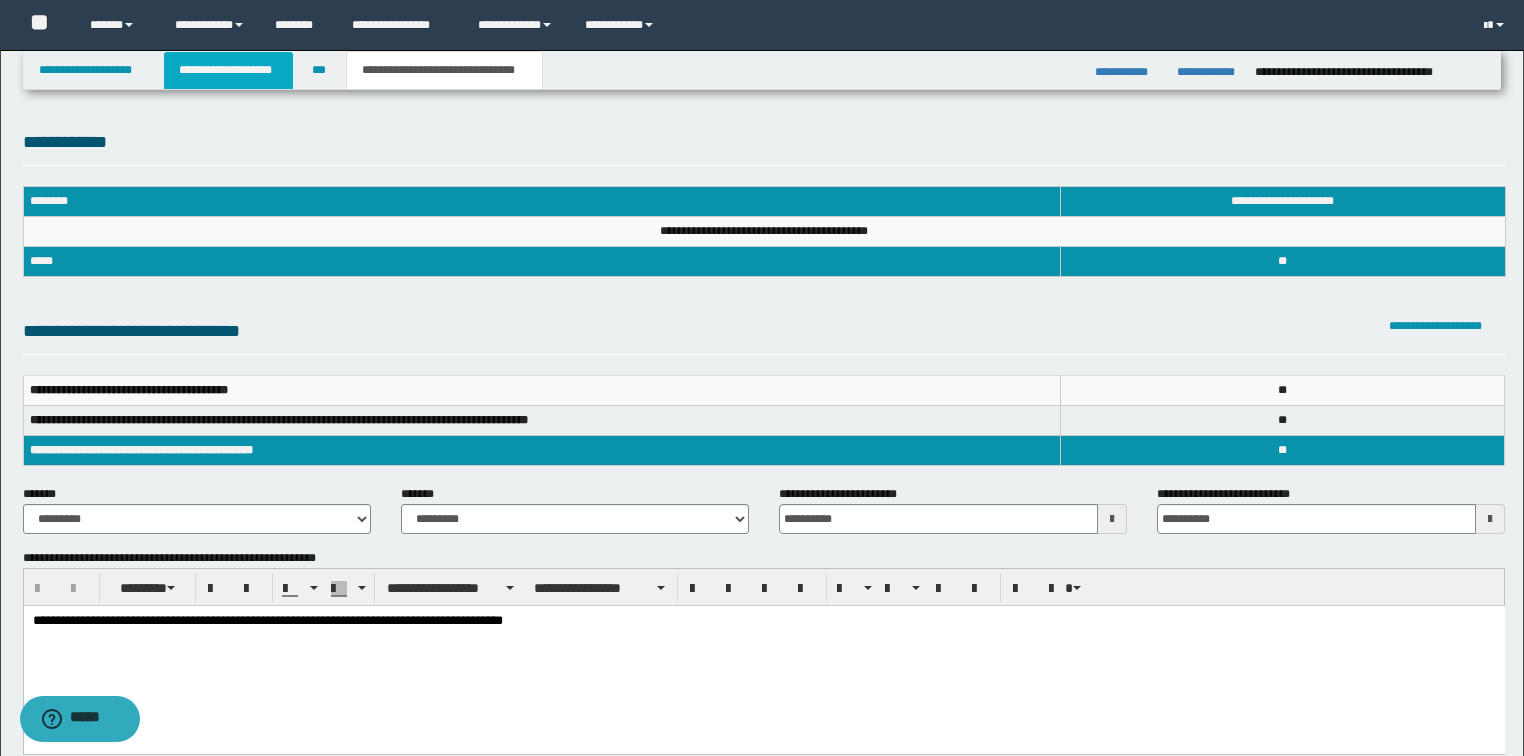 click on "**********" at bounding box center [228, 70] 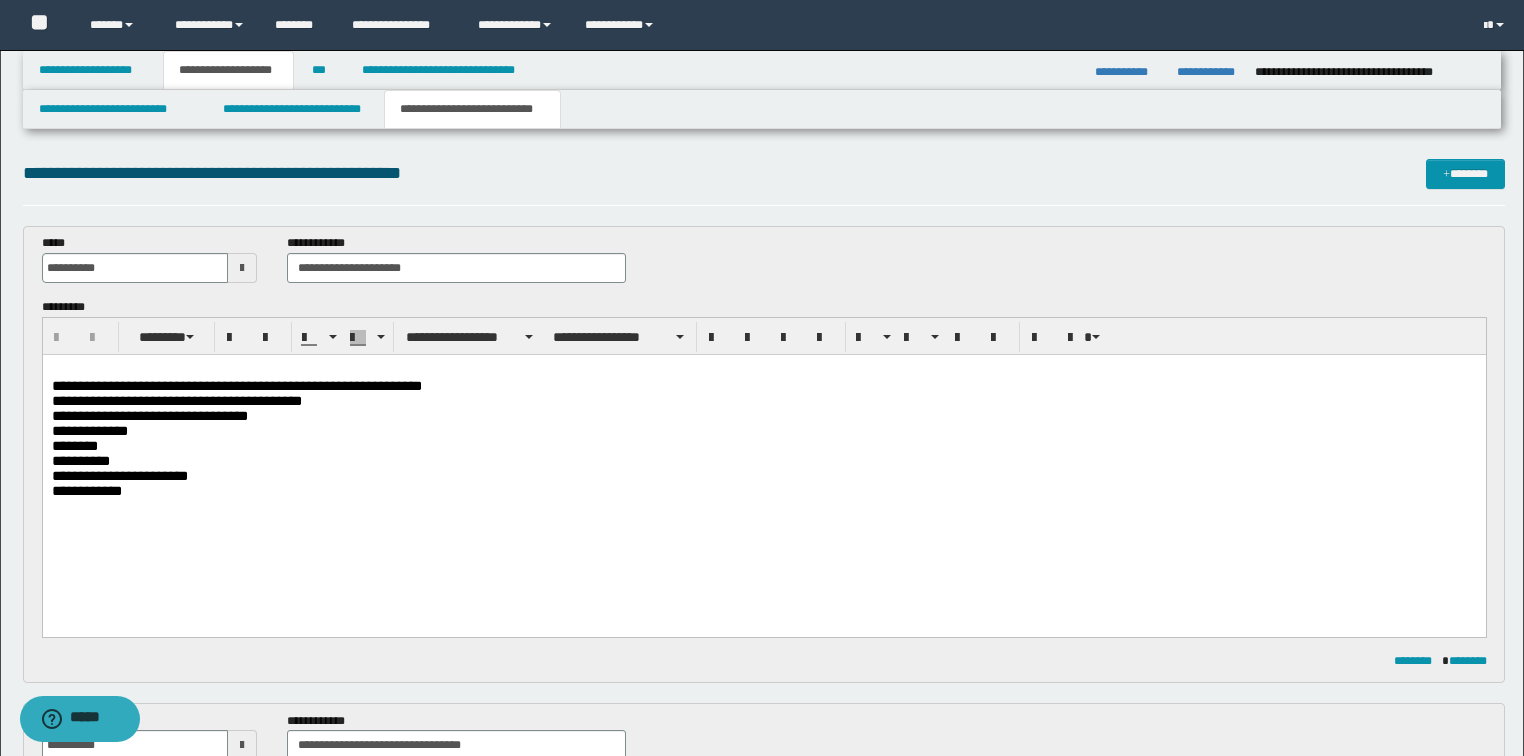 click on "**********" at bounding box center [472, 109] 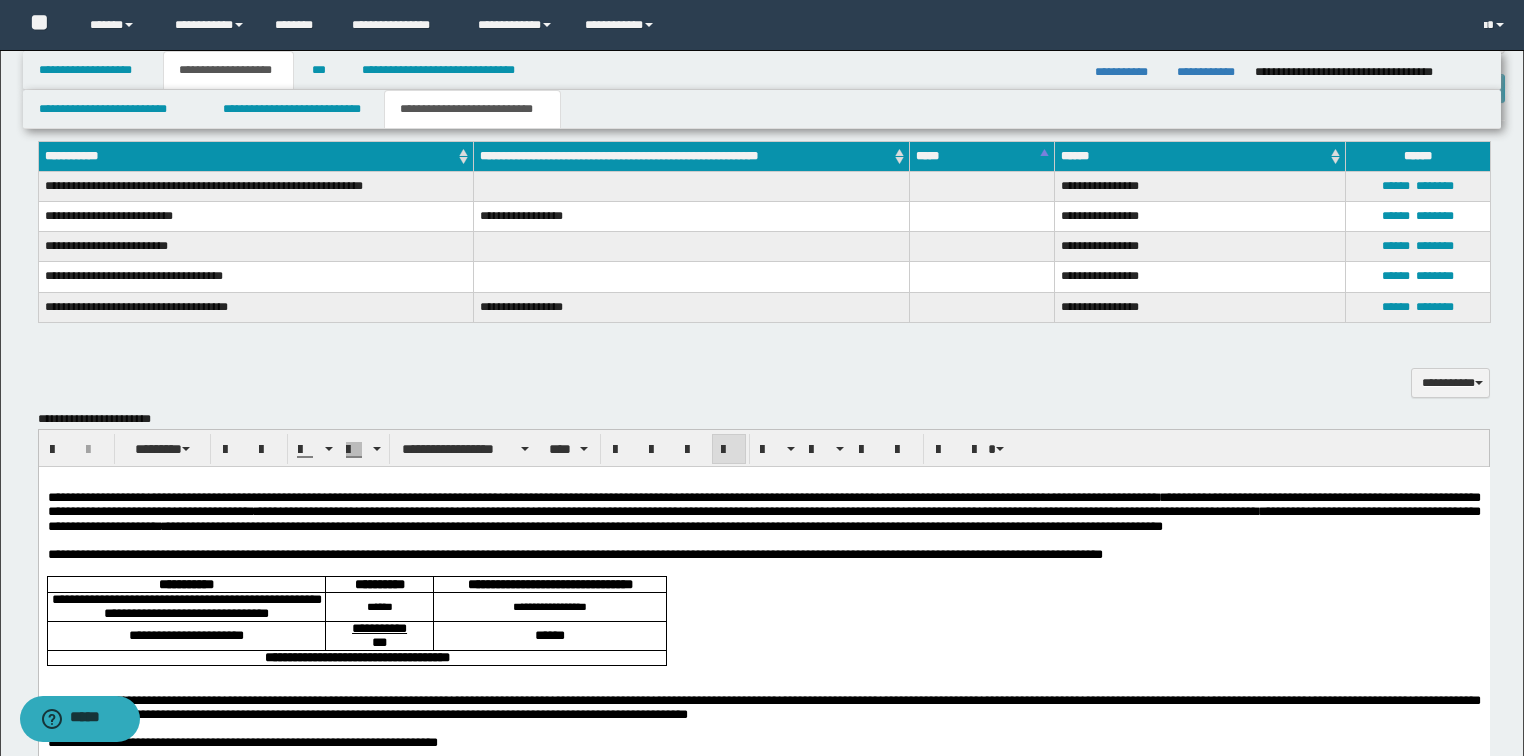 scroll, scrollTop: 1120, scrollLeft: 0, axis: vertical 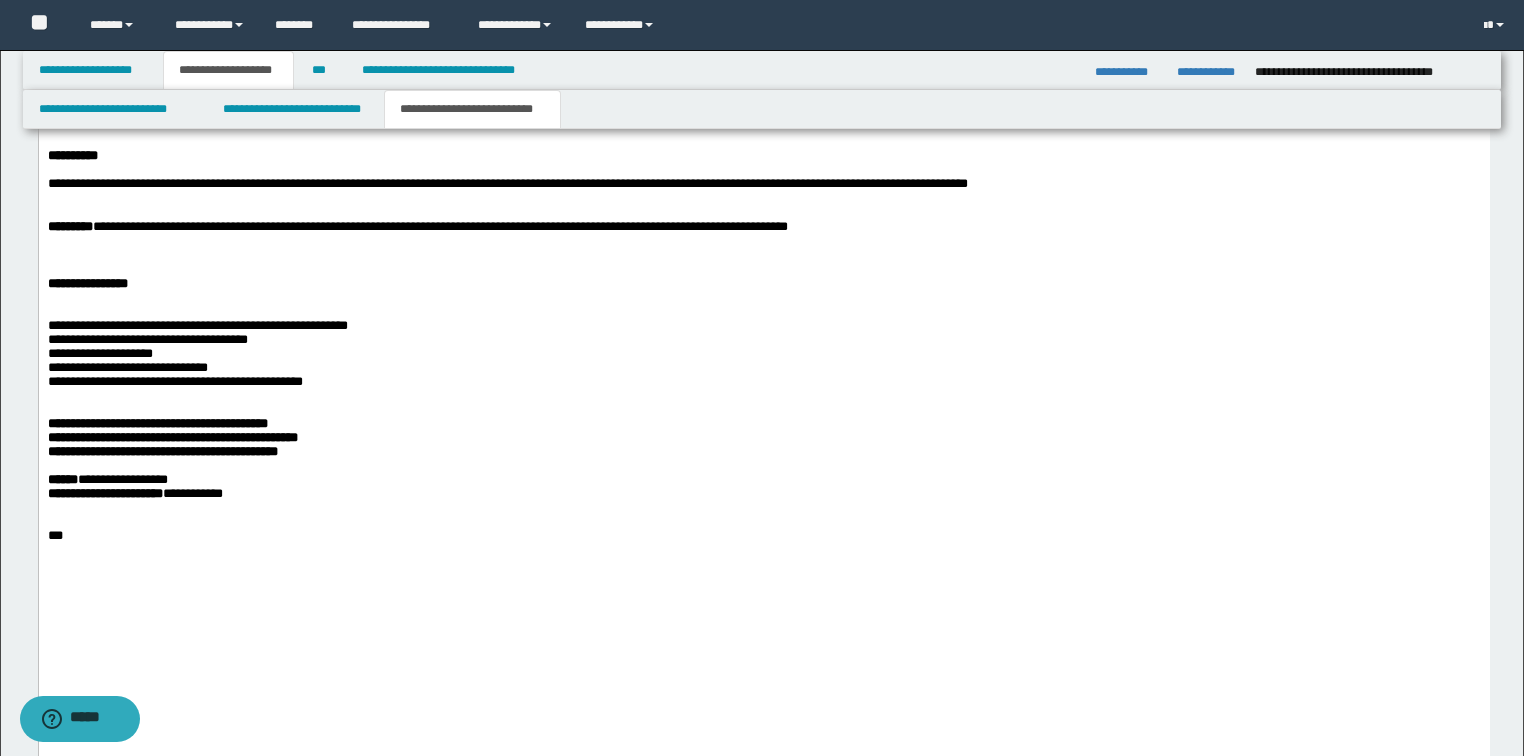 click on "**********" at bounding box center [763, 100] 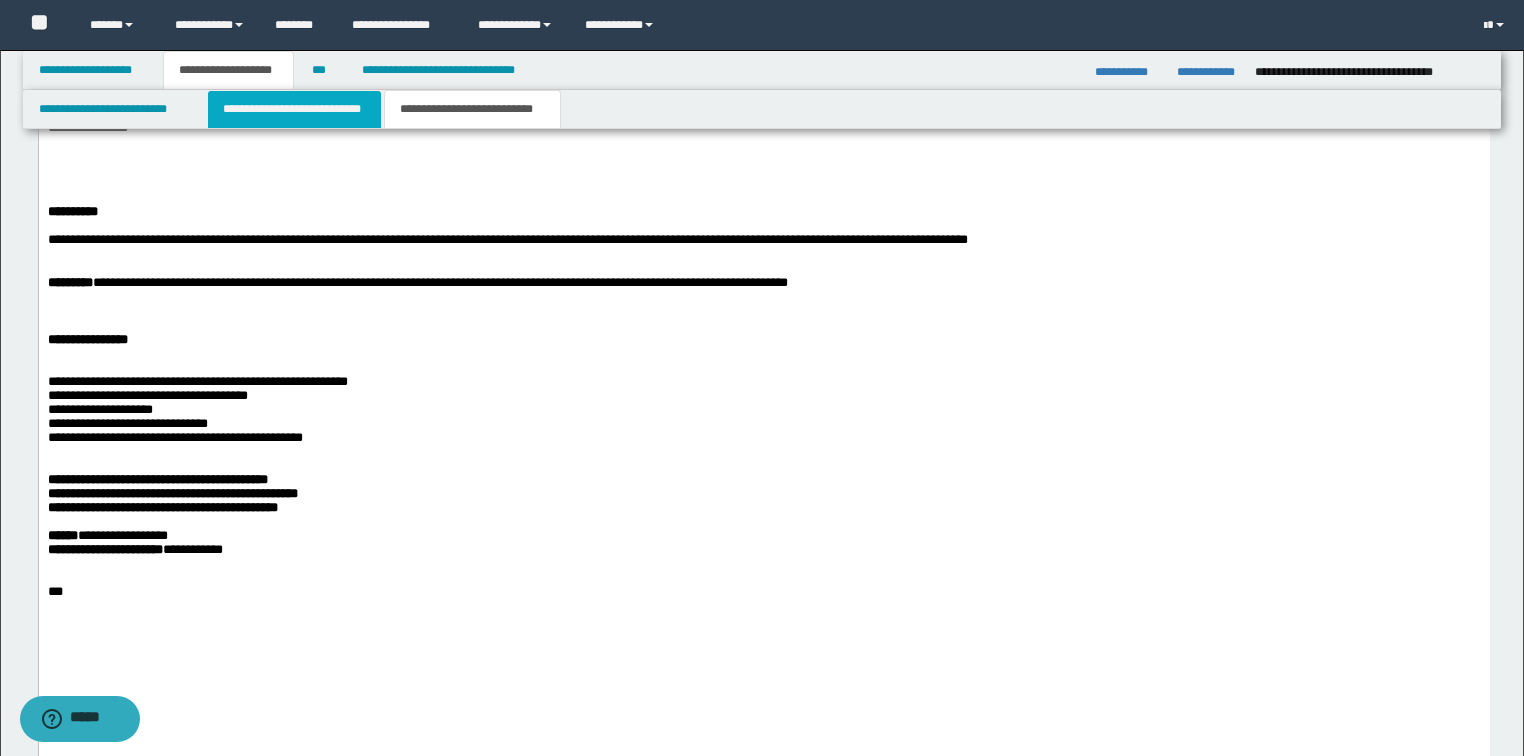 click on "**********" at bounding box center [294, 109] 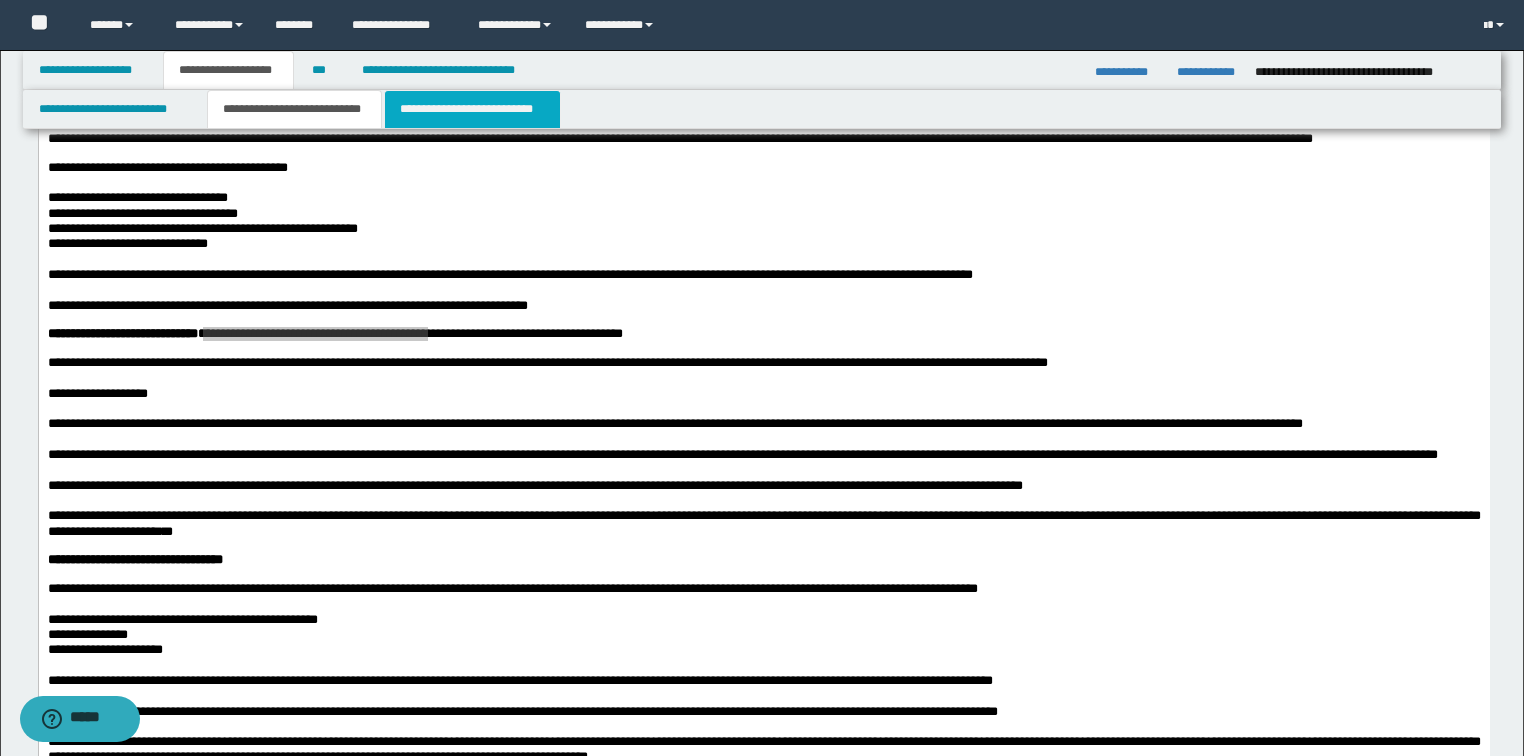 click on "**********" at bounding box center [472, 109] 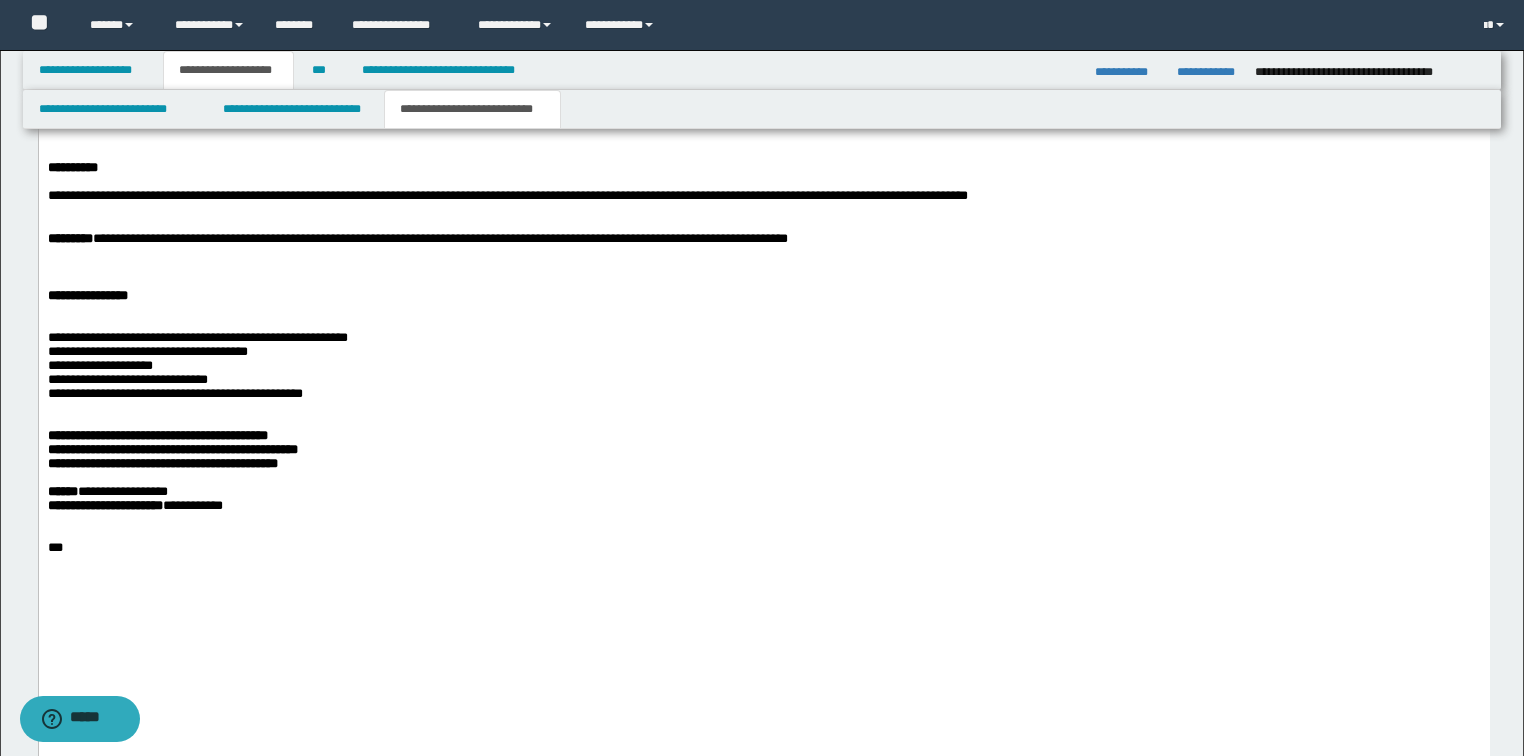 scroll, scrollTop: 1600, scrollLeft: 0, axis: vertical 